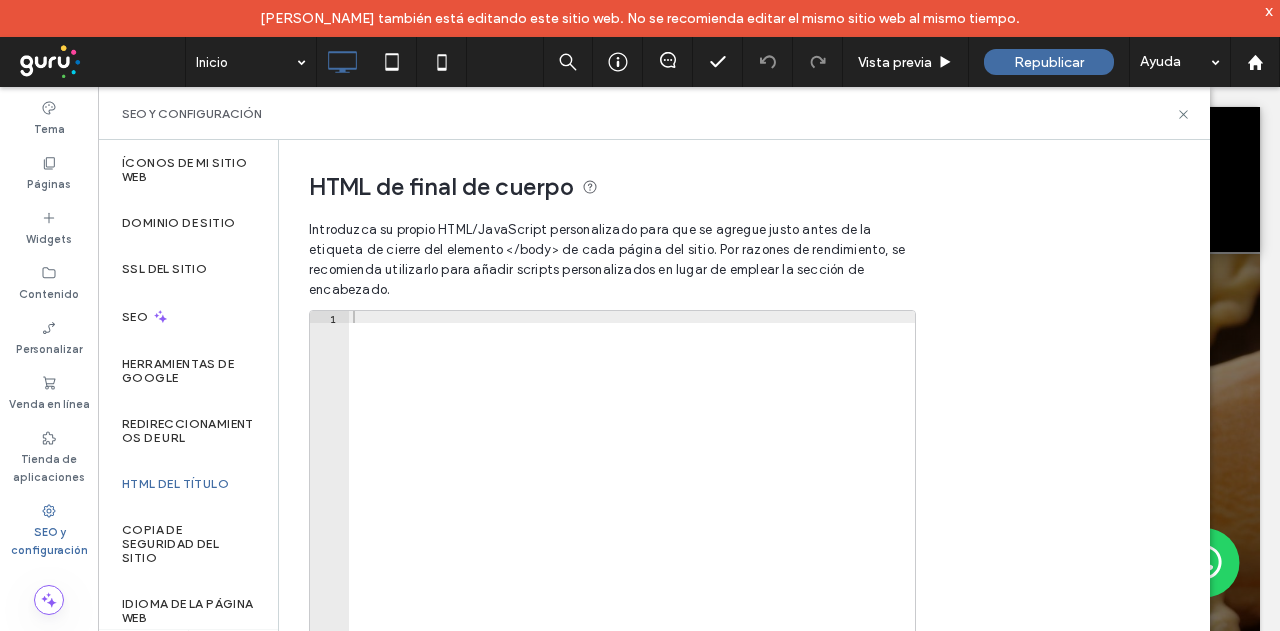 scroll, scrollTop: 0, scrollLeft: 0, axis: both 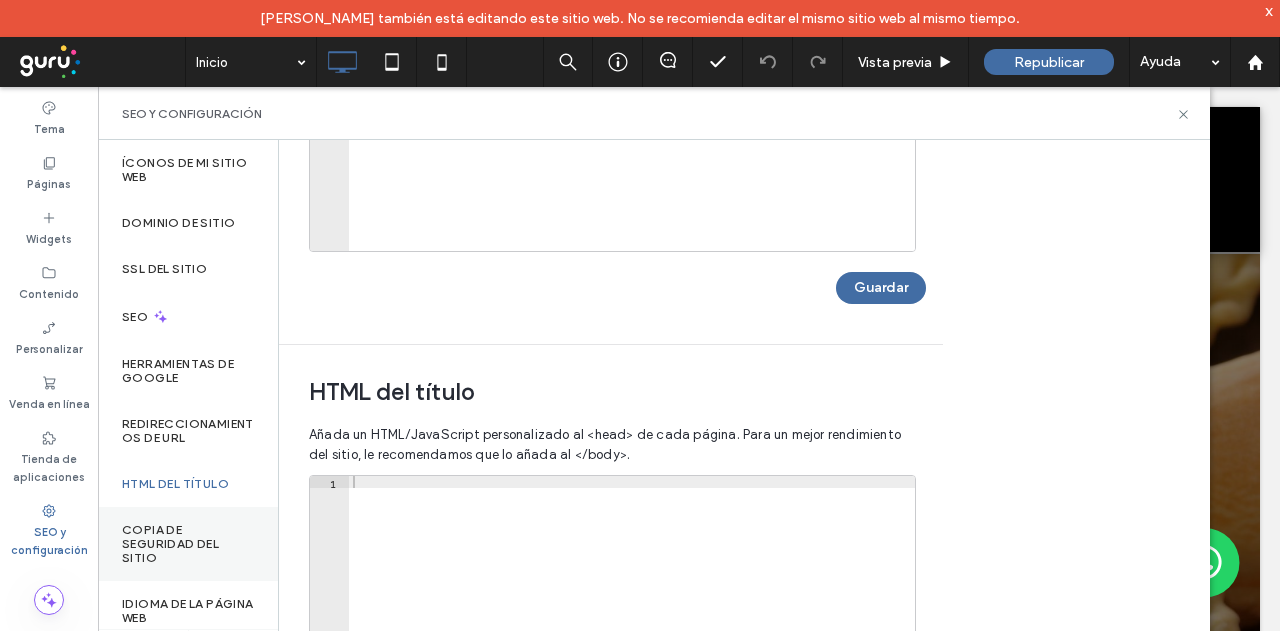 click on "Copia de seguridad del sitio" at bounding box center [188, 544] 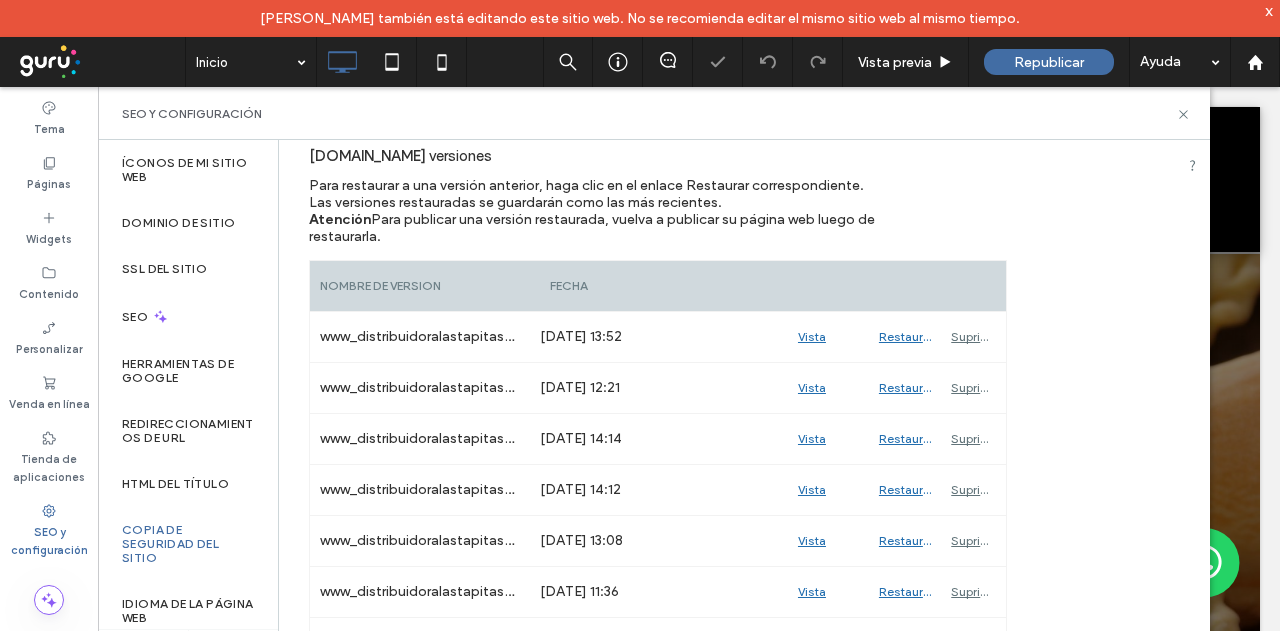scroll, scrollTop: 300, scrollLeft: 0, axis: vertical 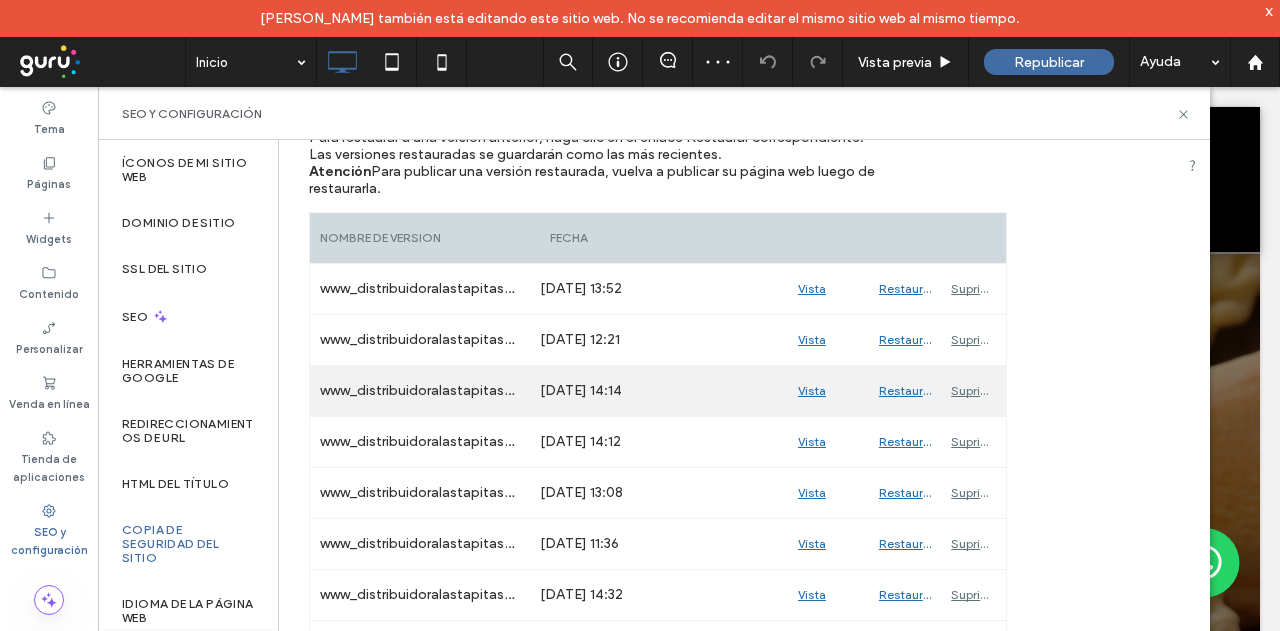 click on "Vista previa" at bounding box center [828, 391] 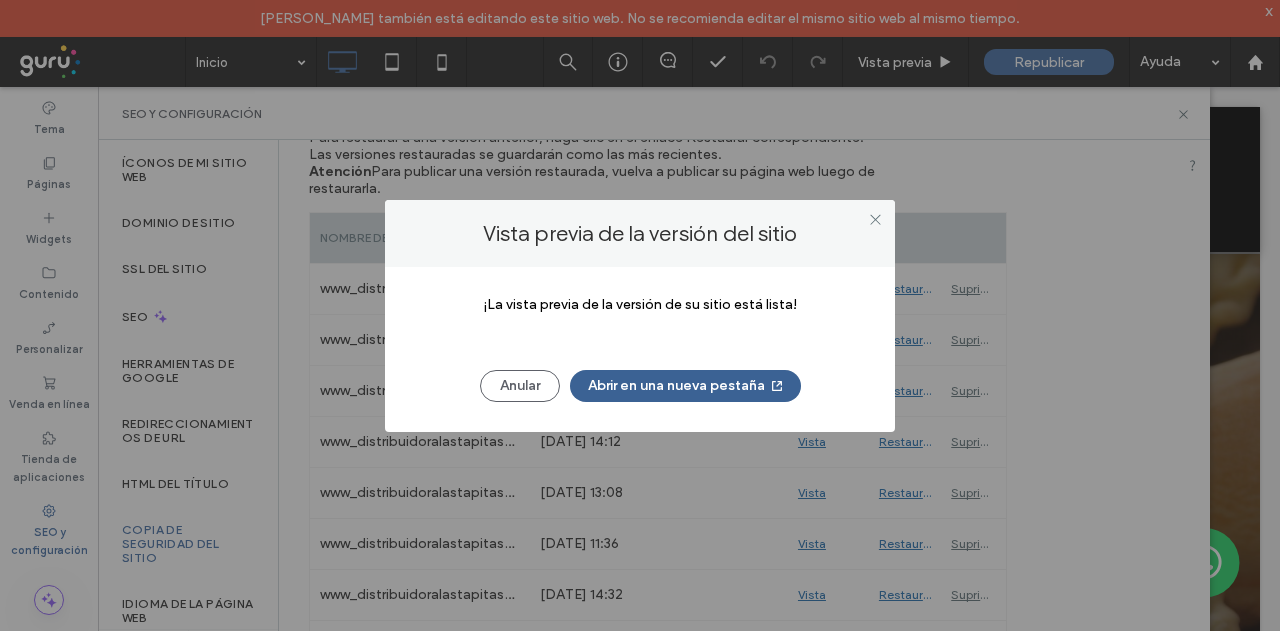 click on "Abrir en una nueva pestaña" at bounding box center [685, 386] 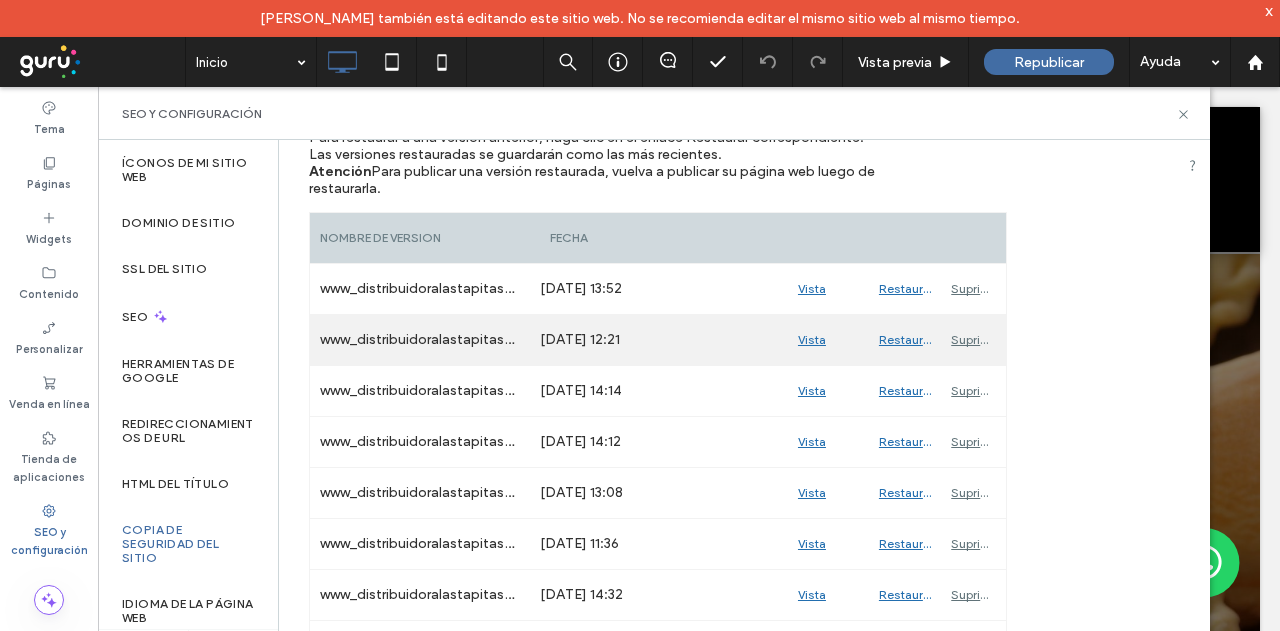 click on "Vista previa" at bounding box center (828, 340) 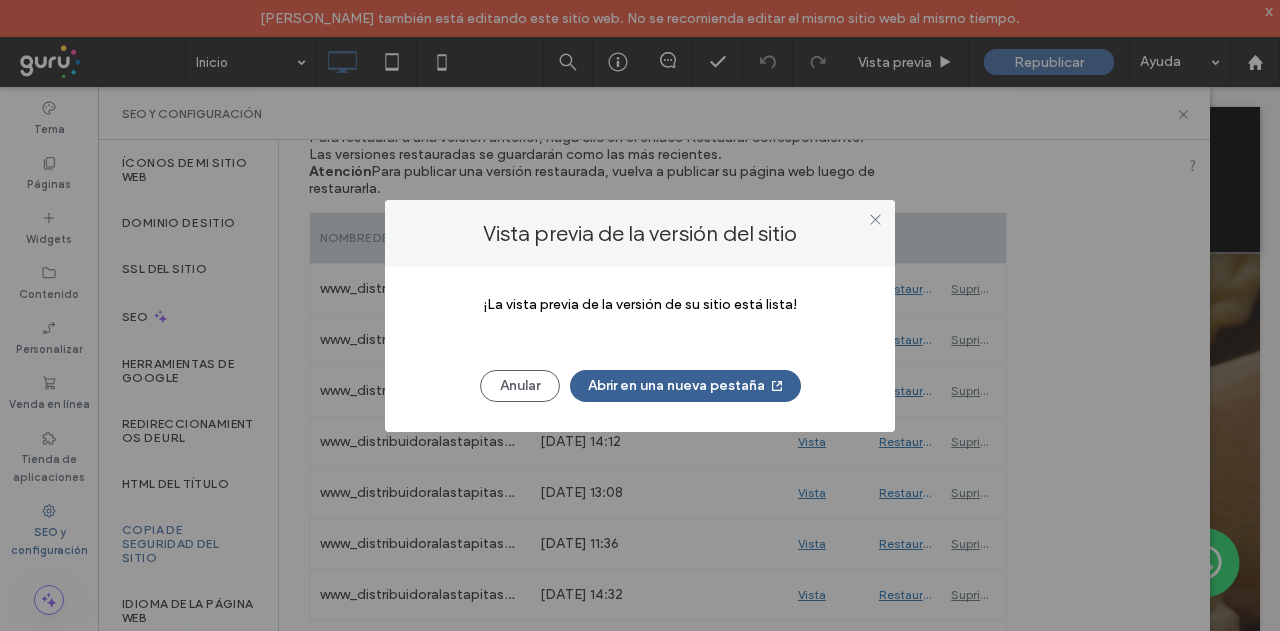 click on "Abrir en una nueva pestaña" at bounding box center (685, 386) 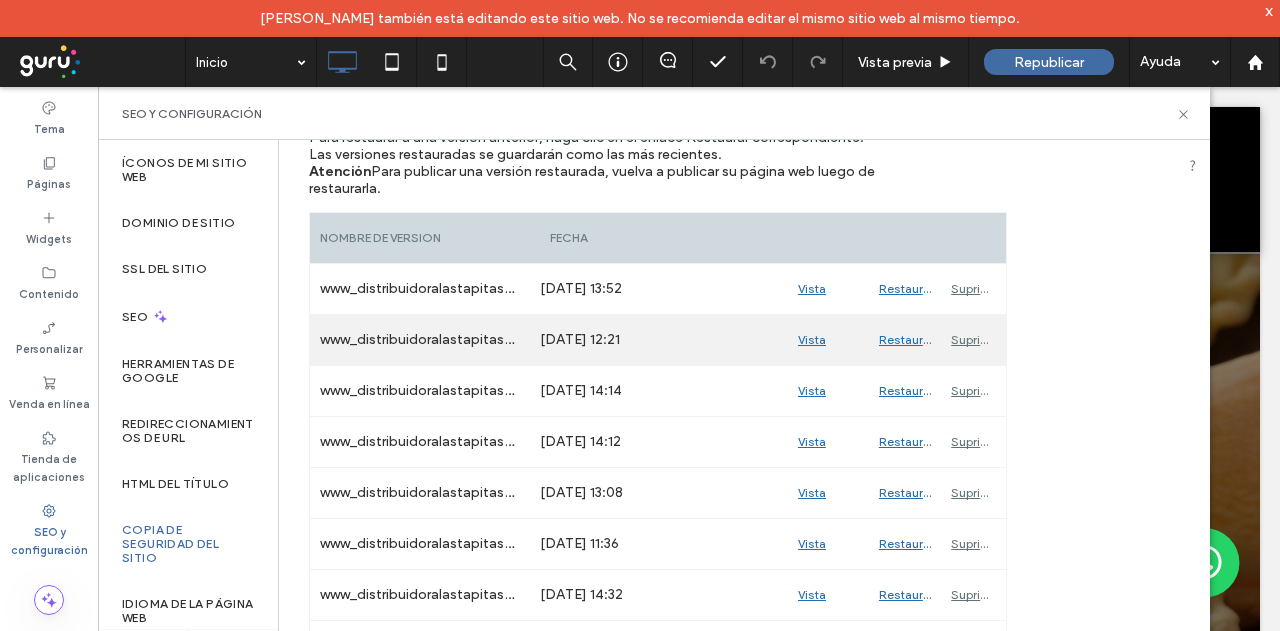 click on "Restaurar" at bounding box center (905, 340) 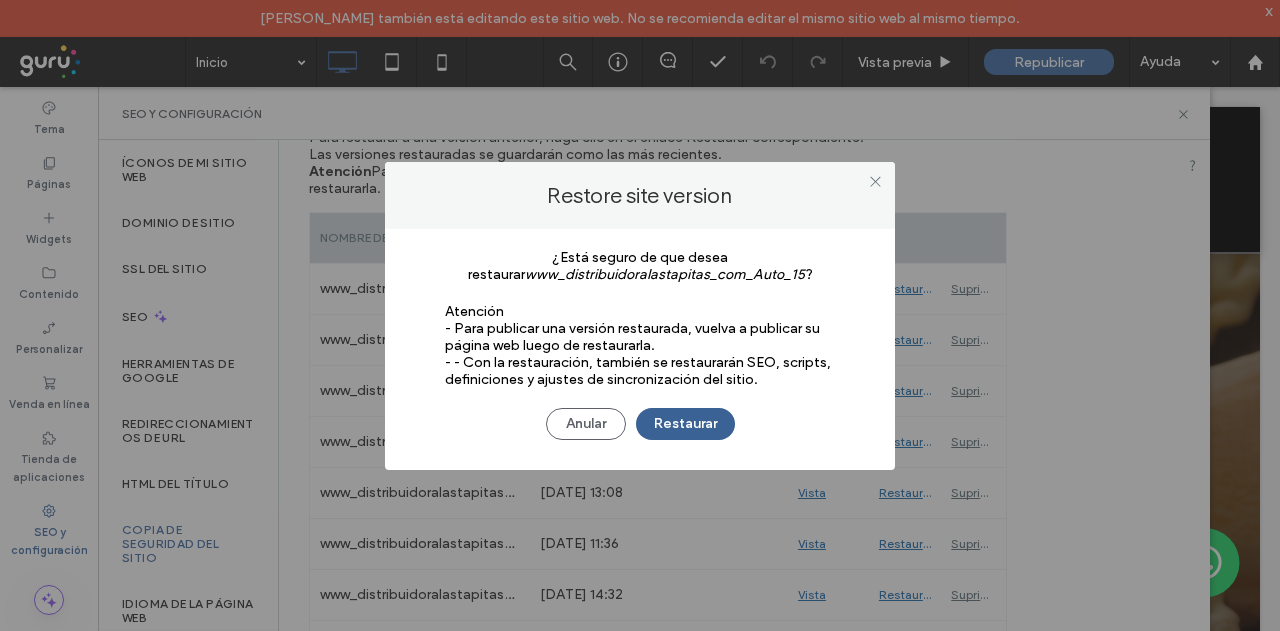 click on "Restaurar" at bounding box center (685, 424) 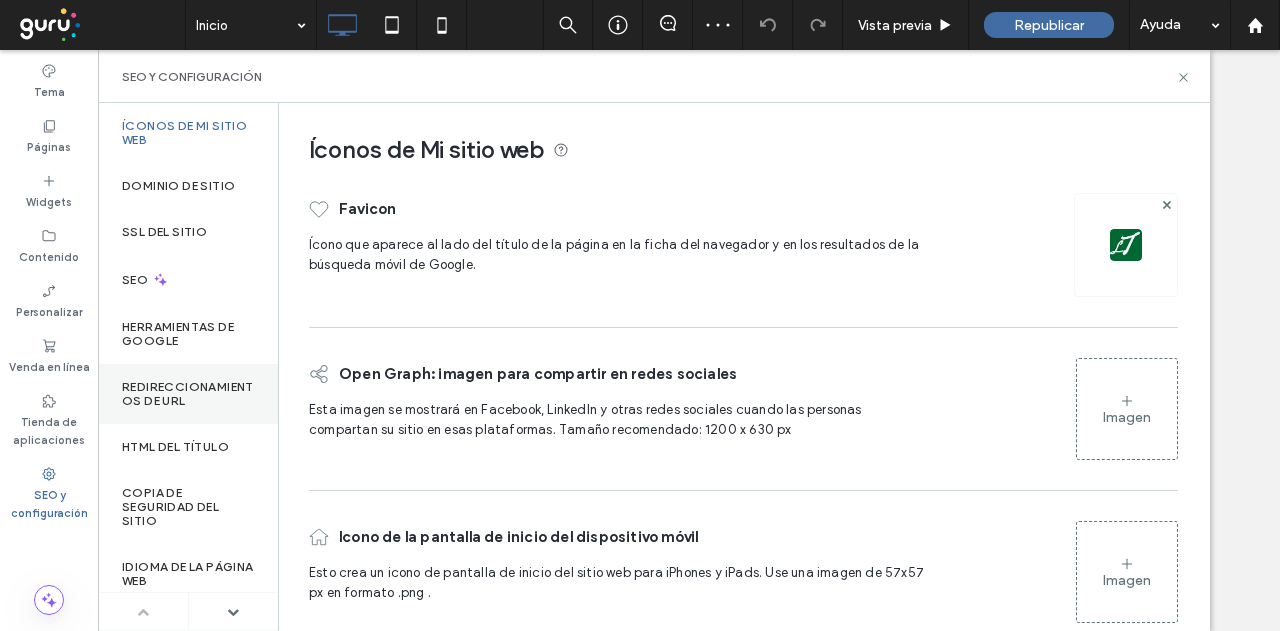click on "HTML del título" at bounding box center [175, 447] 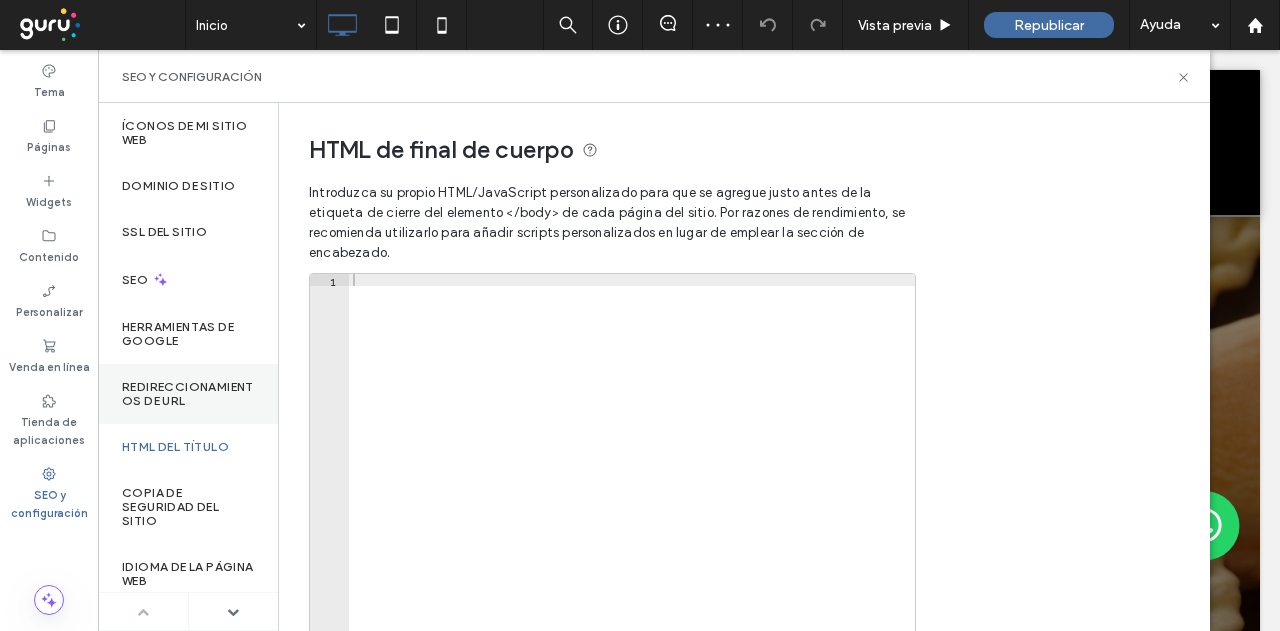 scroll, scrollTop: 0, scrollLeft: 0, axis: both 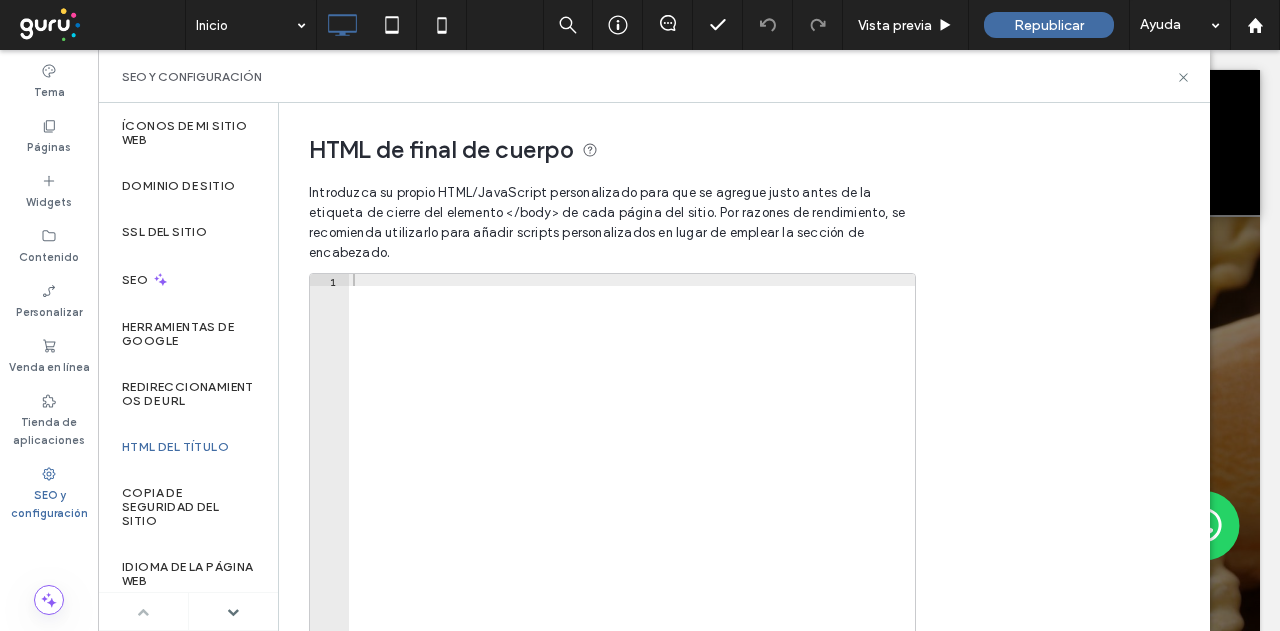 click at bounding box center (632, 485) 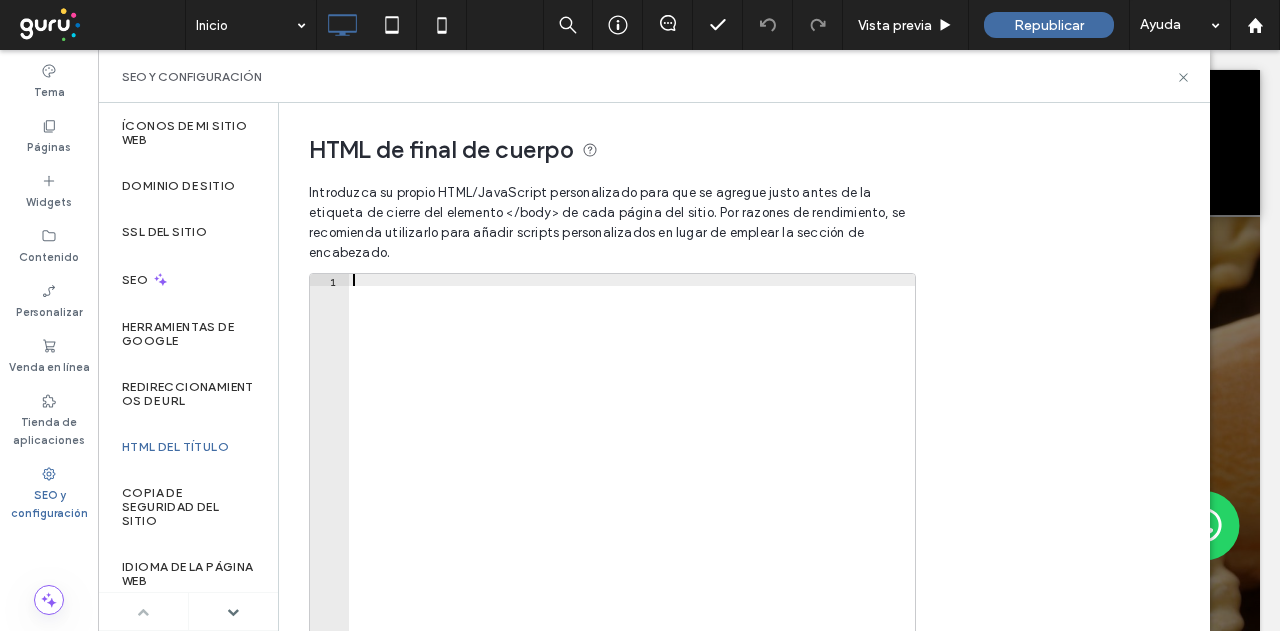 paste on "**********" 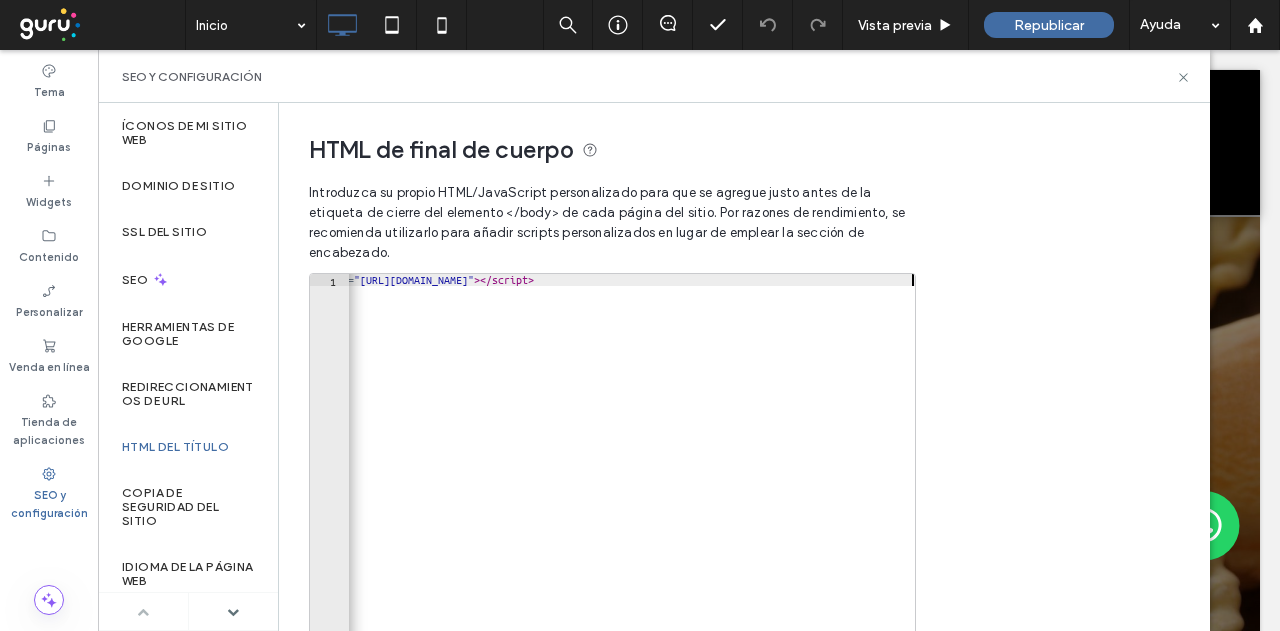 scroll, scrollTop: 0, scrollLeft: 70, axis: horizontal 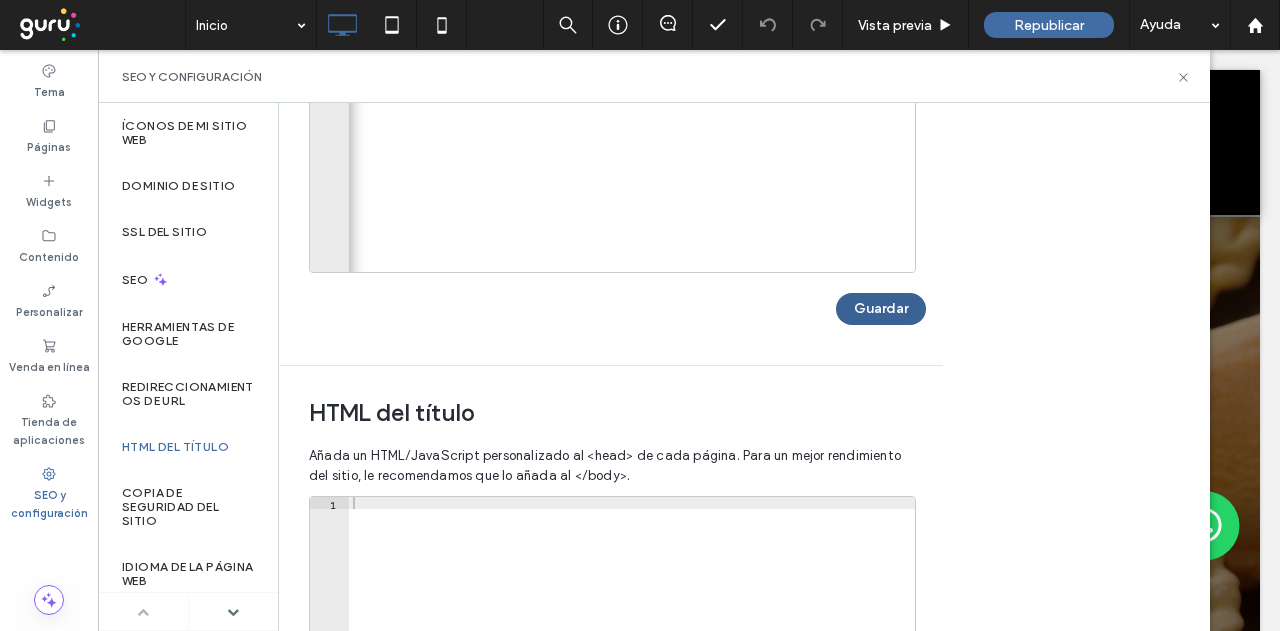click on "Guardar" at bounding box center [881, 309] 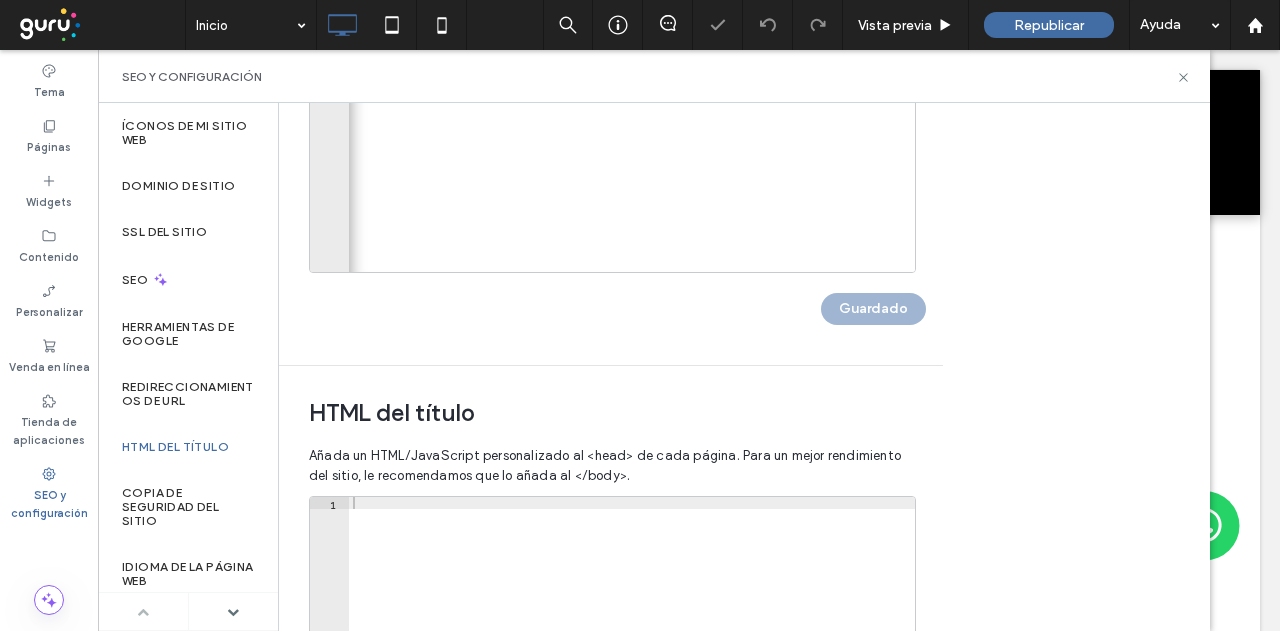 scroll, scrollTop: 0, scrollLeft: 0, axis: both 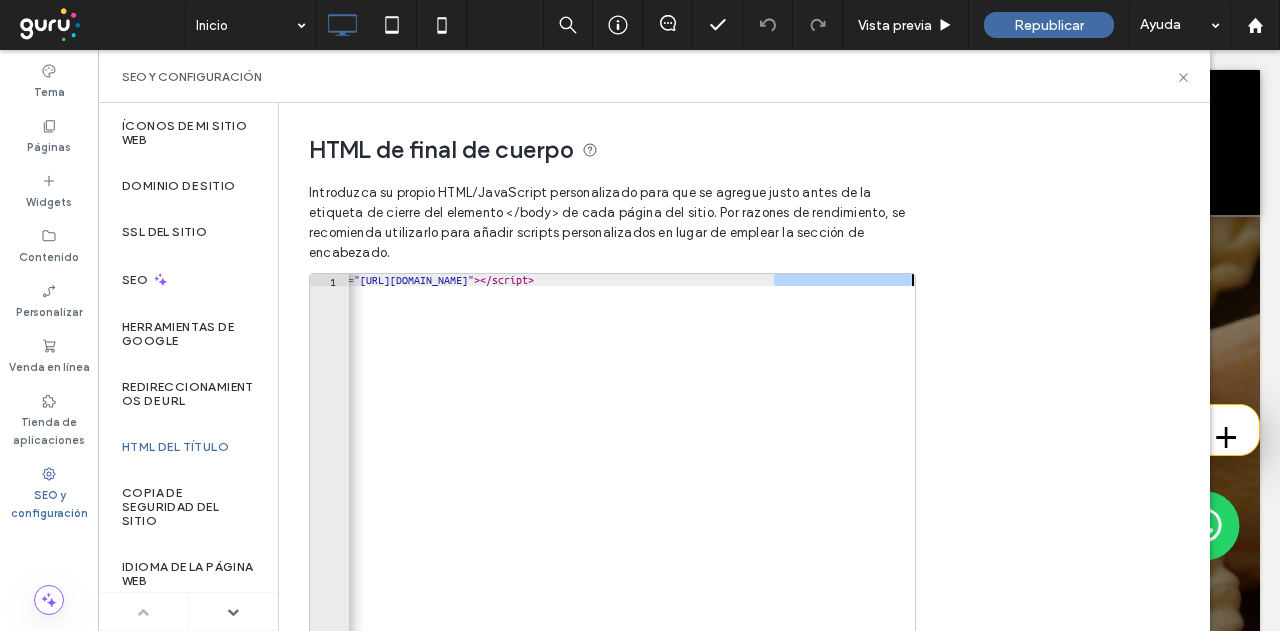 drag, startPoint x: 776, startPoint y: 277, endPoint x: 958, endPoint y: 315, distance: 185.92471 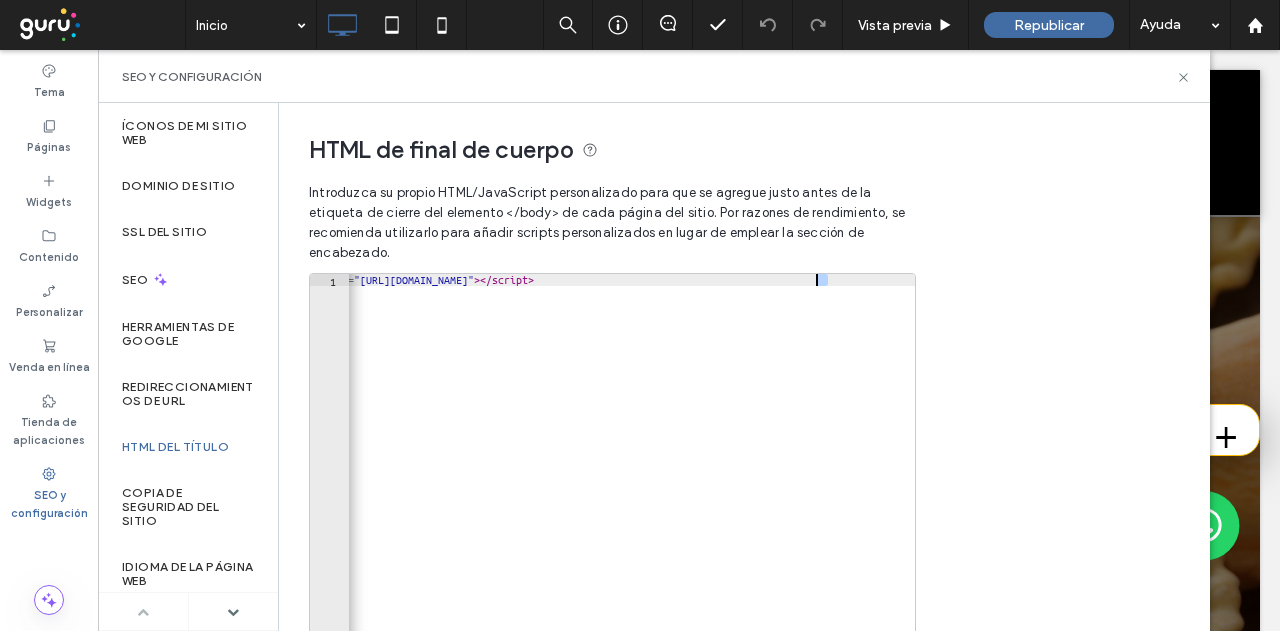click on "< script   src = "https://chat.gurusoluciones.com/api/assets/chat.js?id=320135&pbottomdesktop=175px" > </ script >" at bounding box center [597, 478] 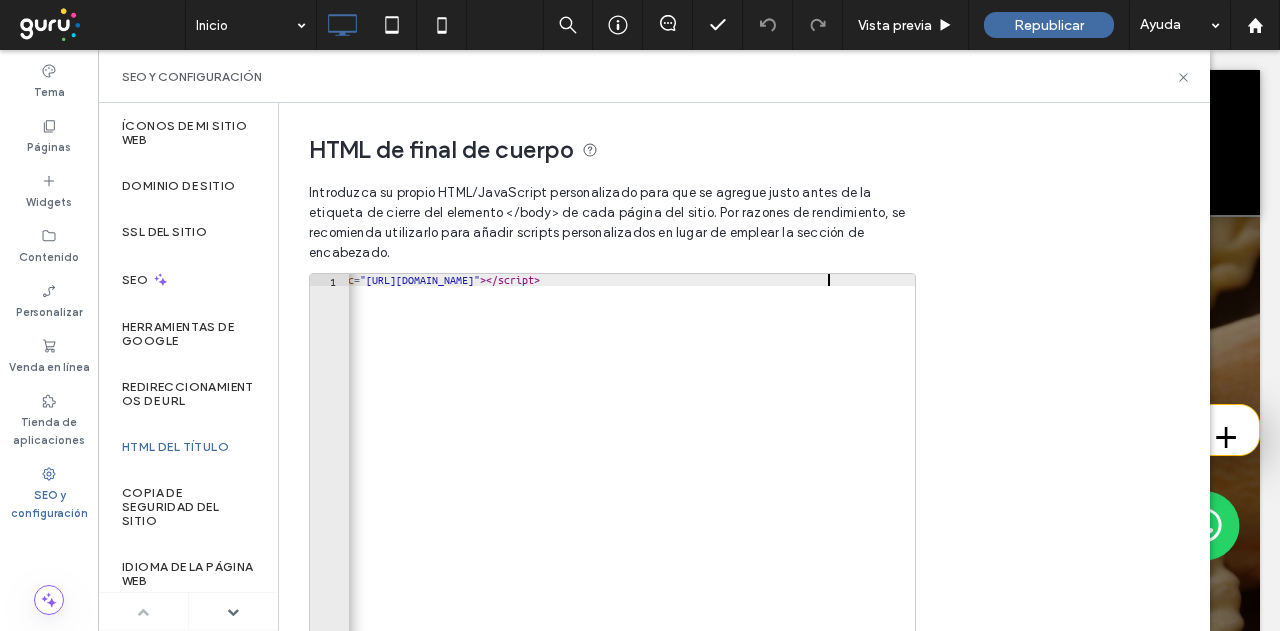 scroll, scrollTop: 0, scrollLeft: 44, axis: horizontal 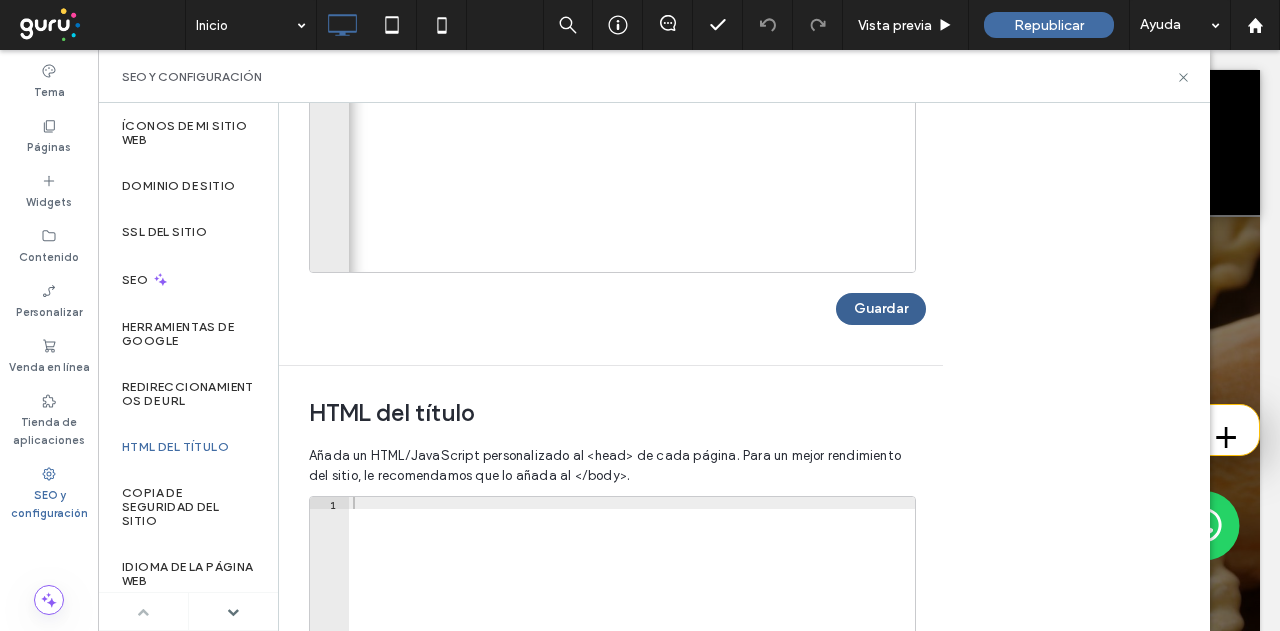 type on "**********" 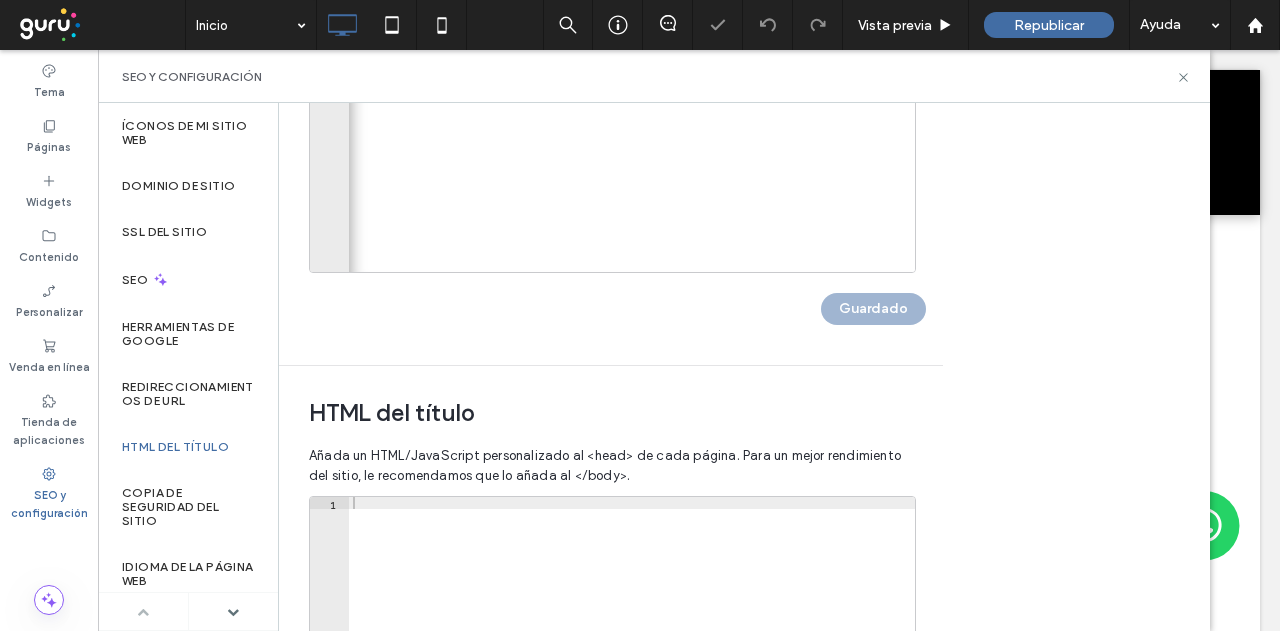 scroll, scrollTop: 0, scrollLeft: 0, axis: both 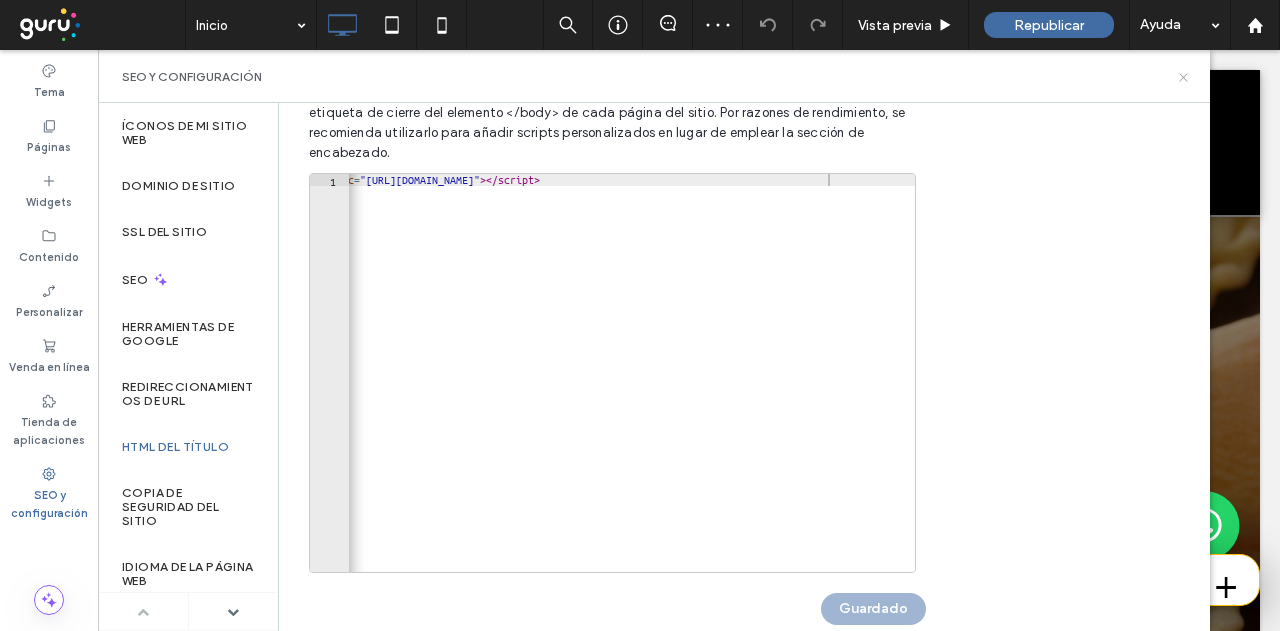 click 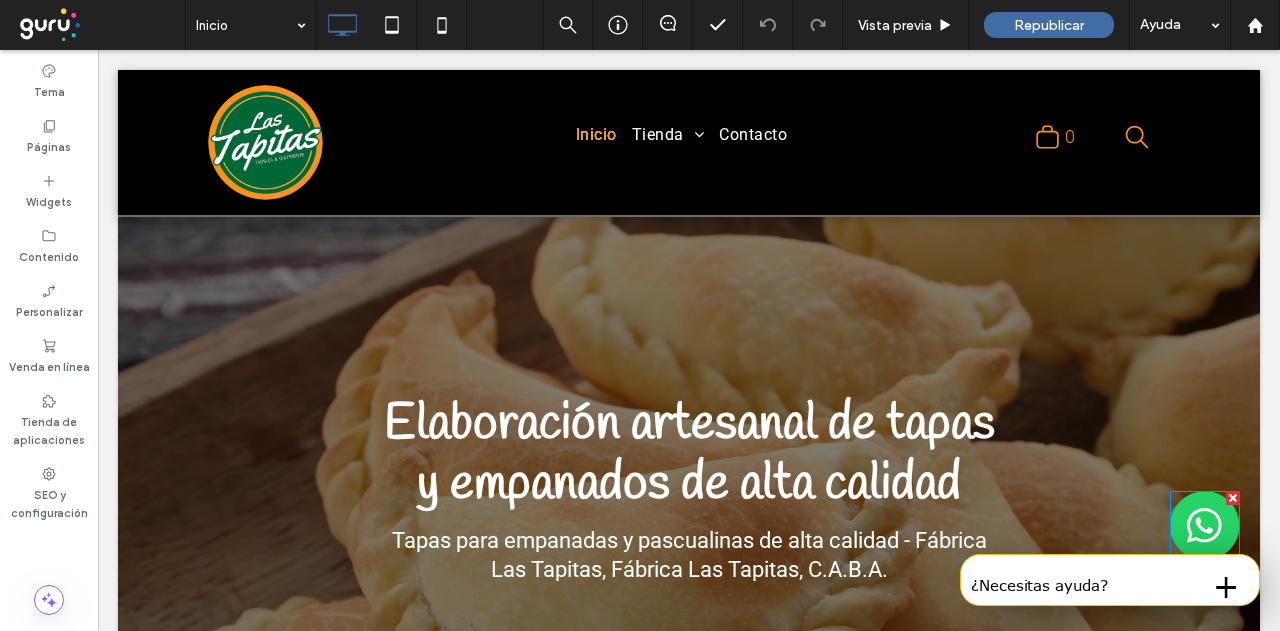 click at bounding box center (1205, 526) 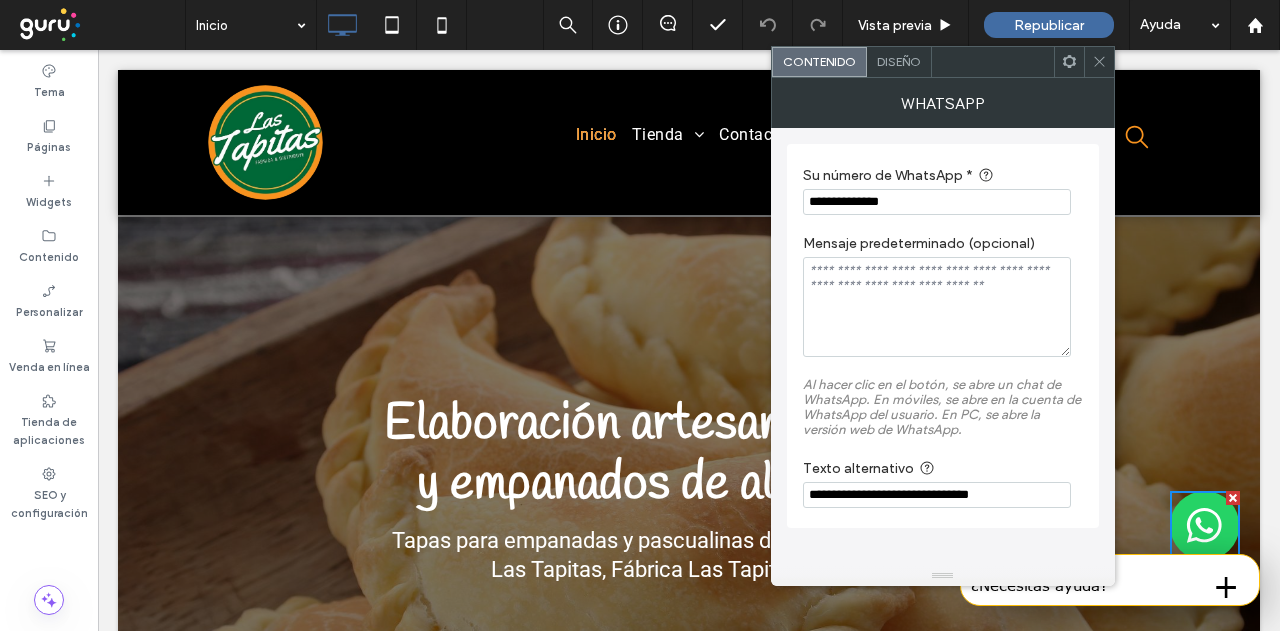 click on "Diseño" at bounding box center (899, 61) 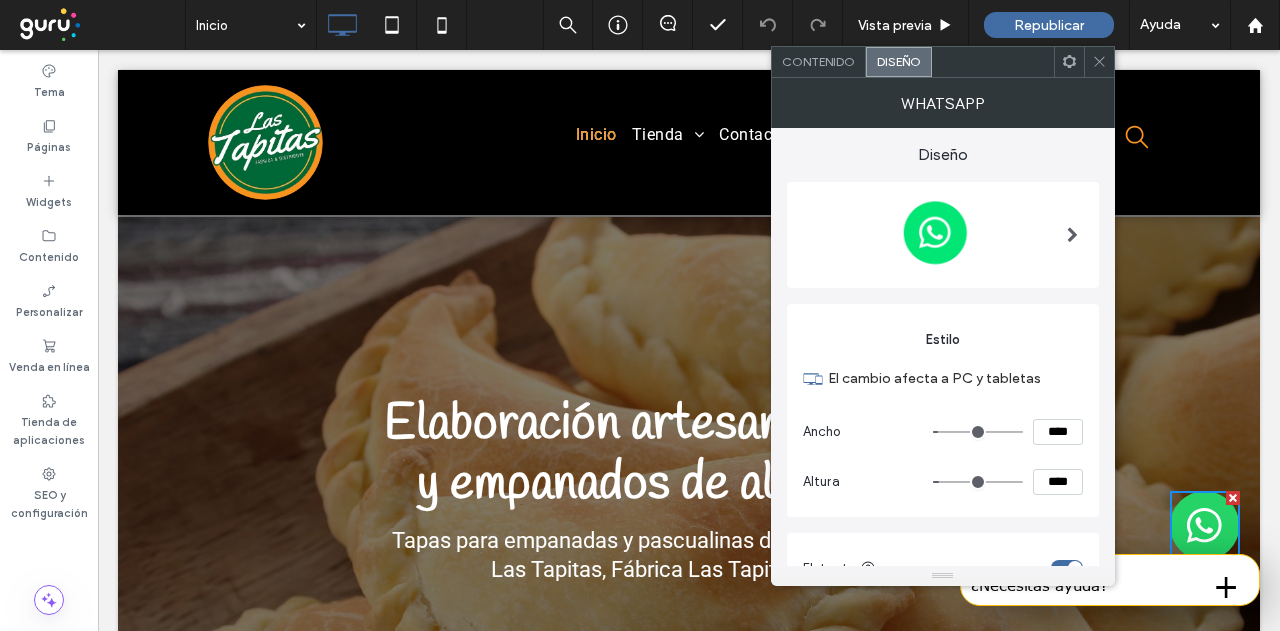 scroll, scrollTop: 284, scrollLeft: 0, axis: vertical 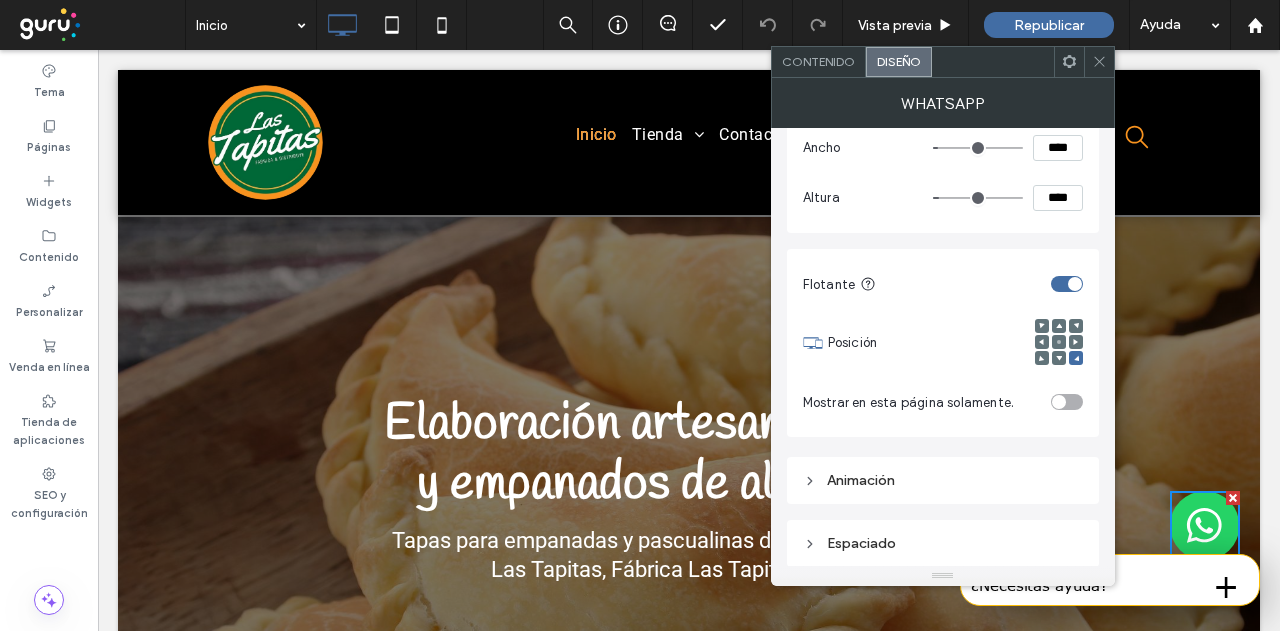 click on "Espaciado" at bounding box center [943, 543] 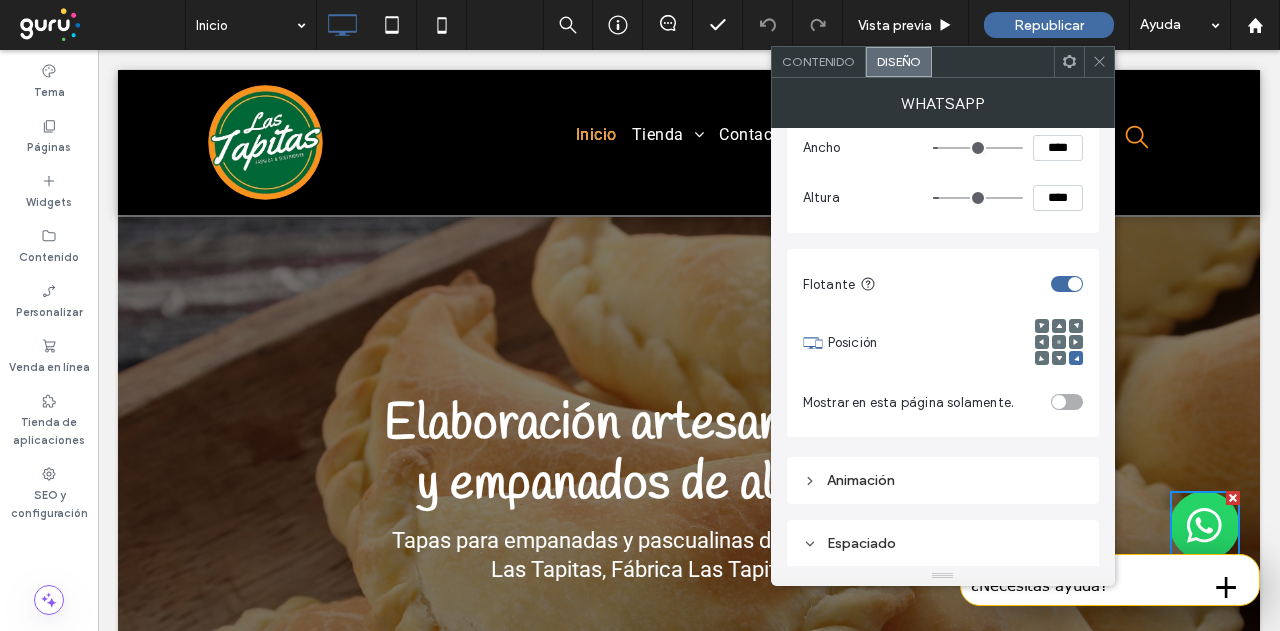scroll, scrollTop: 632, scrollLeft: 0, axis: vertical 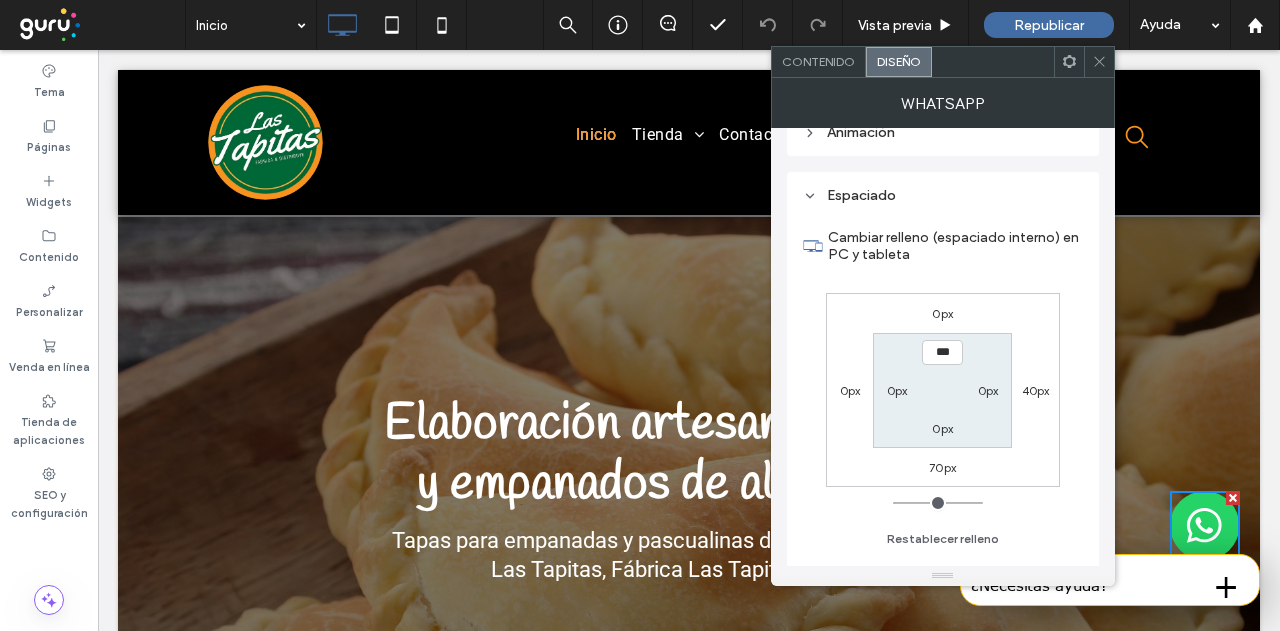 click on "70px" at bounding box center (942, 467) 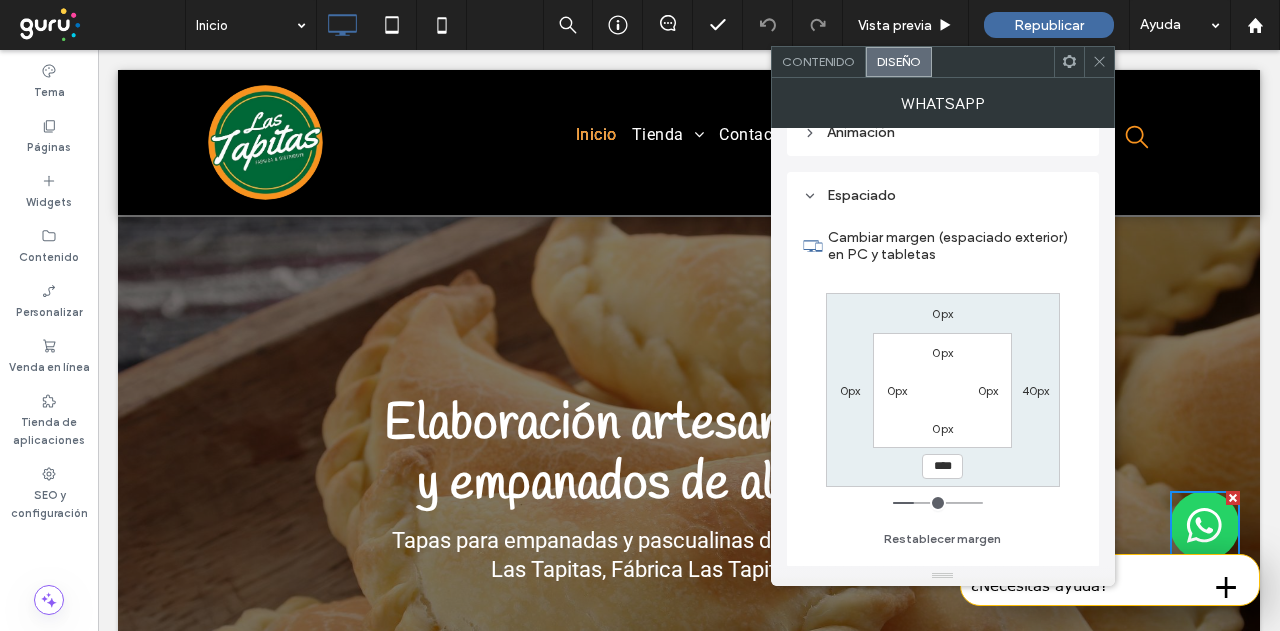 type on "**" 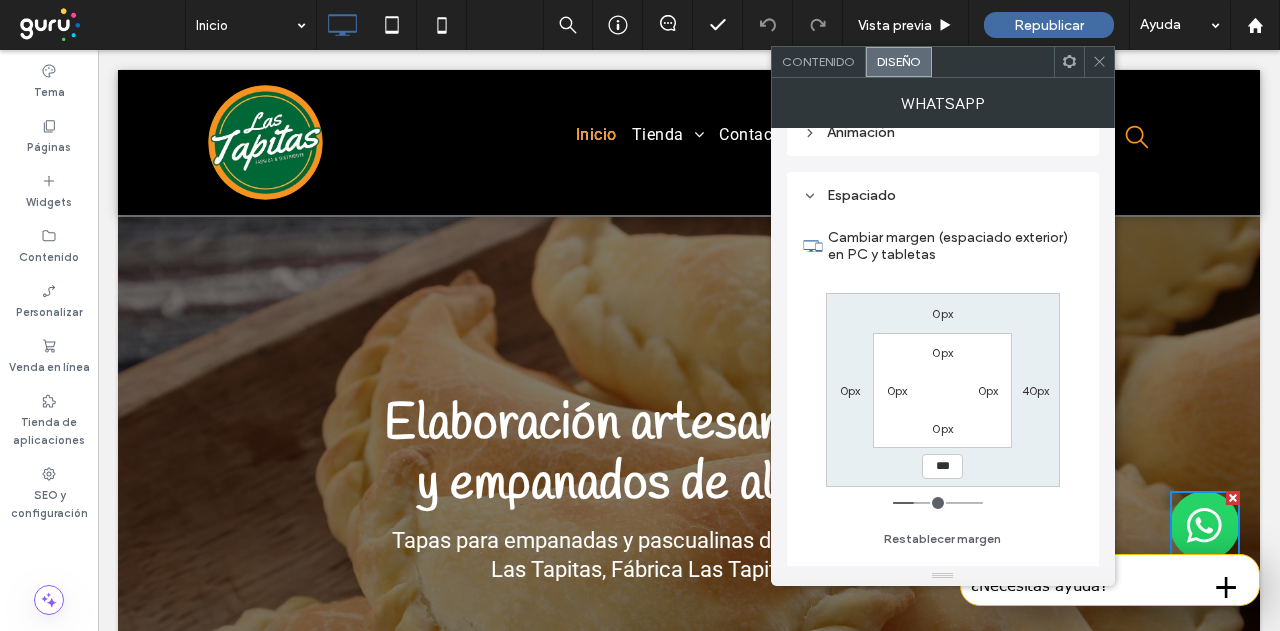 type on "***" 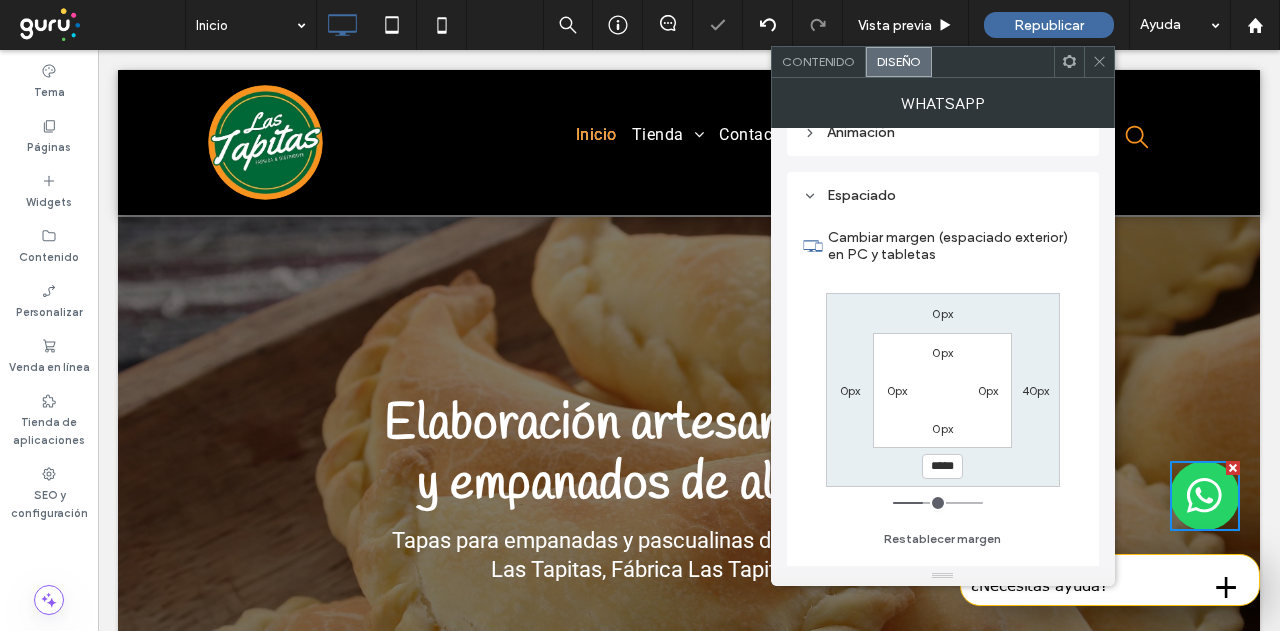 click at bounding box center (1099, 62) 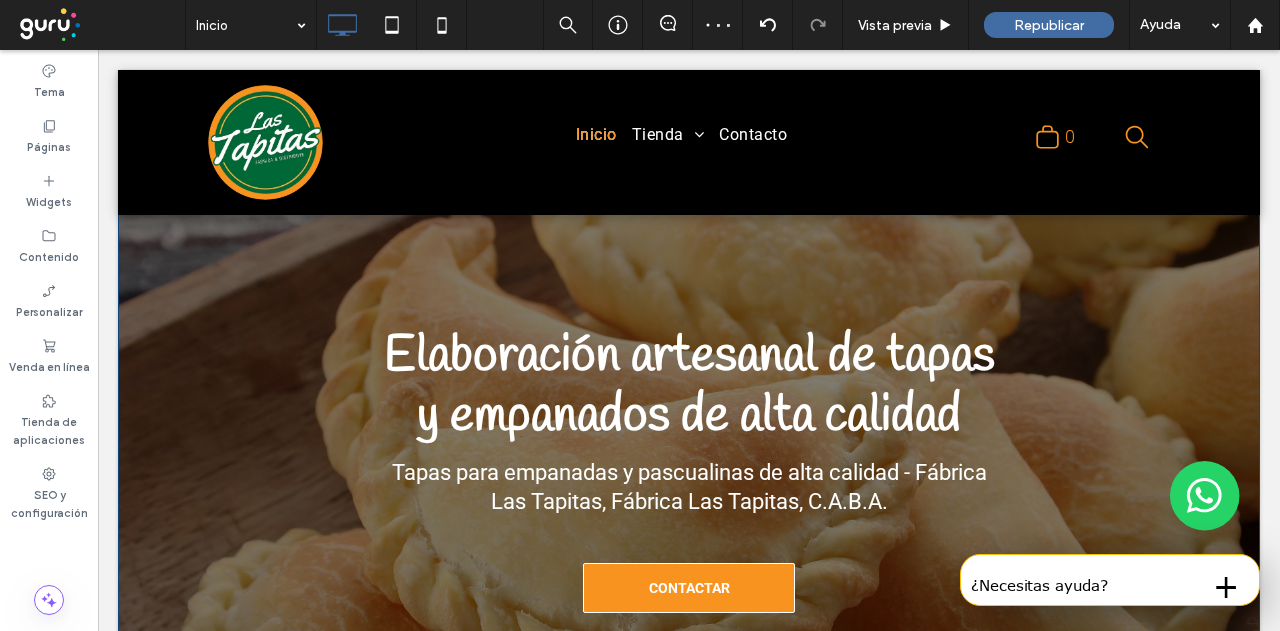 scroll, scrollTop: 100, scrollLeft: 0, axis: vertical 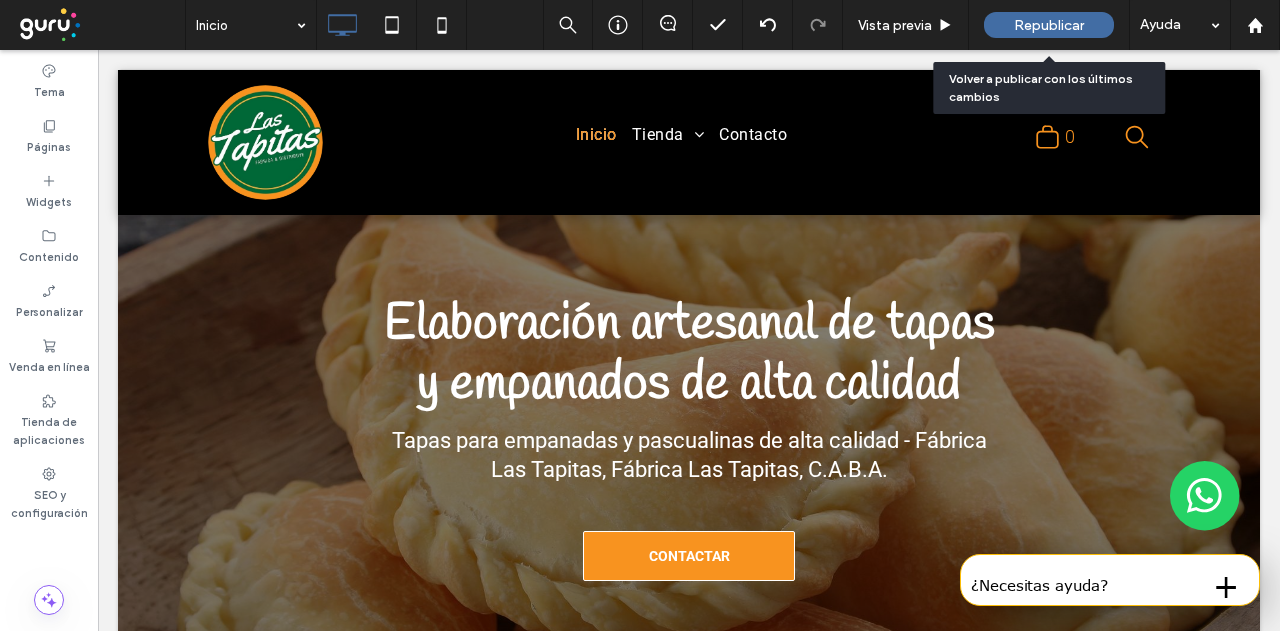 click on "Republicar" at bounding box center (1049, 25) 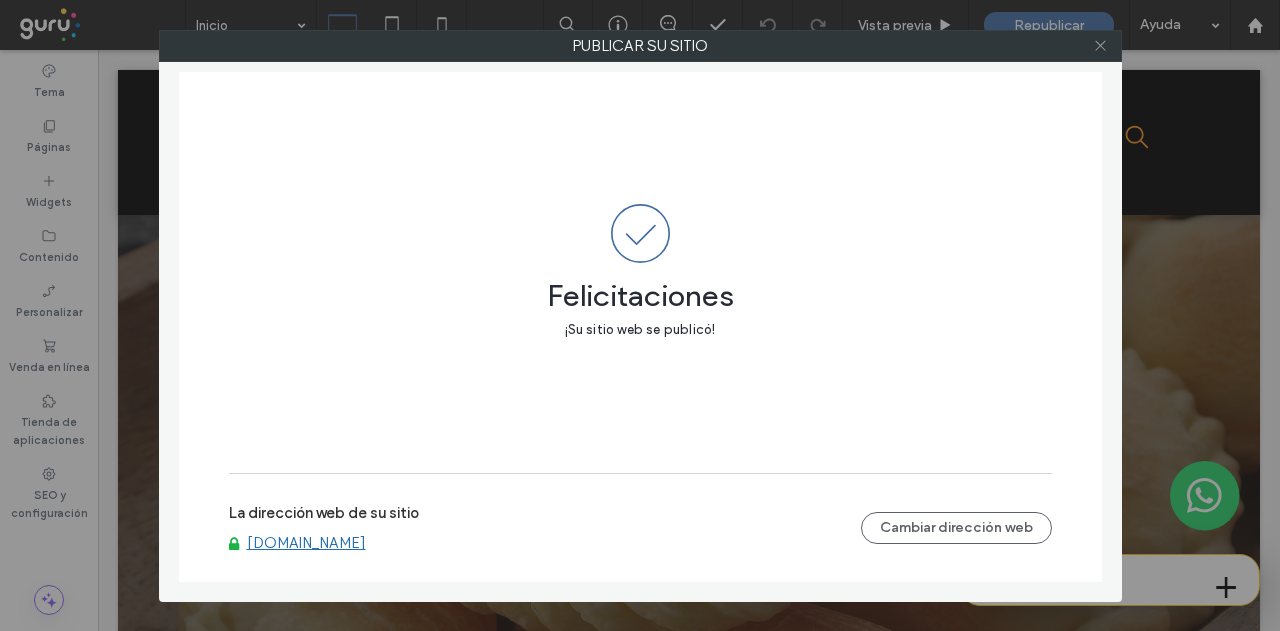 click 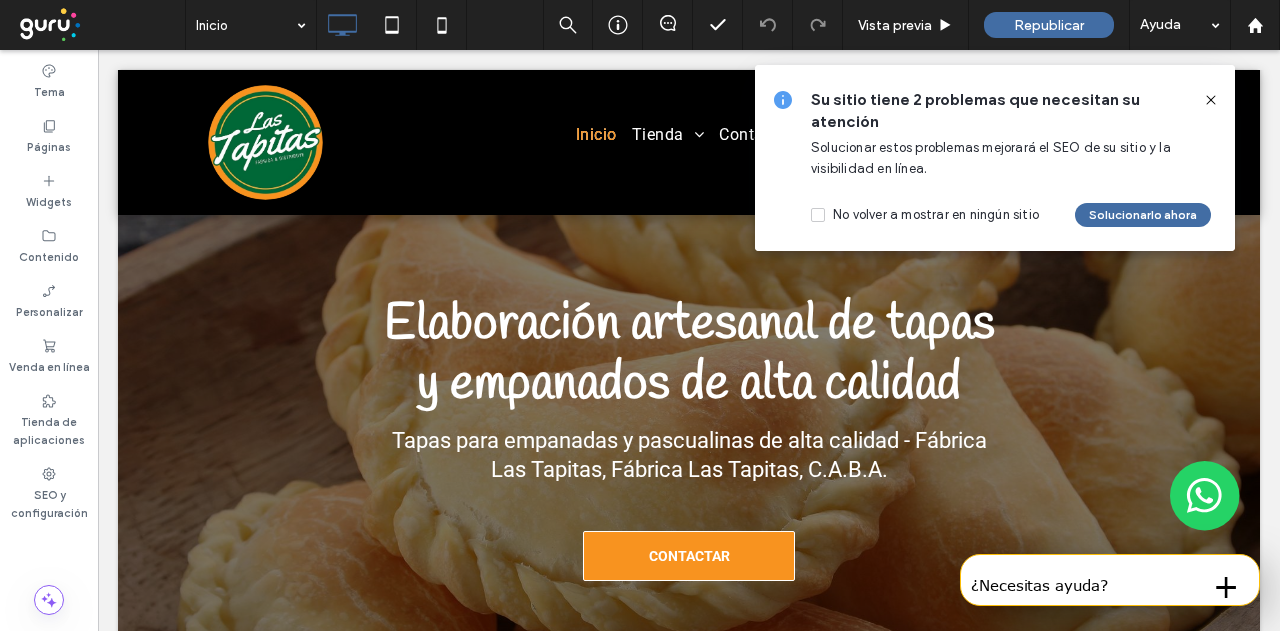 click 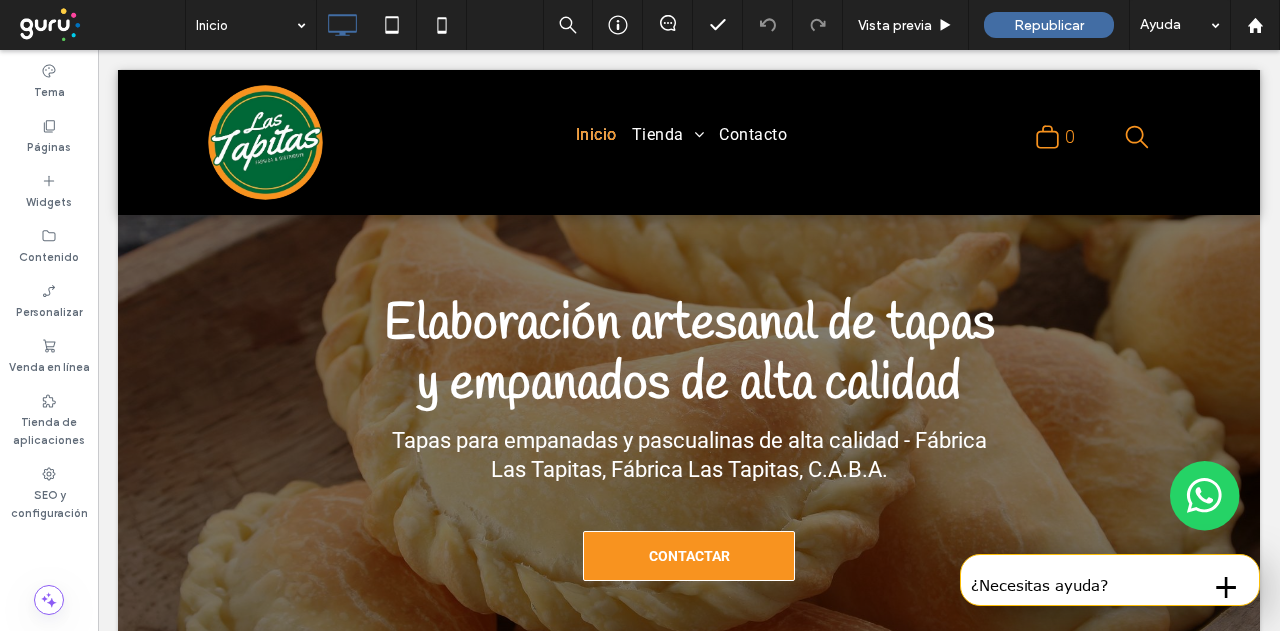 click on "¿Necesitas ayuda?" at bounding box center (1077, 586) 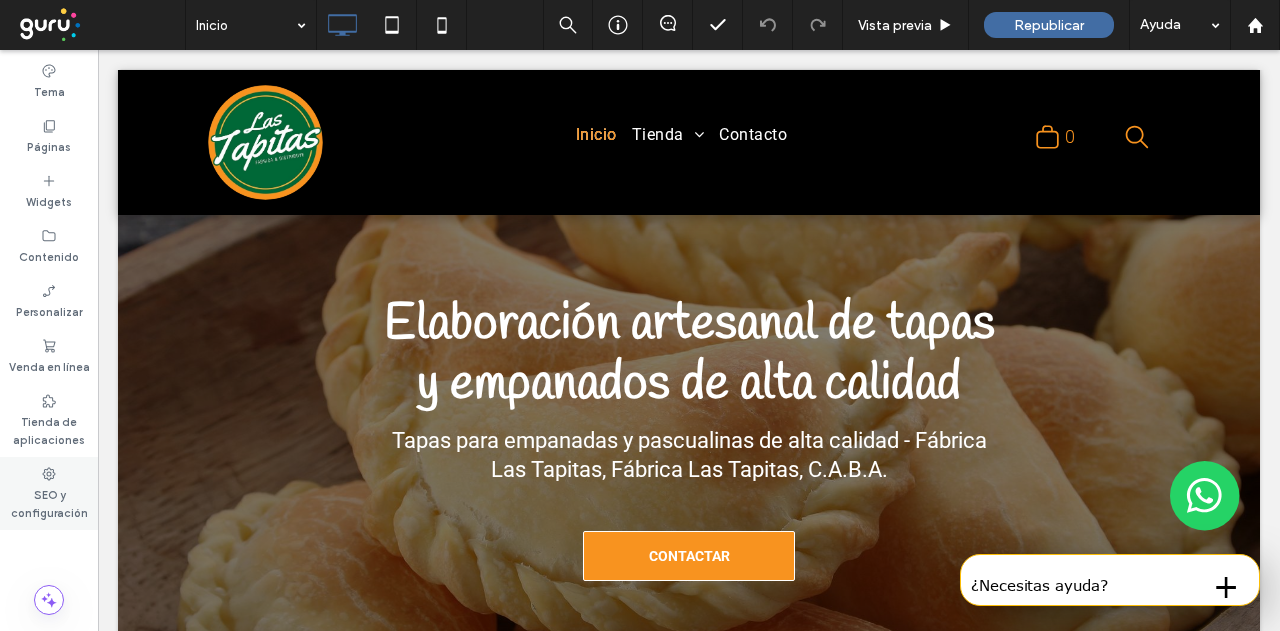 click on "SEO y configuración" at bounding box center (49, 493) 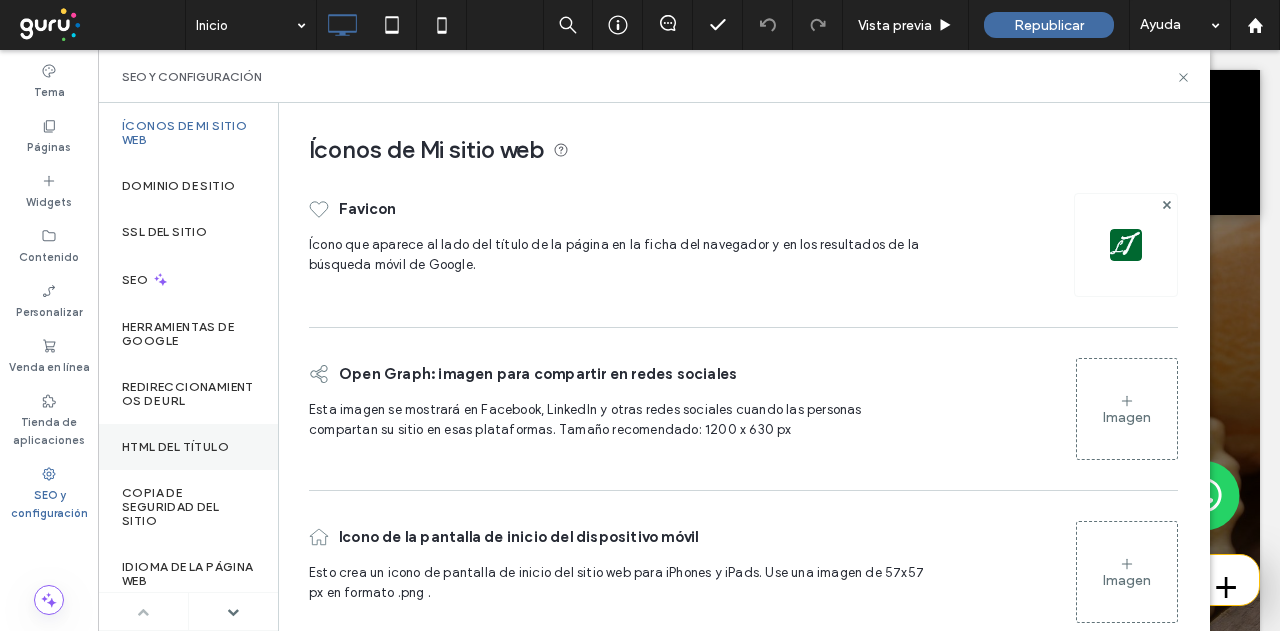 click on "HTML del título" at bounding box center (175, 447) 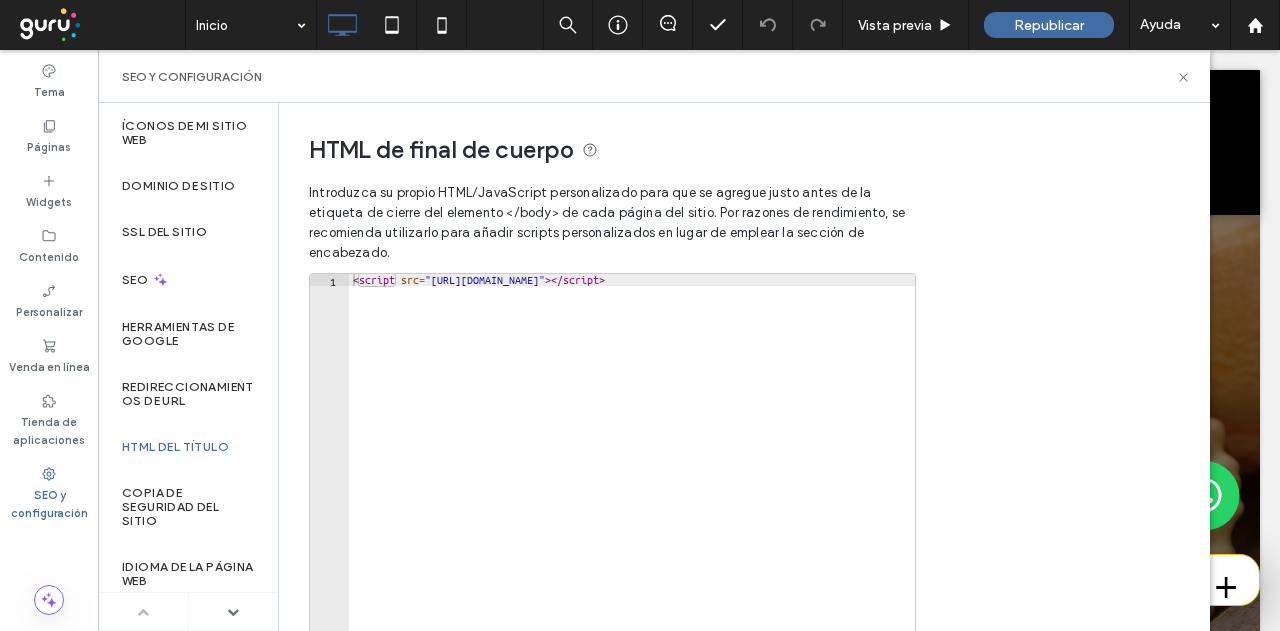 type on "**********" 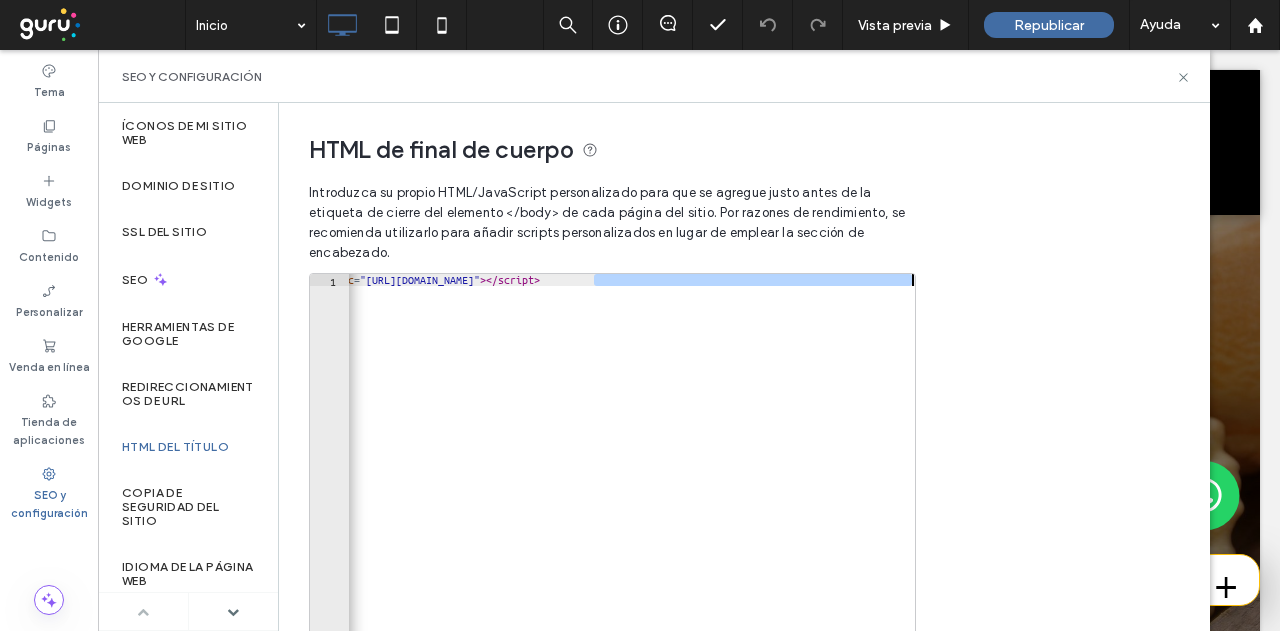 scroll, scrollTop: 0, scrollLeft: 64, axis: horizontal 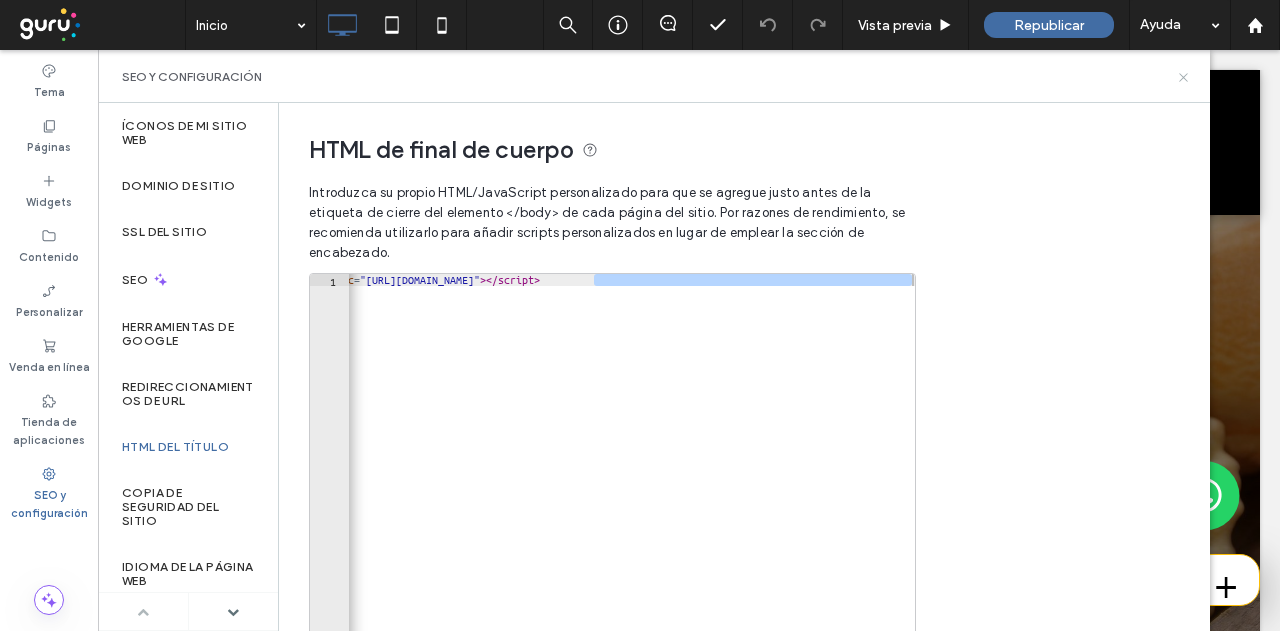 click 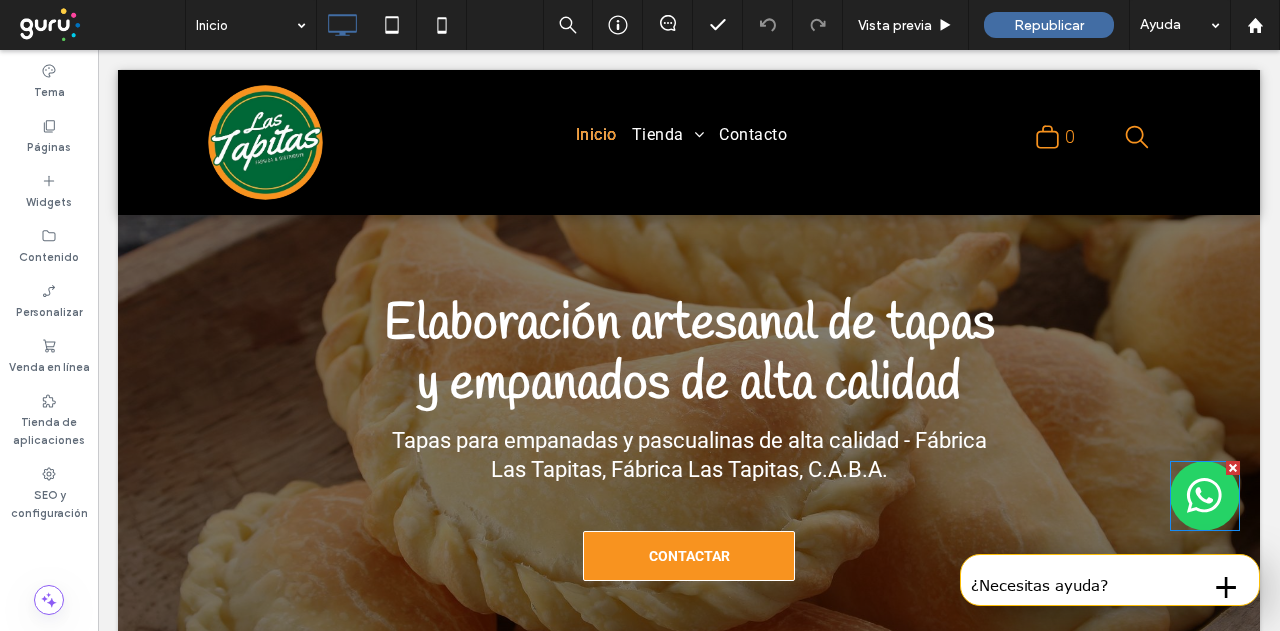 click at bounding box center (1205, 496) 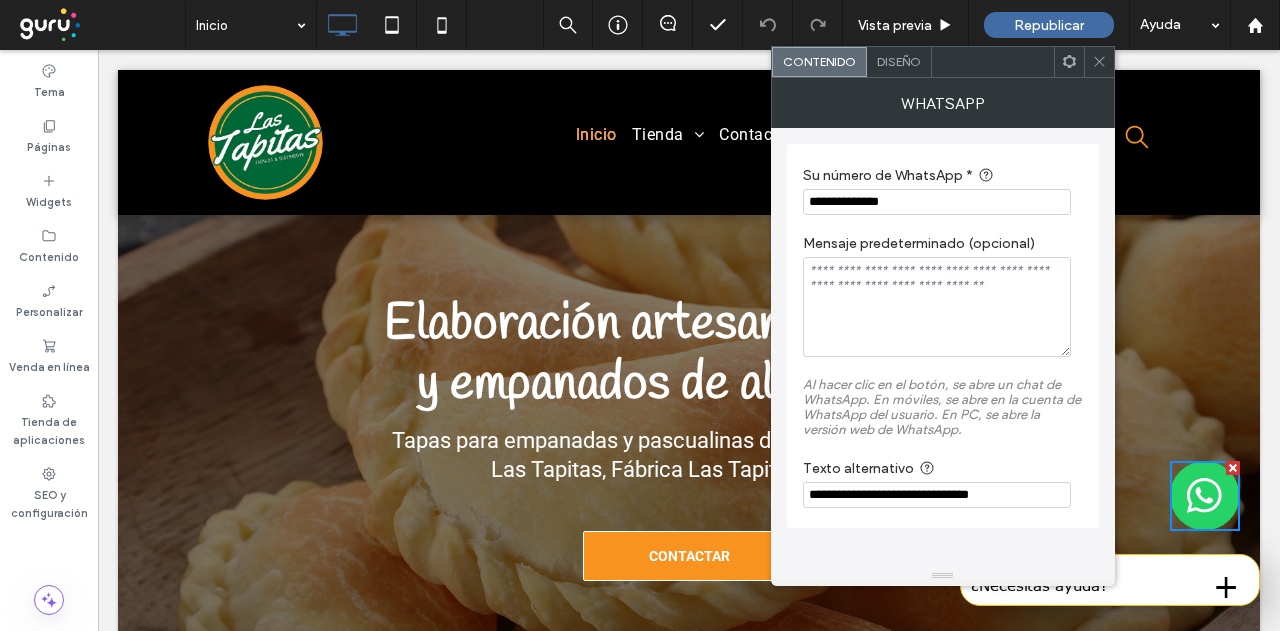 click on "Diseño" at bounding box center (899, 61) 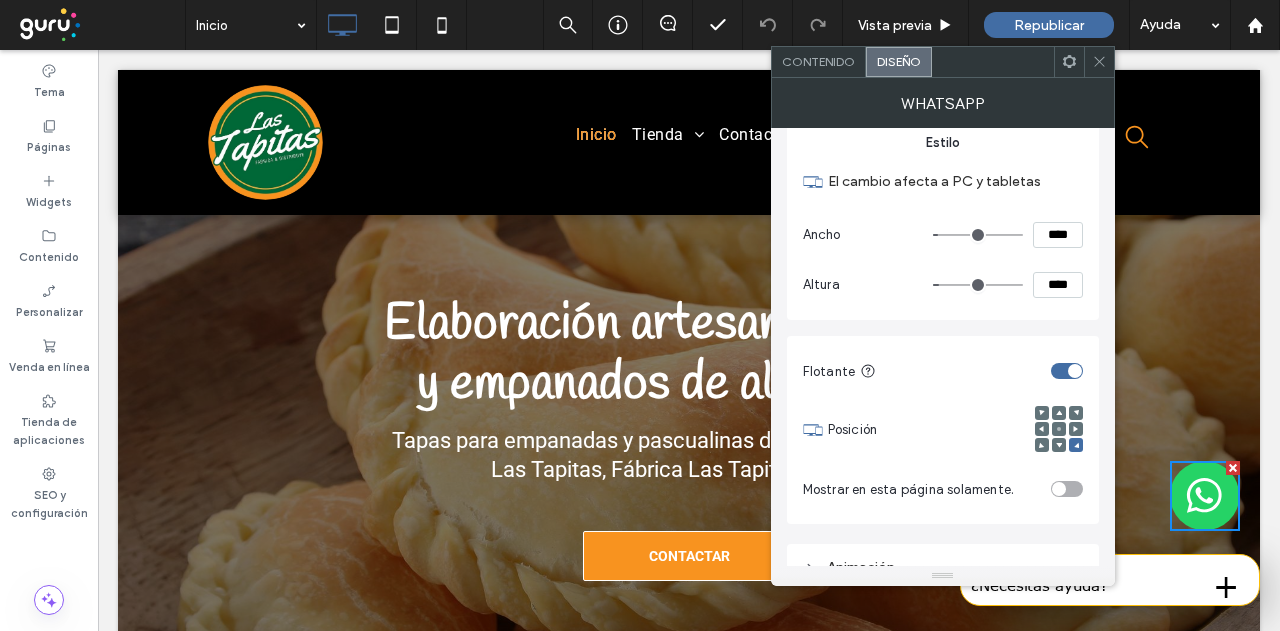 scroll, scrollTop: 200, scrollLeft: 0, axis: vertical 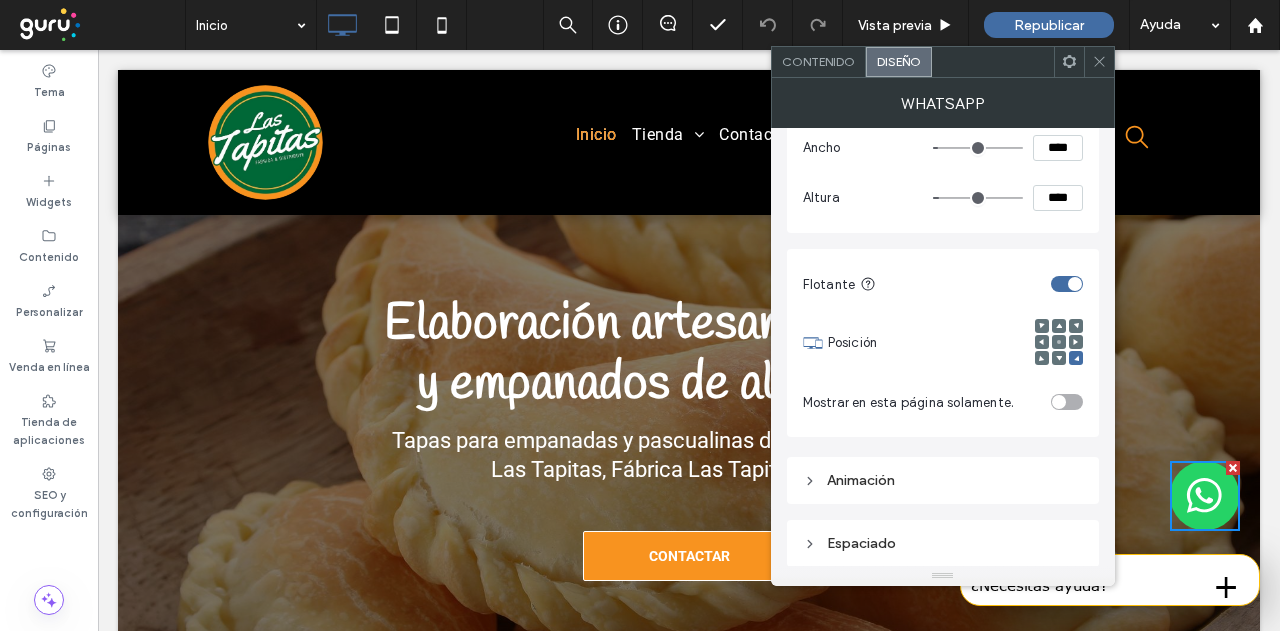 click on "Espaciado" at bounding box center [943, 543] 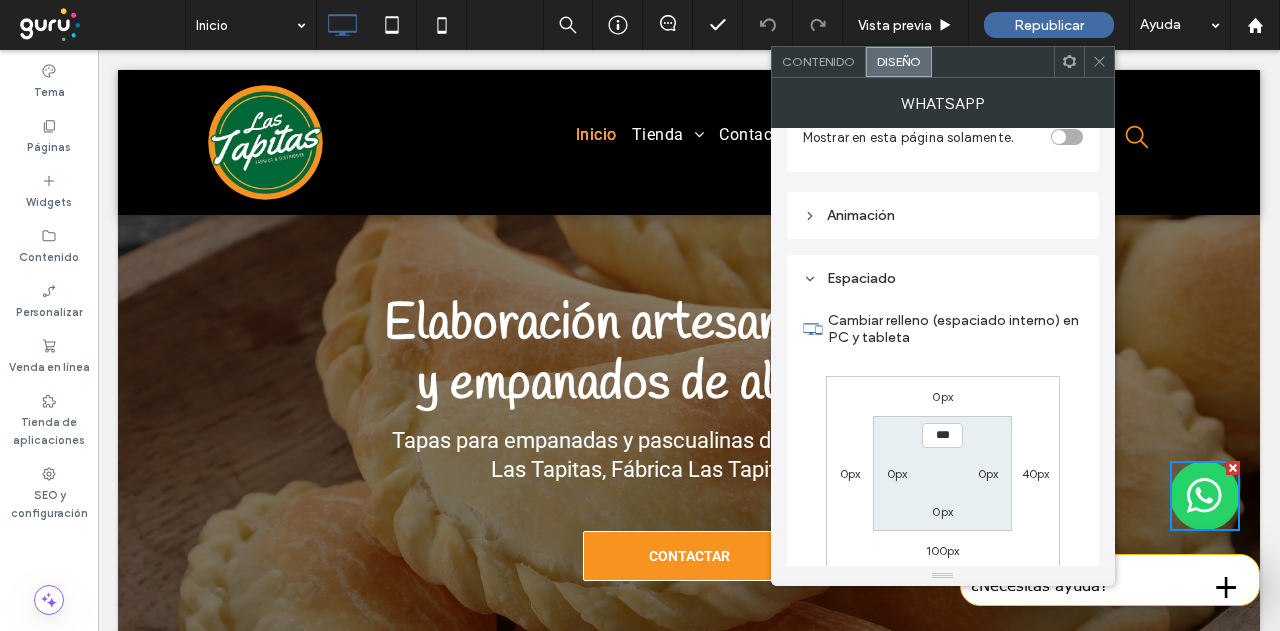 scroll, scrollTop: 632, scrollLeft: 0, axis: vertical 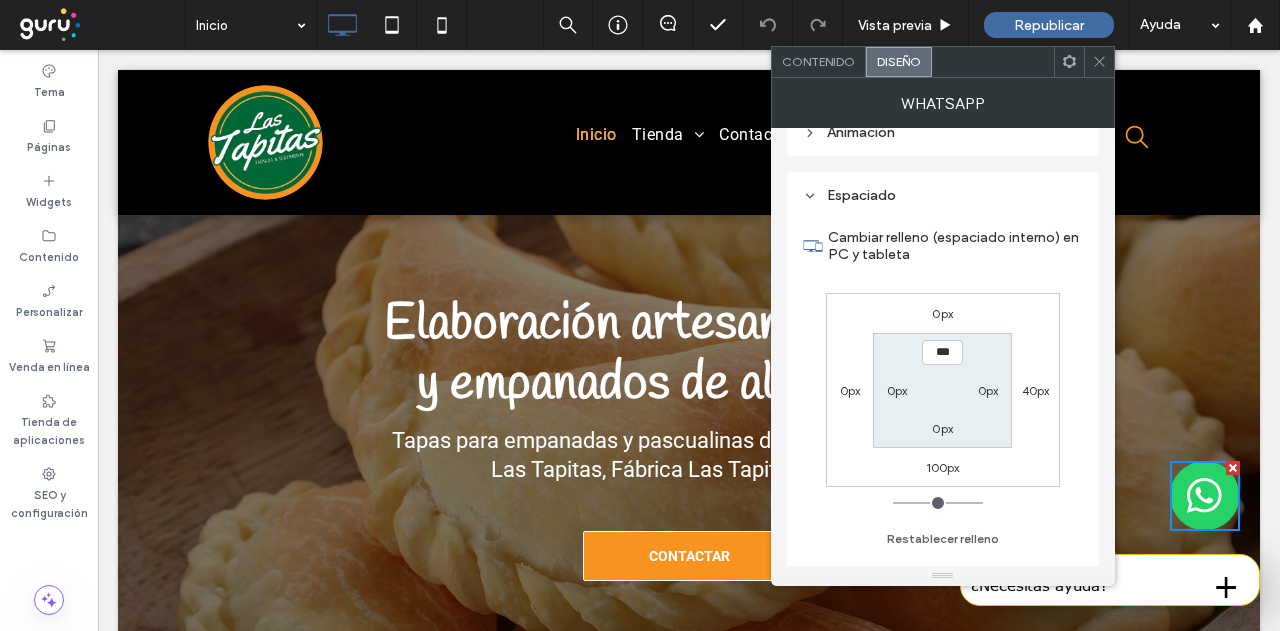 click on "100px" at bounding box center [943, 467] 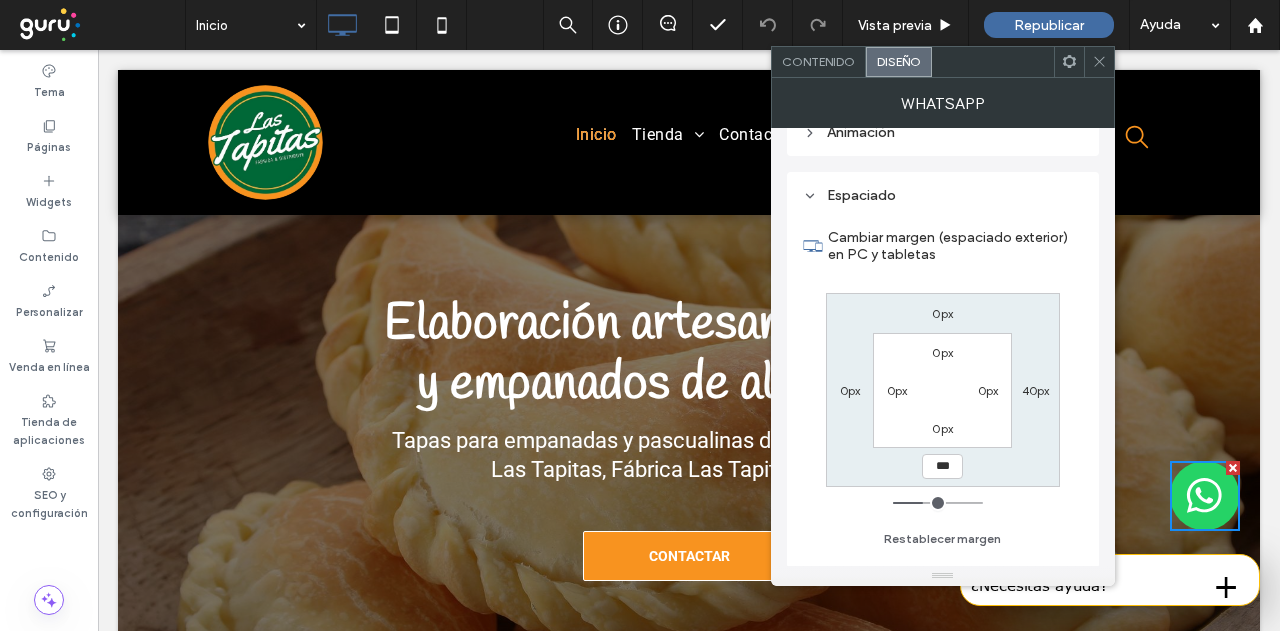 type on "***" 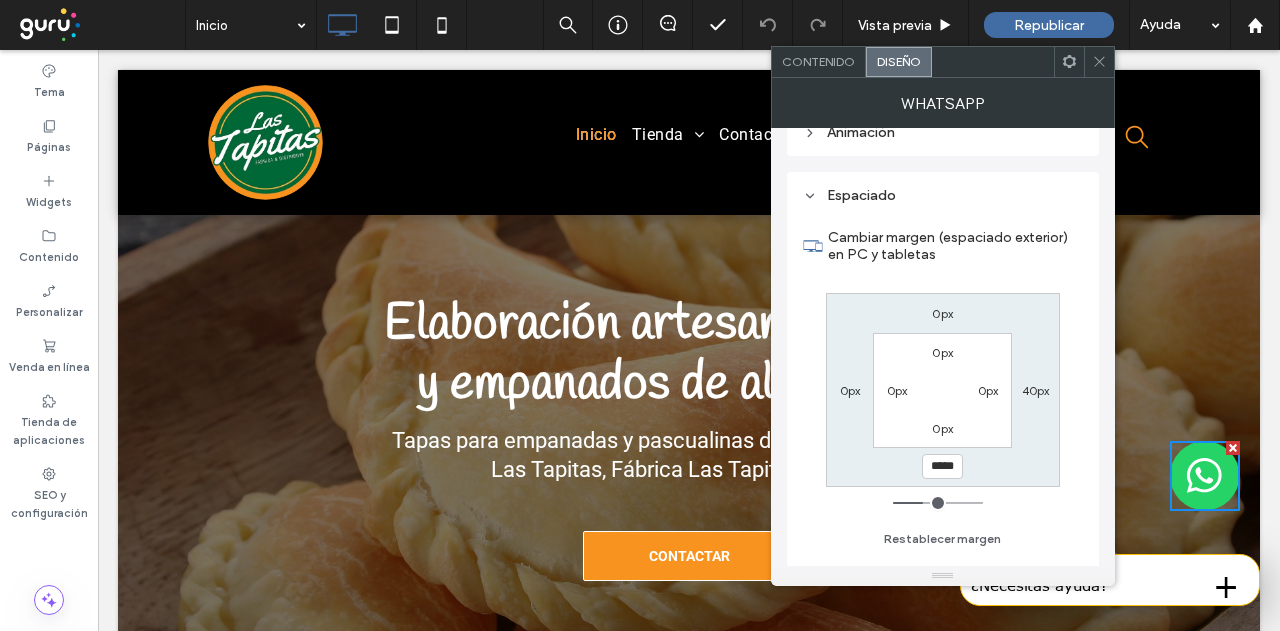 click on "0px 40px ***** 0px 0px 0px 0px 0px" at bounding box center [943, 390] 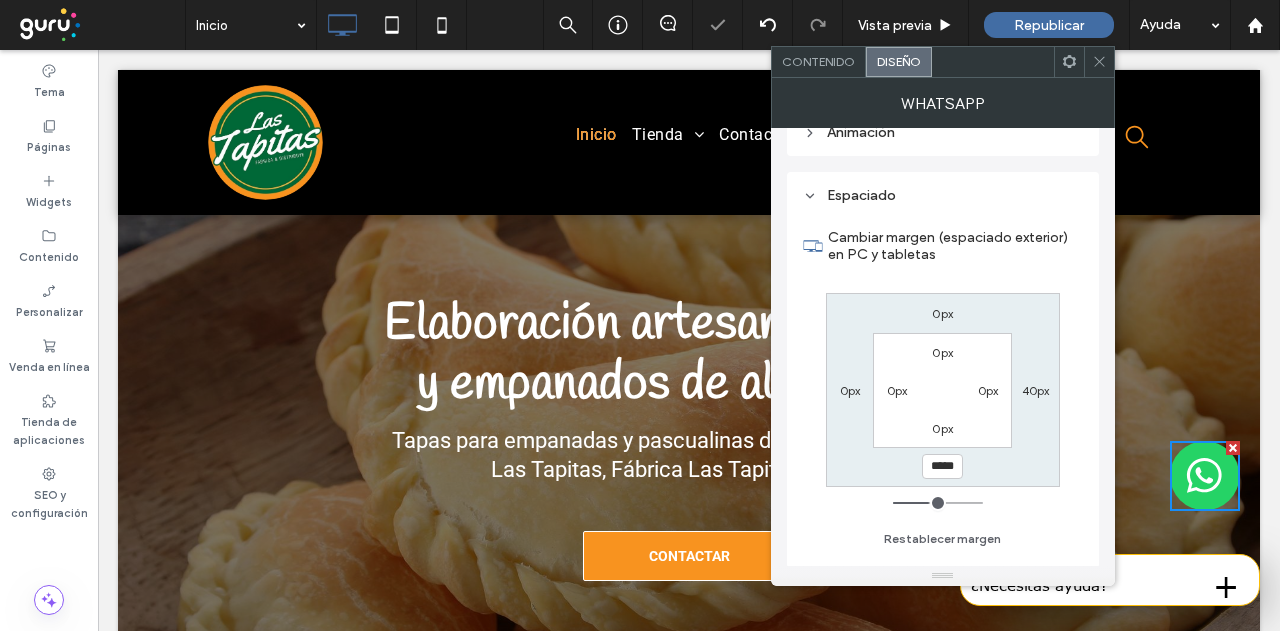 click at bounding box center [1099, 62] 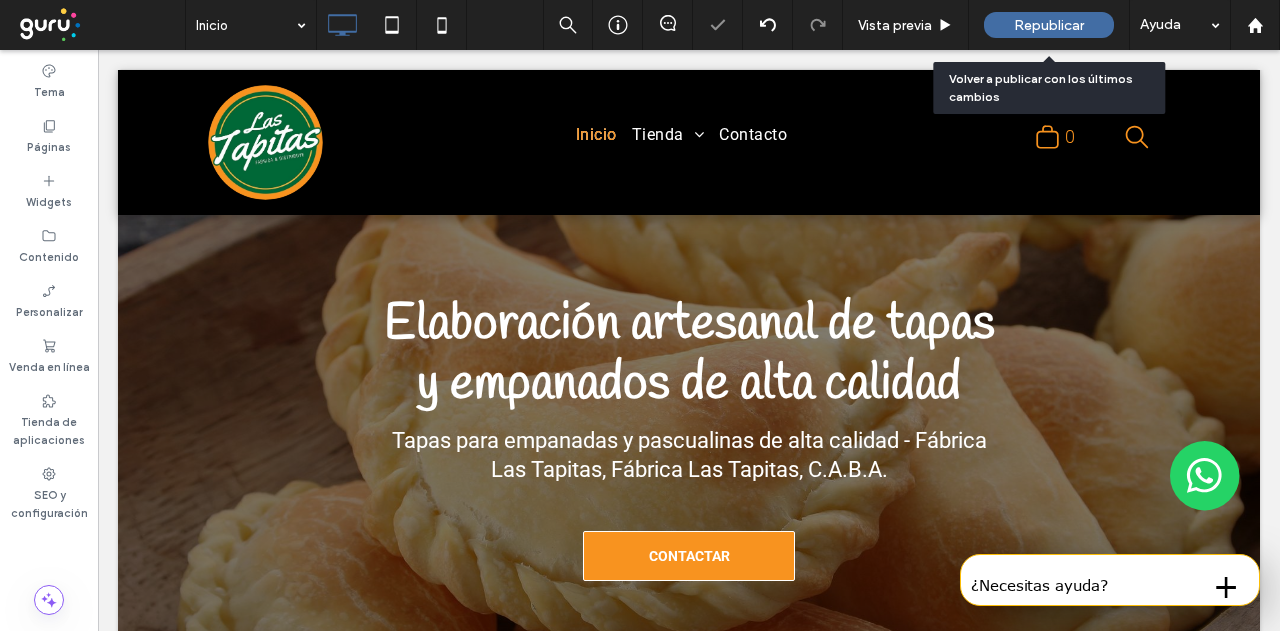 click on "Republicar" at bounding box center [1049, 25] 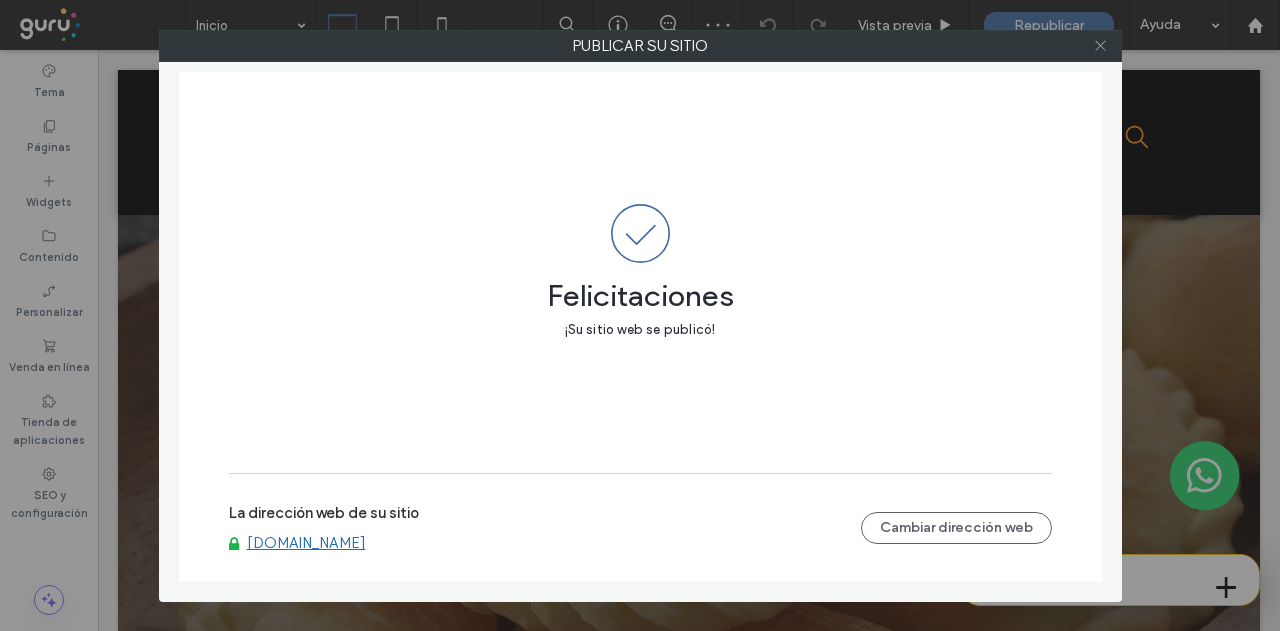click 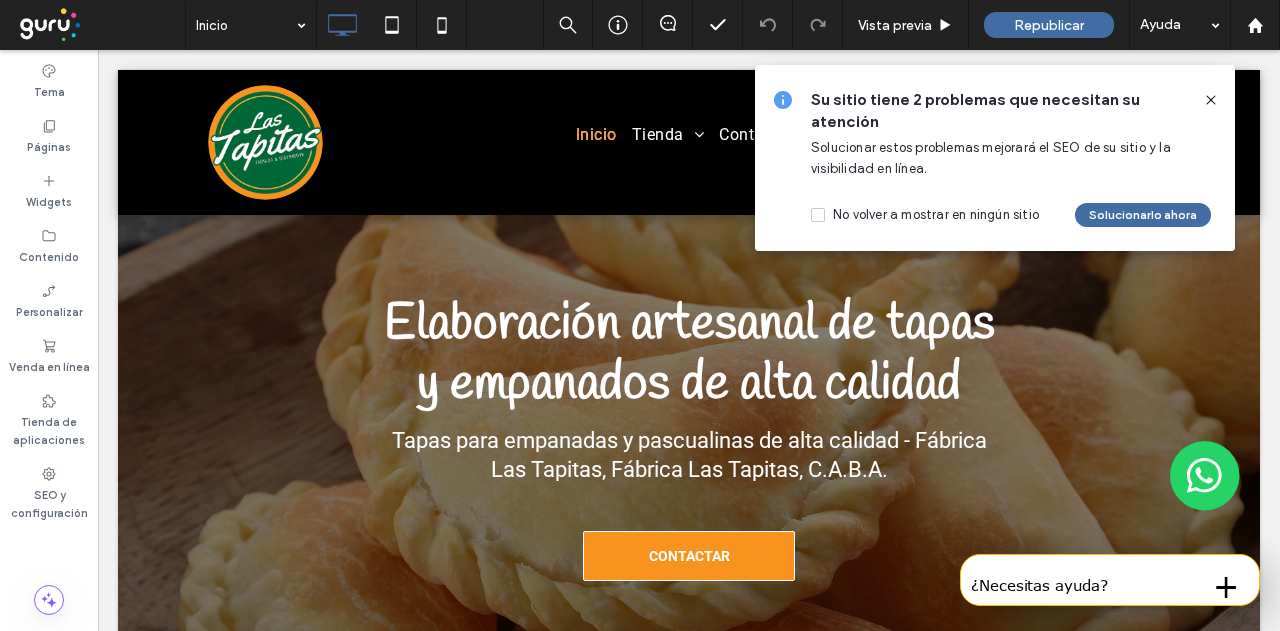 click 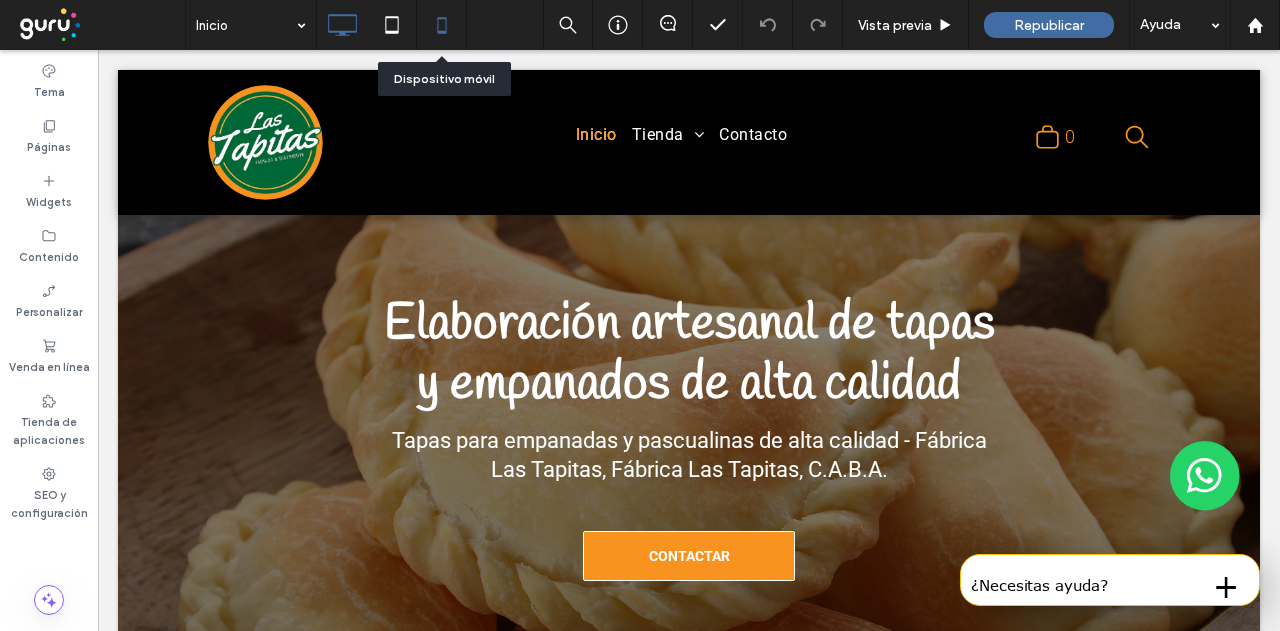 click 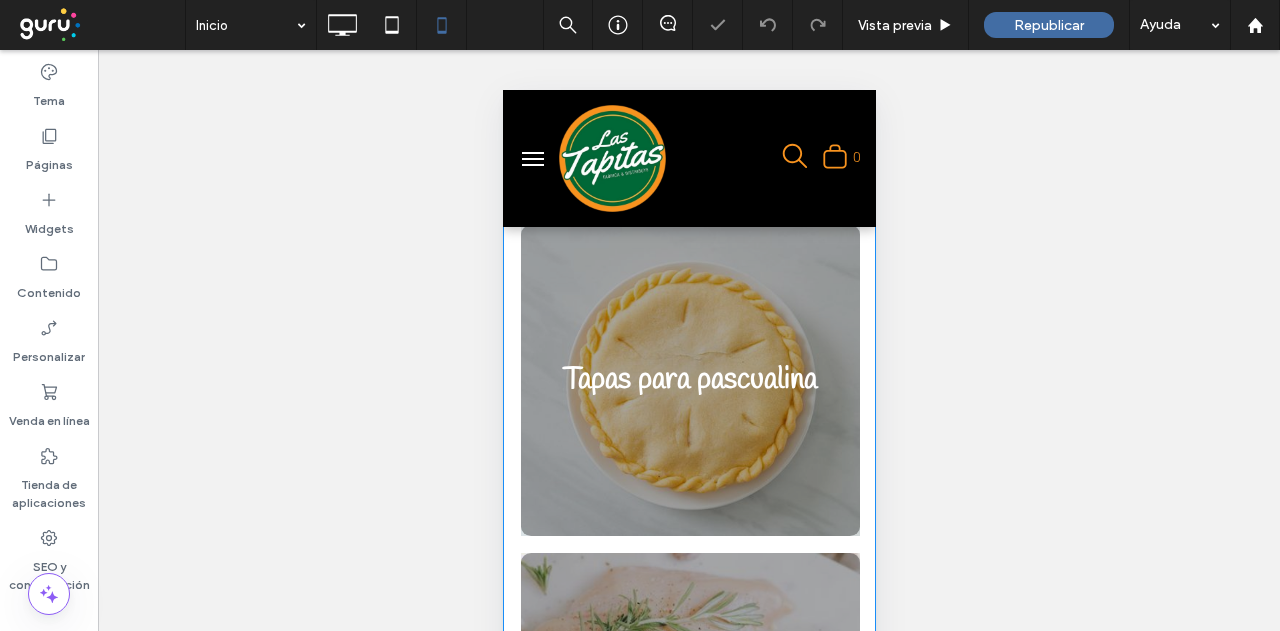 scroll, scrollTop: 1600, scrollLeft: 0, axis: vertical 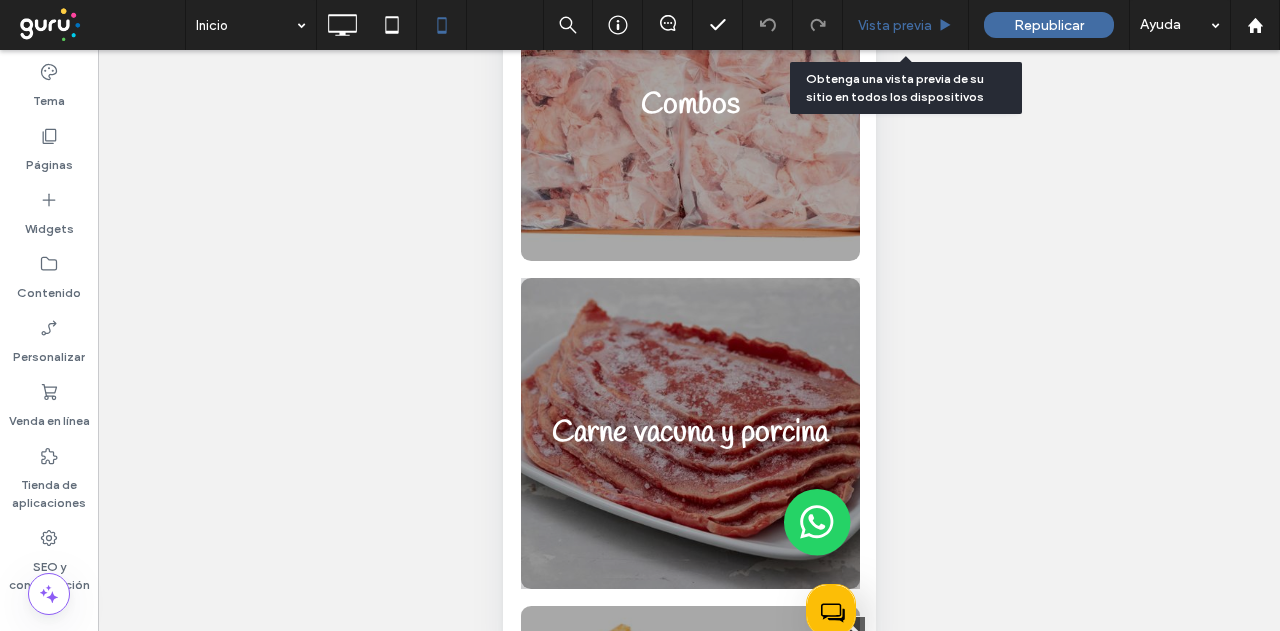 click on "Vista previa" at bounding box center [895, 25] 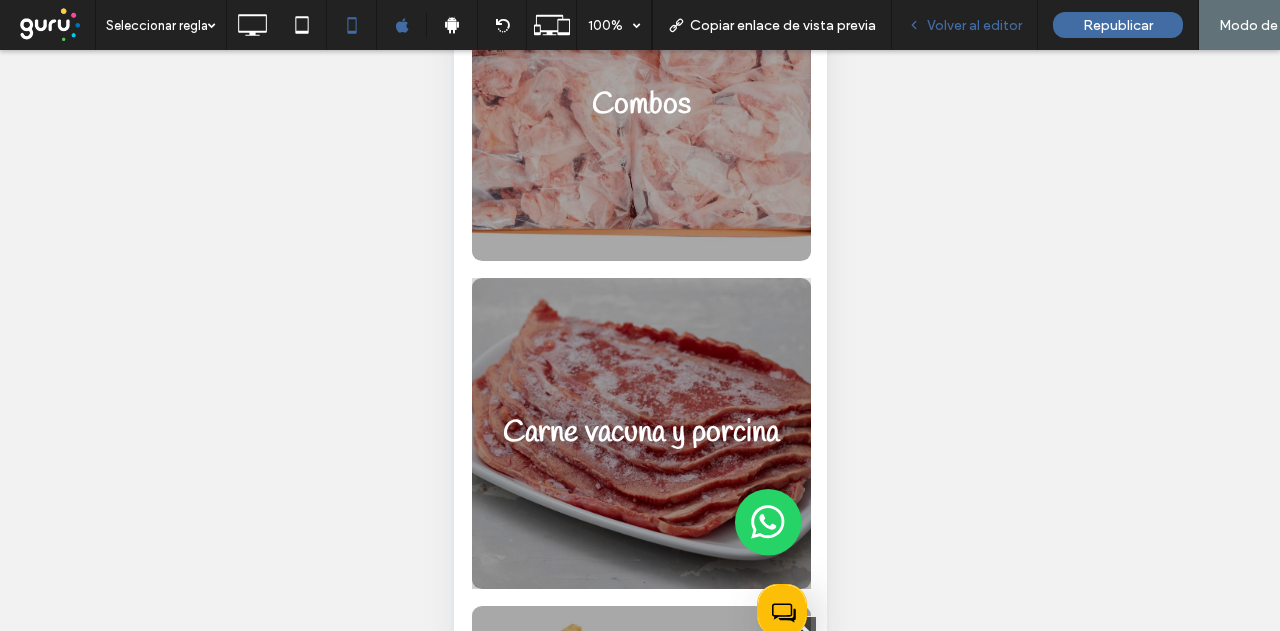 click on "Volver al editor" at bounding box center (974, 25) 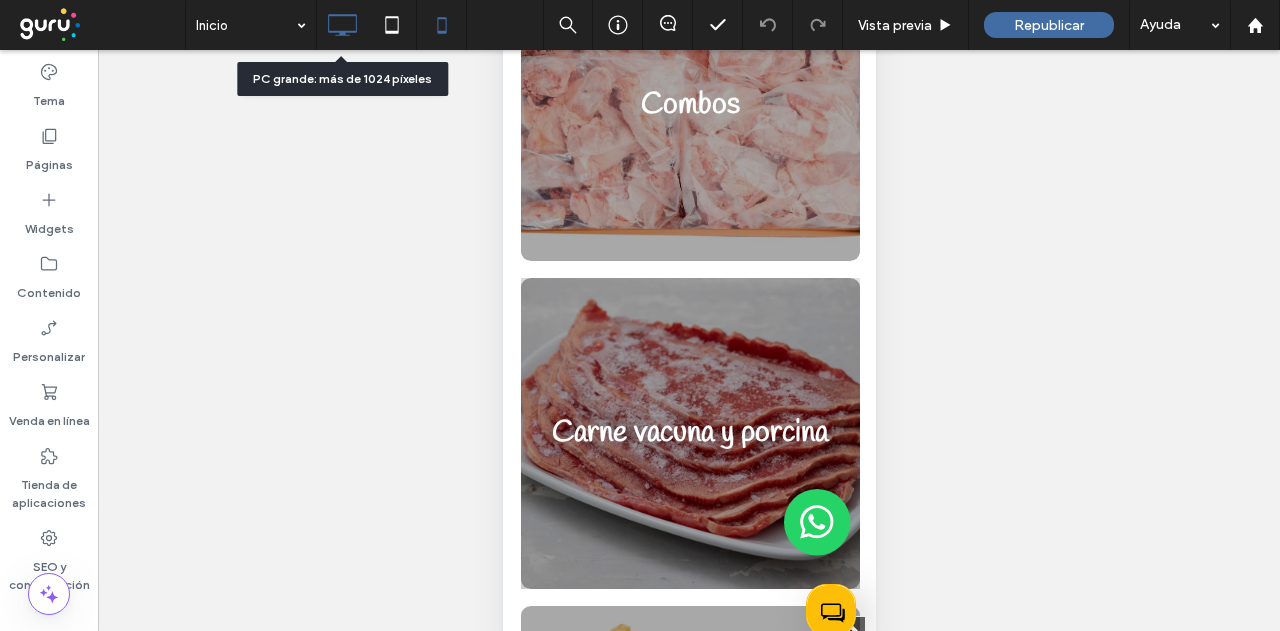 click 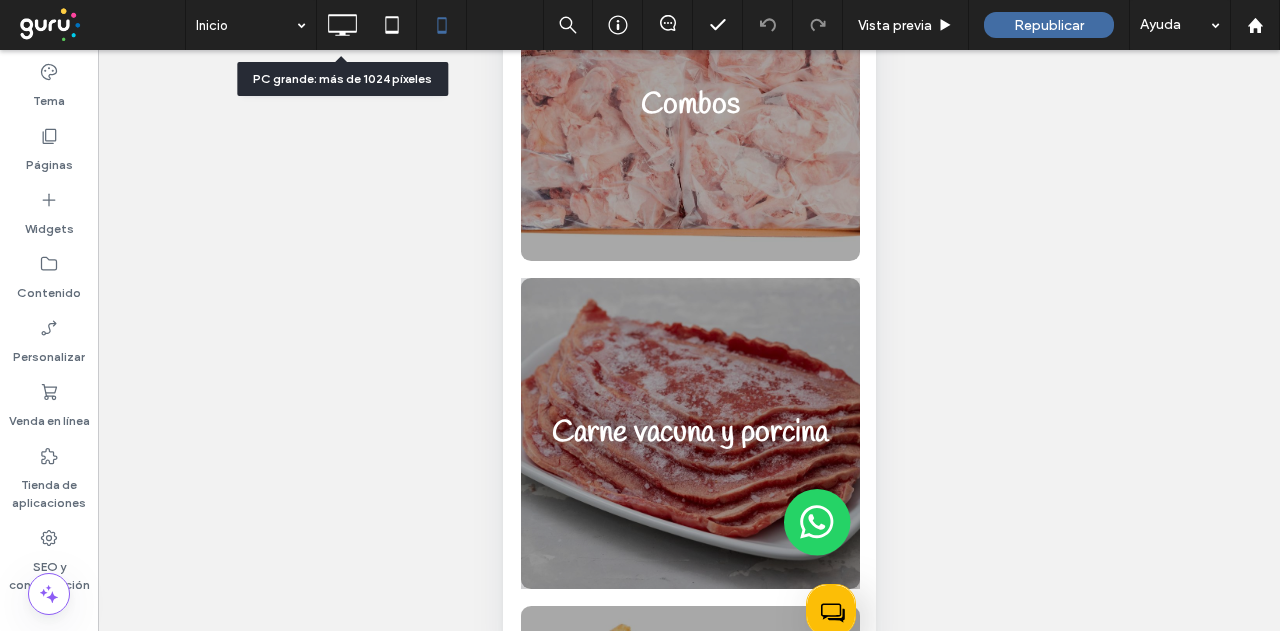 scroll, scrollTop: 0, scrollLeft: 0, axis: both 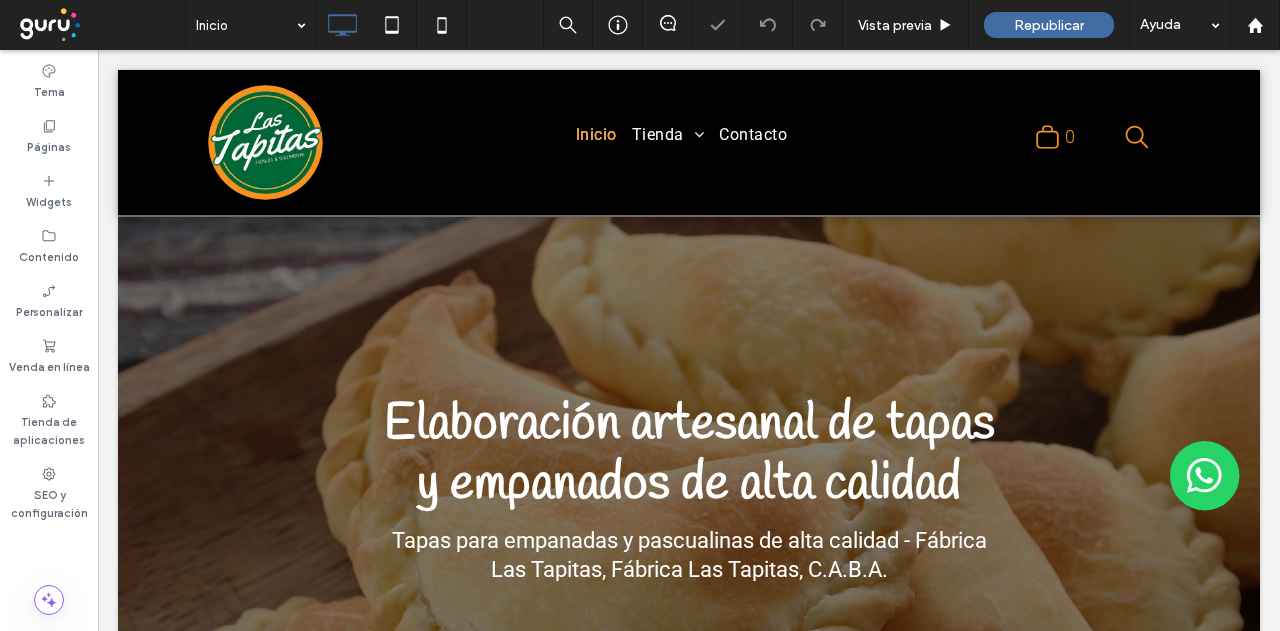 click at bounding box center [1110, 416] 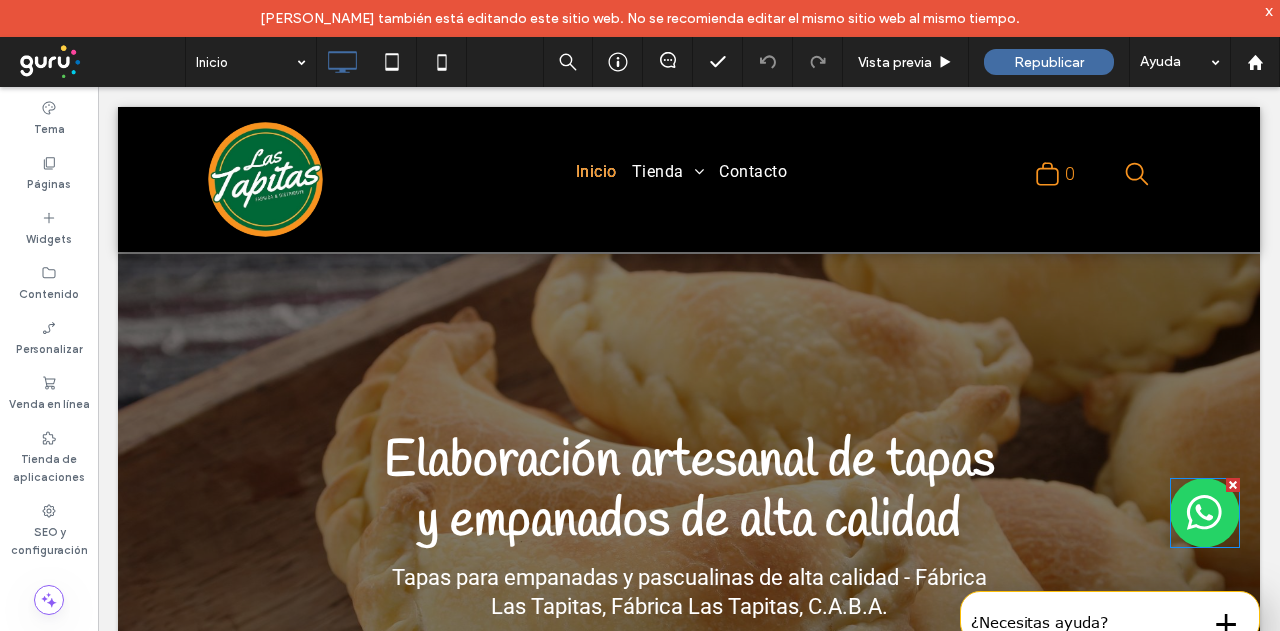 scroll, scrollTop: 0, scrollLeft: 0, axis: both 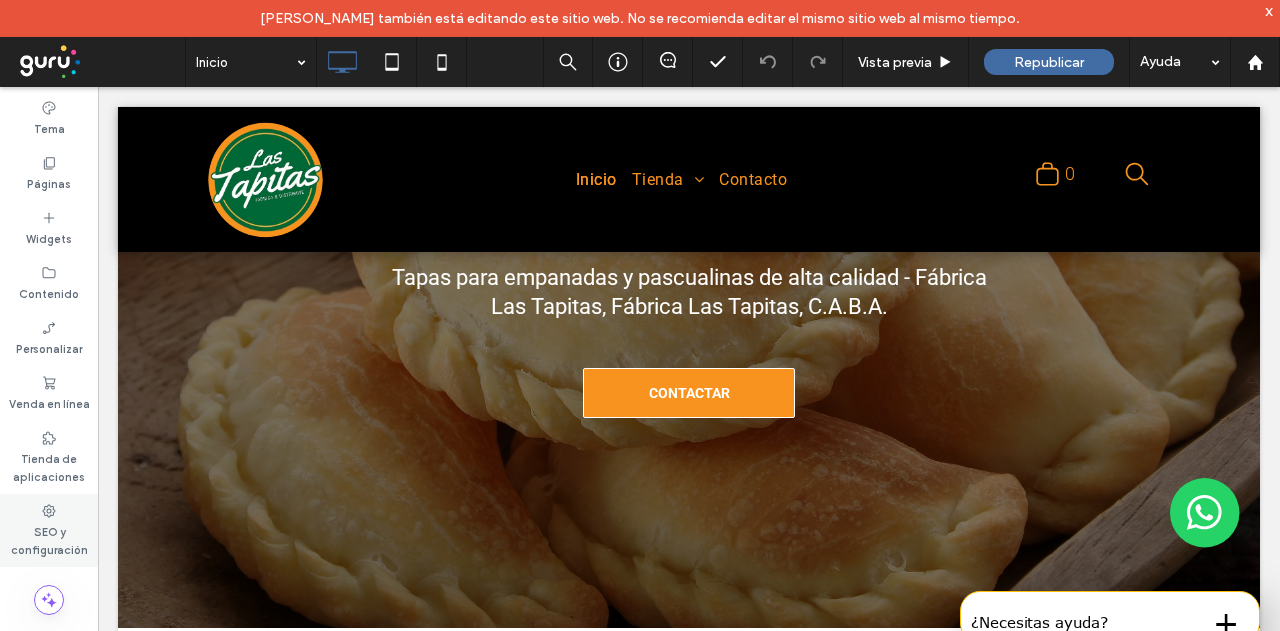 click 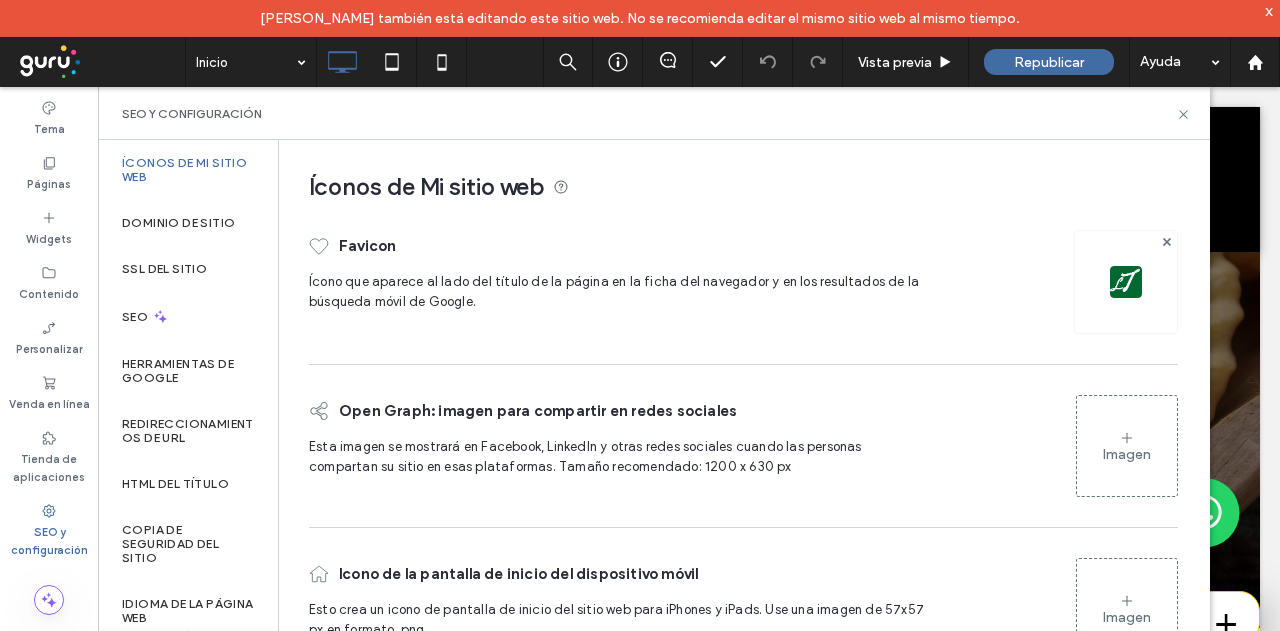 click on "Imagen" at bounding box center [1127, 454] 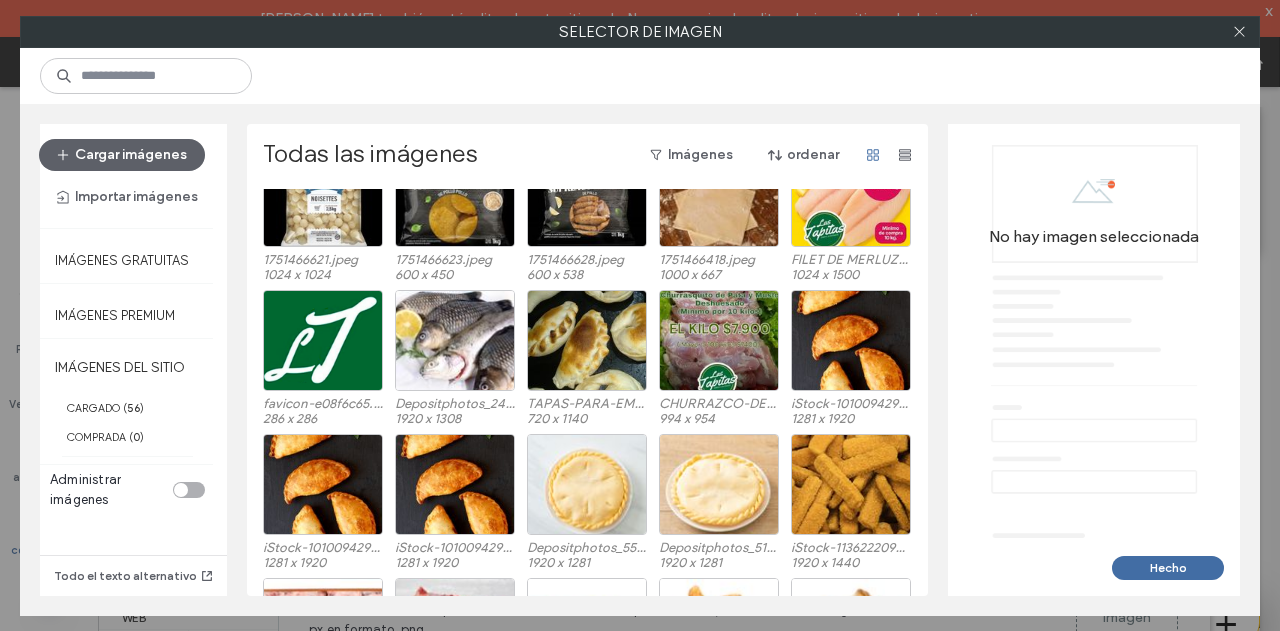 scroll, scrollTop: 608, scrollLeft: 0, axis: vertical 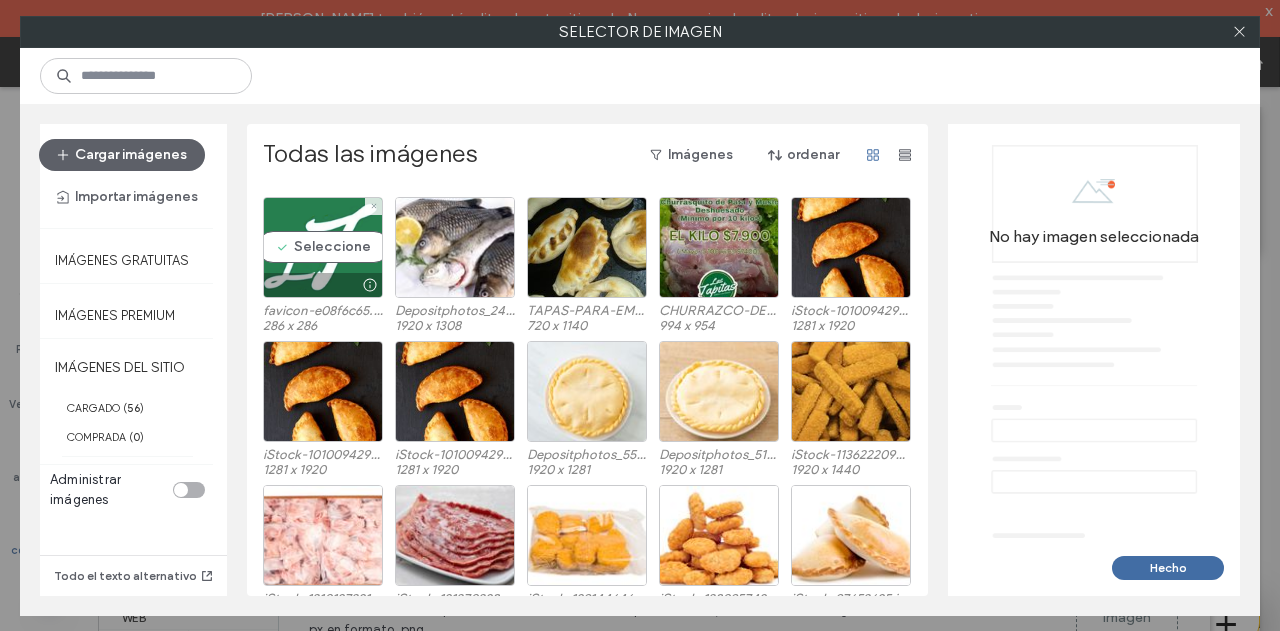 click on "Seleccione" at bounding box center (323, 247) 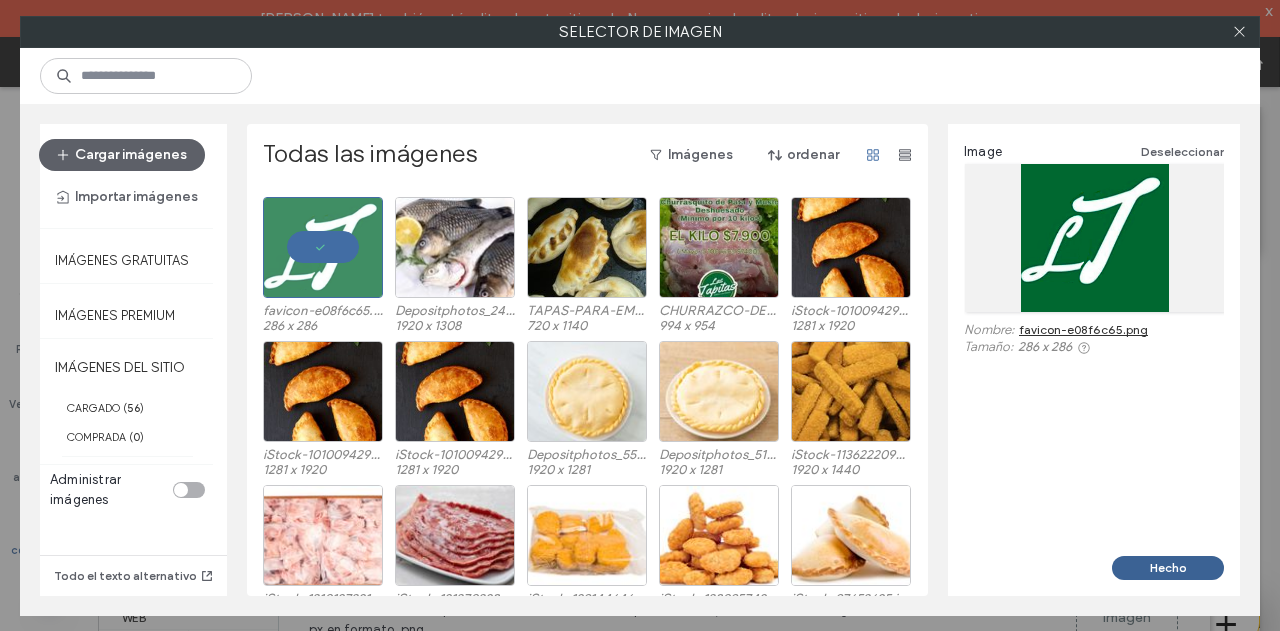 click on "Hecho" at bounding box center (1168, 568) 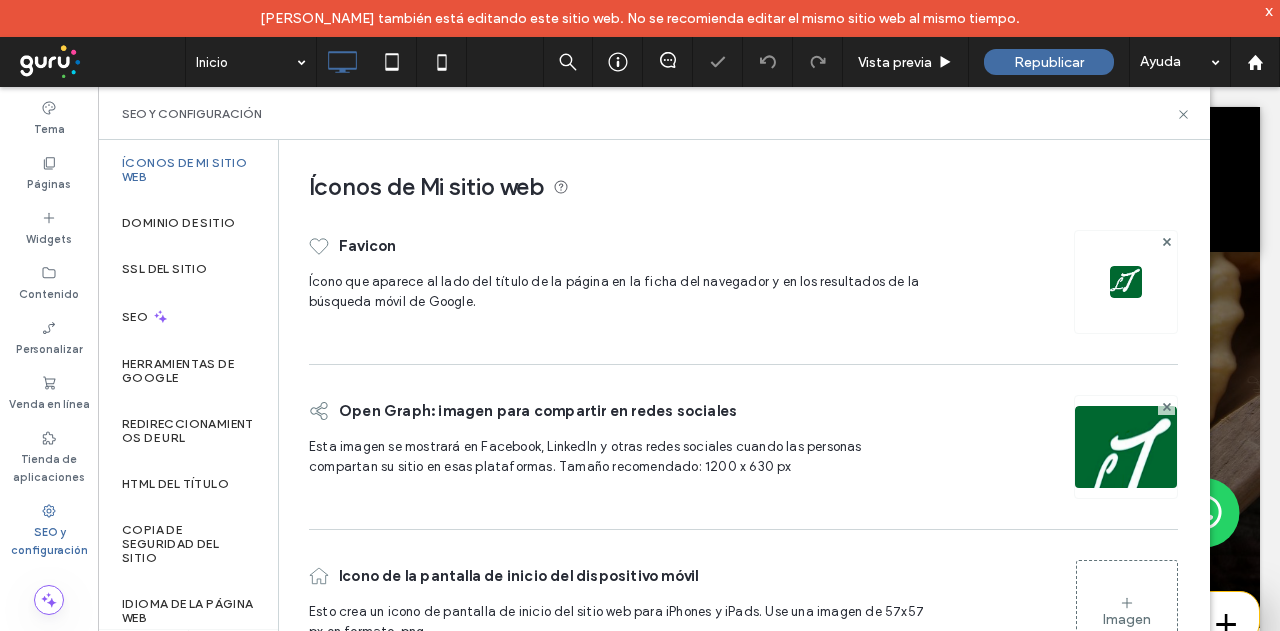 click on "Imagen" at bounding box center [1127, 611] 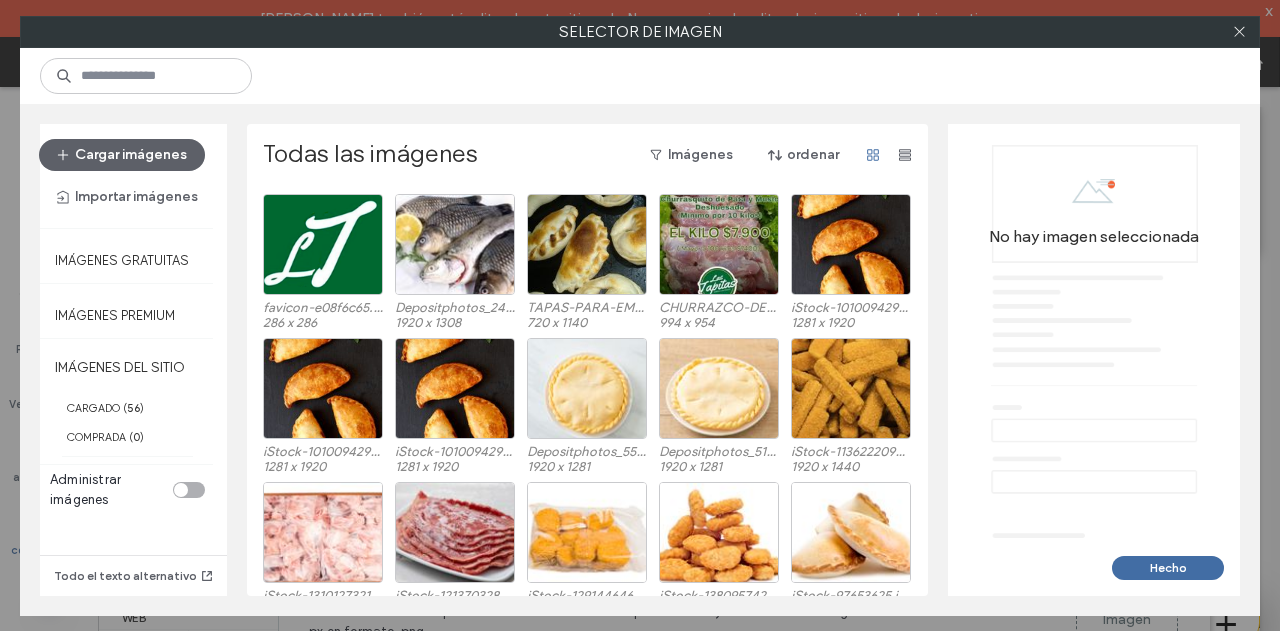 scroll, scrollTop: 428, scrollLeft: 0, axis: vertical 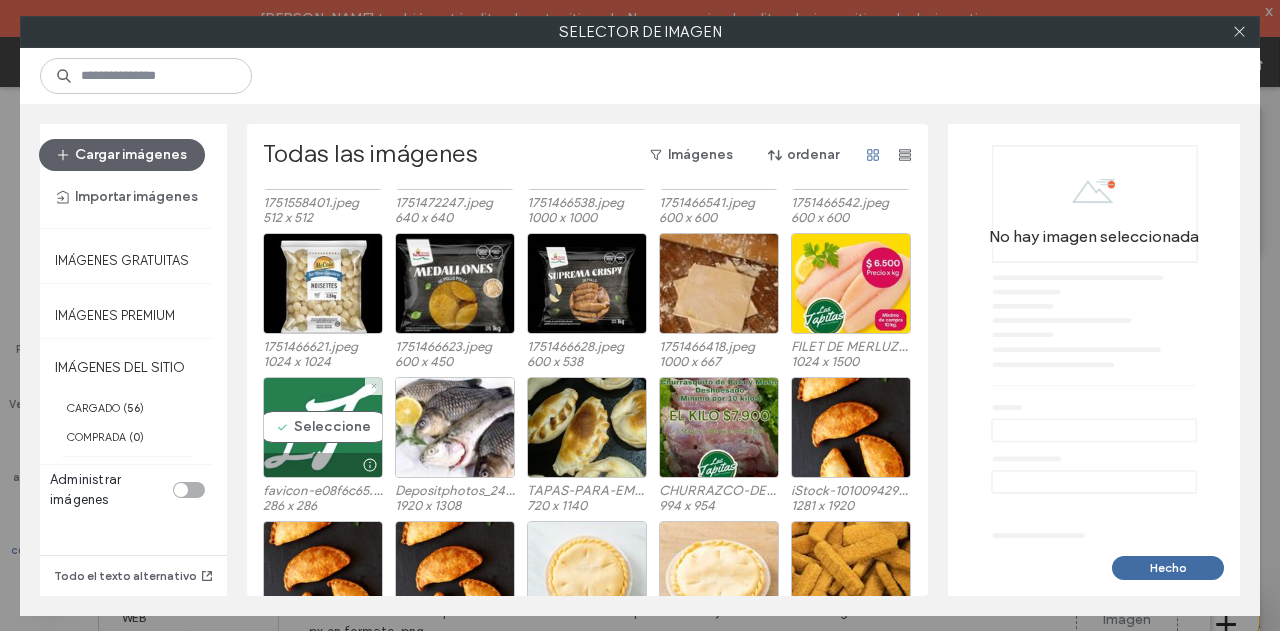 click on "Seleccione" at bounding box center (323, 427) 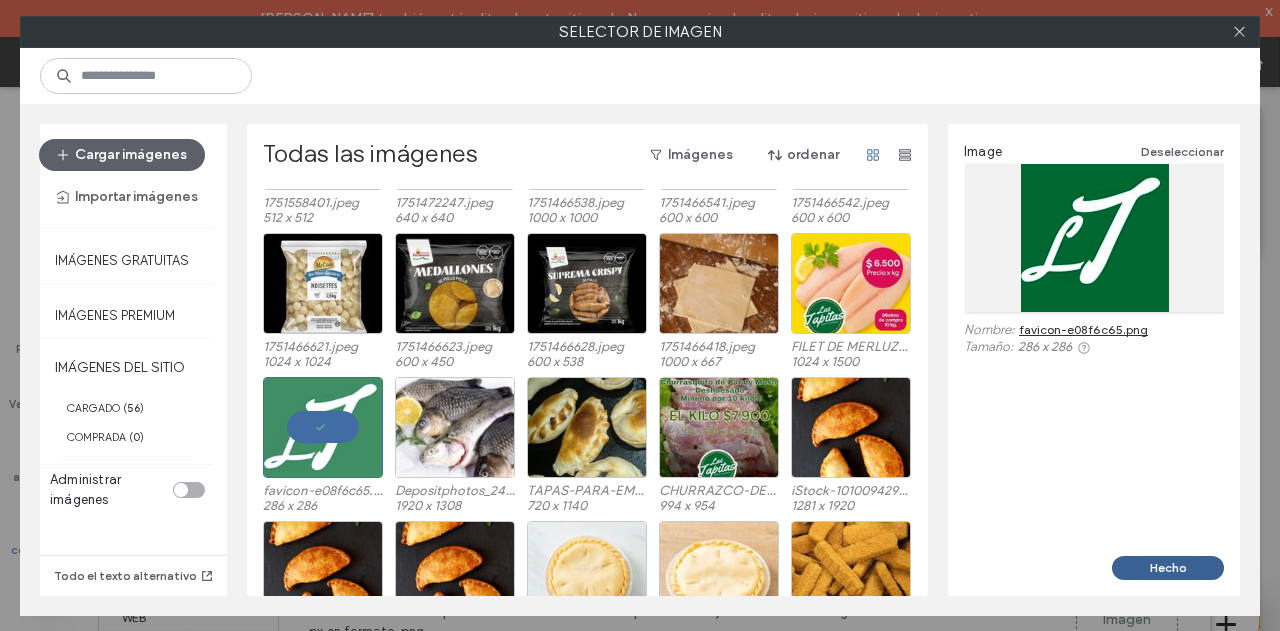 click on "Hecho" at bounding box center (1168, 568) 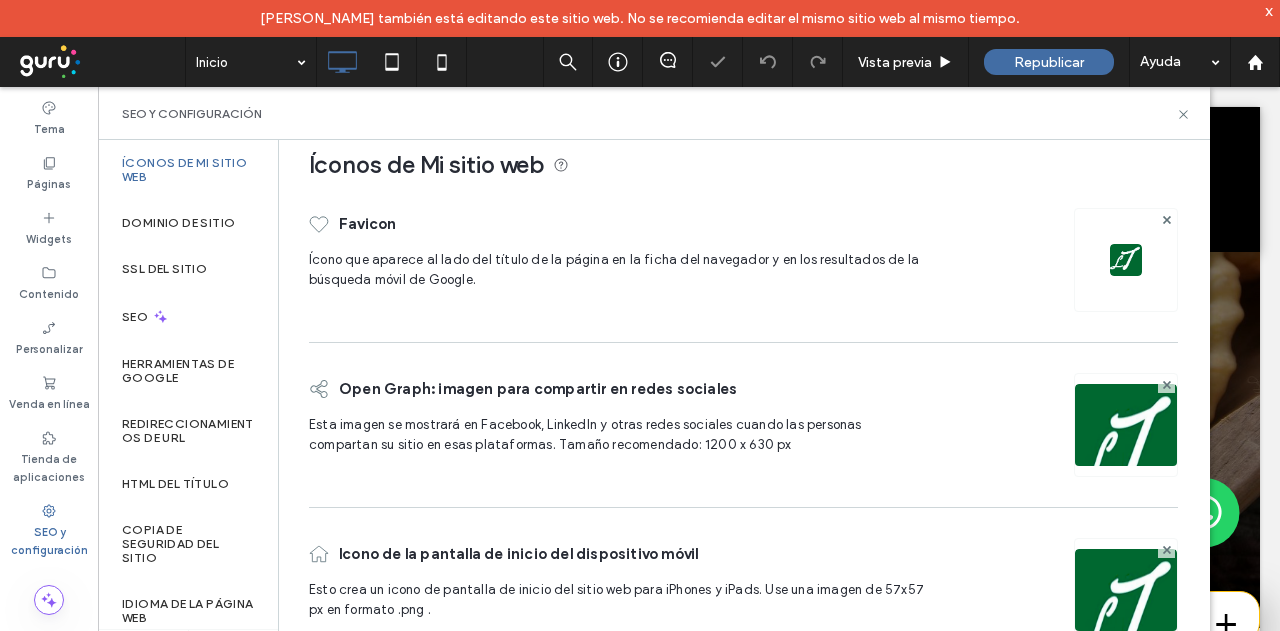 scroll, scrollTop: 35, scrollLeft: 0, axis: vertical 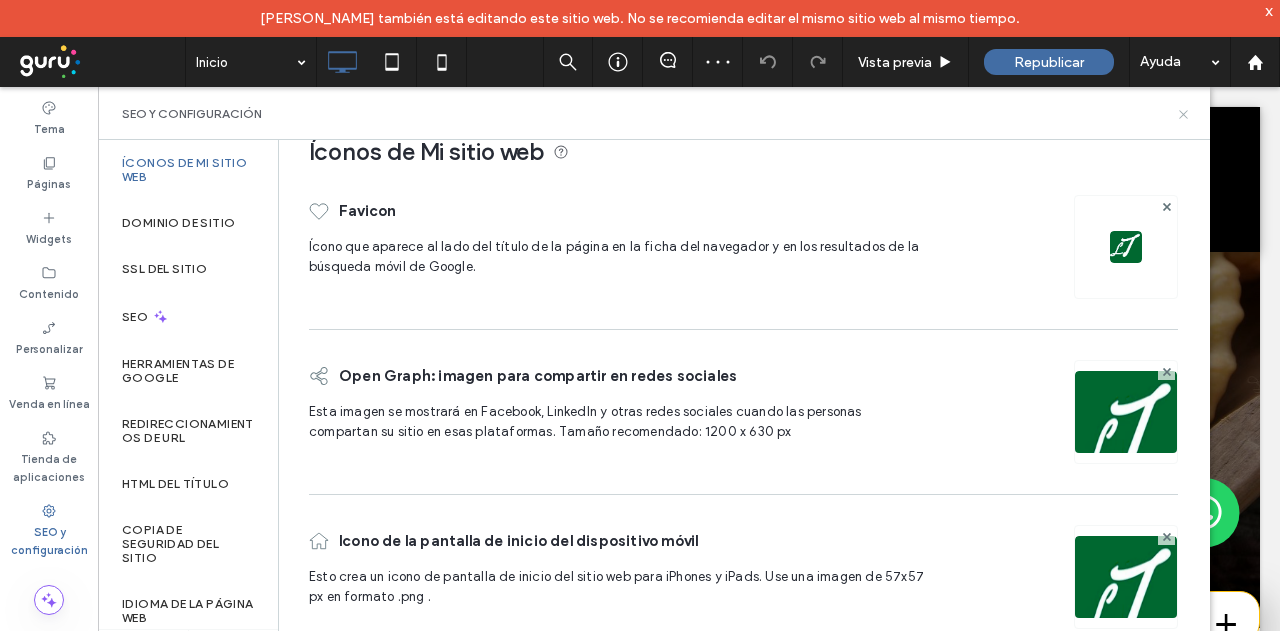 click 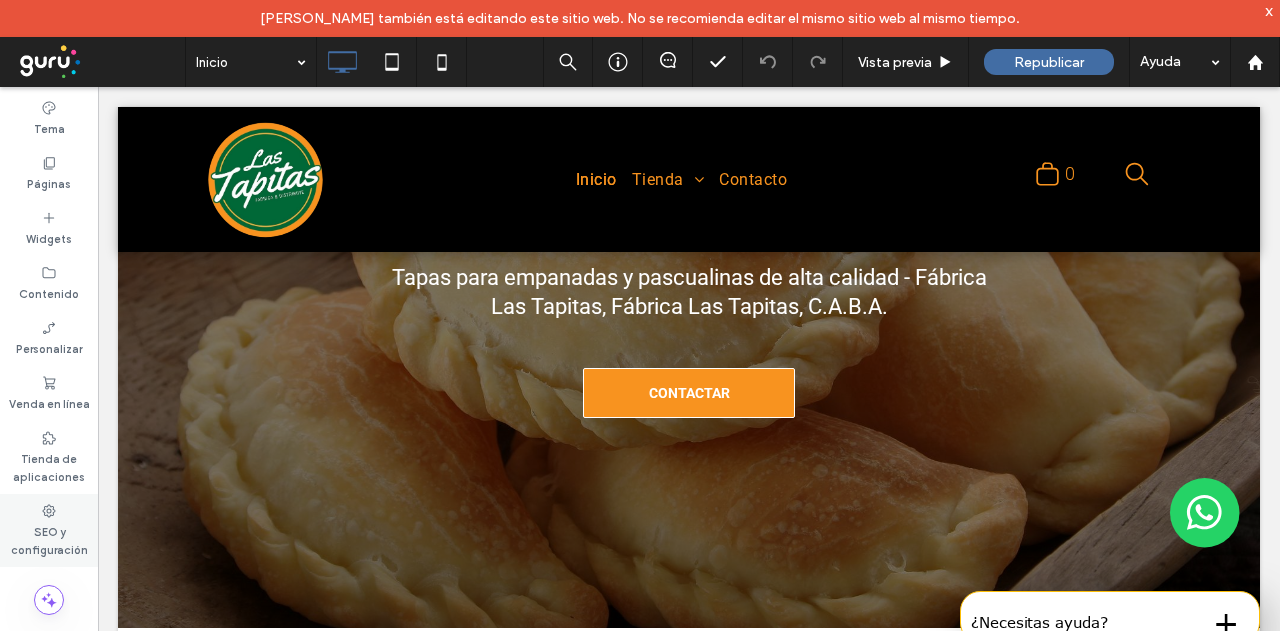 click on "SEO y configuración" at bounding box center (49, 539) 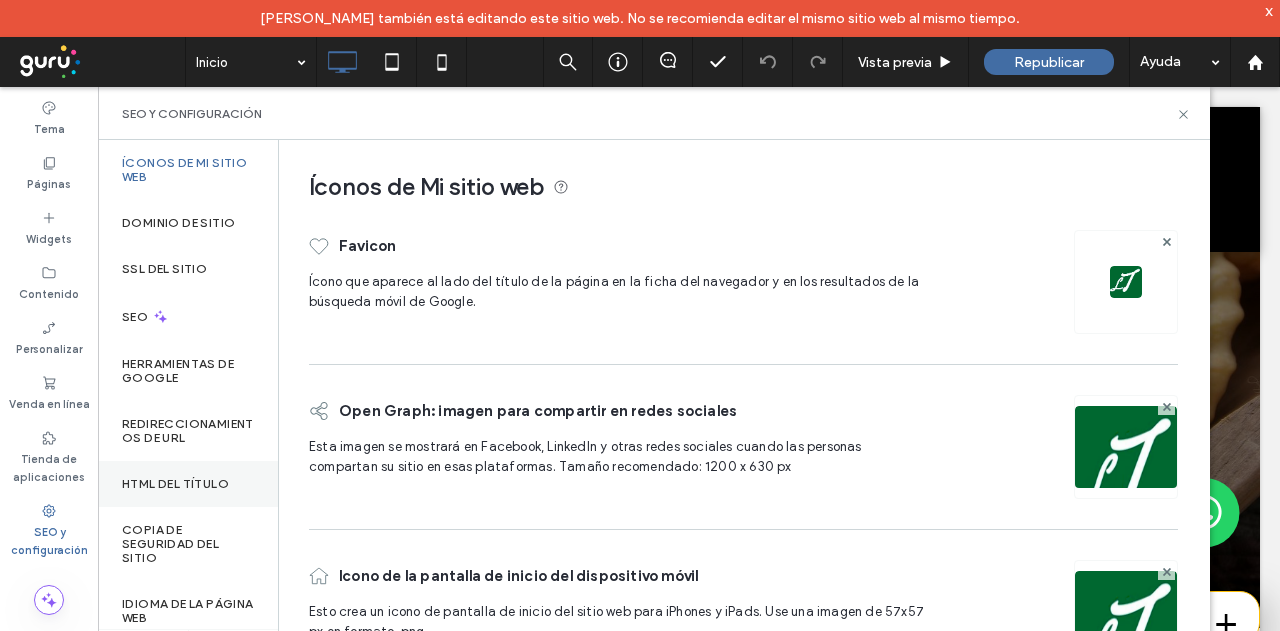 click on "HTML del título" at bounding box center (175, 484) 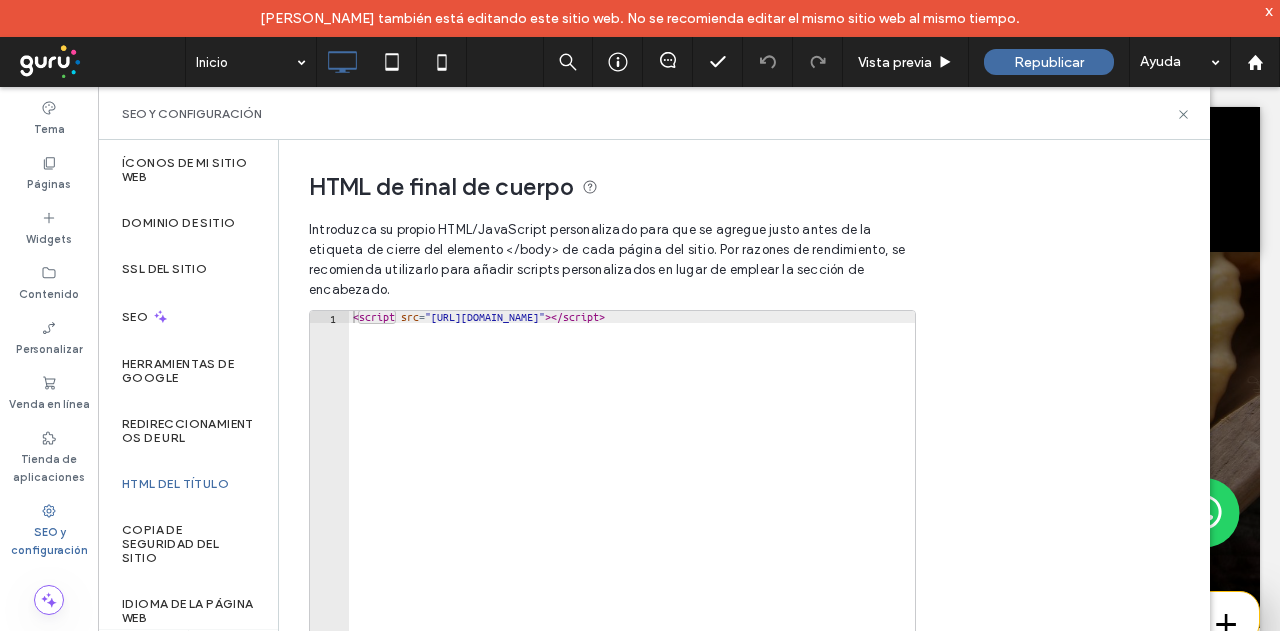 type on "**********" 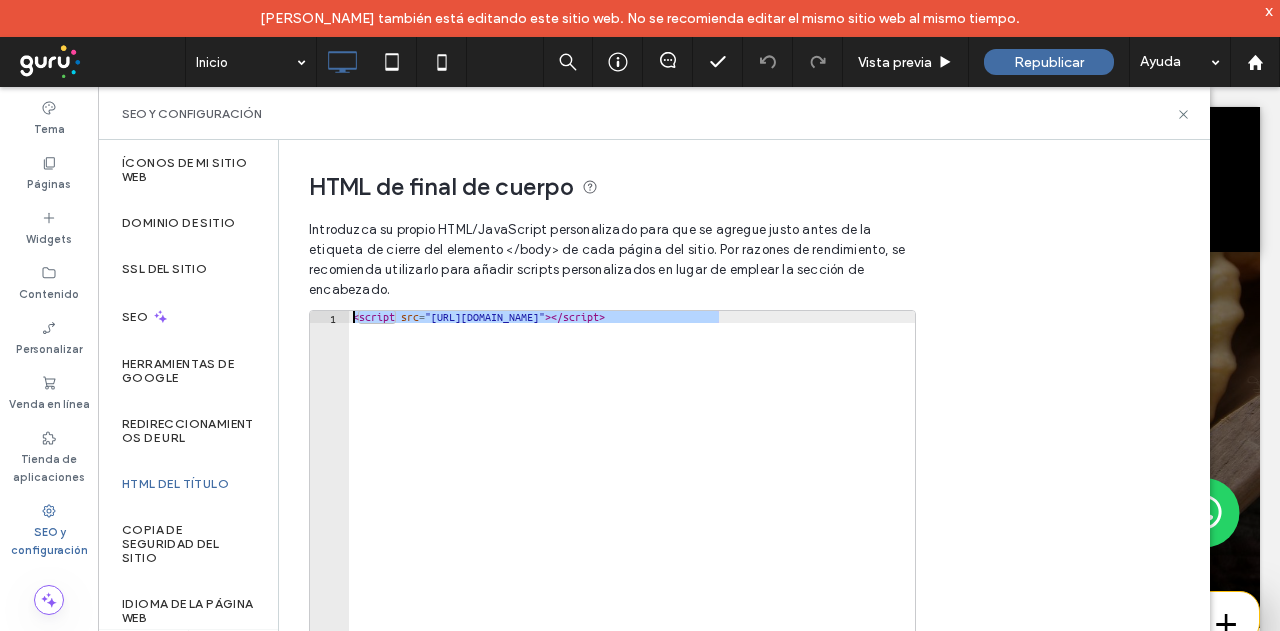 scroll, scrollTop: 0, scrollLeft: 64, axis: horizontal 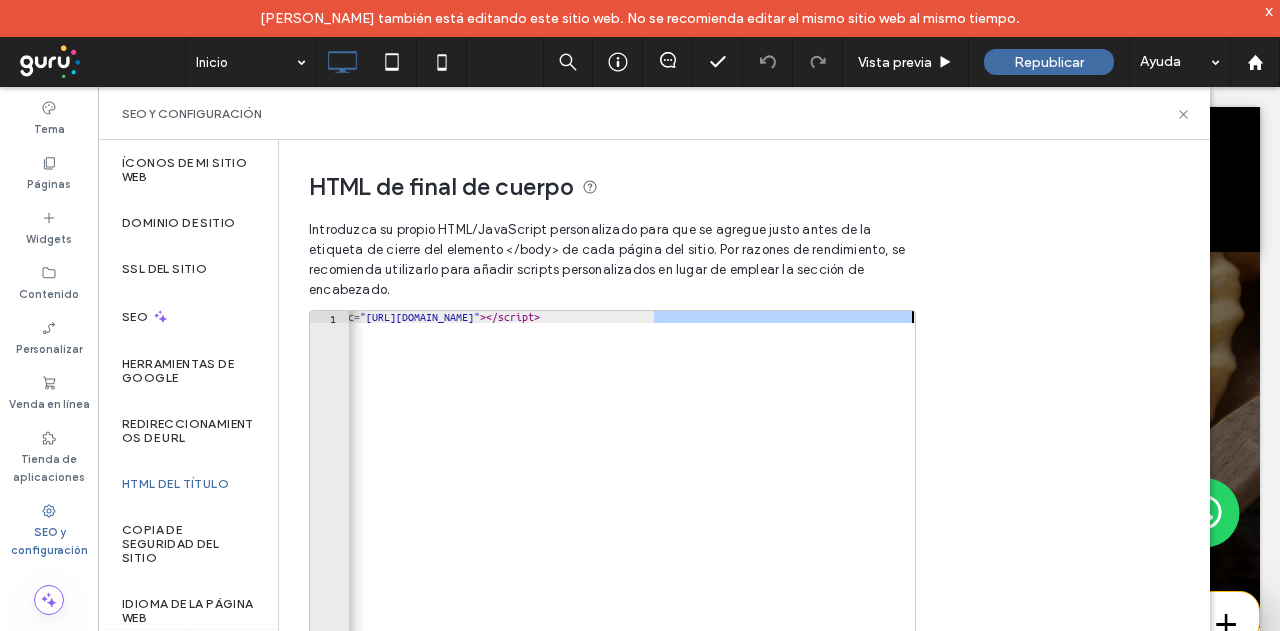 drag, startPoint x: 719, startPoint y: 315, endPoint x: 910, endPoint y: 343, distance: 193.04144 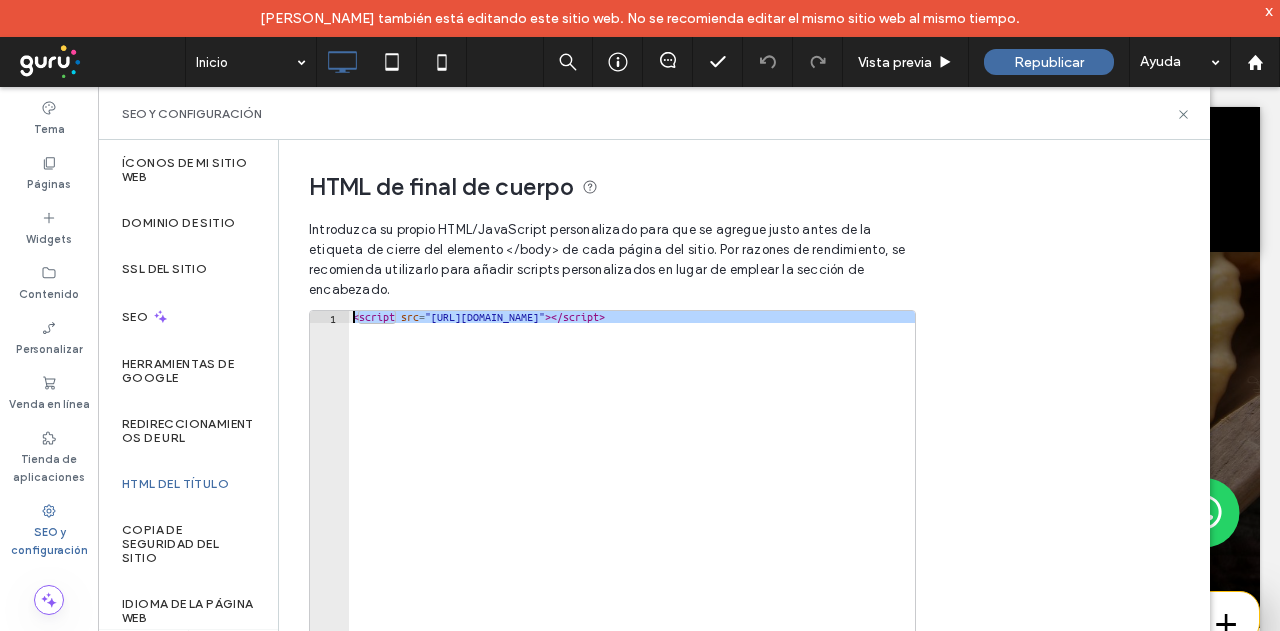 scroll, scrollTop: 0, scrollLeft: 0, axis: both 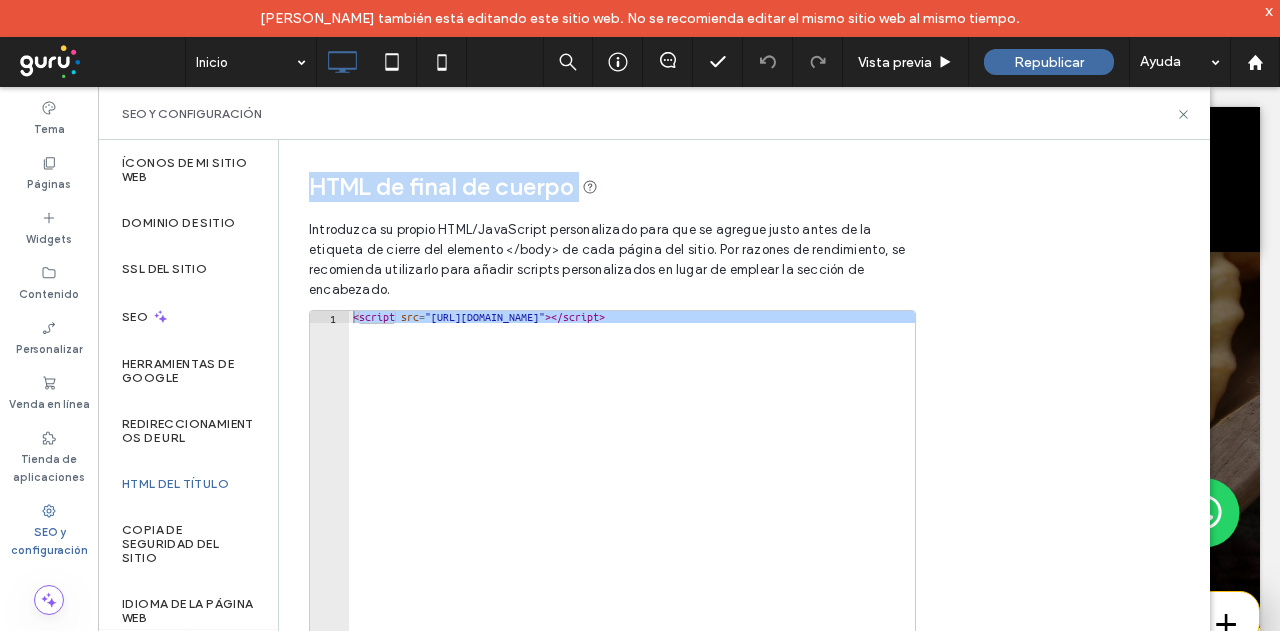 drag, startPoint x: 588, startPoint y: 186, endPoint x: 308, endPoint y: 185, distance: 280.0018 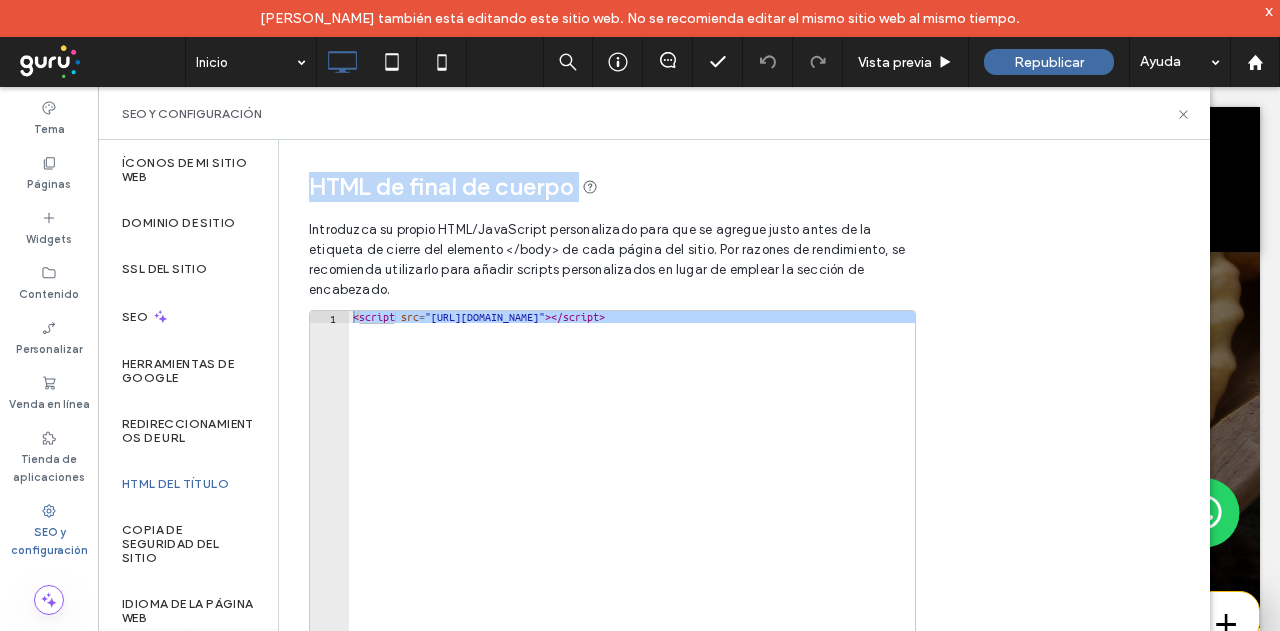 click on "**********" at bounding box center (603, 471) 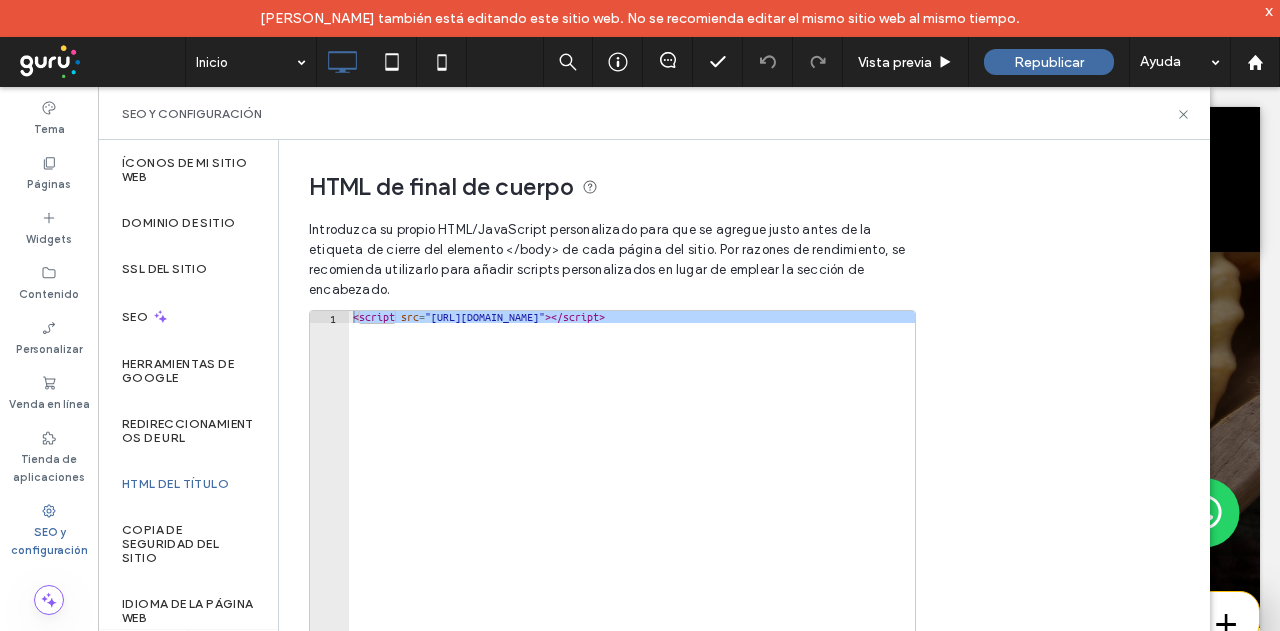 click on "< script   src = "[URL][DOMAIN_NAME]" > </ script >" at bounding box center [632, 510] 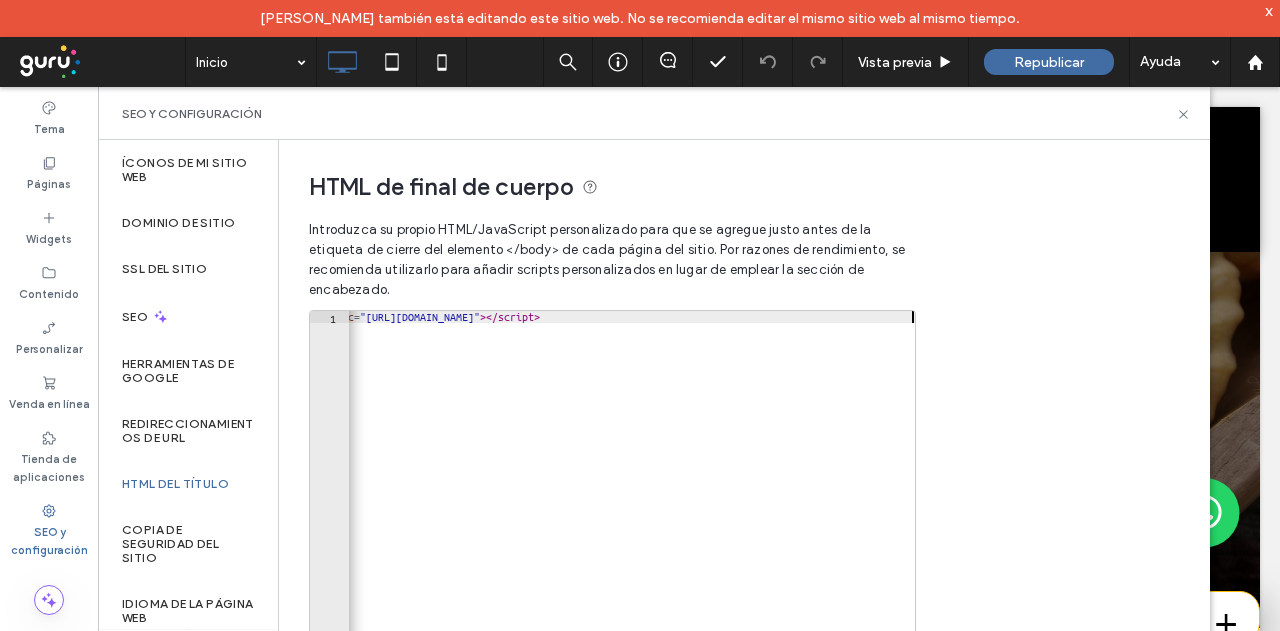 click on "< script   src = "[URL][DOMAIN_NAME]" > </ script >" at bounding box center [600, 515] 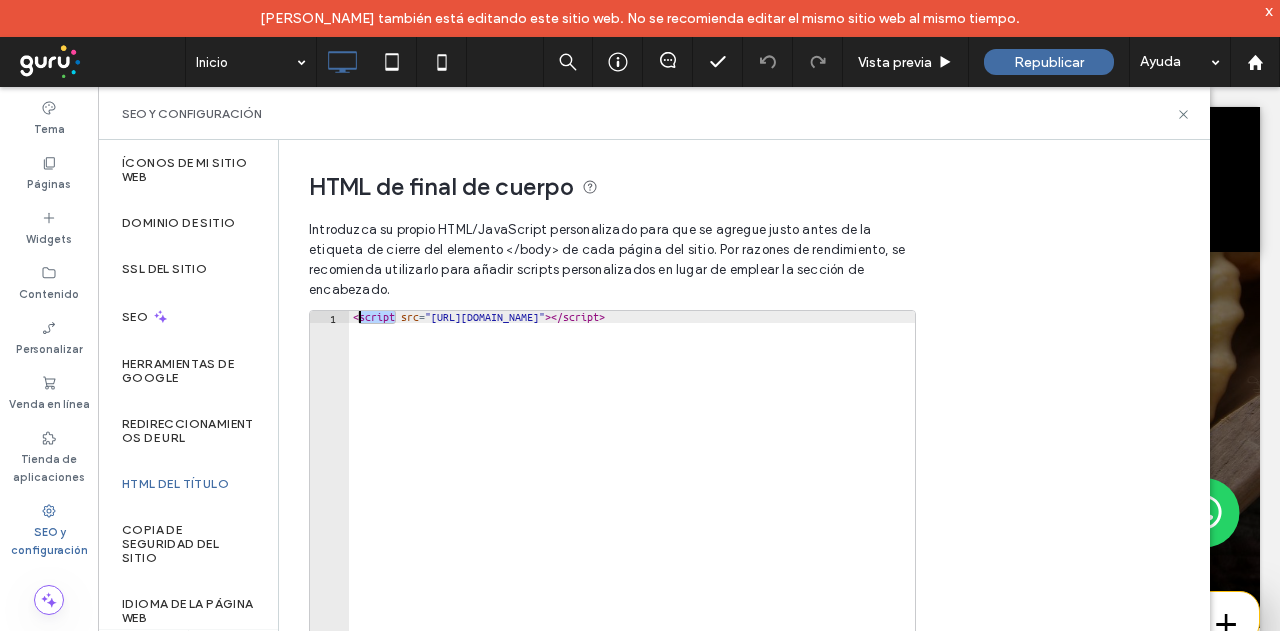 scroll, scrollTop: 0, scrollLeft: 0, axis: both 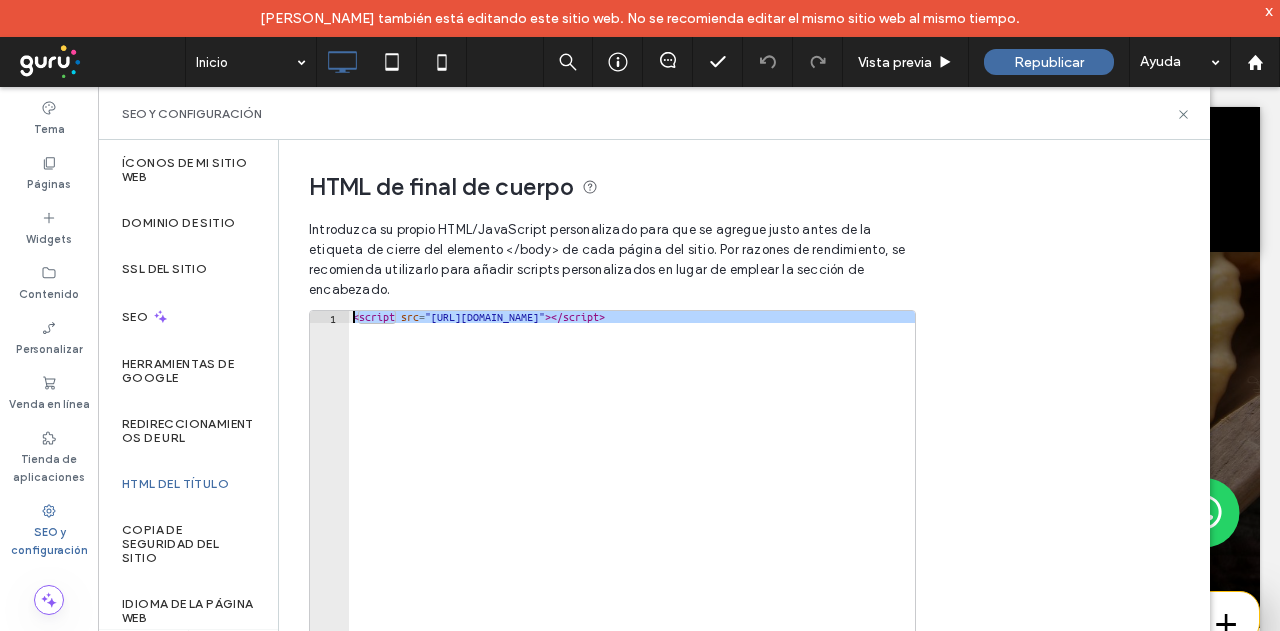 click on "< script   src = "[URL][DOMAIN_NAME]" > </ script >" at bounding box center [665, 515] 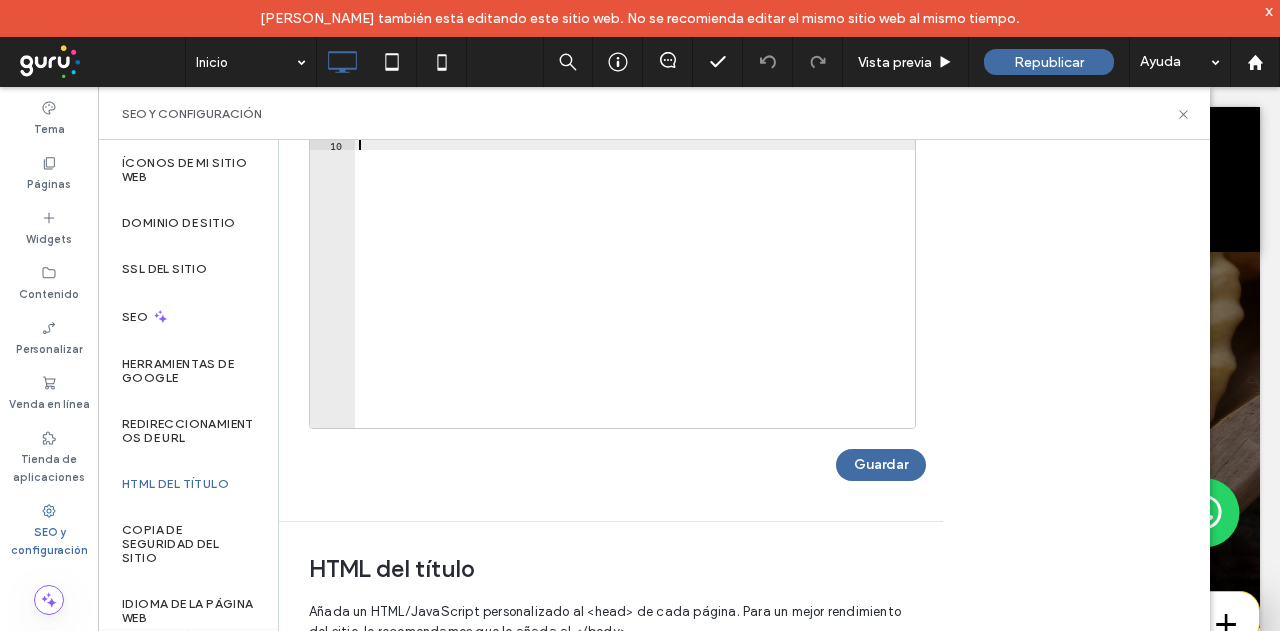 scroll, scrollTop: 300, scrollLeft: 0, axis: vertical 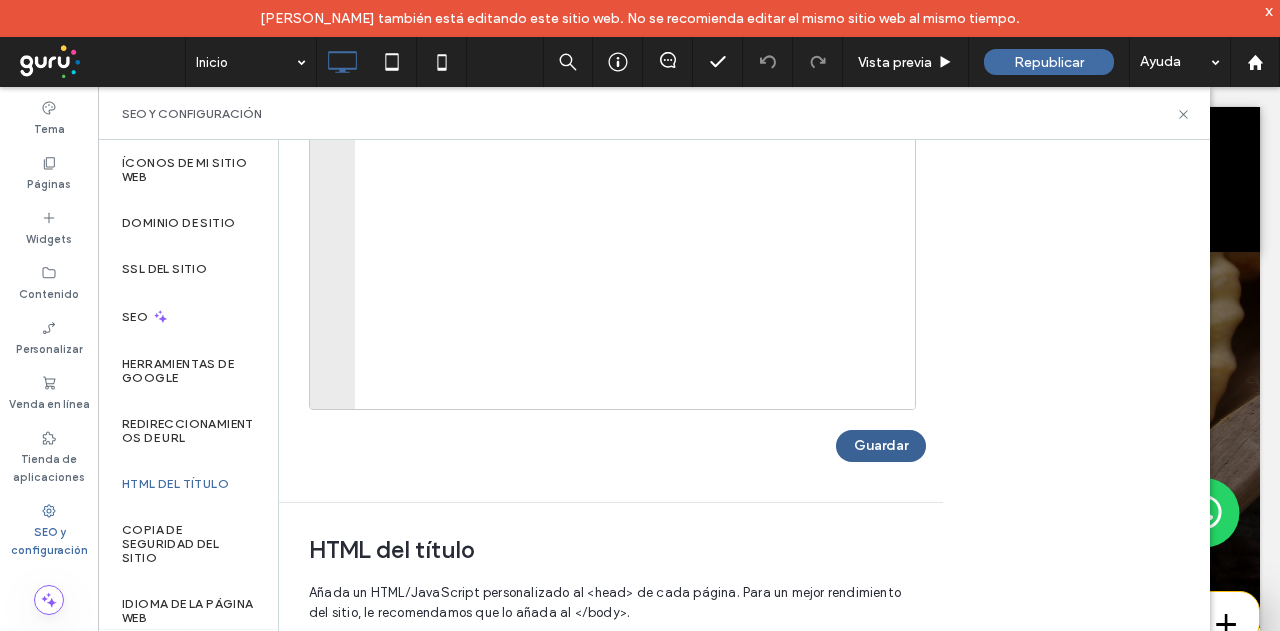 click on "Guardar" at bounding box center (881, 446) 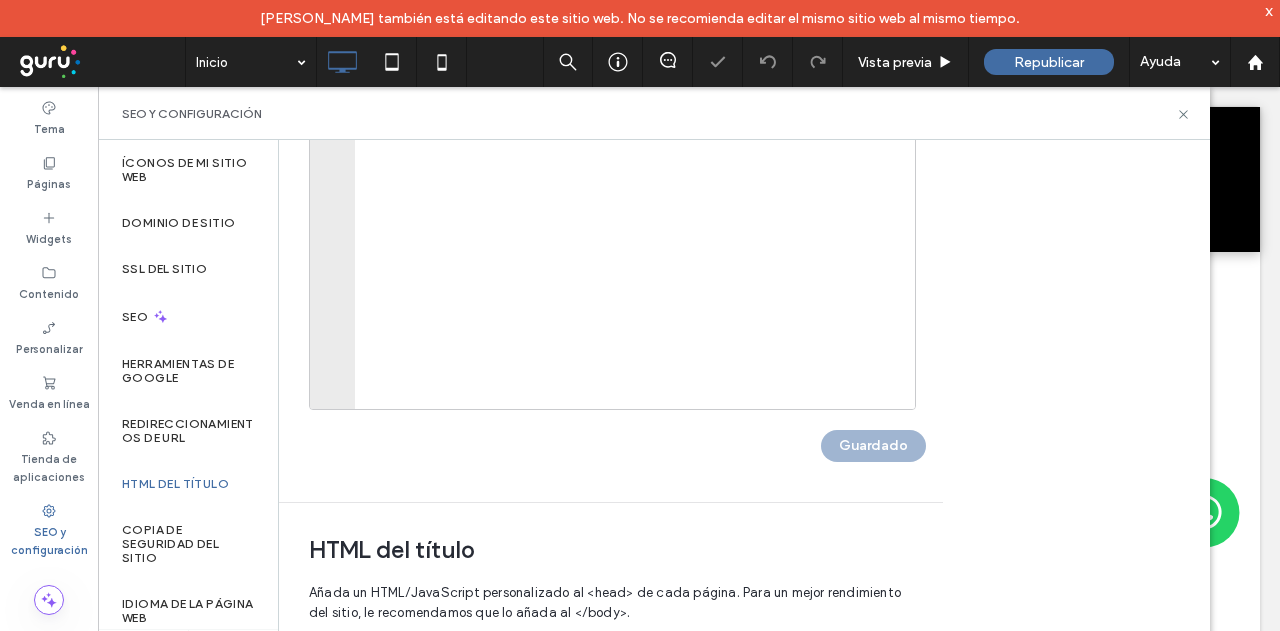 scroll, scrollTop: 0, scrollLeft: 0, axis: both 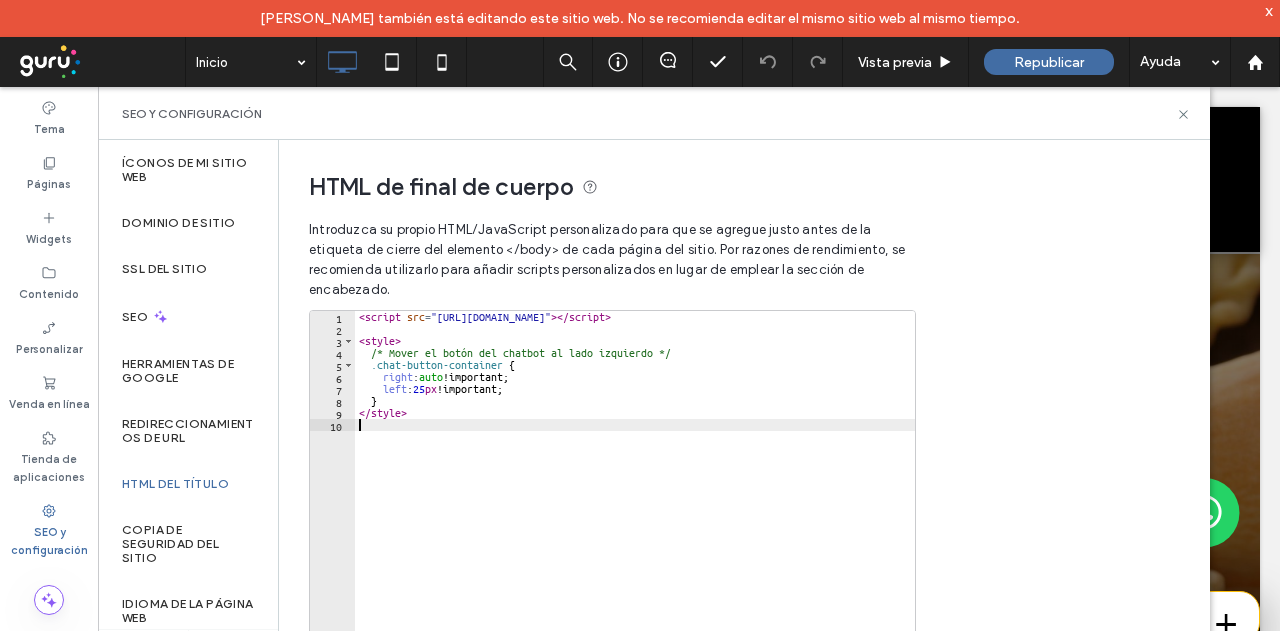 click on "< script   src = "https://chat.gurusoluciones.com/api/assets/chat.js?id=320135&pbottomdesktop=25px" > </ script > < style >    /* Mover el botón del chatbot al lado izquierdo */    .chat-button-container   {      right :  auto  !important;      left :  25 px  !important;    } </ style >" at bounding box center (671, 515) 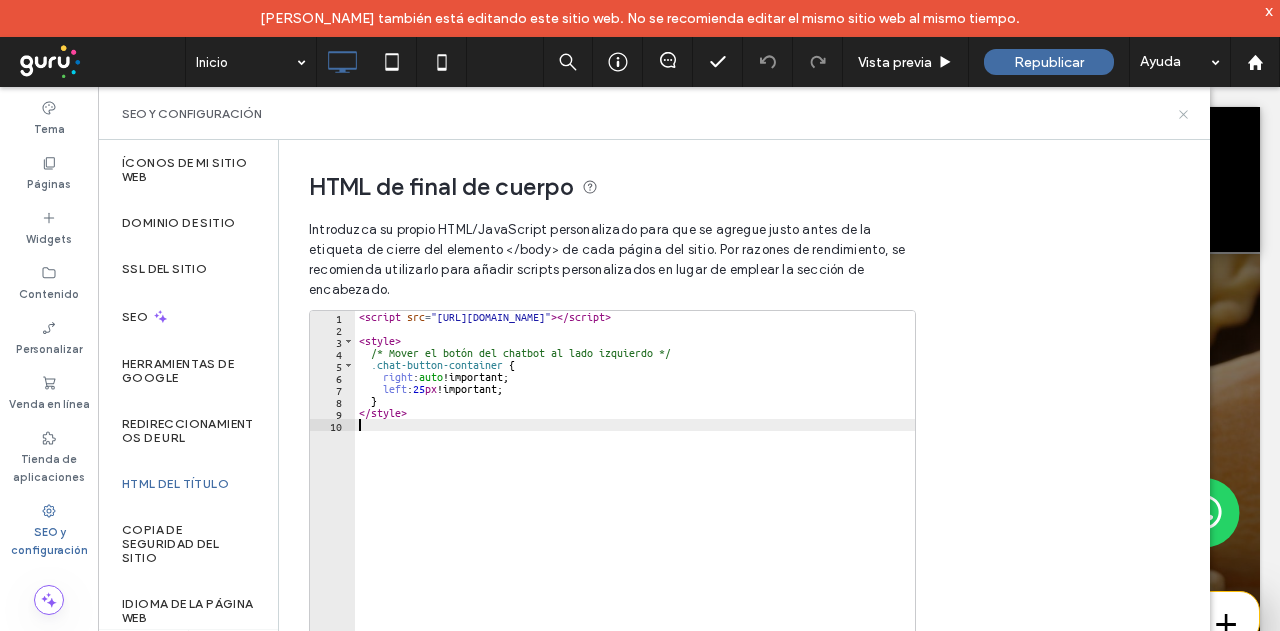 click 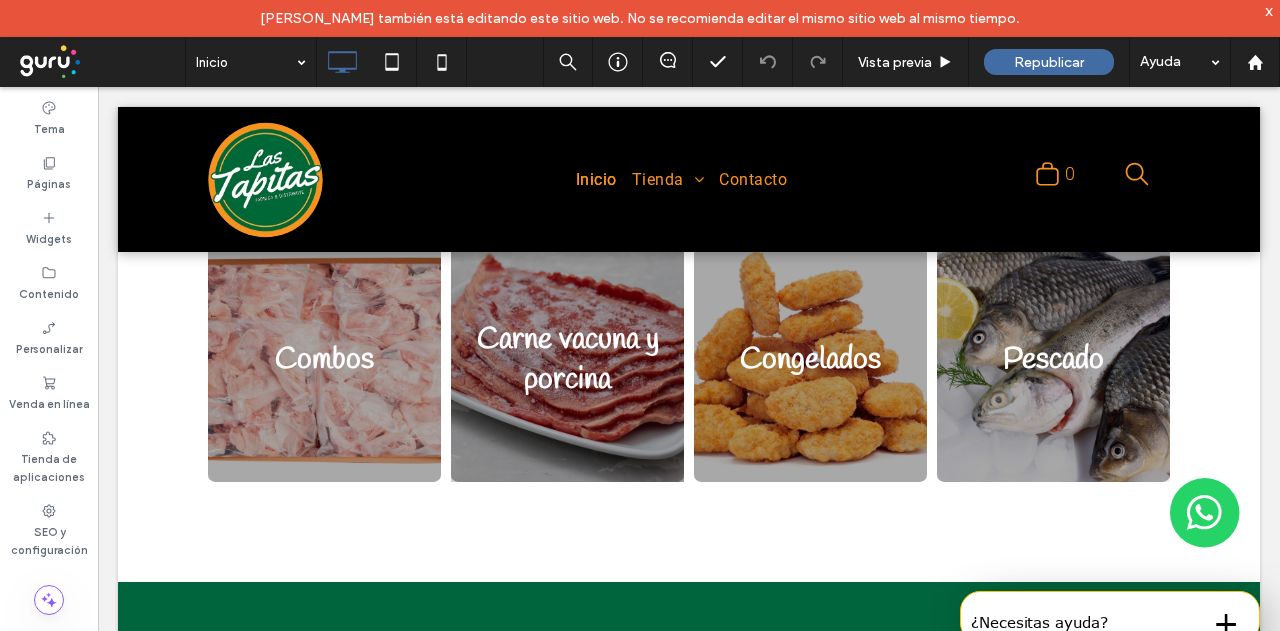 scroll, scrollTop: 1600, scrollLeft: 0, axis: vertical 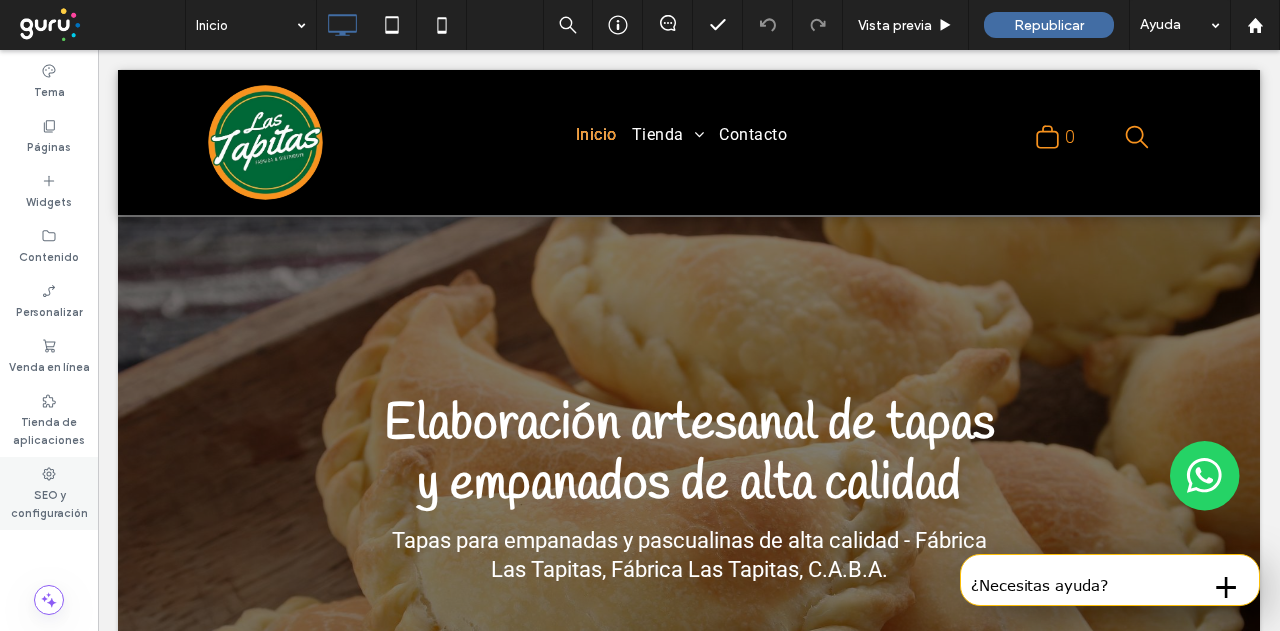 click on "SEO y configuración" at bounding box center [49, 493] 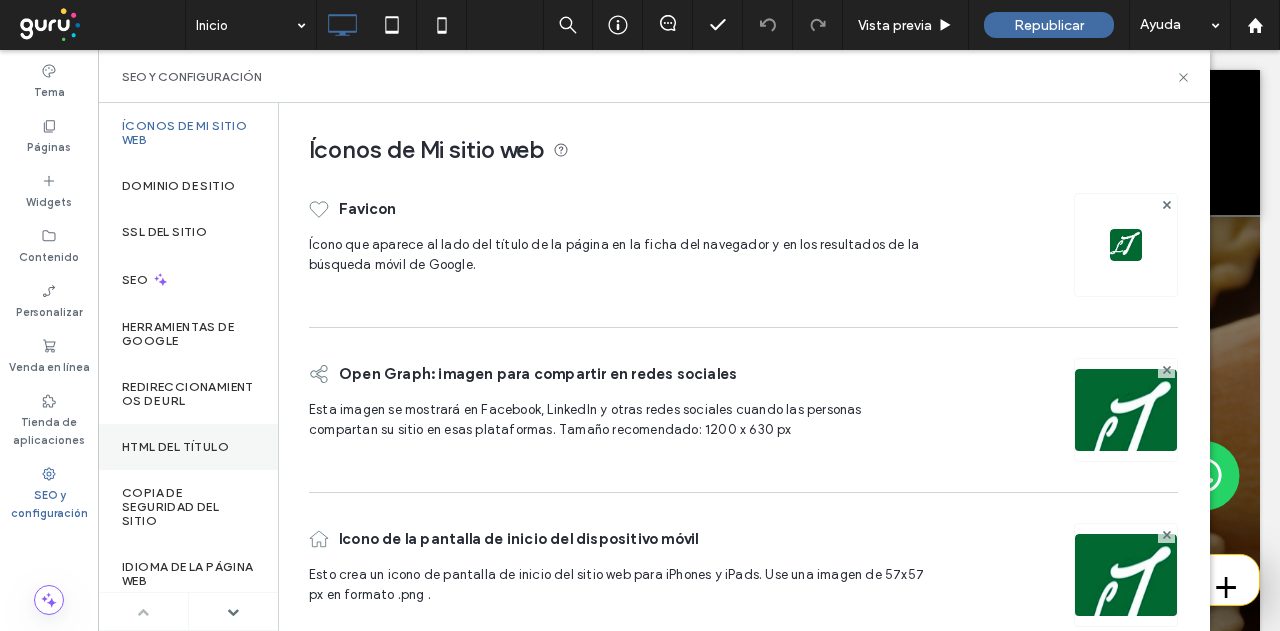 click on "HTML del título" at bounding box center (175, 447) 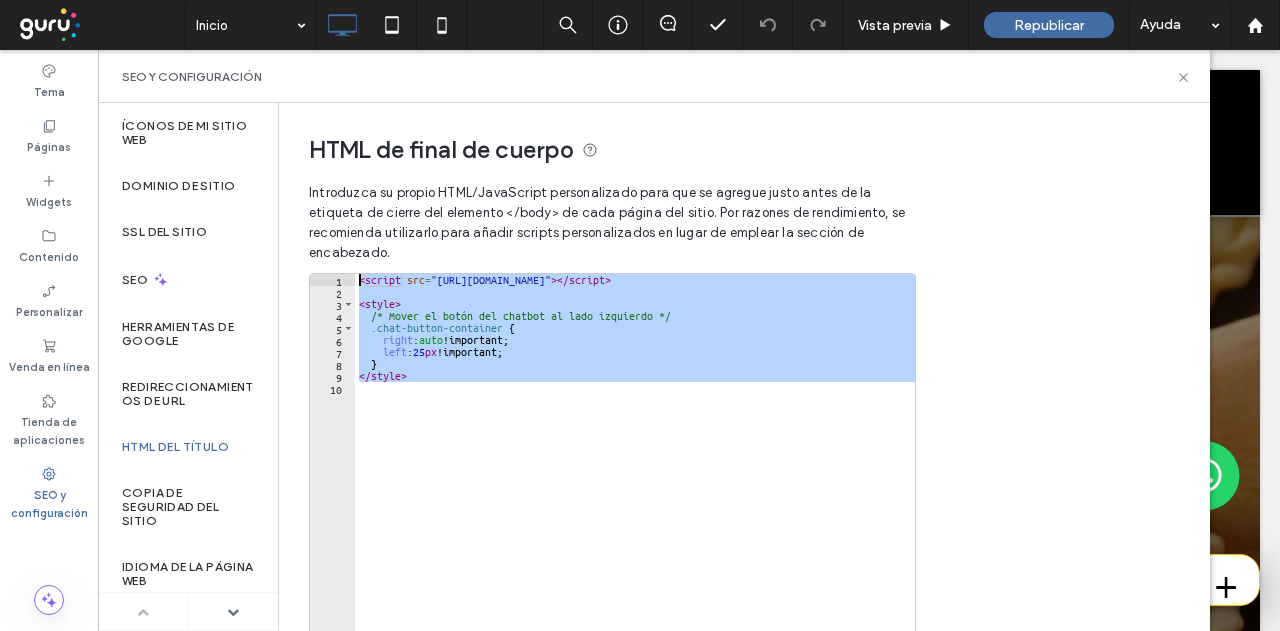 drag, startPoint x: 488, startPoint y: 391, endPoint x: 338, endPoint y: 246, distance: 208.62646 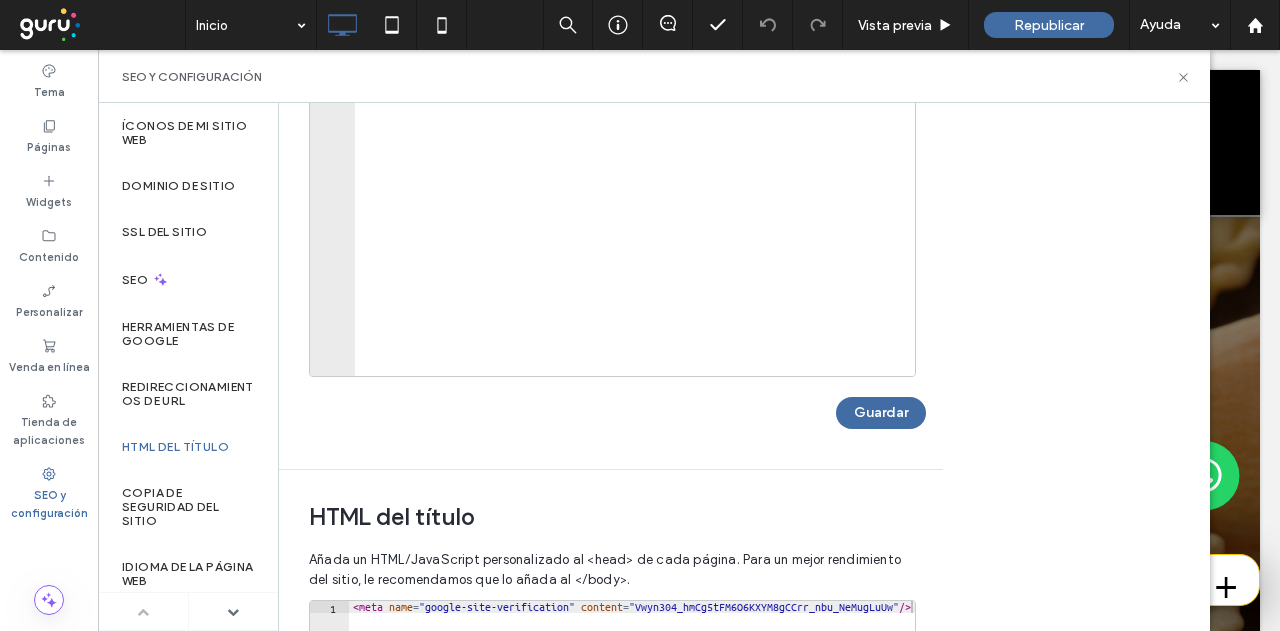 scroll, scrollTop: 400, scrollLeft: 0, axis: vertical 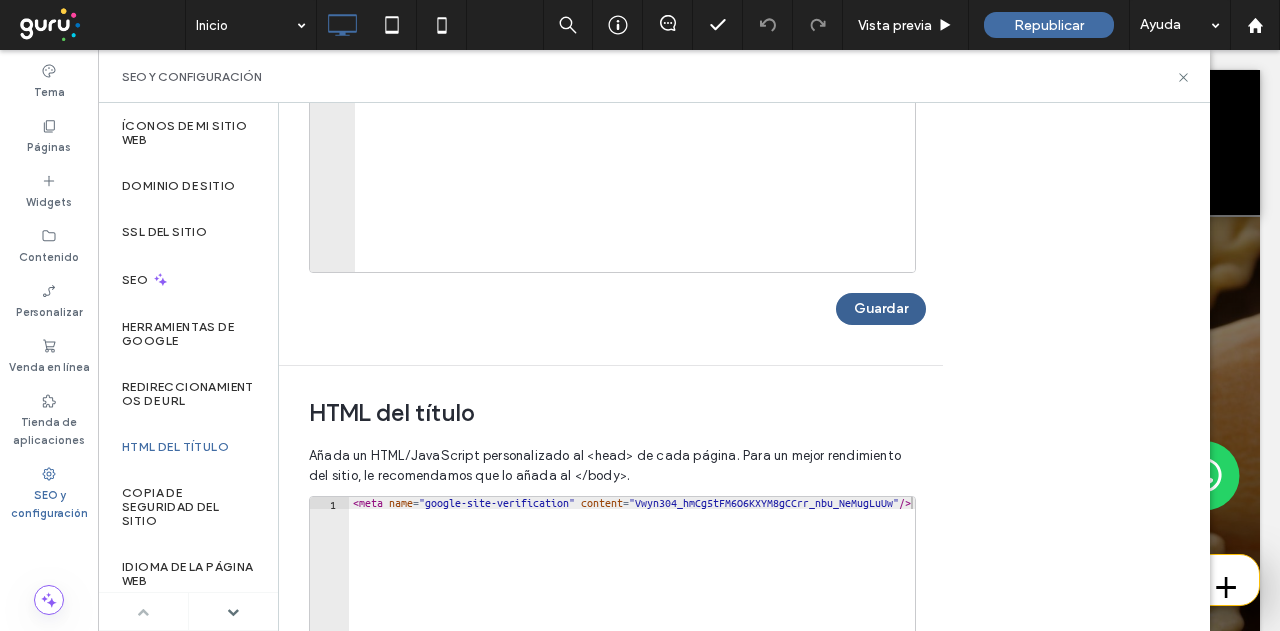 click on "Guardar" at bounding box center [881, 309] 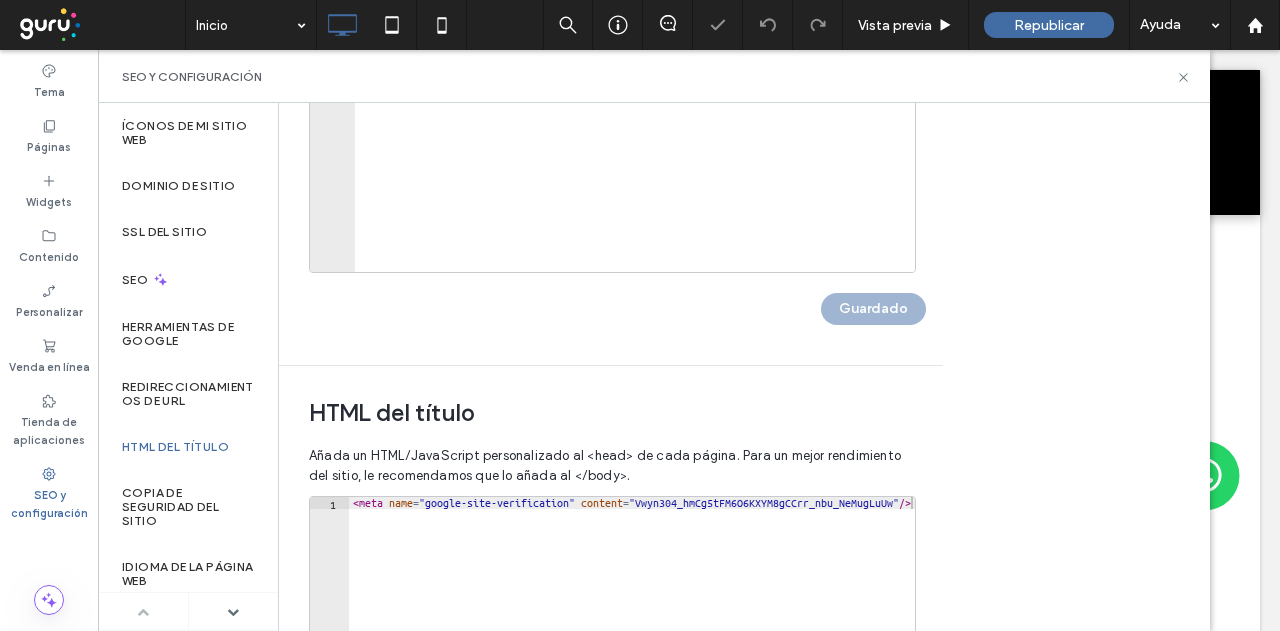 scroll, scrollTop: 0, scrollLeft: 0, axis: both 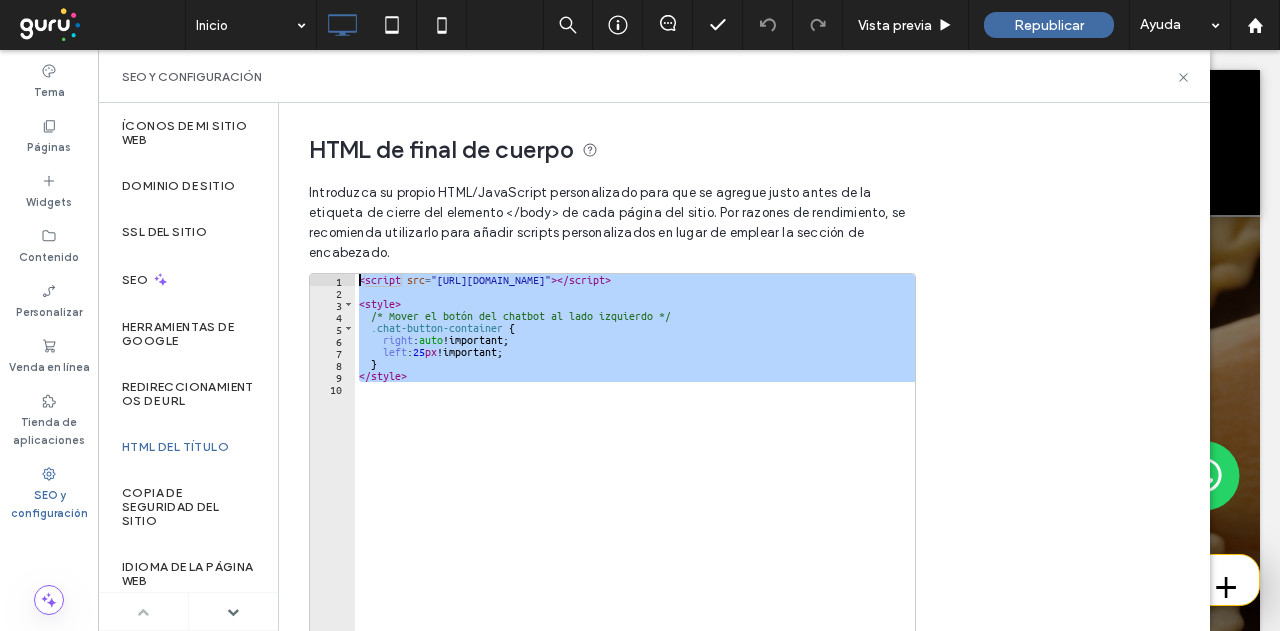 drag, startPoint x: 394, startPoint y: 354, endPoint x: 331, endPoint y: 238, distance: 132.00378 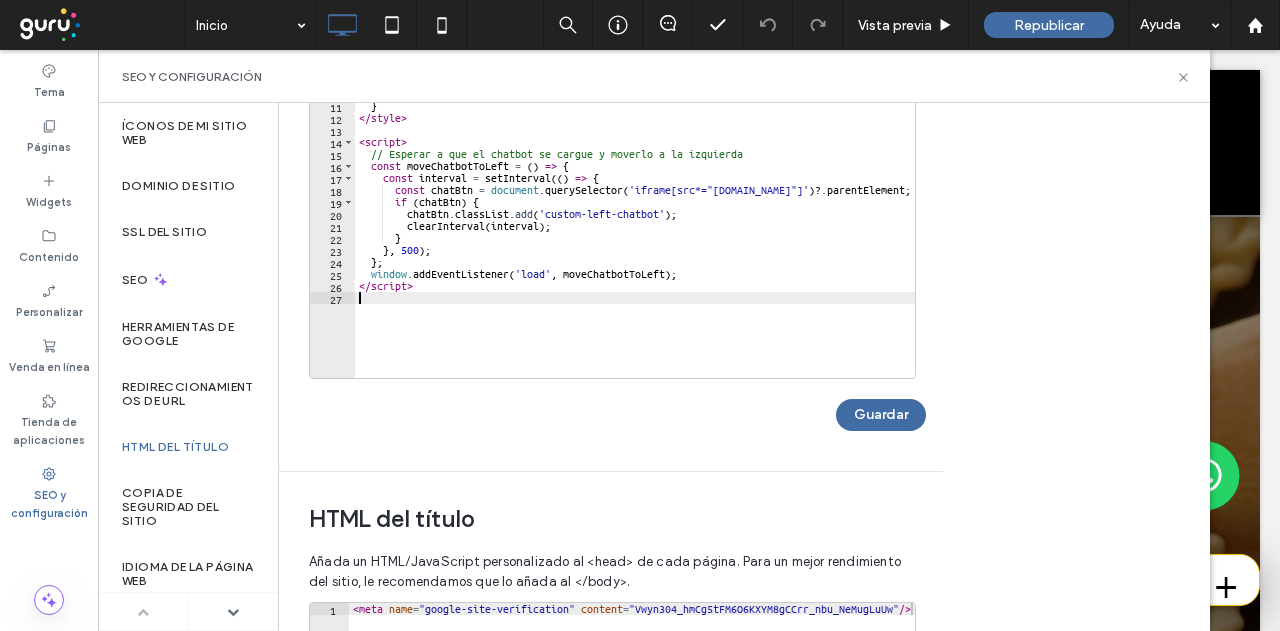 scroll, scrollTop: 300, scrollLeft: 0, axis: vertical 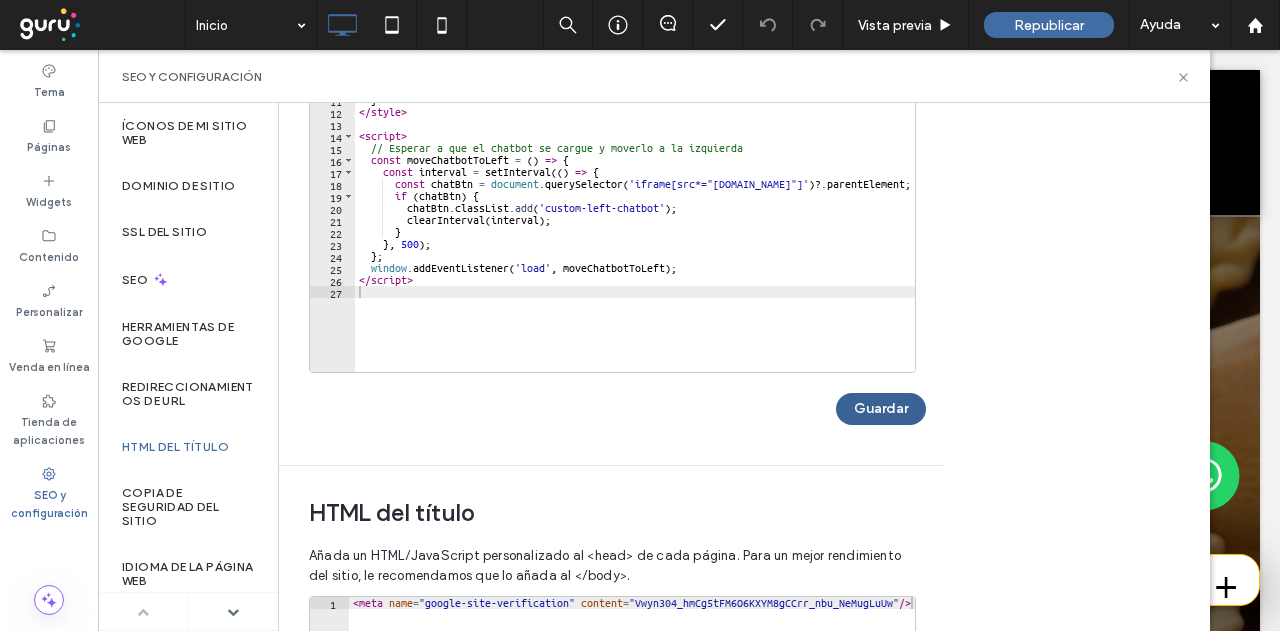 click on "Guardar" at bounding box center (881, 409) 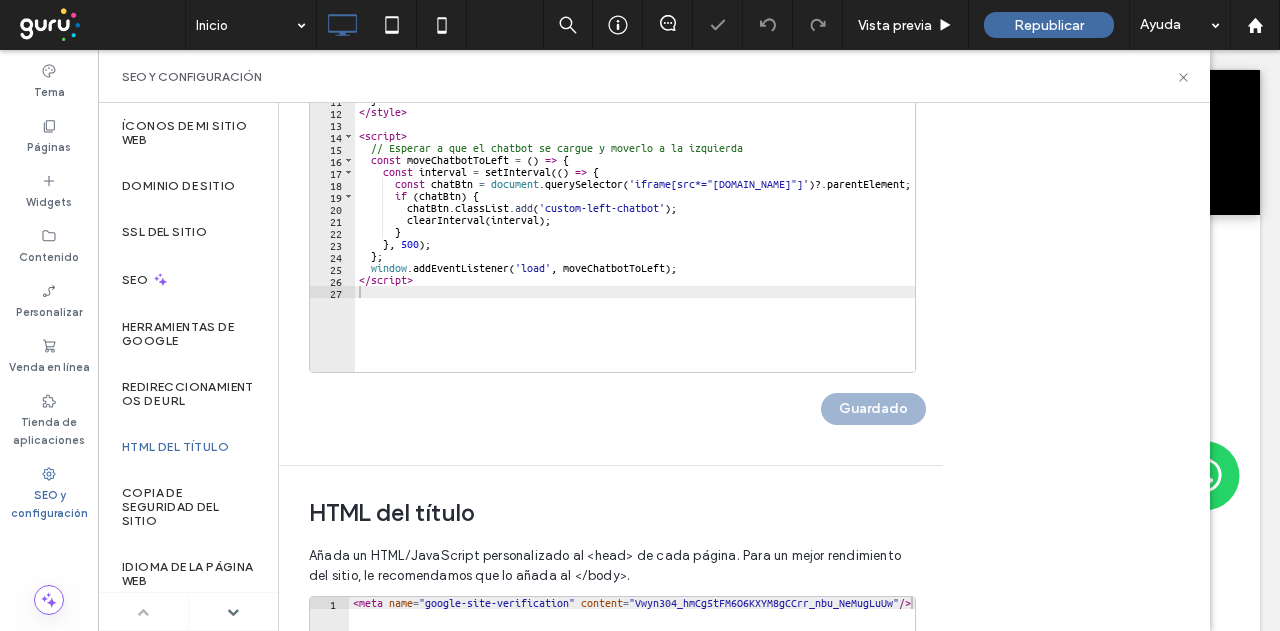 scroll, scrollTop: 0, scrollLeft: 0, axis: both 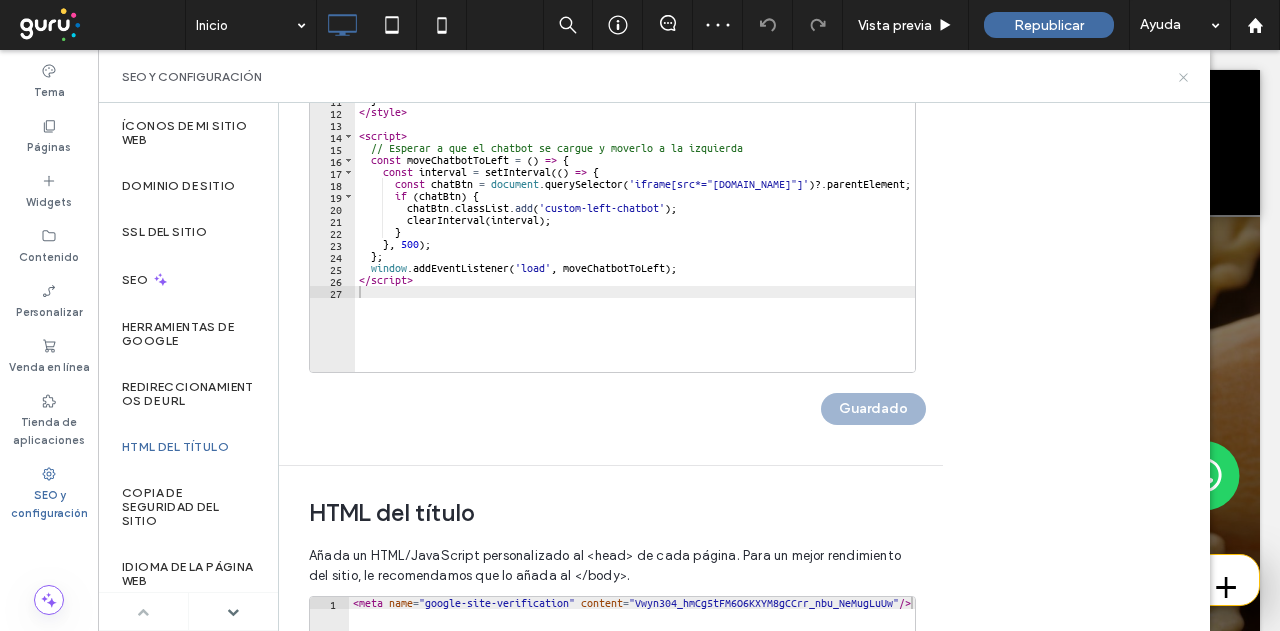 click 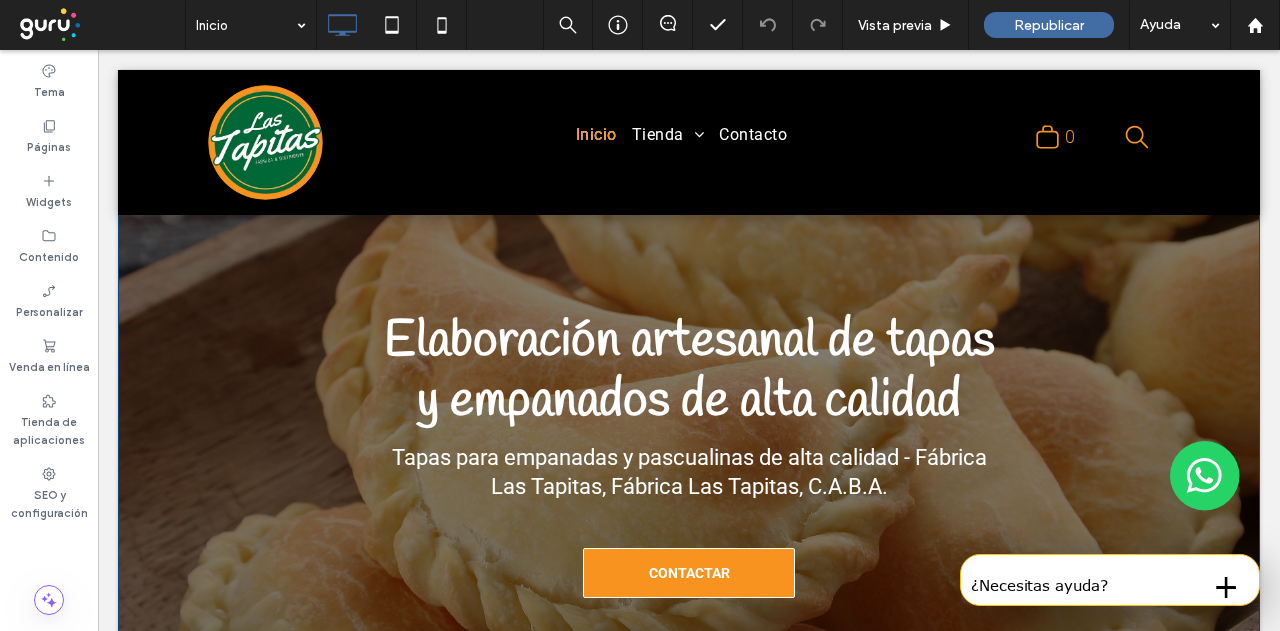 scroll, scrollTop: 0, scrollLeft: 0, axis: both 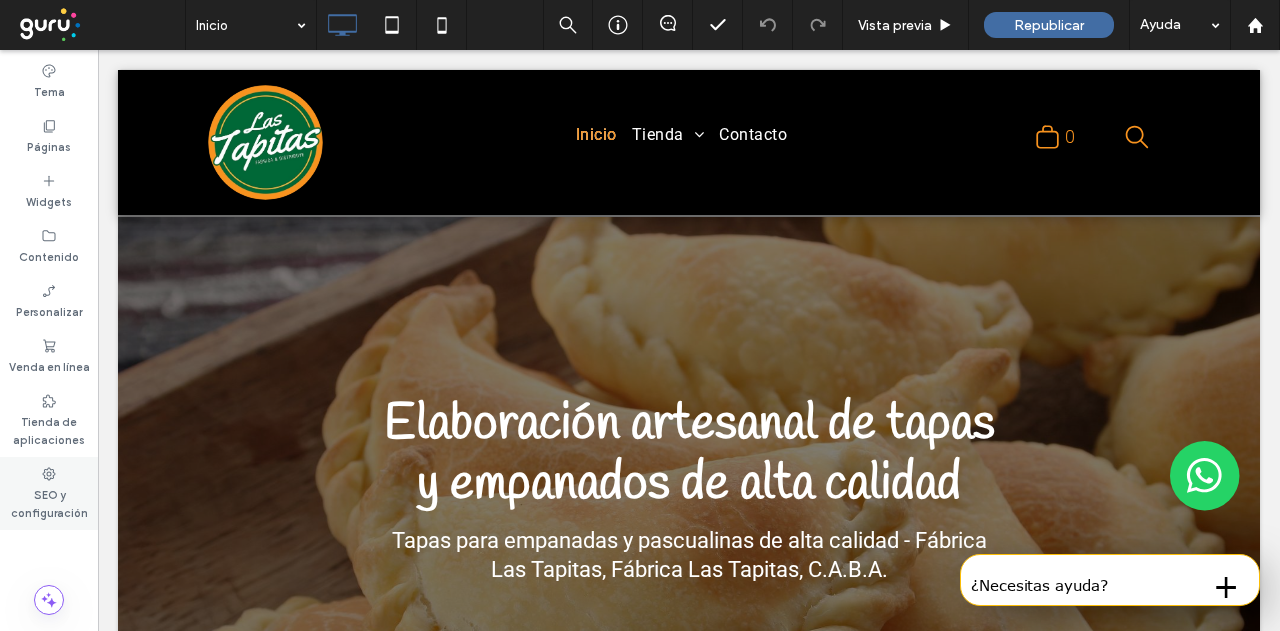 click on "SEO y configuración" at bounding box center (49, 493) 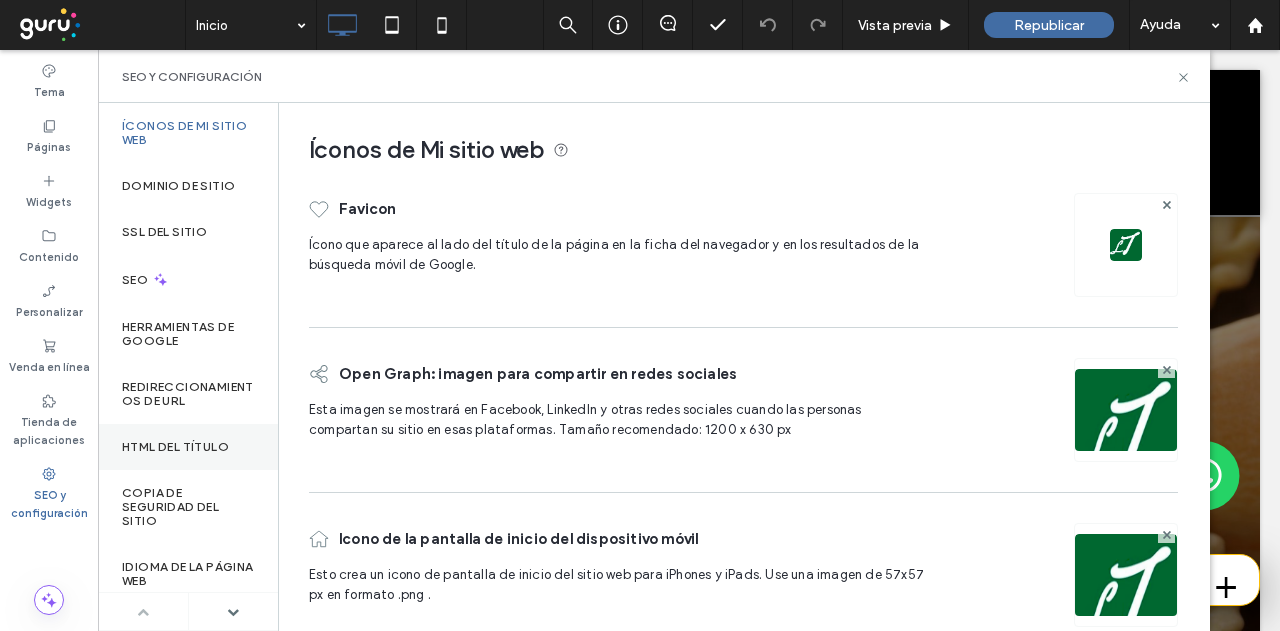 click on "HTML del título" at bounding box center (188, 447) 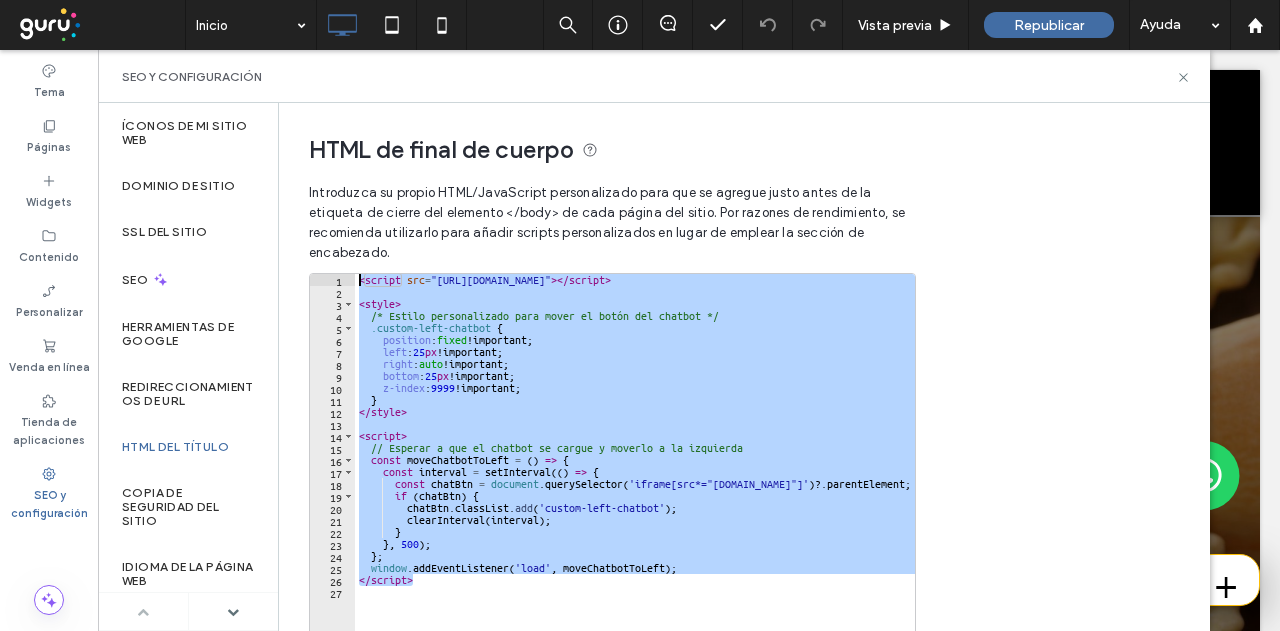 drag, startPoint x: 431, startPoint y: 575, endPoint x: 306, endPoint y: 190, distance: 404.7839 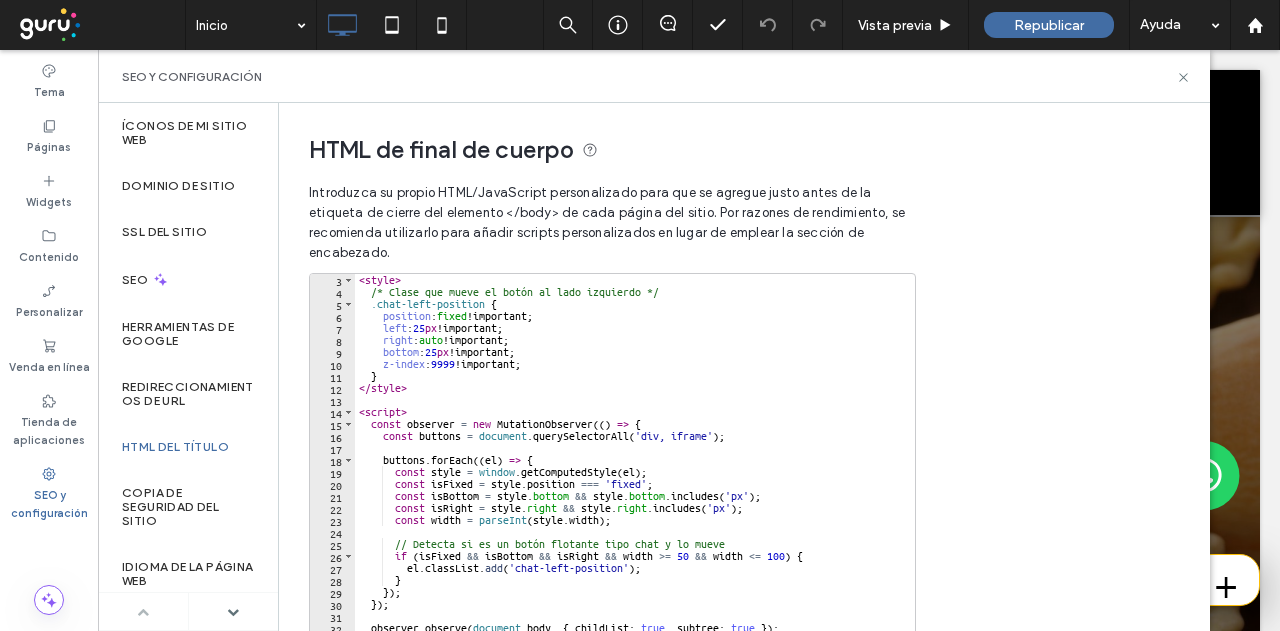 scroll, scrollTop: 36, scrollLeft: 0, axis: vertical 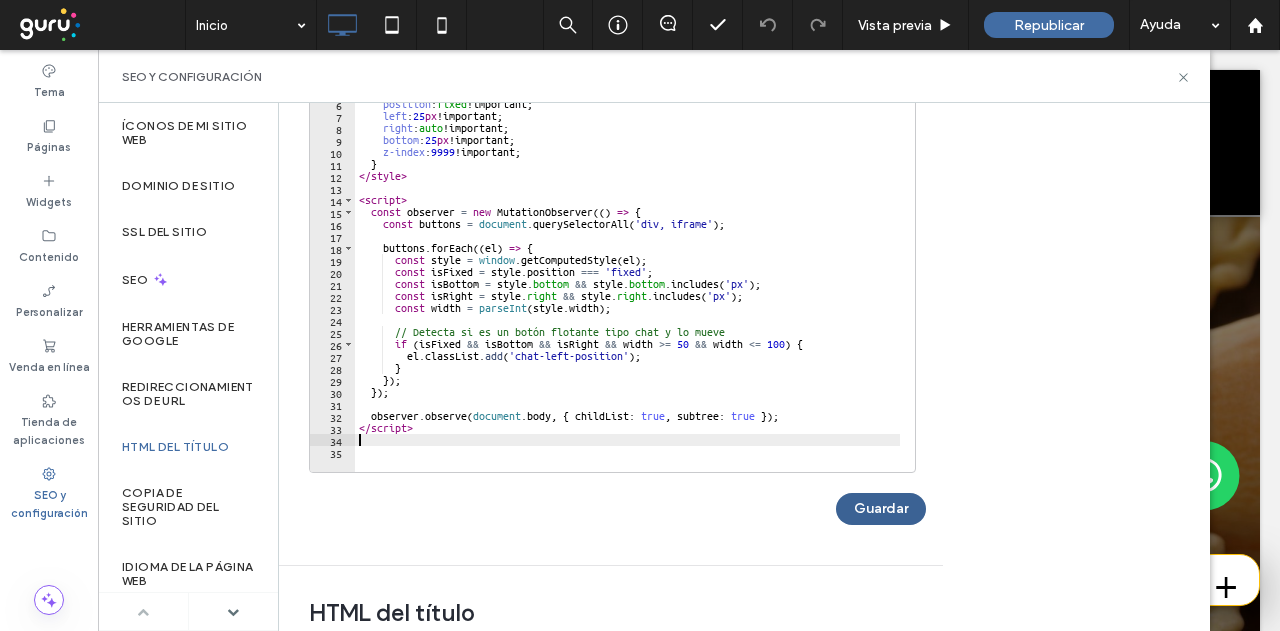 click on "Guardar" at bounding box center [881, 509] 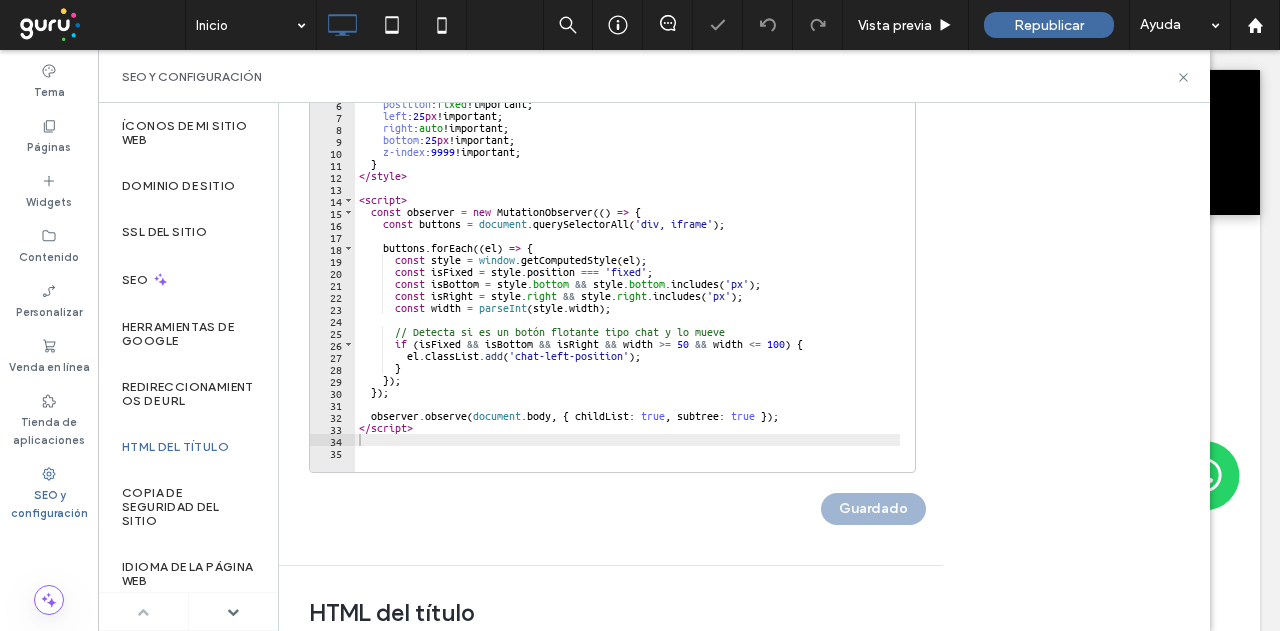 scroll, scrollTop: 0, scrollLeft: 0, axis: both 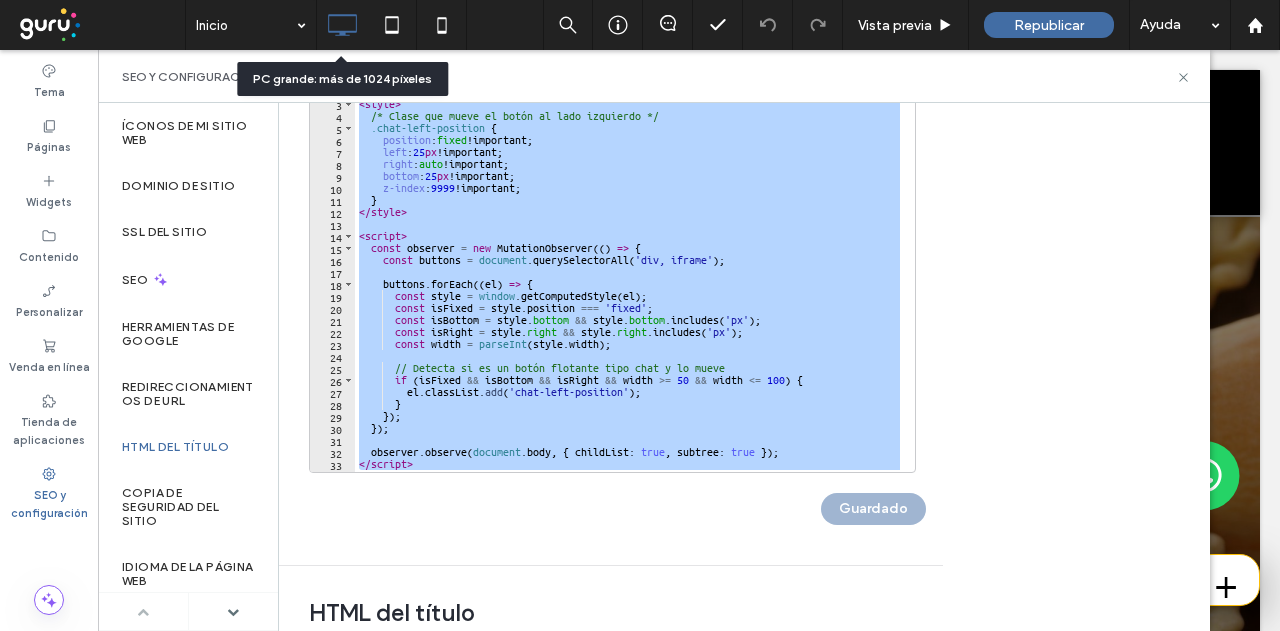 drag, startPoint x: 416, startPoint y: 439, endPoint x: 387, endPoint y: 100, distance: 340.23816 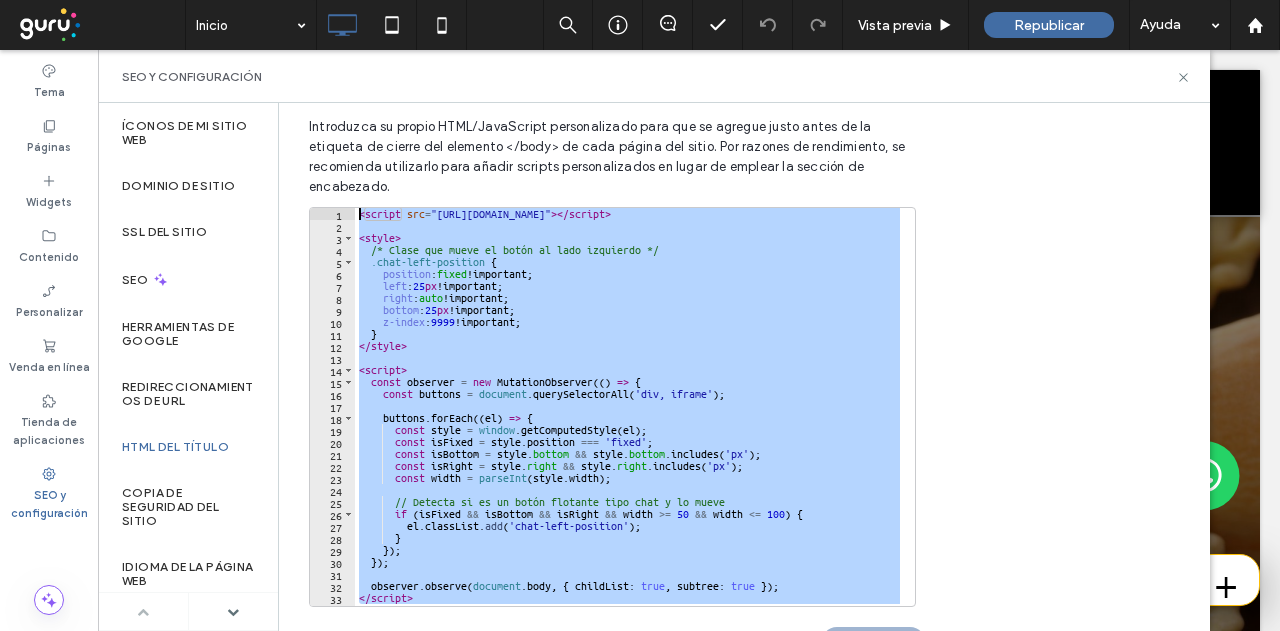 scroll, scrollTop: 0, scrollLeft: 0, axis: both 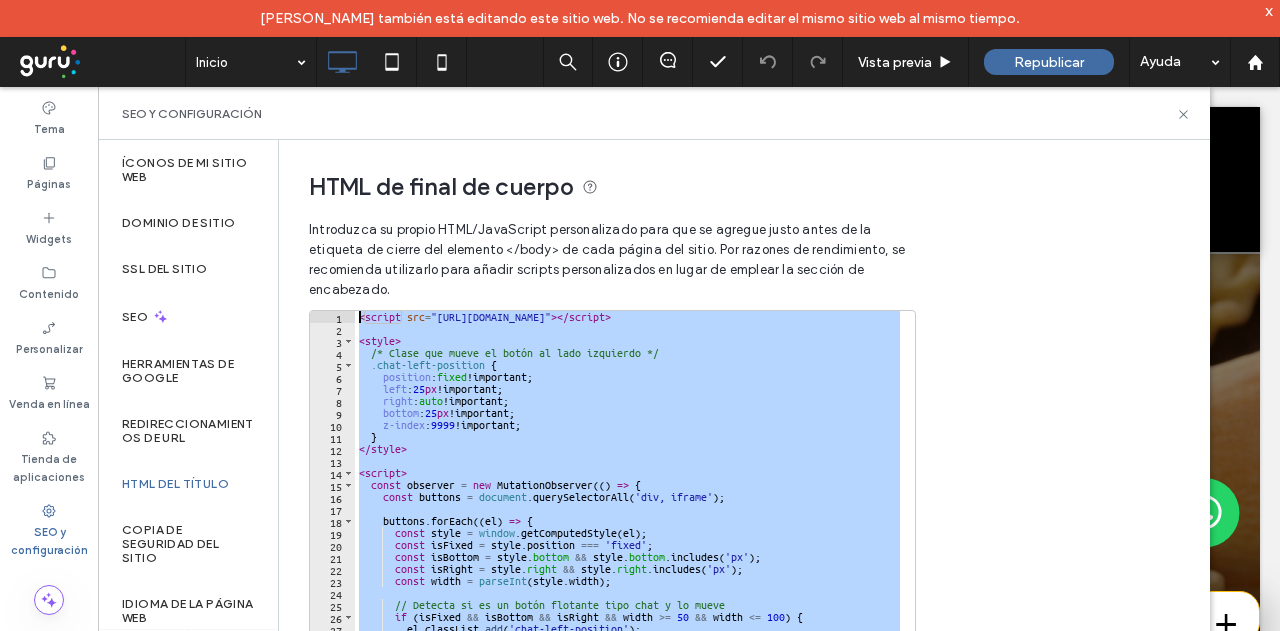 click on "< script   src = "https://chat.gurusoluciones.com/api/assets/chat.js?id=320135&pbottomdesktop=25px" > </ script > < style >    /* Clase que mueve el botón al lado izquierdo */    .chat-left-position   {      position :  fixed  !important;      left :  25 px  !important;      right :  auto  !important;      bottom :  25 px  !important;      z-index :  9999  !important;    } </ style > < script >    const   observer   =   new   MutationObserver (( )   =>   {      const   buttons   =   document . querySelectorAll ( 'div, iframe' ) ;      buttons . forEach (( el )   =>   {         const   style   =   window . getComputedStyle ( el ) ;         const   isFixed   =   style . position   ===   'fixed' ;         const   isBottom   =   style . bottom   &&   style . bottom . includes ( 'px' ) ;         const   isRight   =   style . right   &&   style . right . includes ( 'px' ) ;         const   width   =   parseInt ( style . width ) ;         // Detecta si es un botón flotante tipo chat y lo mueve         if   (   &&" at bounding box center (627, 510) 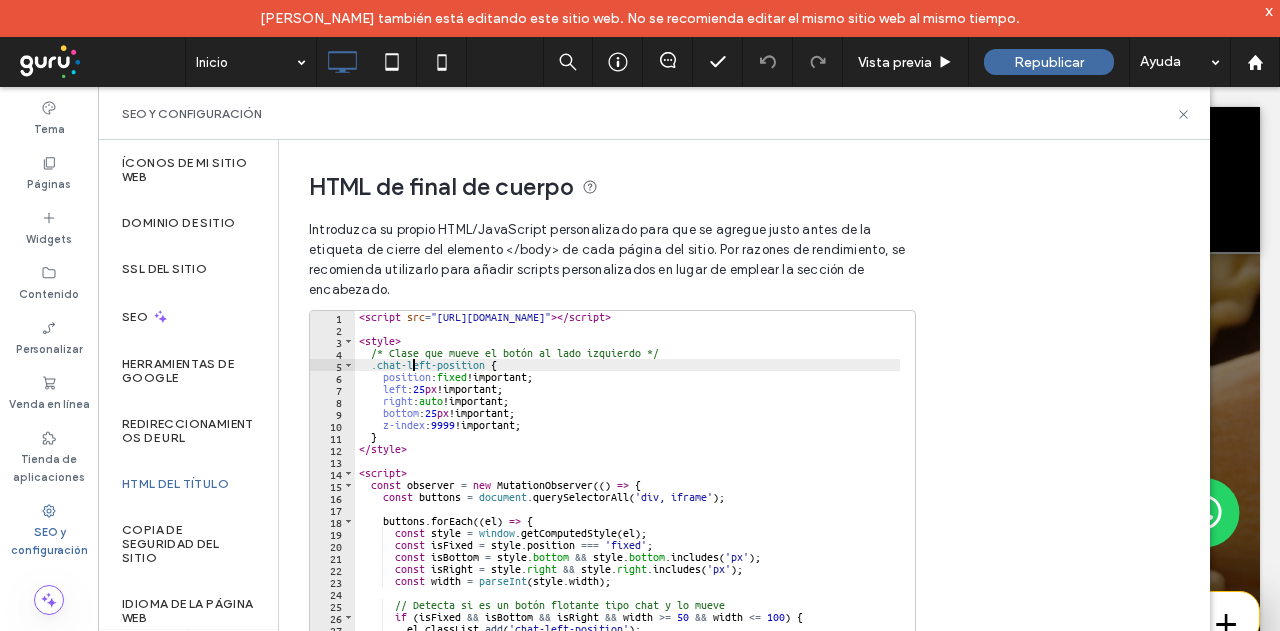 drag, startPoint x: 354, startPoint y: 316, endPoint x: 416, endPoint y: 357, distance: 74.330345 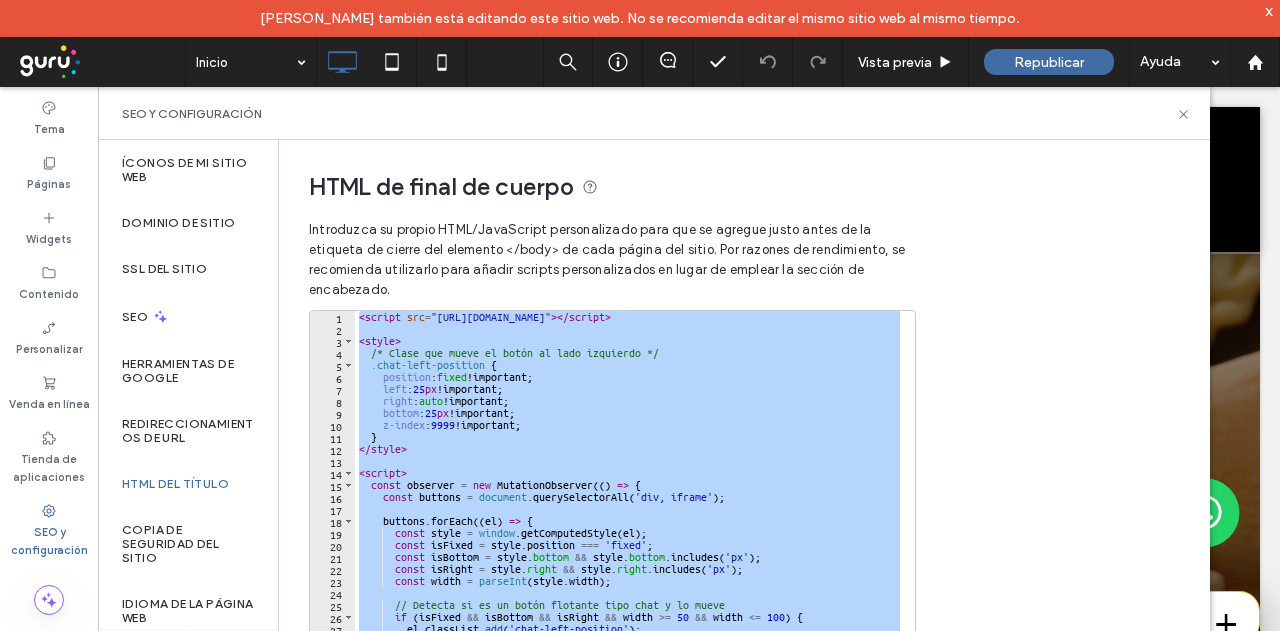 drag, startPoint x: 360, startPoint y: 315, endPoint x: 930, endPoint y: 677, distance: 675.23627 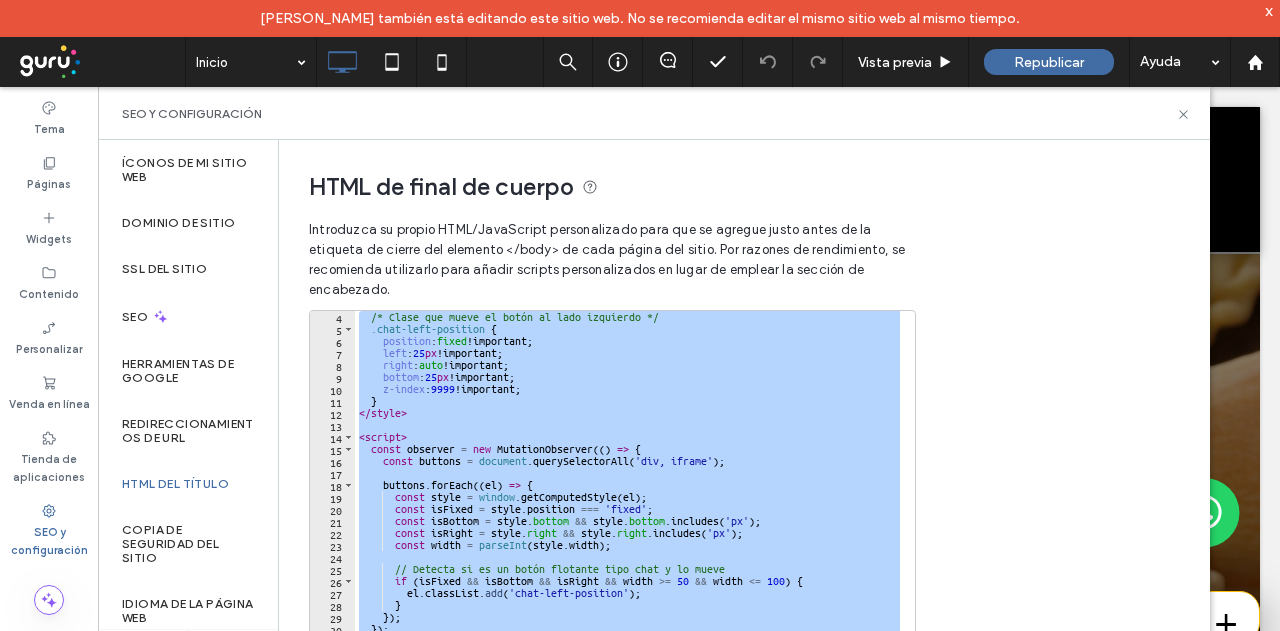scroll, scrollTop: 36, scrollLeft: 0, axis: vertical 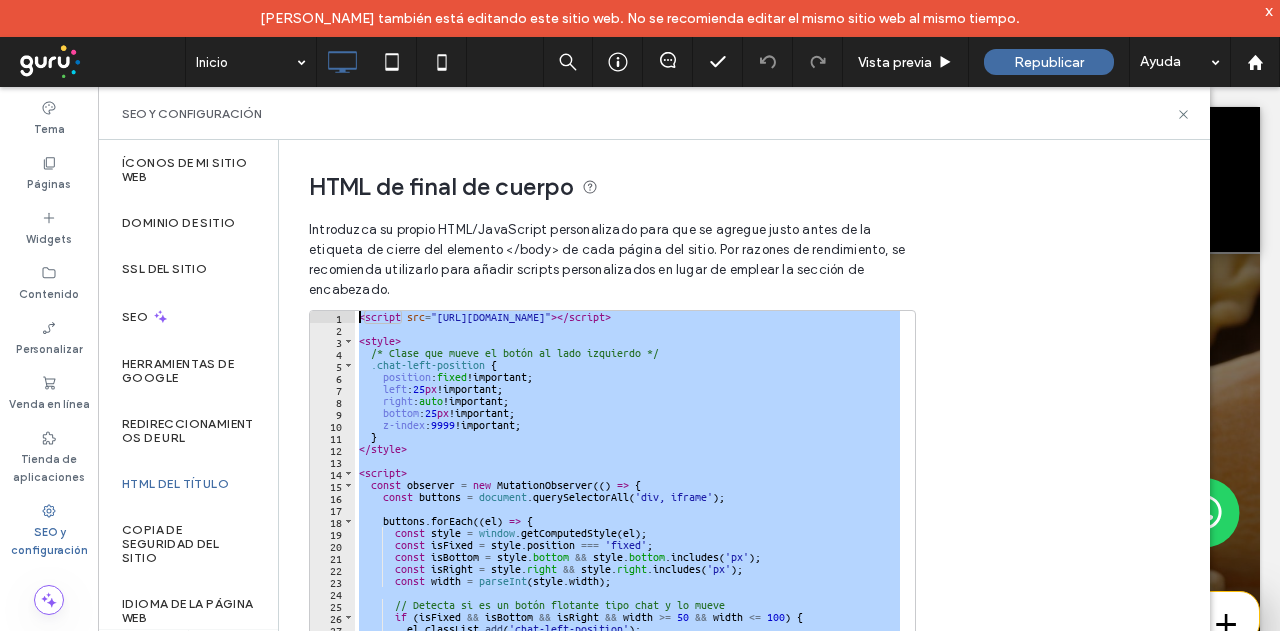 drag, startPoint x: 754, startPoint y: 483, endPoint x: 358, endPoint y: 260, distance: 454.47223 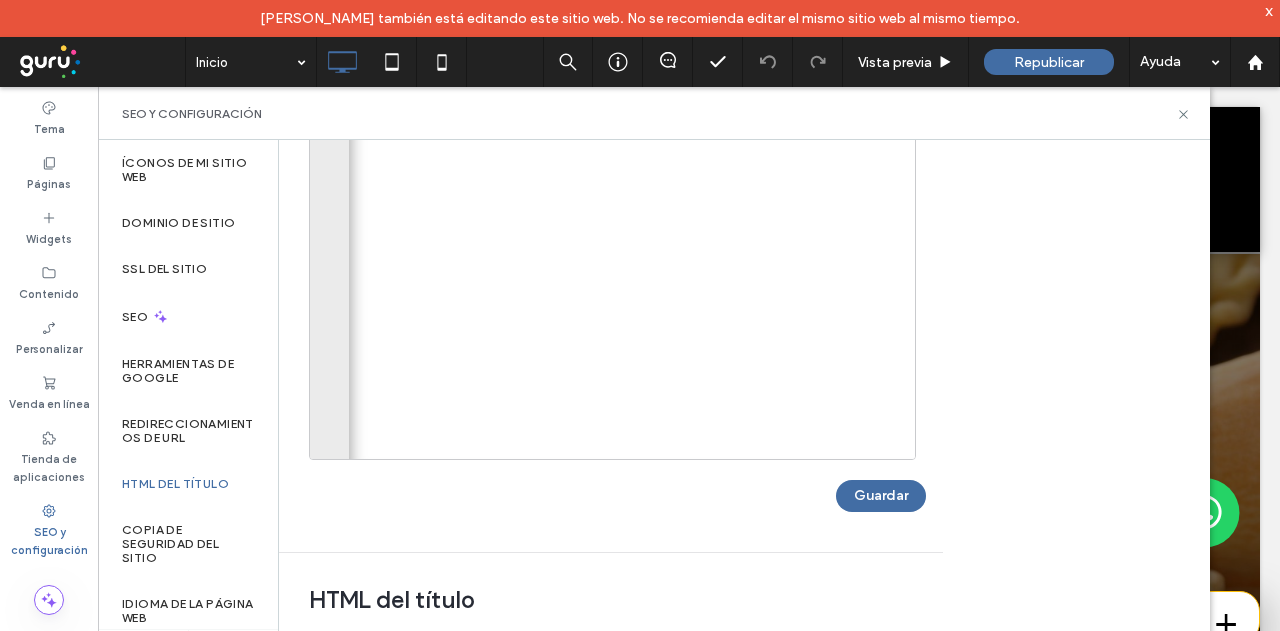 scroll, scrollTop: 400, scrollLeft: 0, axis: vertical 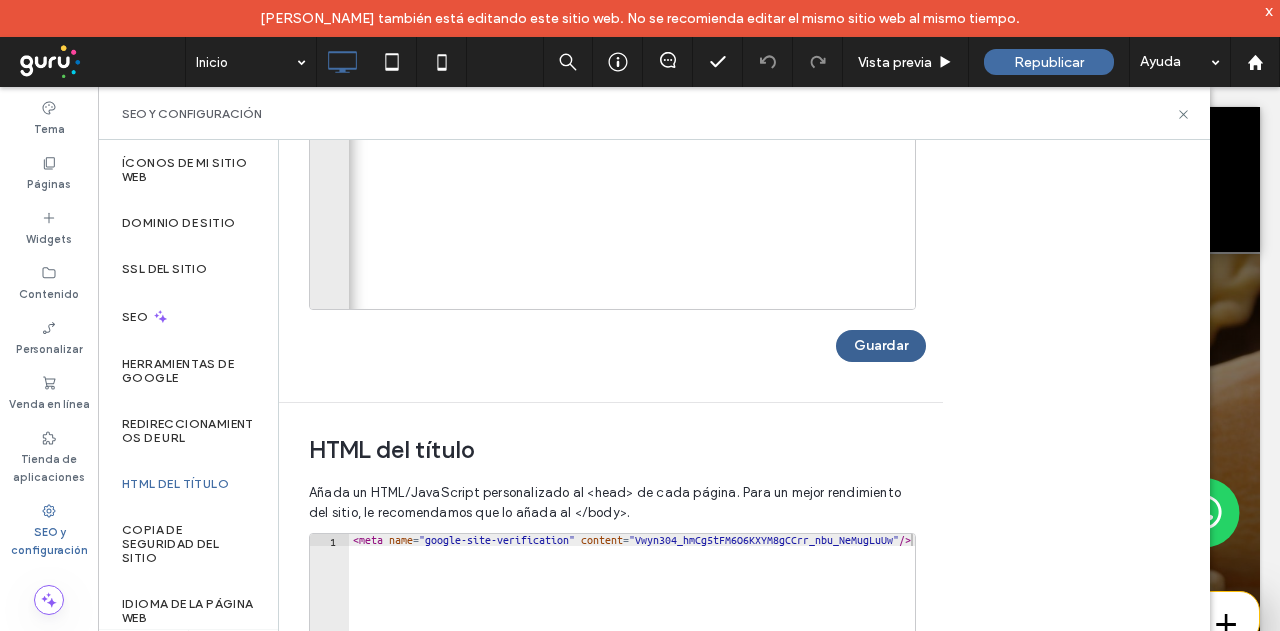 click on "Guardar" at bounding box center (881, 346) 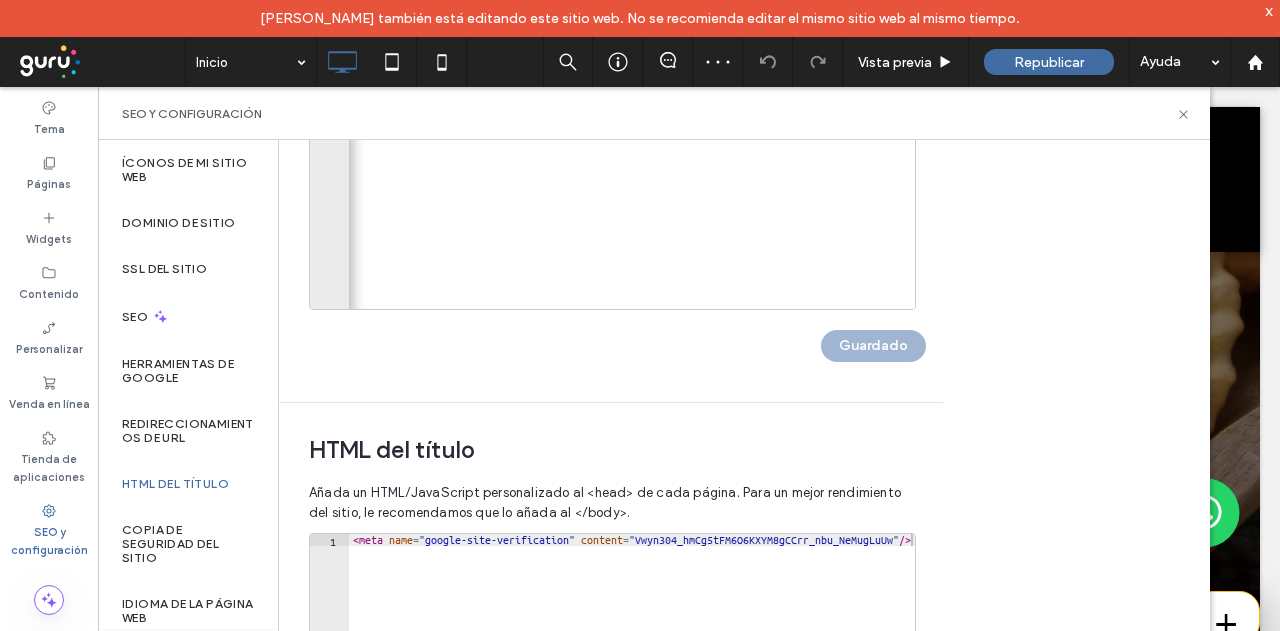 scroll, scrollTop: 400, scrollLeft: 0, axis: vertical 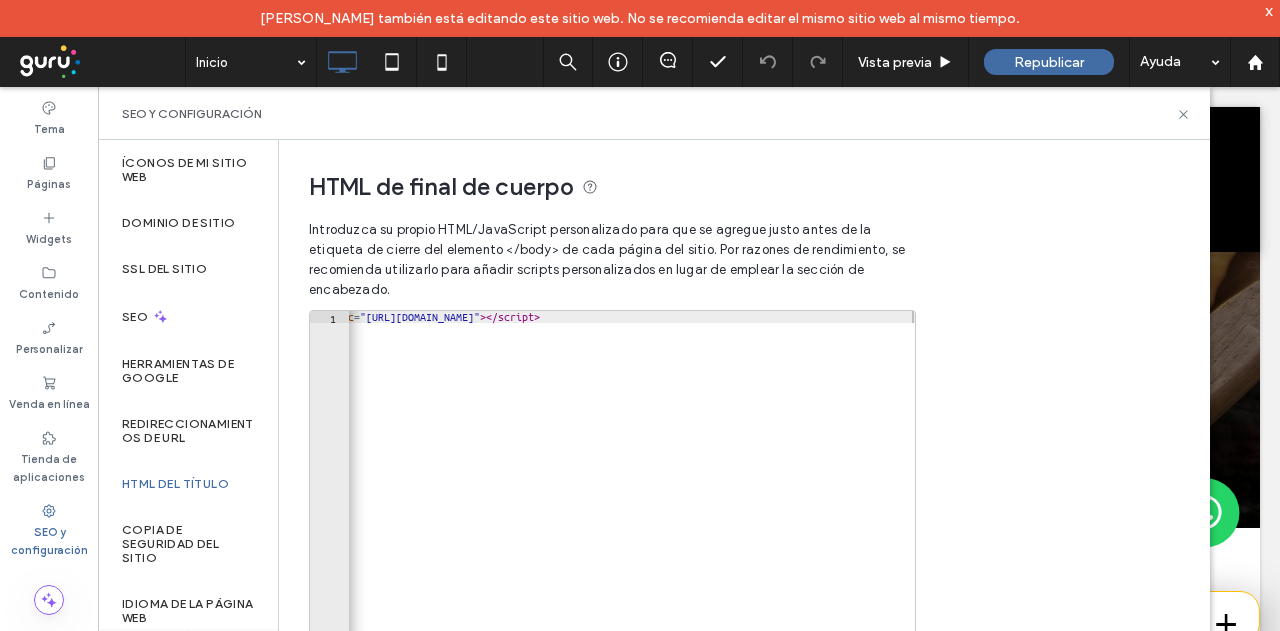 click on "< script   src = "[URL][DOMAIN_NAME]" > </ script >" at bounding box center (600, 515) 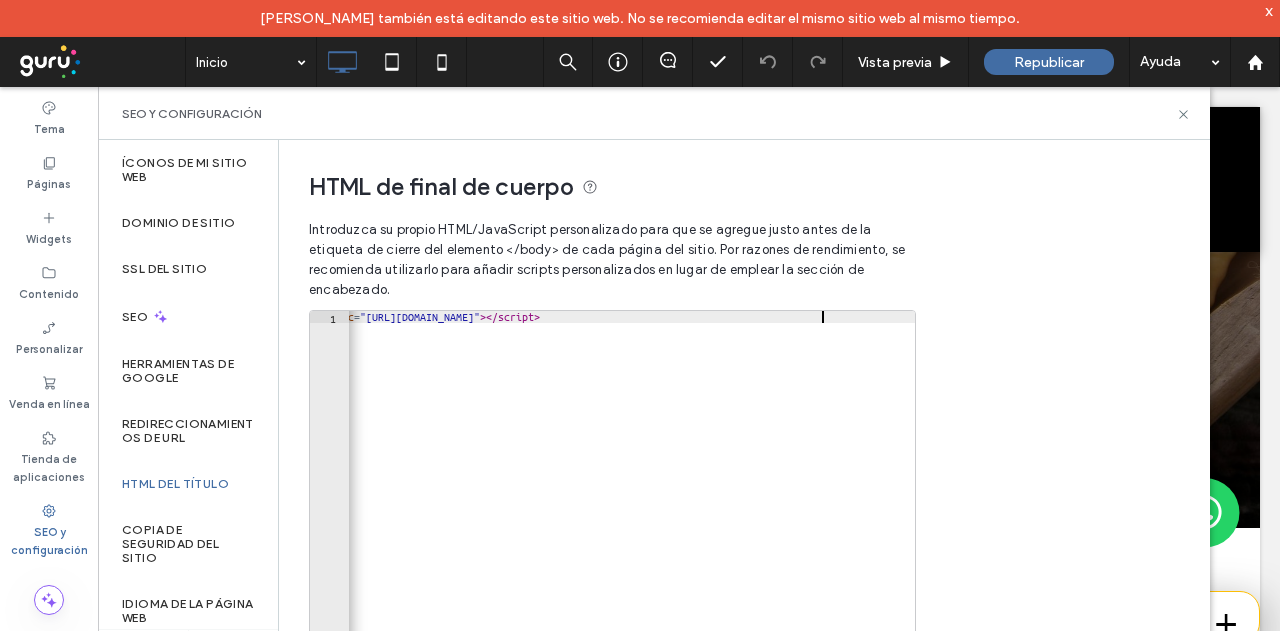 click on "< script   src = "[URL][DOMAIN_NAME]" > </ script >" at bounding box center [600, 515] 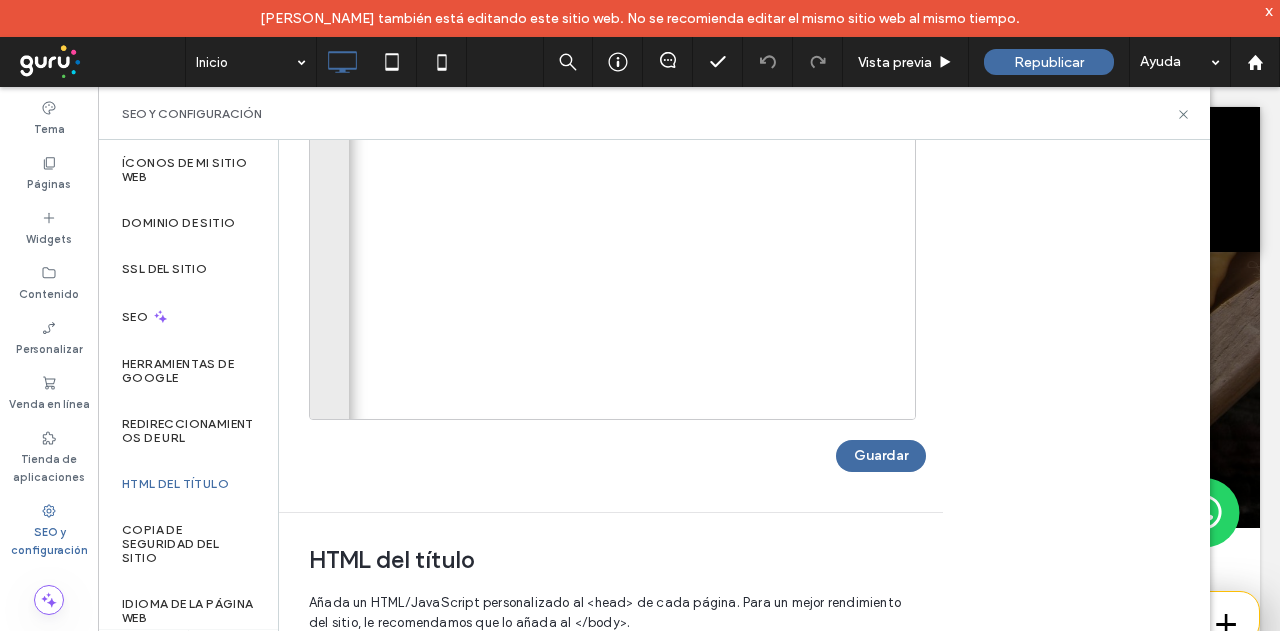 scroll, scrollTop: 400, scrollLeft: 0, axis: vertical 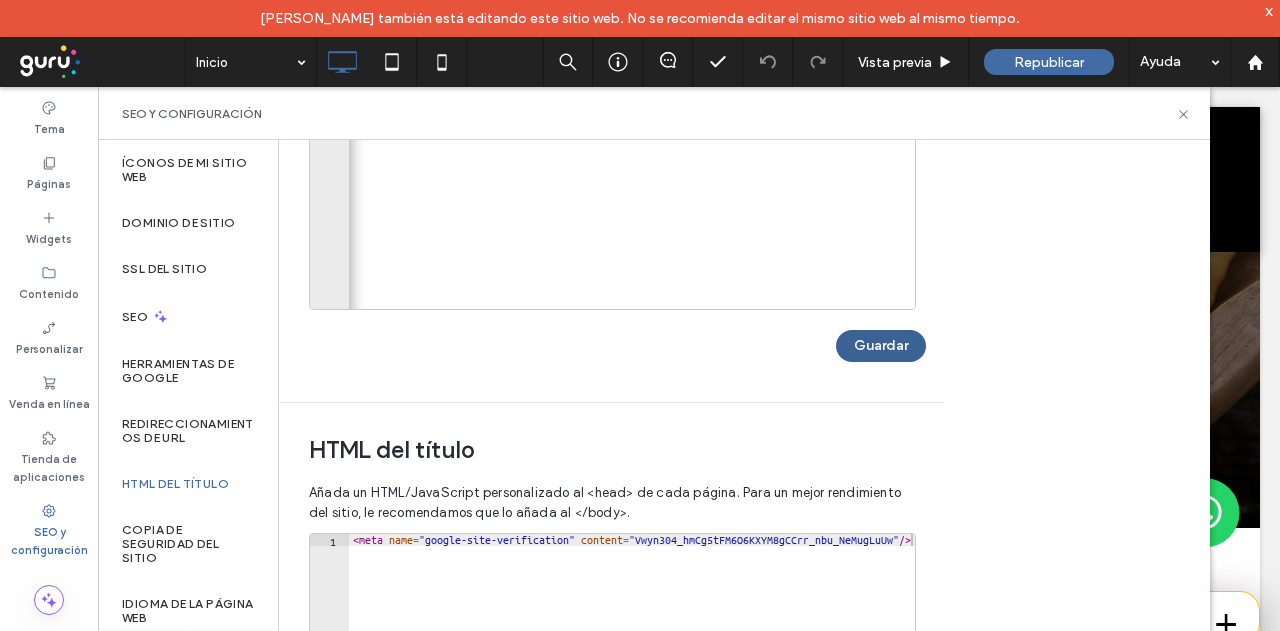 click on "Guardar" at bounding box center (881, 346) 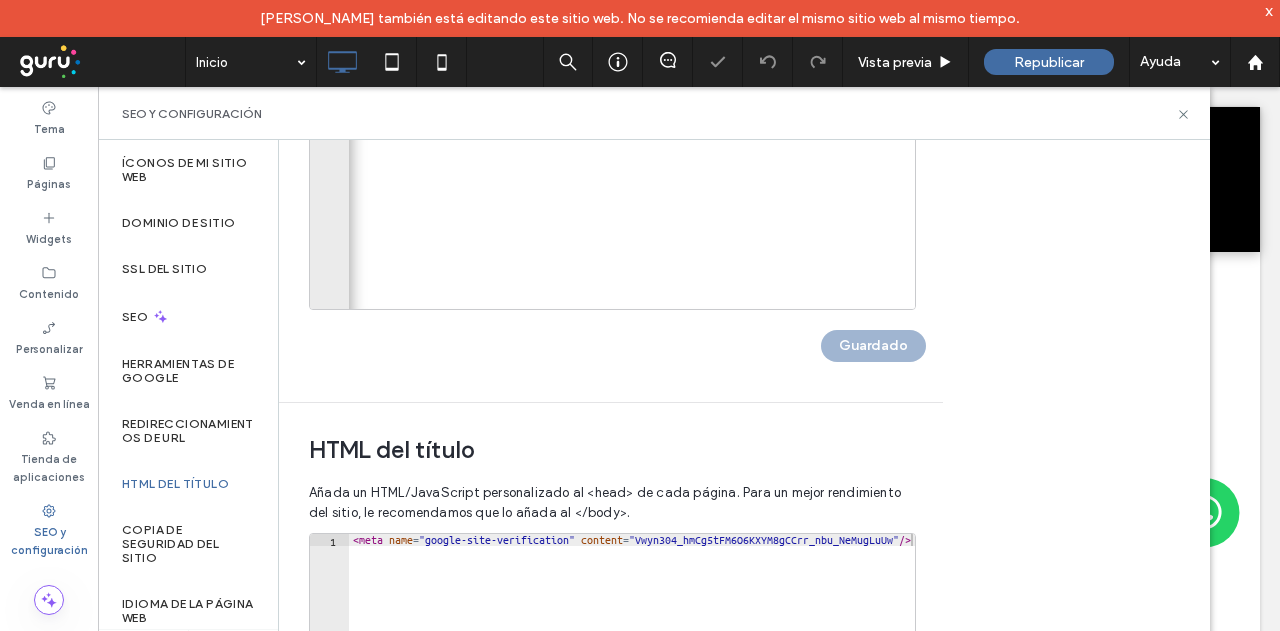 scroll, scrollTop: 0, scrollLeft: 0, axis: both 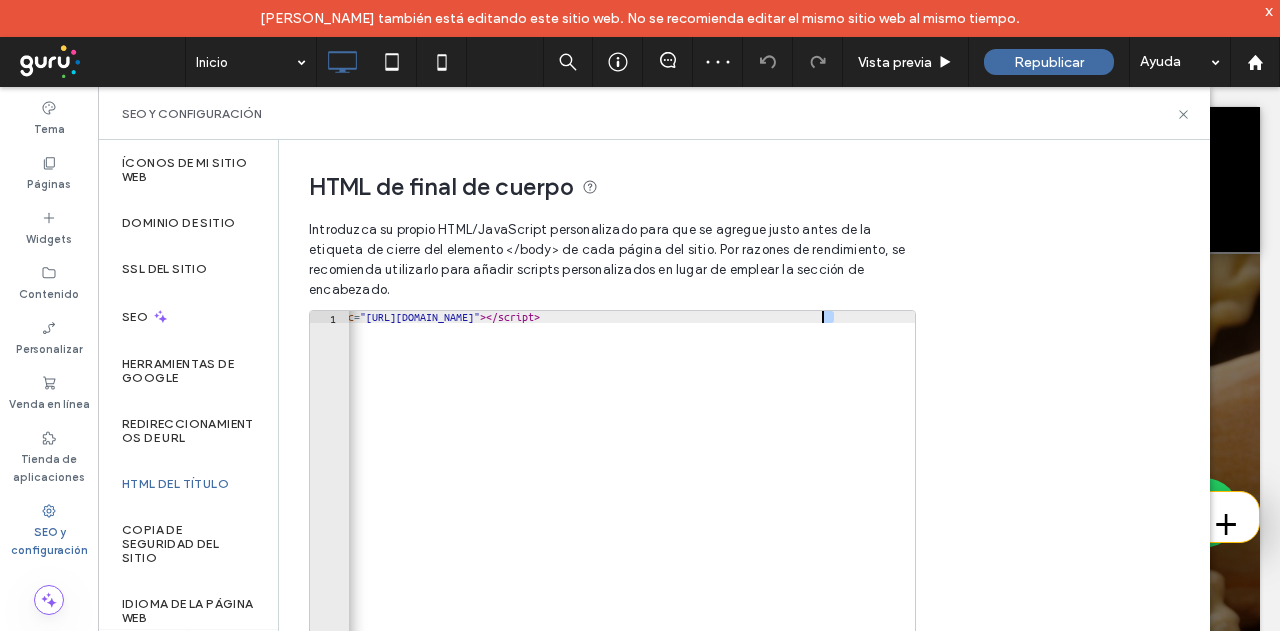 drag, startPoint x: 834, startPoint y: 321, endPoint x: 822, endPoint y: 317, distance: 12.649111 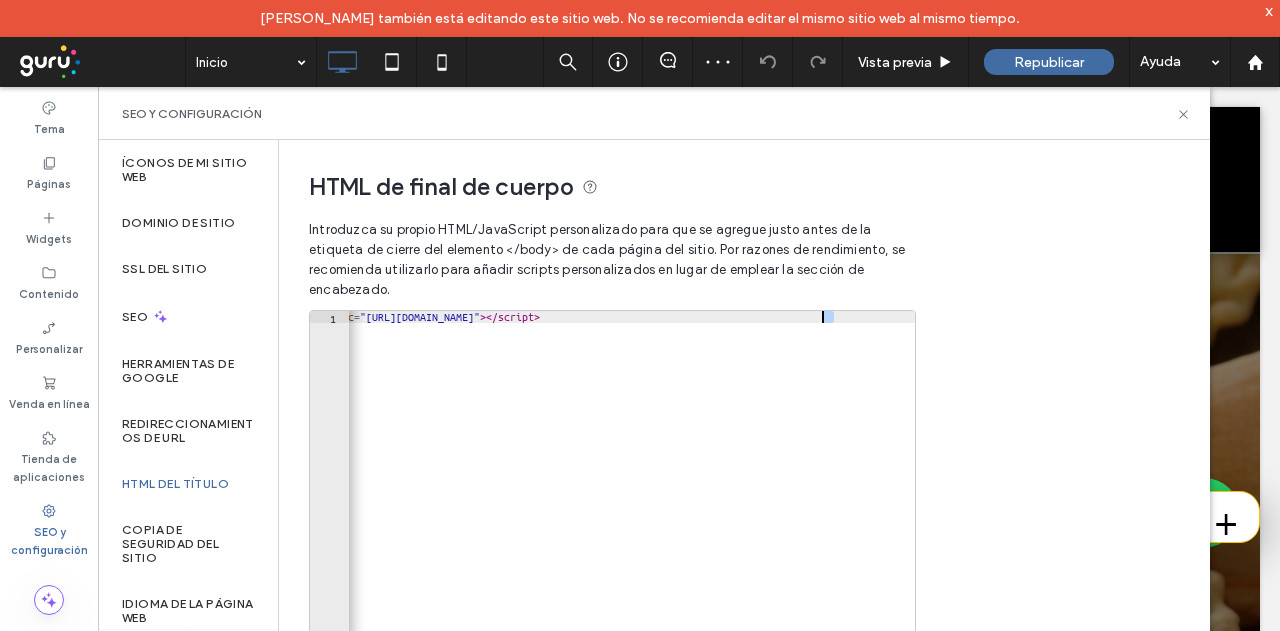 click on "< script   src = "https://chat.gurusoluciones.com/api/assets/chat.js?id=320135&pbottomdesktop=125px" > </ script >" at bounding box center [603, 515] 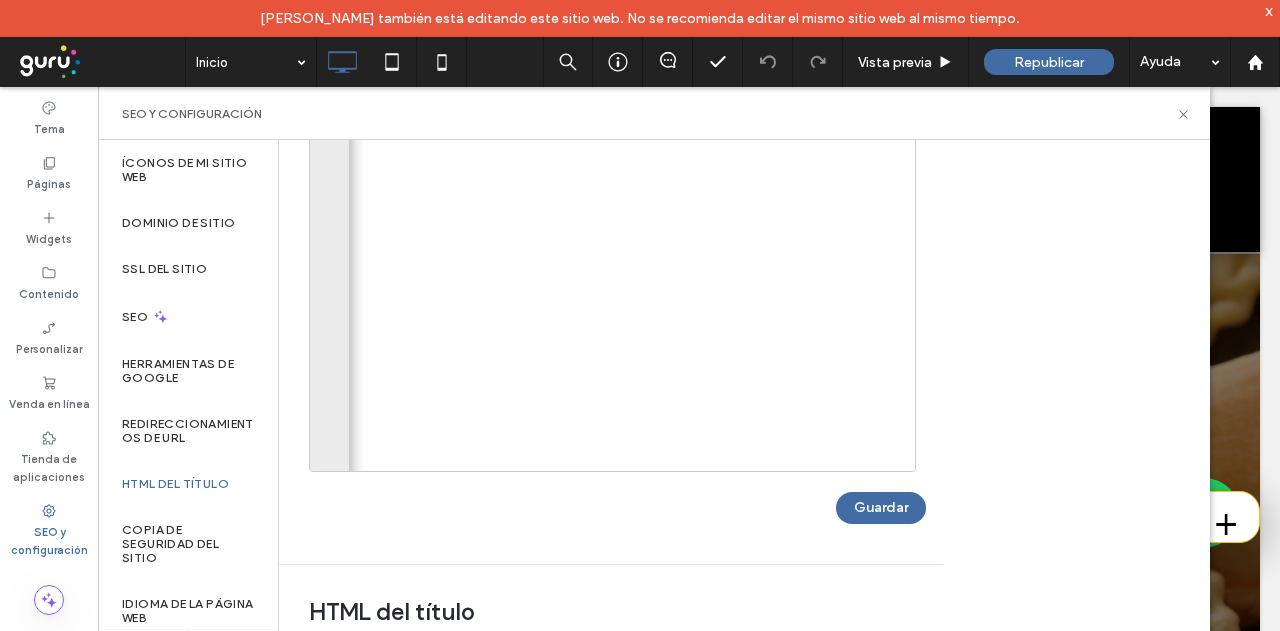 scroll, scrollTop: 300, scrollLeft: 0, axis: vertical 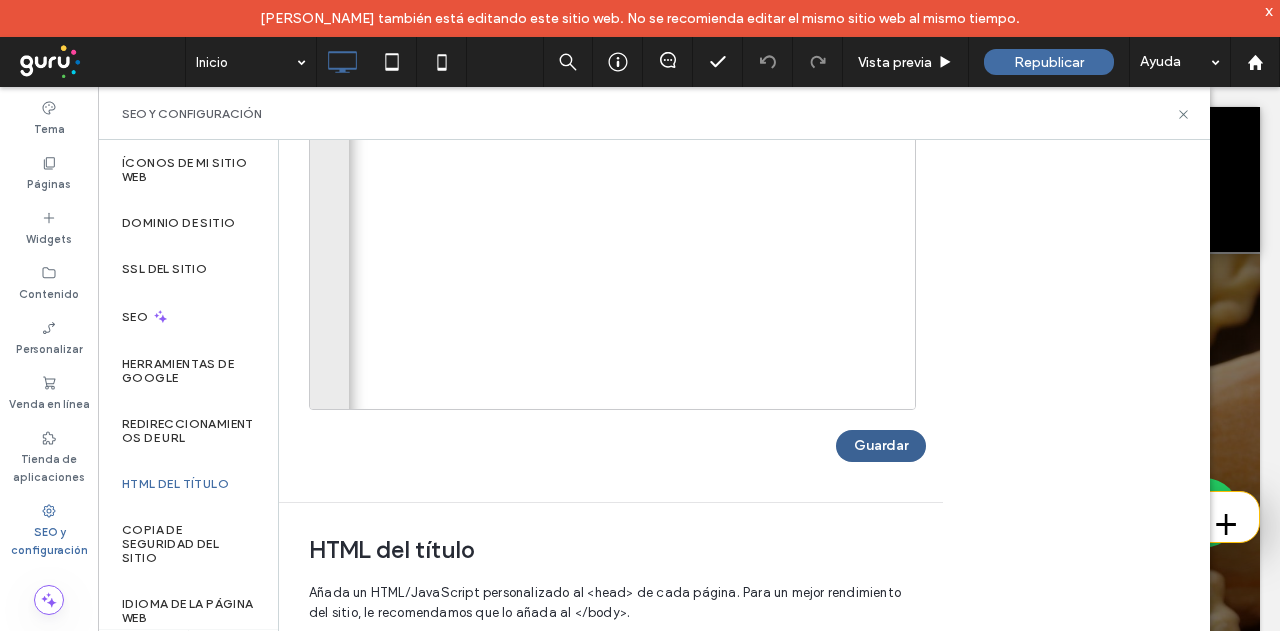 type on "**********" 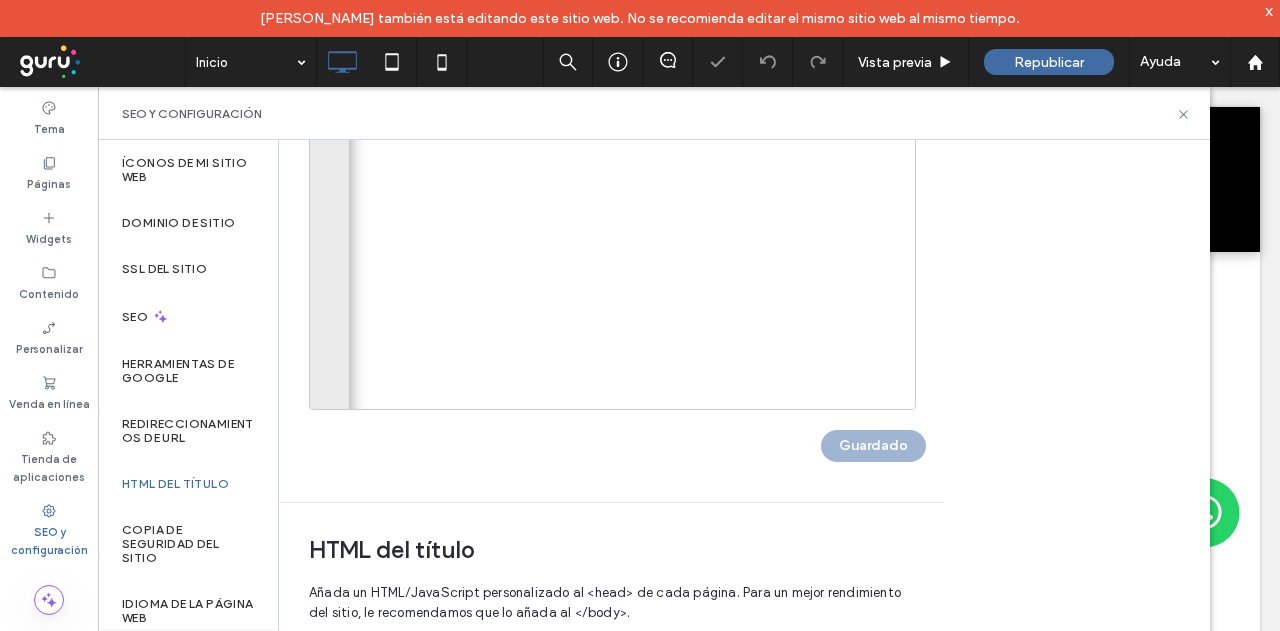 scroll, scrollTop: 0, scrollLeft: 0, axis: both 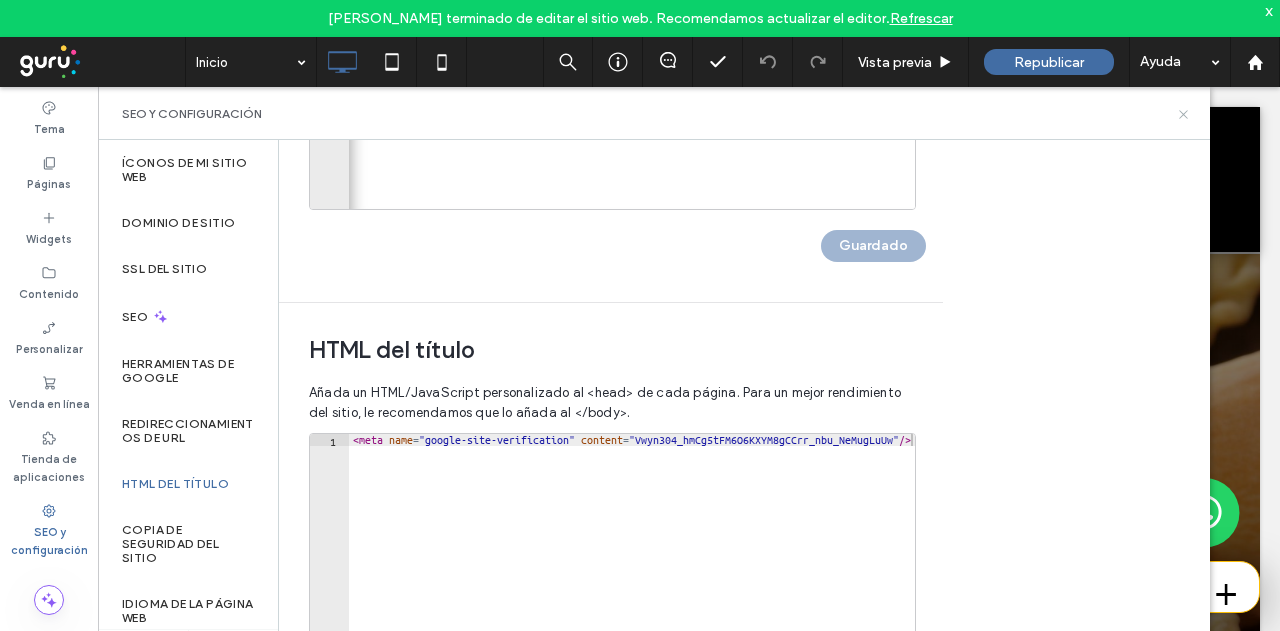 click 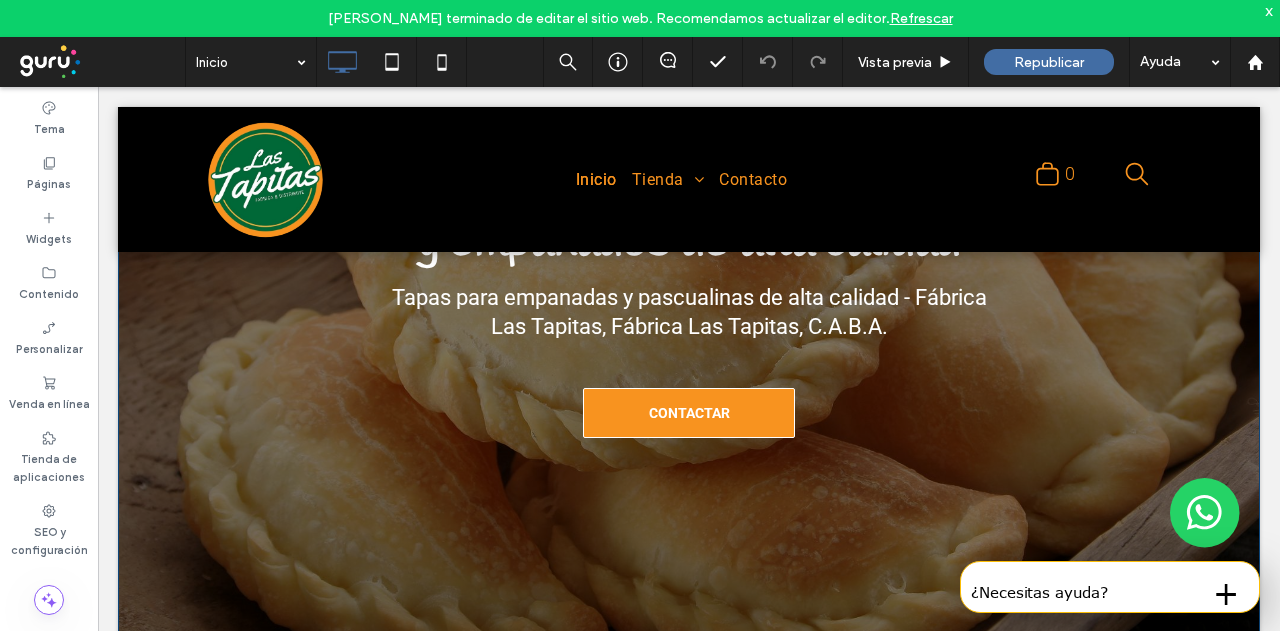 scroll, scrollTop: 300, scrollLeft: 0, axis: vertical 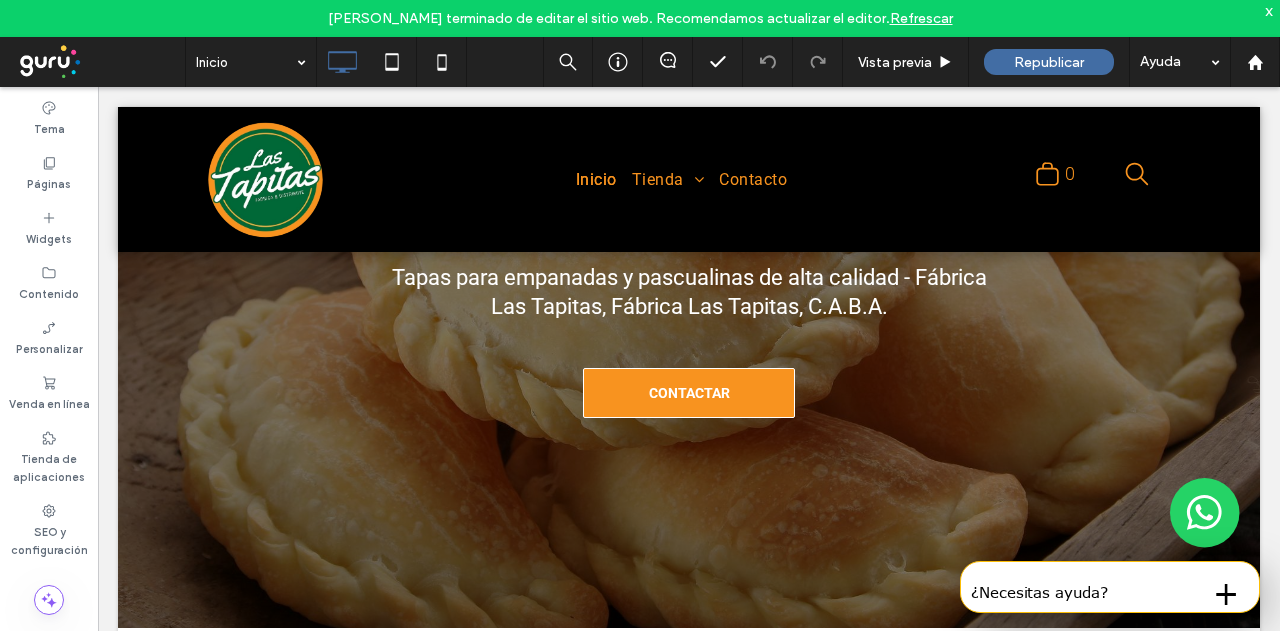 click on "¿Necesitas ayuda?" at bounding box center (1077, 593) 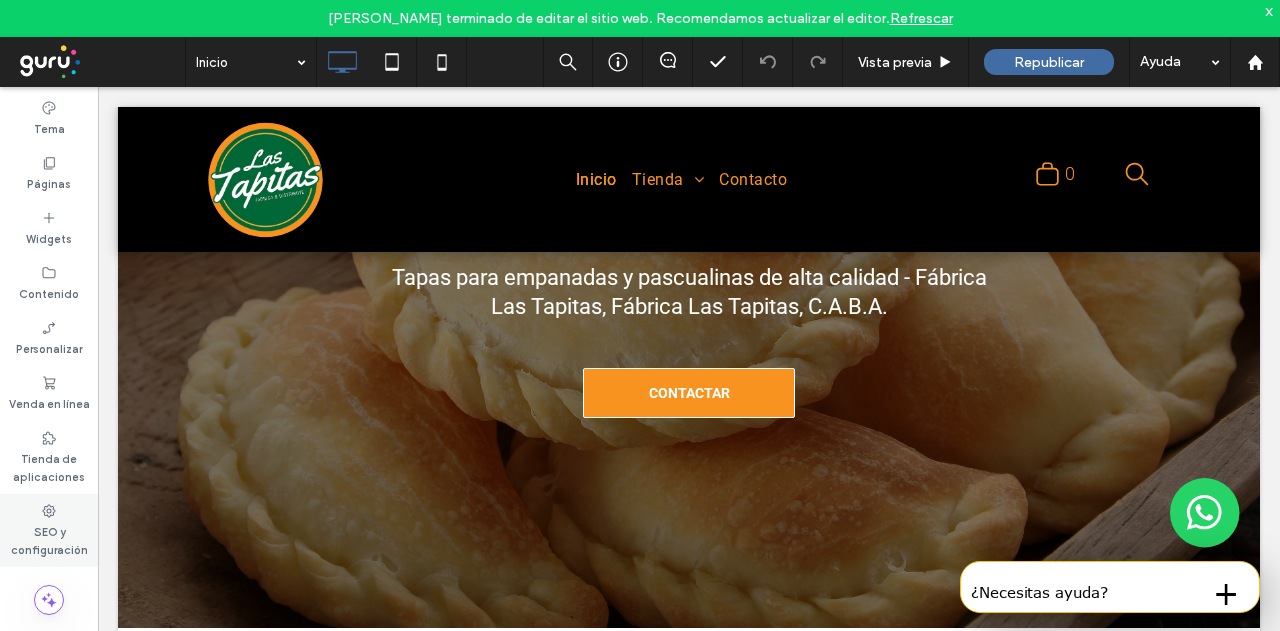 click on "SEO y configuración" at bounding box center (49, 539) 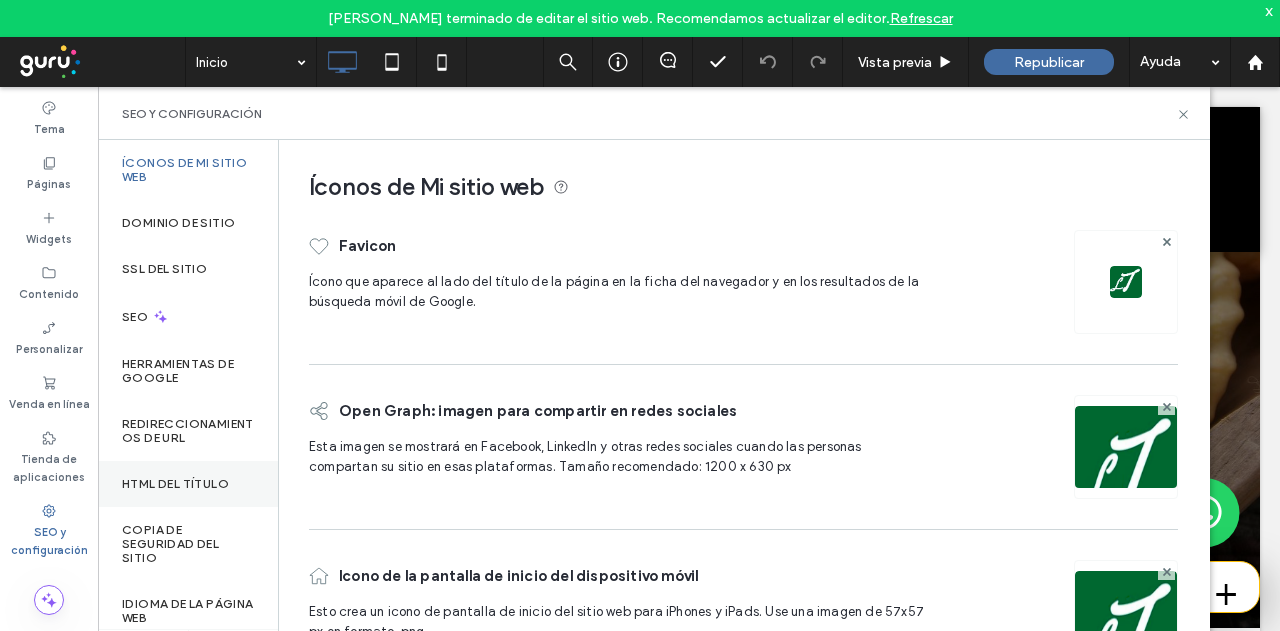 click on "HTML del título" at bounding box center (175, 484) 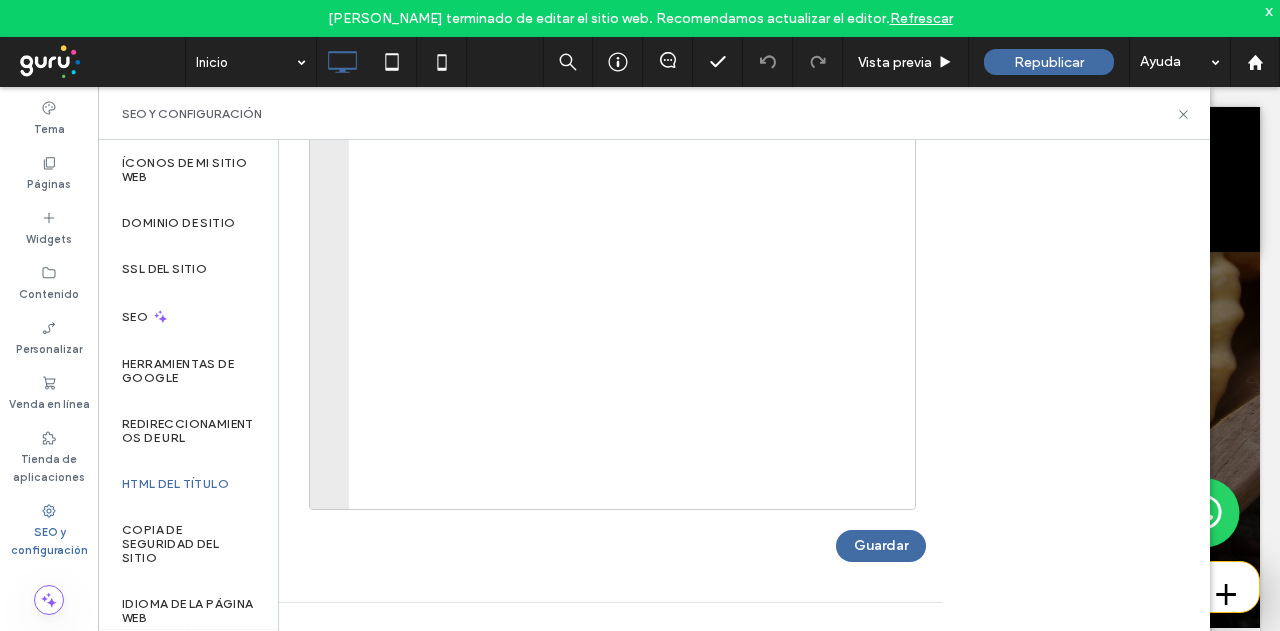 scroll, scrollTop: 0, scrollLeft: 0, axis: both 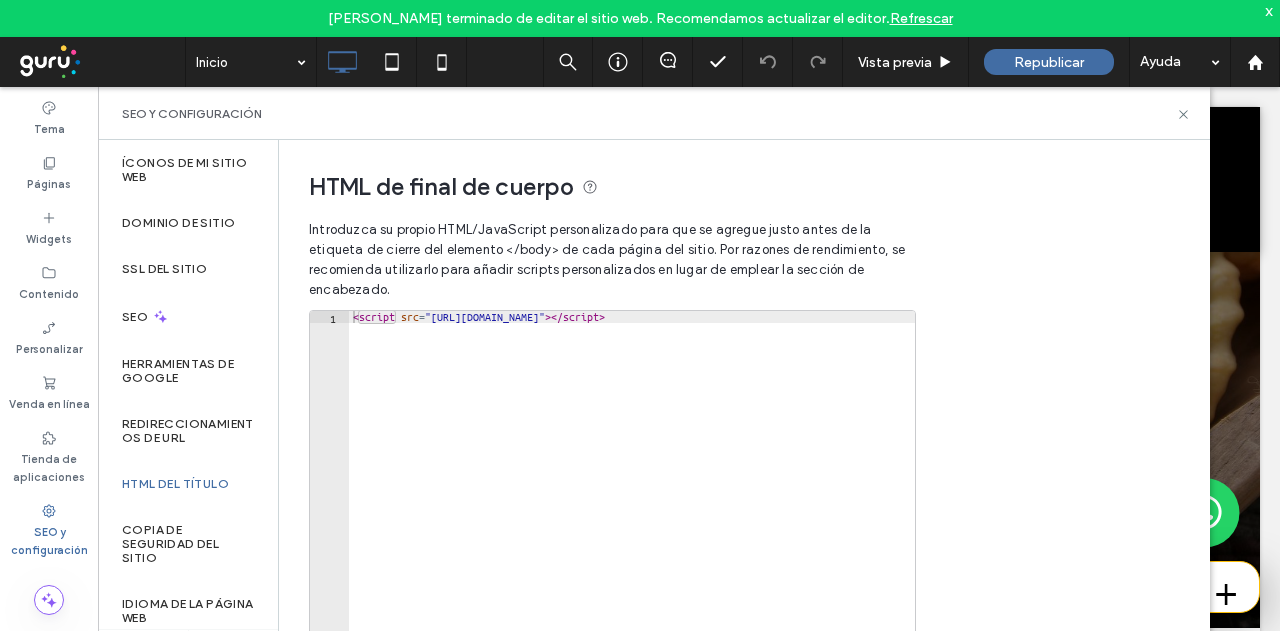 type on "**********" 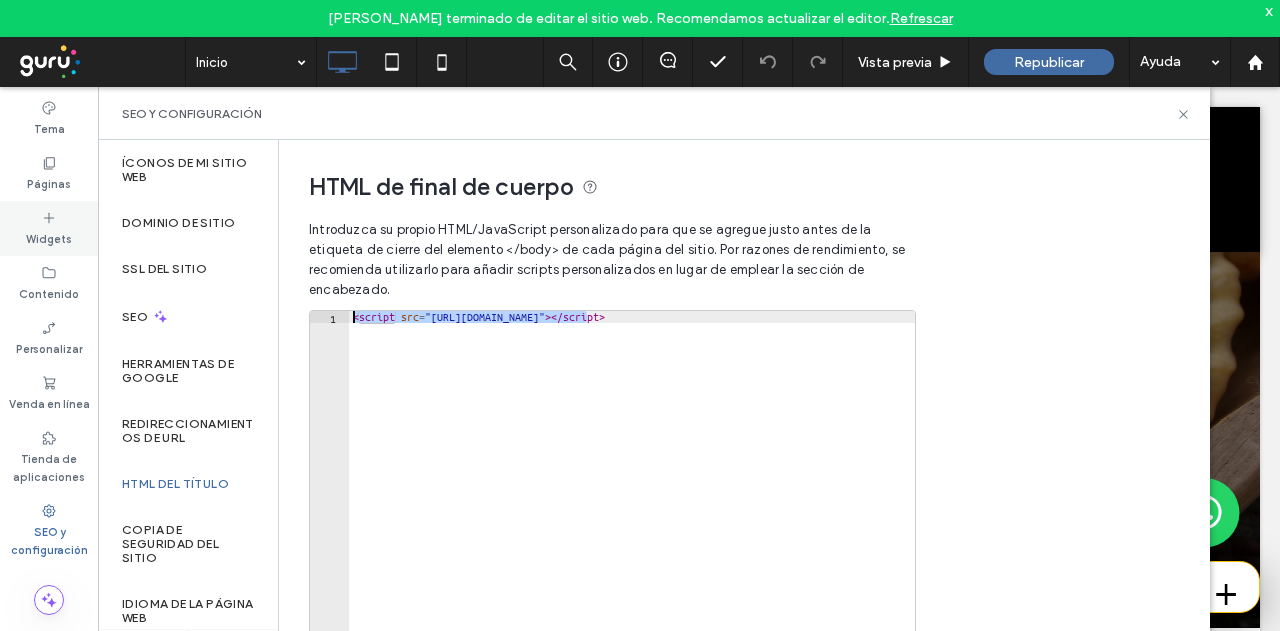 scroll, scrollTop: 0, scrollLeft: 0, axis: both 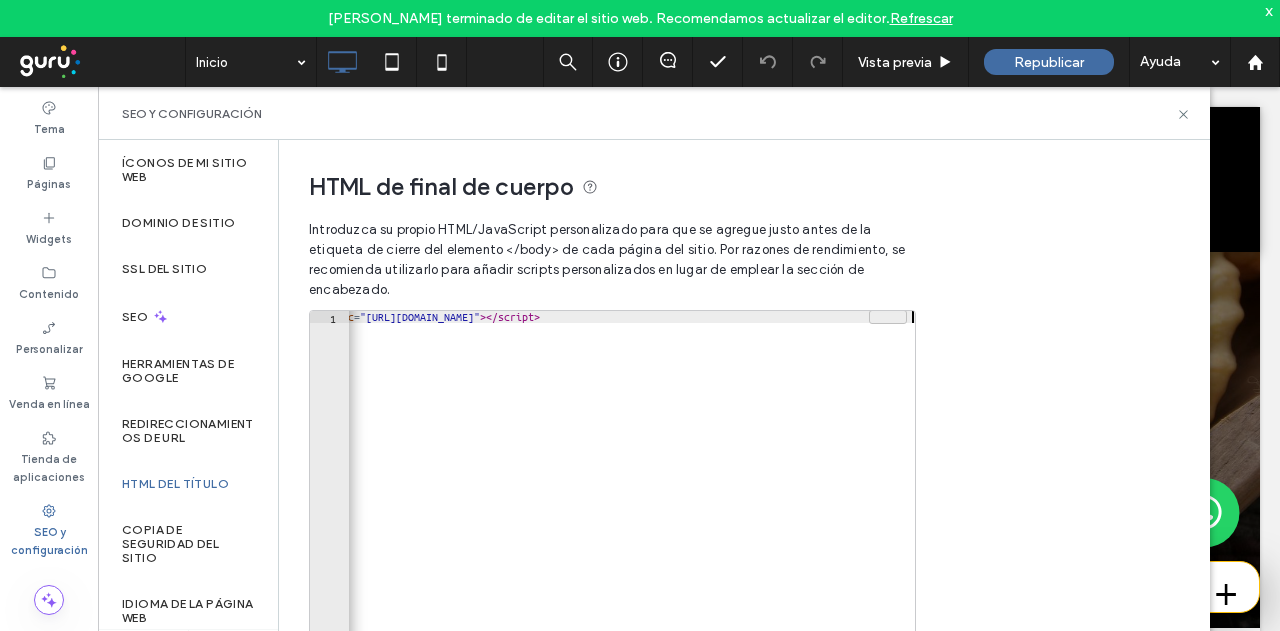 click on "< script   src = "https://chat.gurusoluciones.com/api/assets/chat.js?id=320135&pbottomdesktop=55px" > </ script >" at bounding box center (600, 515) 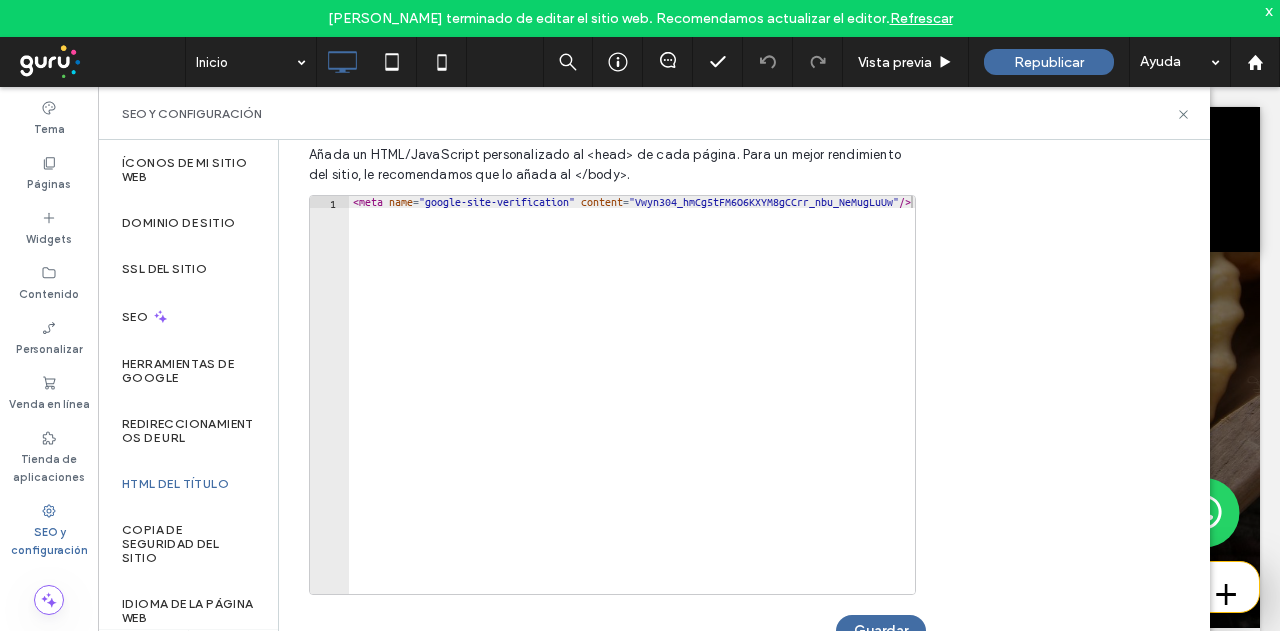 scroll, scrollTop: 758, scrollLeft: 0, axis: vertical 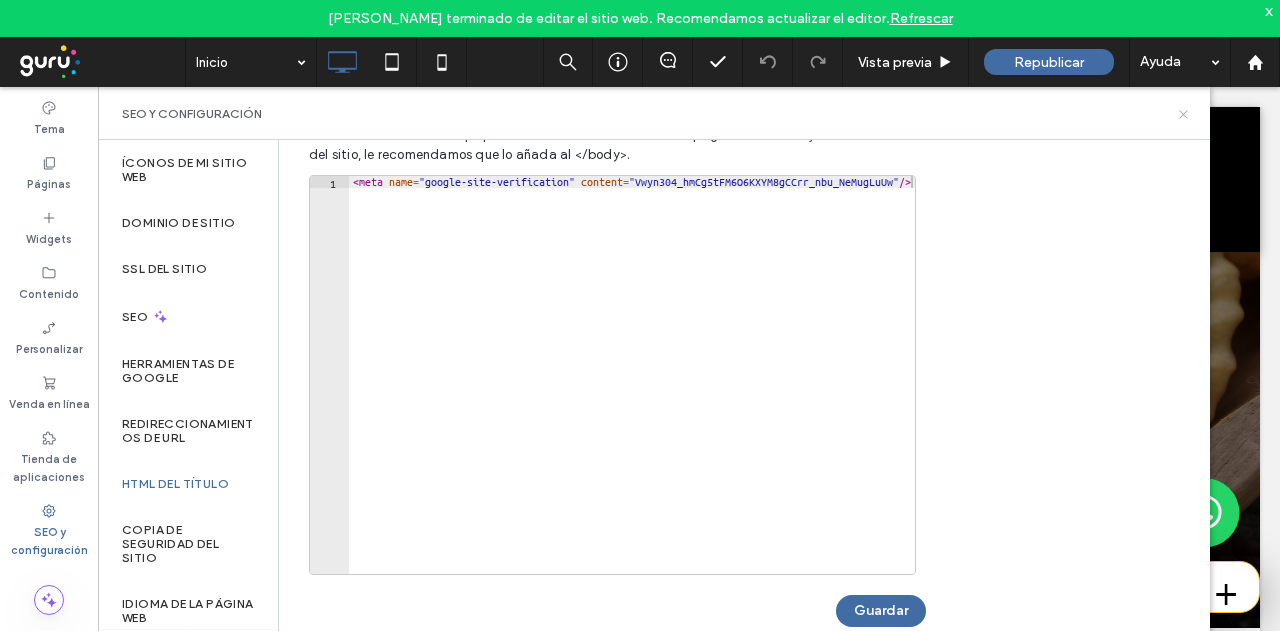 click 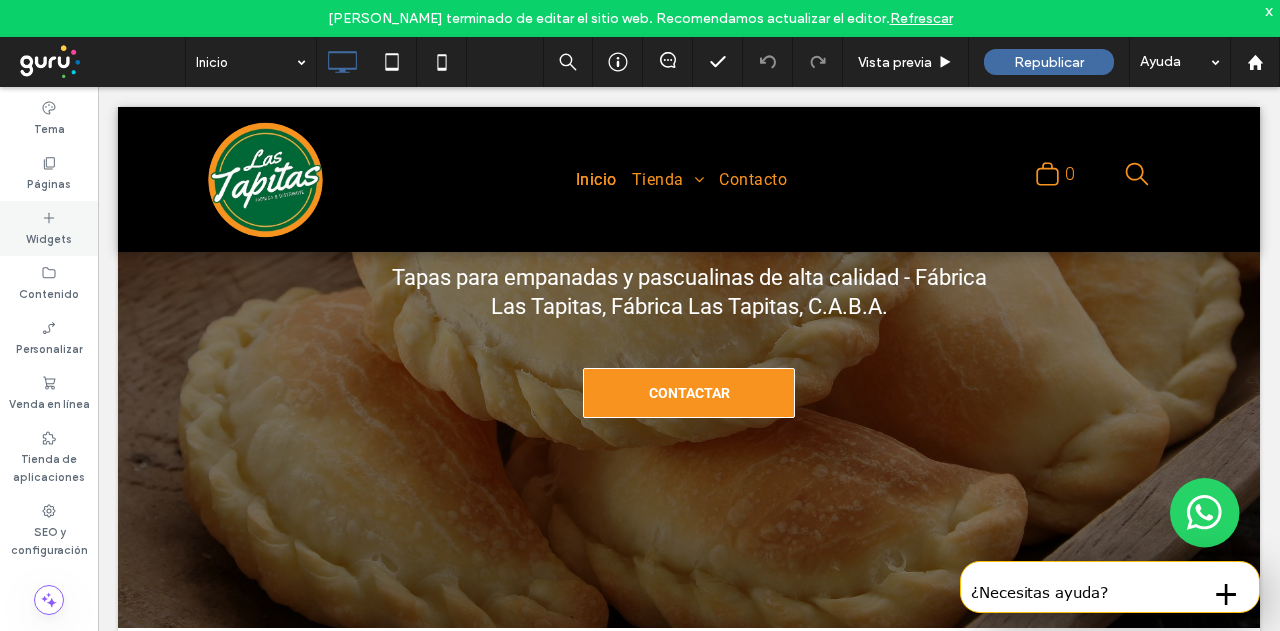 click on "Widgets" at bounding box center [49, 237] 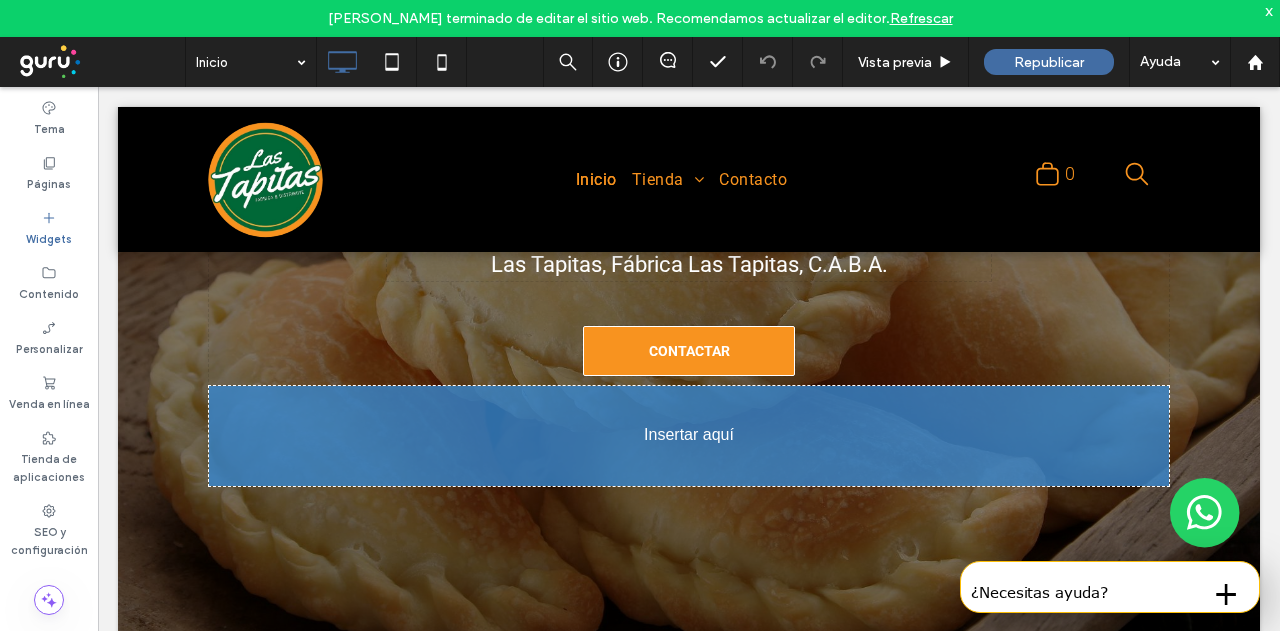 scroll, scrollTop: 380, scrollLeft: 0, axis: vertical 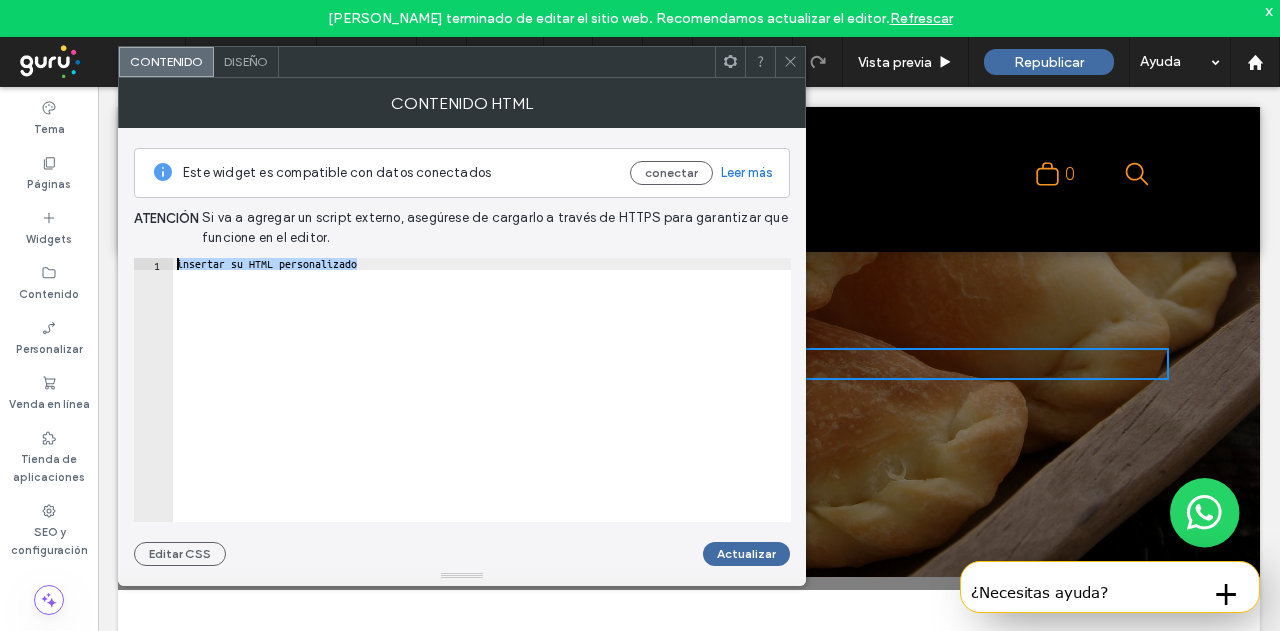 drag, startPoint x: 424, startPoint y: 277, endPoint x: 138, endPoint y: 229, distance: 290 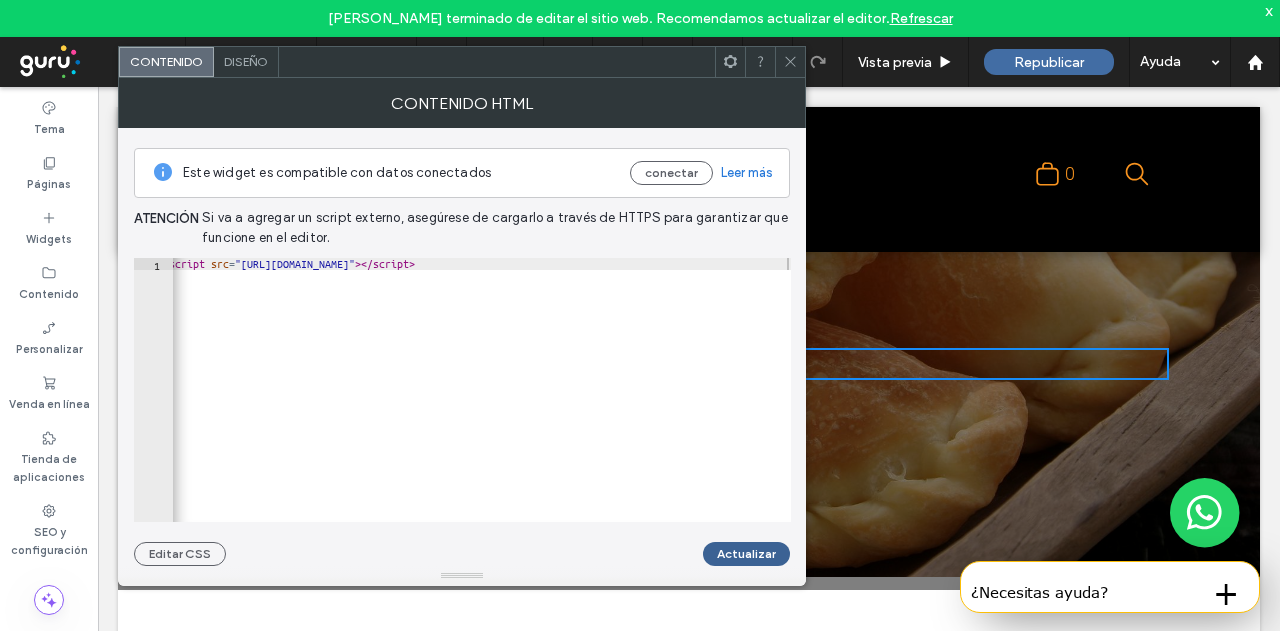 click on "Actualizar" at bounding box center [746, 554] 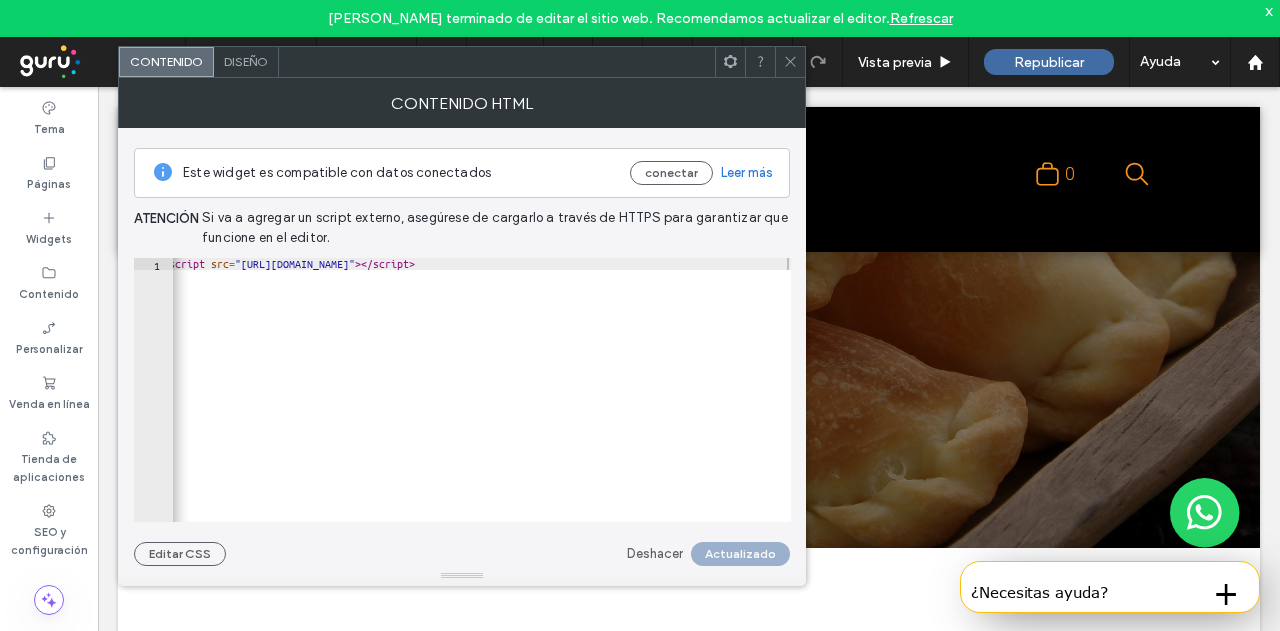 click at bounding box center (790, 62) 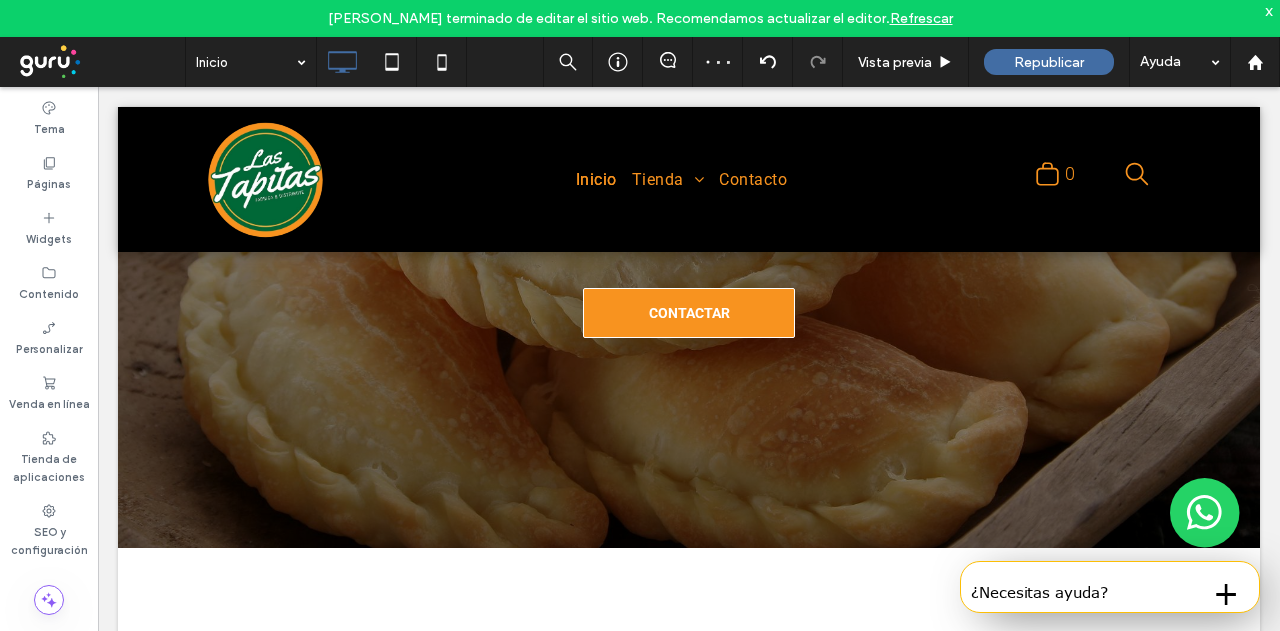 click on "¿Necesitas ayuda?" at bounding box center [1077, 593] 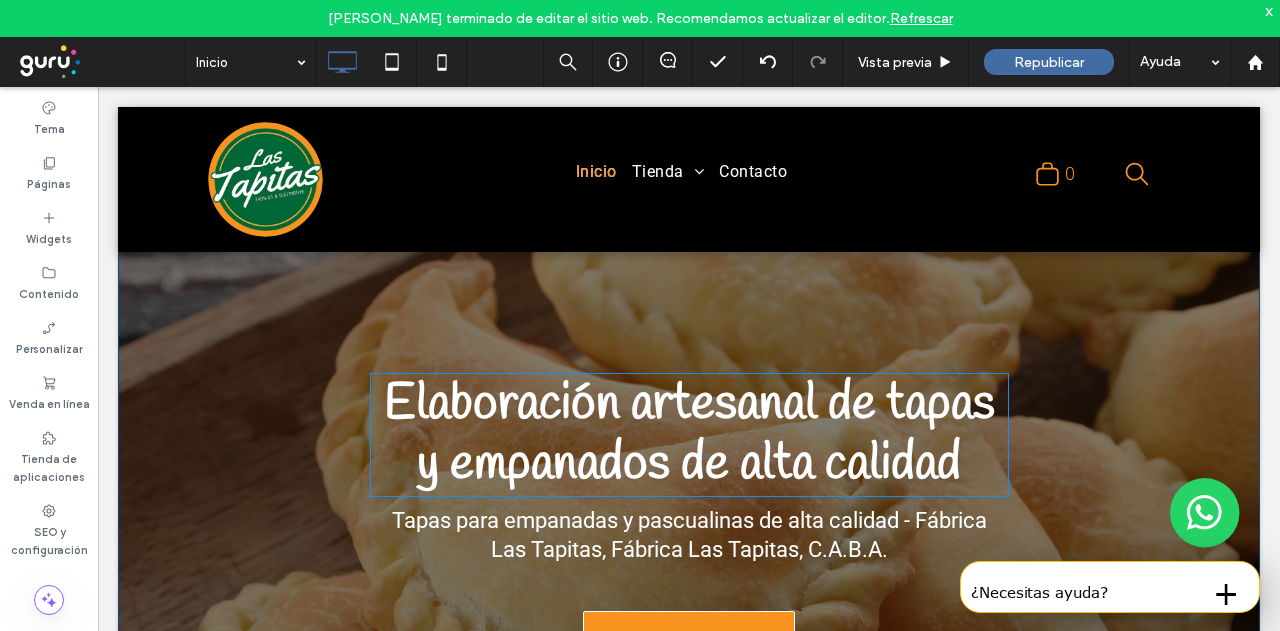 scroll, scrollTop: 0, scrollLeft: 0, axis: both 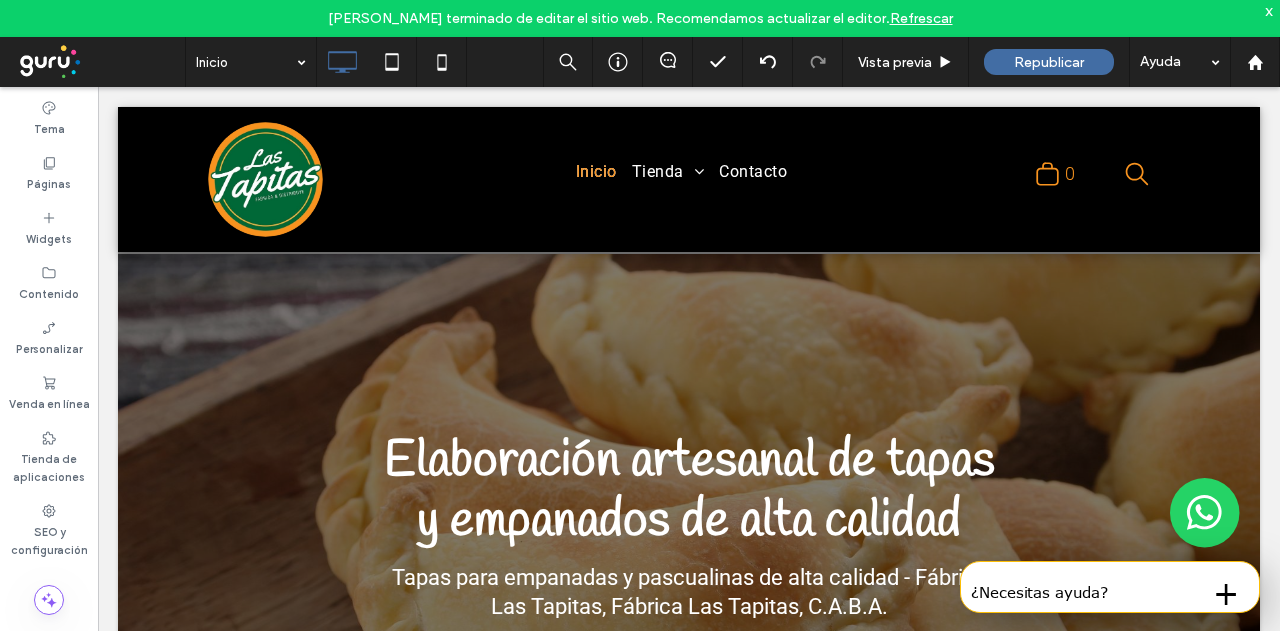 click on "+" at bounding box center (1226, 591) 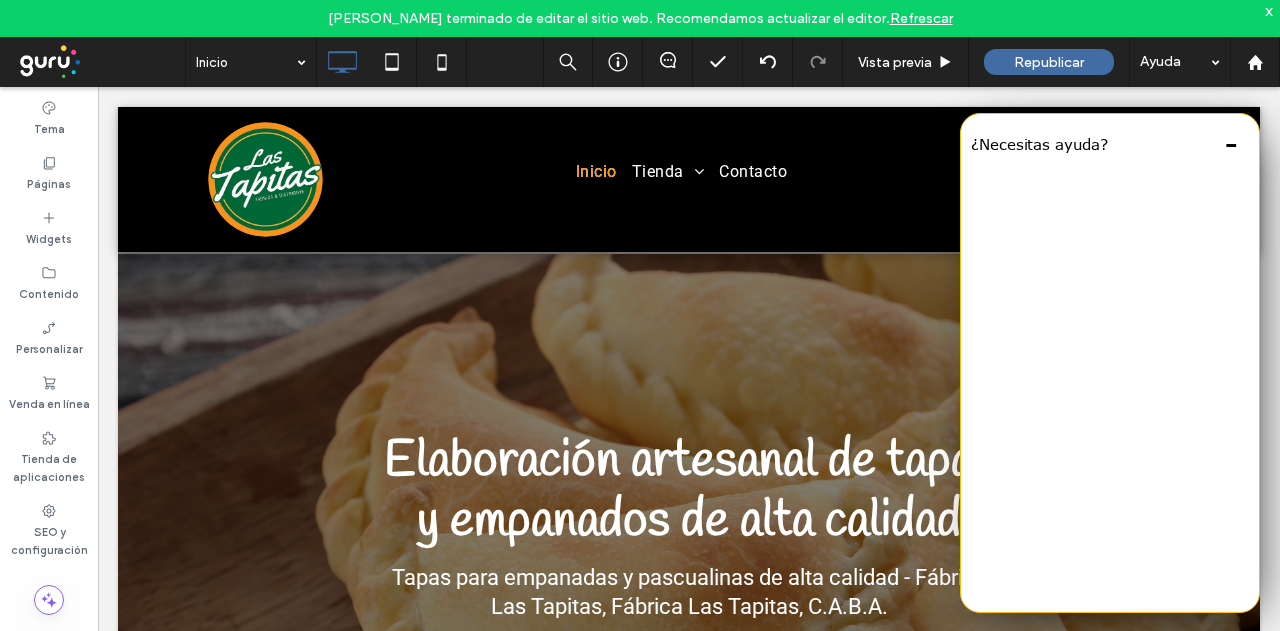 click on "-" at bounding box center [1231, 143] 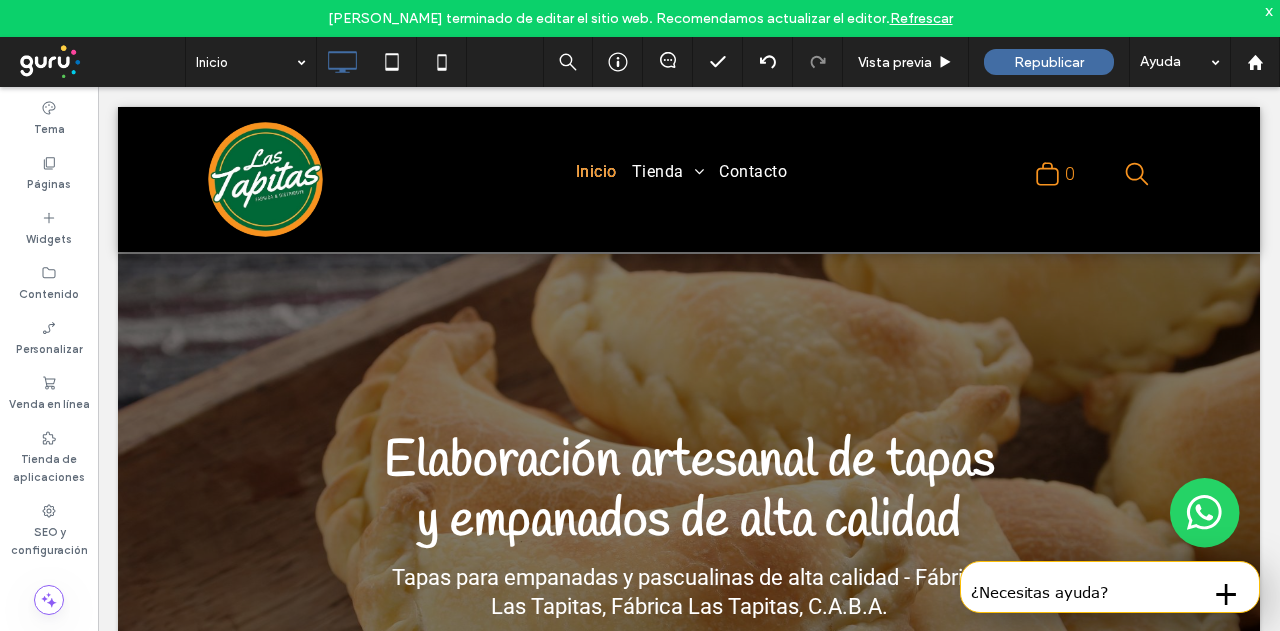 click on "Refrescar" at bounding box center [921, 18] 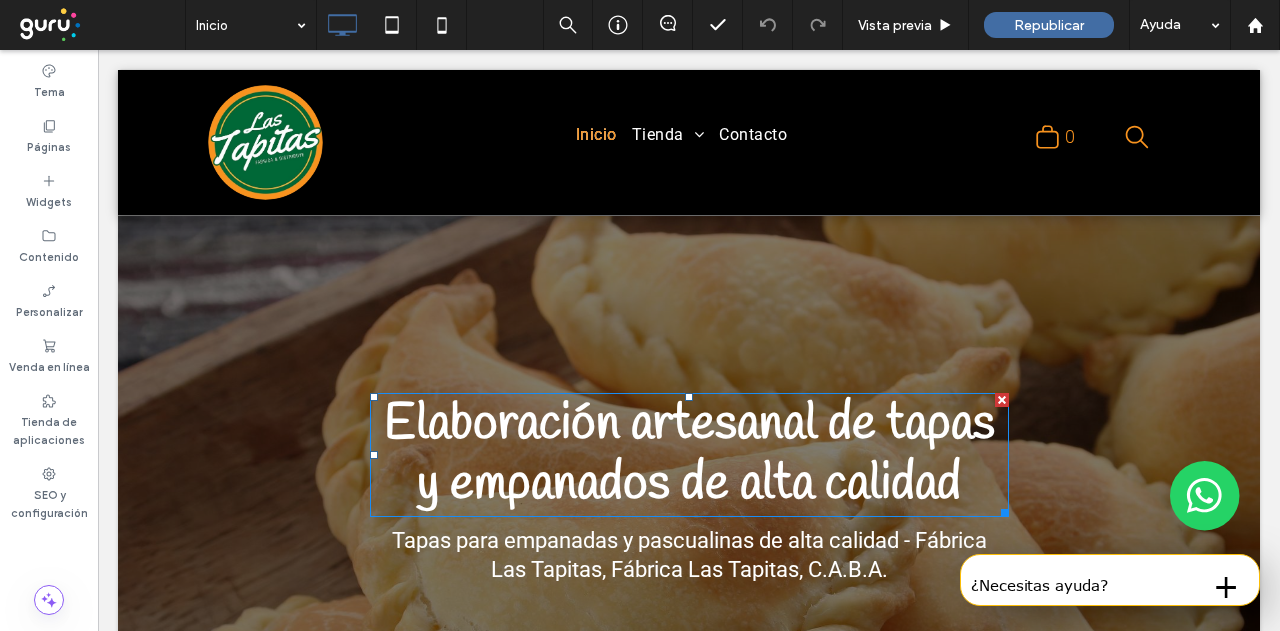 scroll, scrollTop: 0, scrollLeft: 0, axis: both 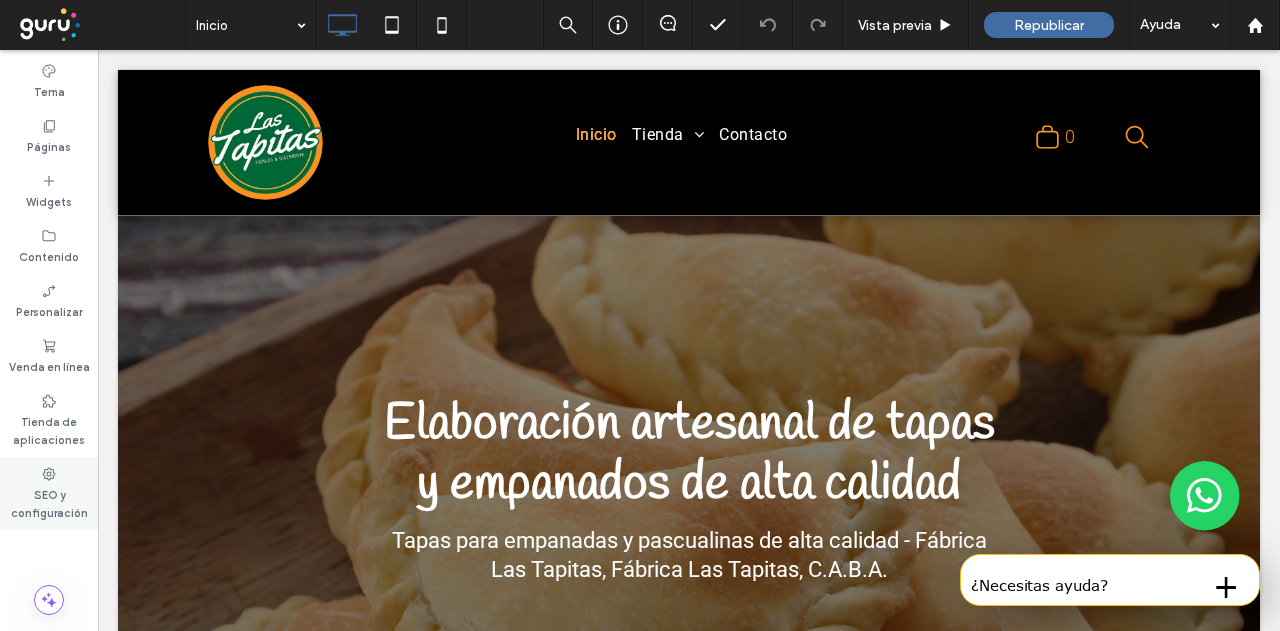 click on "SEO y configuración" at bounding box center (49, 493) 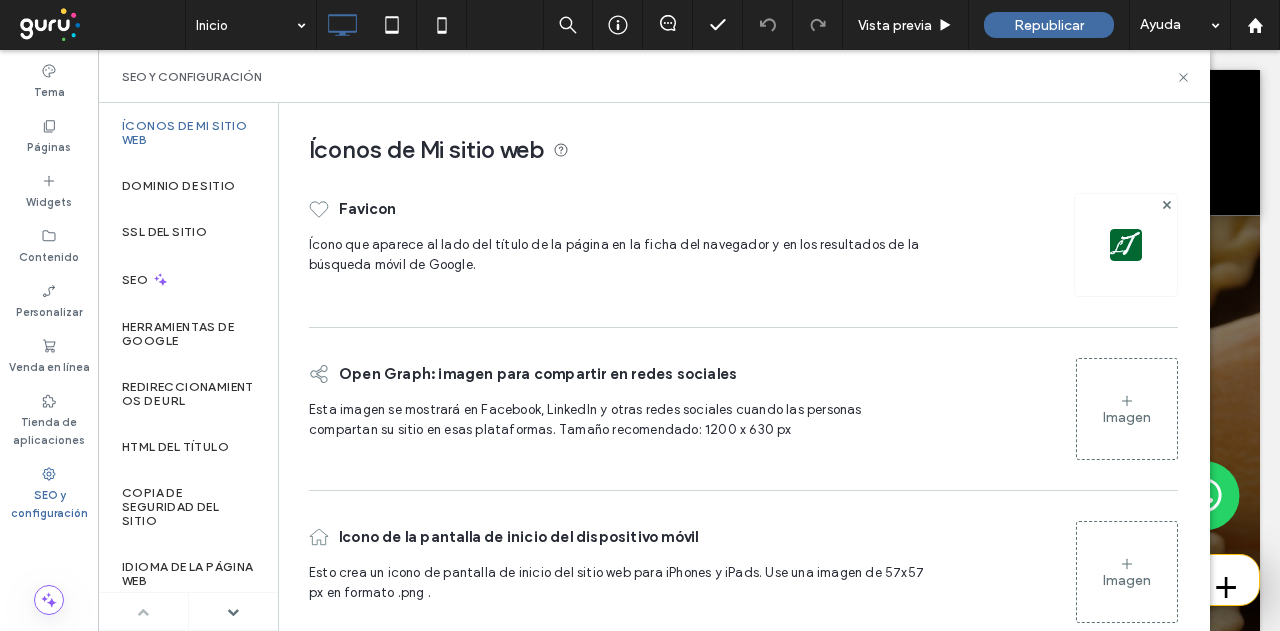 click on "Imagen" at bounding box center [1127, 409] 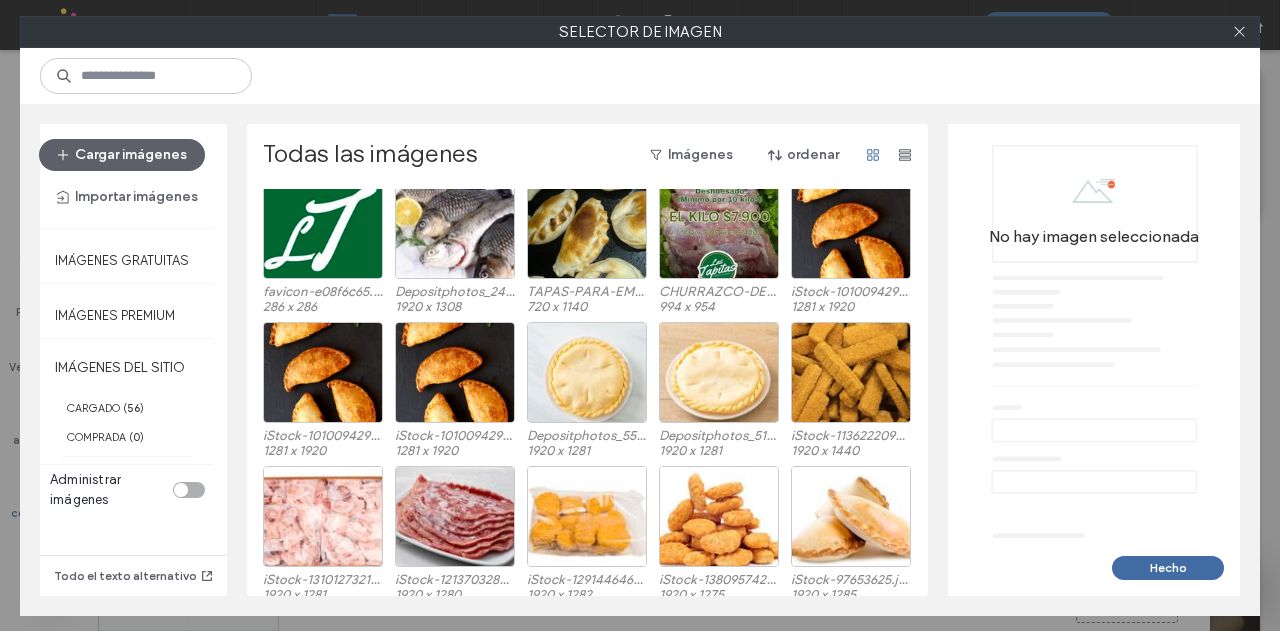scroll, scrollTop: 628, scrollLeft: 0, axis: vertical 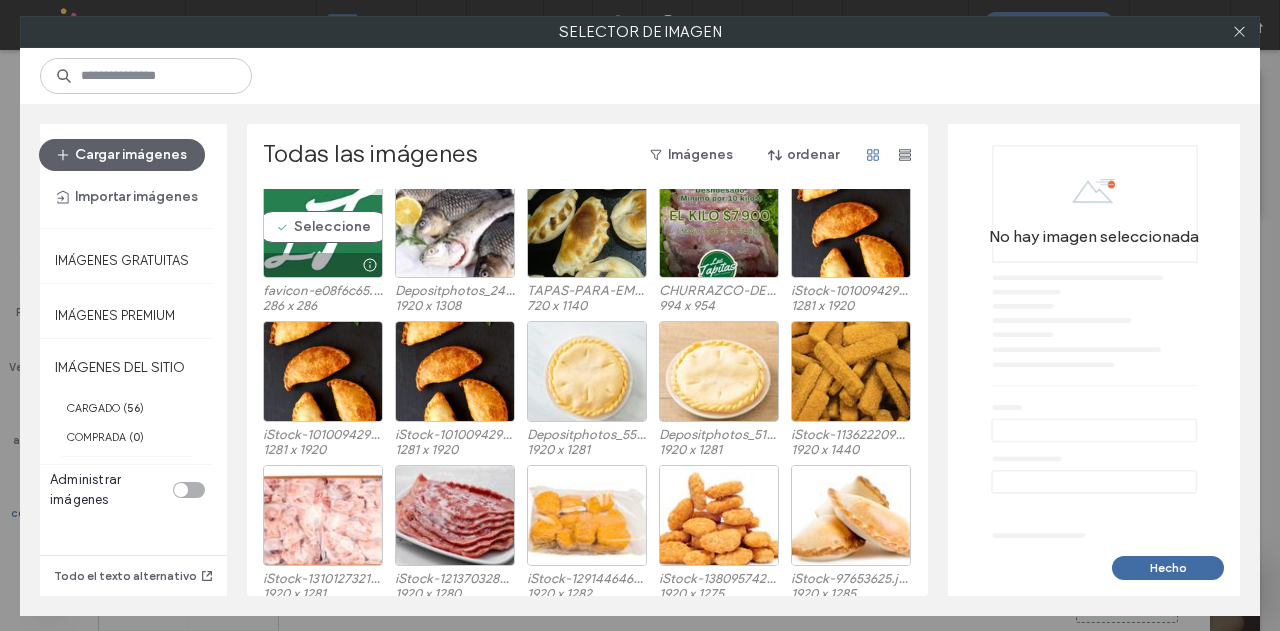 drag, startPoint x: 312, startPoint y: 239, endPoint x: 335, endPoint y: 263, distance: 33.24154 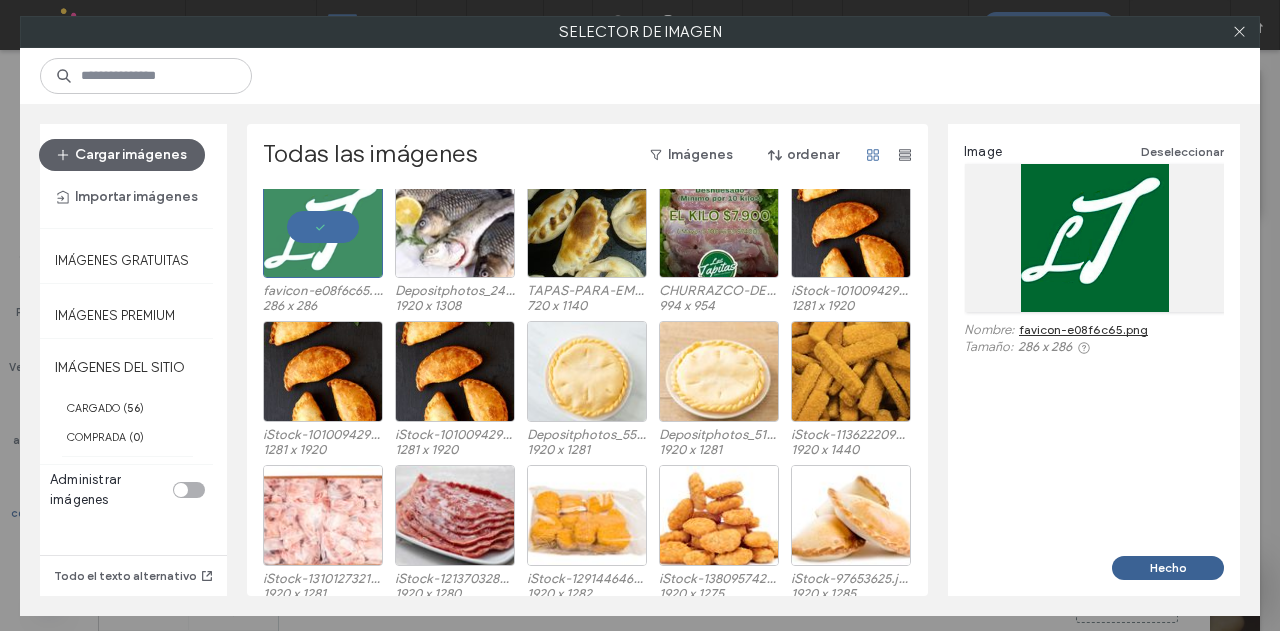click on "Hecho" at bounding box center (1168, 568) 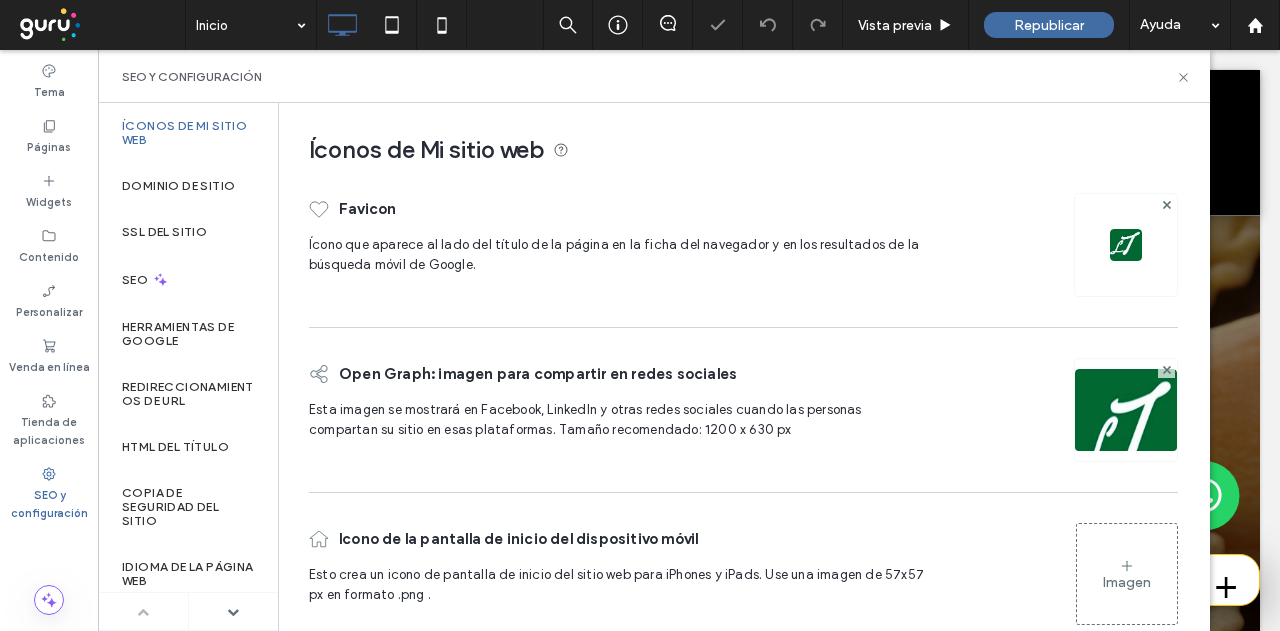 click on "Imagen" at bounding box center [1127, 574] 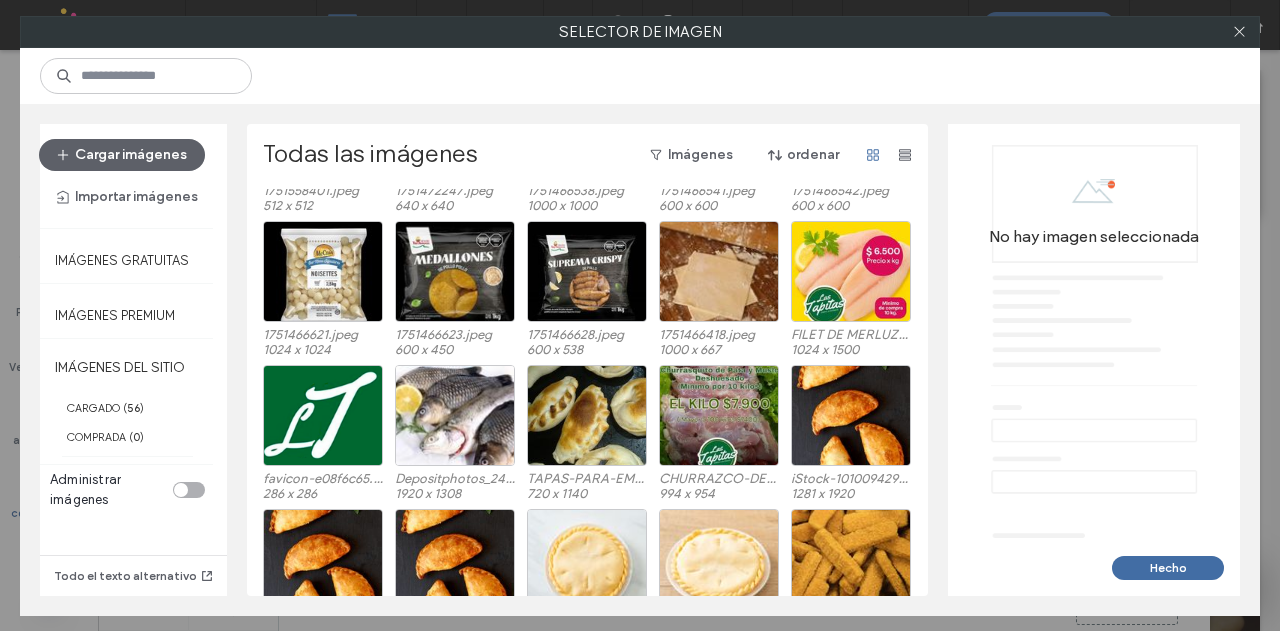 scroll, scrollTop: 628, scrollLeft: 0, axis: vertical 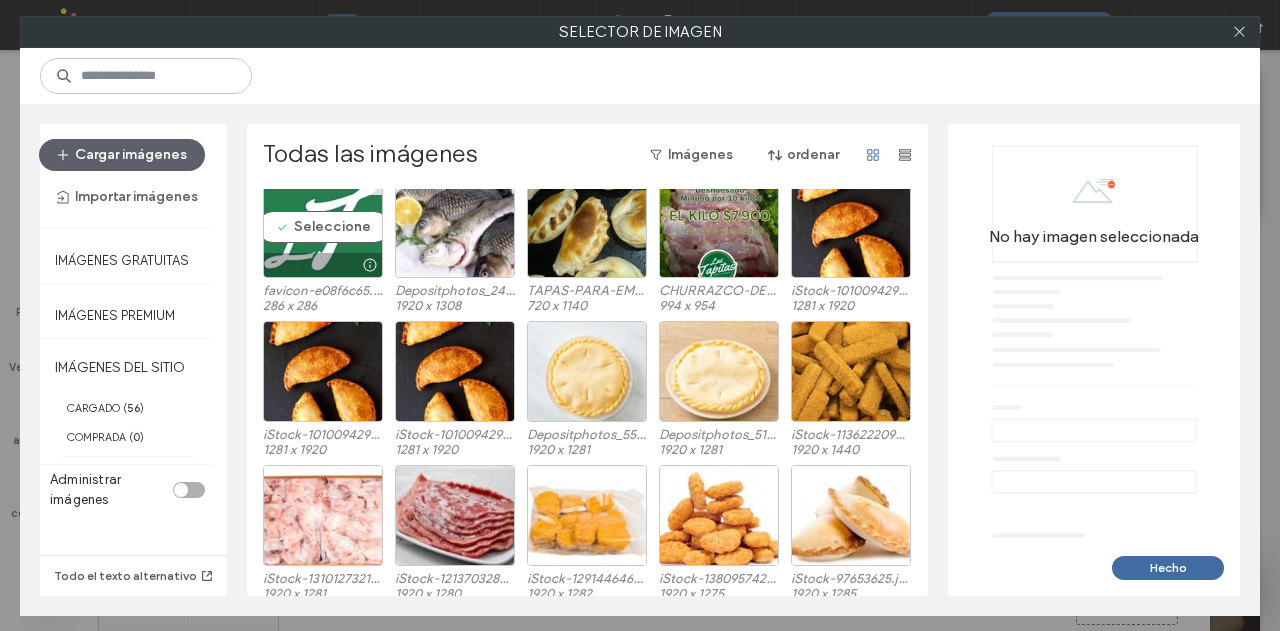 click on "Seleccione" at bounding box center [323, 227] 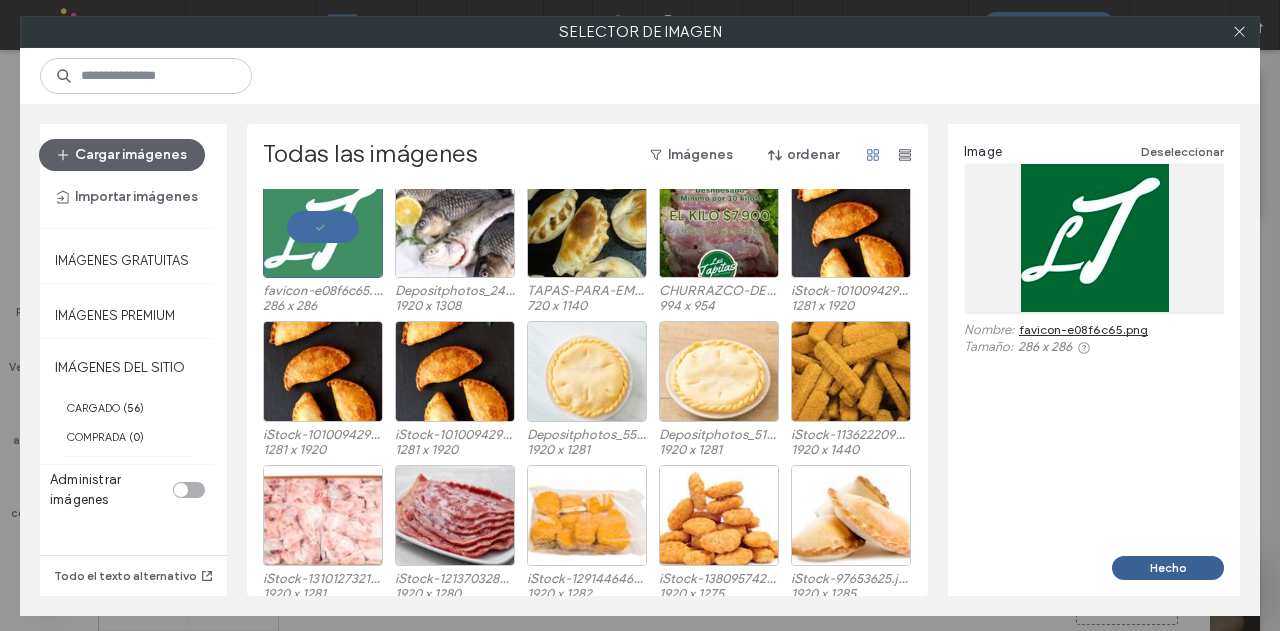 click on "Hecho" at bounding box center (1168, 568) 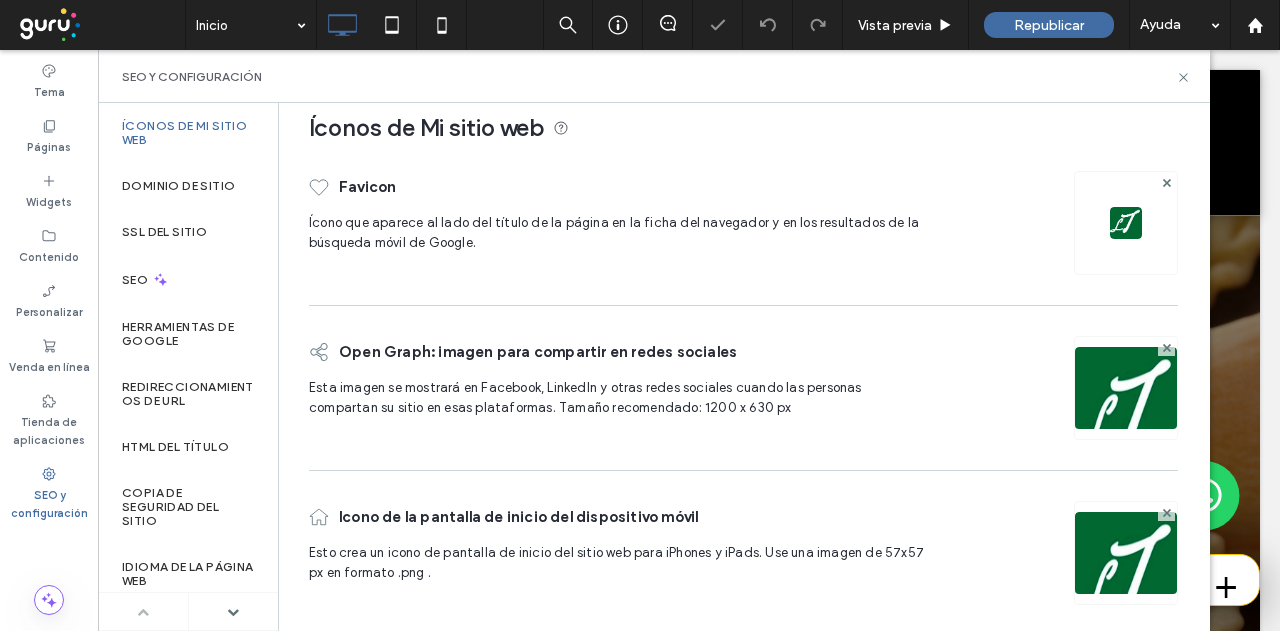 scroll, scrollTop: 35, scrollLeft: 0, axis: vertical 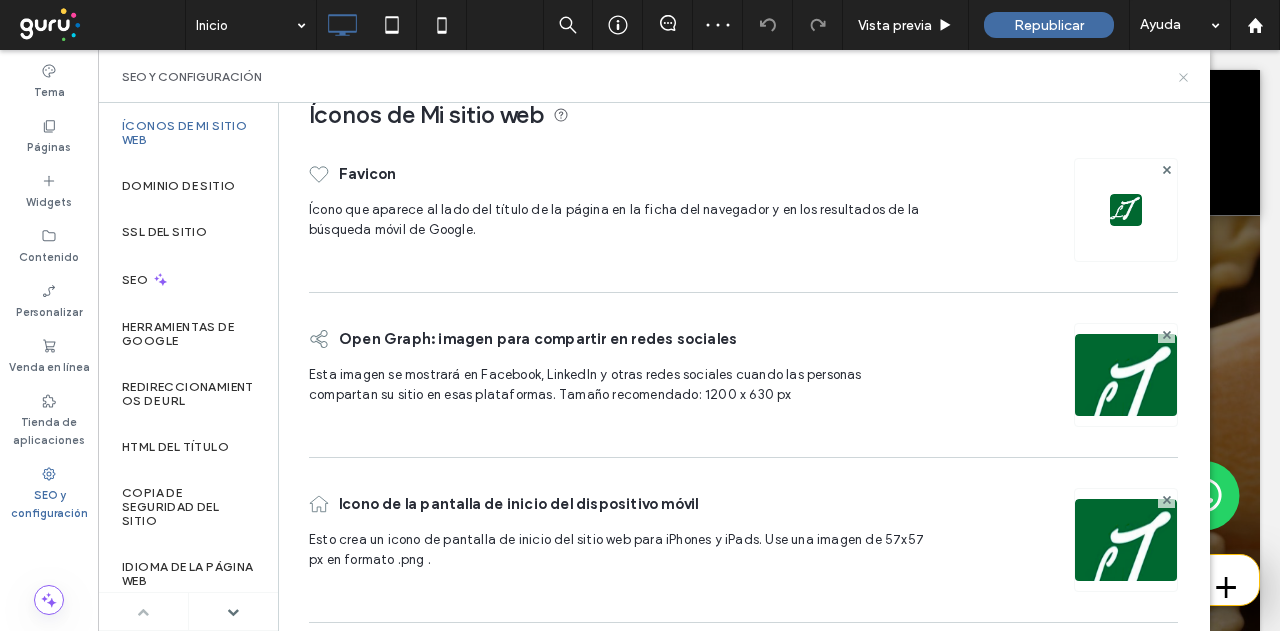click 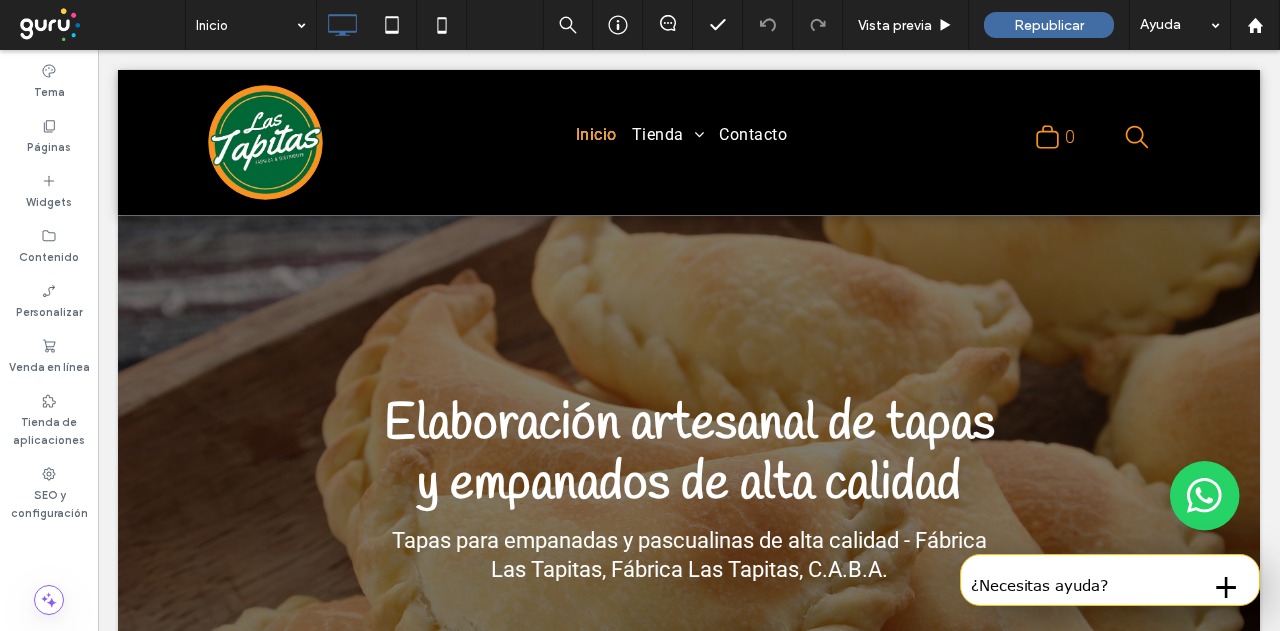 click on "¿Necesitas ayuda?" at bounding box center [1077, 586] 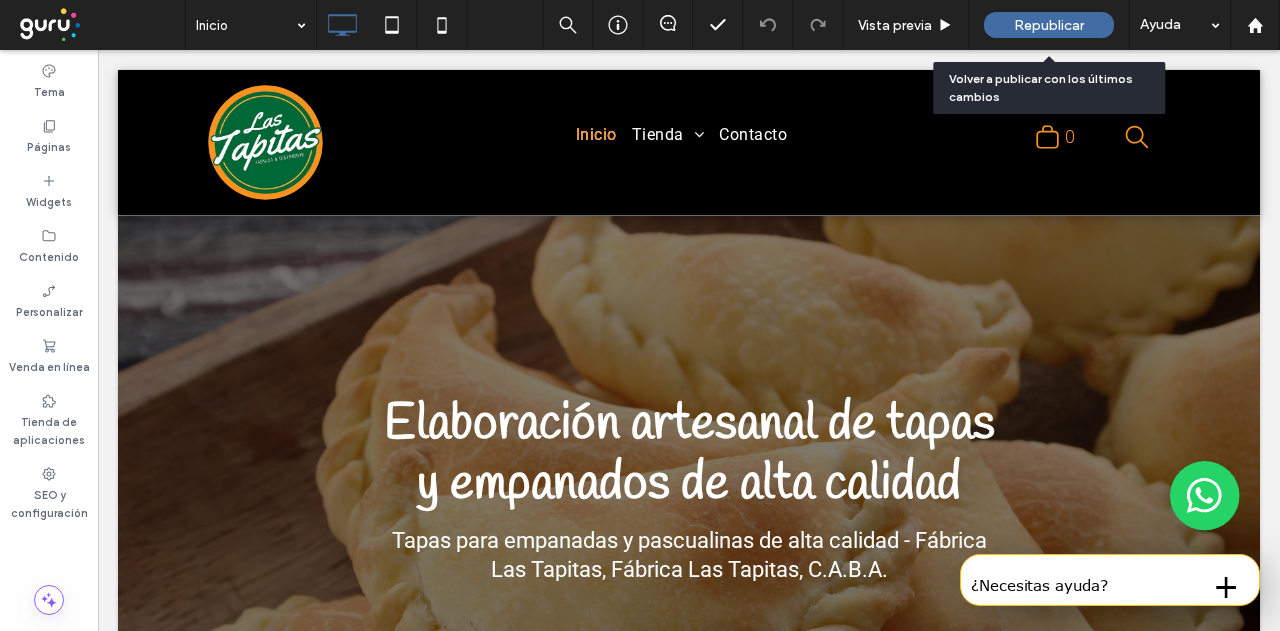 click on "Republicar" at bounding box center (1049, 25) 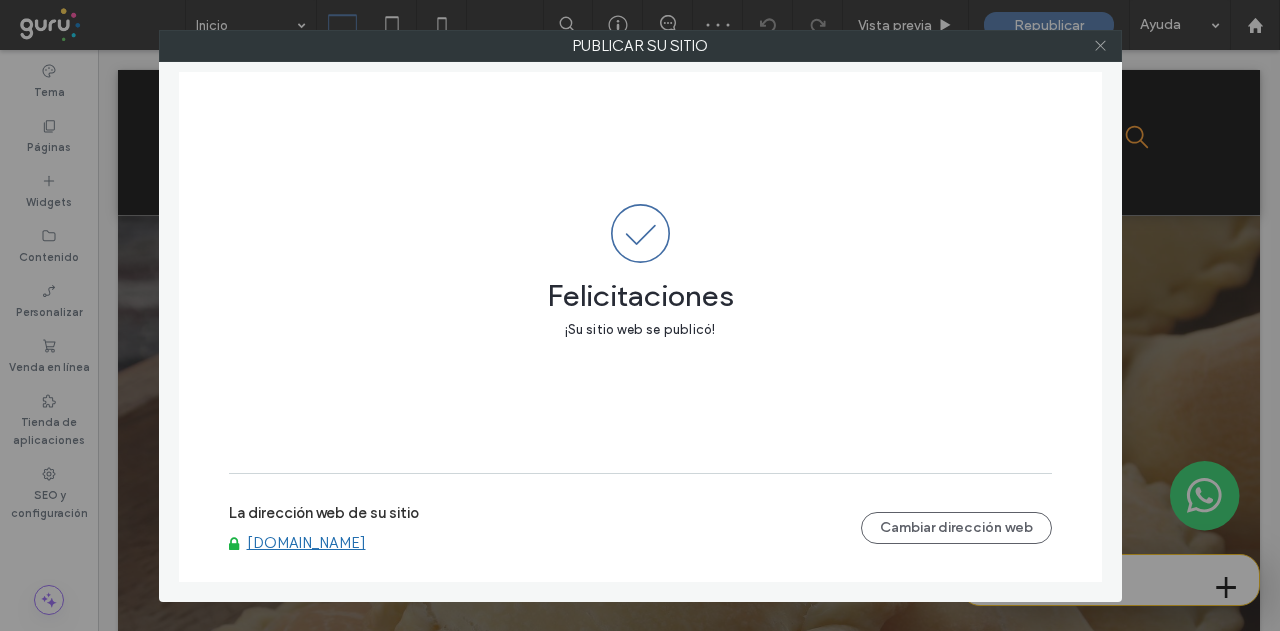 click 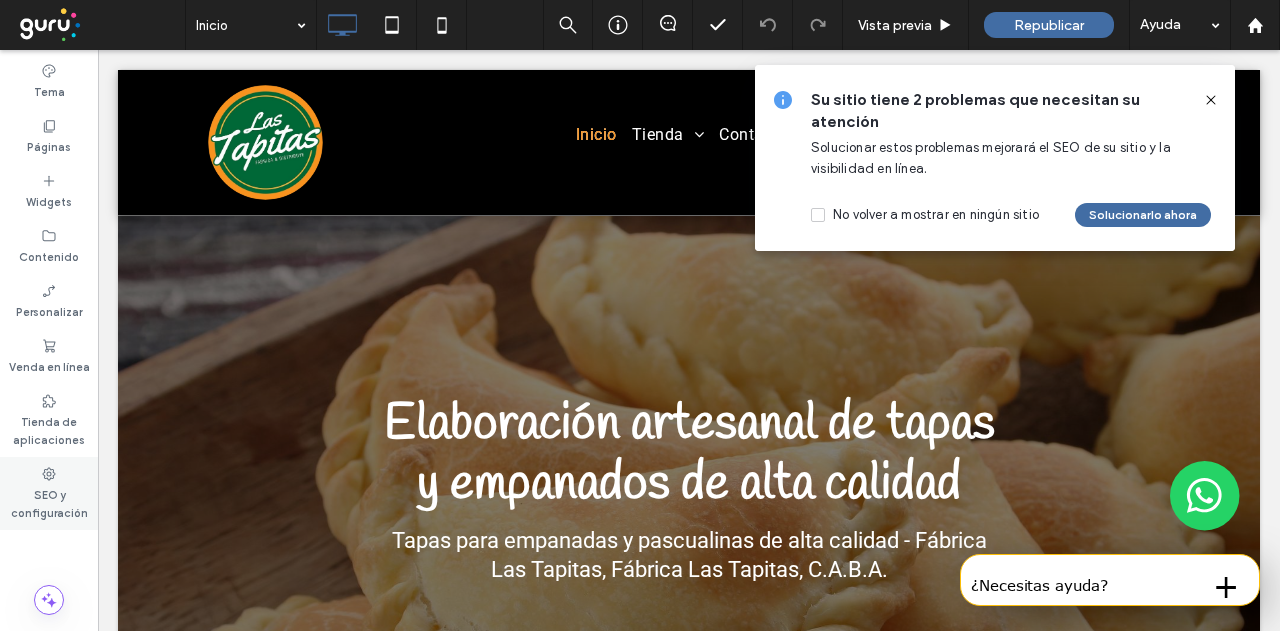 click on "SEO y configuración" at bounding box center [49, 502] 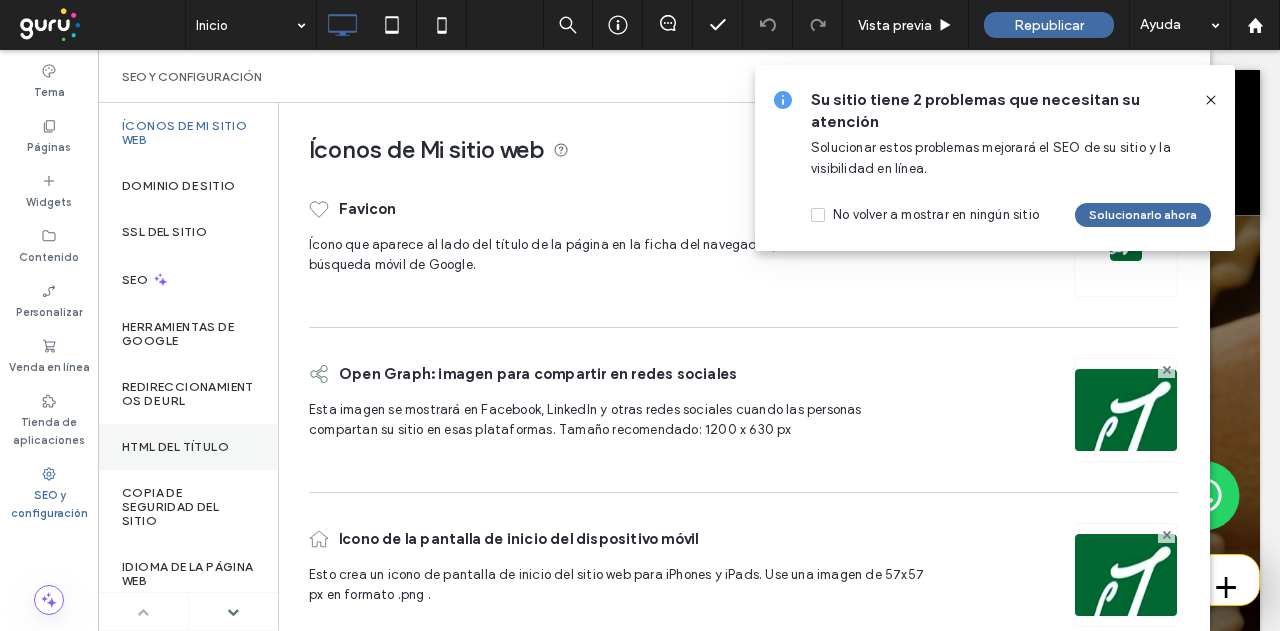 click on "HTML del título" at bounding box center (175, 447) 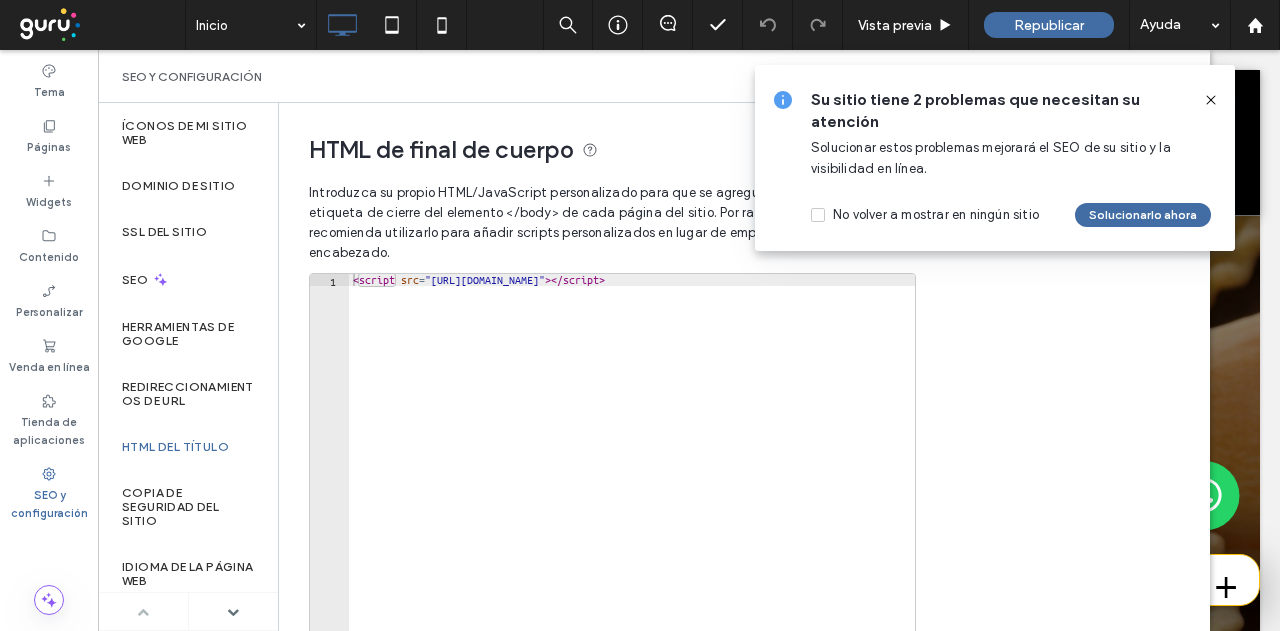 type on "**********" 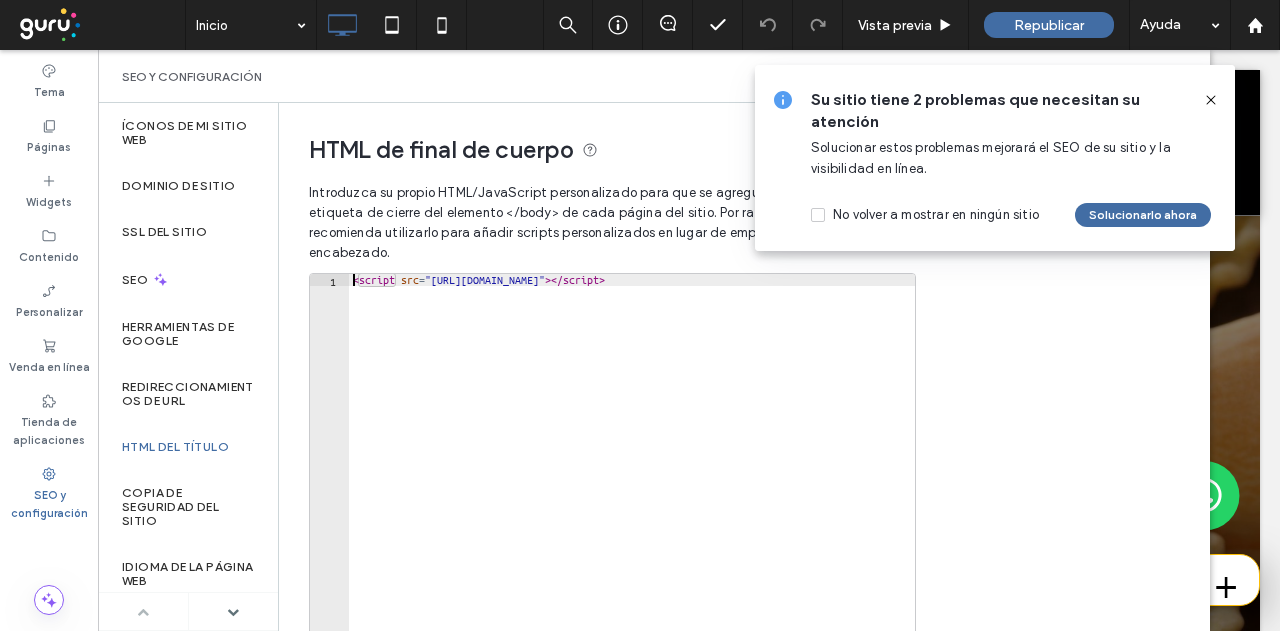 scroll, scrollTop: 0, scrollLeft: 64, axis: horizontal 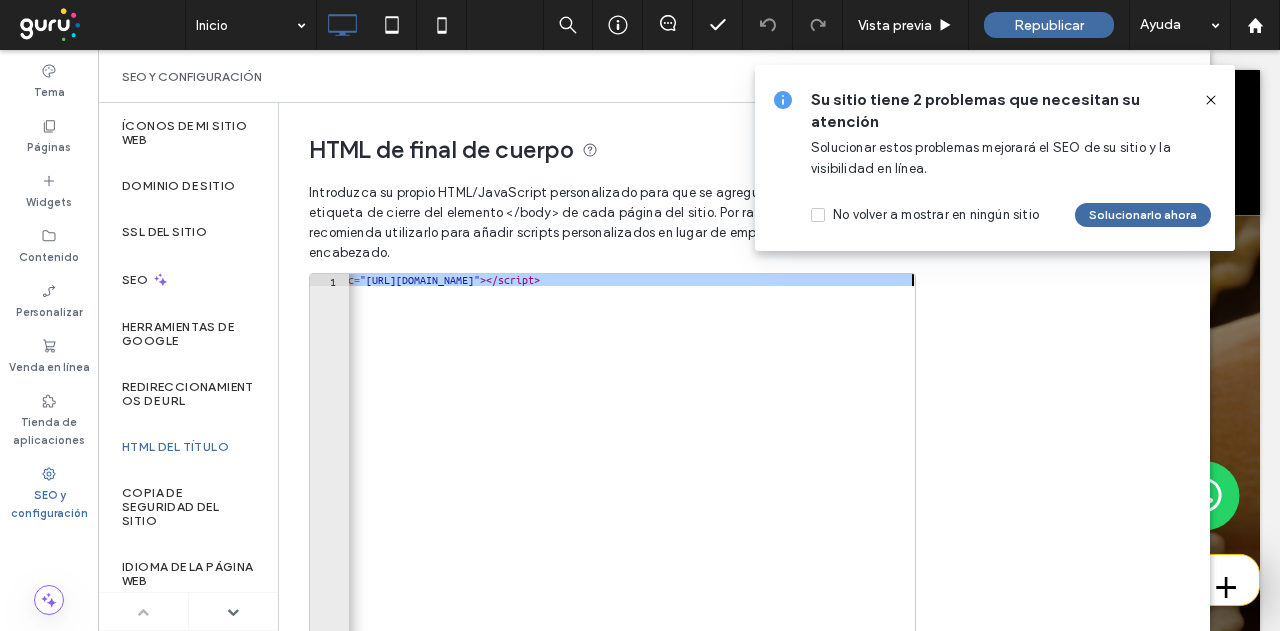 drag, startPoint x: 351, startPoint y: 283, endPoint x: 903, endPoint y: 359, distance: 557.20734 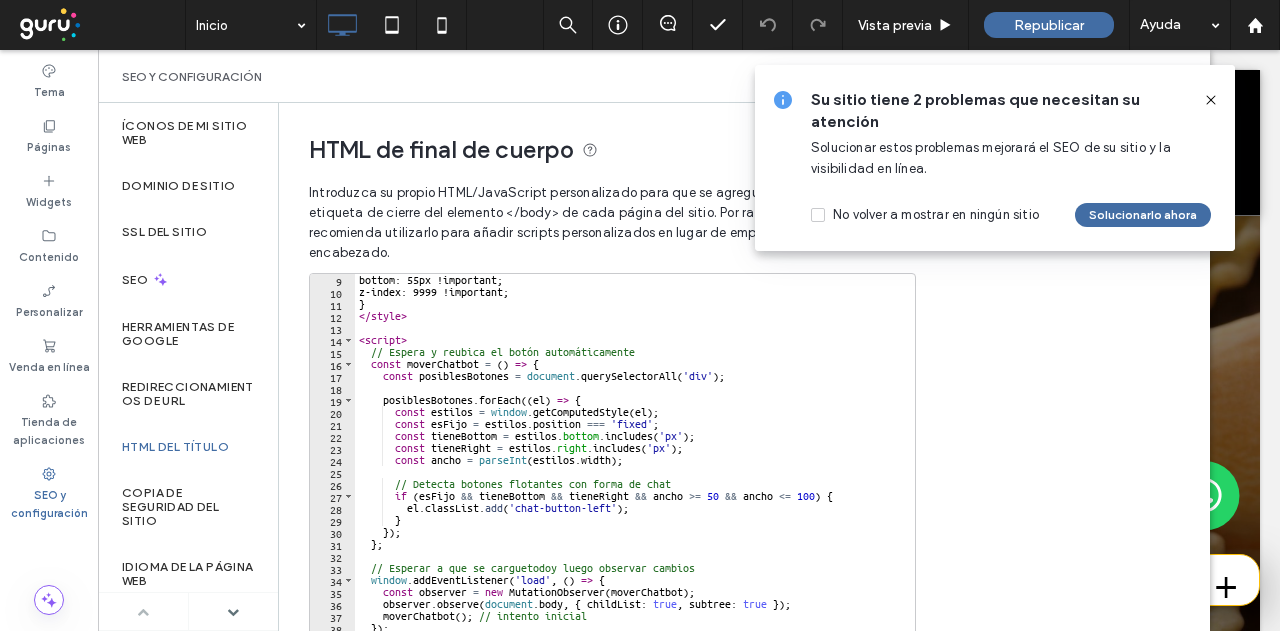 scroll, scrollTop: 96, scrollLeft: 0, axis: vertical 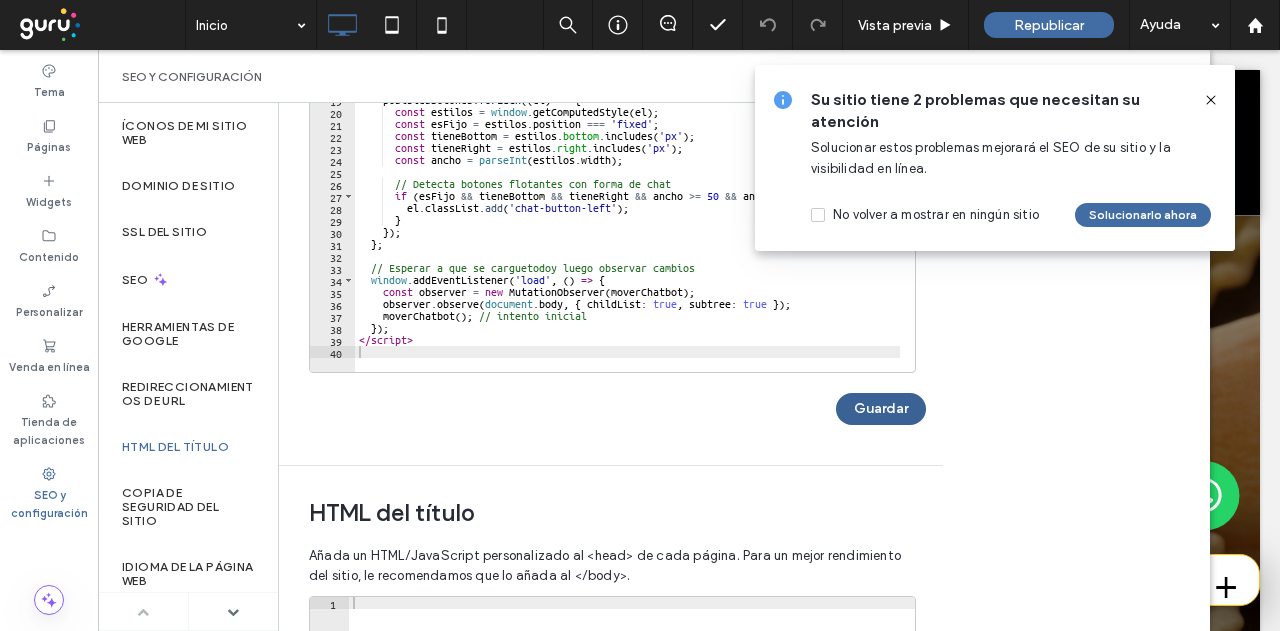 click on "Guardar" at bounding box center [881, 409] 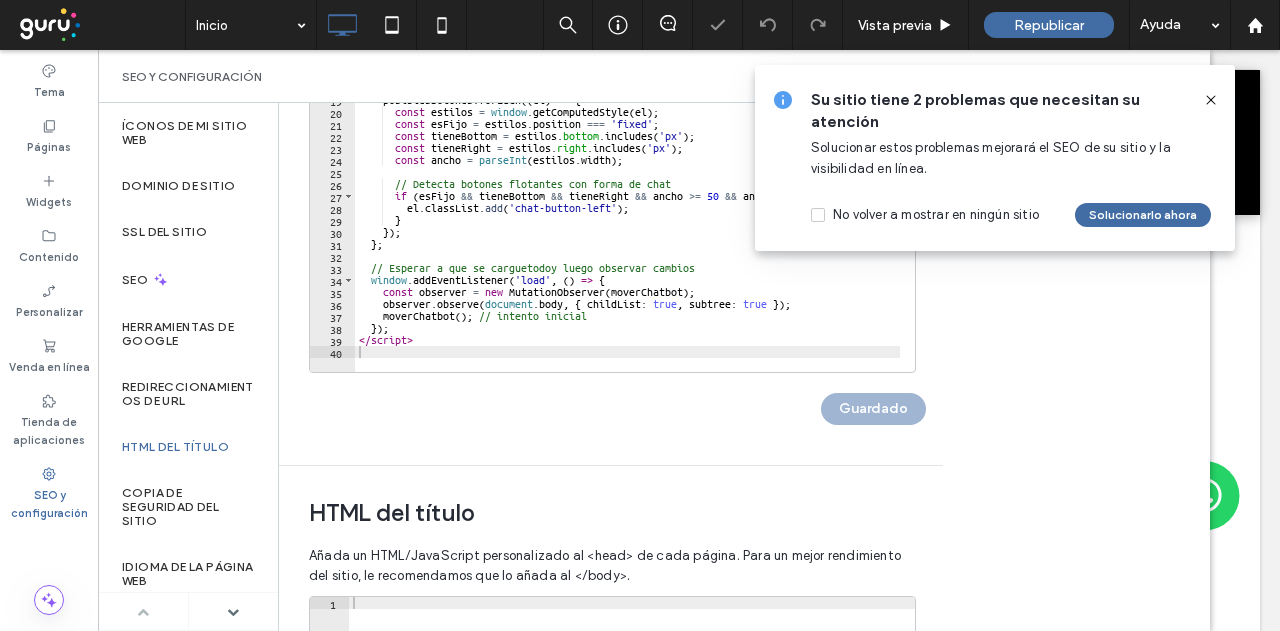 scroll, scrollTop: 0, scrollLeft: 0, axis: both 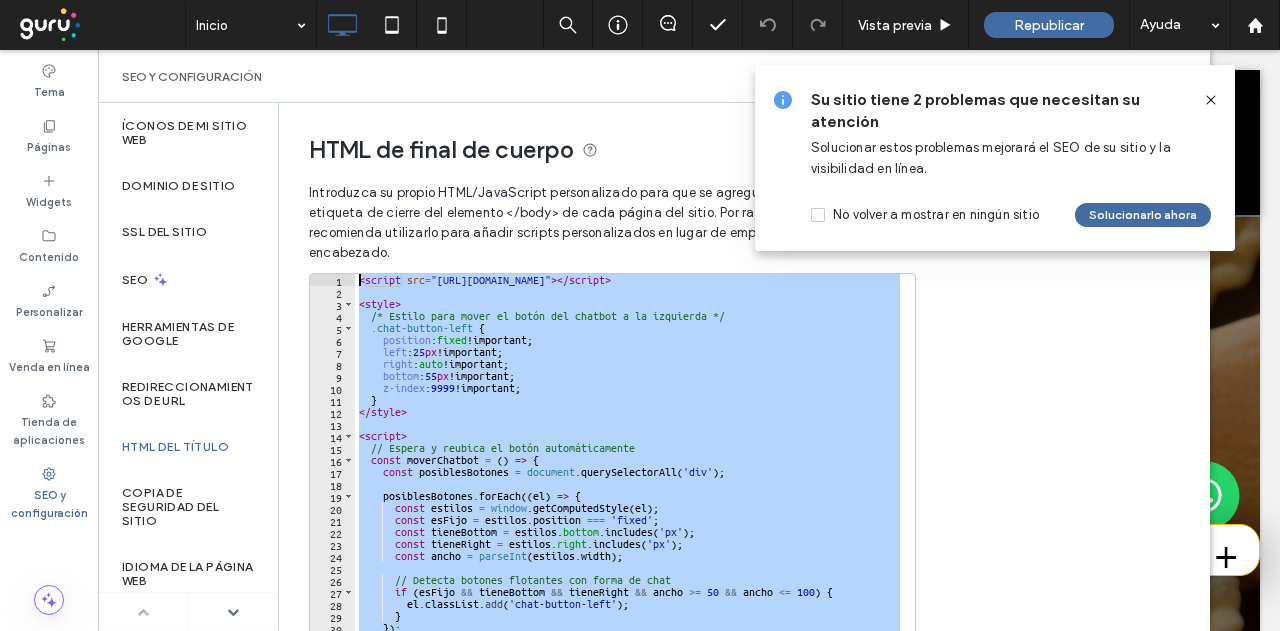drag, startPoint x: 421, startPoint y: 339, endPoint x: 376, endPoint y: 183, distance: 162.3607 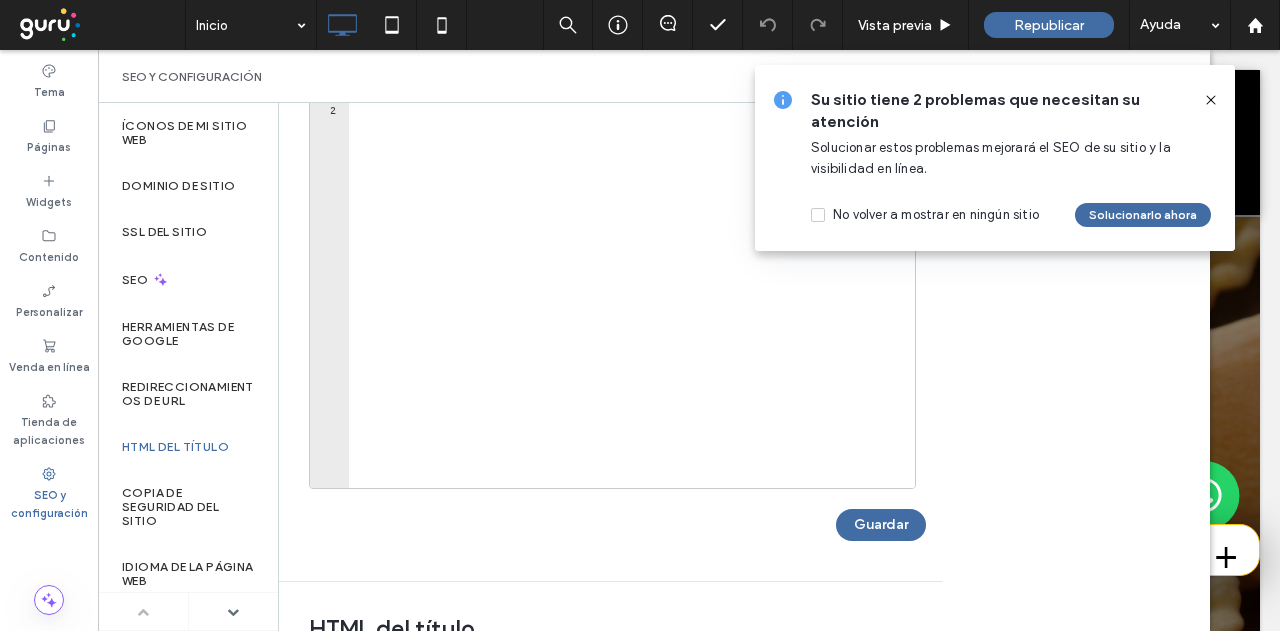 scroll, scrollTop: 200, scrollLeft: 0, axis: vertical 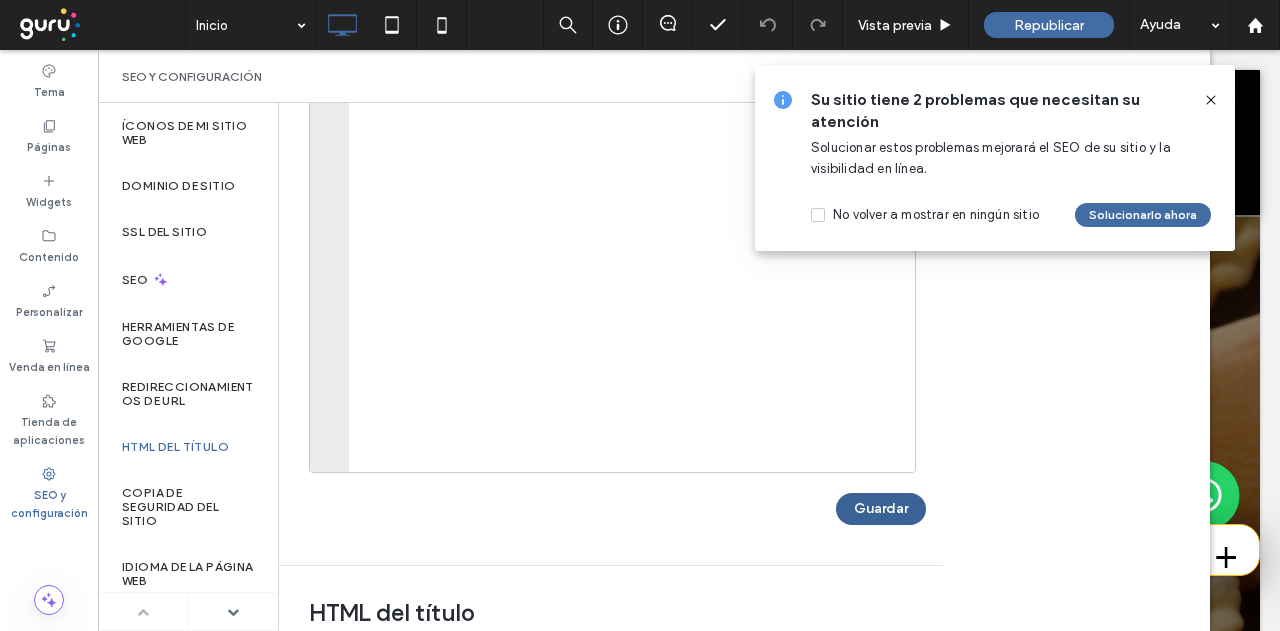click on "Guardar" at bounding box center (881, 509) 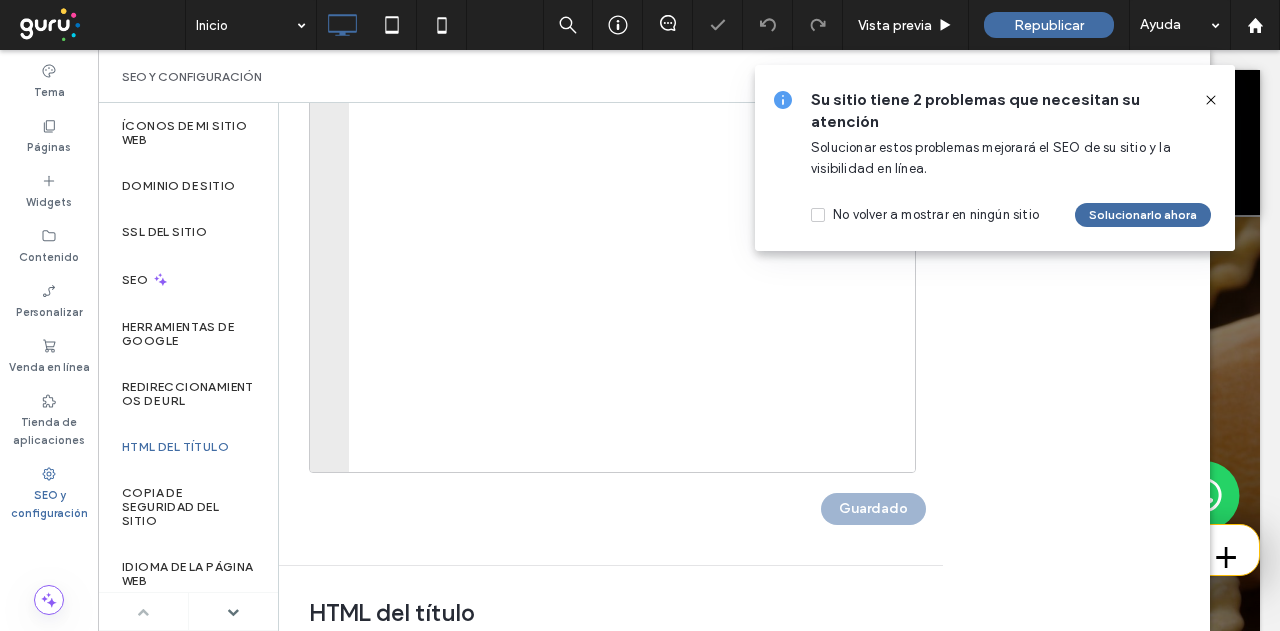 click 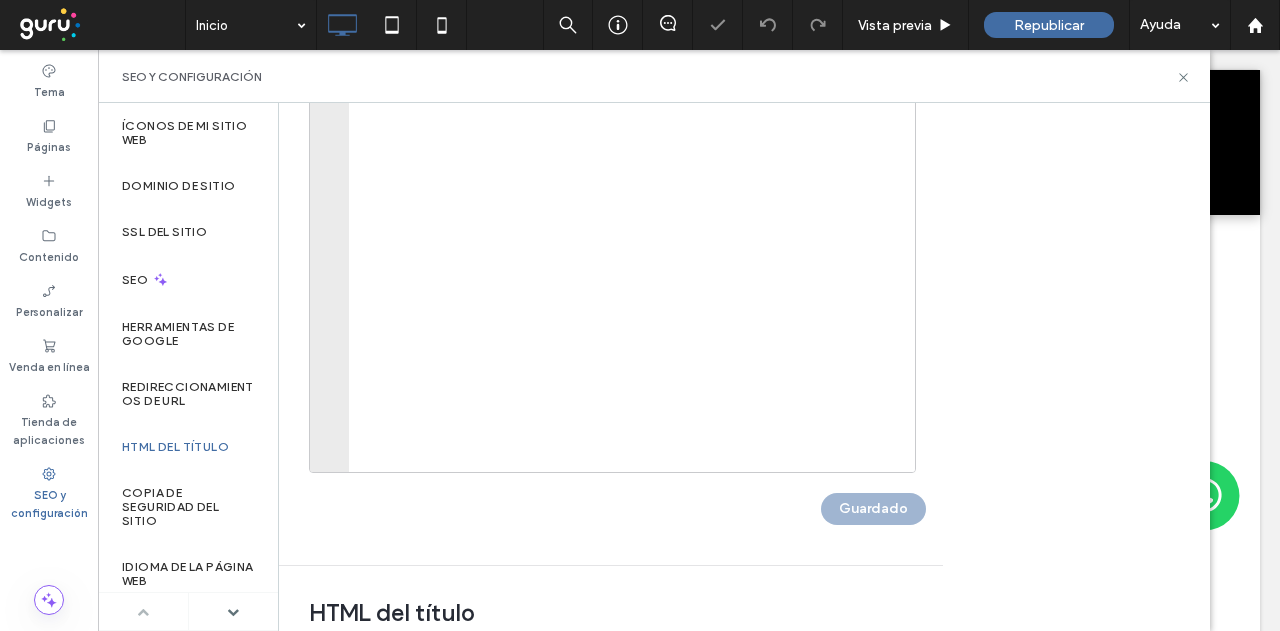 scroll, scrollTop: 0, scrollLeft: 0, axis: both 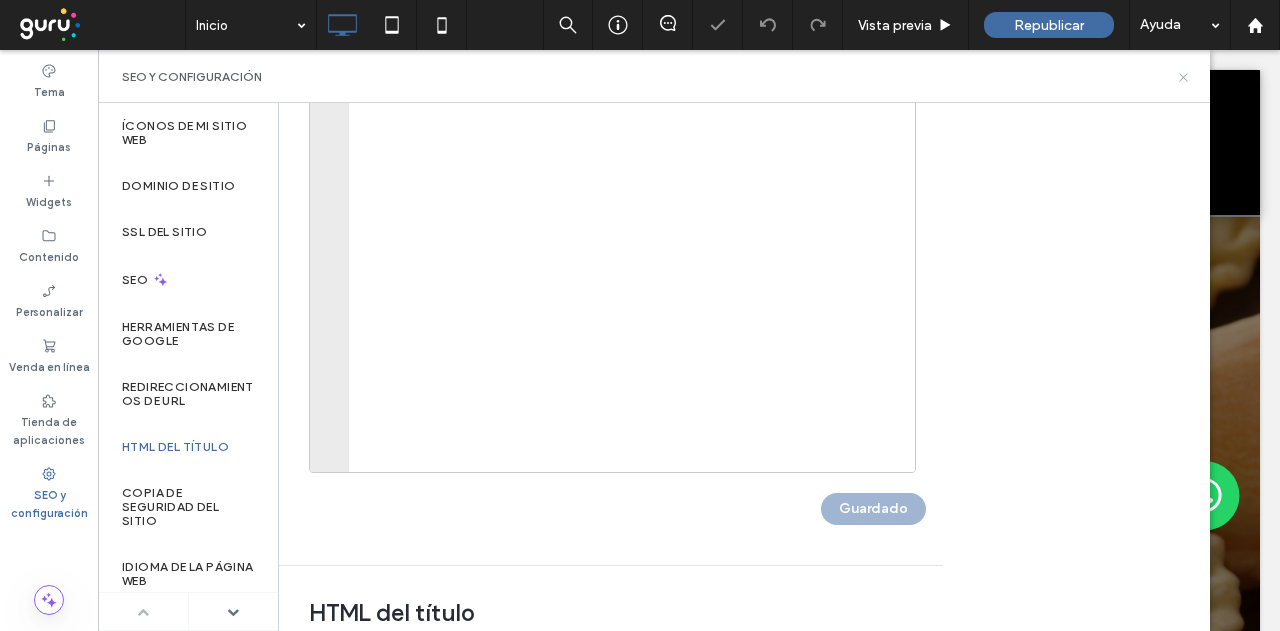click 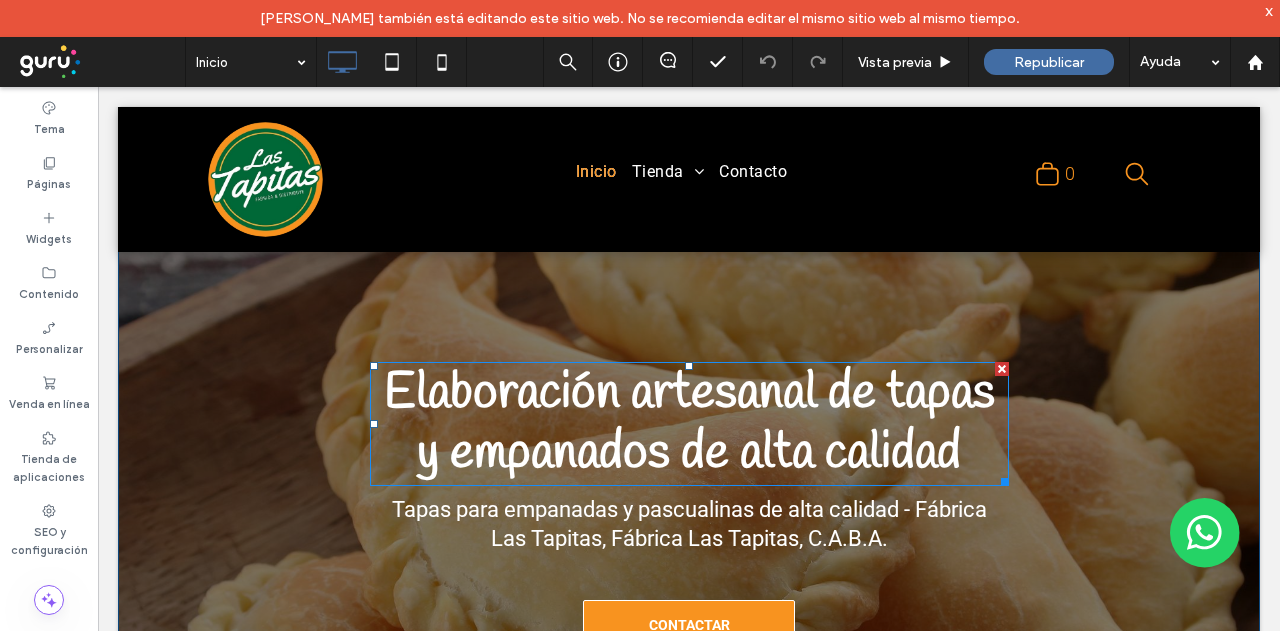 scroll, scrollTop: 100, scrollLeft: 0, axis: vertical 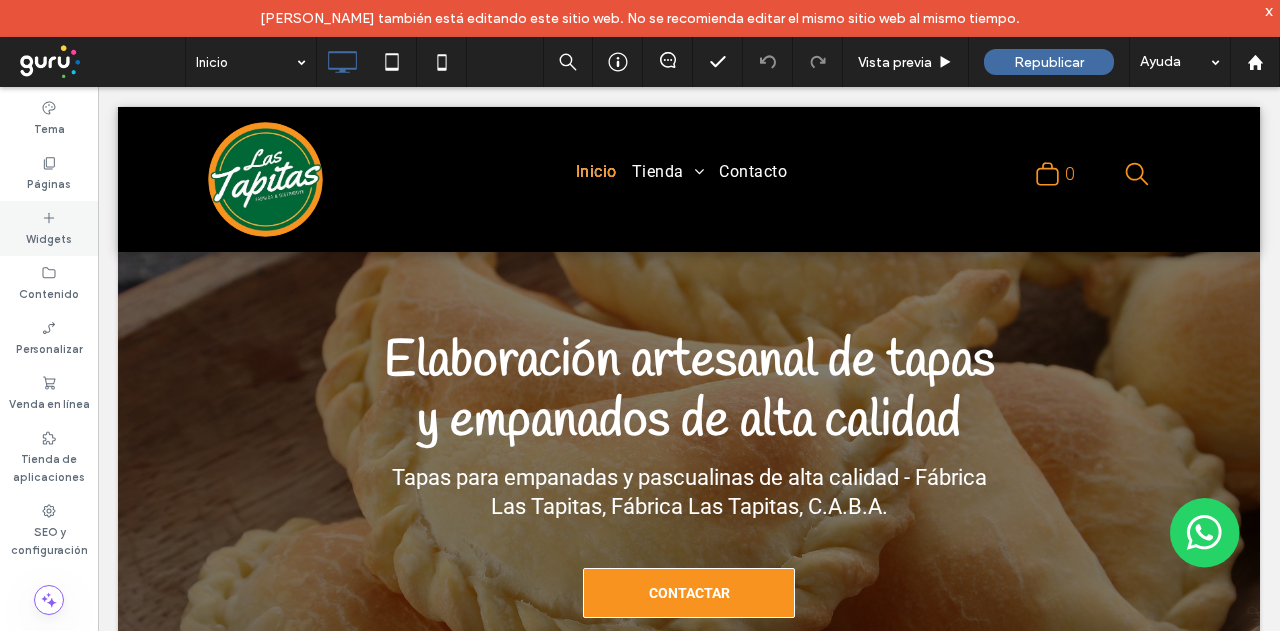 click on "Widgets" at bounding box center (49, 237) 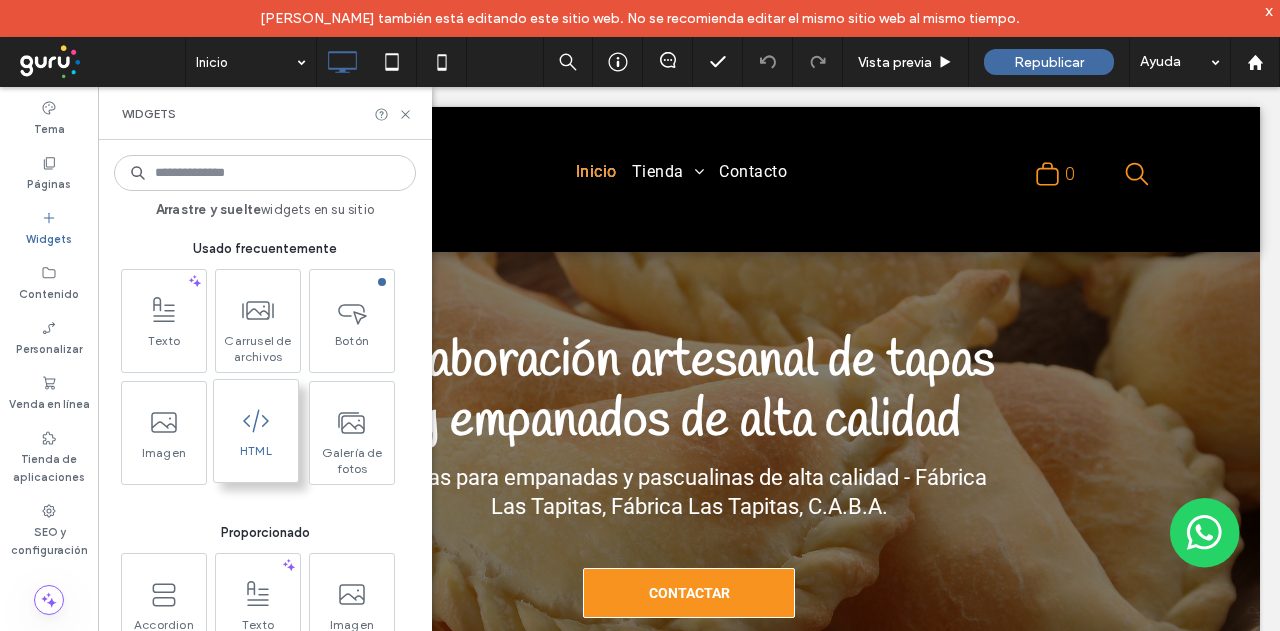 click at bounding box center [256, 420] 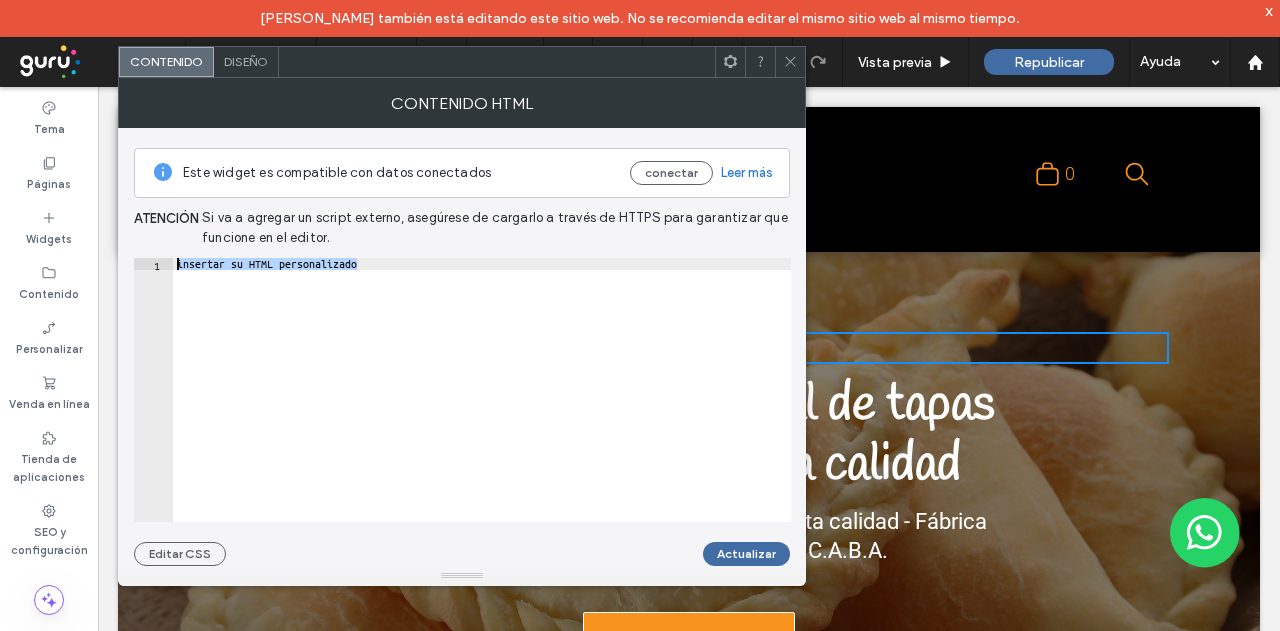 drag, startPoint x: 354, startPoint y: 275, endPoint x: 169, endPoint y: 245, distance: 187.41664 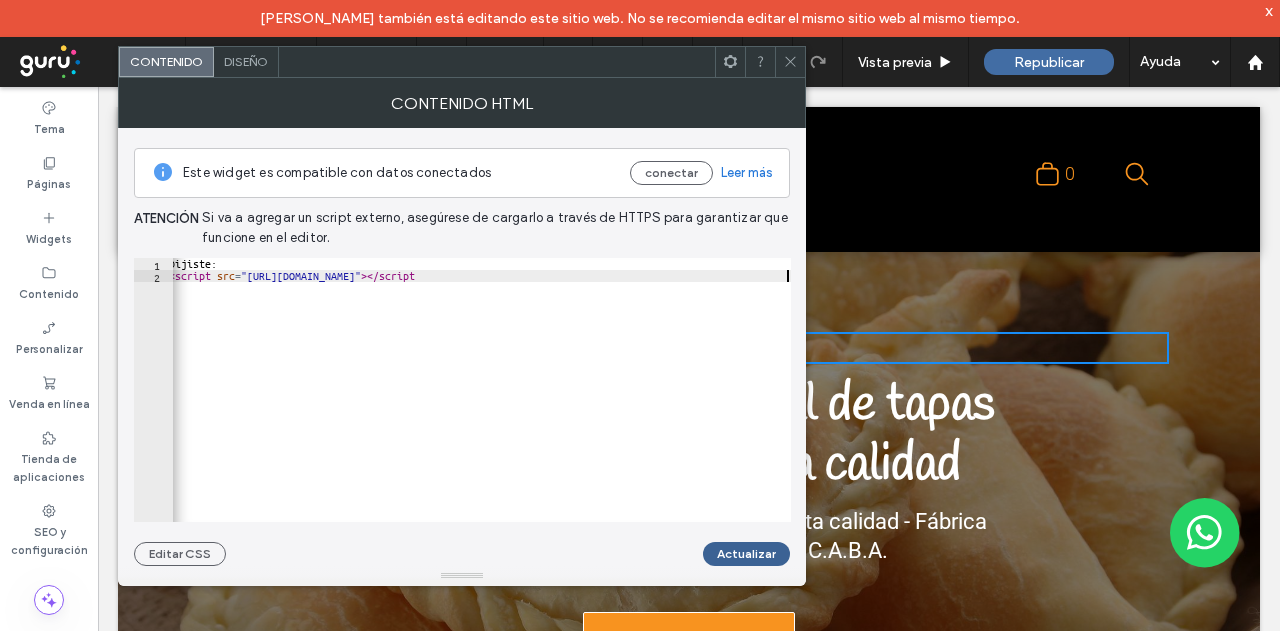 click on "Actualizar" at bounding box center [746, 554] 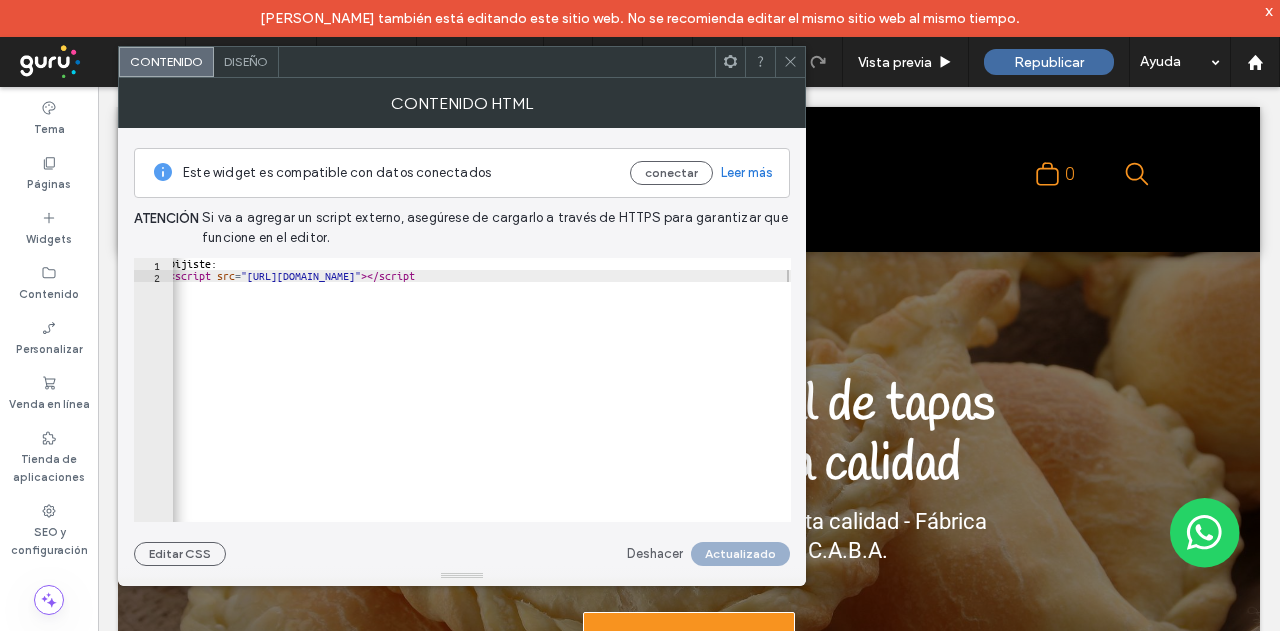 click at bounding box center [790, 62] 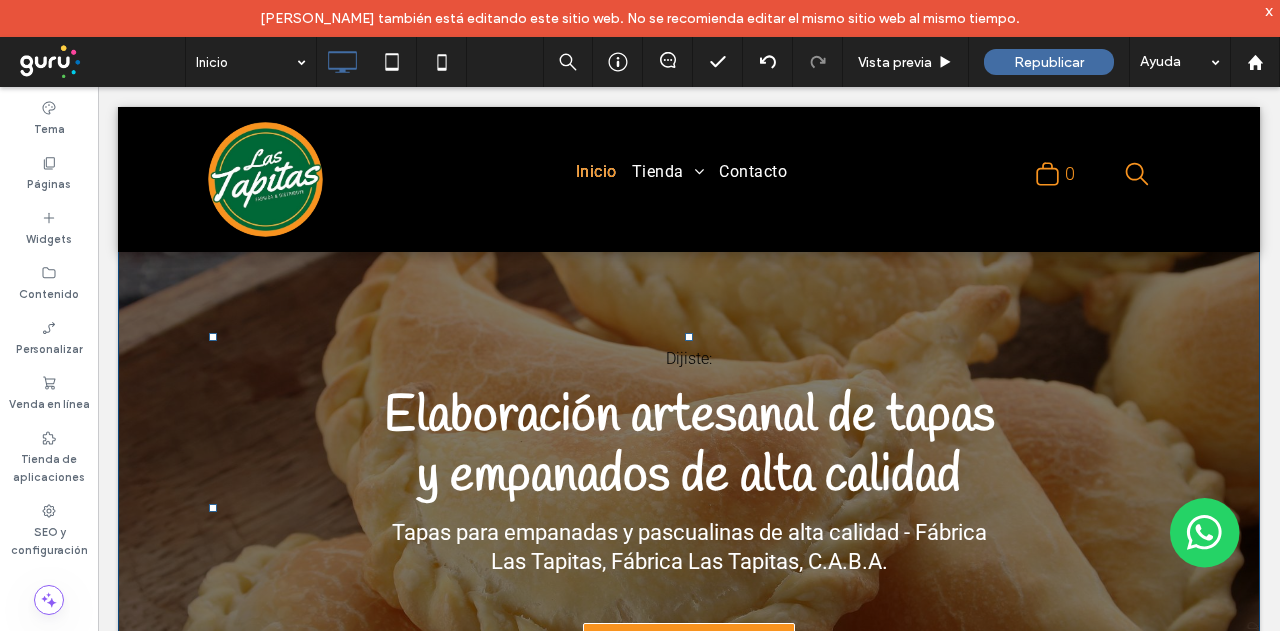 scroll, scrollTop: 0, scrollLeft: 0, axis: both 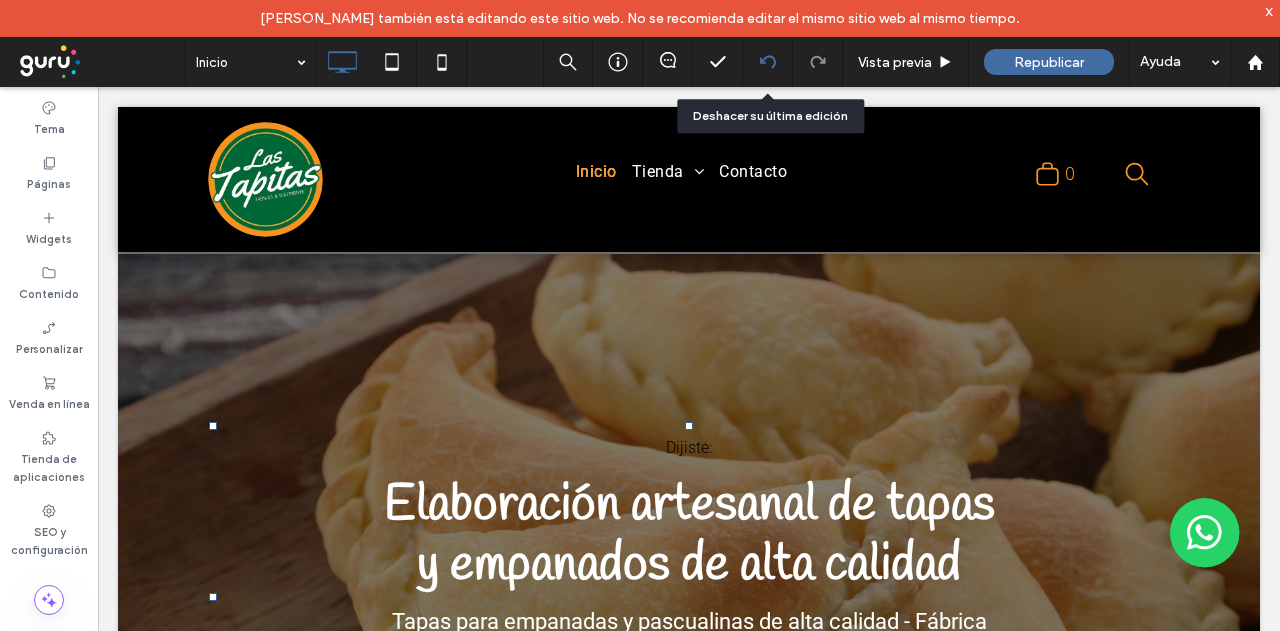 click 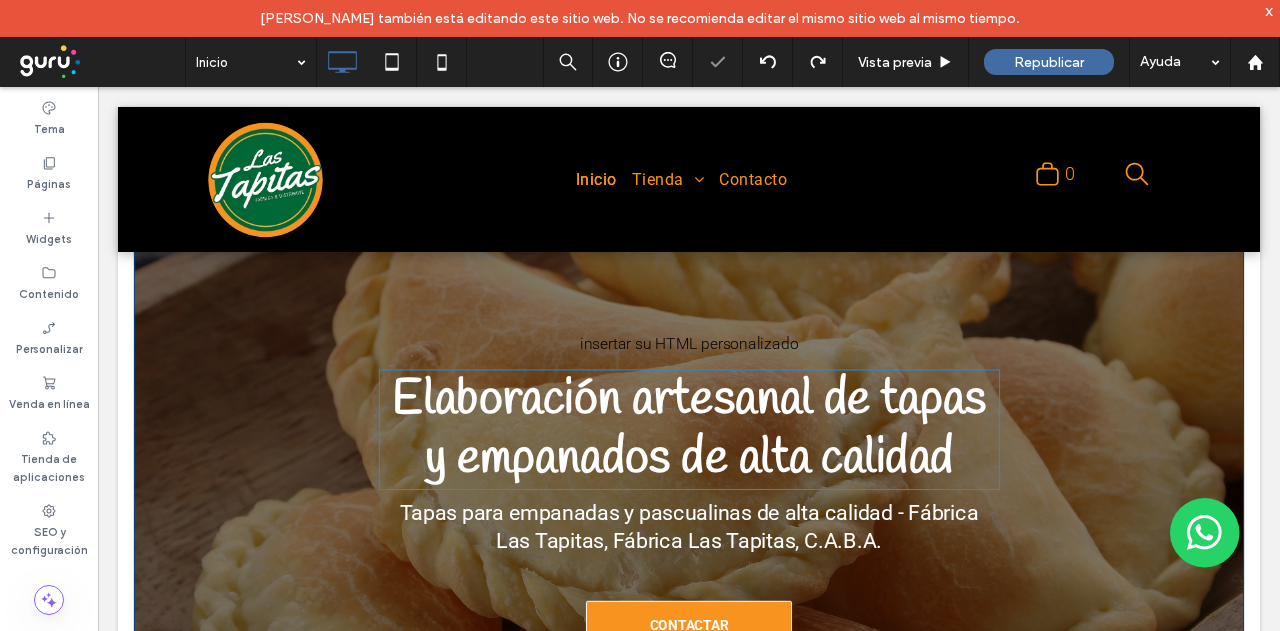 scroll, scrollTop: 0, scrollLeft: 0, axis: both 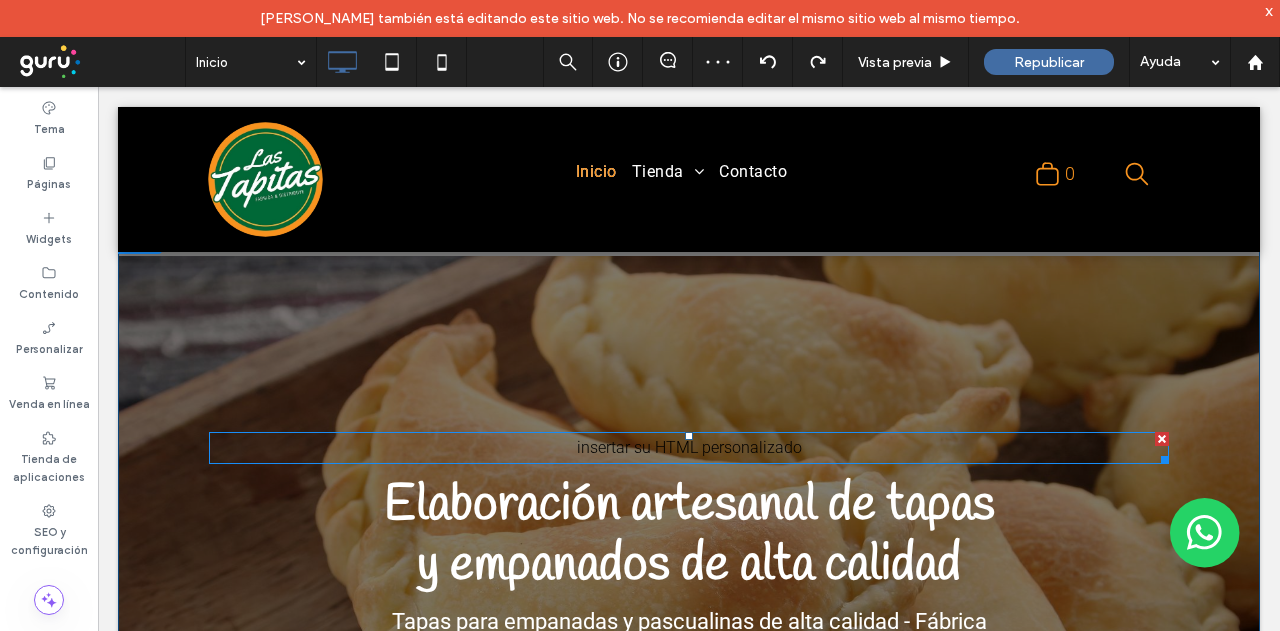 click at bounding box center (689, 448) 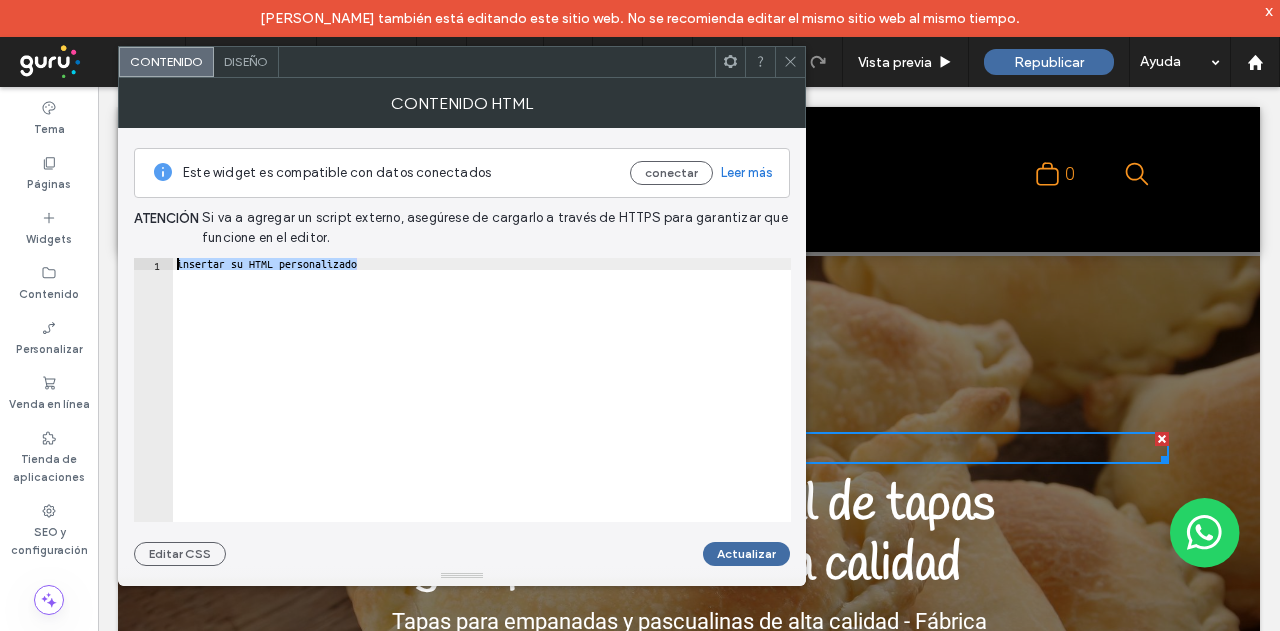 drag, startPoint x: 346, startPoint y: 264, endPoint x: 140, endPoint y: 225, distance: 209.65924 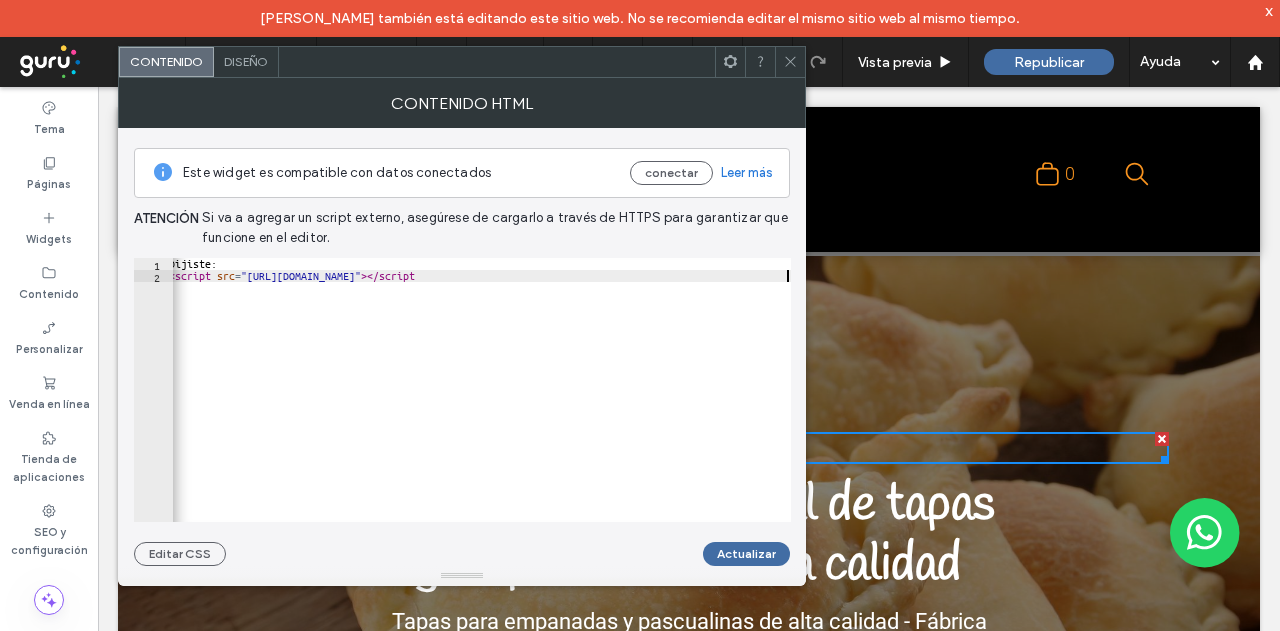 scroll, scrollTop: 0, scrollLeft: 8, axis: horizontal 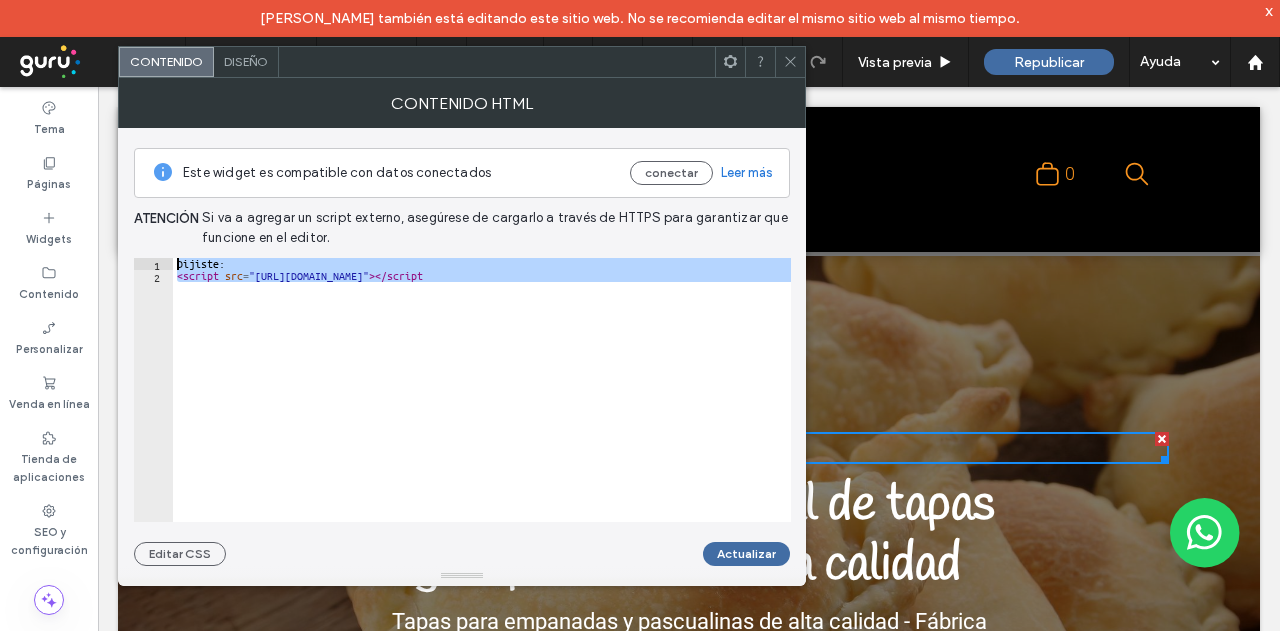 drag, startPoint x: 338, startPoint y: 376, endPoint x: 100, endPoint y: 228, distance: 280.26416 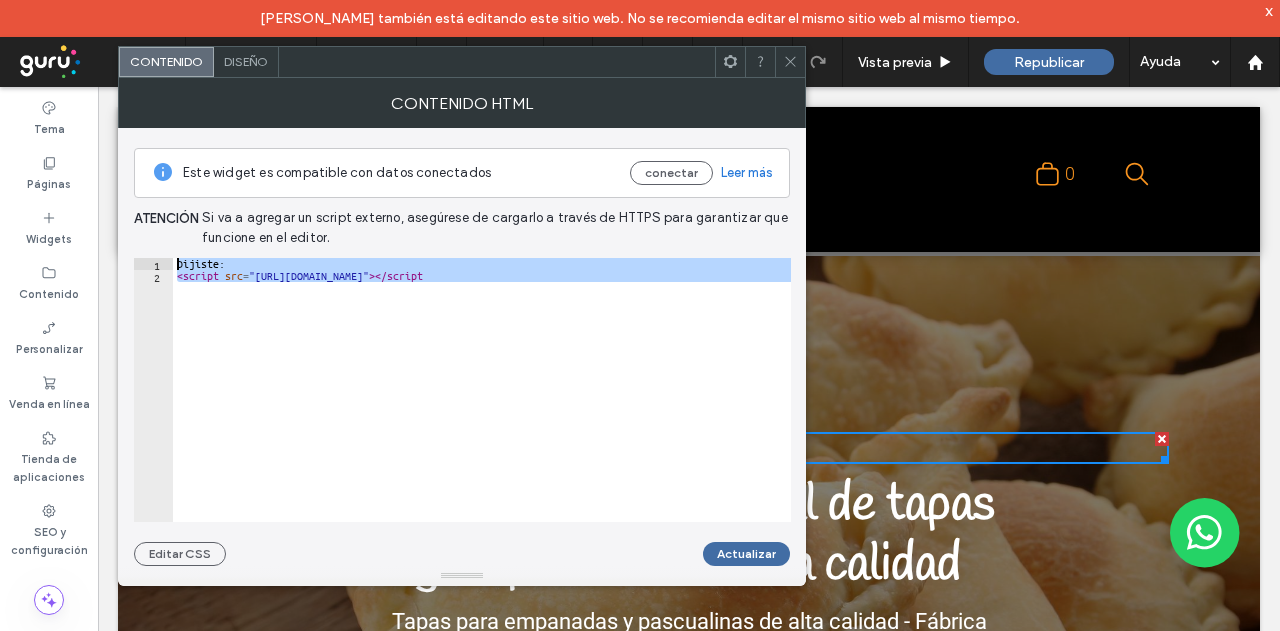 drag, startPoint x: 343, startPoint y: 301, endPoint x: 225, endPoint y: 275, distance: 120.83046 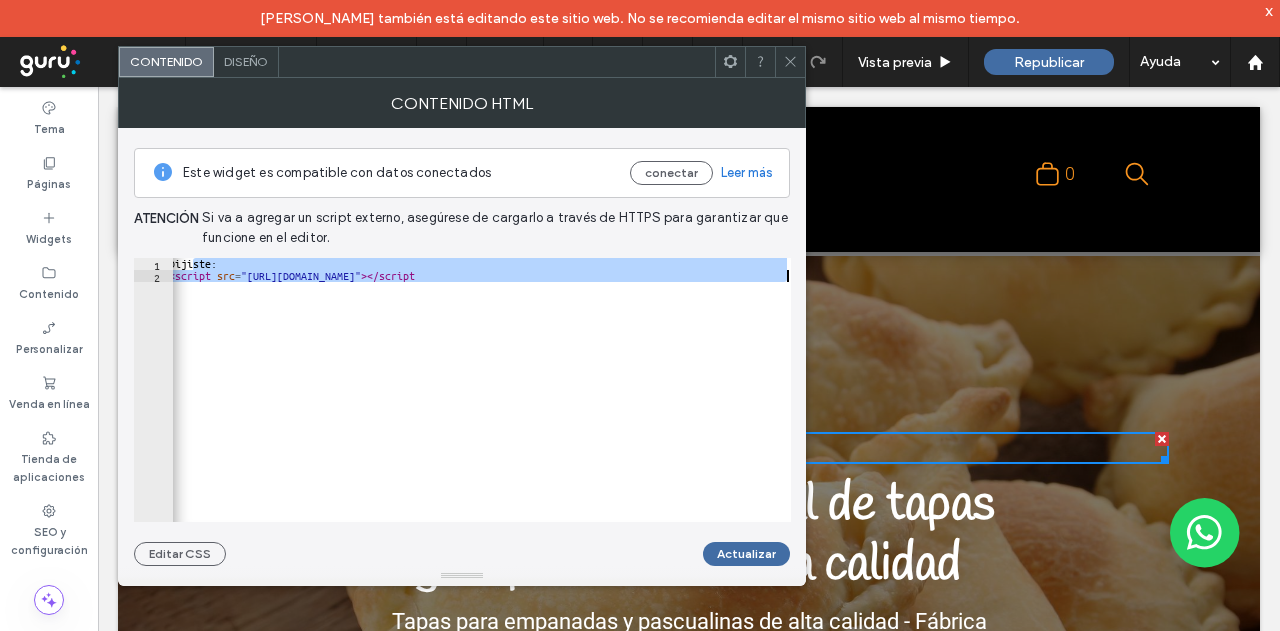 drag, startPoint x: 192, startPoint y: 259, endPoint x: 328, endPoint y: 307, distance: 144.22205 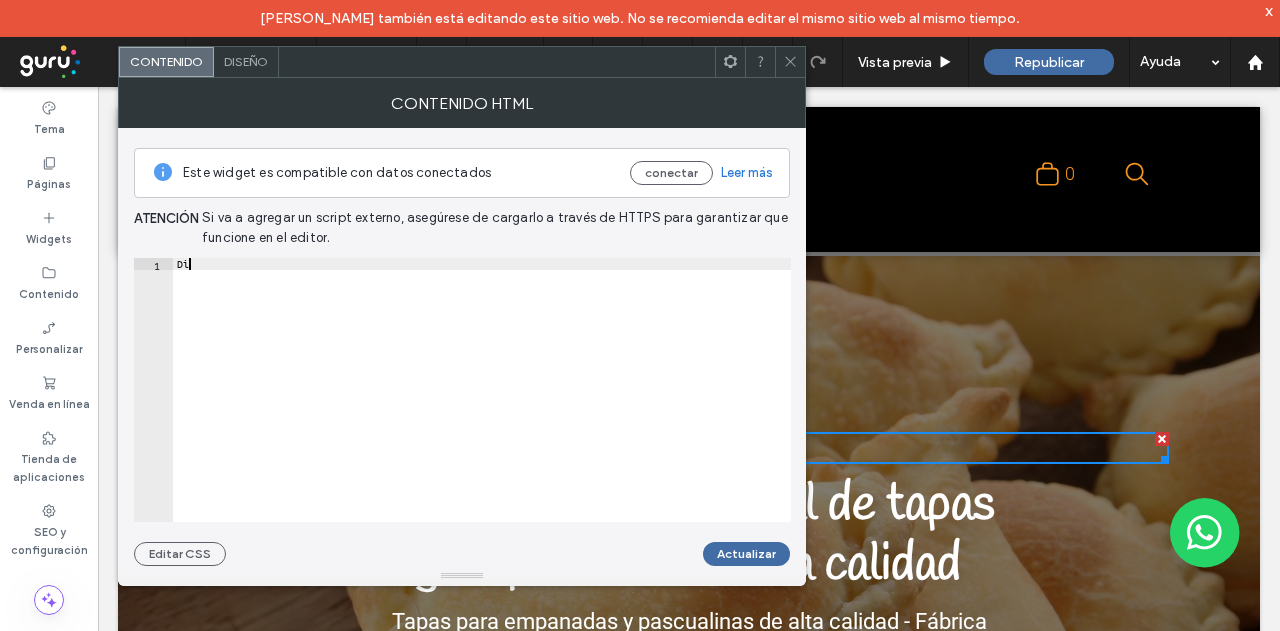 type on "*" 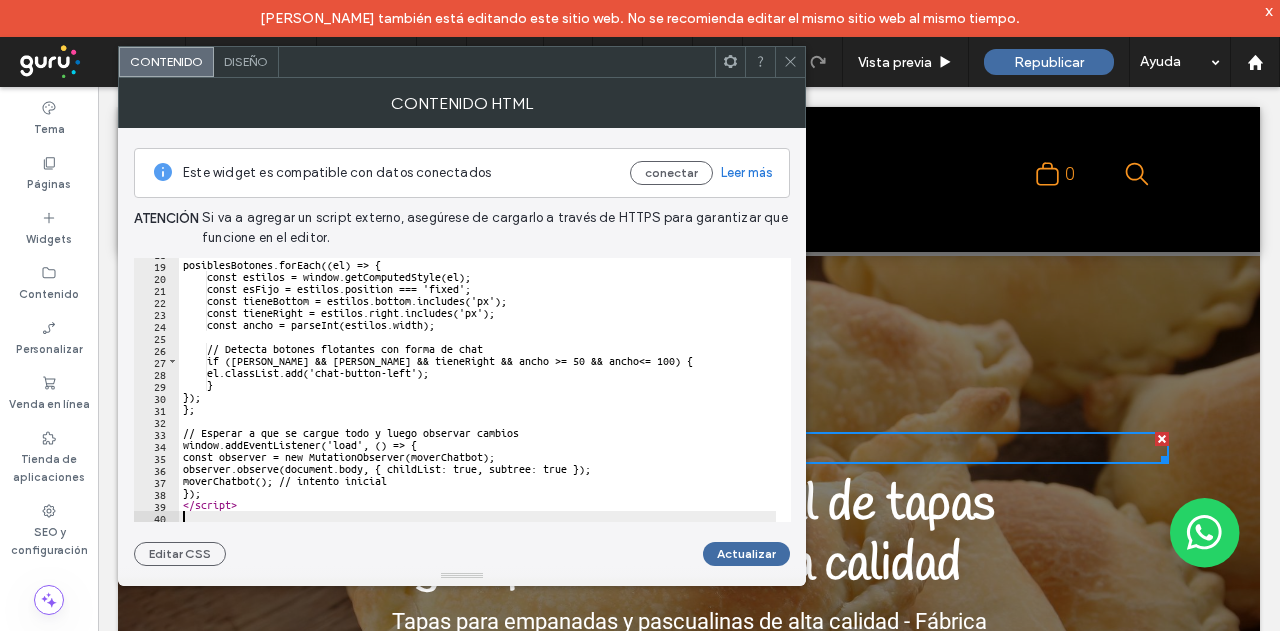 scroll, scrollTop: 215, scrollLeft: 0, axis: vertical 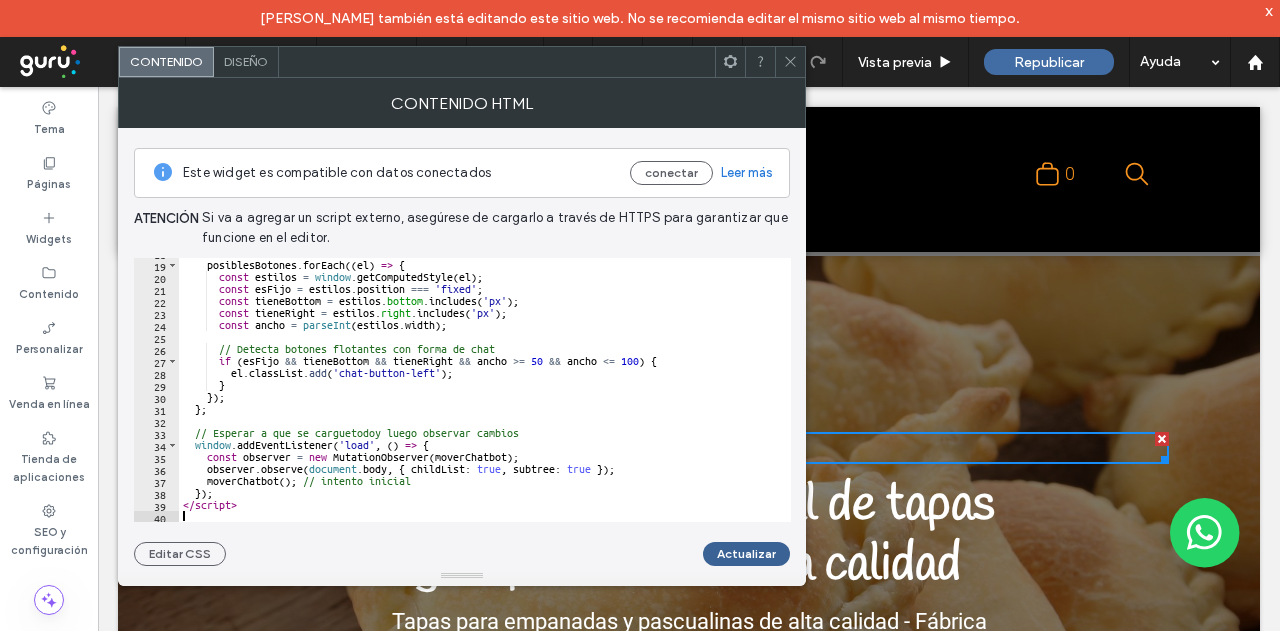 click on "Actualizar" at bounding box center (746, 554) 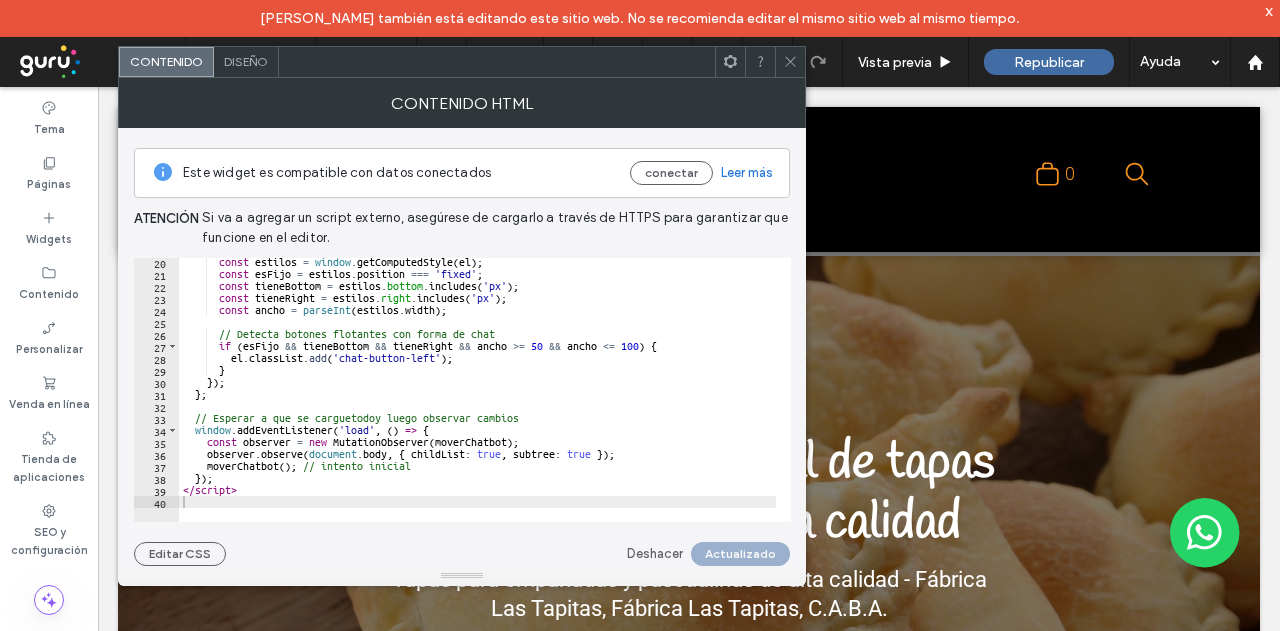 scroll, scrollTop: 230, scrollLeft: 0, axis: vertical 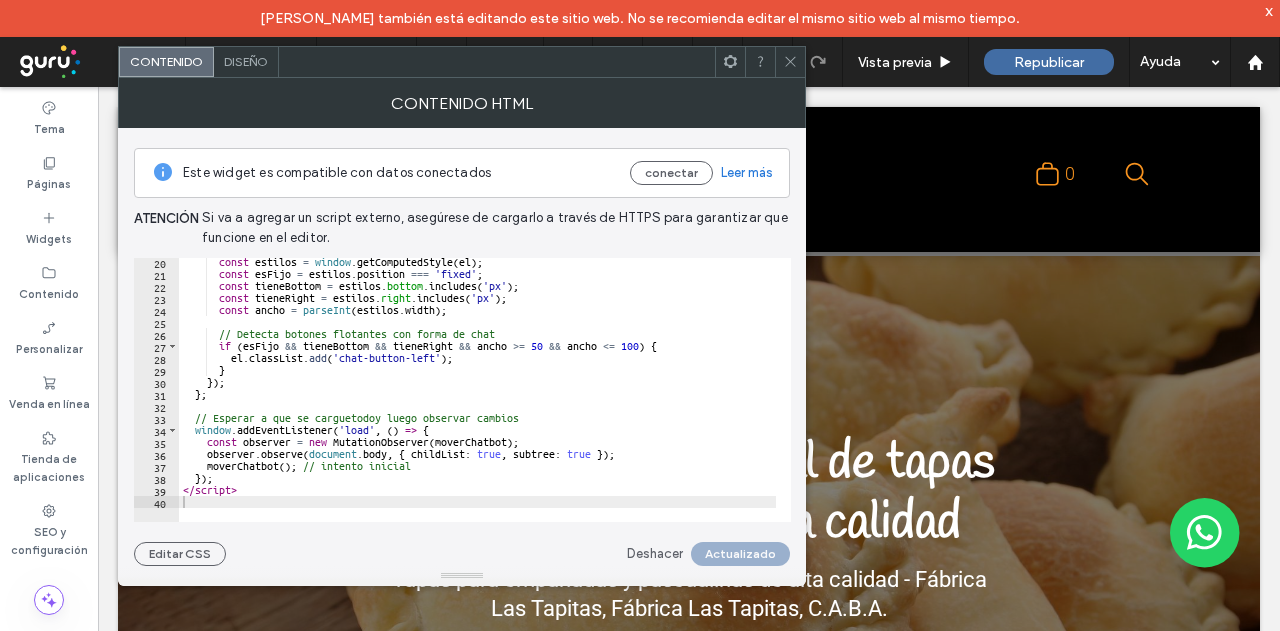 click 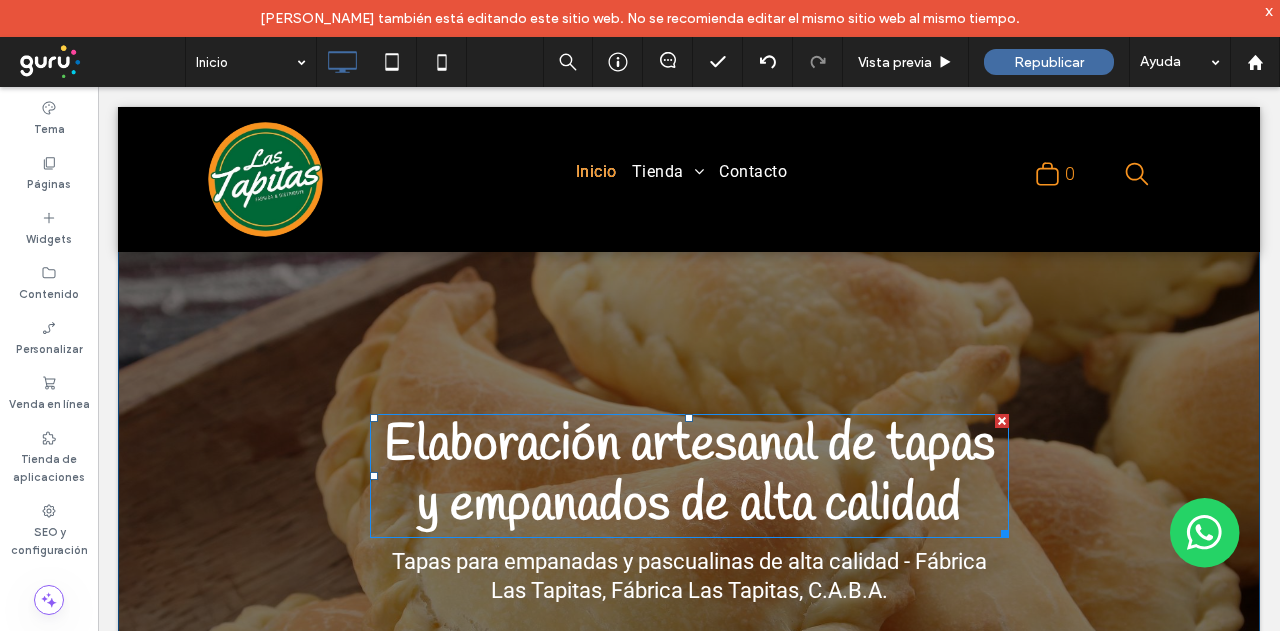 scroll, scrollTop: 0, scrollLeft: 0, axis: both 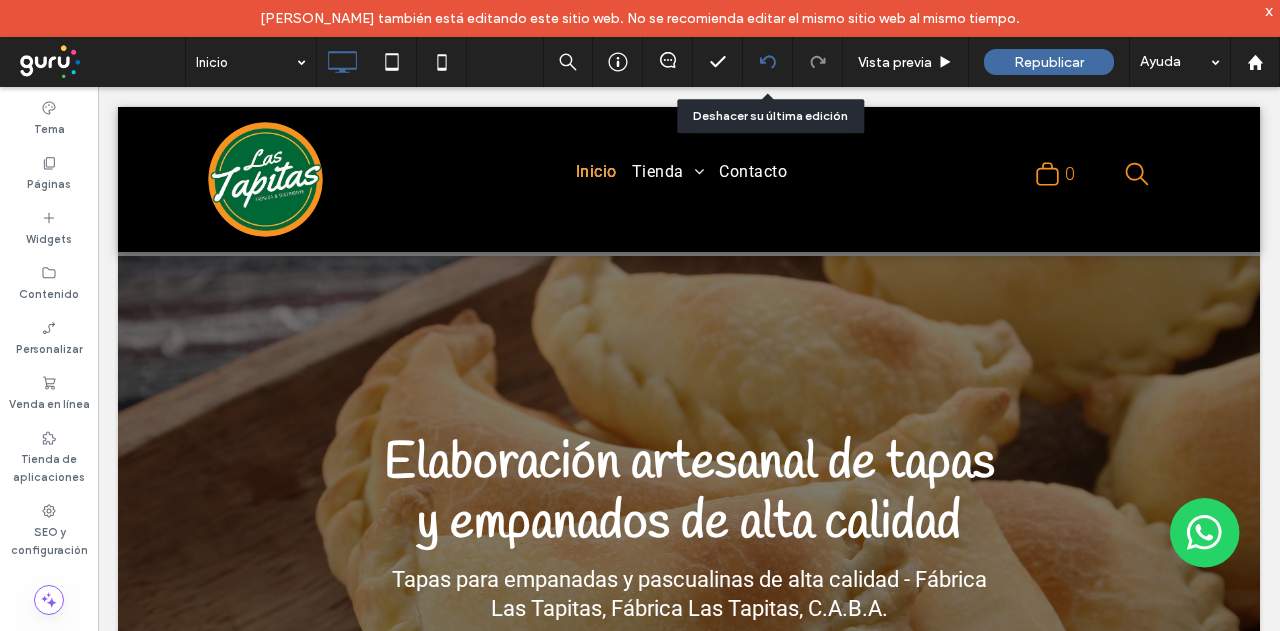 click 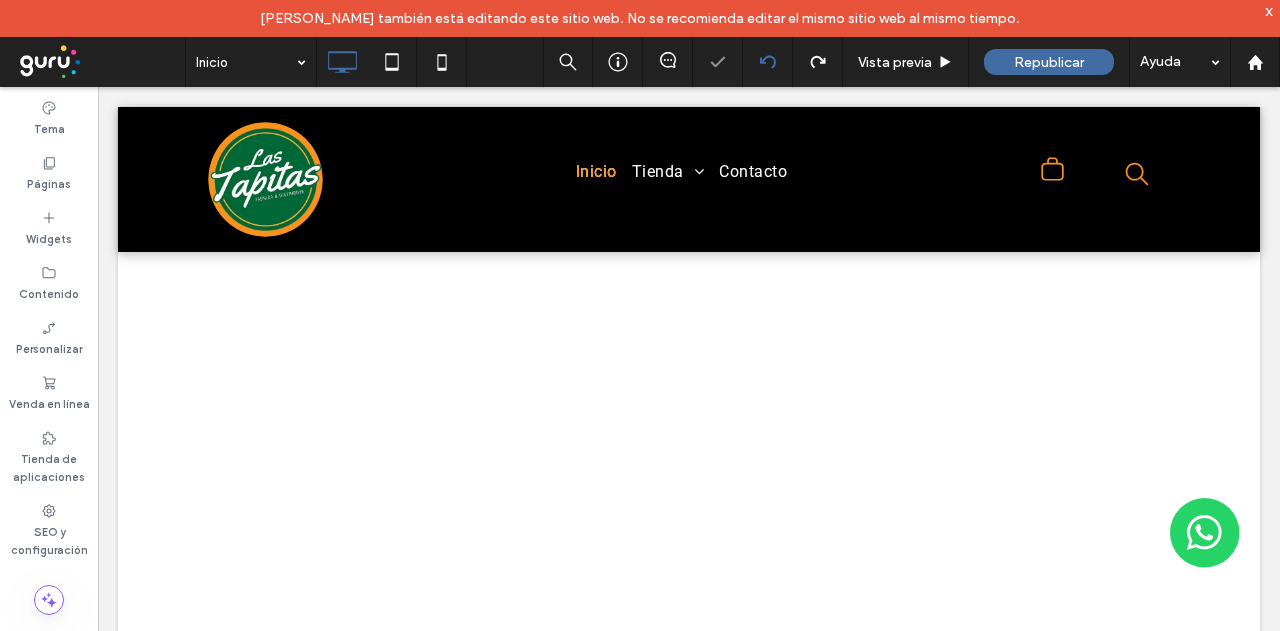 scroll, scrollTop: 0, scrollLeft: 0, axis: both 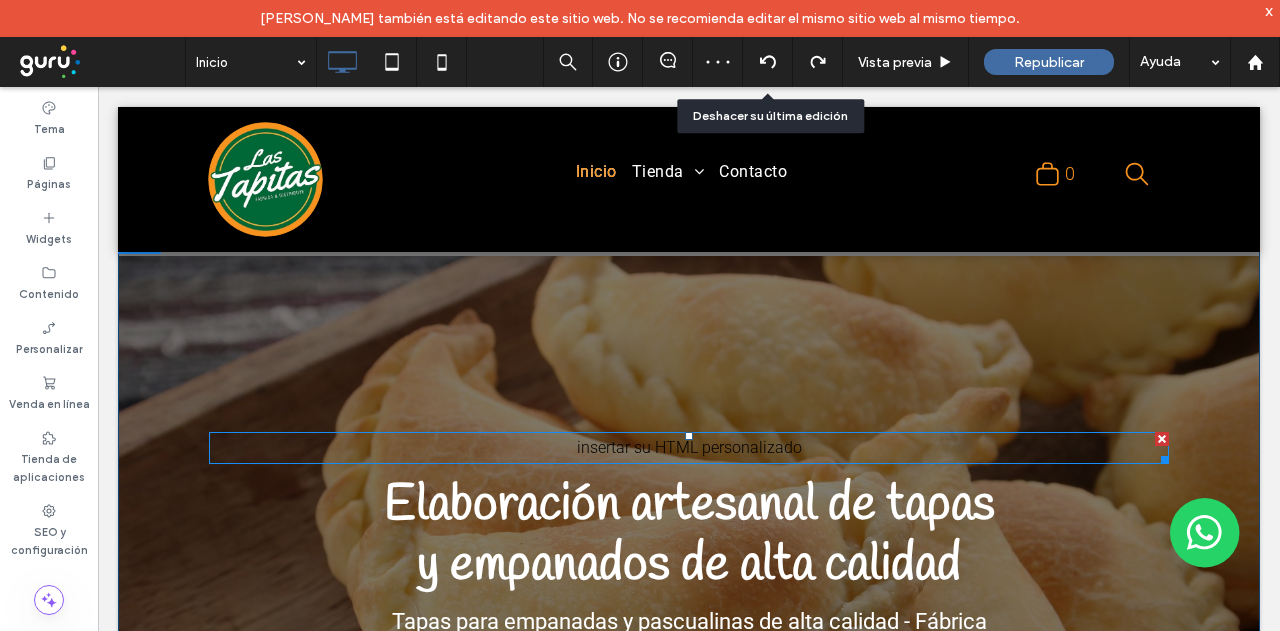click at bounding box center (1162, 439) 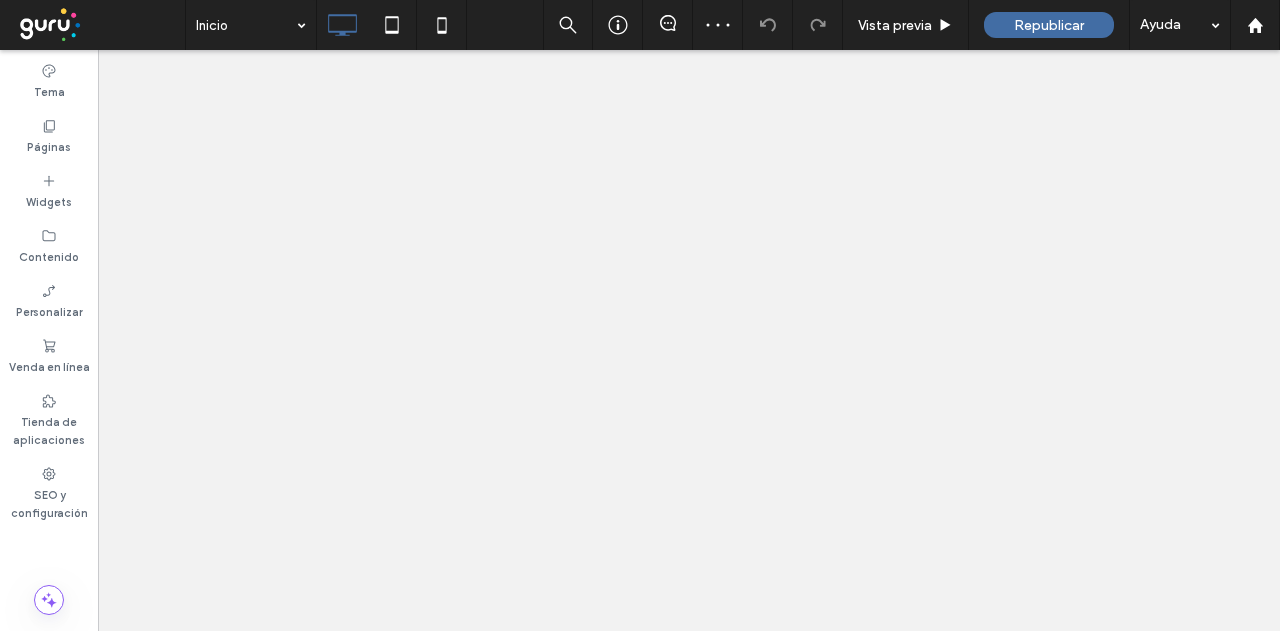scroll, scrollTop: 0, scrollLeft: 0, axis: both 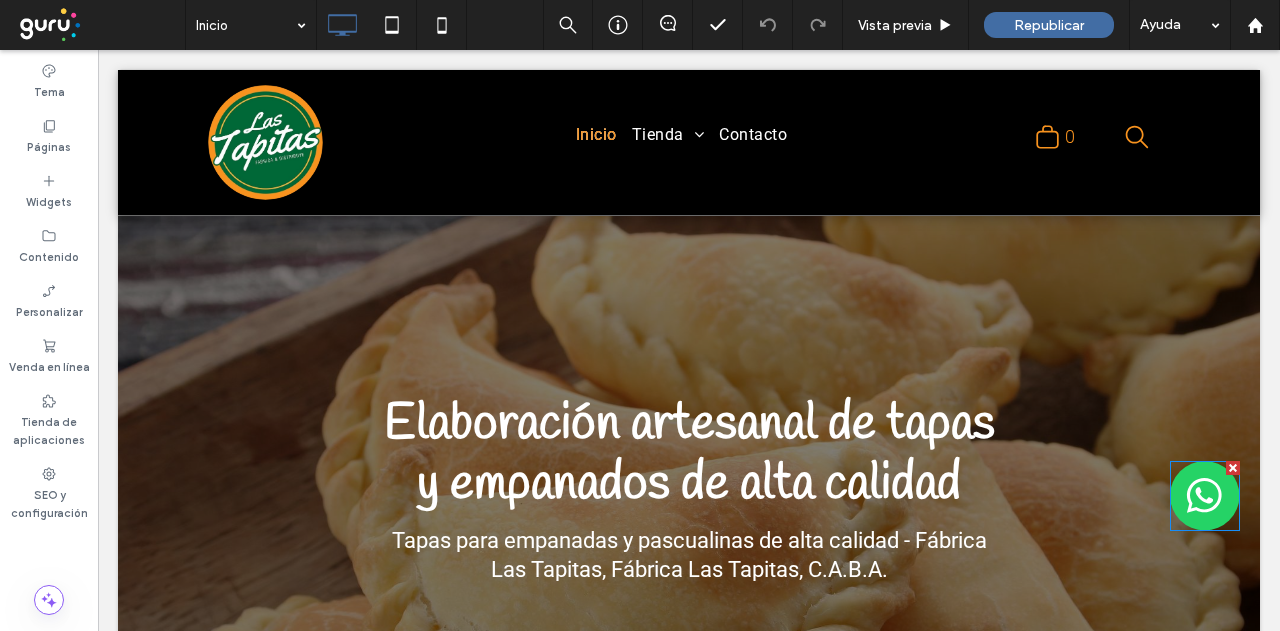 click at bounding box center (1205, 496) 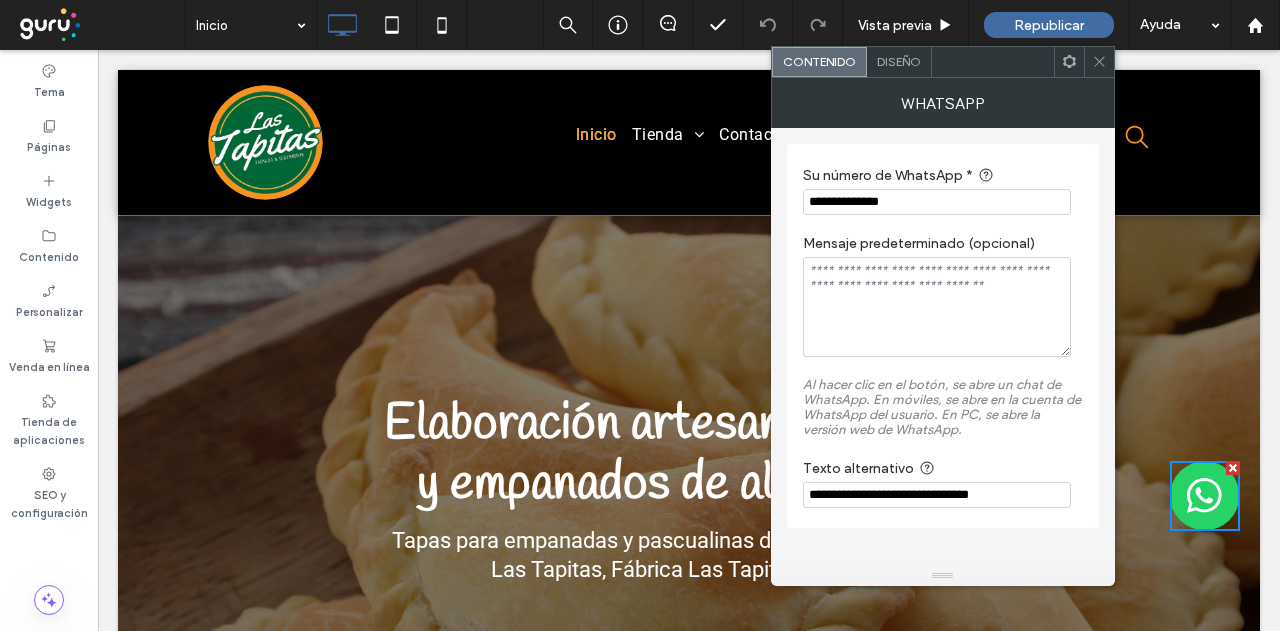 click on "Diseño" at bounding box center (899, 62) 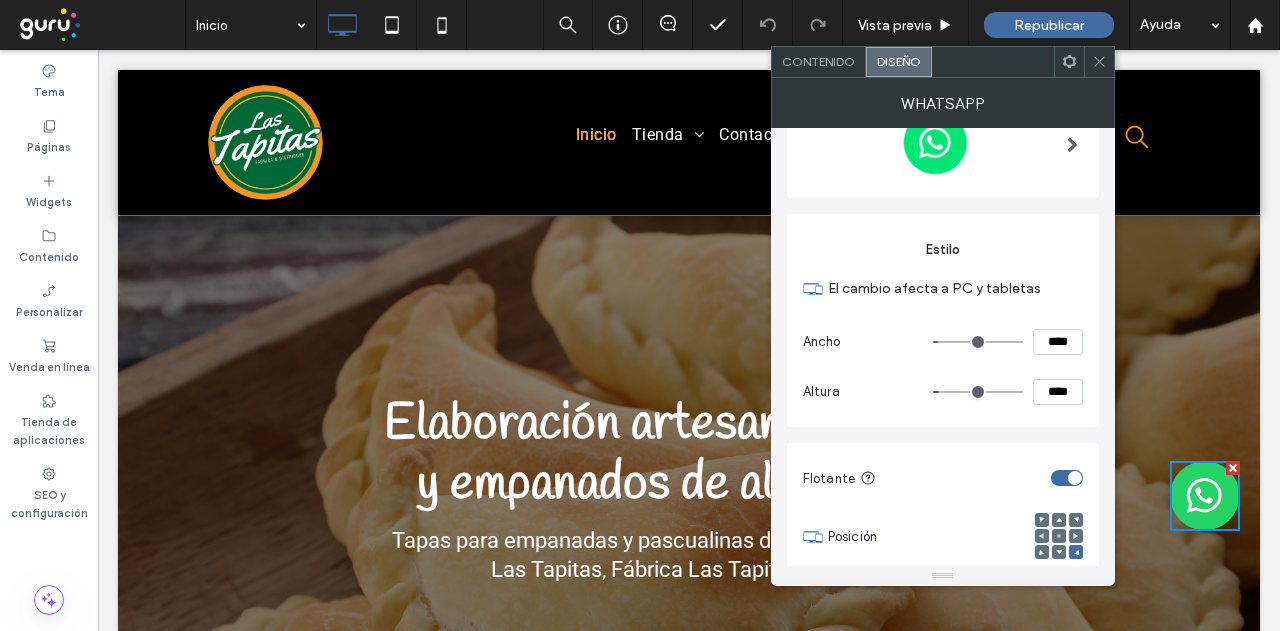 scroll, scrollTop: 284, scrollLeft: 0, axis: vertical 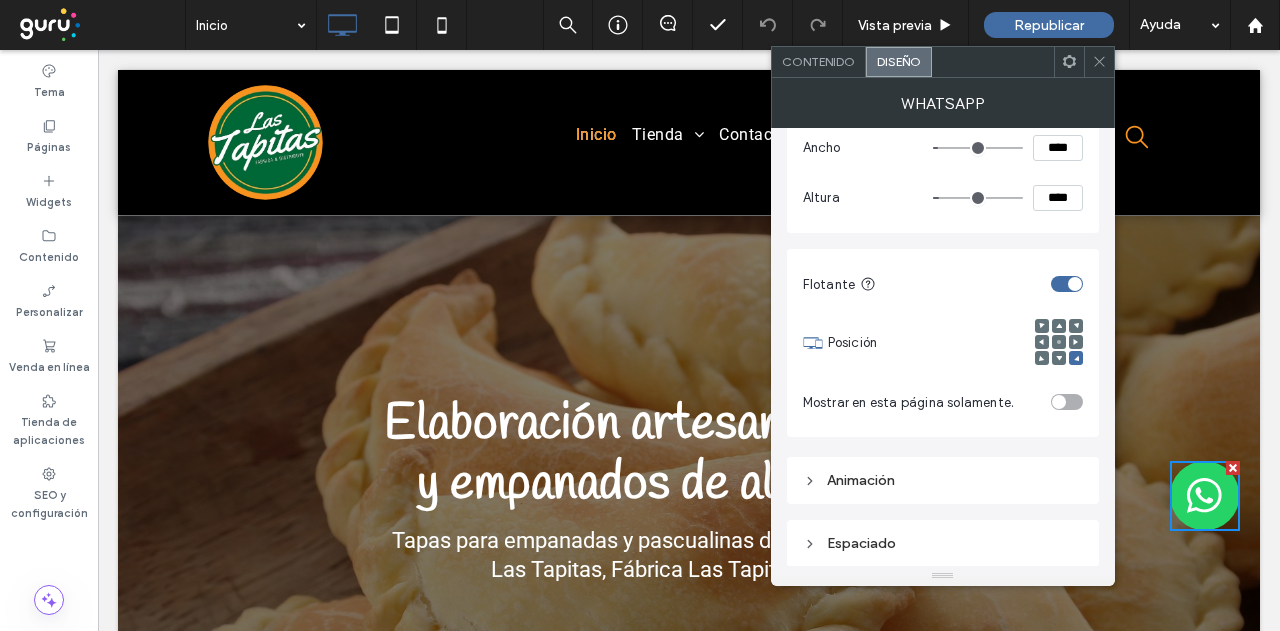 click at bounding box center (1042, 342) 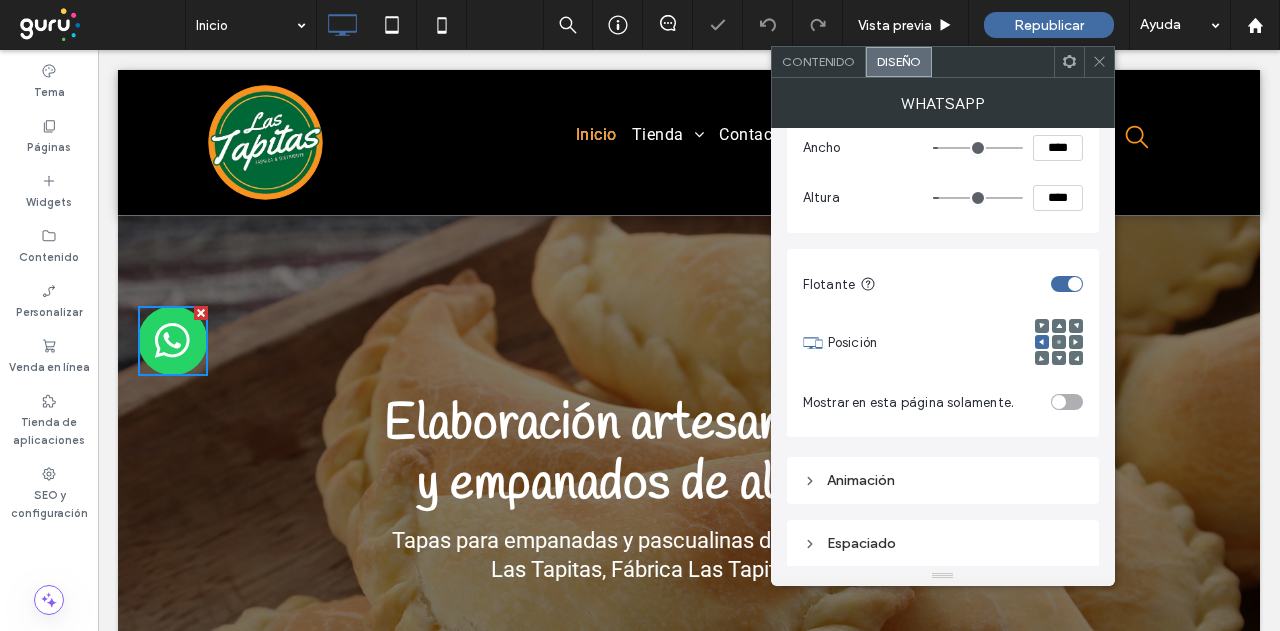 click 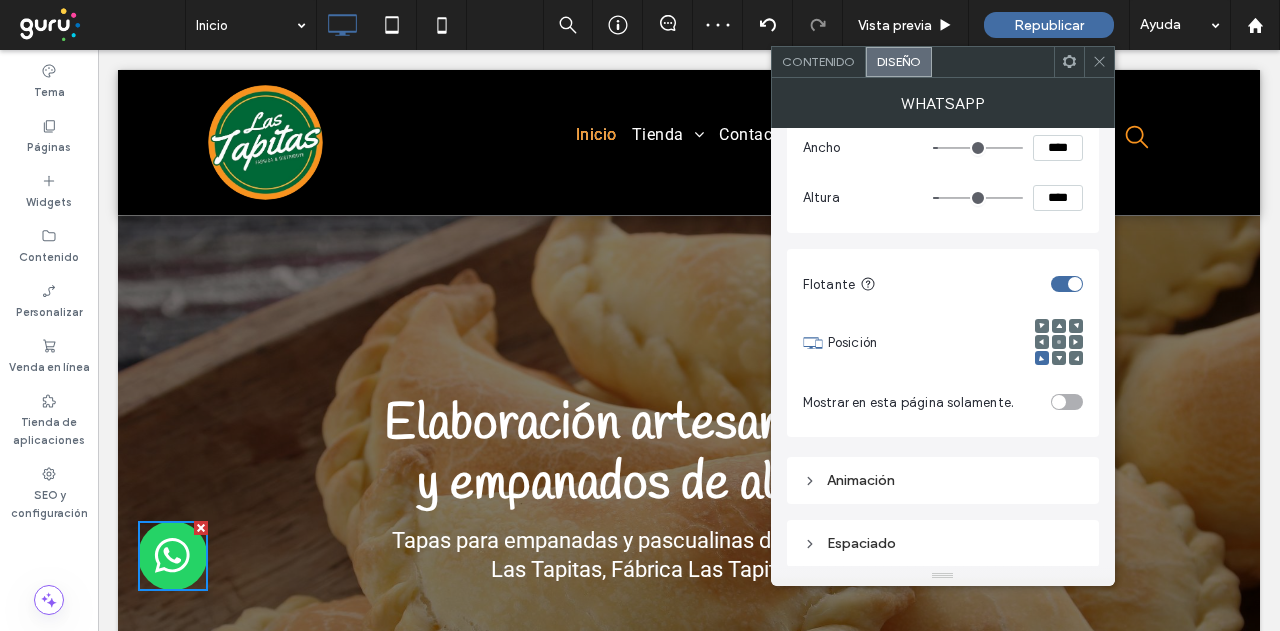 click 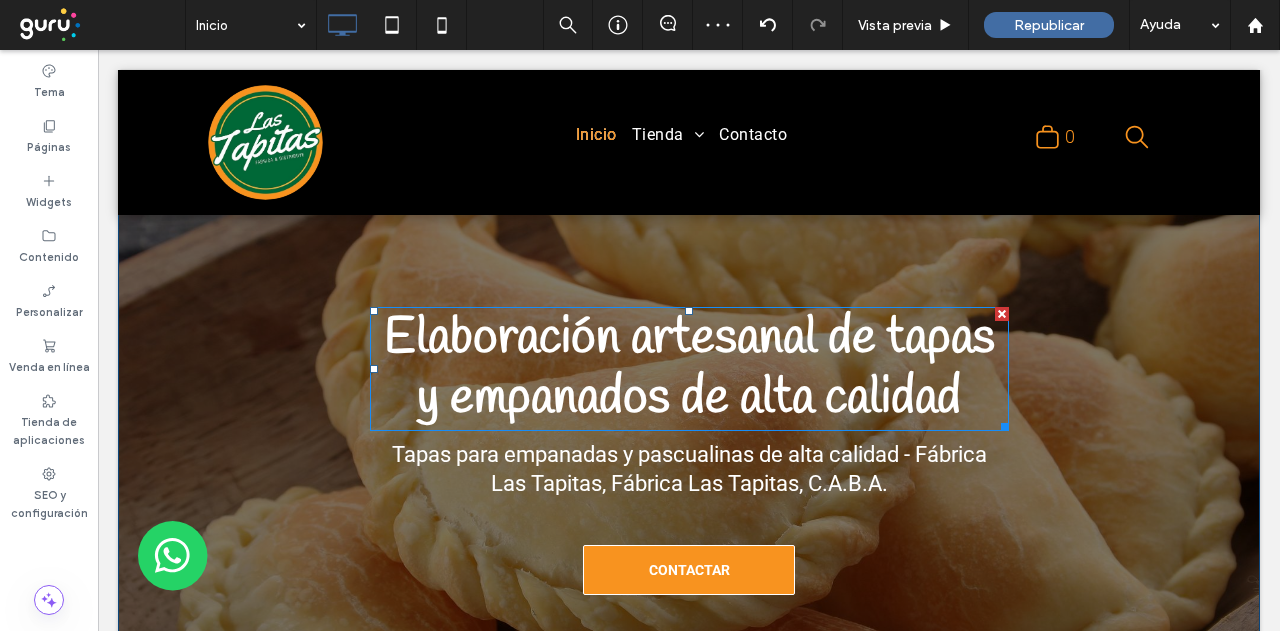 scroll, scrollTop: 0, scrollLeft: 0, axis: both 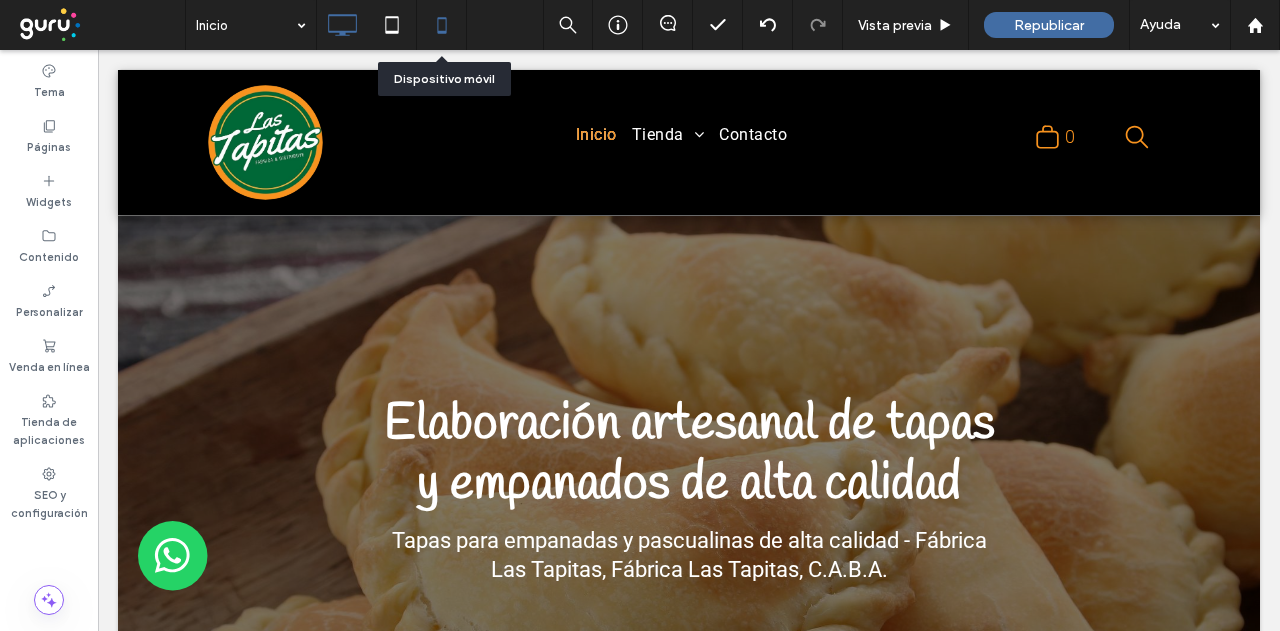 click 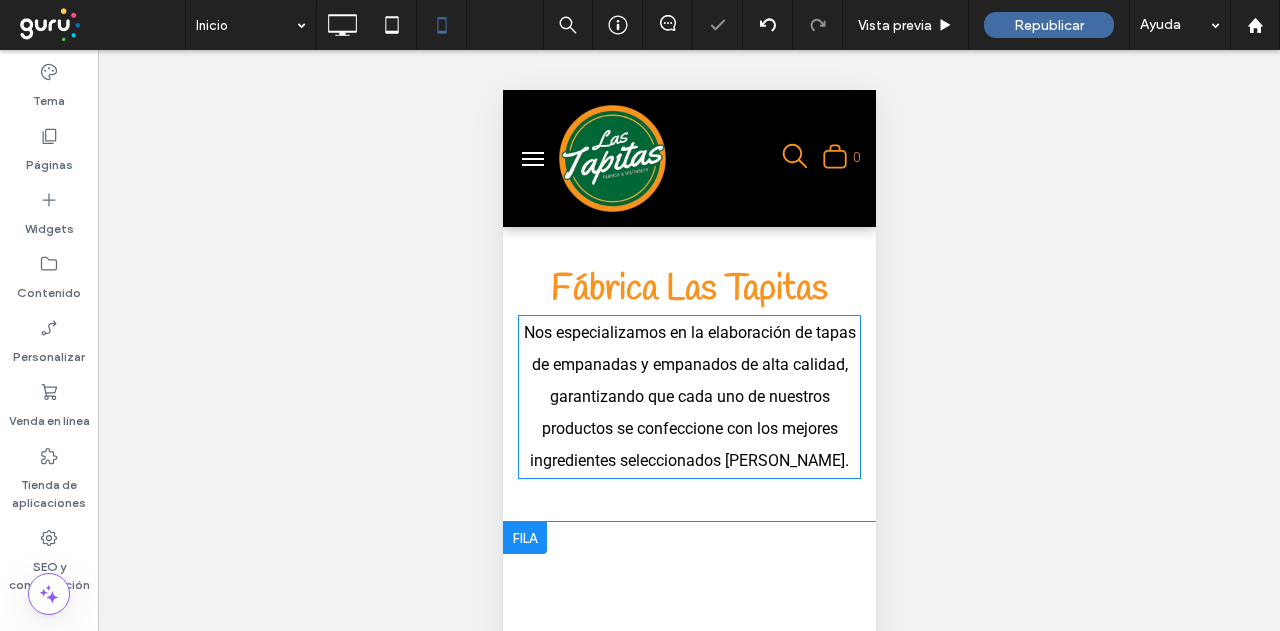 scroll, scrollTop: 900, scrollLeft: 0, axis: vertical 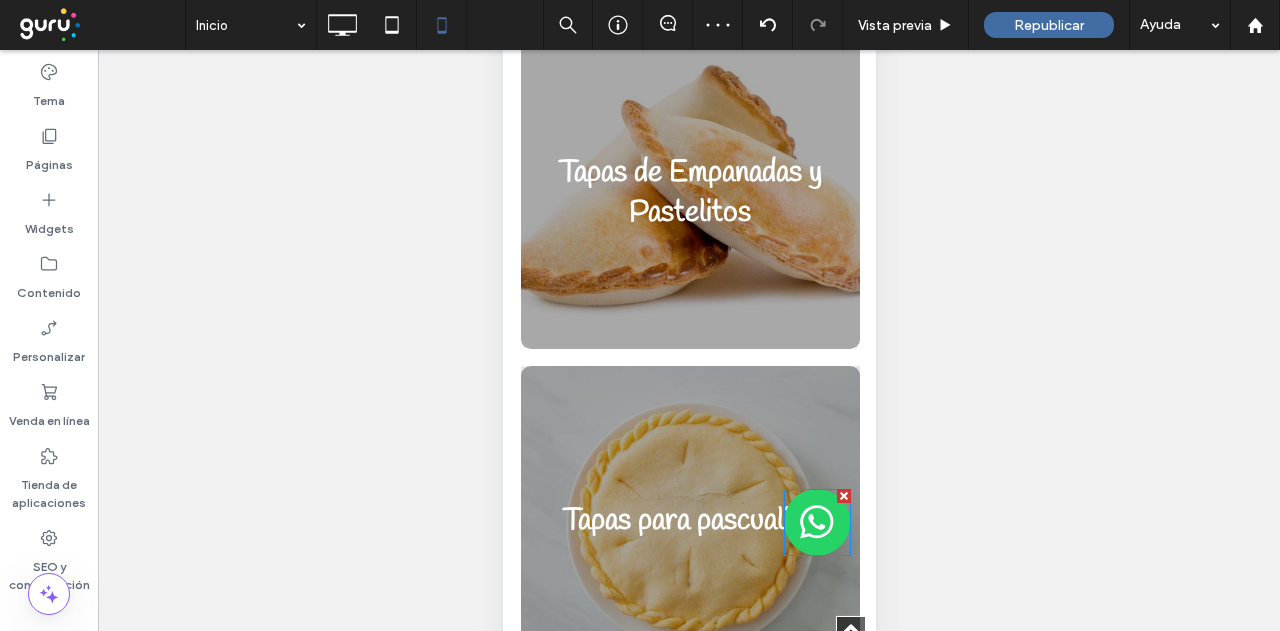 click at bounding box center [816, 522] 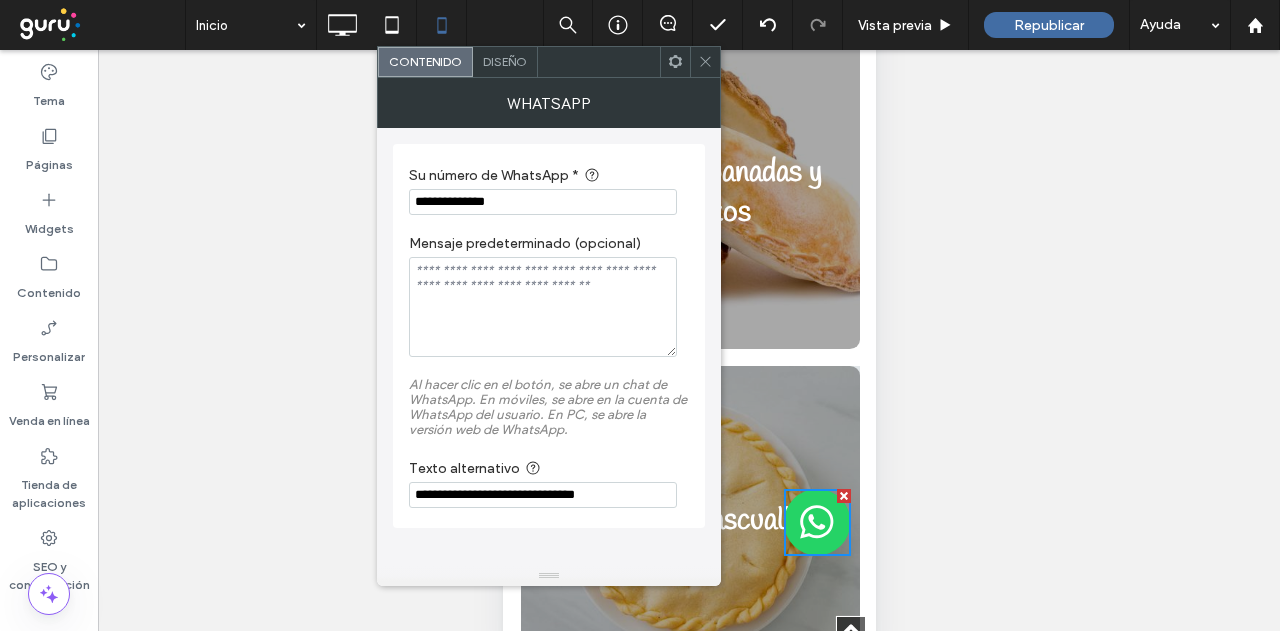 click on "Diseño" at bounding box center [505, 61] 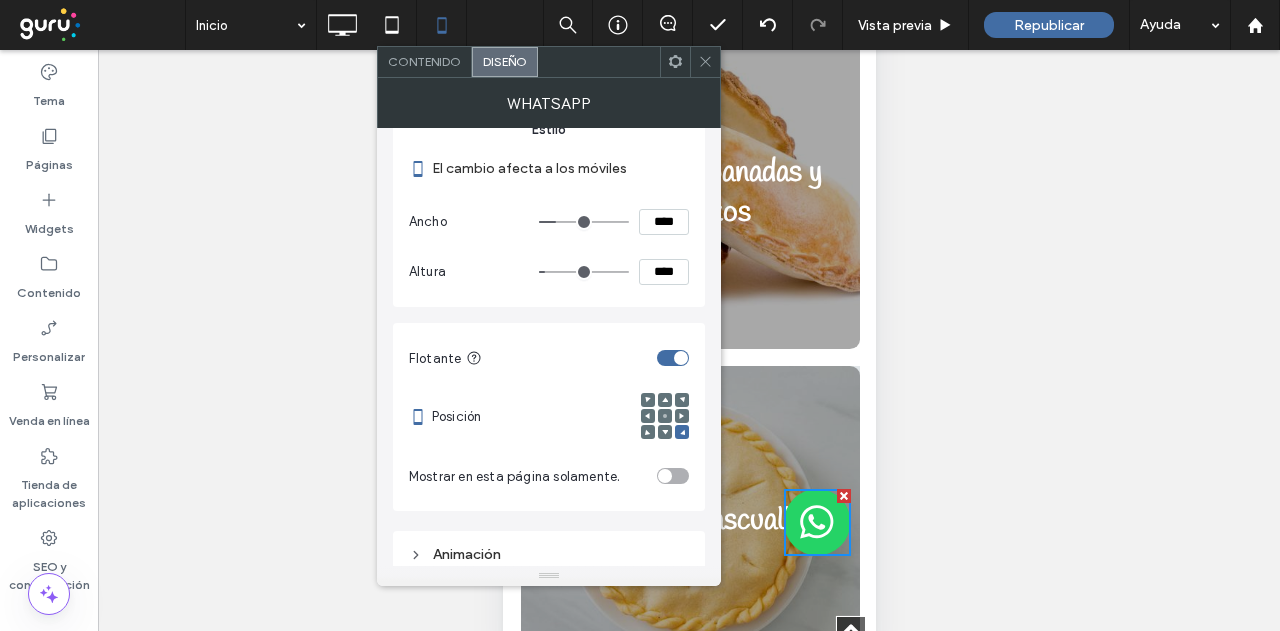 scroll, scrollTop: 284, scrollLeft: 0, axis: vertical 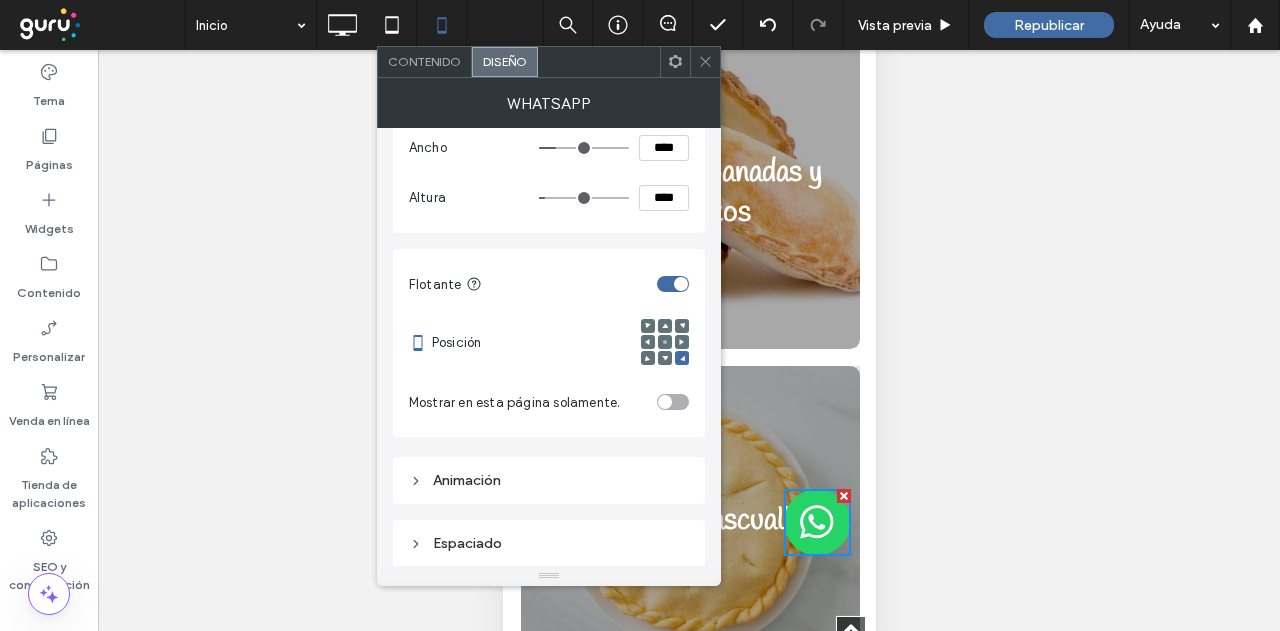 click 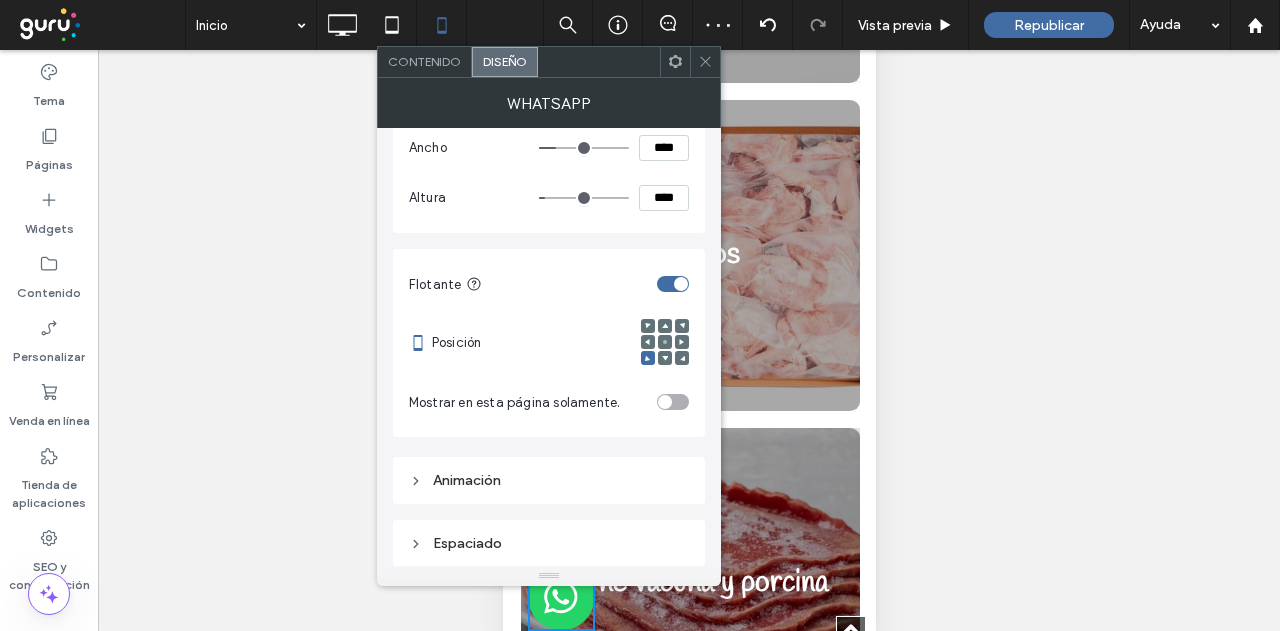 scroll, scrollTop: 2200, scrollLeft: 0, axis: vertical 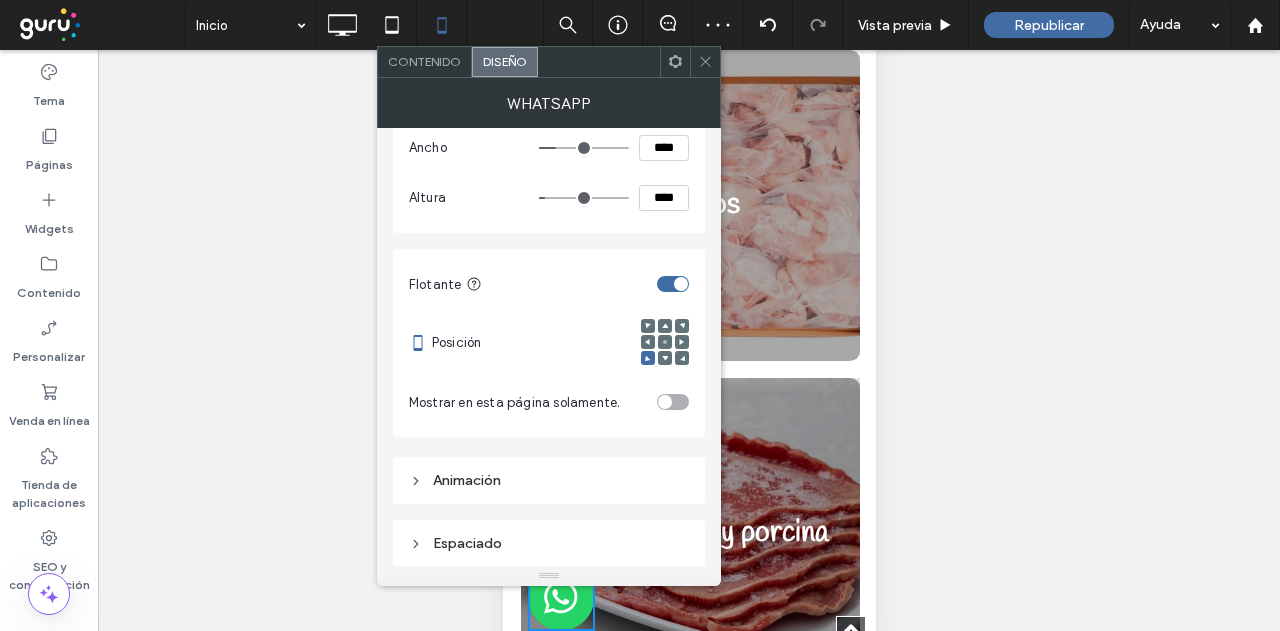 click on "Espaciado" at bounding box center [549, 543] 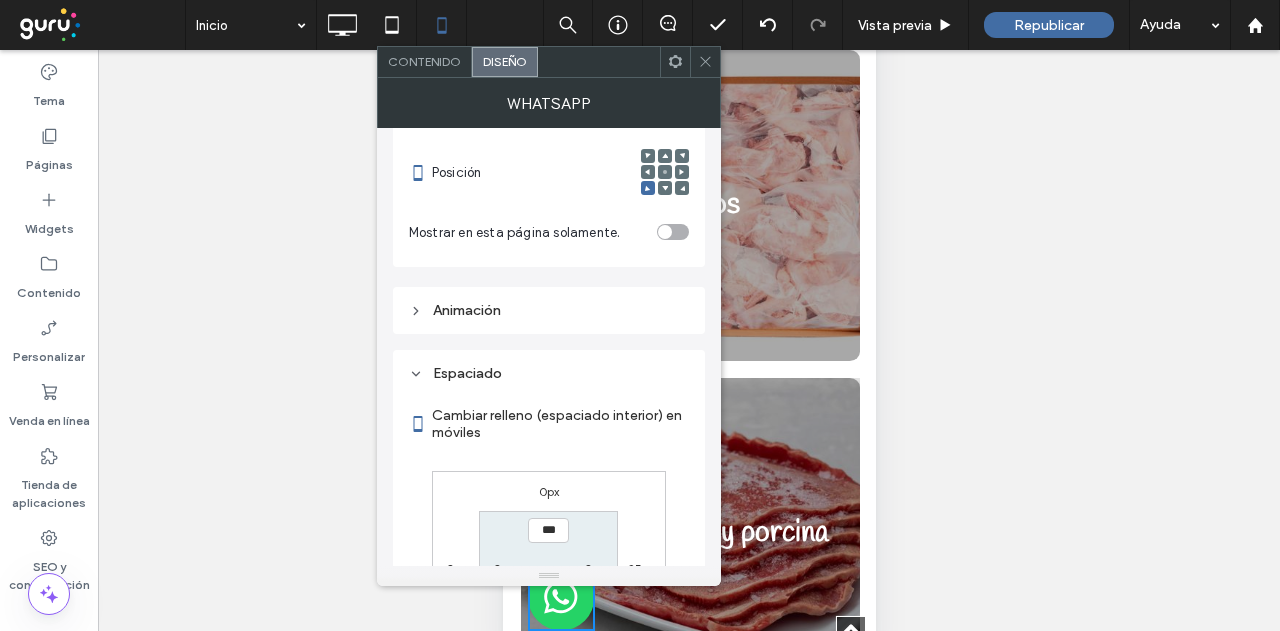 scroll, scrollTop: 632, scrollLeft: 0, axis: vertical 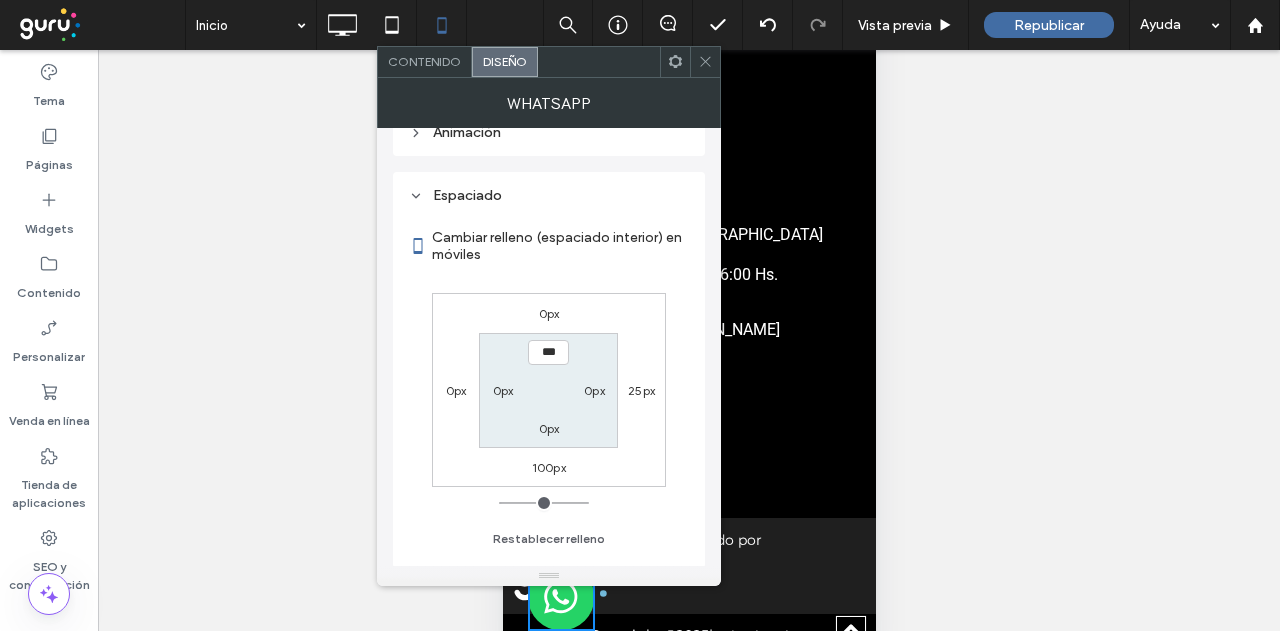 click on "0px" at bounding box center (549, 428) 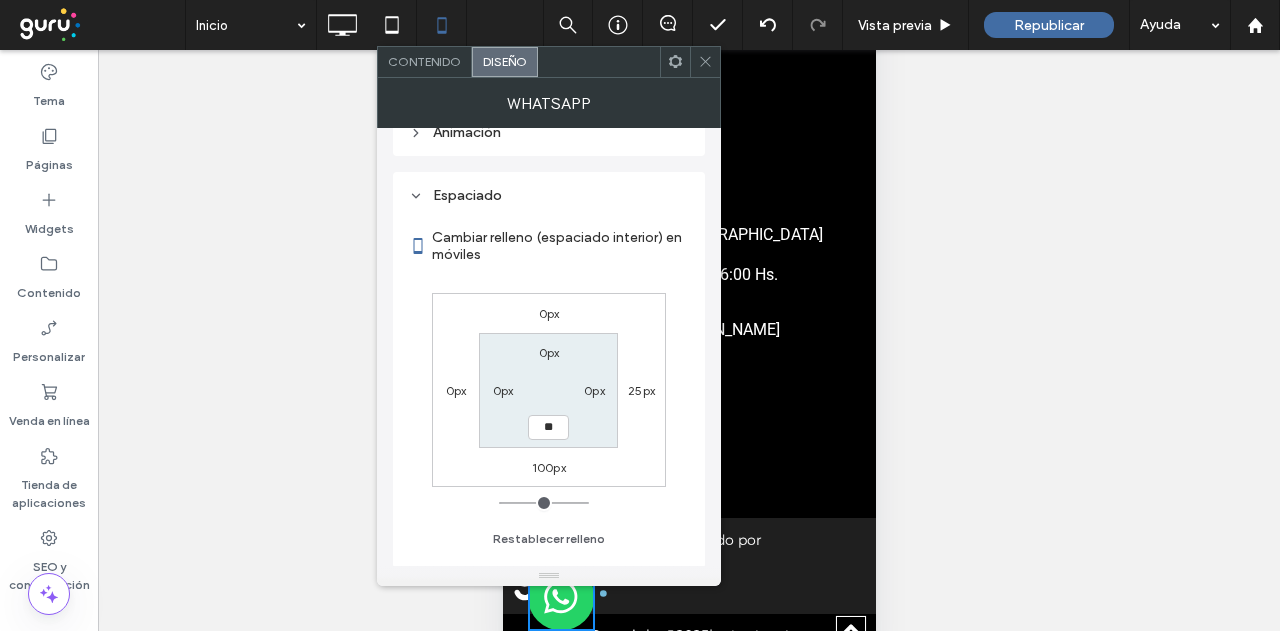 type on "**" 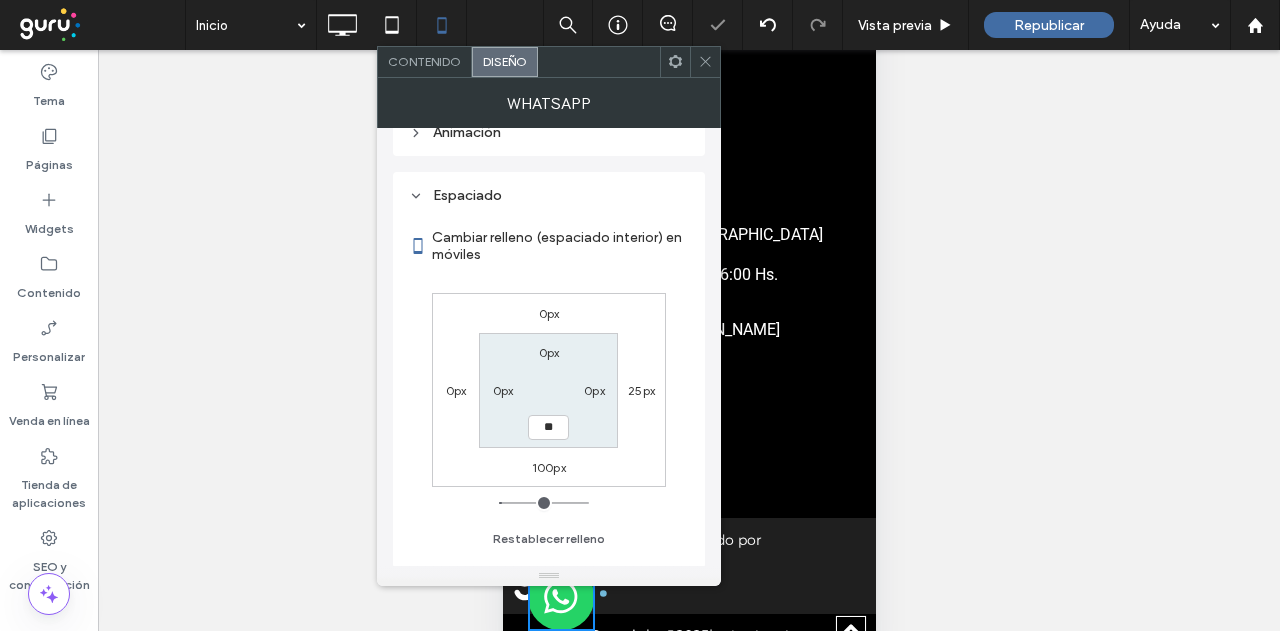 type on "**" 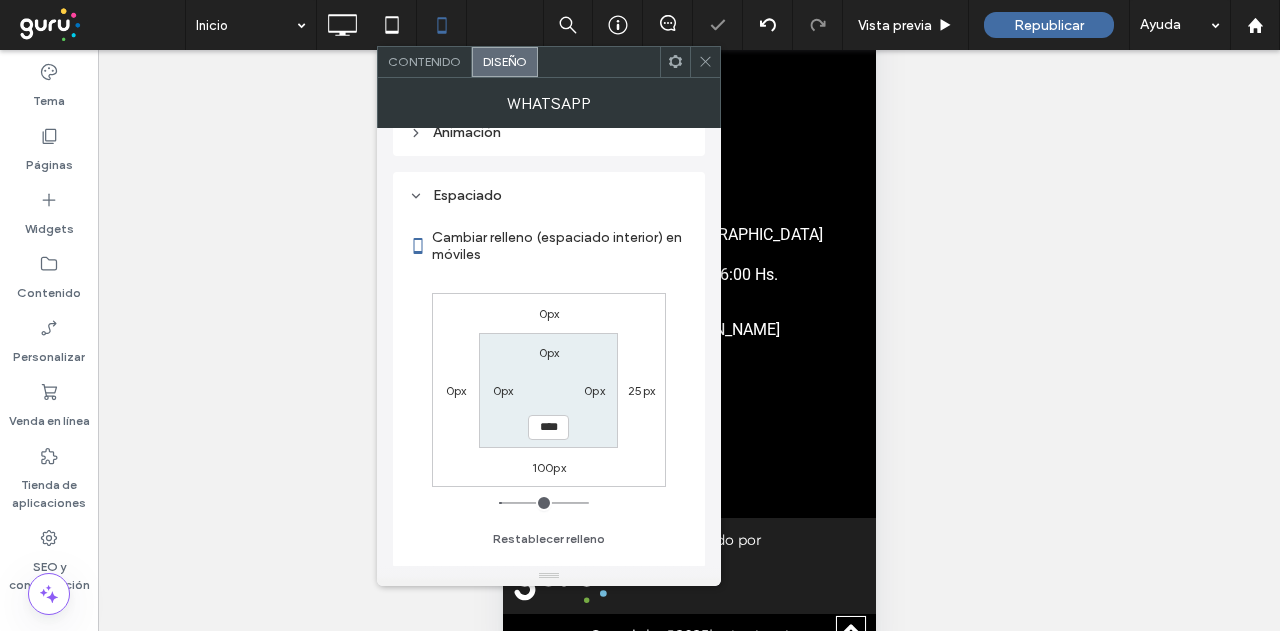 click on "0px 0px **** 0px" at bounding box center (548, 390) 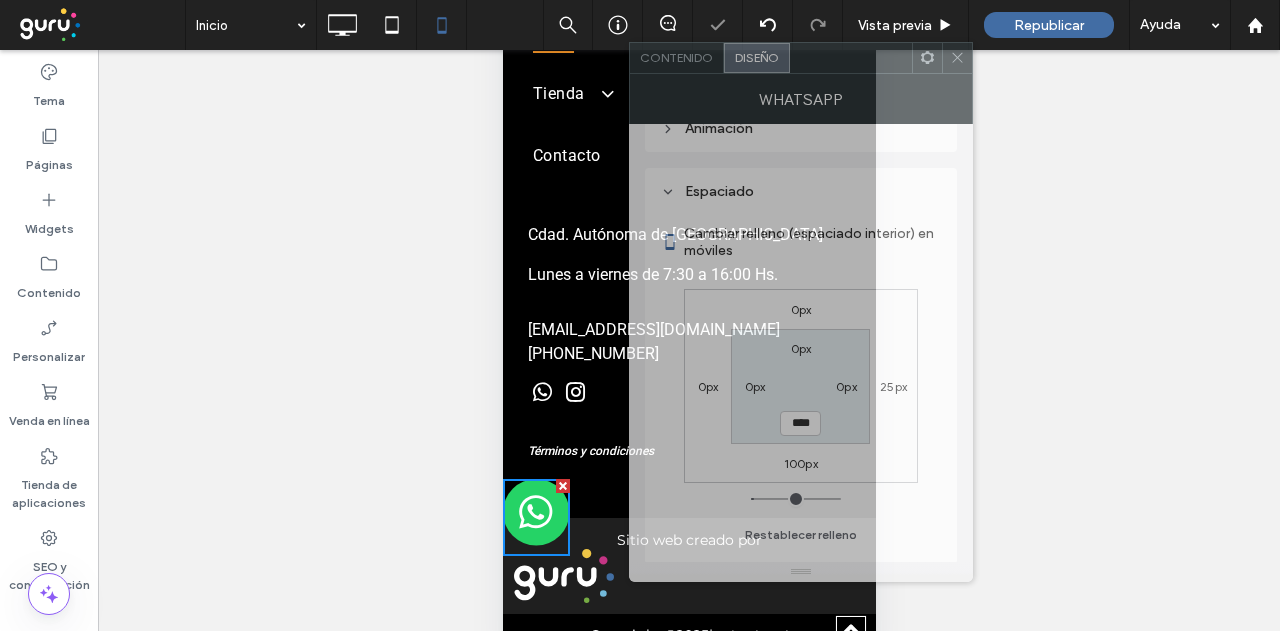 drag, startPoint x: 590, startPoint y: 65, endPoint x: 841, endPoint y: 61, distance: 251.03188 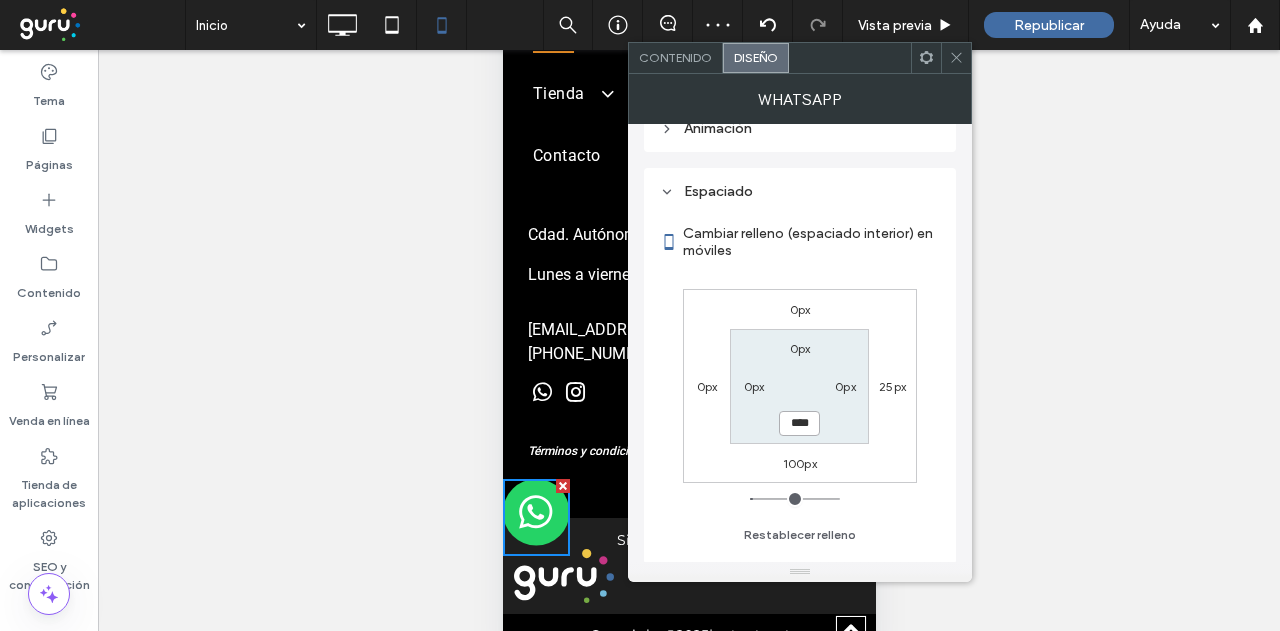 click on "****" at bounding box center (799, 423) 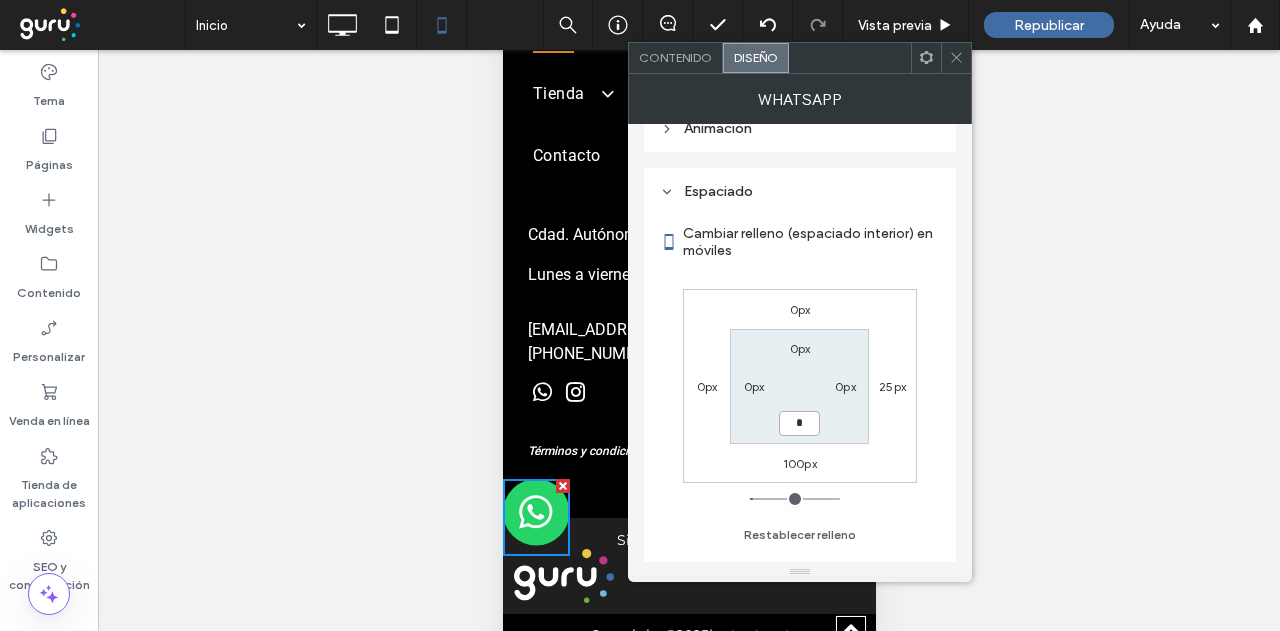 type on "*" 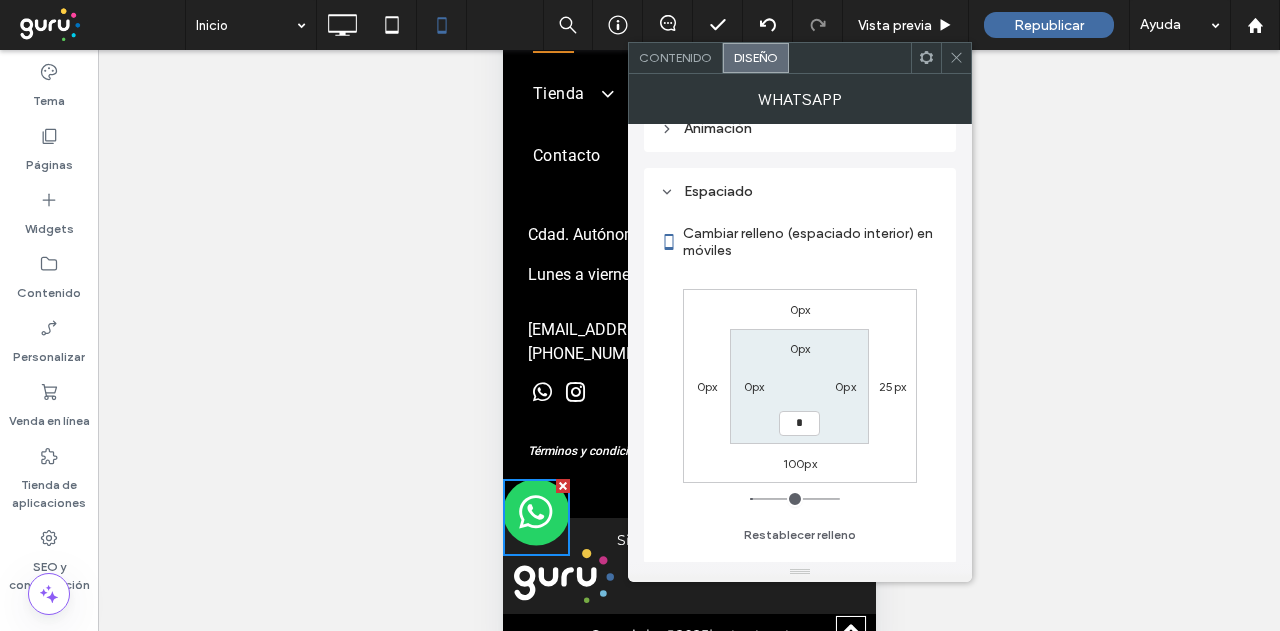 type on "*" 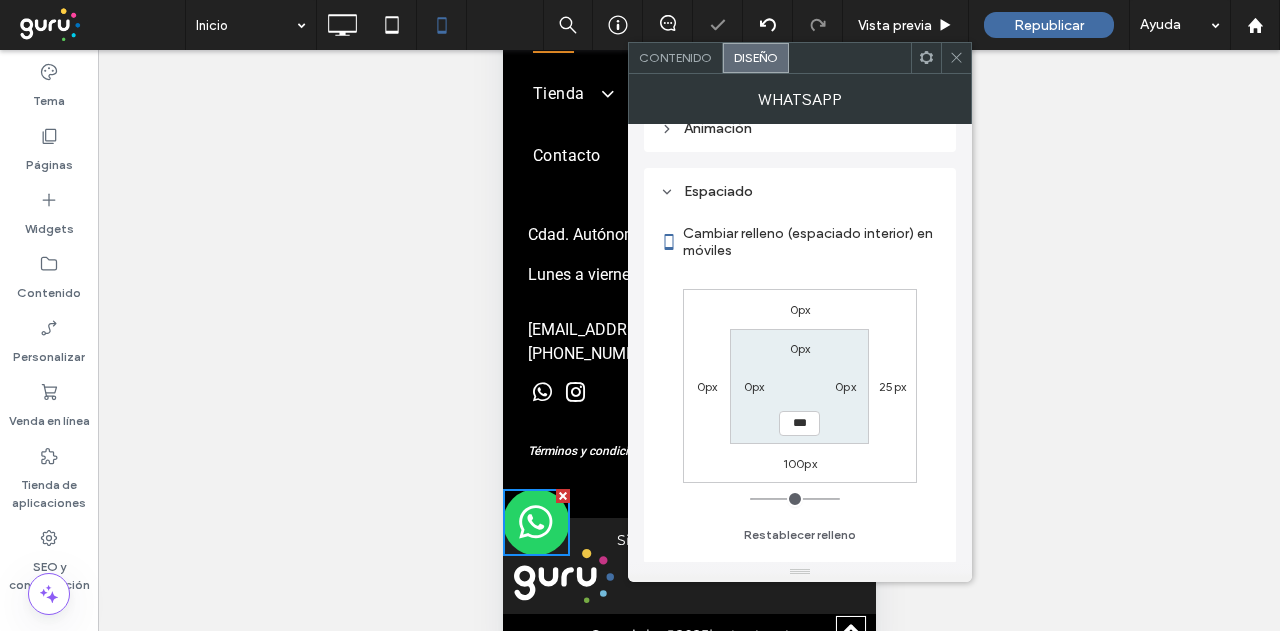 click on "100px" at bounding box center [800, 463] 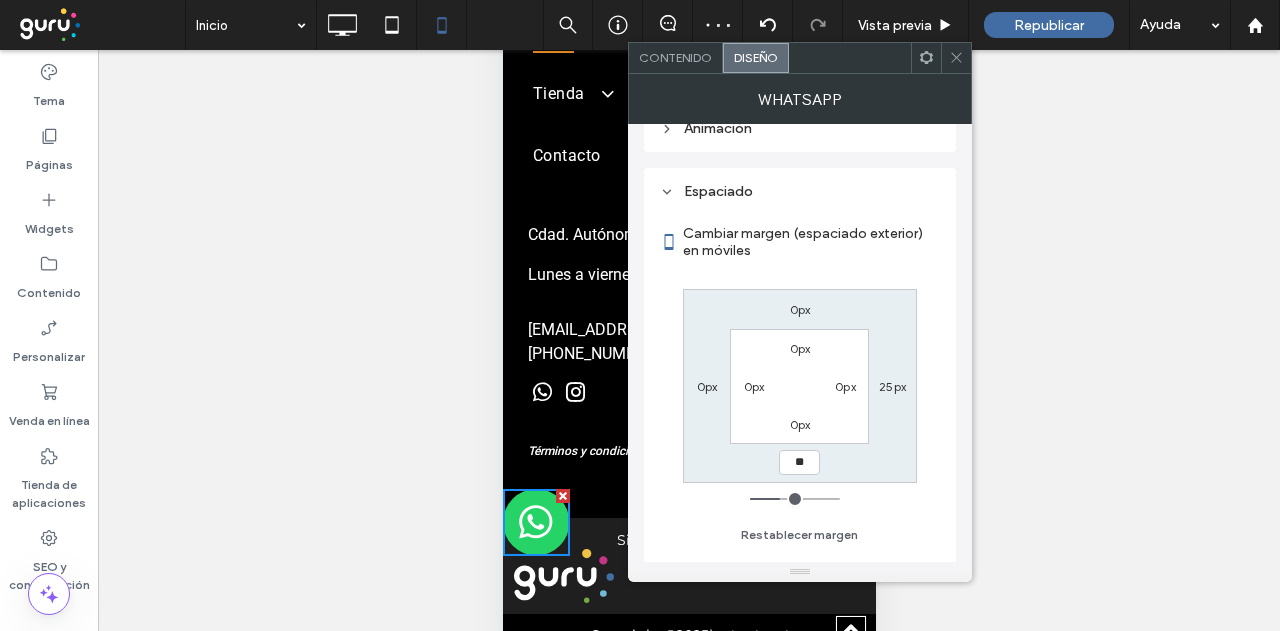 type on "**" 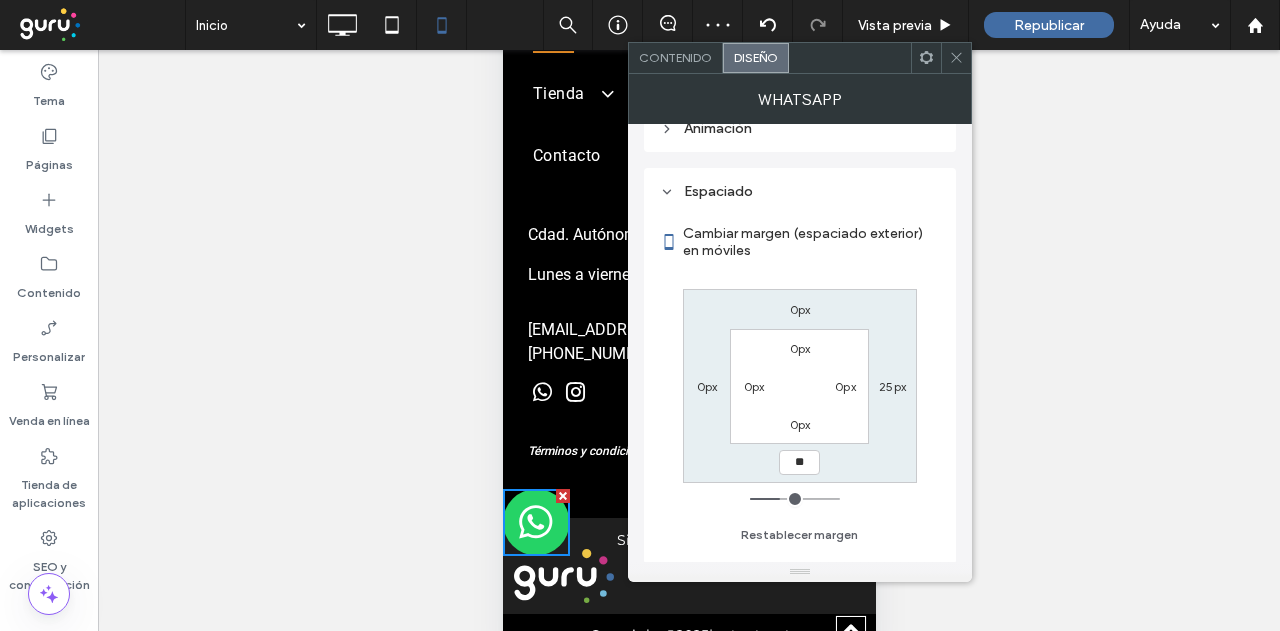 type on "**" 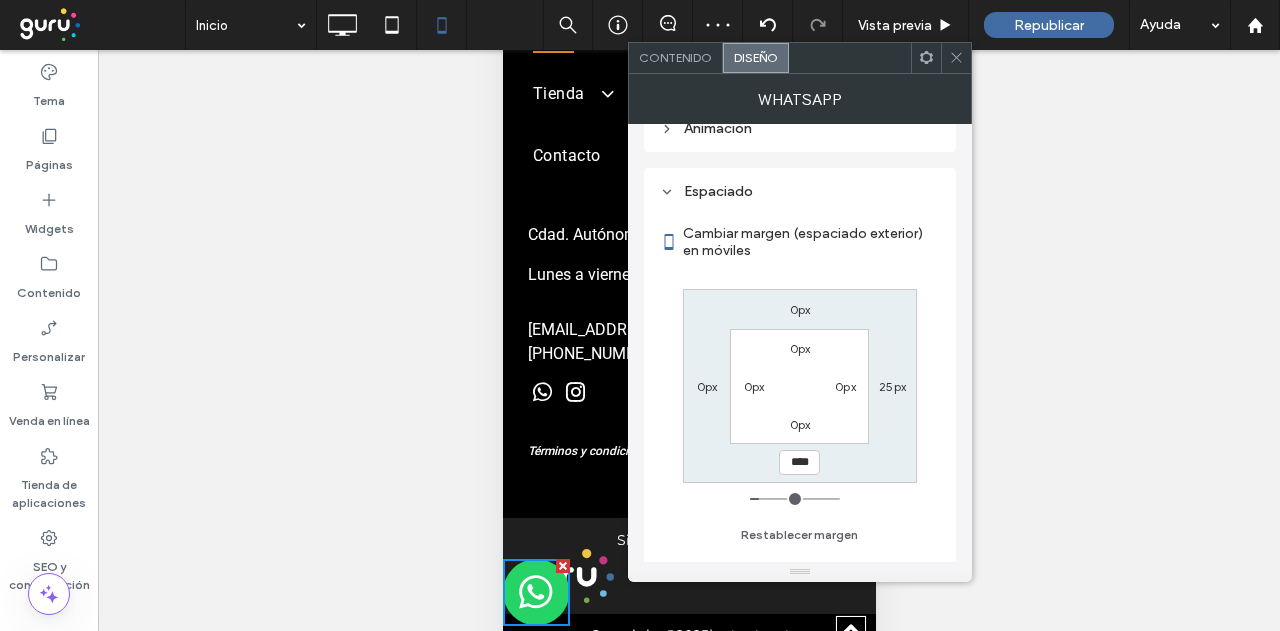 click on "0px 25px **** 0px 0px 0px 0px 0px" at bounding box center [800, 386] 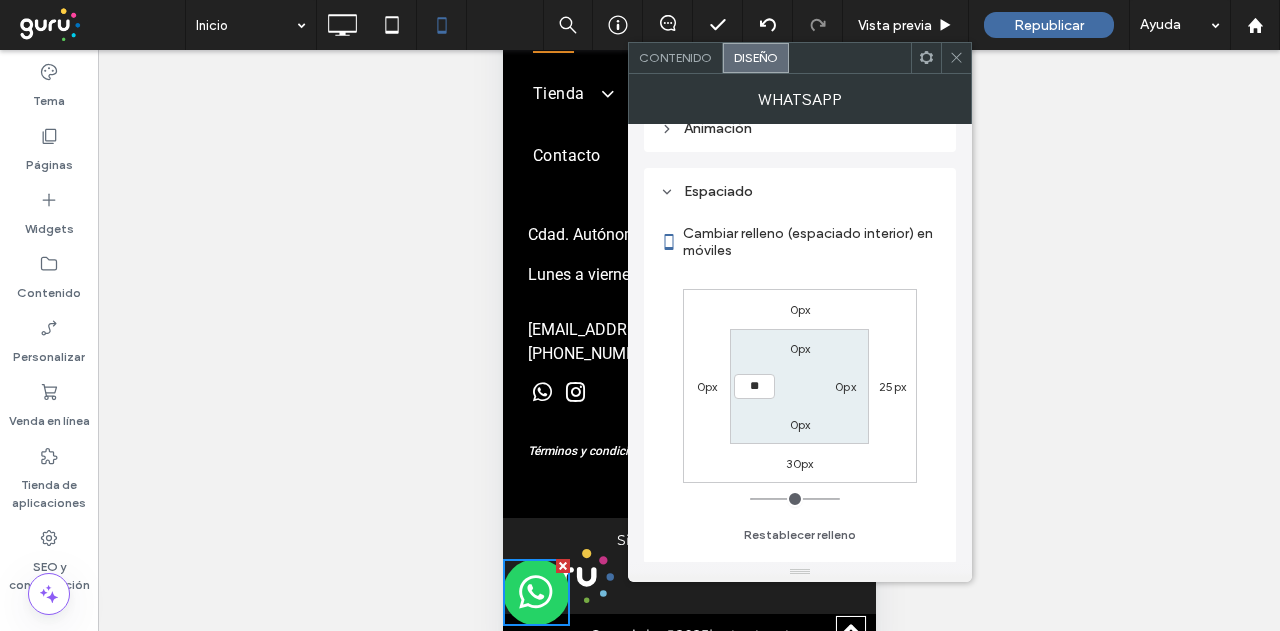type on "**" 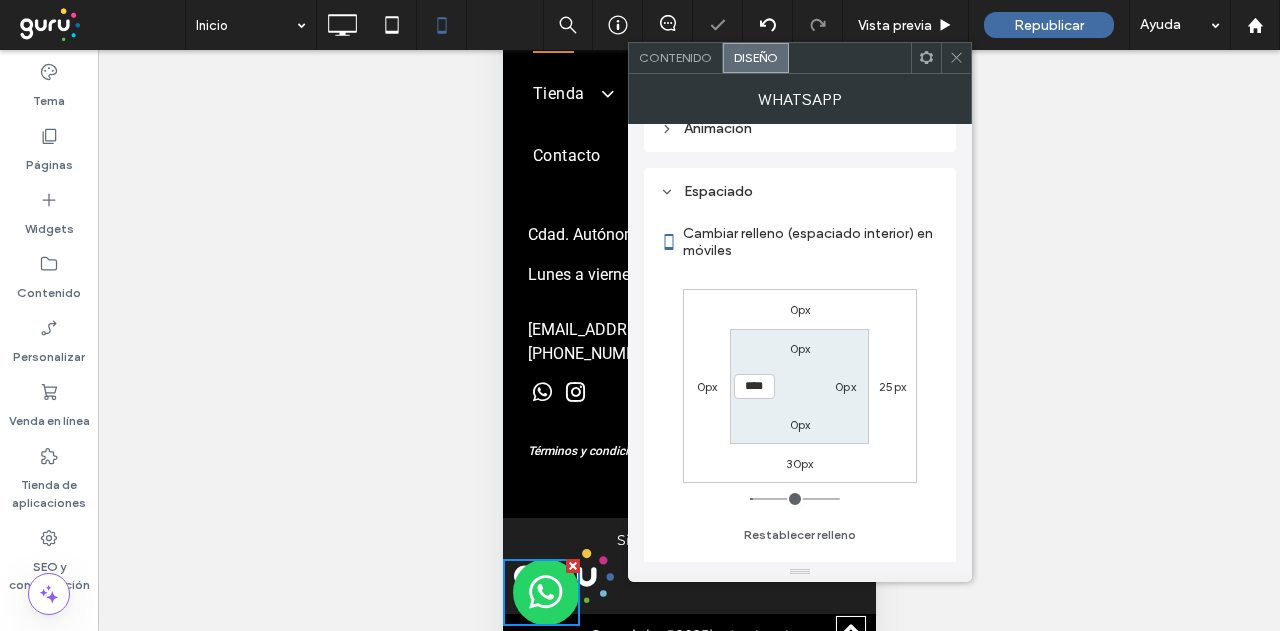 click on "0px 25px 30px 0px 0px 0px 0px ****" at bounding box center [800, 386] 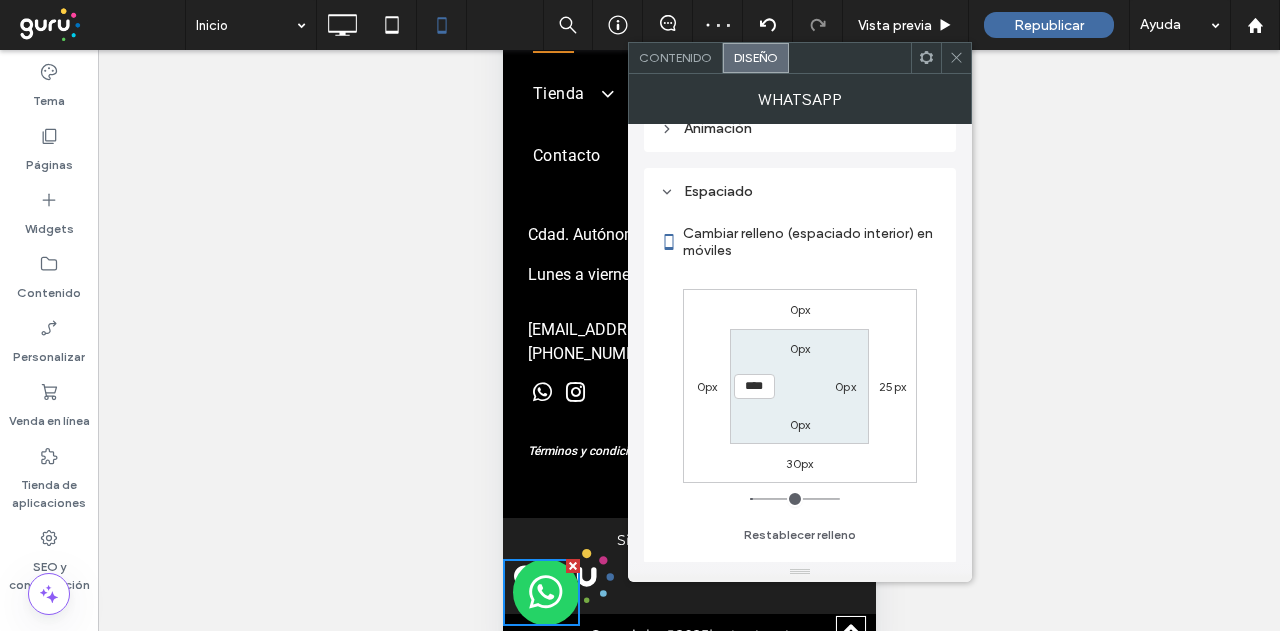 click on "30px" at bounding box center [799, 463] 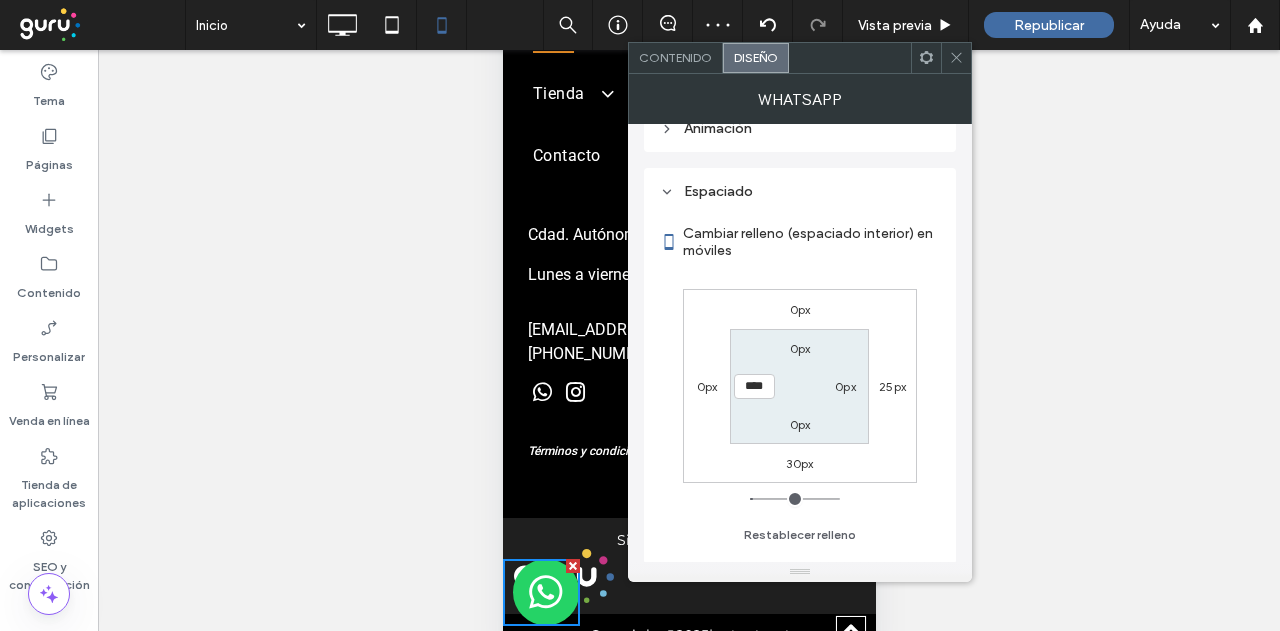 type on "**" 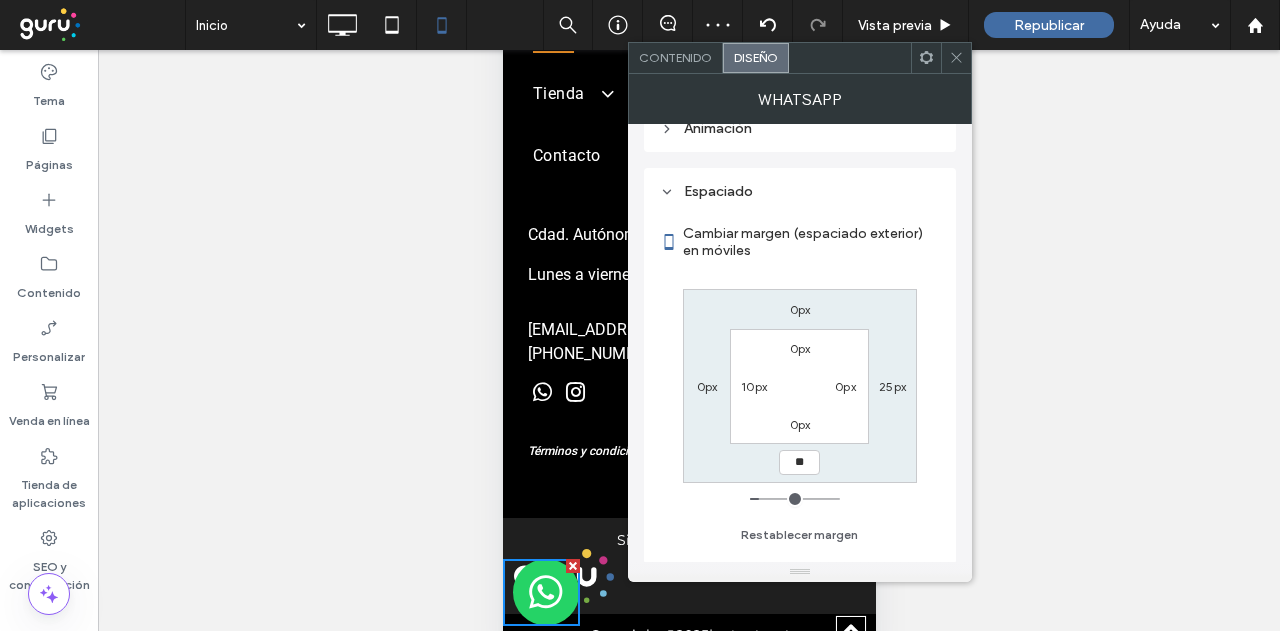type on "**" 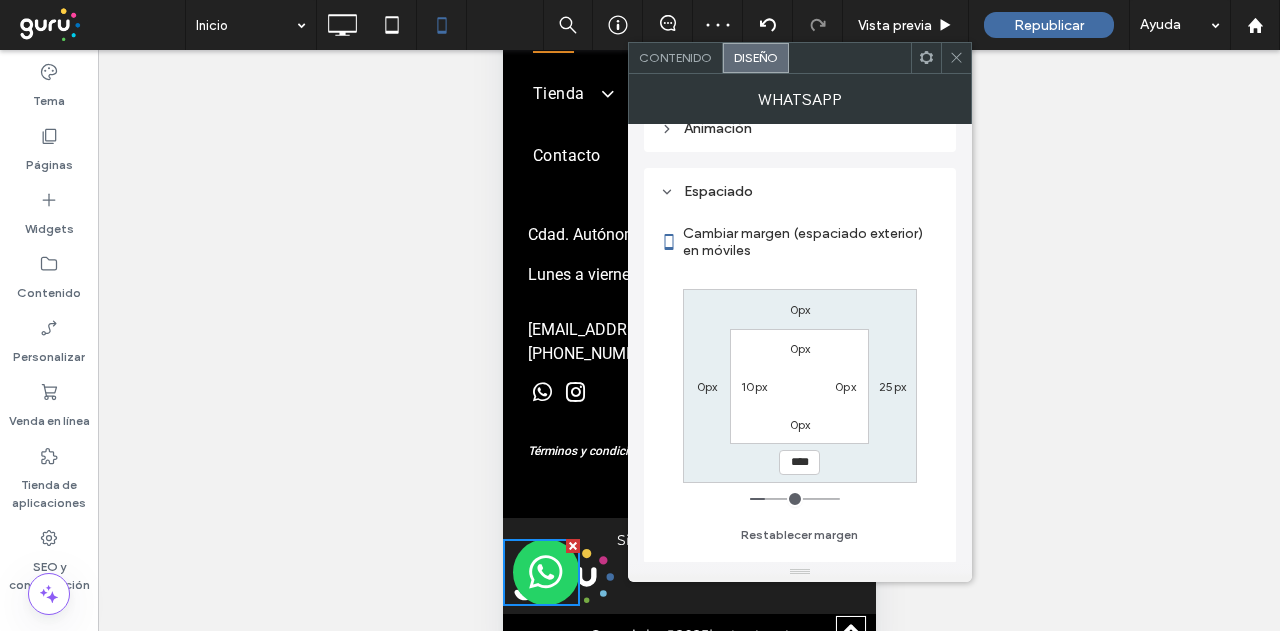 click on "0px 25px **** 0px 0px 0px 0px 10px" at bounding box center [800, 386] 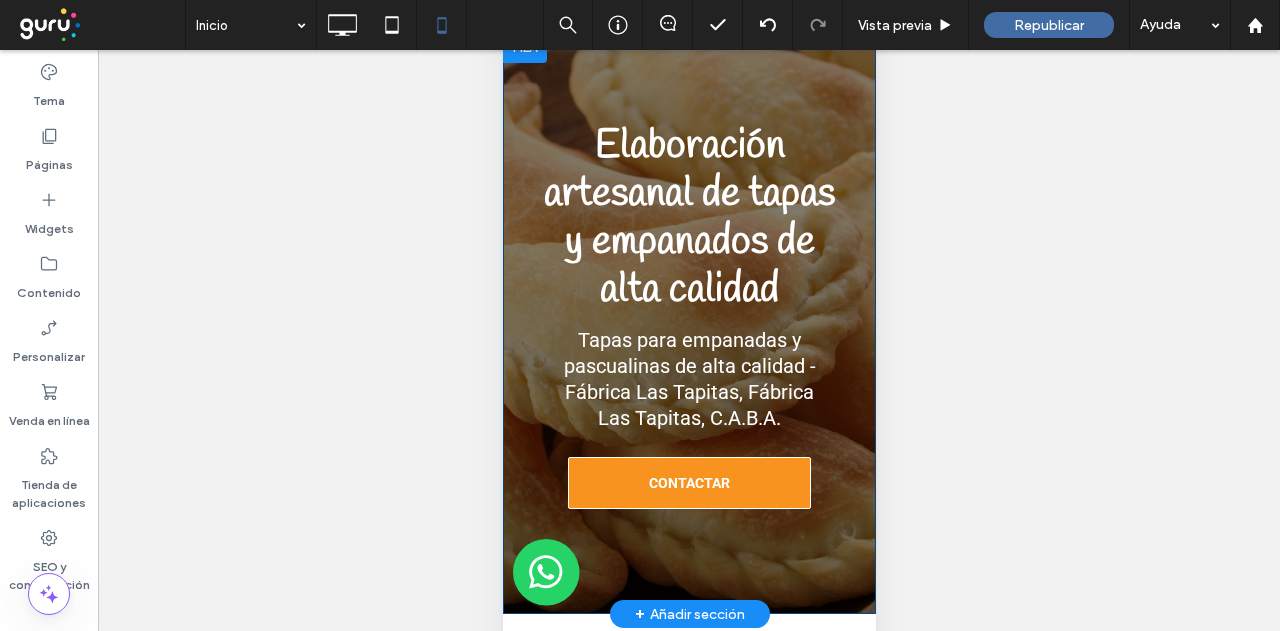 scroll, scrollTop: 0, scrollLeft: 0, axis: both 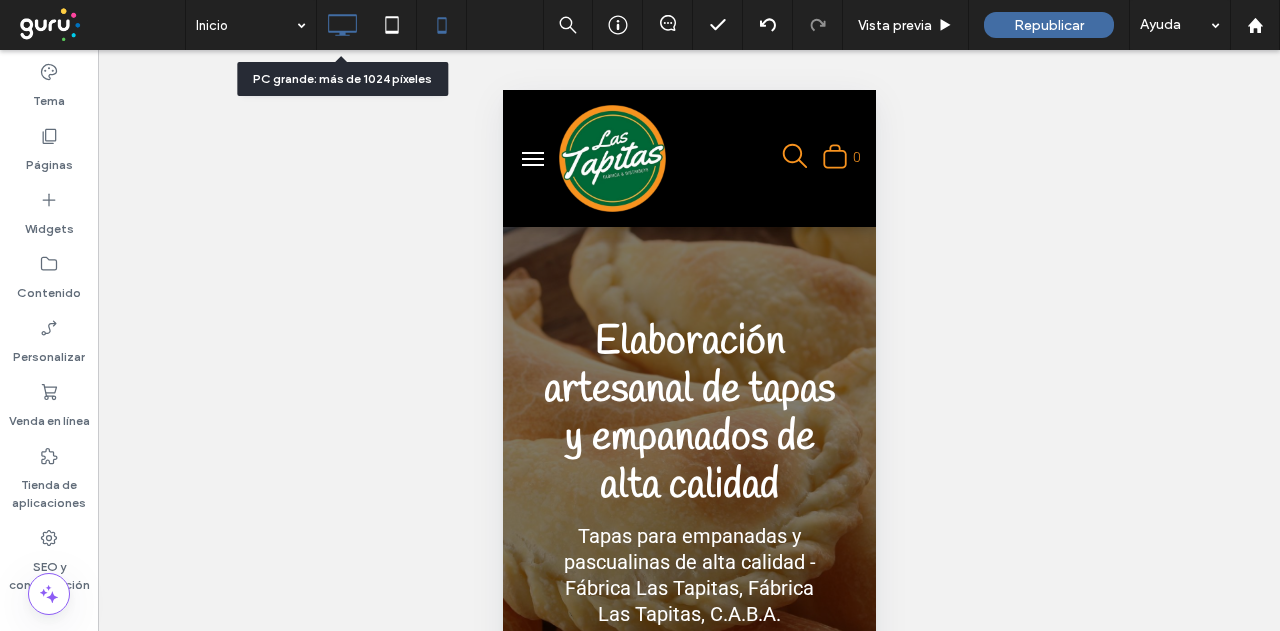 click 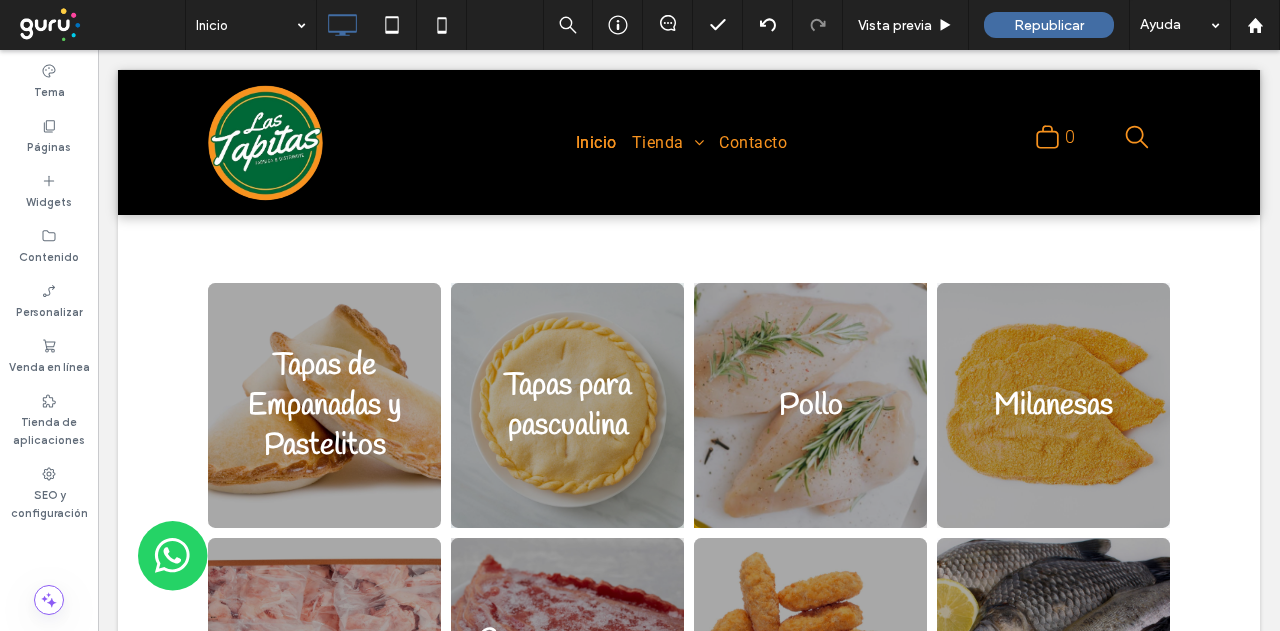scroll, scrollTop: 0, scrollLeft: 0, axis: both 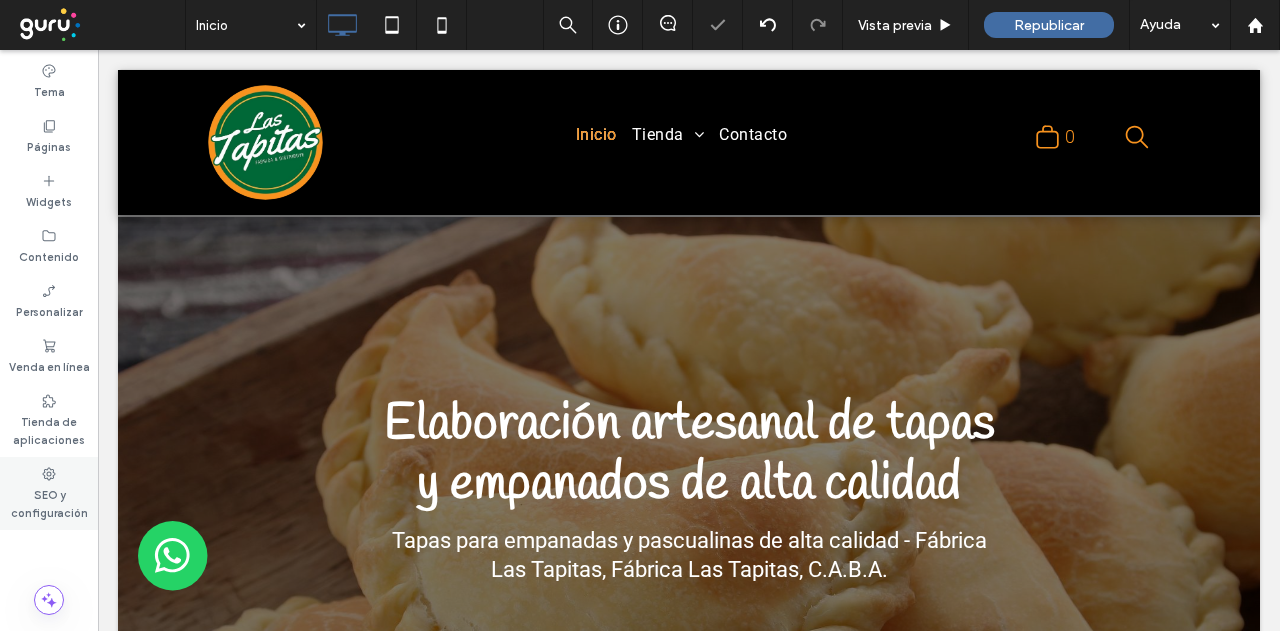 click on "SEO y configuración" at bounding box center (49, 493) 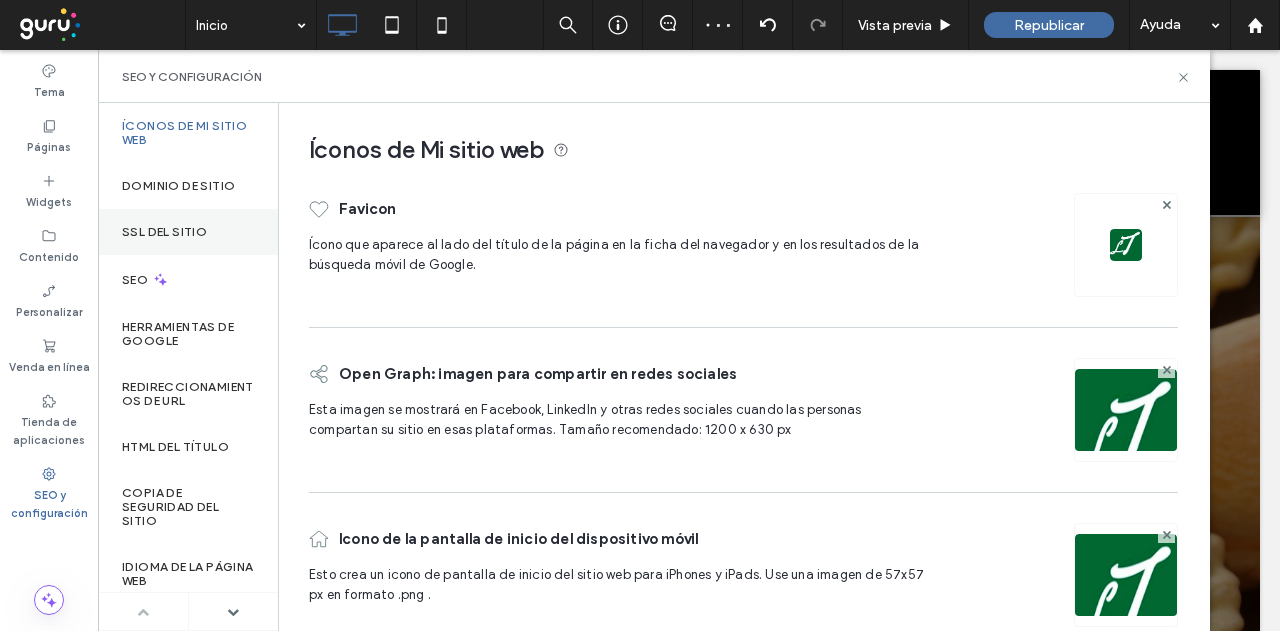 click on "SSL del sitio" at bounding box center [164, 232] 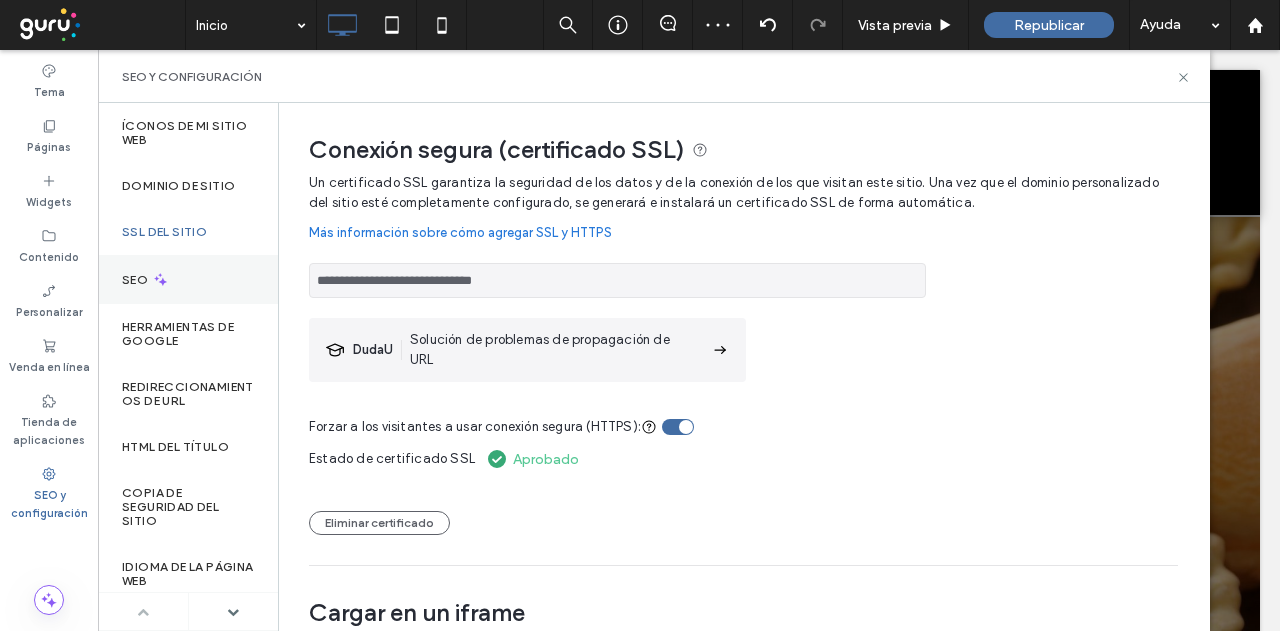click on "SEO" at bounding box center [188, 279] 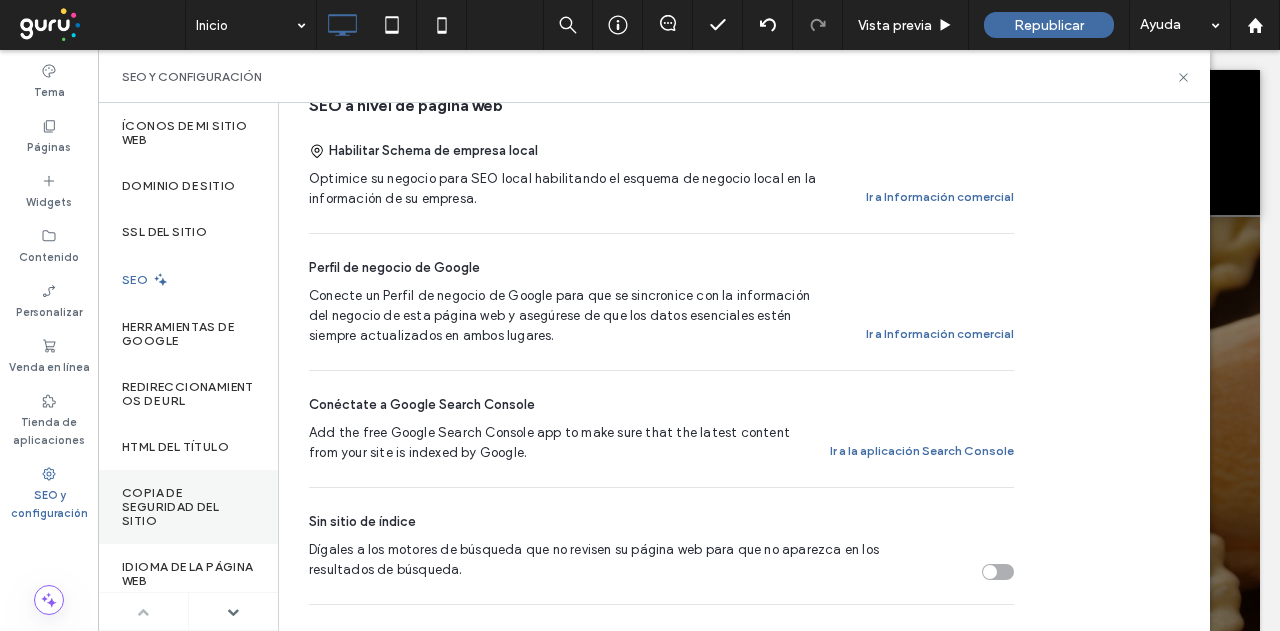scroll, scrollTop: 500, scrollLeft: 0, axis: vertical 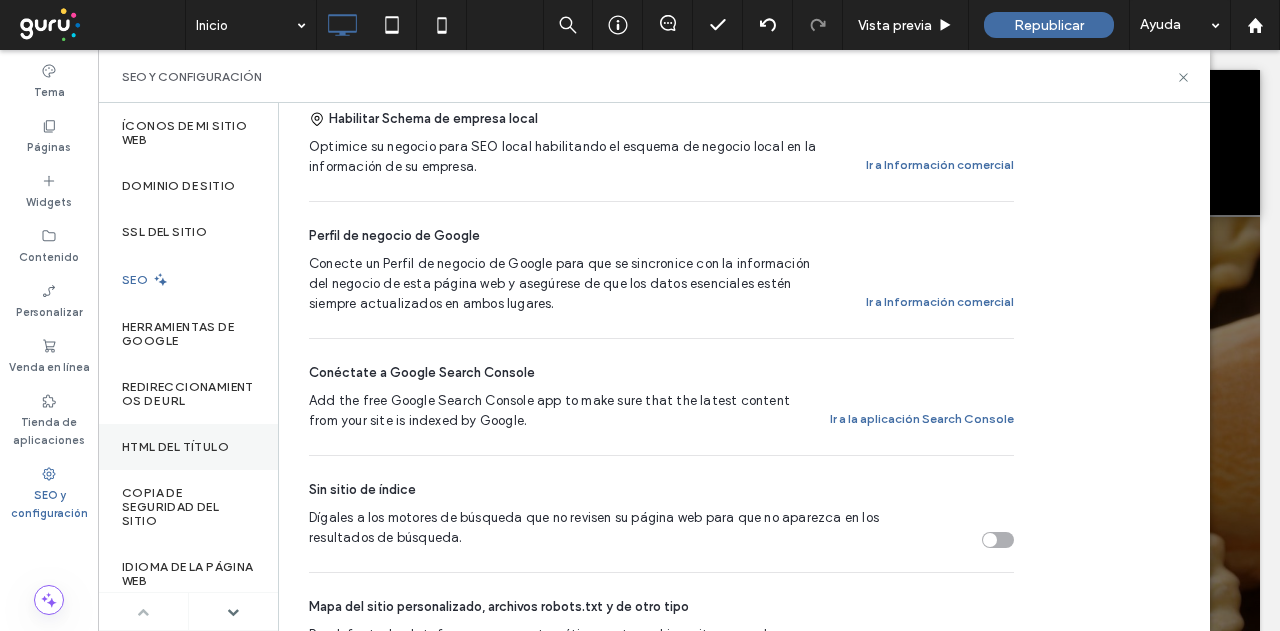 click on "HTML del título" at bounding box center (188, 447) 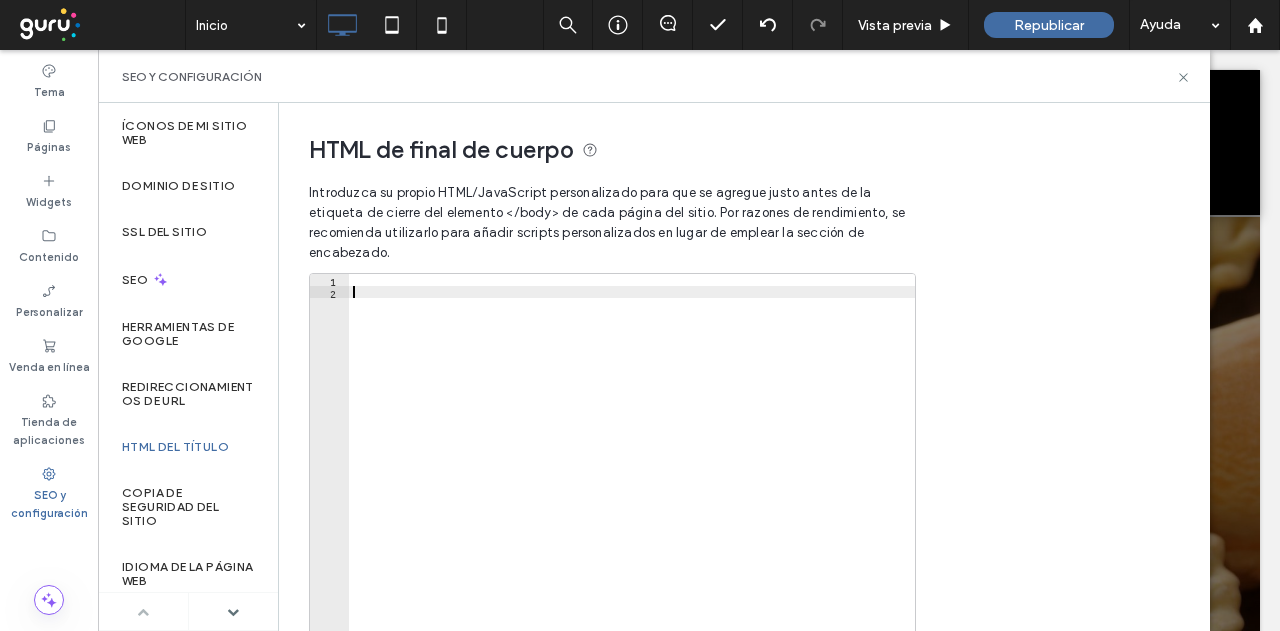 click at bounding box center [632, 485] 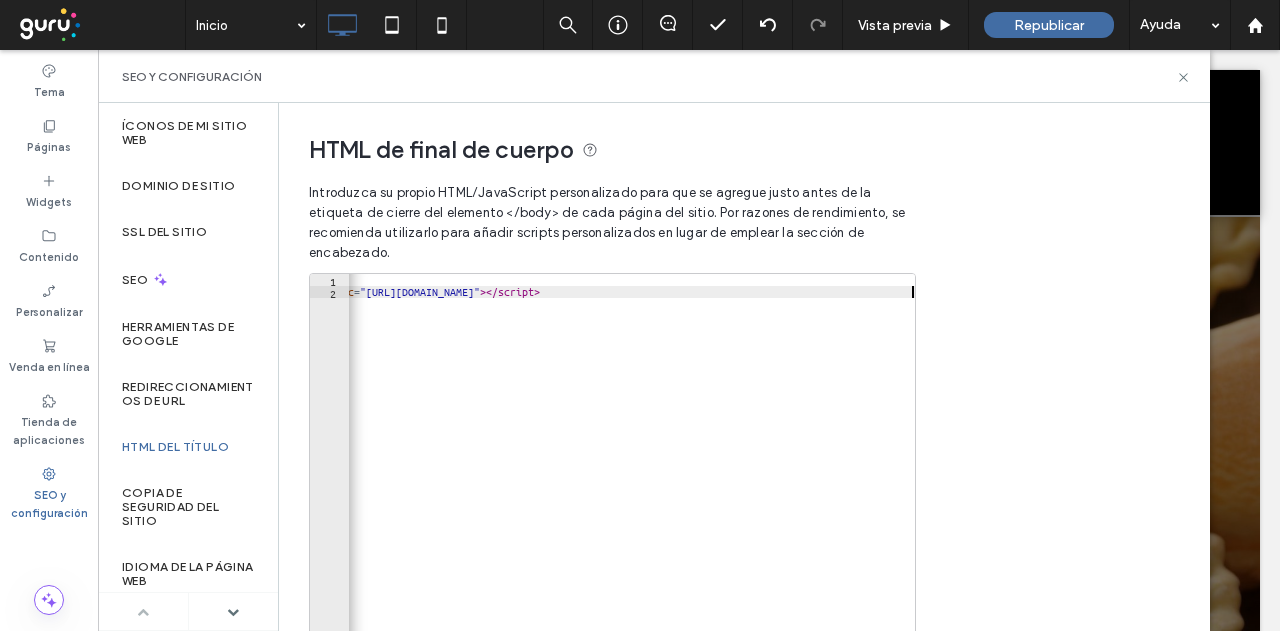 scroll, scrollTop: 0, scrollLeft: 64, axis: horizontal 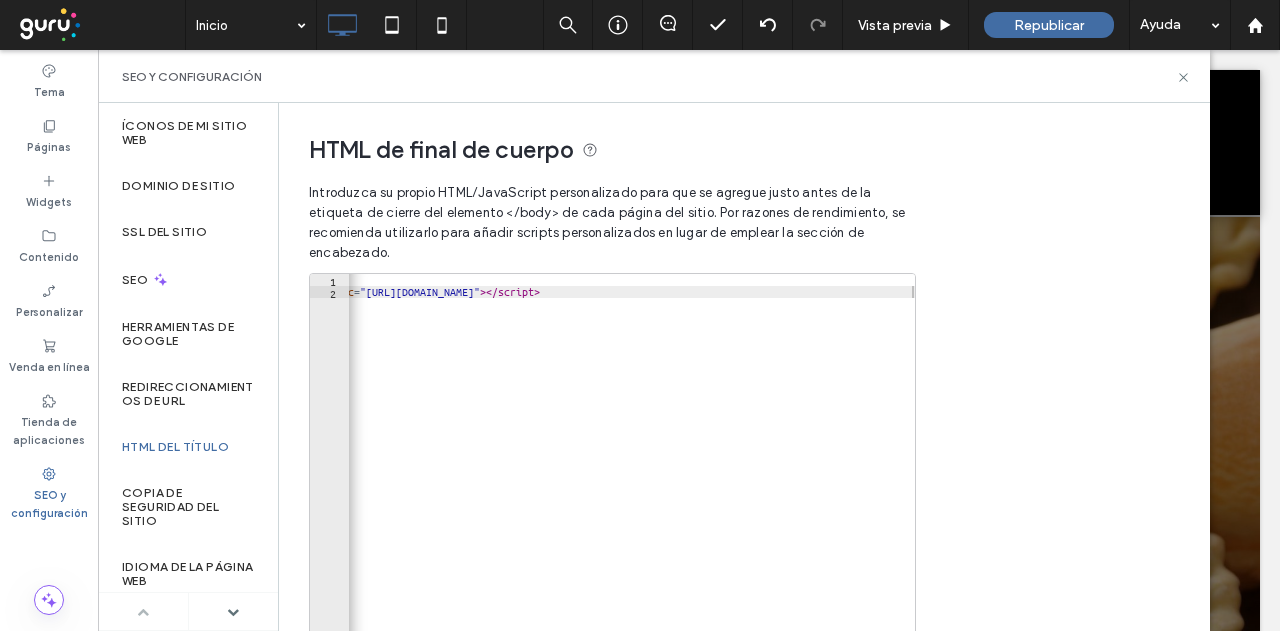 click on "Introduzca su propio HTML/​JavaScript personalizado para que se agregue justo antes de la etiqueta de cierre del elemento </body> de cada página del sitio. Por razones de rendimiento, se recomienda utilizarlo para añadir scripts personalizados en lugar de emplear la sección de encabezado." at bounding box center (611, 223) 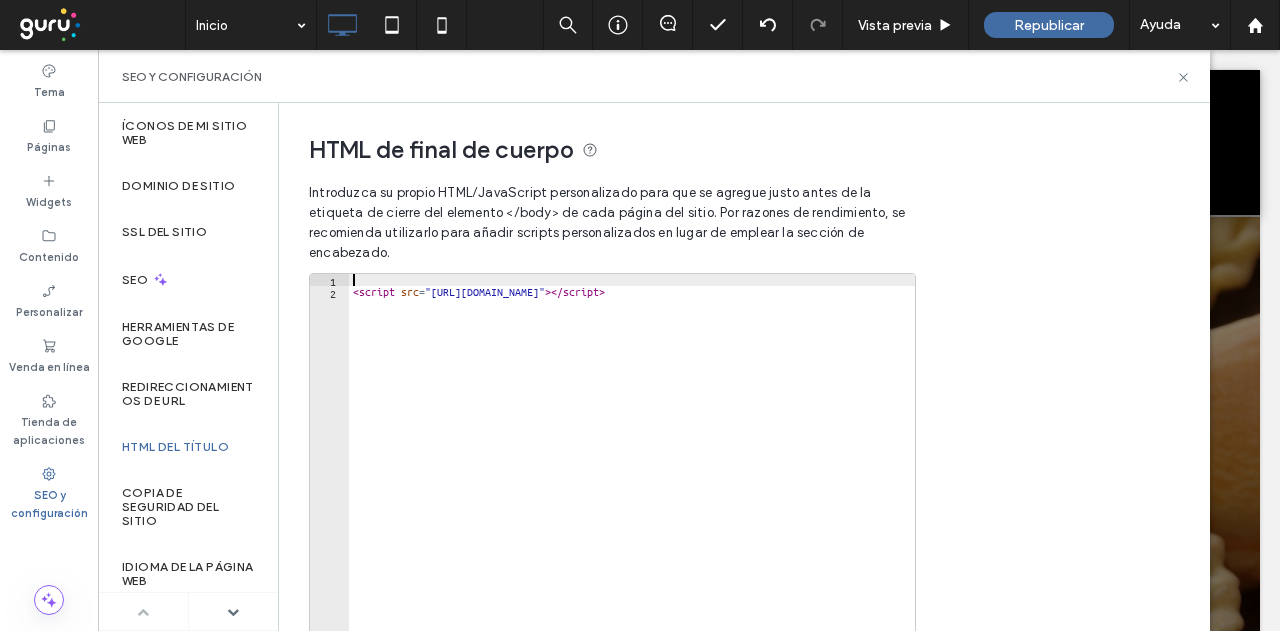 scroll, scrollTop: 0, scrollLeft: 0, axis: both 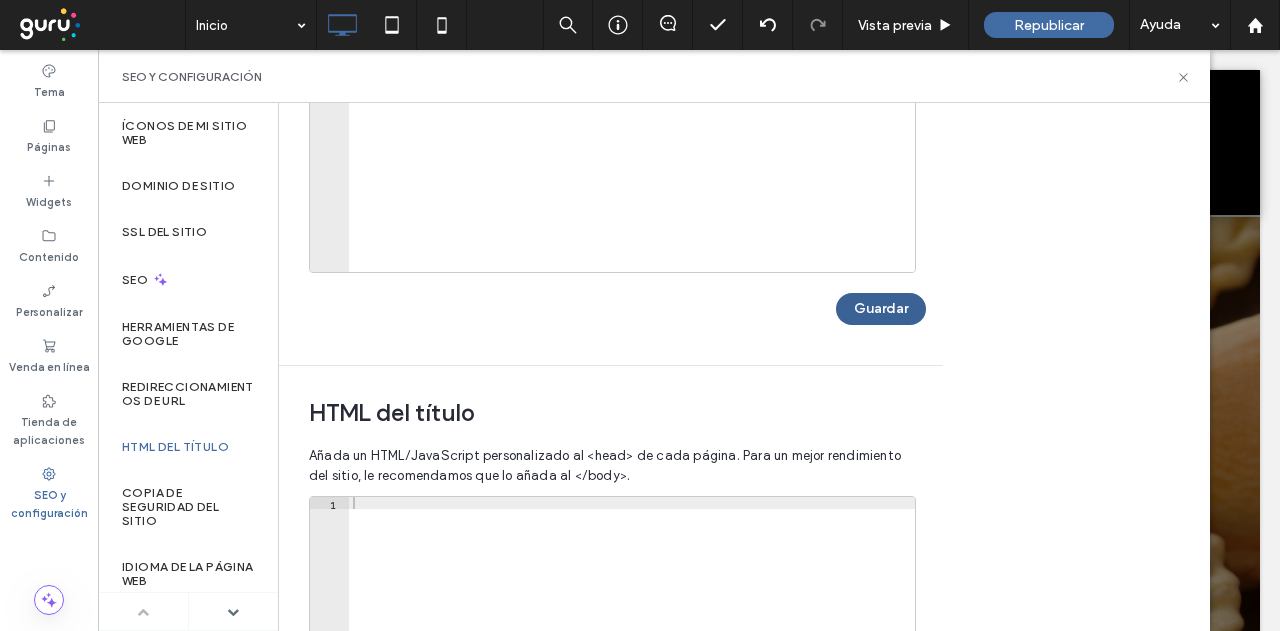 click on "Guardar" at bounding box center (881, 309) 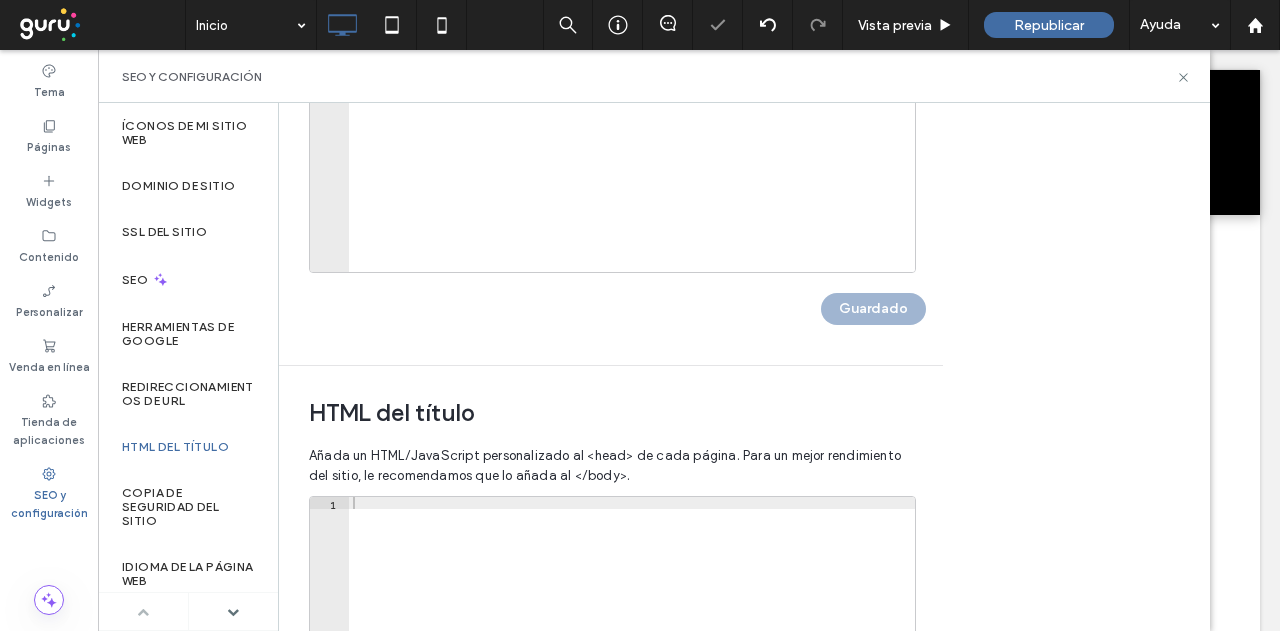 scroll, scrollTop: 0, scrollLeft: 0, axis: both 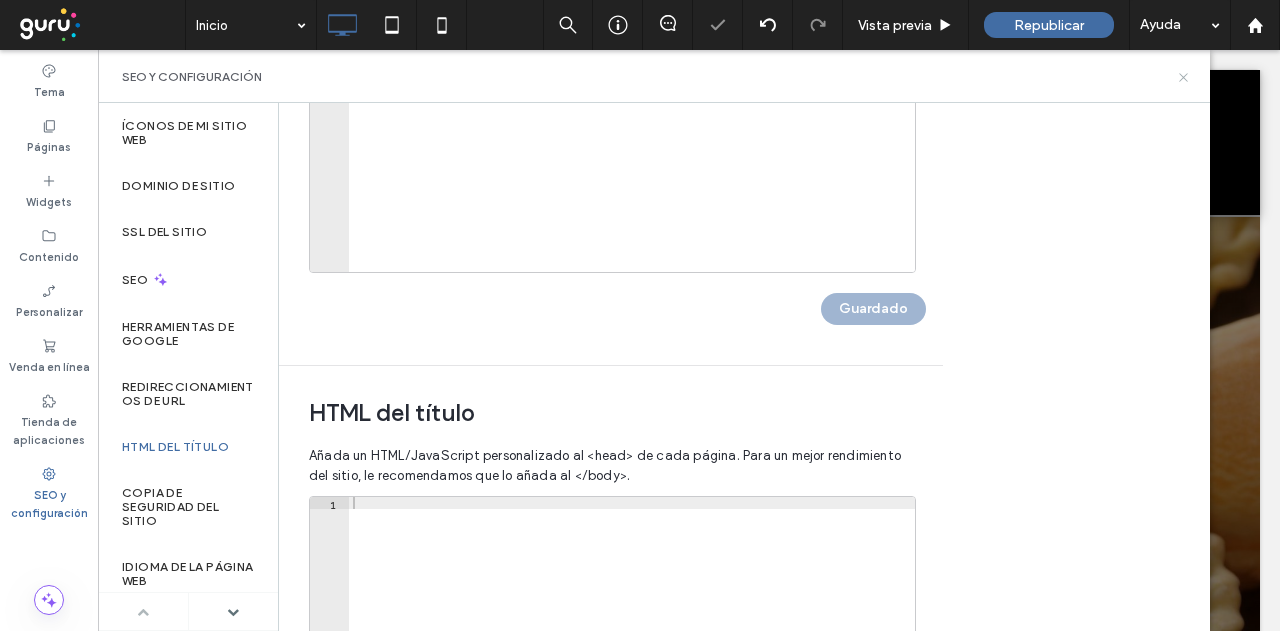 click 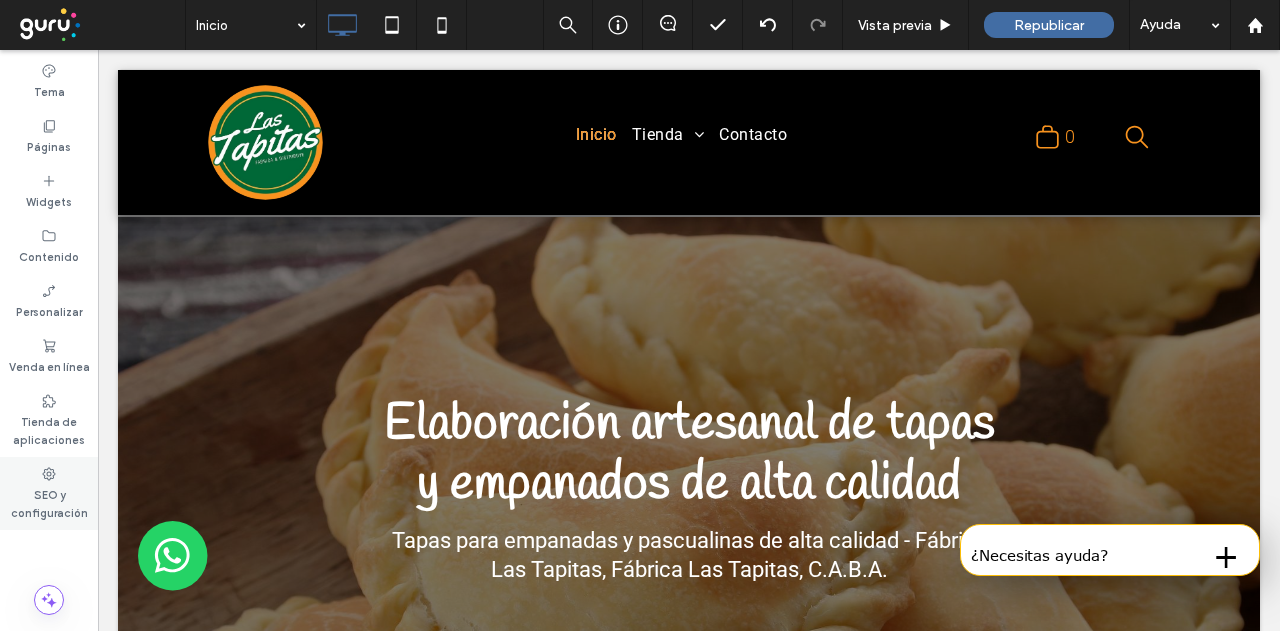 click on "SEO y configuración" at bounding box center (49, 493) 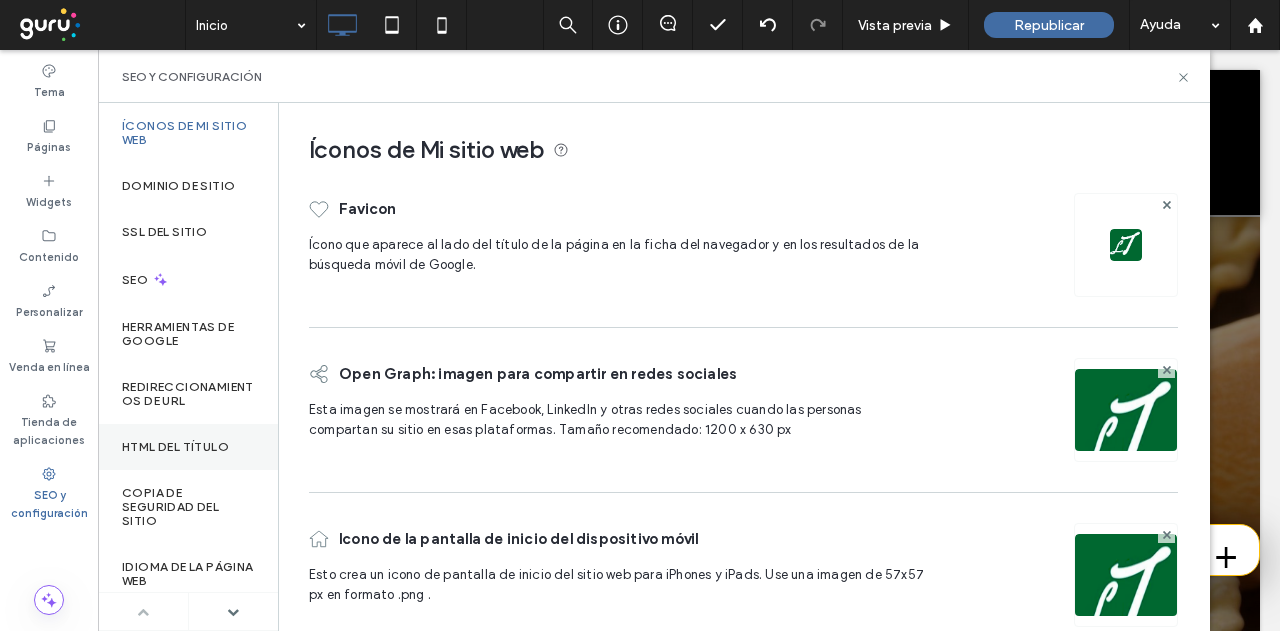 click on "HTML del título" at bounding box center [175, 447] 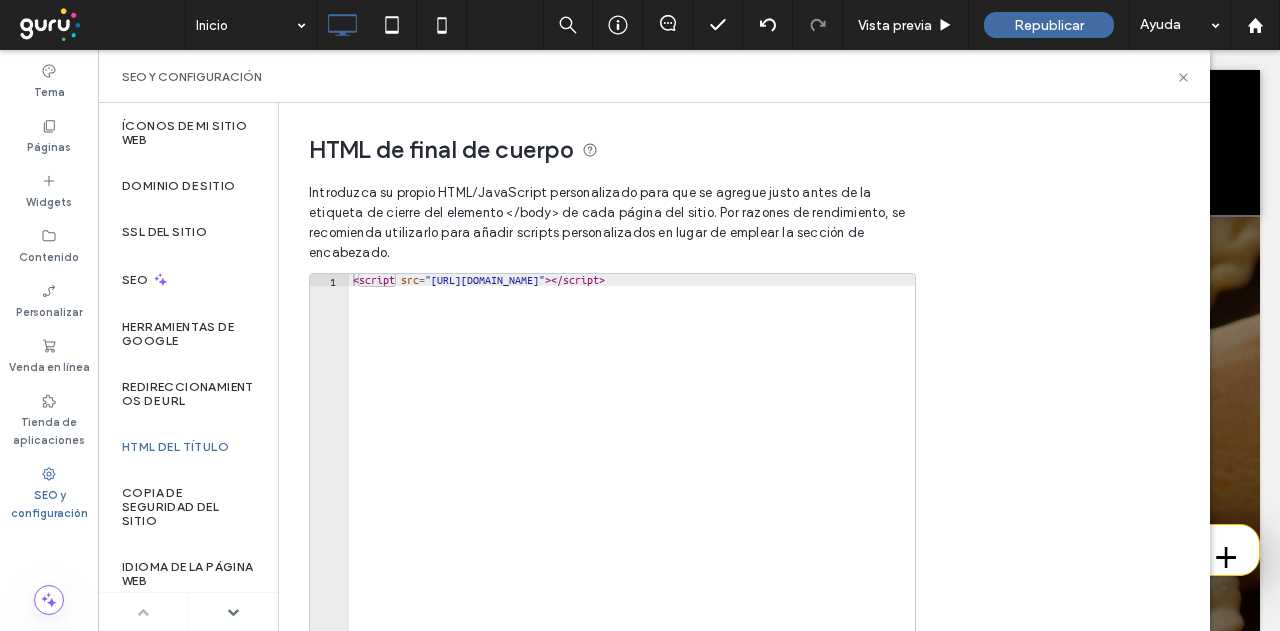 type on "**********" 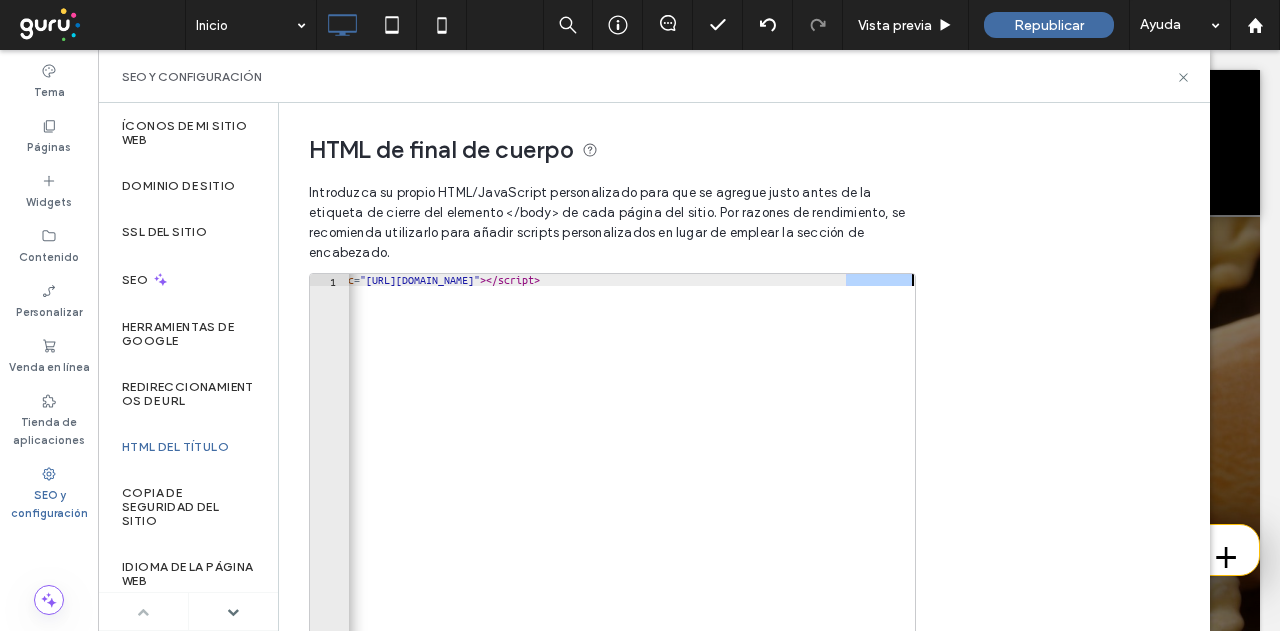 scroll, scrollTop: 0, scrollLeft: 0, axis: both 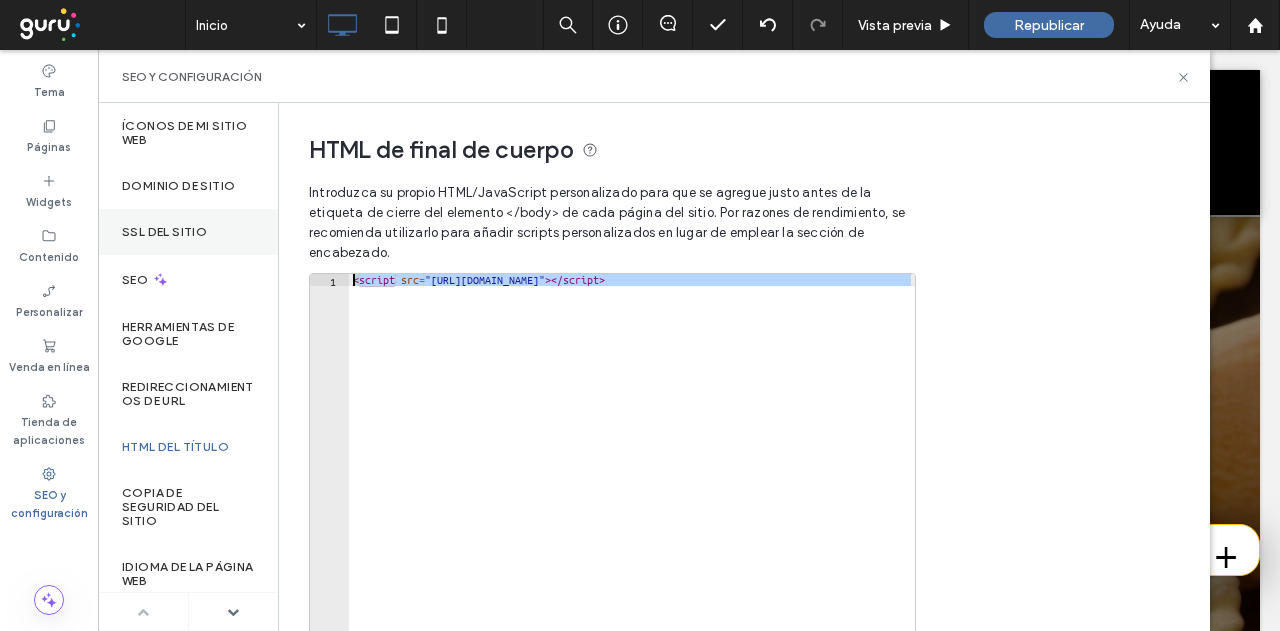 drag, startPoint x: 912, startPoint y: 279, endPoint x: 269, endPoint y: 247, distance: 643.7958 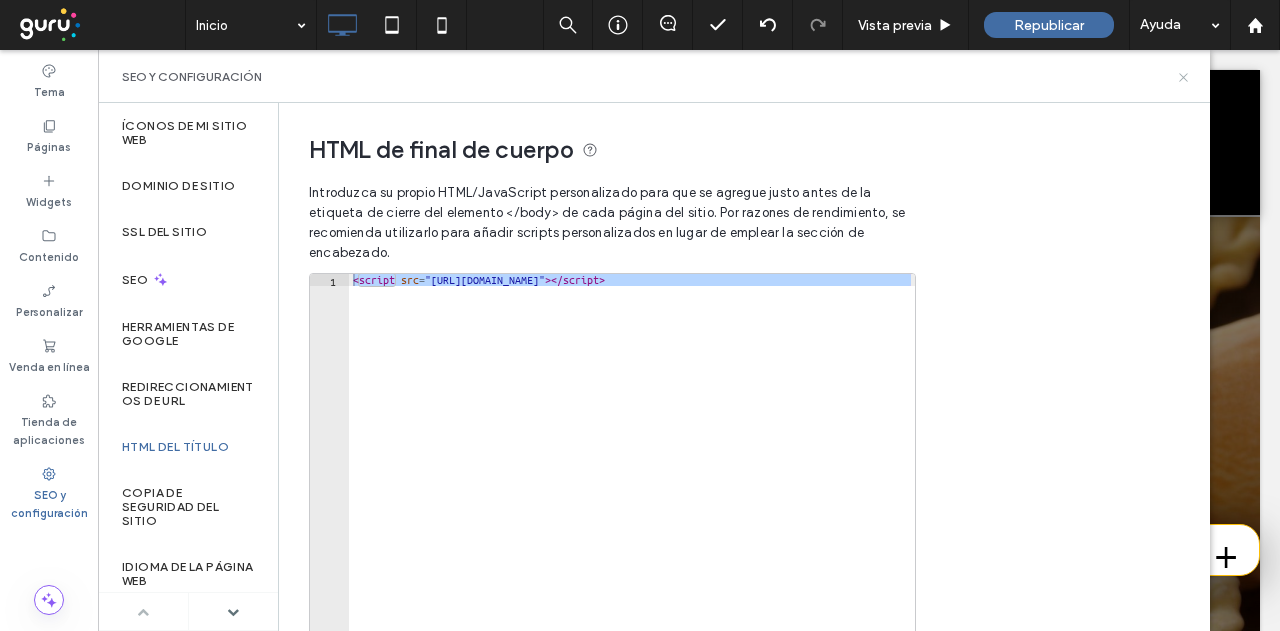 click 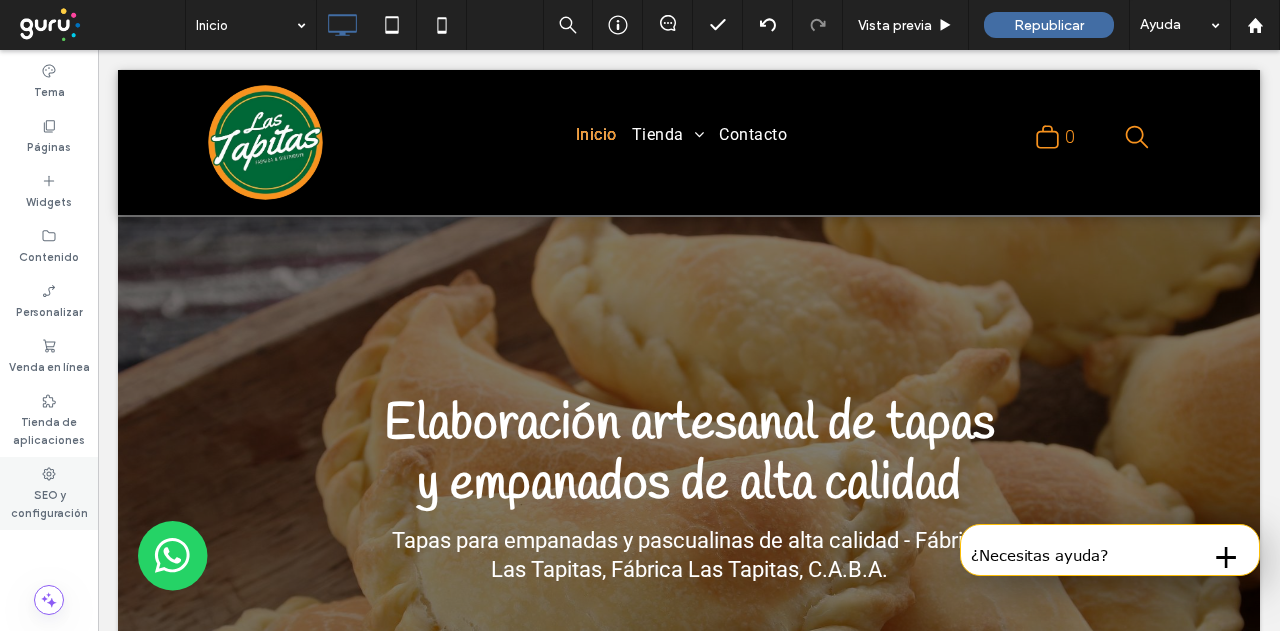 click on "SEO y configuración" at bounding box center [49, 502] 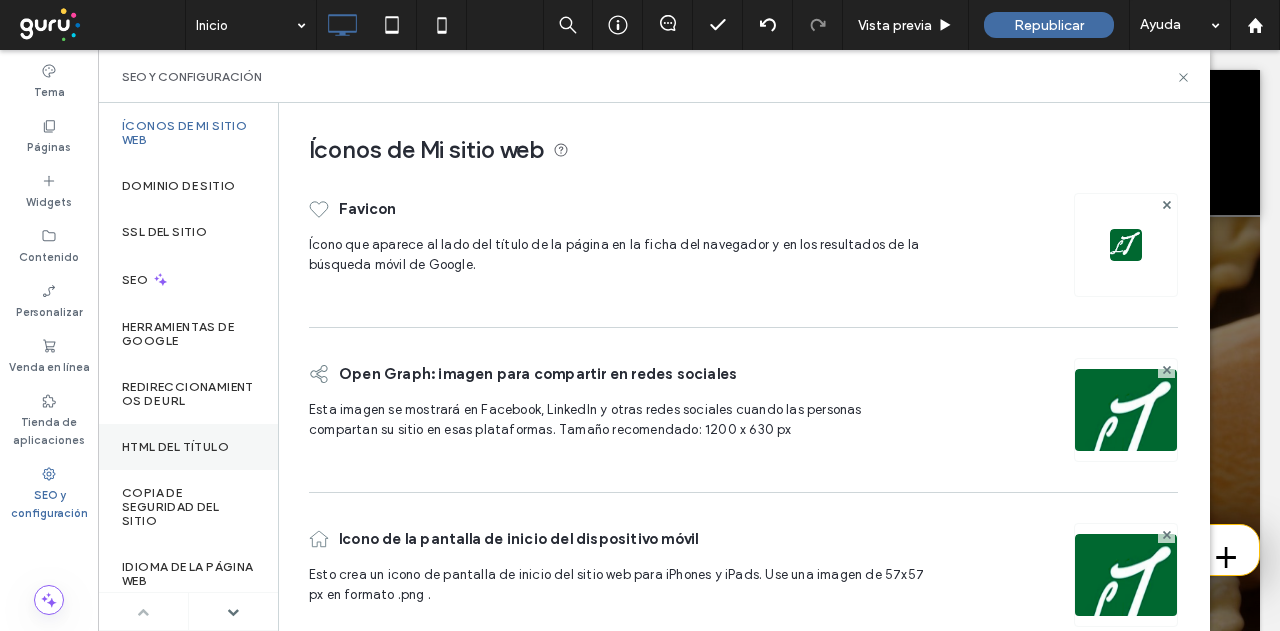 click on "HTML del título" at bounding box center [188, 447] 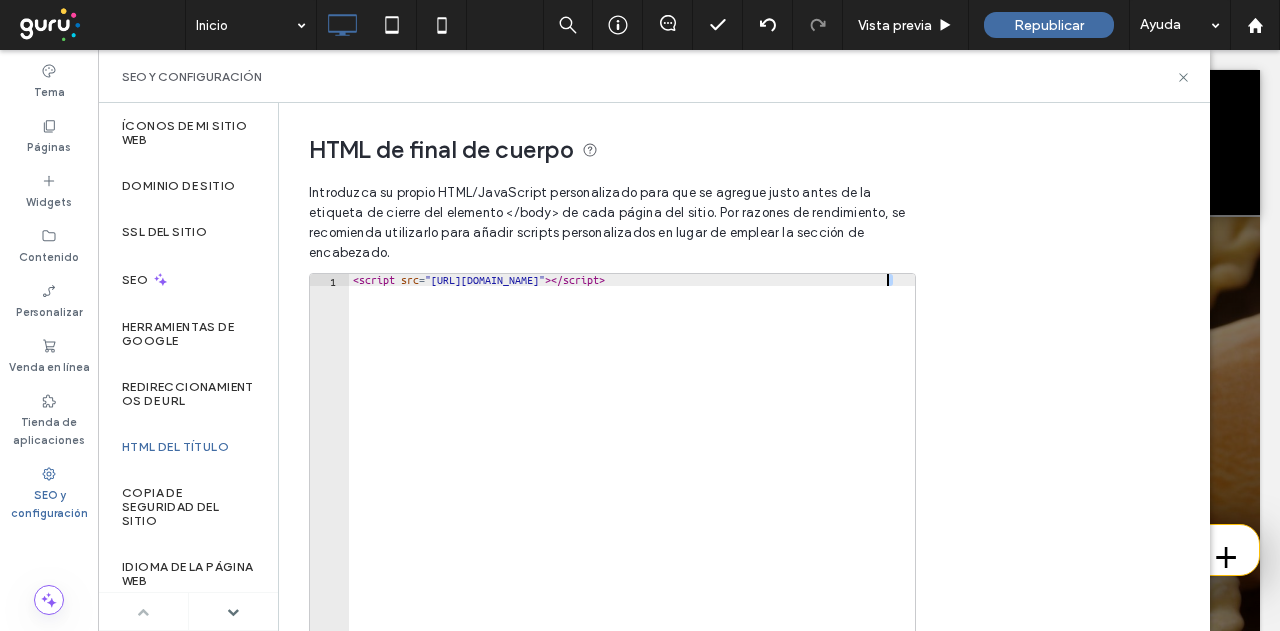 click on "< script   src = "https://chat.gurusoluciones.com/api/assets/chat.js?id=320135&pbottomdesktop=55px" > </ script >" at bounding box center (665, 485) 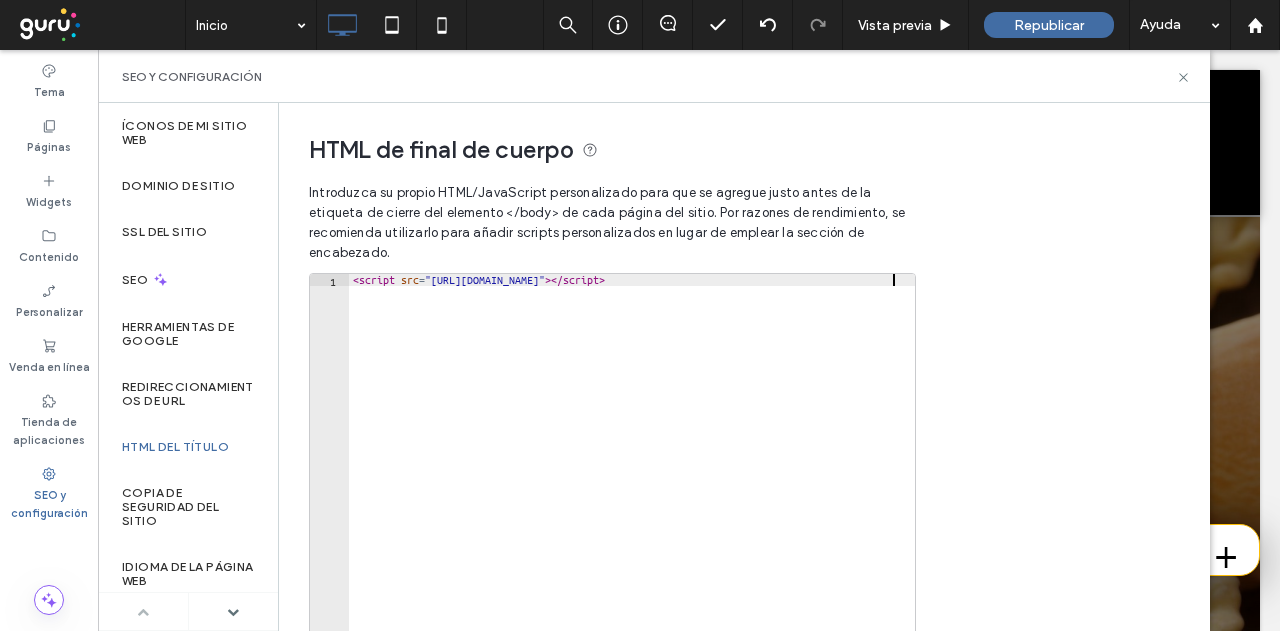scroll, scrollTop: 0, scrollLeft: 44, axis: horizontal 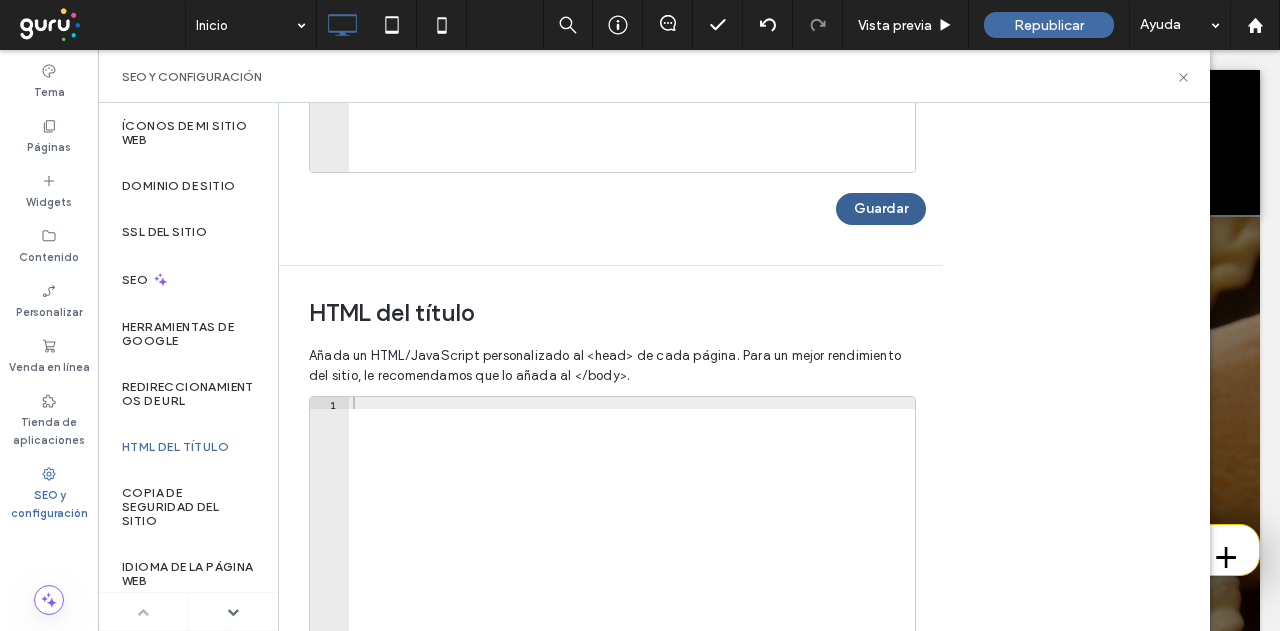 type on "**********" 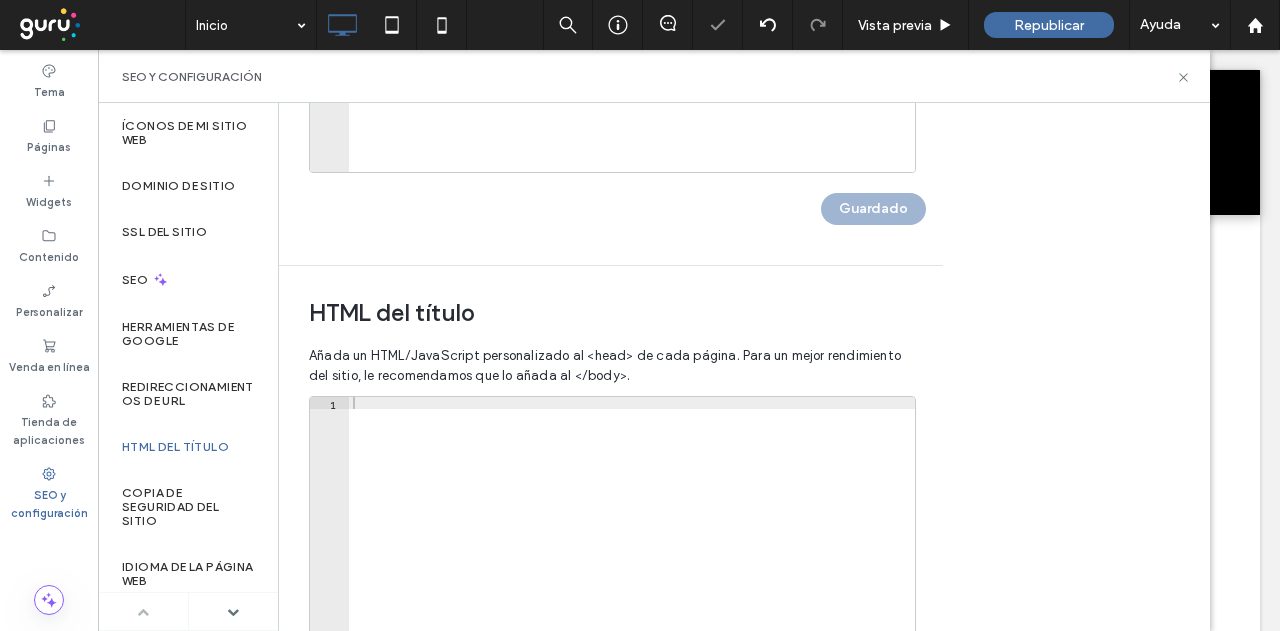 scroll, scrollTop: 0, scrollLeft: 0, axis: both 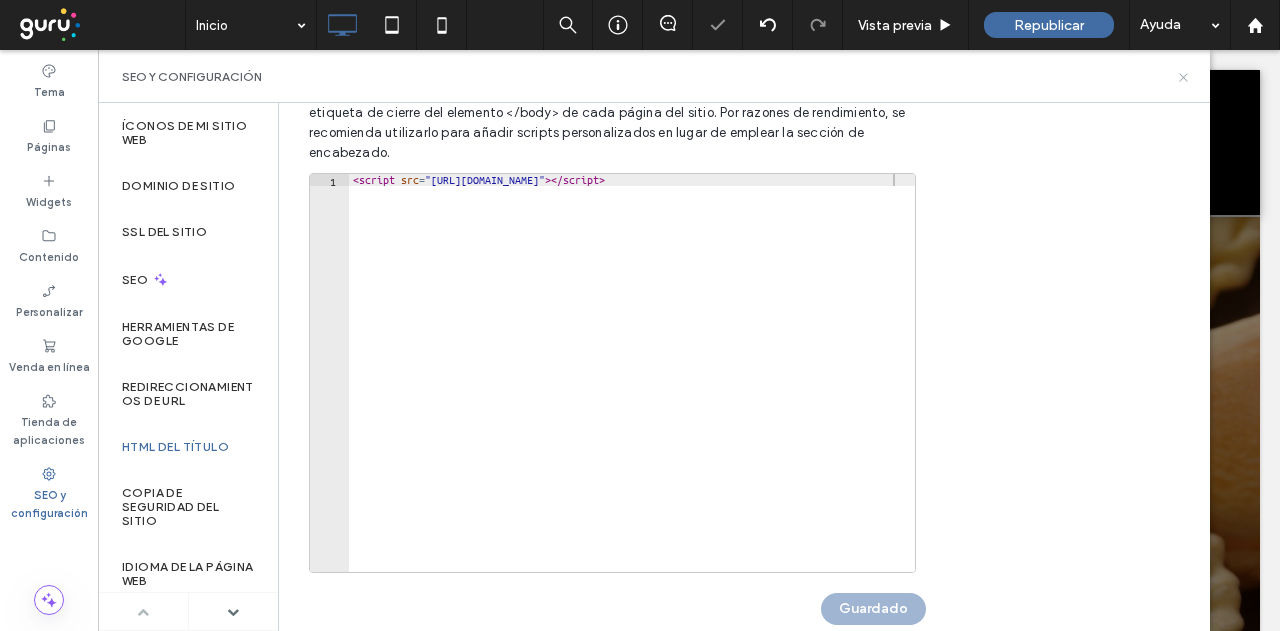 drag, startPoint x: 1180, startPoint y: 77, endPoint x: 1087, endPoint y: 33, distance: 102.88343 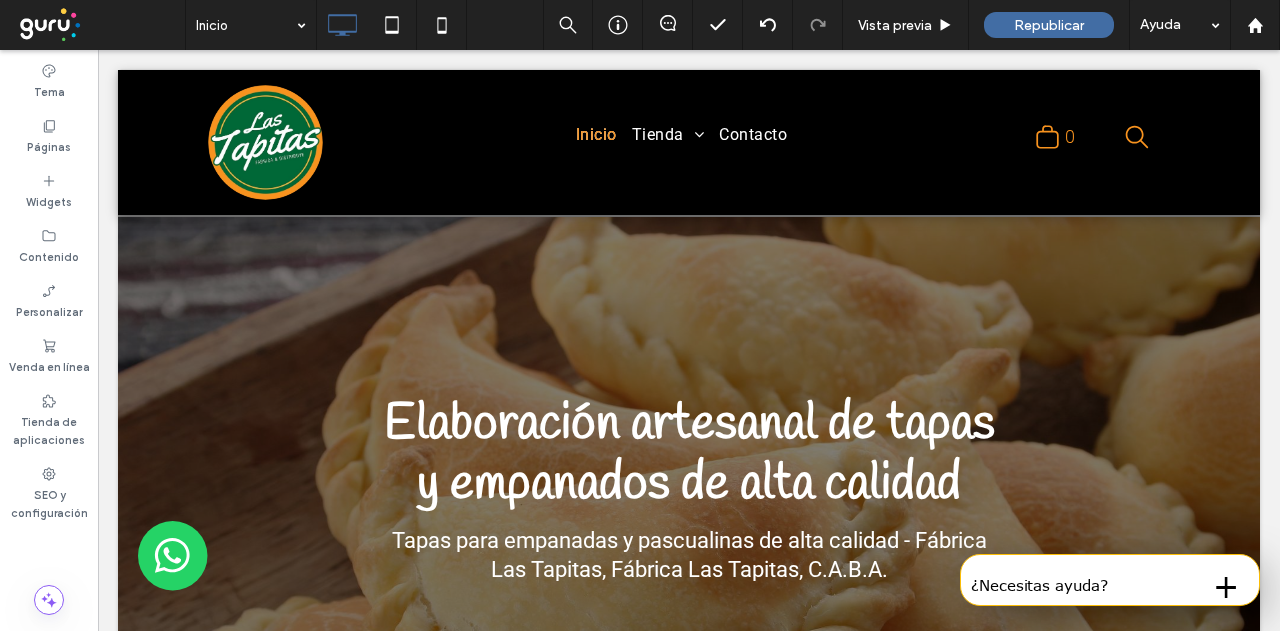 click on "¿Necesitas ayuda?" at bounding box center (1077, 586) 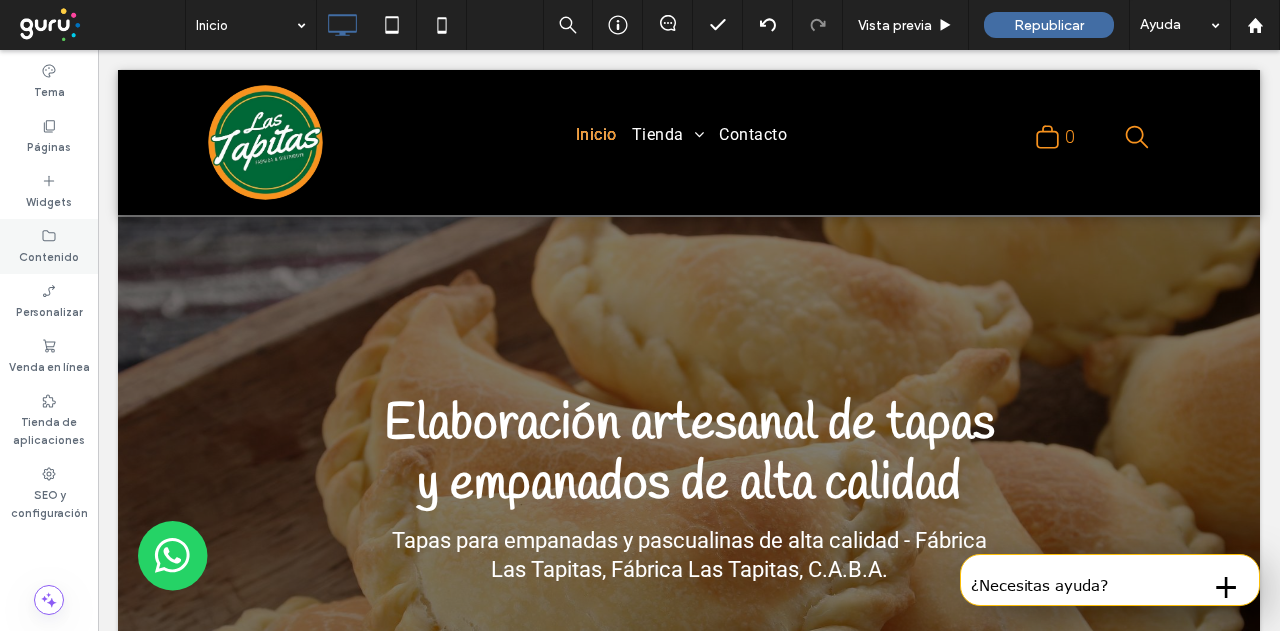 drag, startPoint x: 52, startPoint y: 232, endPoint x: 59, endPoint y: 248, distance: 17.464249 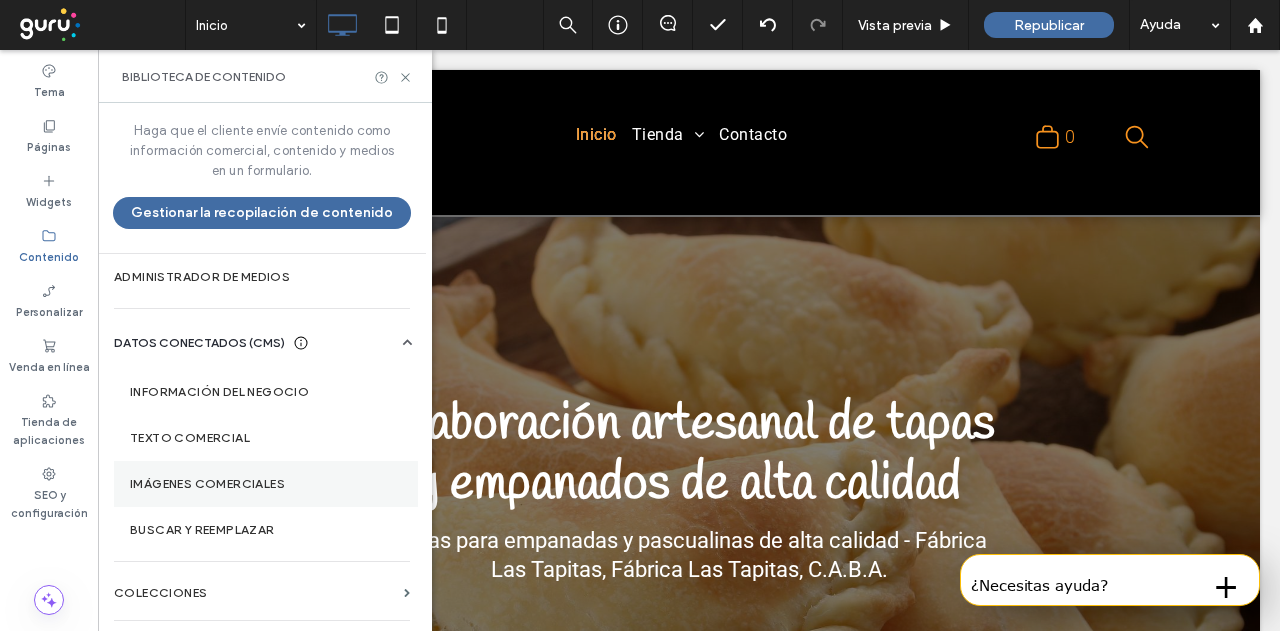 scroll, scrollTop: 10, scrollLeft: 0, axis: vertical 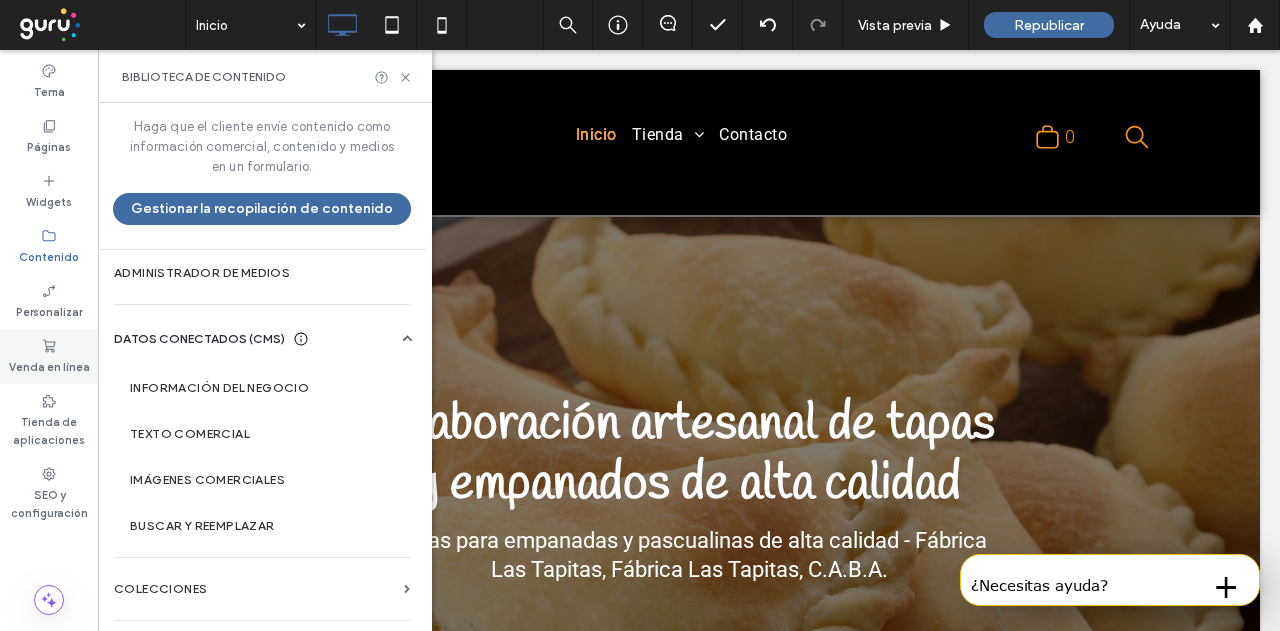 click on "Venda en línea" at bounding box center [49, 365] 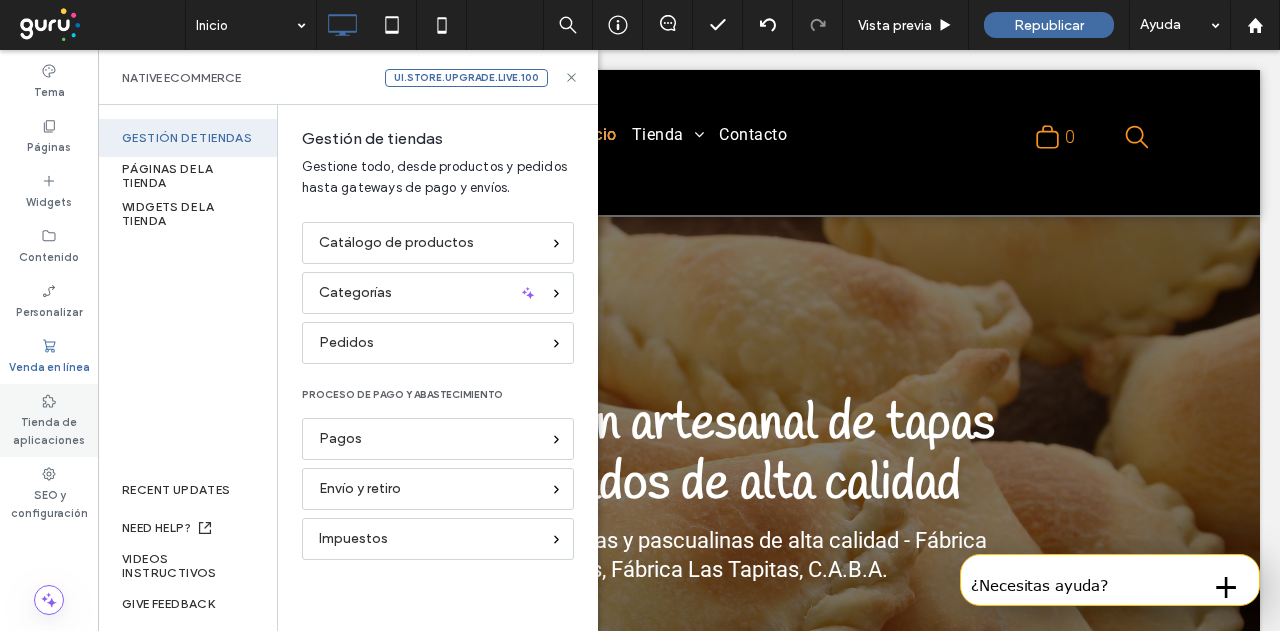 click on "Tienda de aplicaciones" at bounding box center [49, 429] 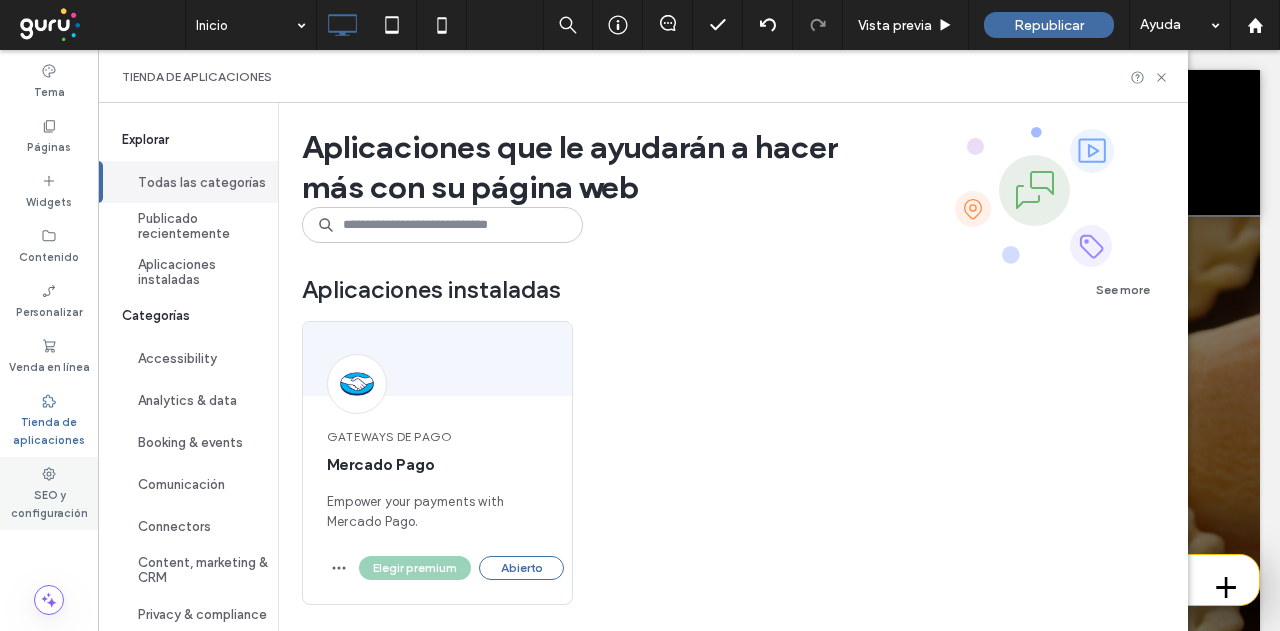 click on "SEO y configuración" at bounding box center [49, 502] 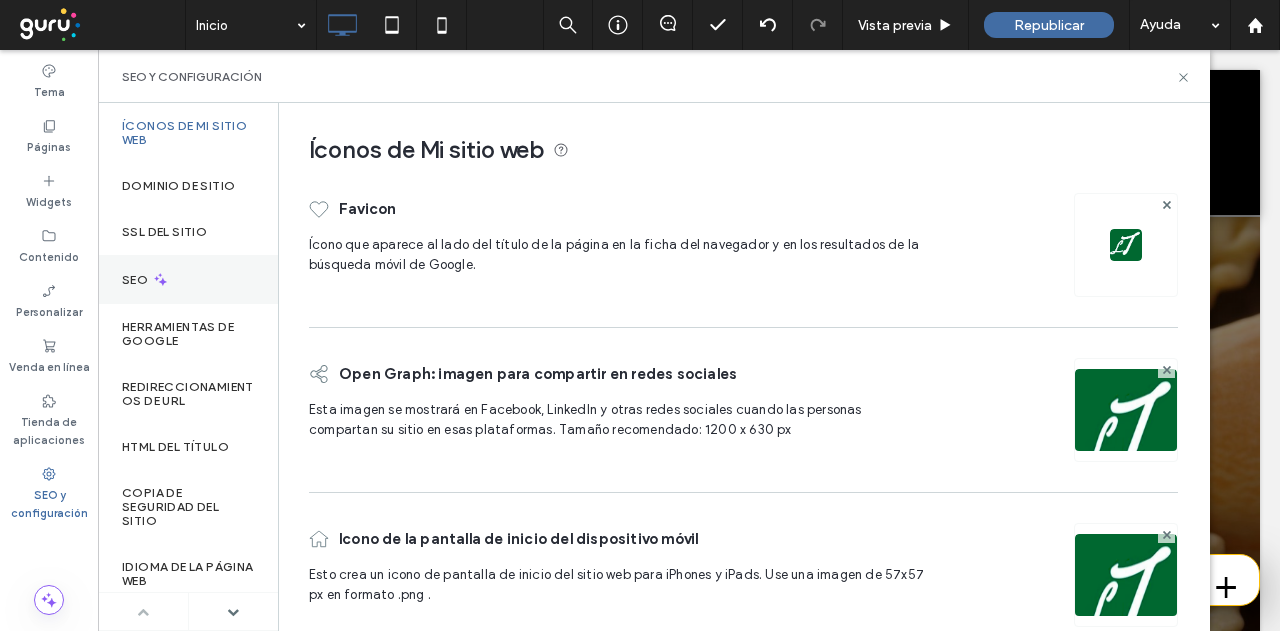 click on "SEO" at bounding box center (188, 279) 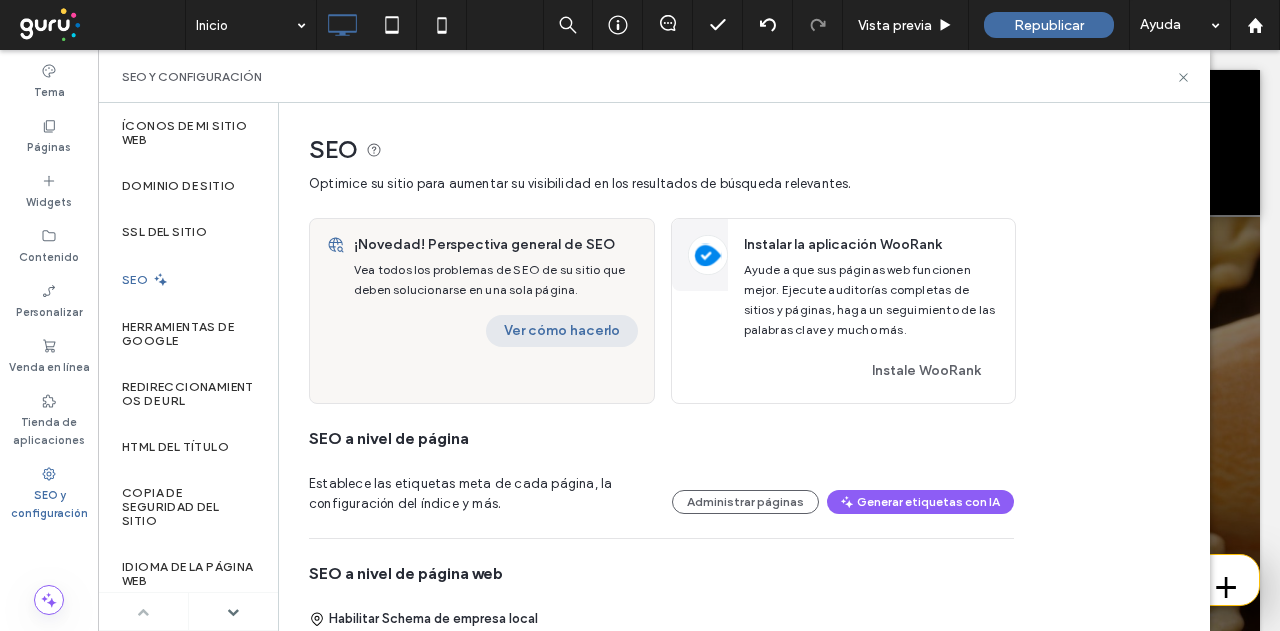 click on "Ver cómo hacerlo" at bounding box center (562, 331) 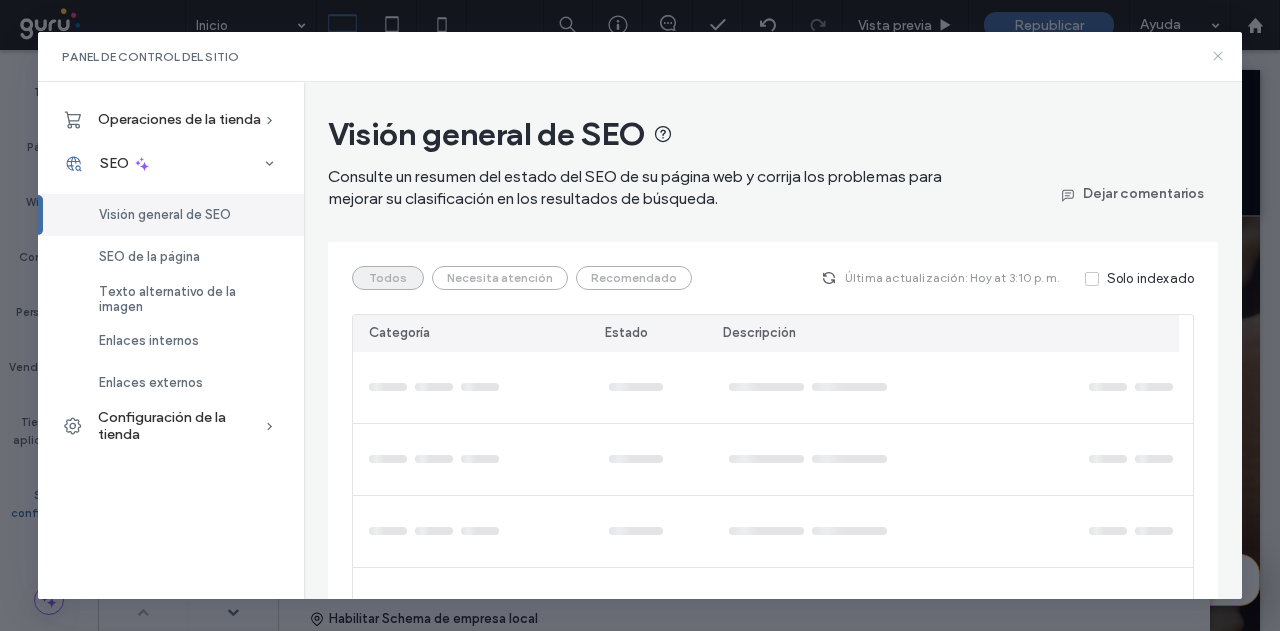 click 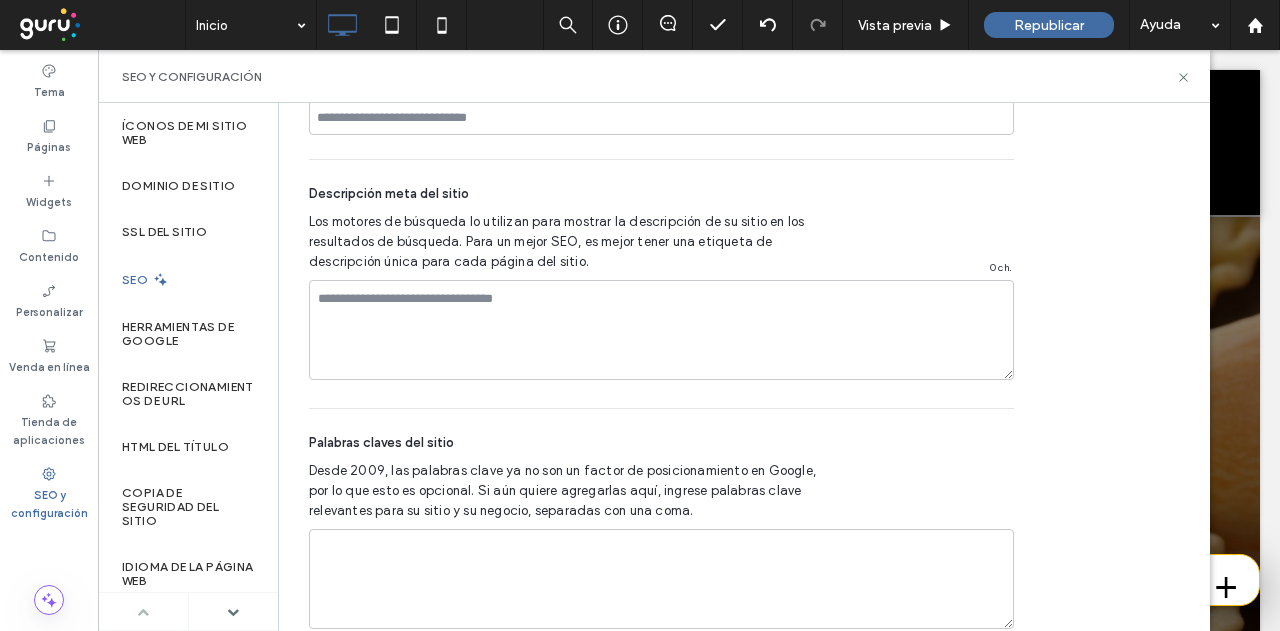scroll, scrollTop: 1522, scrollLeft: 0, axis: vertical 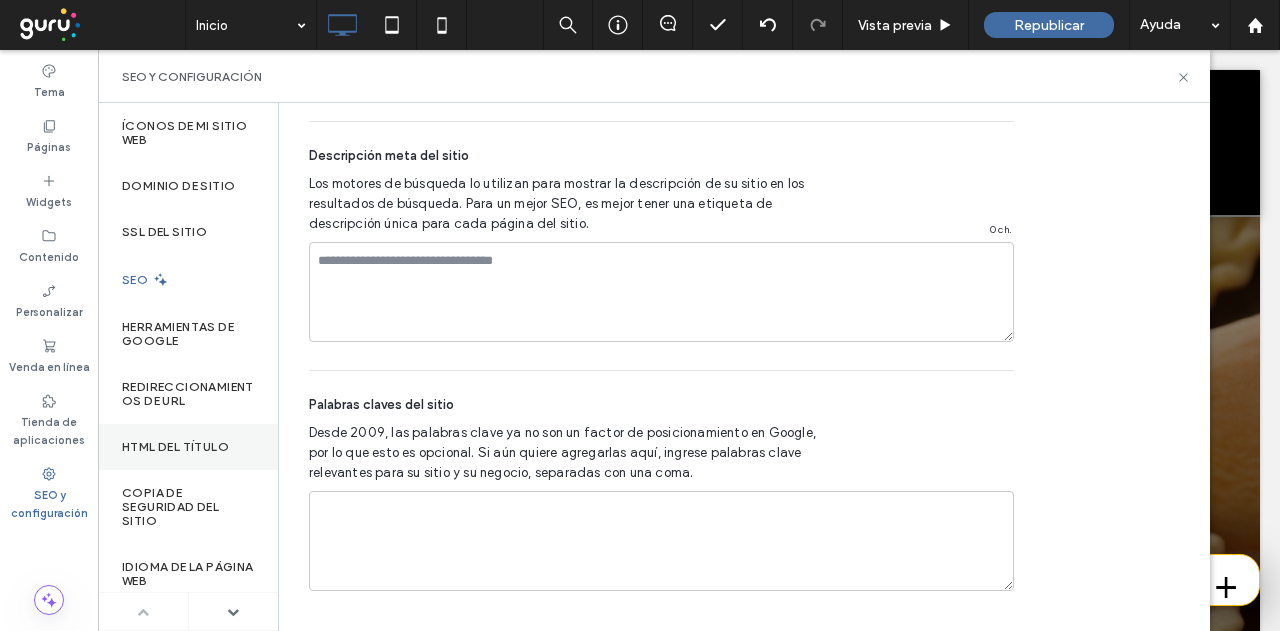 click on "HTML del título" at bounding box center [188, 447] 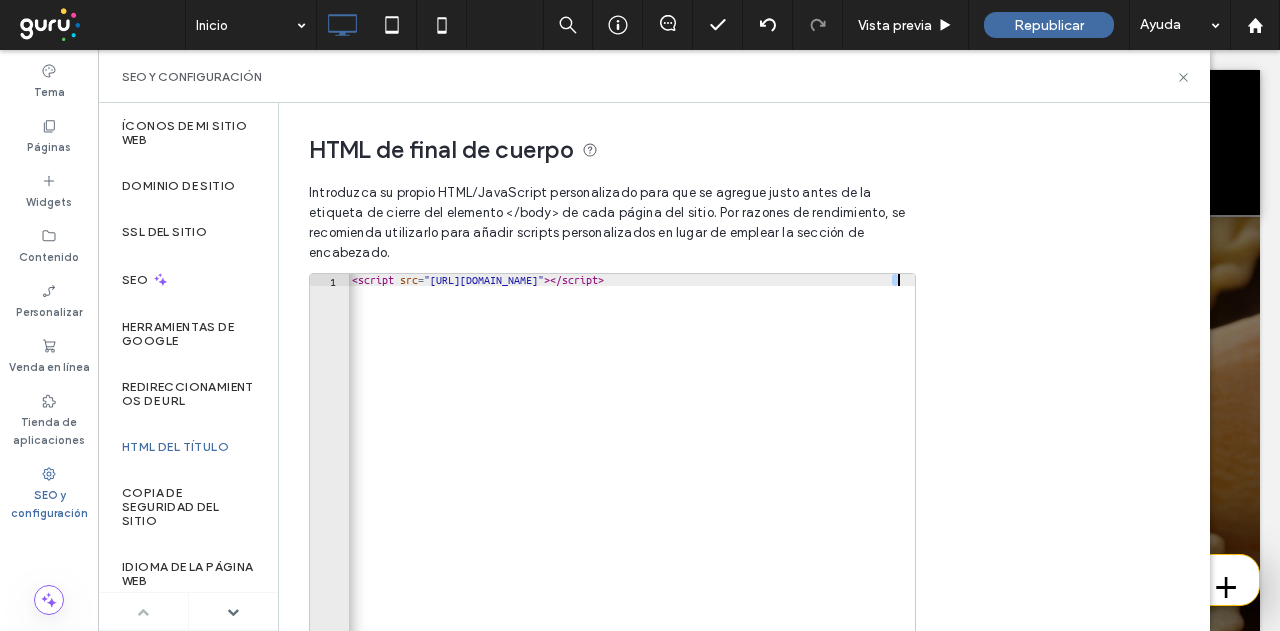 scroll, scrollTop: 0, scrollLeft: 1, axis: horizontal 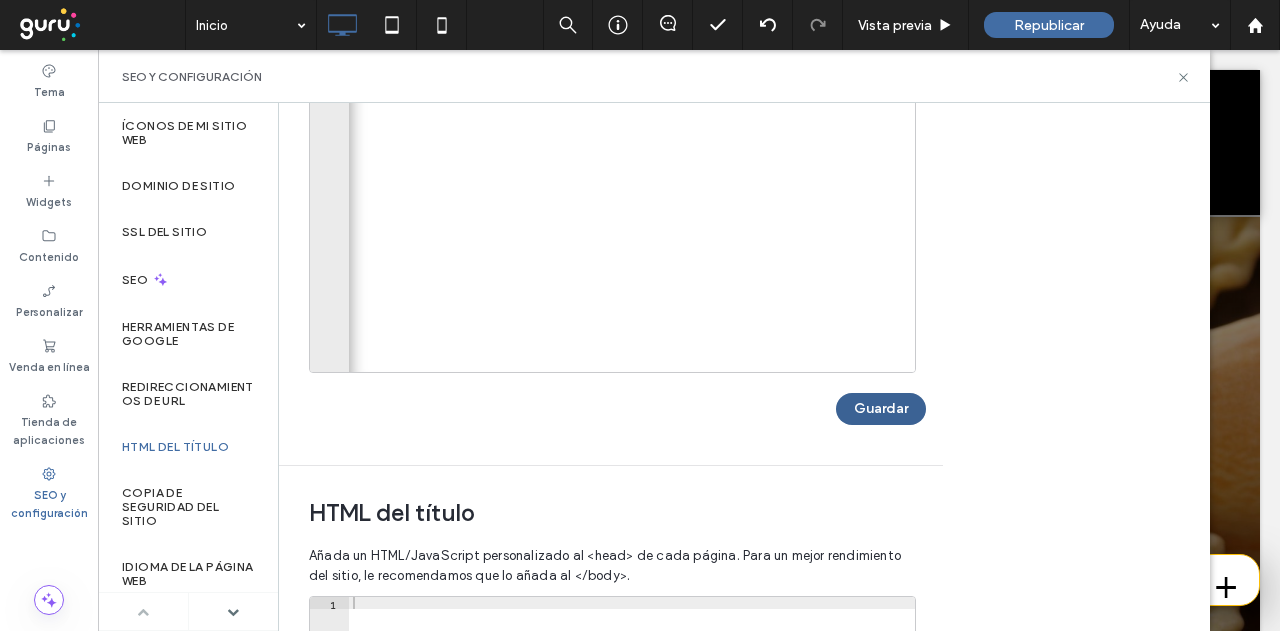 type on "**********" 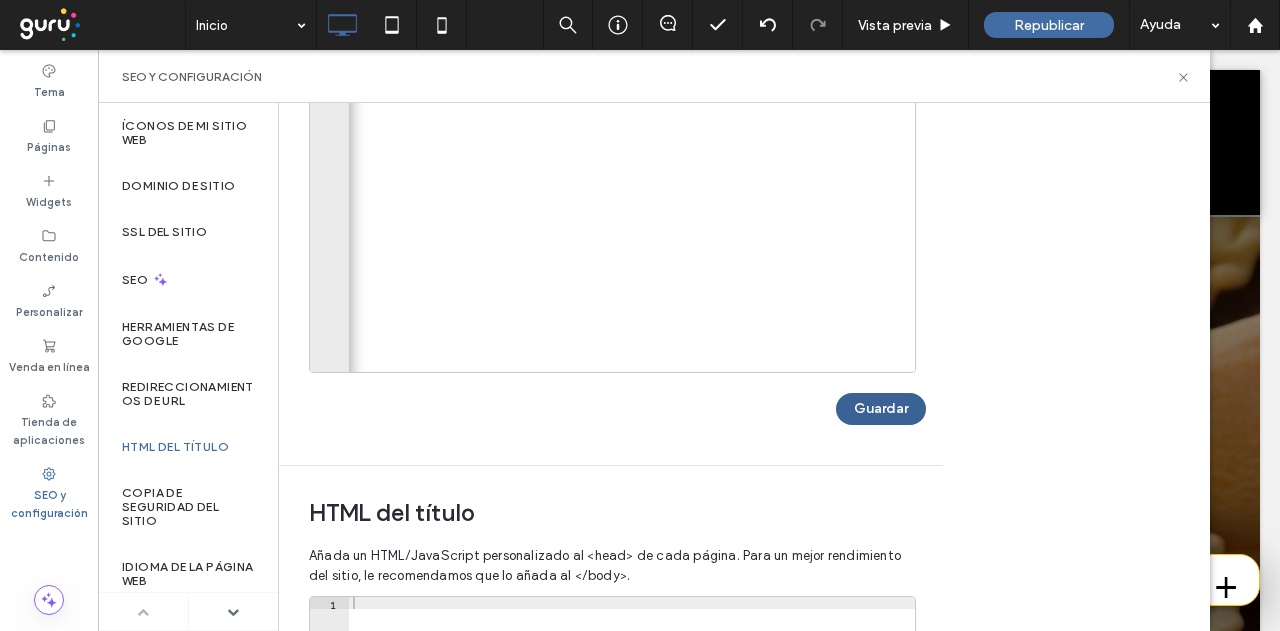 click on "Guardar" at bounding box center [881, 409] 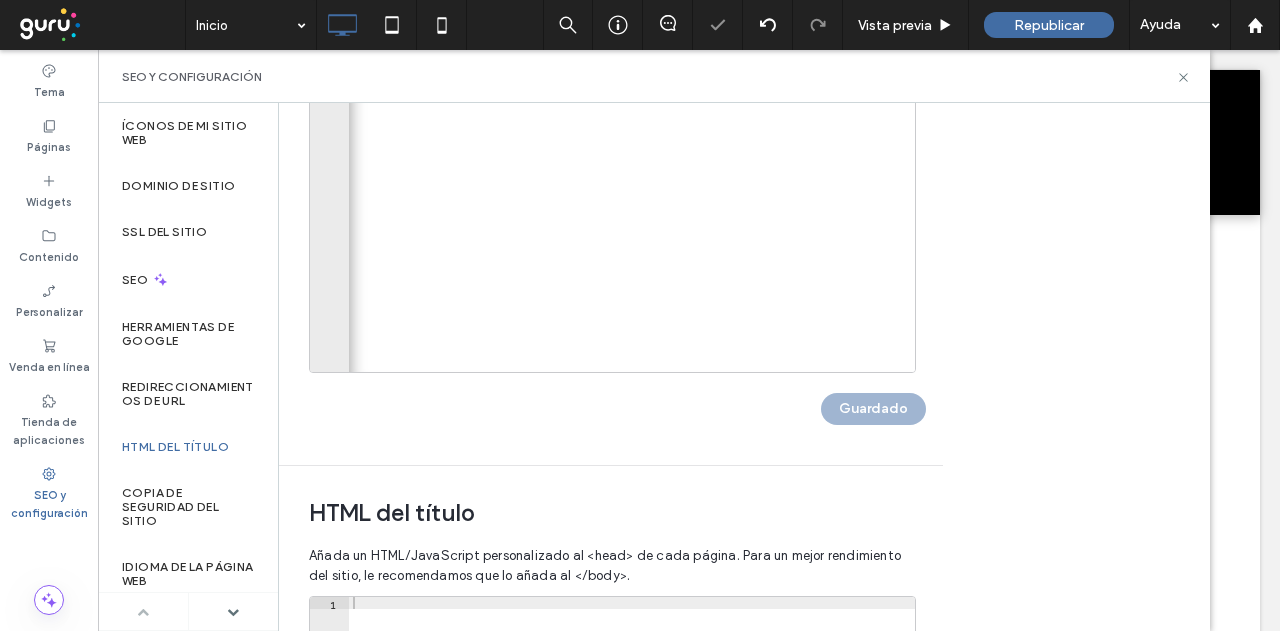 scroll, scrollTop: 0, scrollLeft: 0, axis: both 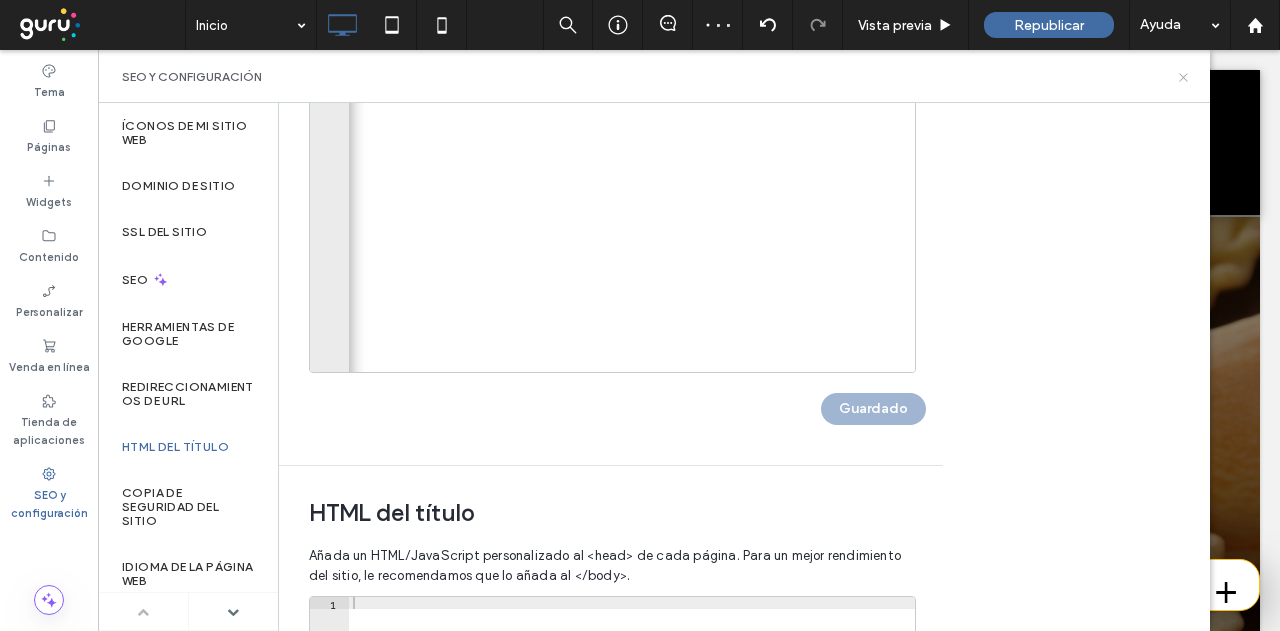 drag, startPoint x: 1180, startPoint y: 78, endPoint x: 273, endPoint y: 333, distance: 942.16455 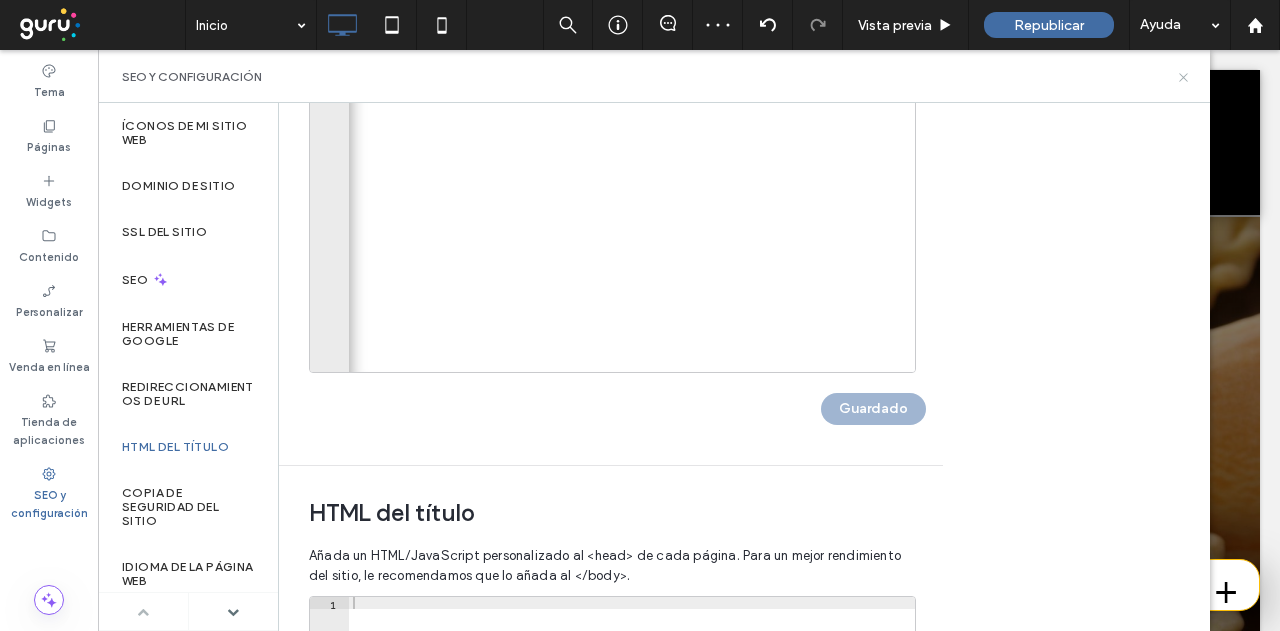 click 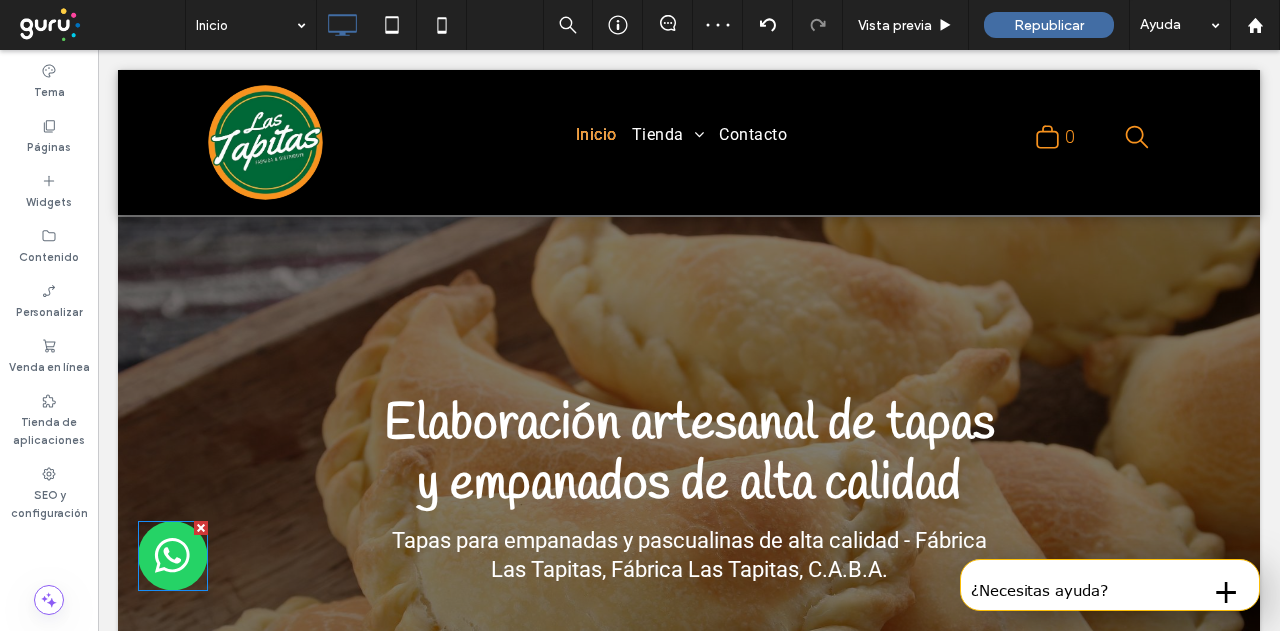 click at bounding box center [173, 556] 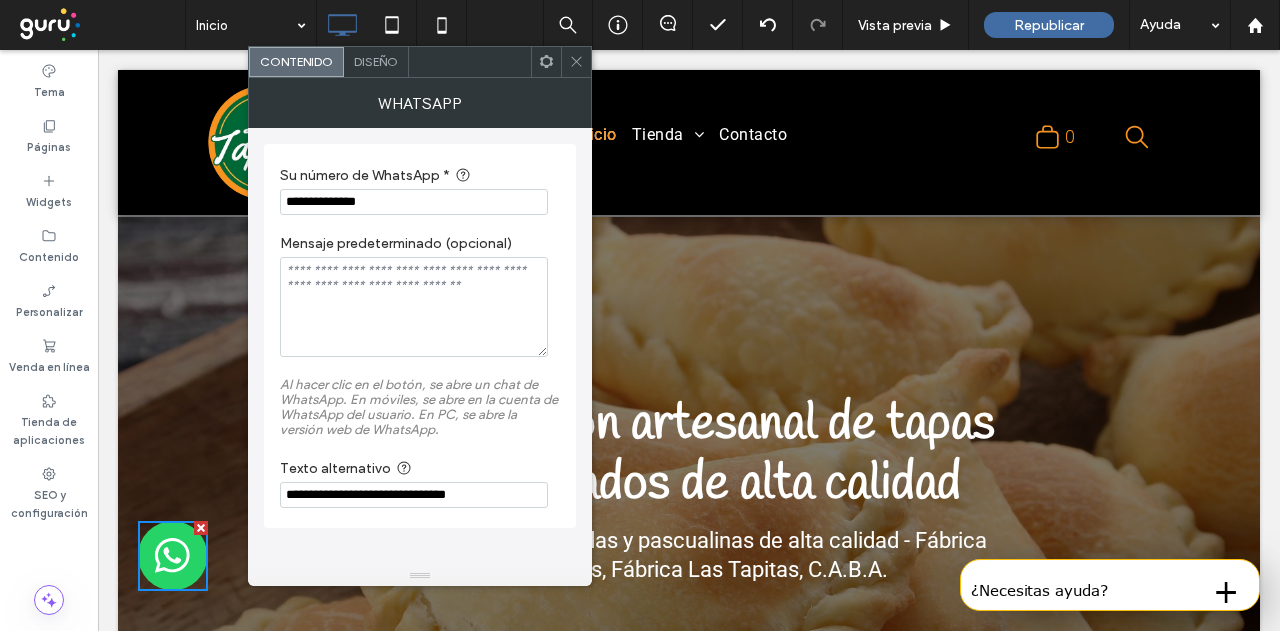 click on "Diseño" at bounding box center (376, 61) 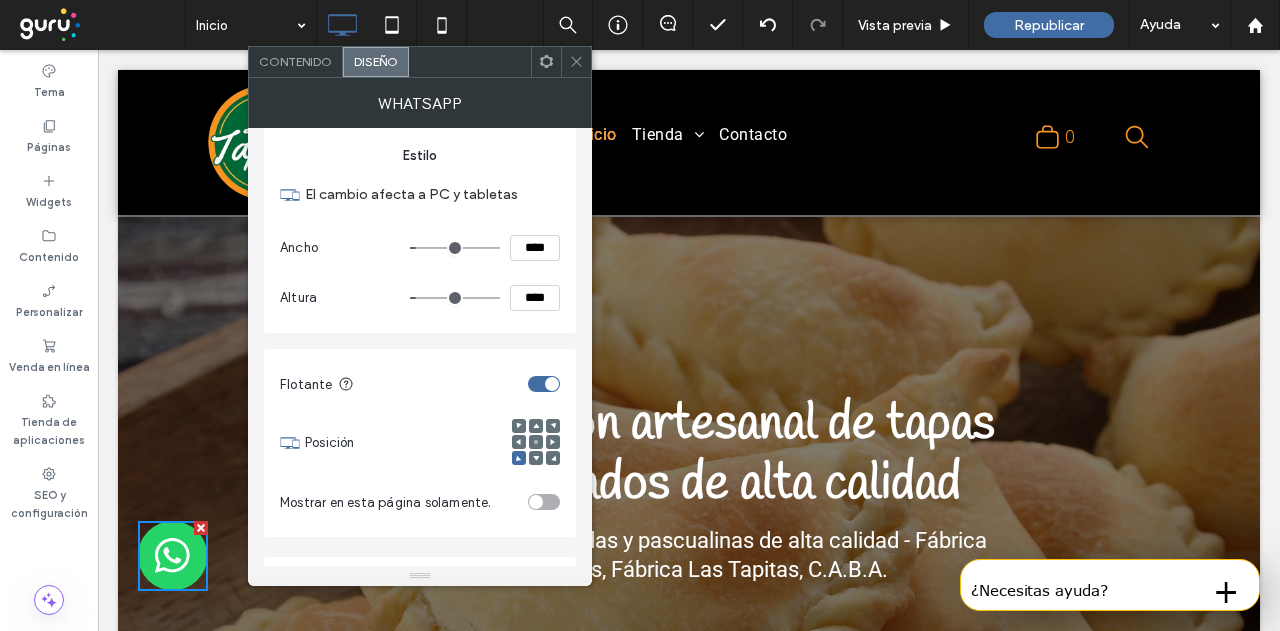 scroll, scrollTop: 284, scrollLeft: 0, axis: vertical 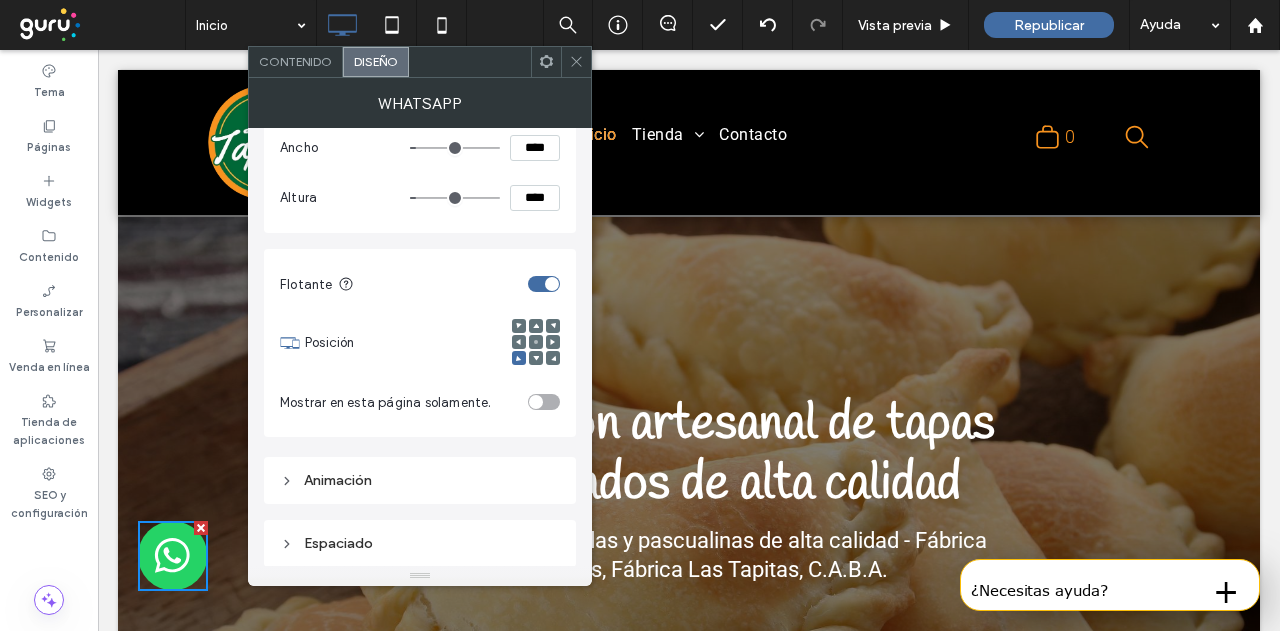 drag, startPoint x: 360, startPoint y: 539, endPoint x: 407, endPoint y: 467, distance: 85.98256 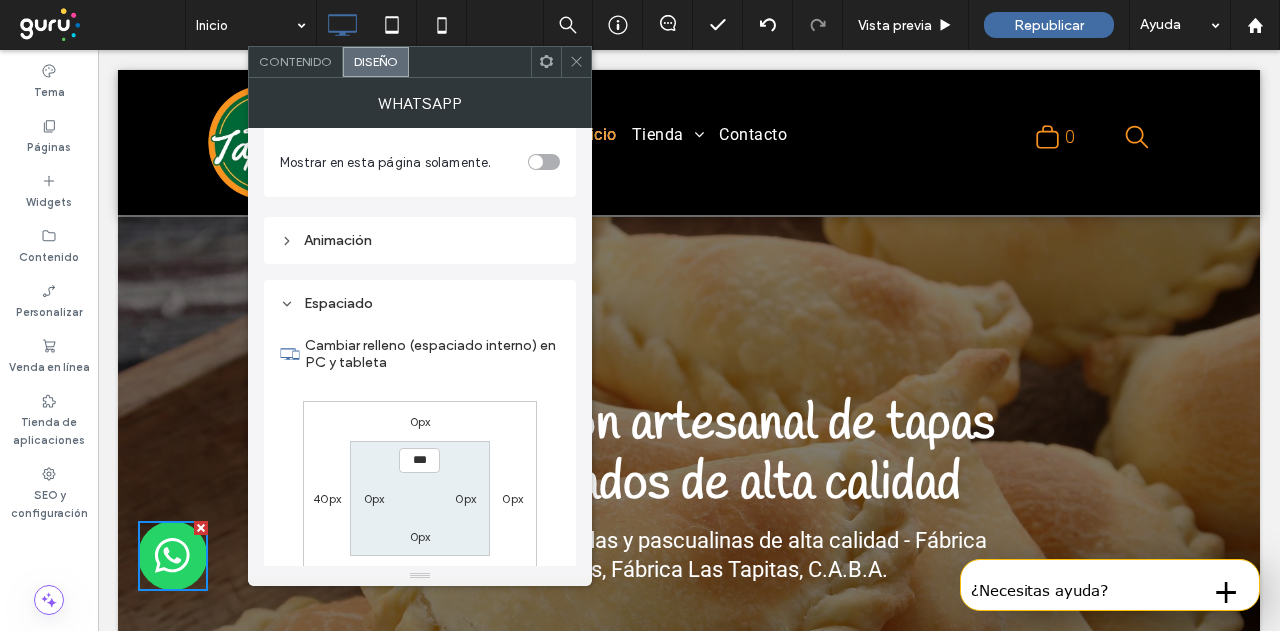 scroll, scrollTop: 632, scrollLeft: 0, axis: vertical 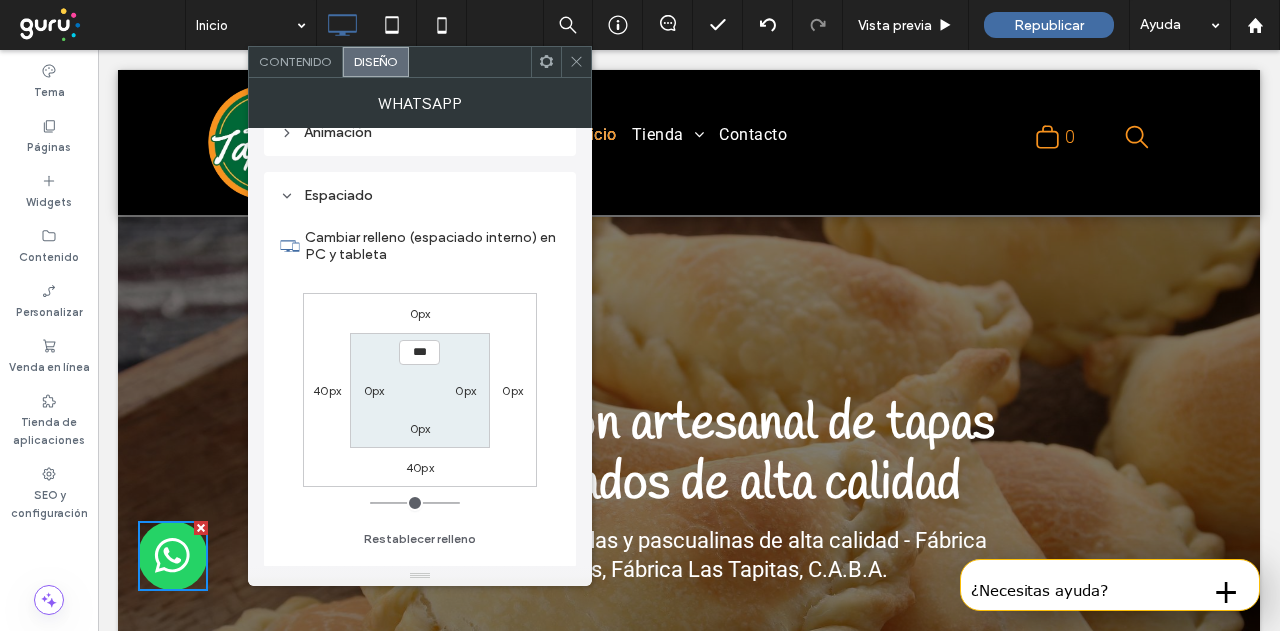 click on "40px" at bounding box center [420, 467] 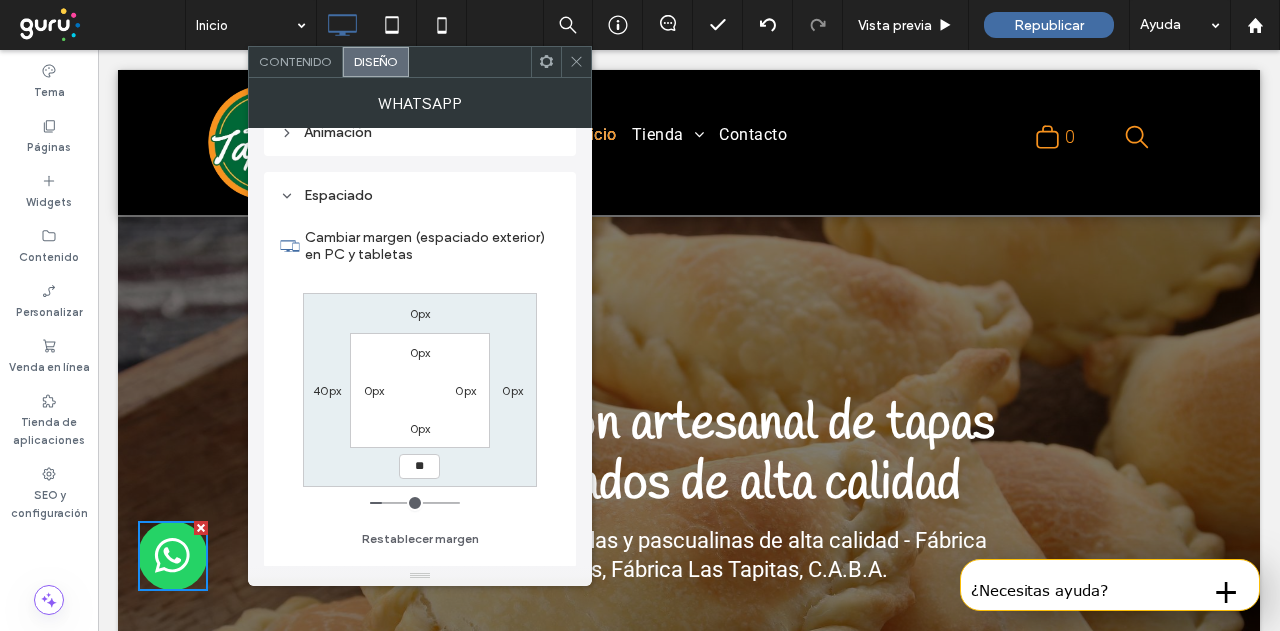 type on "**" 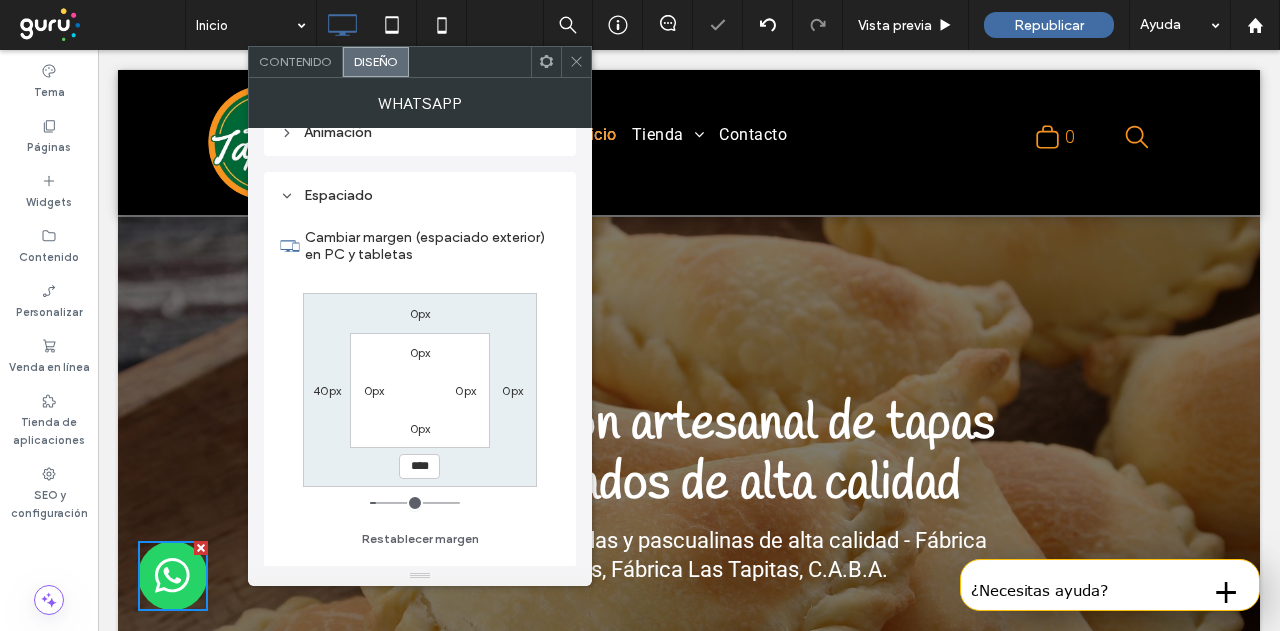 click on "0px 0px **** 40px 0px 0px 0px 0px" at bounding box center [420, 390] 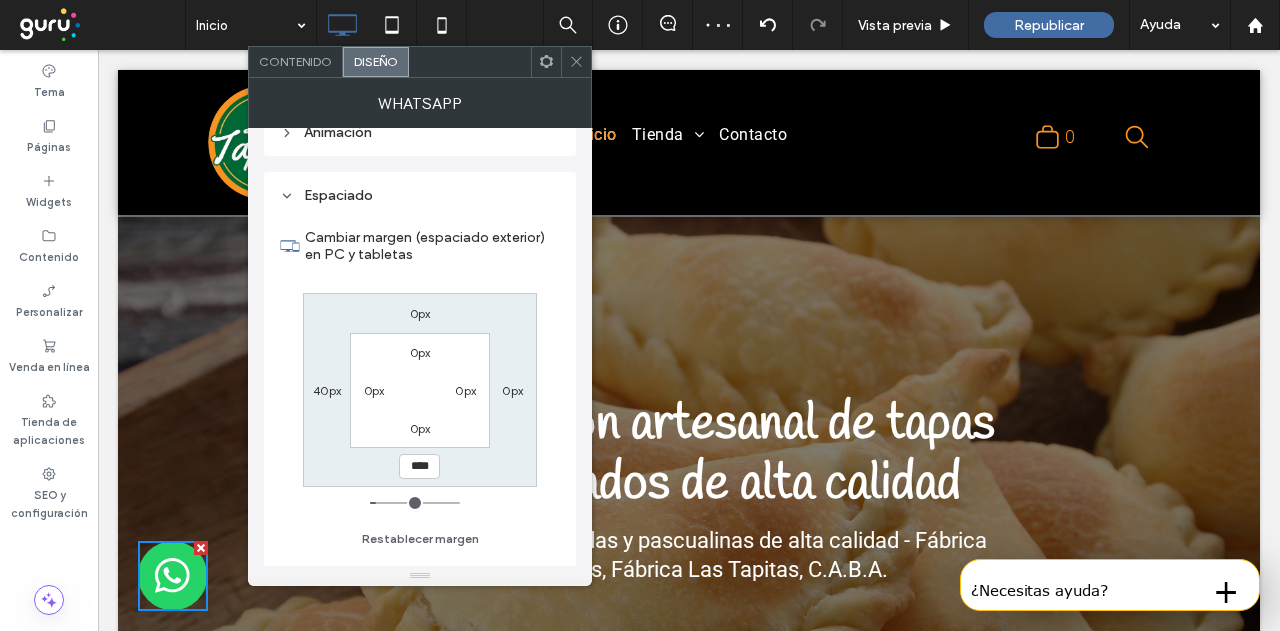 drag, startPoint x: 581, startPoint y: 64, endPoint x: 772, endPoint y: 280, distance: 288.33487 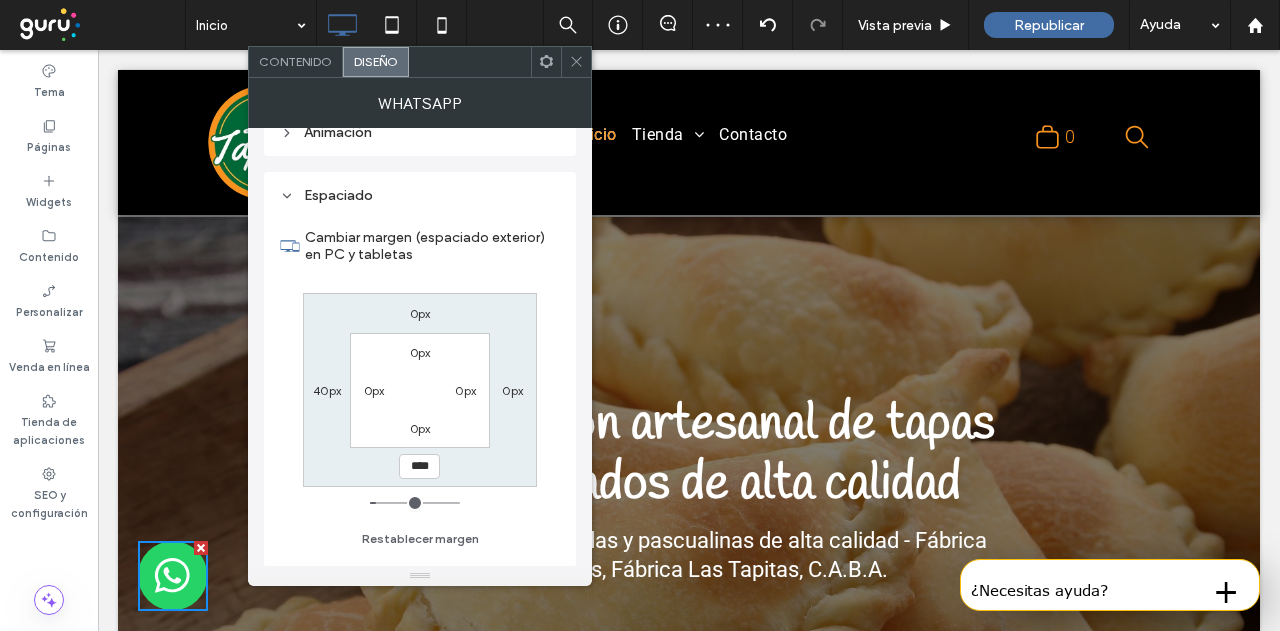 click 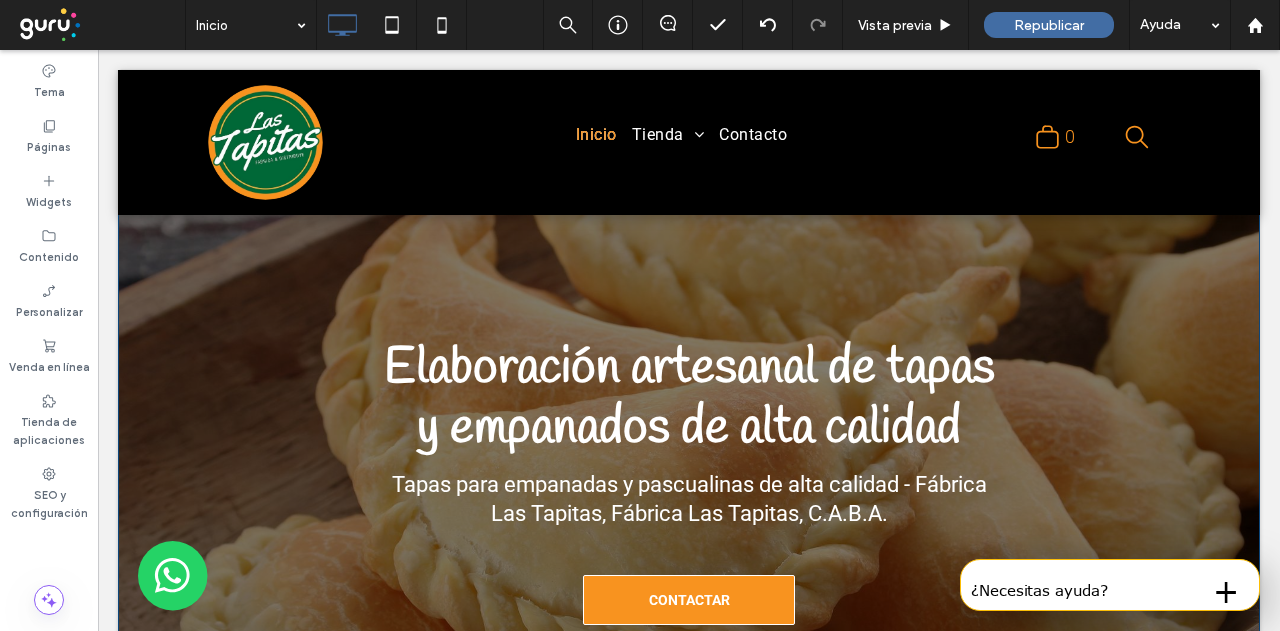 scroll, scrollTop: 0, scrollLeft: 0, axis: both 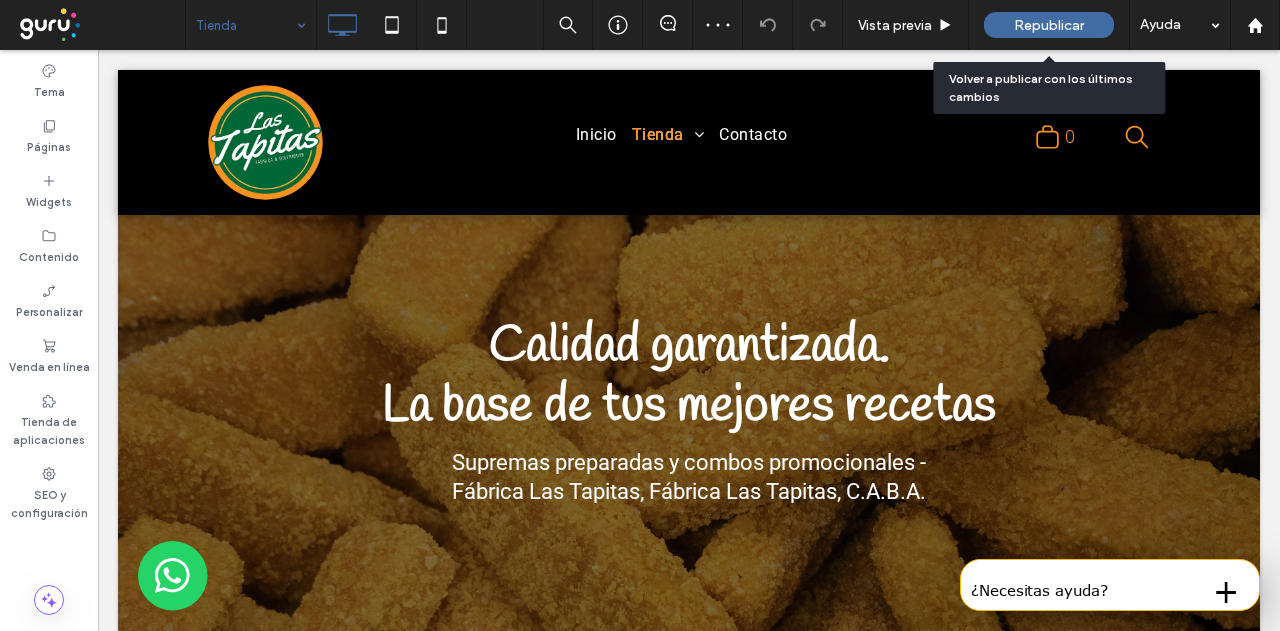 click on "Republicar" at bounding box center [1049, 25] 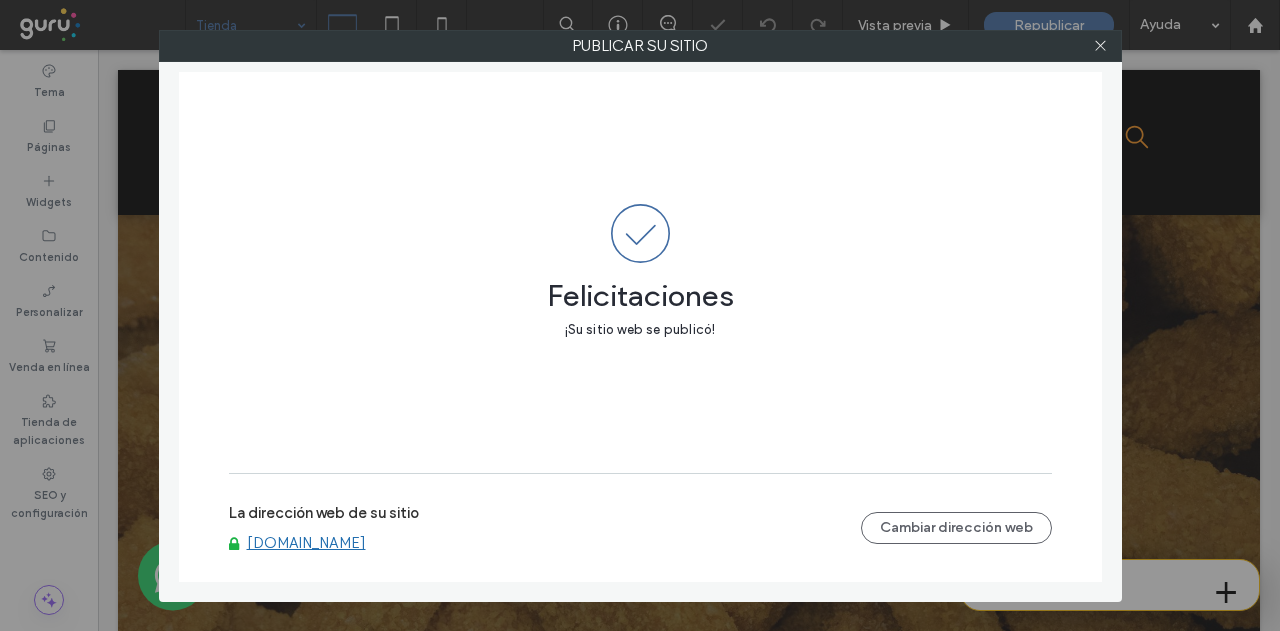 drag, startPoint x: 1104, startPoint y: 47, endPoint x: 1085, endPoint y: 35, distance: 22.472204 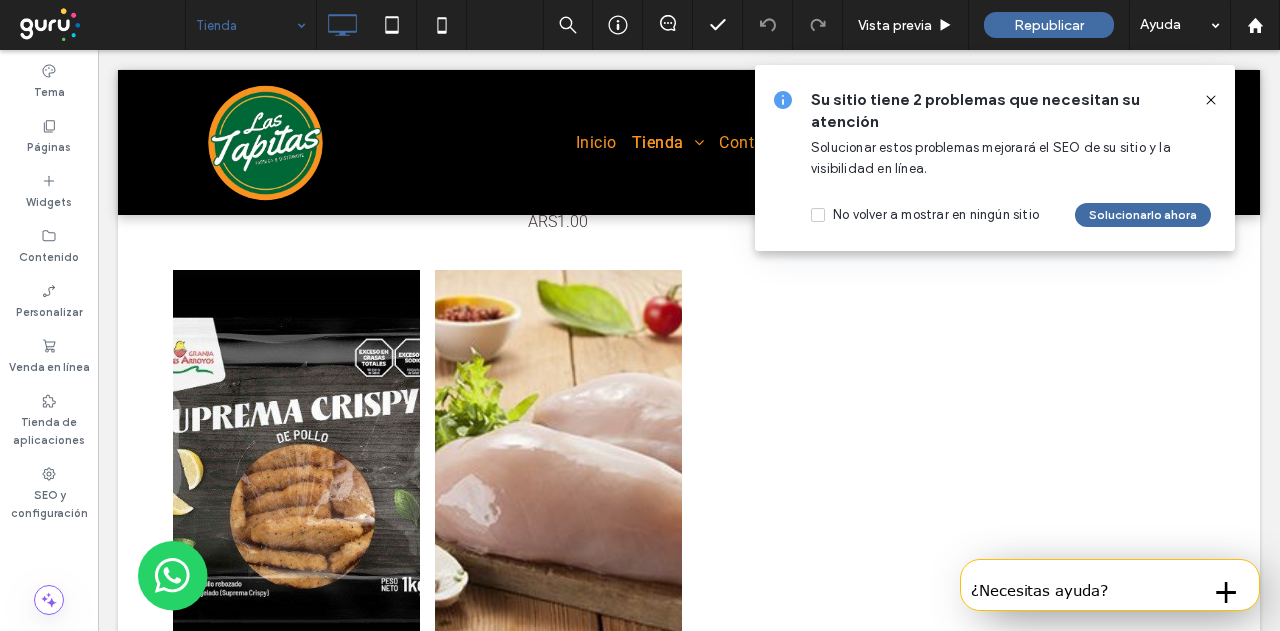 scroll, scrollTop: 6970, scrollLeft: 0, axis: vertical 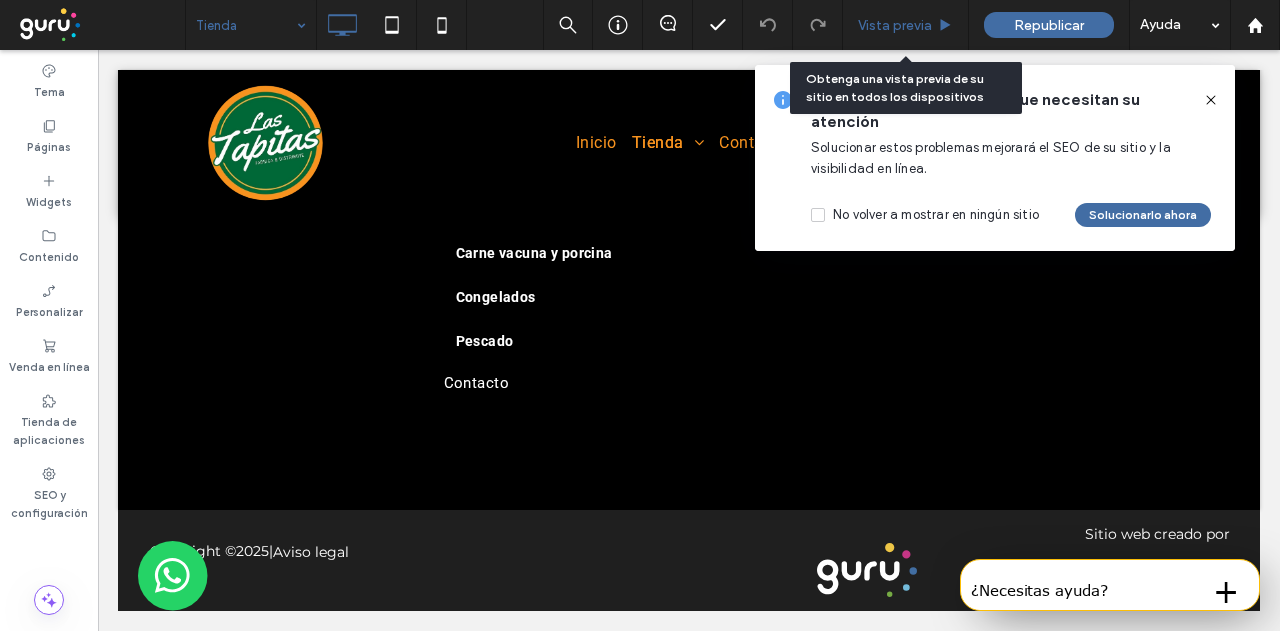 click 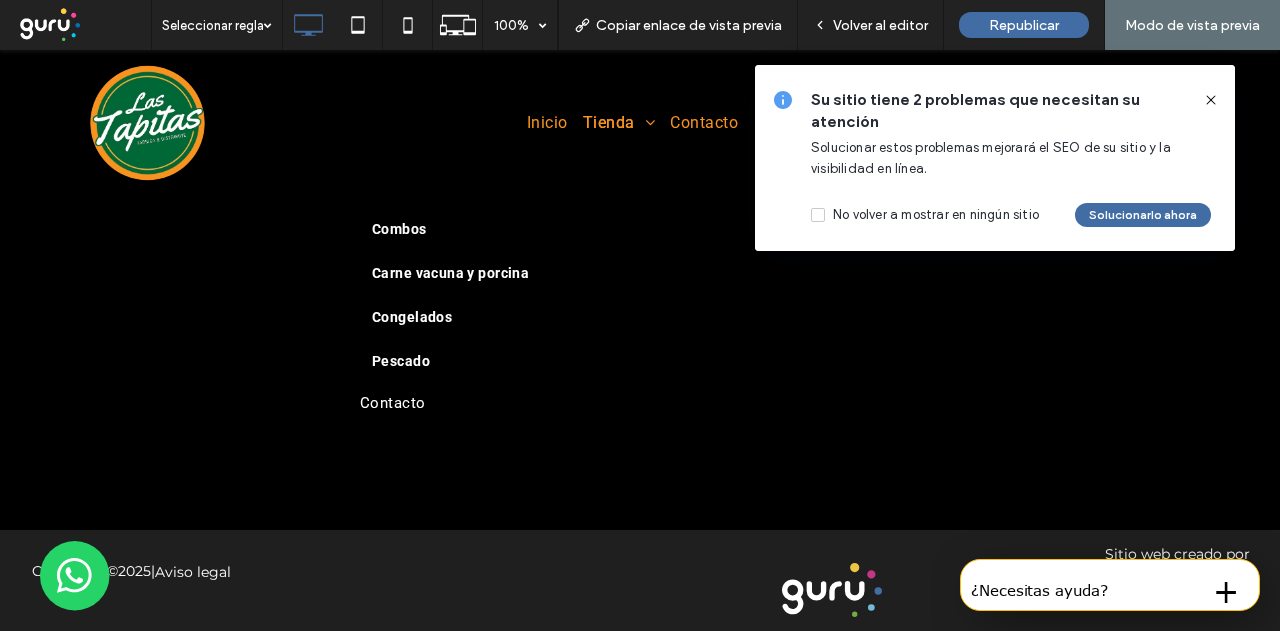 scroll, scrollTop: 6906, scrollLeft: 0, axis: vertical 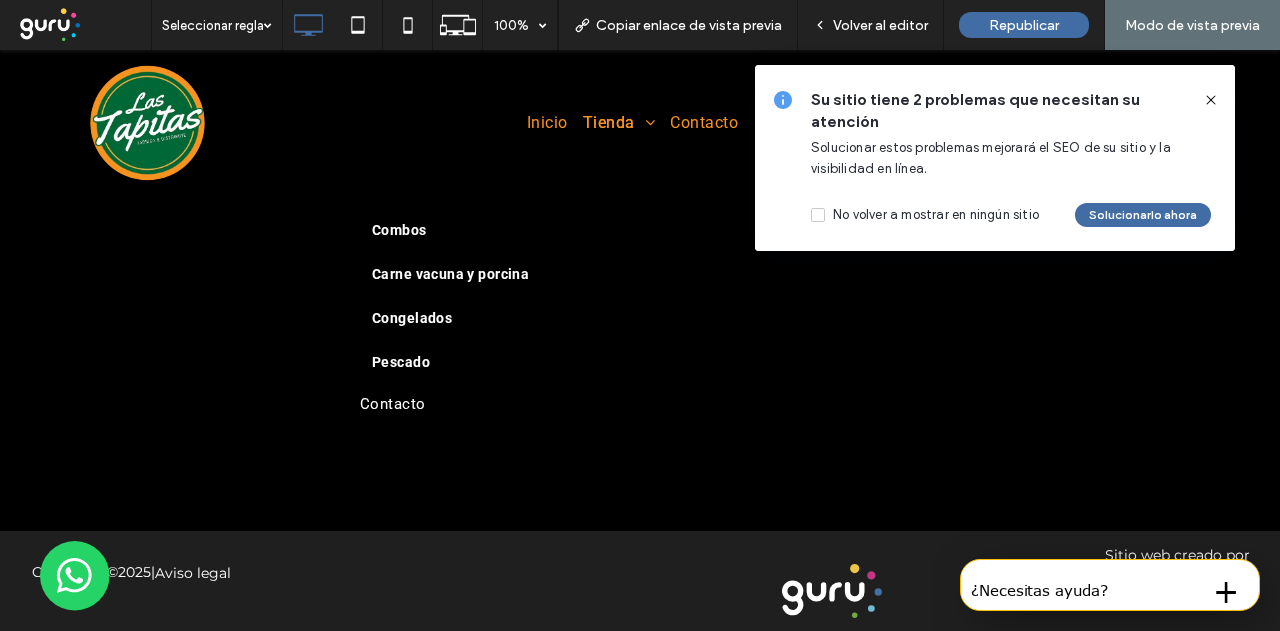 click 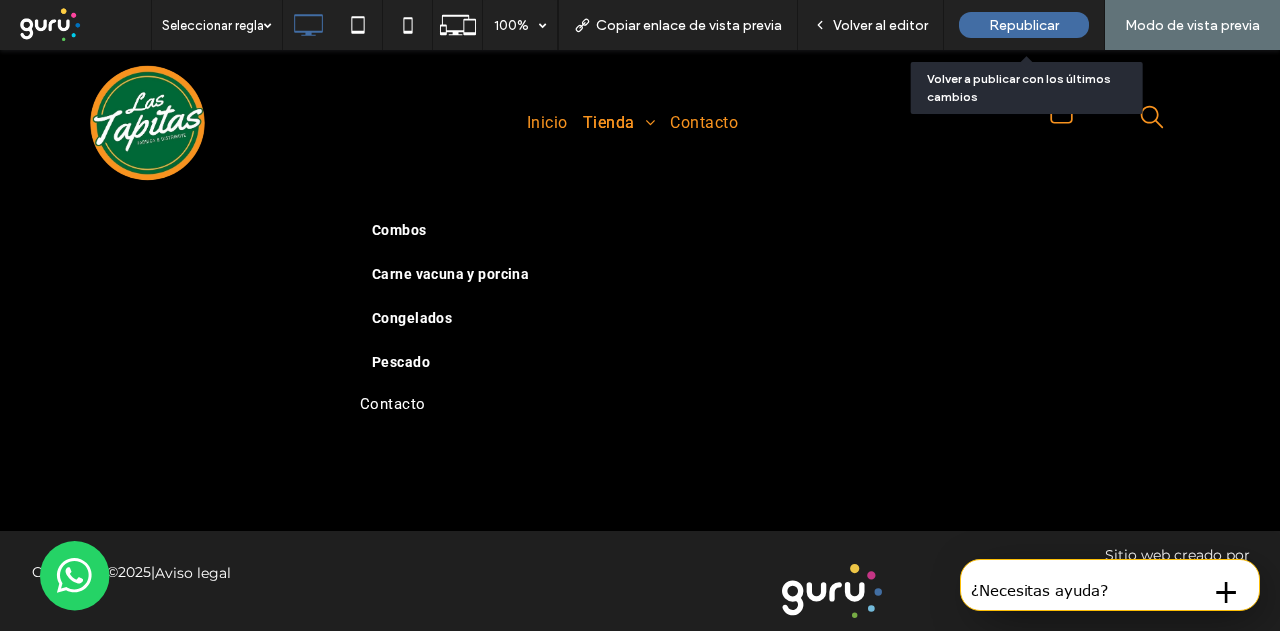 click on "Republicar" at bounding box center [1024, 25] 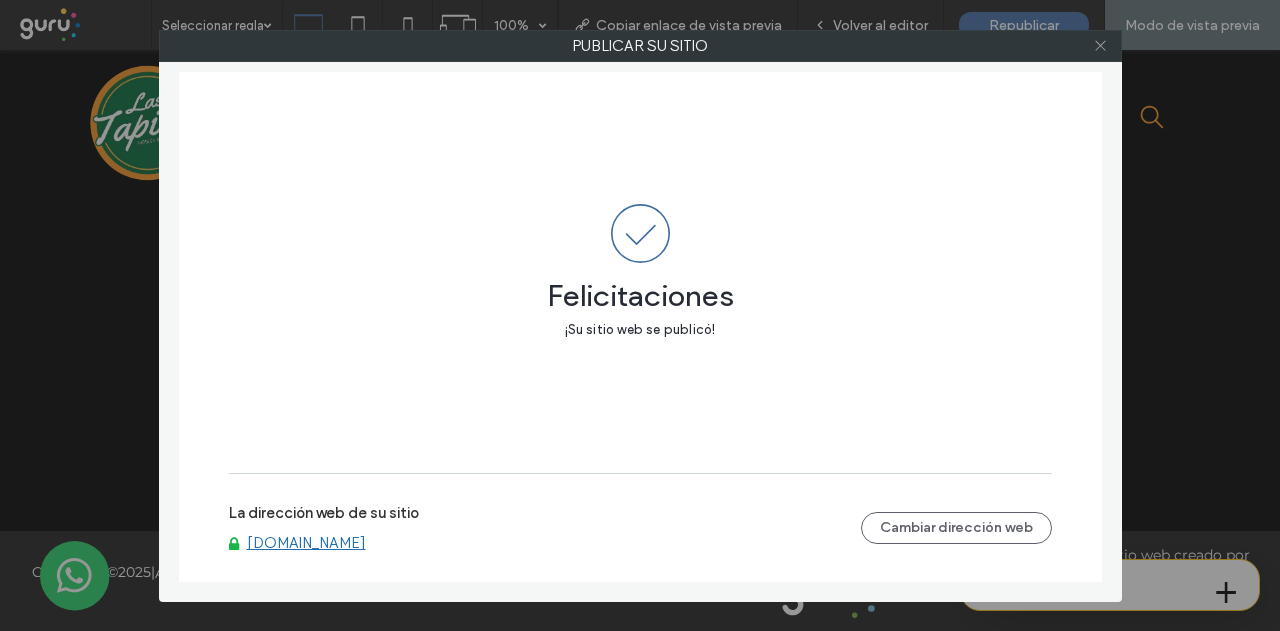 click 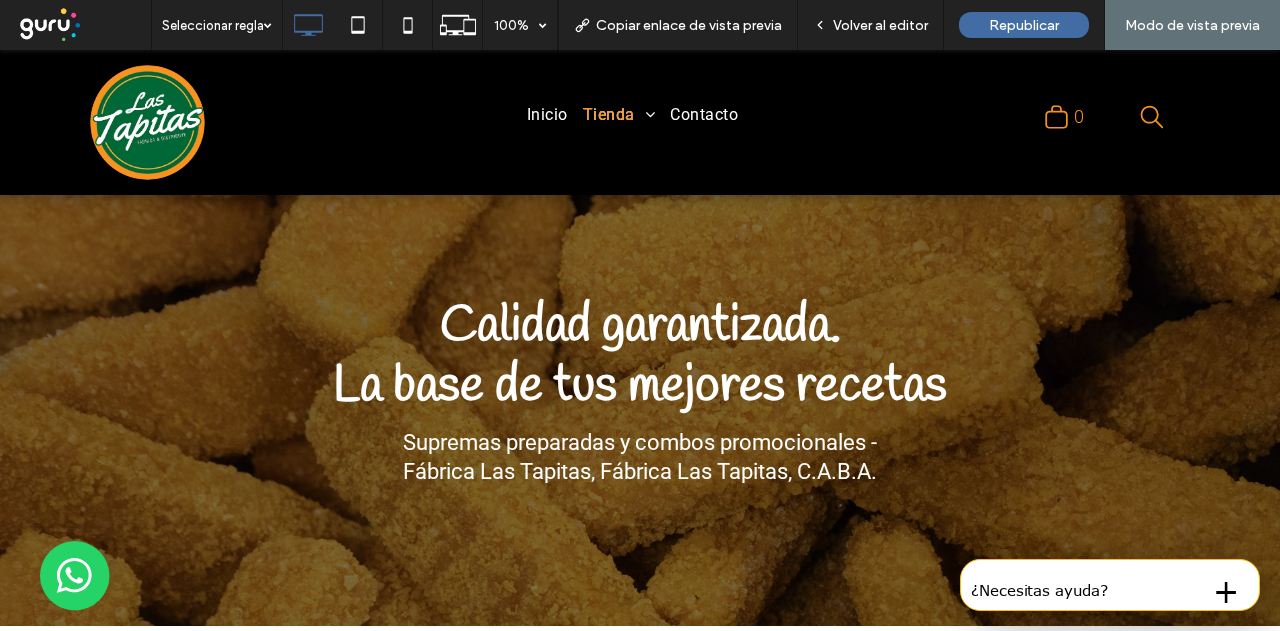 scroll, scrollTop: 0, scrollLeft: 0, axis: both 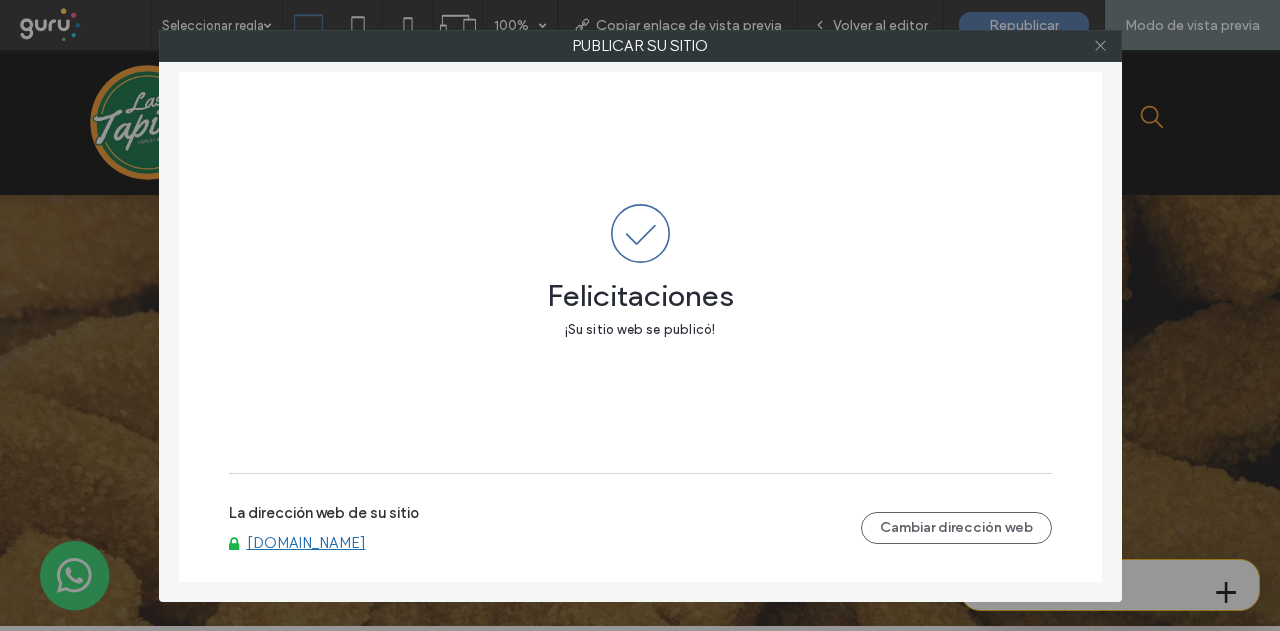 click 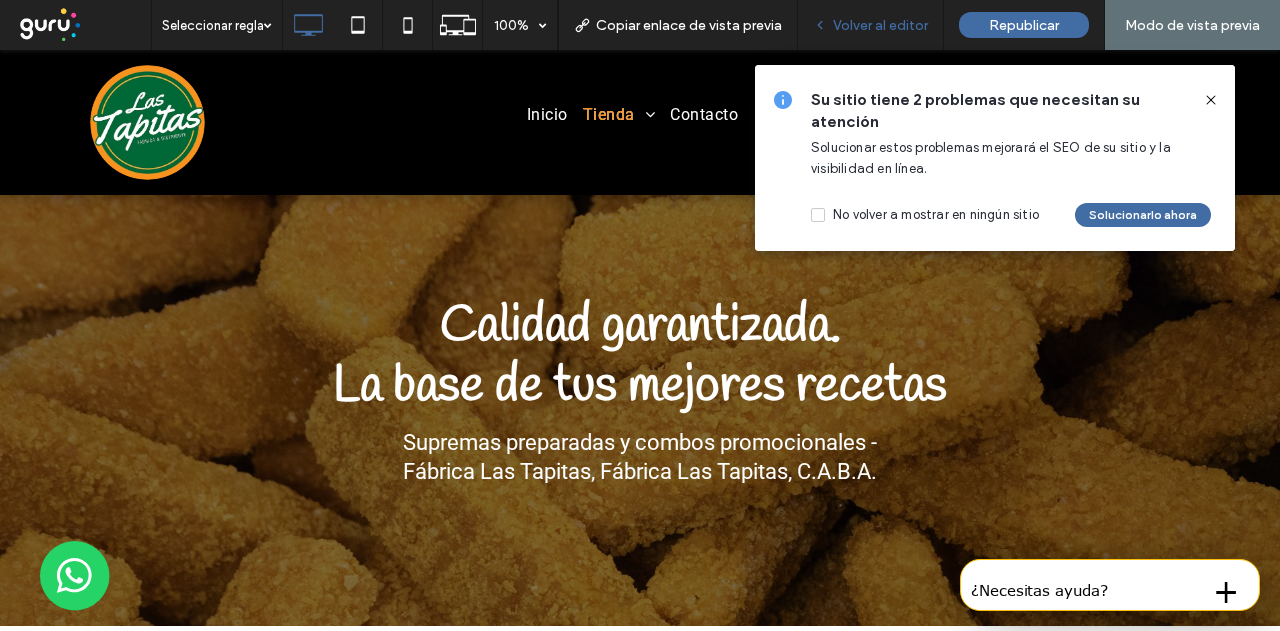 click on "Volver al editor" at bounding box center (880, 25) 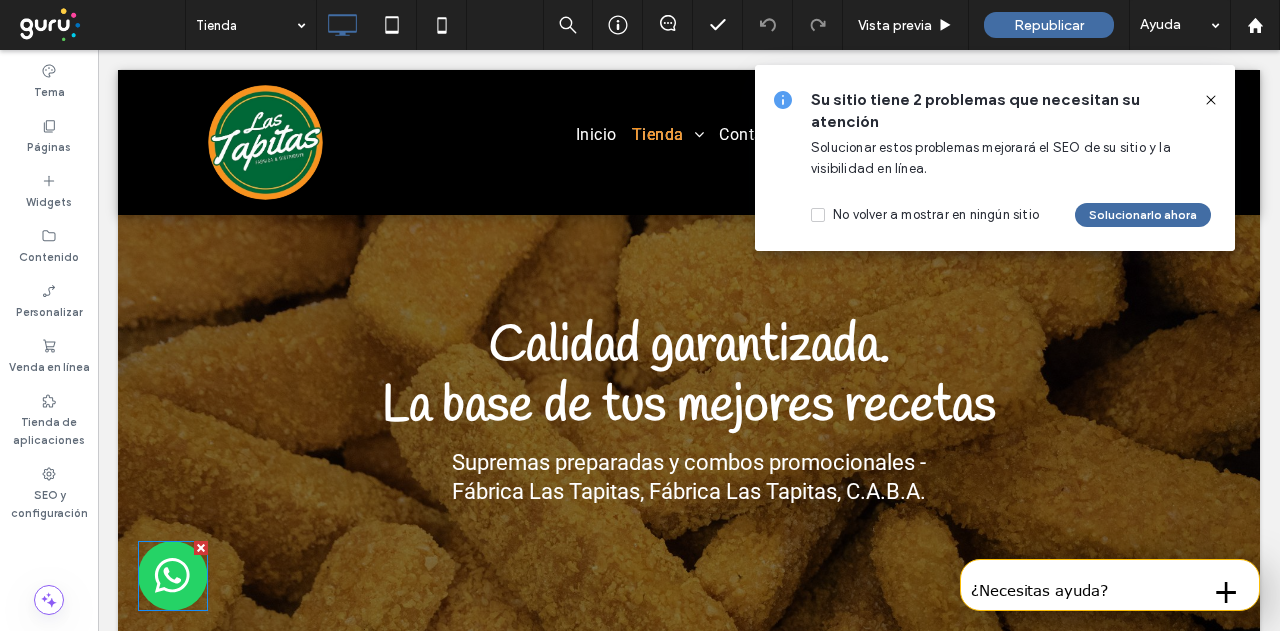 click at bounding box center [173, 576] 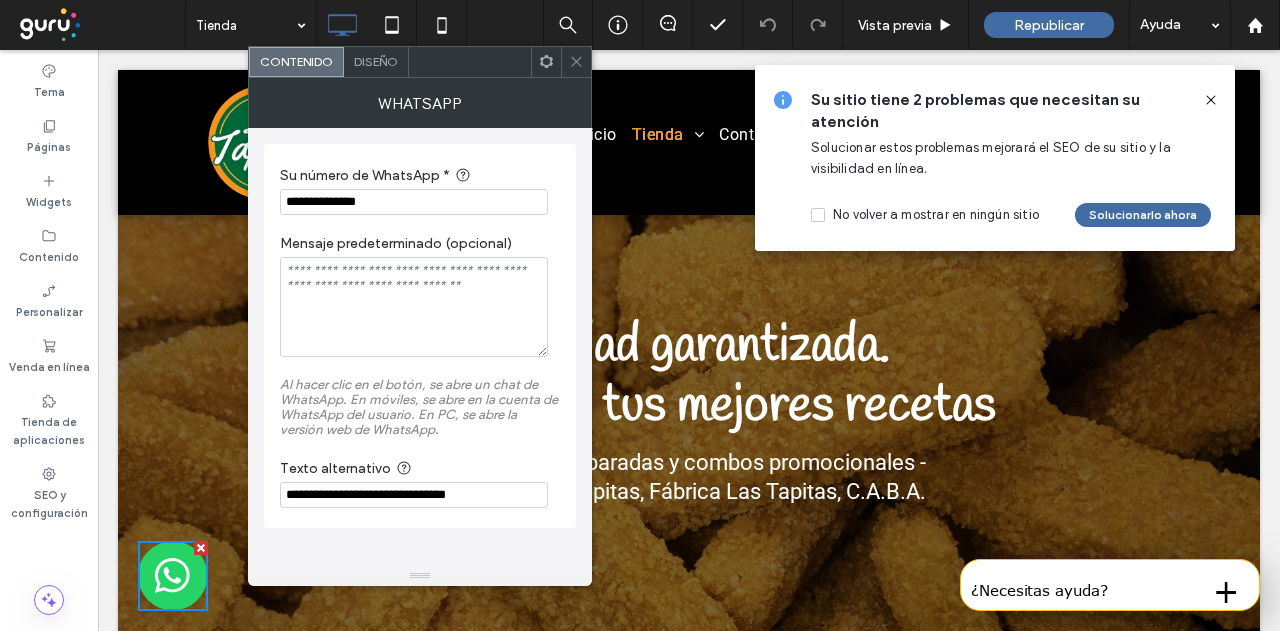 click on "Diseño" at bounding box center (376, 61) 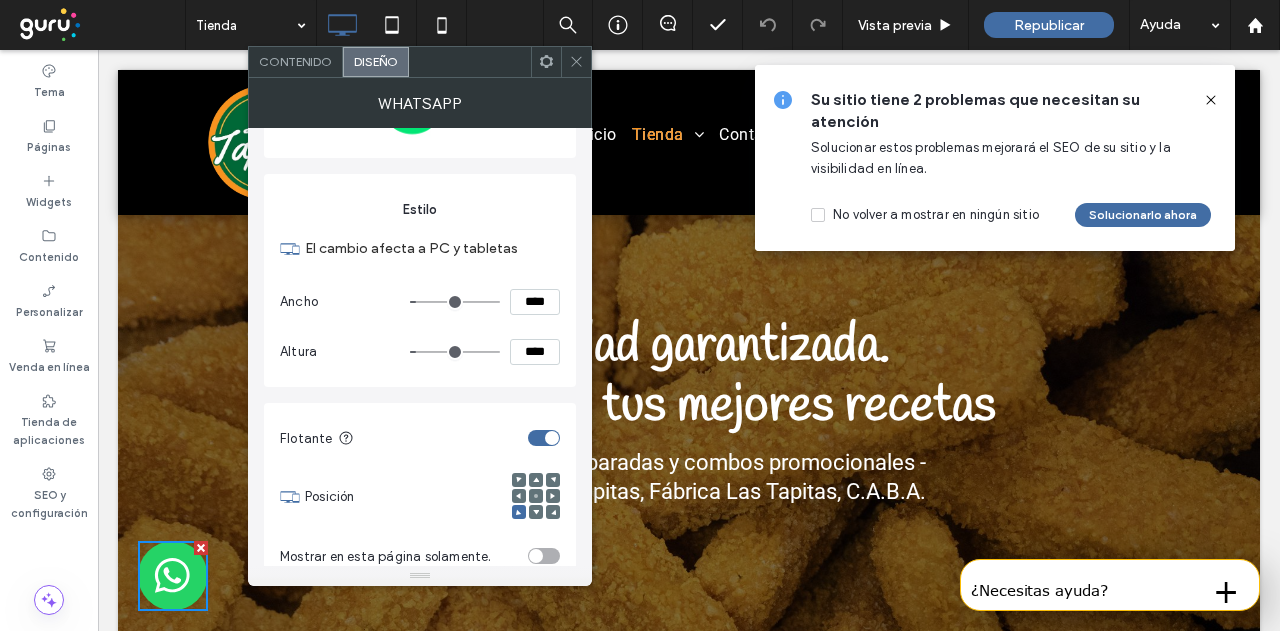scroll, scrollTop: 284, scrollLeft: 0, axis: vertical 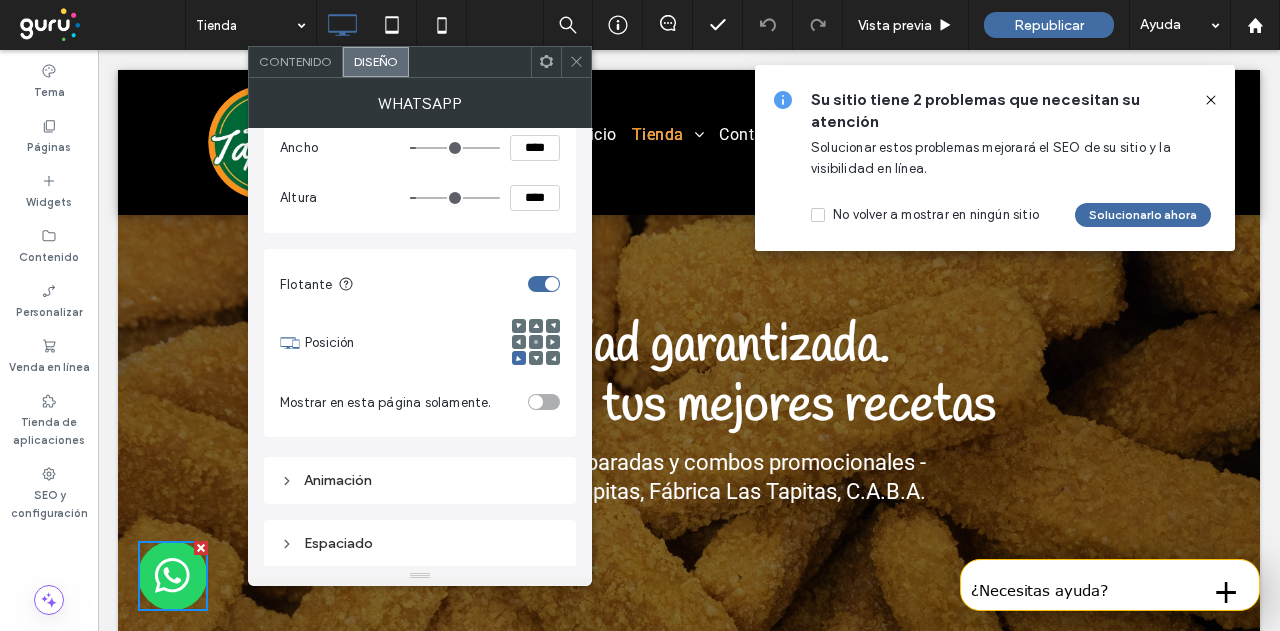 drag, startPoint x: 406, startPoint y: 546, endPoint x: 416, endPoint y: 507, distance: 40.261642 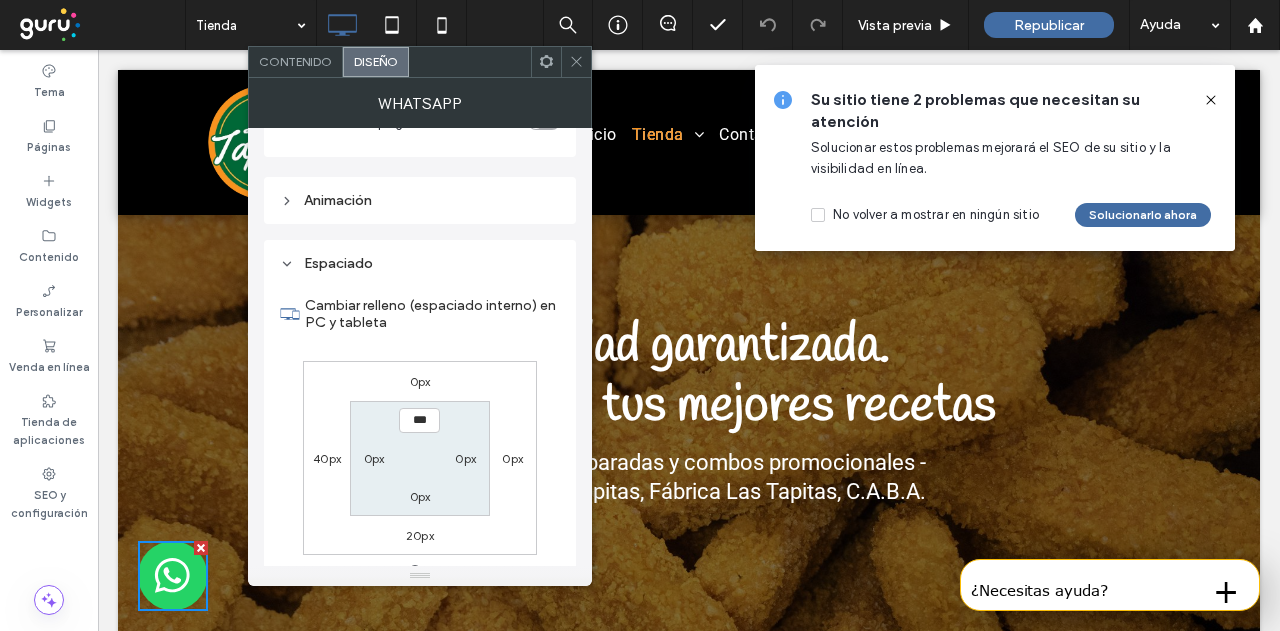 scroll, scrollTop: 628, scrollLeft: 0, axis: vertical 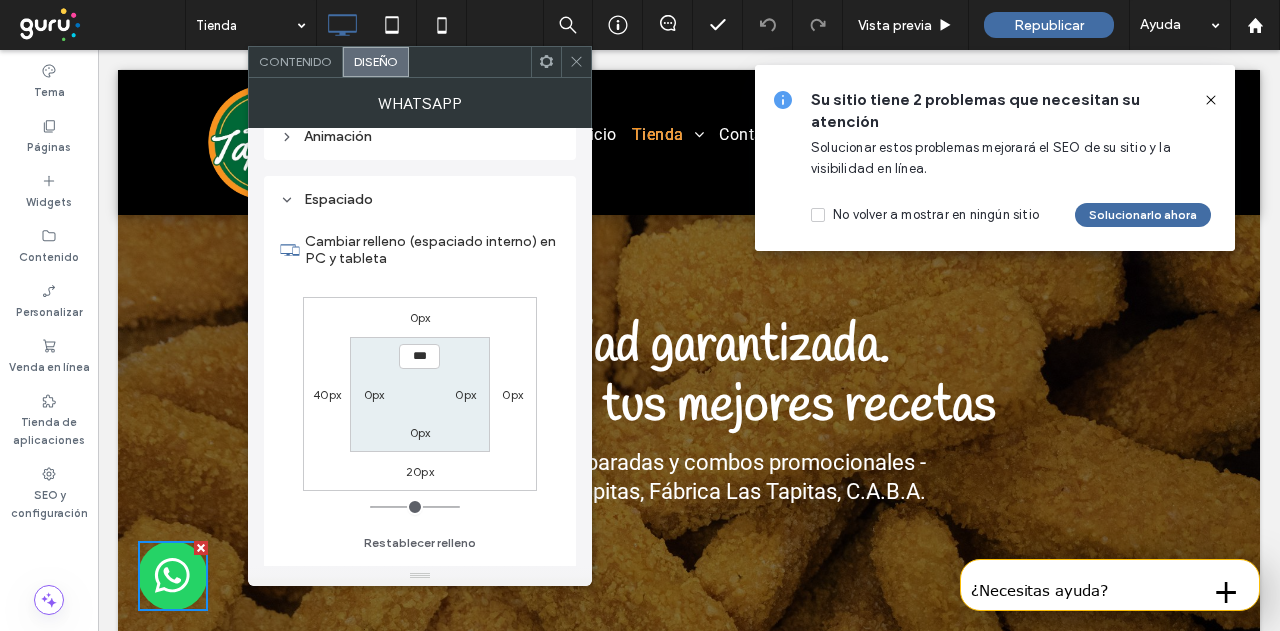 click on "40px" at bounding box center [327, 394] 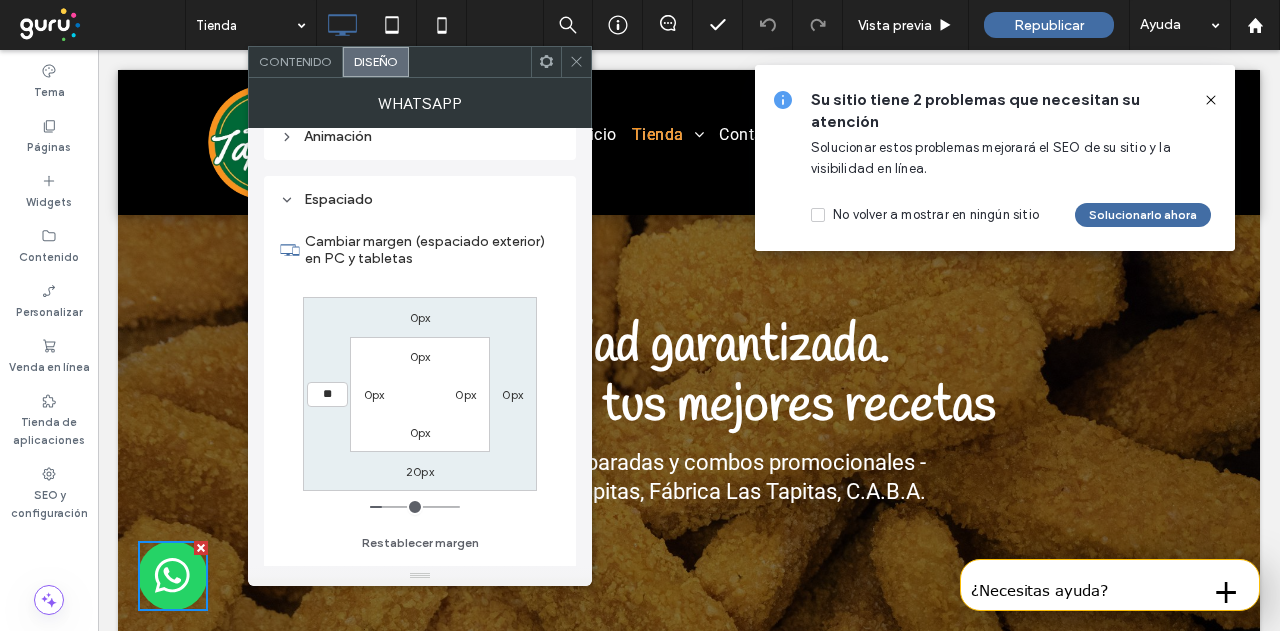 type on "**" 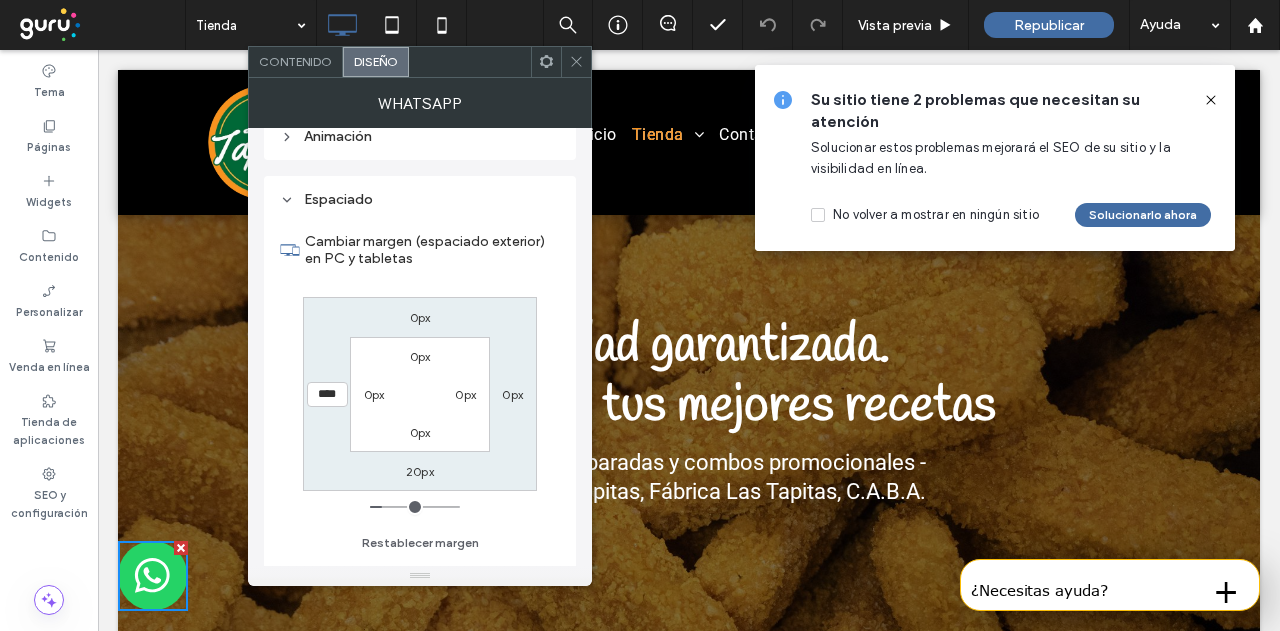 click on "0px 0px 20px **** 0px 0px 0px 0px" at bounding box center [420, 394] 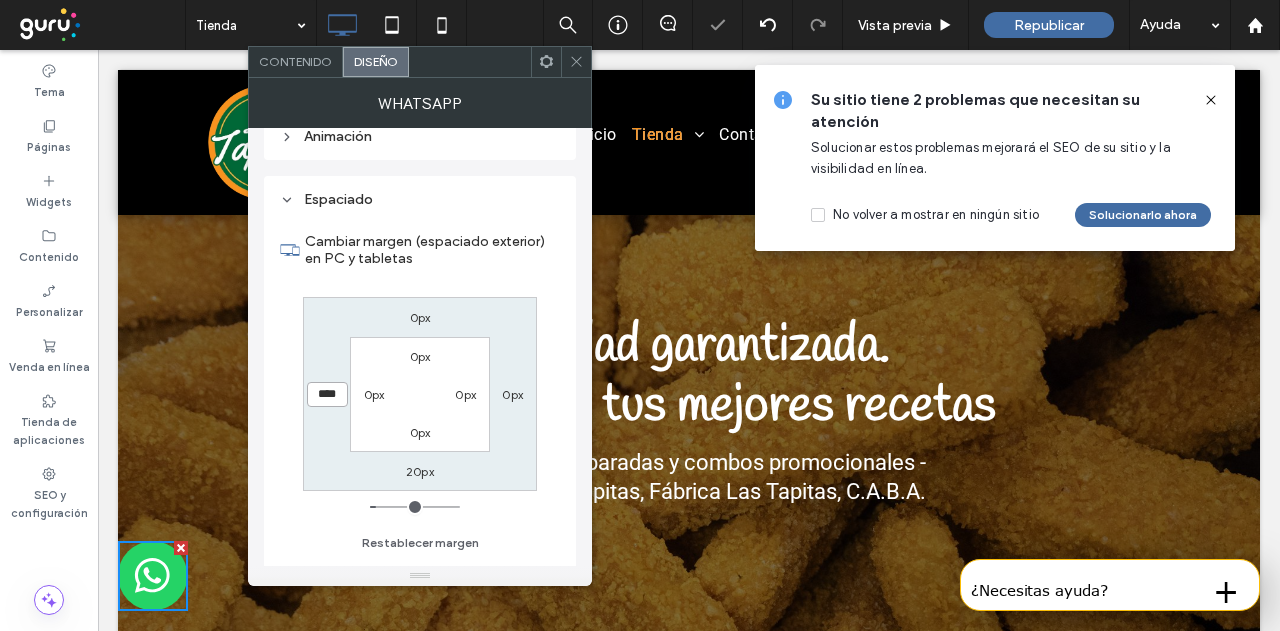 click on "****" at bounding box center [327, 394] 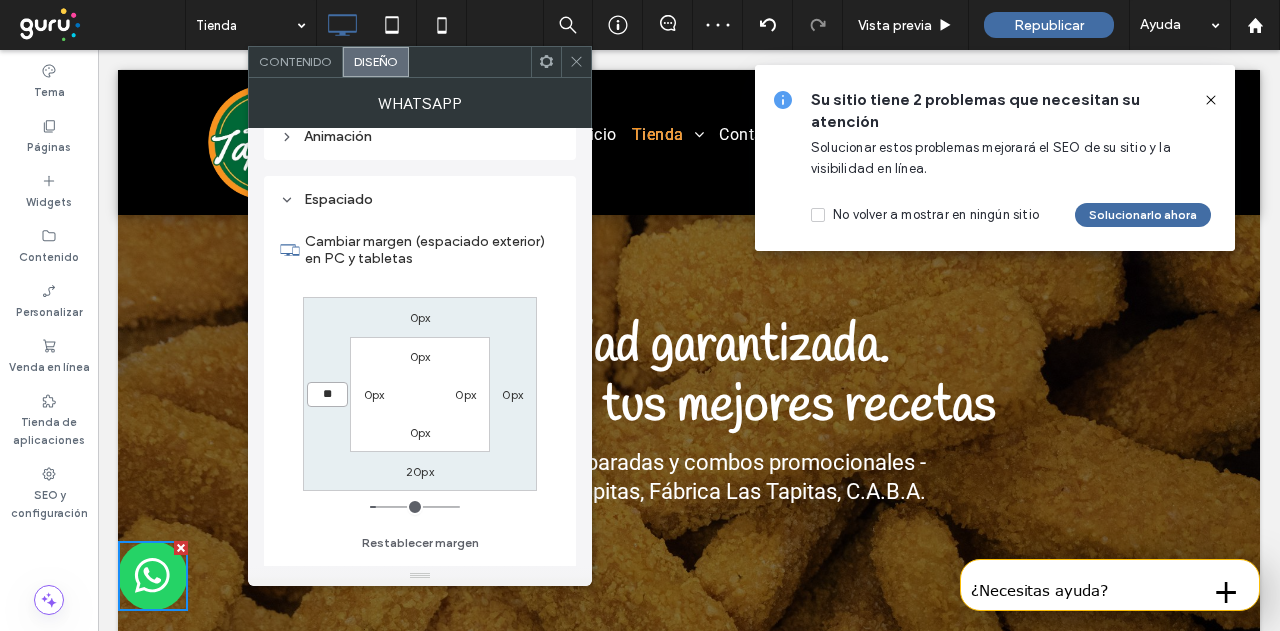type on "**" 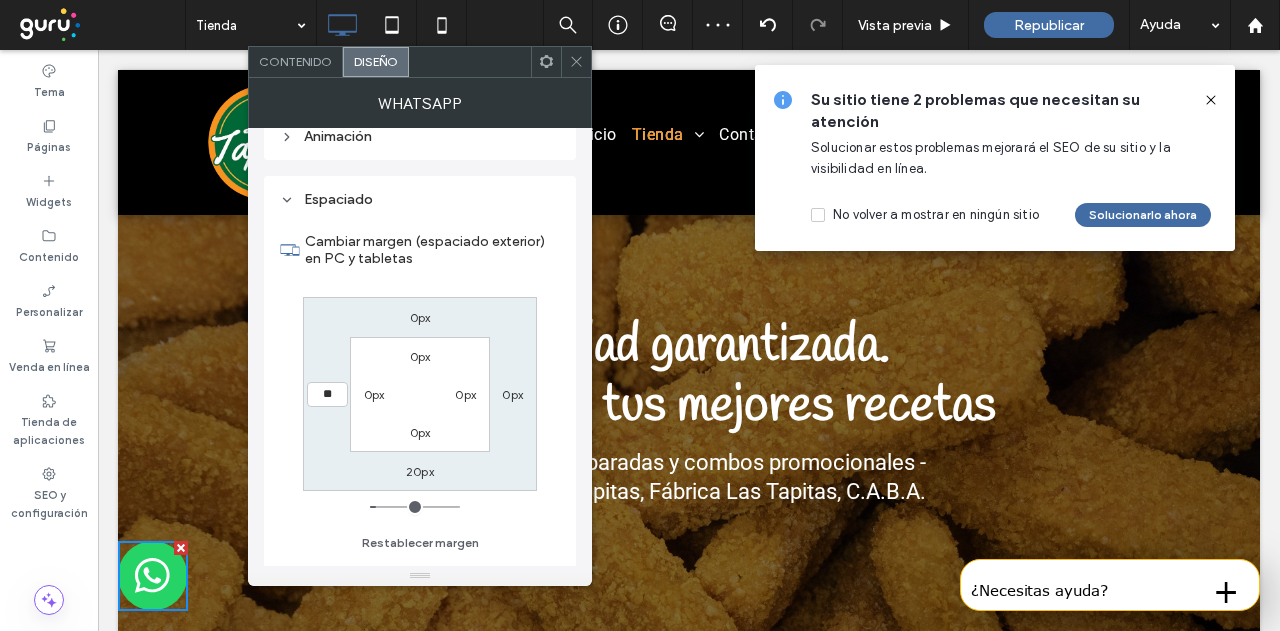 type on "**" 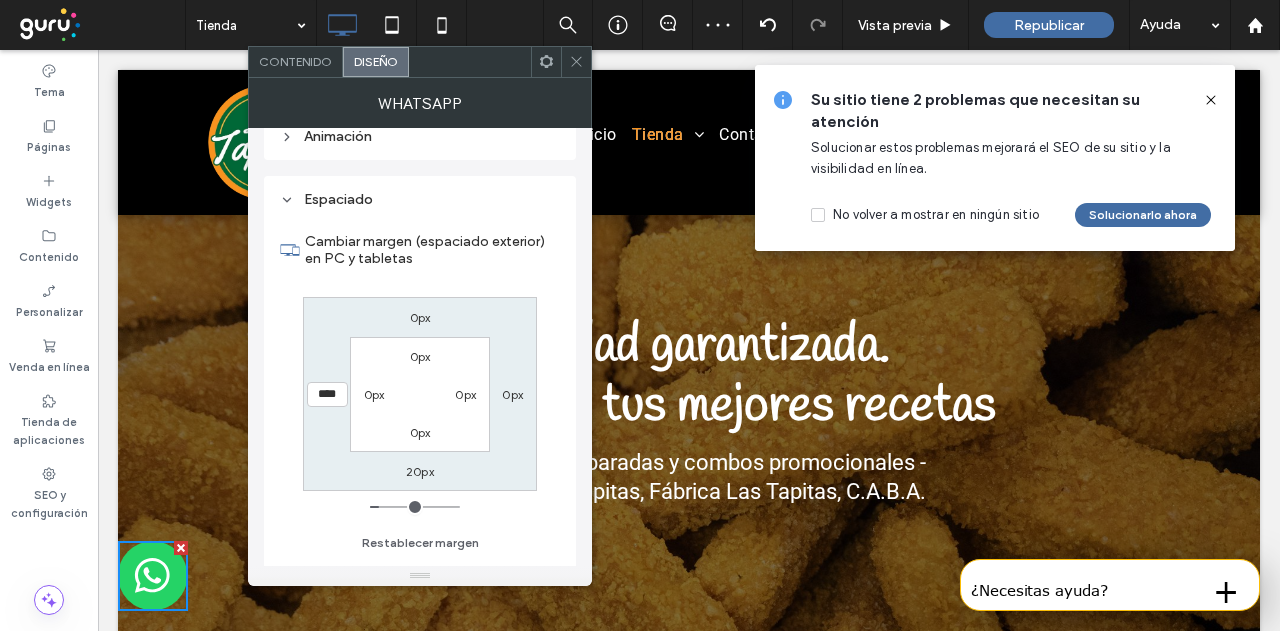 click on "0px 0px 20px **** 0px 0px 0px 0px" at bounding box center (420, 394) 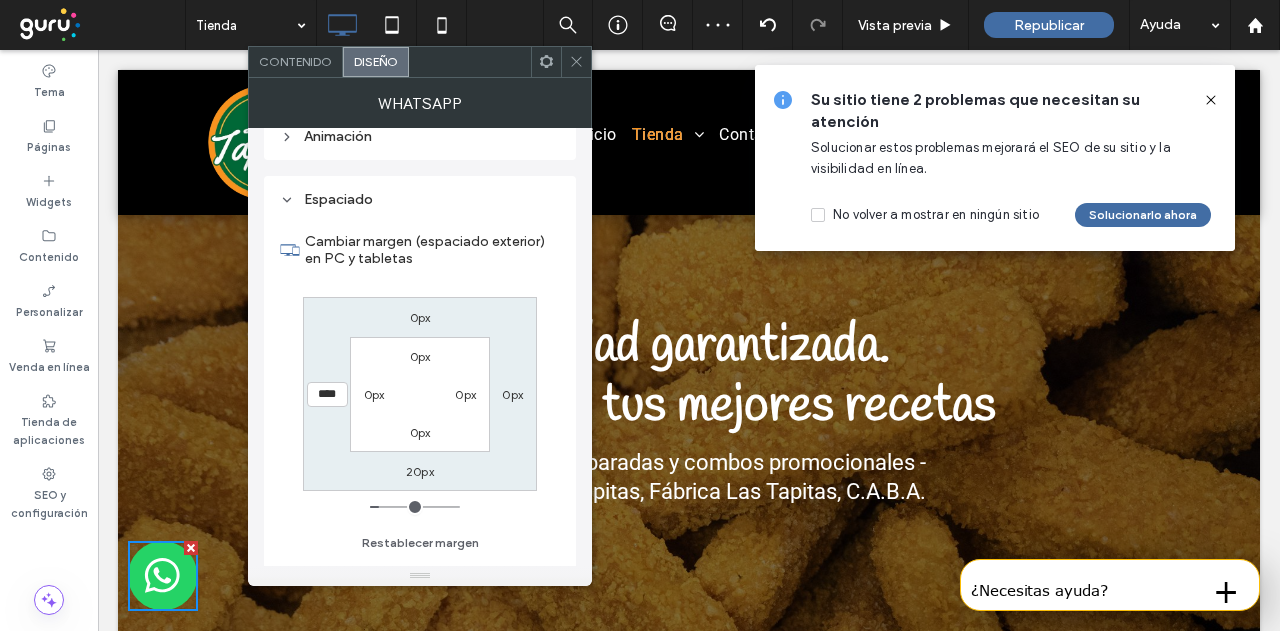 drag, startPoint x: 577, startPoint y: 58, endPoint x: 351, endPoint y: 369, distance: 384.44376 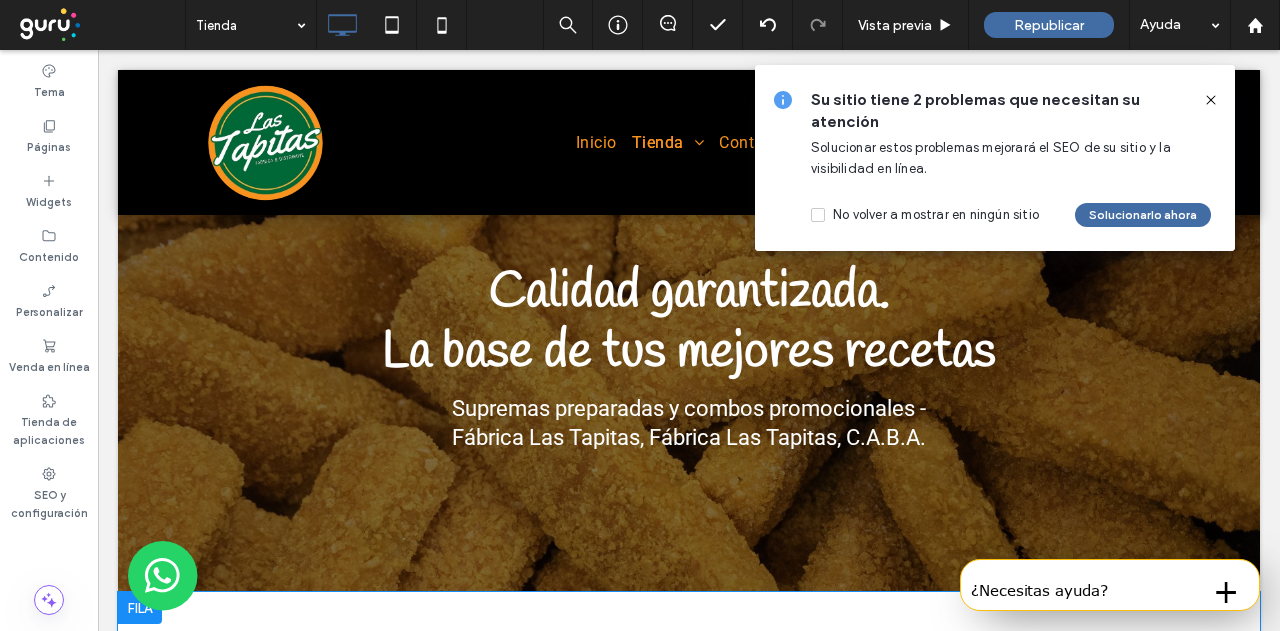 scroll, scrollTop: 0, scrollLeft: 0, axis: both 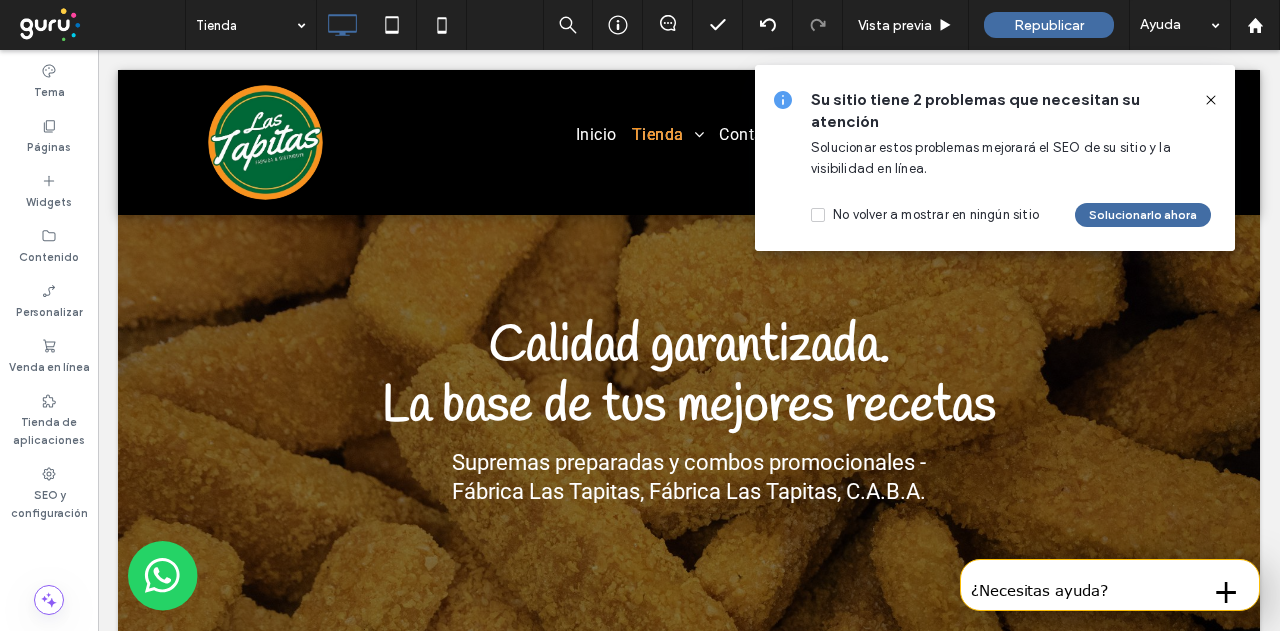 click 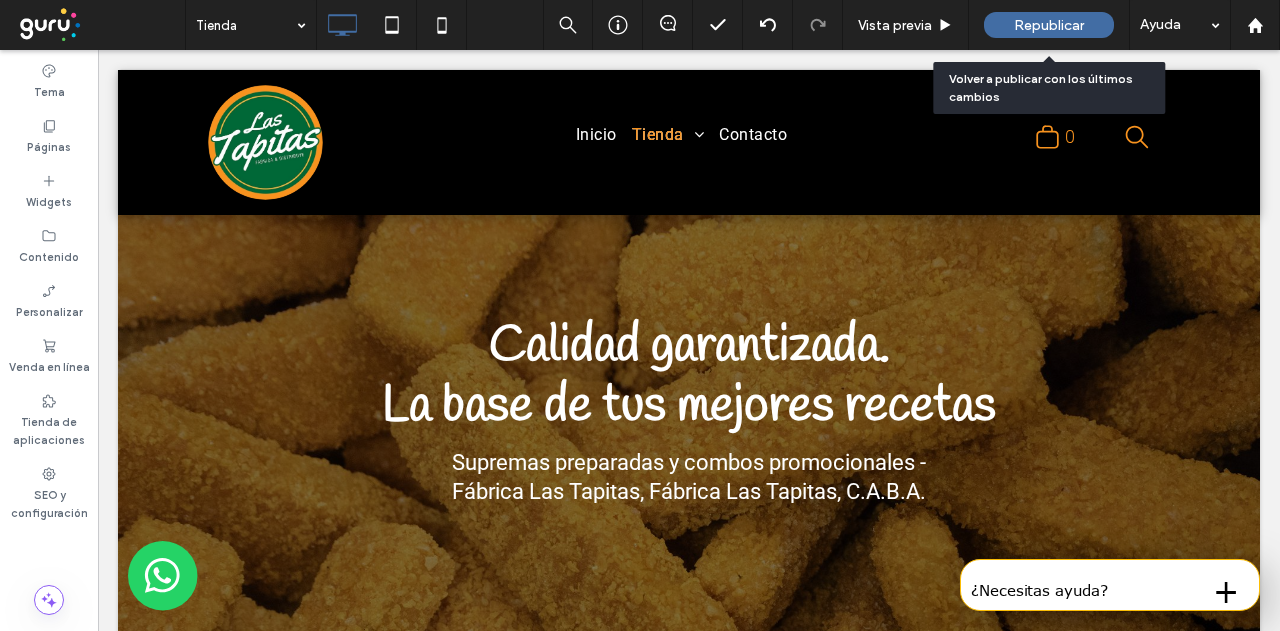 click on "Republicar" at bounding box center (1049, 25) 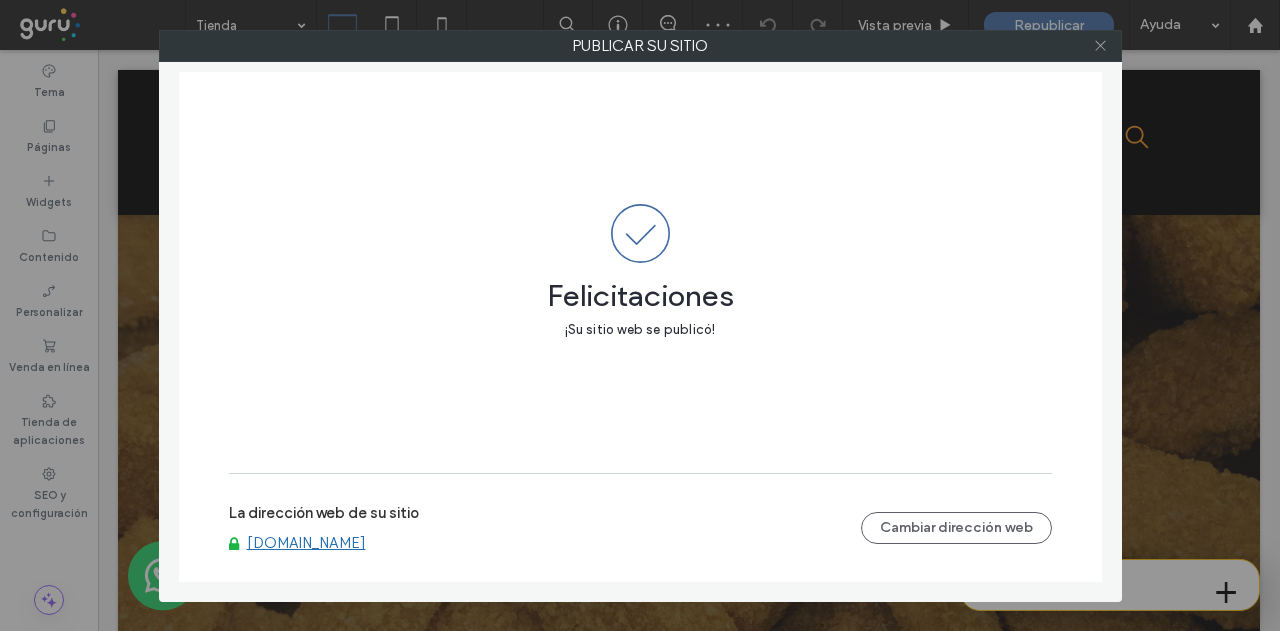 click 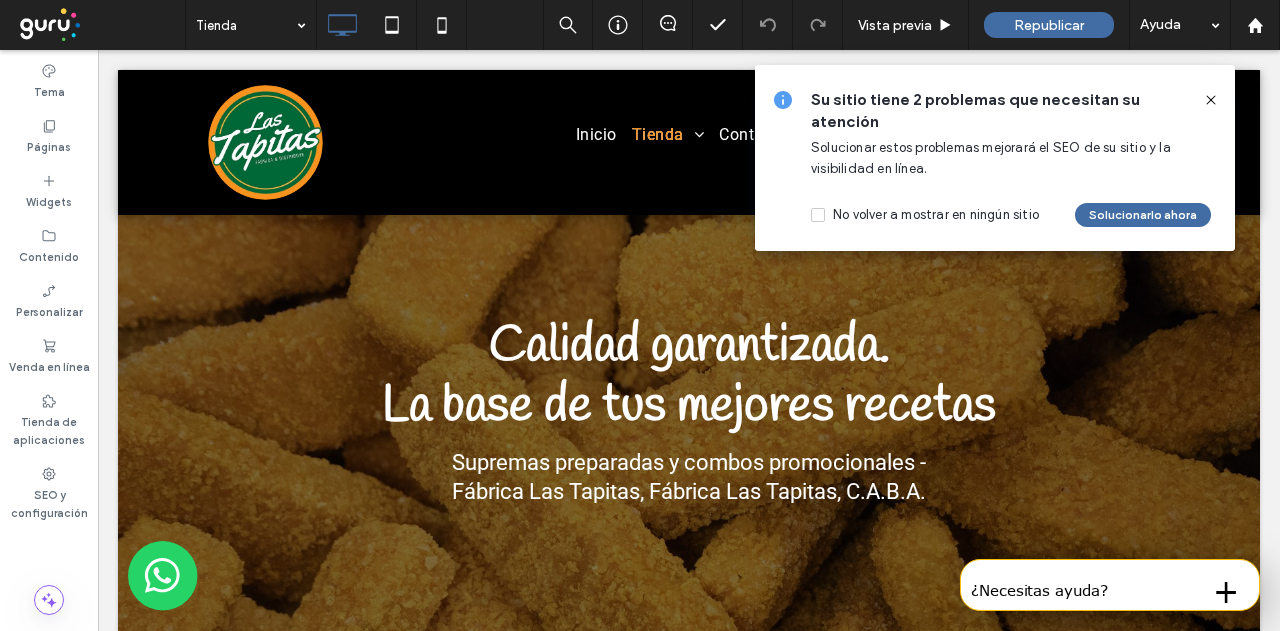 click 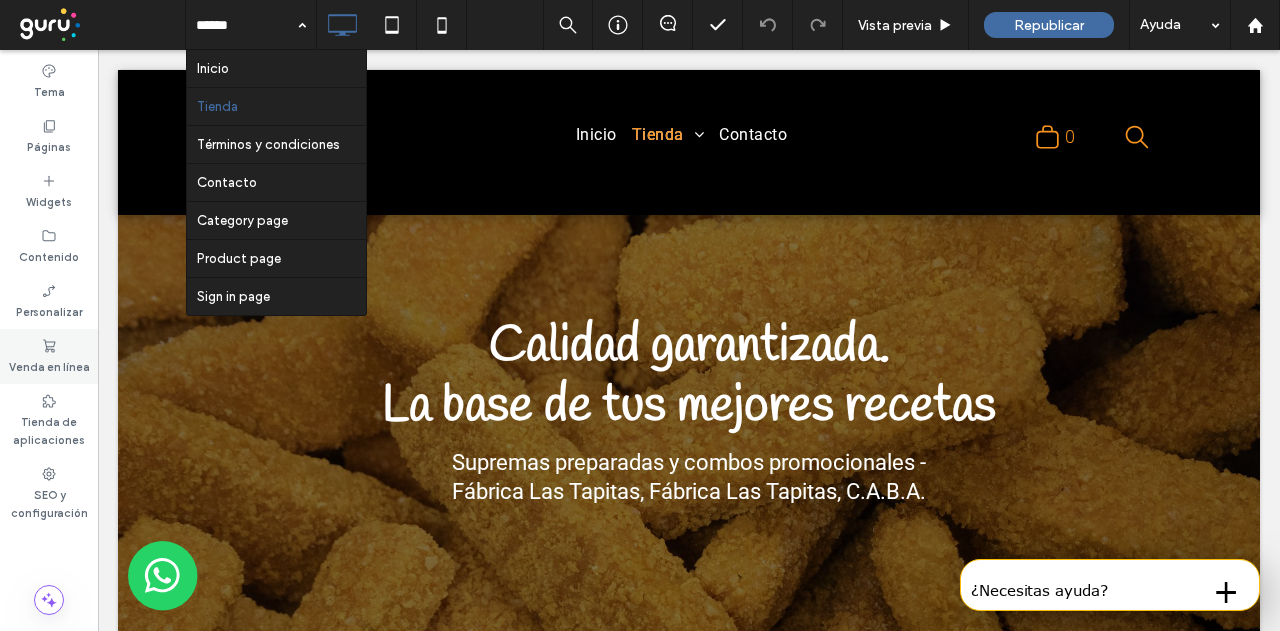 click on "Venda en línea" at bounding box center [49, 356] 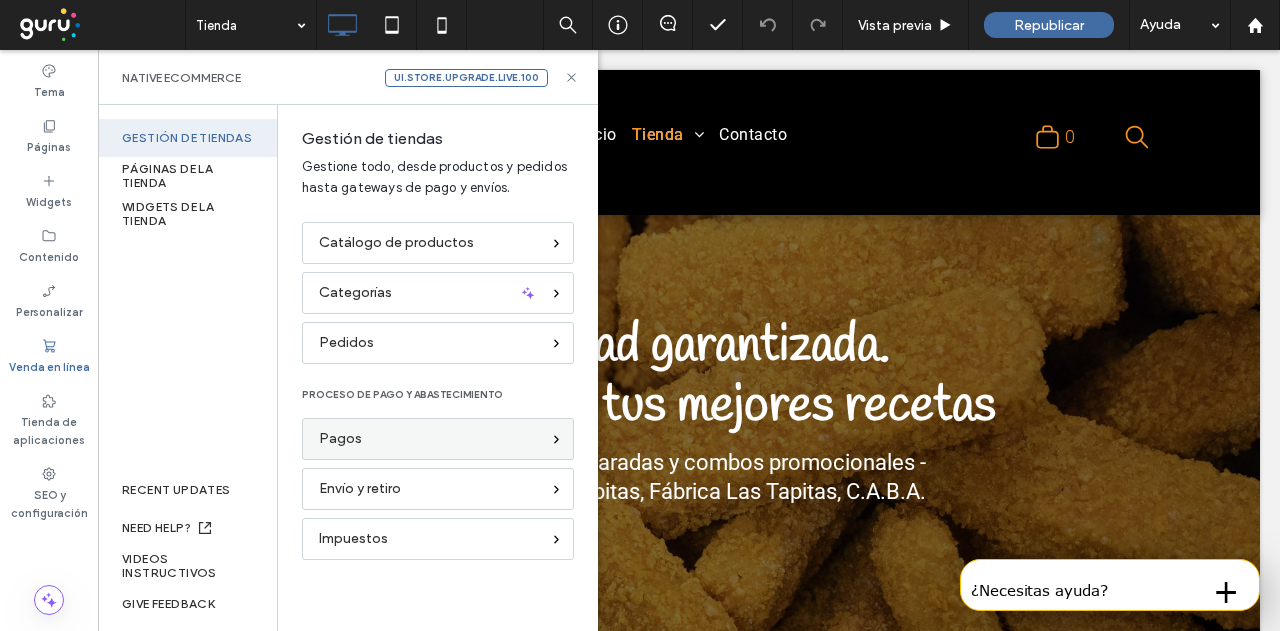 click on "Pagos" at bounding box center [429, 439] 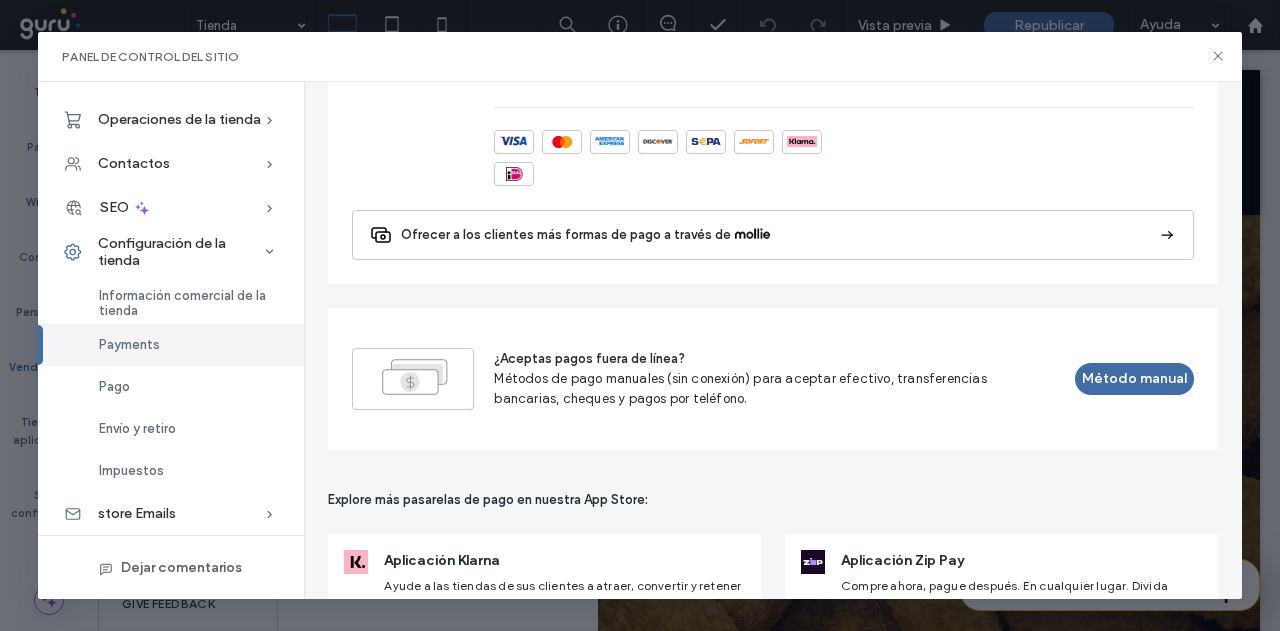 scroll, scrollTop: 2140, scrollLeft: 0, axis: vertical 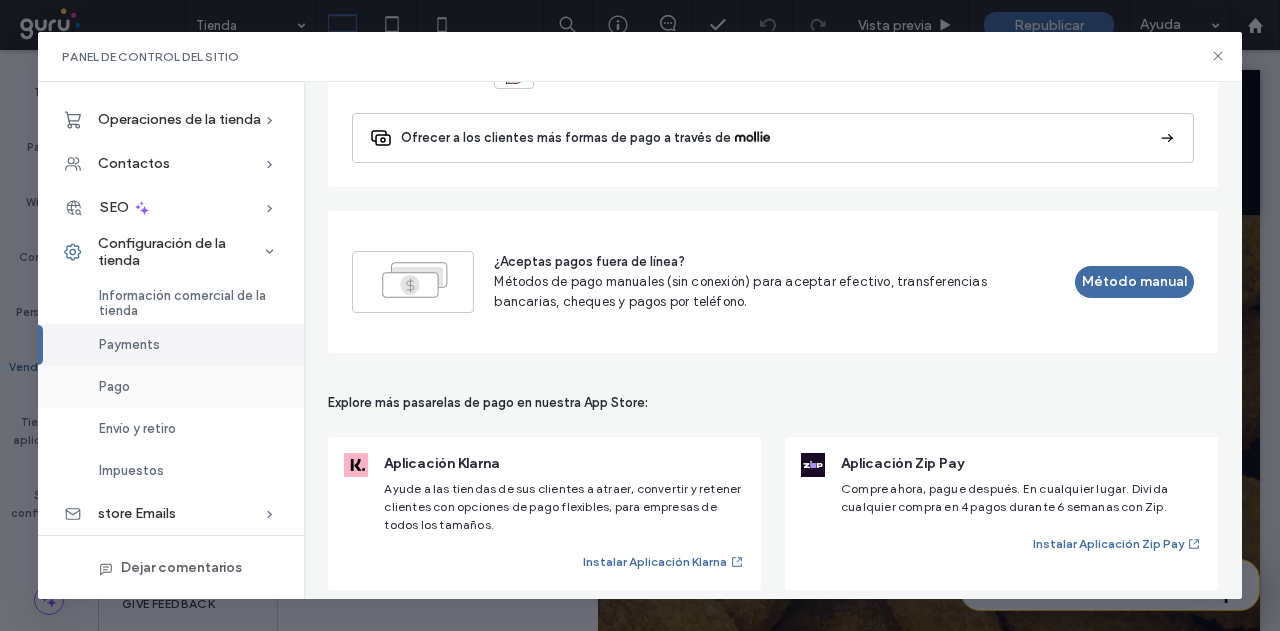 click on "Pago" at bounding box center [171, 387] 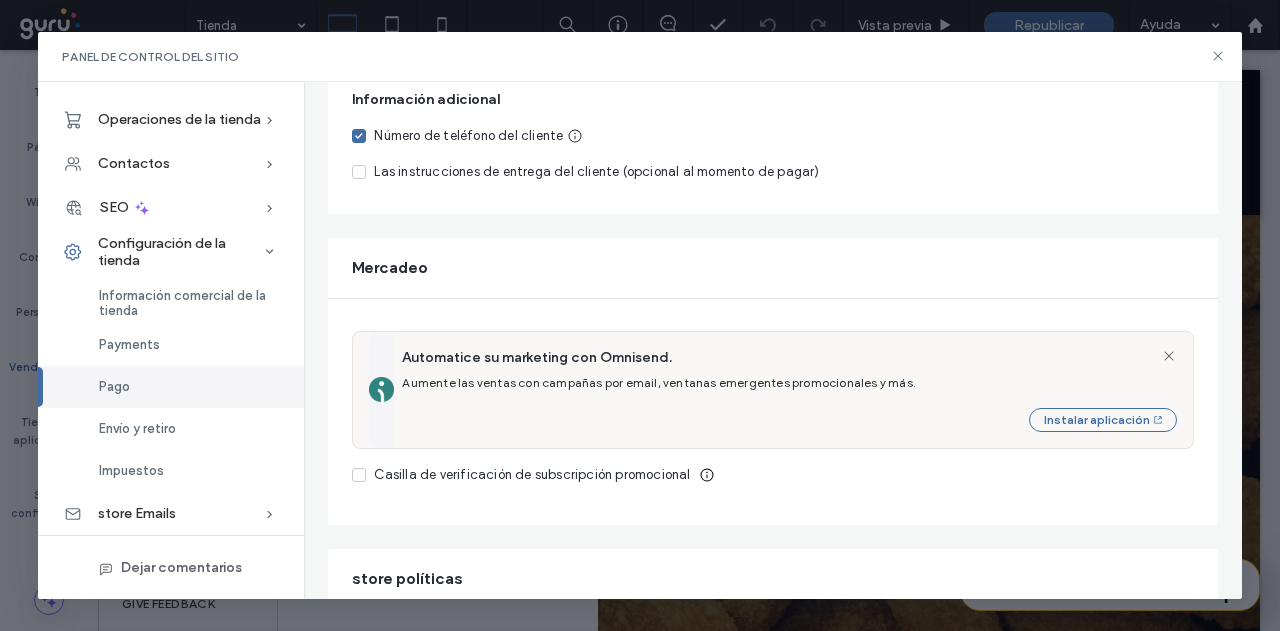 scroll, scrollTop: 692, scrollLeft: 0, axis: vertical 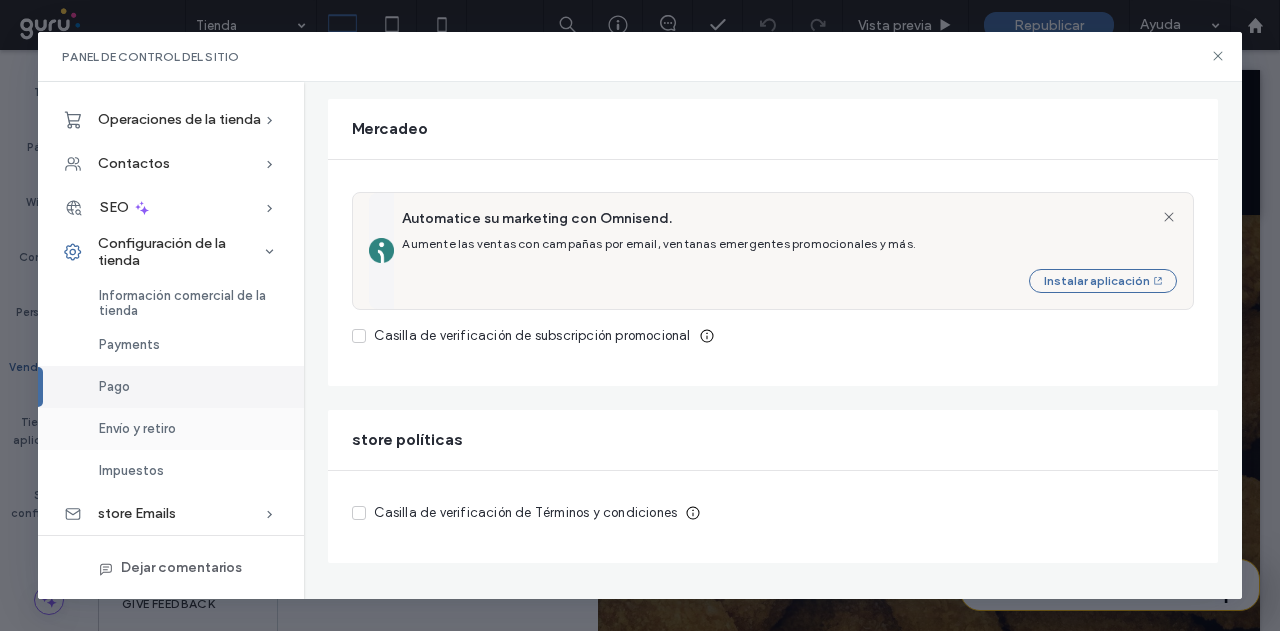 click on "Envío y retiro" at bounding box center (137, 428) 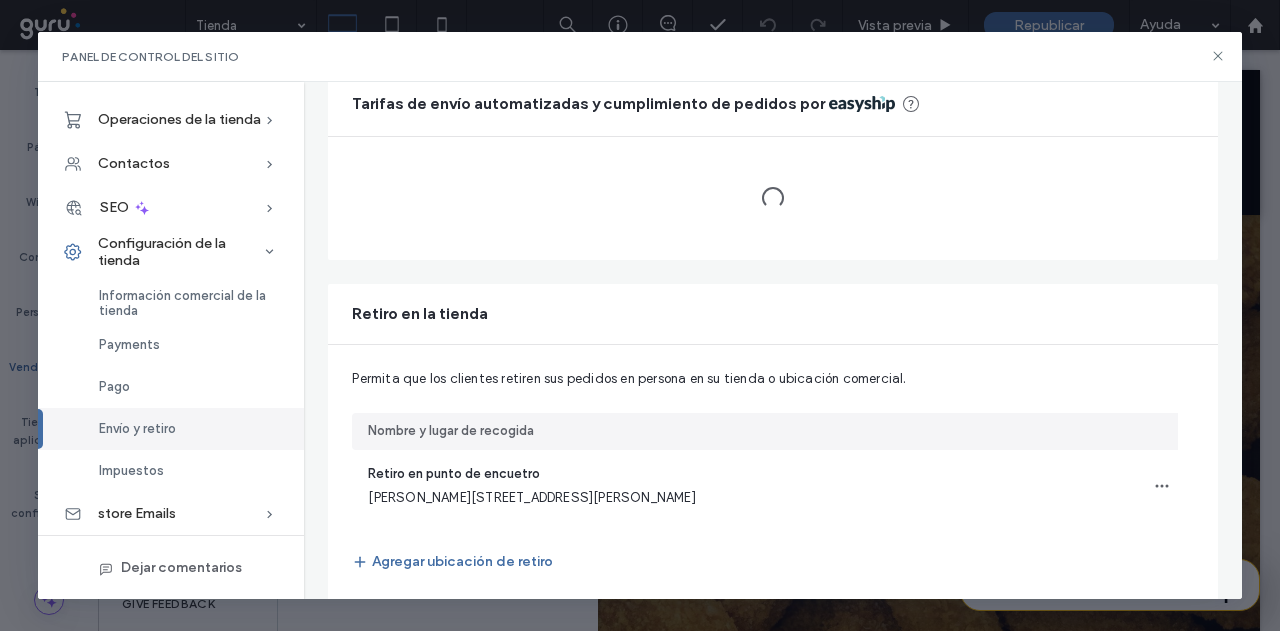 scroll, scrollTop: 442, scrollLeft: 0, axis: vertical 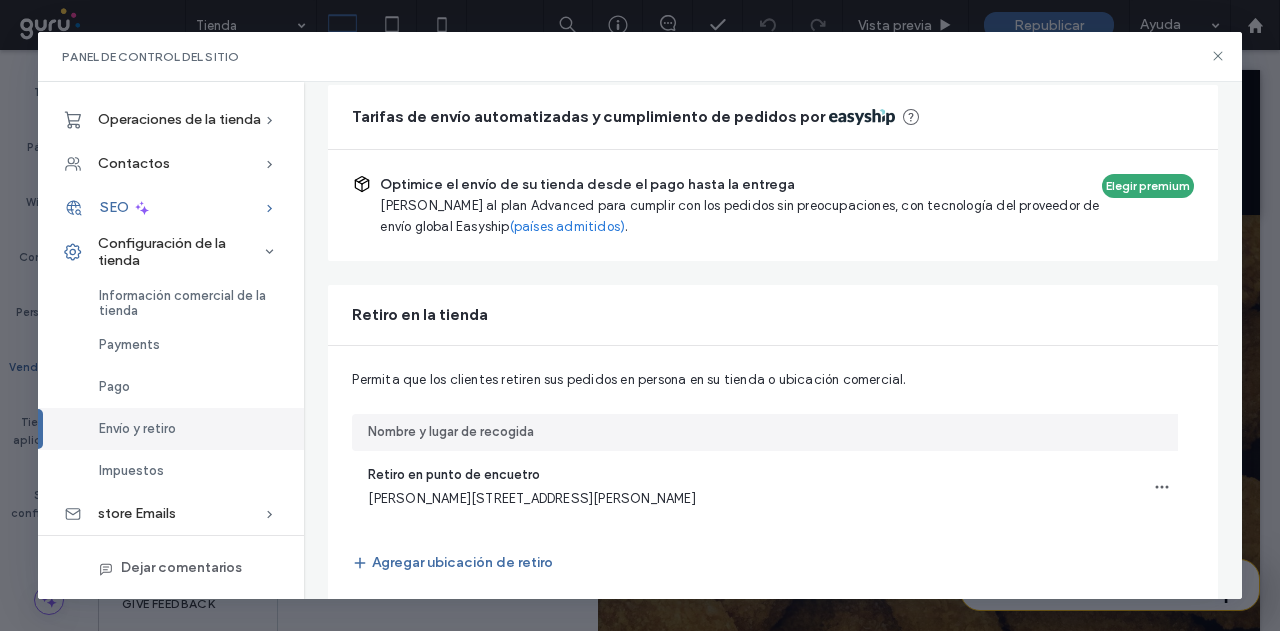 click 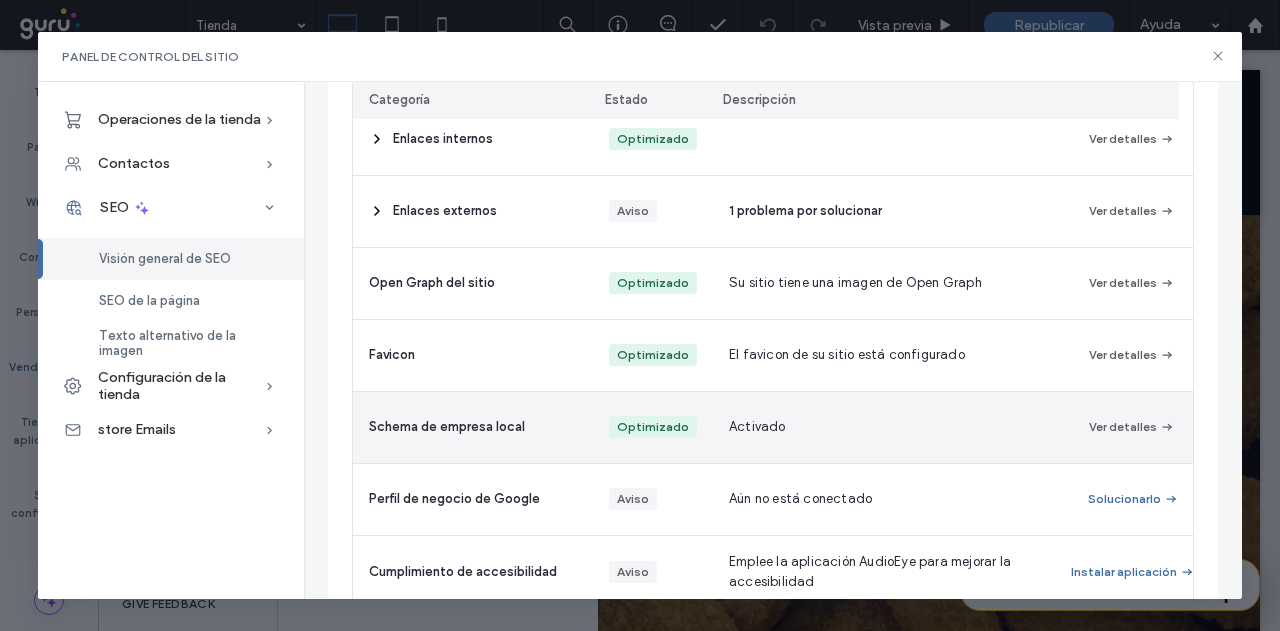 scroll, scrollTop: 400, scrollLeft: 0, axis: vertical 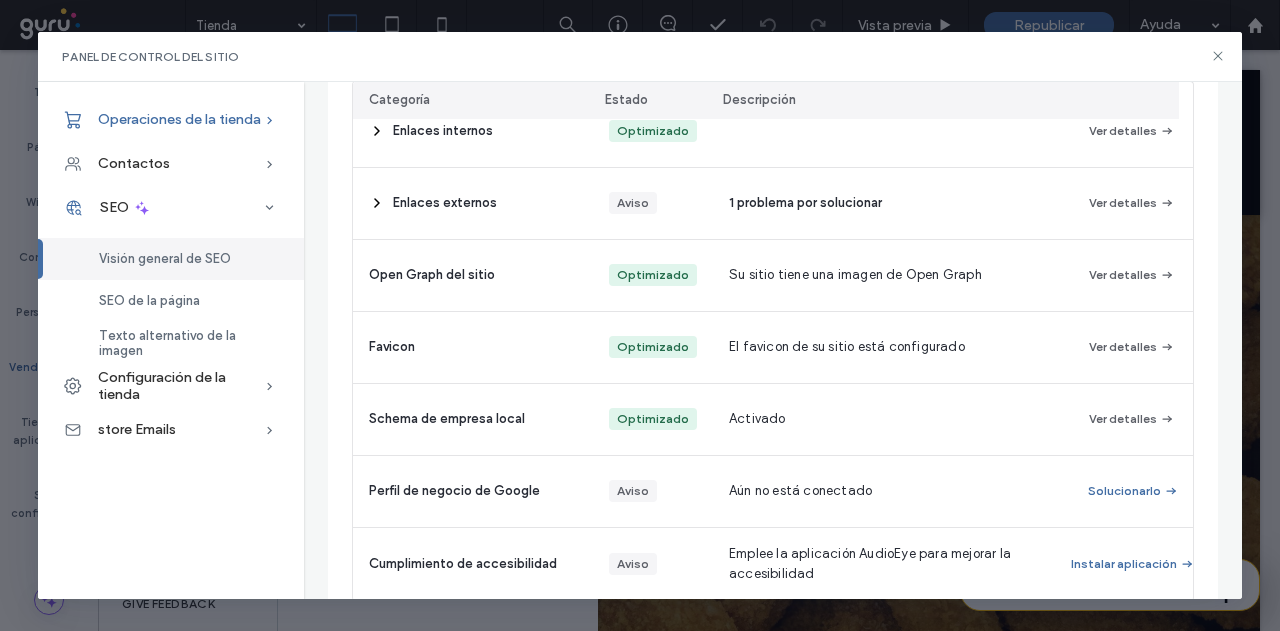click on "Operaciones de la tienda" at bounding box center [179, 119] 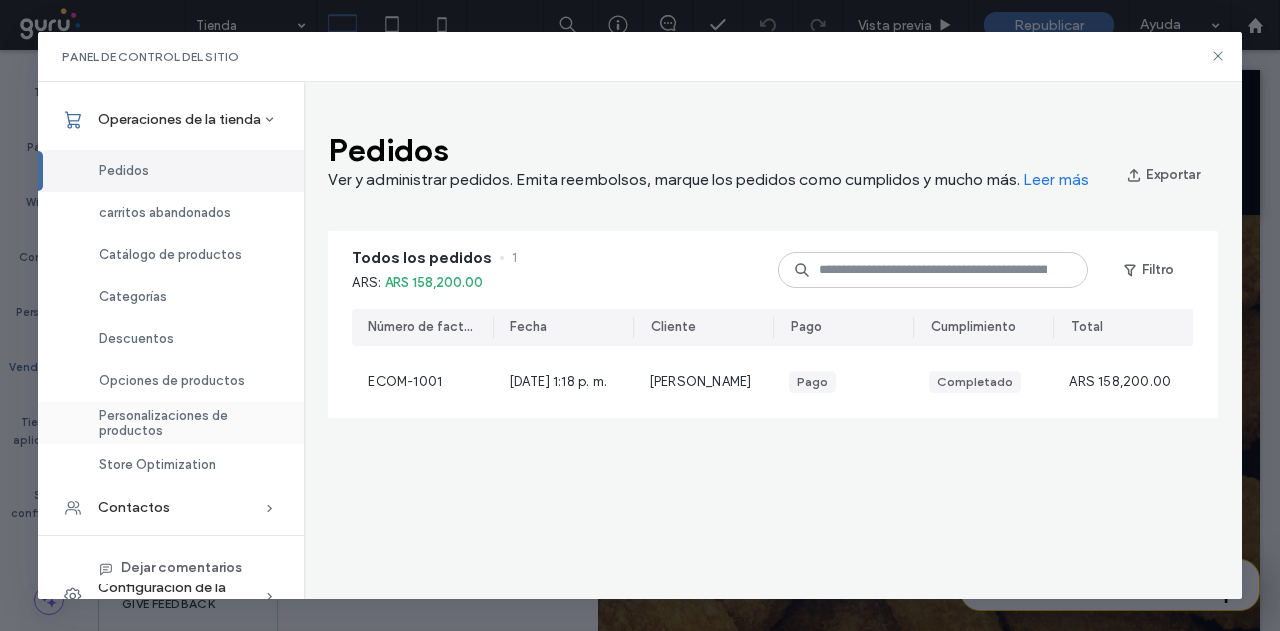 click on "Personalizaciones de productos" at bounding box center (189, 423) 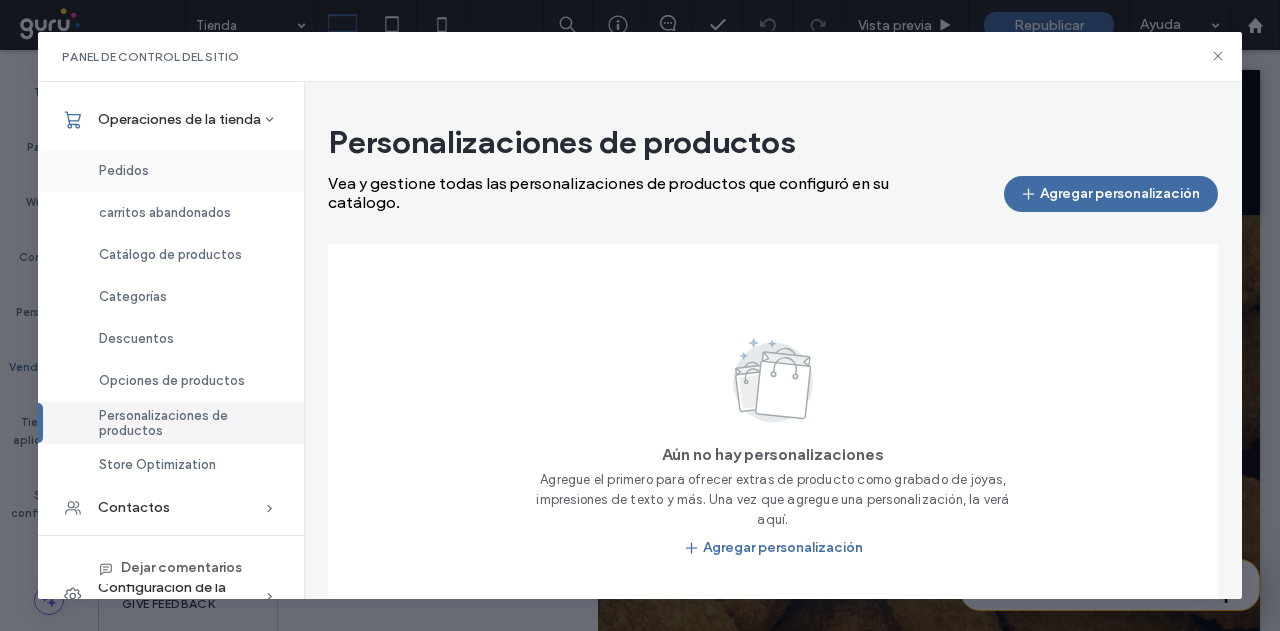 click on "Pedidos" at bounding box center (171, 171) 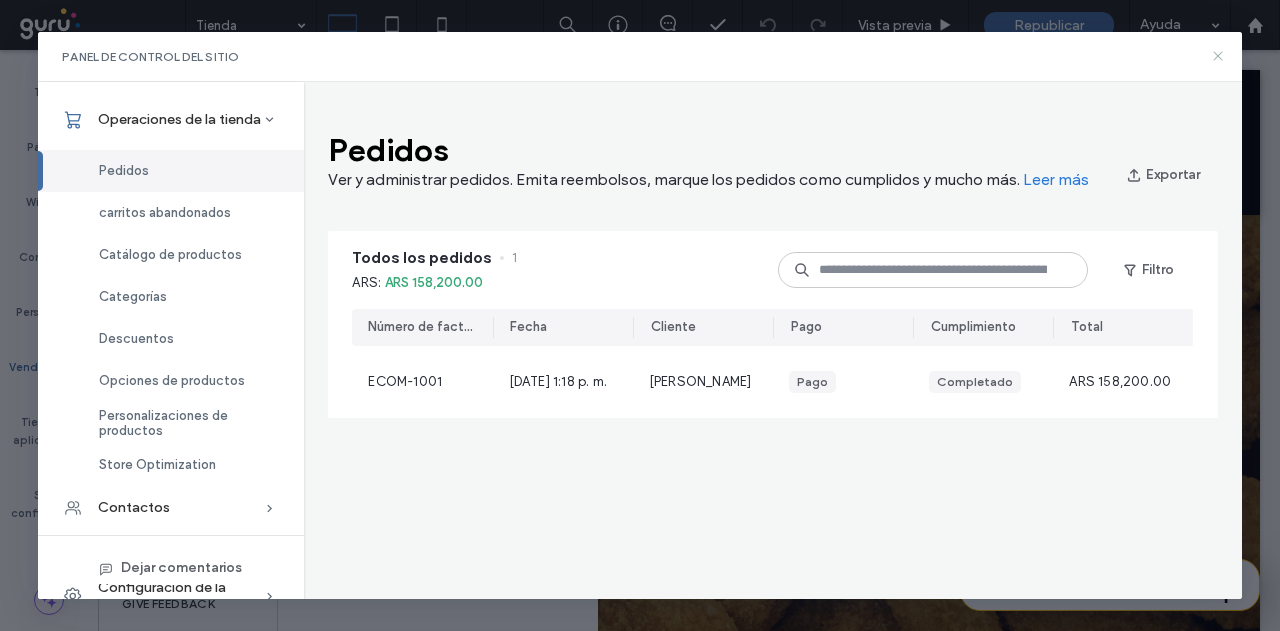 click 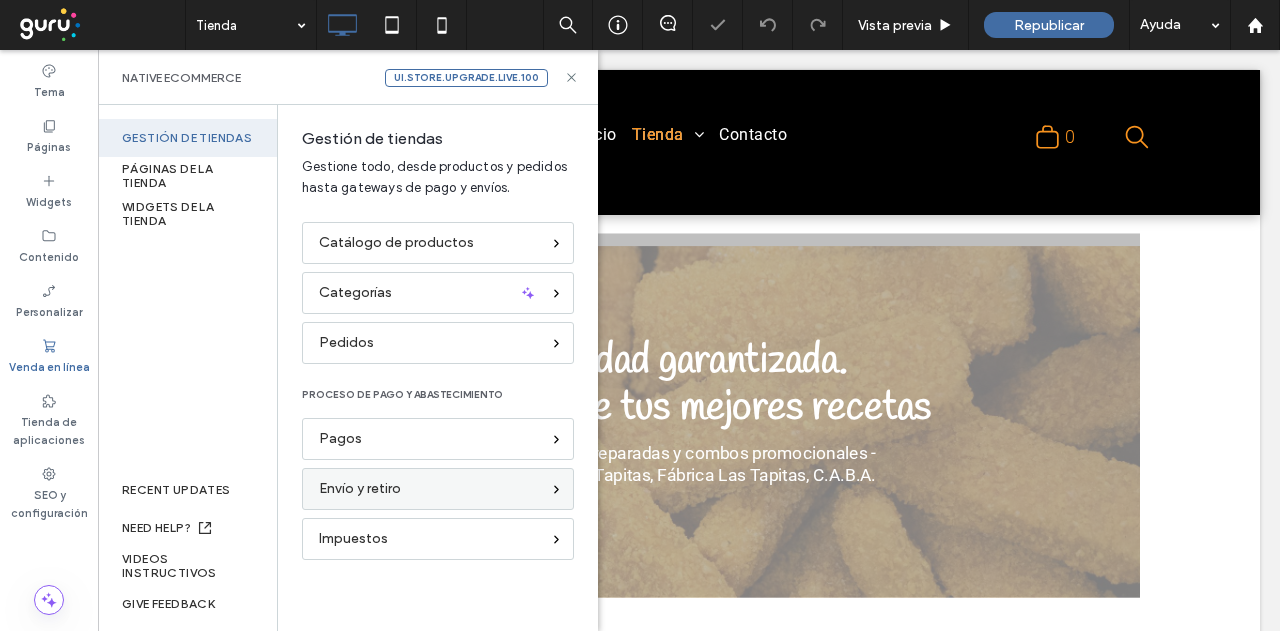 scroll, scrollTop: 0, scrollLeft: 0, axis: both 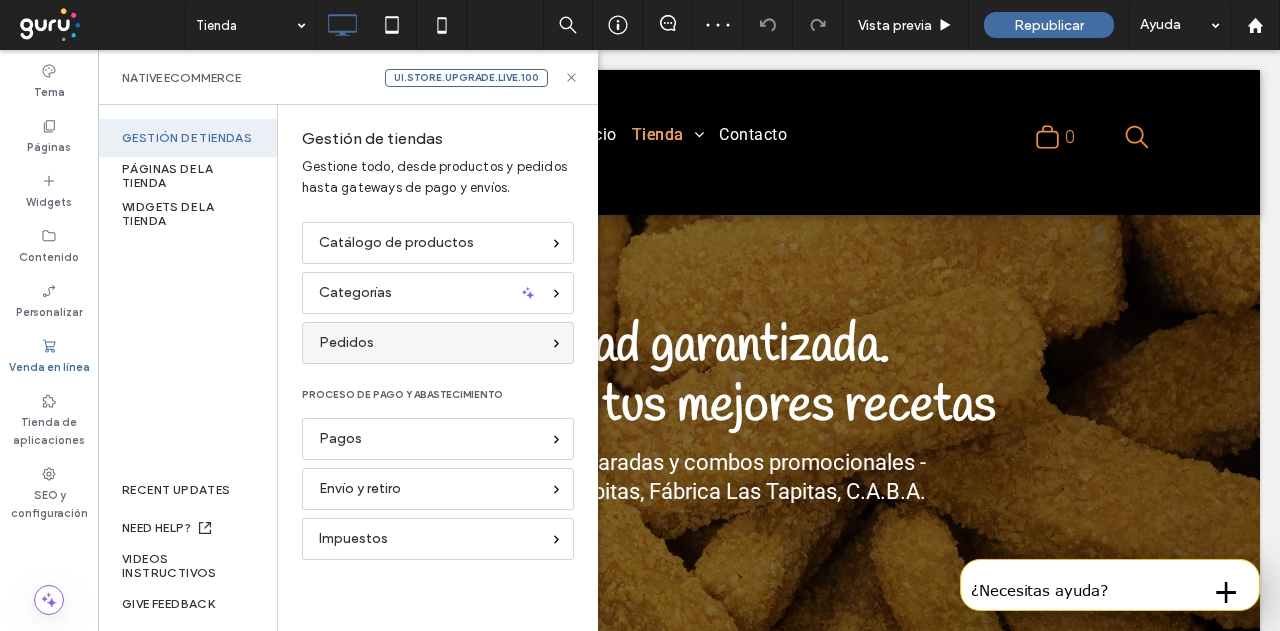 click on "Pedidos" at bounding box center (429, 343) 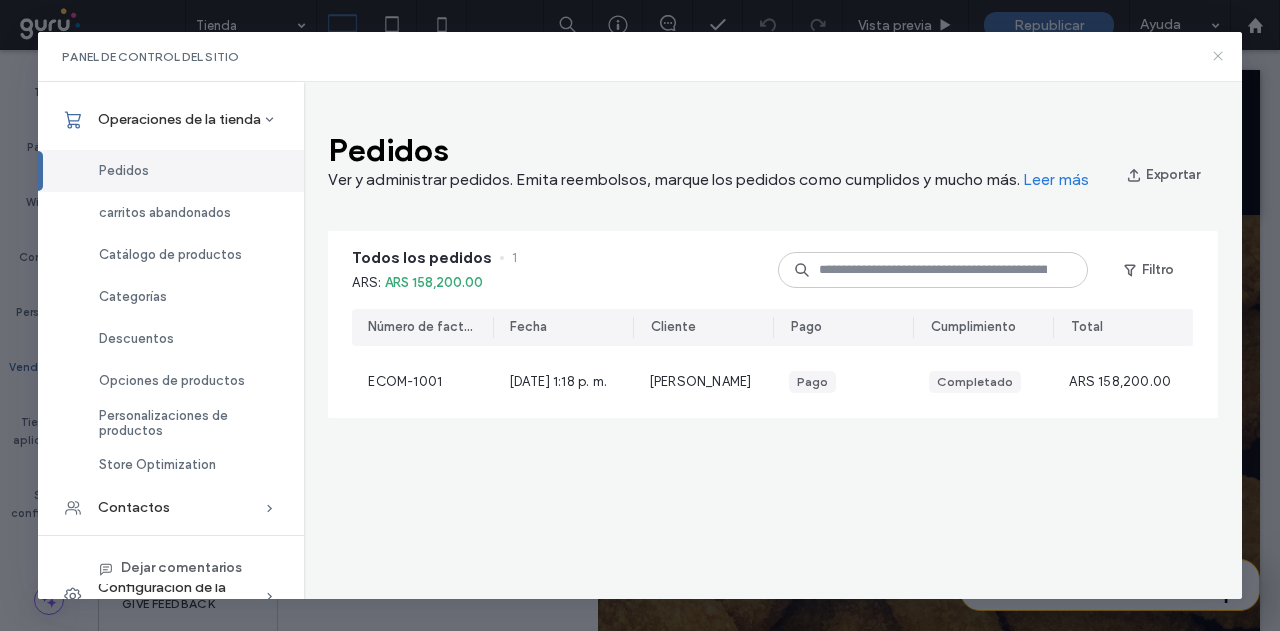 click 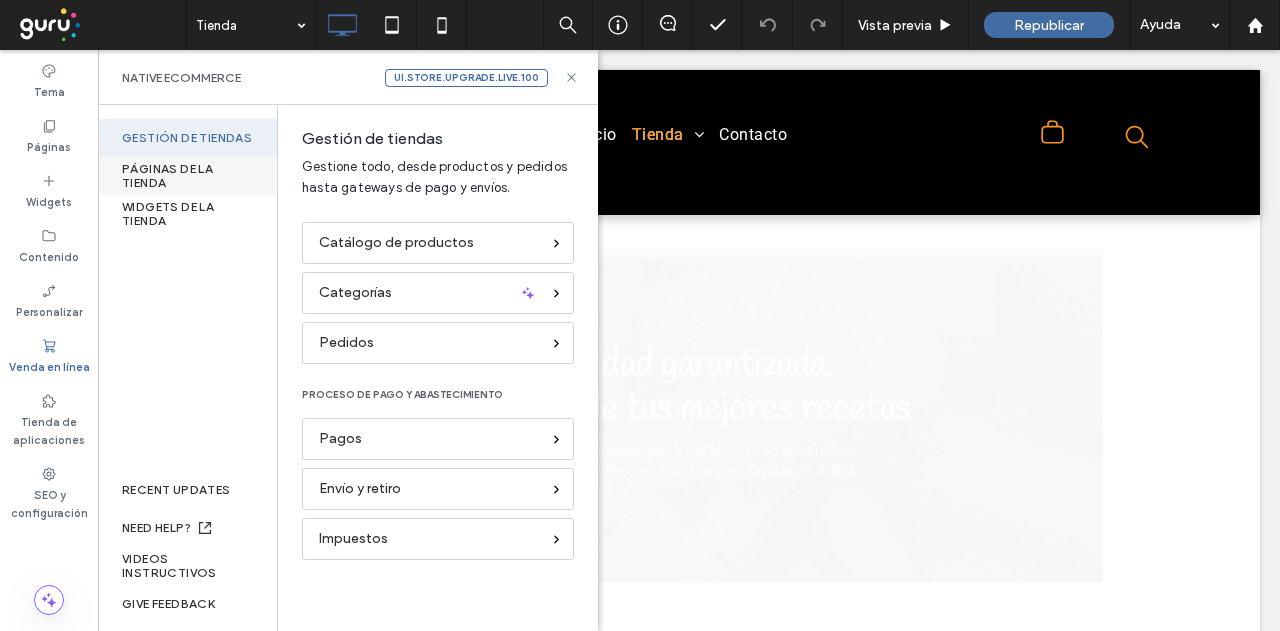 click on "PÁGINAS DE LA TIENDA" at bounding box center [187, 176] 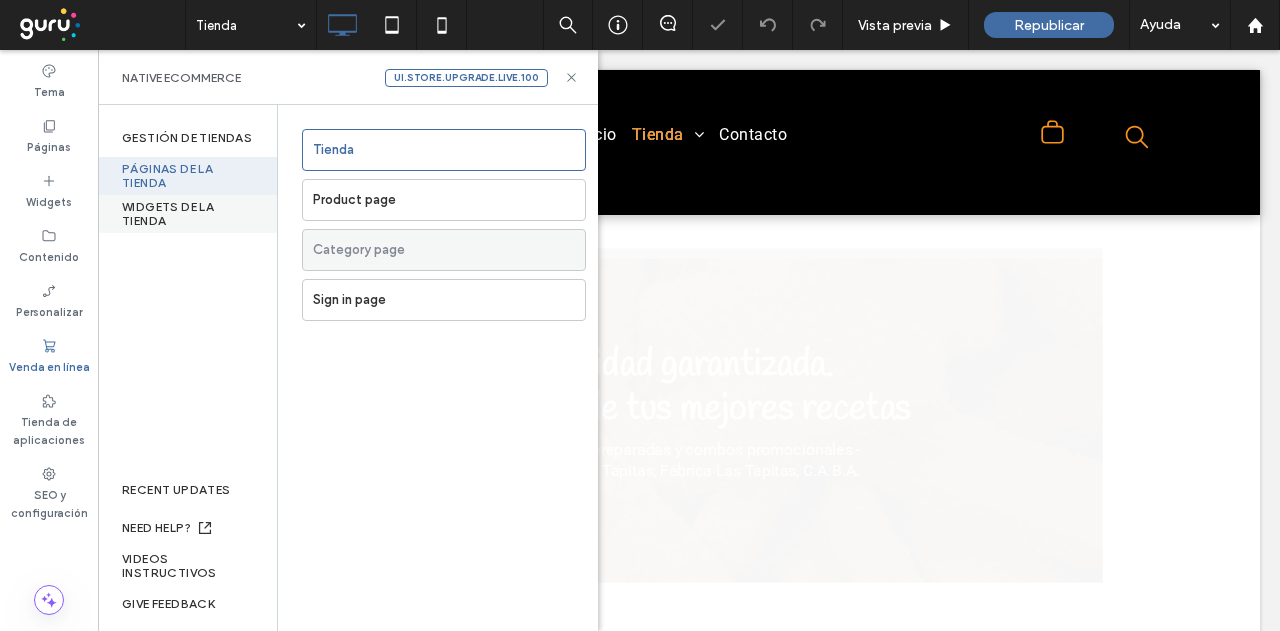 scroll, scrollTop: 0, scrollLeft: 0, axis: both 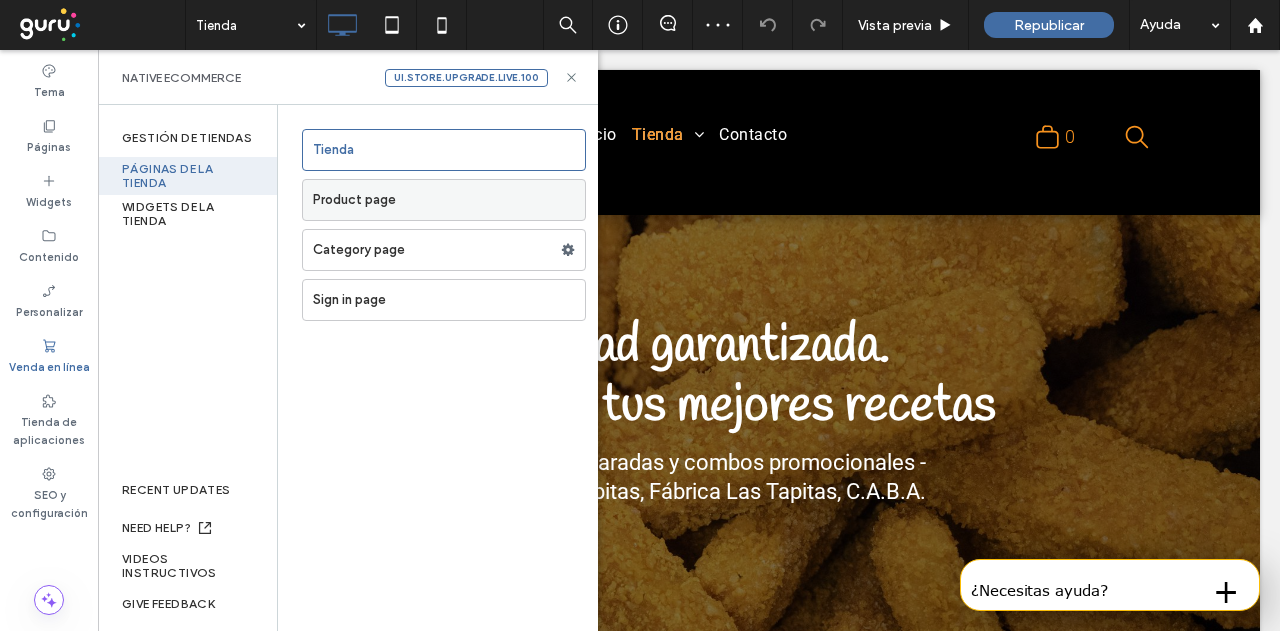 click on "Product page" at bounding box center (449, 200) 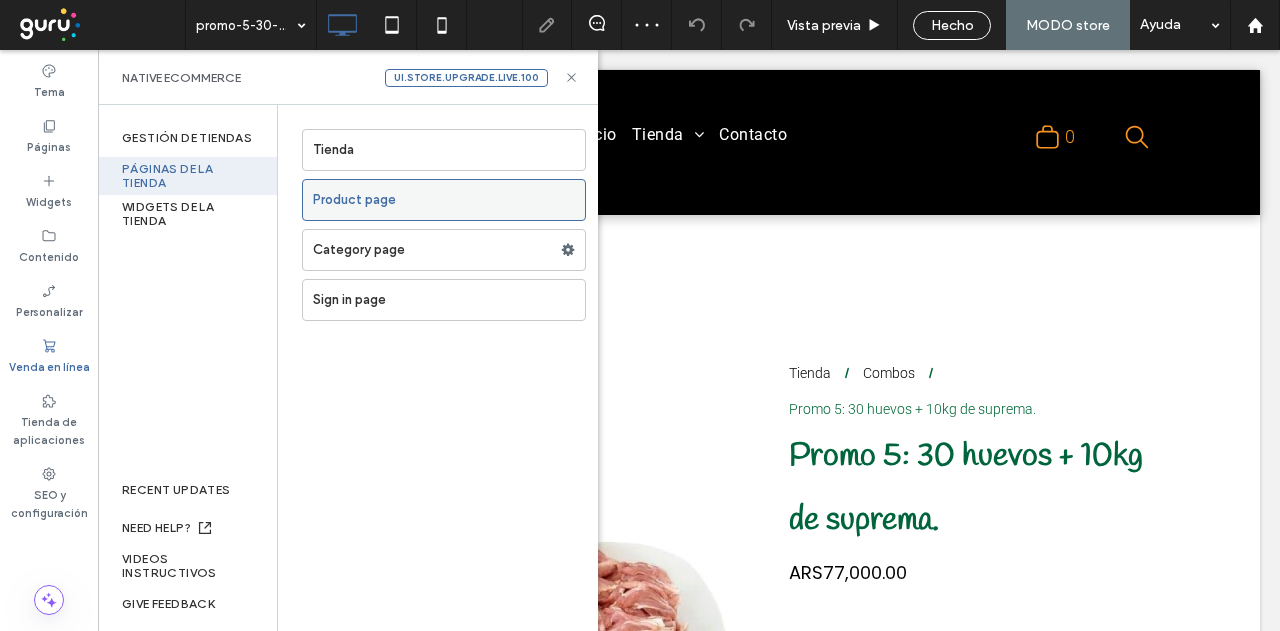 scroll, scrollTop: 0, scrollLeft: 0, axis: both 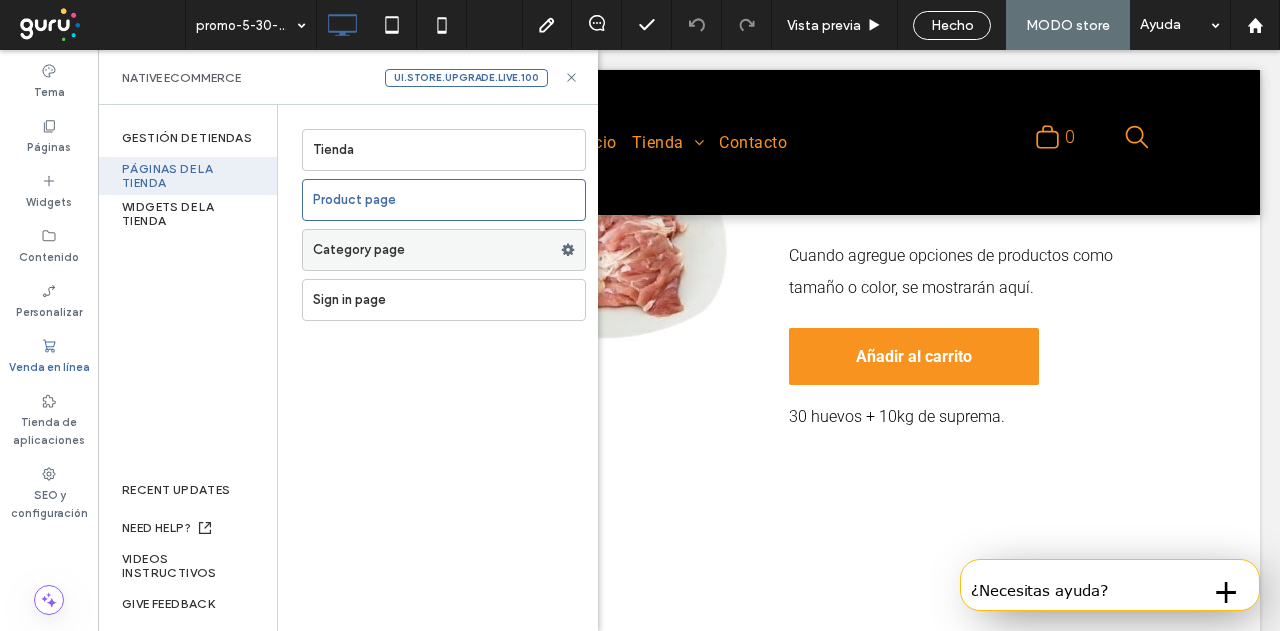 click on "Category page" at bounding box center [437, 250] 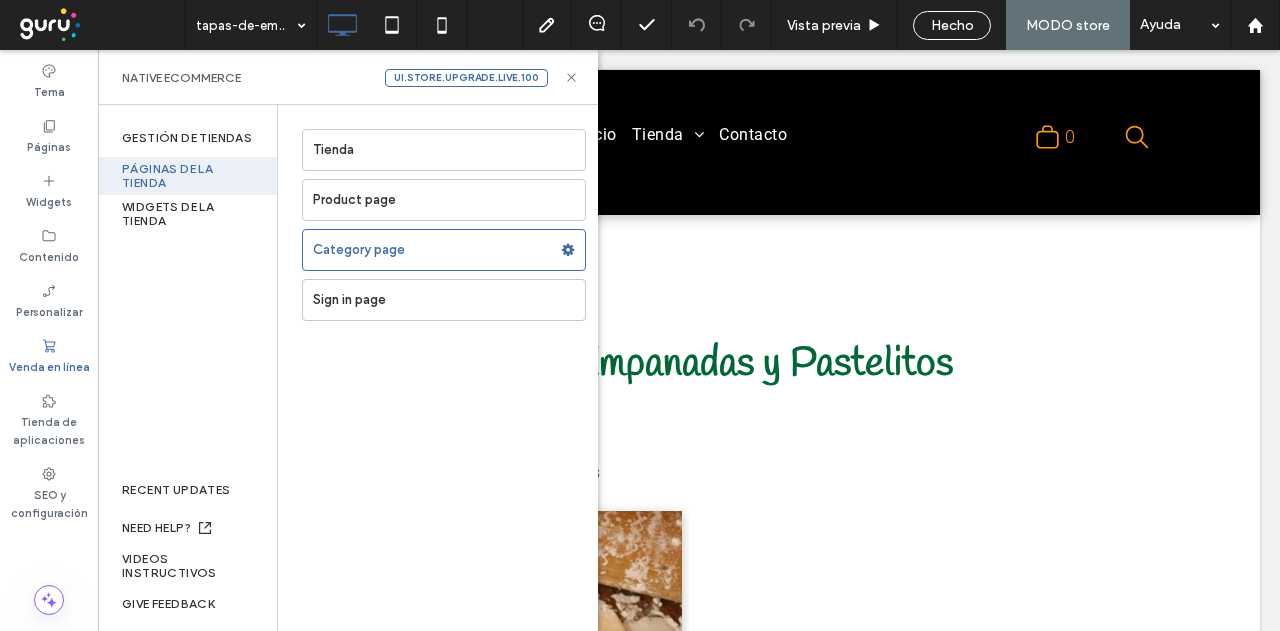 scroll, scrollTop: 0, scrollLeft: 0, axis: both 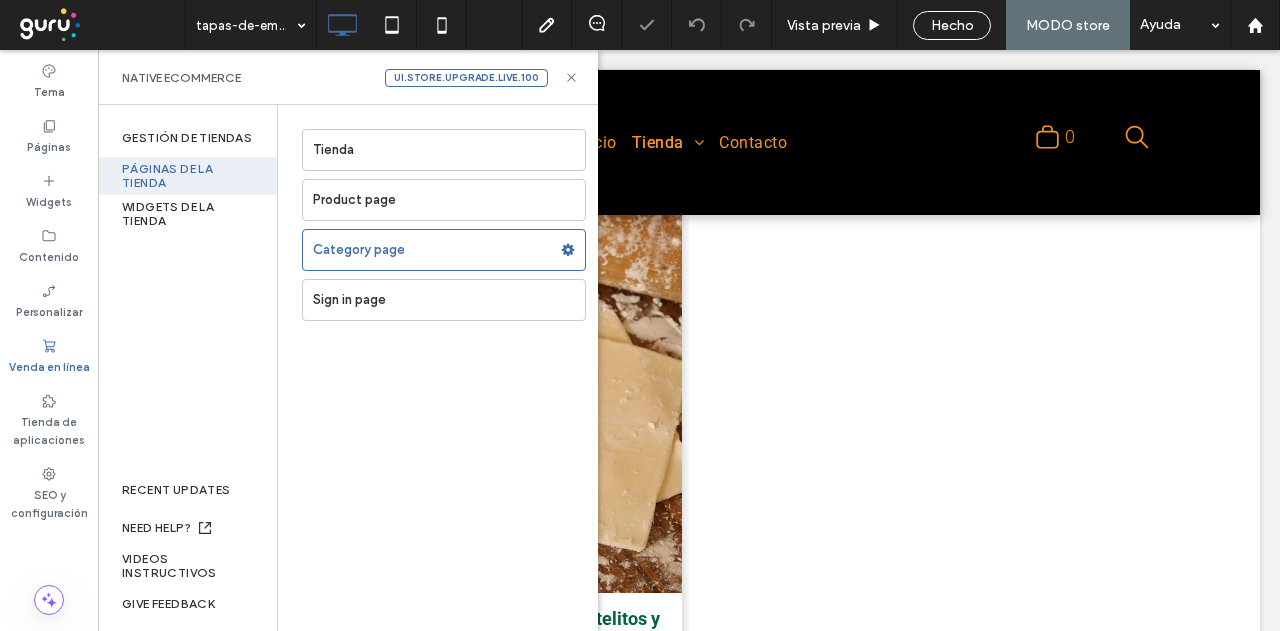 click on "Tienda" at bounding box center [449, 150] 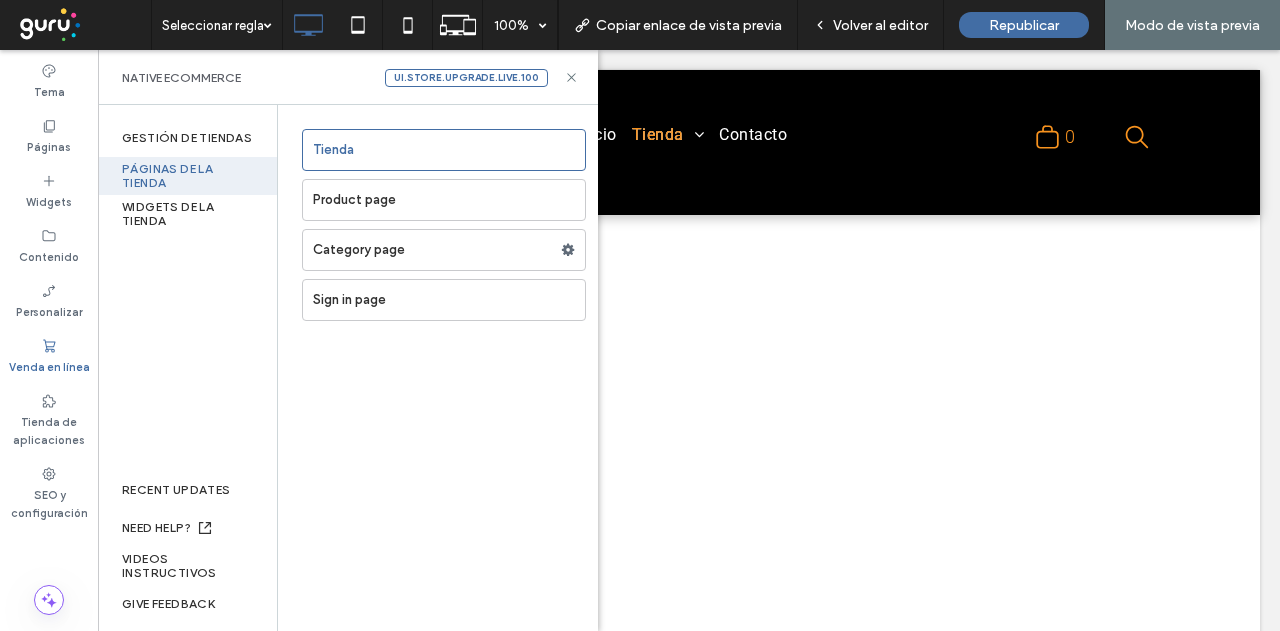 scroll, scrollTop: 0, scrollLeft: 0, axis: both 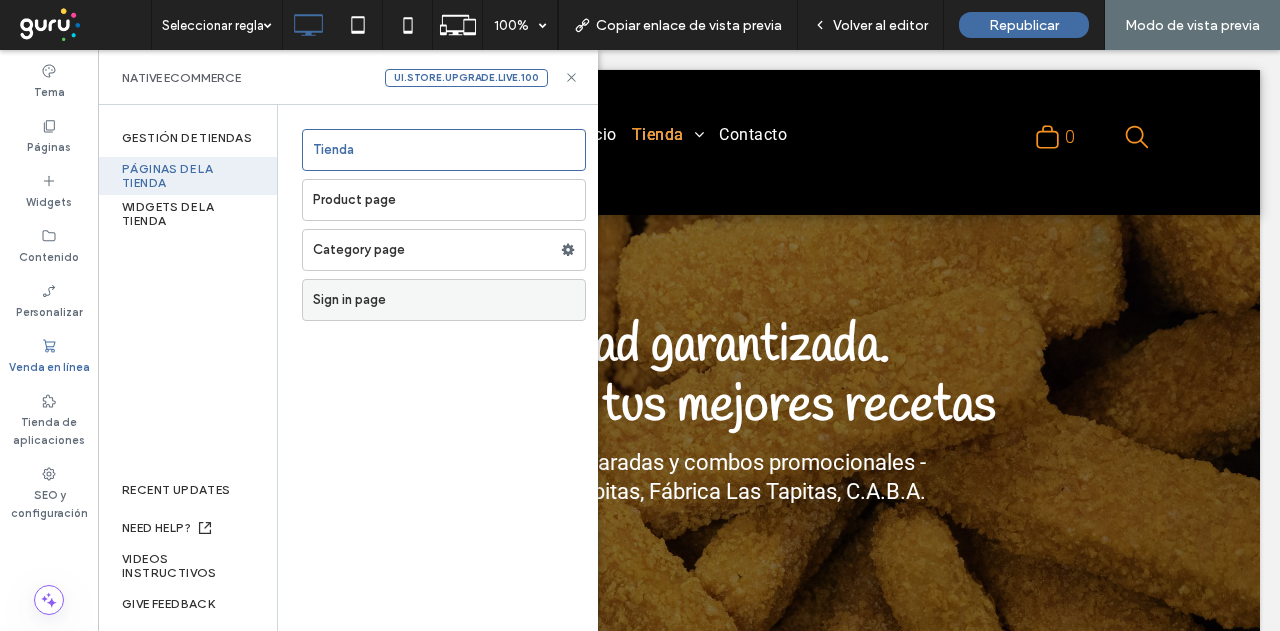 click on "Sign in page" at bounding box center (449, 300) 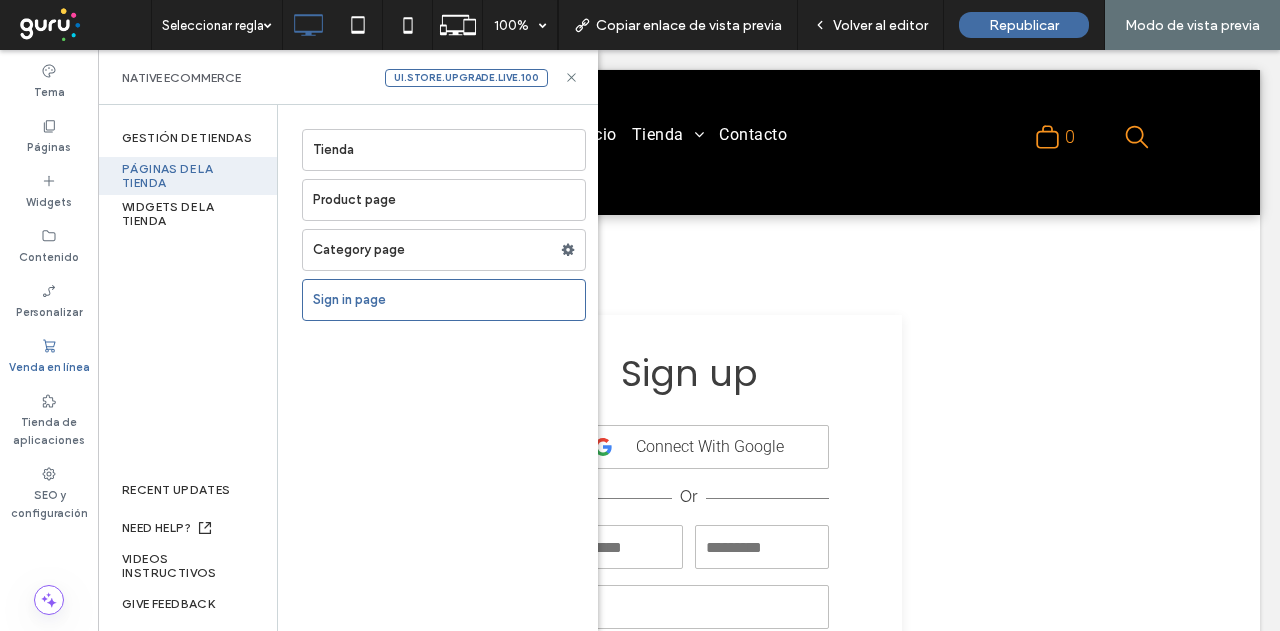 scroll, scrollTop: 0, scrollLeft: 0, axis: both 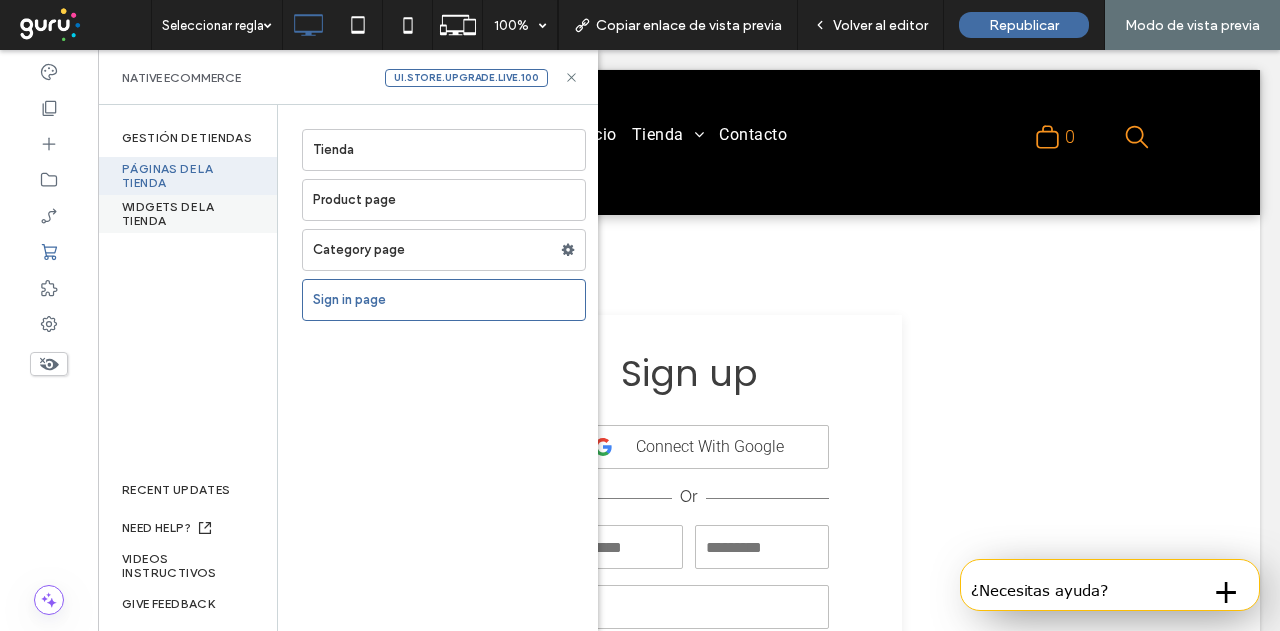 click on "WIDGETS DE LA TIENDA" at bounding box center [187, 214] 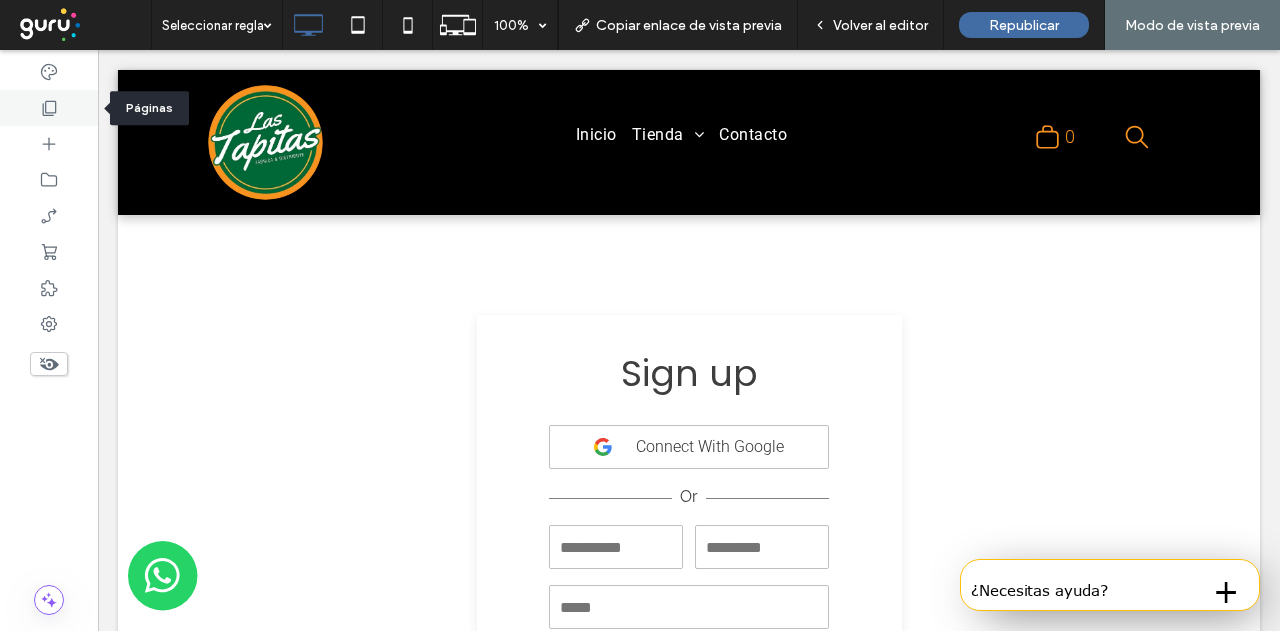 click 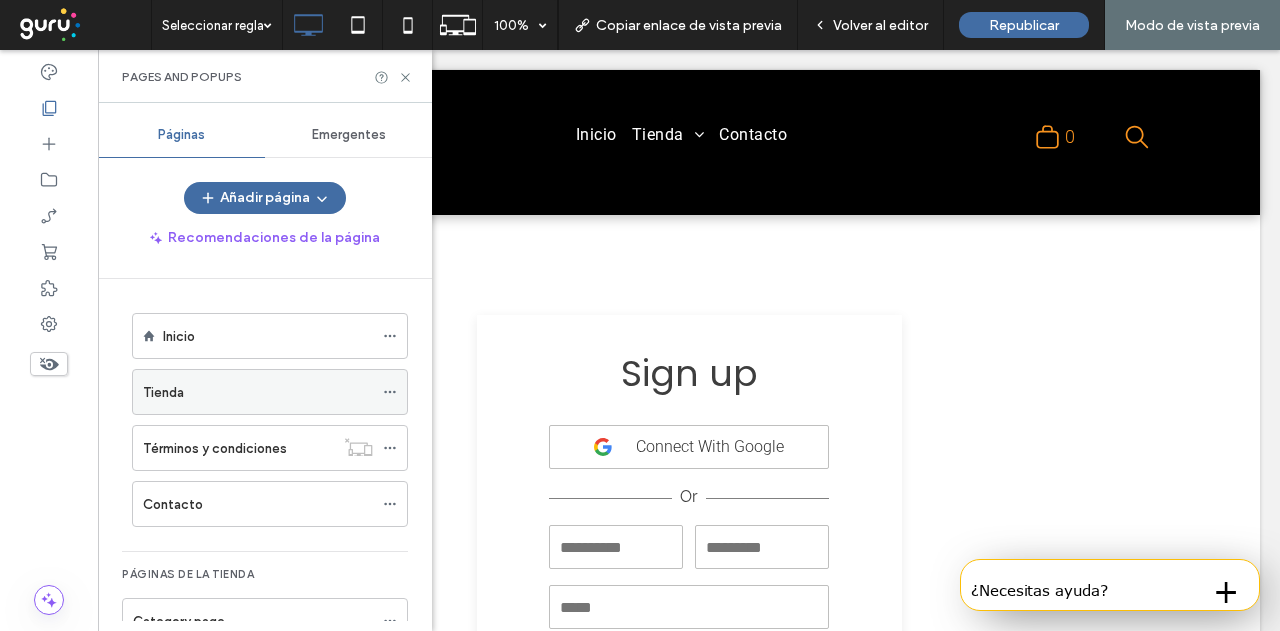 click on "Tienda" at bounding box center [258, 392] 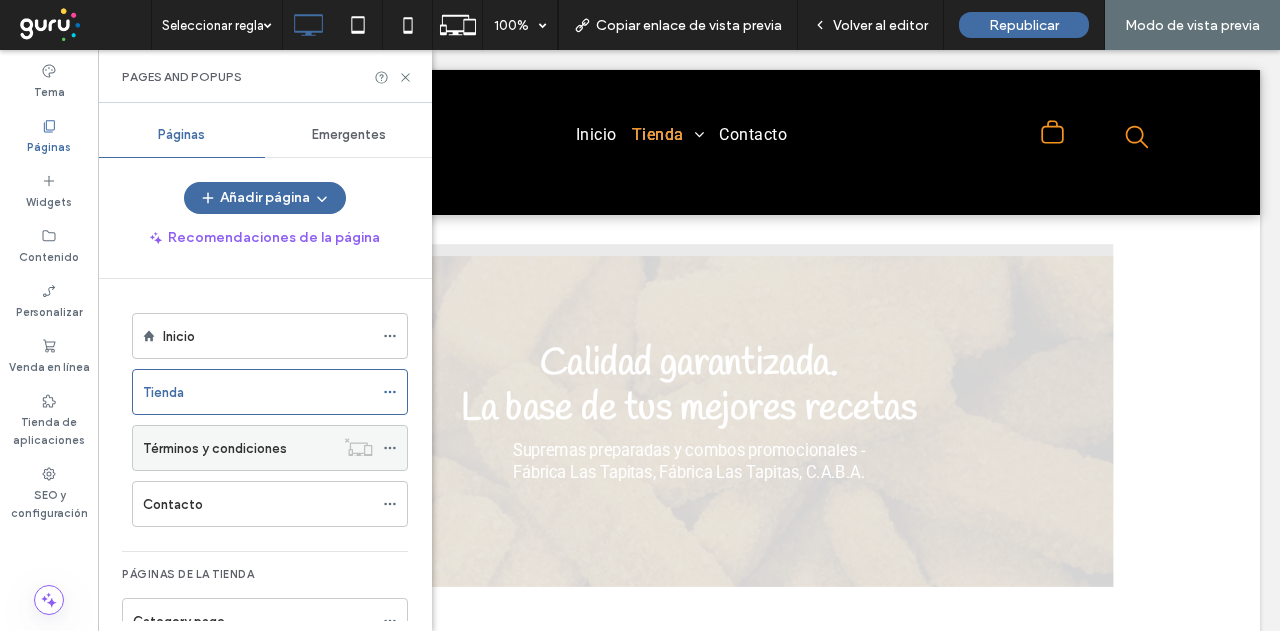 scroll, scrollTop: 0, scrollLeft: 0, axis: both 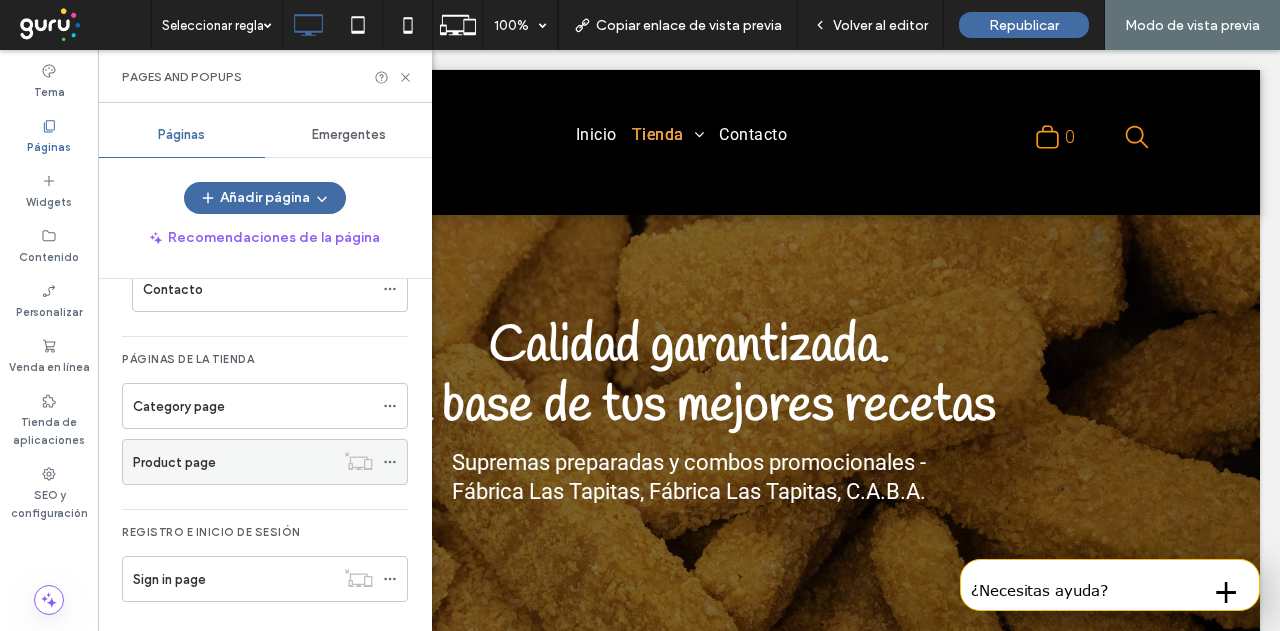 click on "Product page" at bounding box center [233, 462] 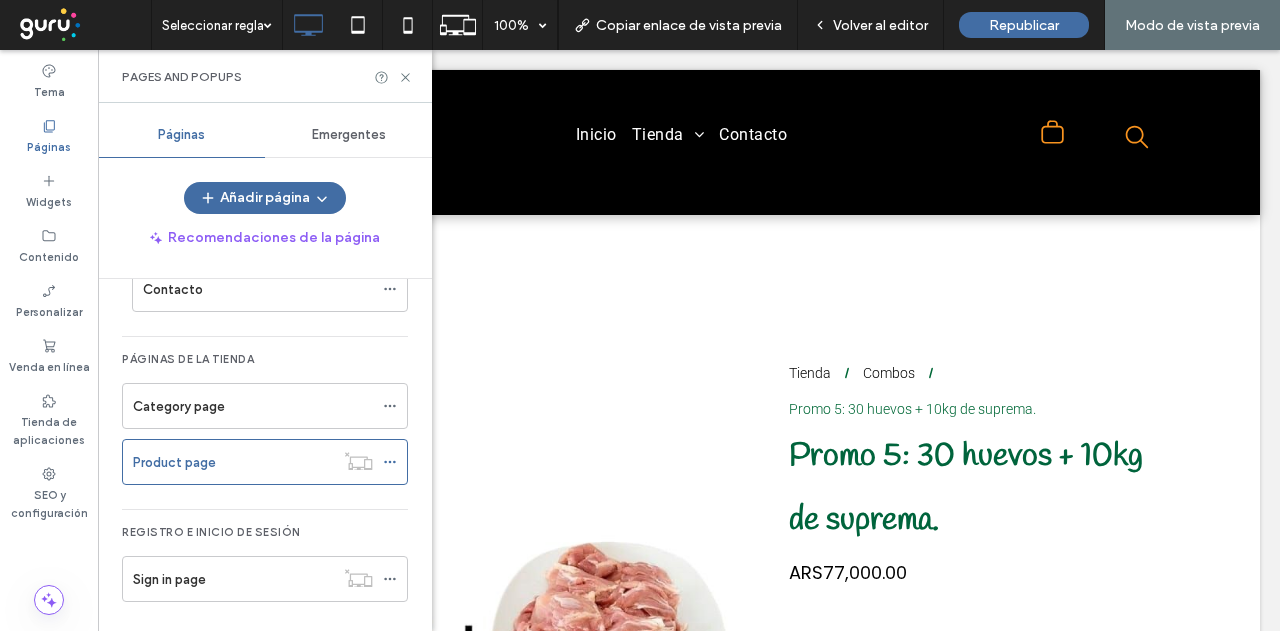 scroll, scrollTop: 0, scrollLeft: 0, axis: both 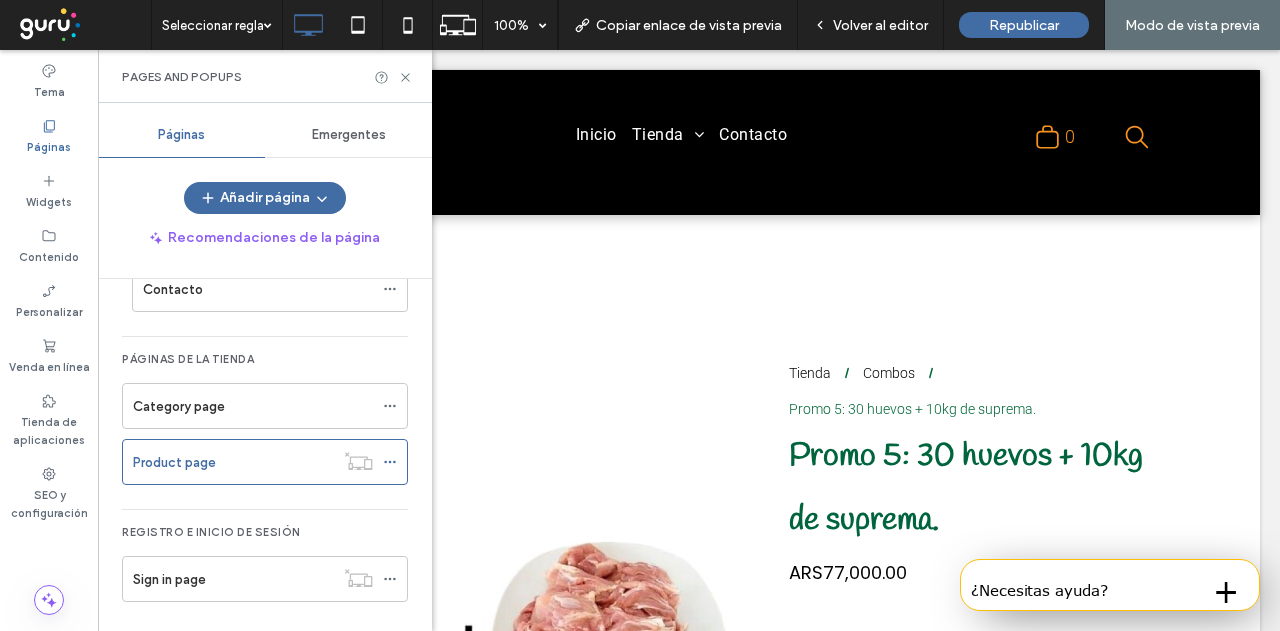 click on "Emergentes" at bounding box center [349, 135] 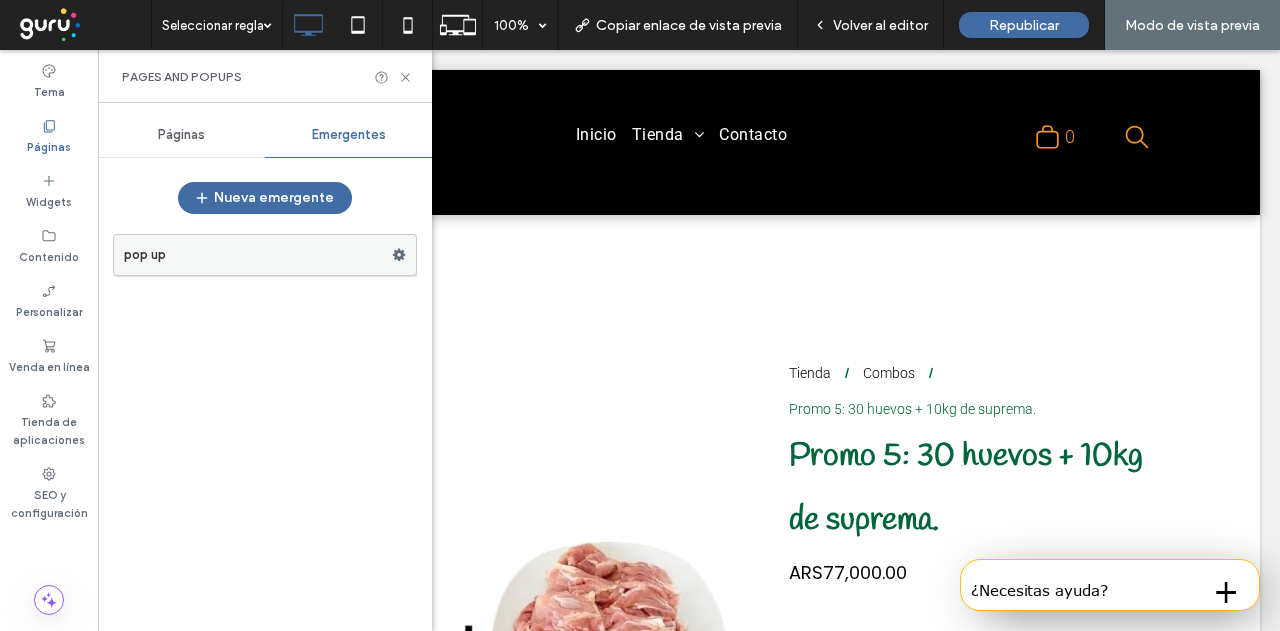 click on "pop up" at bounding box center (258, 255) 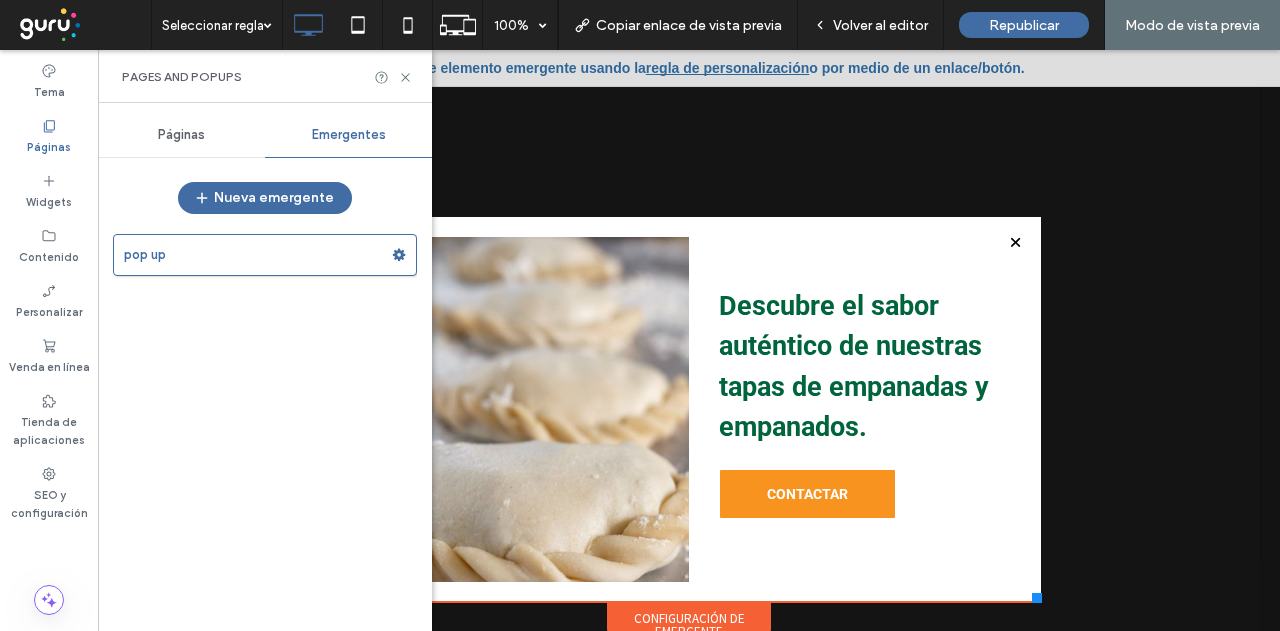 scroll, scrollTop: 0, scrollLeft: 0, axis: both 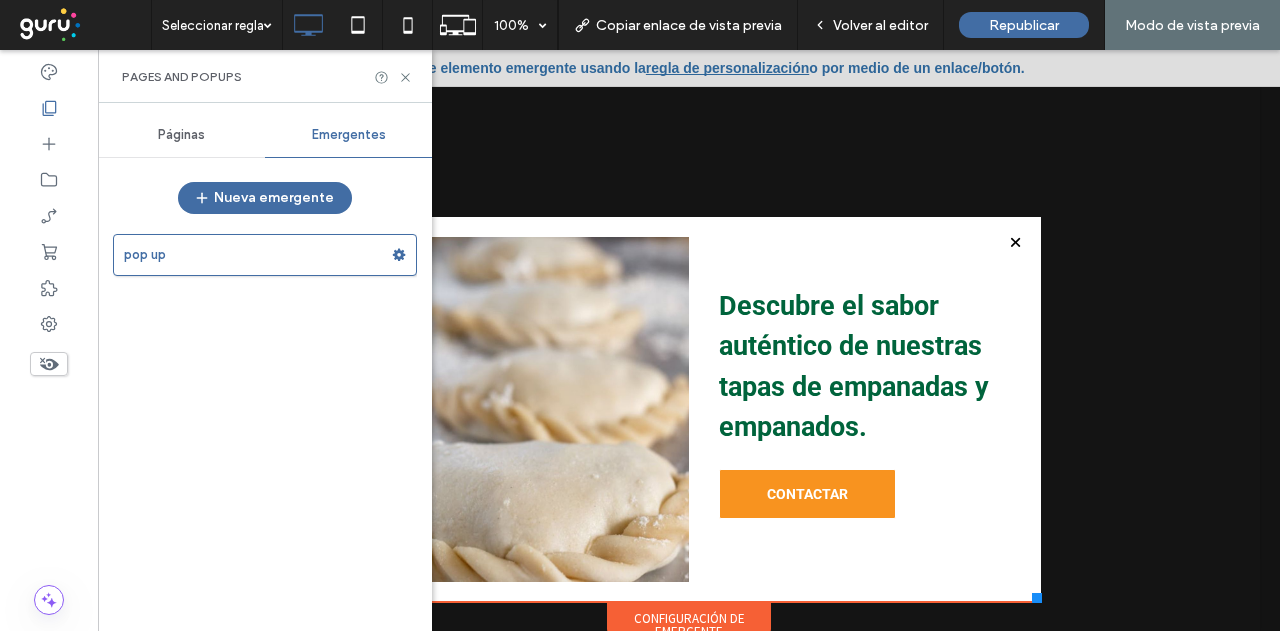click on "Páginas" at bounding box center [181, 135] 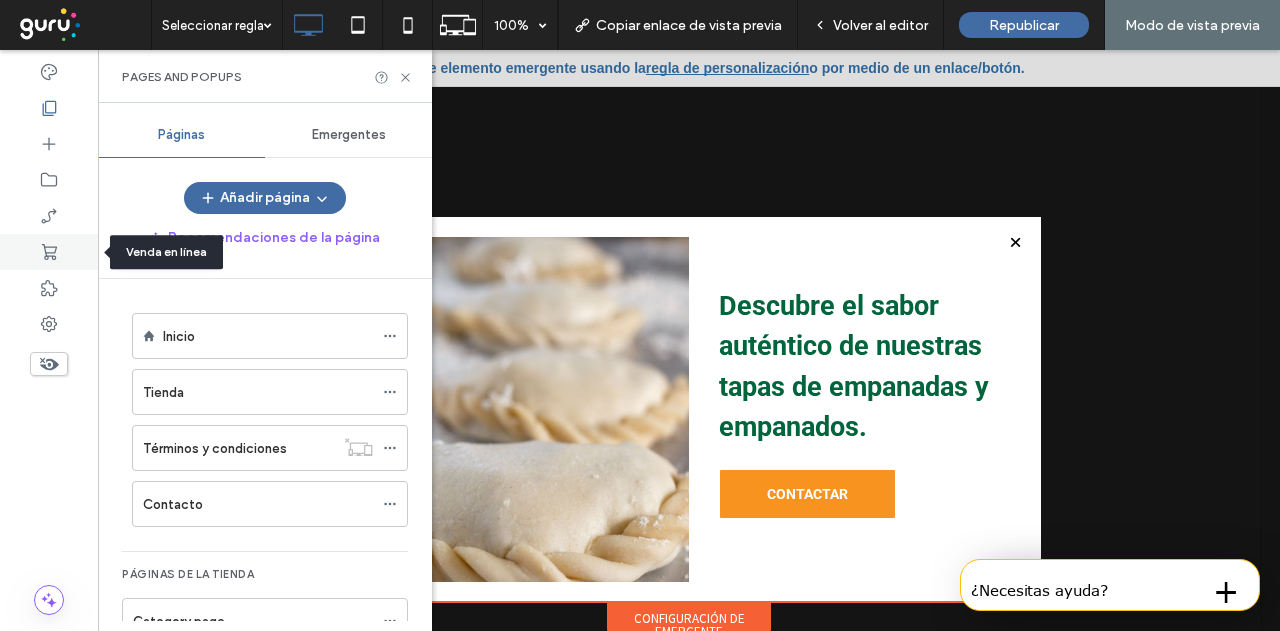 click 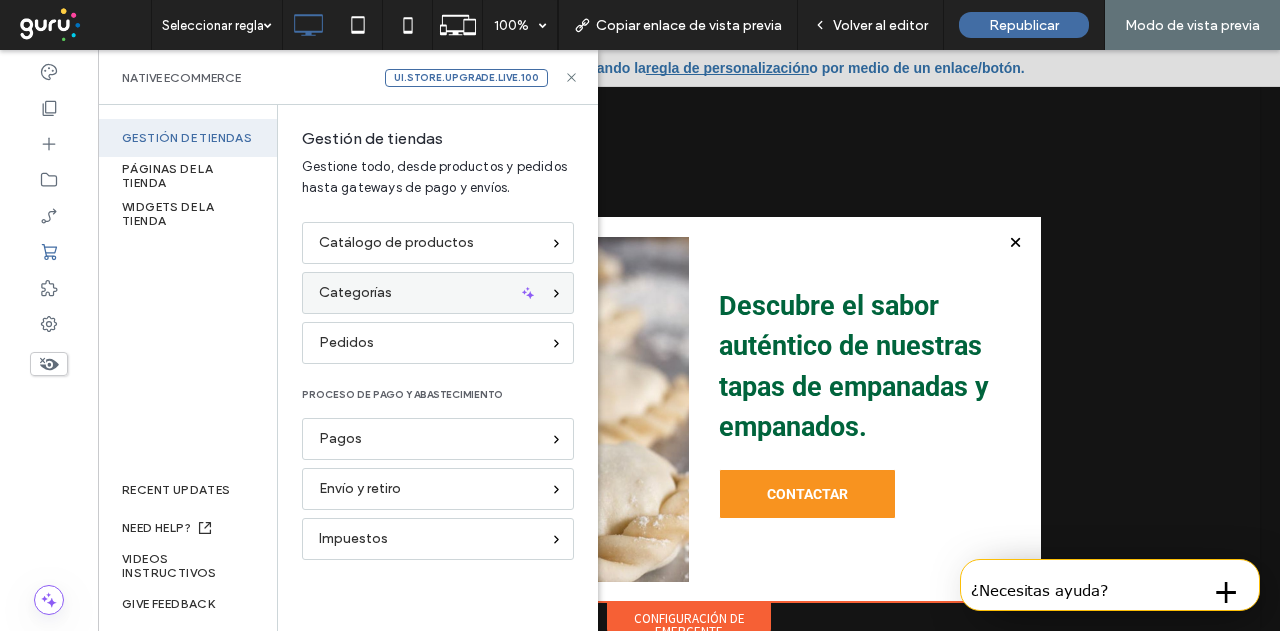 click 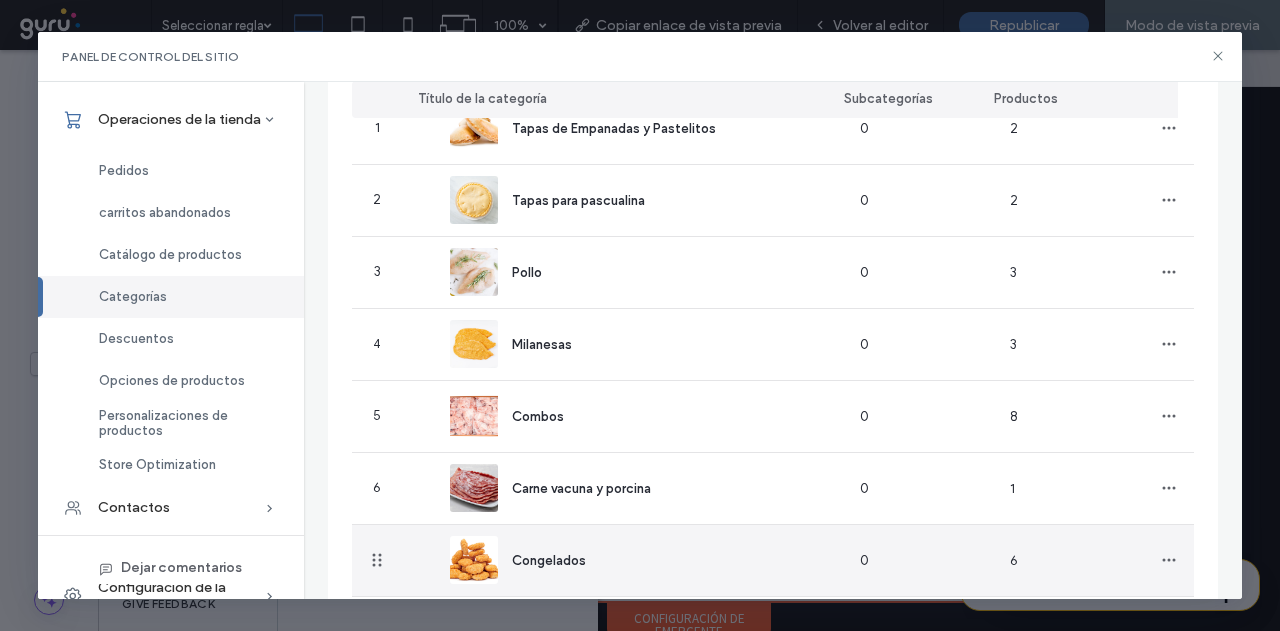 scroll, scrollTop: 342, scrollLeft: 0, axis: vertical 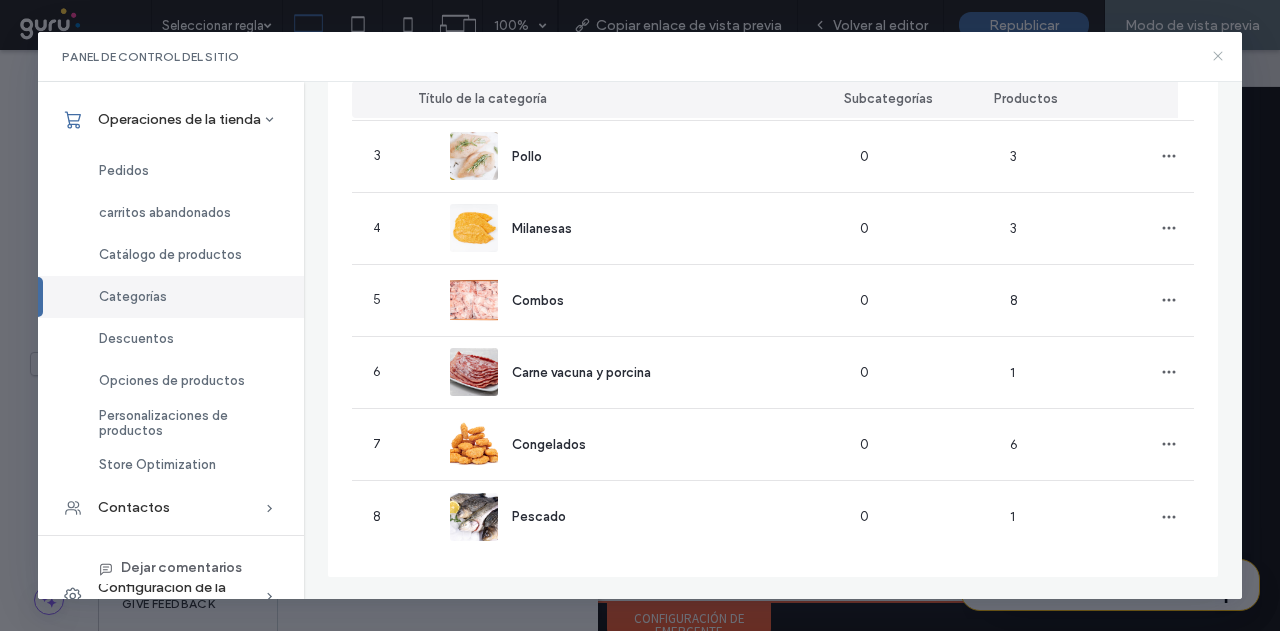 click 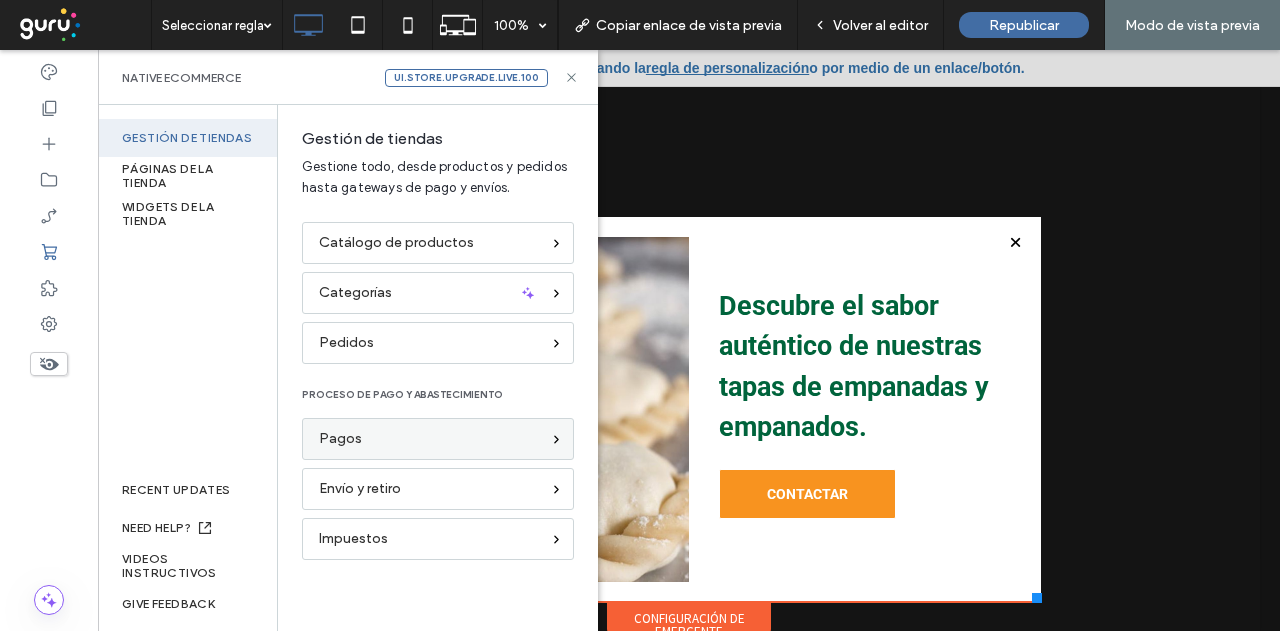 scroll, scrollTop: 0, scrollLeft: 0, axis: both 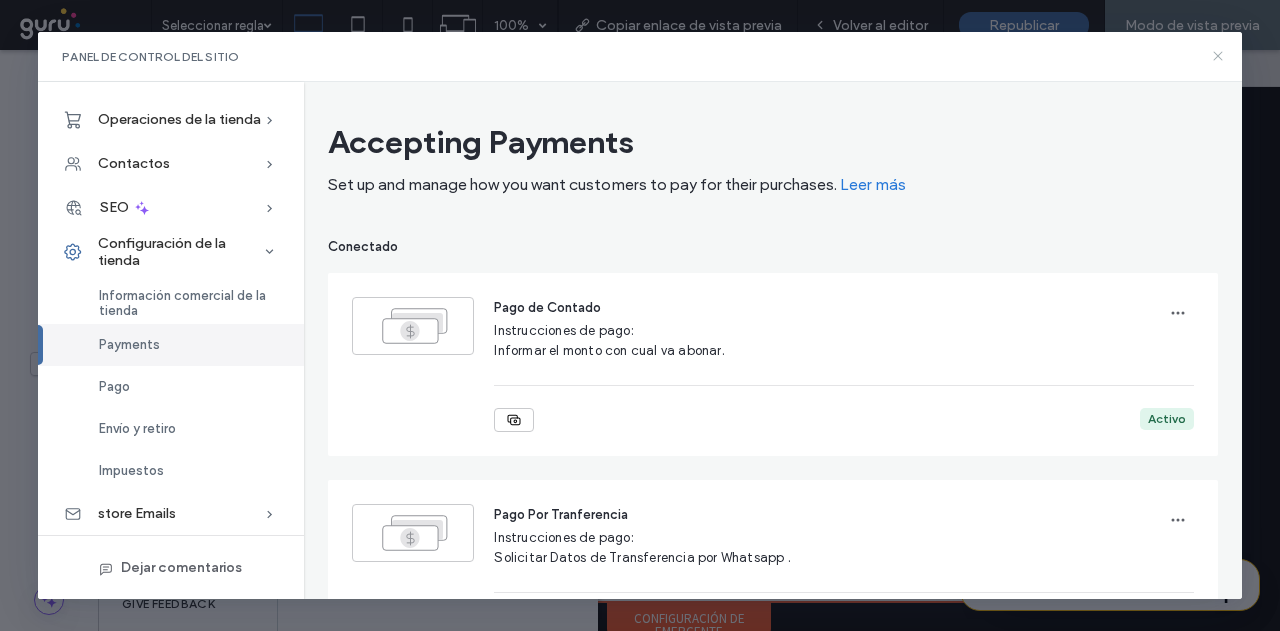 click 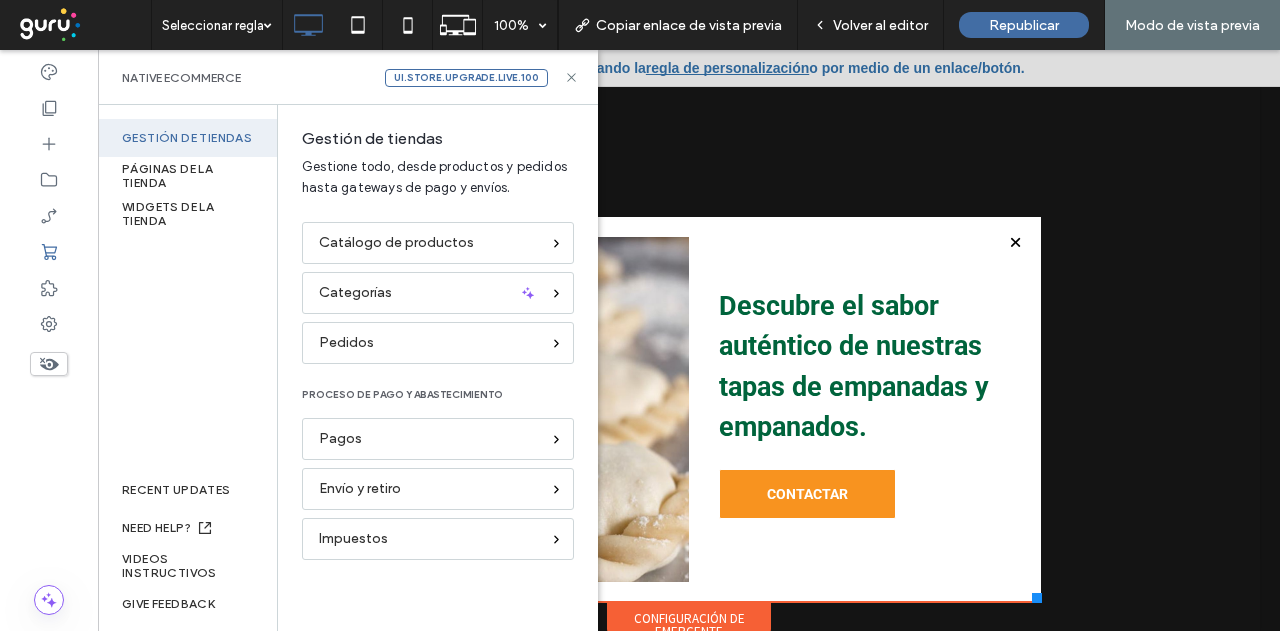 scroll, scrollTop: 0, scrollLeft: 0, axis: both 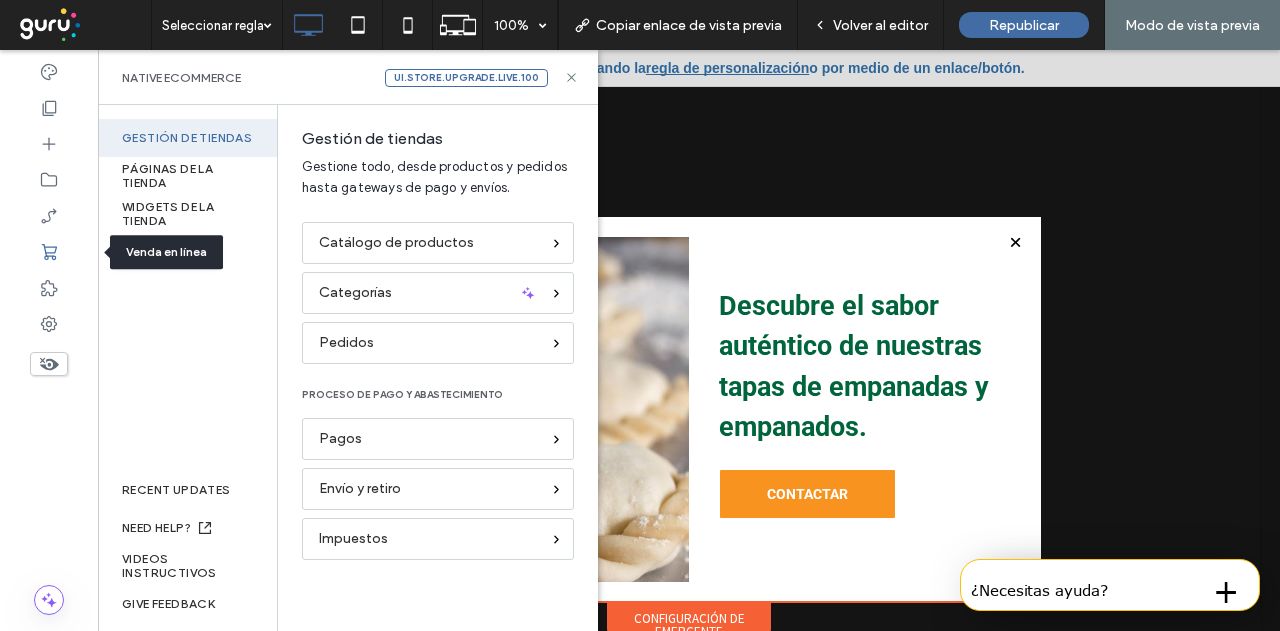 click at bounding box center (49, 252) 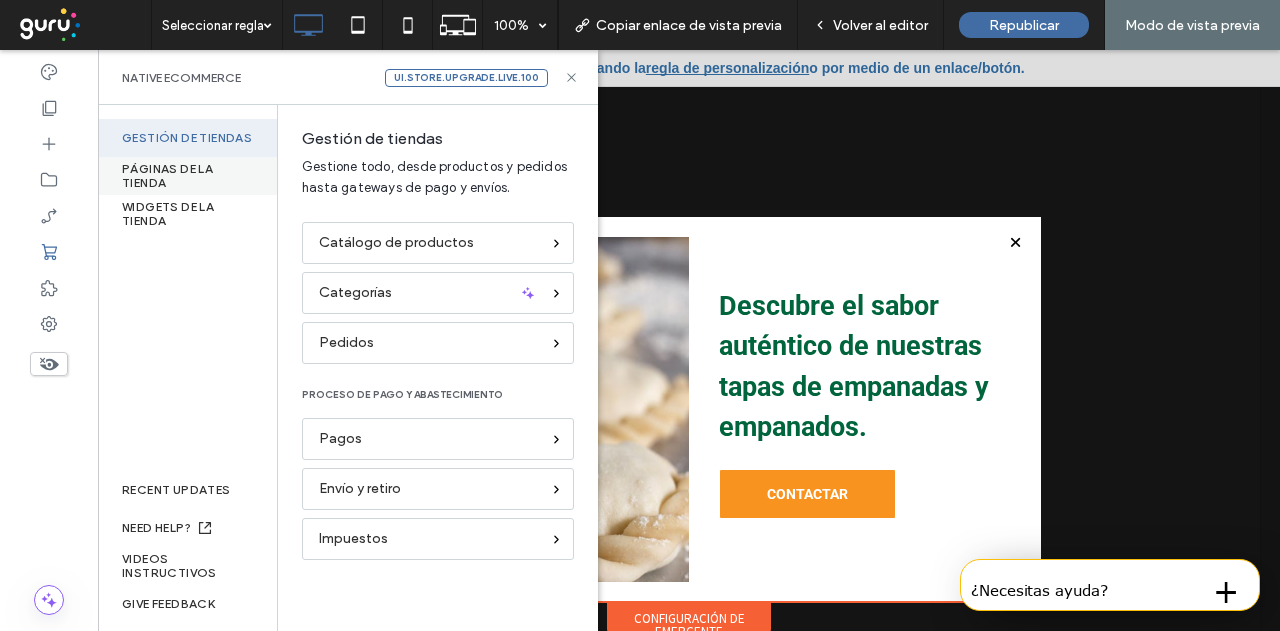 click on "PÁGINAS DE LA TIENDA" at bounding box center (187, 176) 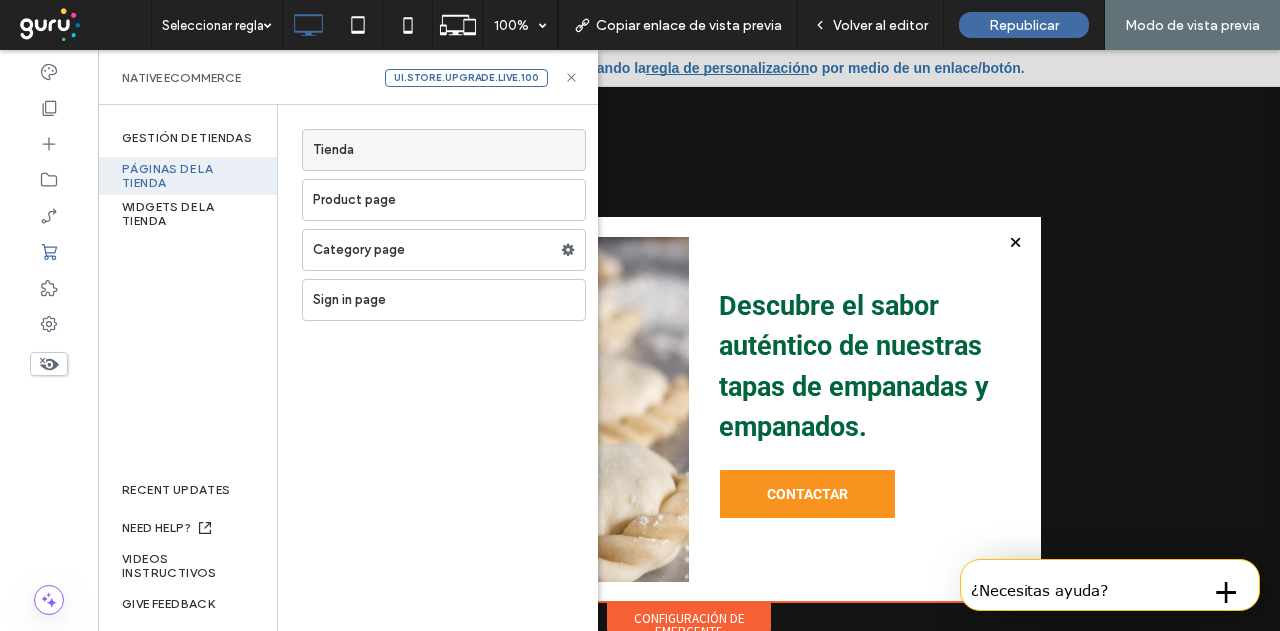 click on "Tienda" at bounding box center (449, 150) 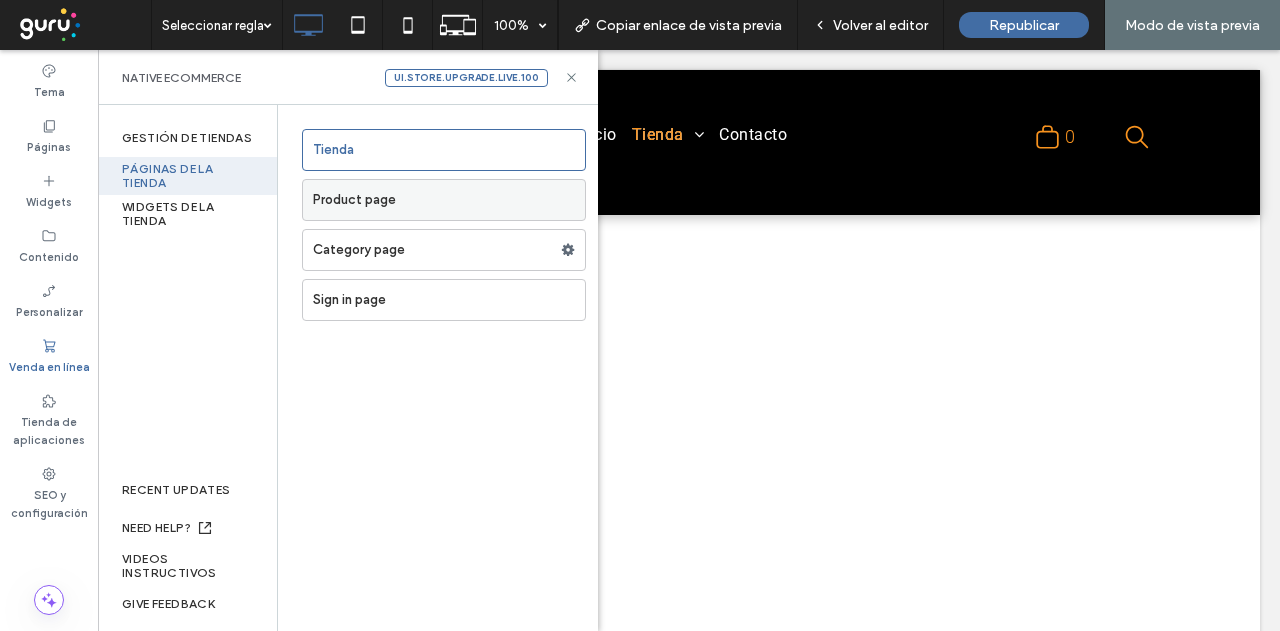 scroll, scrollTop: 0, scrollLeft: 0, axis: both 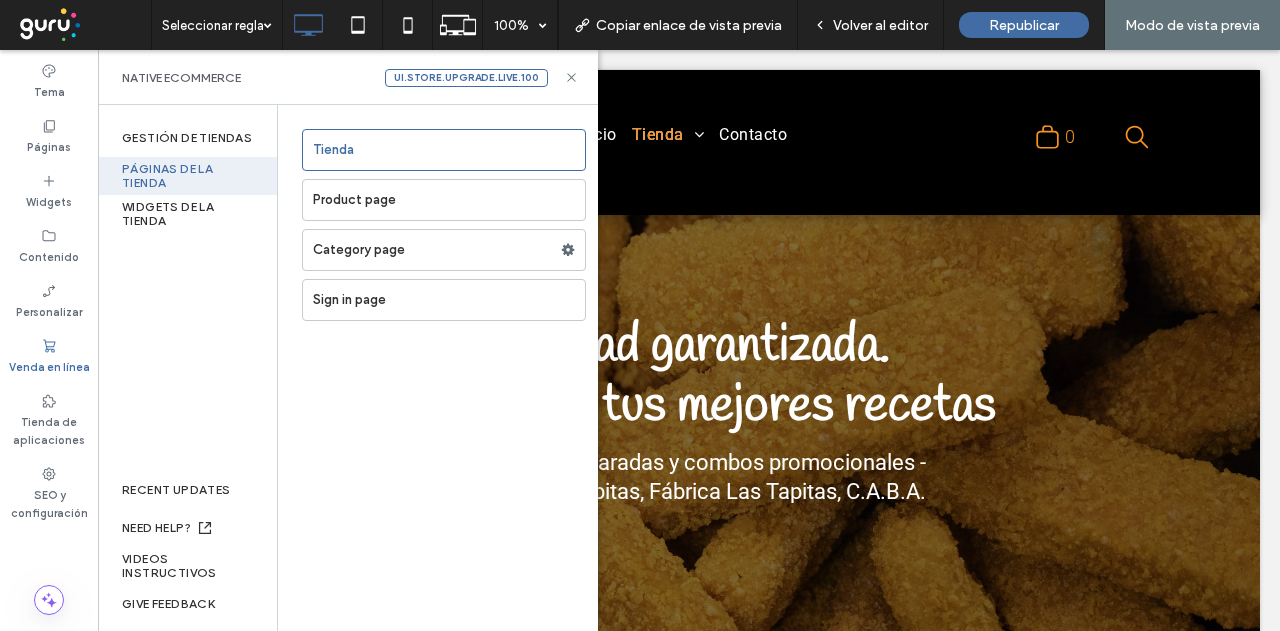 click on "Product page" at bounding box center (449, 200) 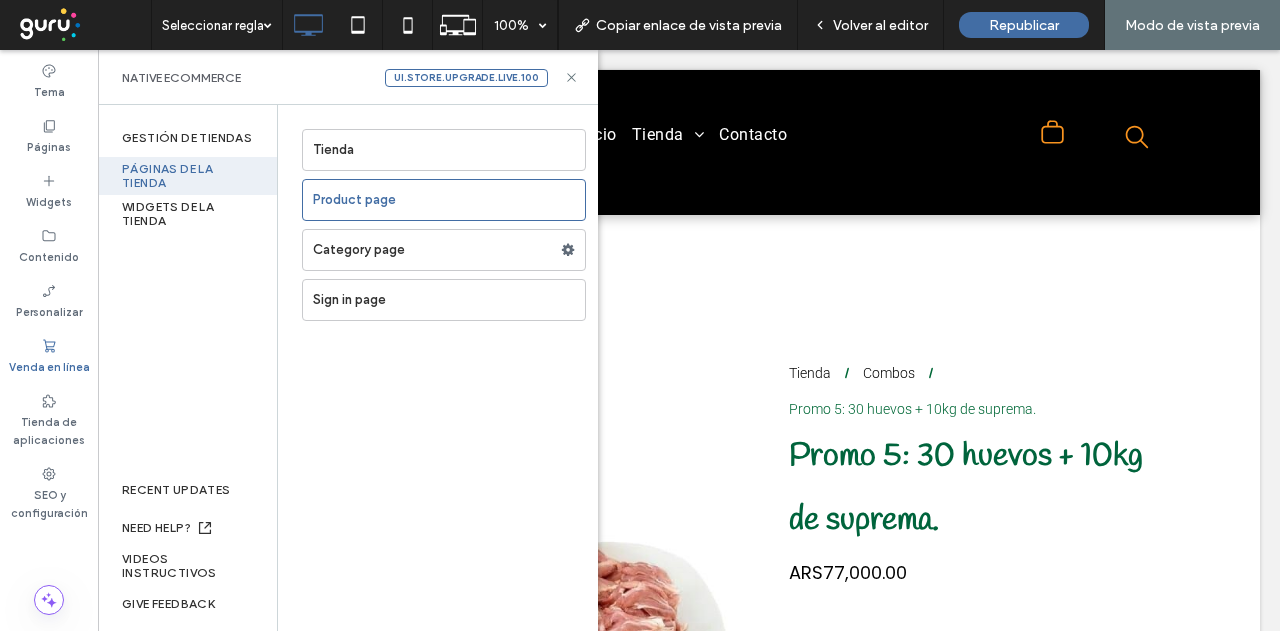 scroll, scrollTop: 0, scrollLeft: 0, axis: both 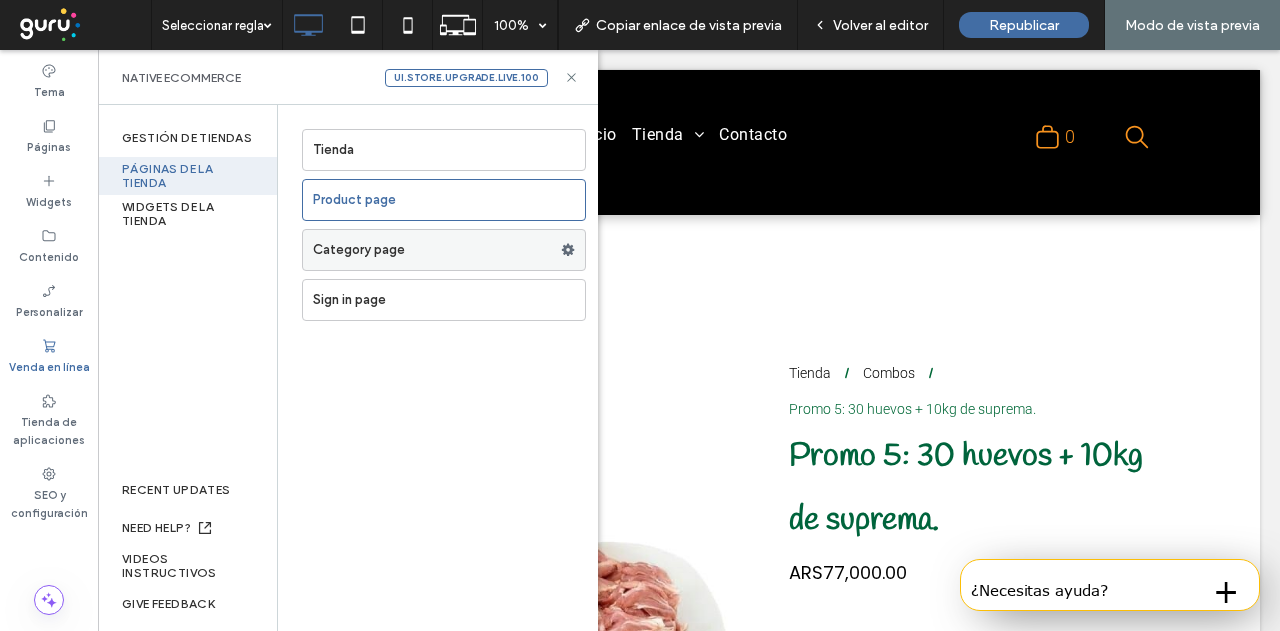 click on "Category page" at bounding box center [437, 250] 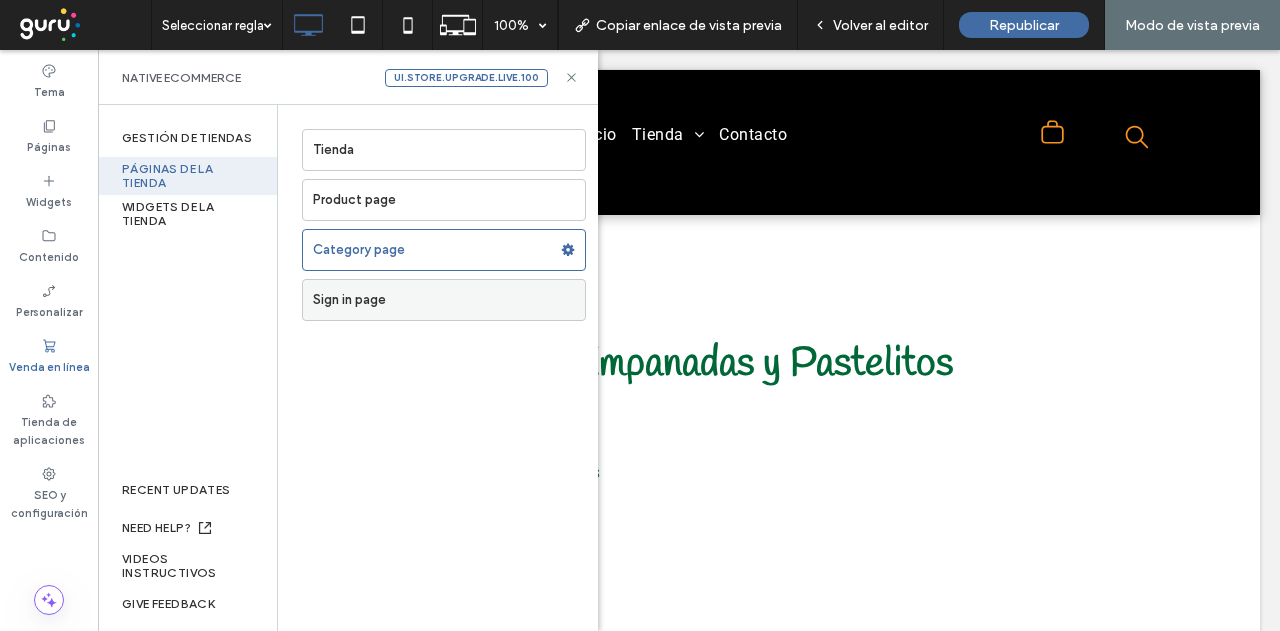scroll, scrollTop: 0, scrollLeft: 0, axis: both 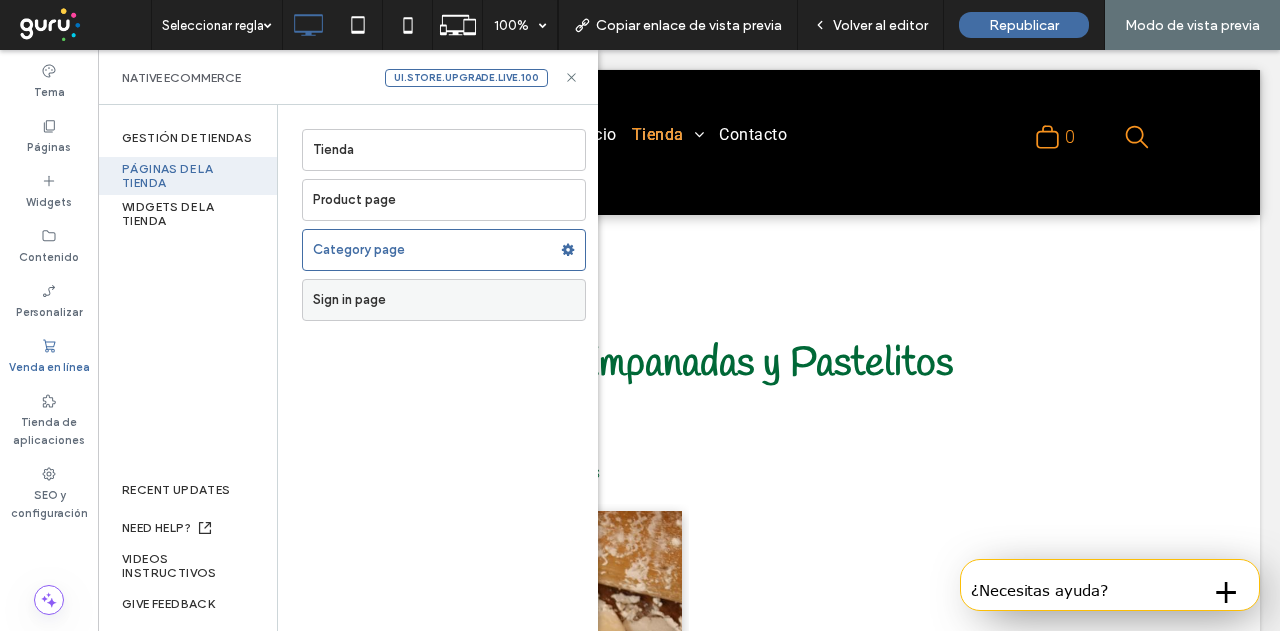 click on "Sign in page" at bounding box center (449, 300) 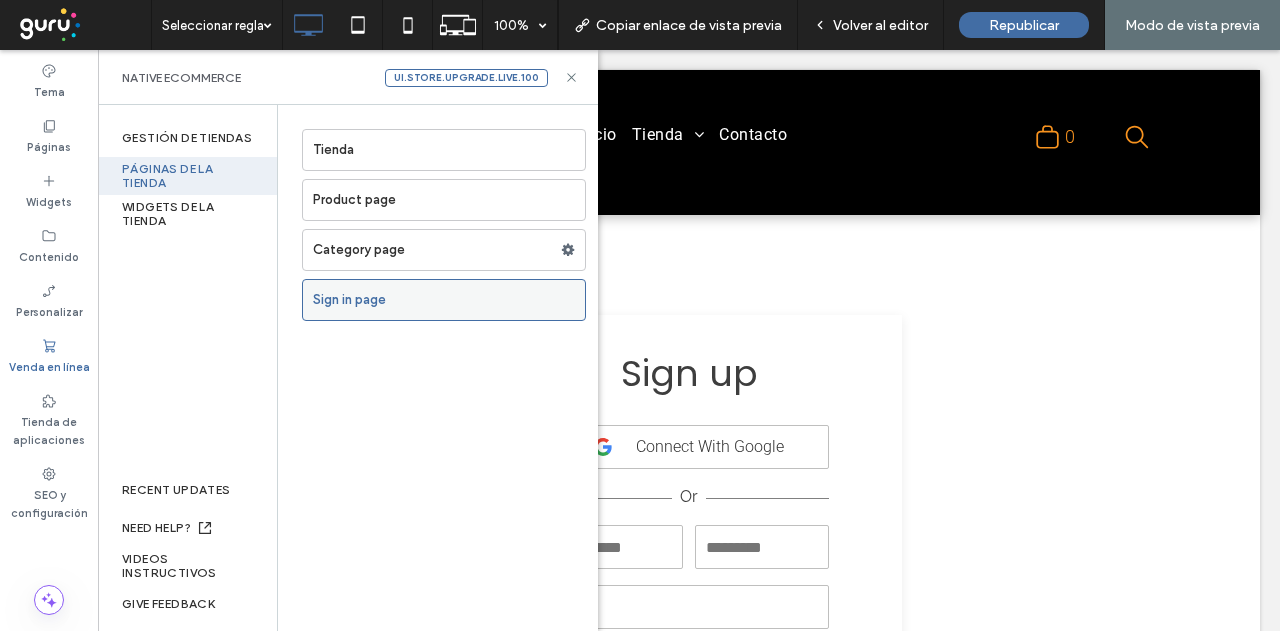 scroll, scrollTop: 0, scrollLeft: 0, axis: both 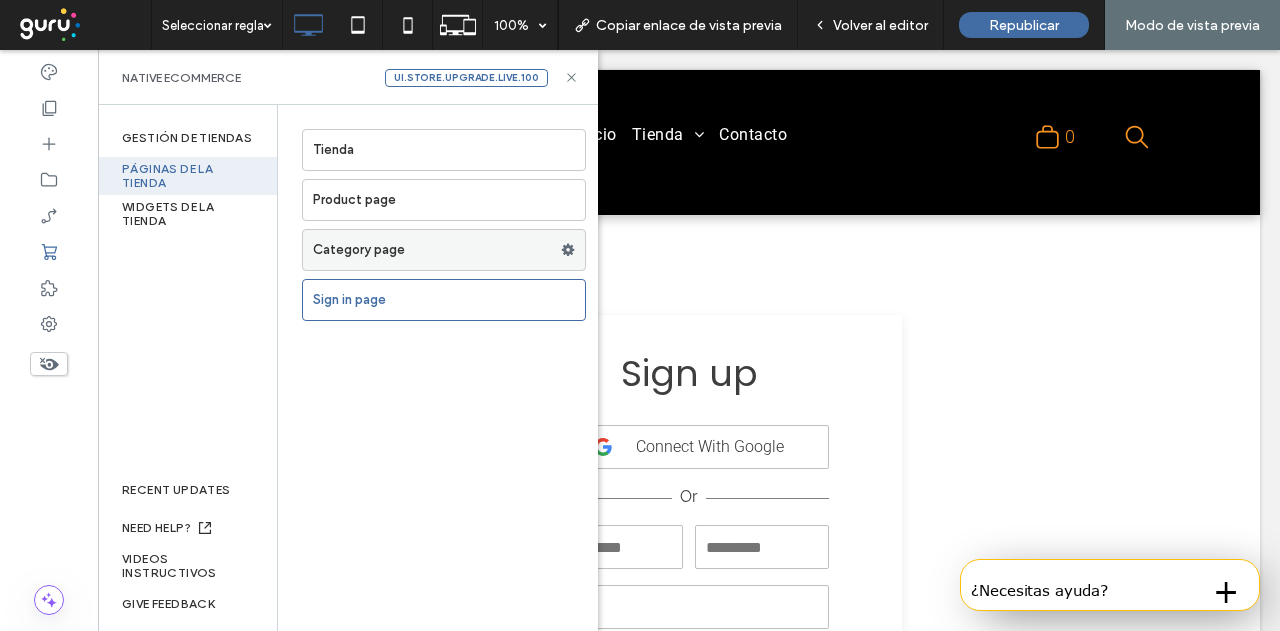 click 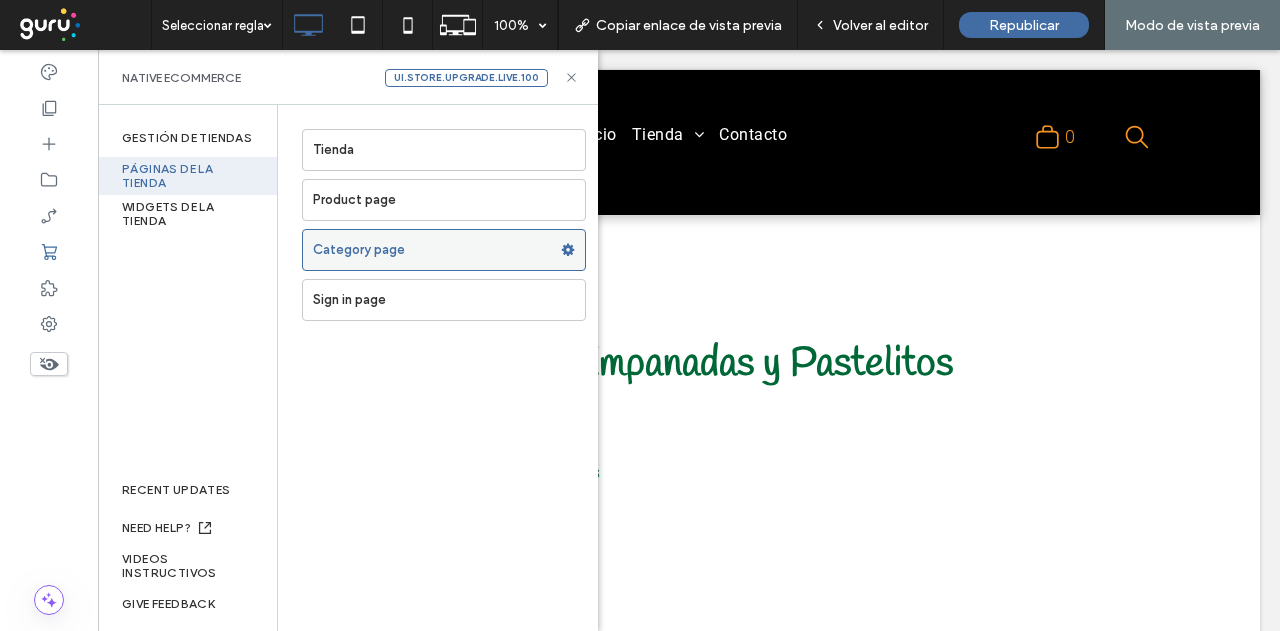 scroll, scrollTop: 0, scrollLeft: 0, axis: both 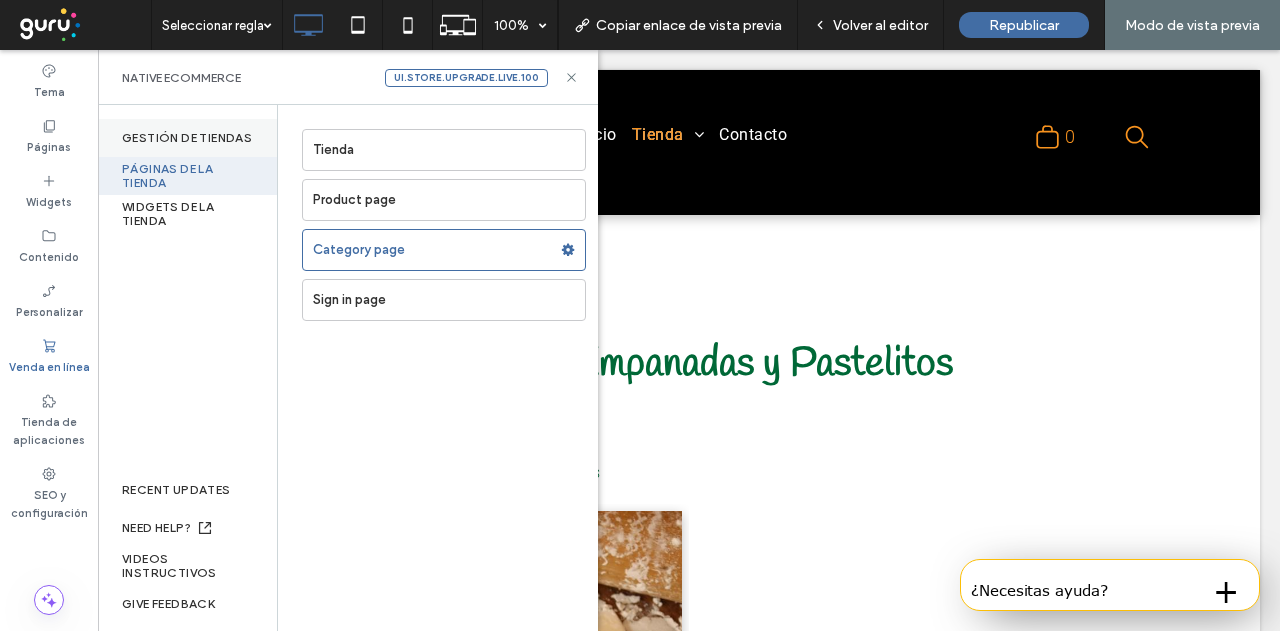 click on "Gestión de tiendas" at bounding box center [187, 138] 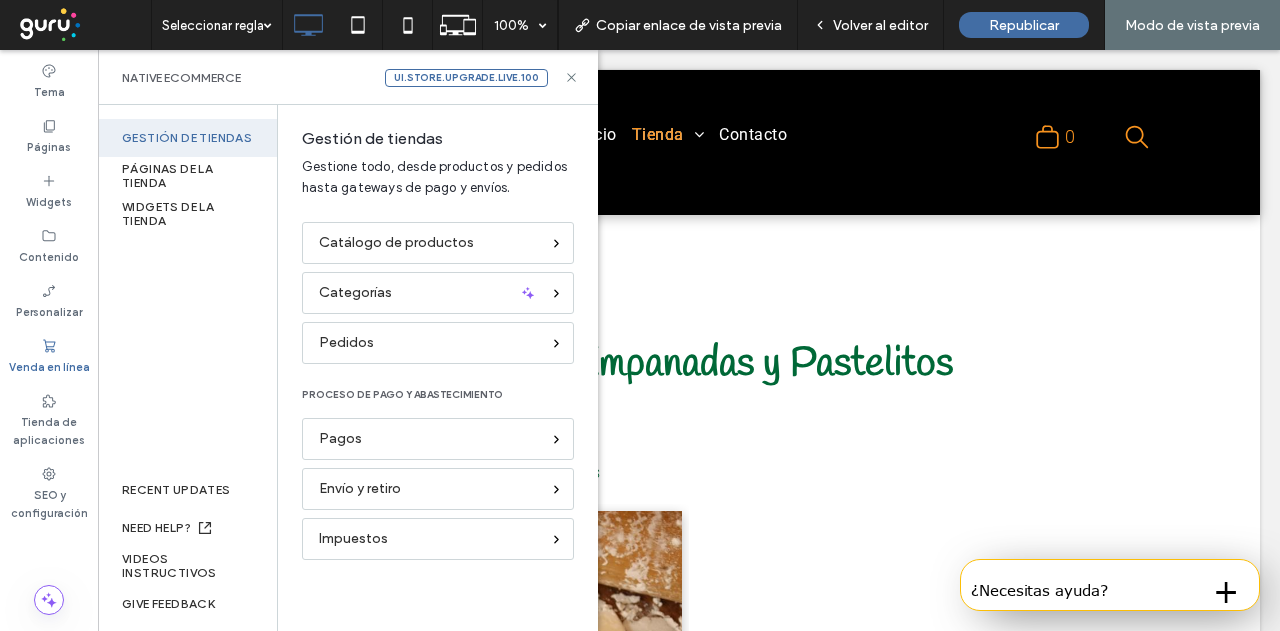 scroll, scrollTop: 0, scrollLeft: 0, axis: both 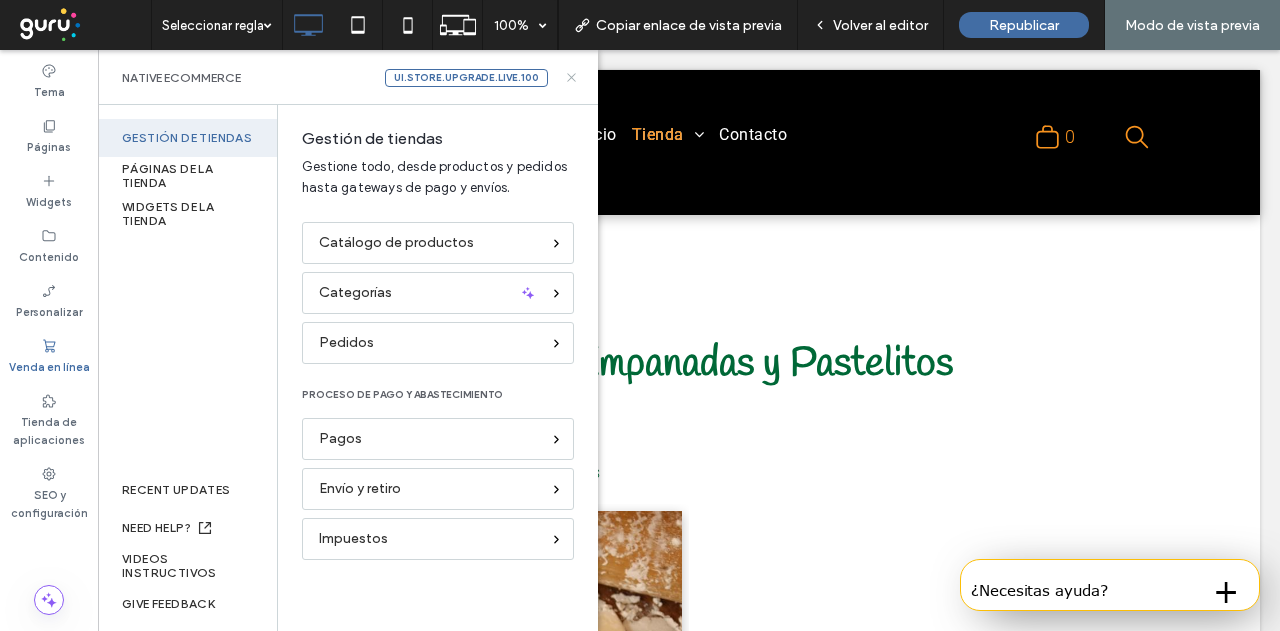 click 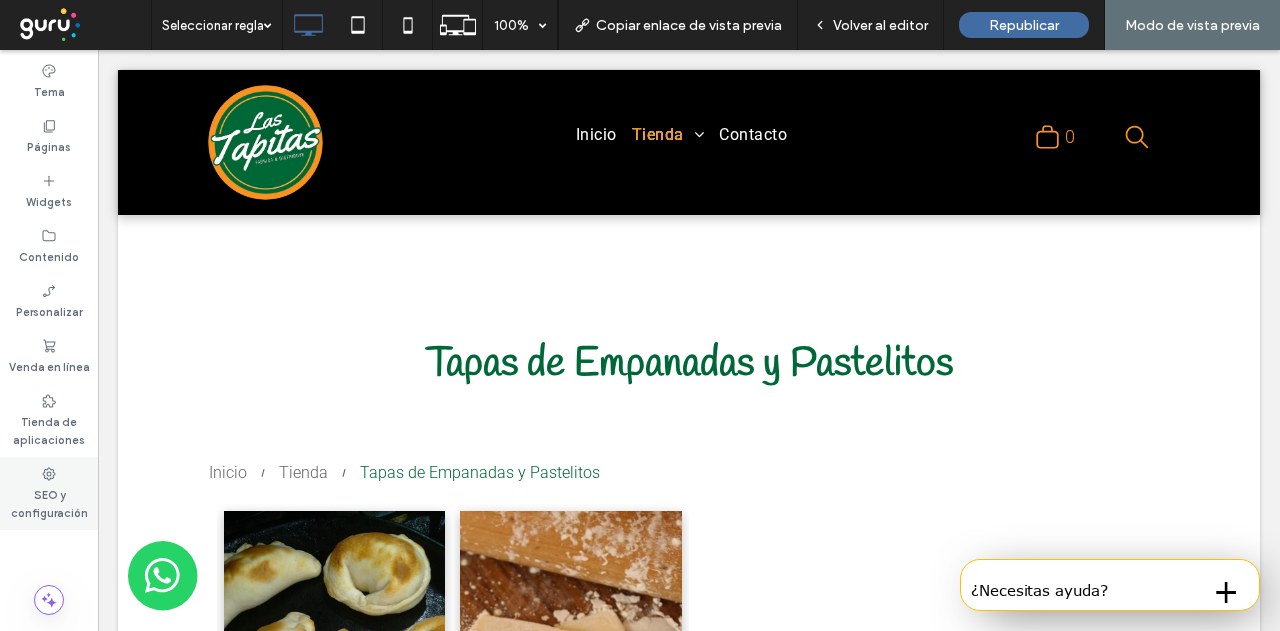 drag, startPoint x: 30, startPoint y: 490, endPoint x: 58, endPoint y: 487, distance: 28.160255 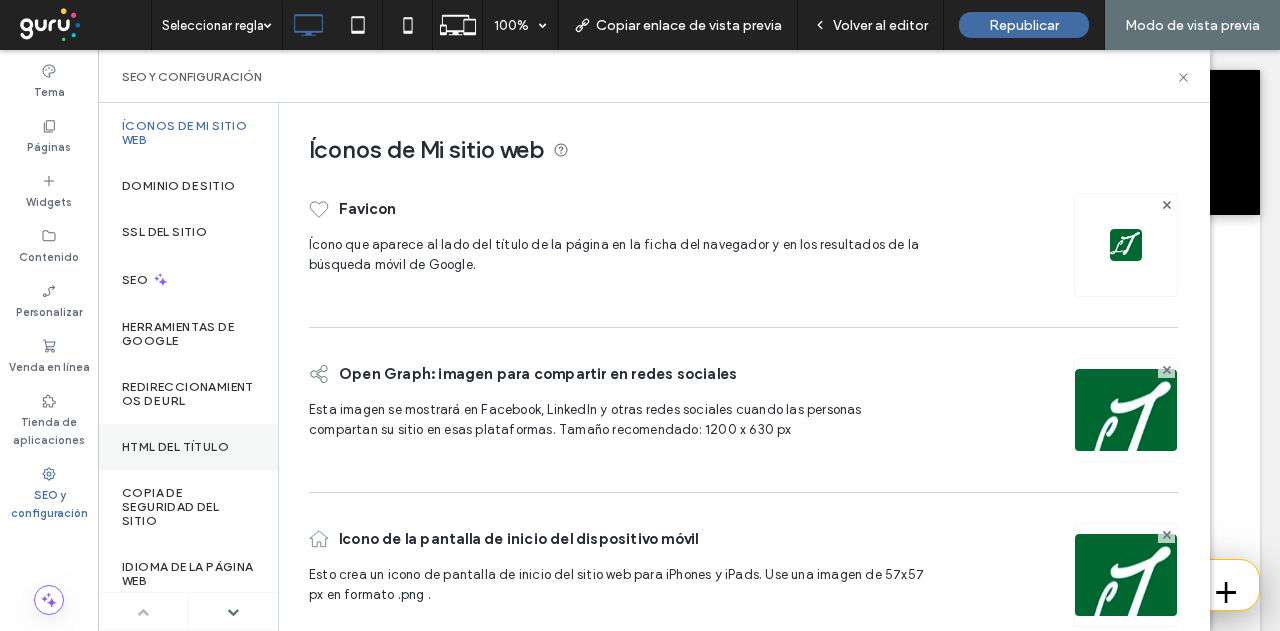 click on "HTML del título" at bounding box center (175, 447) 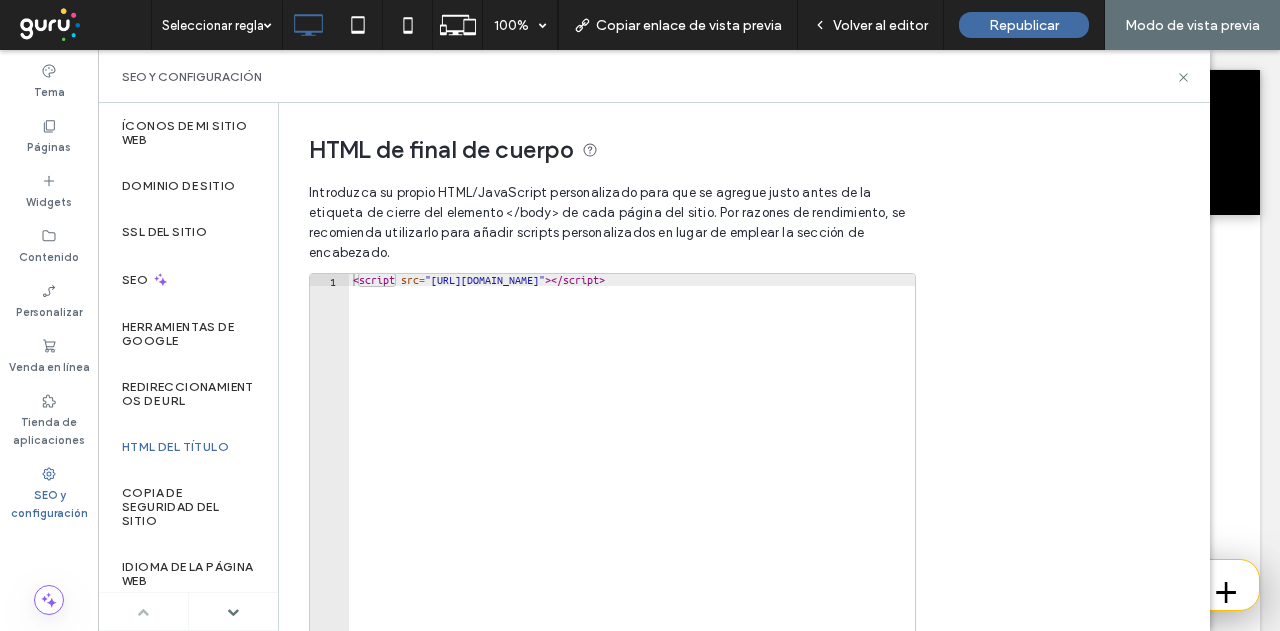 scroll, scrollTop: 0, scrollLeft: 1, axis: horizontal 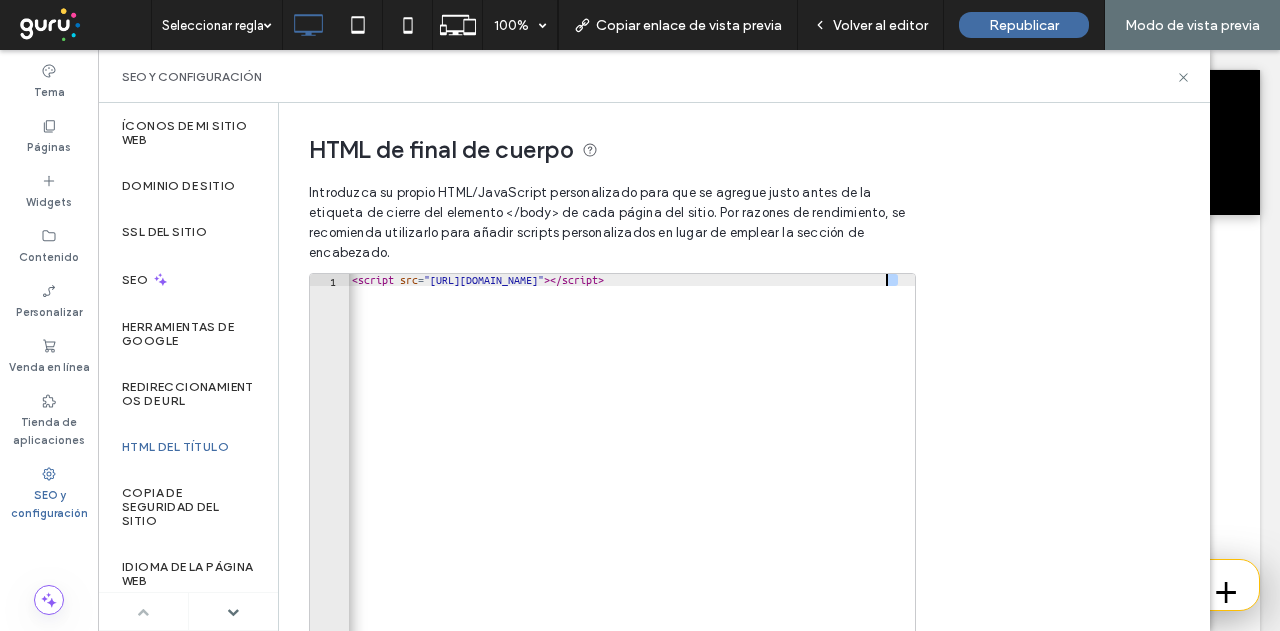 drag, startPoint x: 896, startPoint y: 281, endPoint x: 887, endPoint y: 275, distance: 10.816654 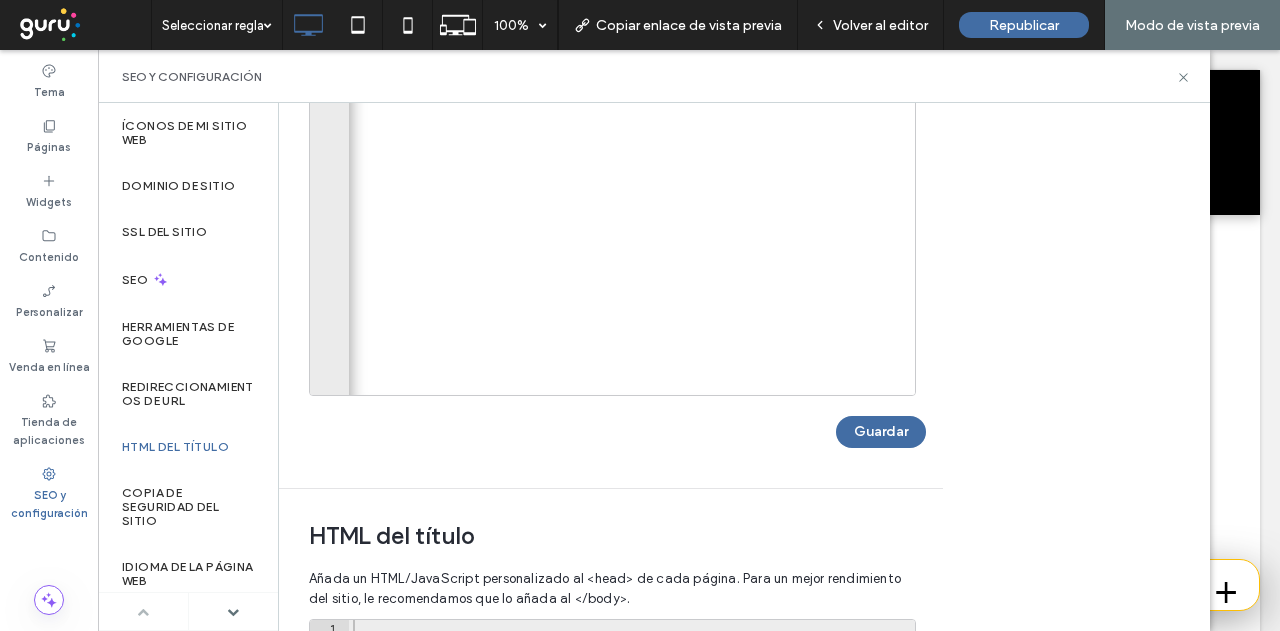 scroll, scrollTop: 400, scrollLeft: 0, axis: vertical 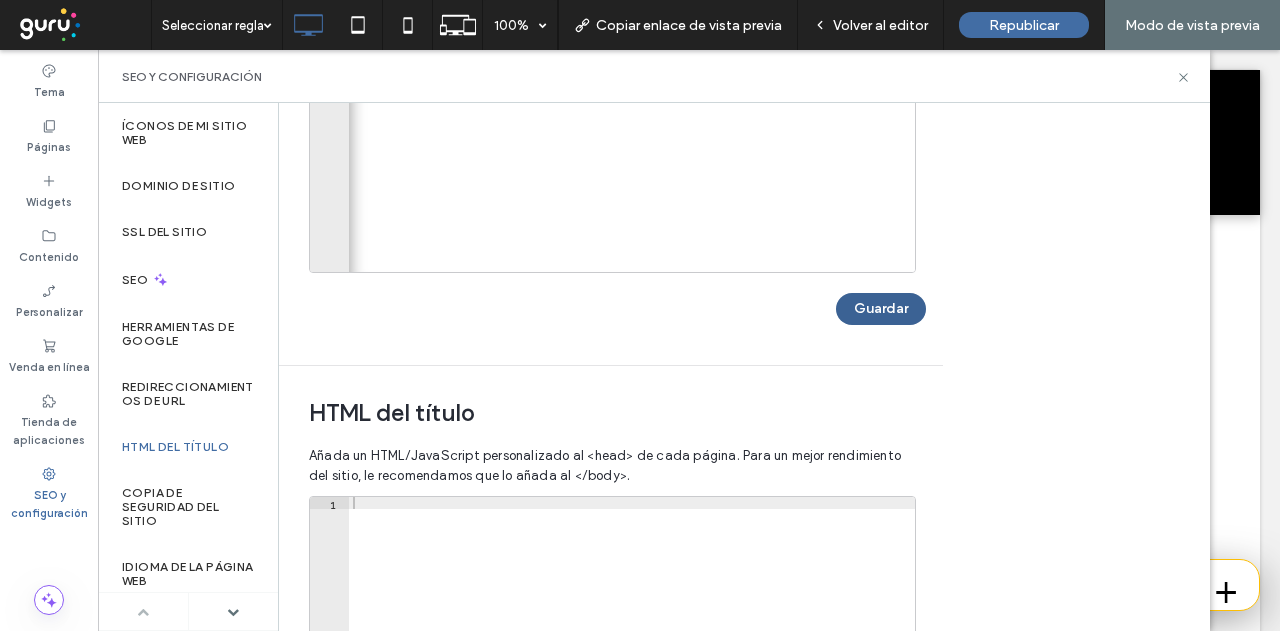 type on "**********" 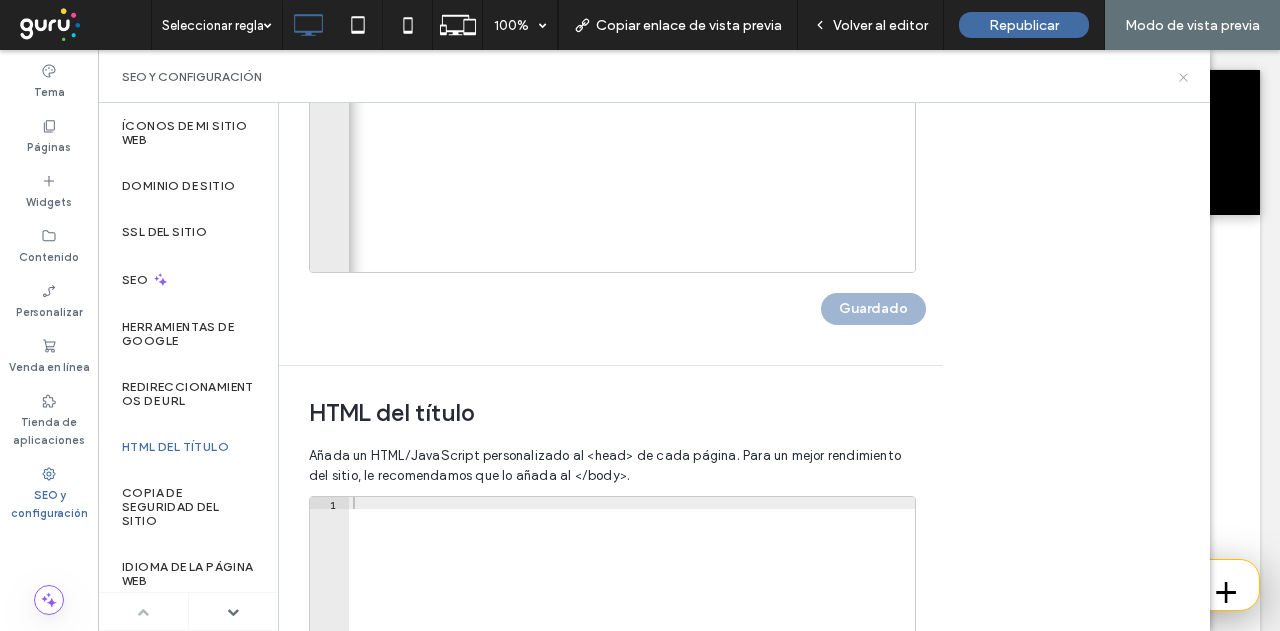 click 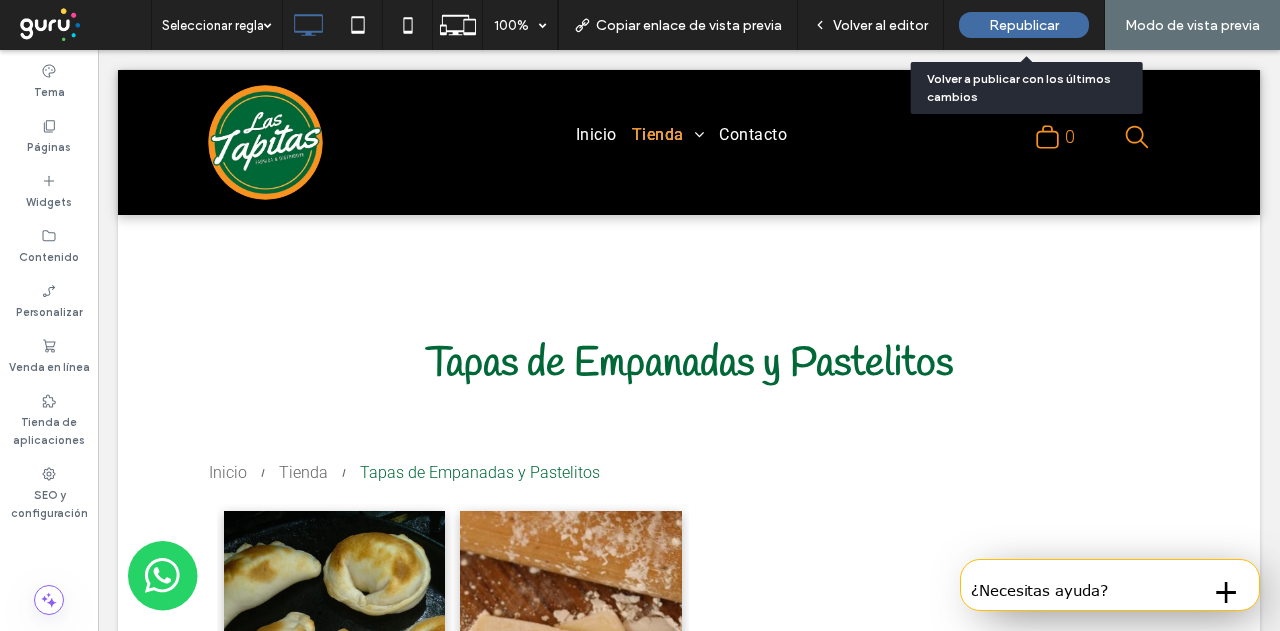 click on "Republicar" at bounding box center [1024, 25] 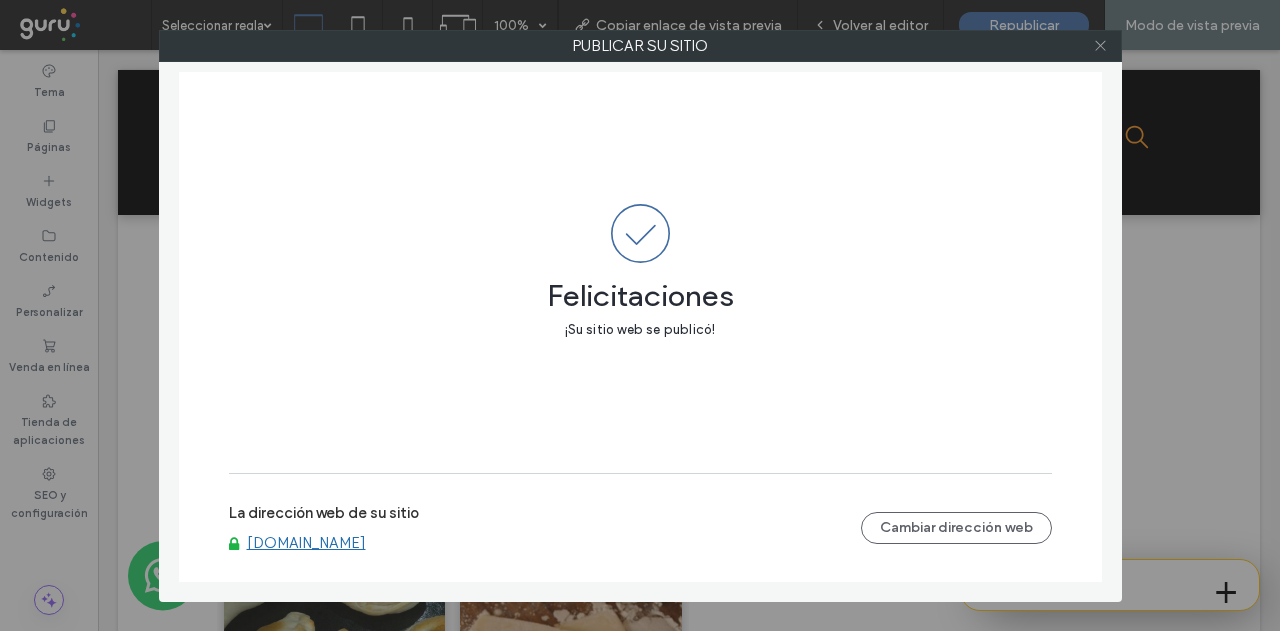 click at bounding box center [1101, 46] 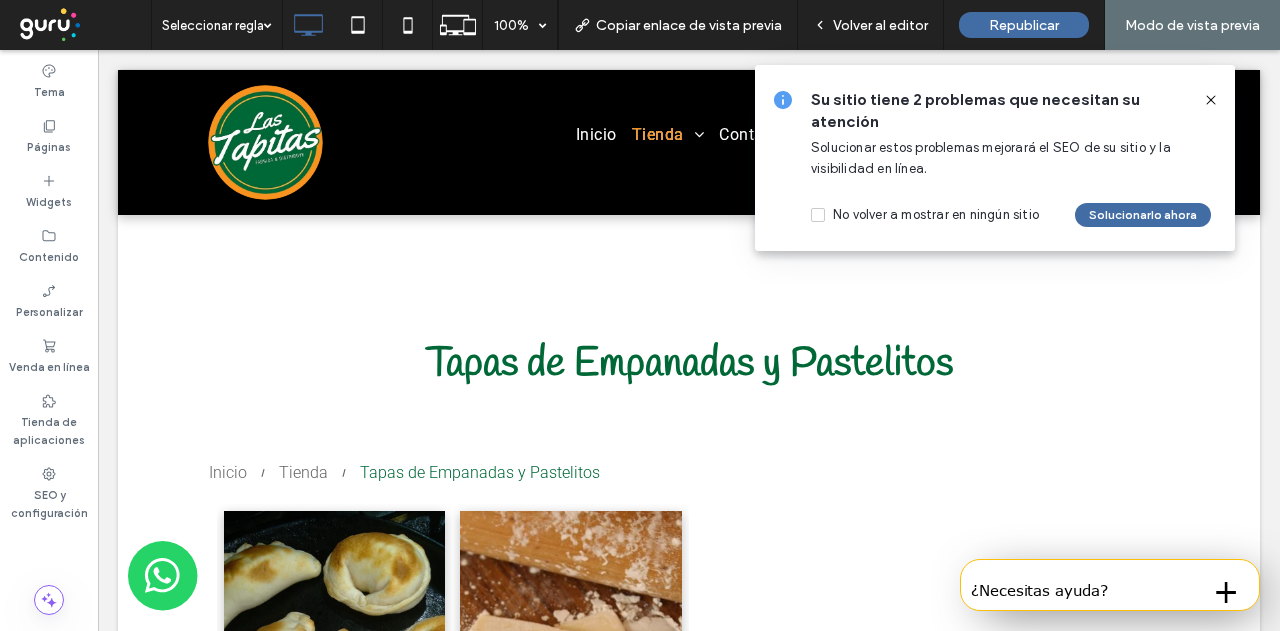 click 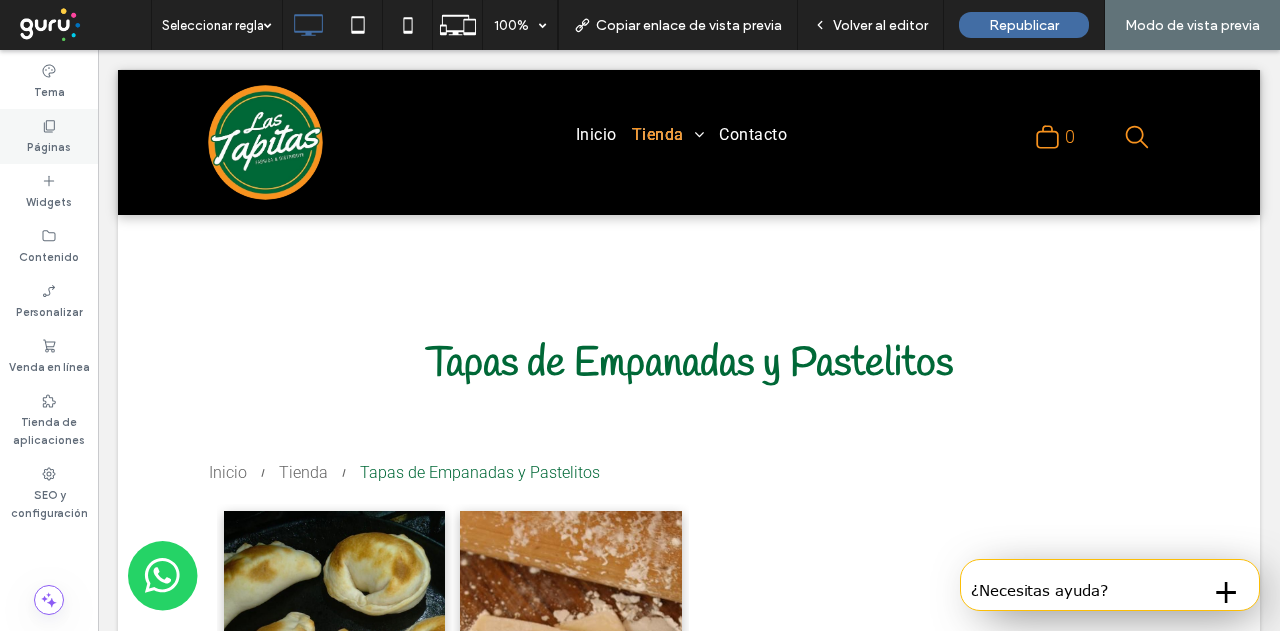 click 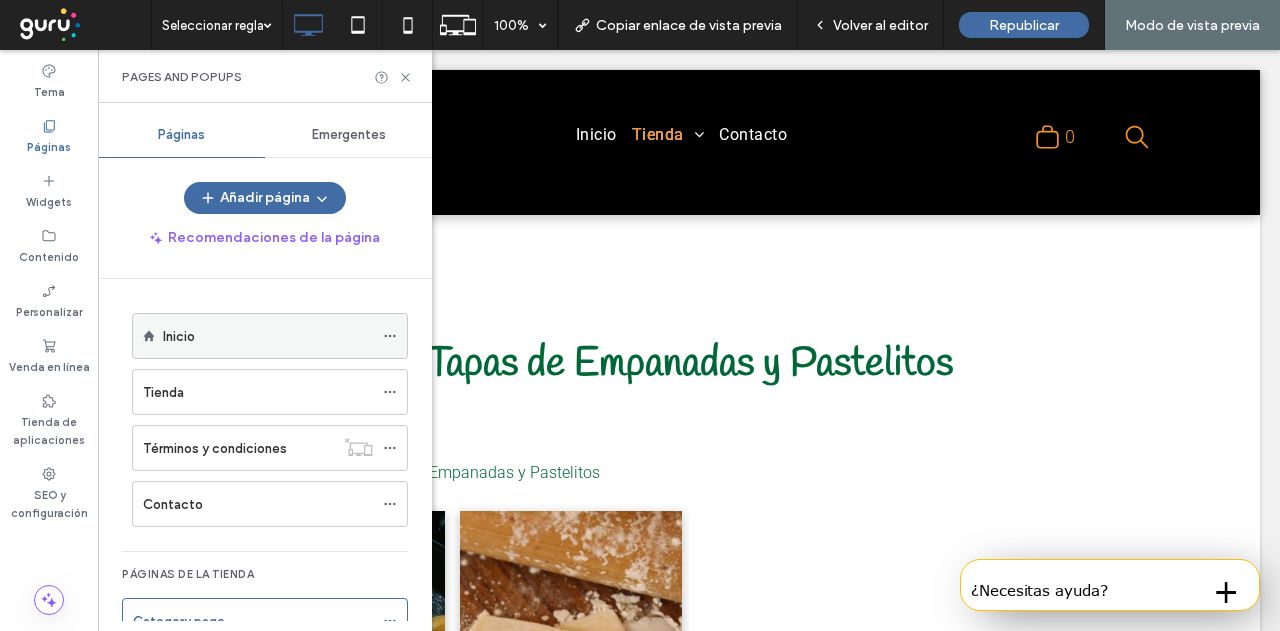 click 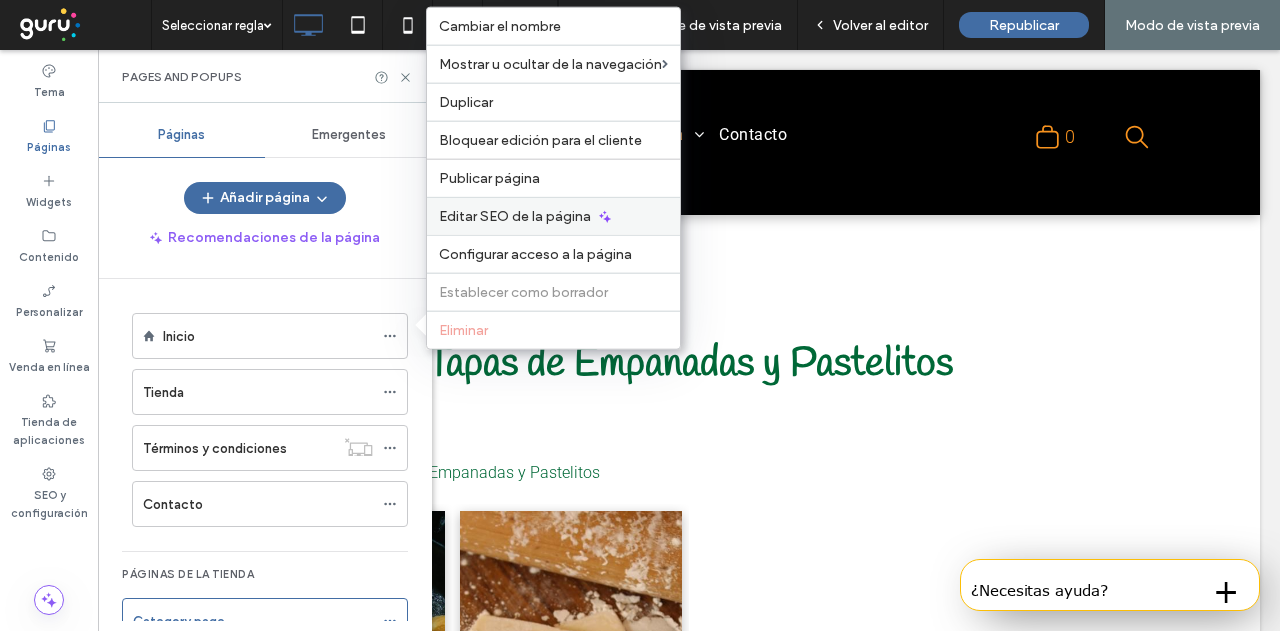 click on "Editar SEO de la página" at bounding box center [515, 216] 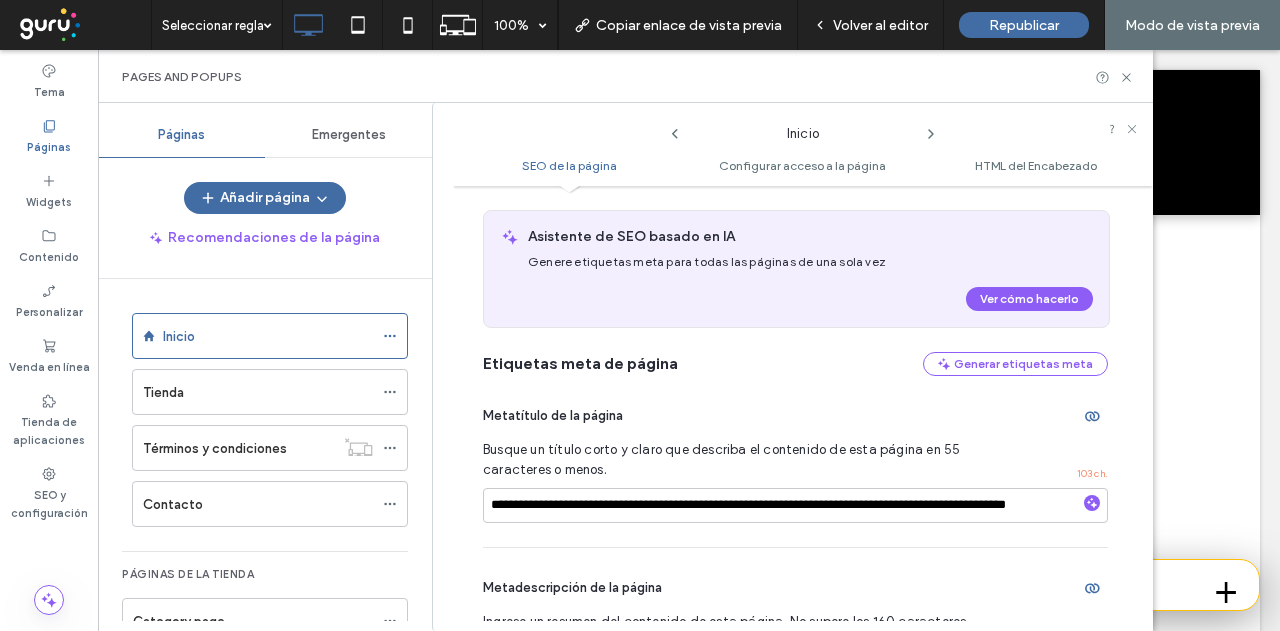 scroll, scrollTop: 210, scrollLeft: 0, axis: vertical 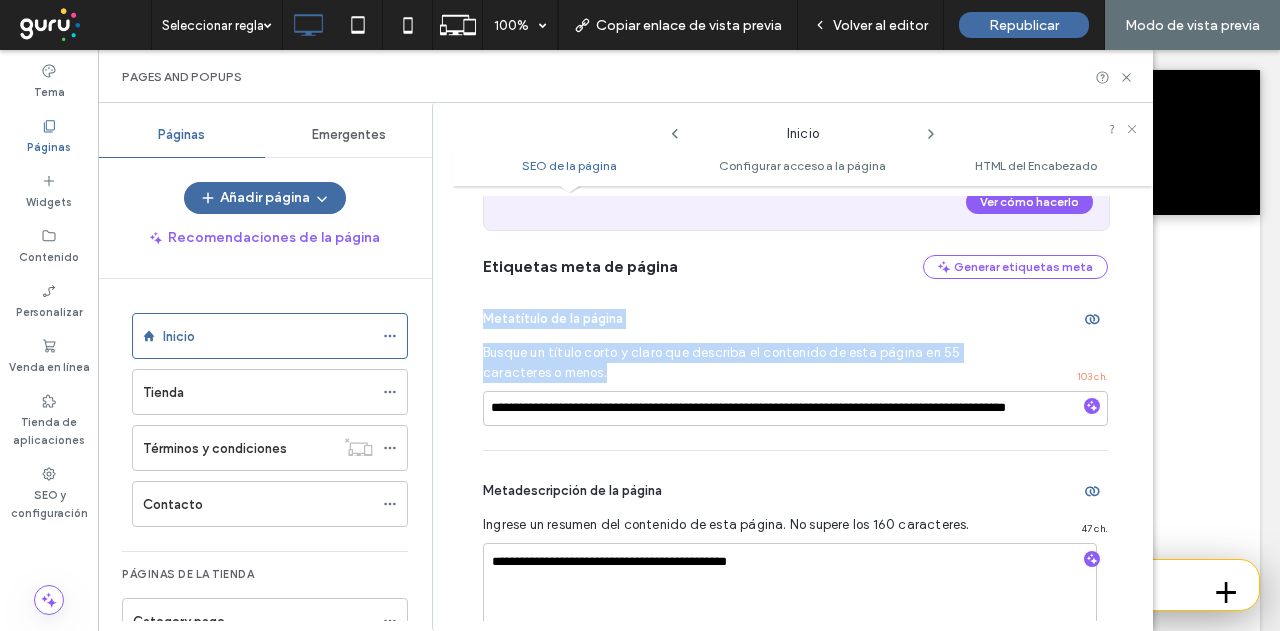 drag, startPoint x: 614, startPoint y: 373, endPoint x: 452, endPoint y: 301, distance: 177.27943 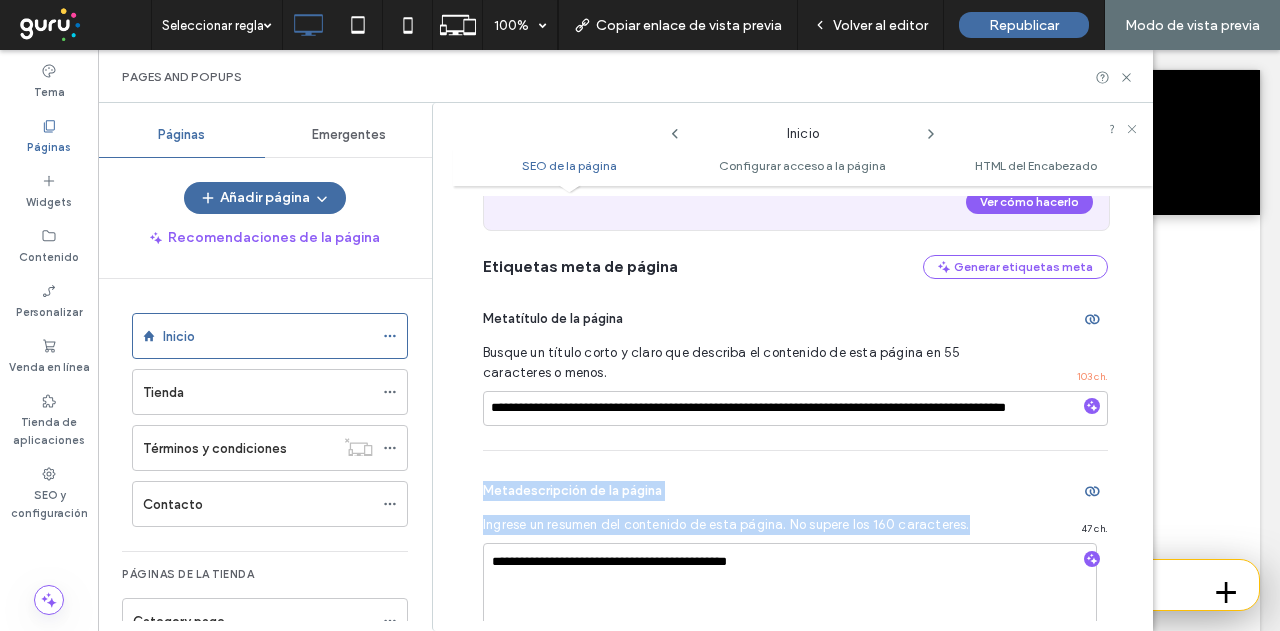 drag, startPoint x: 978, startPoint y: 528, endPoint x: 476, endPoint y: 481, distance: 504.1954 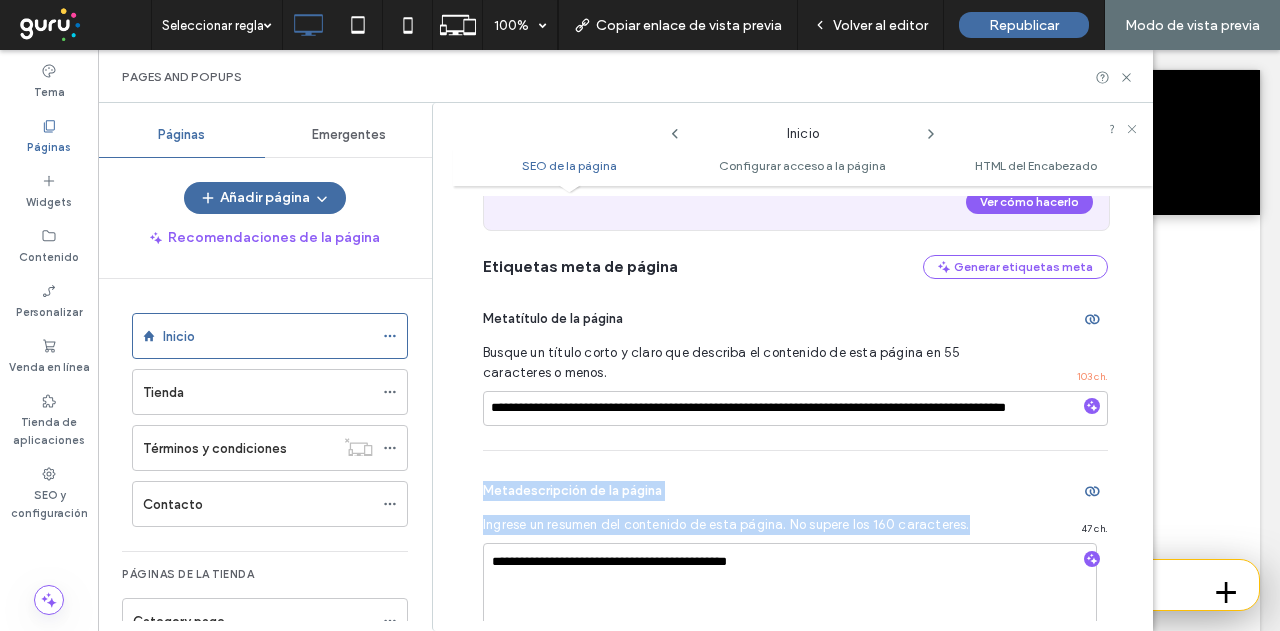 copy on "Metadescripción de la página Ingrese un resumen del contenido de esta página. No supere los 160 caracteres." 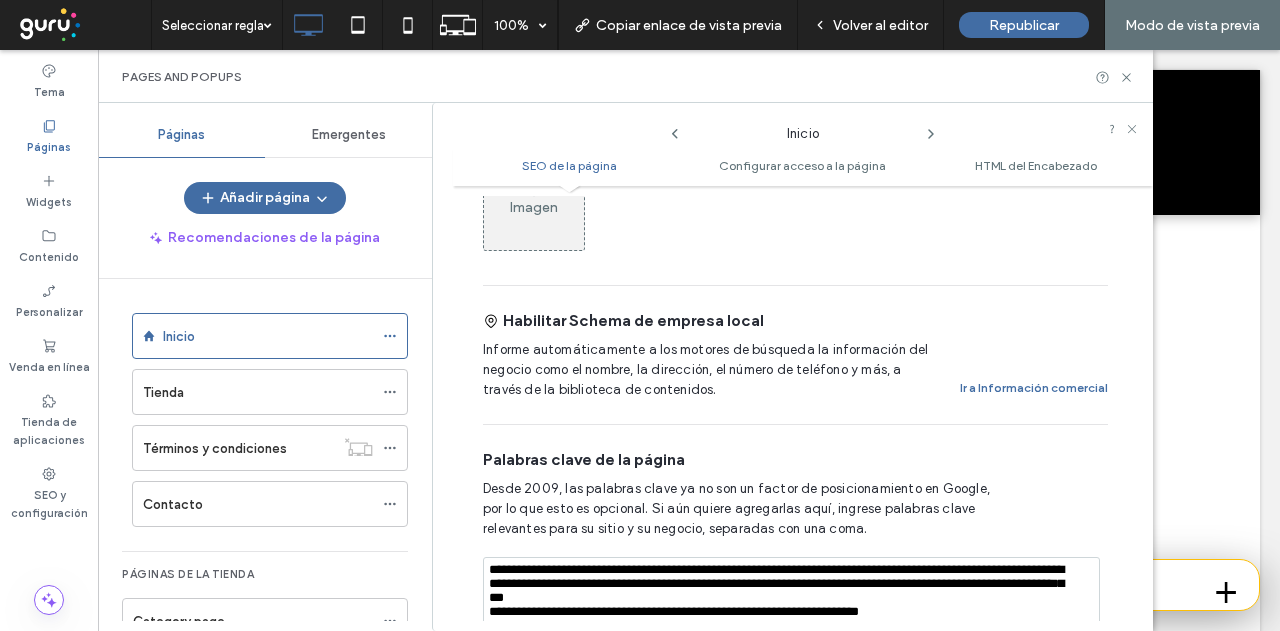 scroll, scrollTop: 1210, scrollLeft: 0, axis: vertical 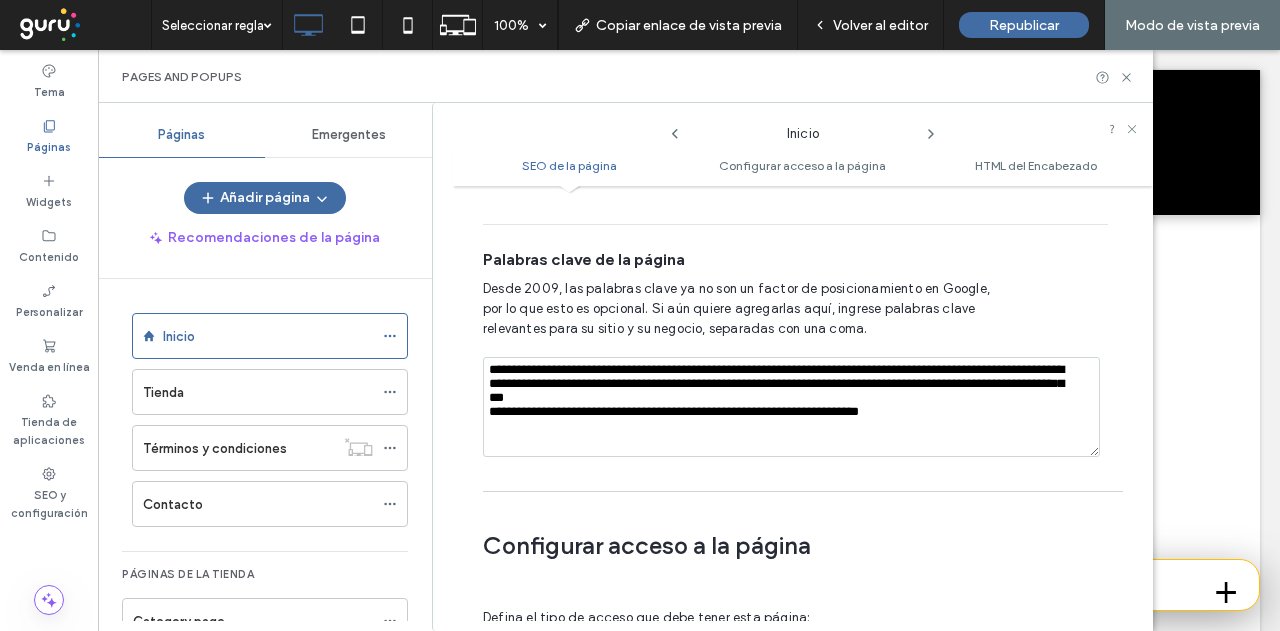 click 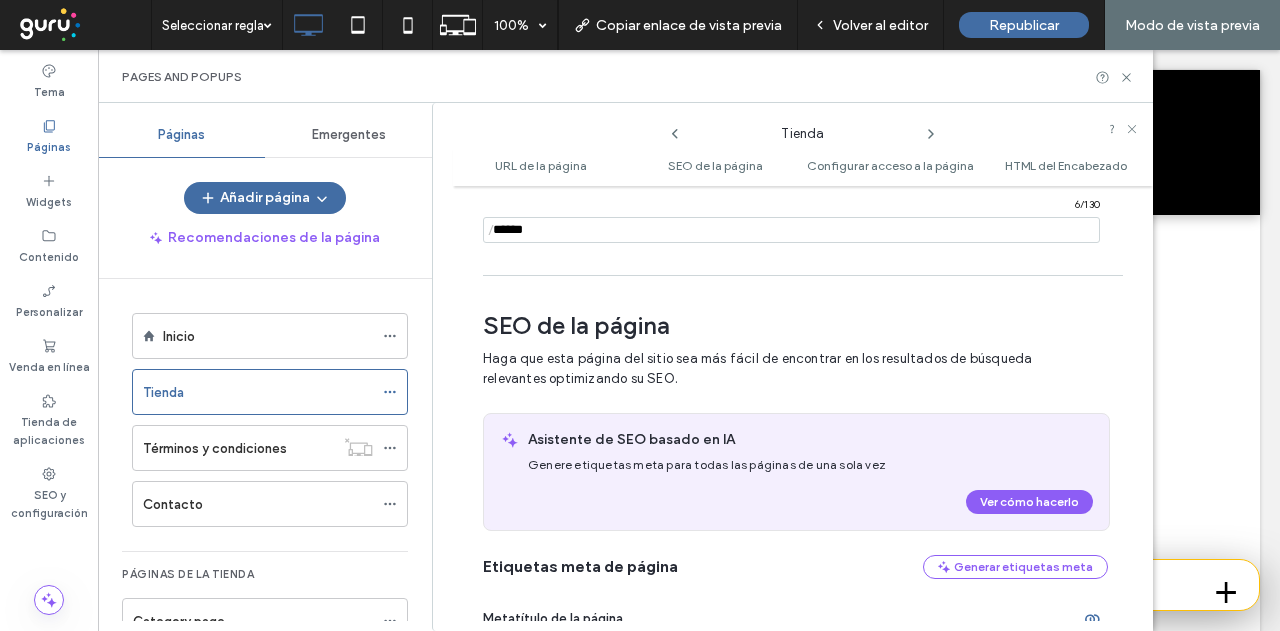 scroll, scrollTop: 290, scrollLeft: 0, axis: vertical 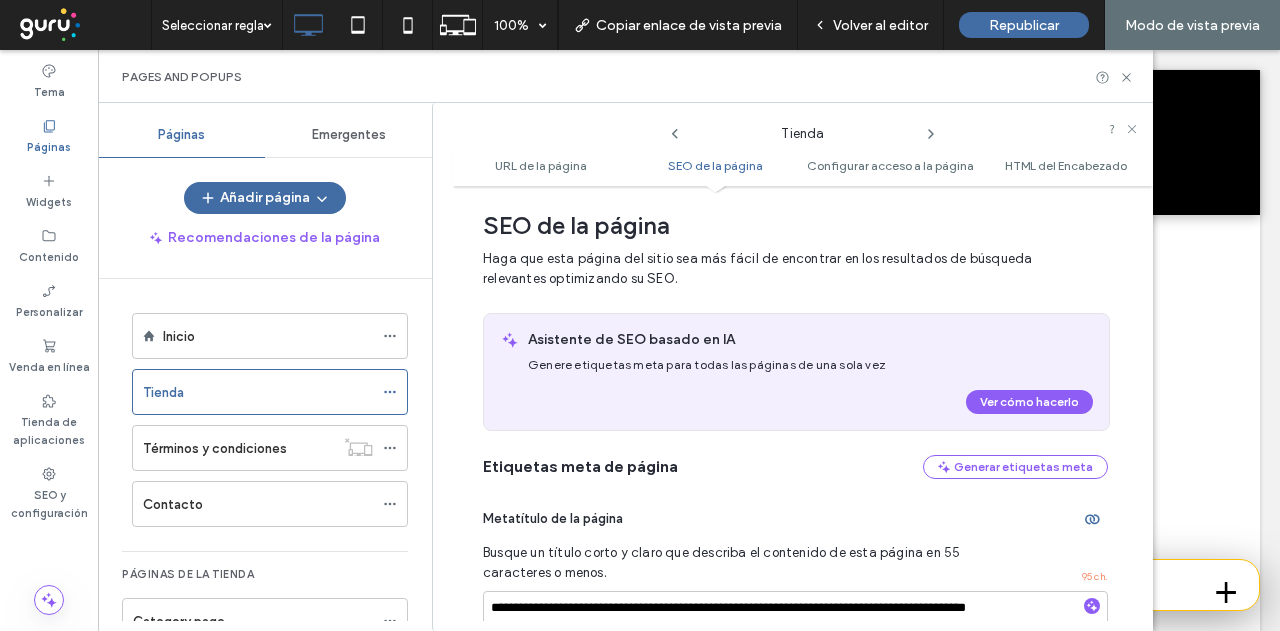 click 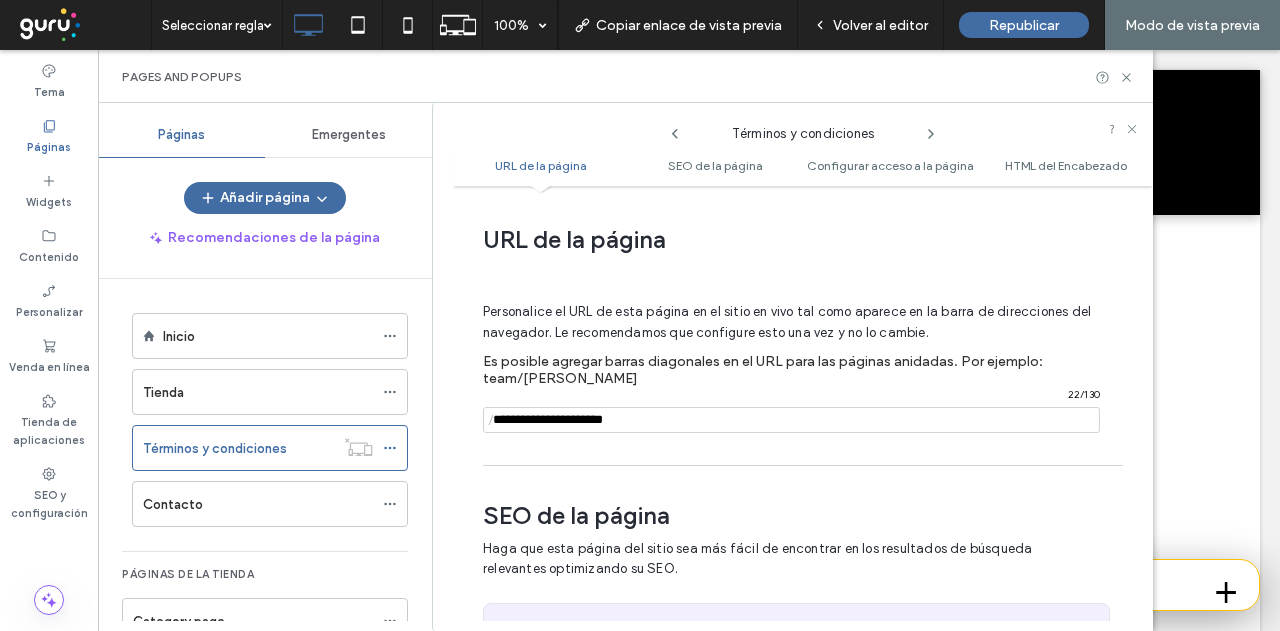 scroll, scrollTop: 290, scrollLeft: 0, axis: vertical 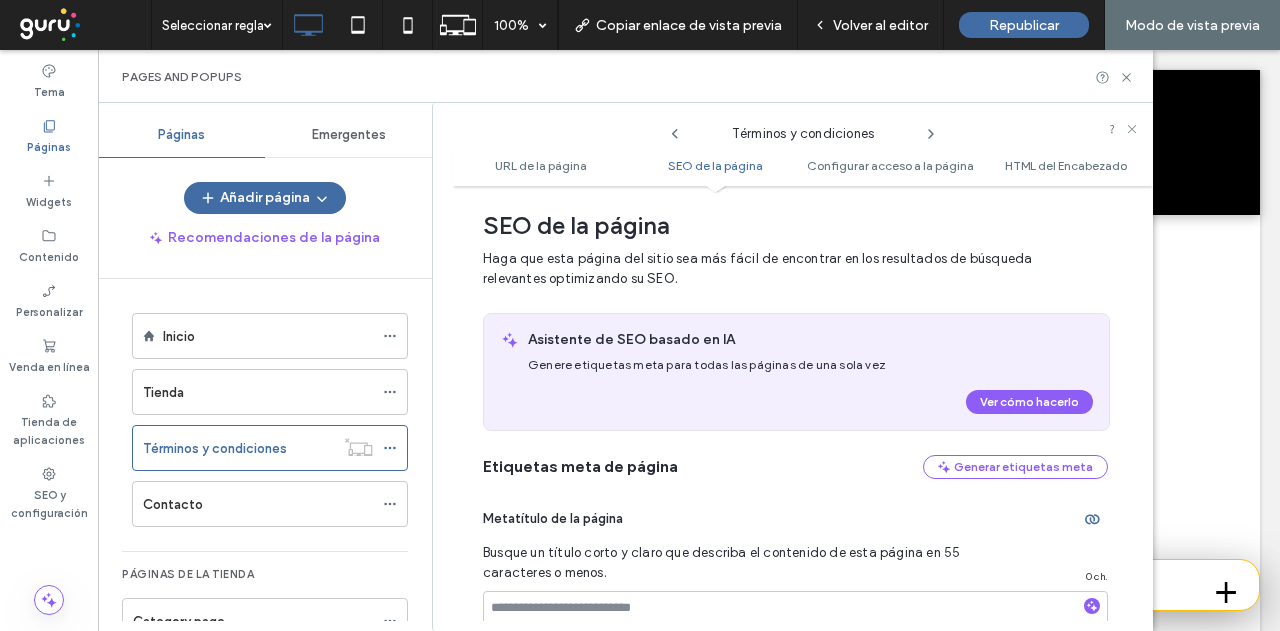 click 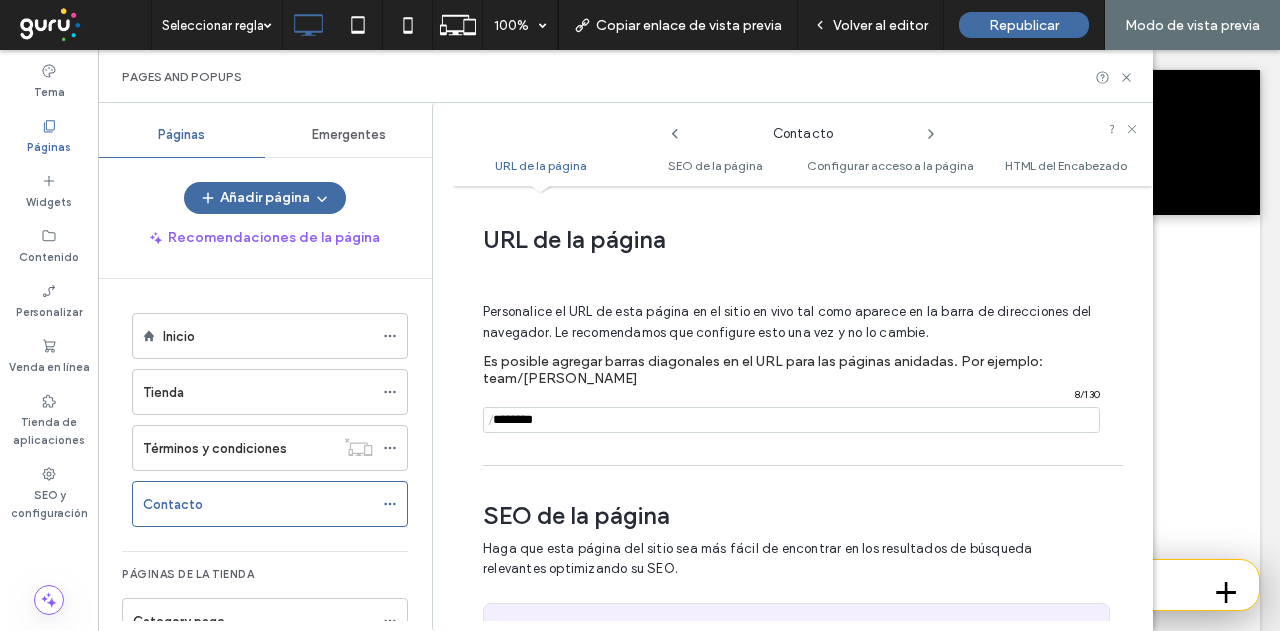 scroll, scrollTop: 290, scrollLeft: 0, axis: vertical 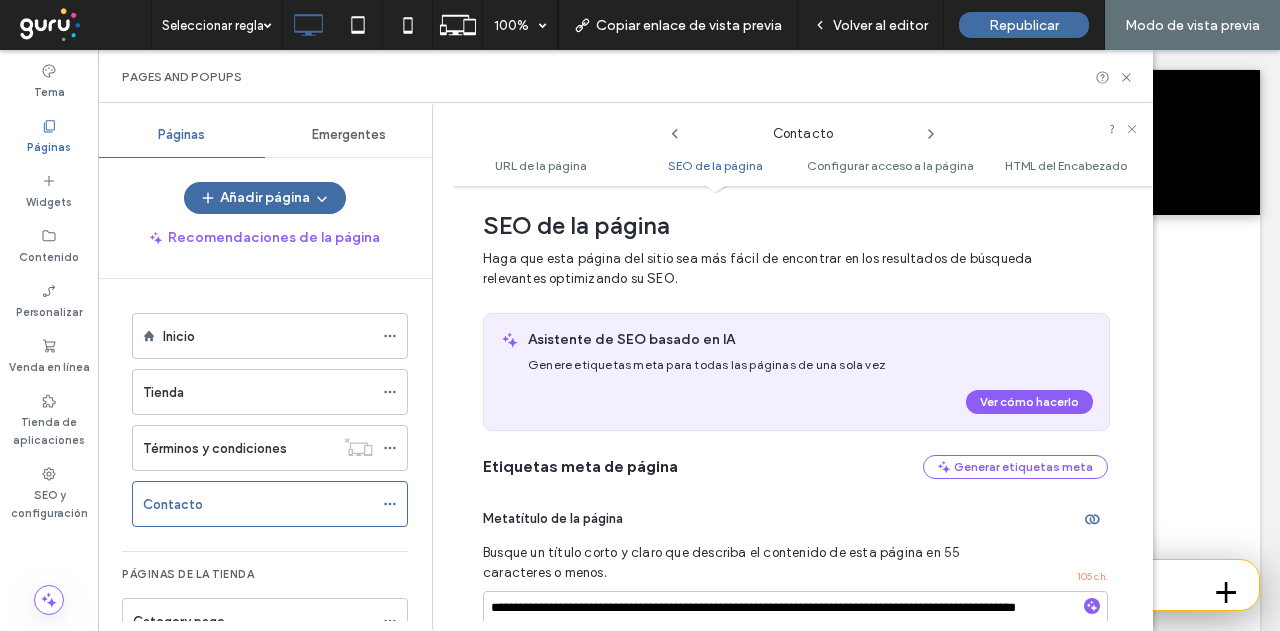 click 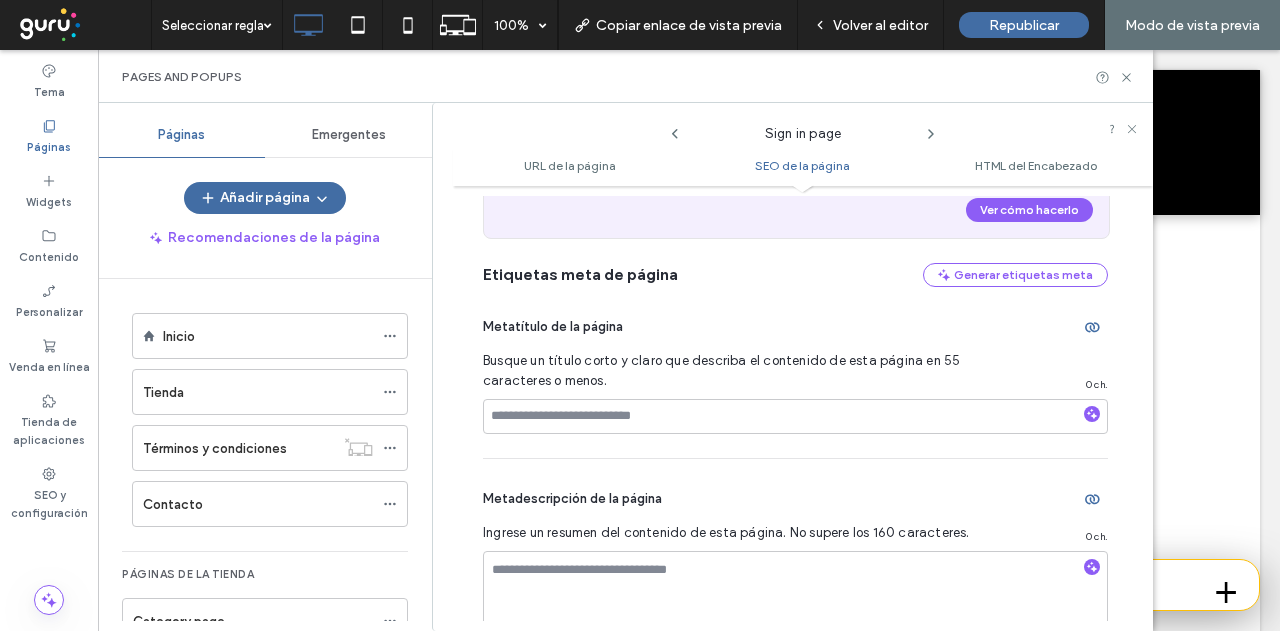 scroll, scrollTop: 490, scrollLeft: 0, axis: vertical 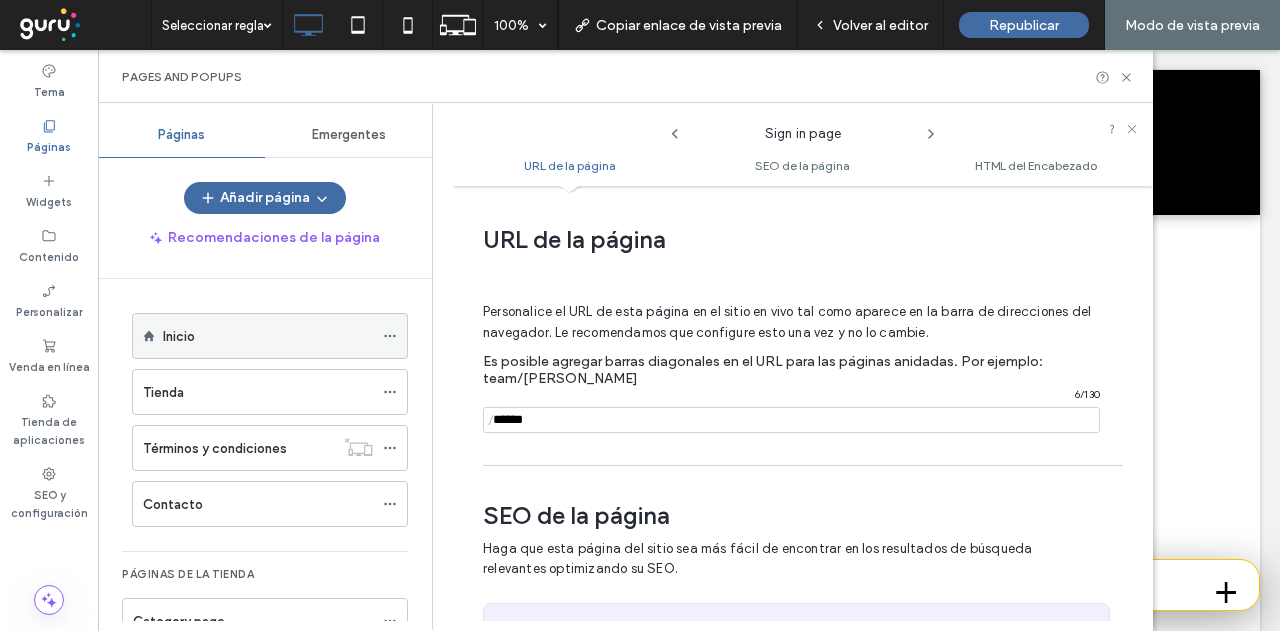 click 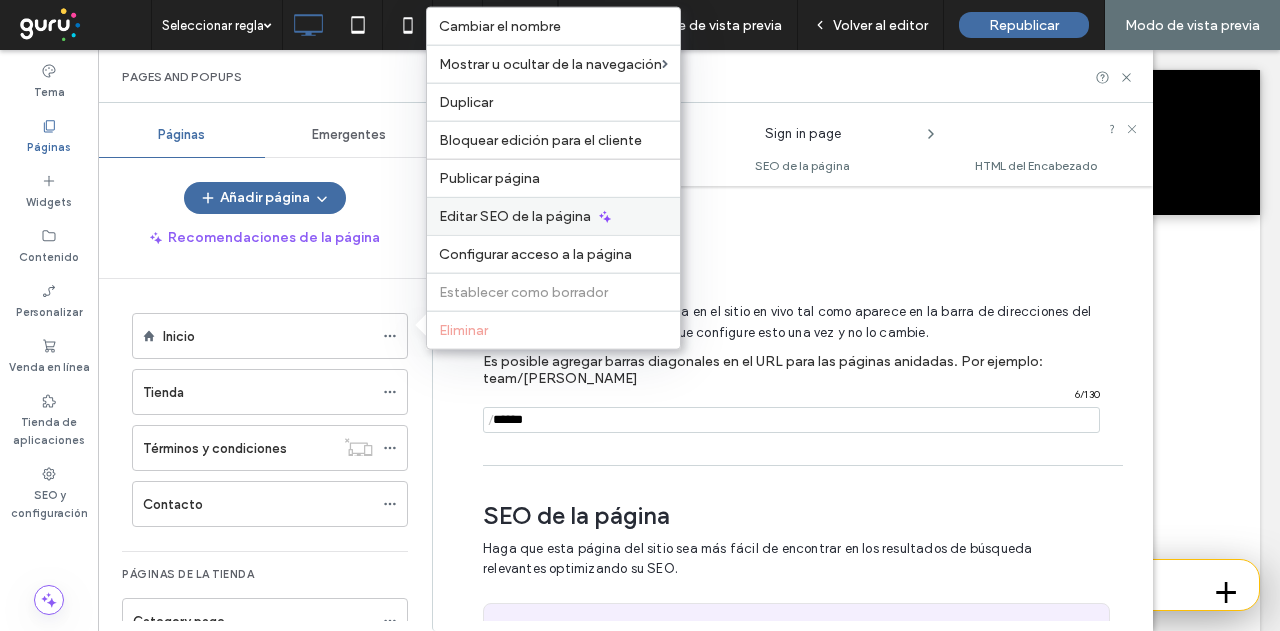 click on "Editar SEO de la página" at bounding box center [515, 216] 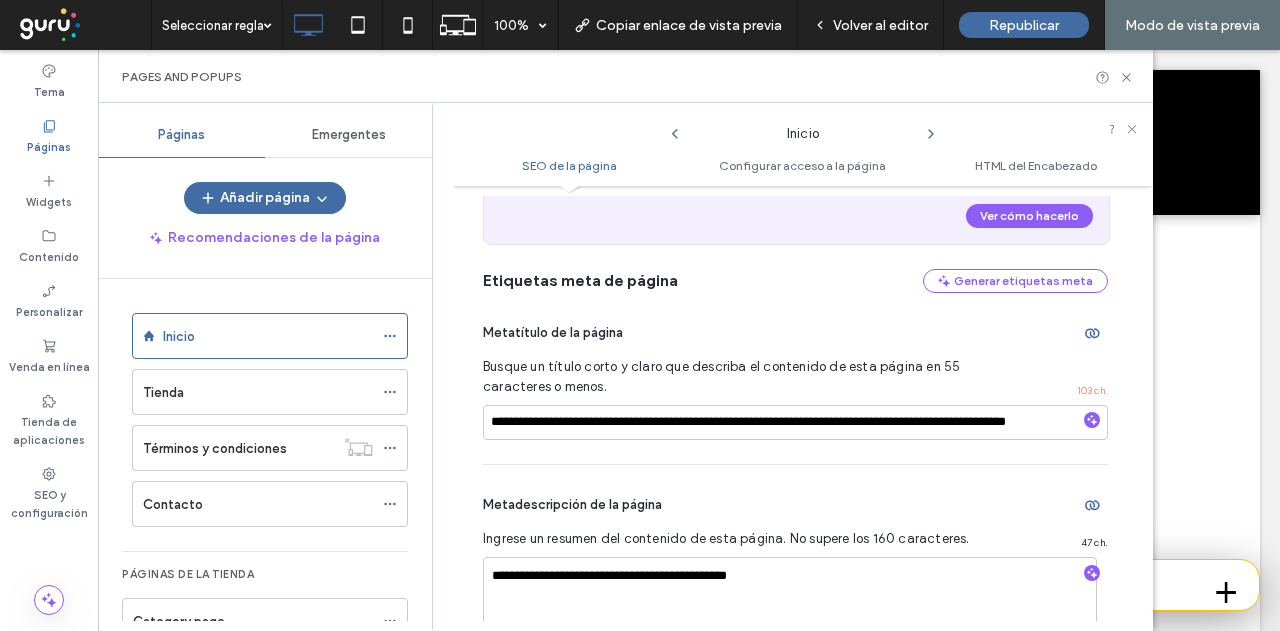 scroll, scrollTop: 200, scrollLeft: 0, axis: vertical 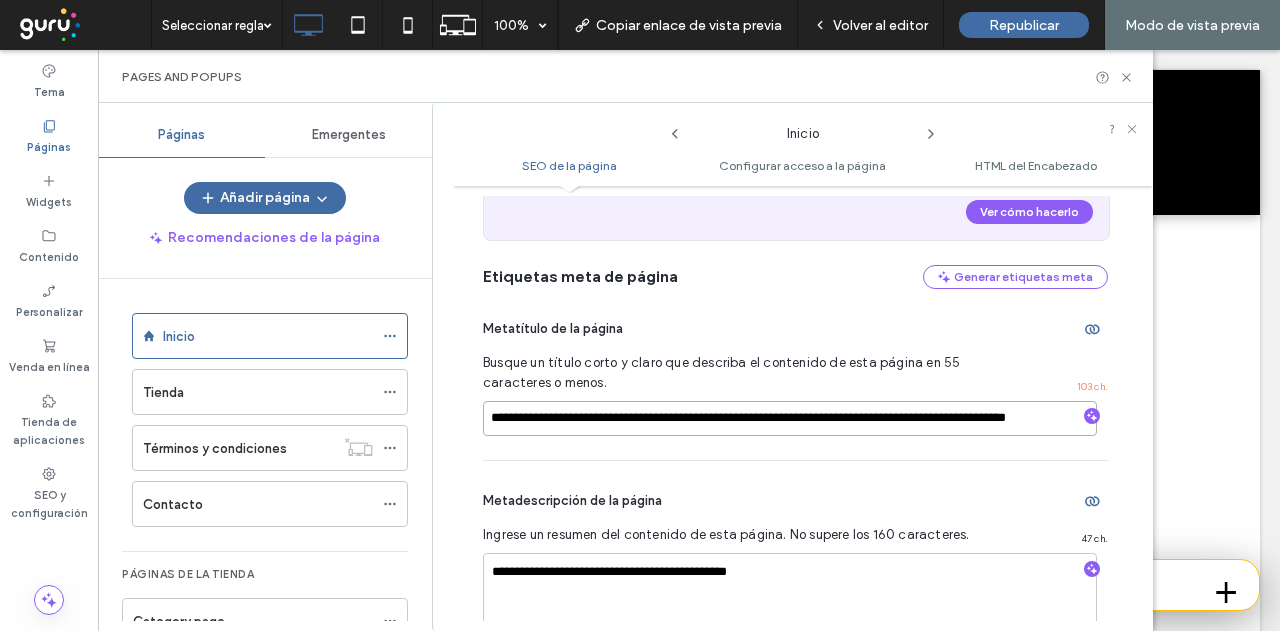 drag, startPoint x: 928, startPoint y: 419, endPoint x: 1149, endPoint y: 435, distance: 221.57843 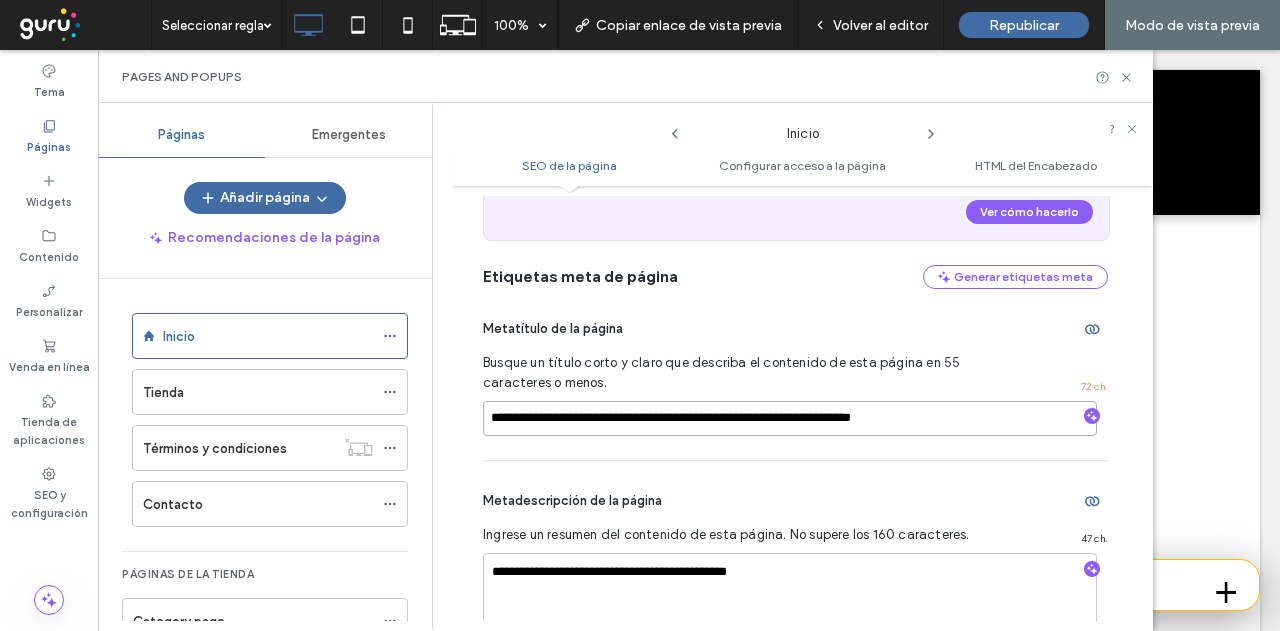 scroll, scrollTop: 0, scrollLeft: 0, axis: both 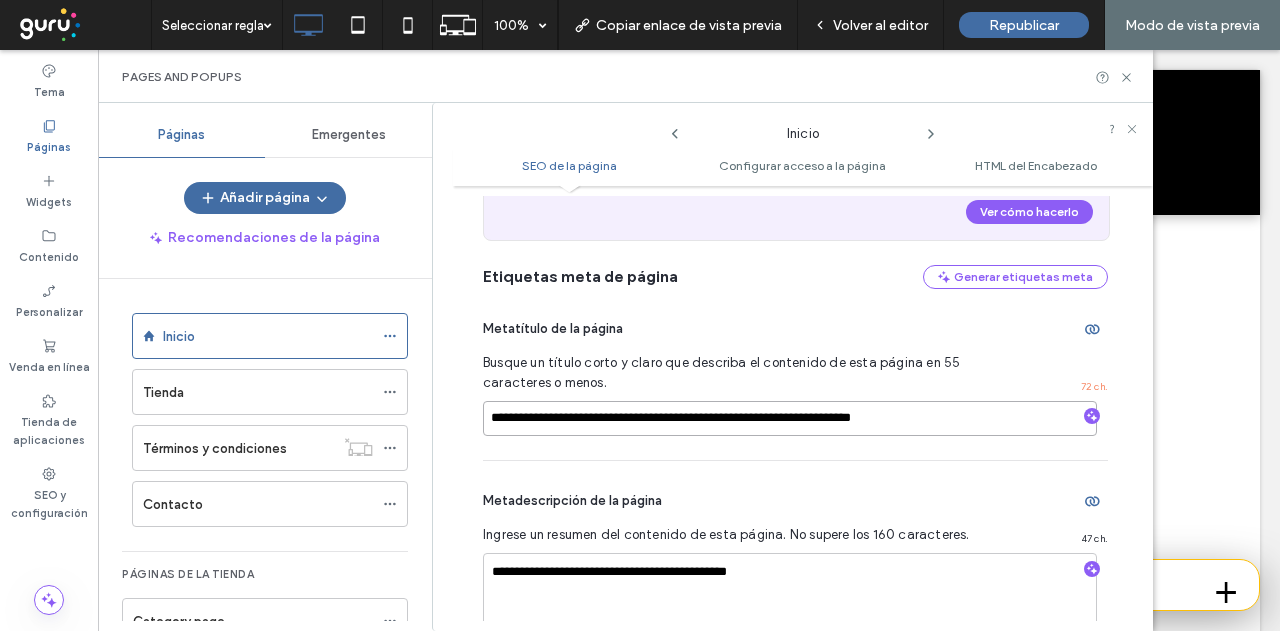 drag, startPoint x: 802, startPoint y: 417, endPoint x: 715, endPoint y: 411, distance: 87.20665 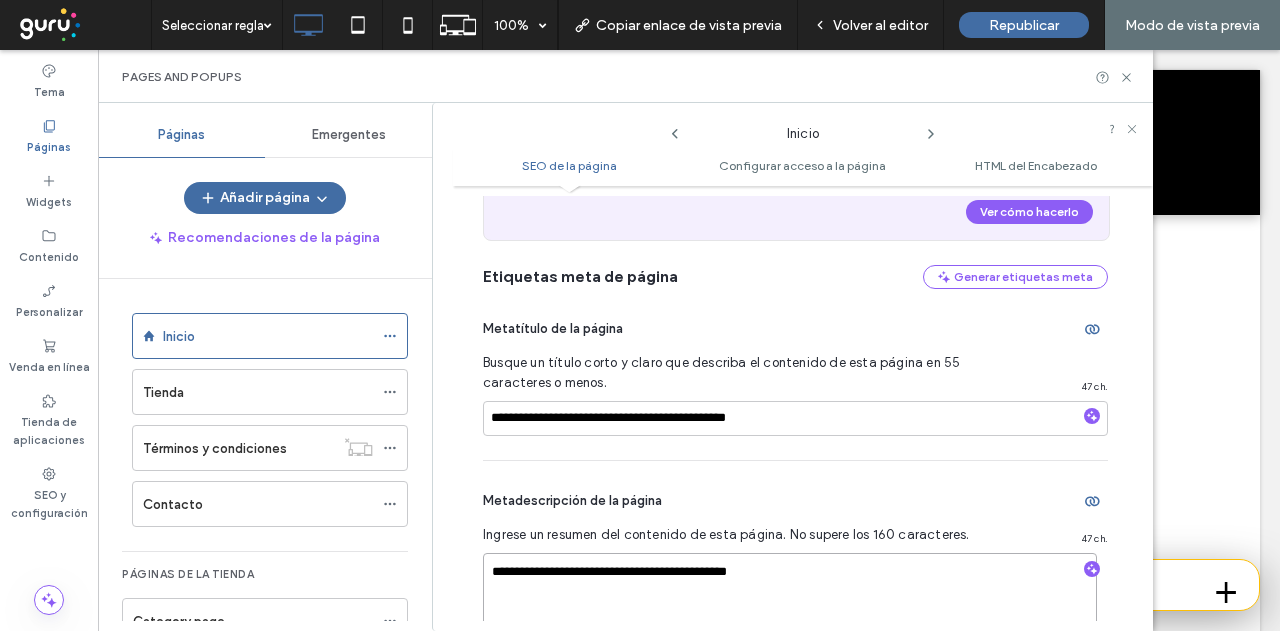 drag, startPoint x: 795, startPoint y: 567, endPoint x: 486, endPoint y: 562, distance: 309.04044 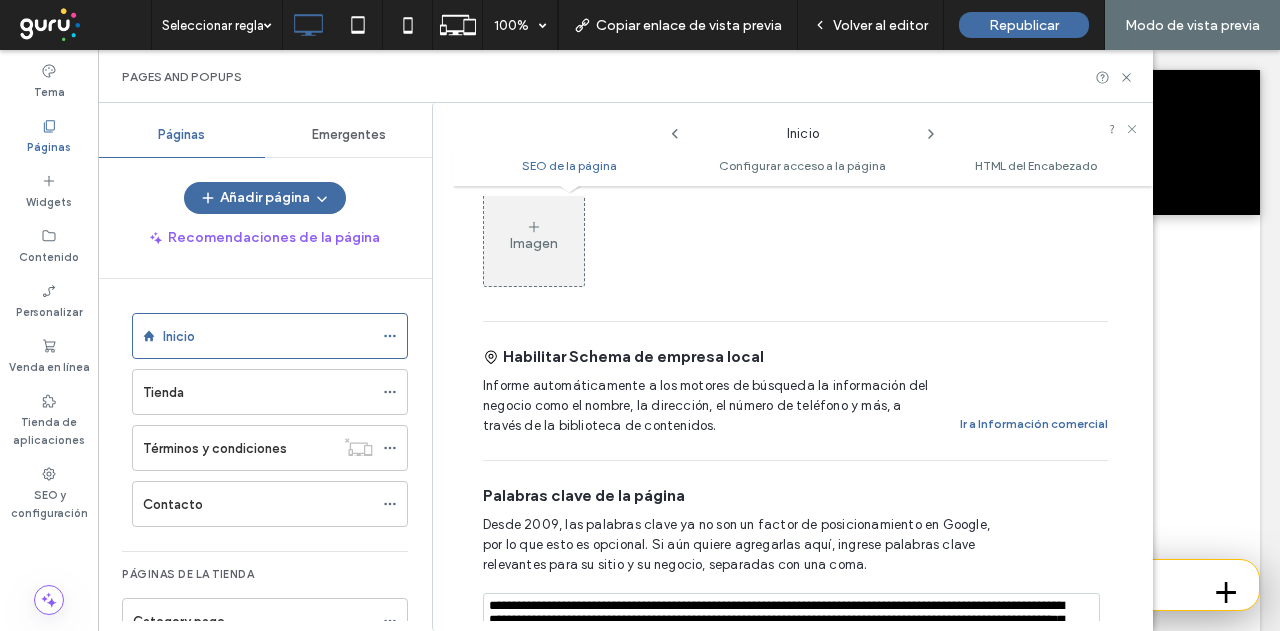 scroll, scrollTop: 1100, scrollLeft: 0, axis: vertical 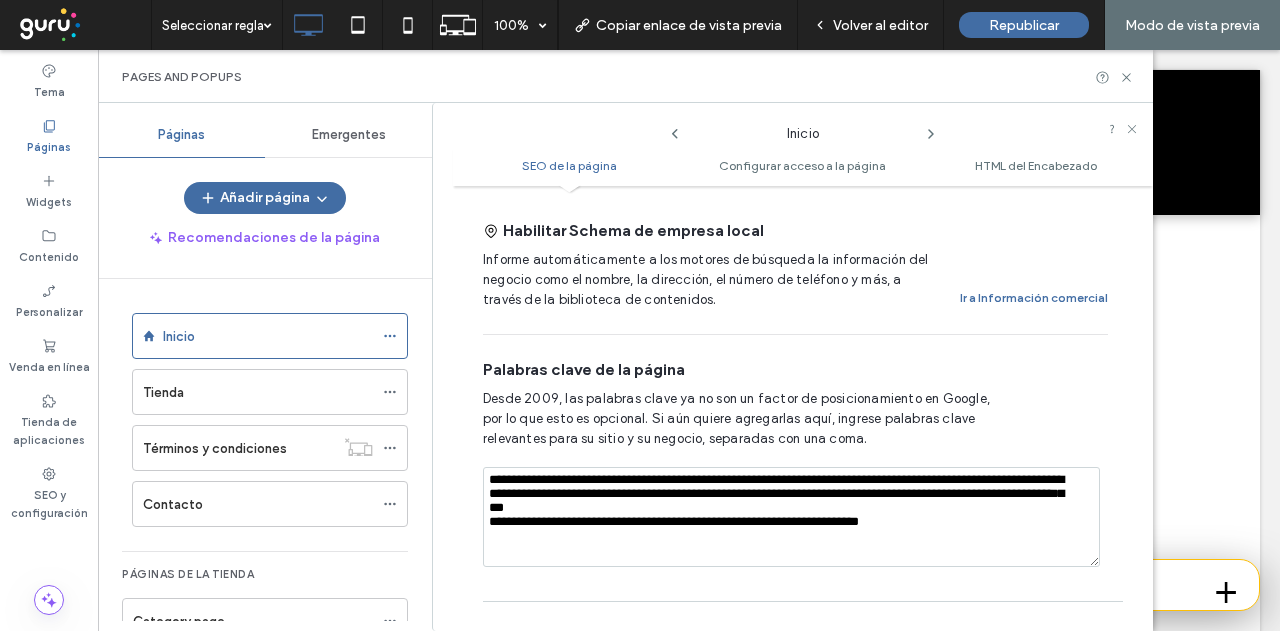 click on "**********" at bounding box center [791, 517] 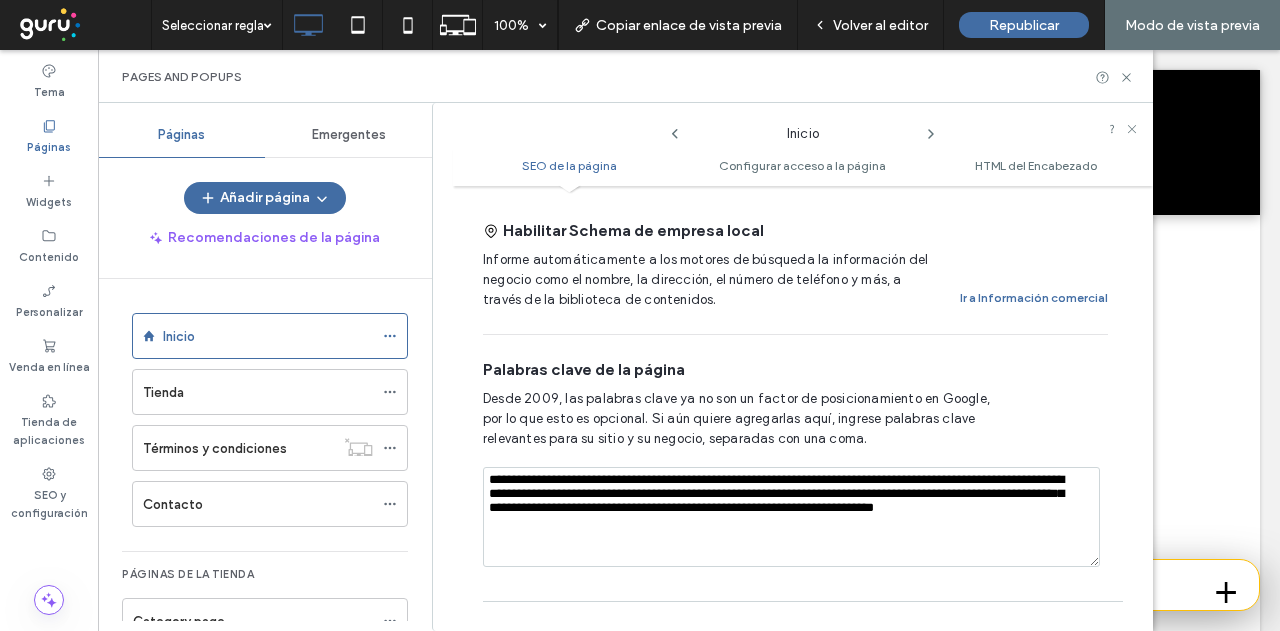 click on "**********" at bounding box center (791, 517) 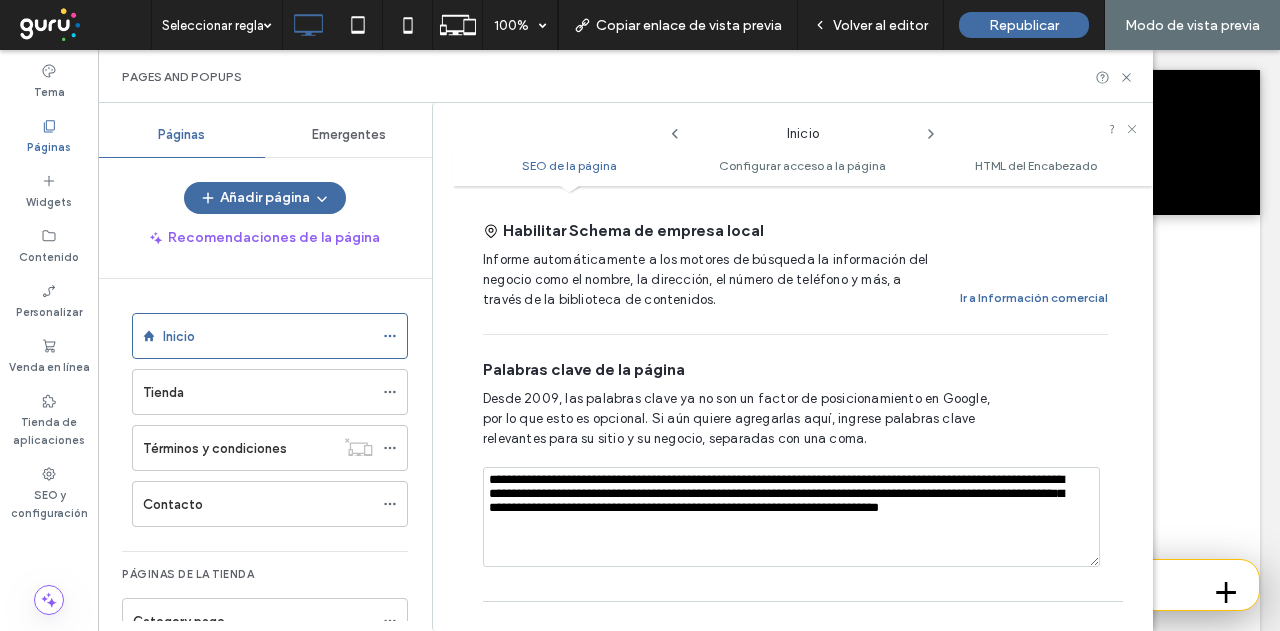 scroll, scrollTop: 1400, scrollLeft: 0, axis: vertical 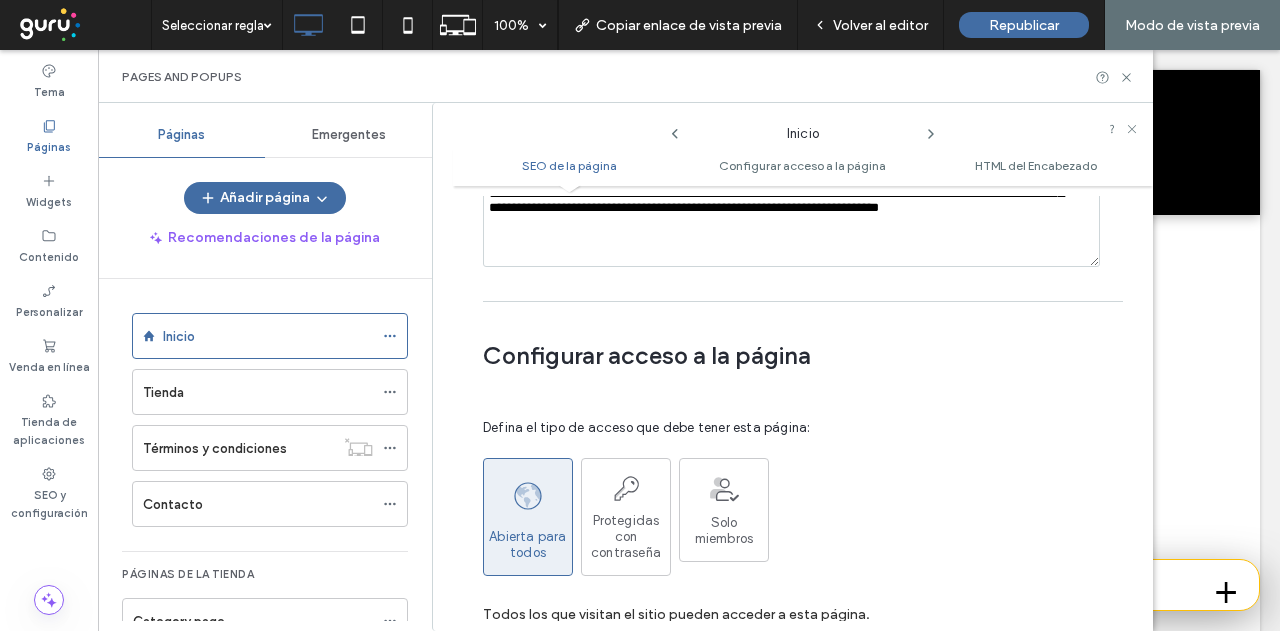 click 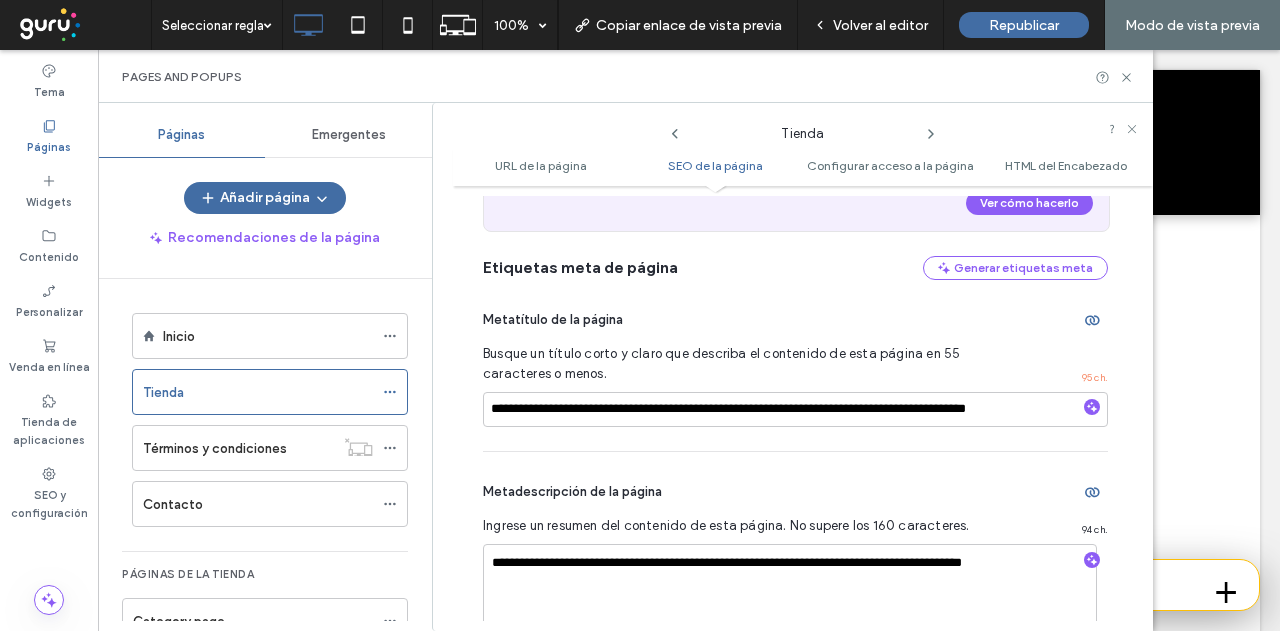 scroll, scrollTop: 490, scrollLeft: 0, axis: vertical 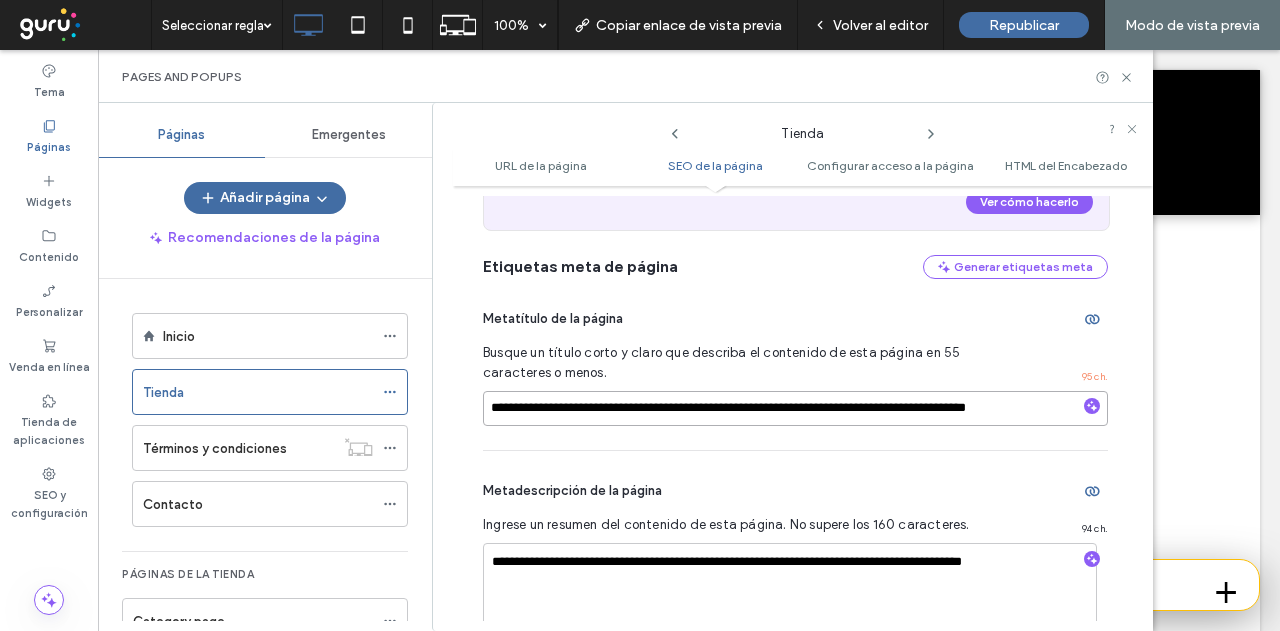drag, startPoint x: 777, startPoint y: 407, endPoint x: 475, endPoint y: 395, distance: 302.2383 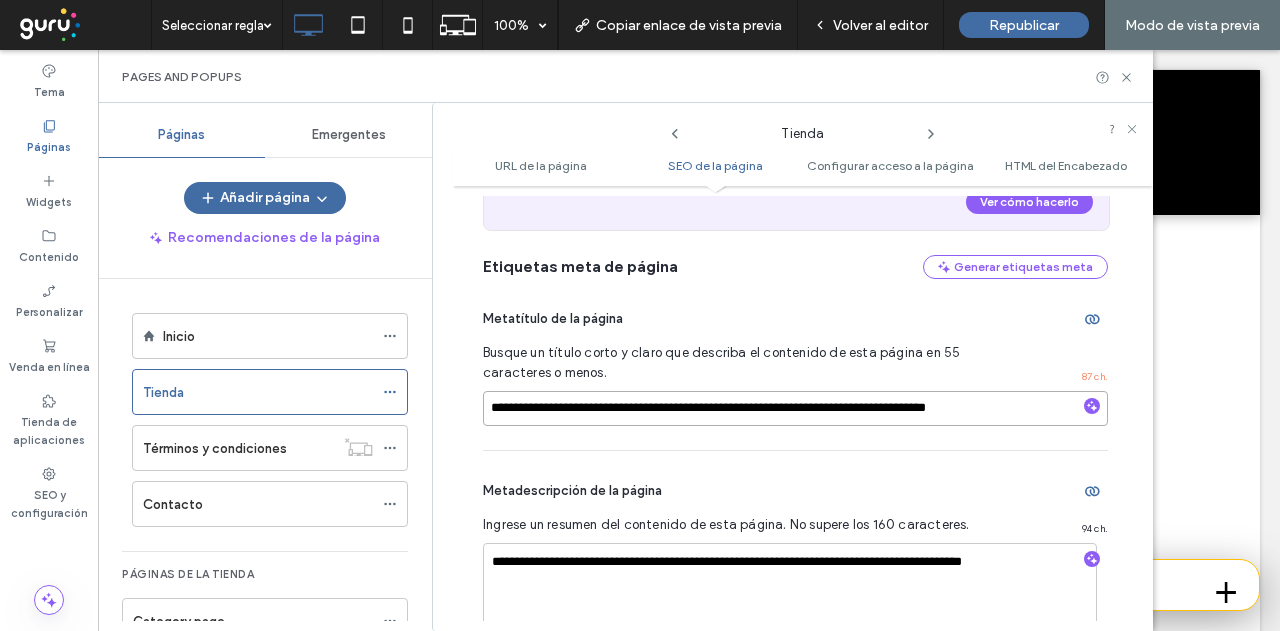 drag, startPoint x: 781, startPoint y: 412, endPoint x: 738, endPoint y: 408, distance: 43.185646 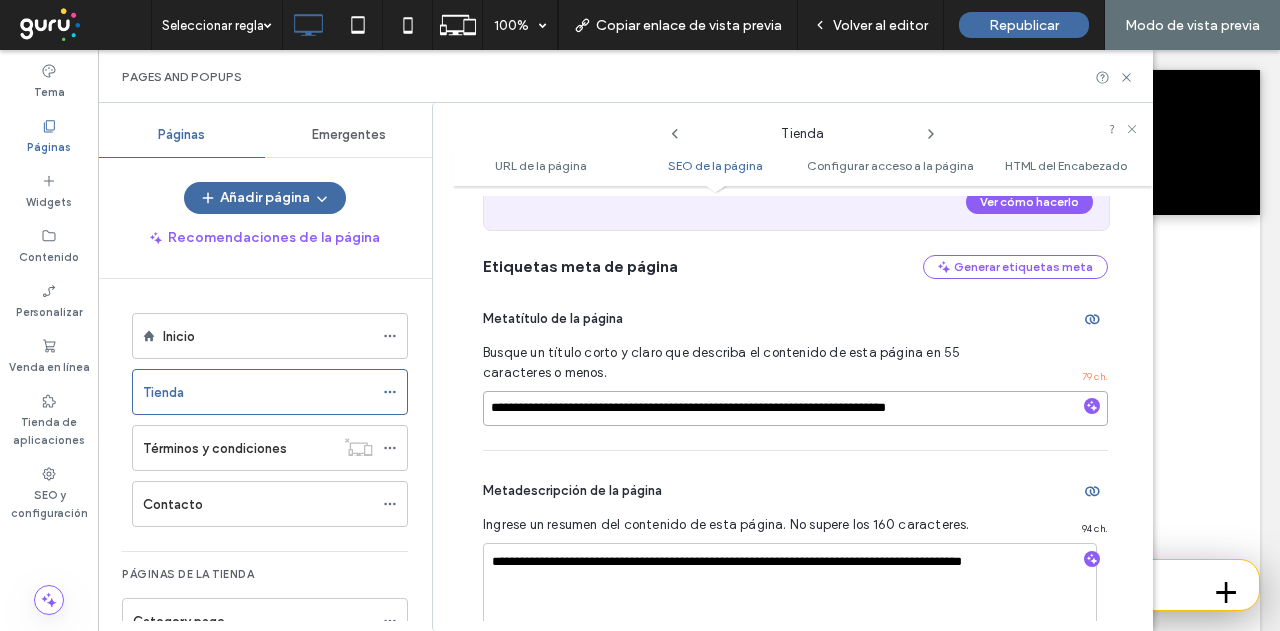 drag, startPoint x: 822, startPoint y: 405, endPoint x: 1076, endPoint y: 424, distance: 254.70964 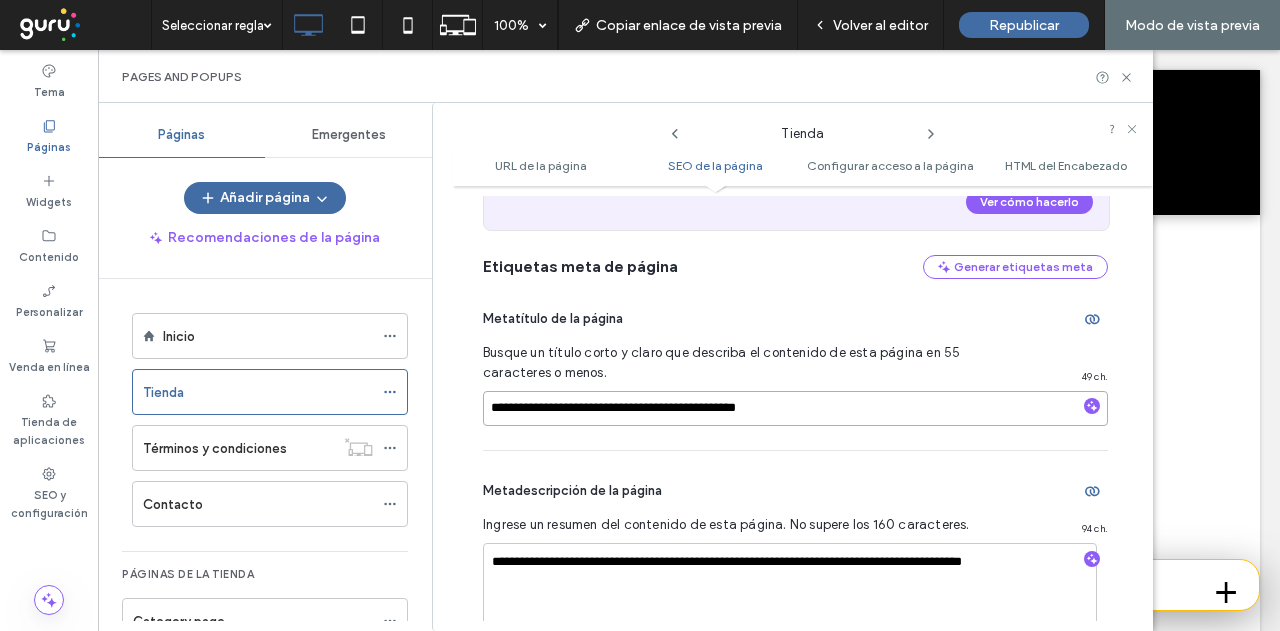 type on "**********" 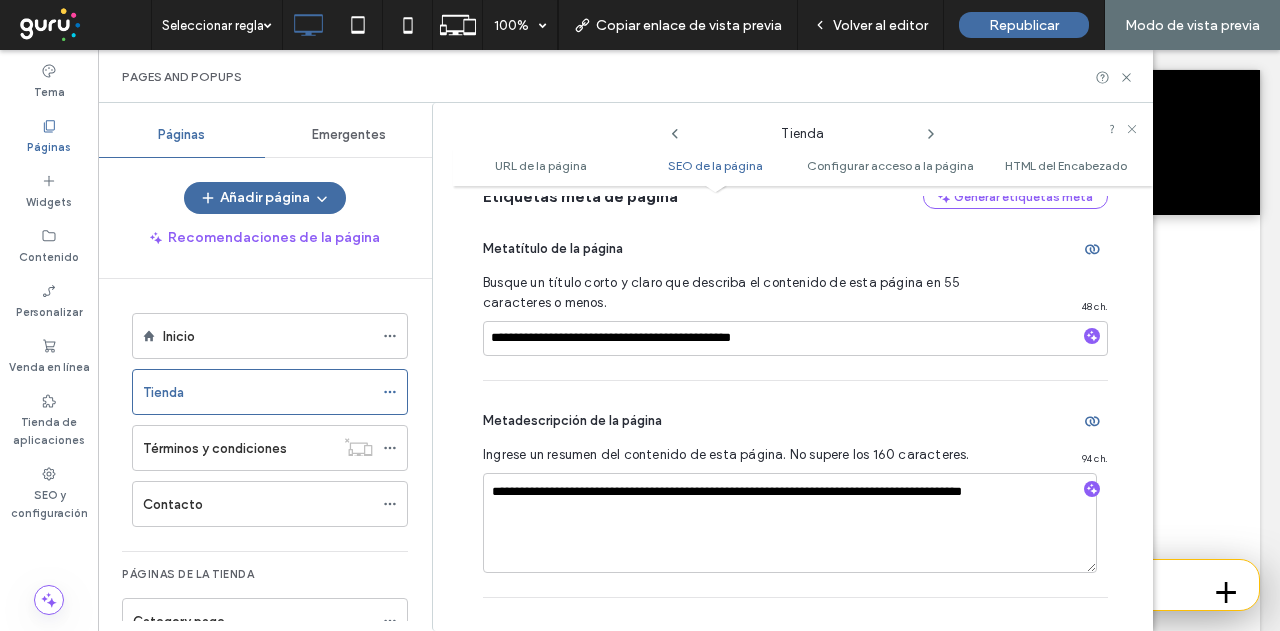 scroll, scrollTop: 590, scrollLeft: 0, axis: vertical 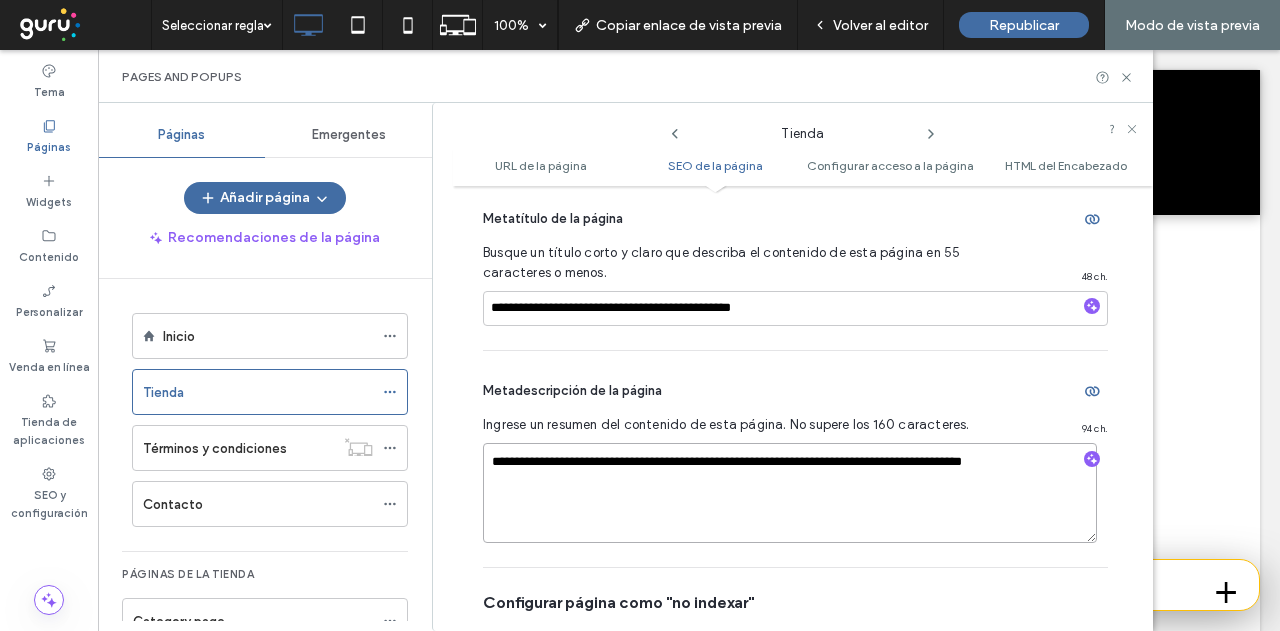 drag, startPoint x: 1063, startPoint y: 455, endPoint x: 490, endPoint y: 428, distance: 573.6358 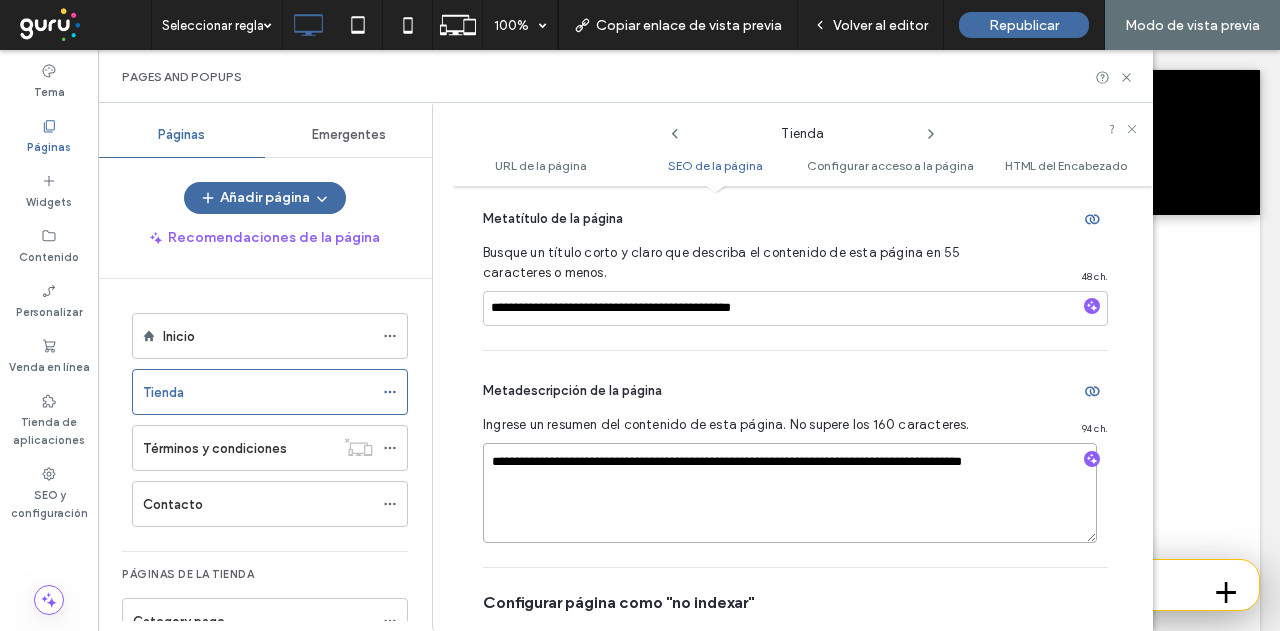 click on "**********" at bounding box center (790, 493) 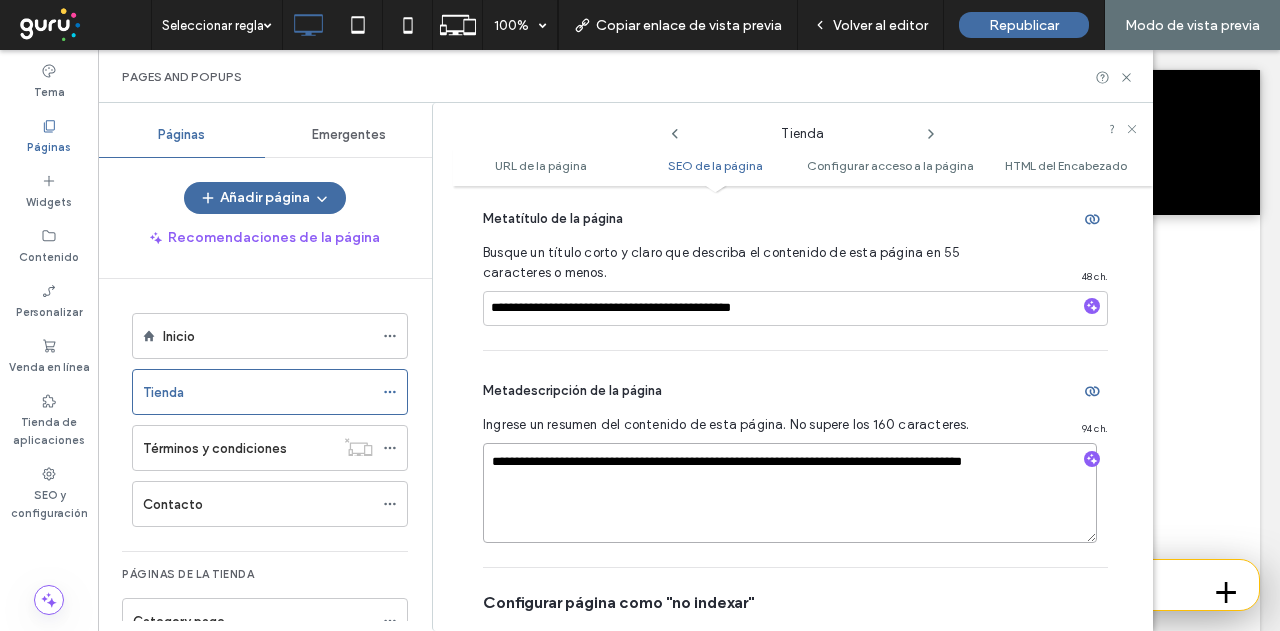 paste on "**********" 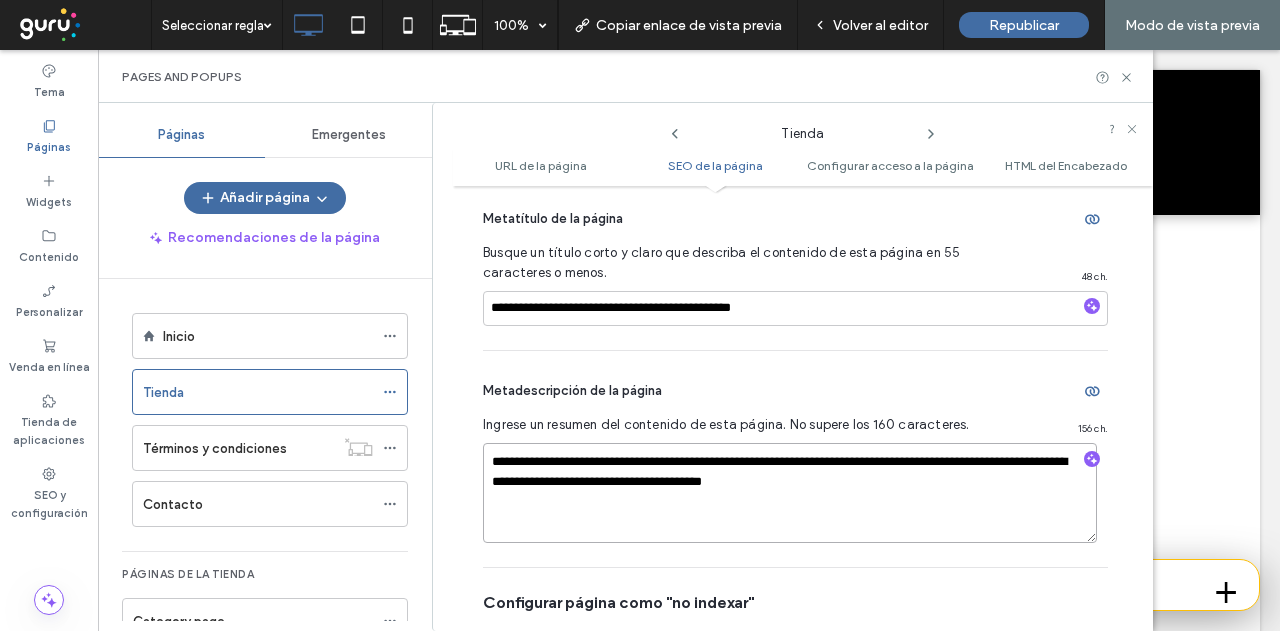 type on "**********" 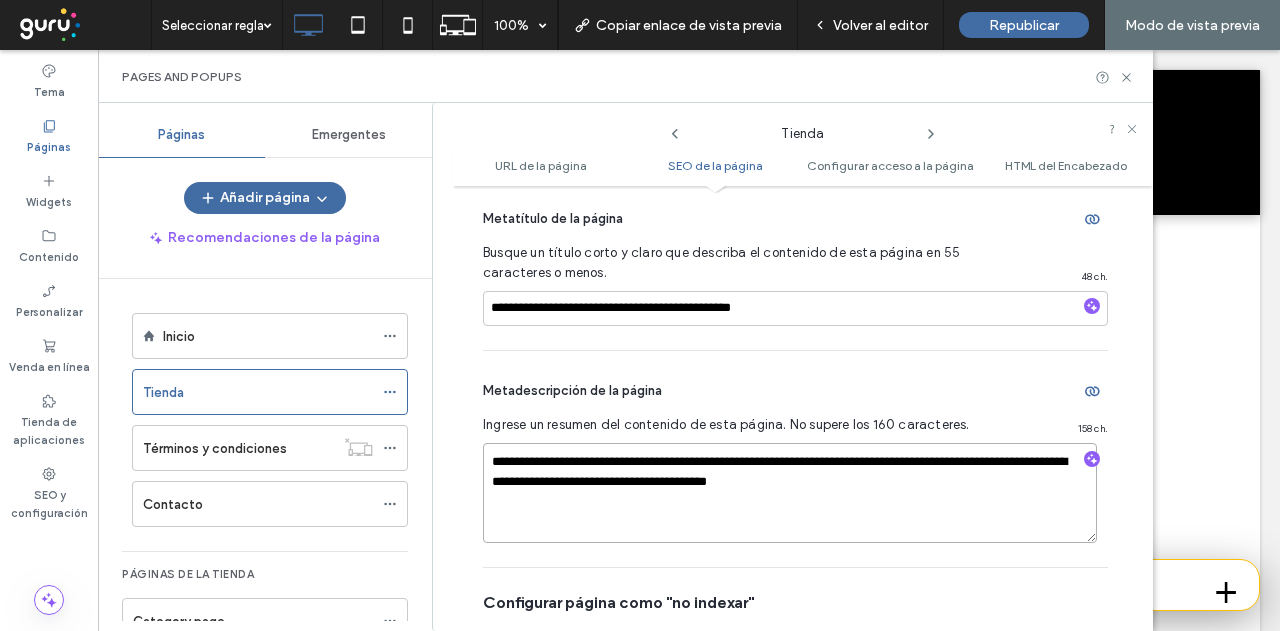 click on "**********" at bounding box center (790, 493) 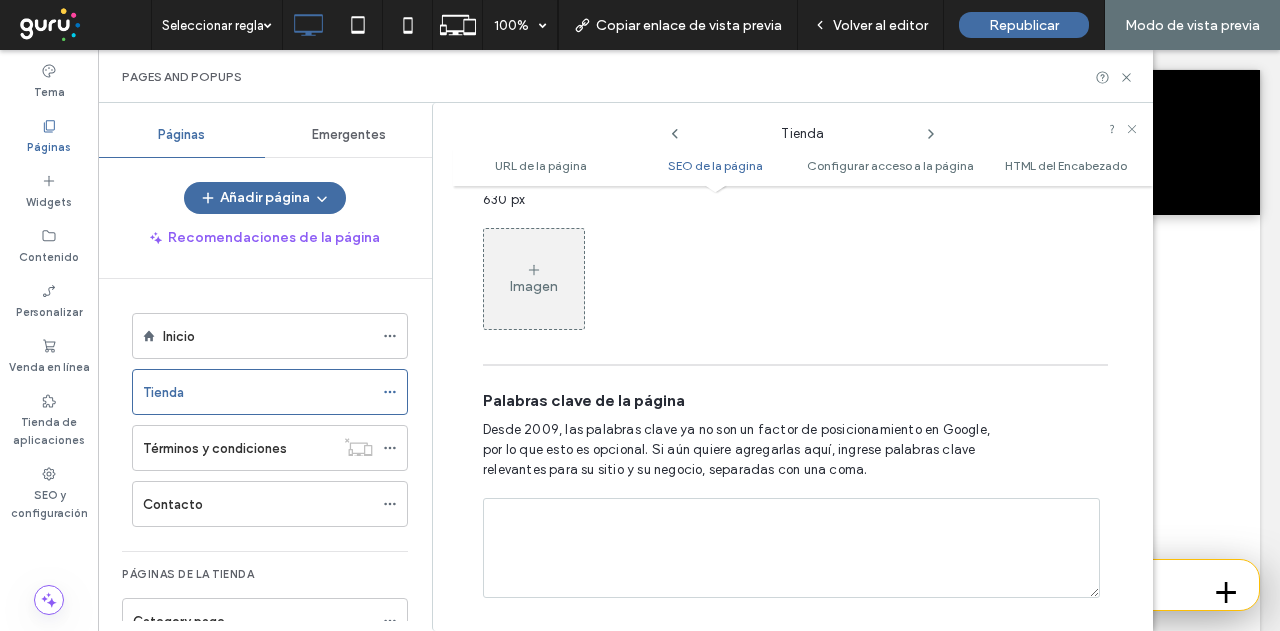 scroll, scrollTop: 1190, scrollLeft: 0, axis: vertical 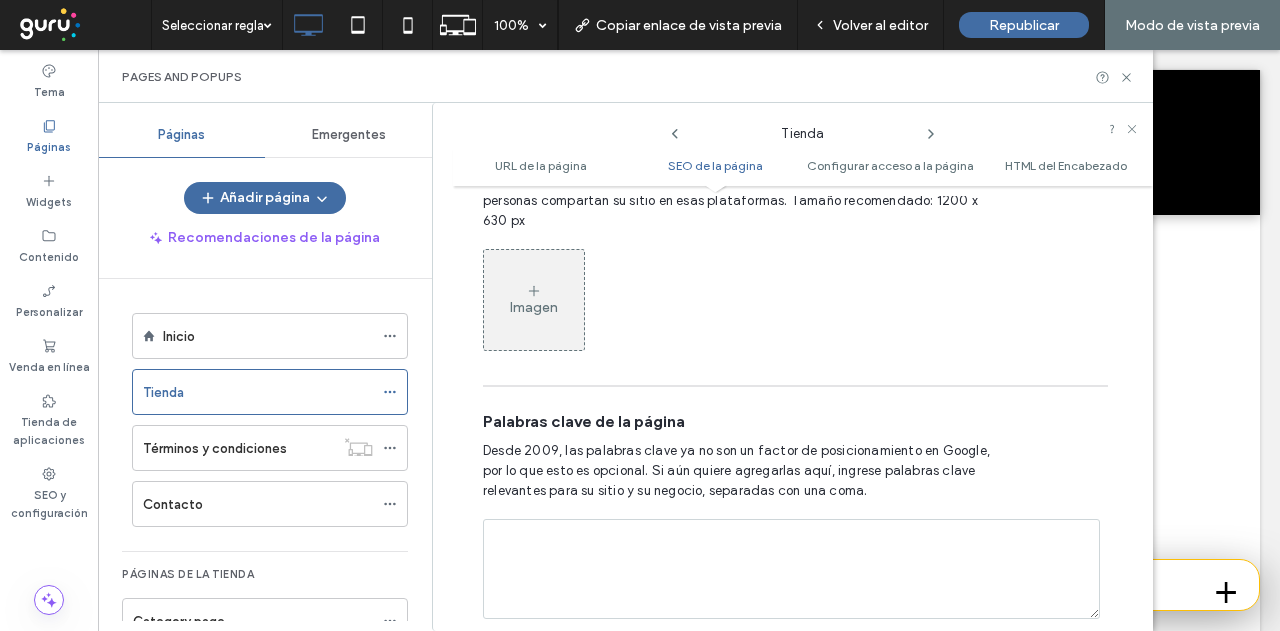 click at bounding box center (791, 569) 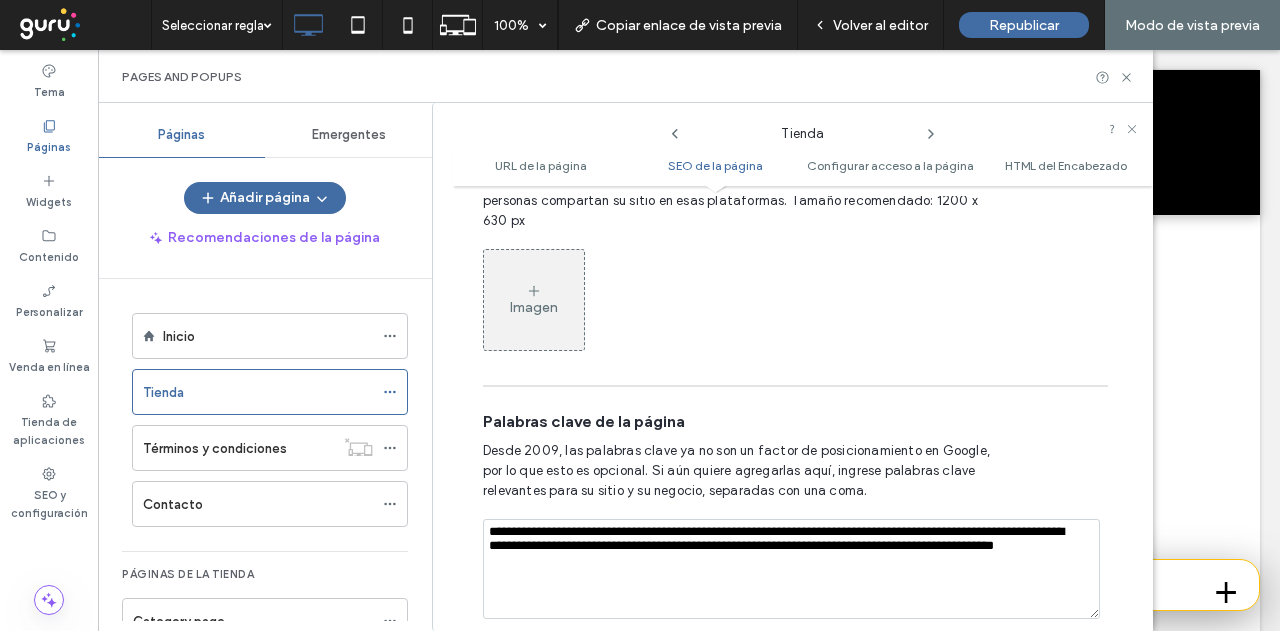 type on "**********" 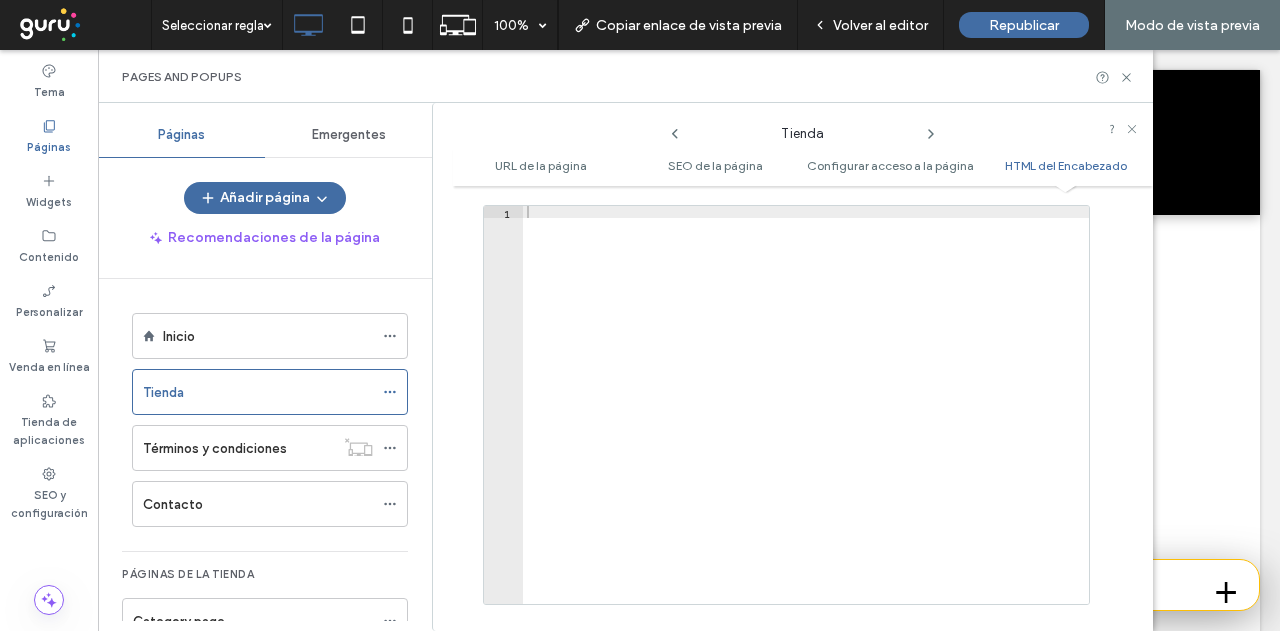 scroll, scrollTop: 2227, scrollLeft: 0, axis: vertical 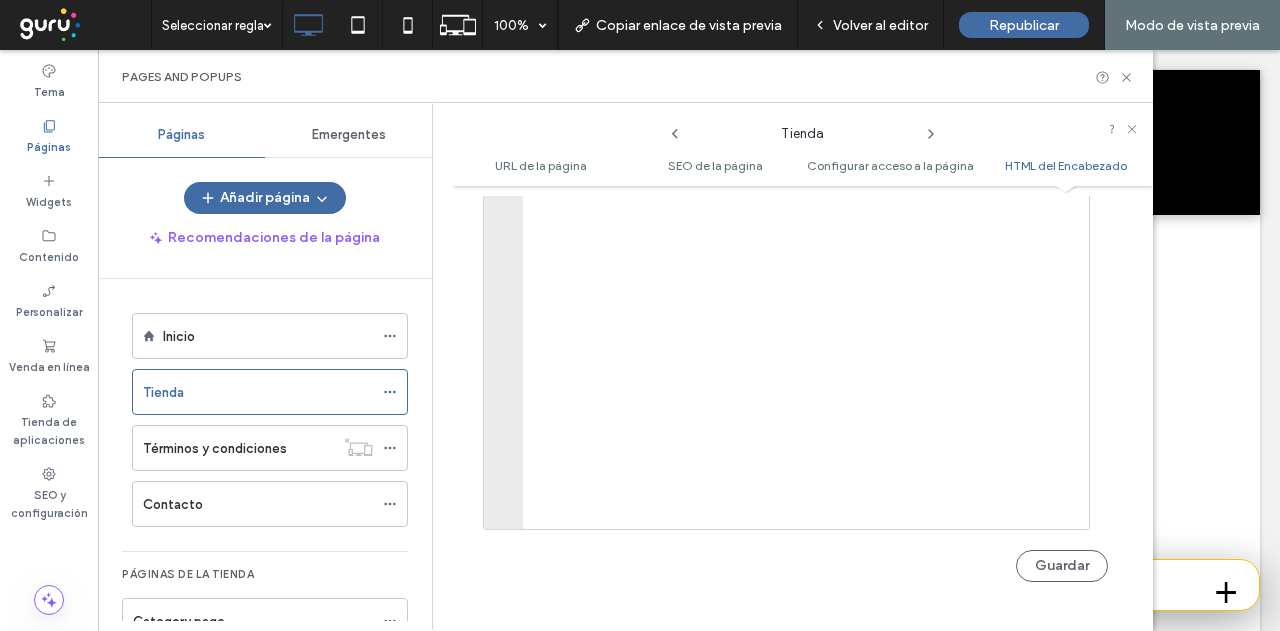 click 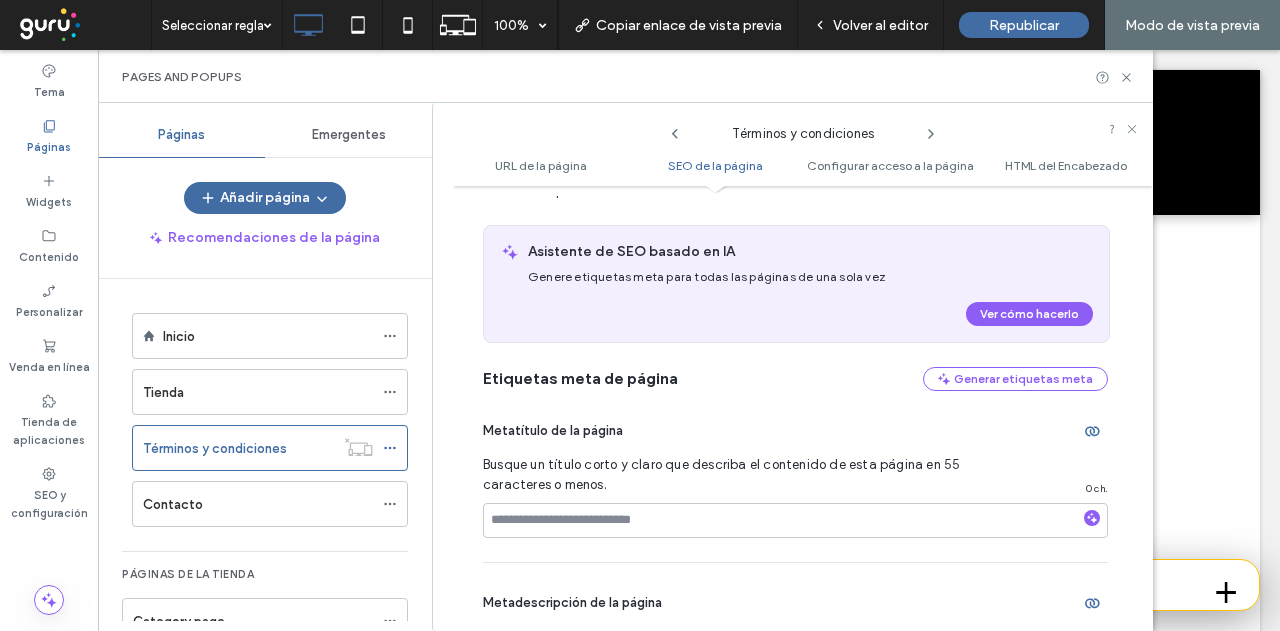 scroll, scrollTop: 490, scrollLeft: 0, axis: vertical 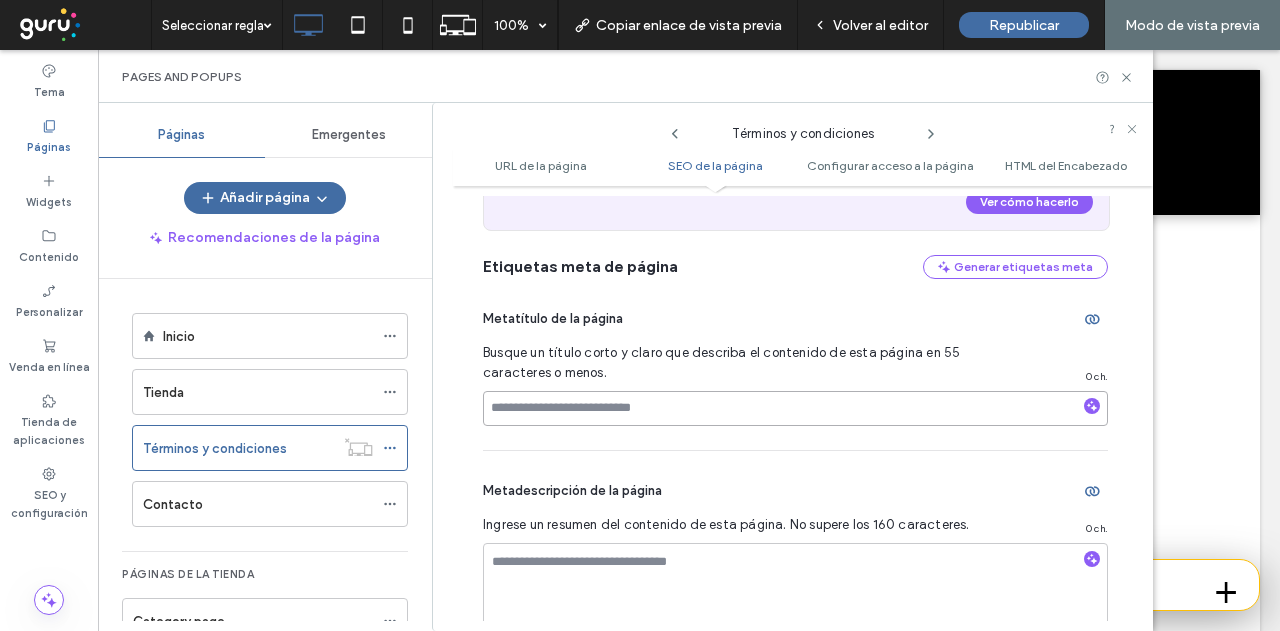 click at bounding box center (795, 408) 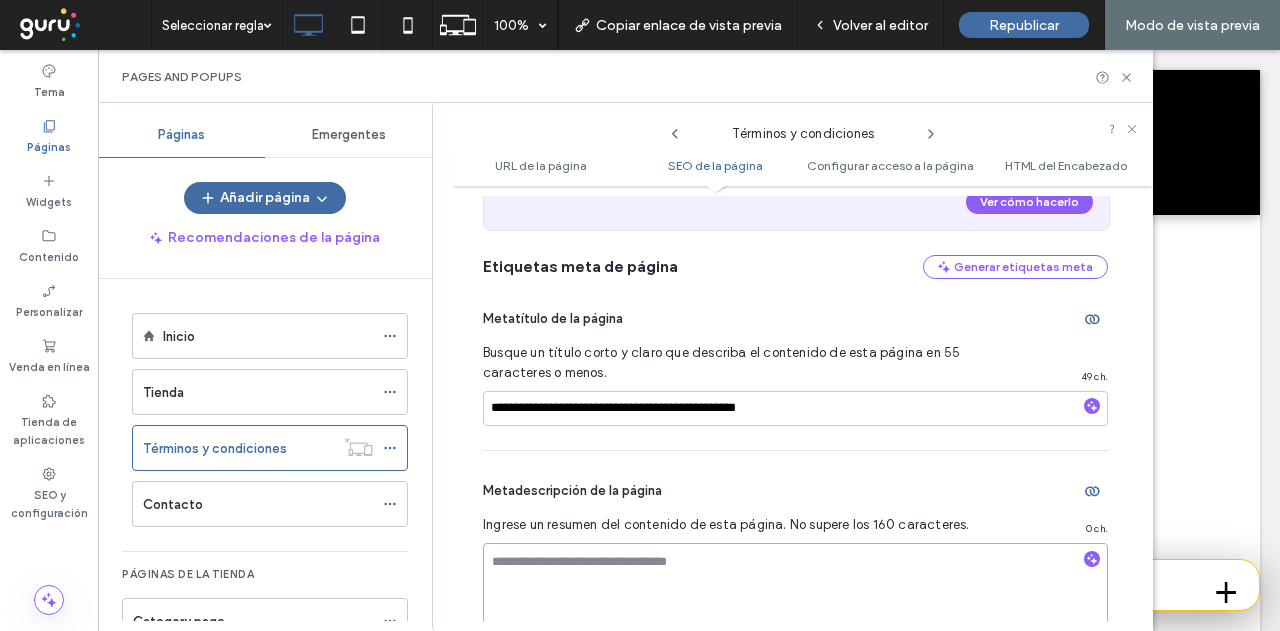 click at bounding box center [795, 593] 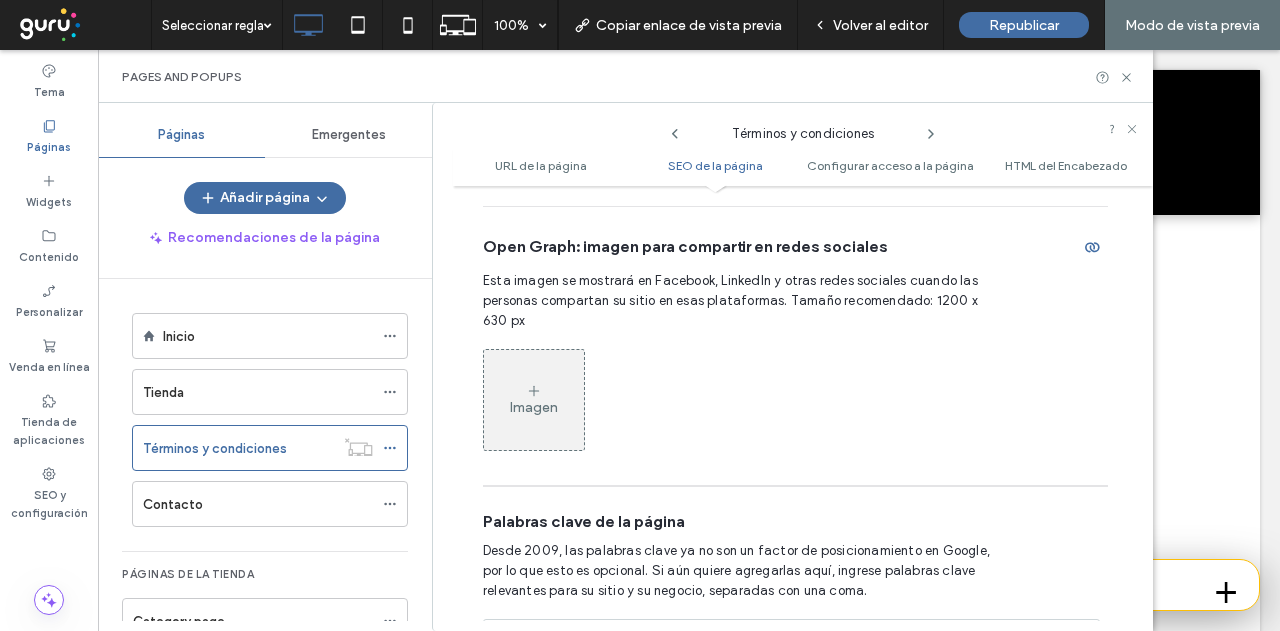 scroll, scrollTop: 1490, scrollLeft: 0, axis: vertical 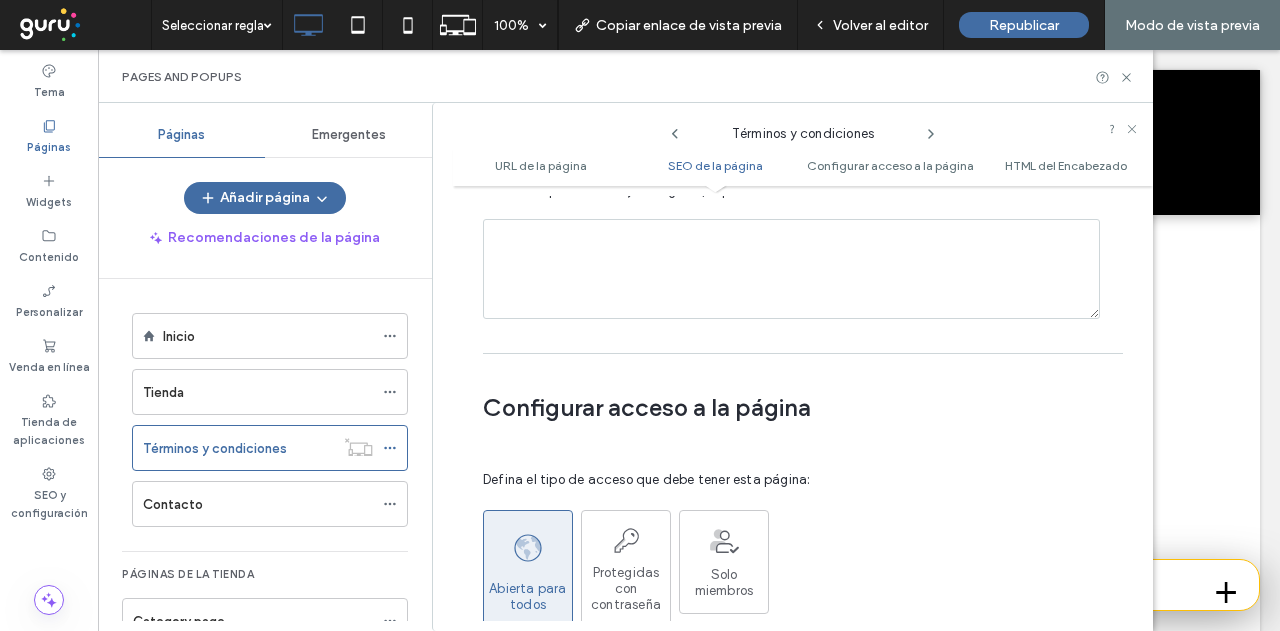 click at bounding box center [791, 269] 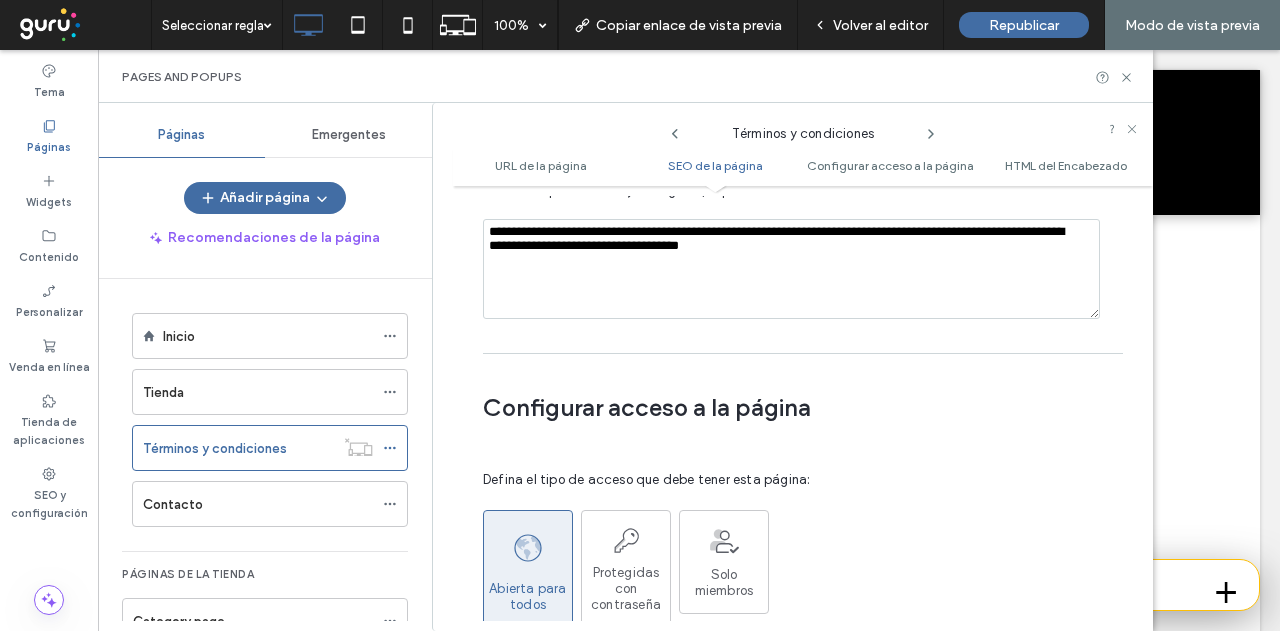 type on "**********" 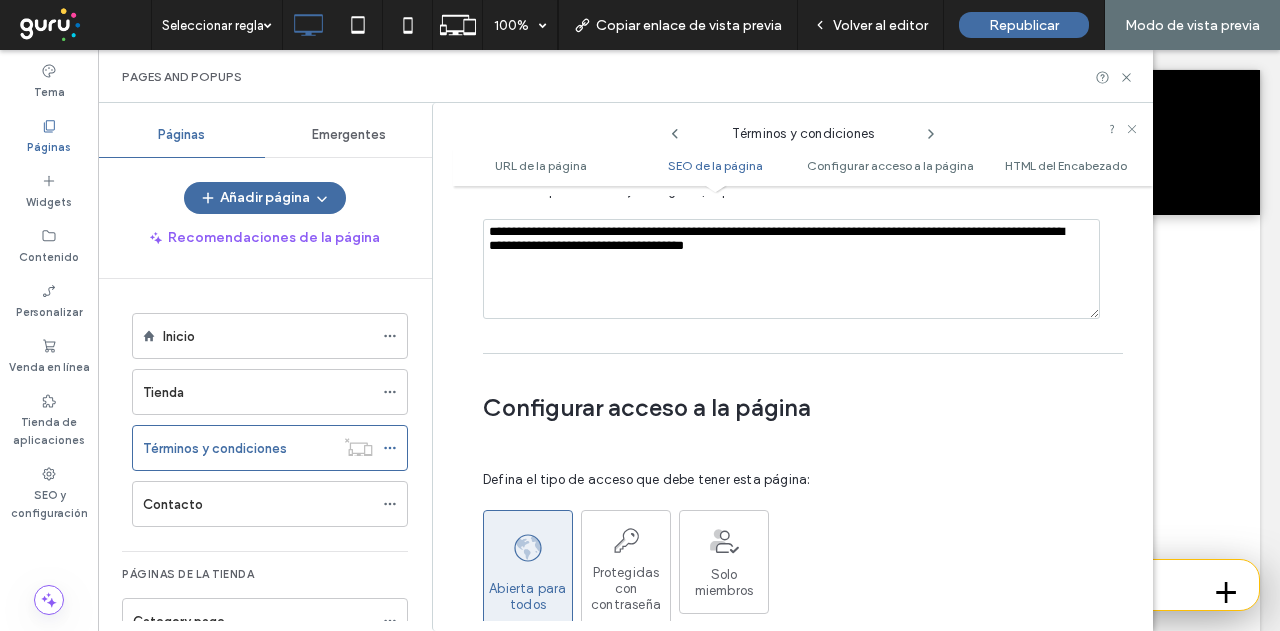 click 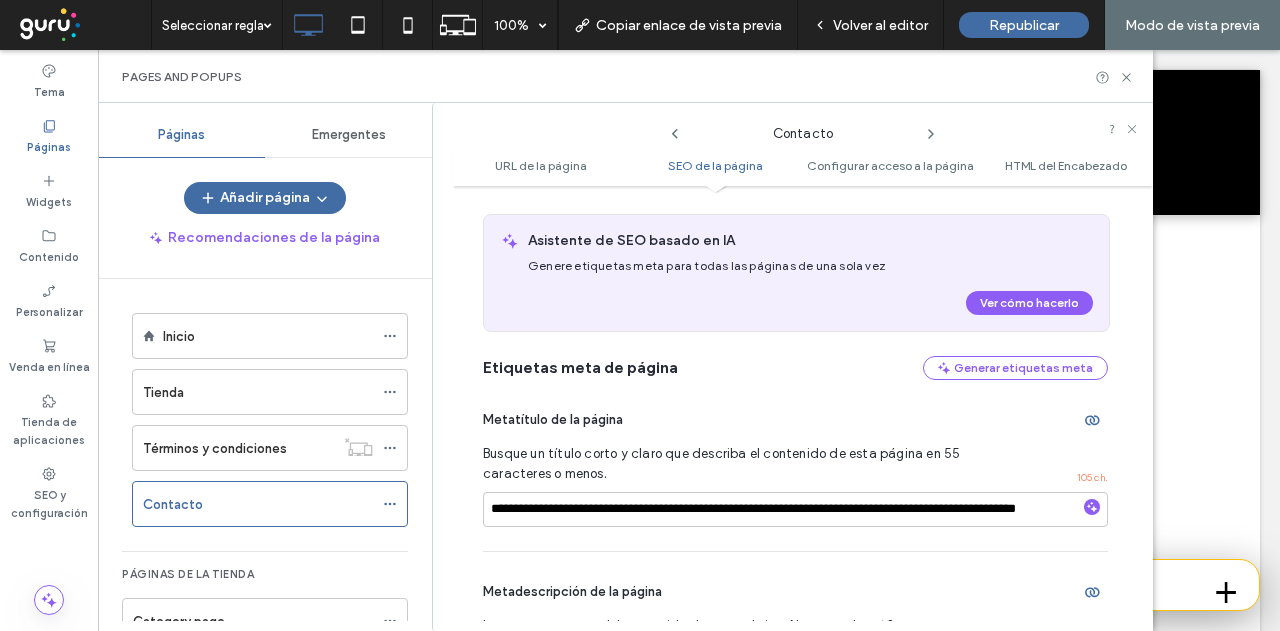 scroll, scrollTop: 490, scrollLeft: 0, axis: vertical 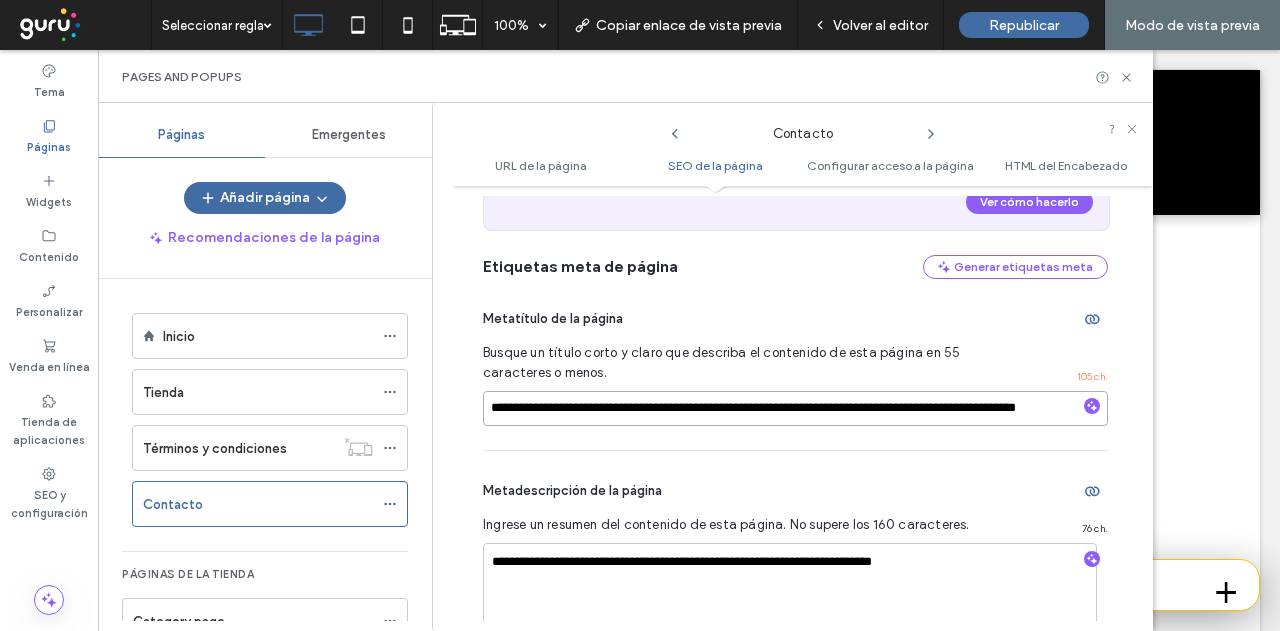 click on "**********" at bounding box center [795, 408] 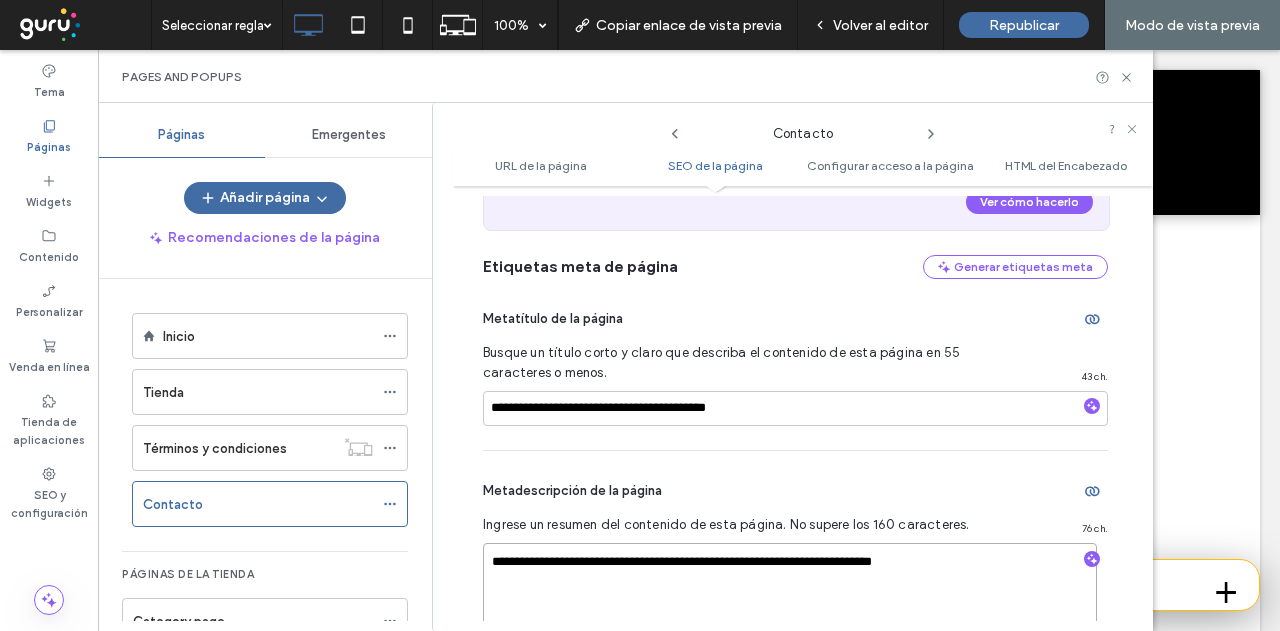 drag, startPoint x: 978, startPoint y: 557, endPoint x: 444, endPoint y: 549, distance: 534.05994 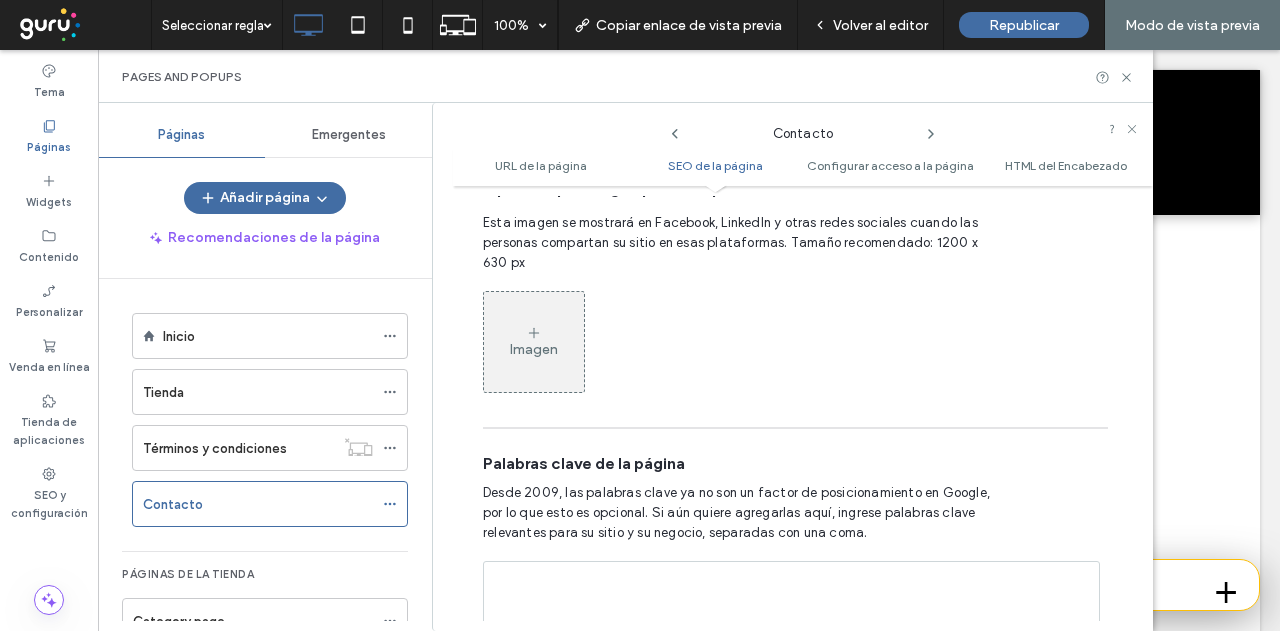 scroll, scrollTop: 1290, scrollLeft: 0, axis: vertical 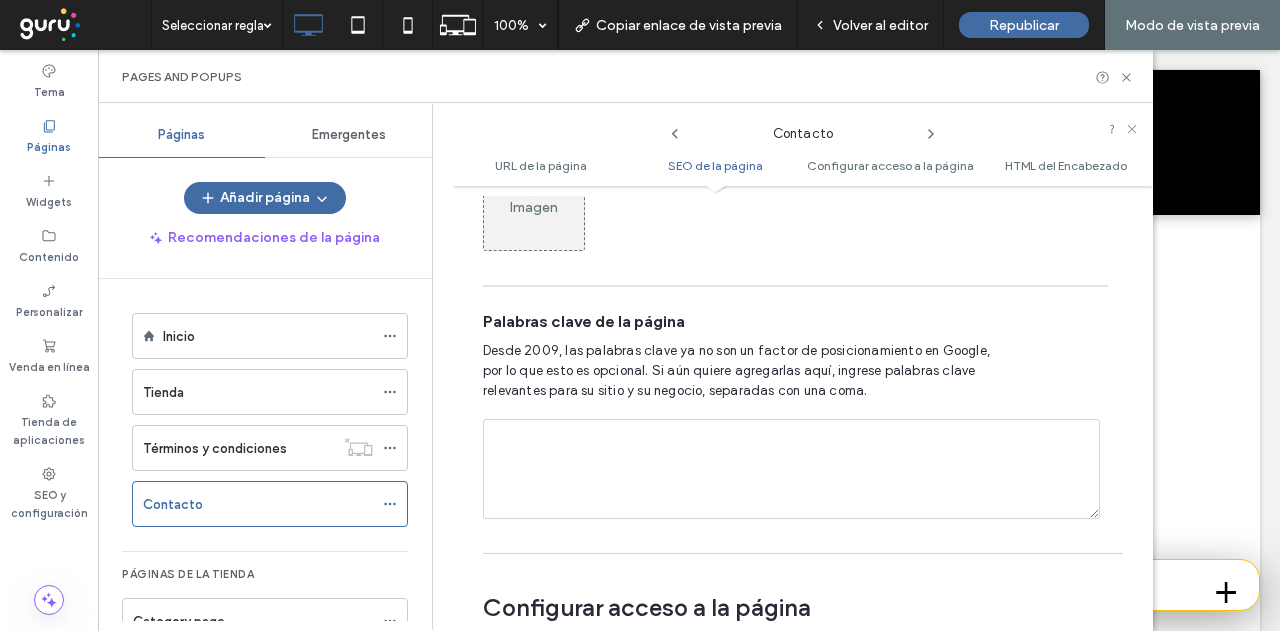 click at bounding box center (791, 469) 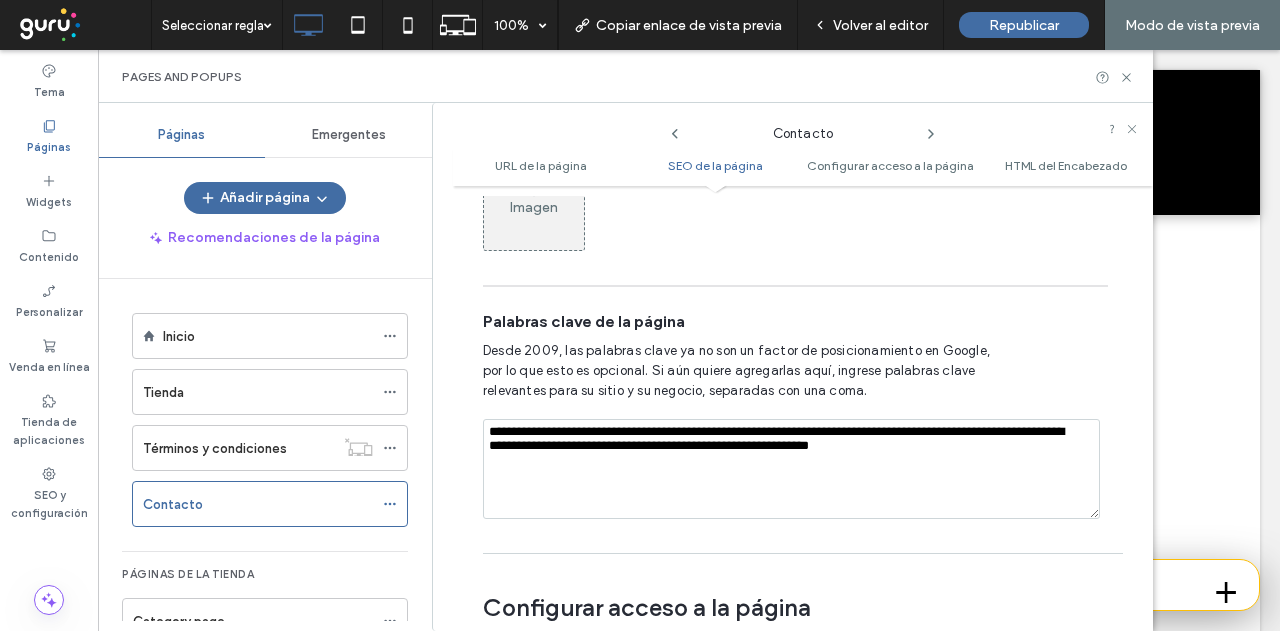 type on "**********" 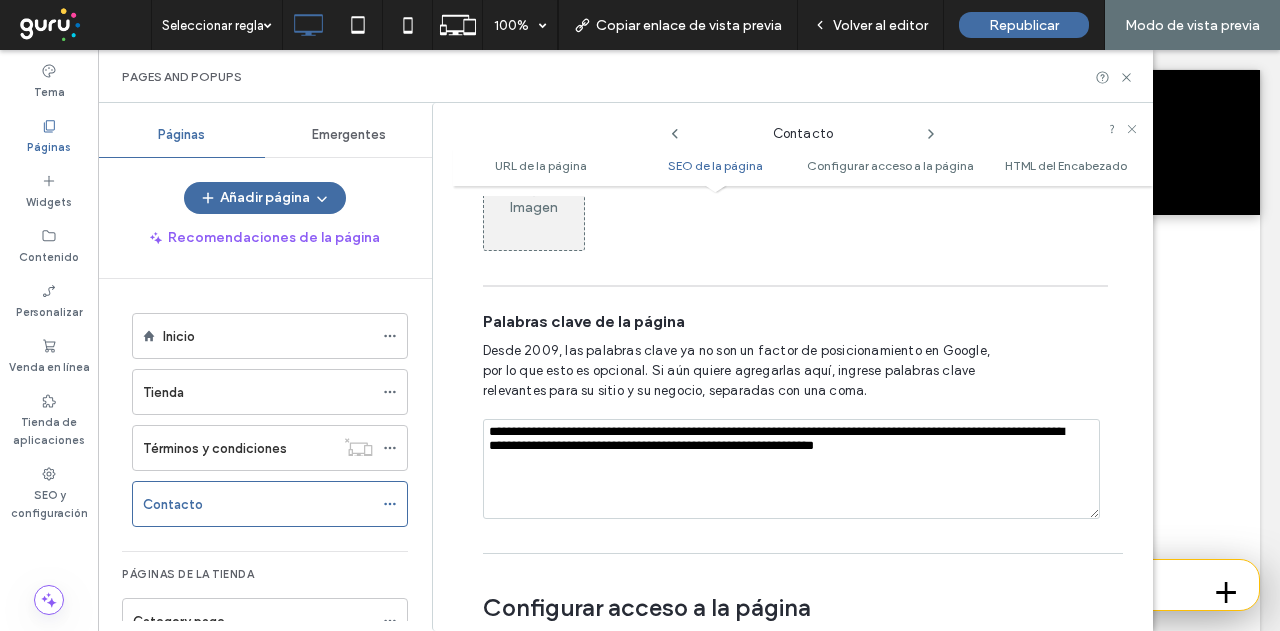 click 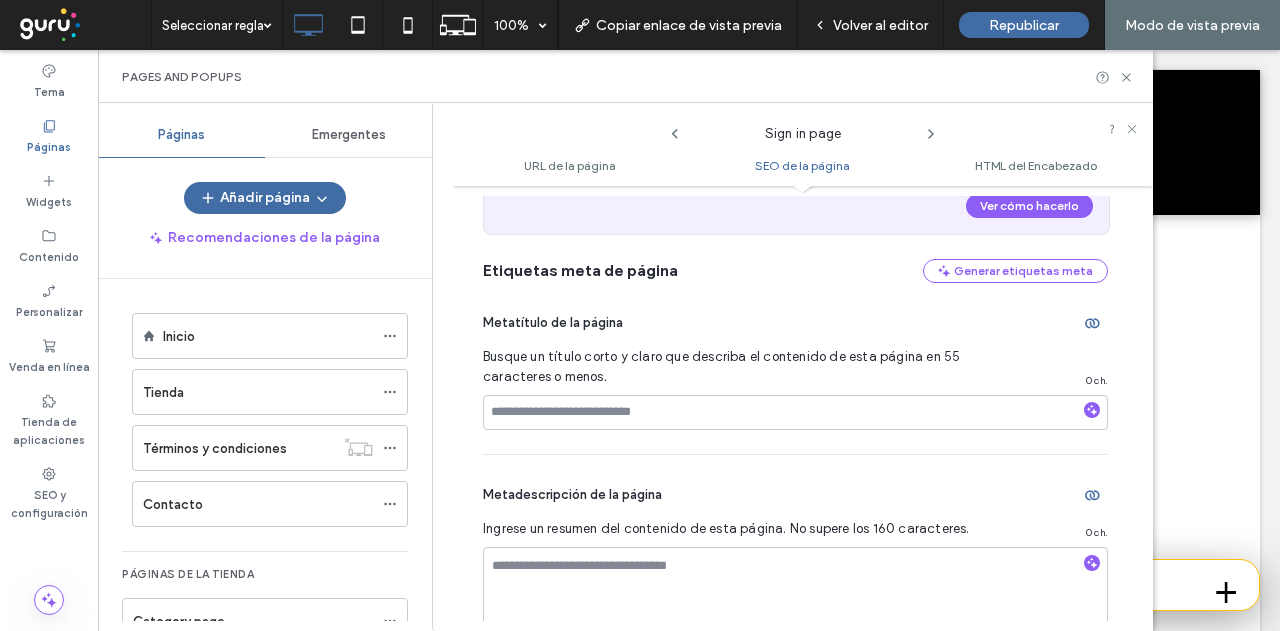 scroll, scrollTop: 490, scrollLeft: 0, axis: vertical 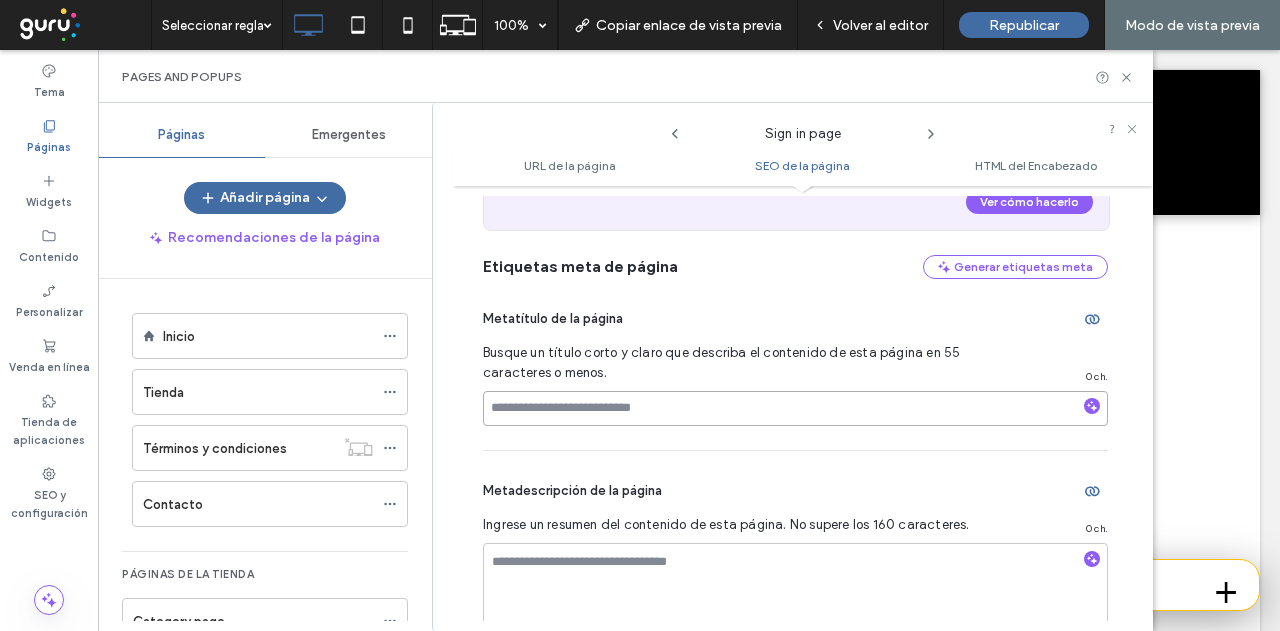 click at bounding box center (795, 408) 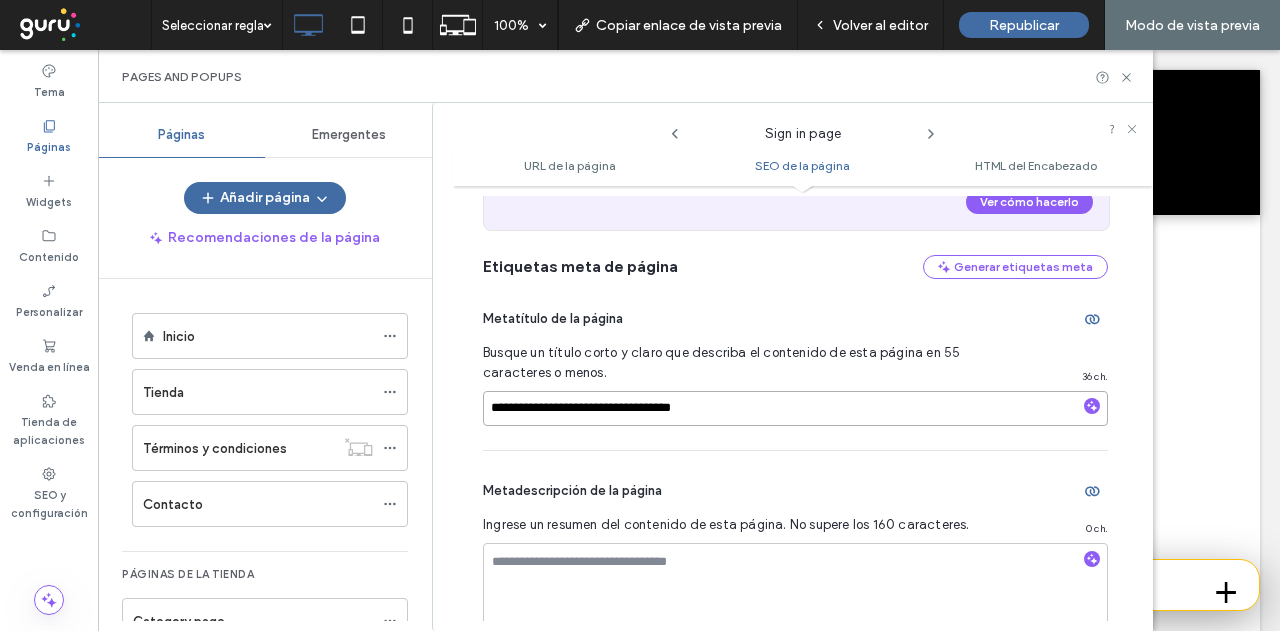 scroll, scrollTop: 590, scrollLeft: 0, axis: vertical 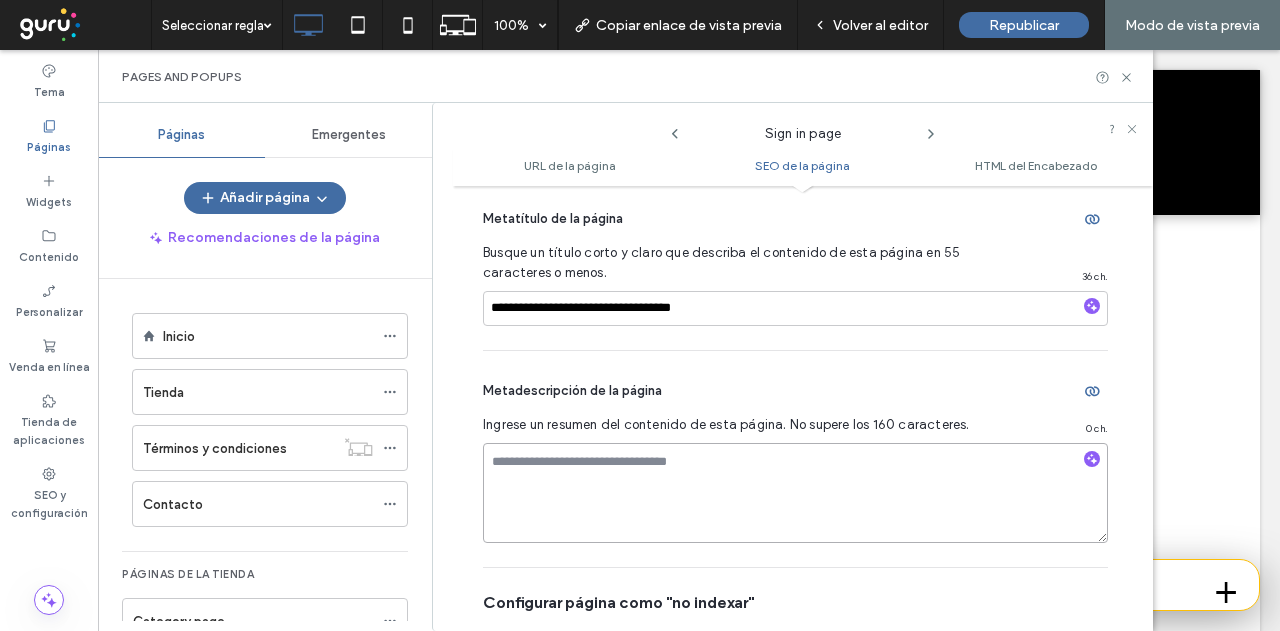 drag, startPoint x: 718, startPoint y: 469, endPoint x: 734, endPoint y: 483, distance: 21.260292 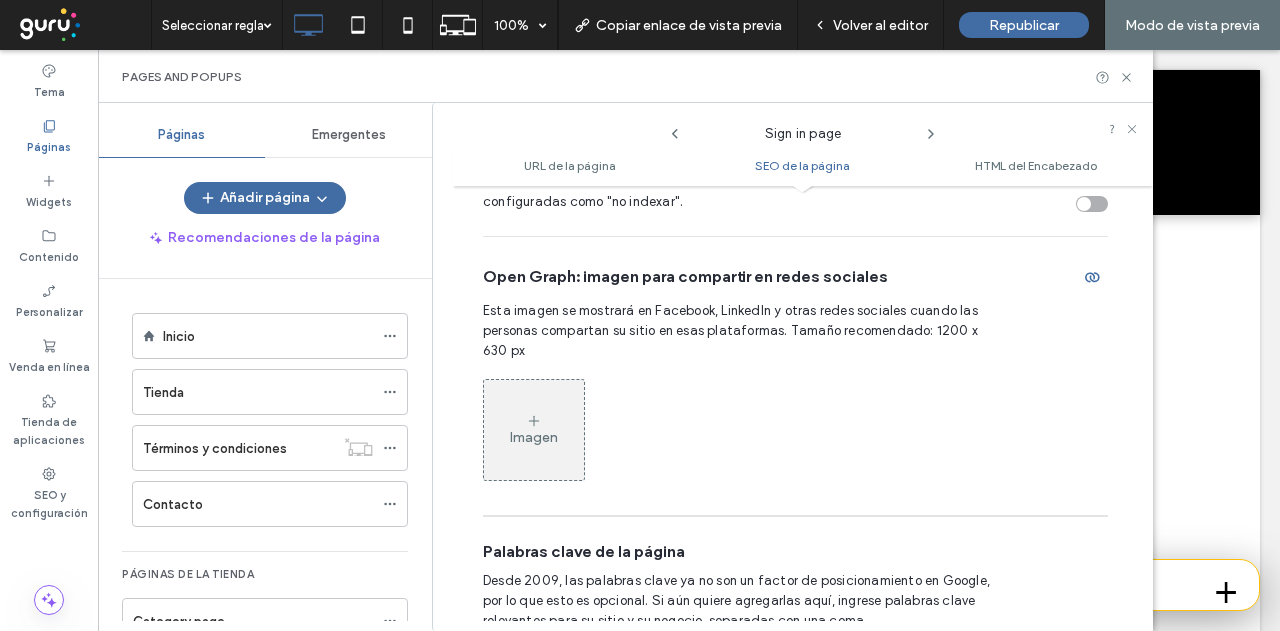 scroll, scrollTop: 1290, scrollLeft: 0, axis: vertical 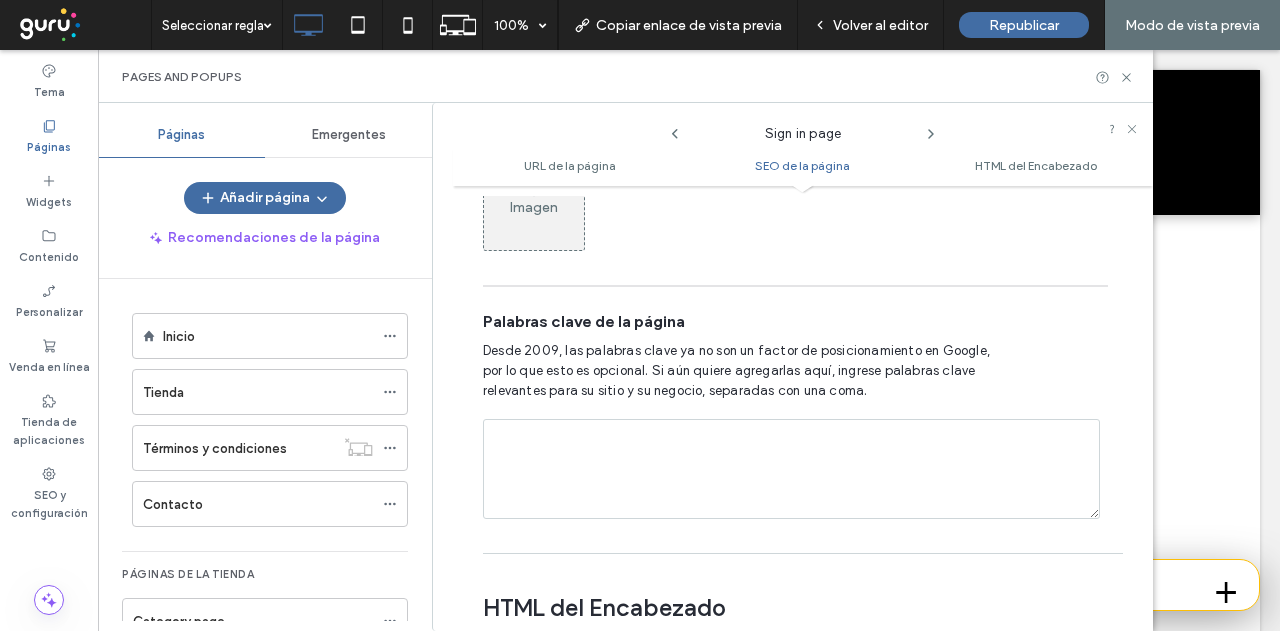 click at bounding box center (791, 469) 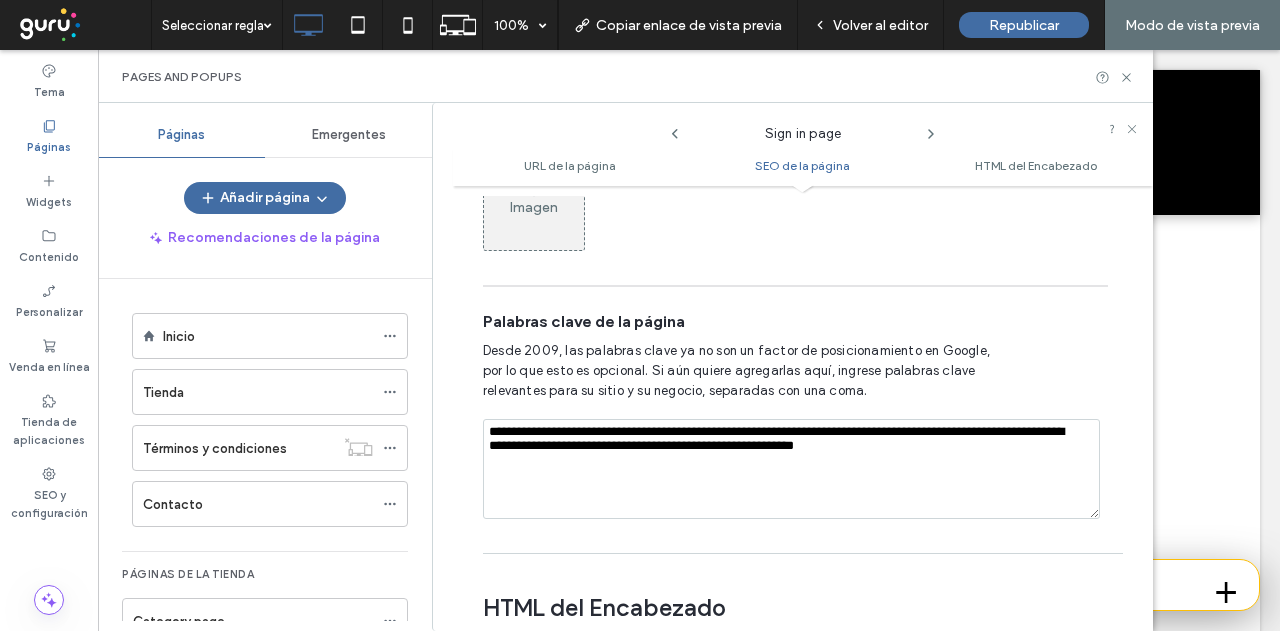 type on "**********" 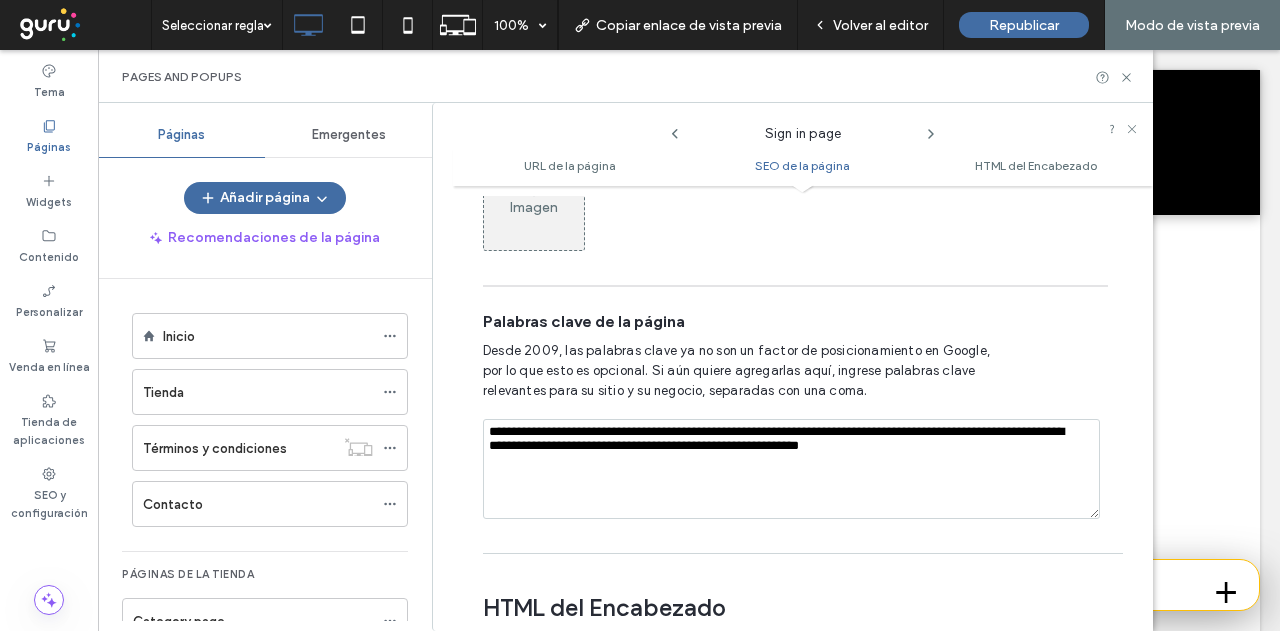click 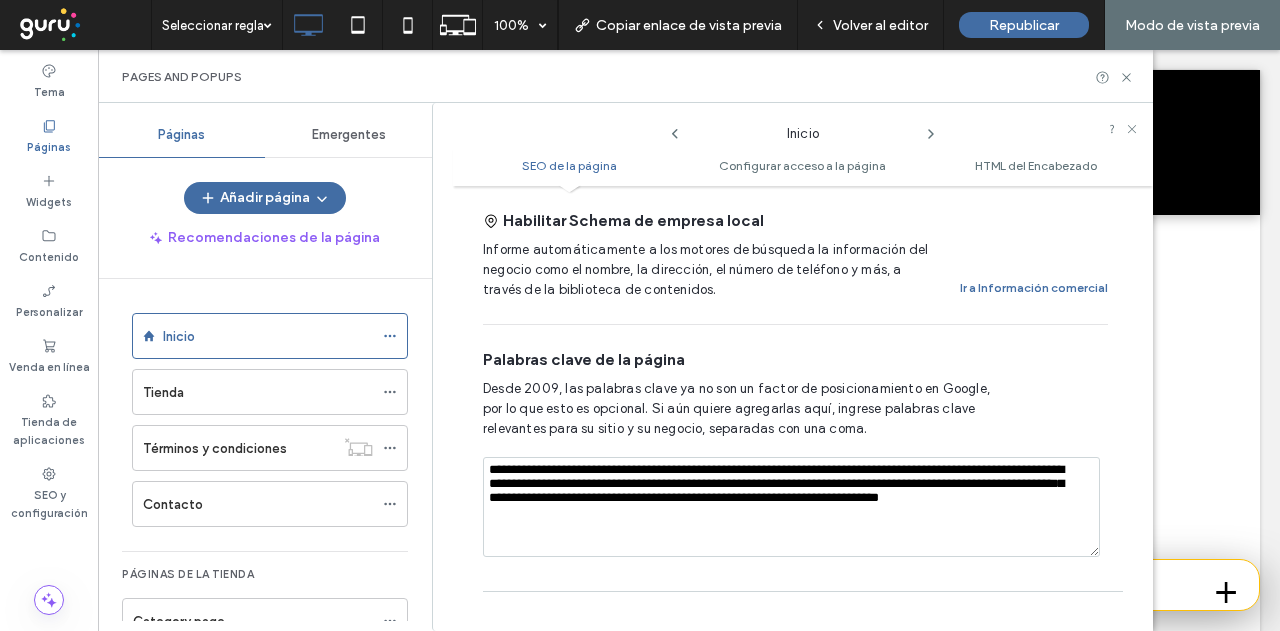scroll, scrollTop: 1510, scrollLeft: 0, axis: vertical 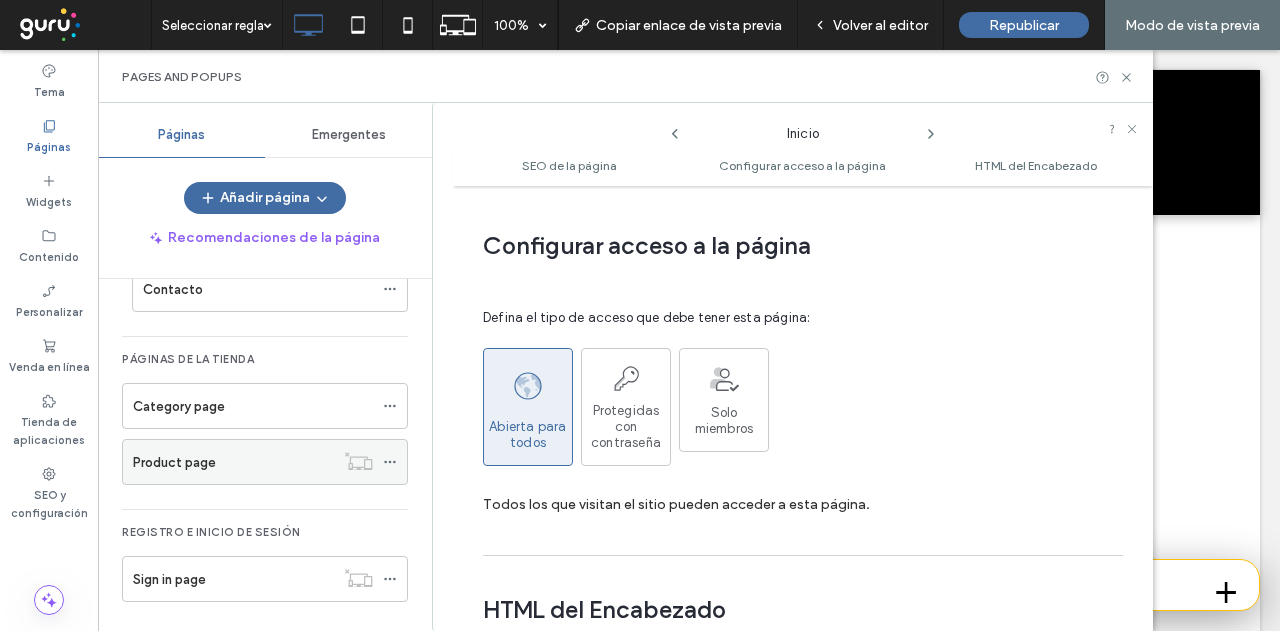 click at bounding box center (395, 462) 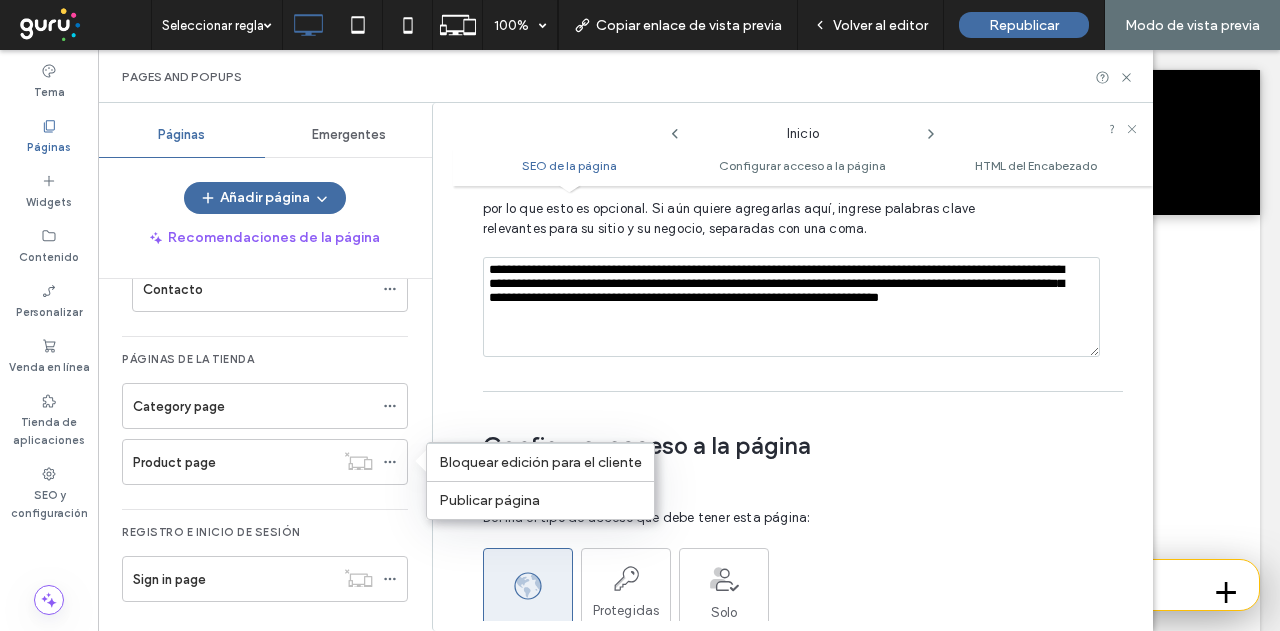 scroll, scrollTop: 910, scrollLeft: 0, axis: vertical 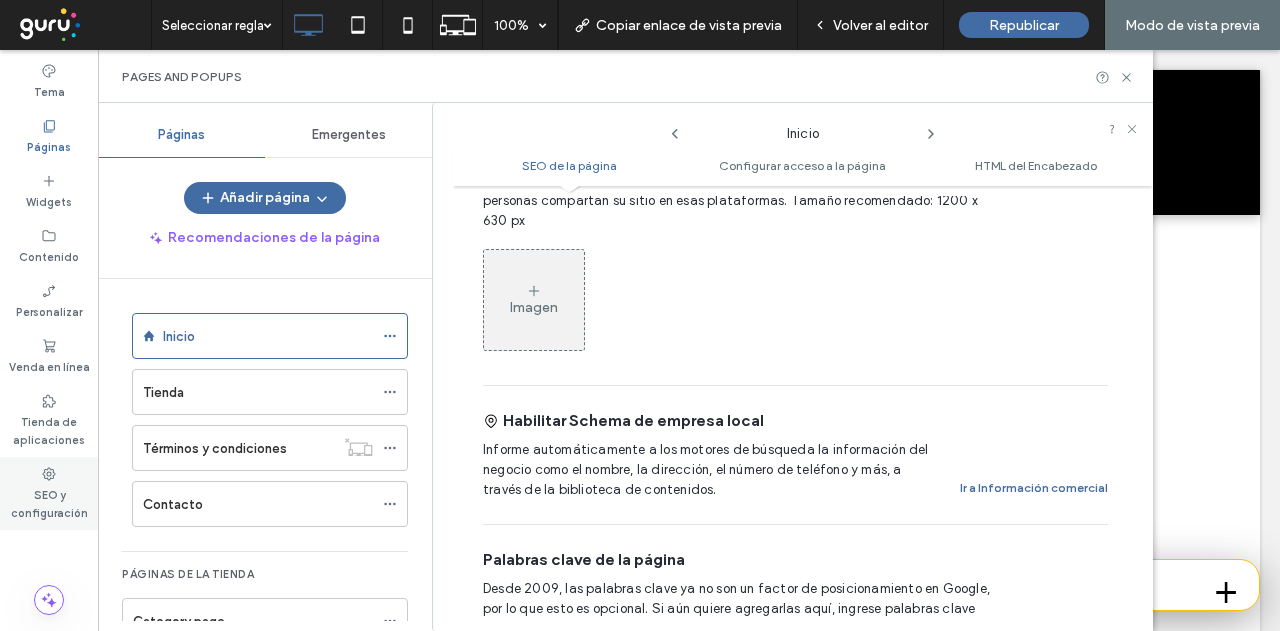 click 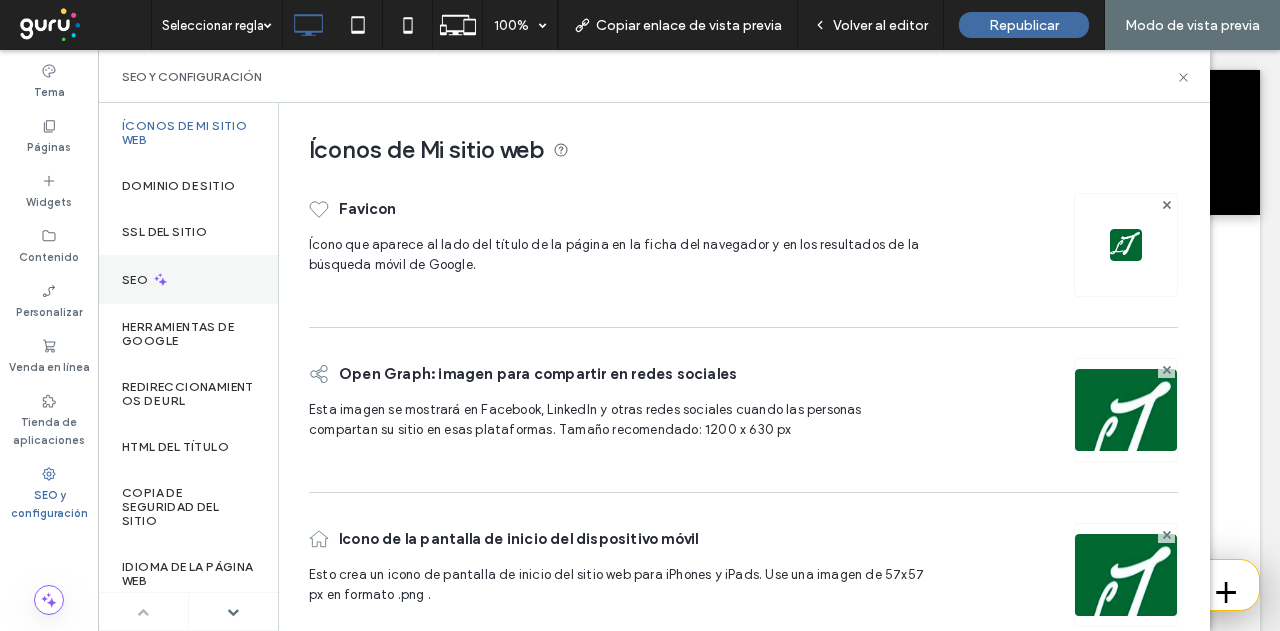click on "SEO" at bounding box center (188, 279) 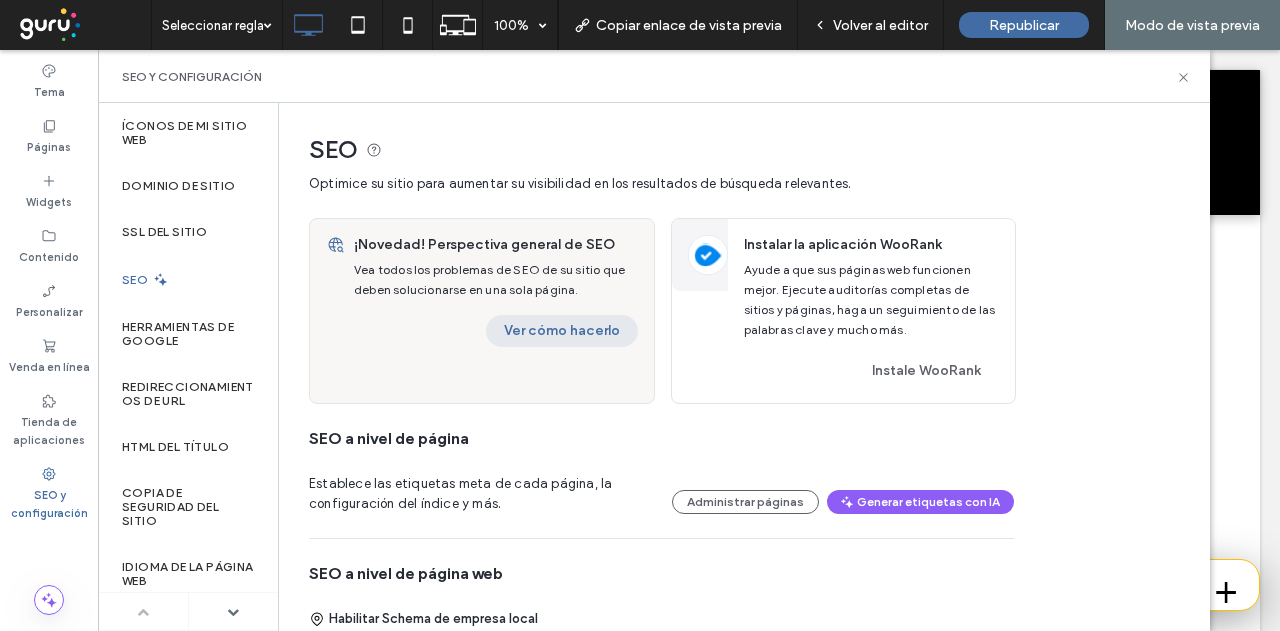 click on "Ver cómo hacerlo" at bounding box center (562, 331) 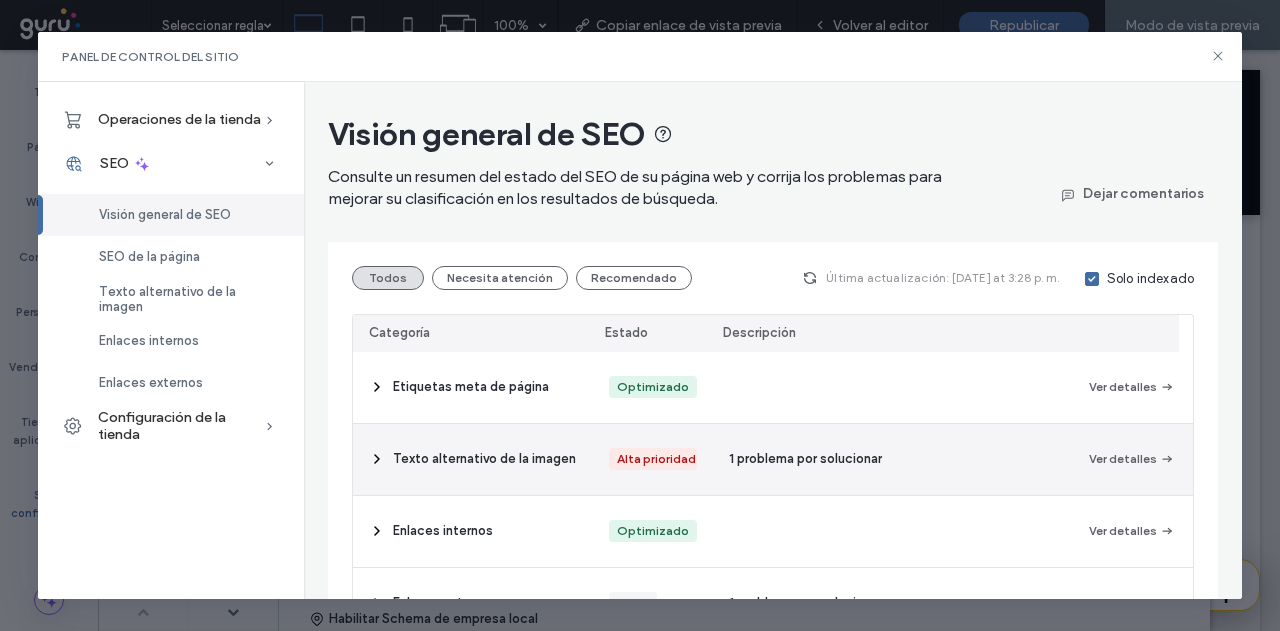 click on "Texto alternativo de la imagen" at bounding box center [484, 459] 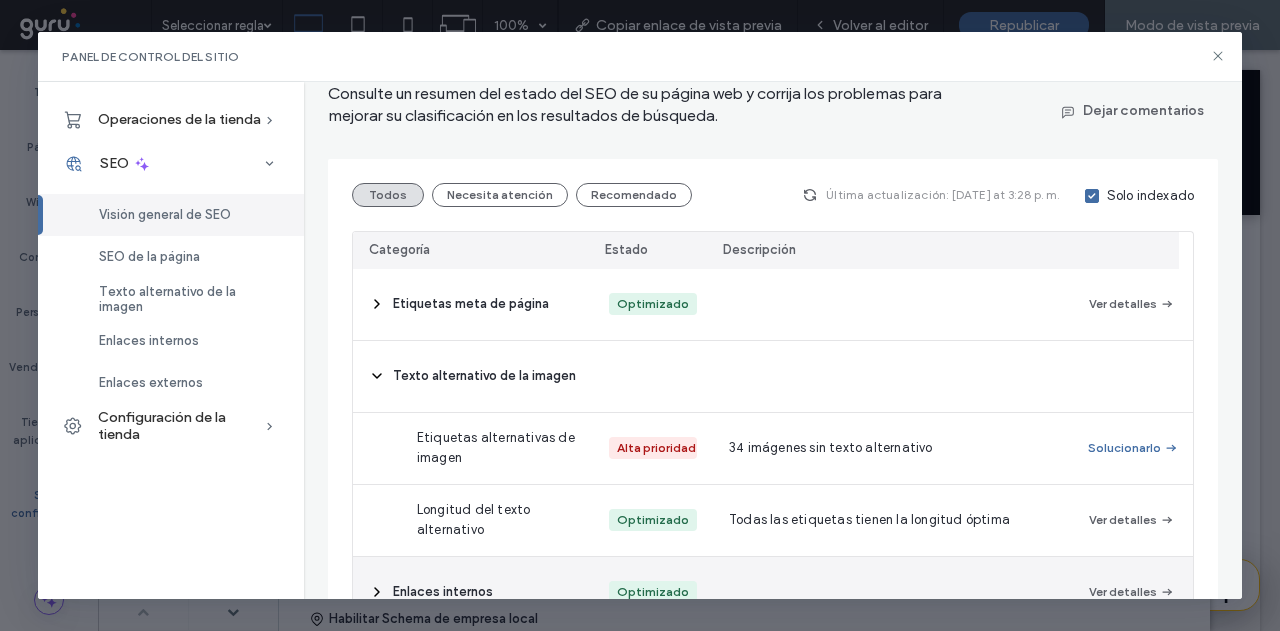 scroll, scrollTop: 200, scrollLeft: 0, axis: vertical 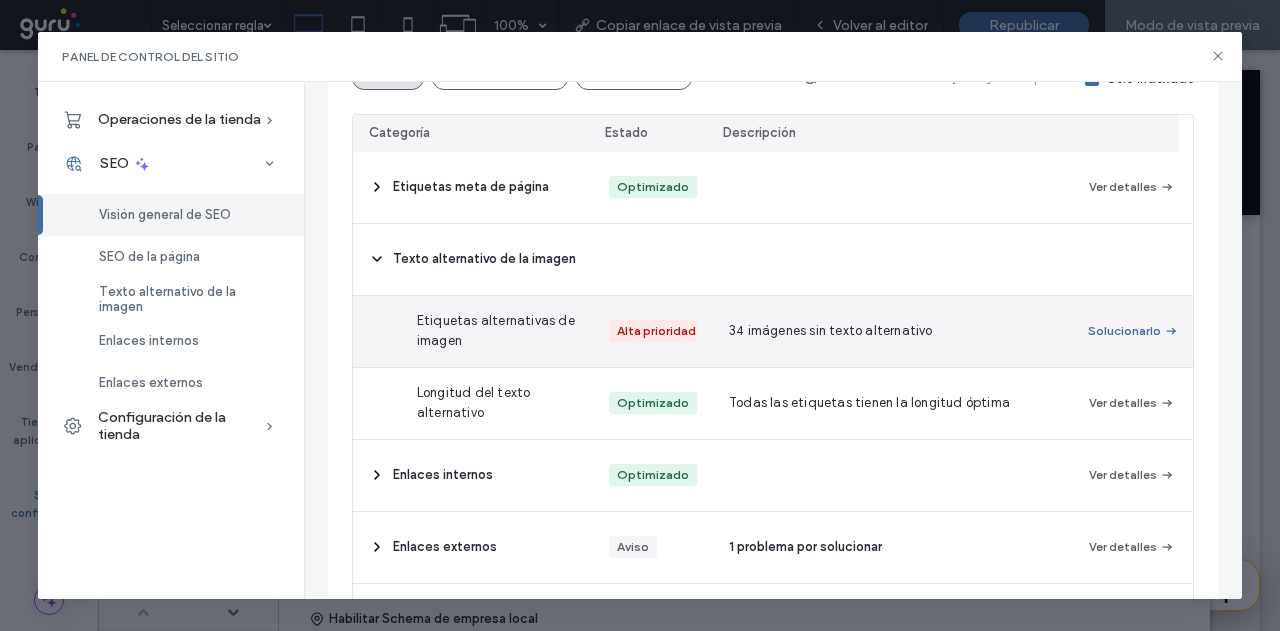 click on "34 imágenes sin texto alternativo" at bounding box center (831, 331) 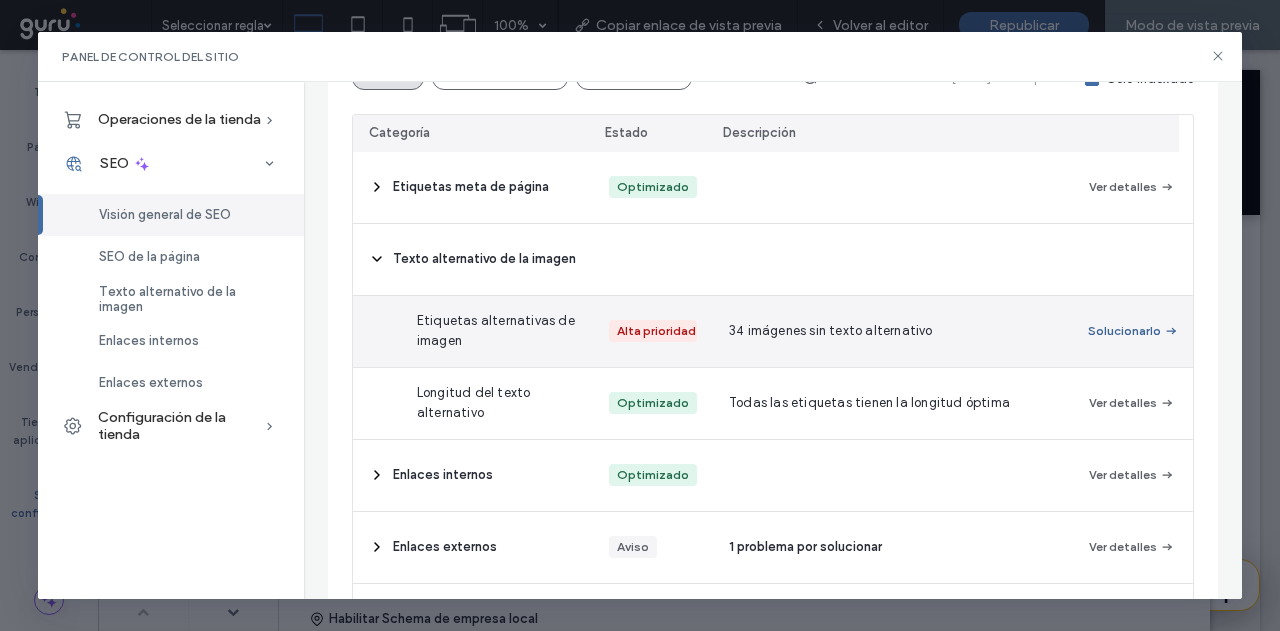 click on "Solucionarlo" at bounding box center [1133, 331] 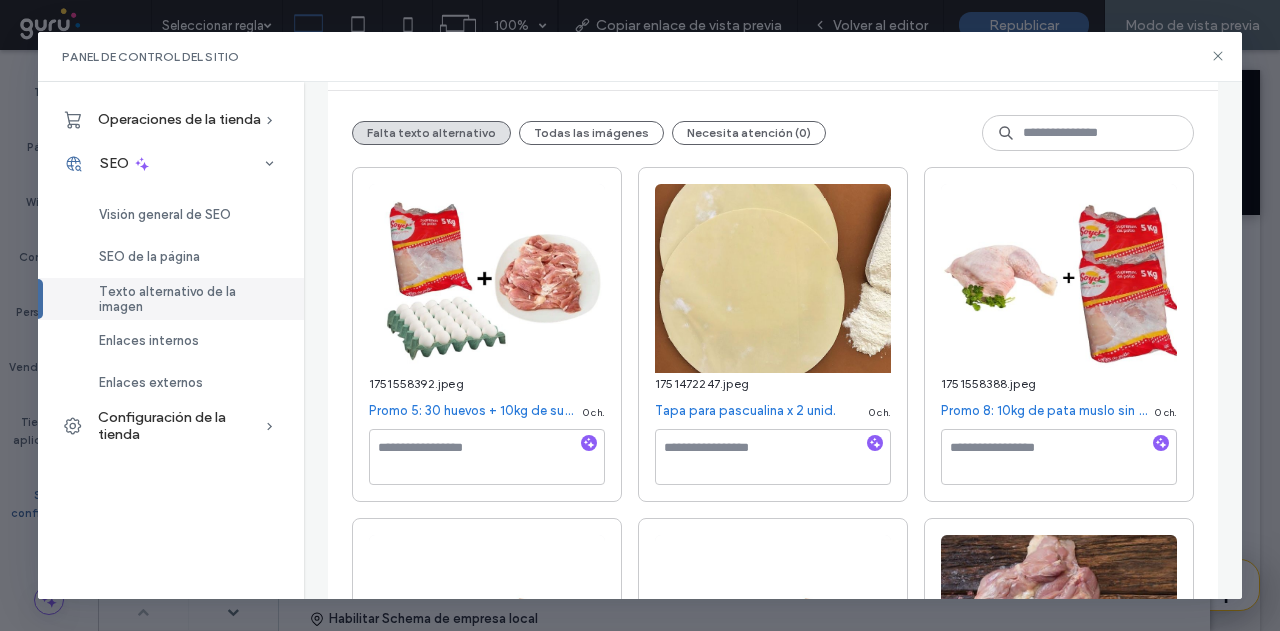 scroll, scrollTop: 300, scrollLeft: 0, axis: vertical 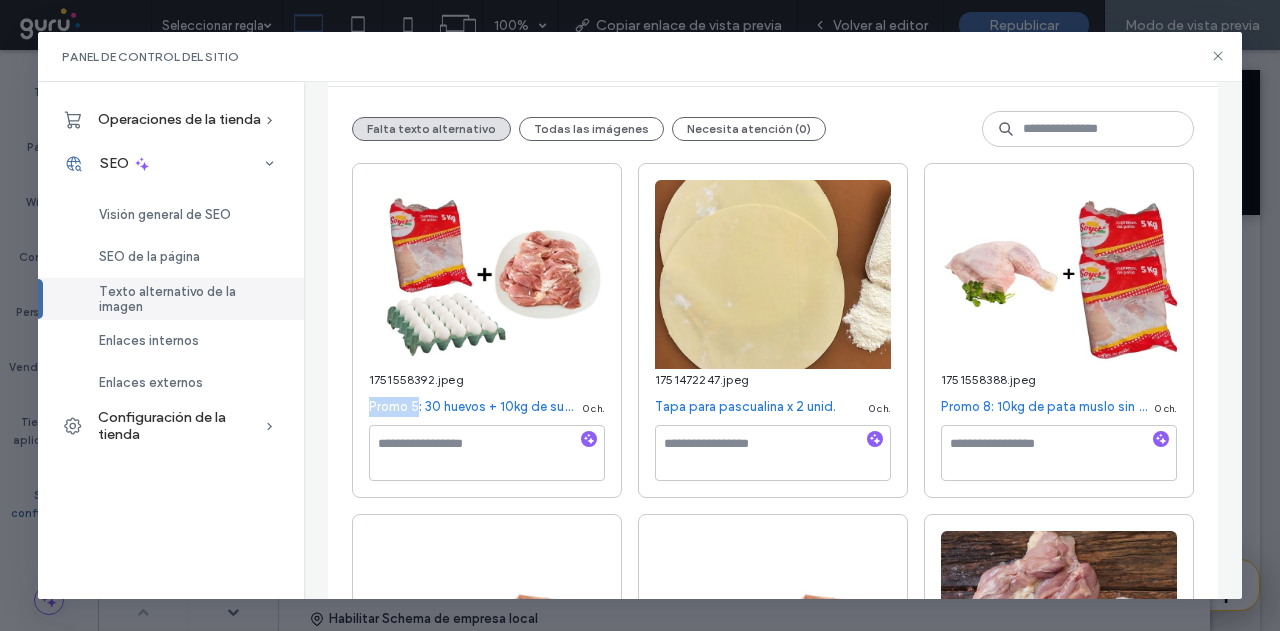 drag, startPoint x: 356, startPoint y: 411, endPoint x: 415, endPoint y: 410, distance: 59.008472 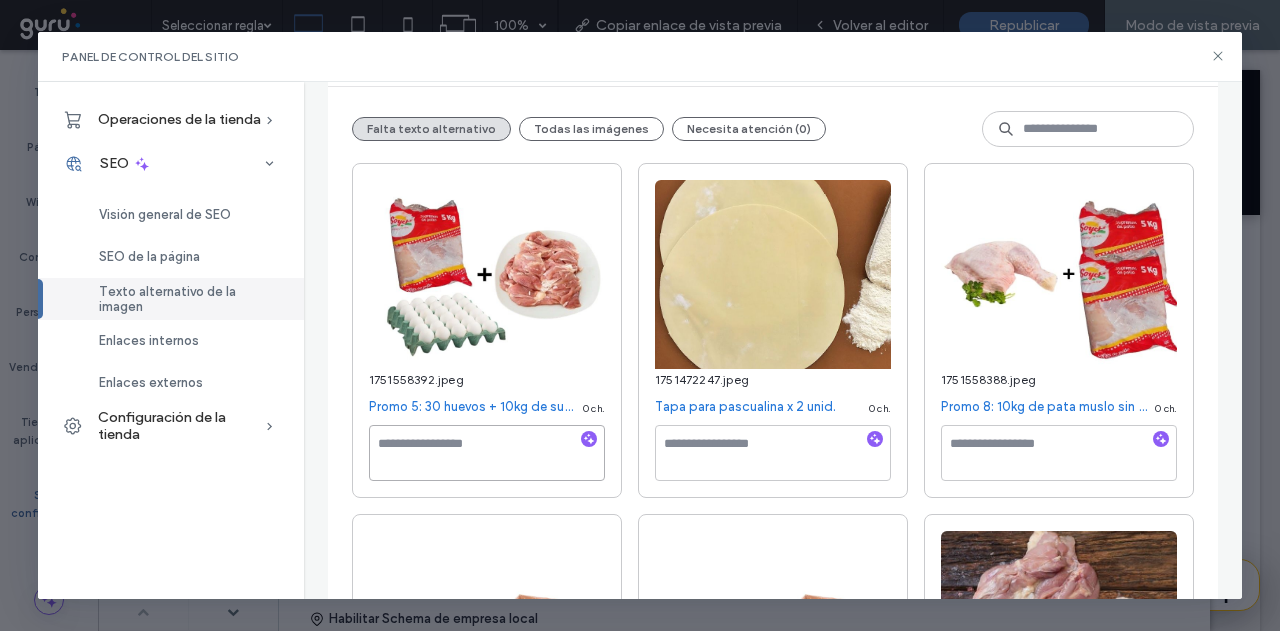 drag, startPoint x: 442, startPoint y: 451, endPoint x: 558, endPoint y: 458, distance: 116.21101 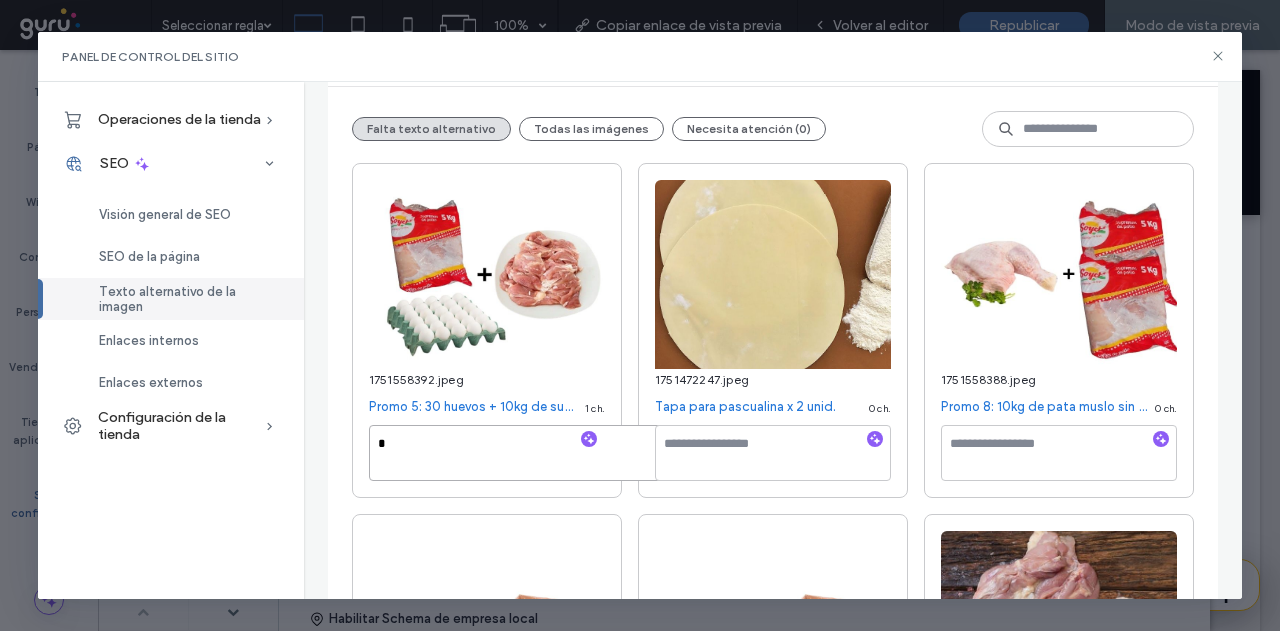 drag, startPoint x: 550, startPoint y: 449, endPoint x: 372, endPoint y: 437, distance: 178.40404 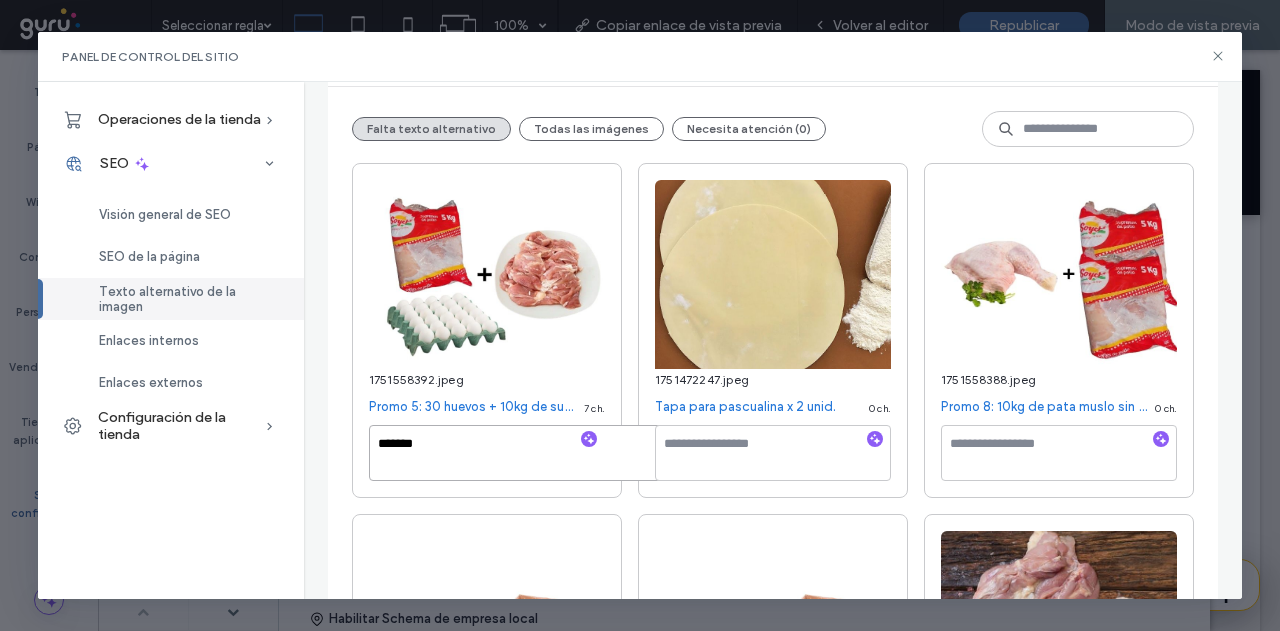 type on "*******" 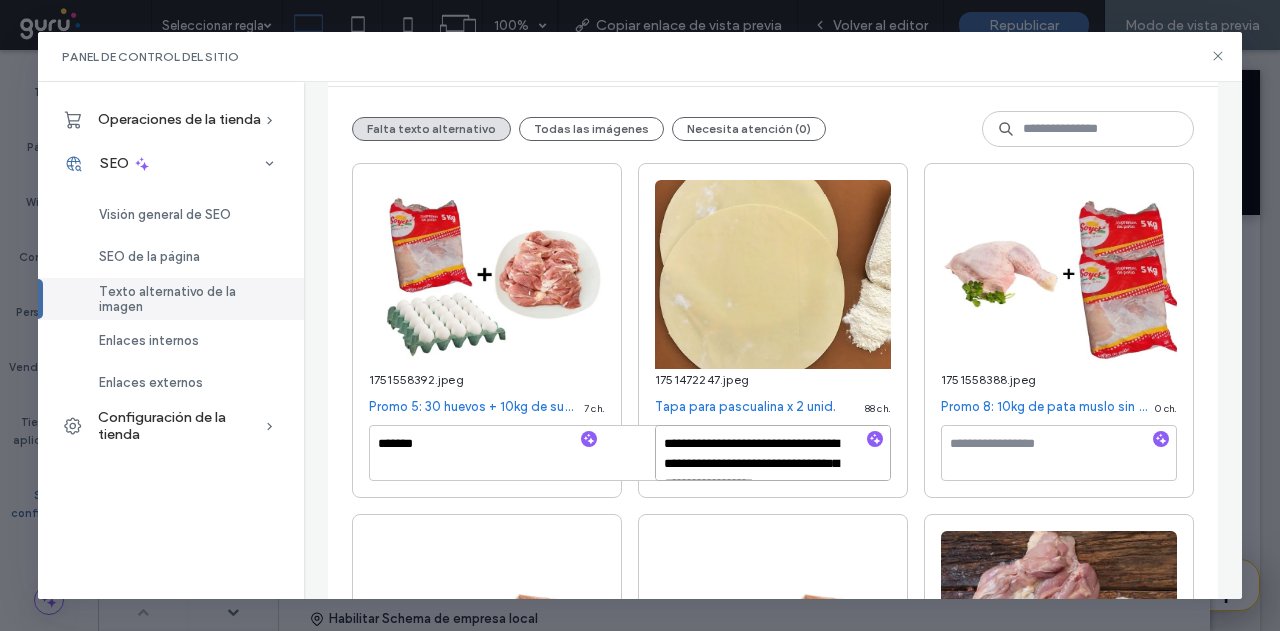 type on "**********" 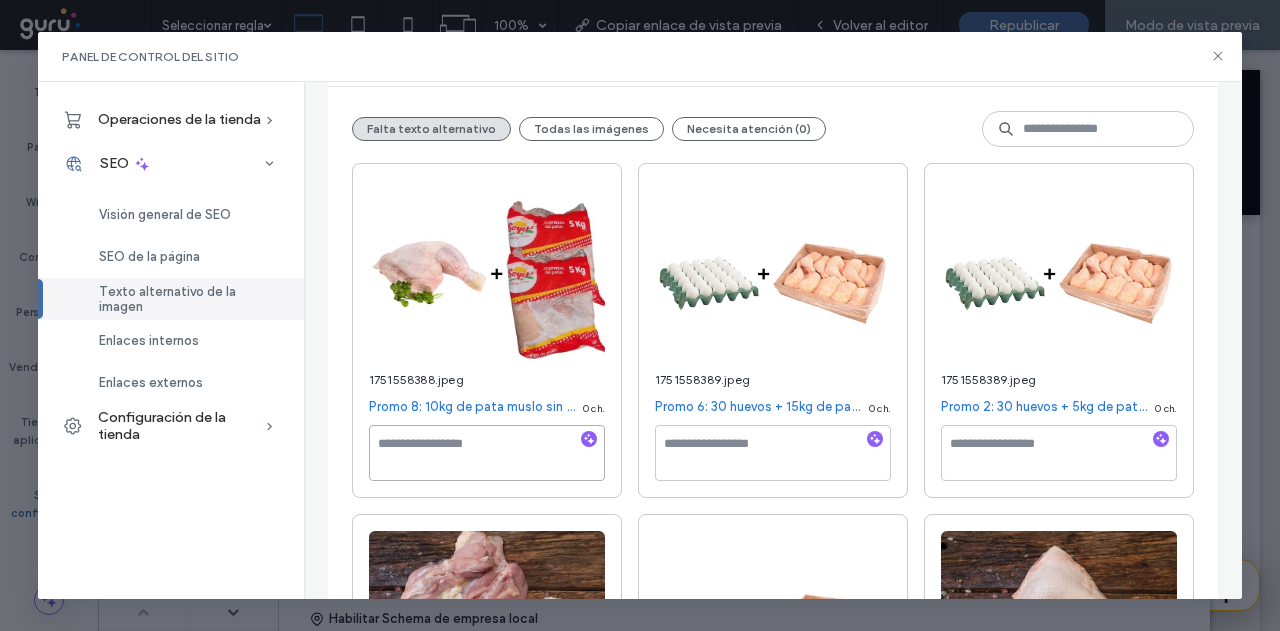 type on "**********" 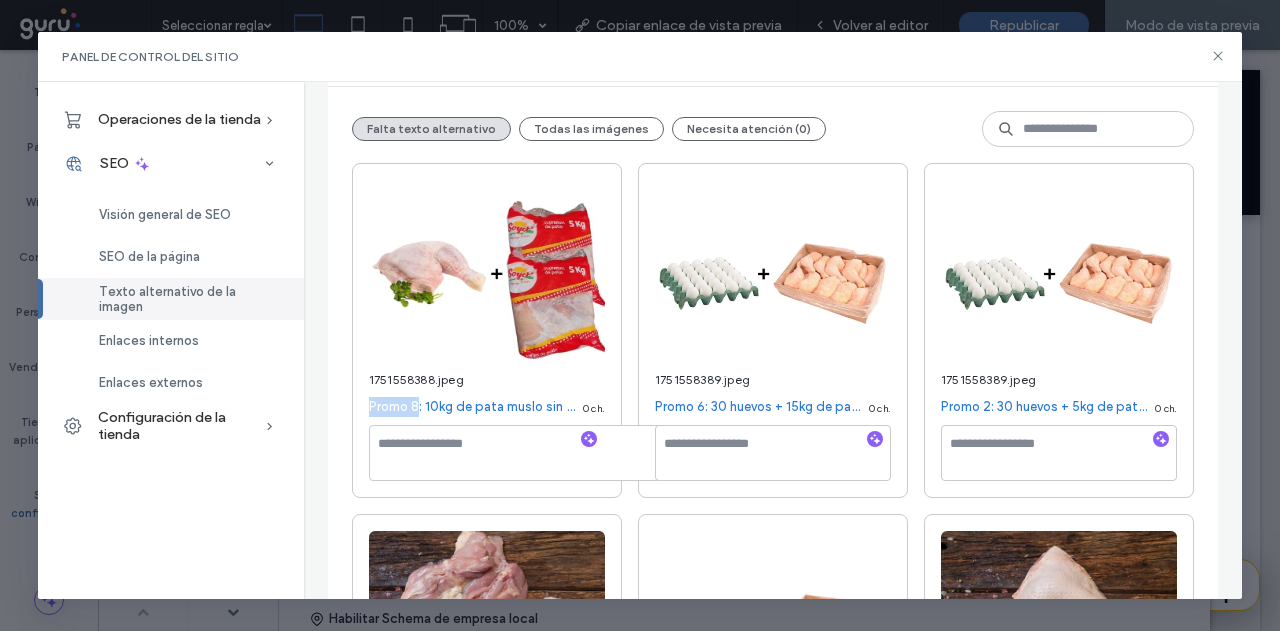 drag, startPoint x: 364, startPoint y: 411, endPoint x: 414, endPoint y: 410, distance: 50.01 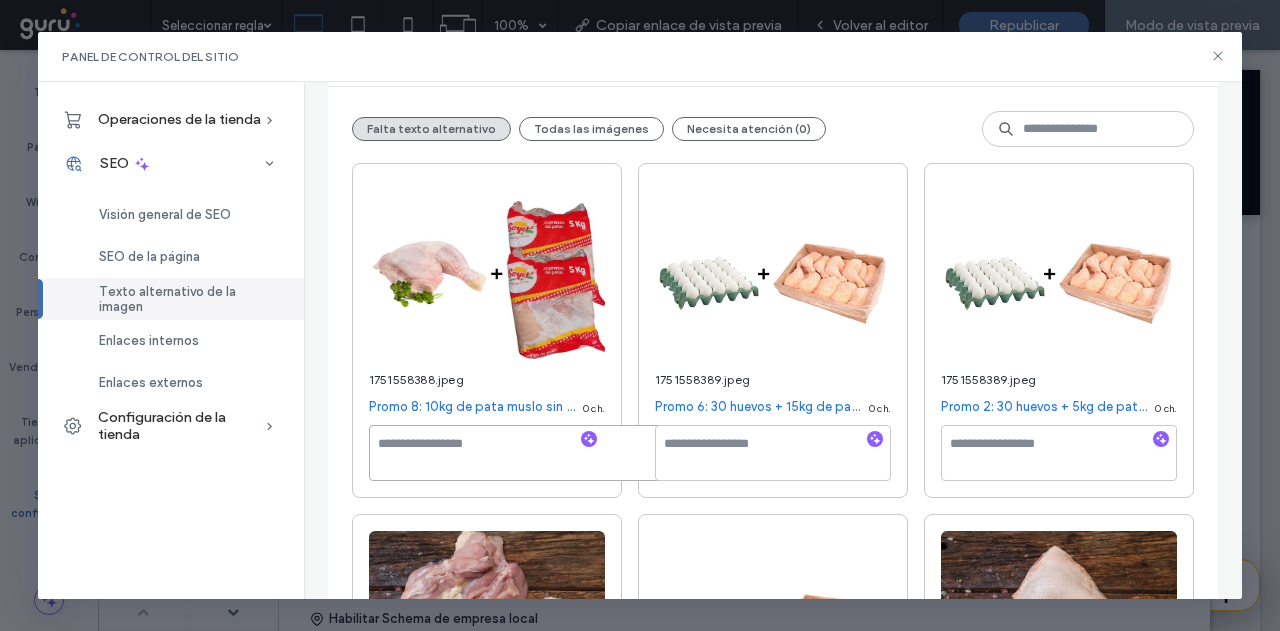 click at bounding box center [555, 453] 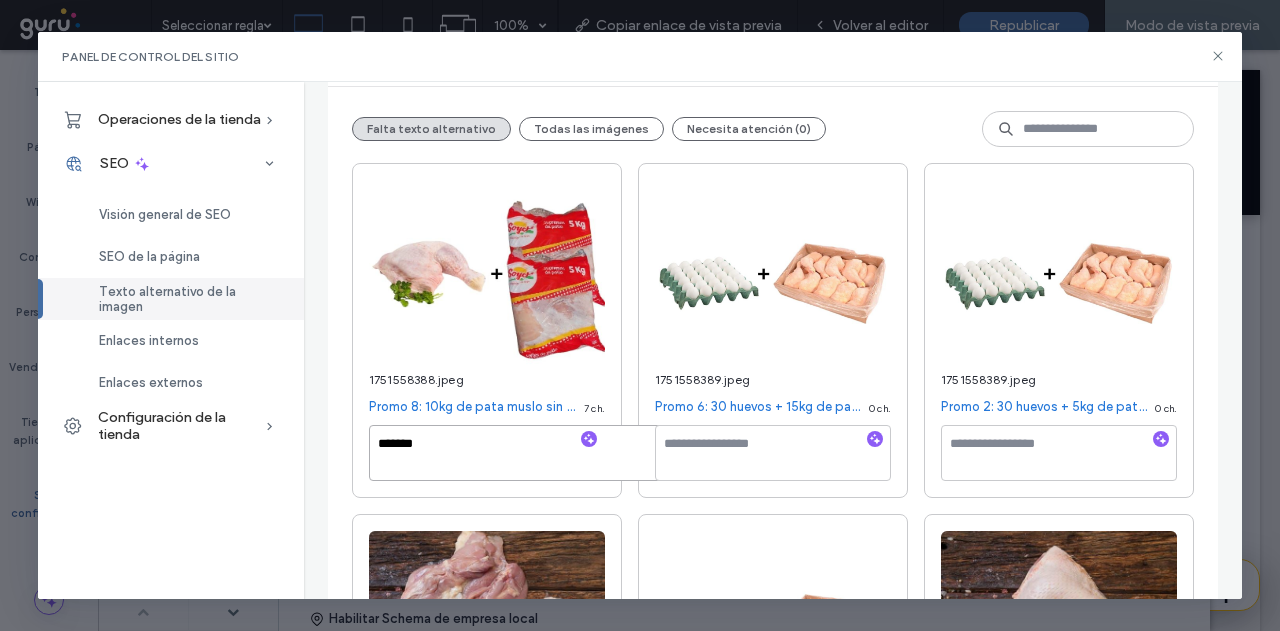 type on "*******" 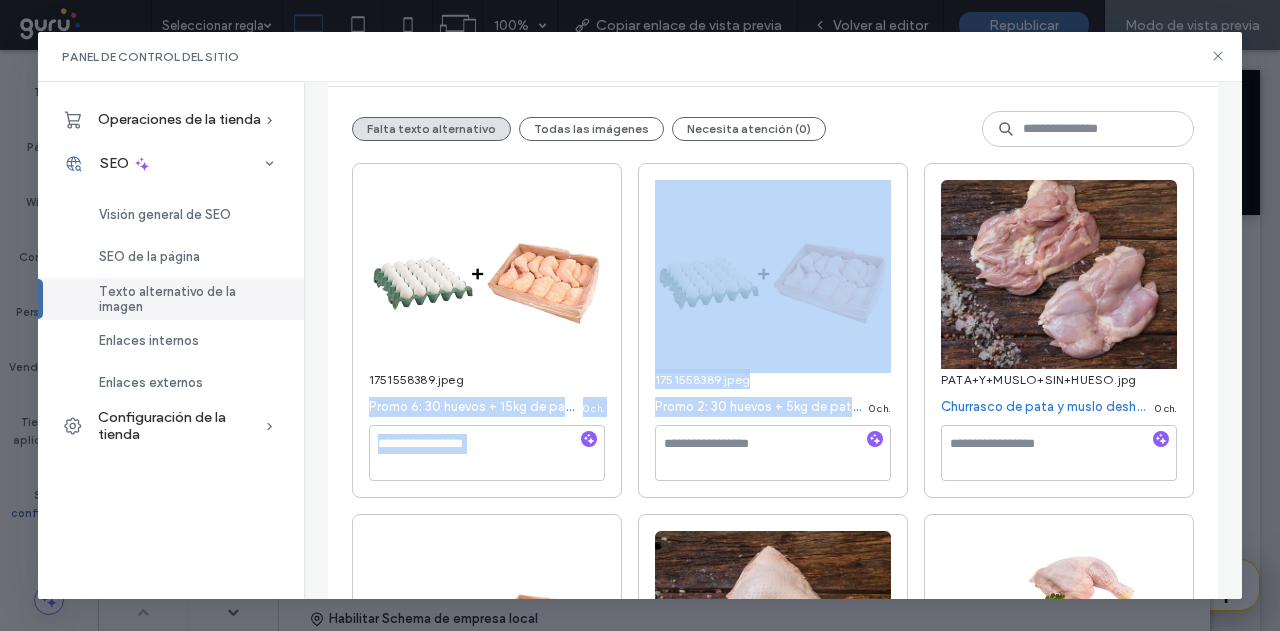 drag, startPoint x: 788, startPoint y: 407, endPoint x: 1036, endPoint y: 410, distance: 248.01814 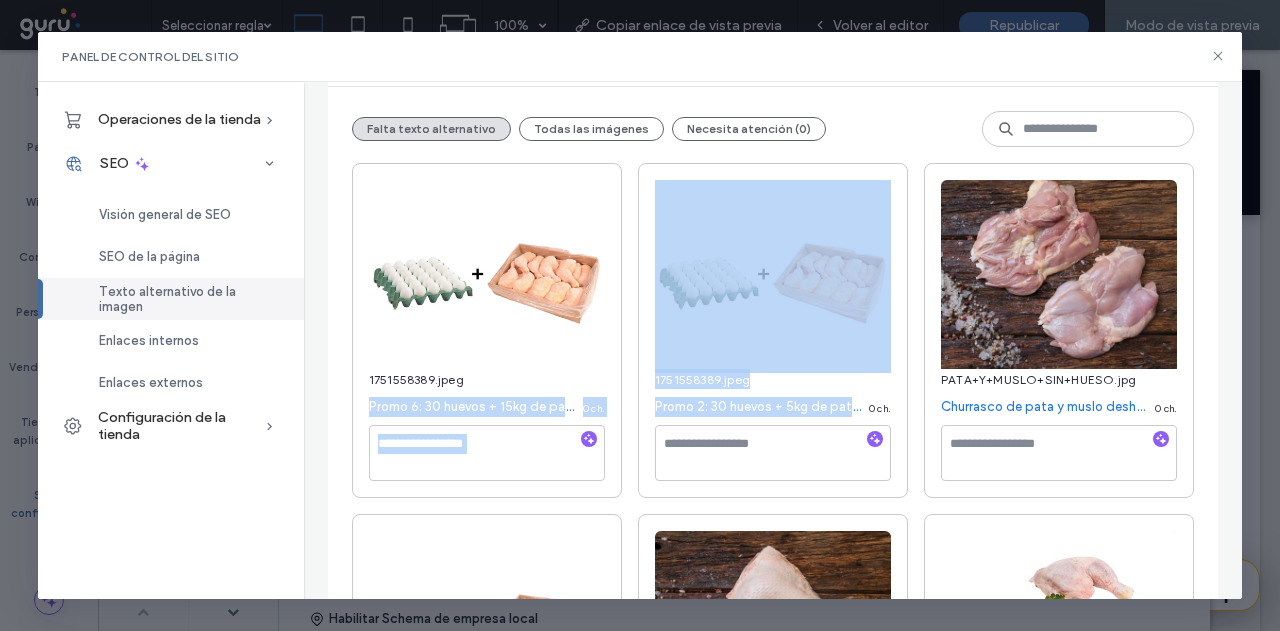 click at bounding box center [487, 453] 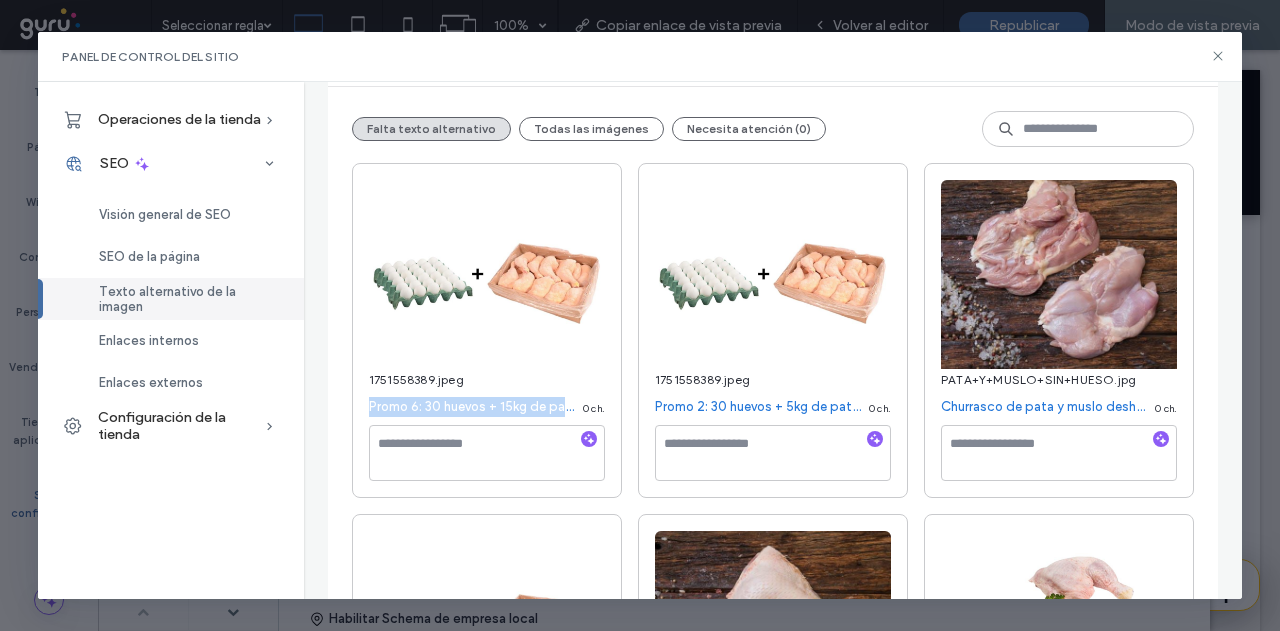 drag, startPoint x: 392, startPoint y: 417, endPoint x: 610, endPoint y: 408, distance: 218.1857 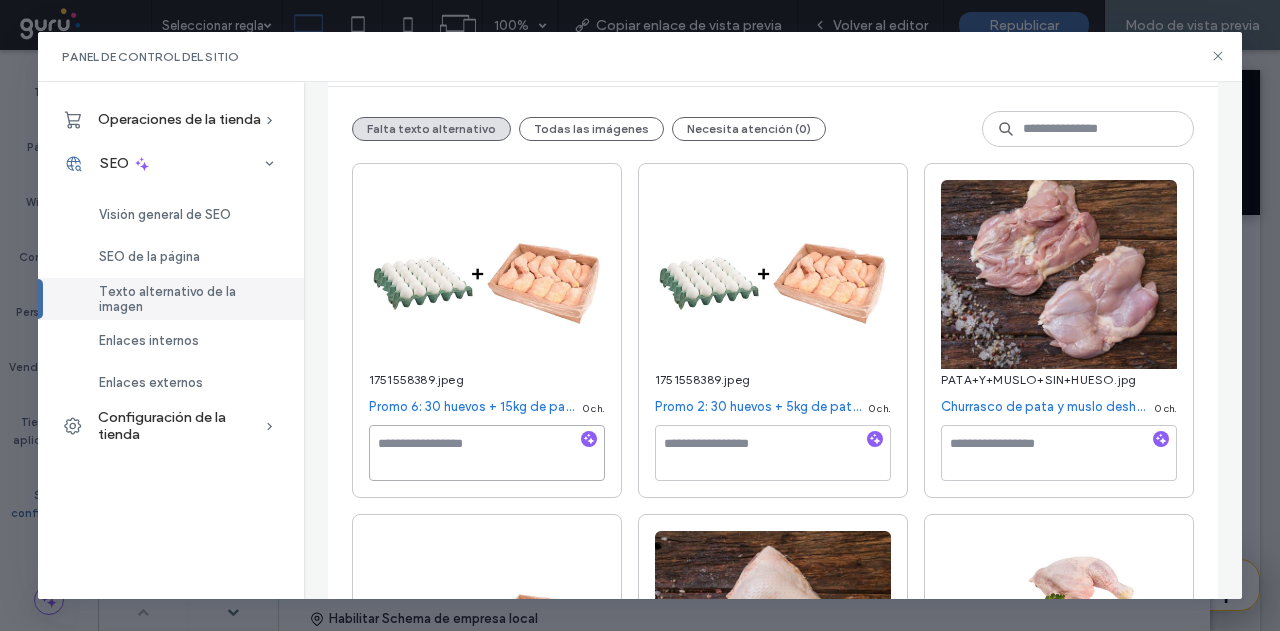 click at bounding box center (487, 453) 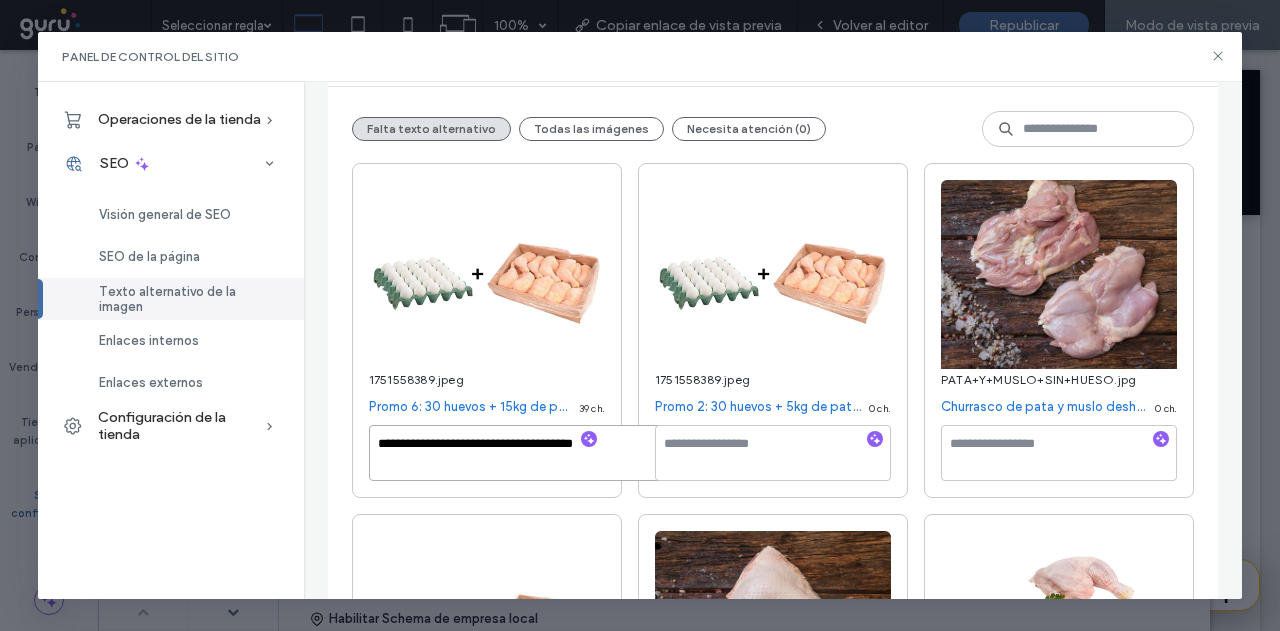 type on "**********" 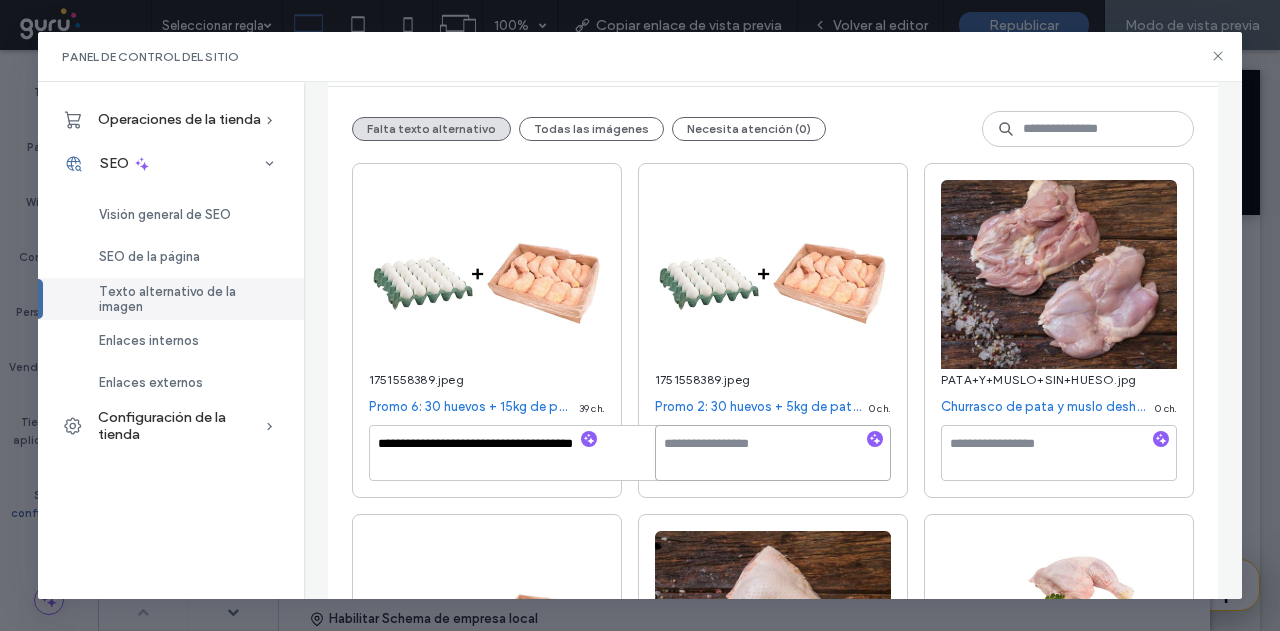 click at bounding box center [773, 453] 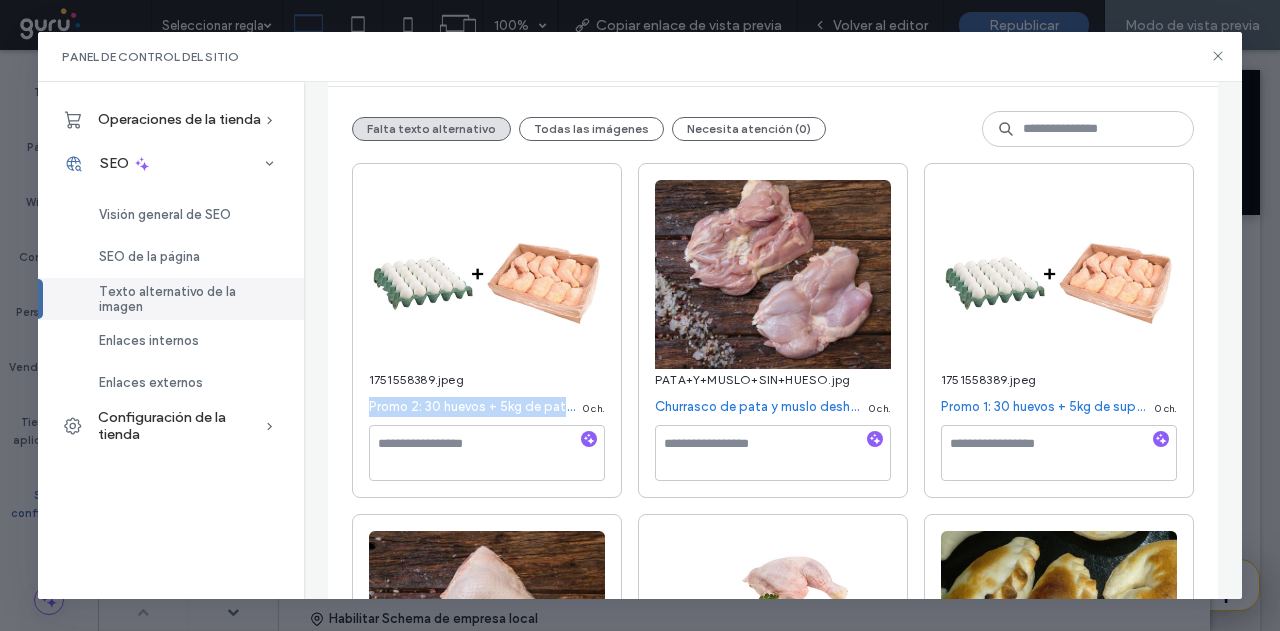 drag, startPoint x: 358, startPoint y: 413, endPoint x: 605, endPoint y: 408, distance: 247.0506 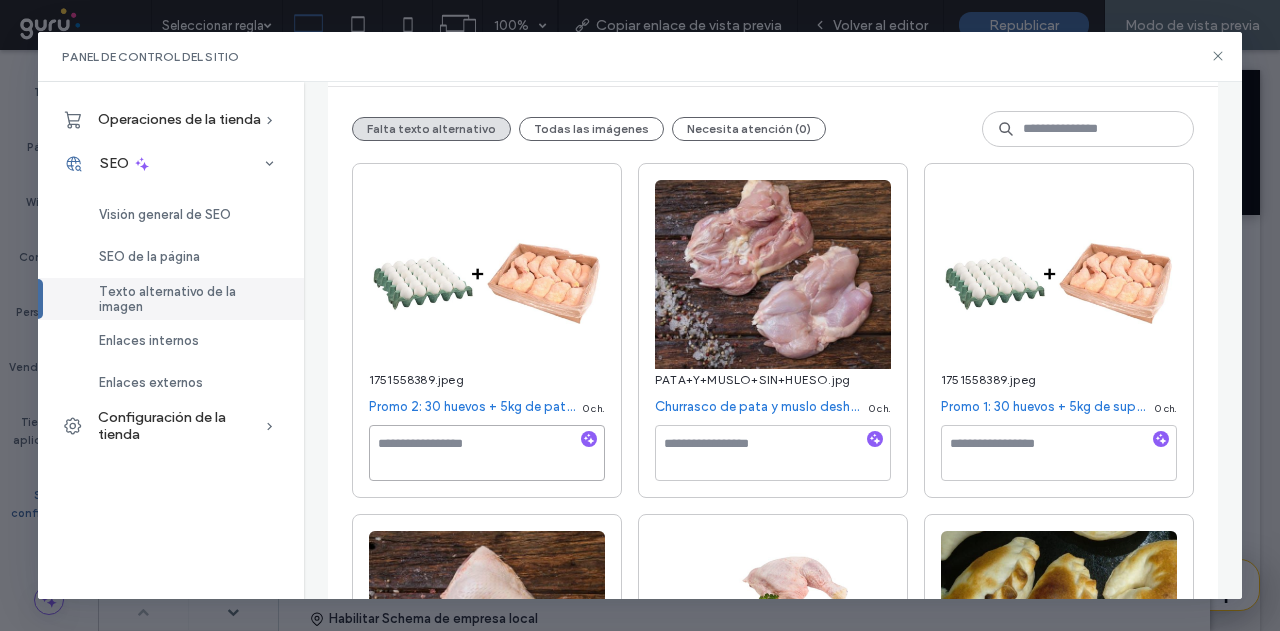 click at bounding box center [487, 453] 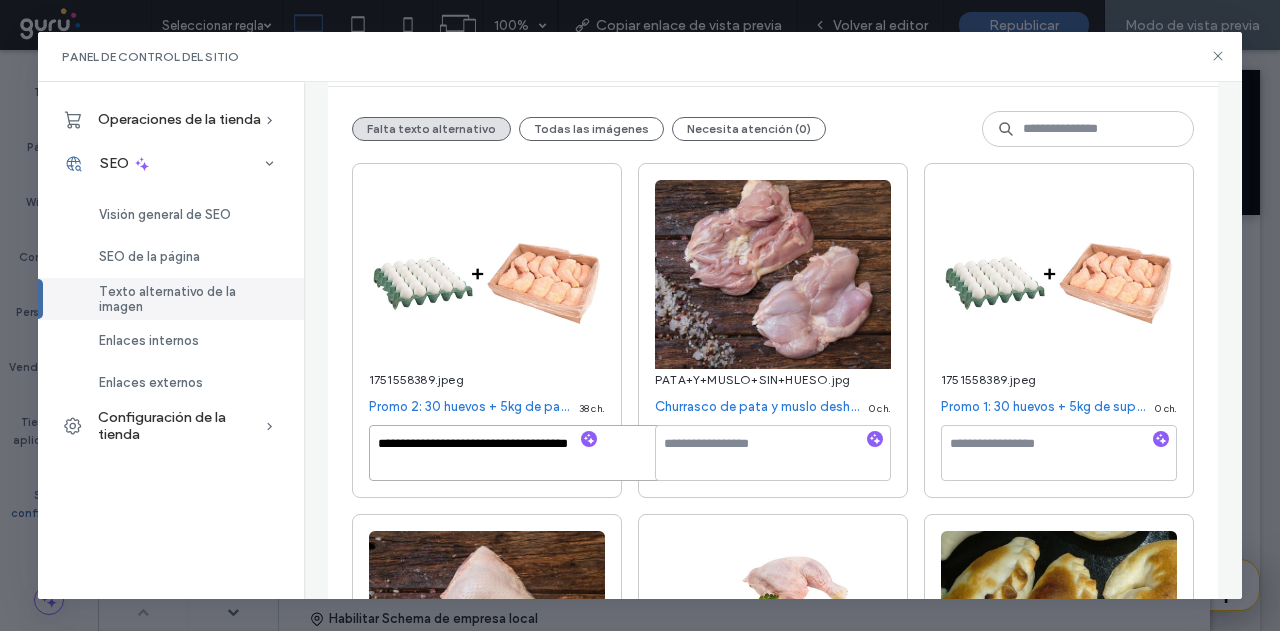 type on "**********" 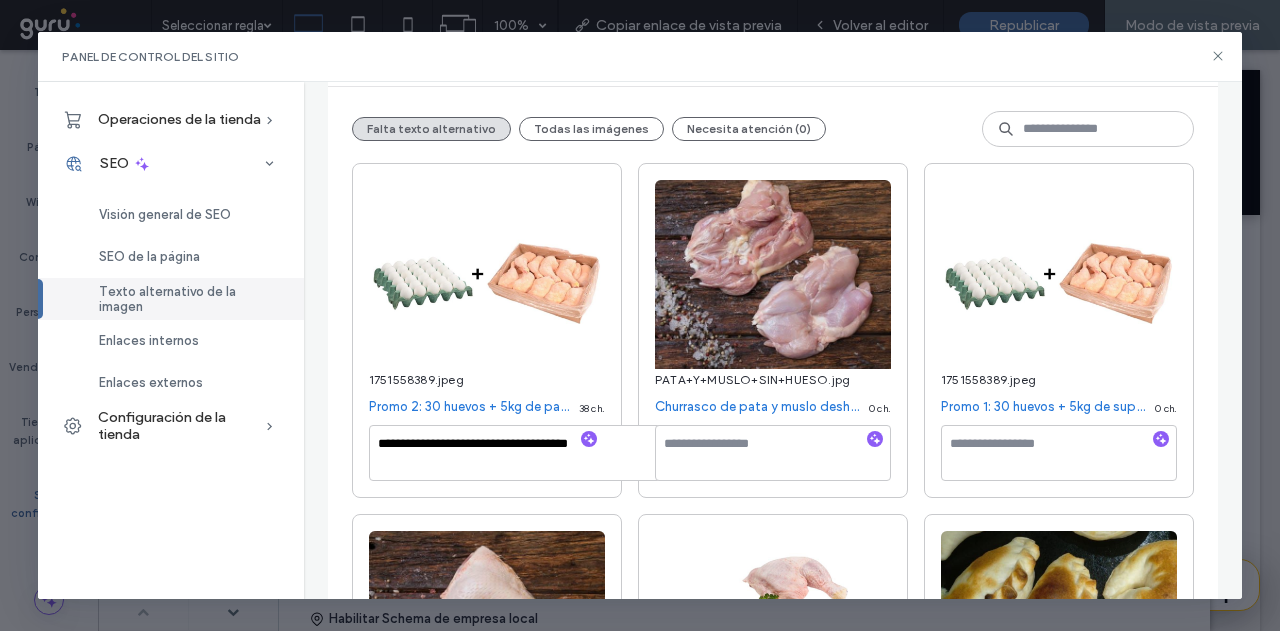 click on "**********" at bounding box center (773, 1884) 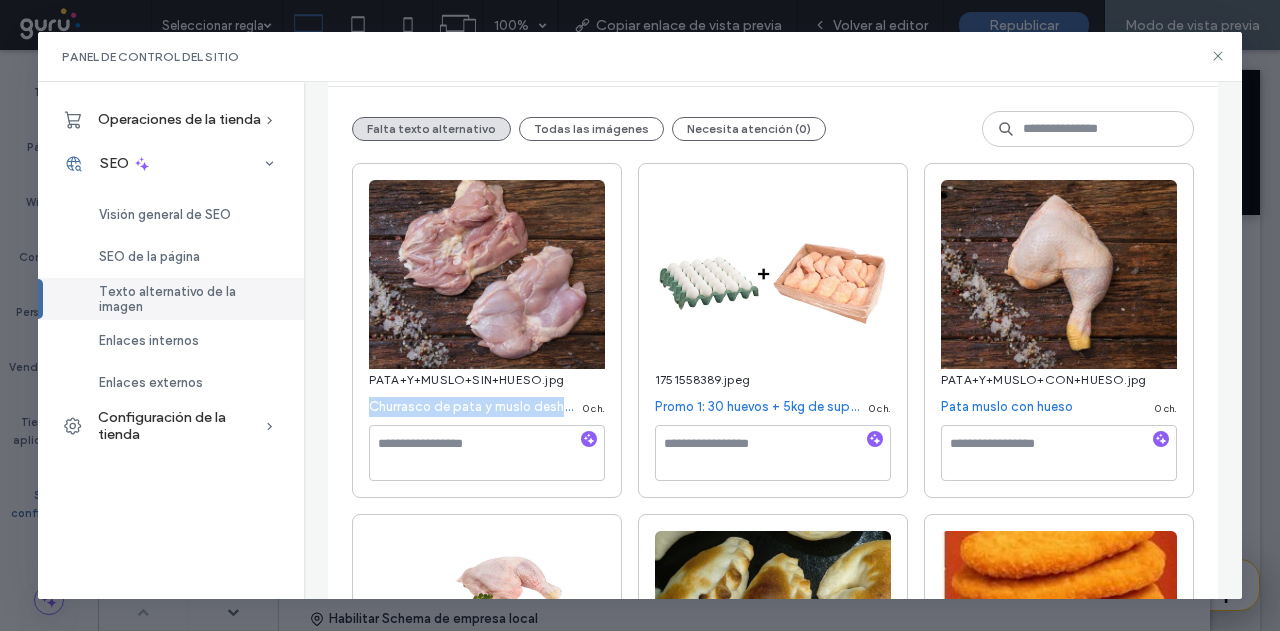 drag, startPoint x: 365, startPoint y: 405, endPoint x: 595, endPoint y: 415, distance: 230.21729 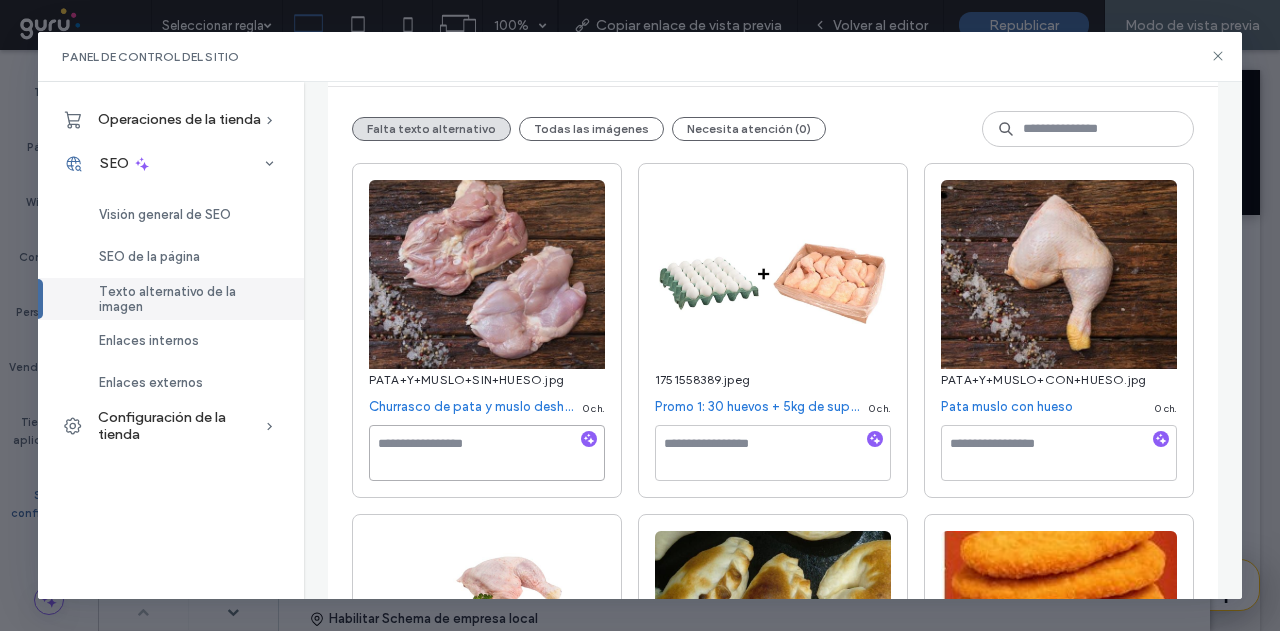 drag, startPoint x: 552, startPoint y: 458, endPoint x: 419, endPoint y: 431, distance: 135.71294 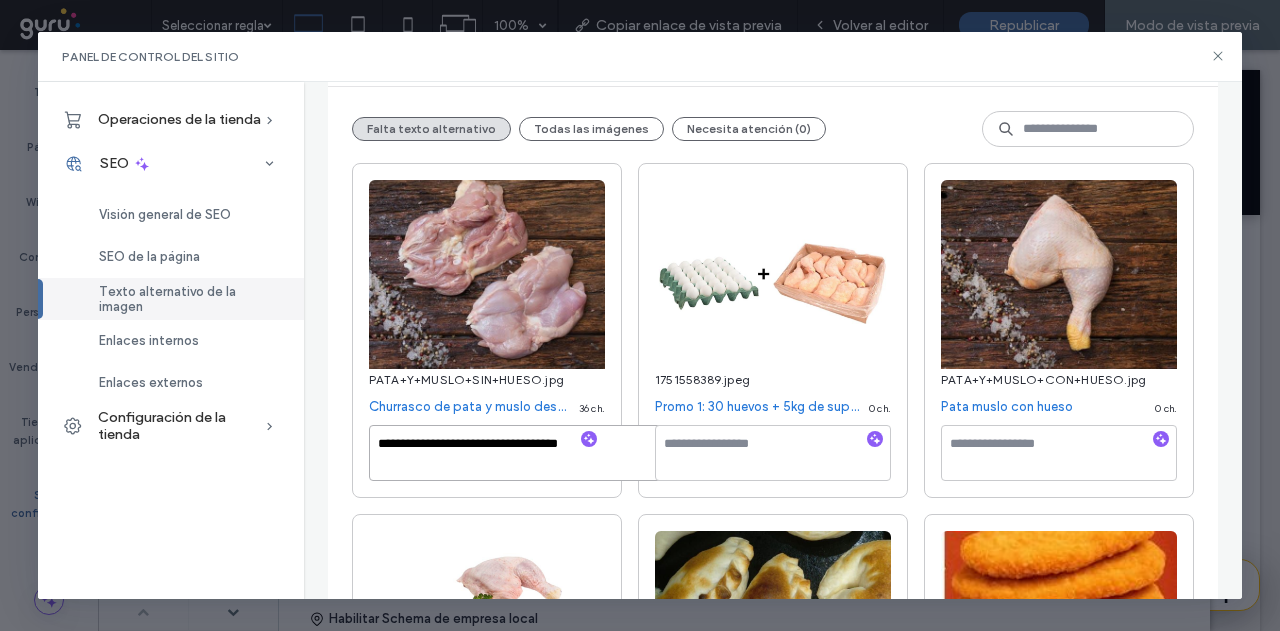 type on "**********" 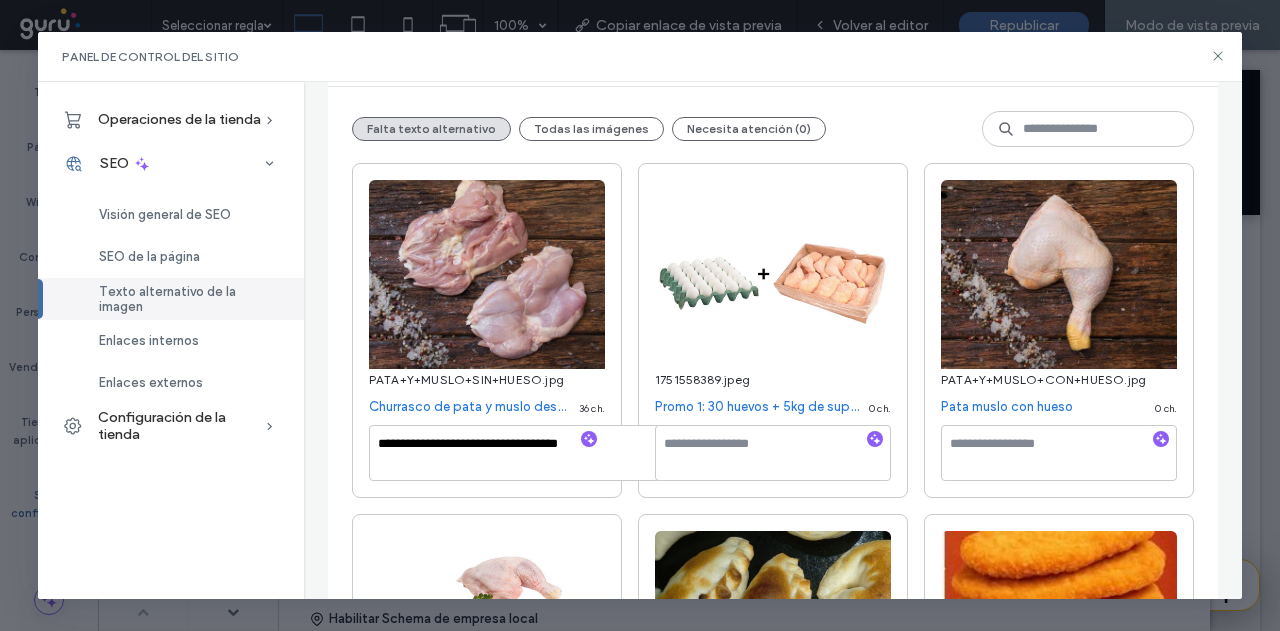 click on "**********" at bounding box center [773, 1884] 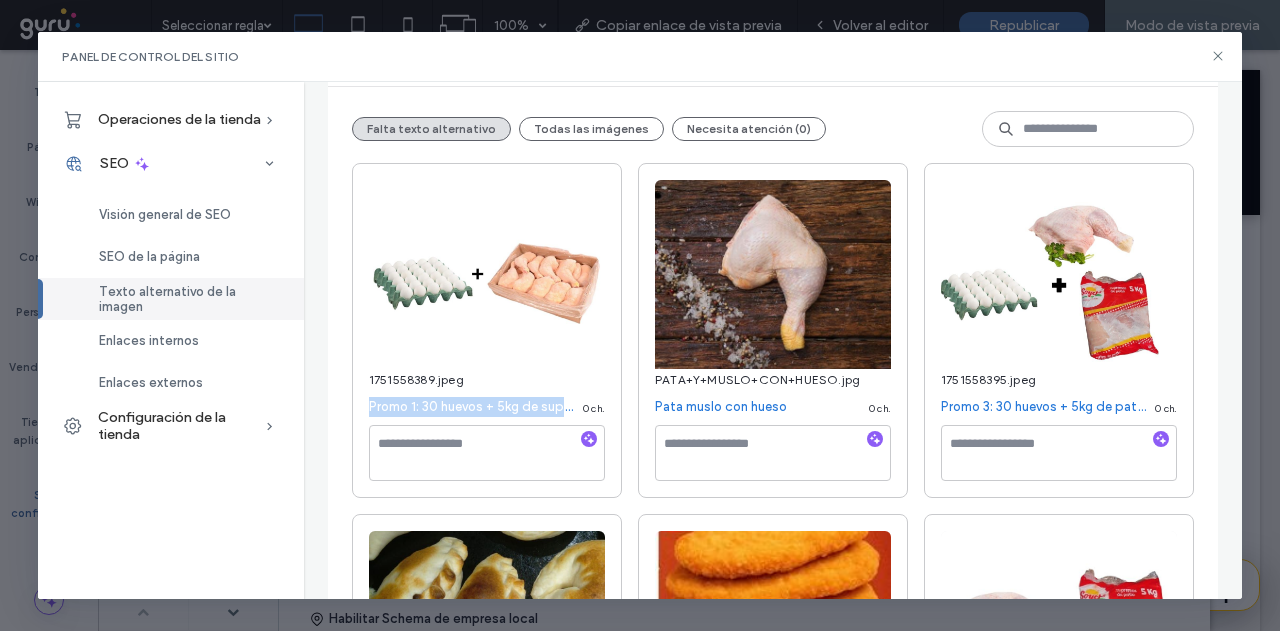drag, startPoint x: 364, startPoint y: 407, endPoint x: 589, endPoint y: 403, distance: 225.03555 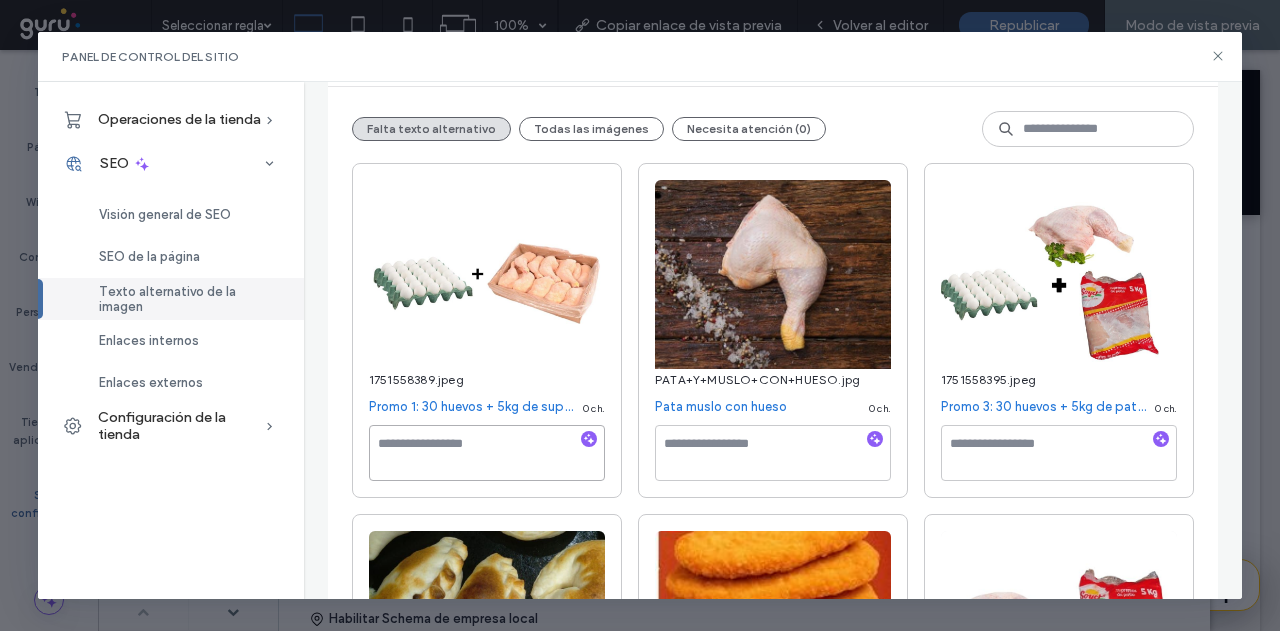 click at bounding box center (487, 453) 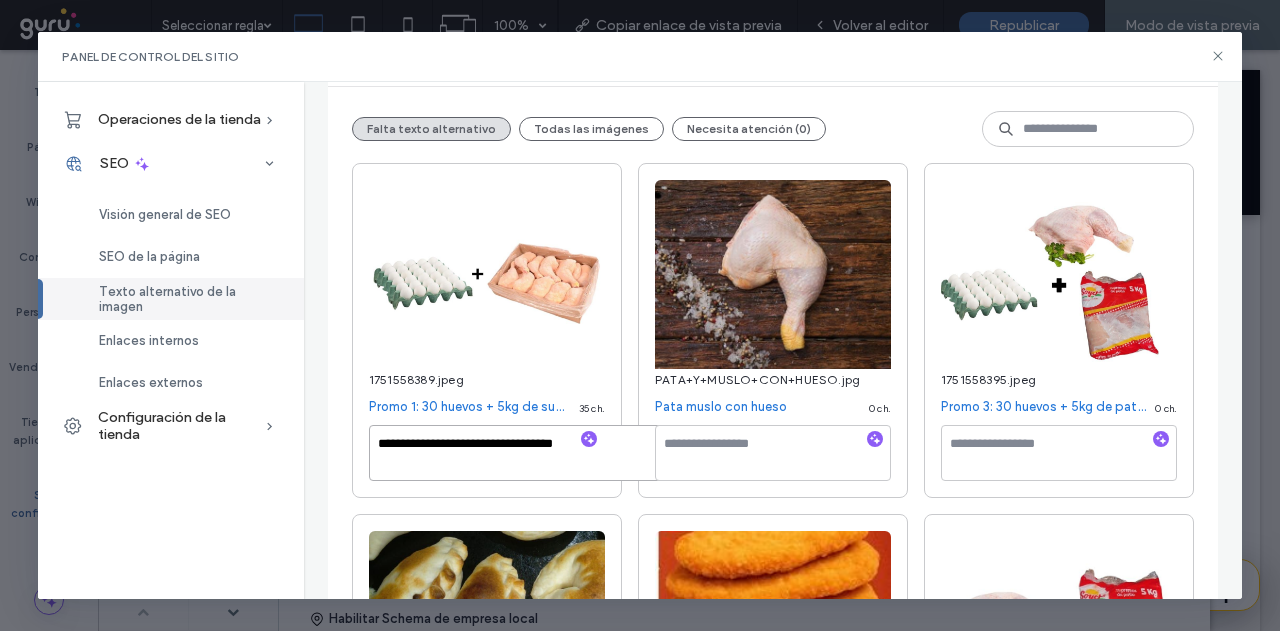 type on "**********" 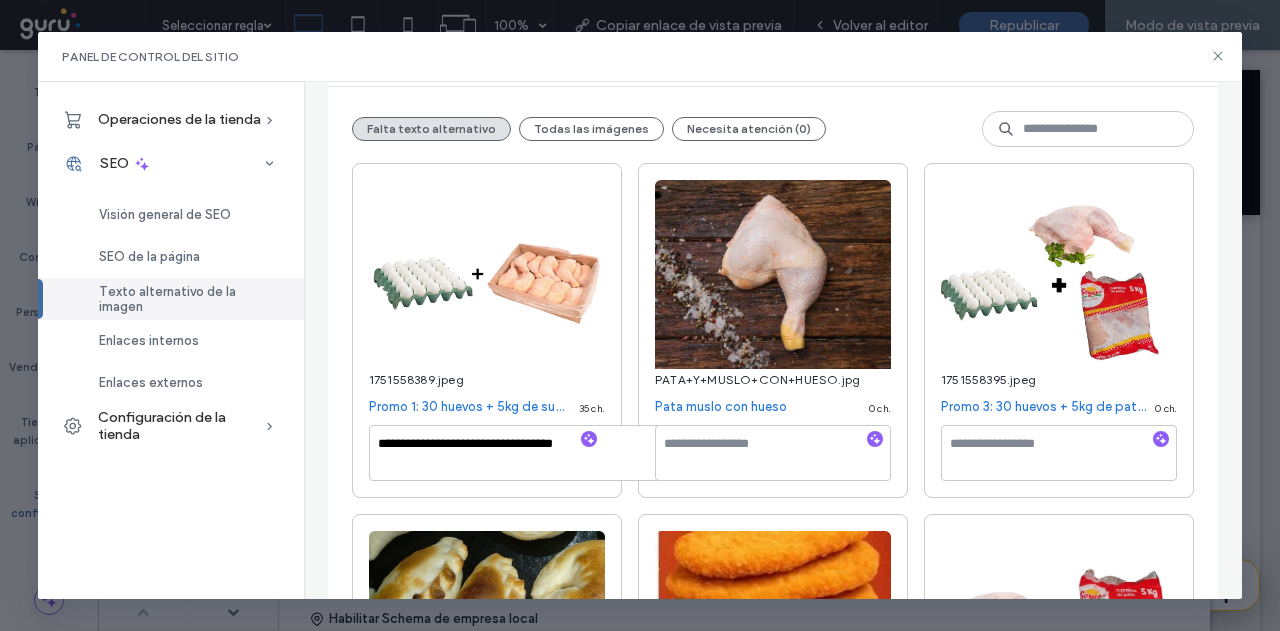click on "**********" at bounding box center [487, 330] 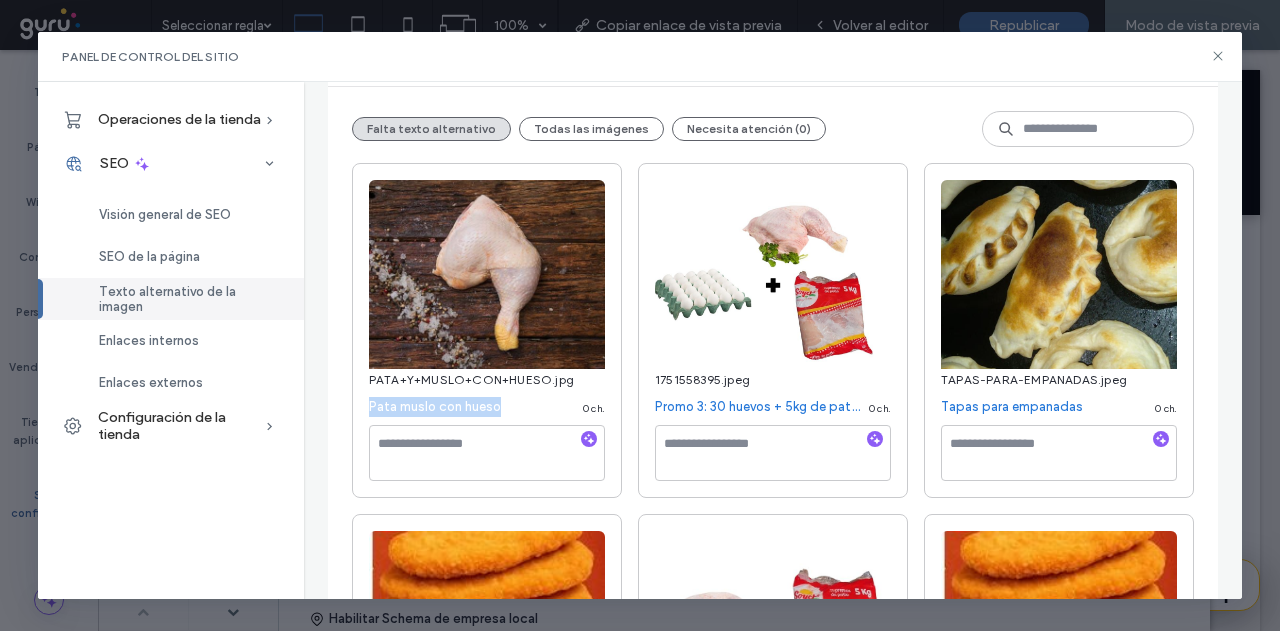 drag, startPoint x: 363, startPoint y: 403, endPoint x: 500, endPoint y: 419, distance: 137.93114 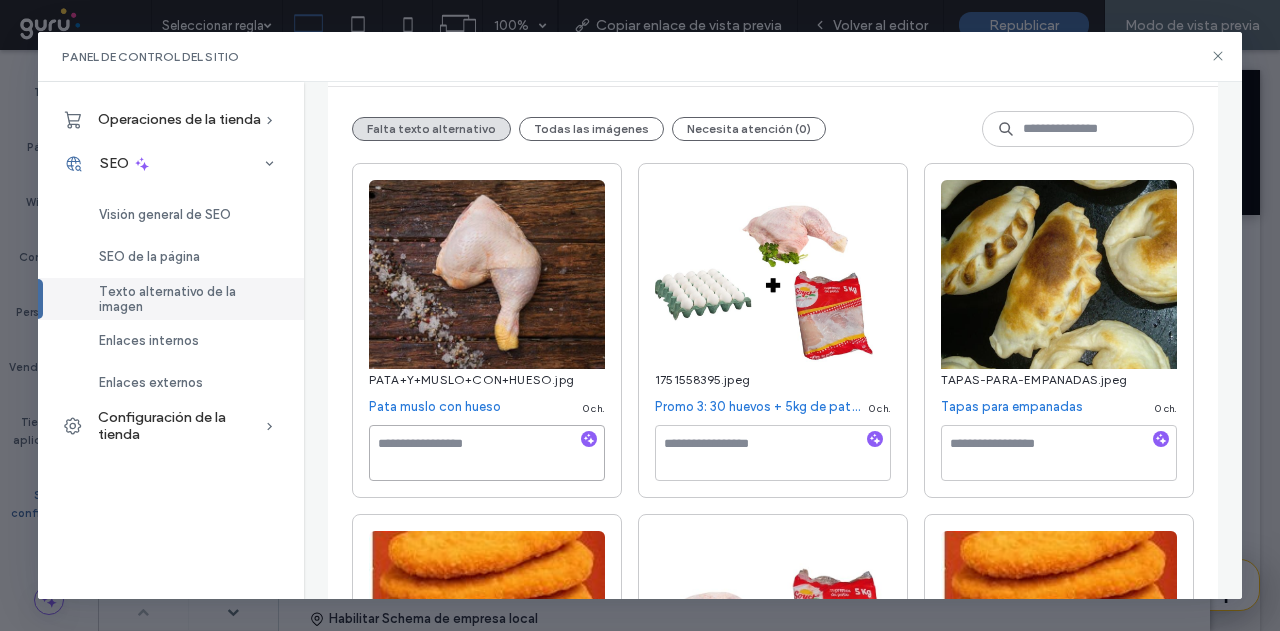 click at bounding box center (487, 453) 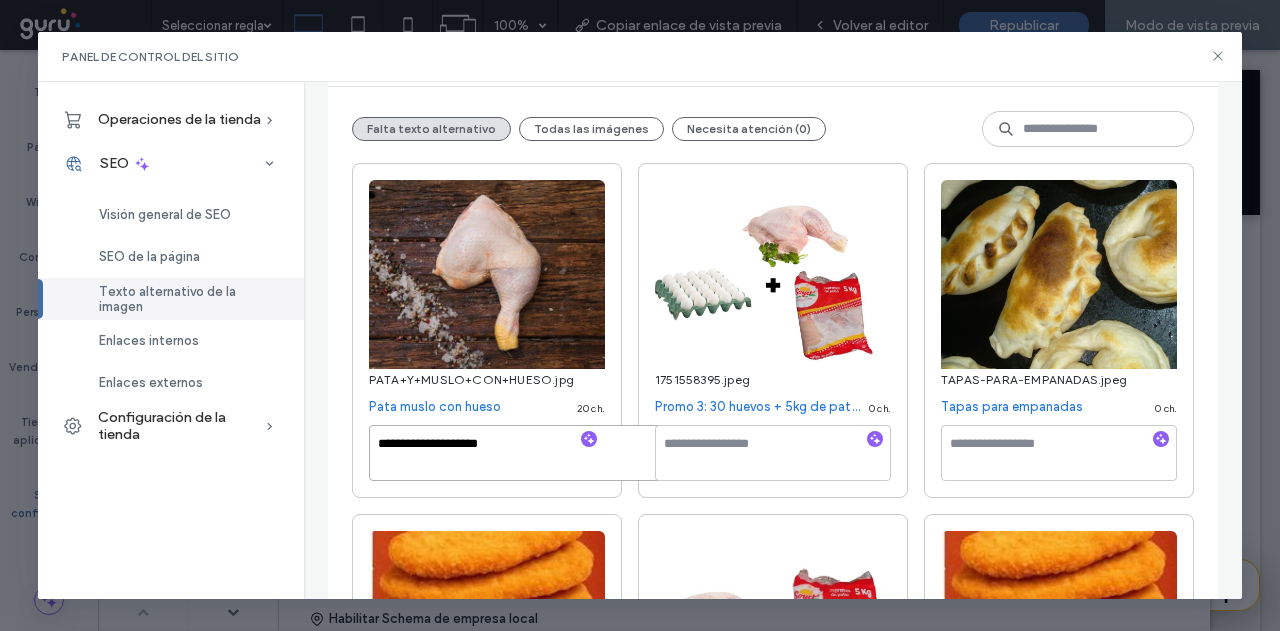 type on "**********" 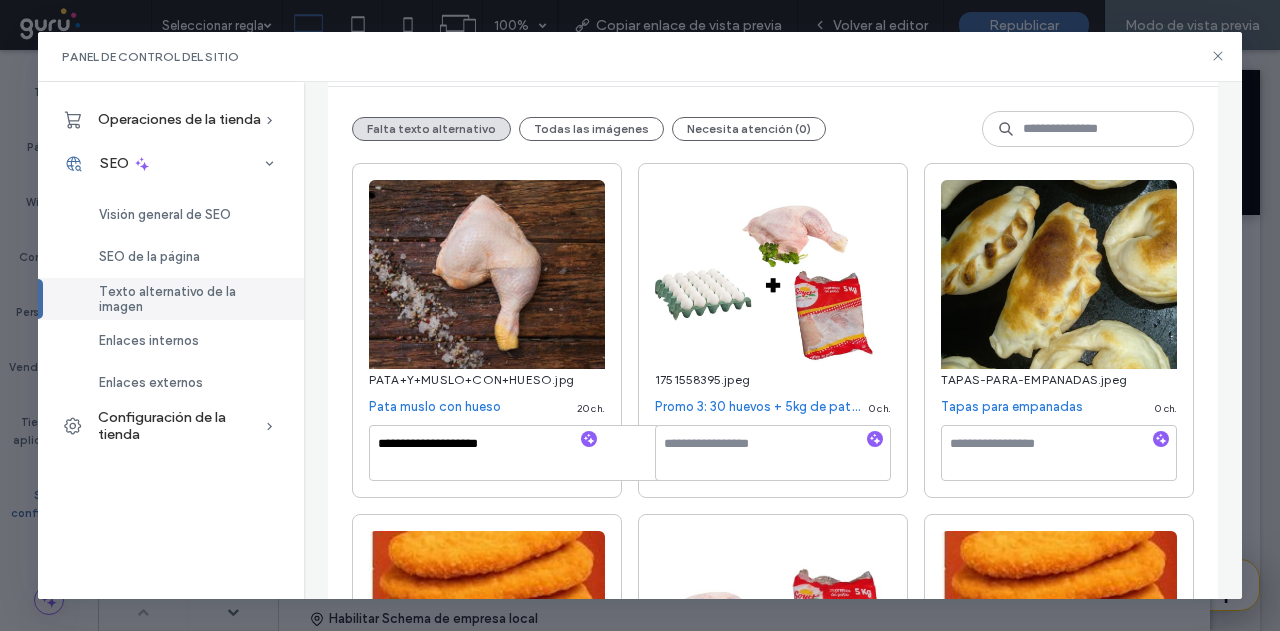 click on "**********" at bounding box center (487, 330) 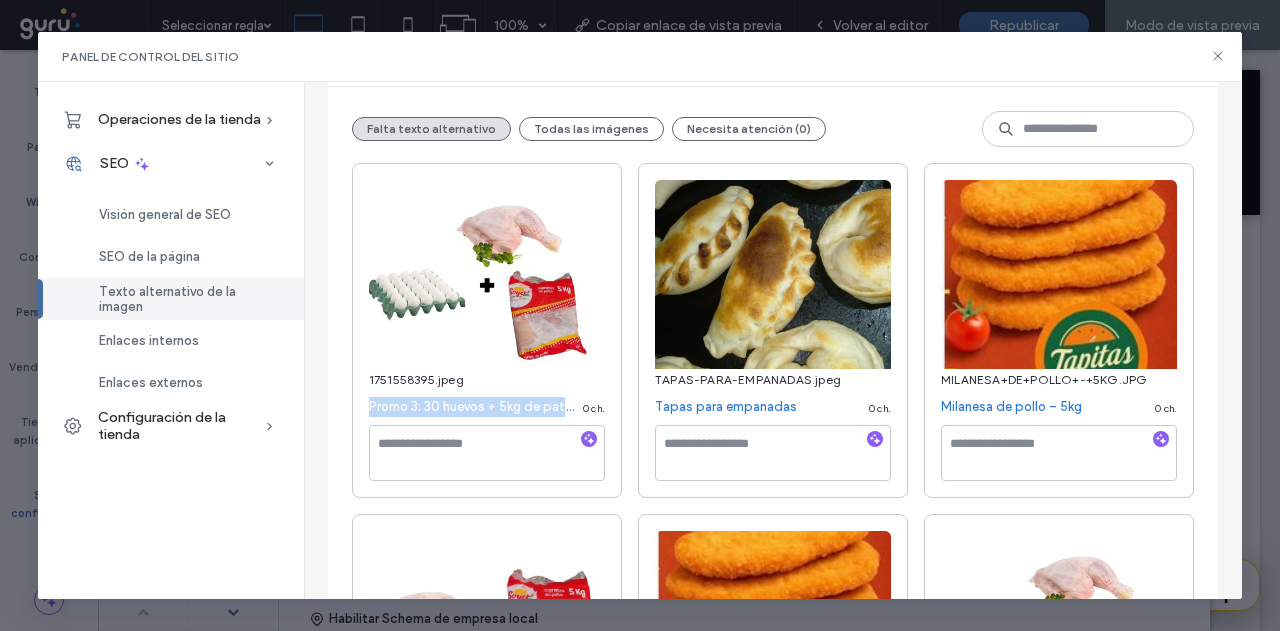 drag, startPoint x: 366, startPoint y: 405, endPoint x: 694, endPoint y: 411, distance: 328.05487 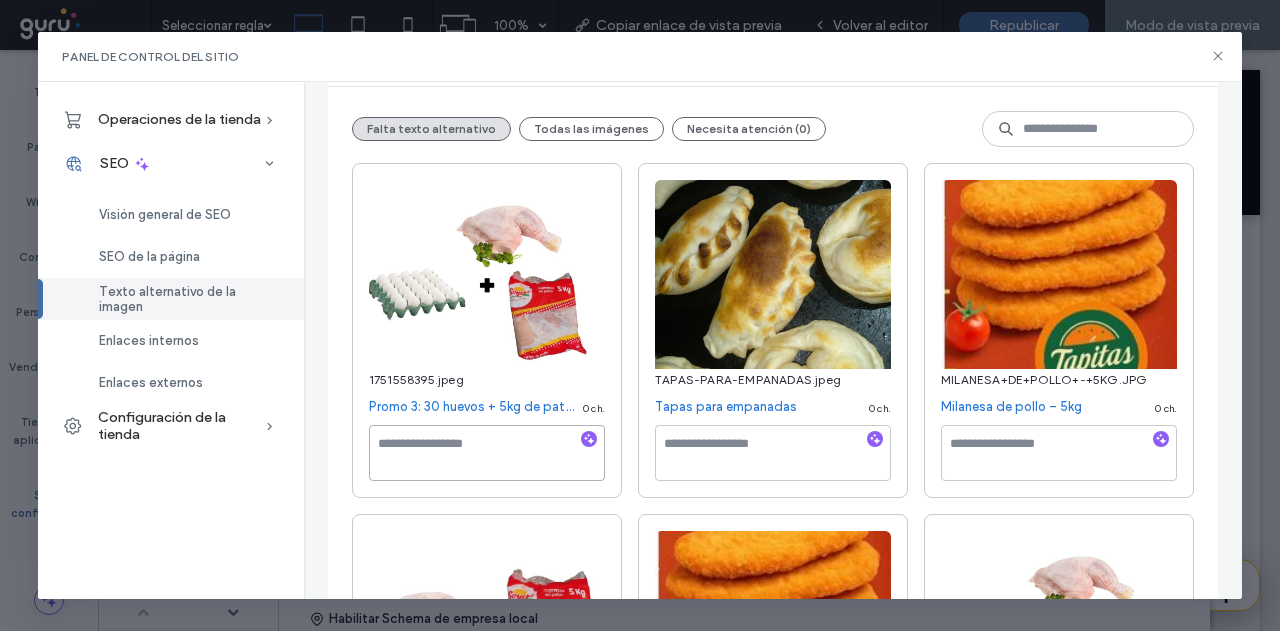 click at bounding box center [487, 453] 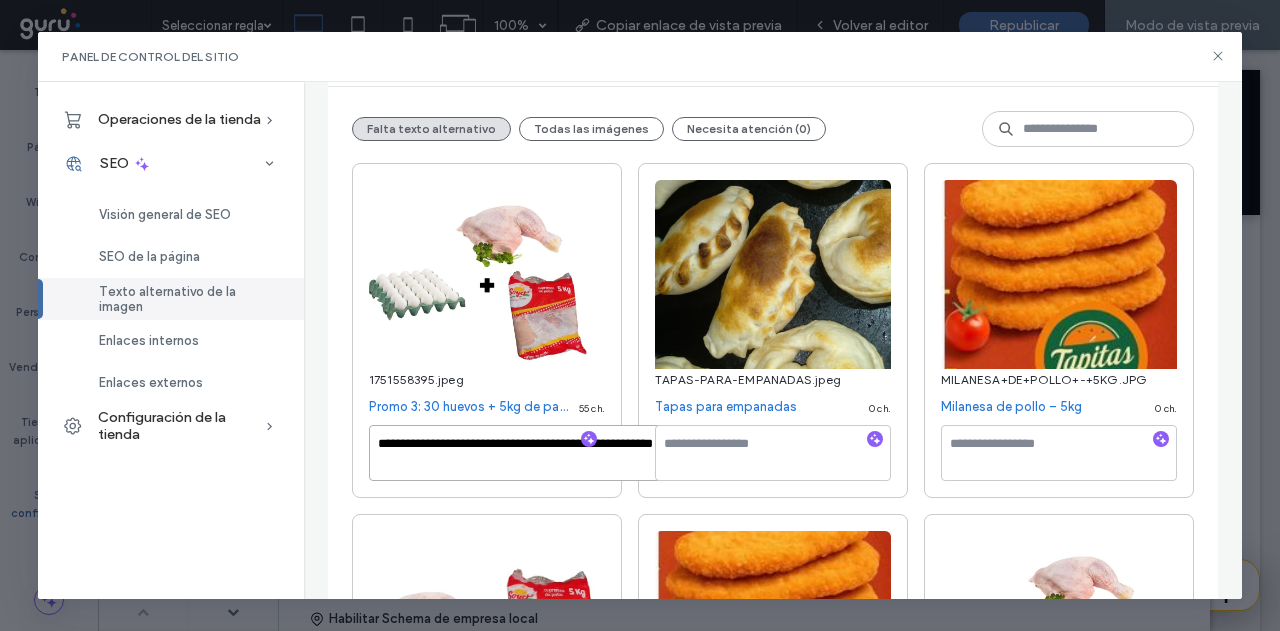 type on "**********" 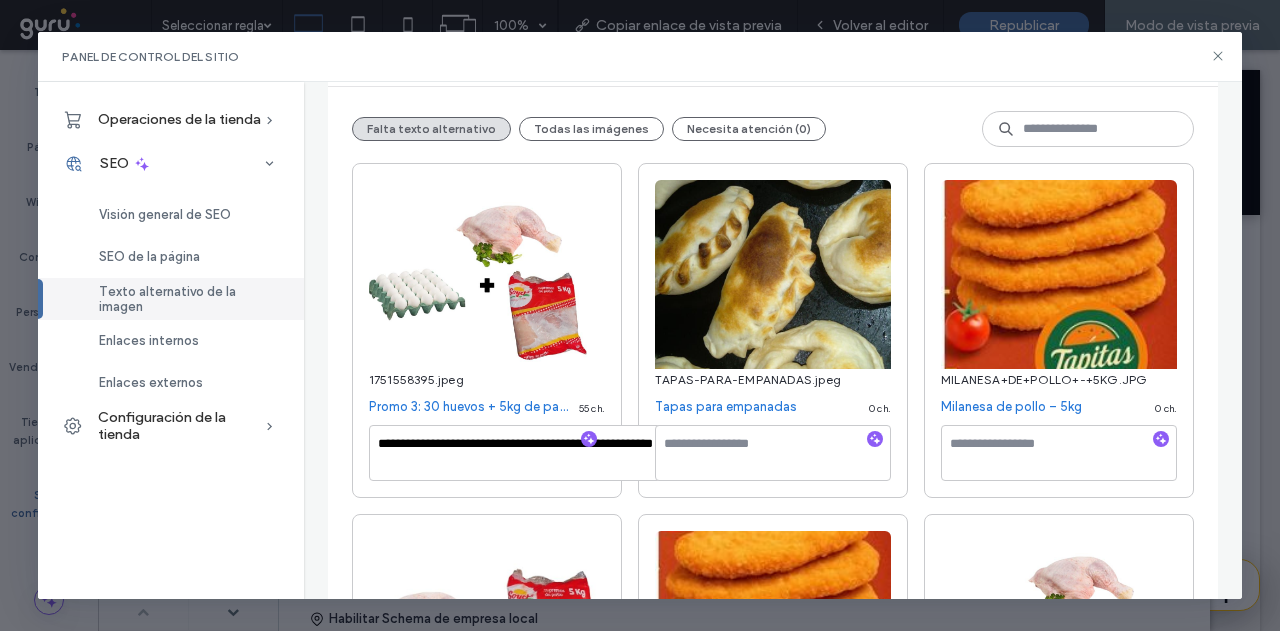 click on "TAPAS-PARA-EMPANADAS.jpeg Tapas para empanadas 0   ch." at bounding box center (773, 330) 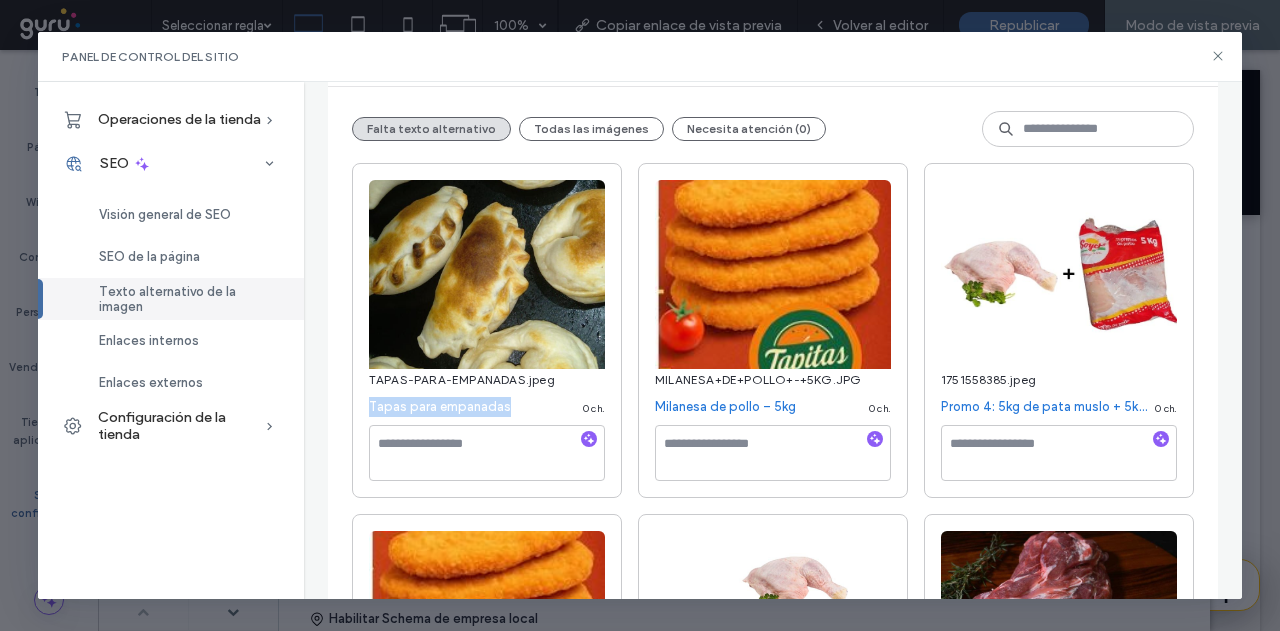 drag, startPoint x: 363, startPoint y: 402, endPoint x: 504, endPoint y: 413, distance: 141.42842 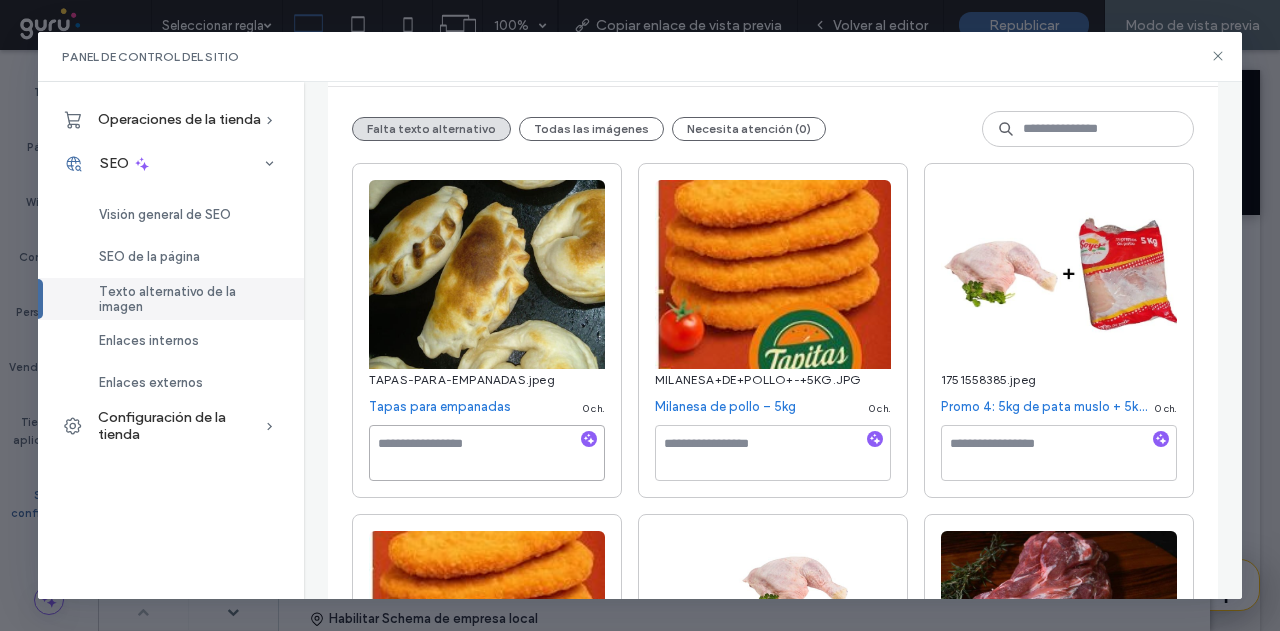 click at bounding box center [487, 453] 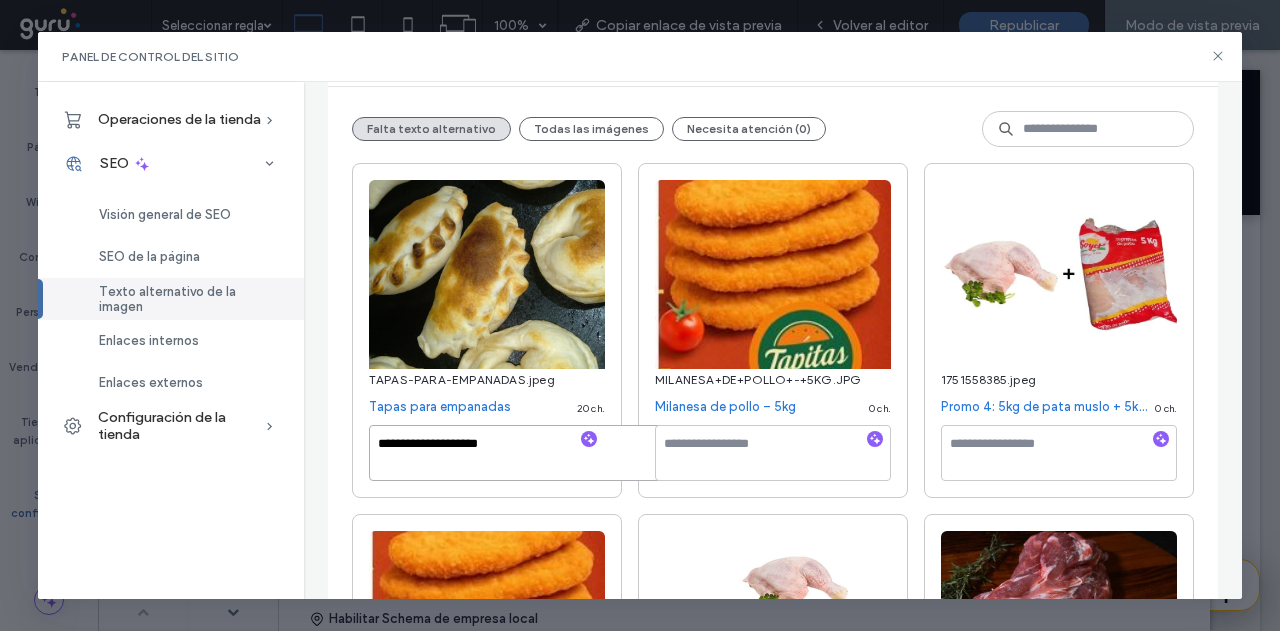 type on "**********" 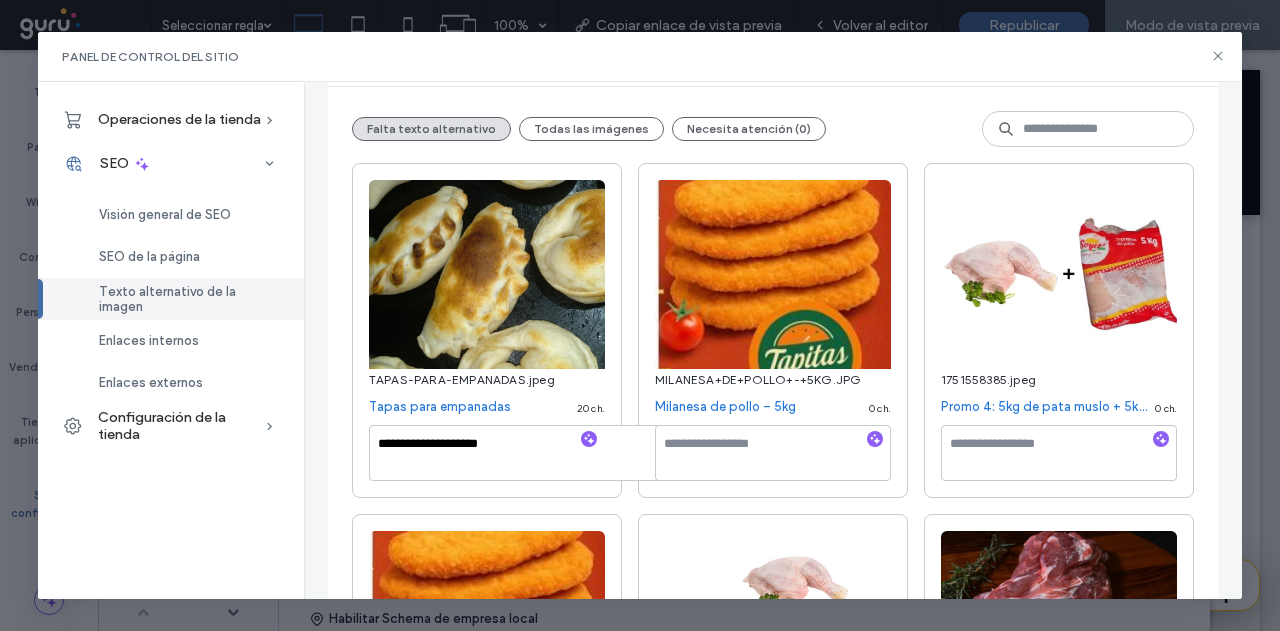 click on "**********" at bounding box center [773, 1708] 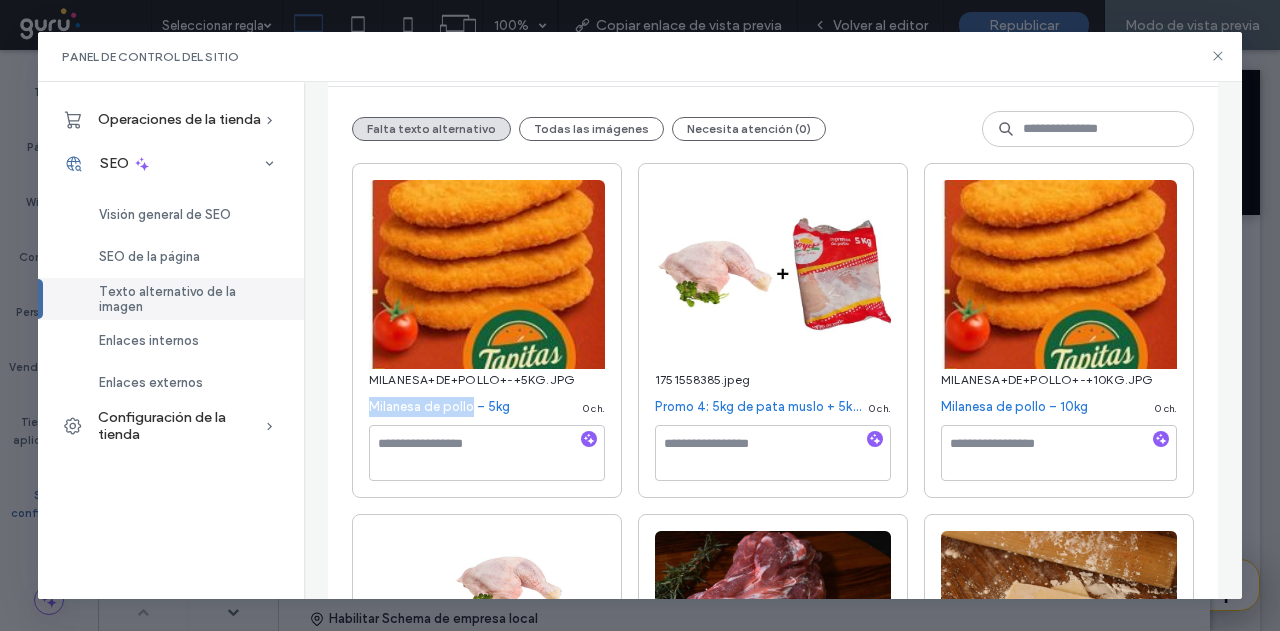 drag, startPoint x: 362, startPoint y: 404, endPoint x: 459, endPoint y: 429, distance: 100.16985 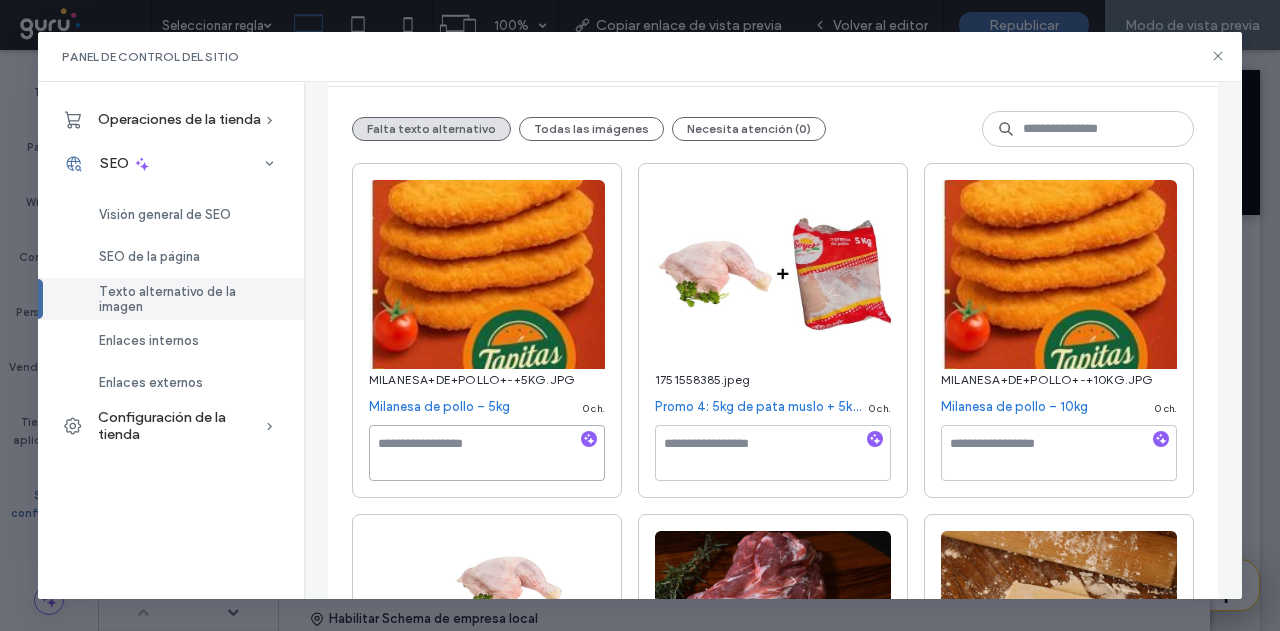 click at bounding box center [487, 453] 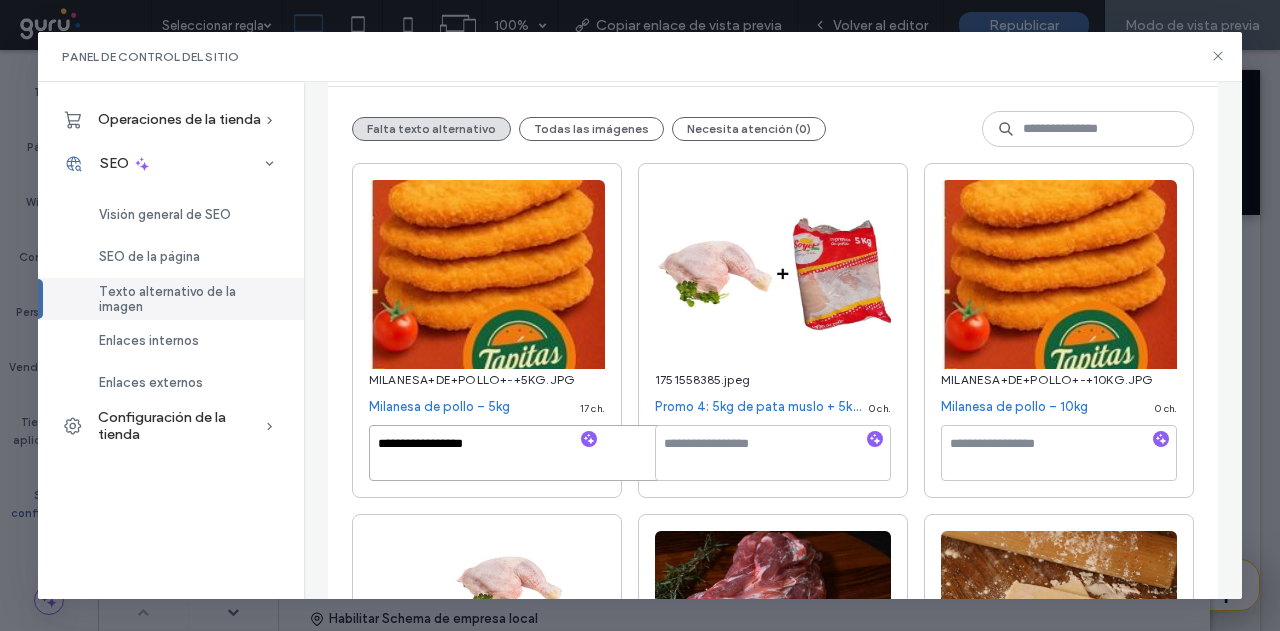 type on "**********" 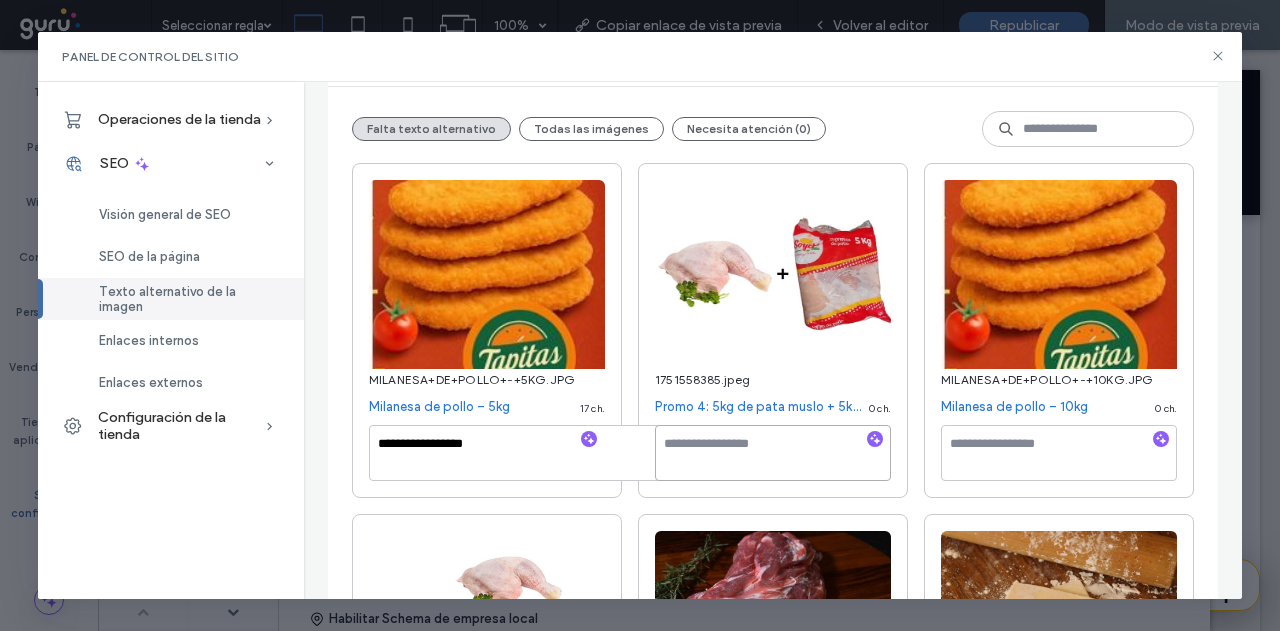 click at bounding box center (773, 453) 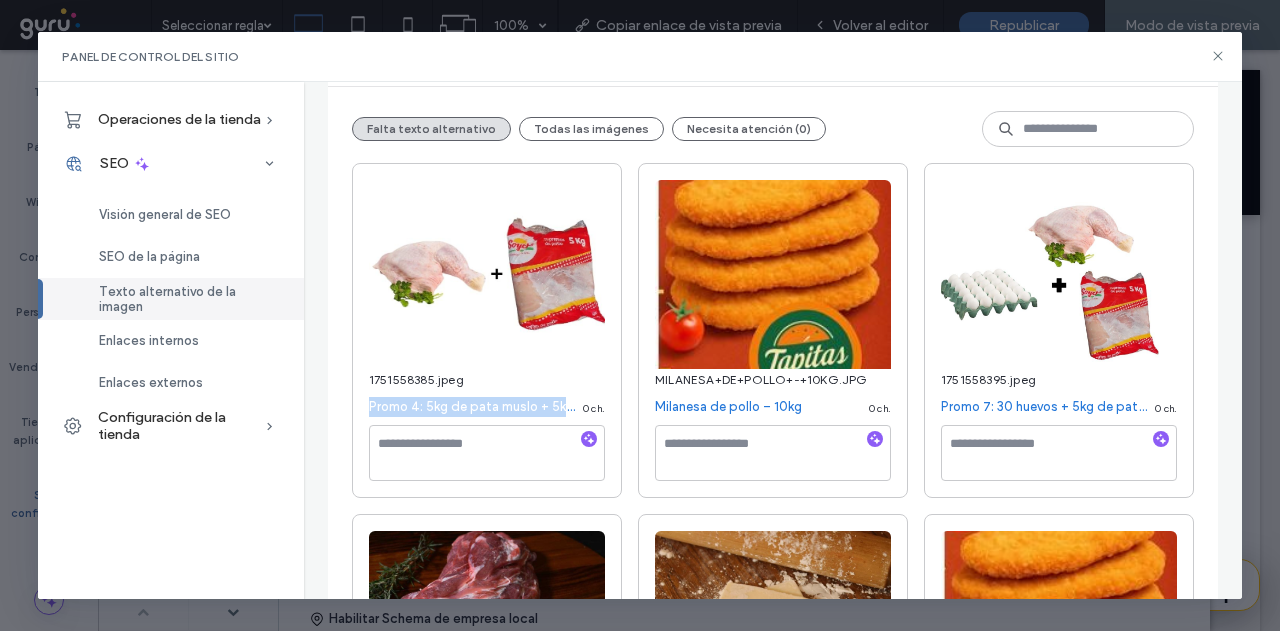 drag, startPoint x: 356, startPoint y: 401, endPoint x: 639, endPoint y: 409, distance: 283.11304 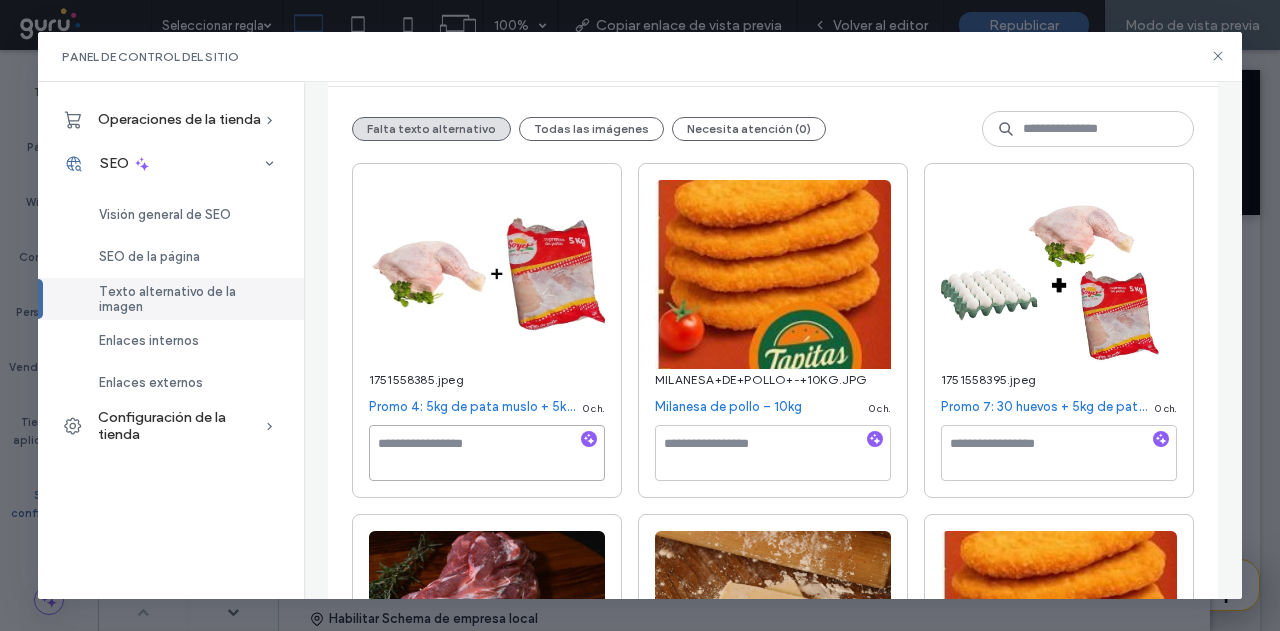click at bounding box center [487, 453] 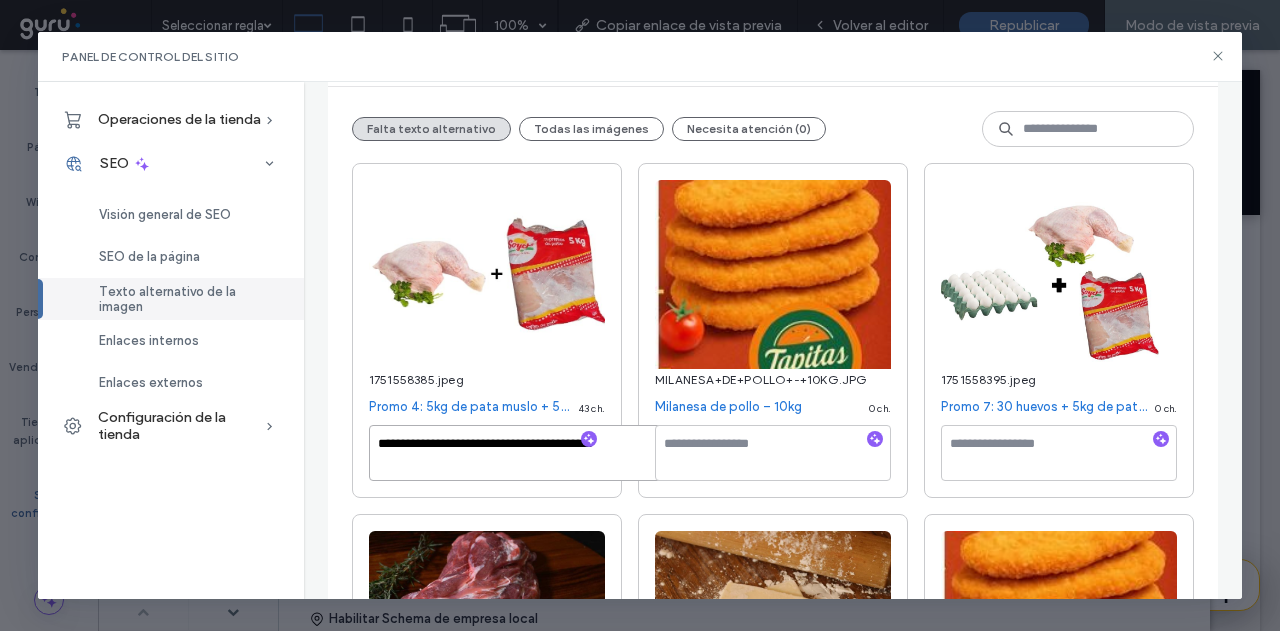 type on "**********" 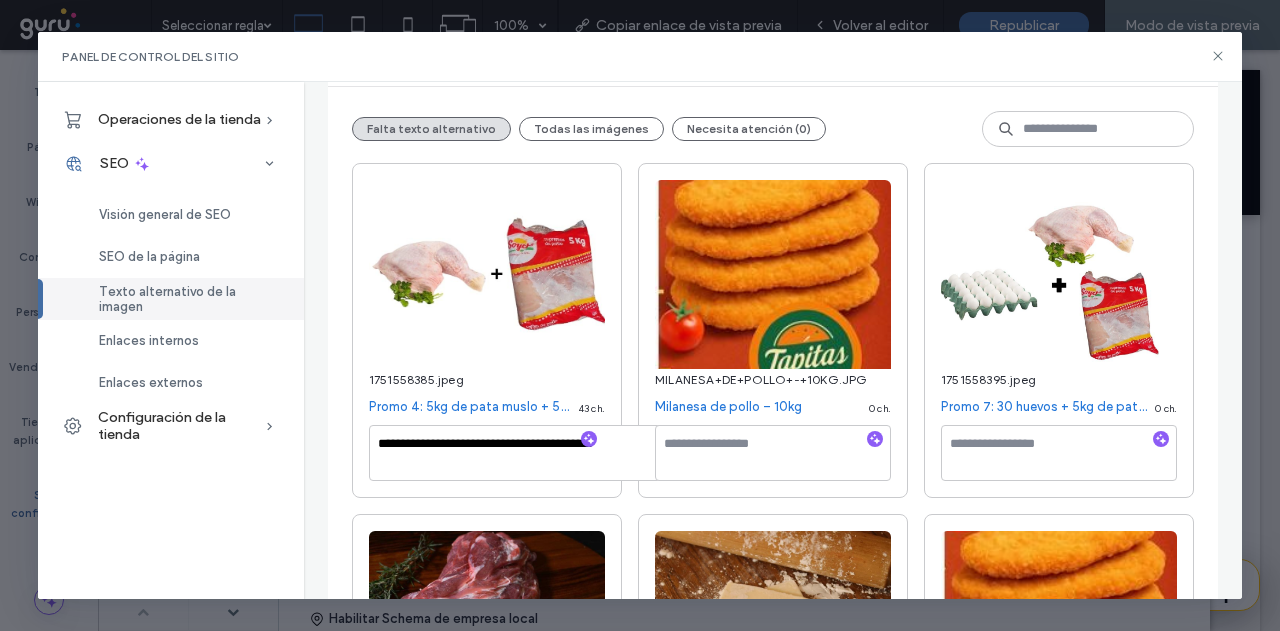 click on "**********" at bounding box center (487, 330) 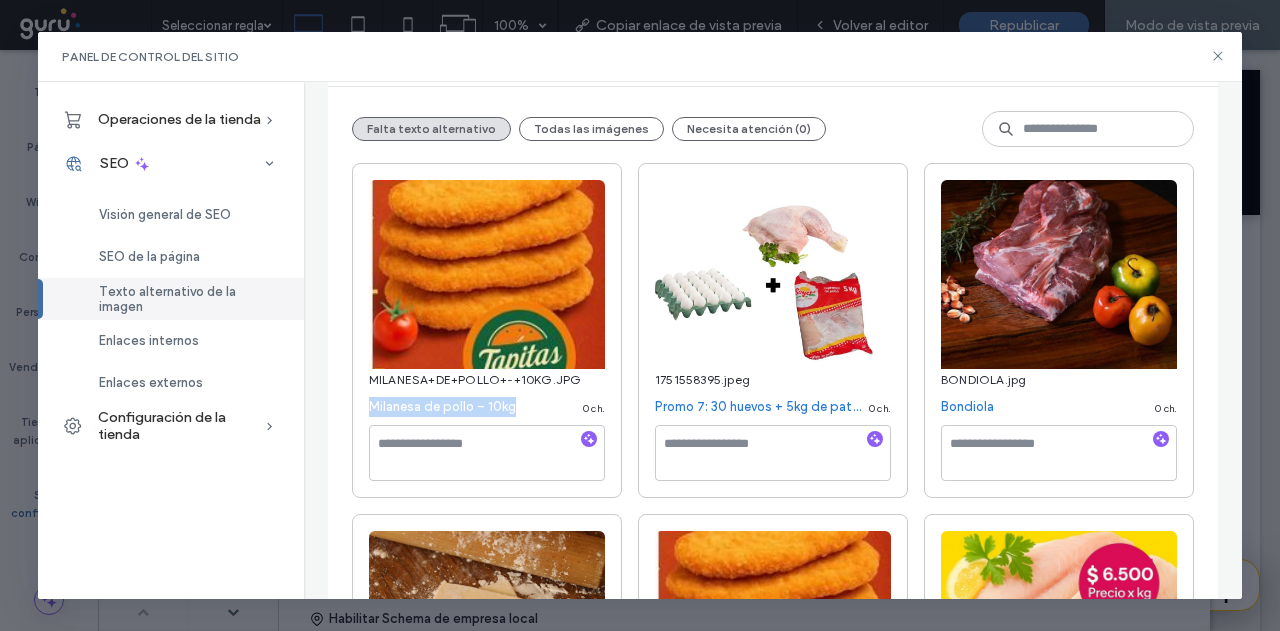 drag, startPoint x: 362, startPoint y: 407, endPoint x: 513, endPoint y: 415, distance: 151.21178 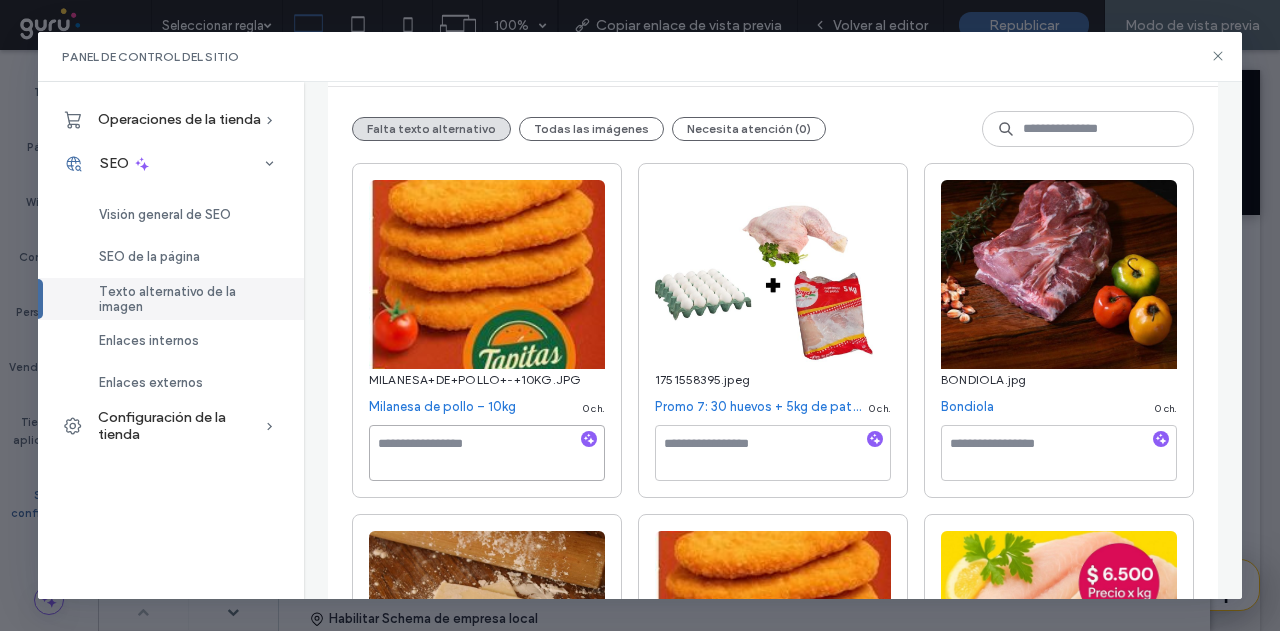 click at bounding box center (487, 453) 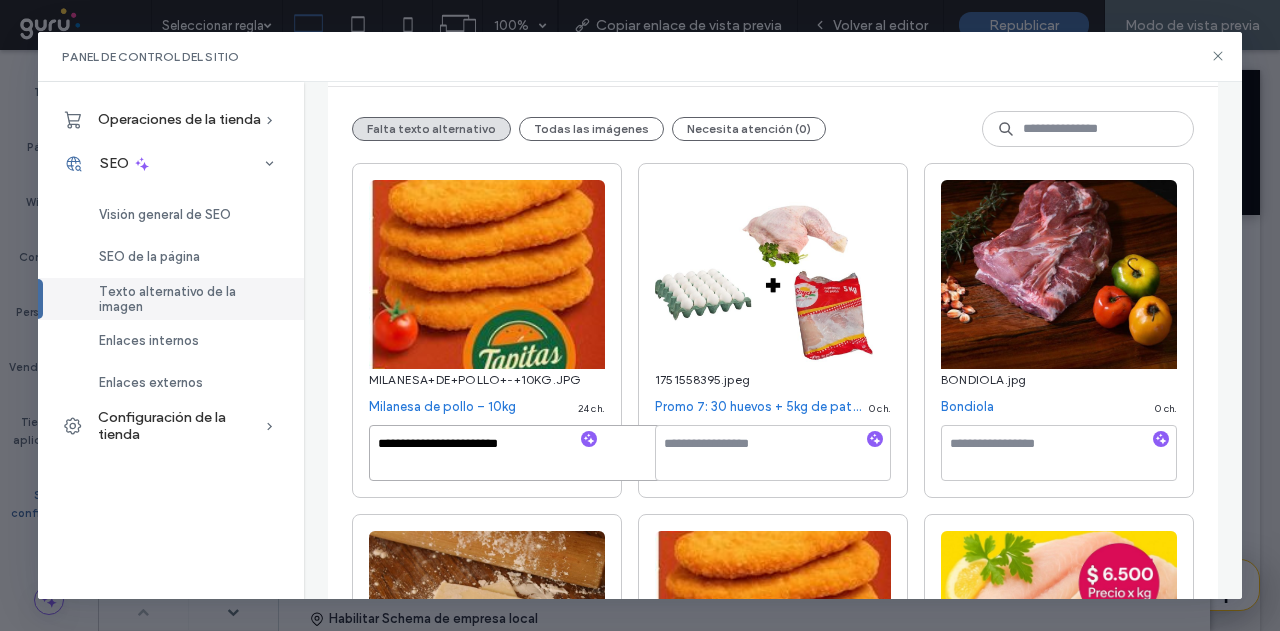 type on "**********" 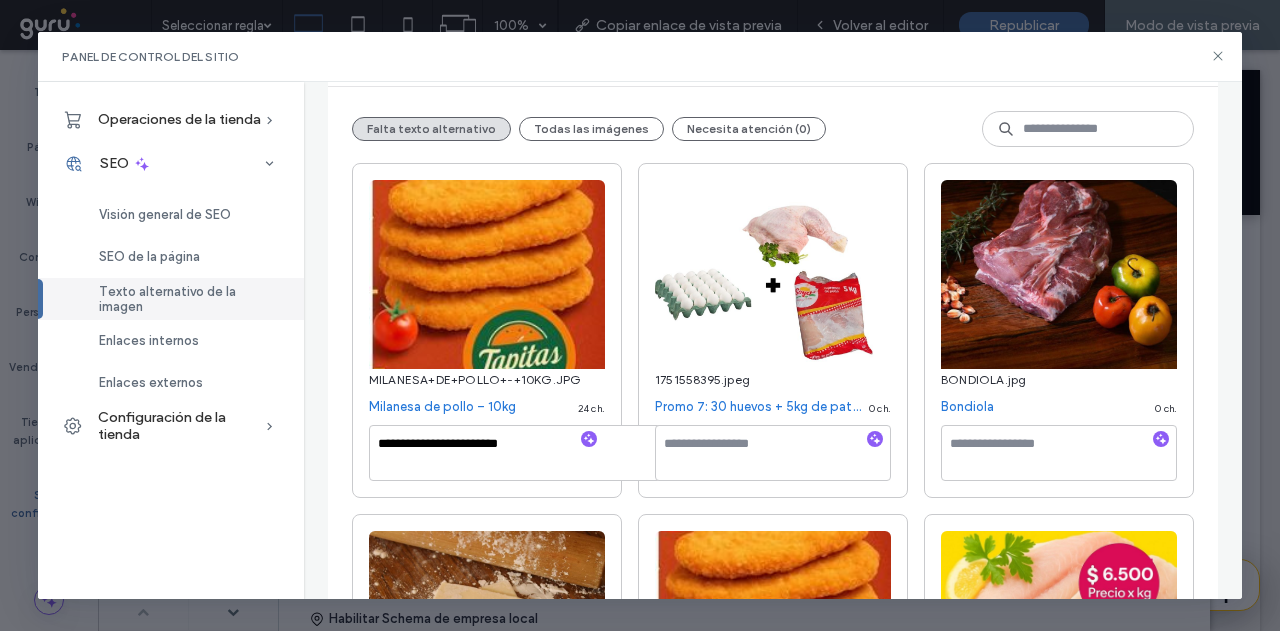 click on "**********" at bounding box center [773, 1533] 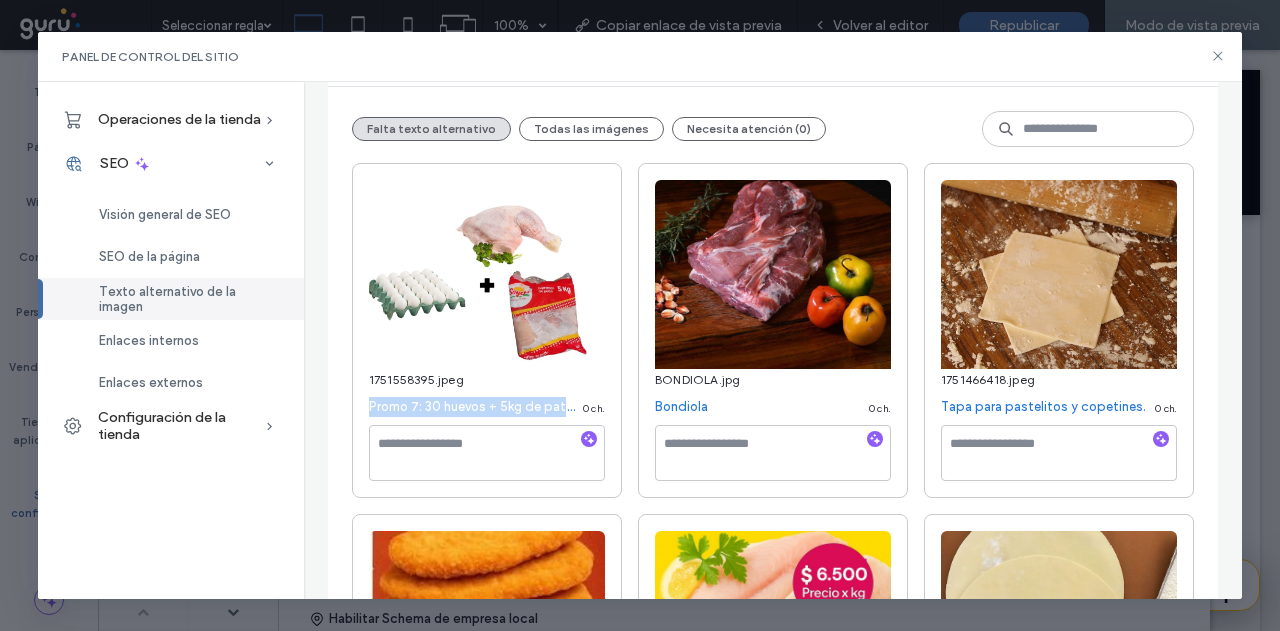 drag, startPoint x: 360, startPoint y: 406, endPoint x: 666, endPoint y: 411, distance: 306.04083 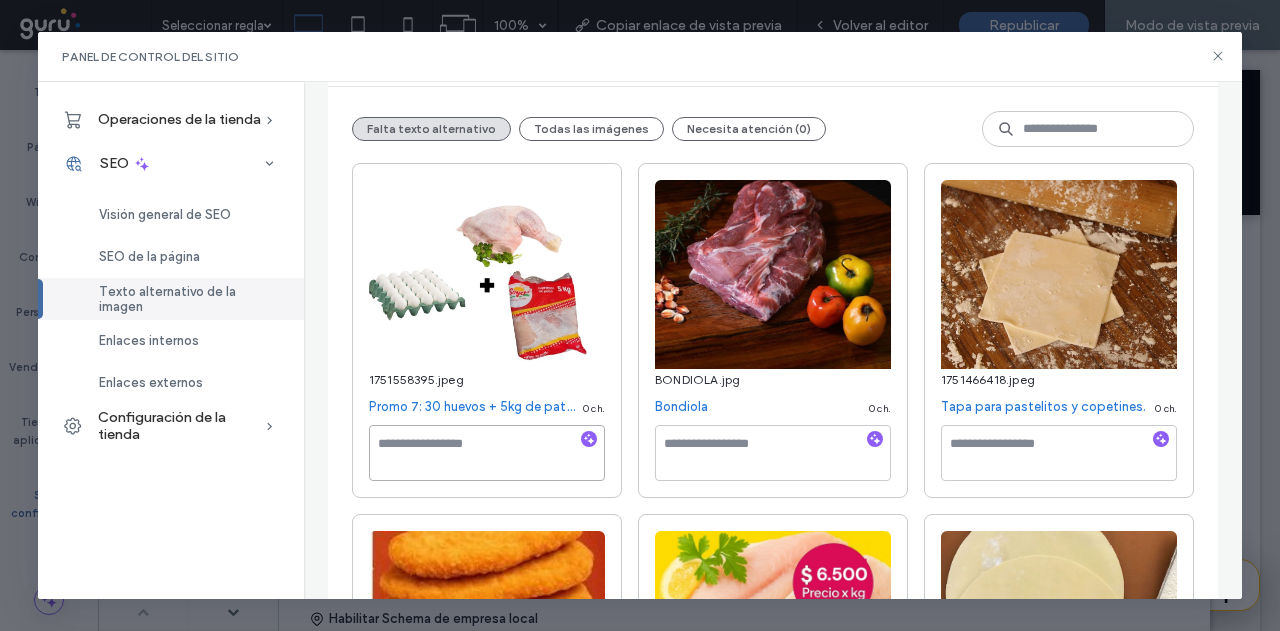 click at bounding box center (487, 453) 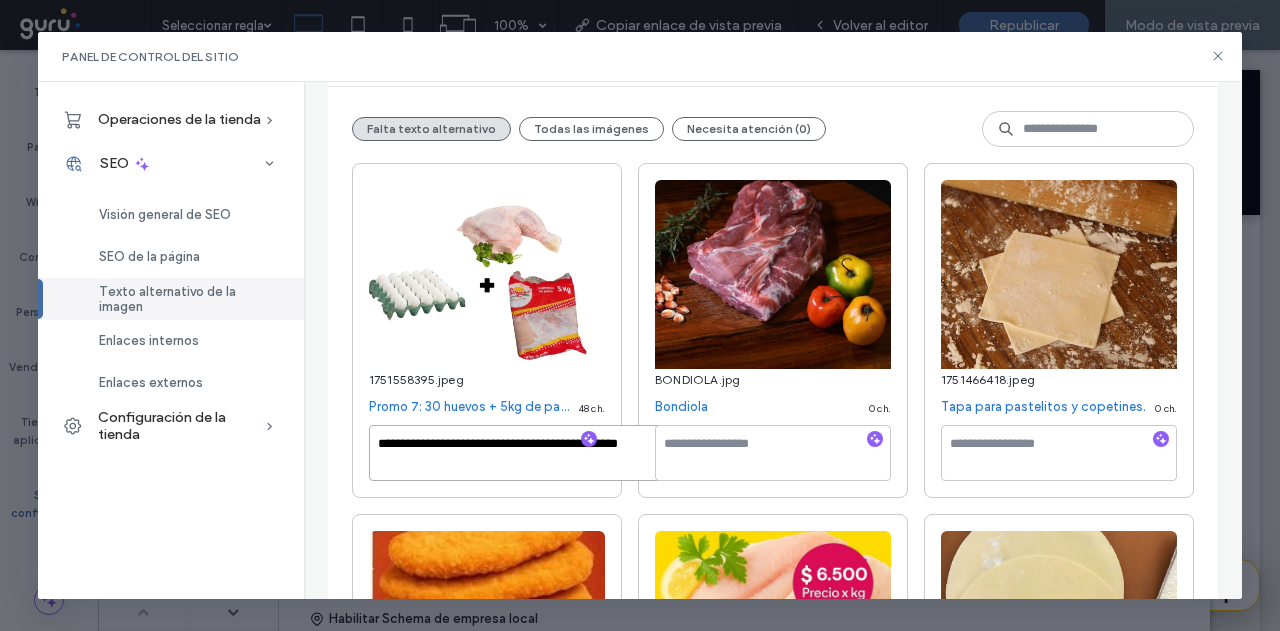 type on "**********" 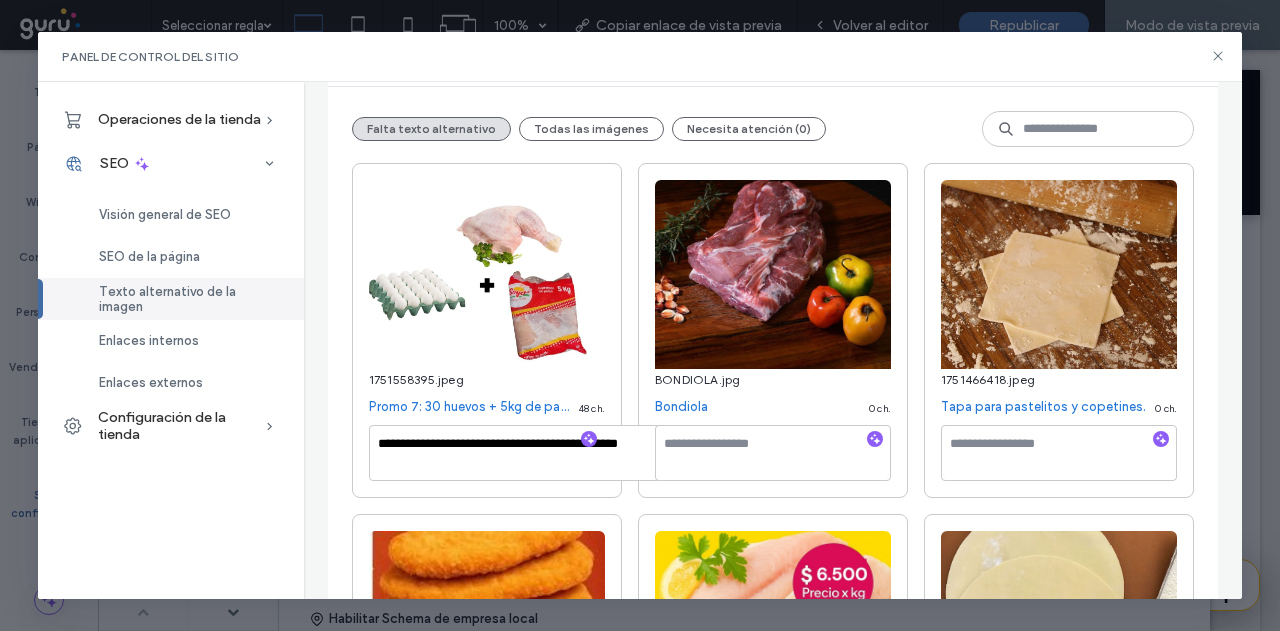 click on "Promo 7: 30 huevos + 5kg de pata muslo sin hueso + 5kg de suprema." at bounding box center [470, 407] 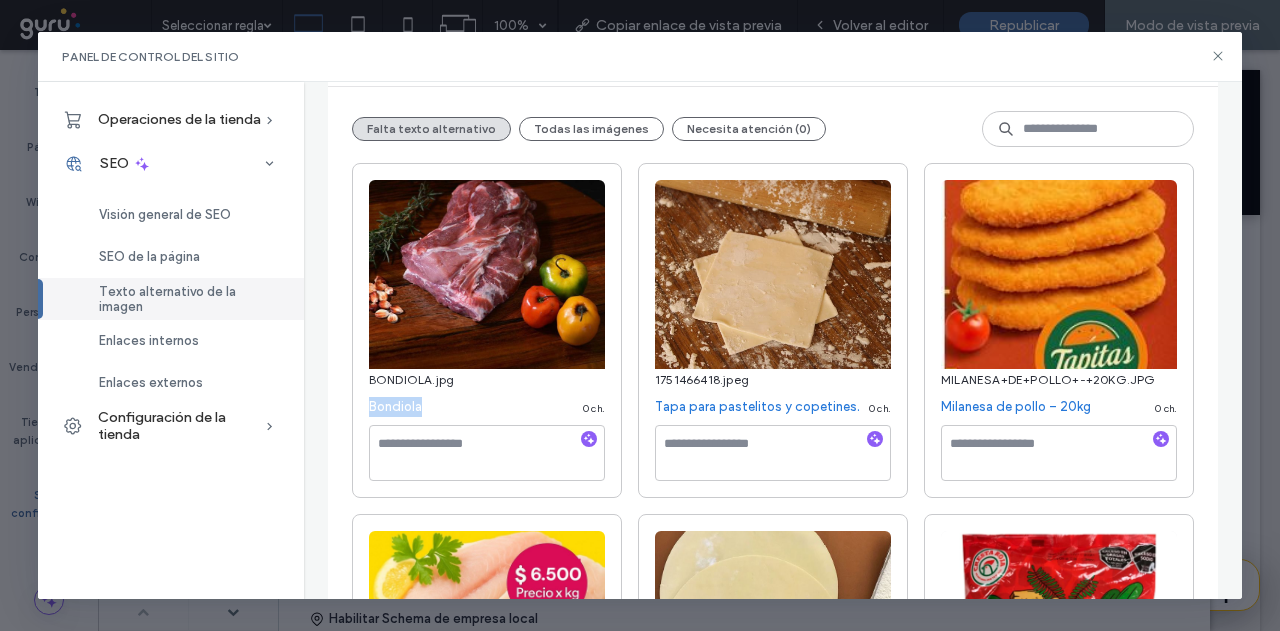 drag, startPoint x: 368, startPoint y: 412, endPoint x: 440, endPoint y: 443, distance: 78.39005 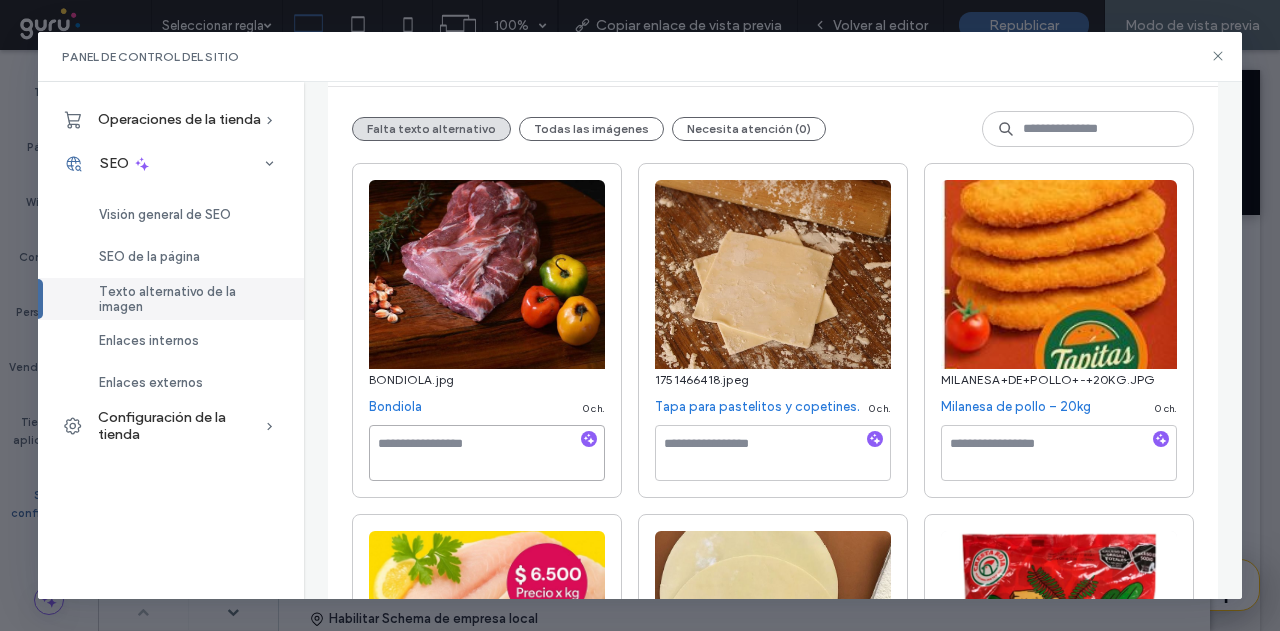 click at bounding box center (487, 453) 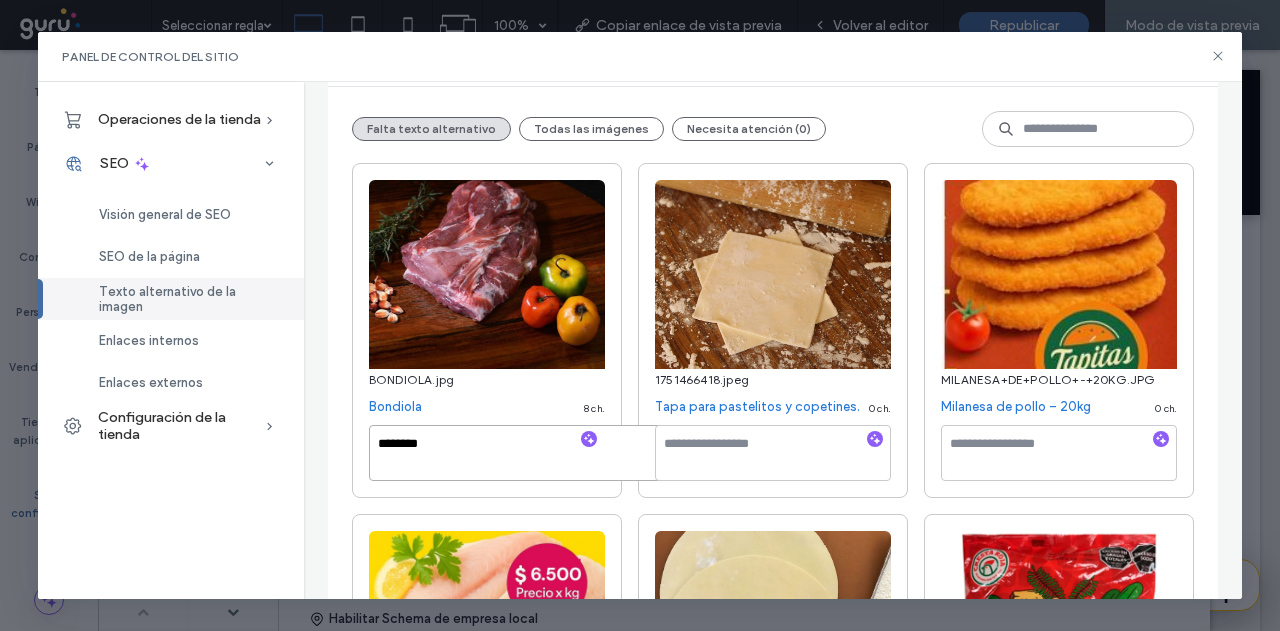 type on "********" 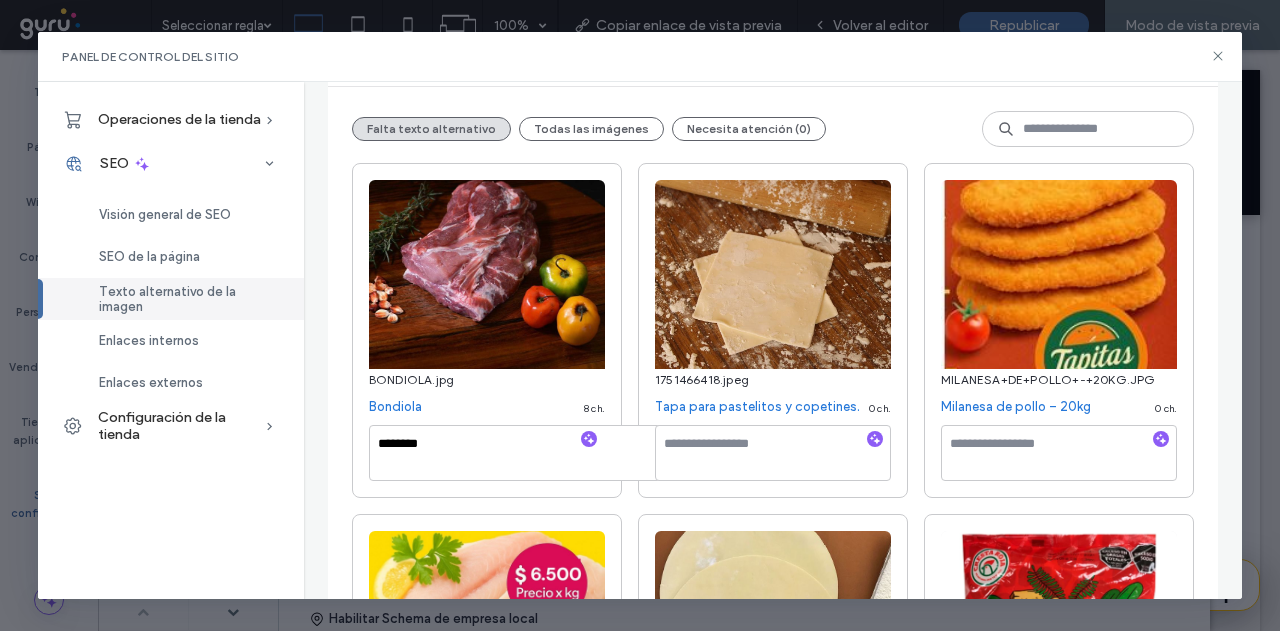 click on "1751466418.jpeg Tapa para pastelitos y copetines. 0   ch." at bounding box center (773, 330) 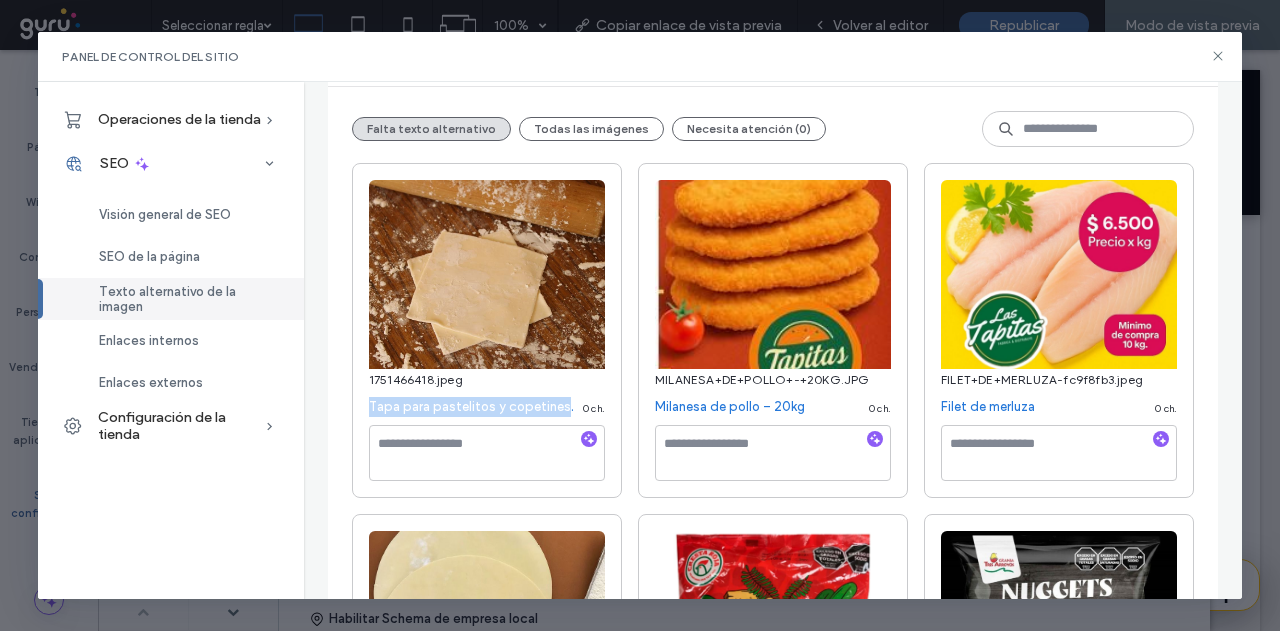 drag, startPoint x: 362, startPoint y: 404, endPoint x: 560, endPoint y: 419, distance: 198.56737 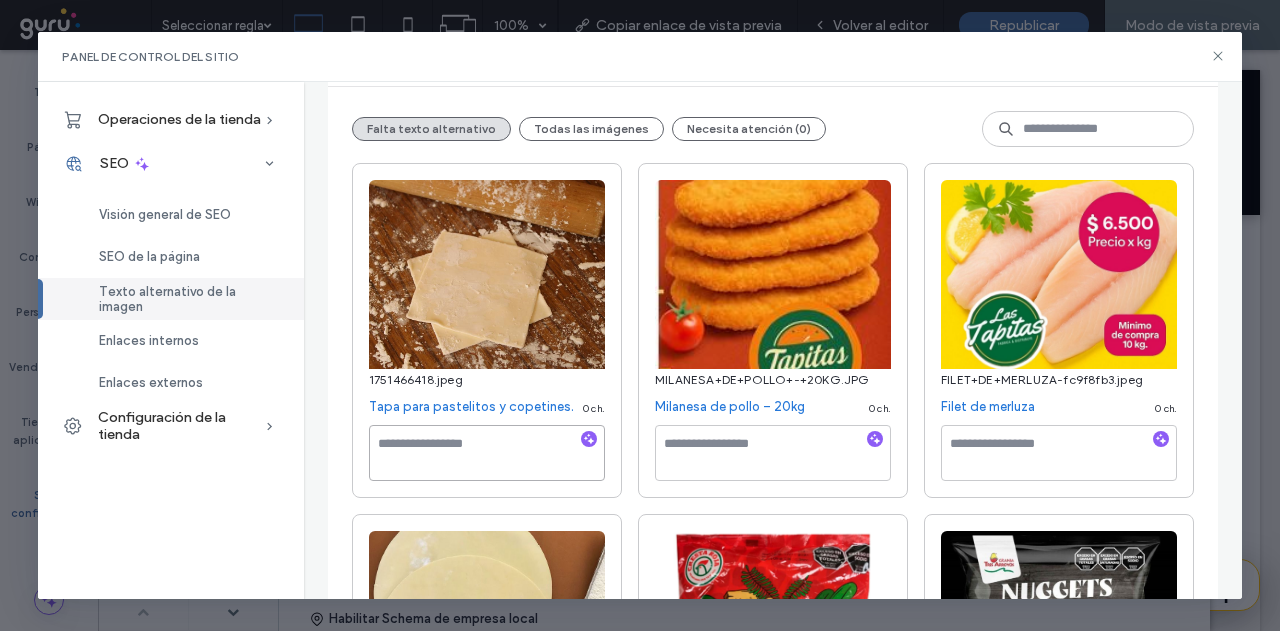 click at bounding box center (487, 453) 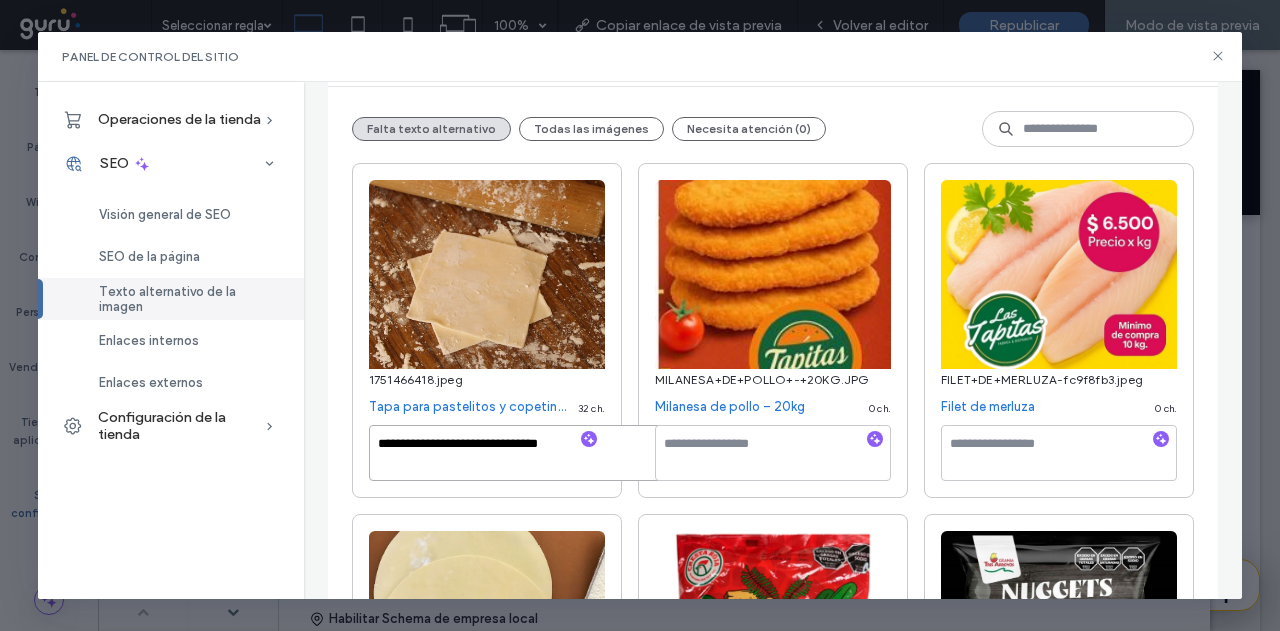 type on "**********" 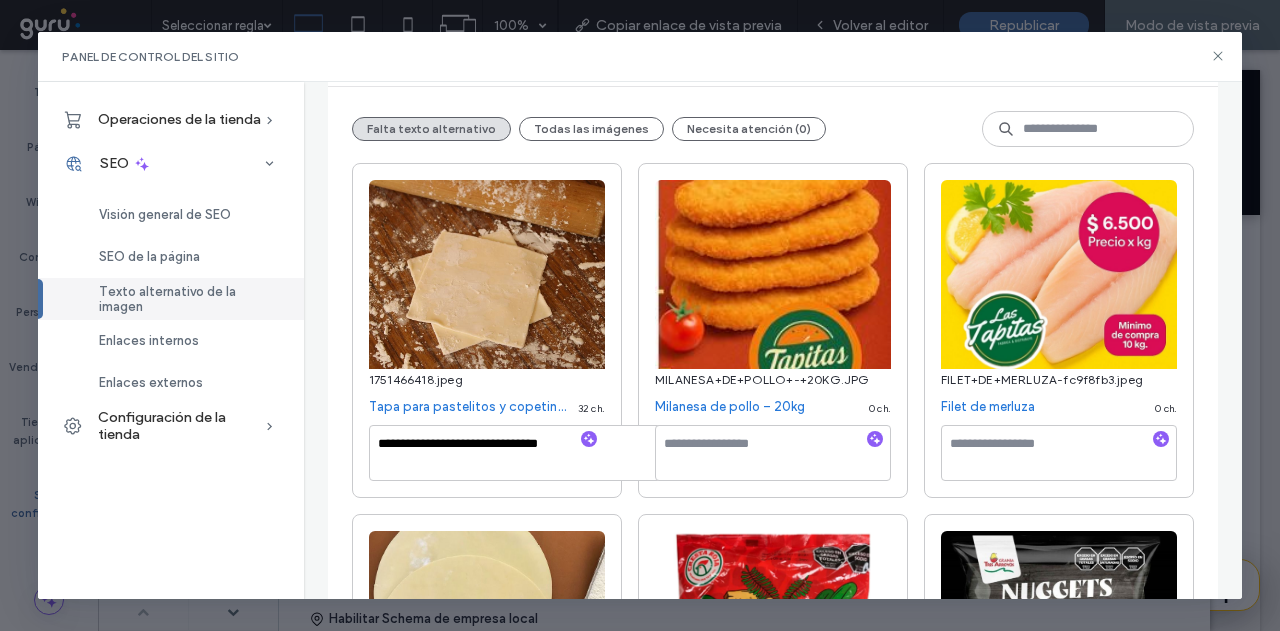click on "MILANESA+DE+POLLO+-+20KG.JPG Milanesa de pollo – 20kg 0   ch." at bounding box center (773, 330) 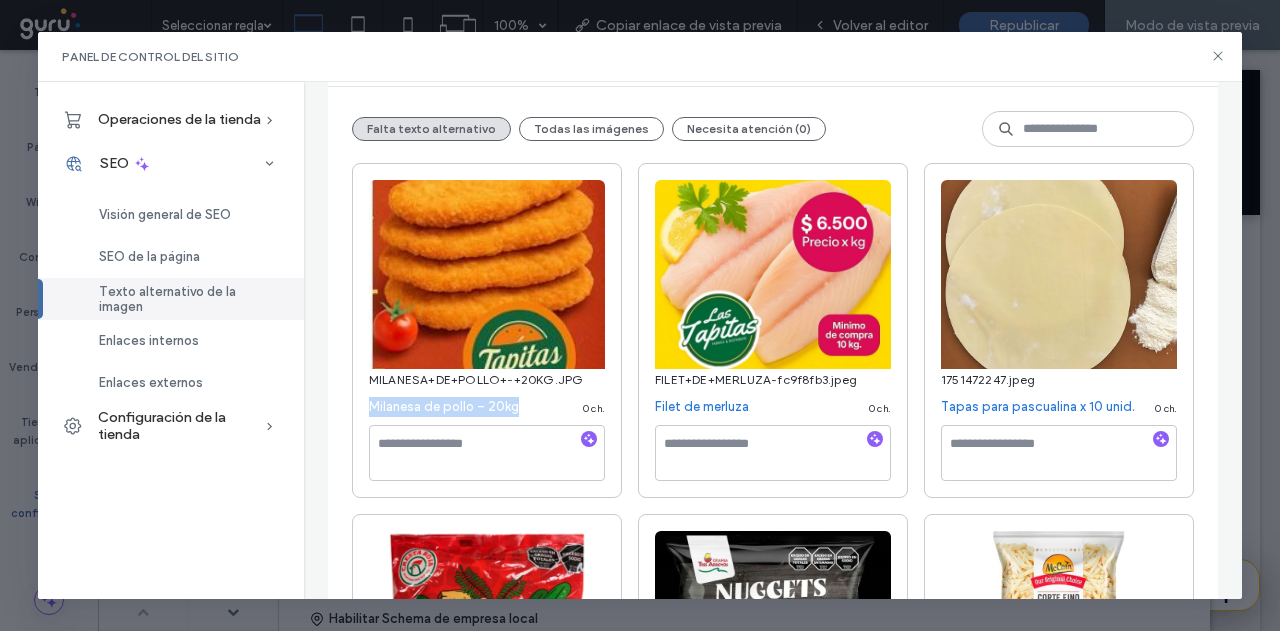 drag, startPoint x: 364, startPoint y: 409, endPoint x: 522, endPoint y: 411, distance: 158.01266 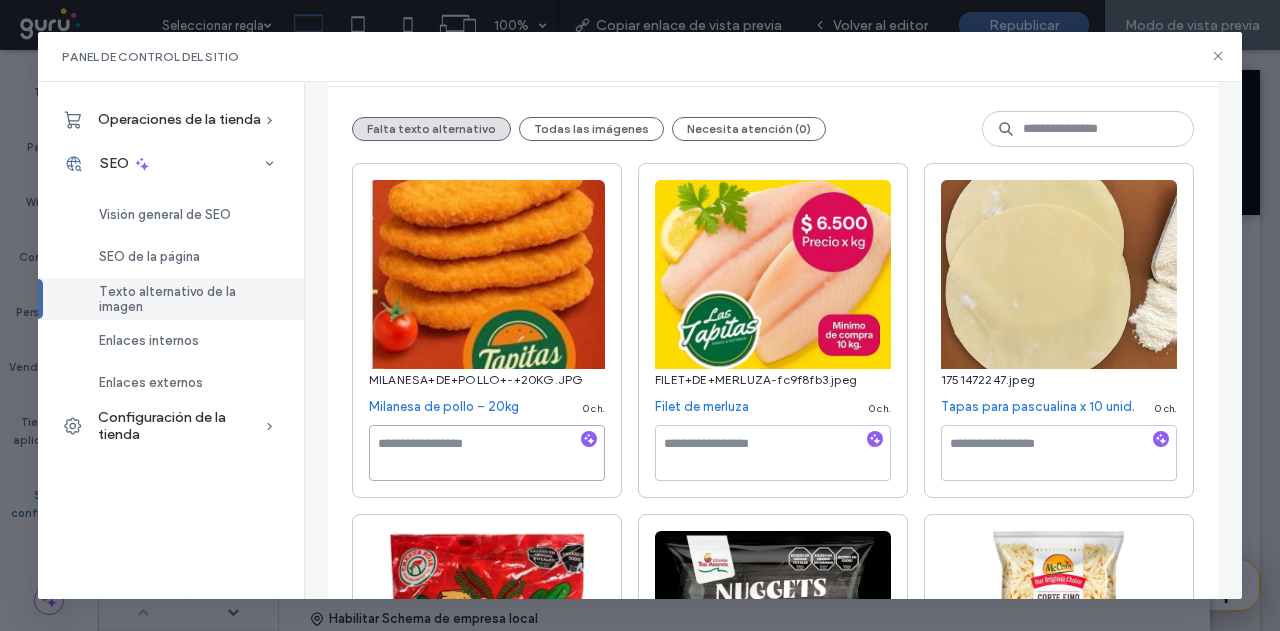 click at bounding box center [487, 453] 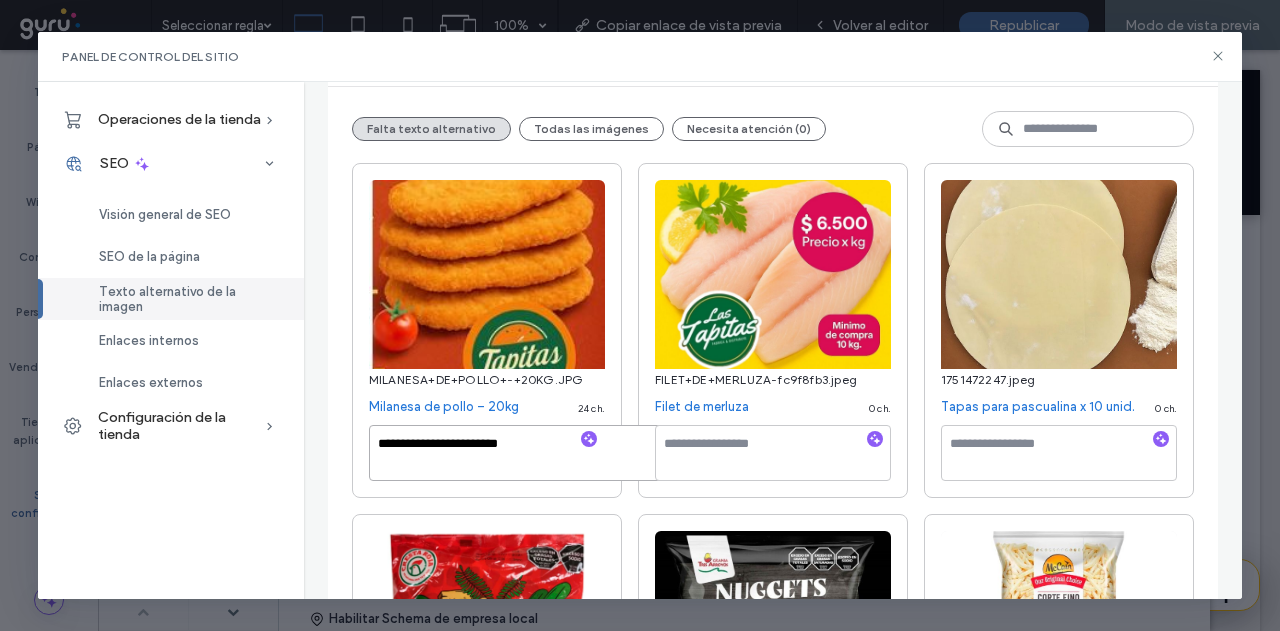 type on "**********" 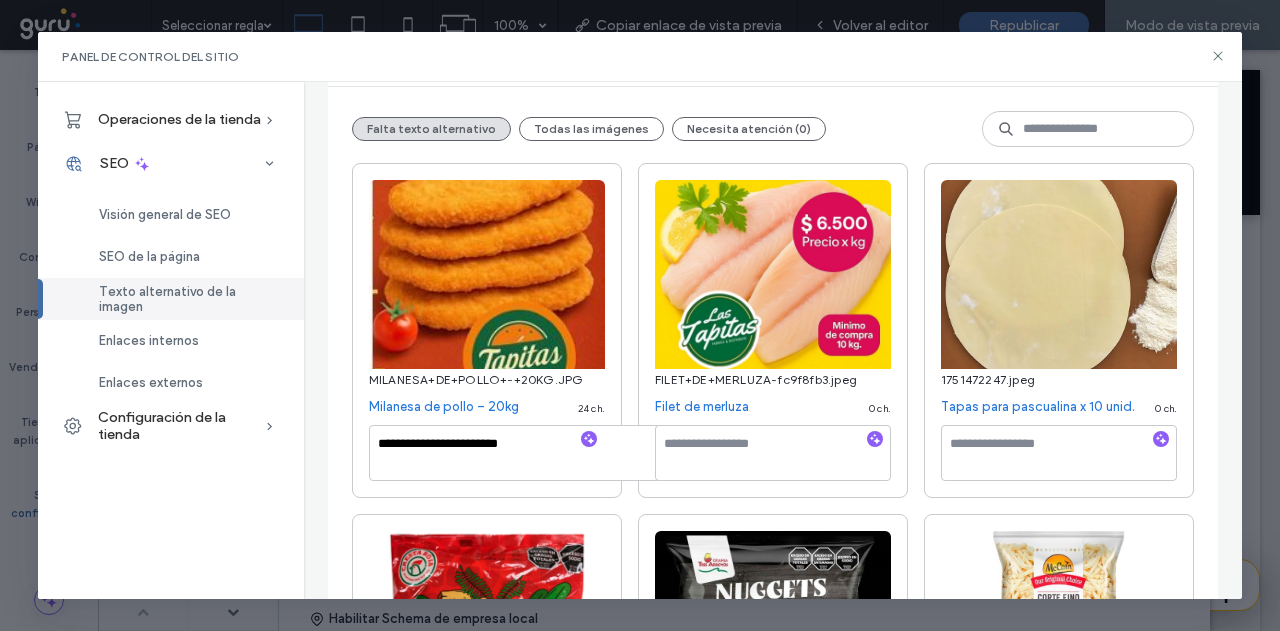 click on "**********" at bounding box center (773, 1182) 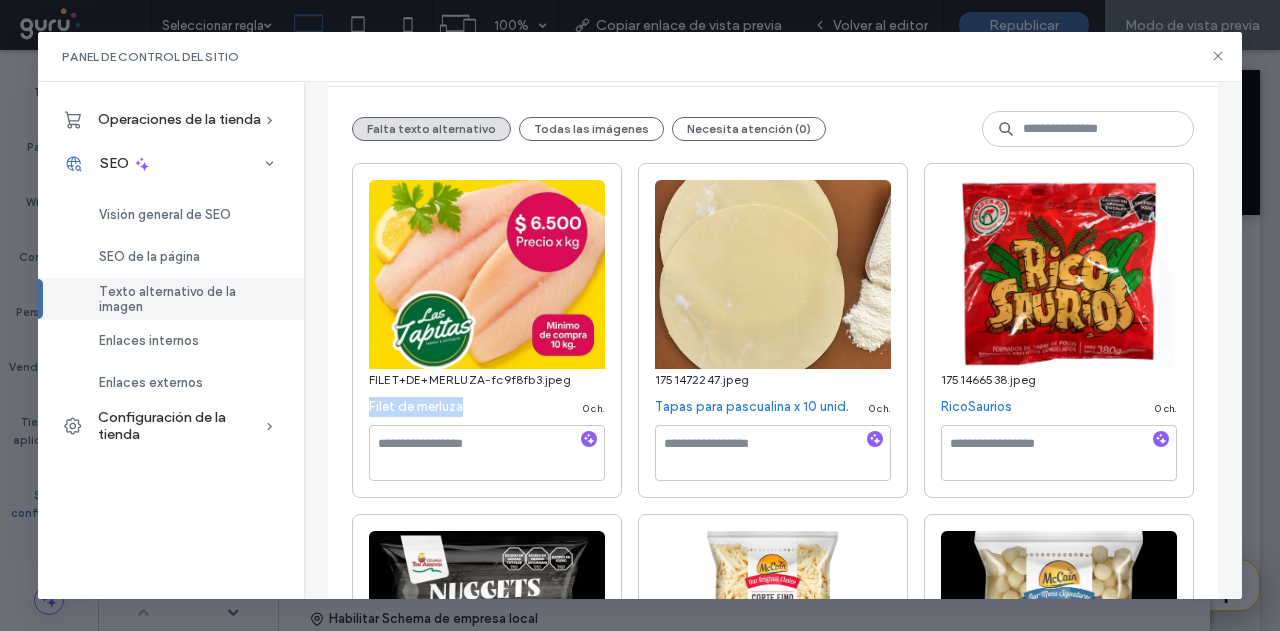 drag, startPoint x: 366, startPoint y: 404, endPoint x: 470, endPoint y: 416, distance: 104.69002 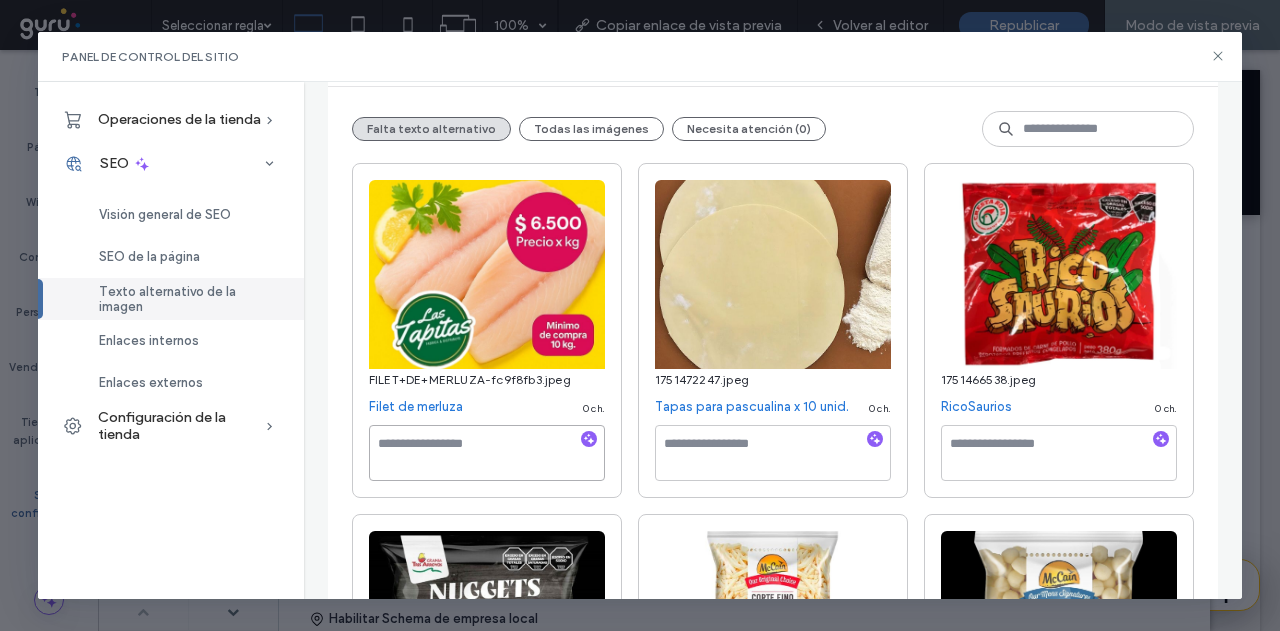 click at bounding box center (487, 453) 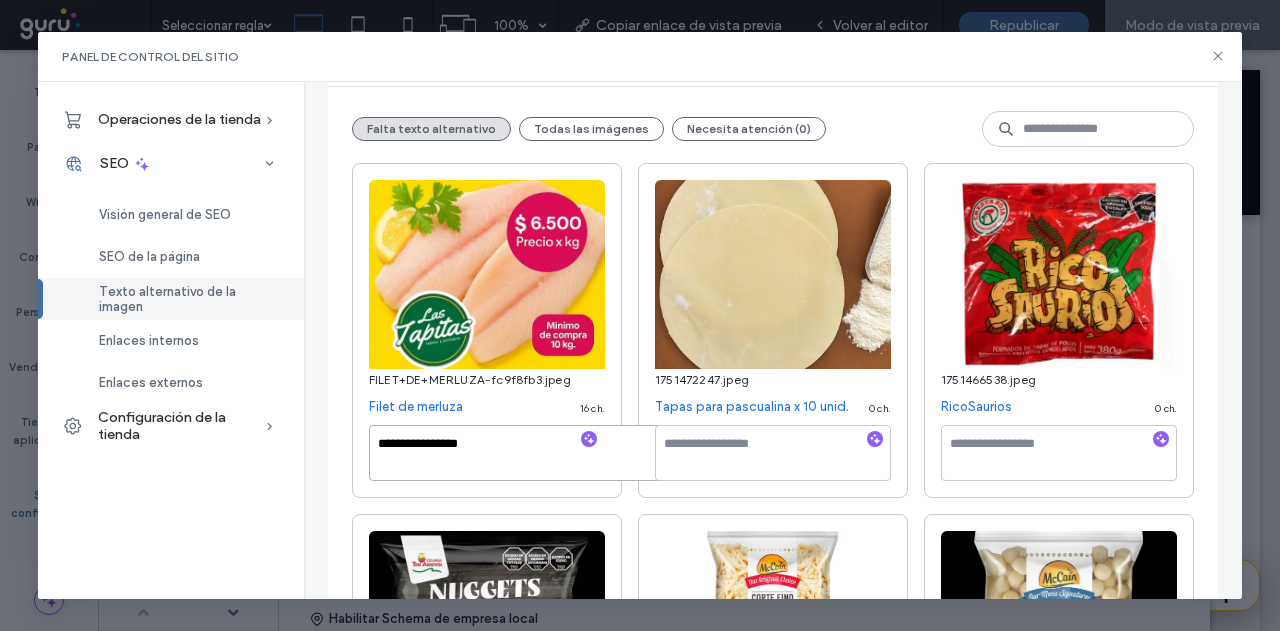 type on "**********" 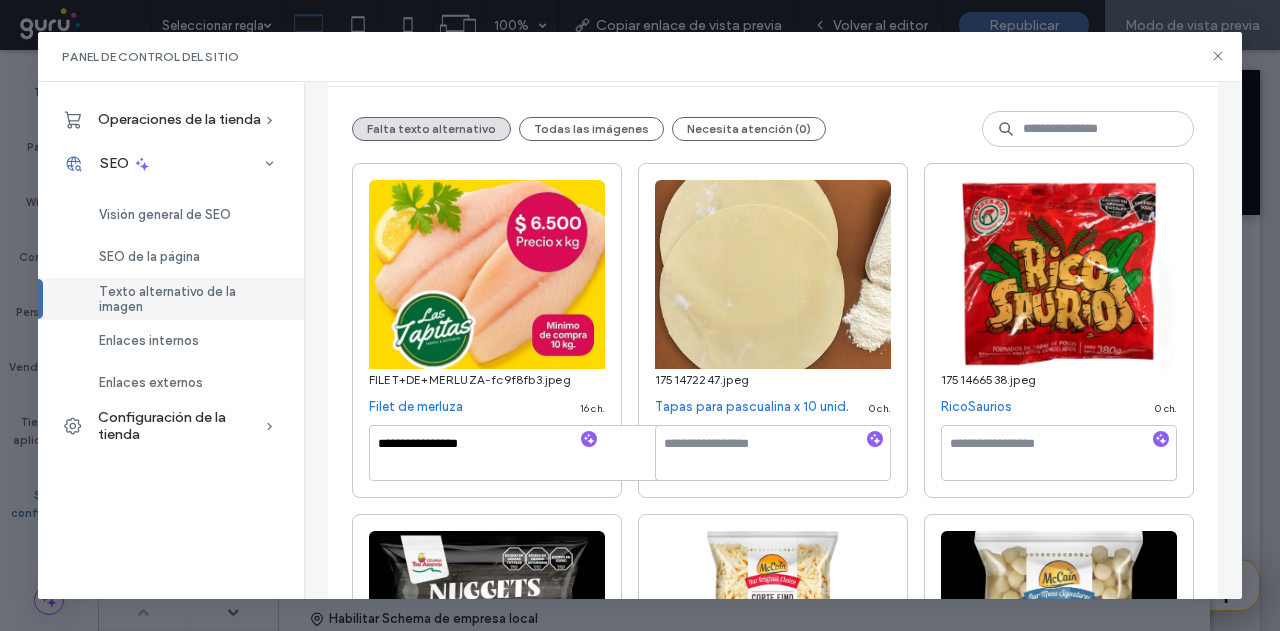 click on "**********" at bounding box center [773, 1182] 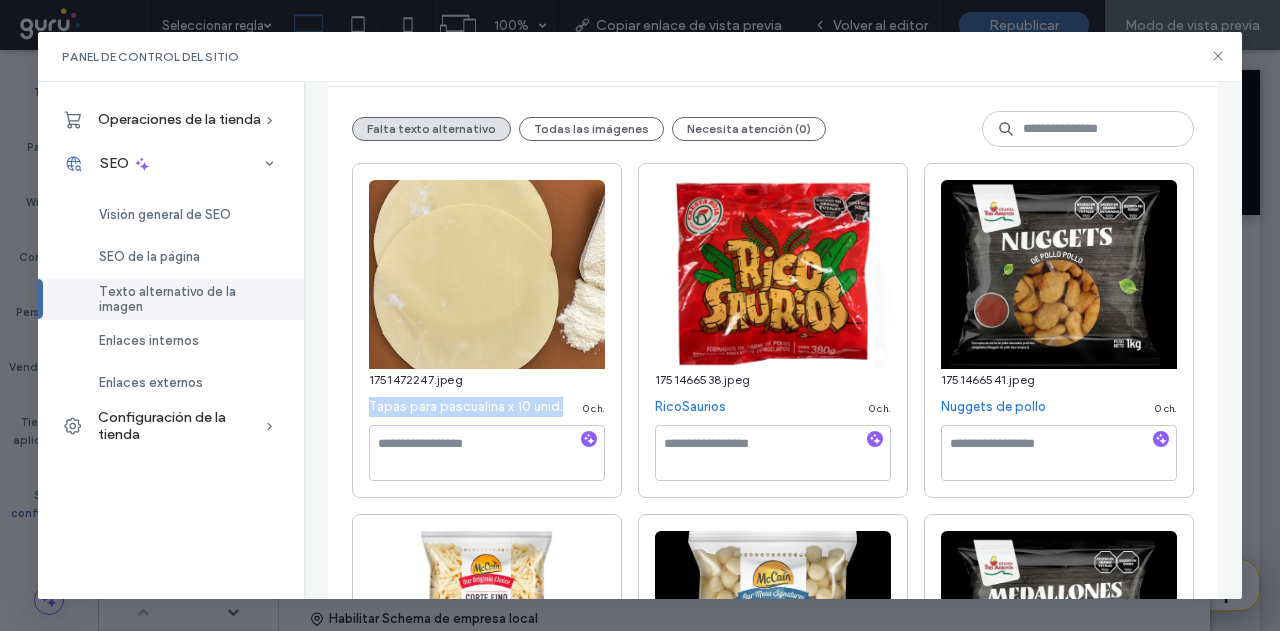 drag, startPoint x: 403, startPoint y: 407, endPoint x: 543, endPoint y: 443, distance: 144.55449 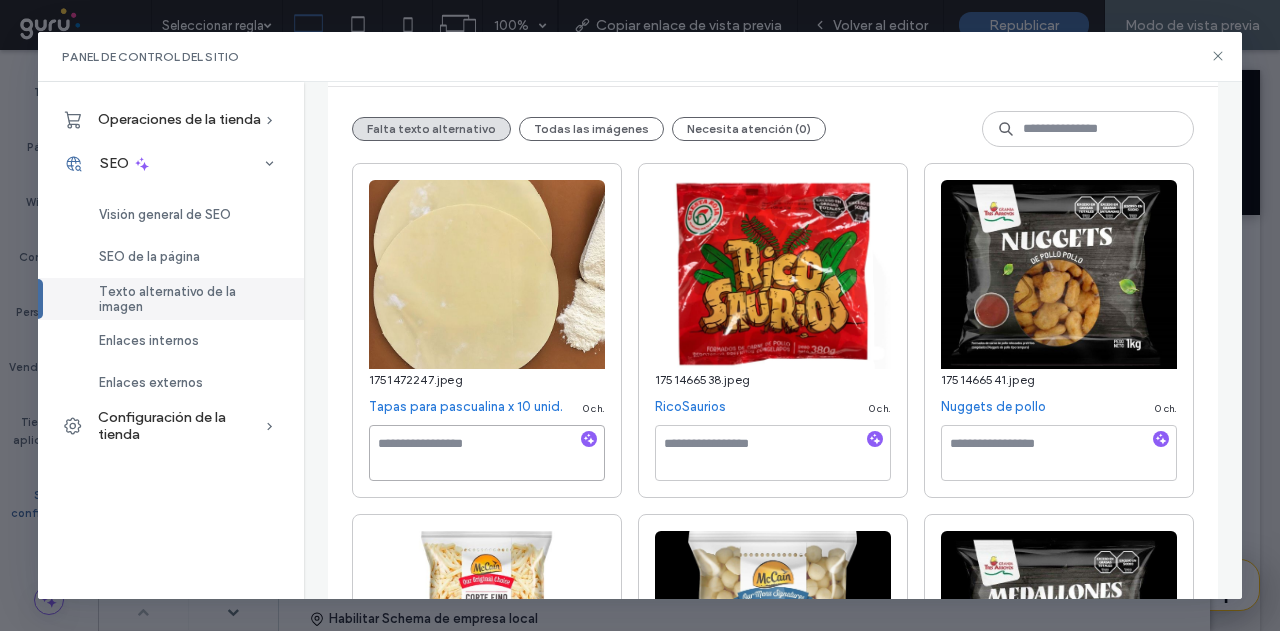 click at bounding box center (487, 453) 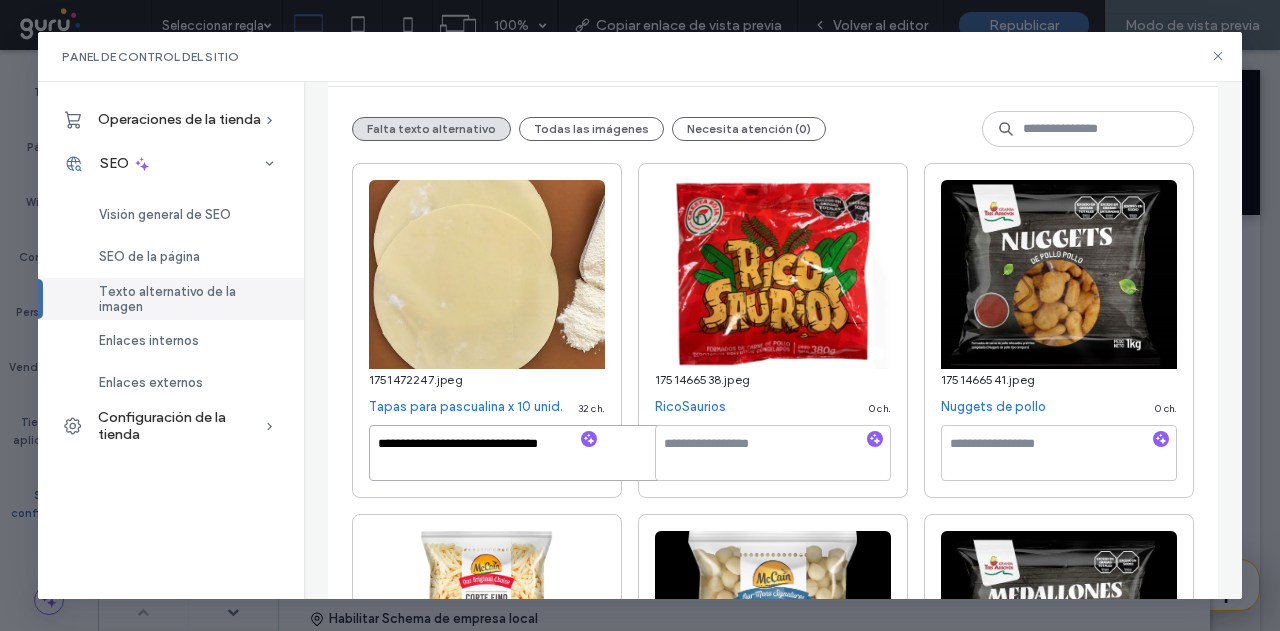 type on "**********" 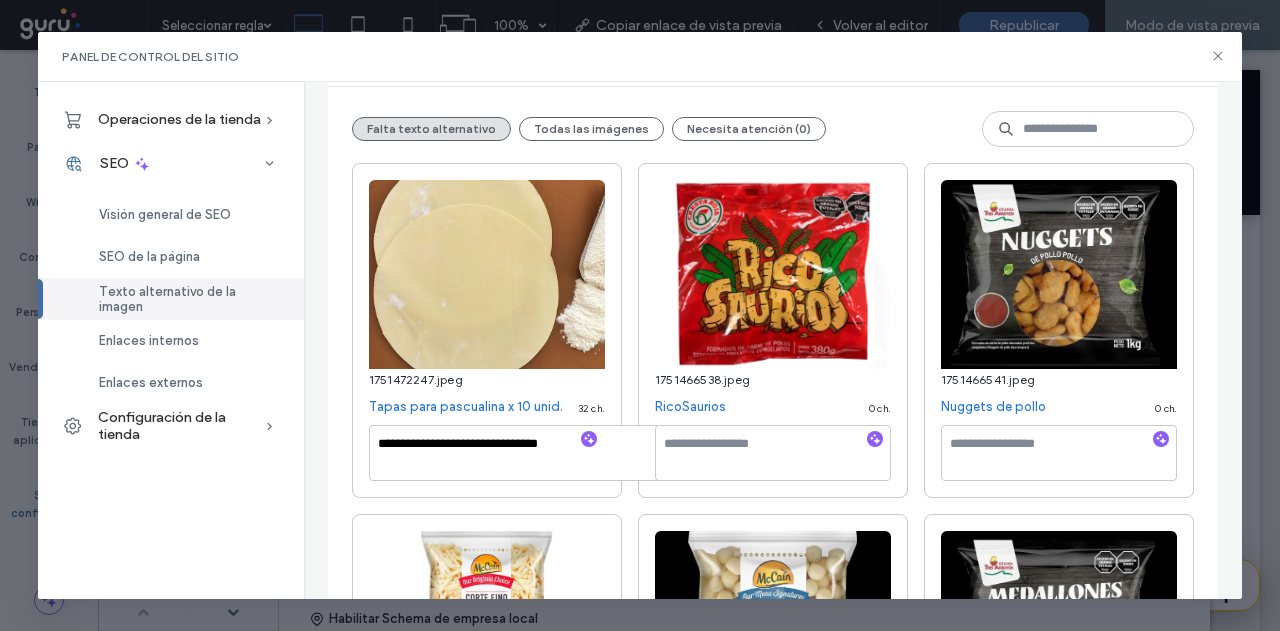 click on "**********" at bounding box center [487, 330] 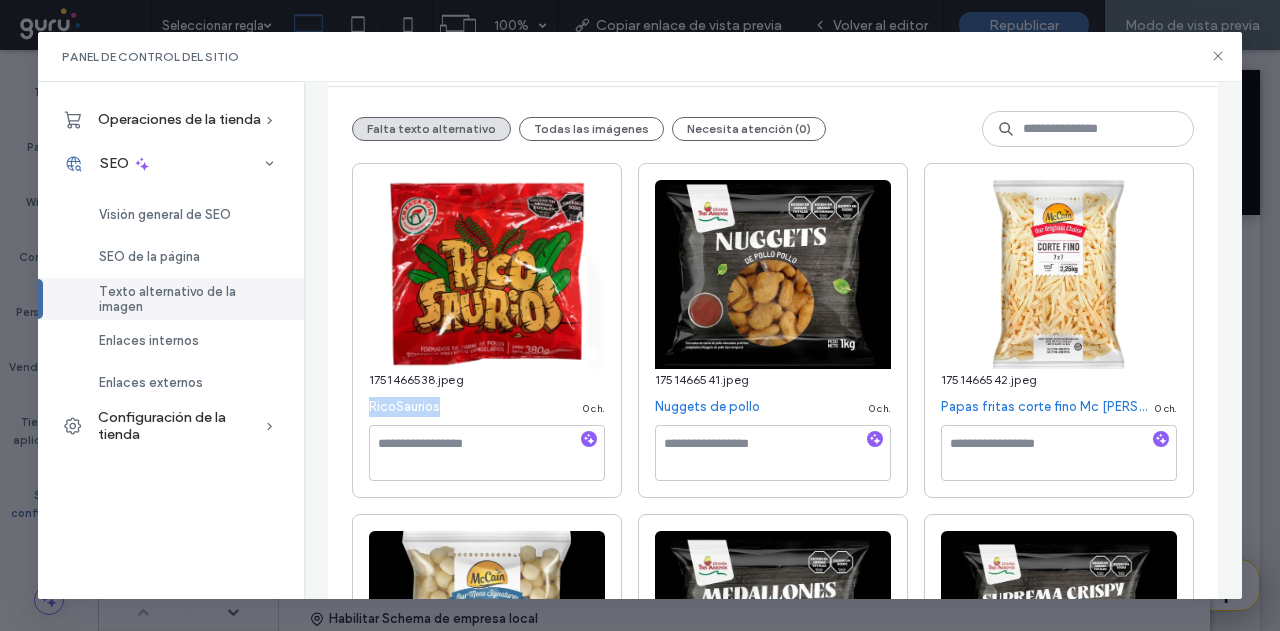 drag, startPoint x: 363, startPoint y: 404, endPoint x: 440, endPoint y: 420, distance: 78.64477 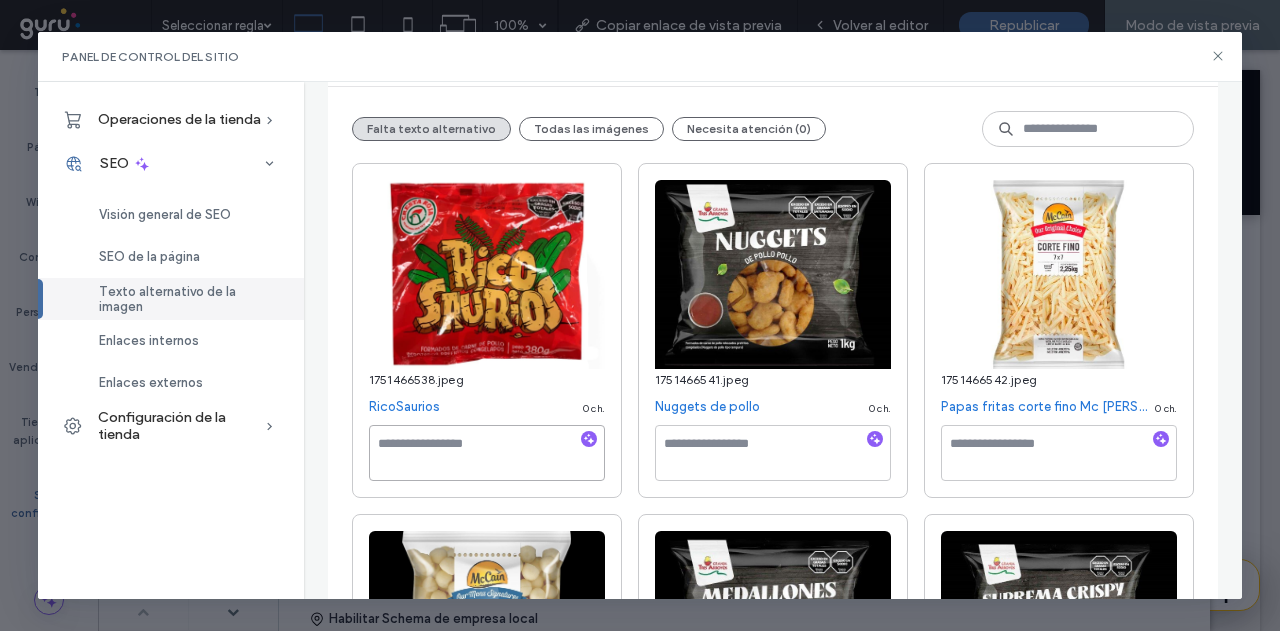 click at bounding box center (487, 453) 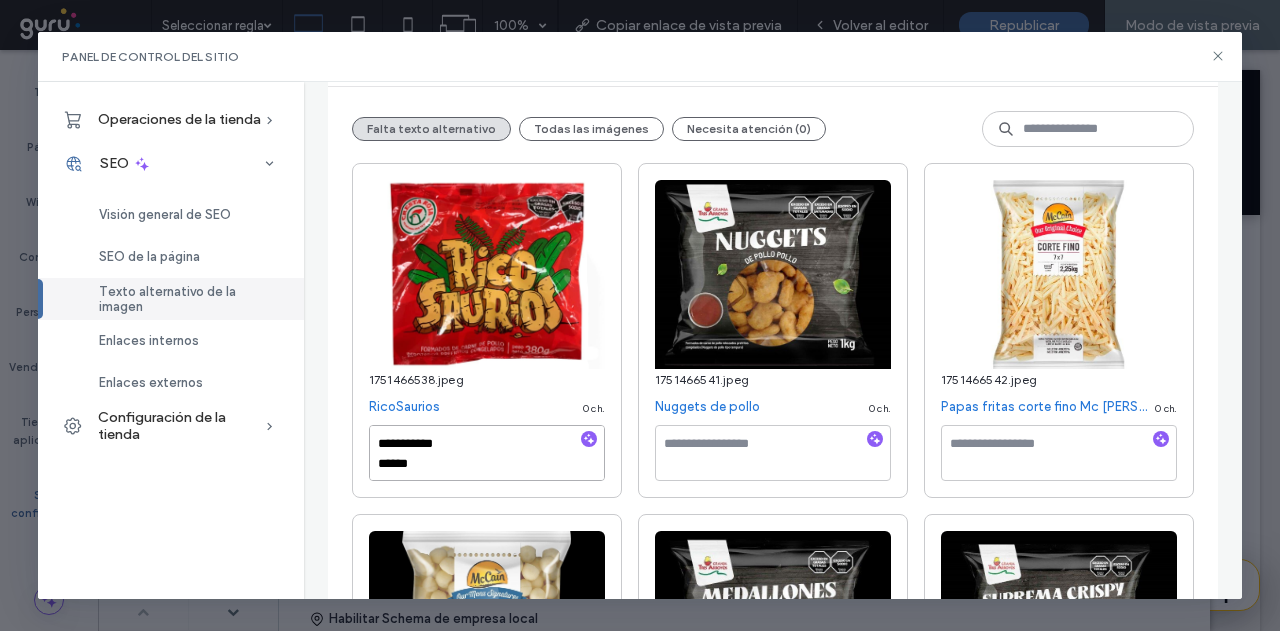scroll, scrollTop: 11, scrollLeft: 0, axis: vertical 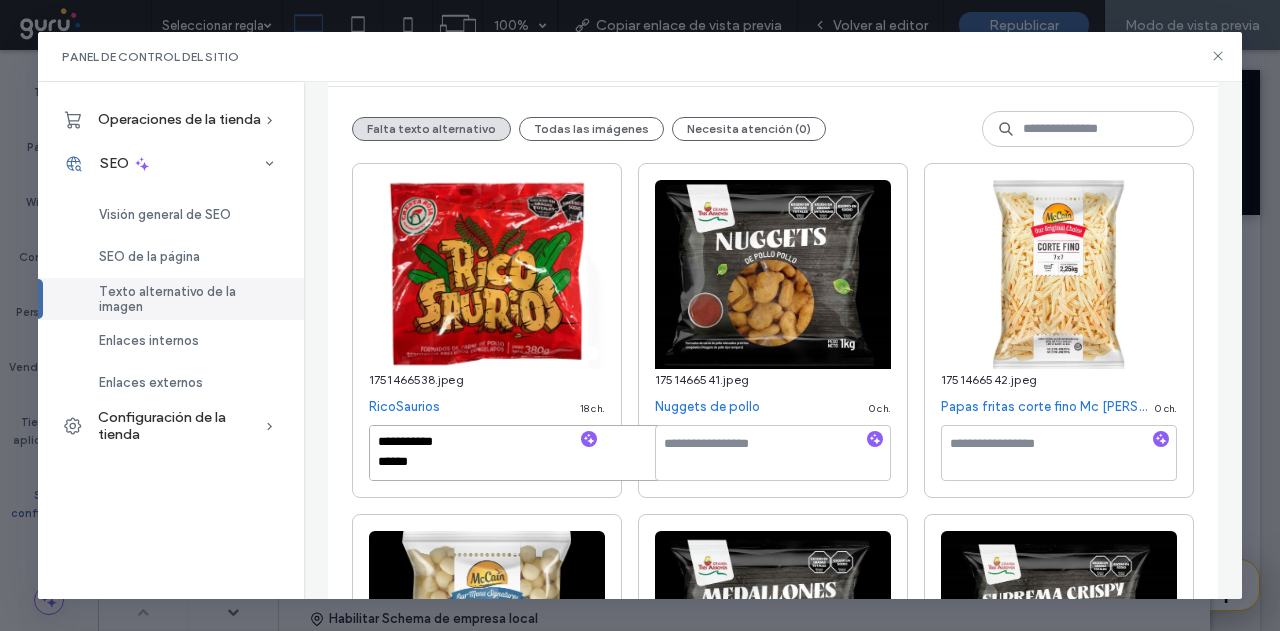 drag, startPoint x: 430, startPoint y: 457, endPoint x: 344, endPoint y: 456, distance: 86.00581 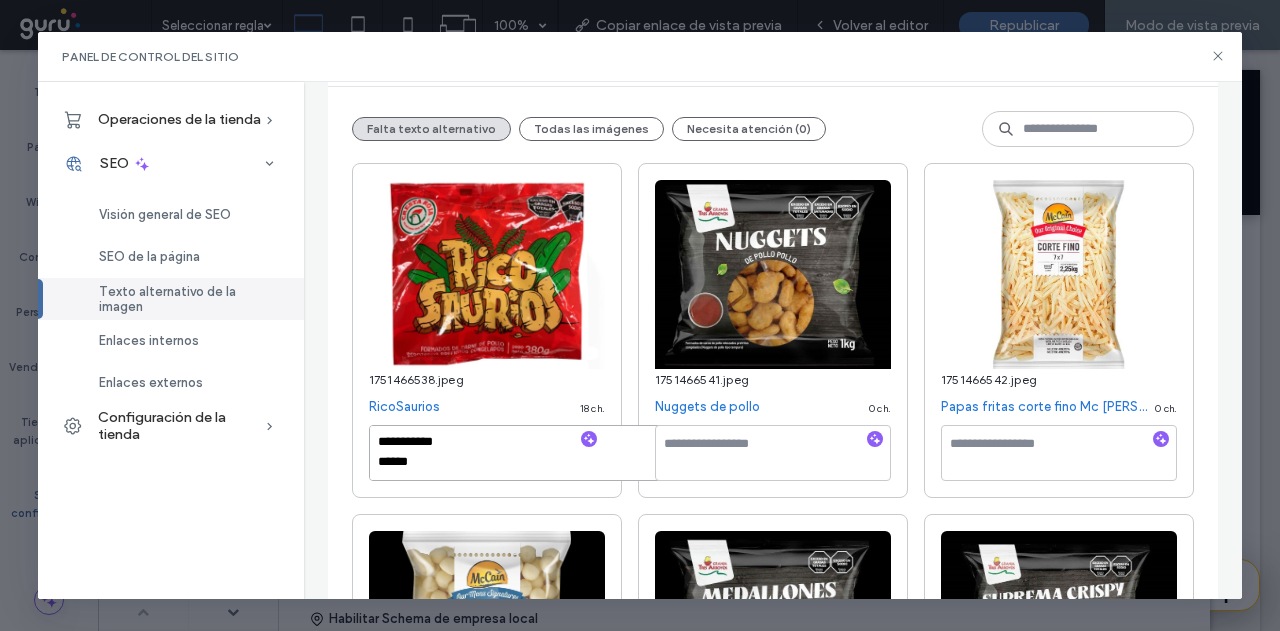 click on "**********" at bounding box center [773, 1006] 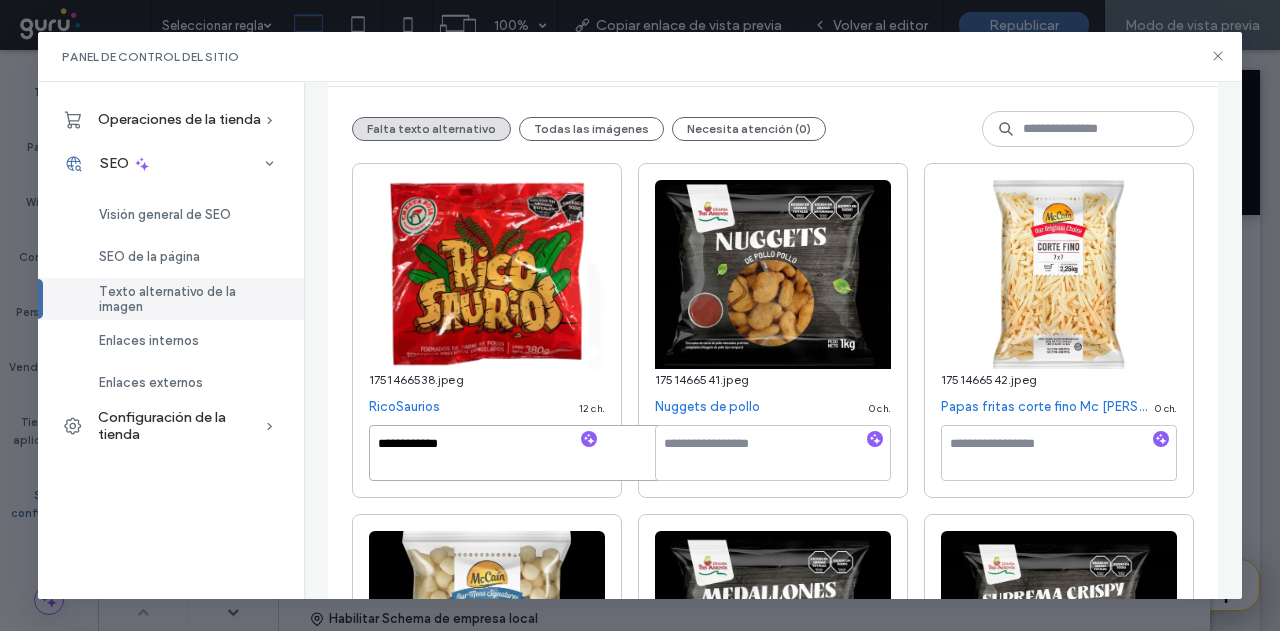scroll, scrollTop: 1, scrollLeft: 0, axis: vertical 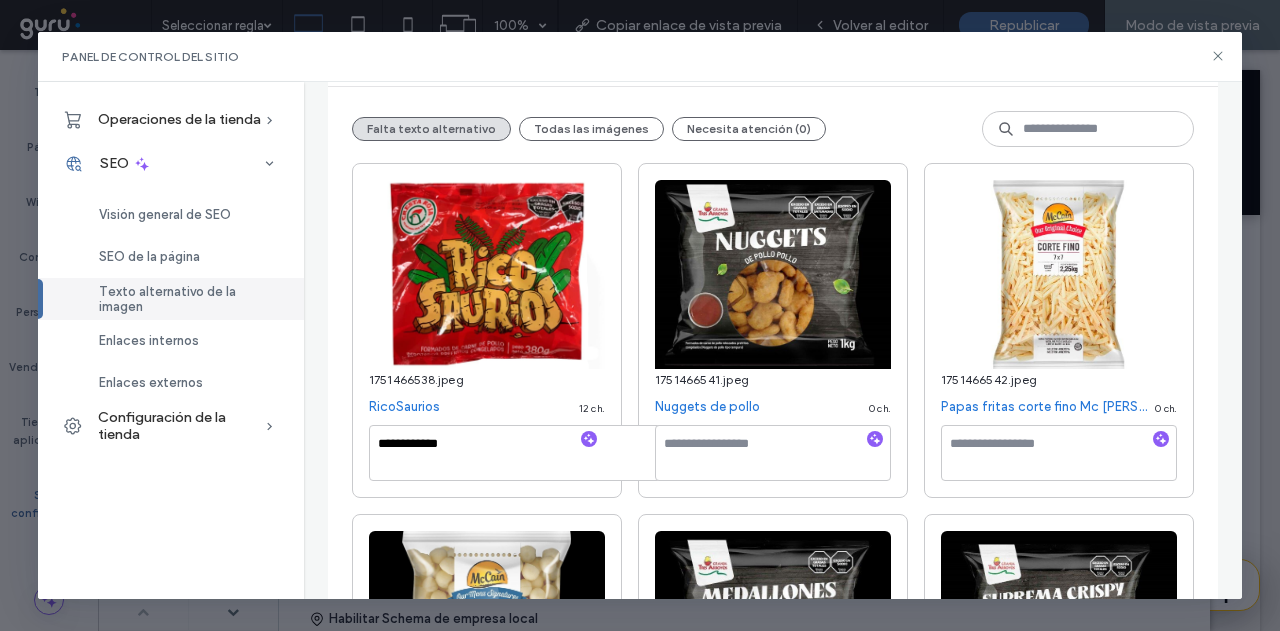 click on "**********" at bounding box center [487, 330] 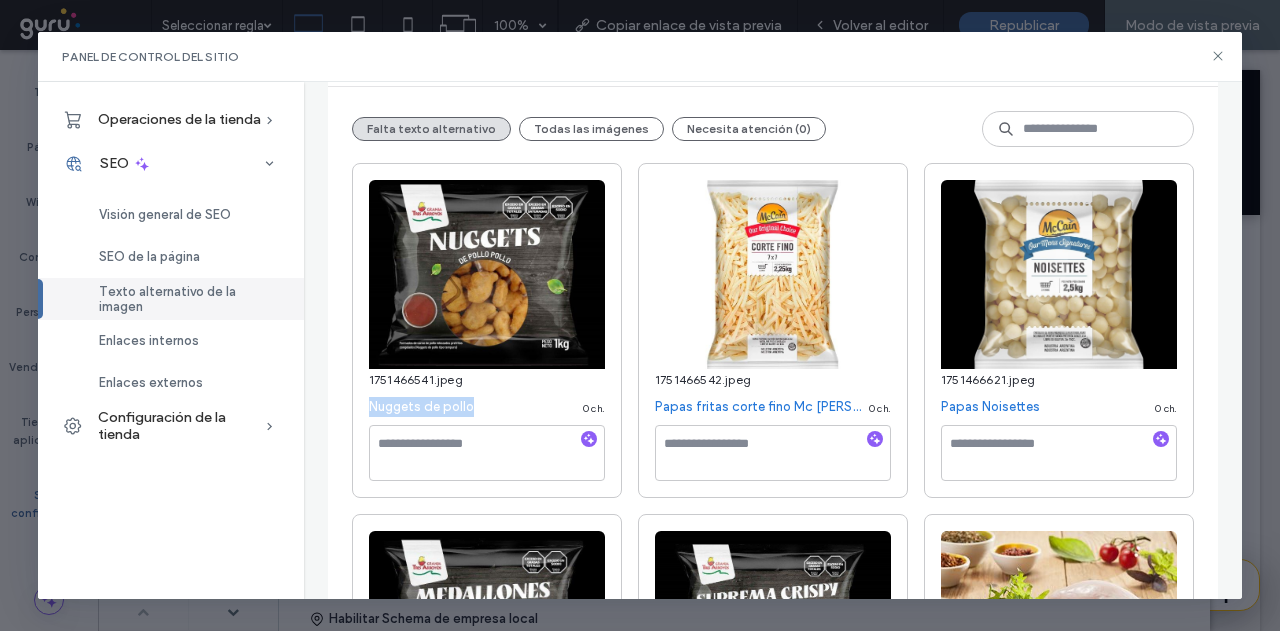 drag, startPoint x: 352, startPoint y: 413, endPoint x: 474, endPoint y: 411, distance: 122.016396 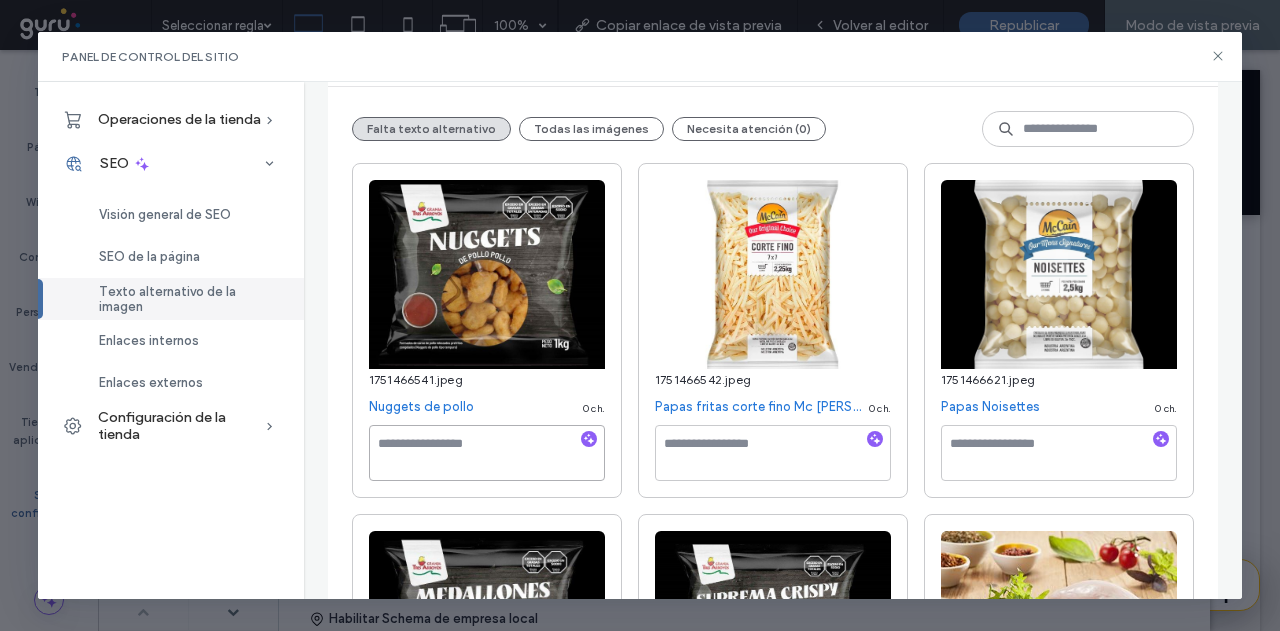 click at bounding box center [487, 453] 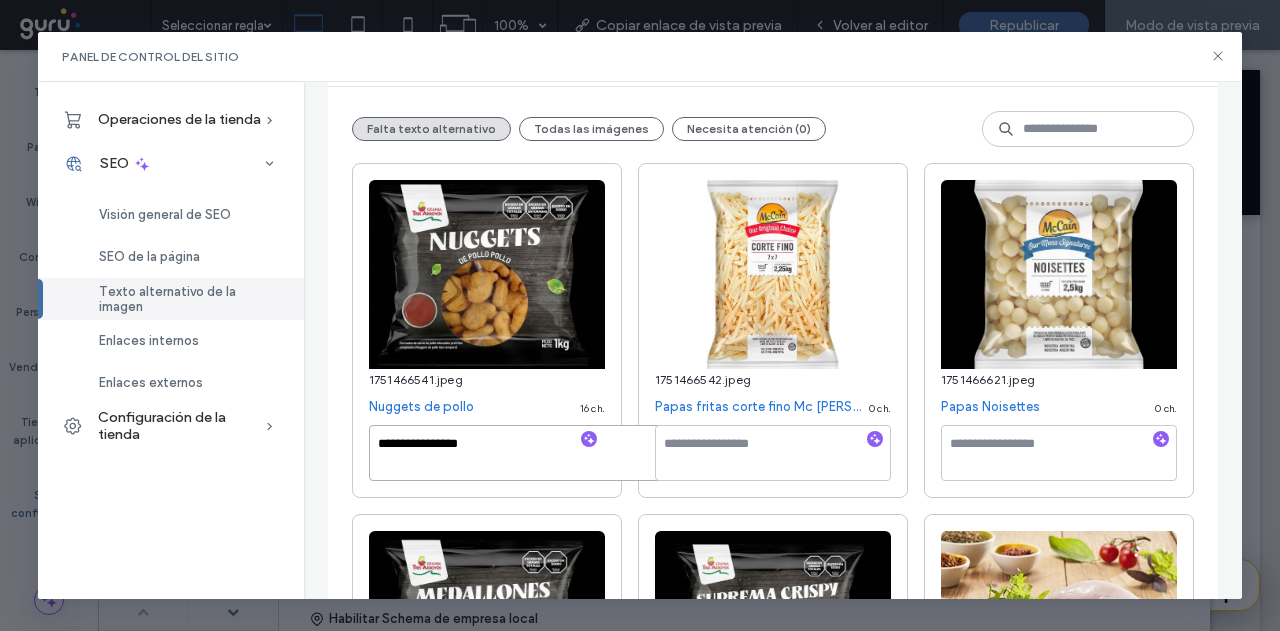 type on "**********" 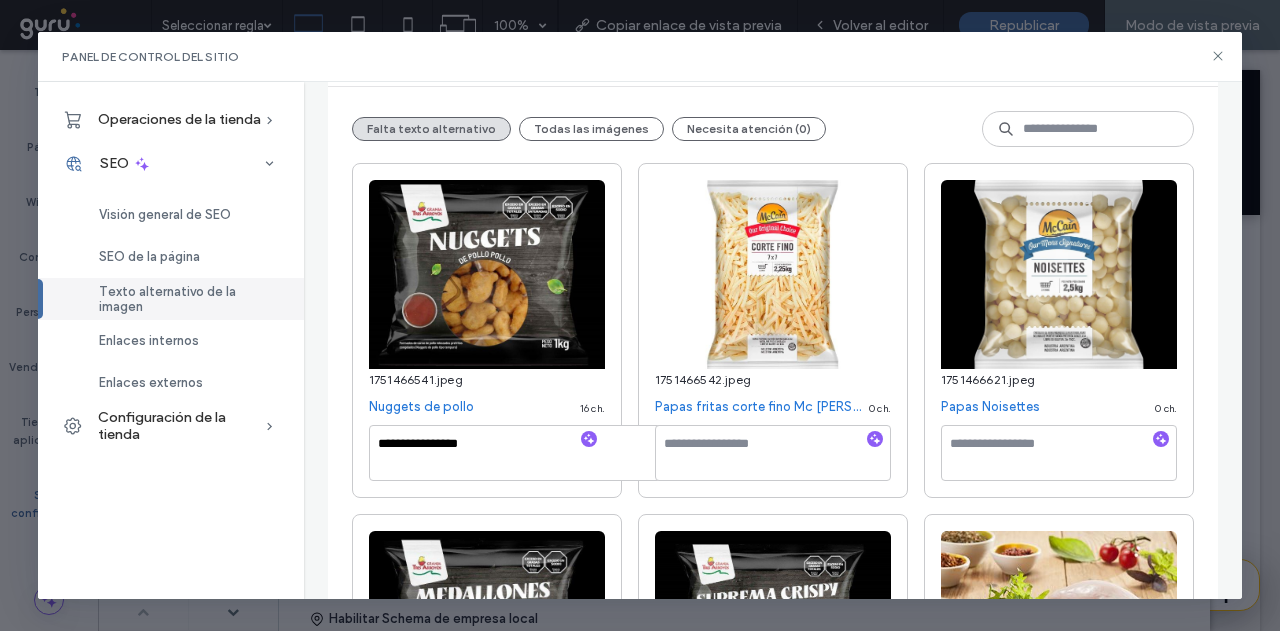 click on "**********" at bounding box center [487, 330] 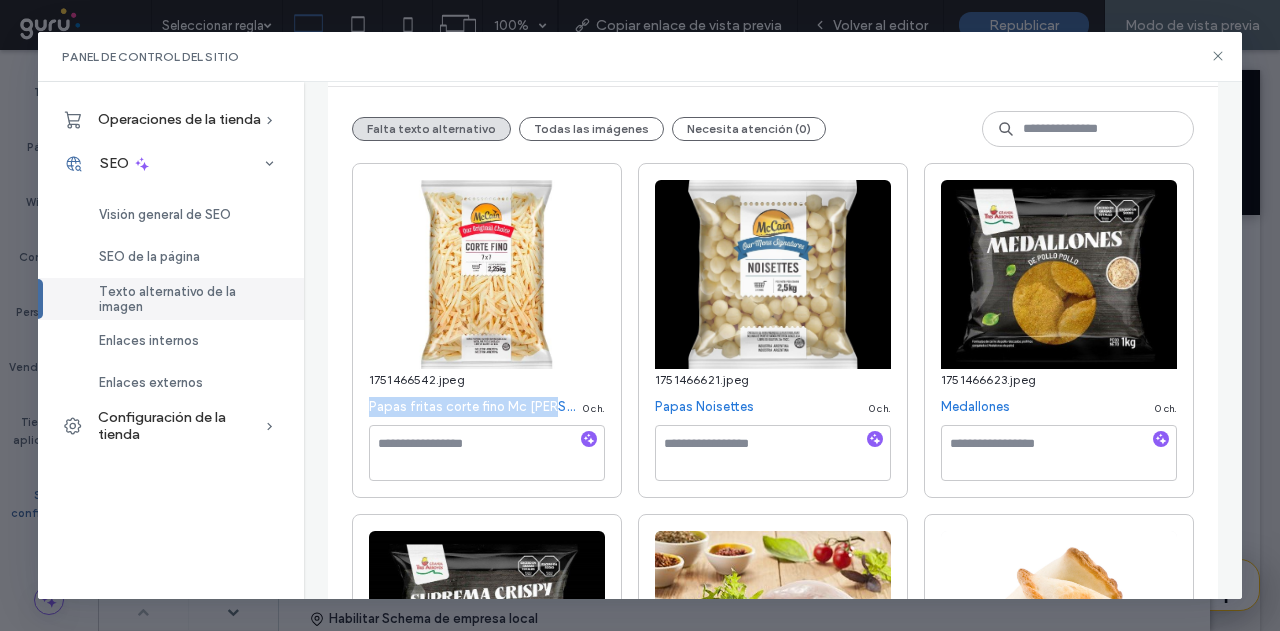 drag, startPoint x: 357, startPoint y: 409, endPoint x: 547, endPoint y: 413, distance: 190.0421 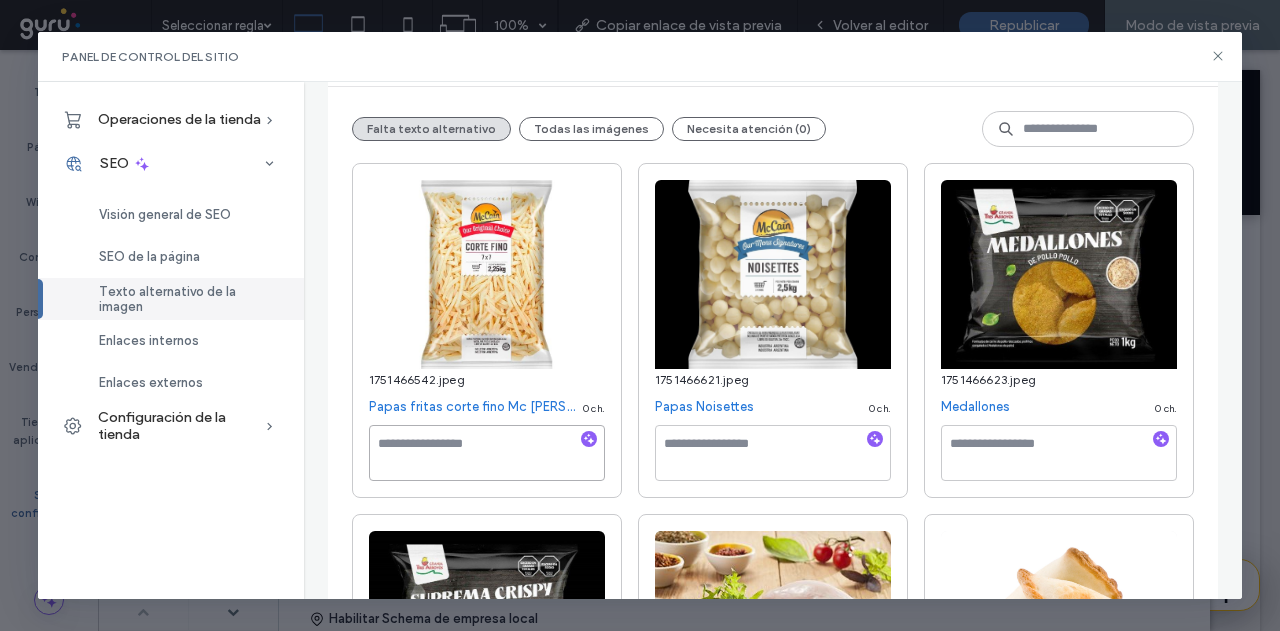click at bounding box center (487, 453) 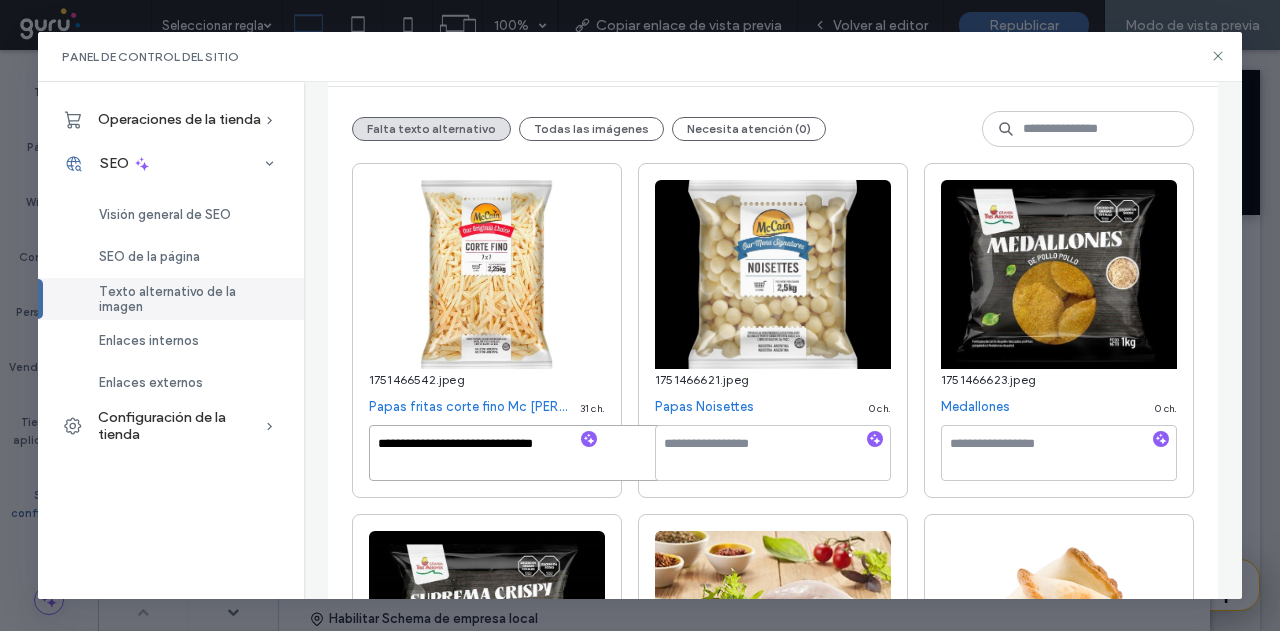 type on "**********" 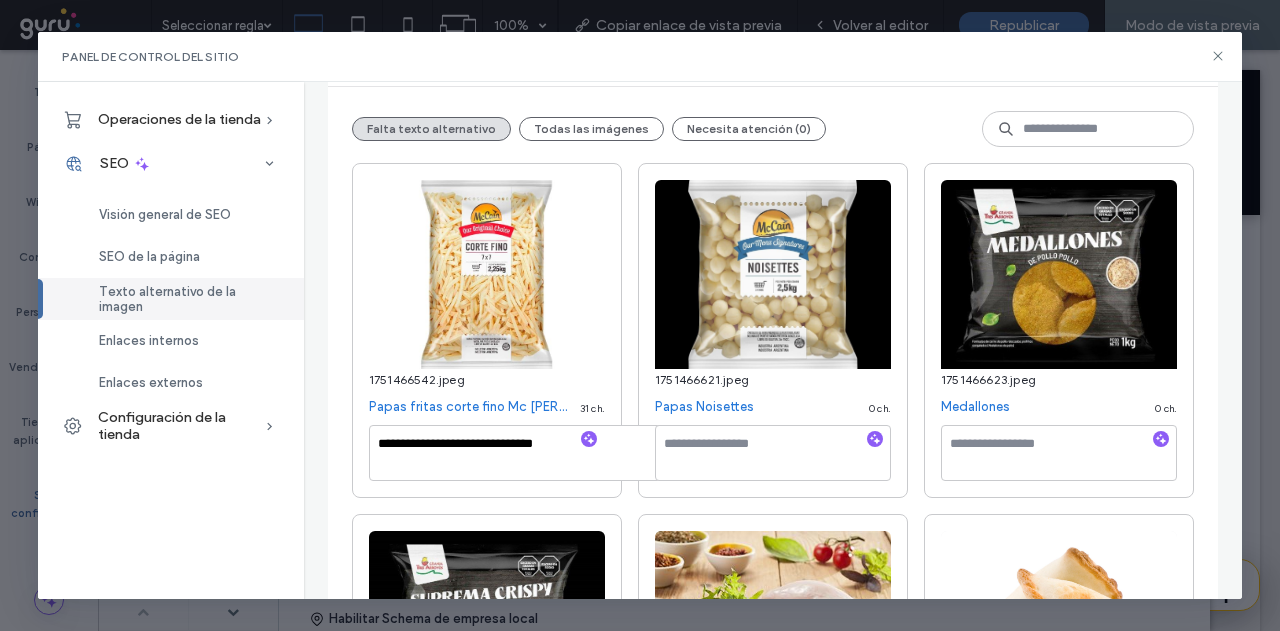 click on "**********" at bounding box center [487, 330] 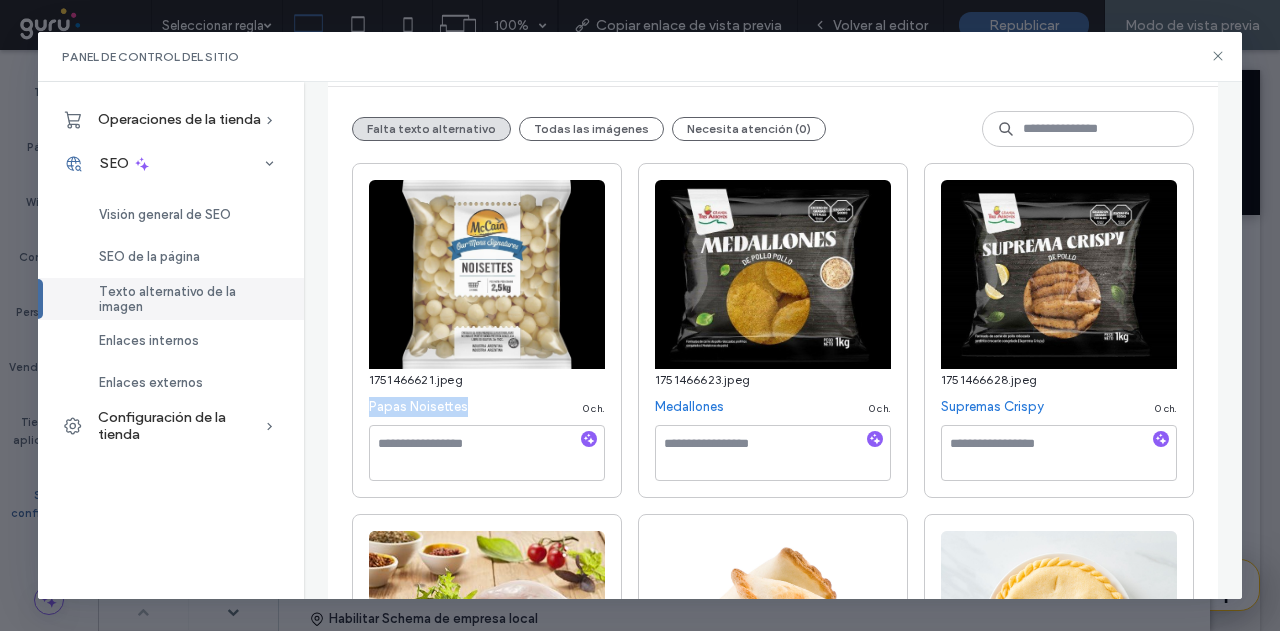 drag, startPoint x: 362, startPoint y: 408, endPoint x: 469, endPoint y: 415, distance: 107.22873 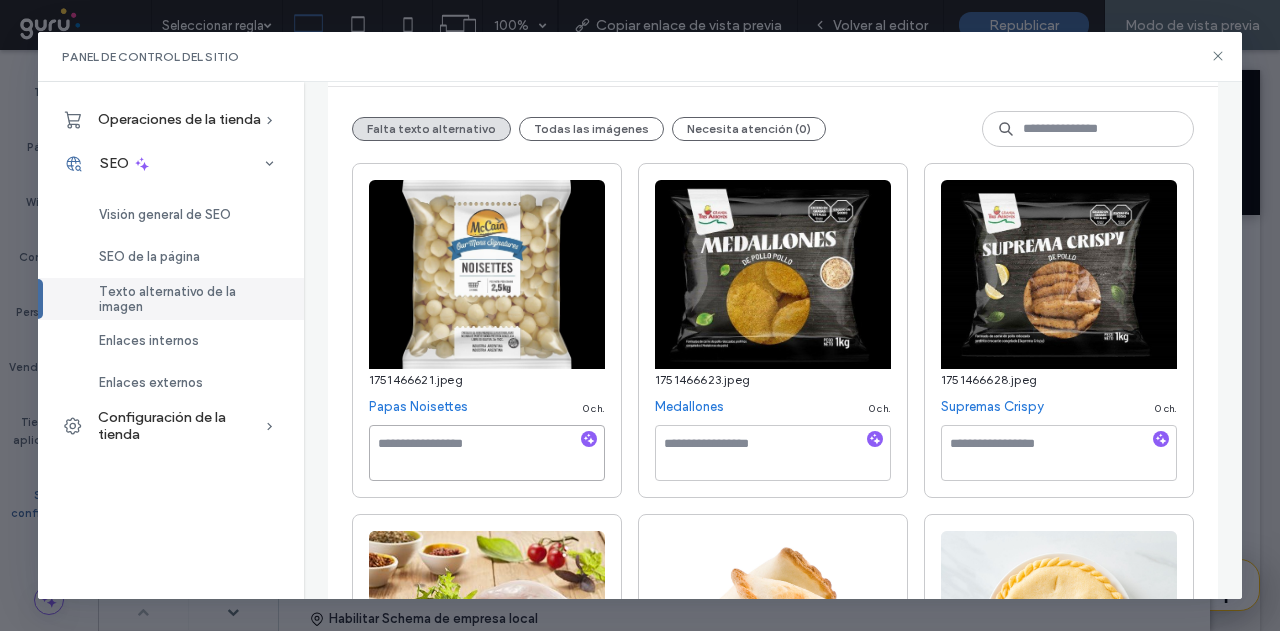 click at bounding box center (487, 453) 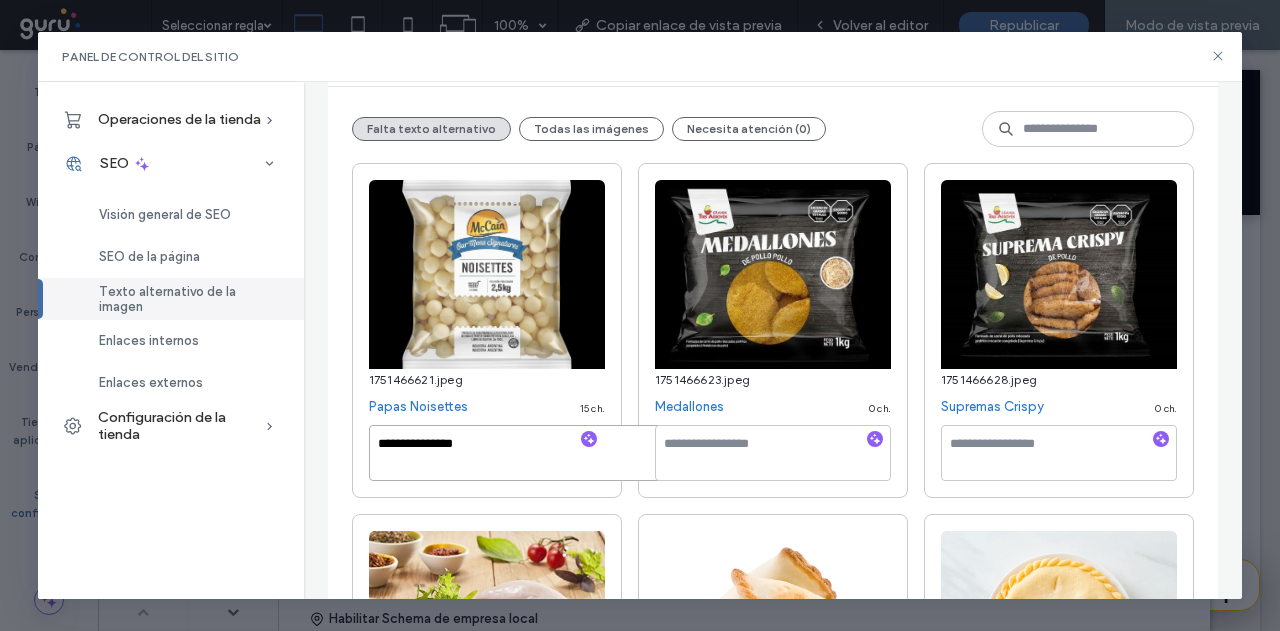 type on "**********" 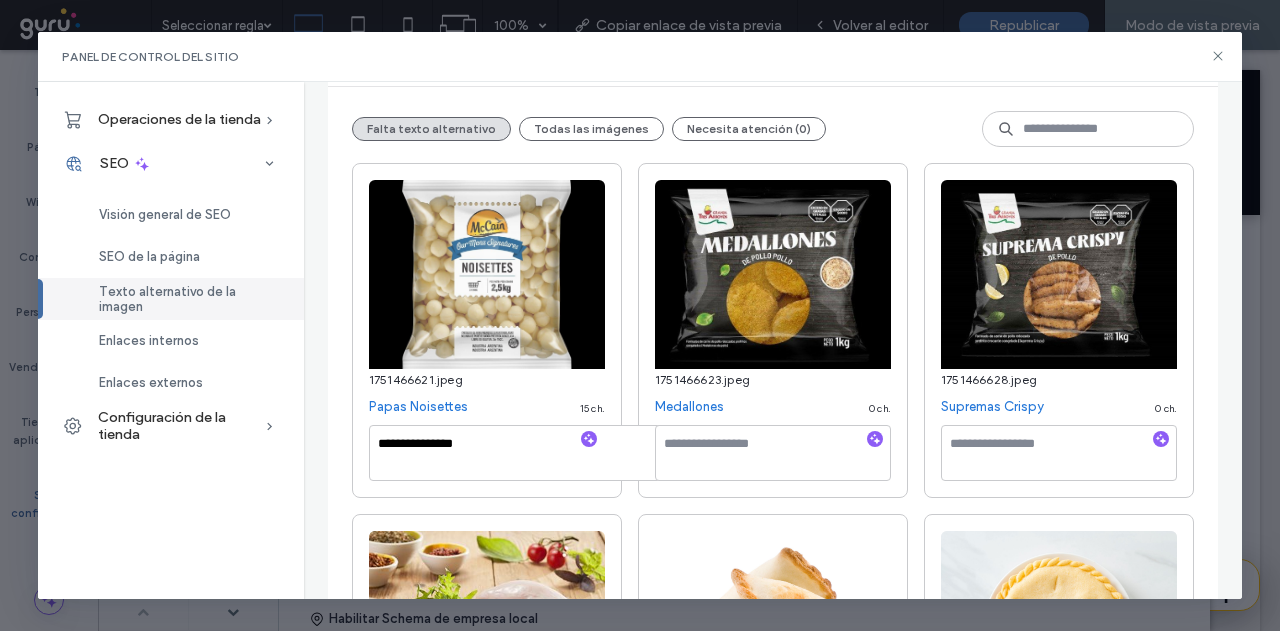 click on "**********" at bounding box center [487, 330] 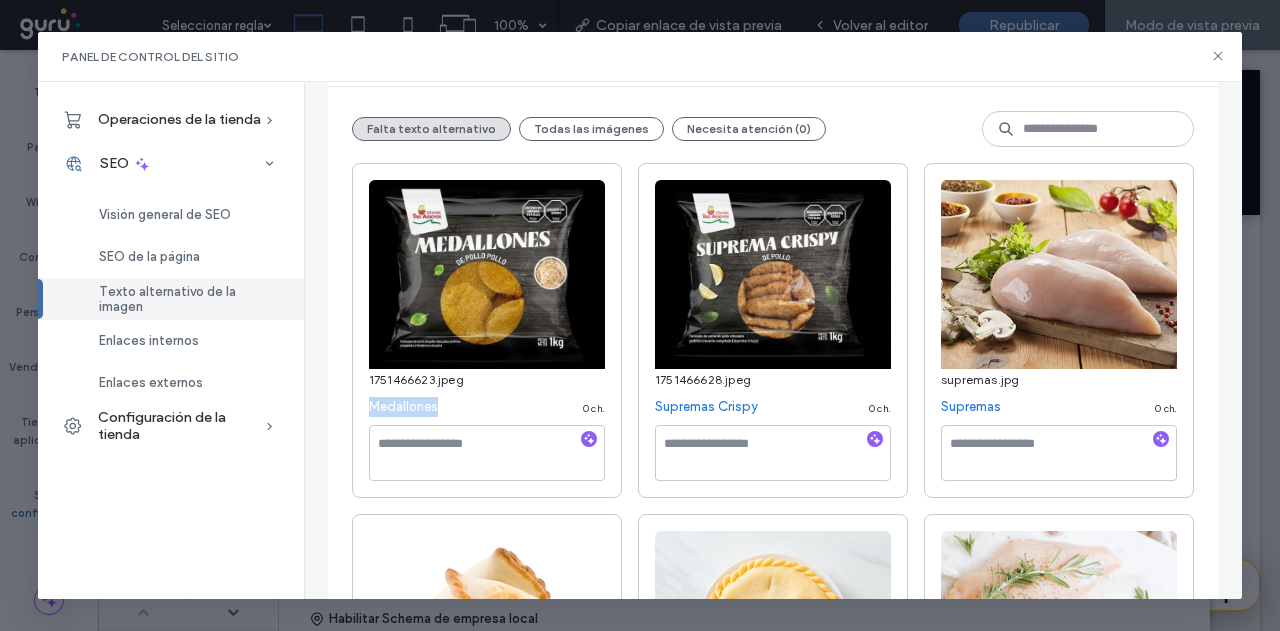 drag, startPoint x: 360, startPoint y: 401, endPoint x: 451, endPoint y: 402, distance: 91.00549 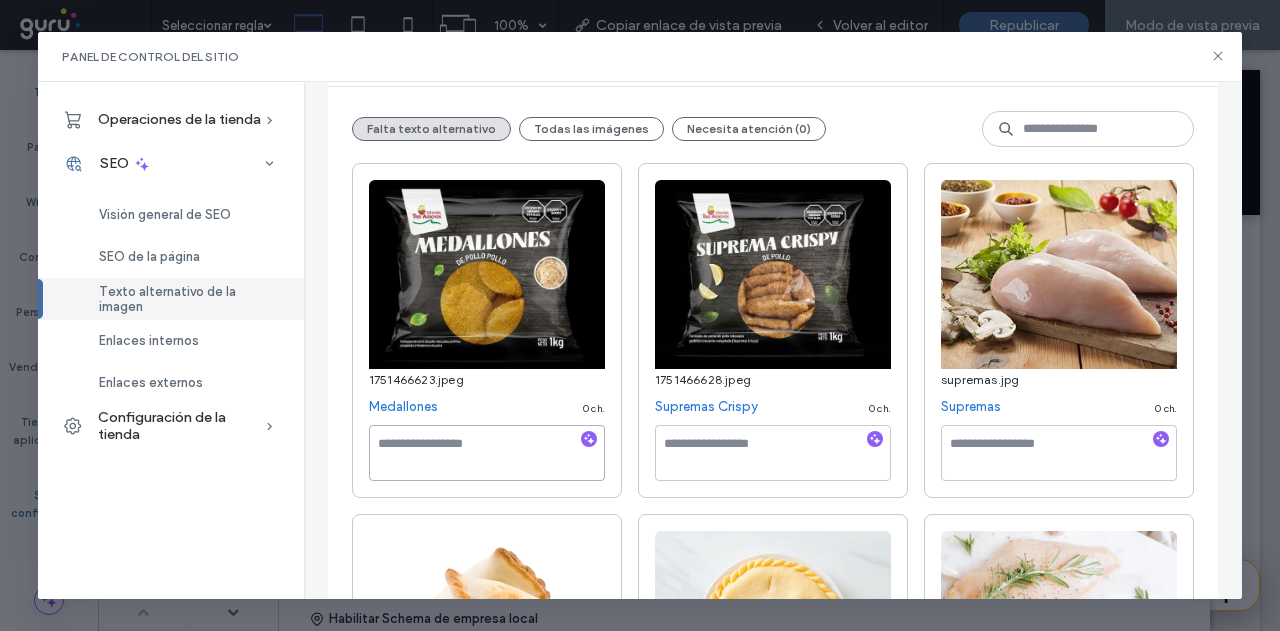 click at bounding box center (487, 453) 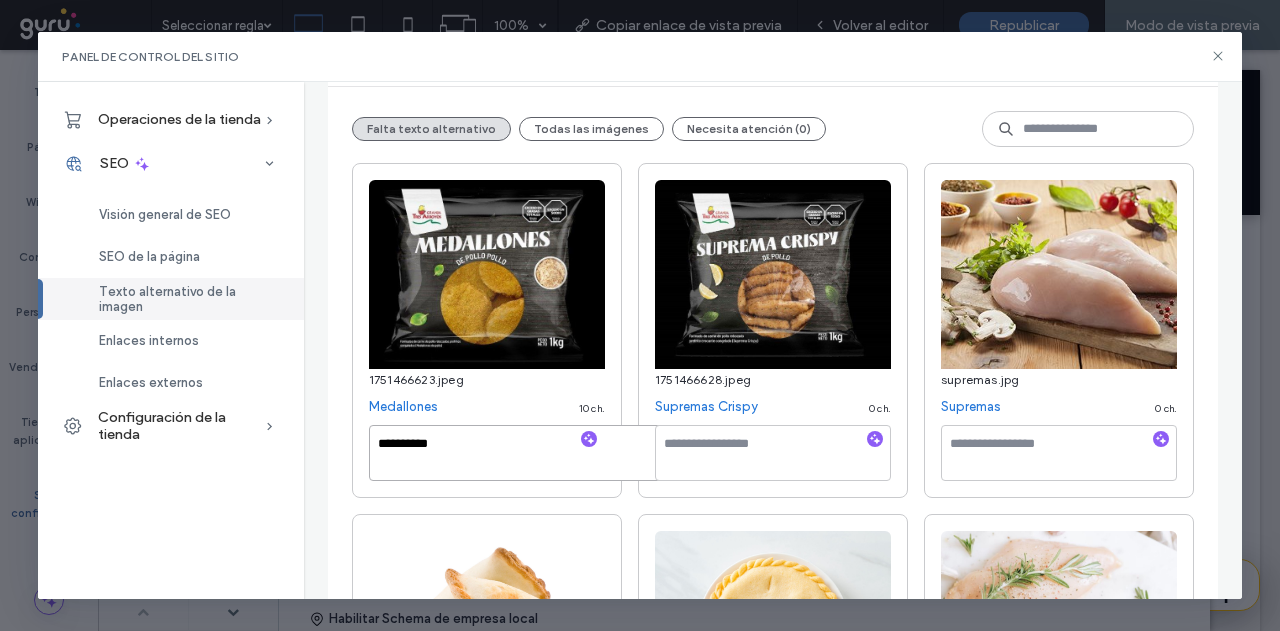 type on "**********" 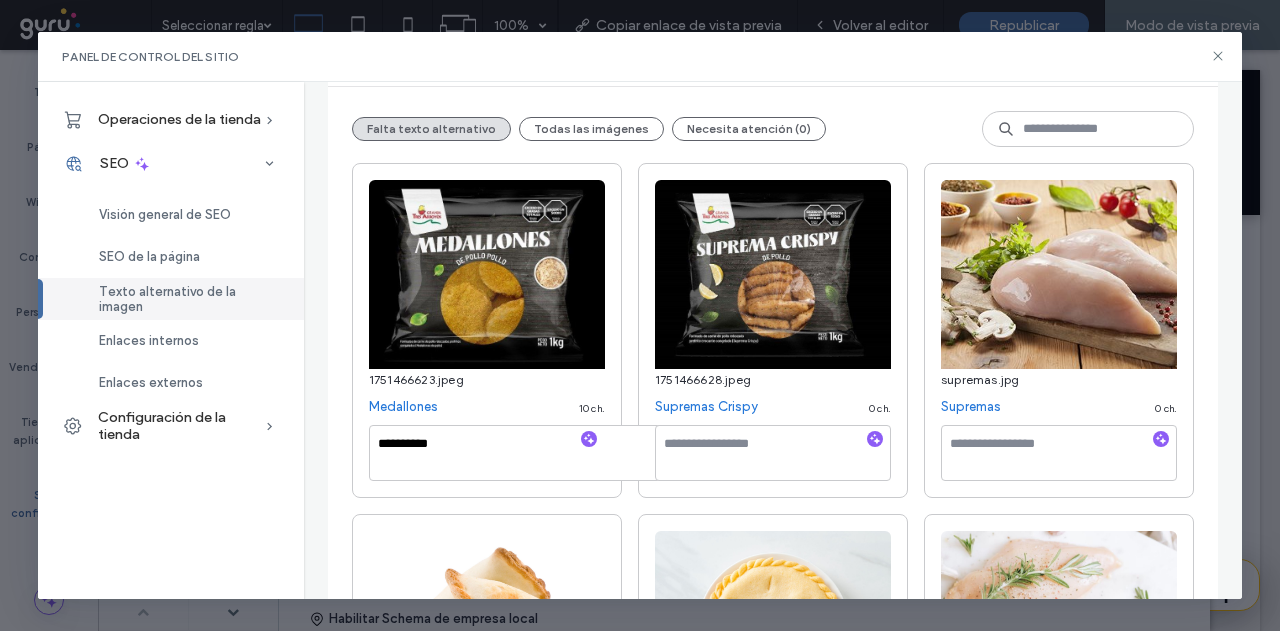 click on "**********" at bounding box center (487, 330) 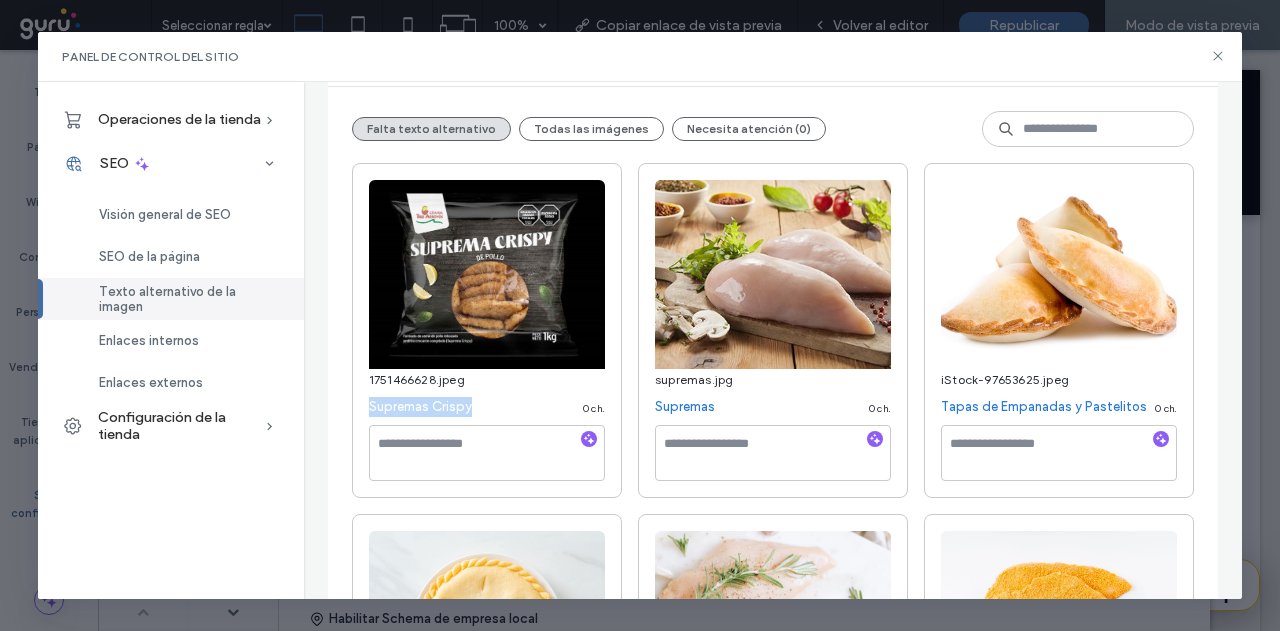 drag, startPoint x: 362, startPoint y: 404, endPoint x: 476, endPoint y: 416, distance: 114.62984 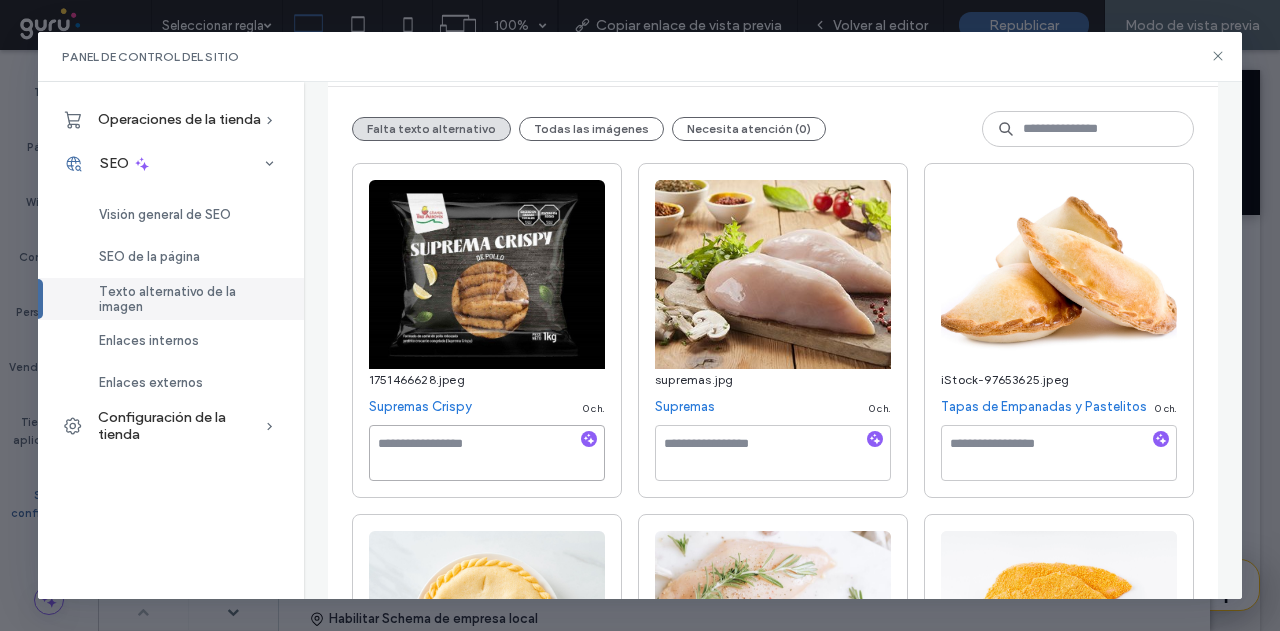 click at bounding box center [487, 453] 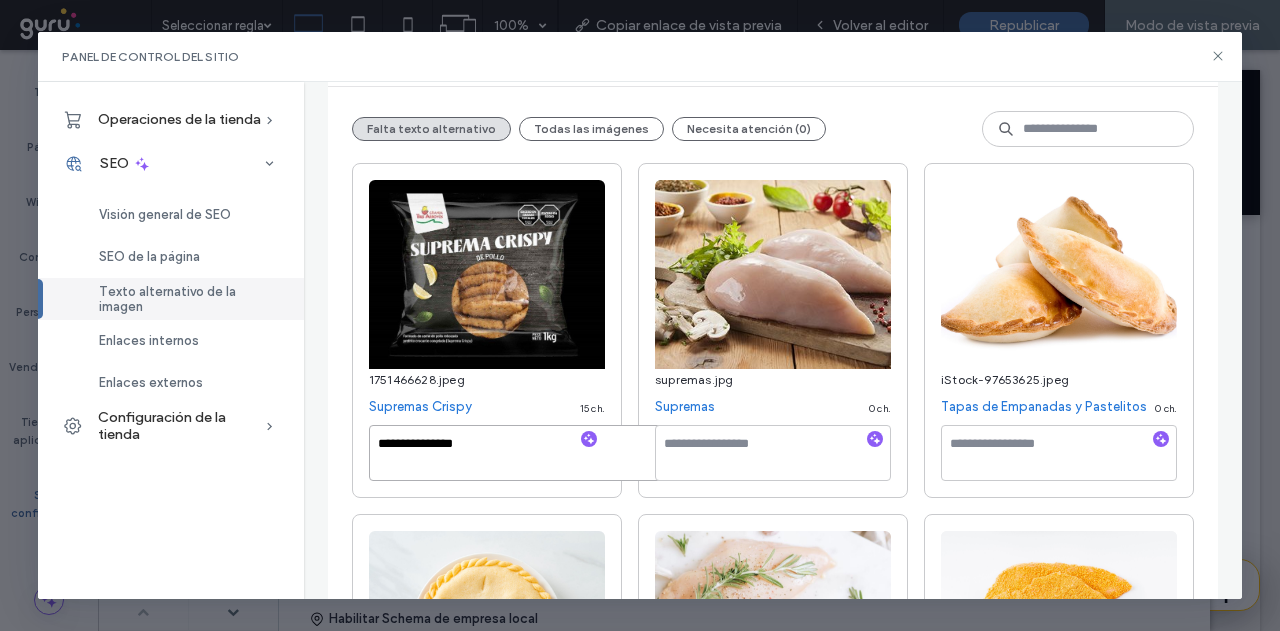 type on "**********" 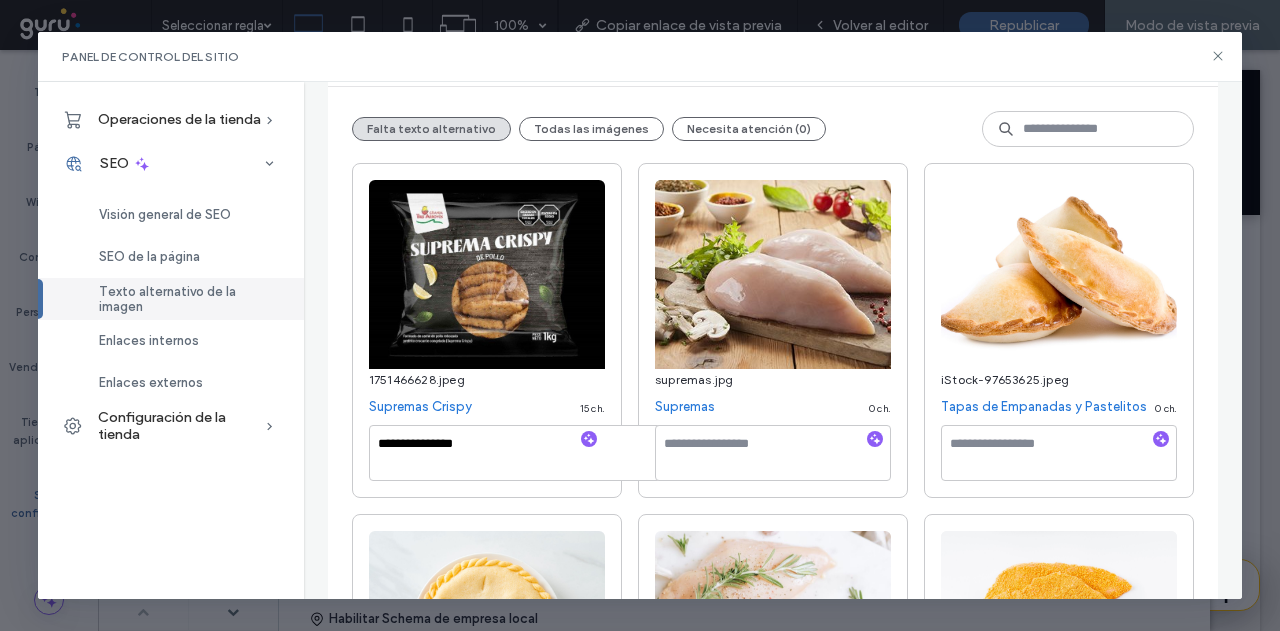 click on "**********" at bounding box center (487, 330) 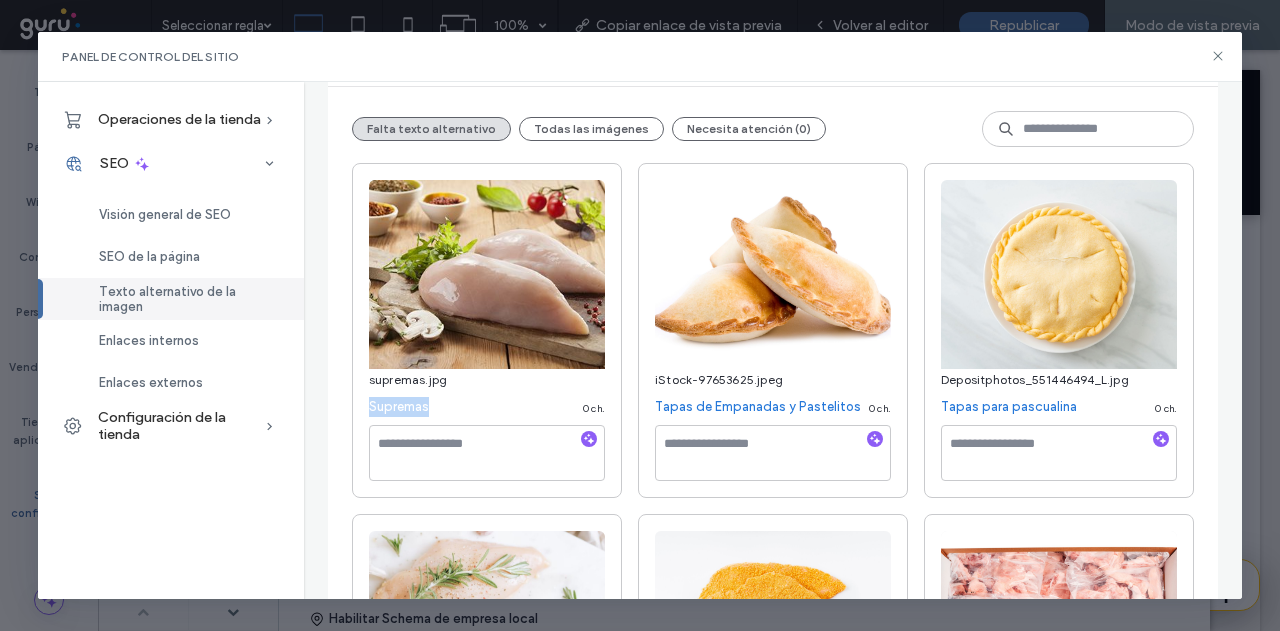 drag, startPoint x: 362, startPoint y: 407, endPoint x: 444, endPoint y: 417, distance: 82.607506 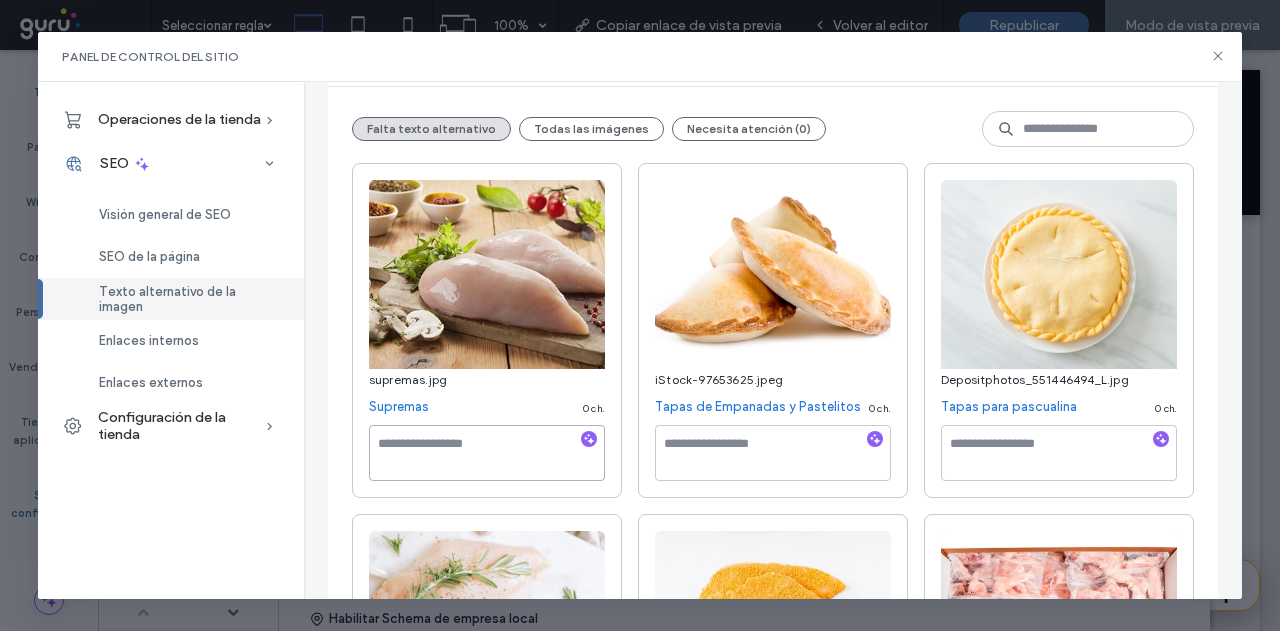 click at bounding box center (487, 453) 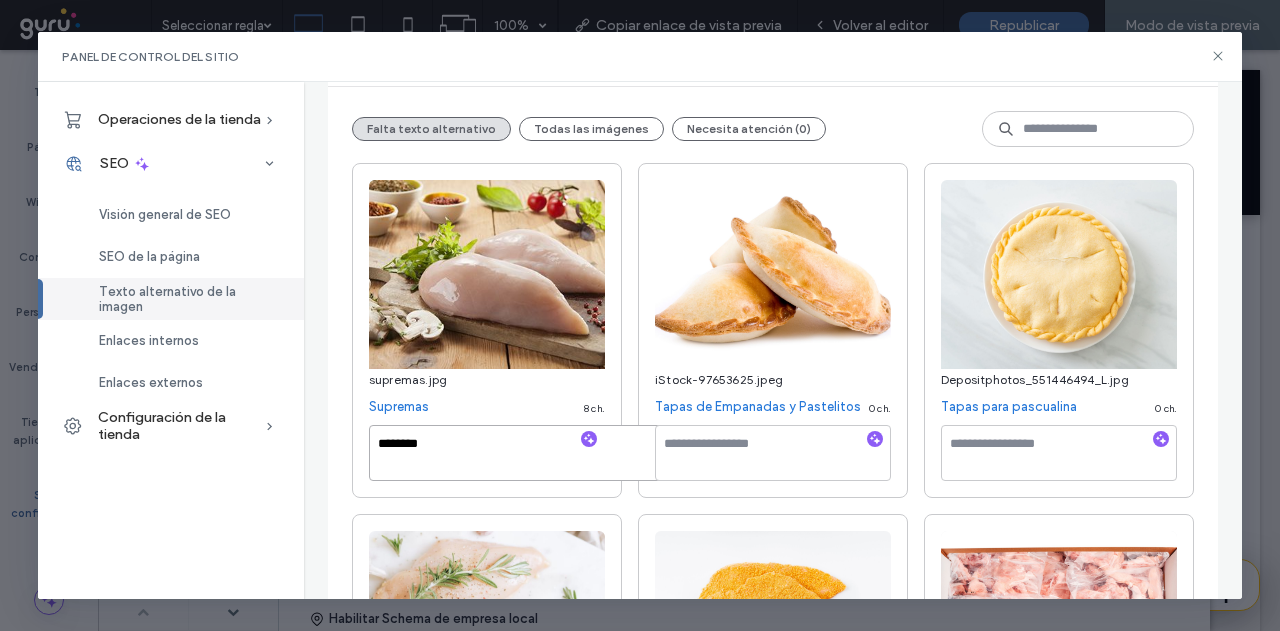 type on "********" 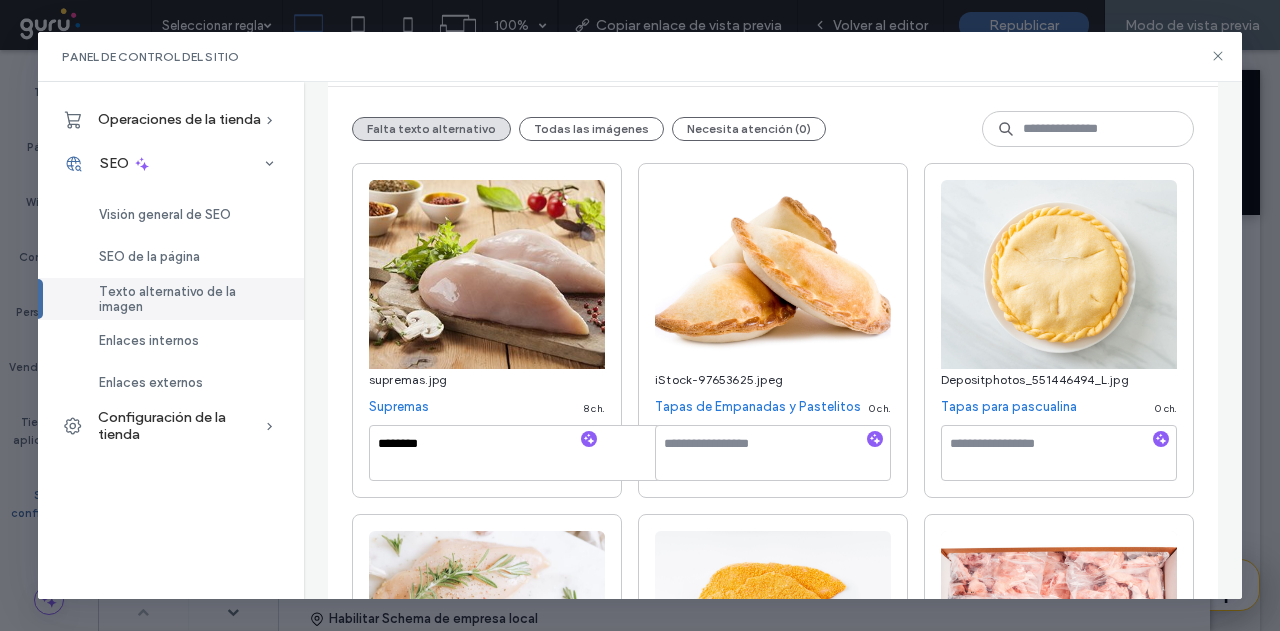 click on "supremas.jpg Supremas 8   ch. ********" at bounding box center [487, 330] 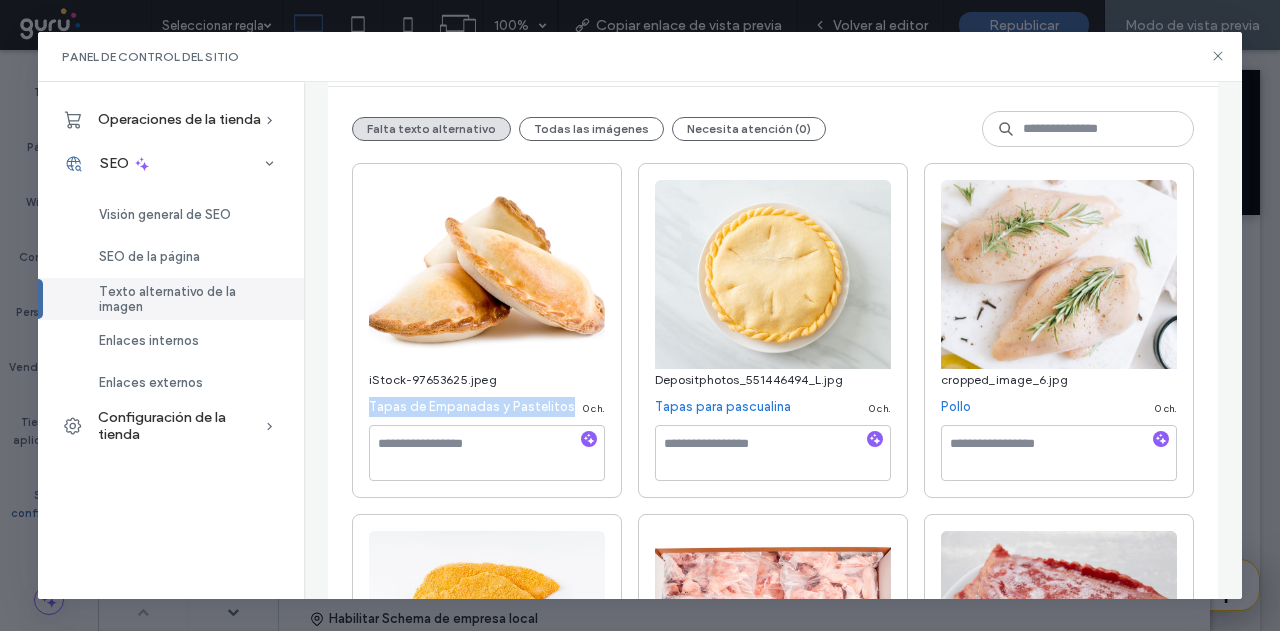 drag, startPoint x: 362, startPoint y: 407, endPoint x: 566, endPoint y: 416, distance: 204.19843 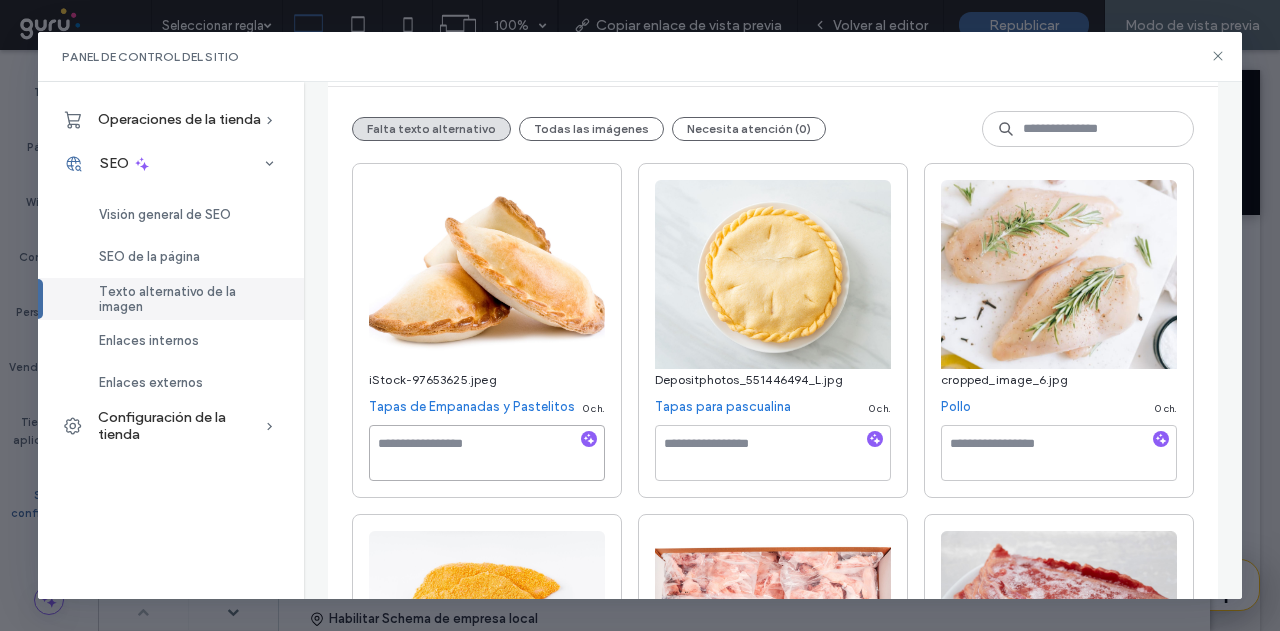 click at bounding box center (487, 453) 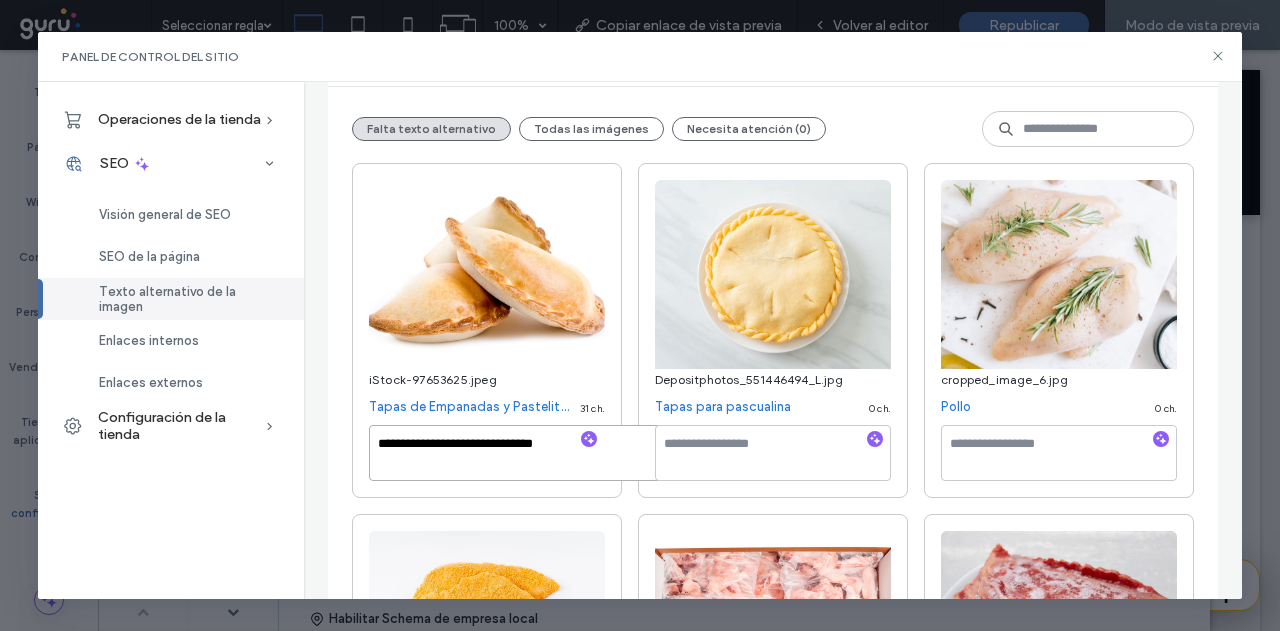 type on "**********" 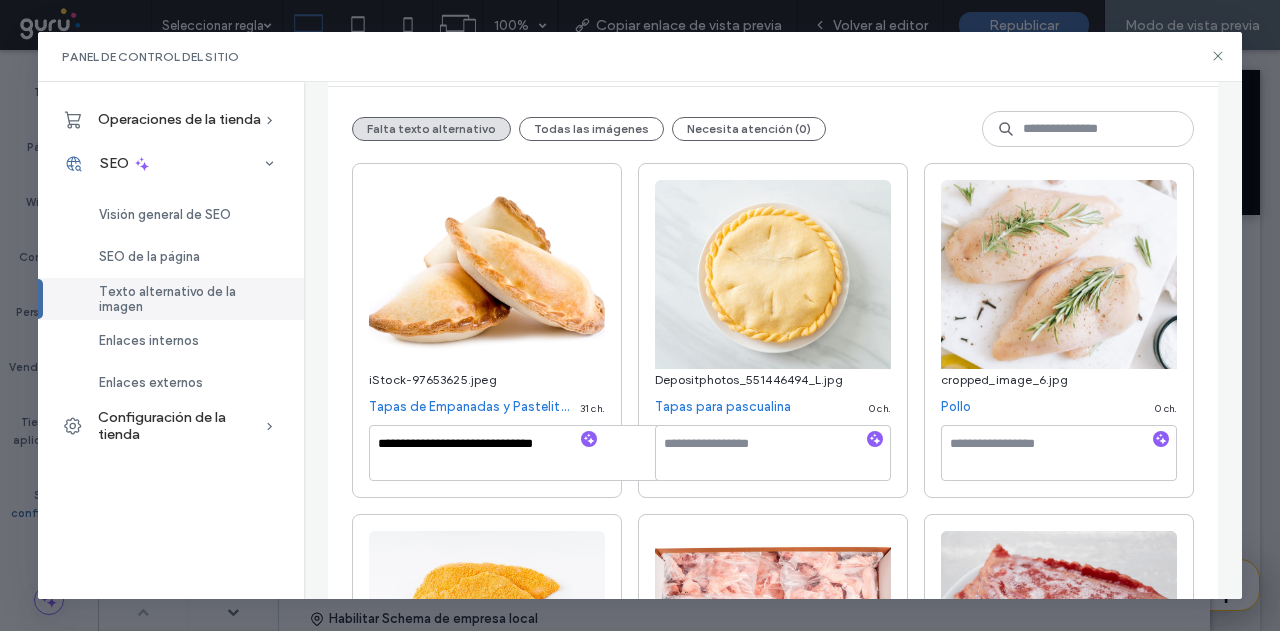 click on "**********" at bounding box center (487, 330) 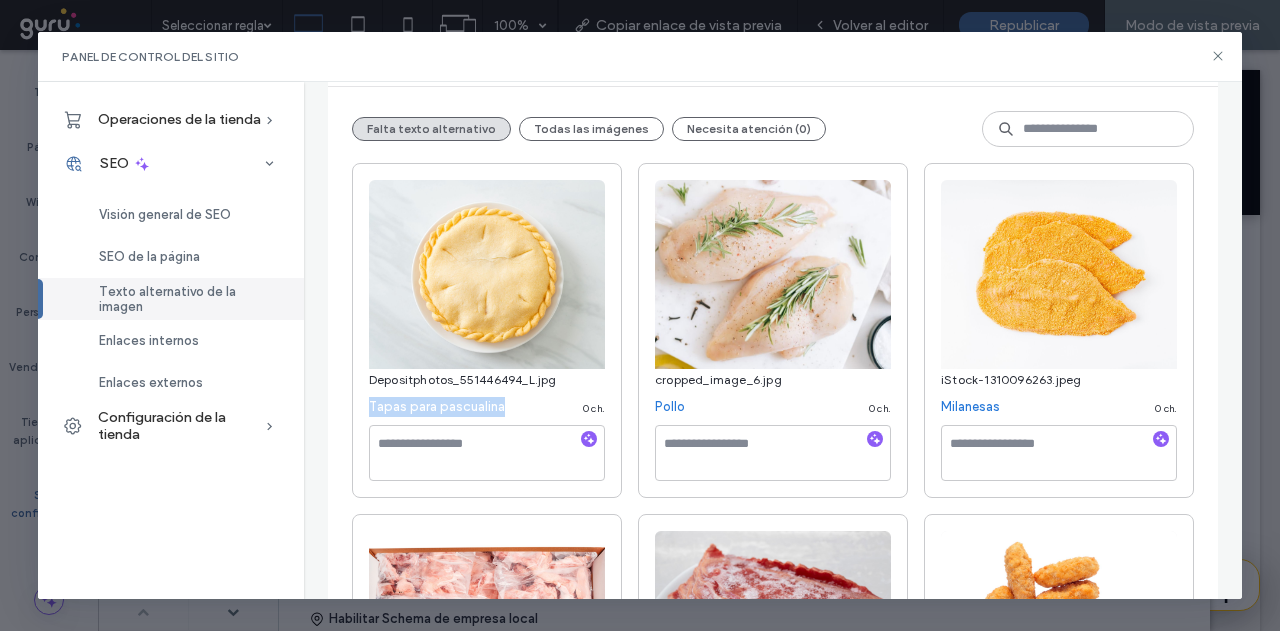 drag, startPoint x: 366, startPoint y: 405, endPoint x: 506, endPoint y: 413, distance: 140.22838 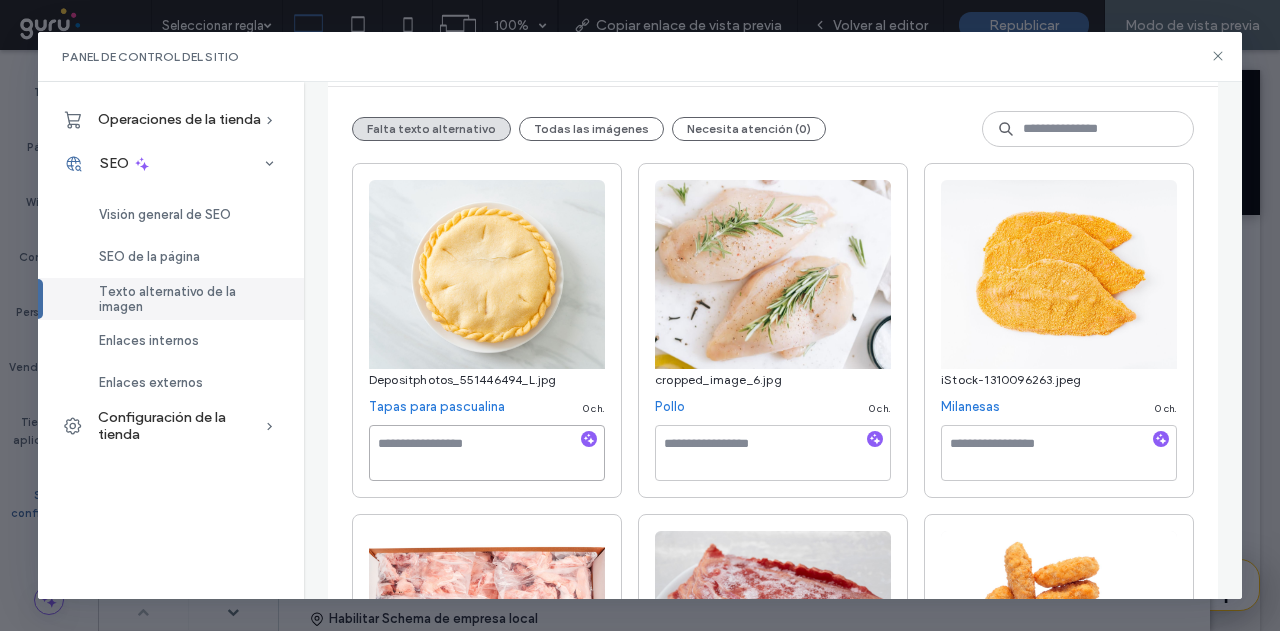 click at bounding box center (487, 453) 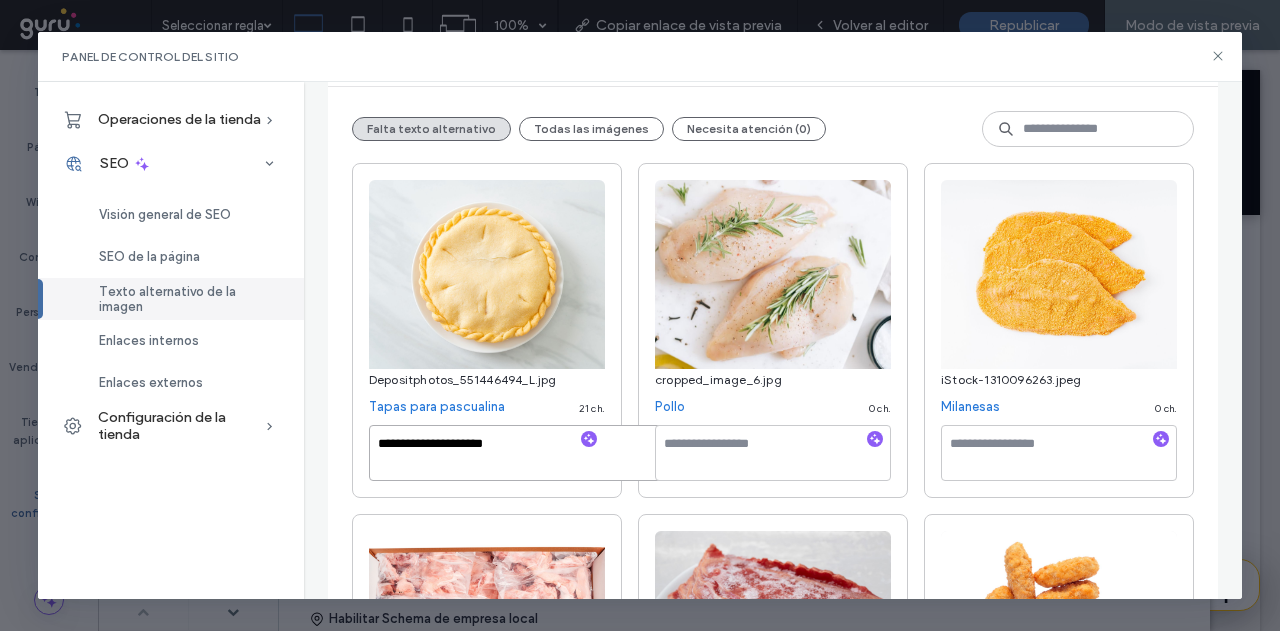 type on "**********" 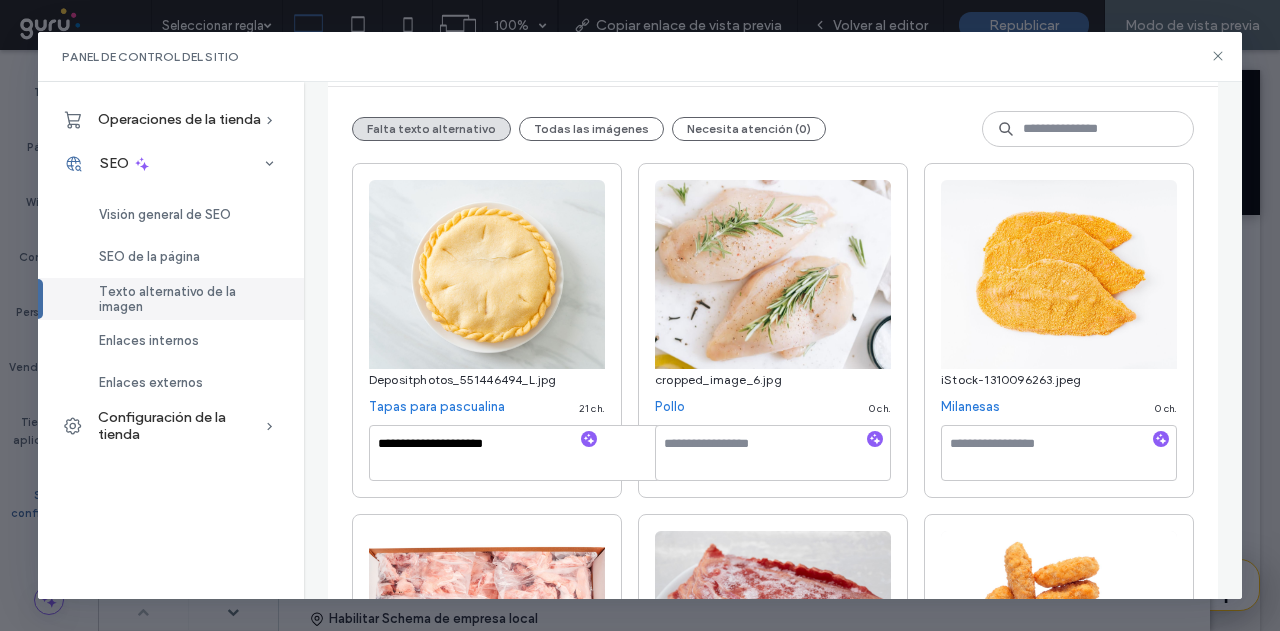 click on "**********" at bounding box center (487, 330) 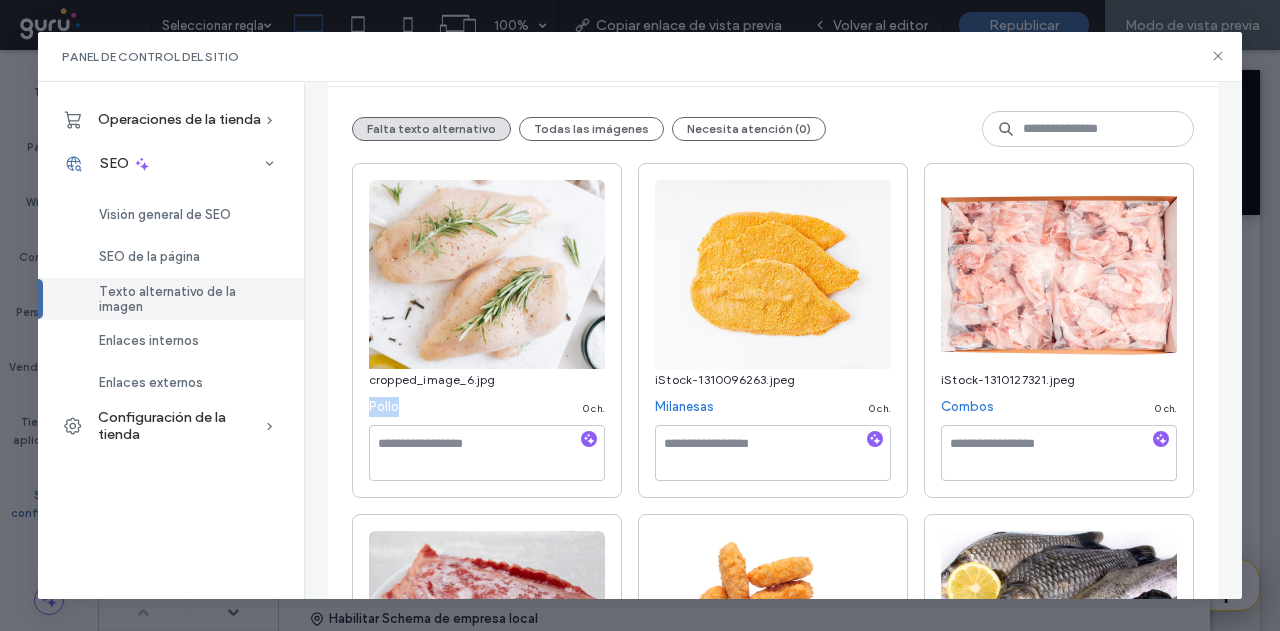 drag, startPoint x: 360, startPoint y: 409, endPoint x: 402, endPoint y: 415, distance: 42.426407 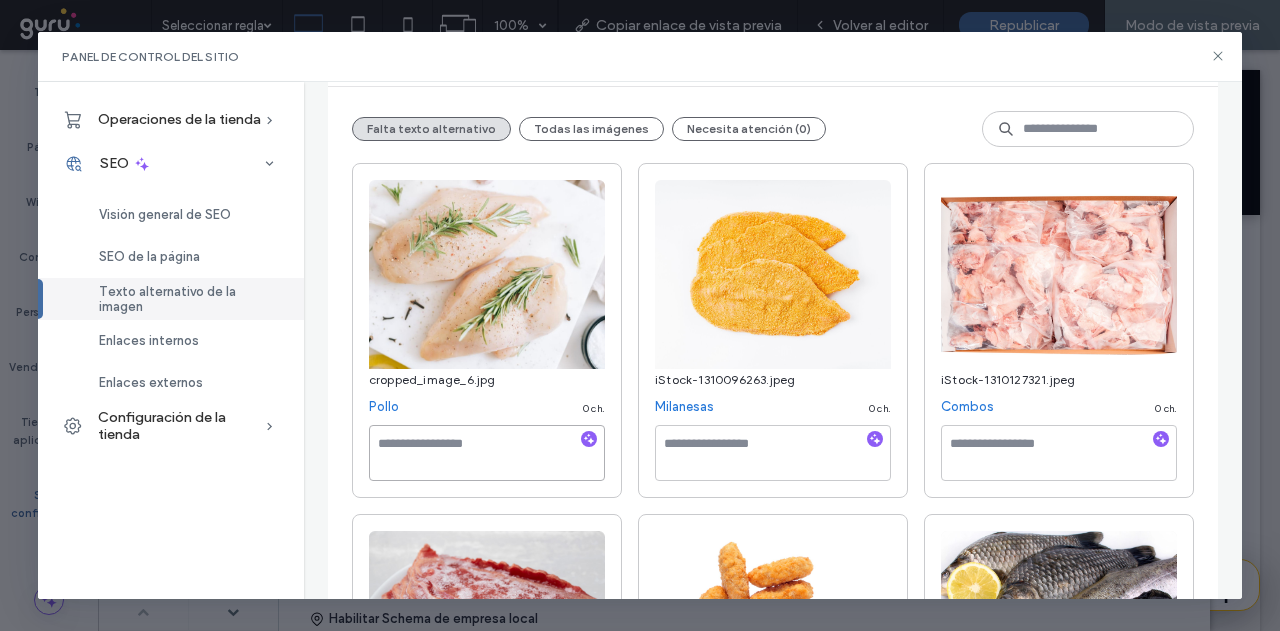 click at bounding box center (487, 453) 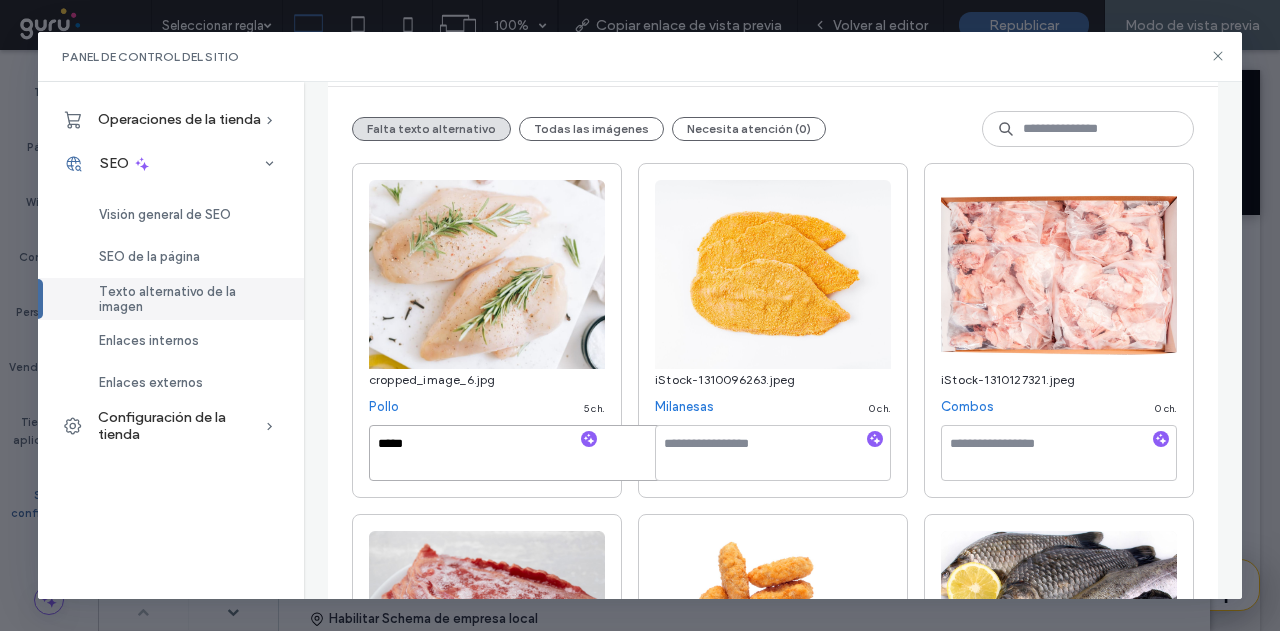 type on "*****" 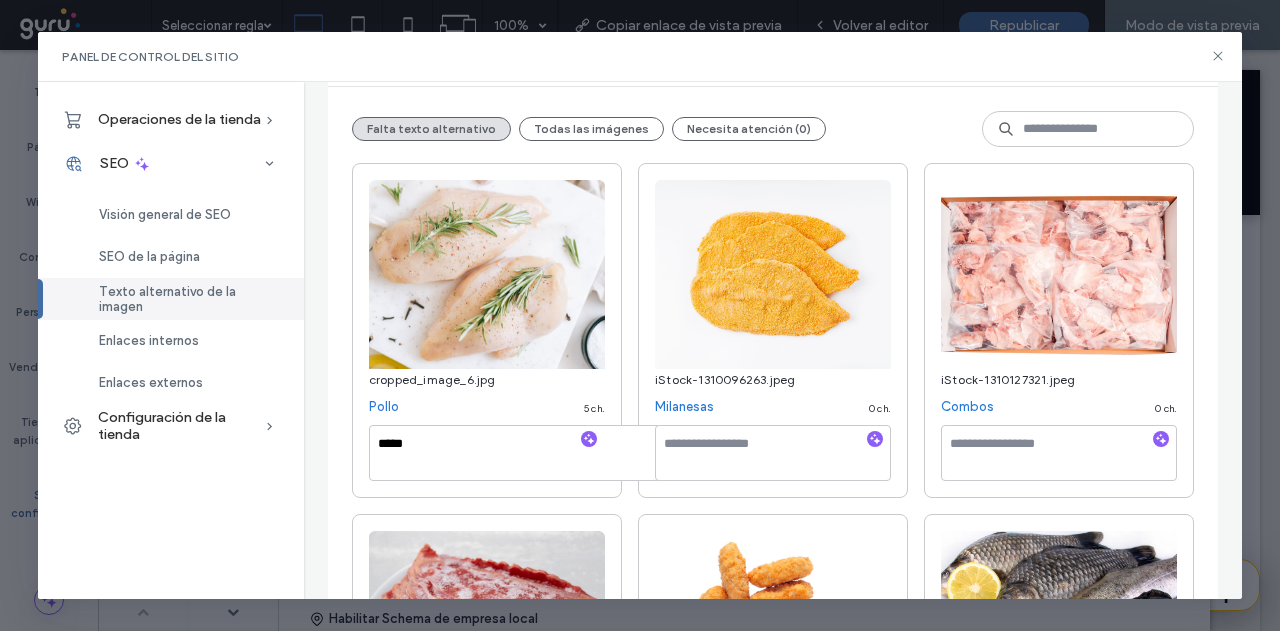 click on "cropped_image_6.jpg Pollo 5   ch. *****" at bounding box center [487, 330] 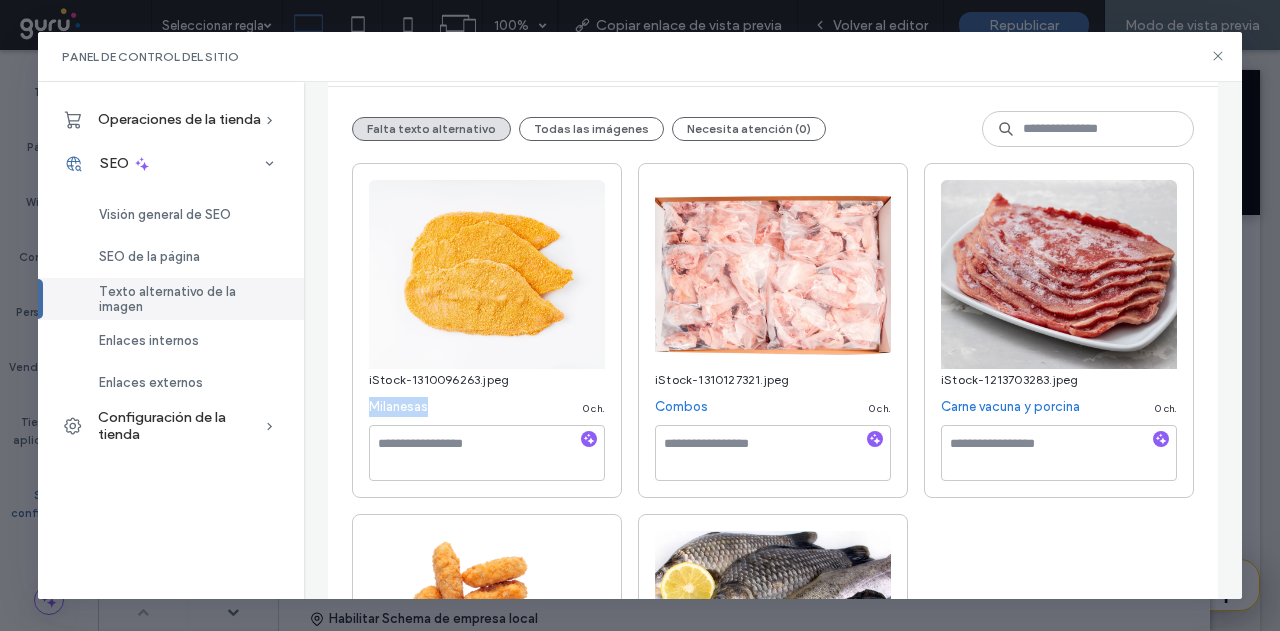 drag, startPoint x: 365, startPoint y: 407, endPoint x: 443, endPoint y: 414, distance: 78.31347 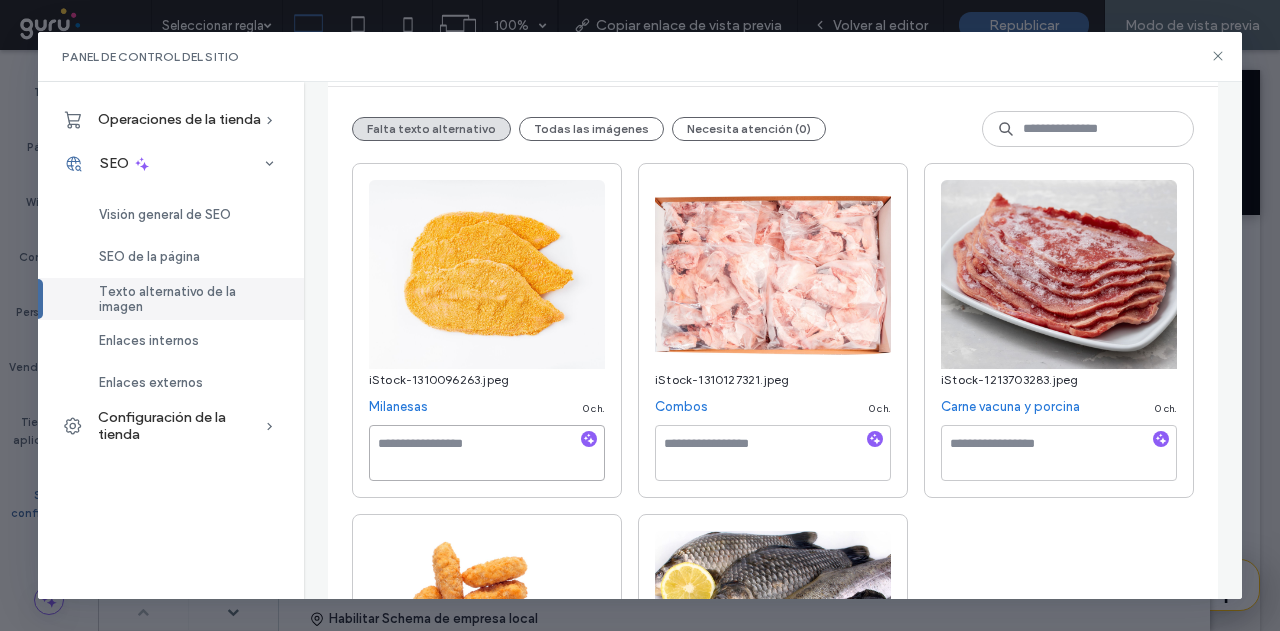 click at bounding box center (487, 453) 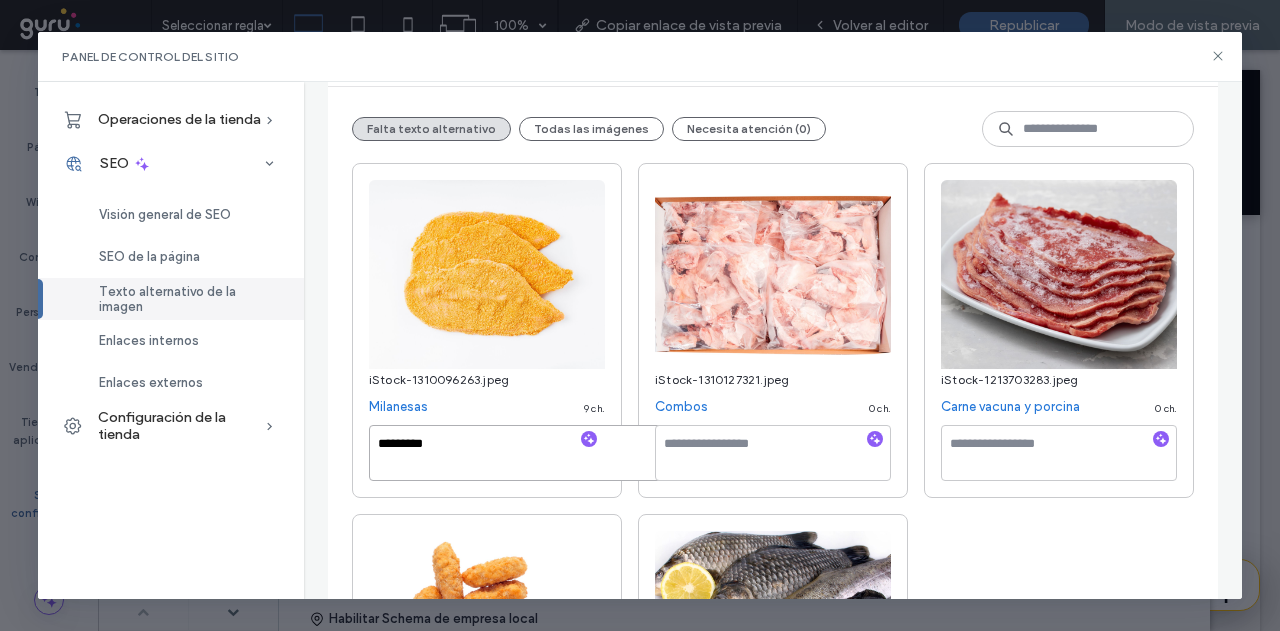 type on "*********" 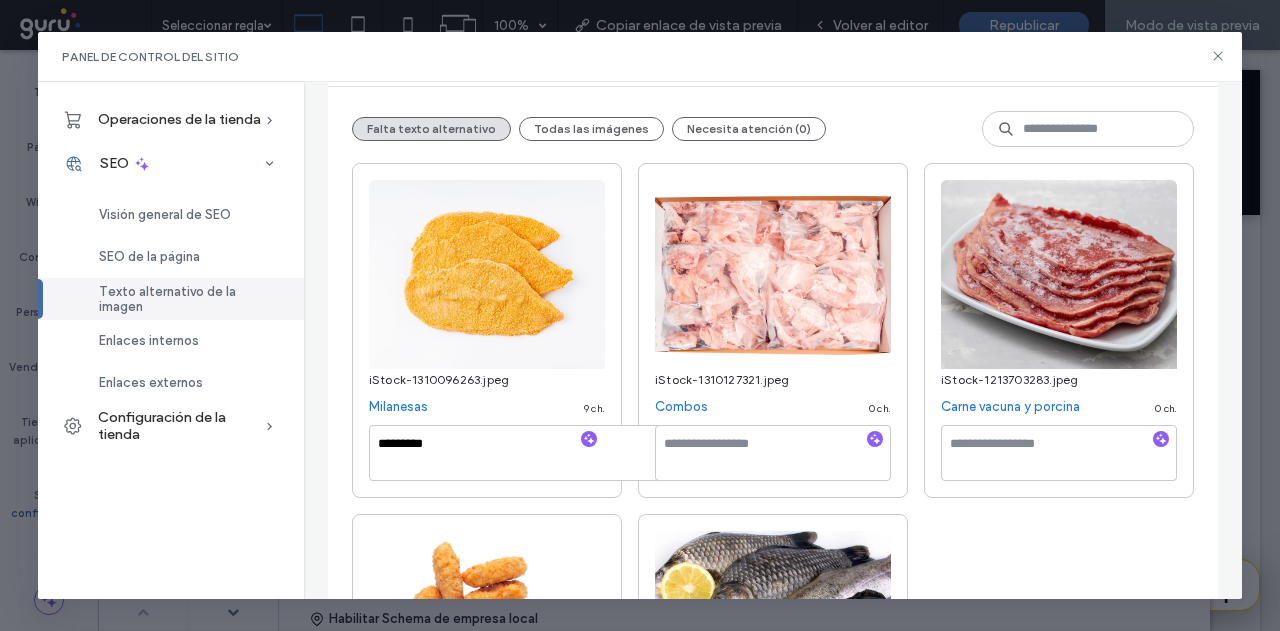 click on "iStock-1310096263.jpeg Milanesas 9   ch. *********" at bounding box center [487, 330] 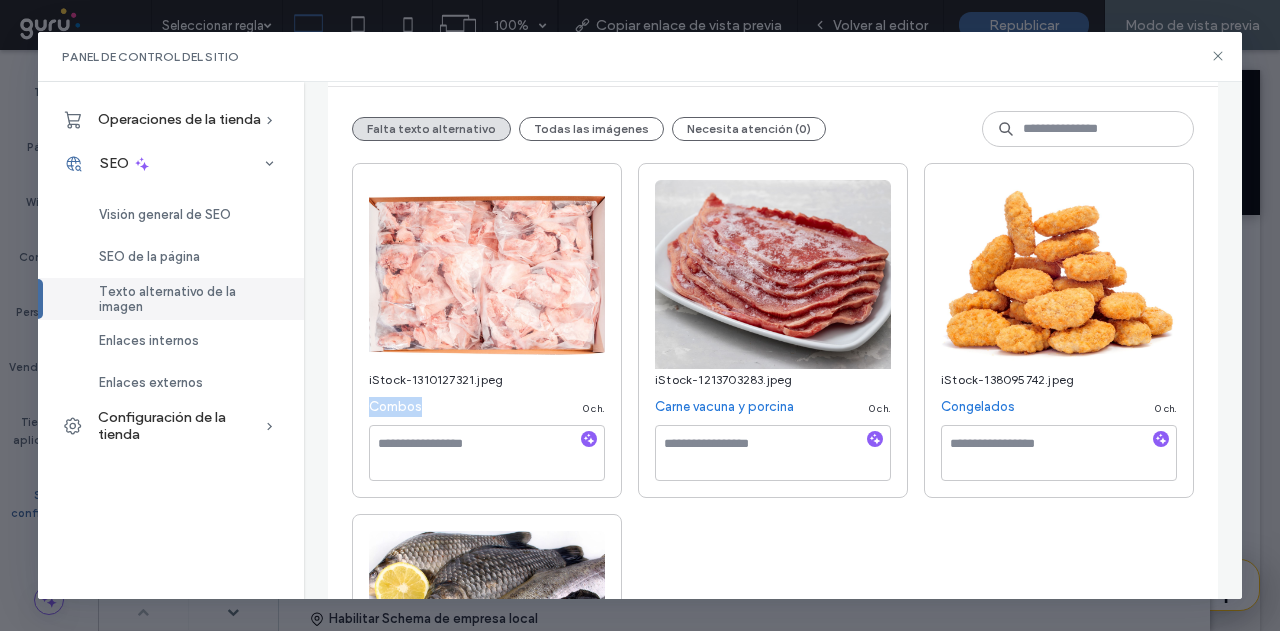 drag, startPoint x: 362, startPoint y: 403, endPoint x: 434, endPoint y: 413, distance: 72.691124 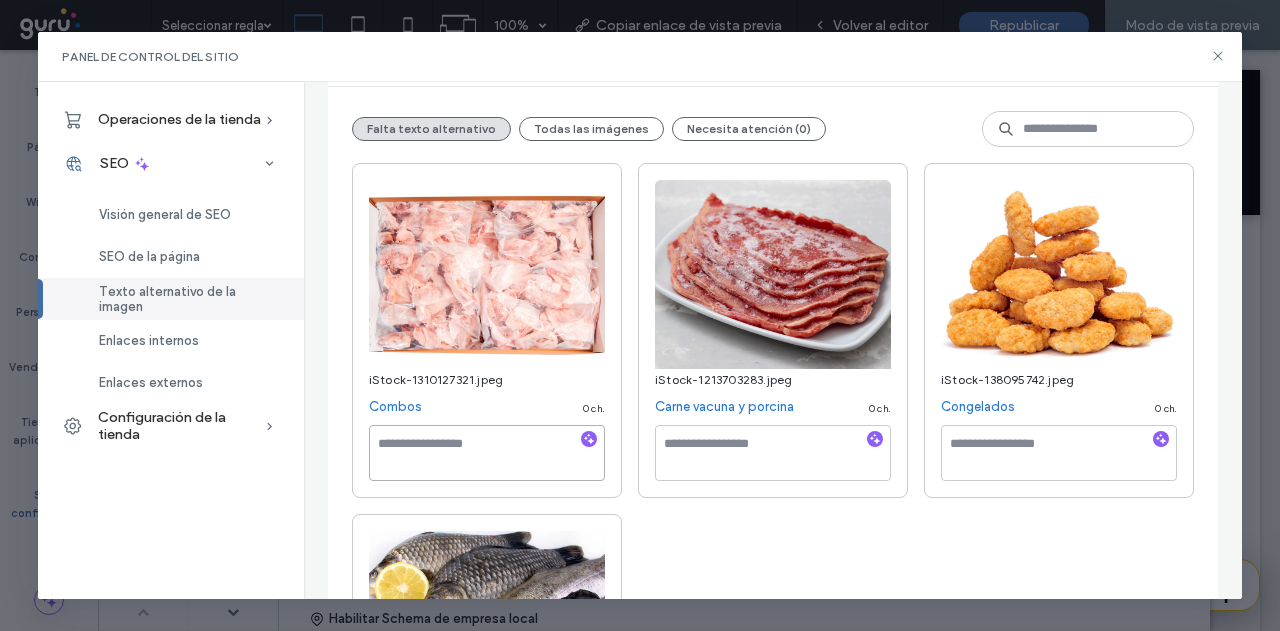 click at bounding box center [487, 453] 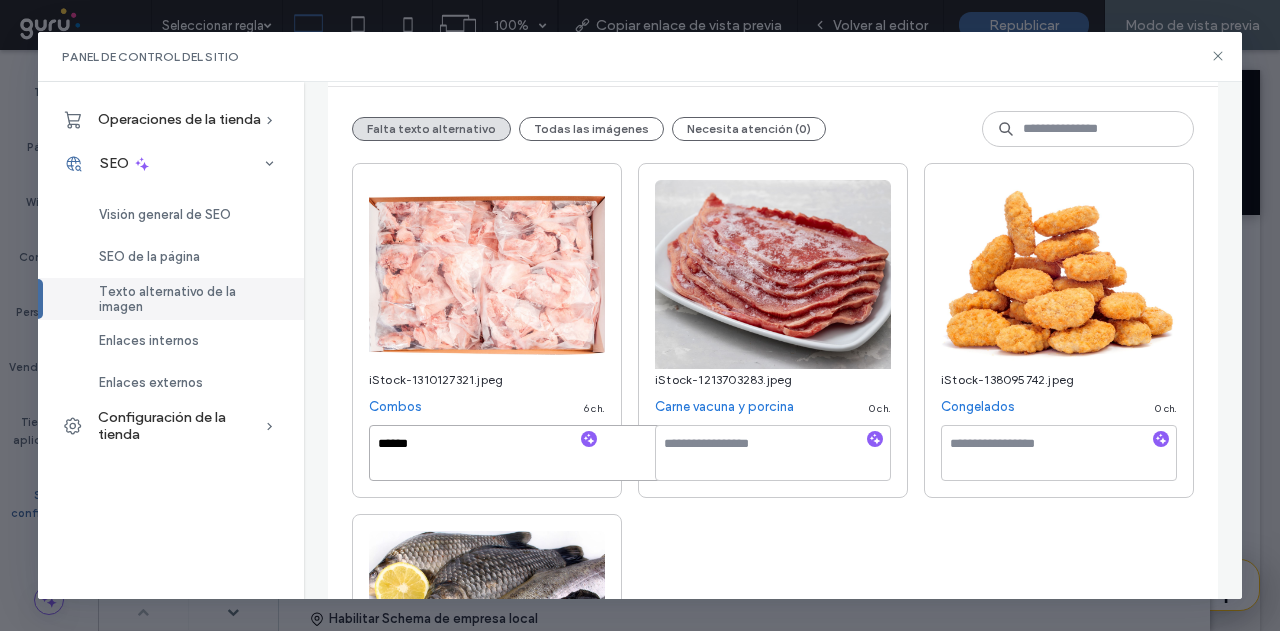 type on "******" 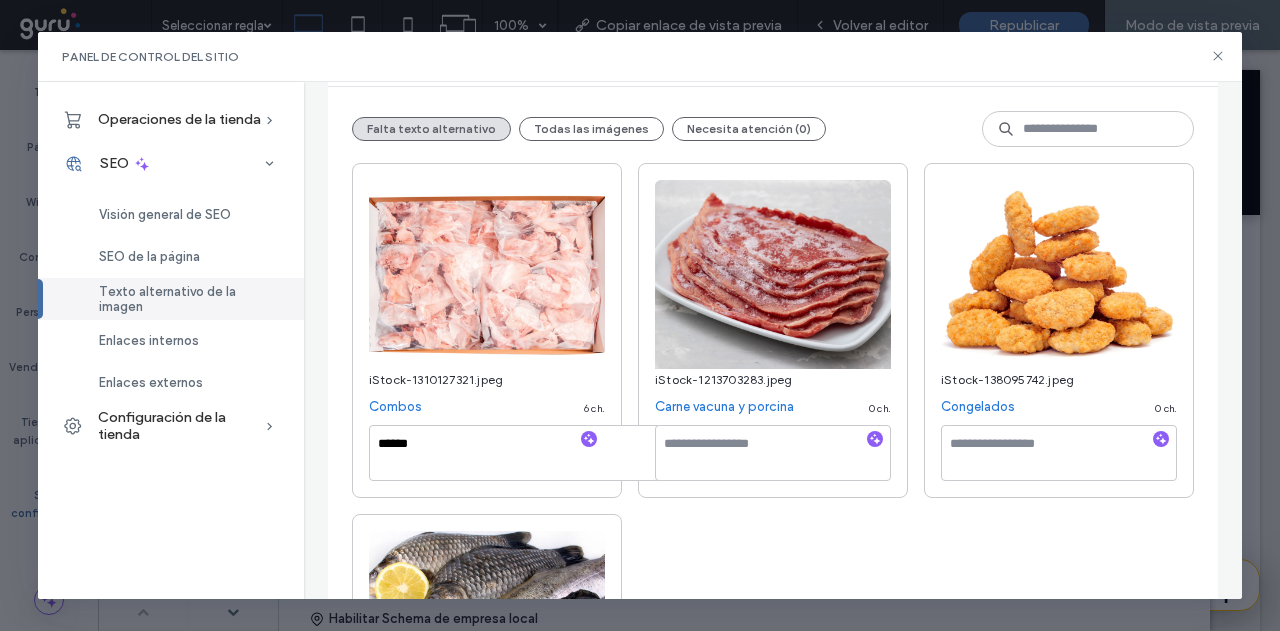 click on "iStock-1310127321.jpeg Combos 6   ch. ******" at bounding box center (487, 330) 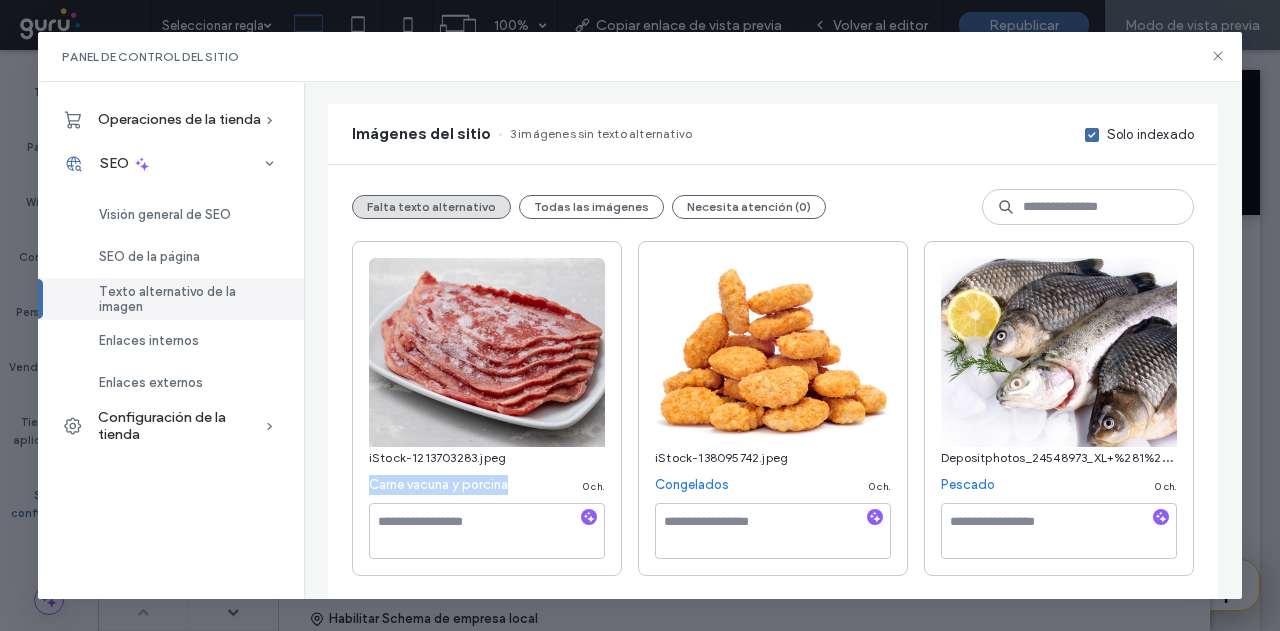 drag, startPoint x: 361, startPoint y: 405, endPoint x: 512, endPoint y: 413, distance: 151.21178 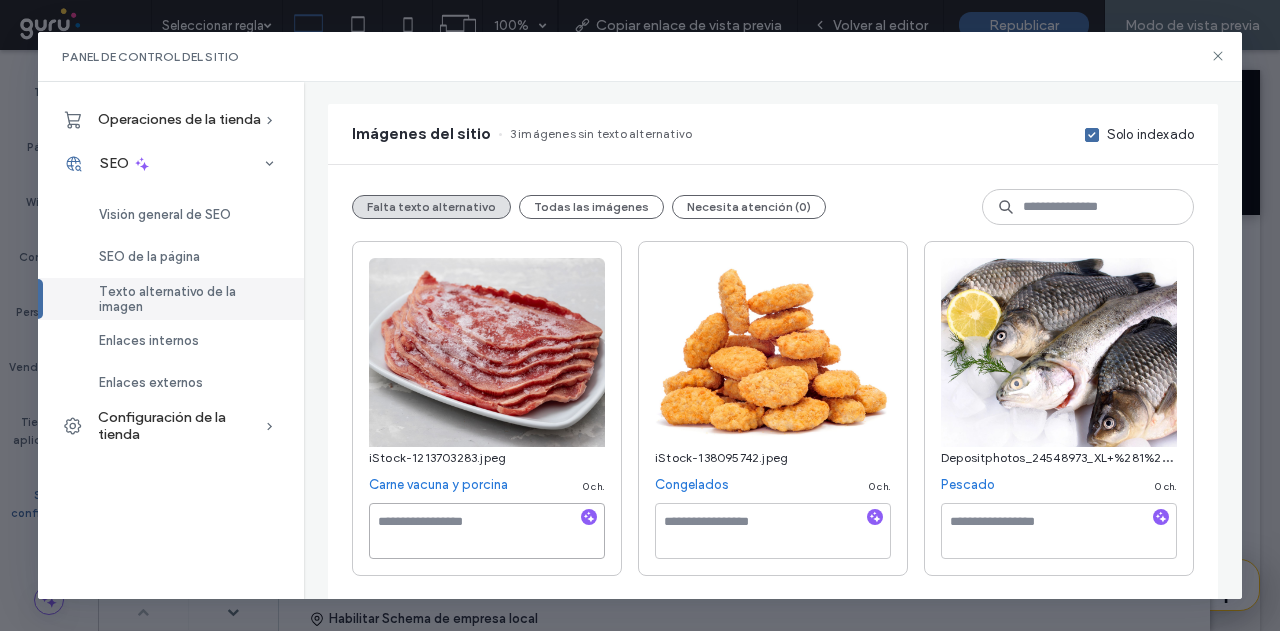 click at bounding box center [487, 531] 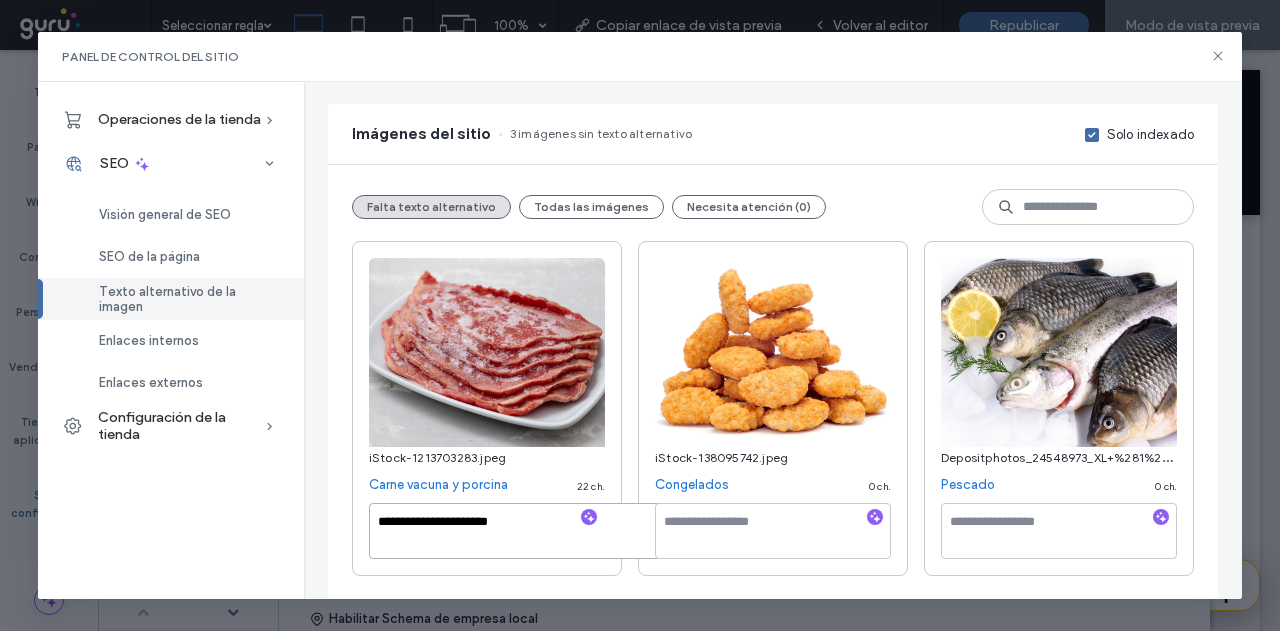 type on "**********" 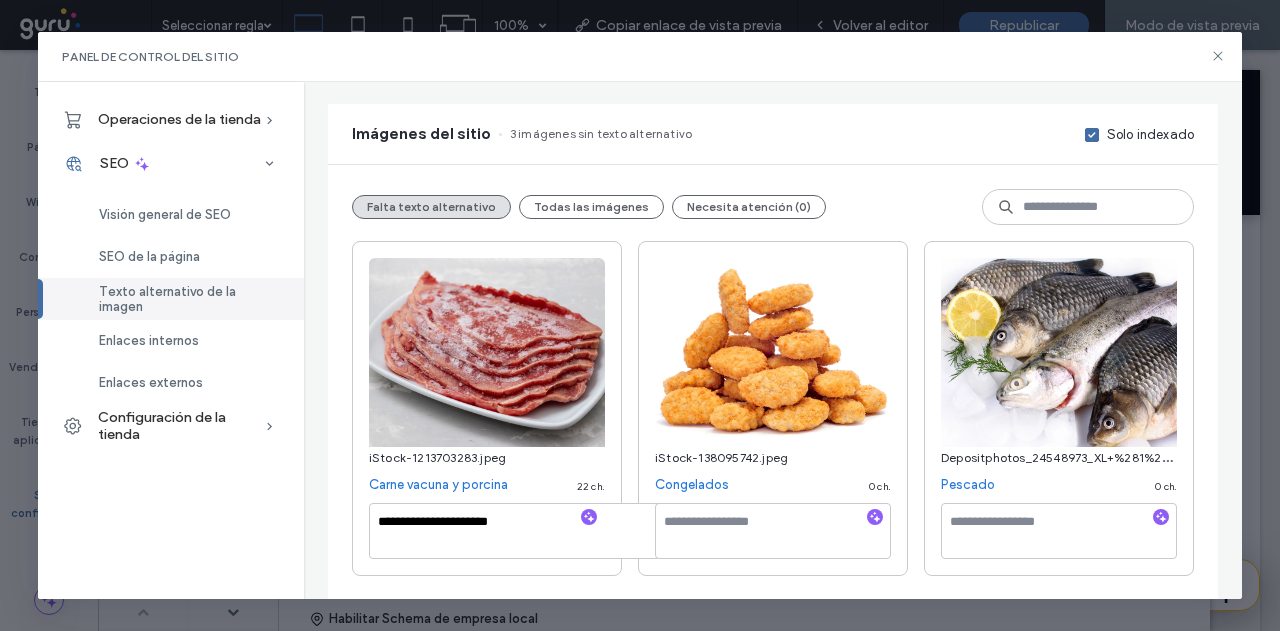 click on "**********" at bounding box center (487, 408) 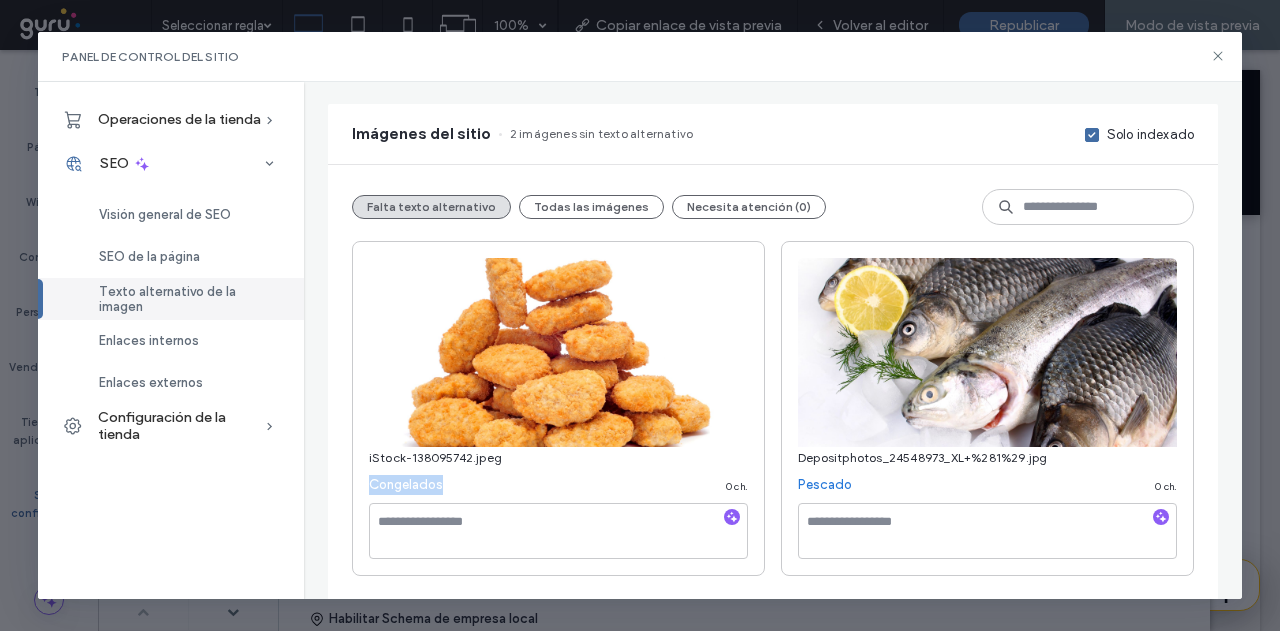 drag, startPoint x: 366, startPoint y: 484, endPoint x: 452, endPoint y: 500, distance: 87.47571 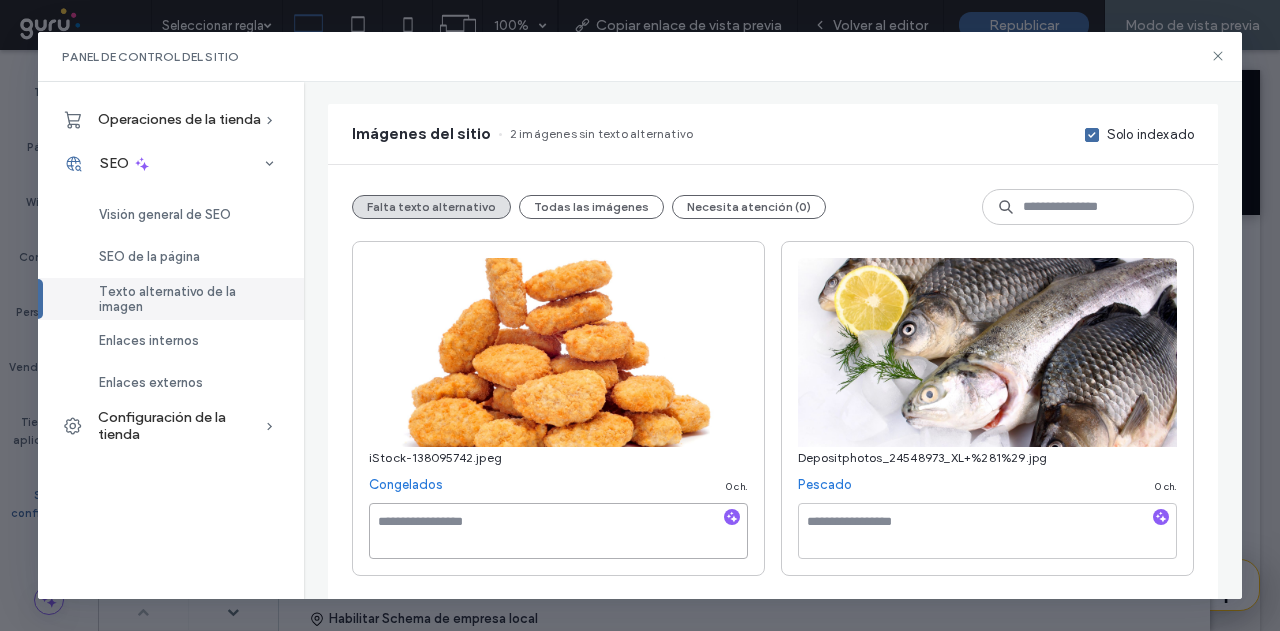click at bounding box center (558, 531) 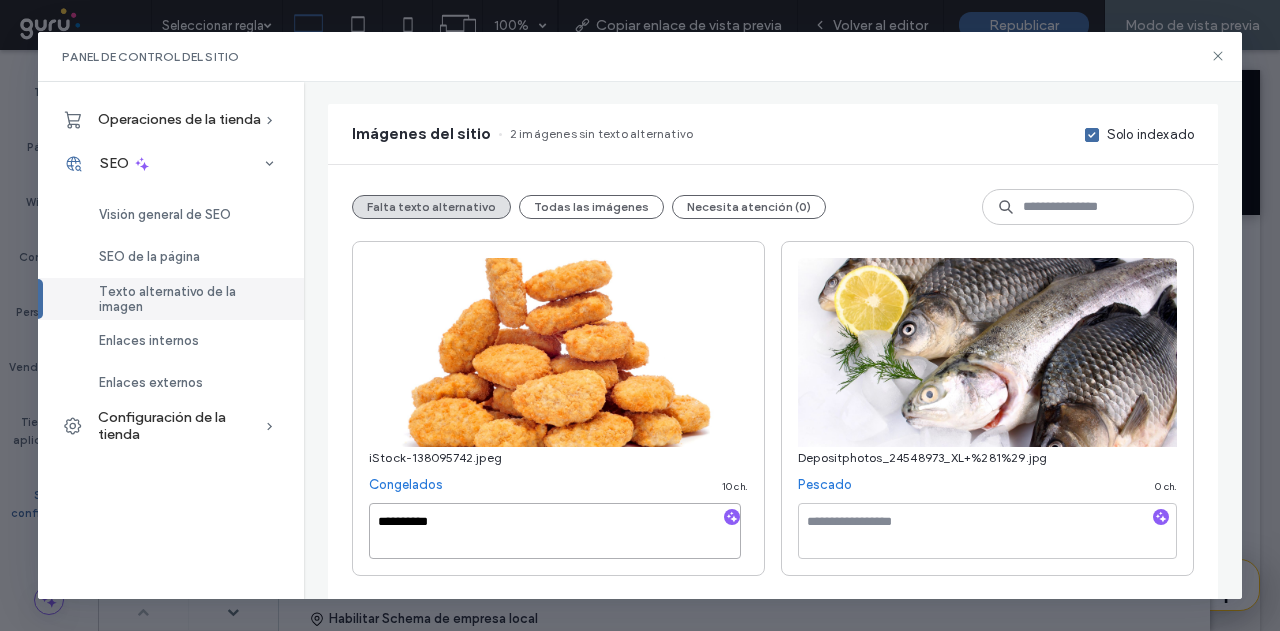type on "**********" 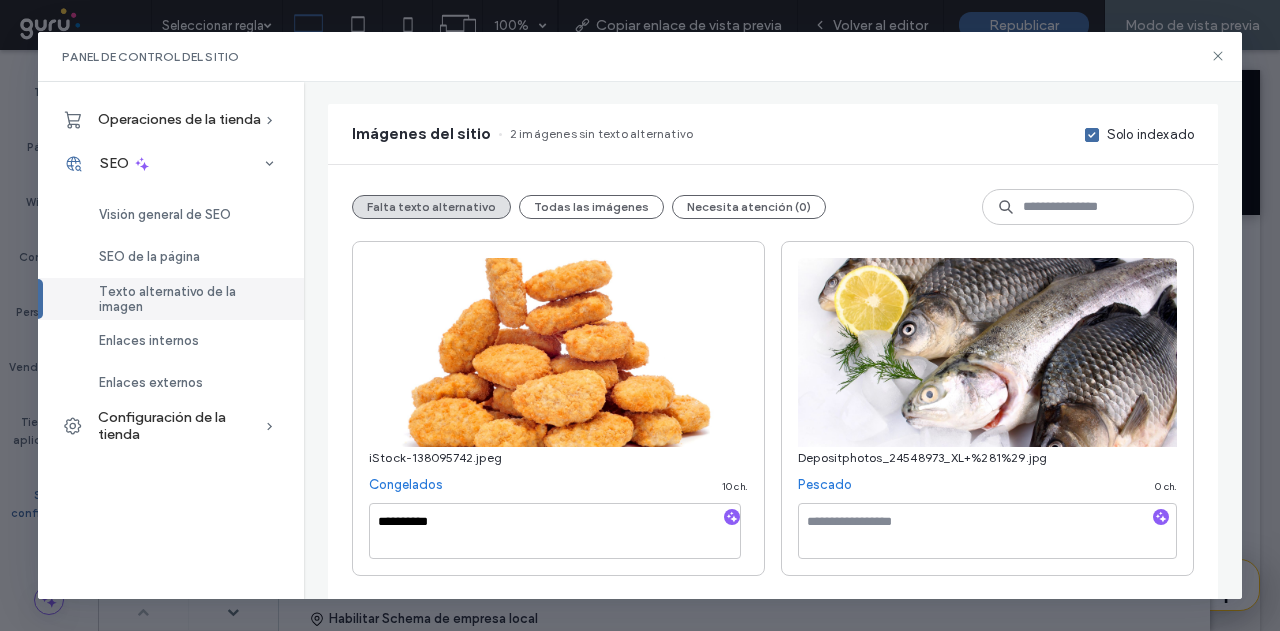 click on "**********" at bounding box center (773, 408) 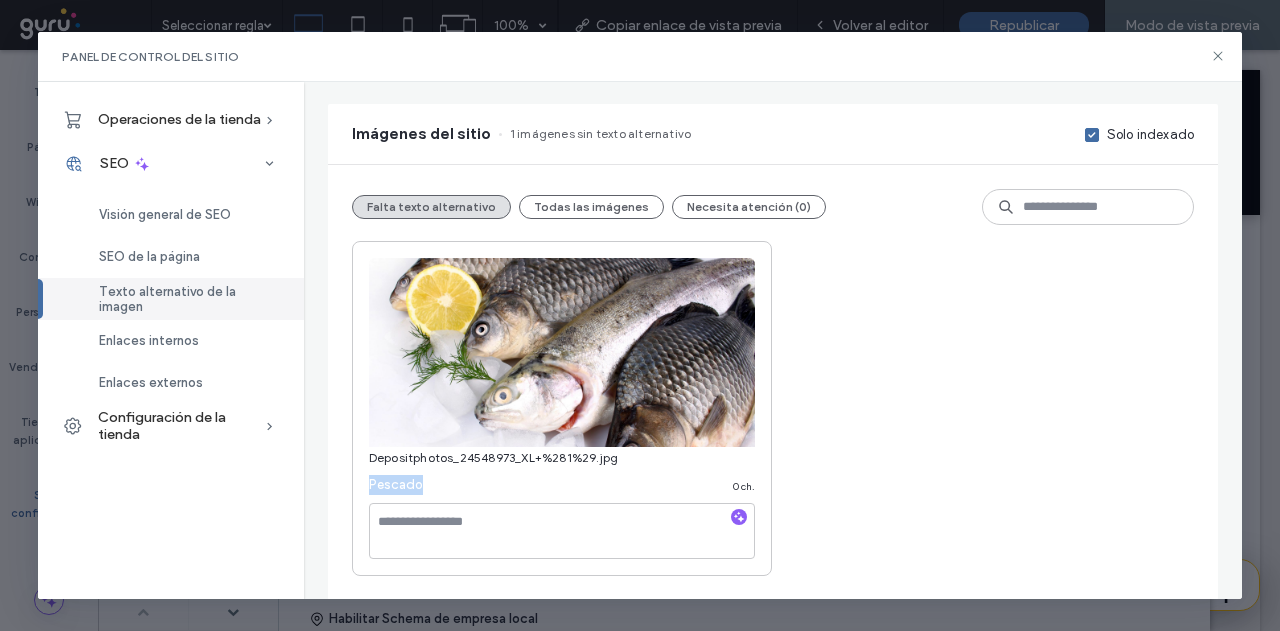 drag, startPoint x: 440, startPoint y: 495, endPoint x: 371, endPoint y: 491, distance: 69.115845 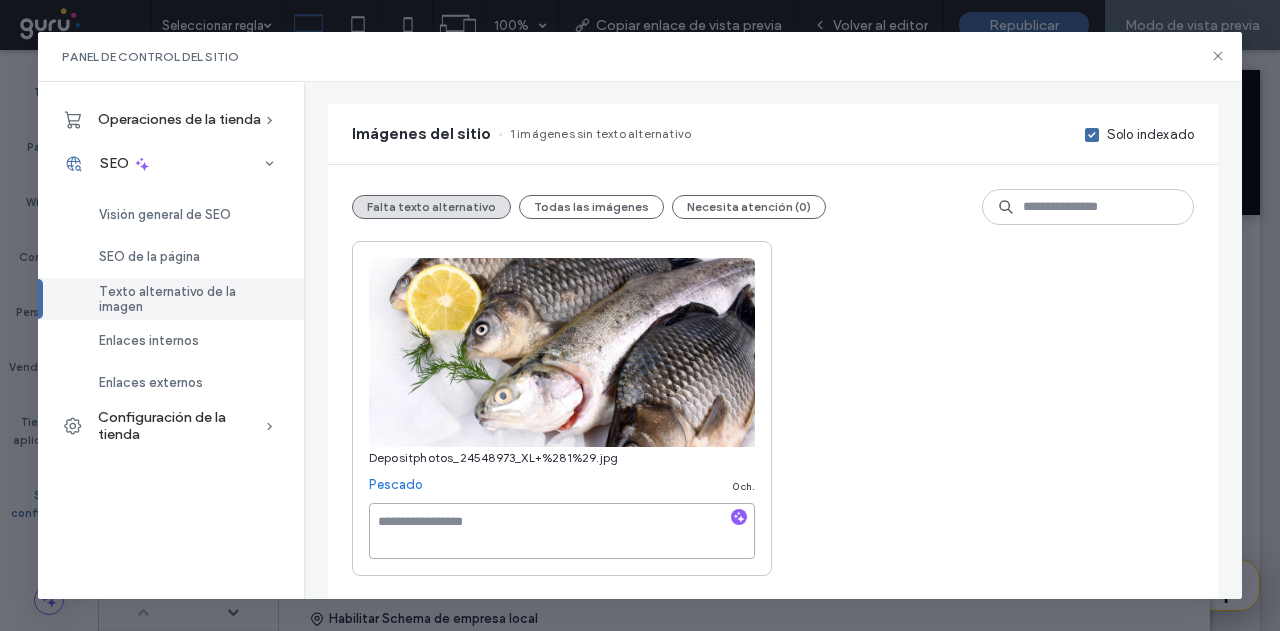 click at bounding box center [562, 531] 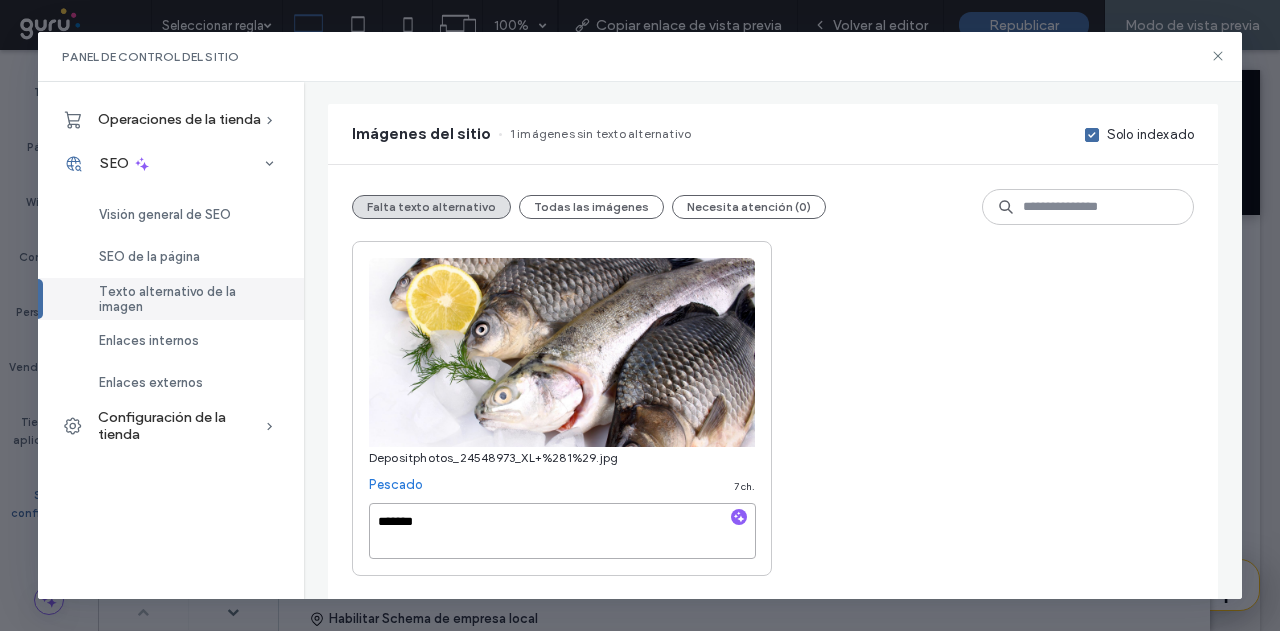type on "*******" 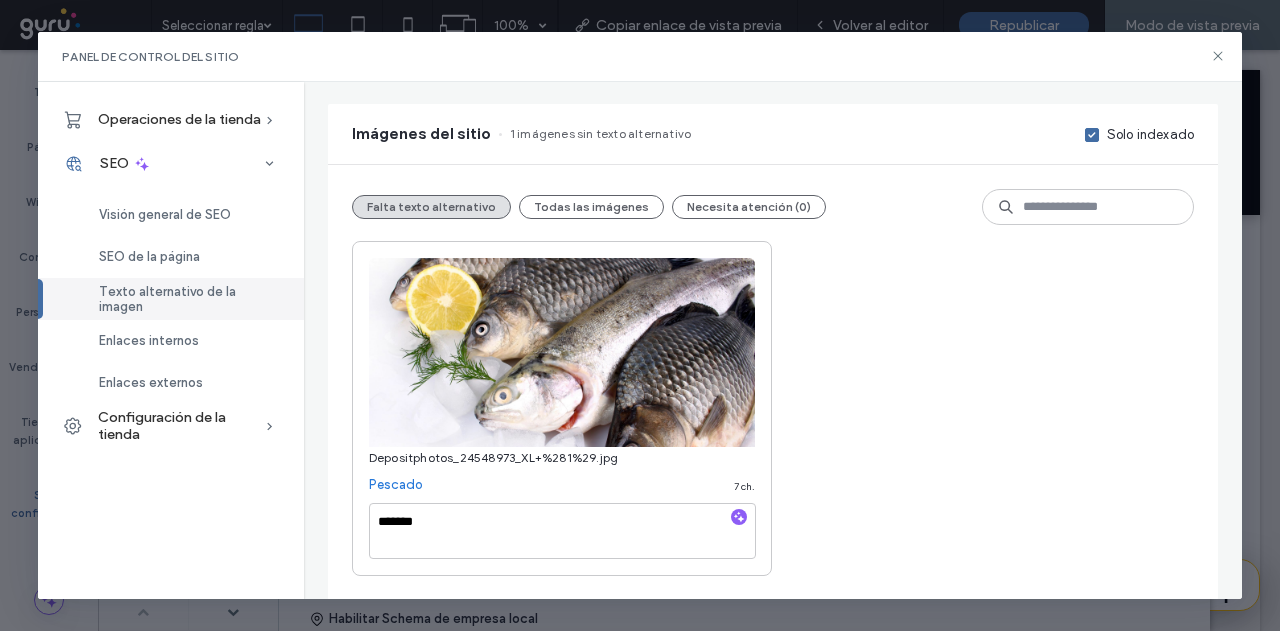 click on "Depositphotos_24548973_XL+%281%29.jpg Pescado 7   ch. *******" at bounding box center (562, 408) 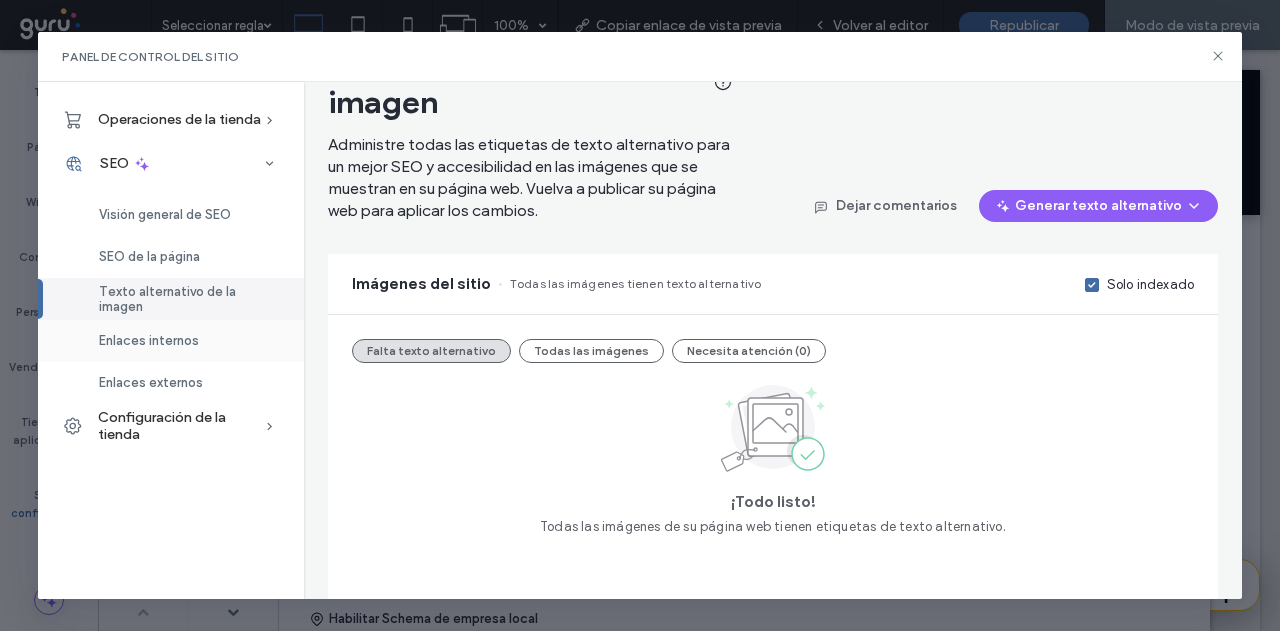 click on "Enlaces internos" at bounding box center [149, 340] 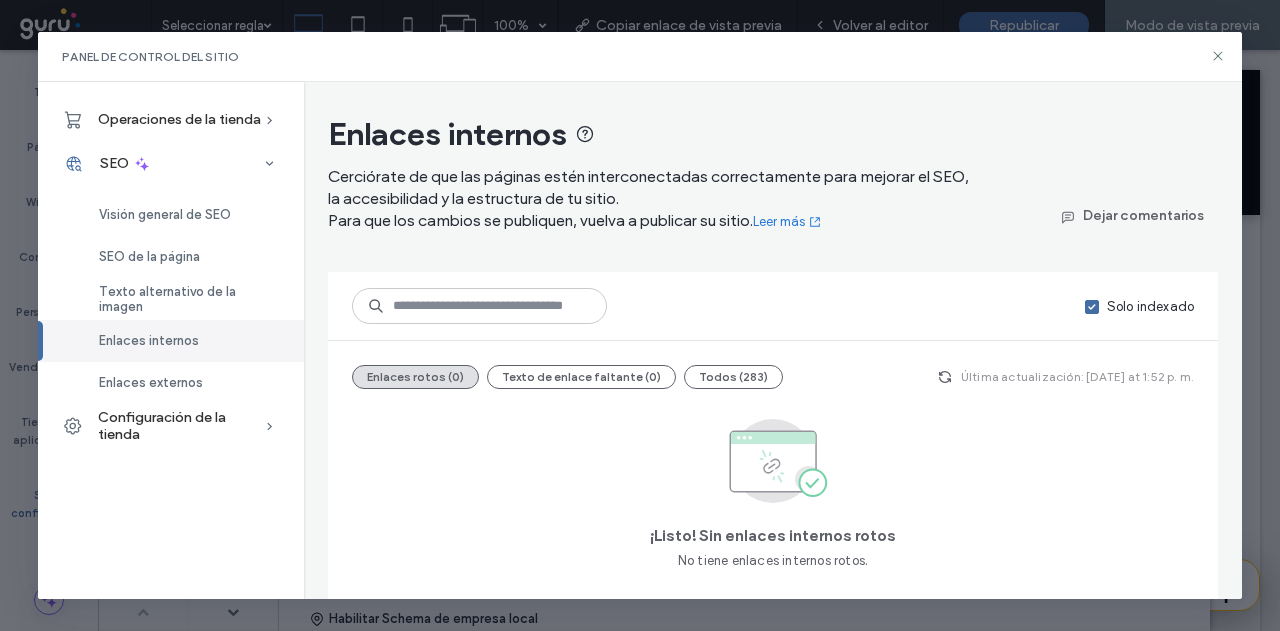scroll, scrollTop: 10, scrollLeft: 0, axis: vertical 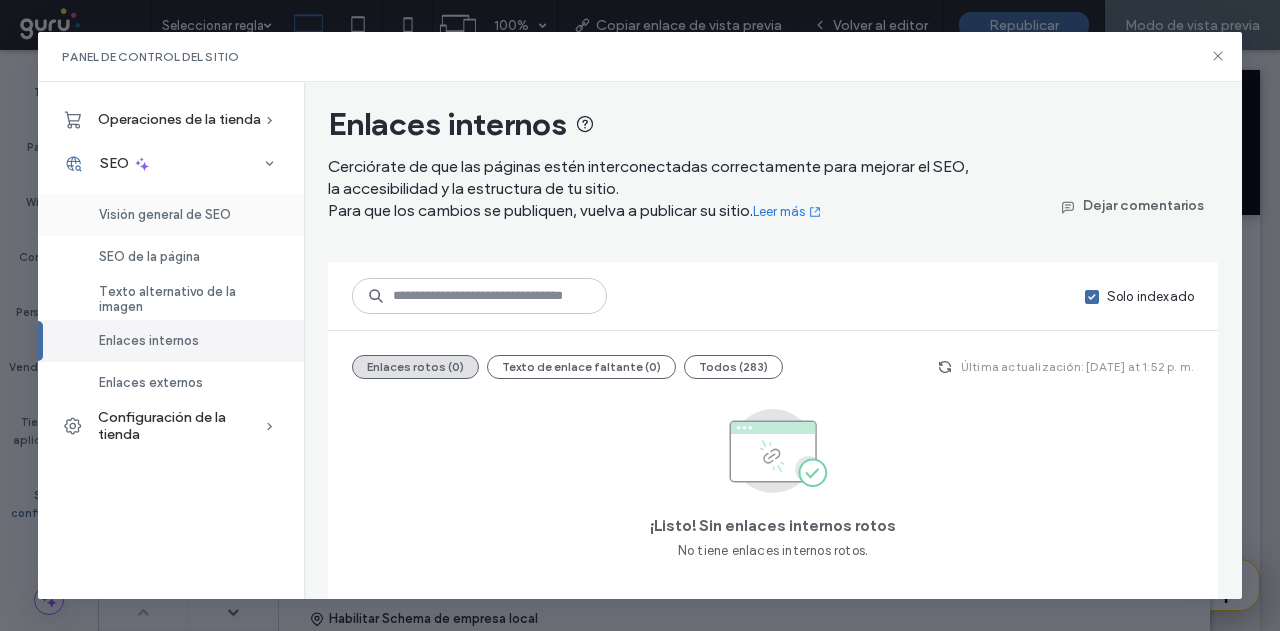 click on "Visión general de SEO" at bounding box center (165, 214) 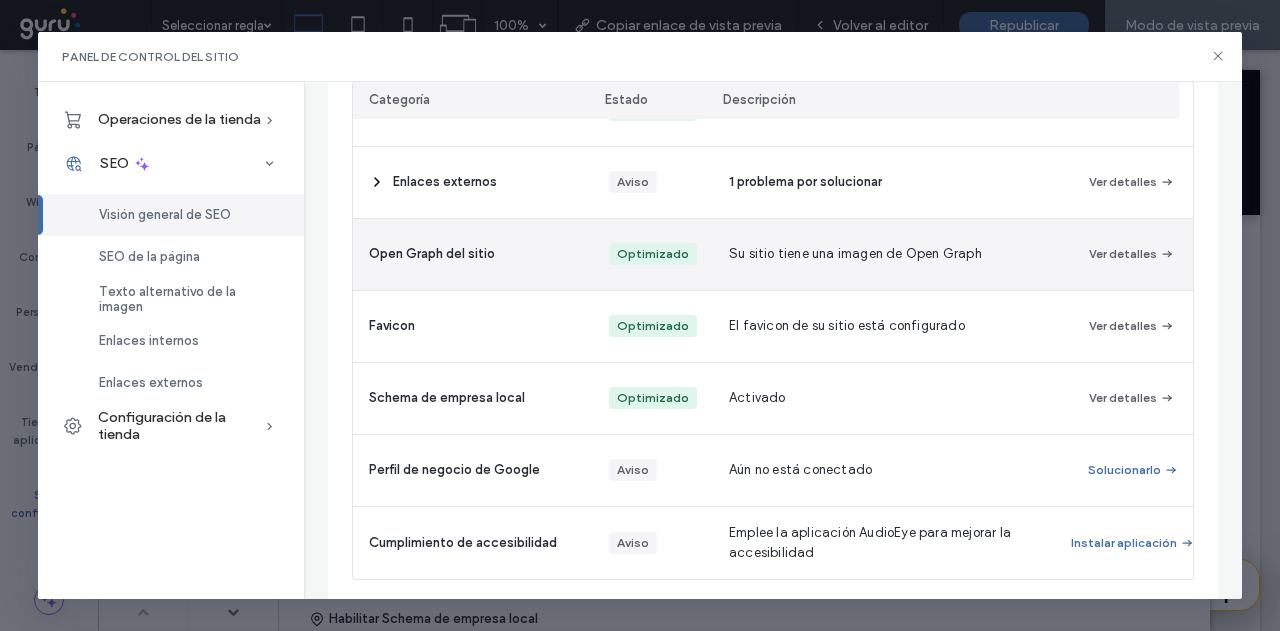scroll, scrollTop: 424, scrollLeft: 0, axis: vertical 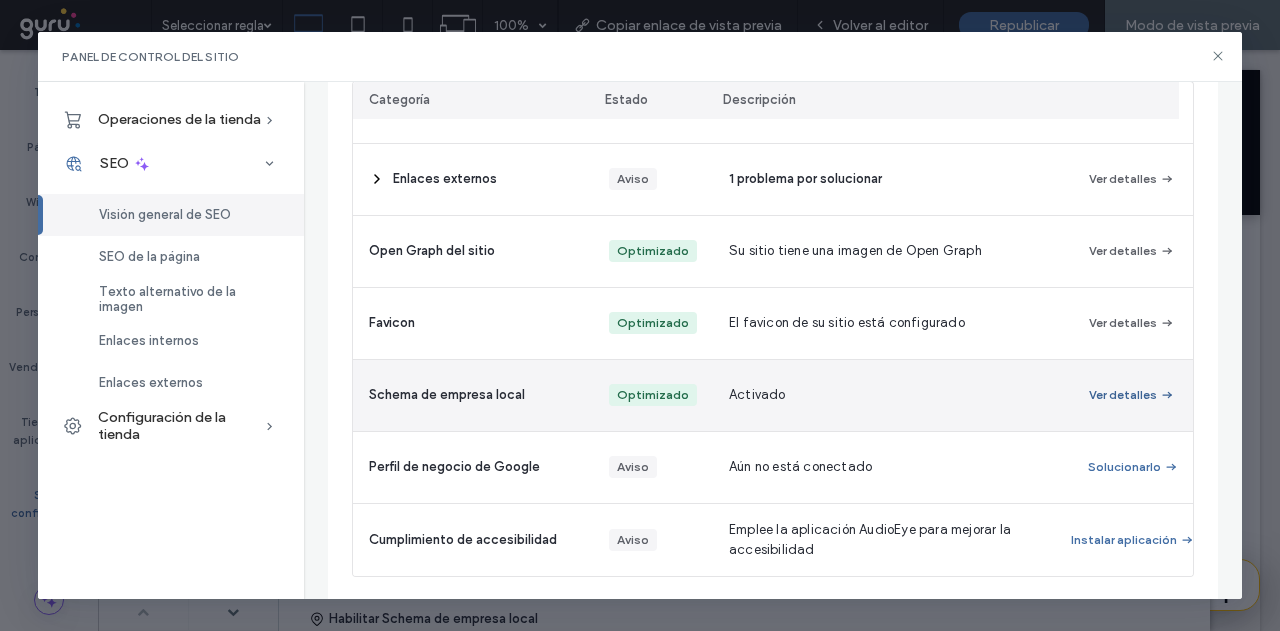 click on "Ver detalles" at bounding box center (1132, 395) 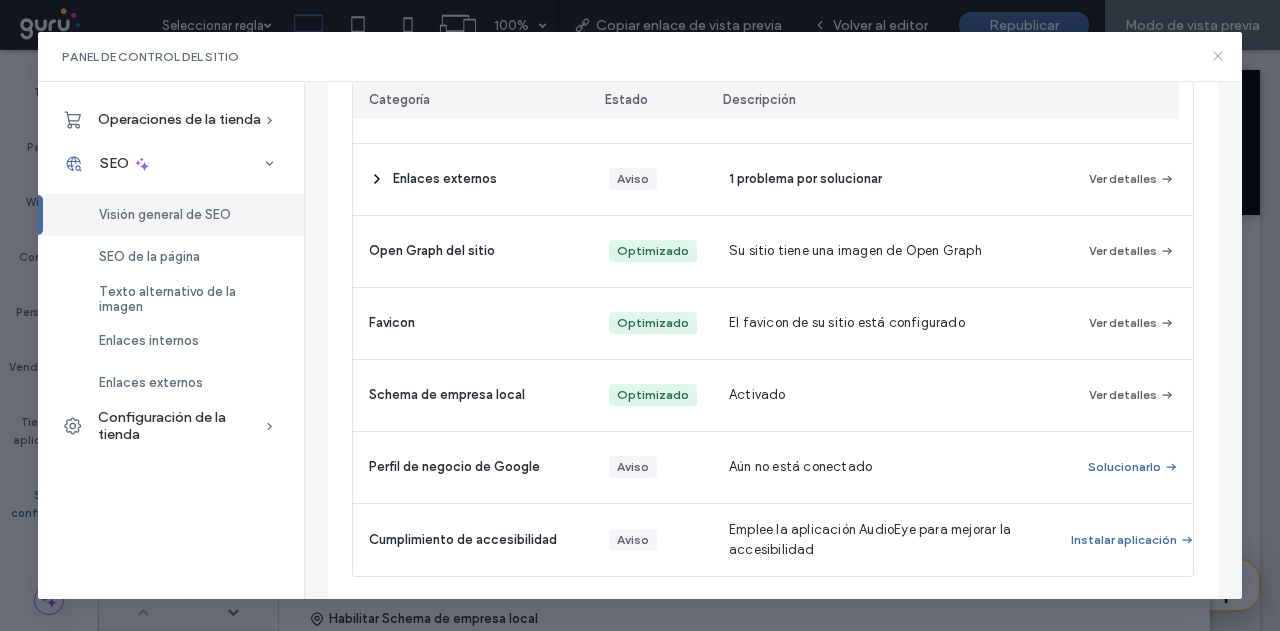 click 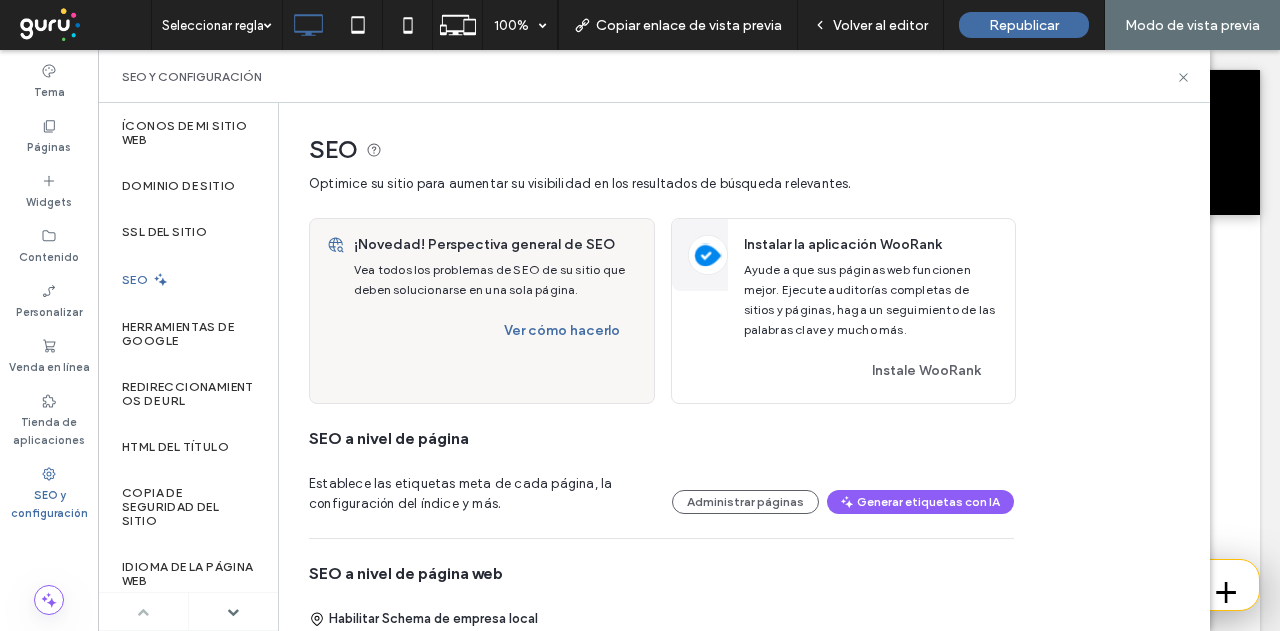 scroll, scrollTop: 100, scrollLeft: 0, axis: vertical 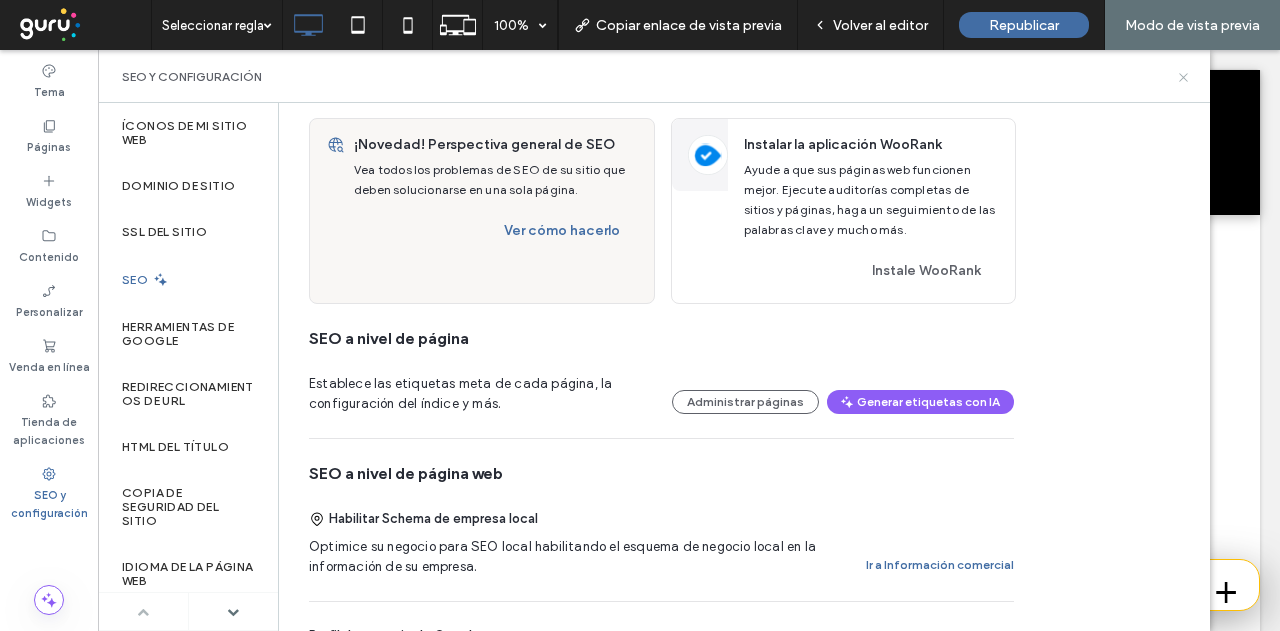 click 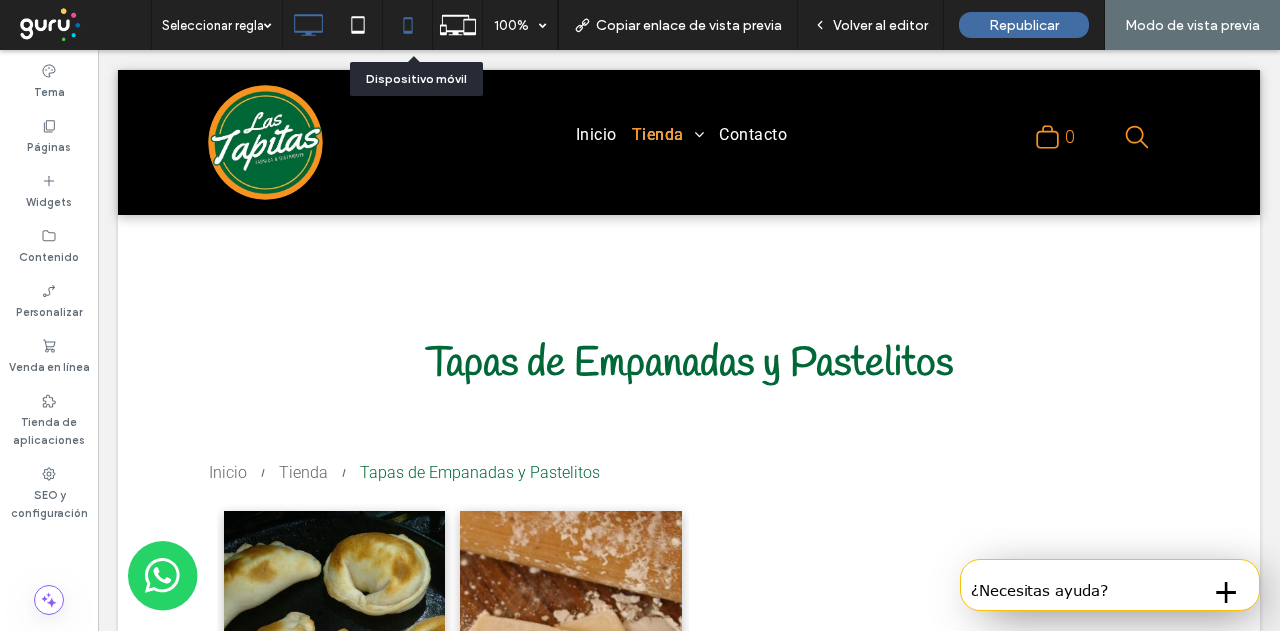 click 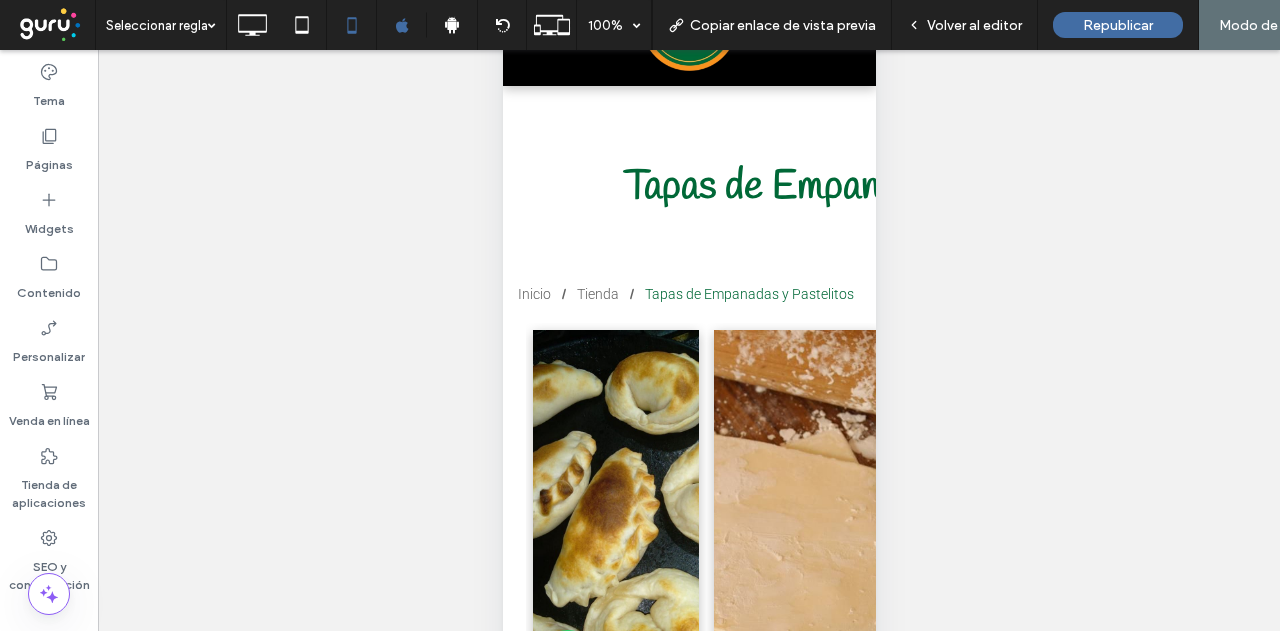scroll, scrollTop: 196, scrollLeft: 0, axis: vertical 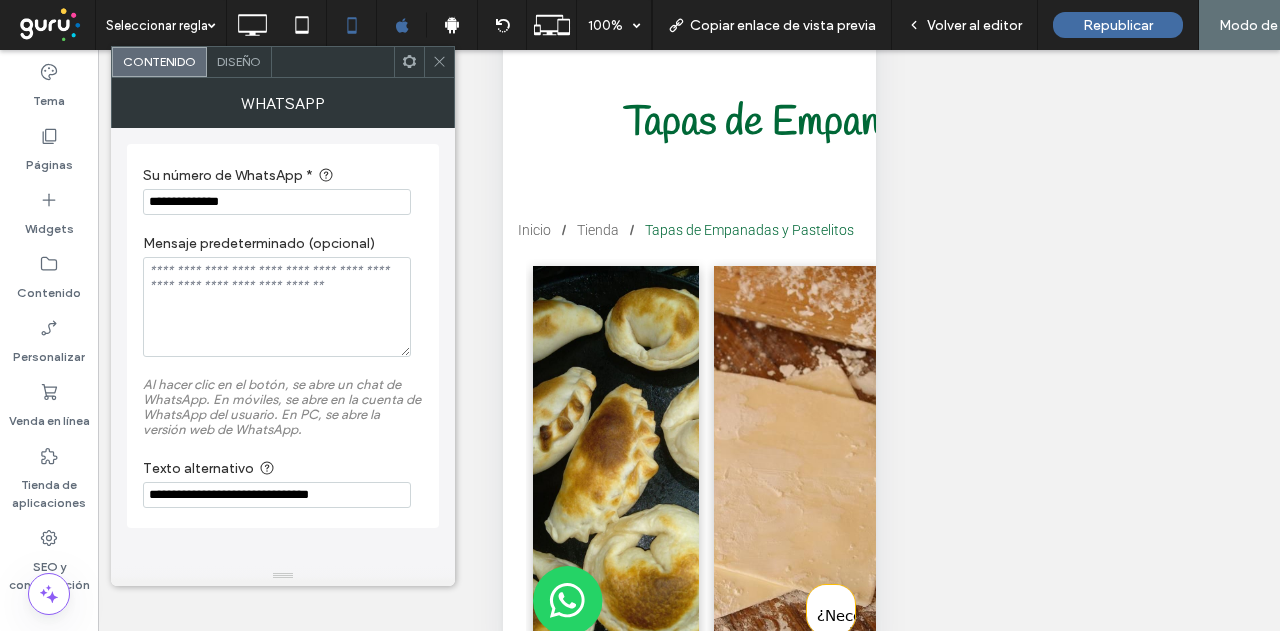 click on "Diseño" at bounding box center (239, 62) 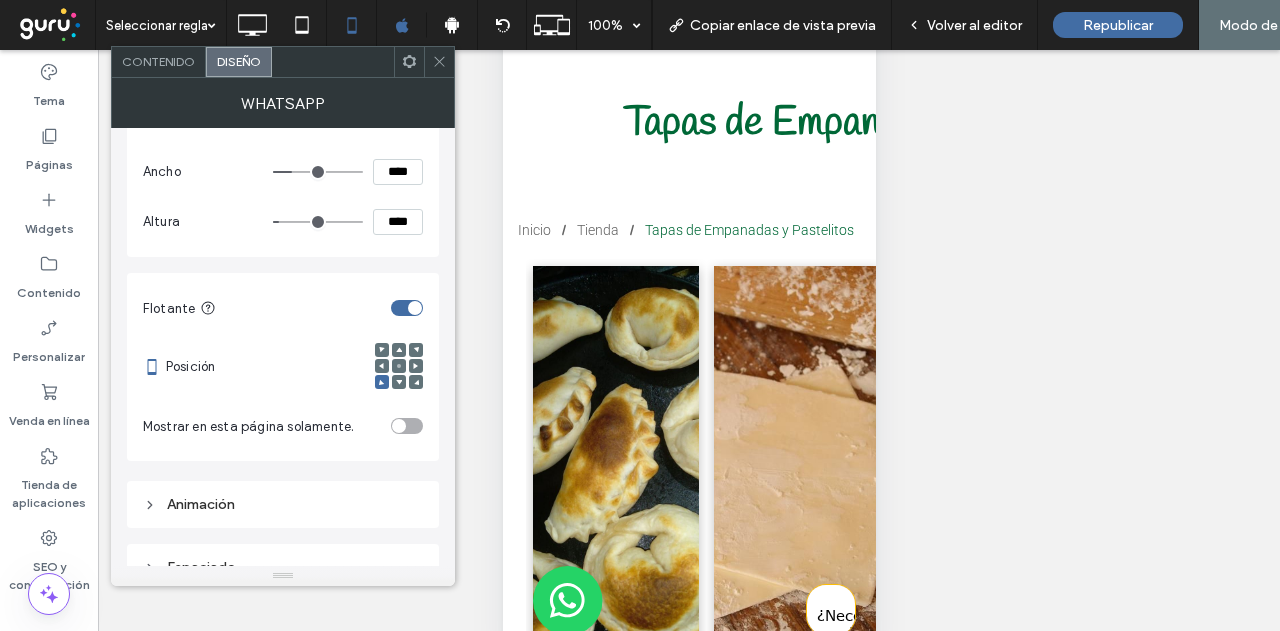 scroll, scrollTop: 284, scrollLeft: 0, axis: vertical 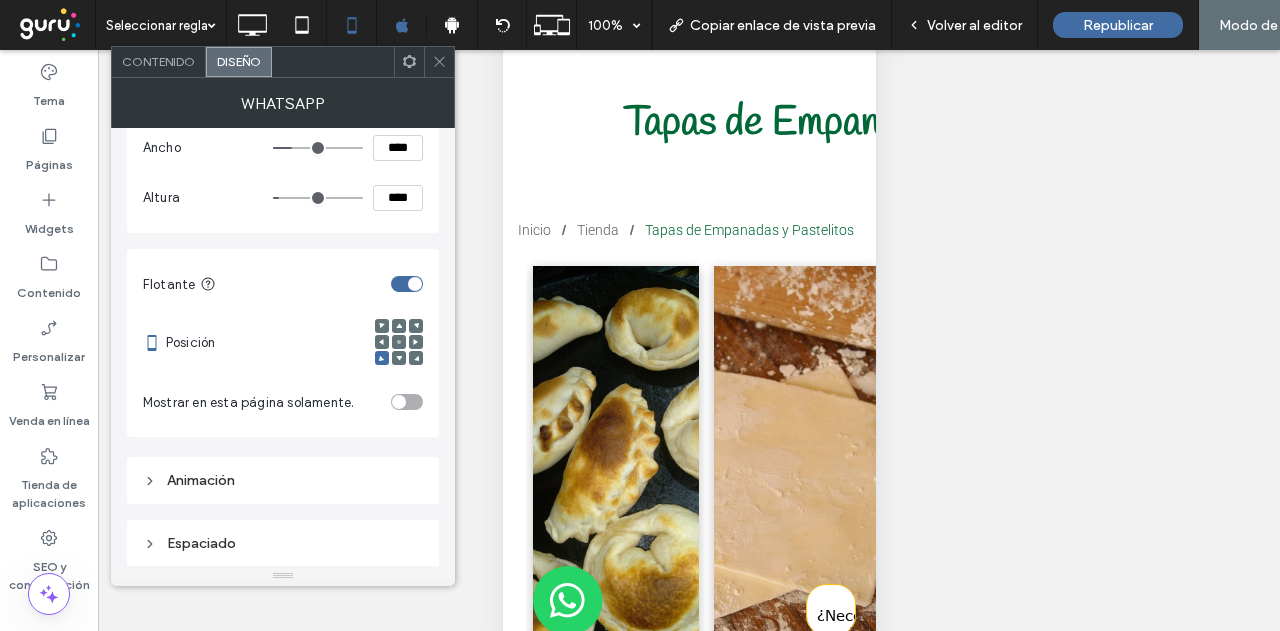 click on "Espaciado" at bounding box center (283, 543) 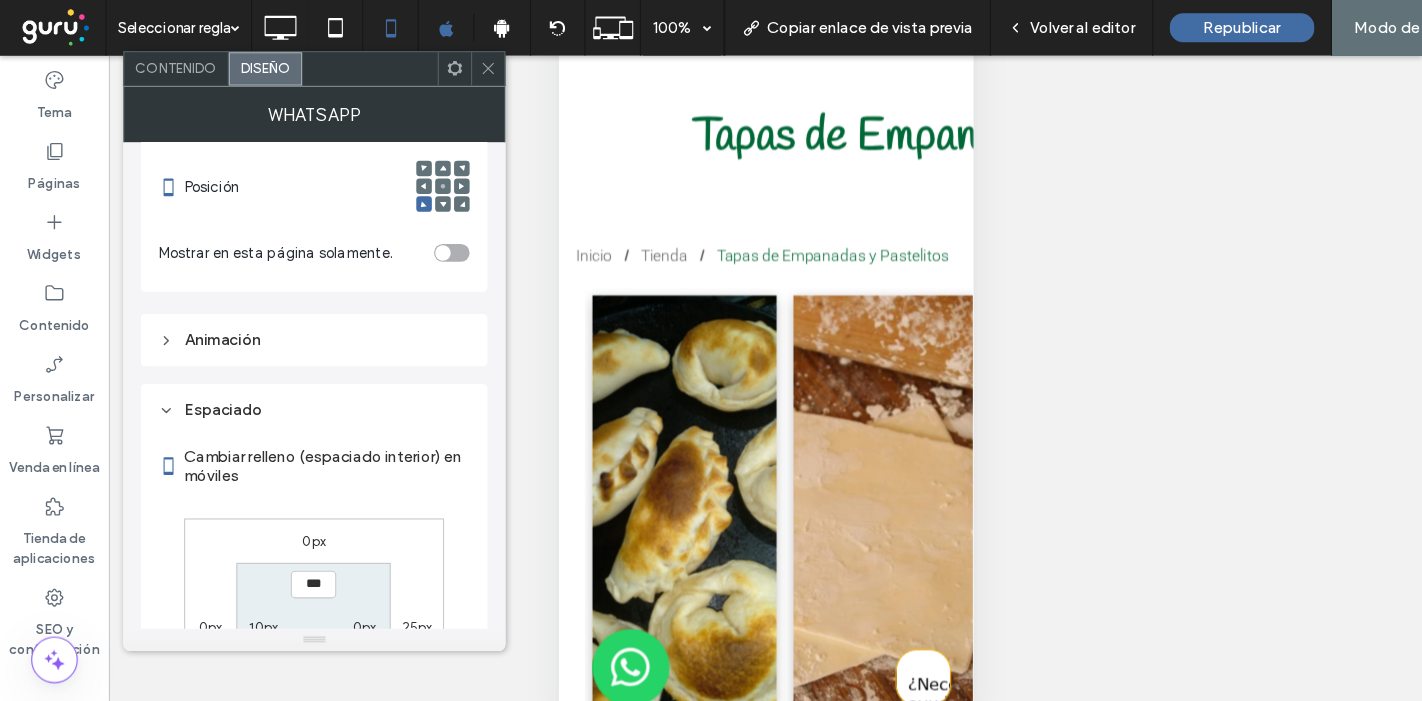 scroll, scrollTop: 632, scrollLeft: 0, axis: vertical 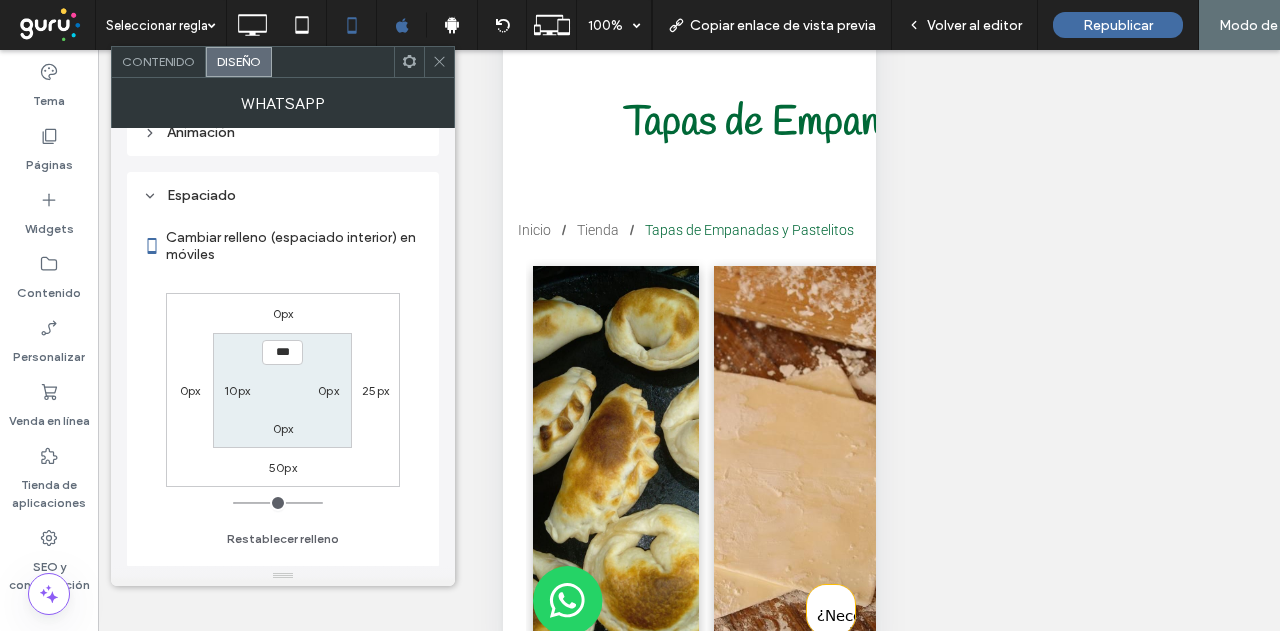 click on "50px" at bounding box center (283, 467) 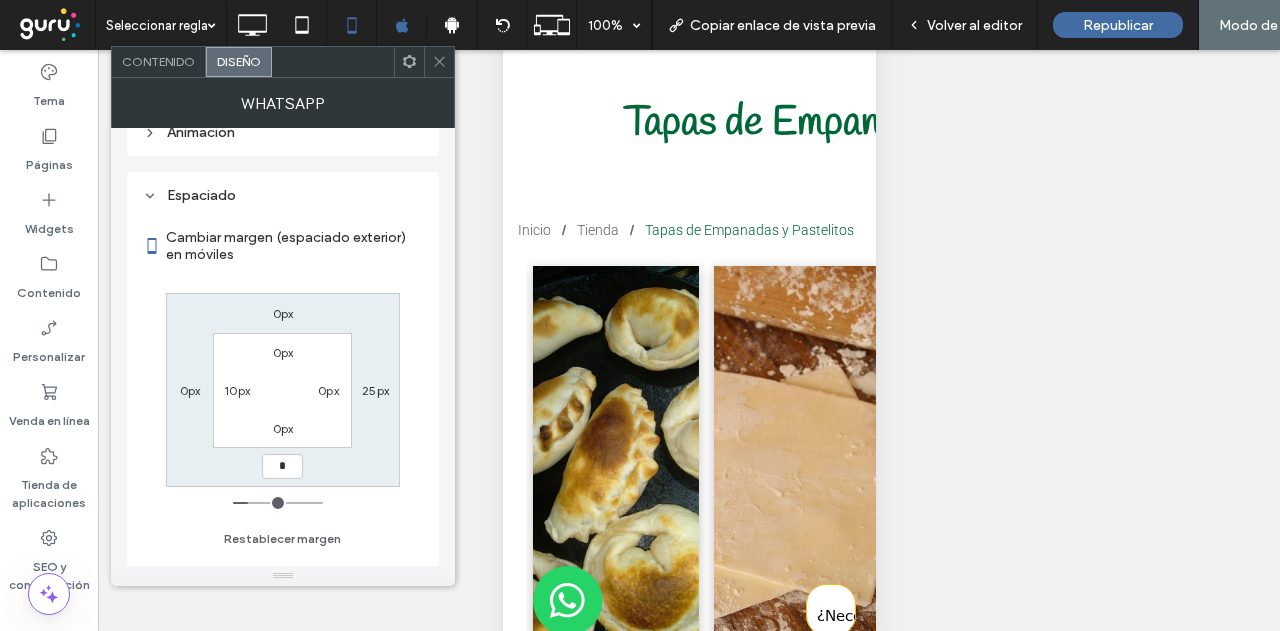 type on "*" 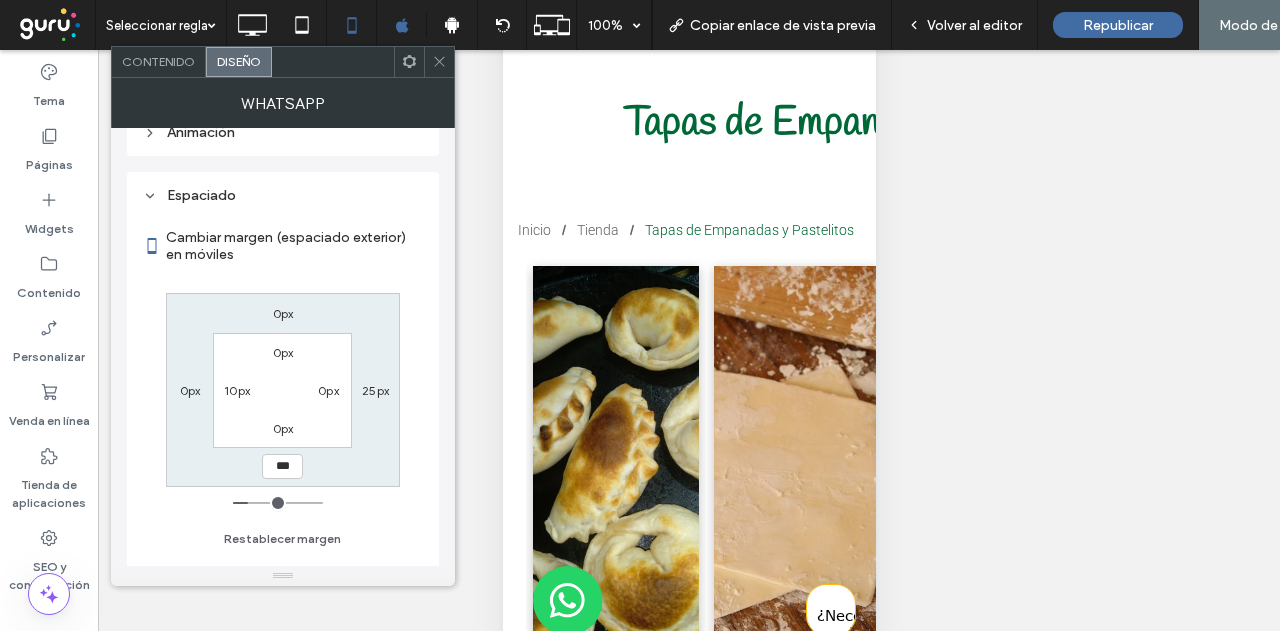 click on "0px 25px *** 0px 0px 0px 0px 10px" at bounding box center (283, 390) 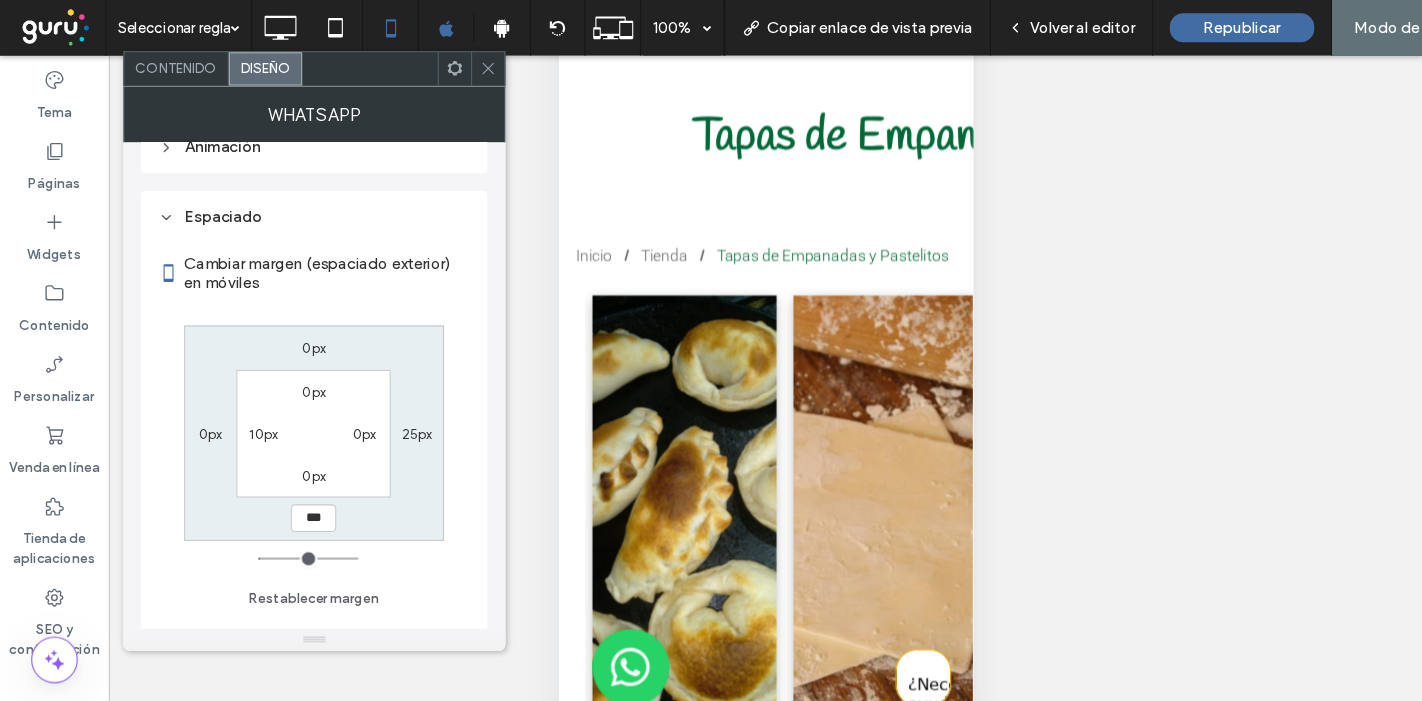 scroll, scrollTop: 125, scrollLeft: 0, axis: vertical 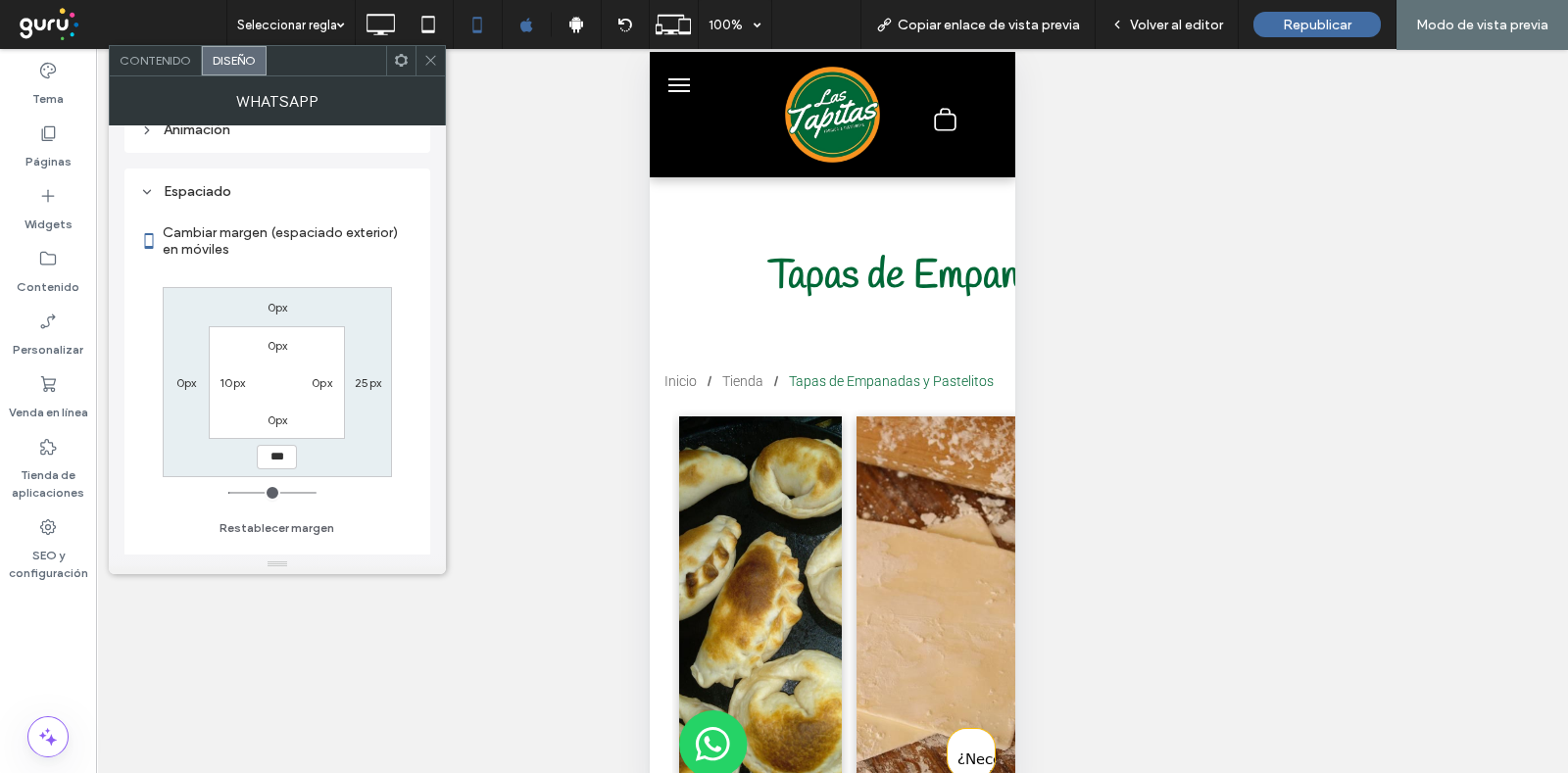 click at bounding box center (430, 61) 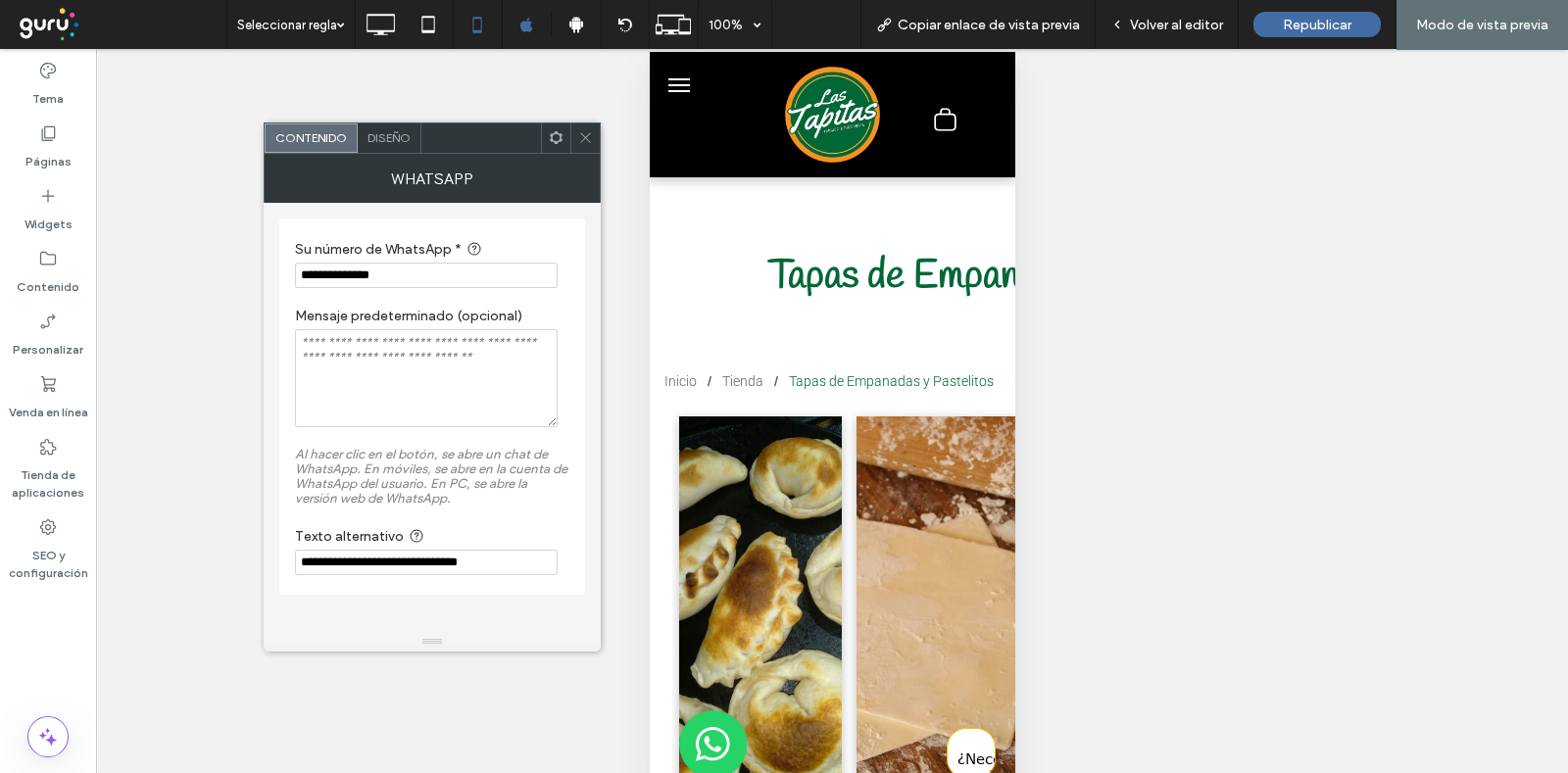 click on "Diseño" at bounding box center (389, 137) 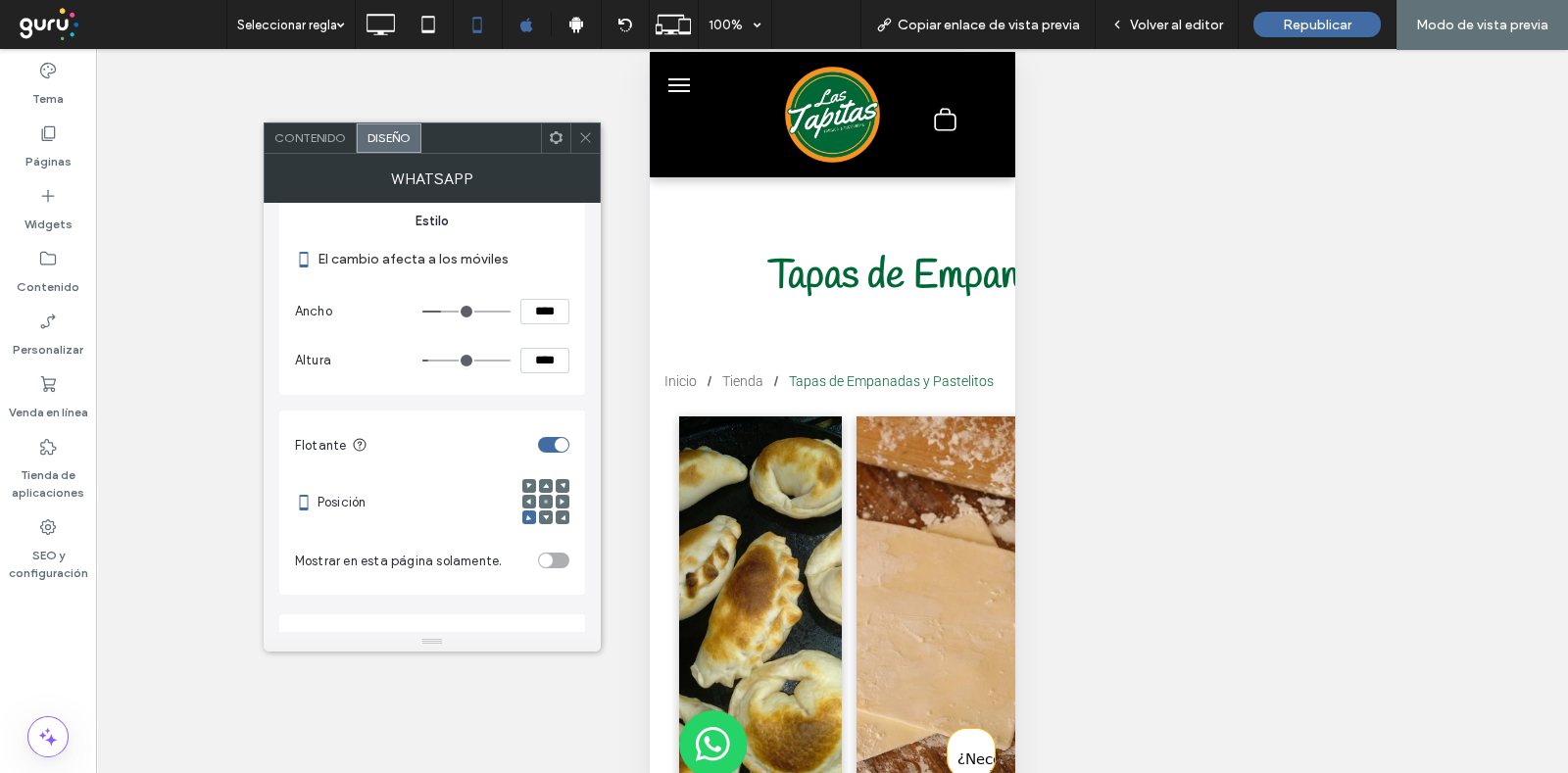 scroll, scrollTop: 278, scrollLeft: 0, axis: vertical 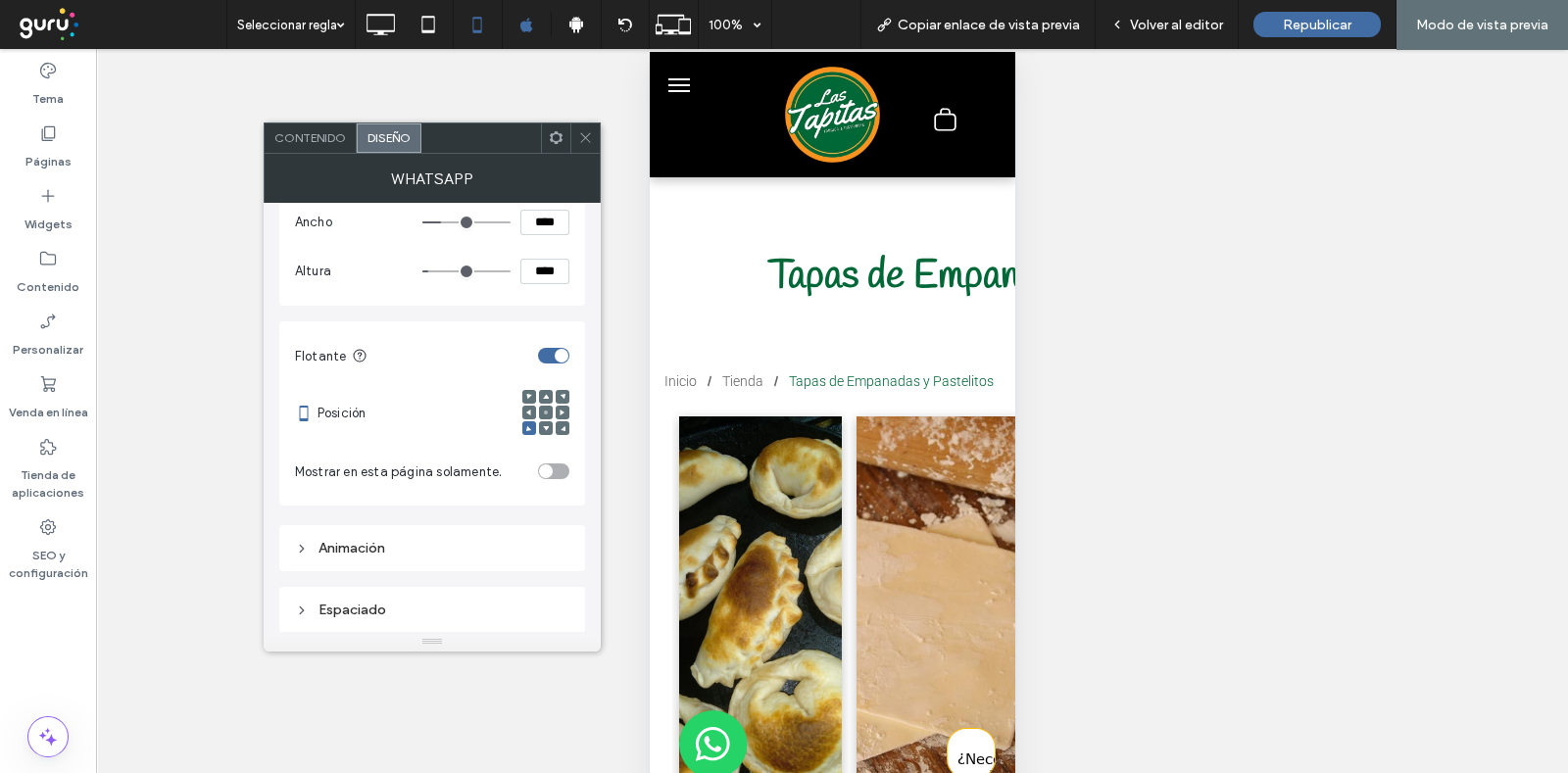 click on "Espaciado" at bounding box center (432, 609) 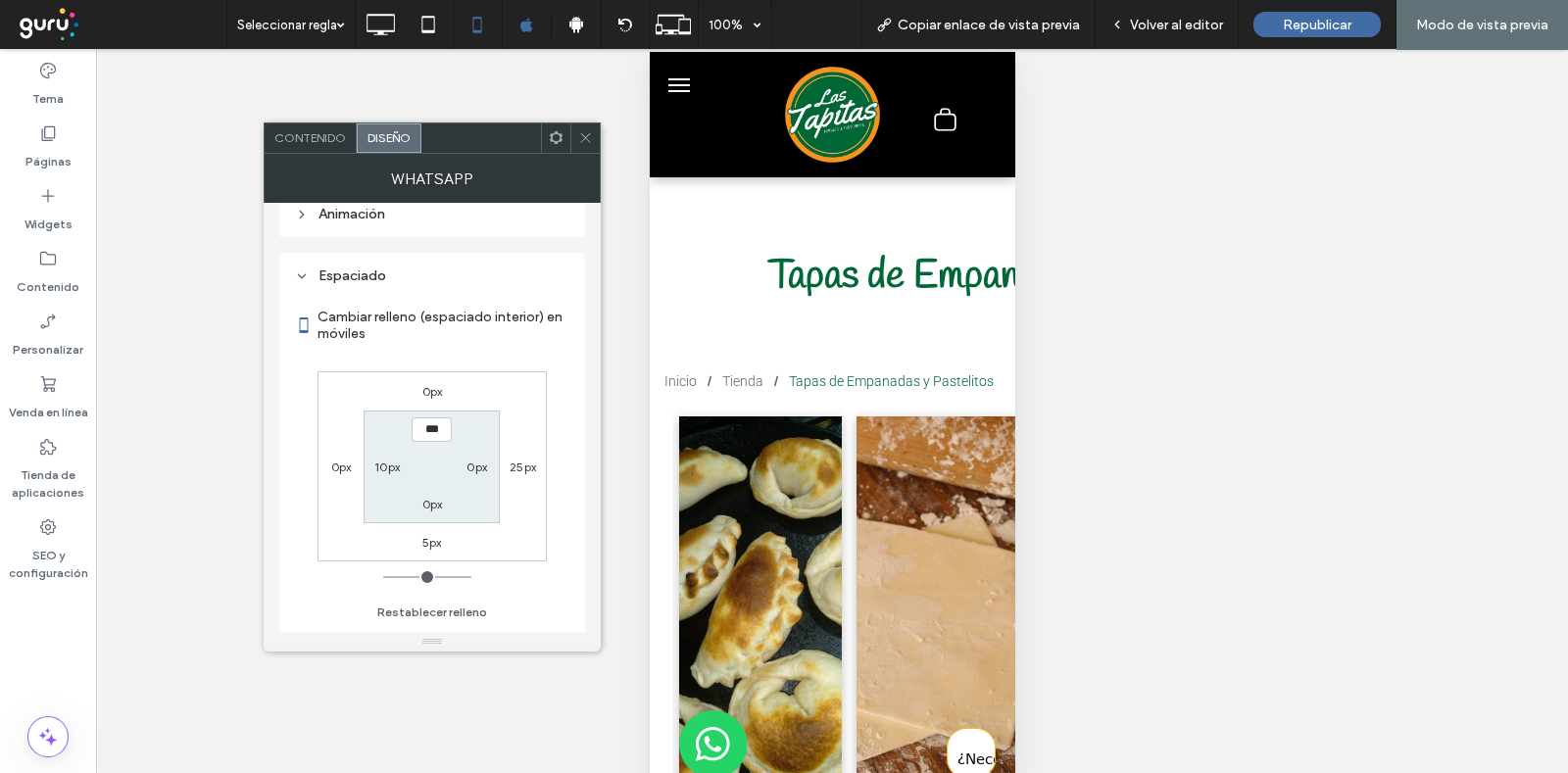 scroll, scrollTop: 620, scrollLeft: 0, axis: vertical 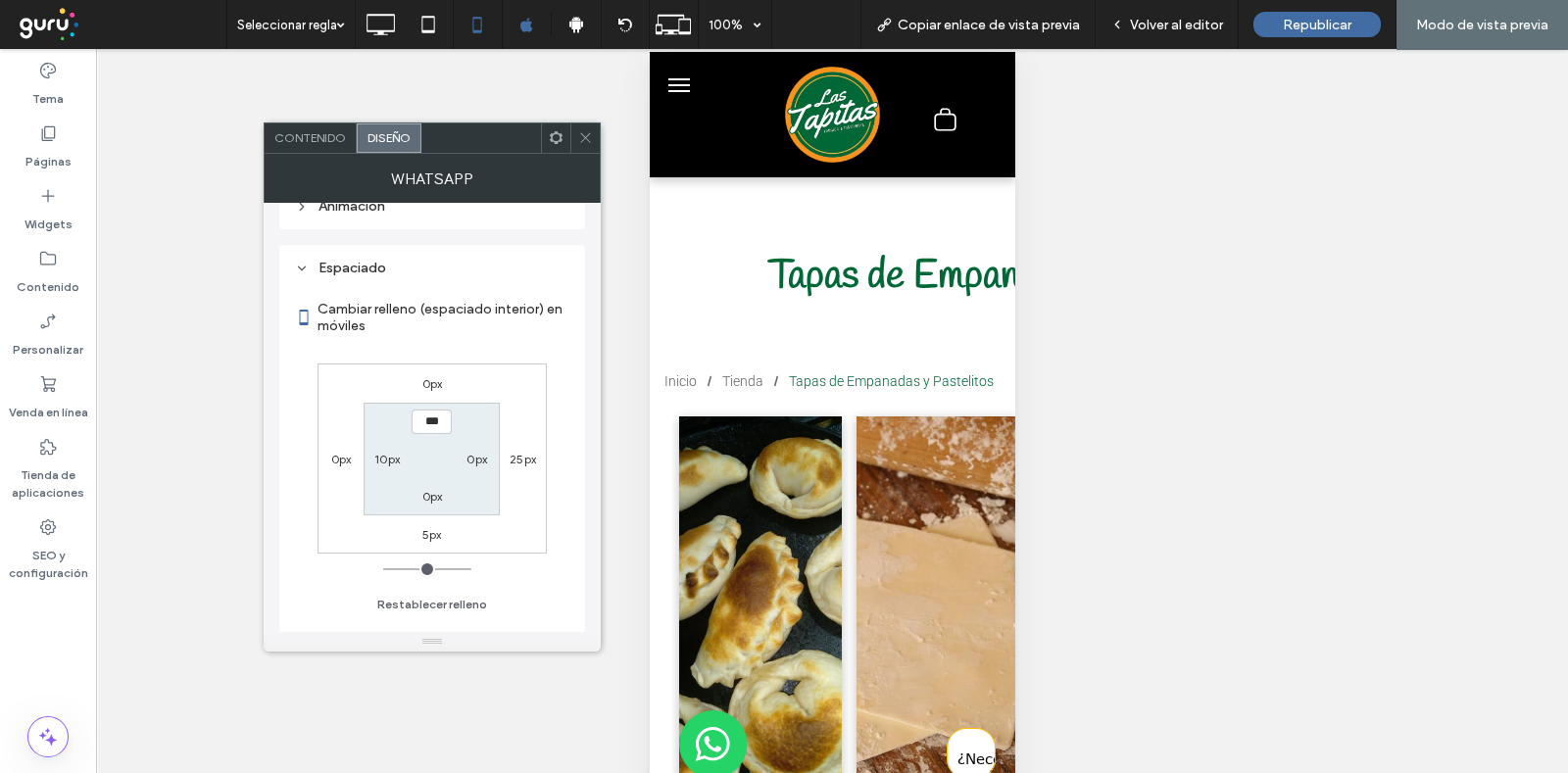 click on "5px" at bounding box center (432, 534) 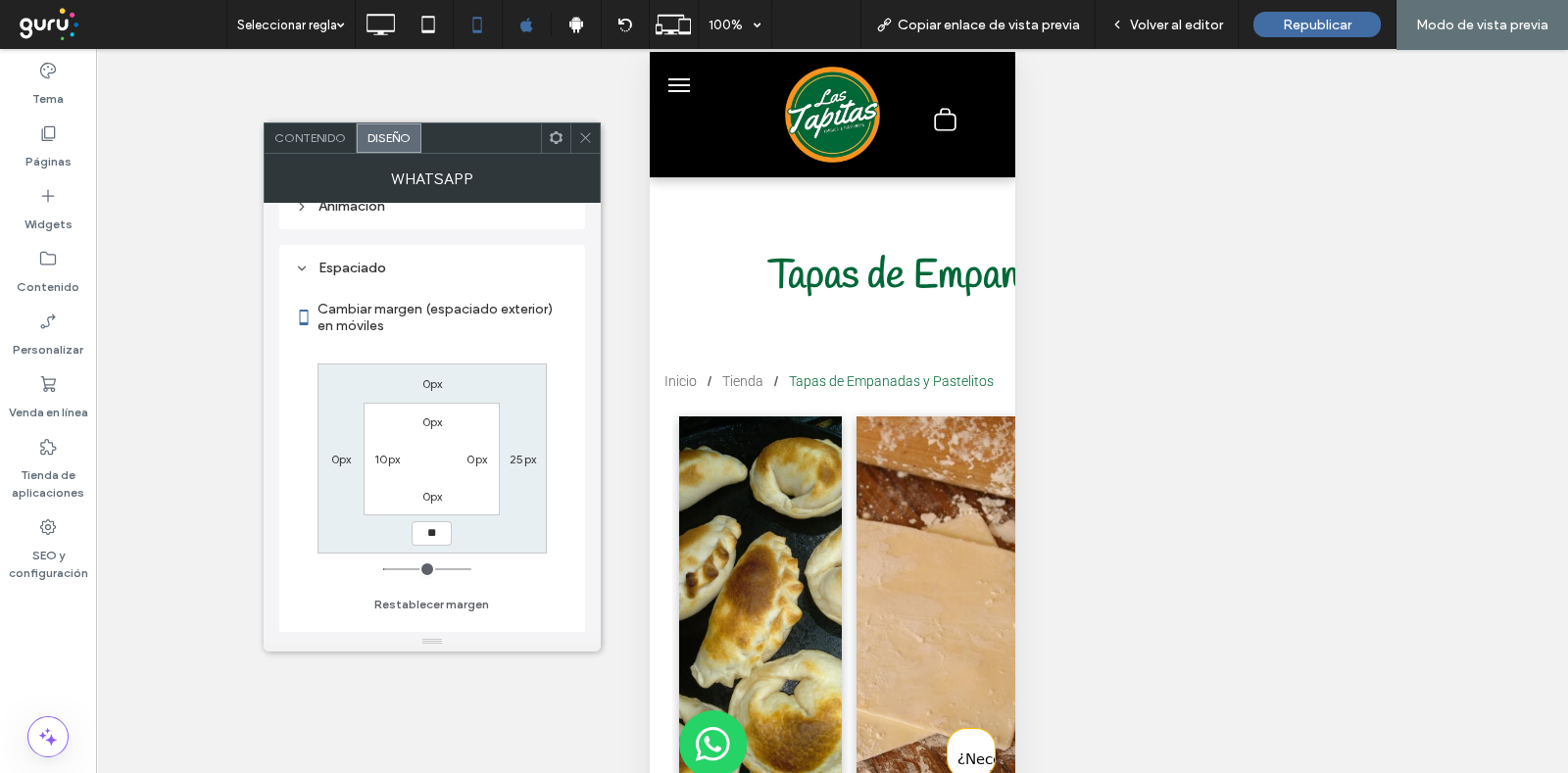 type on "**" 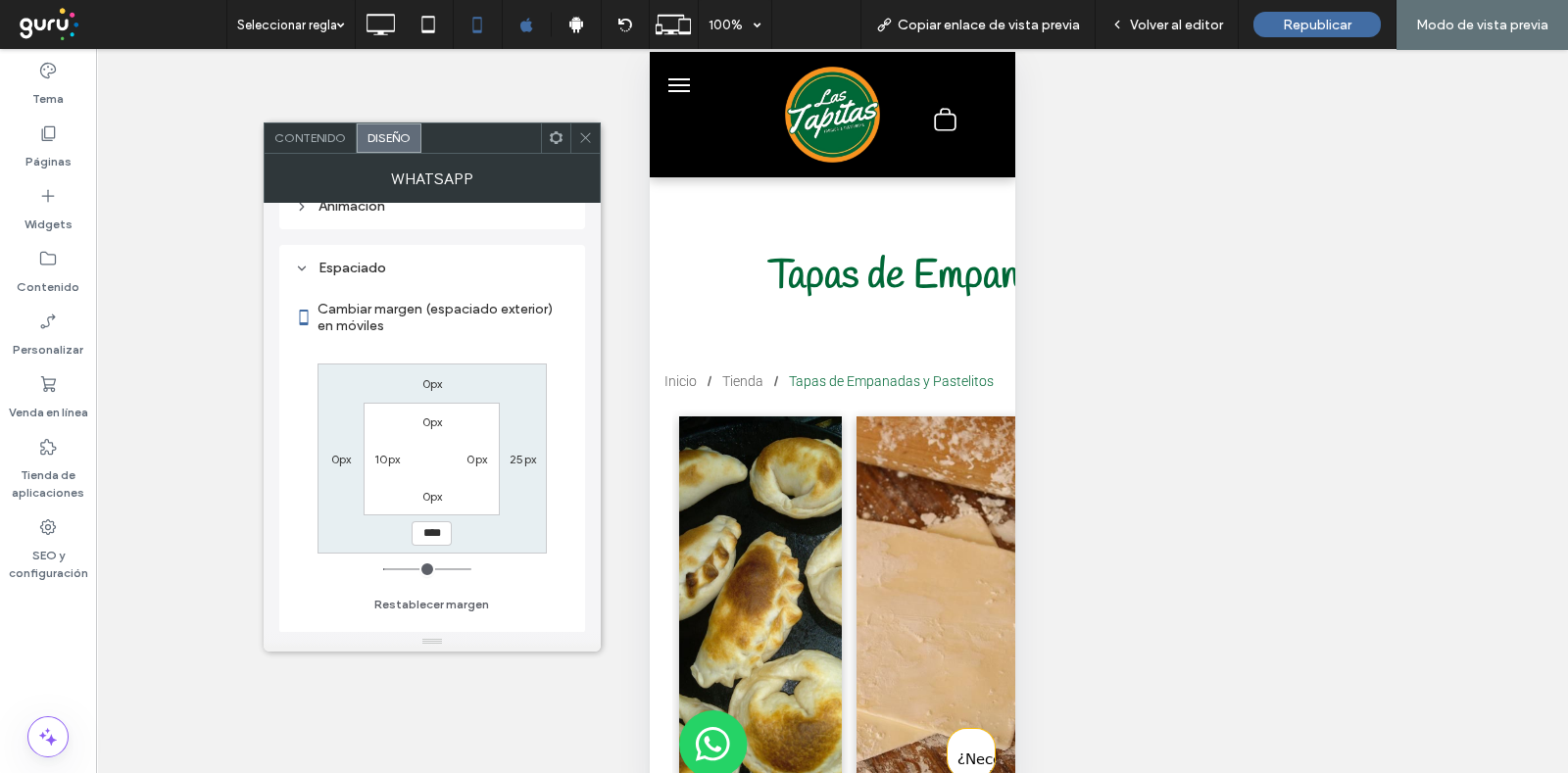 click on "0px 25px **** 0px 0px 0px 0px 10px" at bounding box center [432, 459] 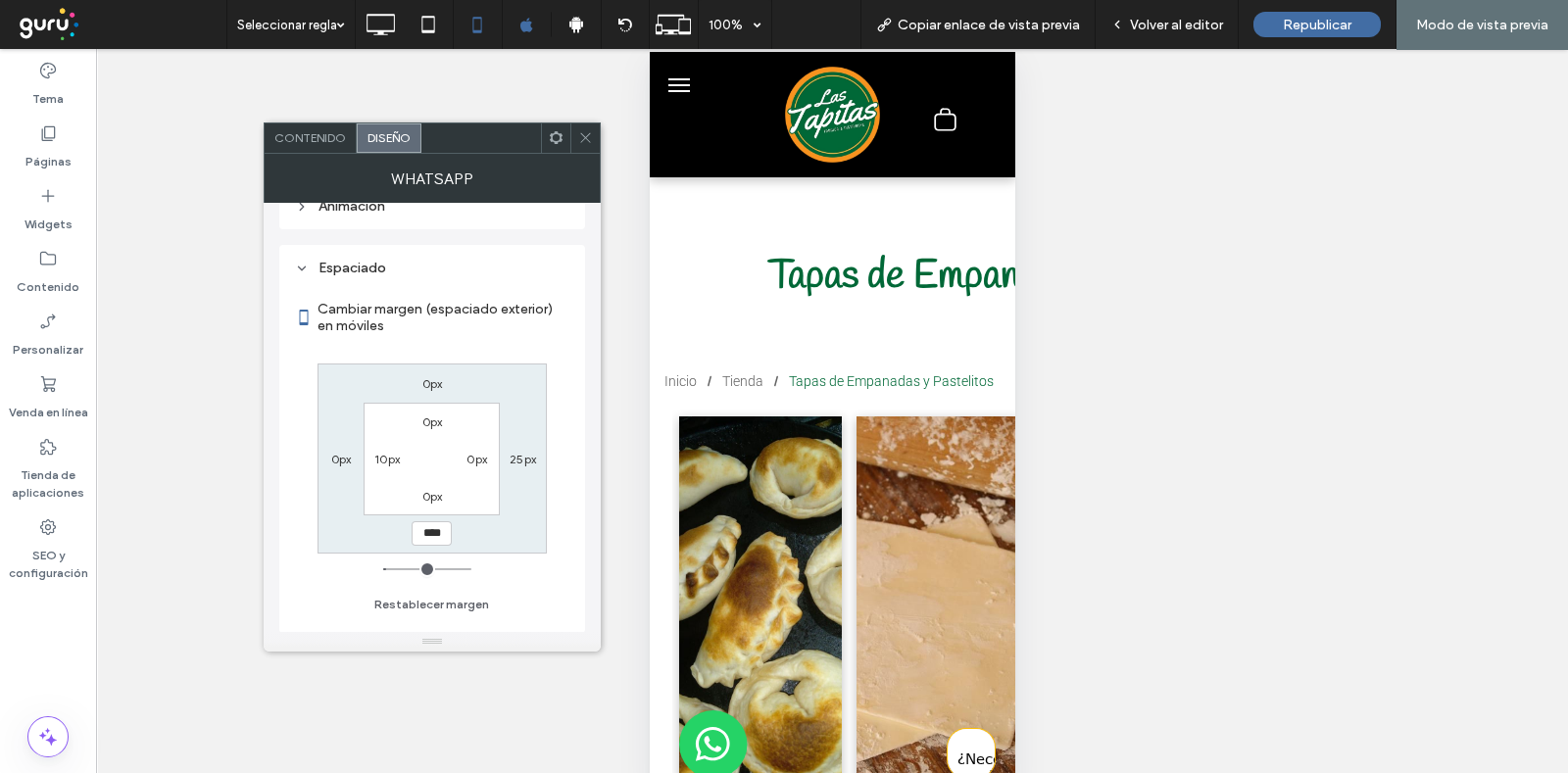 click 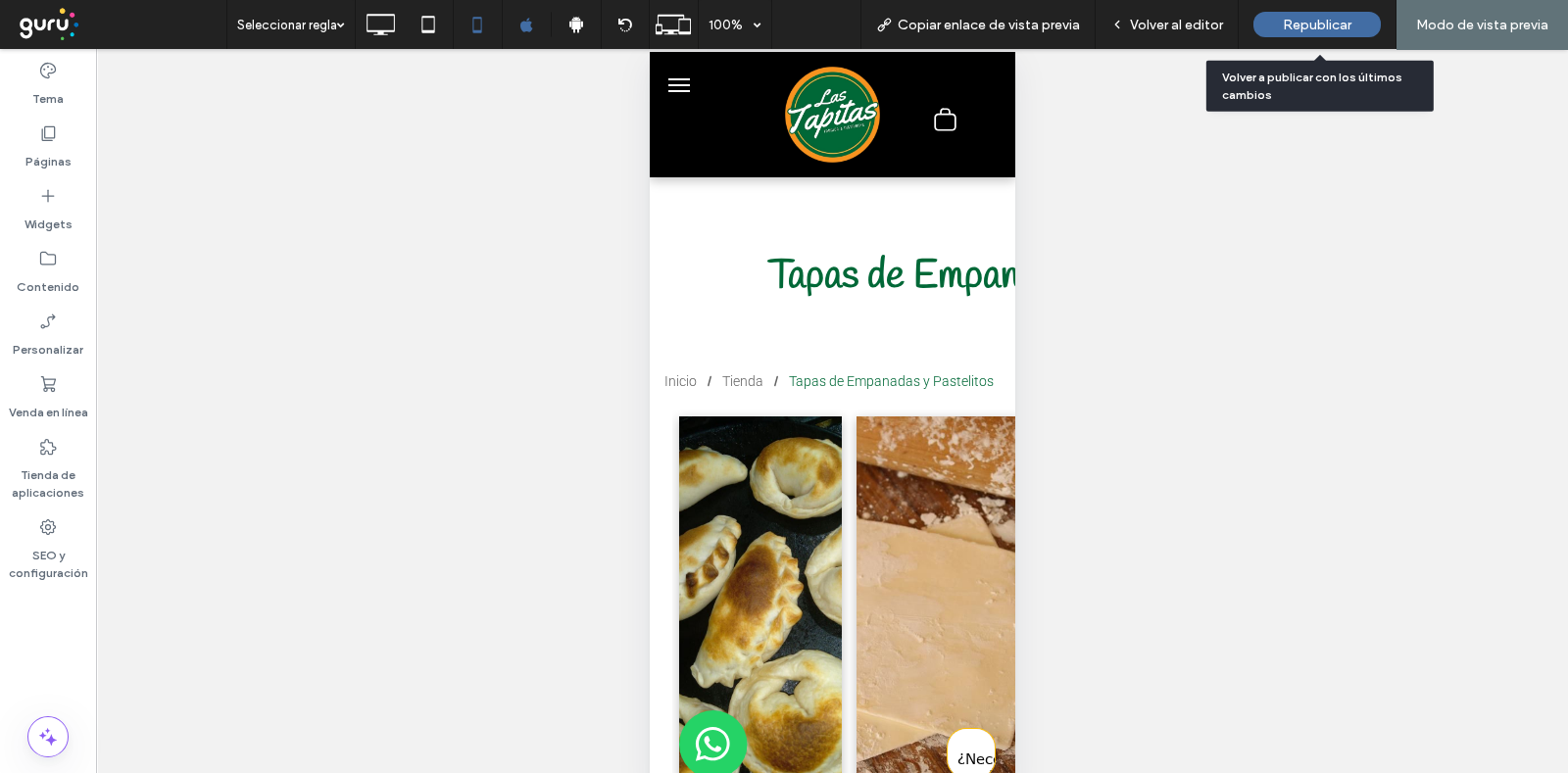 click on "Republicar" at bounding box center (1317, 24) 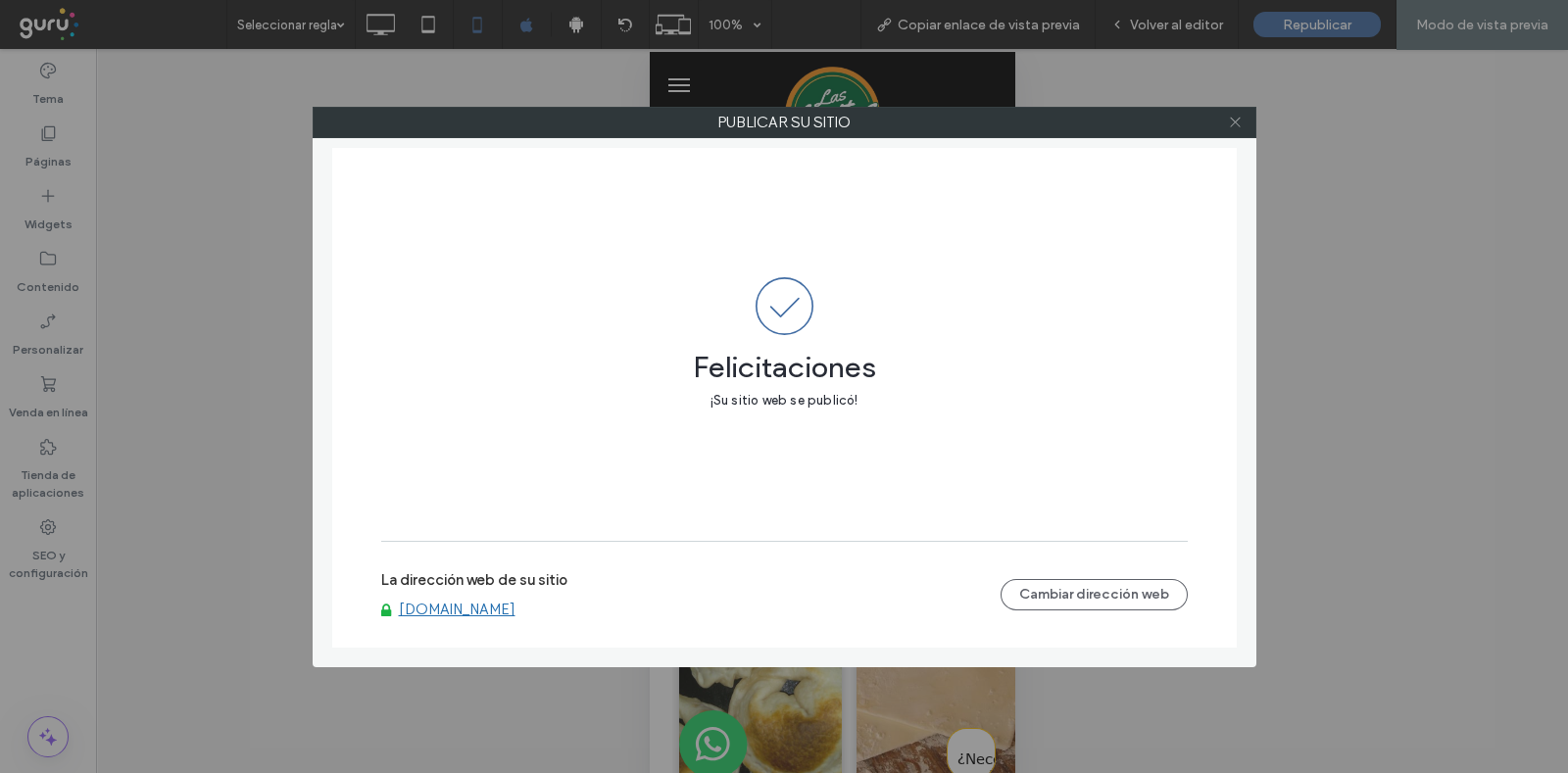 click 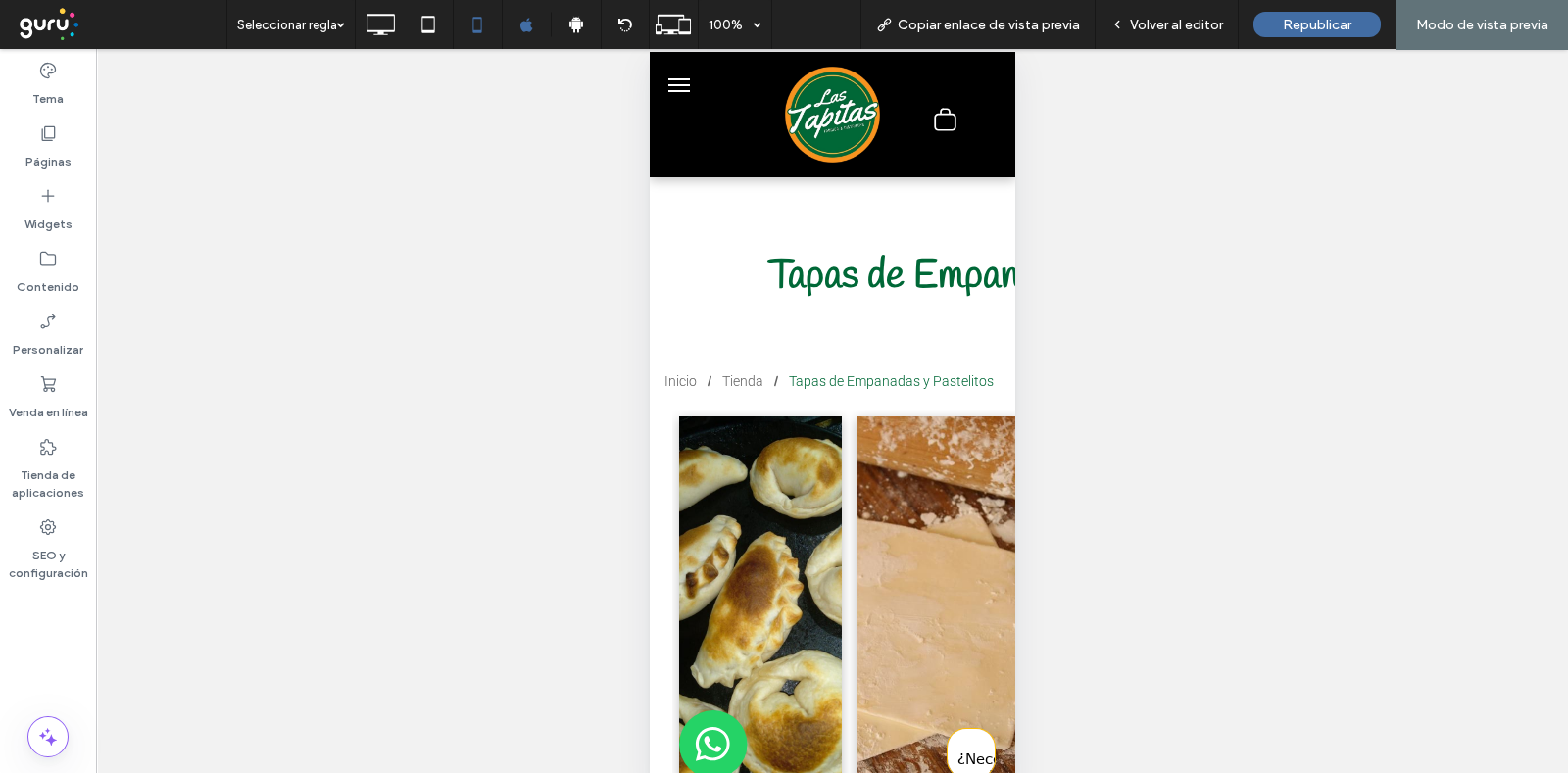 scroll, scrollTop: 0, scrollLeft: 0, axis: both 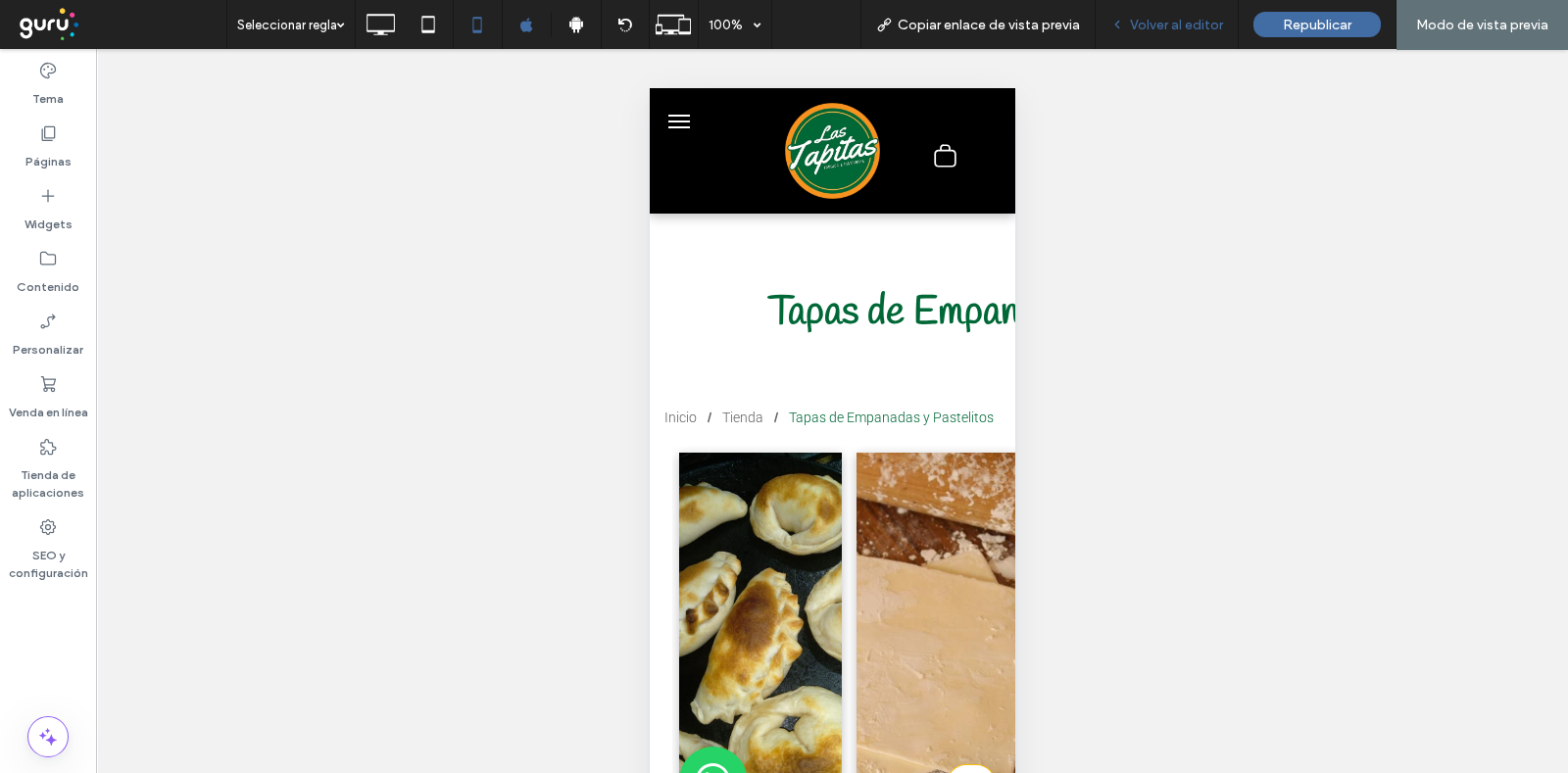 click on "Volver al editor" at bounding box center [1176, 24] 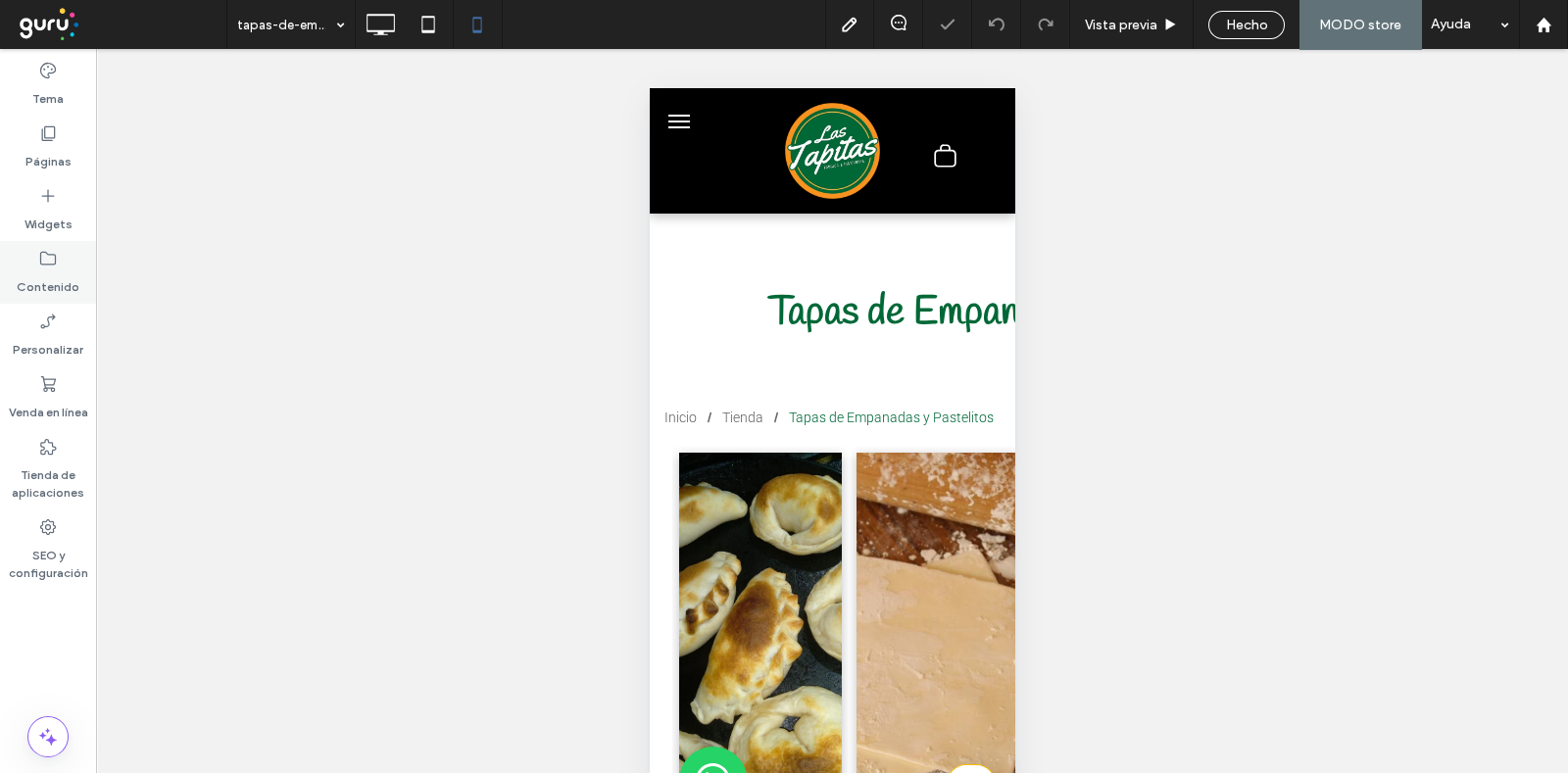 click on "Contenido" at bounding box center (48, 272) 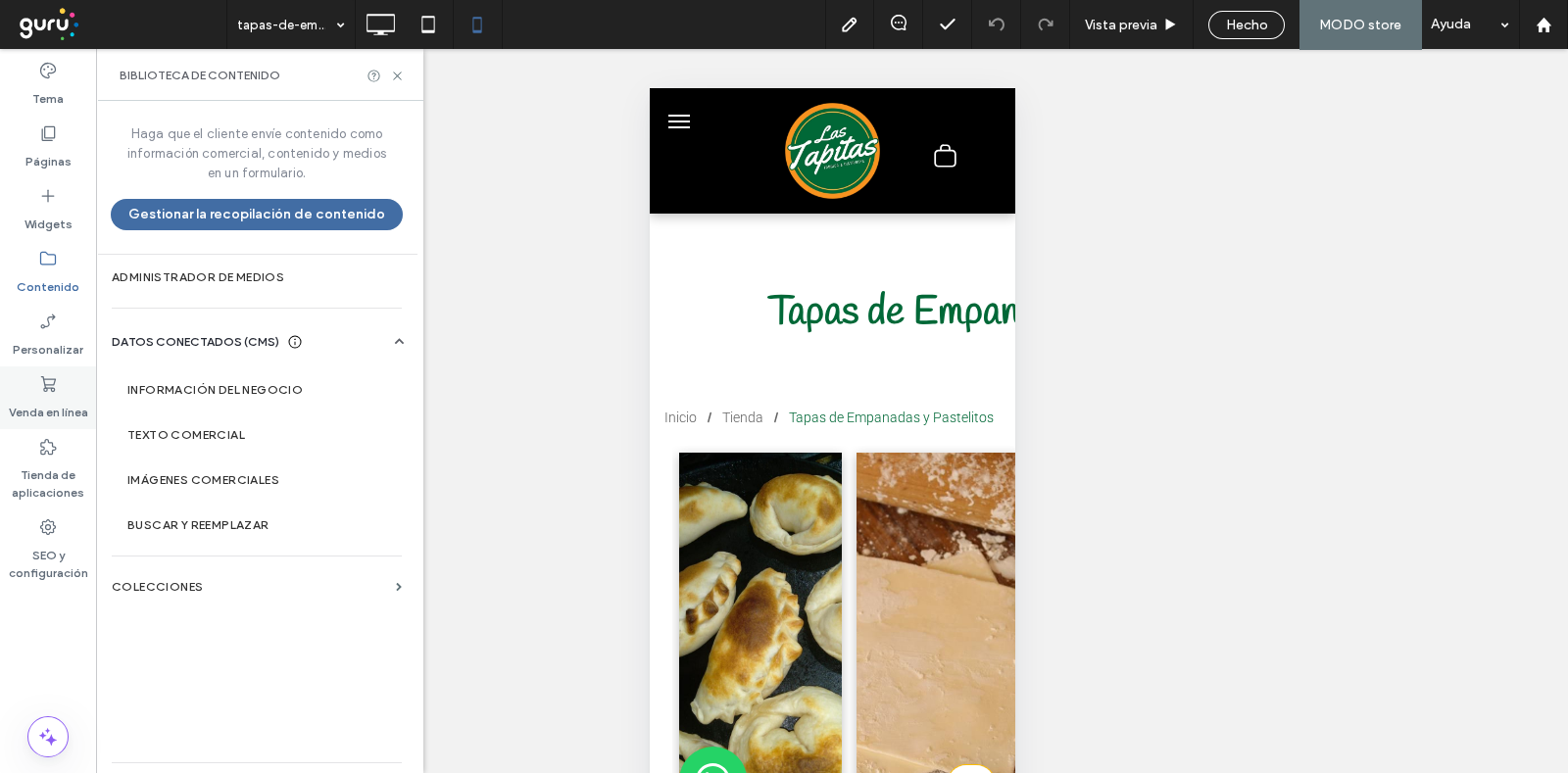 click on "Venda en línea" at bounding box center [48, 408] 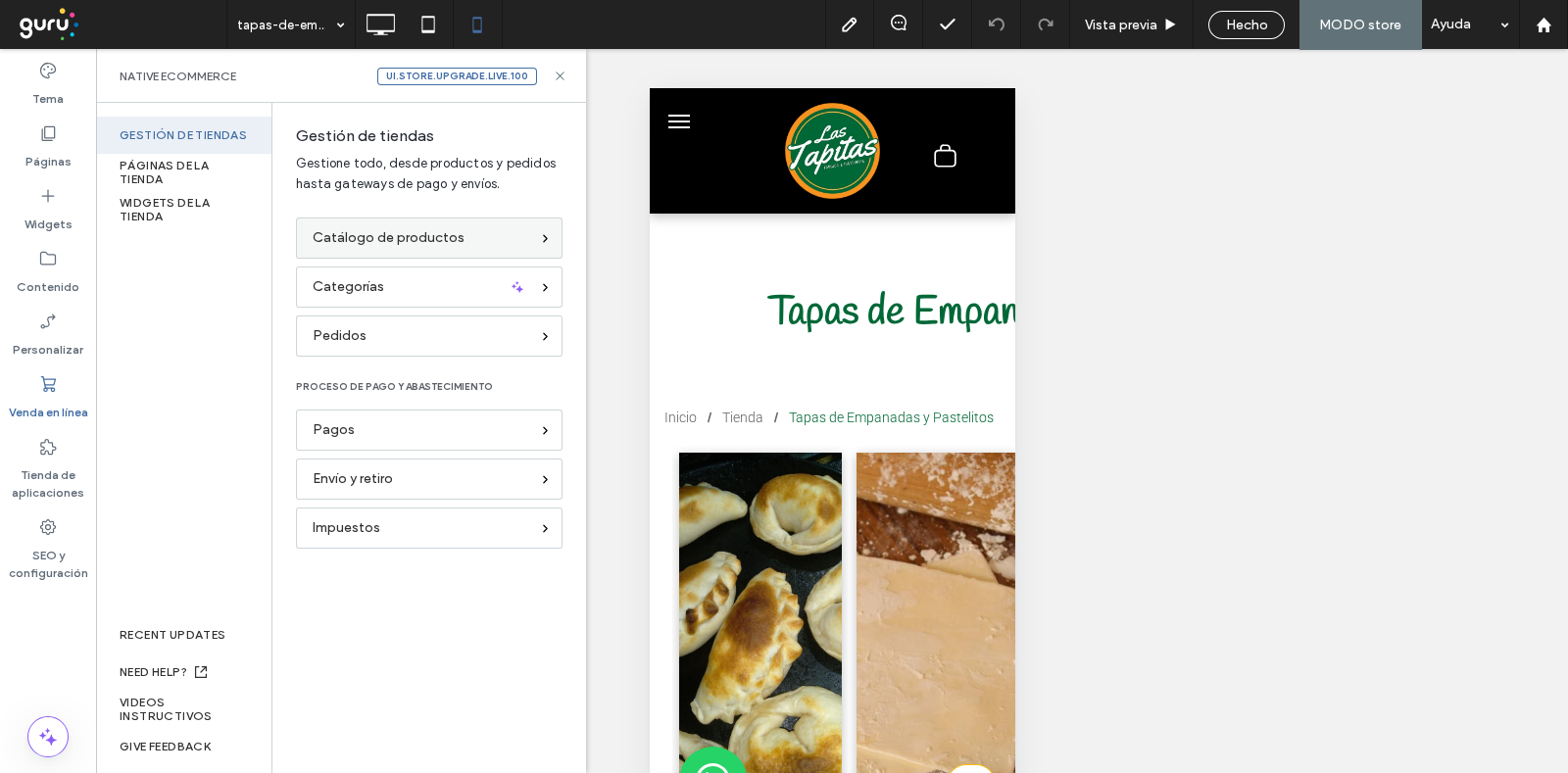 click on "Catálogo de productos" at bounding box center (388, 238) 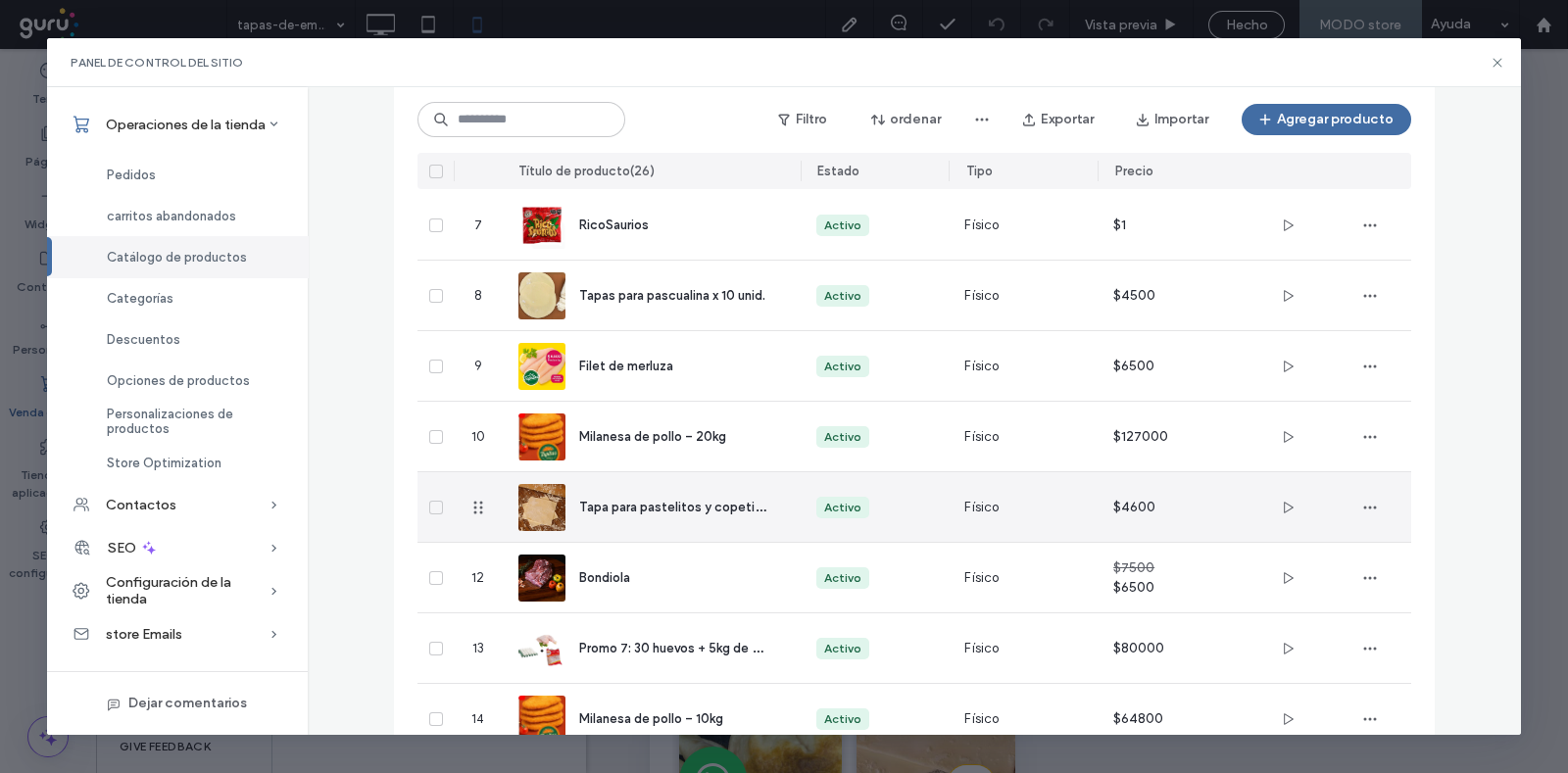 scroll, scrollTop: 713, scrollLeft: 0, axis: vertical 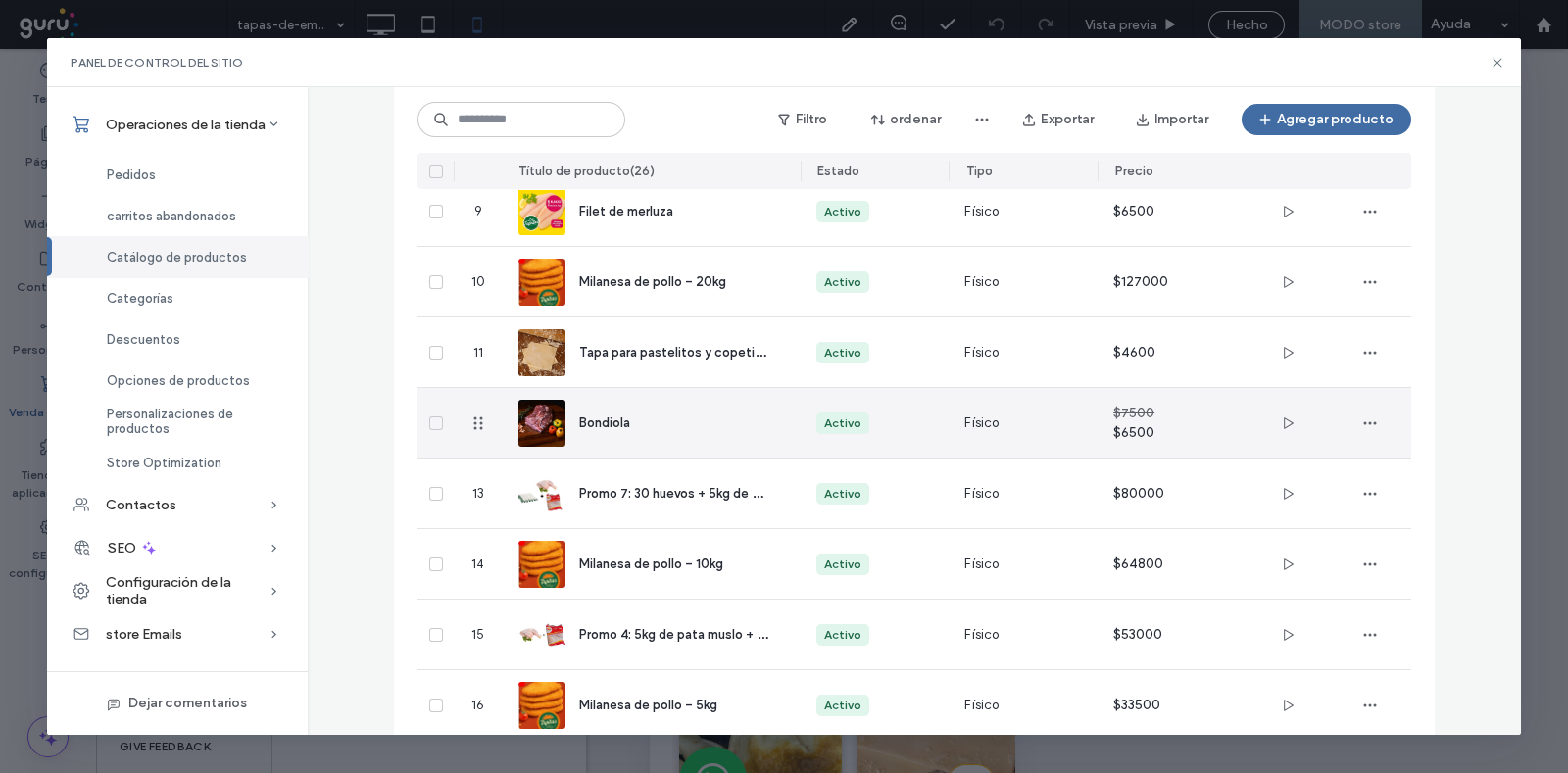 click on "Bondiola" at bounding box center [674, 422] 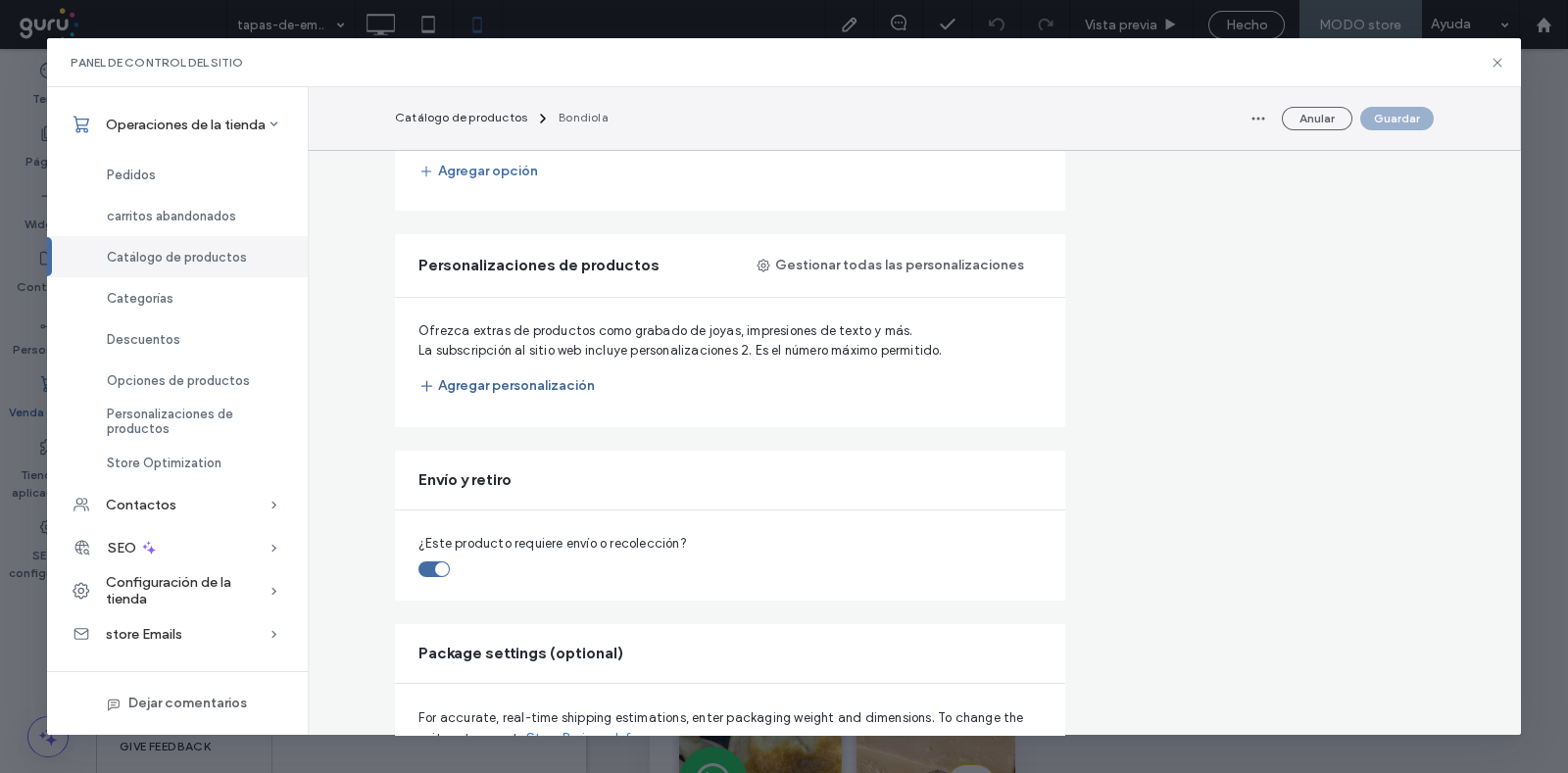 scroll, scrollTop: 979, scrollLeft: 0, axis: vertical 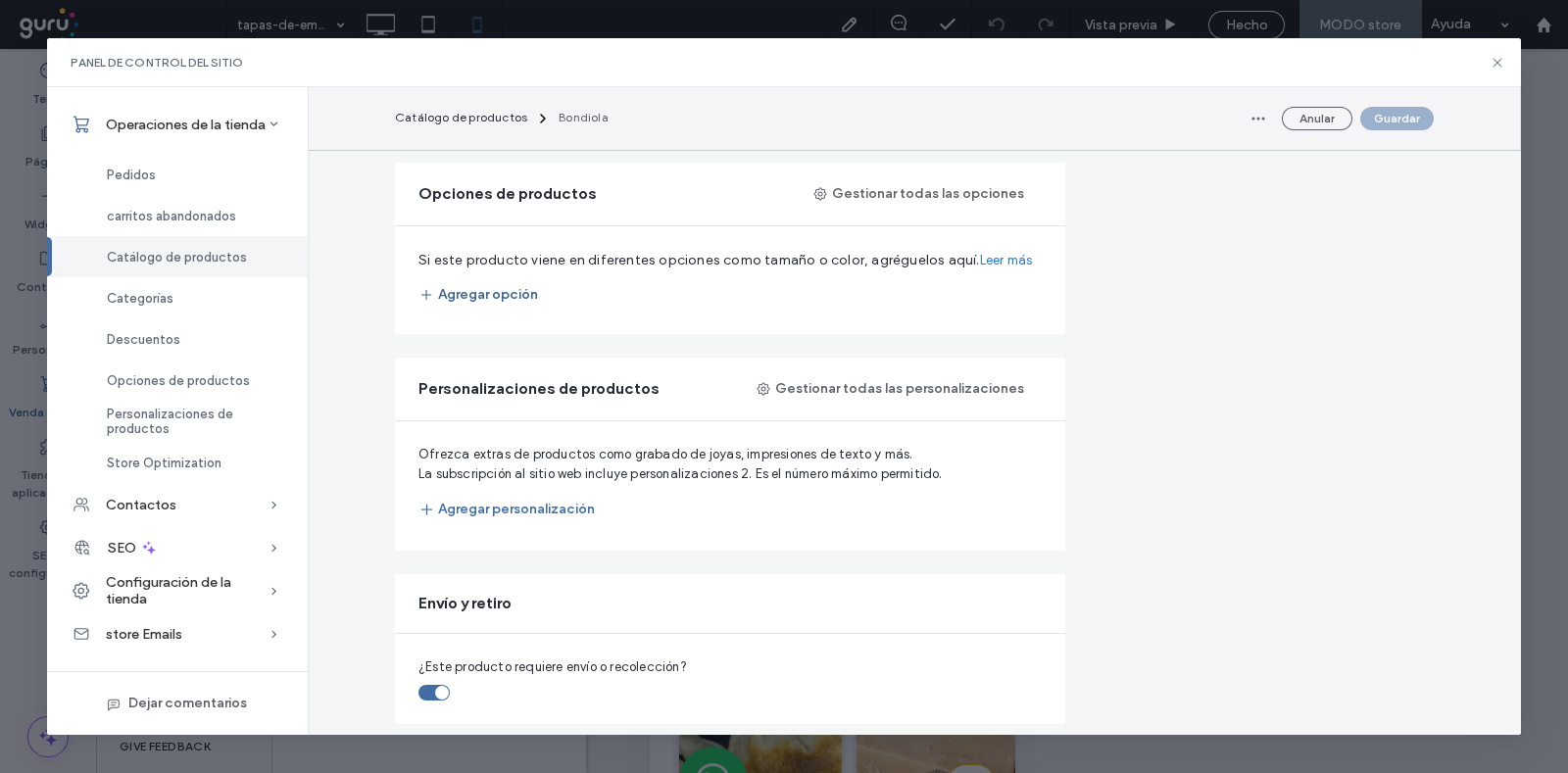 click on "Agregar opción" at bounding box center (478, 295) 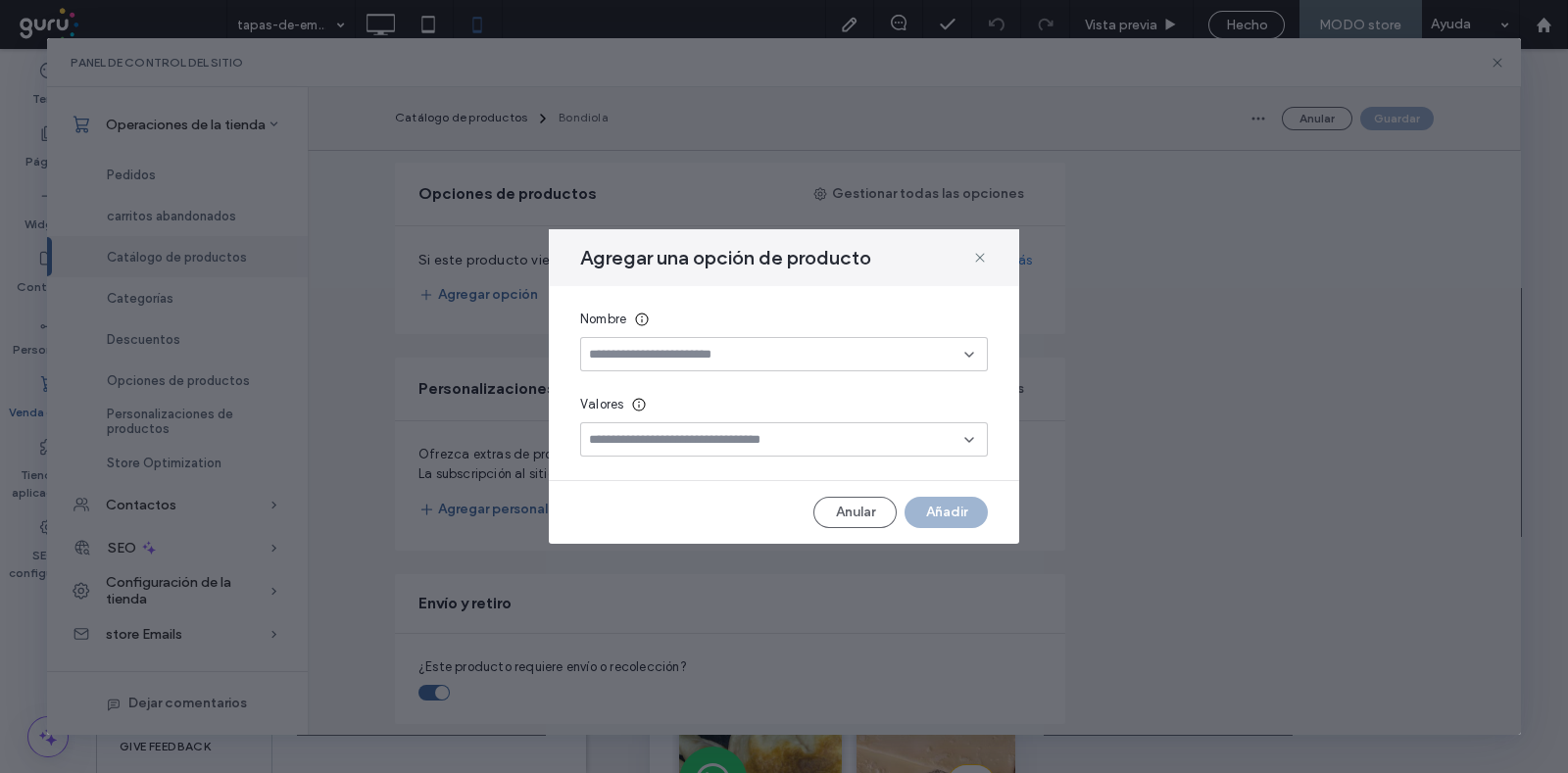 click on "Nombre Valores" at bounding box center (784, 383) 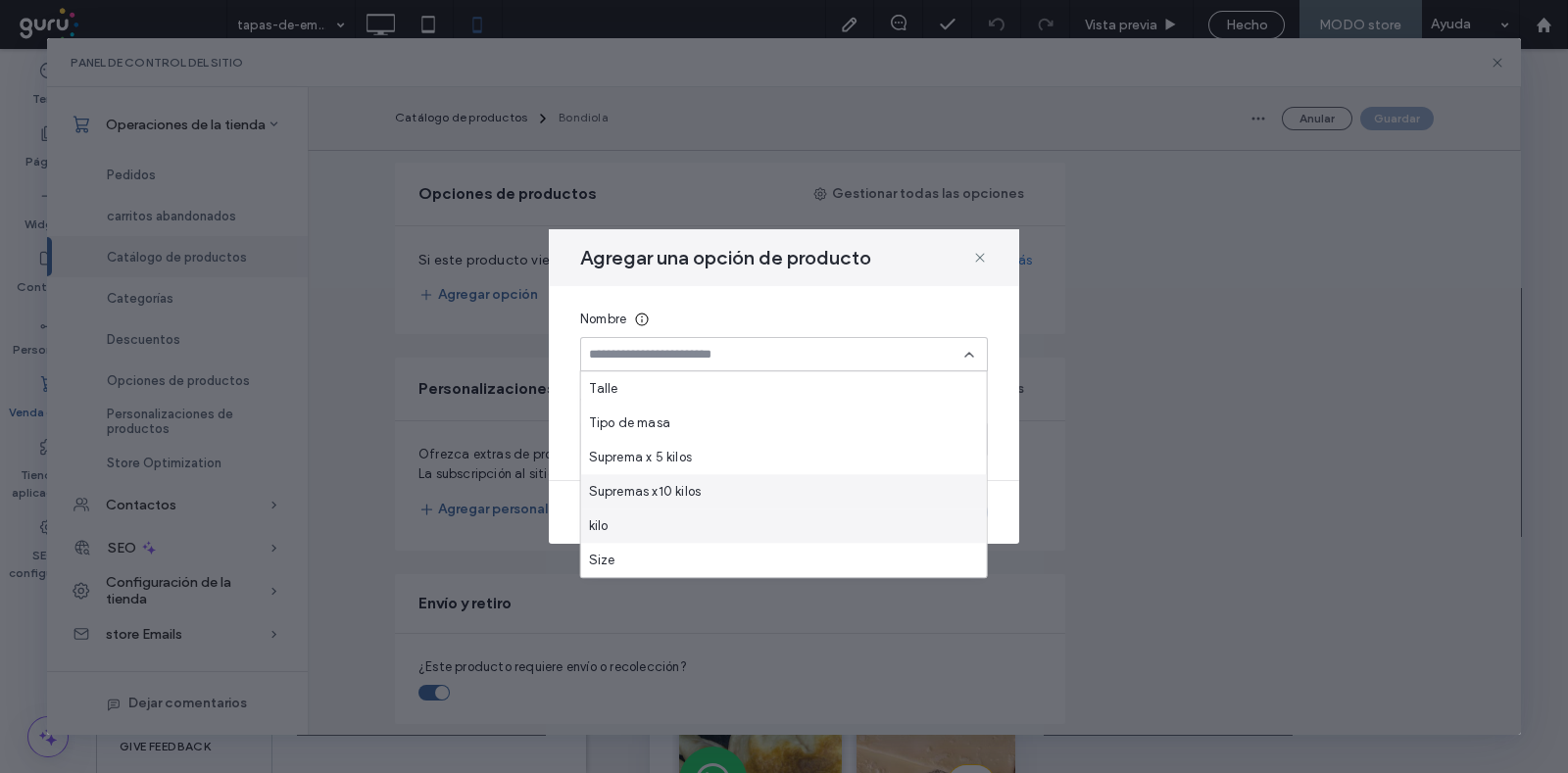 scroll, scrollTop: 69, scrollLeft: 0, axis: vertical 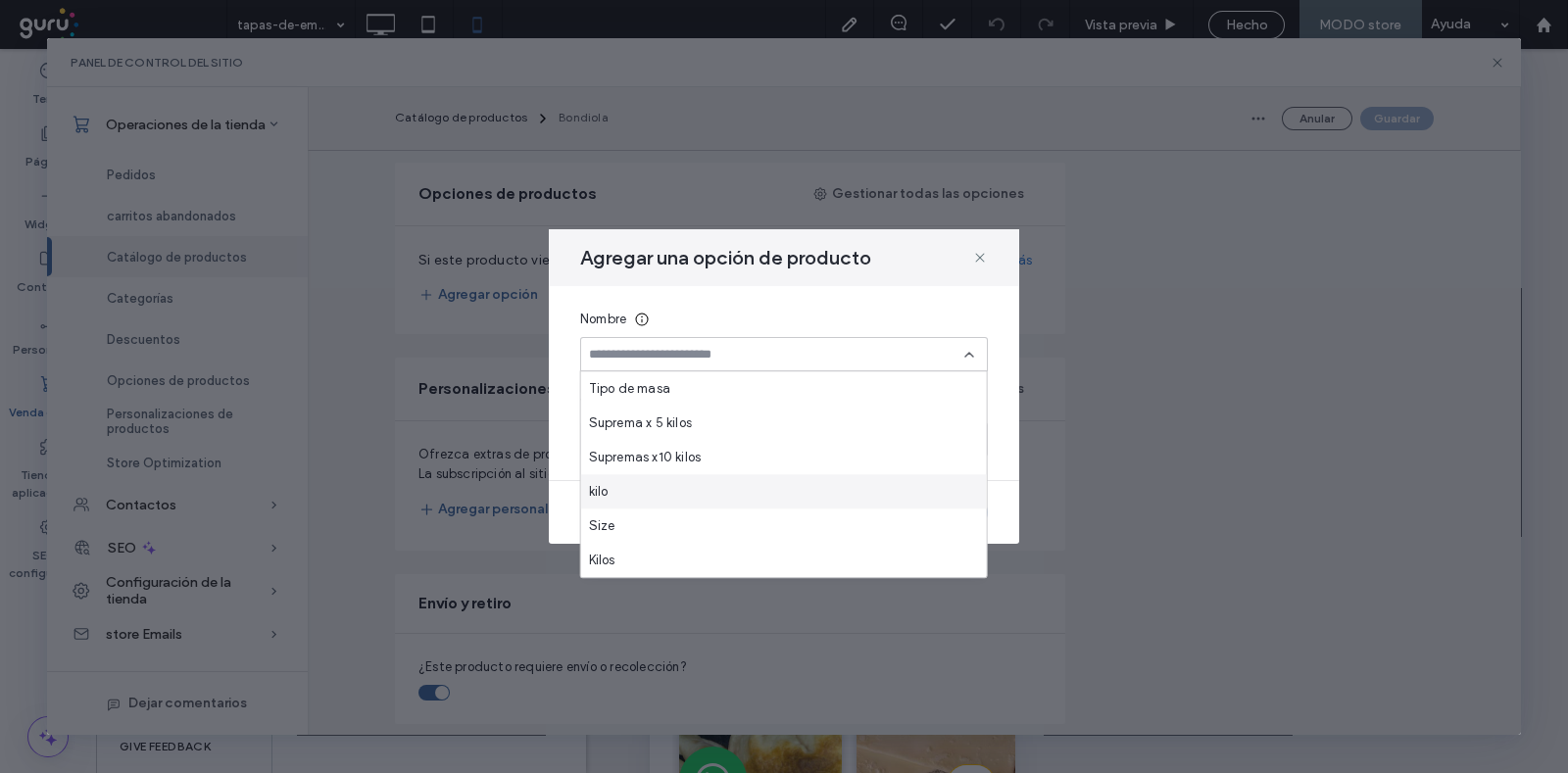 click on "kilo" at bounding box center [784, 491] 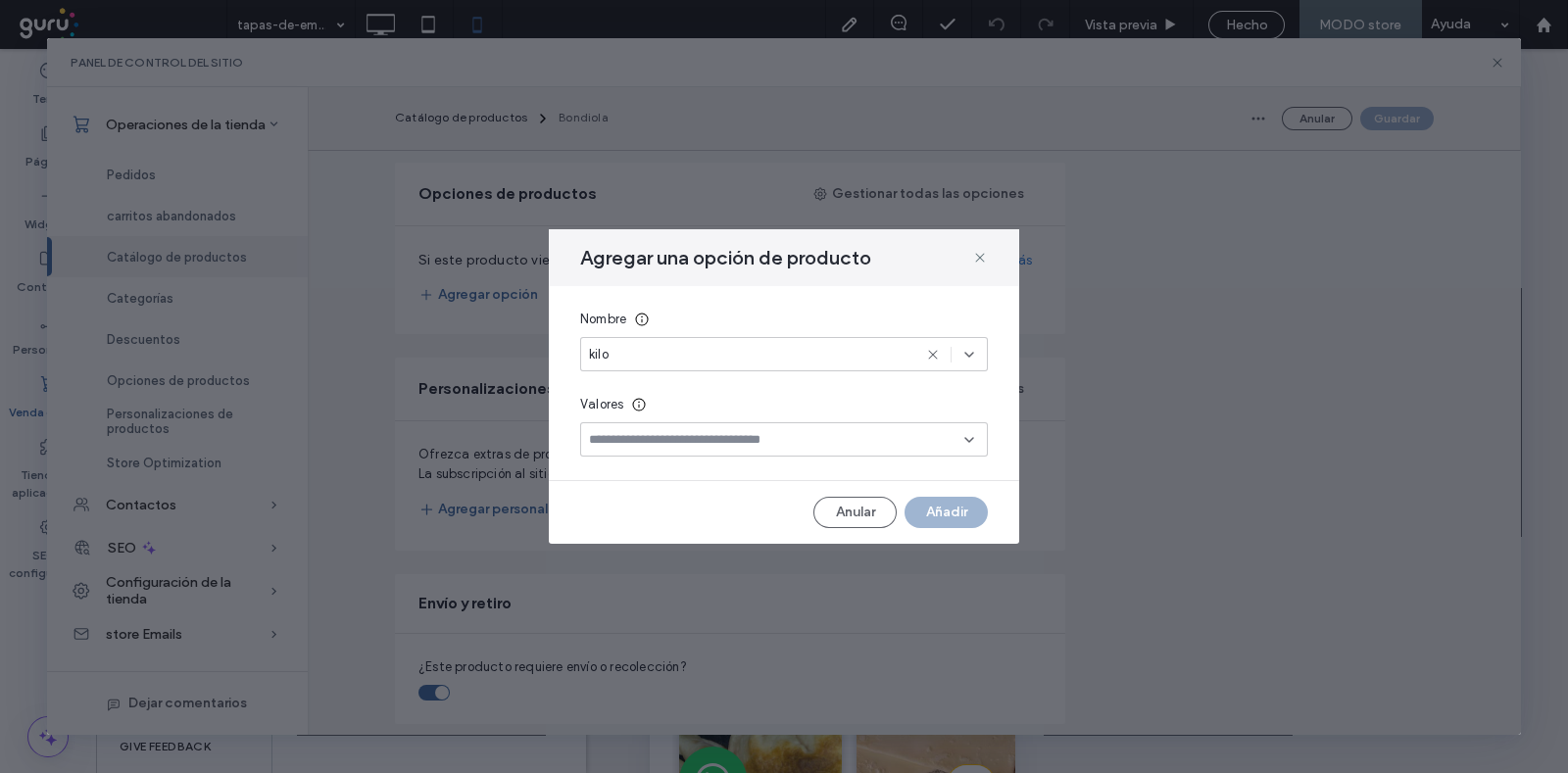 click at bounding box center [776, 440] 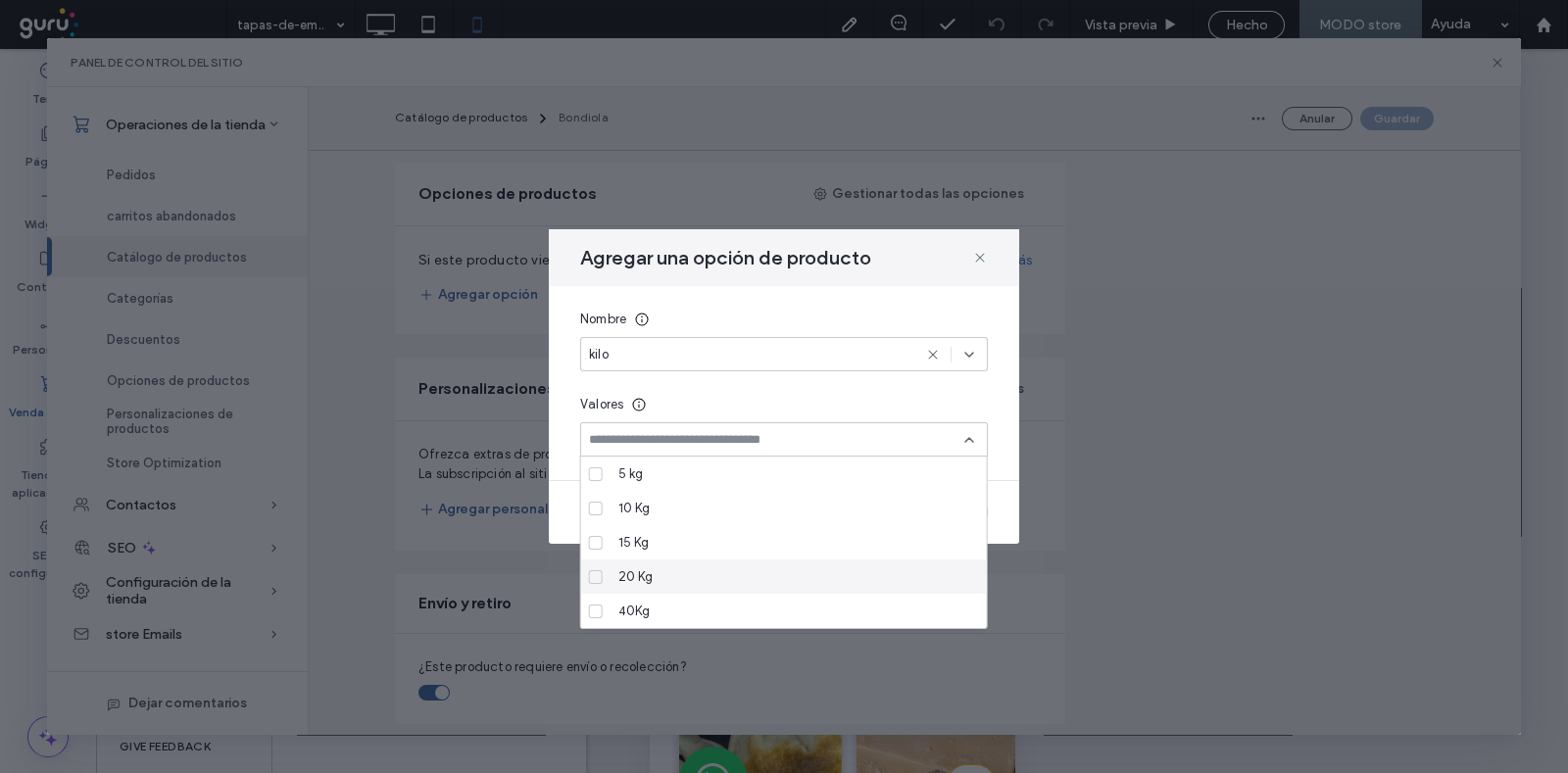 click on "20 Kg" at bounding box center [791, 576] 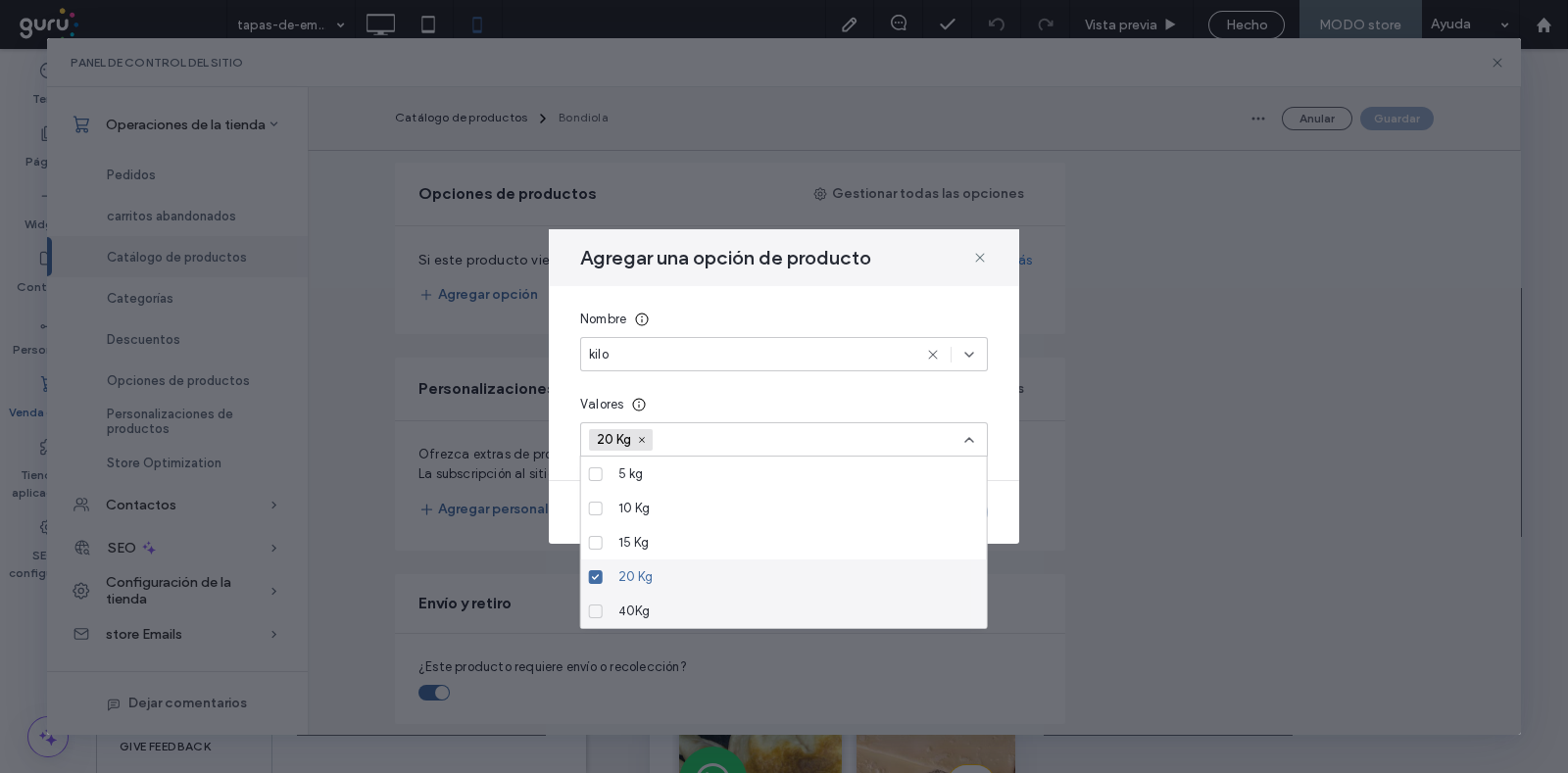 drag, startPoint x: 659, startPoint y: 602, endPoint x: 681, endPoint y: 560, distance: 47.41308 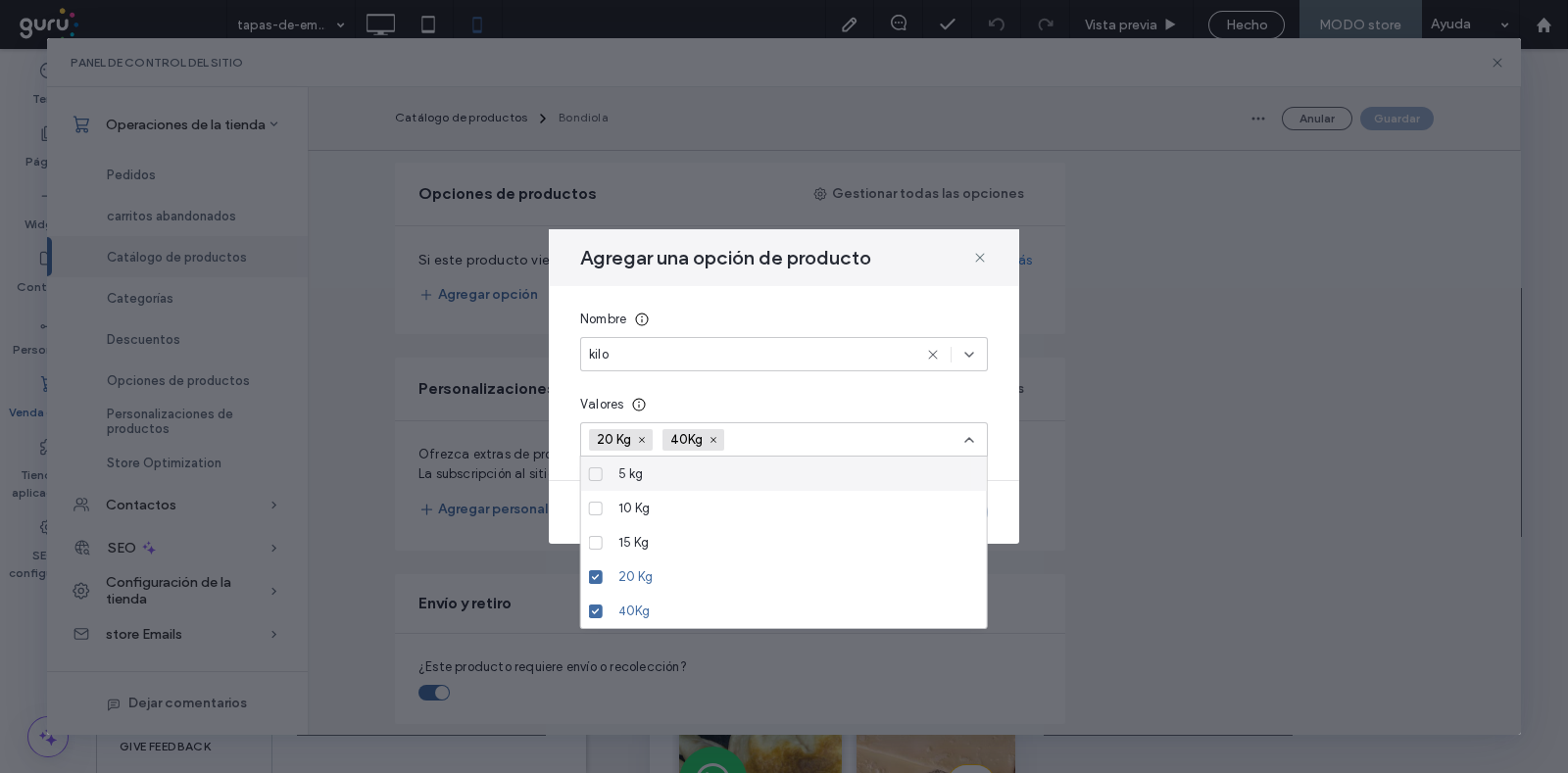 drag, startPoint x: 980, startPoint y: 255, endPoint x: 923, endPoint y: 293, distance: 68.50547 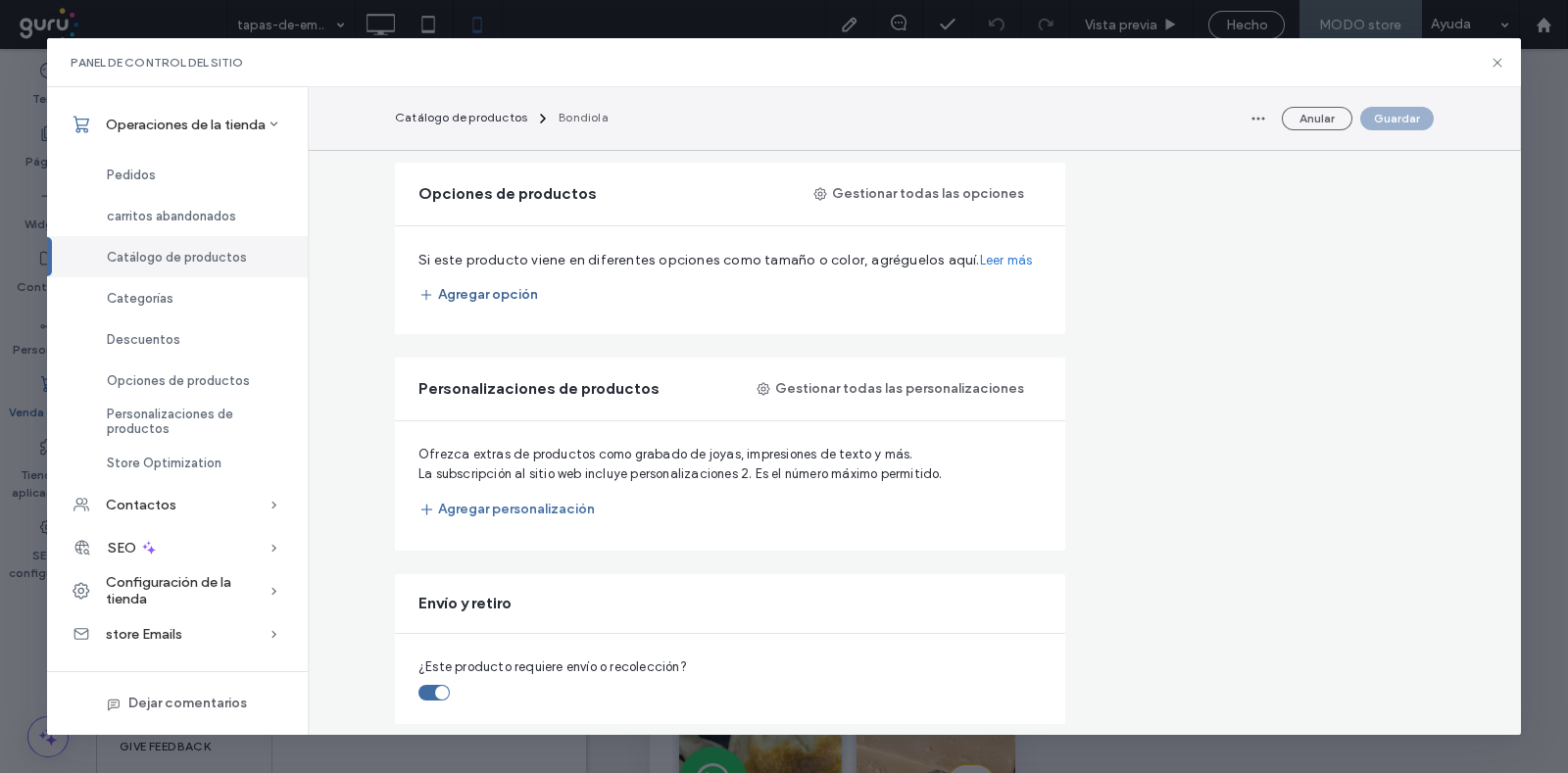 click on "Agregar opción" at bounding box center (478, 295) 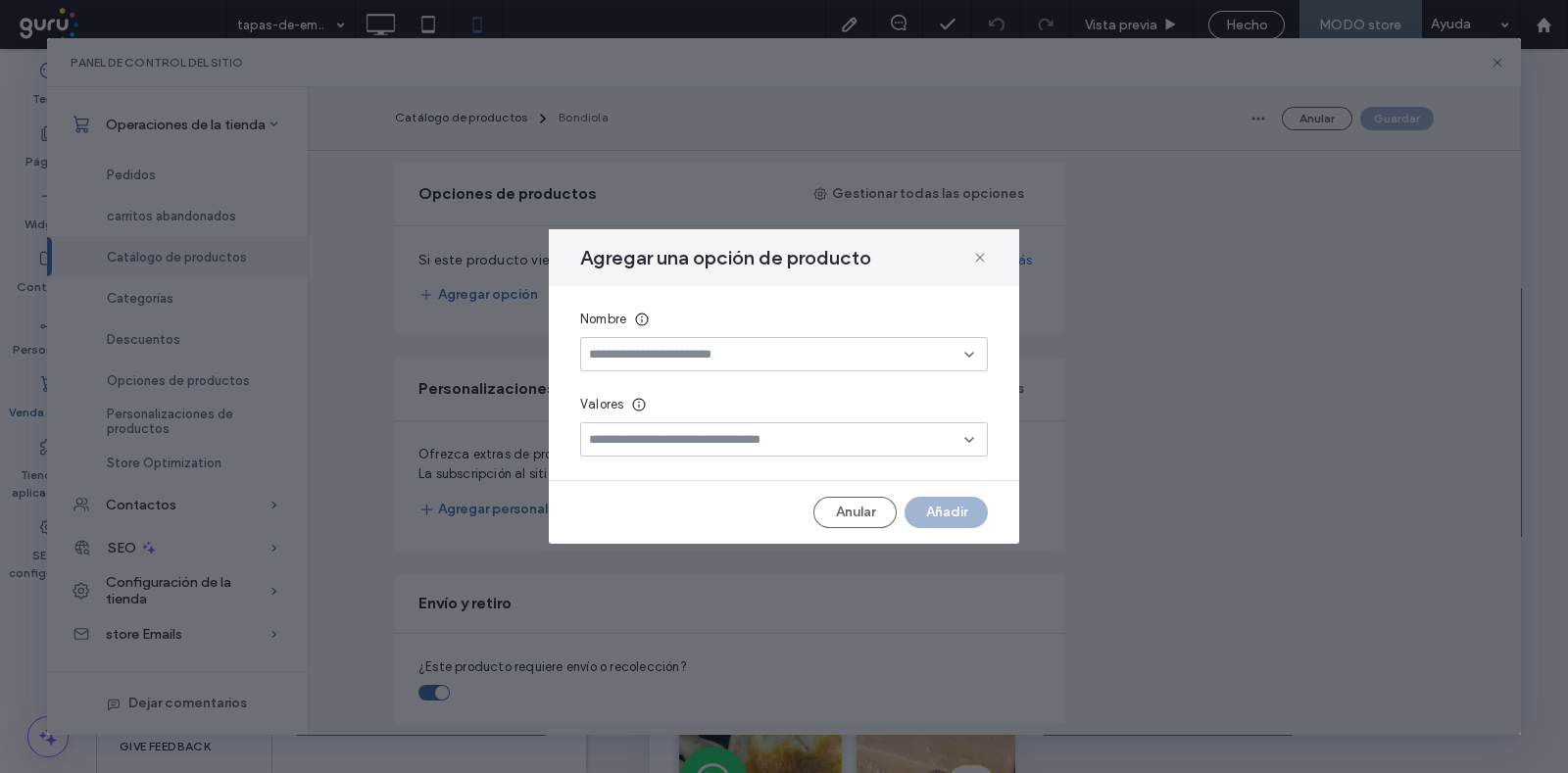 click at bounding box center [776, 355] 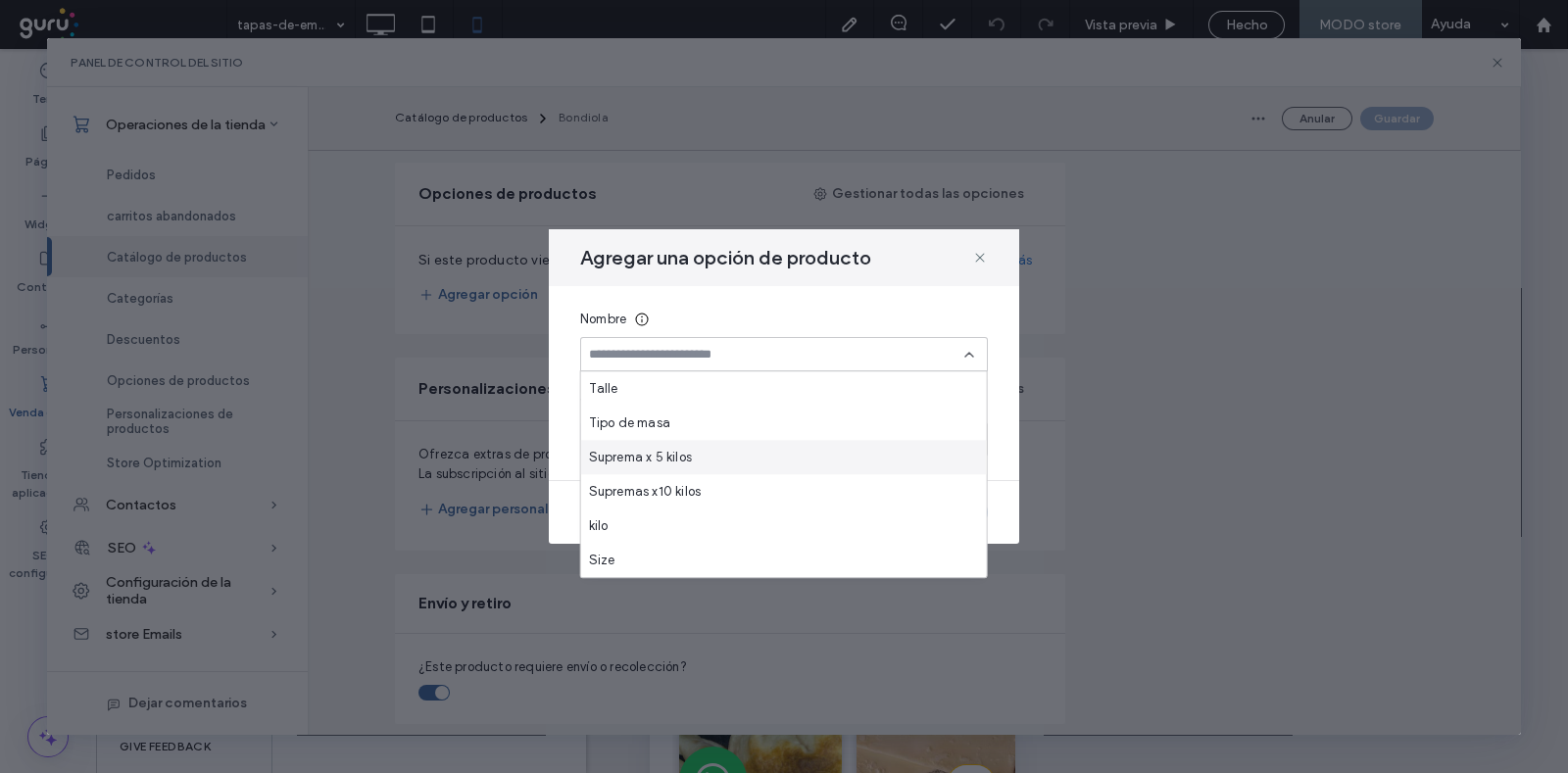 scroll, scrollTop: 69, scrollLeft: 0, axis: vertical 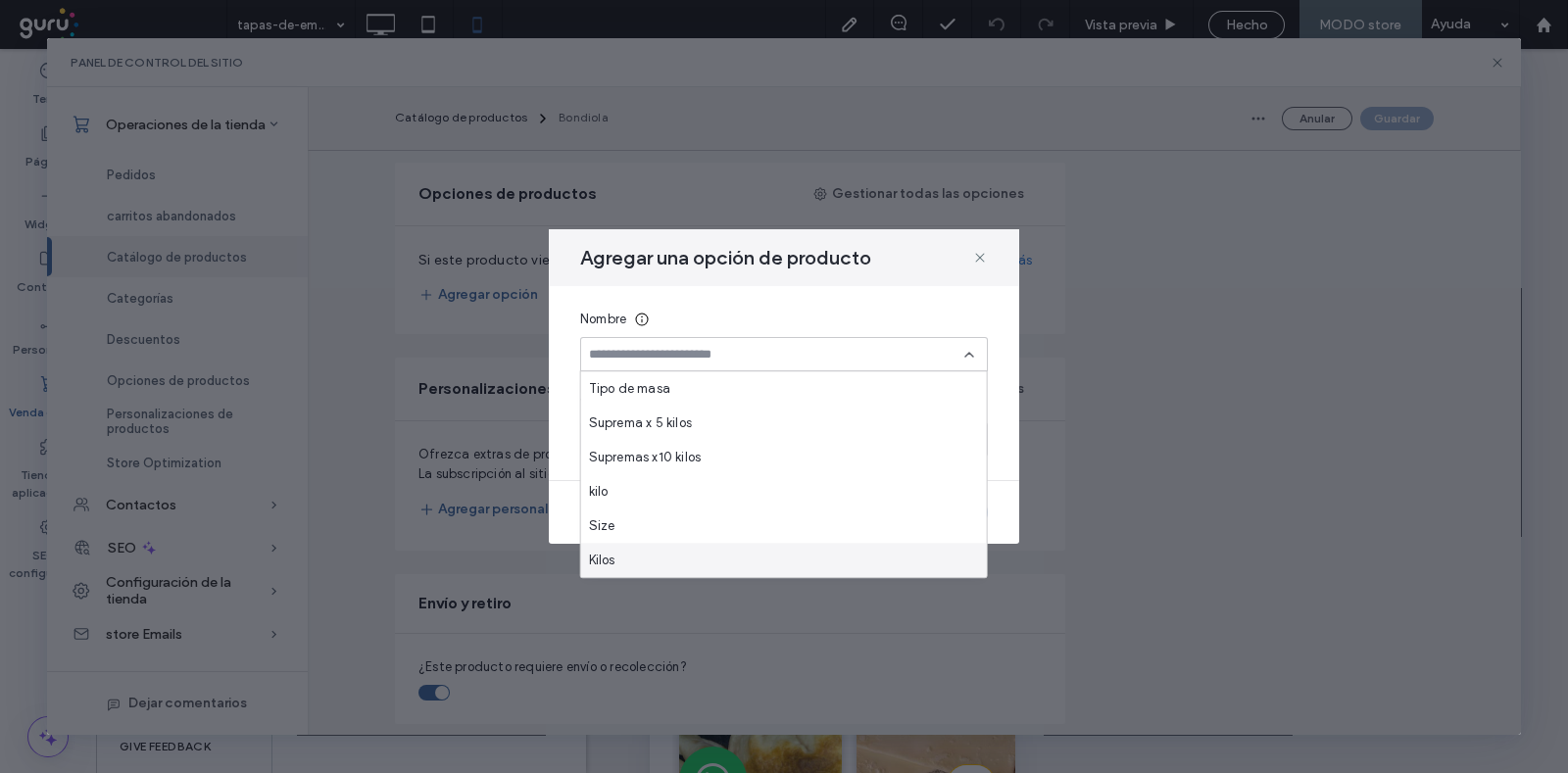 click on "Kilos" at bounding box center (784, 559) 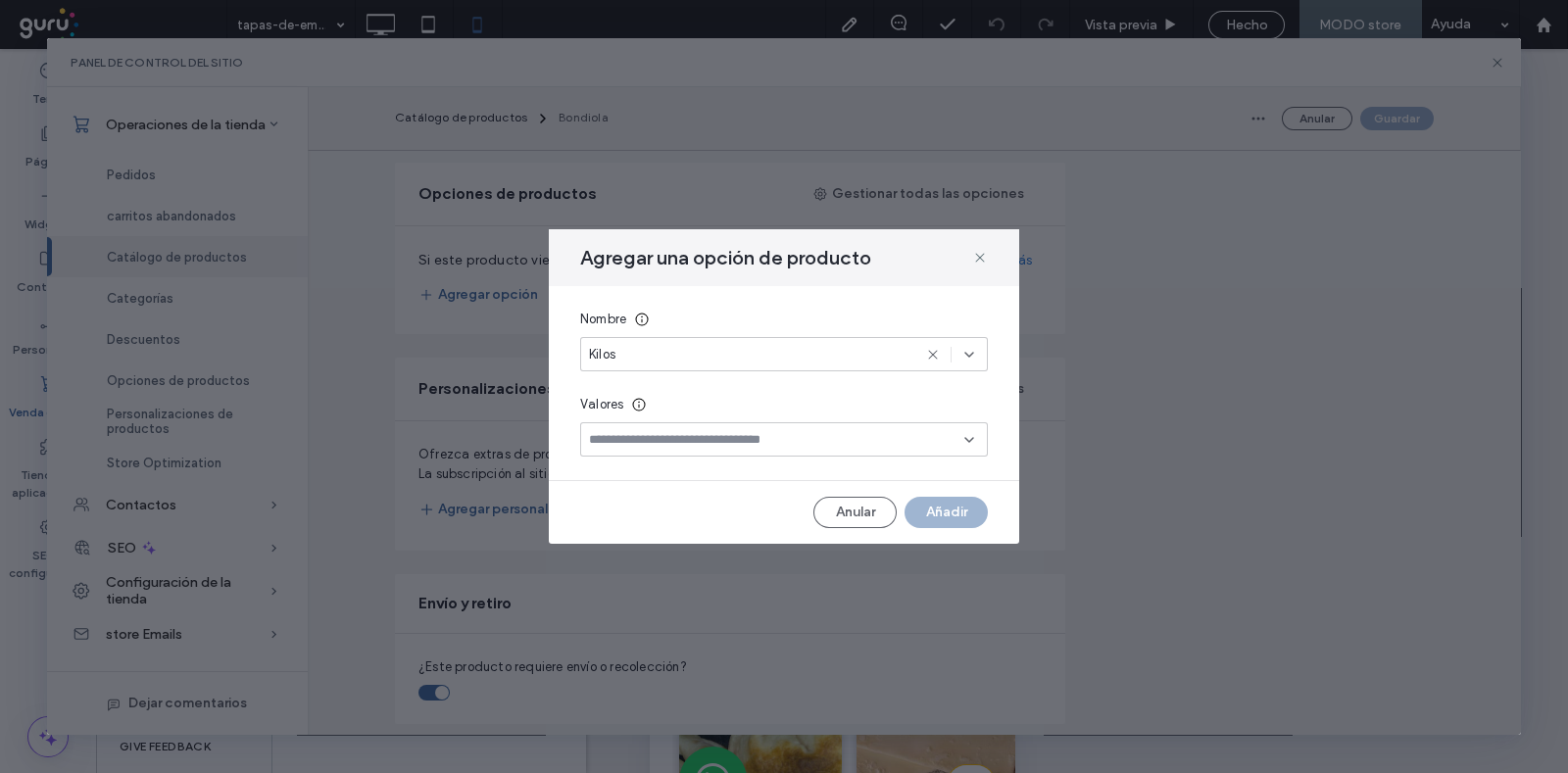 click at bounding box center (776, 440) 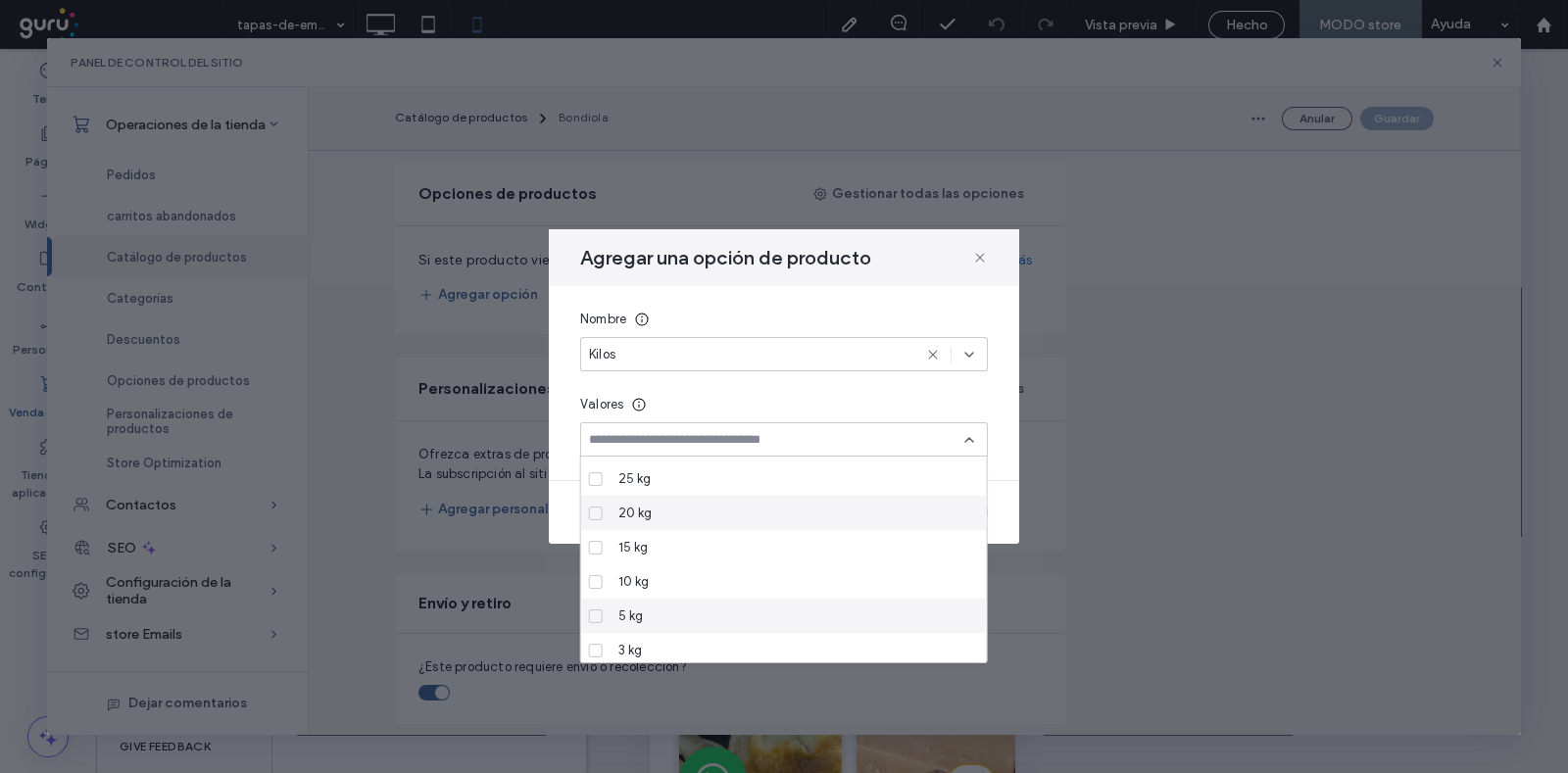 scroll, scrollTop: 563, scrollLeft: 0, axis: vertical 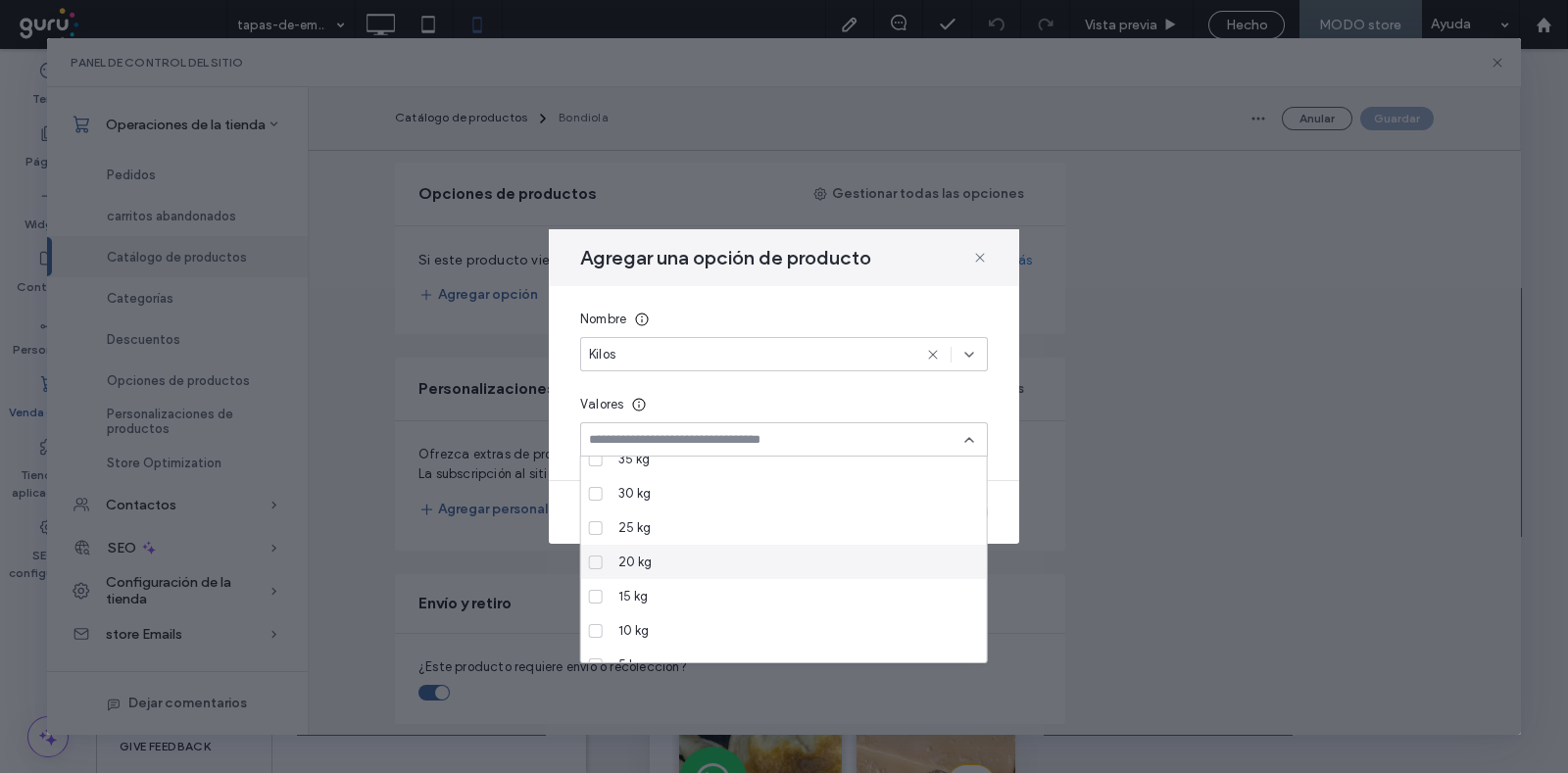 click on "20 kg" at bounding box center (791, 561) 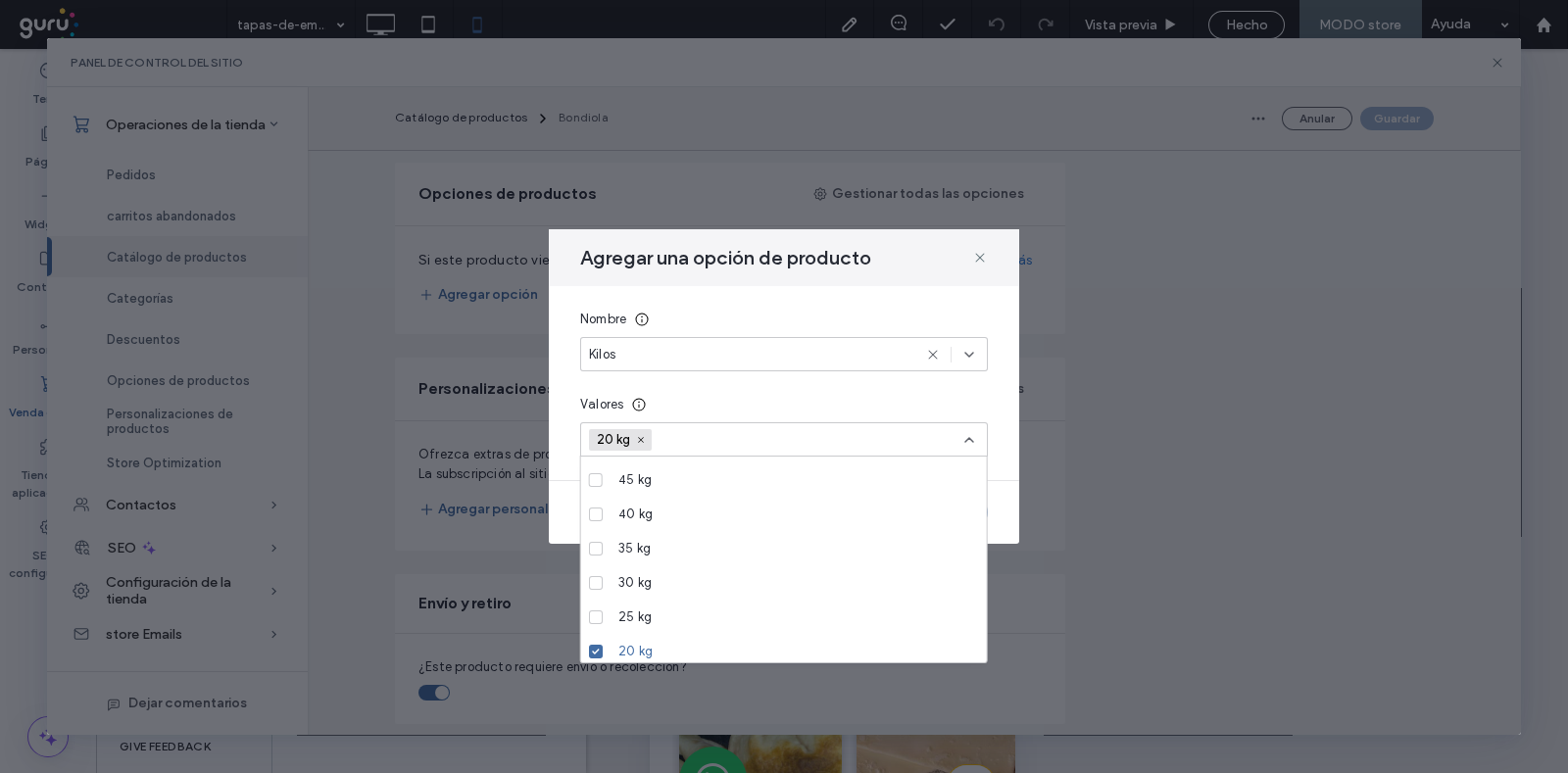 scroll, scrollTop: 440, scrollLeft: 0, axis: vertical 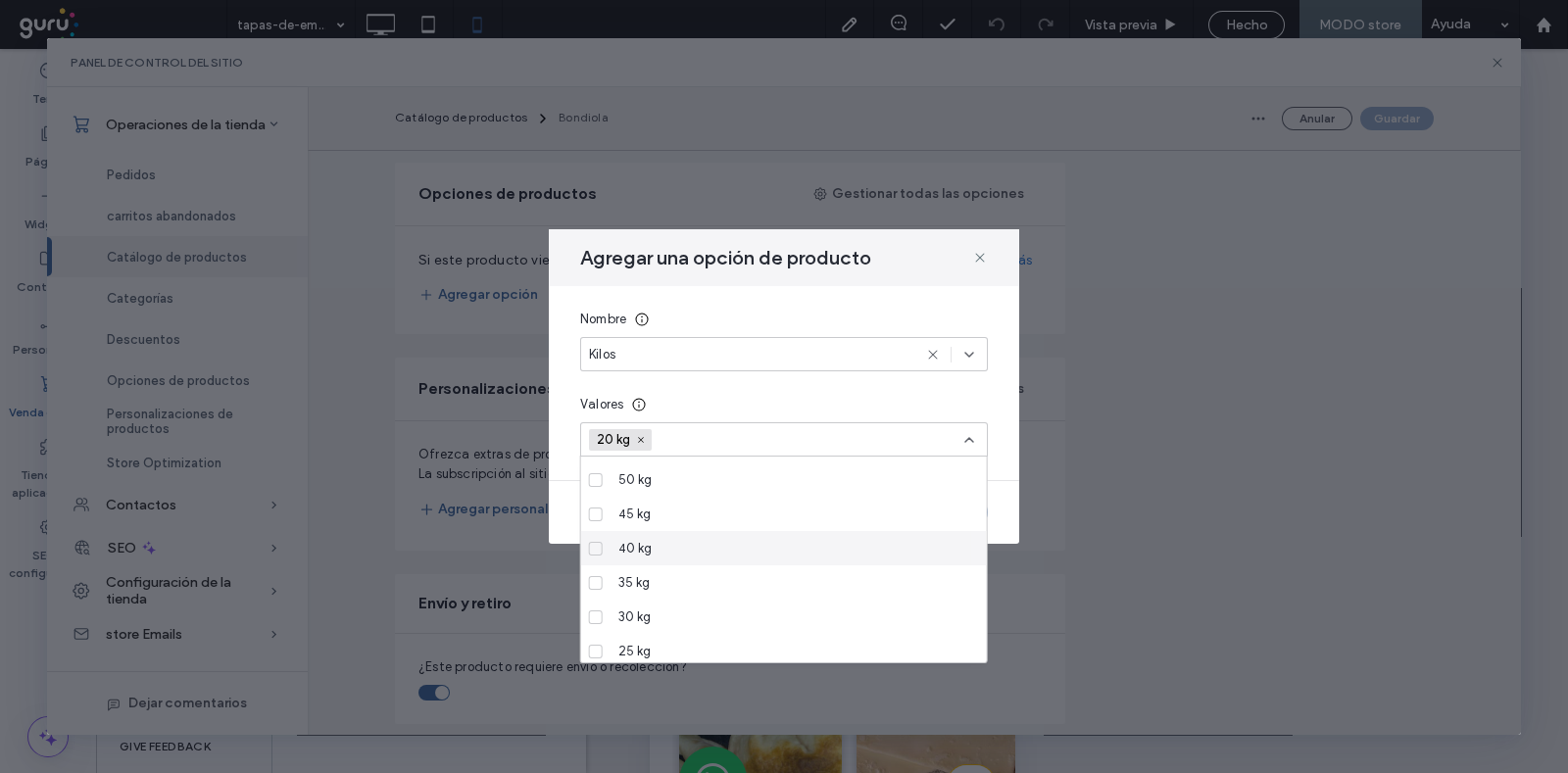 click on "40 kg" at bounding box center [635, 549] 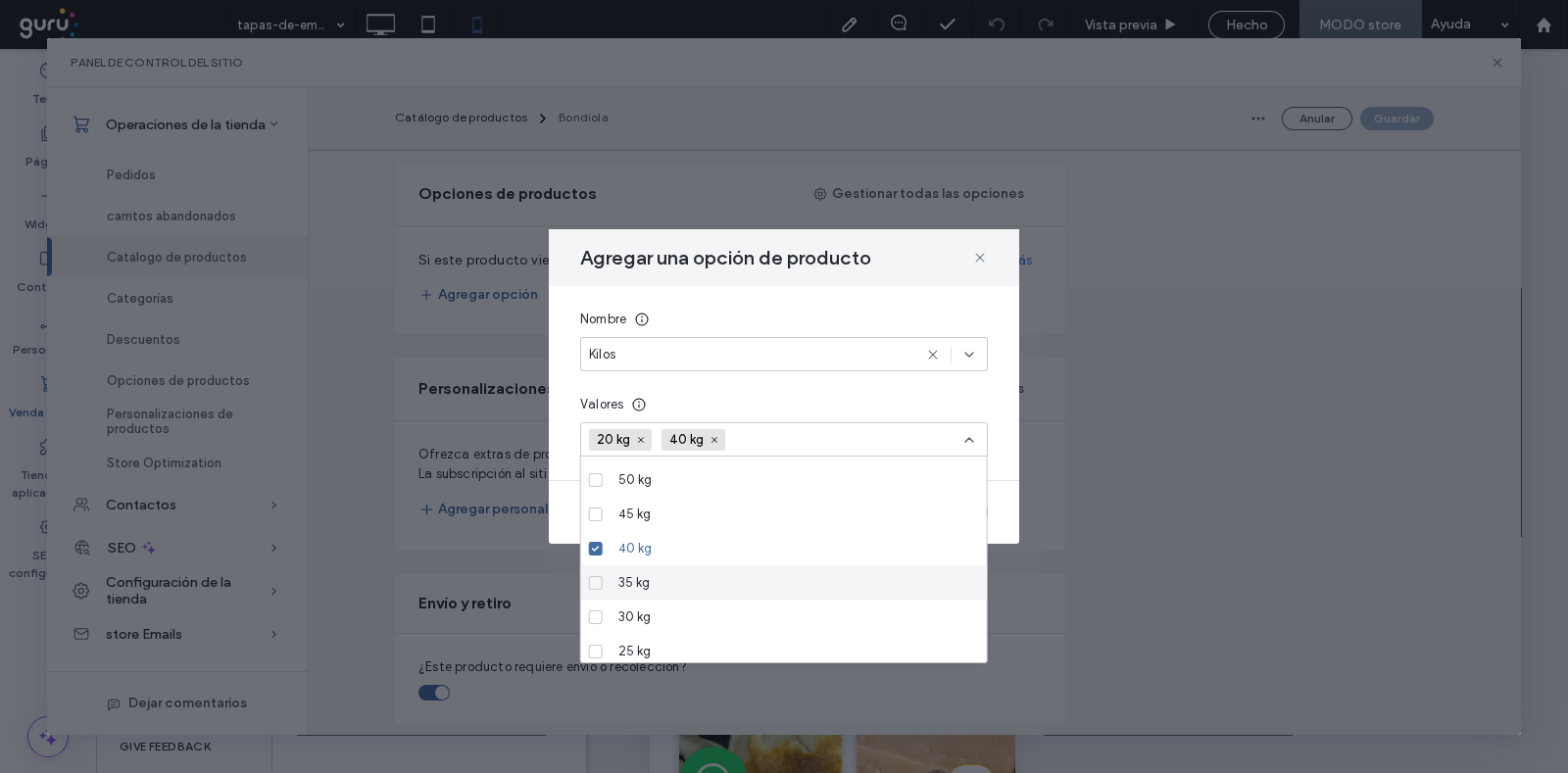 scroll, scrollTop: 318, scrollLeft: 0, axis: vertical 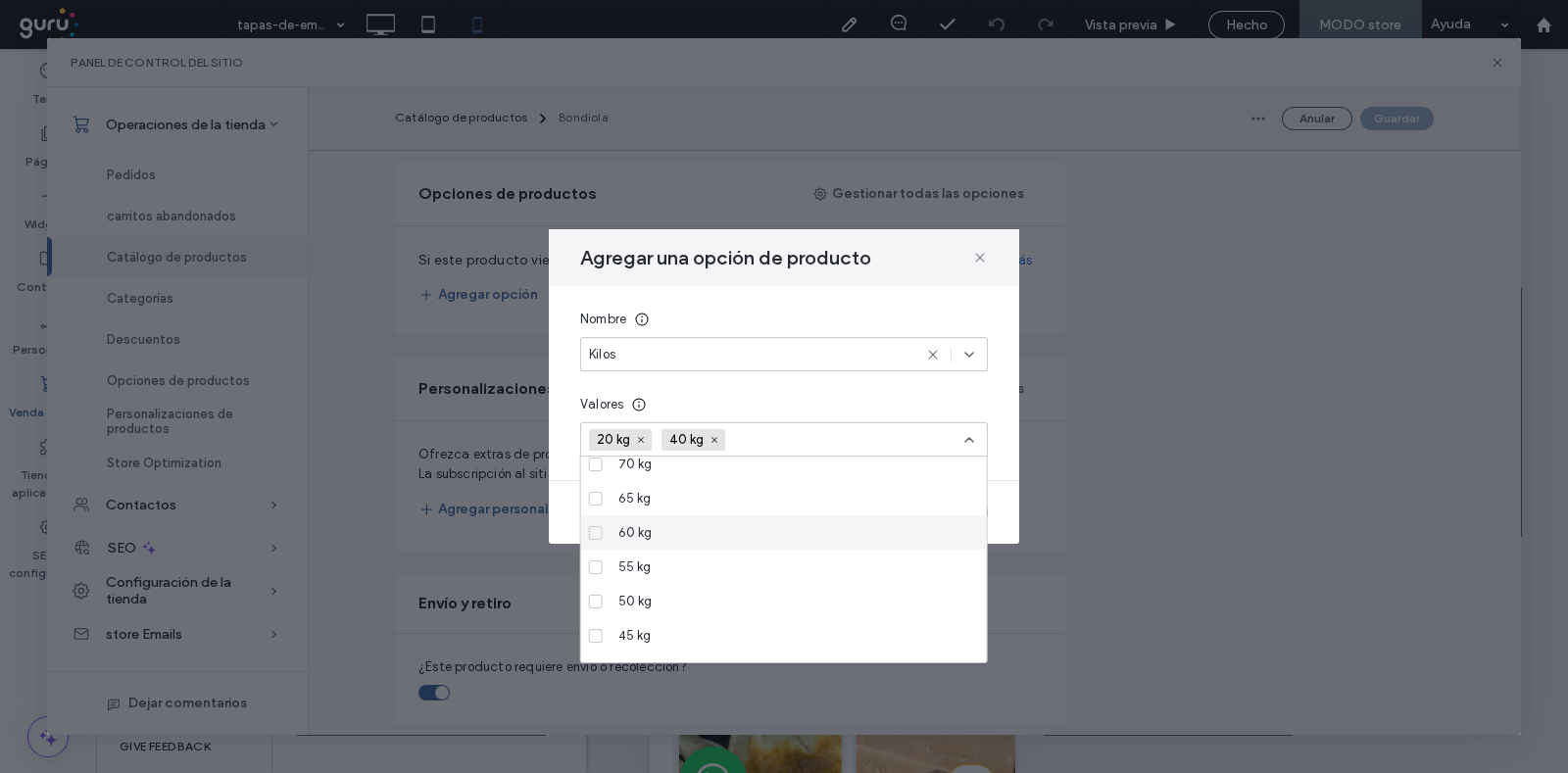 click on "60 kg" at bounding box center [635, 533] 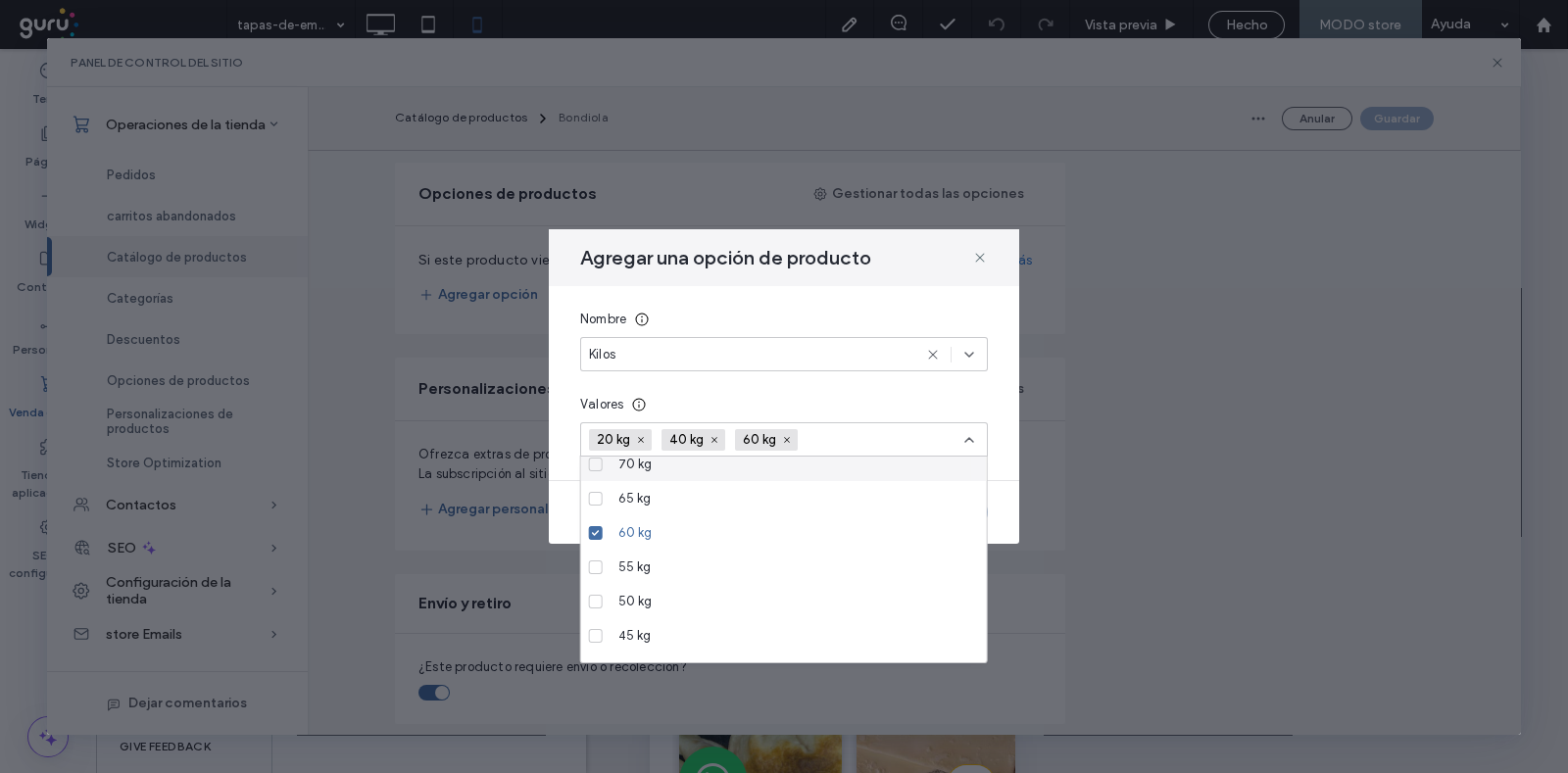 click on "Nombre Kilos Valores 20 kg 40 kg 60 kg" at bounding box center (784, 383) 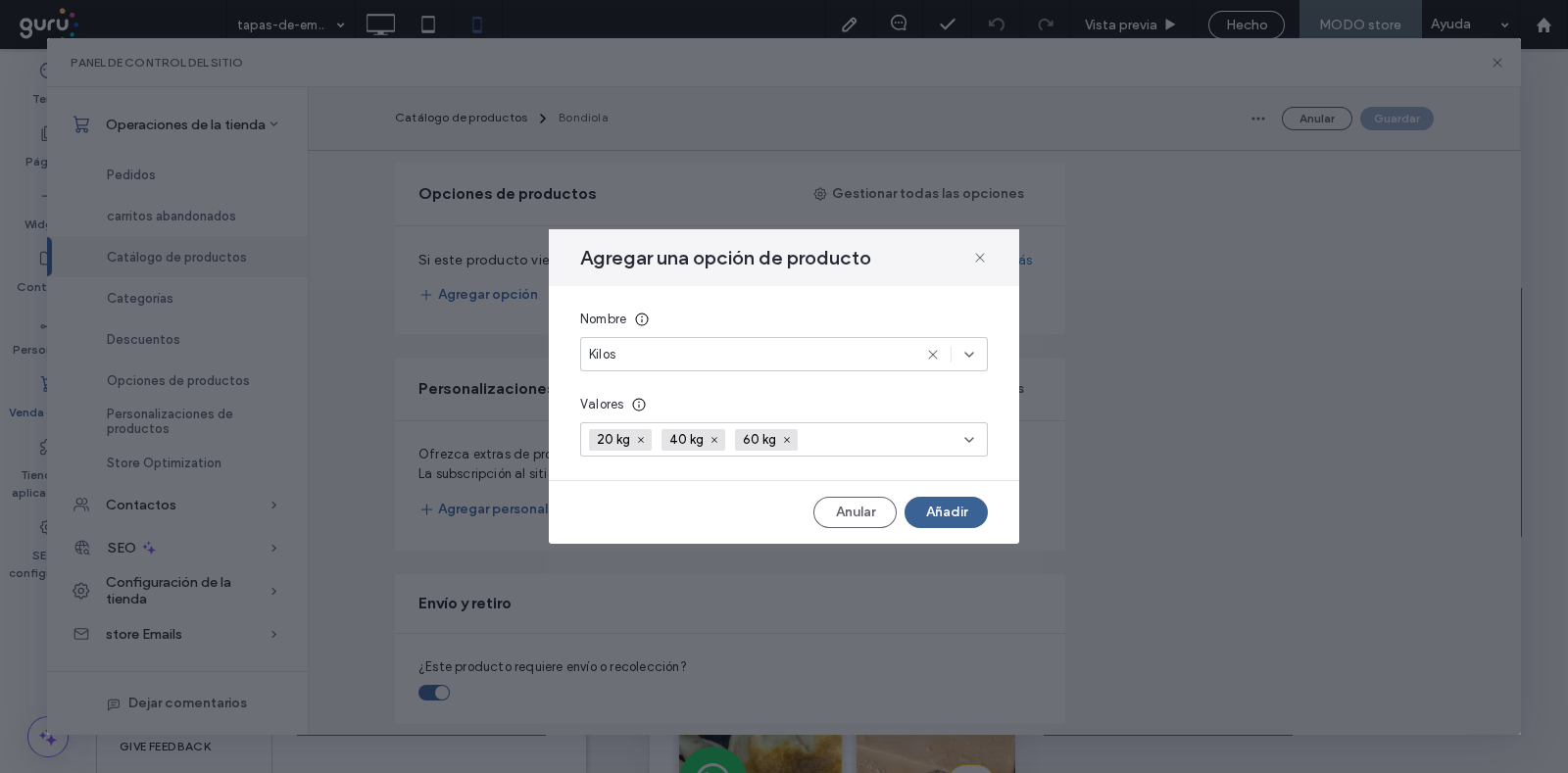 click on "Añadir" at bounding box center (946, 512) 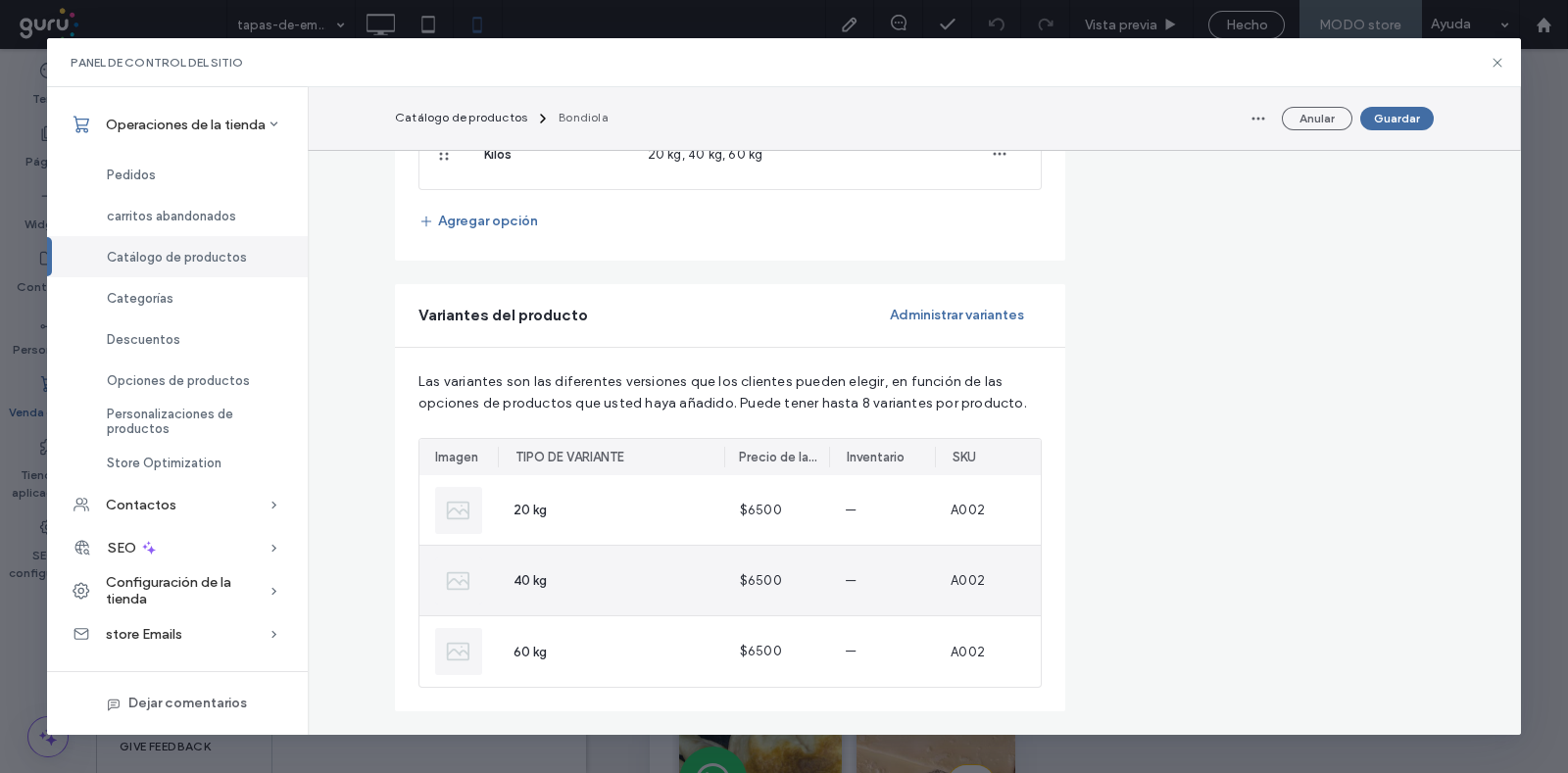 scroll, scrollTop: 1225, scrollLeft: 0, axis: vertical 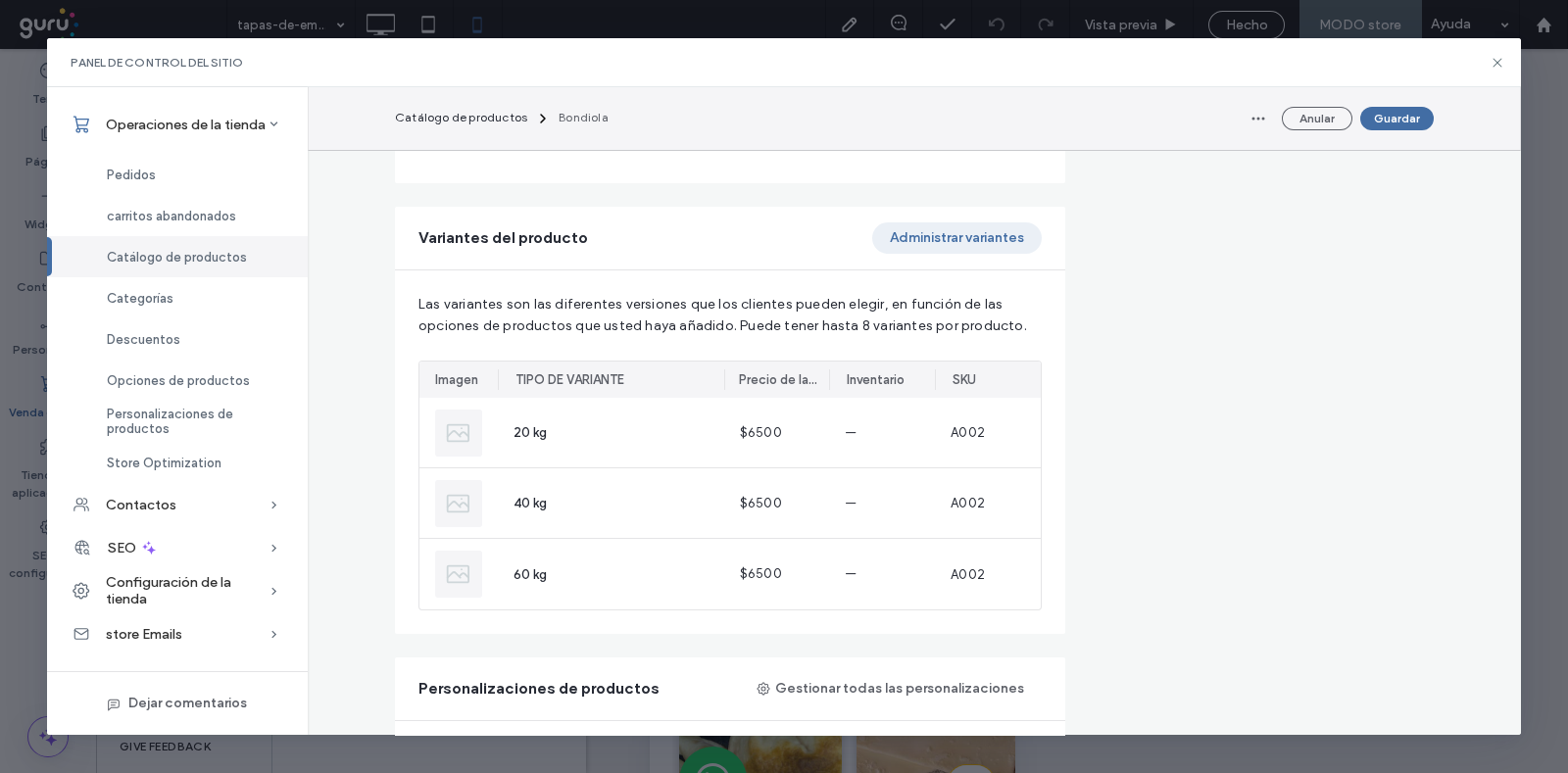 click on "Administrar variantes" at bounding box center [956, 238] 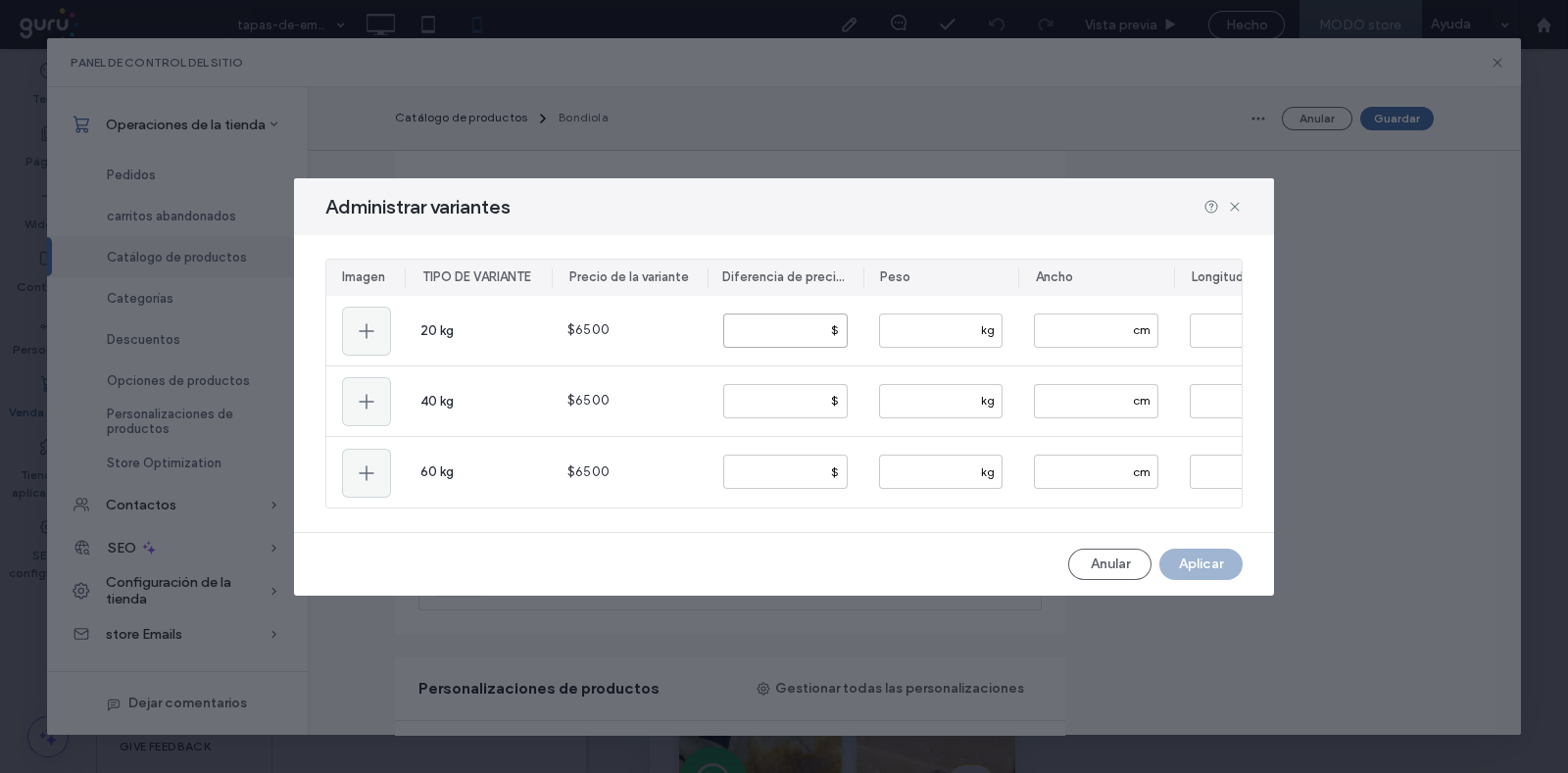click at bounding box center (785, 330) 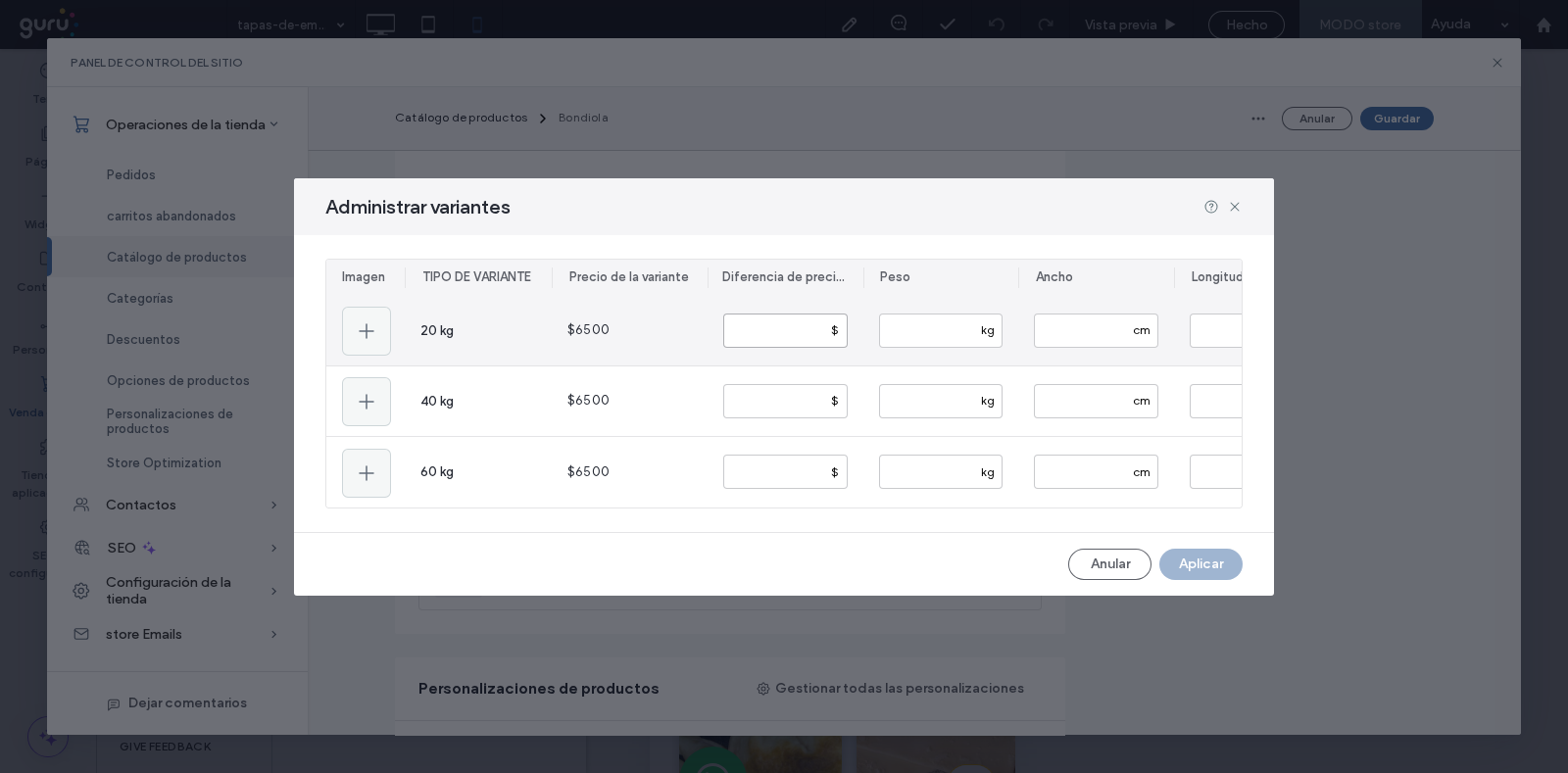 type on "*" 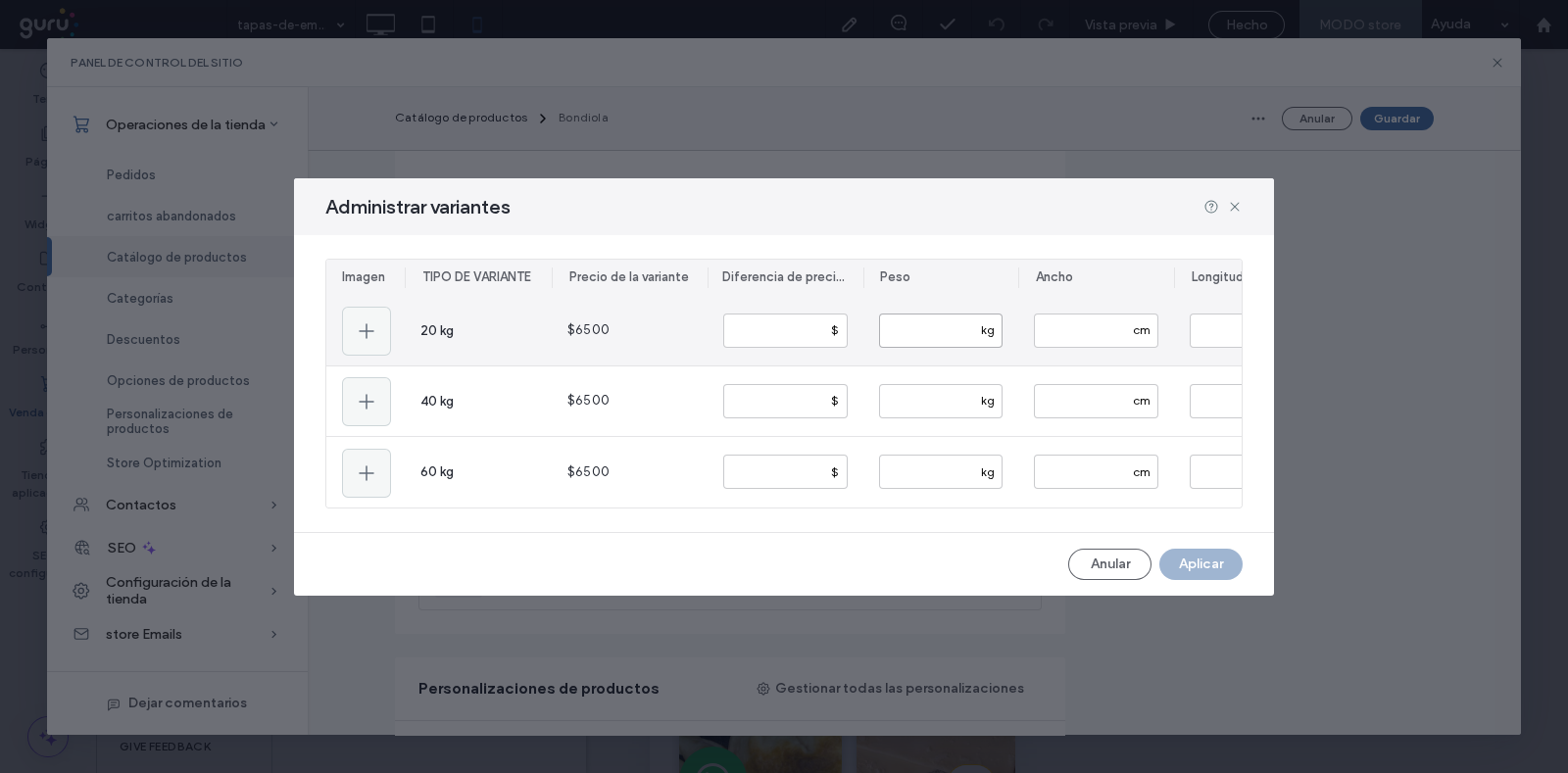 click at bounding box center [941, 330] 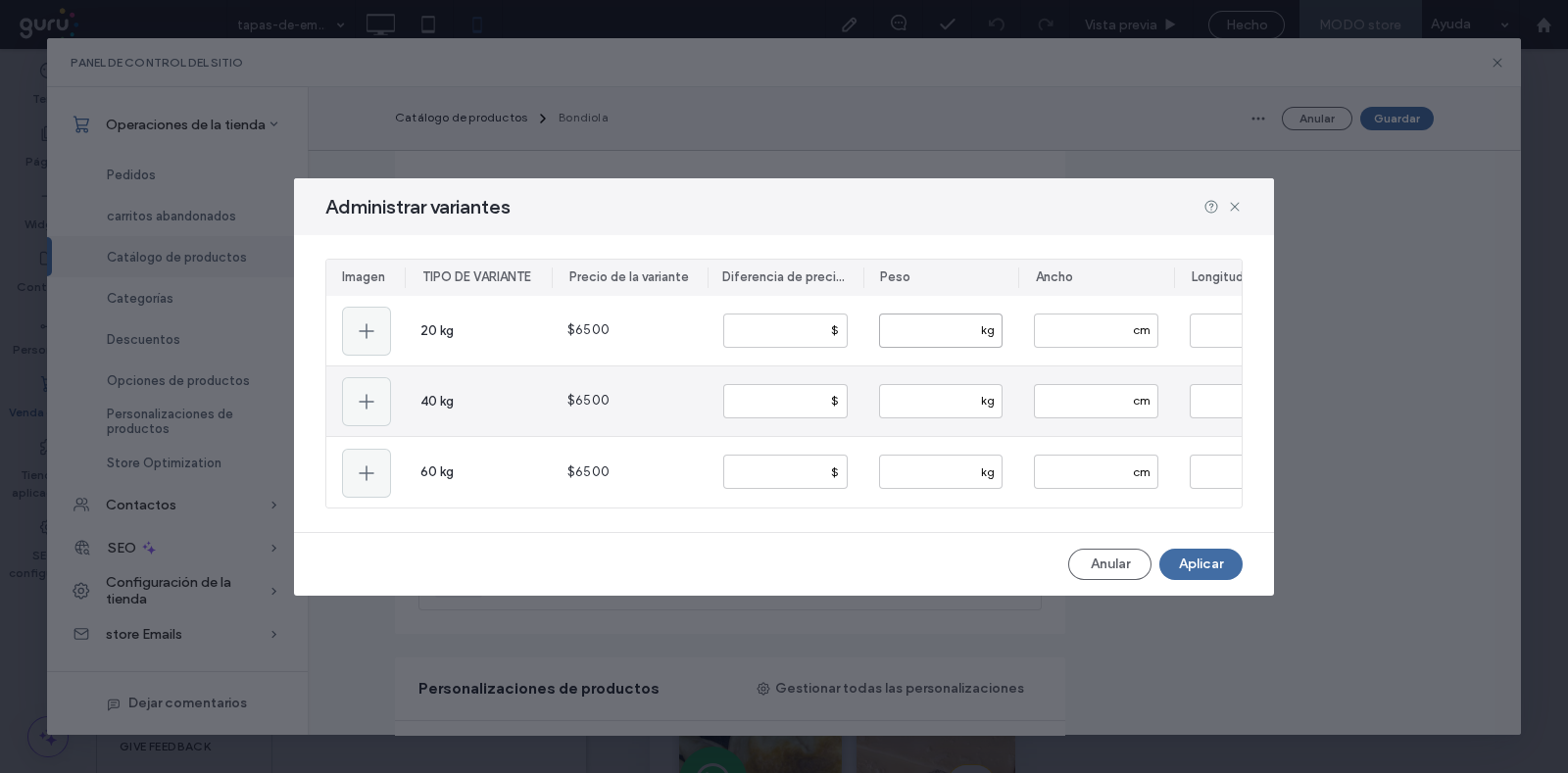 type on "**" 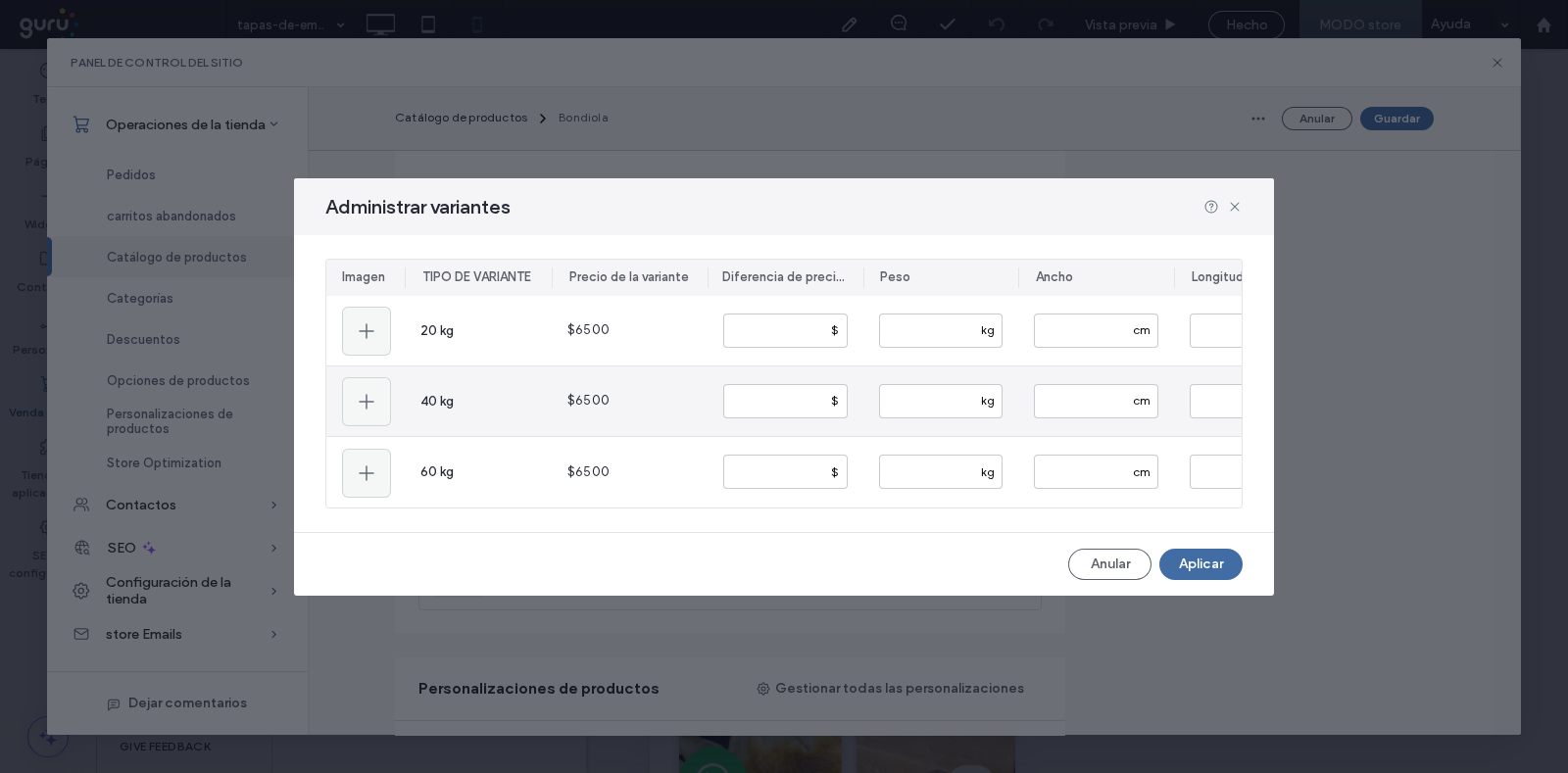 click on "kg" at bounding box center [941, 401] 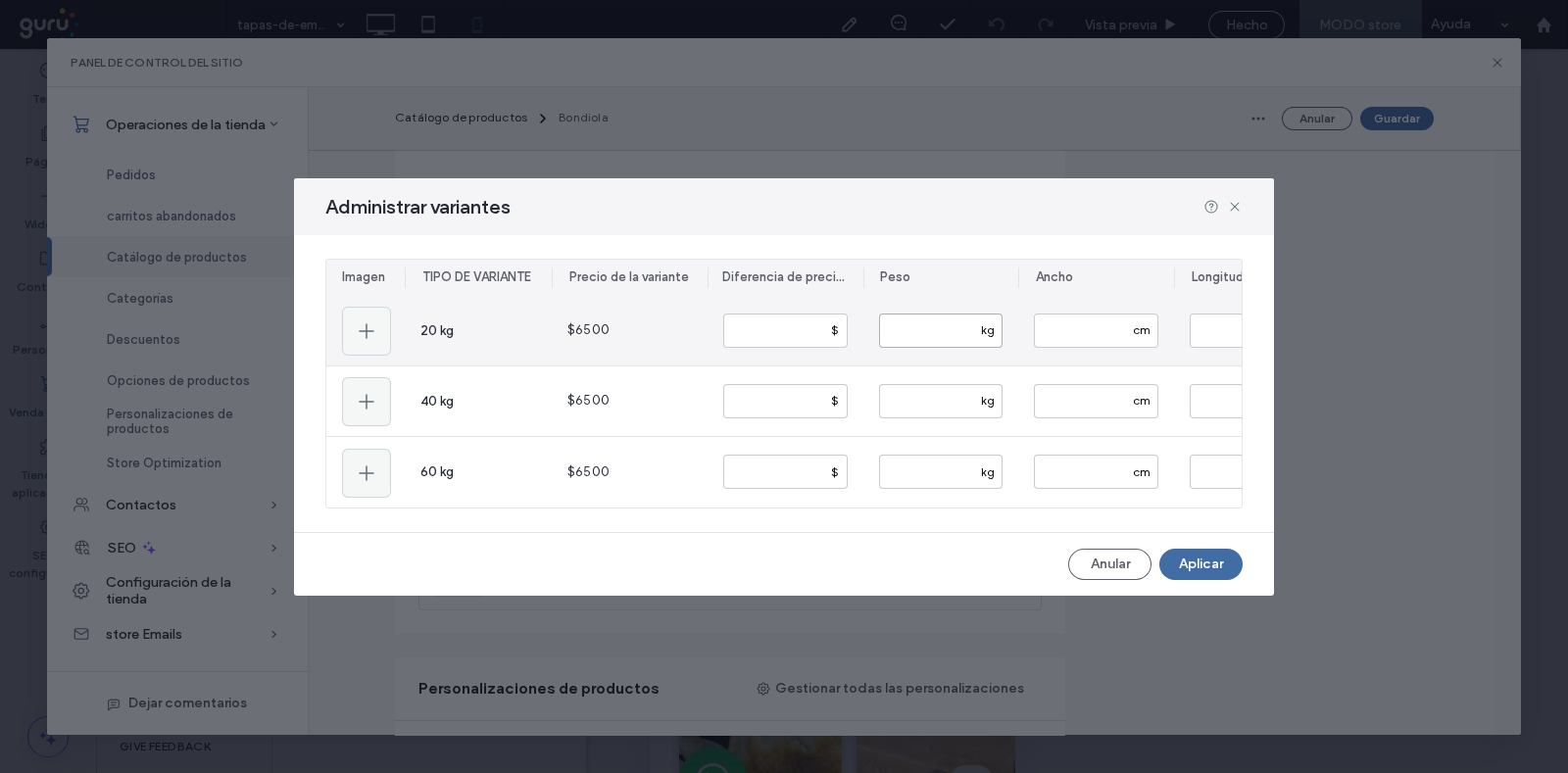 drag, startPoint x: 941, startPoint y: 329, endPoint x: 881, endPoint y: 330, distance: 60.008333 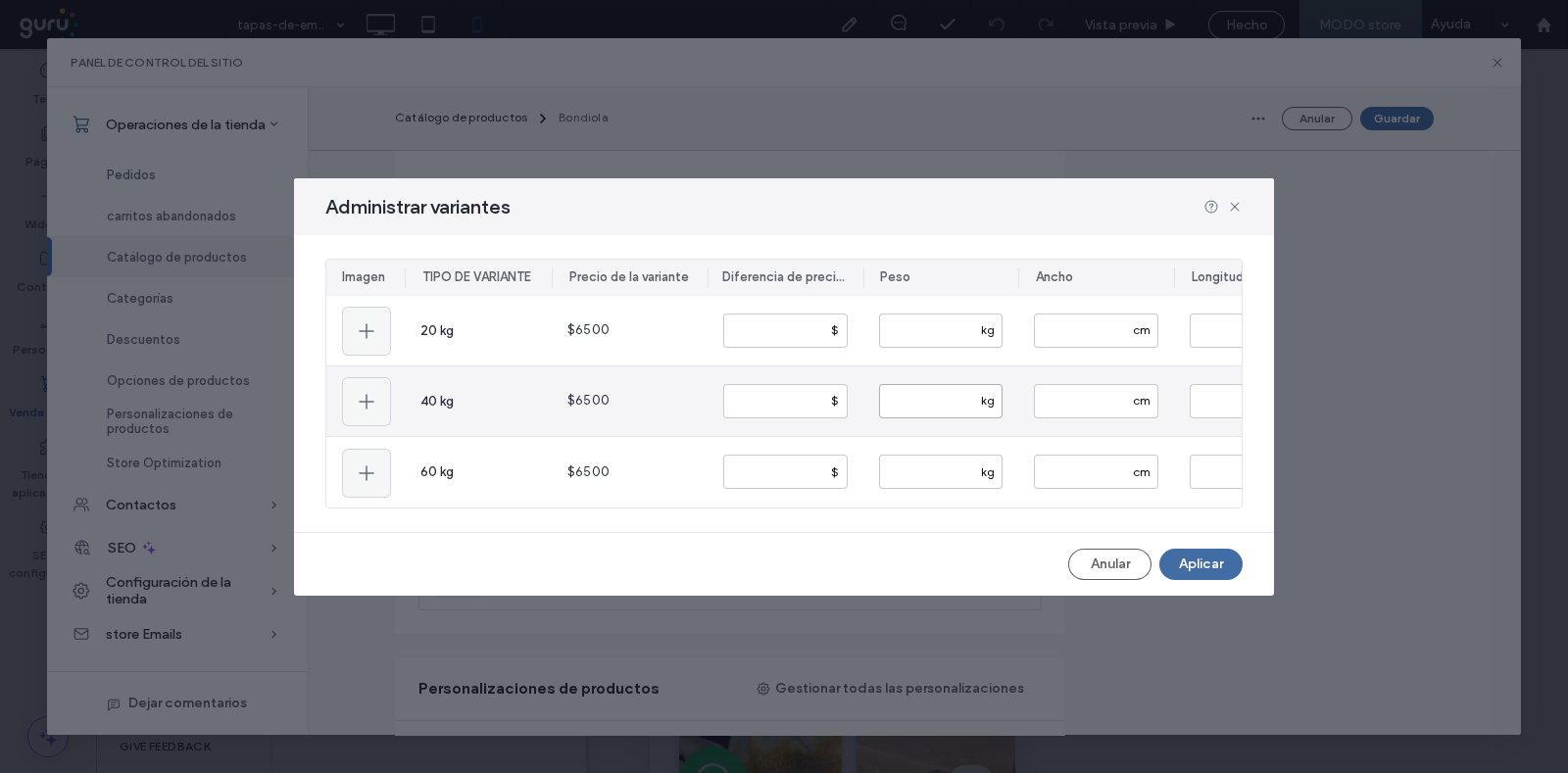 click at bounding box center [941, 401] 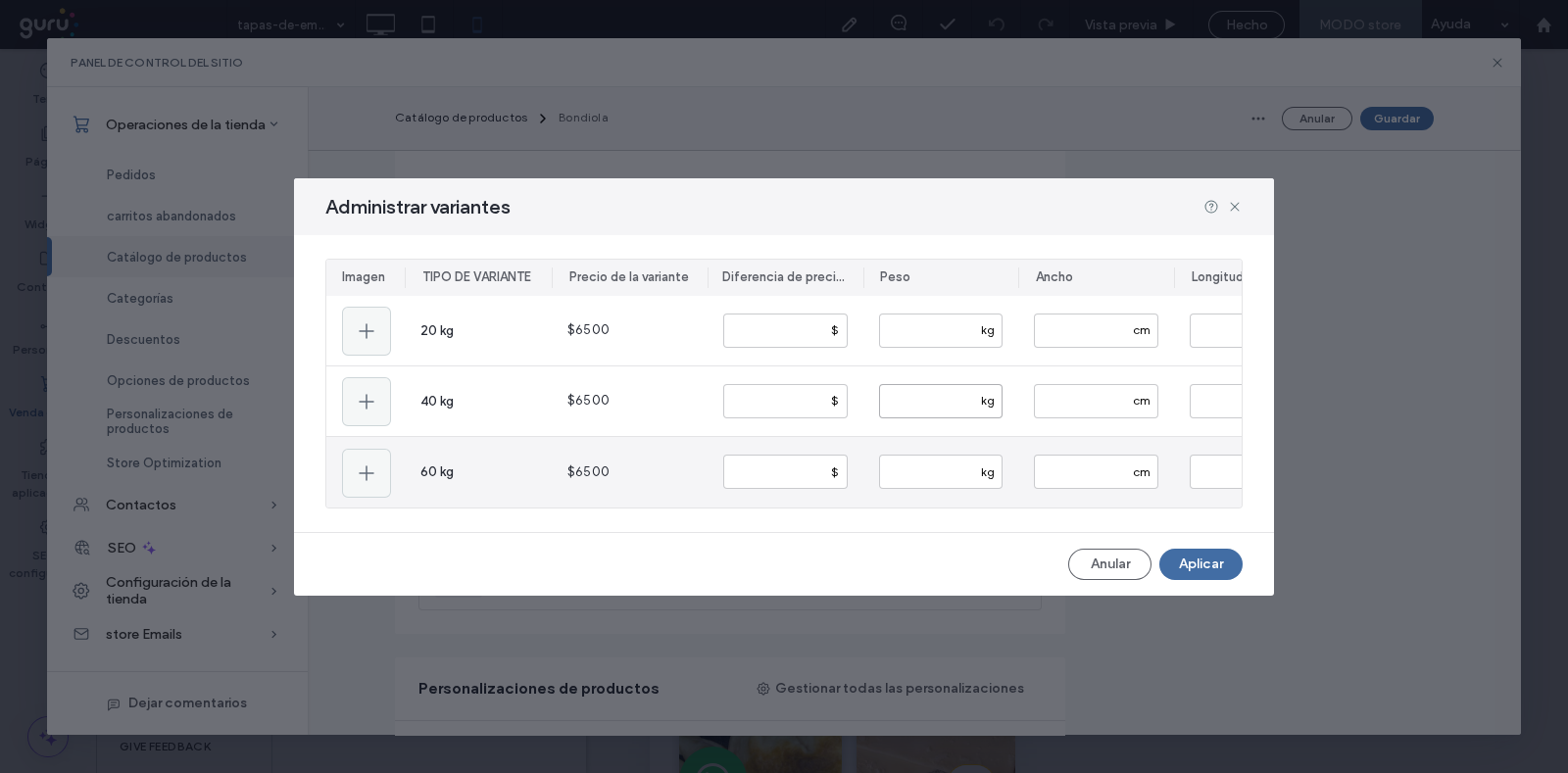 type on "**" 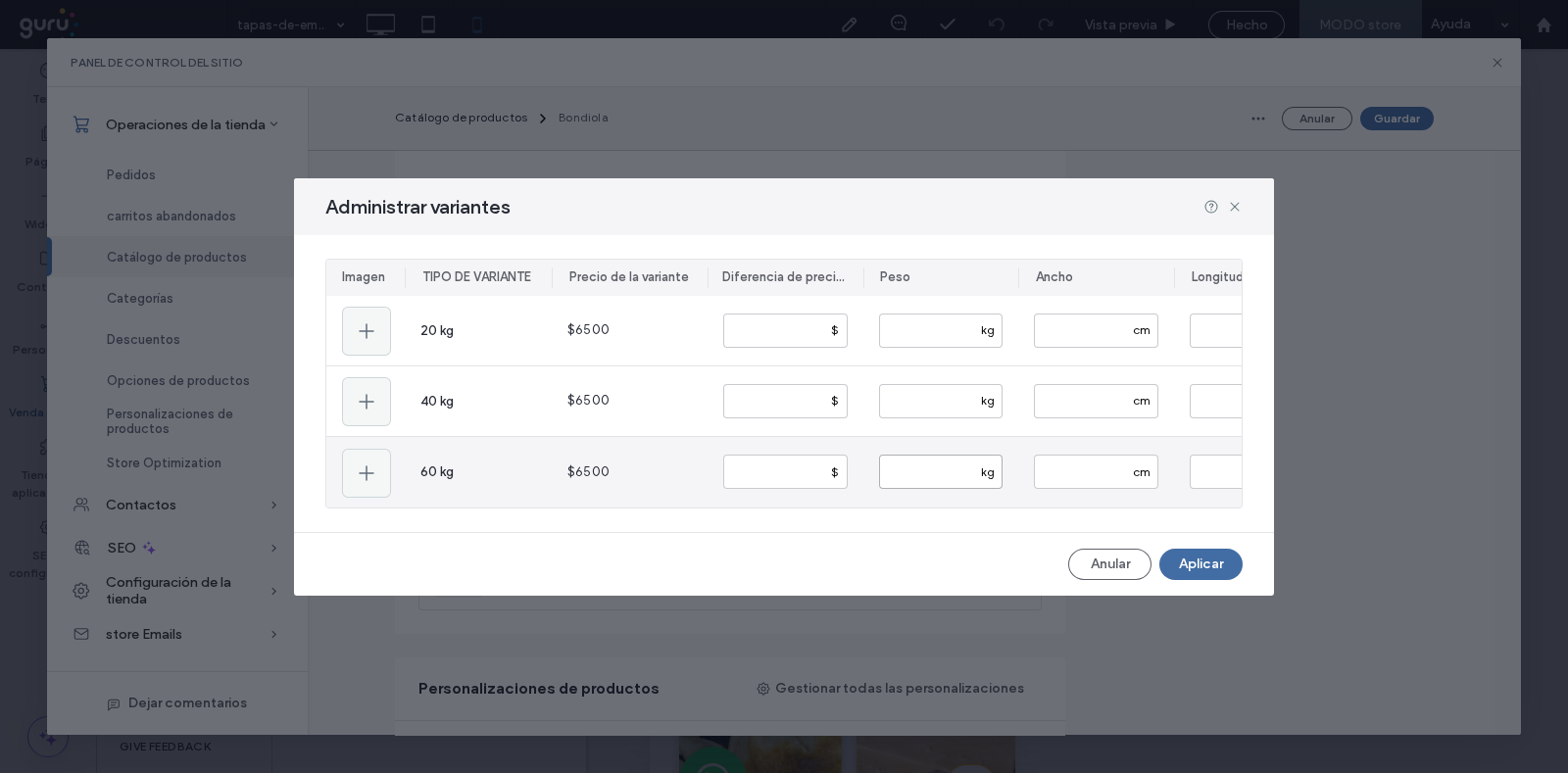 click at bounding box center [941, 471] 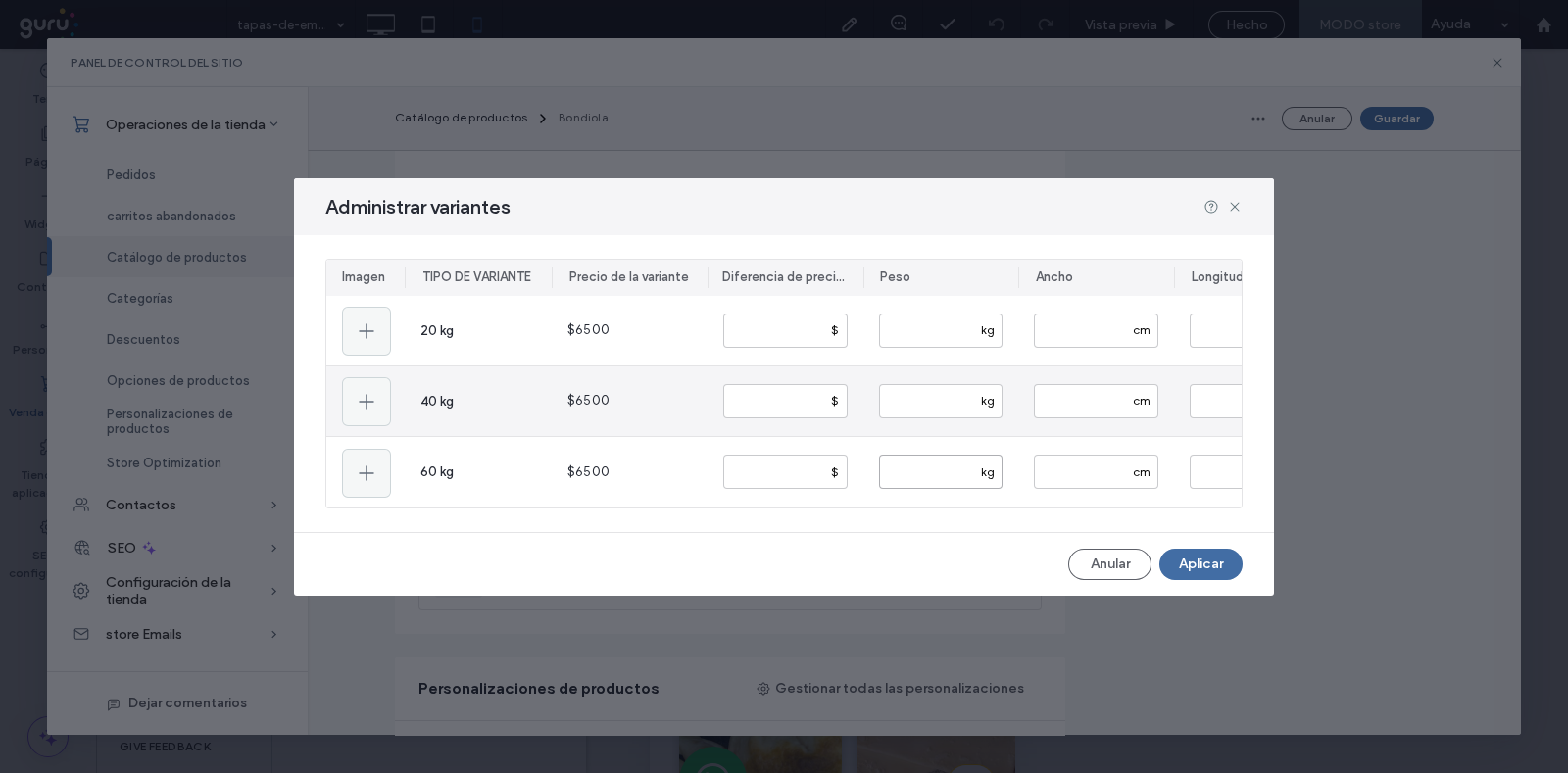 type on "**" 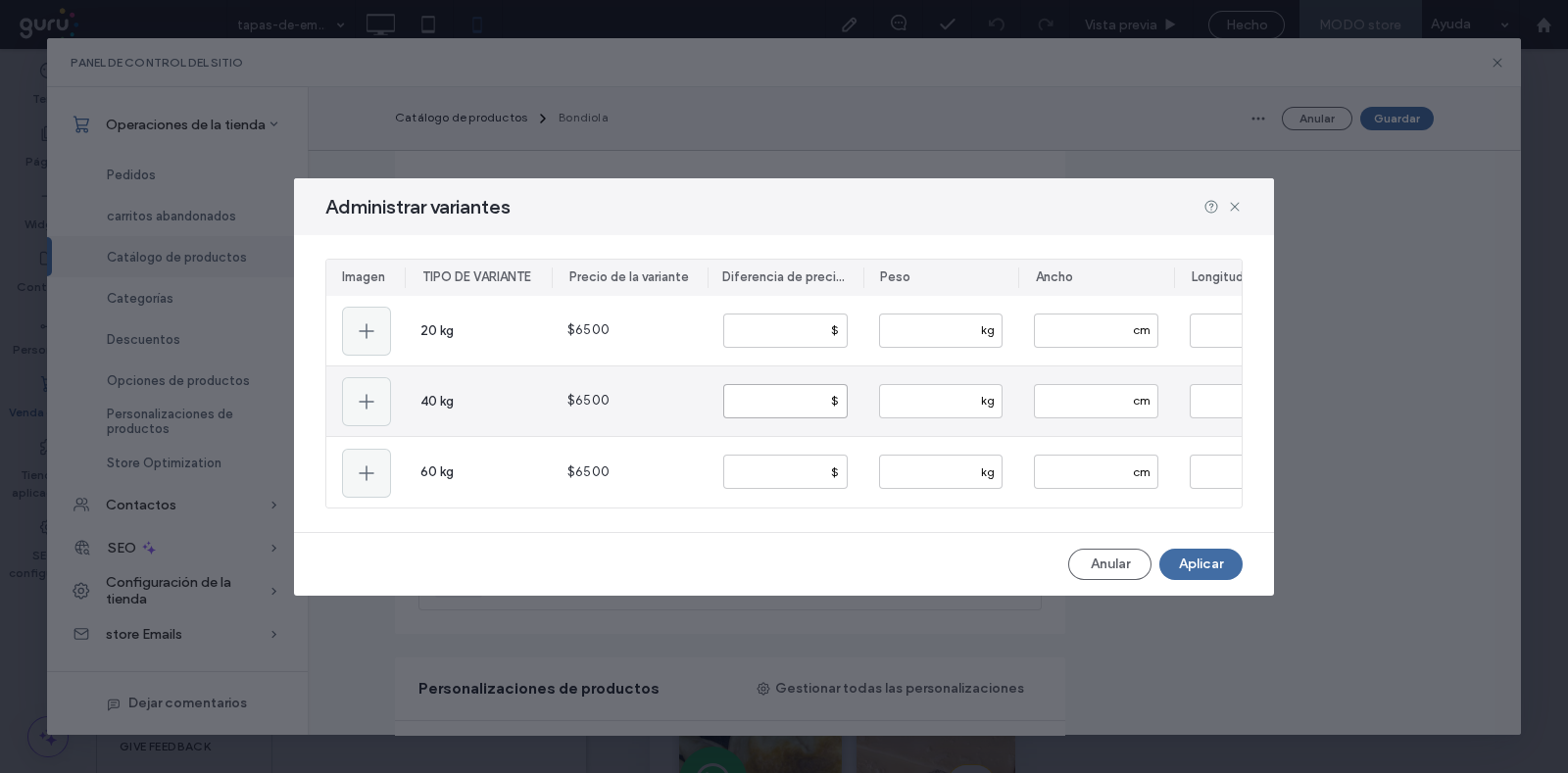 click at bounding box center [785, 401] 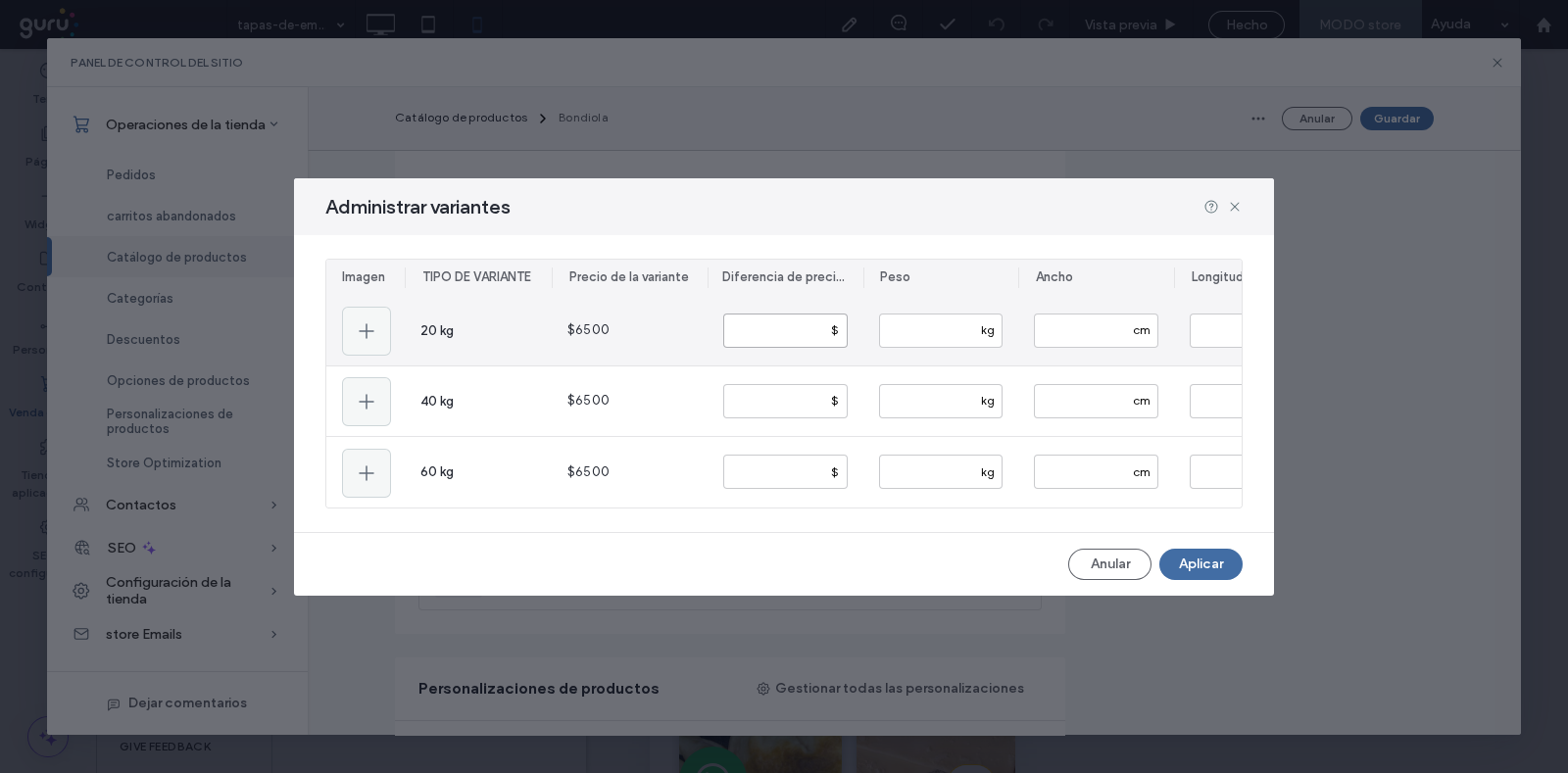 drag, startPoint x: 784, startPoint y: 325, endPoint x: 715, endPoint y: 325, distance: 69 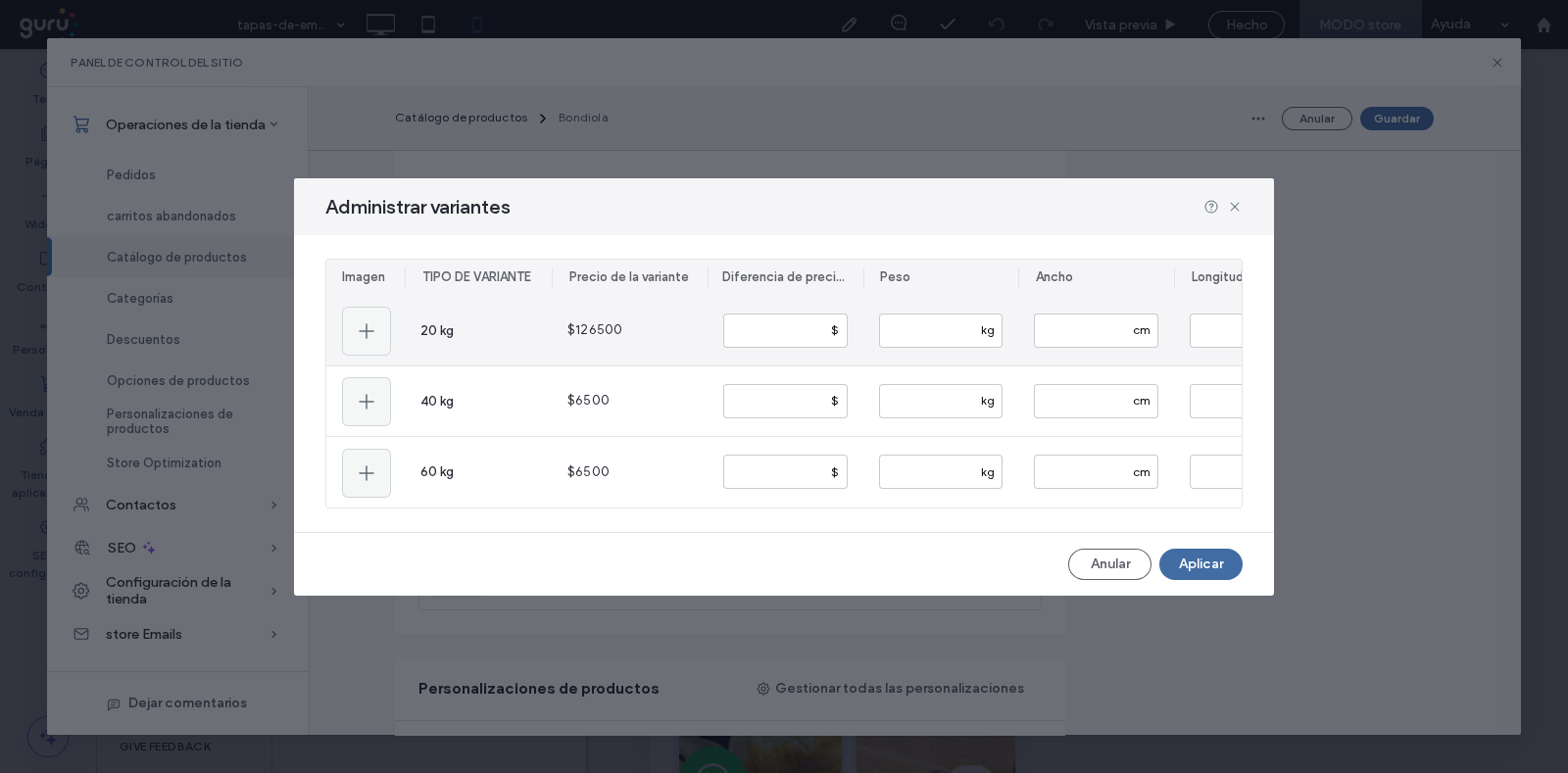 click on "****** $" at bounding box center [785, 330] 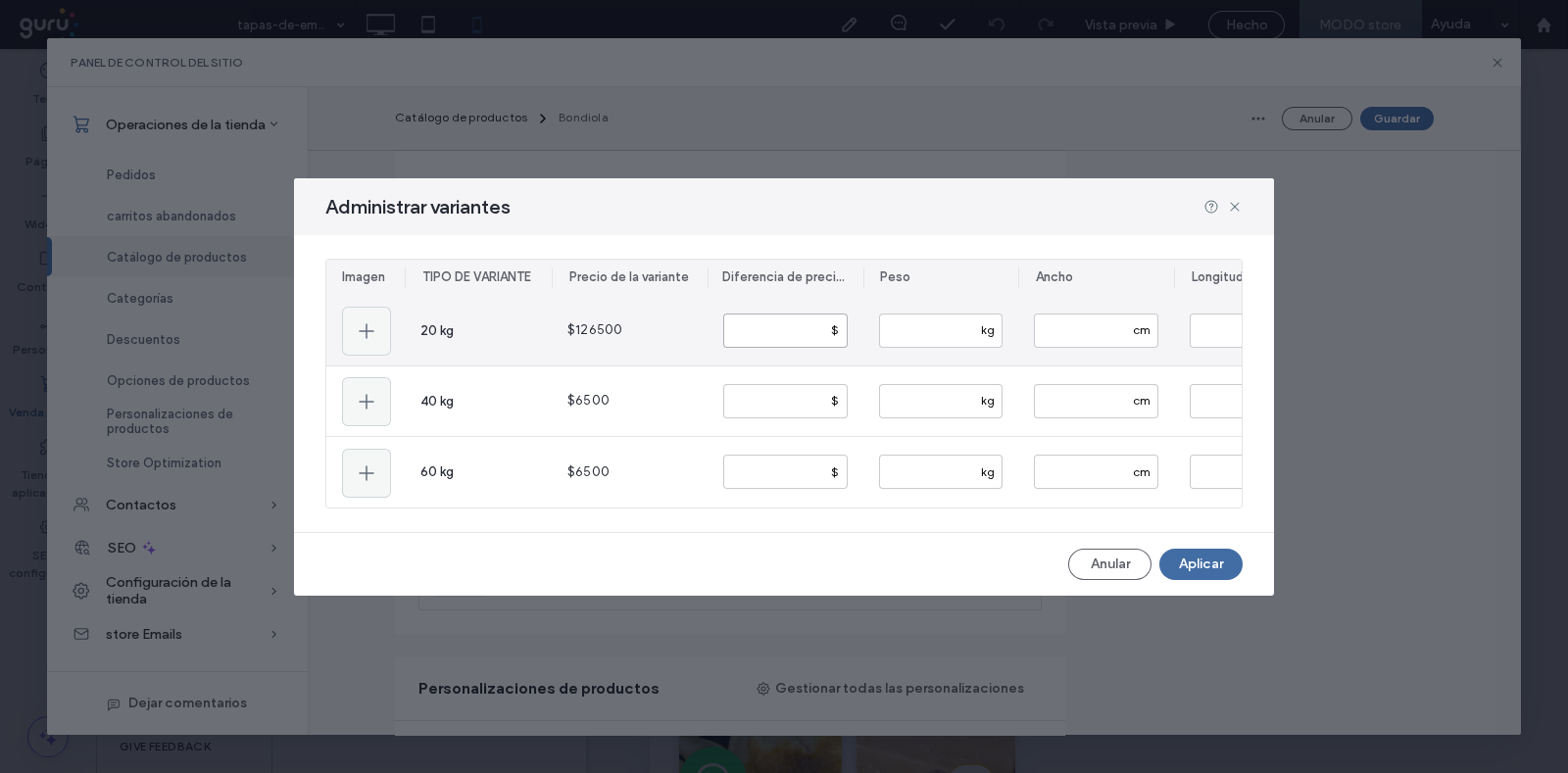 drag, startPoint x: 749, startPoint y: 322, endPoint x: 735, endPoint y: 322, distance: 14 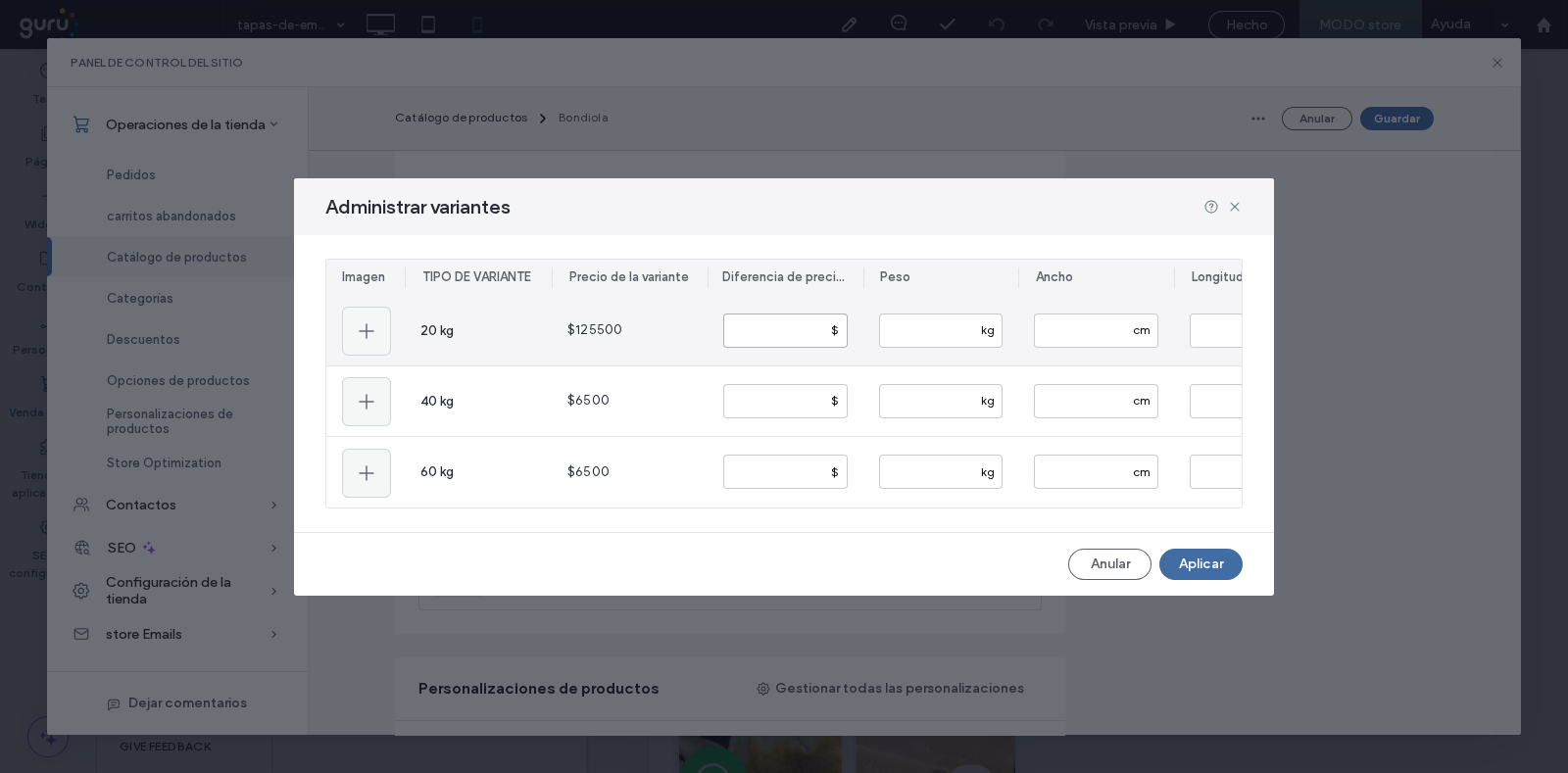 click on "******" at bounding box center [785, 330] 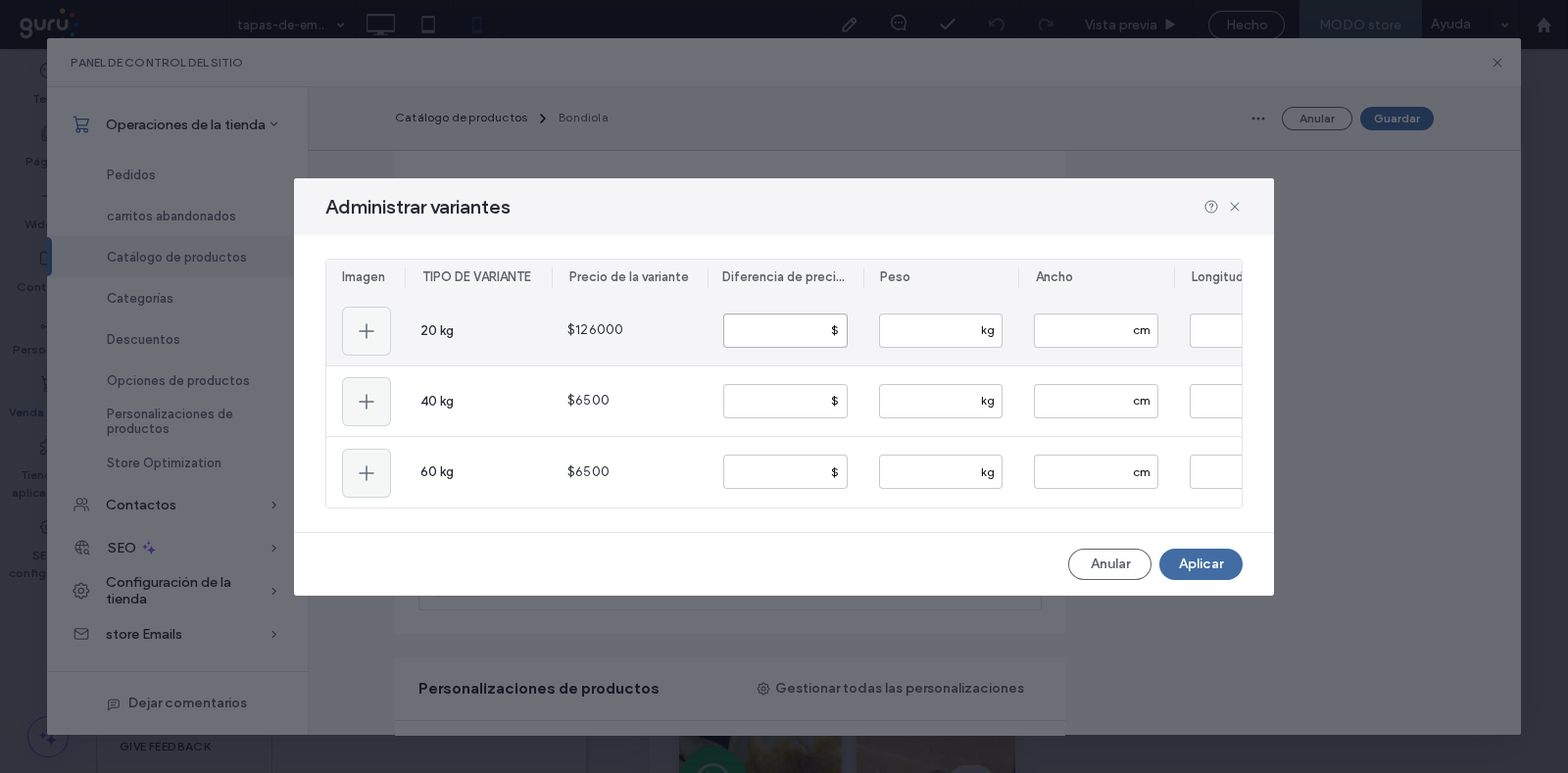 drag, startPoint x: 745, startPoint y: 325, endPoint x: 735, endPoint y: 320, distance: 11.18034 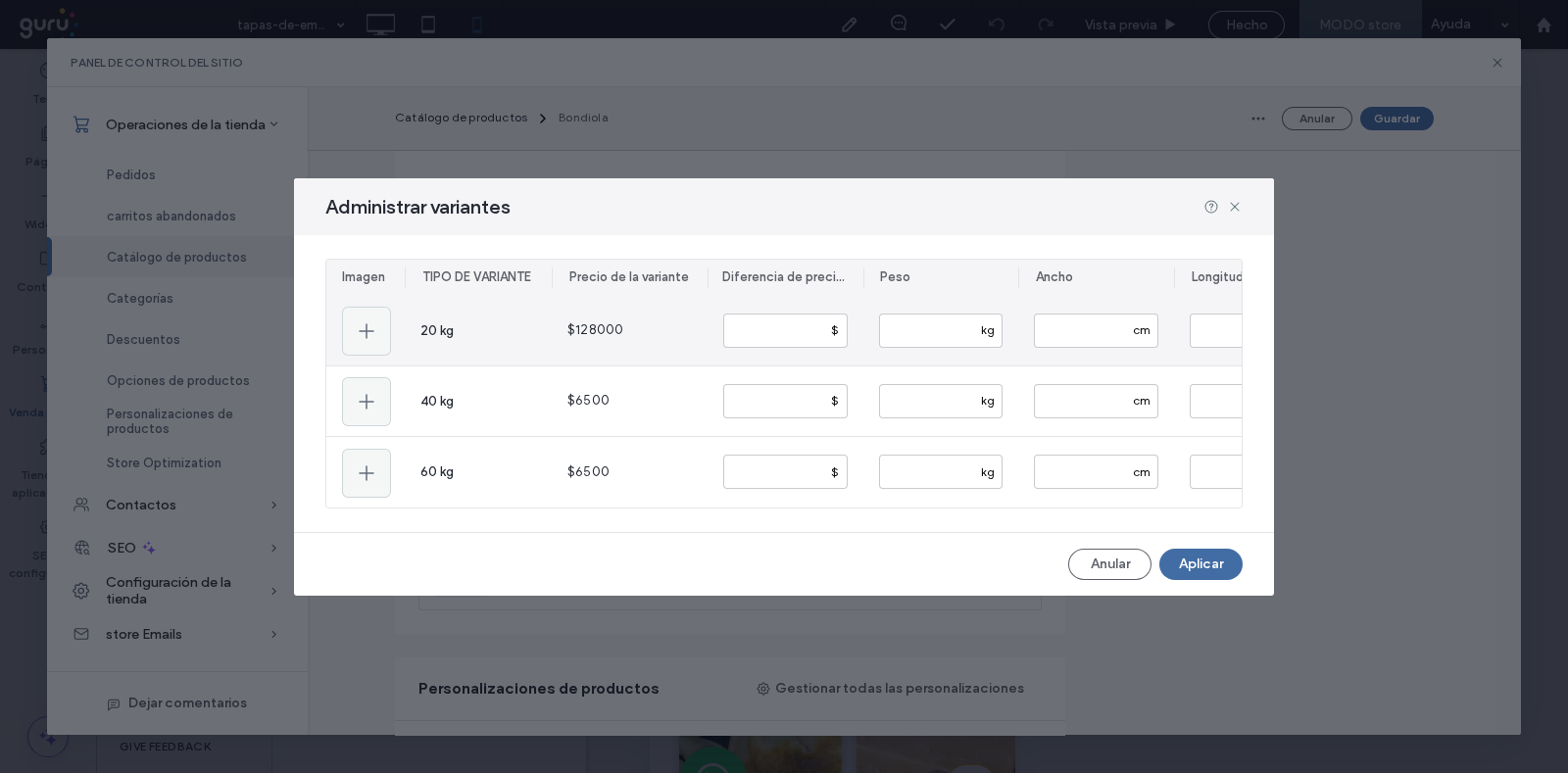 click on "****** $" at bounding box center (785, 330) 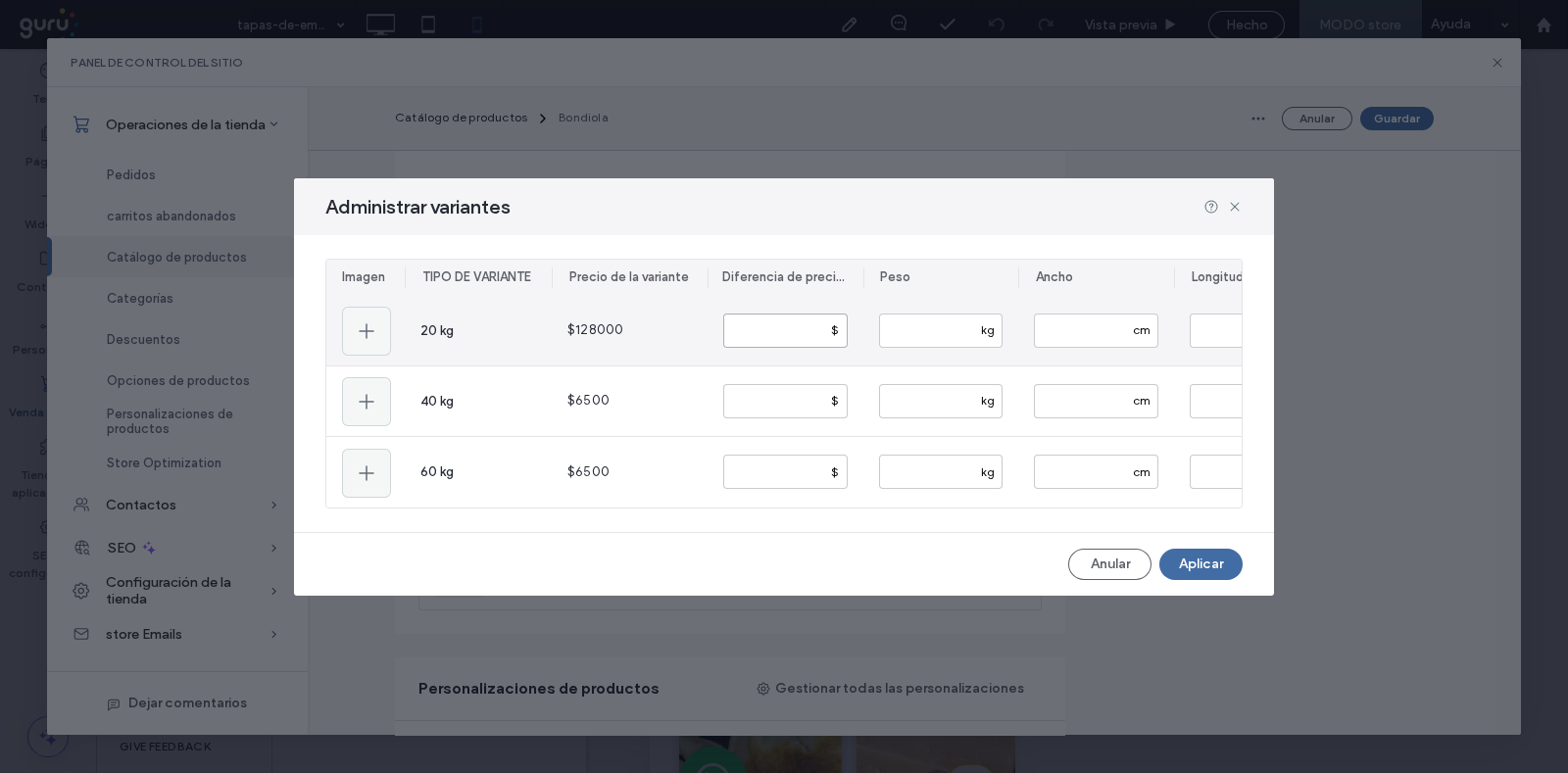 click on "******" at bounding box center [785, 330] 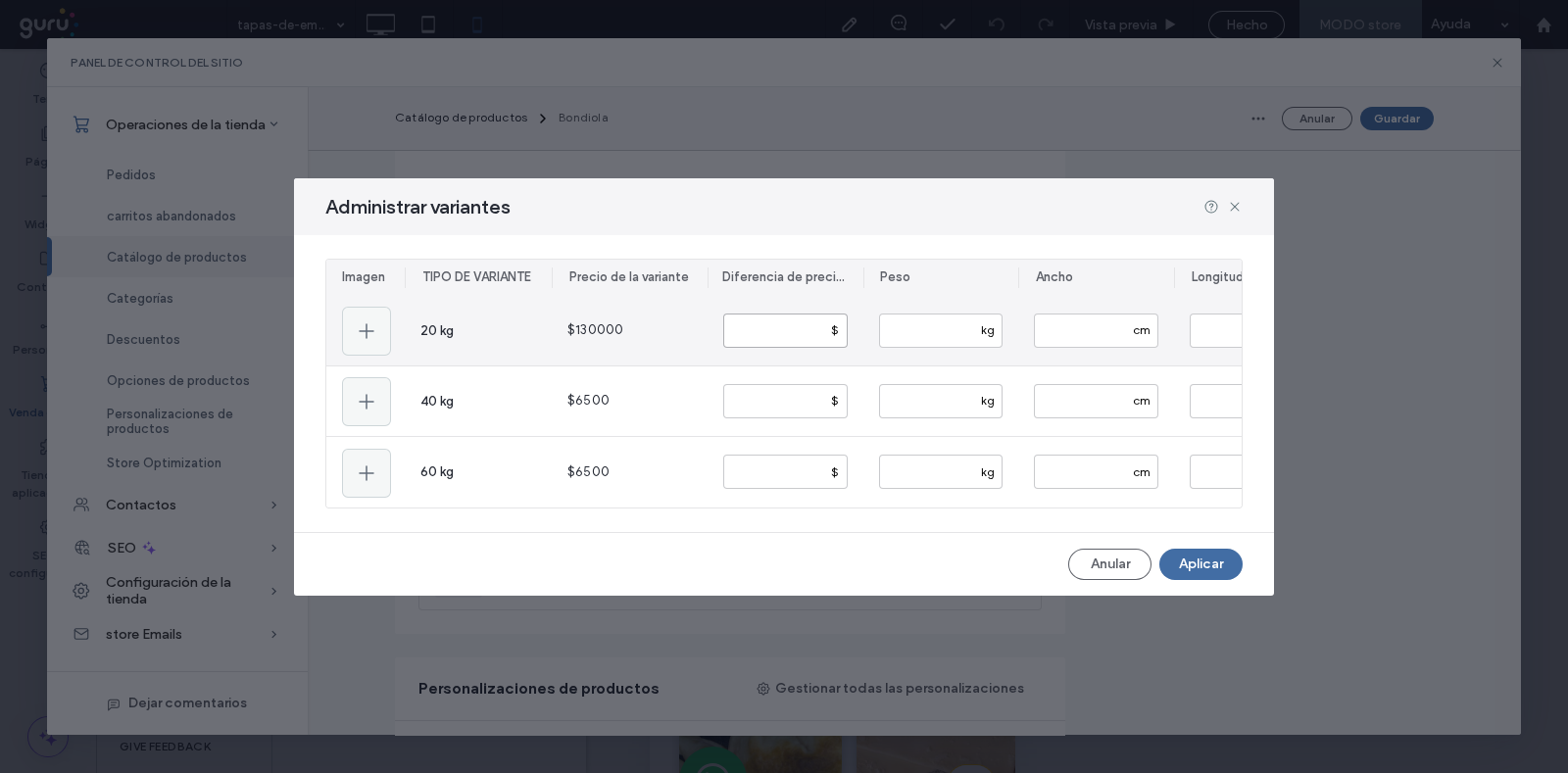 drag, startPoint x: 790, startPoint y: 326, endPoint x: 730, endPoint y: 323, distance: 60.074953 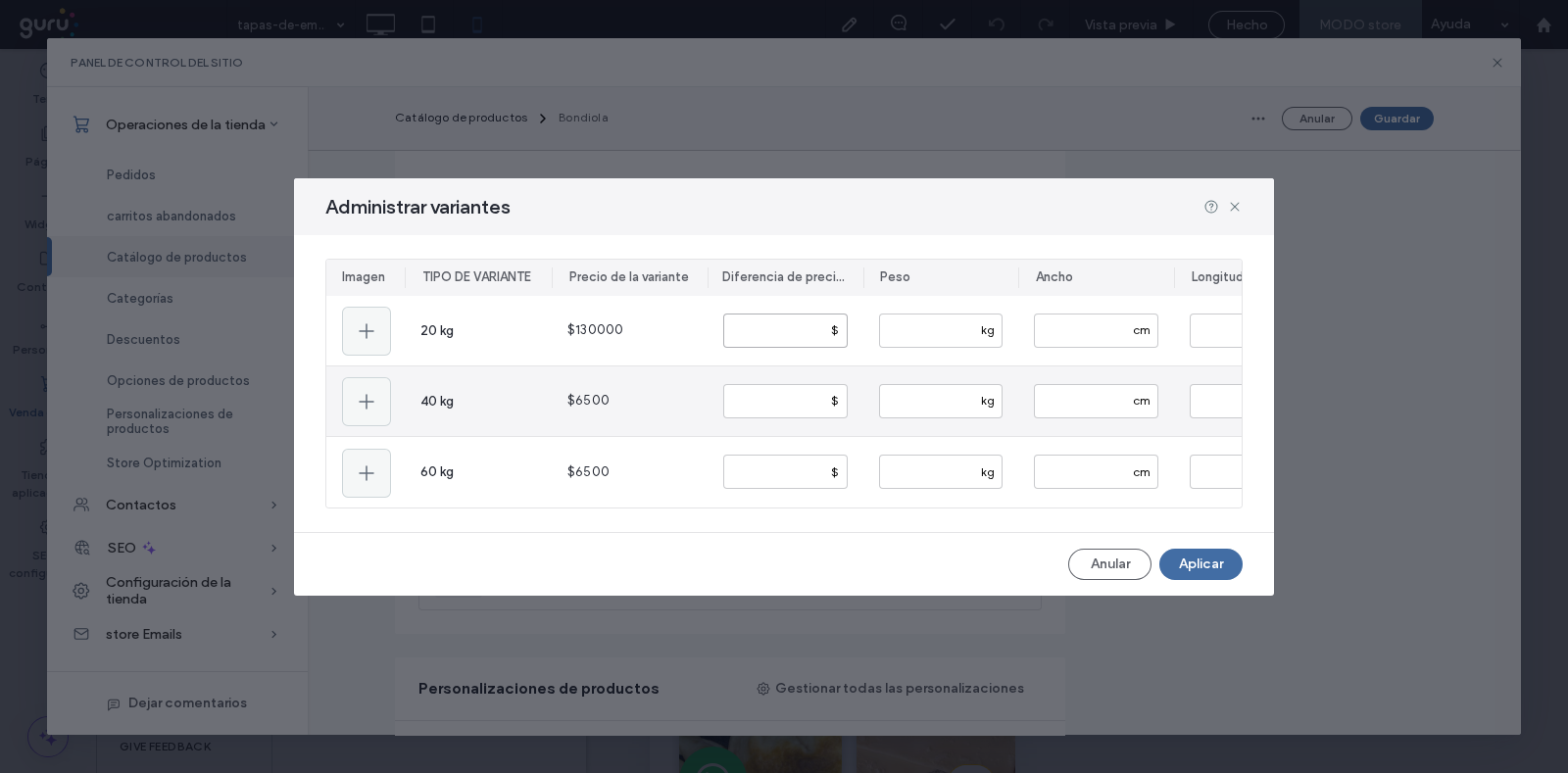 type on "******" 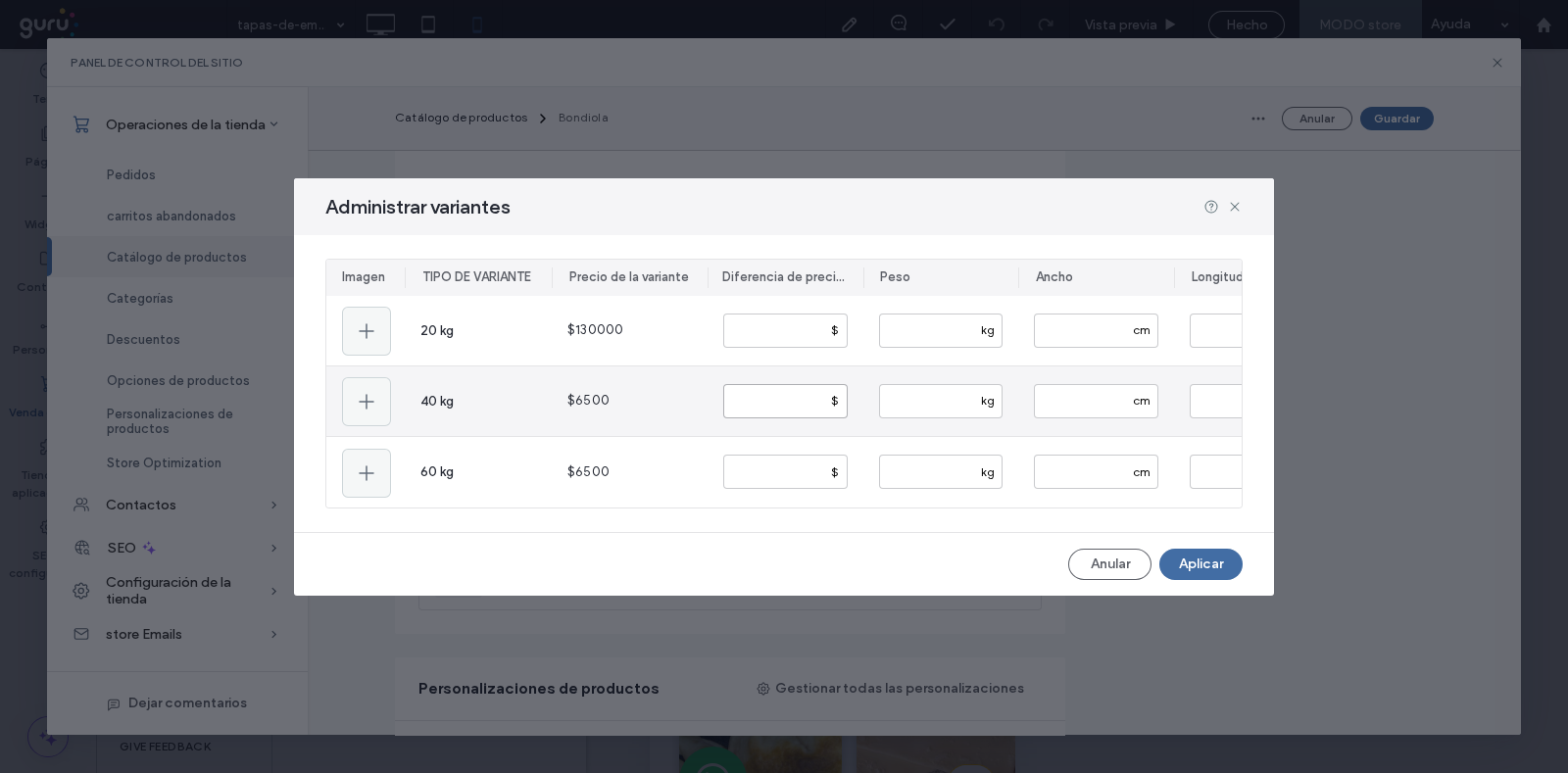 click at bounding box center (785, 401) 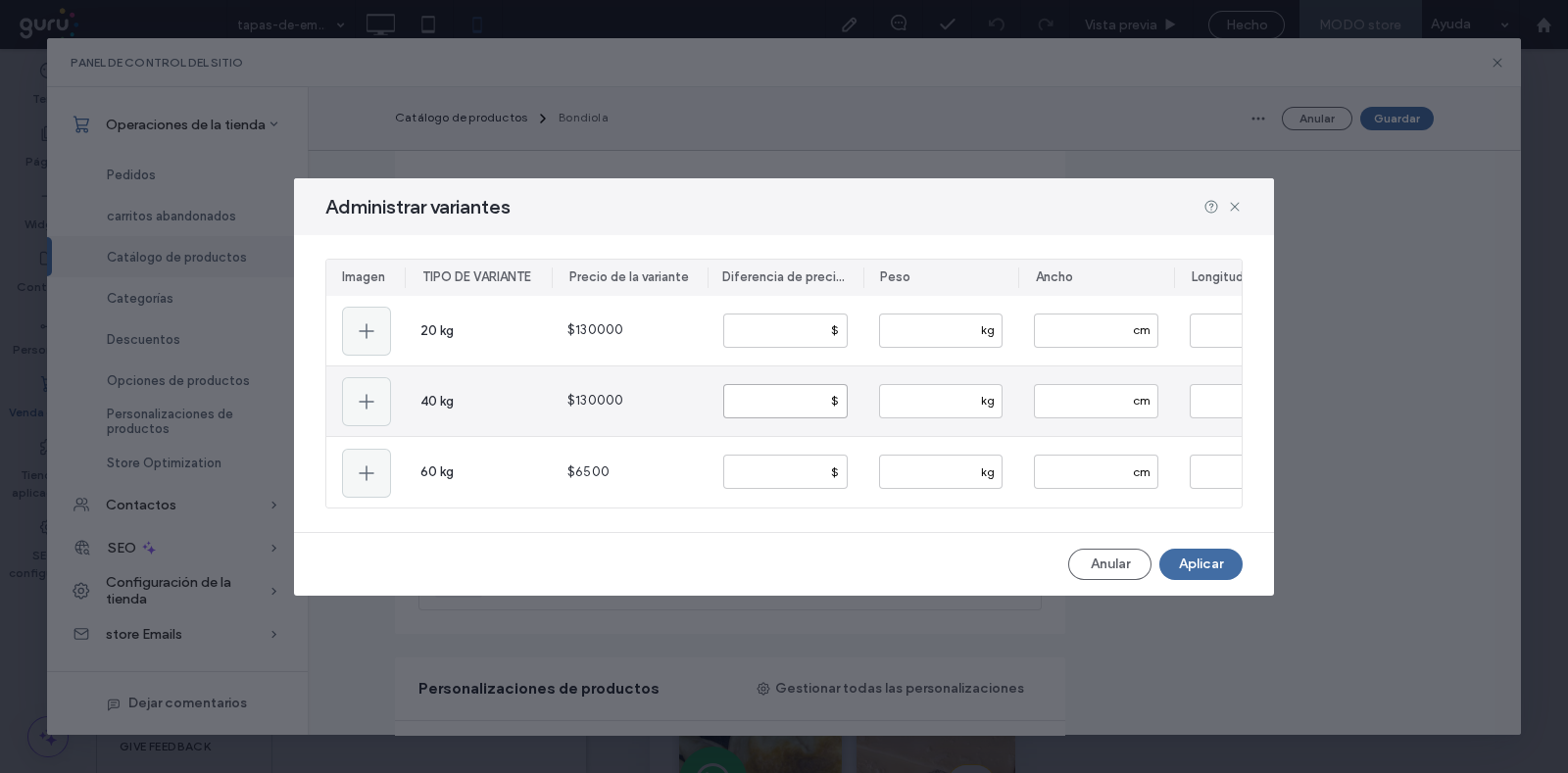drag, startPoint x: 737, startPoint y: 396, endPoint x: 724, endPoint y: 399, distance: 13.341664 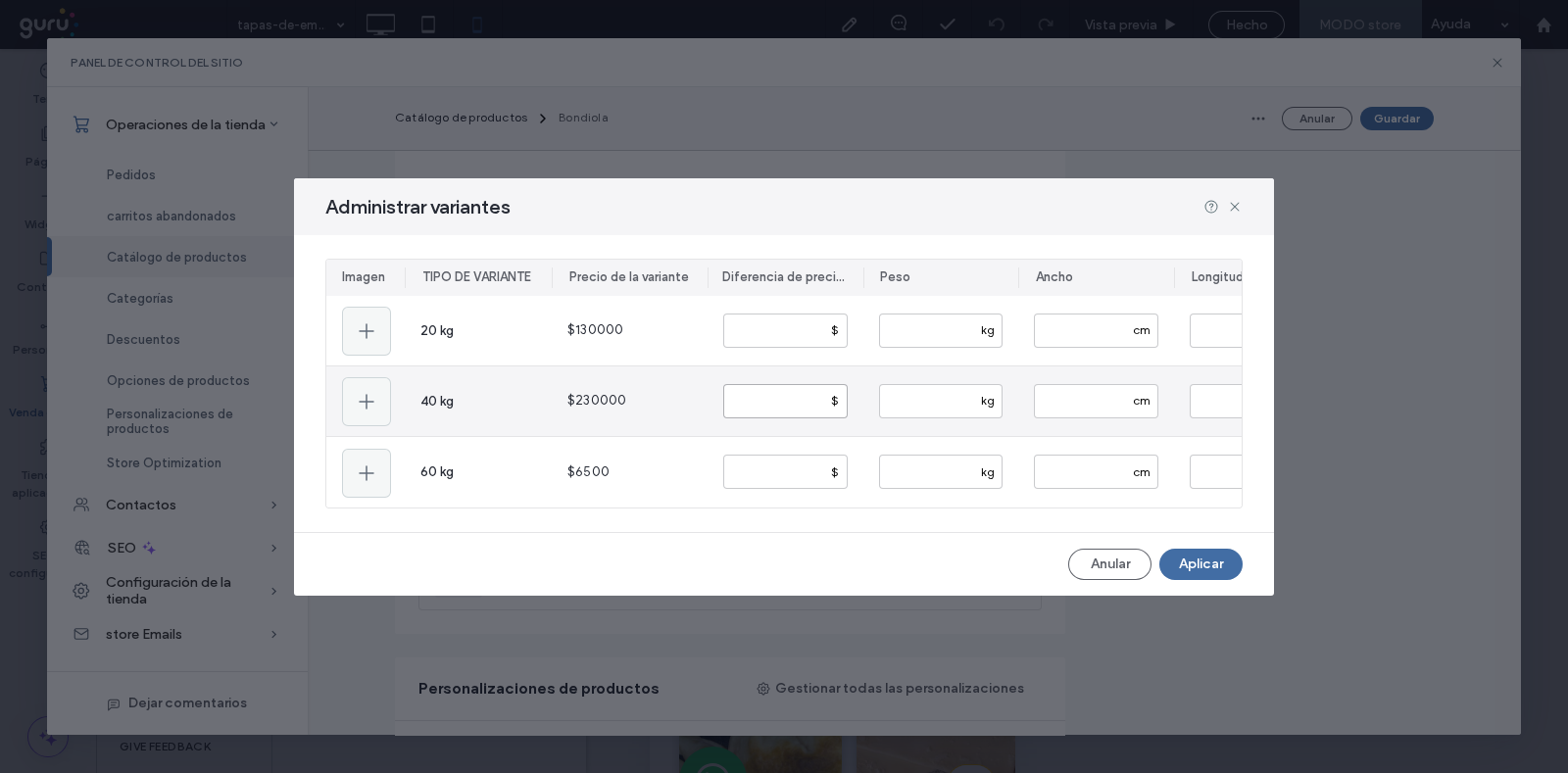 click on "******" at bounding box center [785, 401] 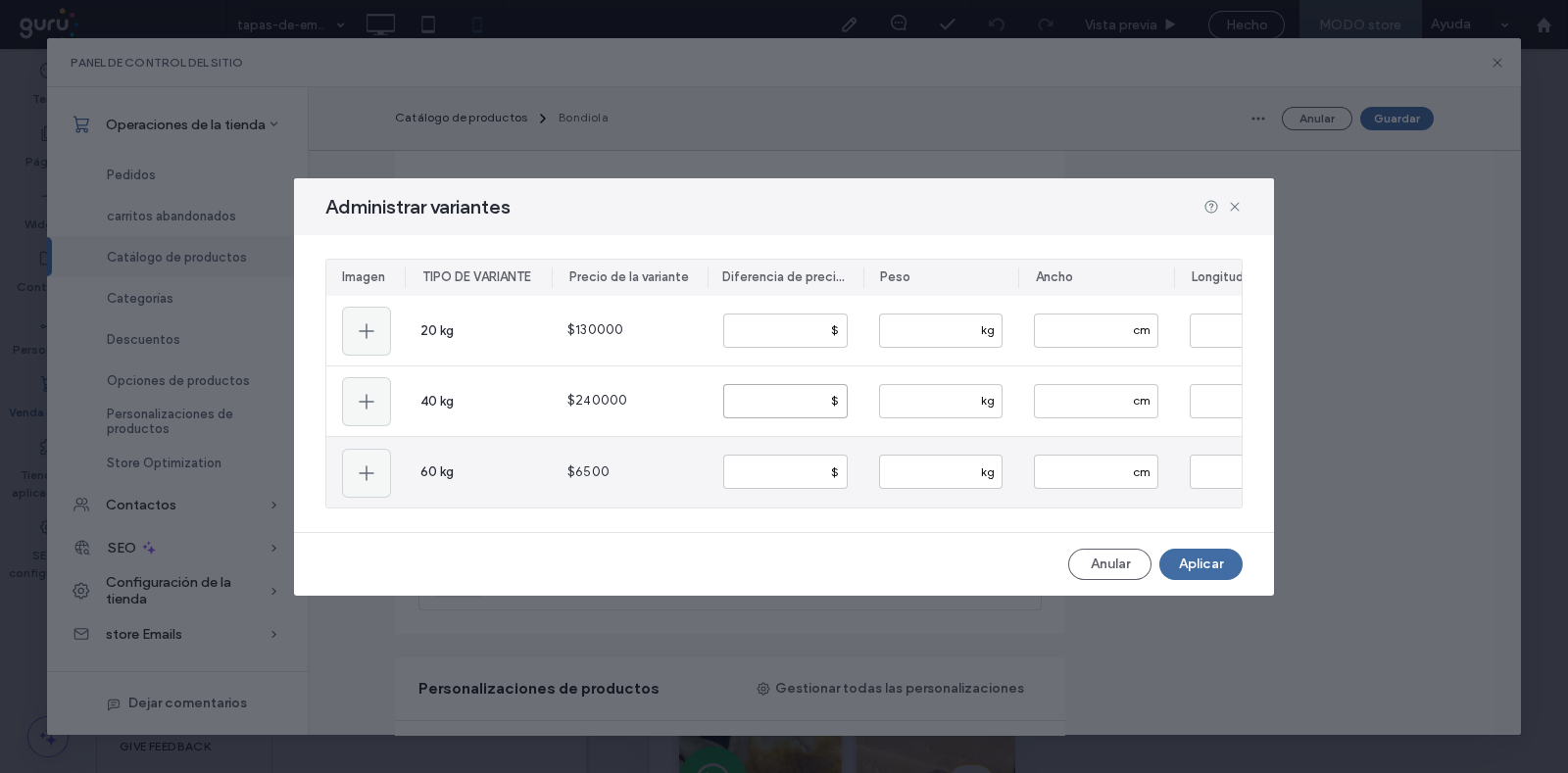 type on "******" 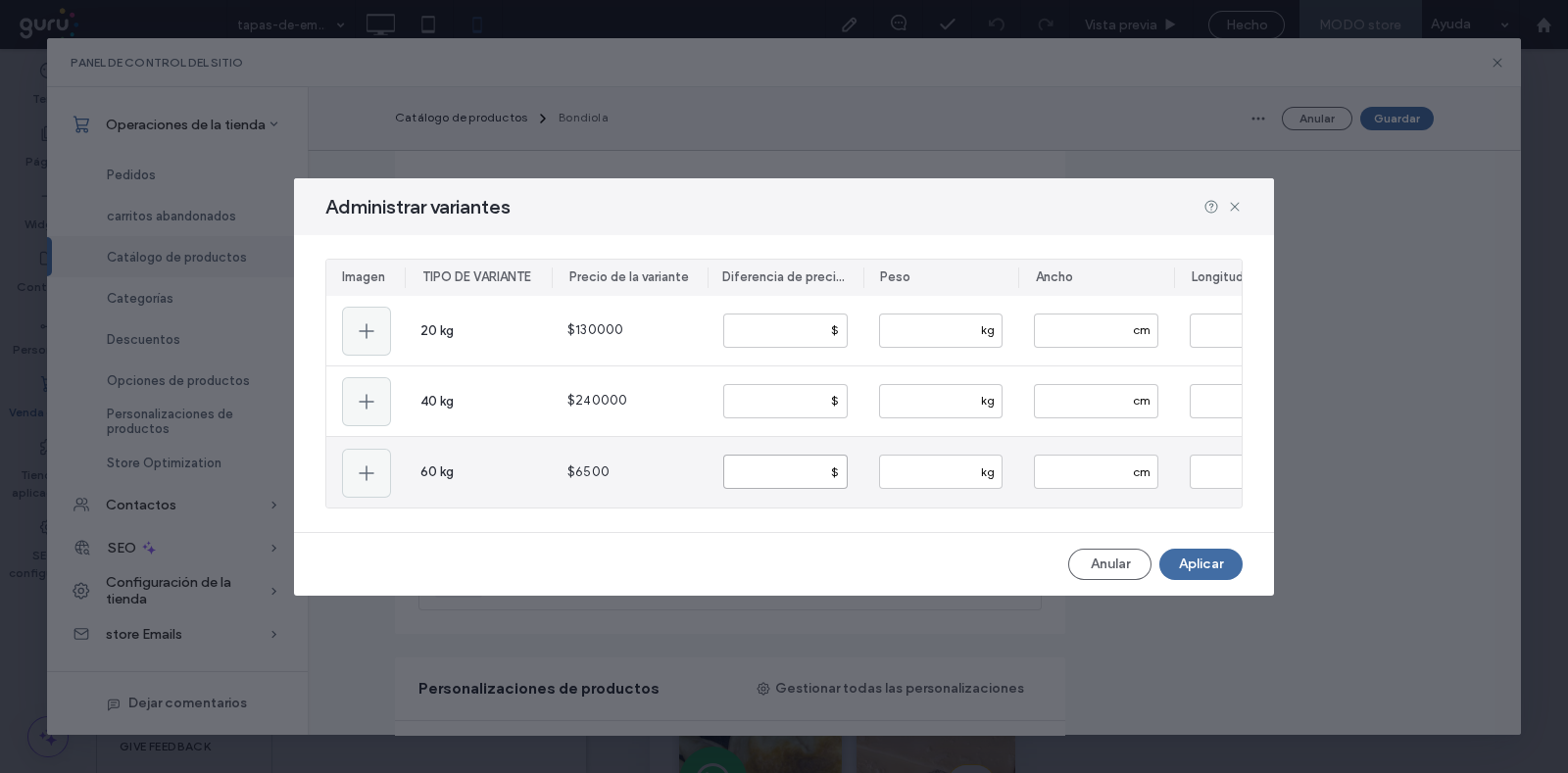 click at bounding box center [785, 471] 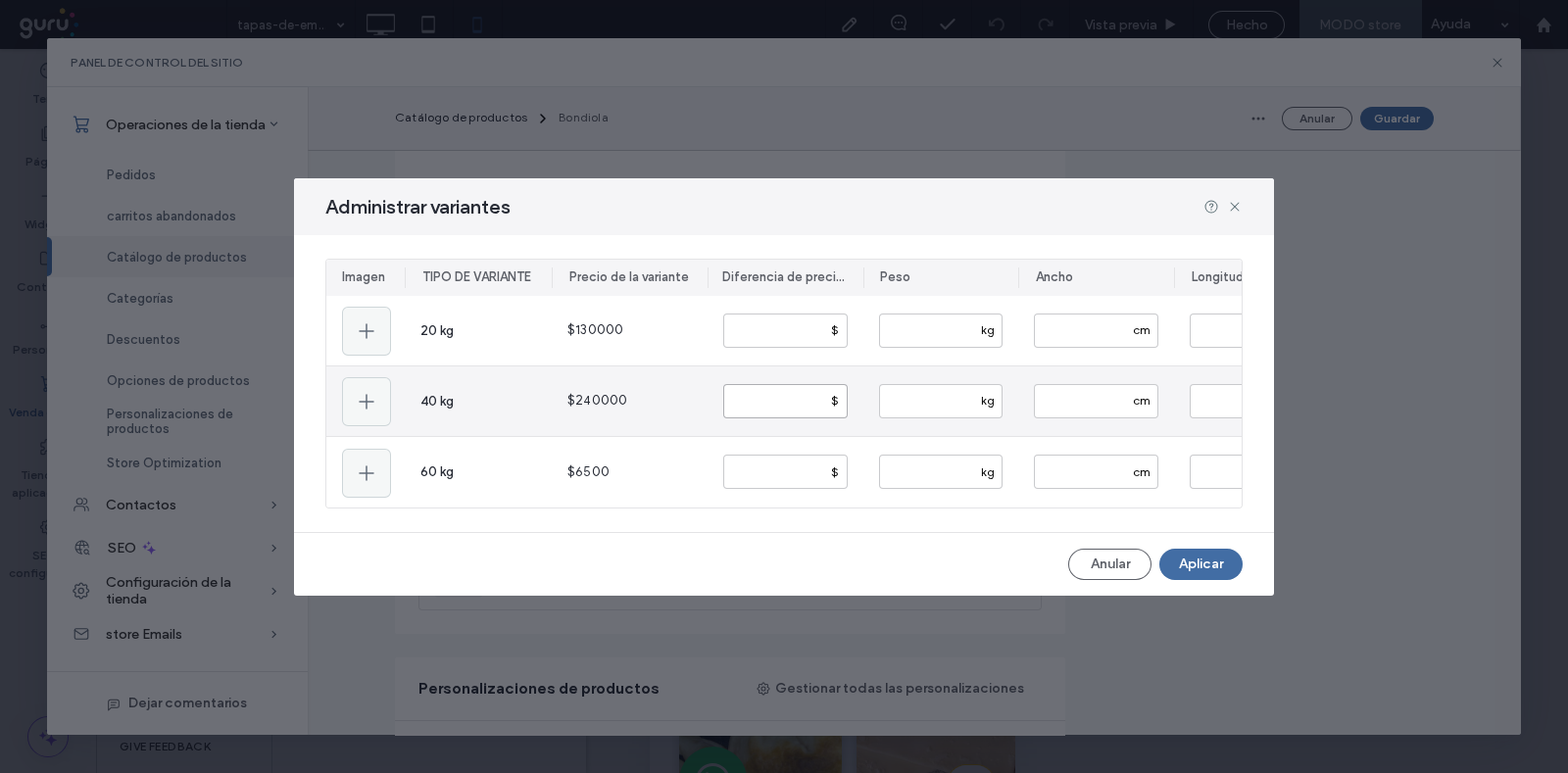 drag, startPoint x: 790, startPoint y: 404, endPoint x: 699, endPoint y: 392, distance: 91.787799 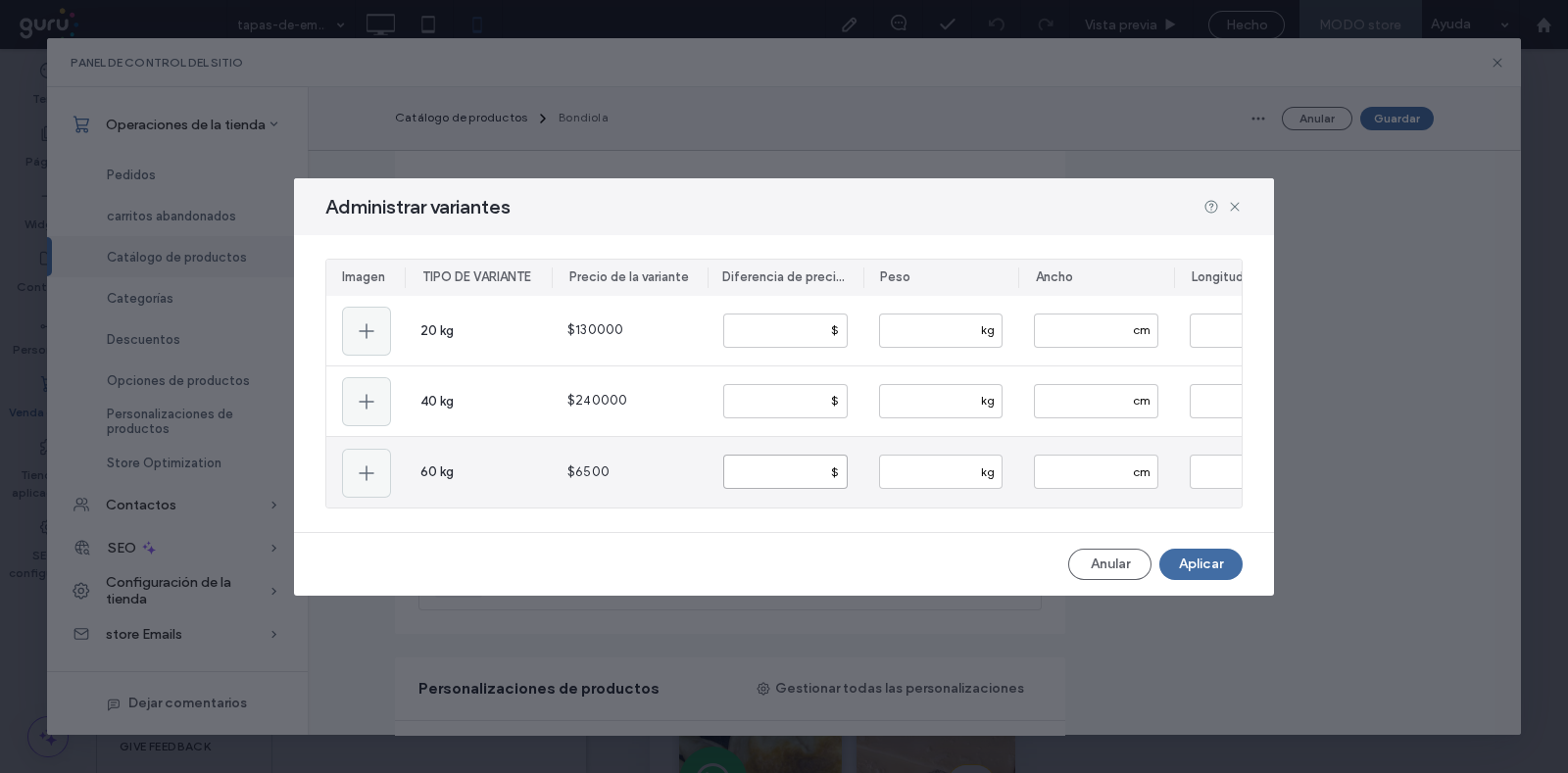 click at bounding box center [785, 471] 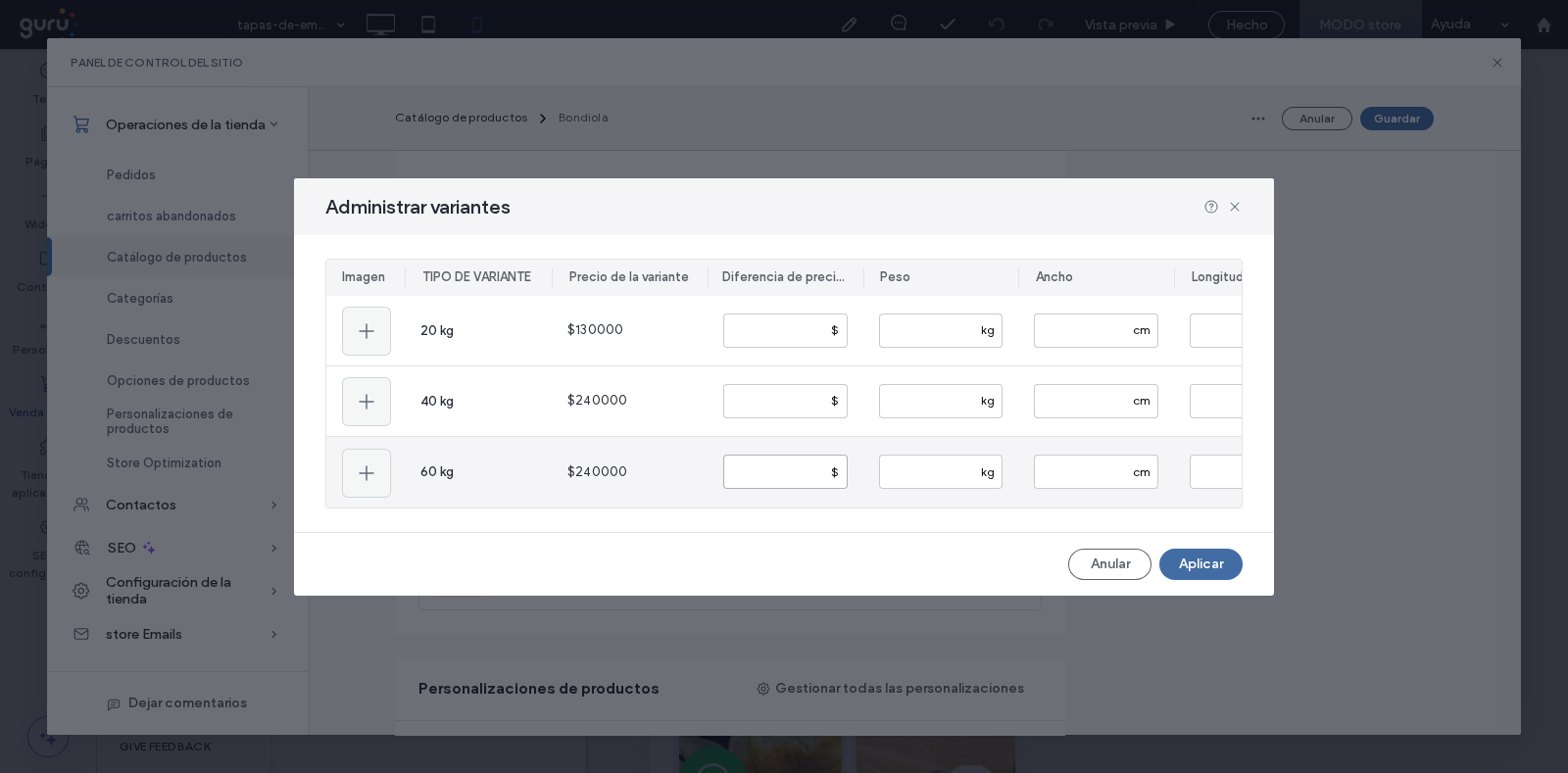 click on "******" at bounding box center (785, 471) 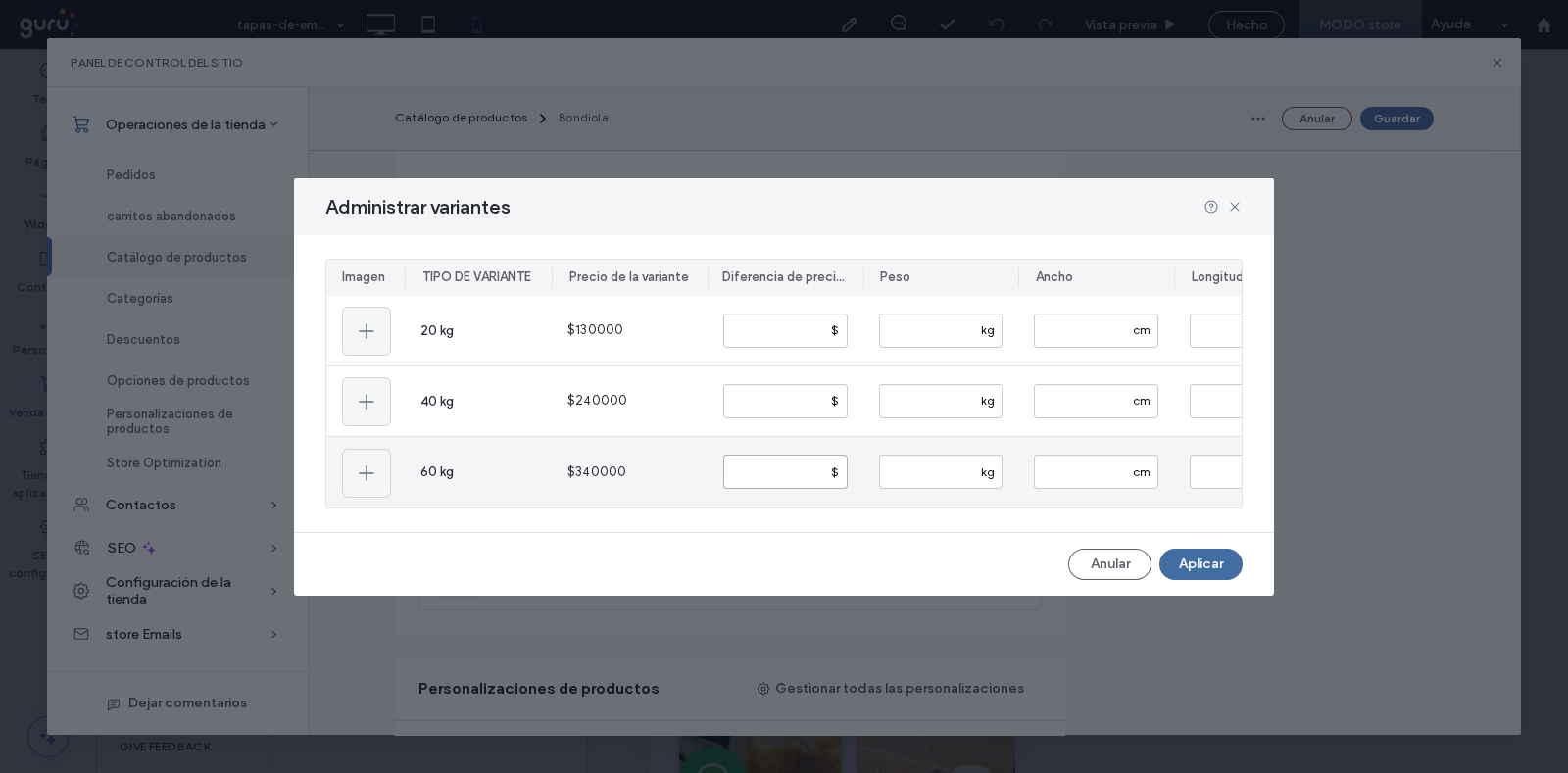 click on "******" at bounding box center [785, 471] 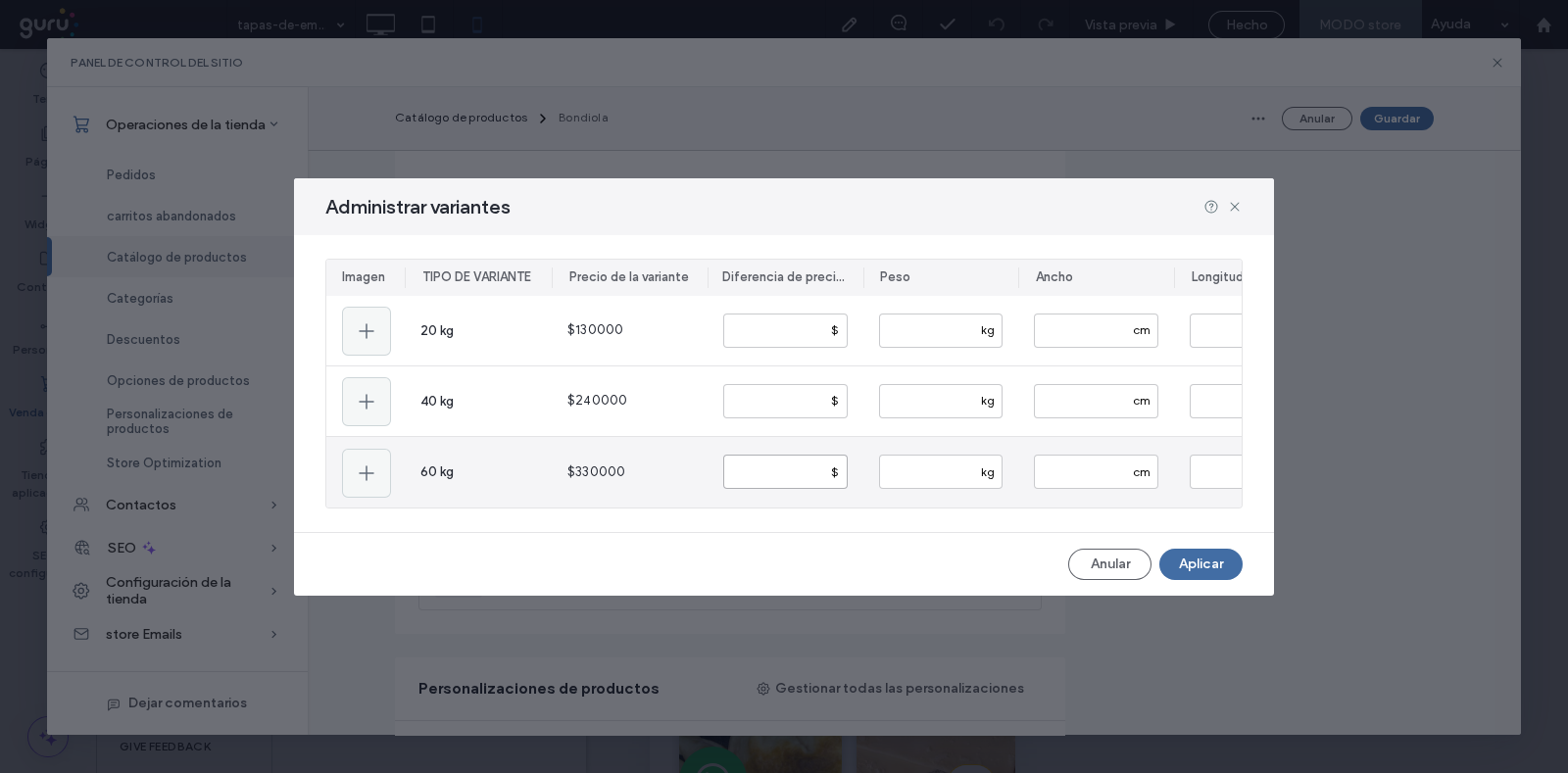 click on "******" at bounding box center [785, 471] 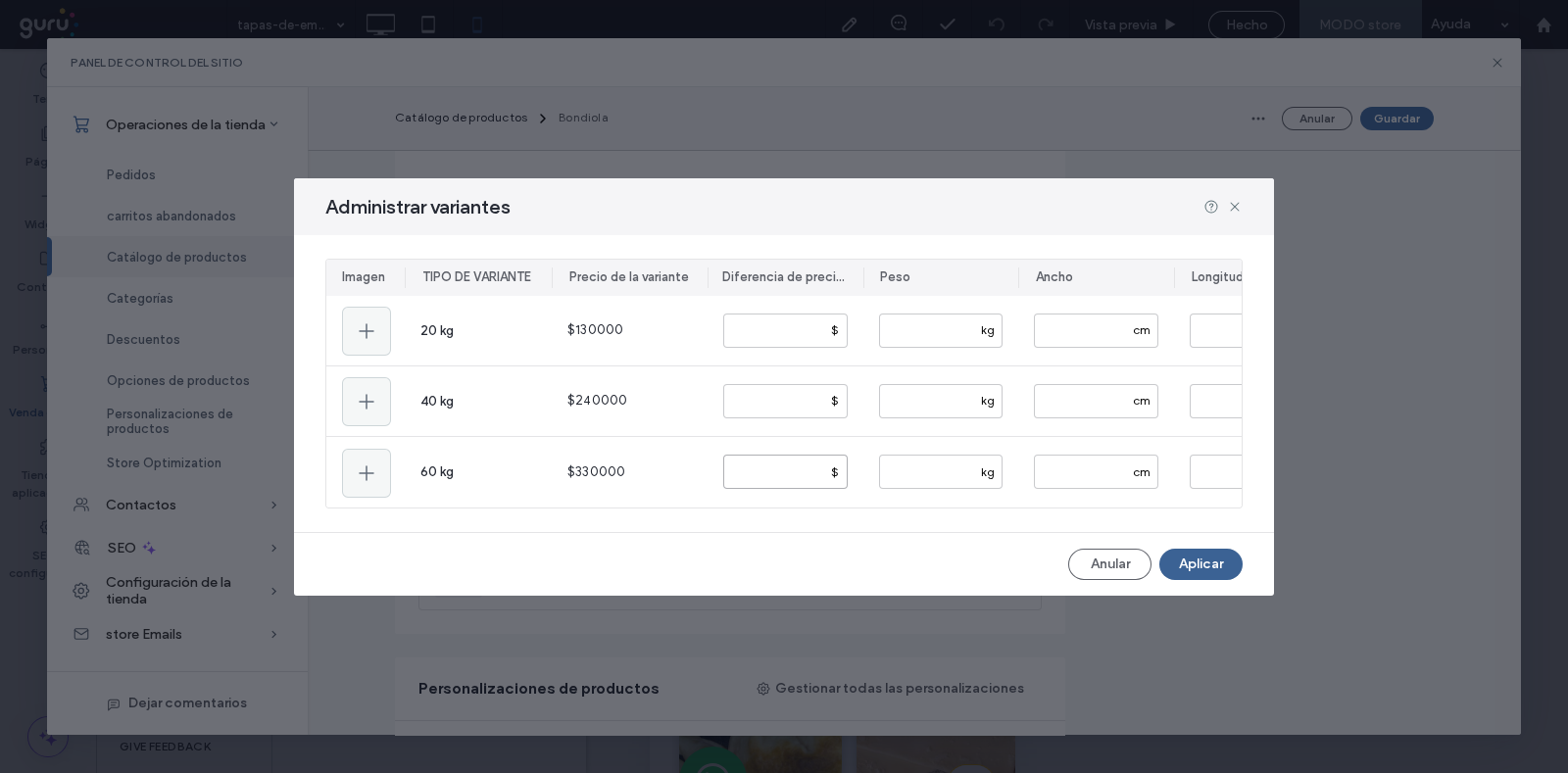 type on "******" 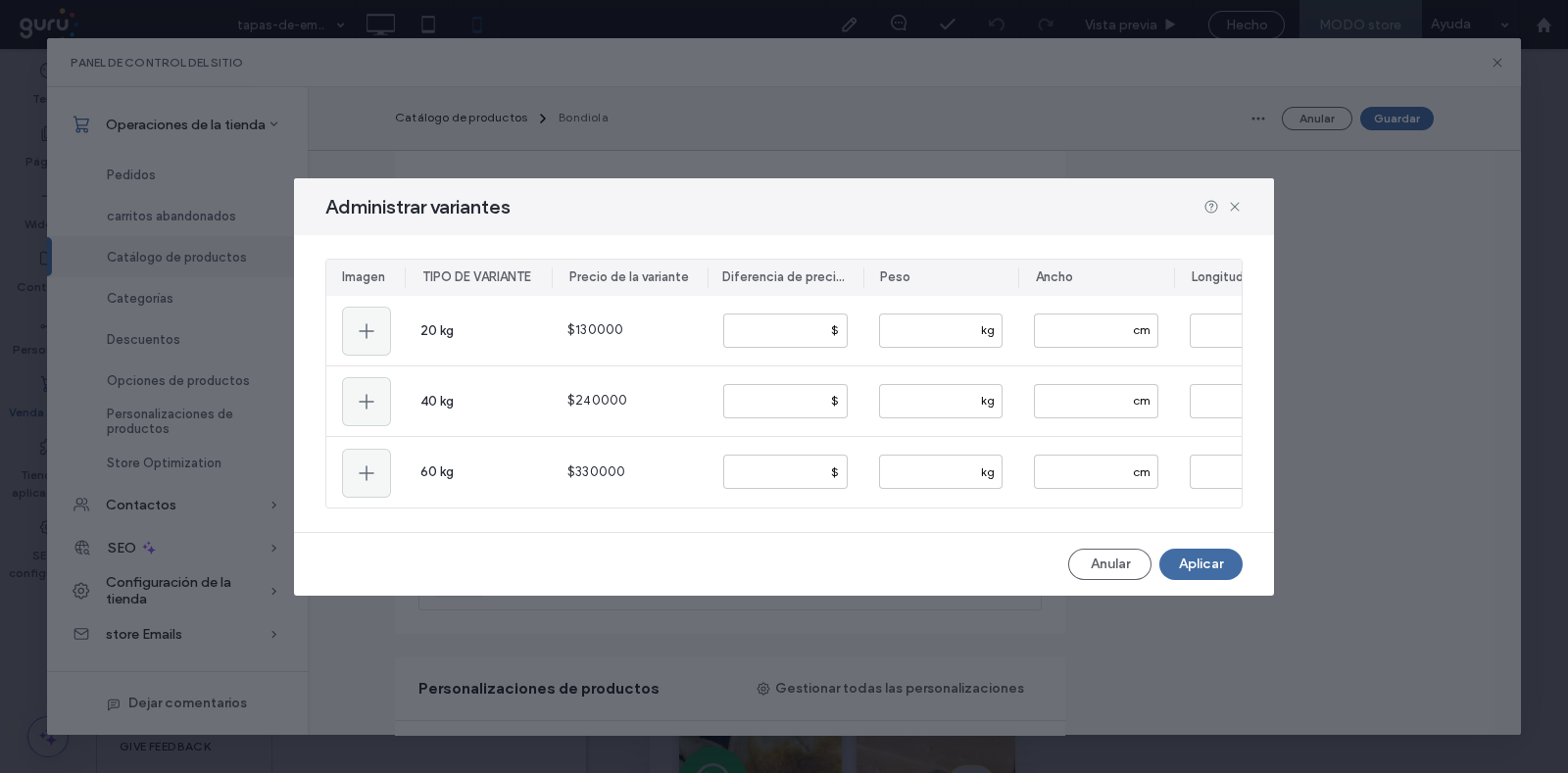 click on "Aplicar" at bounding box center [1200, 564] 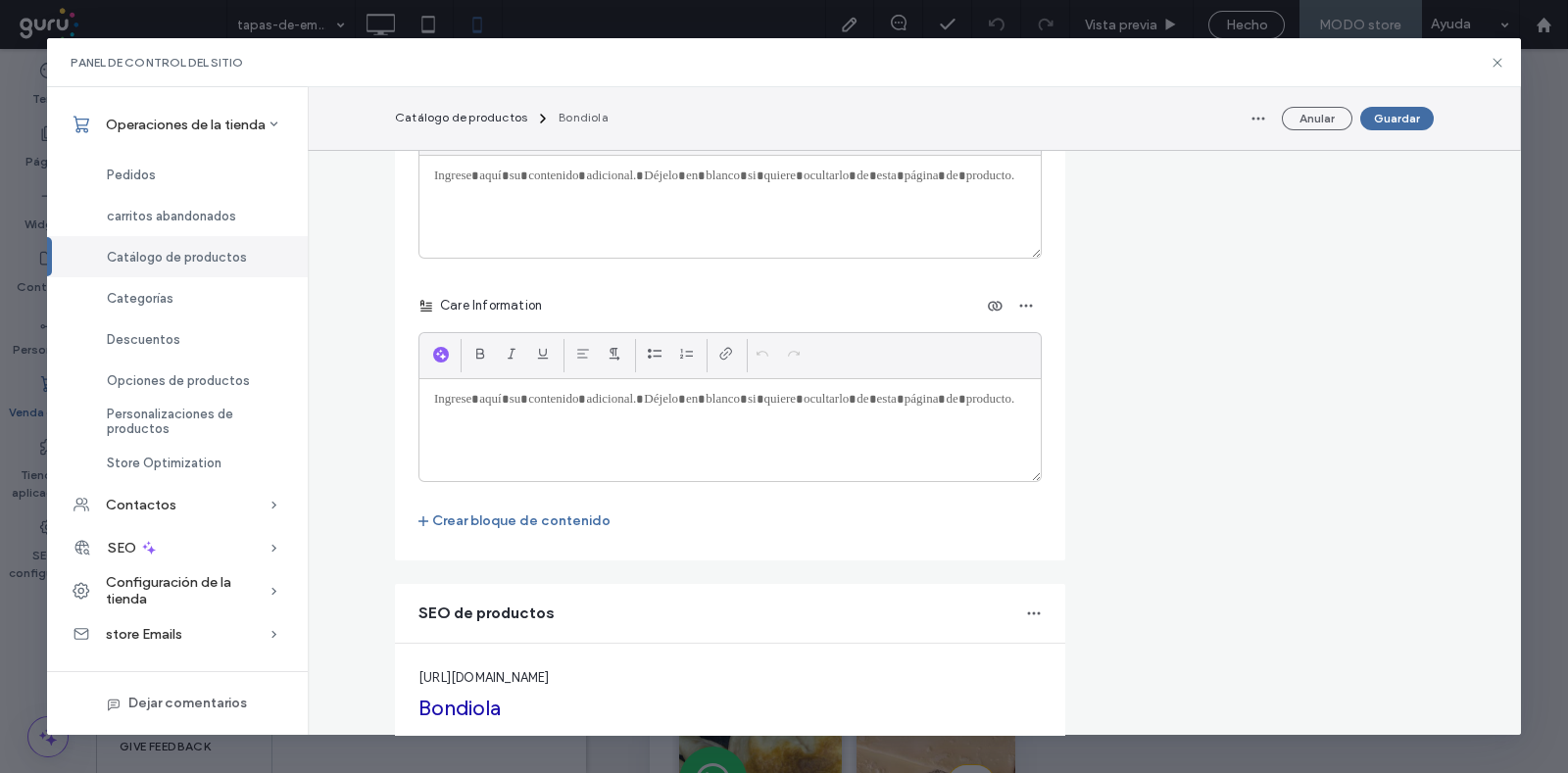 scroll, scrollTop: 3406, scrollLeft: 0, axis: vertical 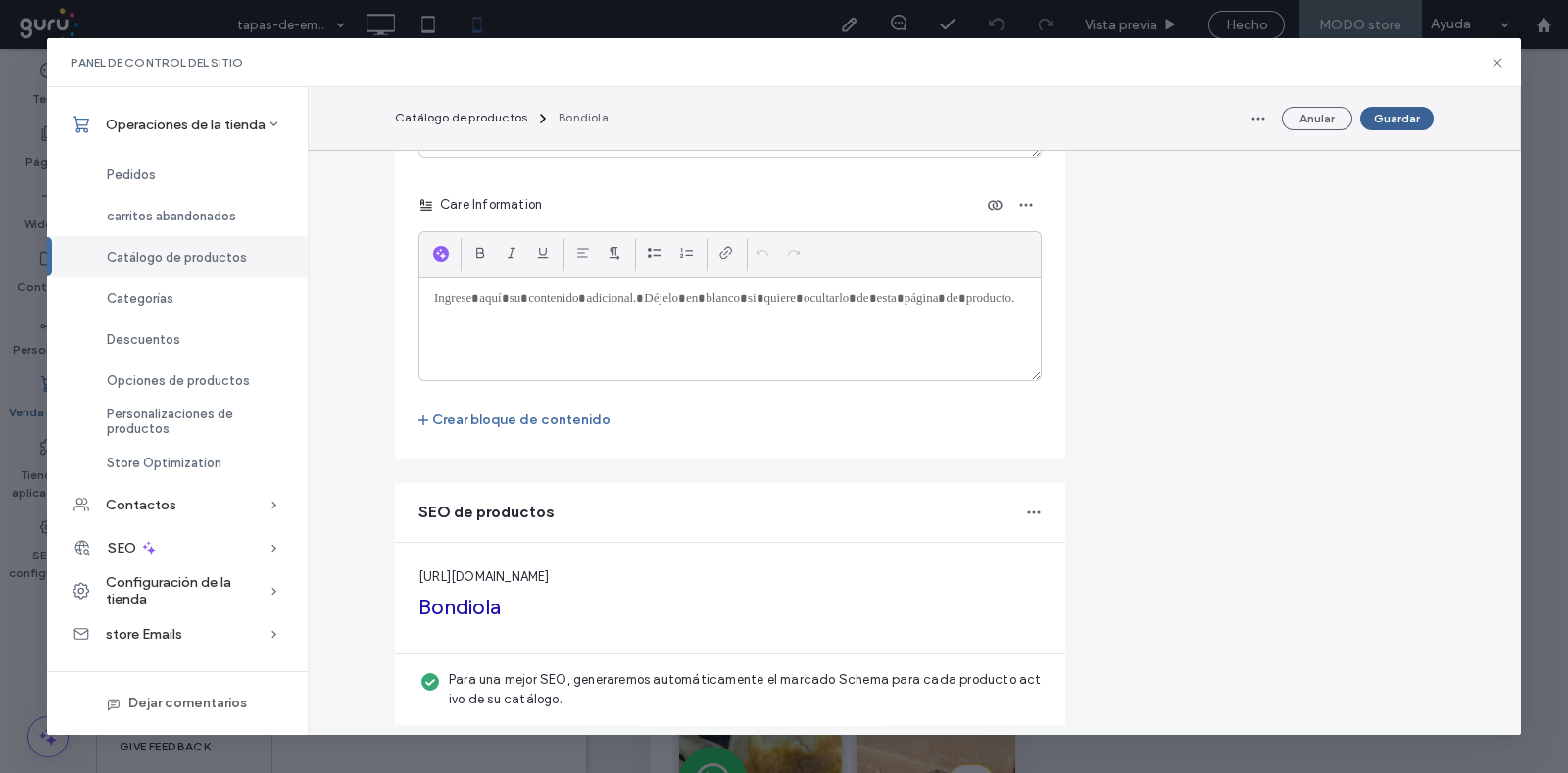 click on "Guardar" at bounding box center [1396, 119] 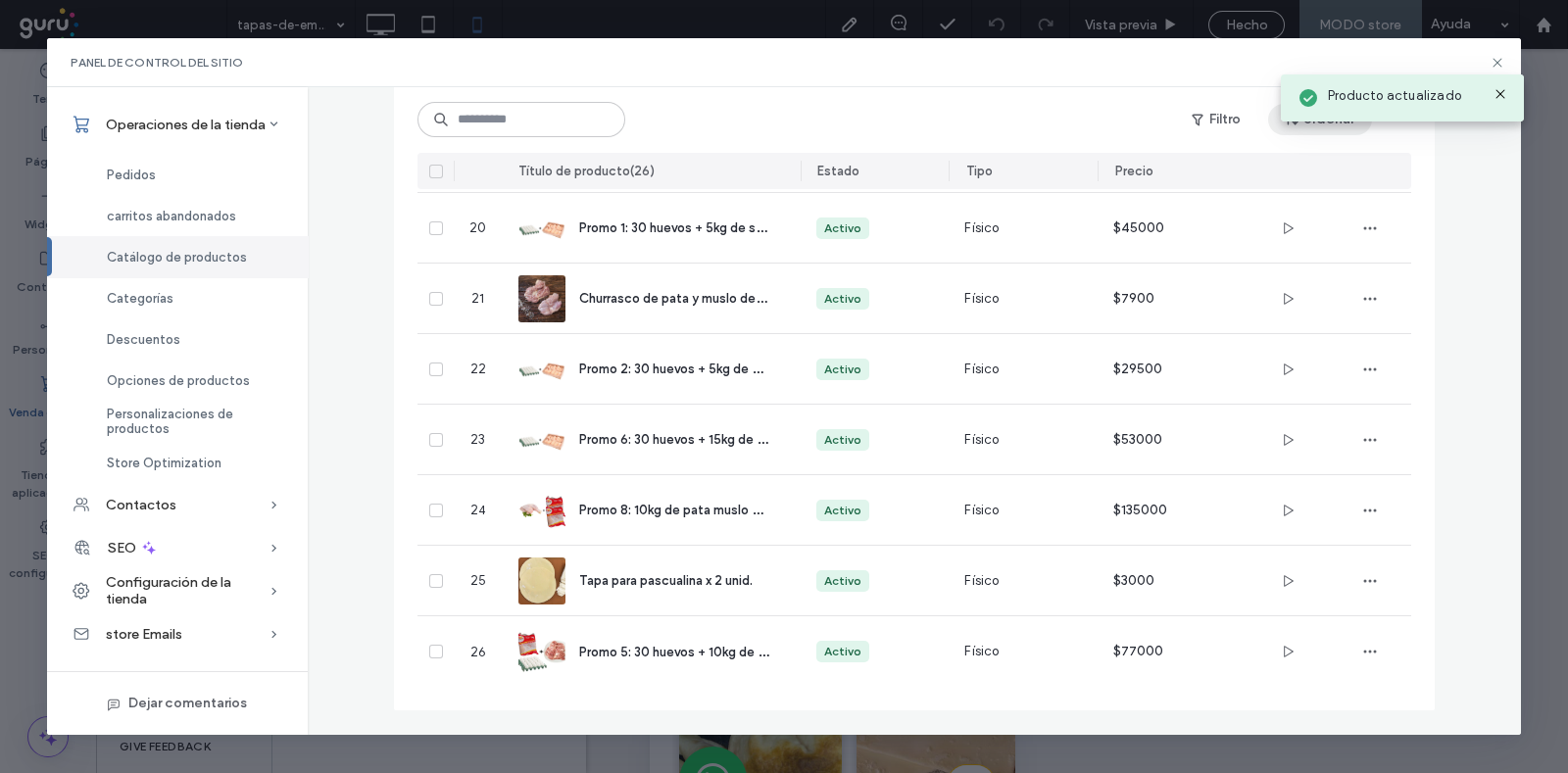scroll, scrollTop: 1472, scrollLeft: 0, axis: vertical 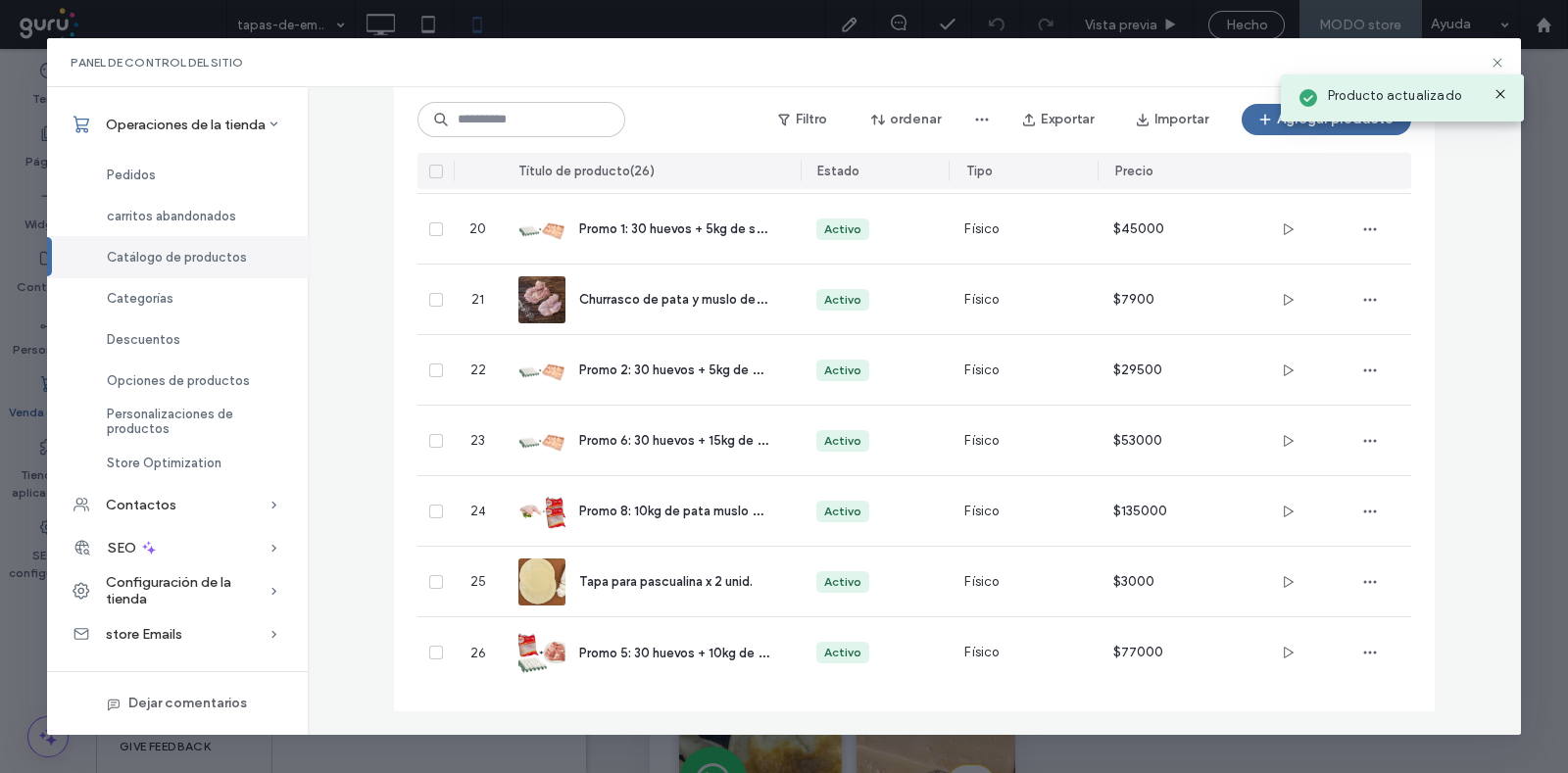 click 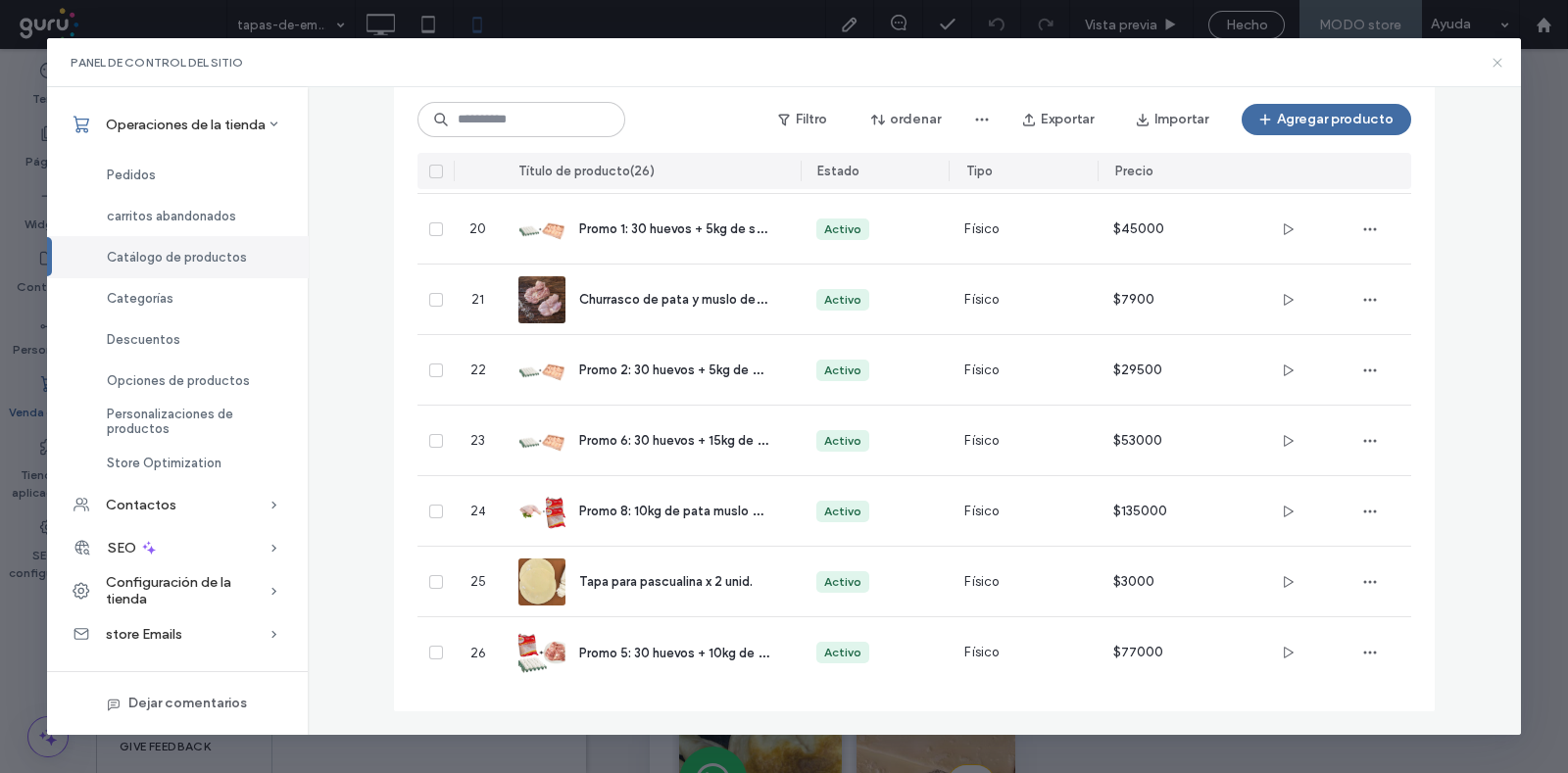 click 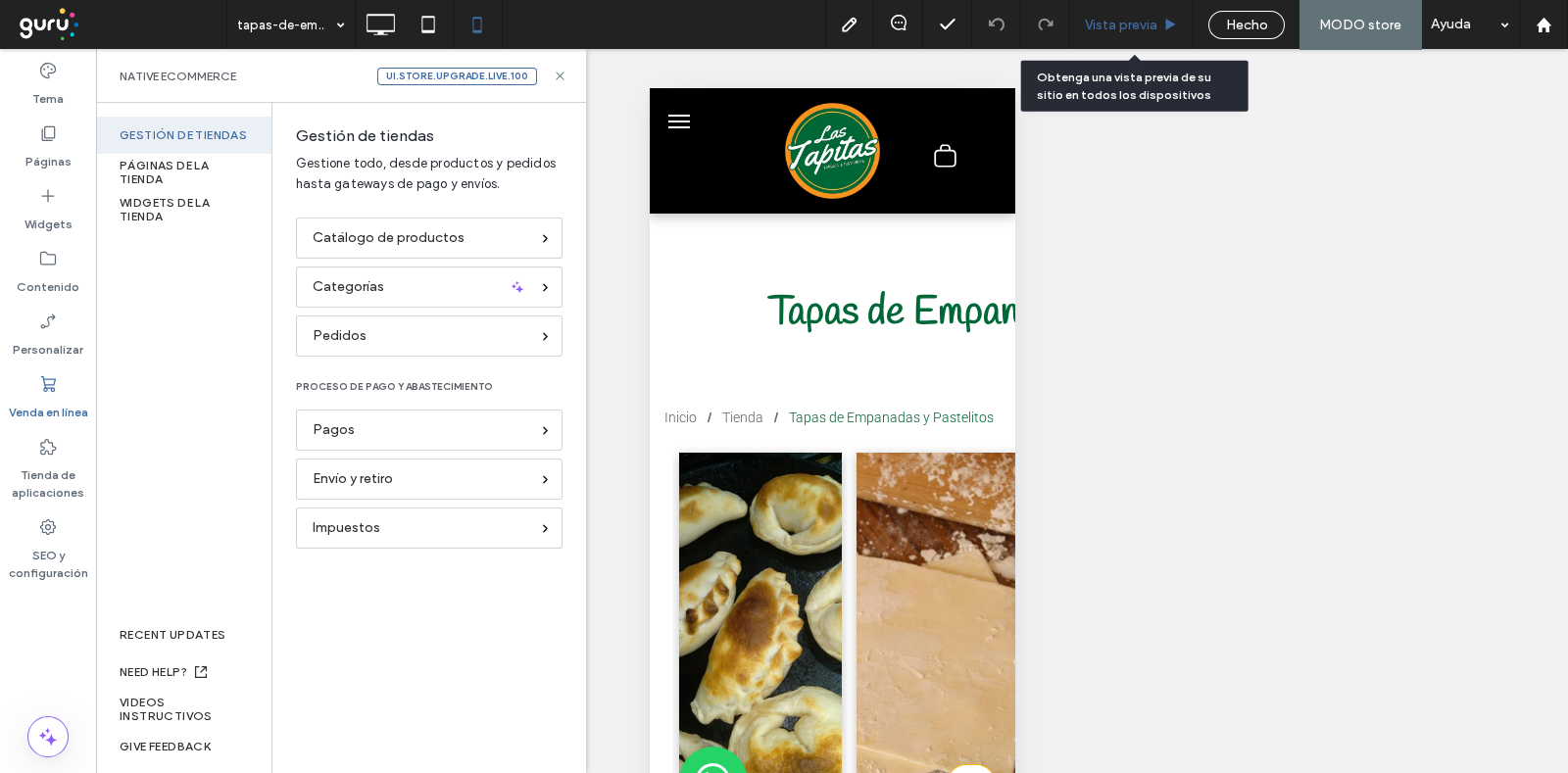 click on "Vista previa" at bounding box center [1121, 24] 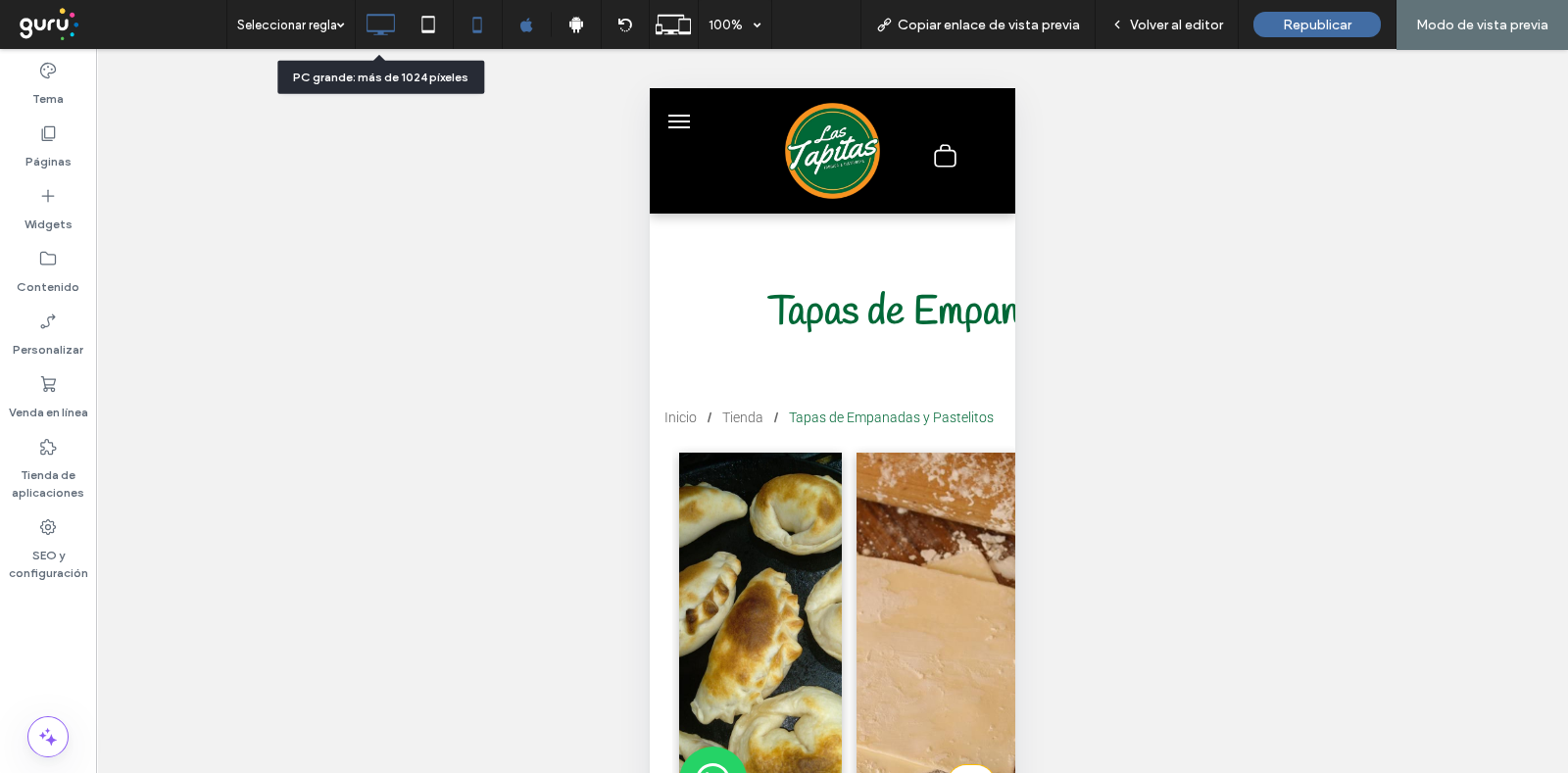 click 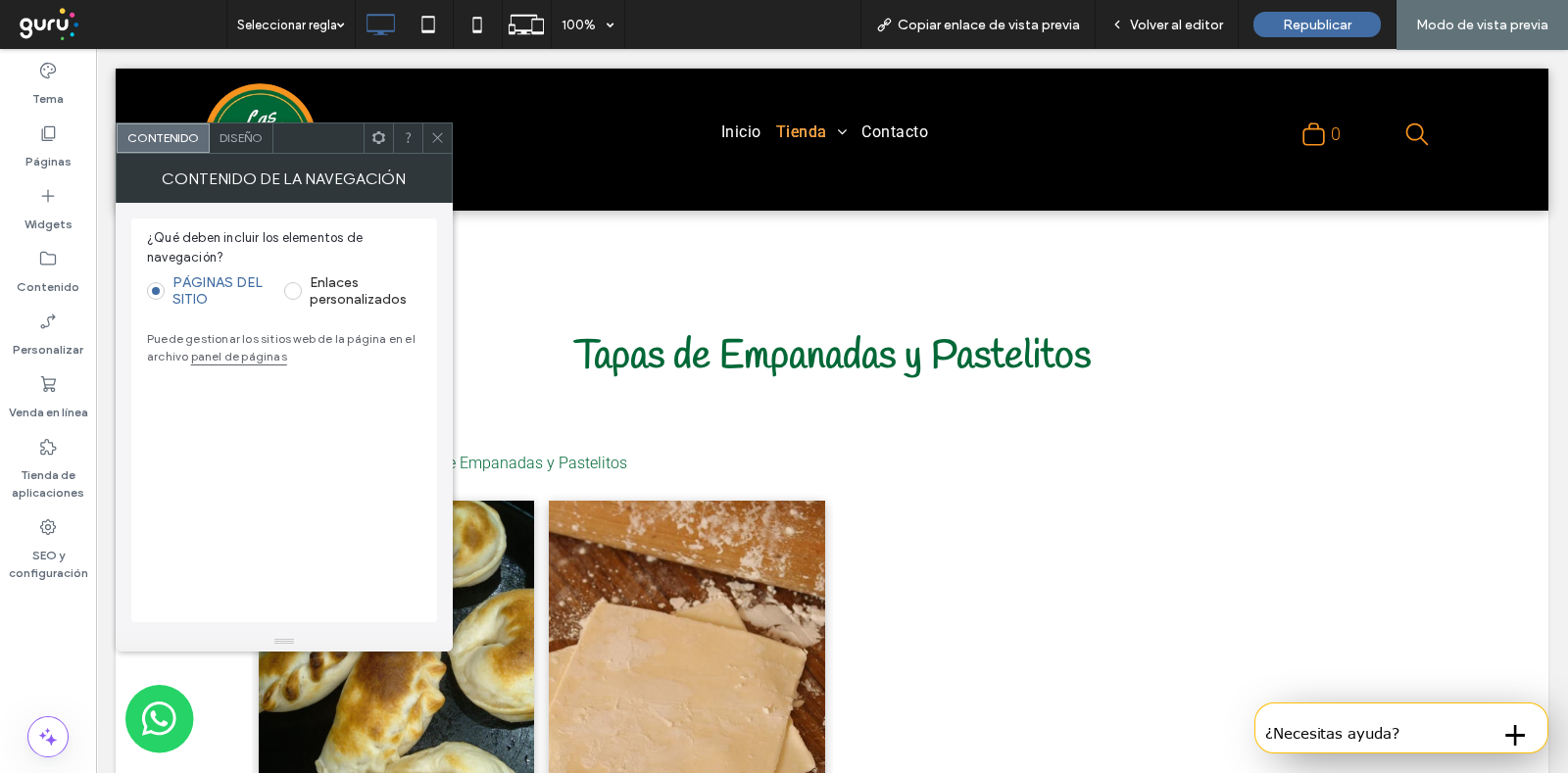 click 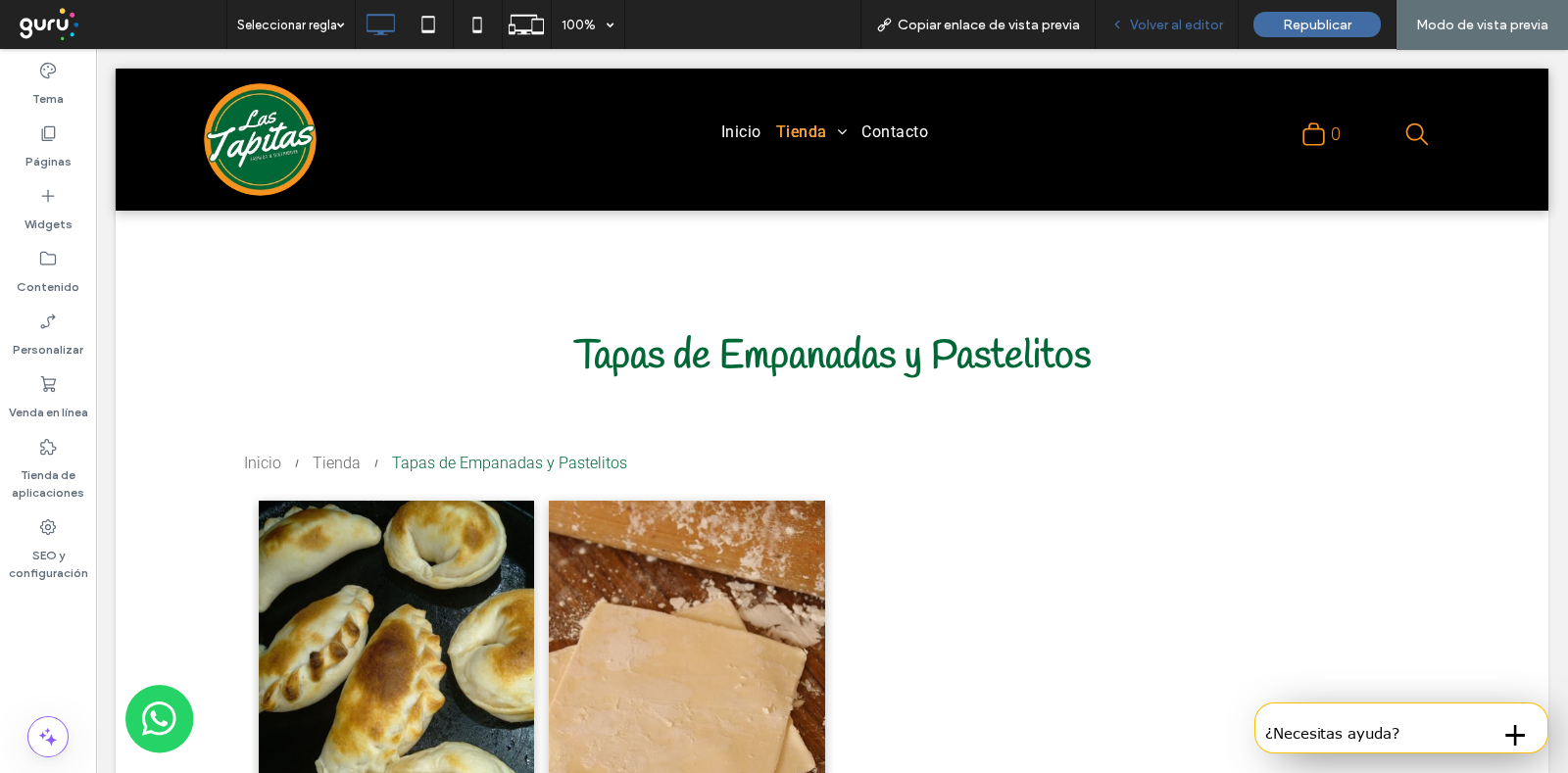 click on "Volver al editor" at bounding box center (1176, 24) 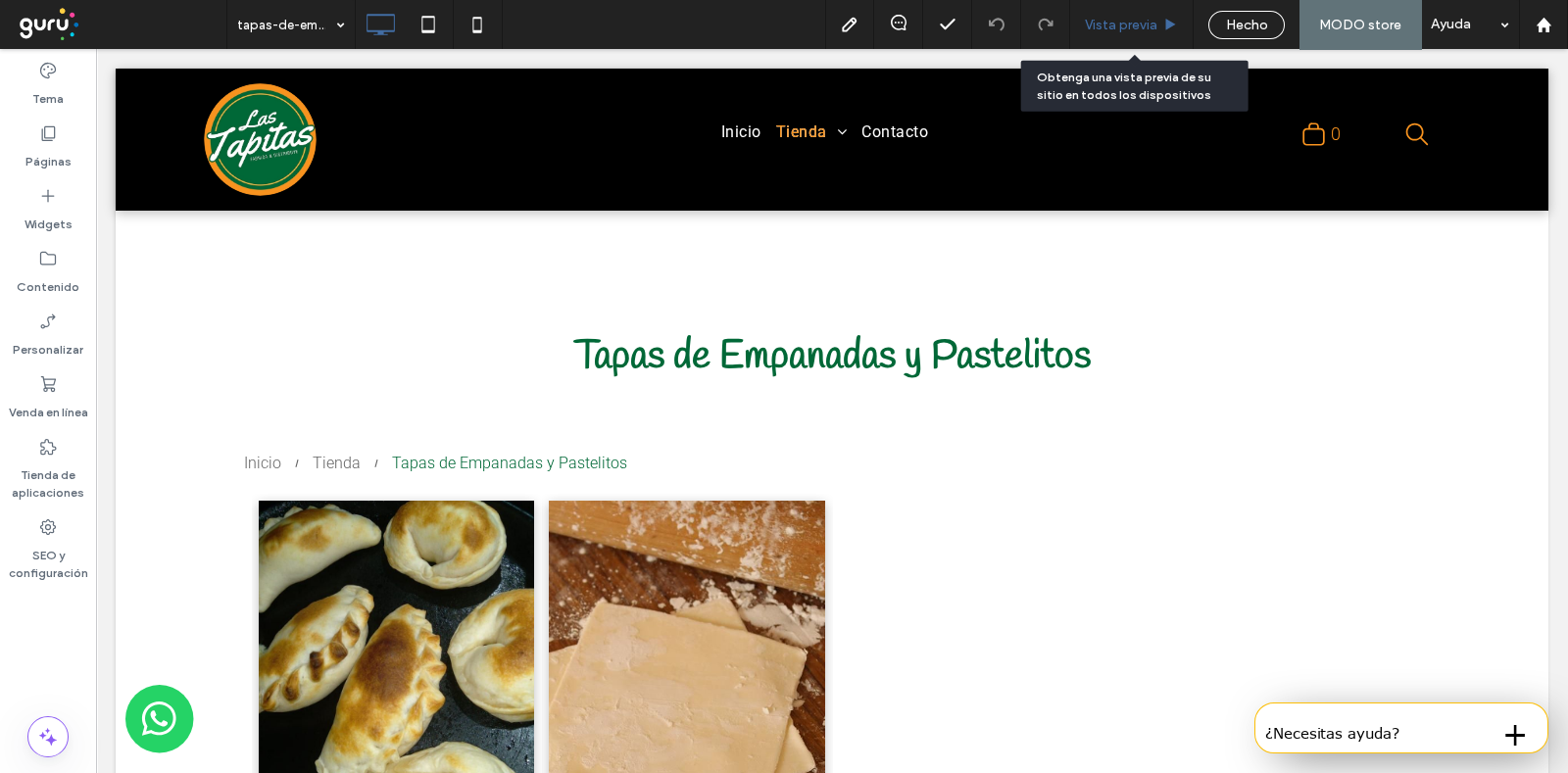click on "Vista previa" at bounding box center (1121, 24) 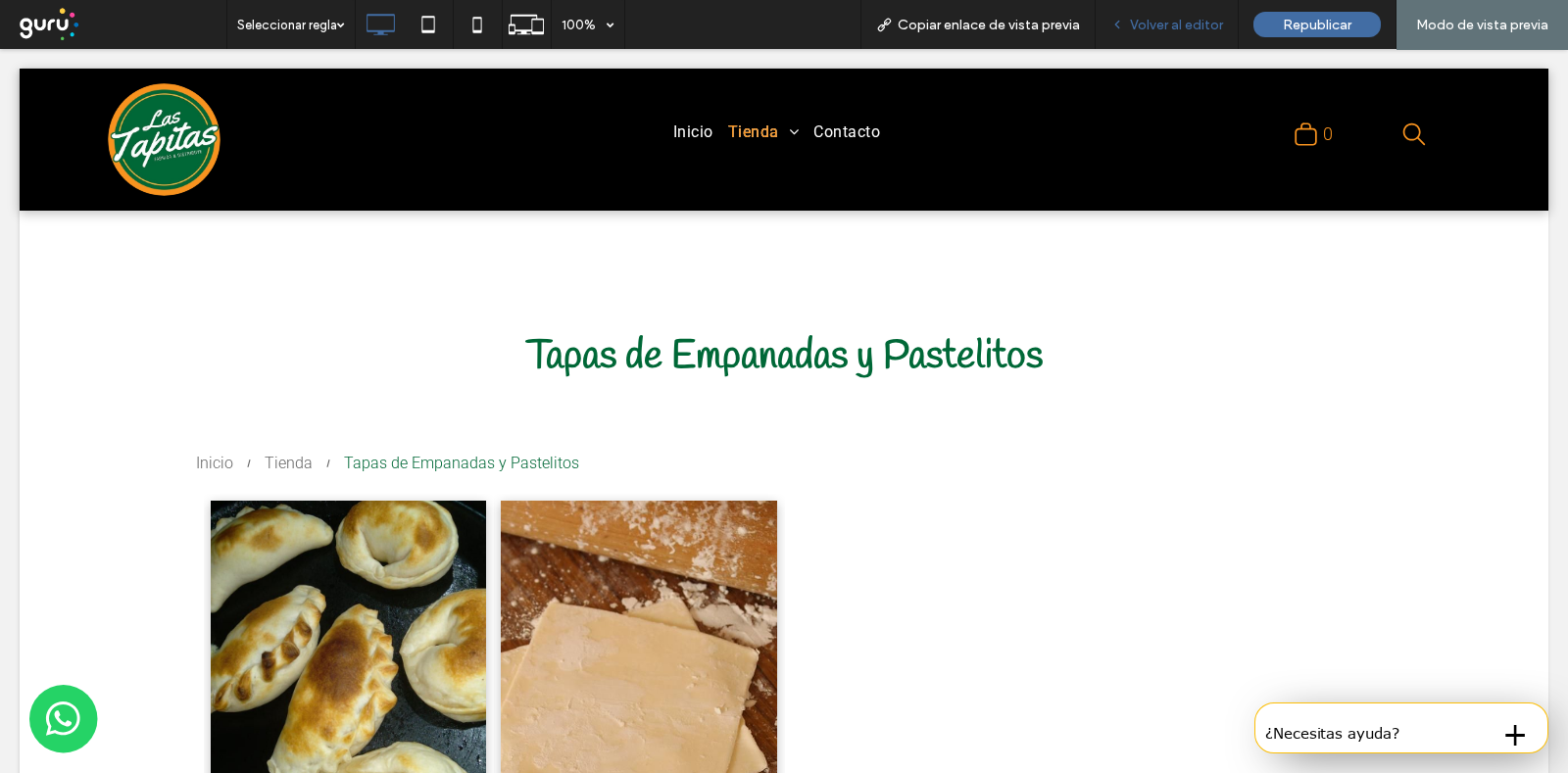 click on "Volver al editor" at bounding box center [1176, 24] 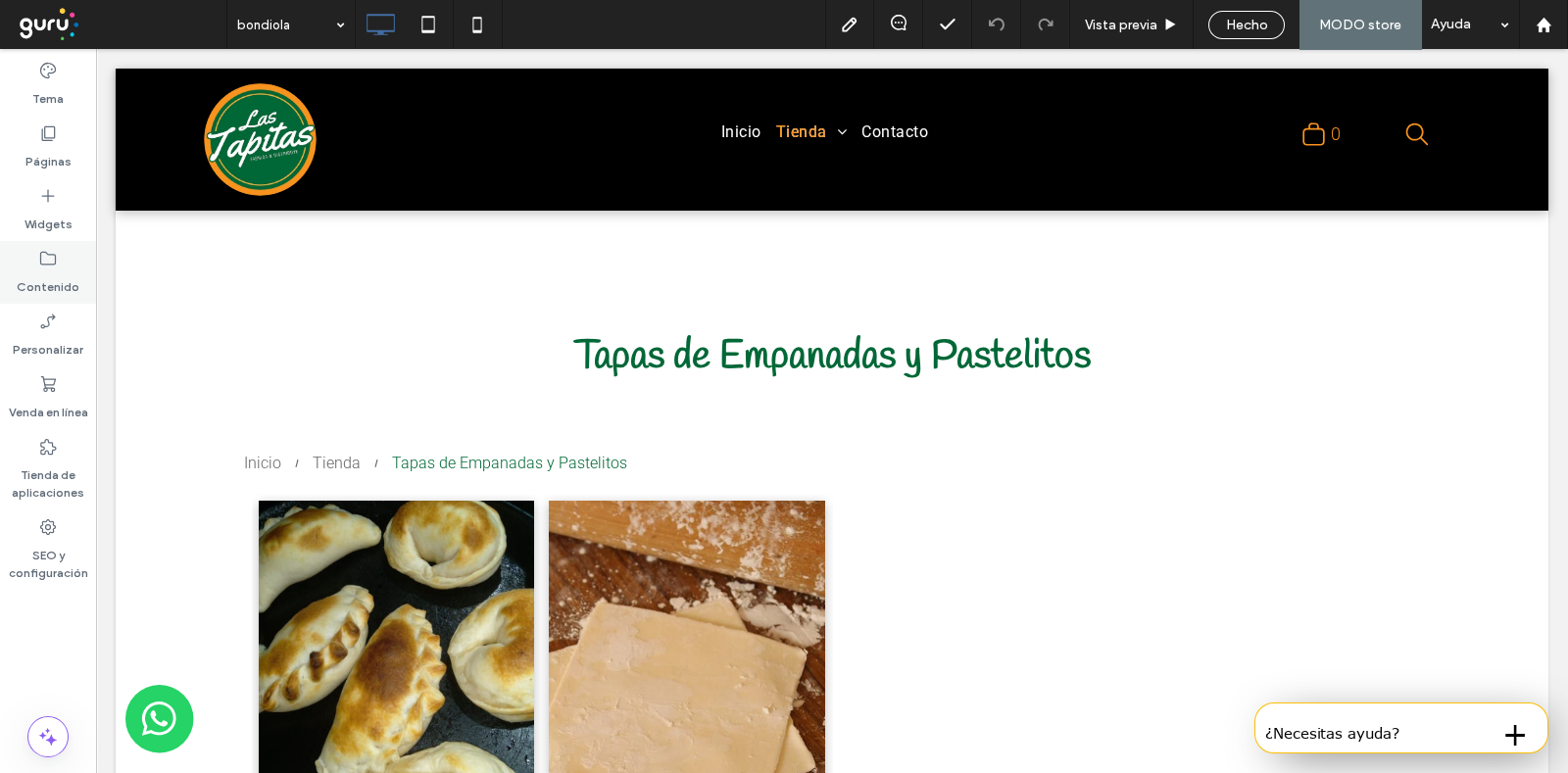 click 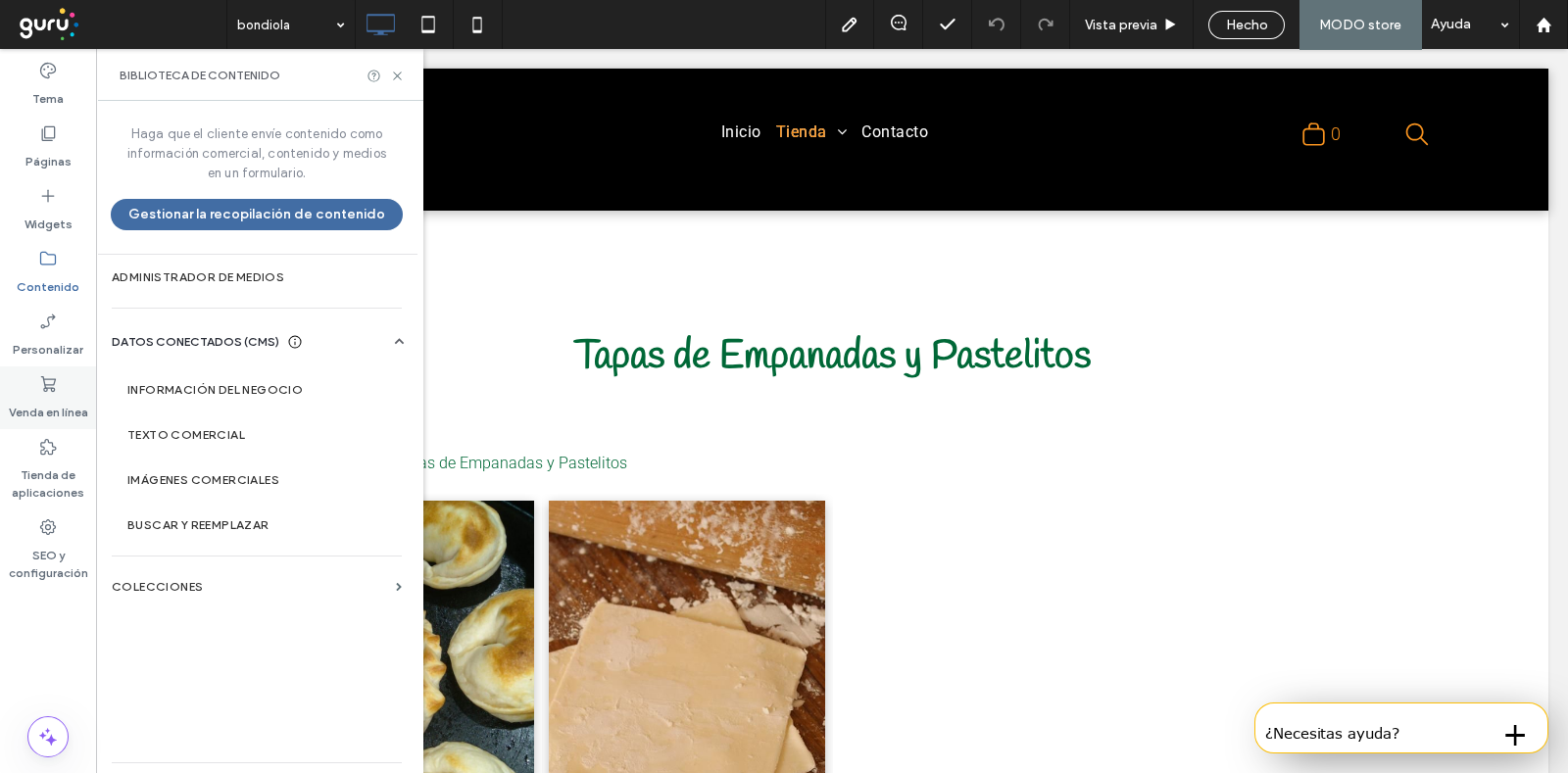 click on "Venda en línea" at bounding box center (48, 408) 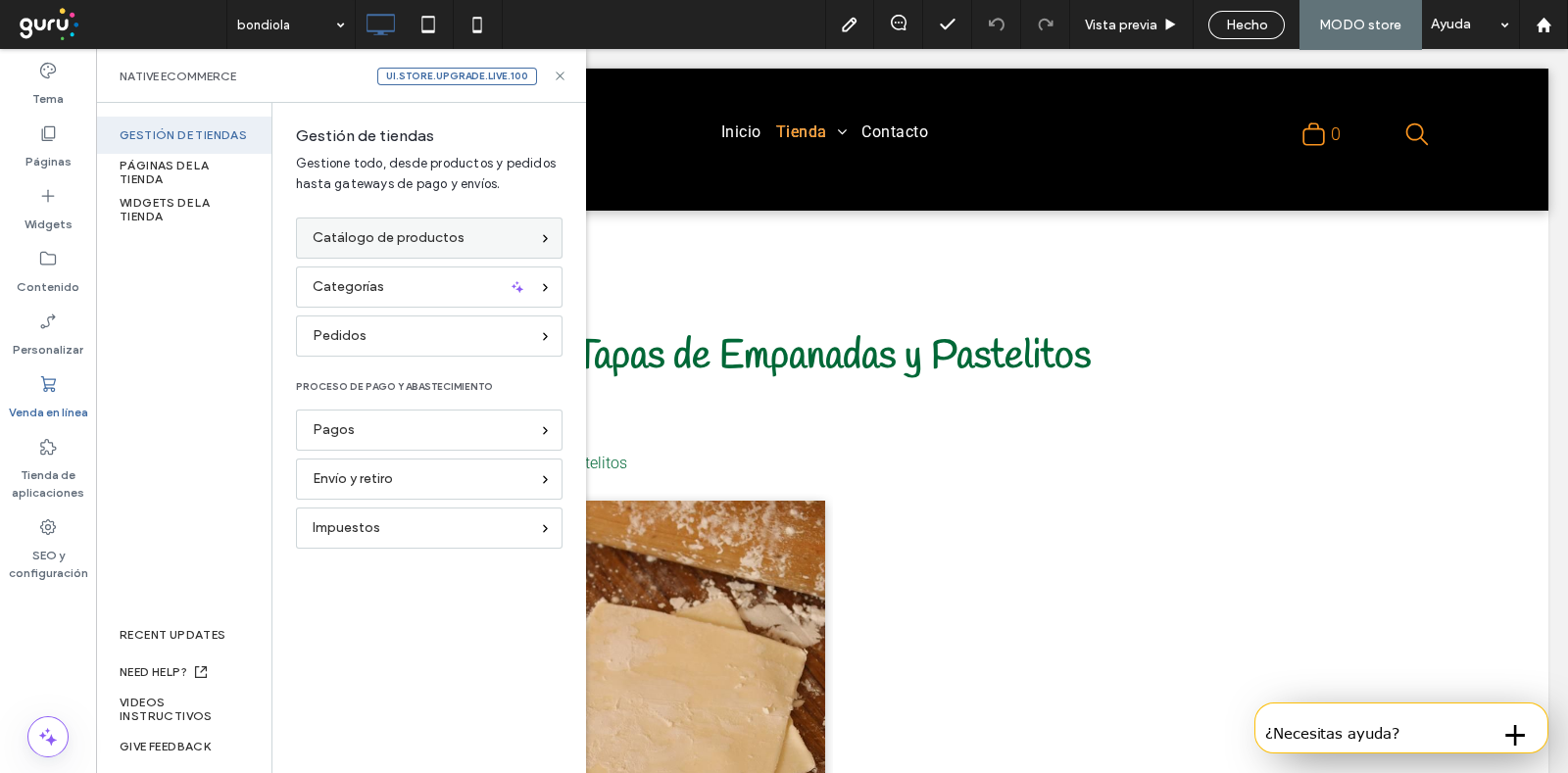 click on "Catálogo de productos" at bounding box center [388, 238] 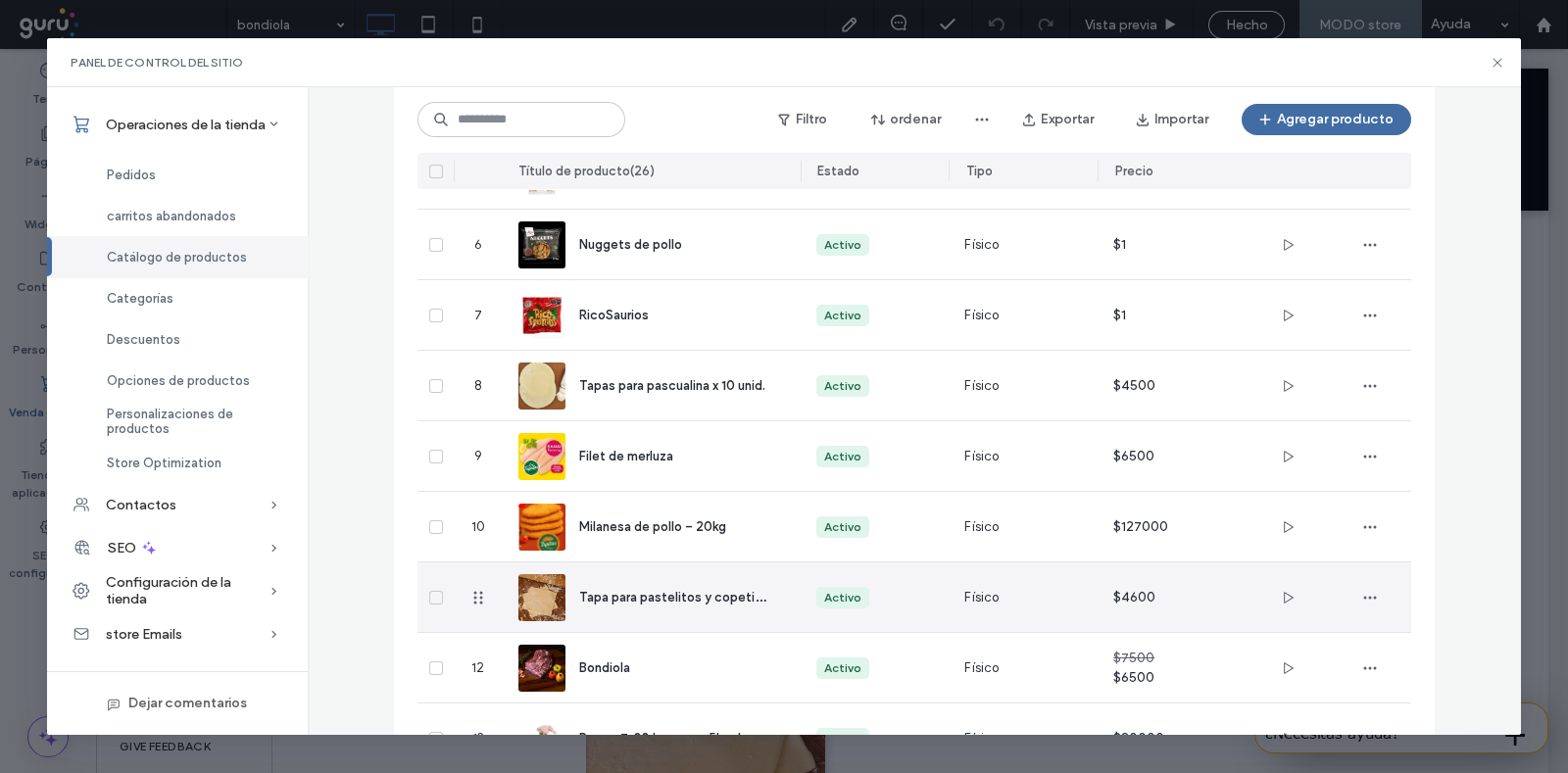 scroll, scrollTop: 591, scrollLeft: 0, axis: vertical 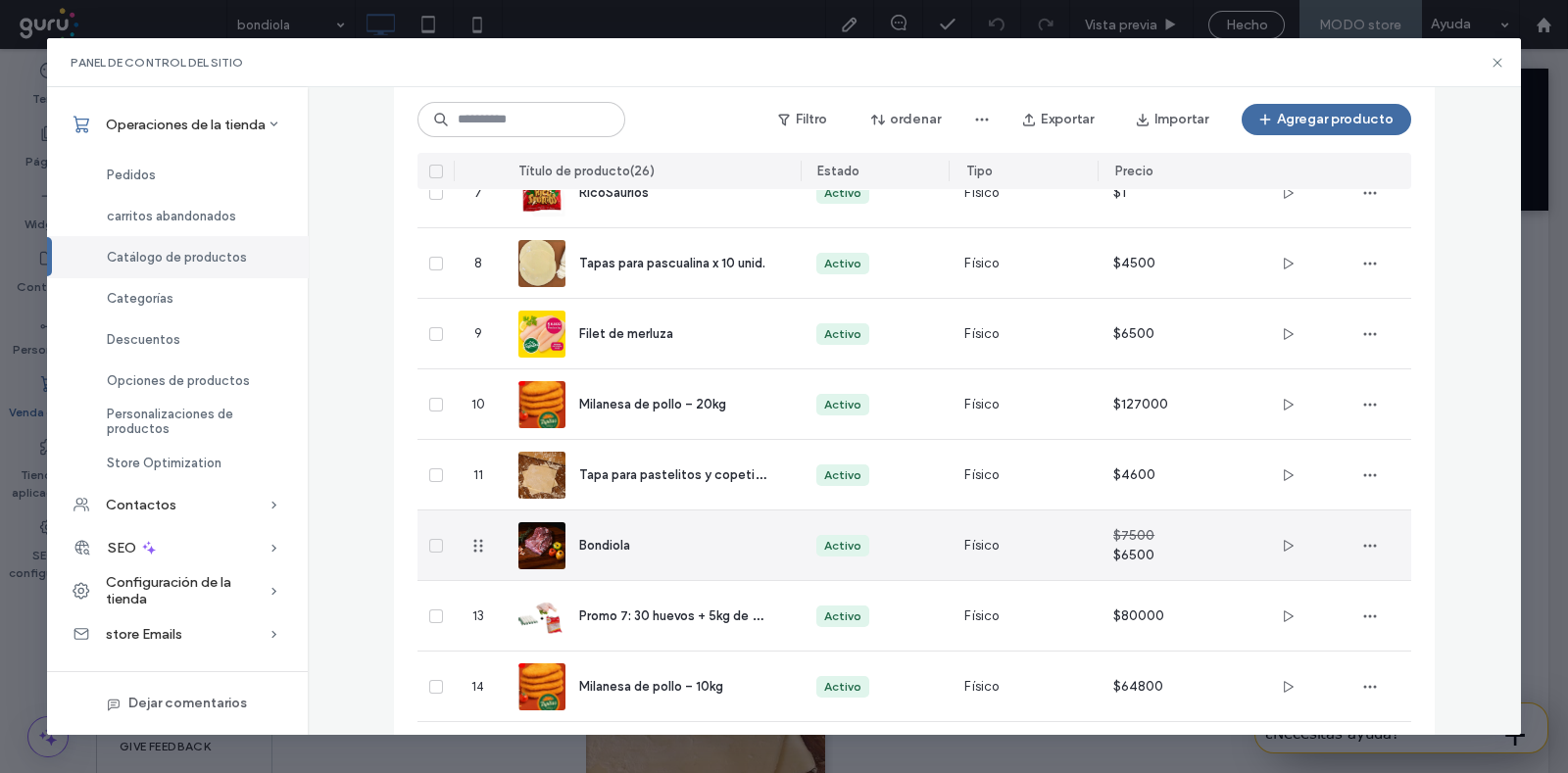 click on "Bondiola" at bounding box center (674, 545) 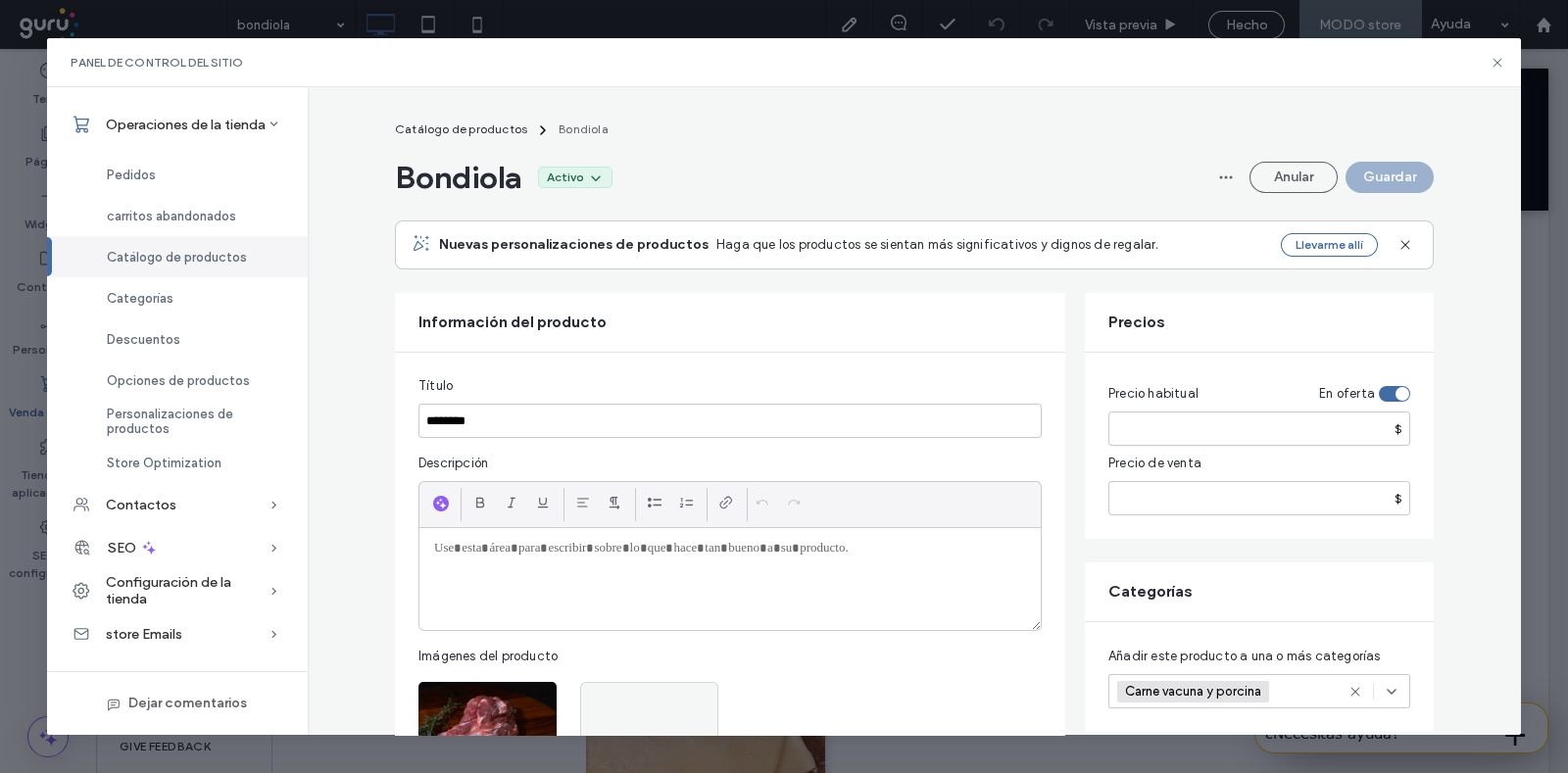 click at bounding box center (1402, 394) 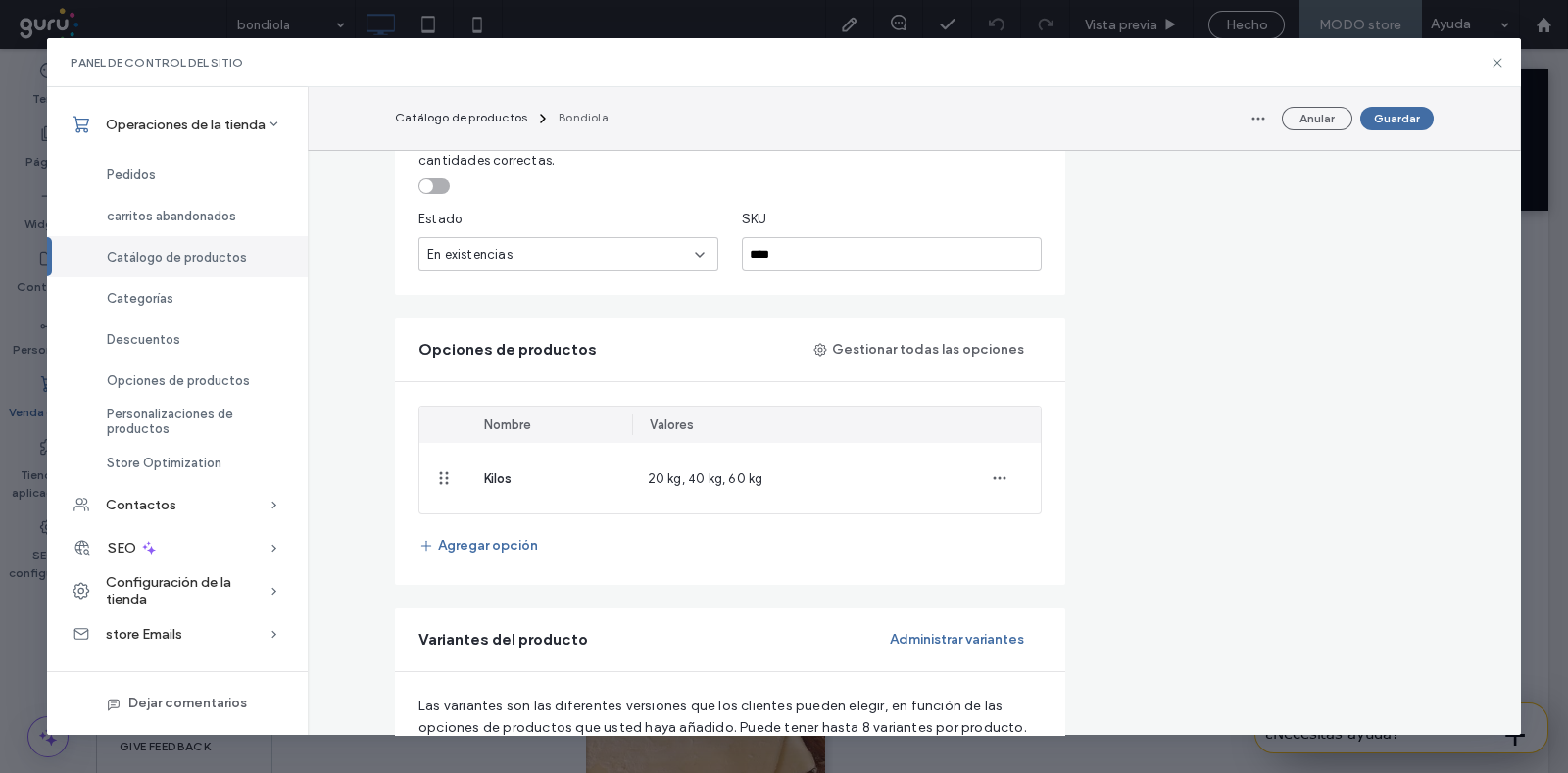 scroll, scrollTop: 856, scrollLeft: 0, axis: vertical 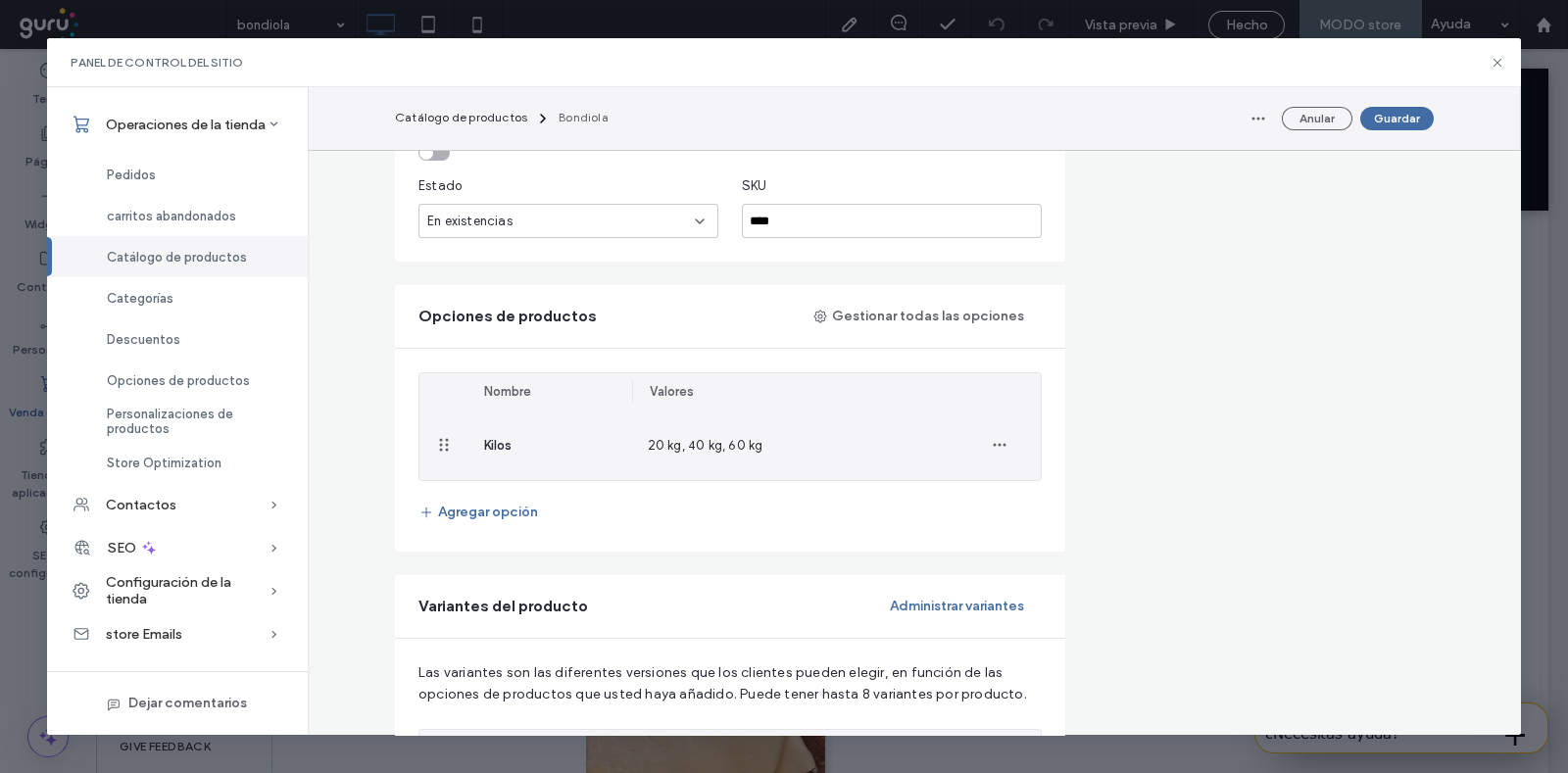 click on "20 kg, 40 kg, 60 kg" at bounding box center (795, 445) 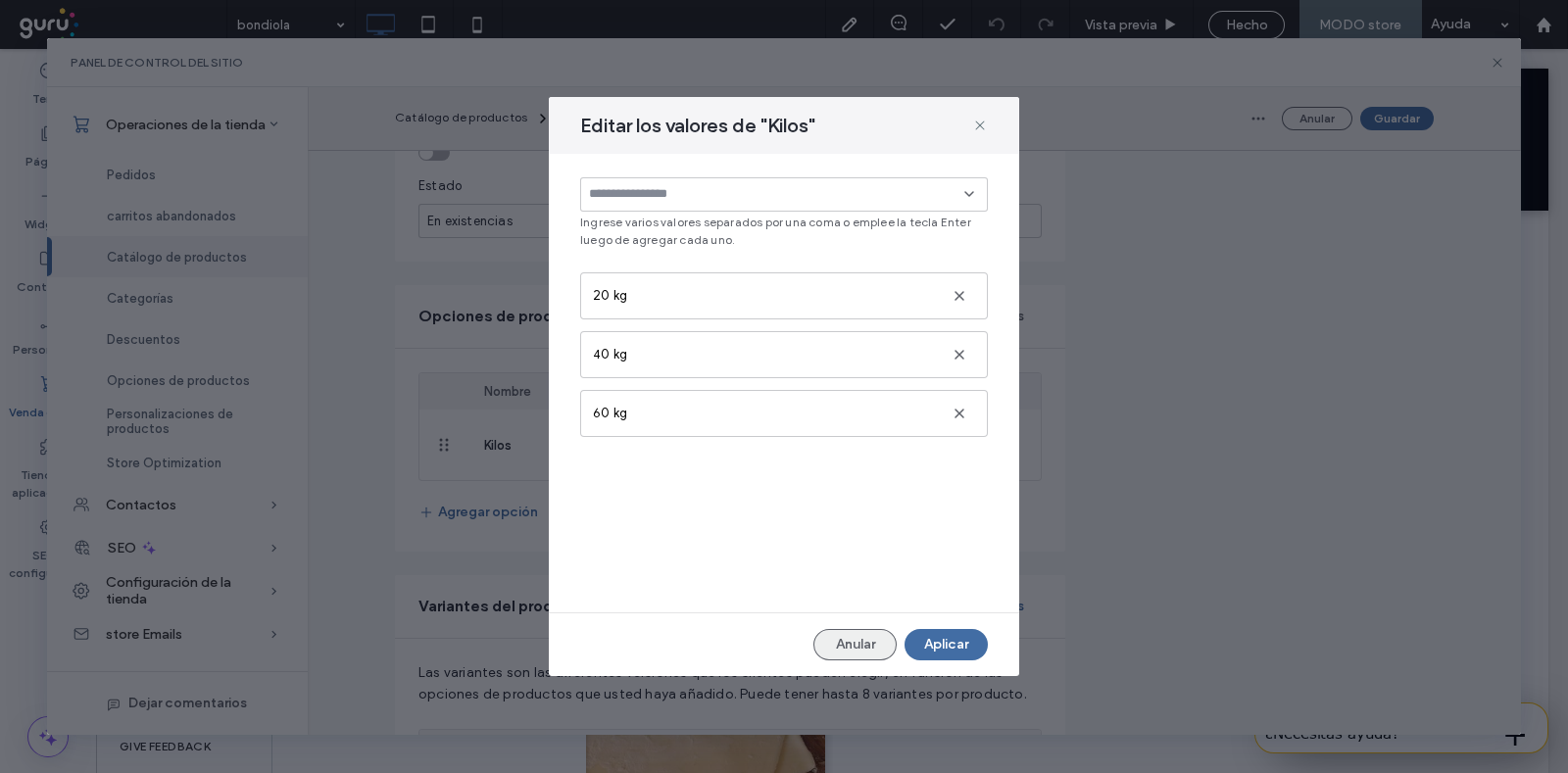 click on "Anular" at bounding box center [855, 645] 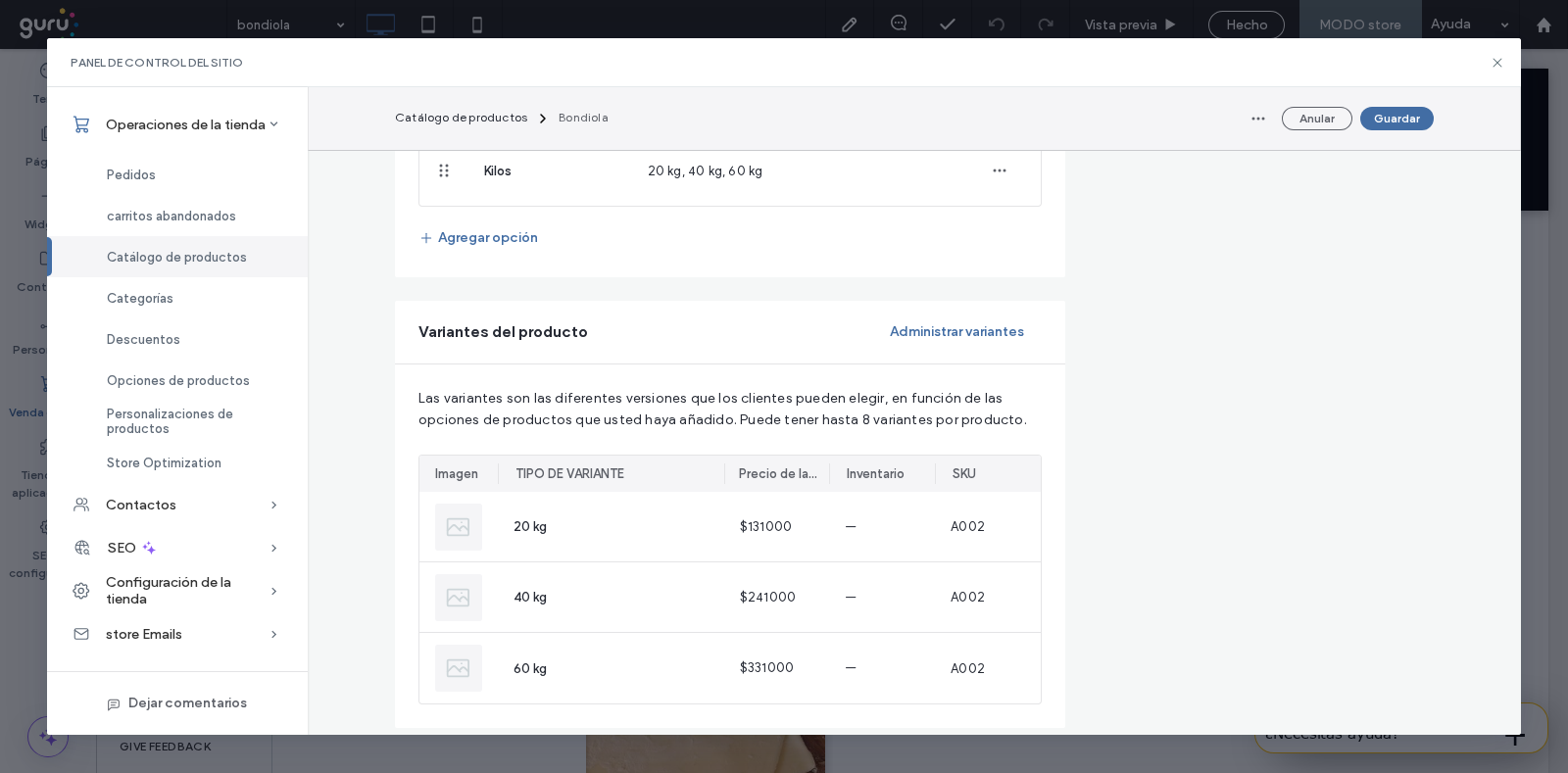 scroll, scrollTop: 1347, scrollLeft: 0, axis: vertical 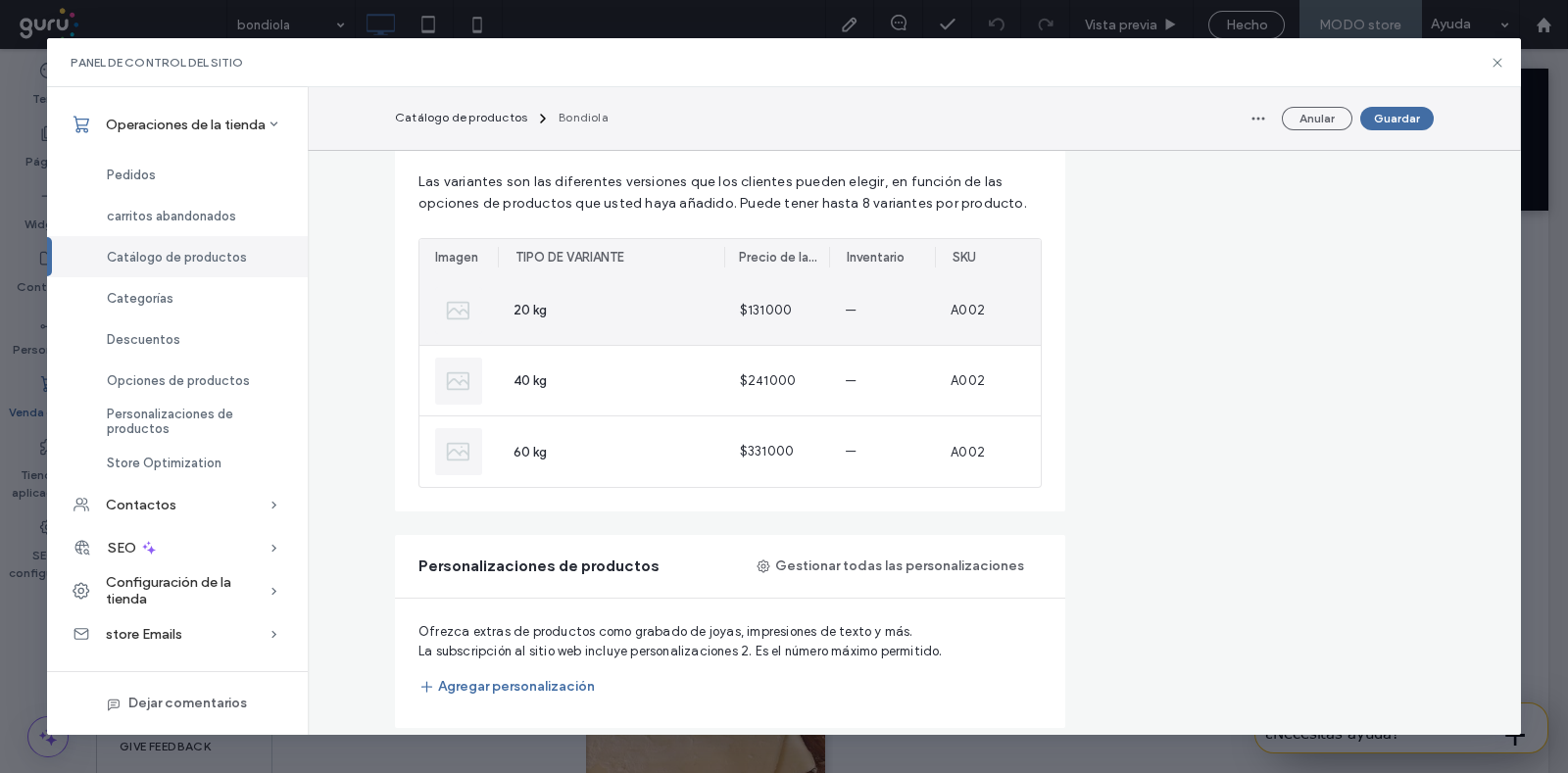 click on "$131000" at bounding box center (765, 311) 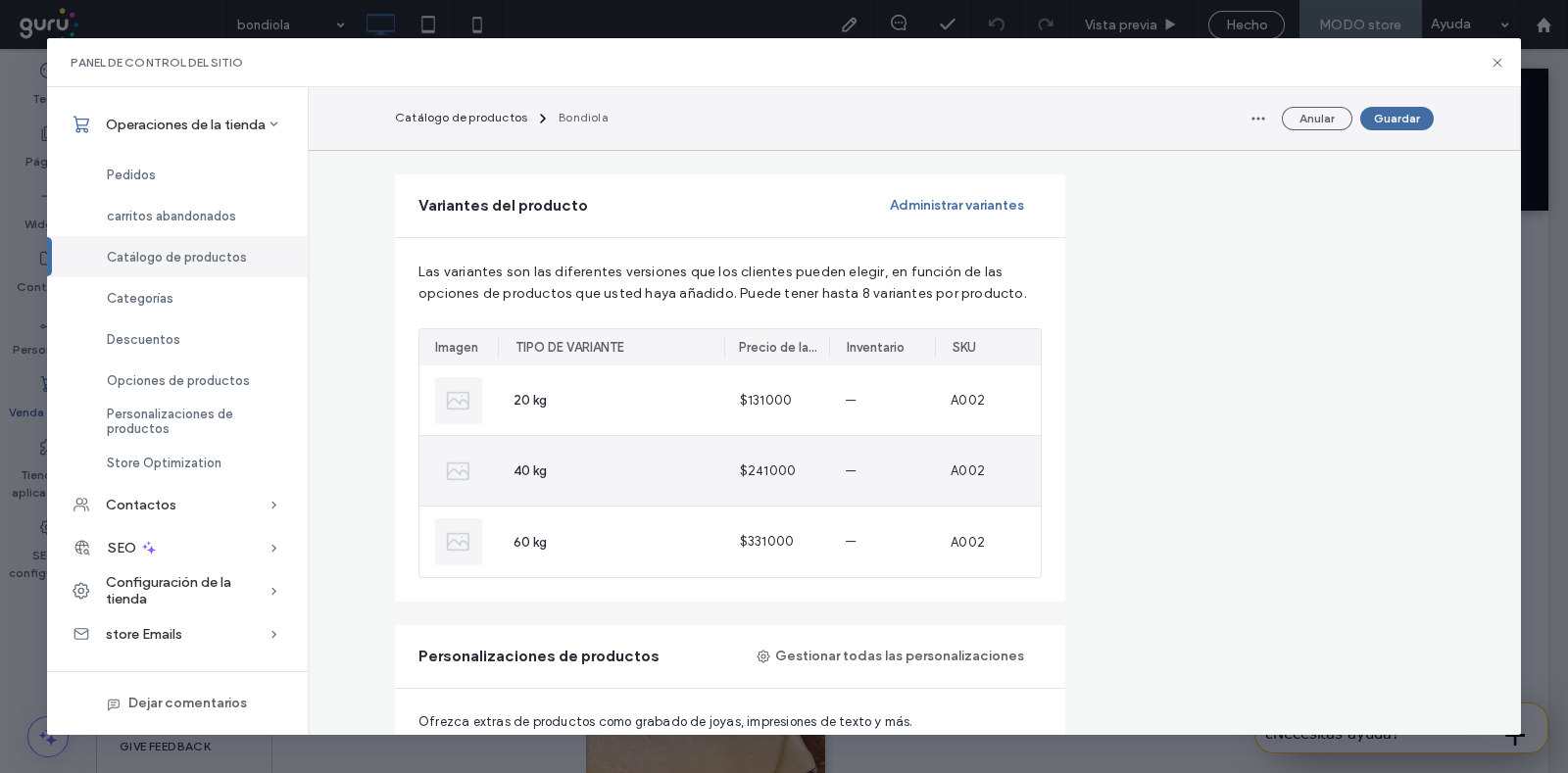 scroll, scrollTop: 1225, scrollLeft: 0, axis: vertical 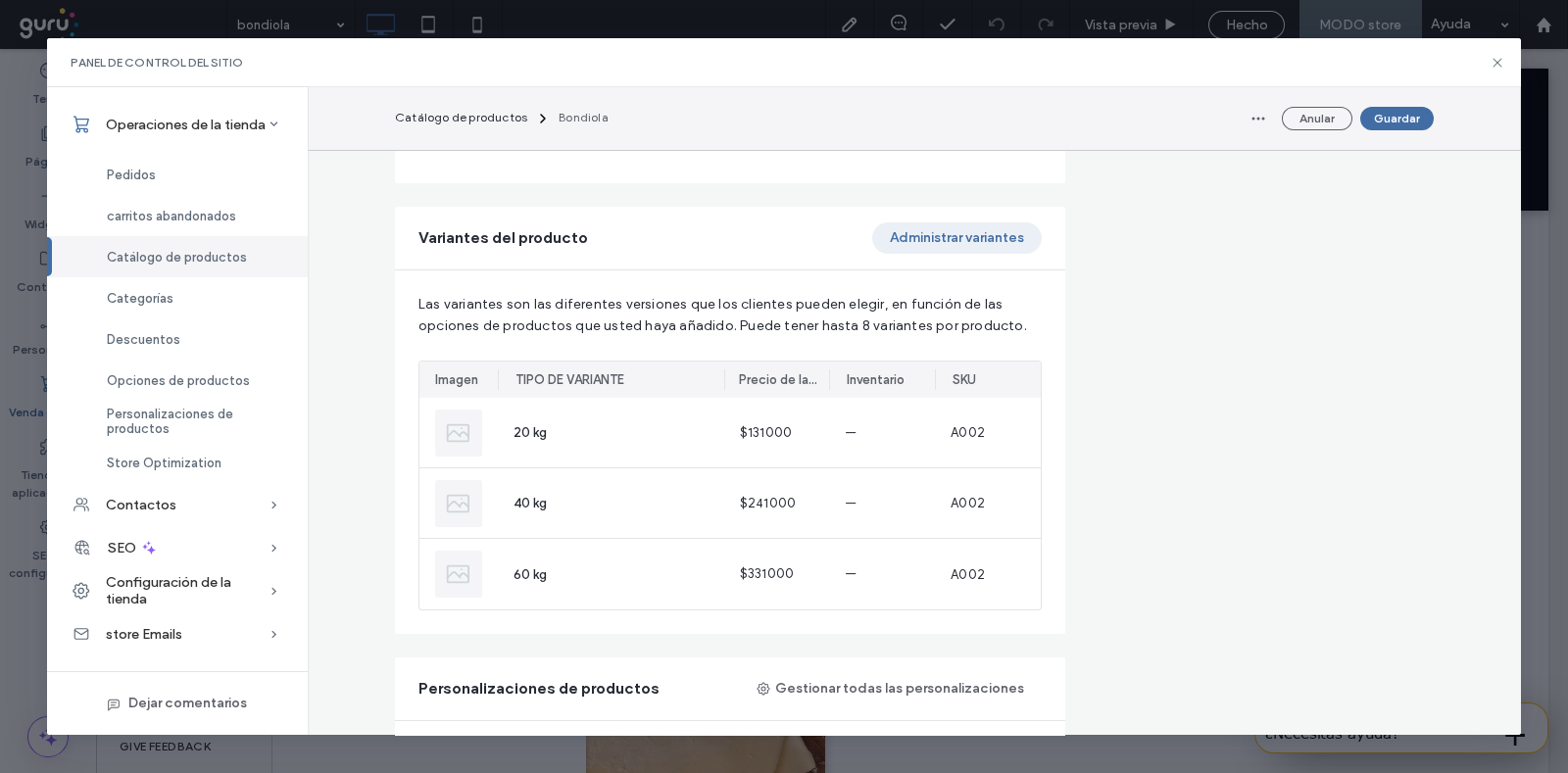 click on "Administrar variantes" at bounding box center [956, 238] 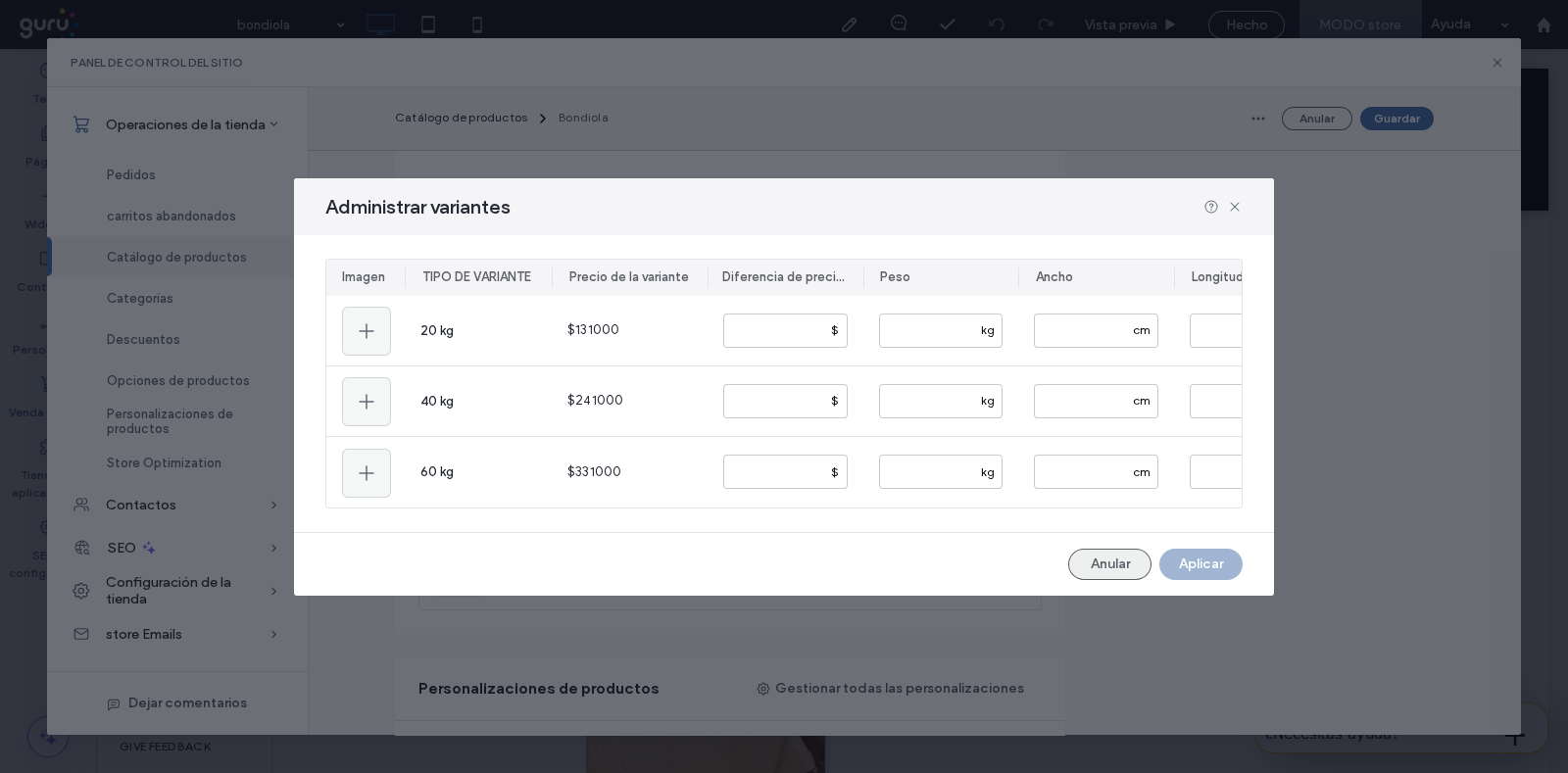 click on "Anular" at bounding box center (1109, 564) 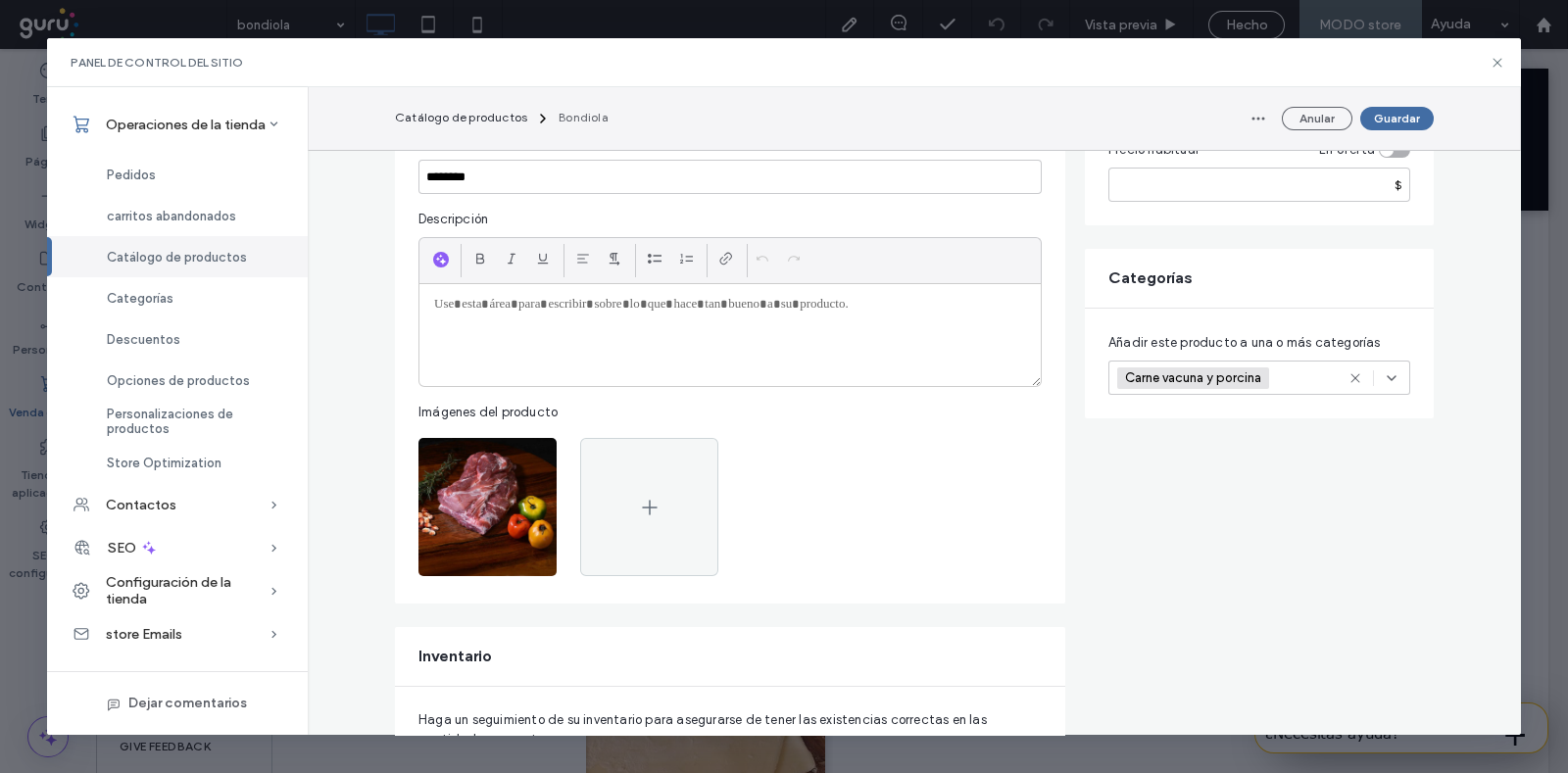 scroll, scrollTop: 0, scrollLeft: 0, axis: both 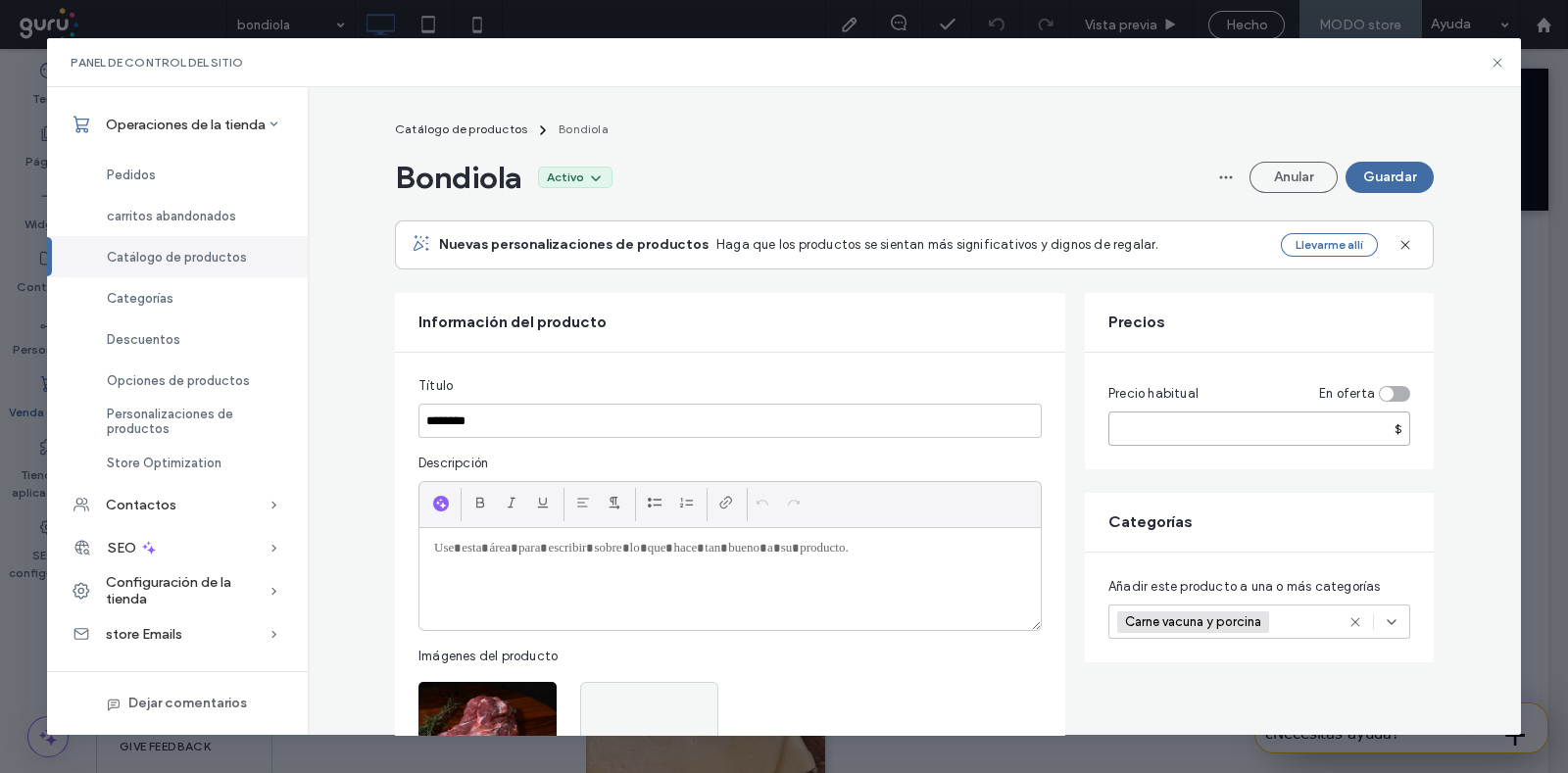 drag, startPoint x: 1140, startPoint y: 436, endPoint x: 1081, endPoint y: 430, distance: 59.3043 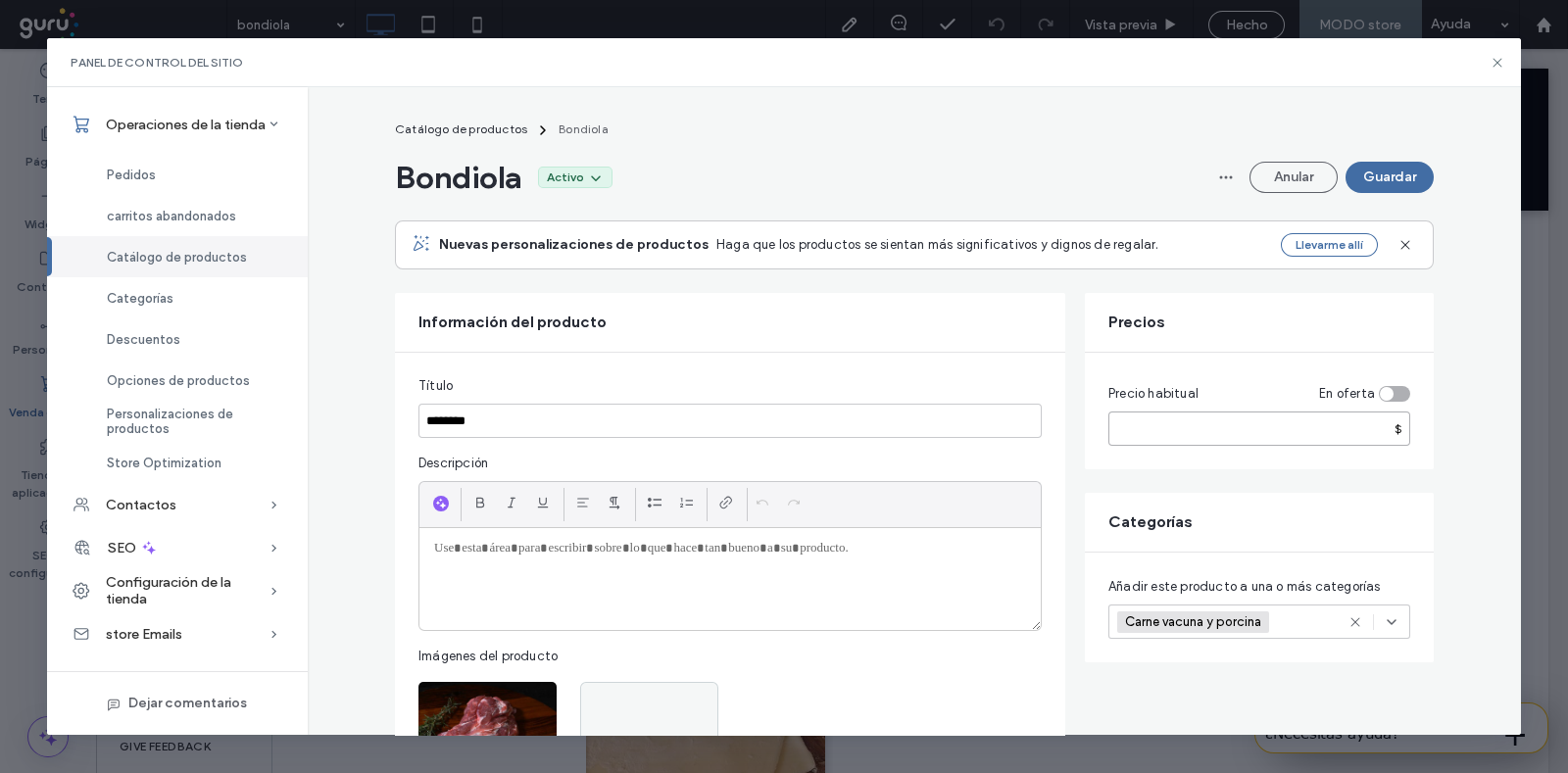 click on "Precio habitual En oferta **** $" at bounding box center (1259, 411) 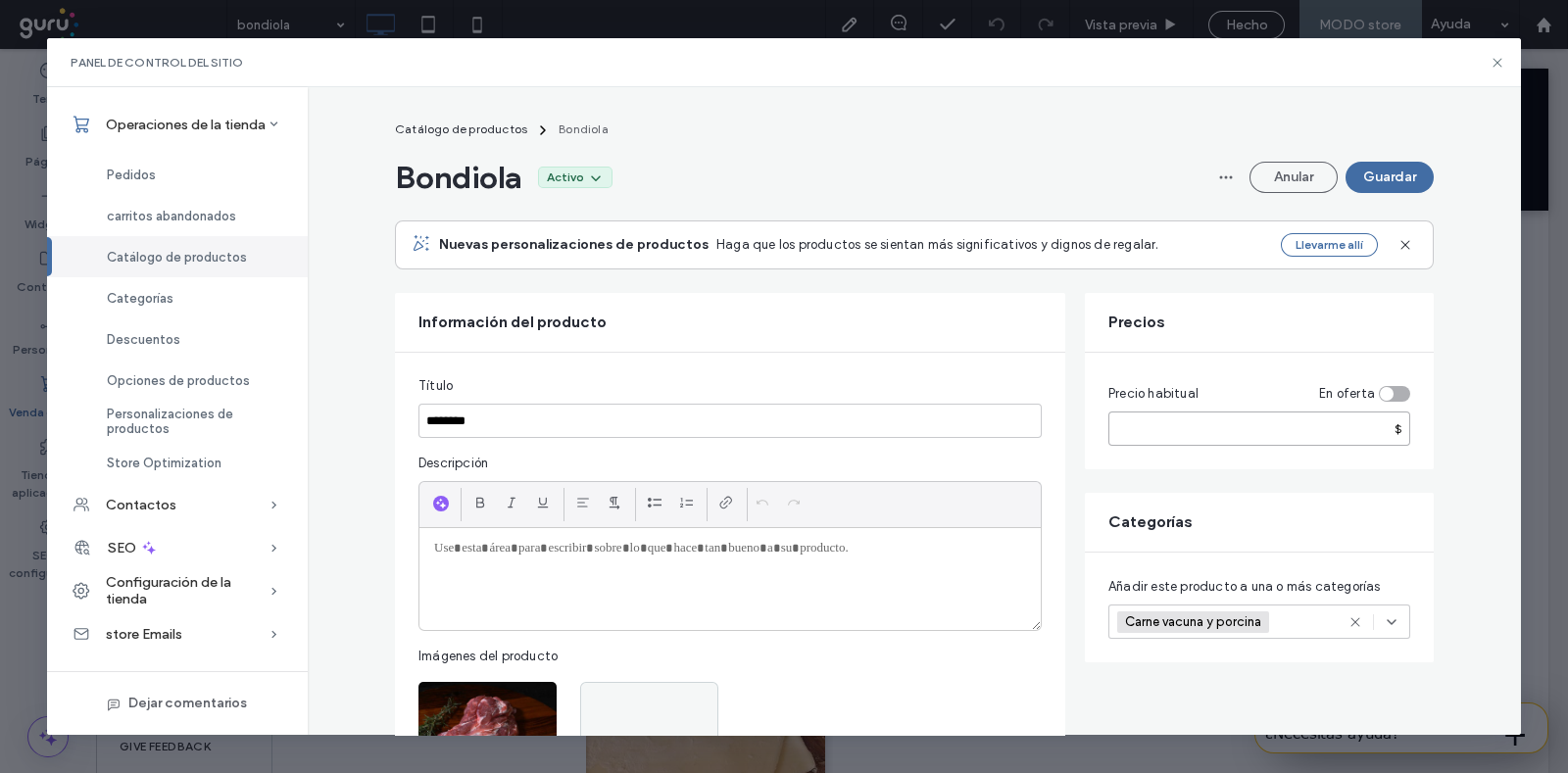 type on "*" 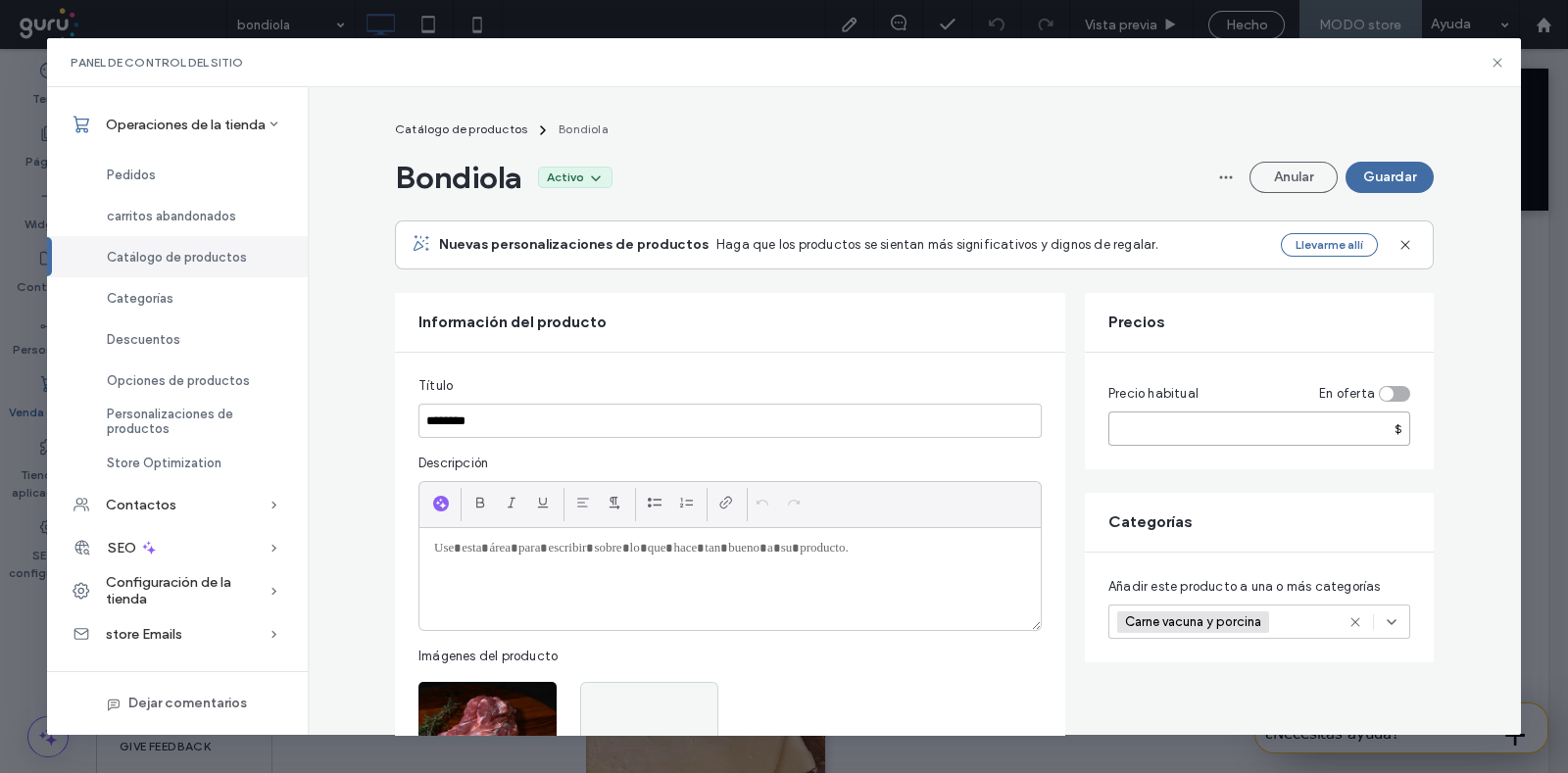 type on "*" 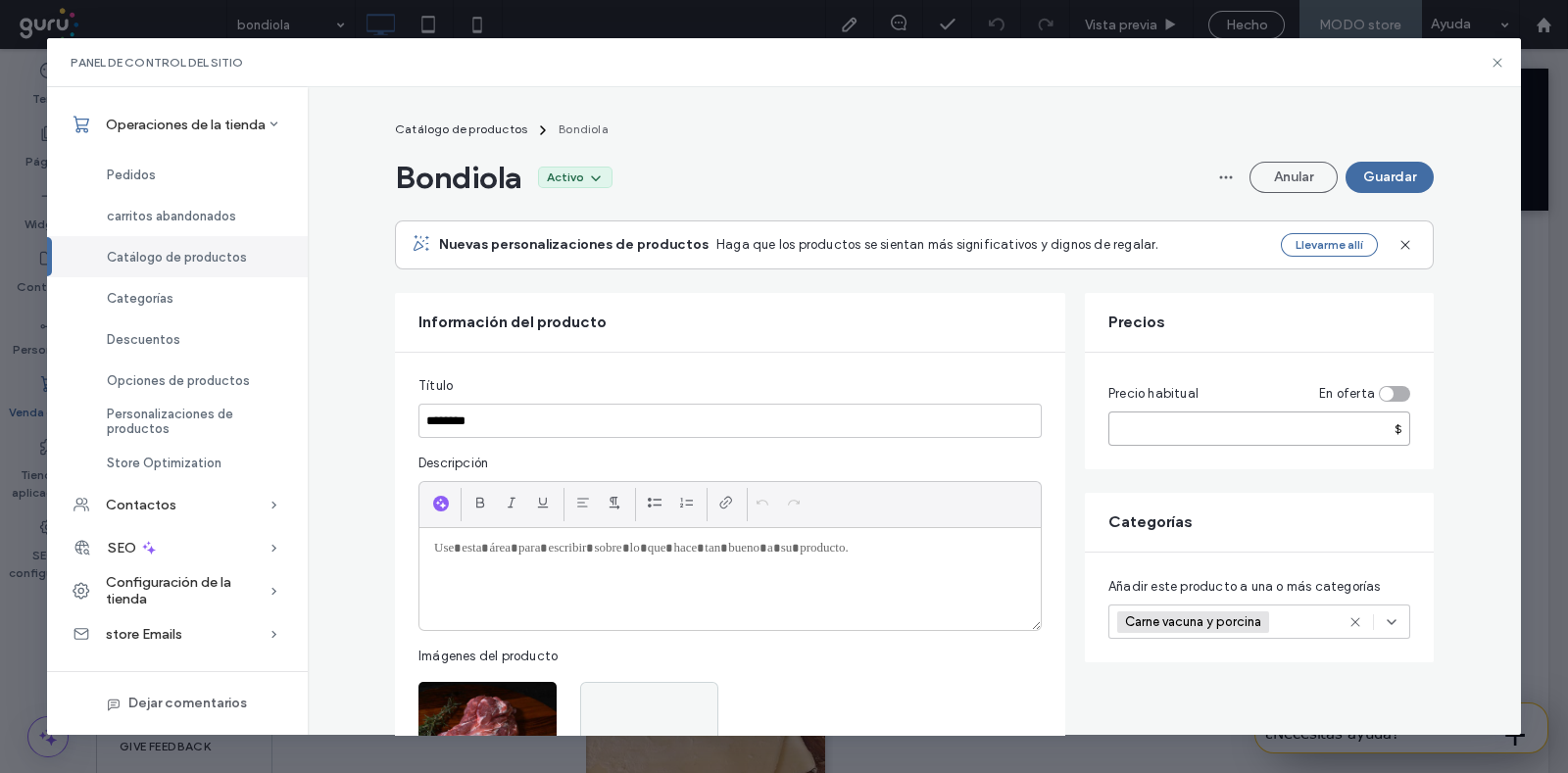 drag, startPoint x: 1176, startPoint y: 428, endPoint x: 1071, endPoint y: 428, distance: 105 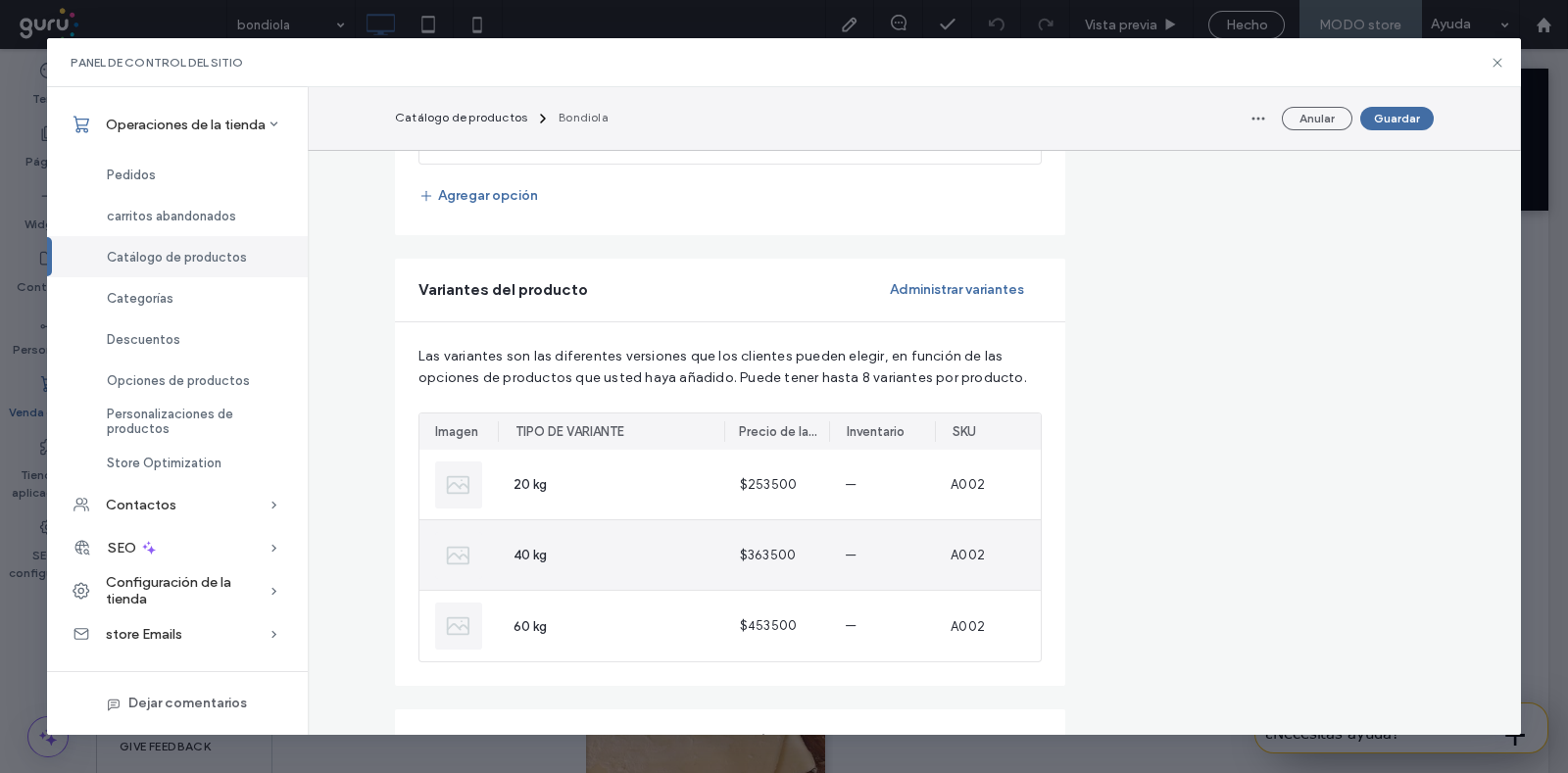 scroll, scrollTop: 1225, scrollLeft: 0, axis: vertical 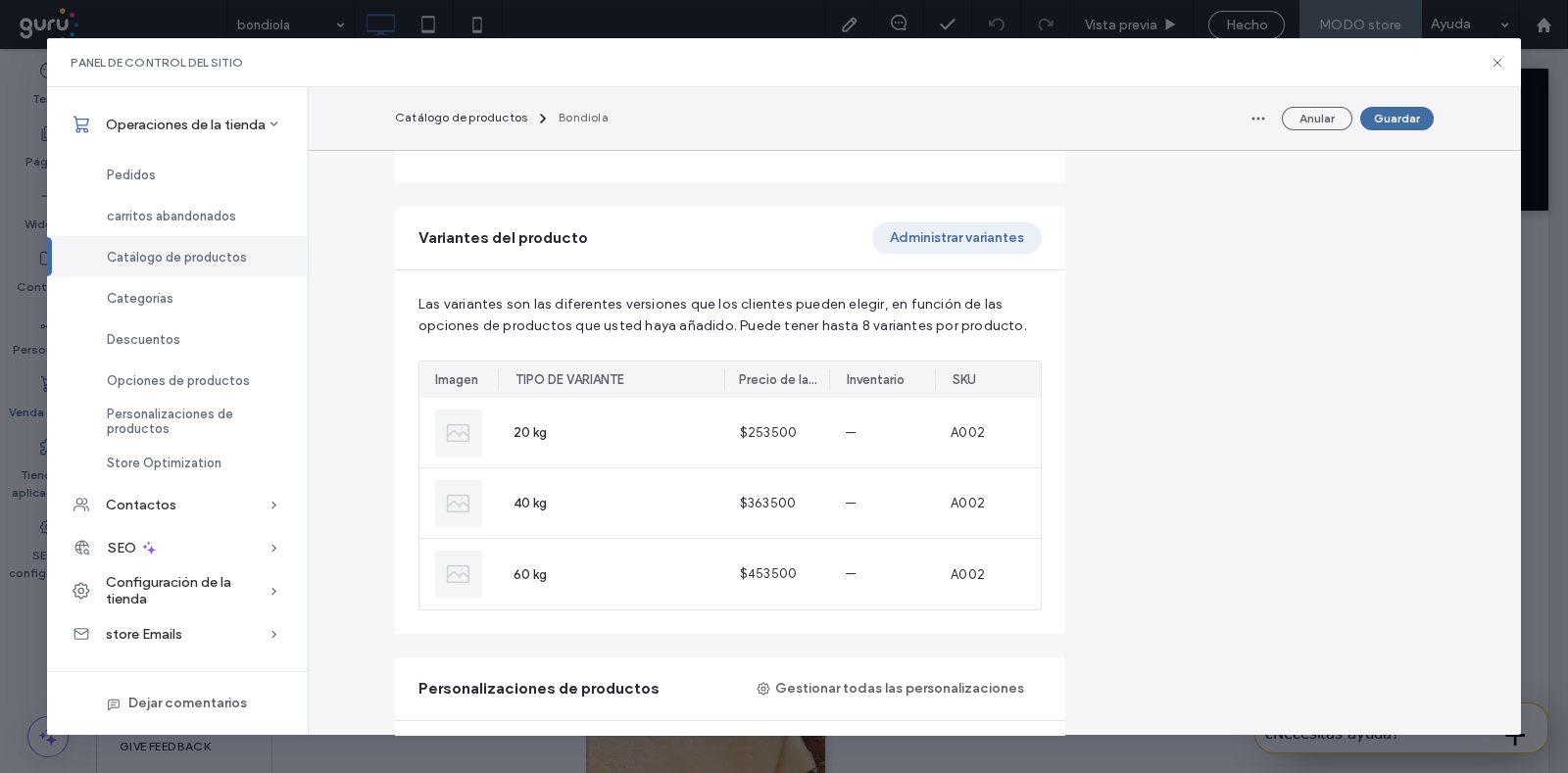 type on "******" 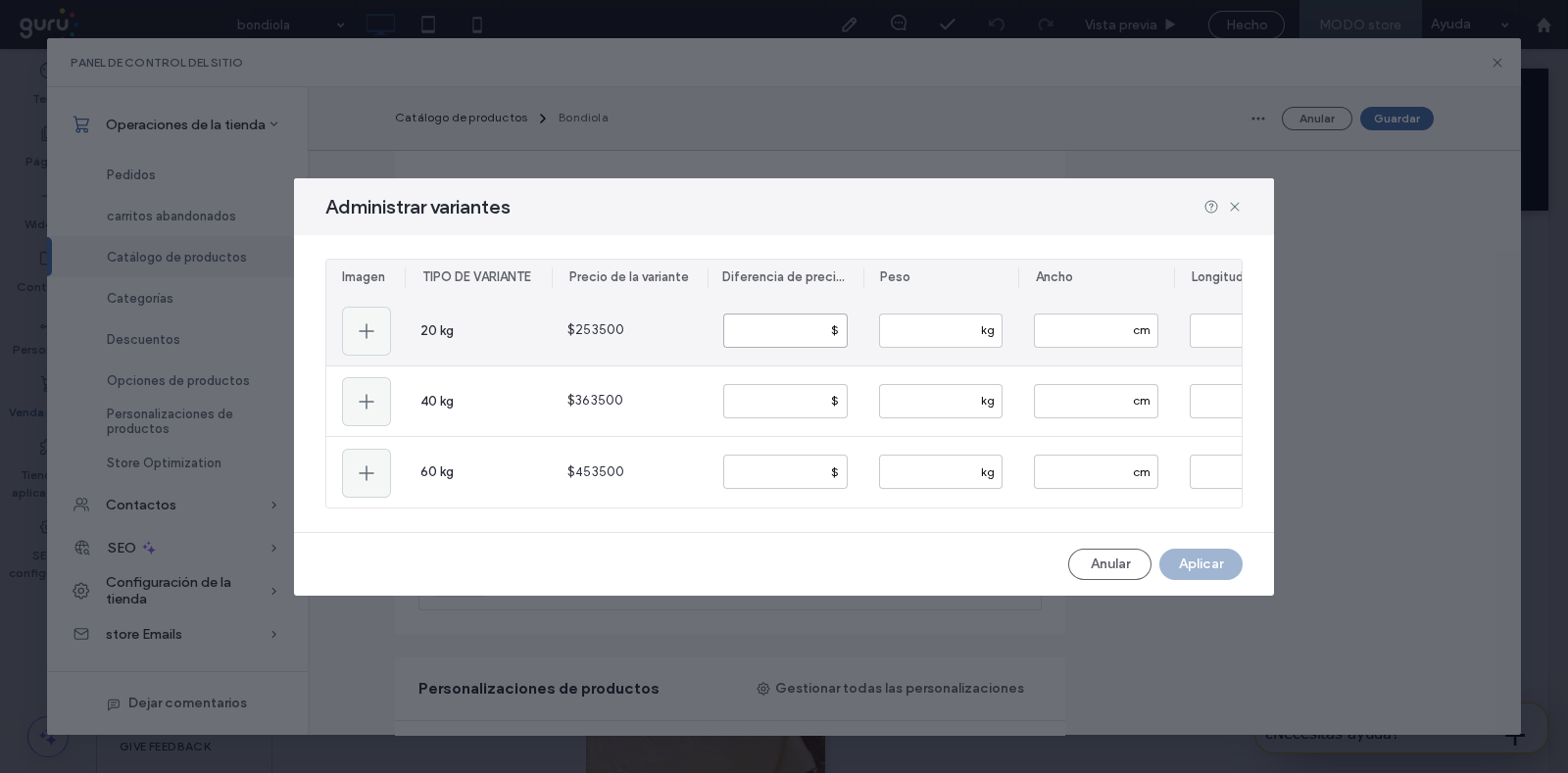 drag, startPoint x: 794, startPoint y: 320, endPoint x: 715, endPoint y: 316, distance: 79.1012 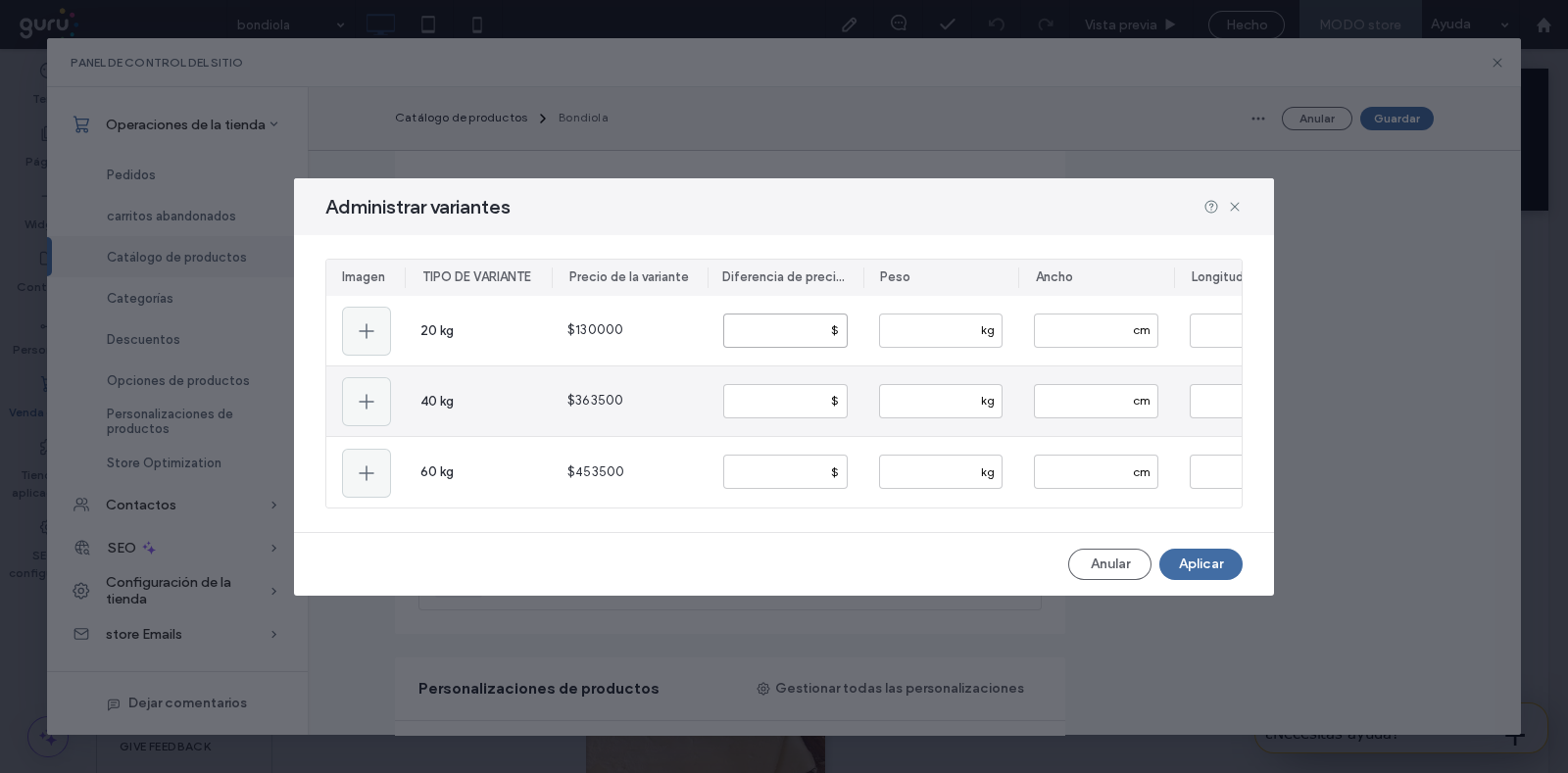 type on "*" 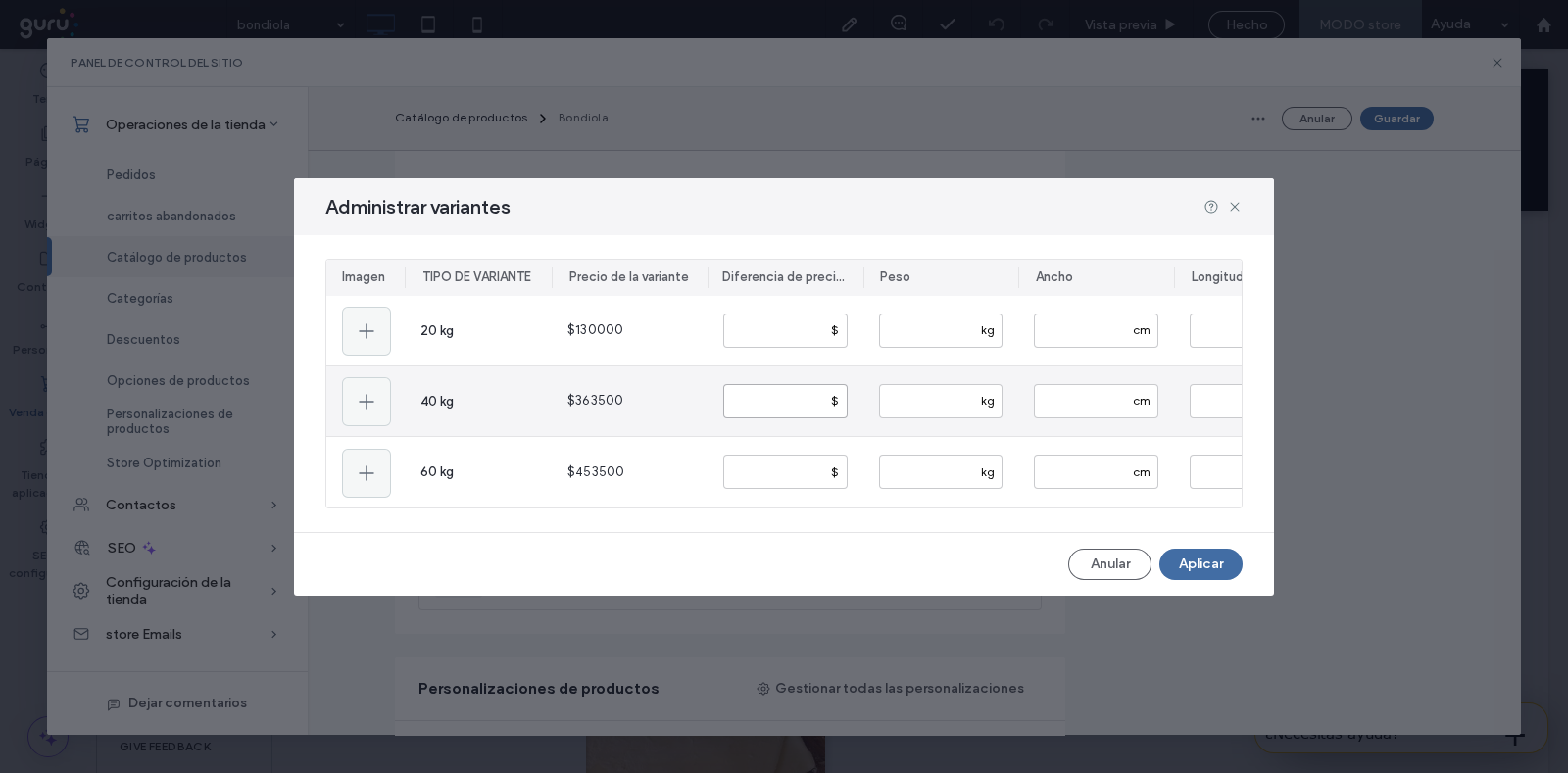 click on "******" at bounding box center [785, 401] 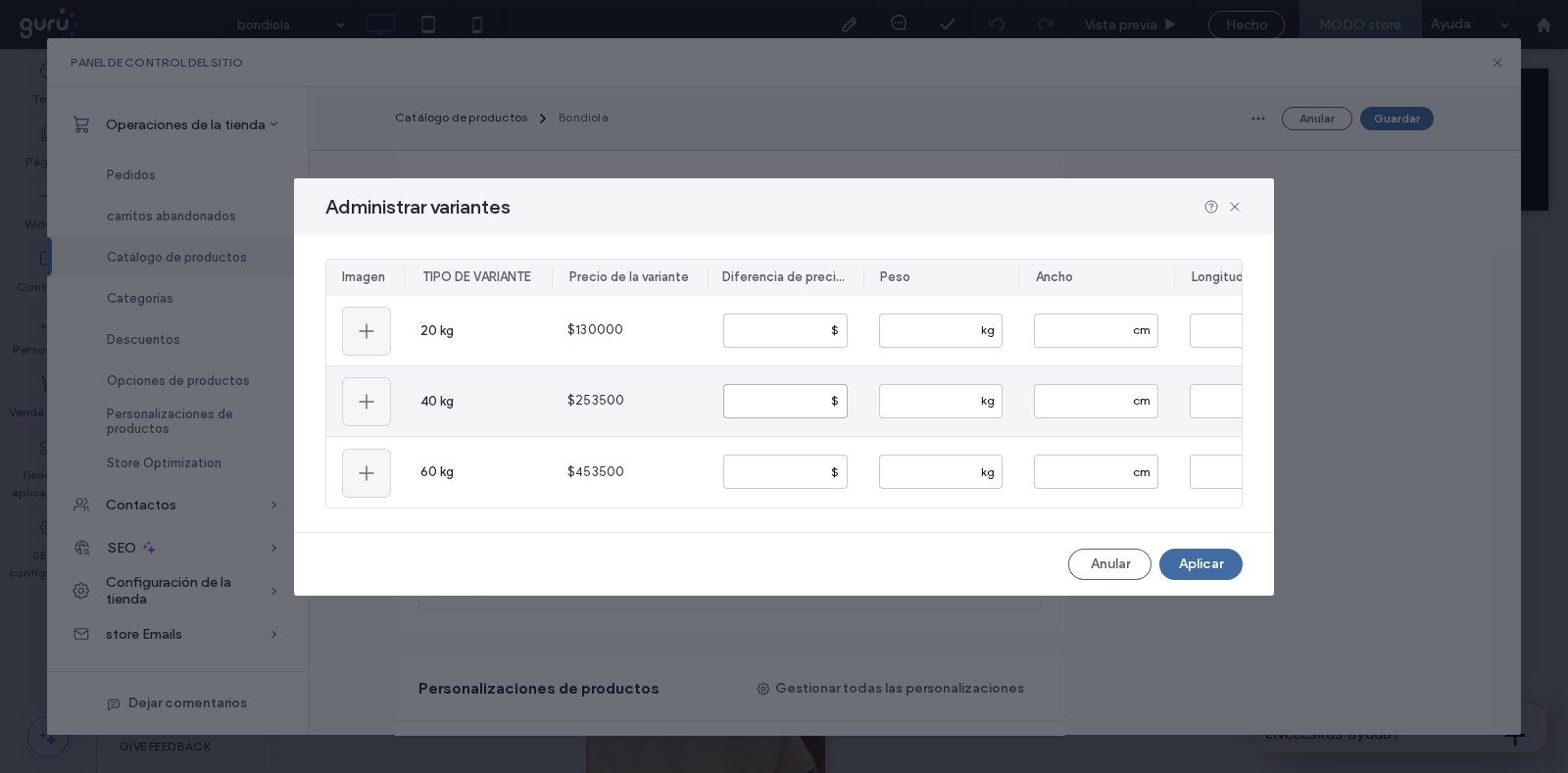 drag, startPoint x: 749, startPoint y: 393, endPoint x: 738, endPoint y: 389, distance: 11.7046999 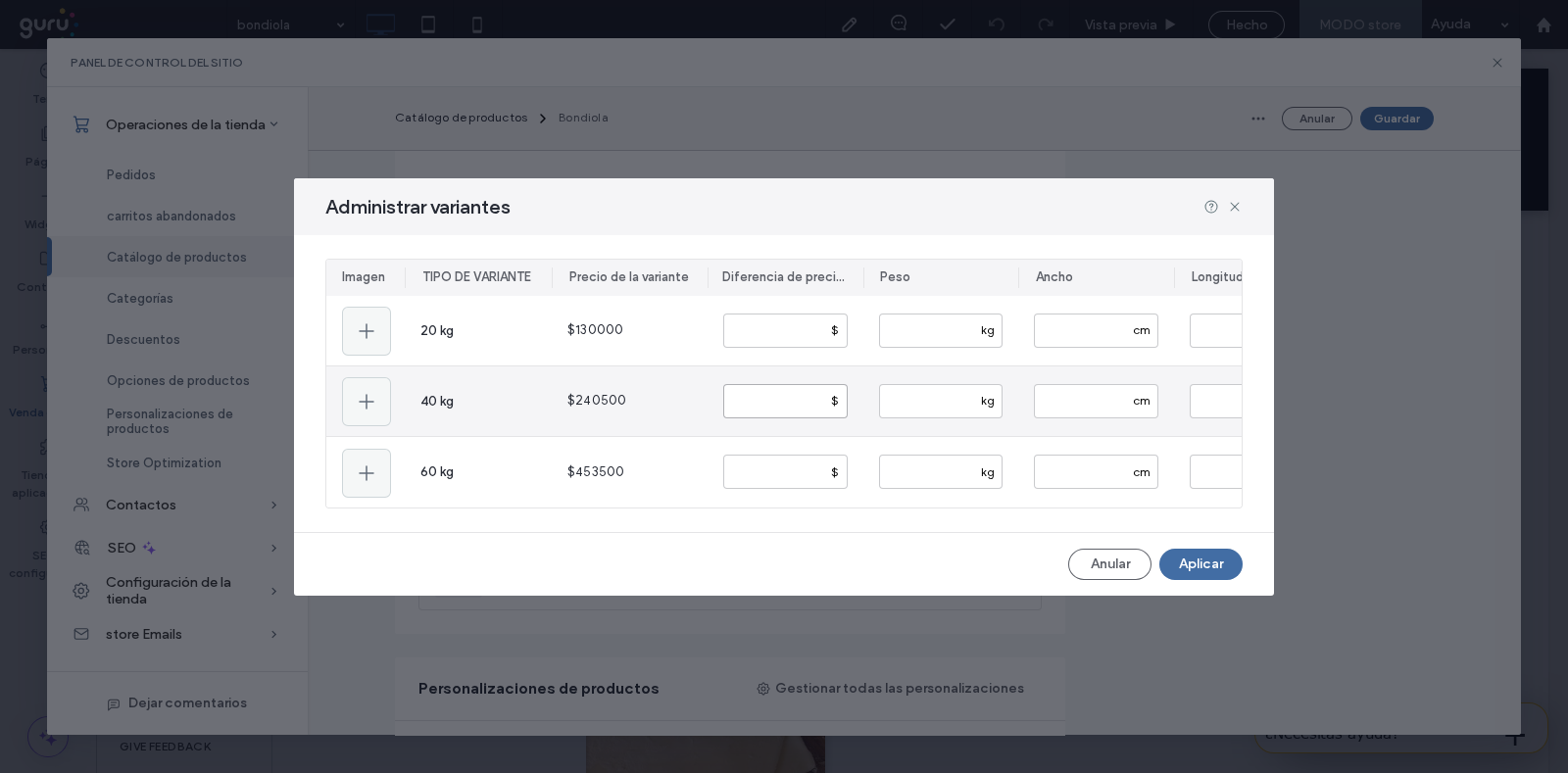 click on "******" at bounding box center [785, 401] 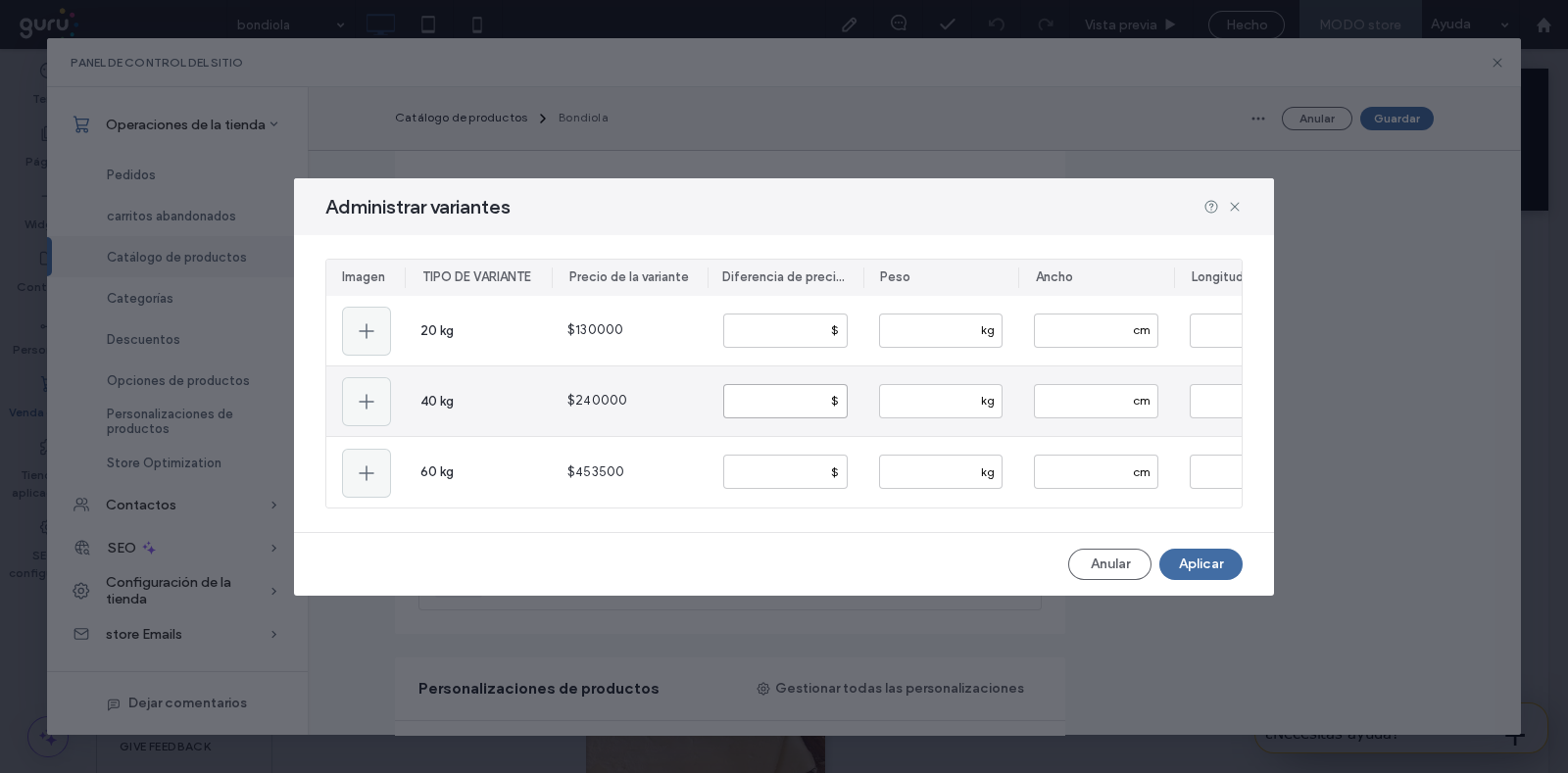 drag, startPoint x: 795, startPoint y: 396, endPoint x: 715, endPoint y: 390, distance: 80.22468 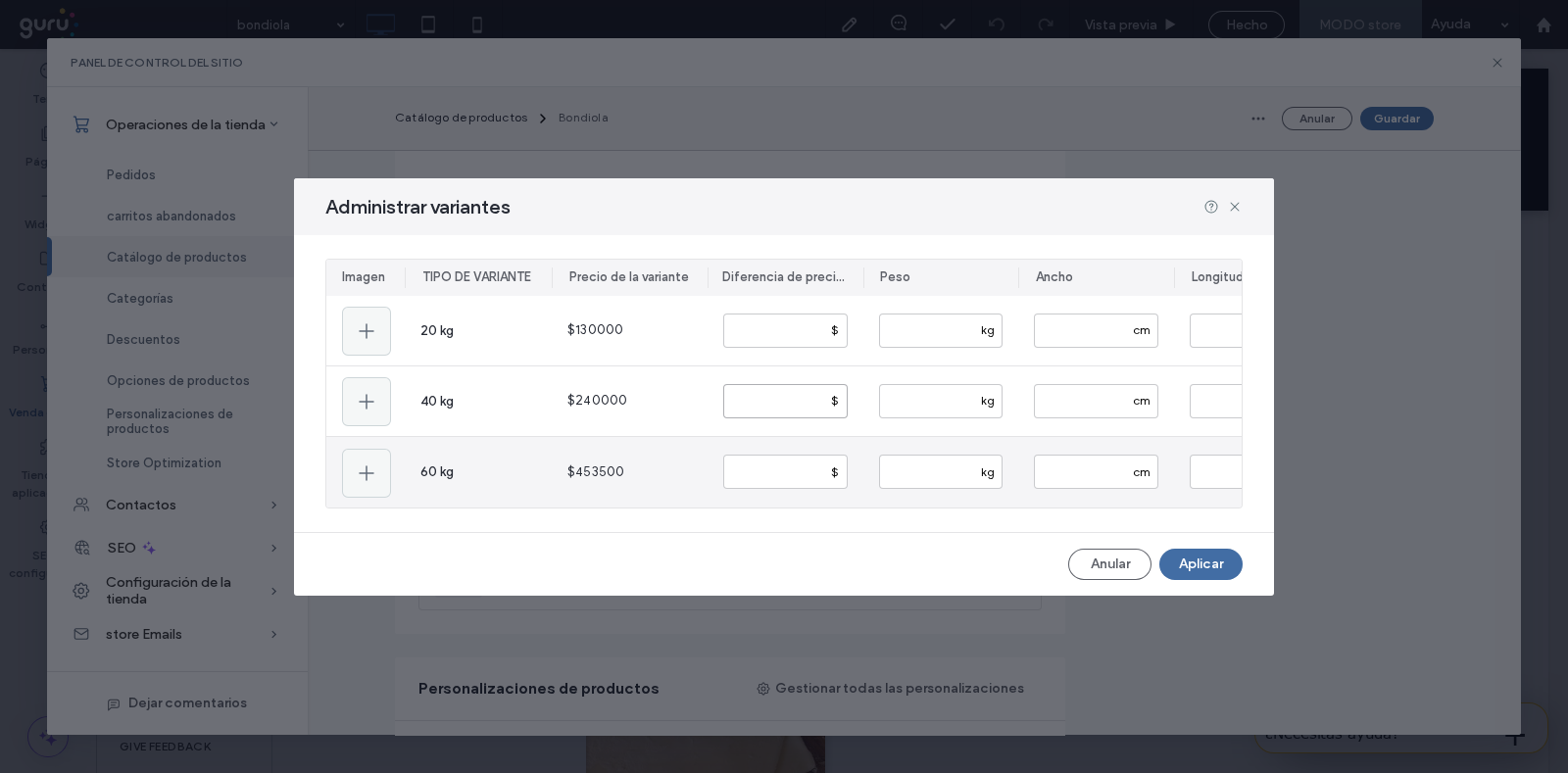 type on "******" 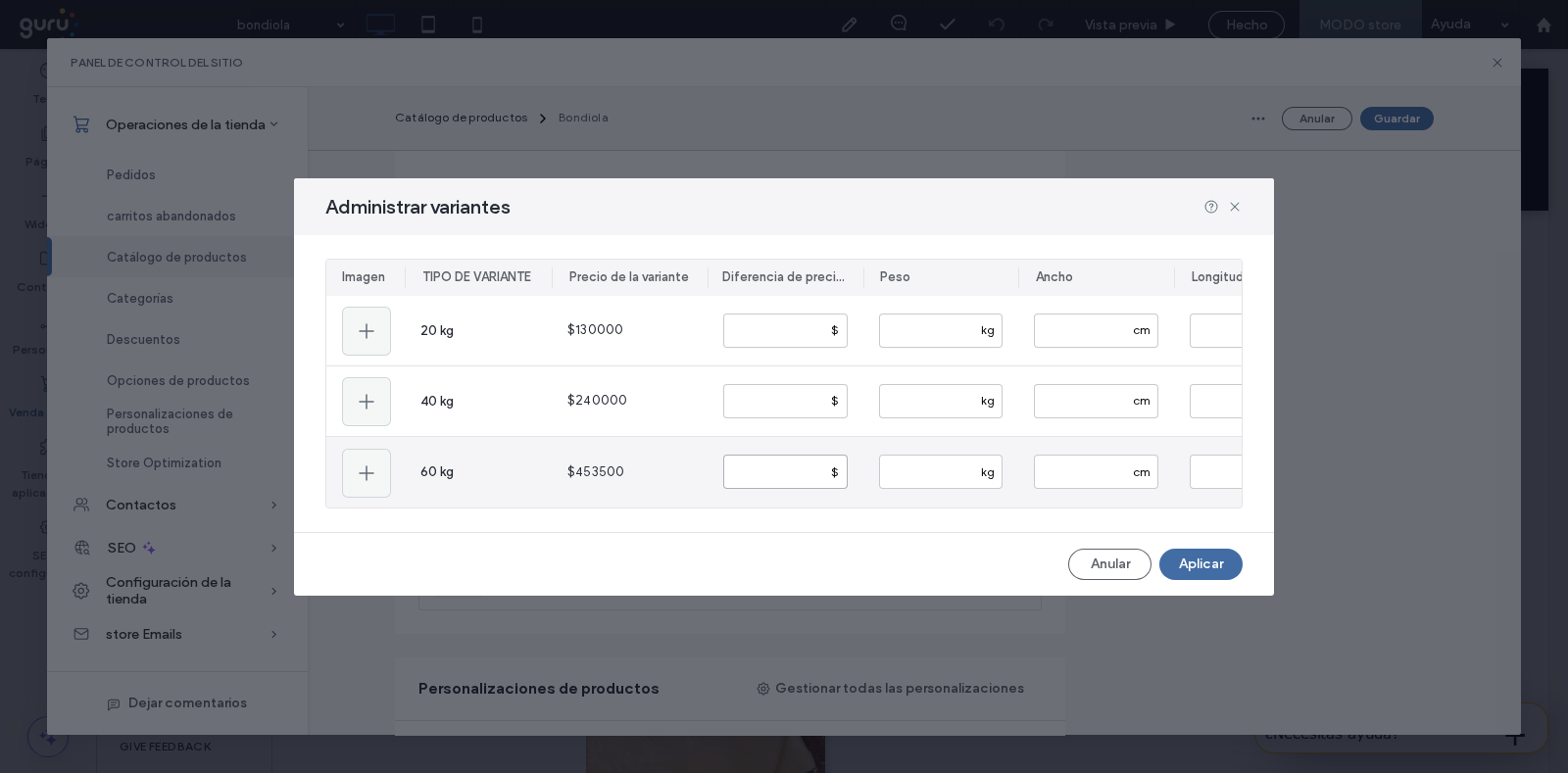 drag, startPoint x: 783, startPoint y: 462, endPoint x: 721, endPoint y: 474, distance: 63.150614 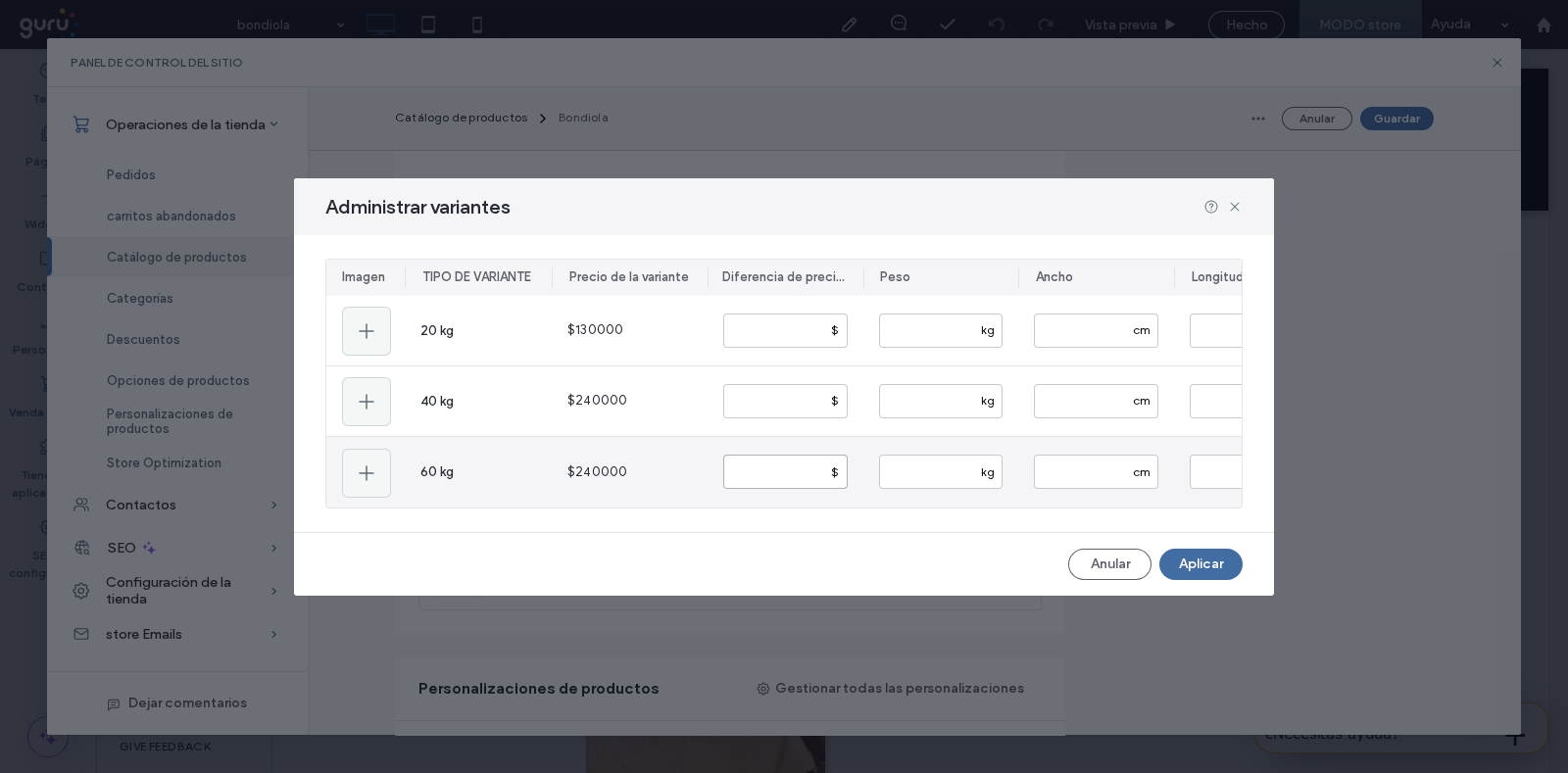 click on "******" at bounding box center [785, 471] 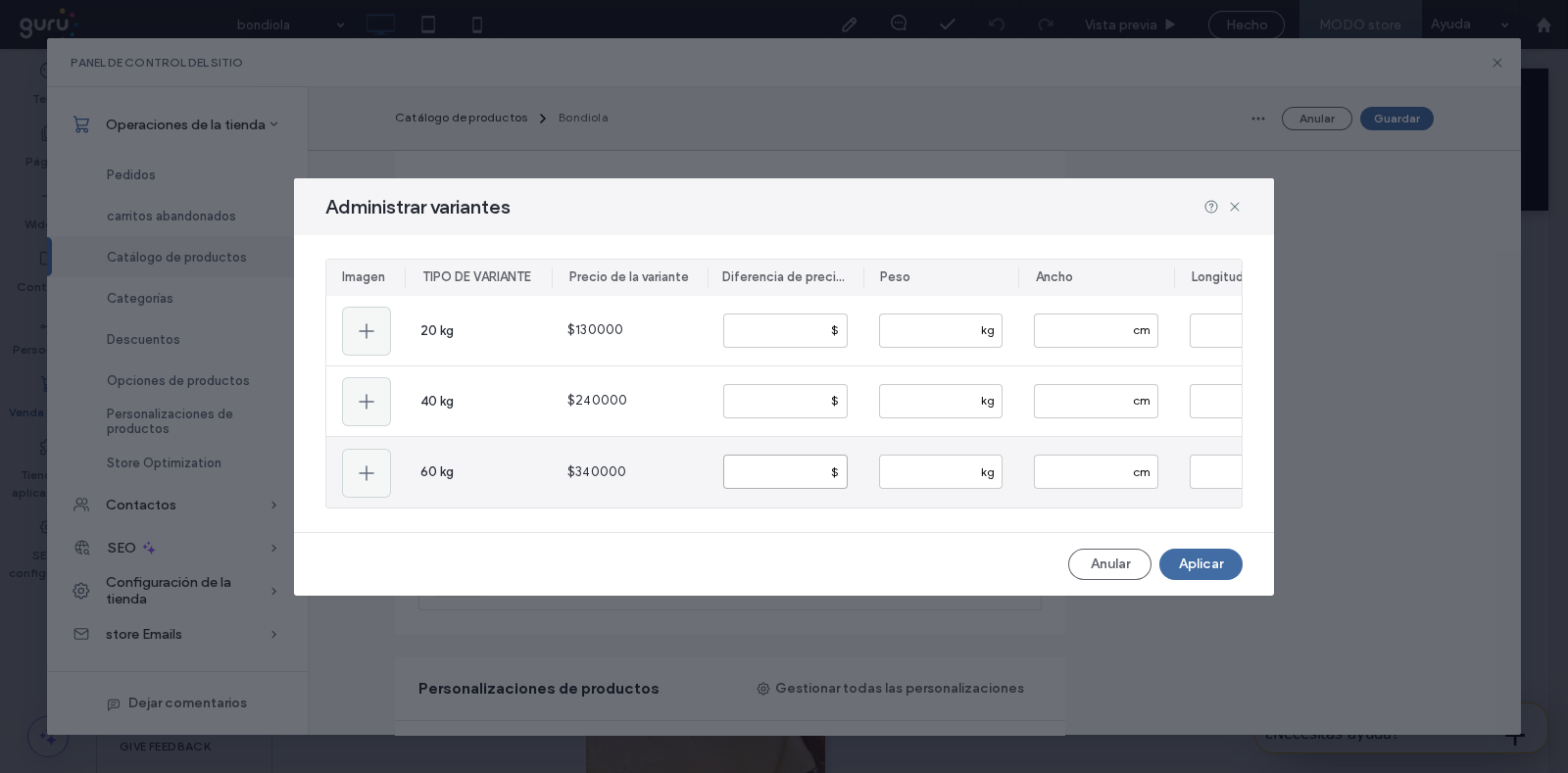 click on "******" at bounding box center (785, 471) 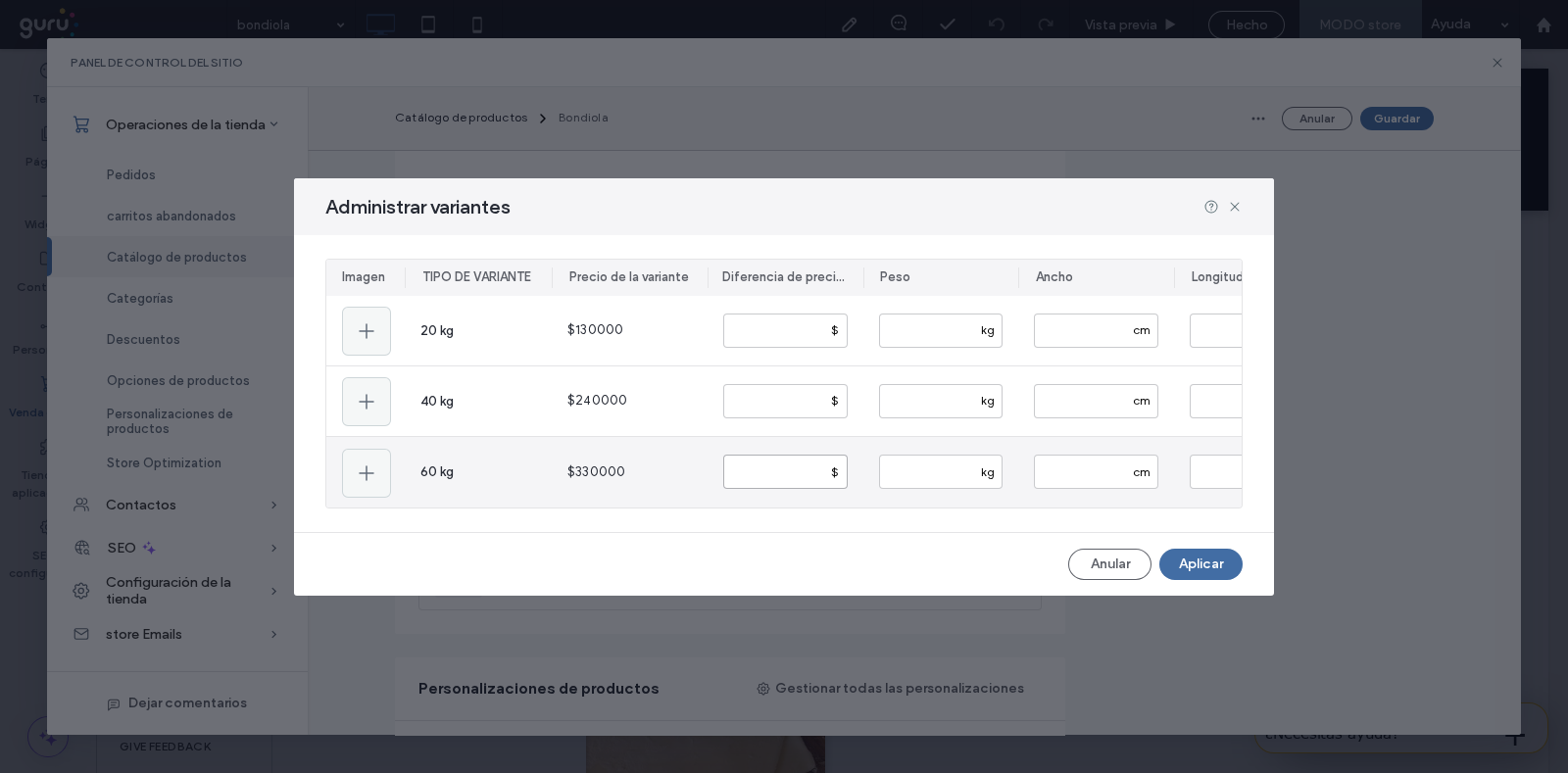 click on "******" at bounding box center [785, 471] 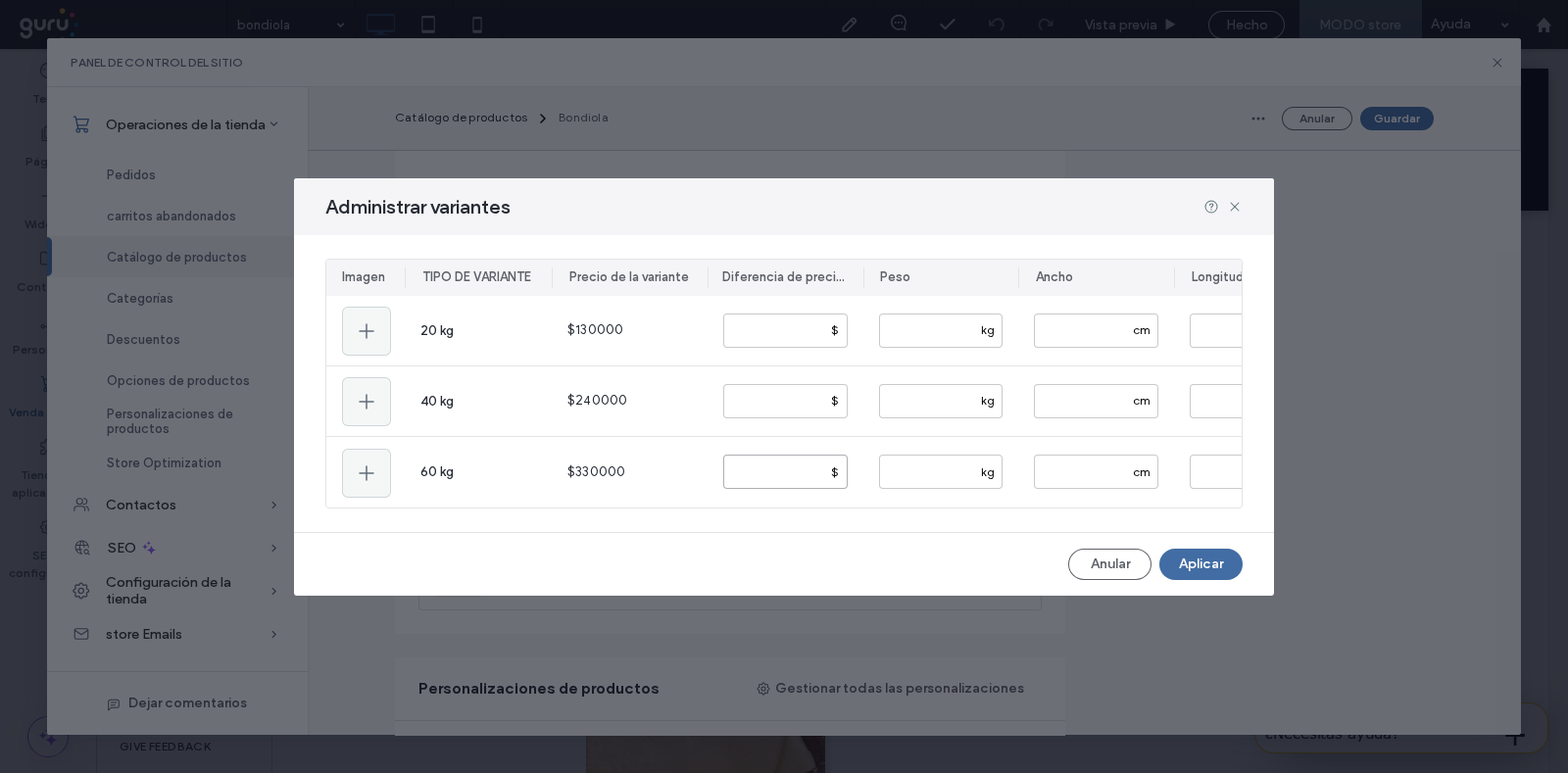 type on "******" 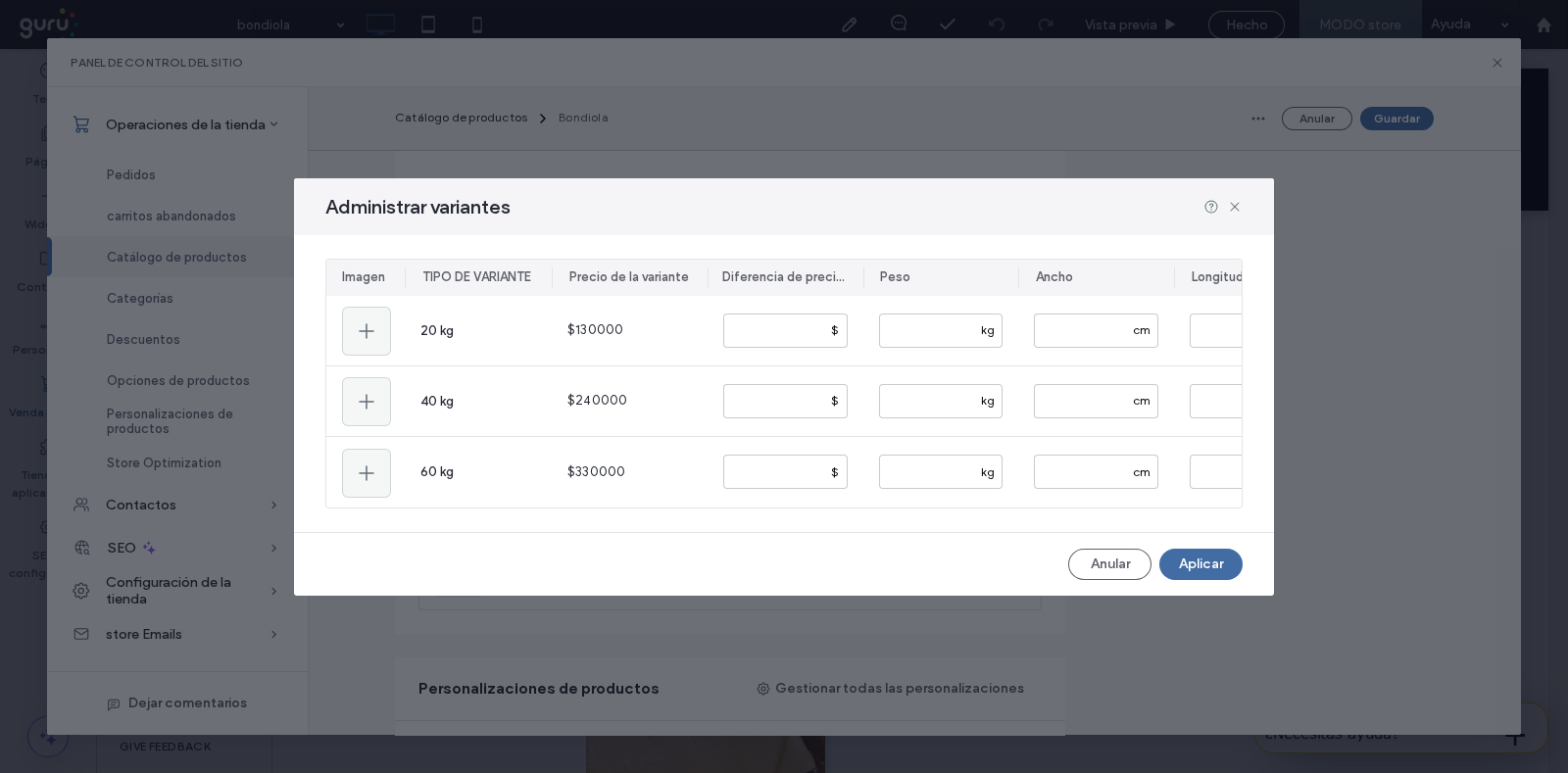 scroll, scrollTop: 0, scrollLeft: 39, axis: horizontal 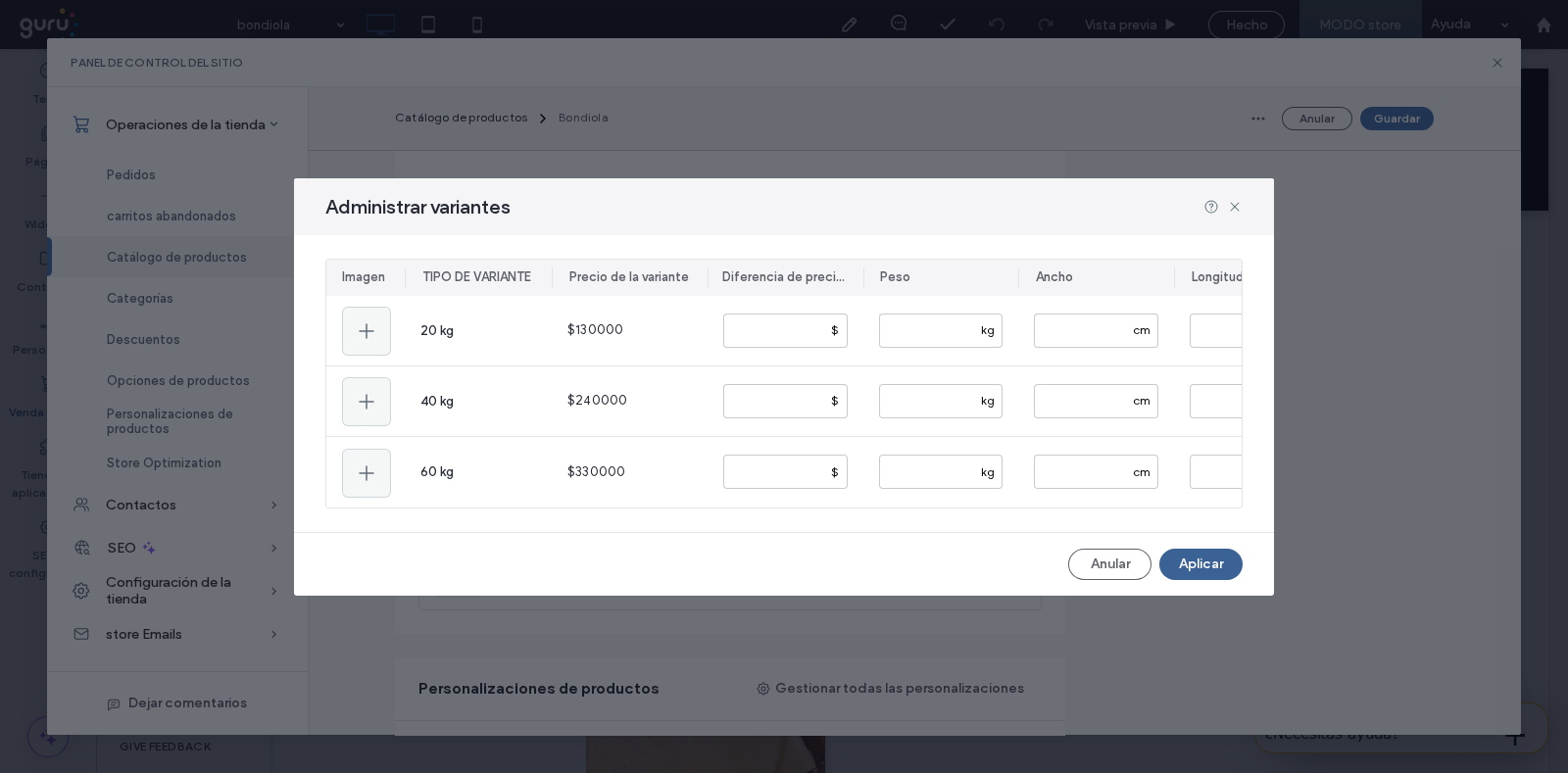 click on "Aplicar" at bounding box center (1200, 564) 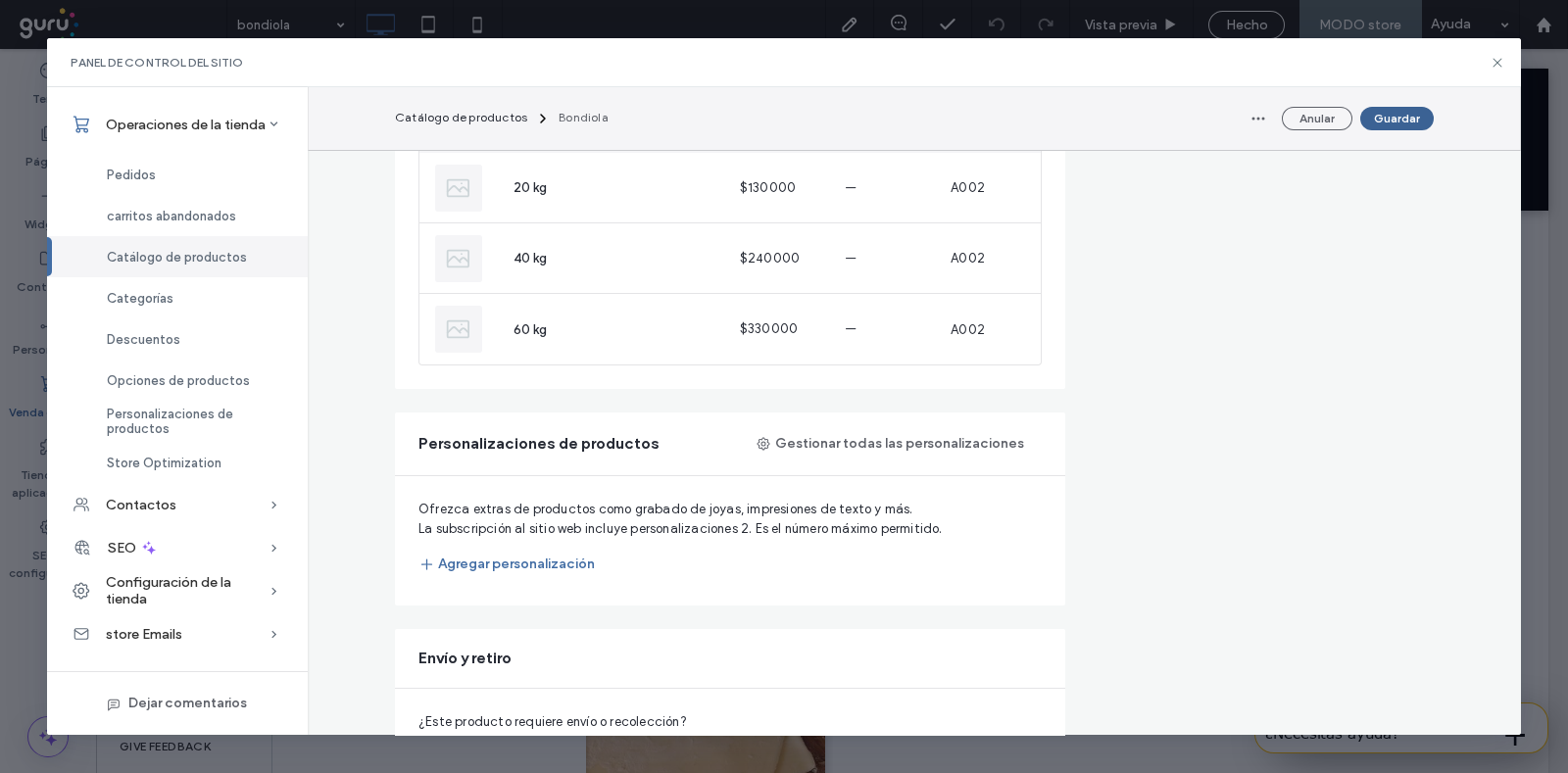 click on "Guardar" at bounding box center [1396, 119] 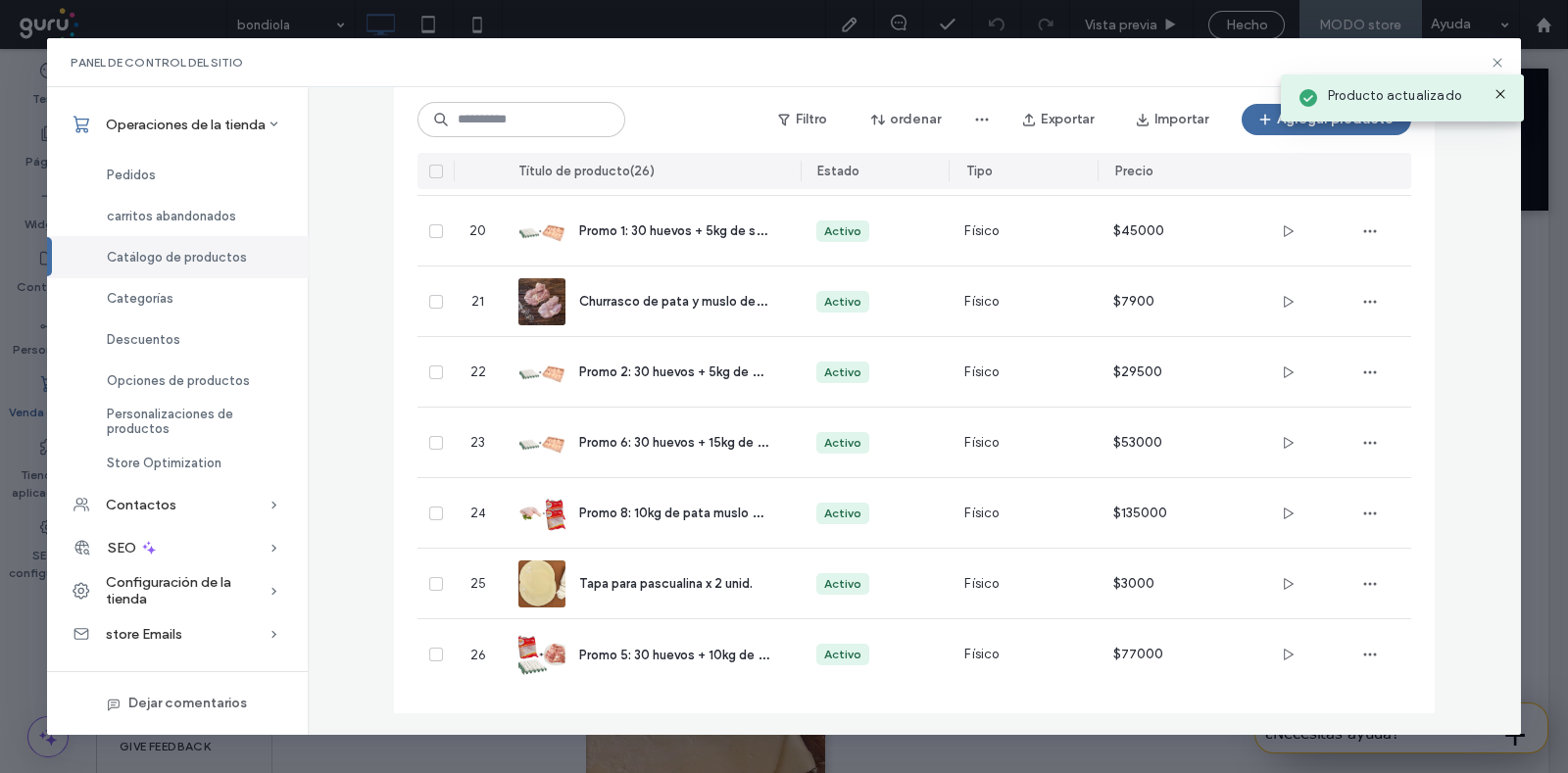 click 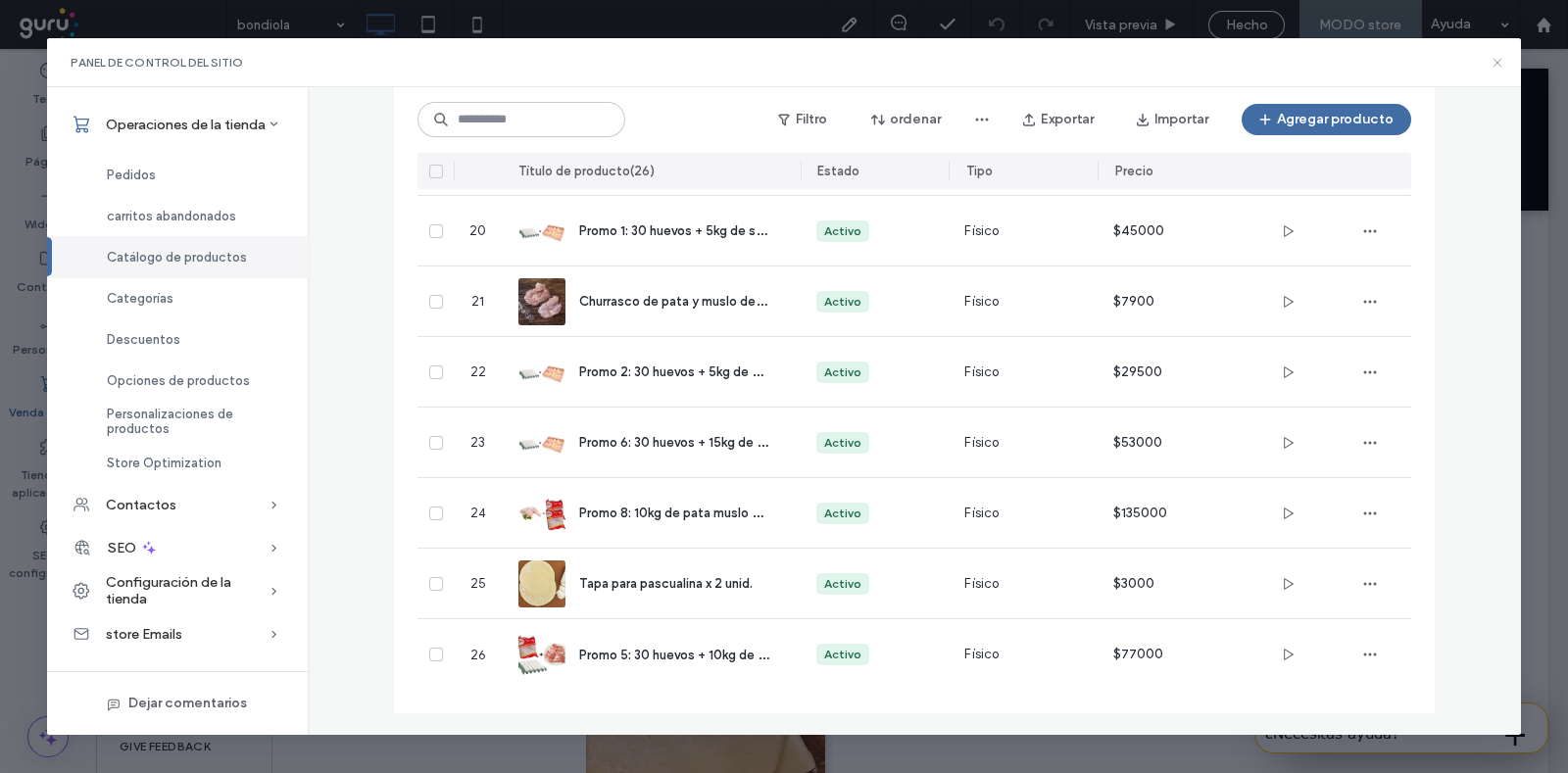 click 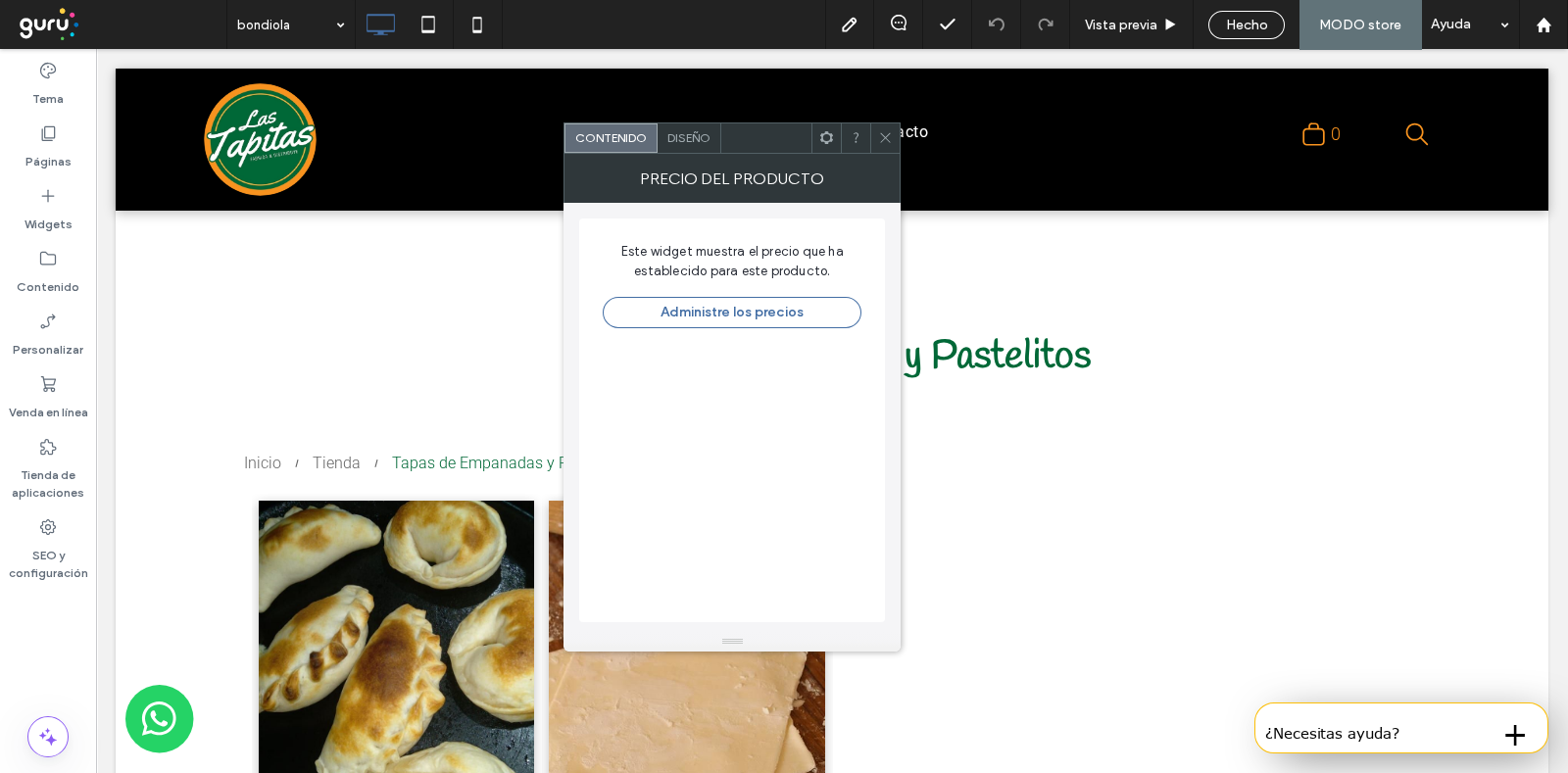 click 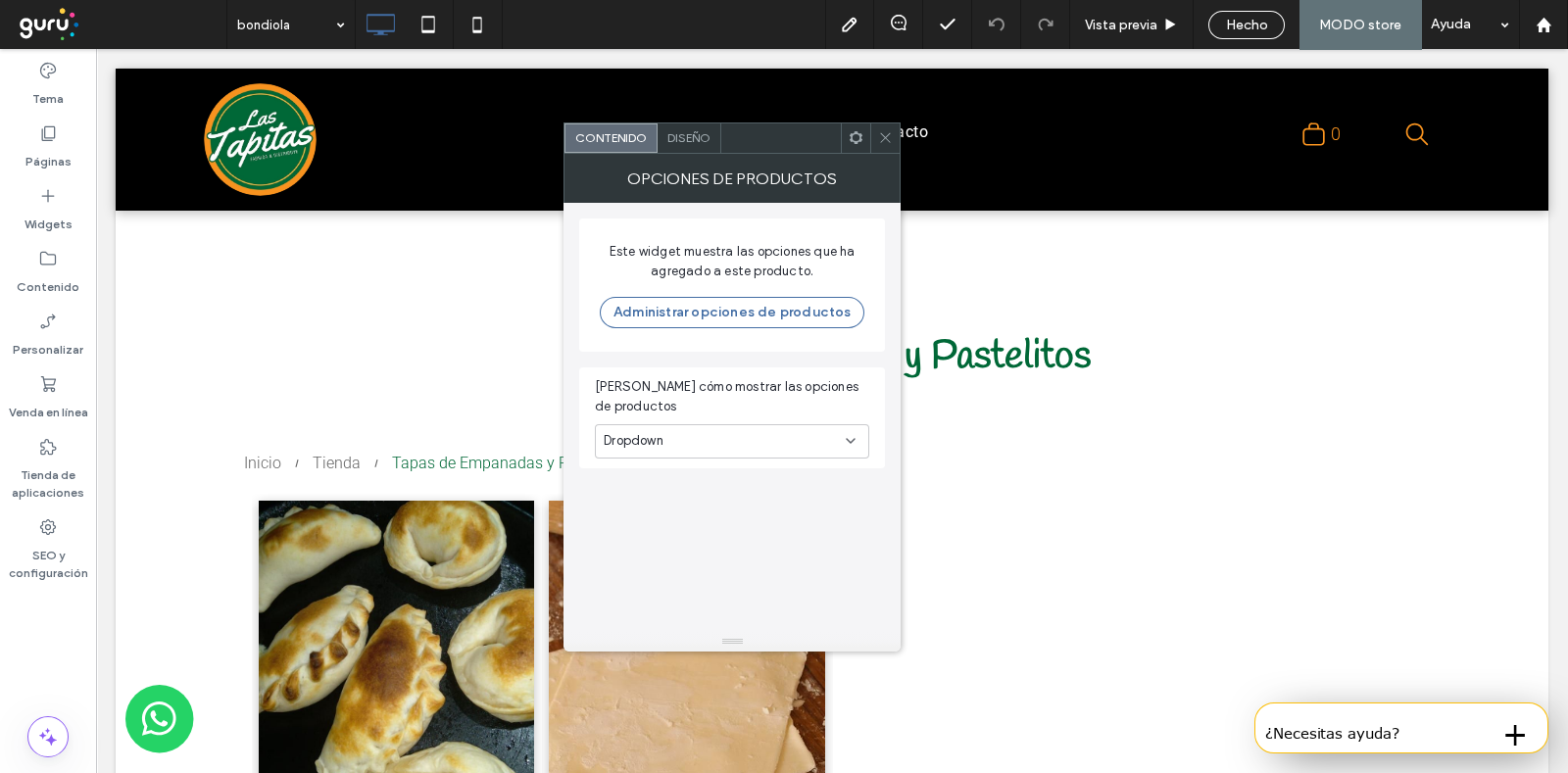 click 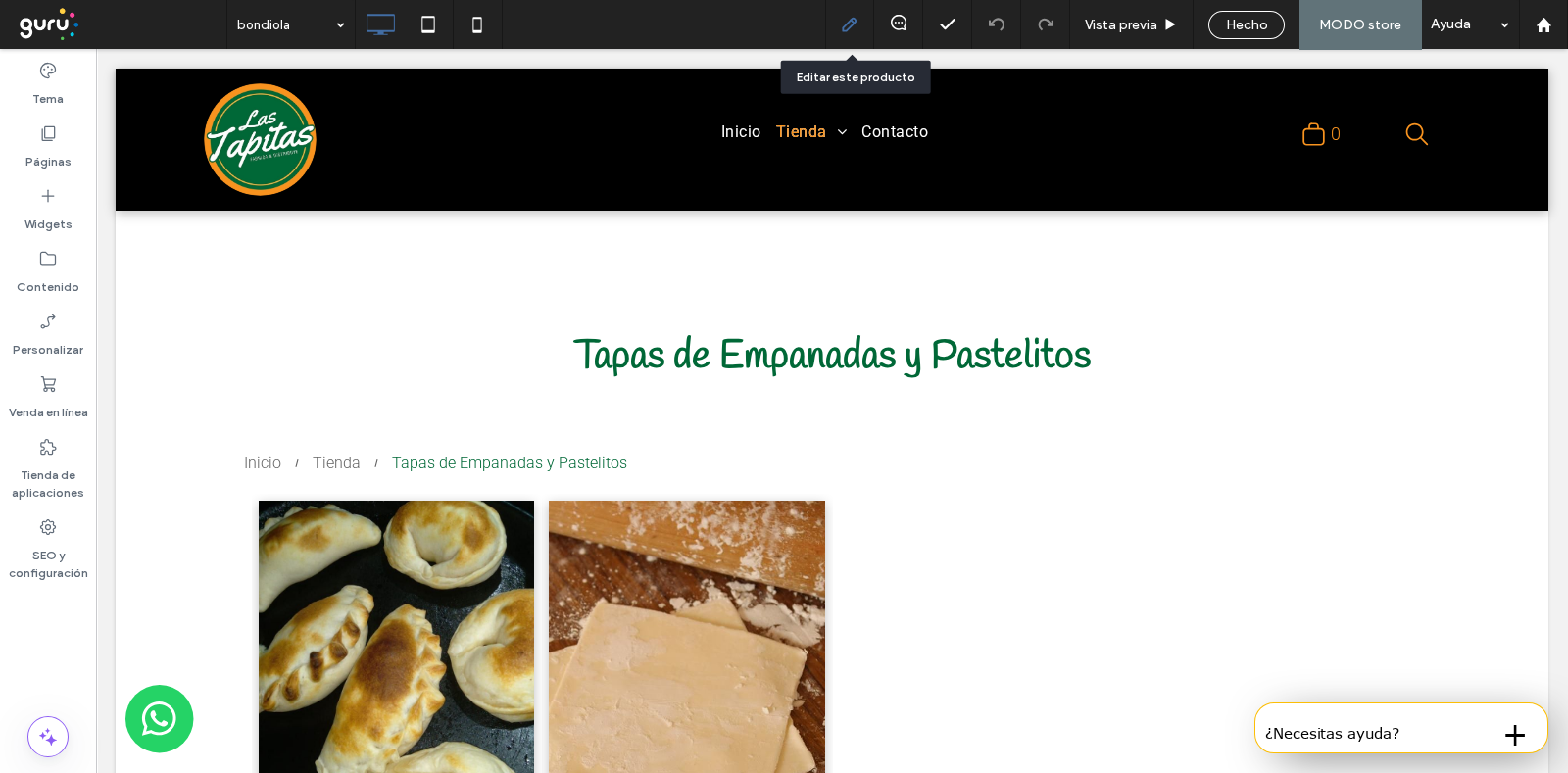 click 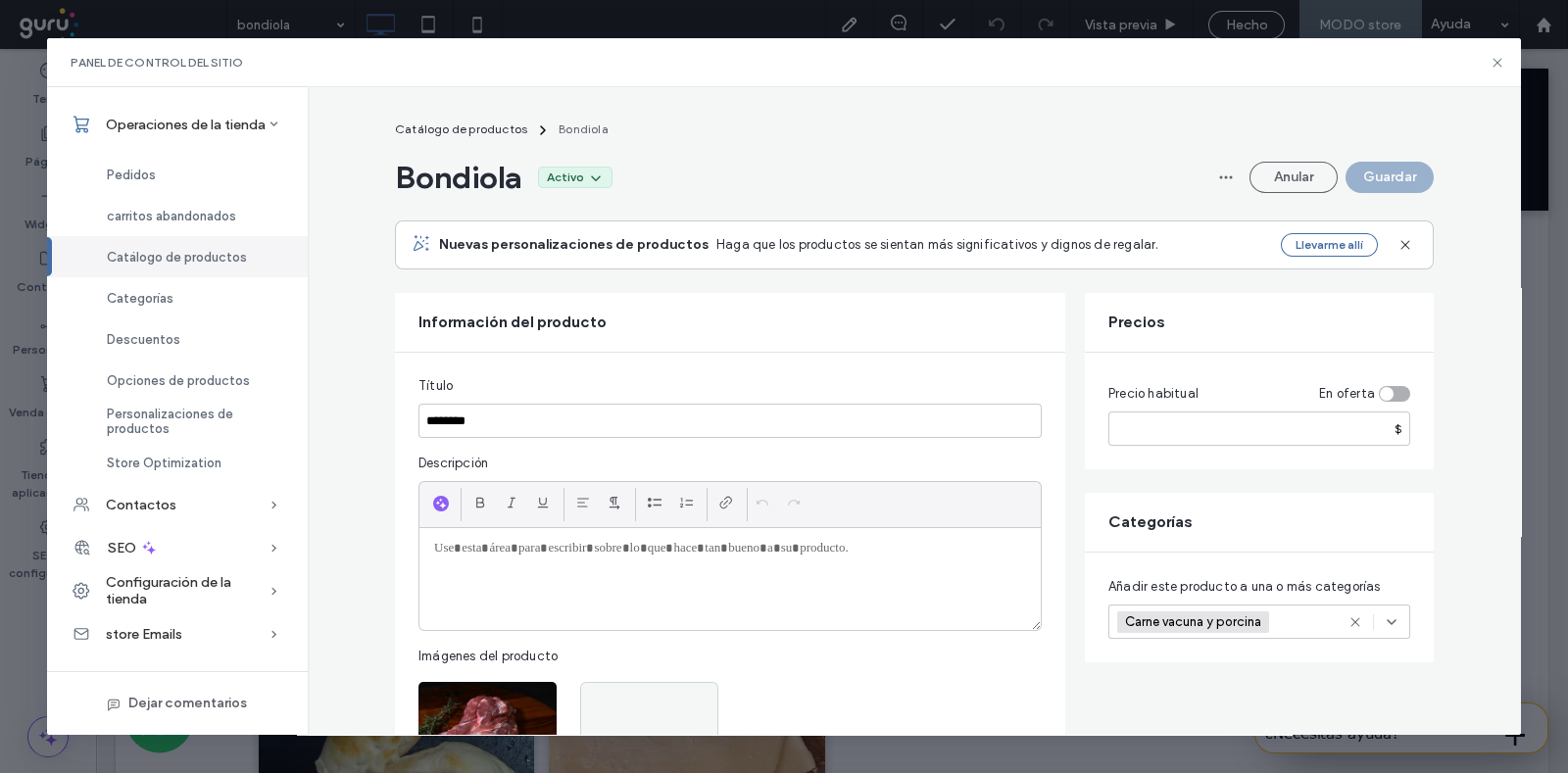 click at bounding box center (730, 579) 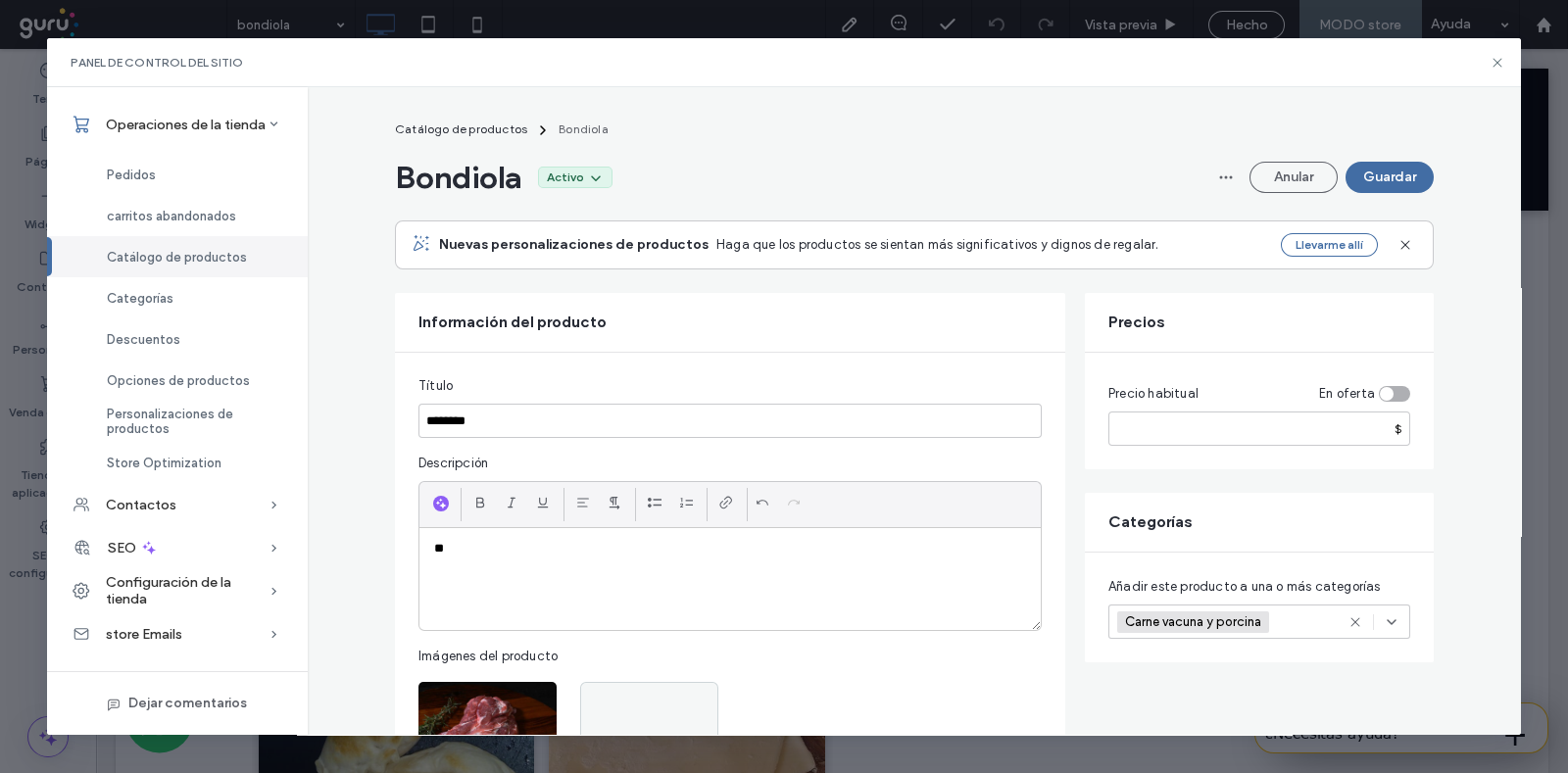type 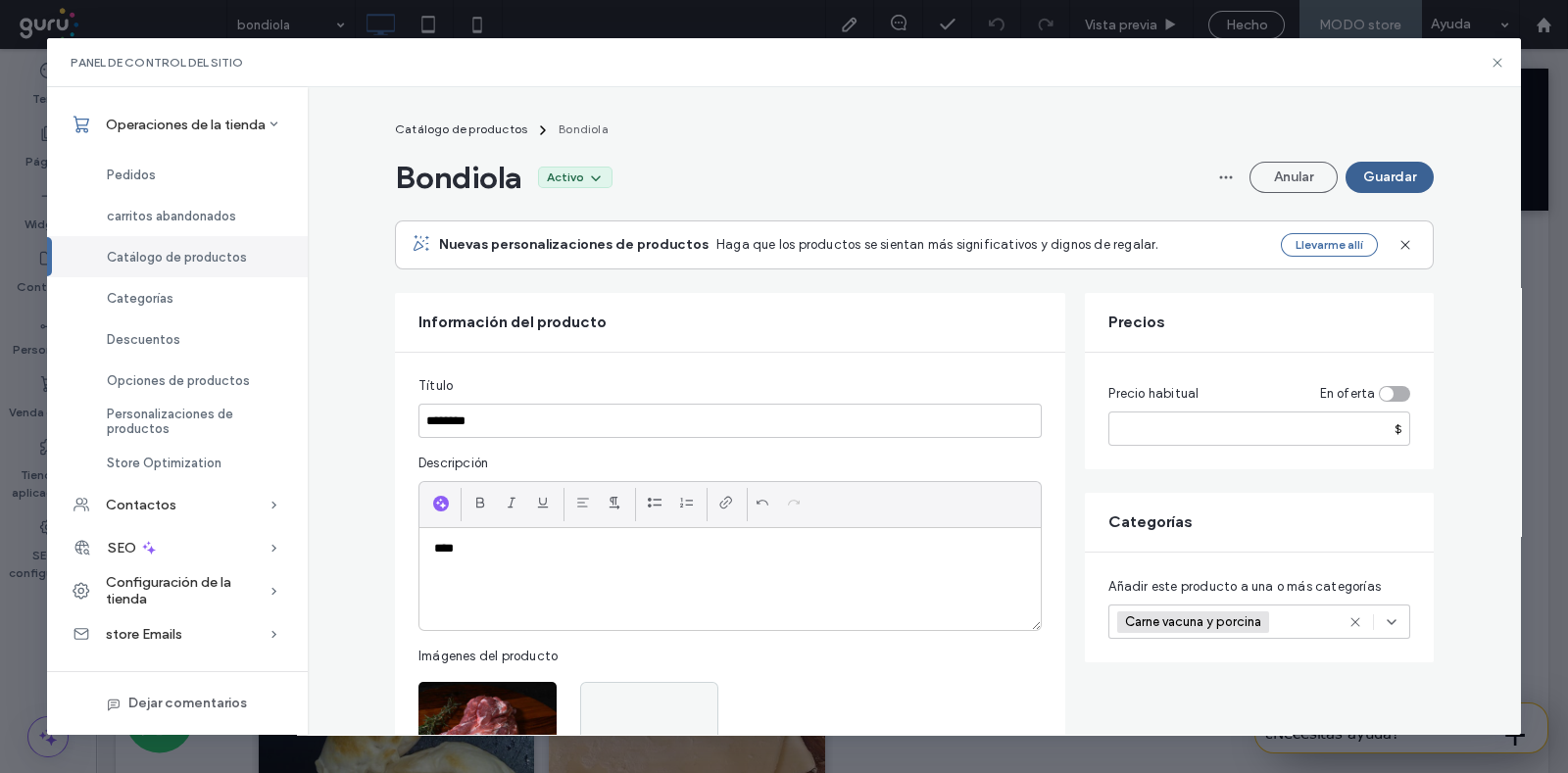 click on "Guardar" at bounding box center [1390, 177] 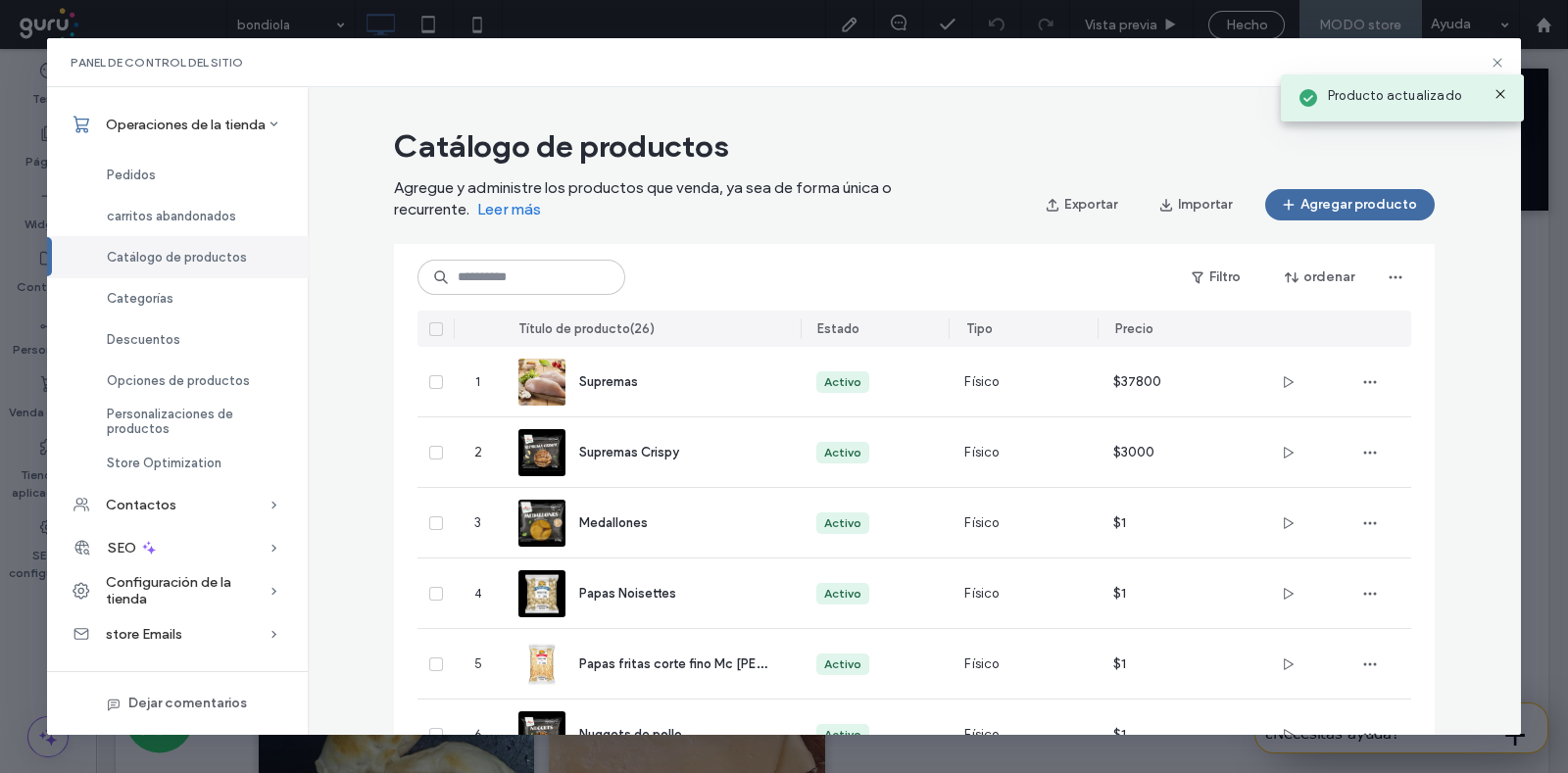 click on "Producto actualizado" at bounding box center (1402, 92) 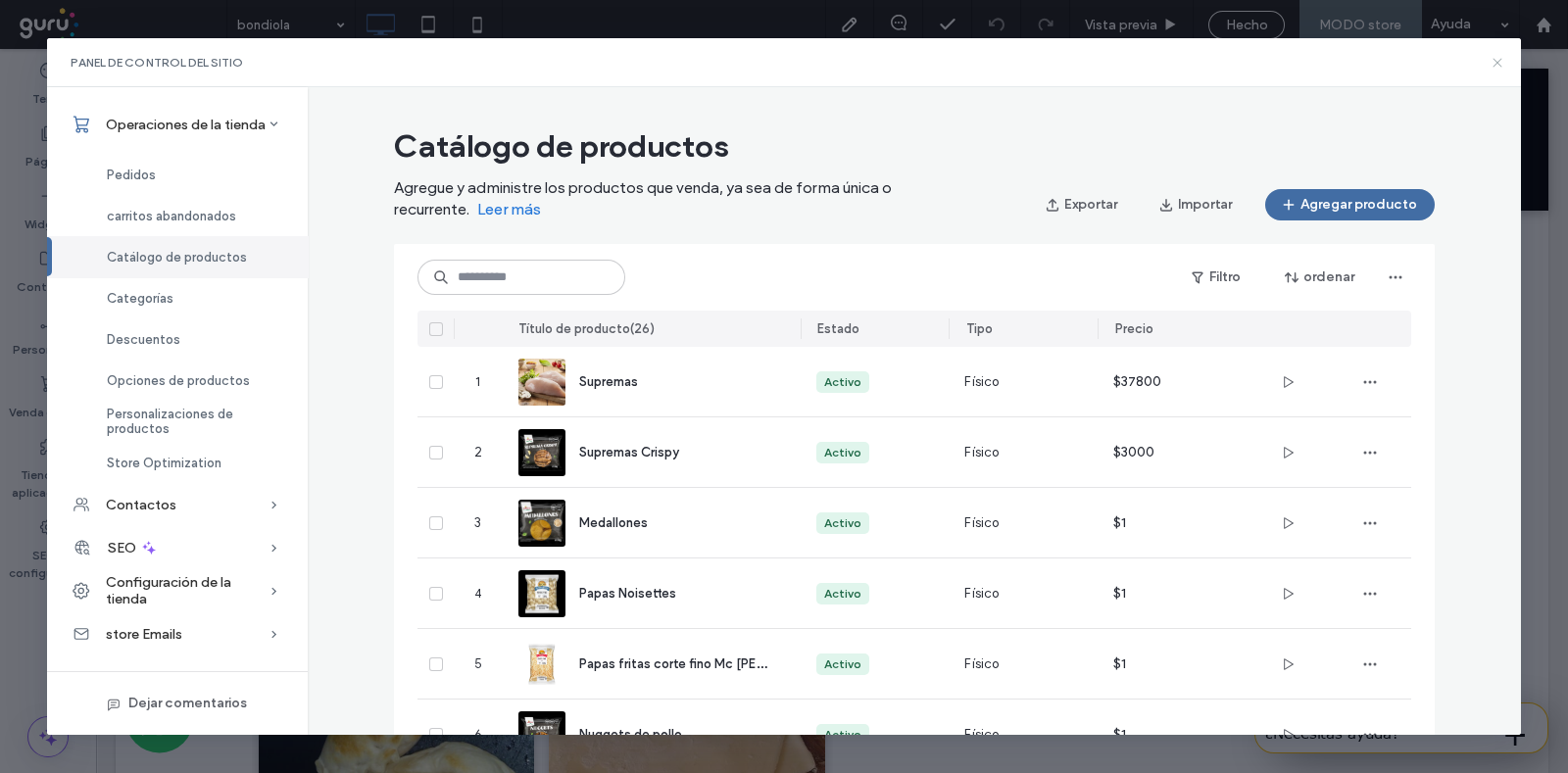 click 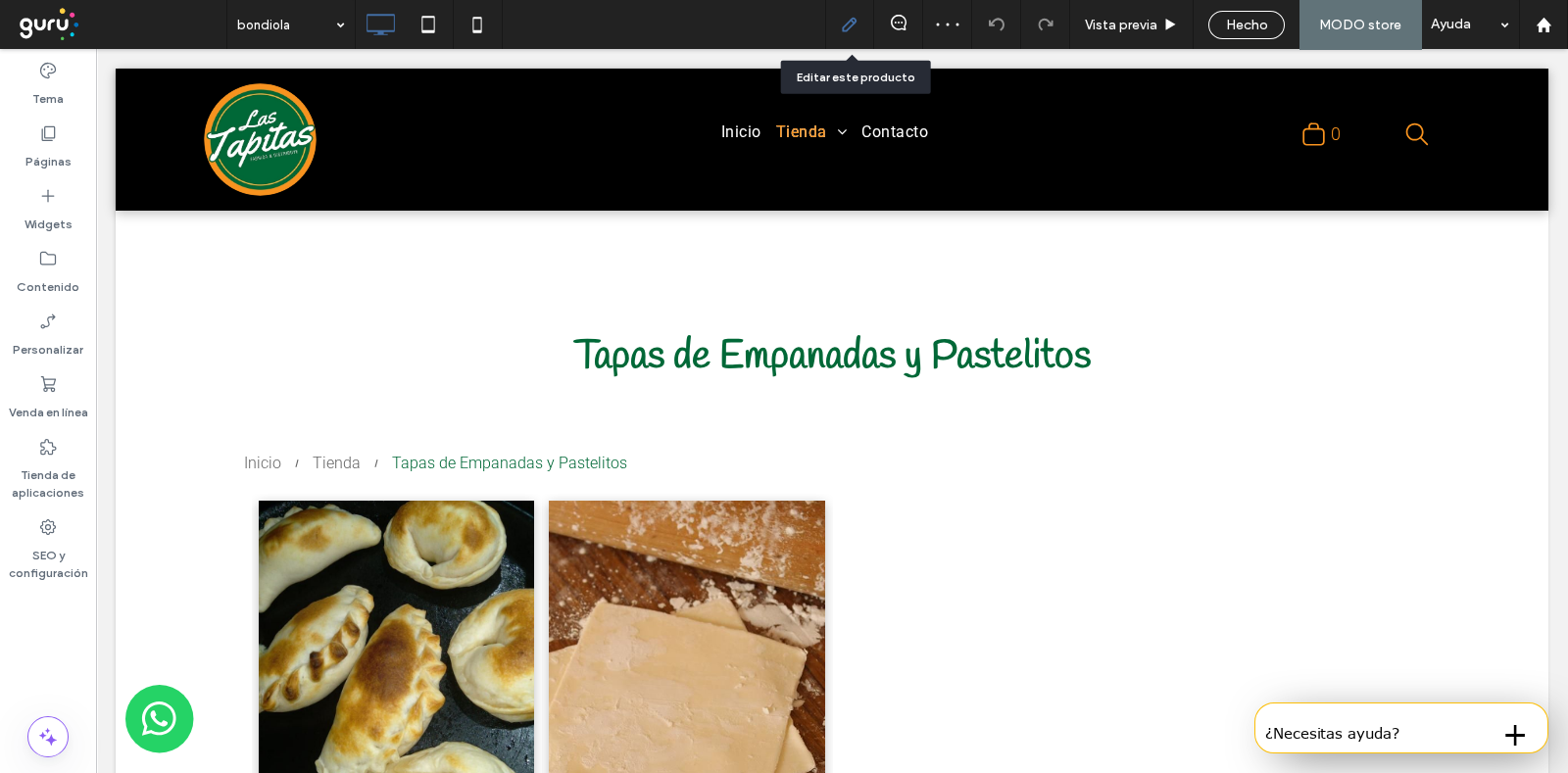 click 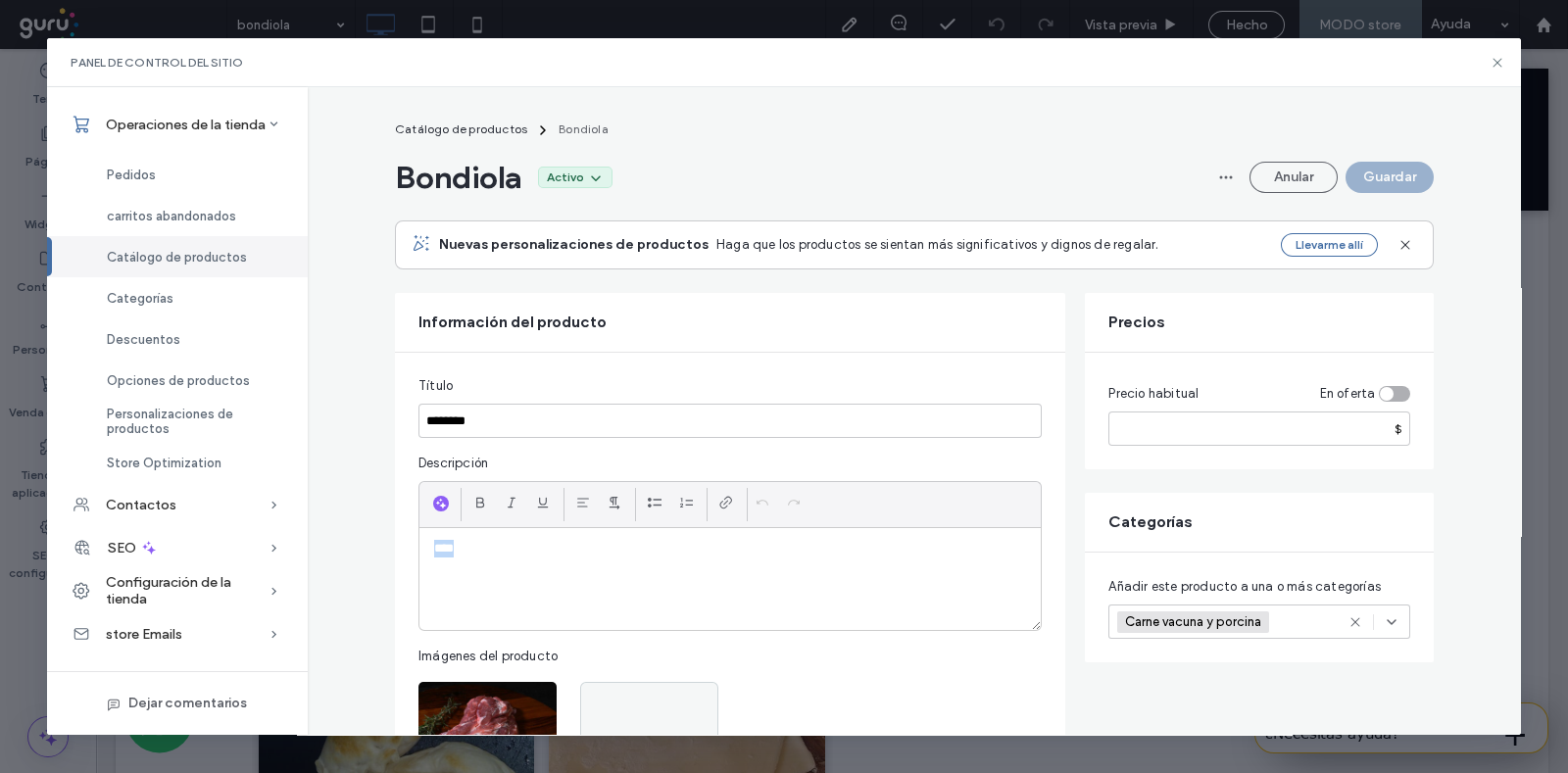 drag, startPoint x: 456, startPoint y: 551, endPoint x: 414, endPoint y: 546, distance: 42.296572 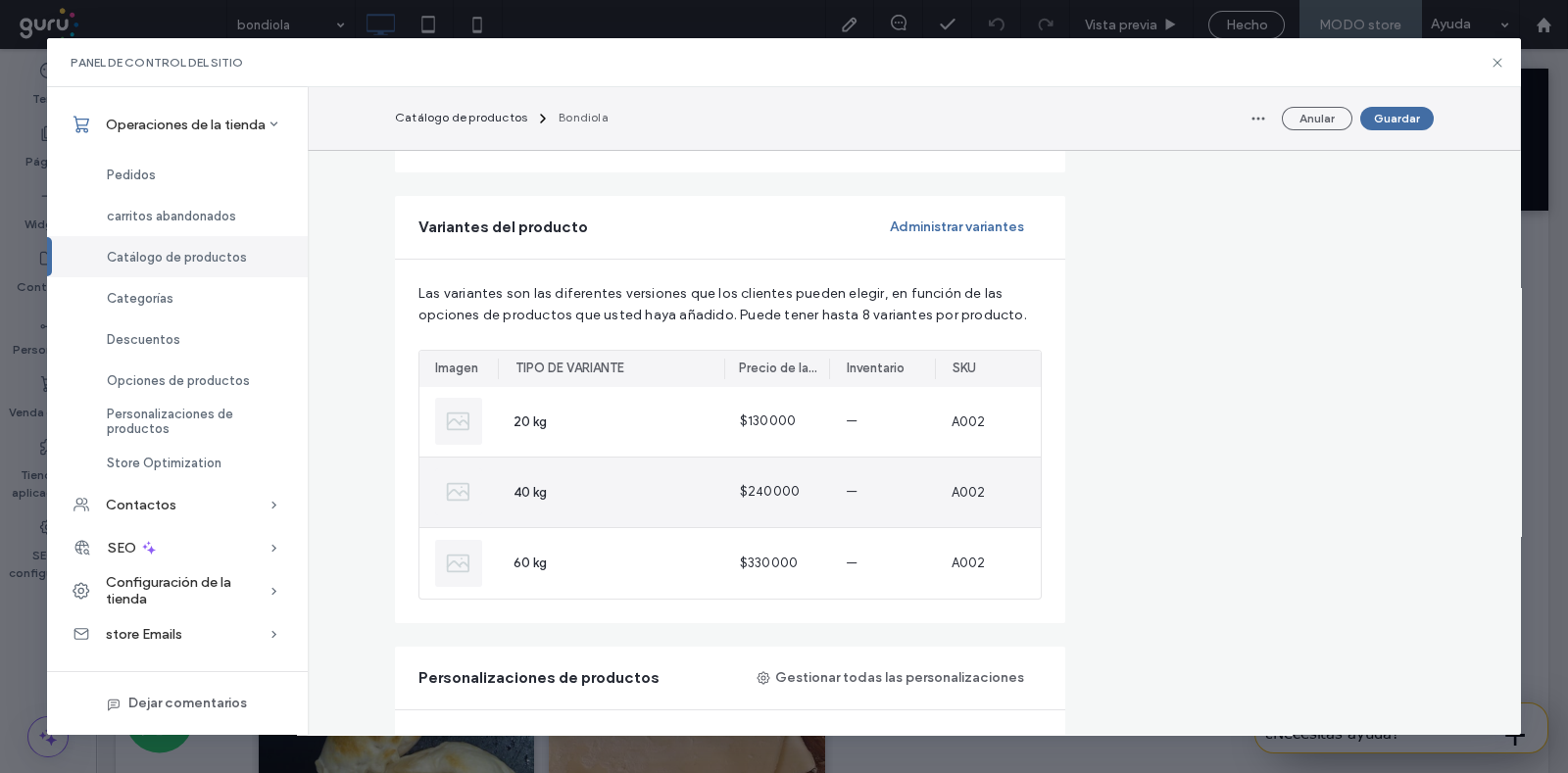 scroll, scrollTop: 1347, scrollLeft: 0, axis: vertical 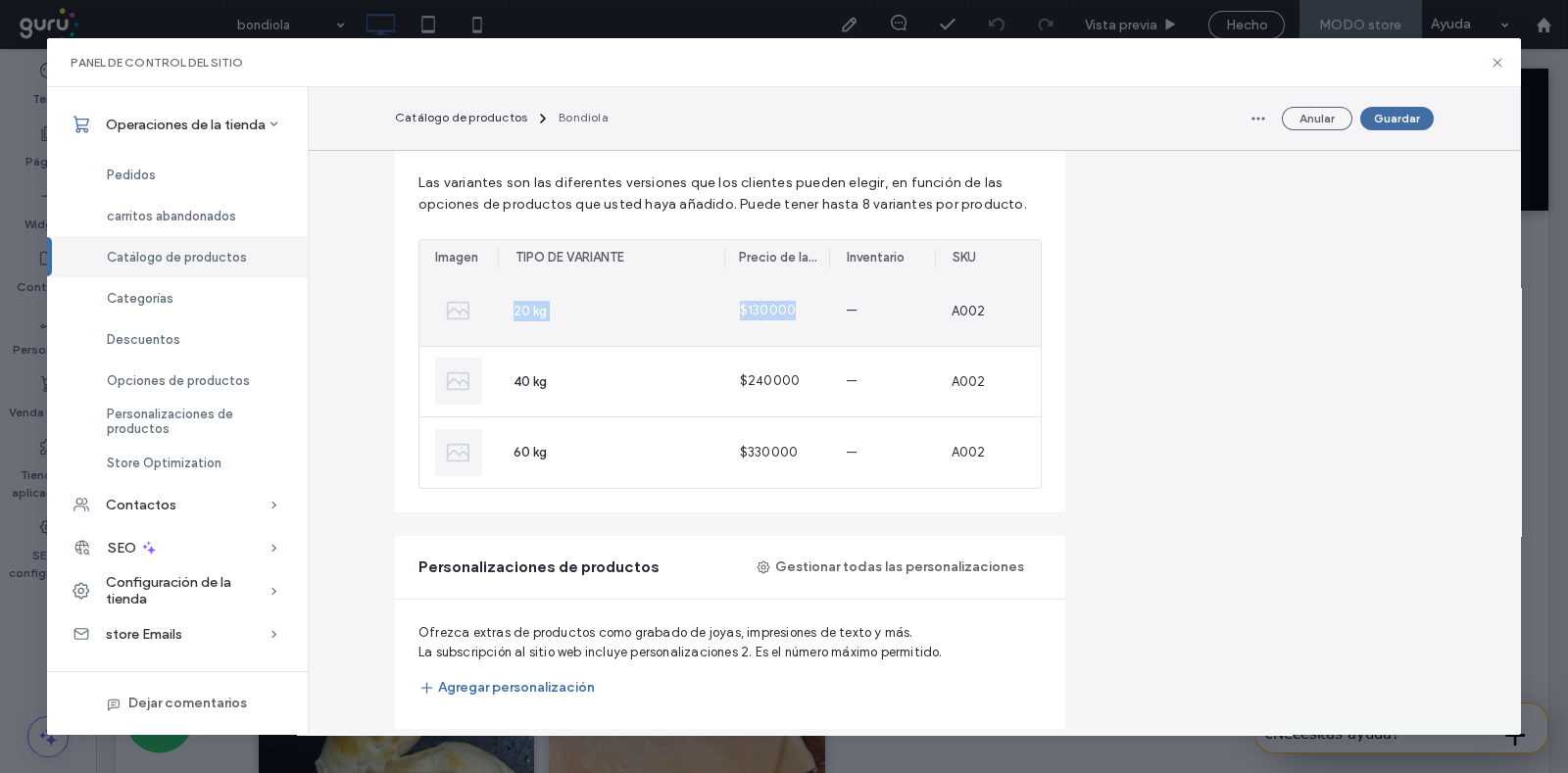 drag, startPoint x: 791, startPoint y: 317, endPoint x: 495, endPoint y: 300, distance: 296.48777 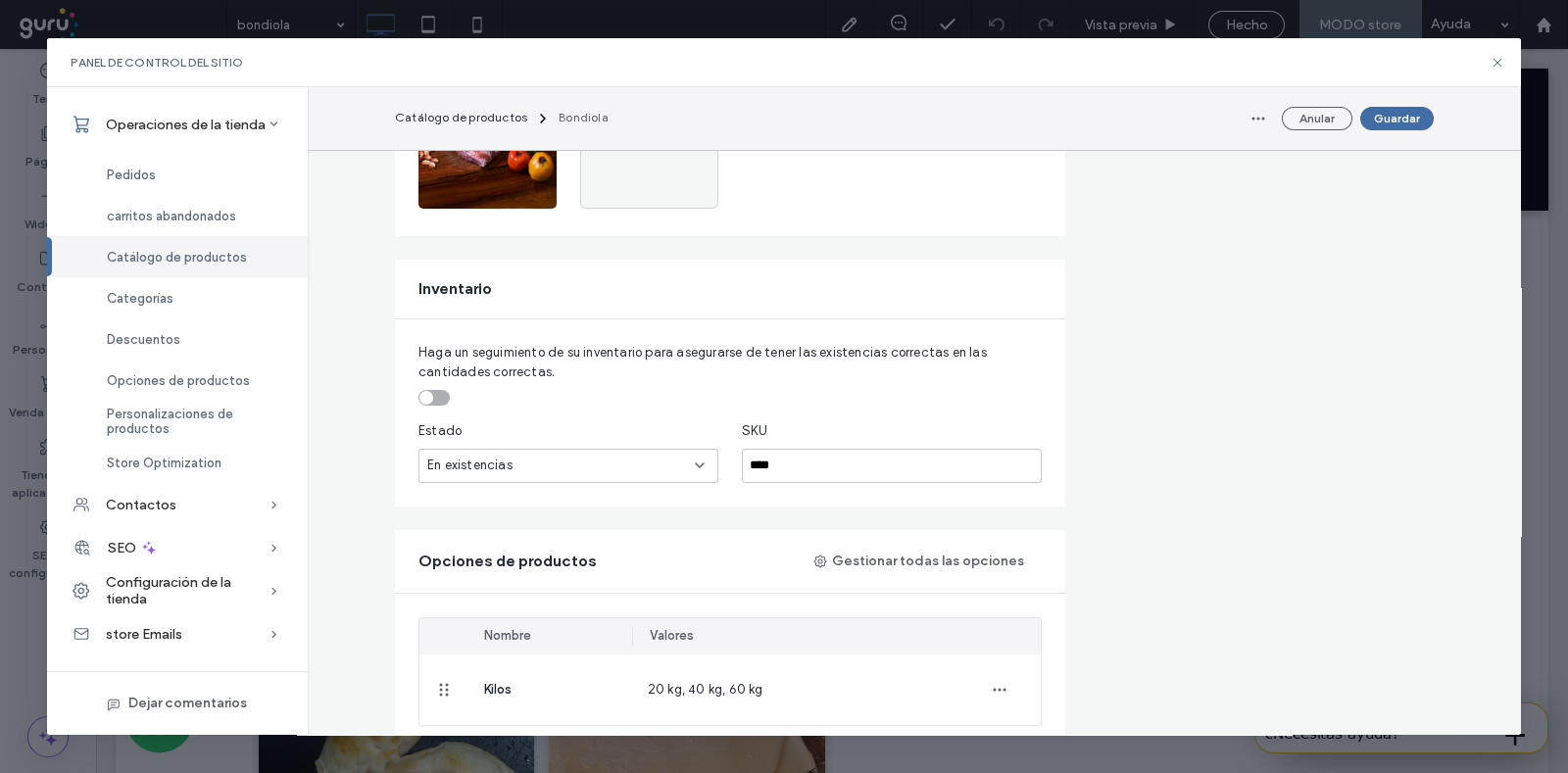 scroll, scrollTop: 244, scrollLeft: 0, axis: vertical 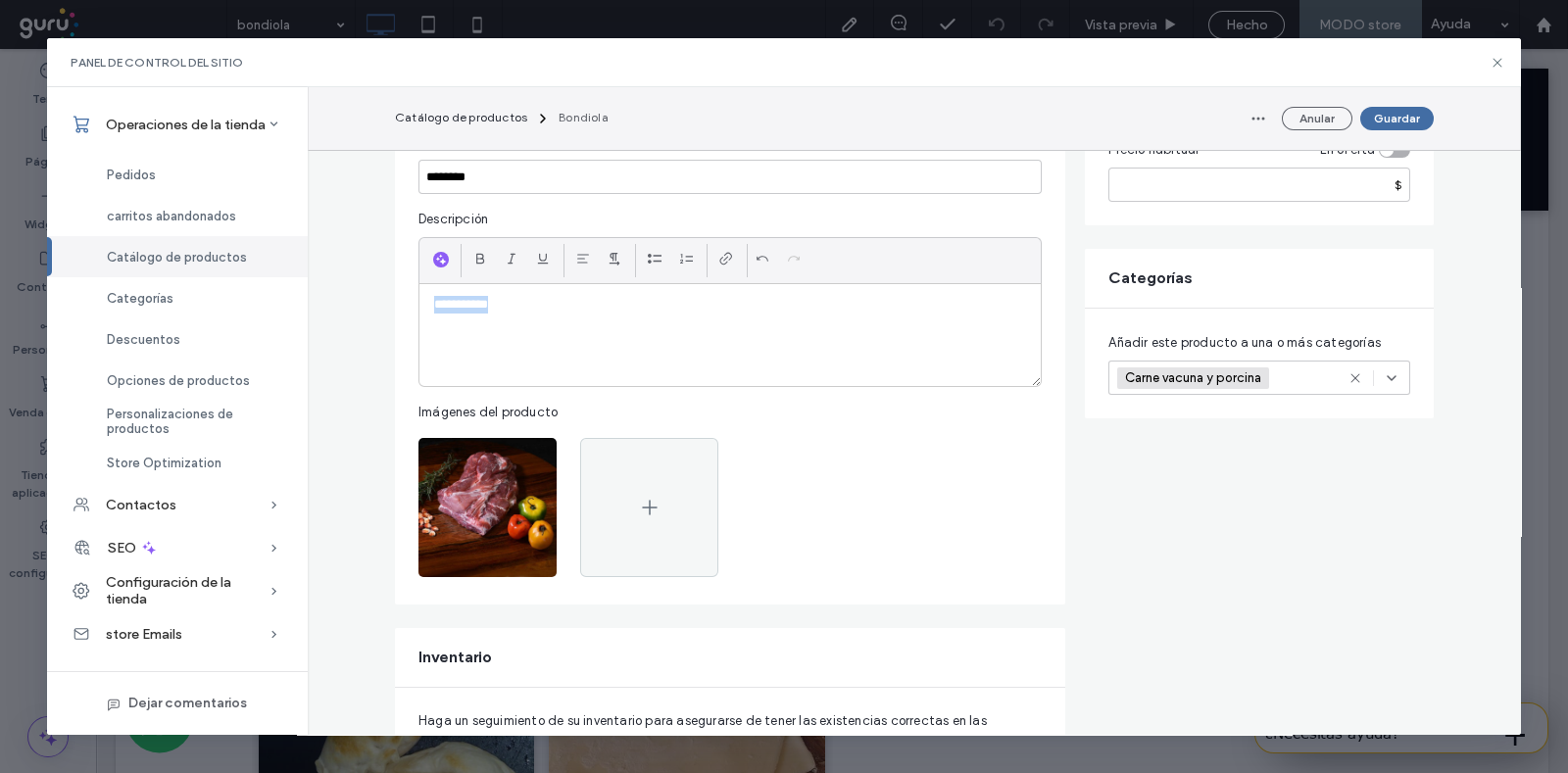 drag, startPoint x: 466, startPoint y: 314, endPoint x: 418, endPoint y: 314, distance: 48 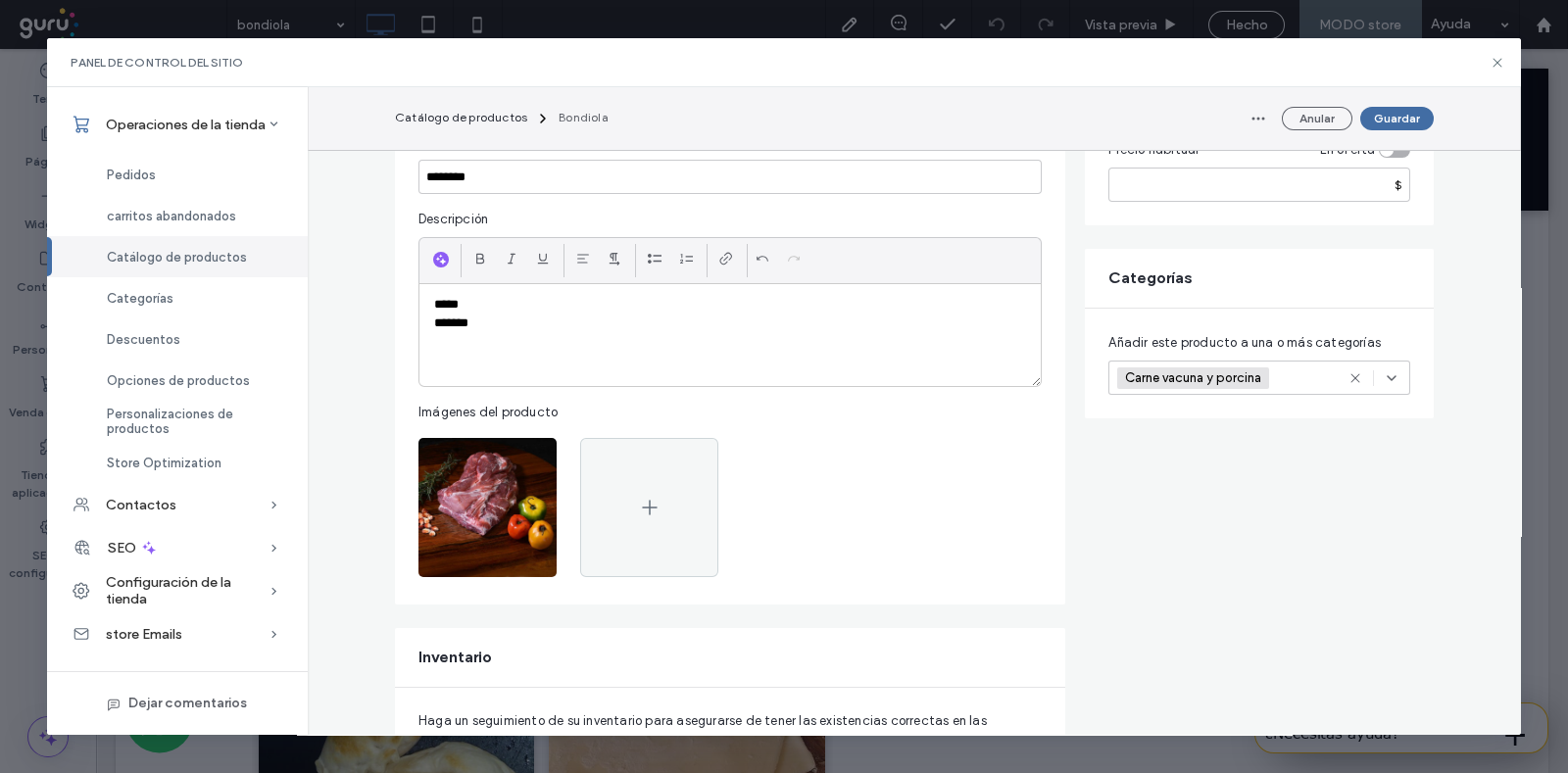 scroll, scrollTop: 0, scrollLeft: 0, axis: both 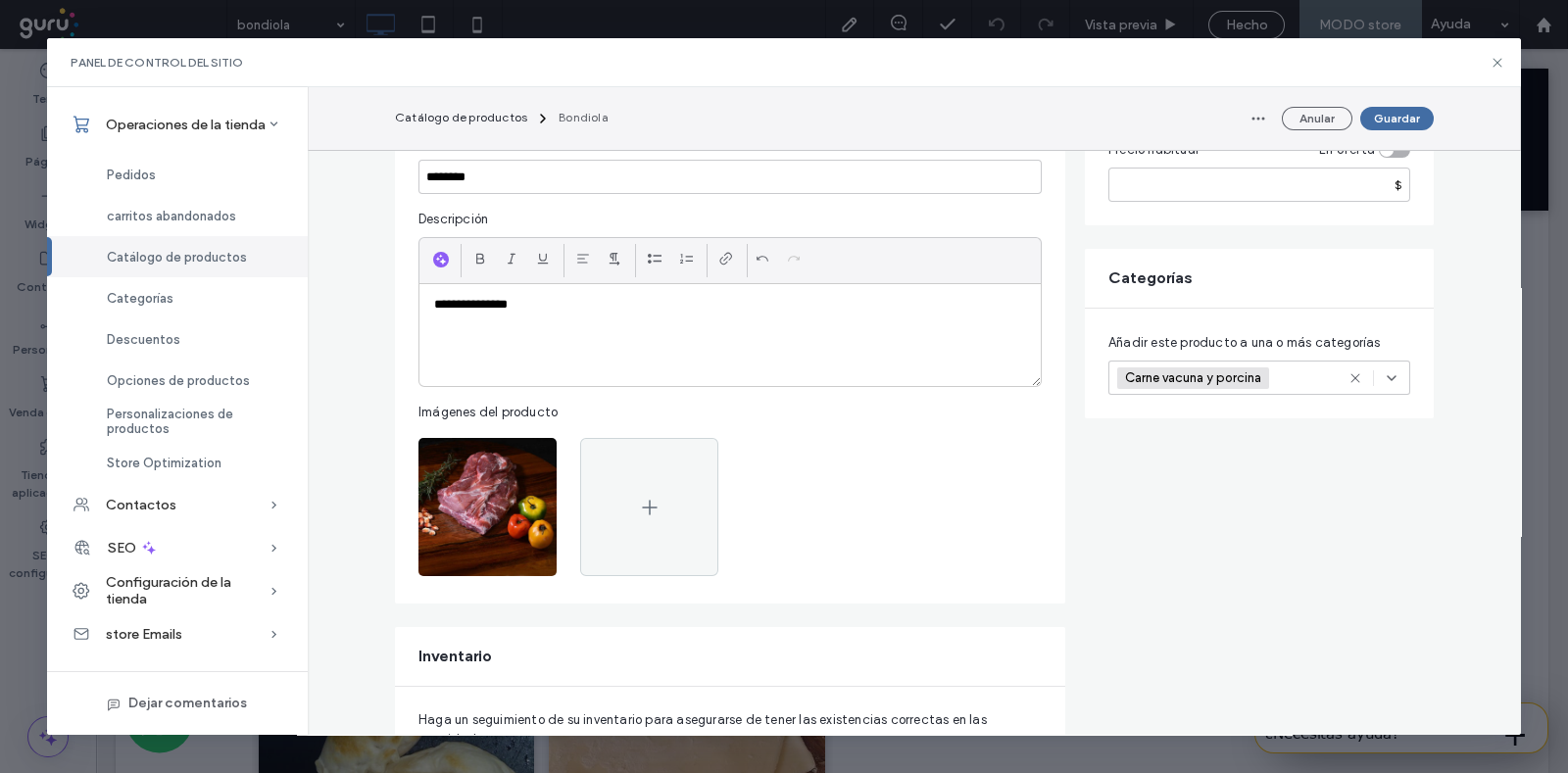 click on "**********" at bounding box center [730, 305] 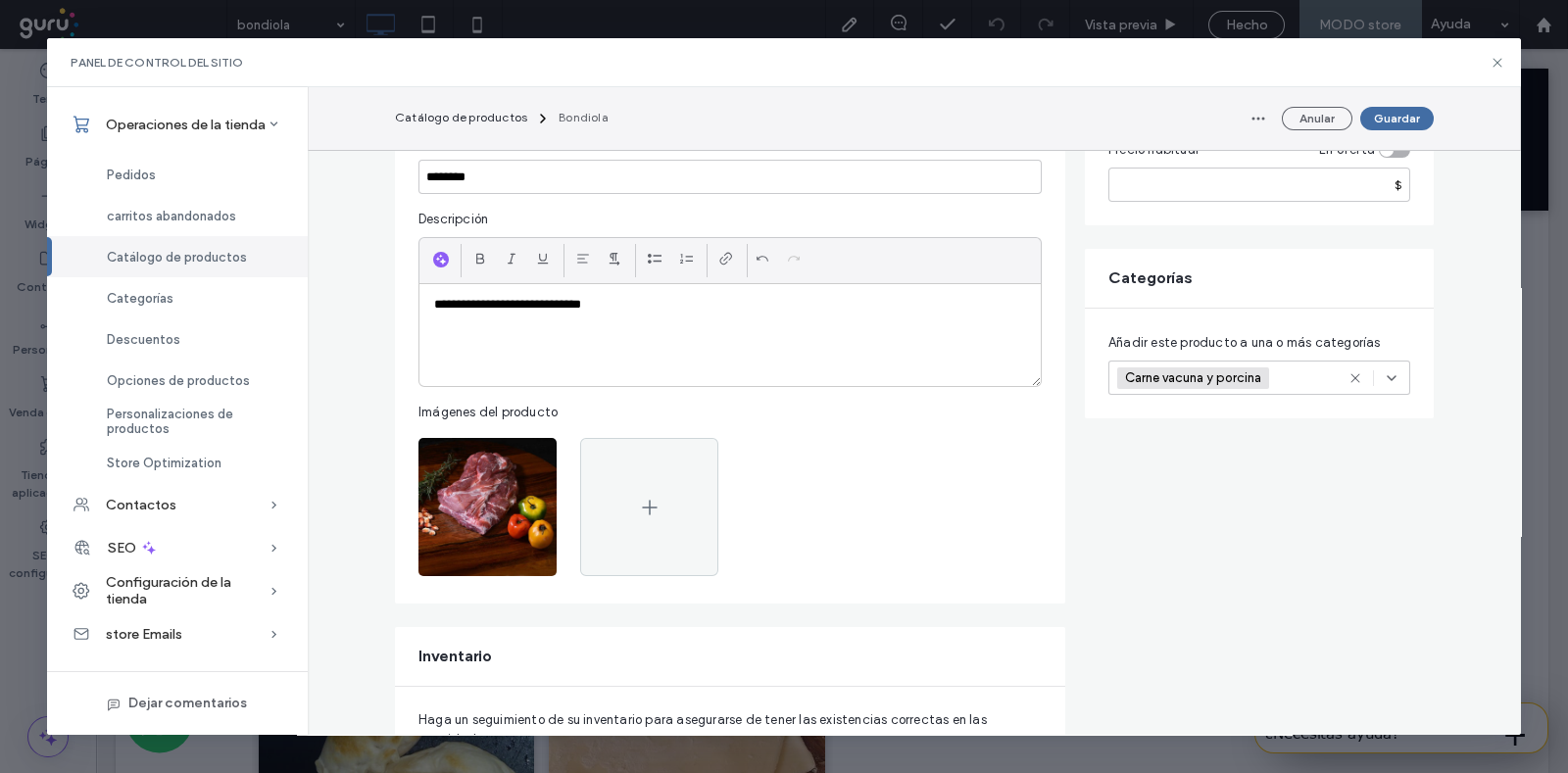 click on "**********" at bounding box center (508, 304) 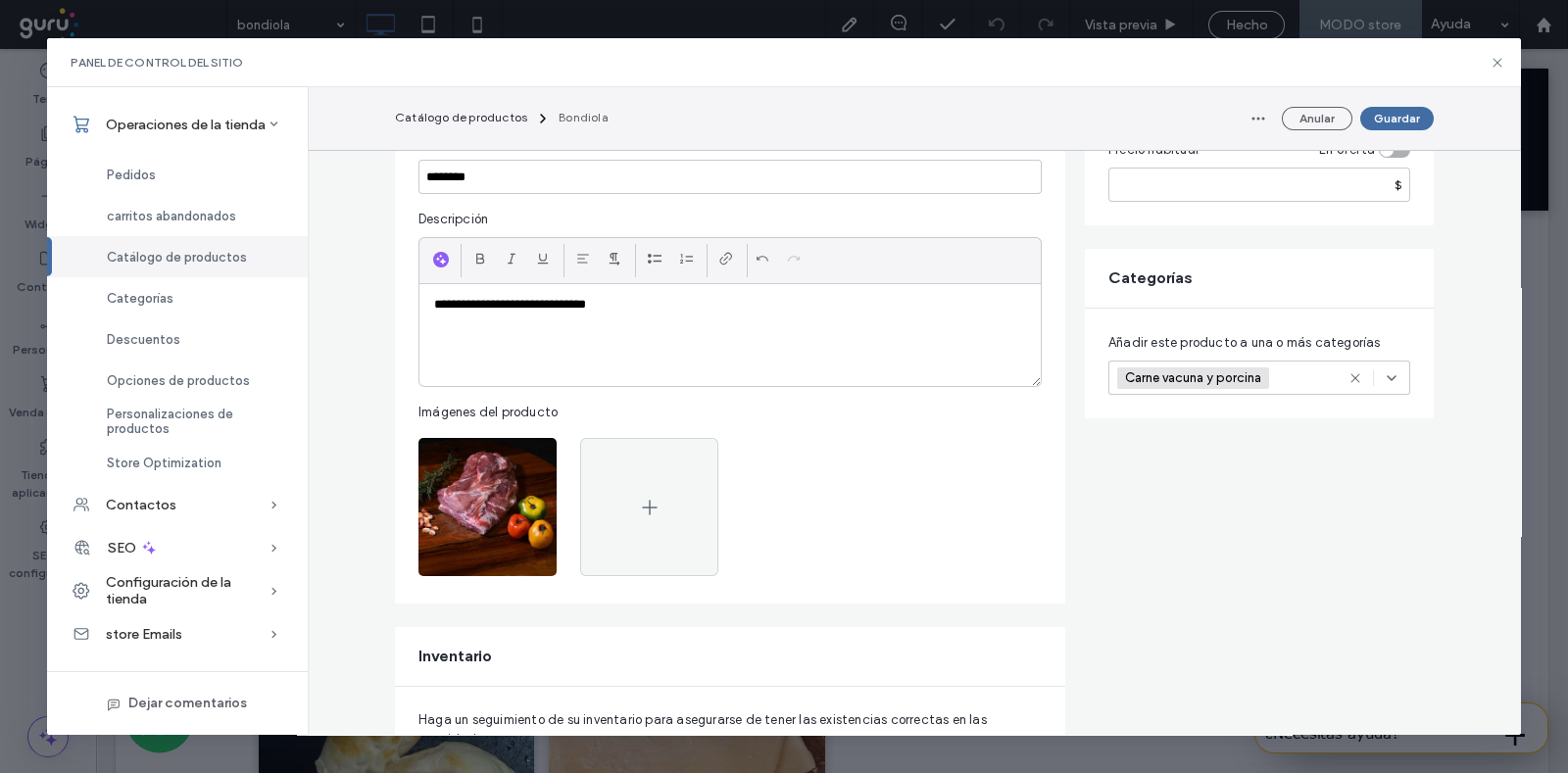click on "**********" at bounding box center [730, 335] 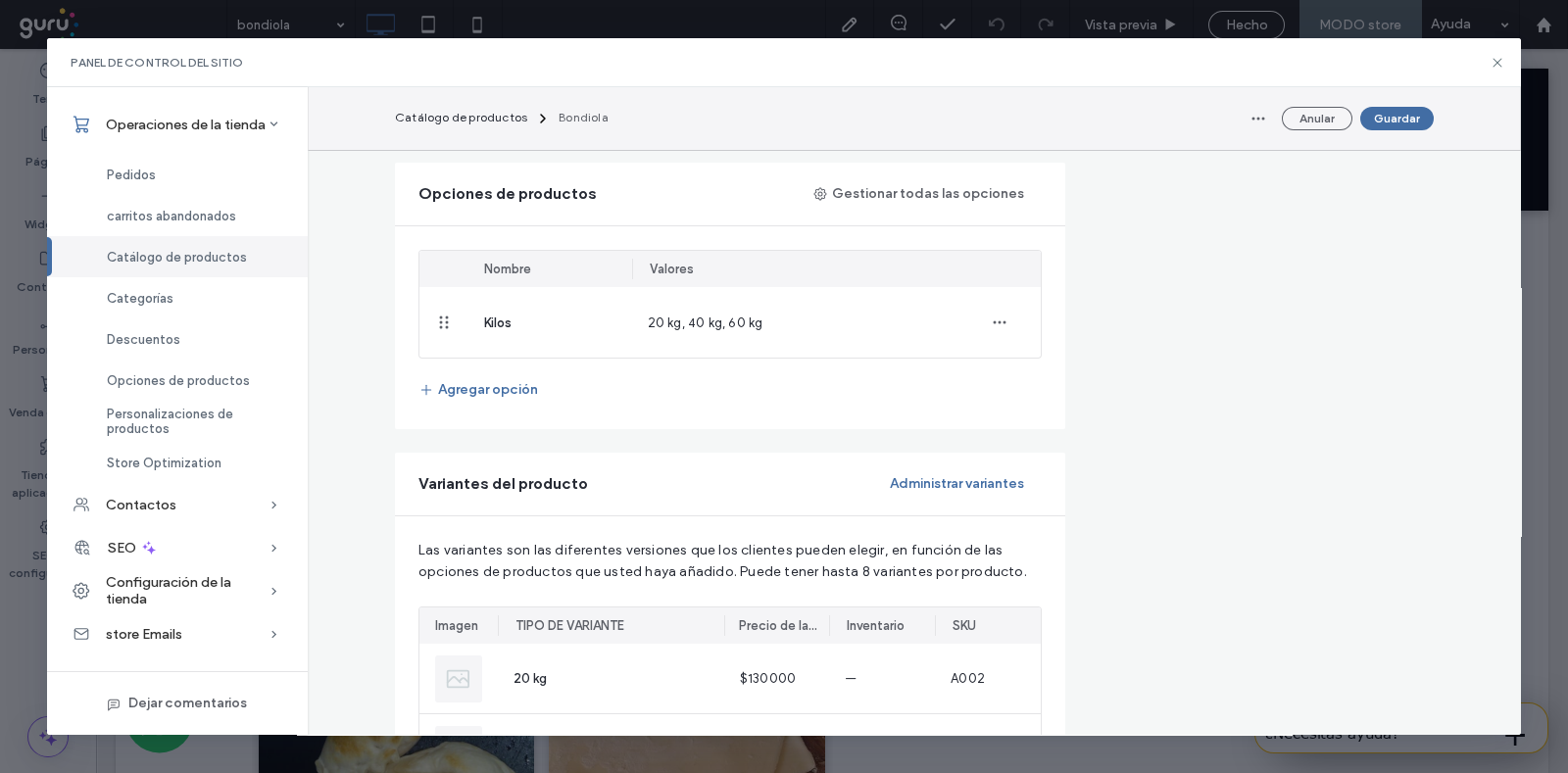scroll, scrollTop: 1102, scrollLeft: 0, axis: vertical 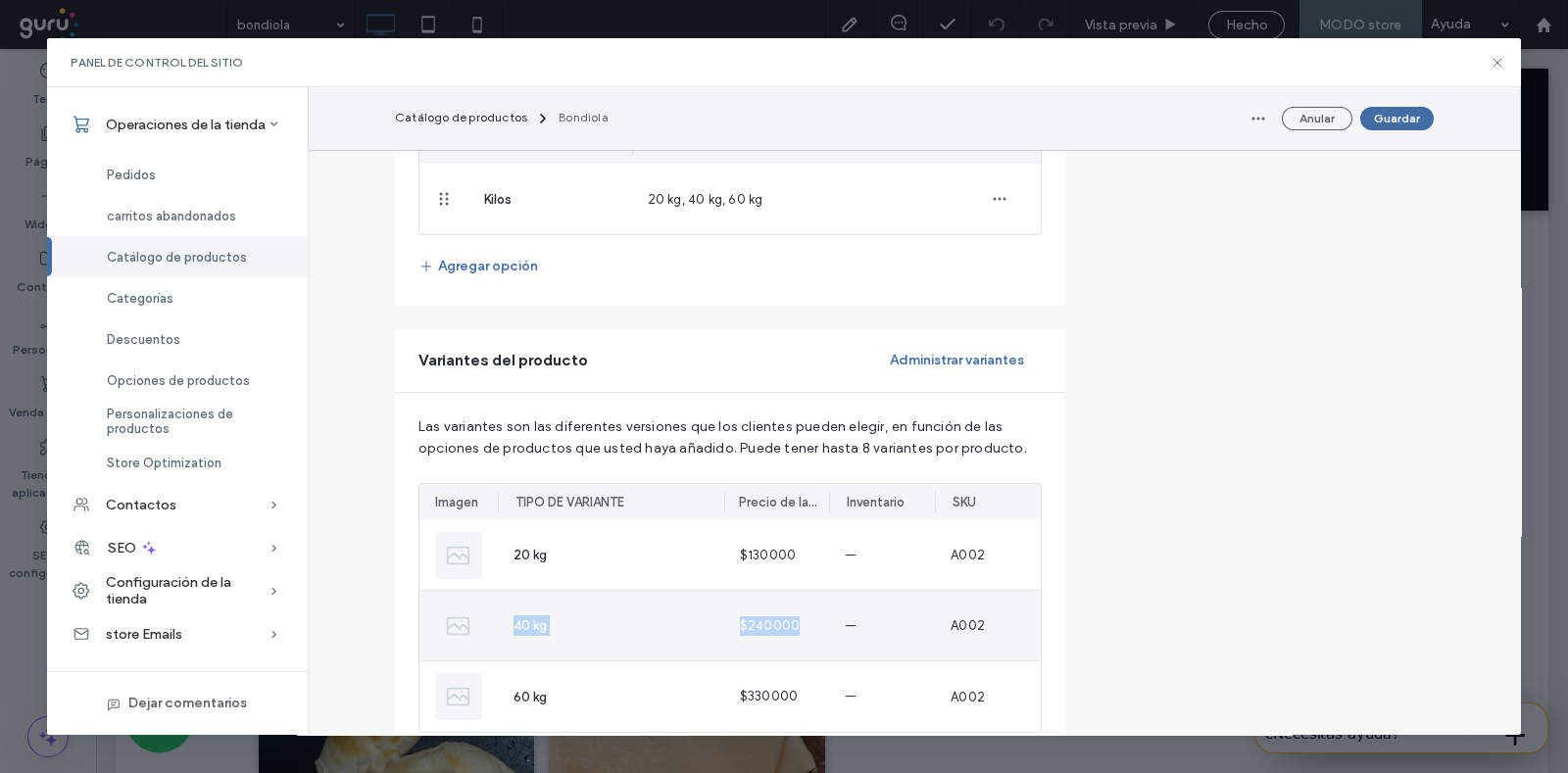 drag, startPoint x: 796, startPoint y: 622, endPoint x: 502, endPoint y: 637, distance: 294.3824 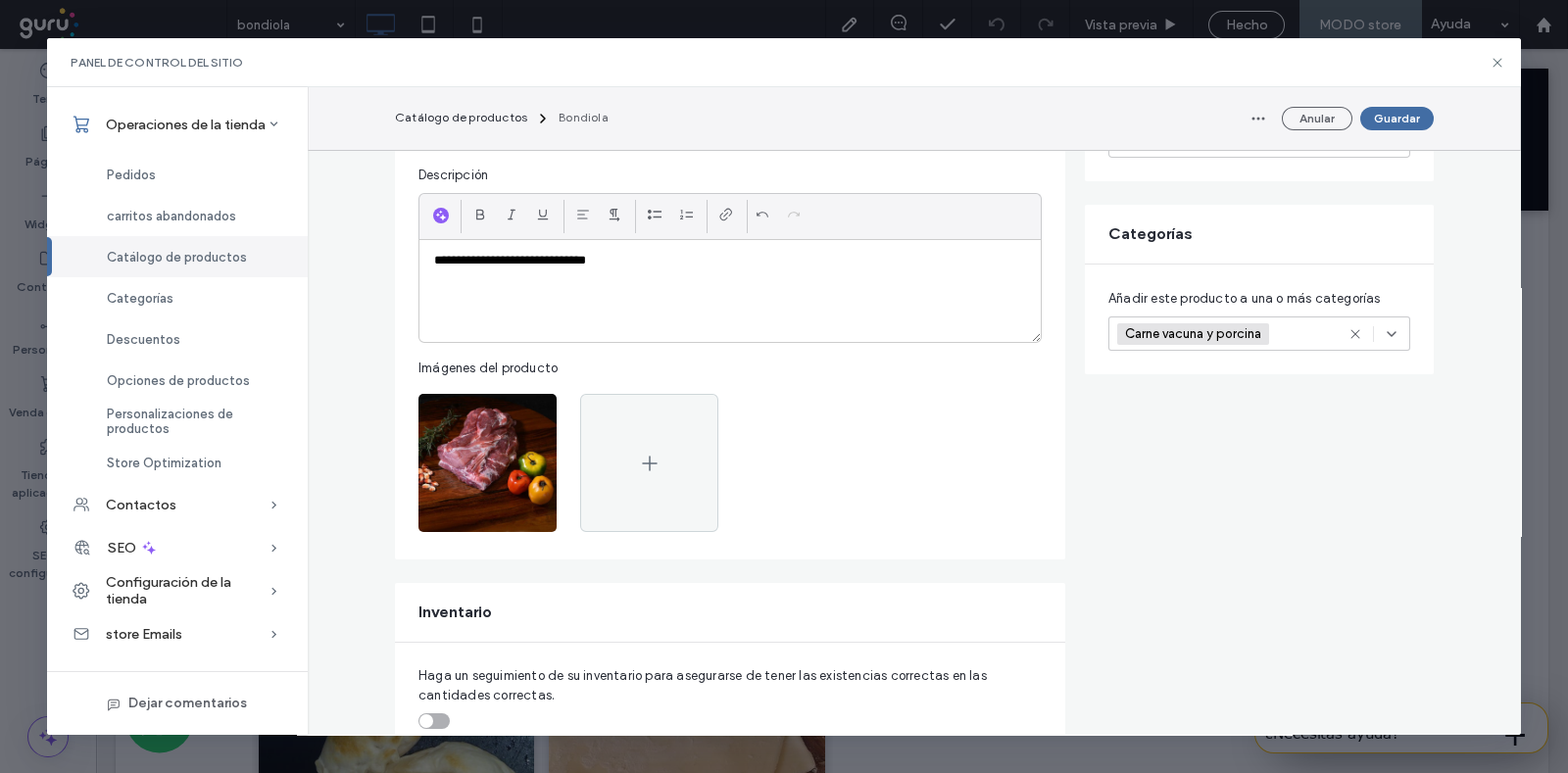 scroll, scrollTop: 244, scrollLeft: 0, axis: vertical 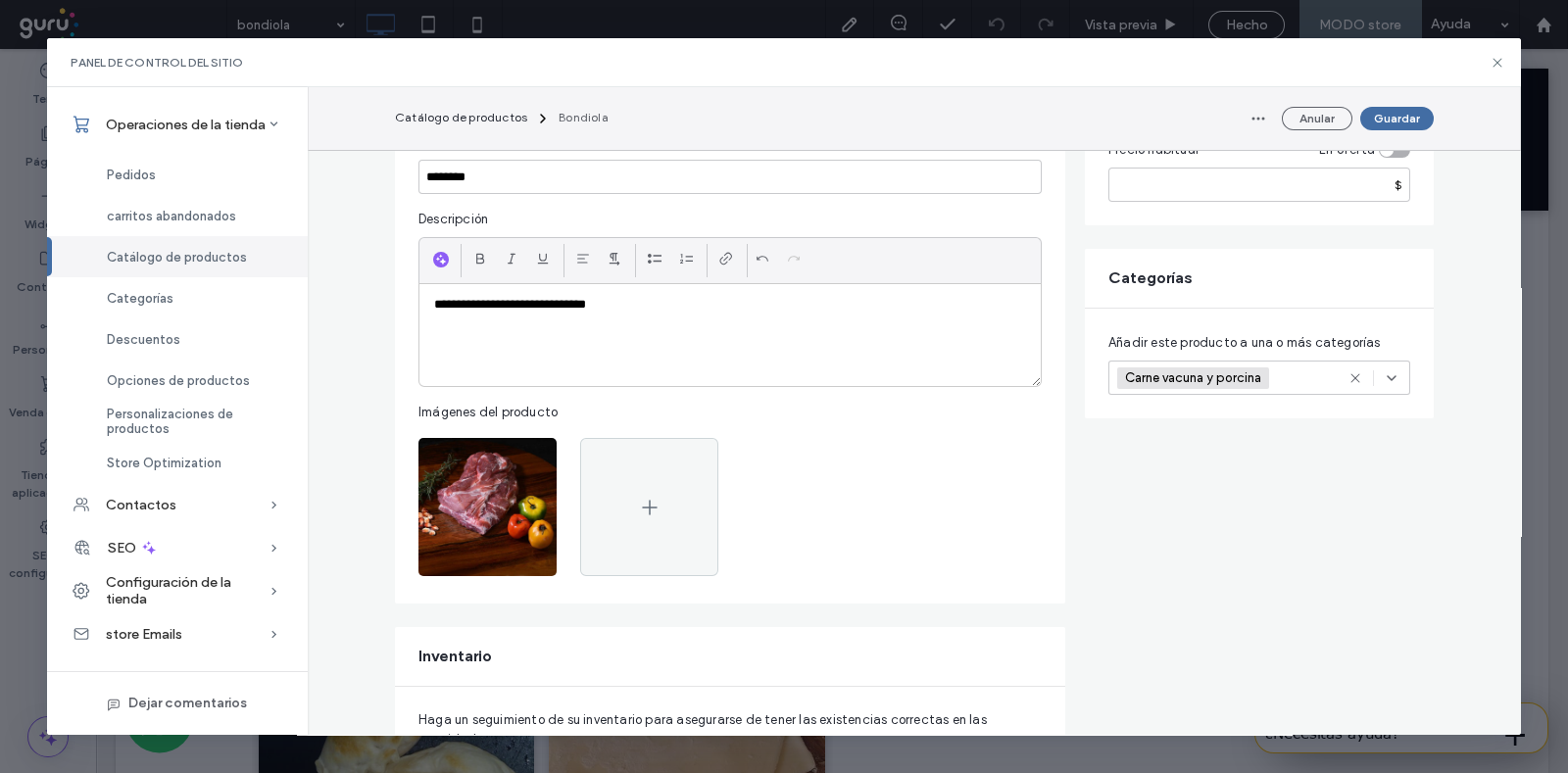 click on "**********" at bounding box center [730, 335] 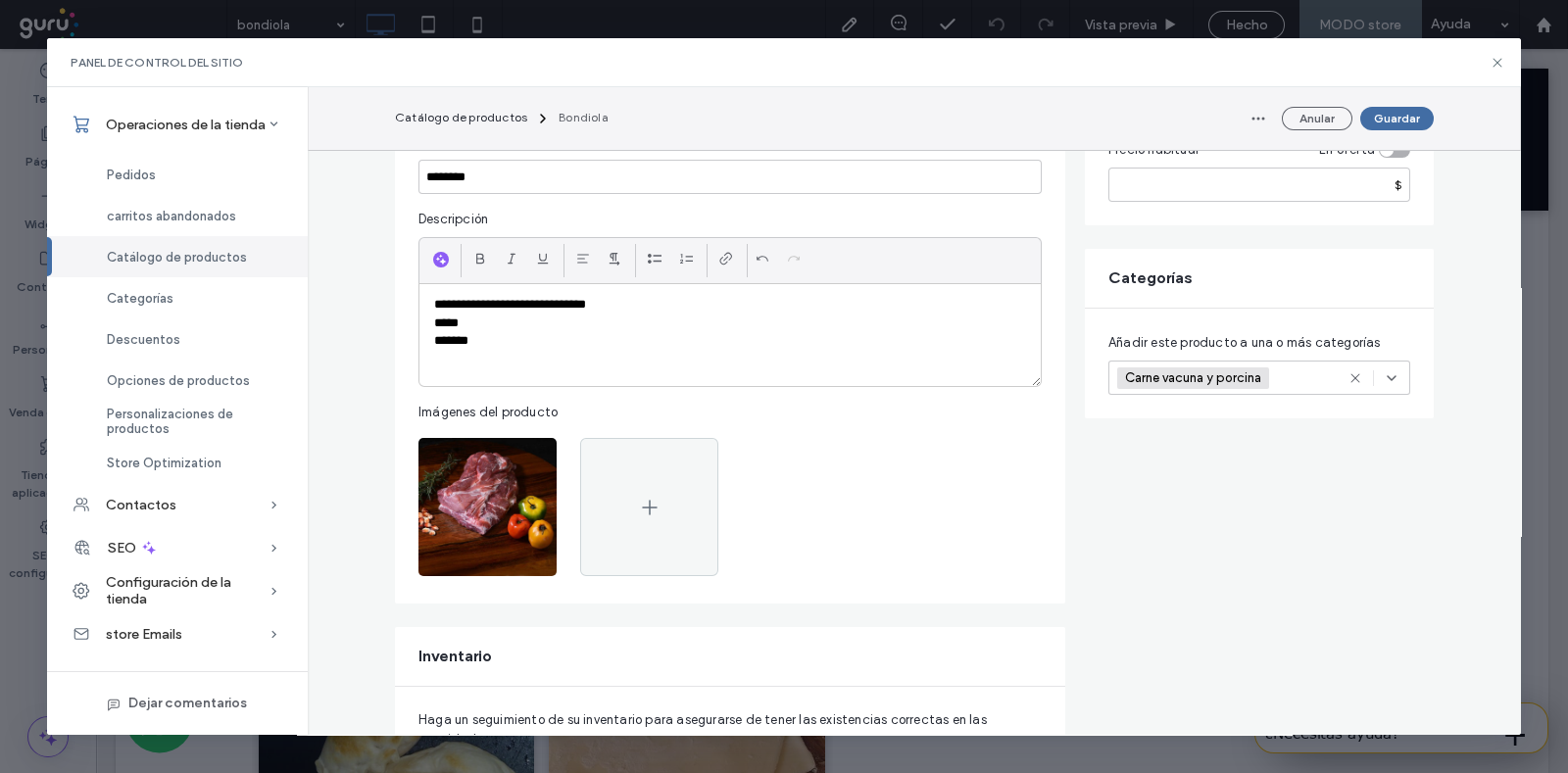 scroll, scrollTop: 0, scrollLeft: 0, axis: both 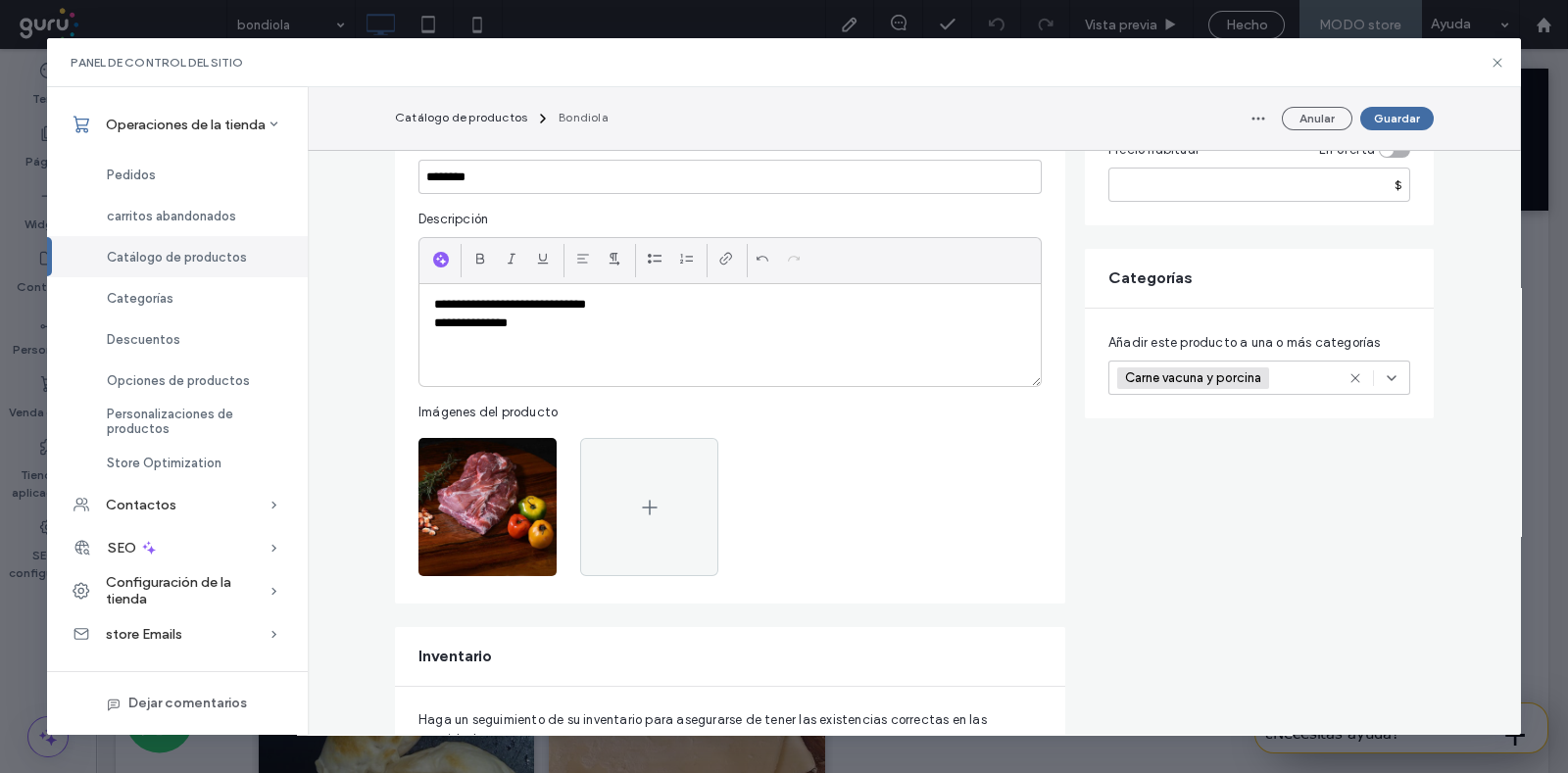 click on "**********" at bounding box center (730, 323) 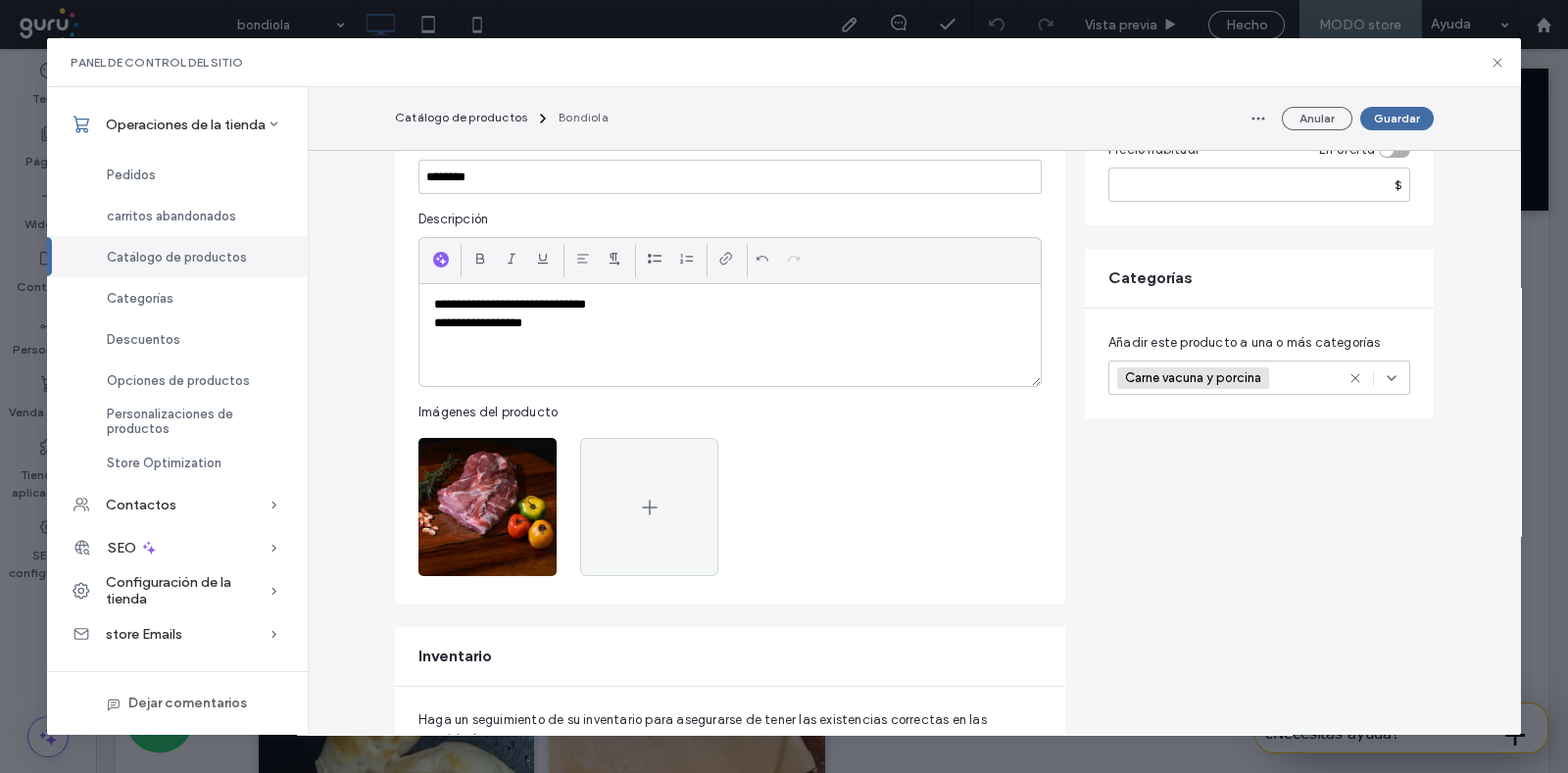 click on "**********" at bounding box center [478, 322] 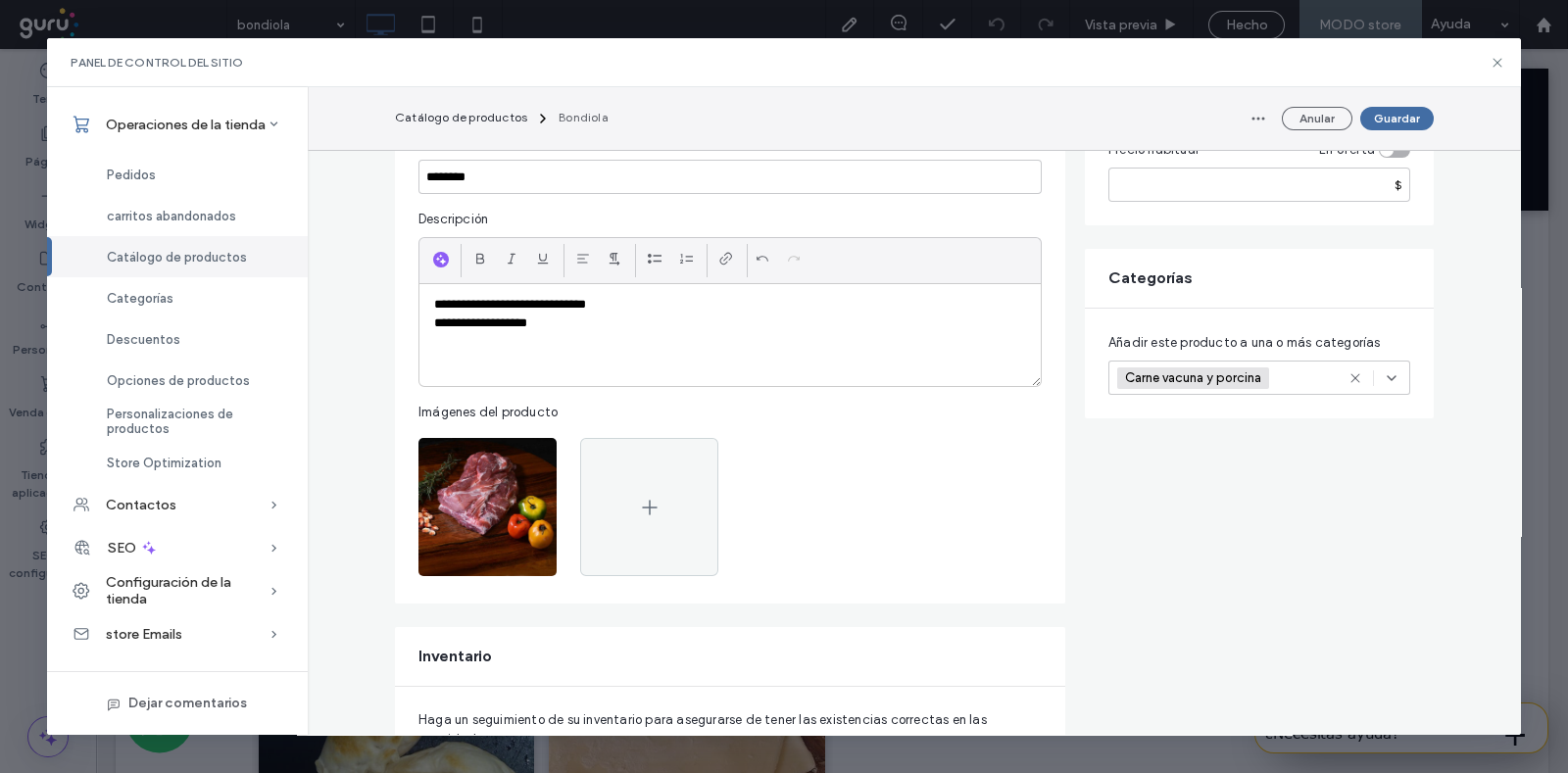 click on "**********" at bounding box center (480, 322) 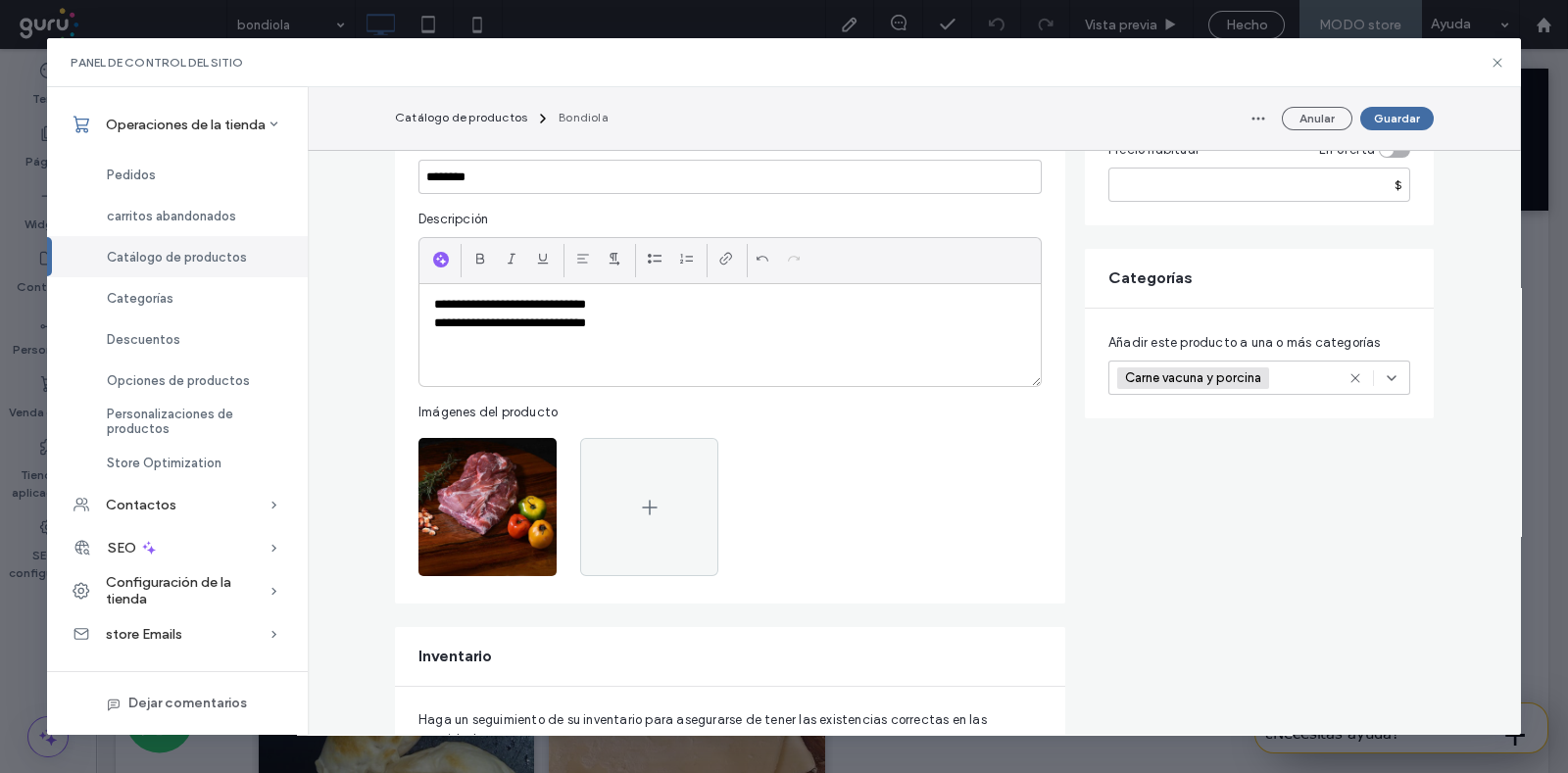 click on "**********" at bounding box center (730, 323) 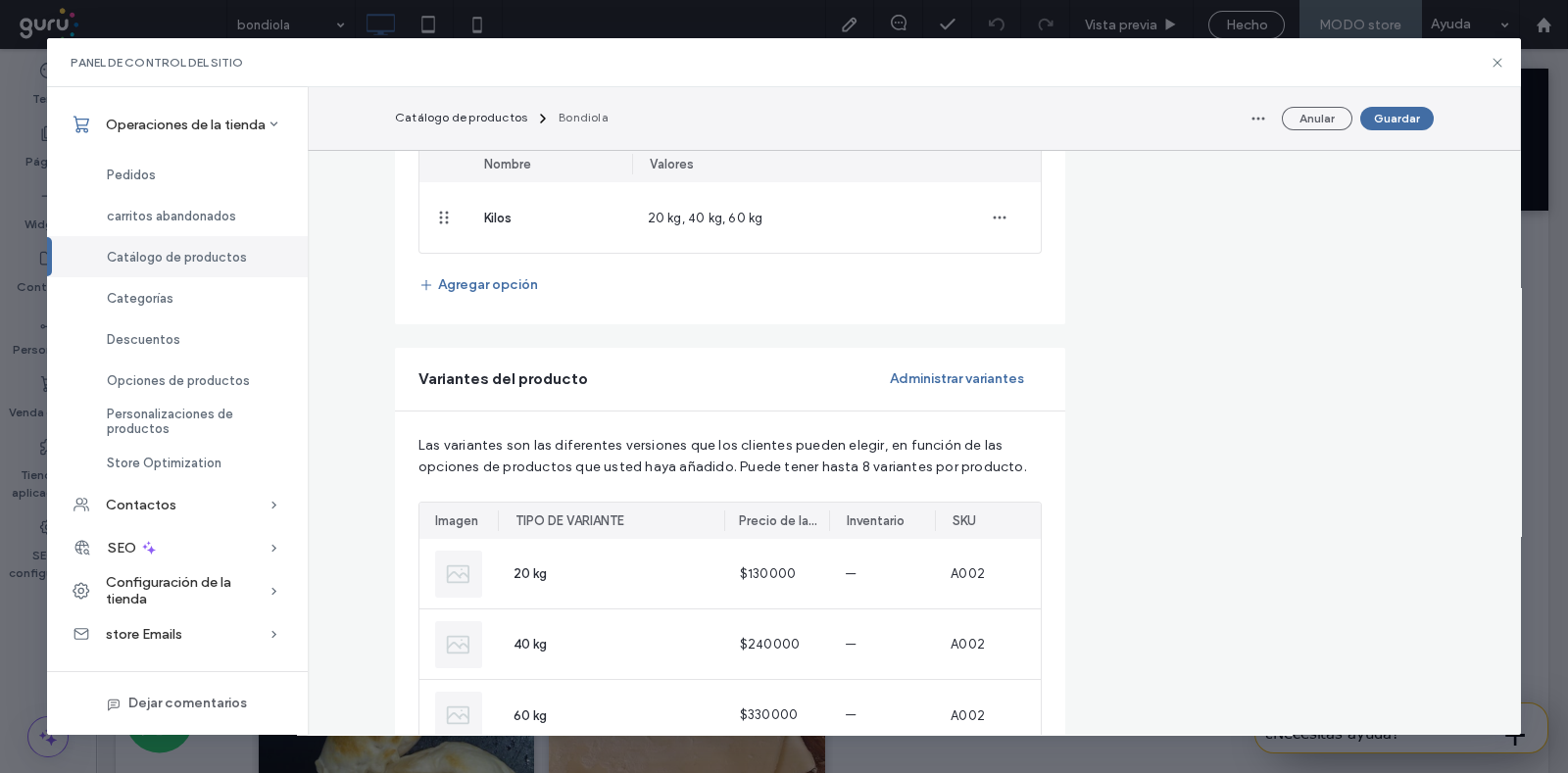 scroll, scrollTop: 1225, scrollLeft: 0, axis: vertical 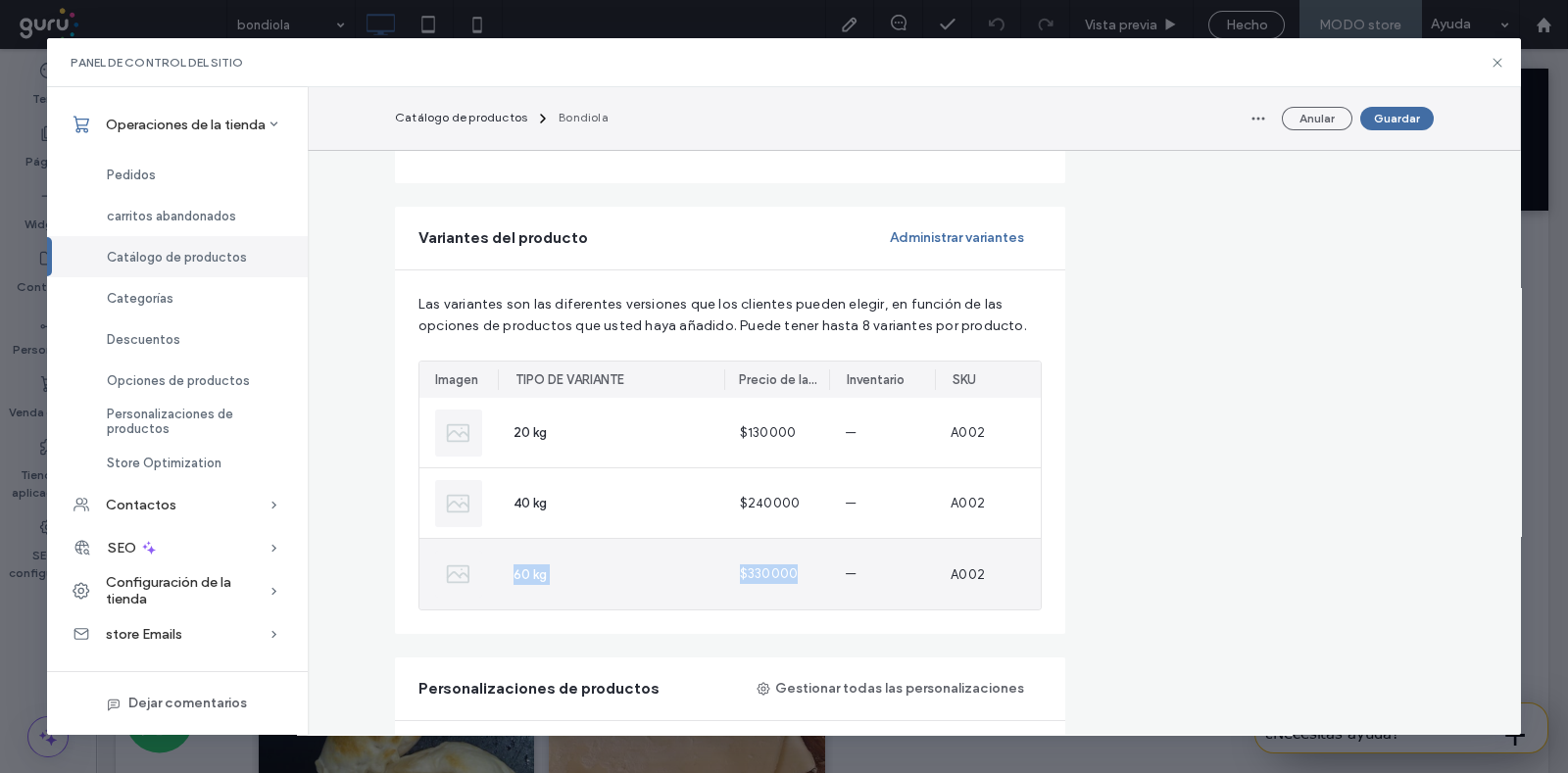drag, startPoint x: 496, startPoint y: 567, endPoint x: 799, endPoint y: 601, distance: 304.90162 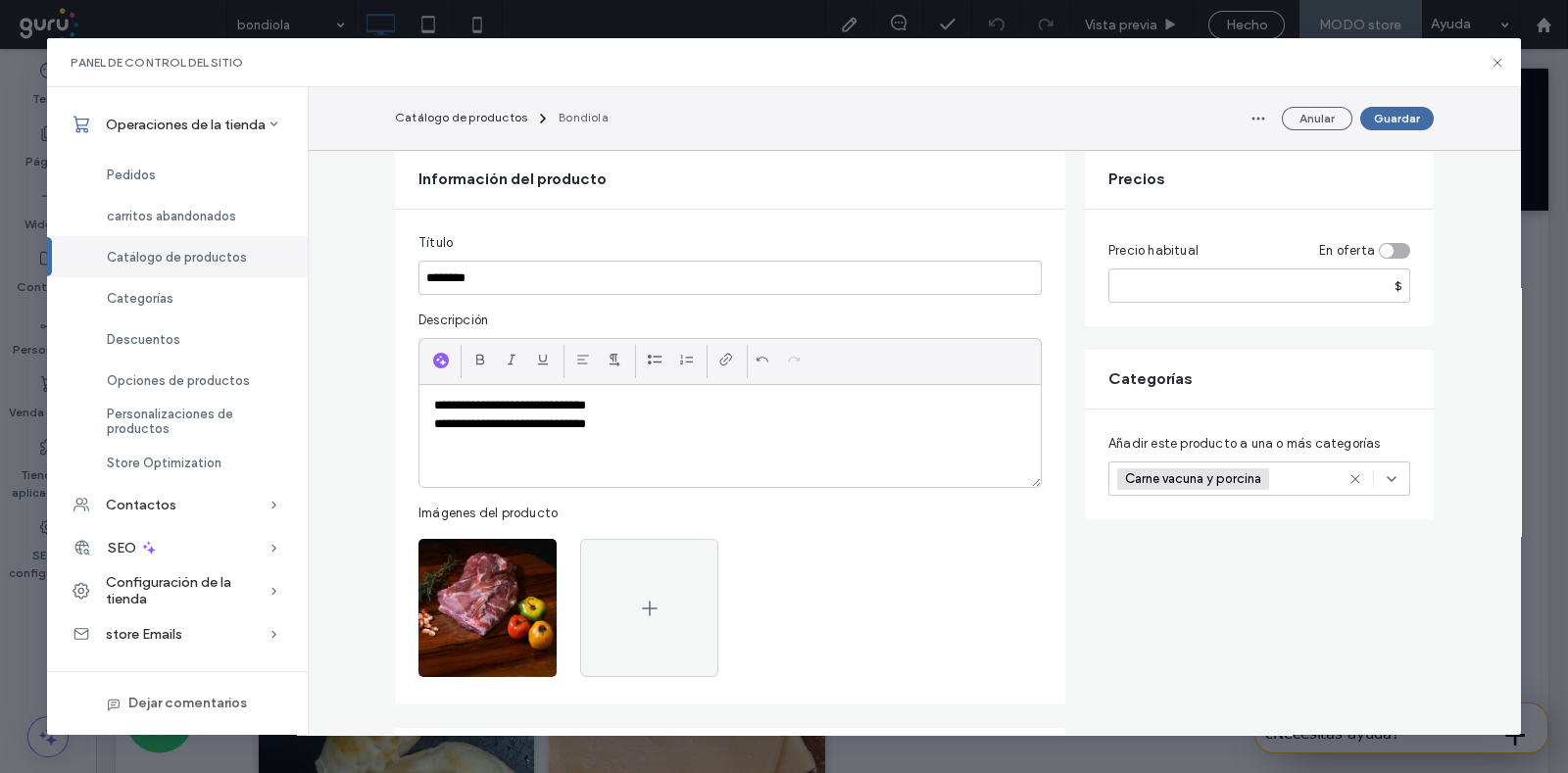 scroll, scrollTop: 121, scrollLeft: 0, axis: vertical 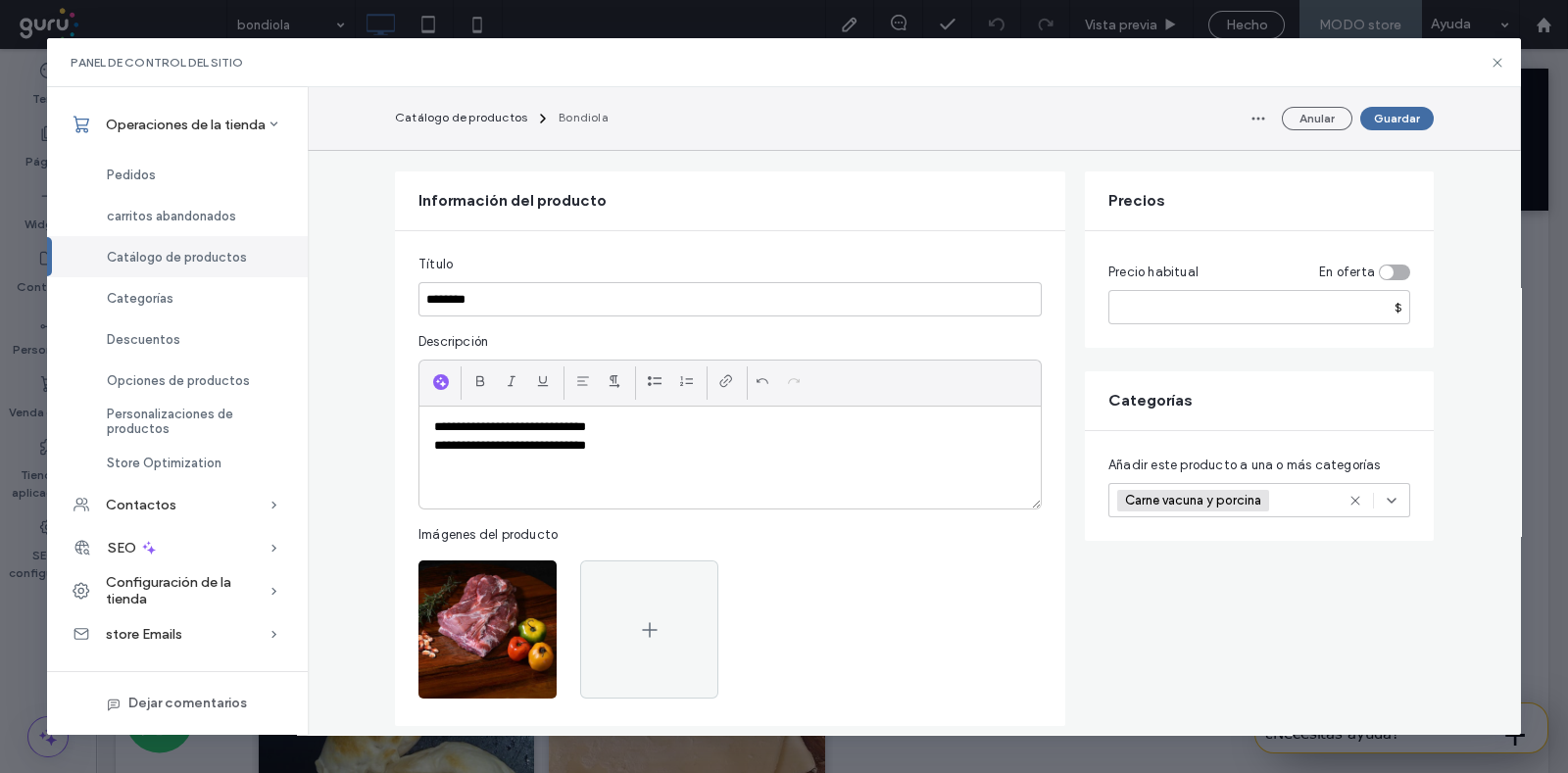 click at bounding box center [730, 463] 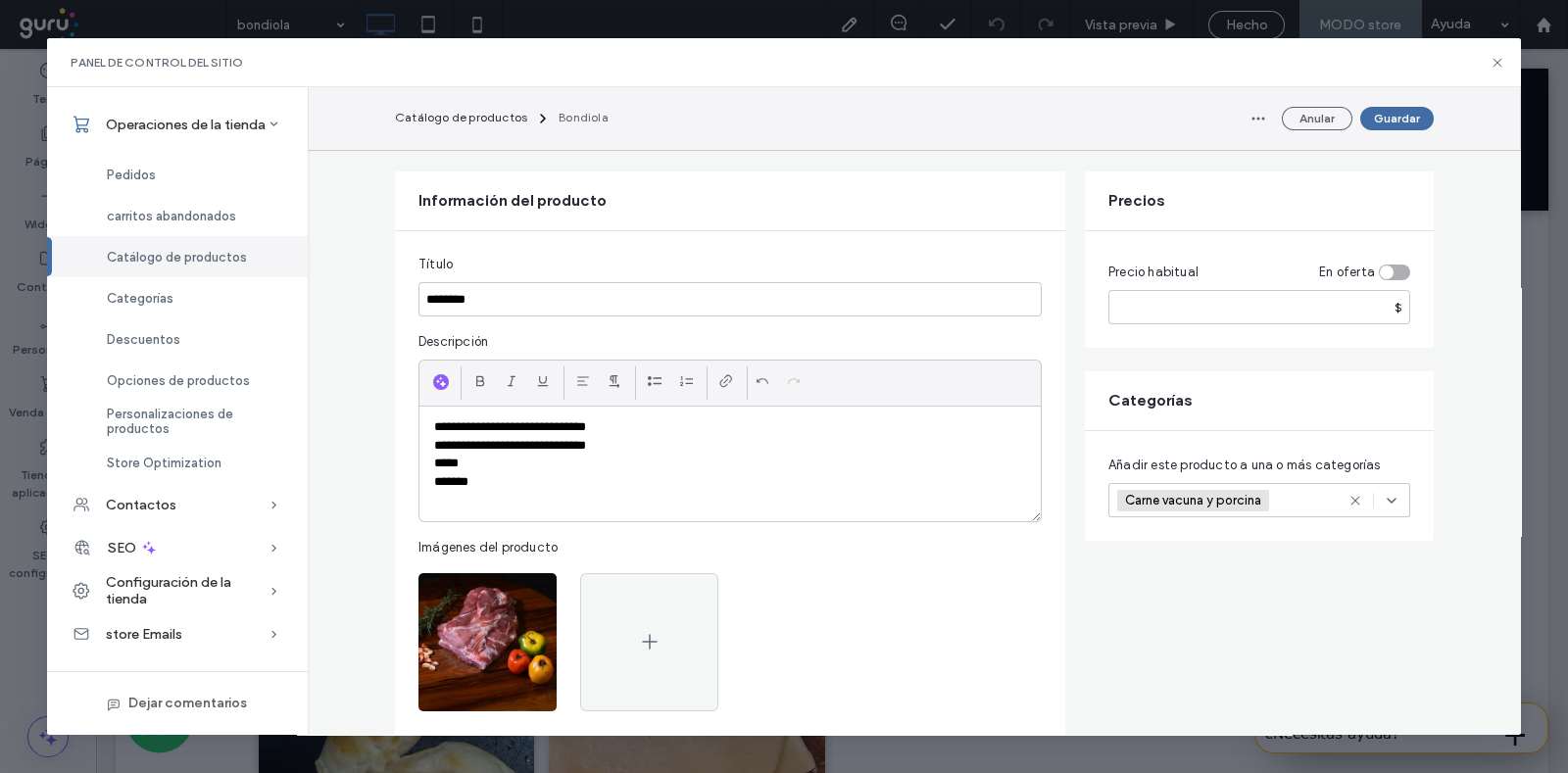 scroll, scrollTop: 0, scrollLeft: 0, axis: both 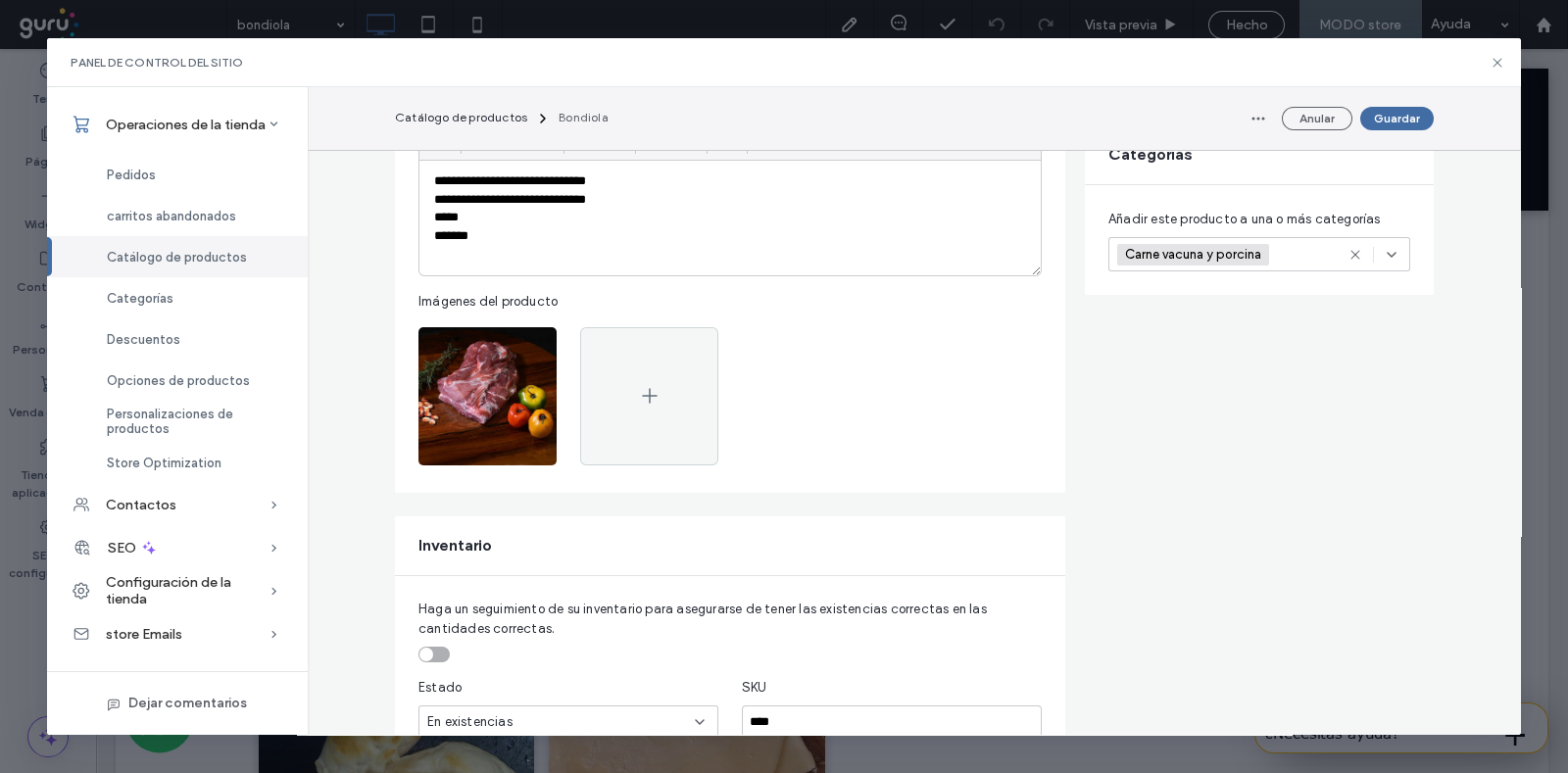 click on "*****" at bounding box center [730, 217] 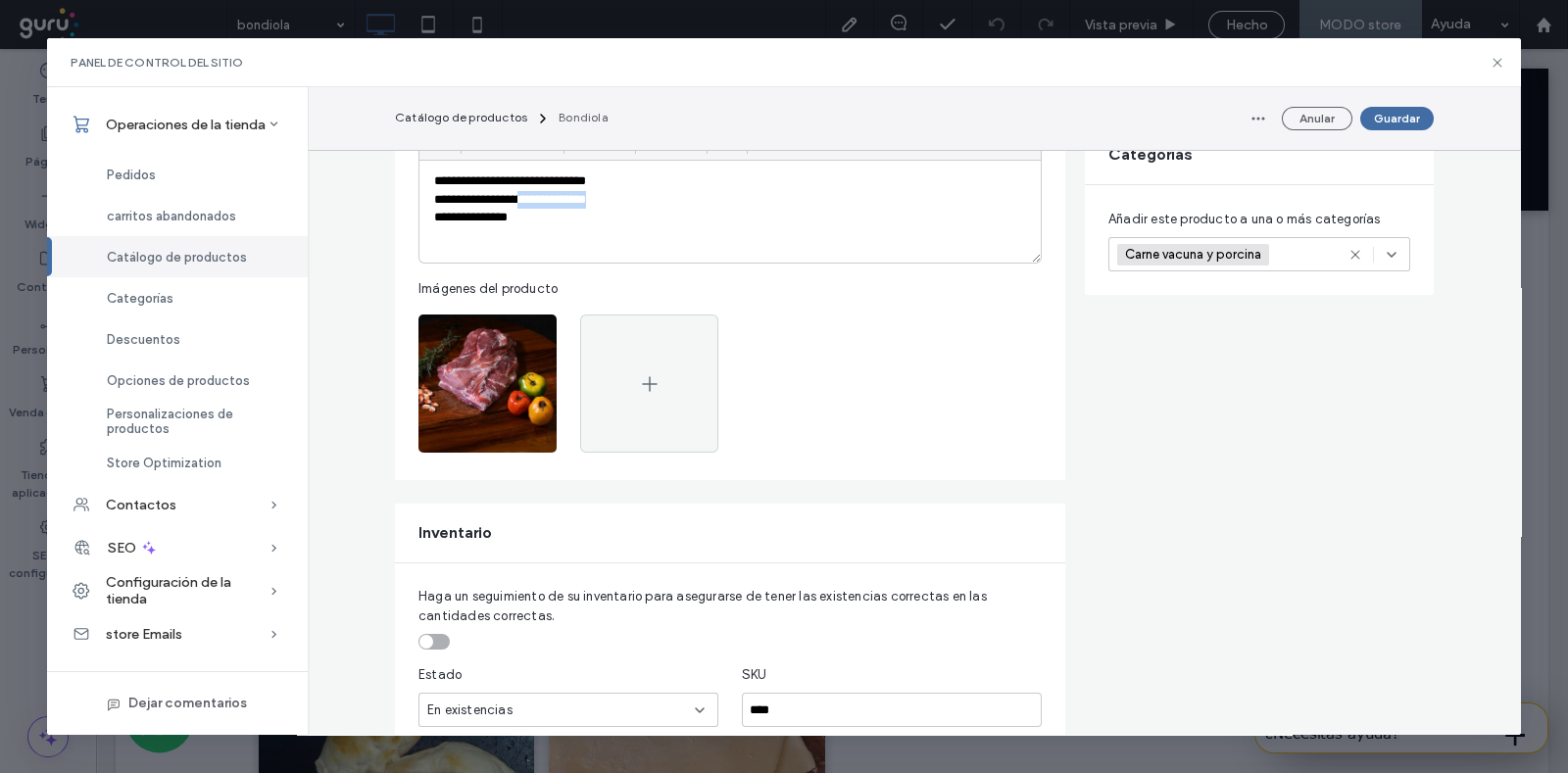 drag, startPoint x: 529, startPoint y: 196, endPoint x: 617, endPoint y: 204, distance: 88.36289 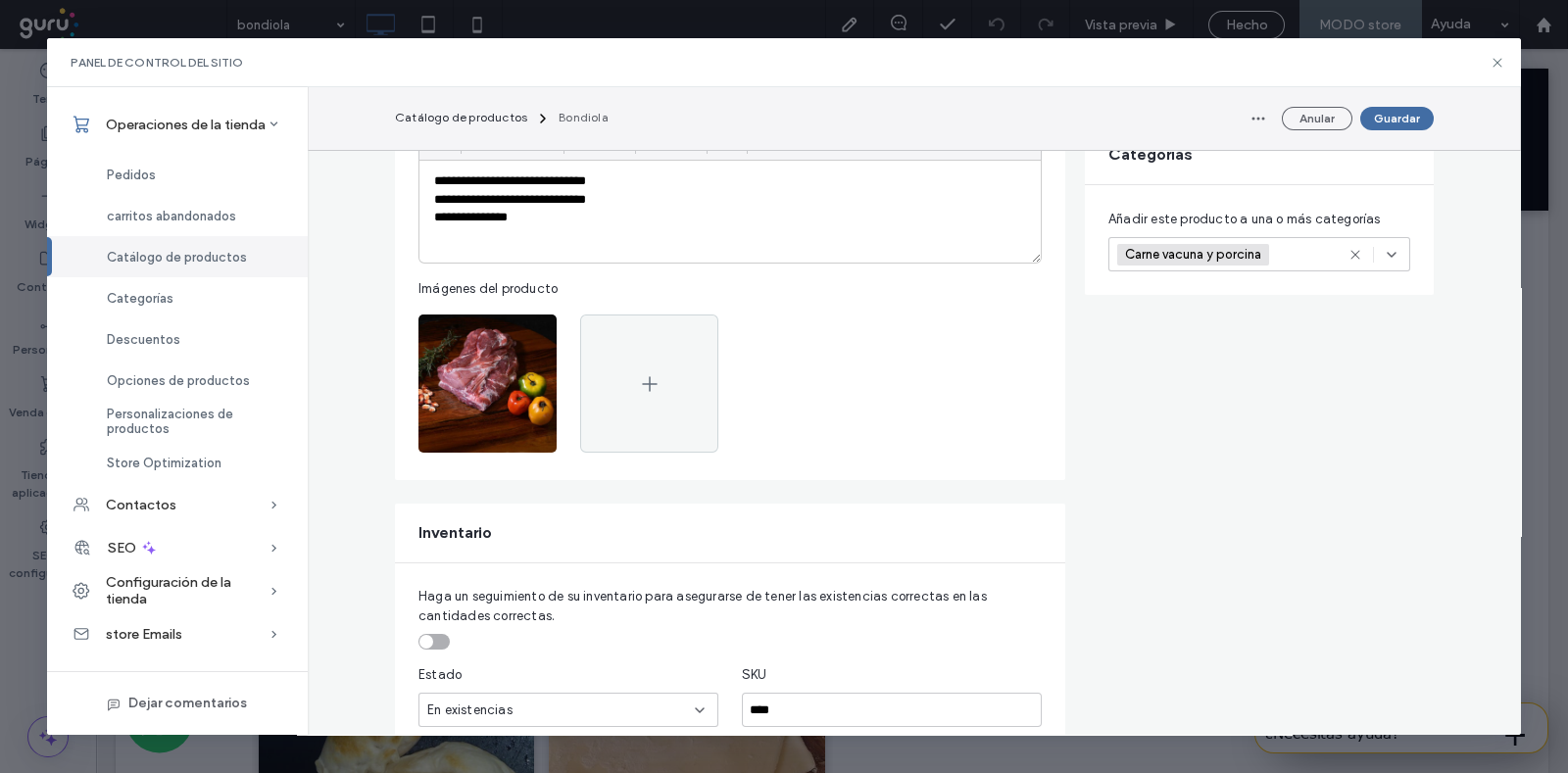click on "**********" at bounding box center (730, 217) 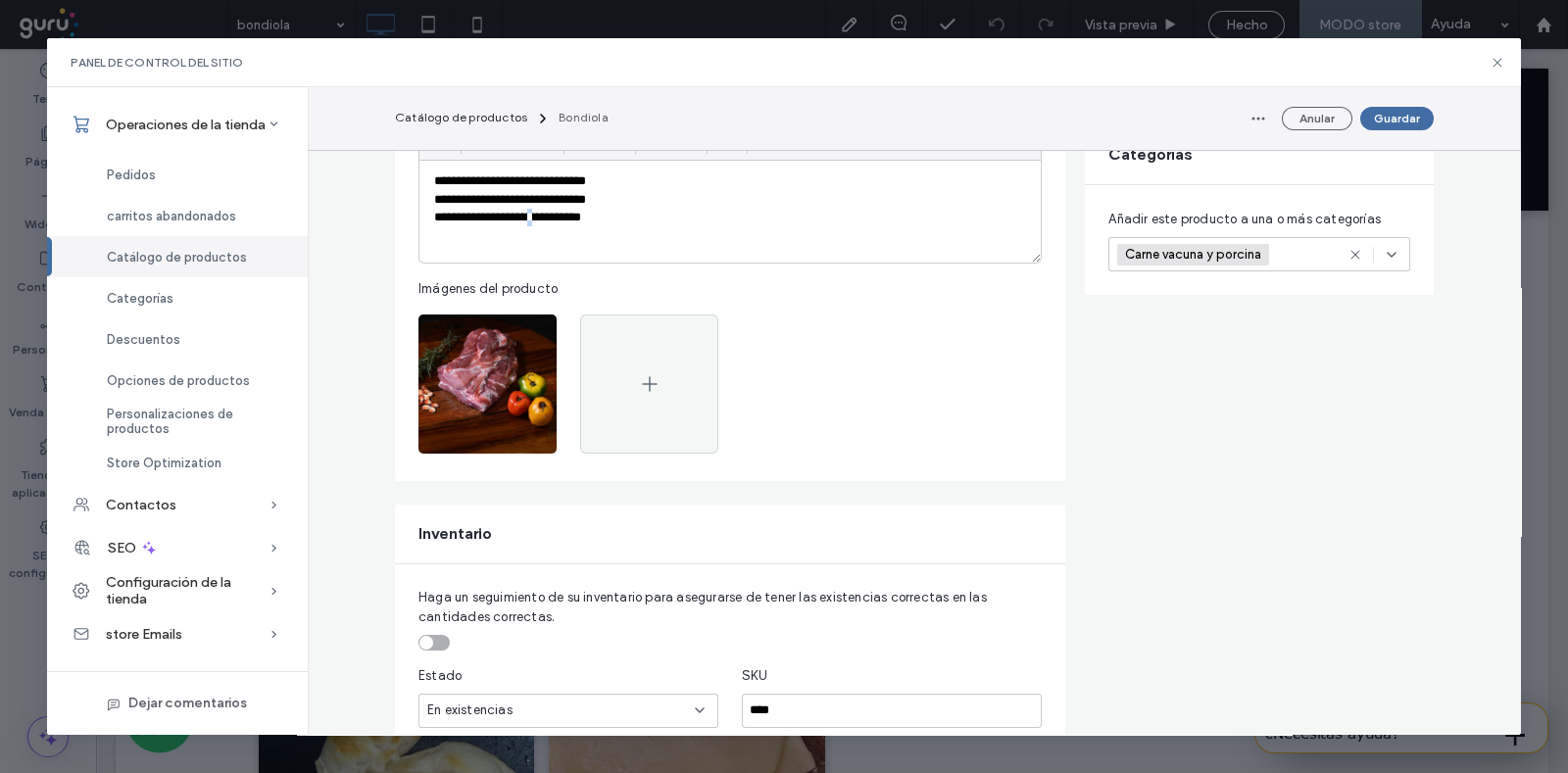 click on "**********" at bounding box center (730, 217) 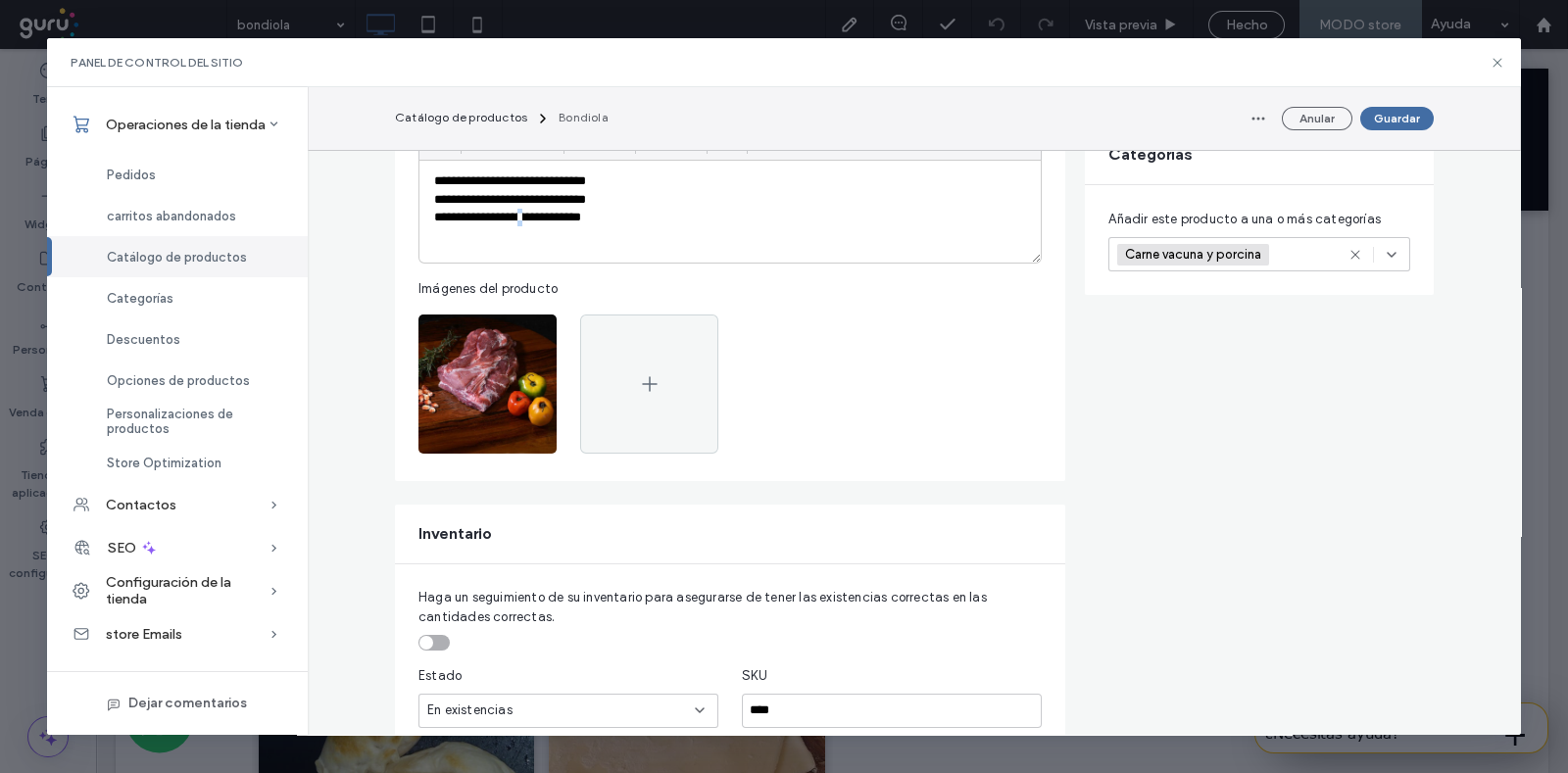 click on "**********" at bounding box center (730, 217) 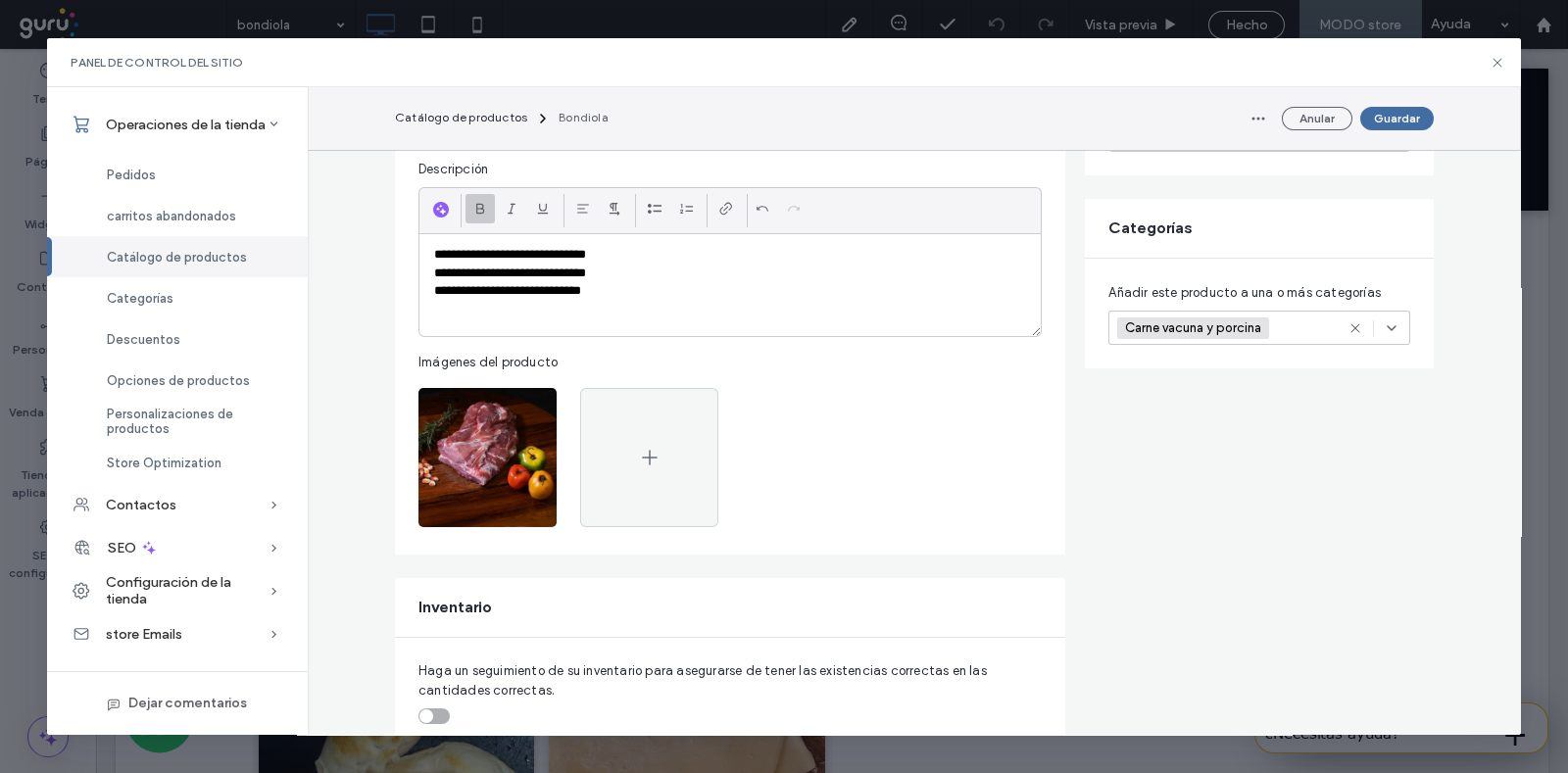 scroll, scrollTop: 244, scrollLeft: 0, axis: vertical 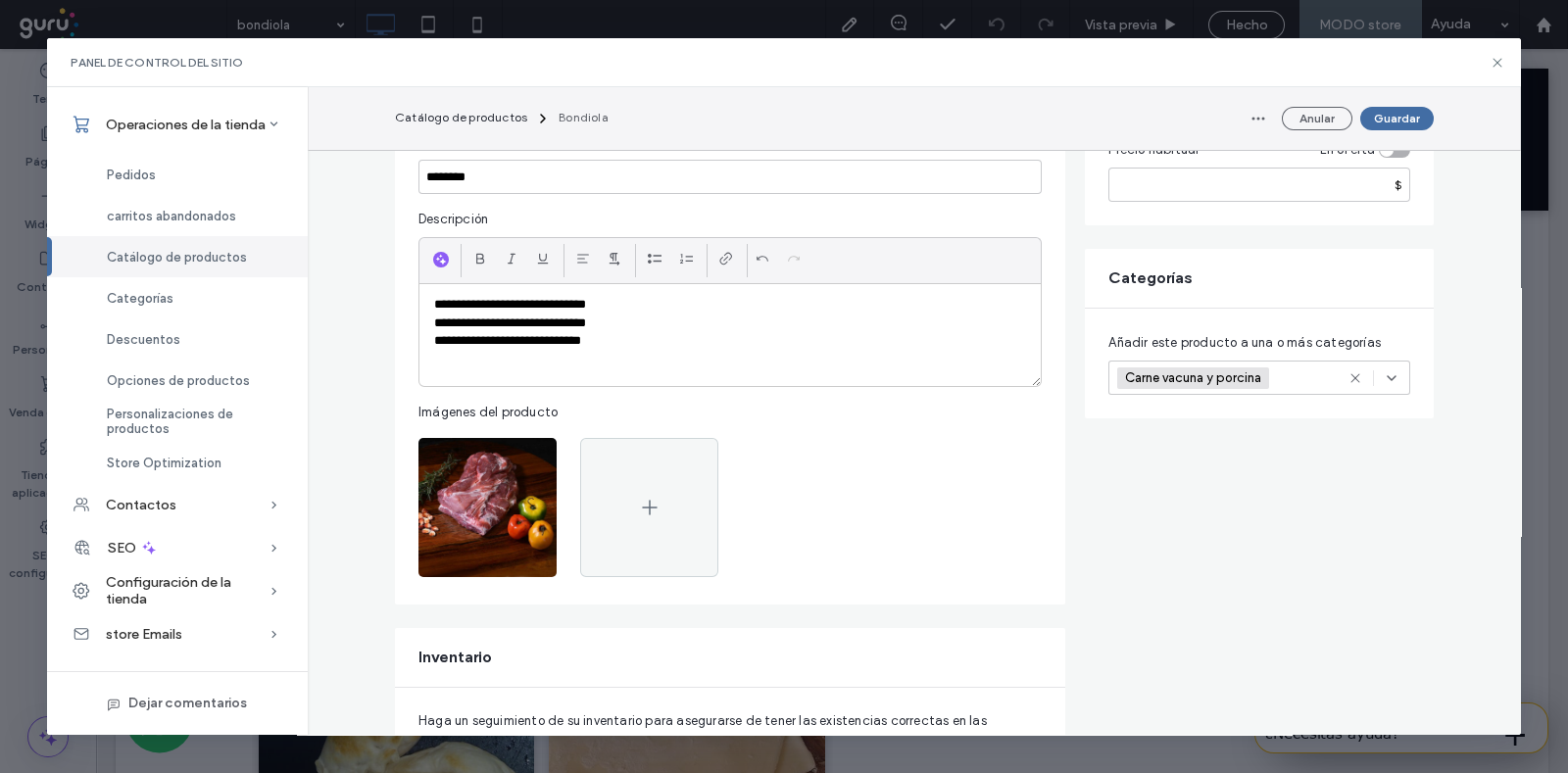 click on "**********" at bounding box center (730, 335) 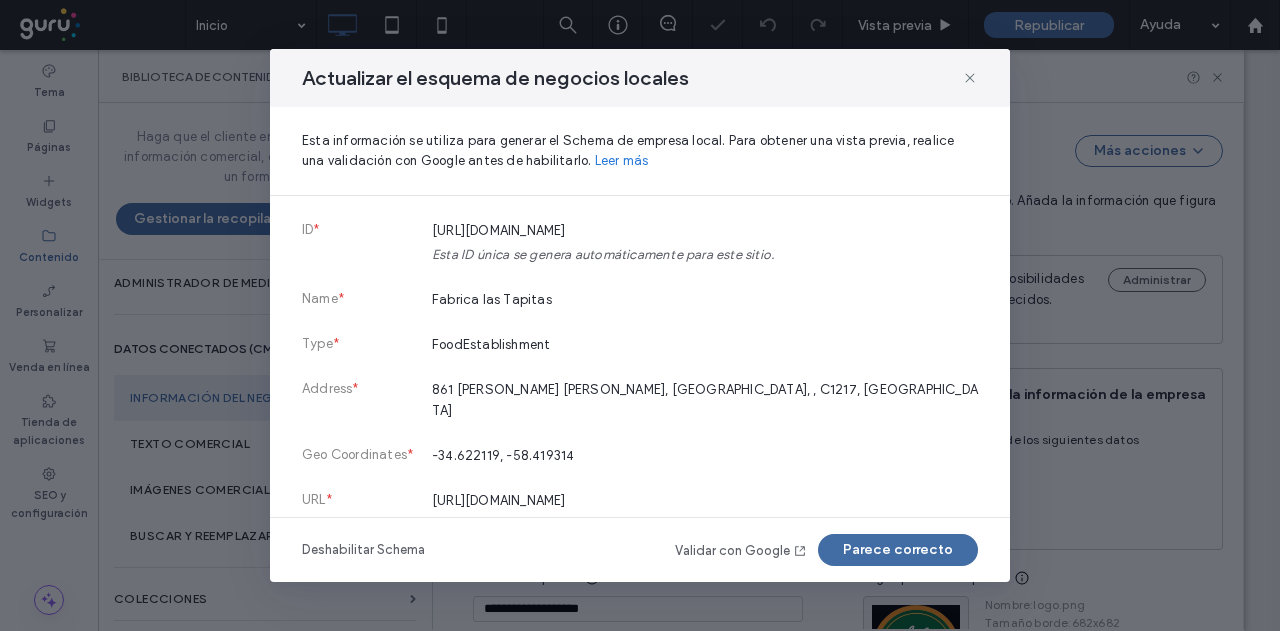 scroll, scrollTop: 0, scrollLeft: 0, axis: both 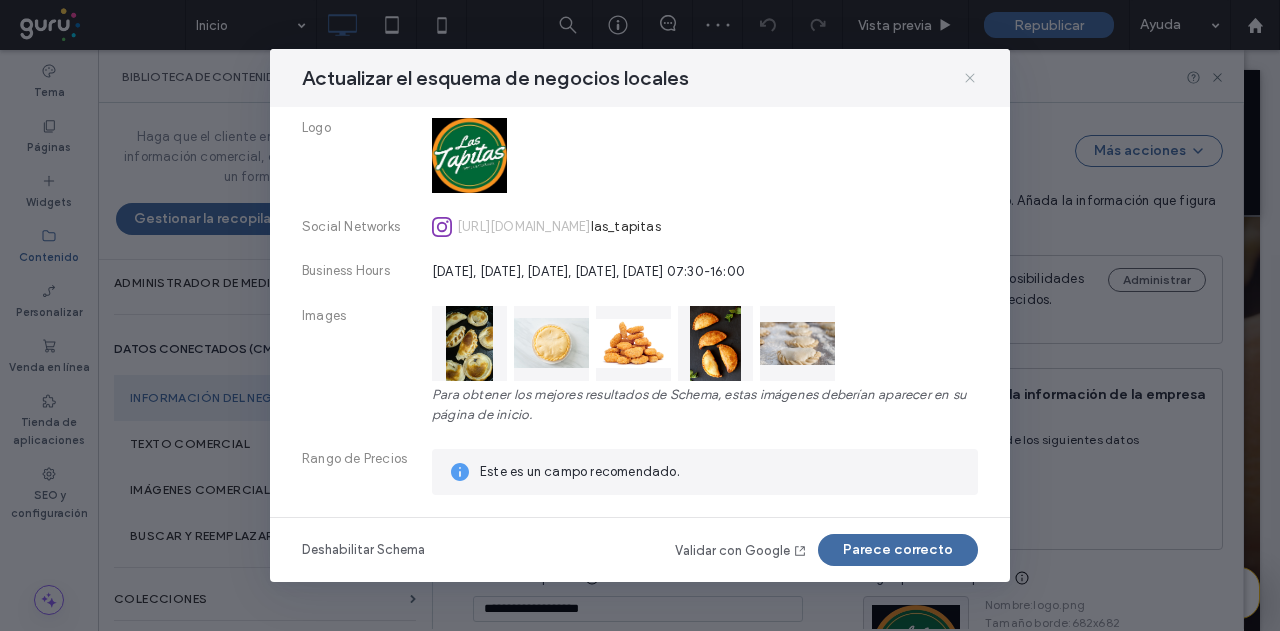 drag, startPoint x: 972, startPoint y: 72, endPoint x: 957, endPoint y: 79, distance: 16.552946 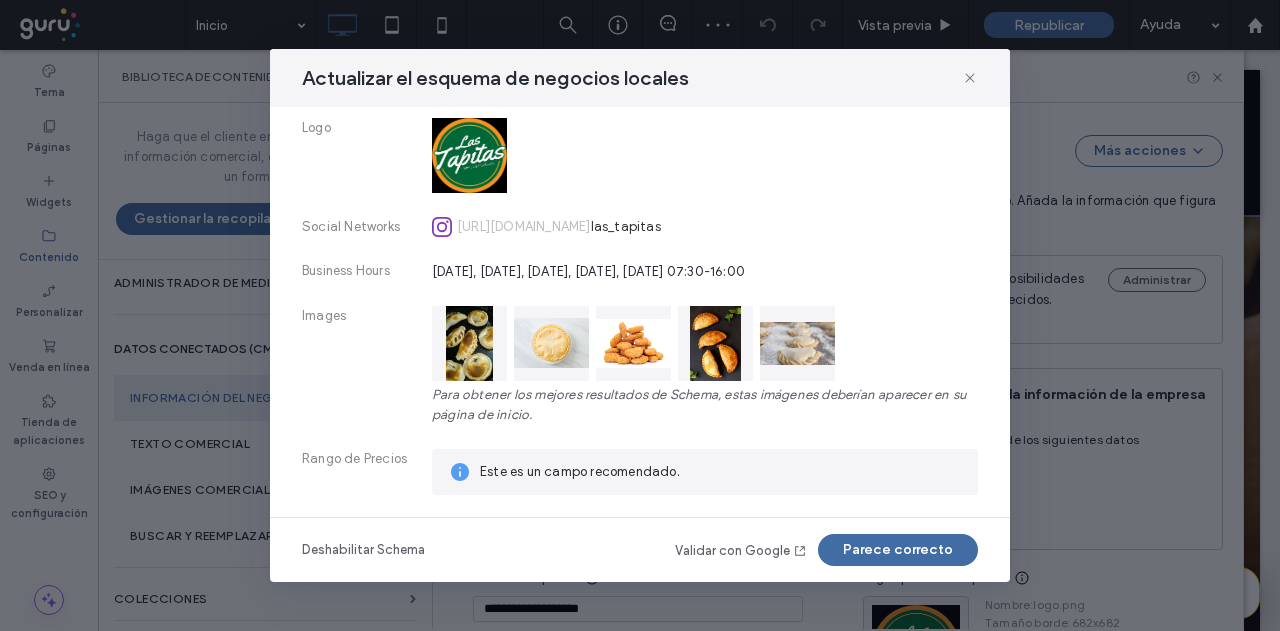 click 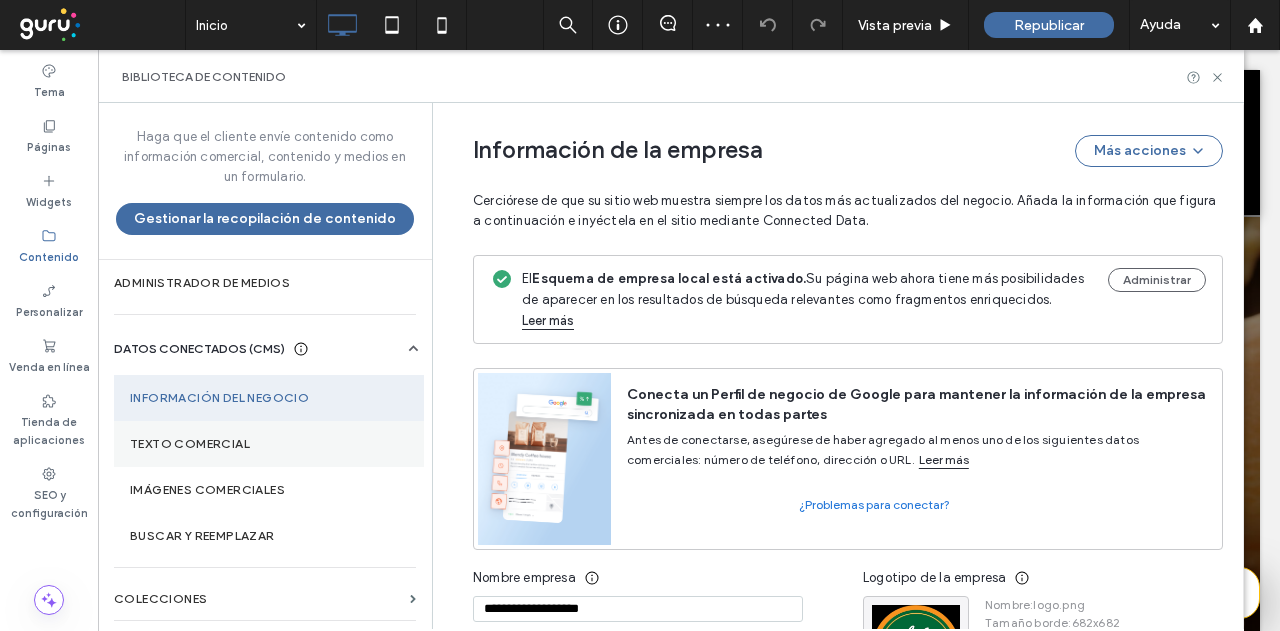 click on "Texto comercial" at bounding box center (269, 444) 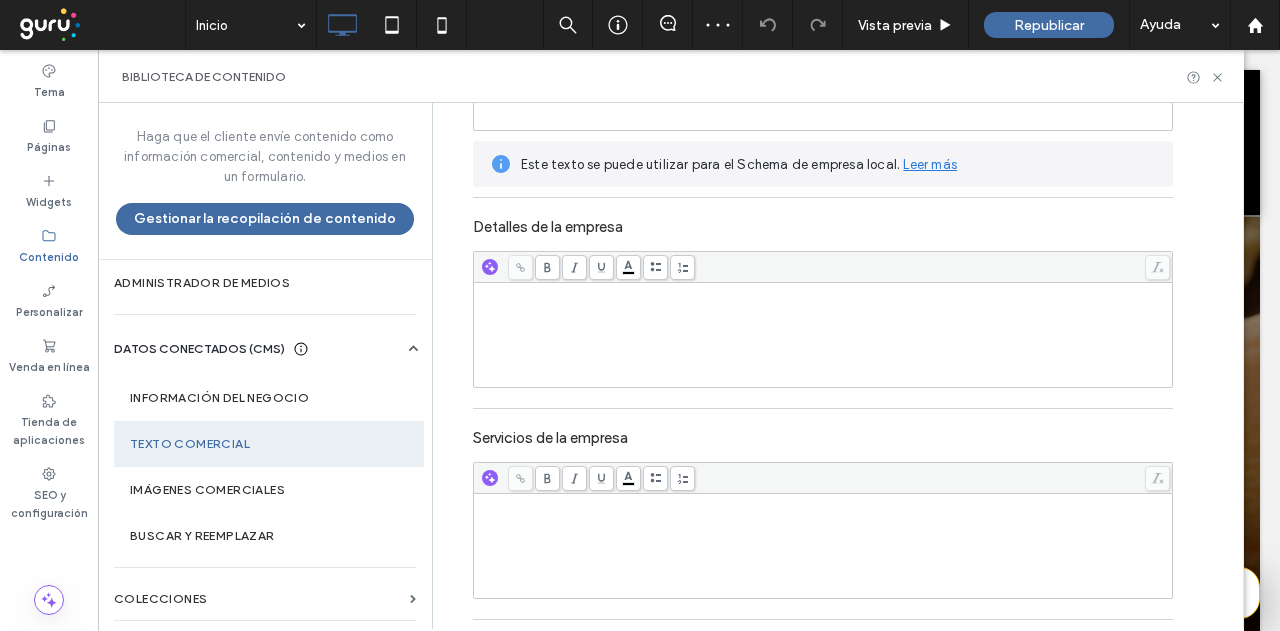 scroll, scrollTop: 406, scrollLeft: 0, axis: vertical 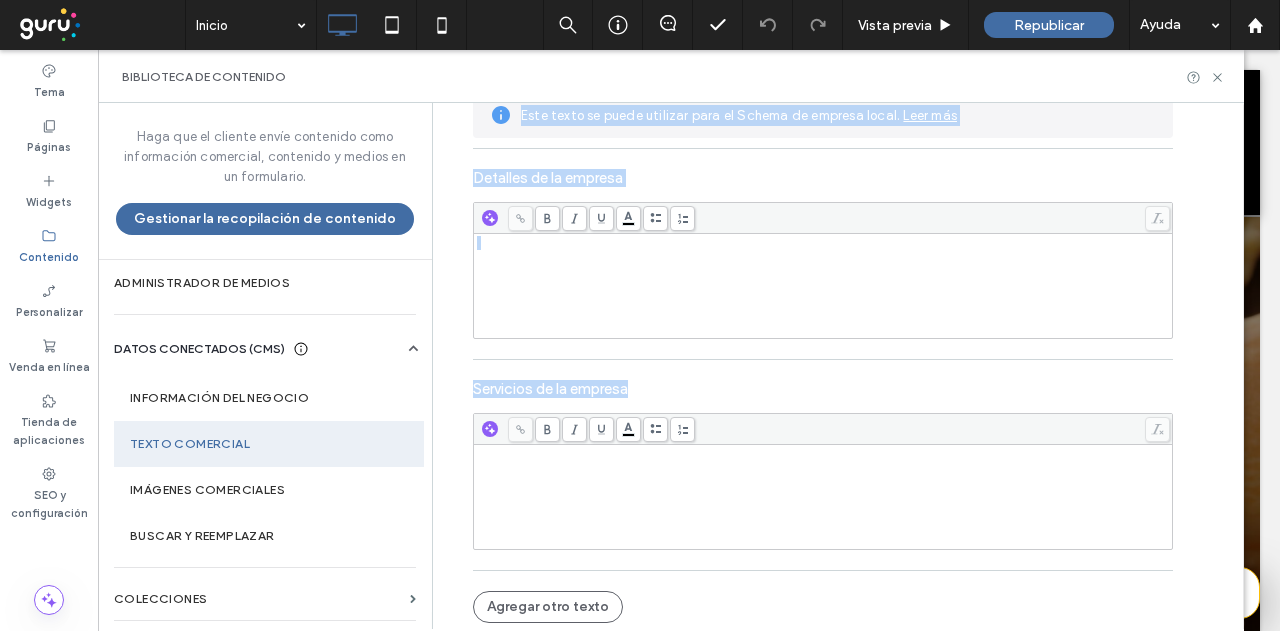 drag, startPoint x: 461, startPoint y: 131, endPoint x: 681, endPoint y: 466, distance: 400.7805 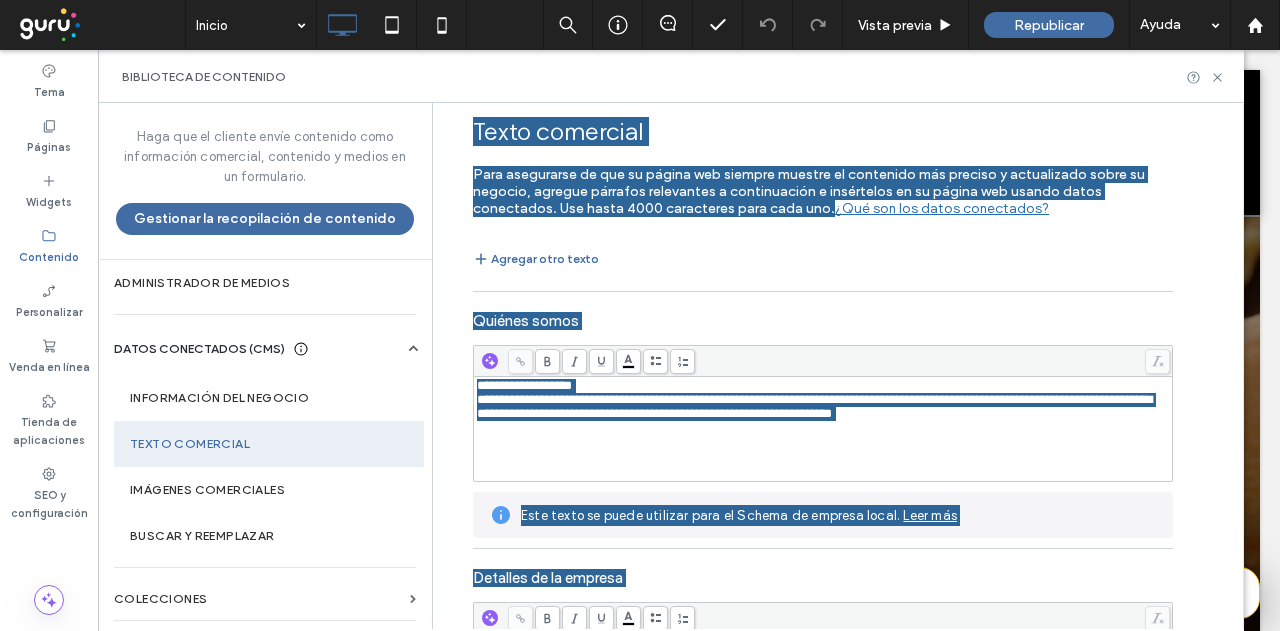 scroll, scrollTop: 0, scrollLeft: 0, axis: both 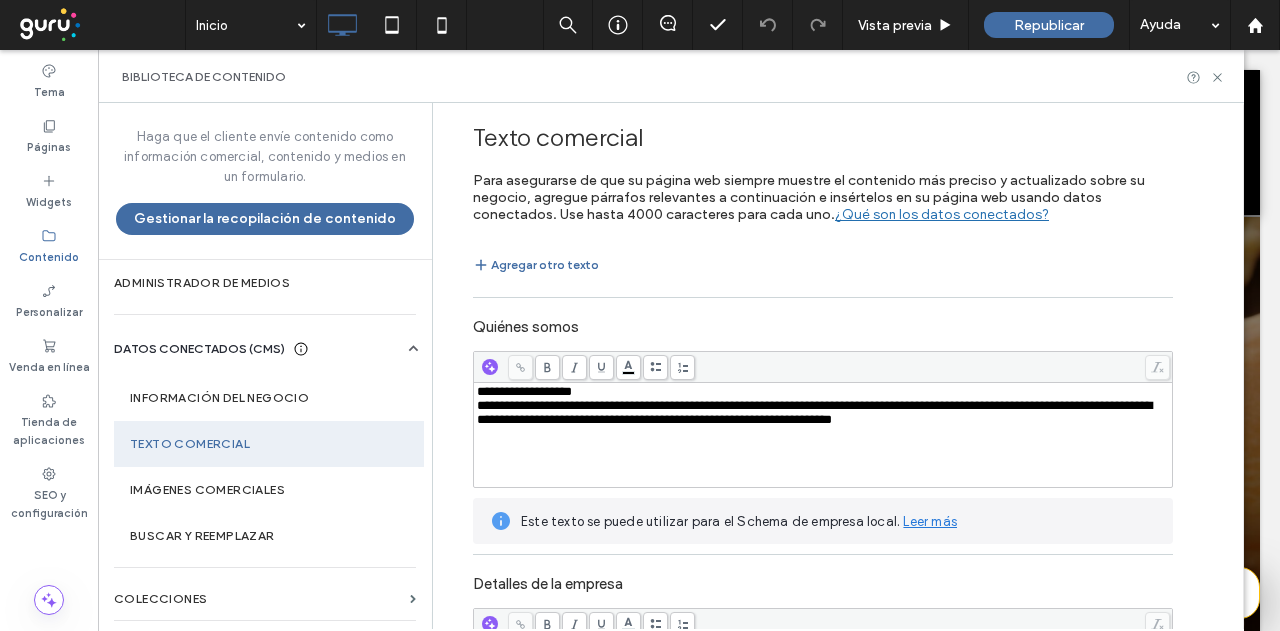 click on "**********" at bounding box center (823, 435) 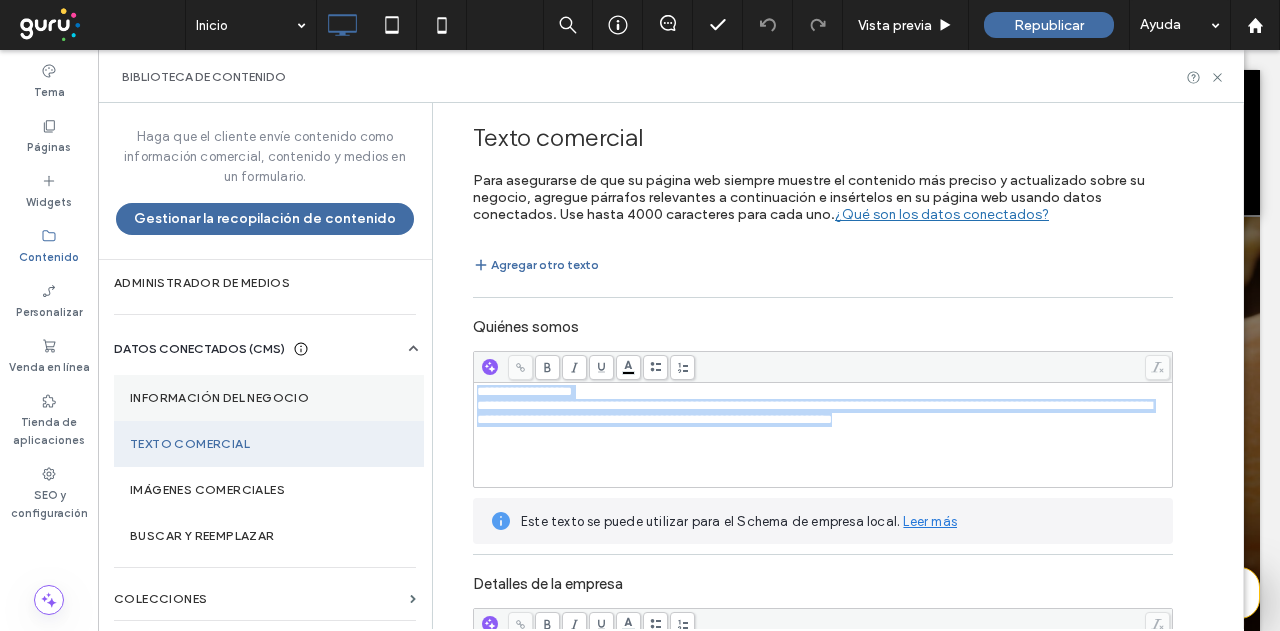 drag, startPoint x: 1090, startPoint y: 433, endPoint x: 383, endPoint y: 374, distance: 709.4575 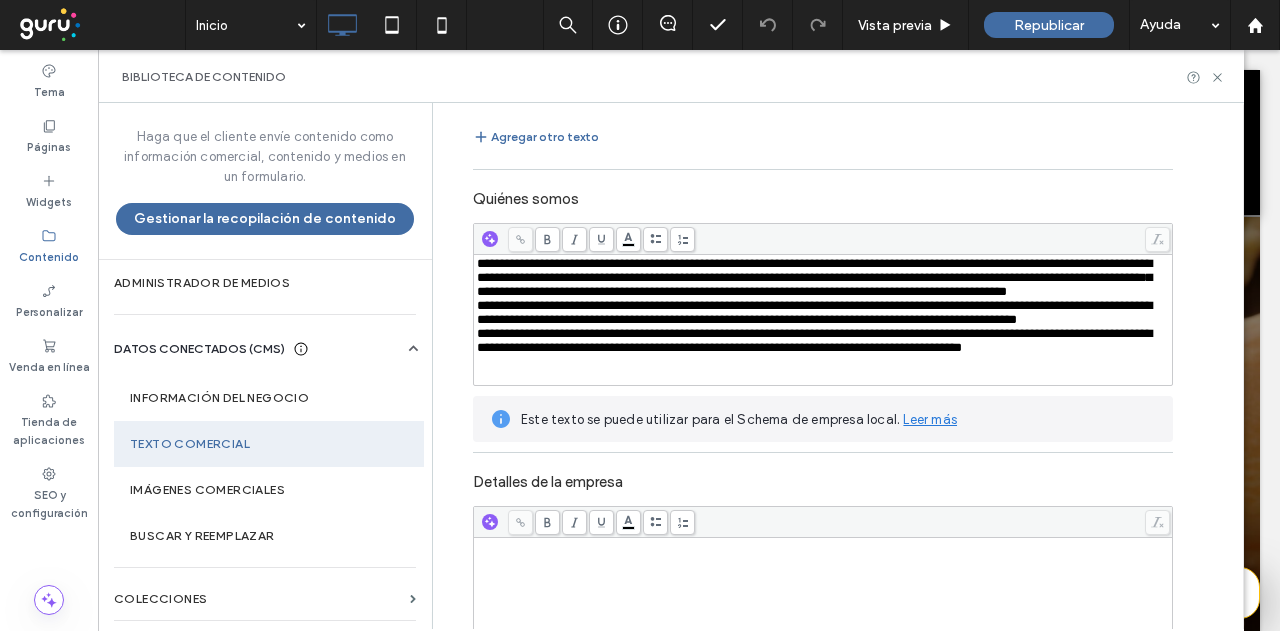 scroll, scrollTop: 200, scrollLeft: 0, axis: vertical 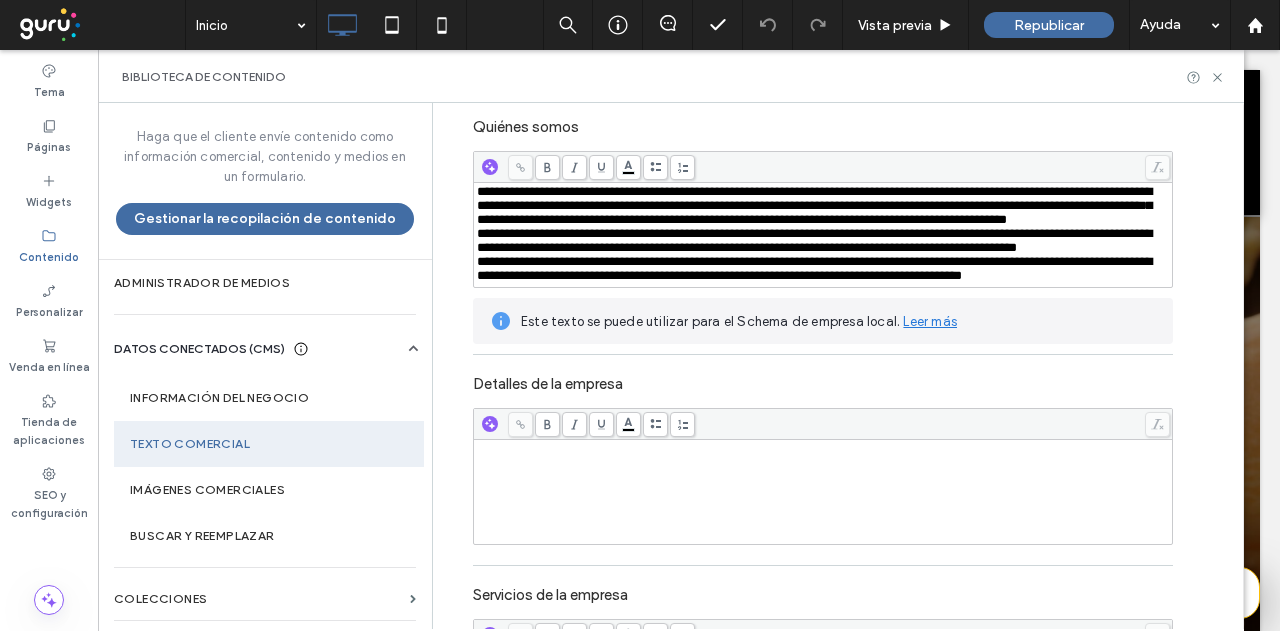 click at bounding box center (823, 449) 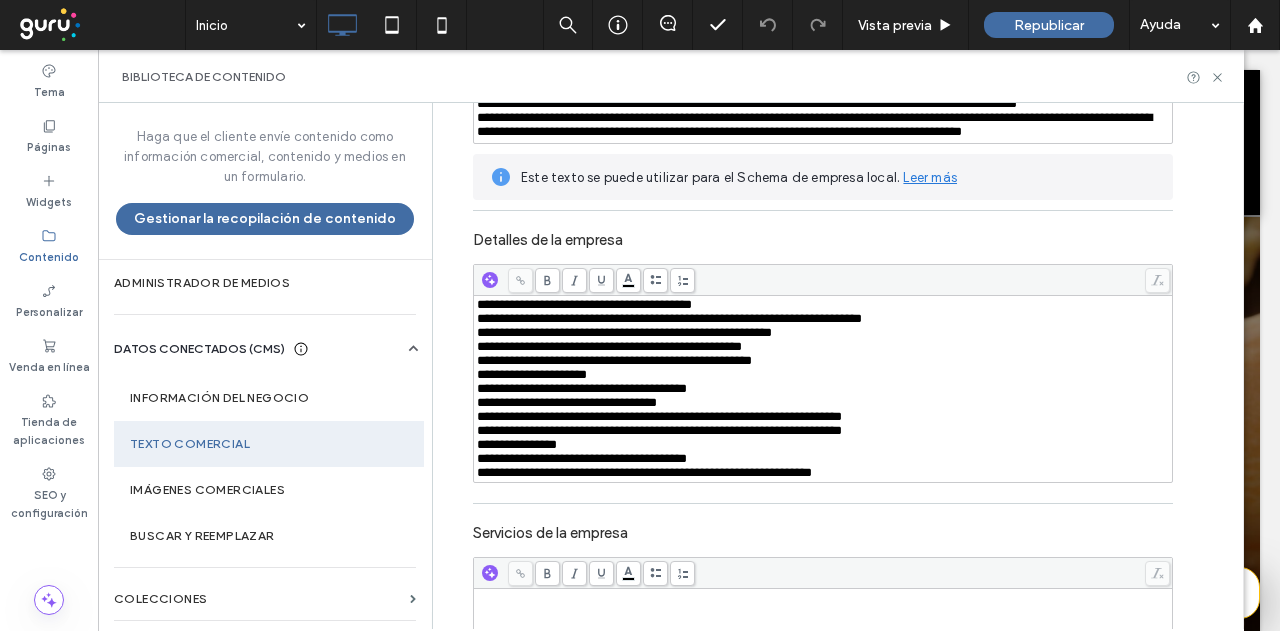 scroll, scrollTop: 400, scrollLeft: 0, axis: vertical 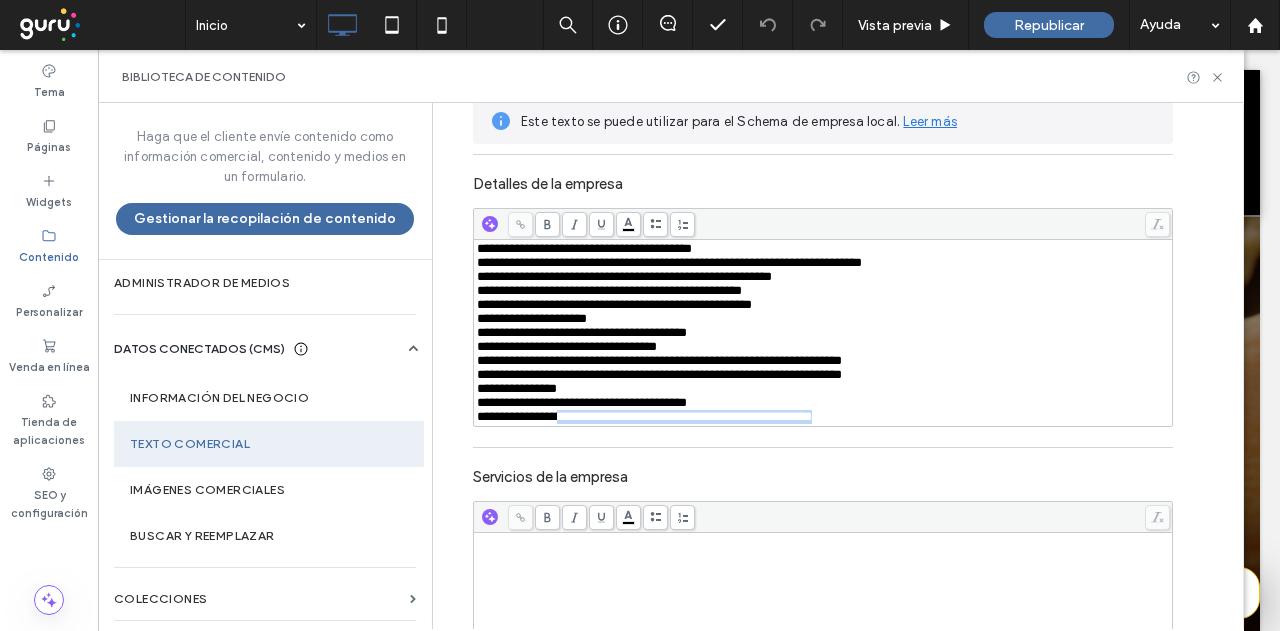 drag, startPoint x: 901, startPoint y: 506, endPoint x: 563, endPoint y: 520, distance: 338.28983 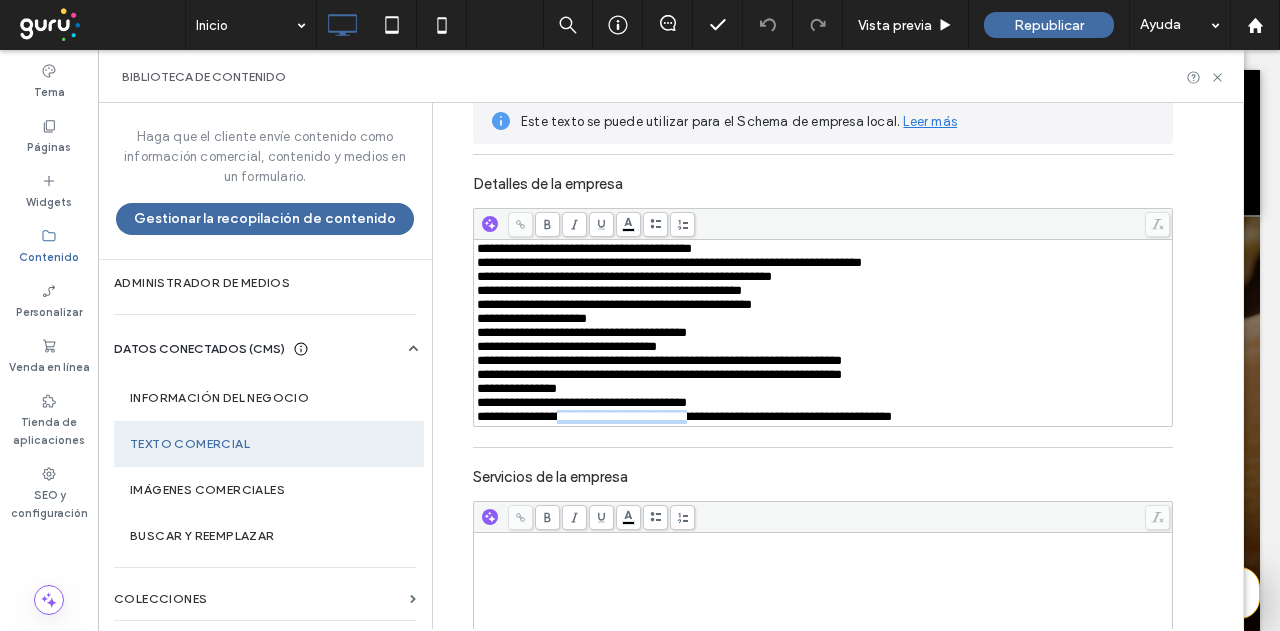 drag, startPoint x: 737, startPoint y: 501, endPoint x: 561, endPoint y: 506, distance: 176.07101 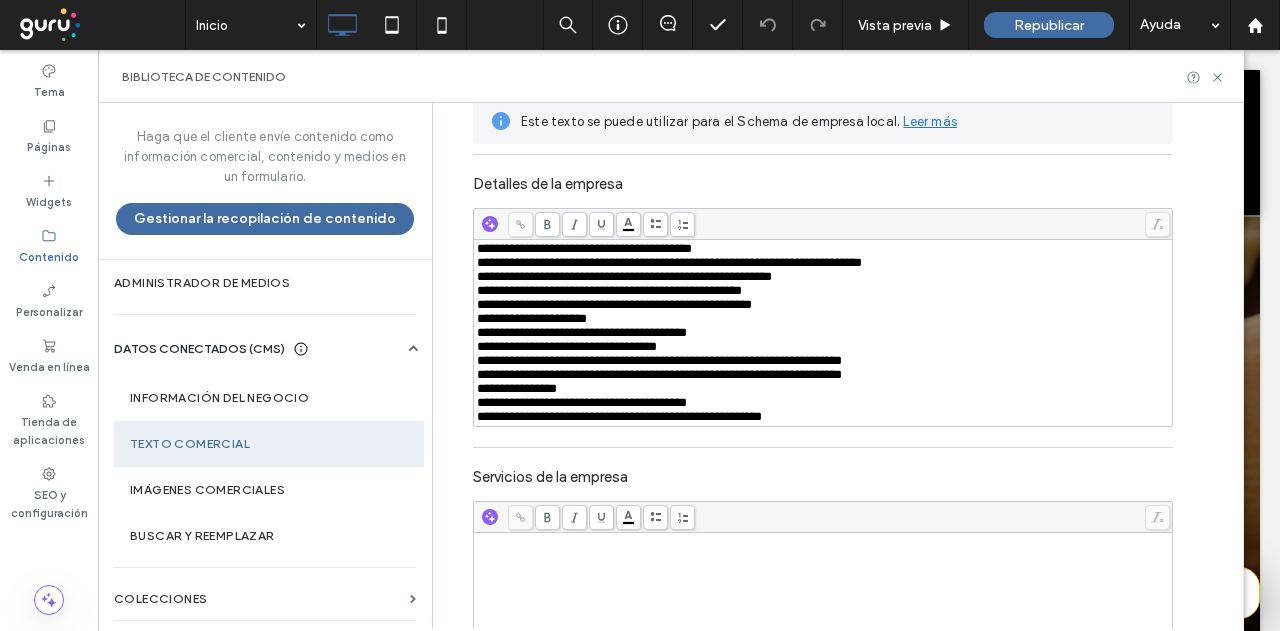 type 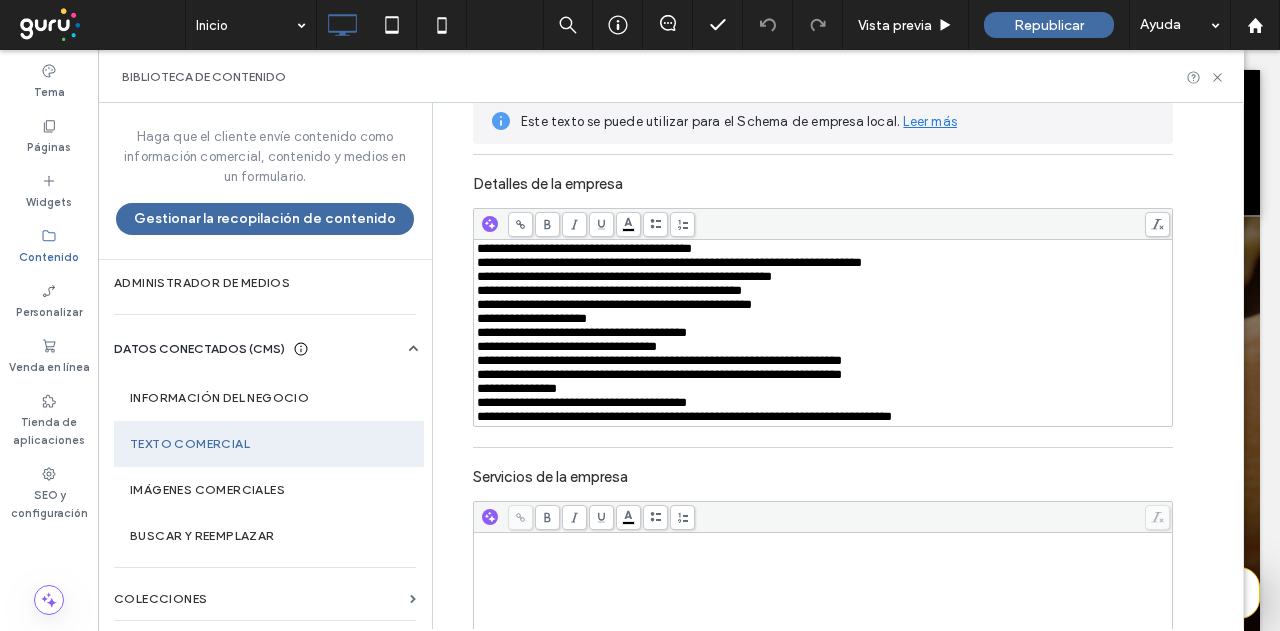 click on "**********" at bounding box center (823, 417) 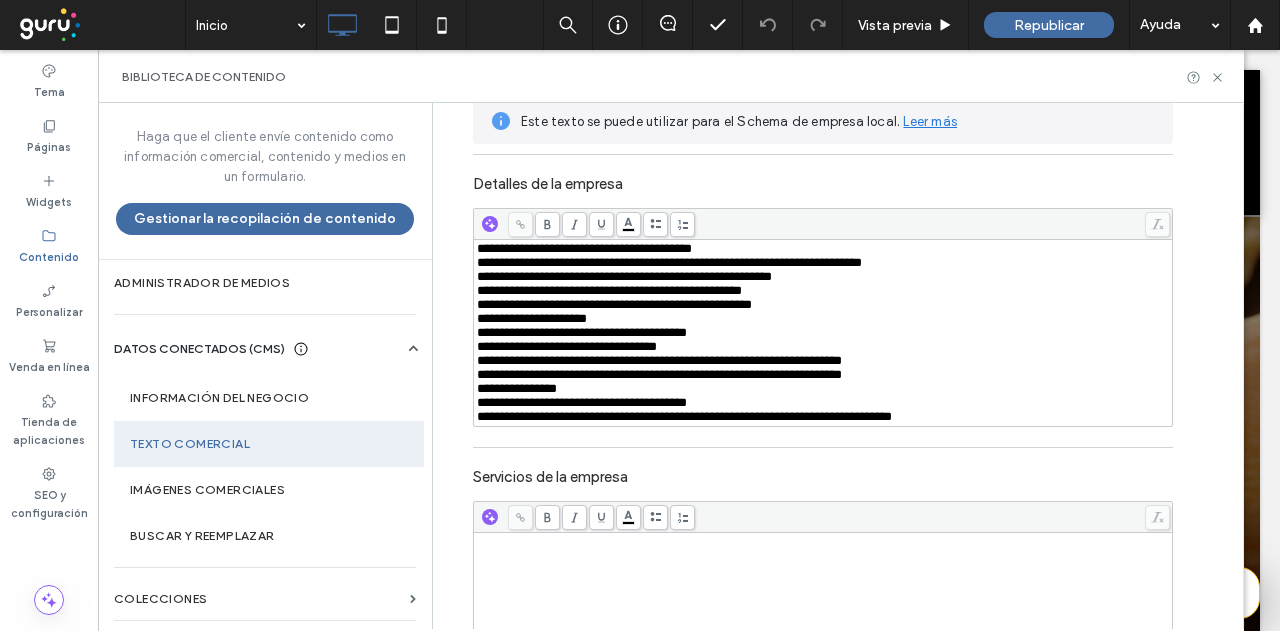 scroll, scrollTop: 500, scrollLeft: 0, axis: vertical 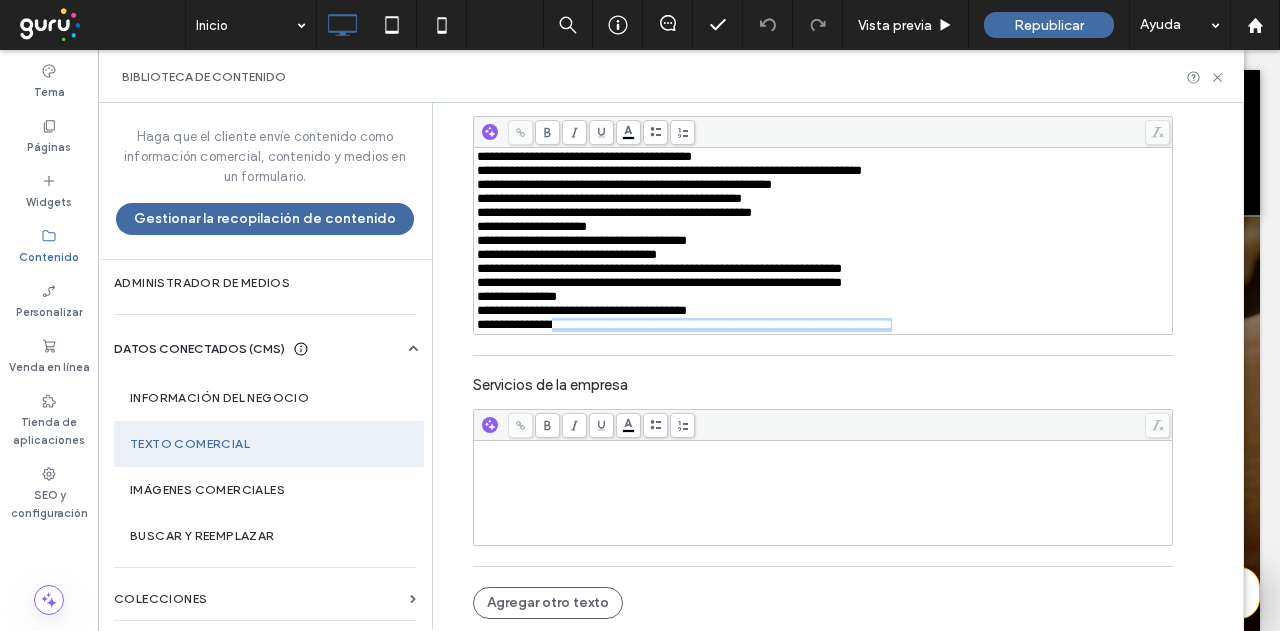 drag, startPoint x: 848, startPoint y: 401, endPoint x: 560, endPoint y: 395, distance: 288.0625 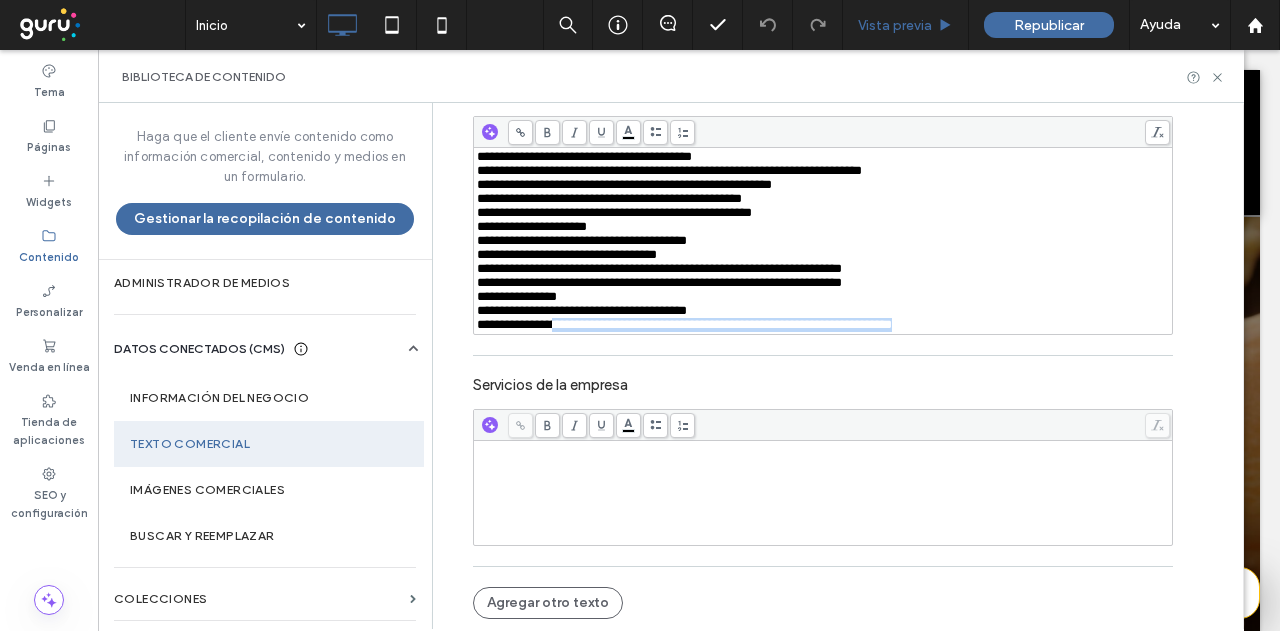 copy on "**********" 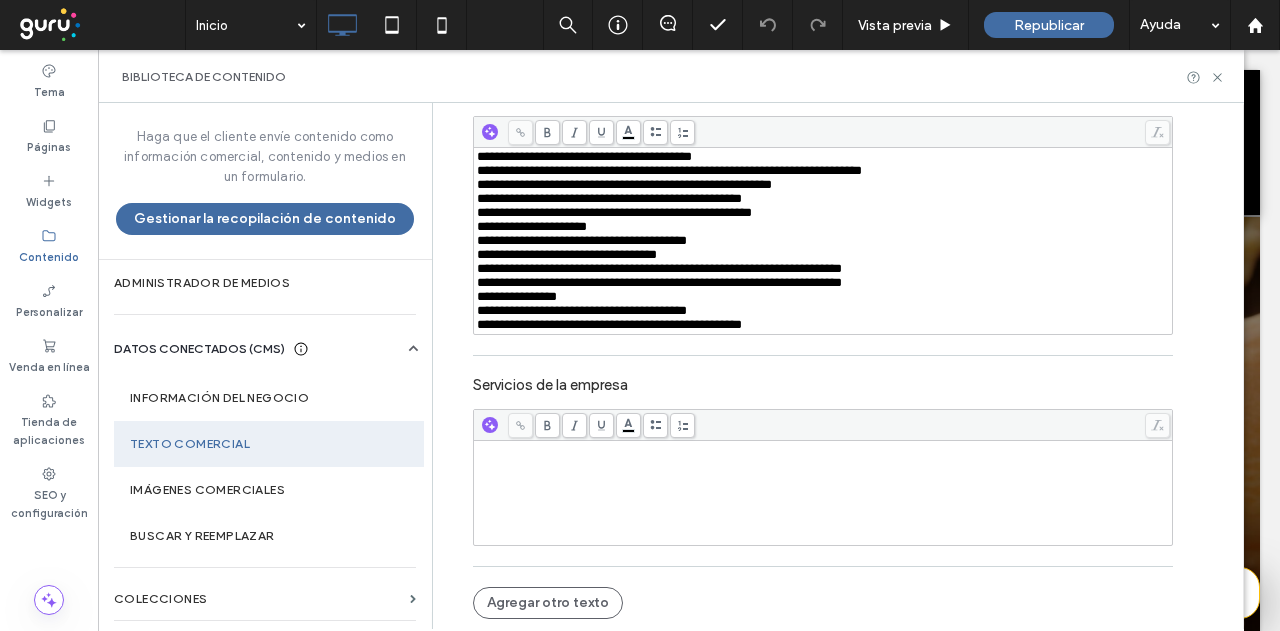click on "**********" at bounding box center [609, 324] 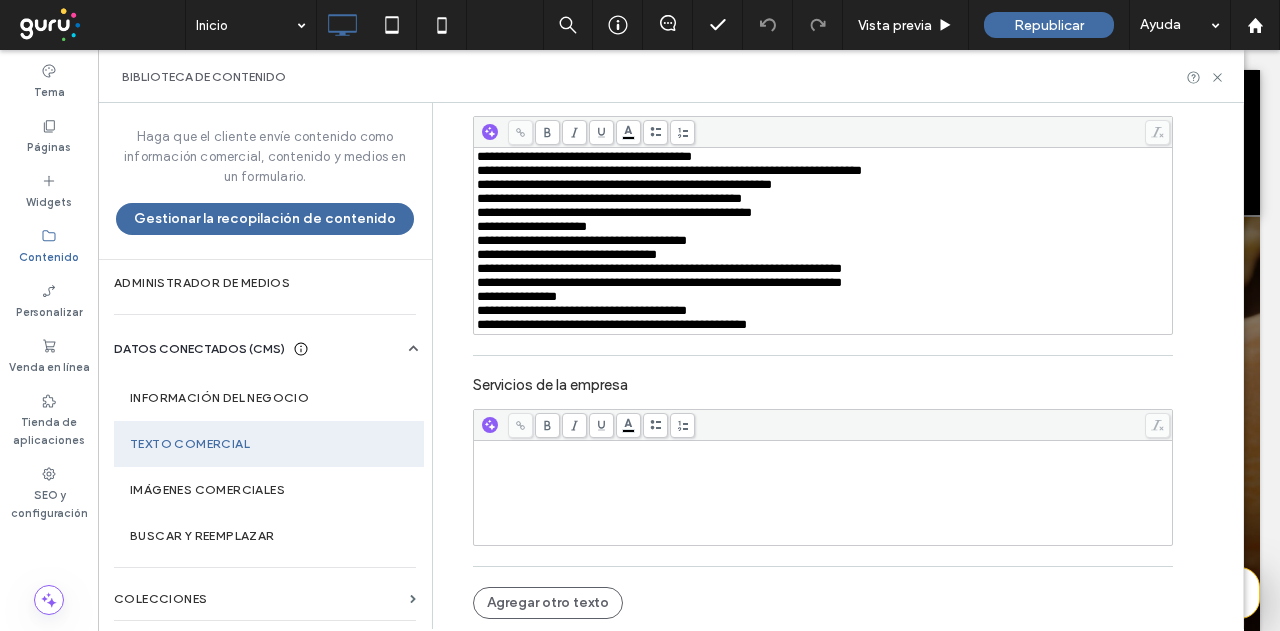 scroll, scrollTop: 574, scrollLeft: 0, axis: vertical 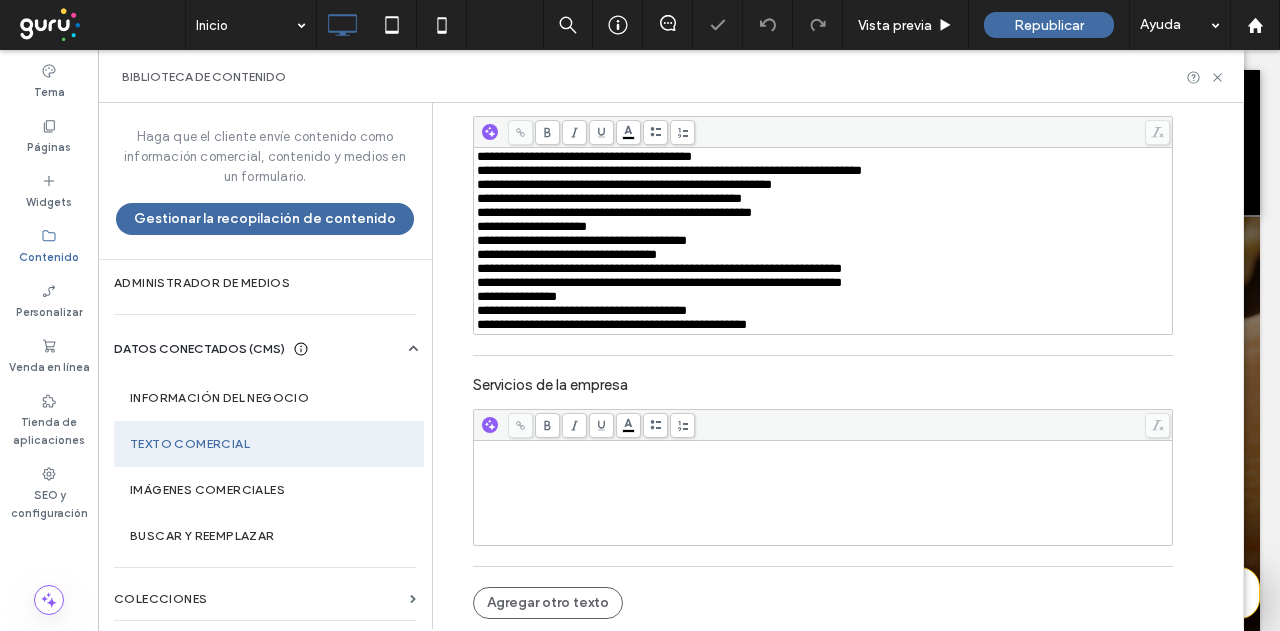 click at bounding box center [823, 493] 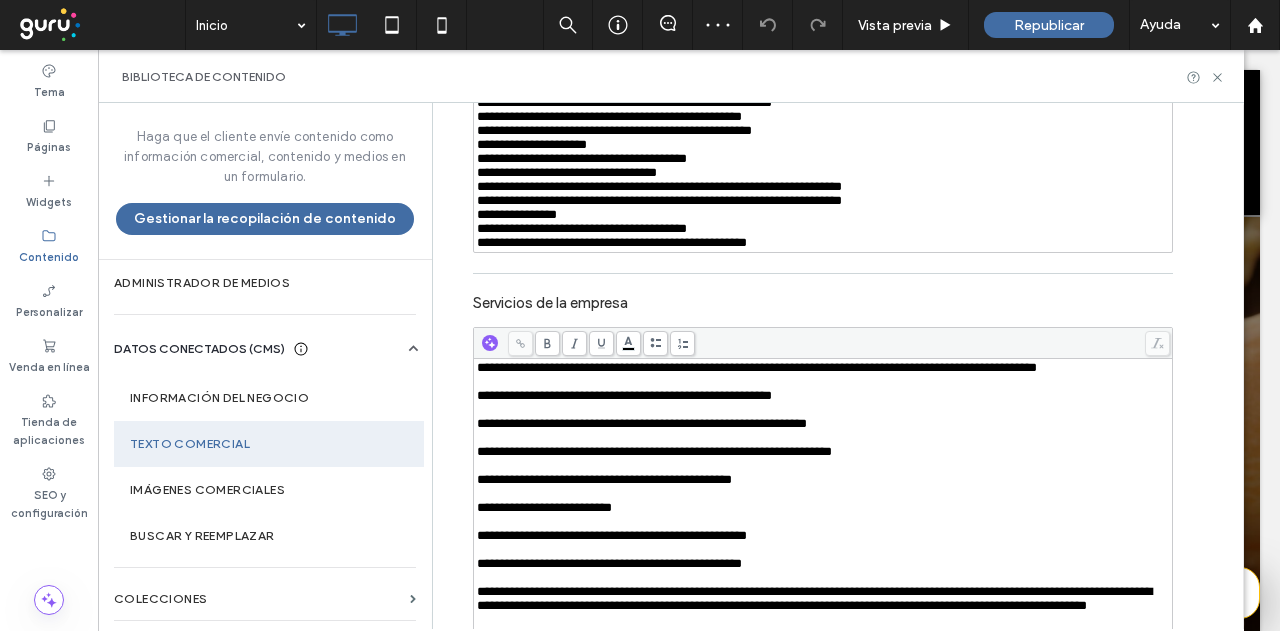 click on "**********" at bounding box center (642, 423) 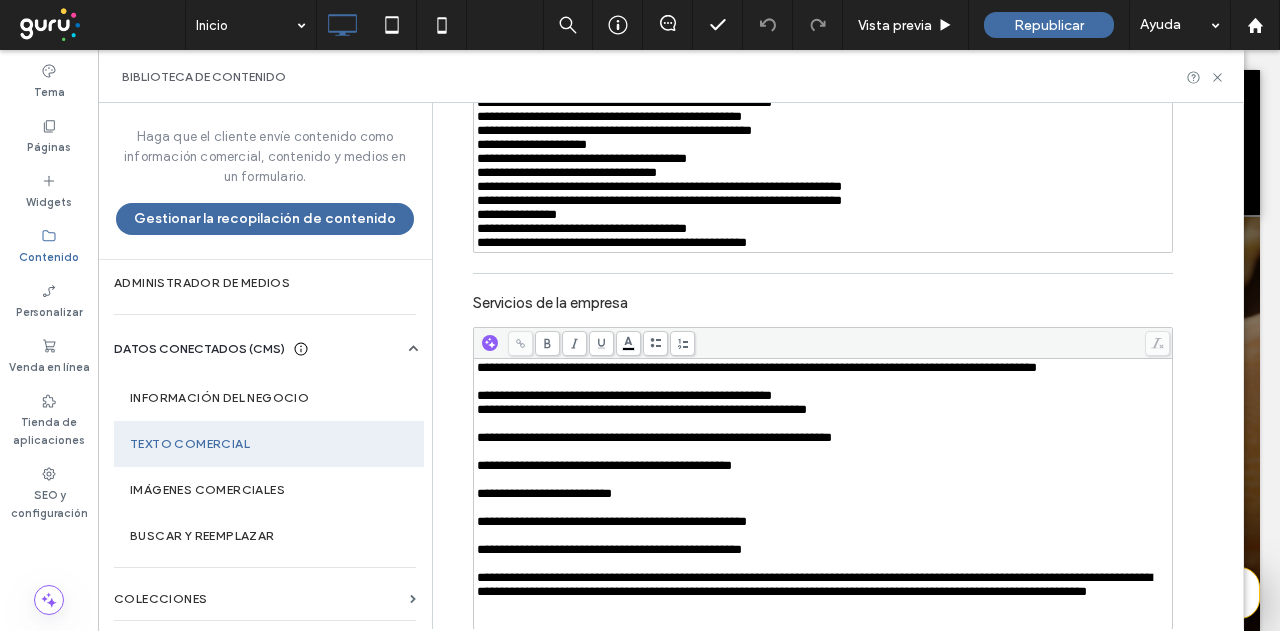 click at bounding box center (823, 424) 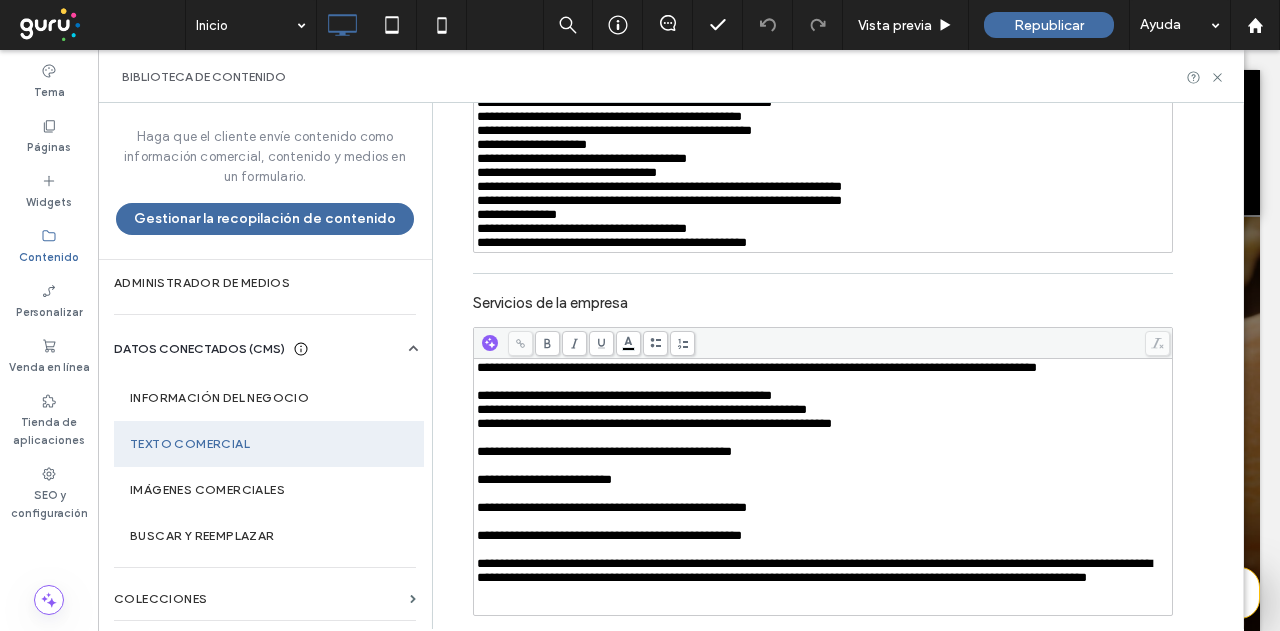 click at bounding box center (823, 438) 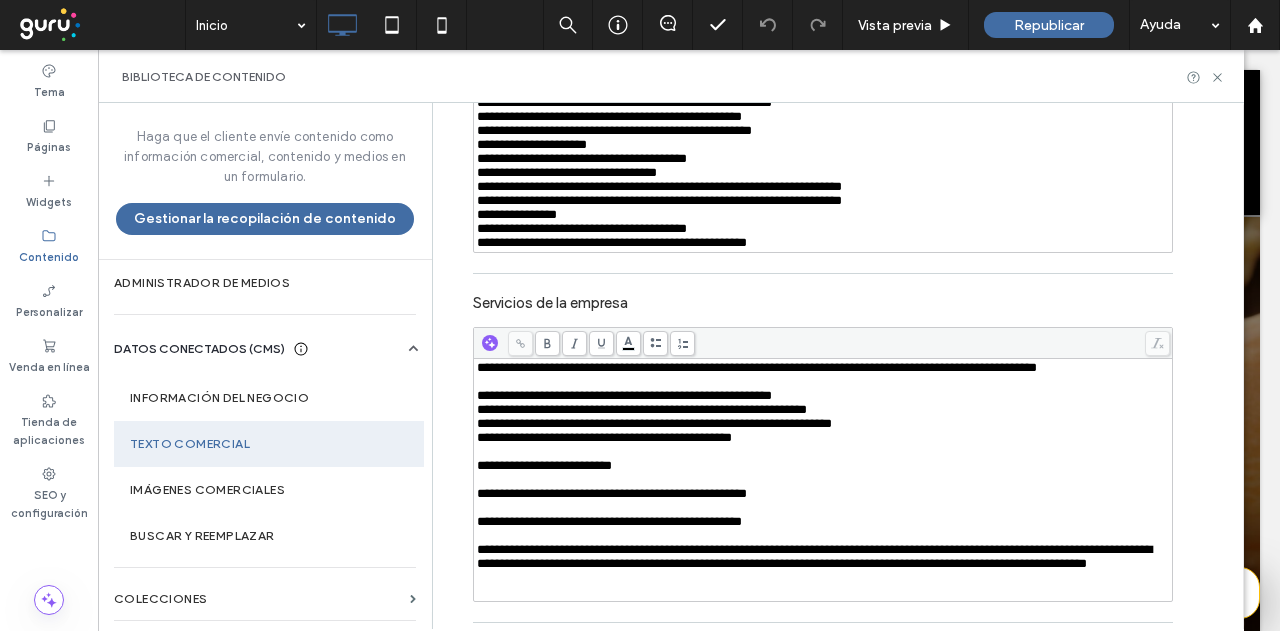 click at bounding box center (823, 452) 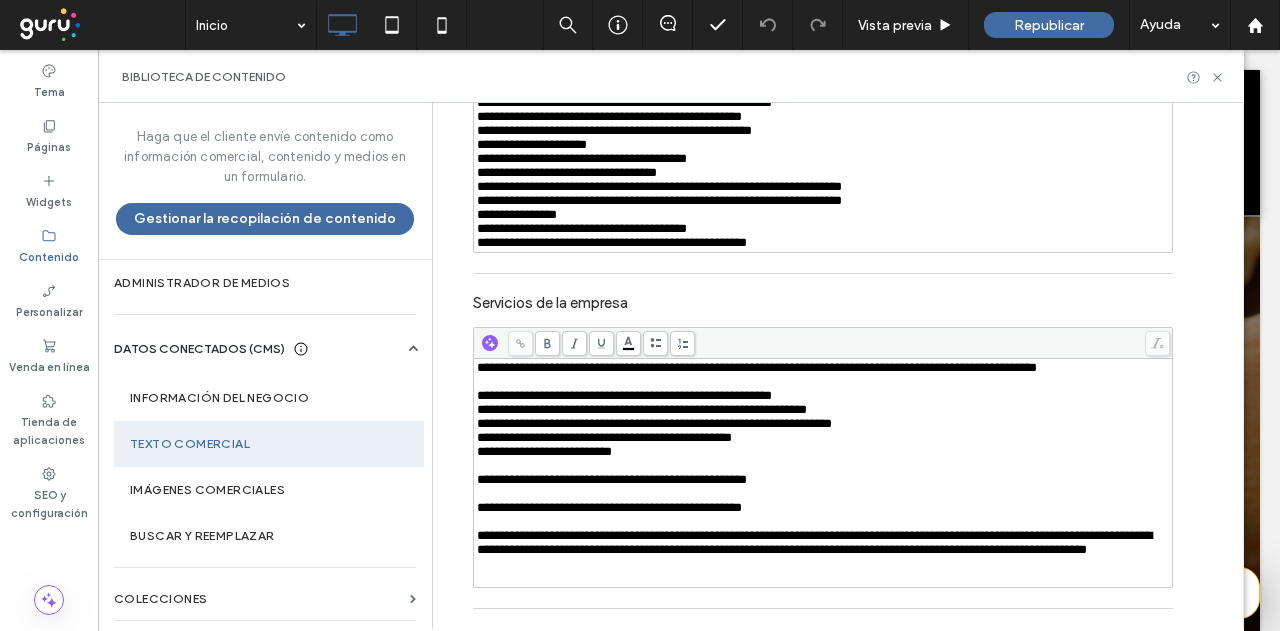click at bounding box center [823, 466] 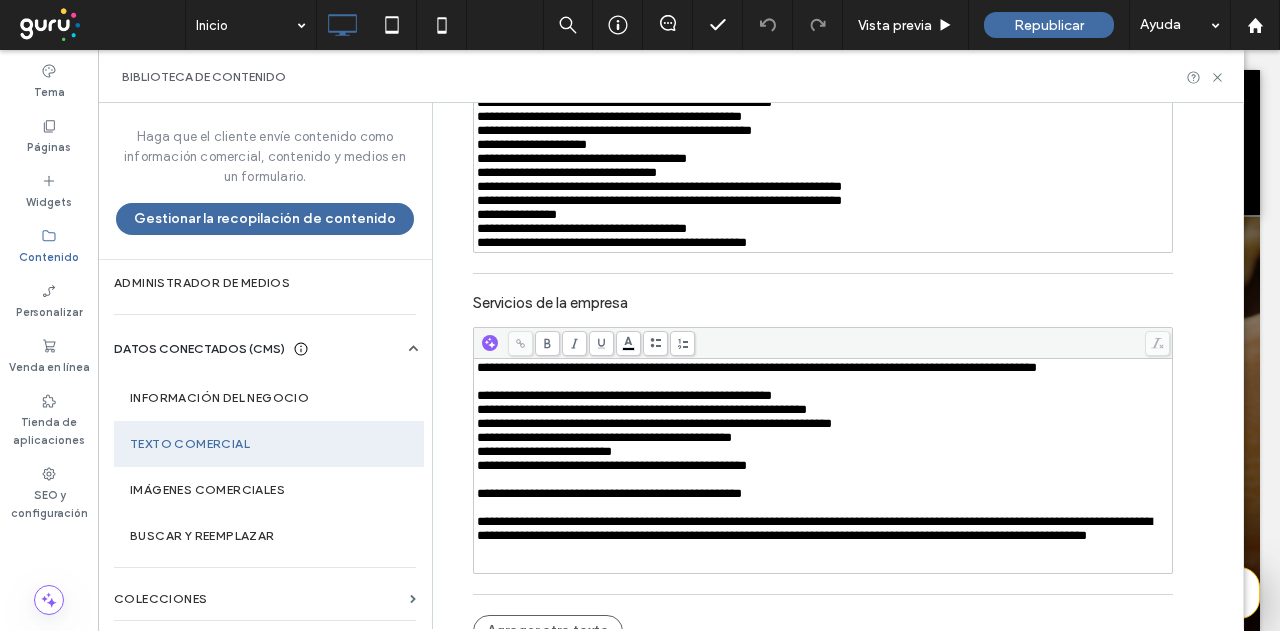 click at bounding box center [823, 480] 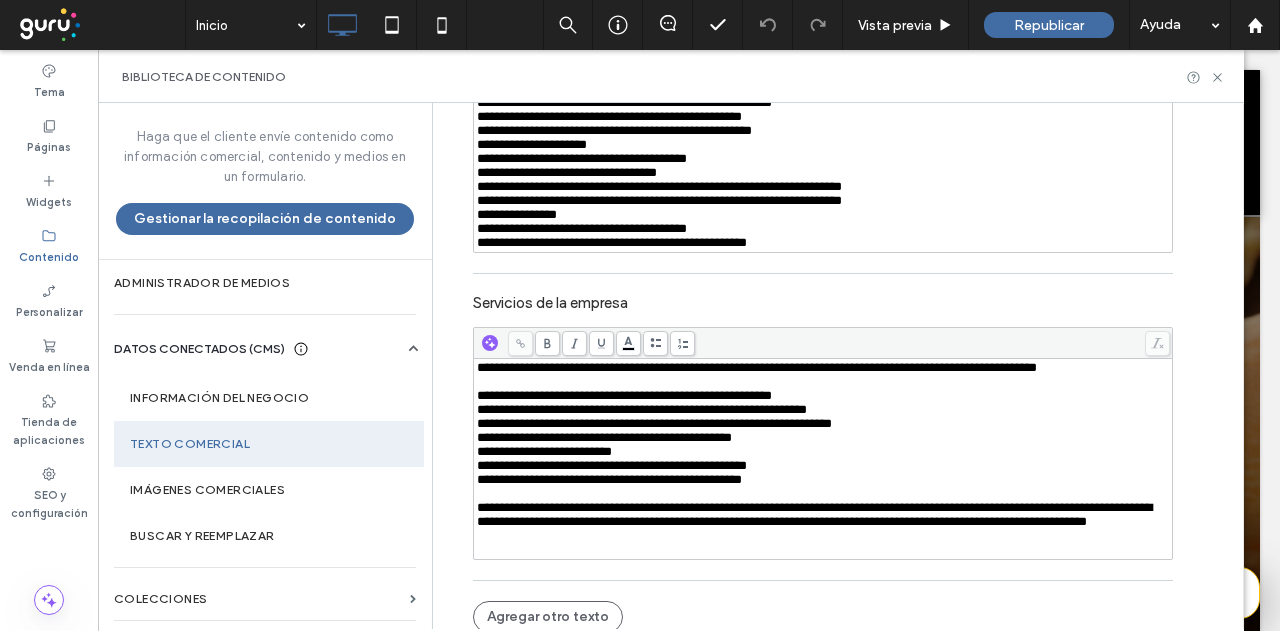 scroll, scrollTop: 674, scrollLeft: 0, axis: vertical 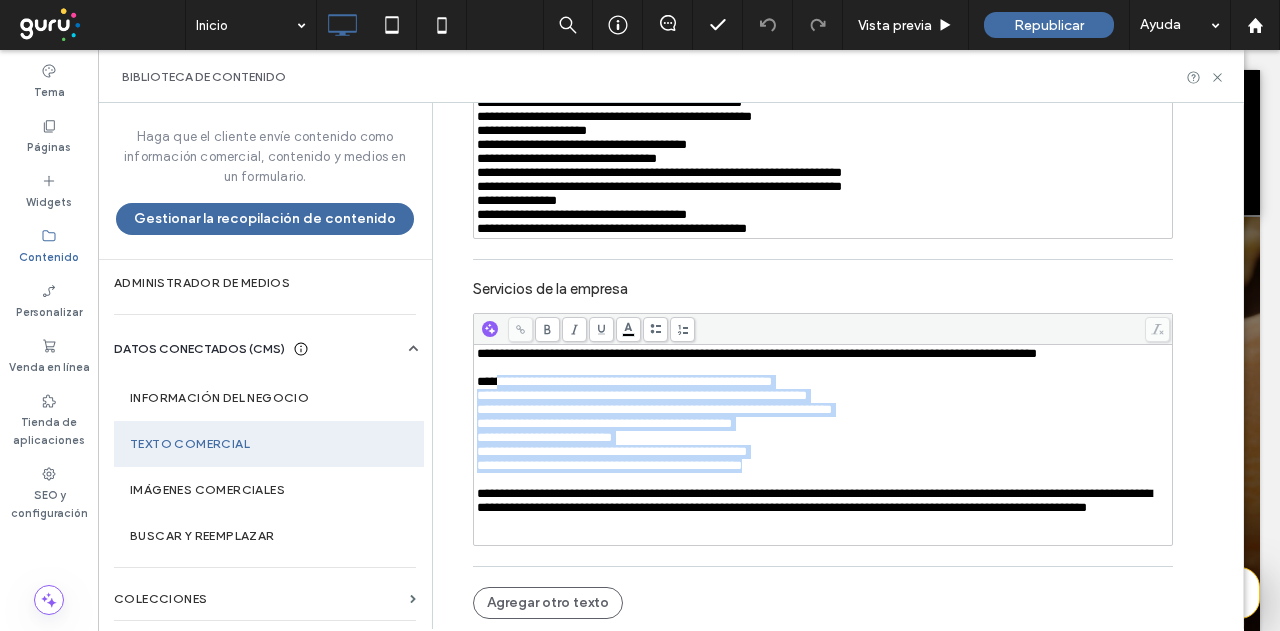 drag, startPoint x: 504, startPoint y: 487, endPoint x: 493, endPoint y: 385, distance: 102.59142 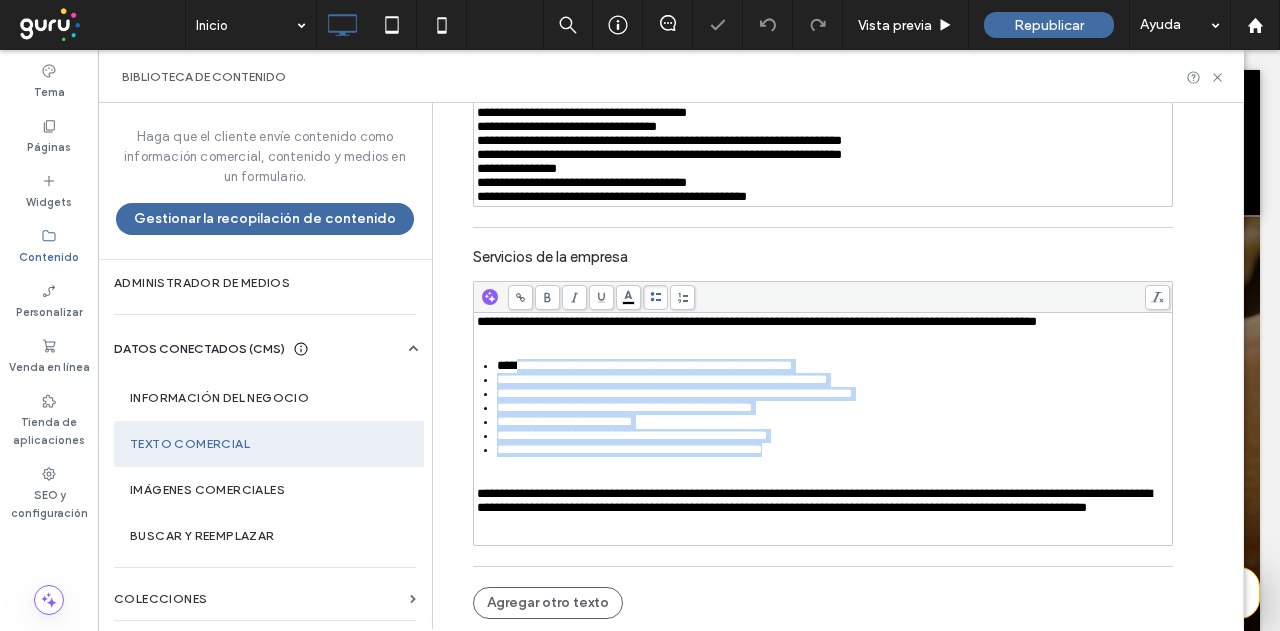 click 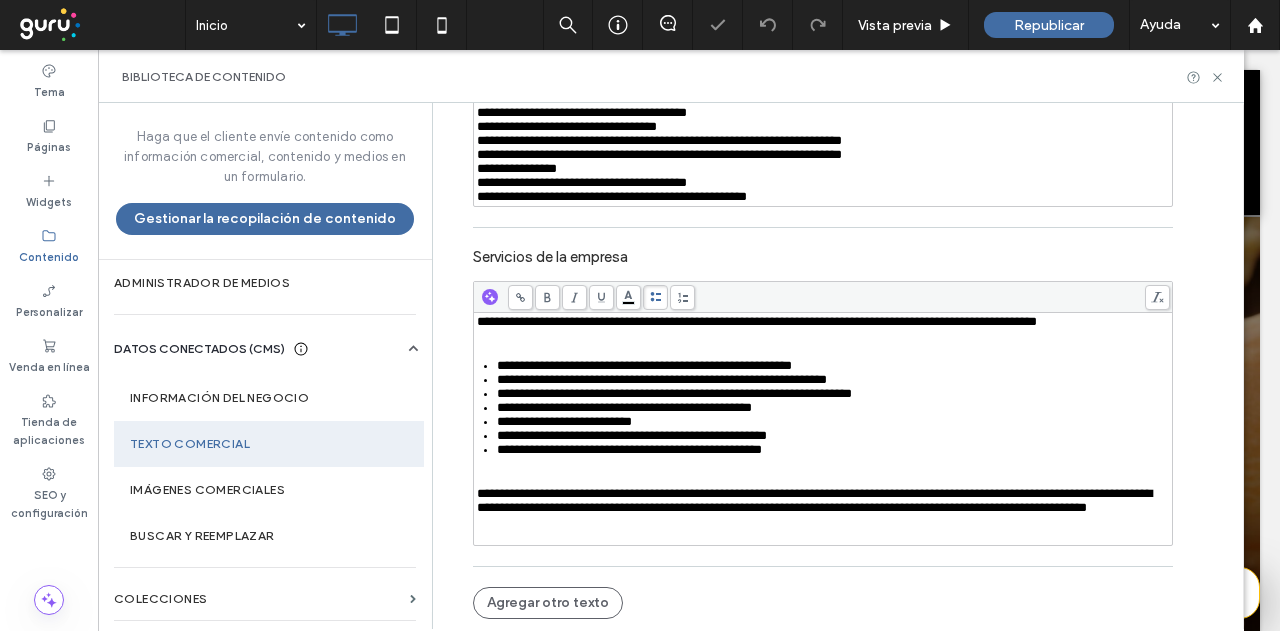 click on "**********" at bounding box center (823, 429) 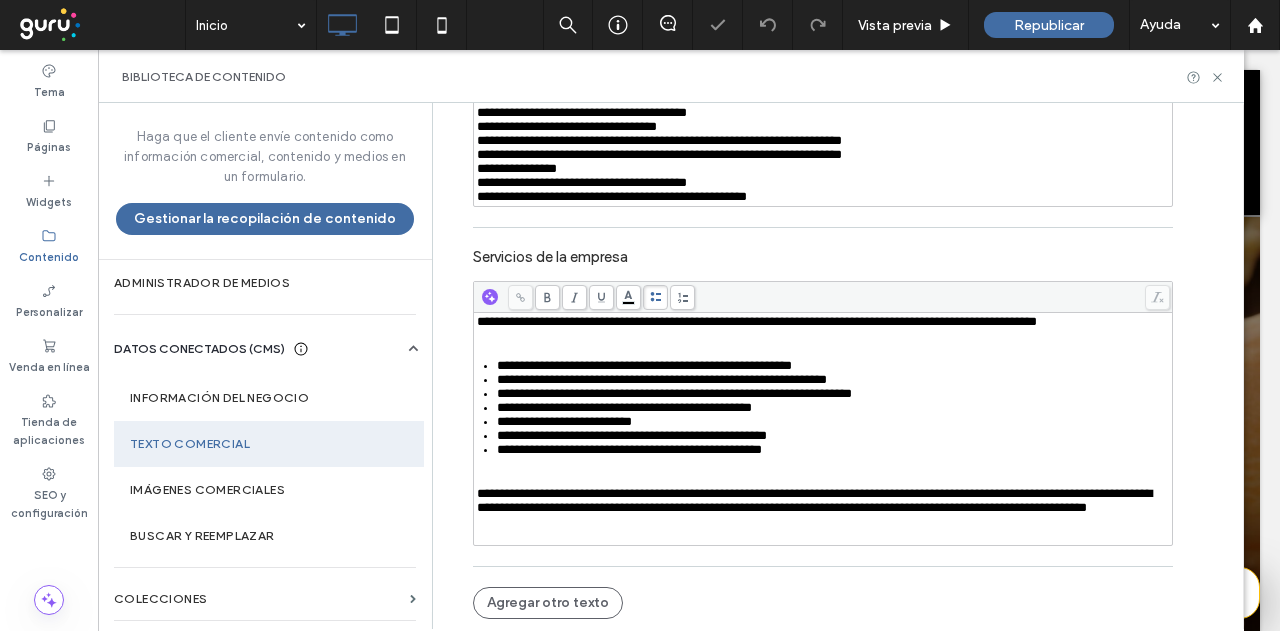click at bounding box center [823, 336] 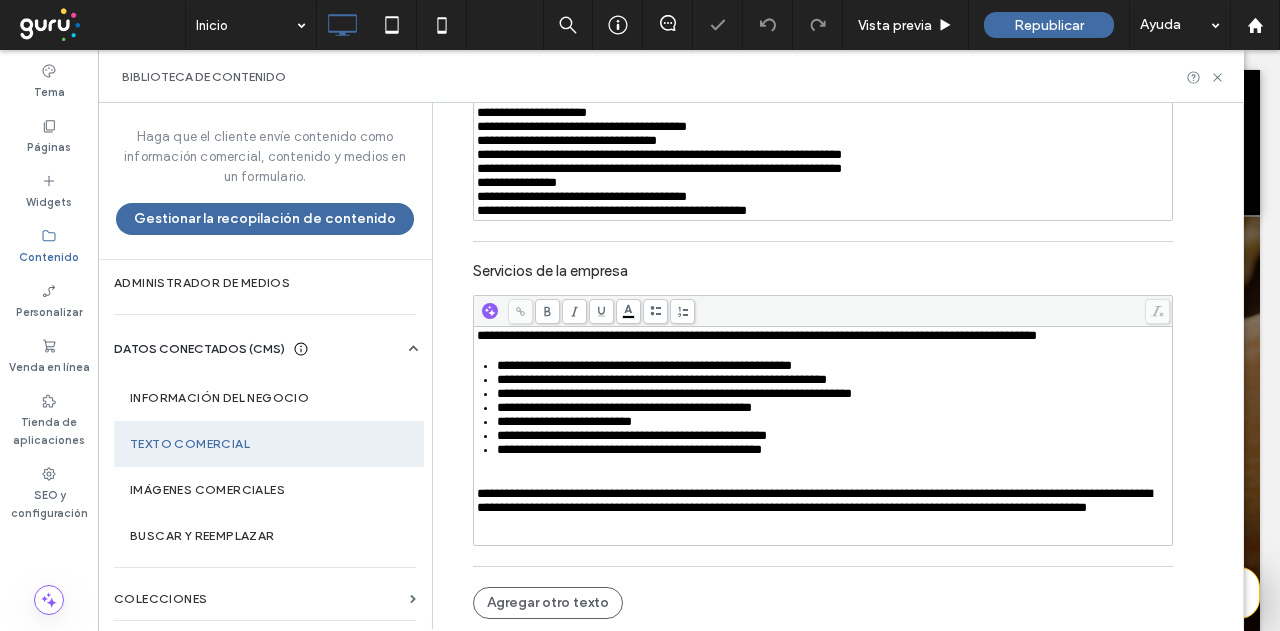 click at bounding box center (823, 480) 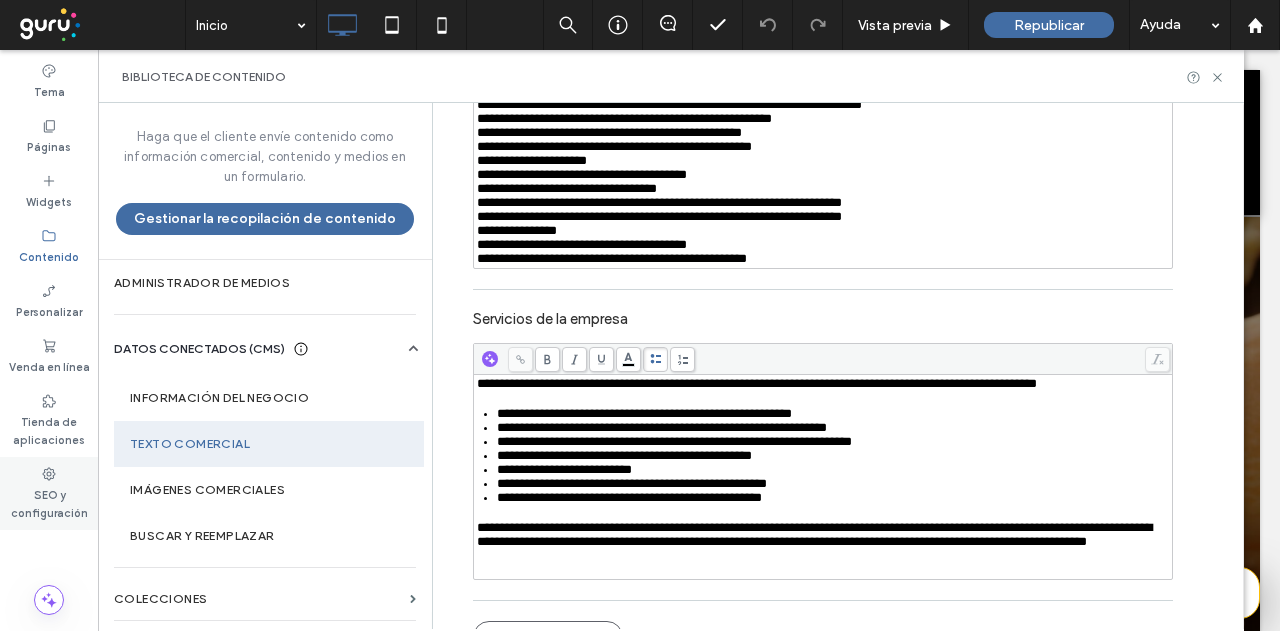 scroll, scrollTop: 514, scrollLeft: 0, axis: vertical 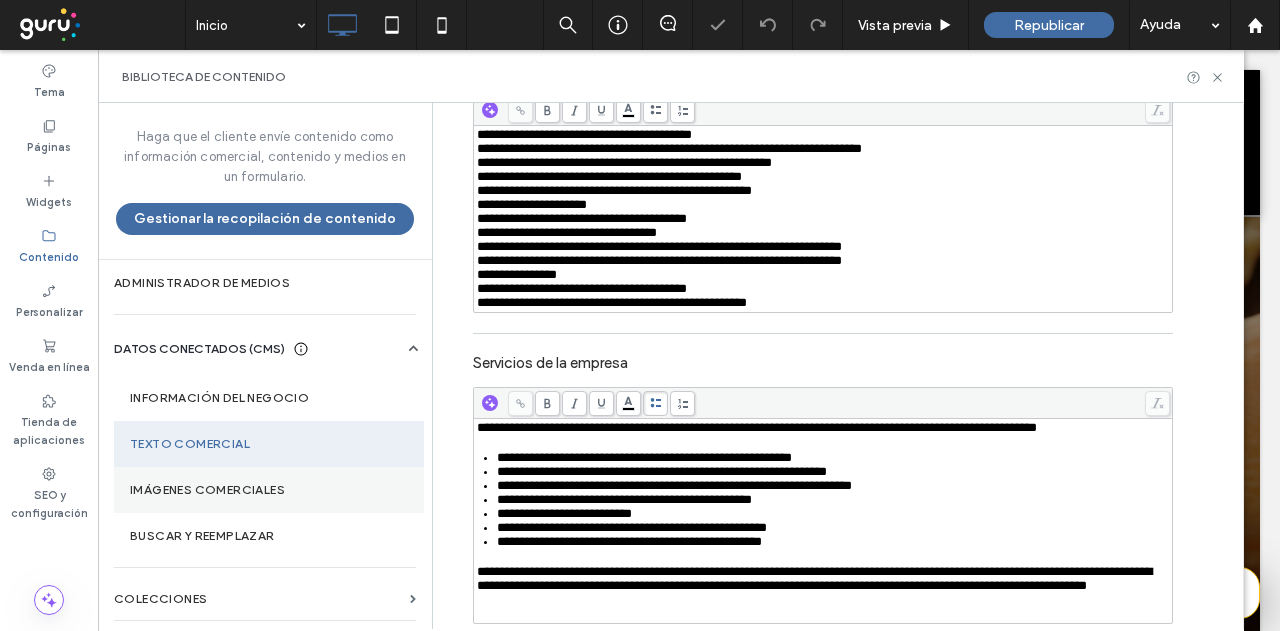 click on "Imágenes comerciales" at bounding box center (269, 490) 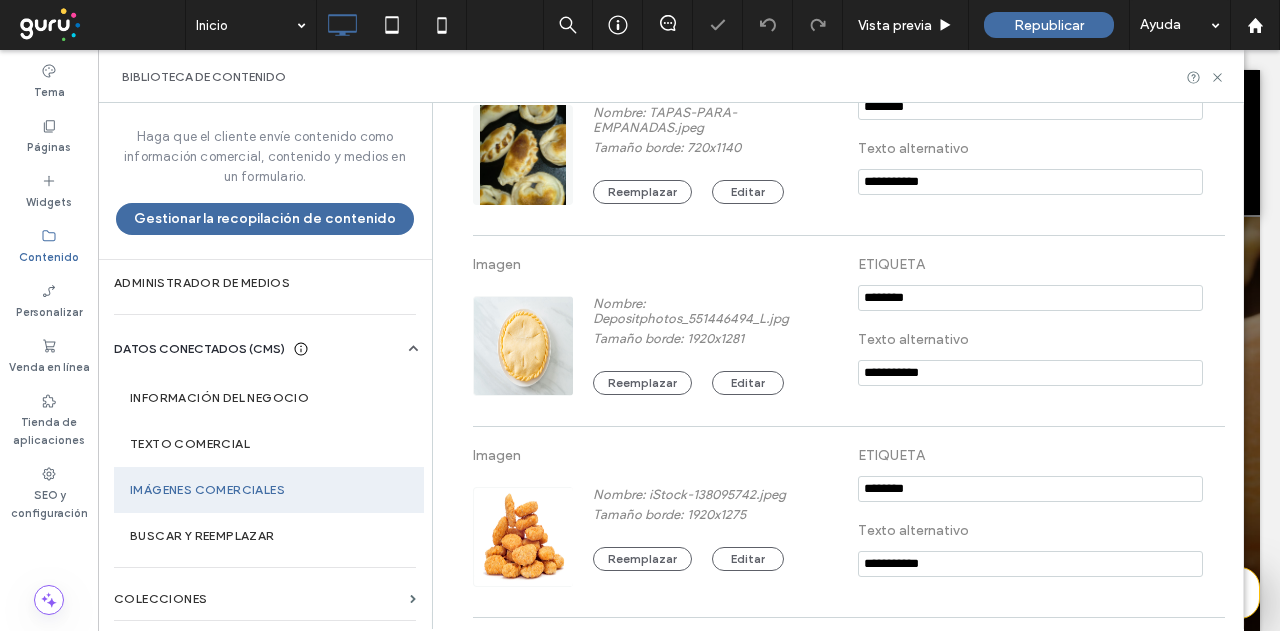 scroll, scrollTop: 186, scrollLeft: 0, axis: vertical 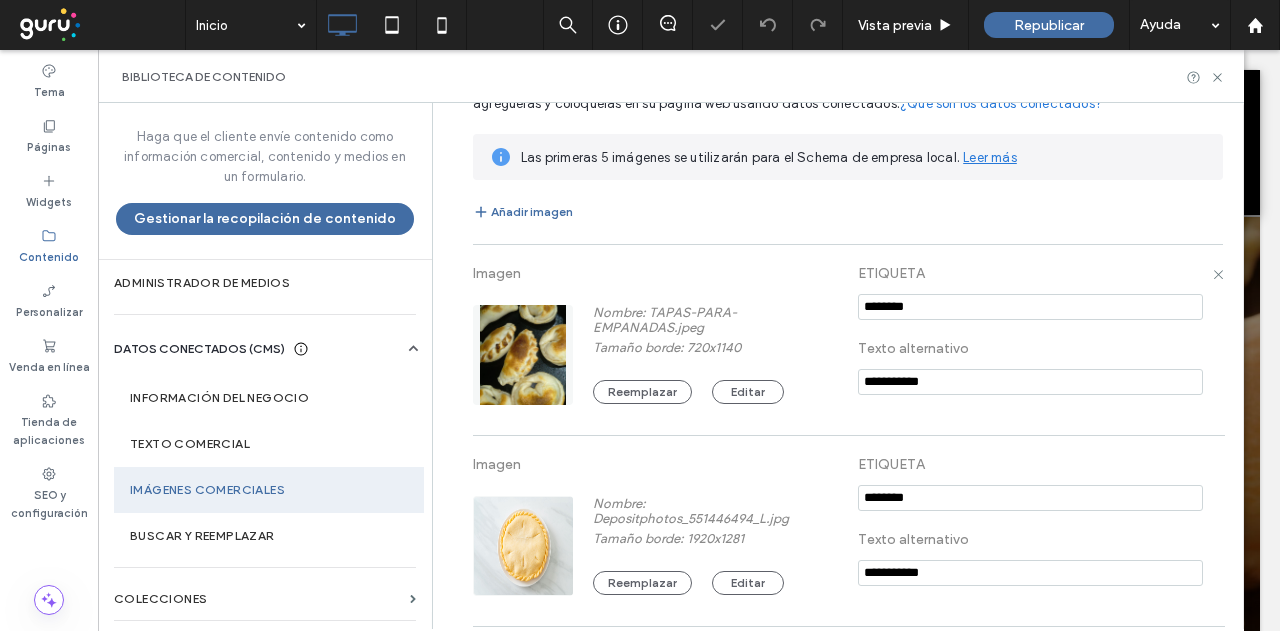 drag, startPoint x: 938, startPoint y: 293, endPoint x: 790, endPoint y: 286, distance: 148.16545 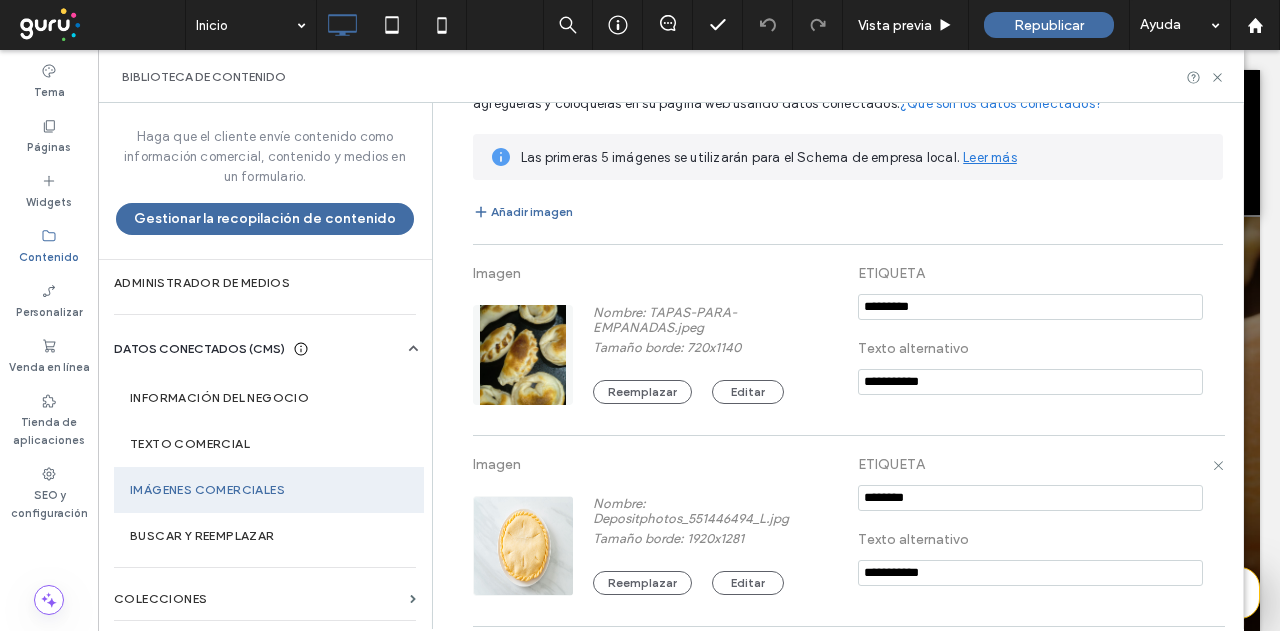 type on "*********" 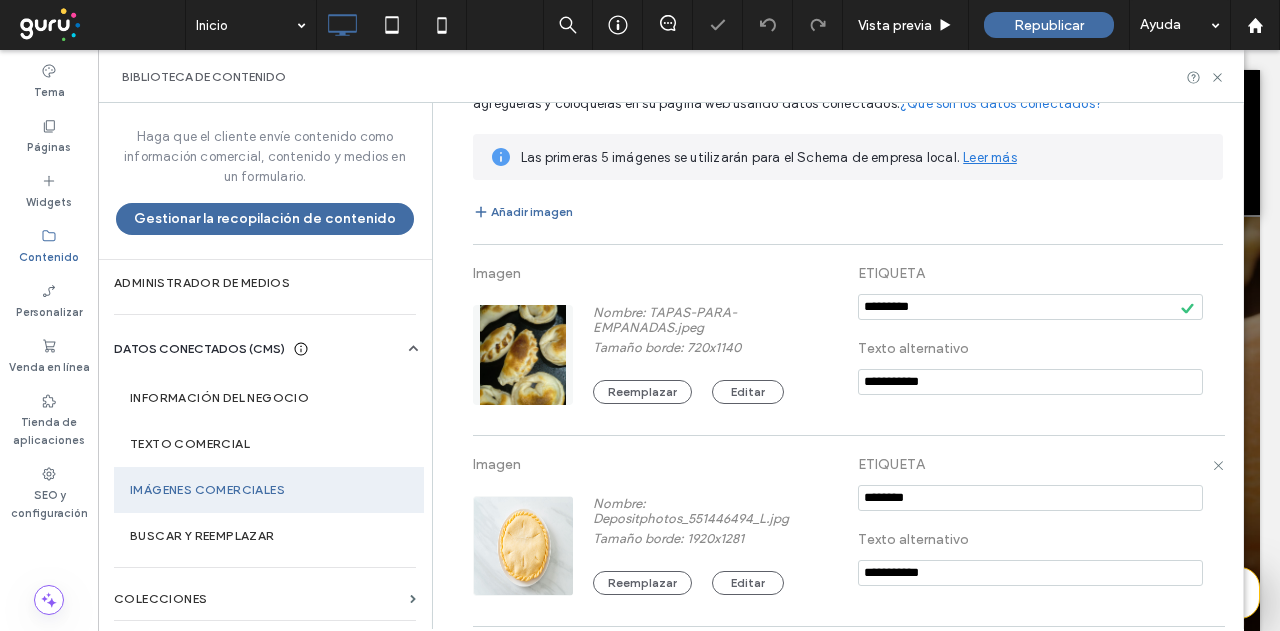 drag, startPoint x: 853, startPoint y: 484, endPoint x: 818, endPoint y: 480, distance: 35.22783 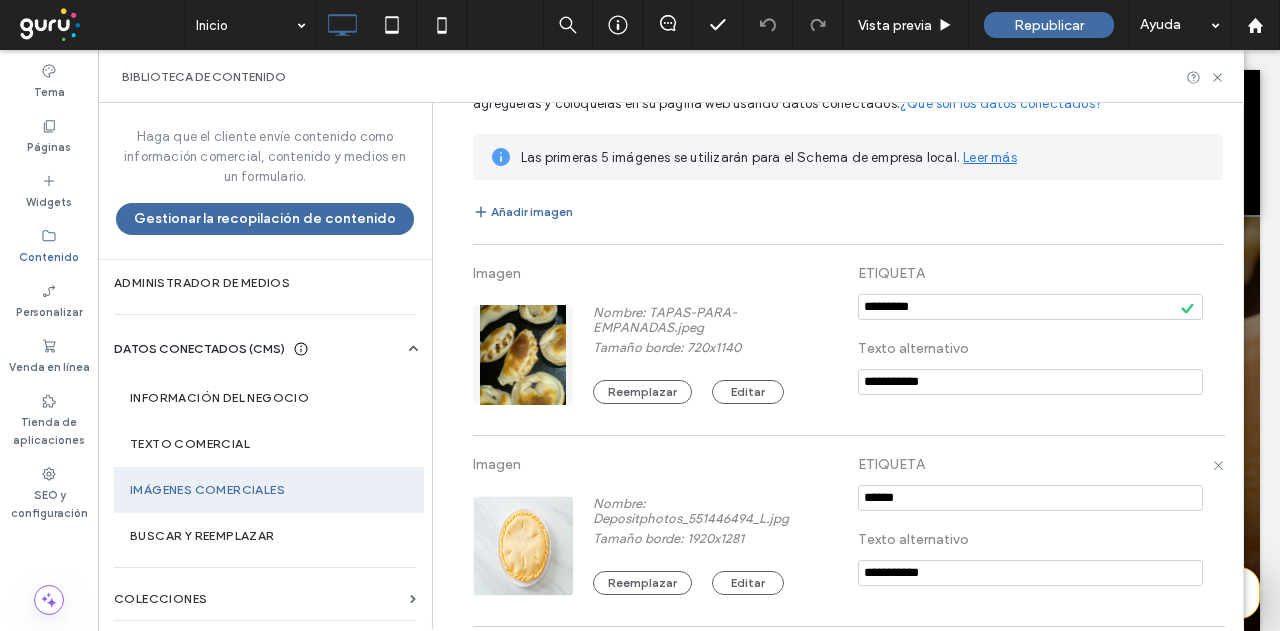 scroll, scrollTop: 400, scrollLeft: 0, axis: vertical 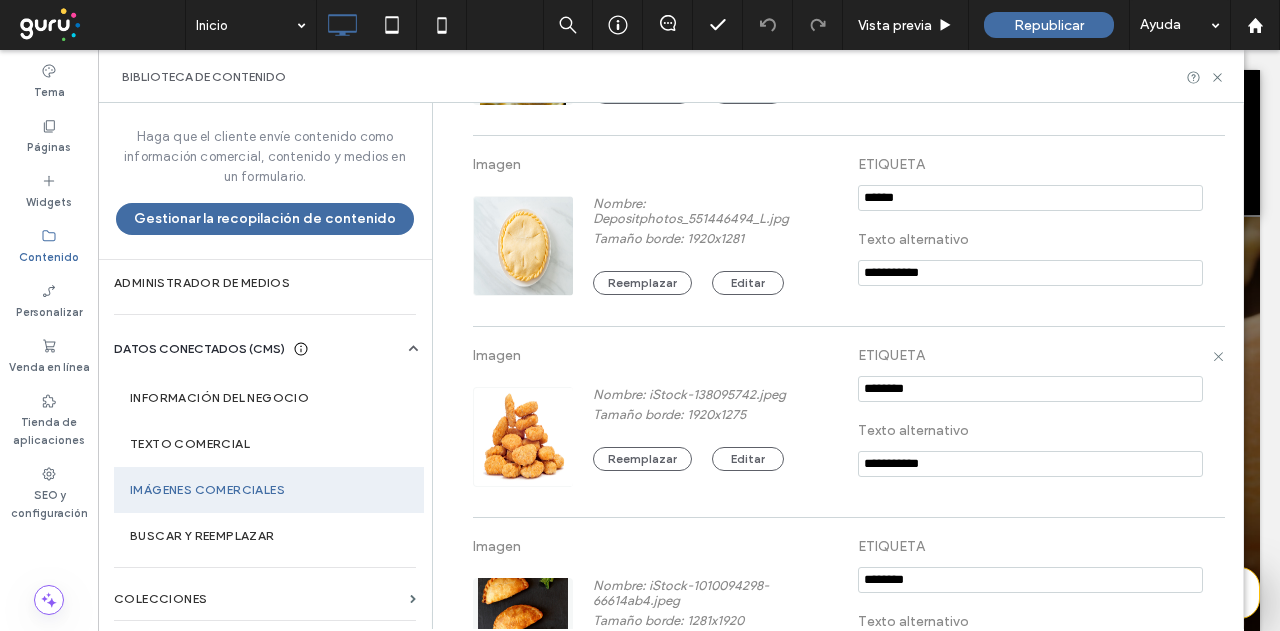 type on "******" 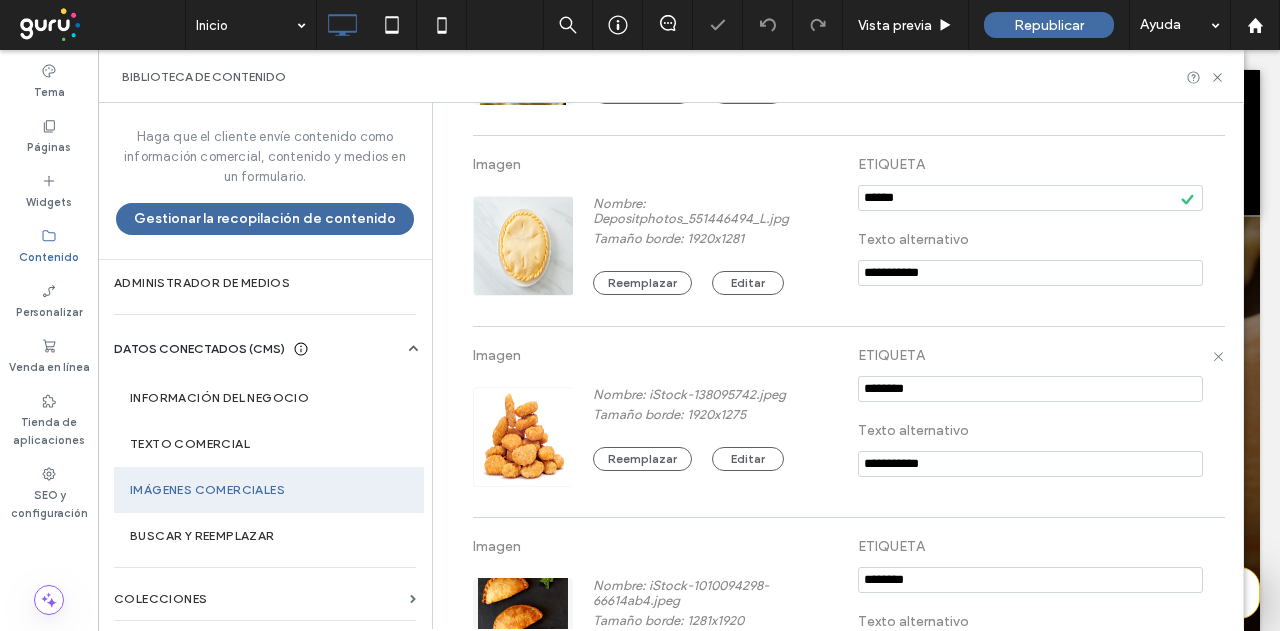 drag, startPoint x: 912, startPoint y: 391, endPoint x: 796, endPoint y: 364, distance: 119.1008 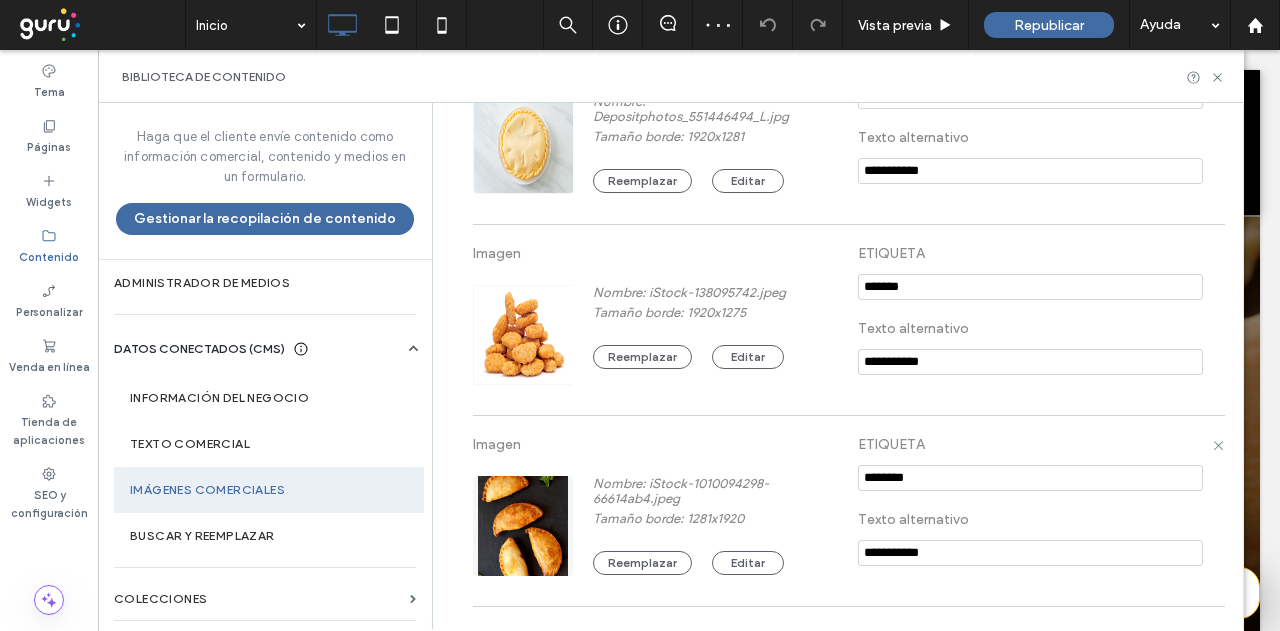 scroll, scrollTop: 600, scrollLeft: 0, axis: vertical 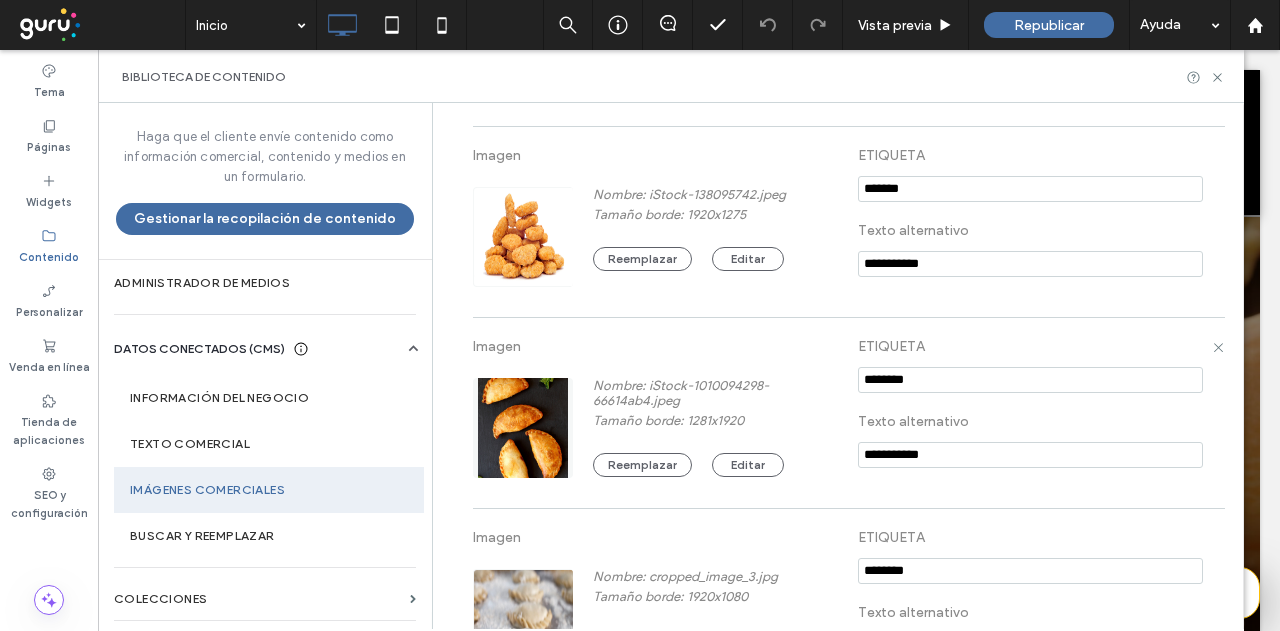 type on "*******" 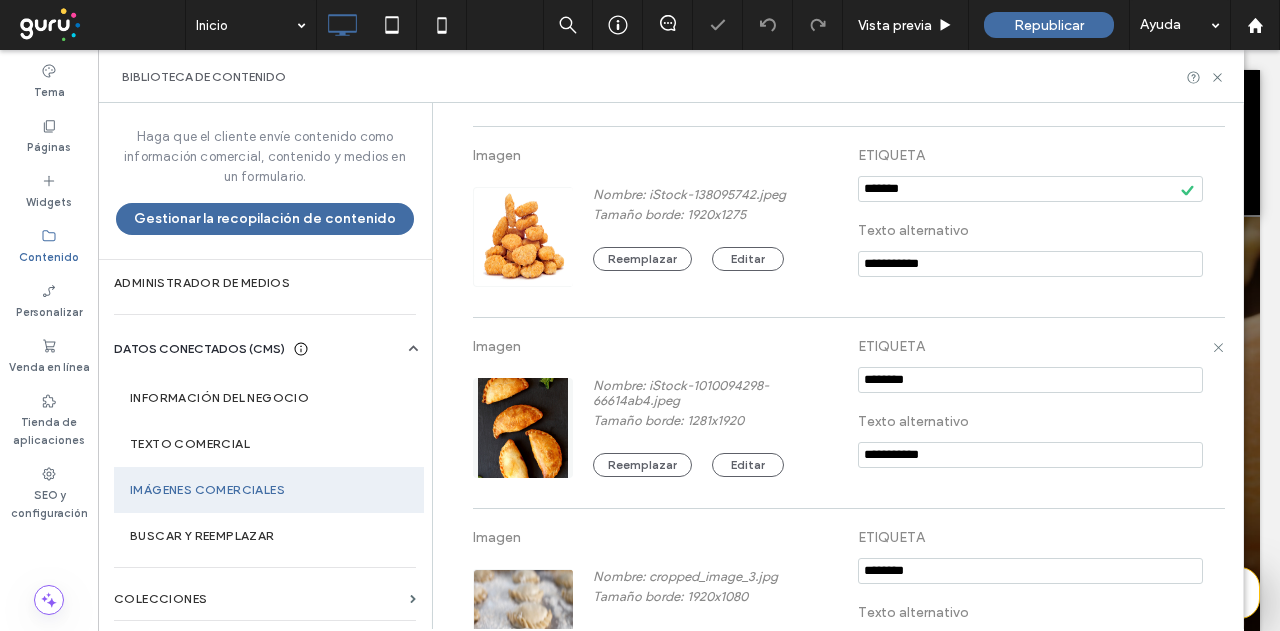drag, startPoint x: 940, startPoint y: 377, endPoint x: 781, endPoint y: 383, distance: 159.11317 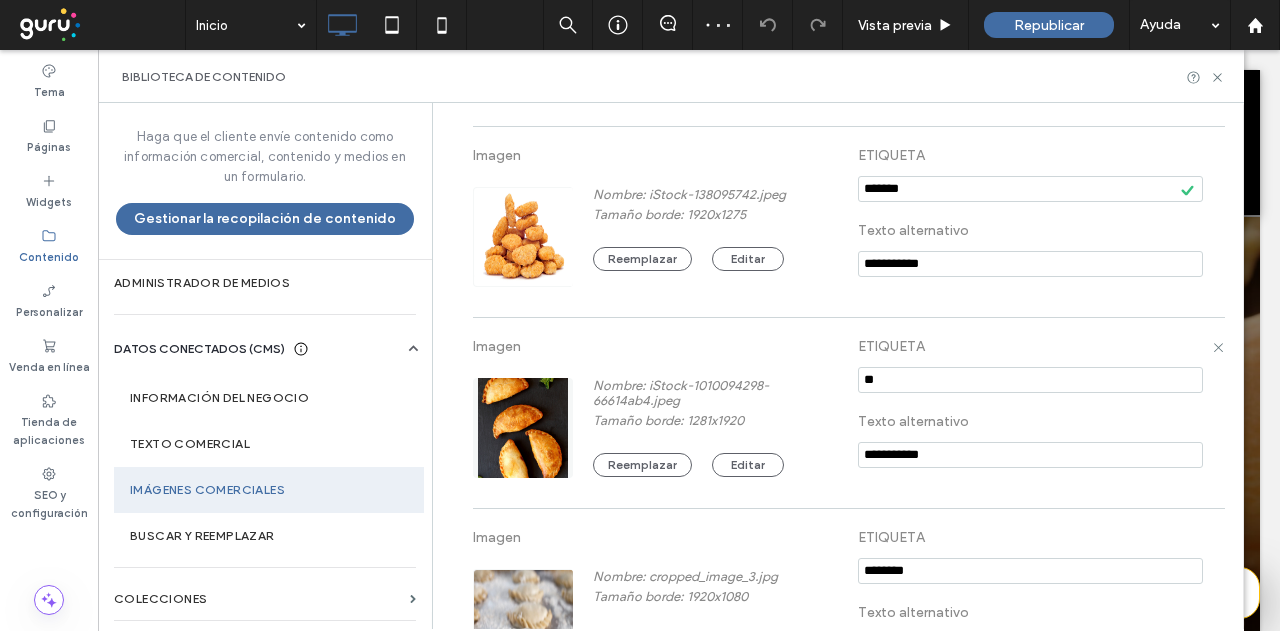 type on "*" 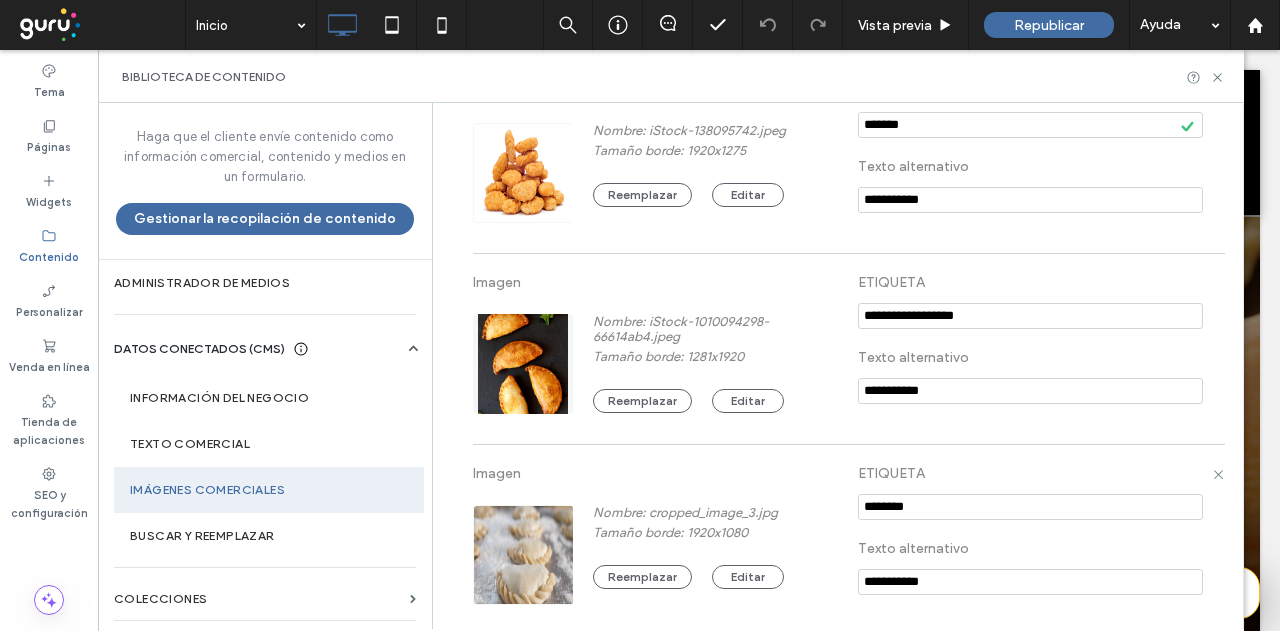 scroll, scrollTop: 722, scrollLeft: 0, axis: vertical 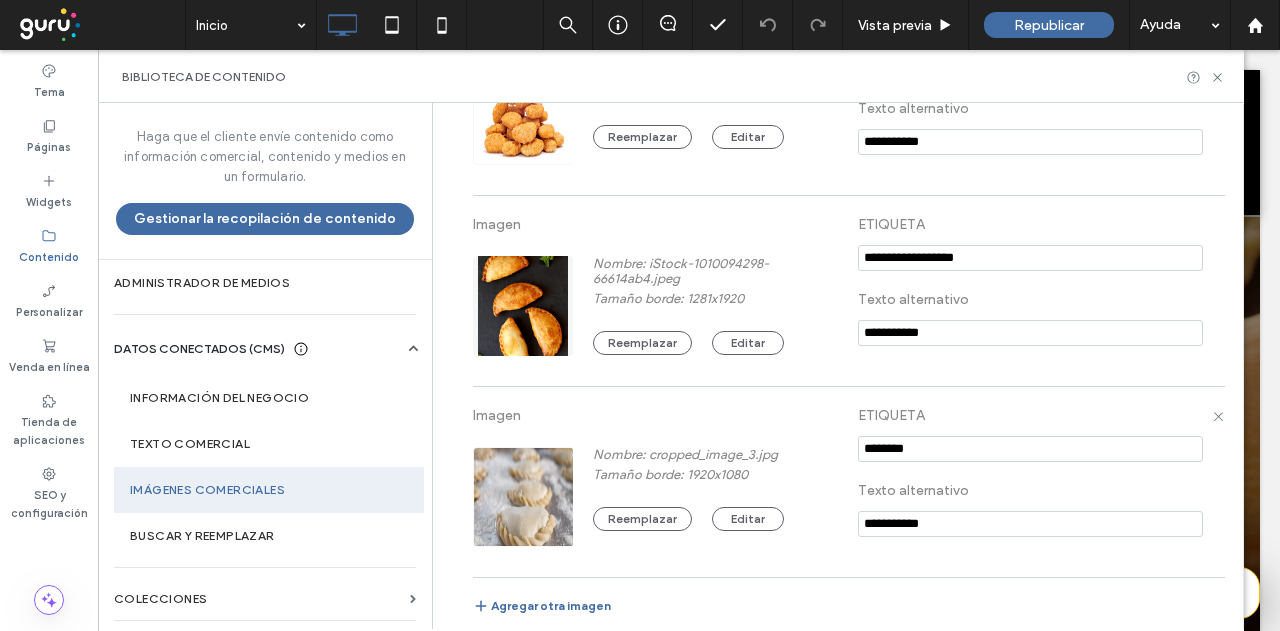 type on "**********" 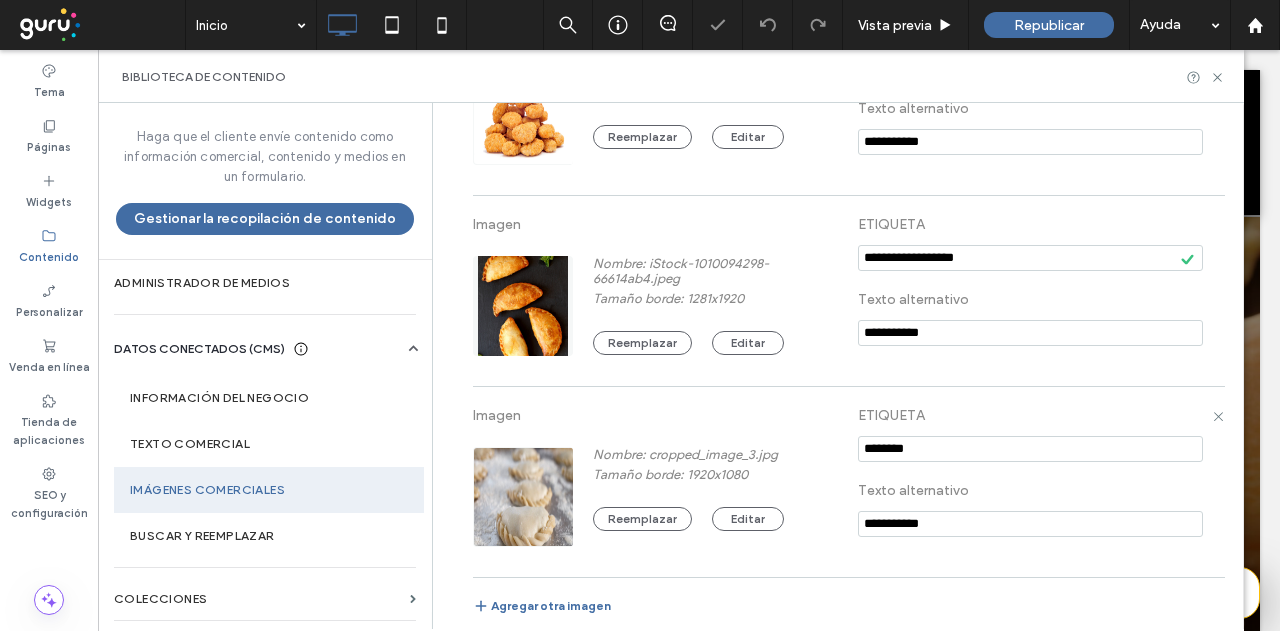 drag, startPoint x: 941, startPoint y: 453, endPoint x: 801, endPoint y: 447, distance: 140.12851 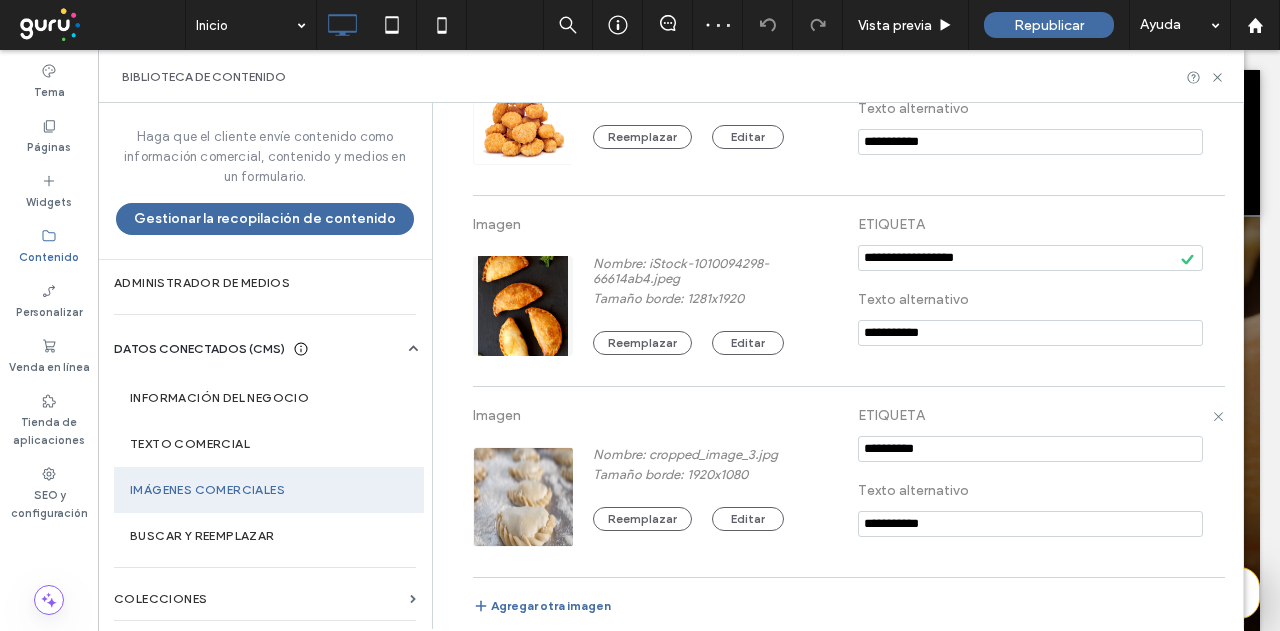 type on "**********" 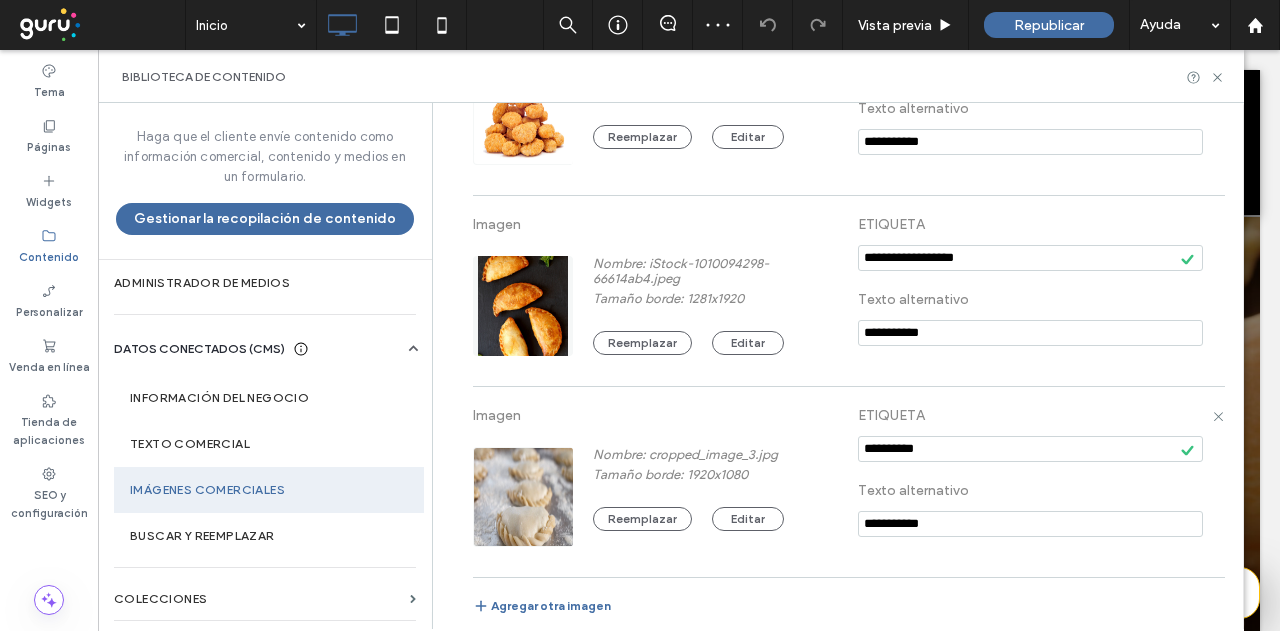 click on "Imagen Nombre: cropped_image_3.jpg Tamaño borde: 1920x1080 Reemplazar Editar" at bounding box center [660, 472] 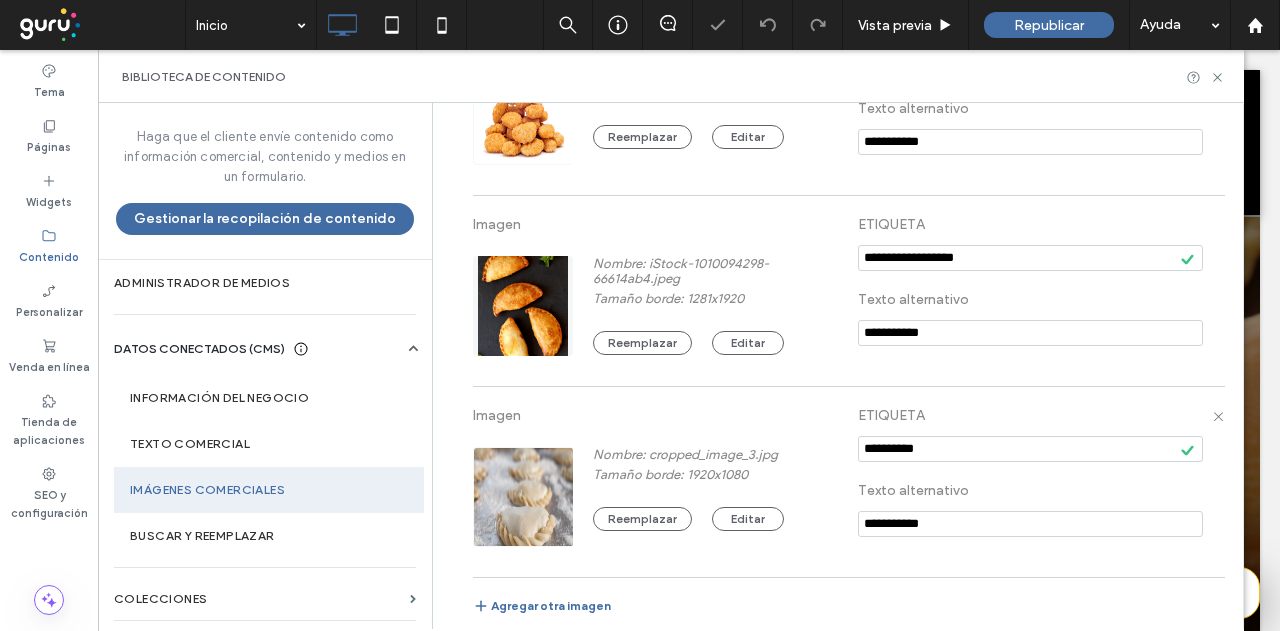 drag, startPoint x: 952, startPoint y: 526, endPoint x: 835, endPoint y: 526, distance: 117 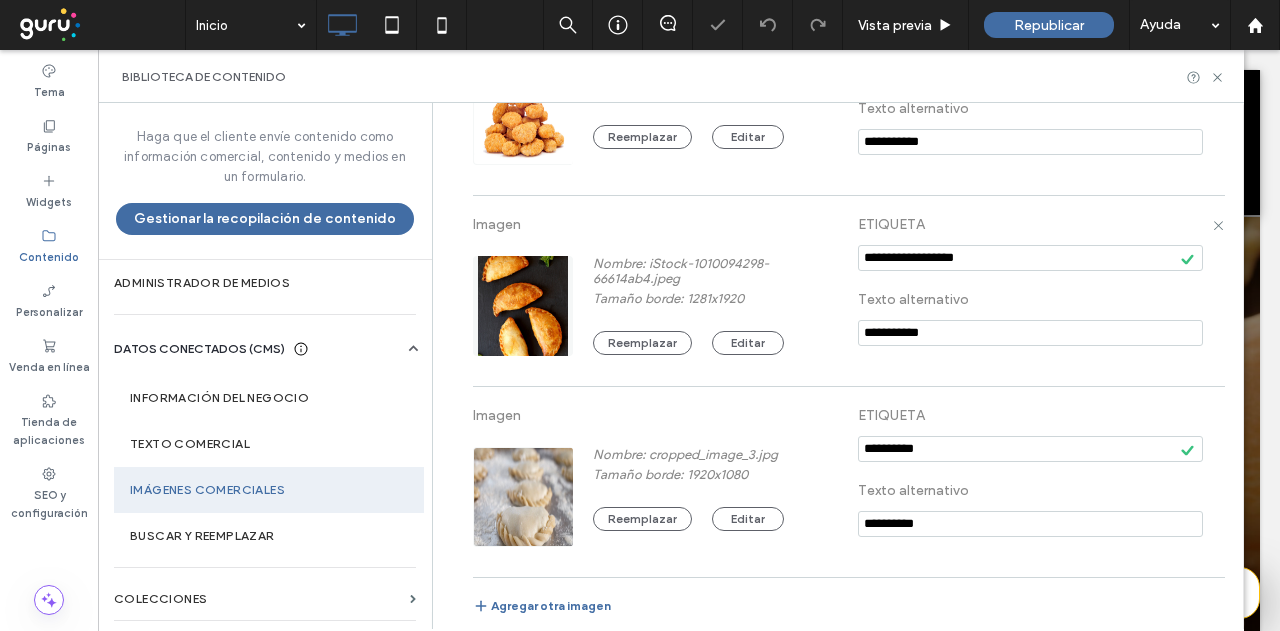 type on "**********" 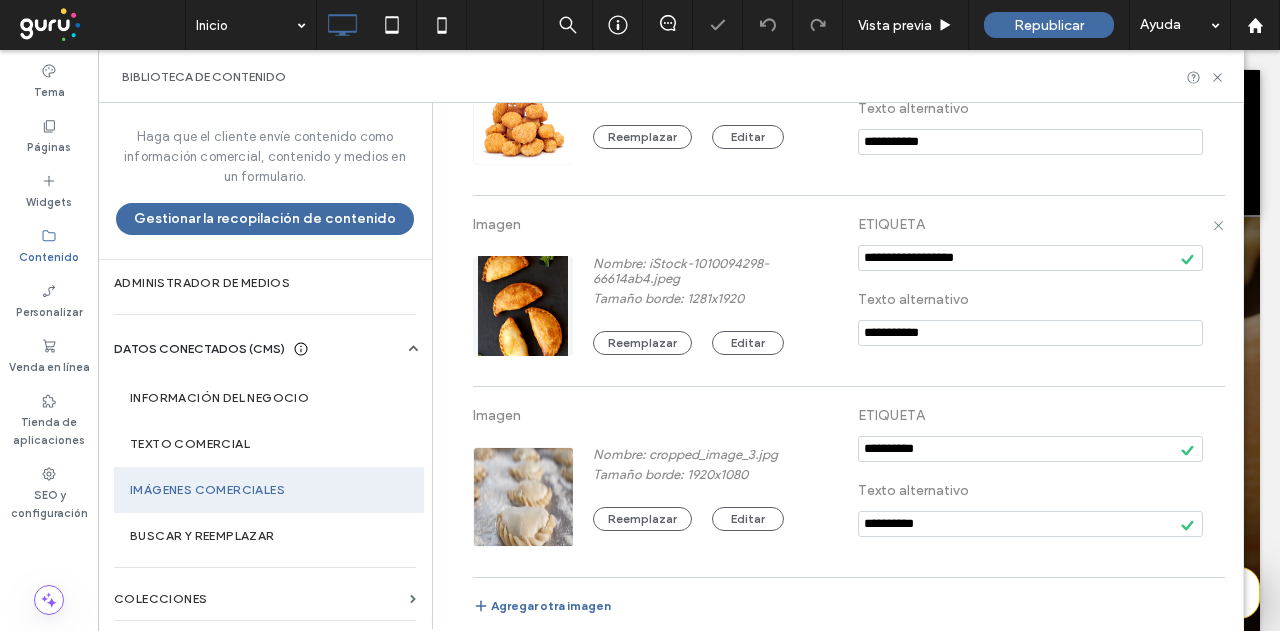 drag, startPoint x: 984, startPoint y: 258, endPoint x: 894, endPoint y: 320, distance: 109.28861 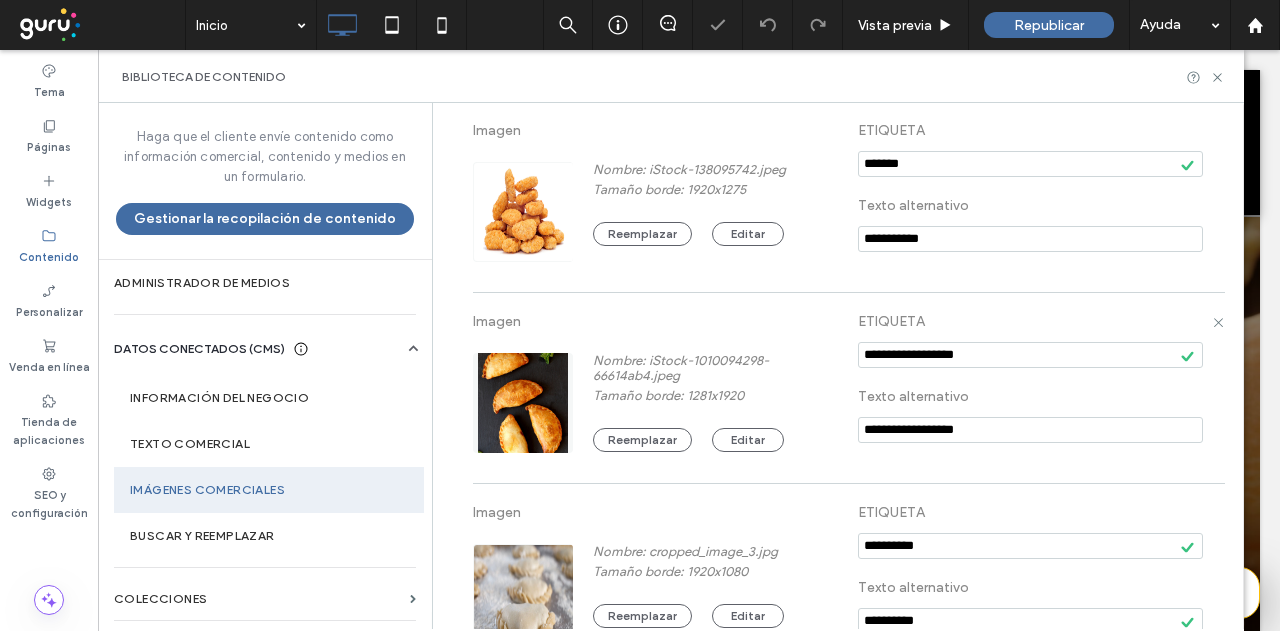 scroll, scrollTop: 522, scrollLeft: 0, axis: vertical 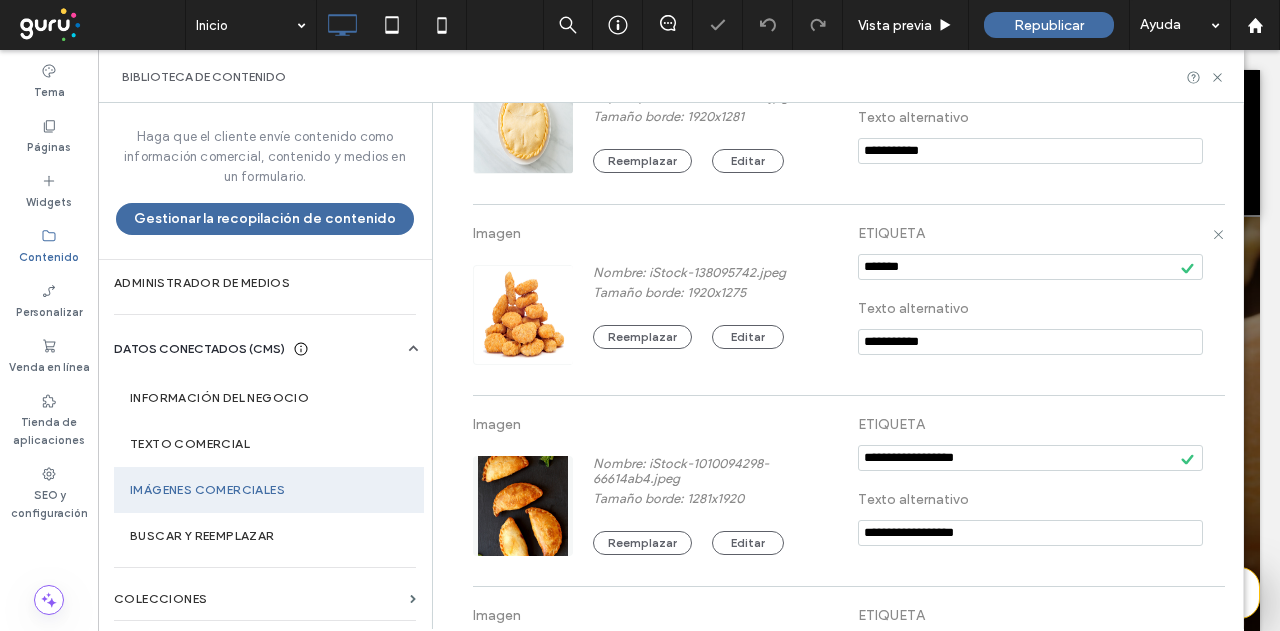 type on "**********" 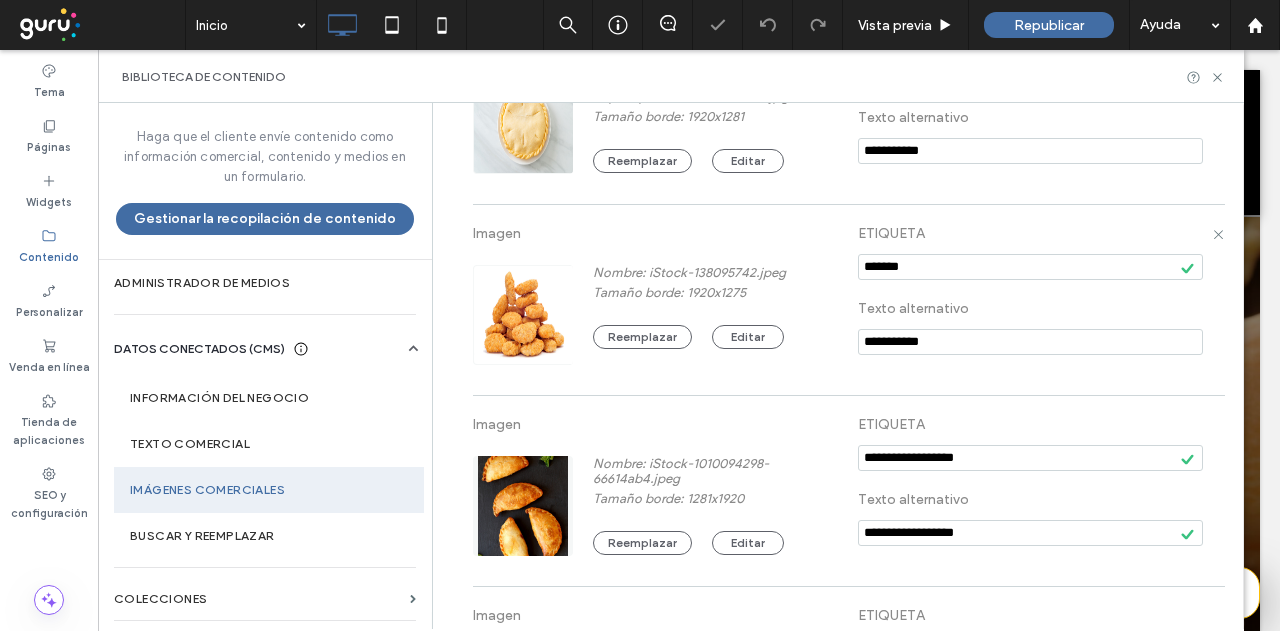 drag, startPoint x: 911, startPoint y: 263, endPoint x: 842, endPoint y: 272, distance: 69.58448 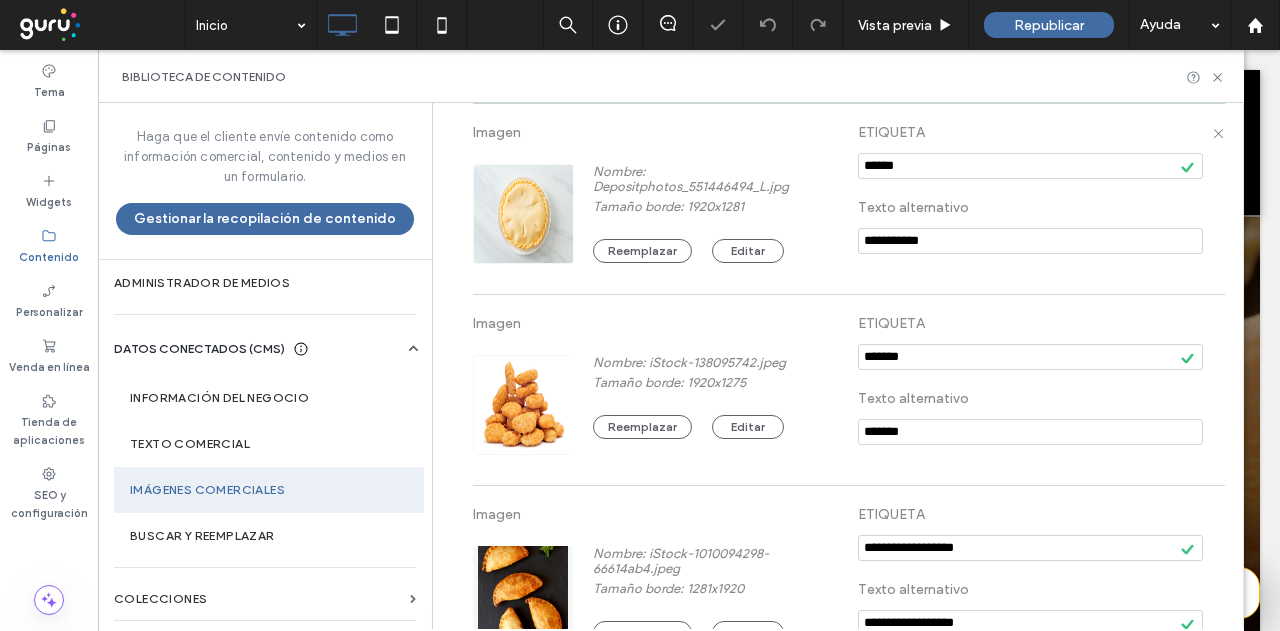 scroll, scrollTop: 322, scrollLeft: 0, axis: vertical 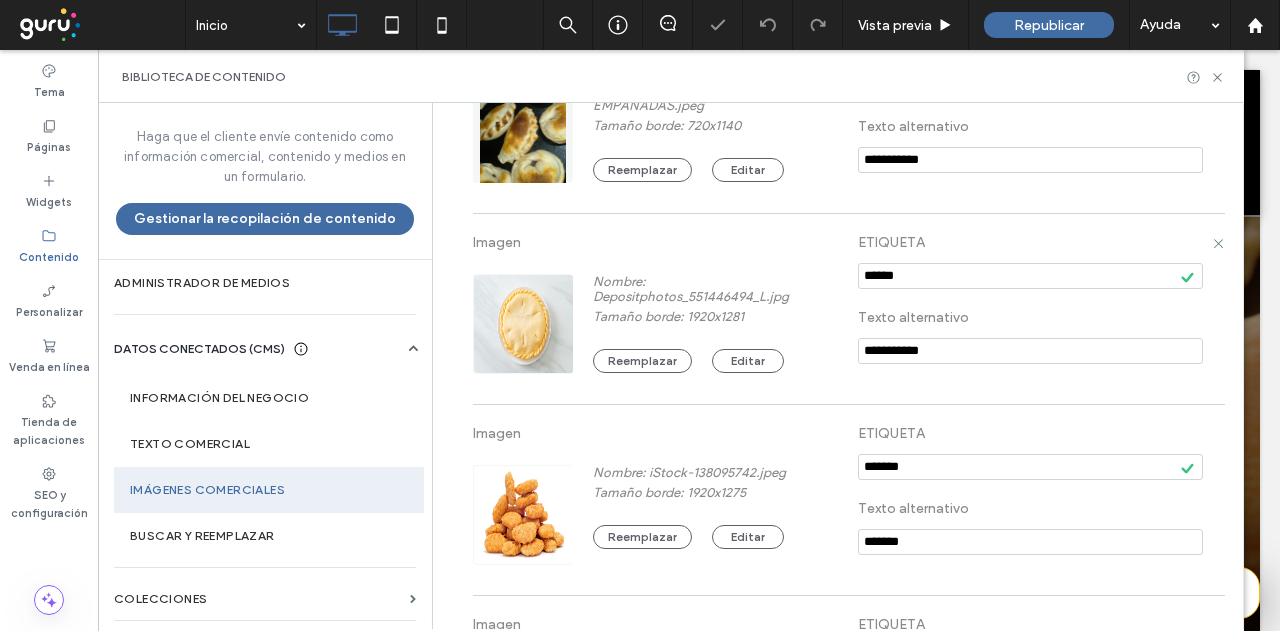 type on "*******" 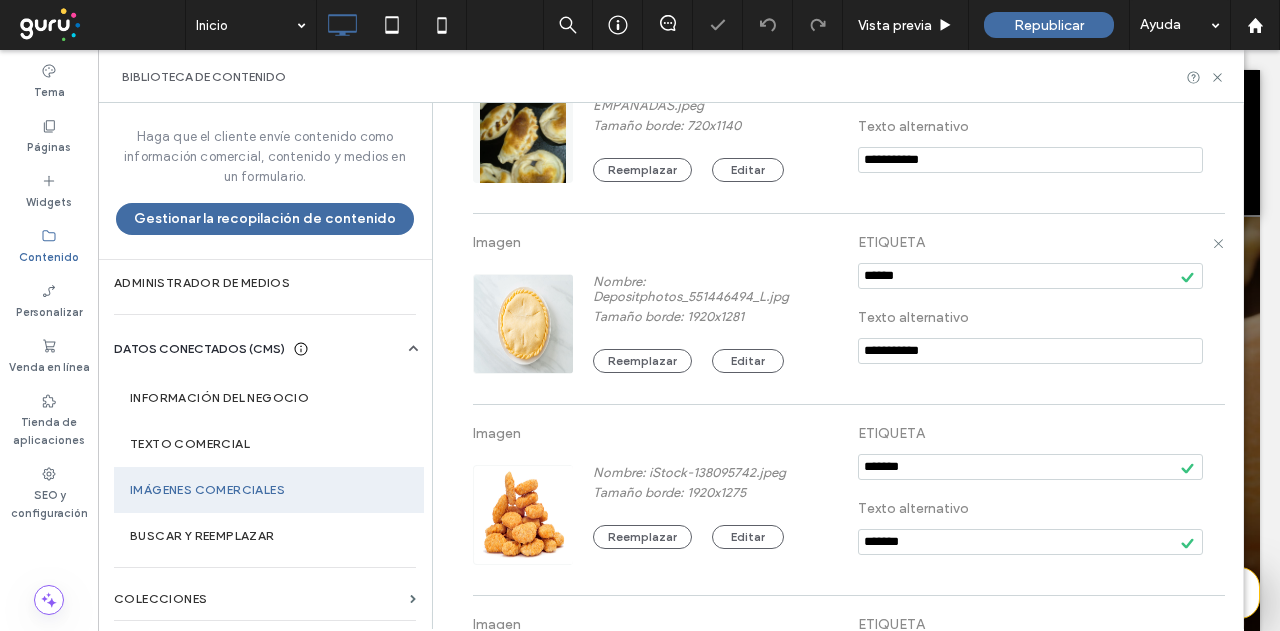 drag, startPoint x: 894, startPoint y: 270, endPoint x: 828, endPoint y: 274, distance: 66.1211 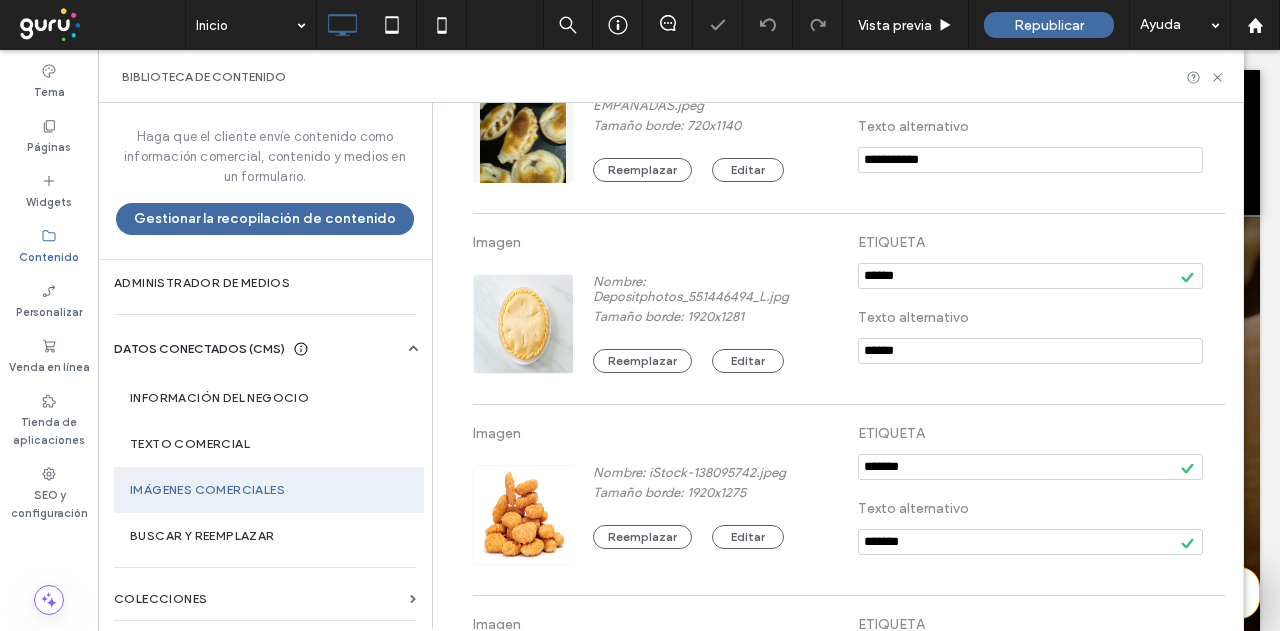 scroll, scrollTop: 122, scrollLeft: 0, axis: vertical 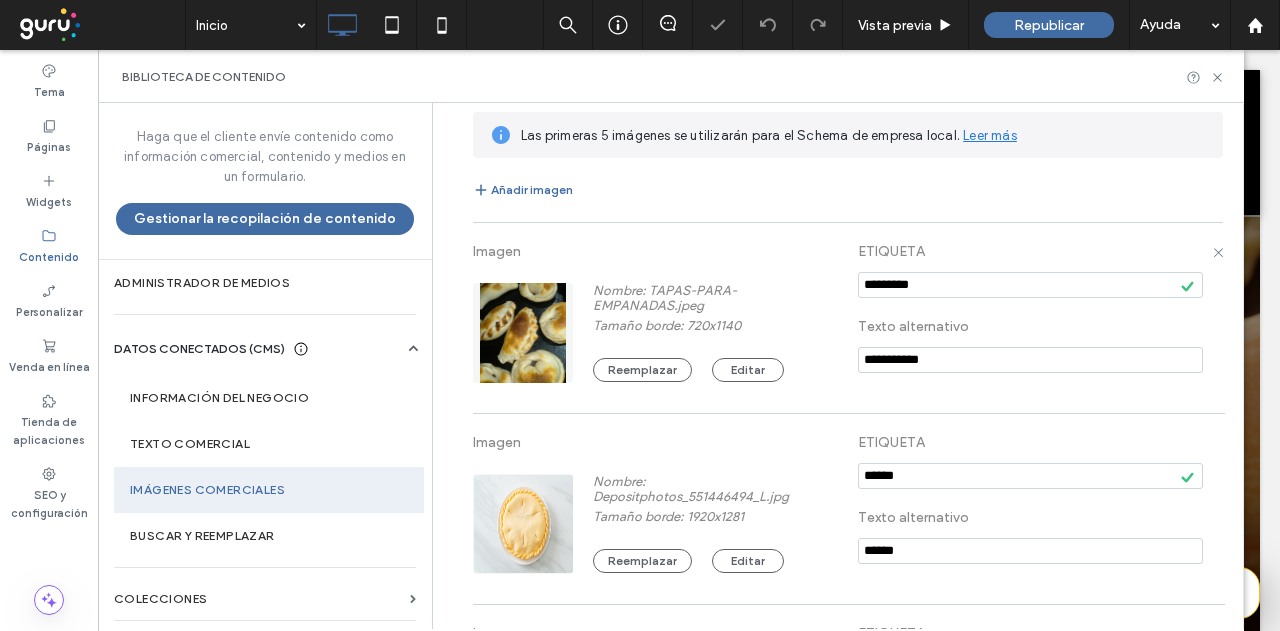 type on "******" 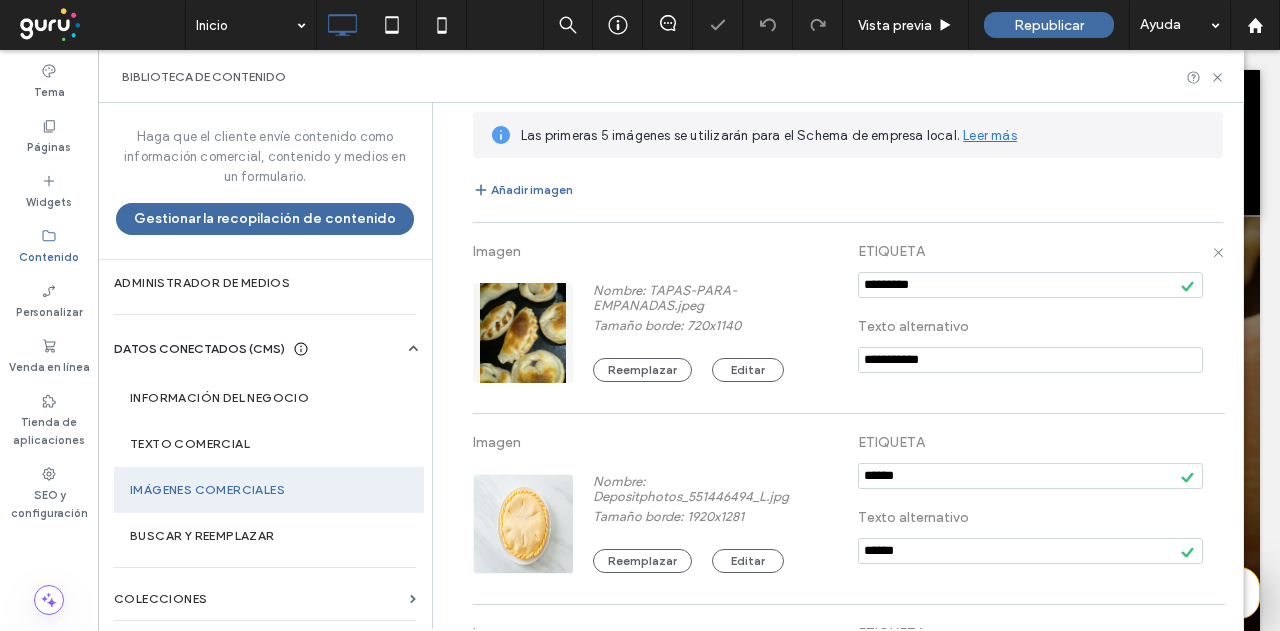 drag, startPoint x: 926, startPoint y: 281, endPoint x: 888, endPoint y: 314, distance: 50.32892 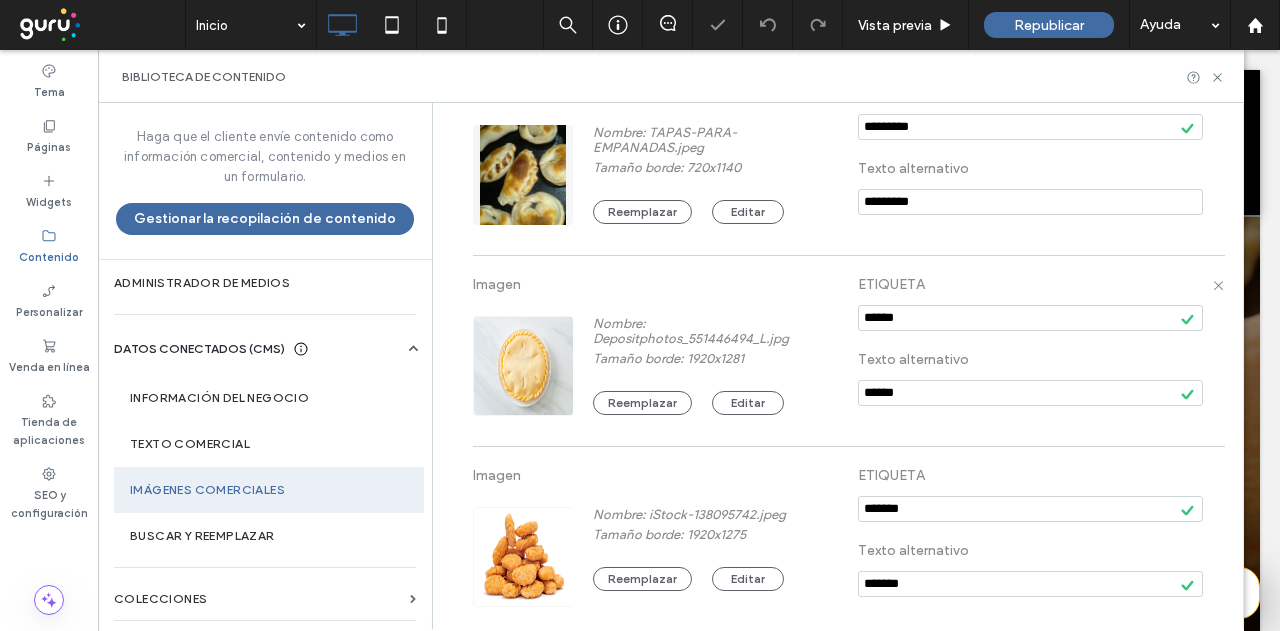 scroll, scrollTop: 322, scrollLeft: 0, axis: vertical 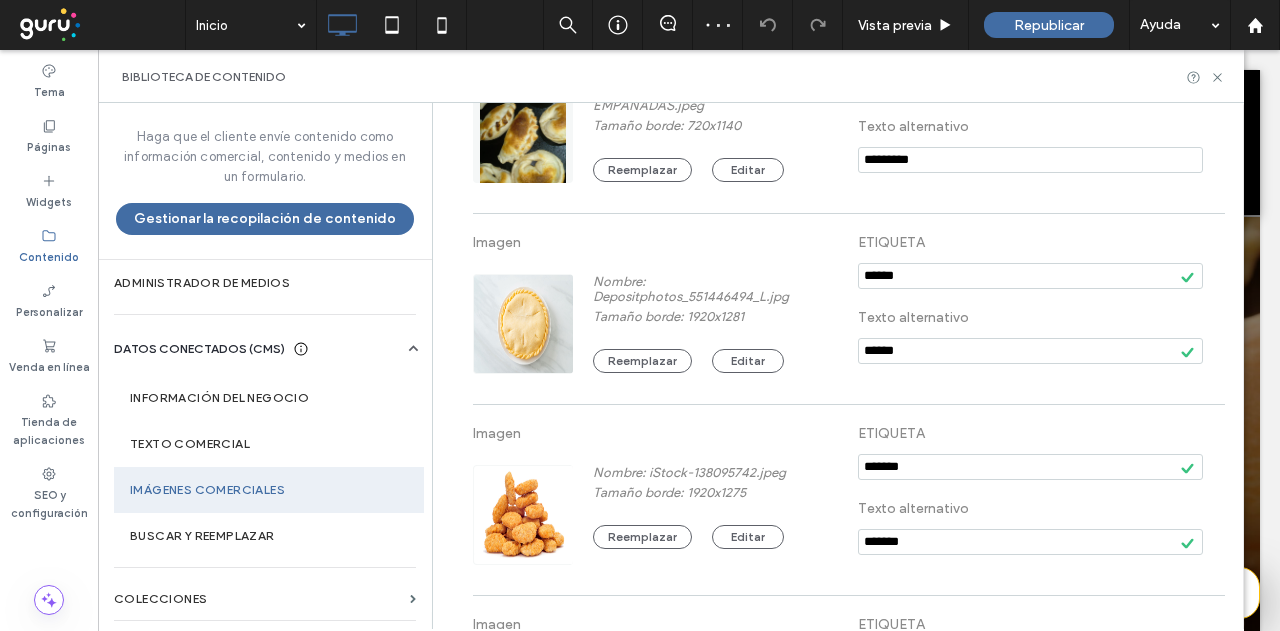 type on "*********" 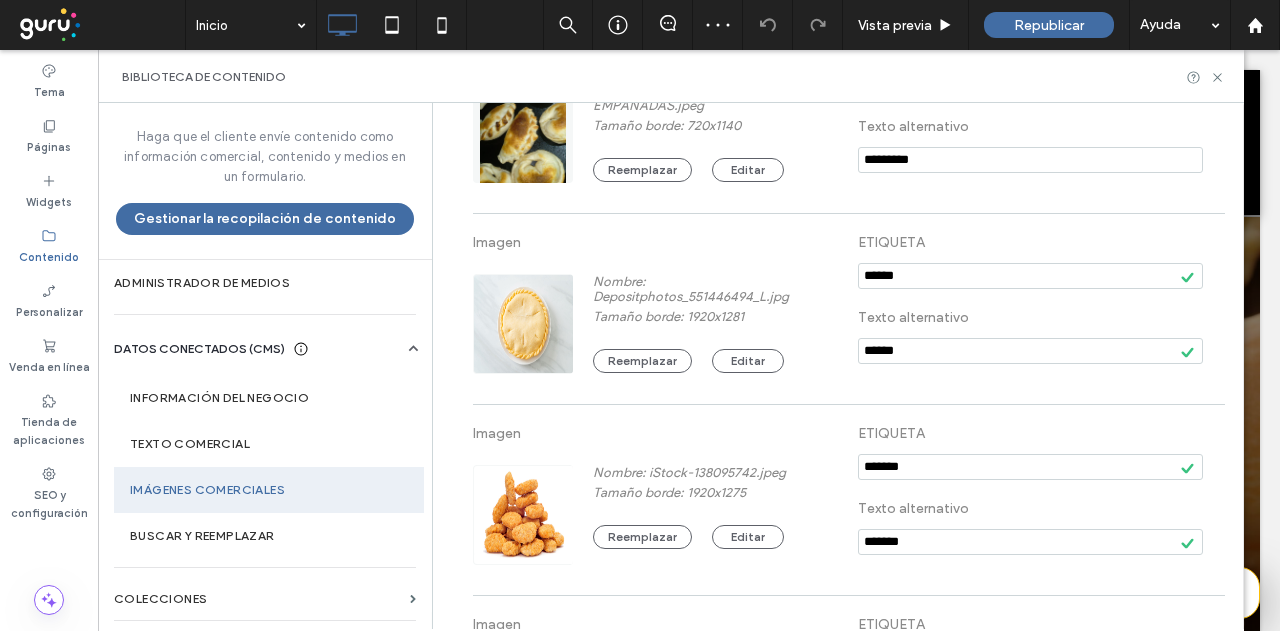 click on "Imagen Nombre: TAPAS-PARA-EMPANADAS.jpeg Tamaño borde: 720x1140 Reemplazar Editar ETIQUETA Texto alternativo *********" at bounding box center [848, 118] 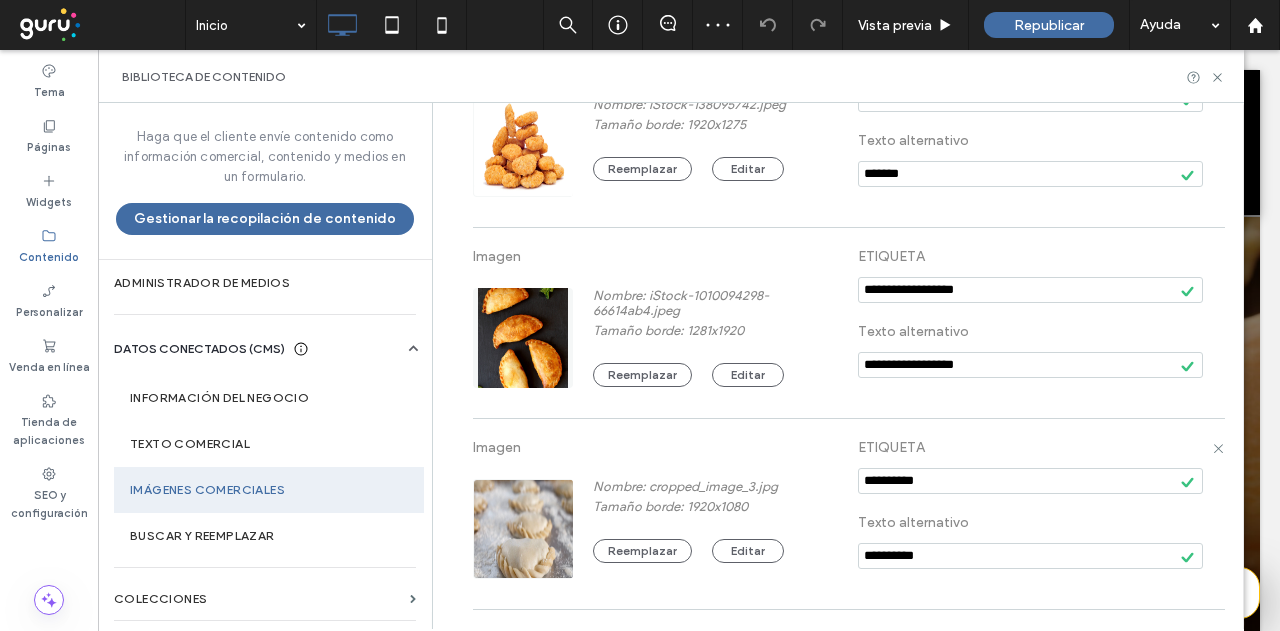 scroll, scrollTop: 722, scrollLeft: 0, axis: vertical 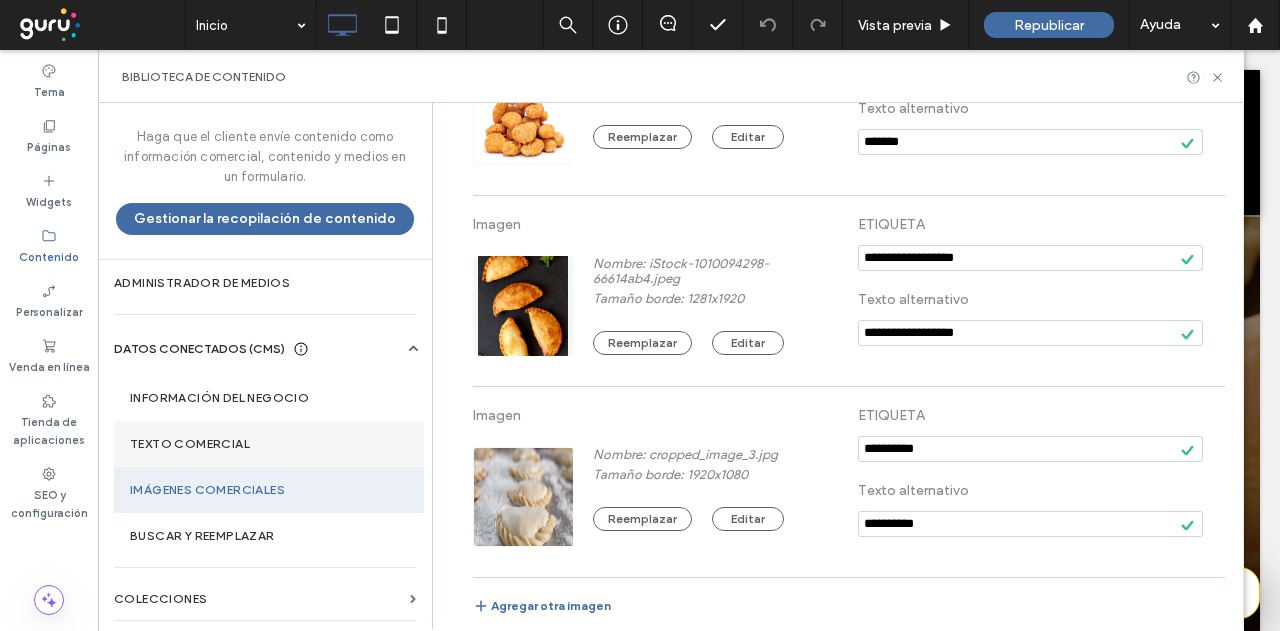 click on "Texto comercial" at bounding box center (269, 444) 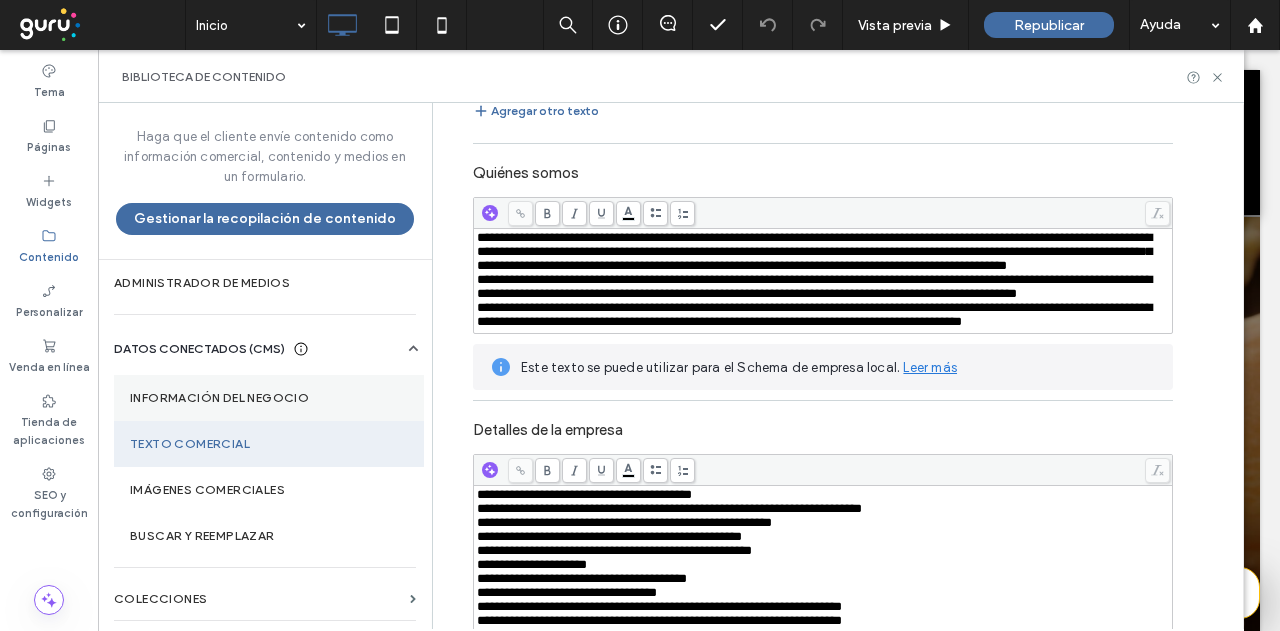 scroll, scrollTop: 300, scrollLeft: 0, axis: vertical 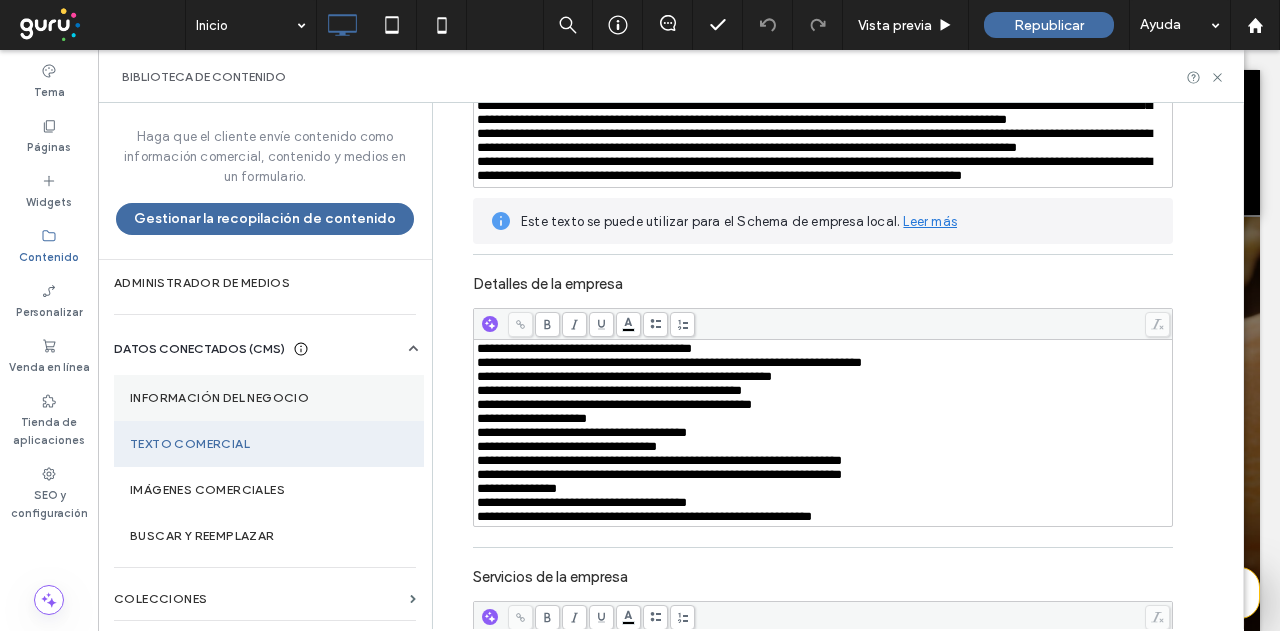 click on "Información del negocio" at bounding box center (269, 398) 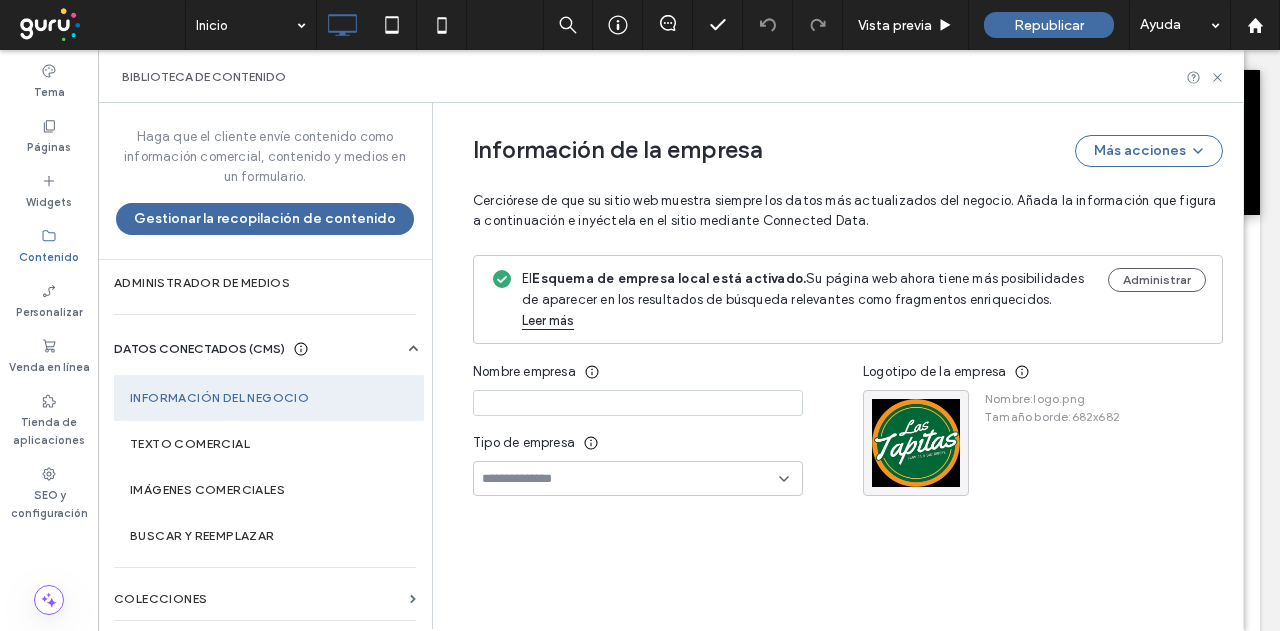 scroll, scrollTop: 0, scrollLeft: 0, axis: both 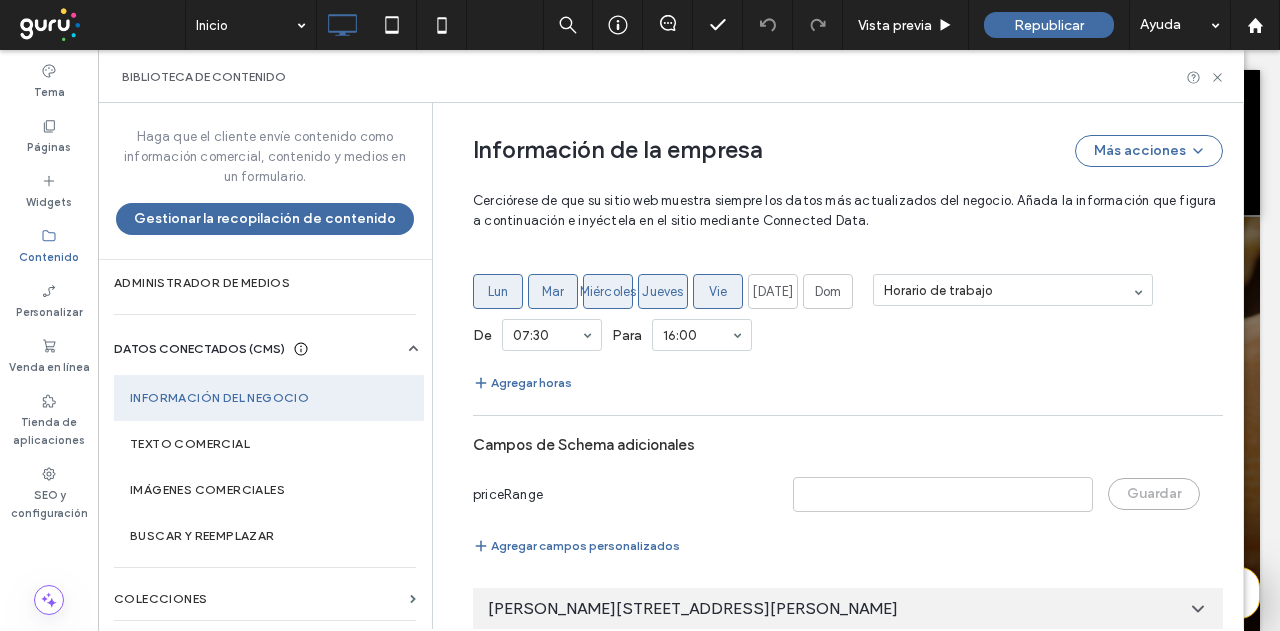 click on "Castro Barros 861, Boedo, Buenos Aires, C1217, Argentina" at bounding box center [848, 609] 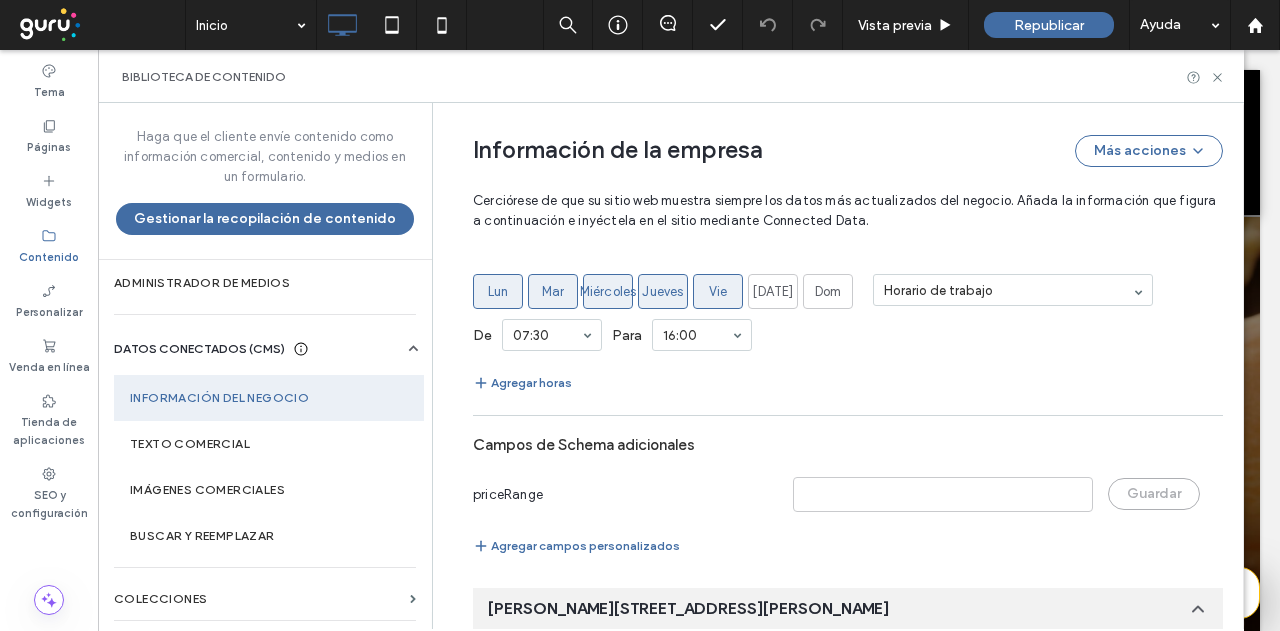 scroll, scrollTop: 98, scrollLeft: 0, axis: vertical 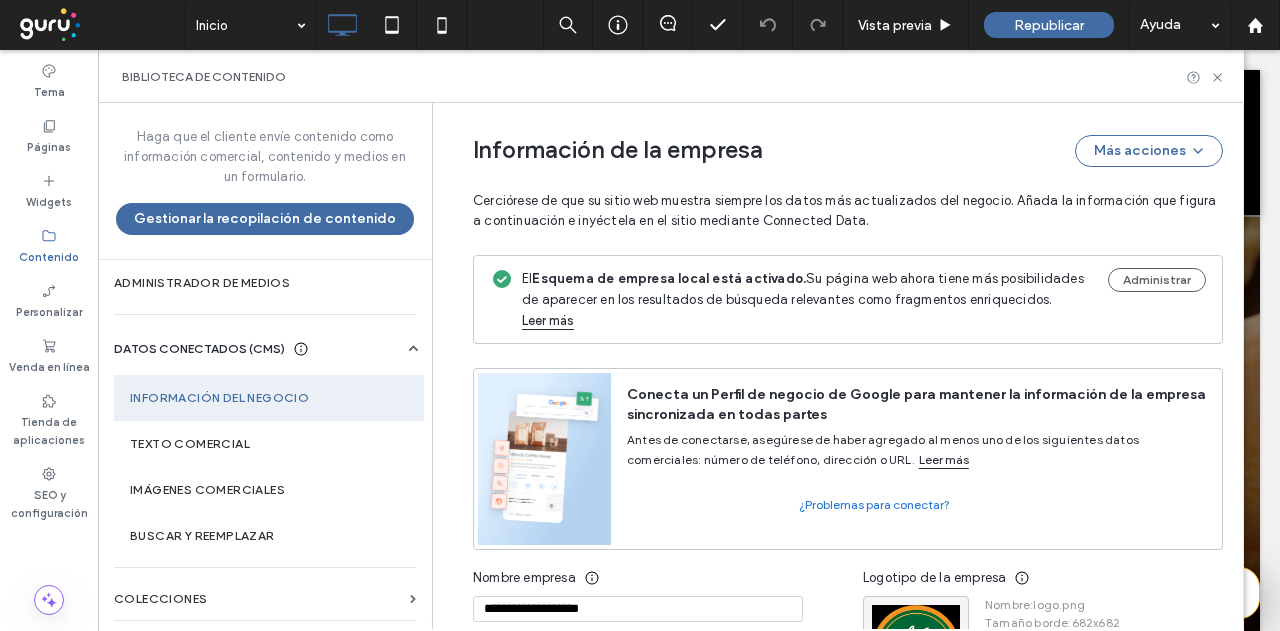 drag, startPoint x: 1144, startPoint y: 156, endPoint x: 1146, endPoint y: 169, distance: 13.152946 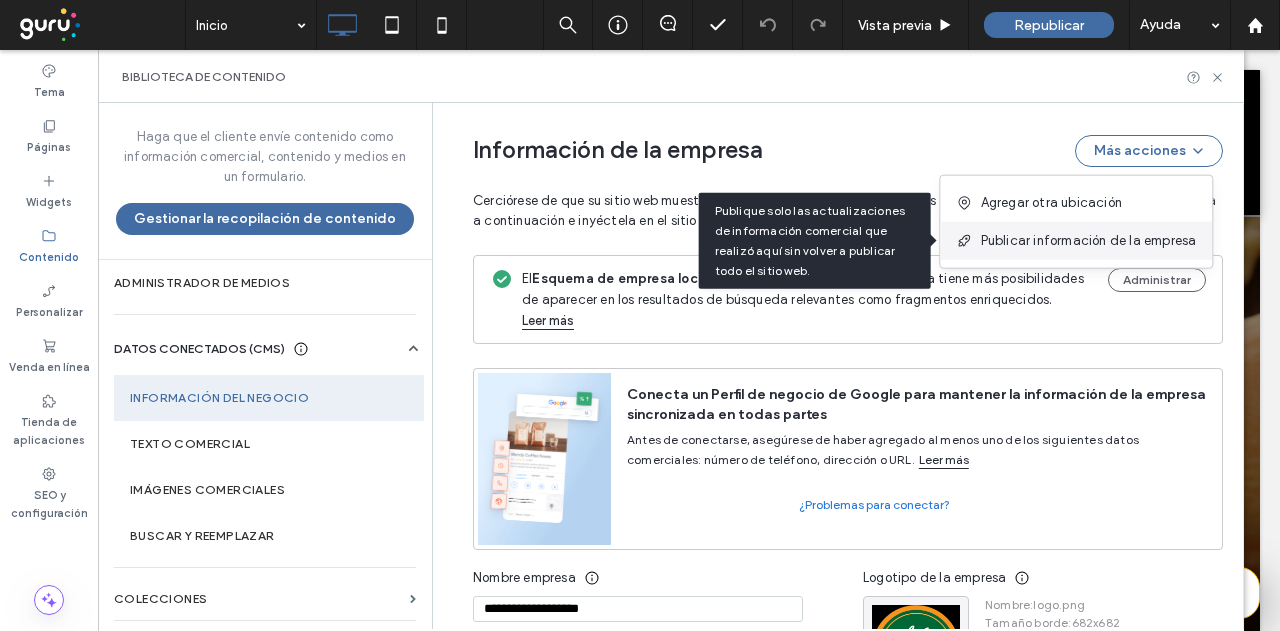 click on "Publicar información de la empresa" at bounding box center [1089, 241] 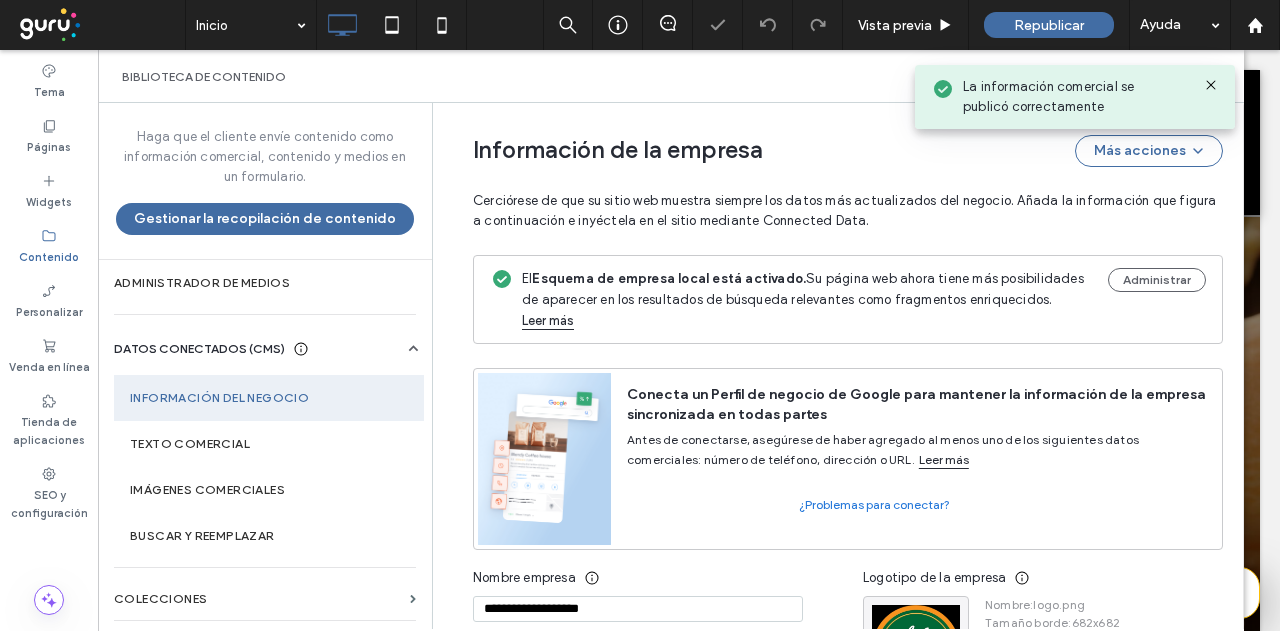 click 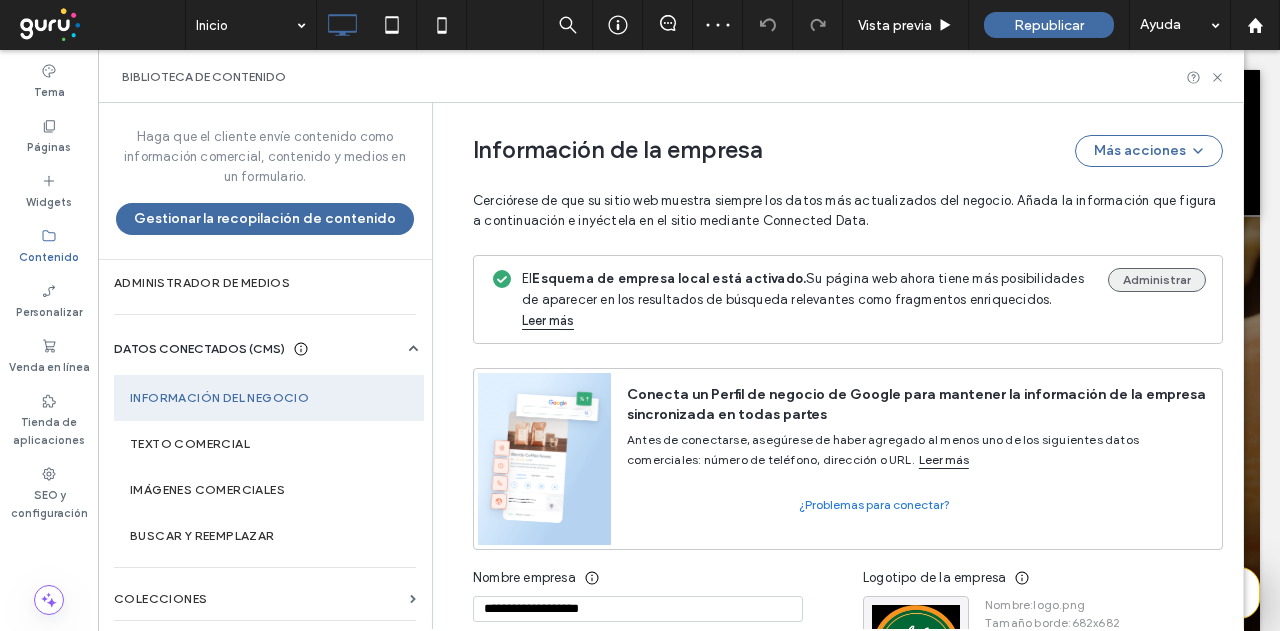 click on "Administrar" at bounding box center (1157, 280) 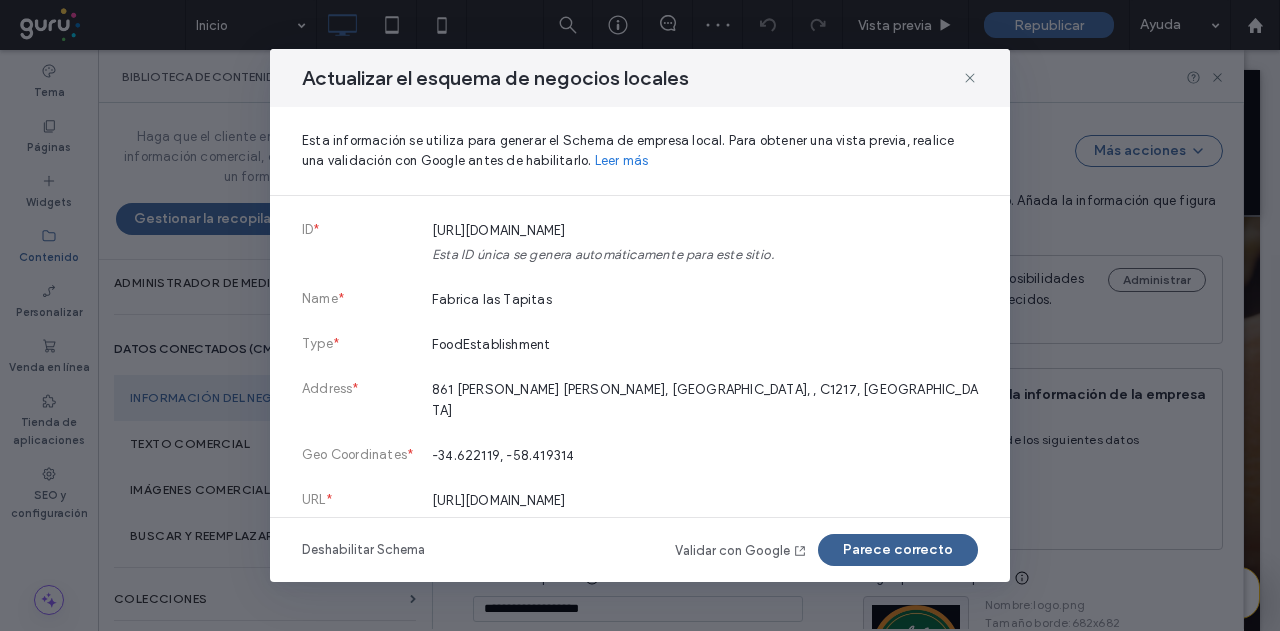 click on "Parece correcto" at bounding box center [898, 550] 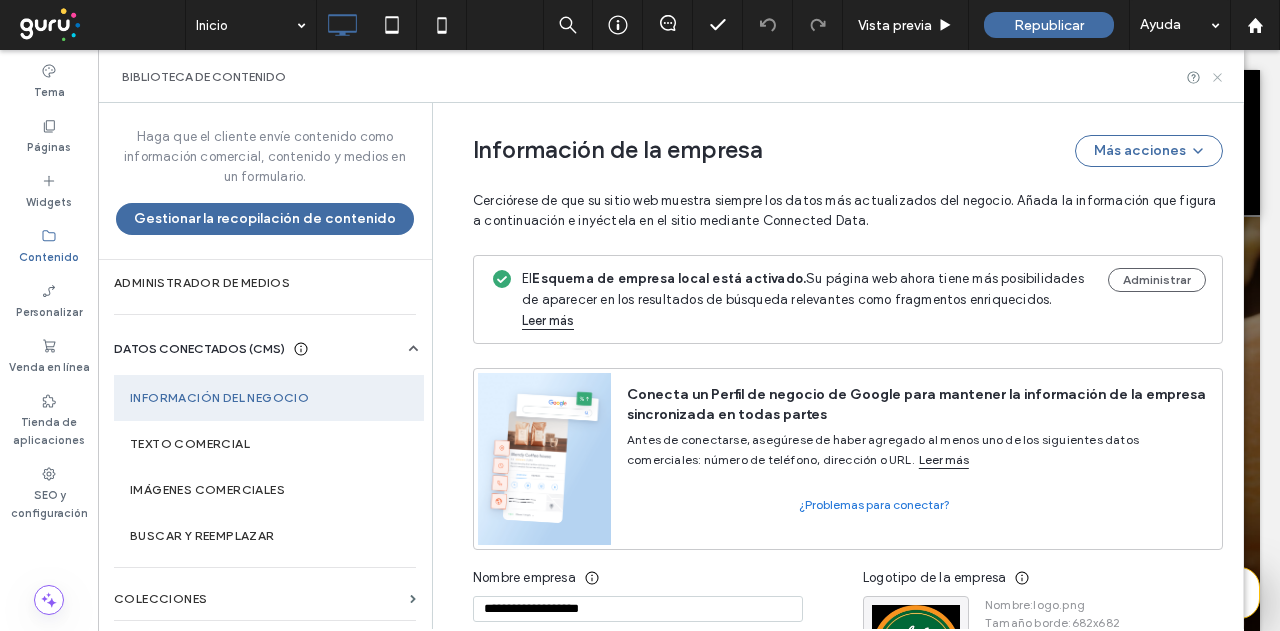 click 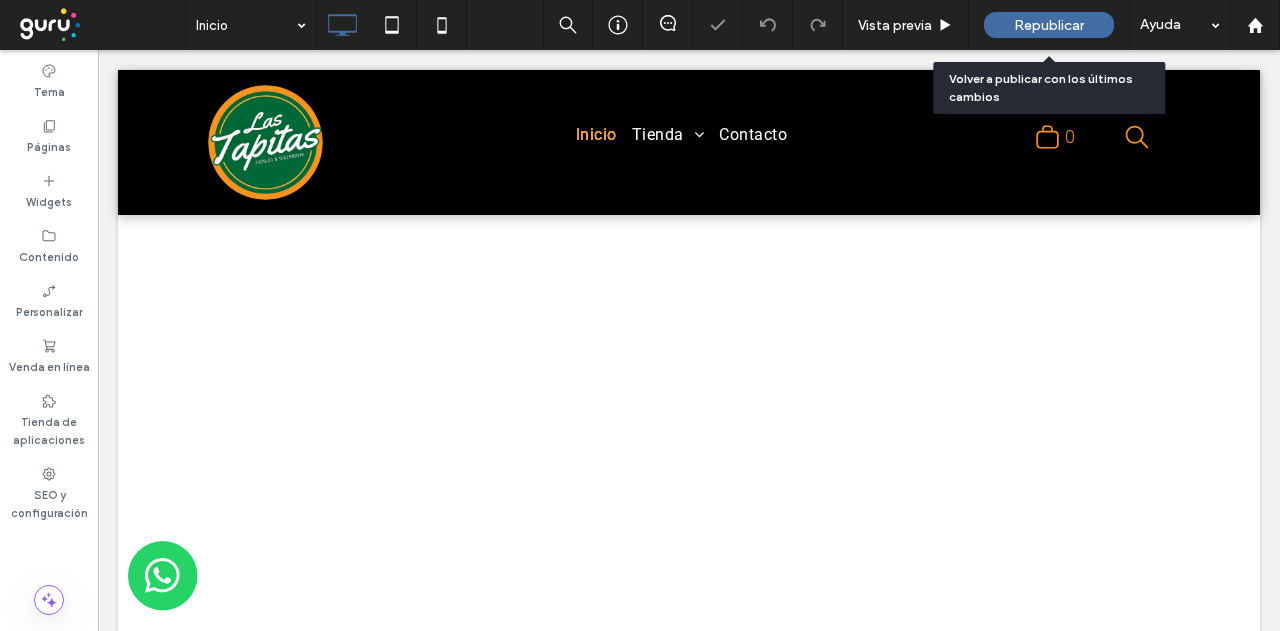 scroll, scrollTop: 0, scrollLeft: 0, axis: both 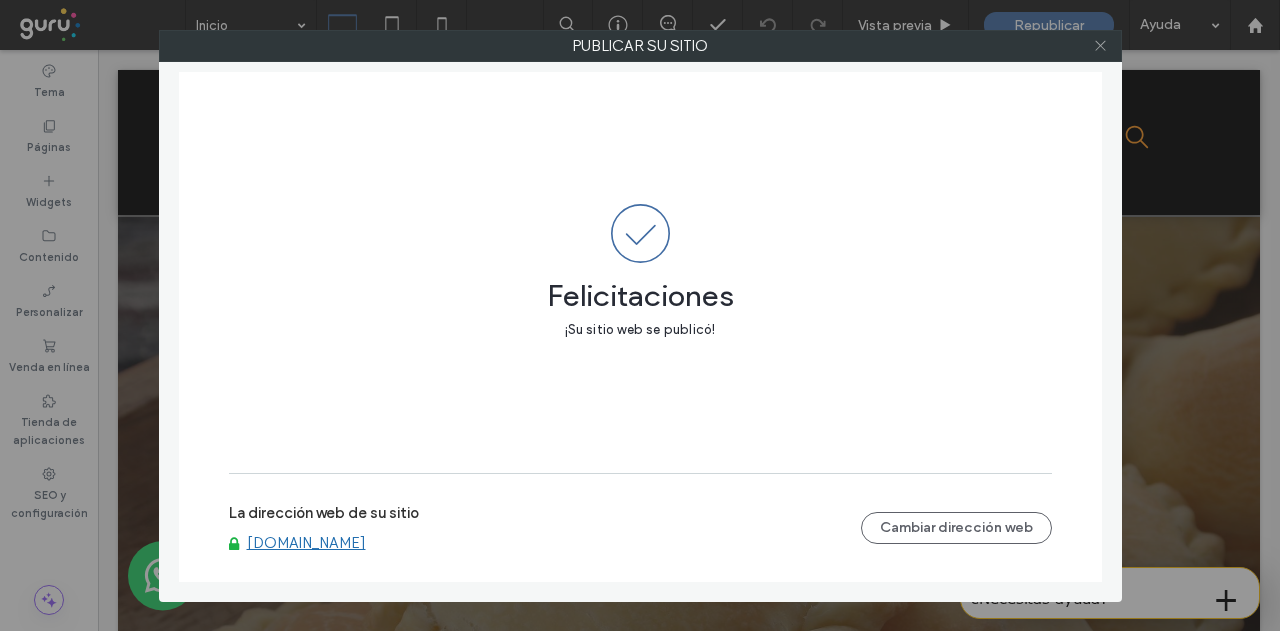click 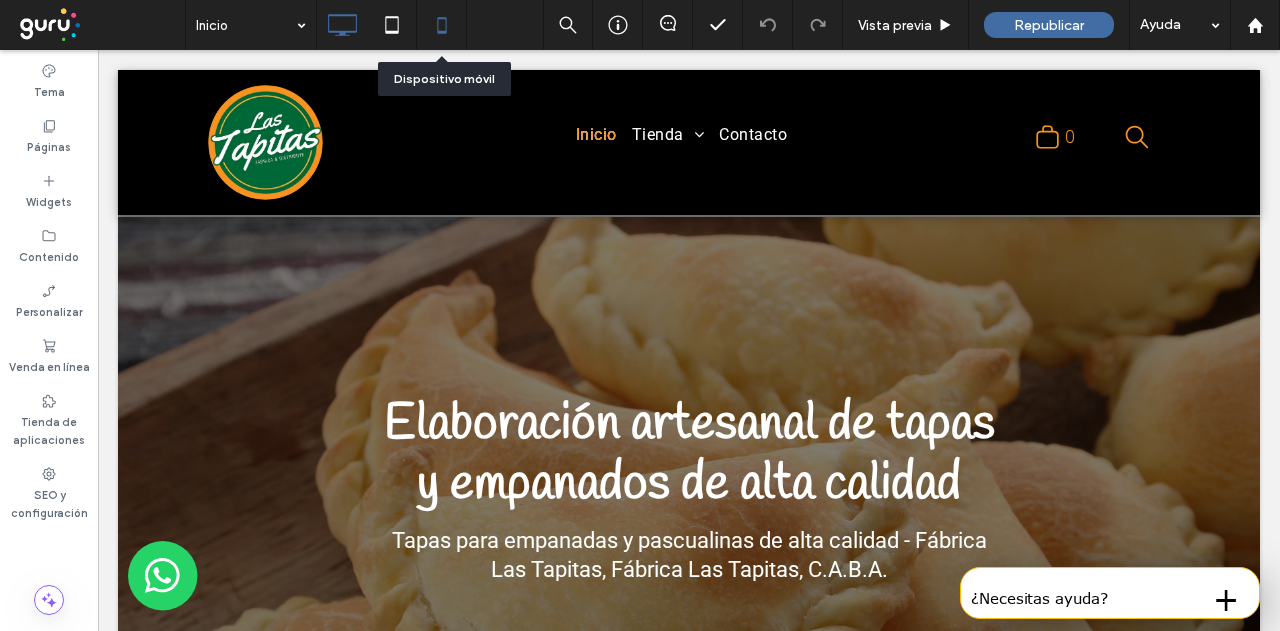 click 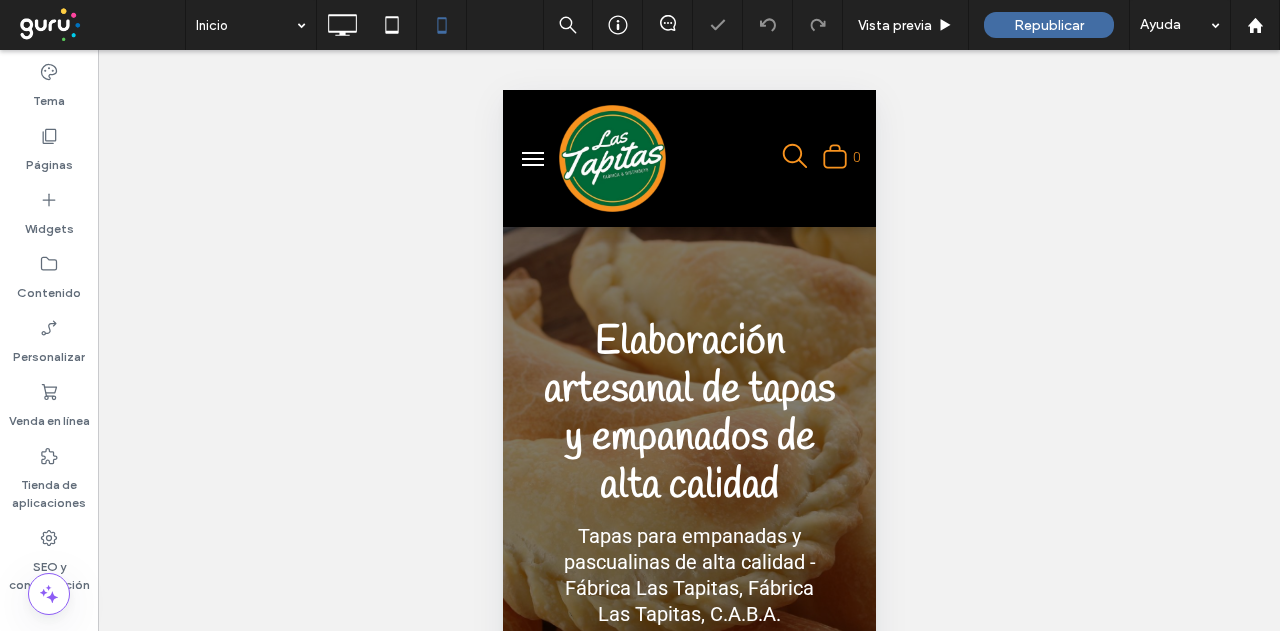scroll, scrollTop: 0, scrollLeft: 0, axis: both 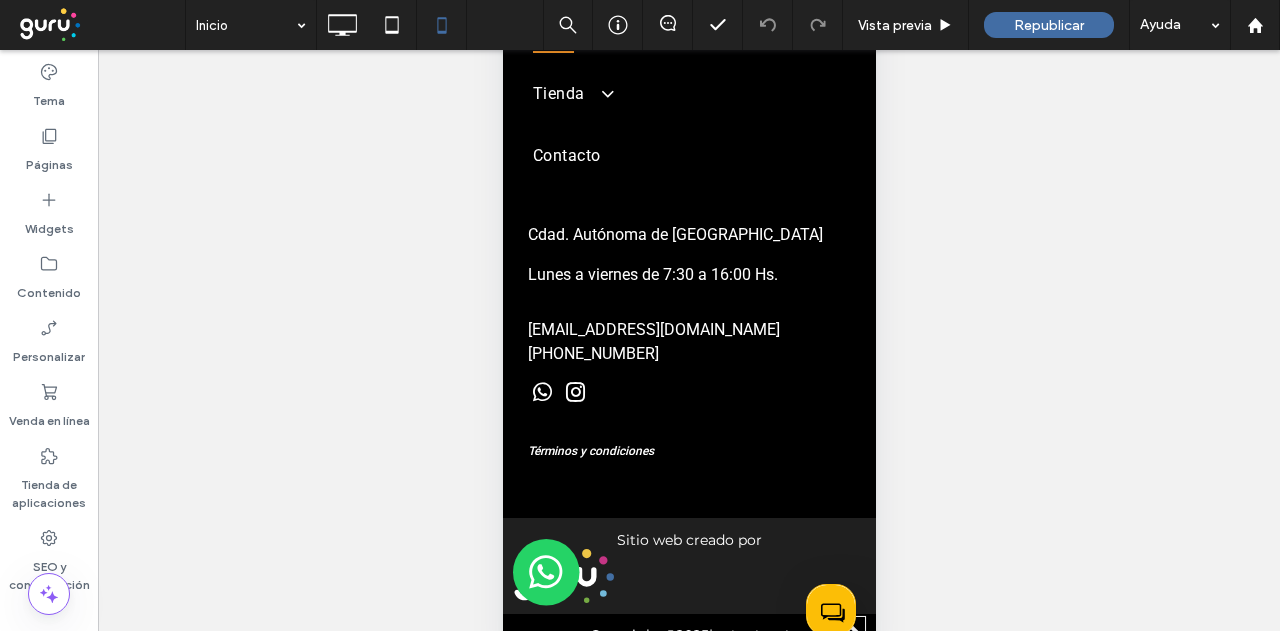 drag, startPoint x: 306, startPoint y: 713, endPoint x: 278, endPoint y: 506, distance: 208.88513 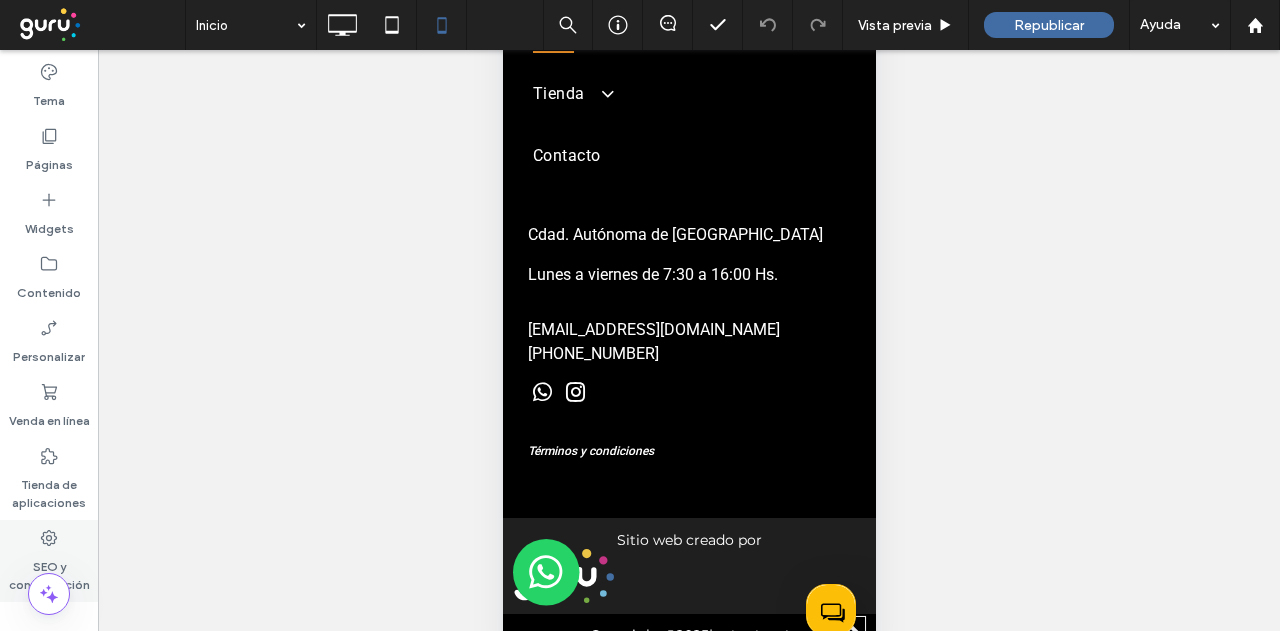 click 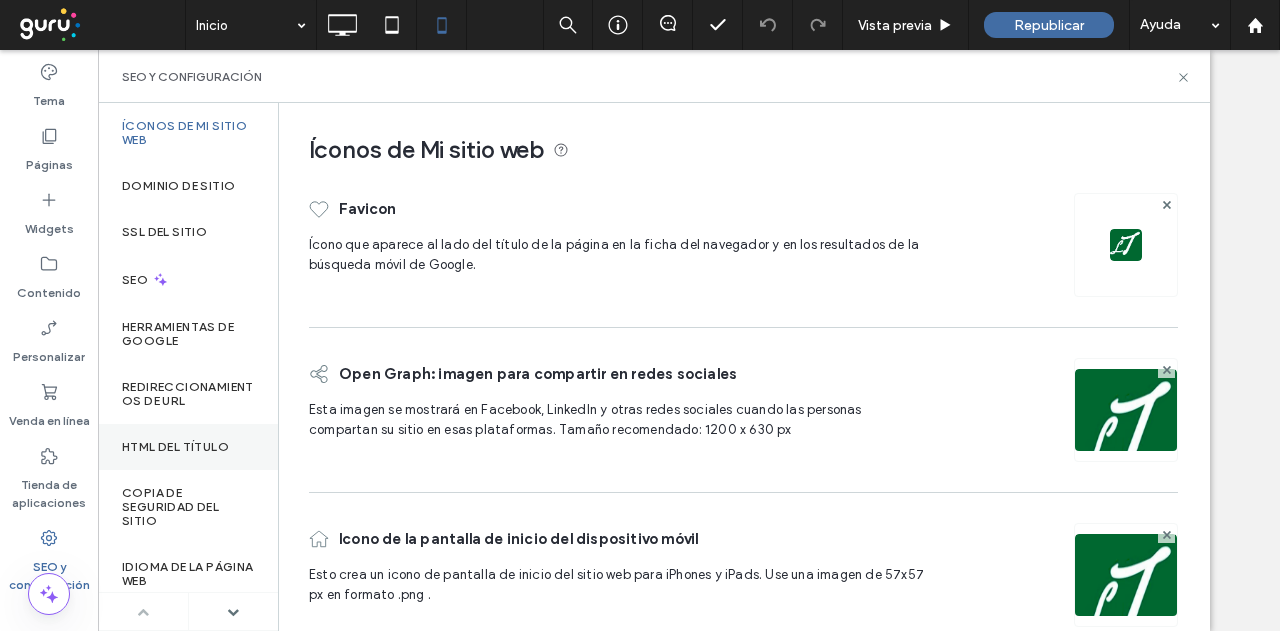 click on "HTML del título" at bounding box center [175, 447] 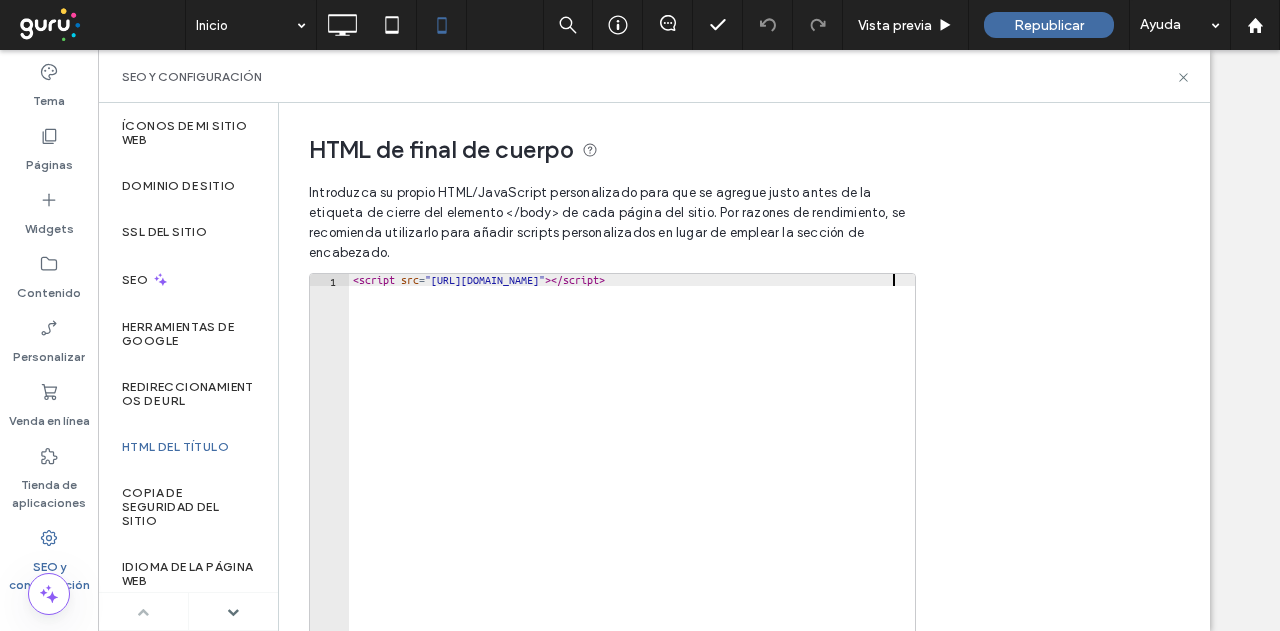 scroll, scrollTop: 0, scrollLeft: 1, axis: horizontal 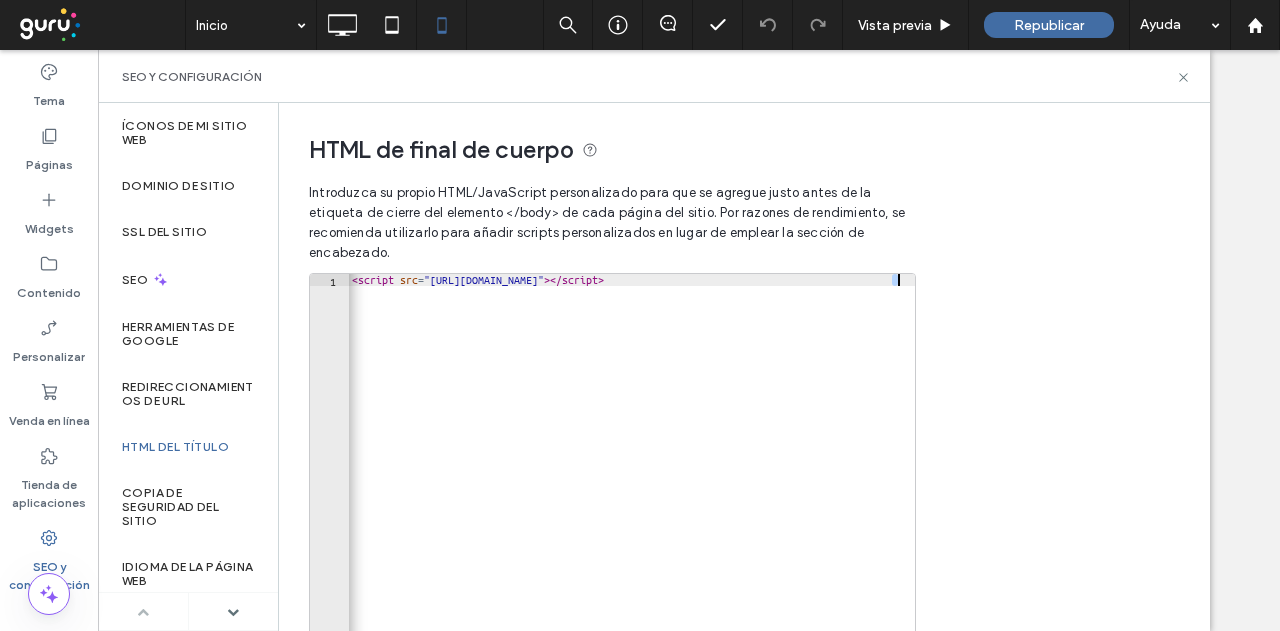 click on "< script   src = "https://chat.gurusoluciones.com/api/assets/chat.js?id=320135&pbottomdesktop=12px" > </ script >" at bounding box center (664, 478) 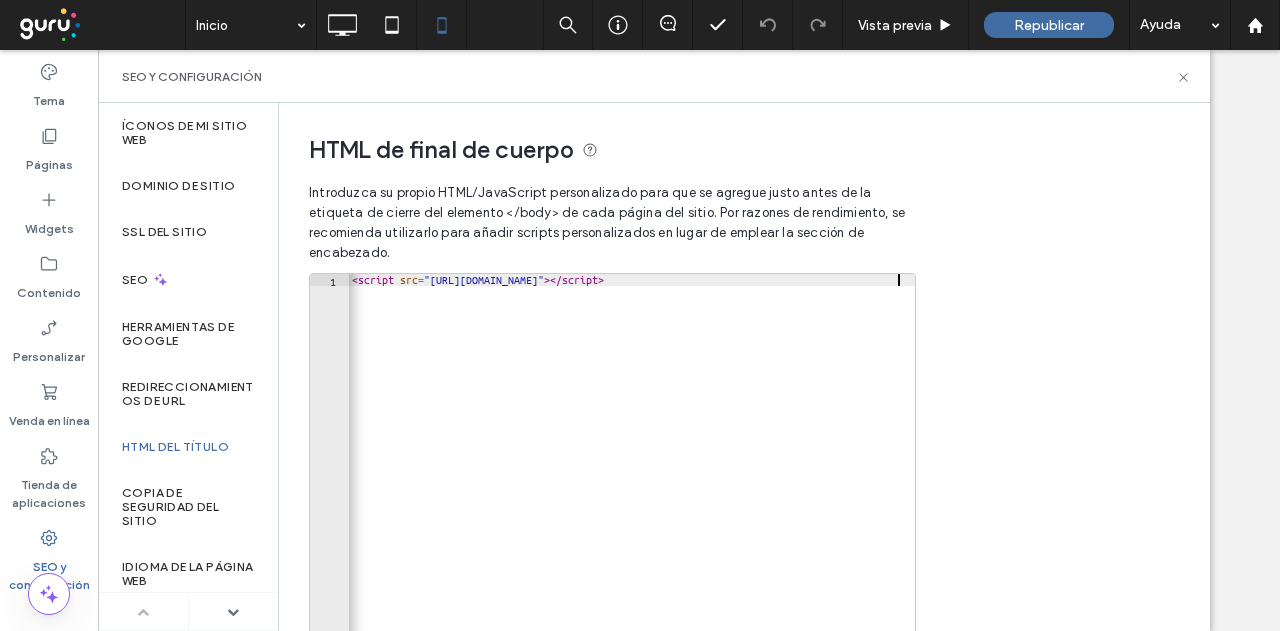 scroll, scrollTop: 0, scrollLeft: 45, axis: horizontal 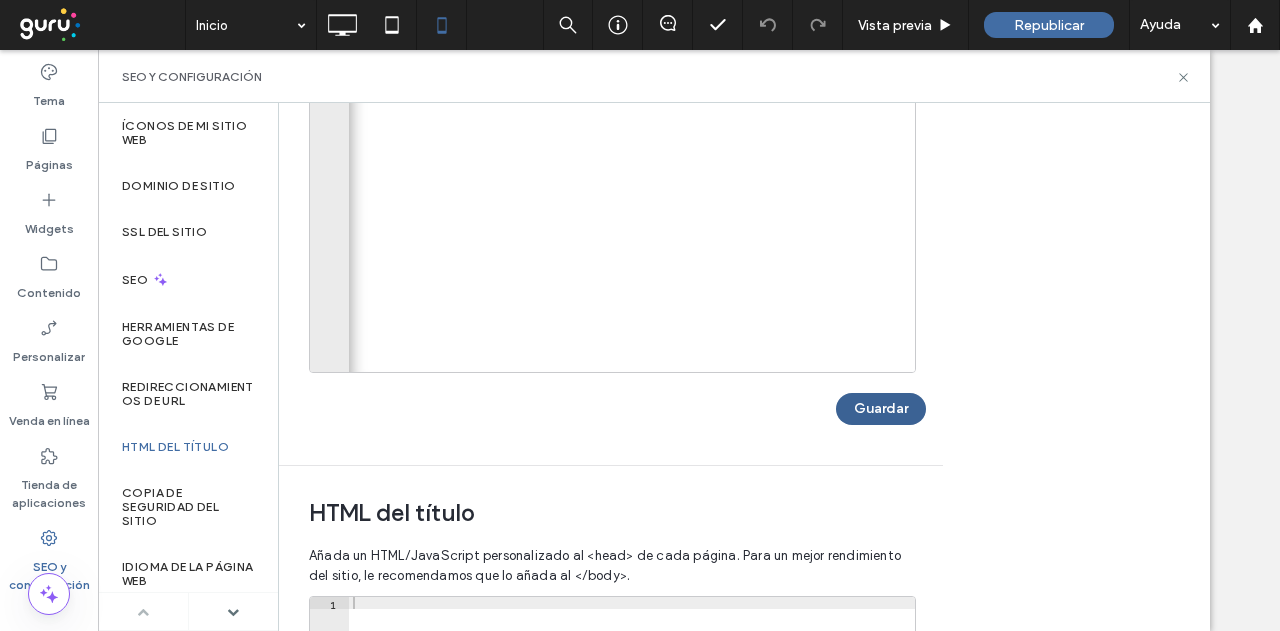 type on "**********" 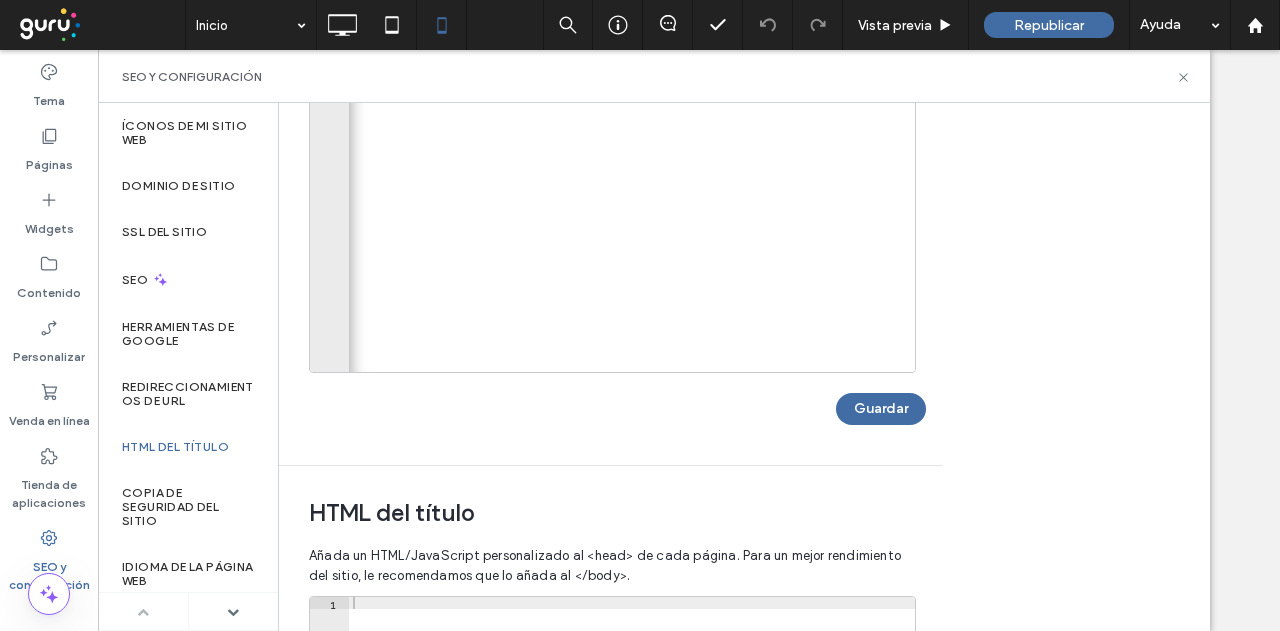 drag, startPoint x: 886, startPoint y: 417, endPoint x: 943, endPoint y: 366, distance: 76.48529 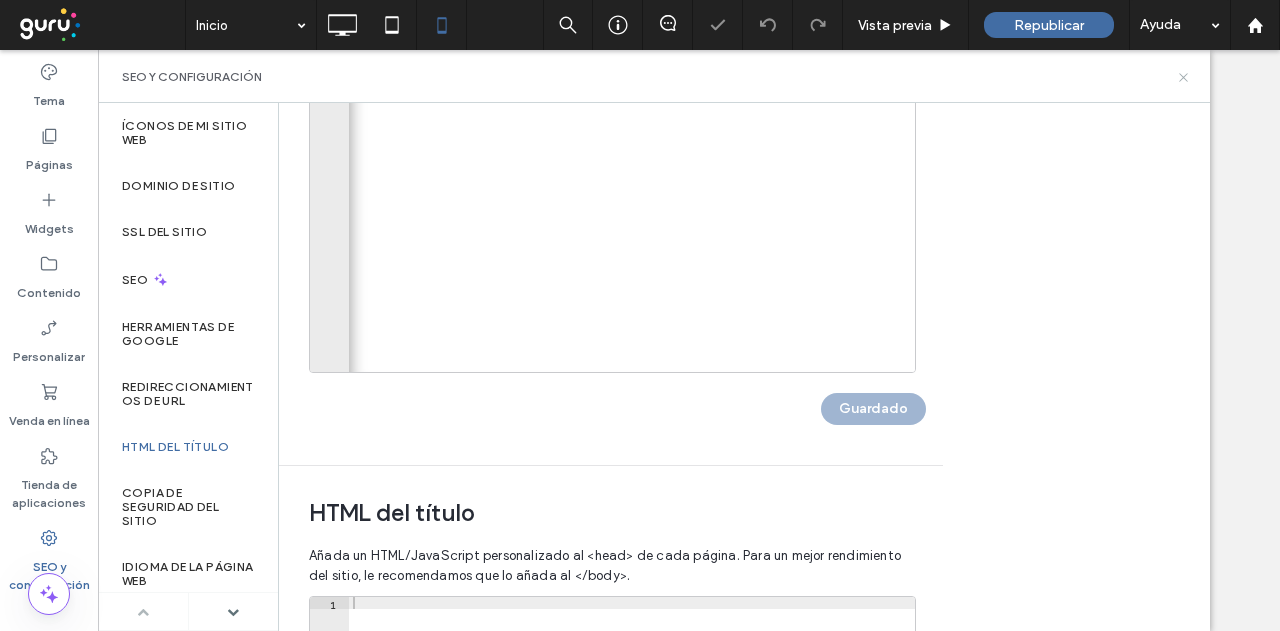 scroll, scrollTop: 0, scrollLeft: 0, axis: both 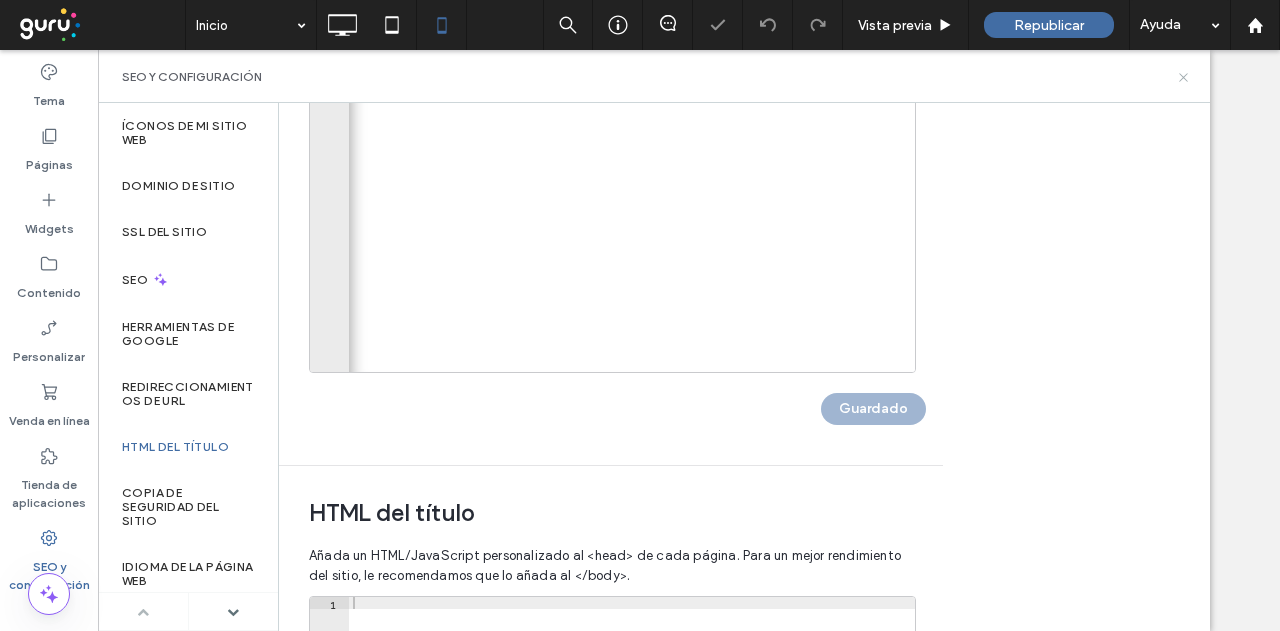 click 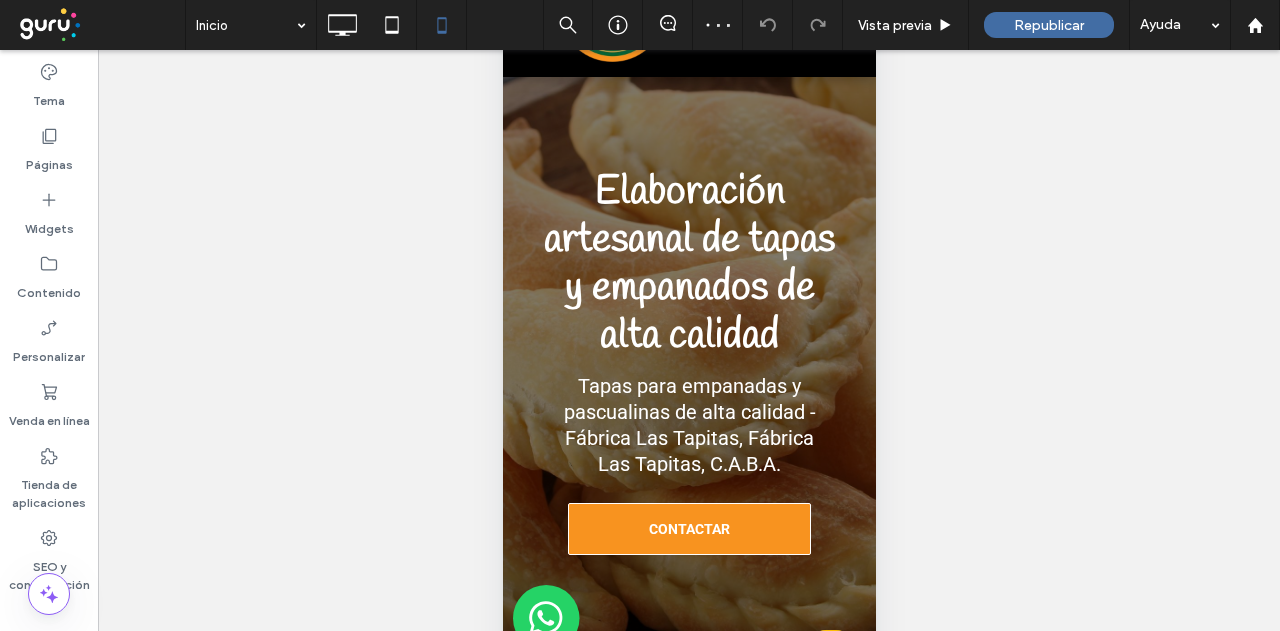 scroll, scrollTop: 196, scrollLeft: 0, axis: vertical 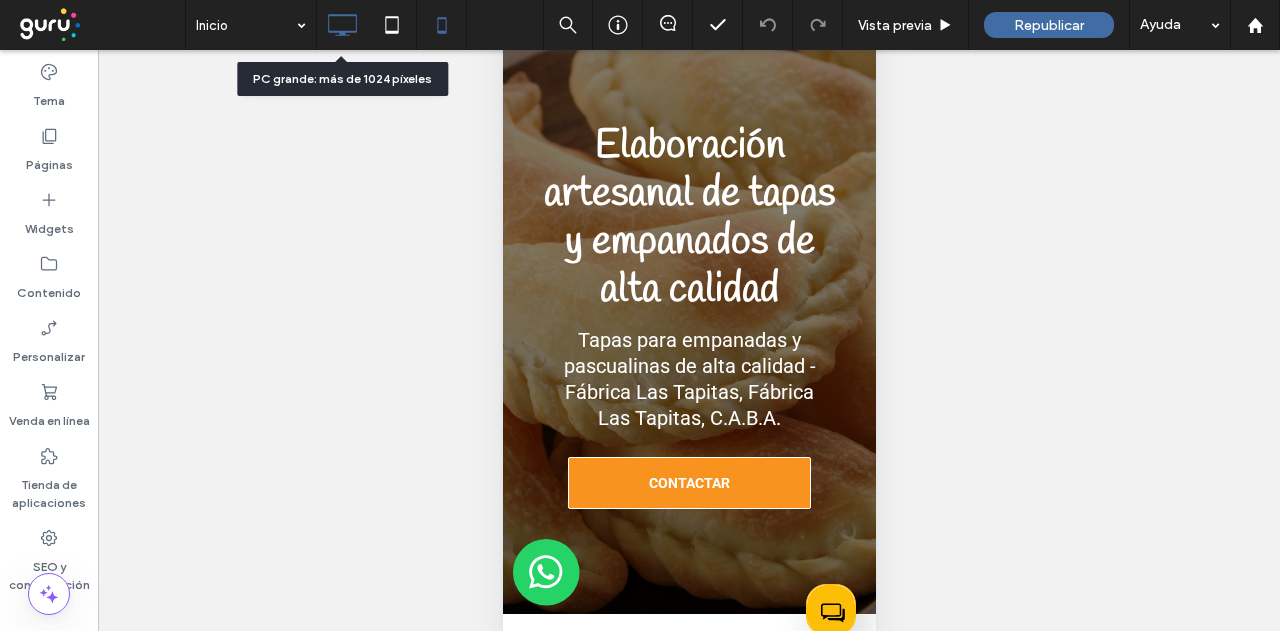 click 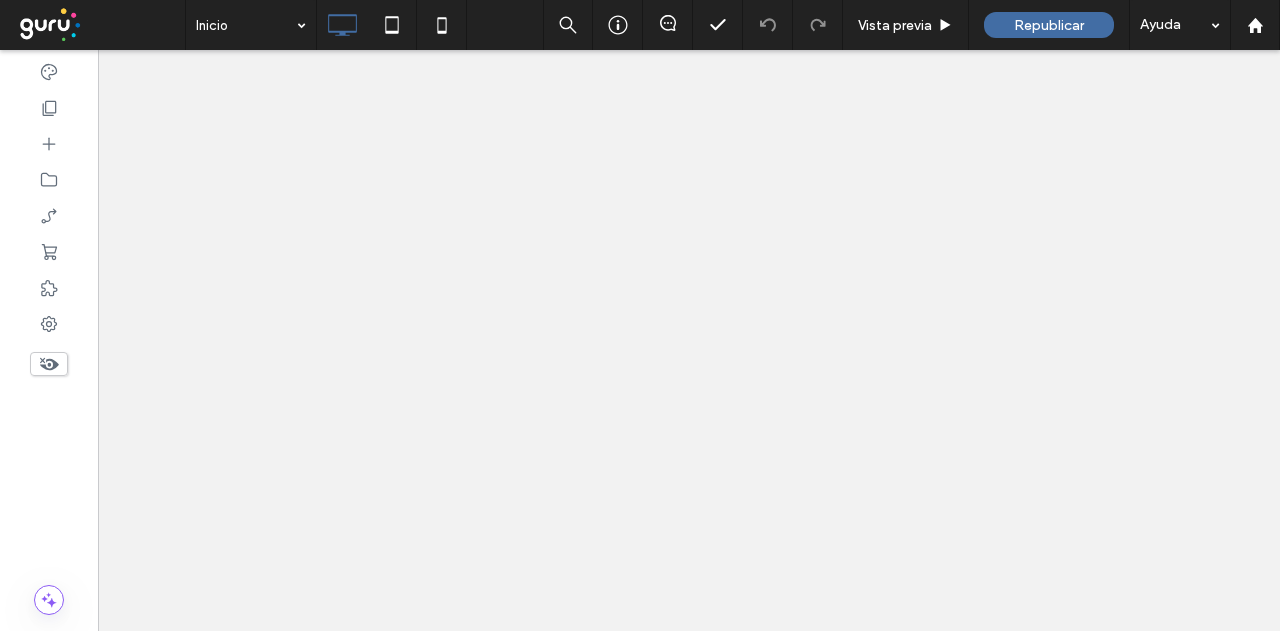 scroll, scrollTop: 0, scrollLeft: 0, axis: both 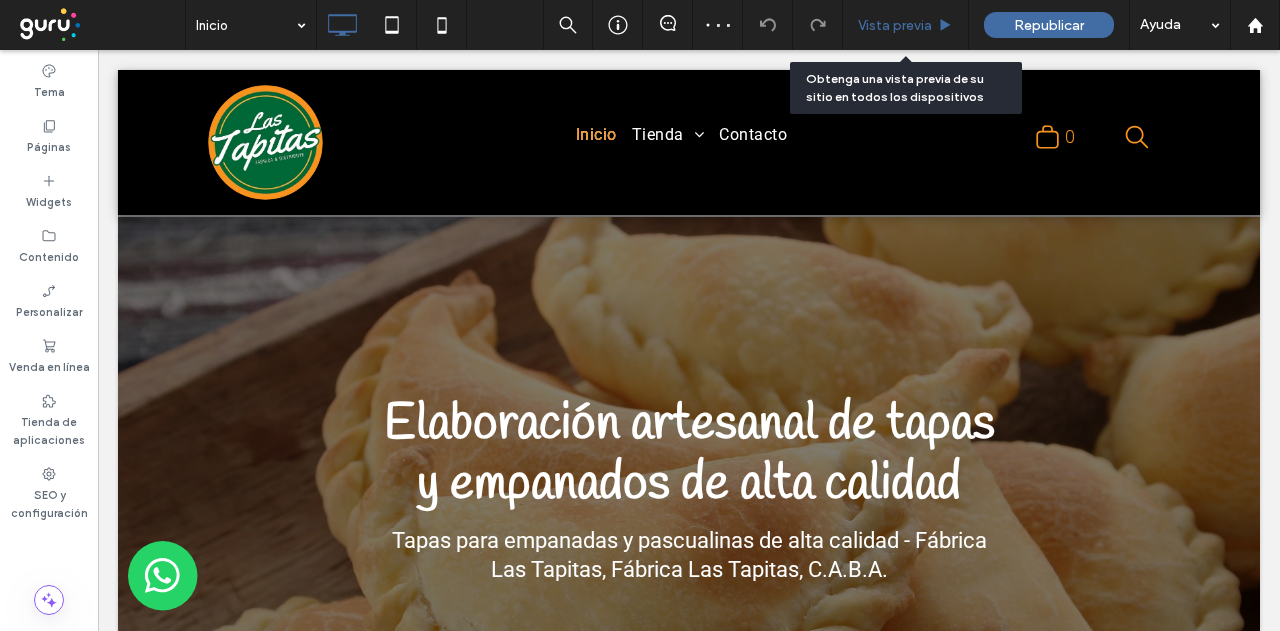 drag, startPoint x: 866, startPoint y: 26, endPoint x: 916, endPoint y: 50, distance: 55.461697 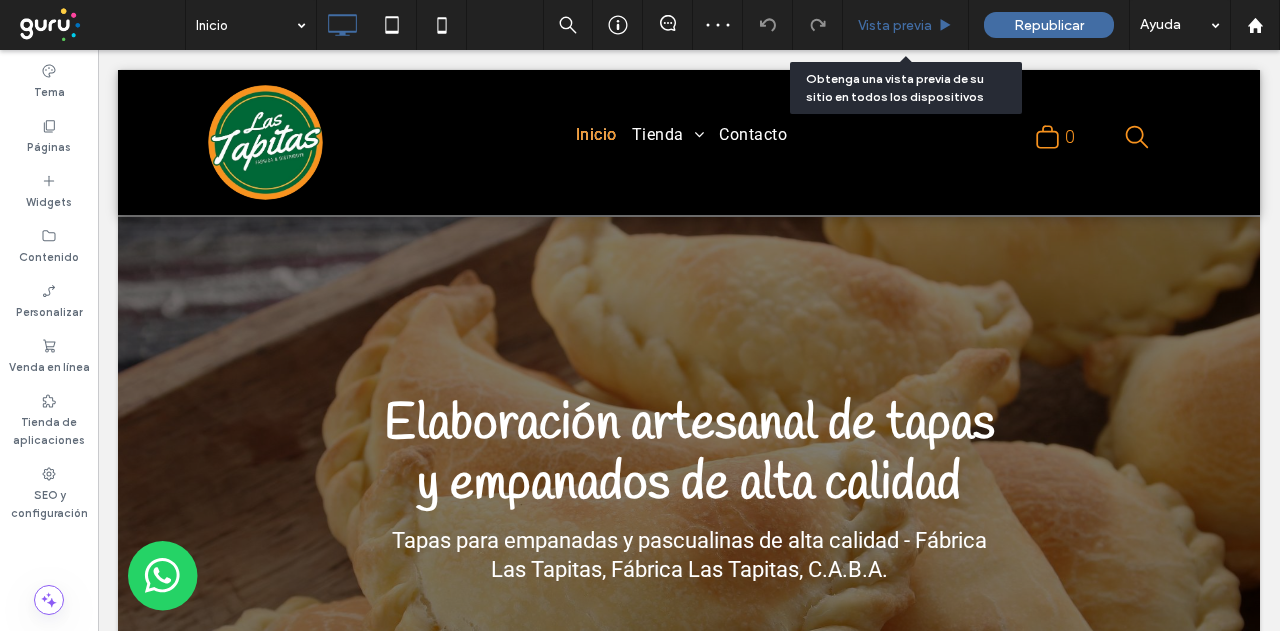 click on "Vista previa" at bounding box center (895, 25) 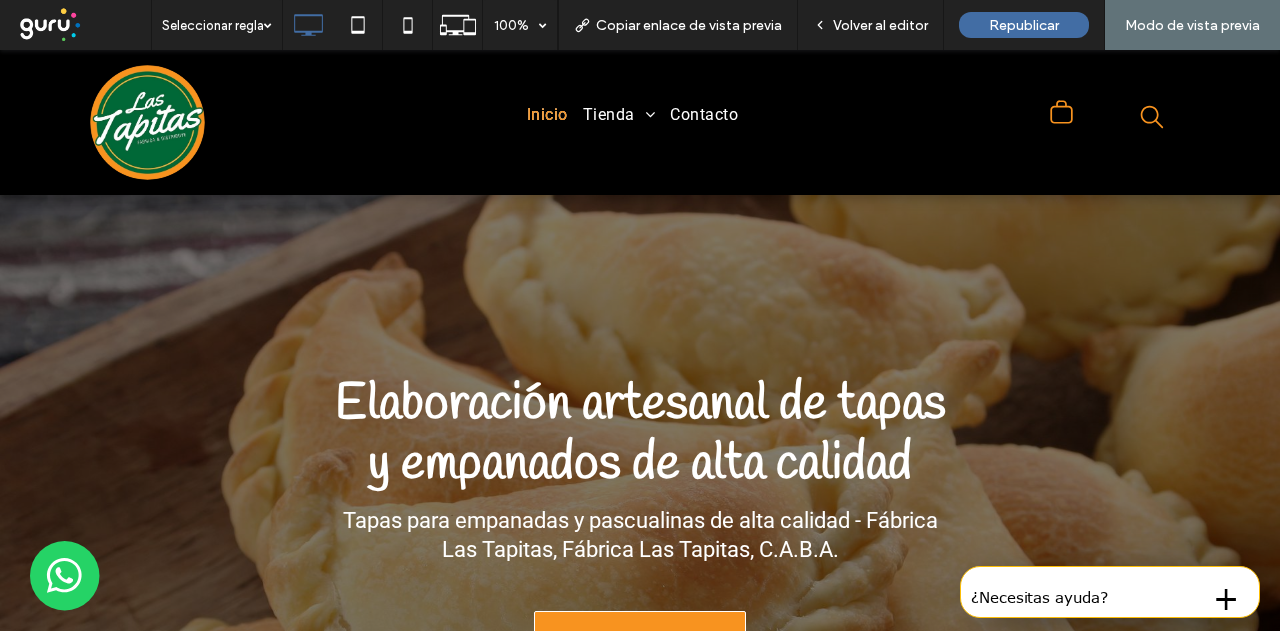 click on ".st0-undefined{fill-rule:evenodd;clip-rule:evenodd;}" 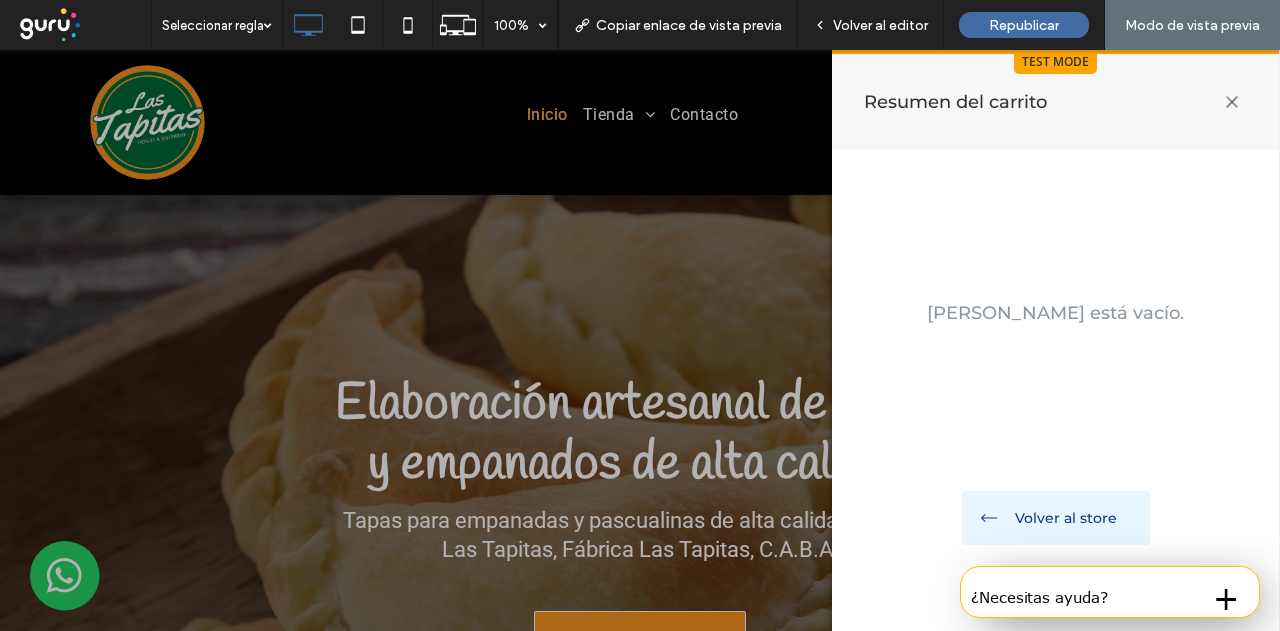 click on "Volver al store" at bounding box center [1066, 518] 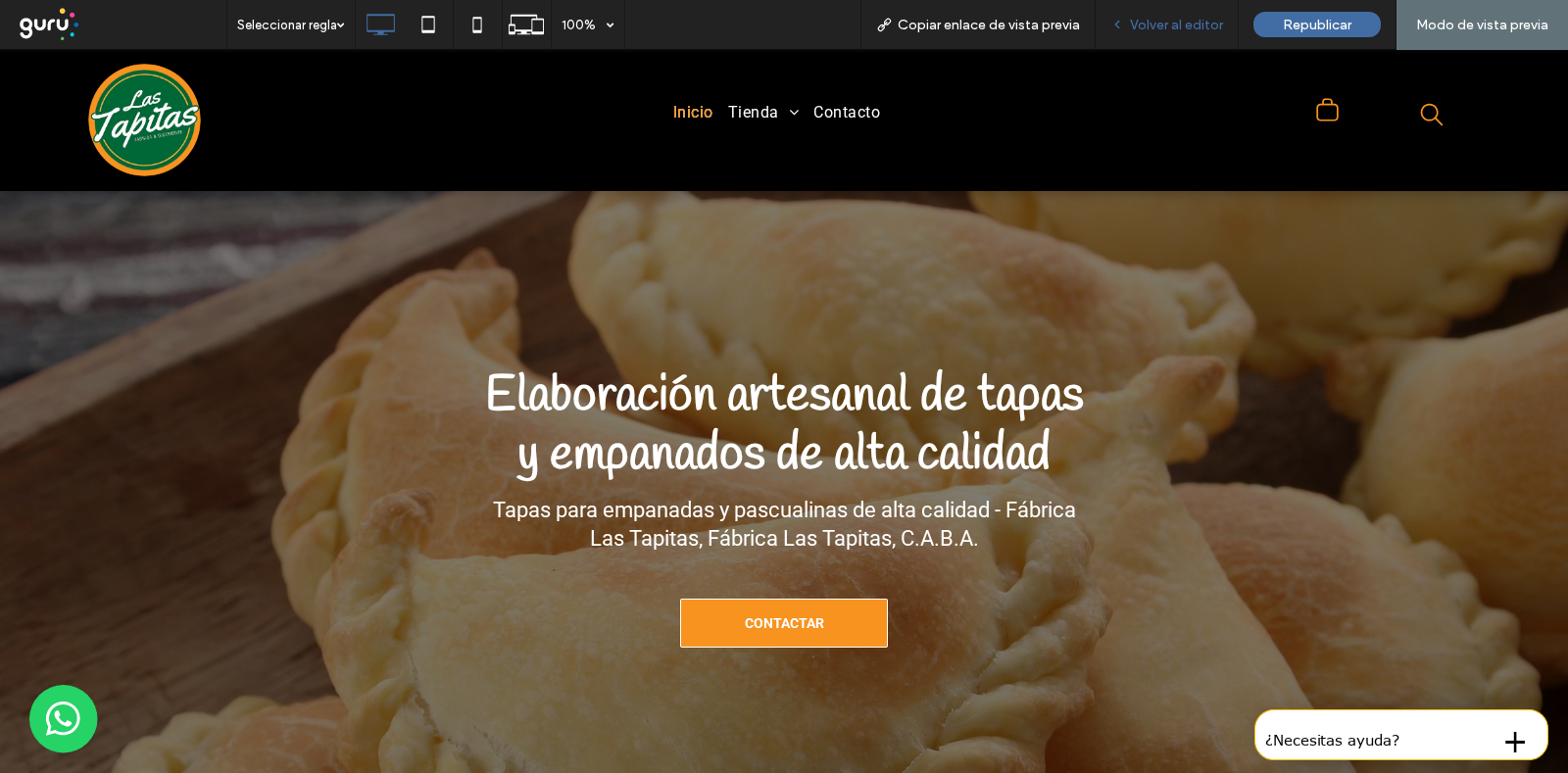 click on "Volver al editor" at bounding box center [1176, 24] 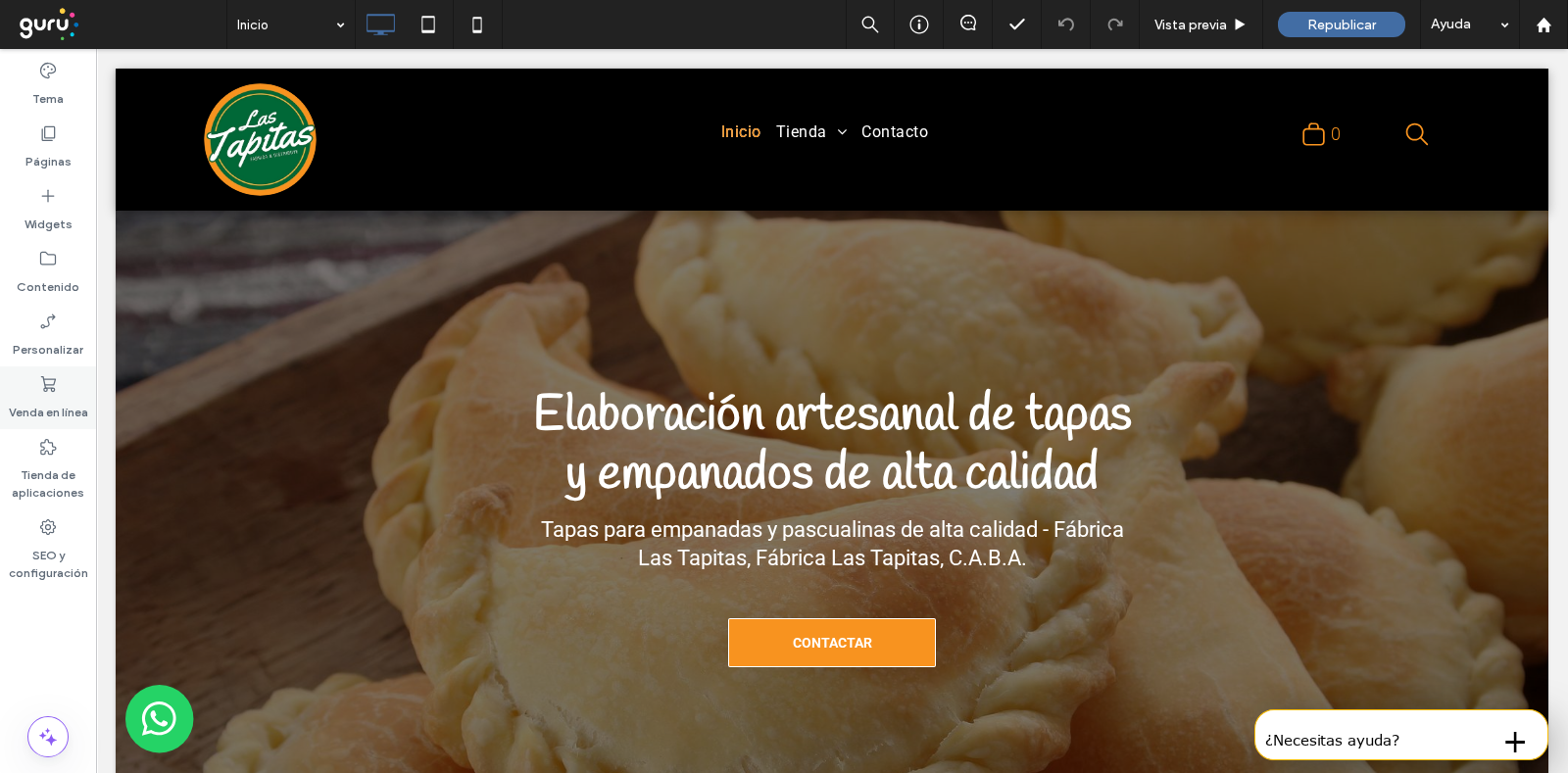 click 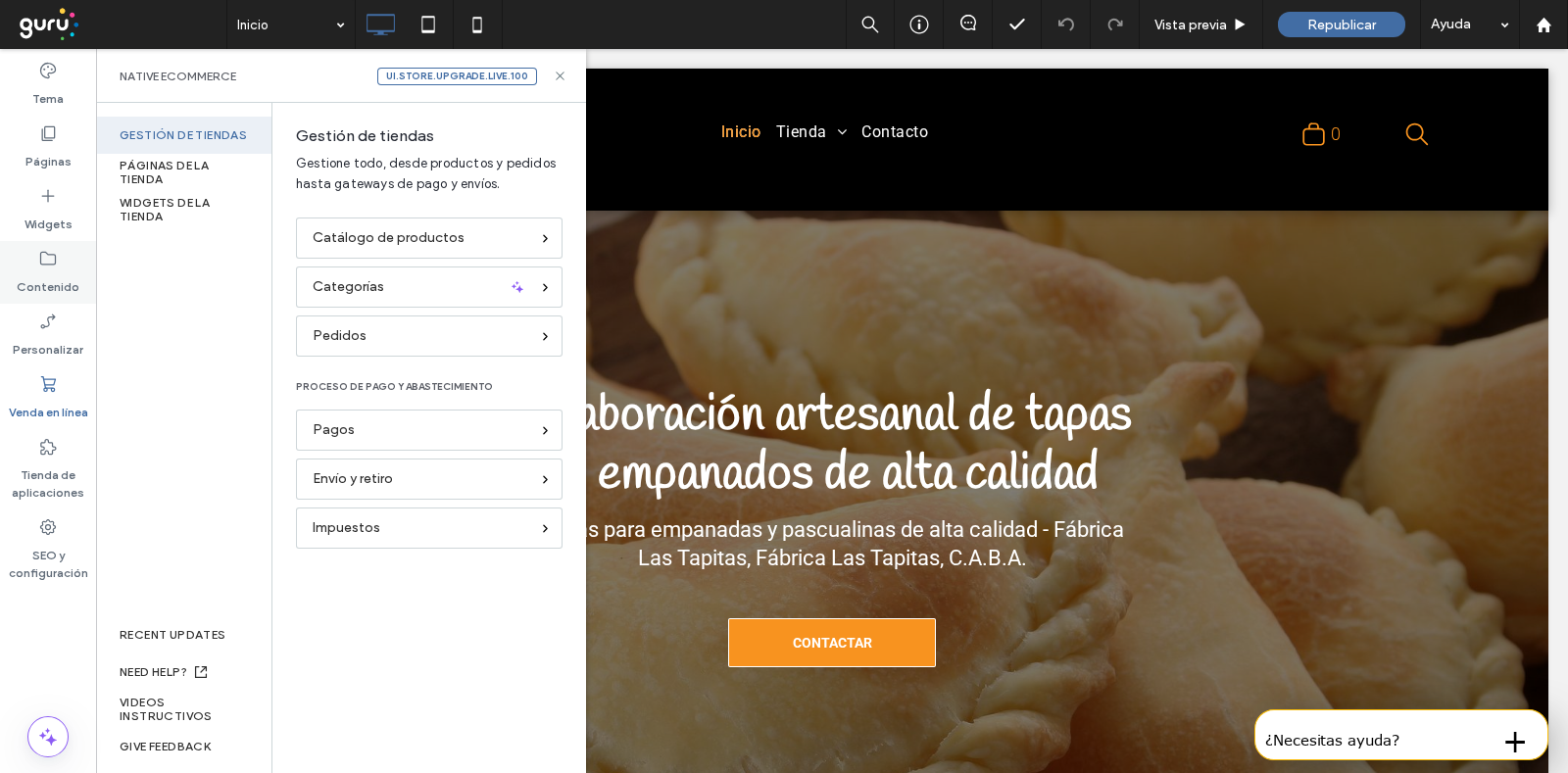 click on "Contenido" at bounding box center (48, 282) 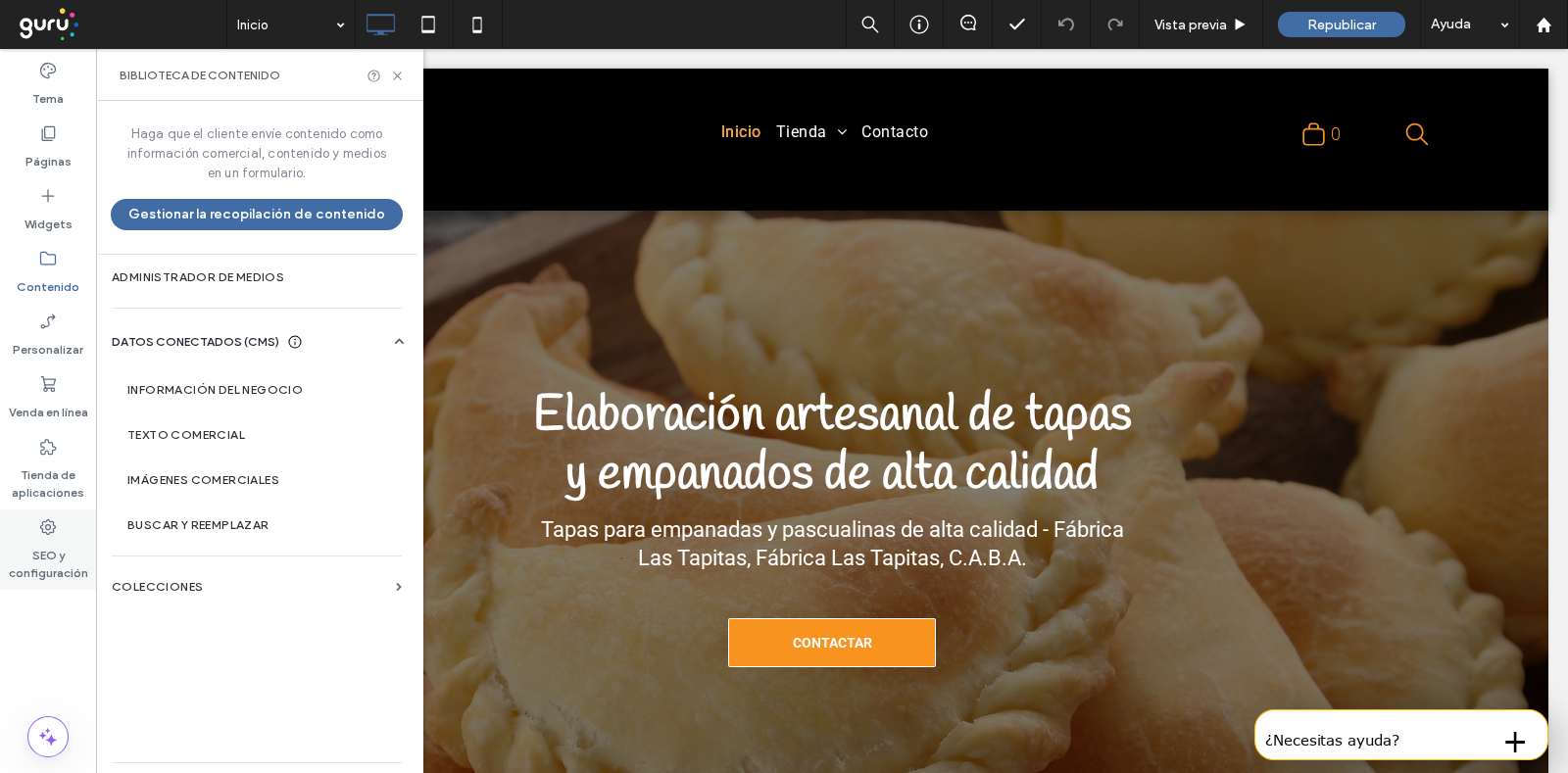click on "SEO y configuración" at bounding box center (48, 559) 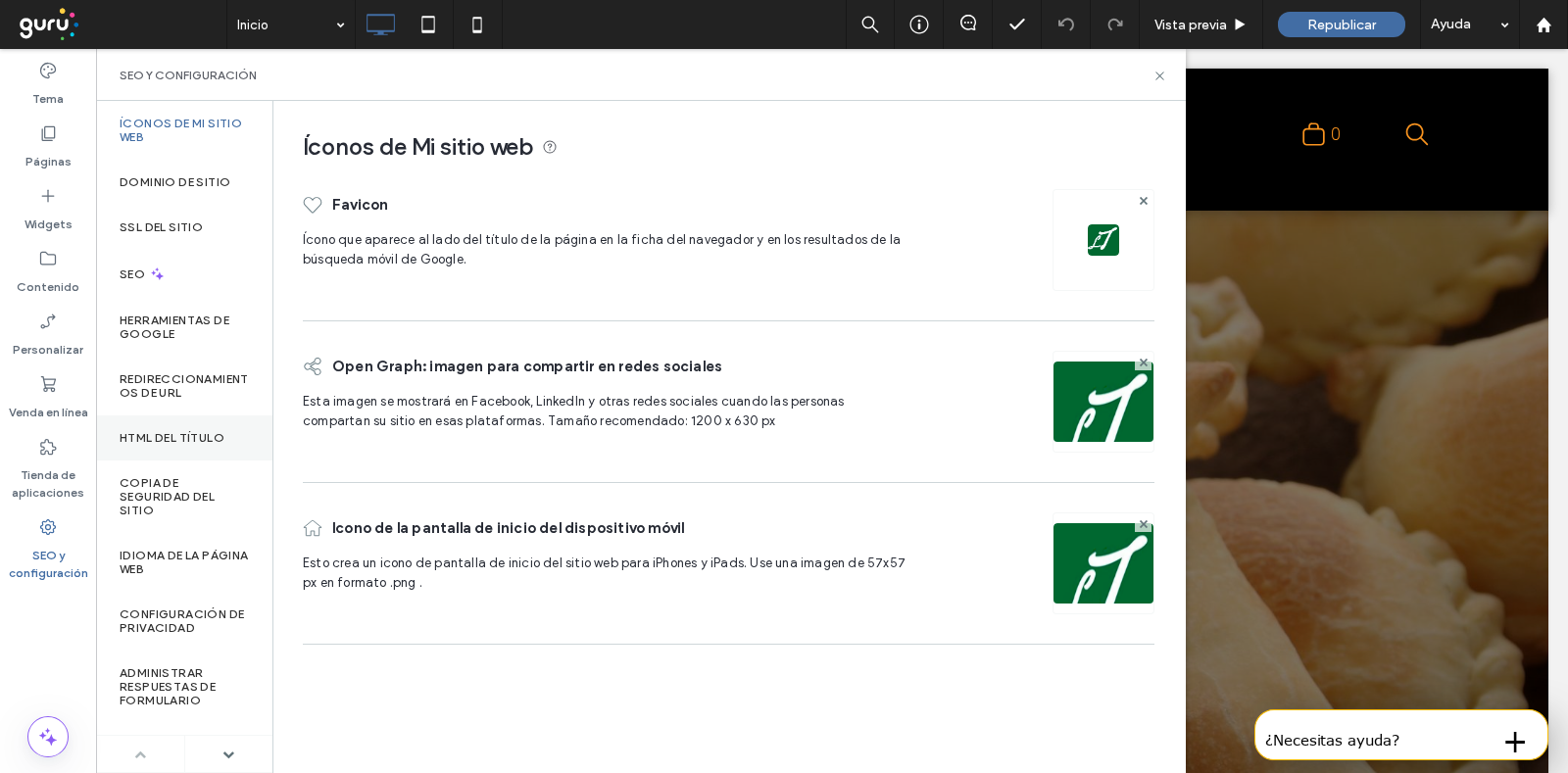 click on "HTML del título" at bounding box center [184, 438] 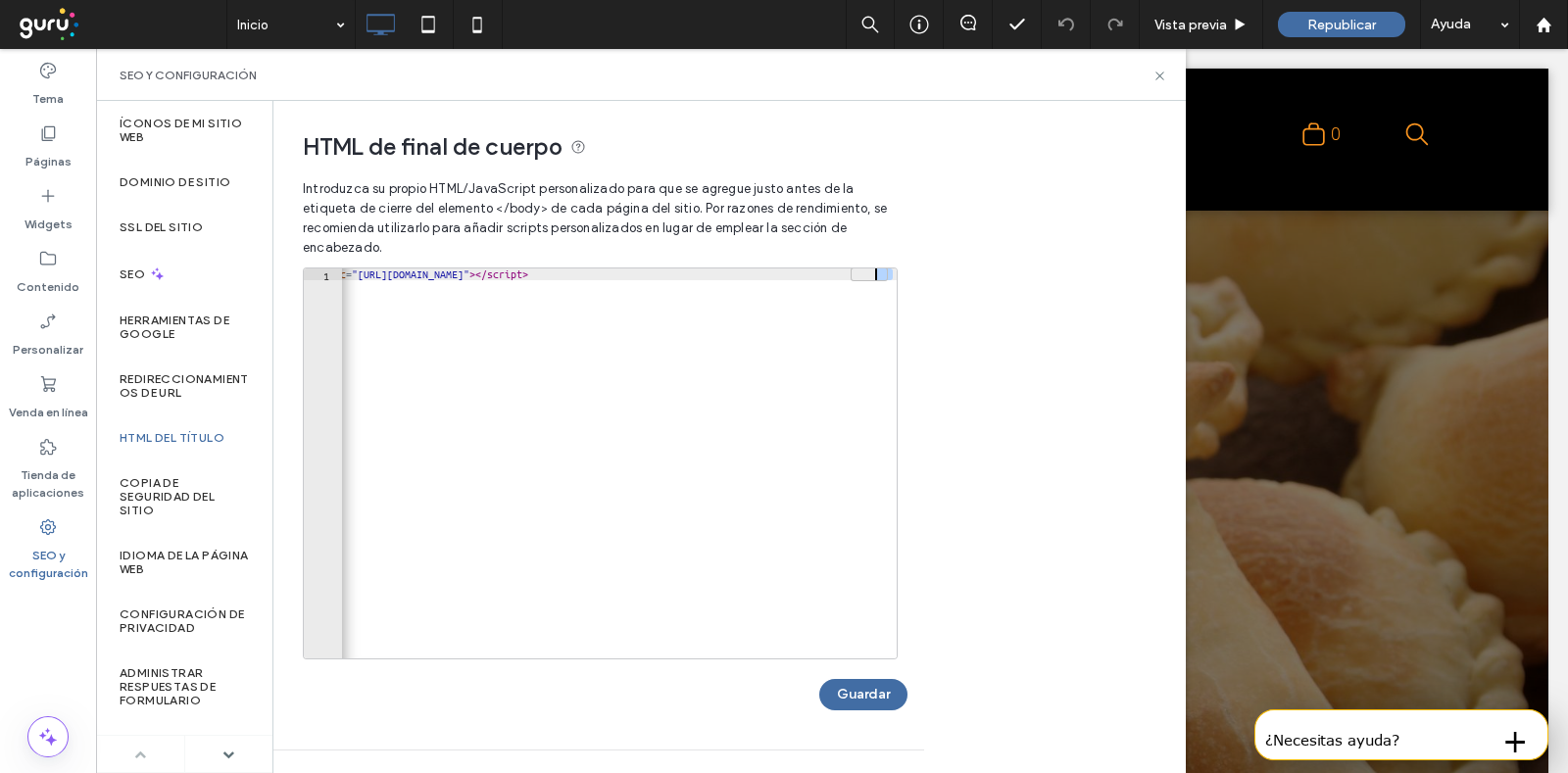 scroll, scrollTop: 0, scrollLeft: 64, axis: horizontal 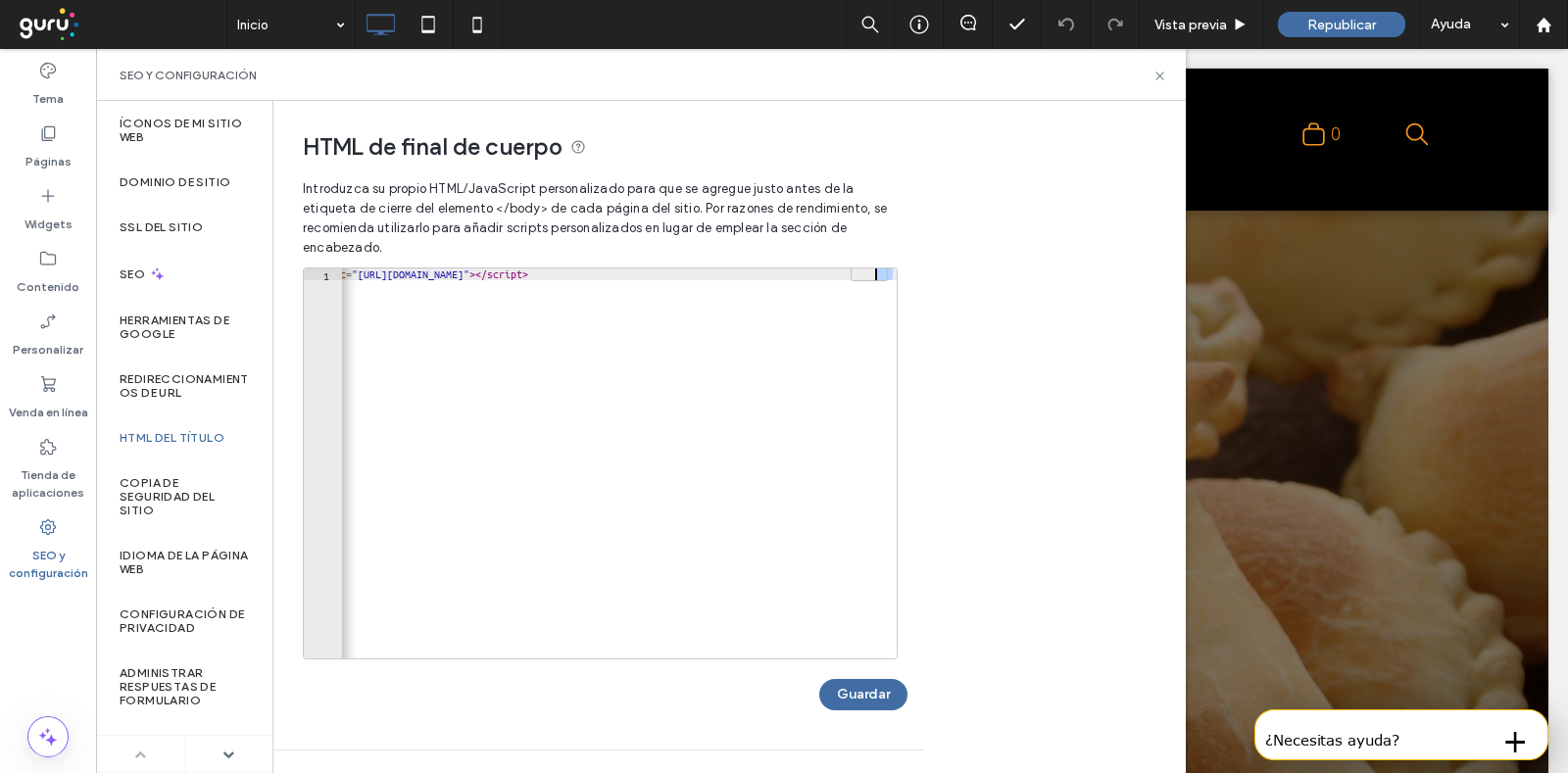 drag, startPoint x: 880, startPoint y: 281, endPoint x: 874, endPoint y: 272, distance: 10.816654 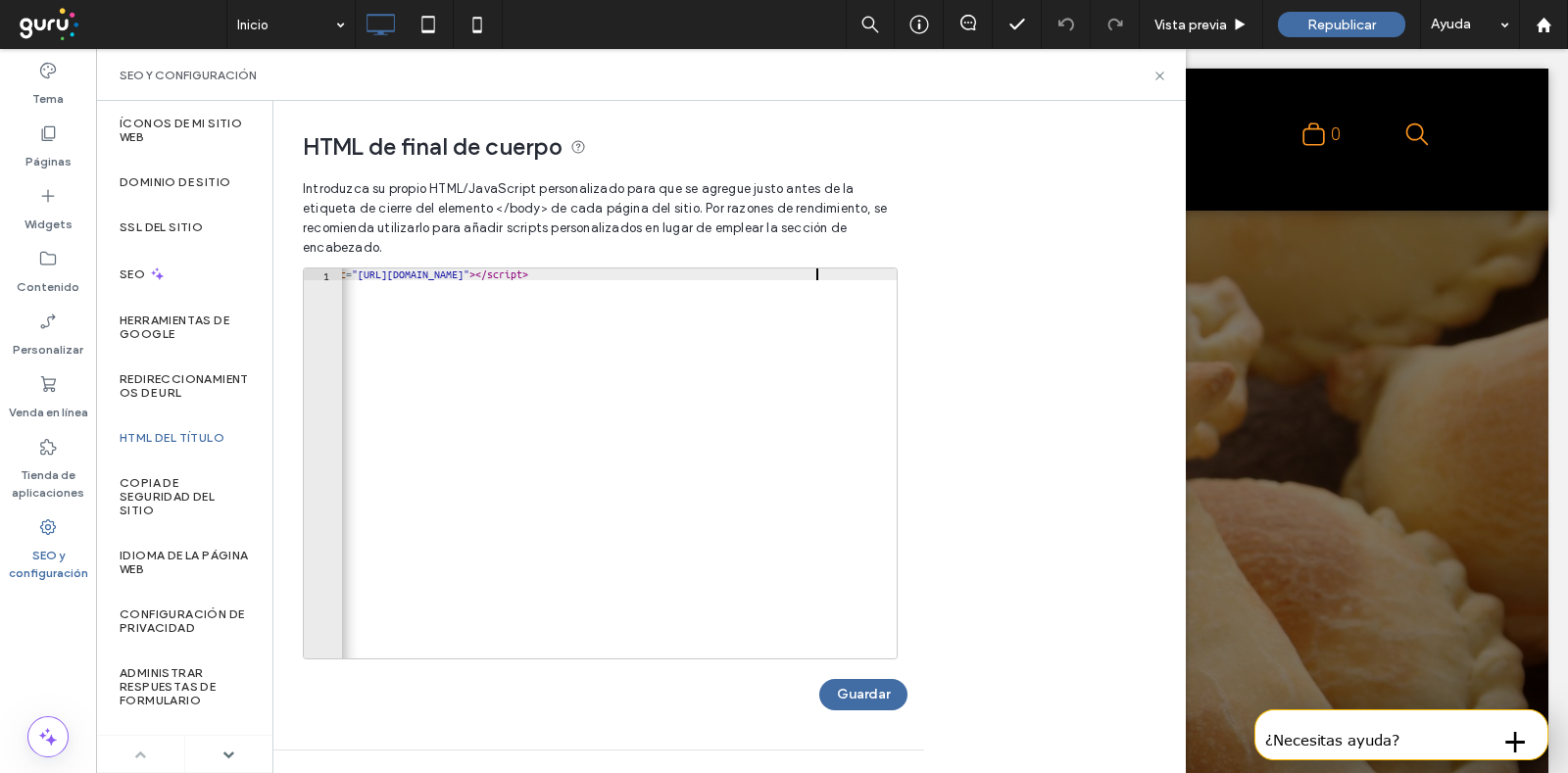 scroll, scrollTop: 0, scrollLeft: 44, axis: horizontal 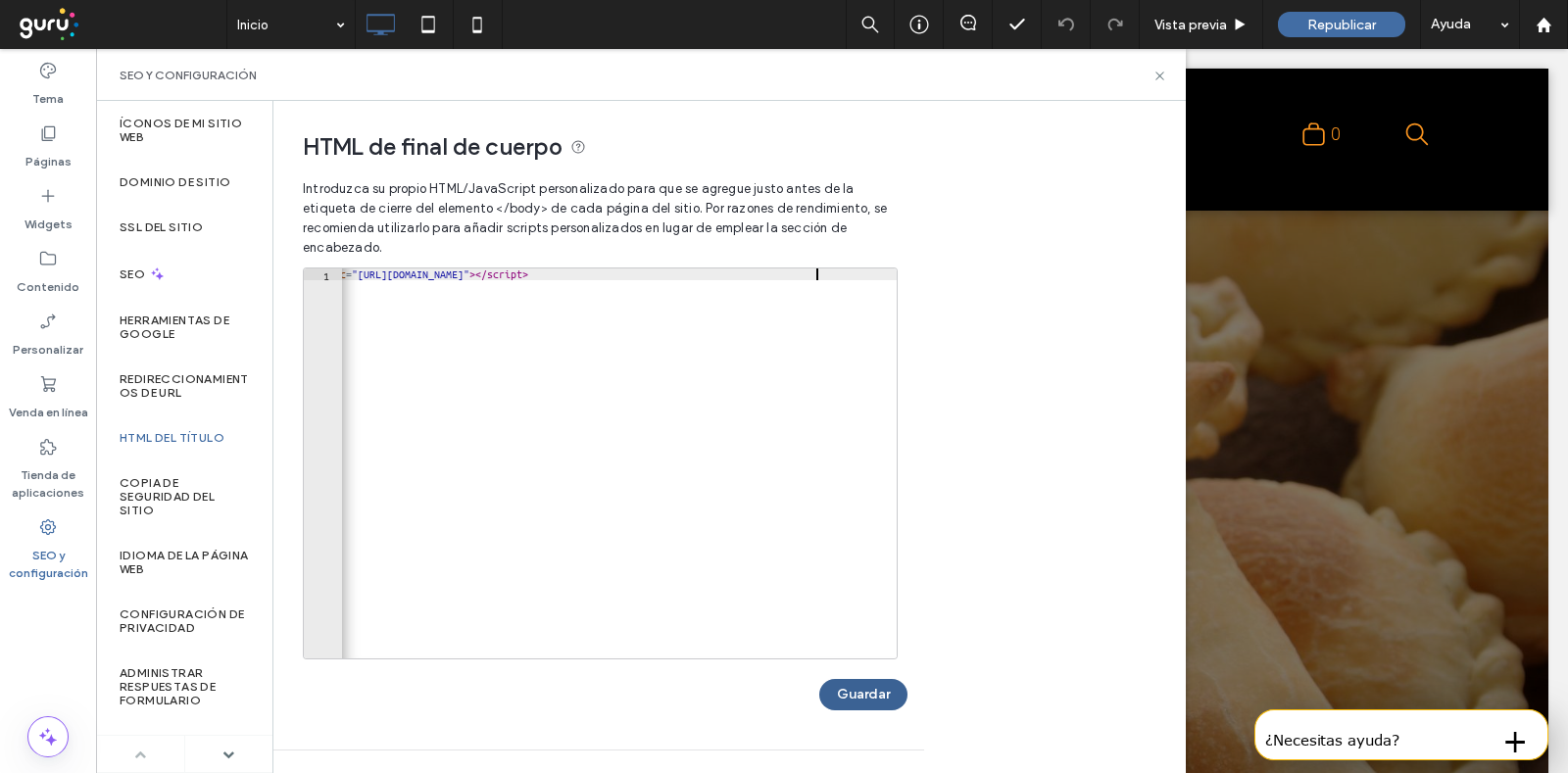 type on "**********" 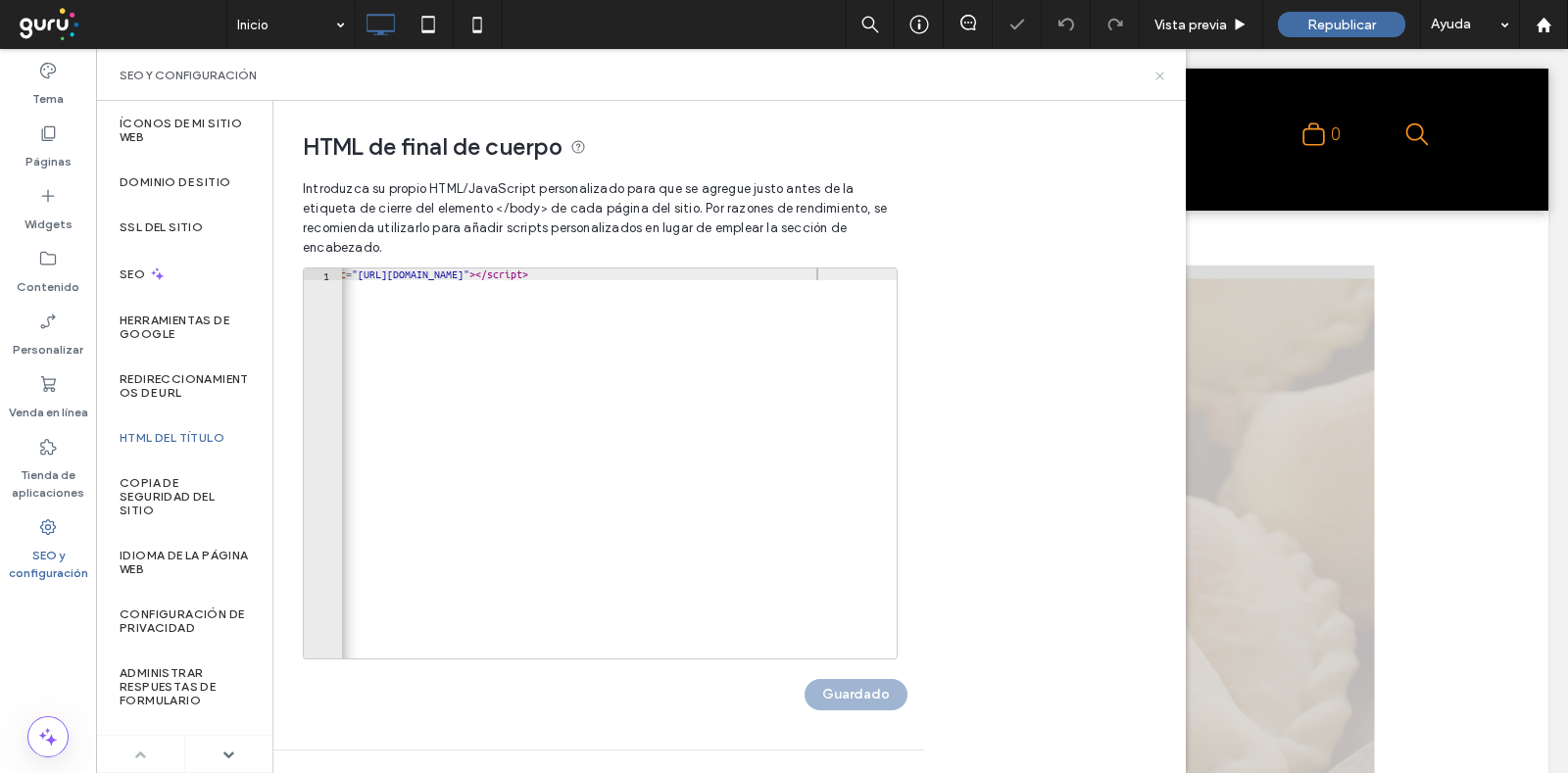 click 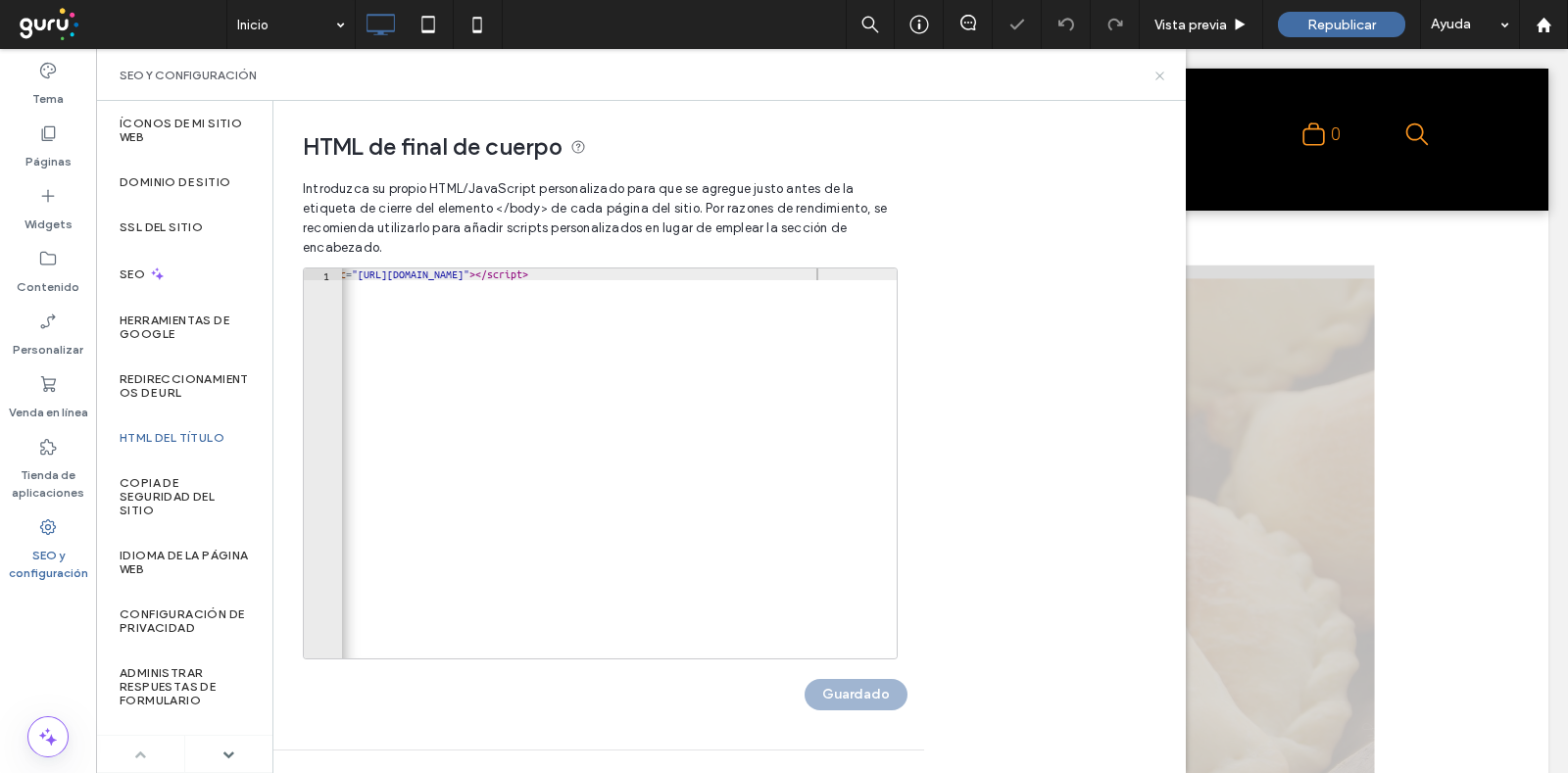 scroll, scrollTop: 0, scrollLeft: 0, axis: both 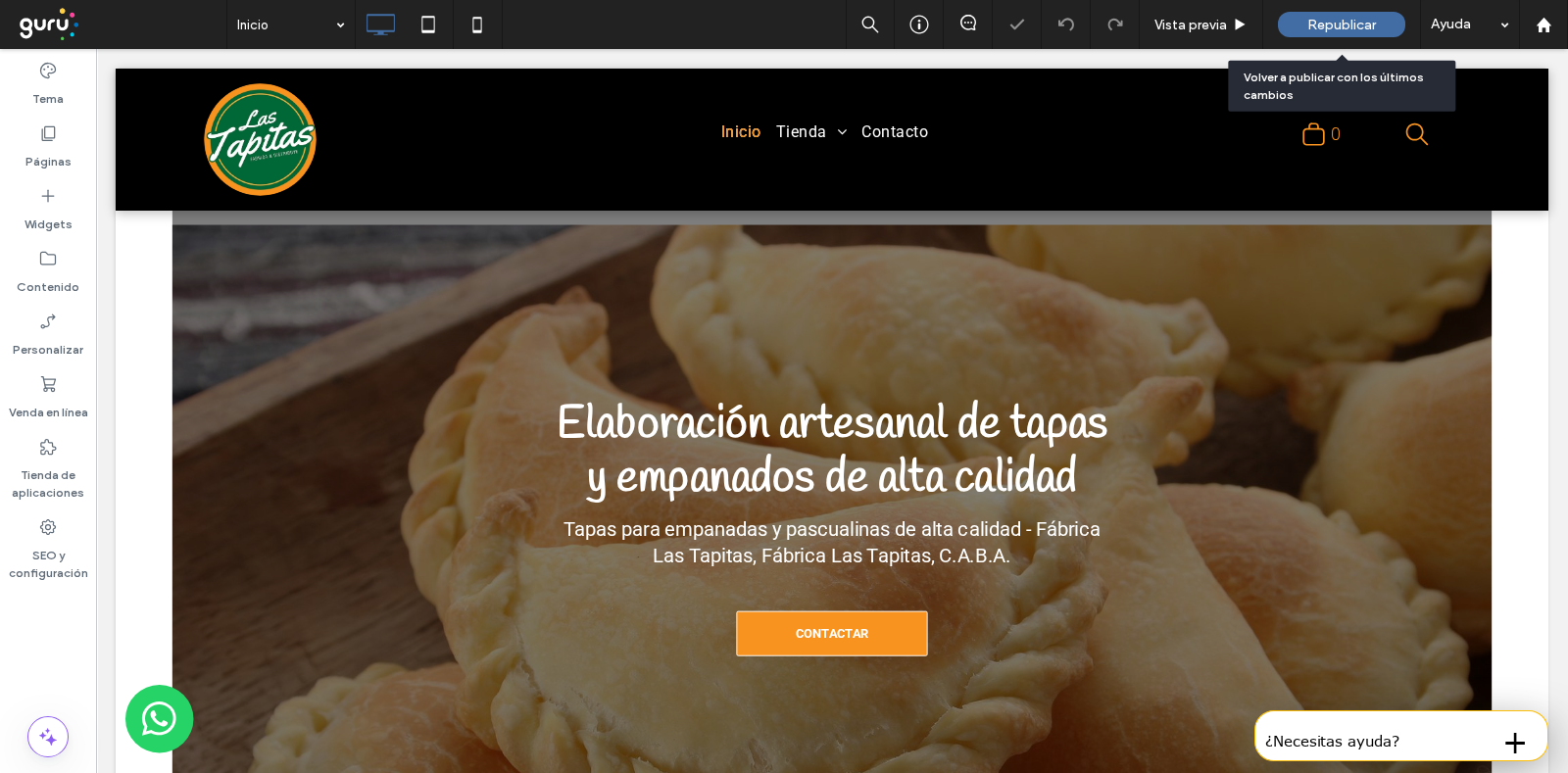 click on "Republicar" at bounding box center (1342, 24) 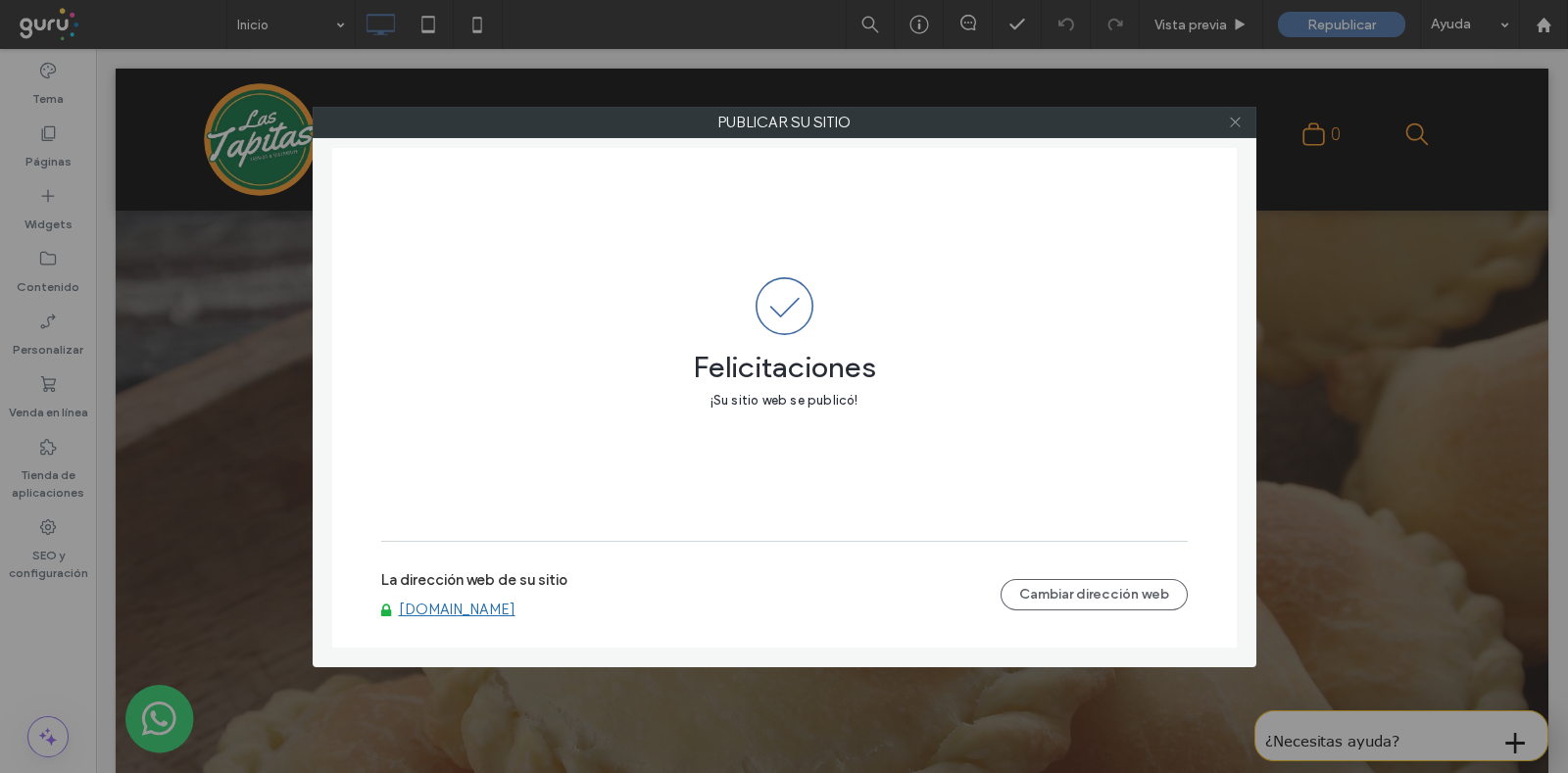 click 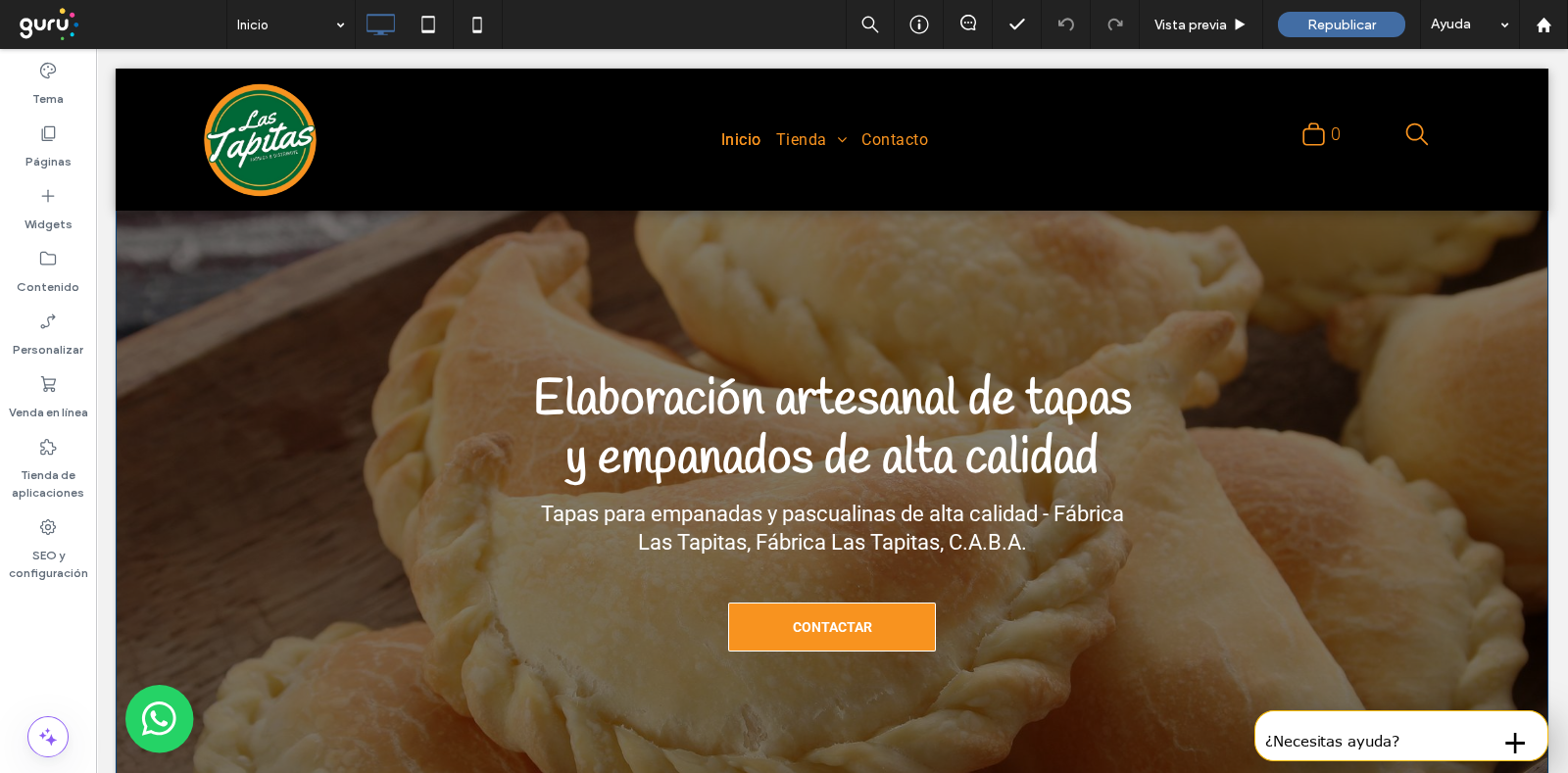 scroll, scrollTop: 0, scrollLeft: 0, axis: both 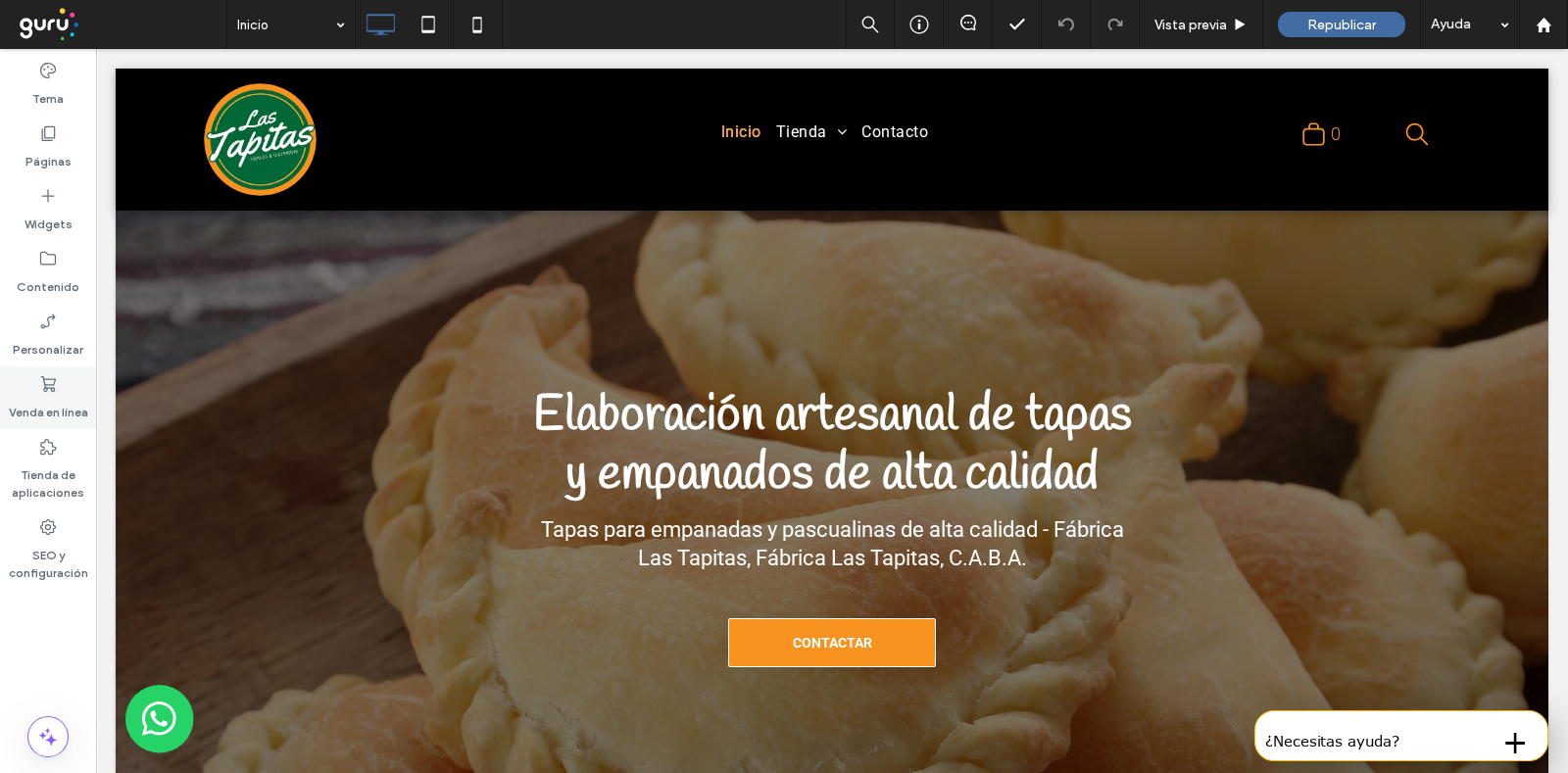 click on "Venda en línea" at bounding box center (48, 408) 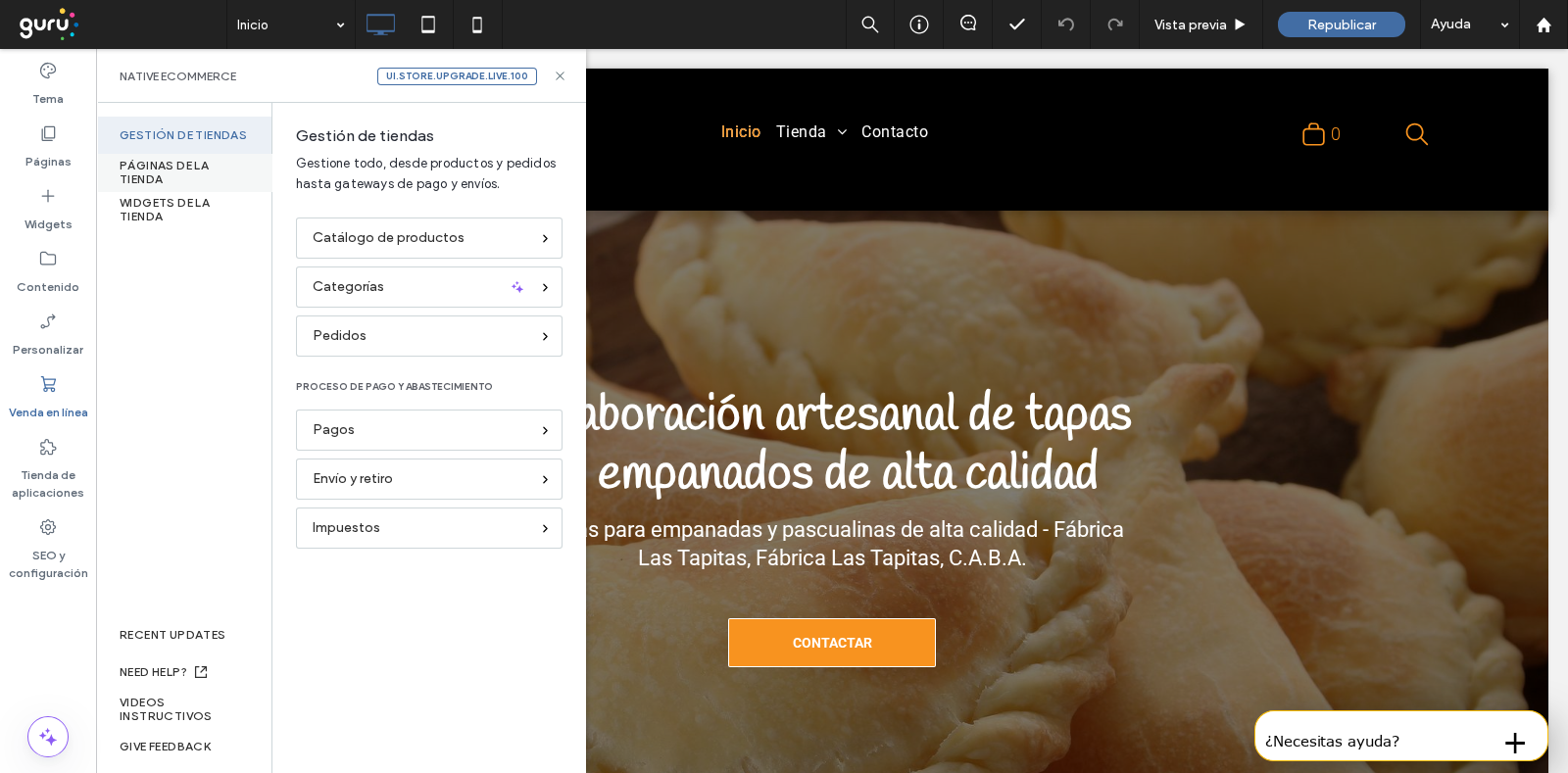 click on "PÁGINAS DE LA TIENDA" at bounding box center [183, 172] 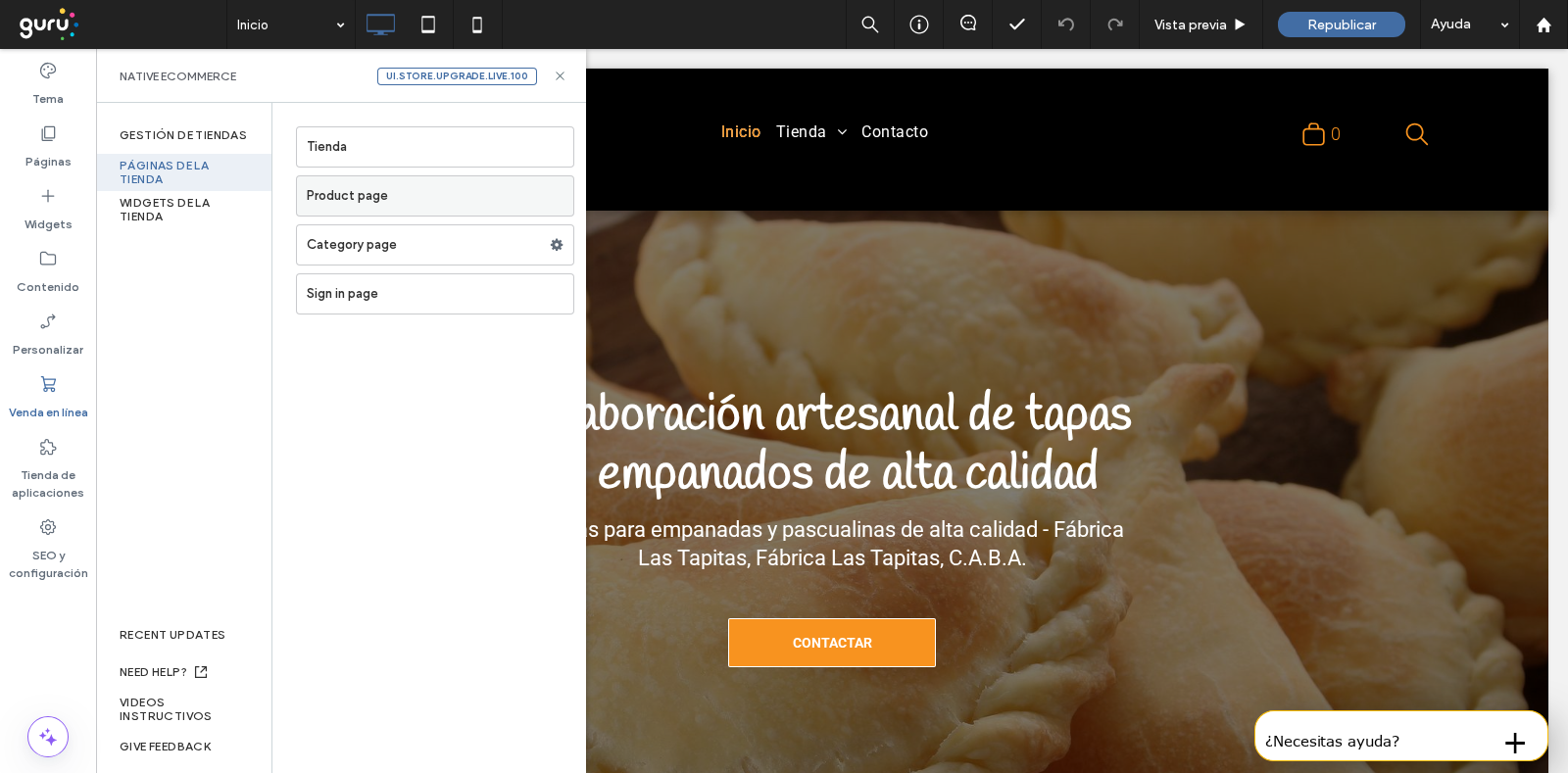 click on "Product page" at bounding box center (440, 196) 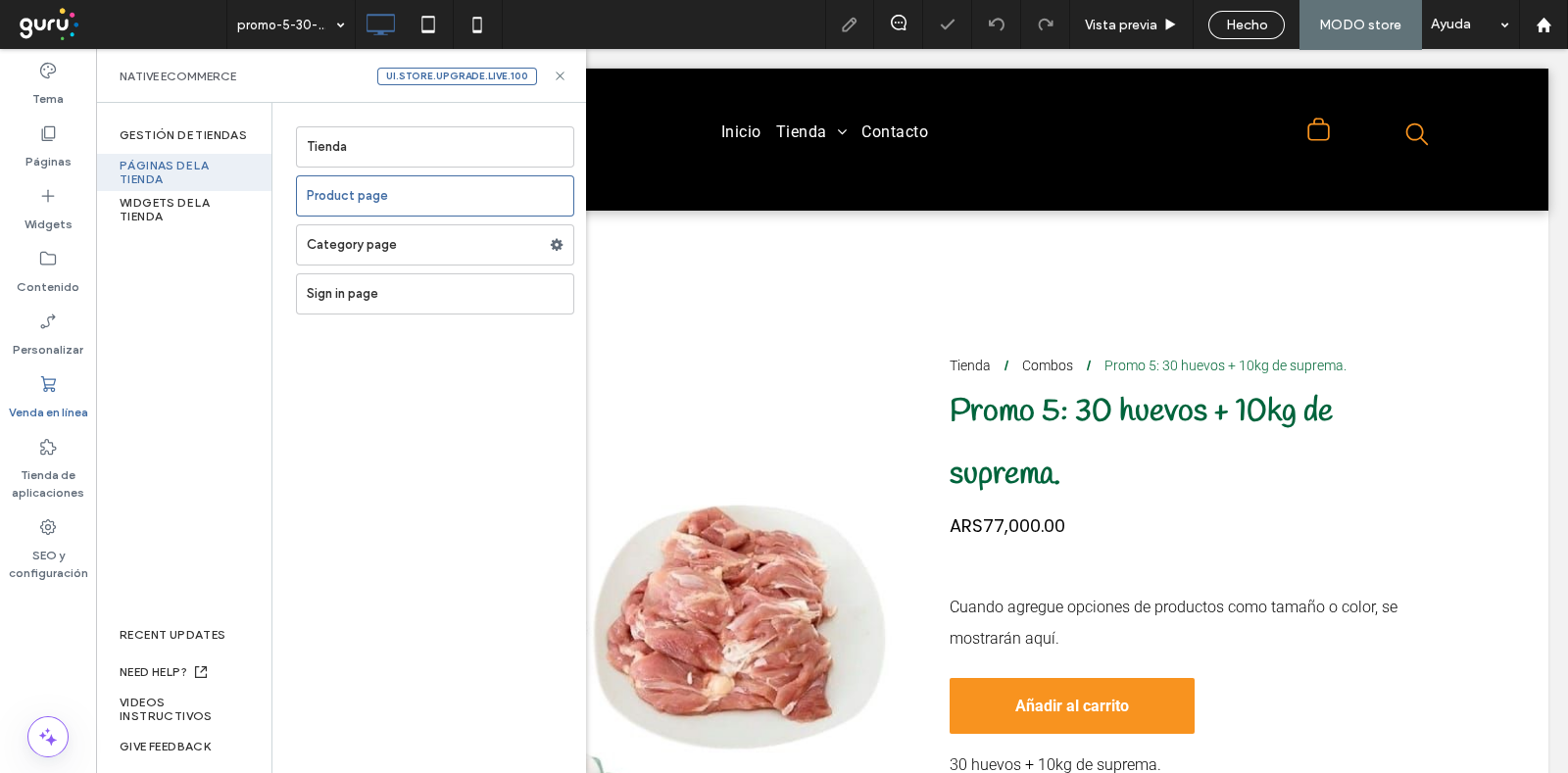 scroll, scrollTop: 0, scrollLeft: 0, axis: both 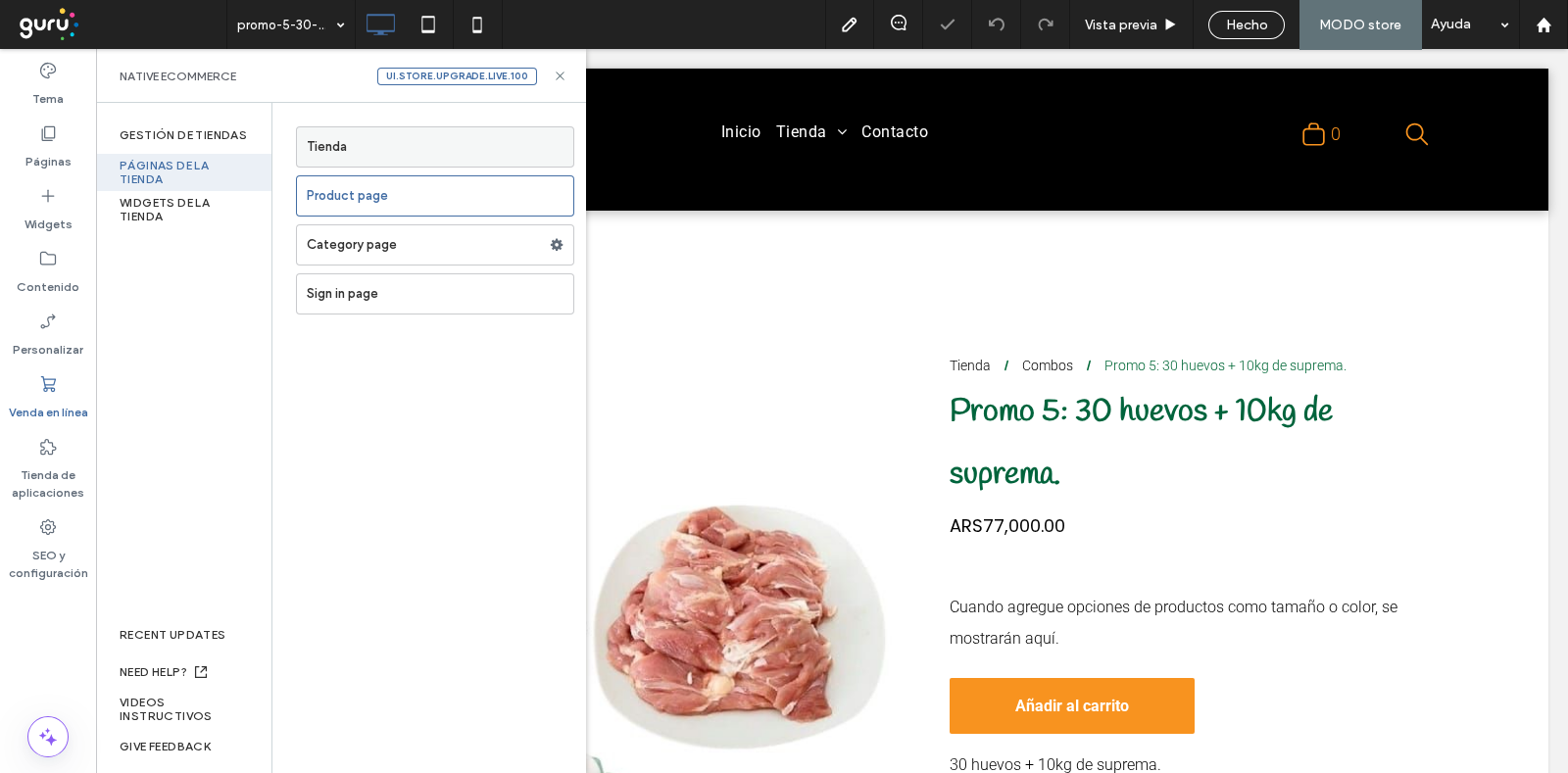 click on "Tienda" at bounding box center [440, 147] 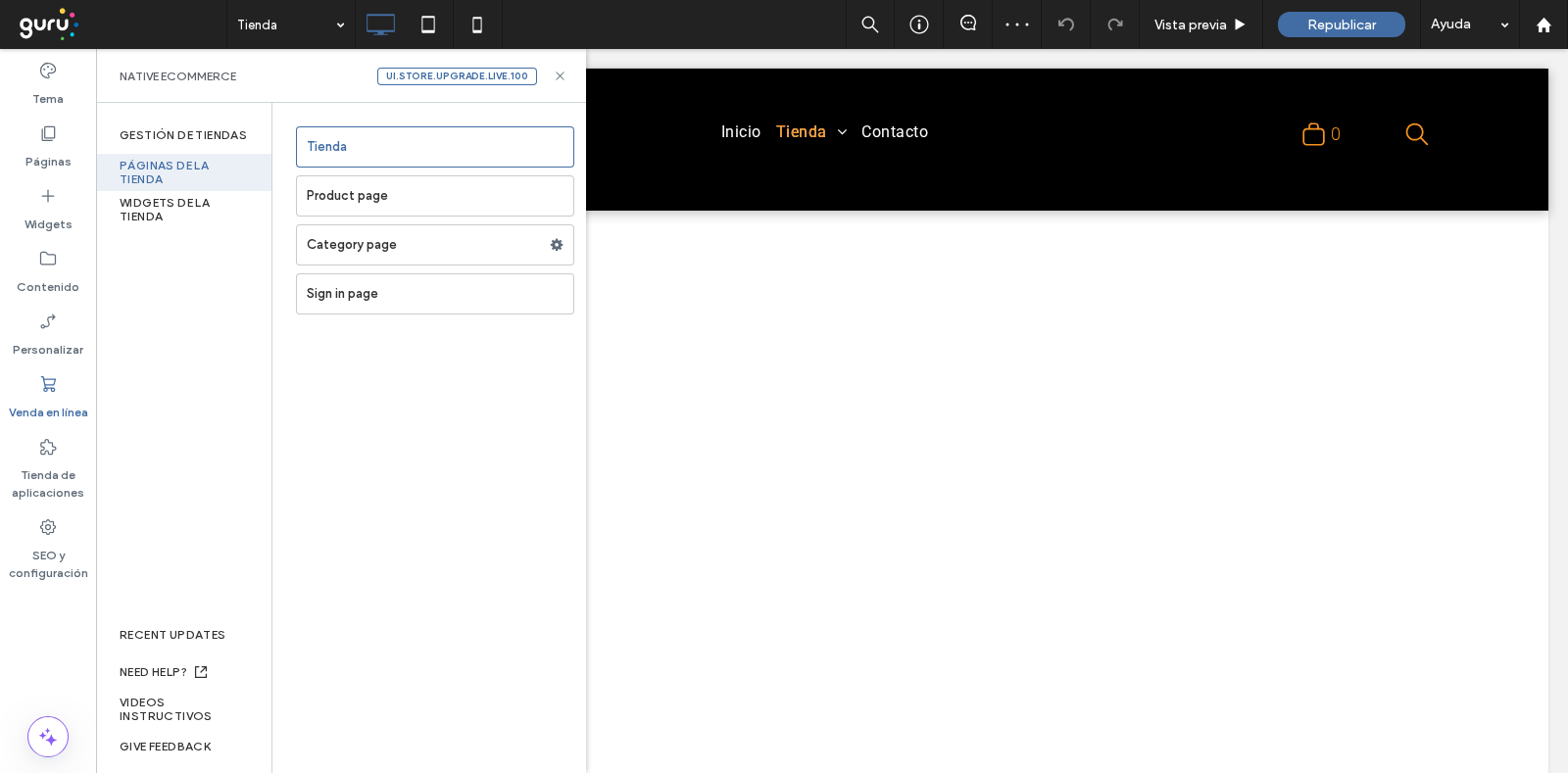 scroll, scrollTop: 0, scrollLeft: 0, axis: both 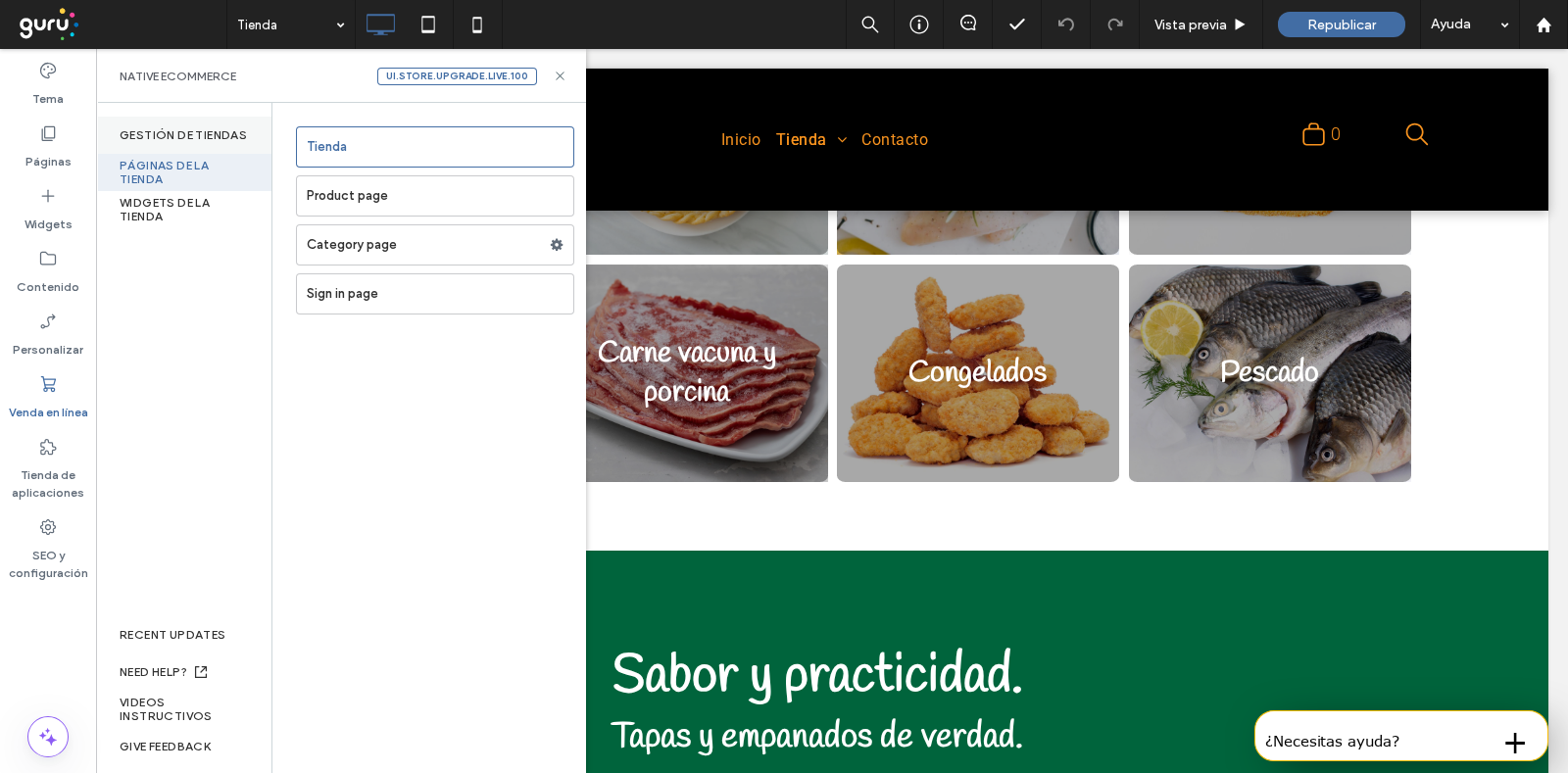 click on "Gestión de tiendas" at bounding box center (183, 135) 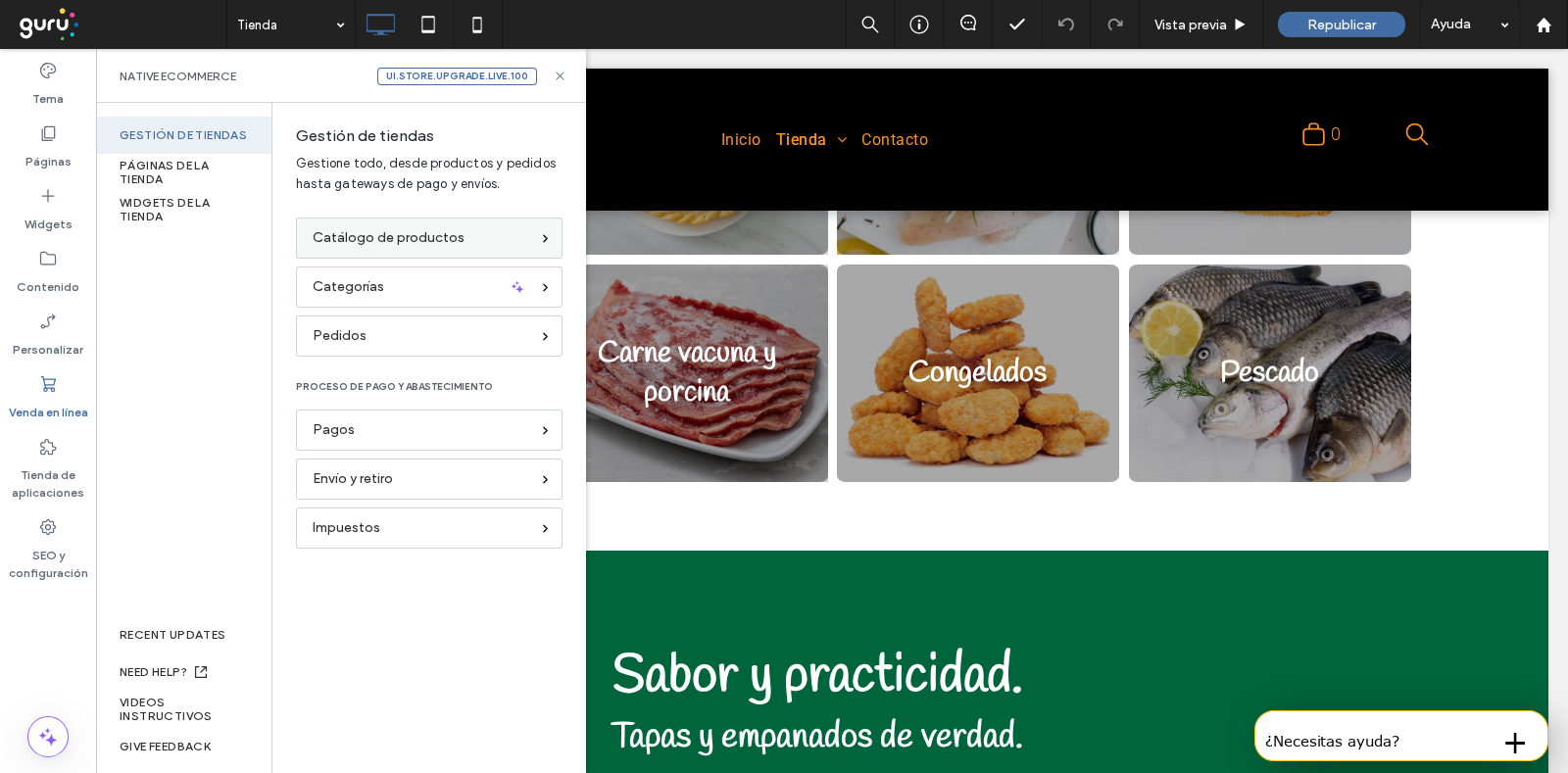 click on "Catálogo de productos" at bounding box center (388, 238) 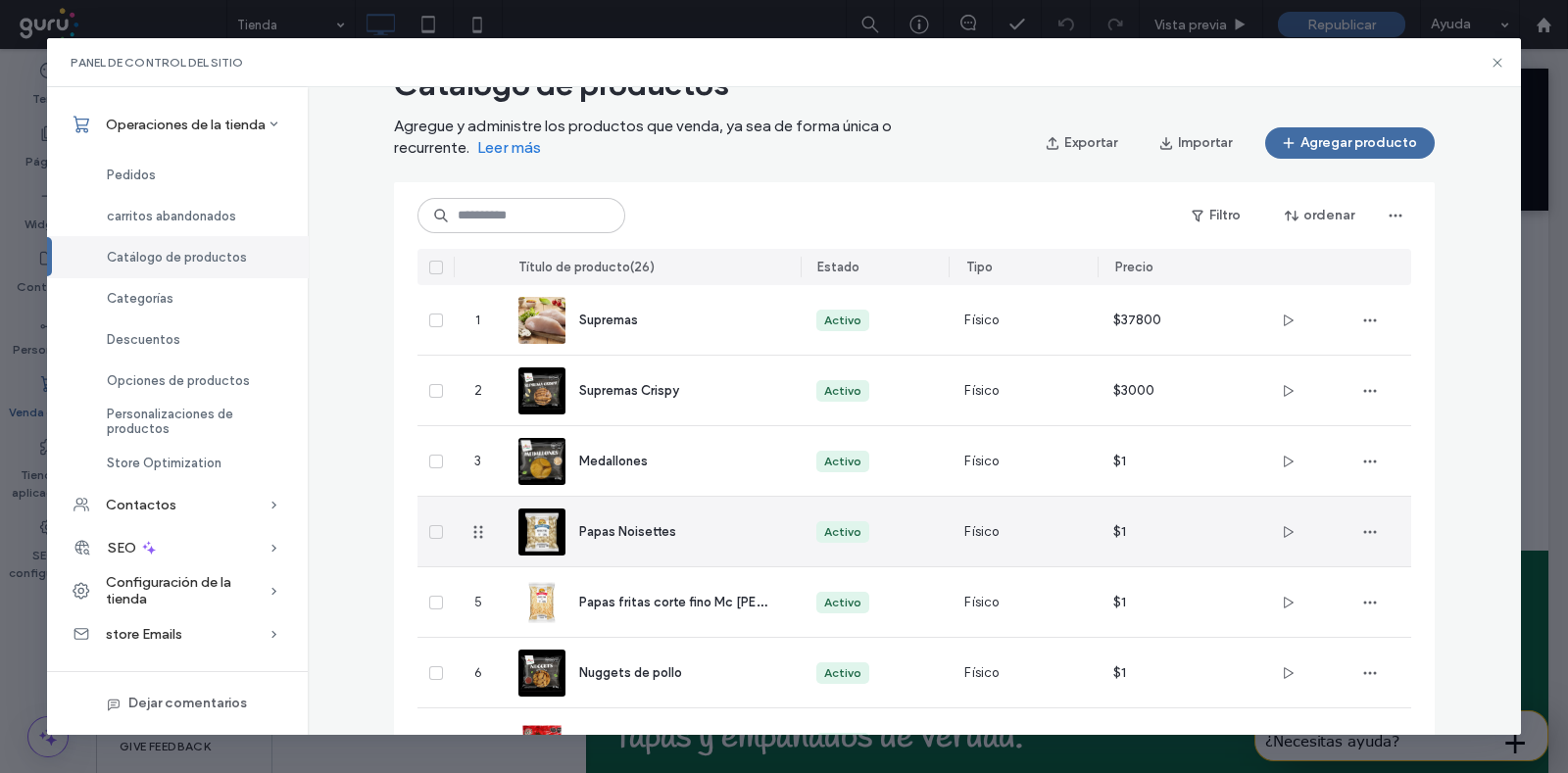 scroll, scrollTop: 24, scrollLeft: 0, axis: vertical 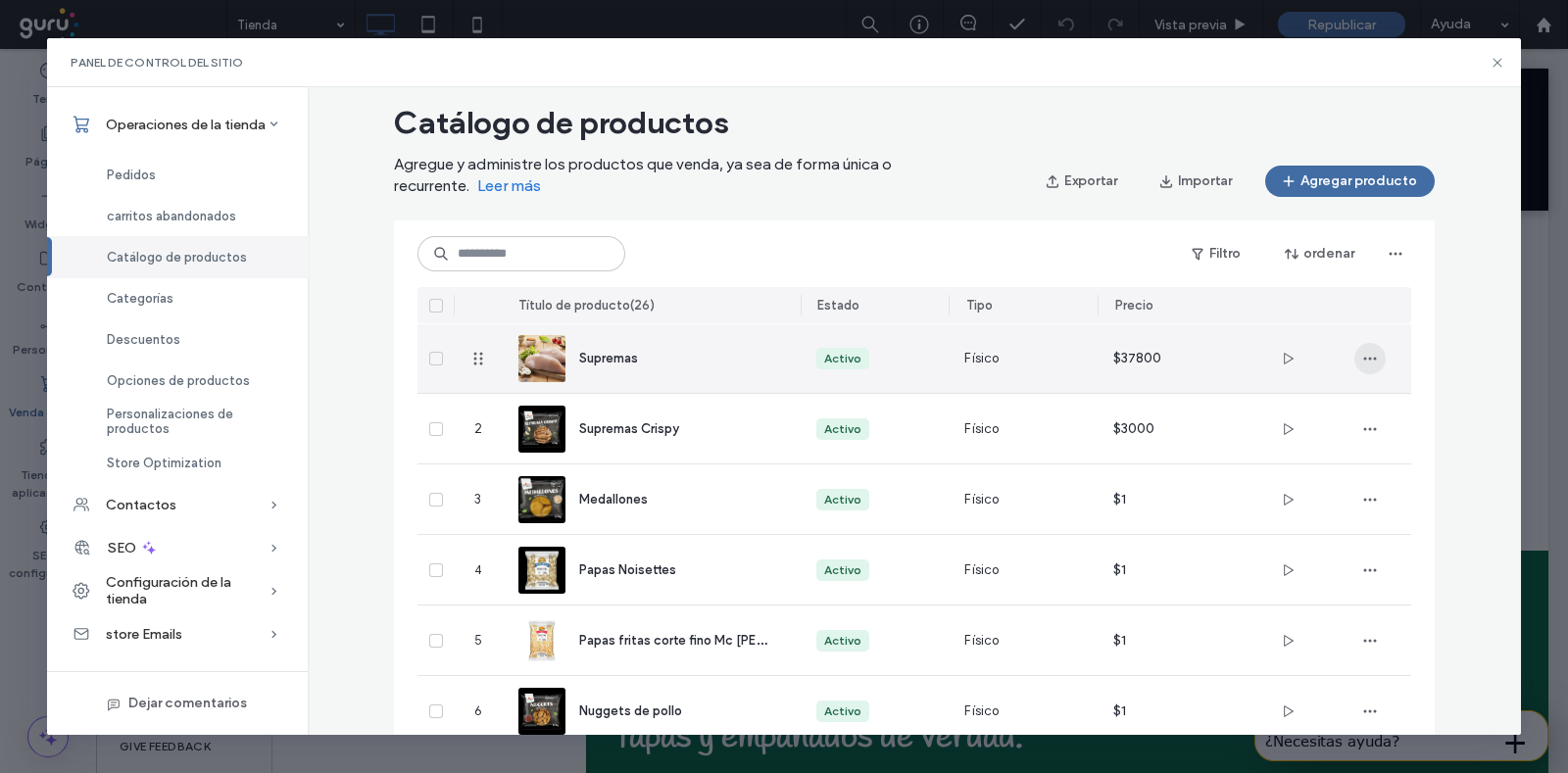 click at bounding box center (1370, 359) 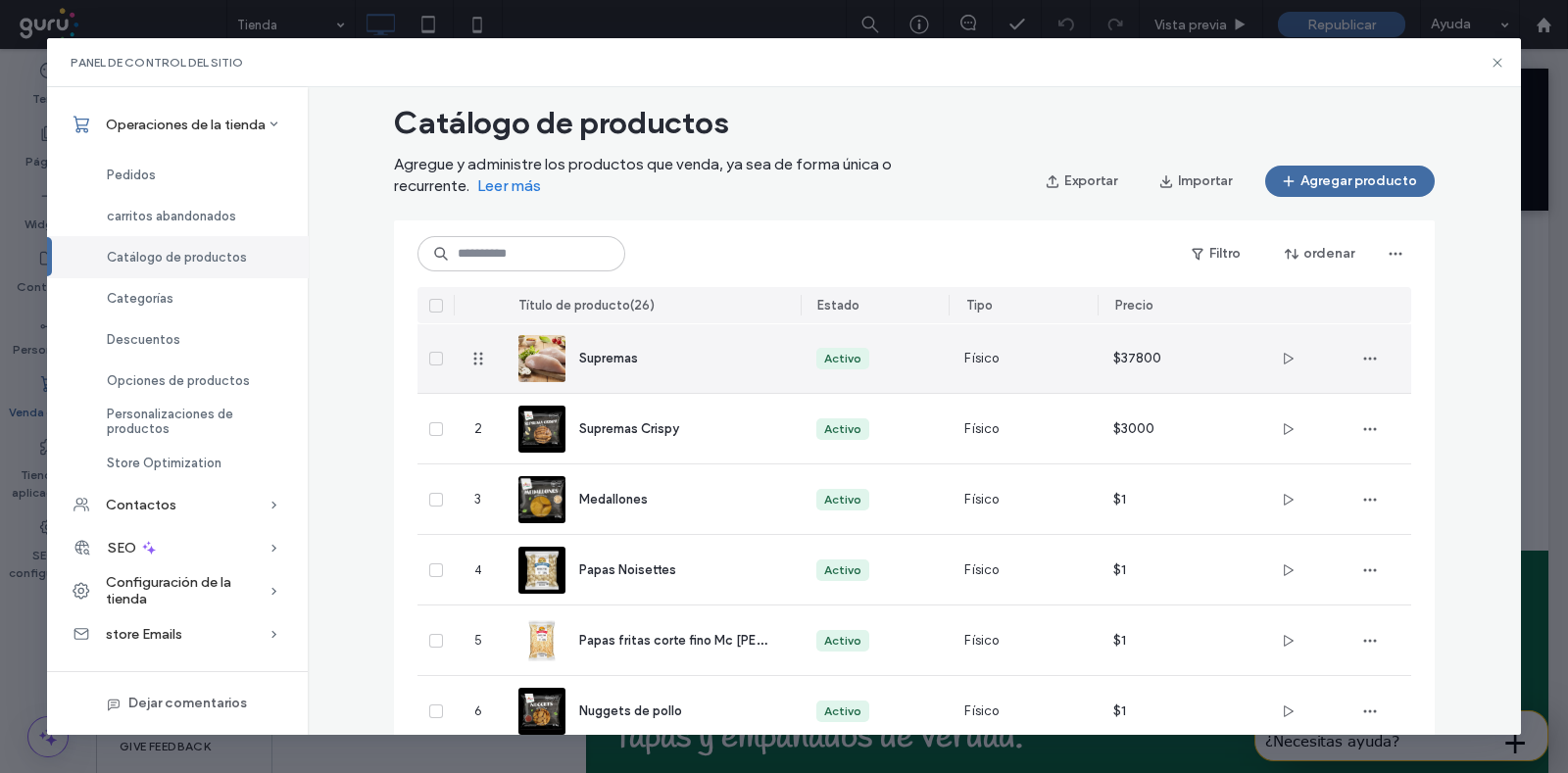 click on "Supremas" at bounding box center (652, 358) 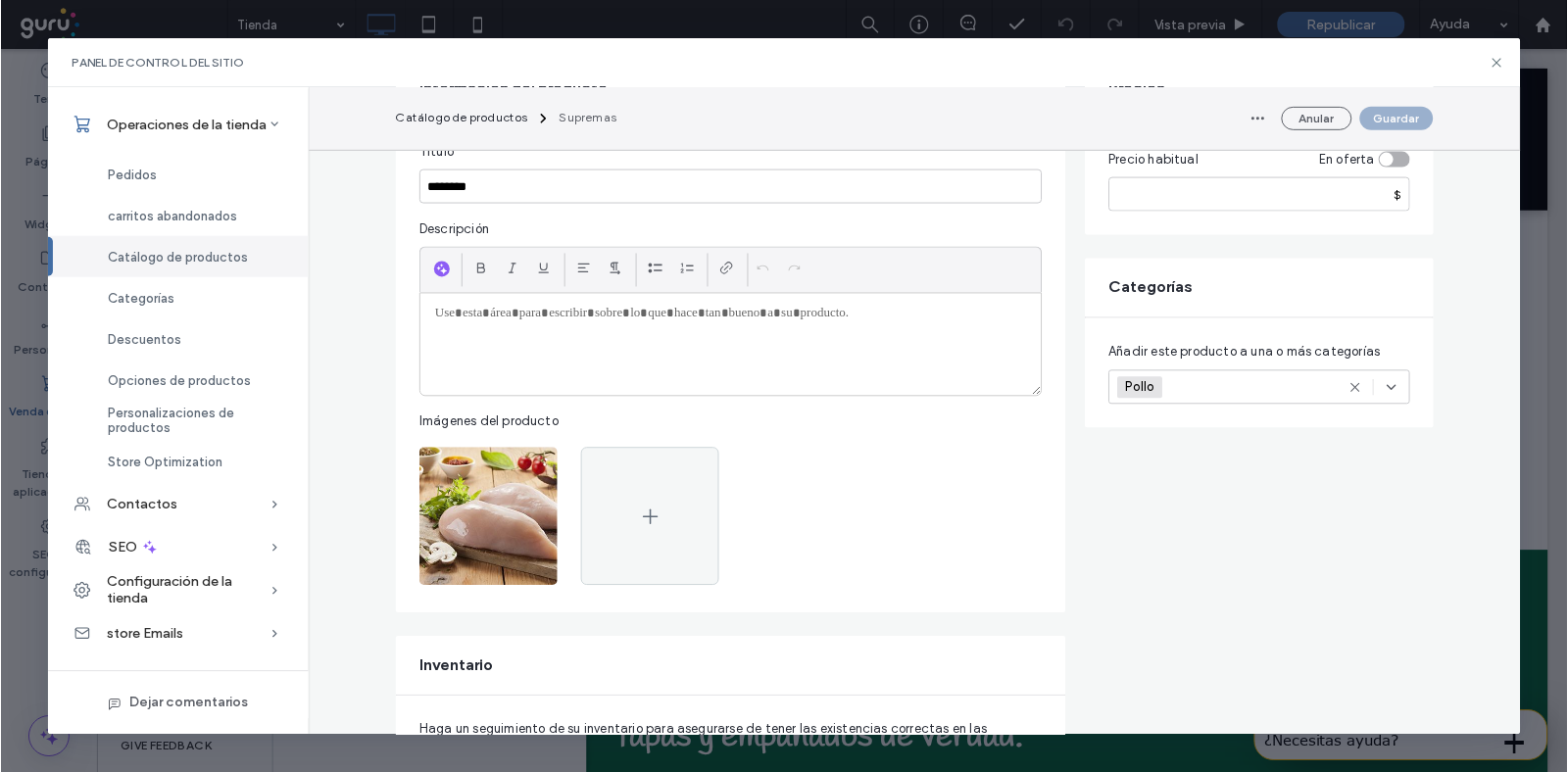 scroll, scrollTop: 244, scrollLeft: 0, axis: vertical 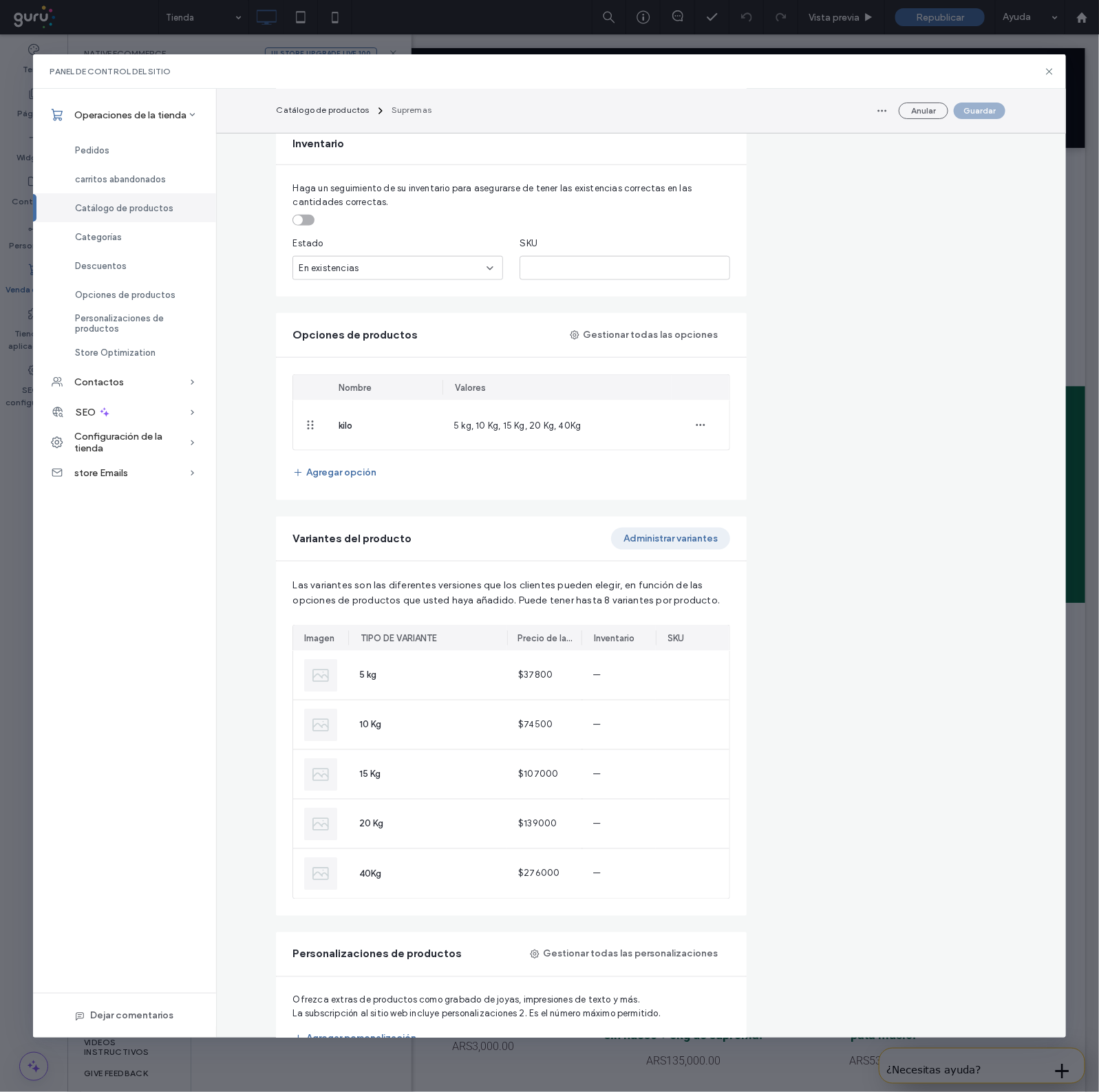 click on "Administrar variantes" at bounding box center [670, 539] 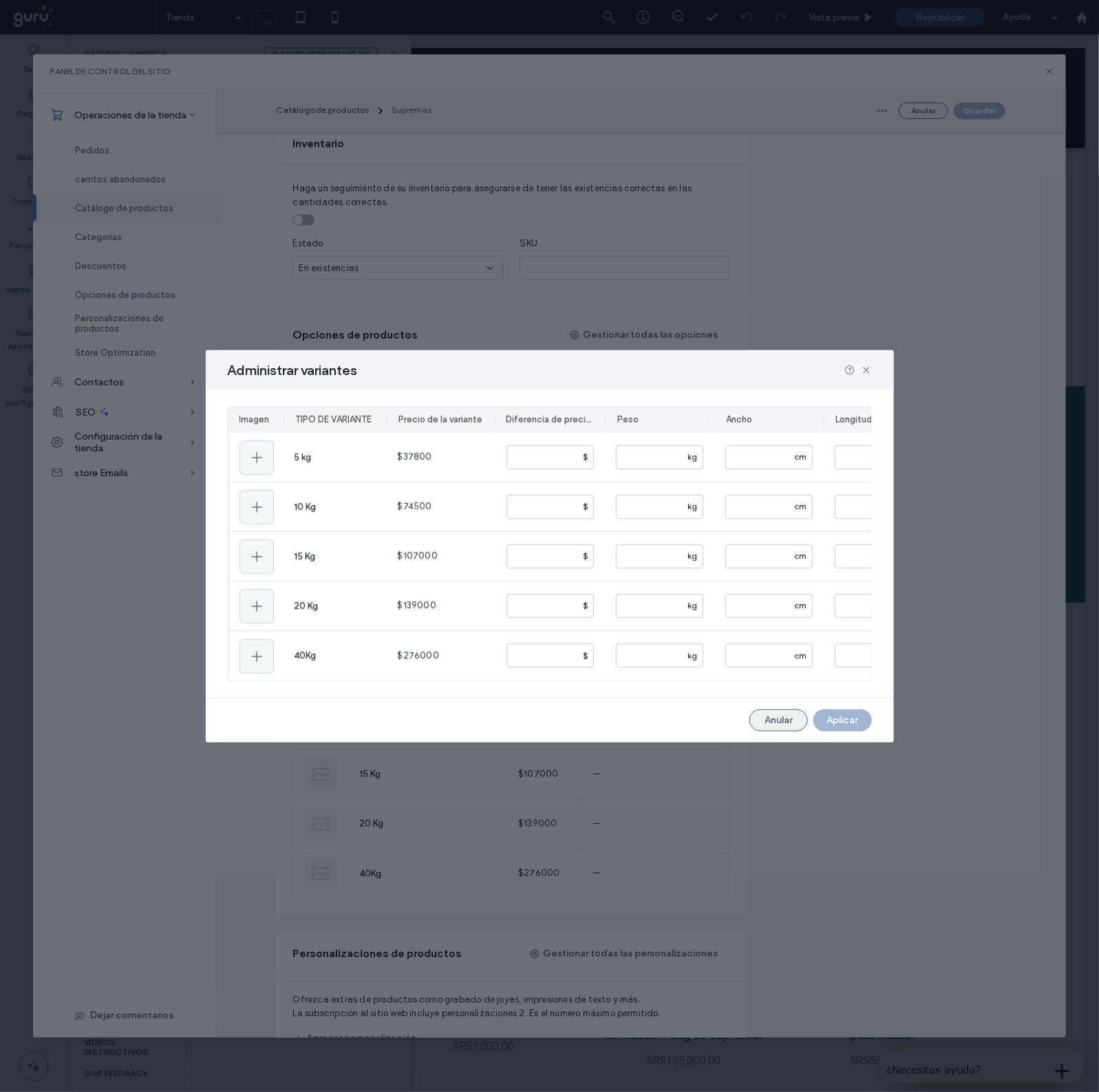 click on "Anular" at bounding box center [778, 720] 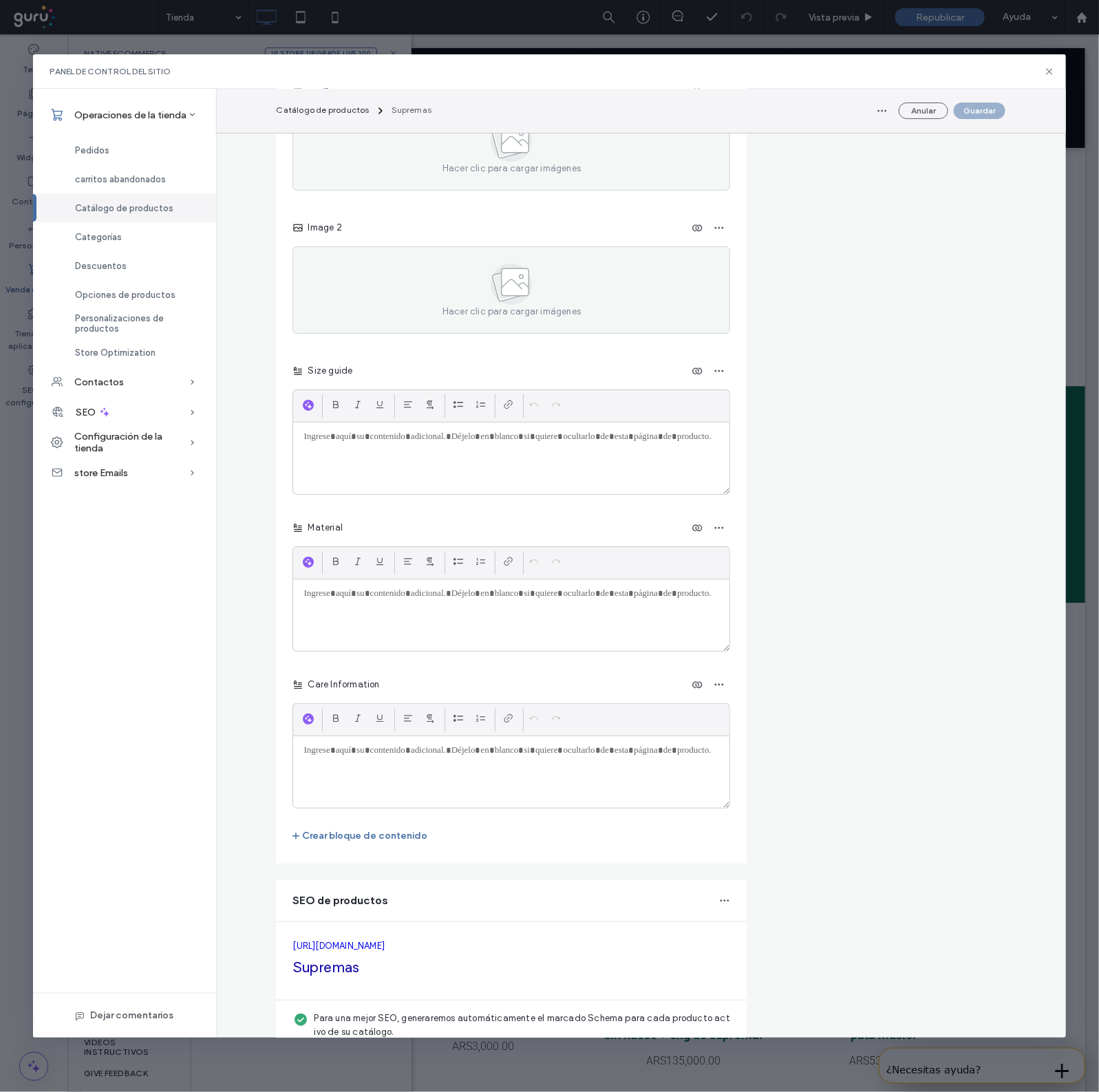 scroll, scrollTop: 2006, scrollLeft: 0, axis: vertical 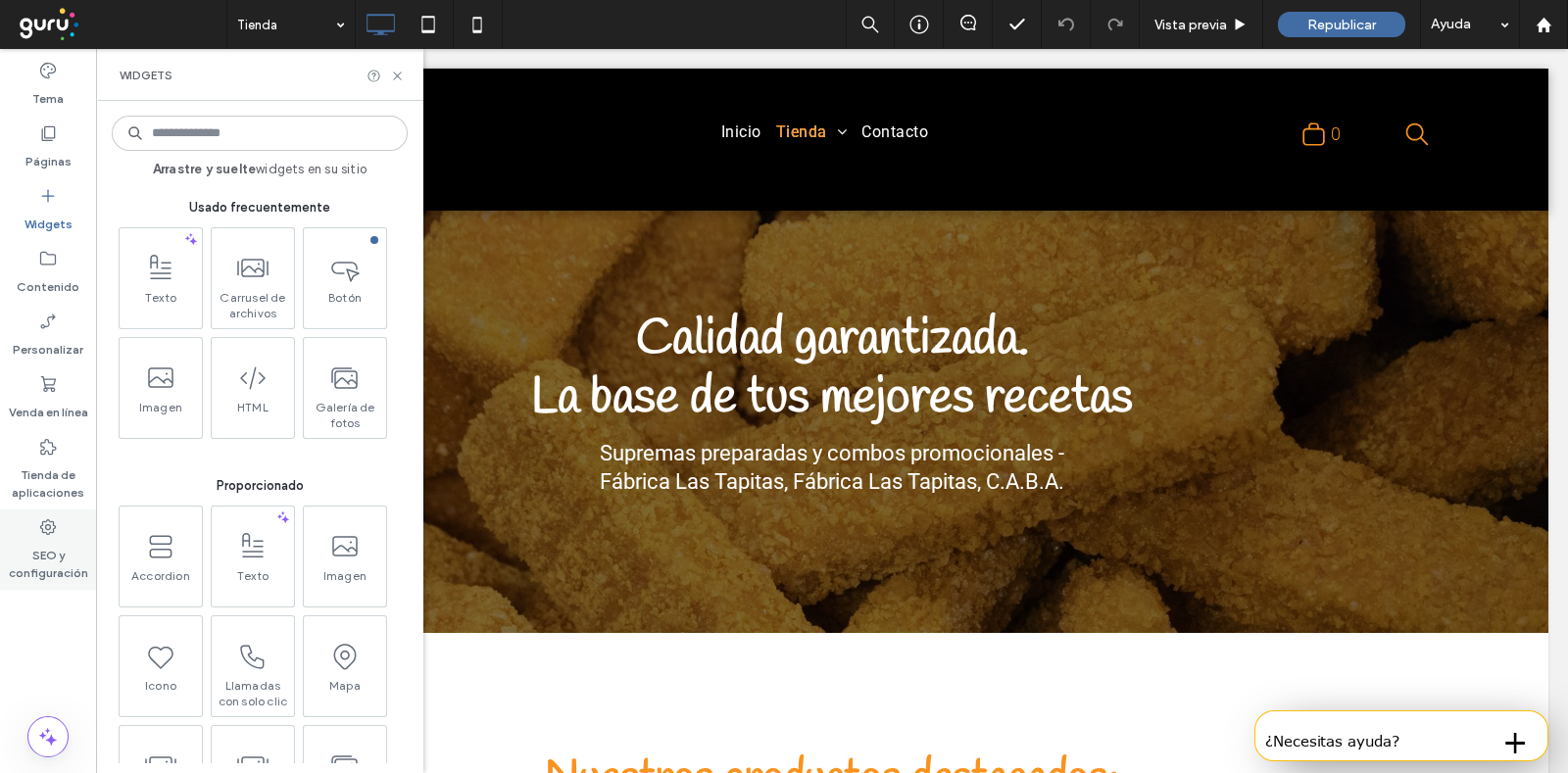 click on "SEO y configuración" at bounding box center [48, 550] 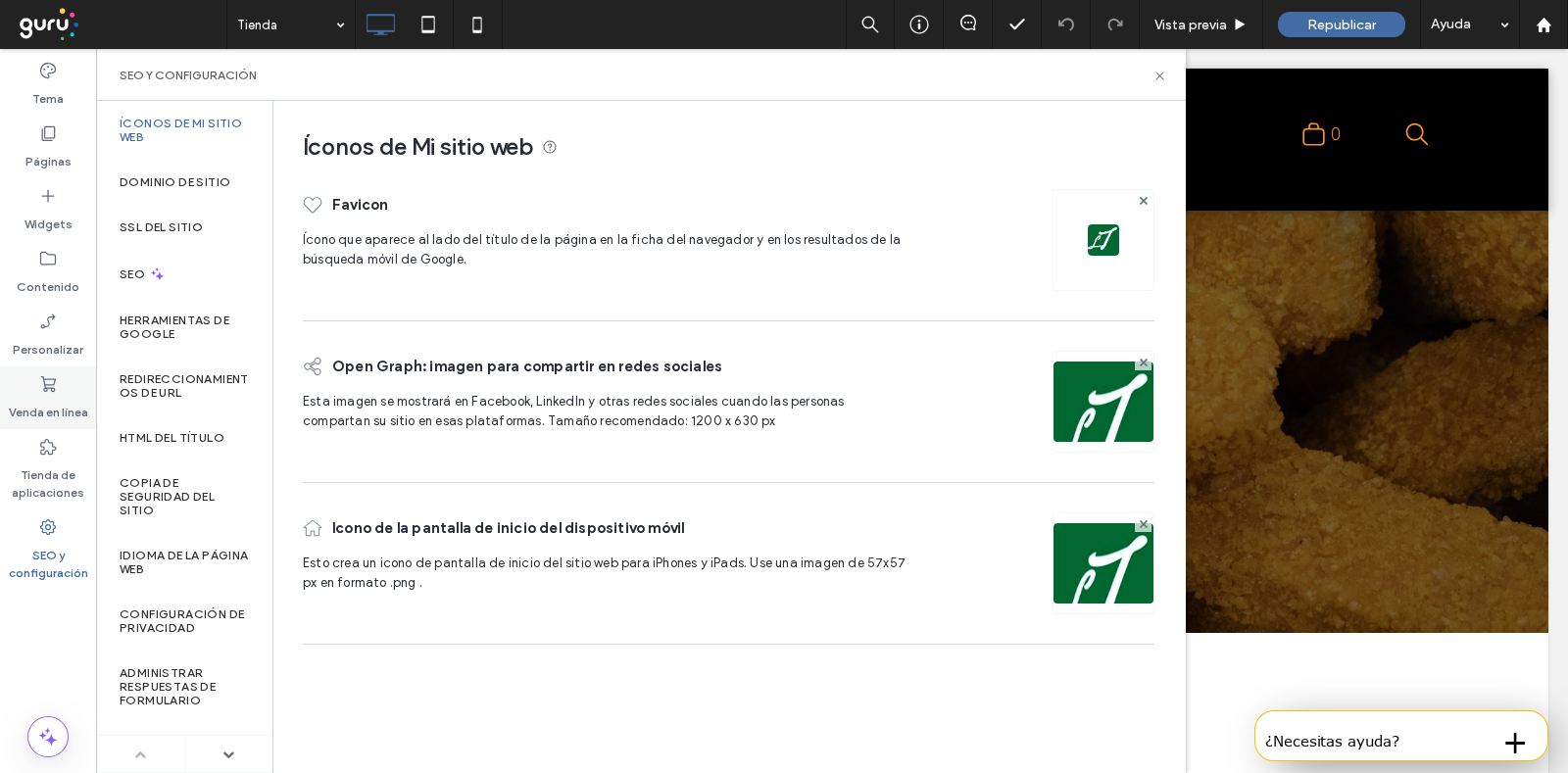 click on "Venda en línea" at bounding box center (48, 408) 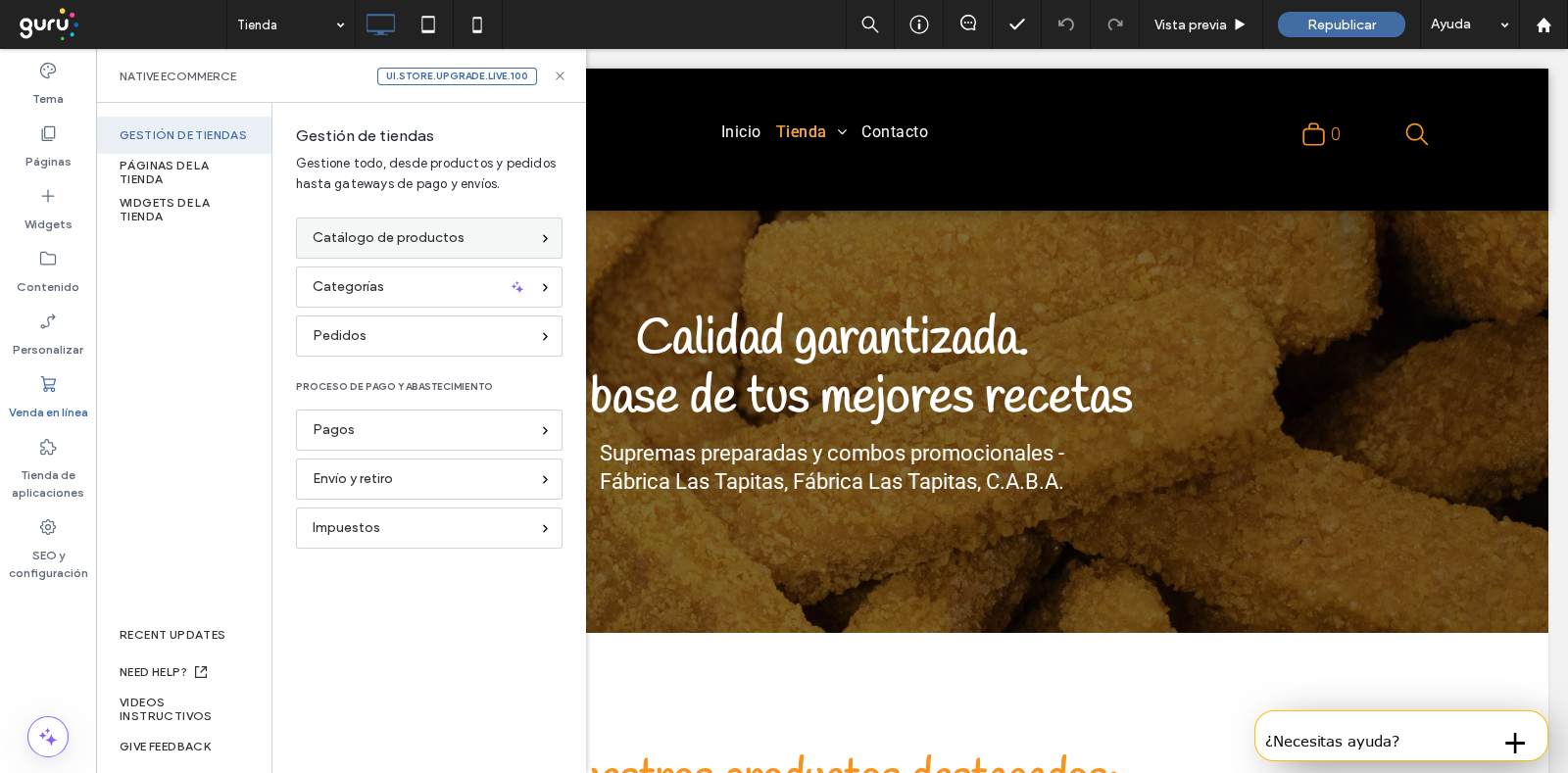click on "Catálogo de productos" at bounding box center [388, 238] 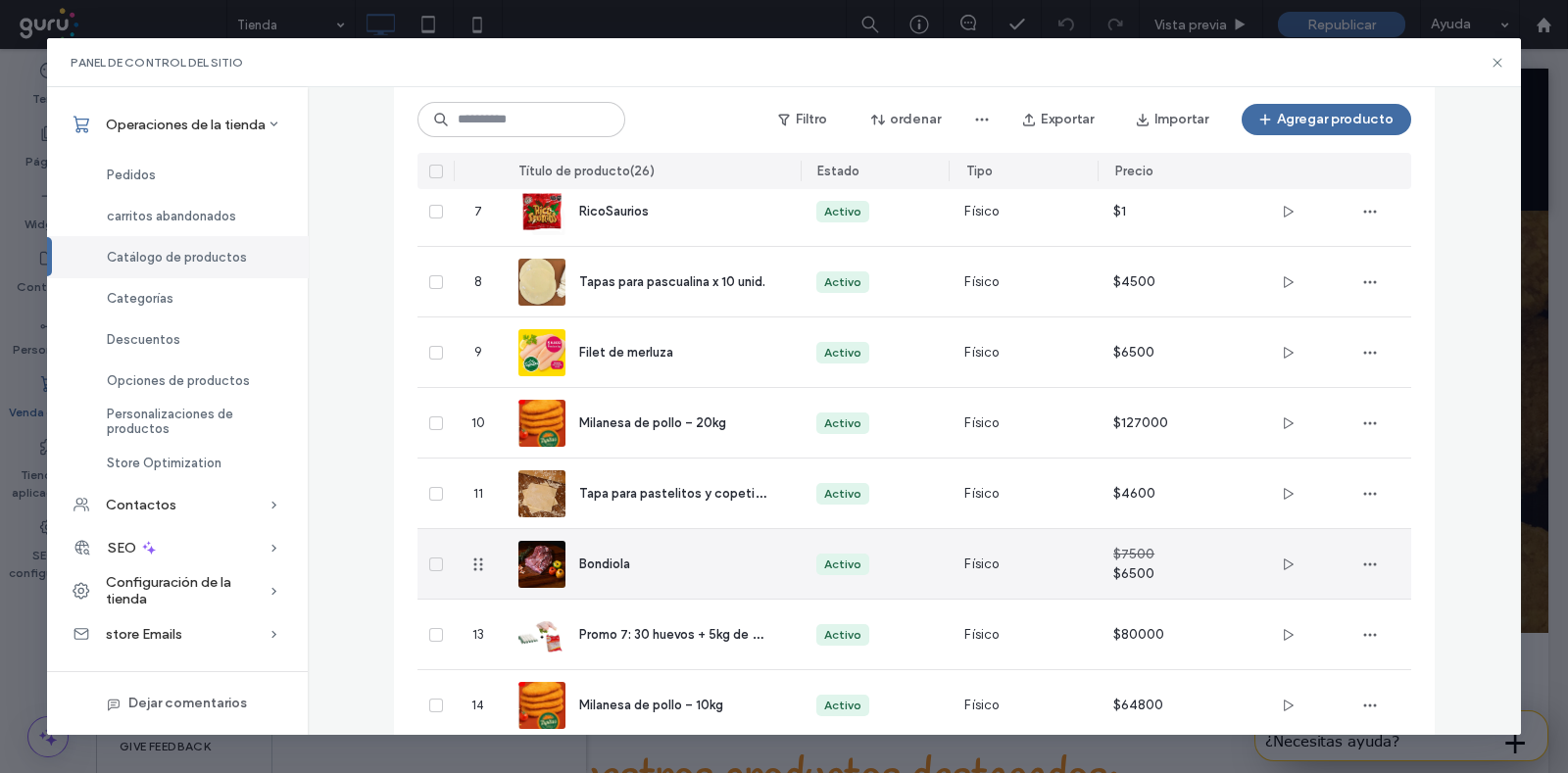 scroll, scrollTop: 591, scrollLeft: 0, axis: vertical 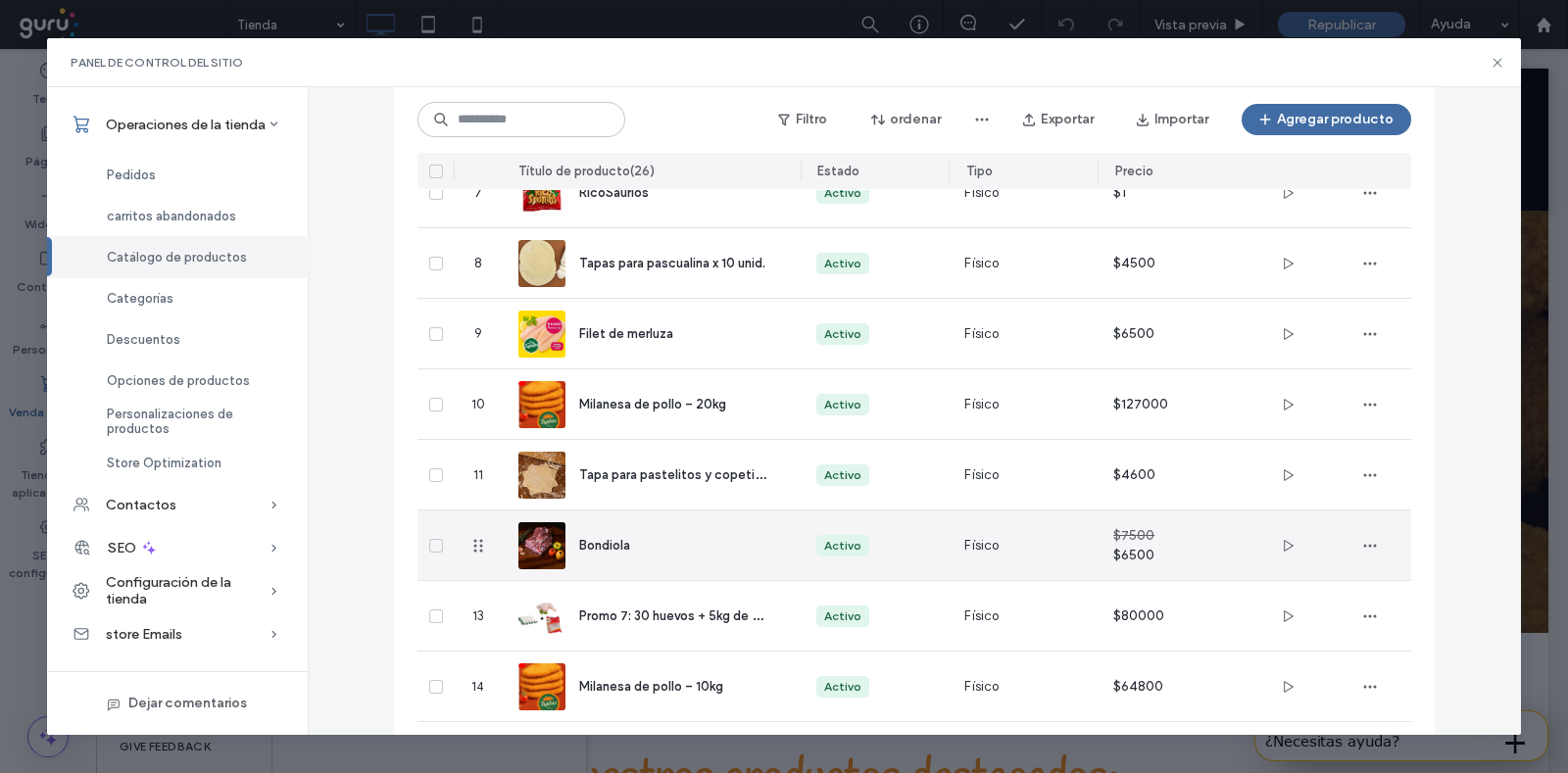 click on "Bondiola" at bounding box center [674, 545] 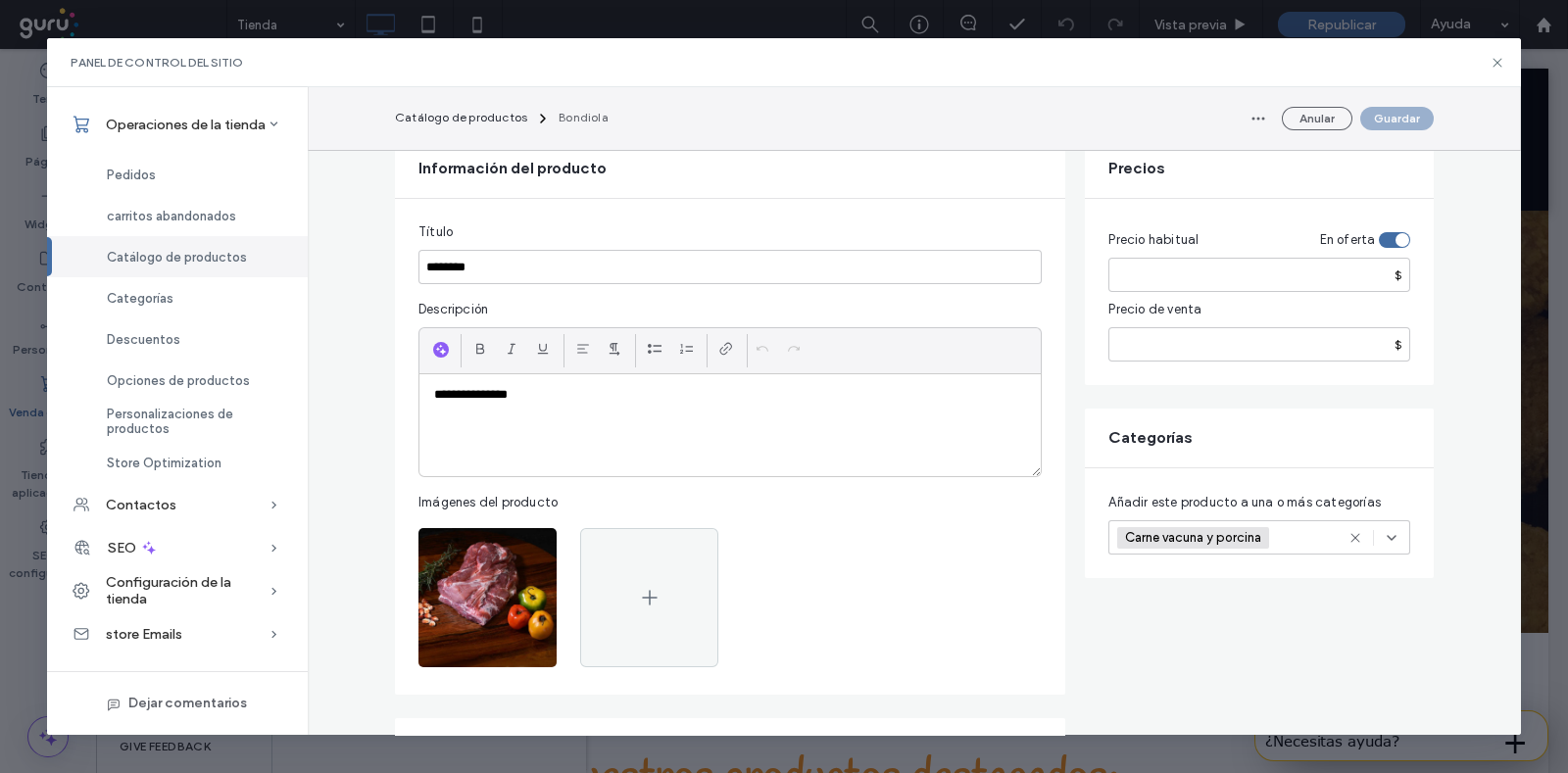 scroll, scrollTop: 0, scrollLeft: 0, axis: both 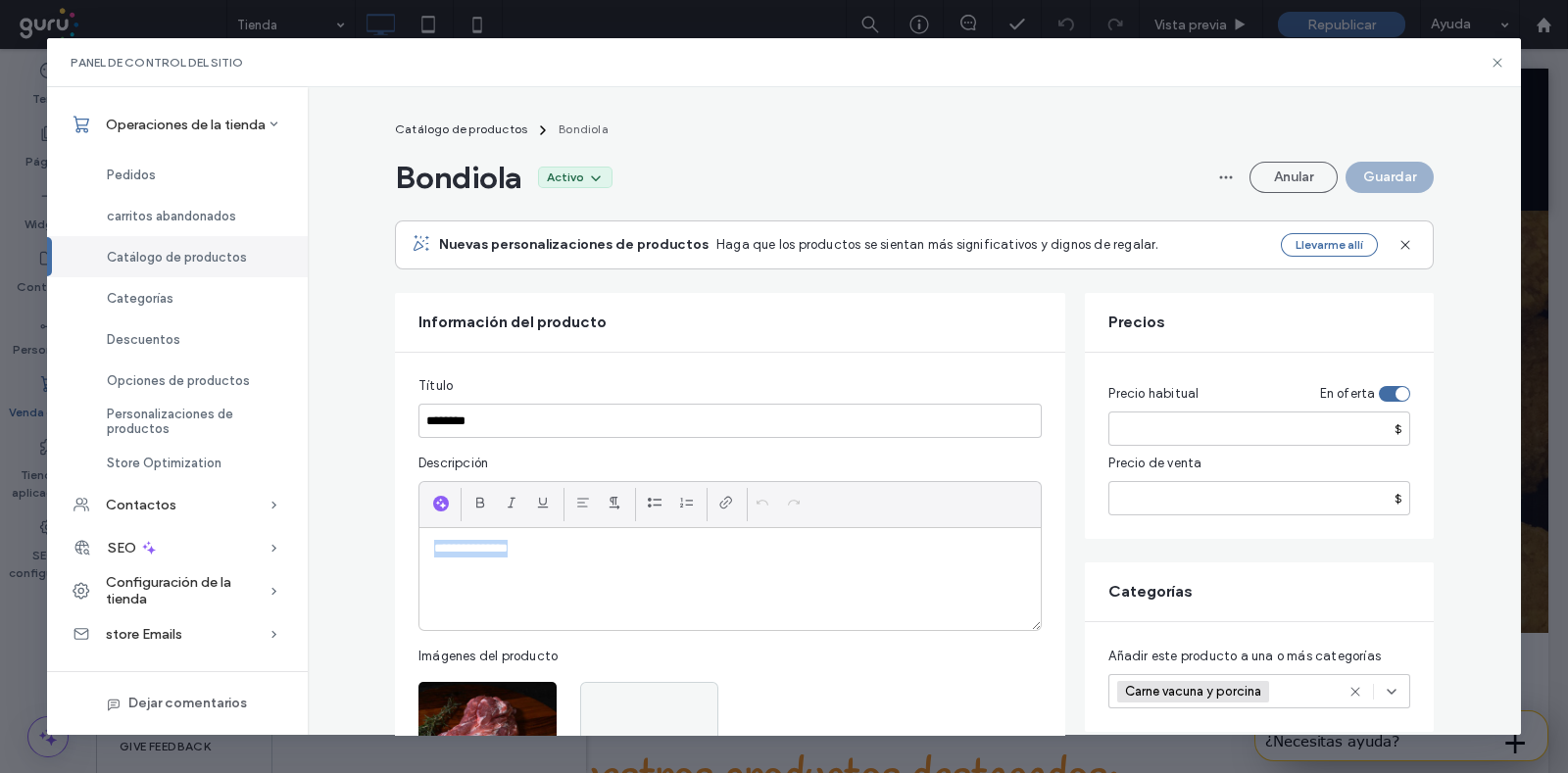 drag, startPoint x: 603, startPoint y: 547, endPoint x: 396, endPoint y: 551, distance: 207.03864 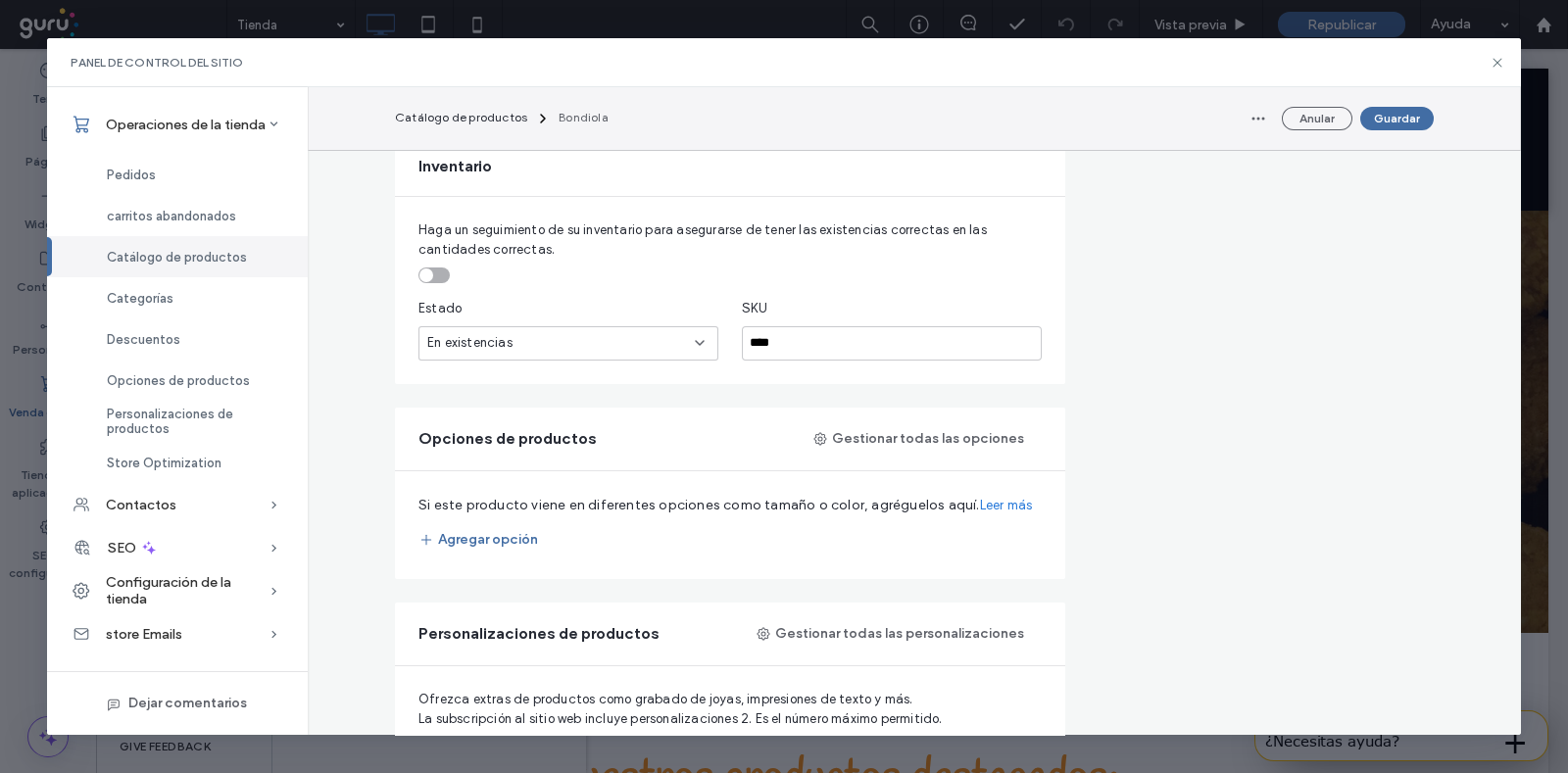 scroll, scrollTop: 856, scrollLeft: 0, axis: vertical 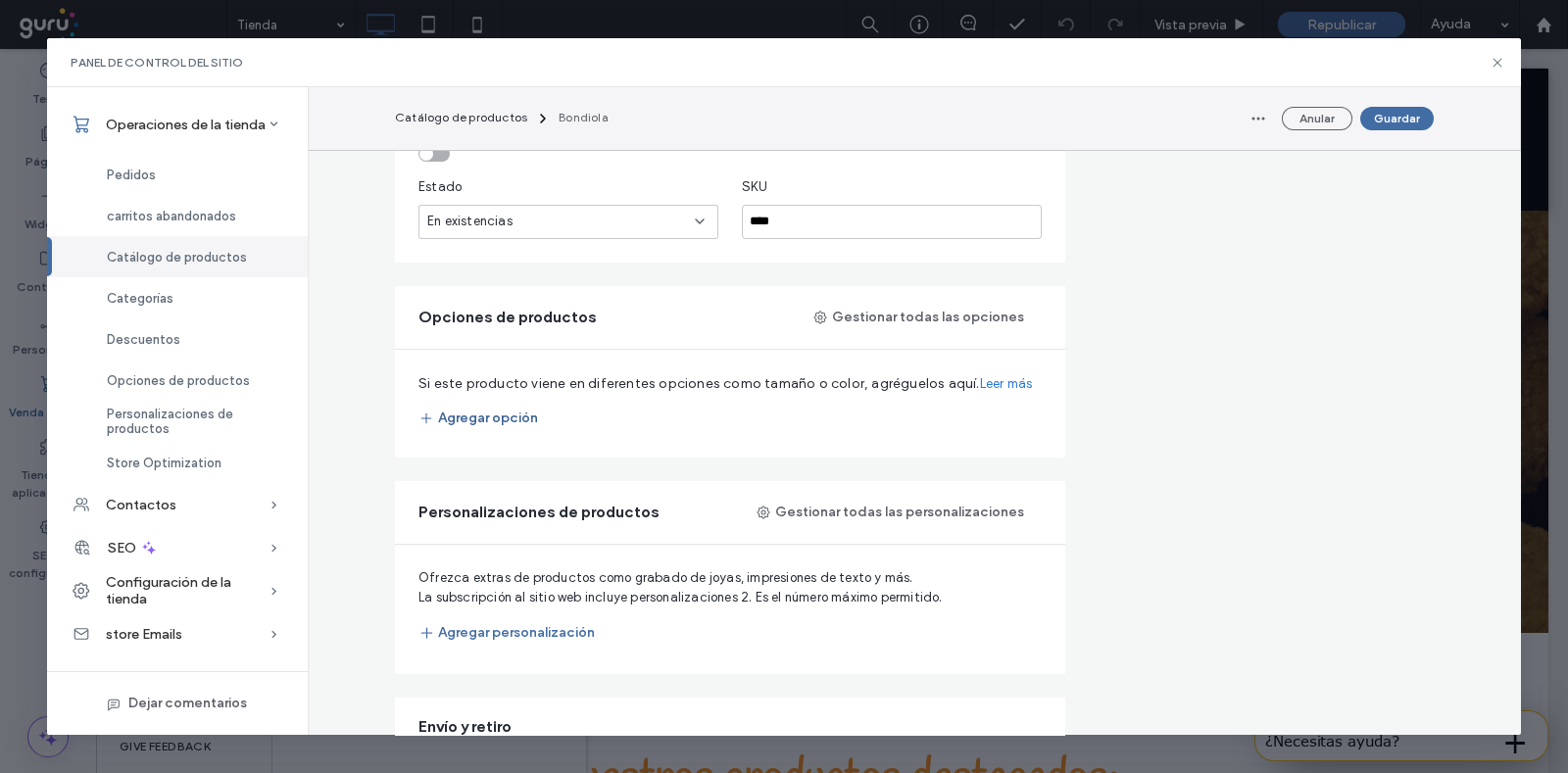 click on "Agregar opción" at bounding box center (478, 418) 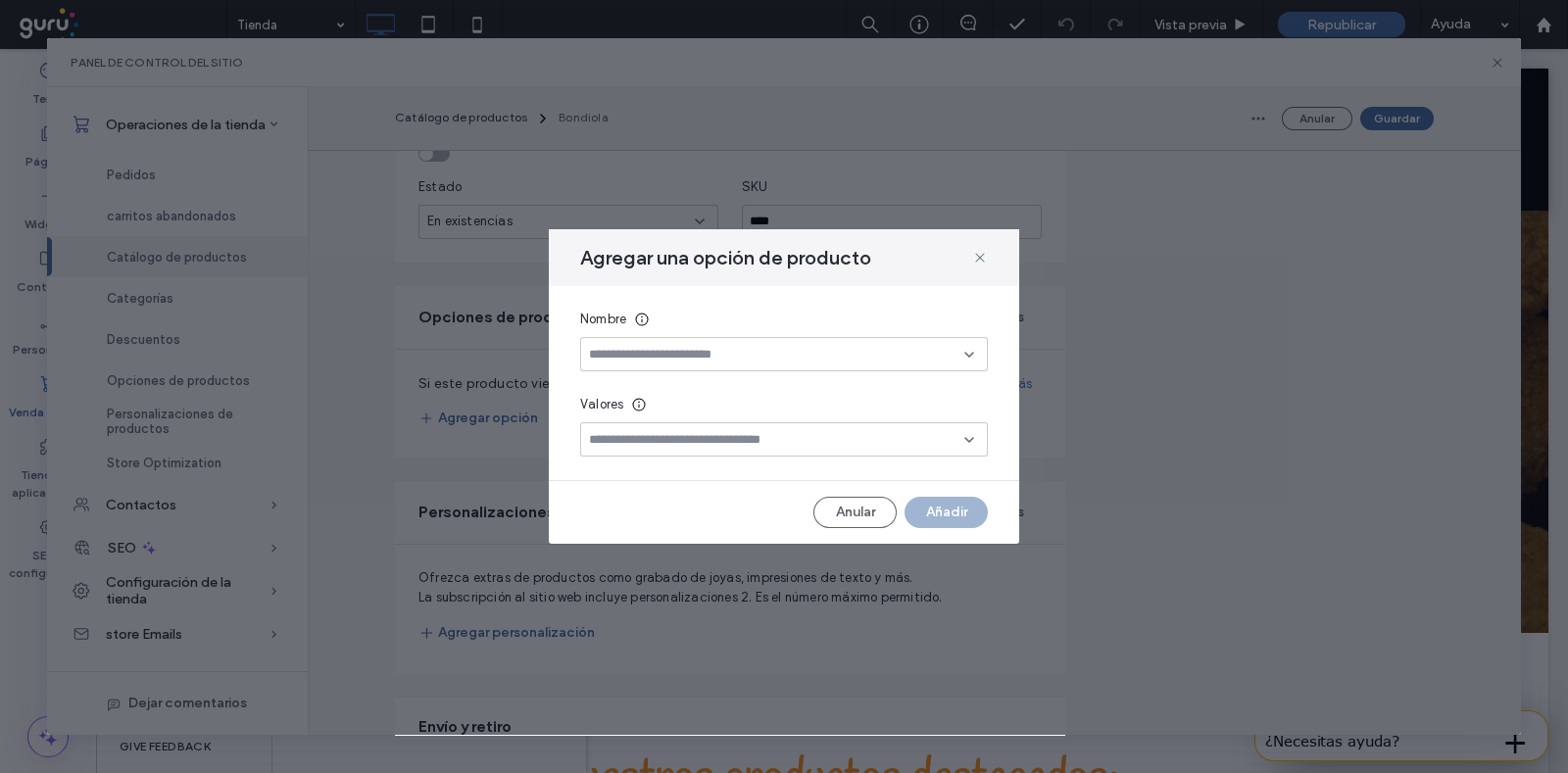 click at bounding box center (784, 354) 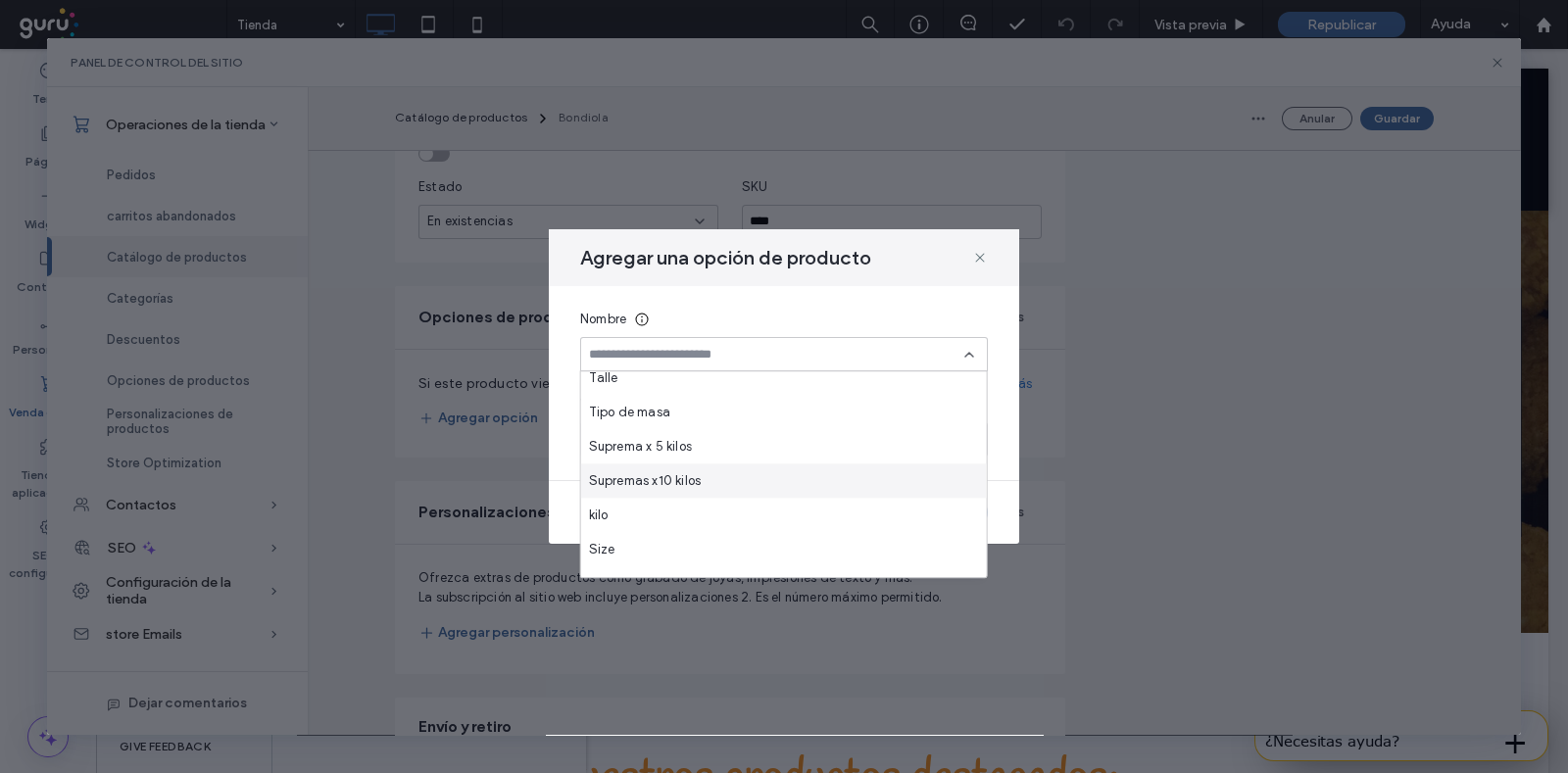 scroll, scrollTop: 69, scrollLeft: 0, axis: vertical 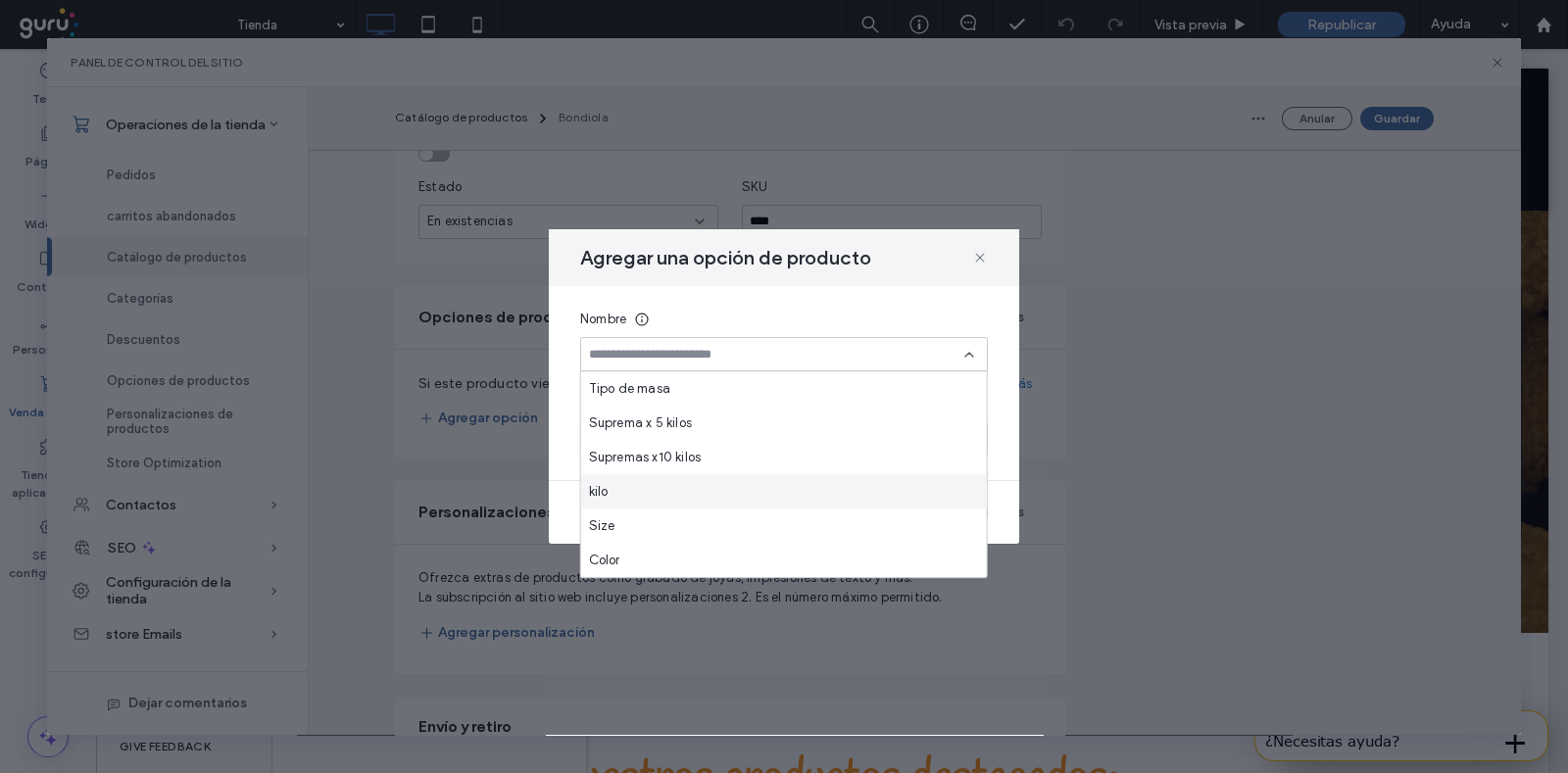 click on "kilo" at bounding box center [784, 491] 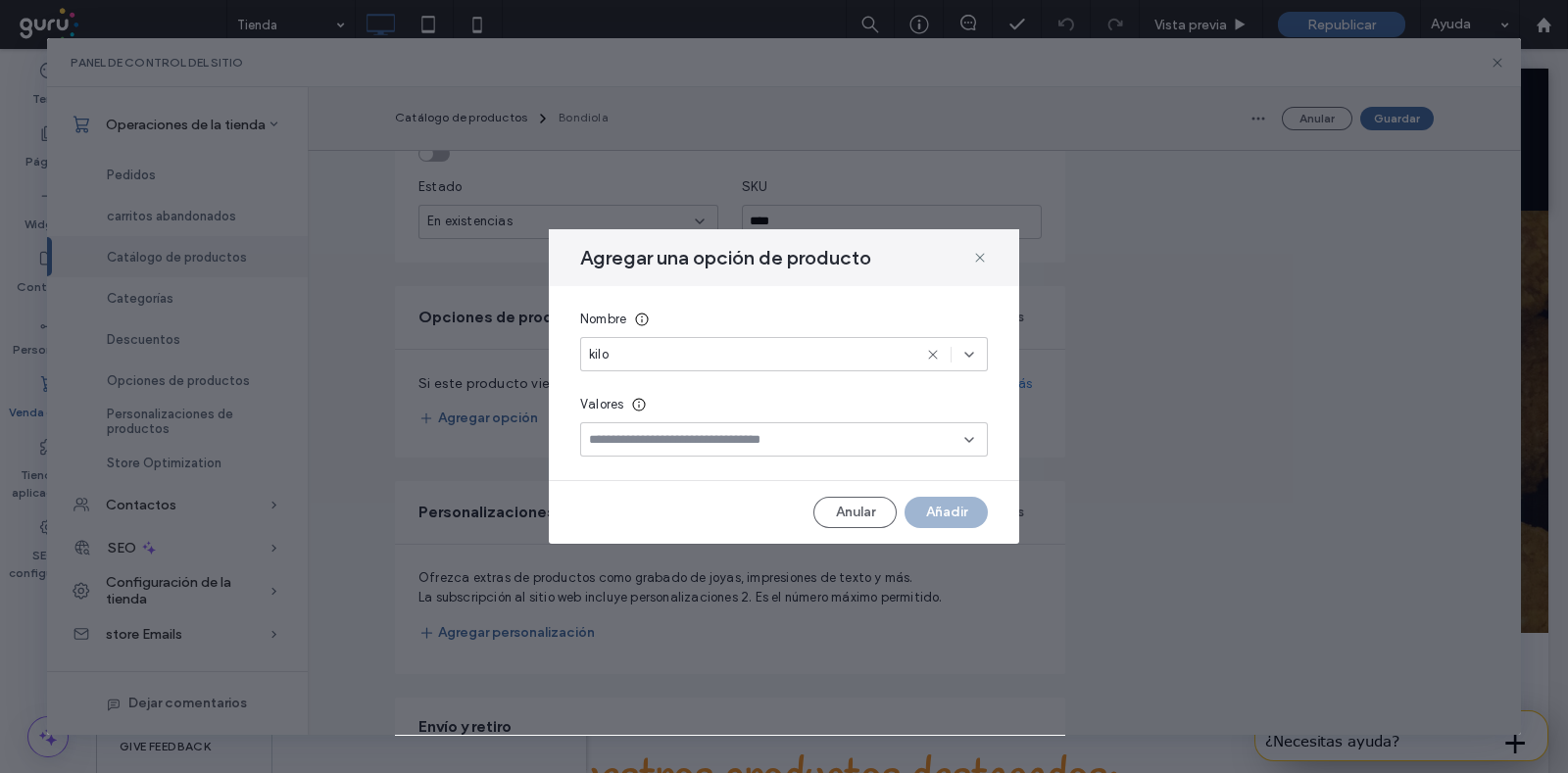 click at bounding box center [784, 439] 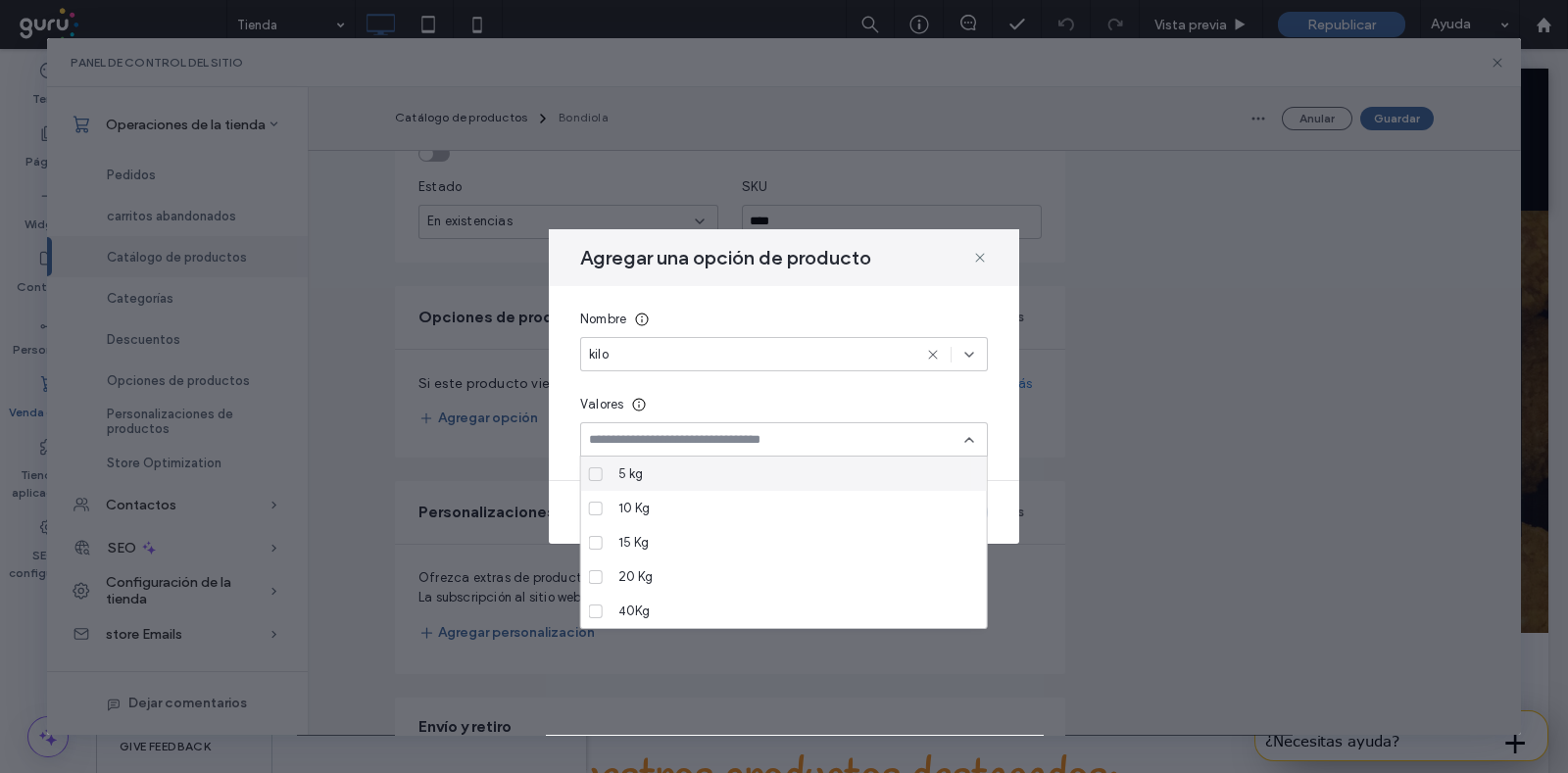 click on "Valores" at bounding box center (784, 405) 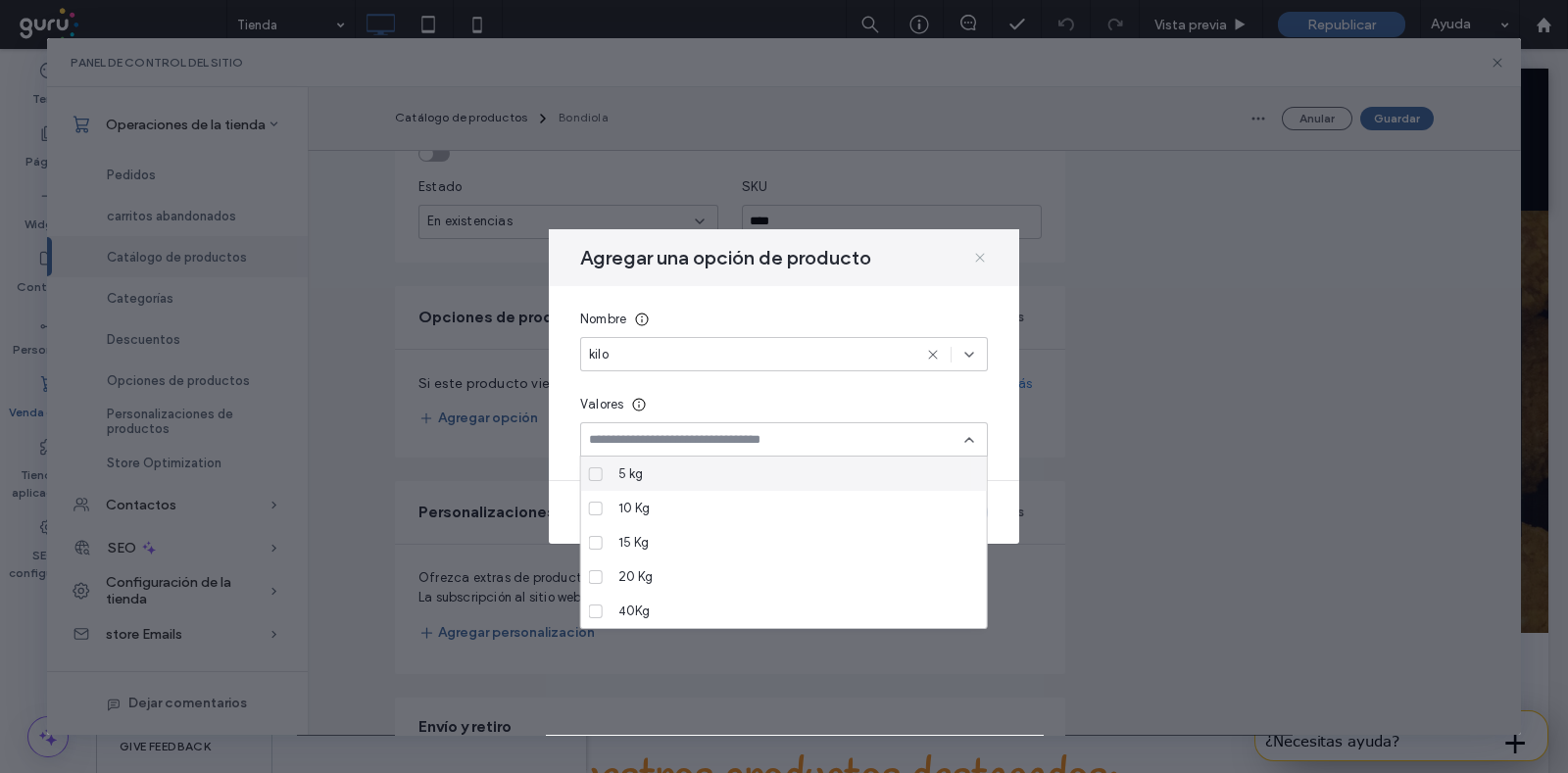 click 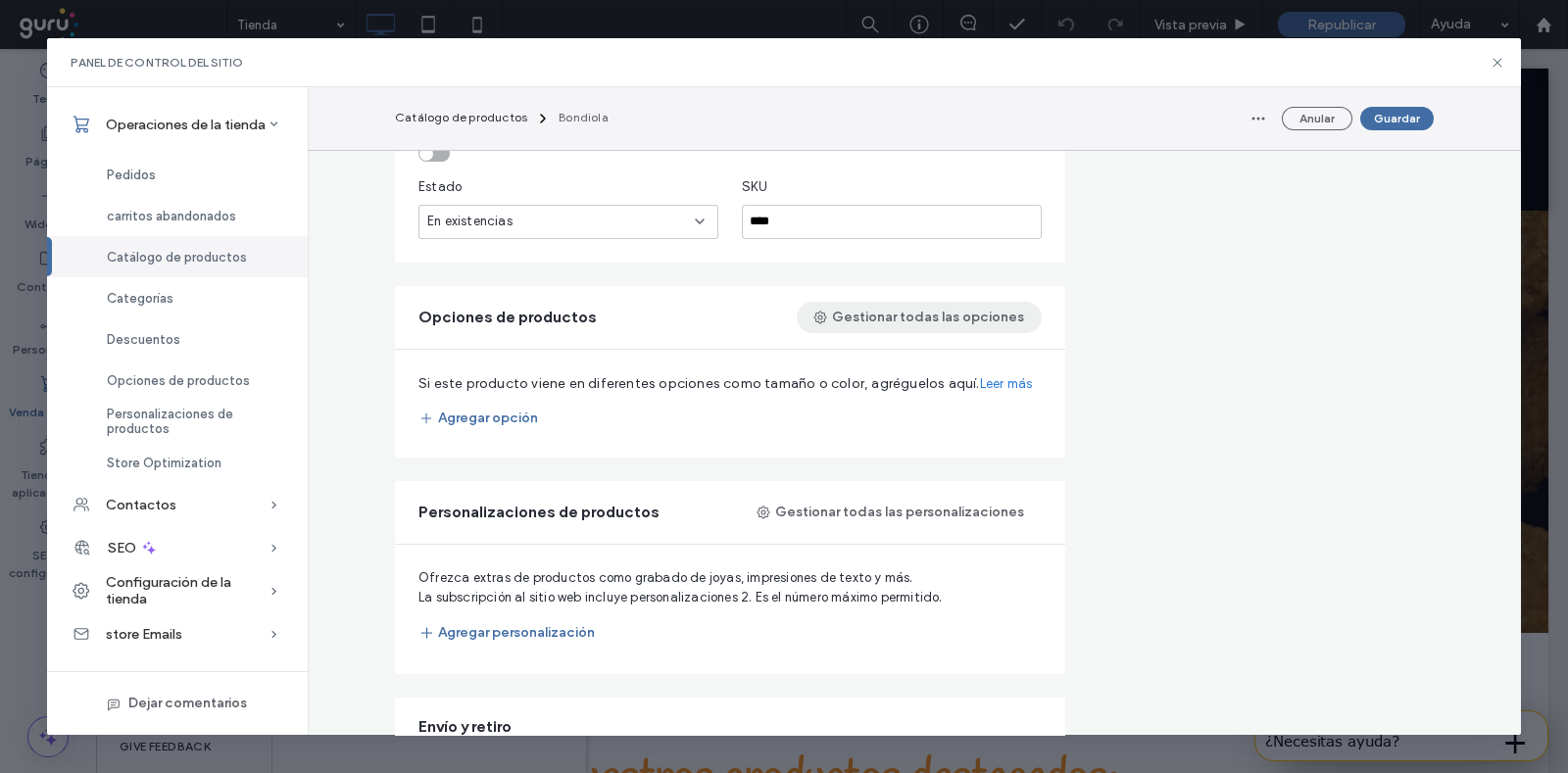 click on "Gestionar todas las opciones" at bounding box center (919, 317) 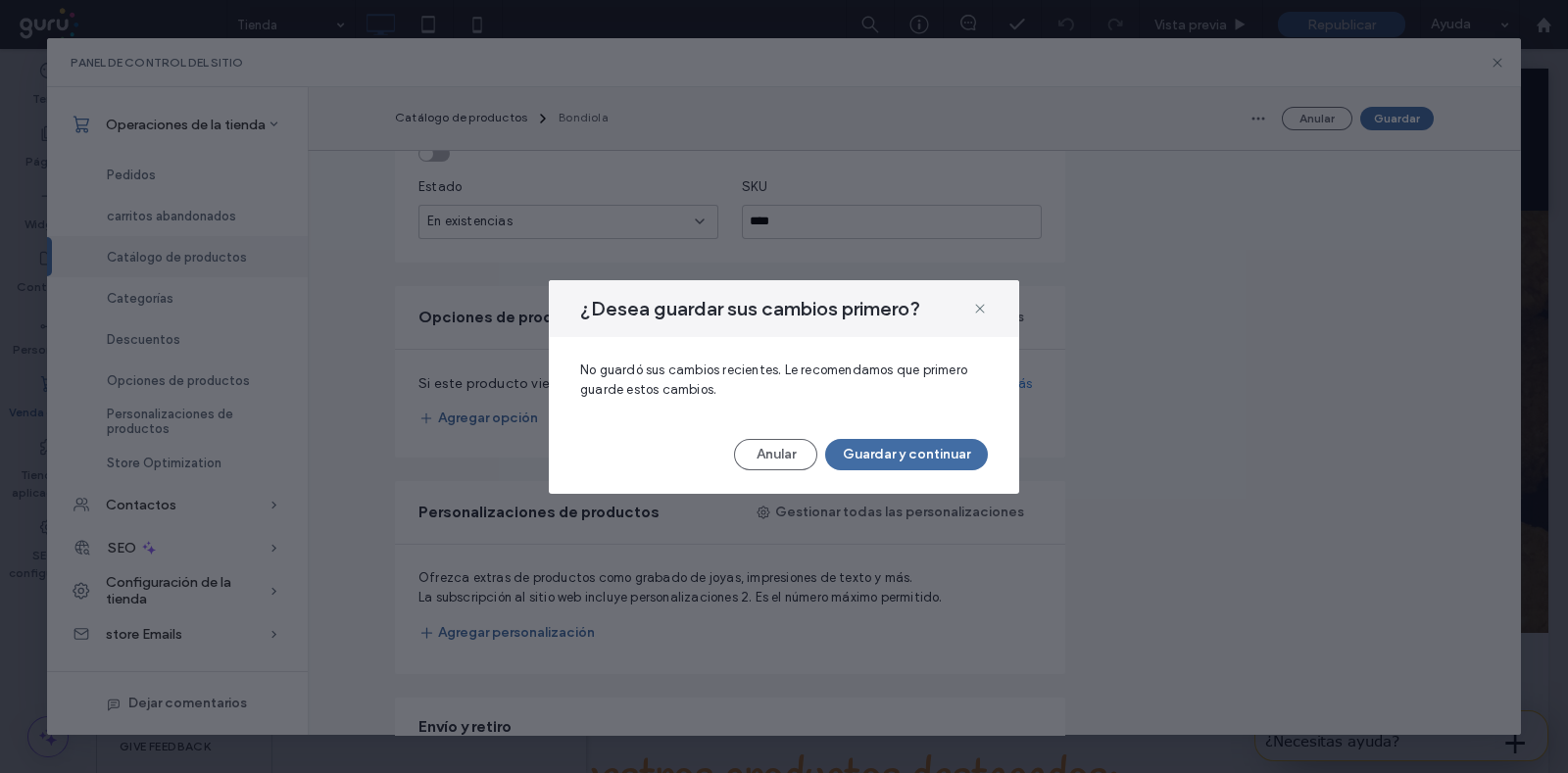 click on "Guardar y continuar" at bounding box center [906, 455] 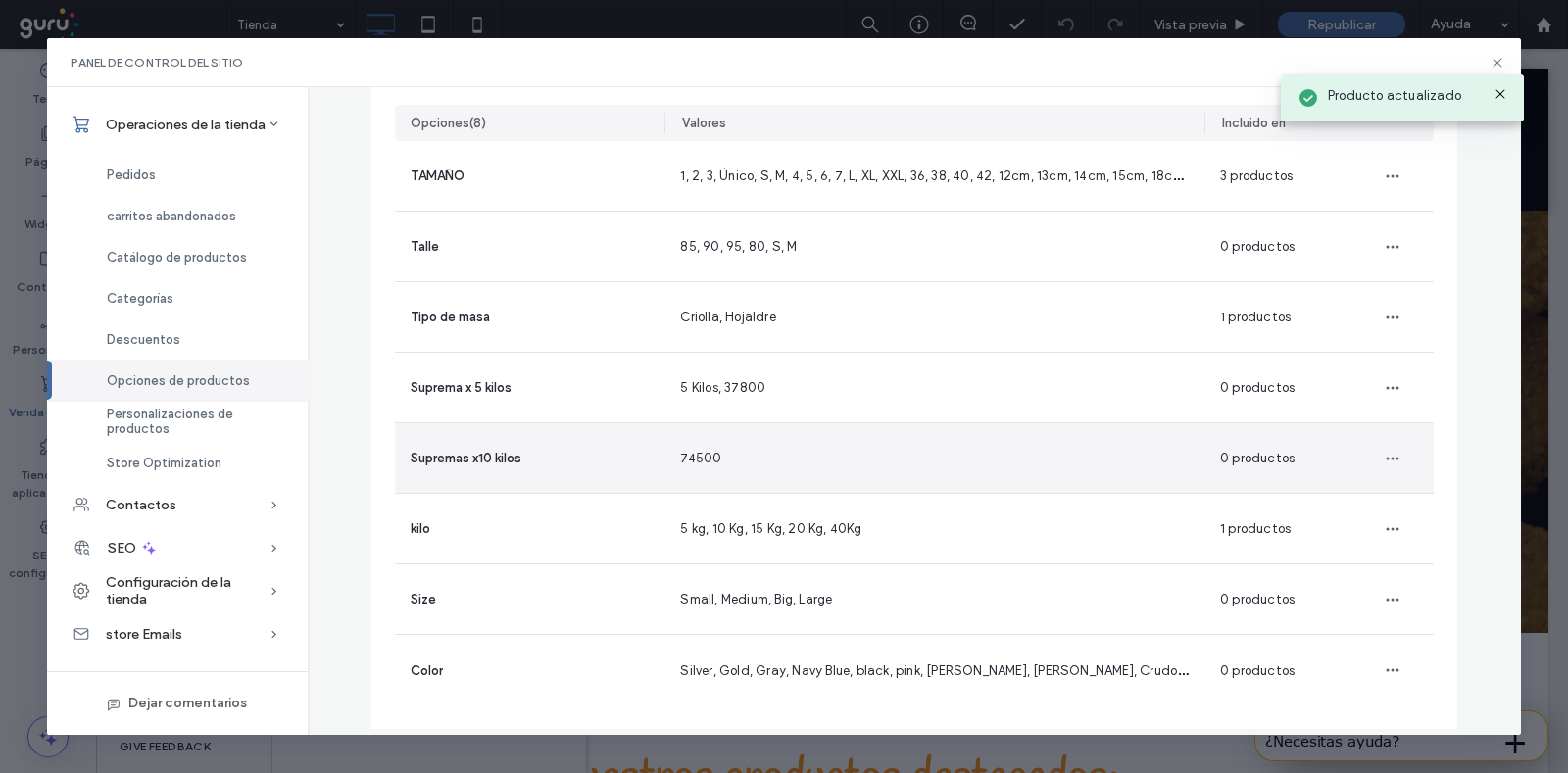 scroll, scrollTop: 174, scrollLeft: 0, axis: vertical 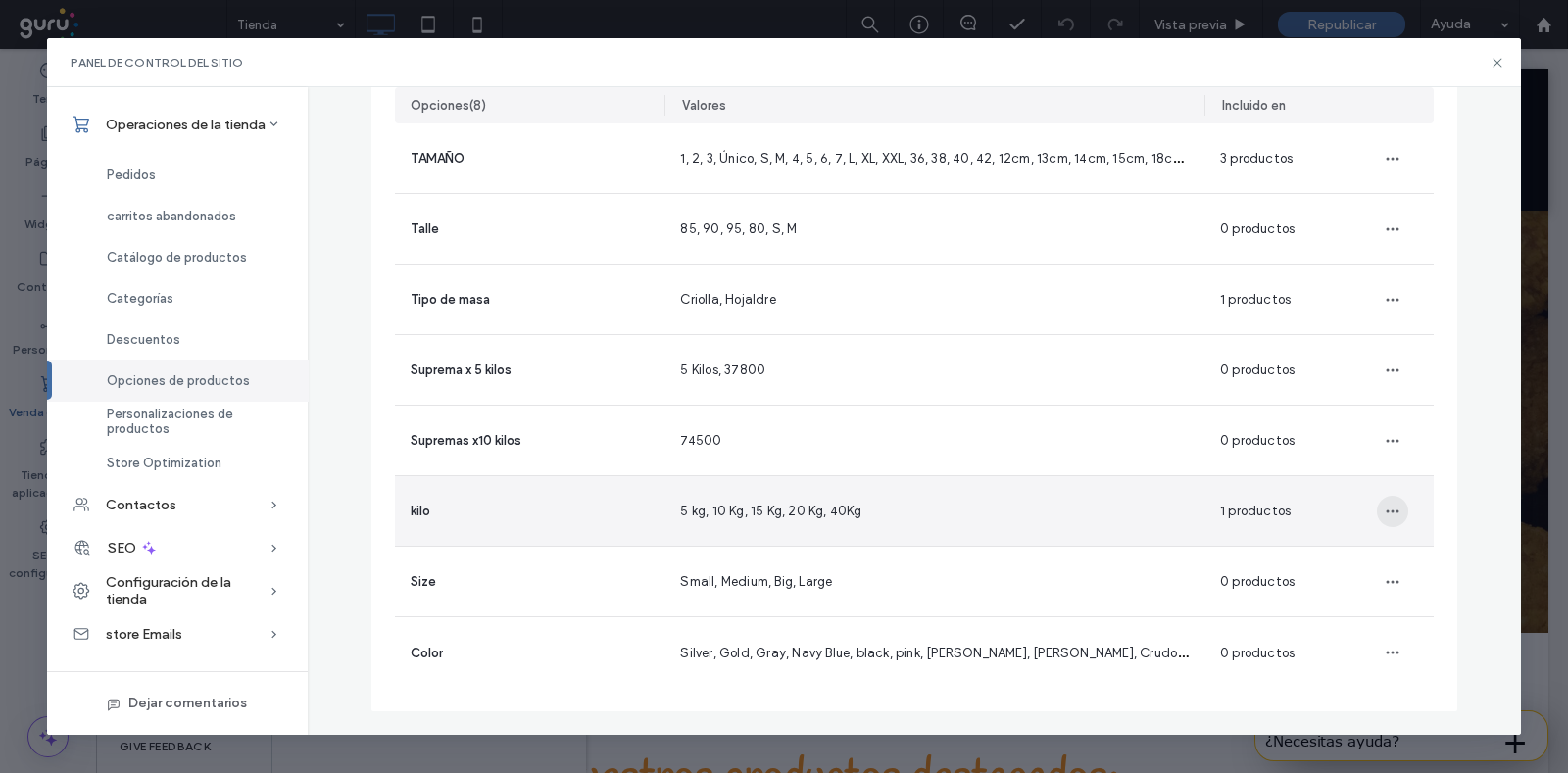 click 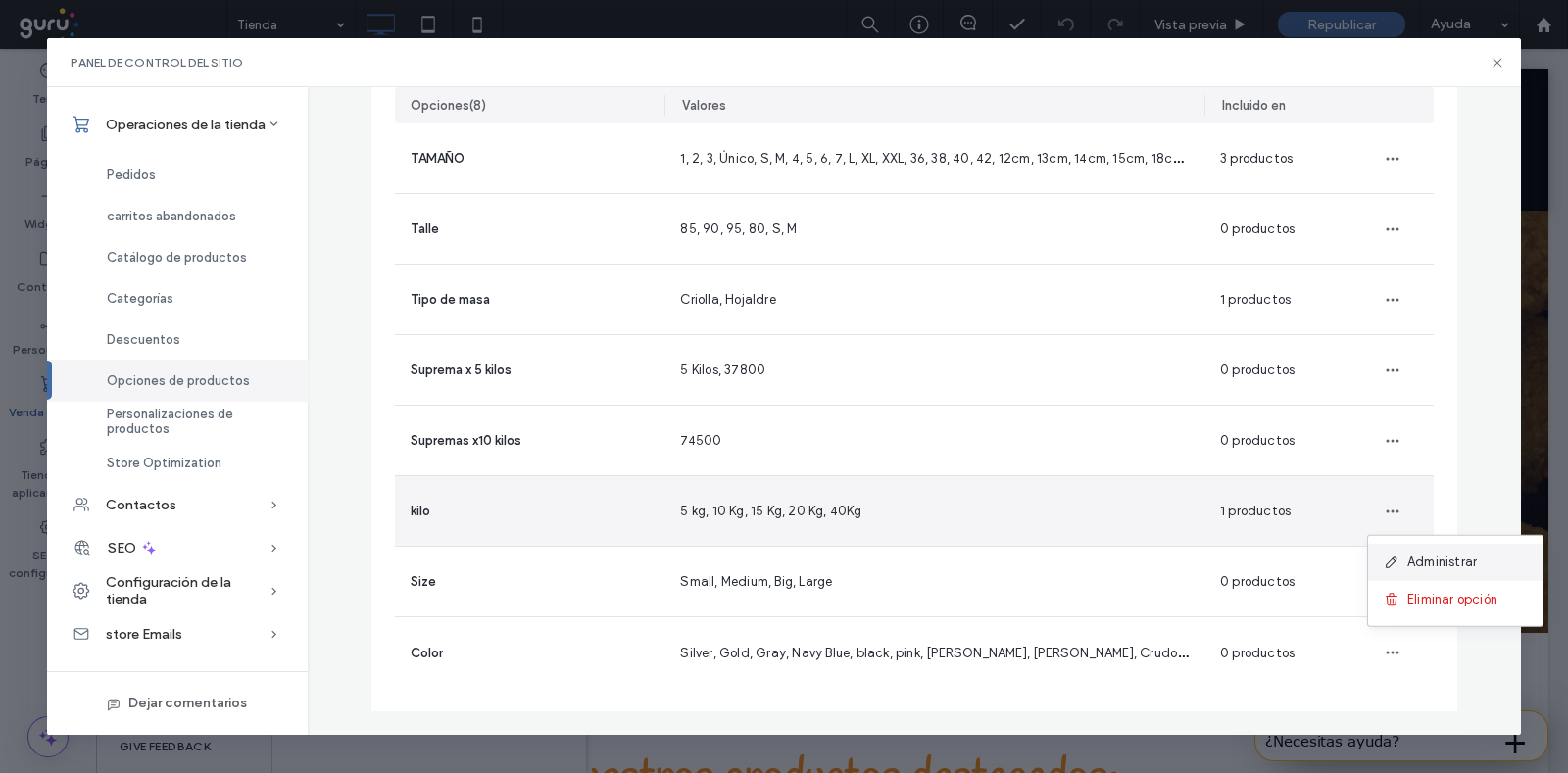click on "Administrar" at bounding box center [1442, 562] 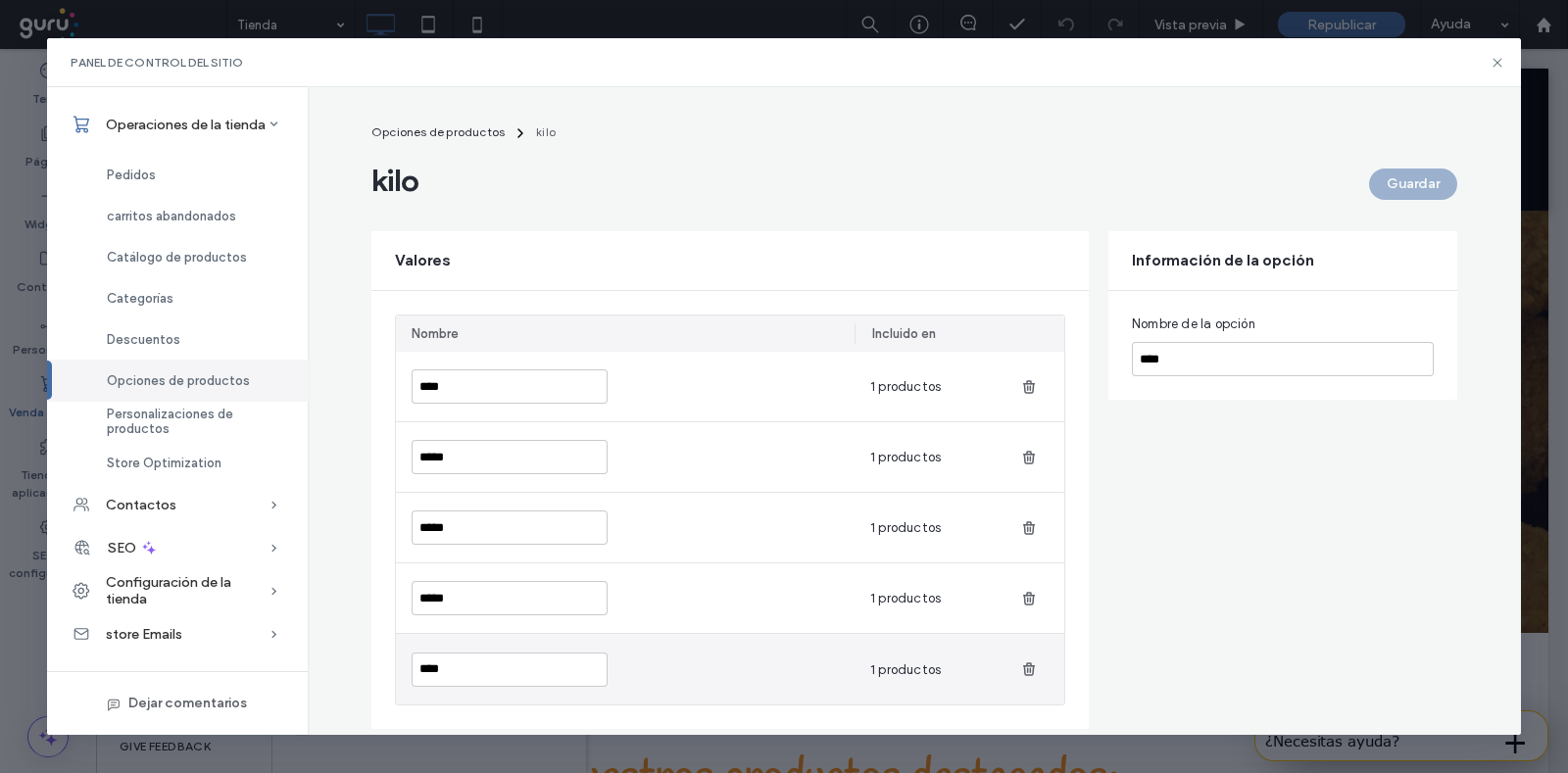 scroll, scrollTop: 0, scrollLeft: 0, axis: both 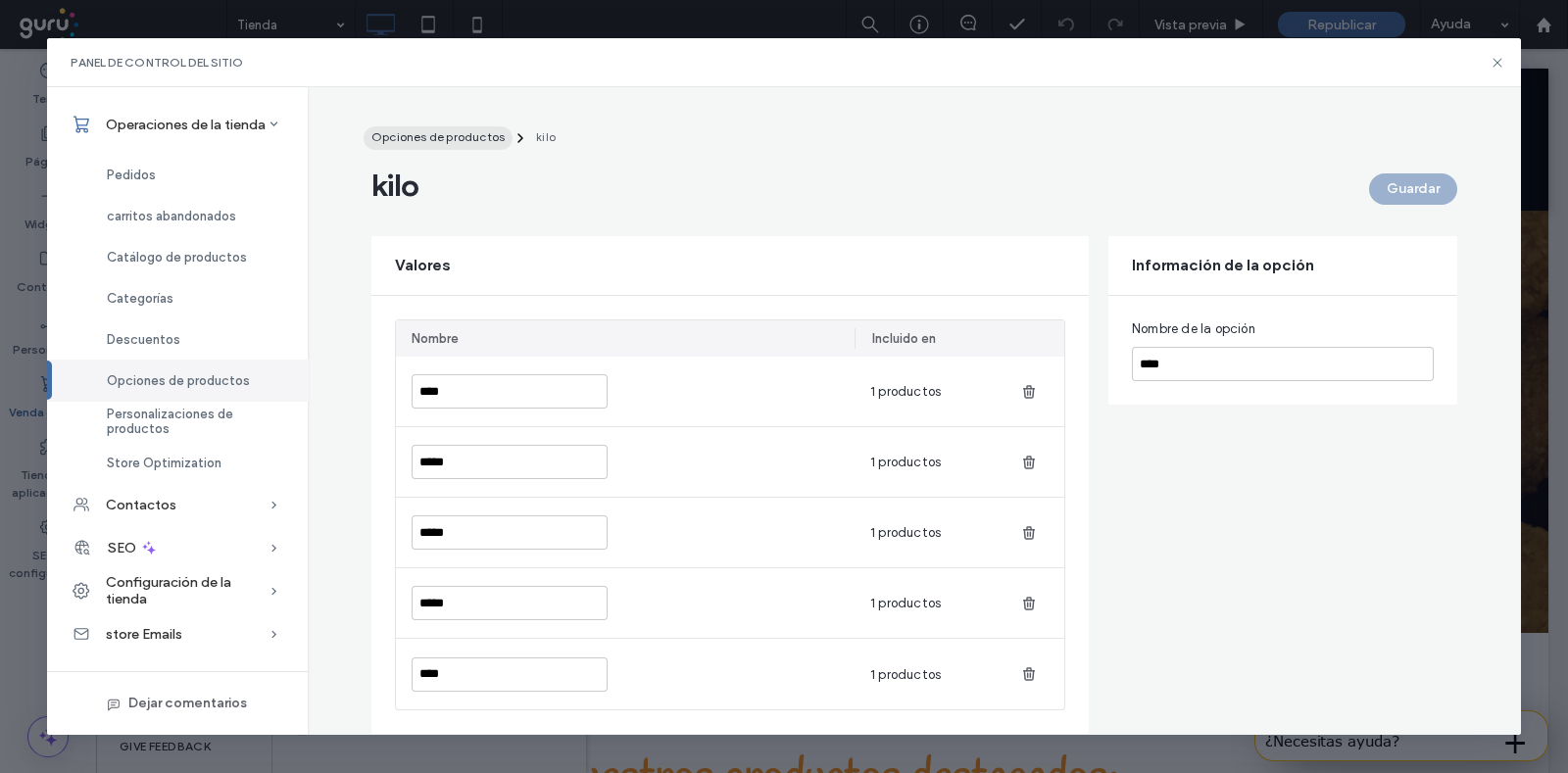 click on "Opciones de productos" at bounding box center [438, 136] 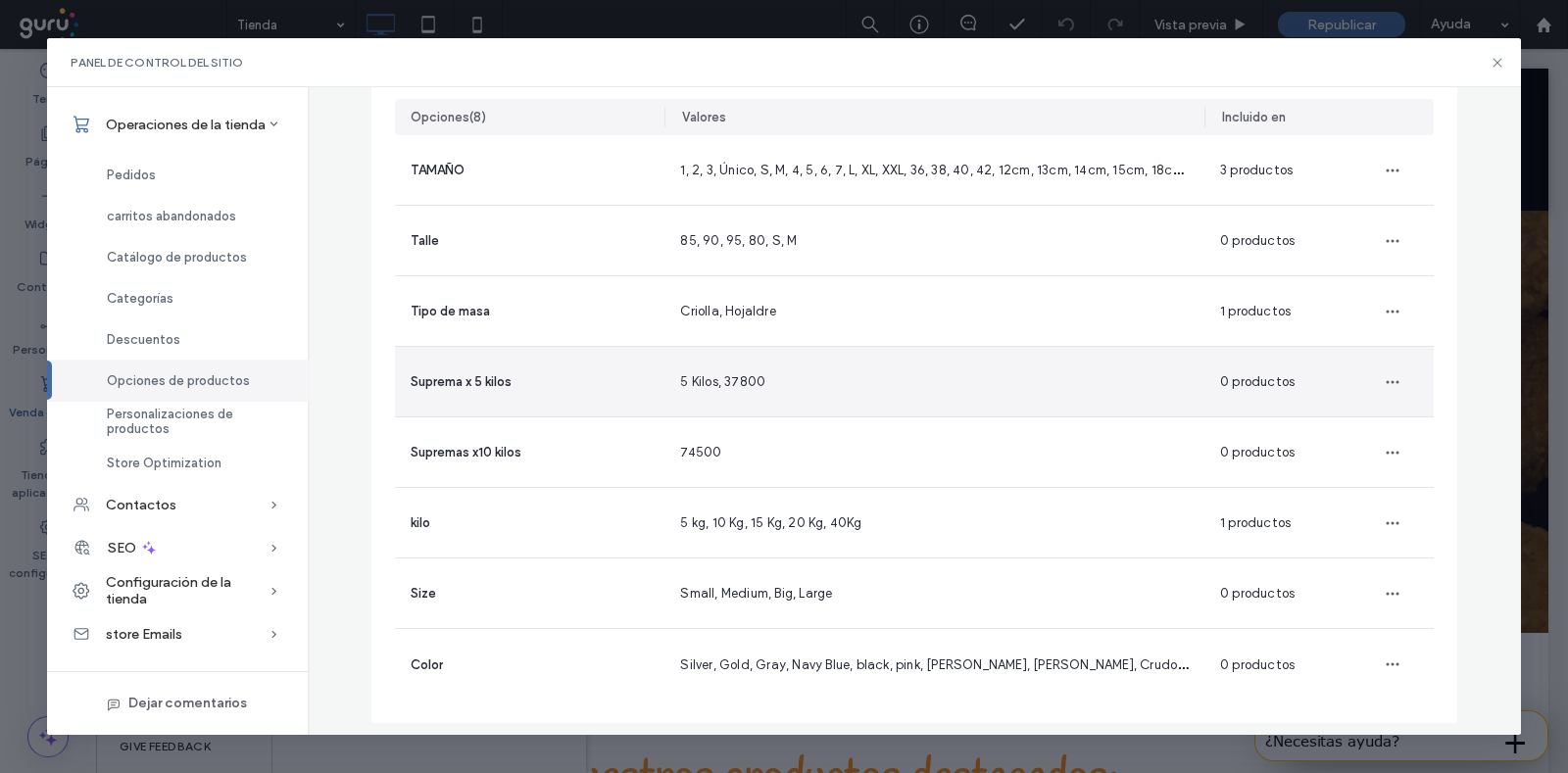 scroll, scrollTop: 174, scrollLeft: 0, axis: vertical 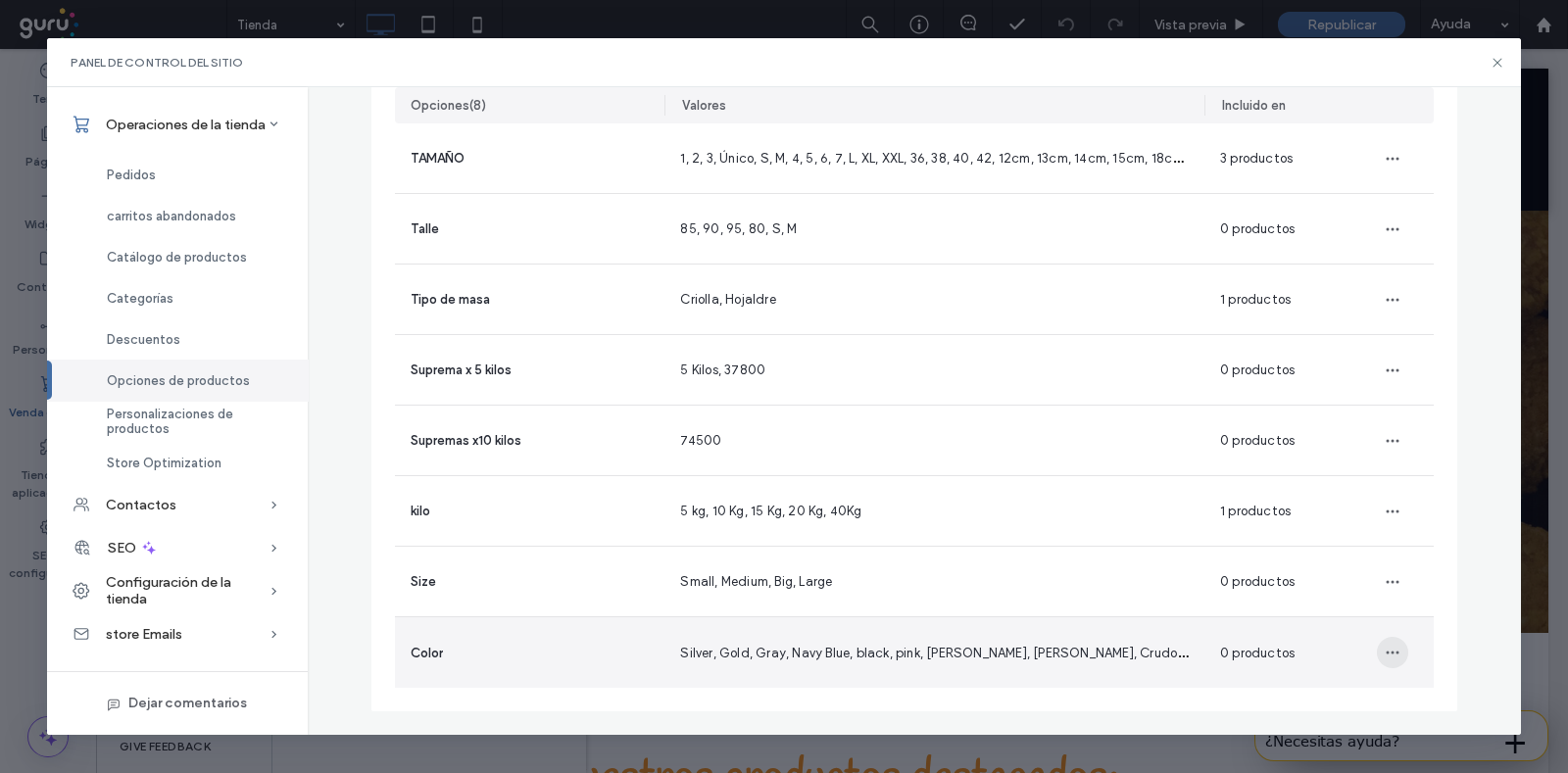 click at bounding box center (1393, 652) 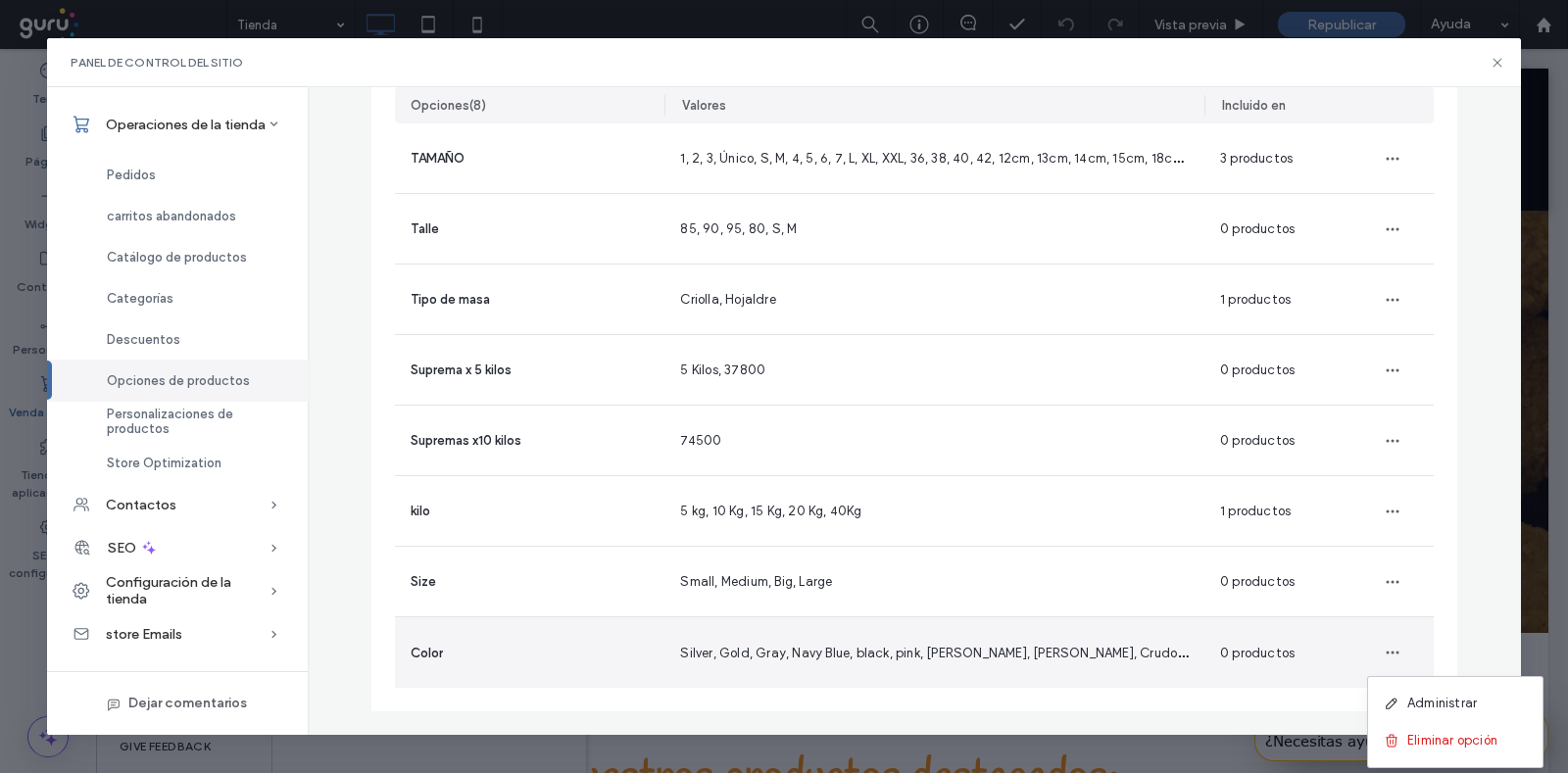 click on "Administrar" at bounding box center (1442, 703) 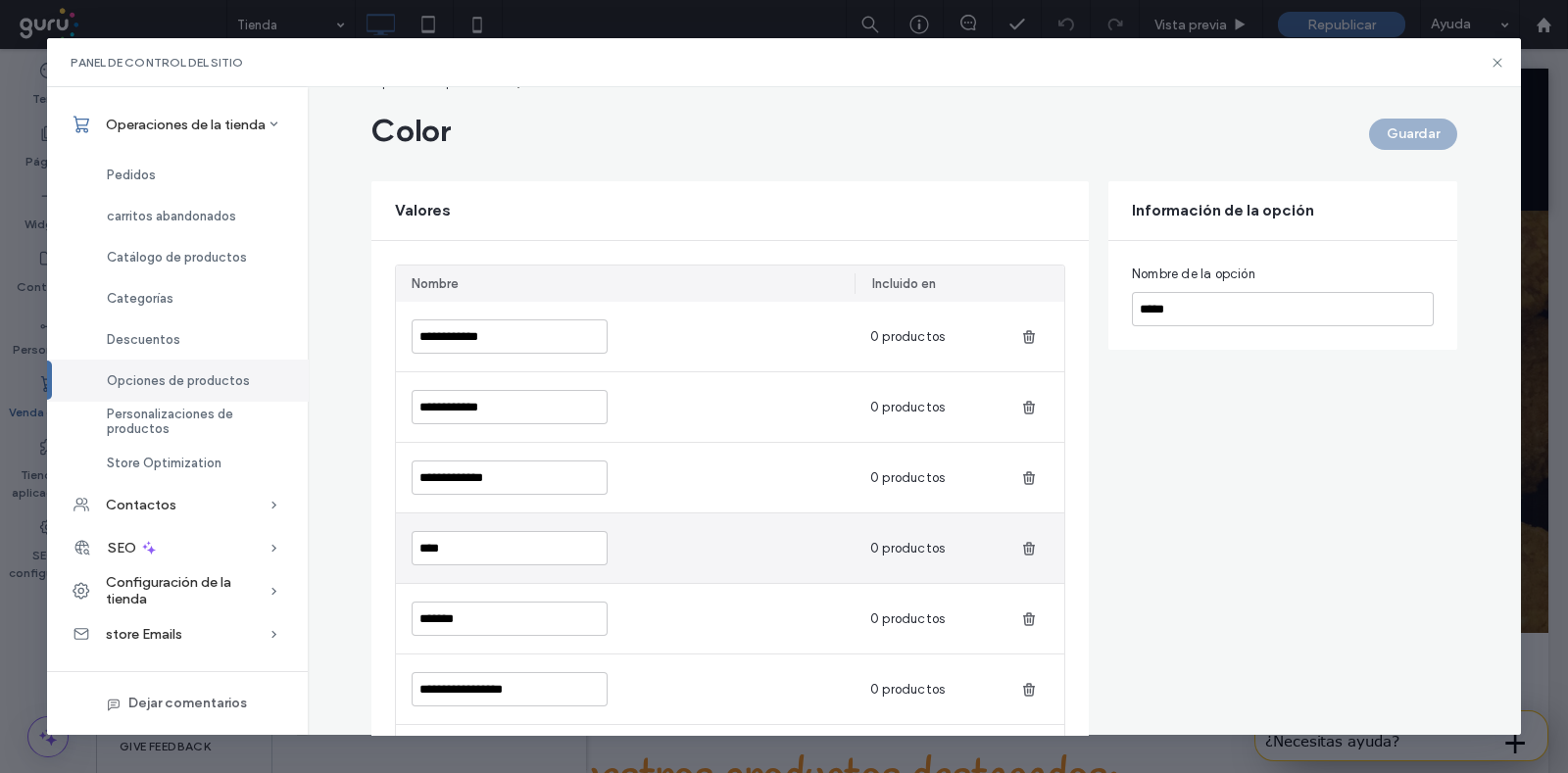 scroll, scrollTop: 0, scrollLeft: 0, axis: both 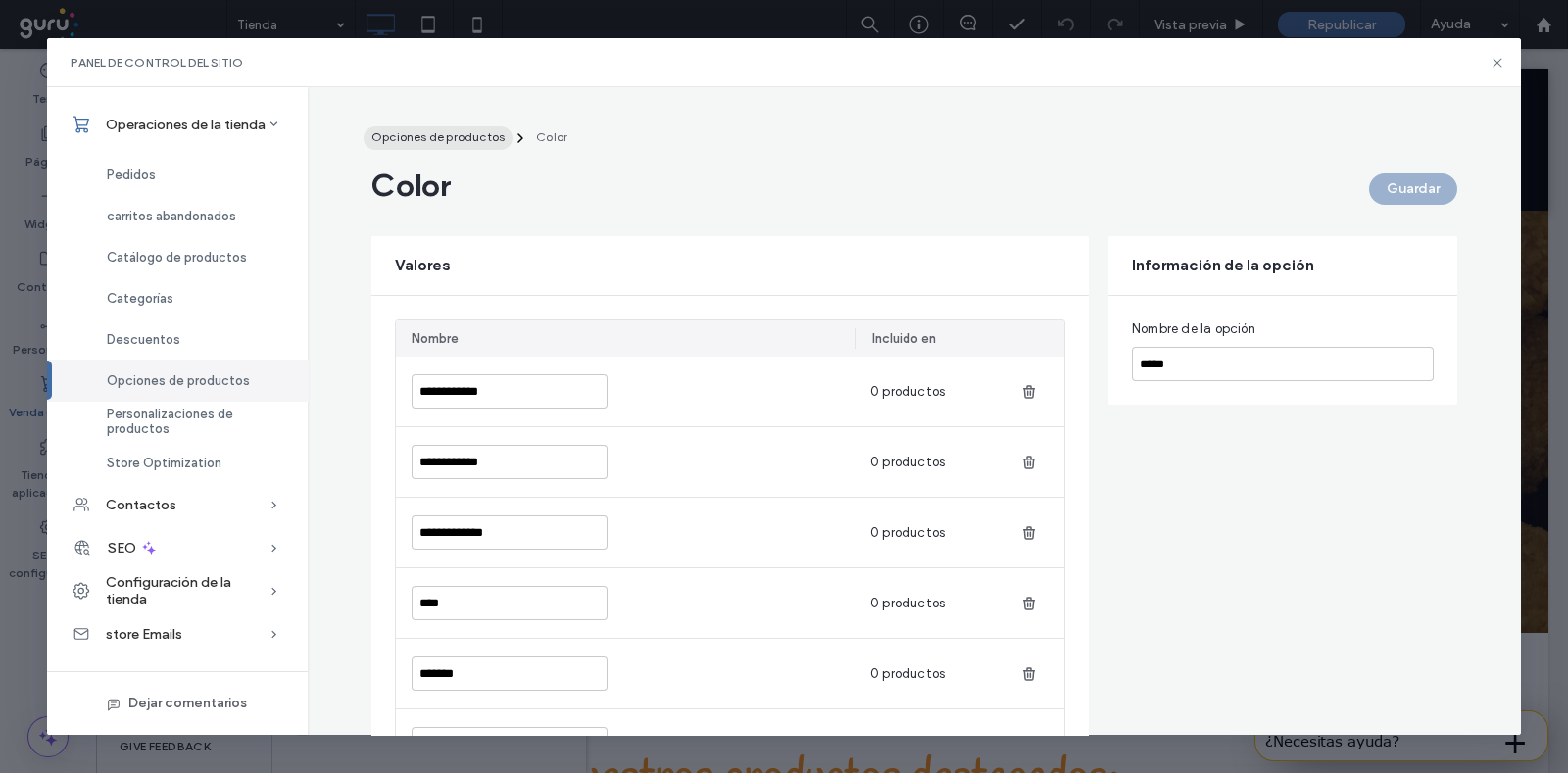 click on "Opciones de productos" at bounding box center [438, 136] 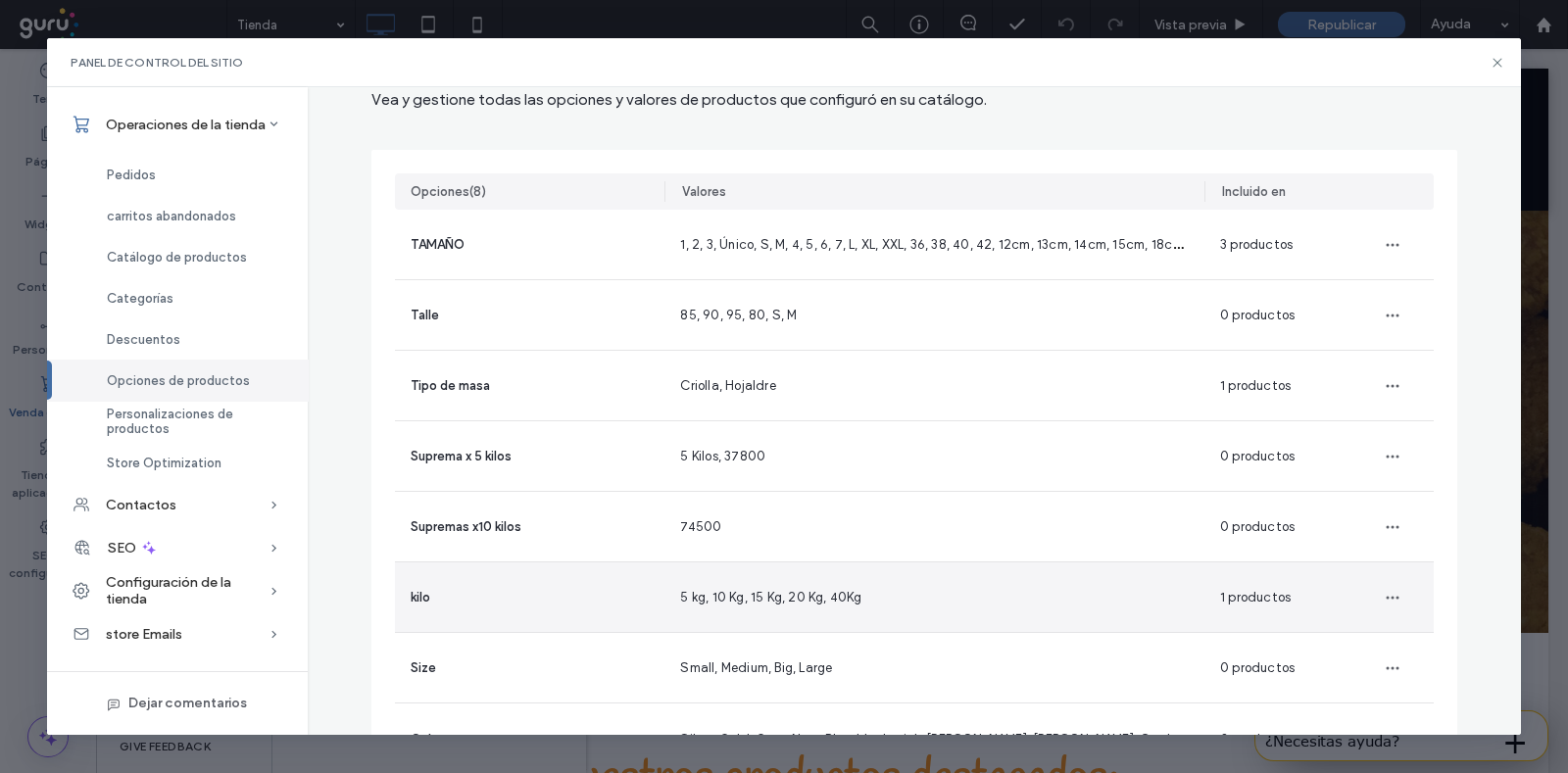 scroll, scrollTop: 121, scrollLeft: 0, axis: vertical 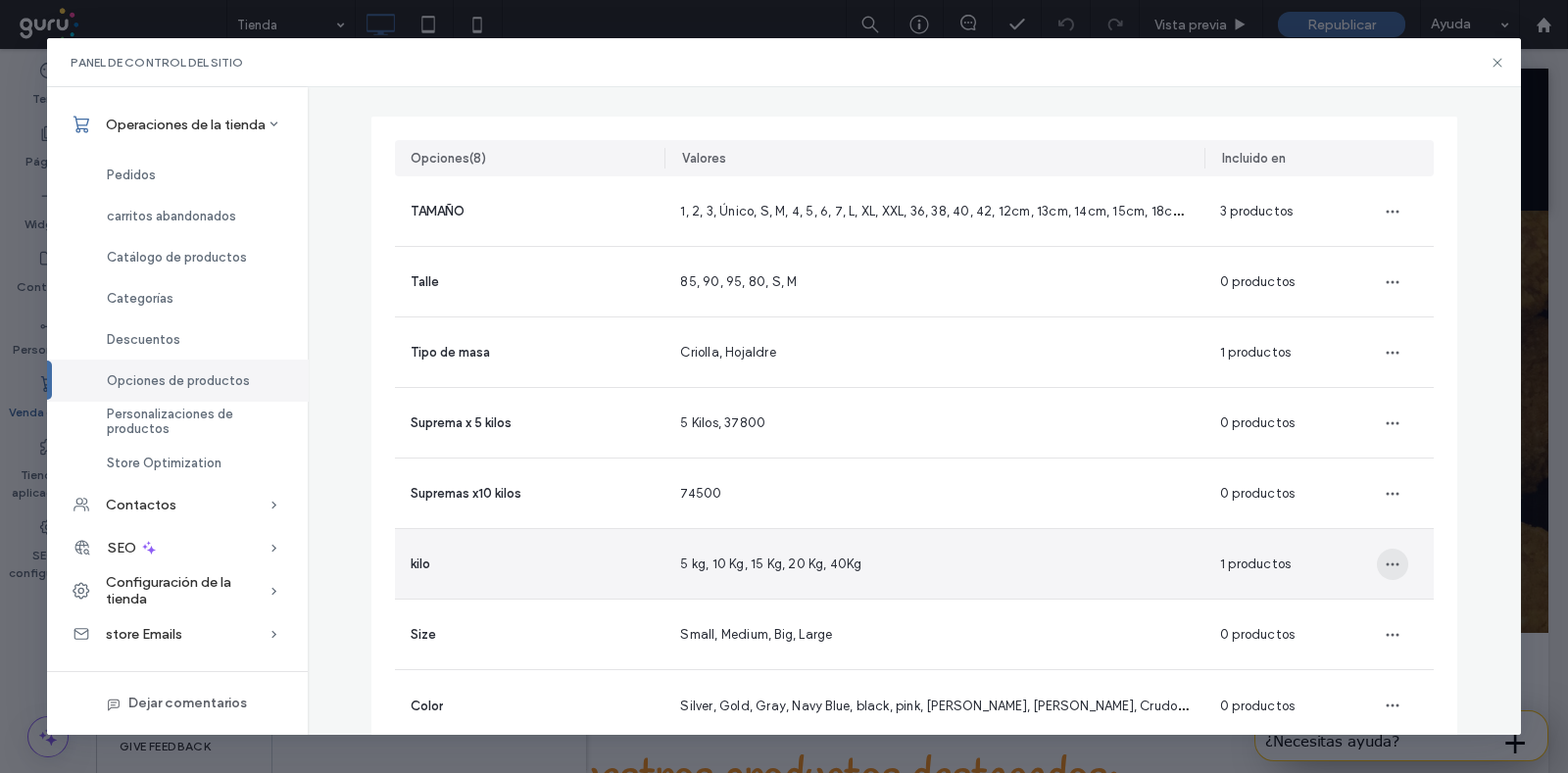 click 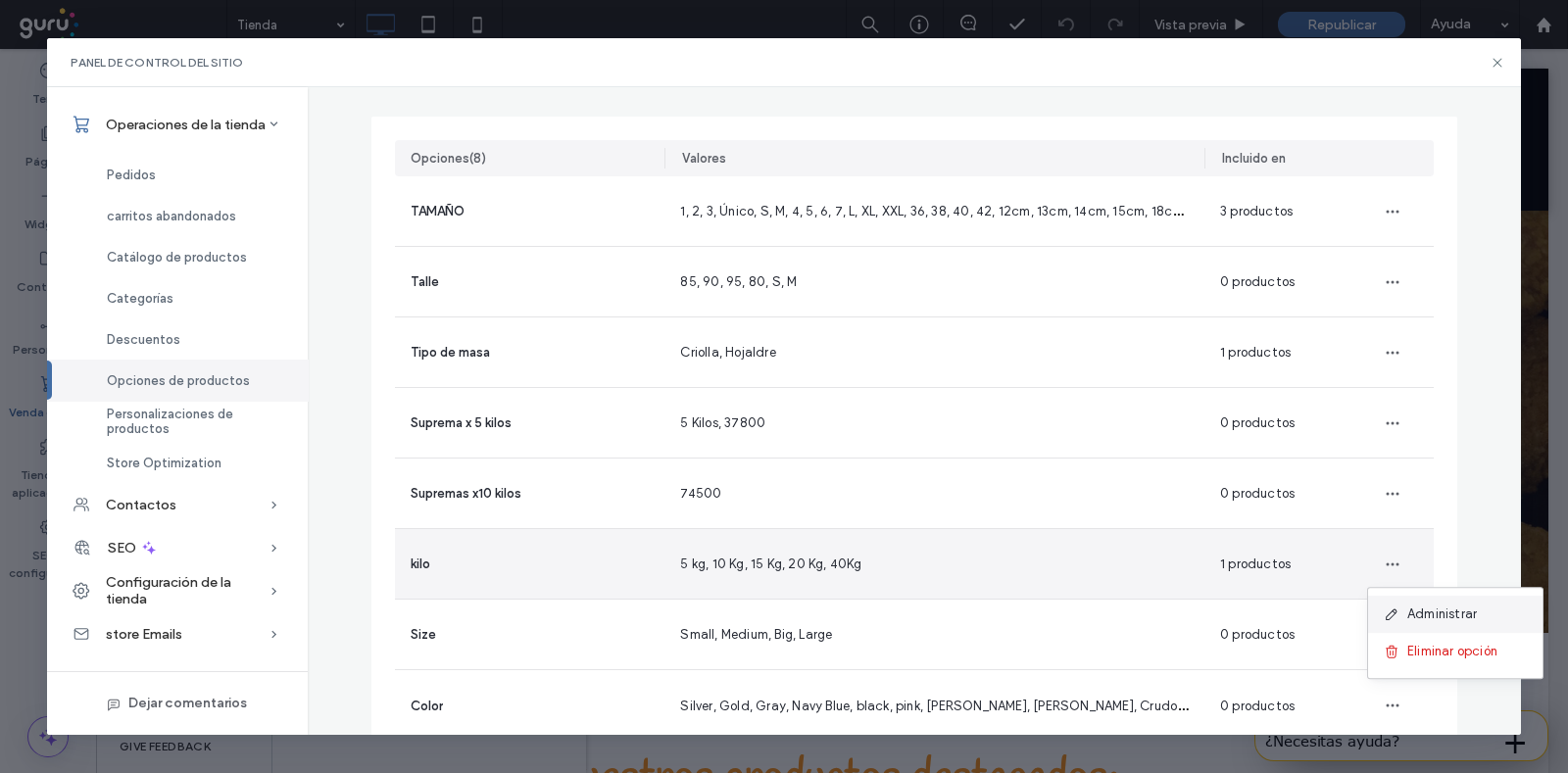 click on "Administrar" at bounding box center (1442, 614) 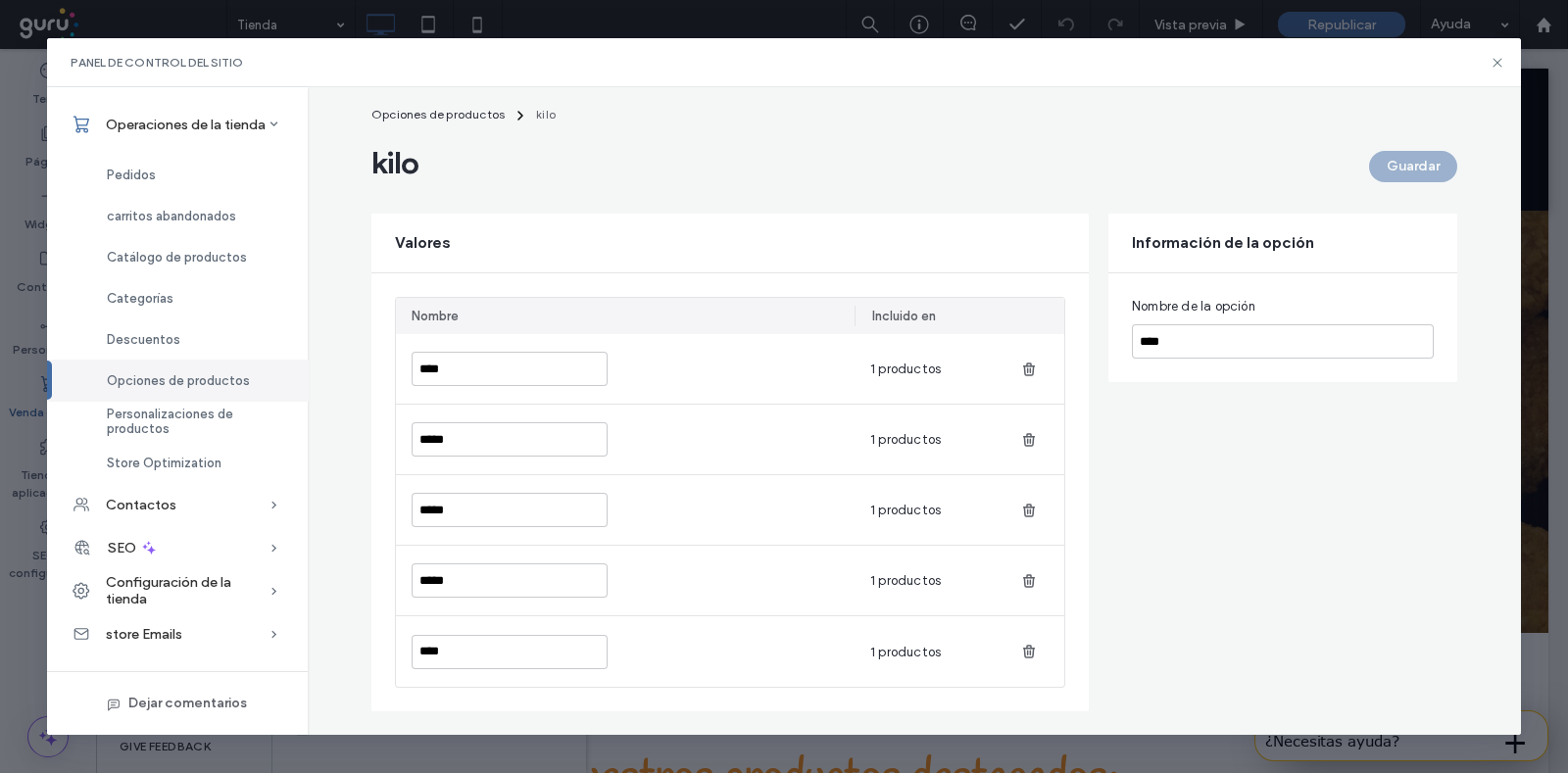 click on "Valores" at bounding box center [730, 243] 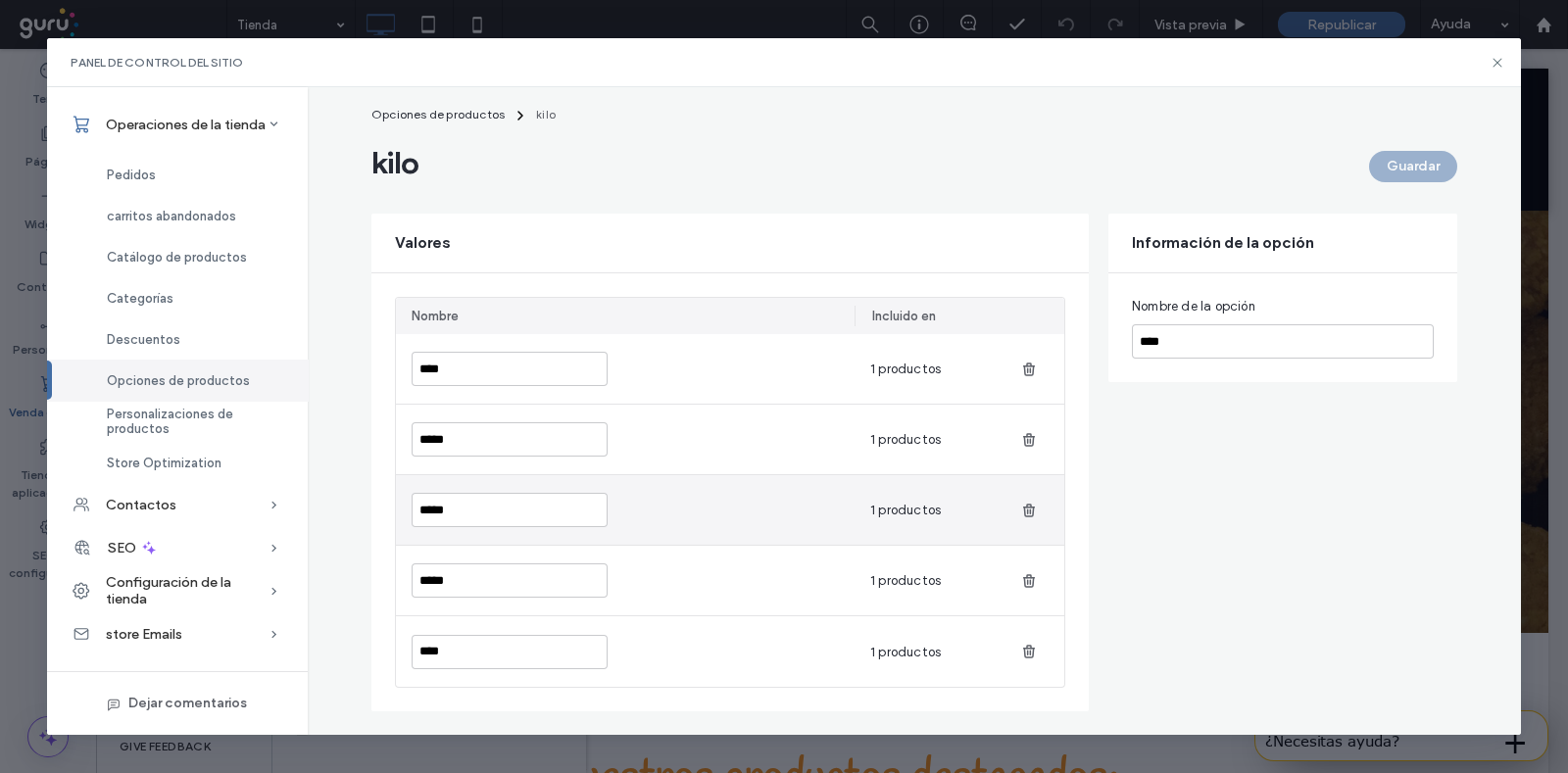 scroll, scrollTop: 22, scrollLeft: 0, axis: vertical 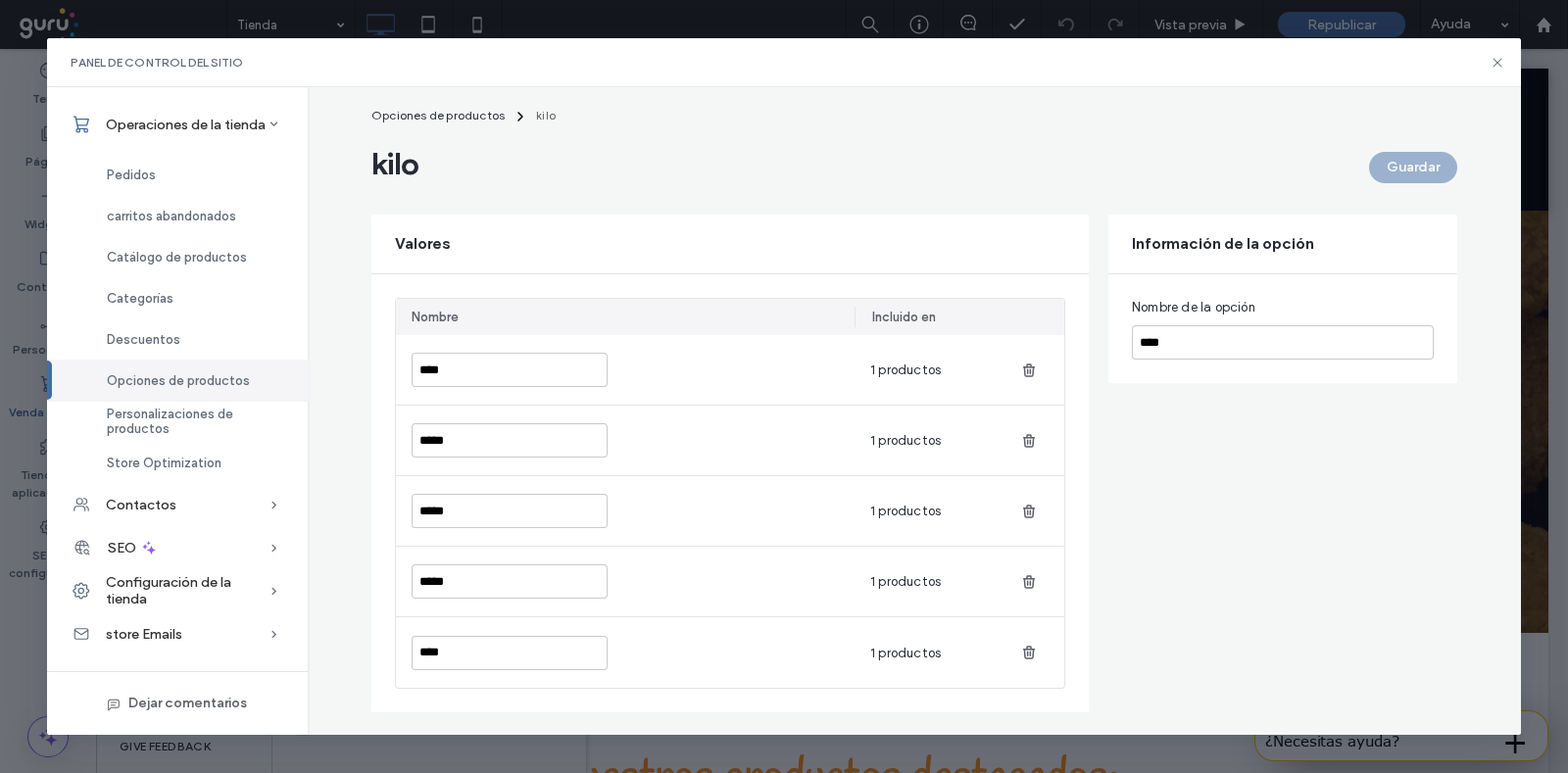 click on "Nombre Incluido en **** 1 productos ***** 1 productos ***** 1 productos ***** 1 productos **** 1 productos" at bounding box center [730, 493] 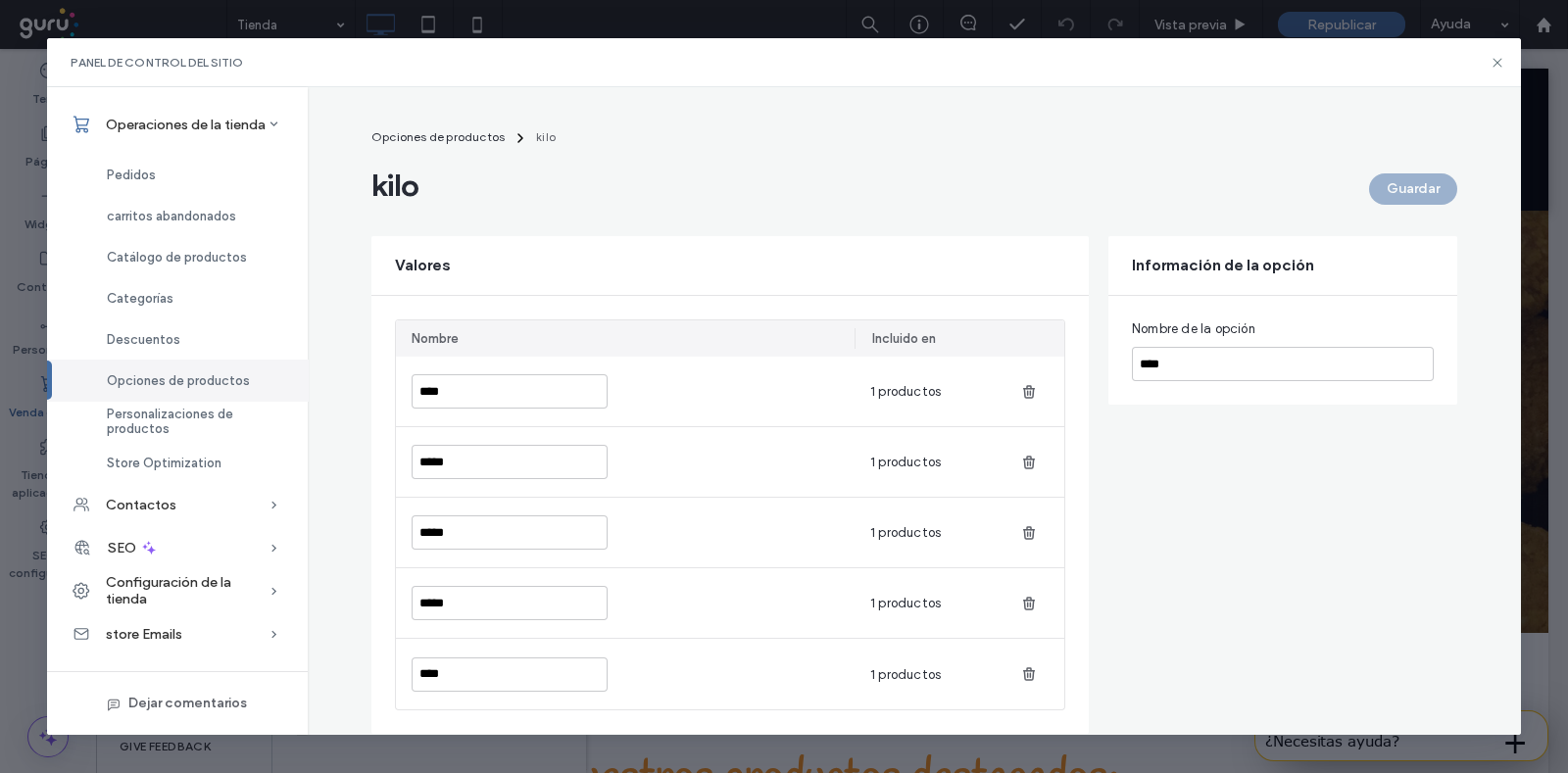 click on "Información de la opción" at bounding box center [1223, 266] 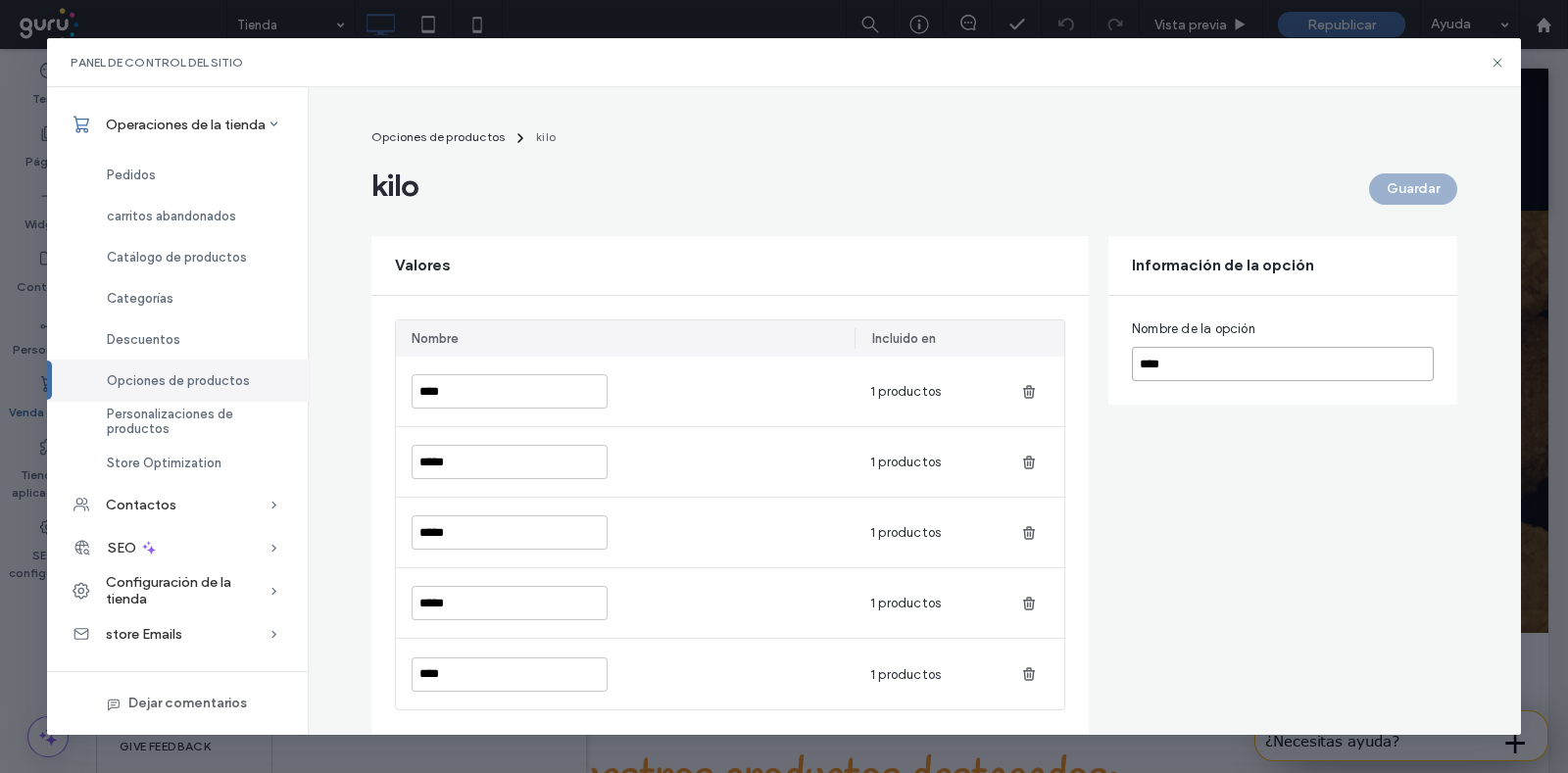 click on "****" at bounding box center [1283, 363] 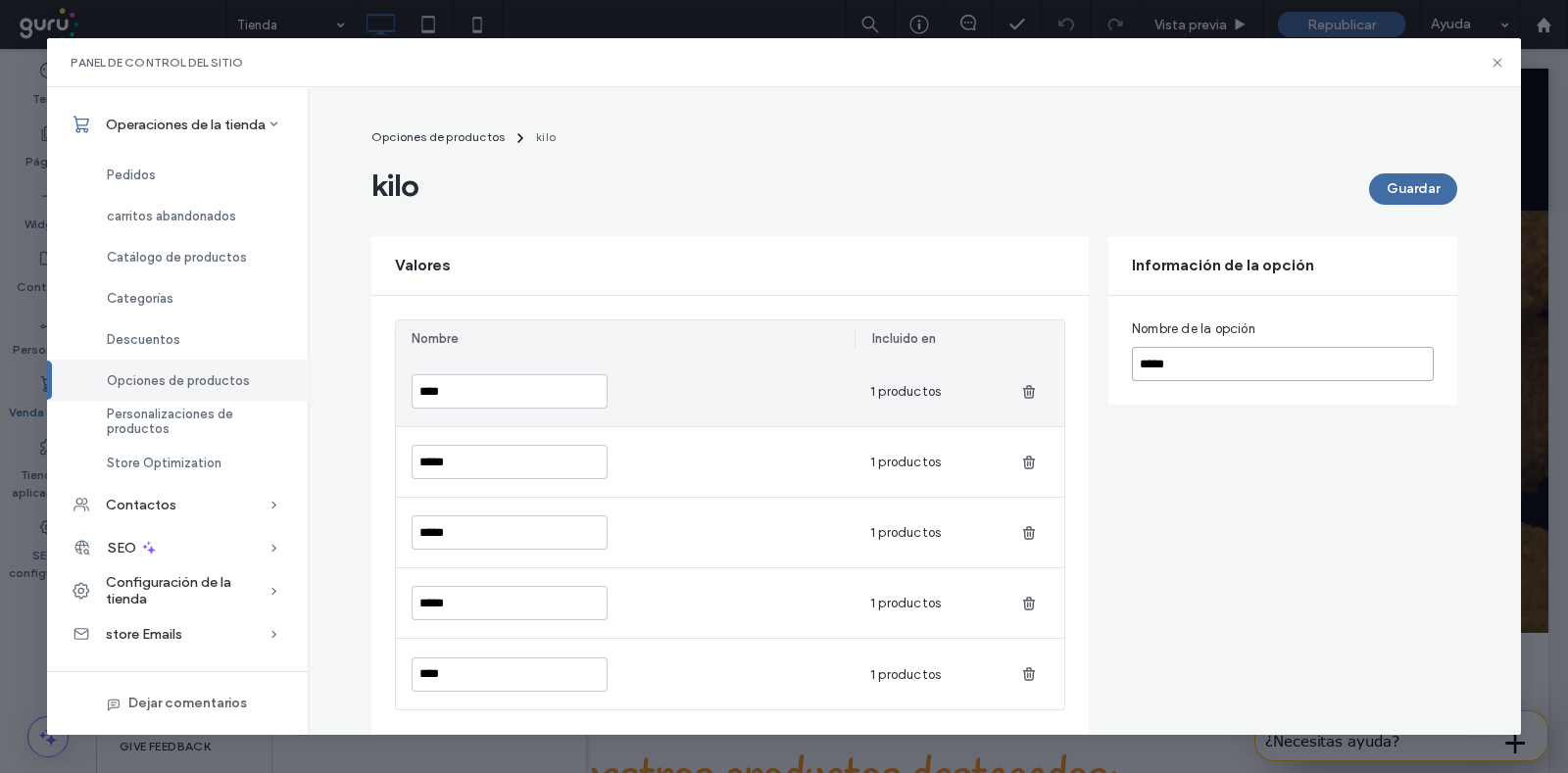 type on "****" 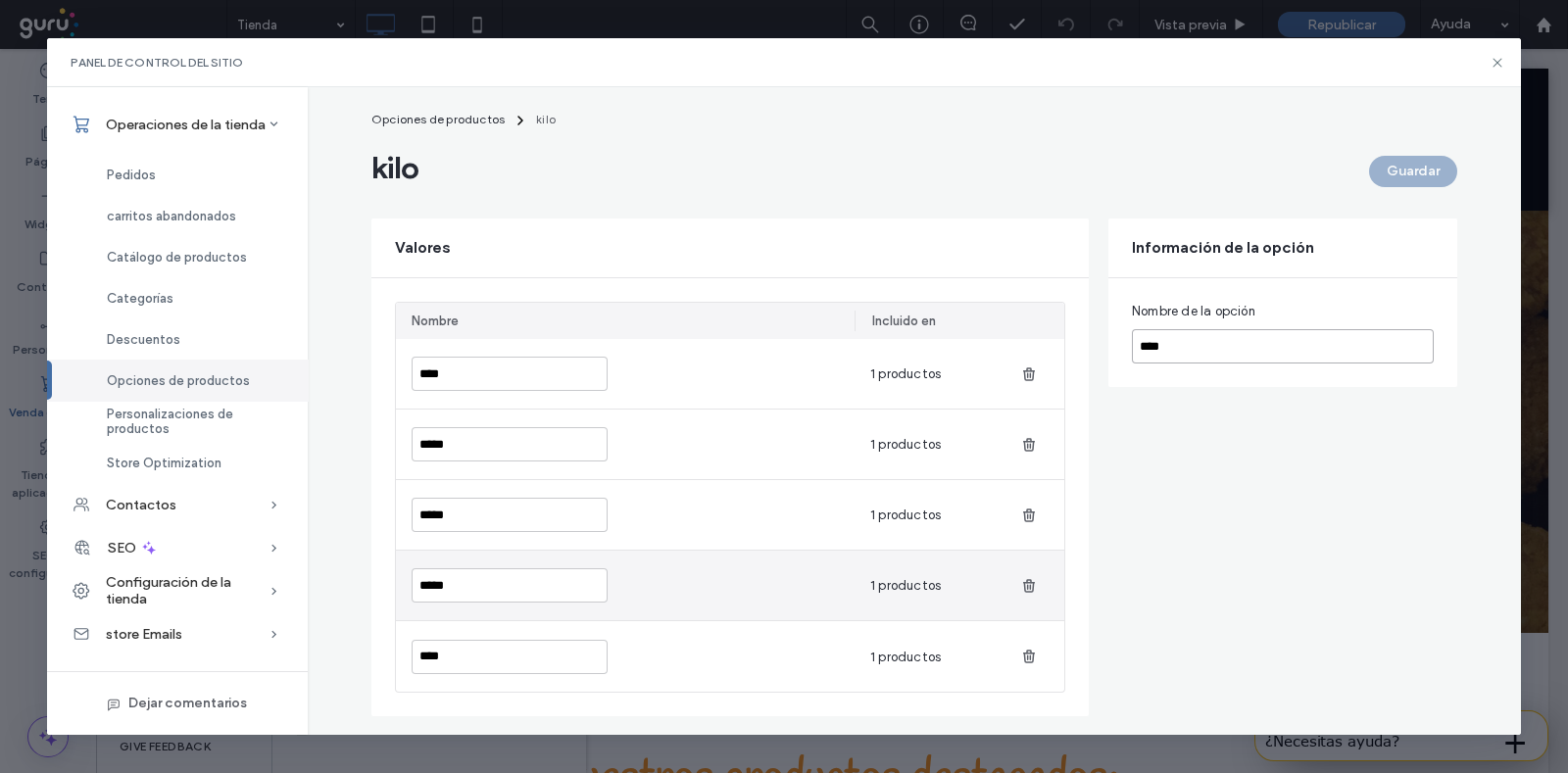 scroll, scrollTop: 22, scrollLeft: 0, axis: vertical 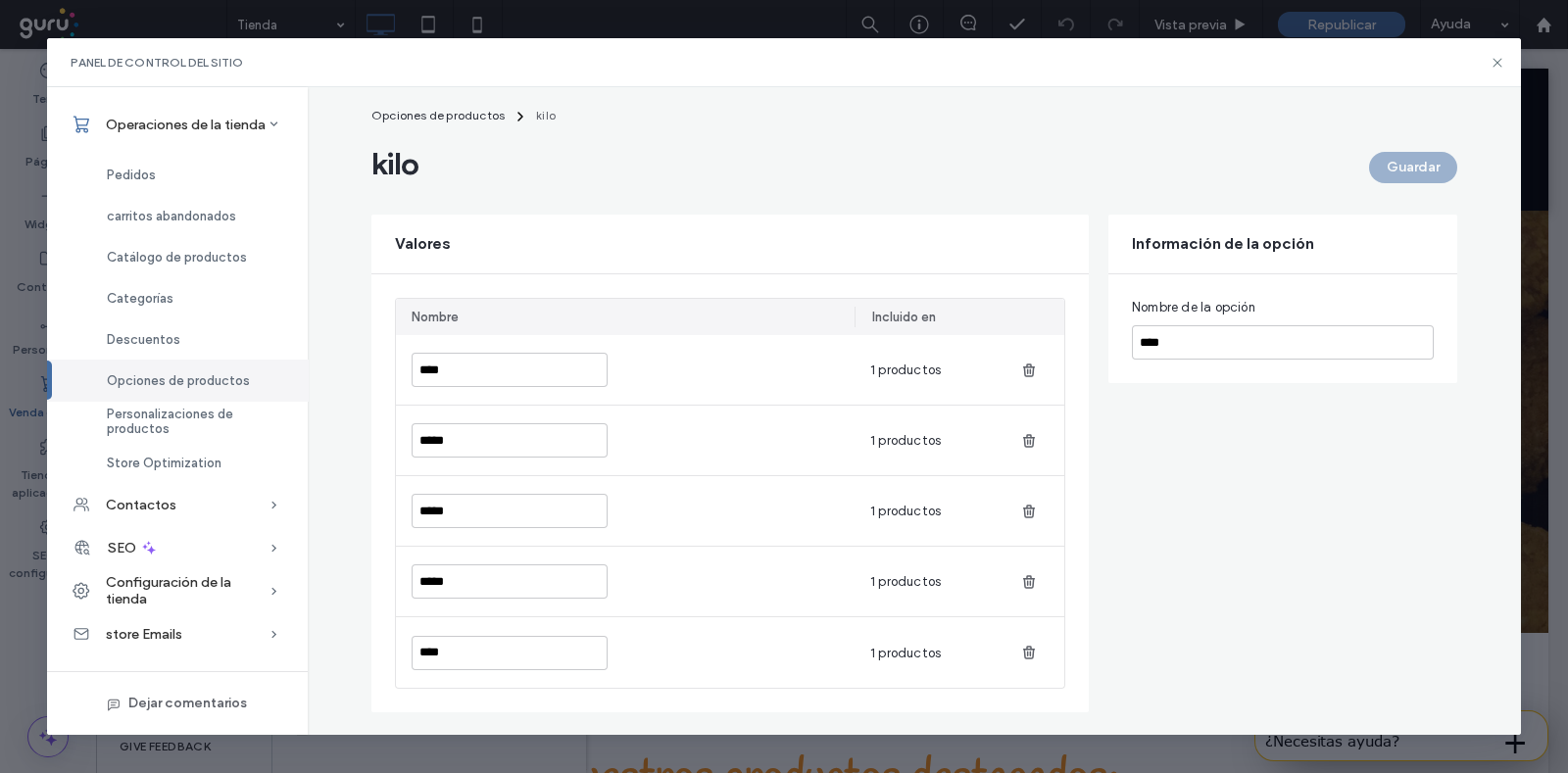 drag, startPoint x: 456, startPoint y: 711, endPoint x: 442, endPoint y: 711, distance: 14 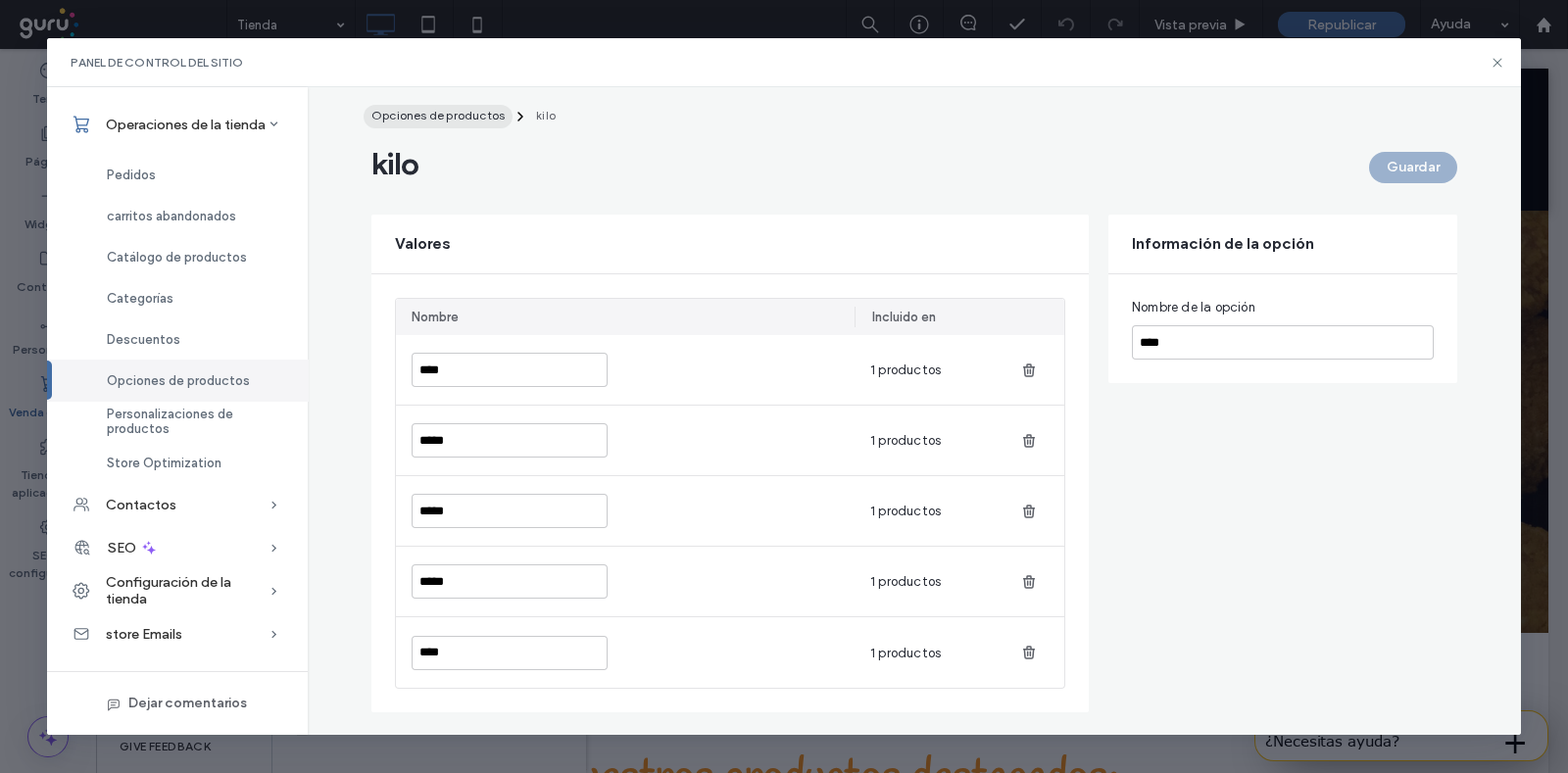 click on "Opciones de productos" at bounding box center [438, 115] 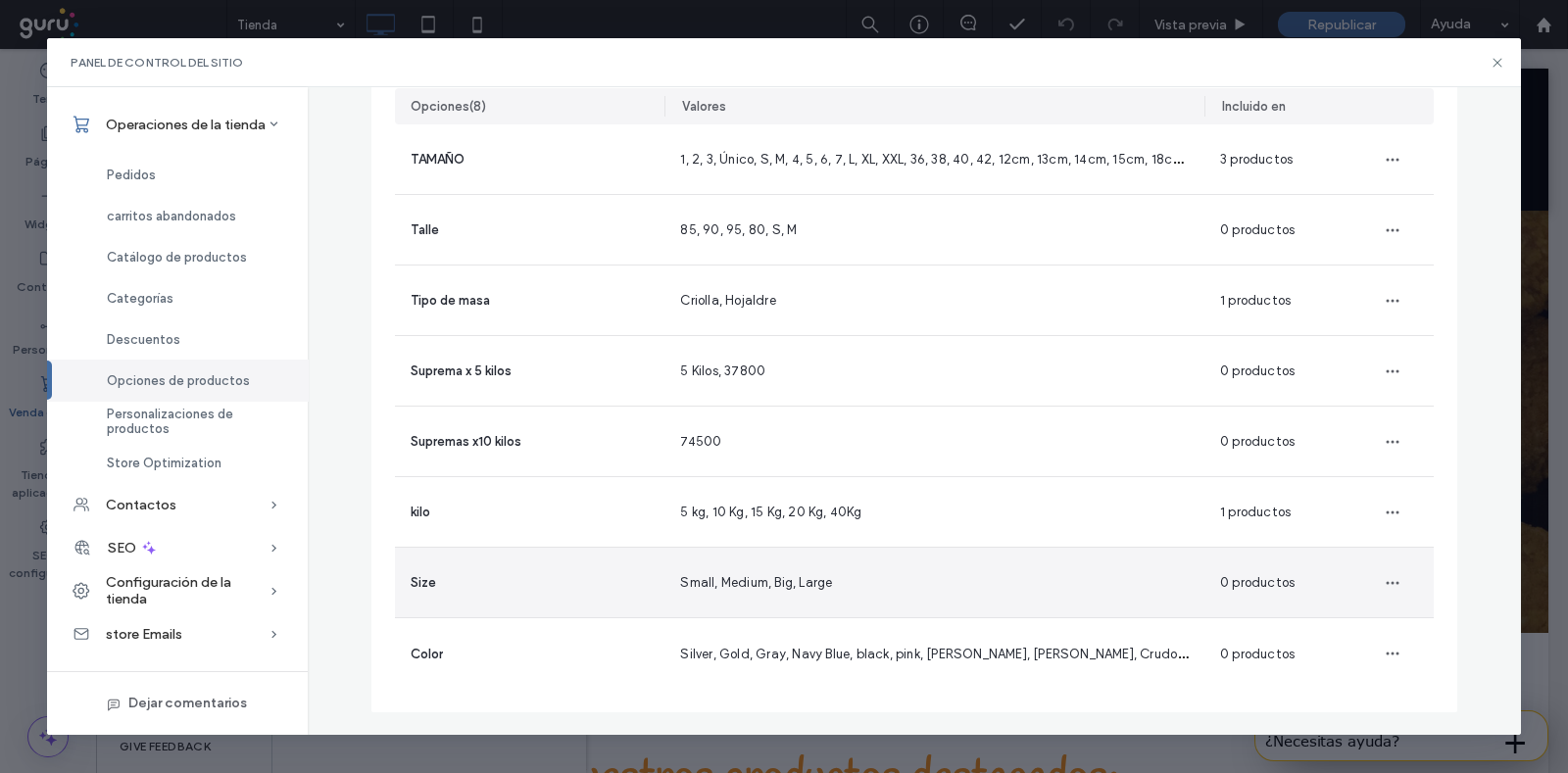 scroll, scrollTop: 174, scrollLeft: 0, axis: vertical 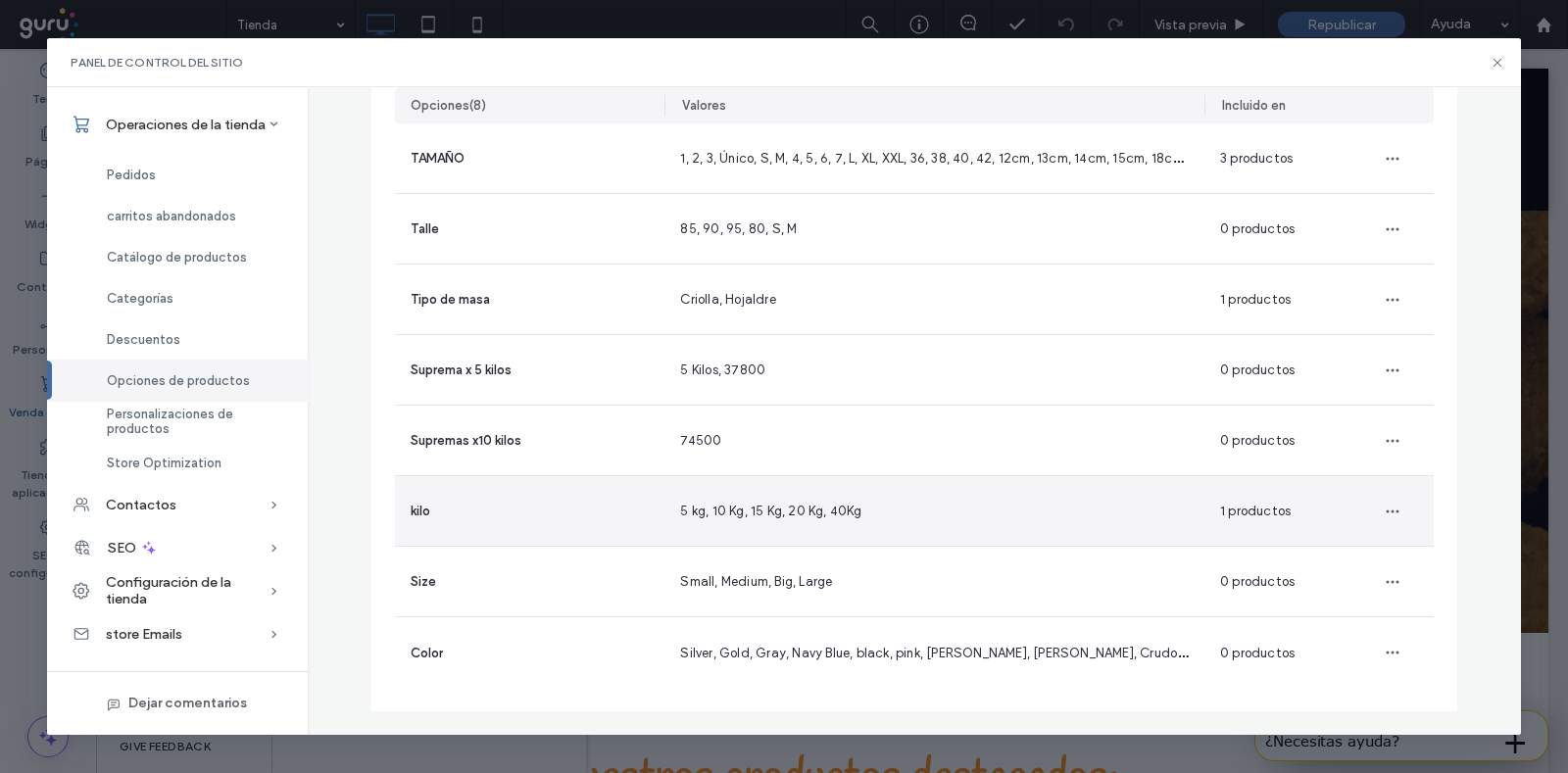 click on "1 productos" at bounding box center (1255, 510) 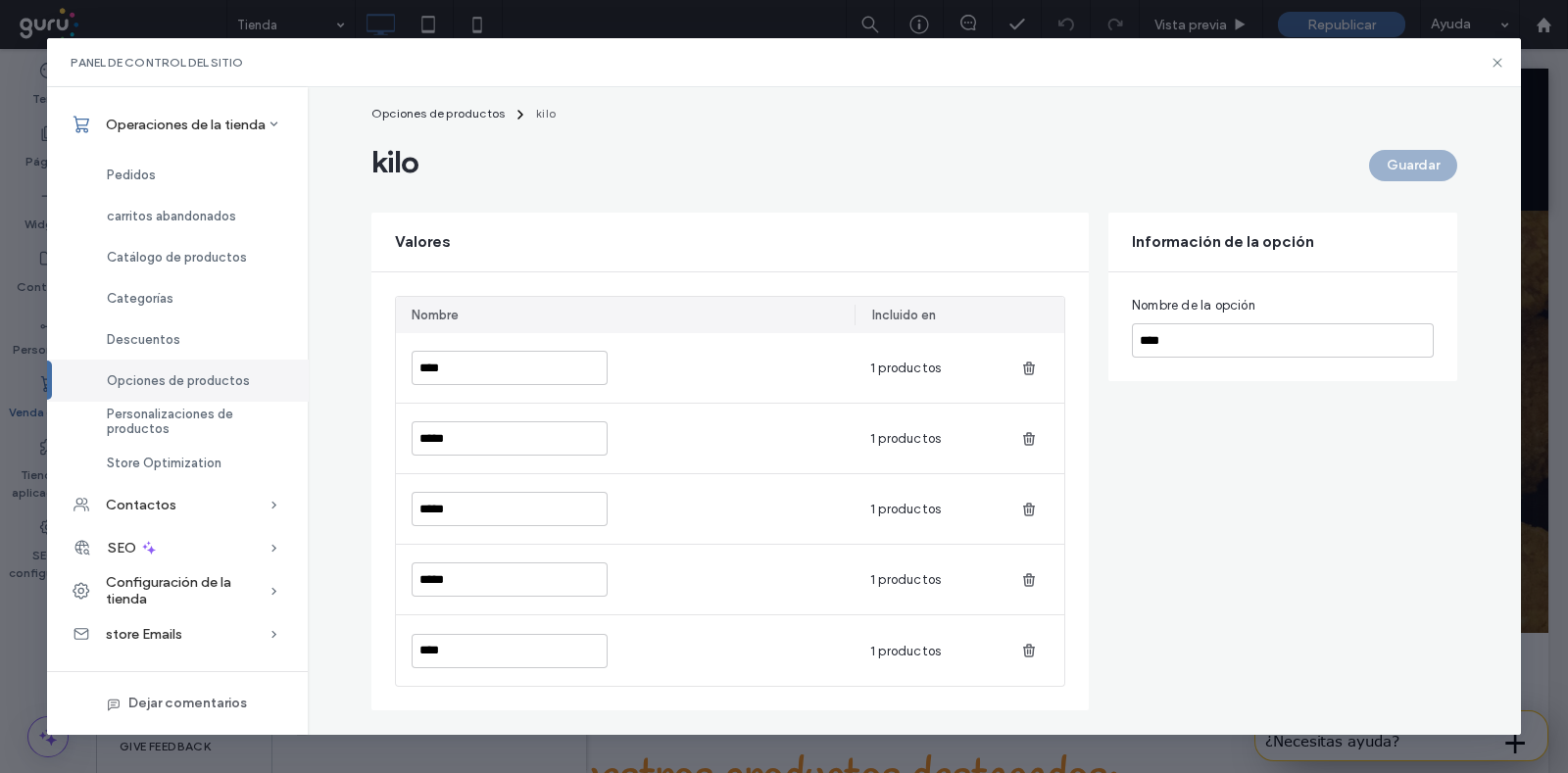 scroll, scrollTop: 23, scrollLeft: 0, axis: vertical 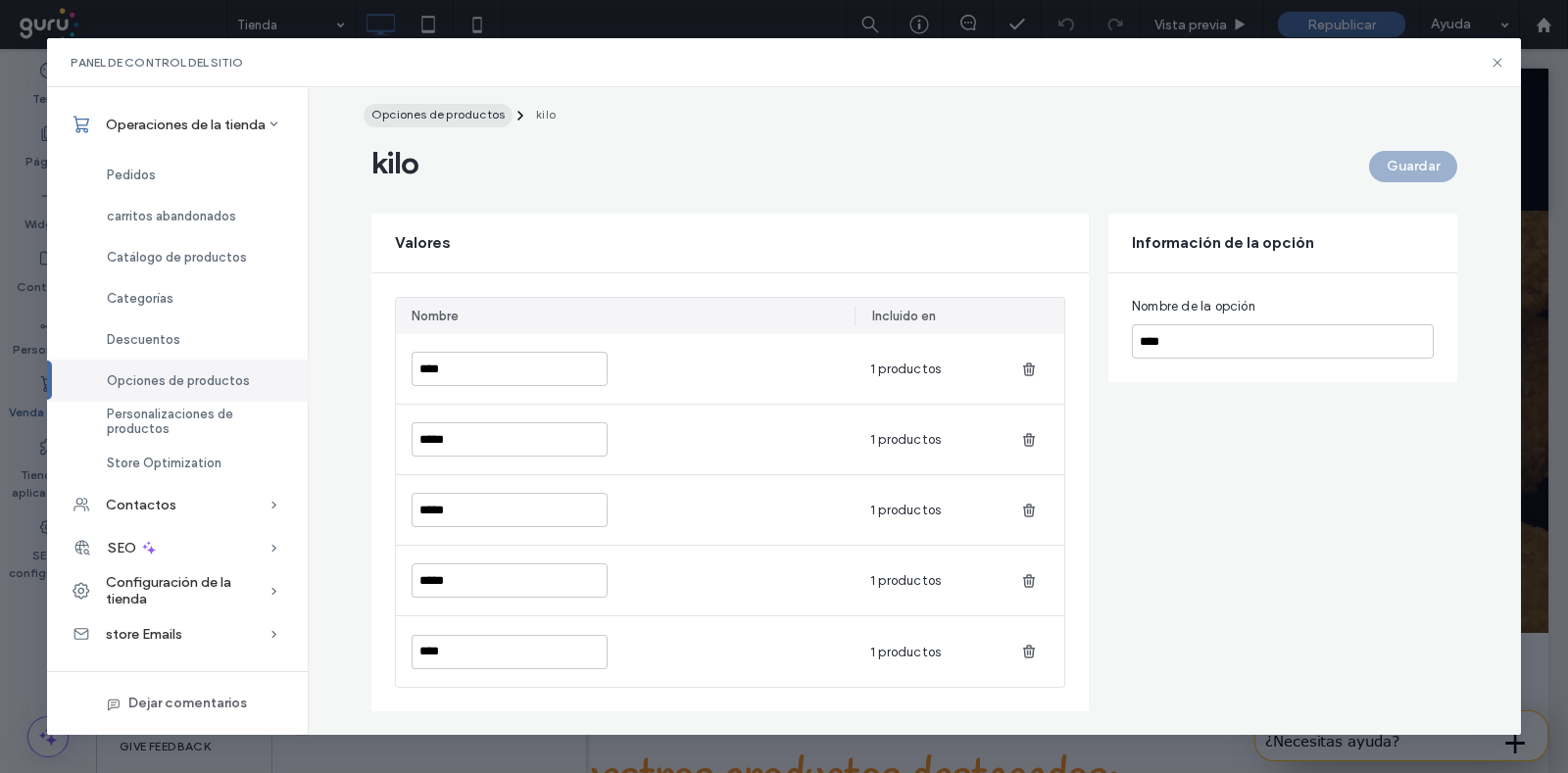 click on "Opciones de productos" at bounding box center [438, 114] 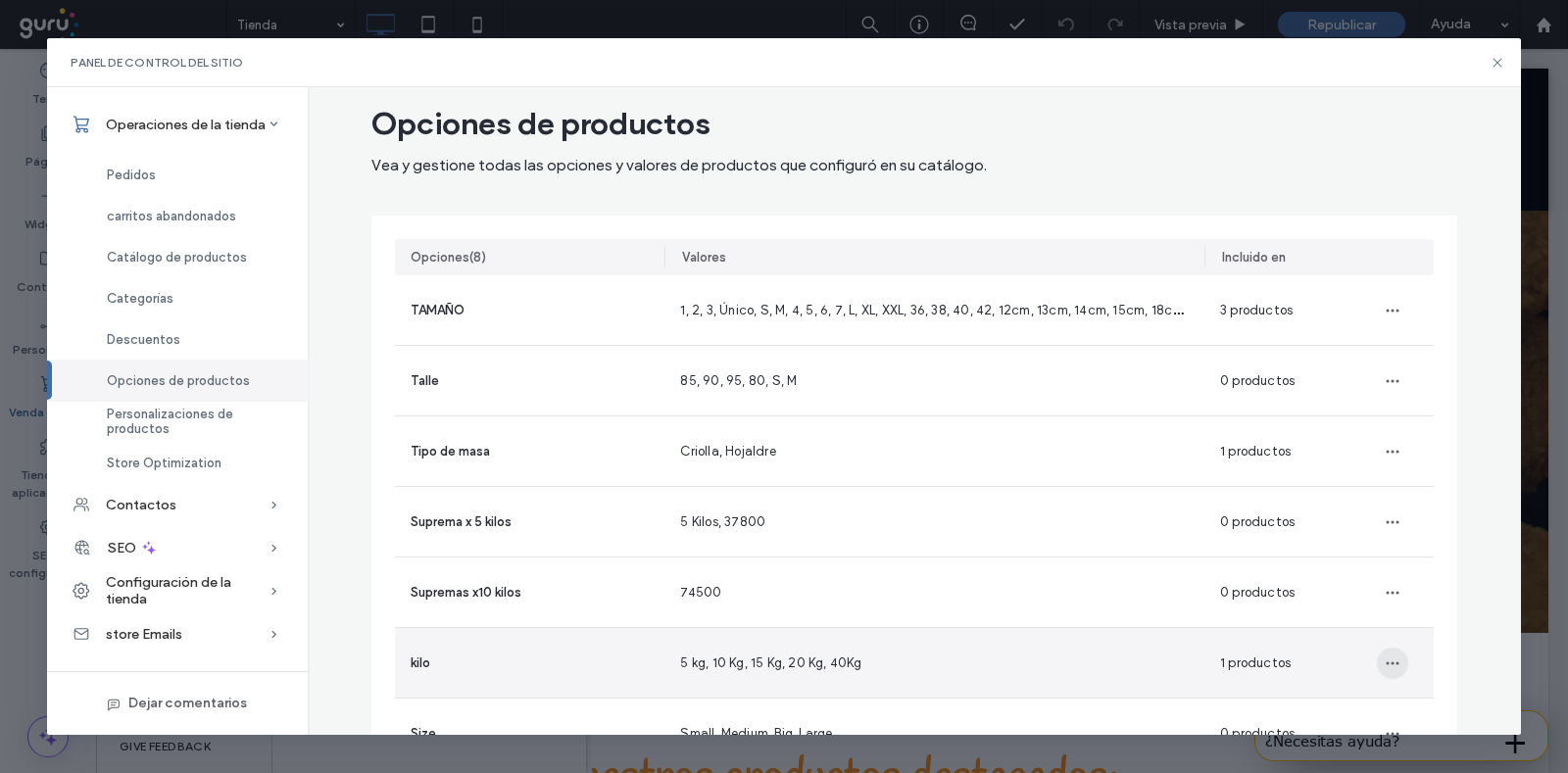 click at bounding box center (1393, 663) 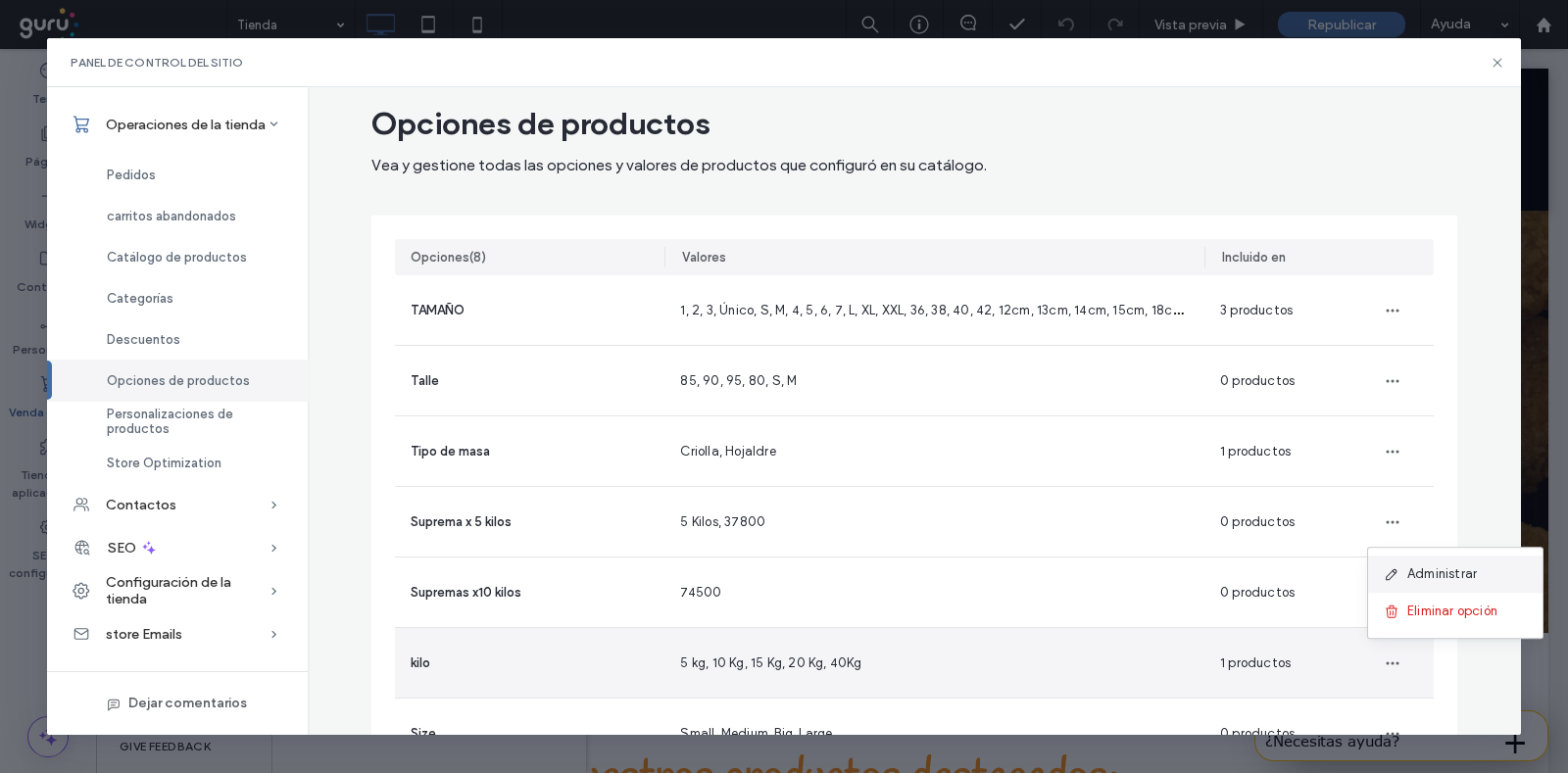 click on "Administrar" at bounding box center [1442, 574] 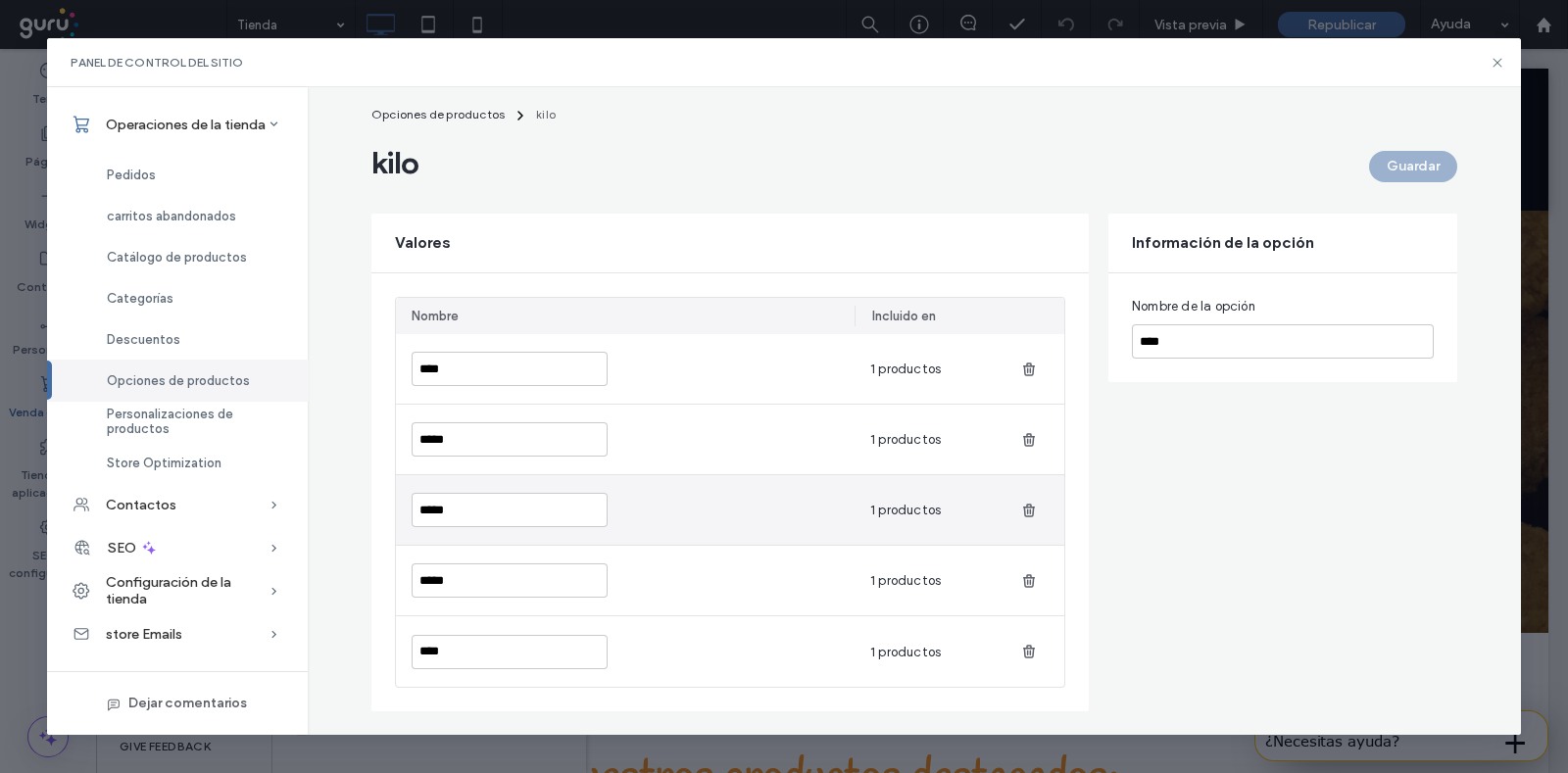 scroll, scrollTop: 22, scrollLeft: 0, axis: vertical 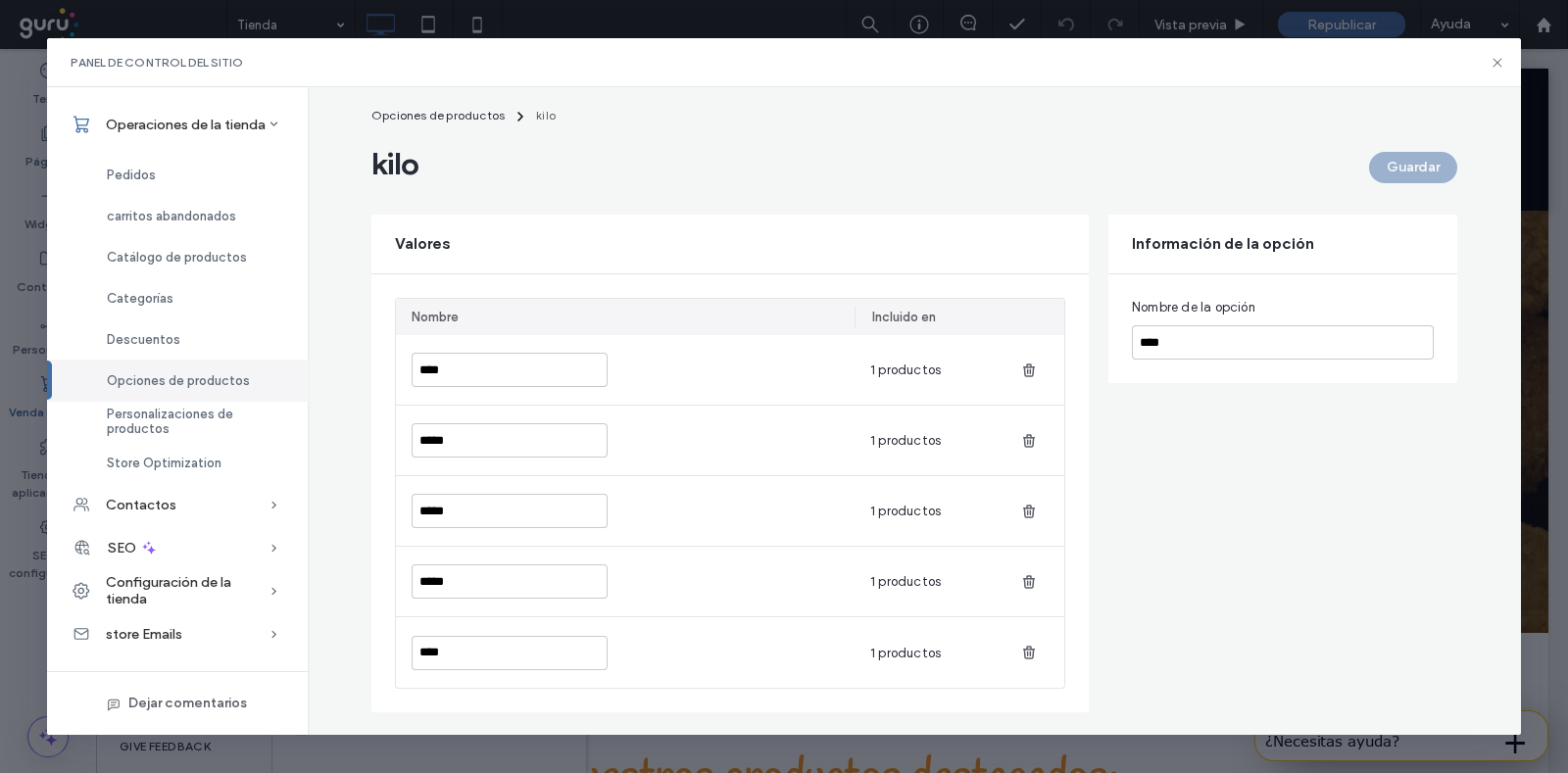 click on "Opciones de productos kilo kilo Guardar Información de la opción Nombre de la opción  **** Valores Nombre Incluido en **** 1 productos ***** 1 productos ***** 1 productos ***** 1 productos **** 1 productos" at bounding box center (914, 416) 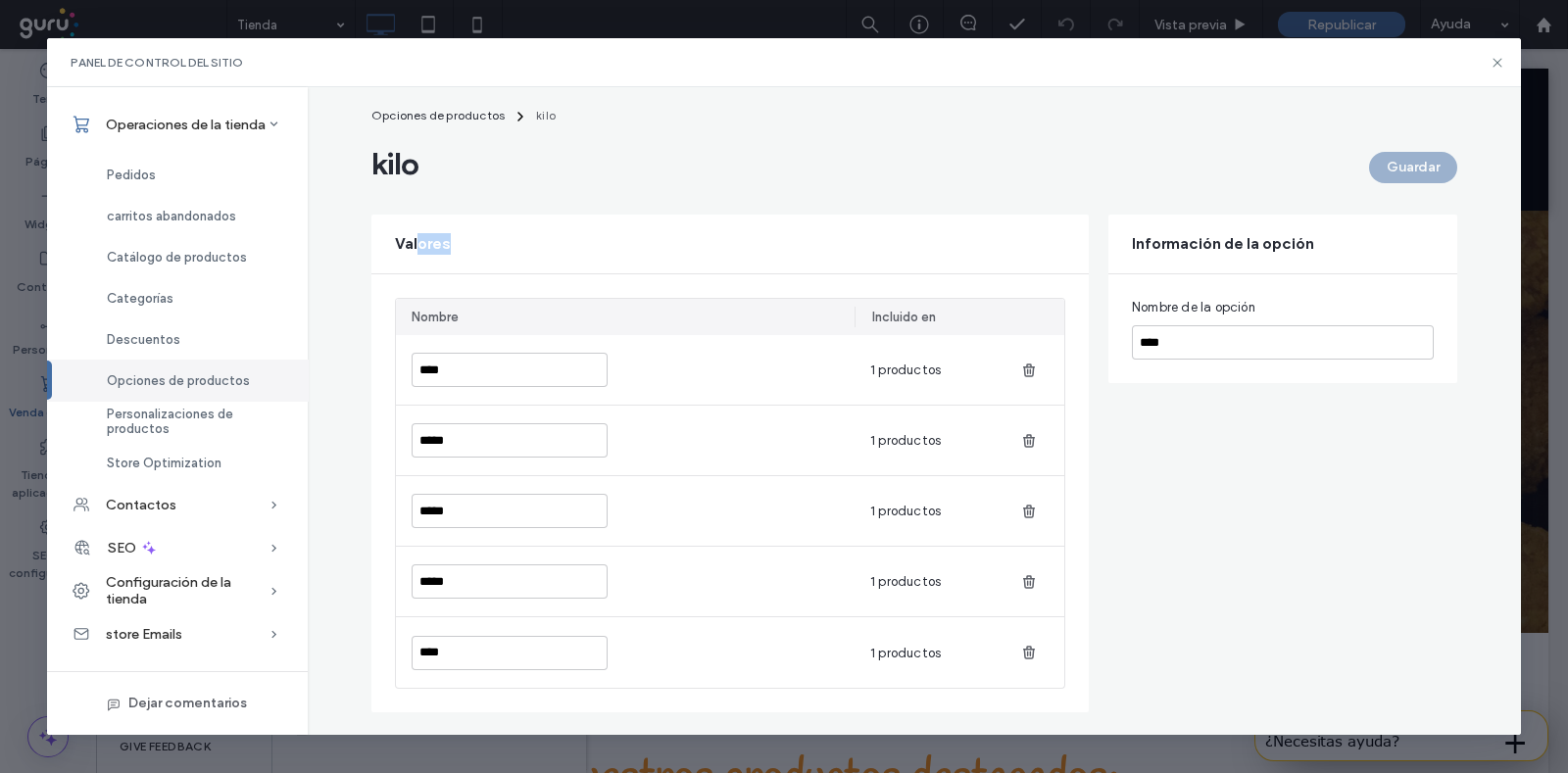 drag, startPoint x: 412, startPoint y: 224, endPoint x: 755, endPoint y: 161, distance: 348.73772 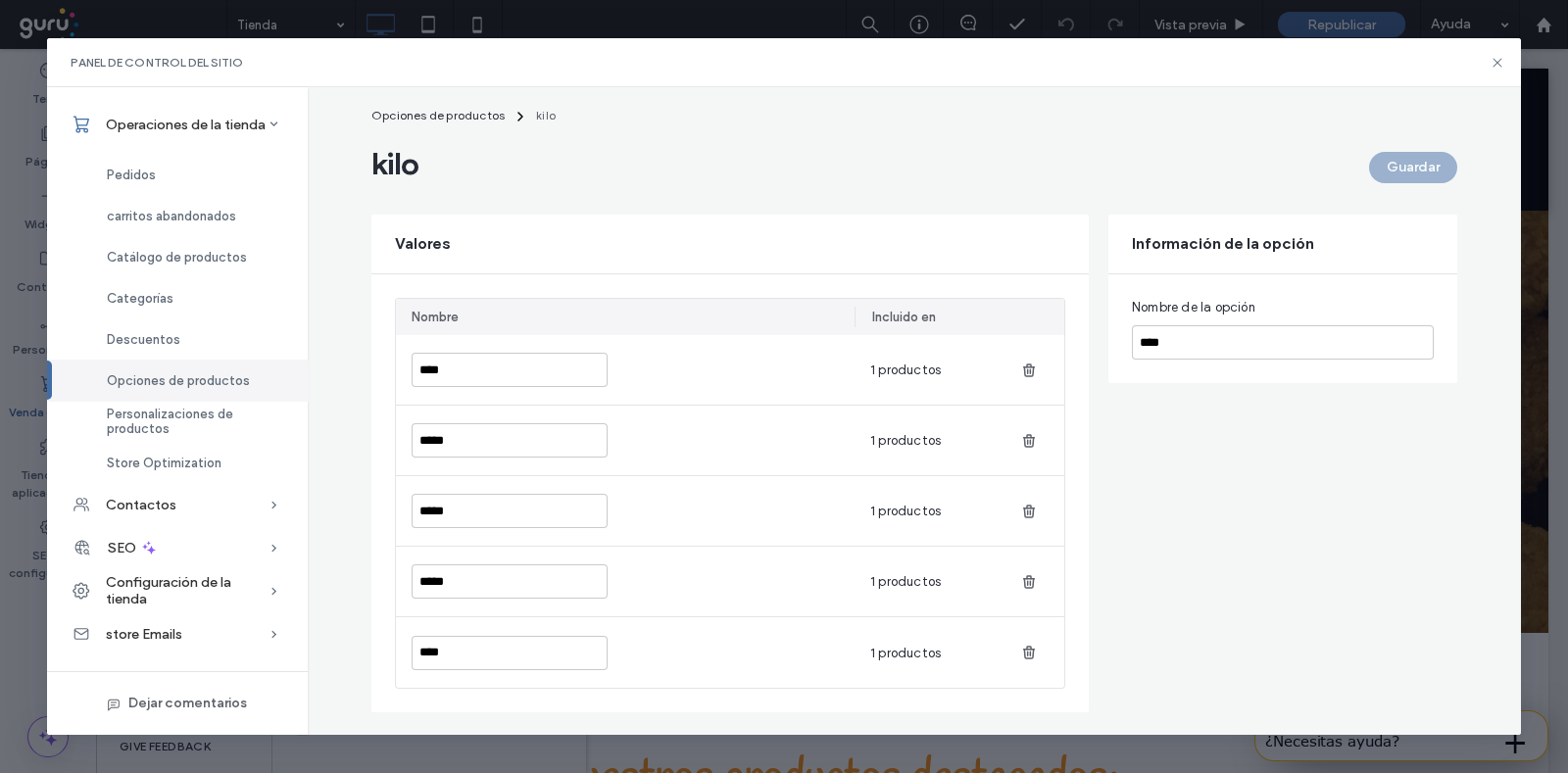click on "Valores" at bounding box center [730, 244] 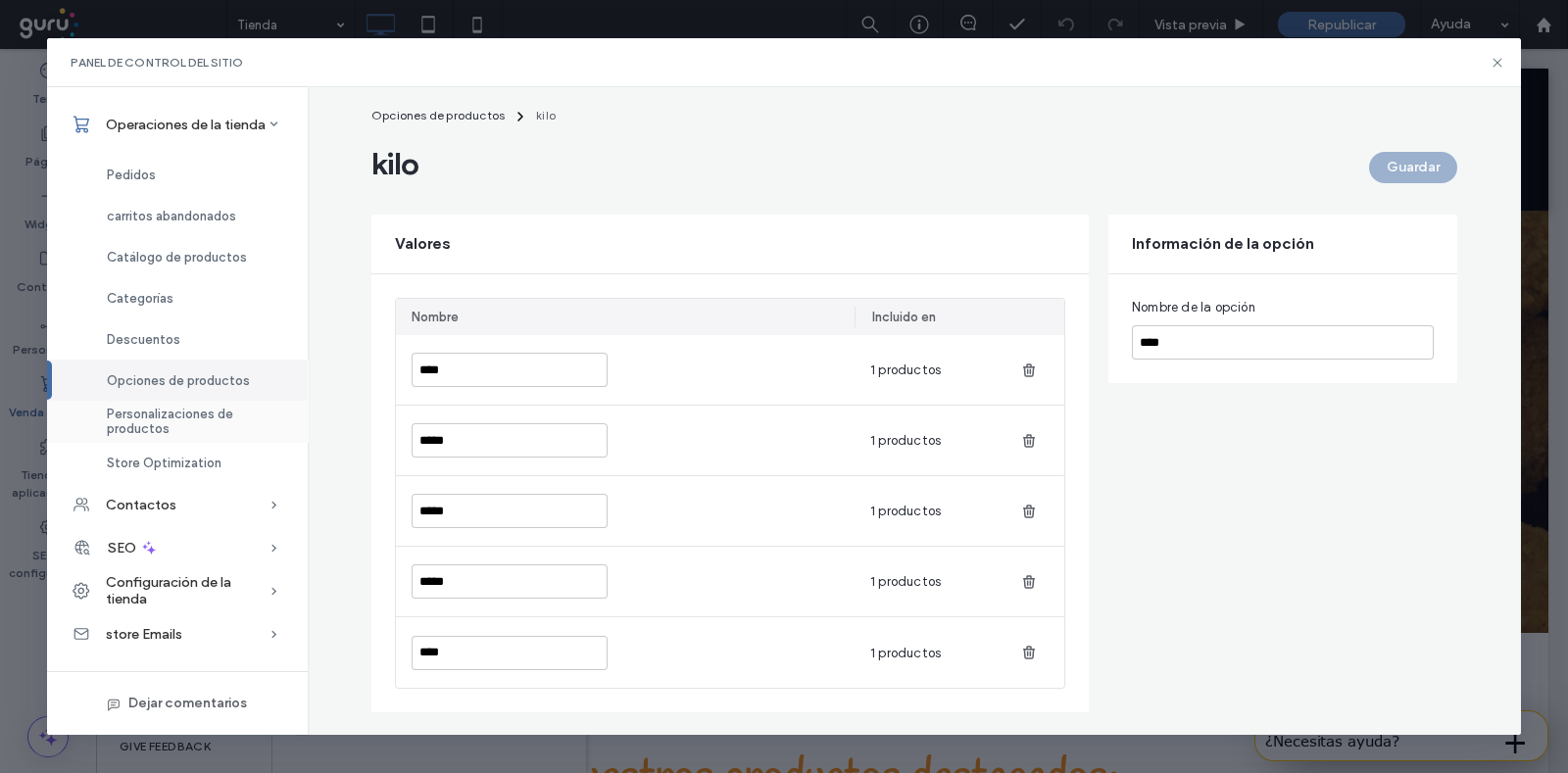click on "Personalizaciones de productos" at bounding box center [195, 421] 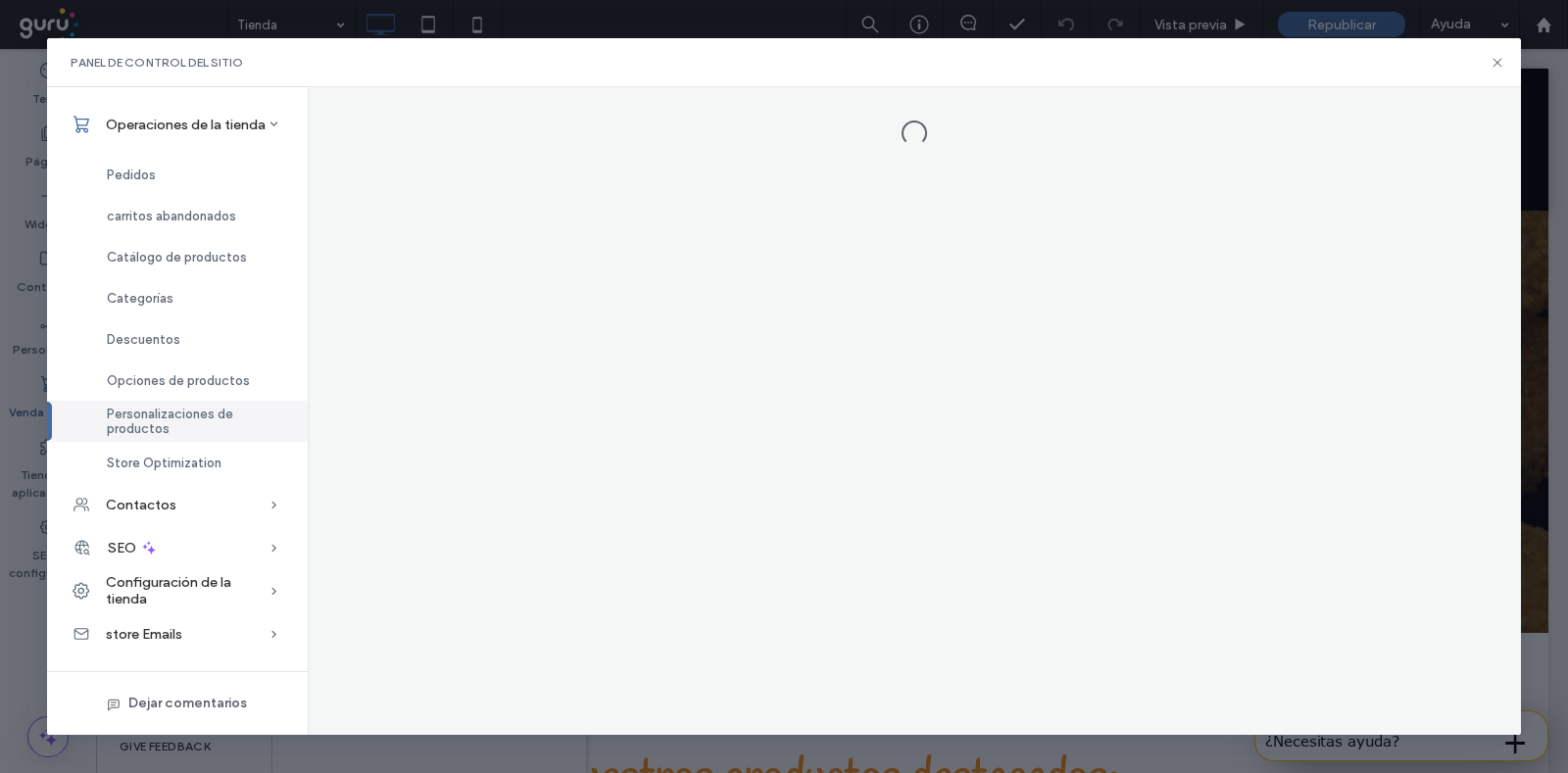 scroll, scrollTop: 0, scrollLeft: 0, axis: both 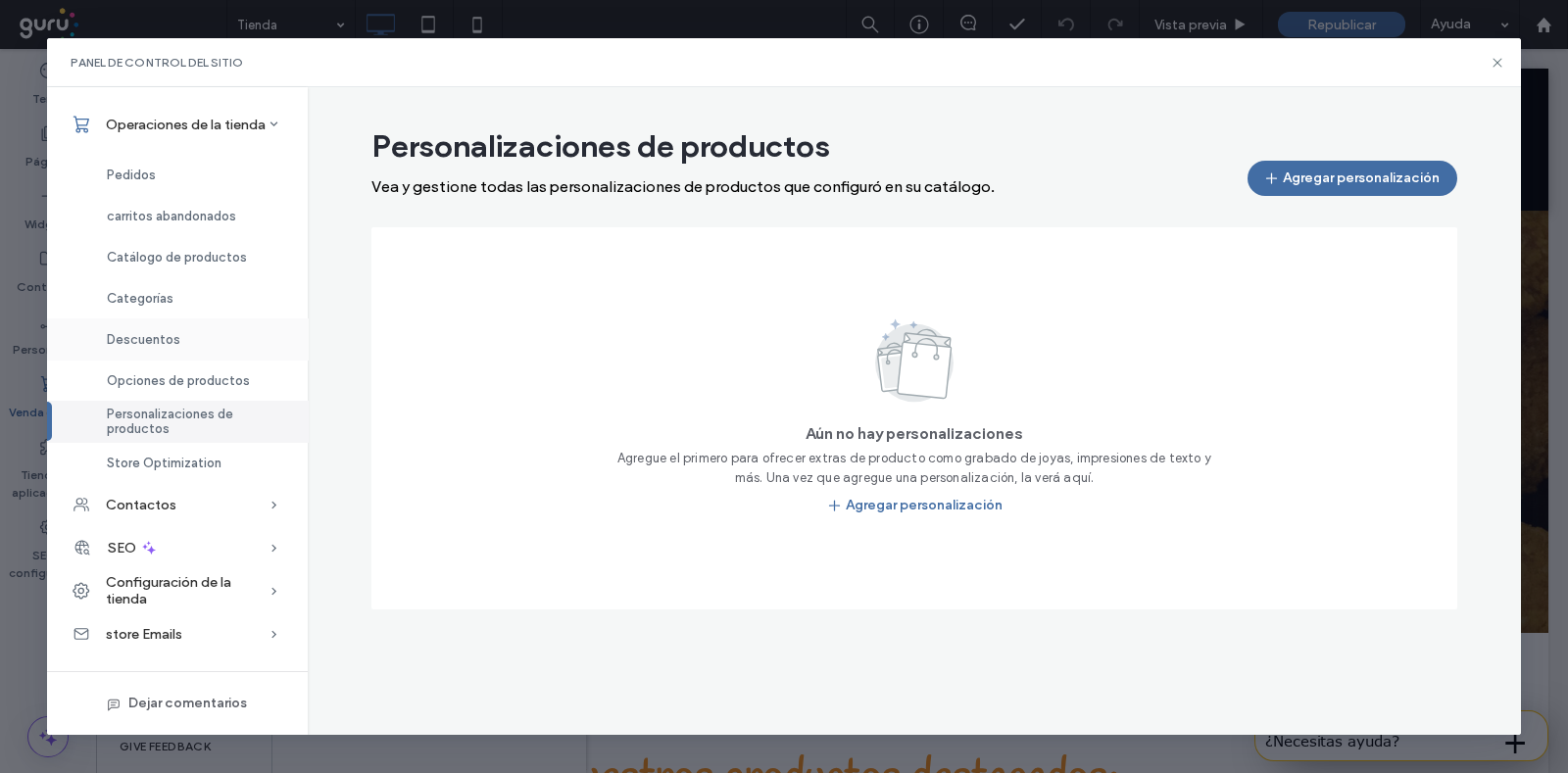 click on "Descuentos" at bounding box center [177, 339] 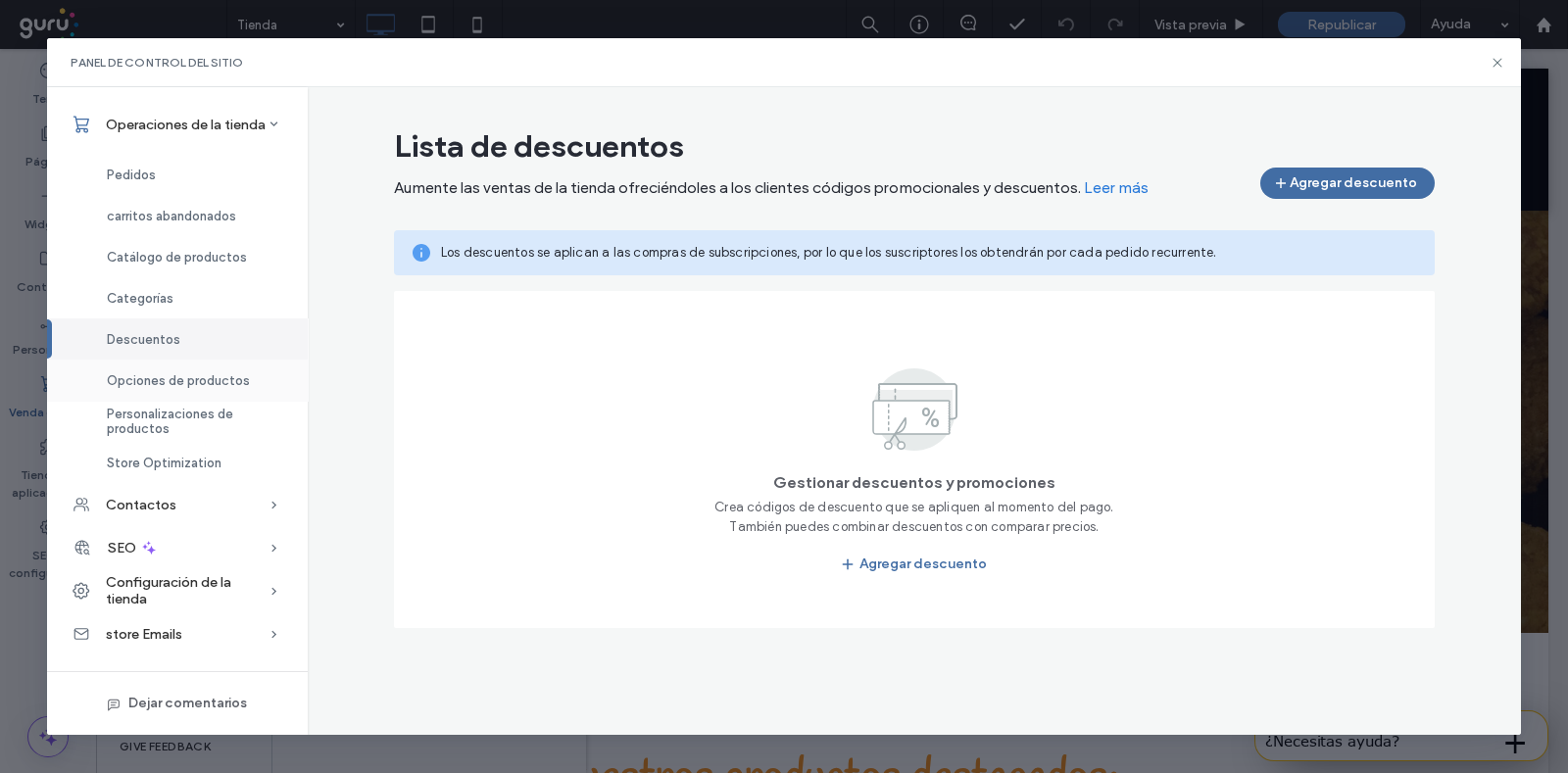 click on "Opciones de productos" at bounding box center (177, 380) 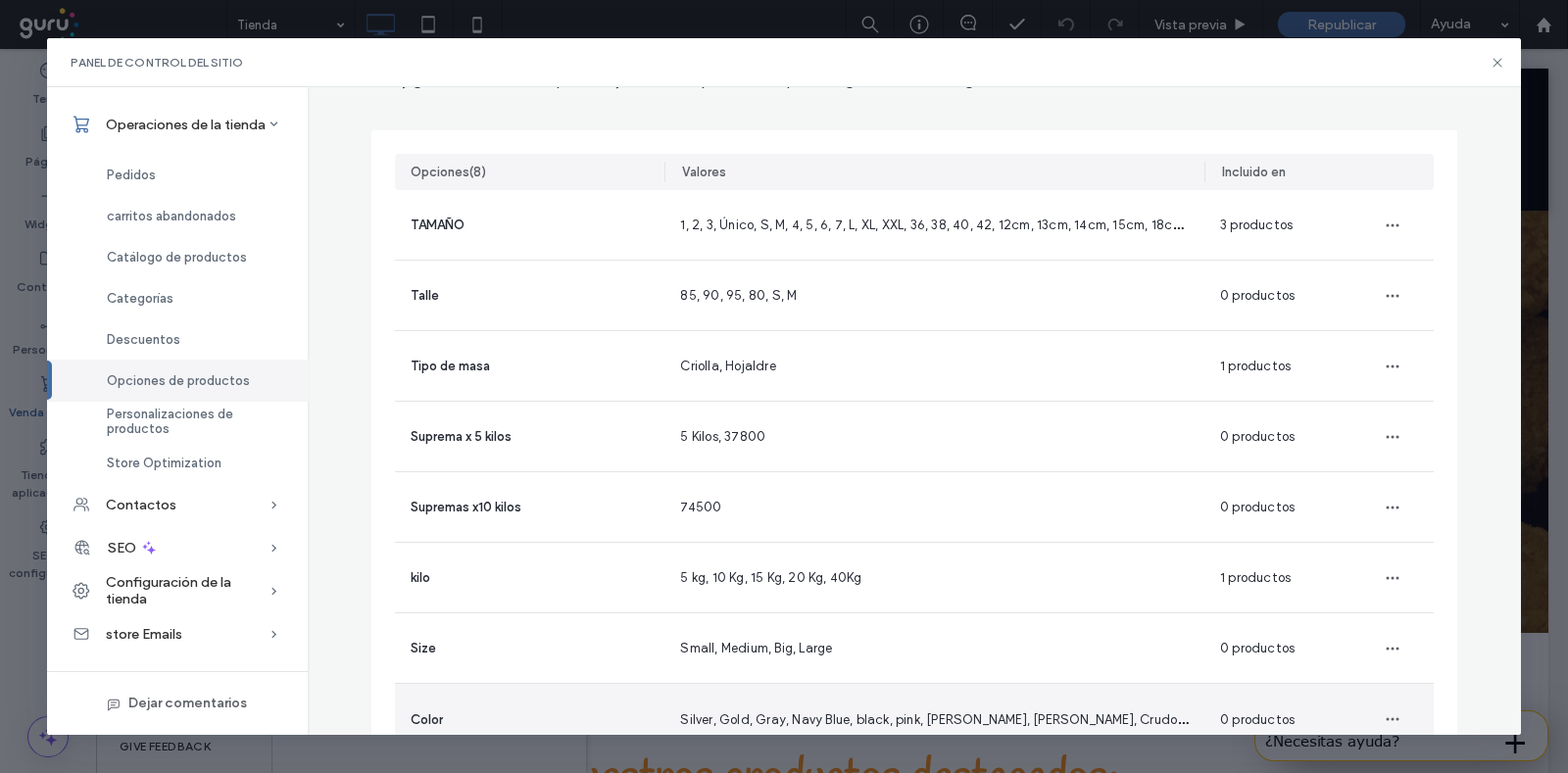 scroll, scrollTop: 174, scrollLeft: 0, axis: vertical 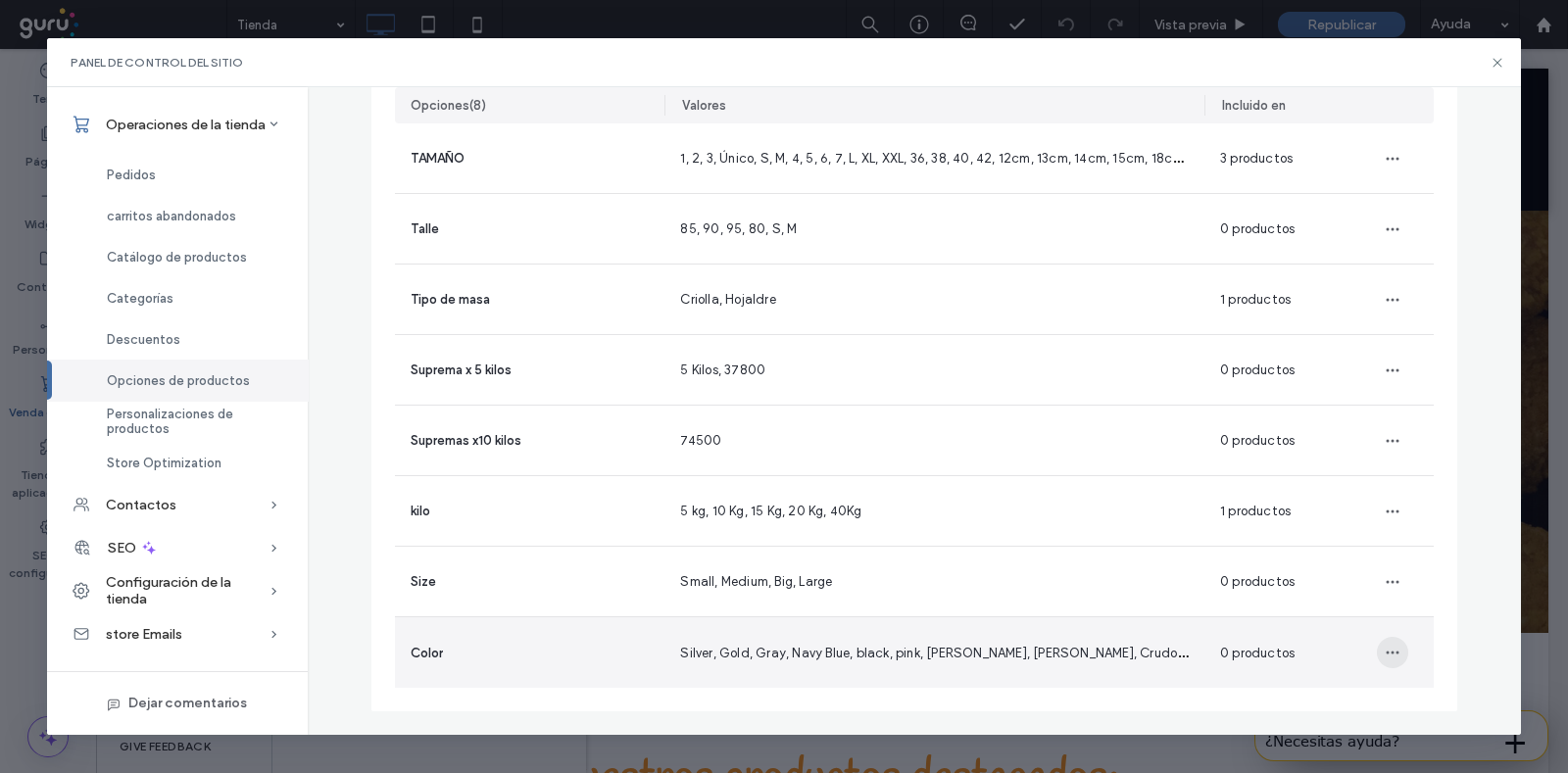 click 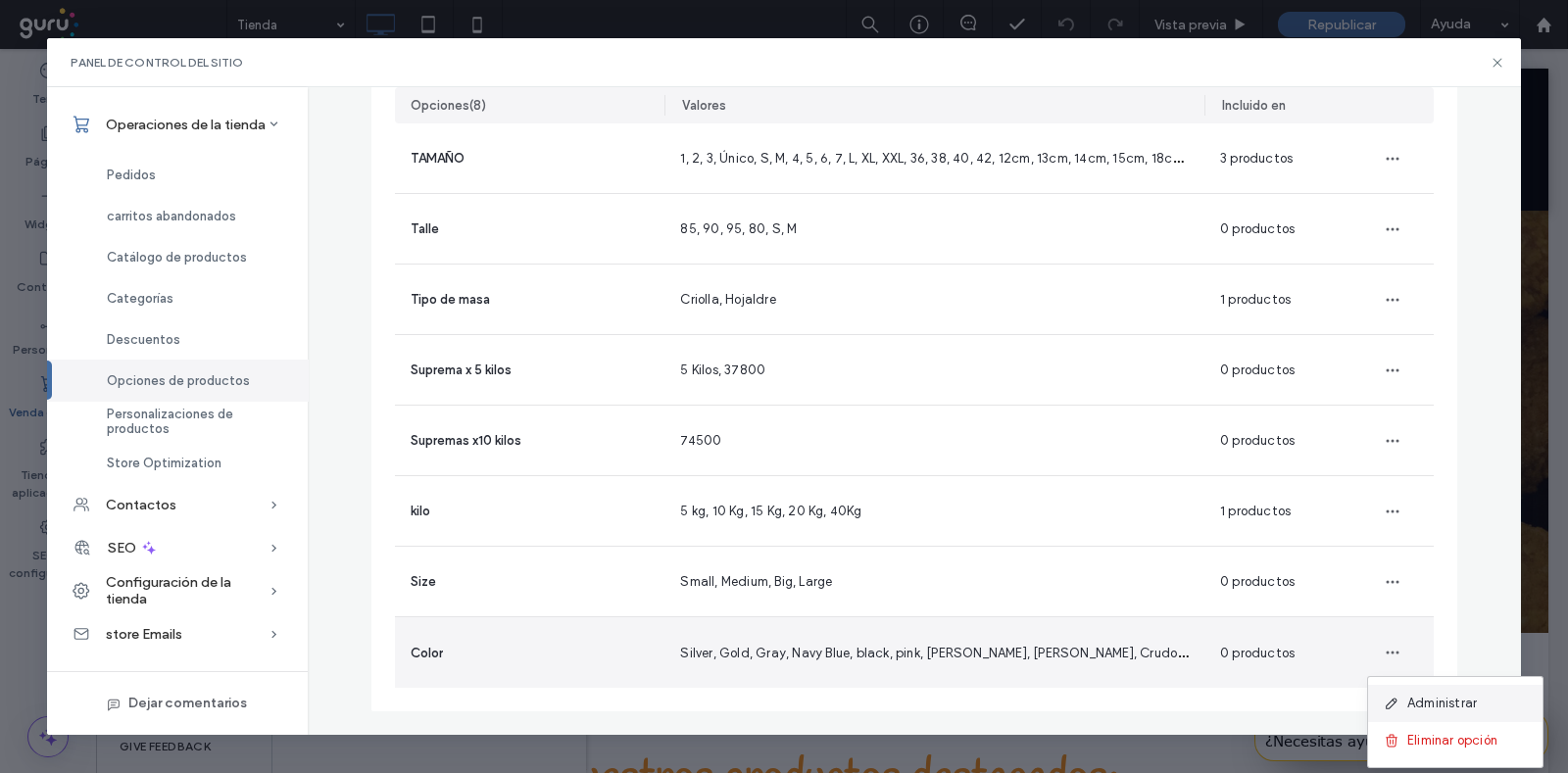 click on "Administrar" at bounding box center (1442, 703) 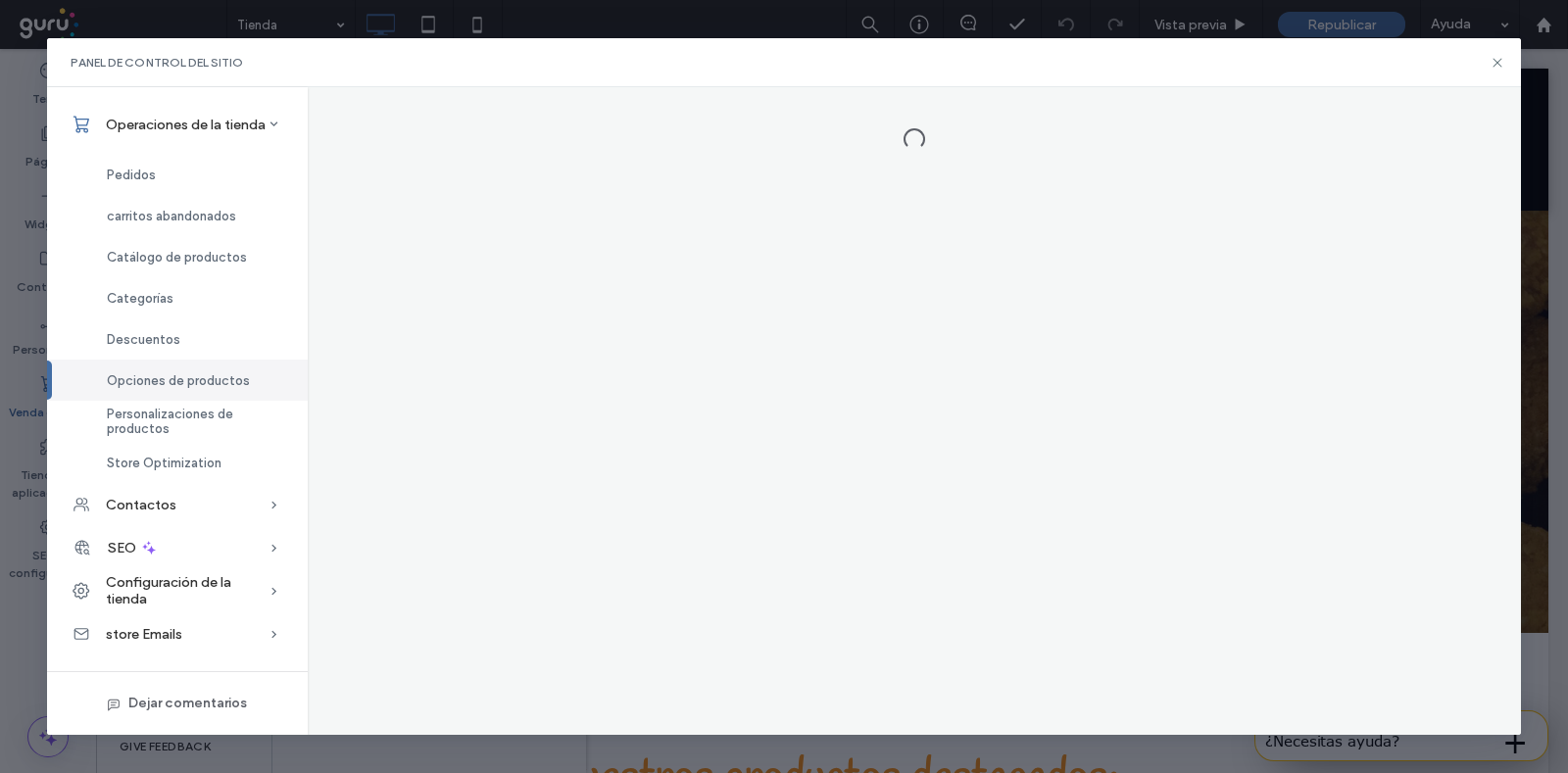 scroll, scrollTop: 0, scrollLeft: 0, axis: both 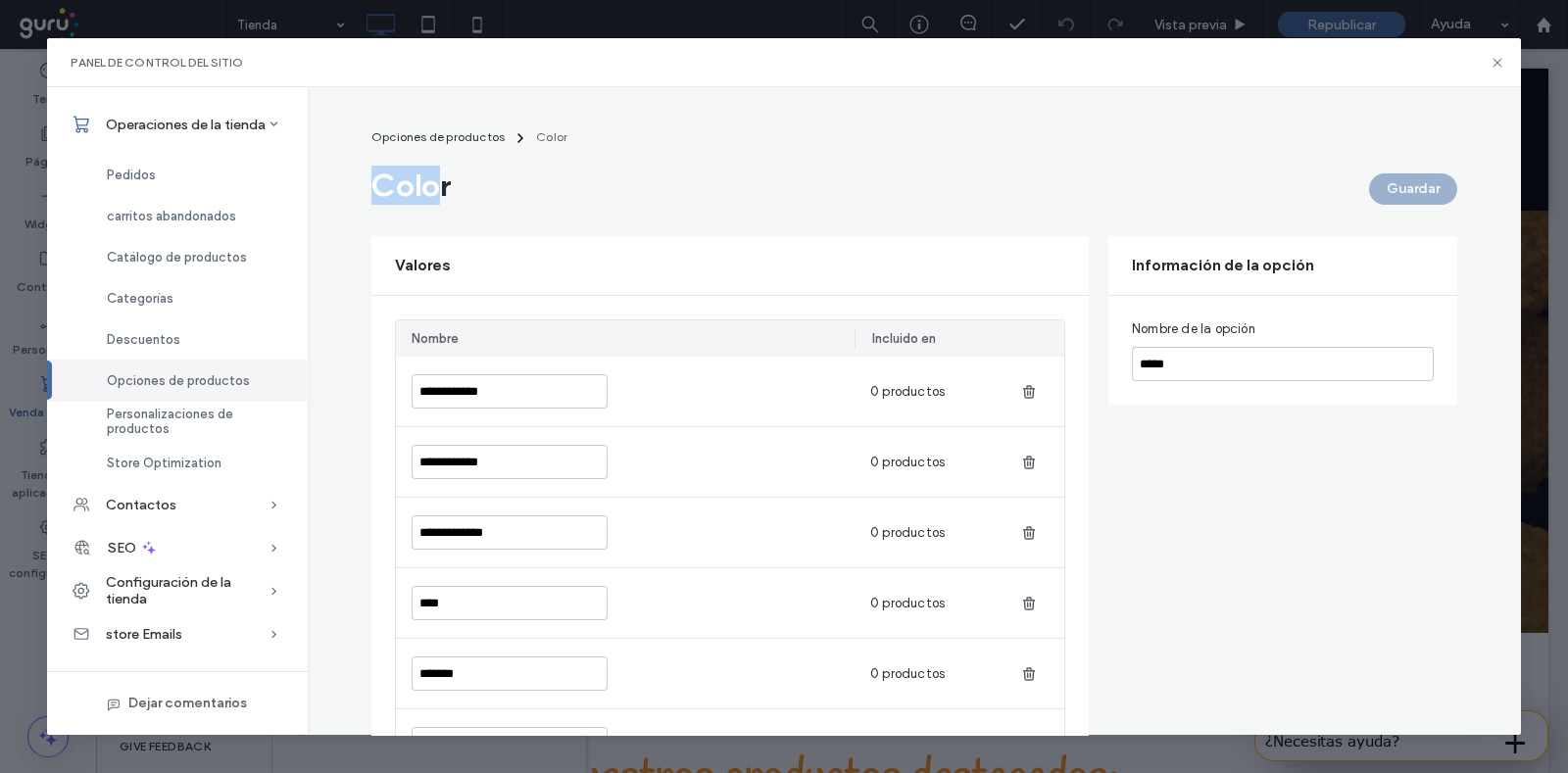 drag, startPoint x: 420, startPoint y: 183, endPoint x: 372, endPoint y: 190, distance: 48.507731 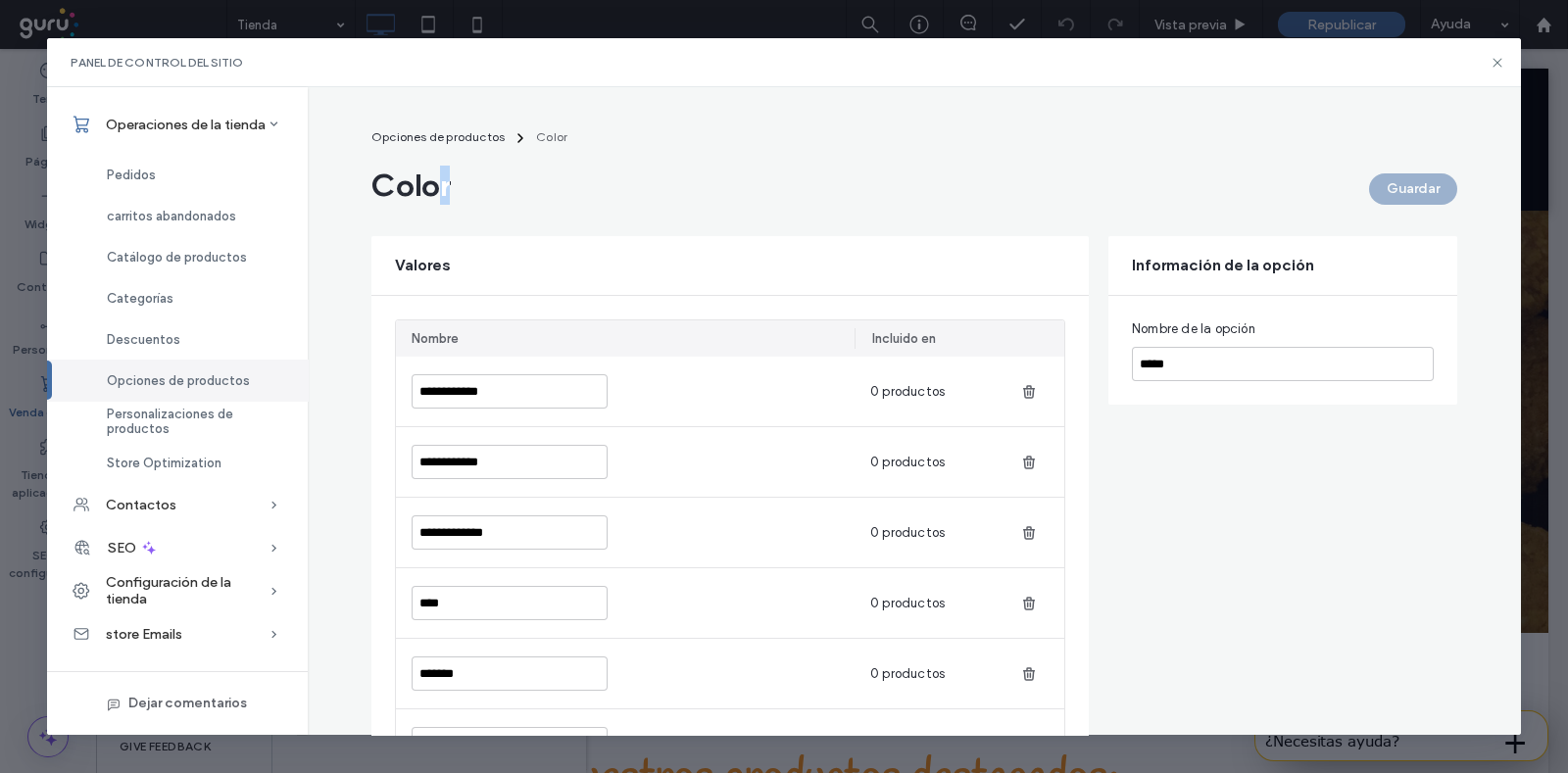 click on "Color" at bounding box center [712, 185] 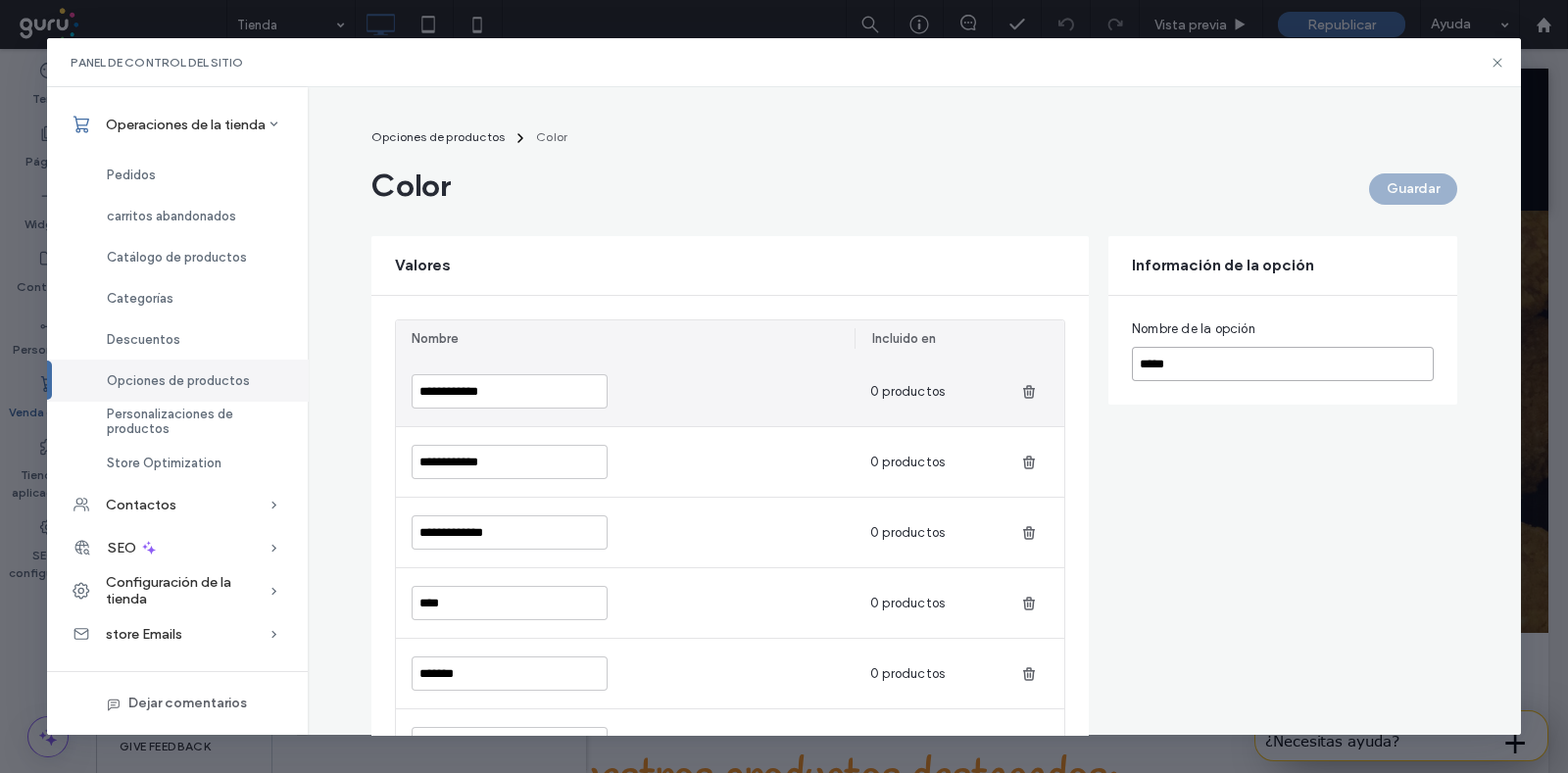 drag, startPoint x: 1141, startPoint y: 356, endPoint x: 1073, endPoint y: 352, distance: 68.117545 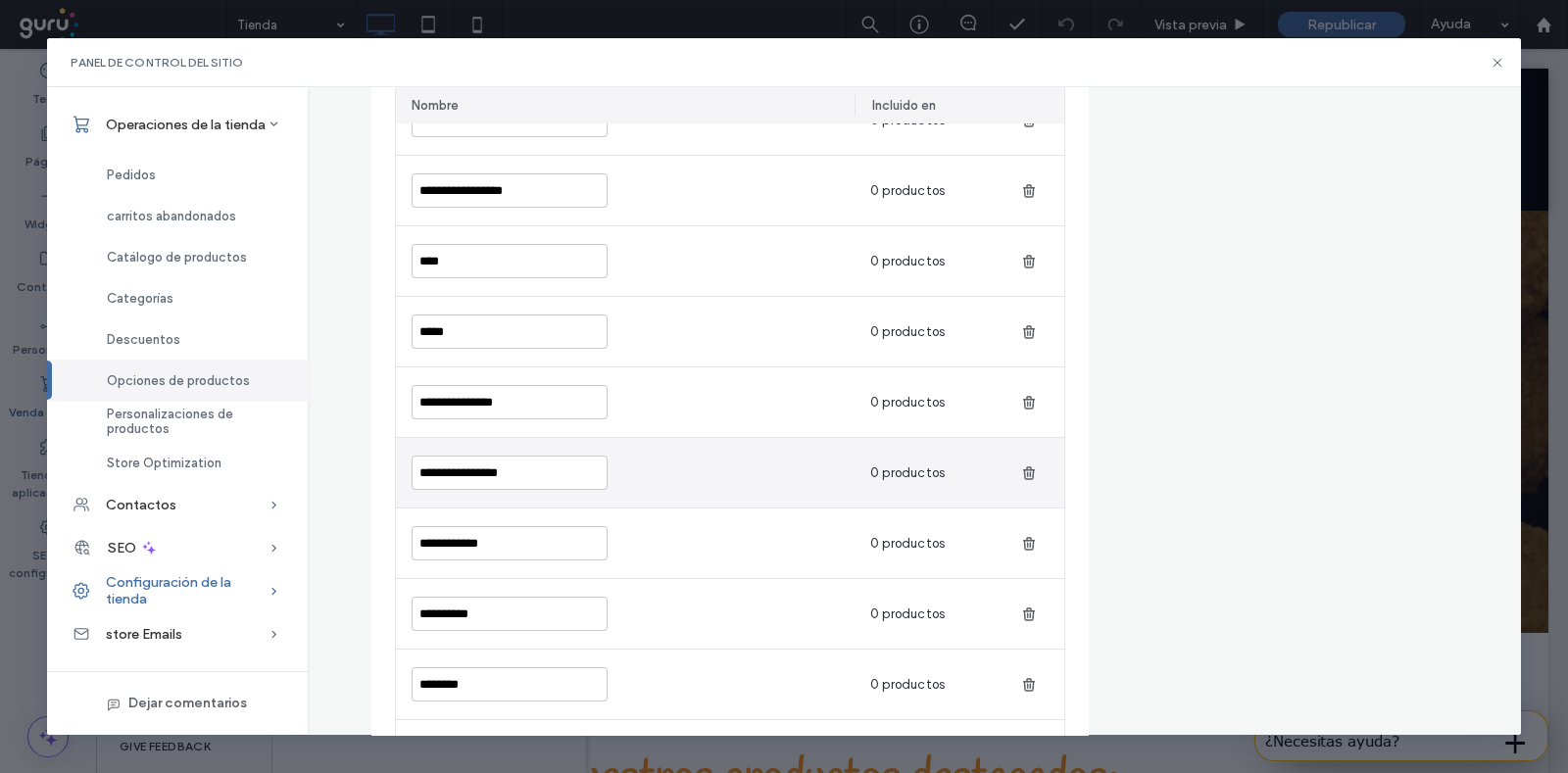 scroll, scrollTop: 390, scrollLeft: 0, axis: vertical 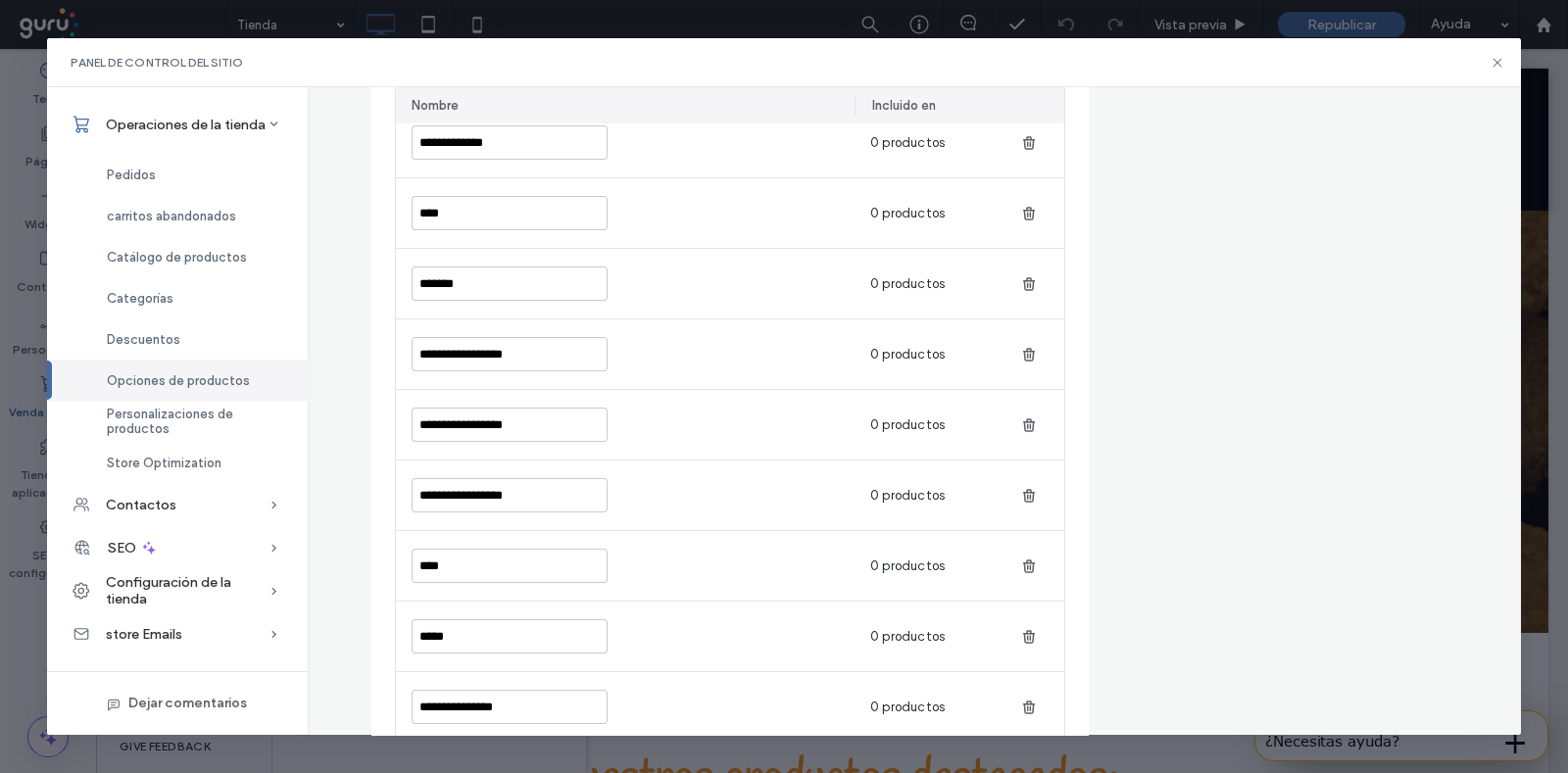 type on "*****" 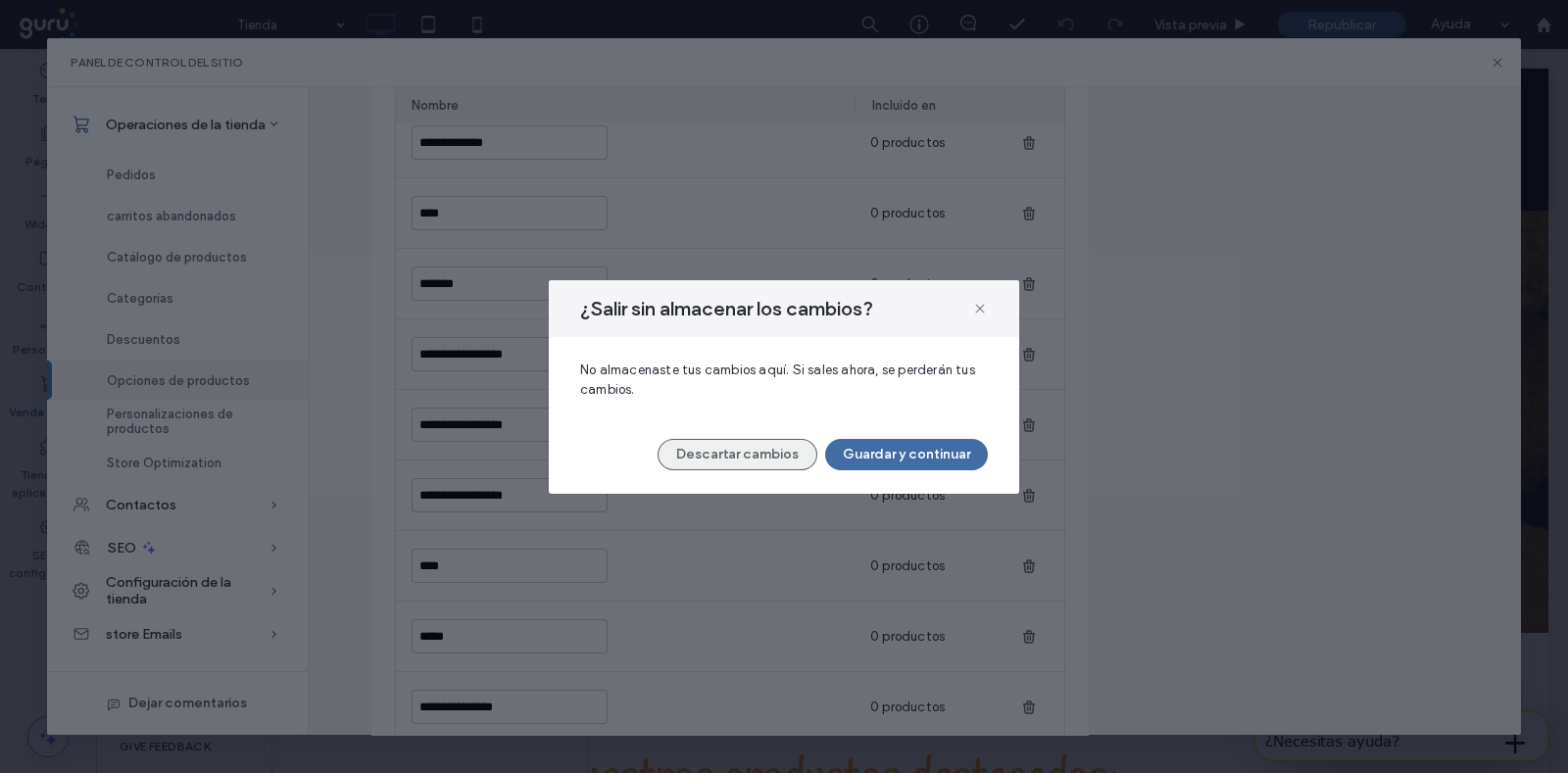 click on "Descartar cambios" at bounding box center [737, 455] 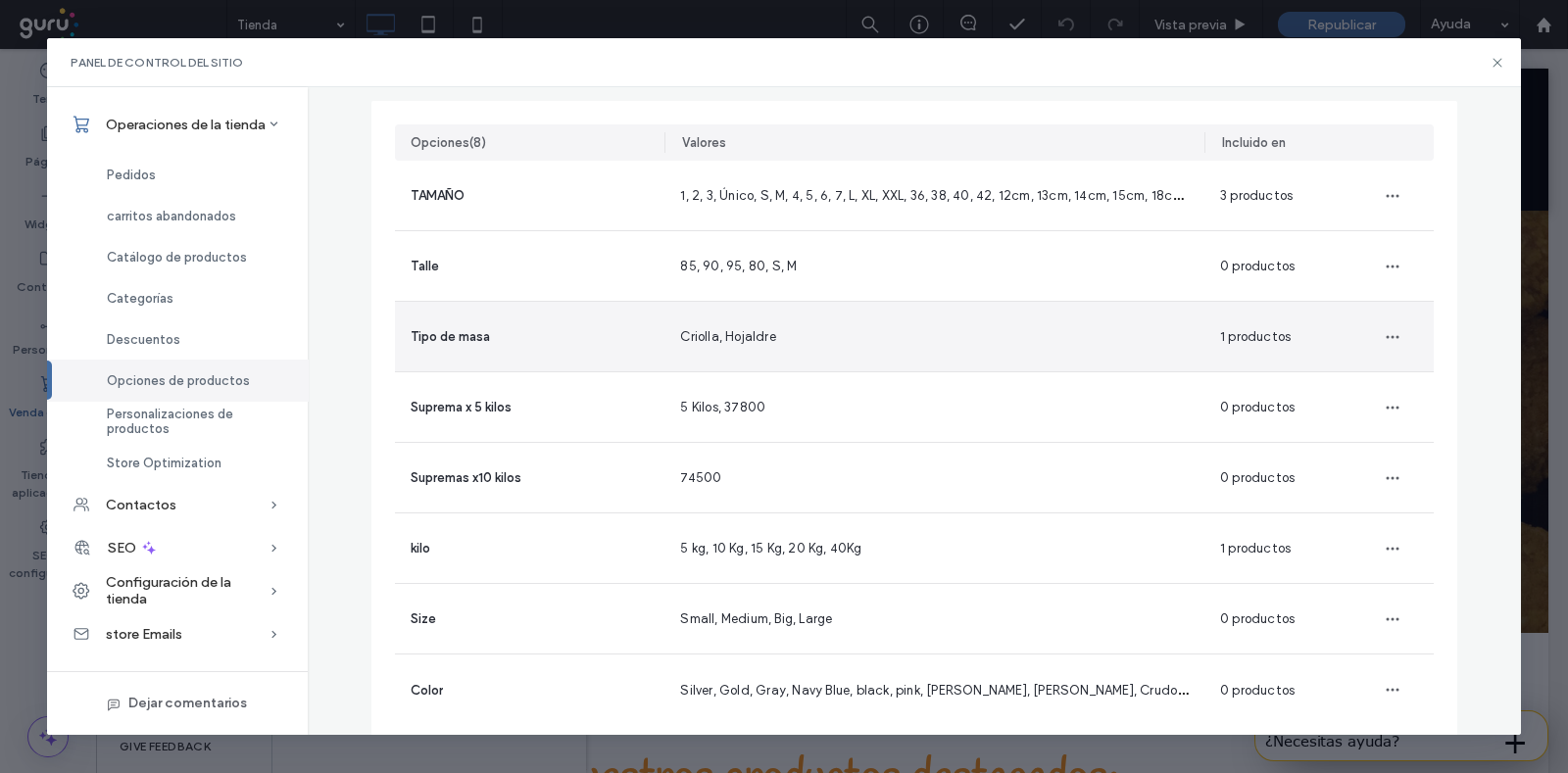 scroll, scrollTop: 174, scrollLeft: 0, axis: vertical 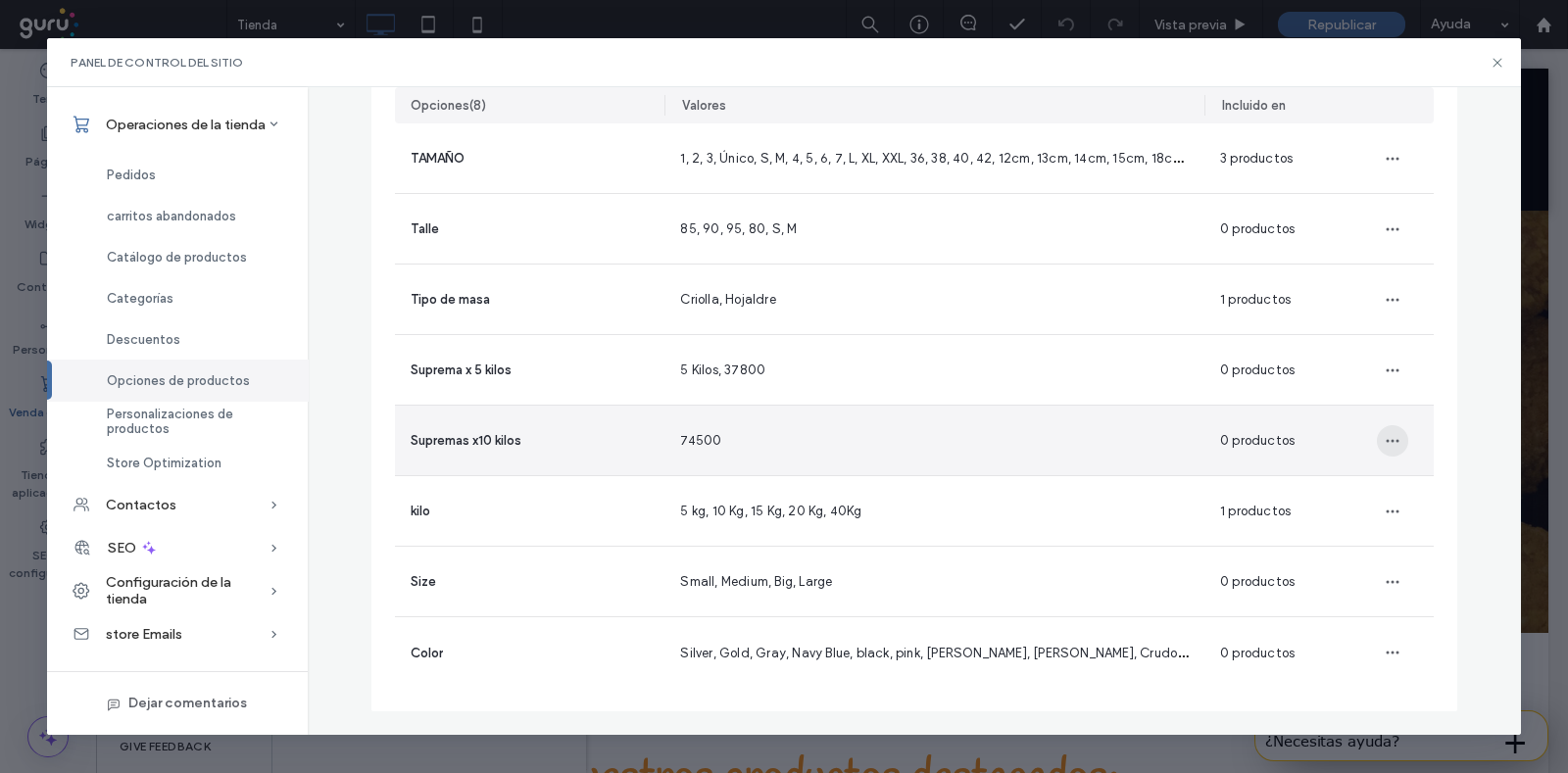 click 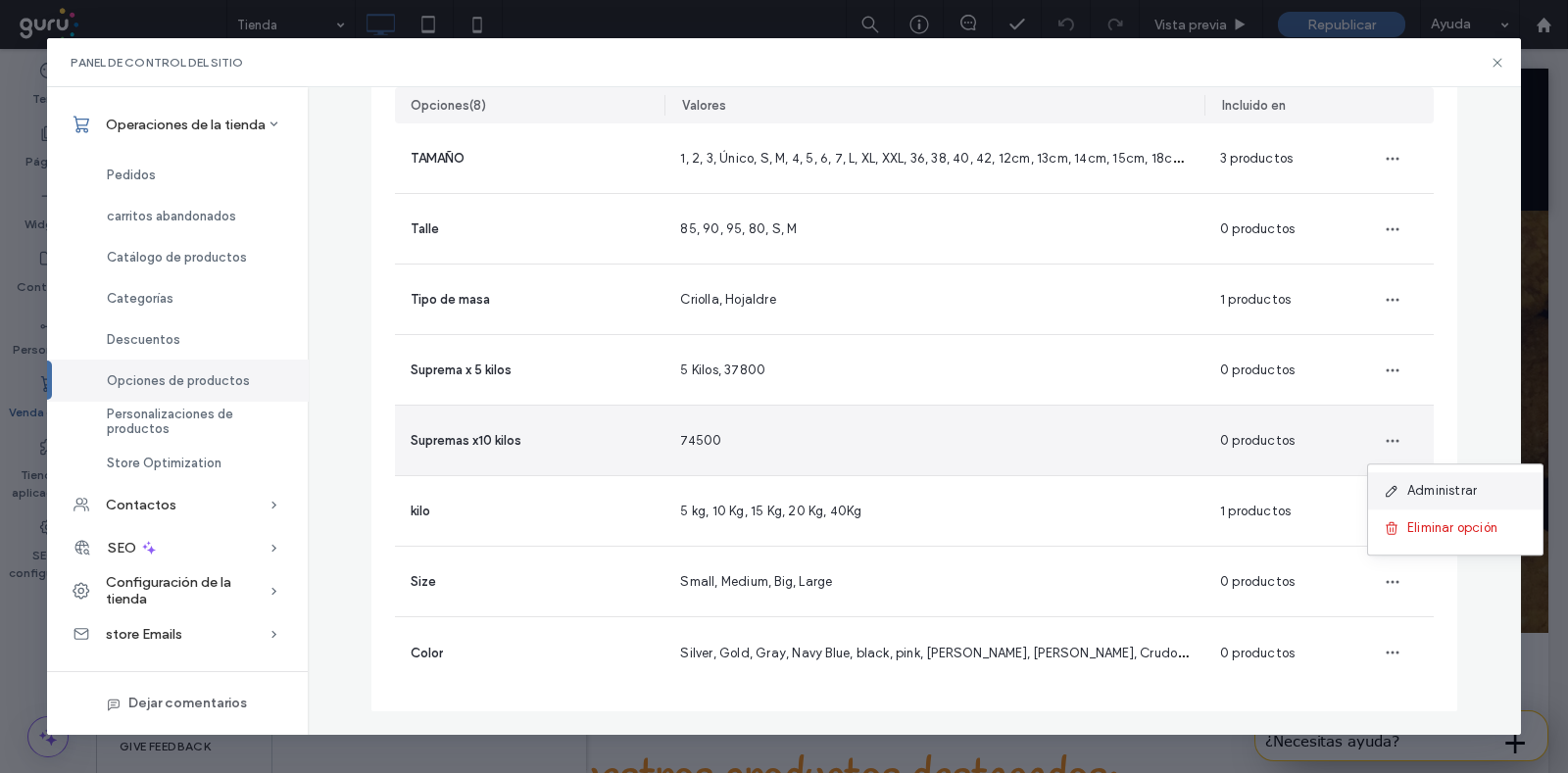 click on "Administrar" at bounding box center (1442, 491) 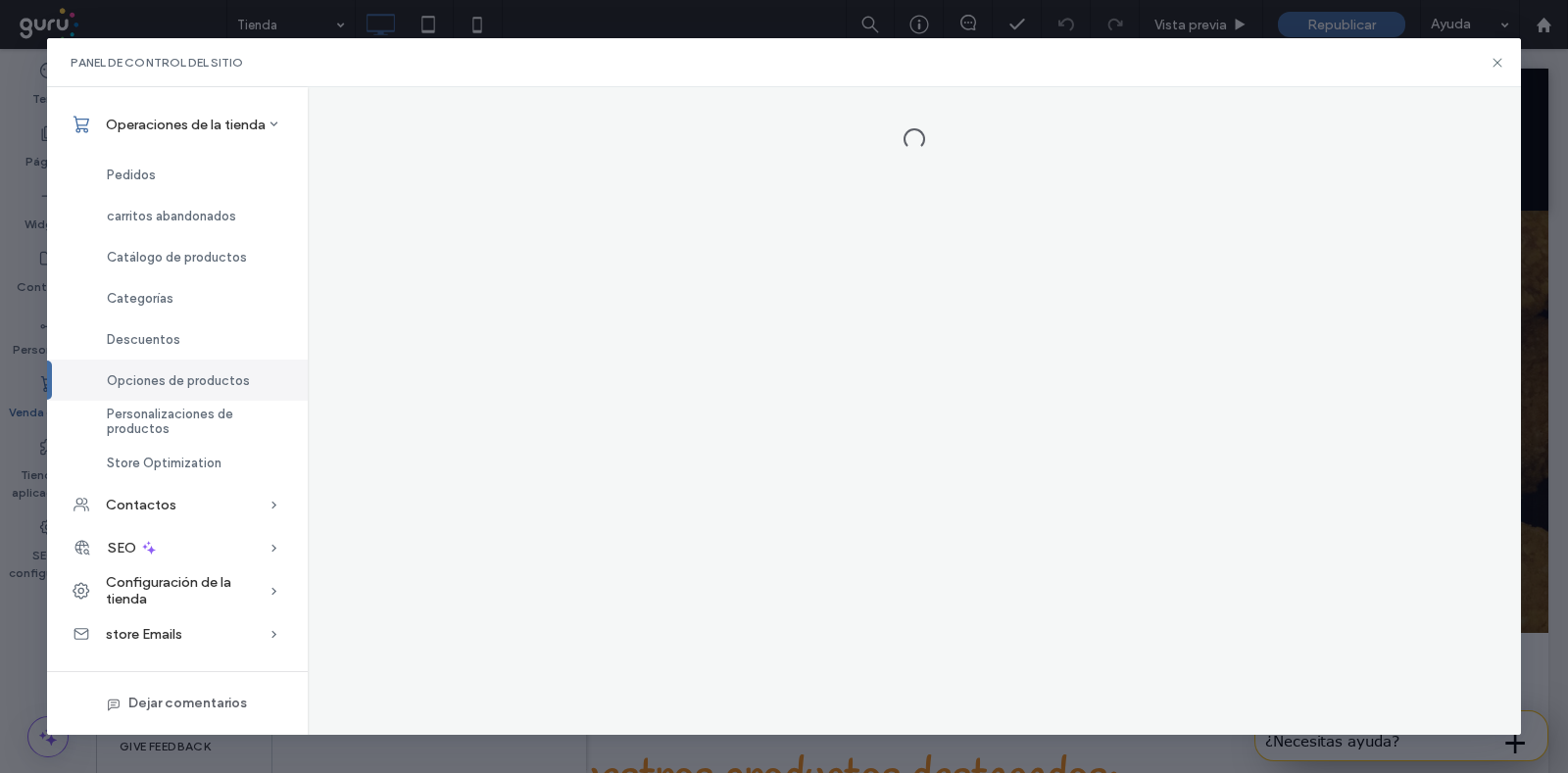 scroll, scrollTop: 0, scrollLeft: 0, axis: both 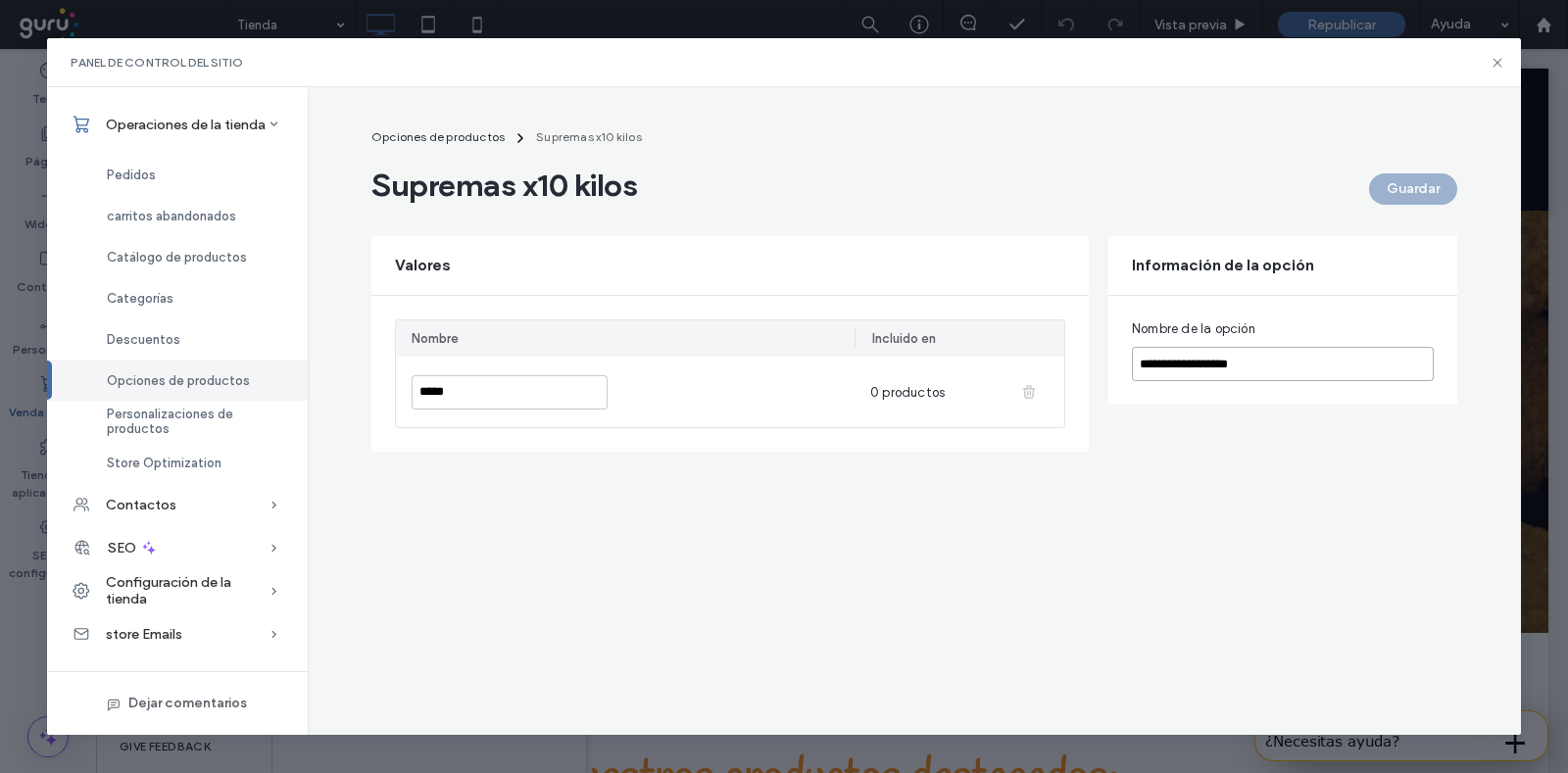 drag, startPoint x: 1281, startPoint y: 369, endPoint x: 1088, endPoint y: 374, distance: 193.06476 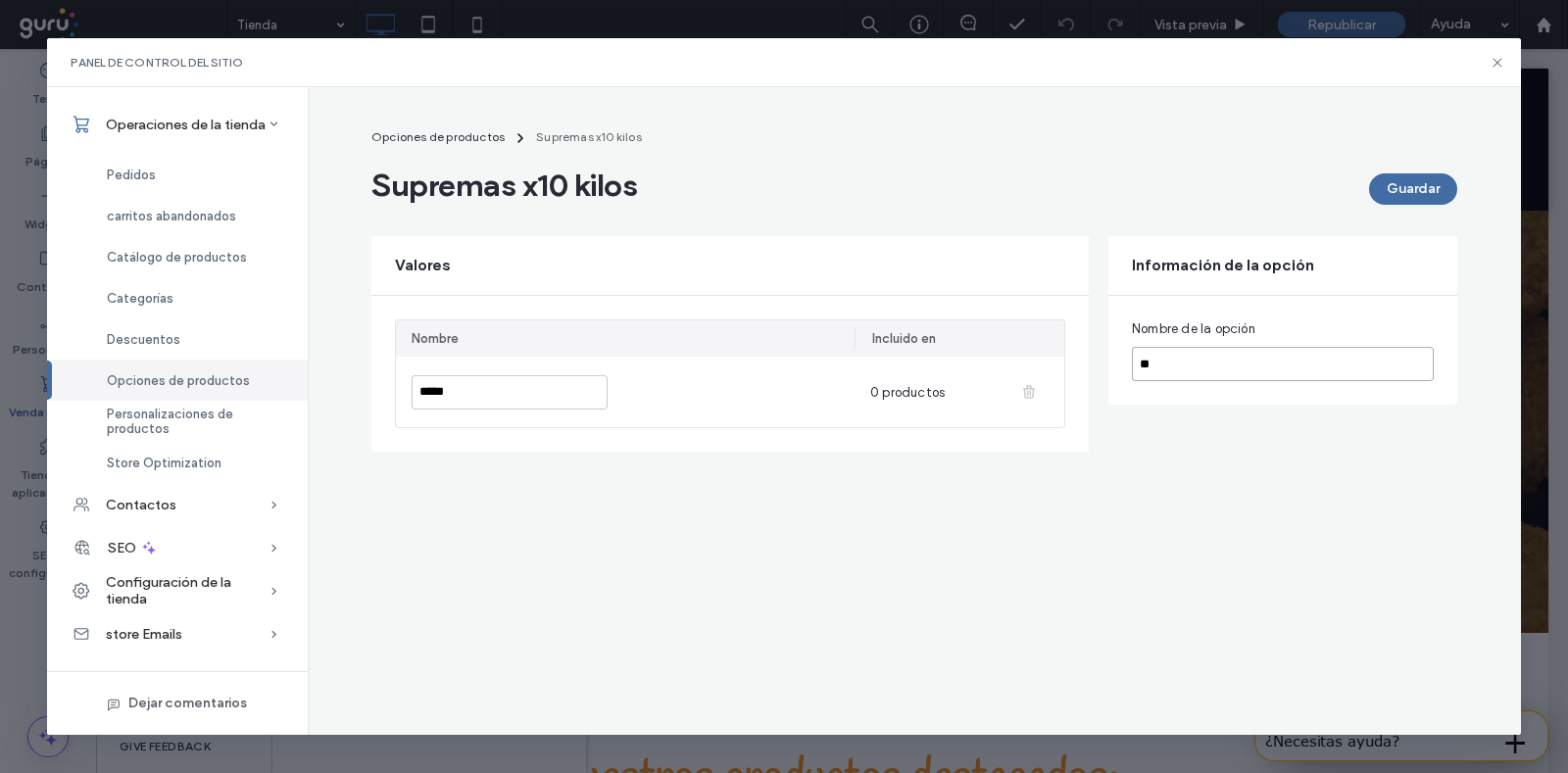 type on "*" 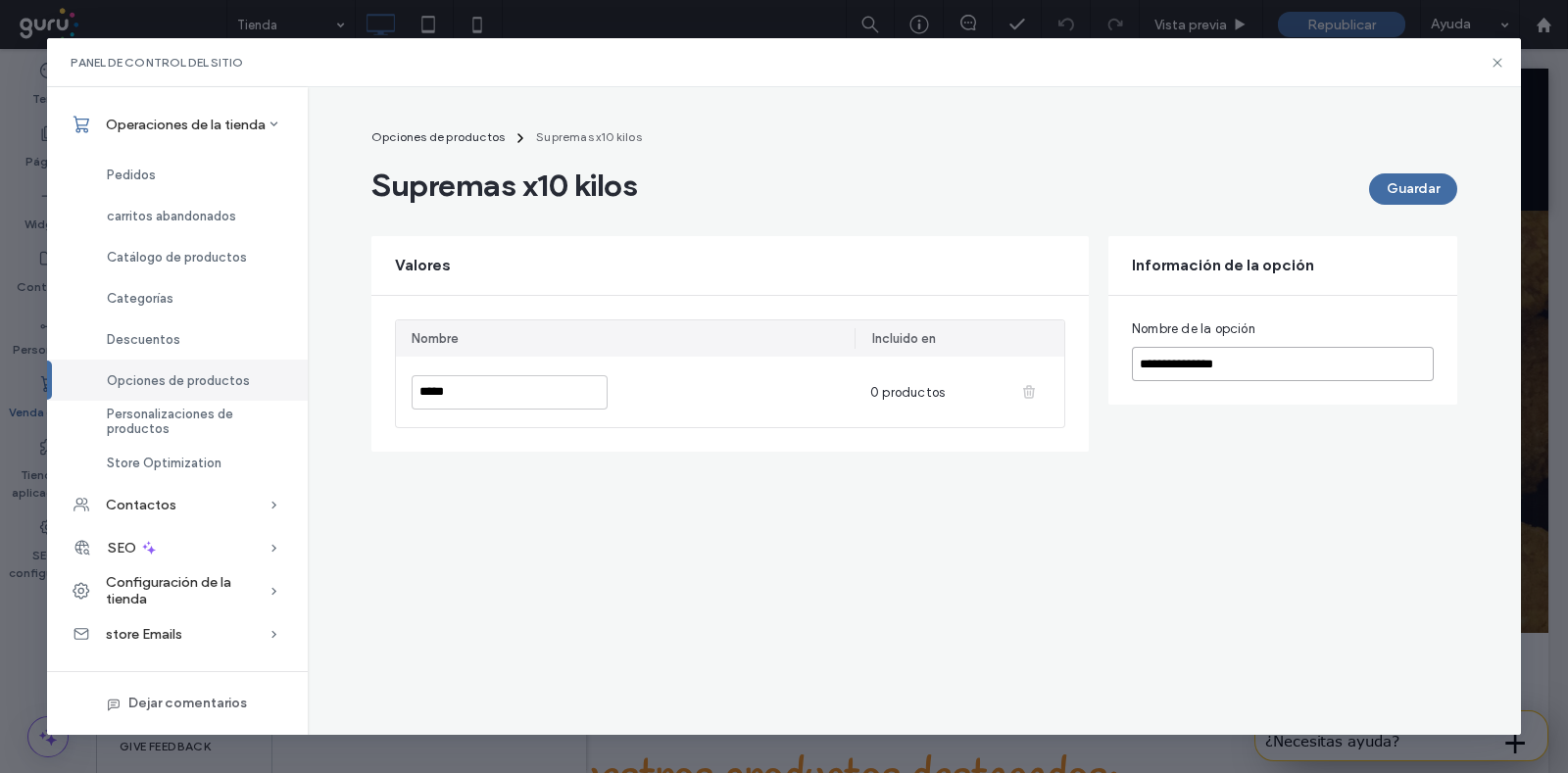 type on "**********" 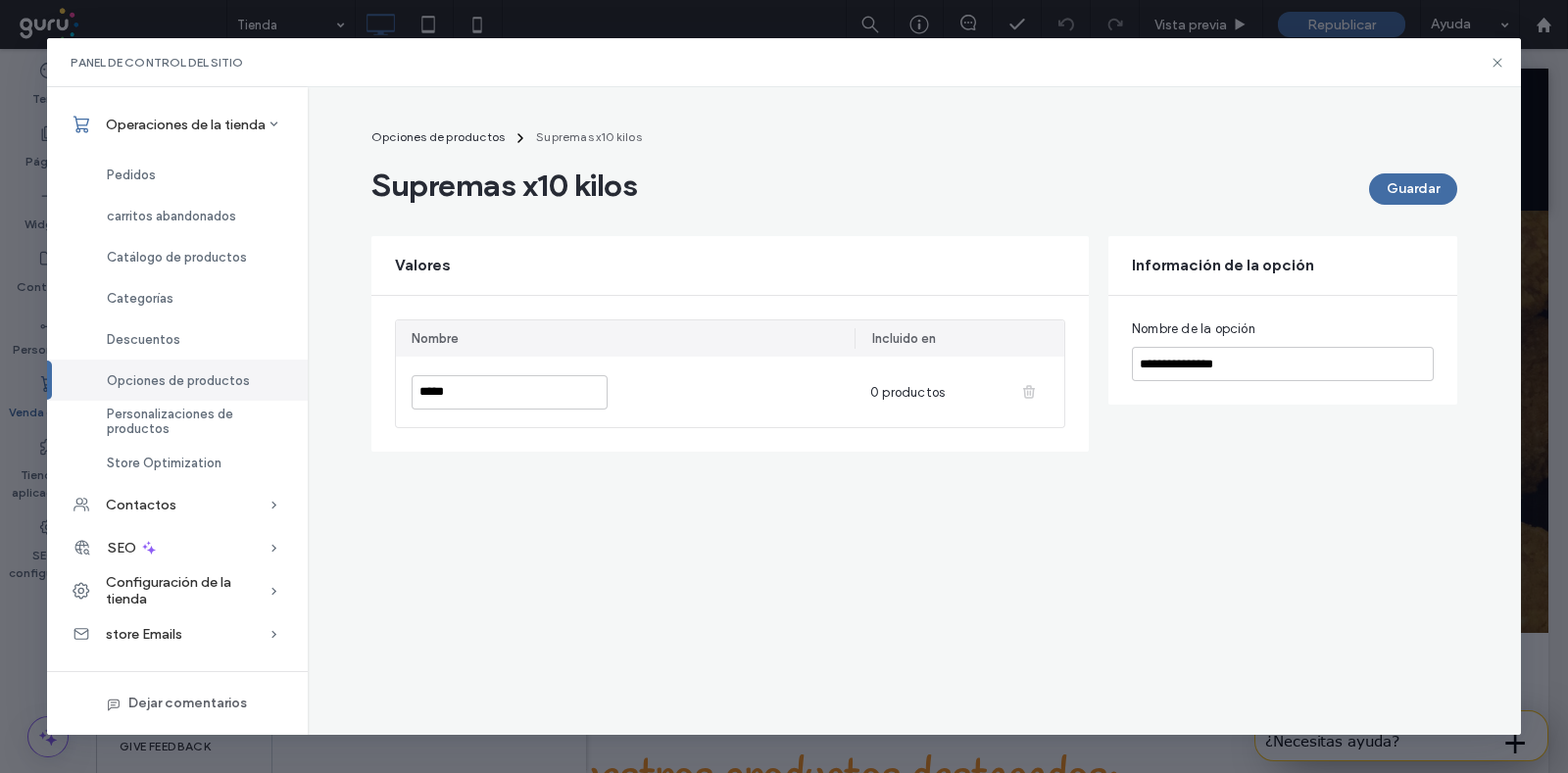 drag, startPoint x: 461, startPoint y: 456, endPoint x: 440, endPoint y: 423, distance: 39.115214 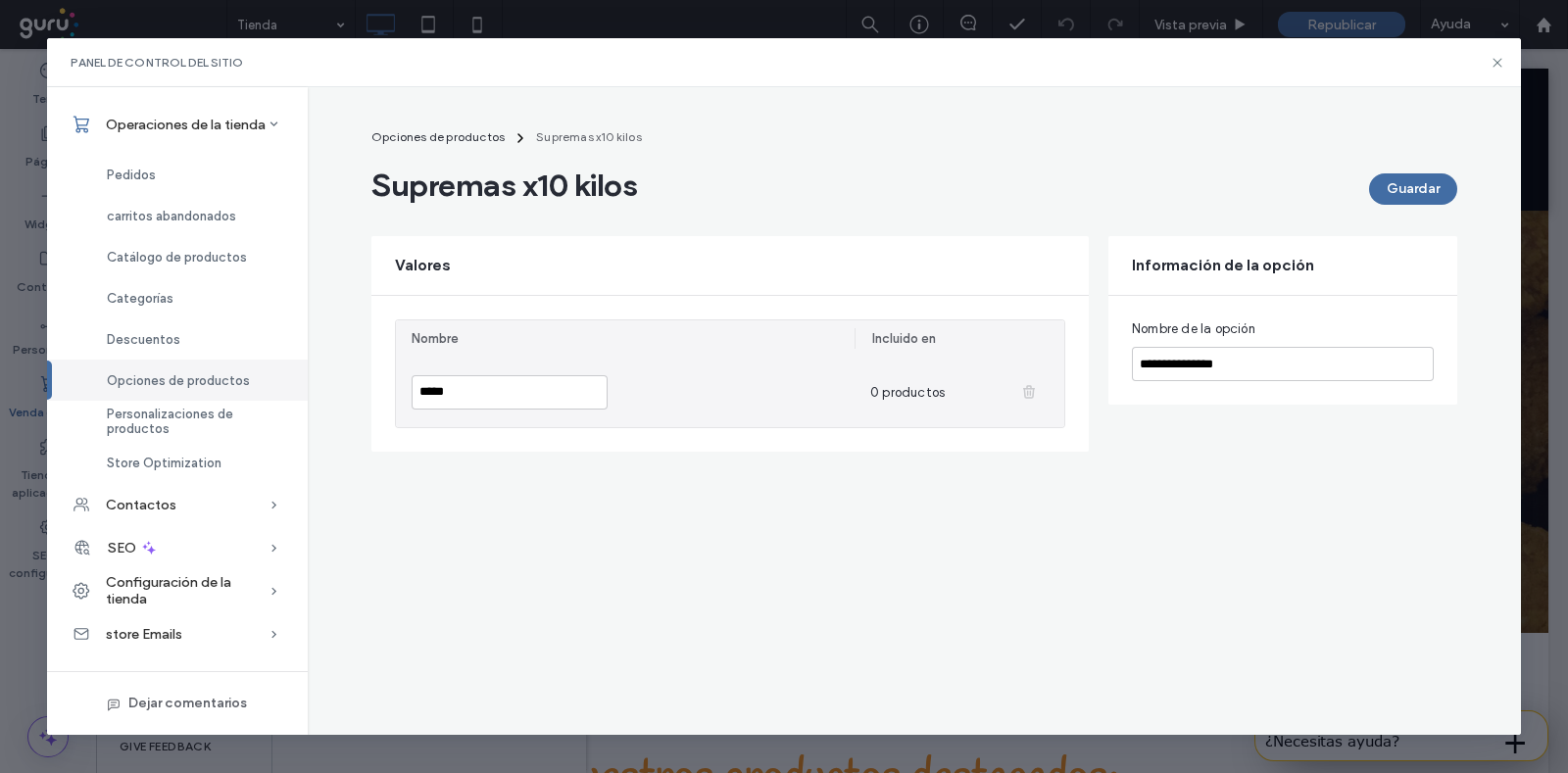 click on "*****" at bounding box center [625, 392] 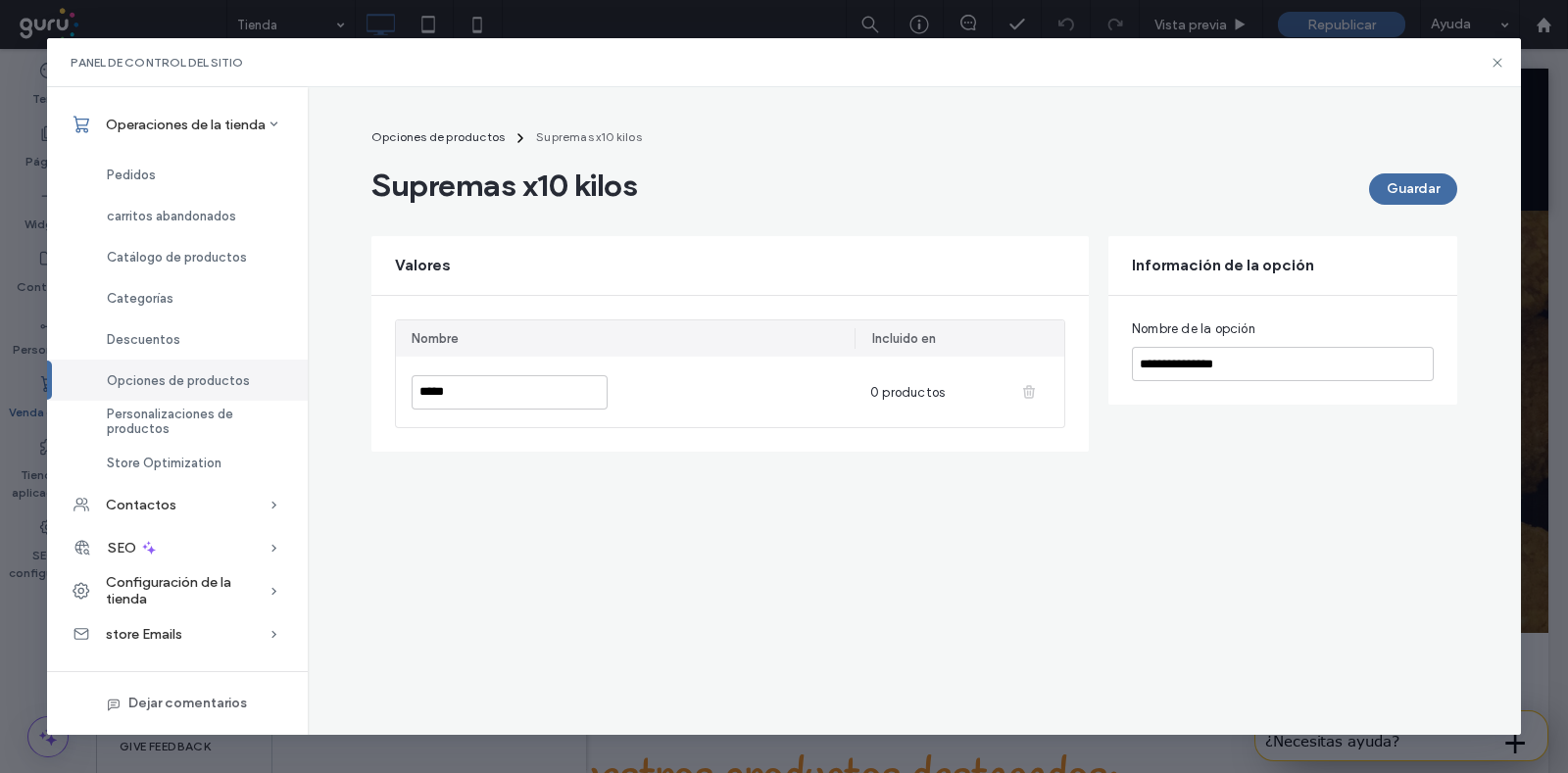 drag, startPoint x: 478, startPoint y: 266, endPoint x: 552, endPoint y: 257, distance: 74.54529 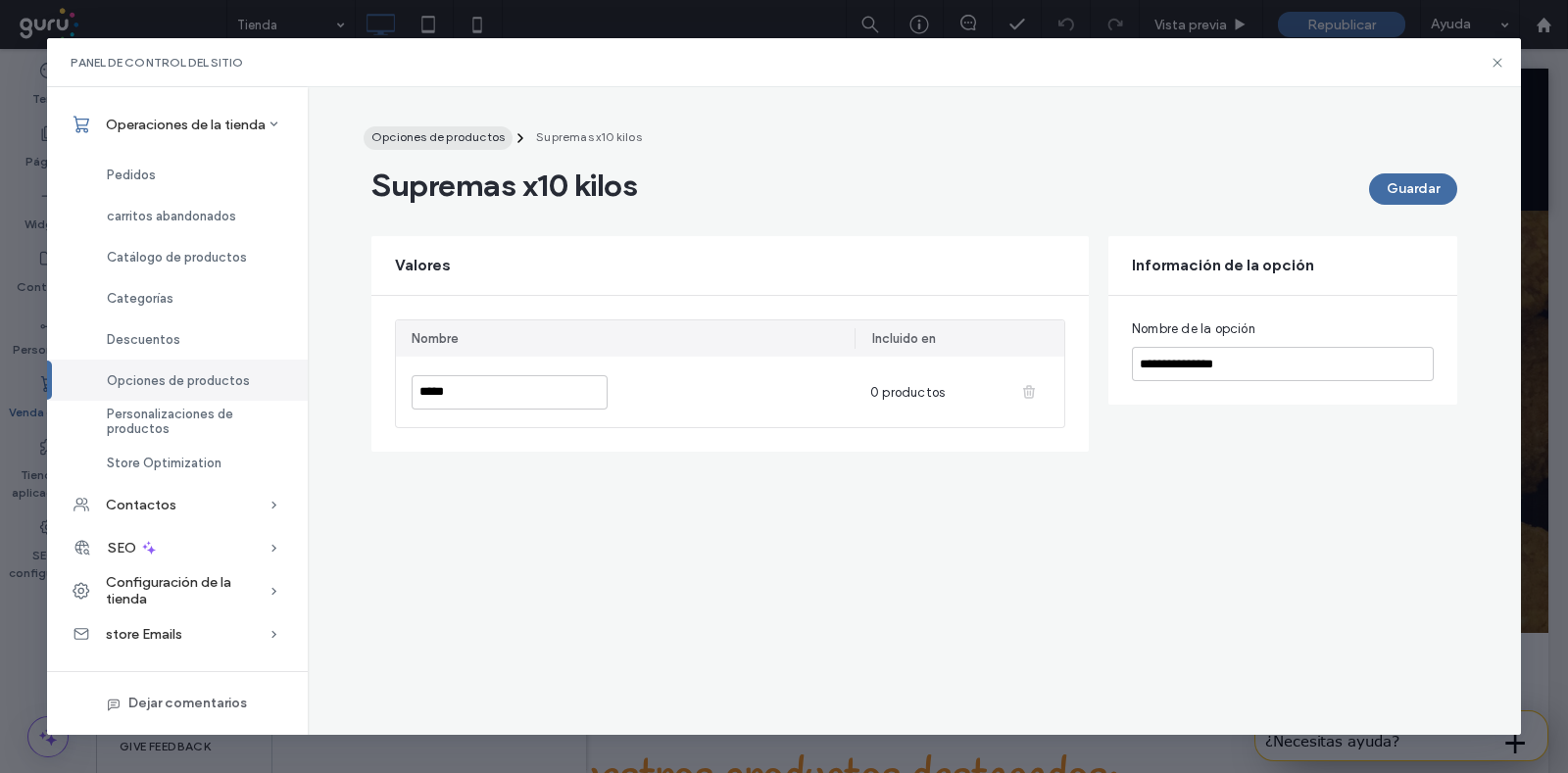 click on "Opciones de productos" at bounding box center (438, 136) 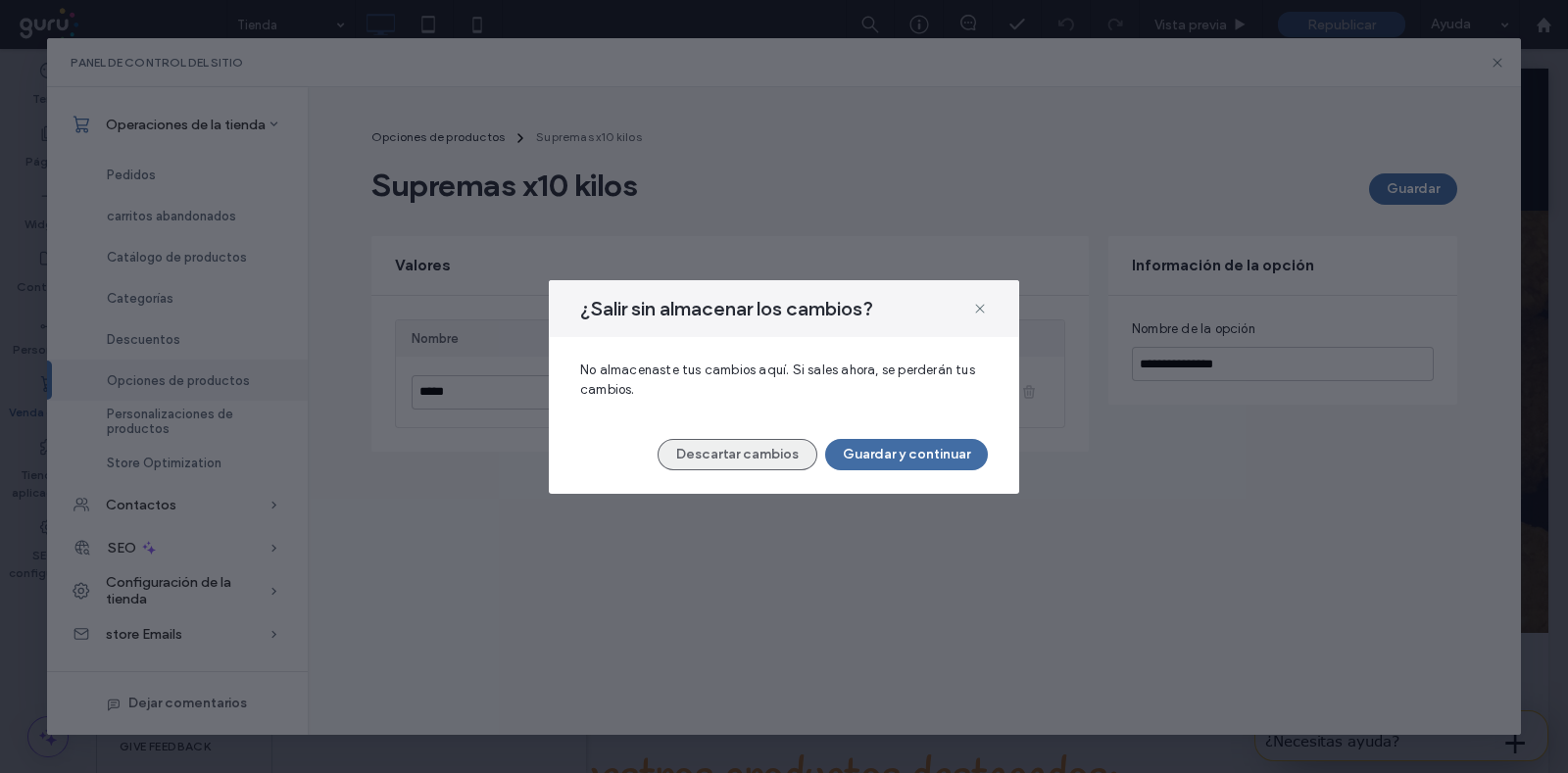 click on "Descartar cambios" at bounding box center (737, 455) 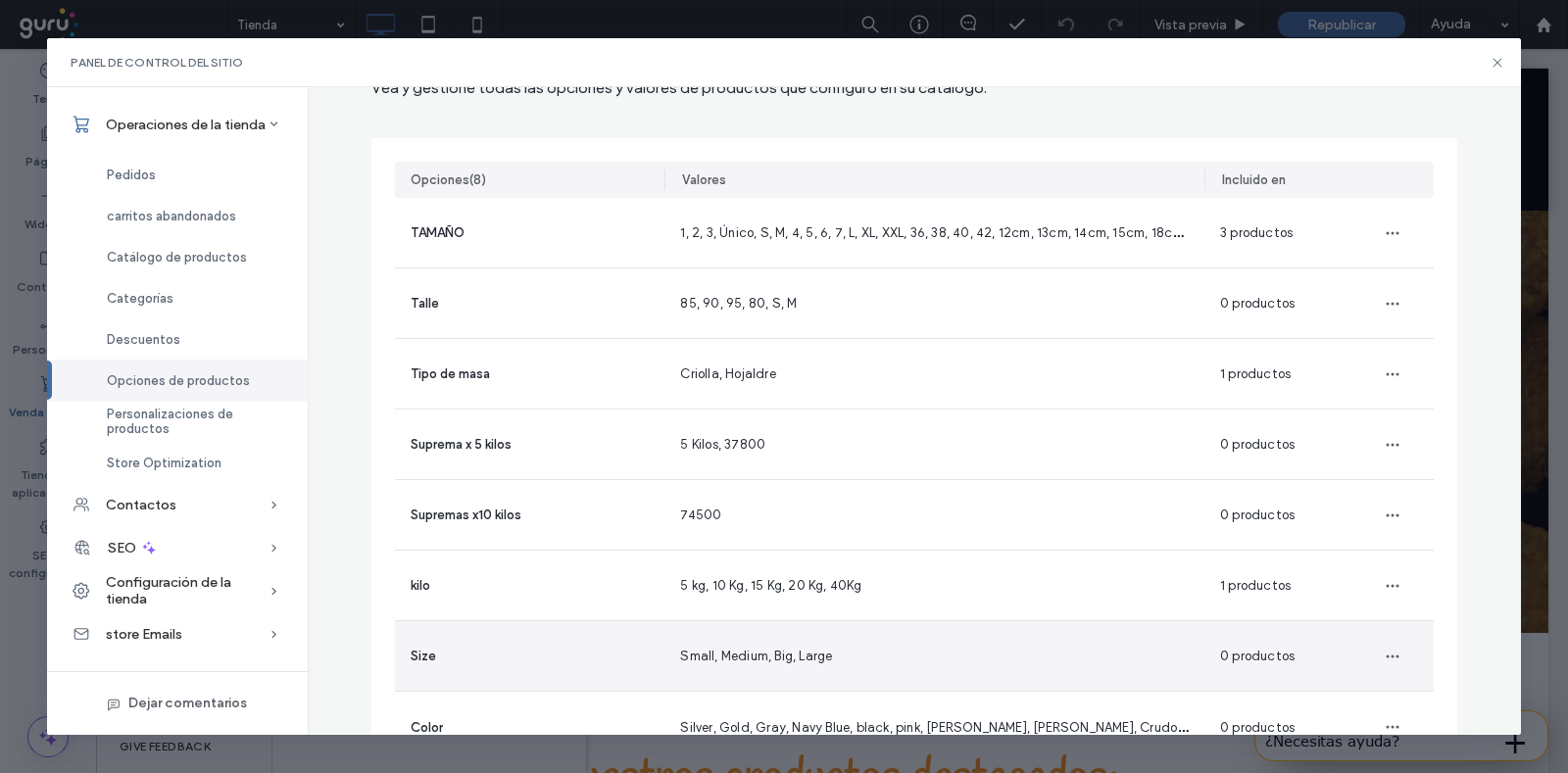 scroll, scrollTop: 174, scrollLeft: 0, axis: vertical 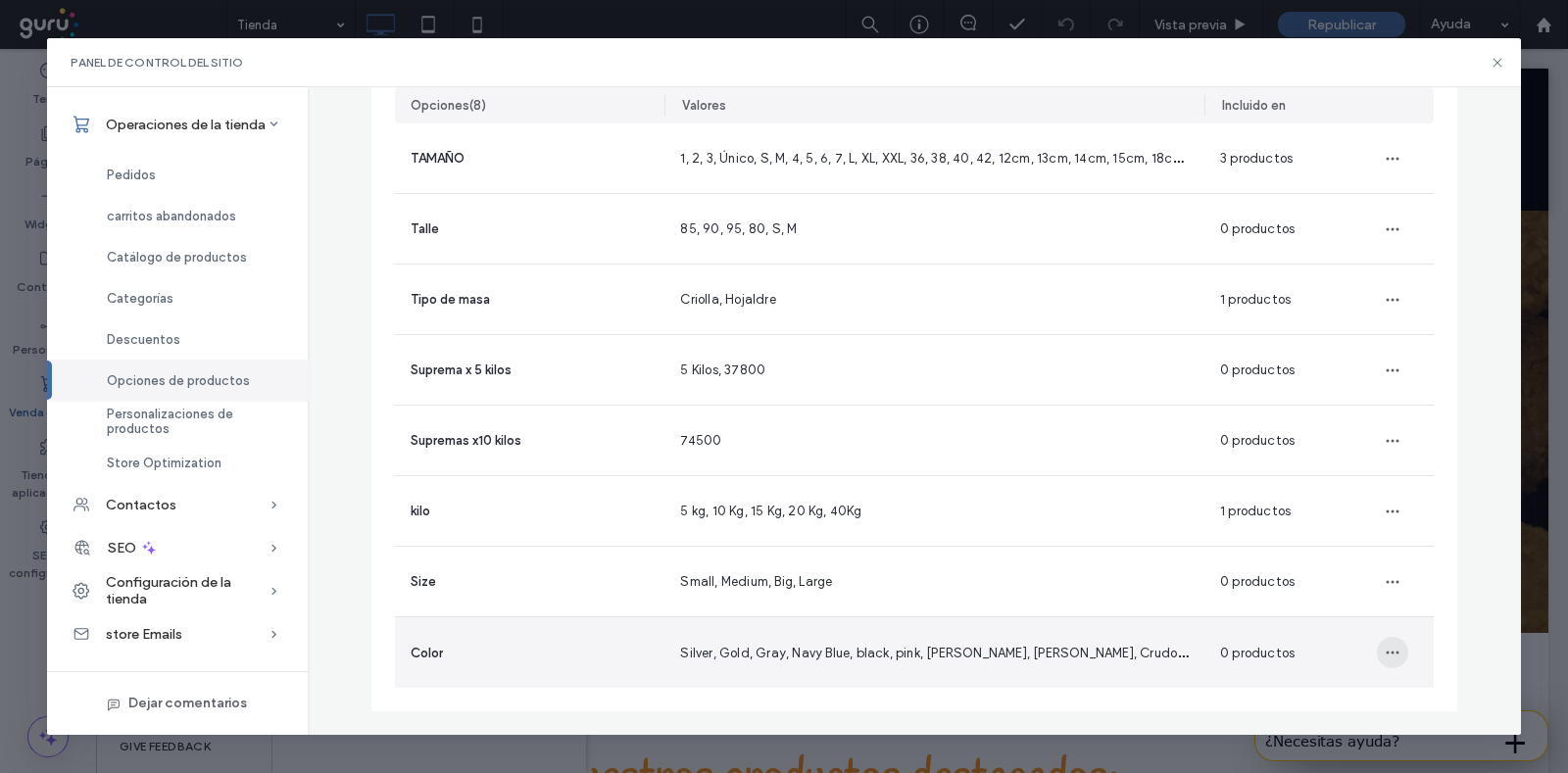 click 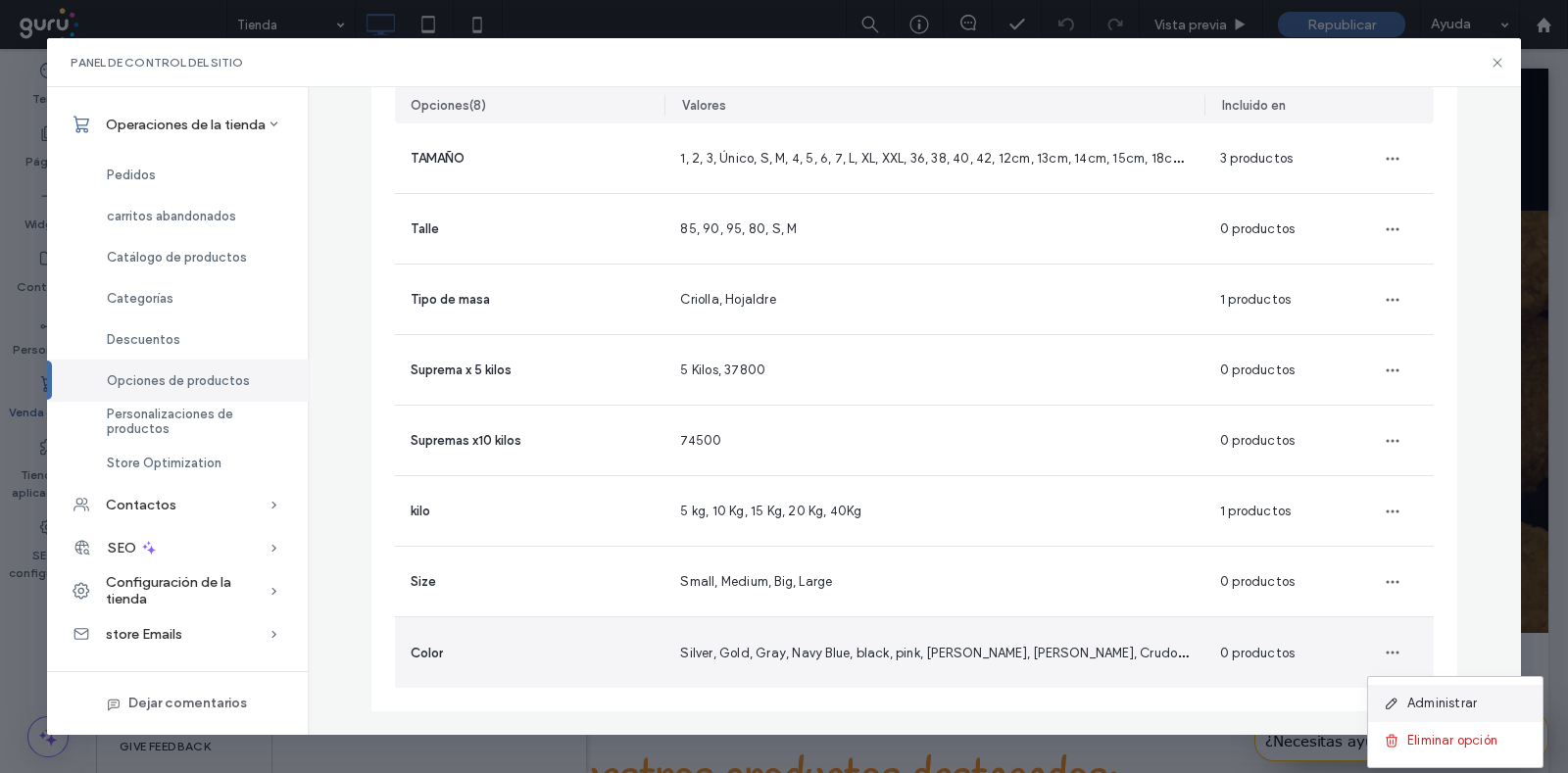 click at bounding box center [1396, 703] 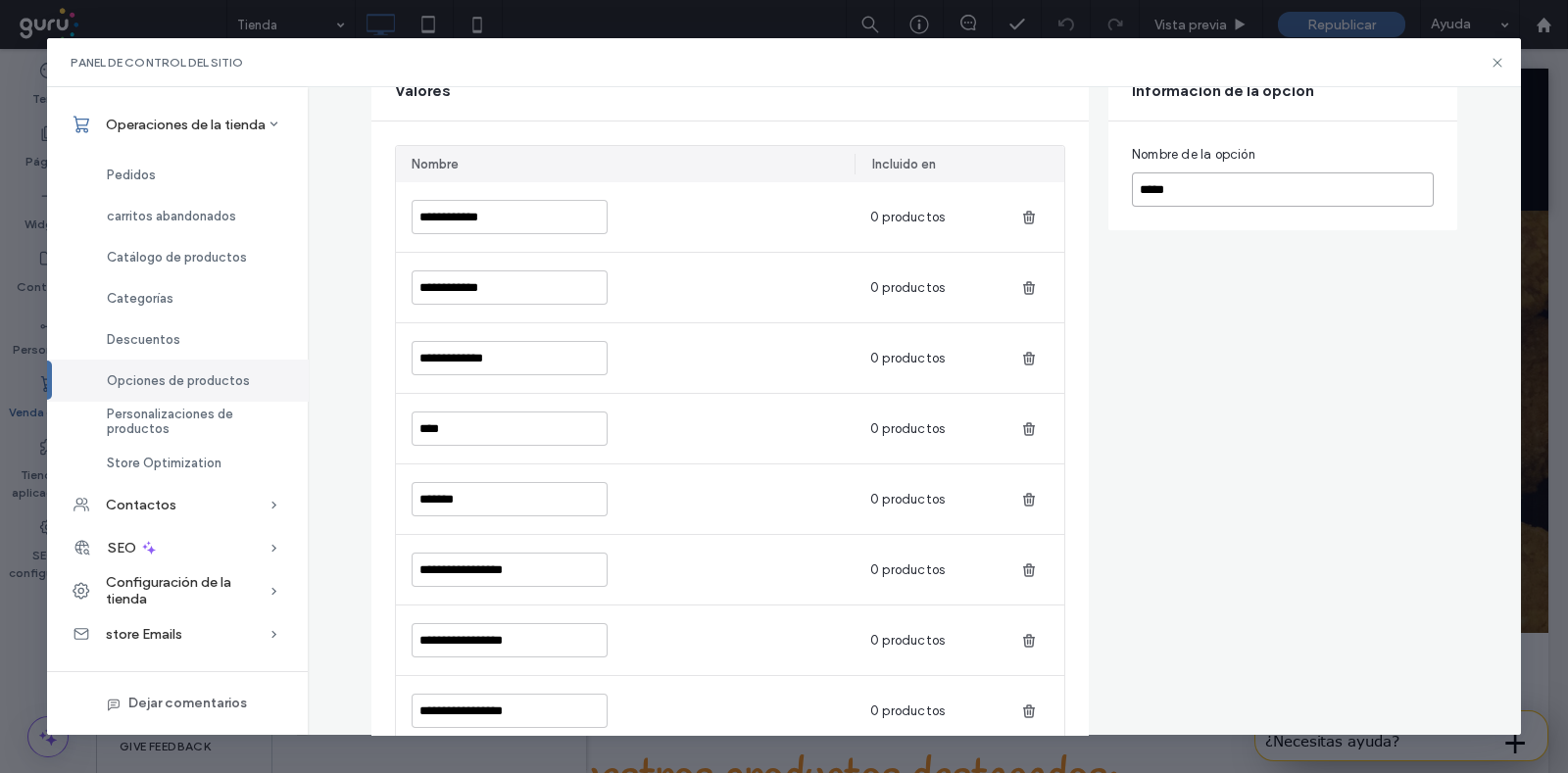 drag, startPoint x: 1216, startPoint y: 183, endPoint x: 1086, endPoint y: 188, distance: 130.09612 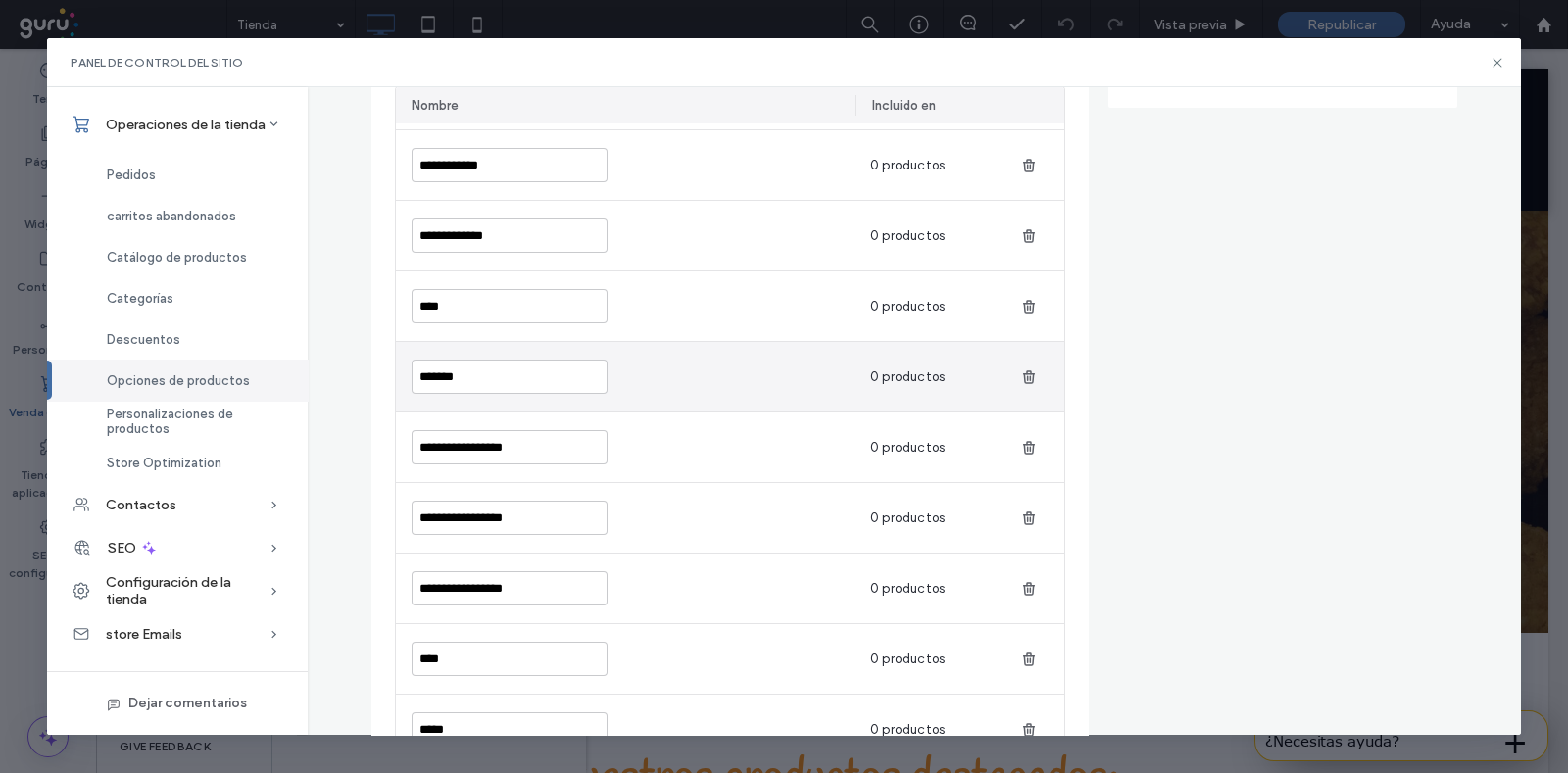 scroll, scrollTop: 0, scrollLeft: 0, axis: both 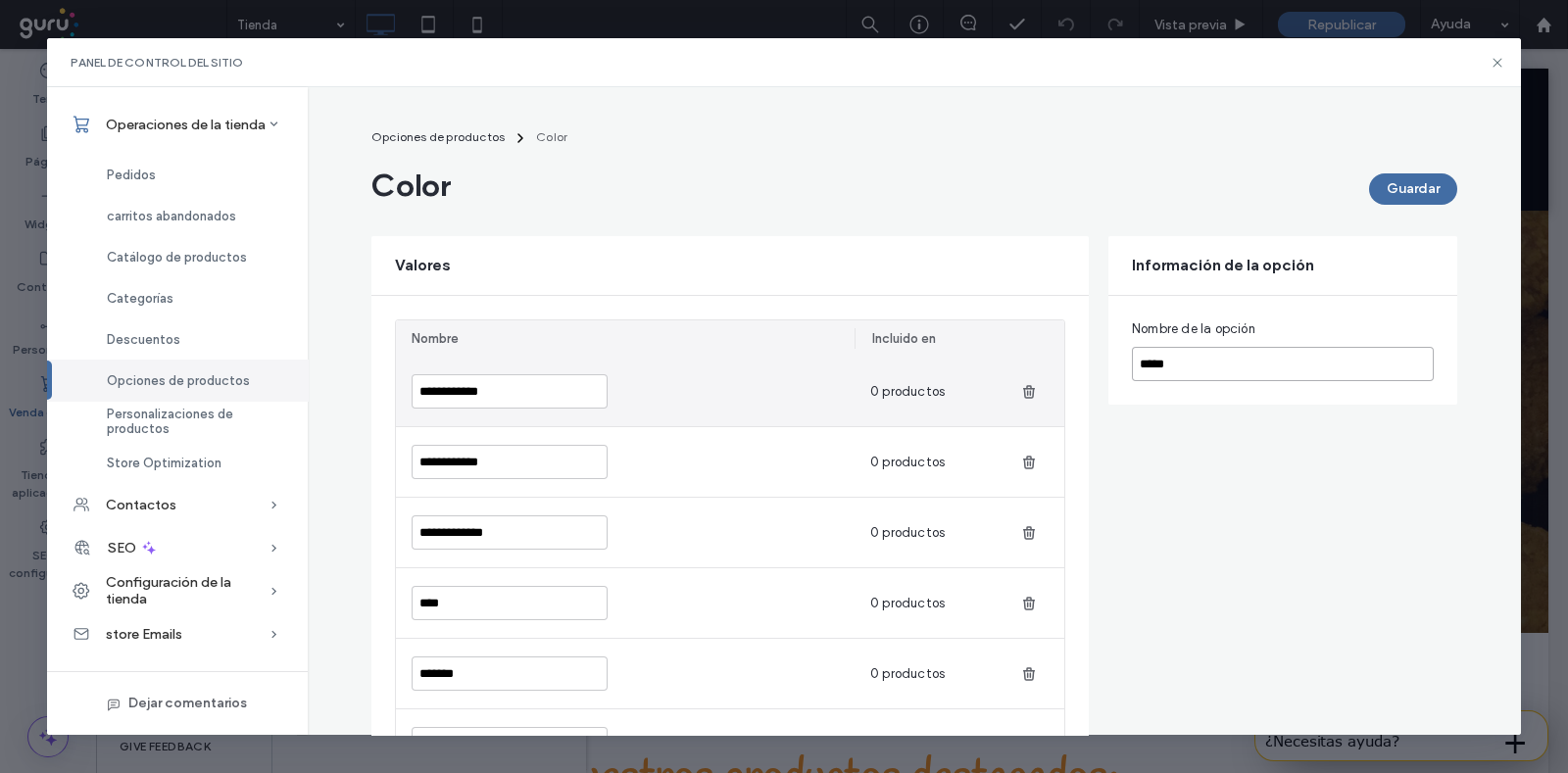 type on "*****" 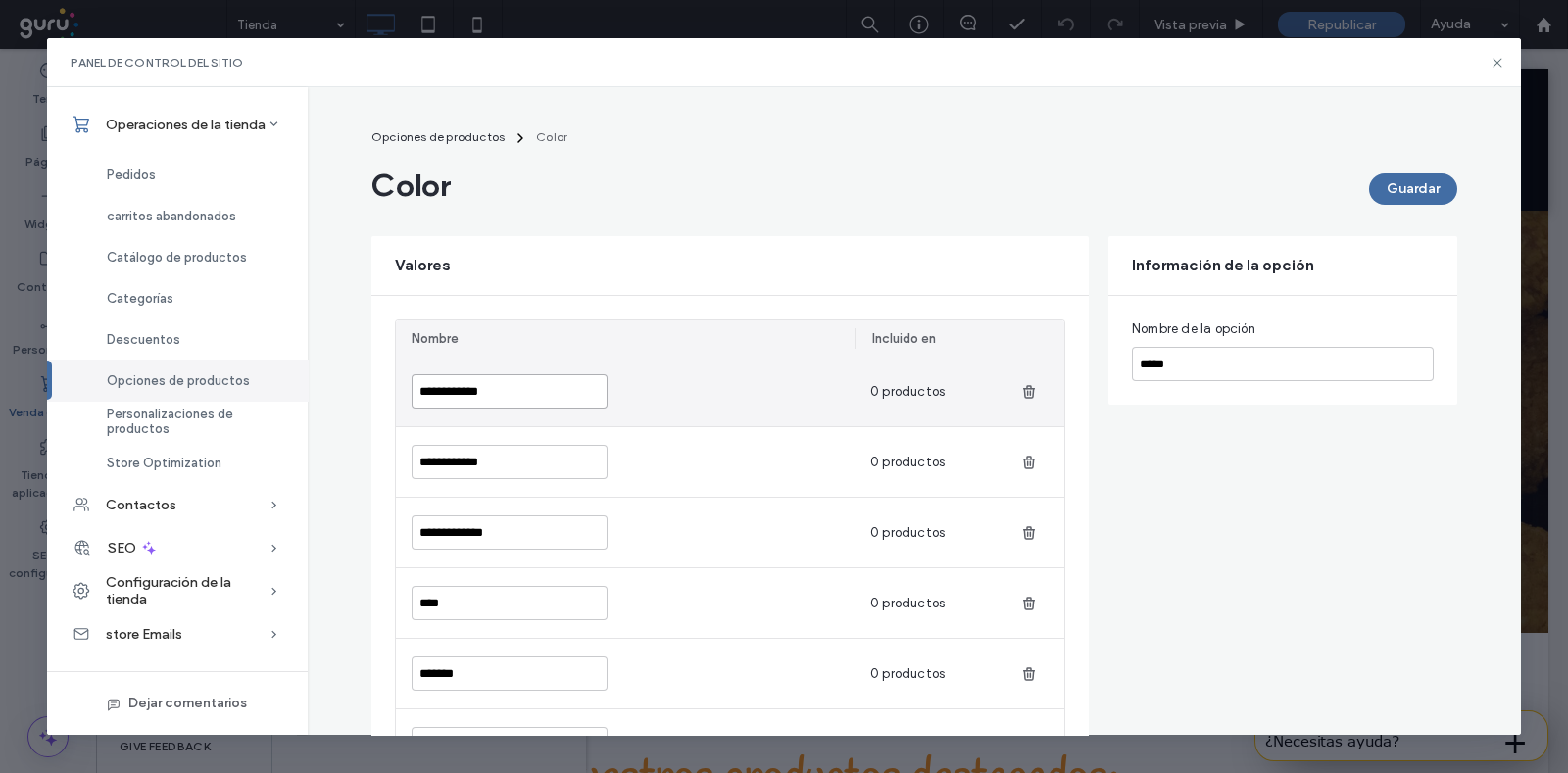 drag, startPoint x: 469, startPoint y: 392, endPoint x: 386, endPoint y: 407, distance: 84.344532 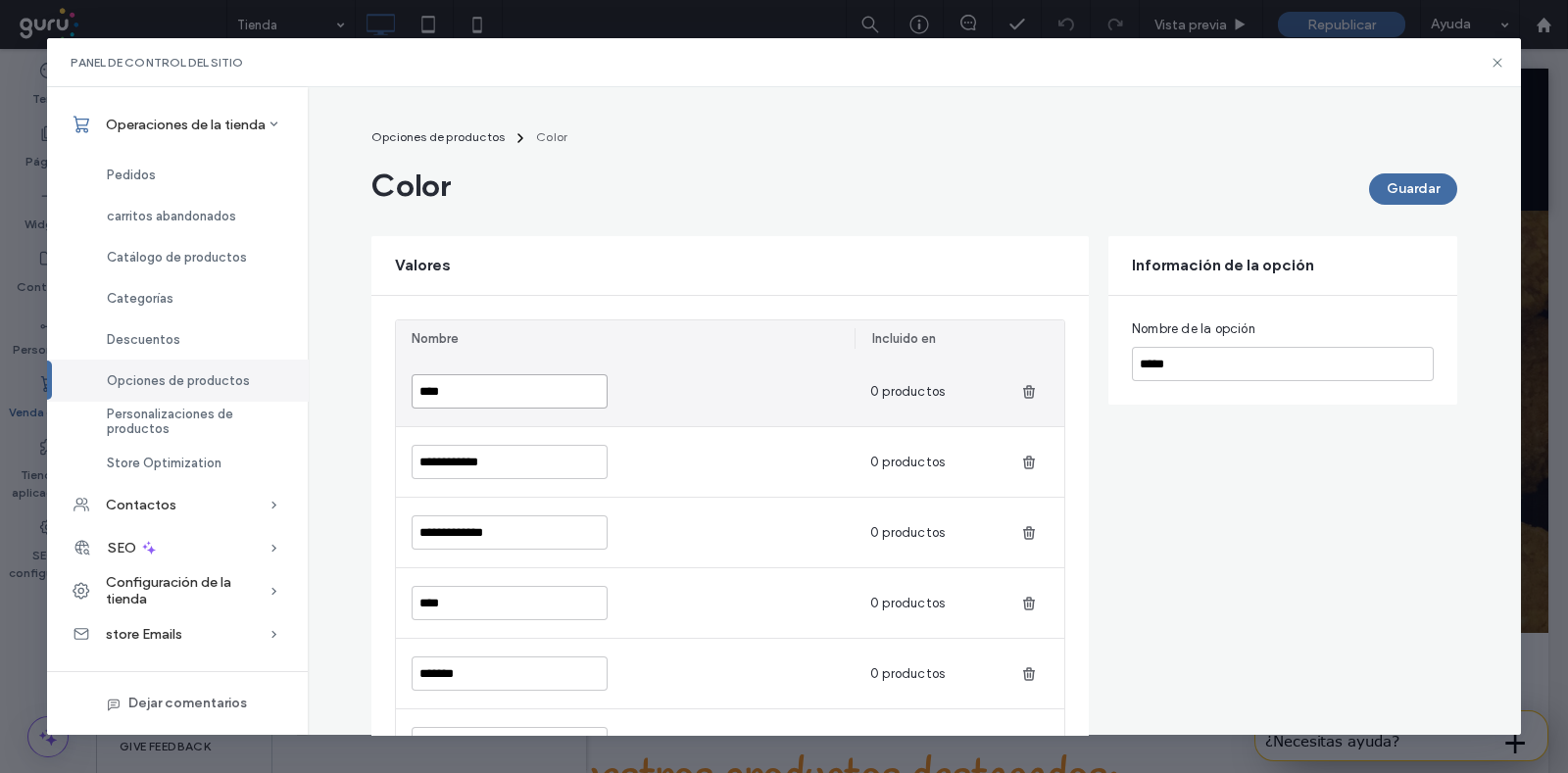 drag, startPoint x: 442, startPoint y: 385, endPoint x: 416, endPoint y: 392, distance: 26.925824 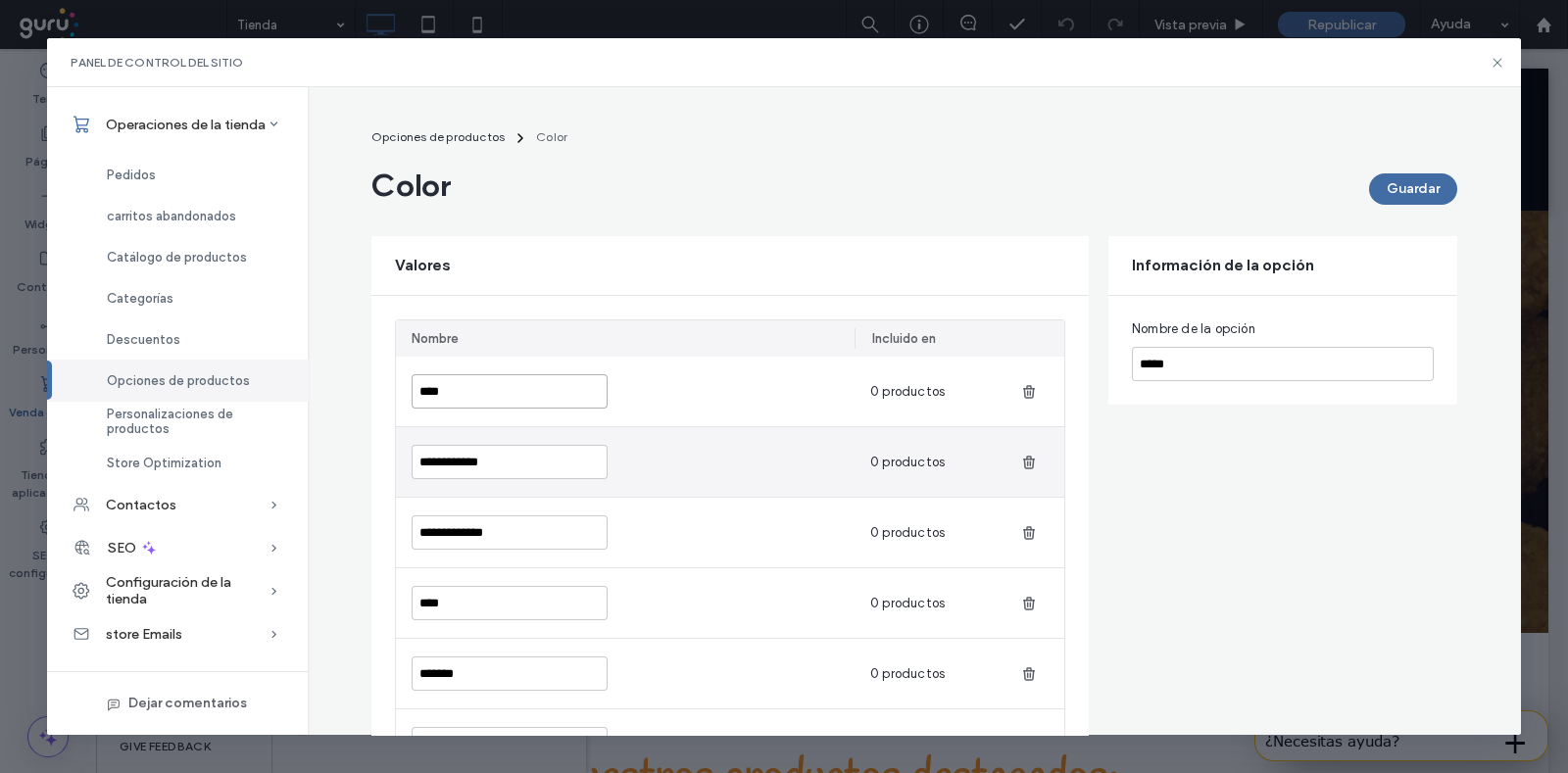 type on "****" 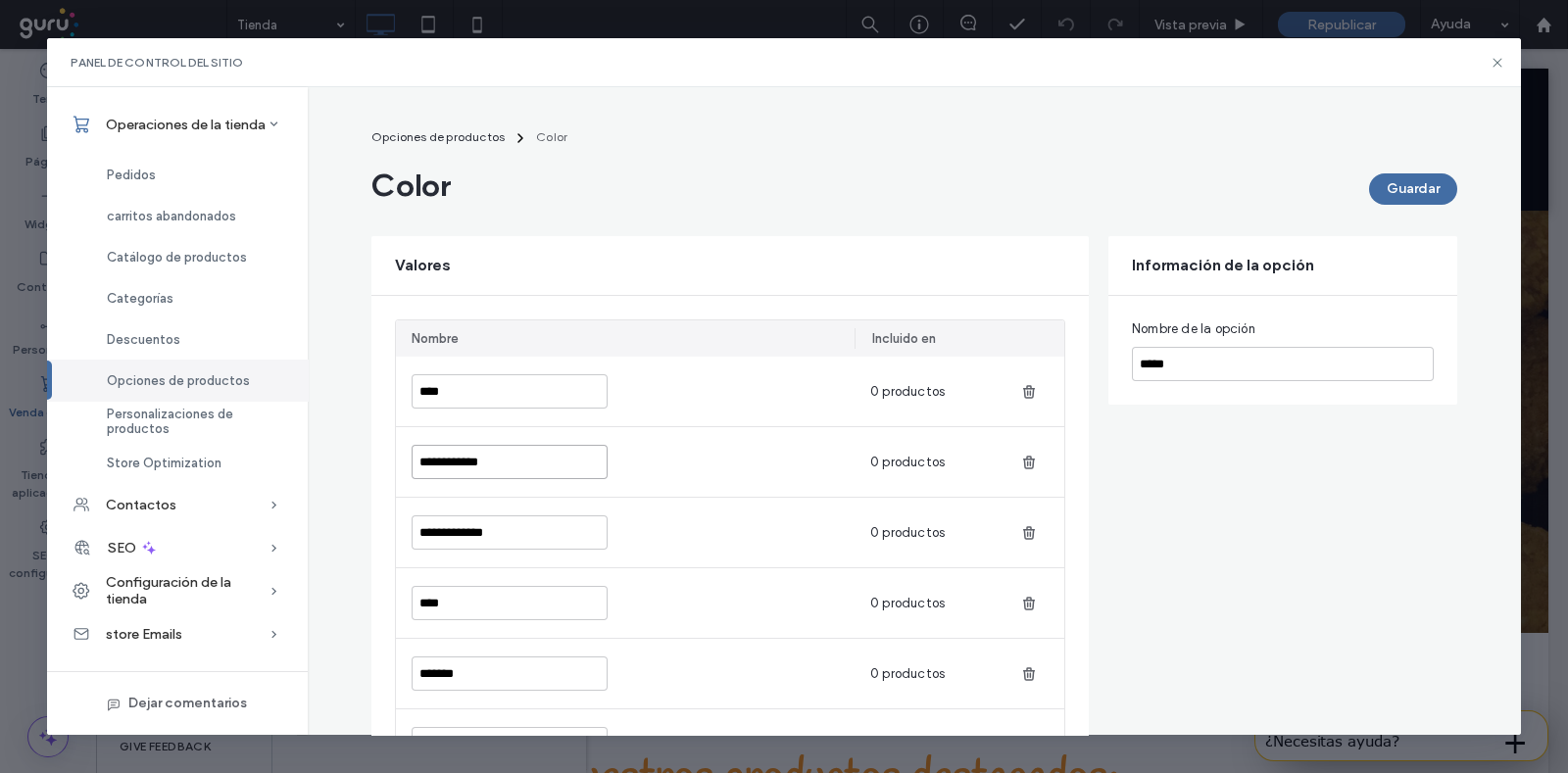 drag, startPoint x: 550, startPoint y: 468, endPoint x: 345, endPoint y: 460, distance: 205.15604 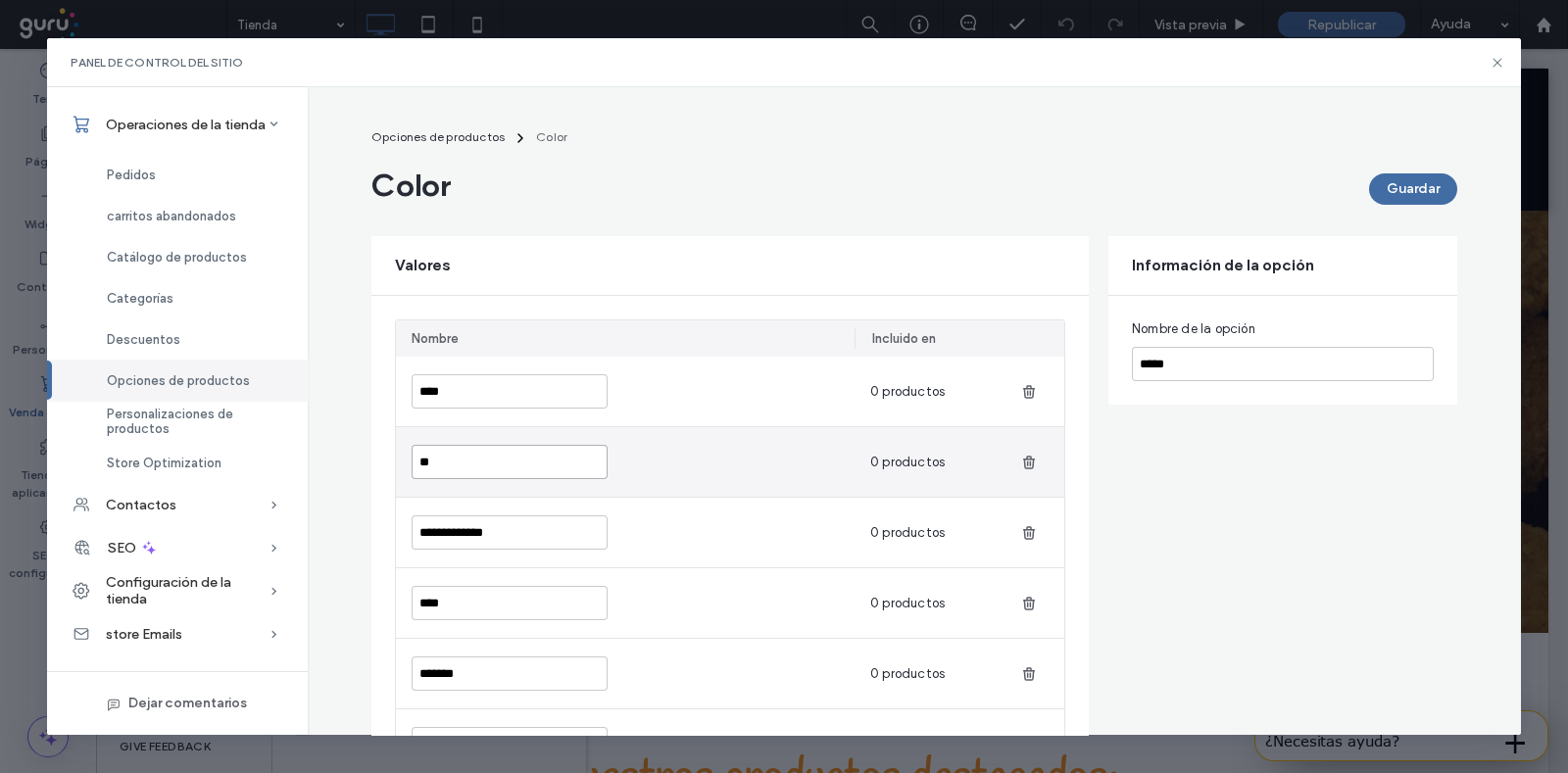 paste on "***" 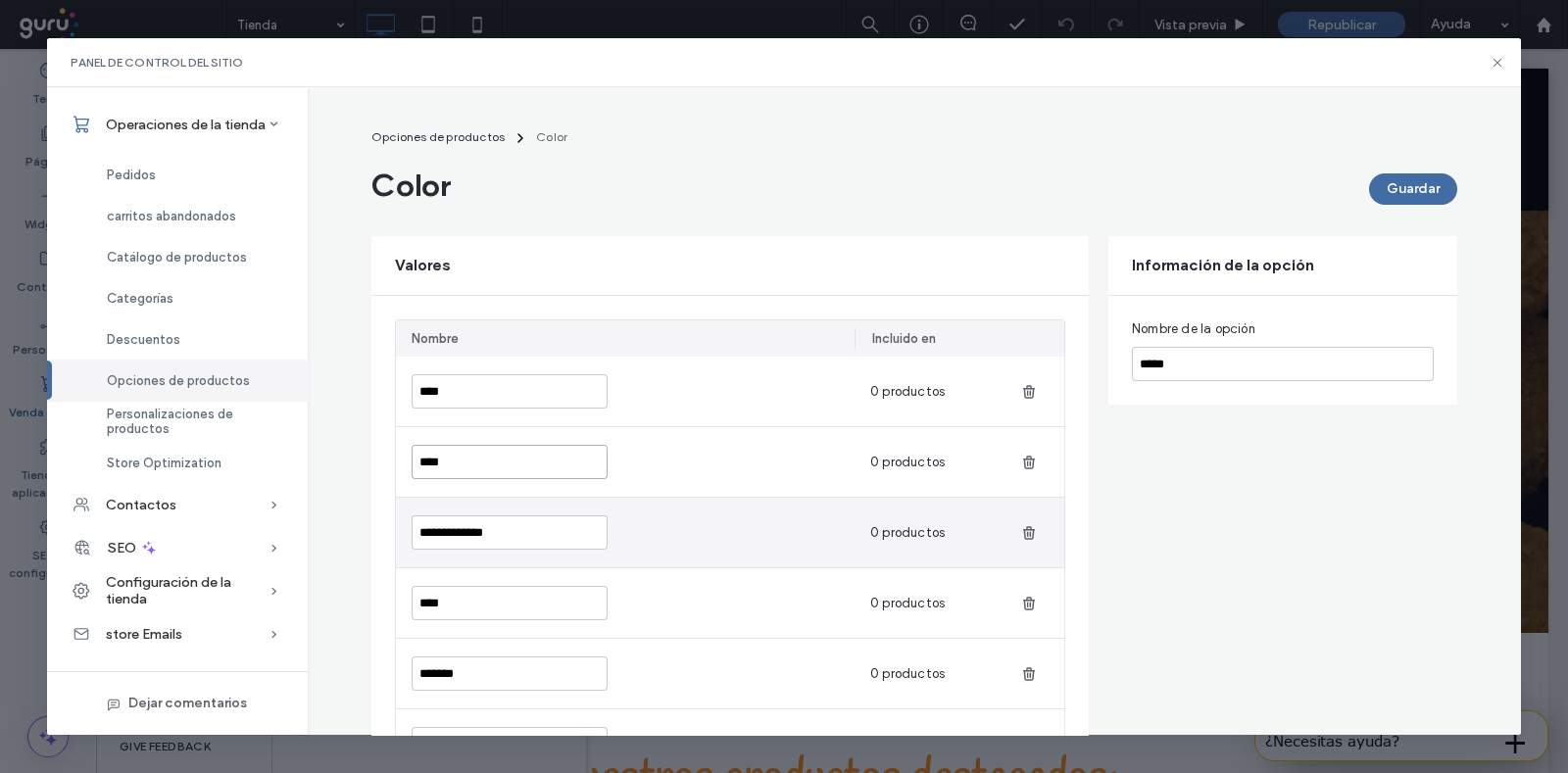 type on "****" 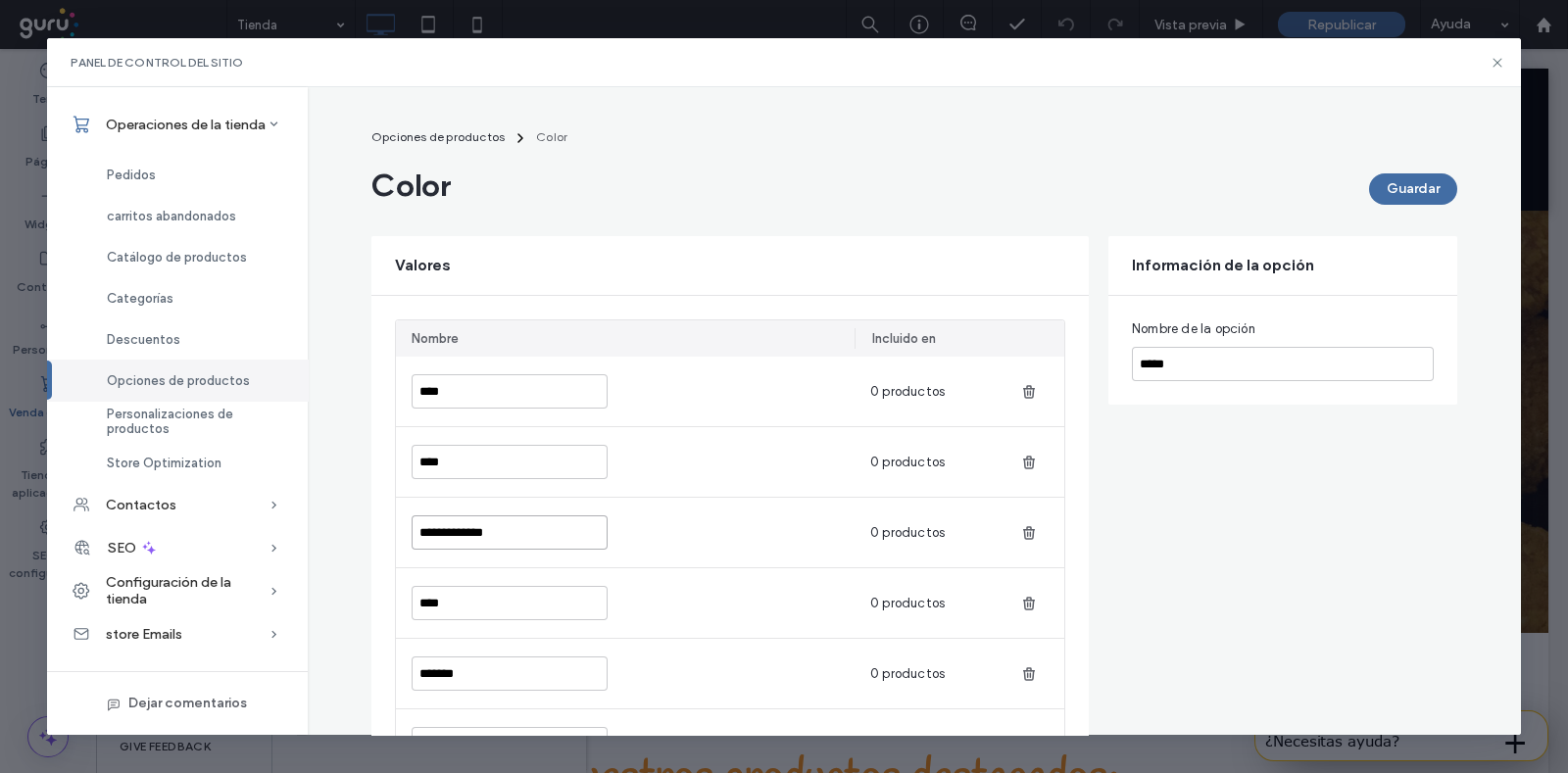 drag, startPoint x: 514, startPoint y: 537, endPoint x: 374, endPoint y: 541, distance: 140.05713 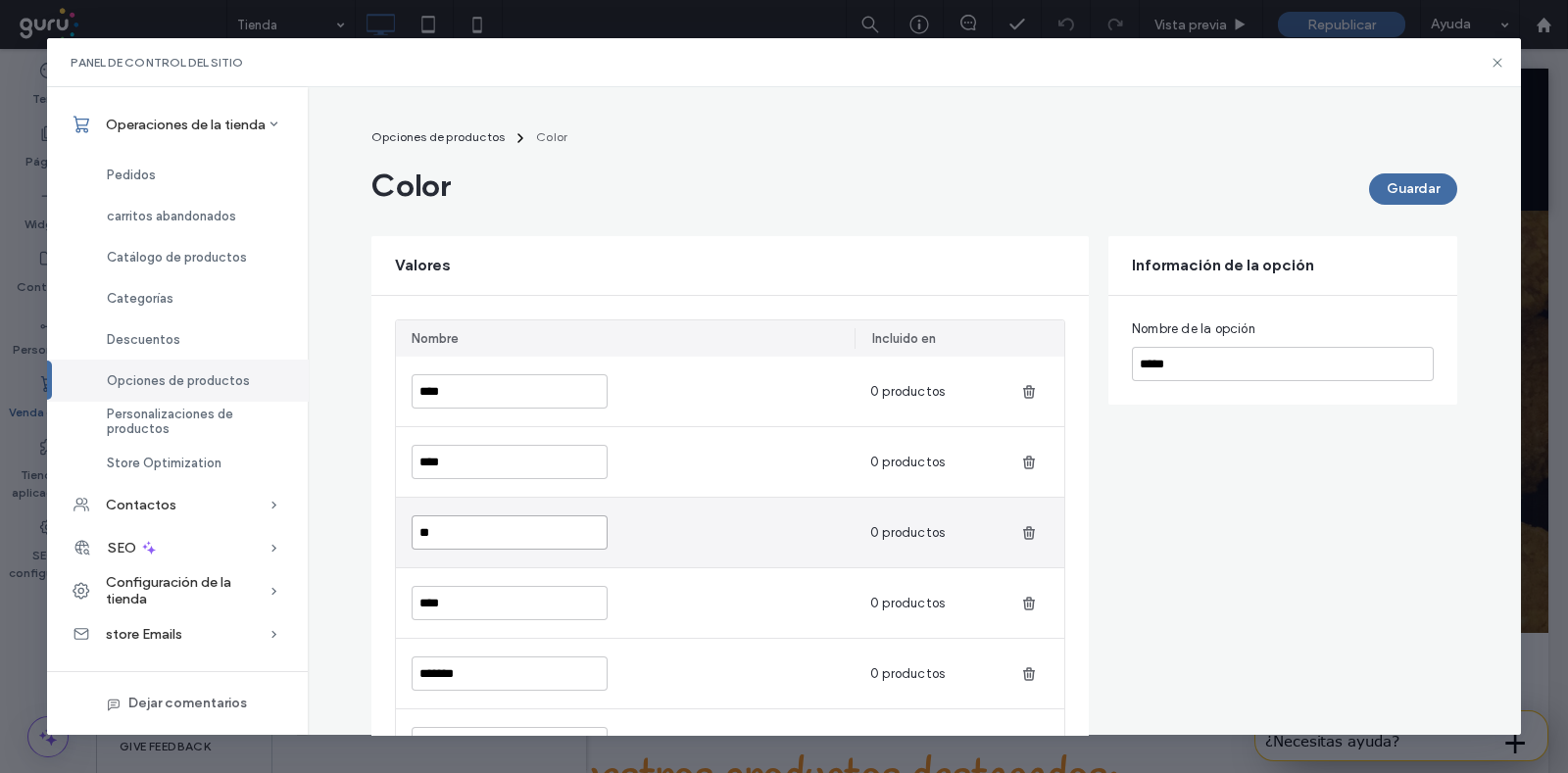 paste on "***" 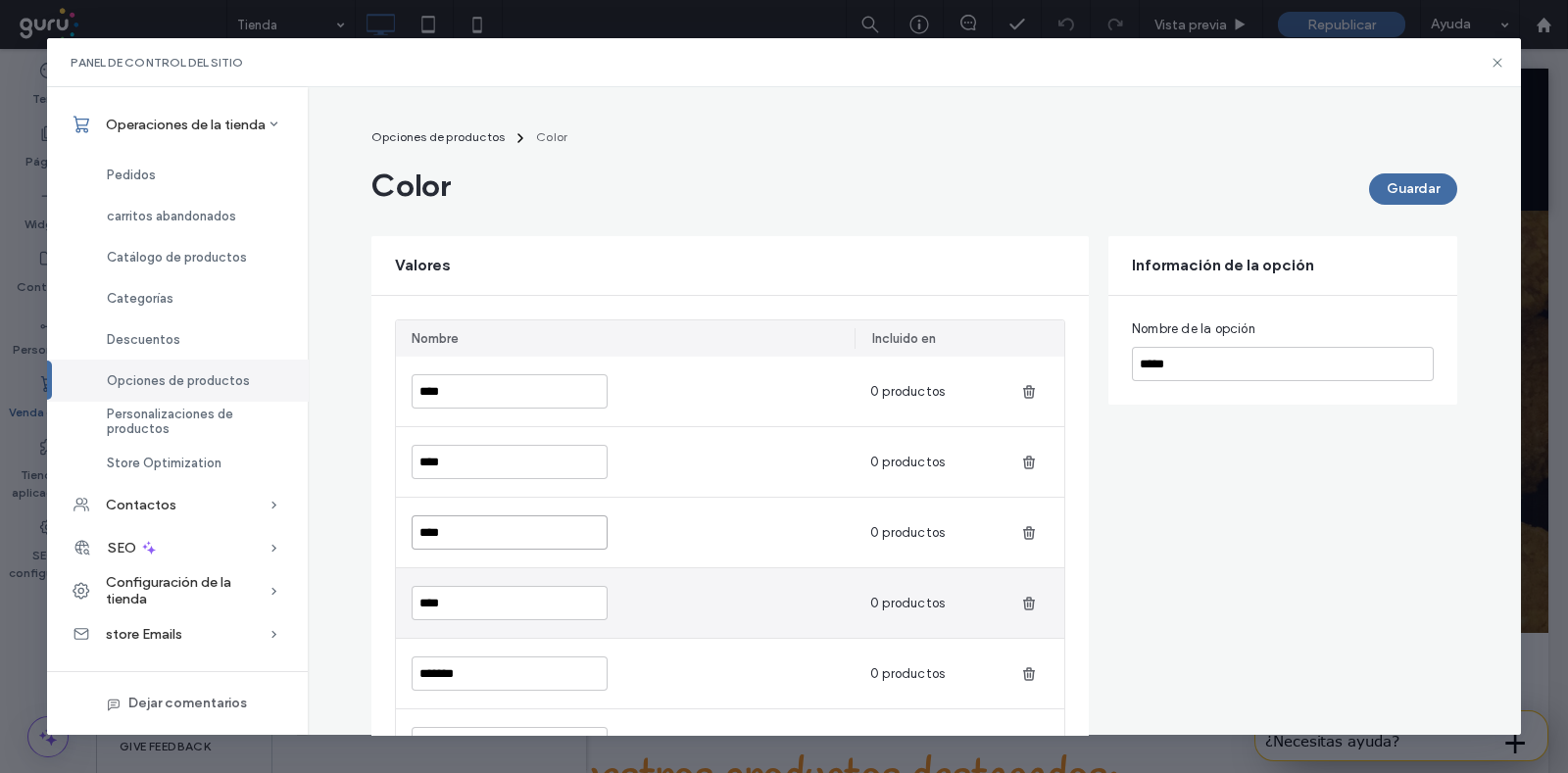 type on "****" 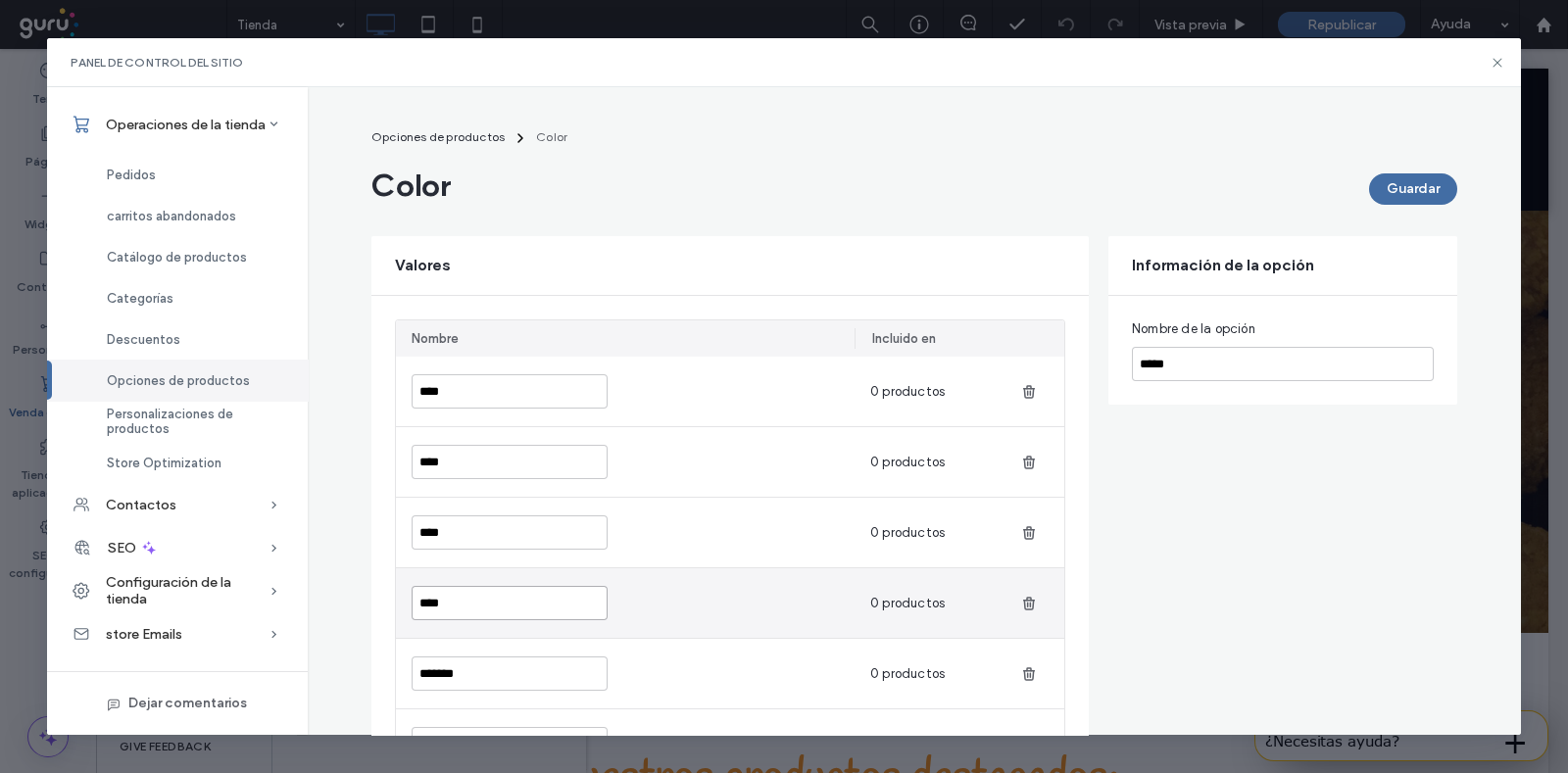 drag, startPoint x: 454, startPoint y: 599, endPoint x: 394, endPoint y: 596, distance: 60.074953 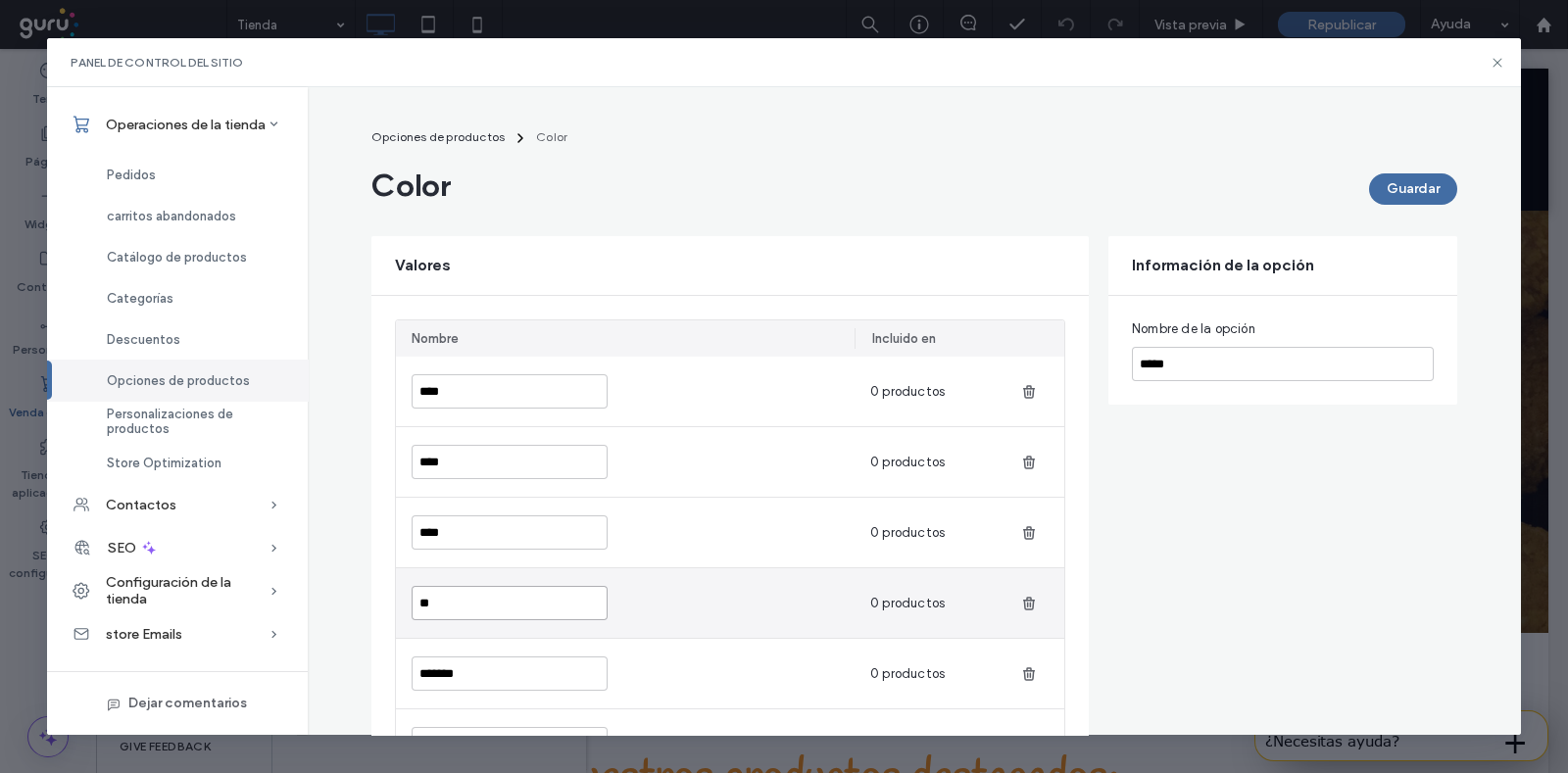 paste on "***" 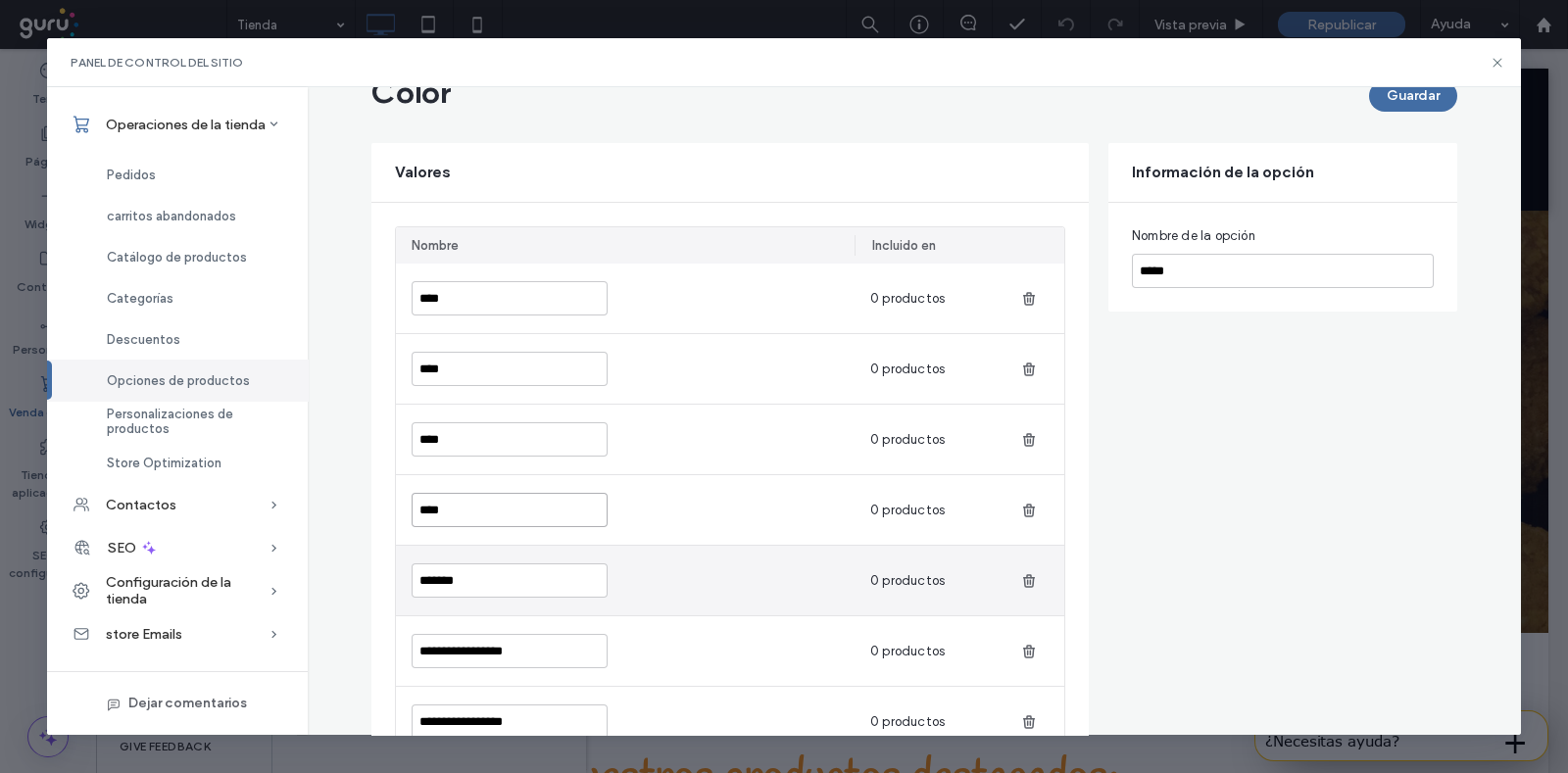 scroll, scrollTop: 244, scrollLeft: 0, axis: vertical 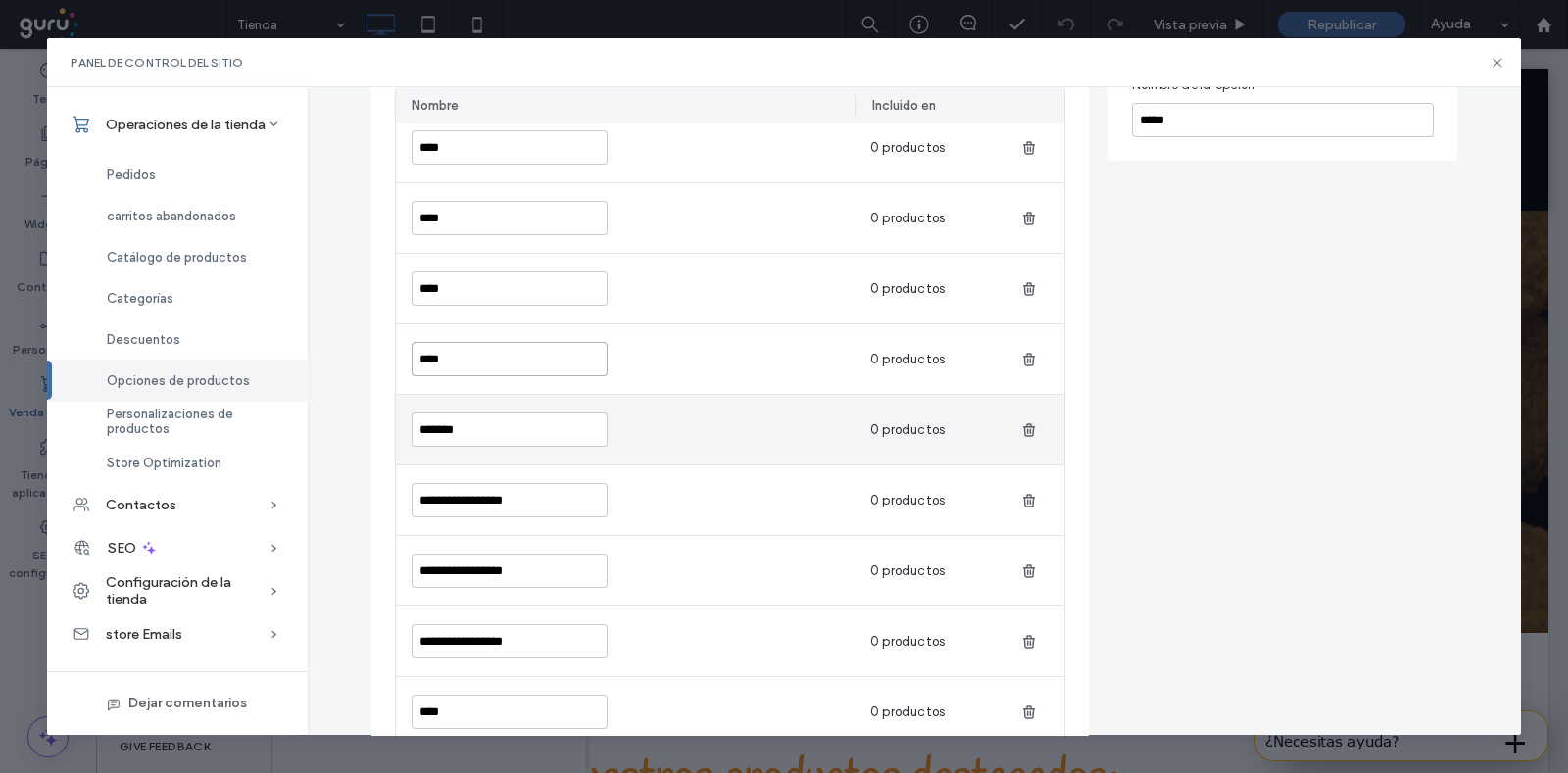 type on "****" 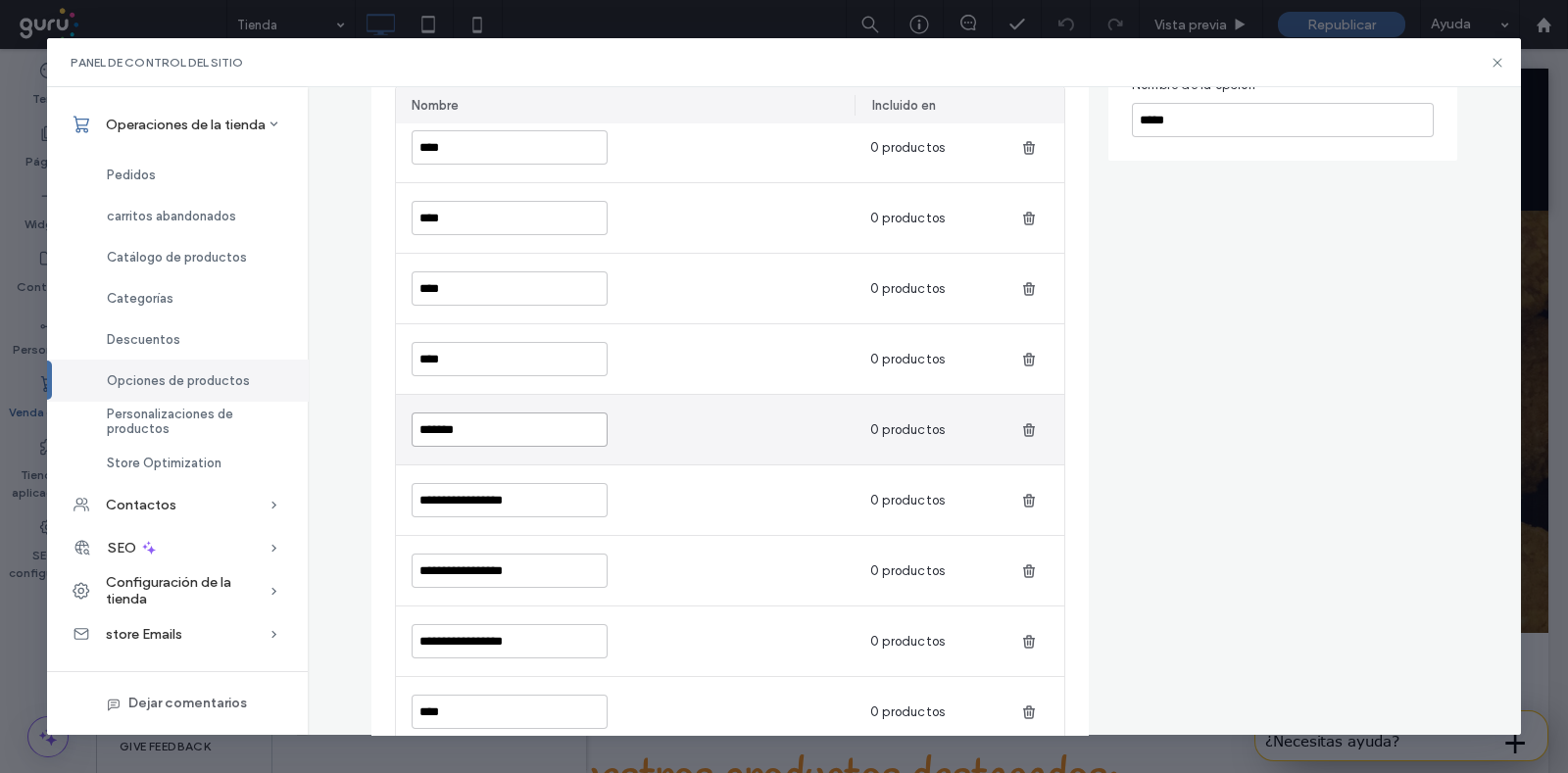 drag, startPoint x: 468, startPoint y: 436, endPoint x: 408, endPoint y: 434, distance: 60.03332 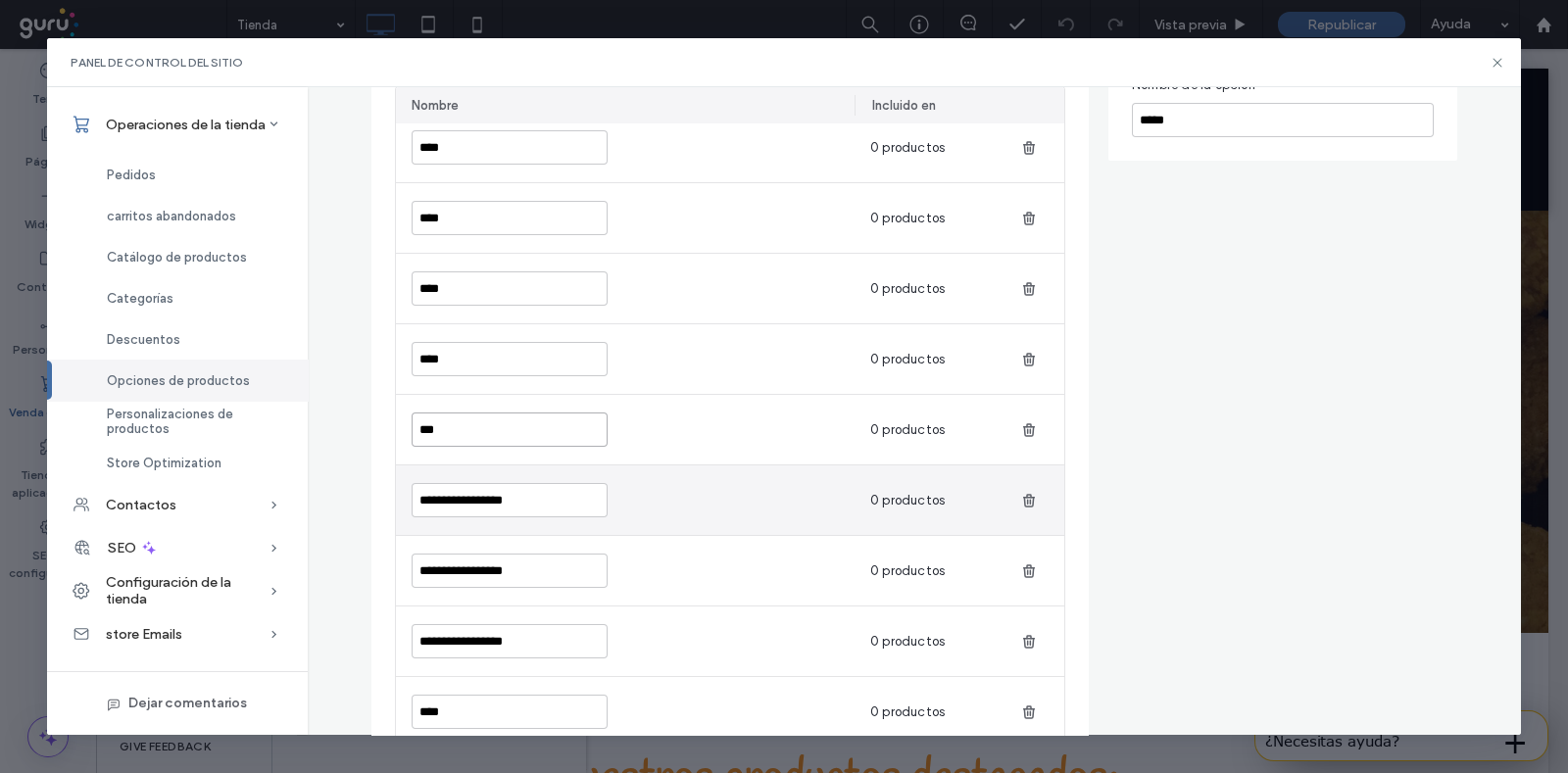 paste on "***" 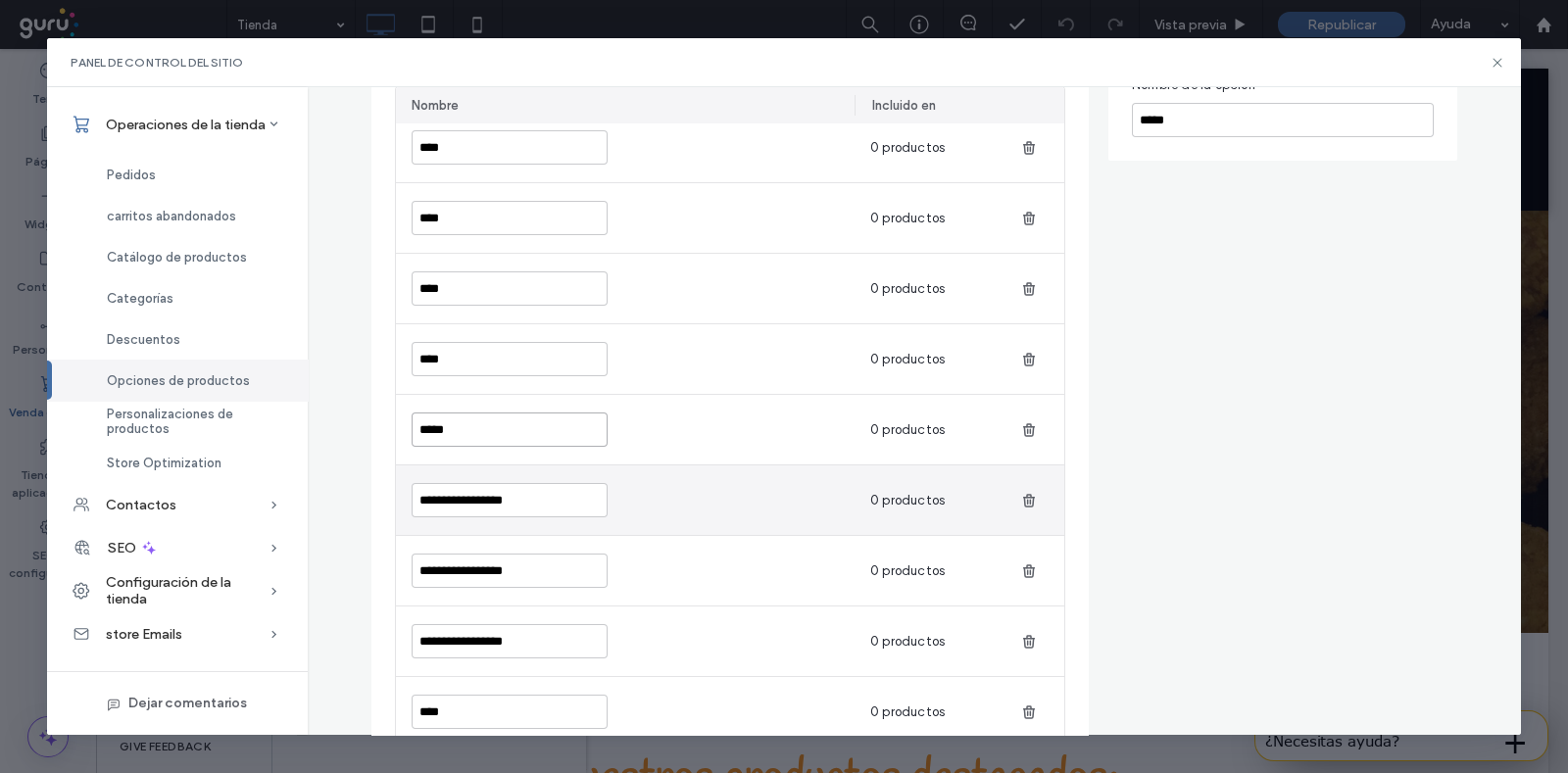 type on "*****" 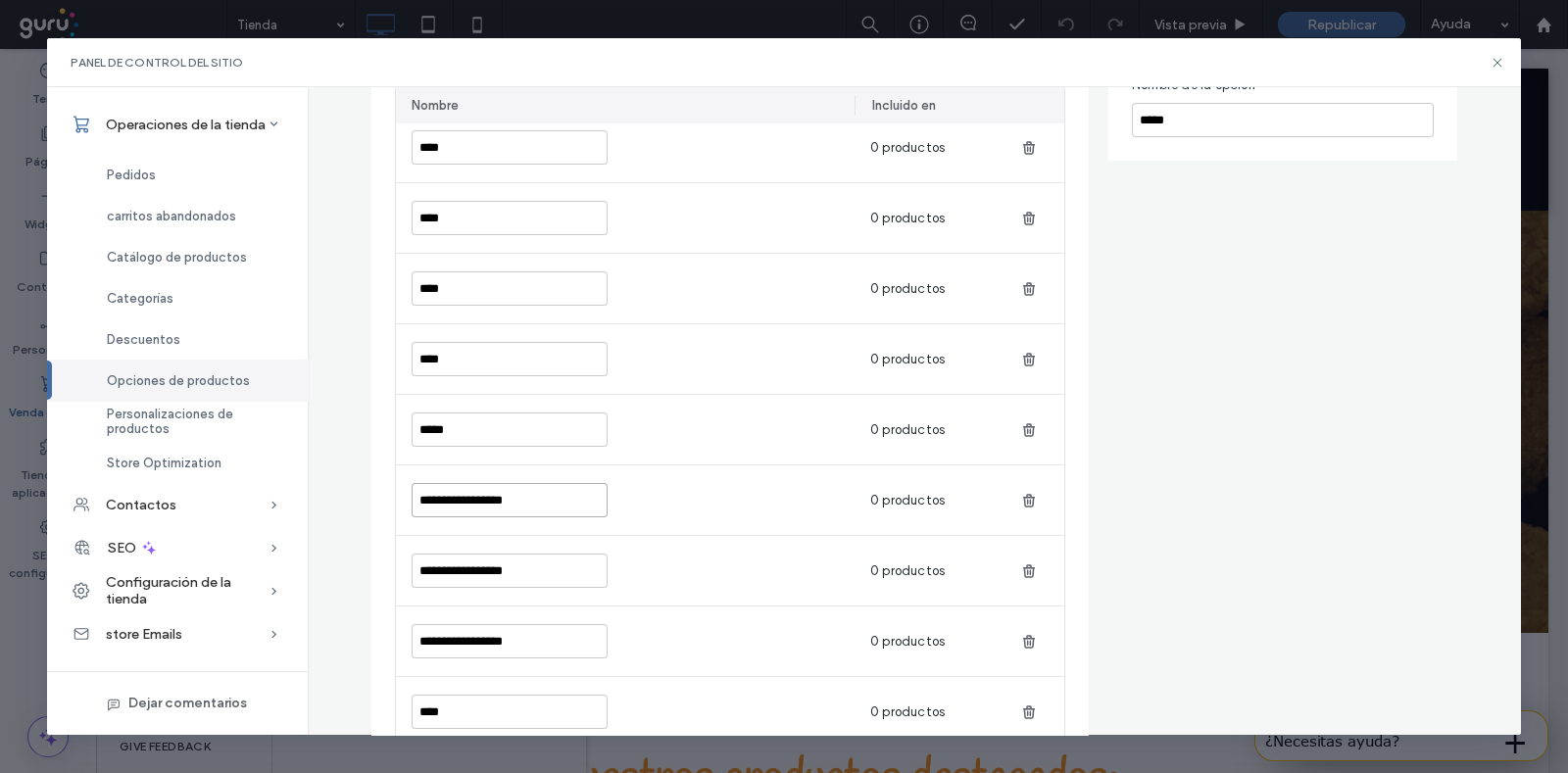 drag, startPoint x: 559, startPoint y: 496, endPoint x: 369, endPoint y: 483, distance: 190.44422 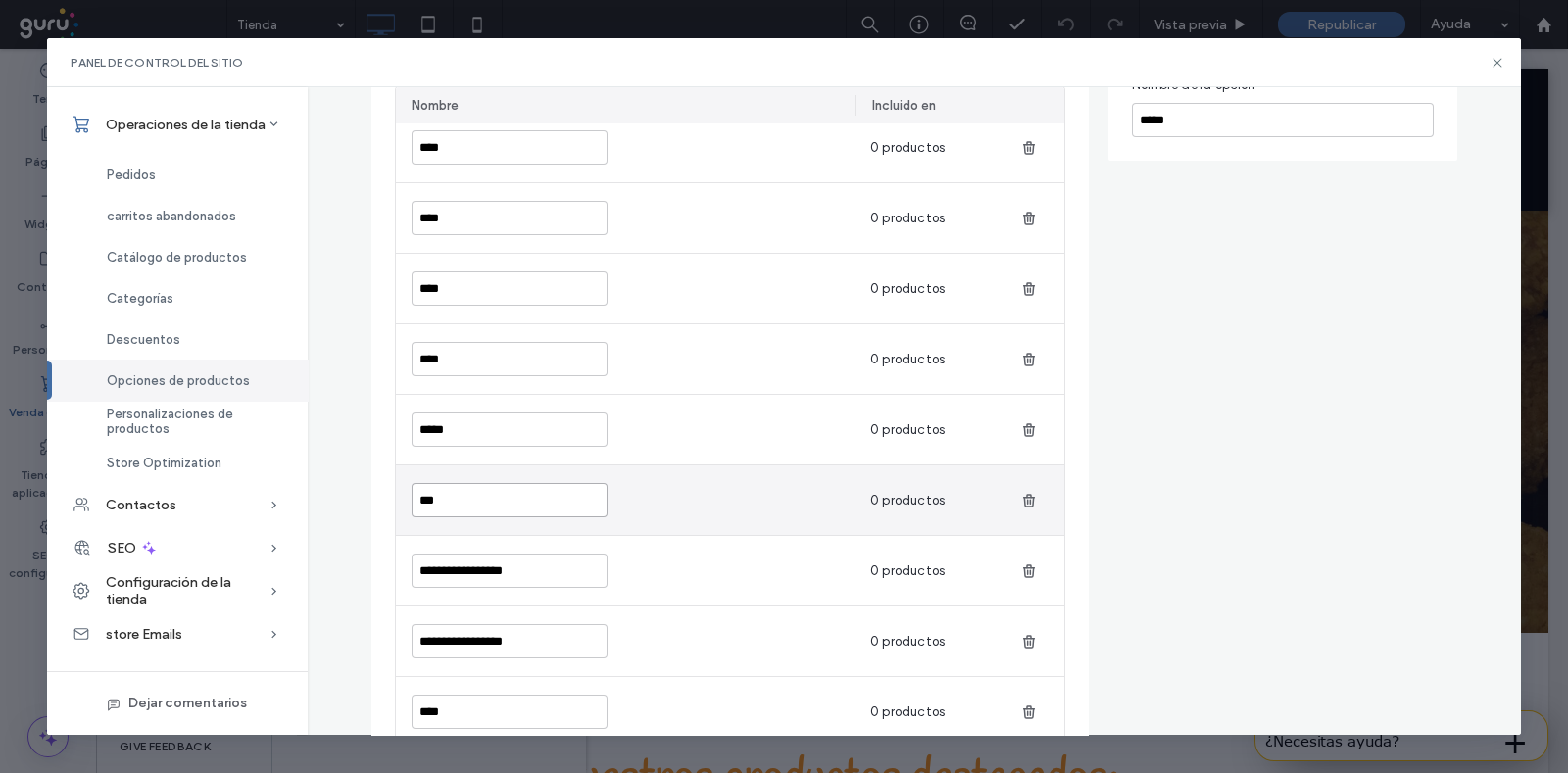 paste on "***" 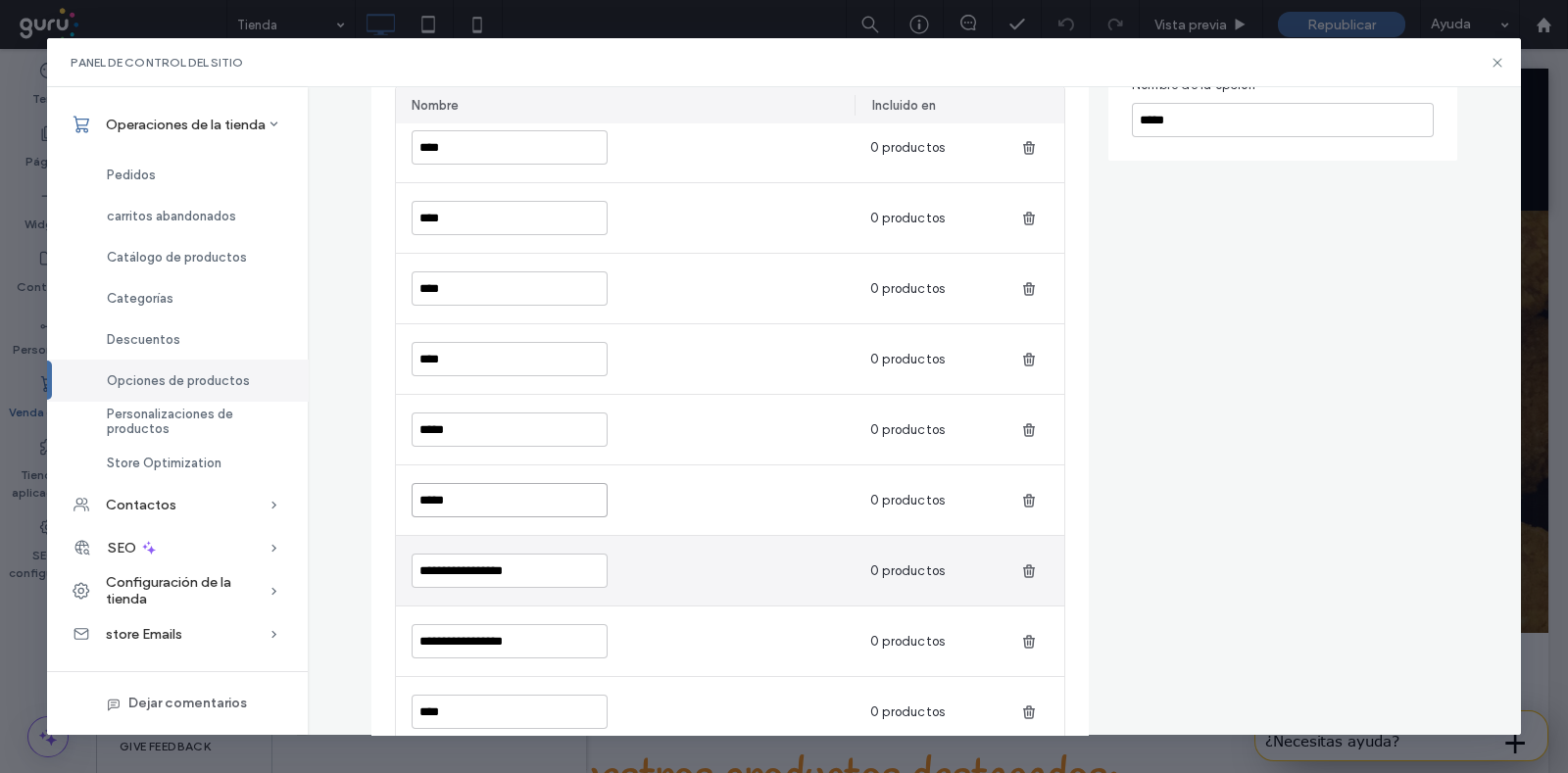 type on "*****" 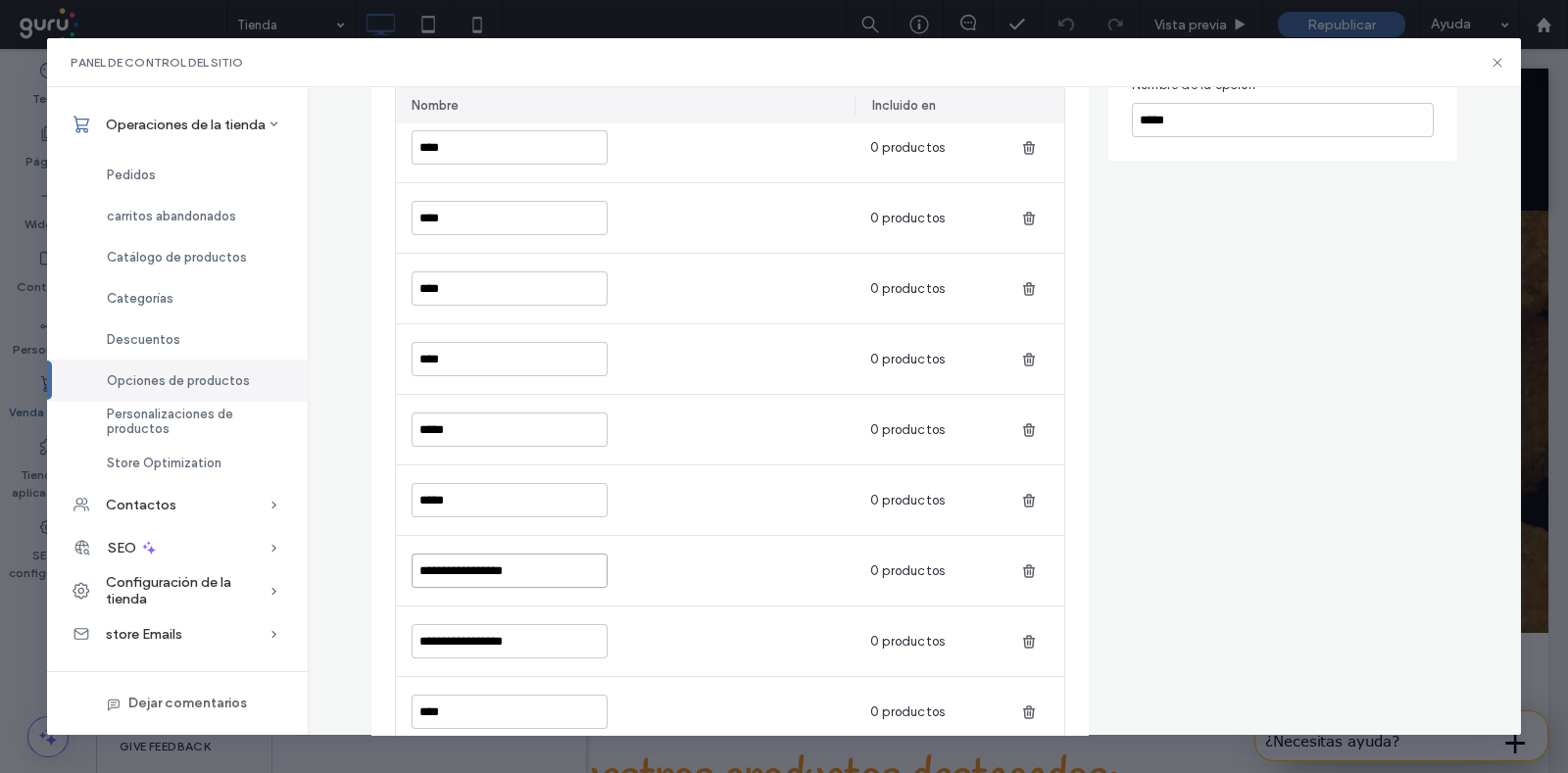 drag, startPoint x: 573, startPoint y: 558, endPoint x: 382, endPoint y: 543, distance: 191.5881 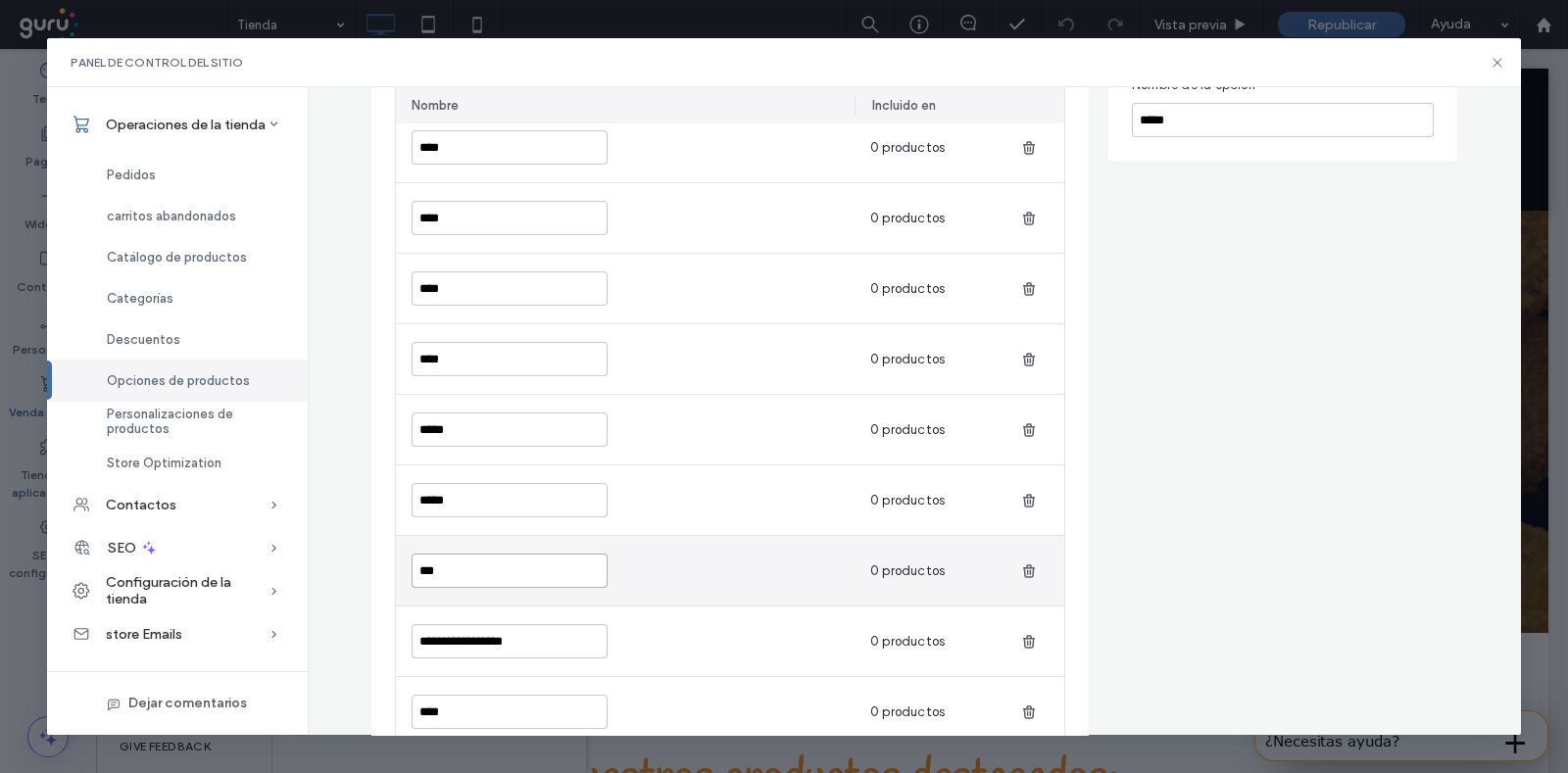 paste on "***" 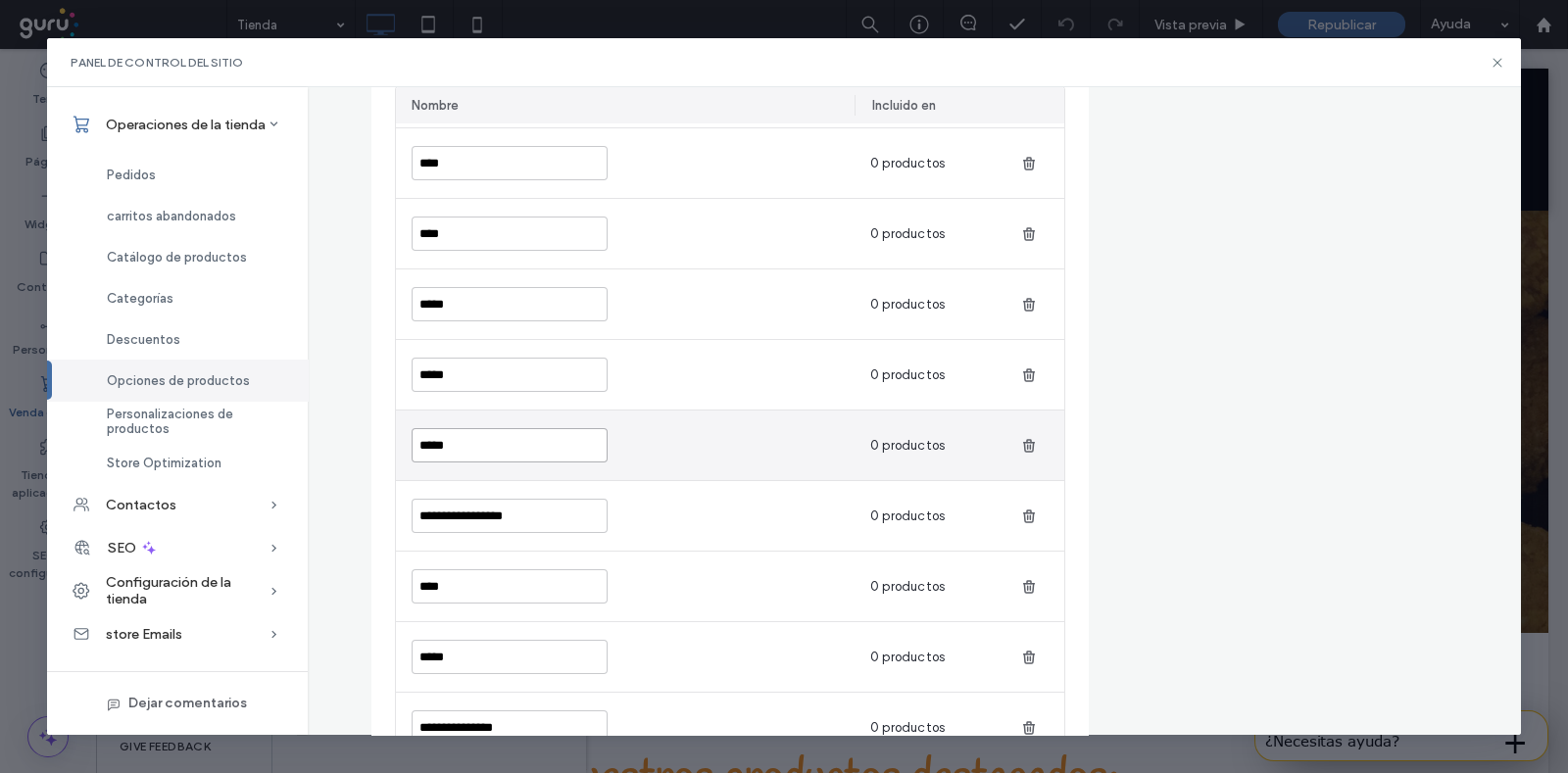 scroll, scrollTop: 489, scrollLeft: 0, axis: vertical 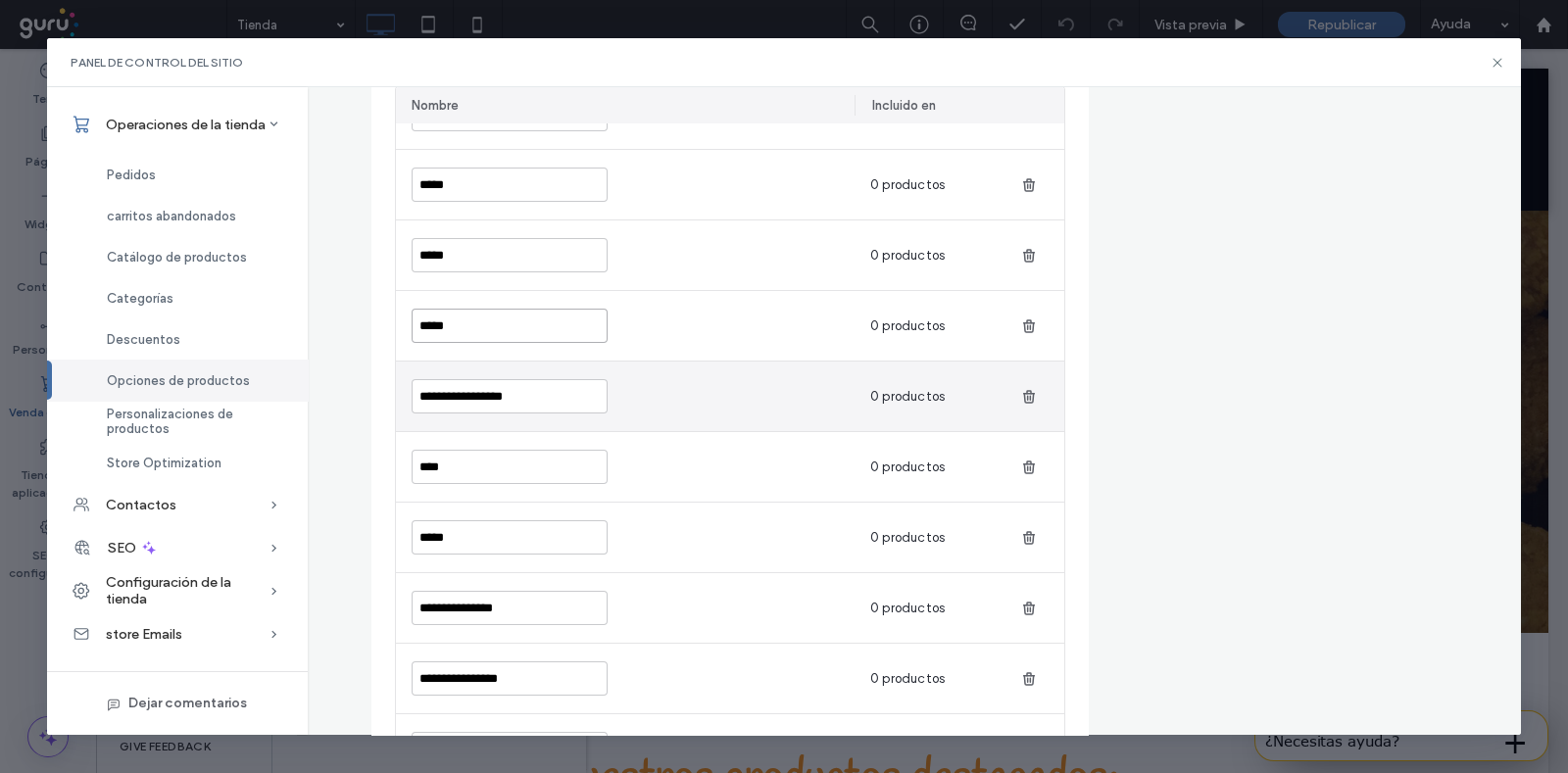 type on "*****" 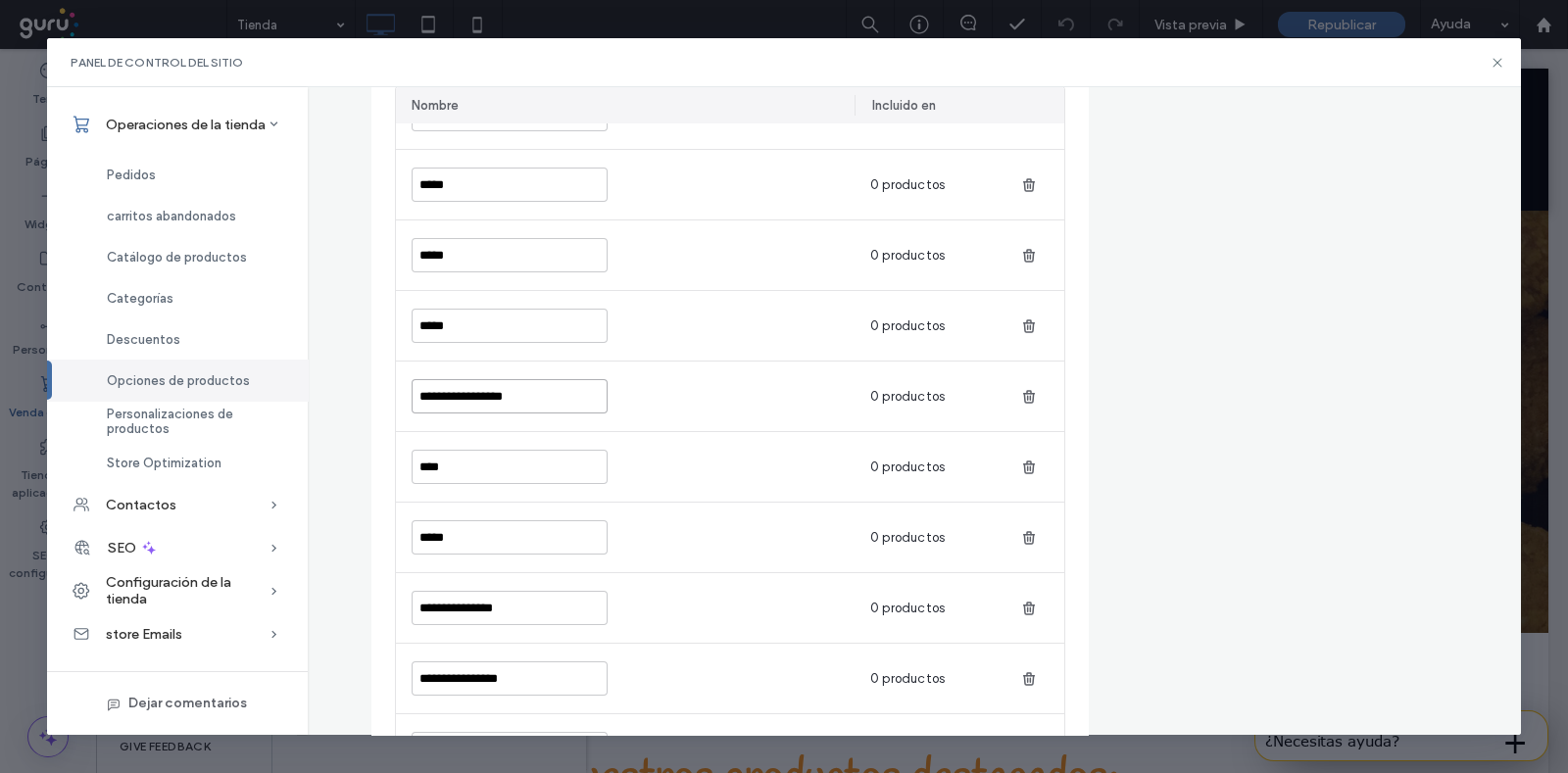 drag, startPoint x: 573, startPoint y: 389, endPoint x: 327, endPoint y: 395, distance: 246.0732 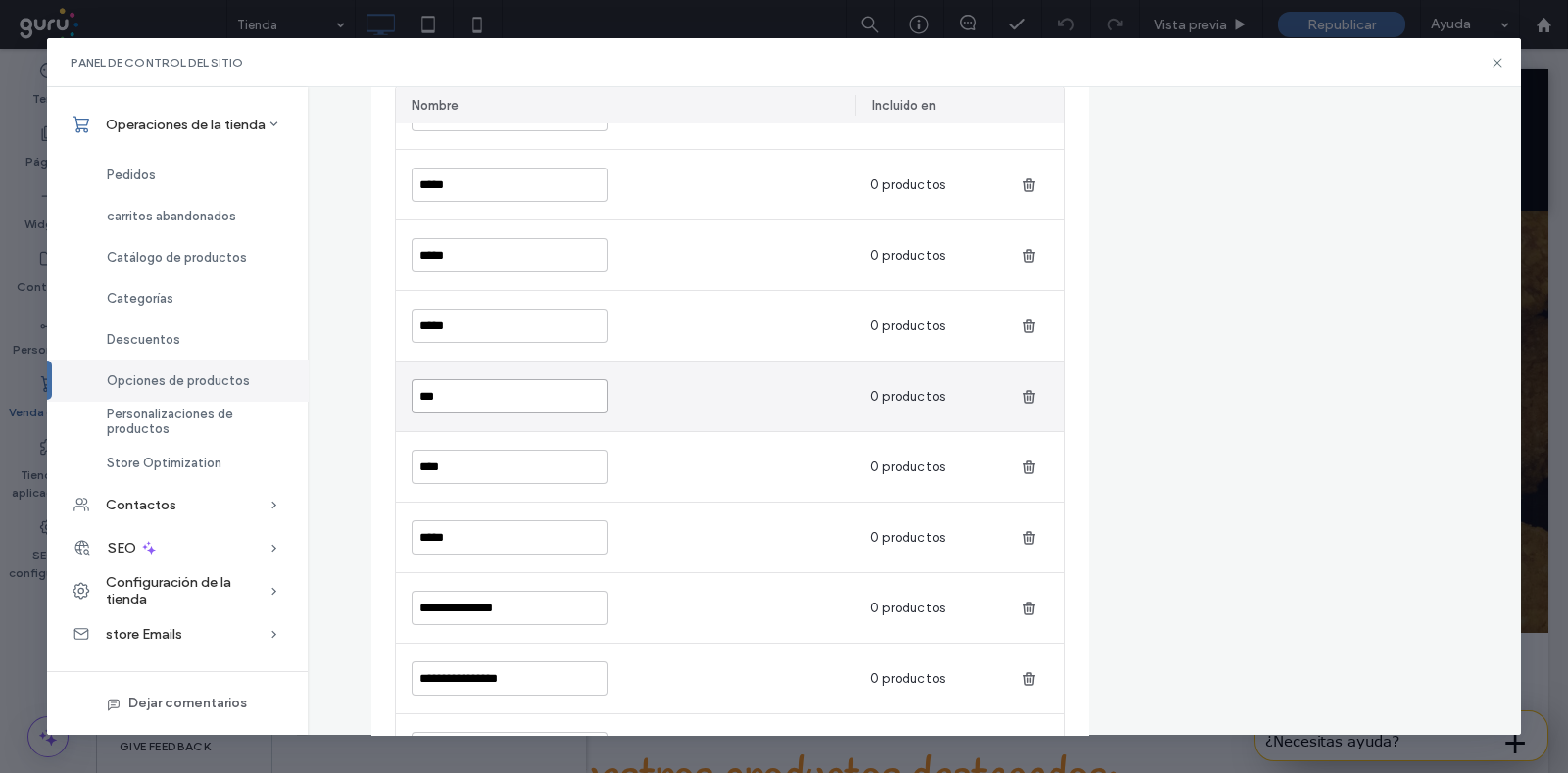 paste on "***" 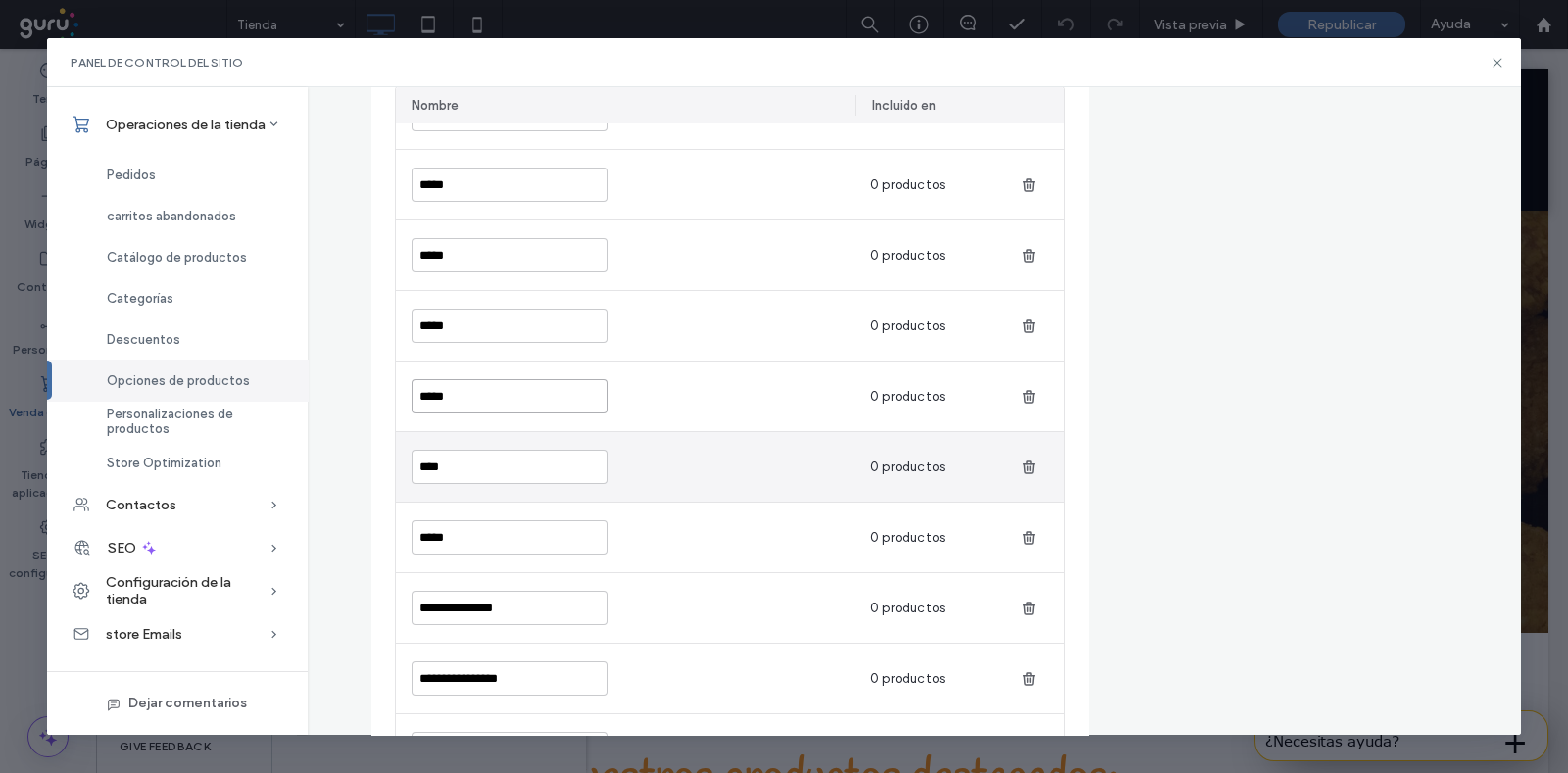 type on "*****" 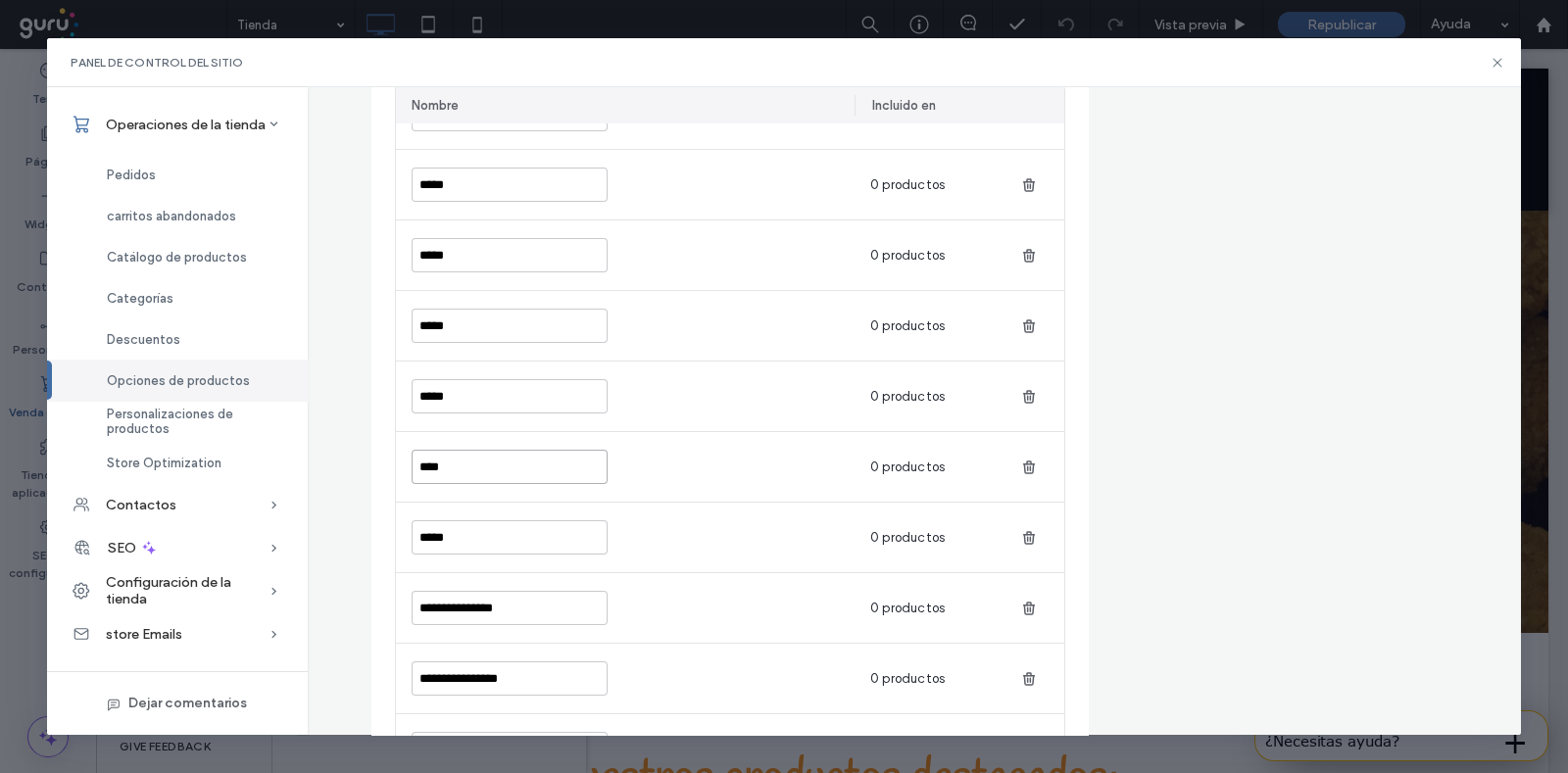drag, startPoint x: 439, startPoint y: 460, endPoint x: 382, endPoint y: 458, distance: 57.035077 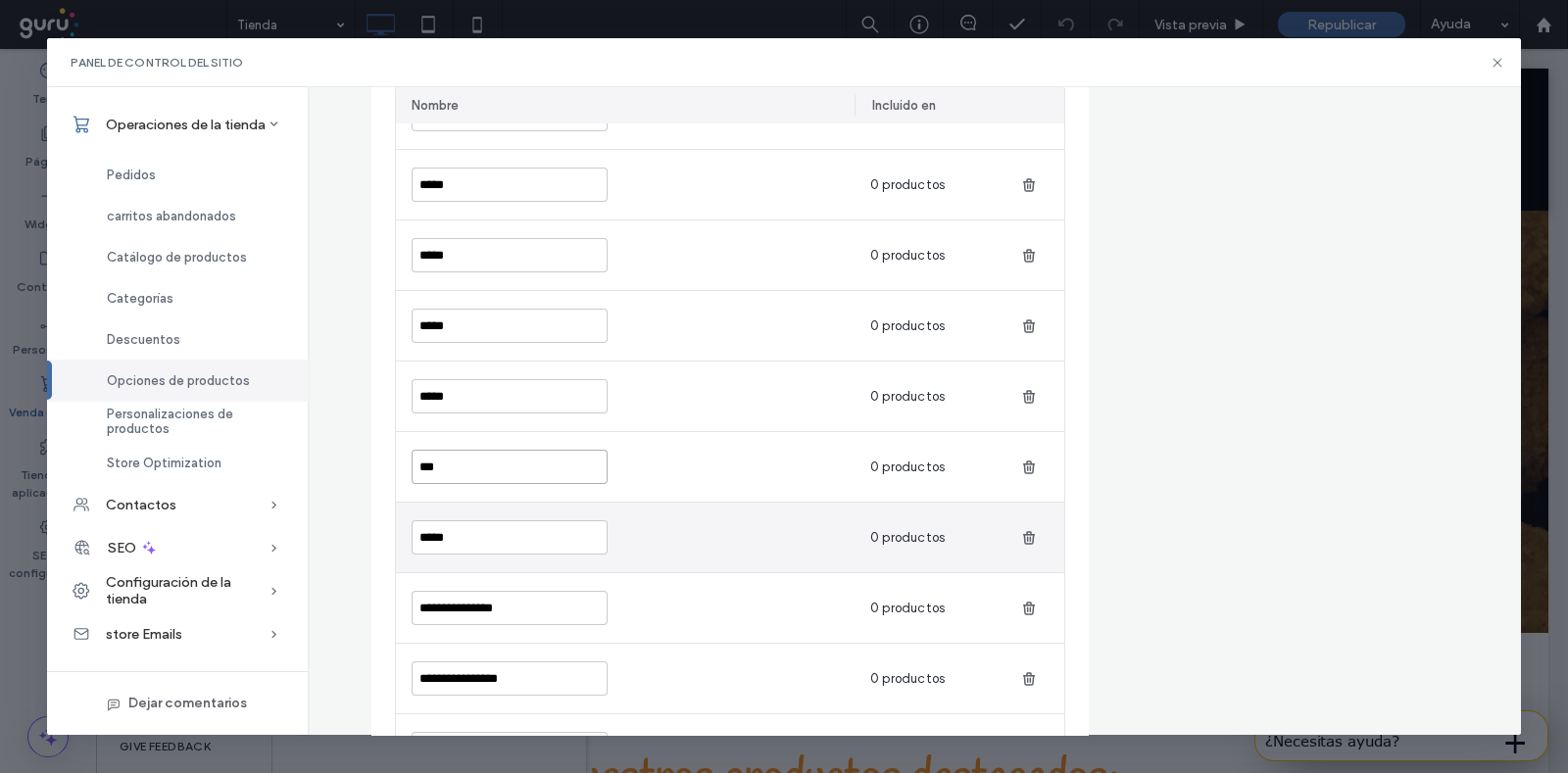 paste on "***" 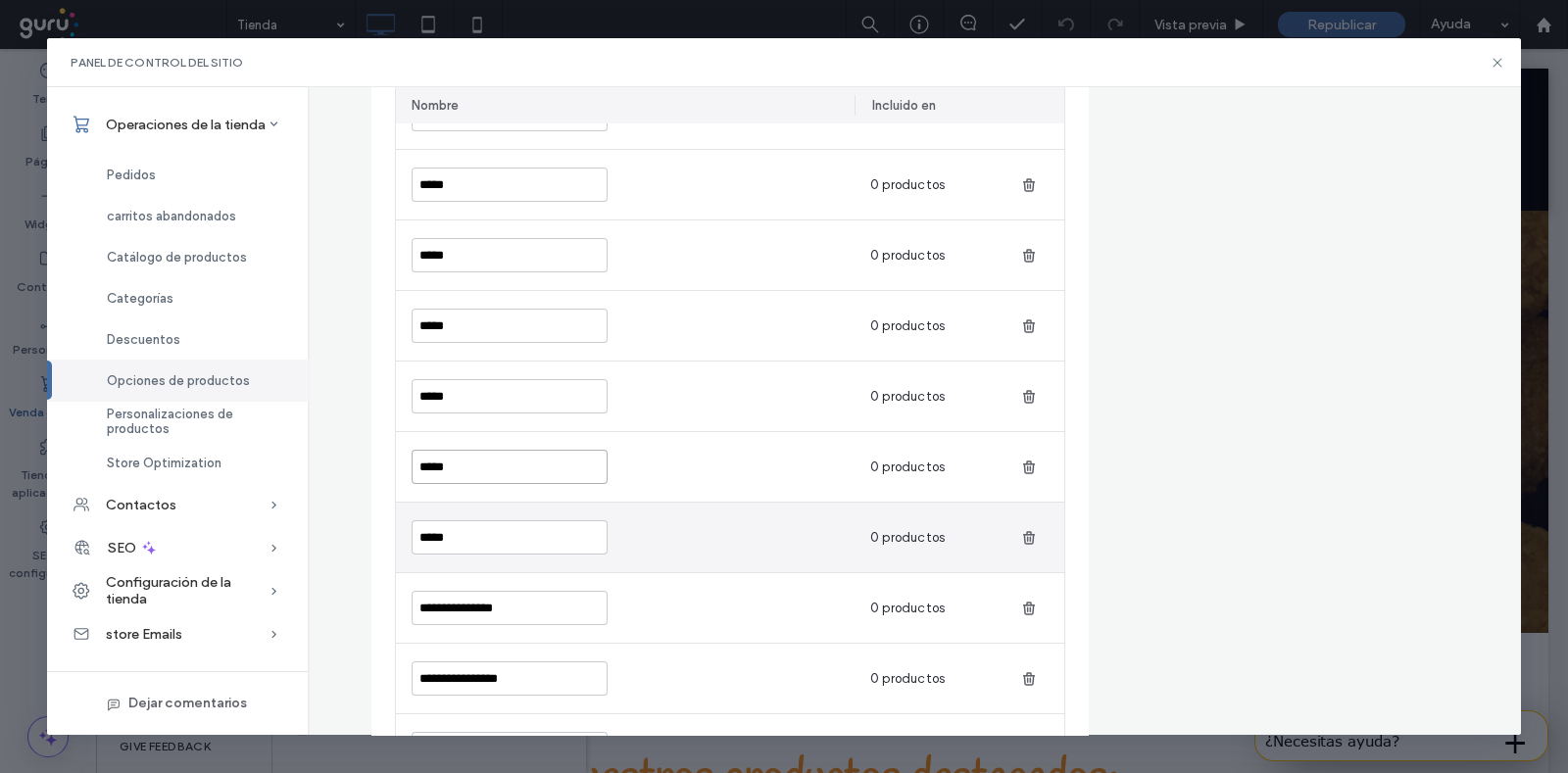 type on "*****" 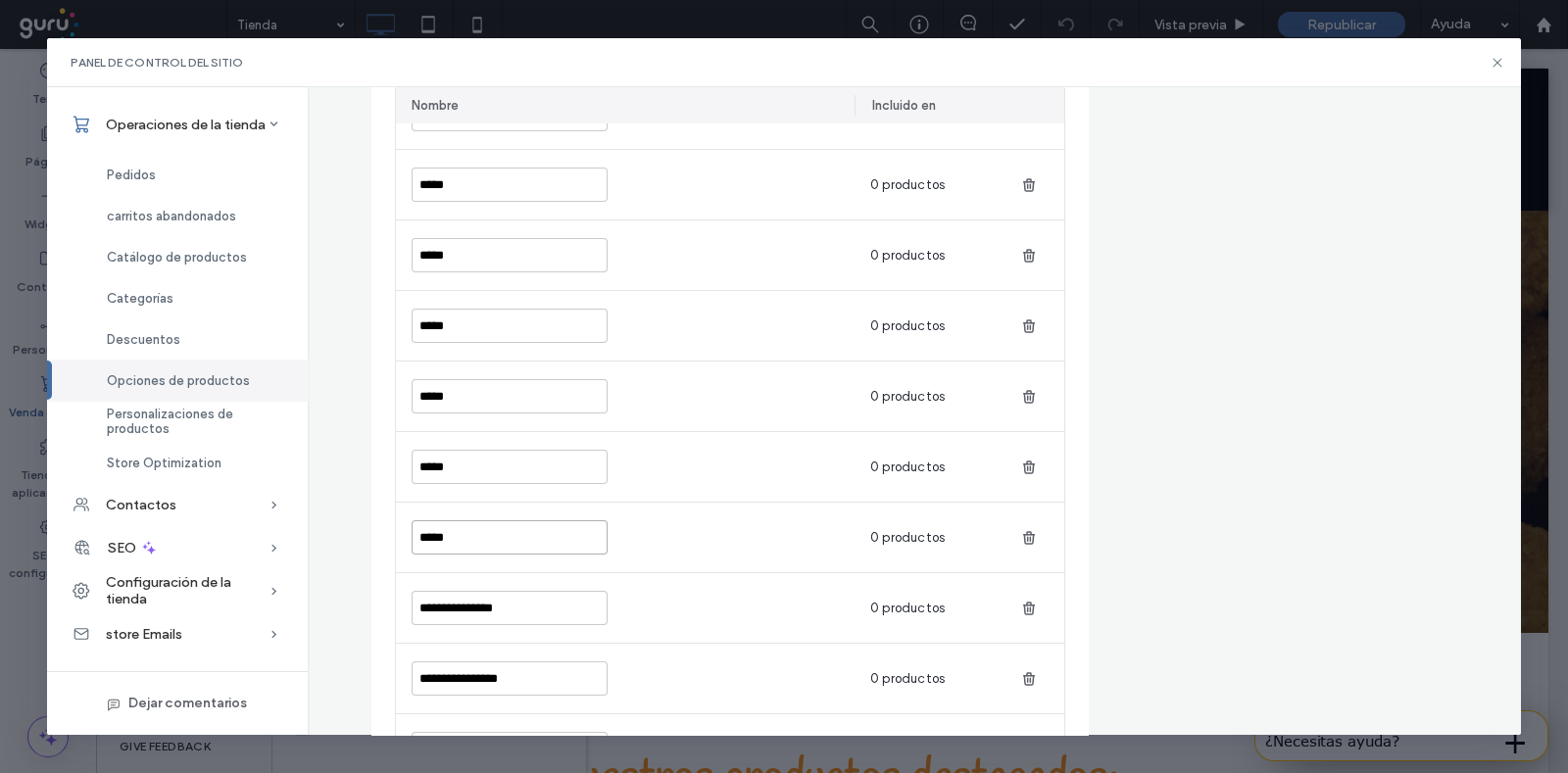 drag, startPoint x: 465, startPoint y: 532, endPoint x: 371, endPoint y: 528, distance: 94.085068 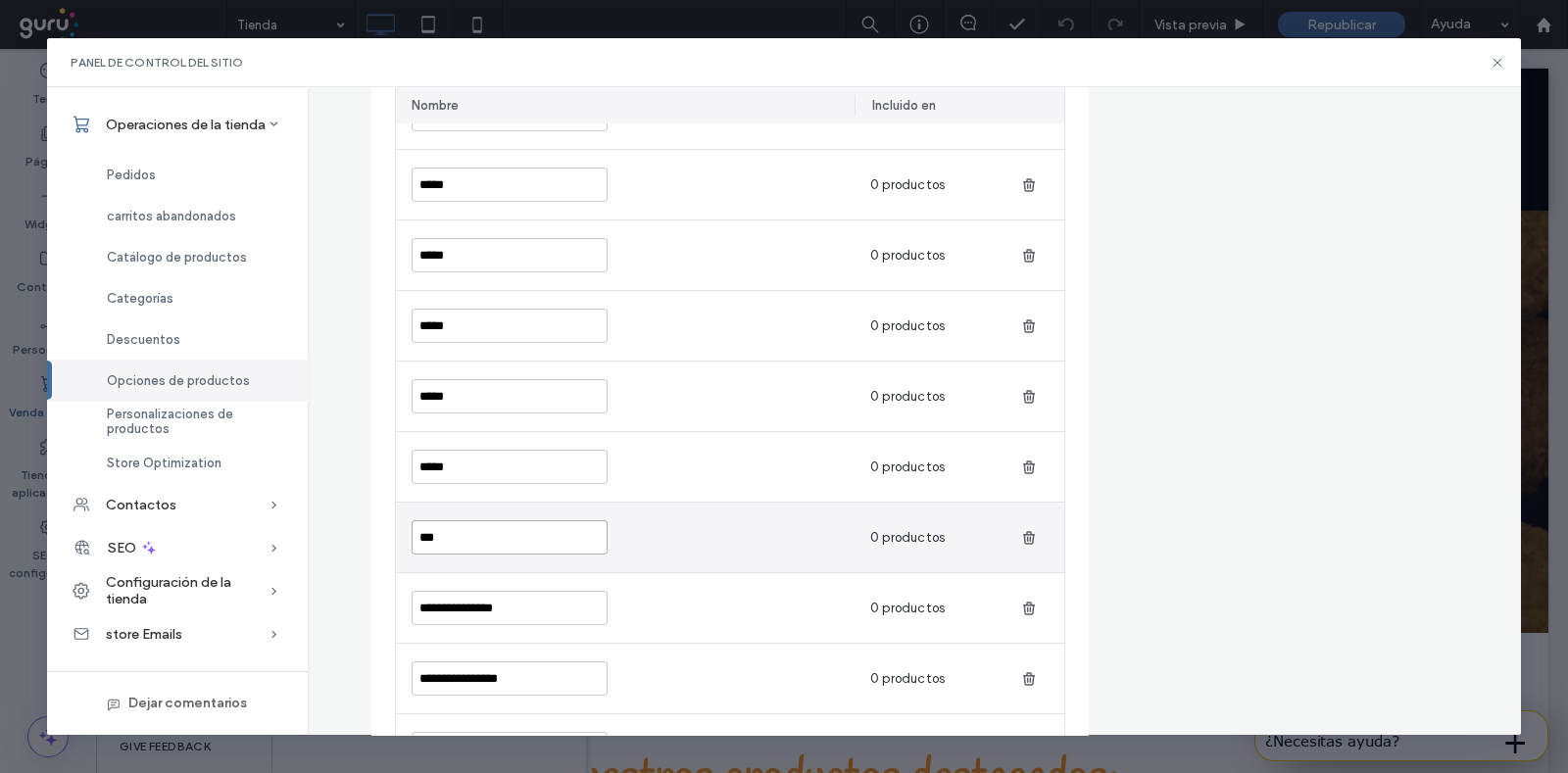 paste on "***" 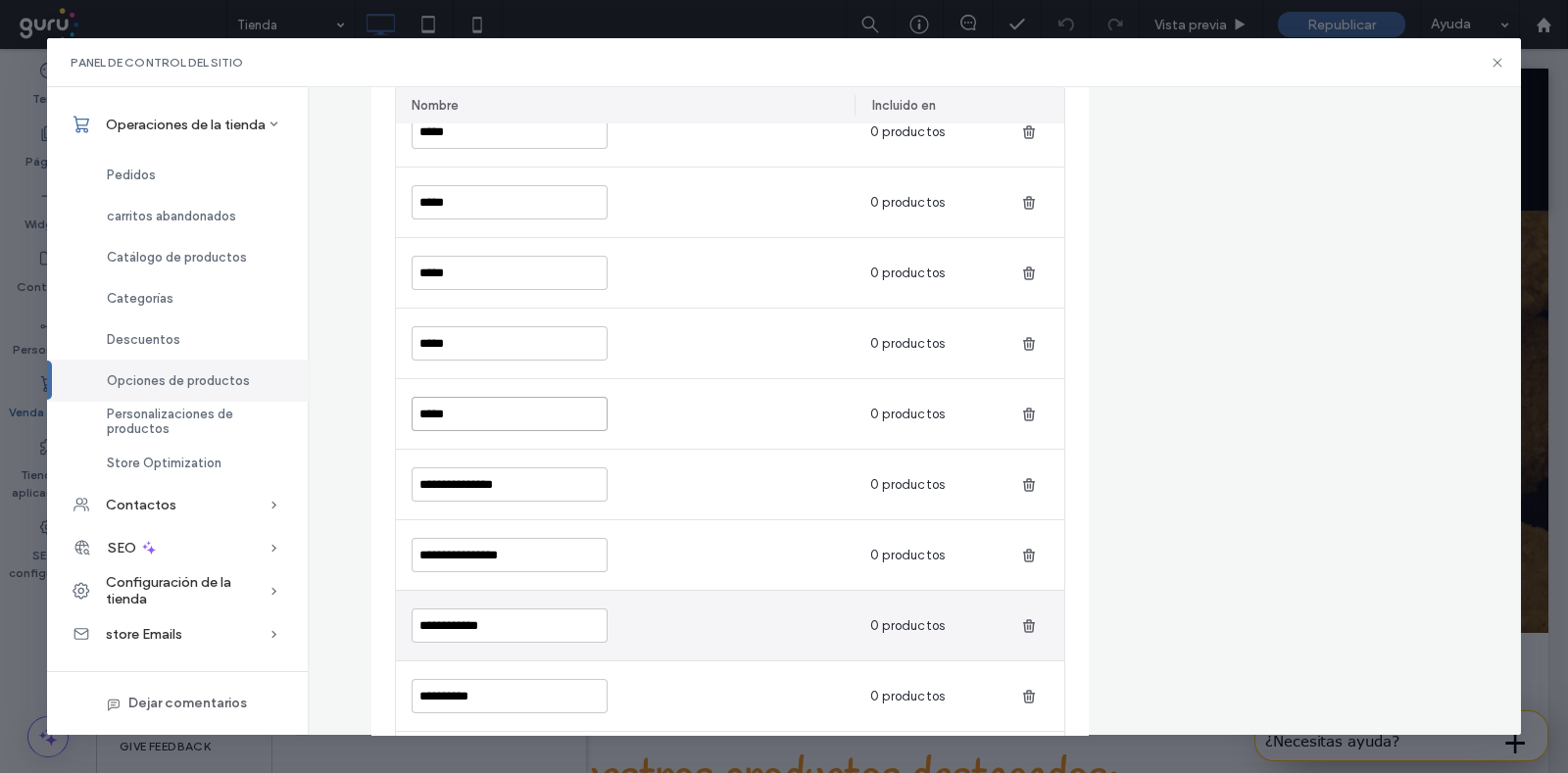 scroll, scrollTop: 612, scrollLeft: 0, axis: vertical 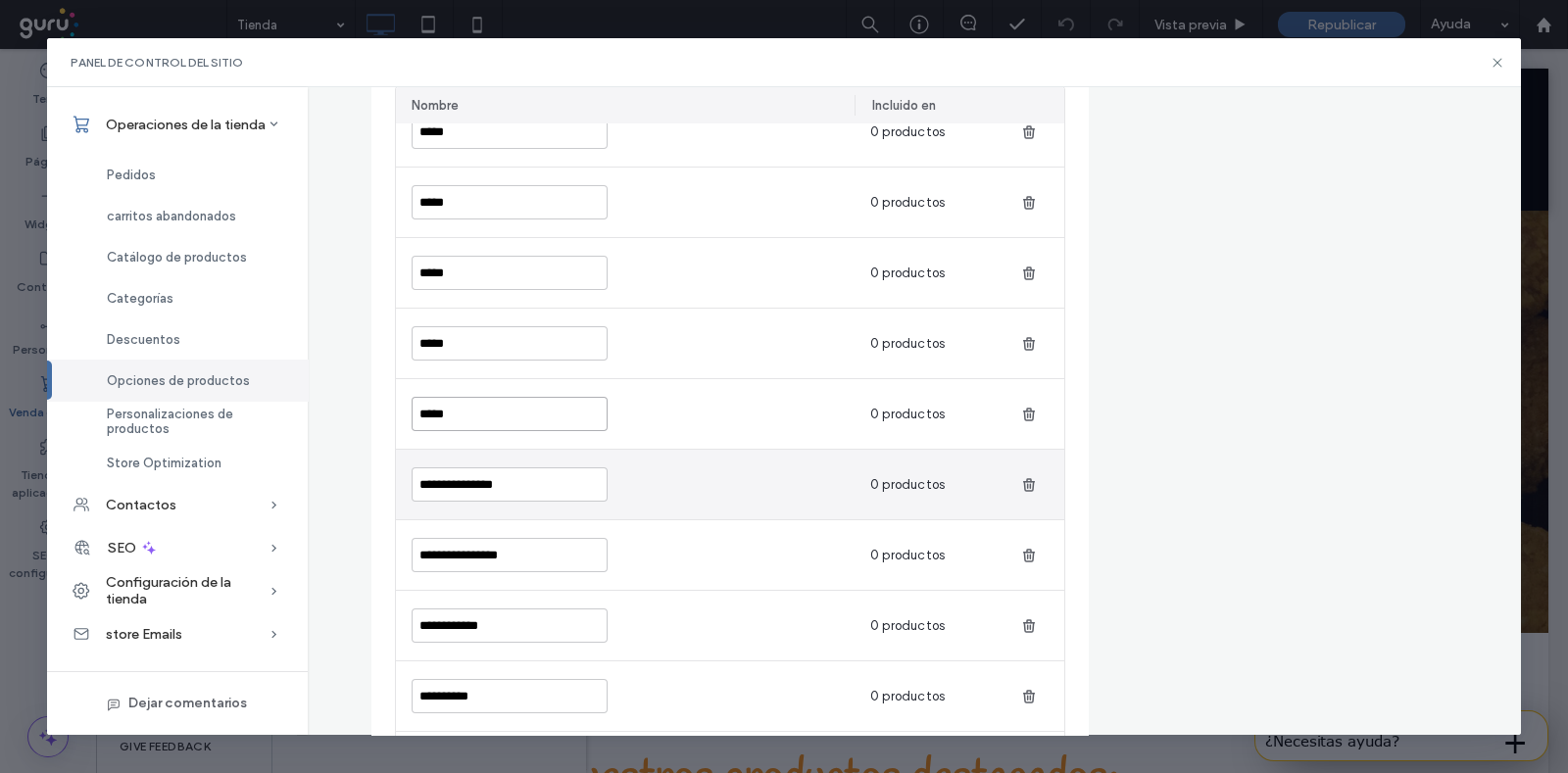 type on "*****" 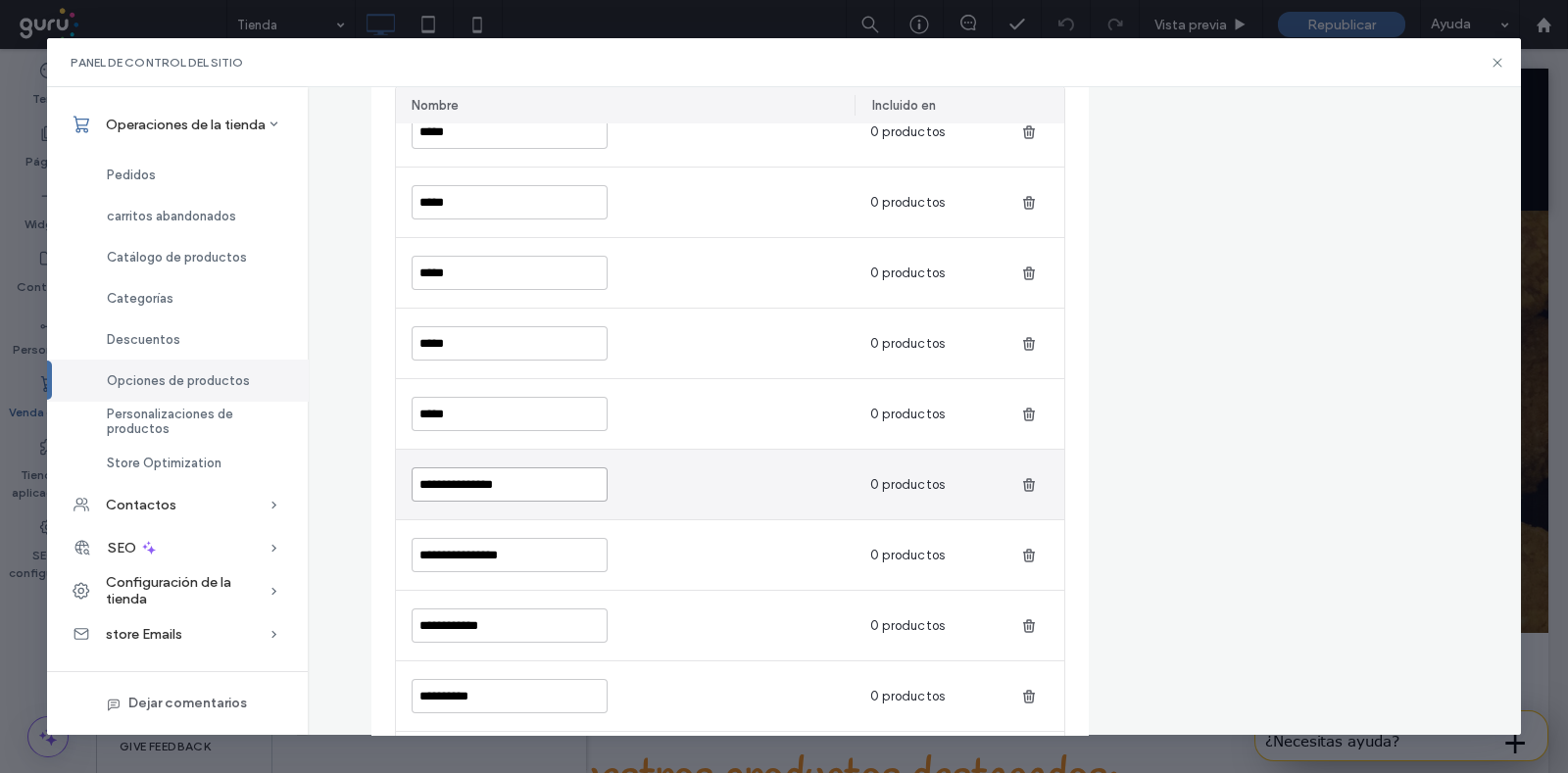 drag, startPoint x: 512, startPoint y: 496, endPoint x: 407, endPoint y: 501, distance: 105.11898 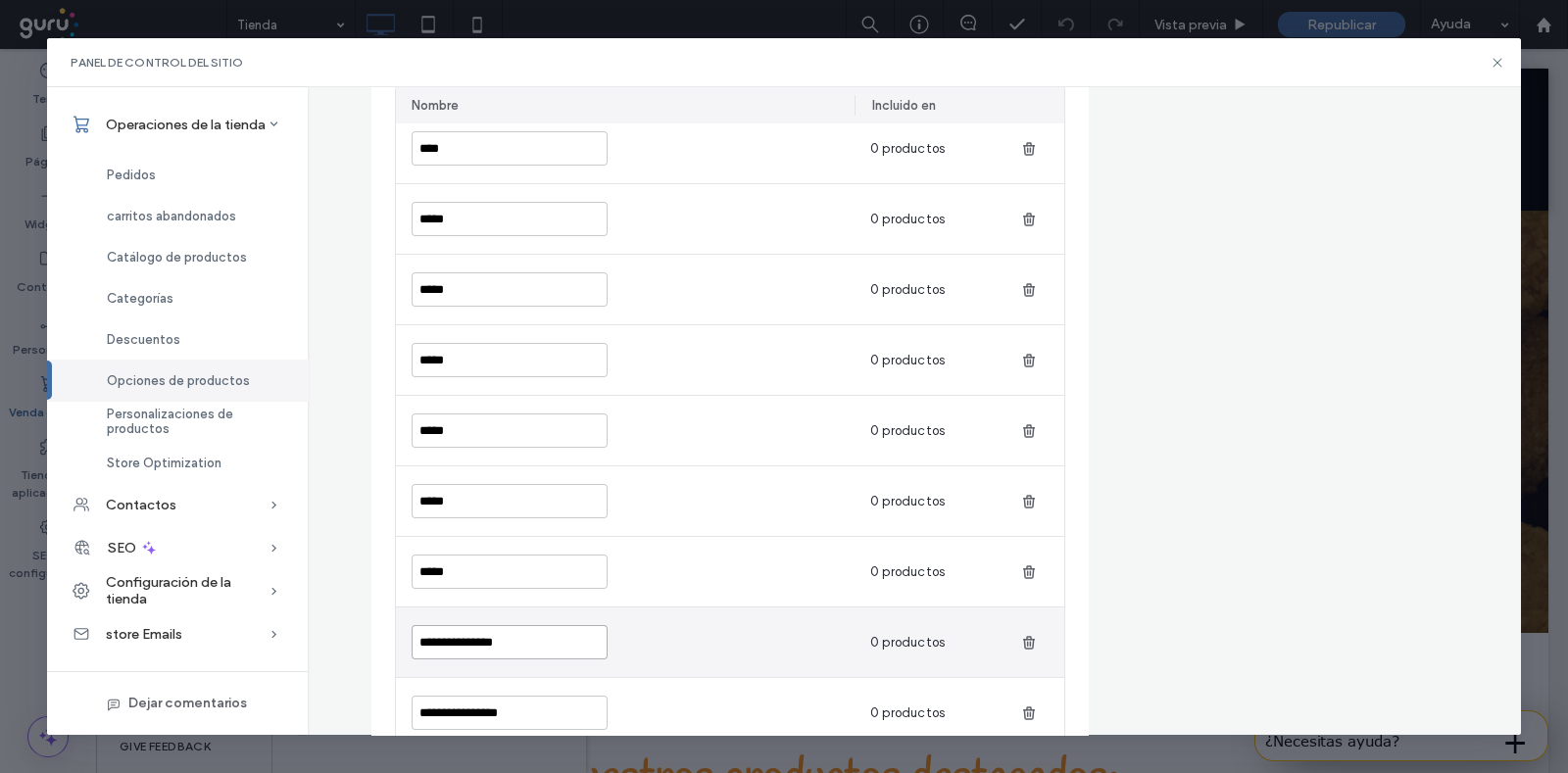 scroll, scrollTop: 367, scrollLeft: 0, axis: vertical 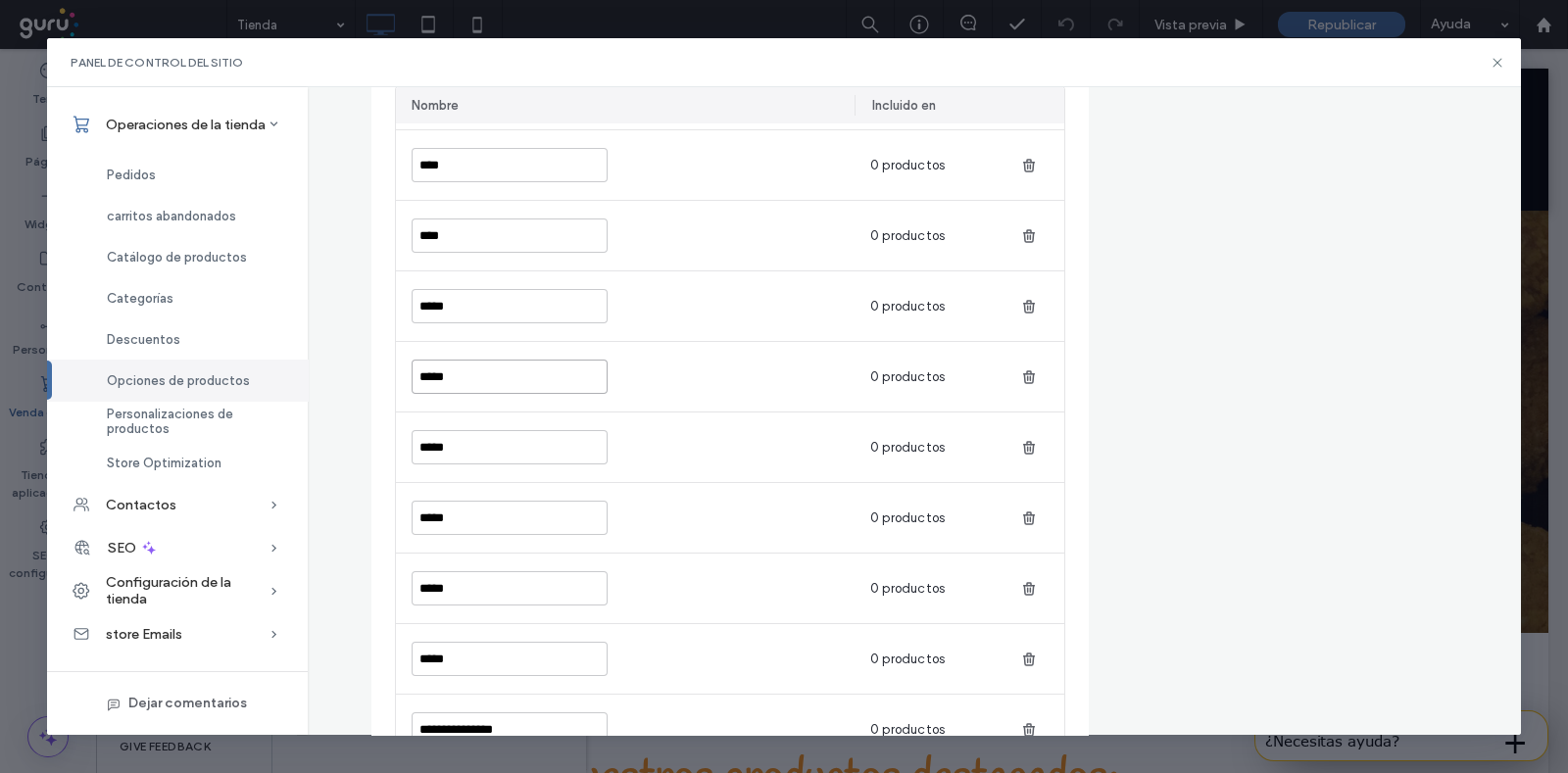 drag, startPoint x: 468, startPoint y: 379, endPoint x: 371, endPoint y: 393, distance: 98.005 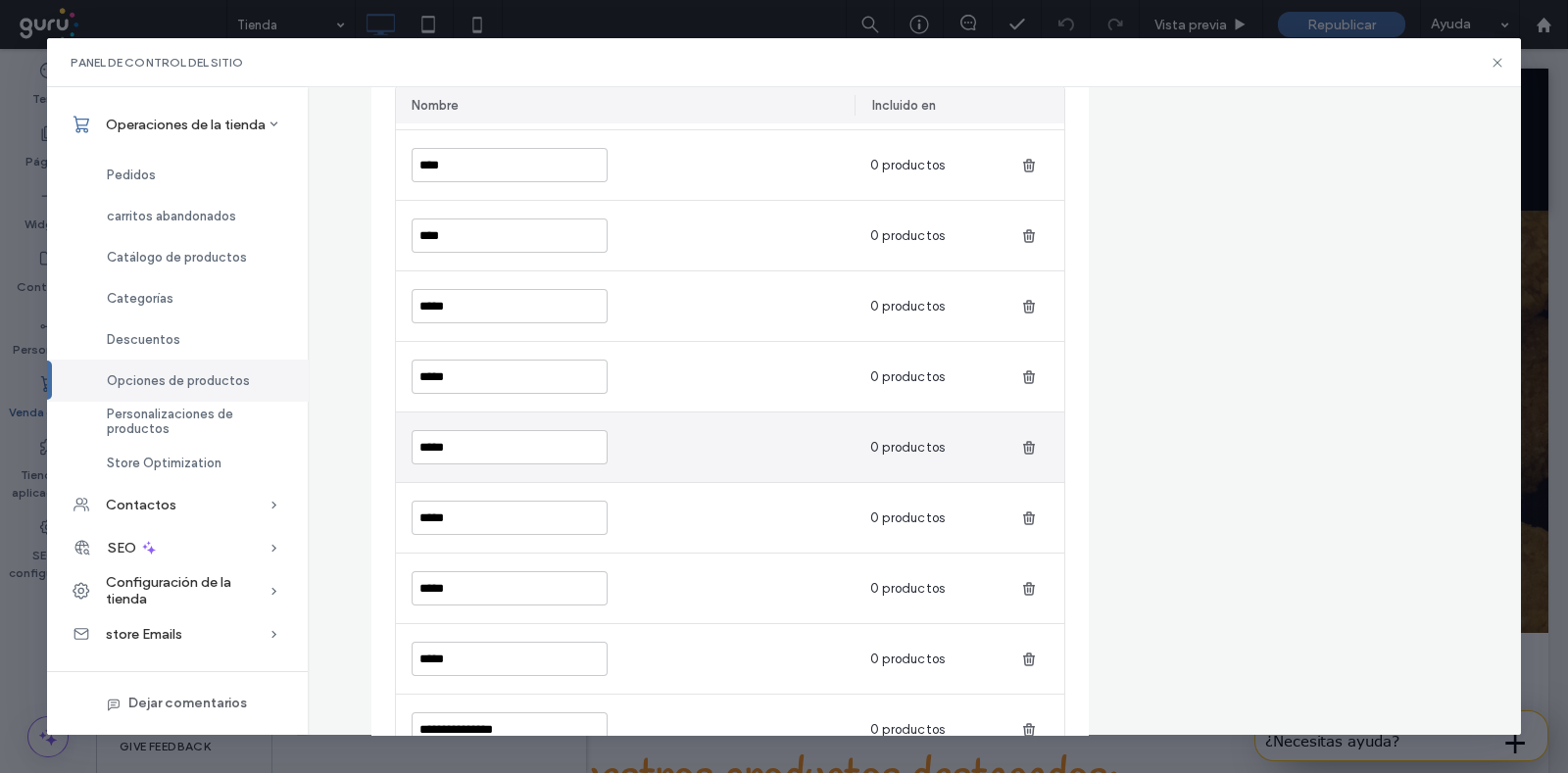 click on "*****" at bounding box center (625, 447) 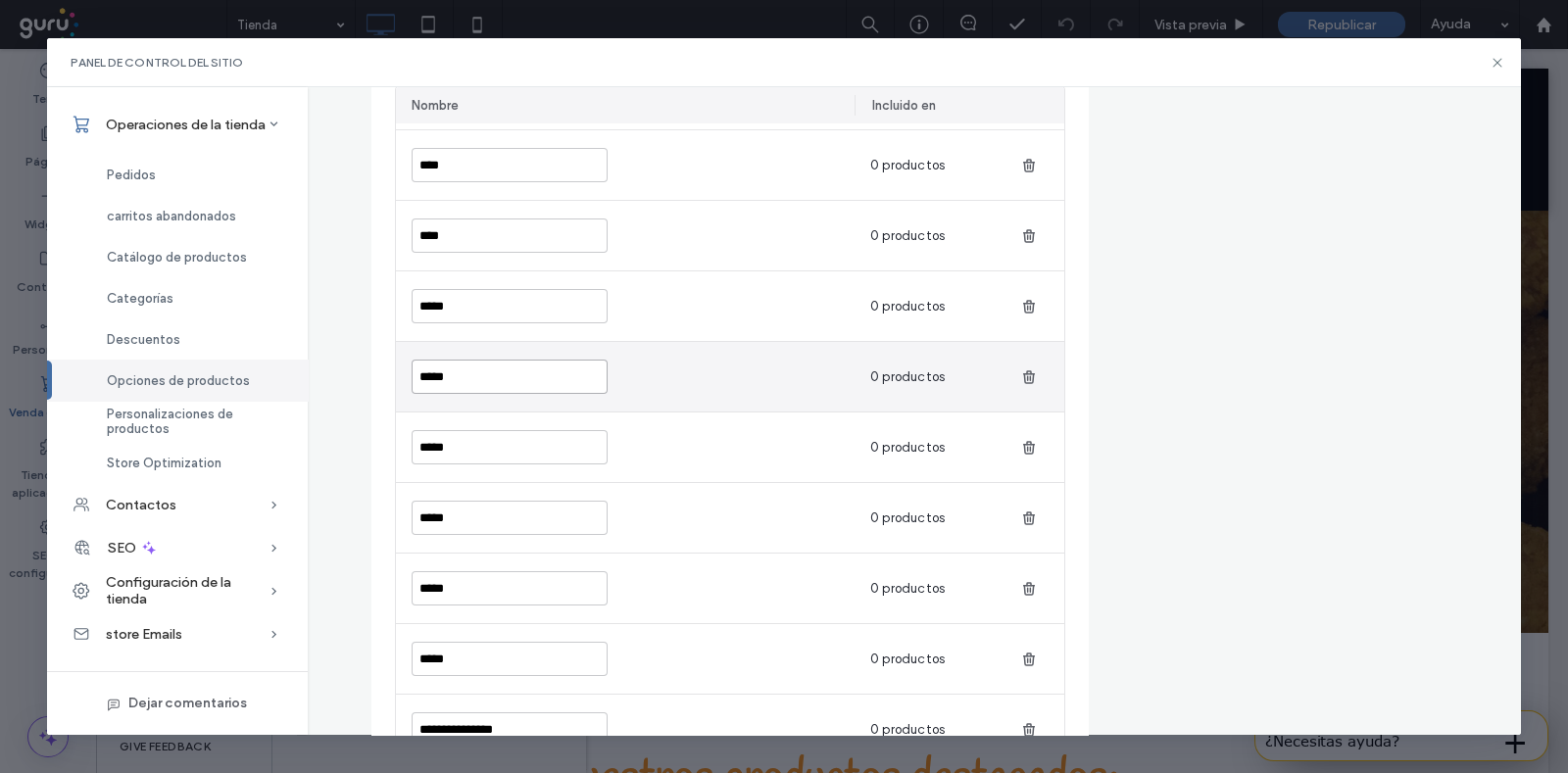 drag, startPoint x: 423, startPoint y: 379, endPoint x: 407, endPoint y: 370, distance: 18.35756 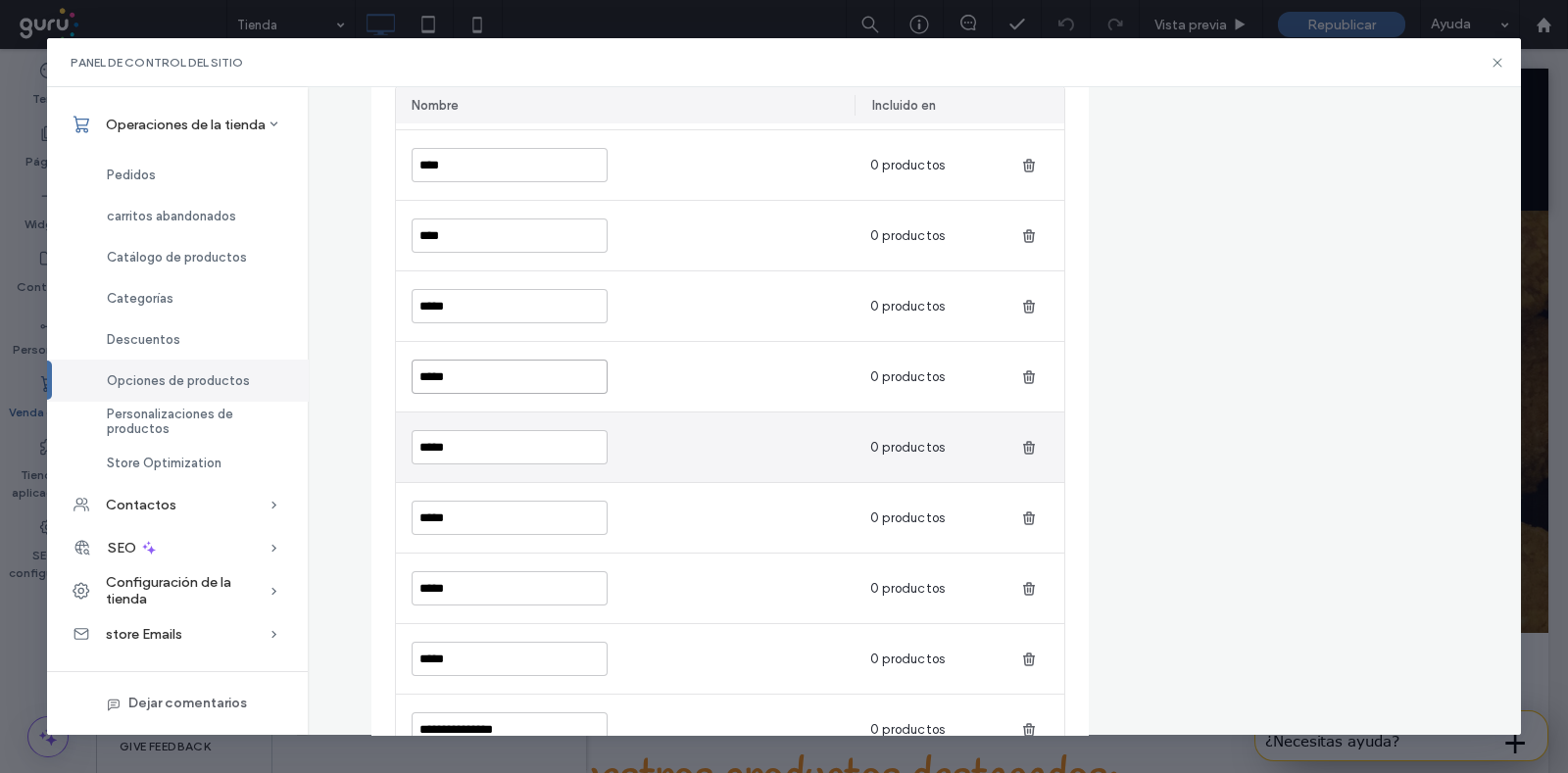 type on "*****" 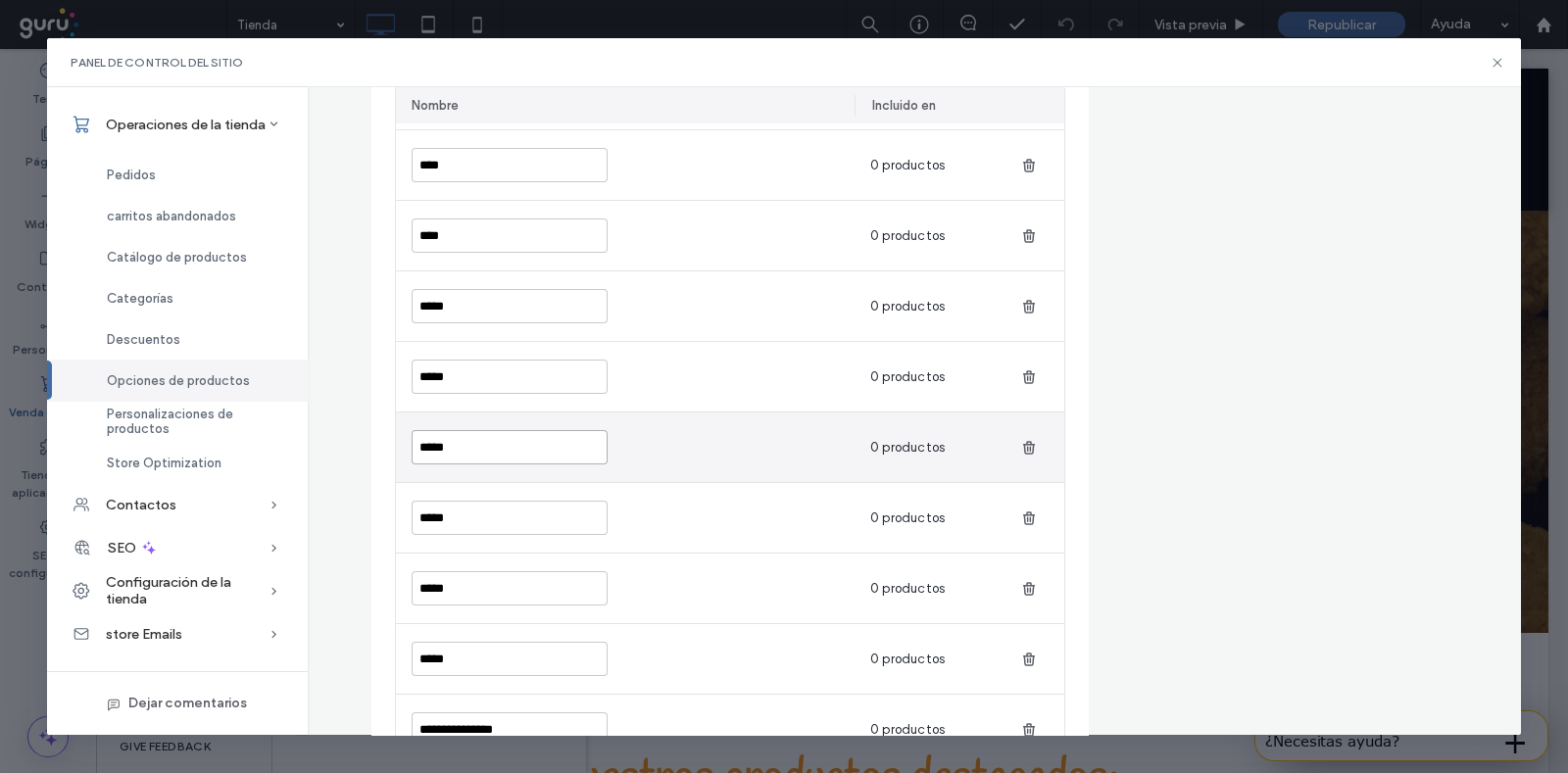 click on "*****" at bounding box center (510, 447) 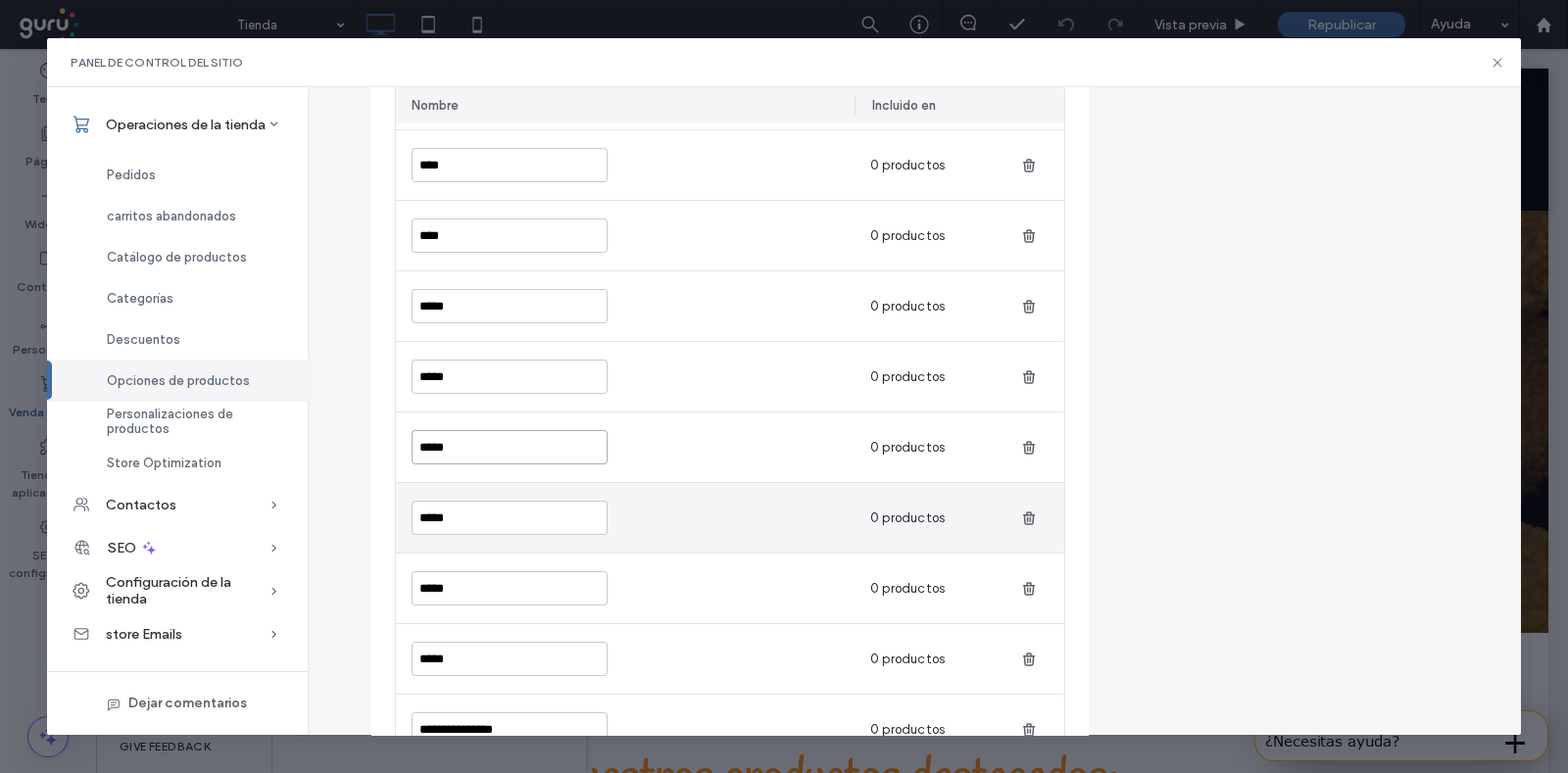 type on "*****" 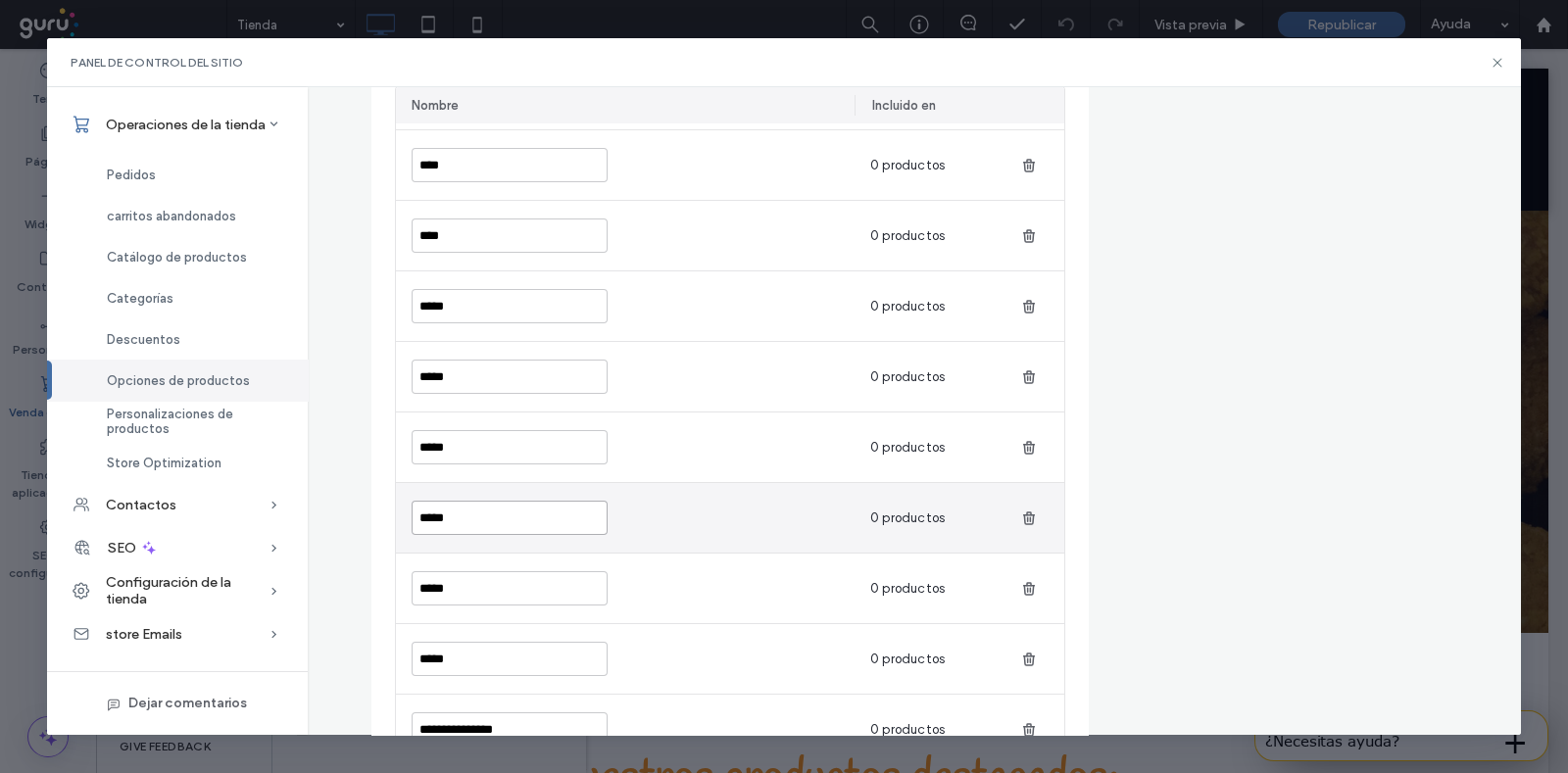 click on "*****" at bounding box center [510, 517] 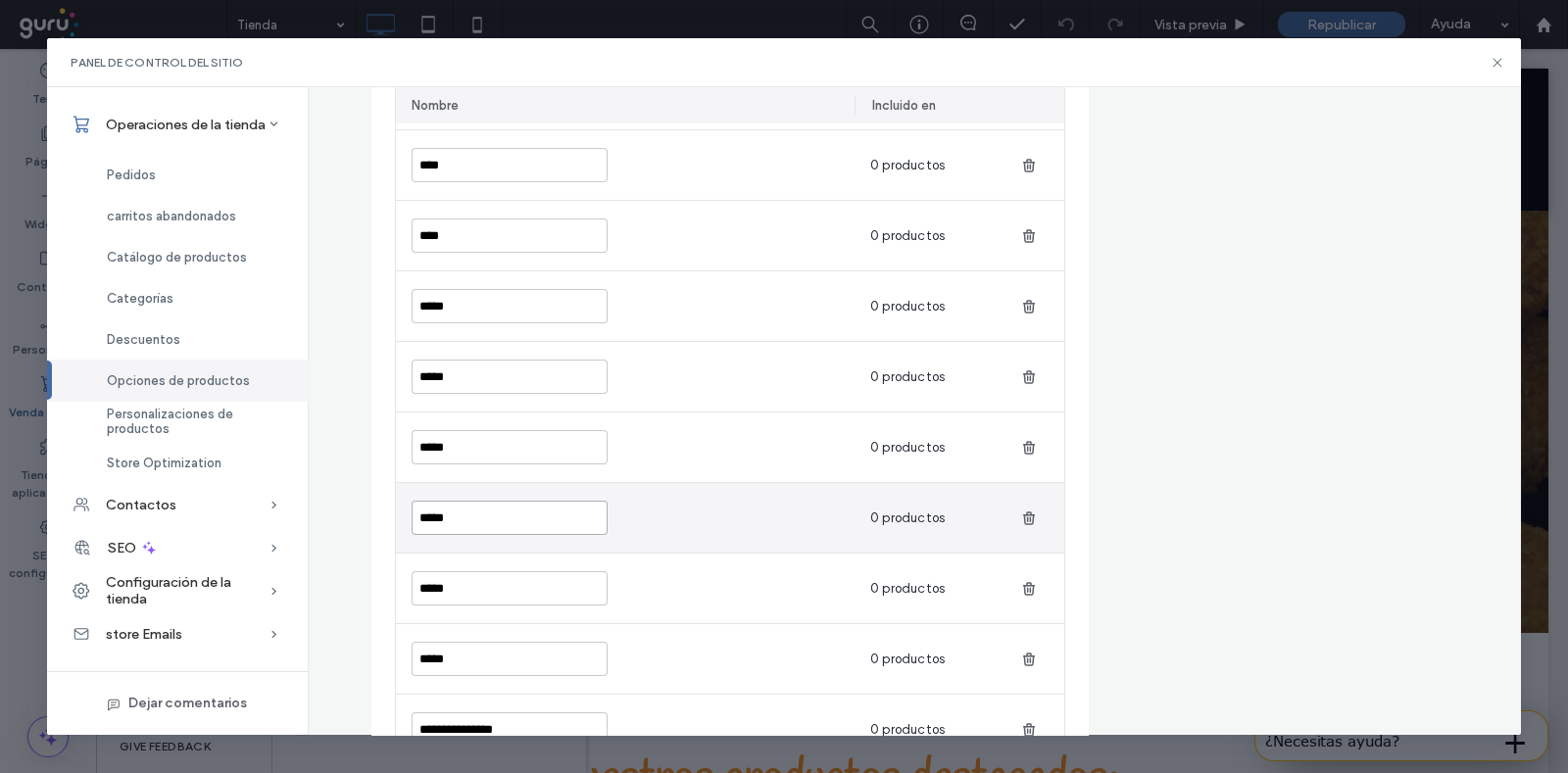 drag, startPoint x: 422, startPoint y: 522, endPoint x: 407, endPoint y: 521, distance: 15.0333 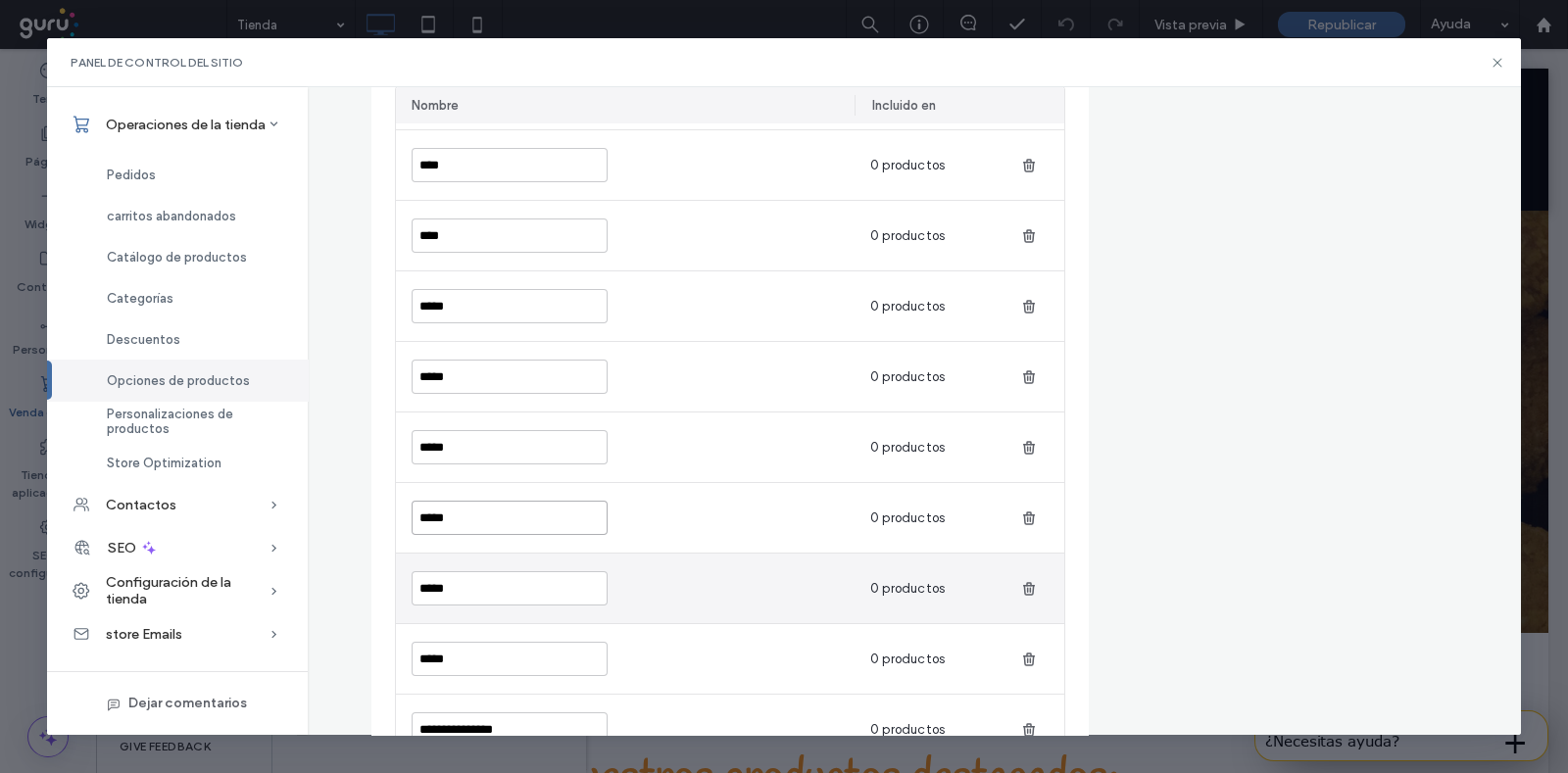 type on "*****" 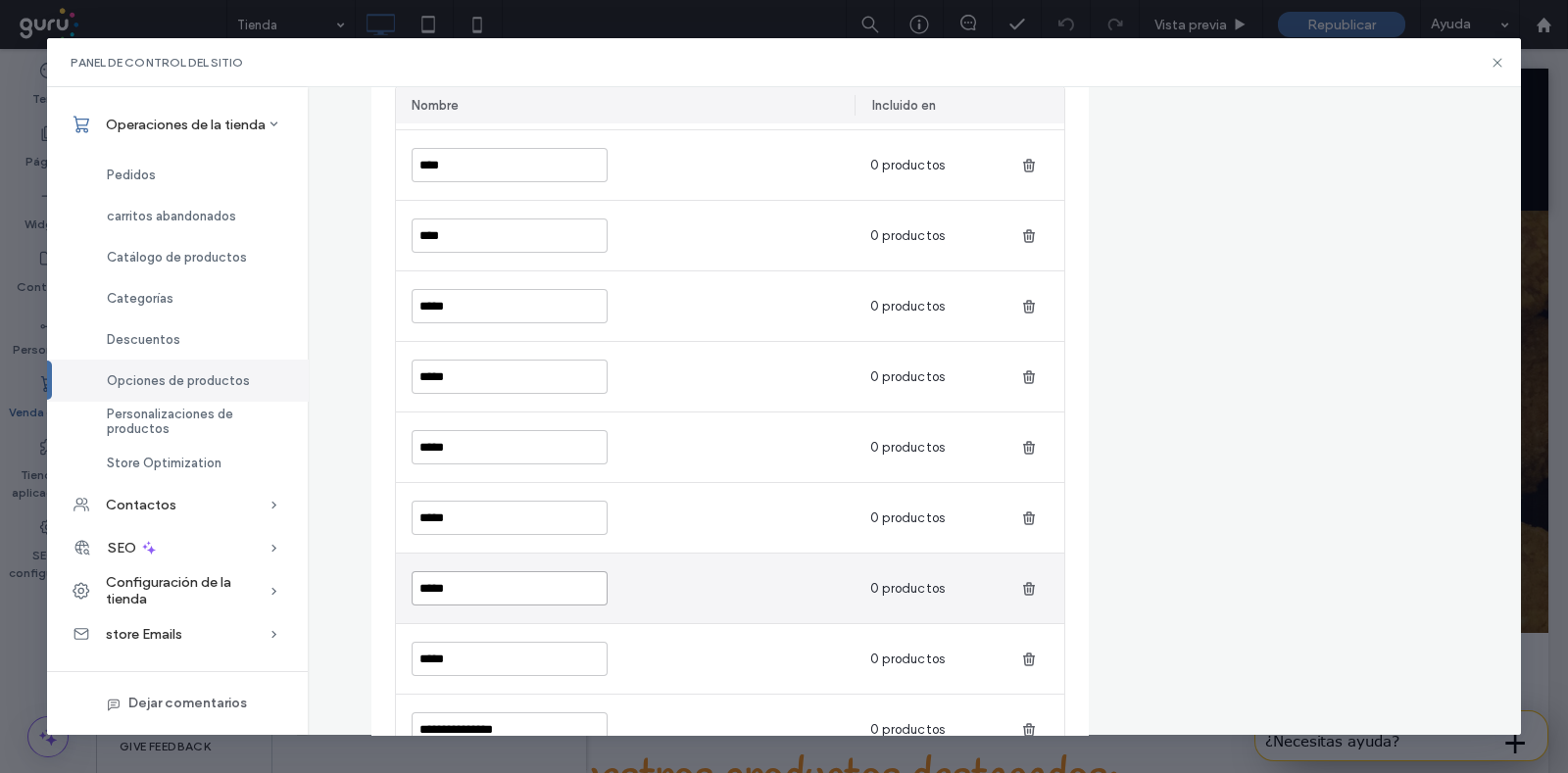 click on "*****" at bounding box center [510, 588] 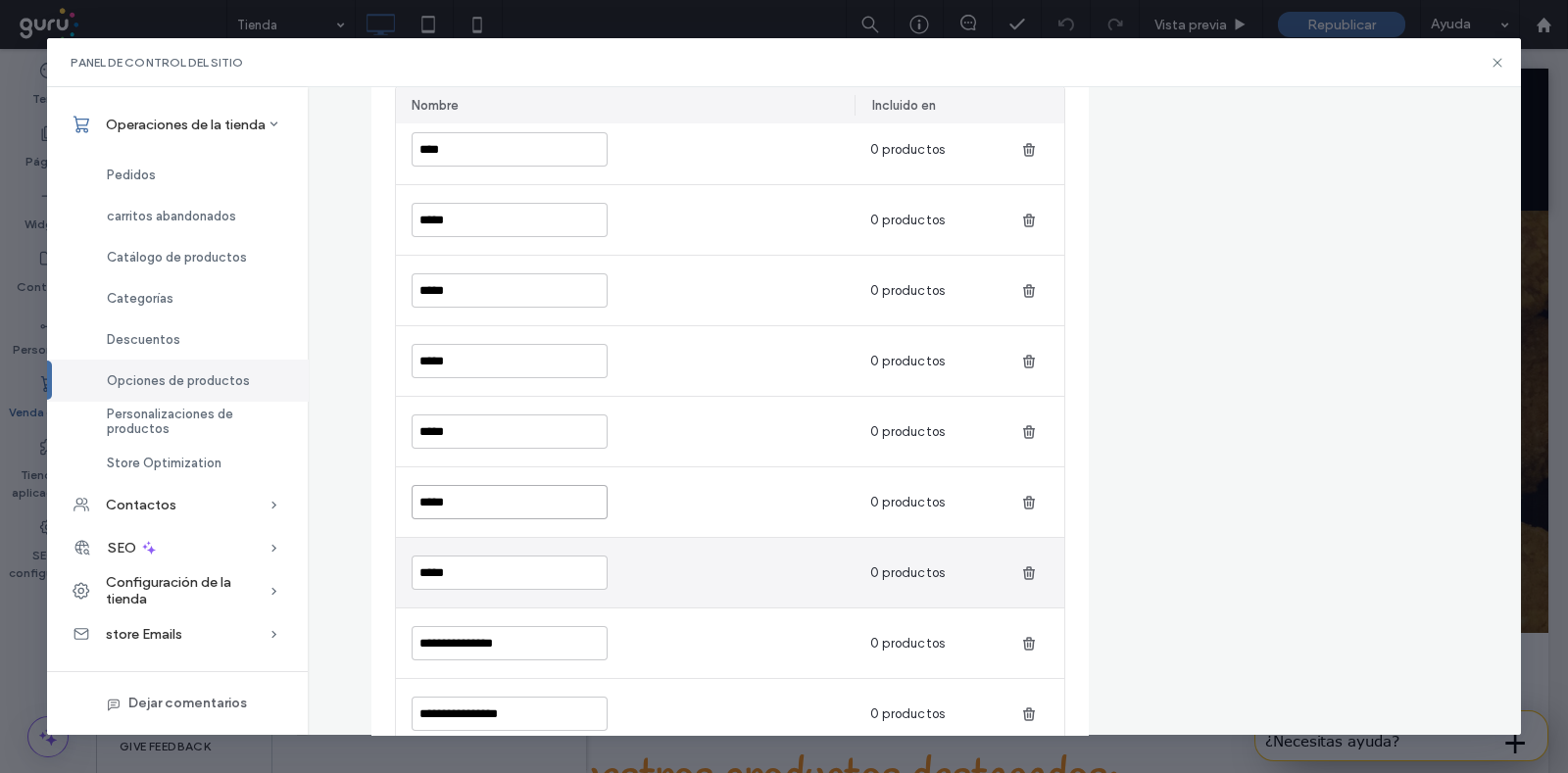scroll, scrollTop: 489, scrollLeft: 0, axis: vertical 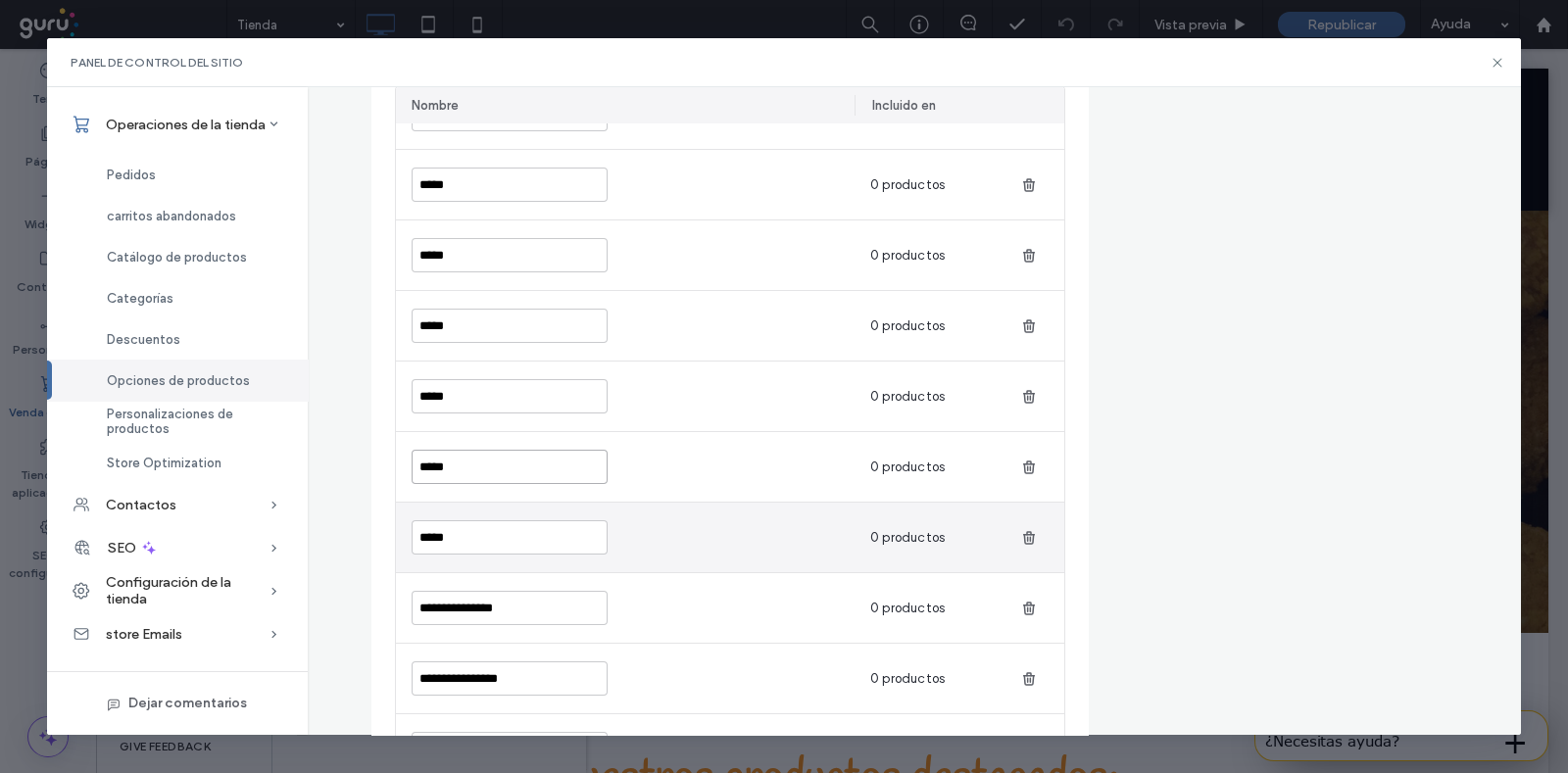 type on "*****" 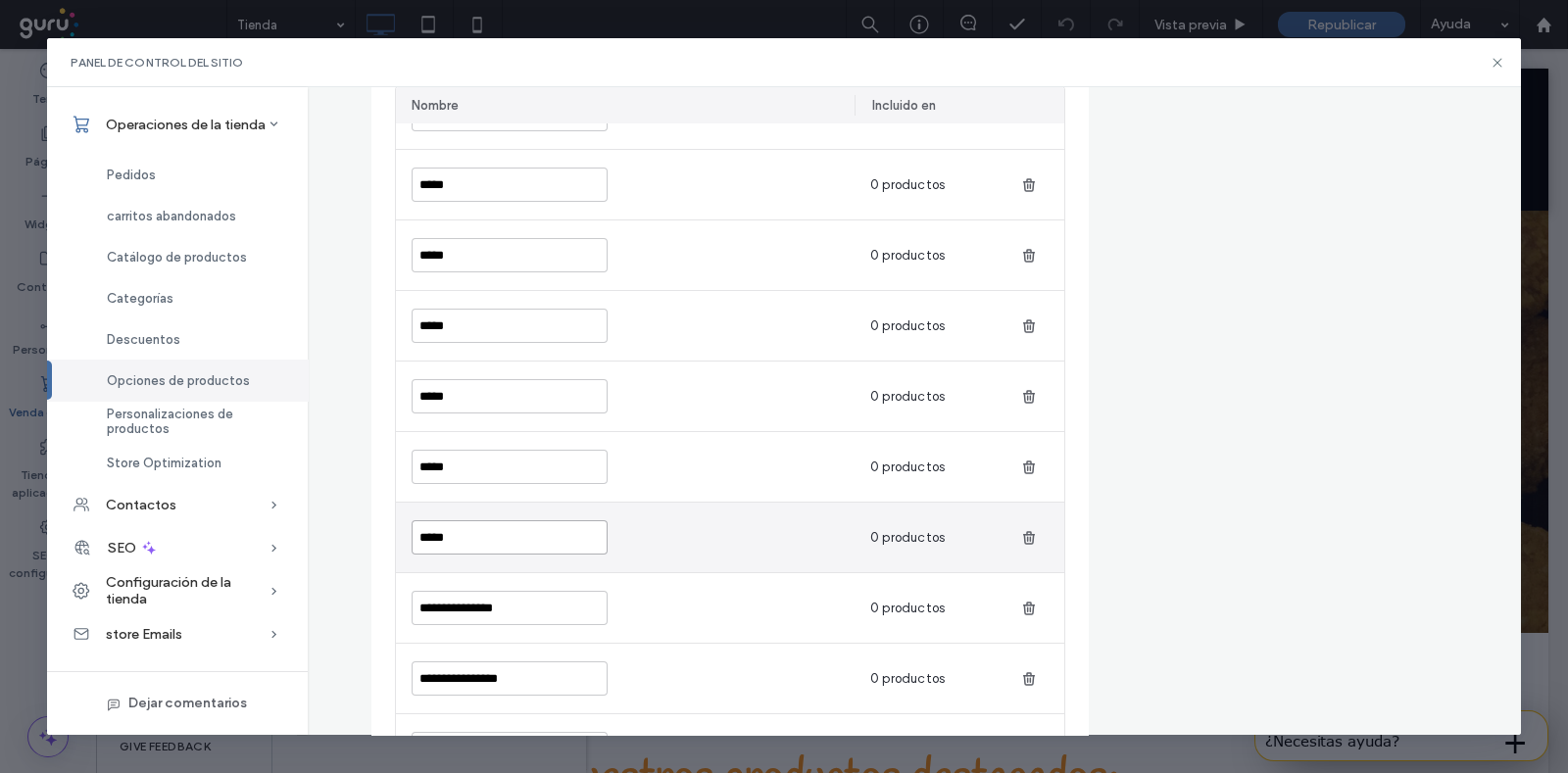 drag, startPoint x: 424, startPoint y: 539, endPoint x: 406, endPoint y: 539, distance: 18 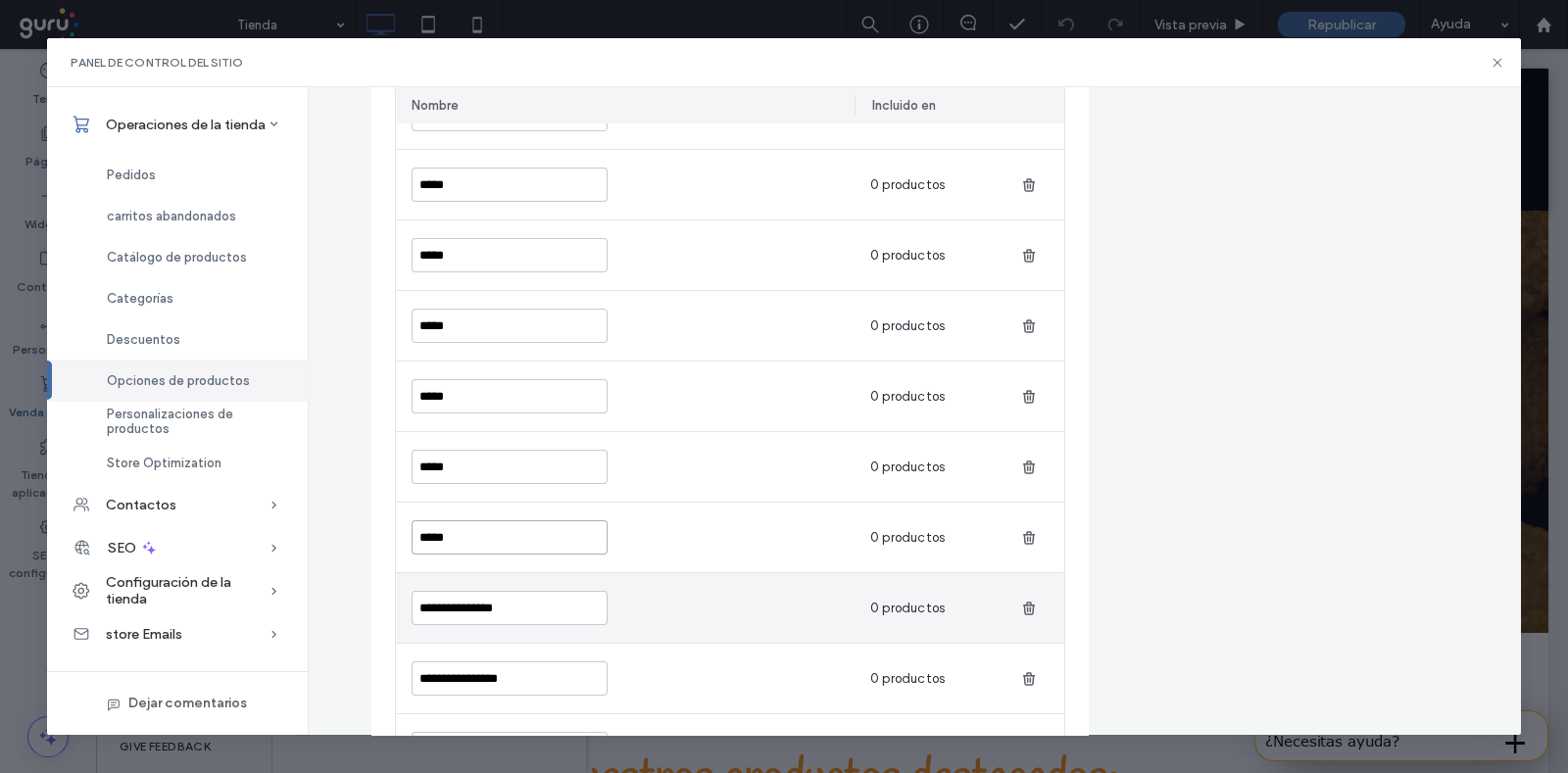 type on "*****" 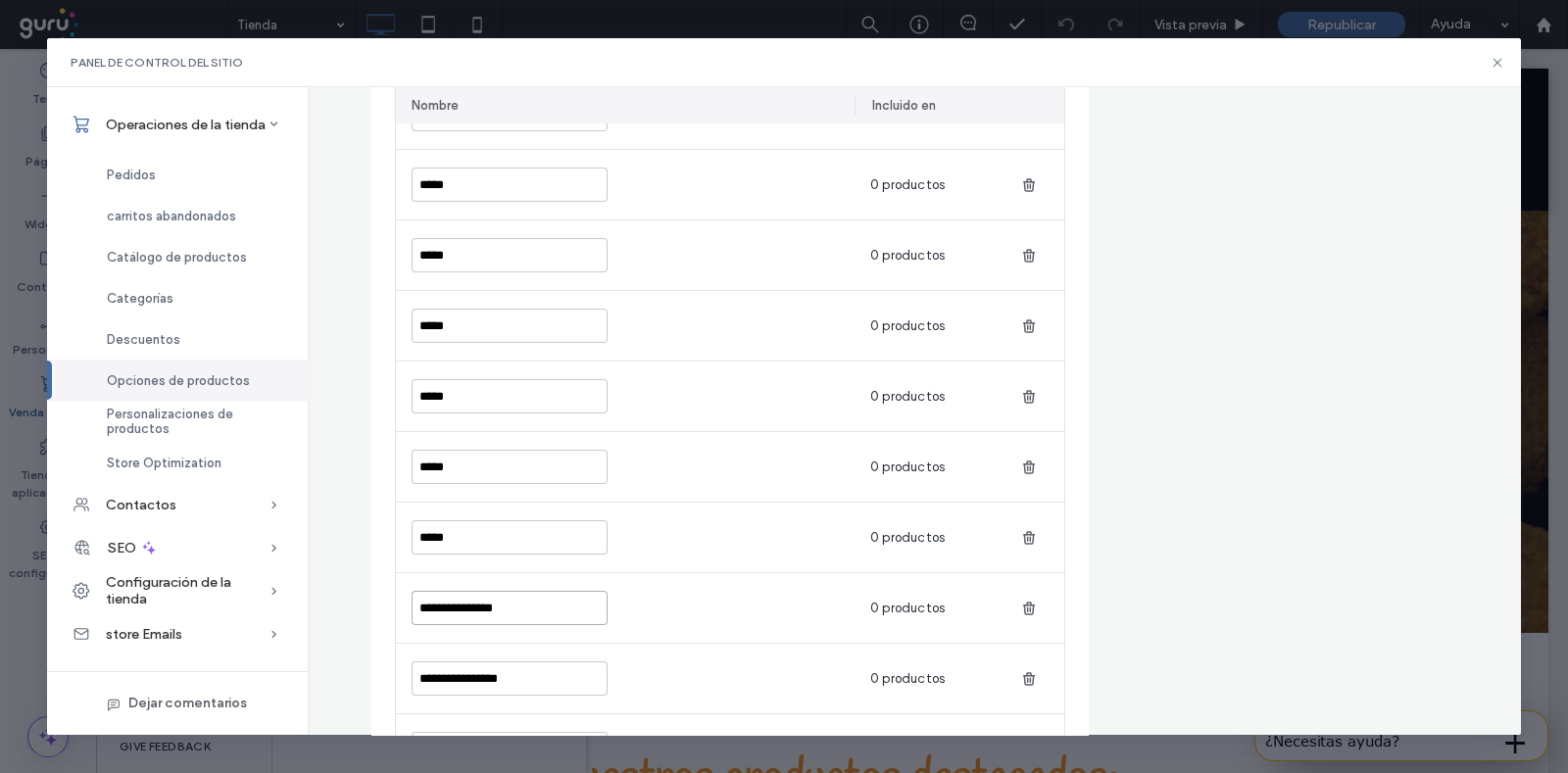 drag, startPoint x: 554, startPoint y: 609, endPoint x: 369, endPoint y: 593, distance: 185.6906 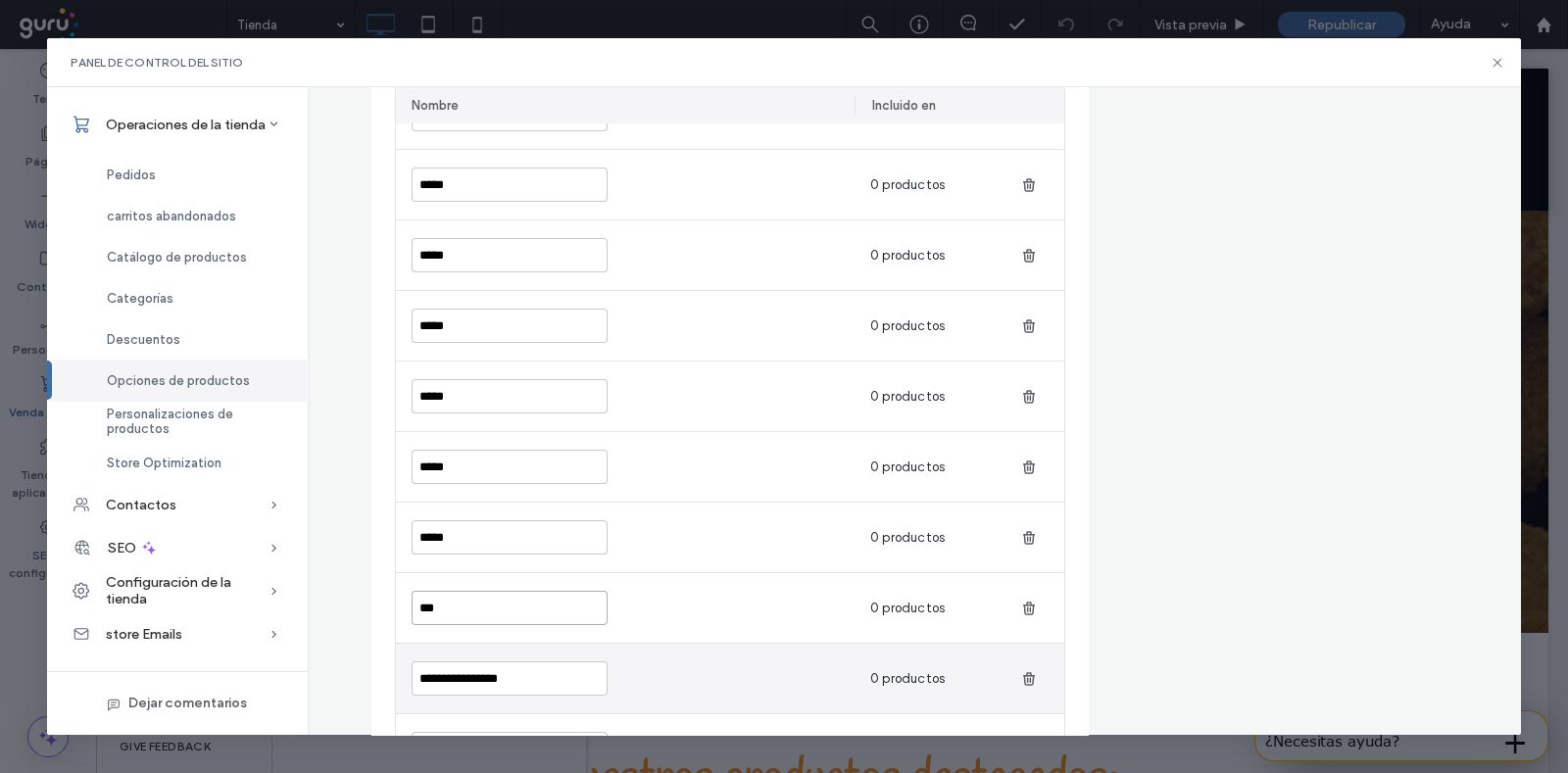 paste on "***" 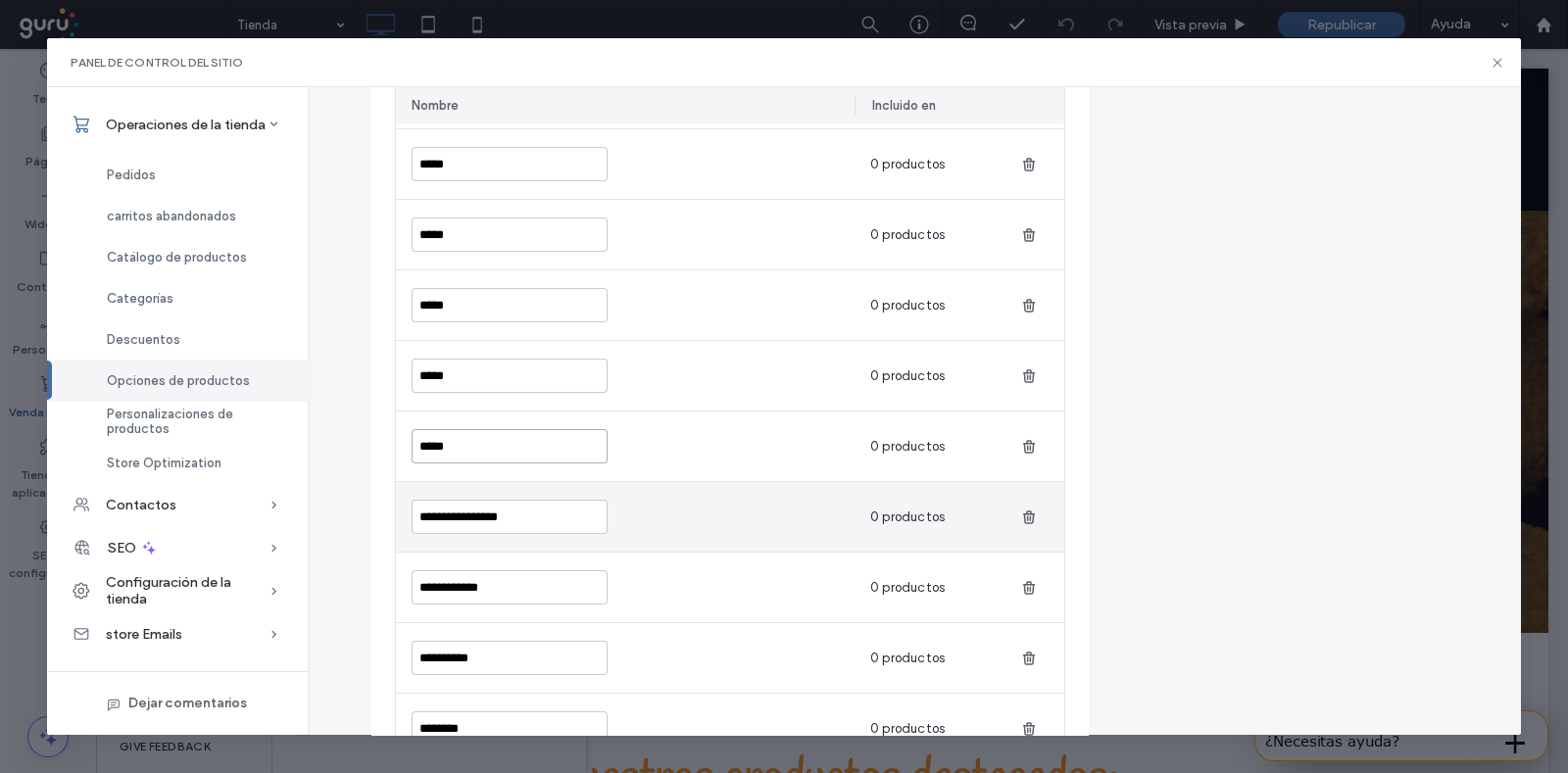 scroll, scrollTop: 735, scrollLeft: 0, axis: vertical 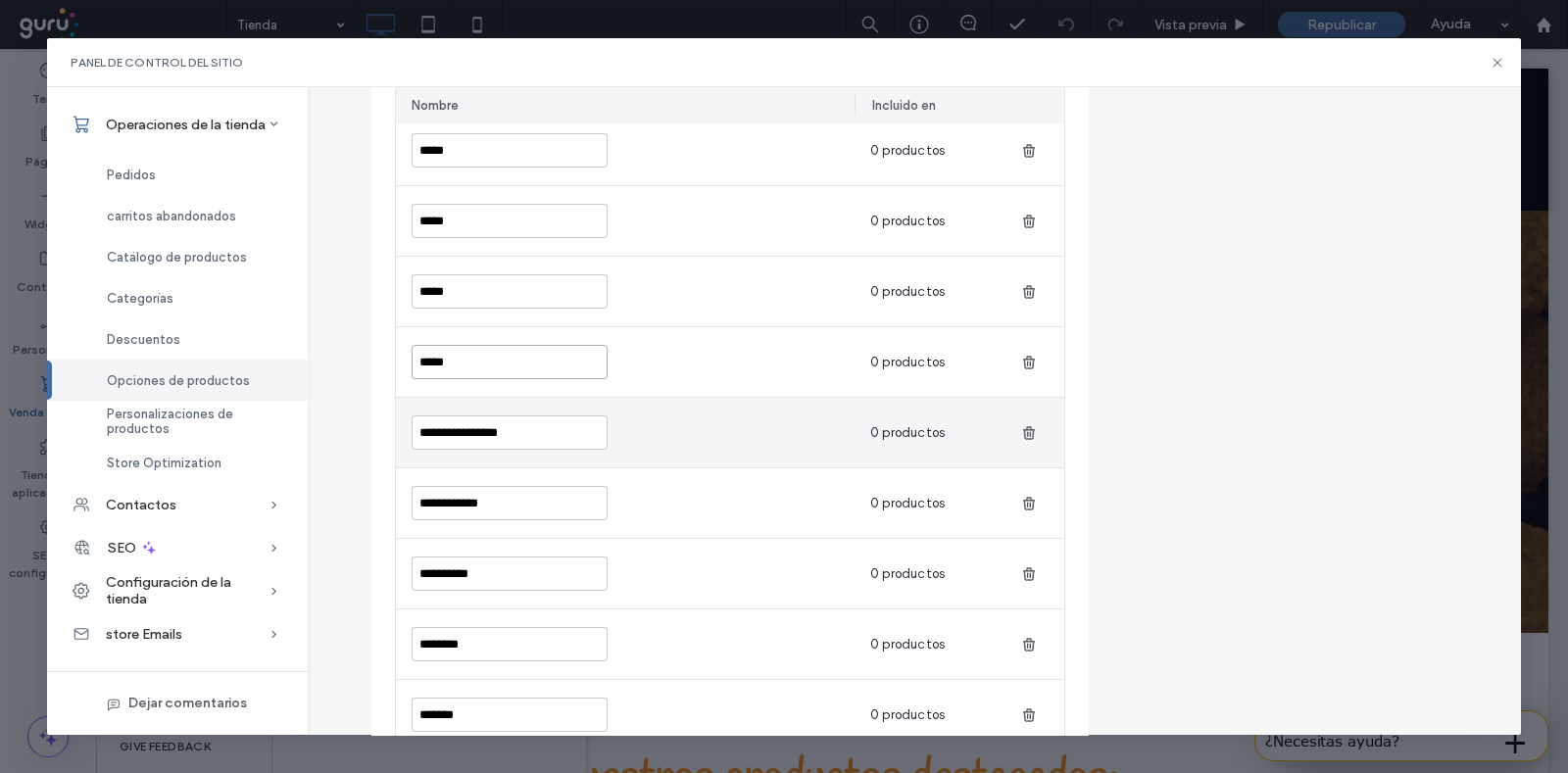 type on "*****" 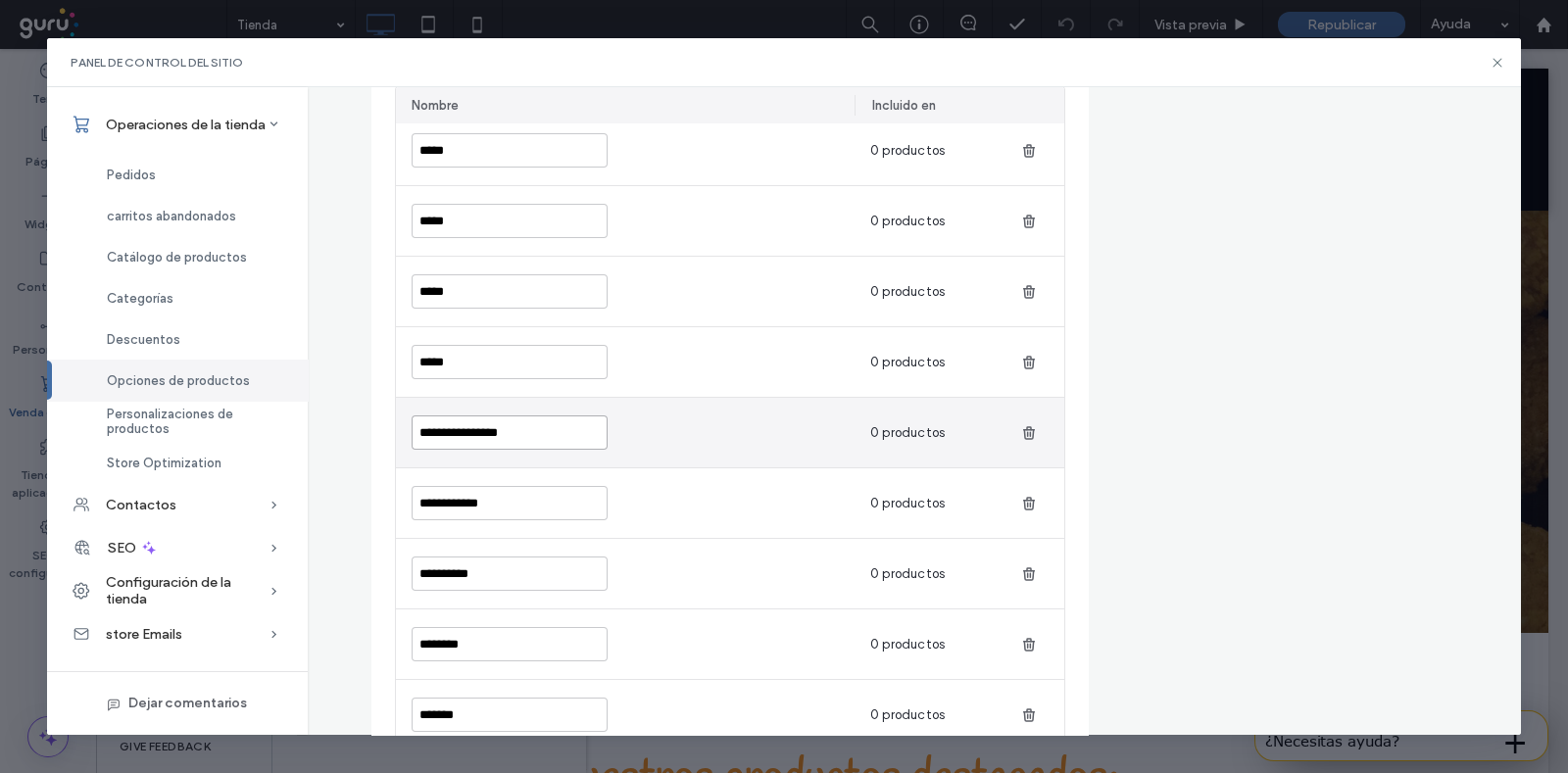 drag, startPoint x: 529, startPoint y: 434, endPoint x: 386, endPoint y: 420, distance: 143.6837 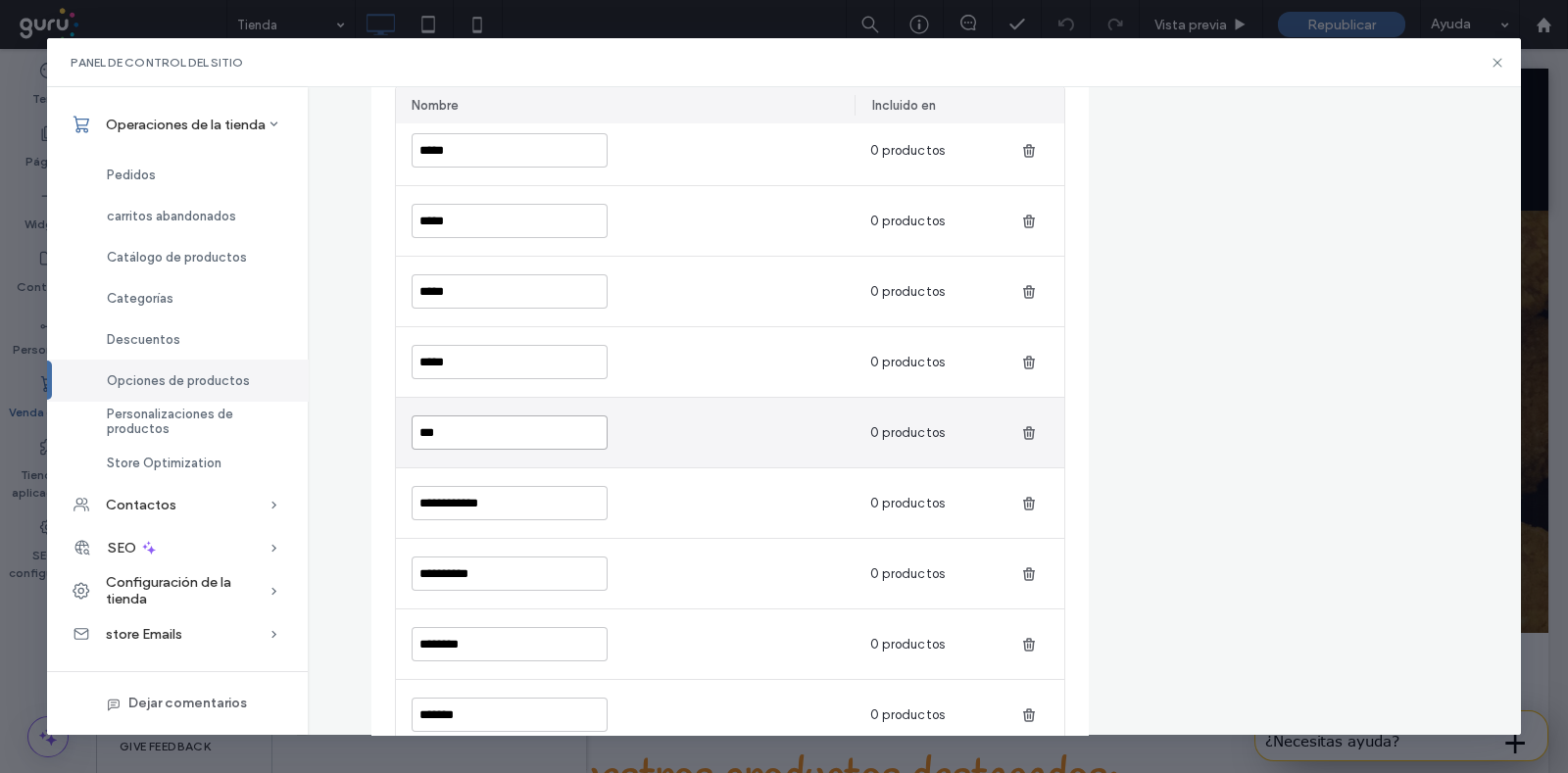 paste on "***" 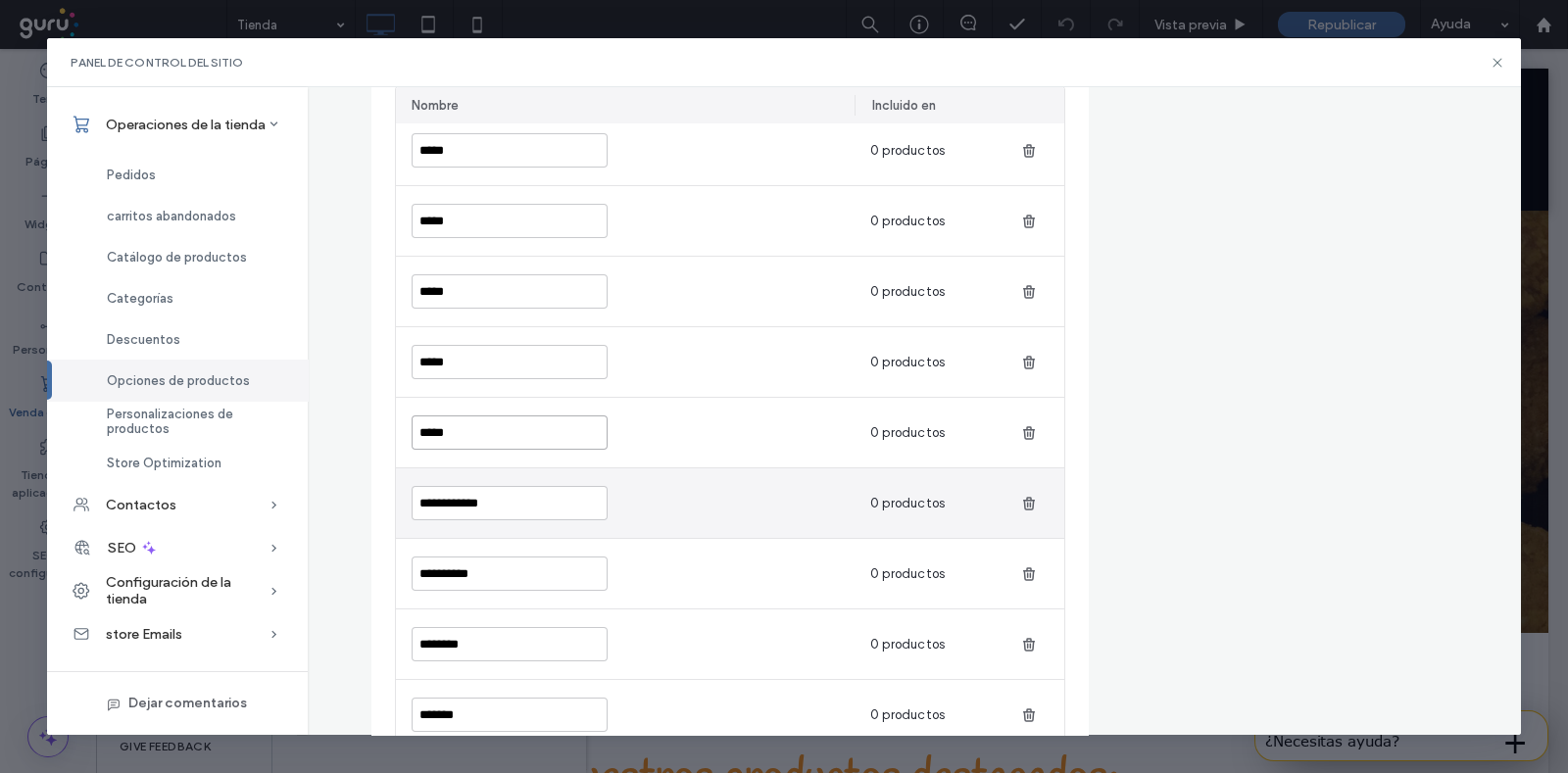 type on "*****" 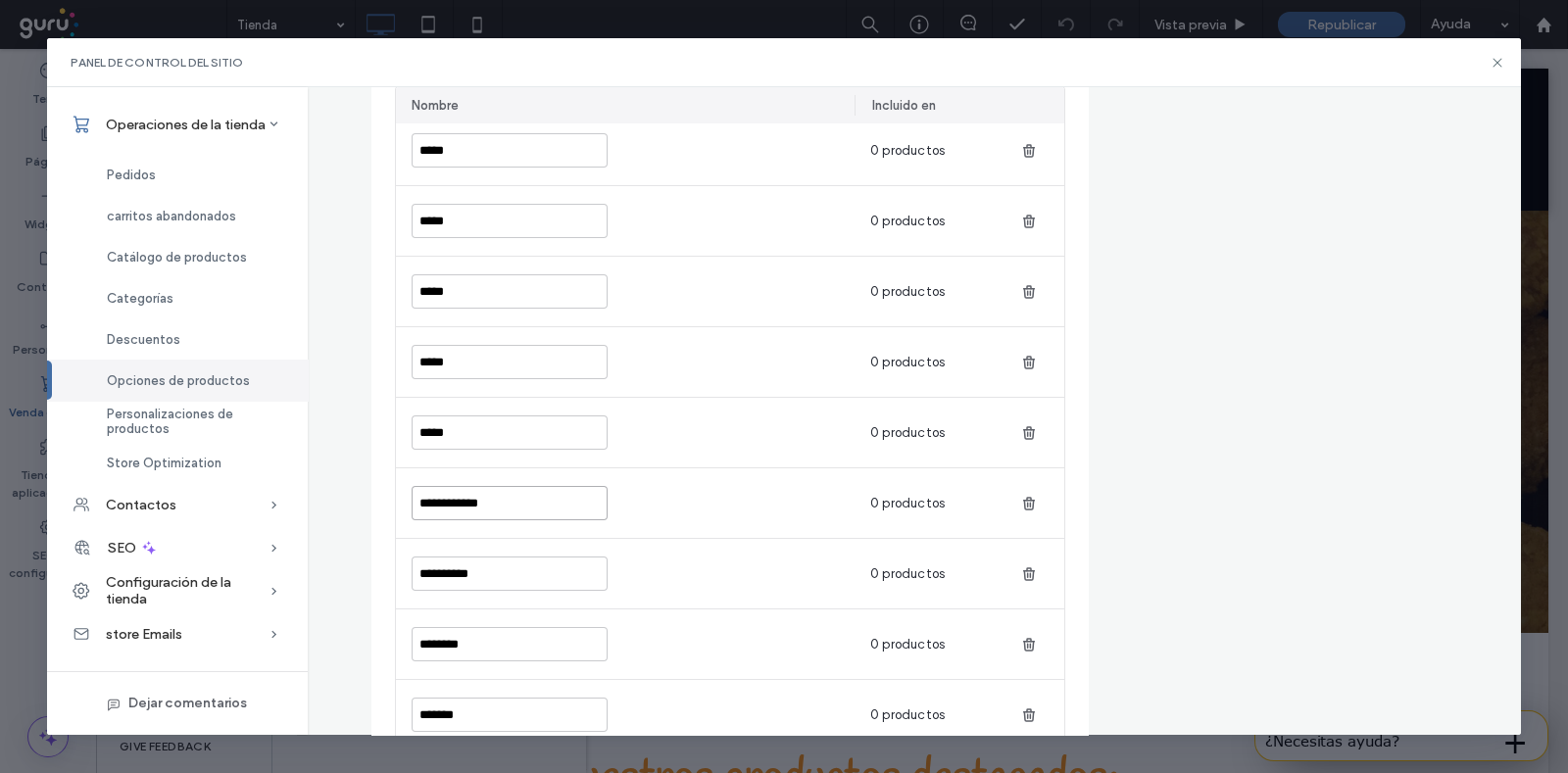 drag, startPoint x: 524, startPoint y: 502, endPoint x: 358, endPoint y: 517, distance: 166.67633 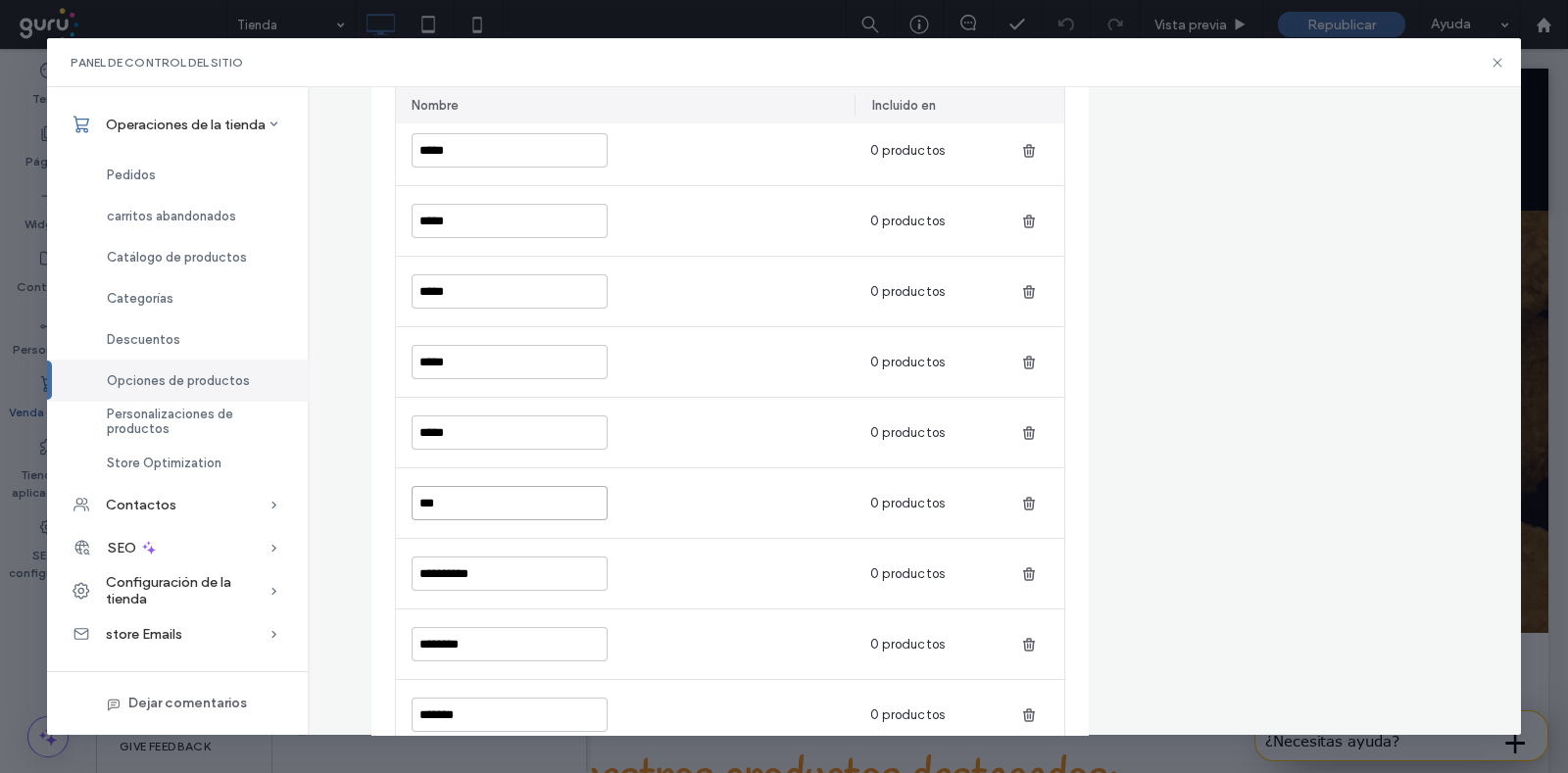 paste on "***" 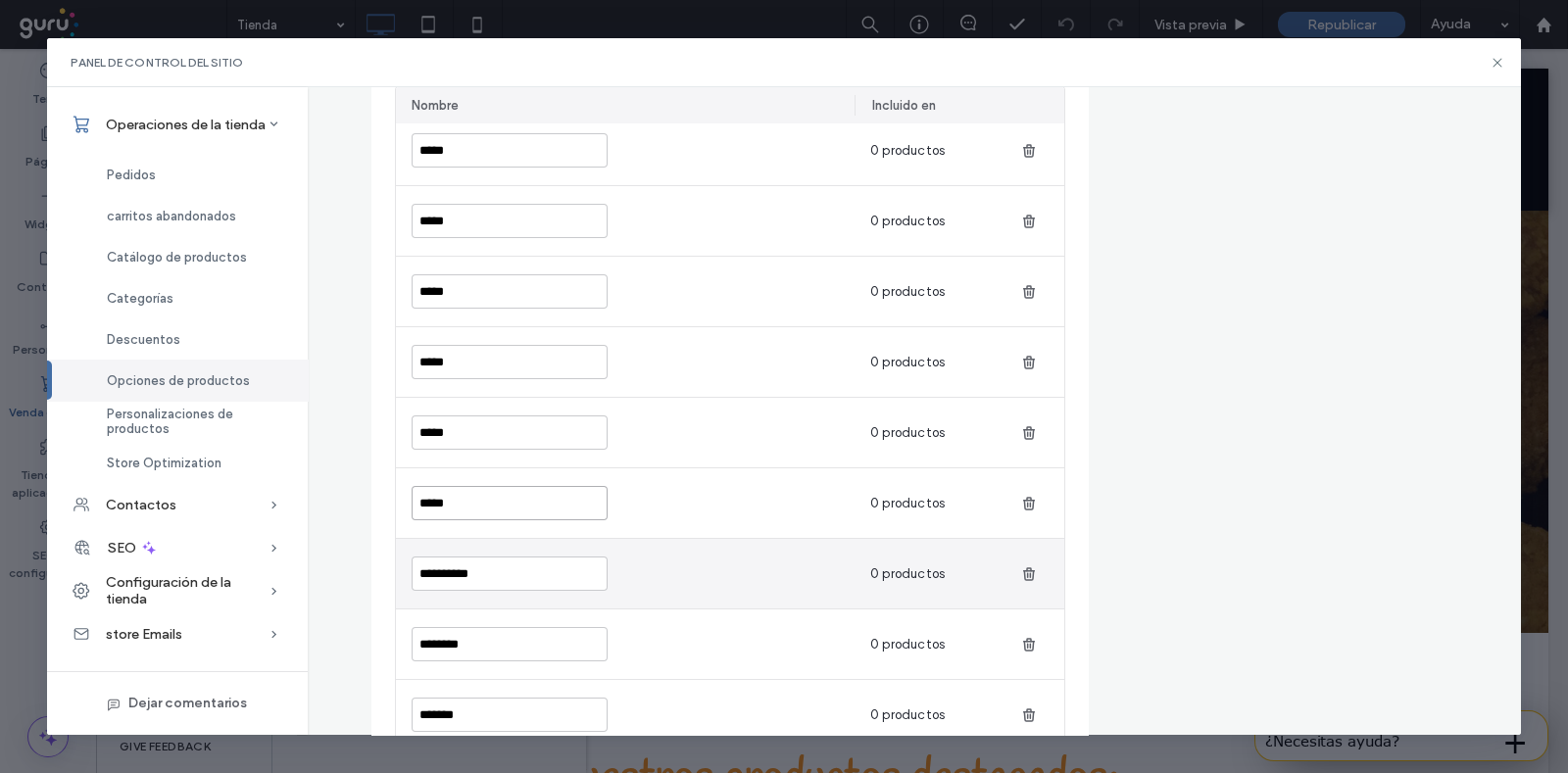 type on "*****" 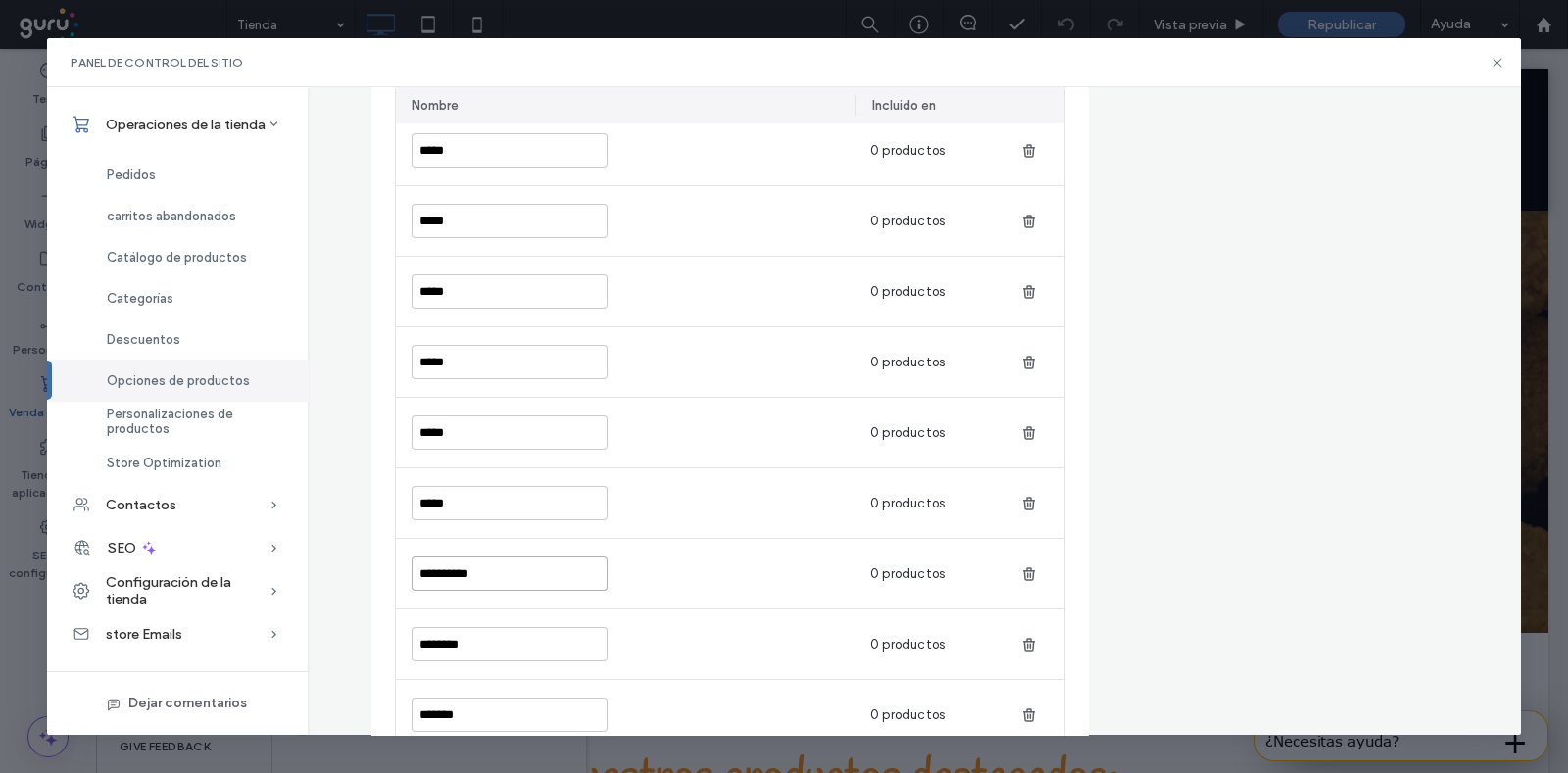 drag, startPoint x: 518, startPoint y: 582, endPoint x: 351, endPoint y: 561, distance: 168.31518 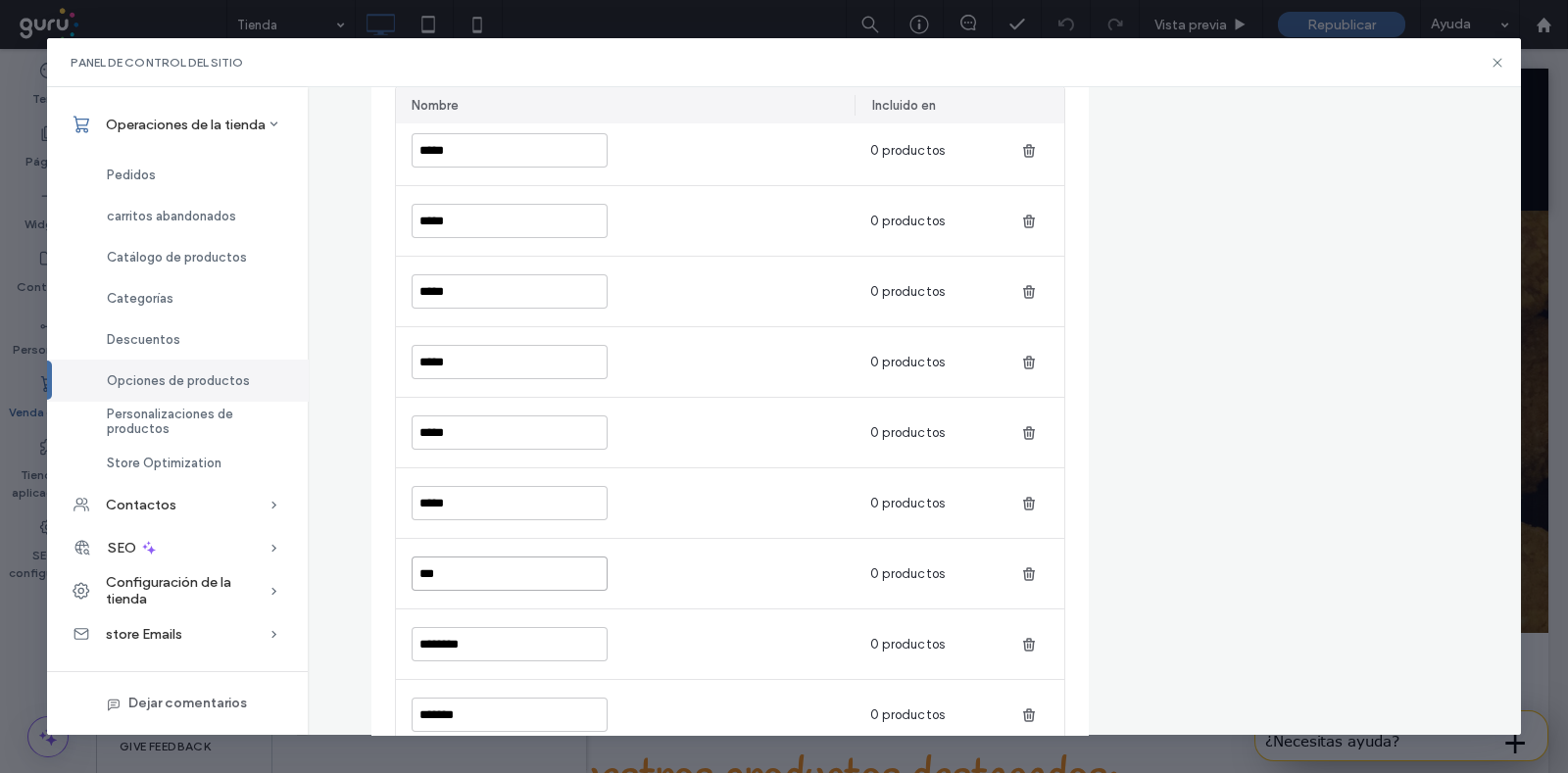 paste on "***" 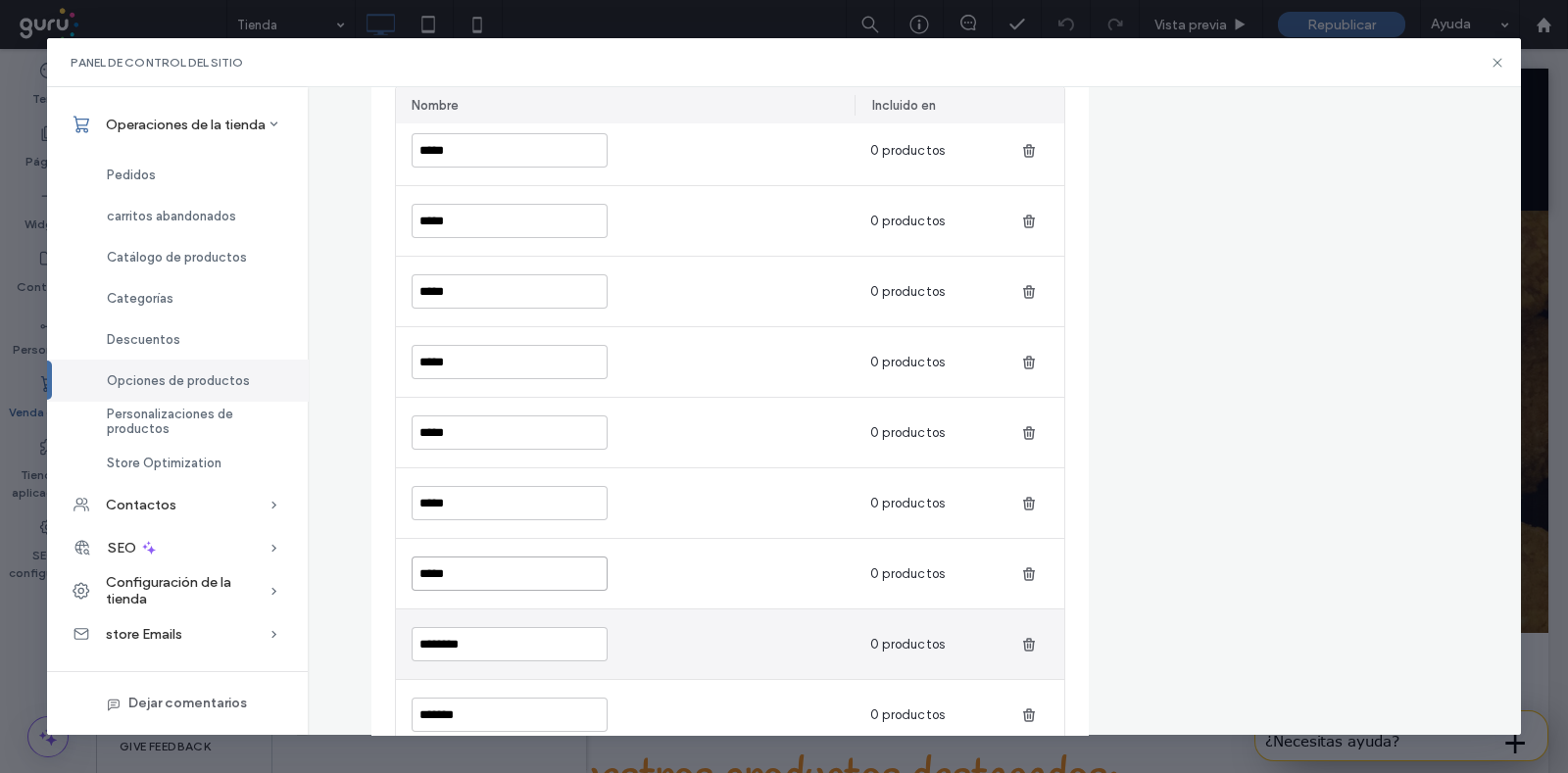 type on "*****" 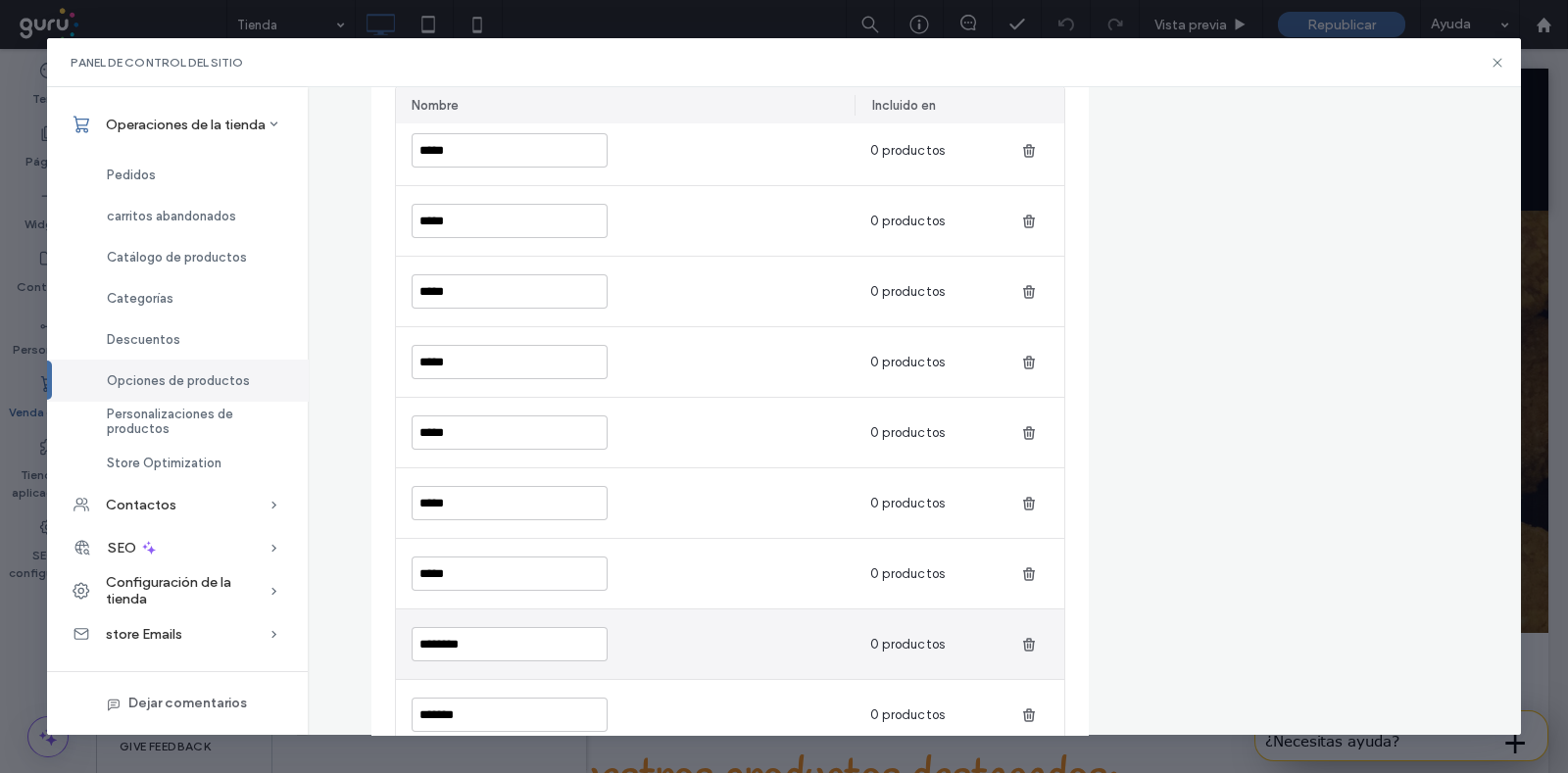 drag, startPoint x: 510, startPoint y: 624, endPoint x: 511, endPoint y: 643, distance: 19.026298 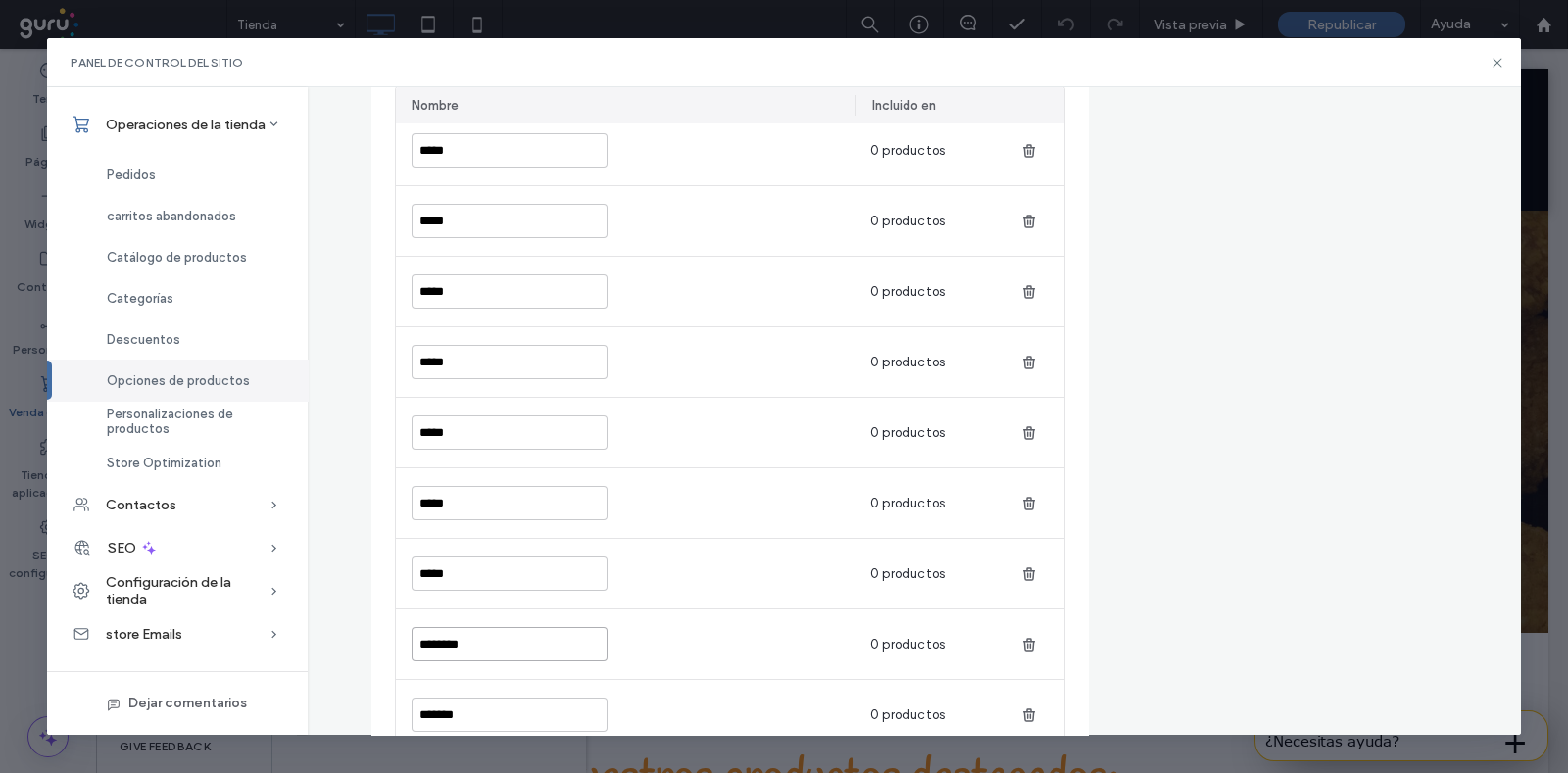 drag, startPoint x: 505, startPoint y: 644, endPoint x: 374, endPoint y: 624, distance: 132.51792 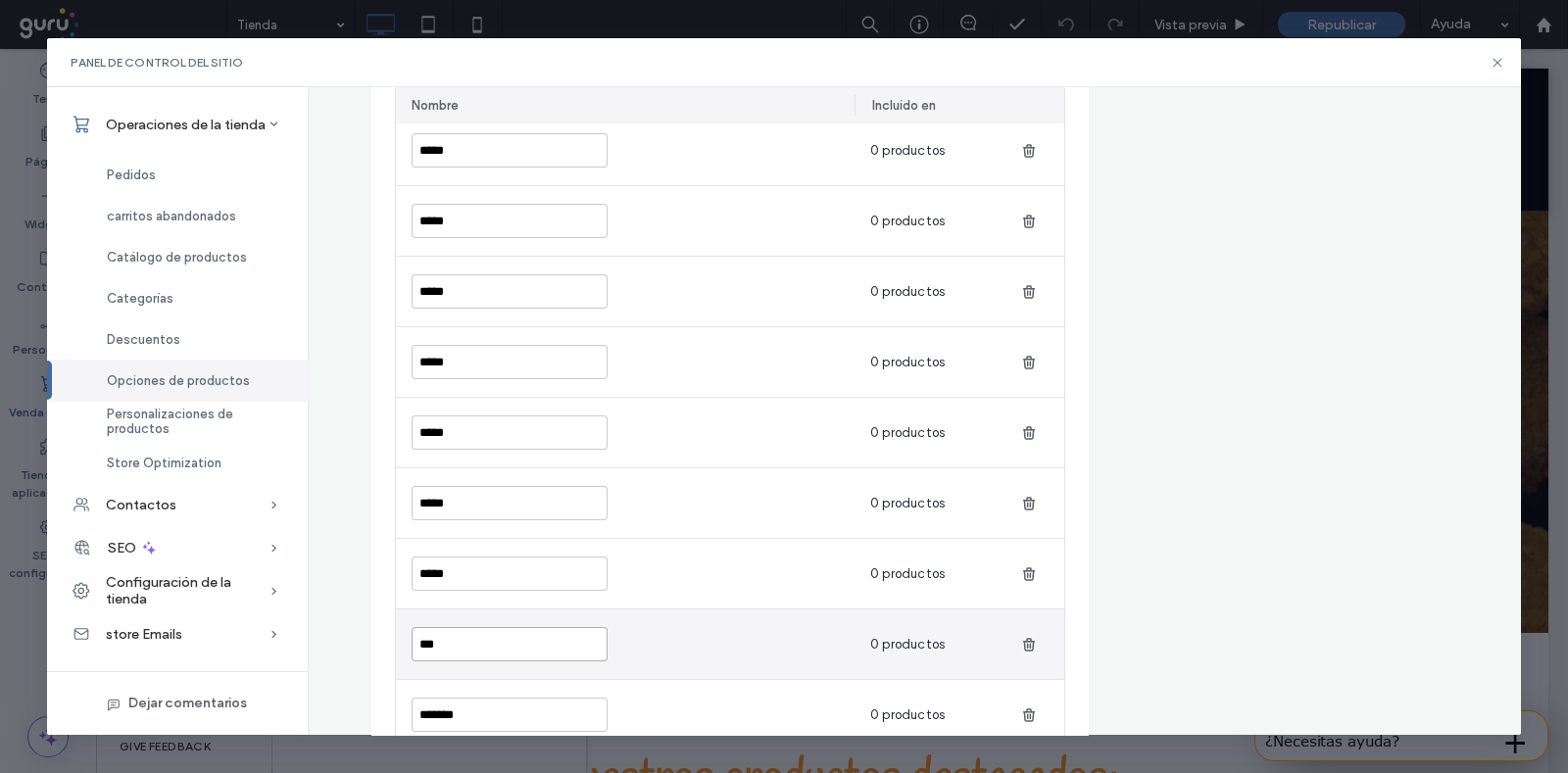 paste on "***" 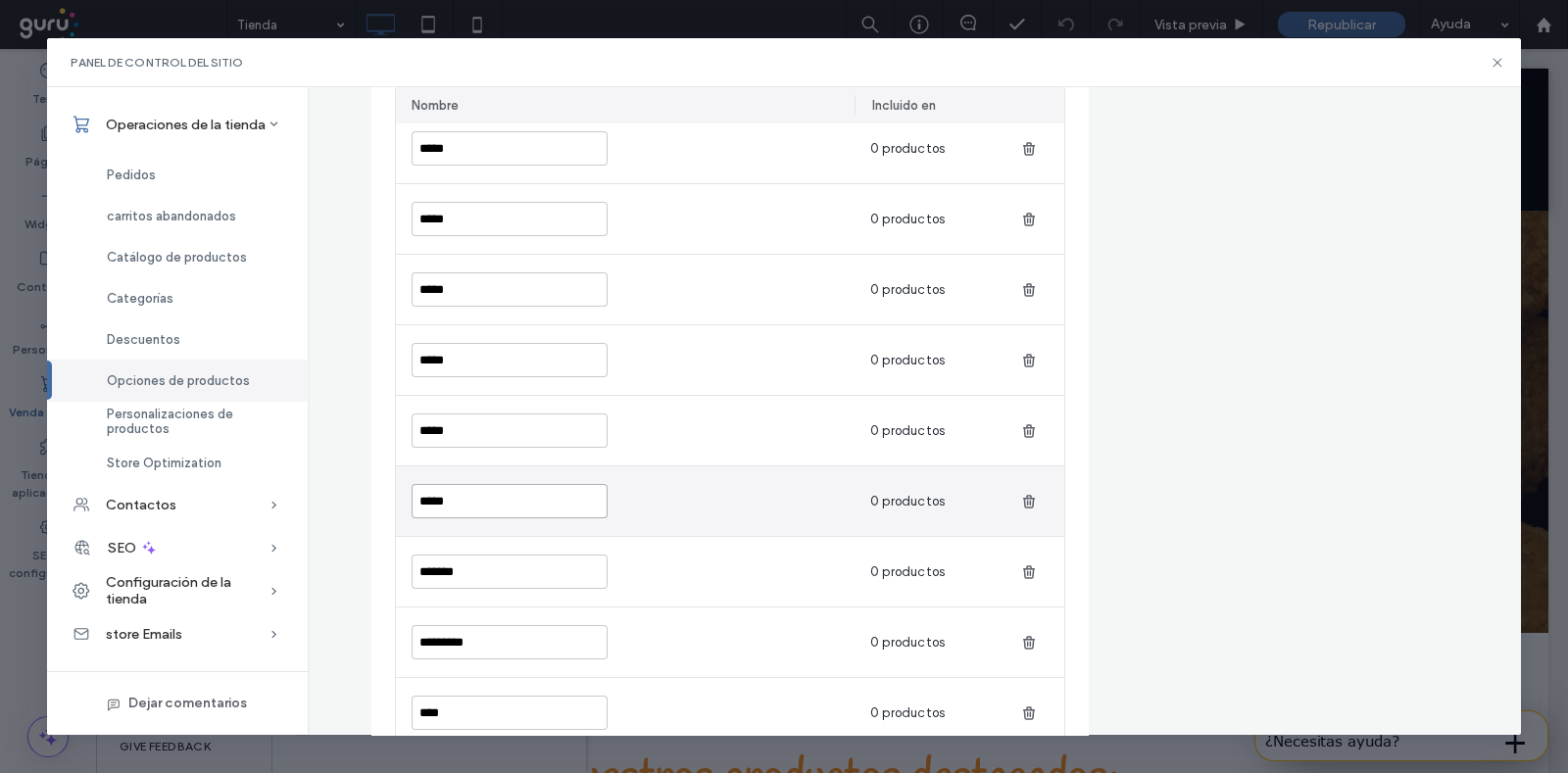 scroll, scrollTop: 979, scrollLeft: 0, axis: vertical 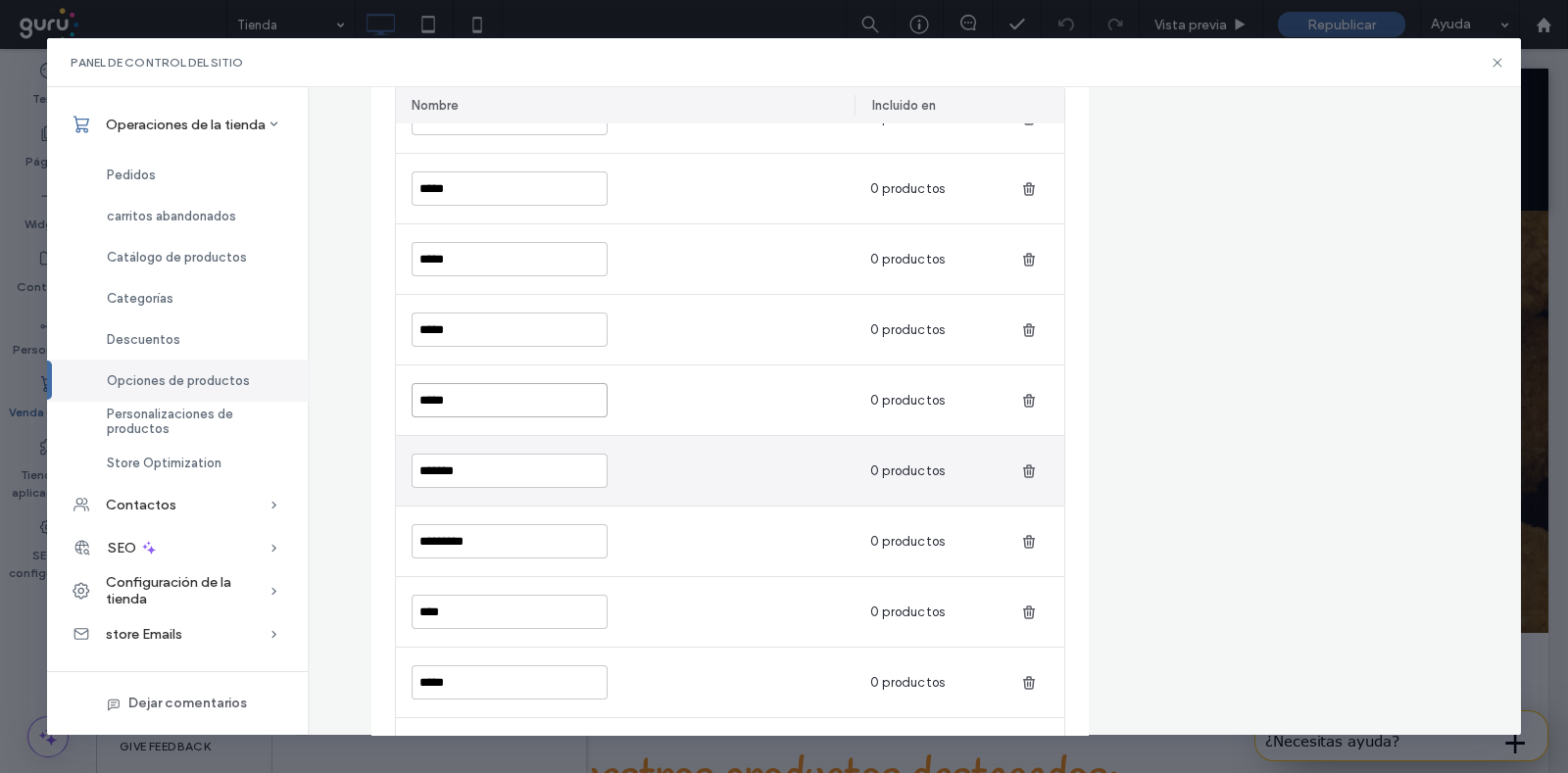 type on "*****" 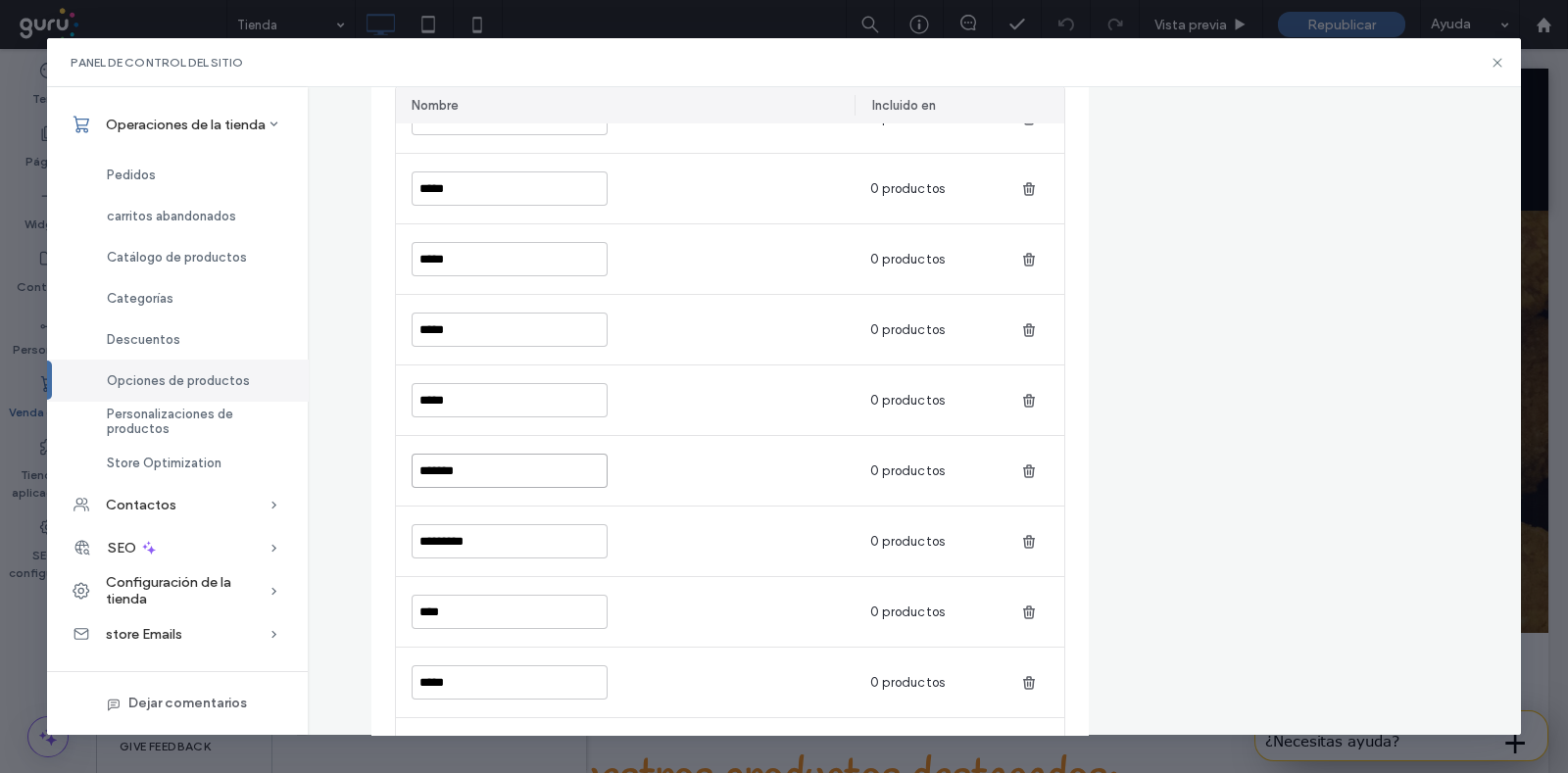drag, startPoint x: 475, startPoint y: 469, endPoint x: 373, endPoint y: 480, distance: 102.59142 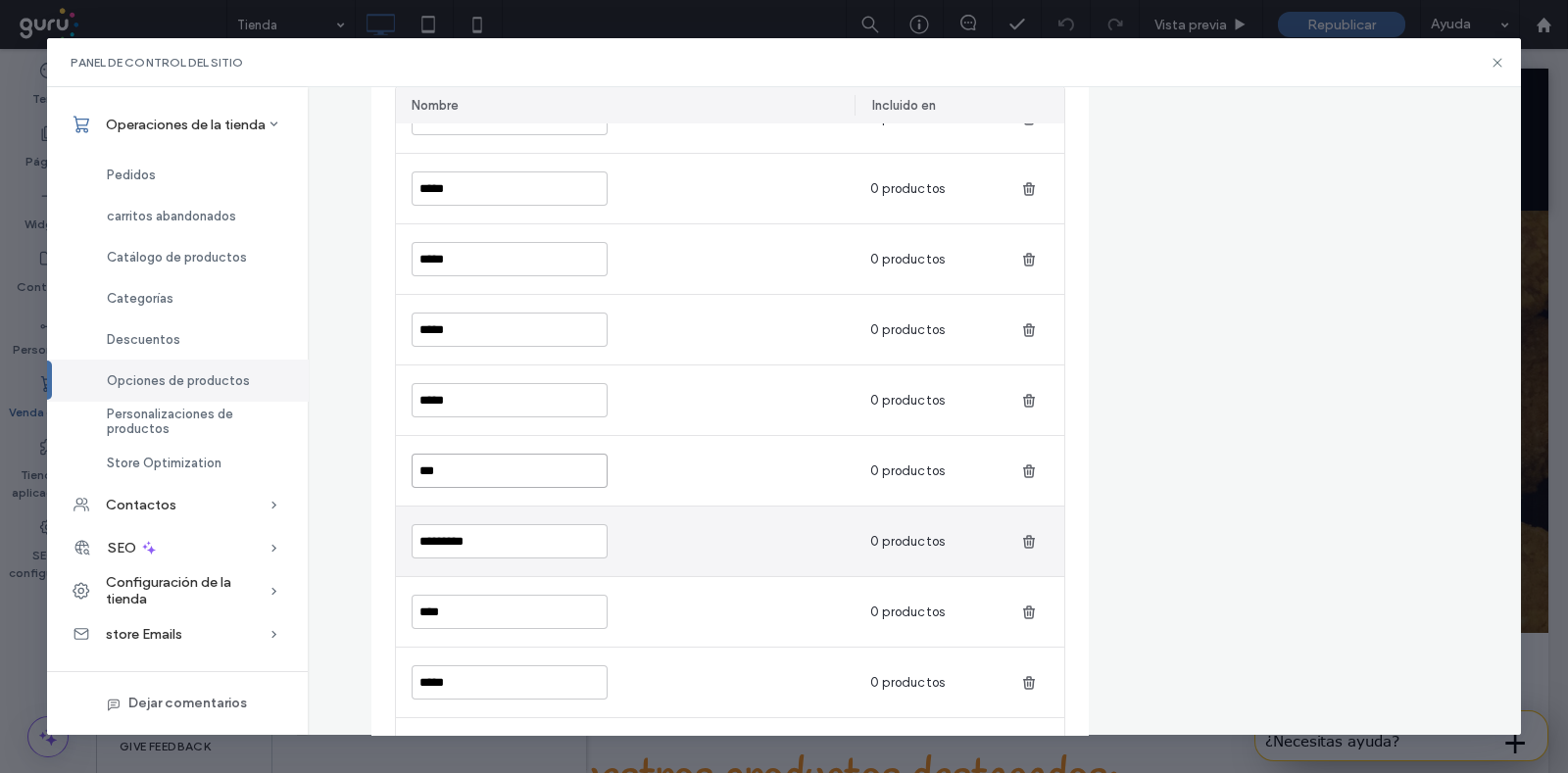 paste on "***" 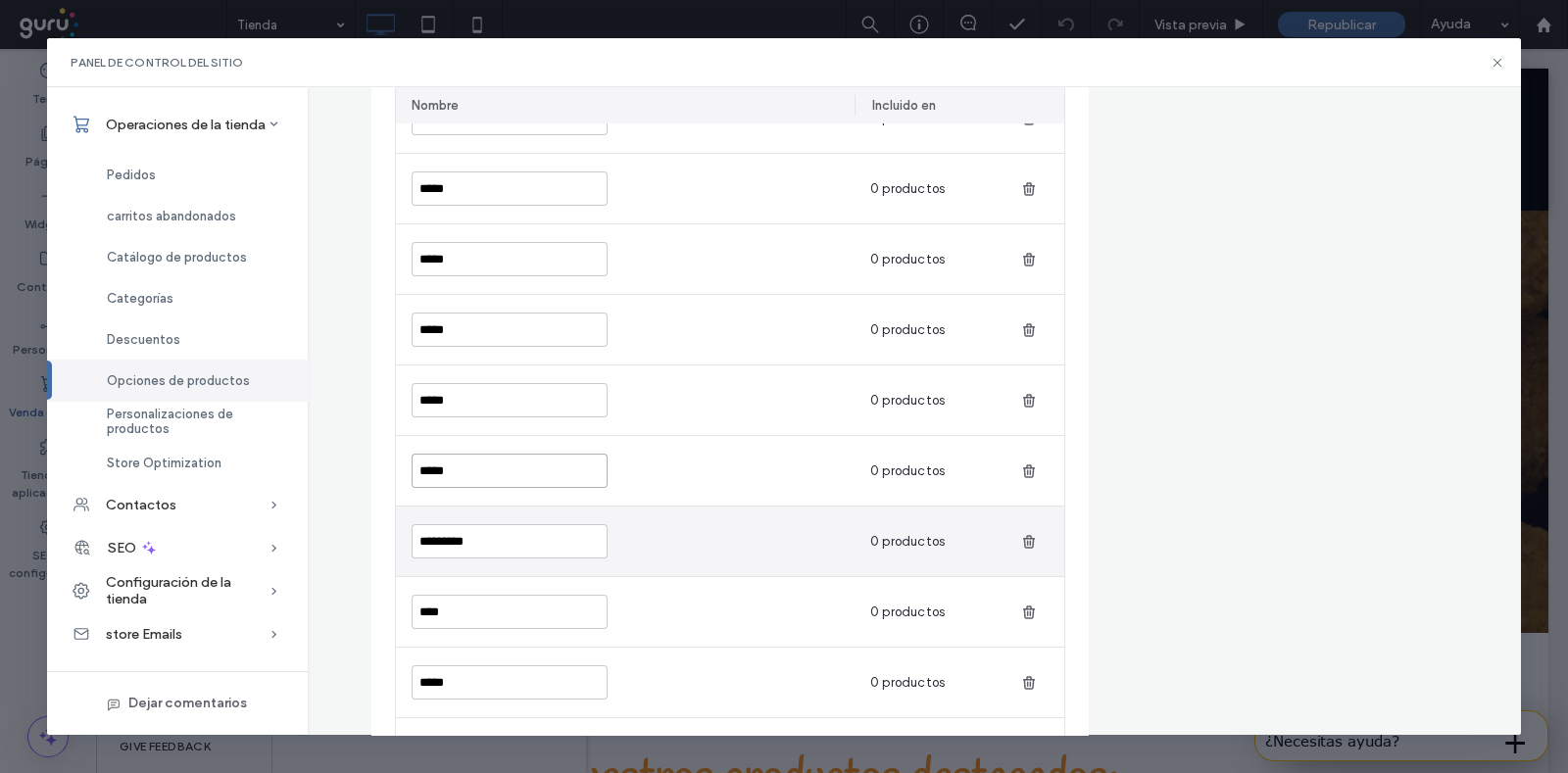 type on "*****" 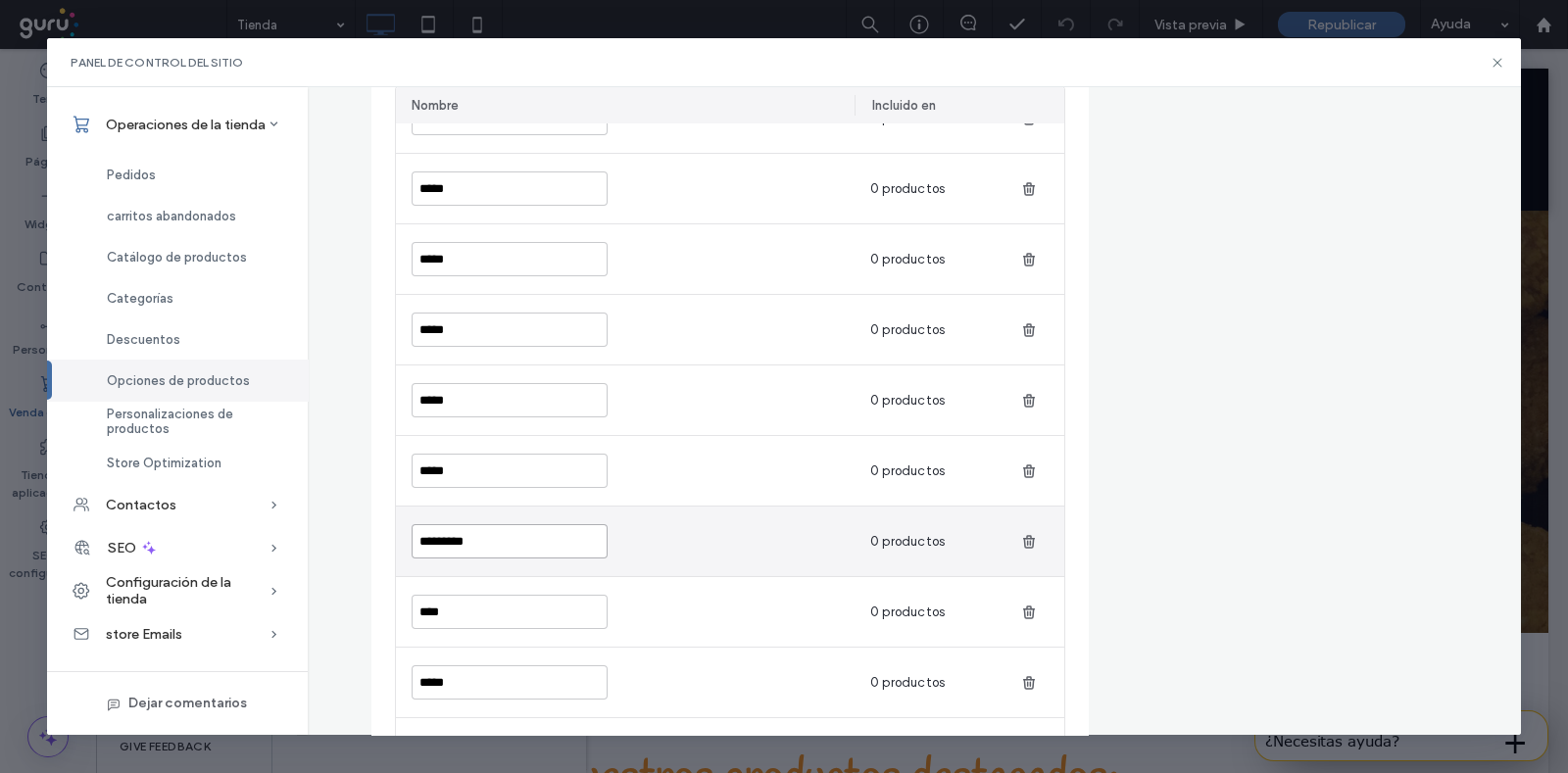 drag, startPoint x: 492, startPoint y: 538, endPoint x: 392, endPoint y: 541, distance: 100.04499 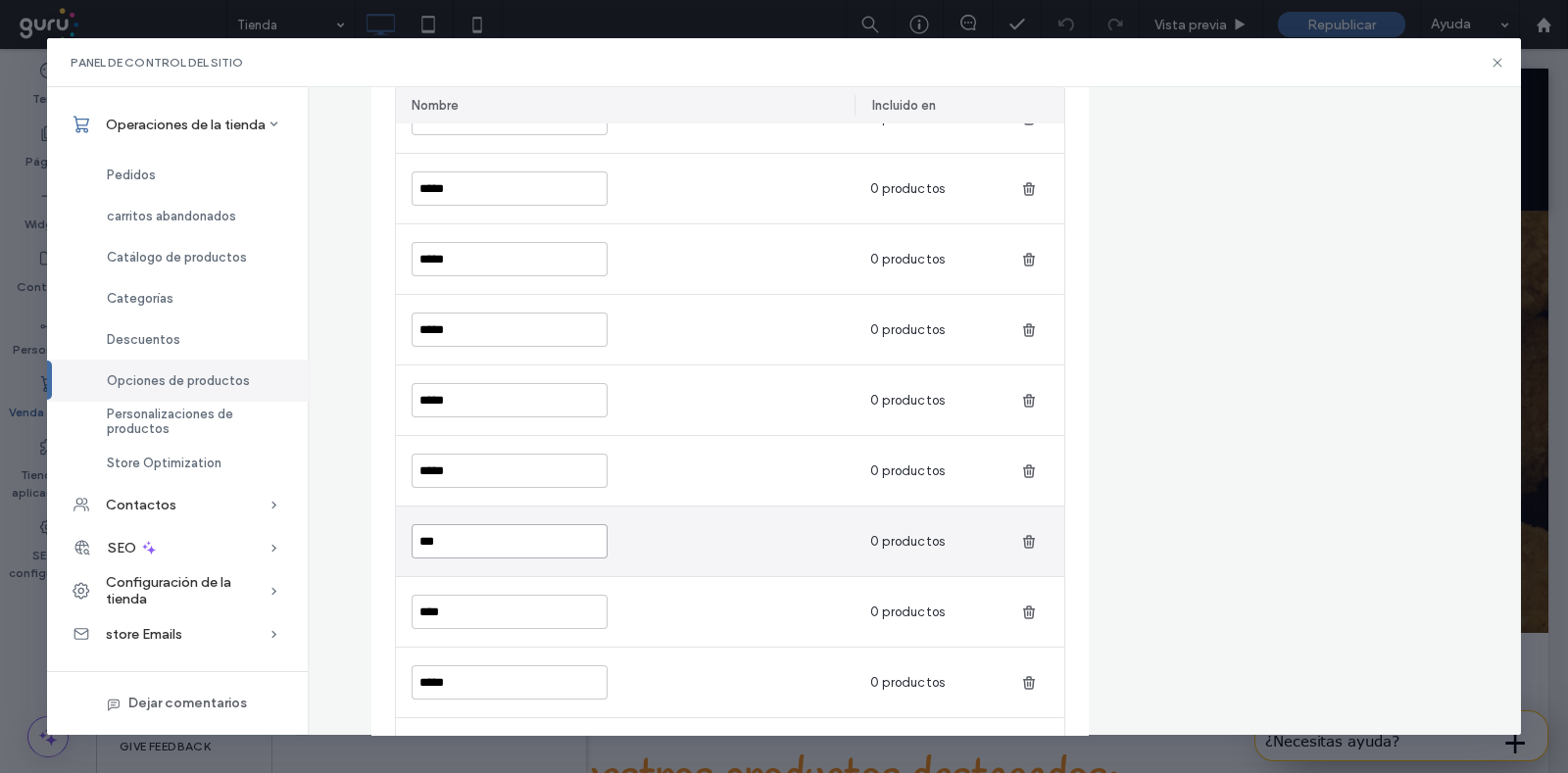 paste on "***" 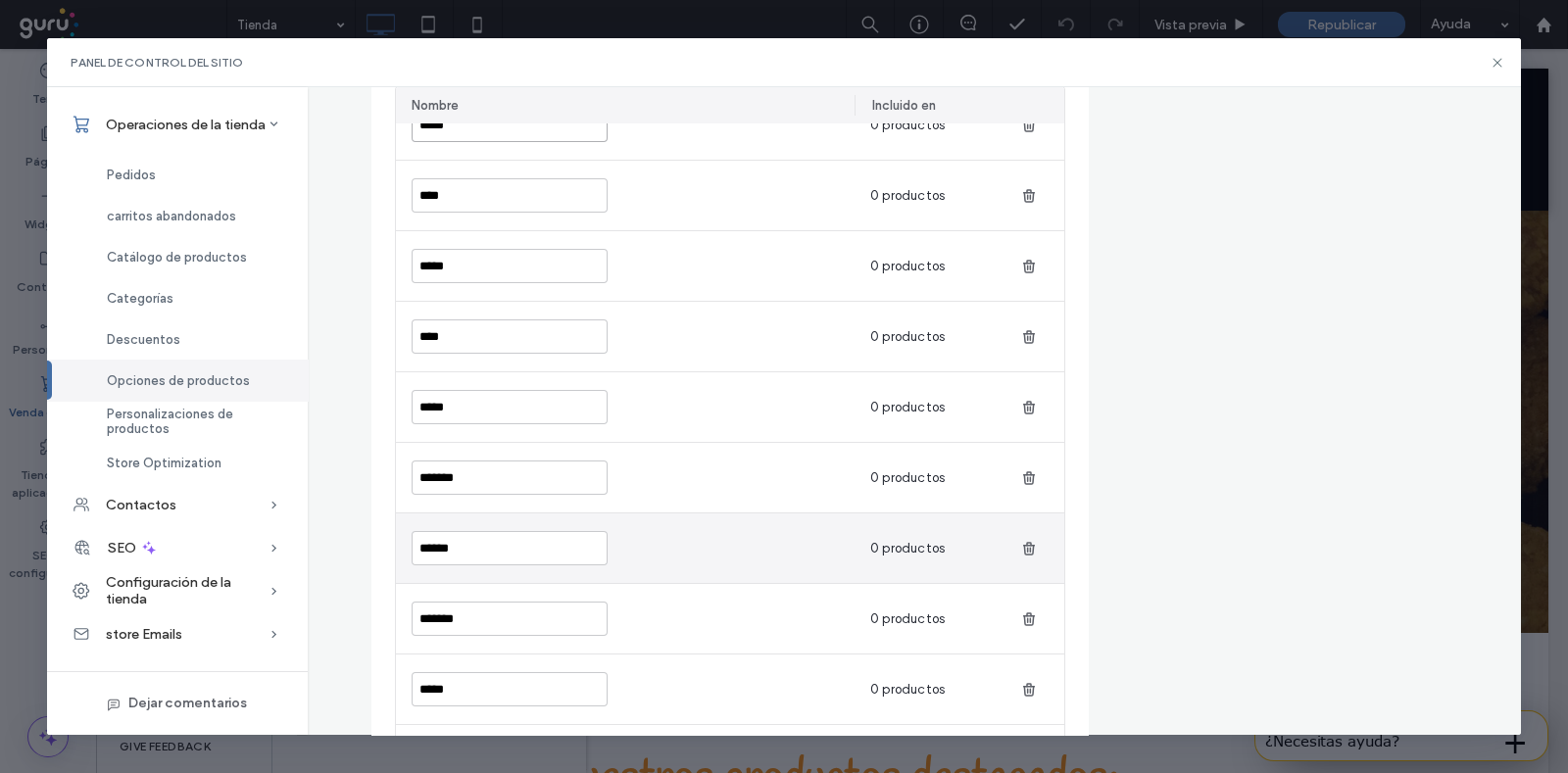 scroll, scrollTop: 1247, scrollLeft: 0, axis: vertical 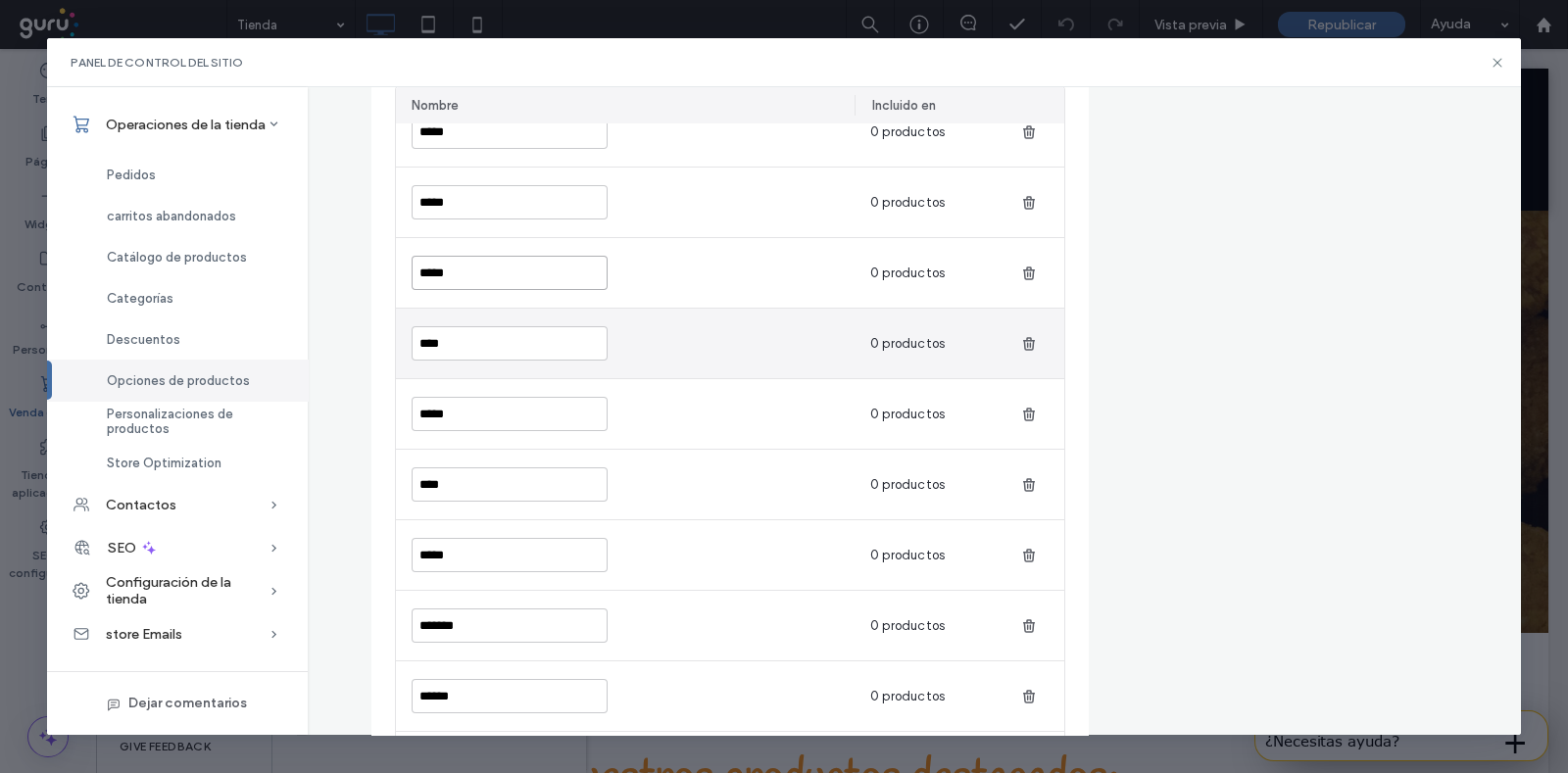 type on "*****" 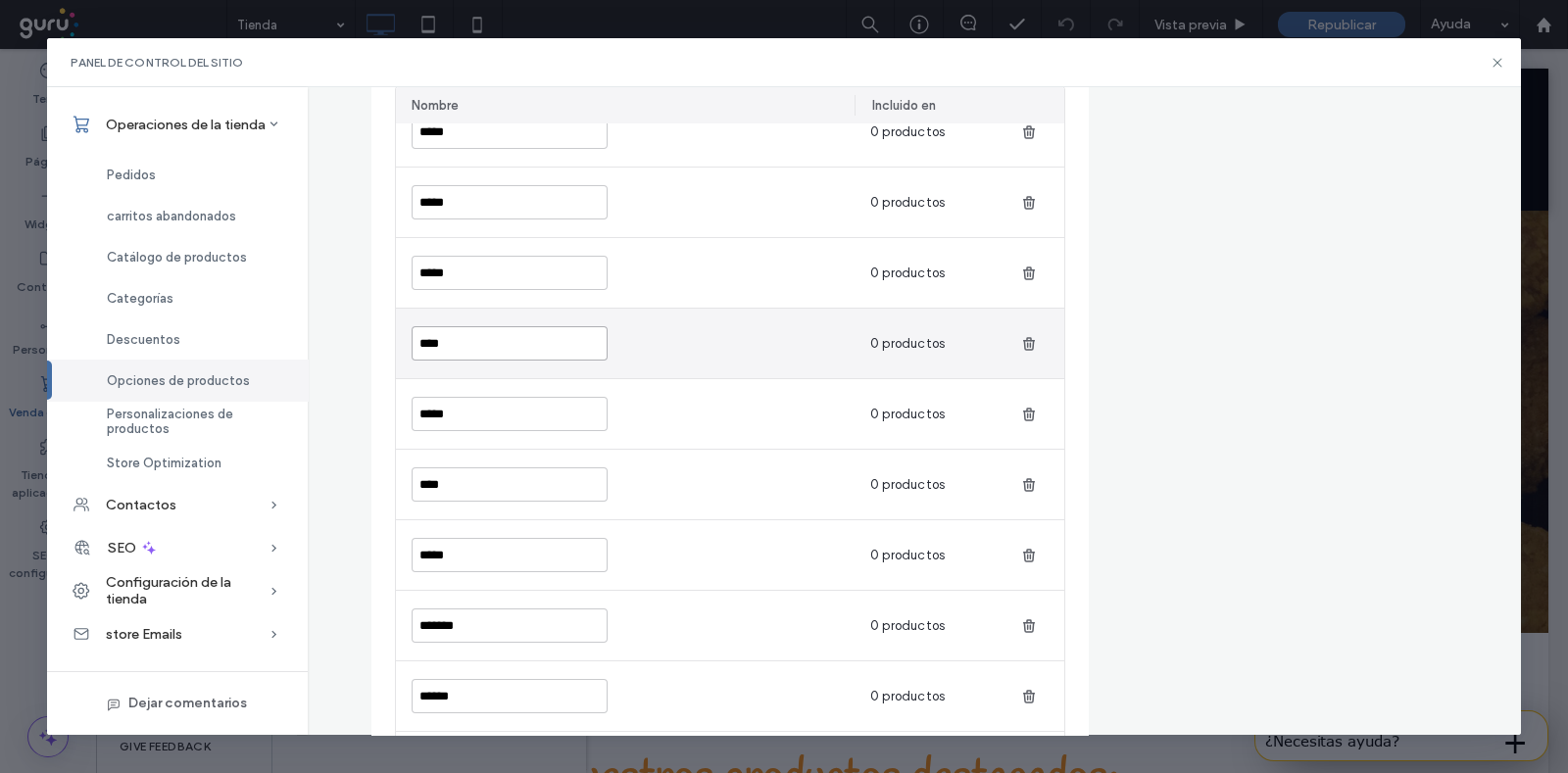 drag, startPoint x: 475, startPoint y: 343, endPoint x: 392, endPoint y: 345, distance: 83.02409 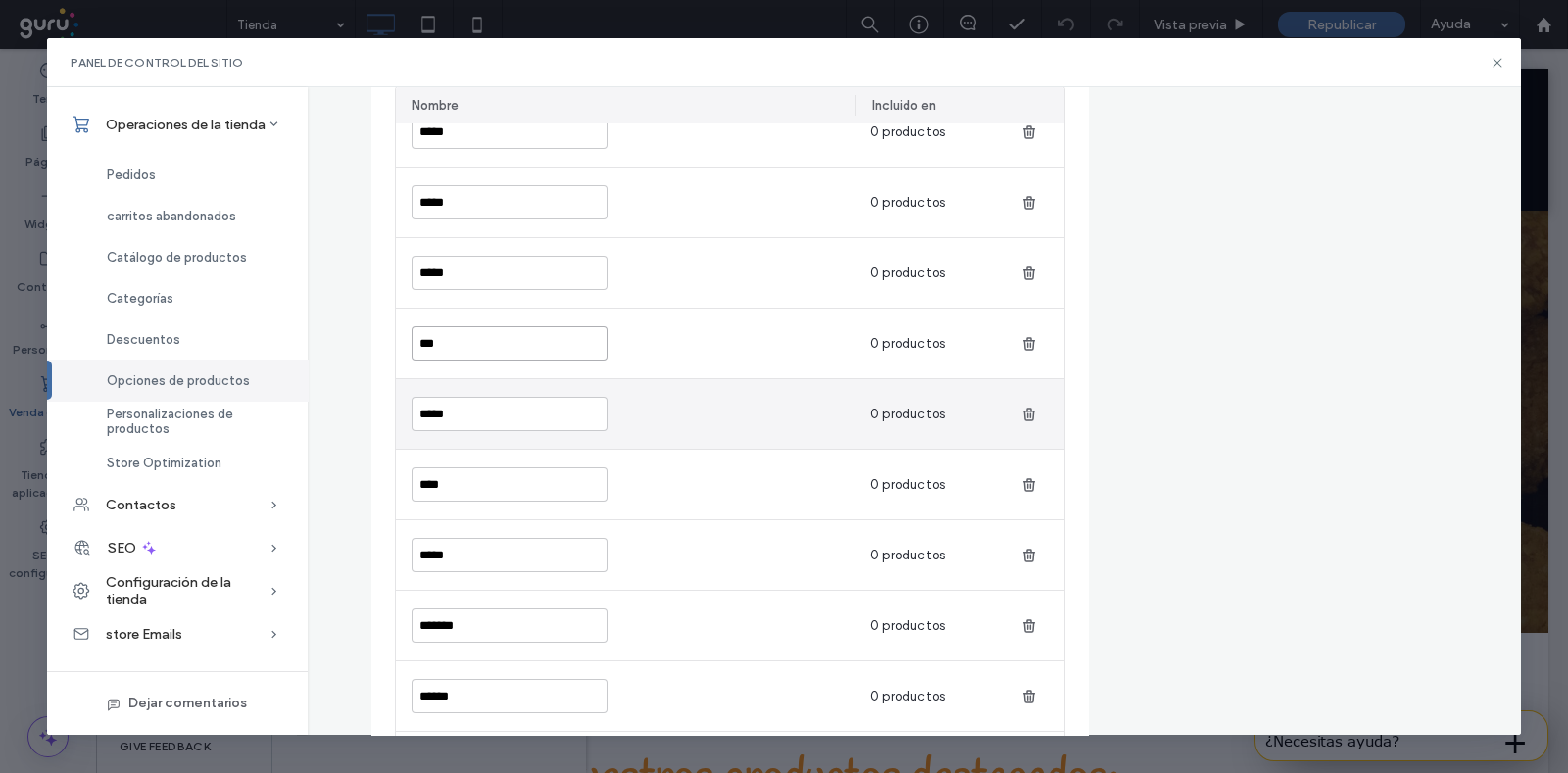 paste on "***" 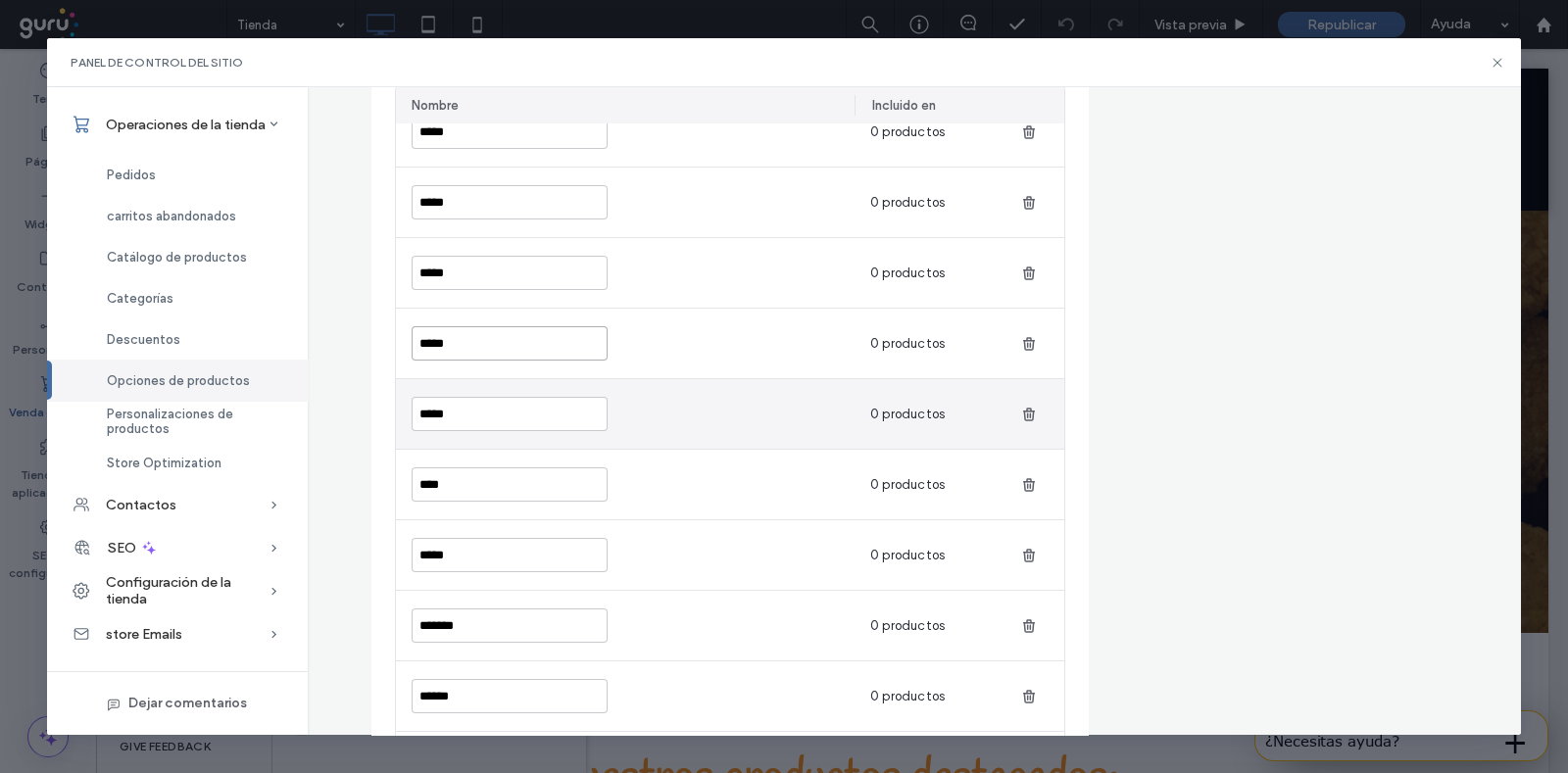 type on "*****" 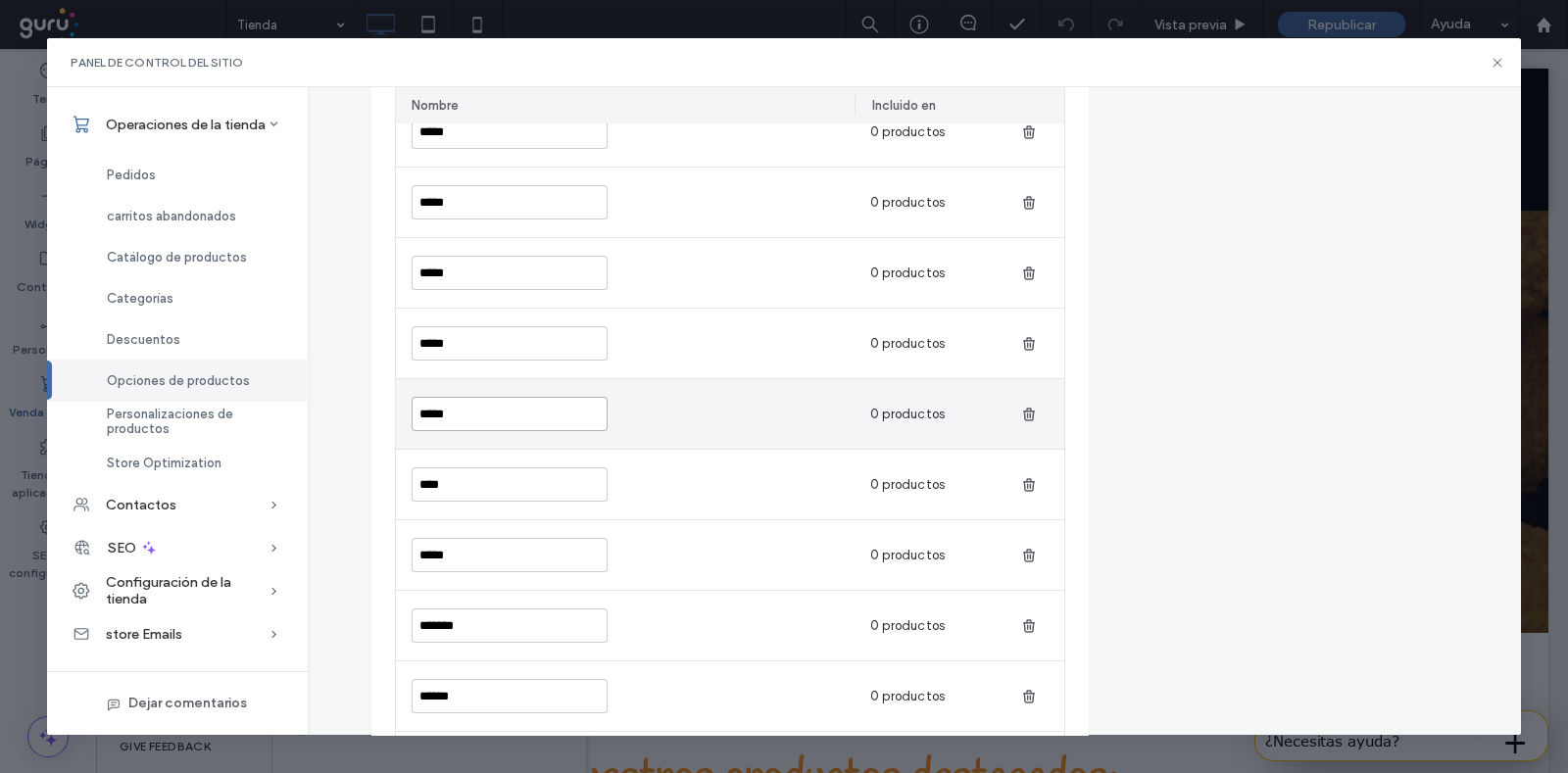 drag, startPoint x: 478, startPoint y: 415, endPoint x: 385, endPoint y: 409, distance: 93.193347 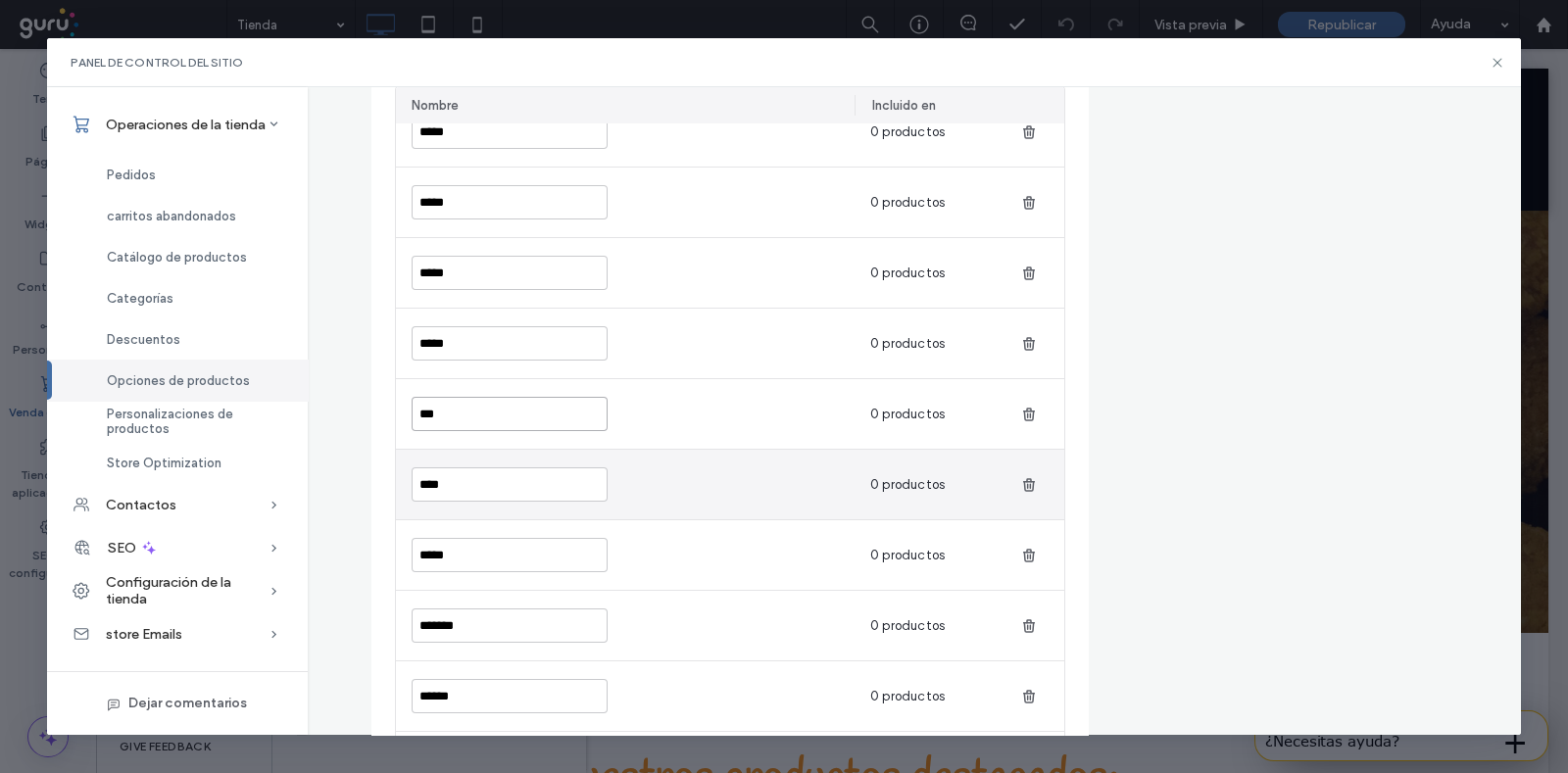 paste on "***" 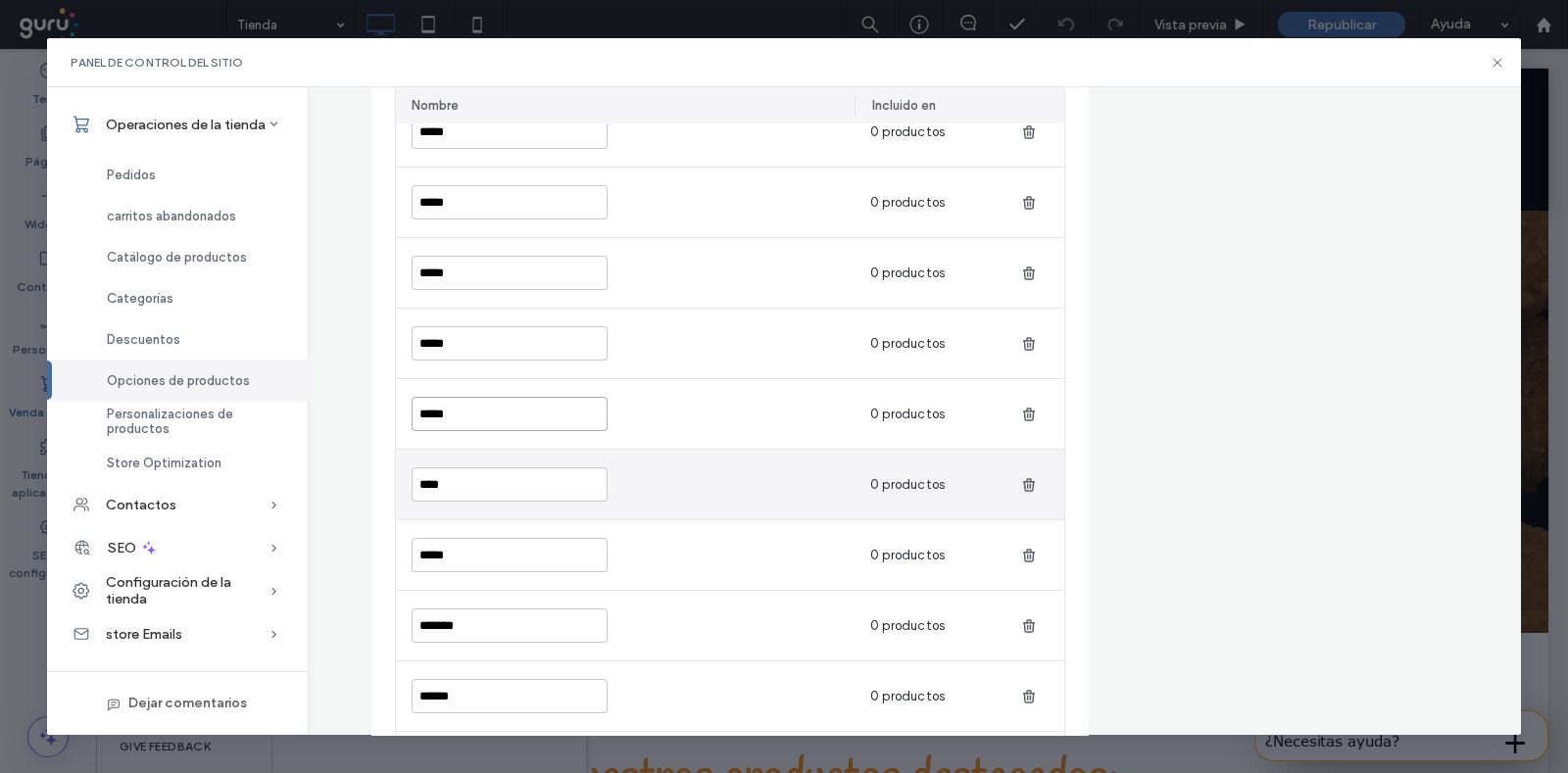 type on "*****" 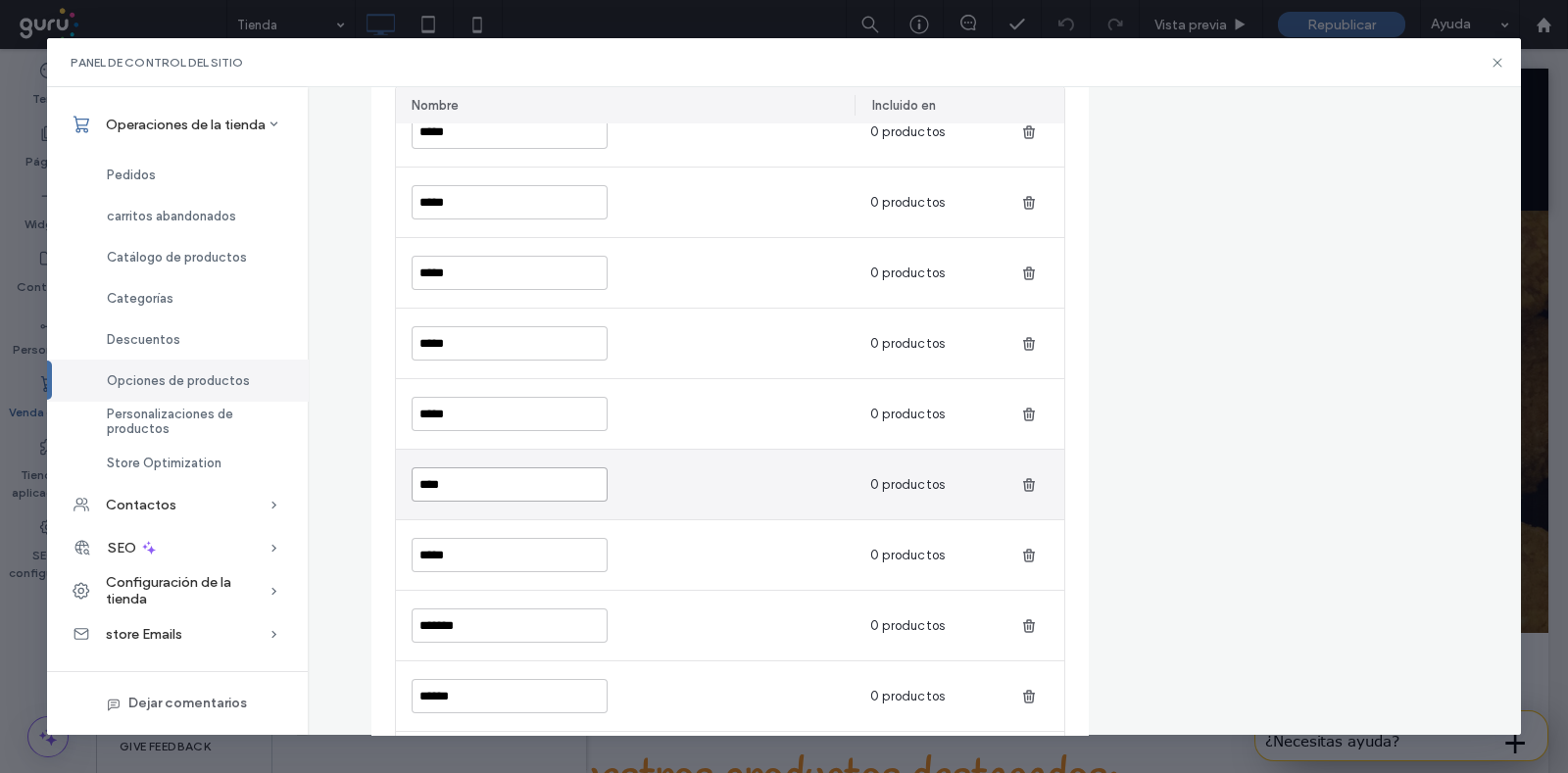 drag, startPoint x: 472, startPoint y: 491, endPoint x: 384, endPoint y: 479, distance: 88.81441 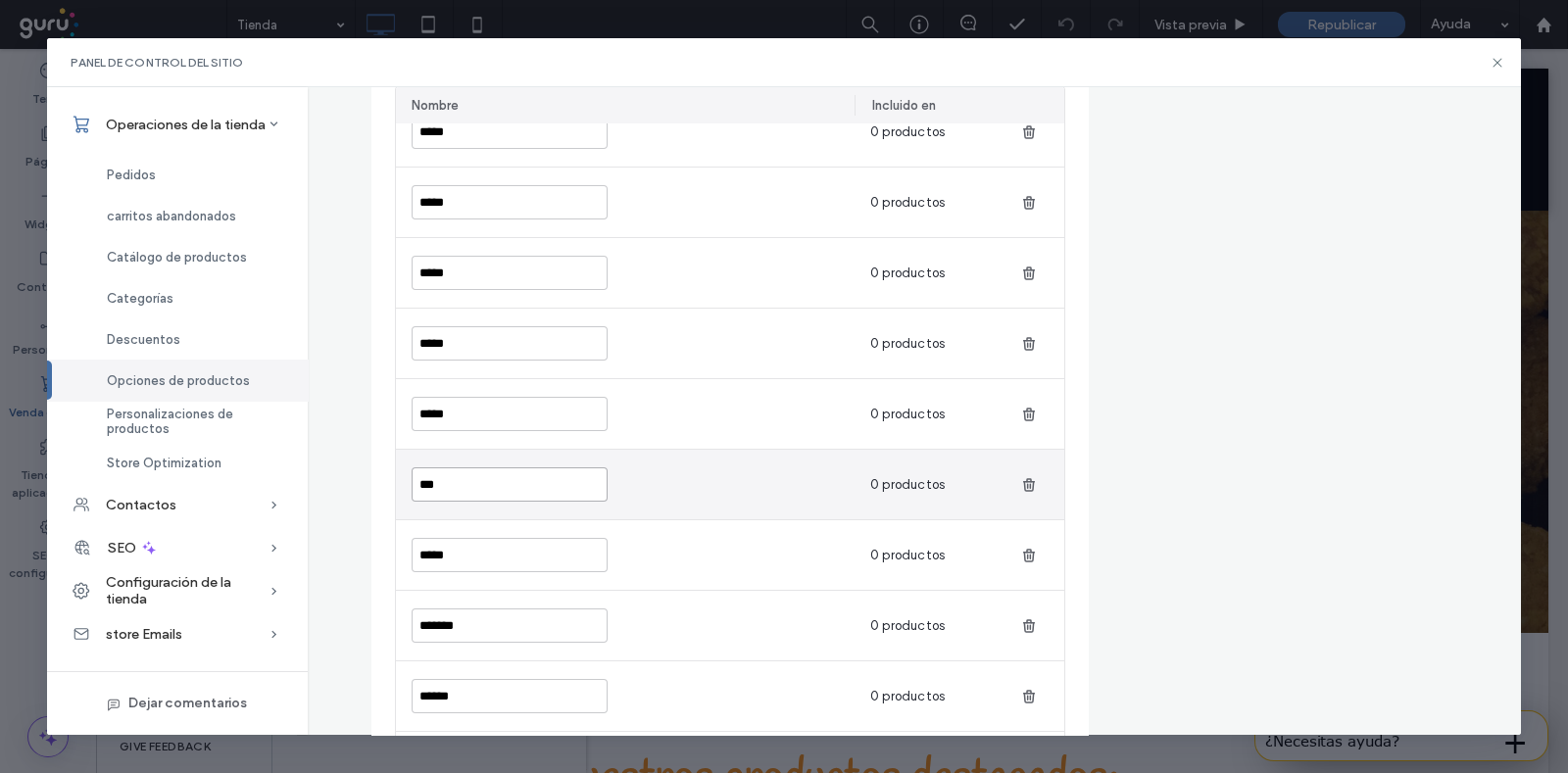 paste on "***" 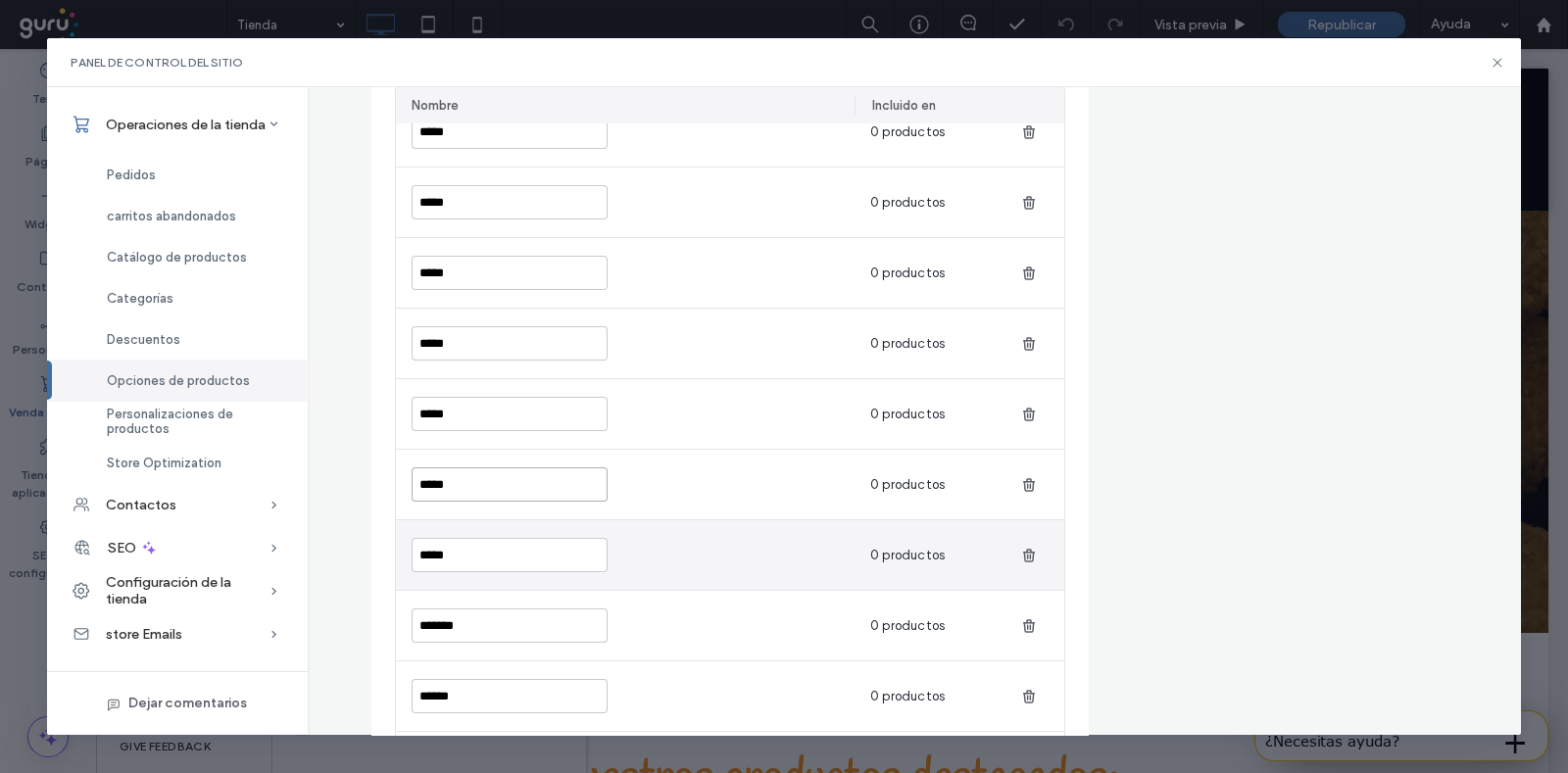 type on "*****" 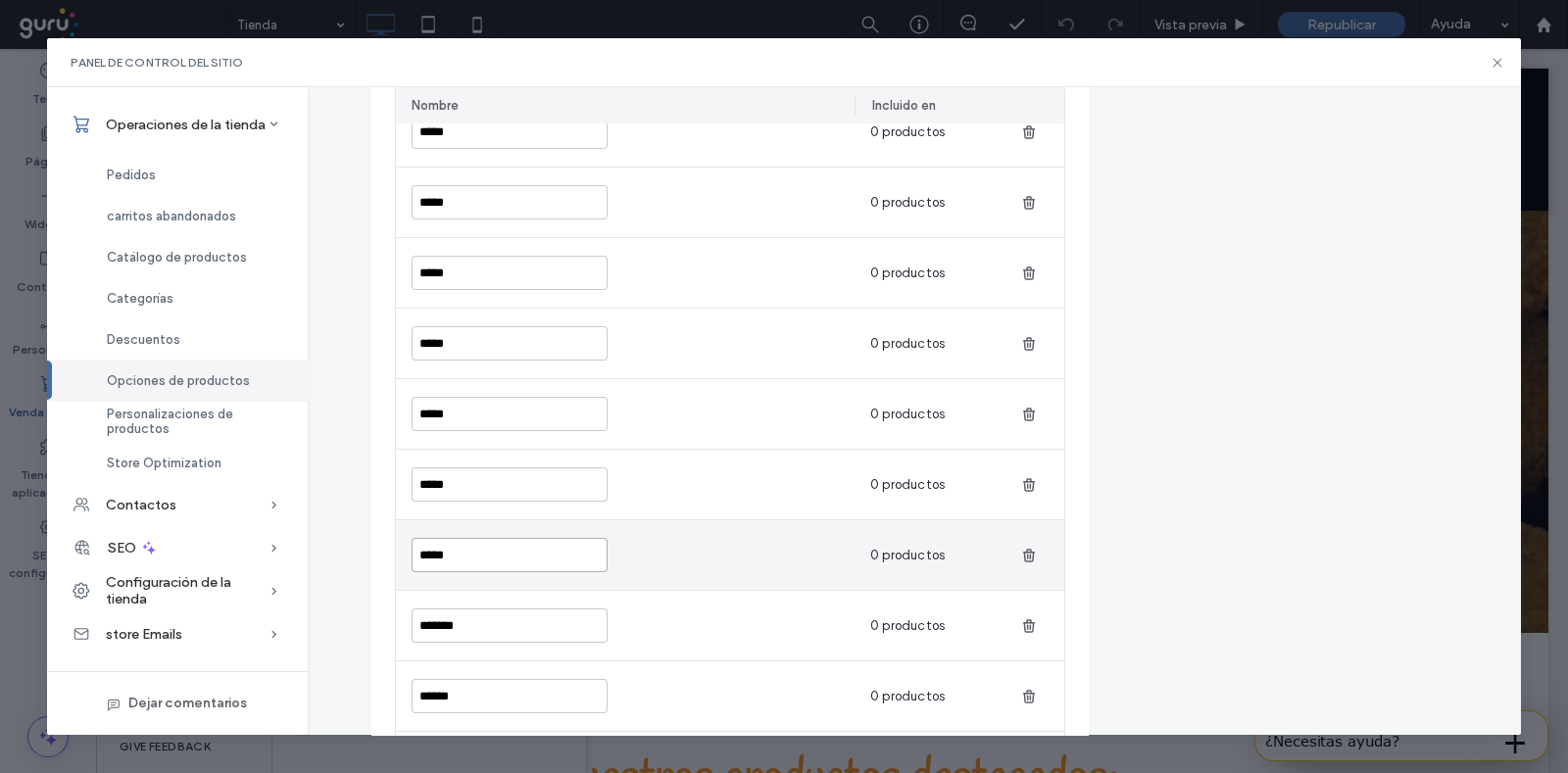 drag, startPoint x: 489, startPoint y: 551, endPoint x: 394, endPoint y: 533, distance: 96.69023 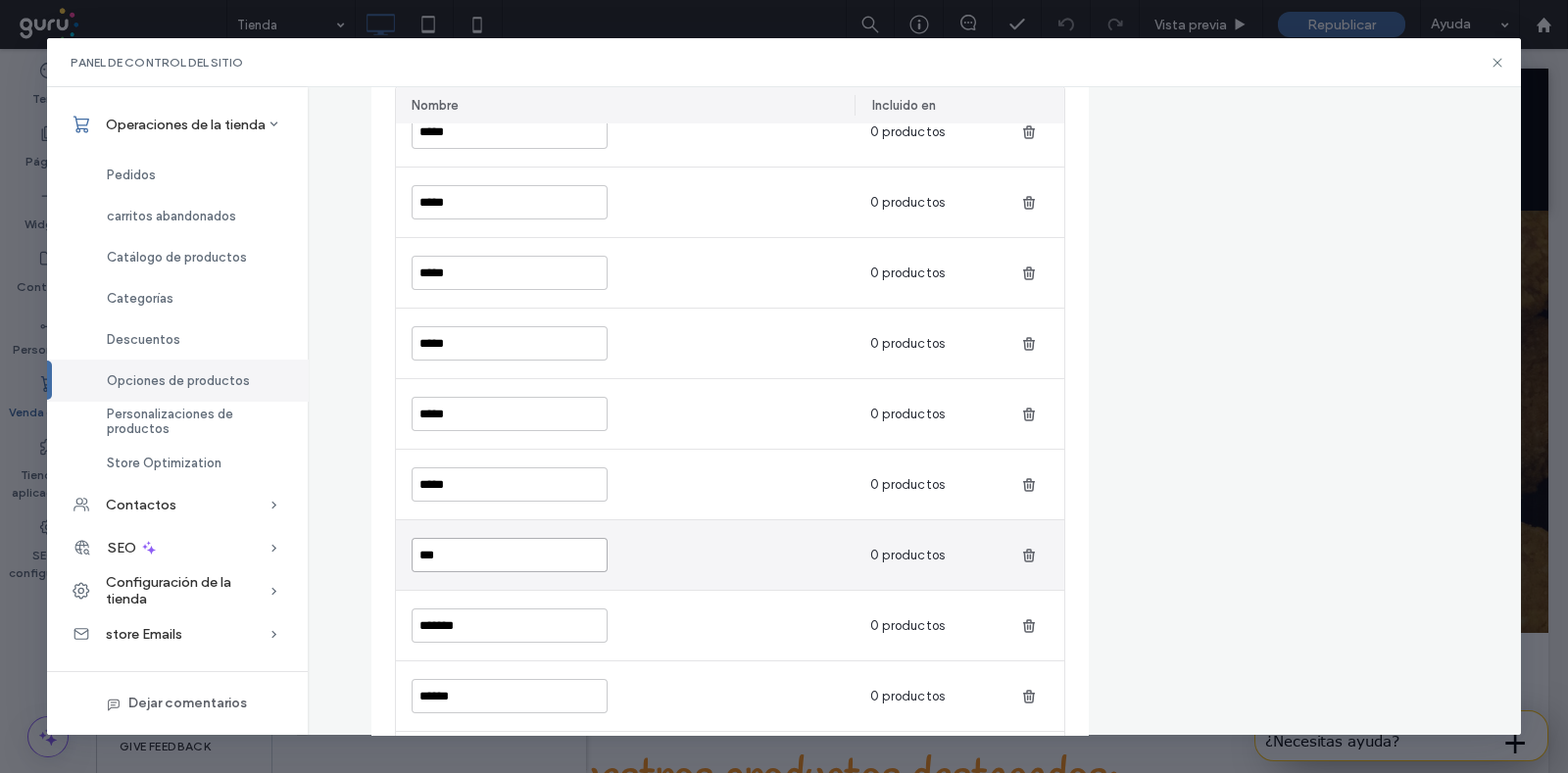 paste on "***" 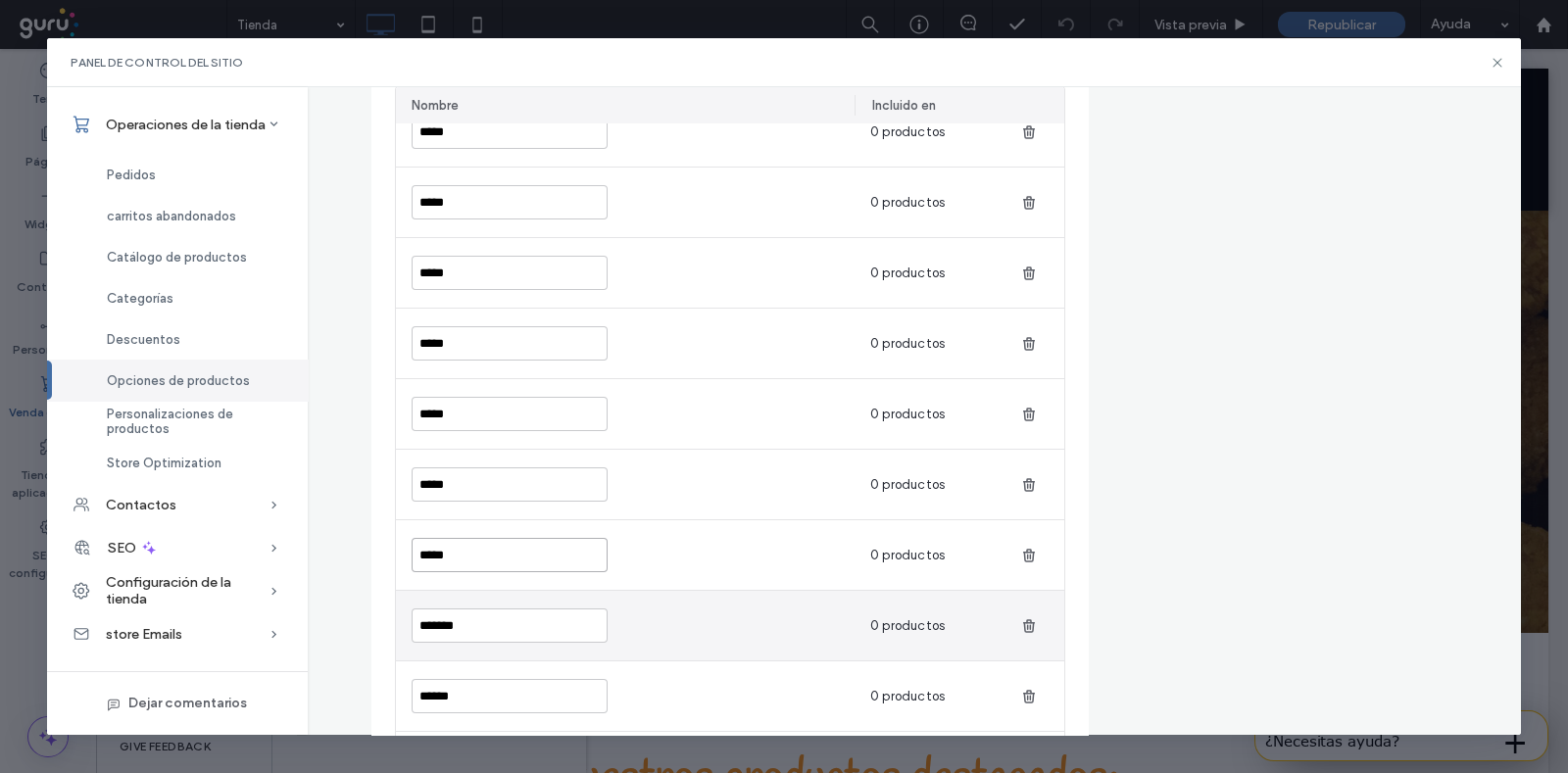 type on "*****" 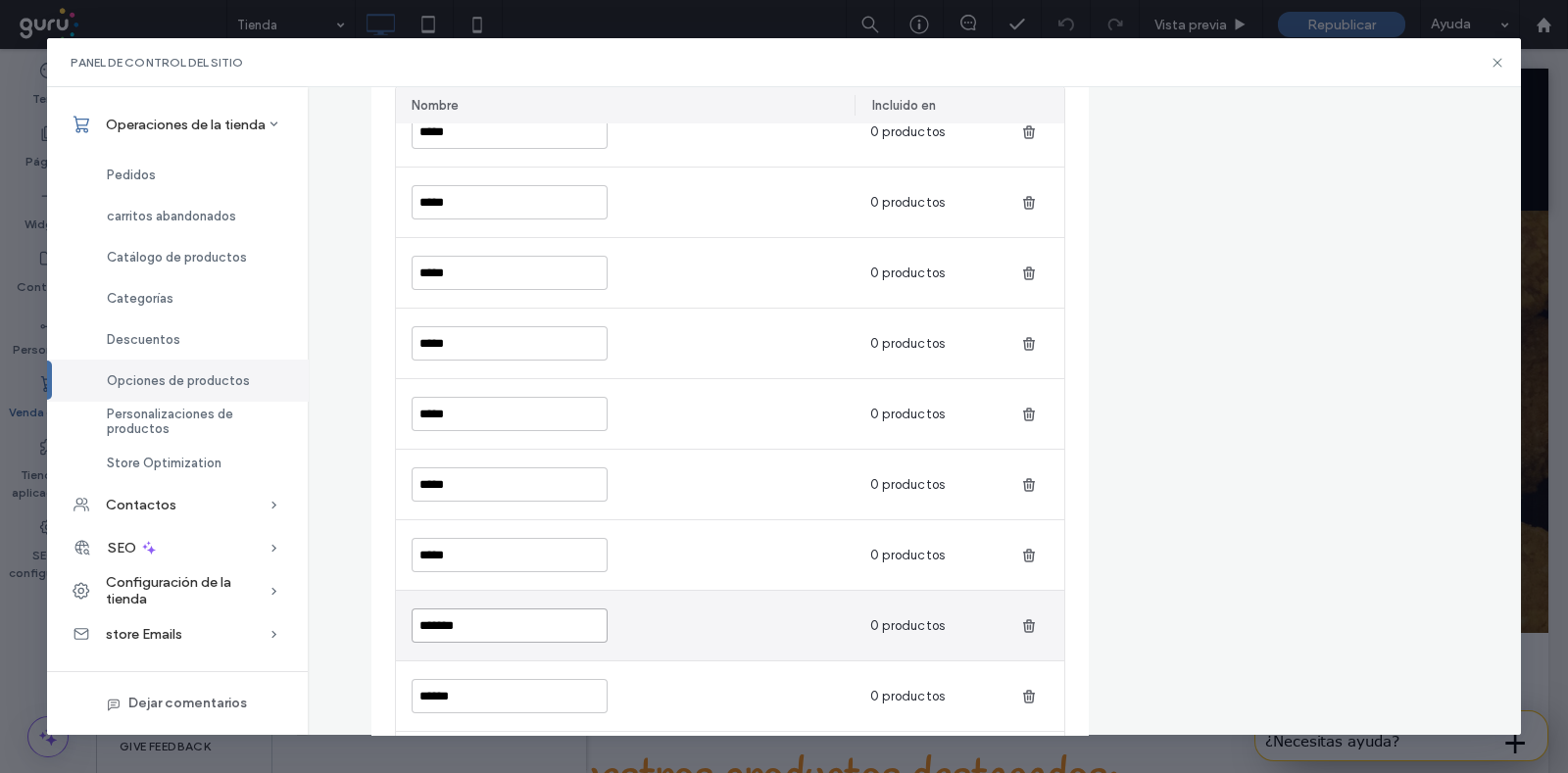 drag, startPoint x: 484, startPoint y: 623, endPoint x: 384, endPoint y: 603, distance: 101.98039 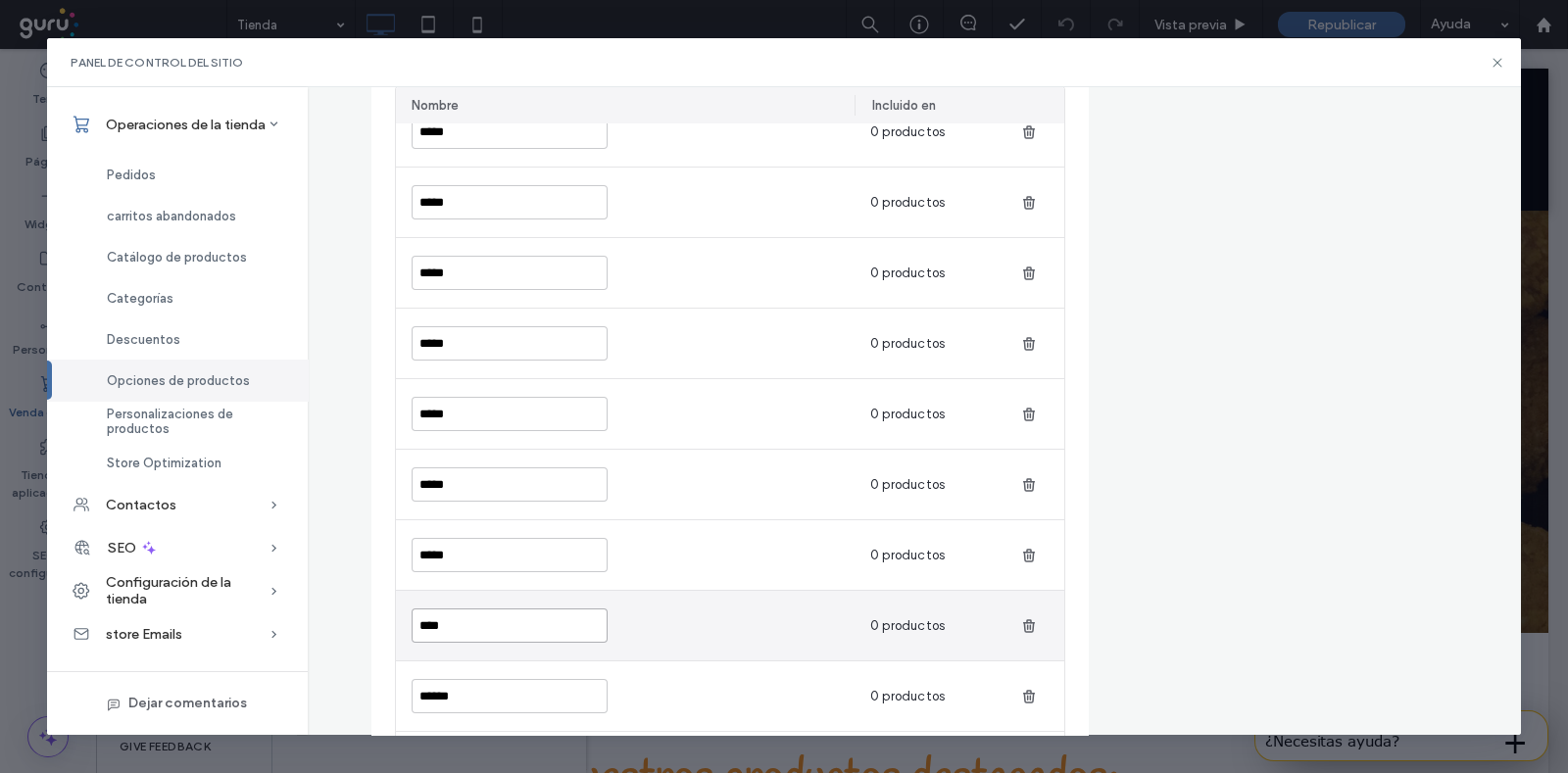 drag, startPoint x: 451, startPoint y: 620, endPoint x: 387, endPoint y: 609, distance: 64.9384 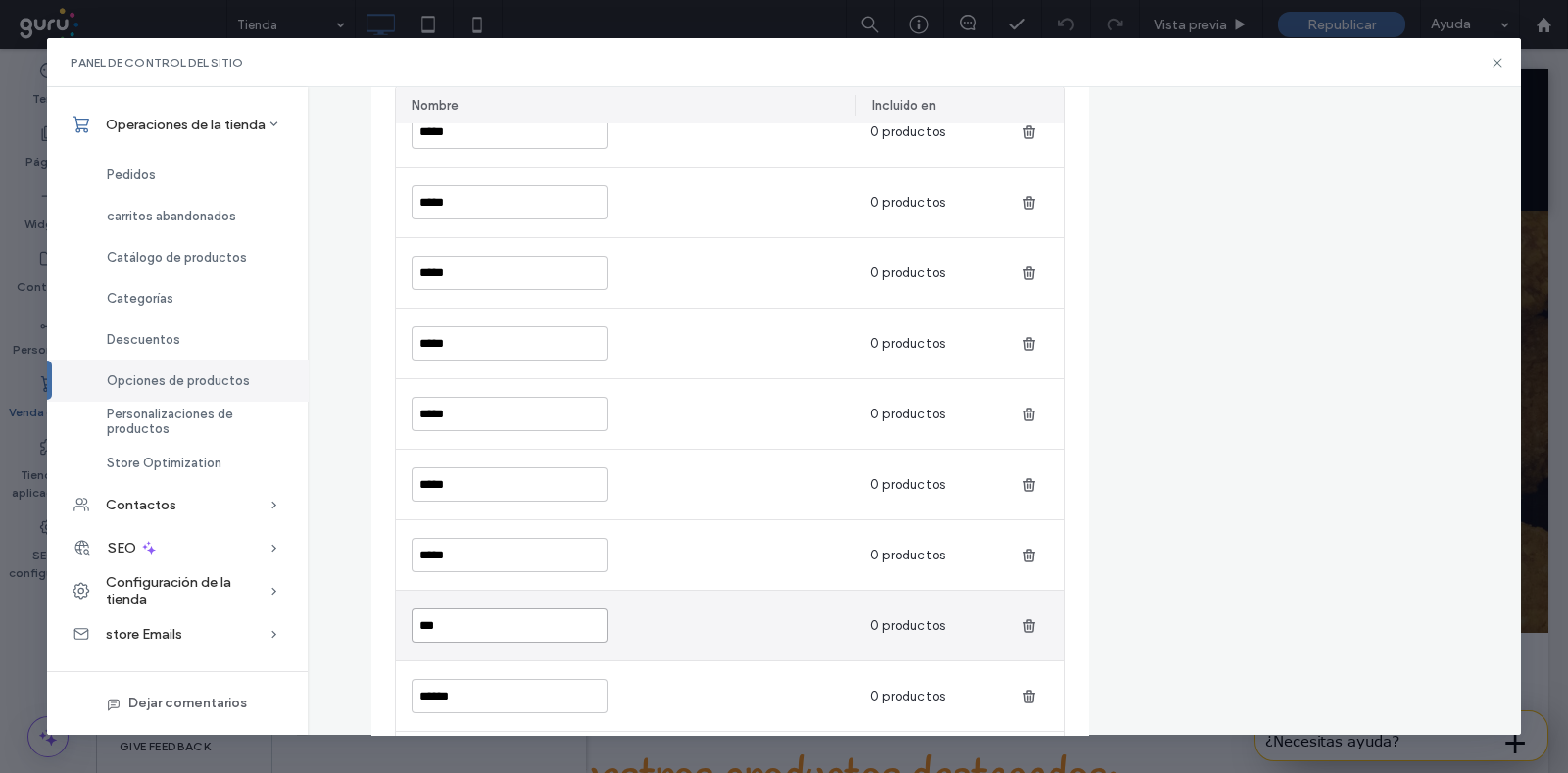 paste on "***" 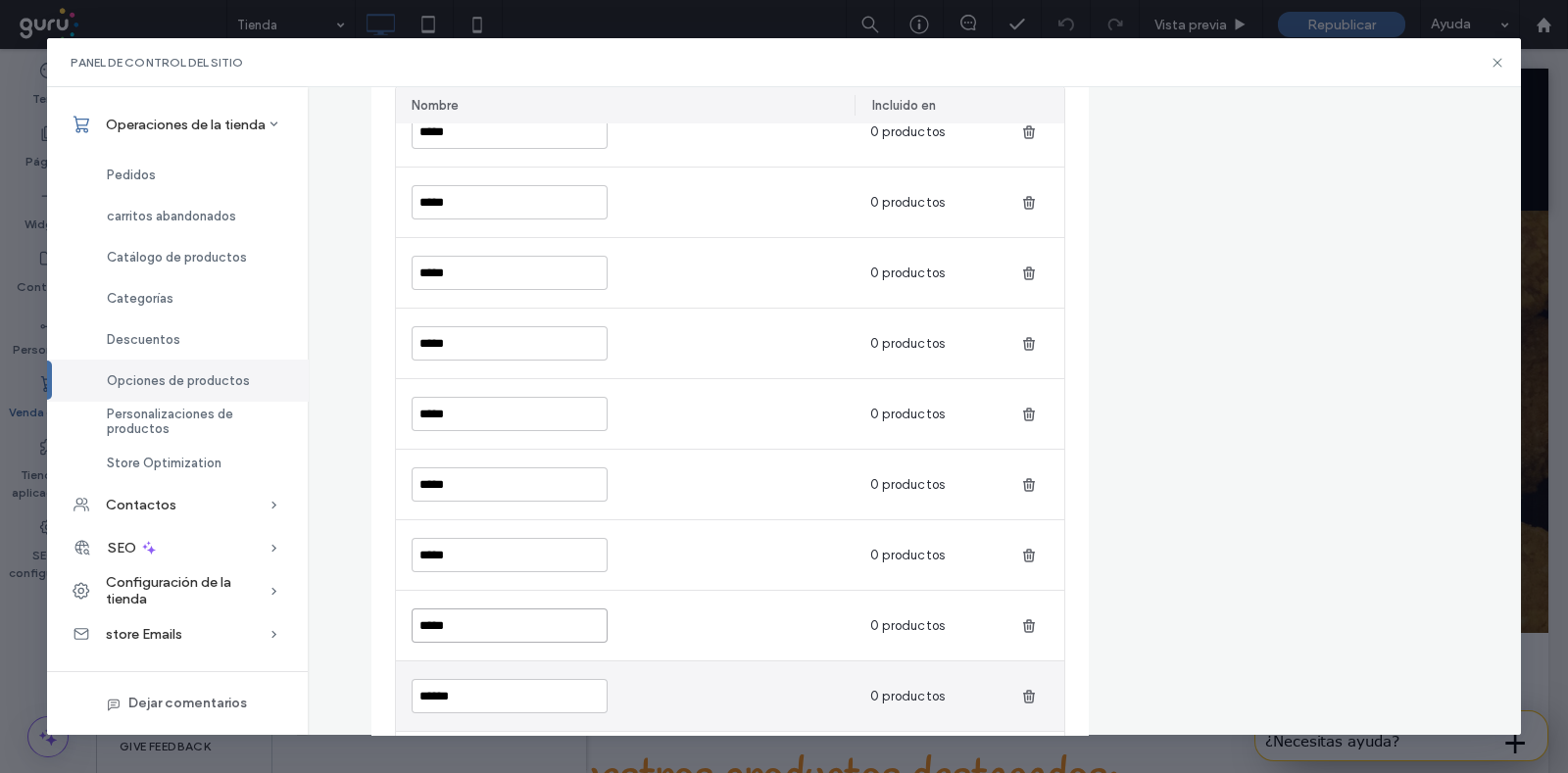 type on "*****" 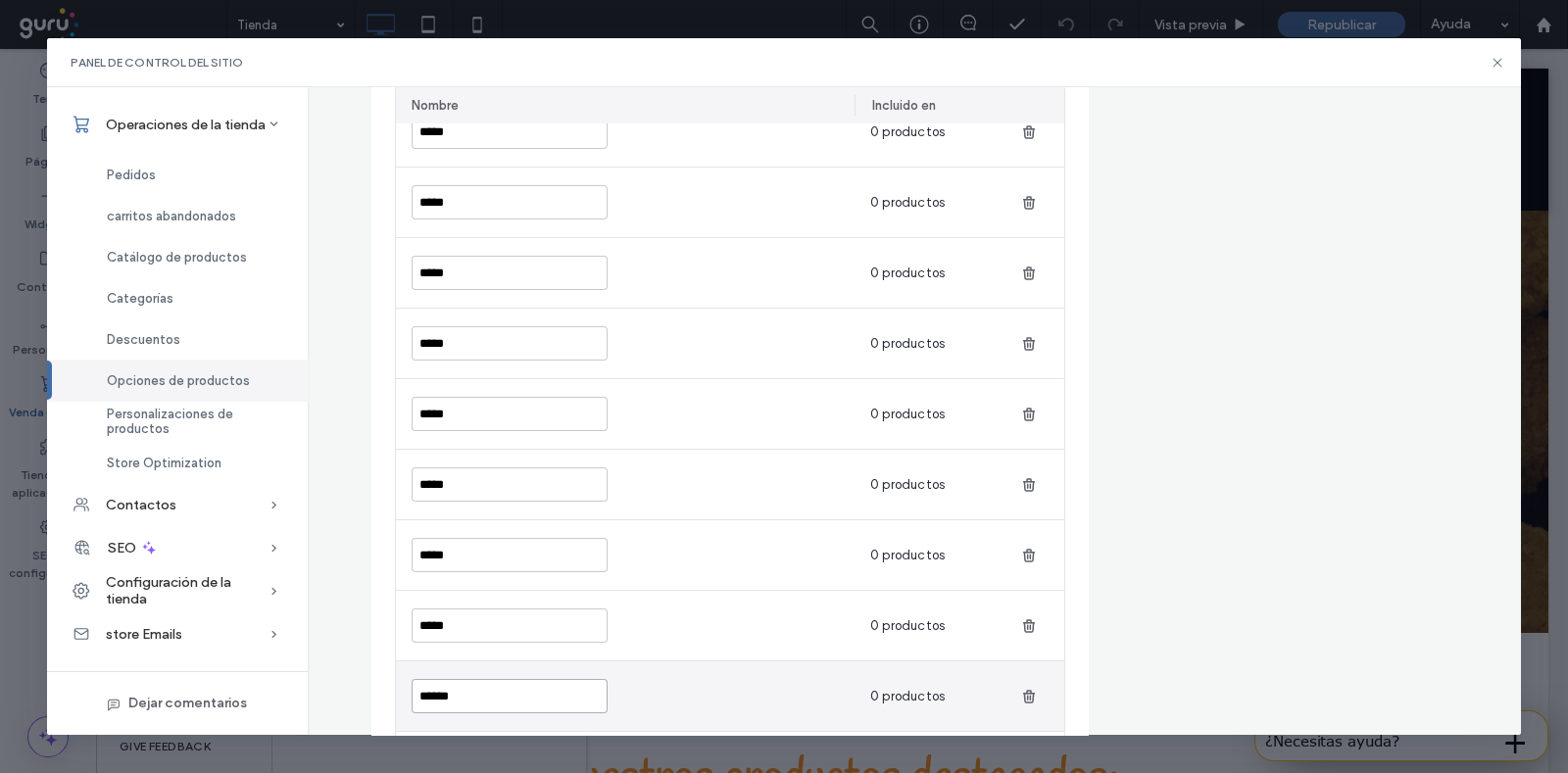 drag, startPoint x: 461, startPoint y: 702, endPoint x: 397, endPoint y: 680, distance: 67.6757 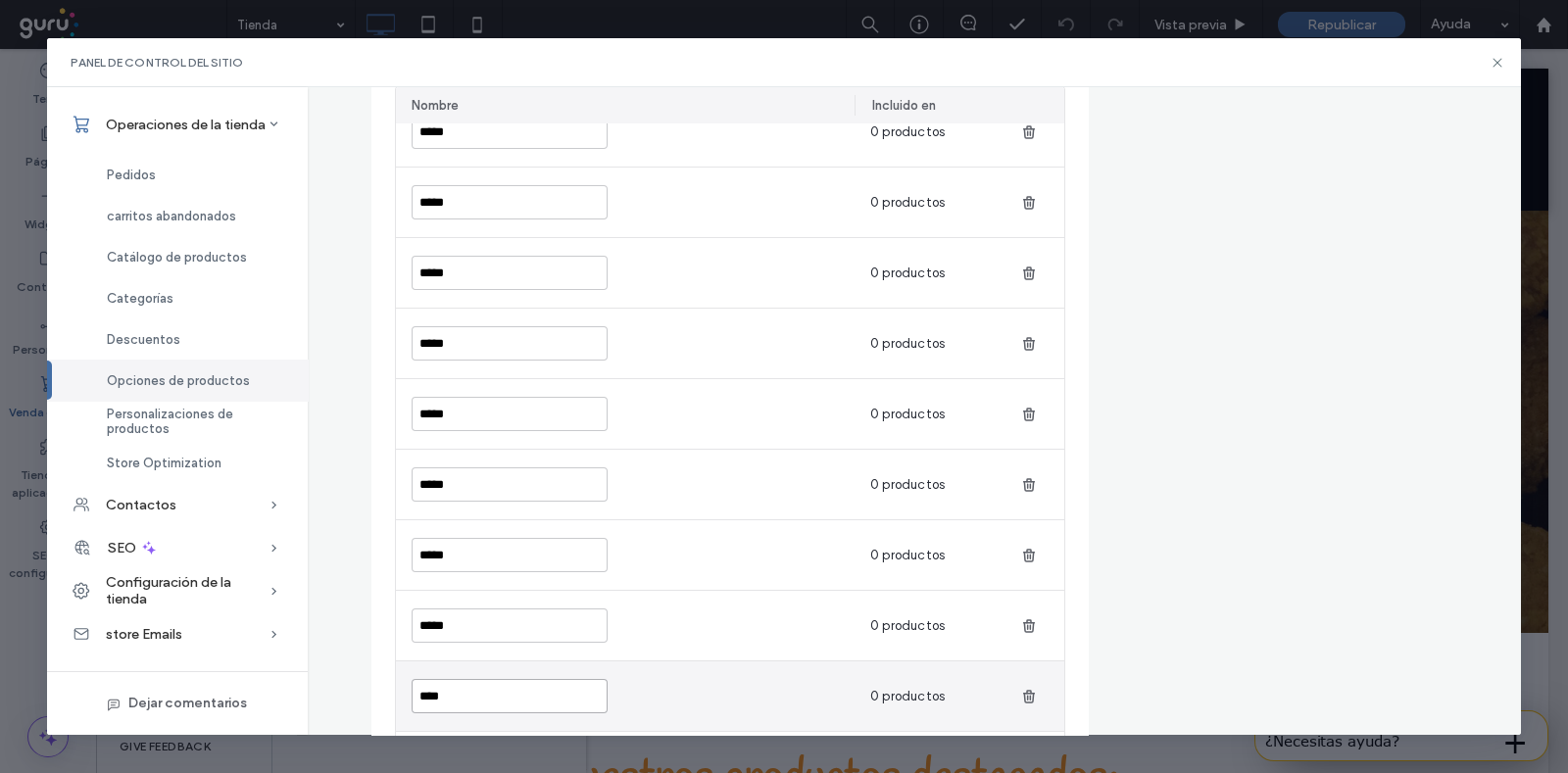 paste on "***" 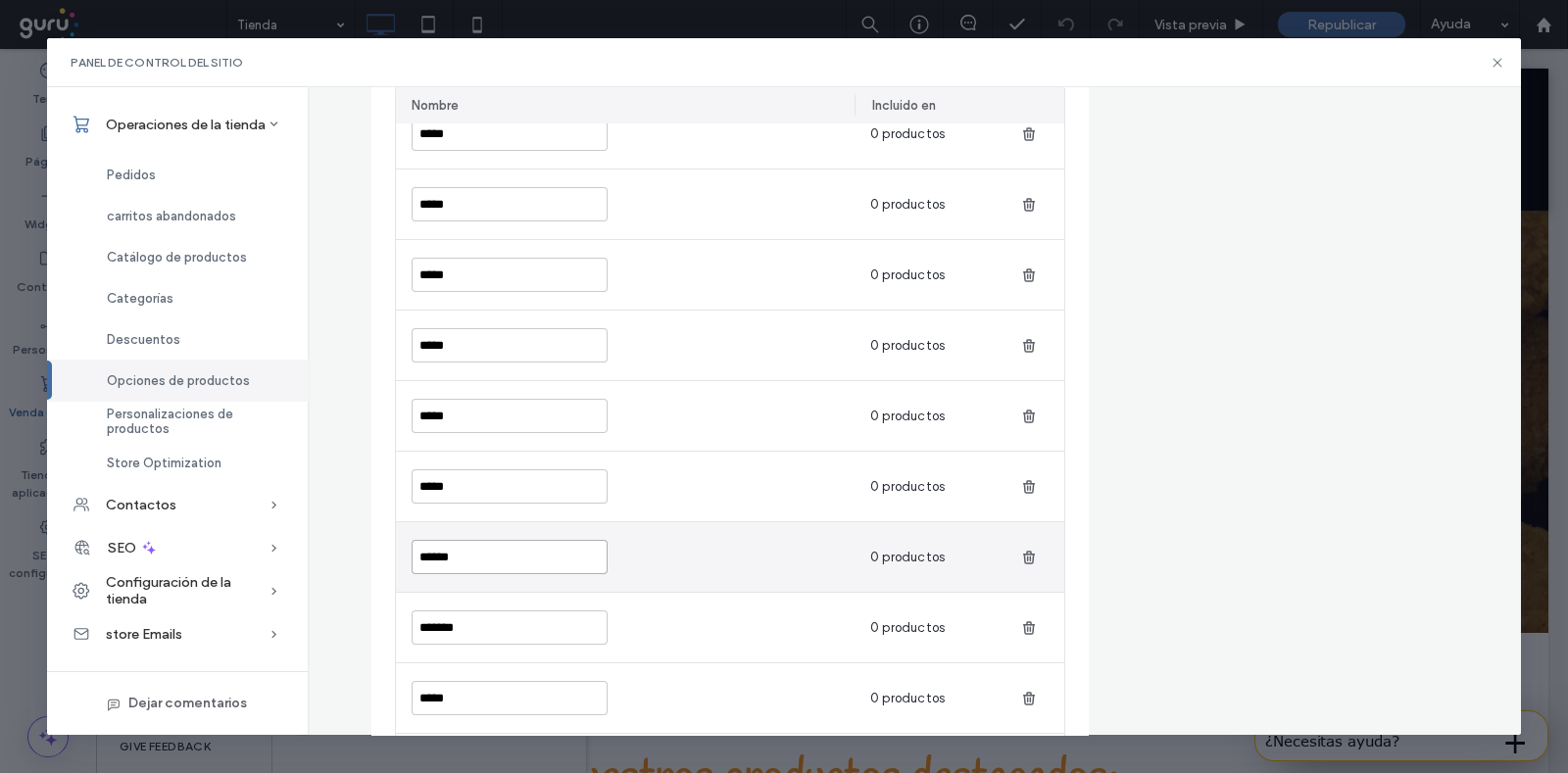 scroll, scrollTop: 1615, scrollLeft: 0, axis: vertical 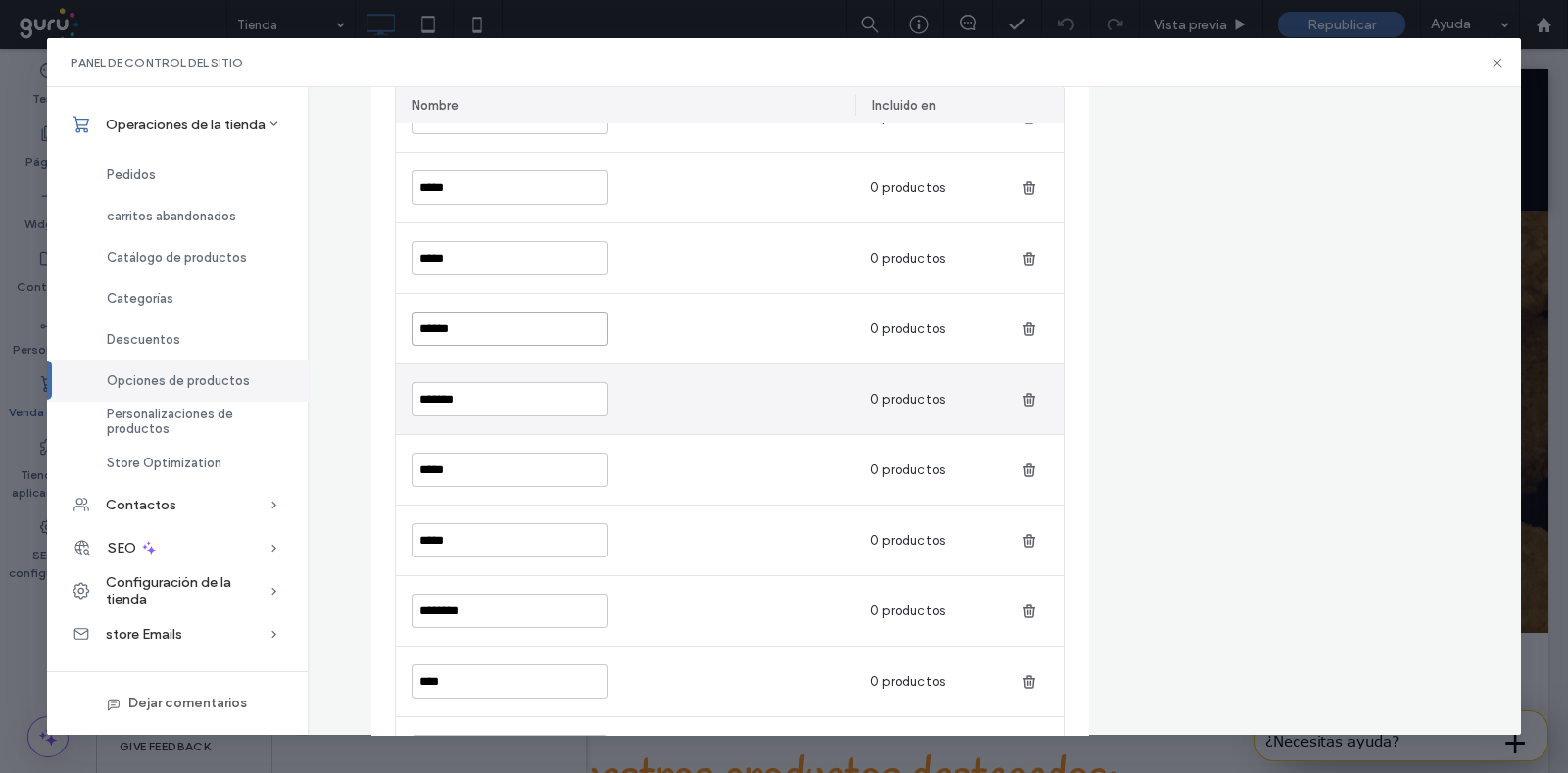 type on "******" 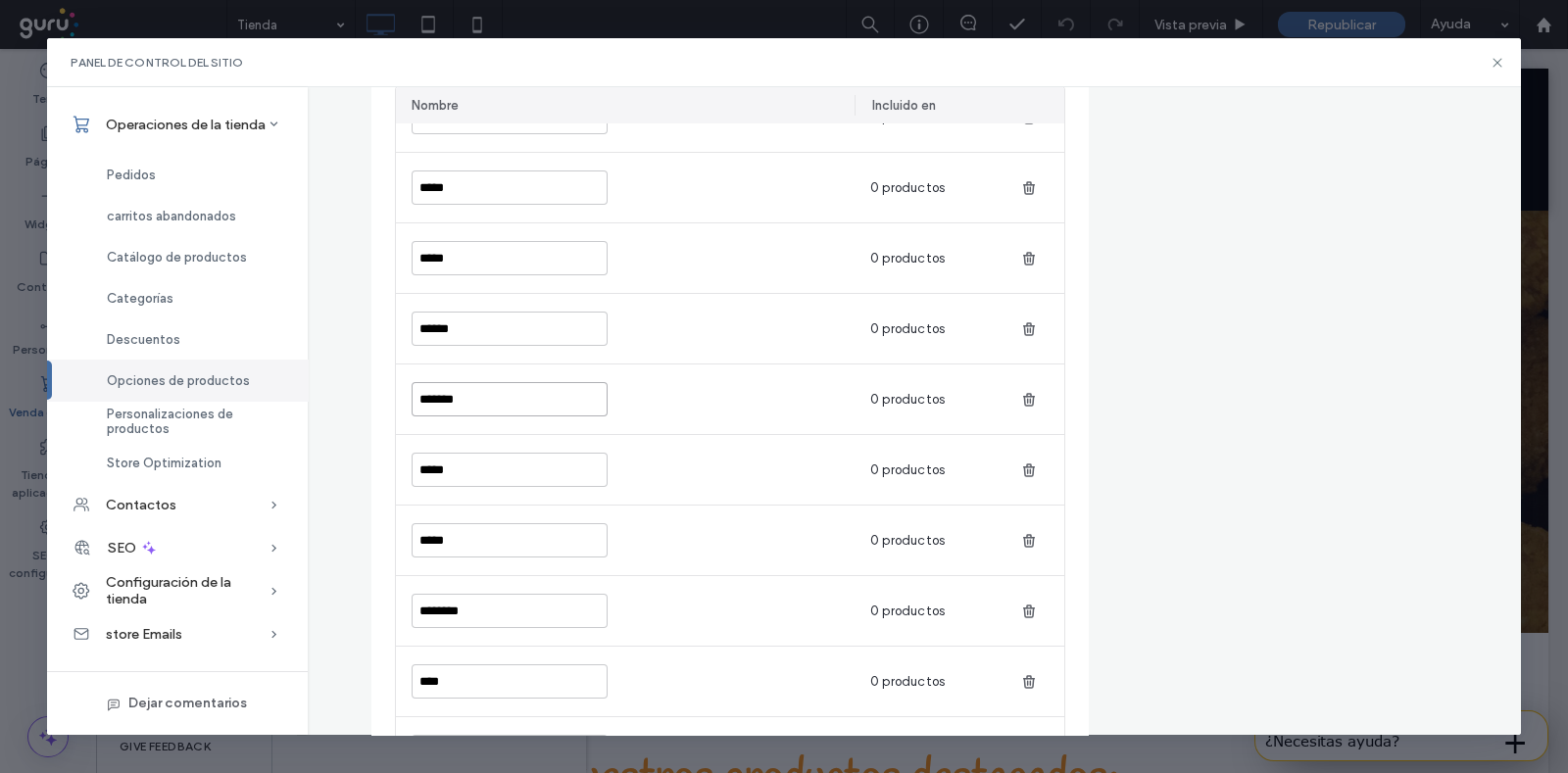 drag, startPoint x: 482, startPoint y: 395, endPoint x: 342, endPoint y: 387, distance: 140.2284 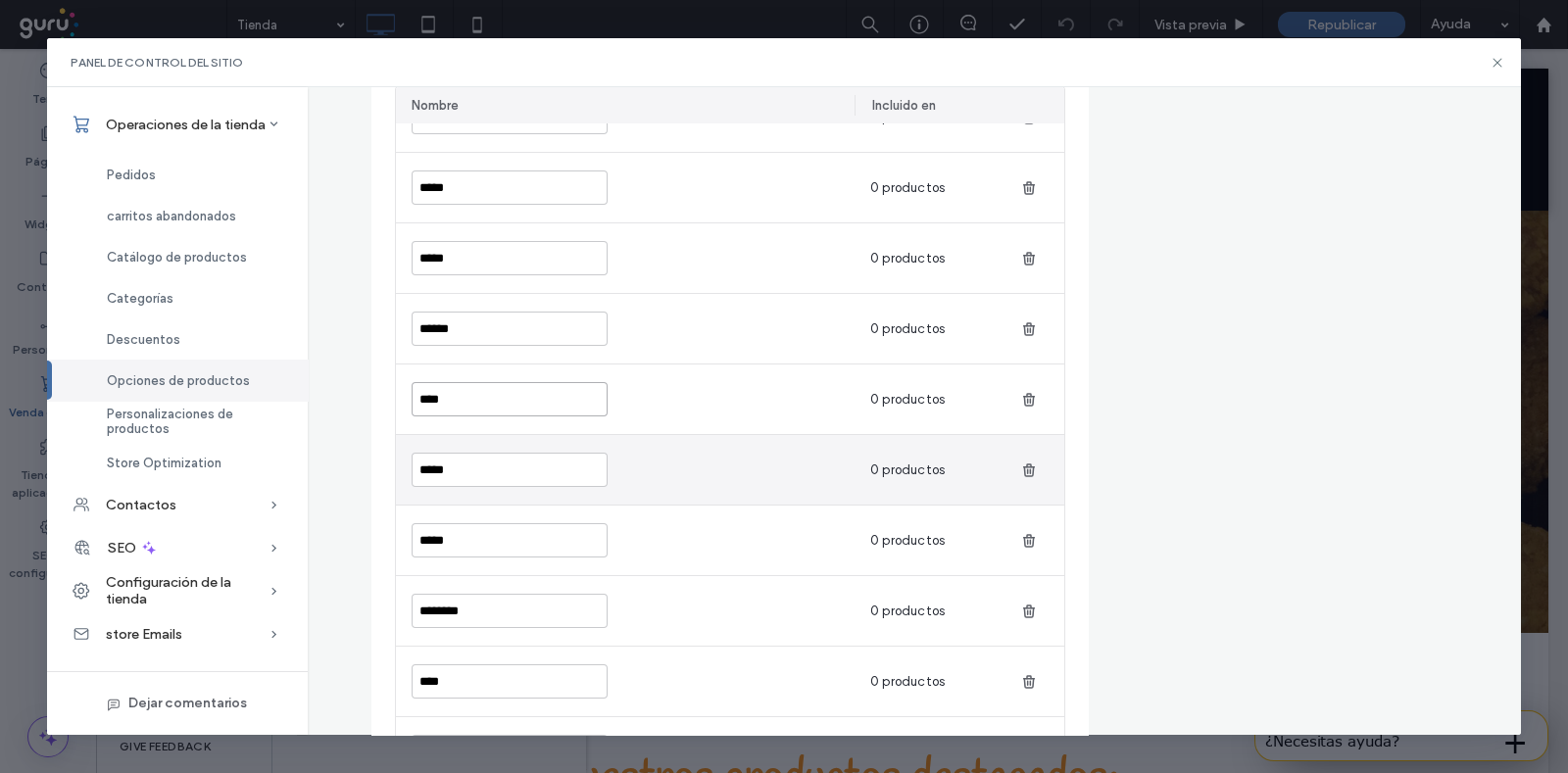 paste on "***" 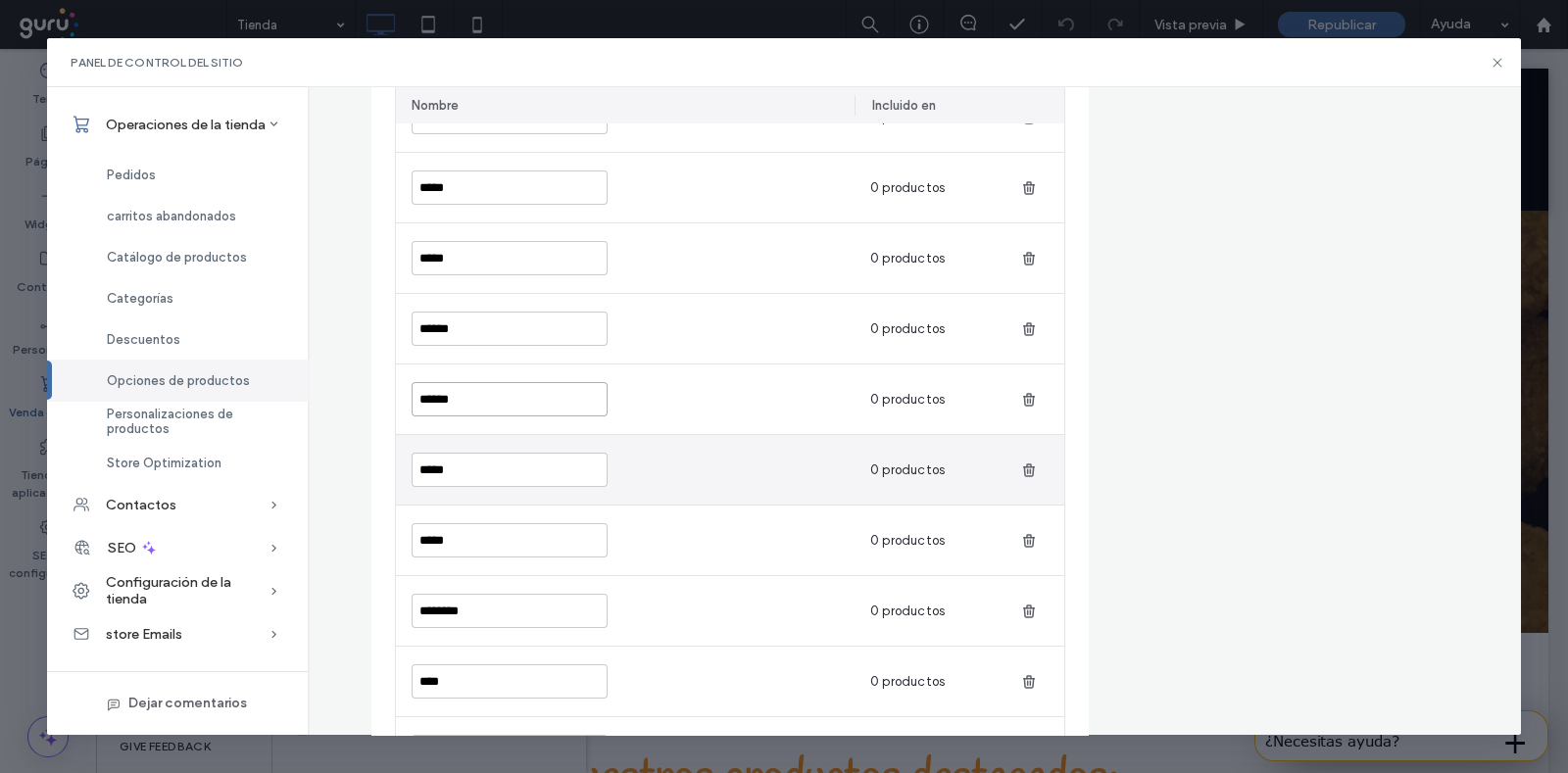 type on "******" 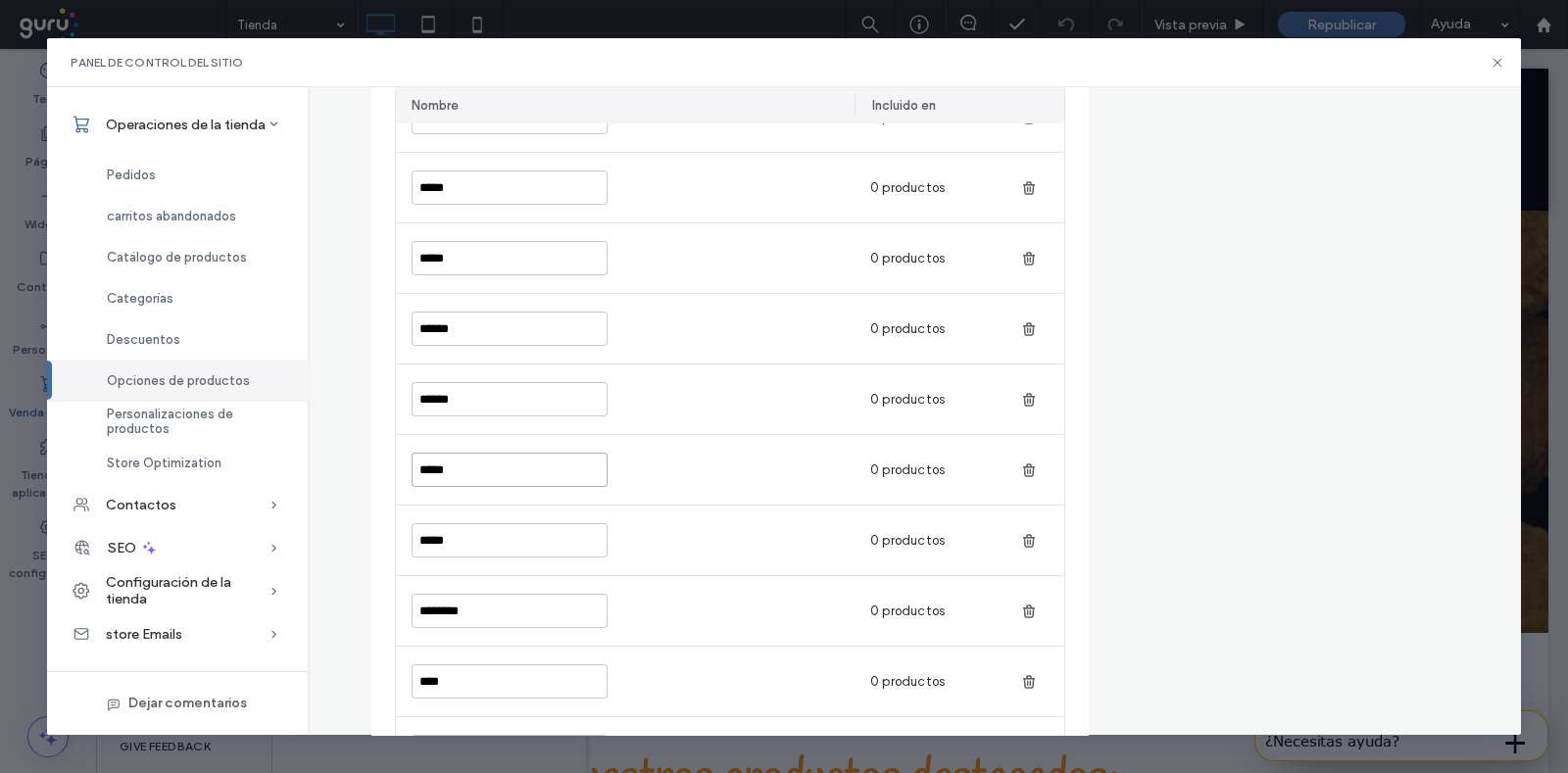 drag, startPoint x: 470, startPoint y: 467, endPoint x: 370, endPoint y: 448, distance: 101.789 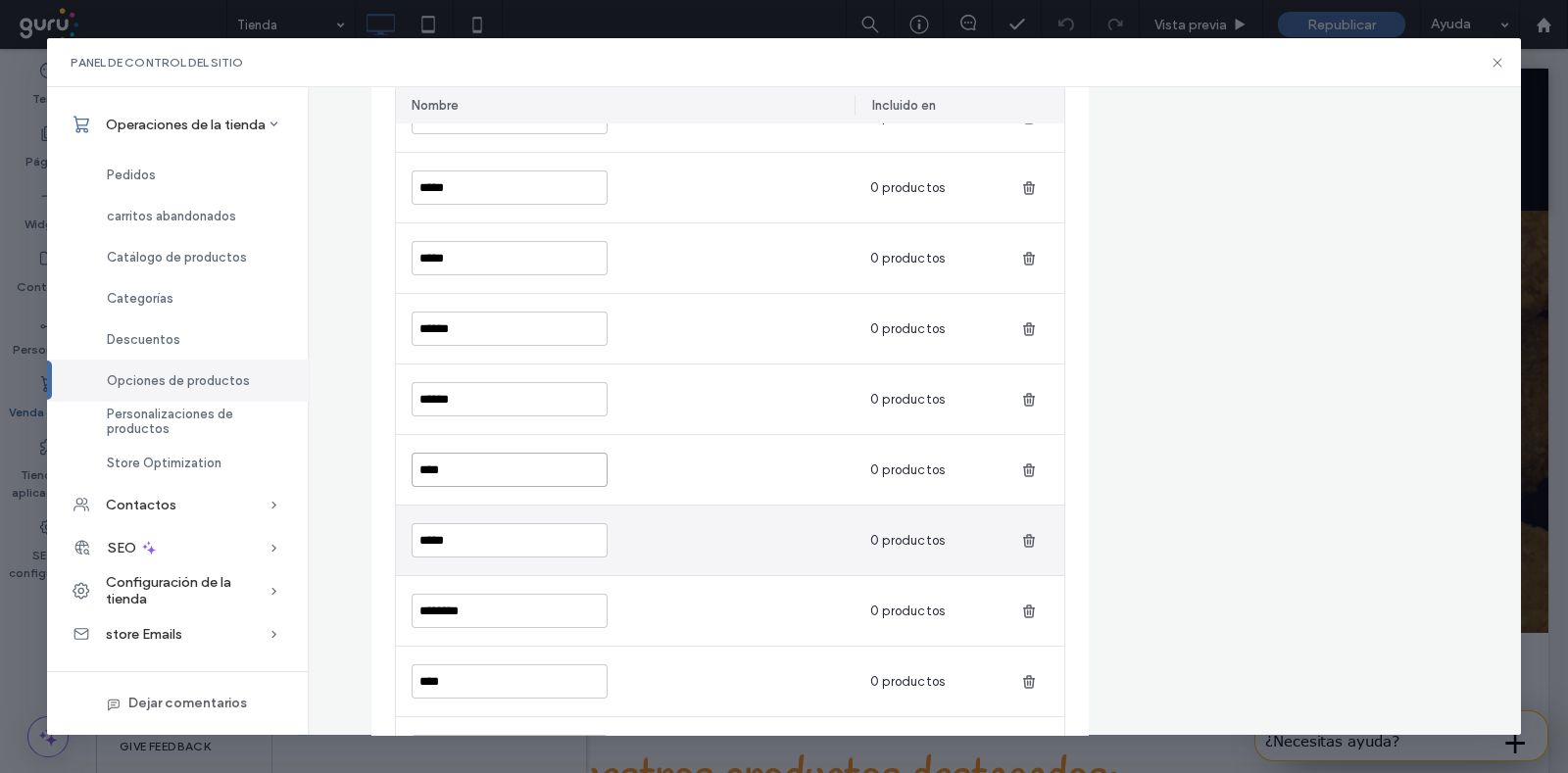 paste on "***" 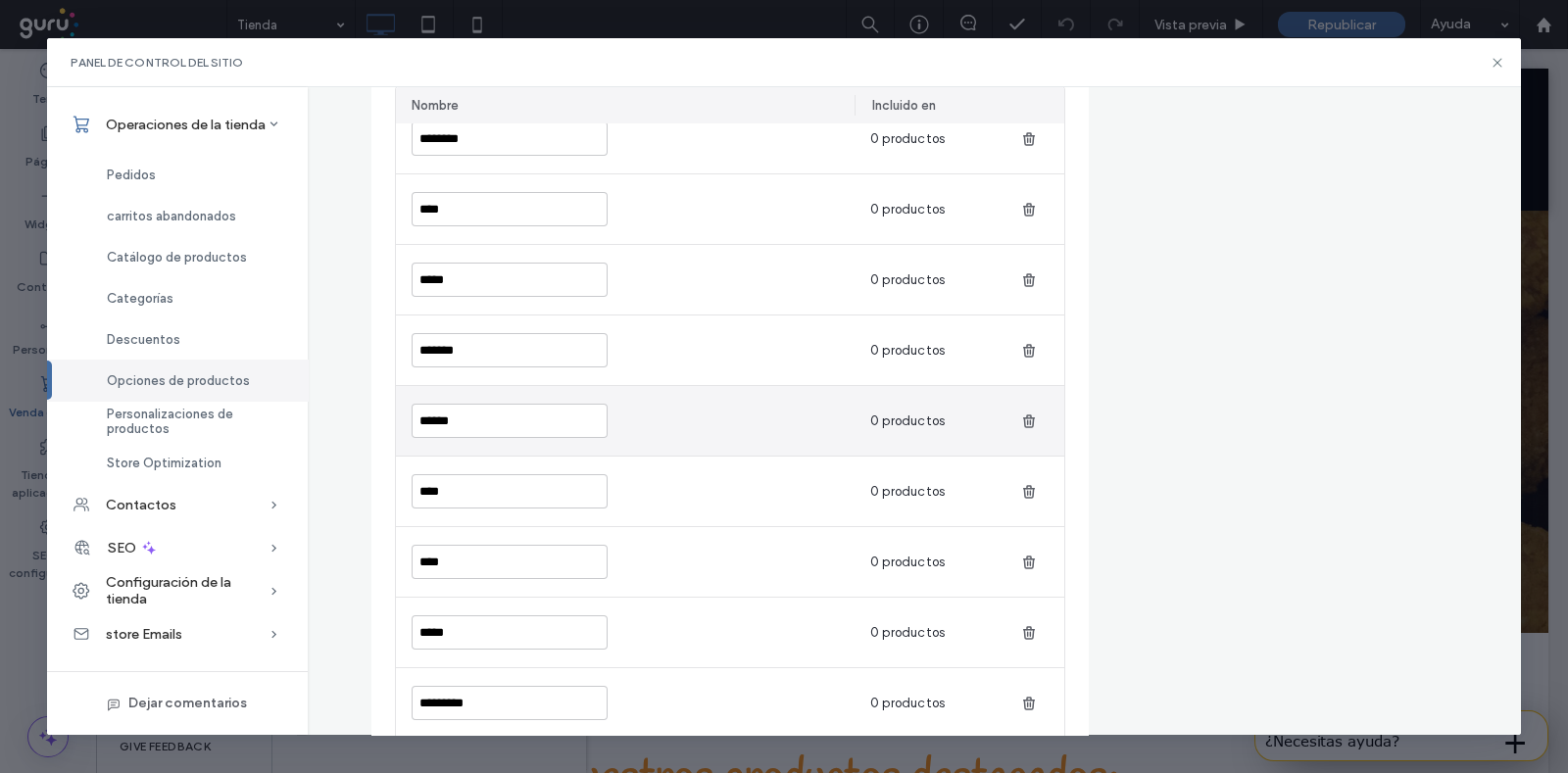 scroll, scrollTop: 2349, scrollLeft: 0, axis: vertical 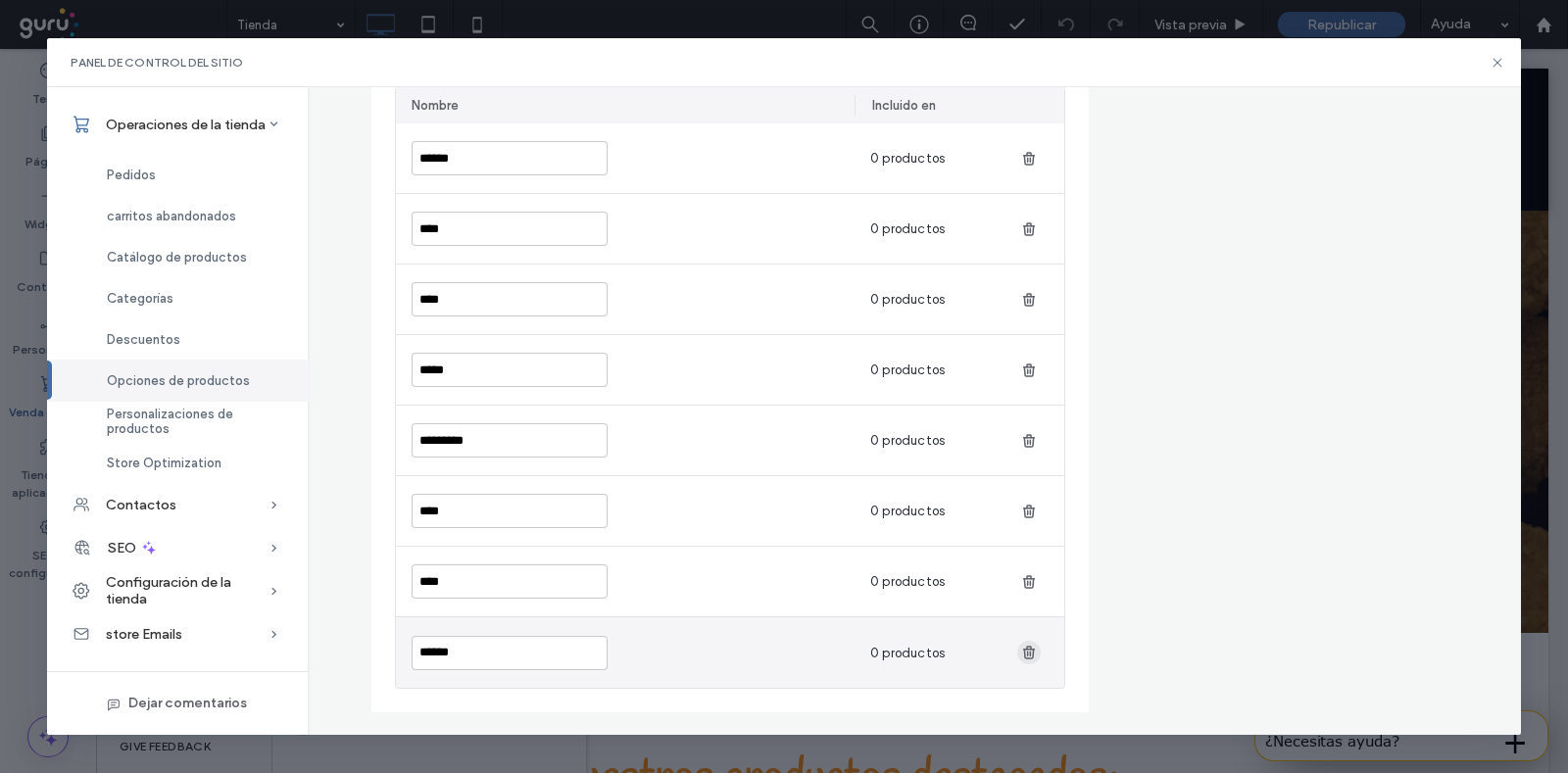 type on "******" 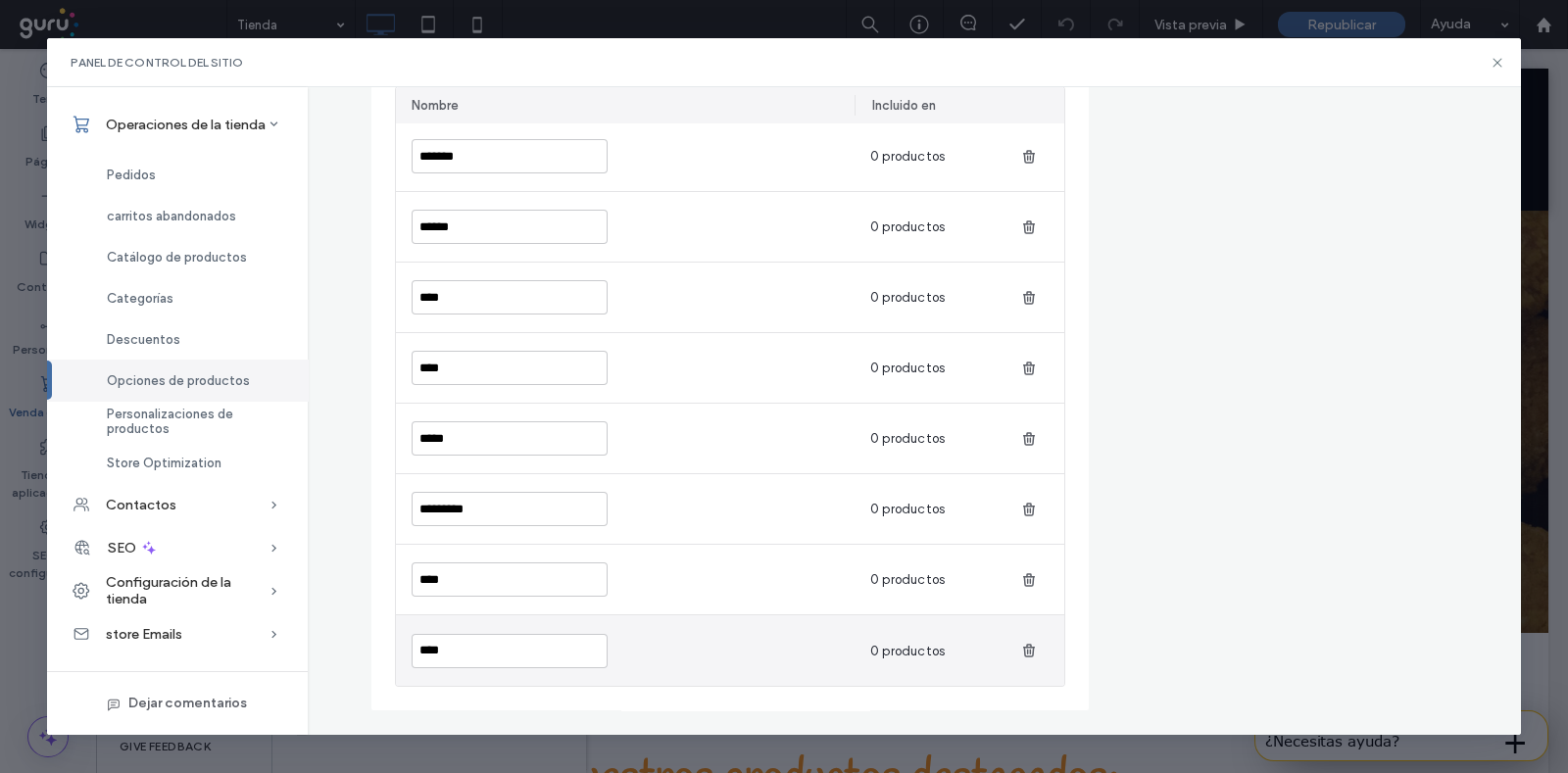 scroll, scrollTop: 2280, scrollLeft: 0, axis: vertical 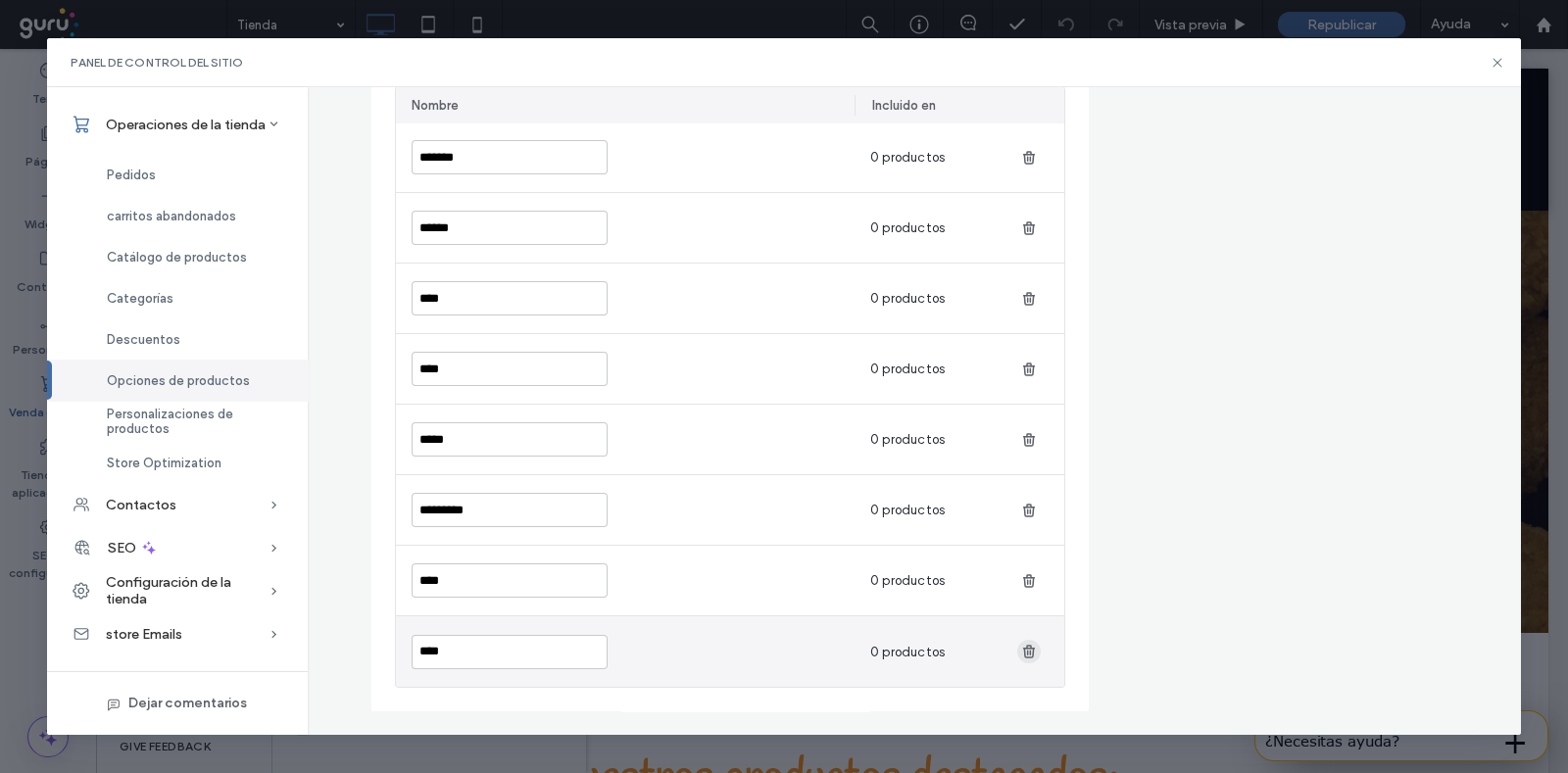 click at bounding box center (1029, 652) 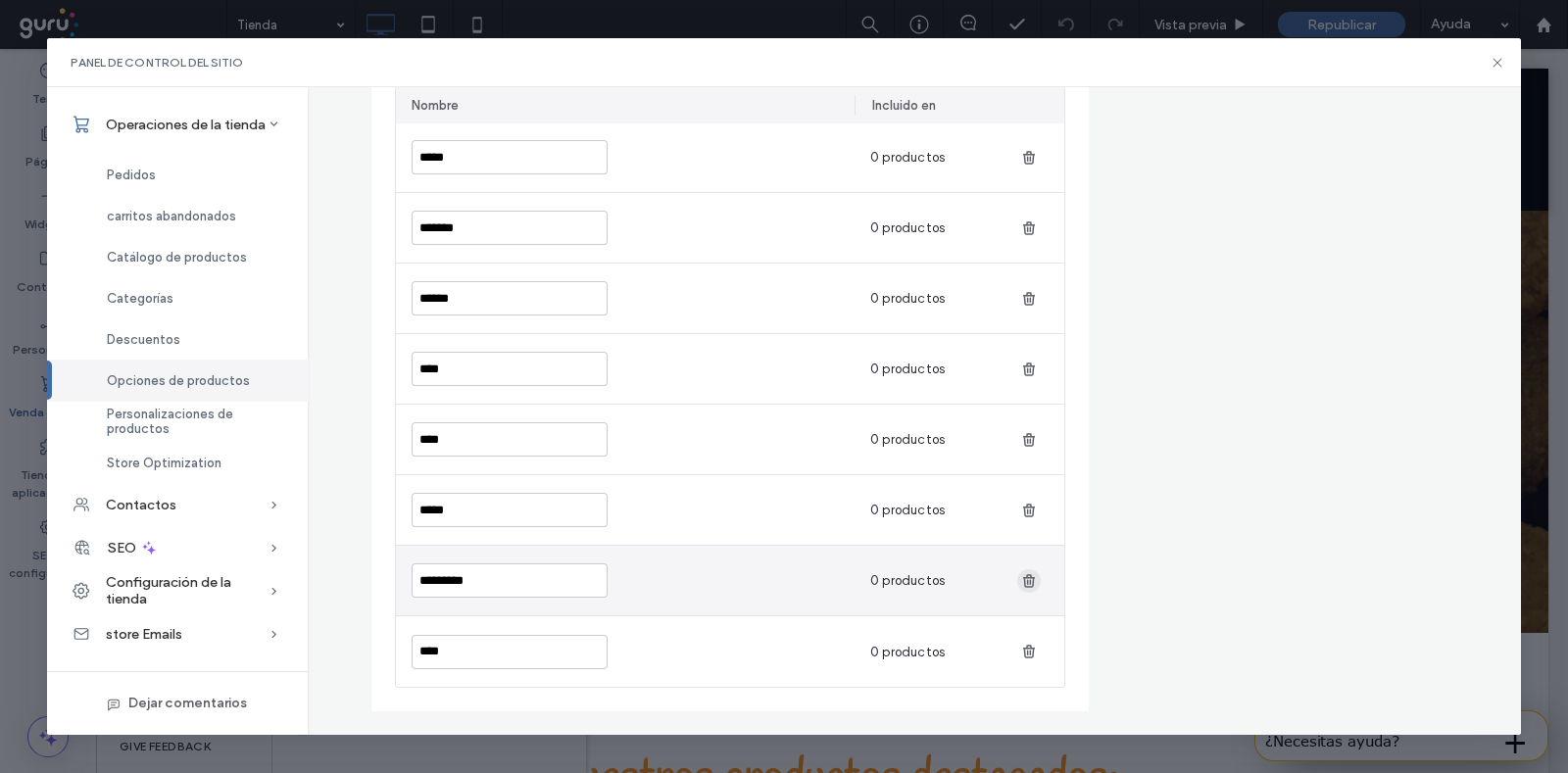 click 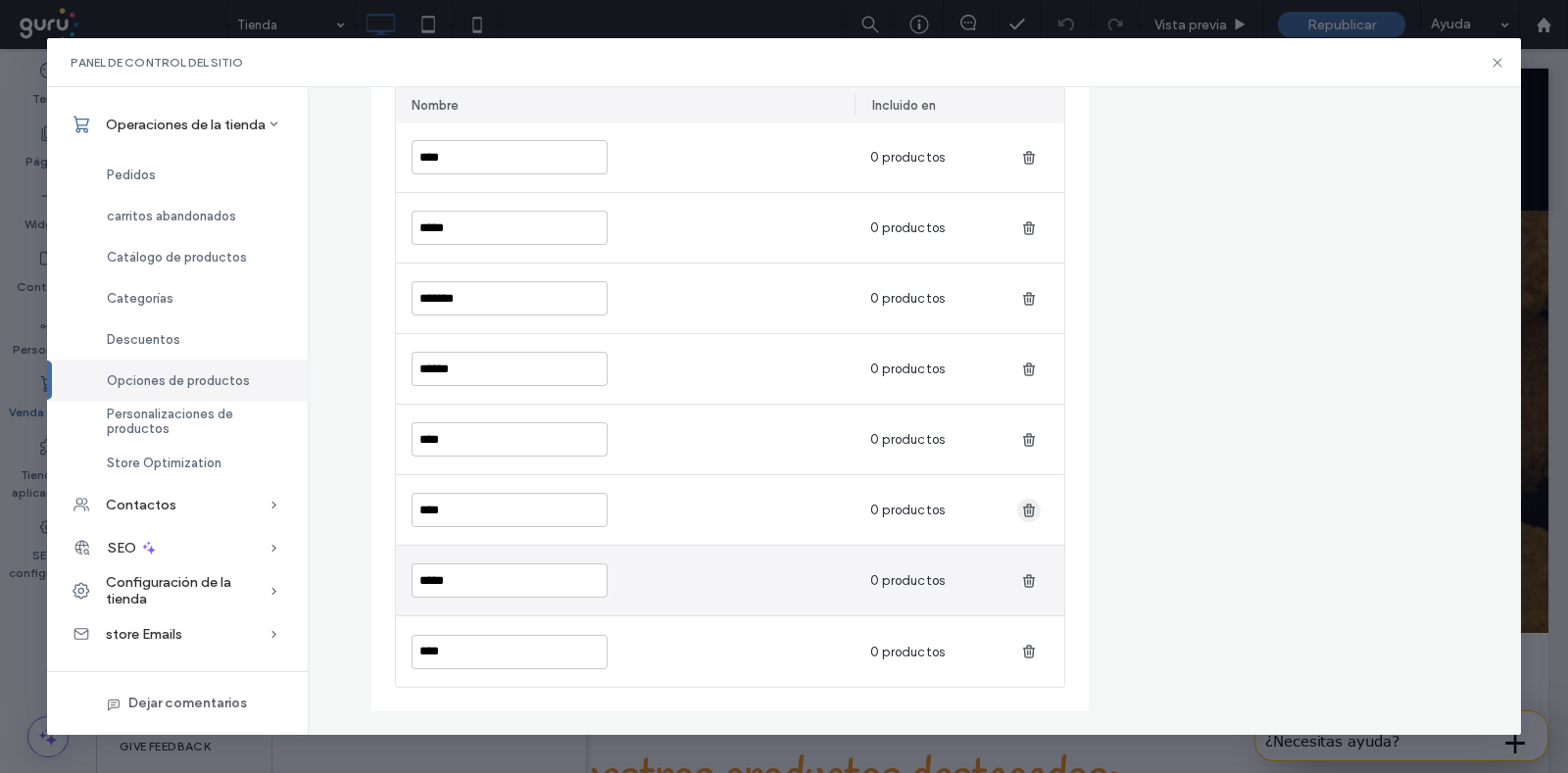 click 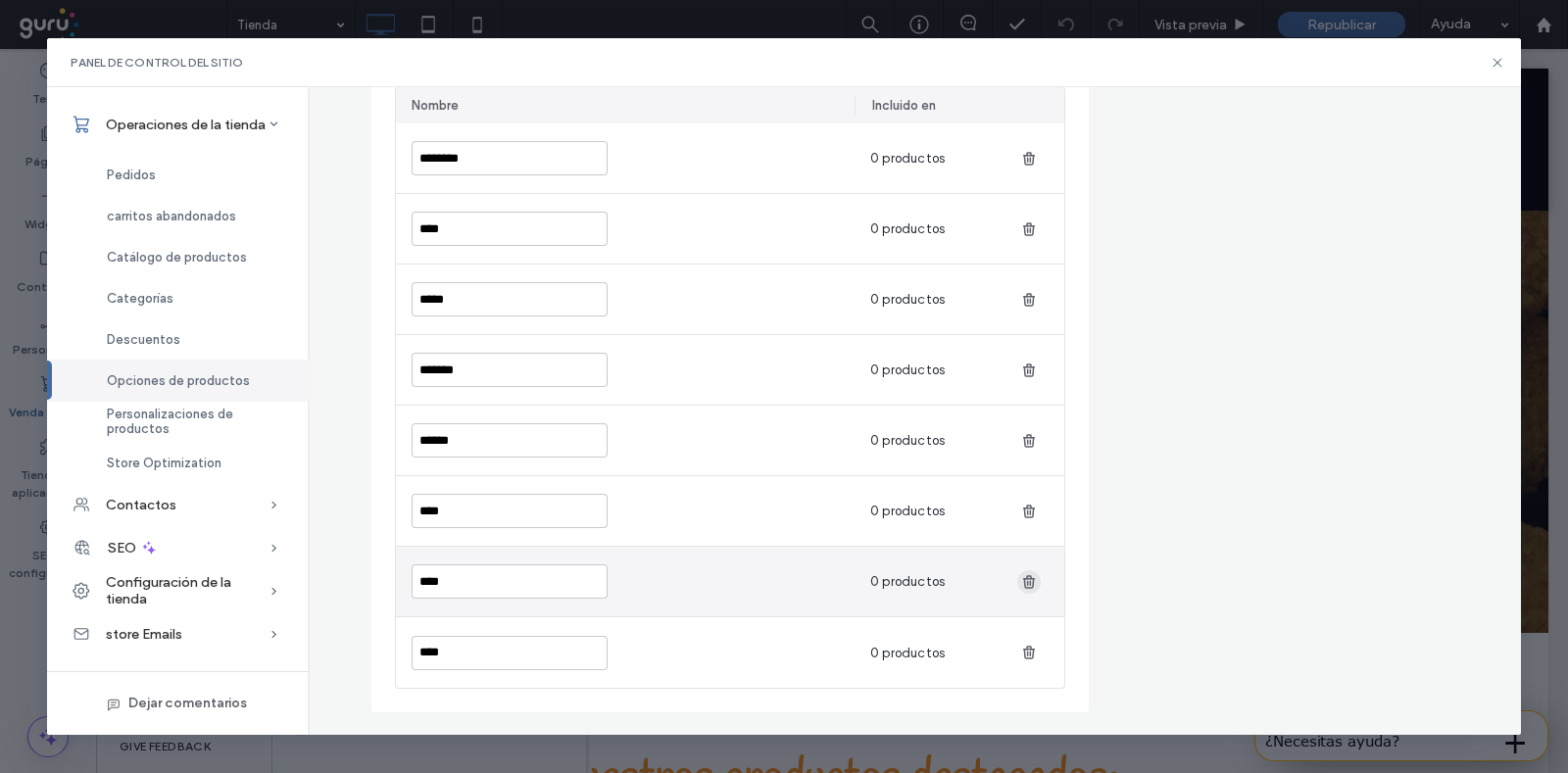 click 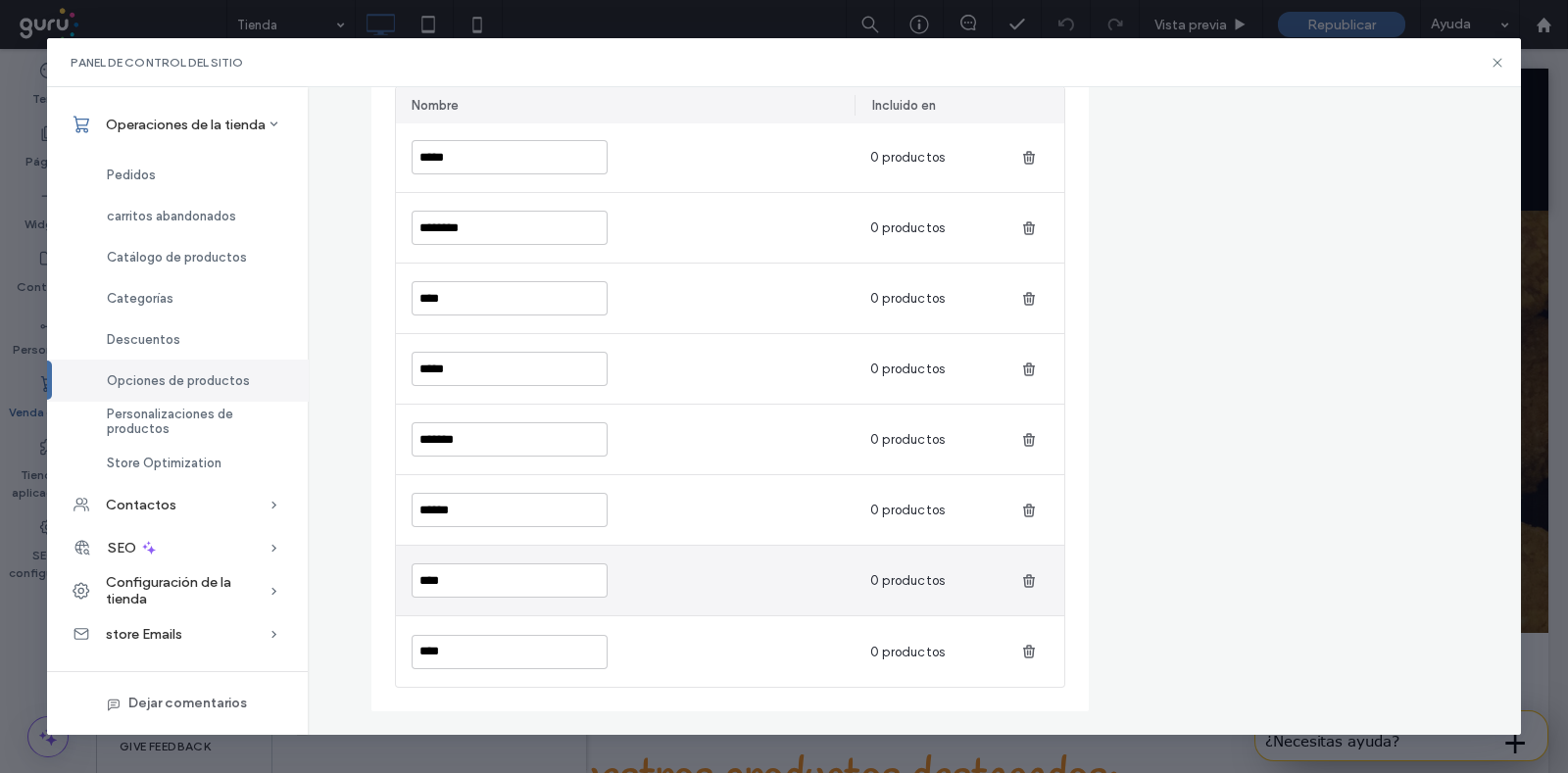 click 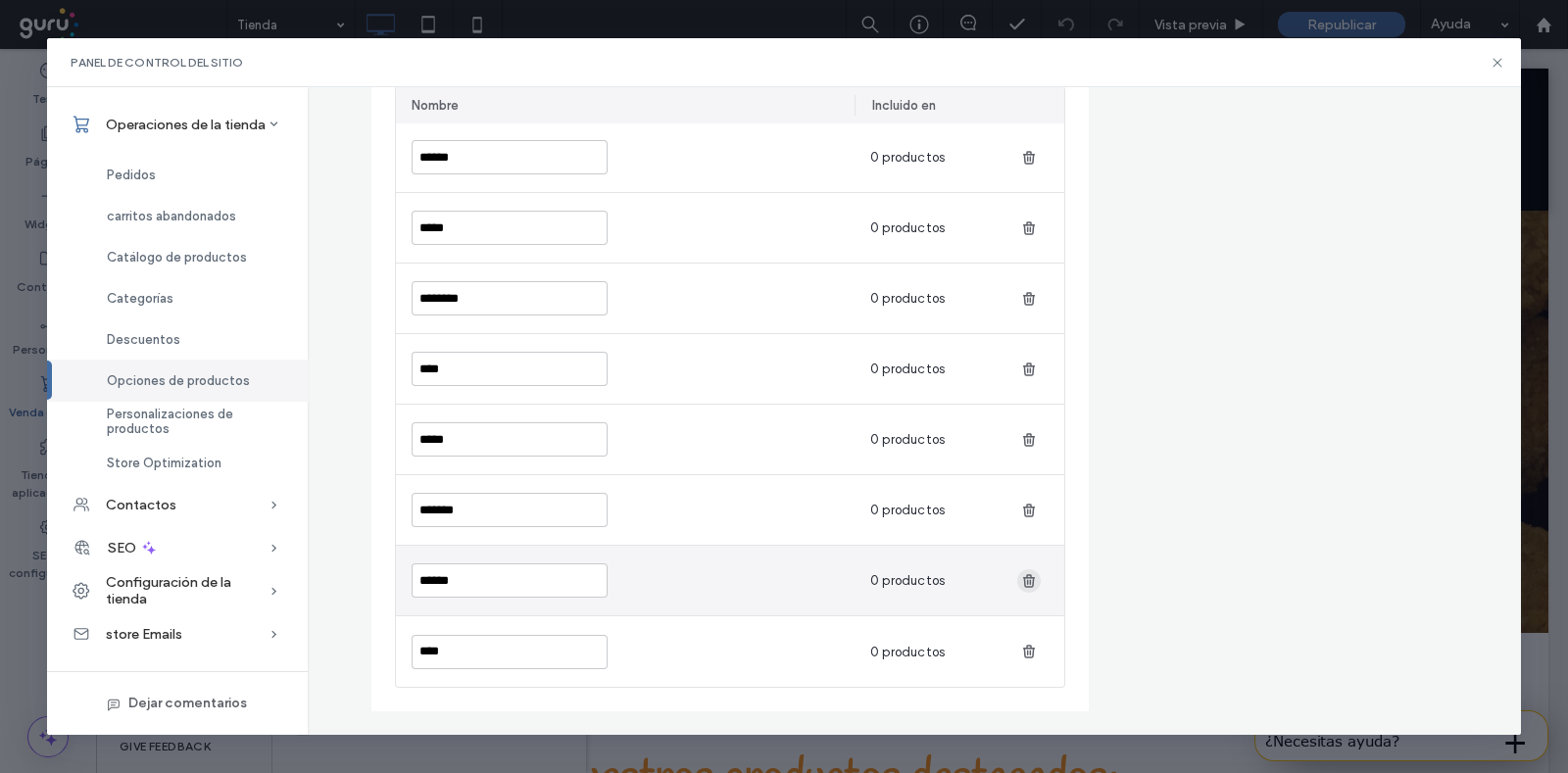 click 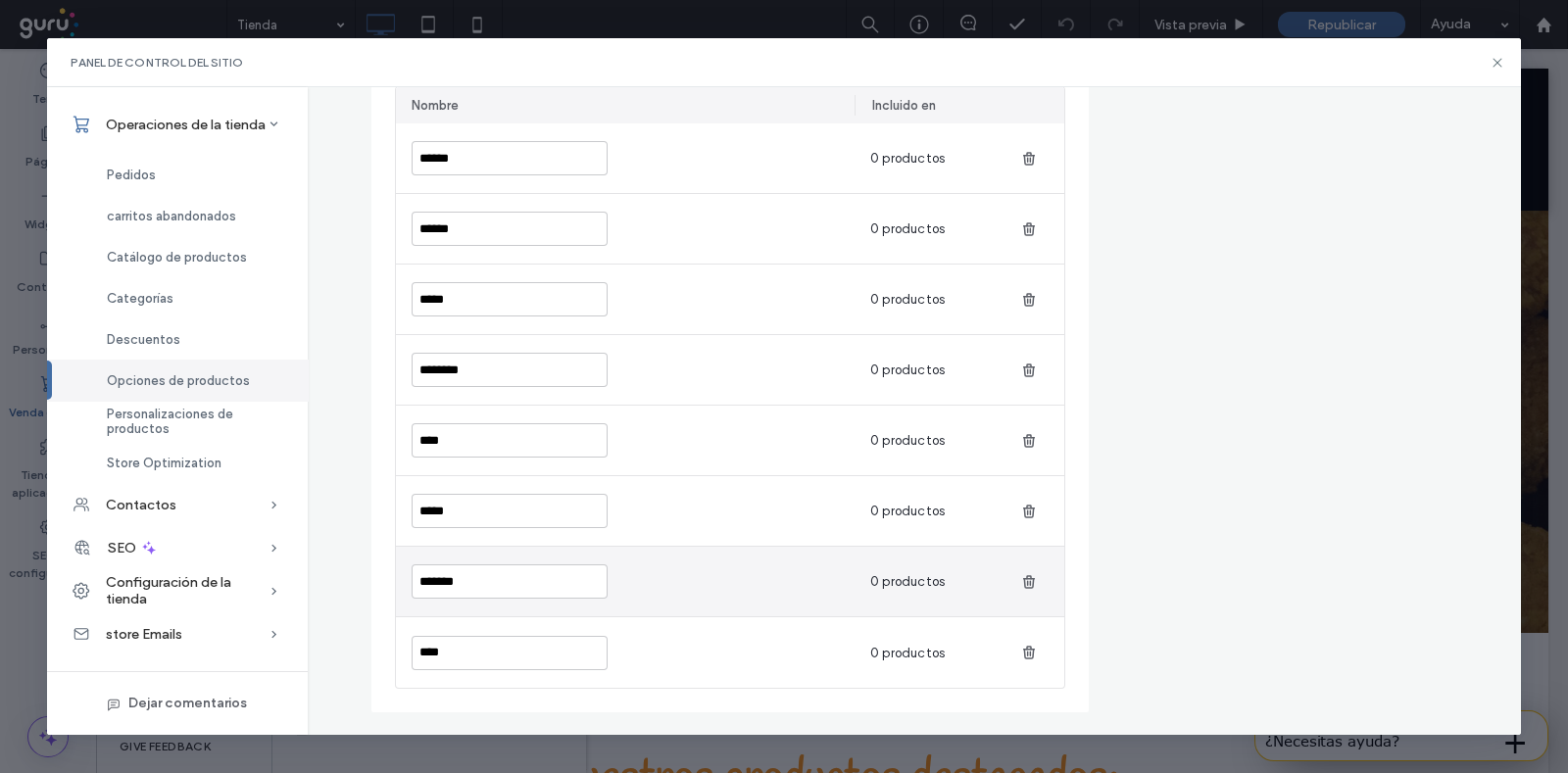 click 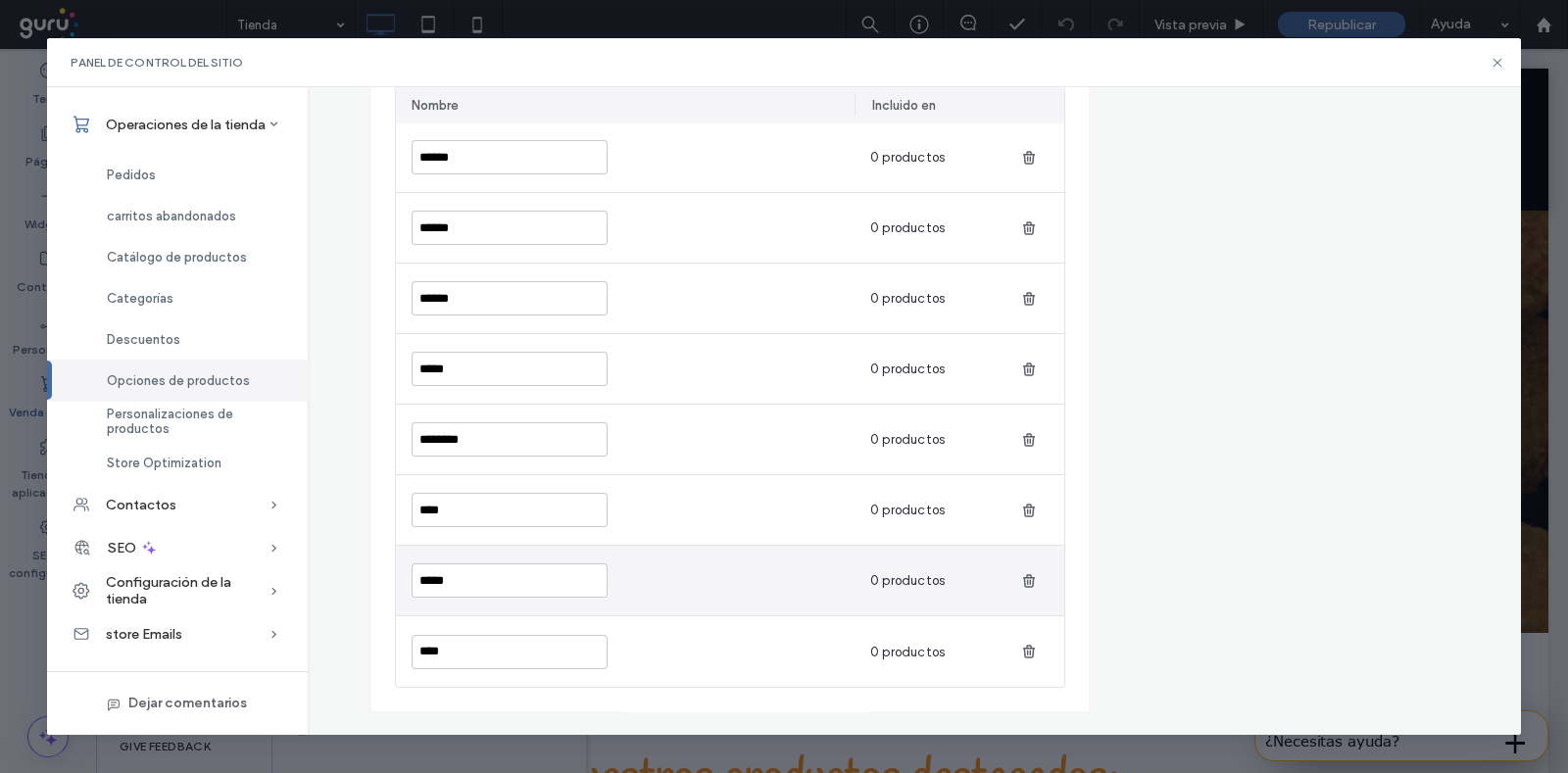 click 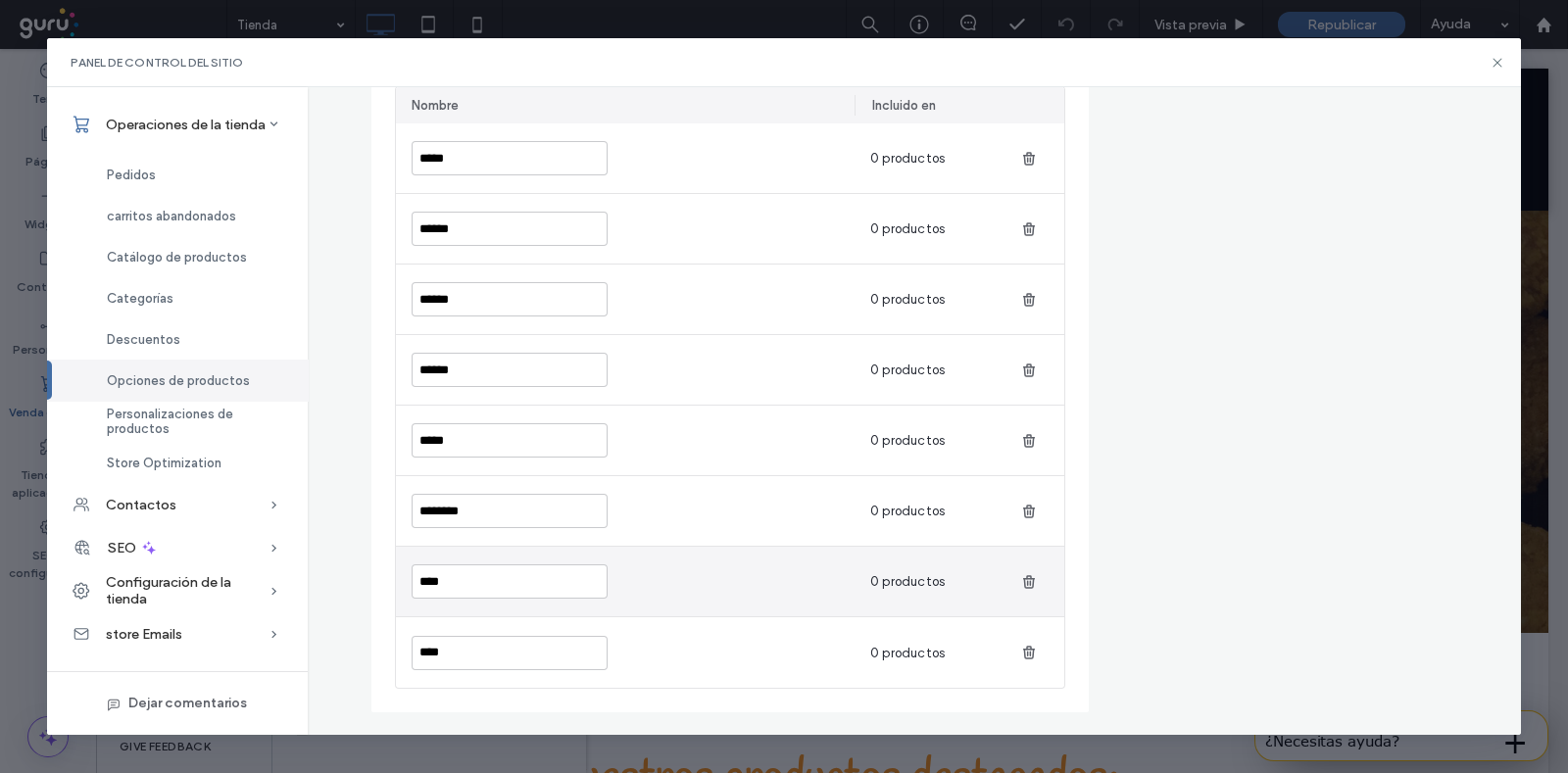 click 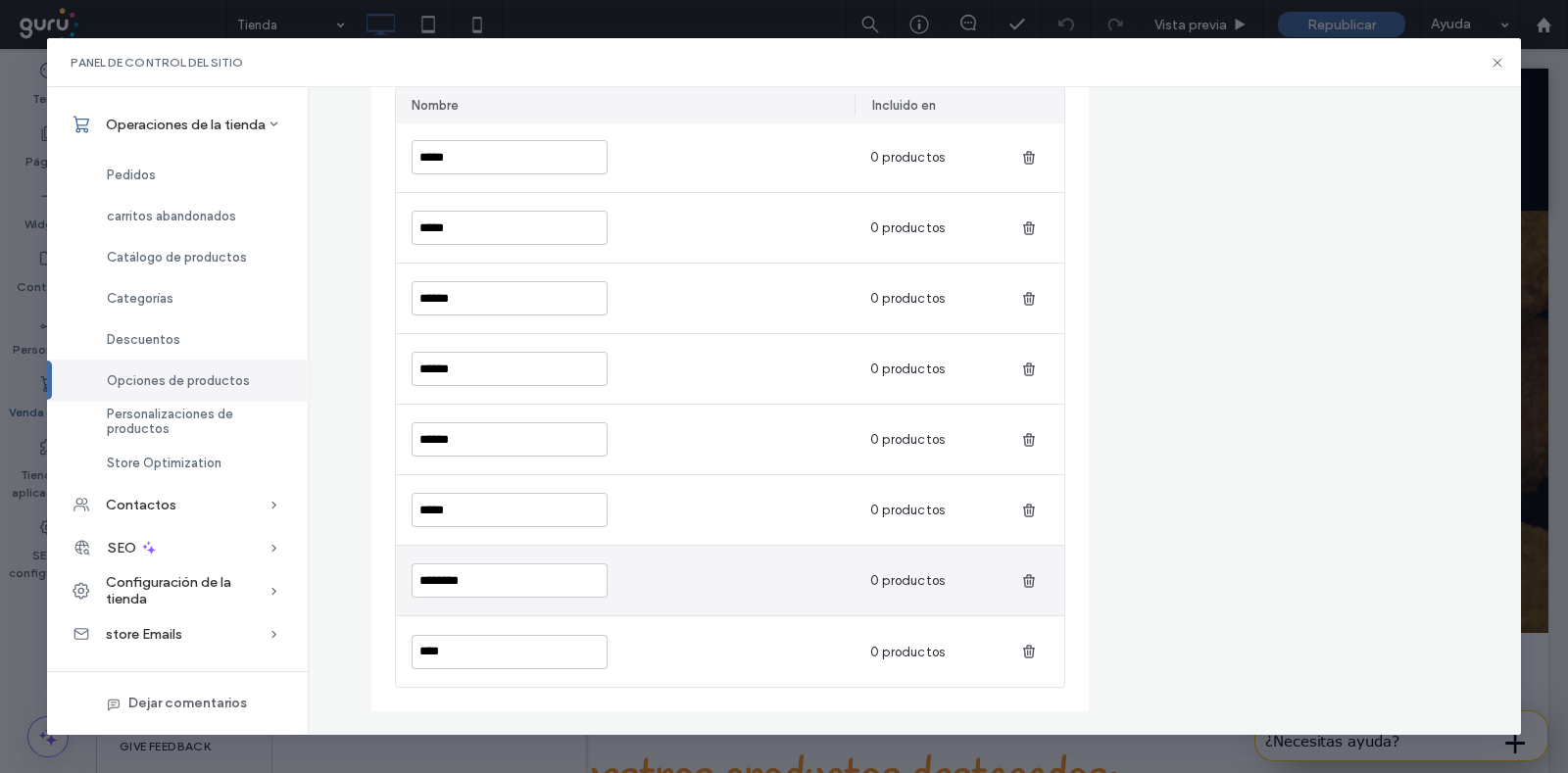 click 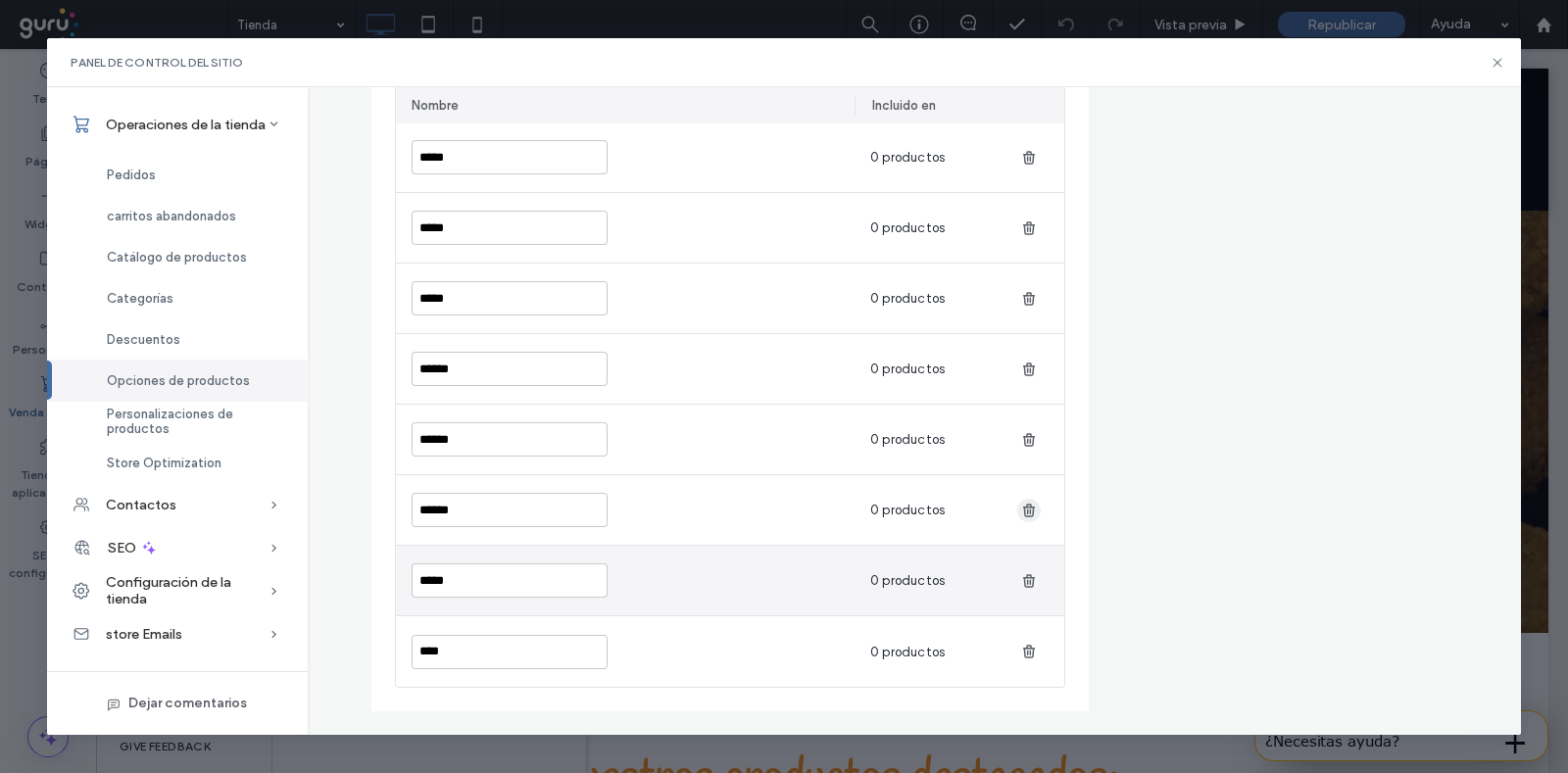 click 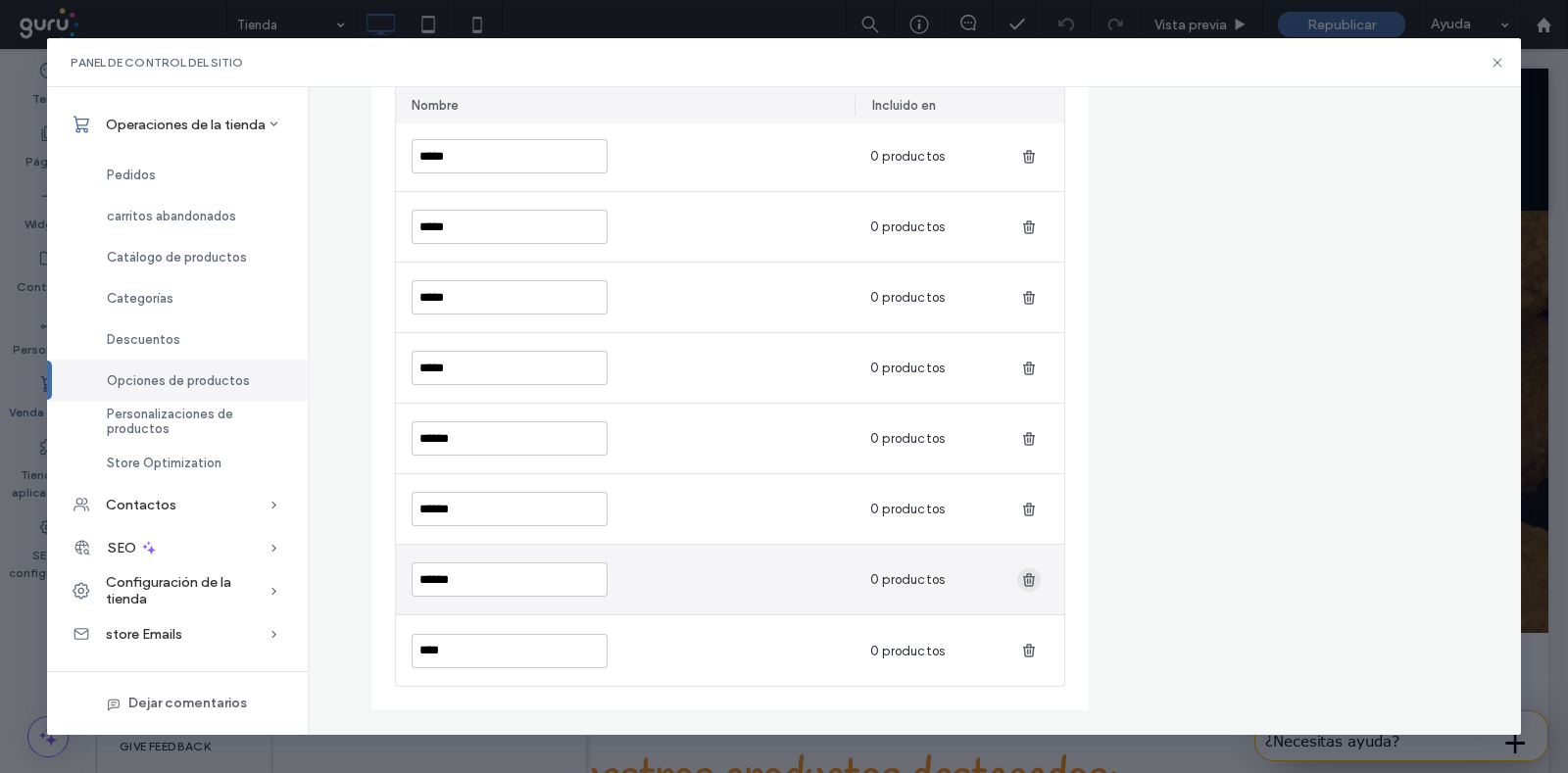 scroll, scrollTop: 1504, scrollLeft: 0, axis: vertical 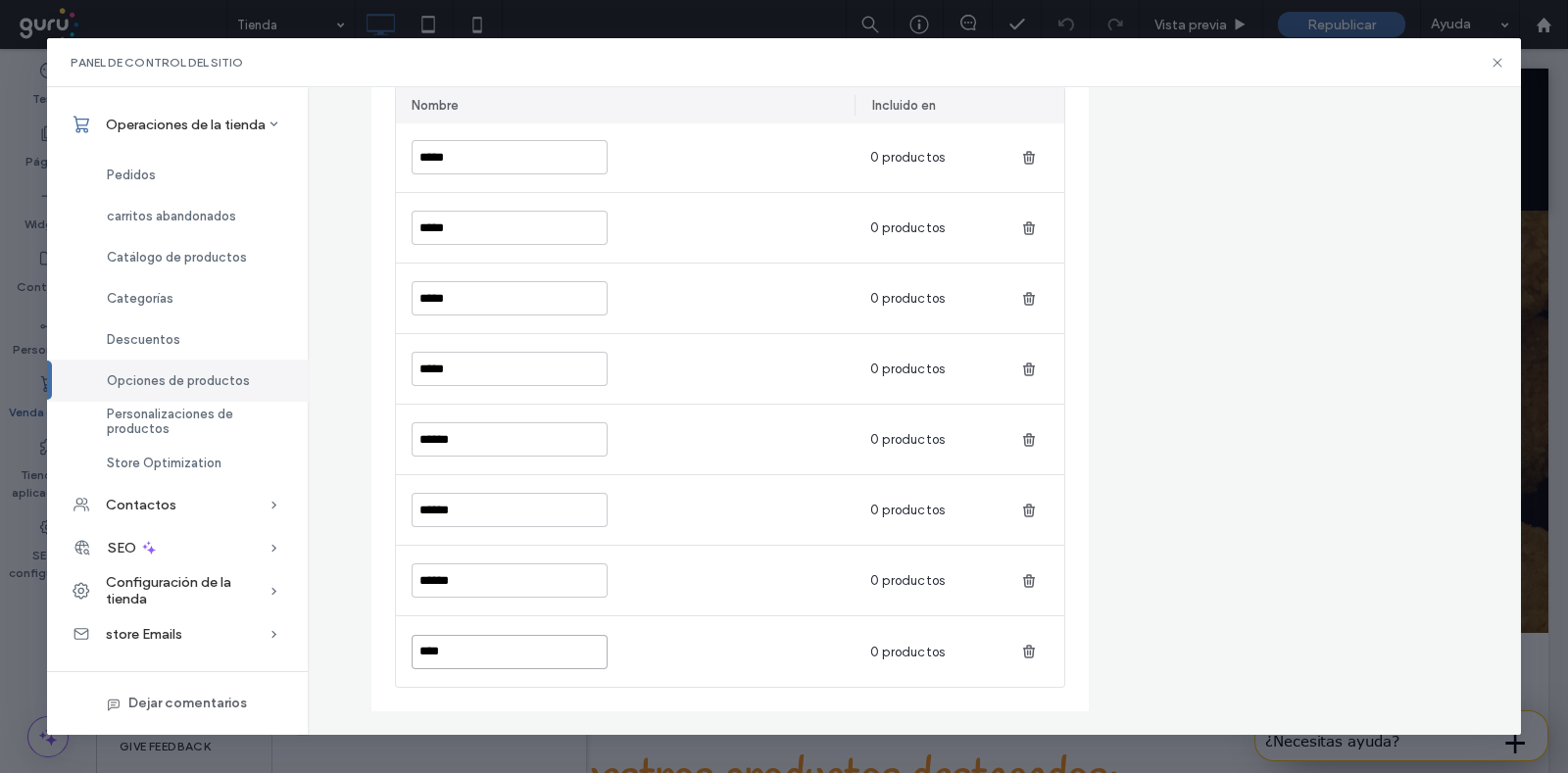 drag, startPoint x: 483, startPoint y: 652, endPoint x: 364, endPoint y: 644, distance: 119.2686 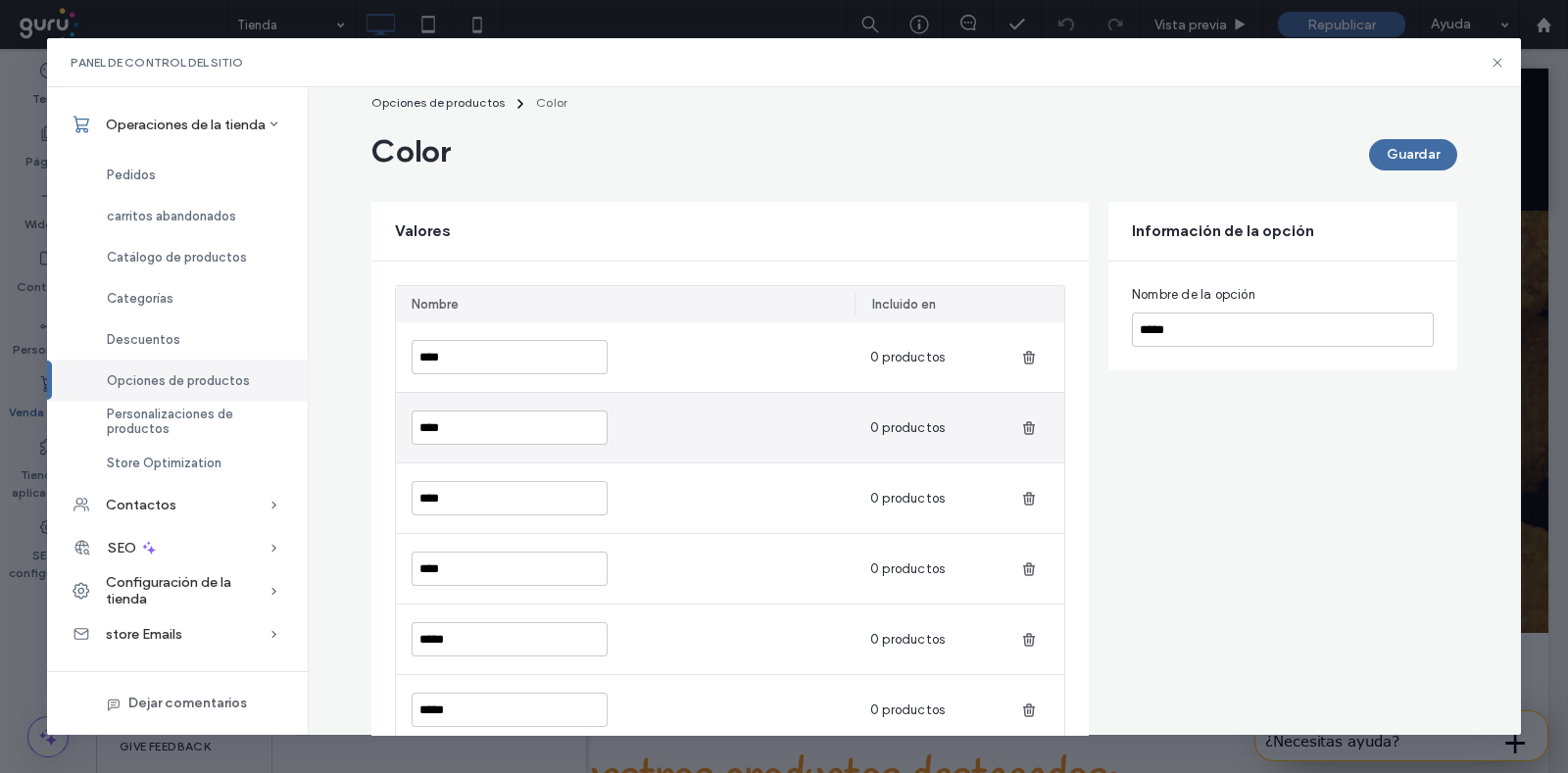 scroll, scrollTop: 0, scrollLeft: 0, axis: both 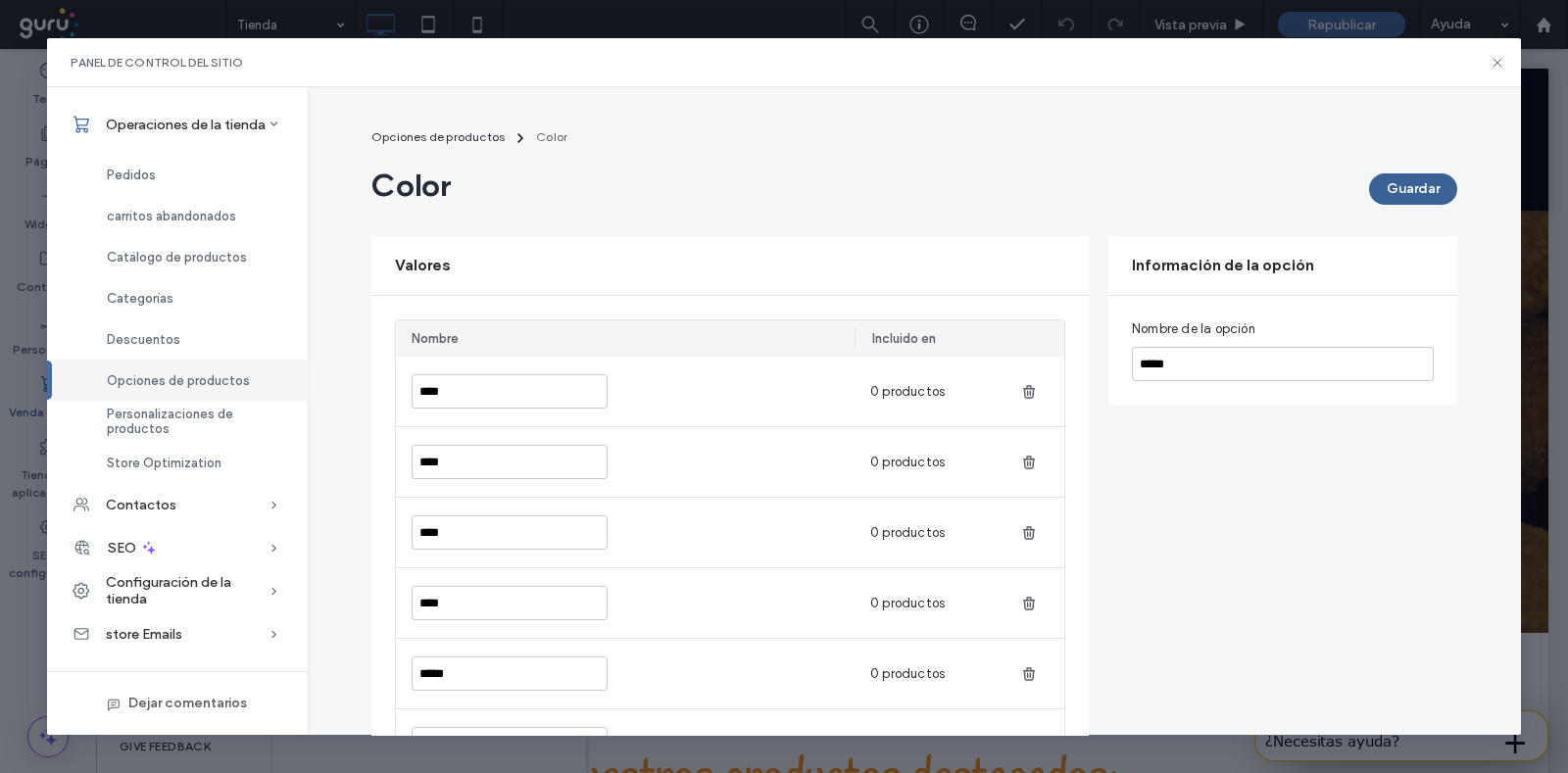 type on "******" 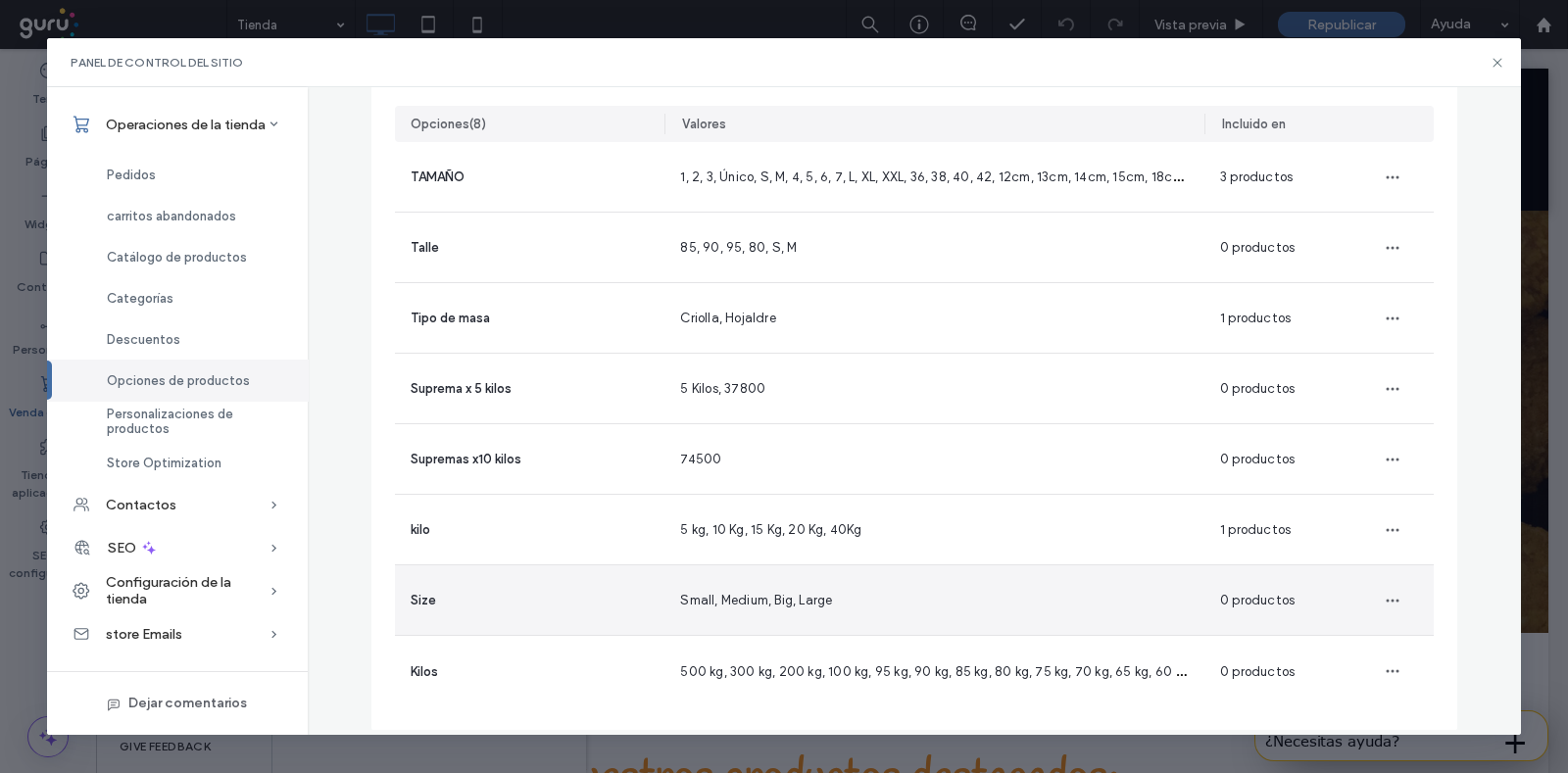 scroll, scrollTop: 174, scrollLeft: 0, axis: vertical 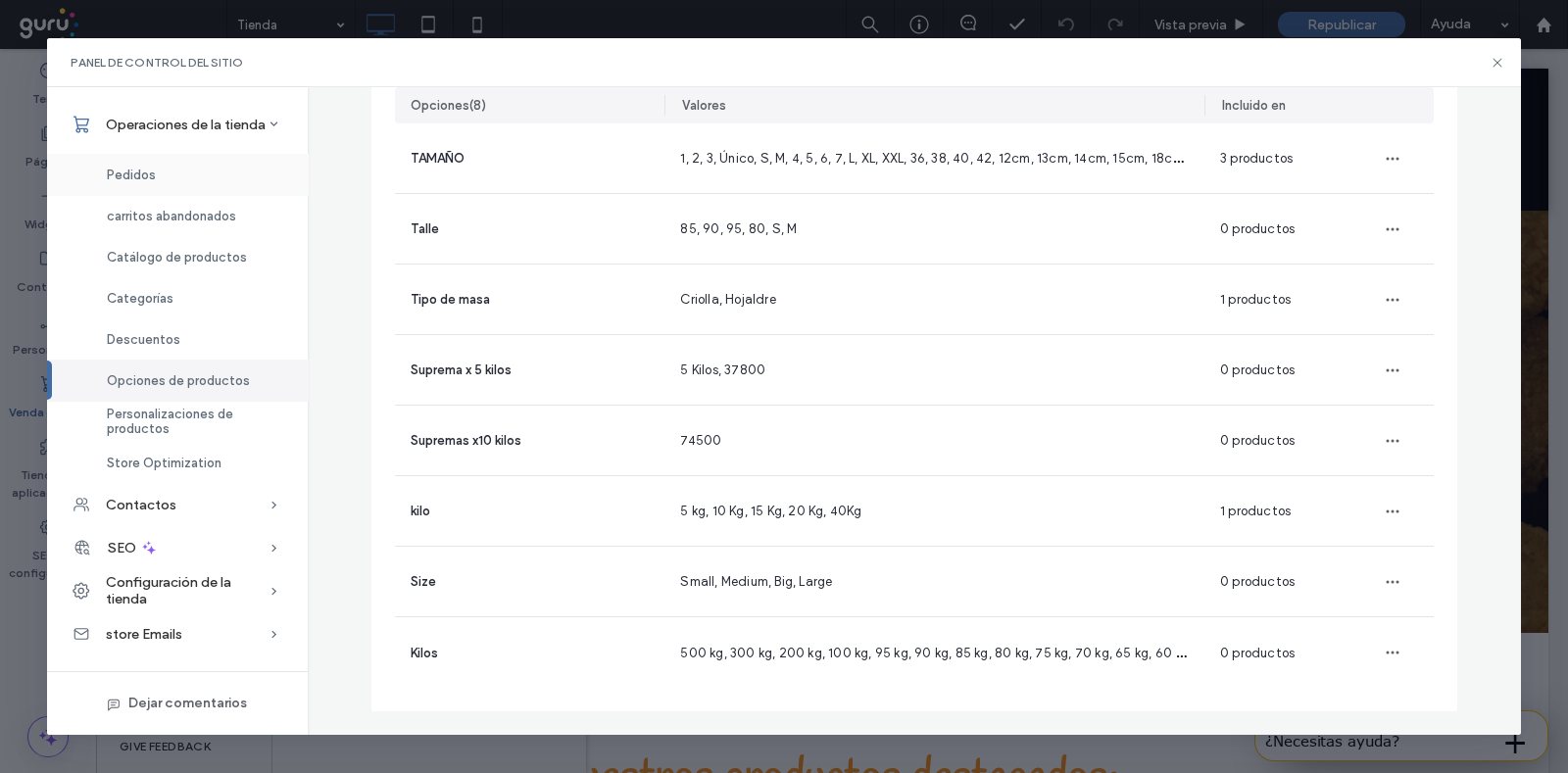 click on "Pedidos" at bounding box center (131, 174) 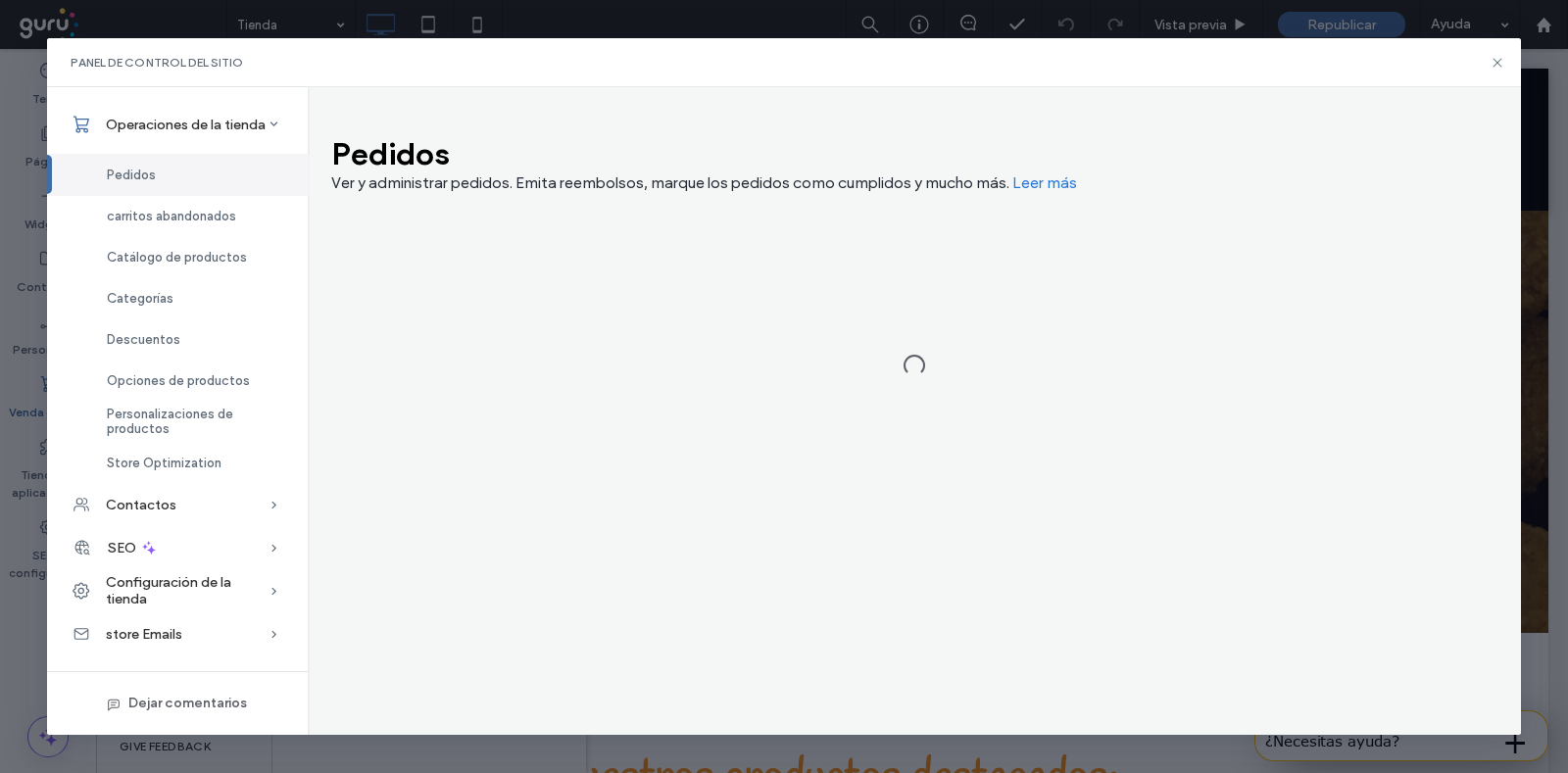 scroll, scrollTop: 0, scrollLeft: 0, axis: both 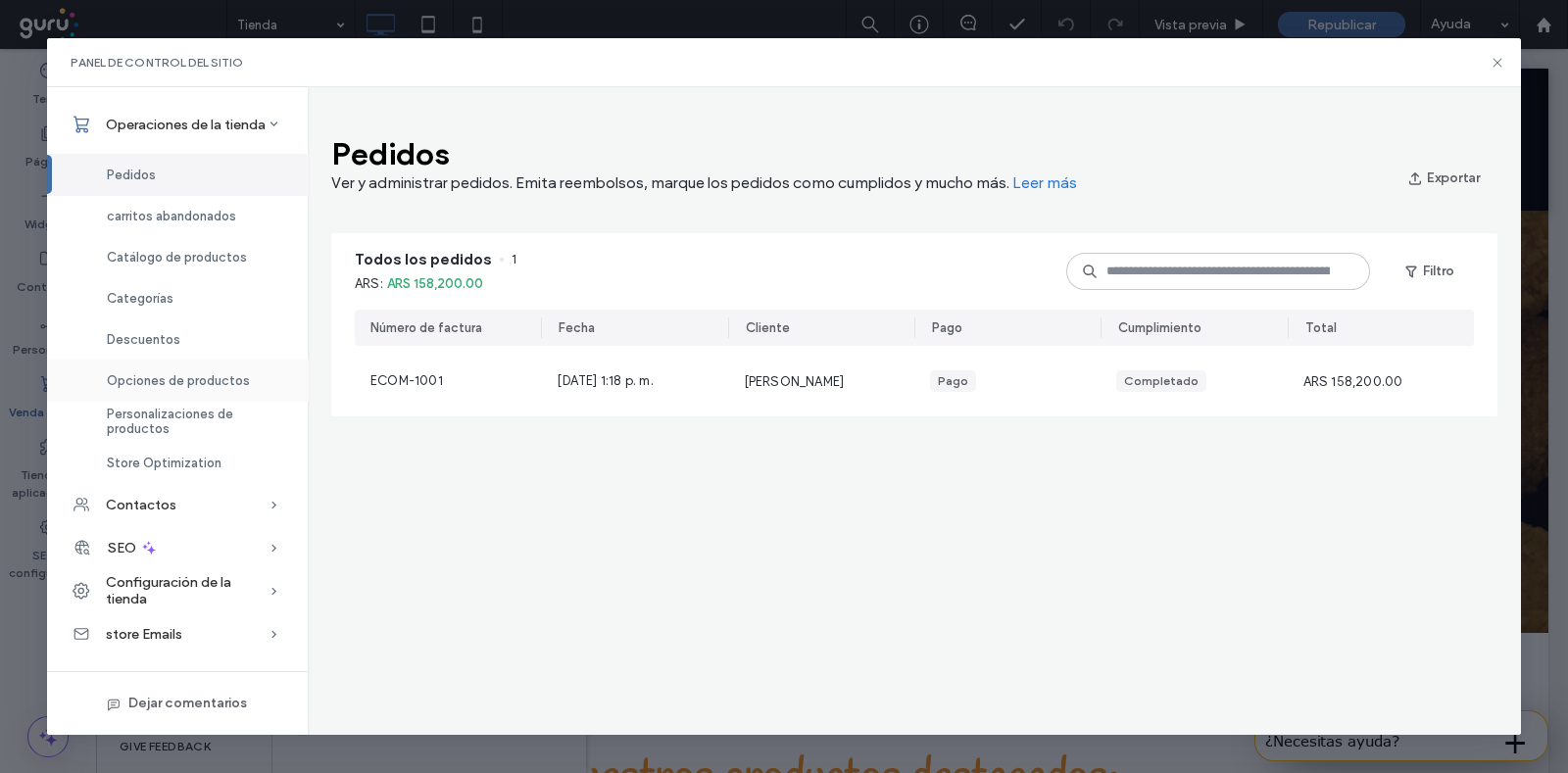 click on "Opciones de productos" at bounding box center (177, 380) 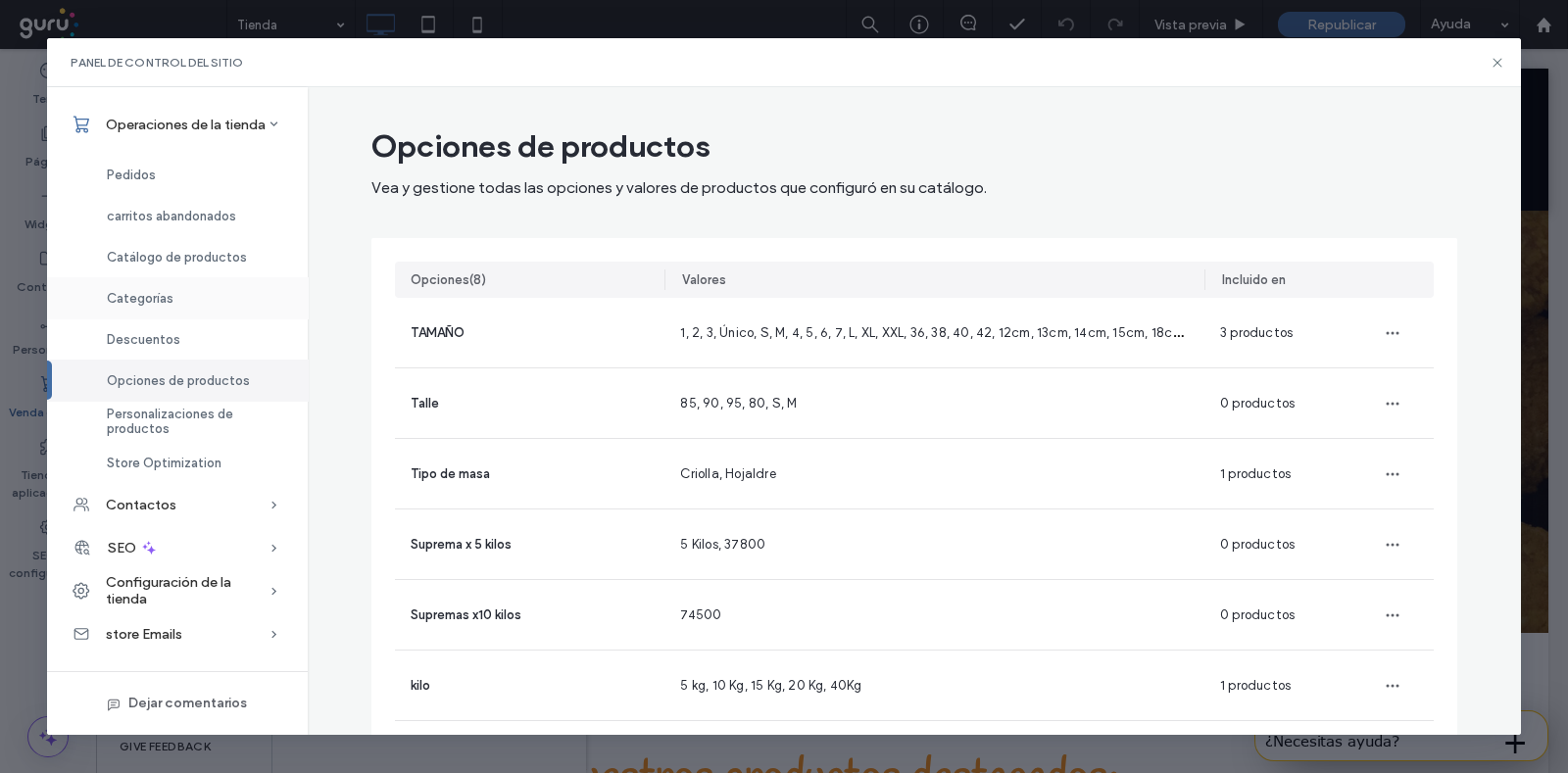 click on "Categorías" at bounding box center [140, 298] 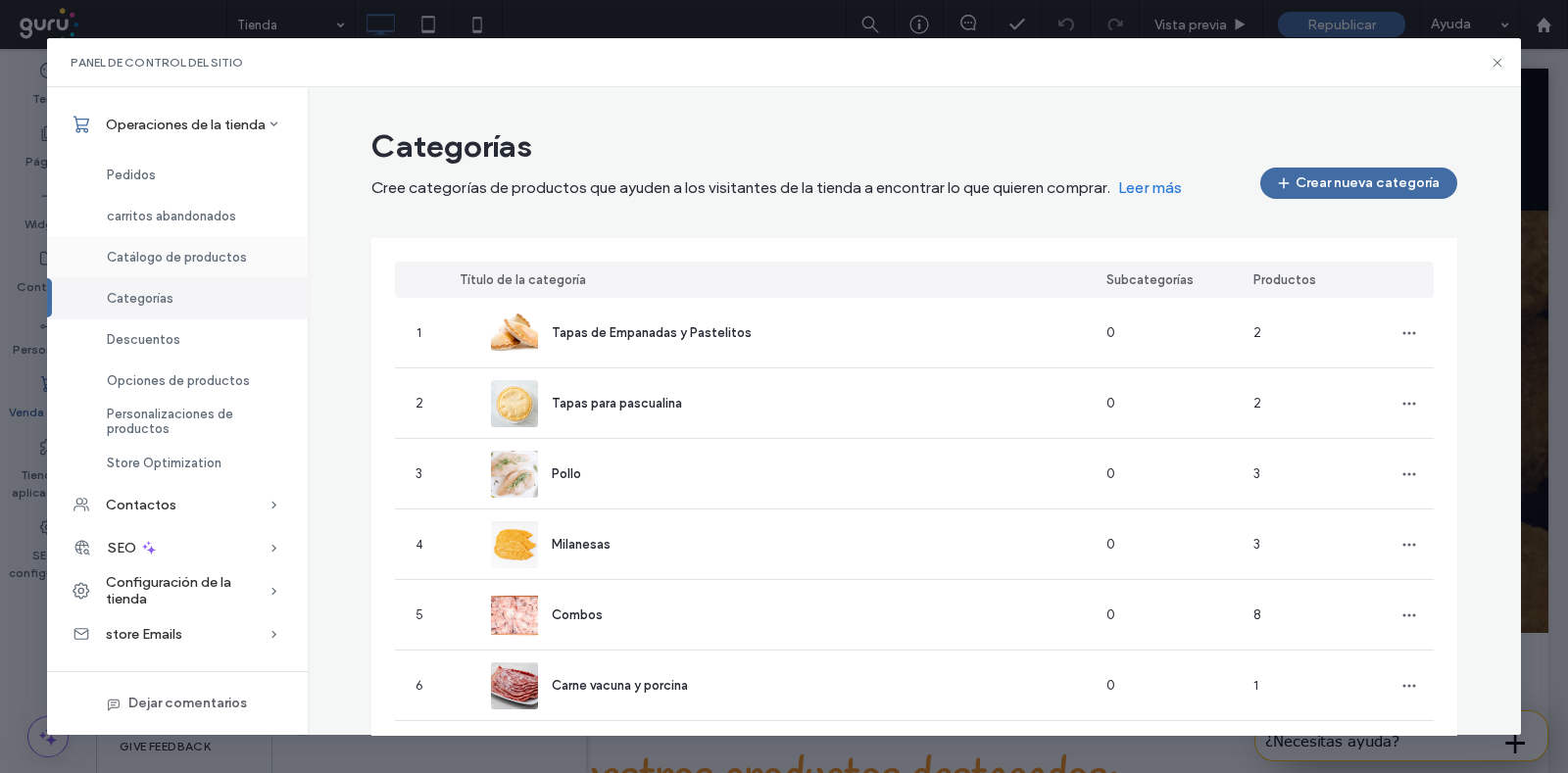 click on "Catálogo de productos" at bounding box center (176, 257) 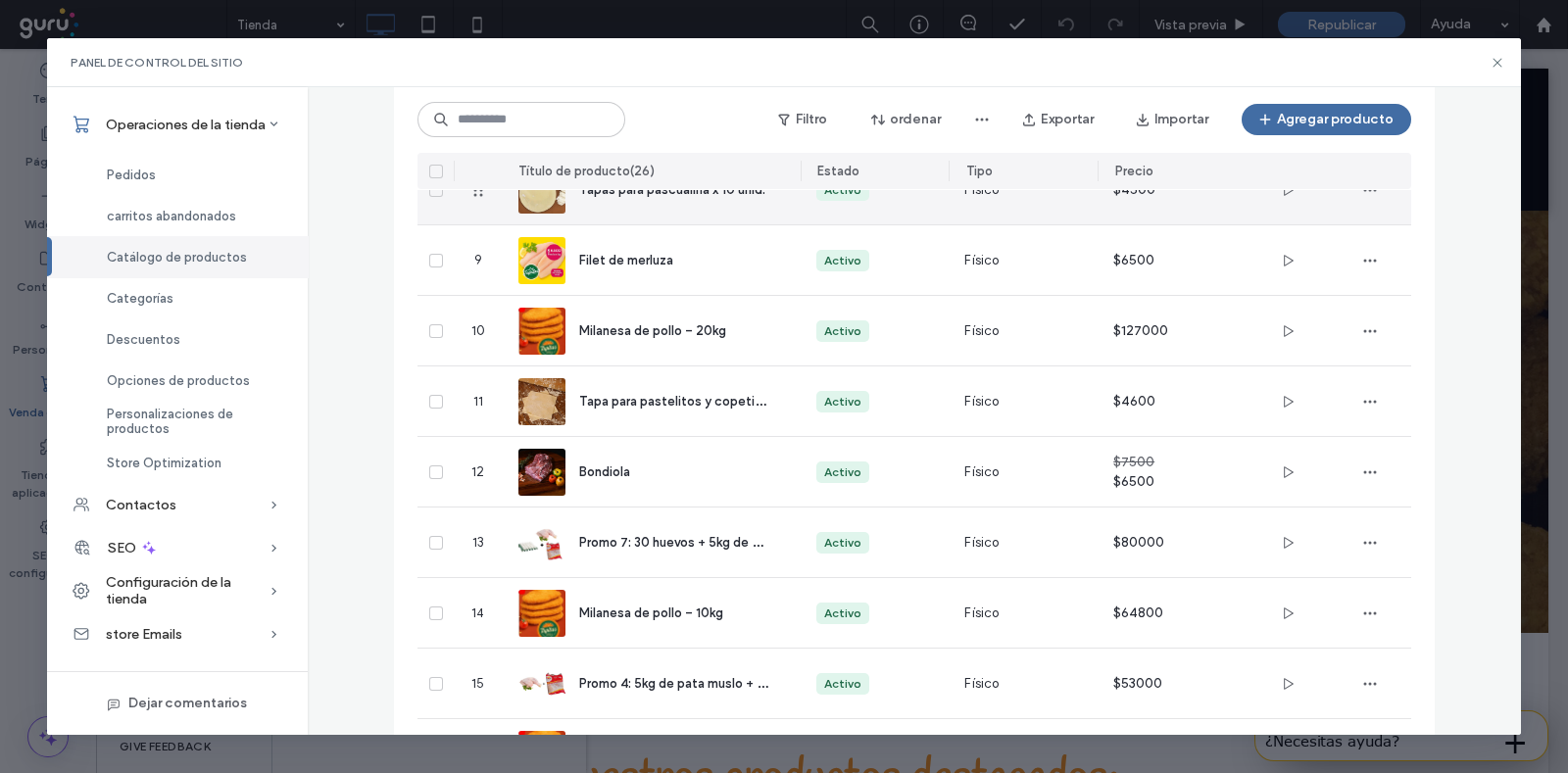 scroll, scrollTop: 713, scrollLeft: 0, axis: vertical 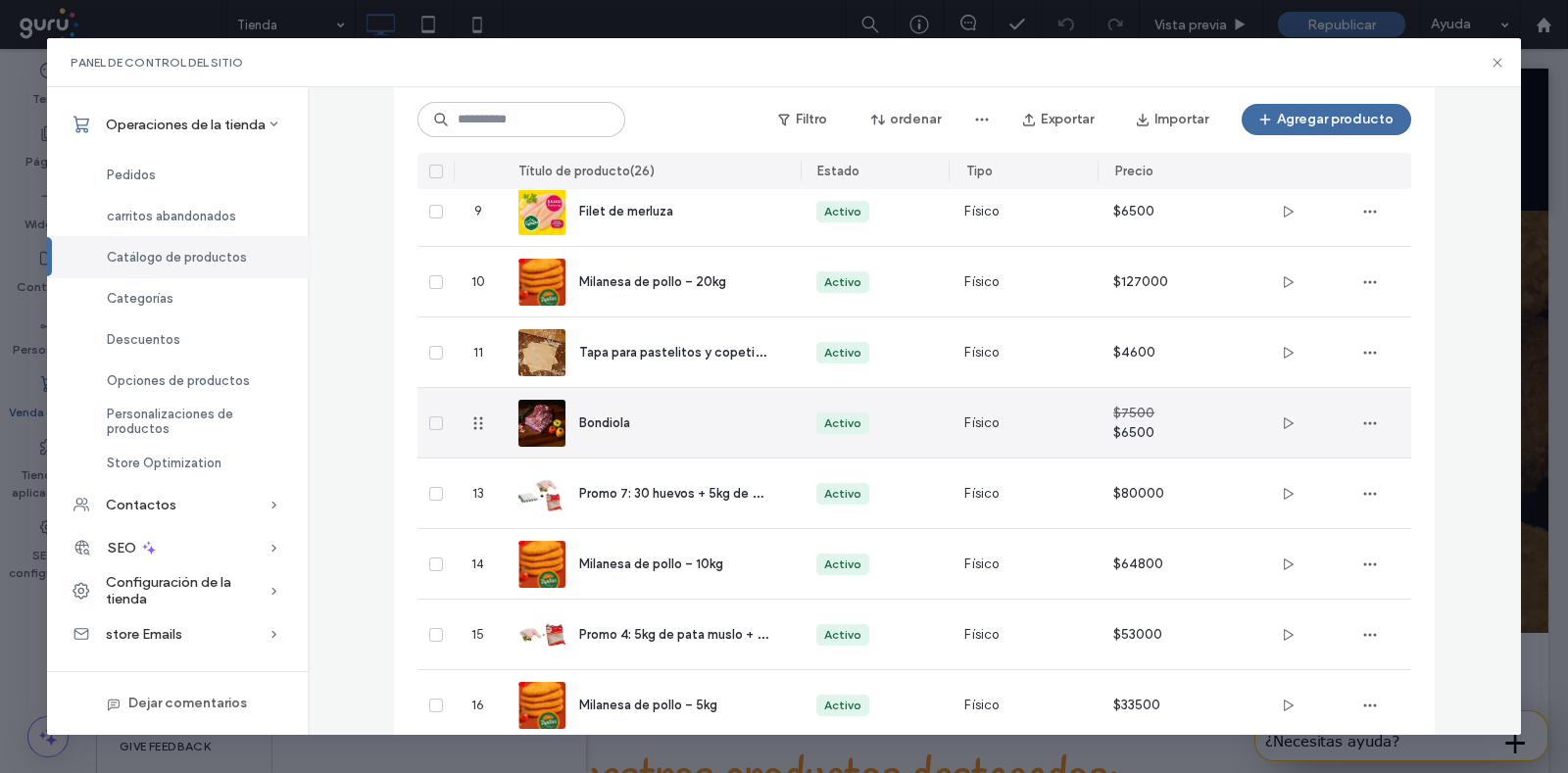 click on "Bondiola" at bounding box center [674, 422] 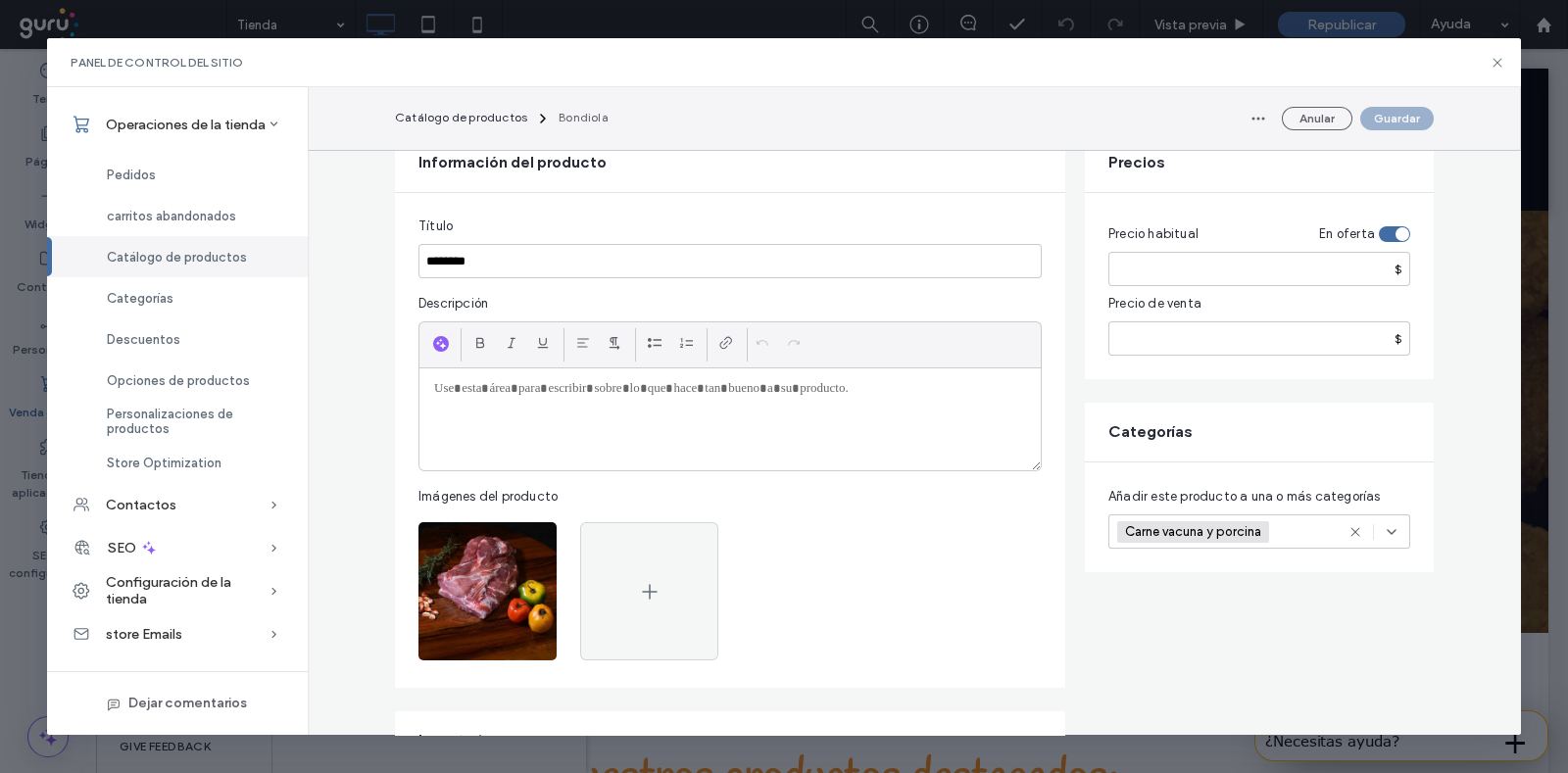 scroll, scrollTop: 121, scrollLeft: 0, axis: vertical 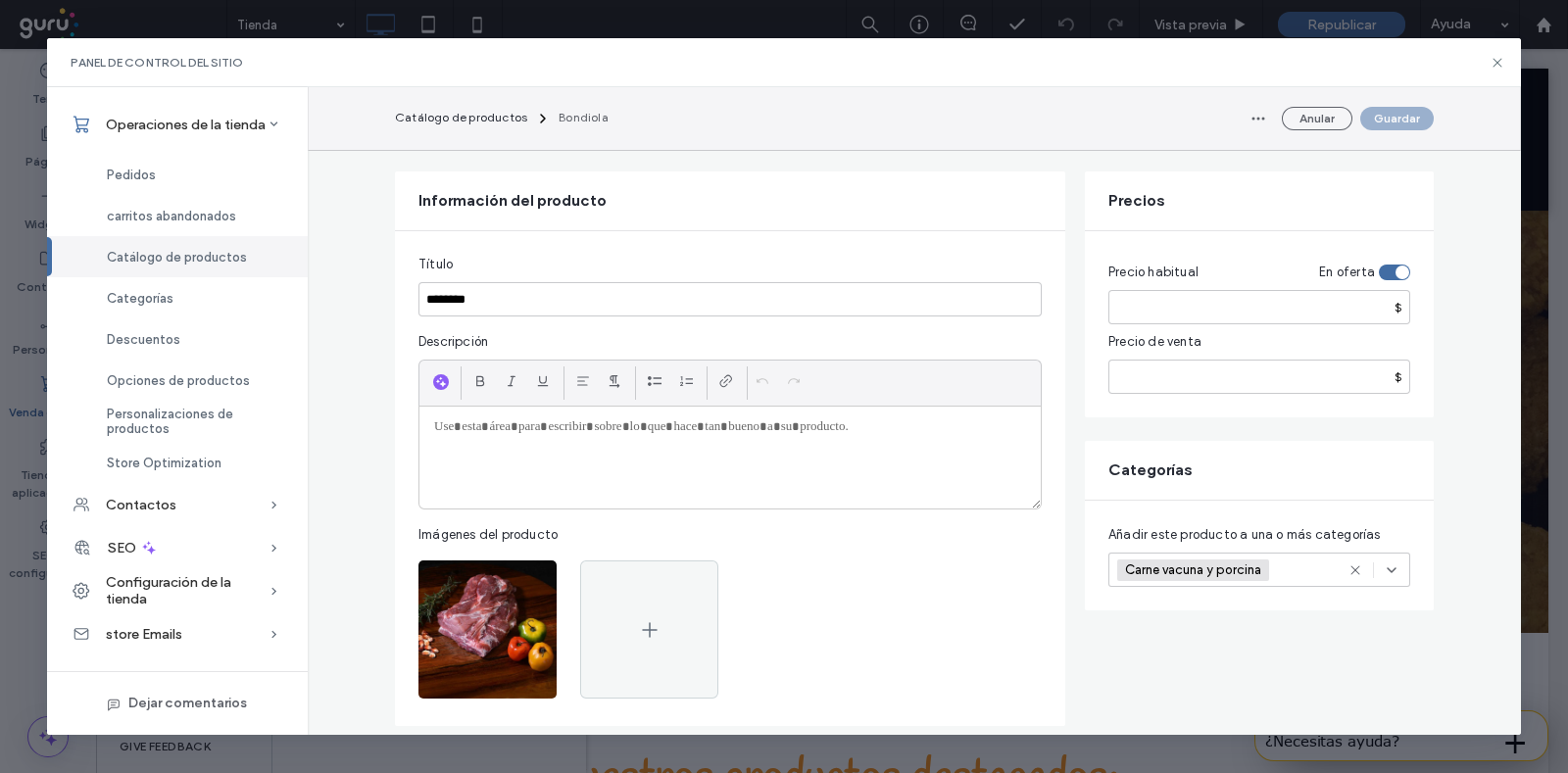 click at bounding box center [1395, 272] 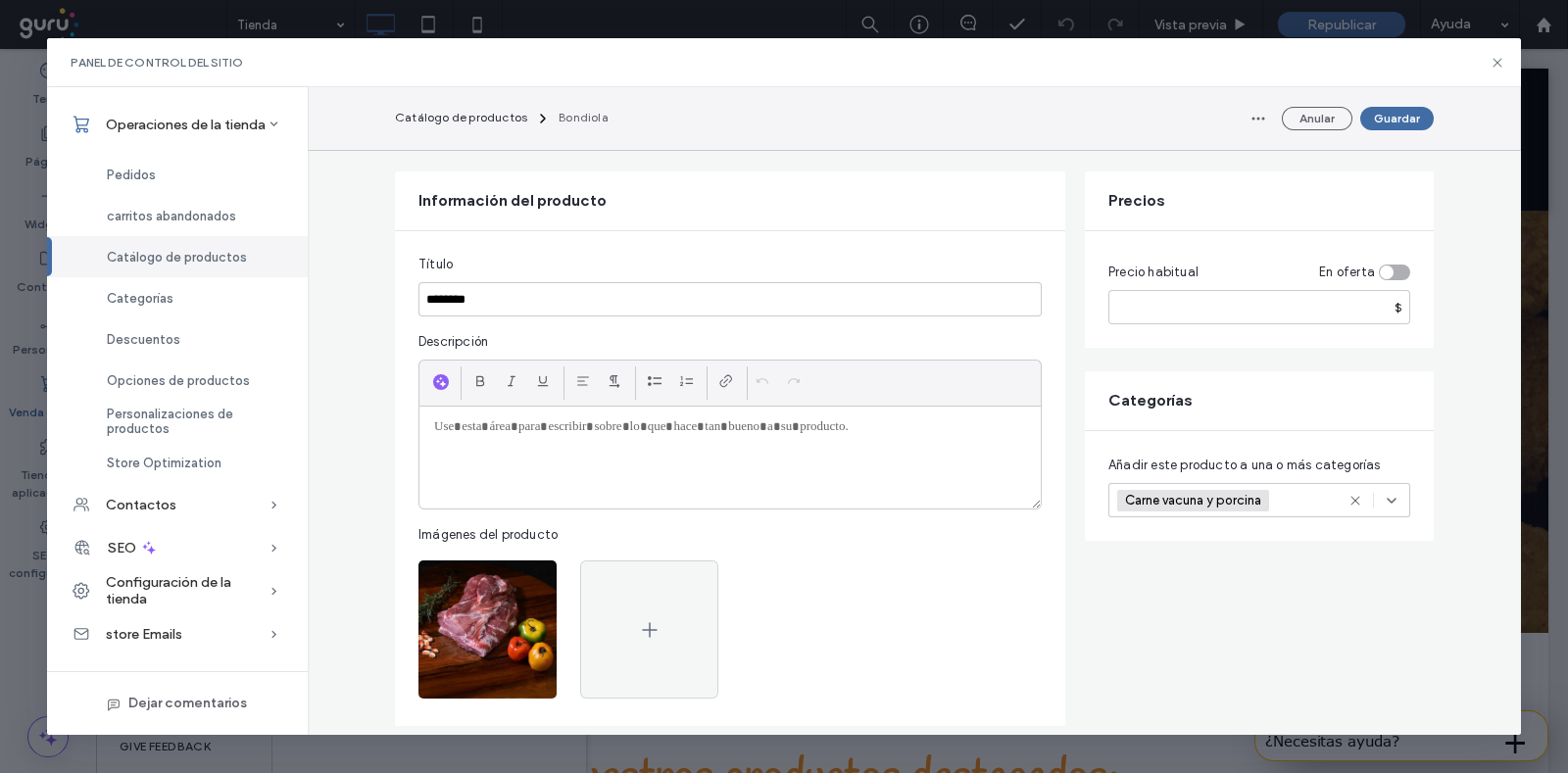 click at bounding box center [1395, 272] 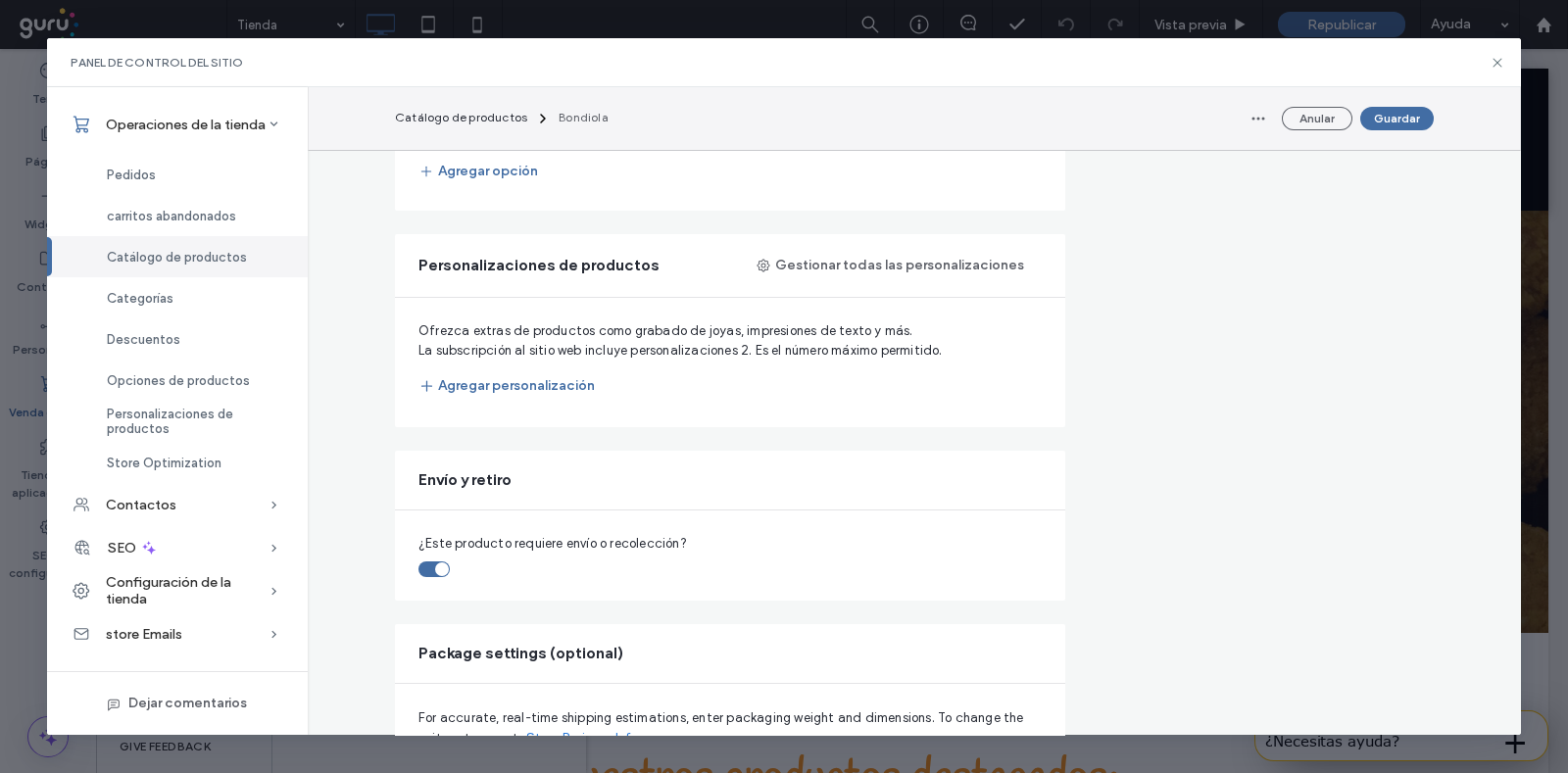 scroll, scrollTop: 735, scrollLeft: 0, axis: vertical 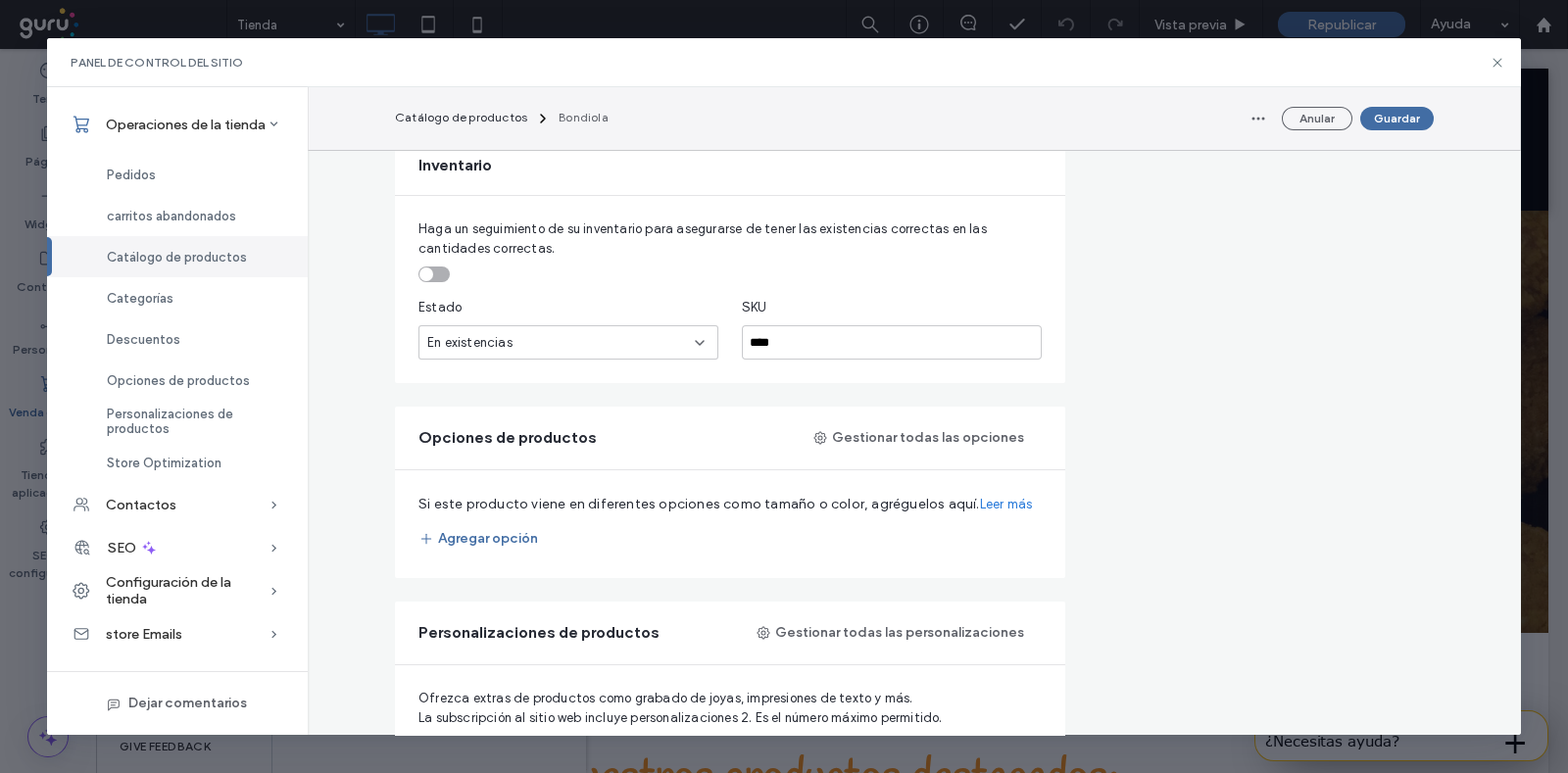 click on "En existencias" at bounding box center [561, 343] 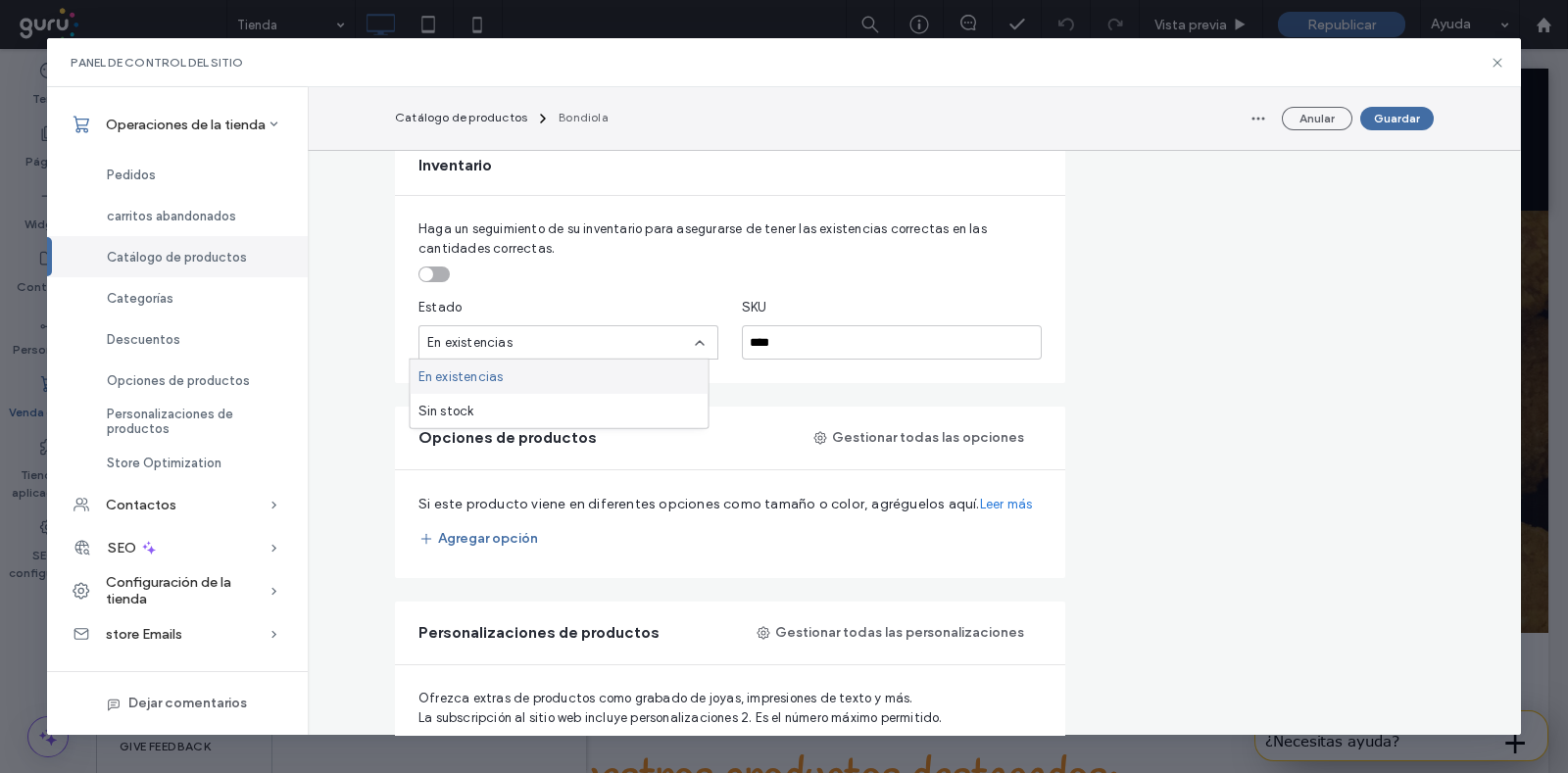 click on "En existencias" at bounding box center [561, 343] 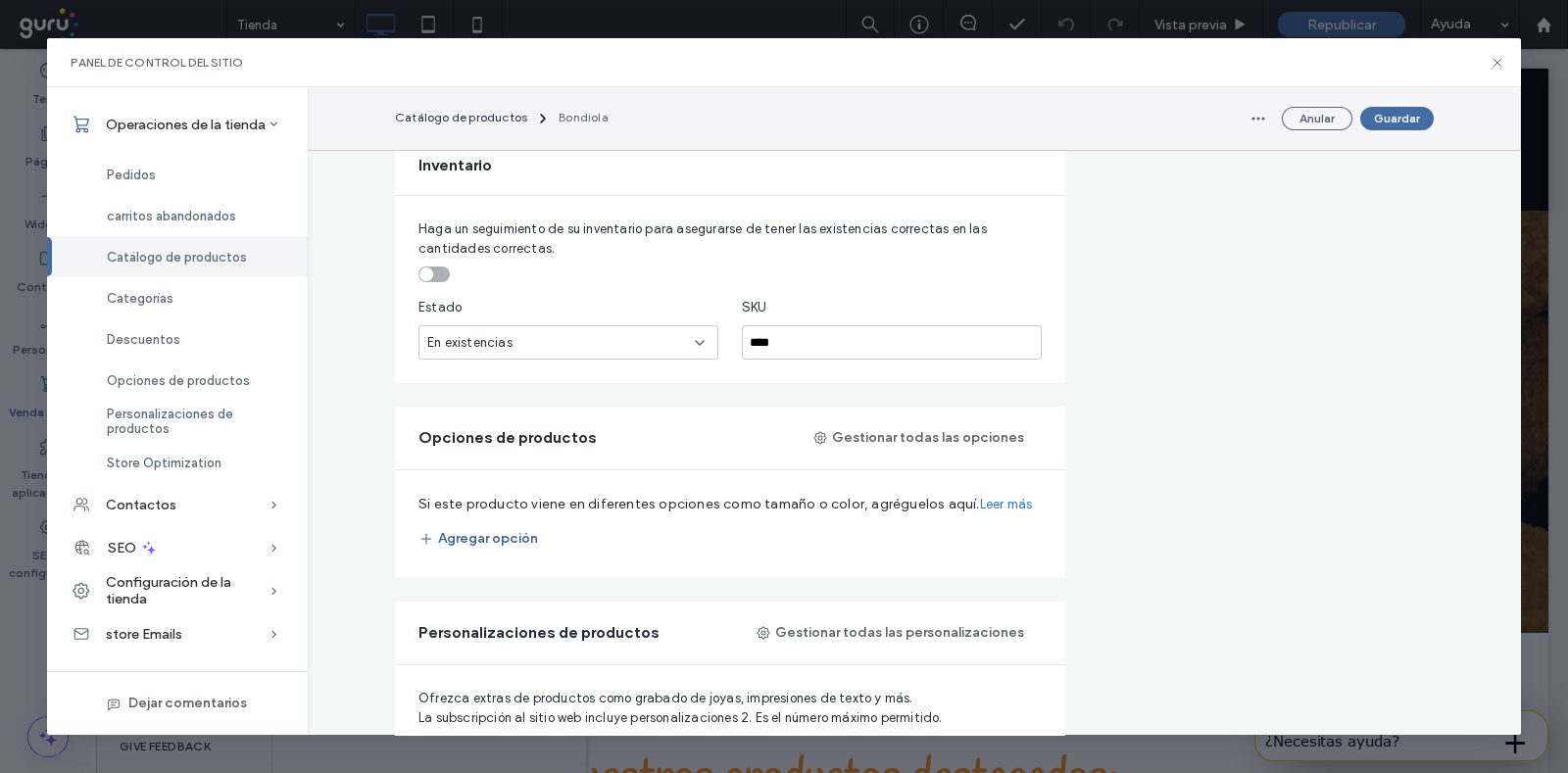 click on "Agregar opción" at bounding box center (478, 539) 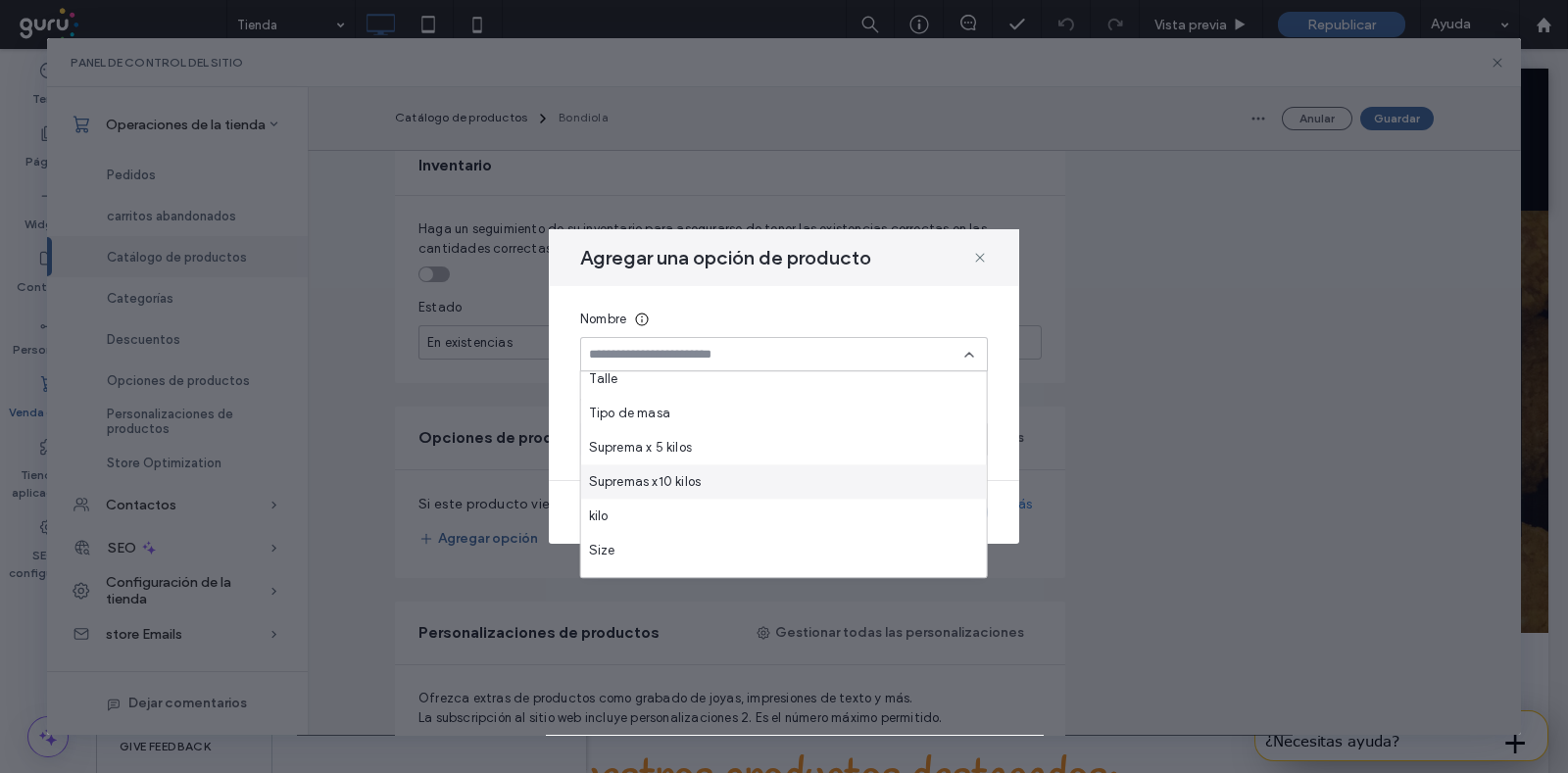 scroll, scrollTop: 69, scrollLeft: 0, axis: vertical 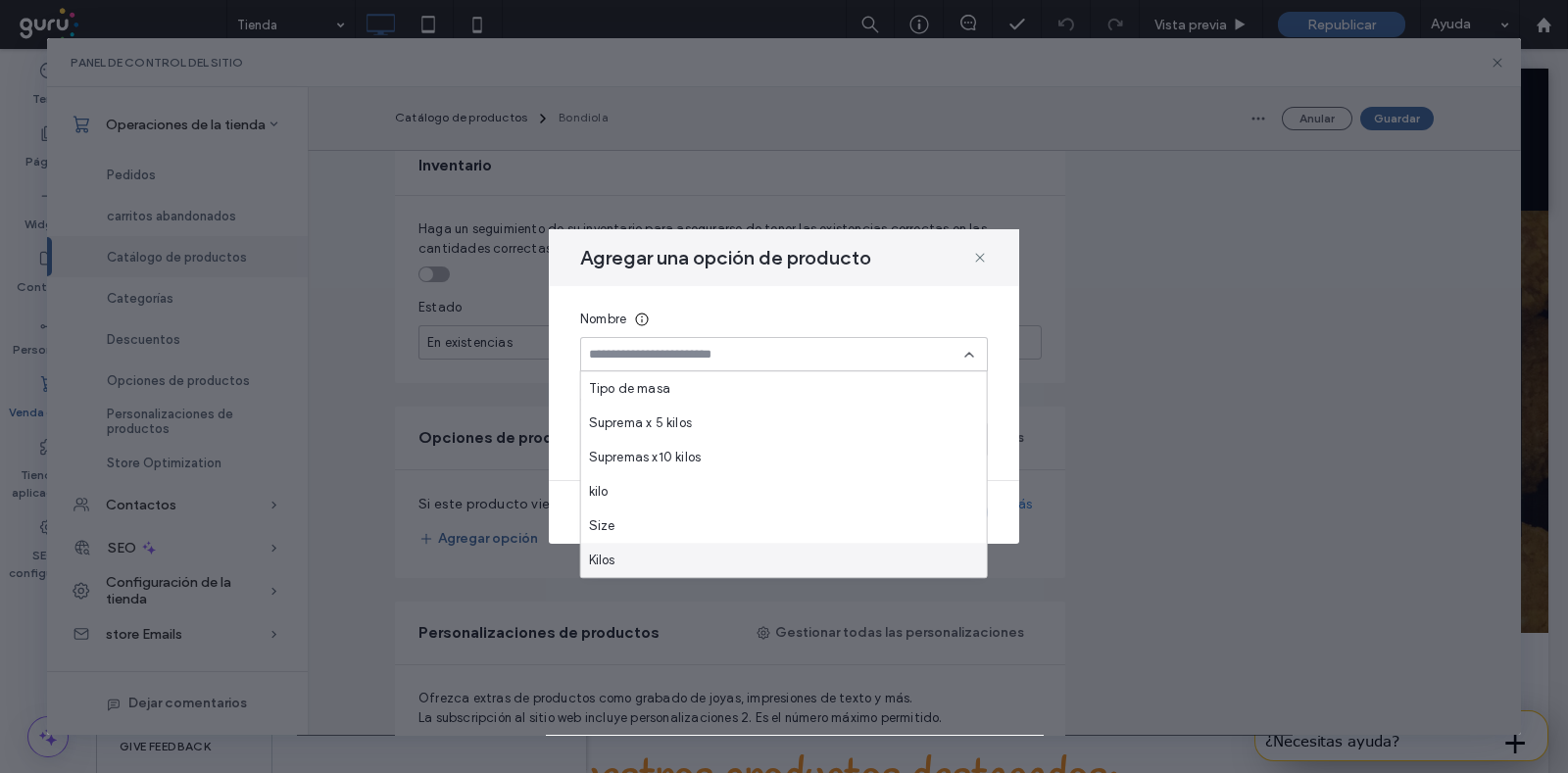 click on "Kilos" at bounding box center [784, 559] 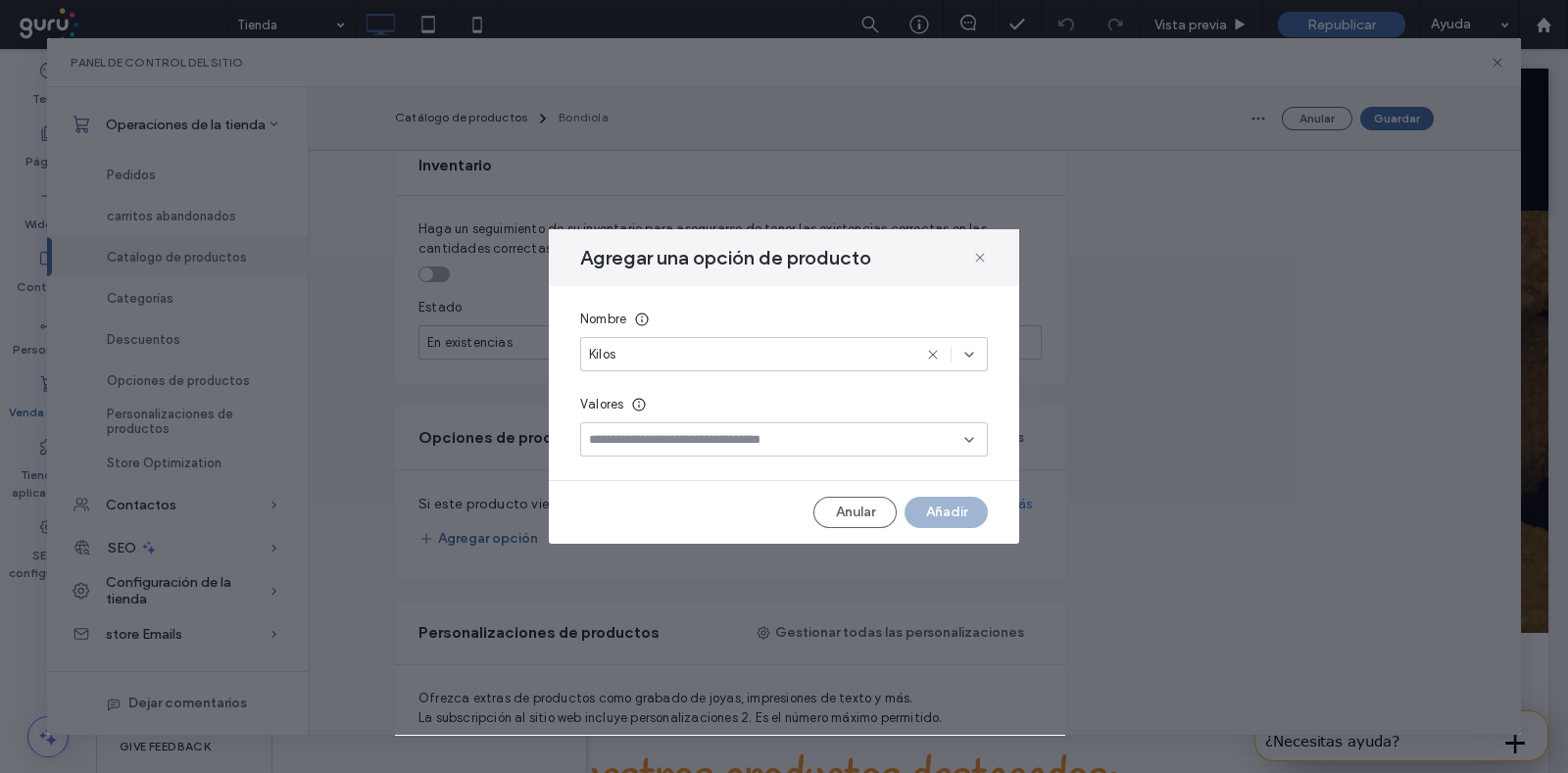 click at bounding box center (776, 440) 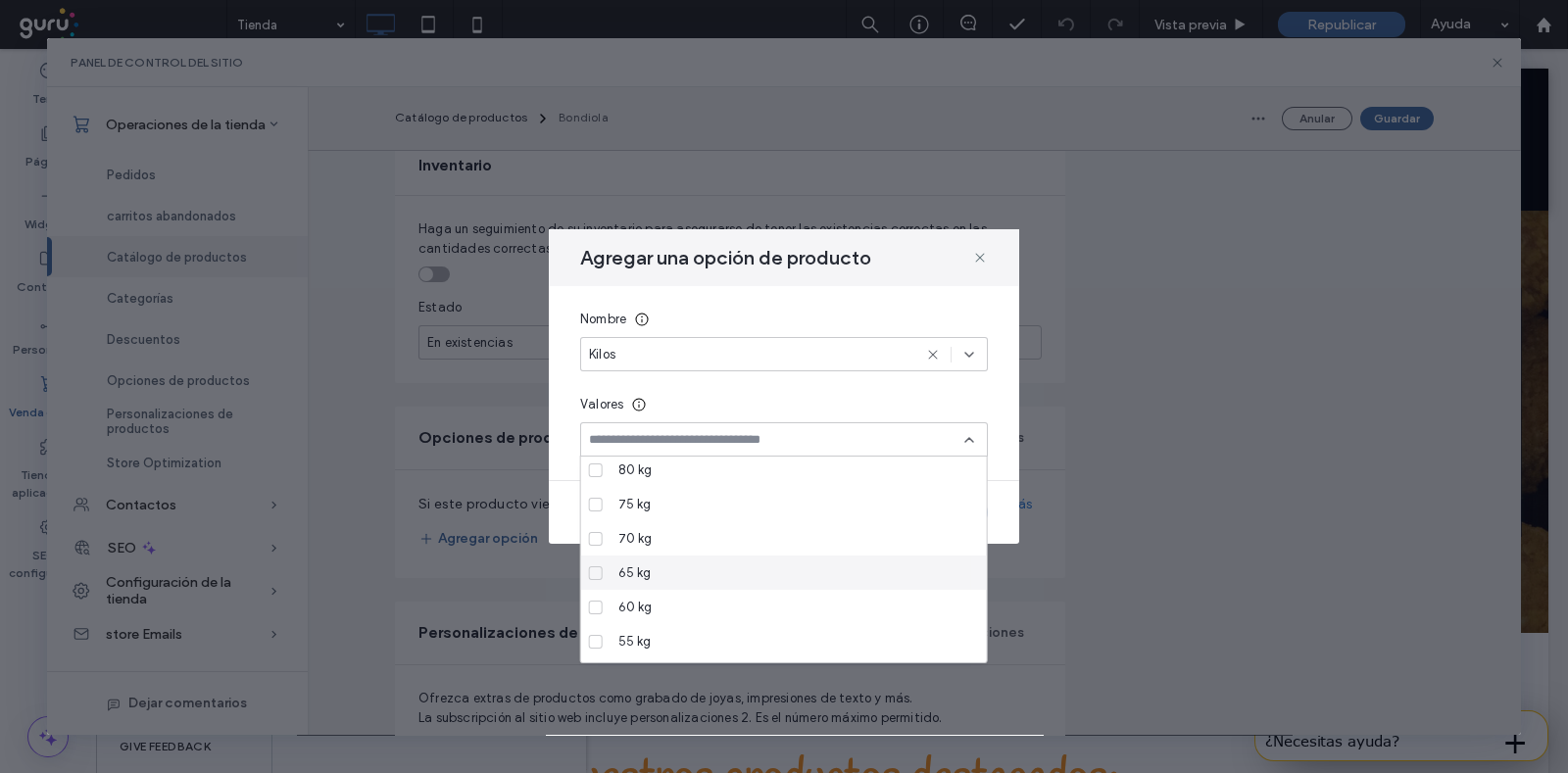 scroll, scrollTop: 367, scrollLeft: 0, axis: vertical 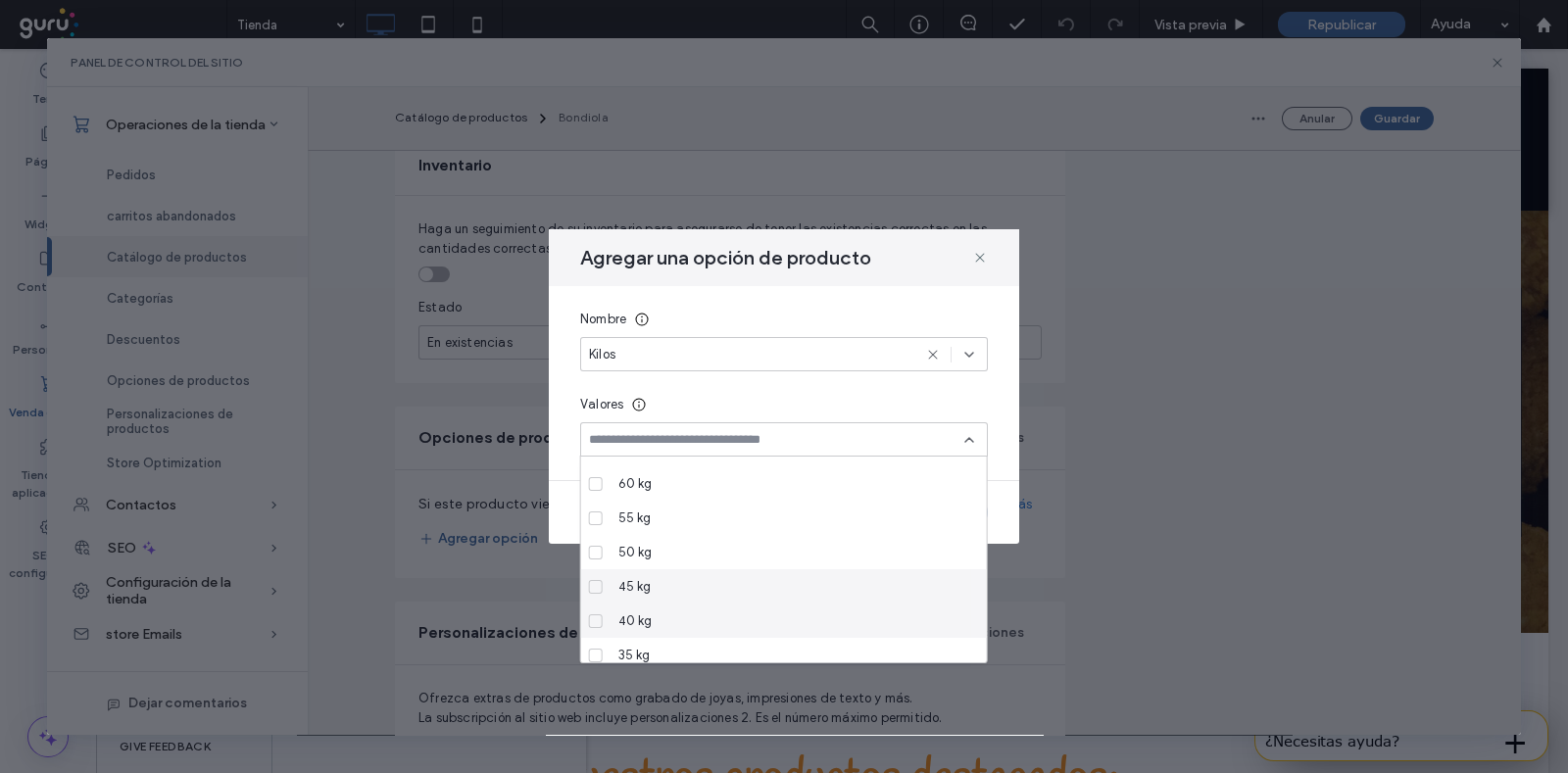 drag, startPoint x: 643, startPoint y: 622, endPoint x: 652, endPoint y: 578, distance: 44.911023 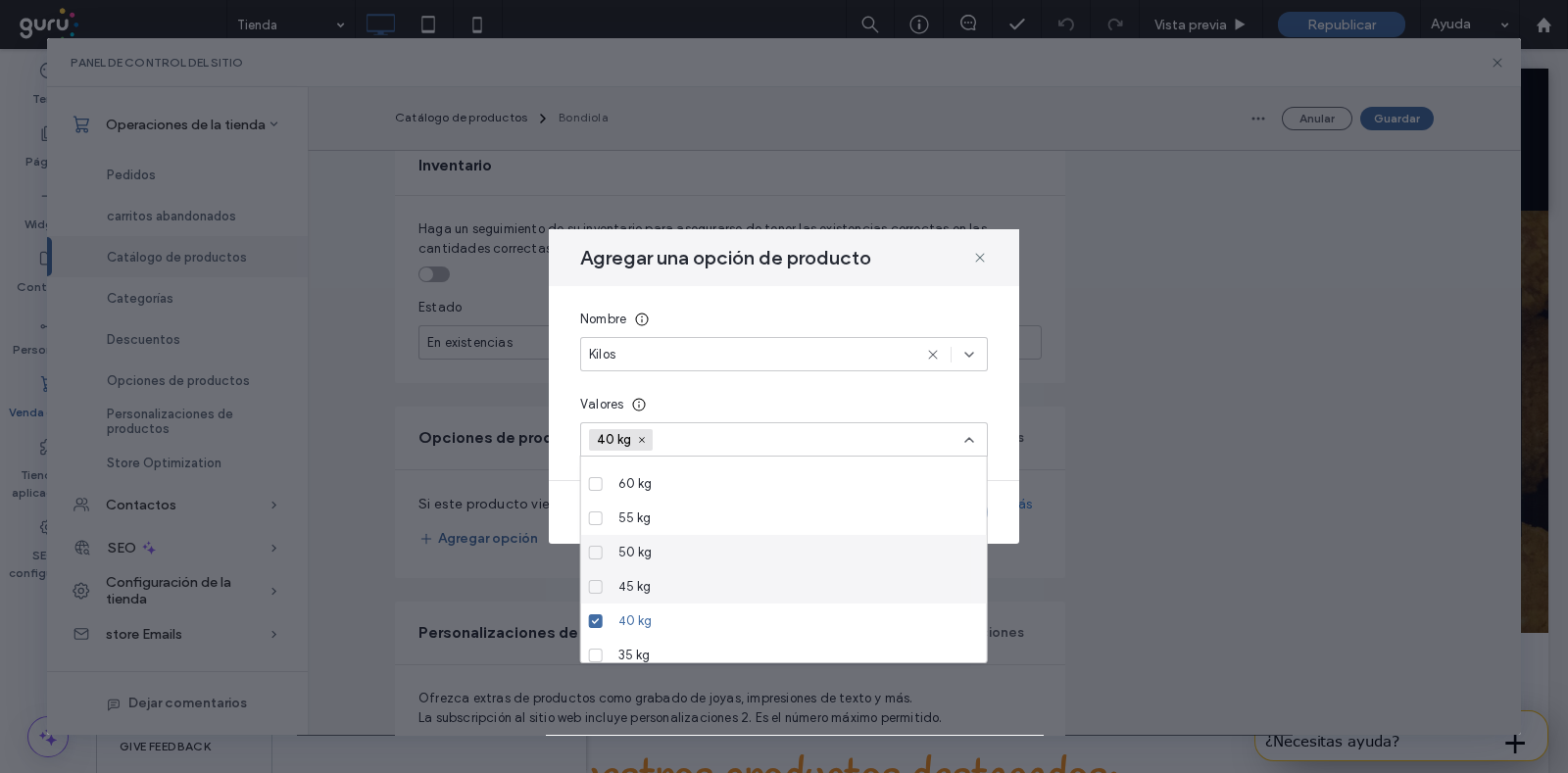 scroll, scrollTop: 489, scrollLeft: 0, axis: vertical 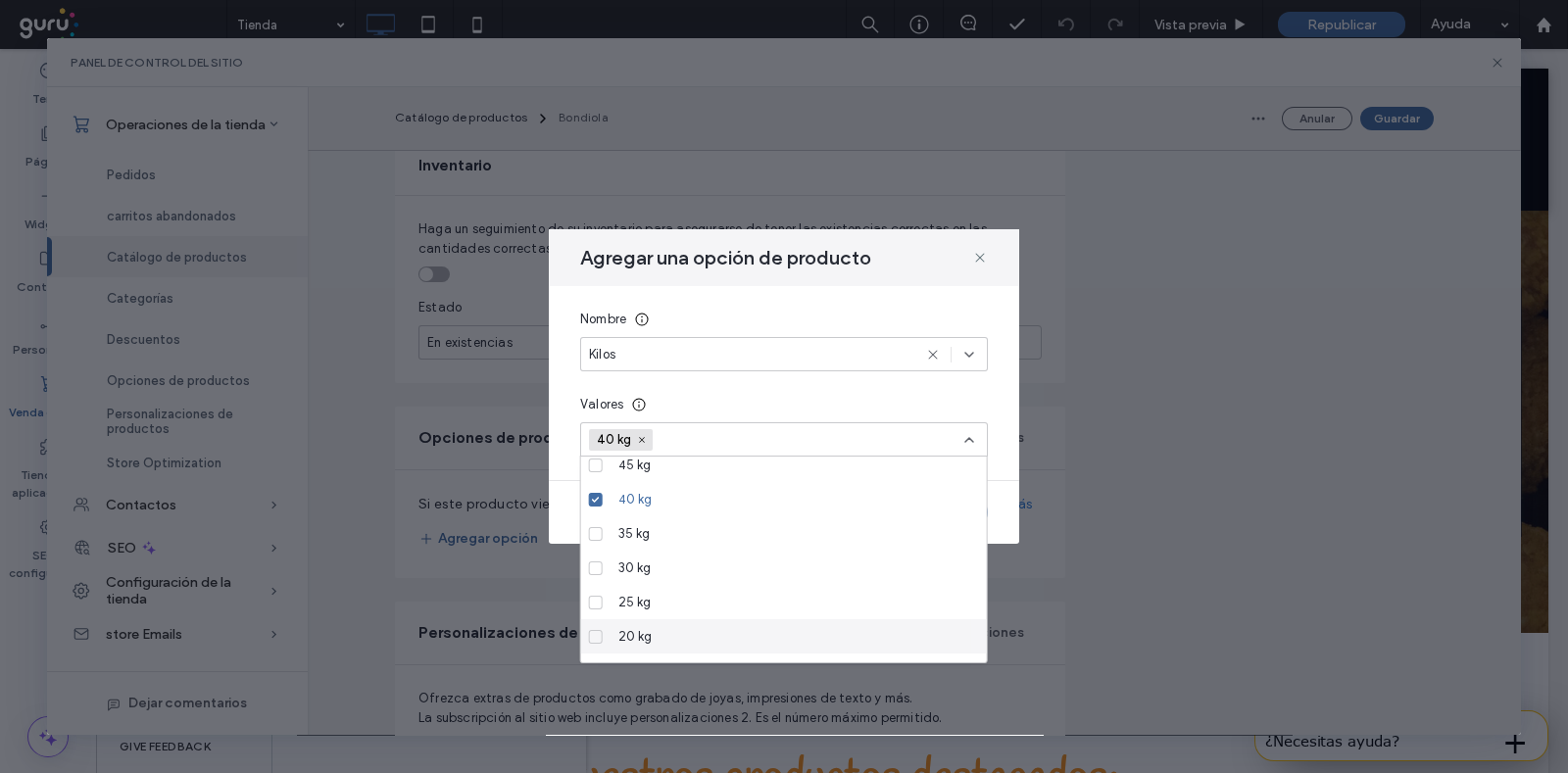 click on "20 kg" at bounding box center (635, 637) 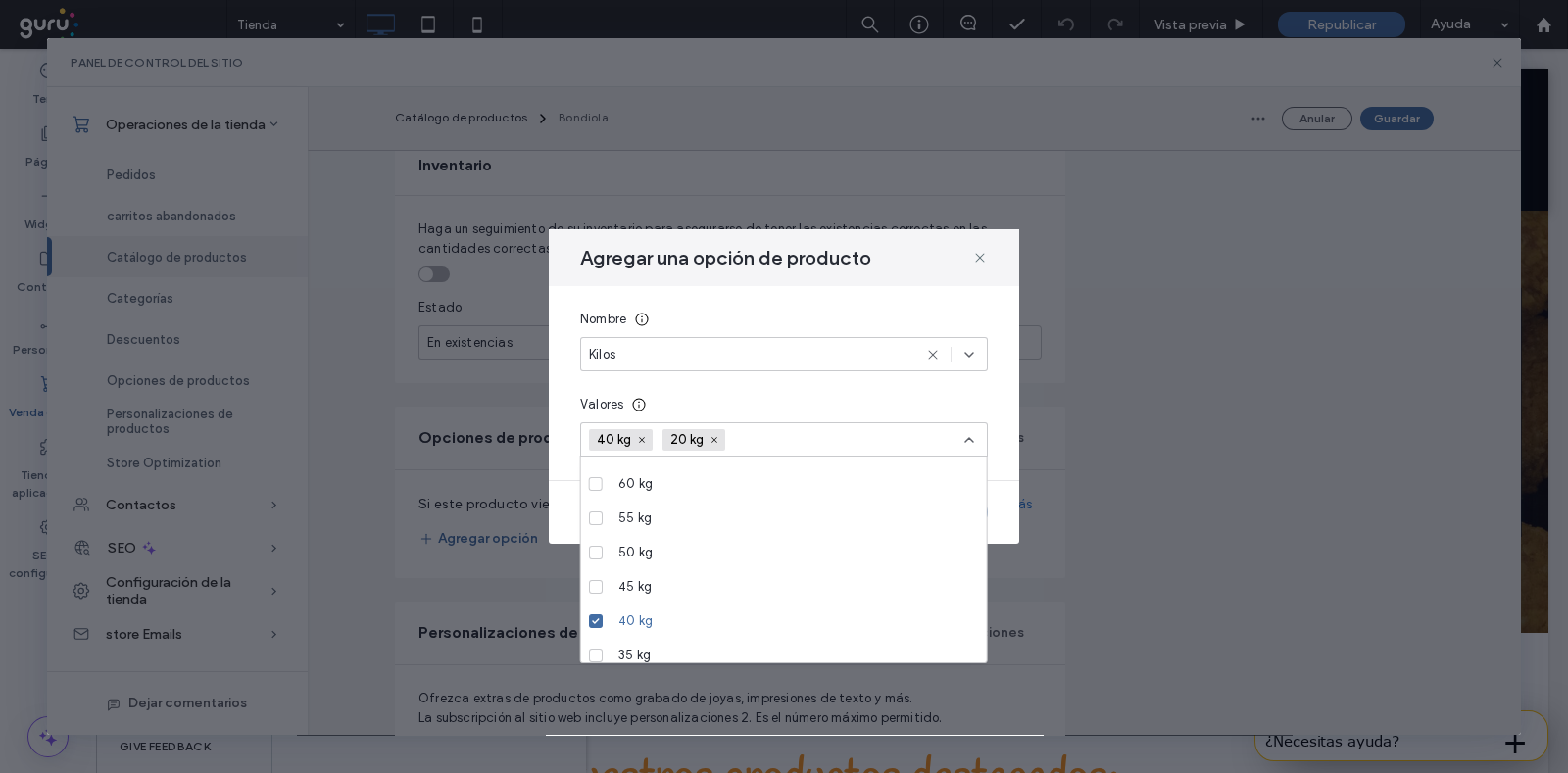 scroll, scrollTop: 244, scrollLeft: 0, axis: vertical 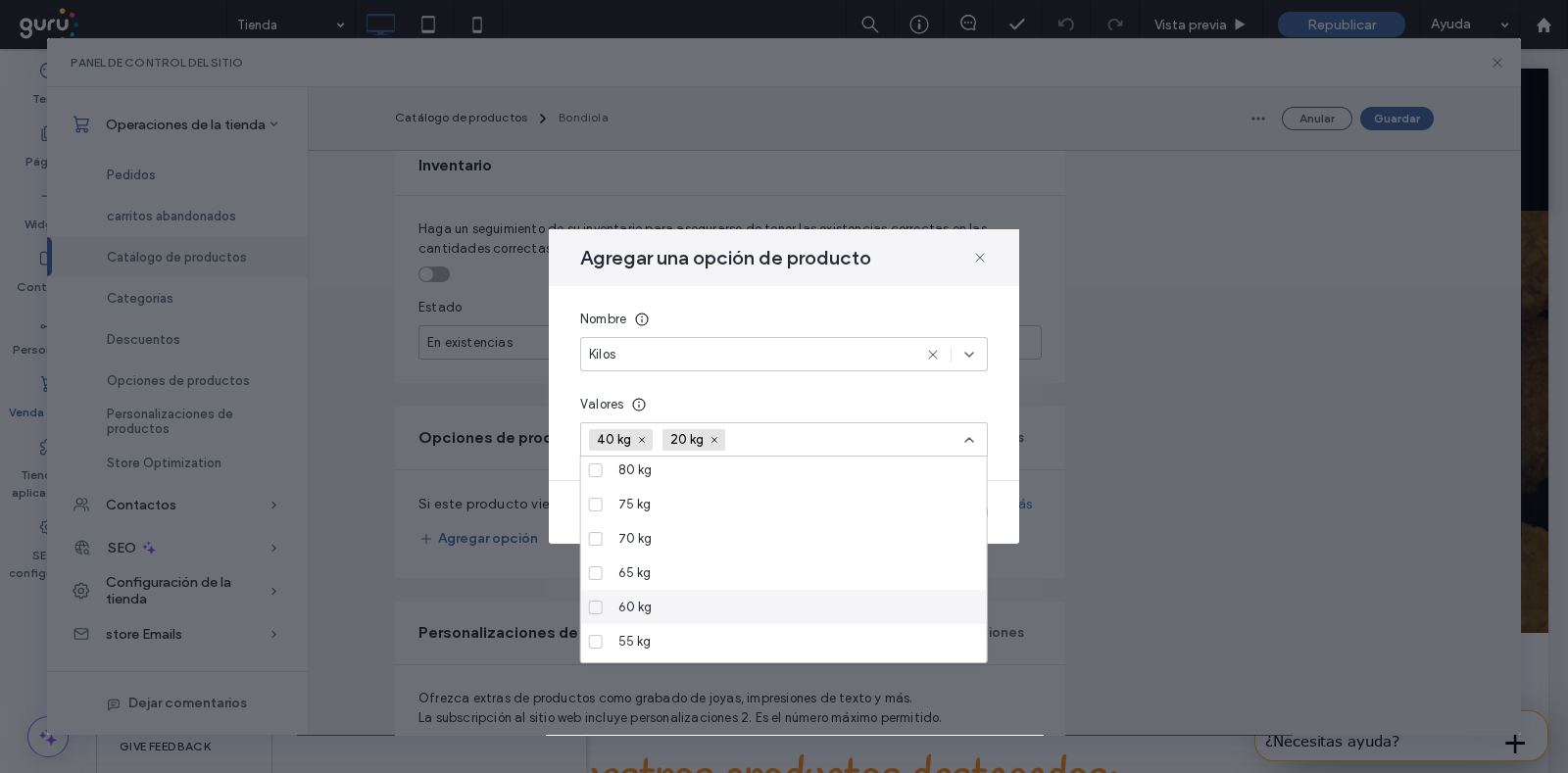 click on "60 kg" at bounding box center (635, 607) 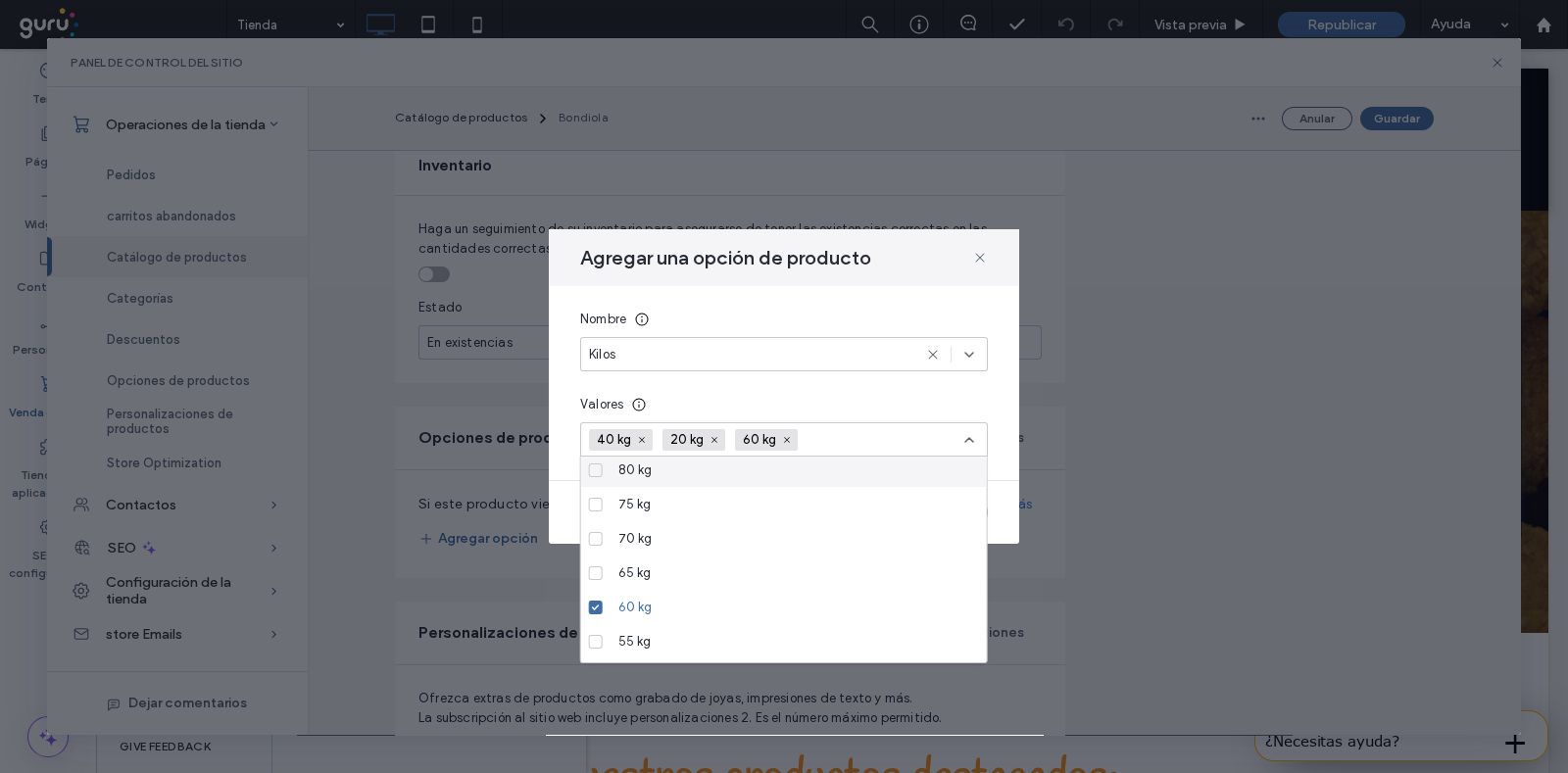 click on "Valores" at bounding box center (784, 405) 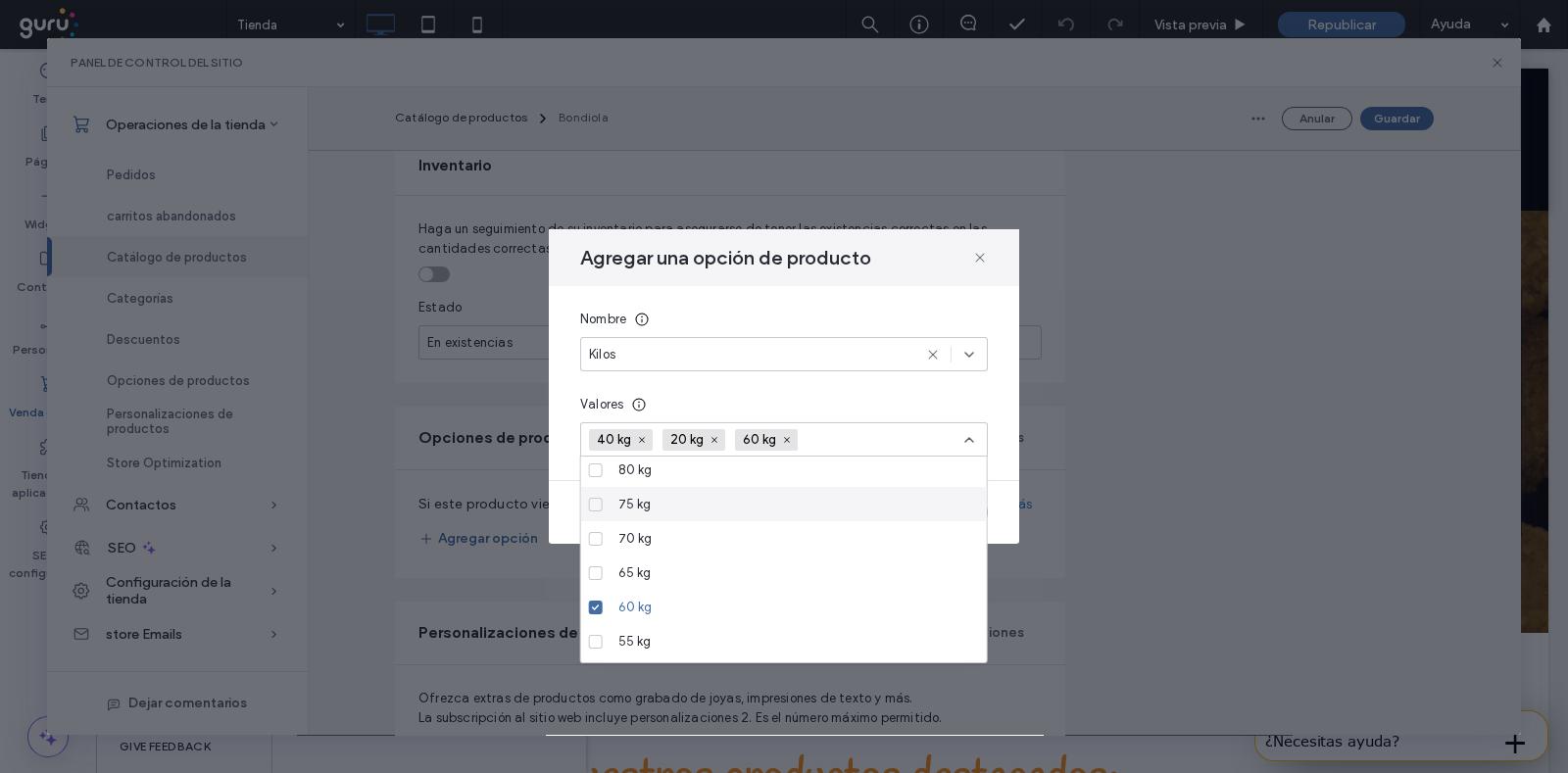 click on "Anular Añadir" at bounding box center (784, 512) 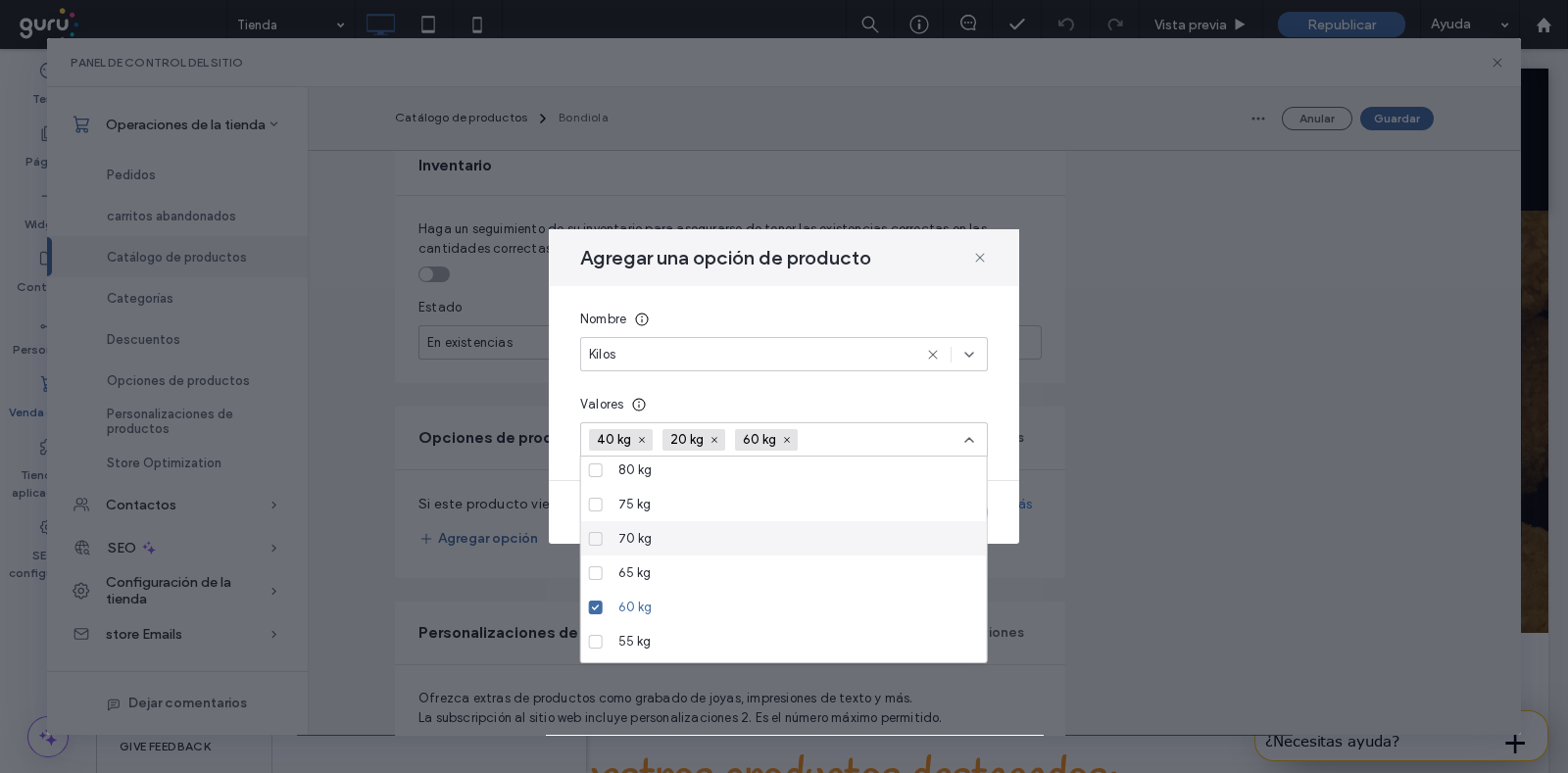 click 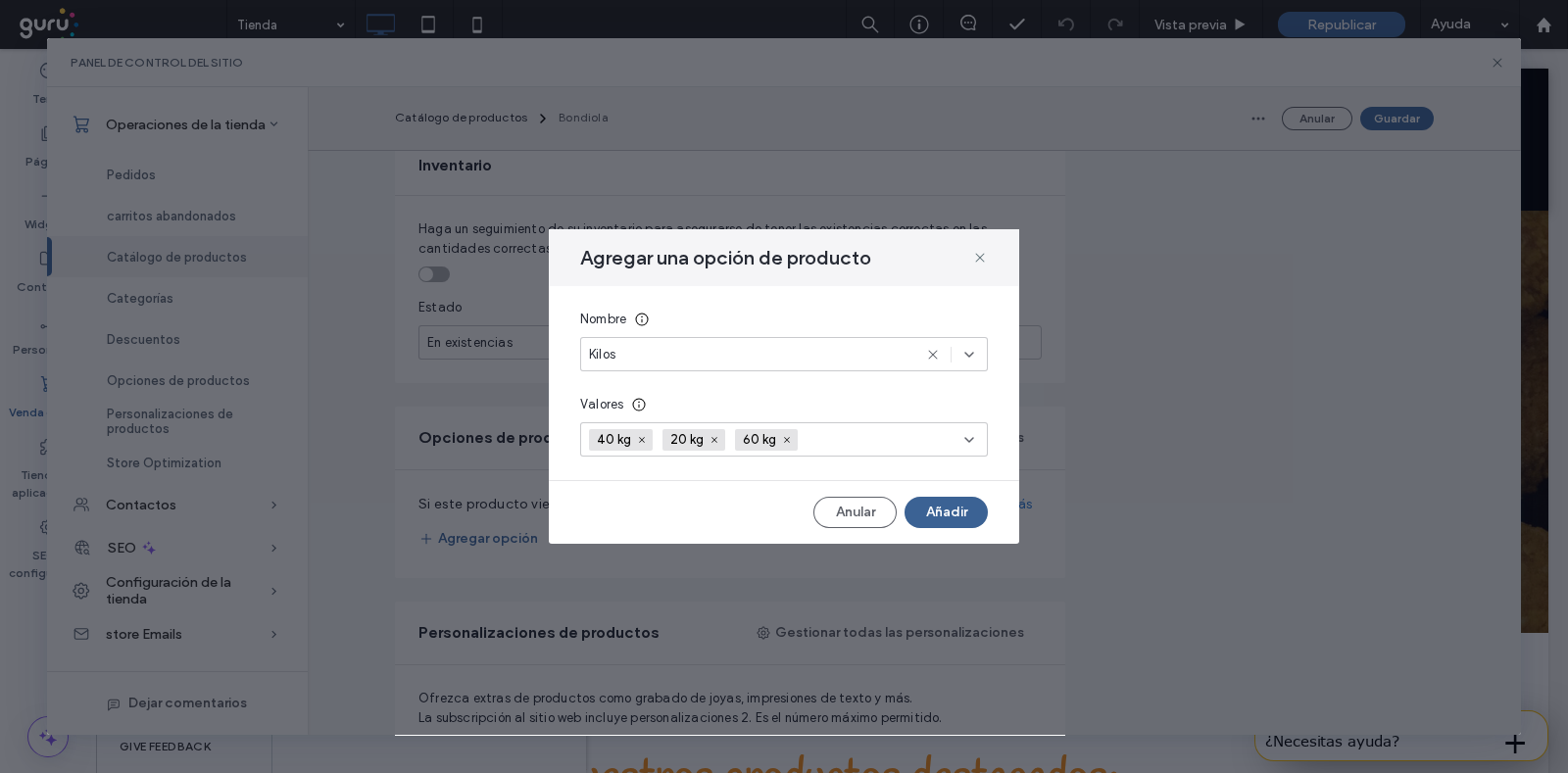 click on "Añadir" at bounding box center (946, 512) 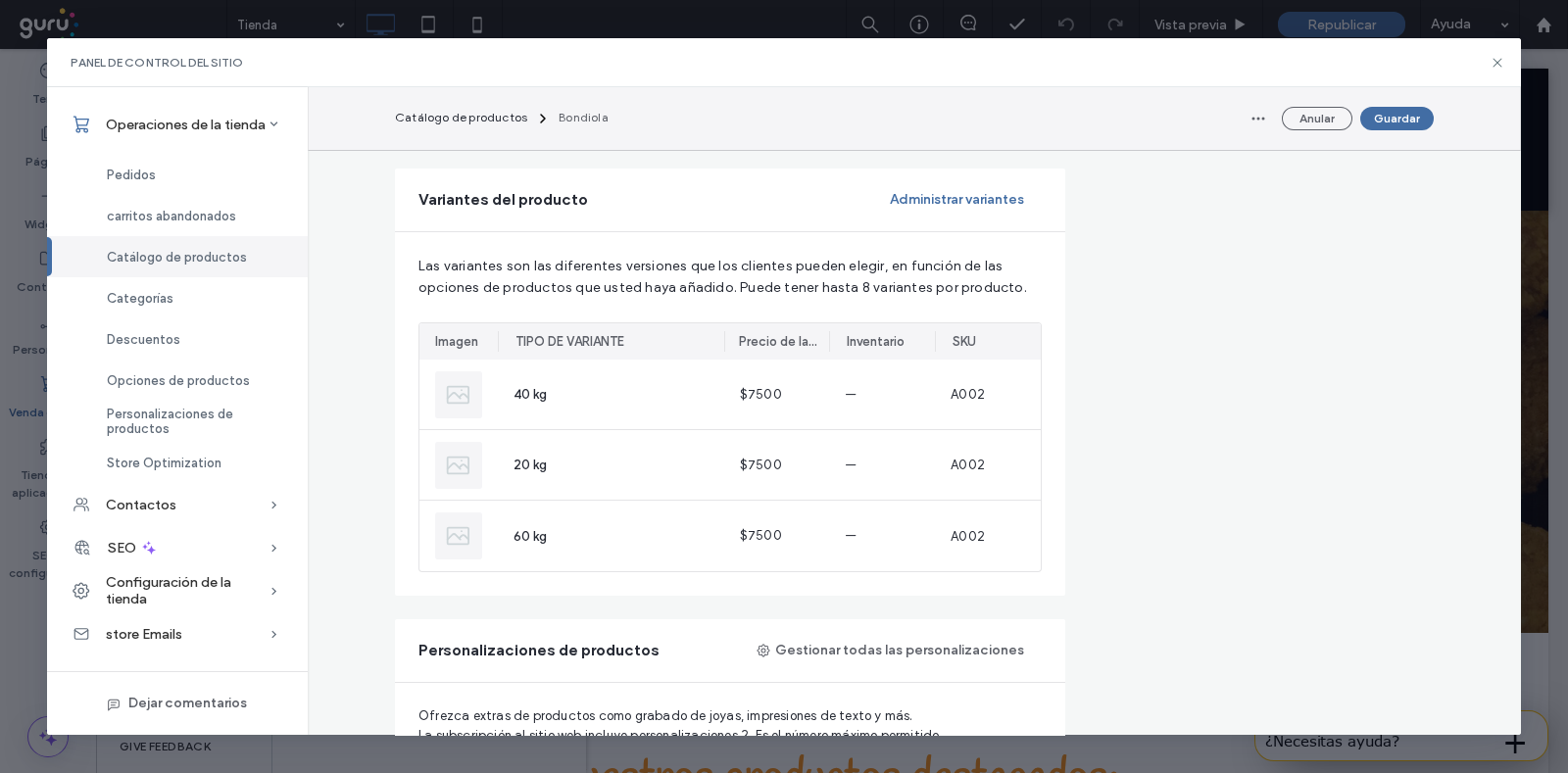 scroll, scrollTop: 1225, scrollLeft: 0, axis: vertical 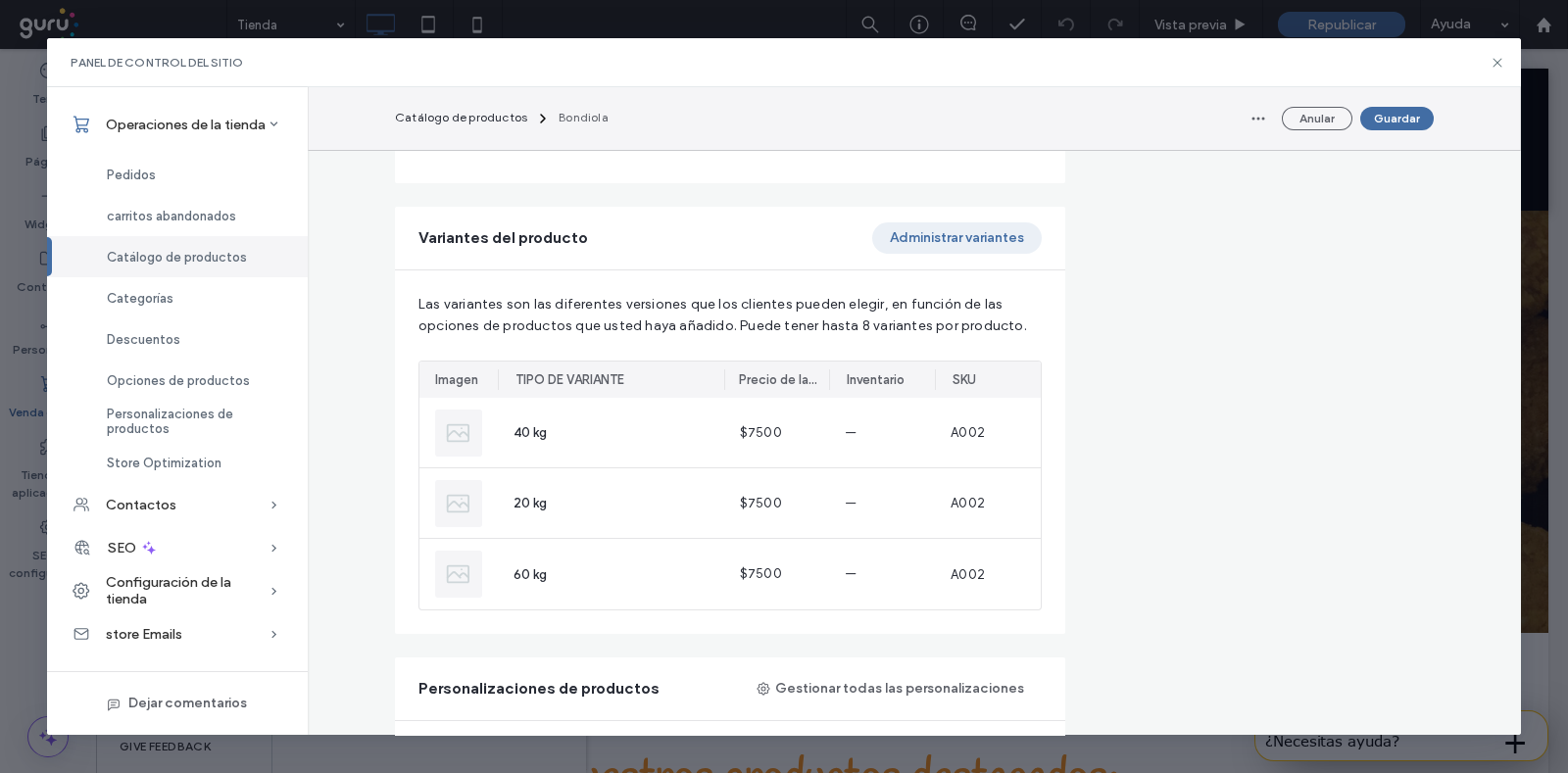 click on "Administrar variantes" at bounding box center (956, 238) 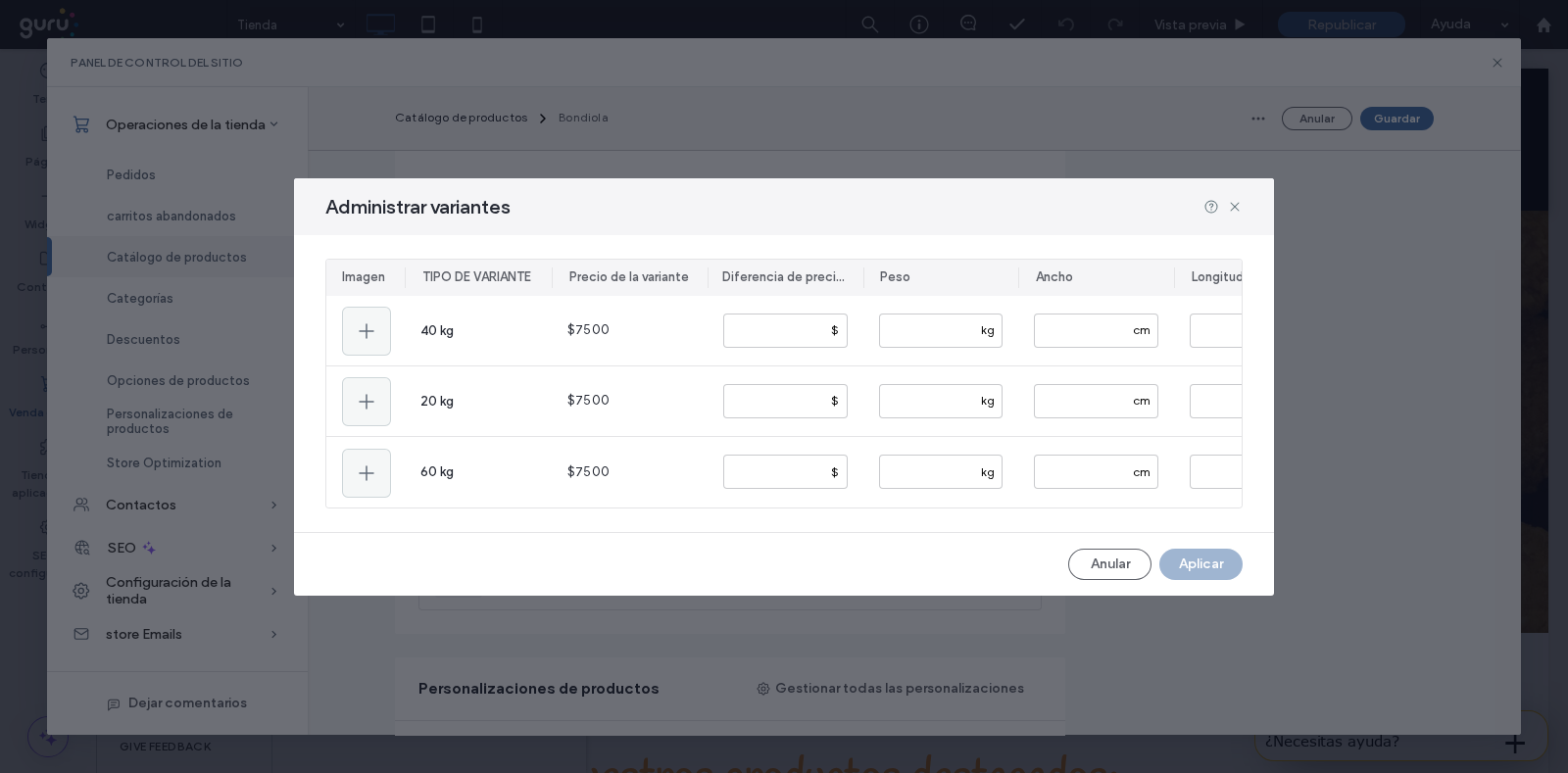 scroll, scrollTop: 0, scrollLeft: 16, axis: horizontal 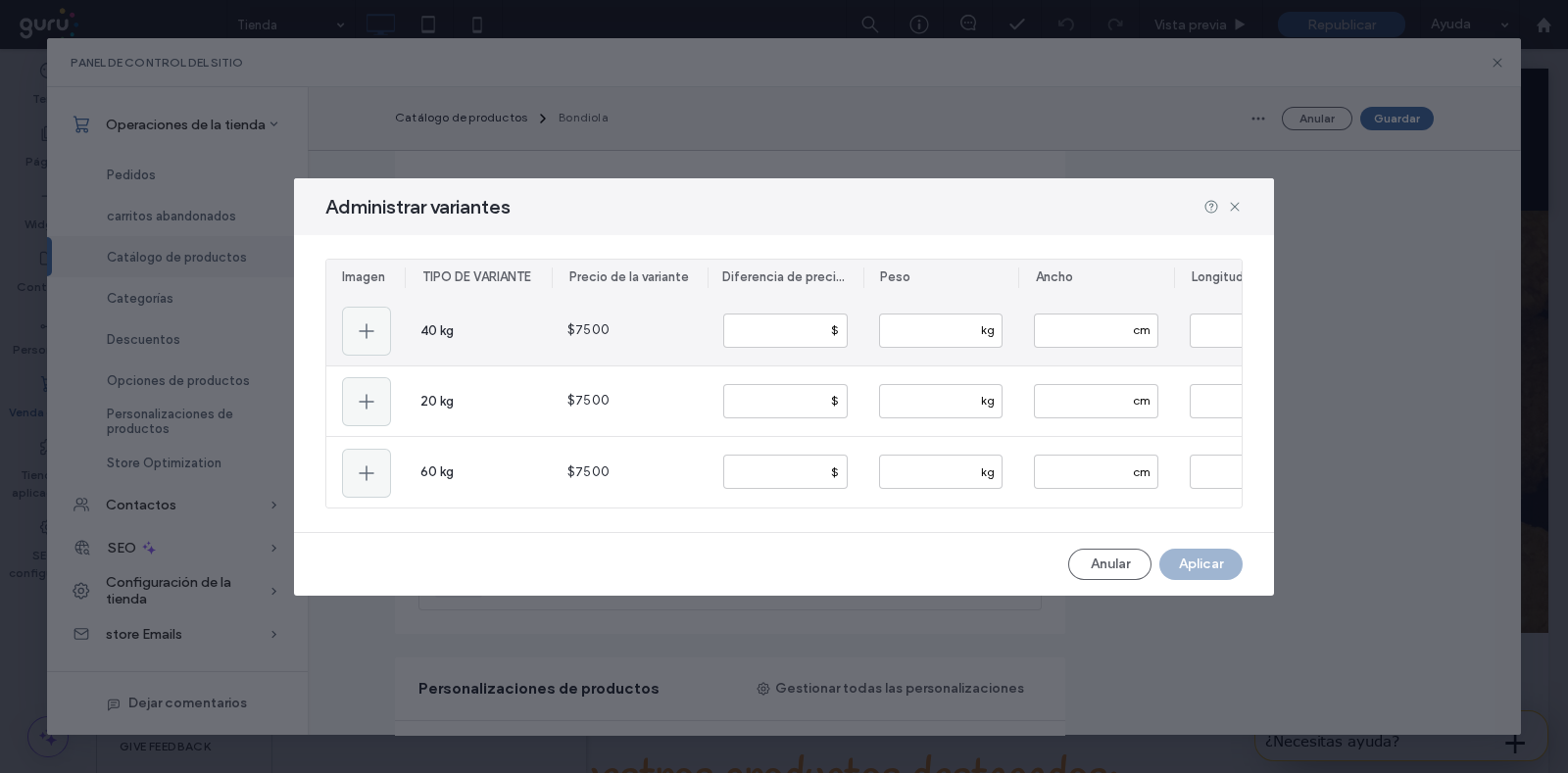 click on "$7500" at bounding box center (588, 330) 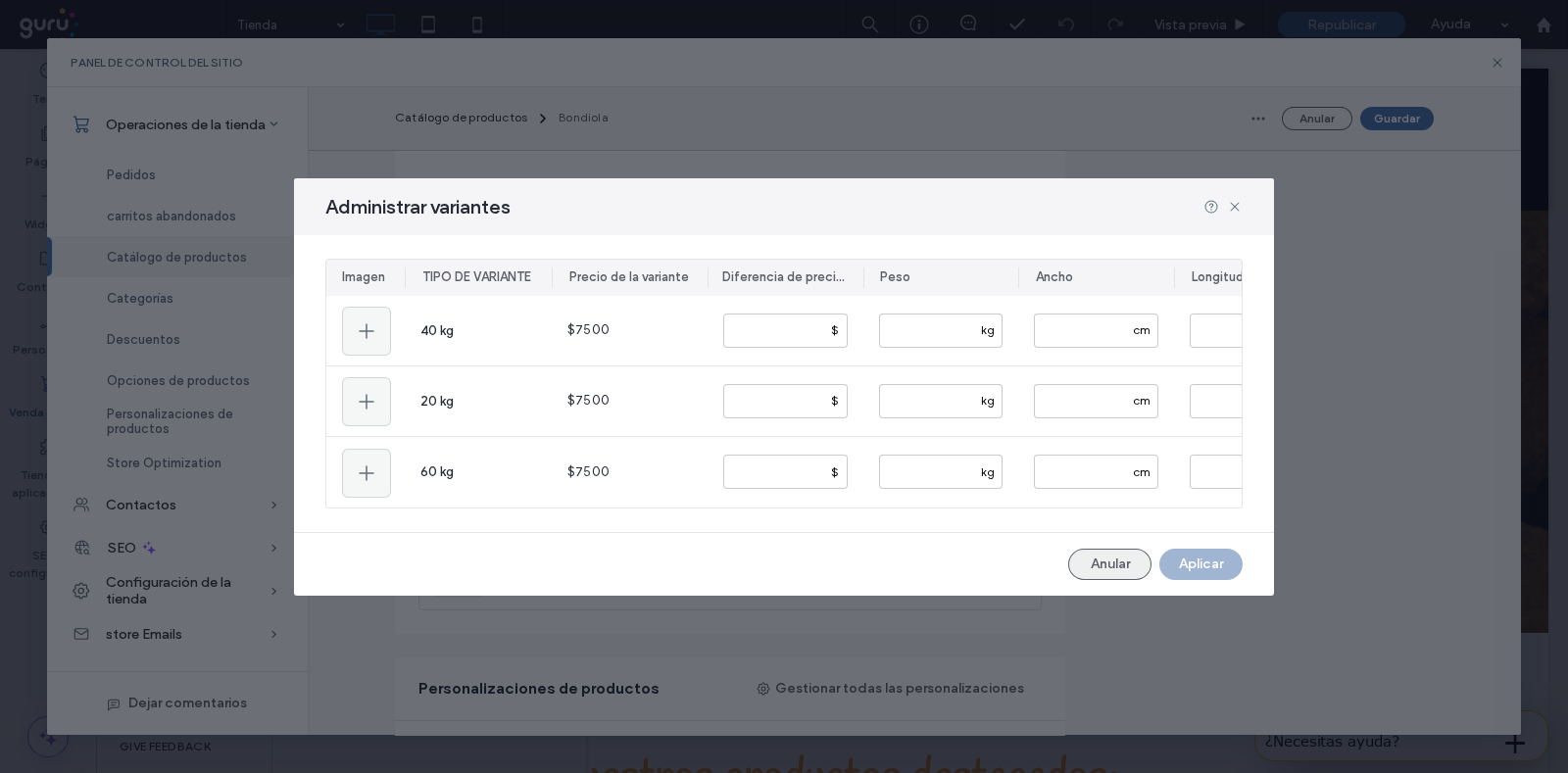 click on "Anular" at bounding box center [1109, 564] 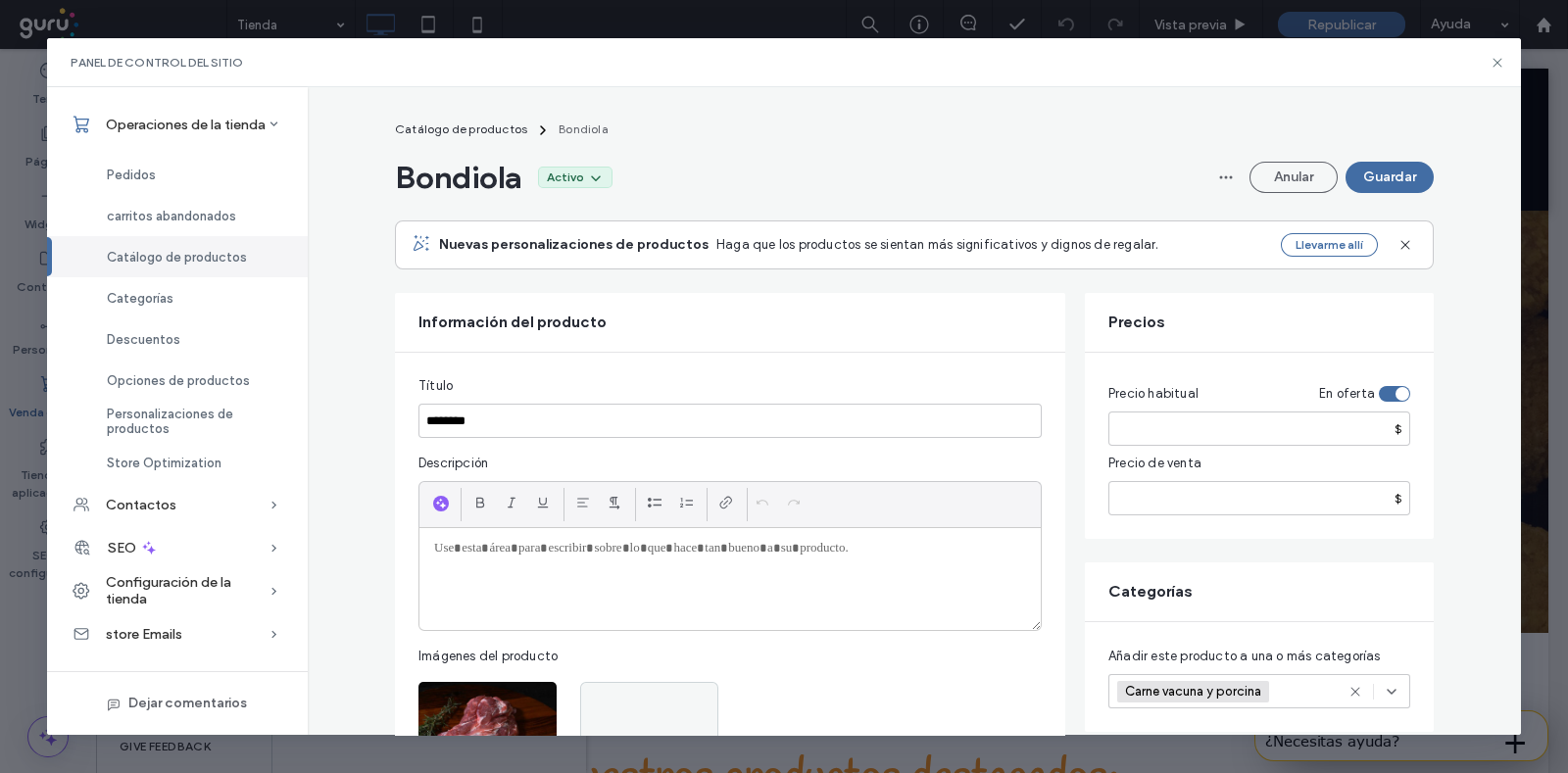 scroll, scrollTop: 367, scrollLeft: 0, axis: vertical 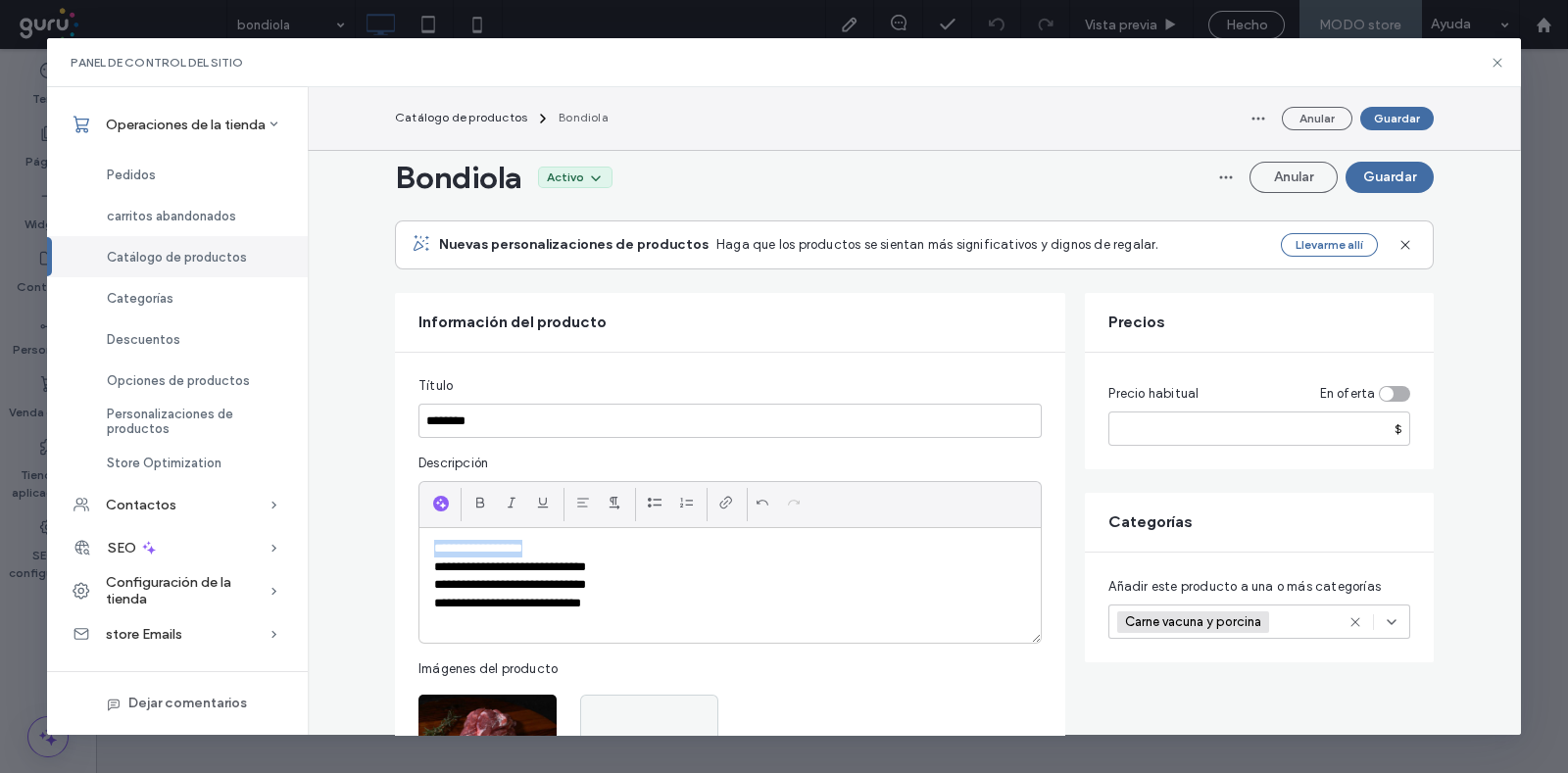 select on "*****" 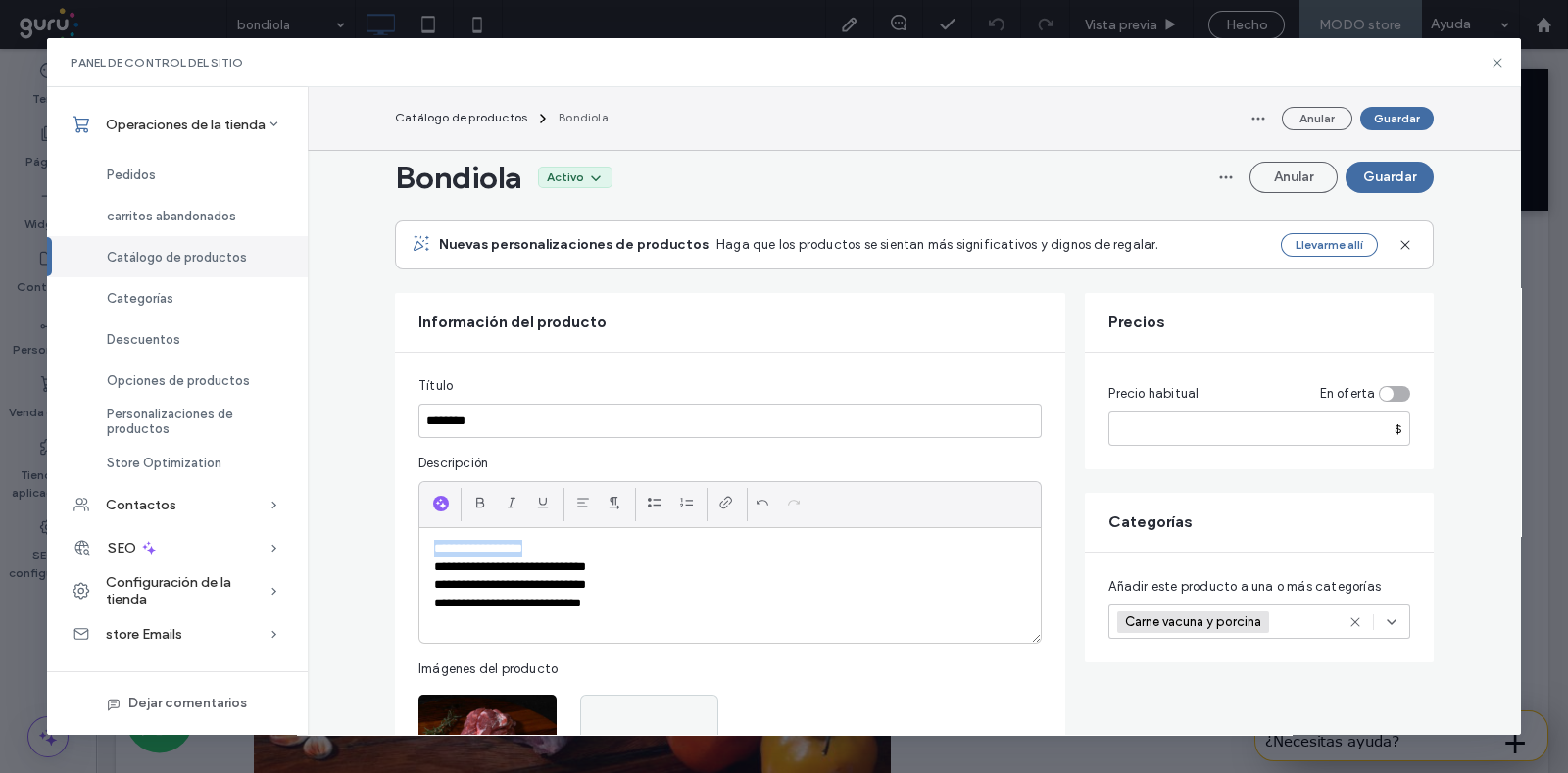scroll, scrollTop: 0, scrollLeft: 0, axis: both 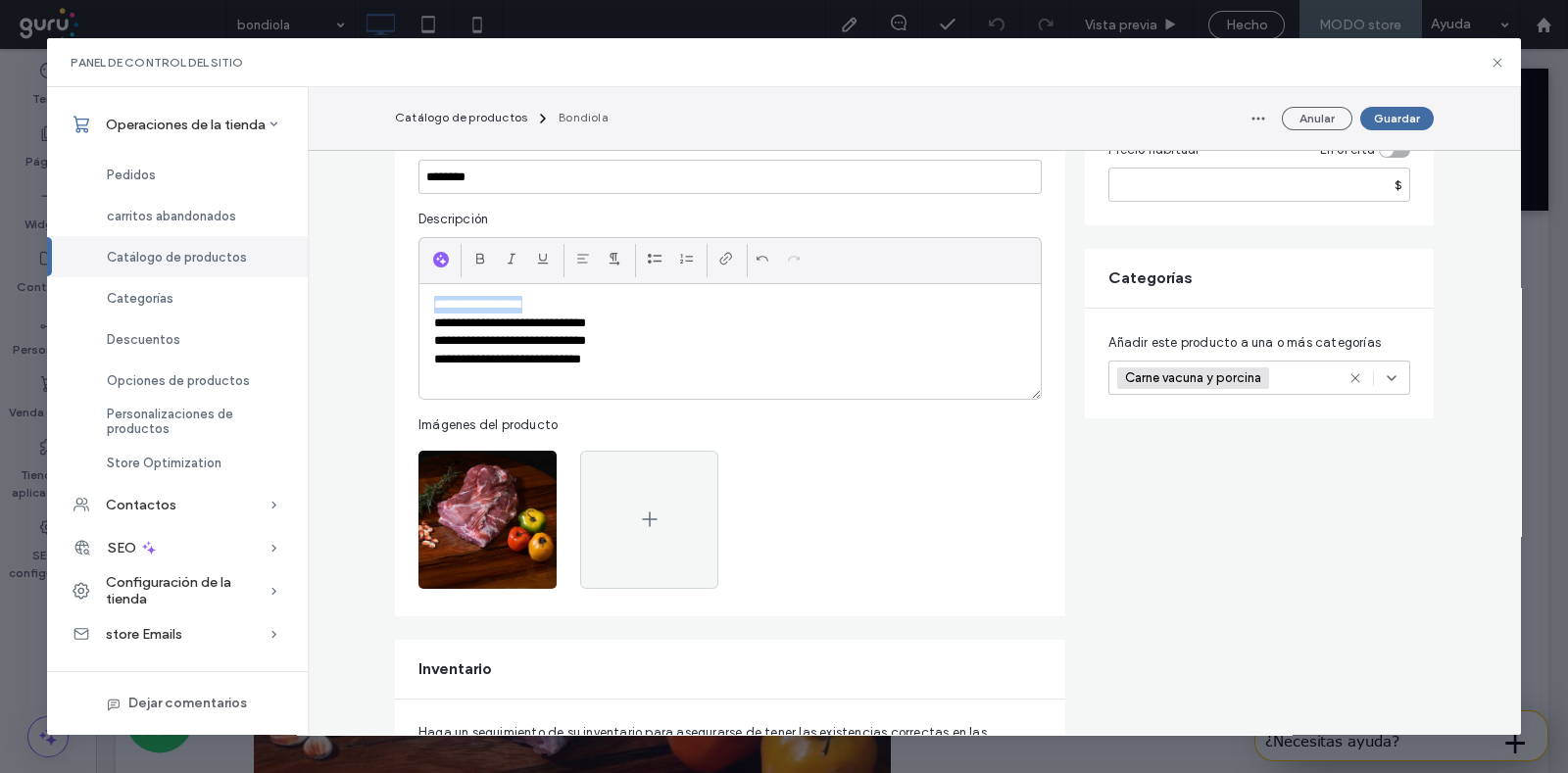 drag, startPoint x: 0, startPoint y: 0, endPoint x: 431, endPoint y: 293, distance: 521.1622 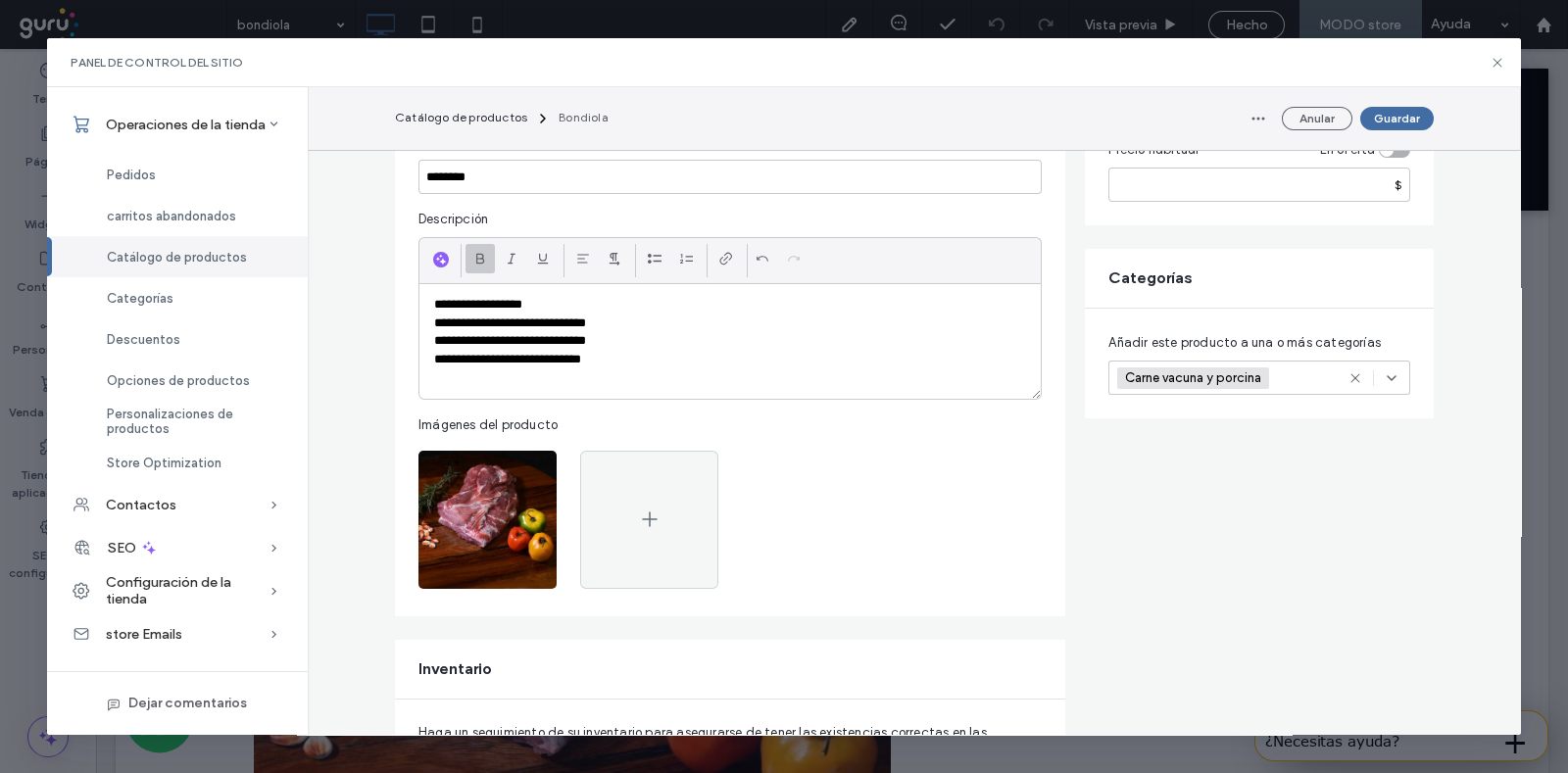 click at bounding box center (480, 259) 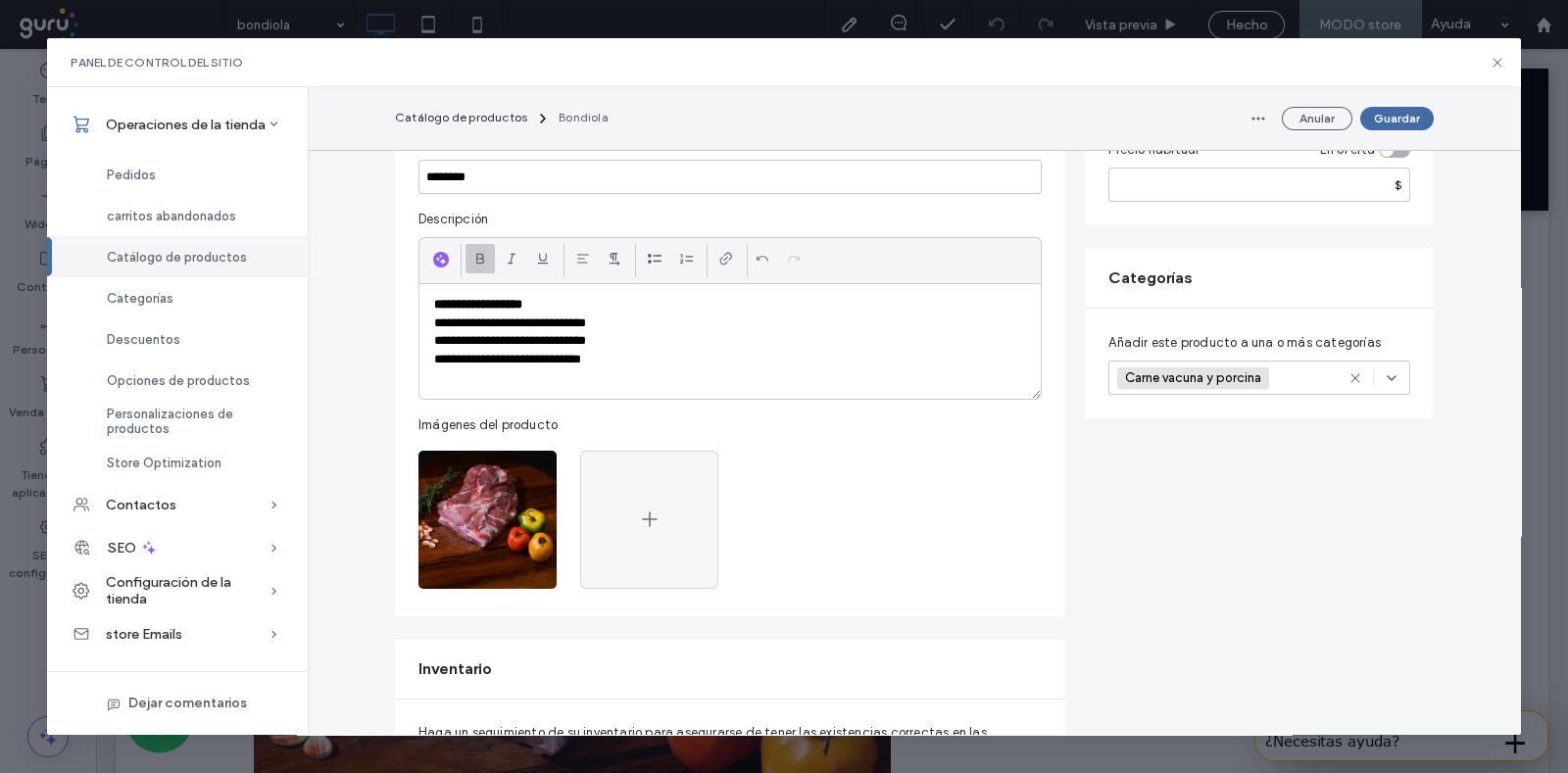 click on "**********" at bounding box center (478, 304) 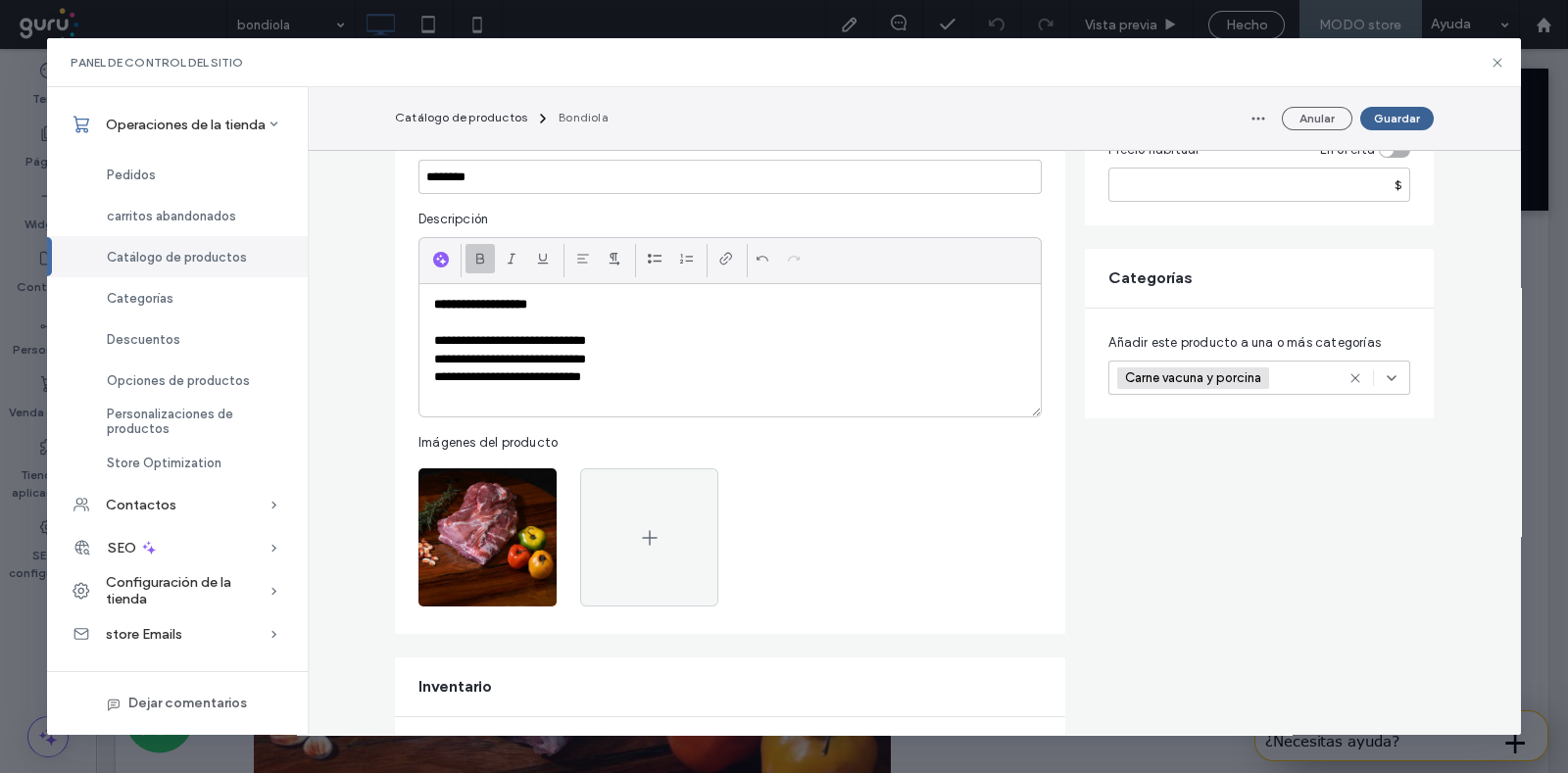 click on "Guardar" at bounding box center [1396, 119] 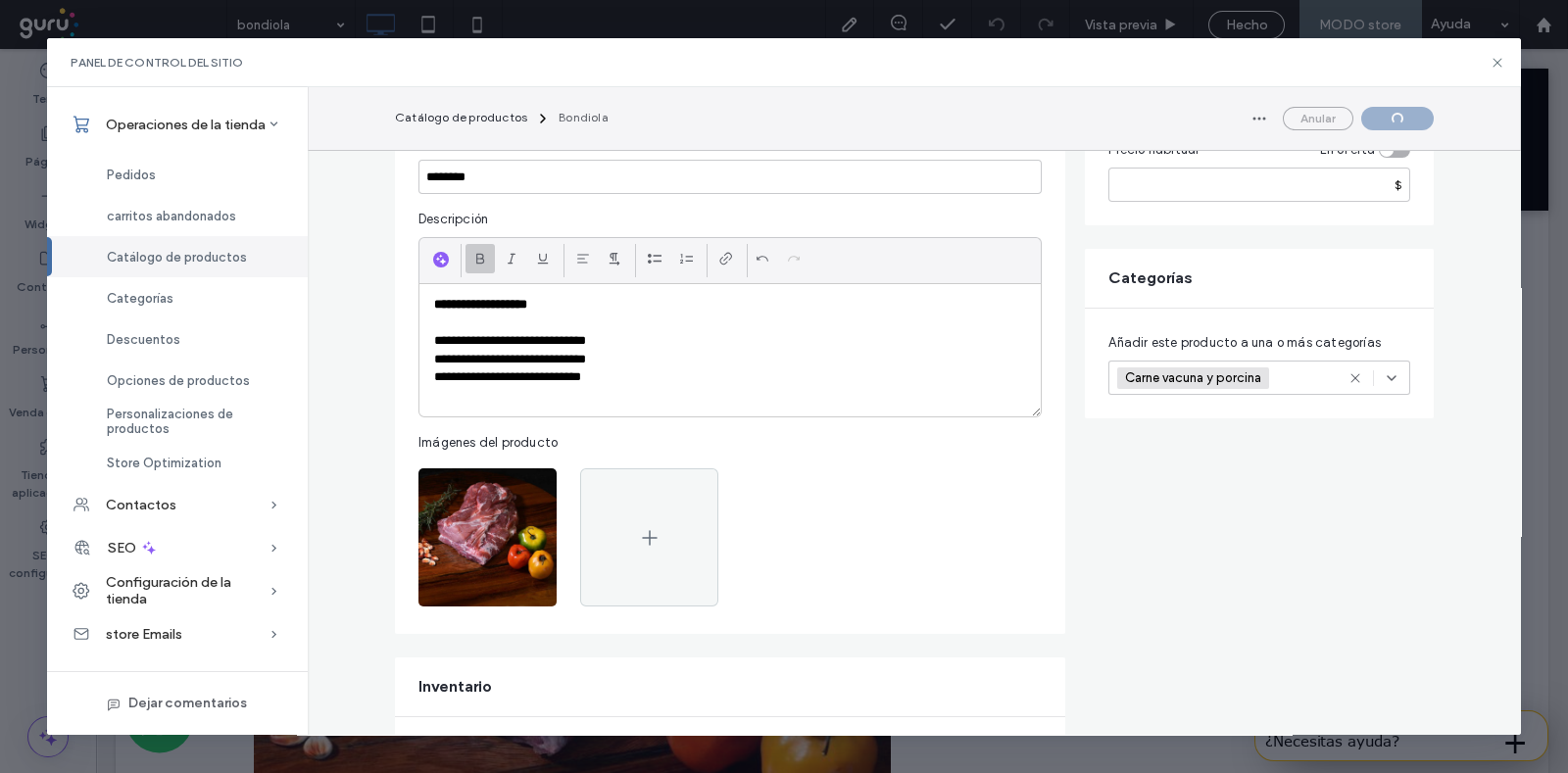 scroll, scrollTop: 0, scrollLeft: 0, axis: both 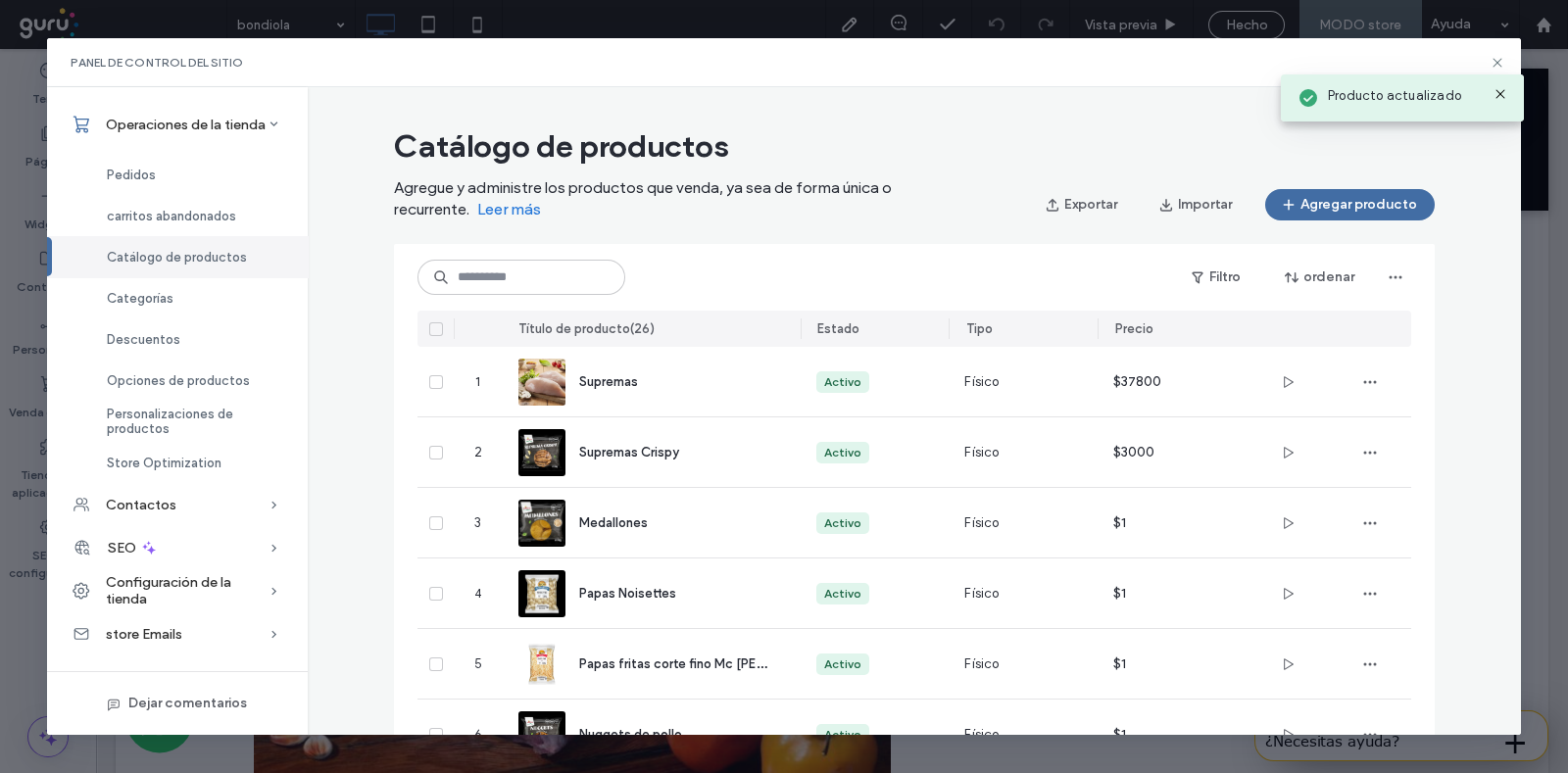 click on "Producto actualizado" at bounding box center (1402, 92) 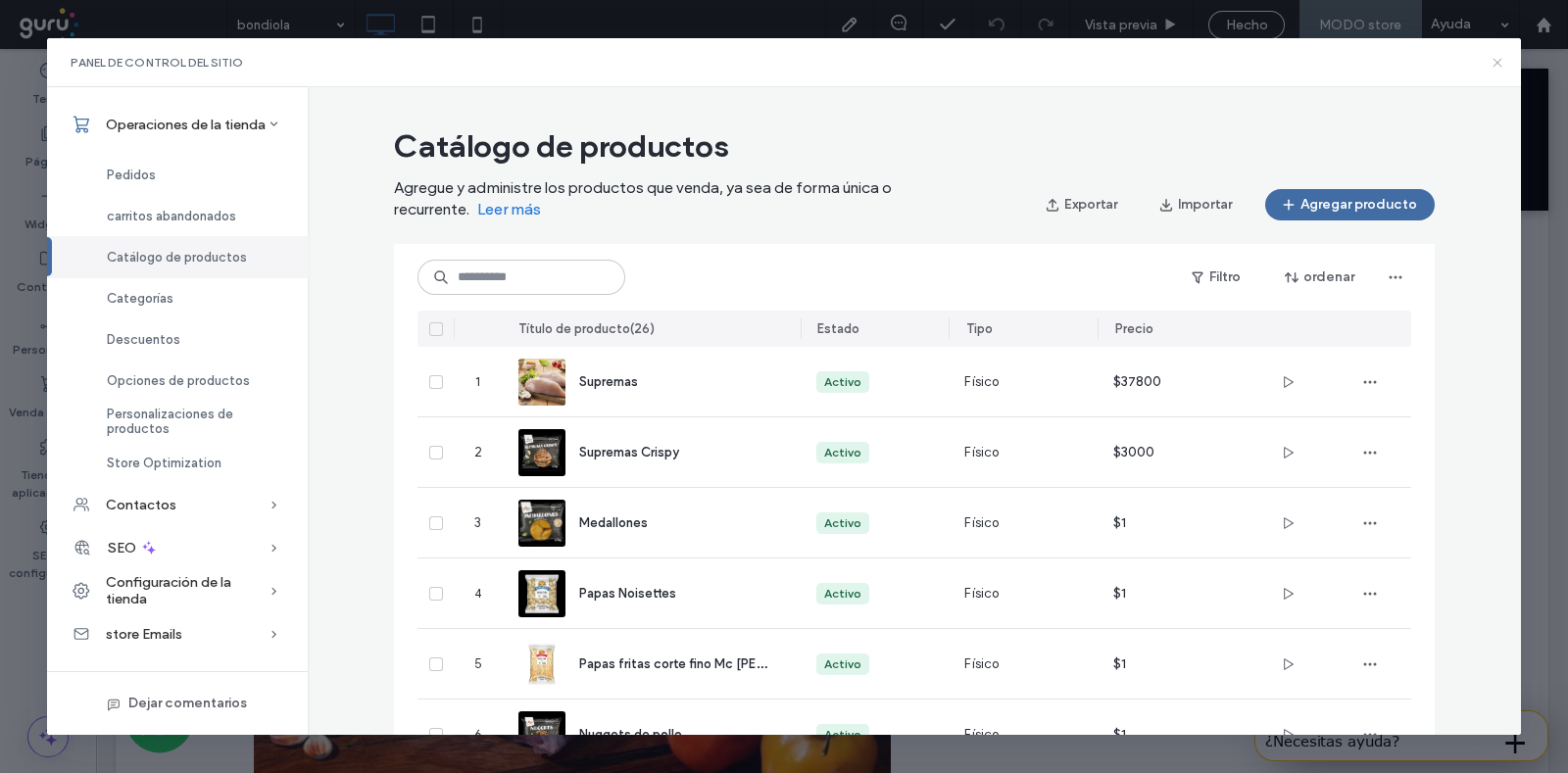 click 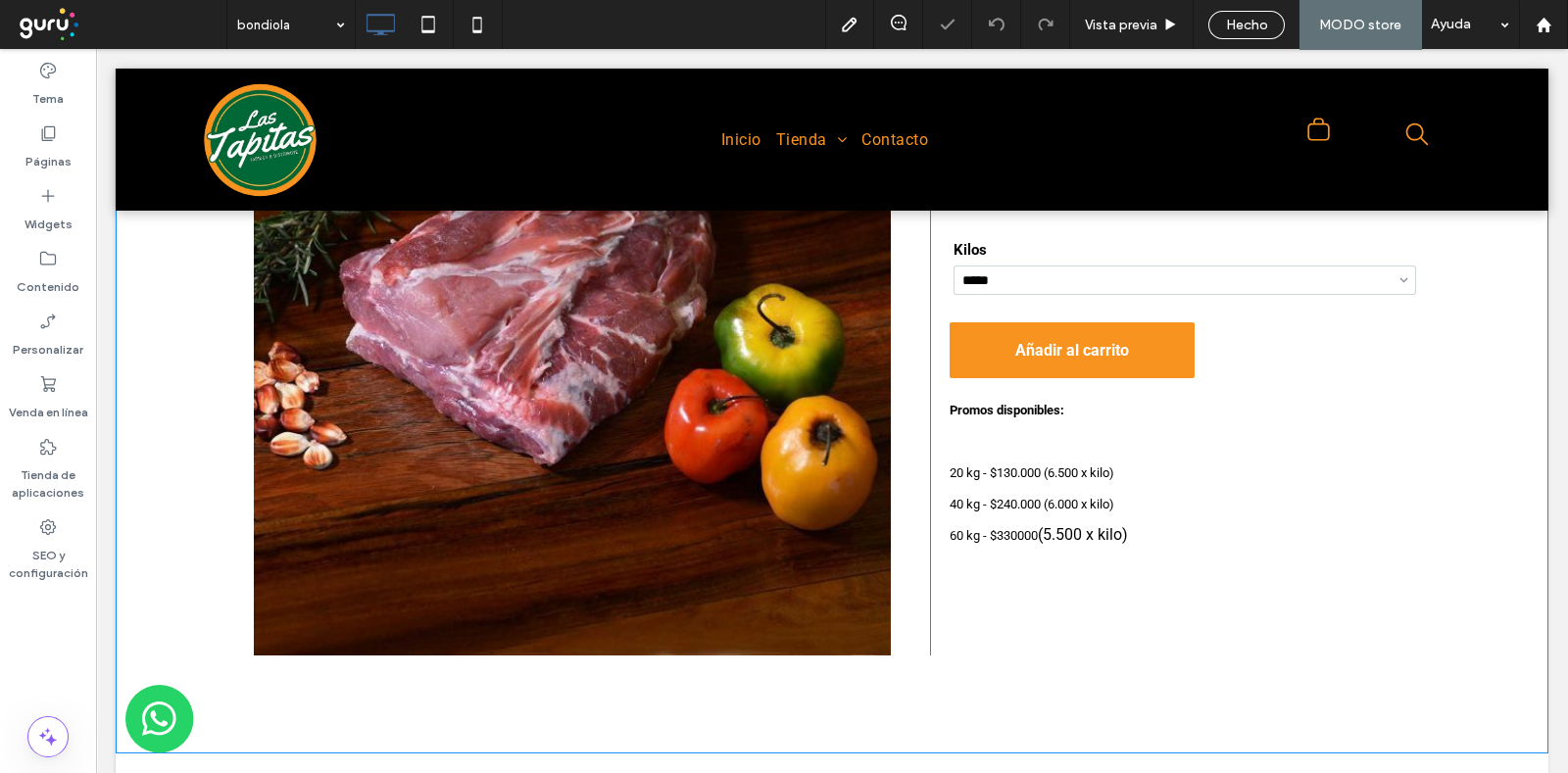 scroll, scrollTop: 367, scrollLeft: 0, axis: vertical 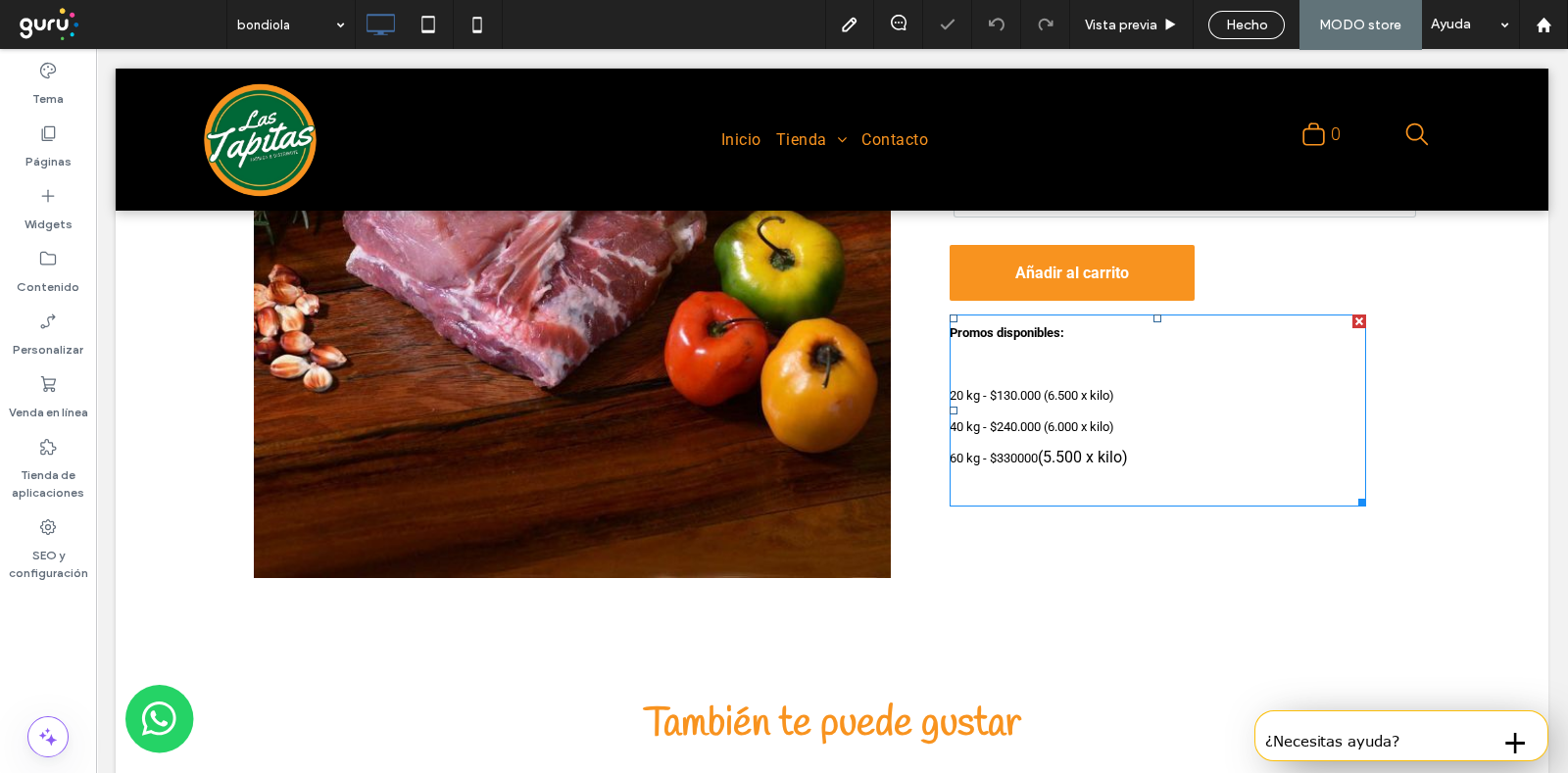 select on "*****" 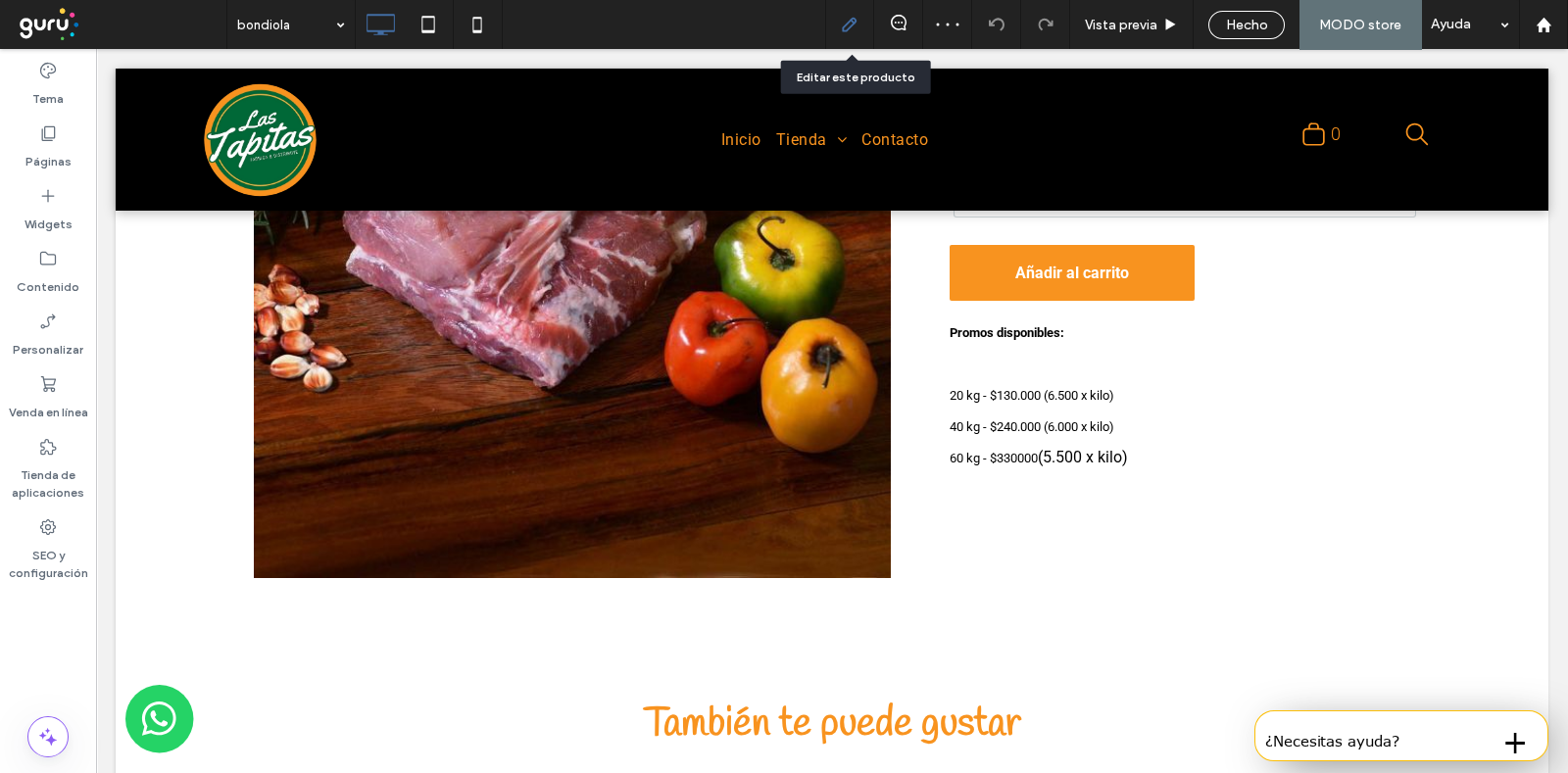 click 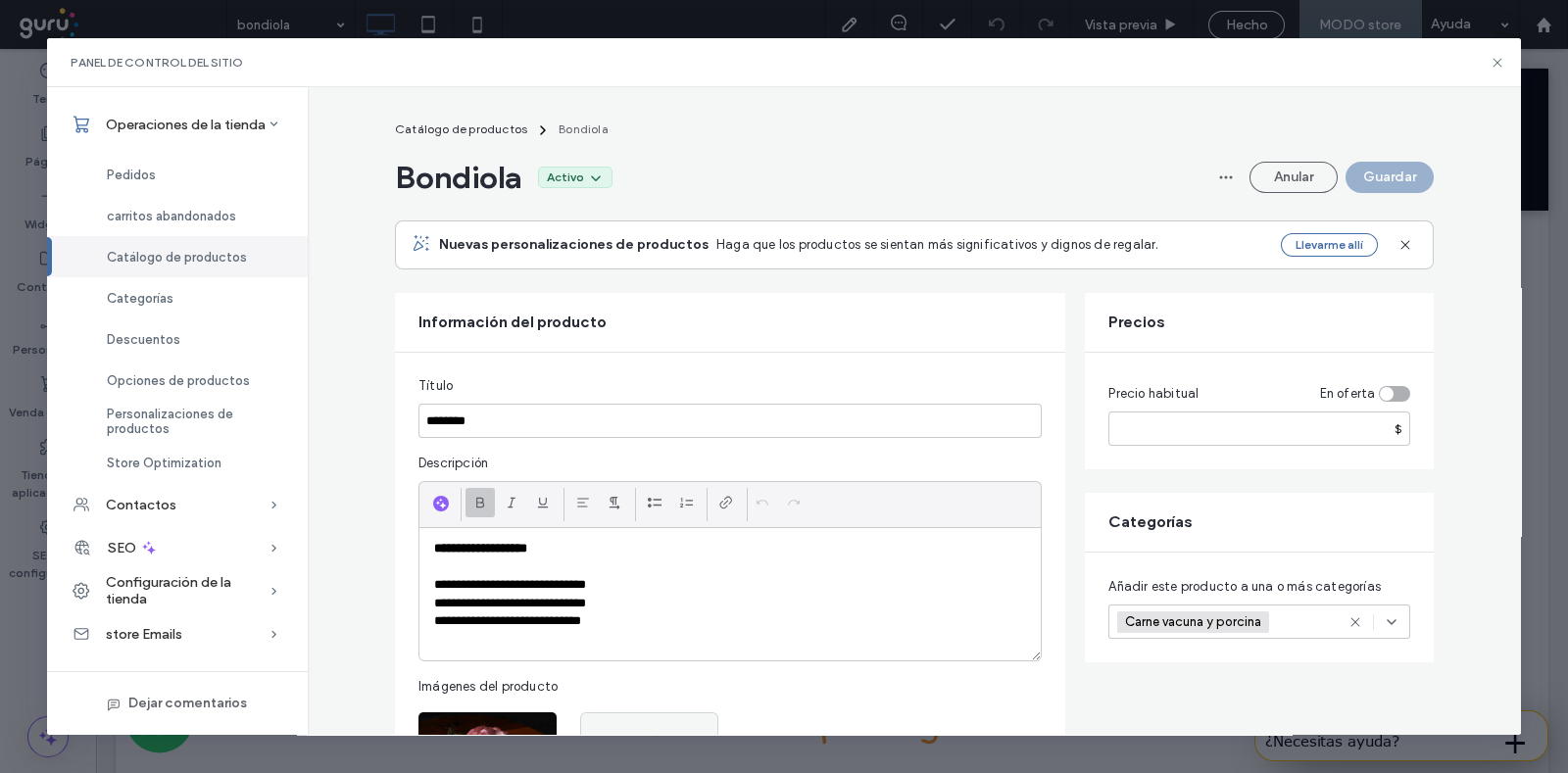 click at bounding box center (730, 567) 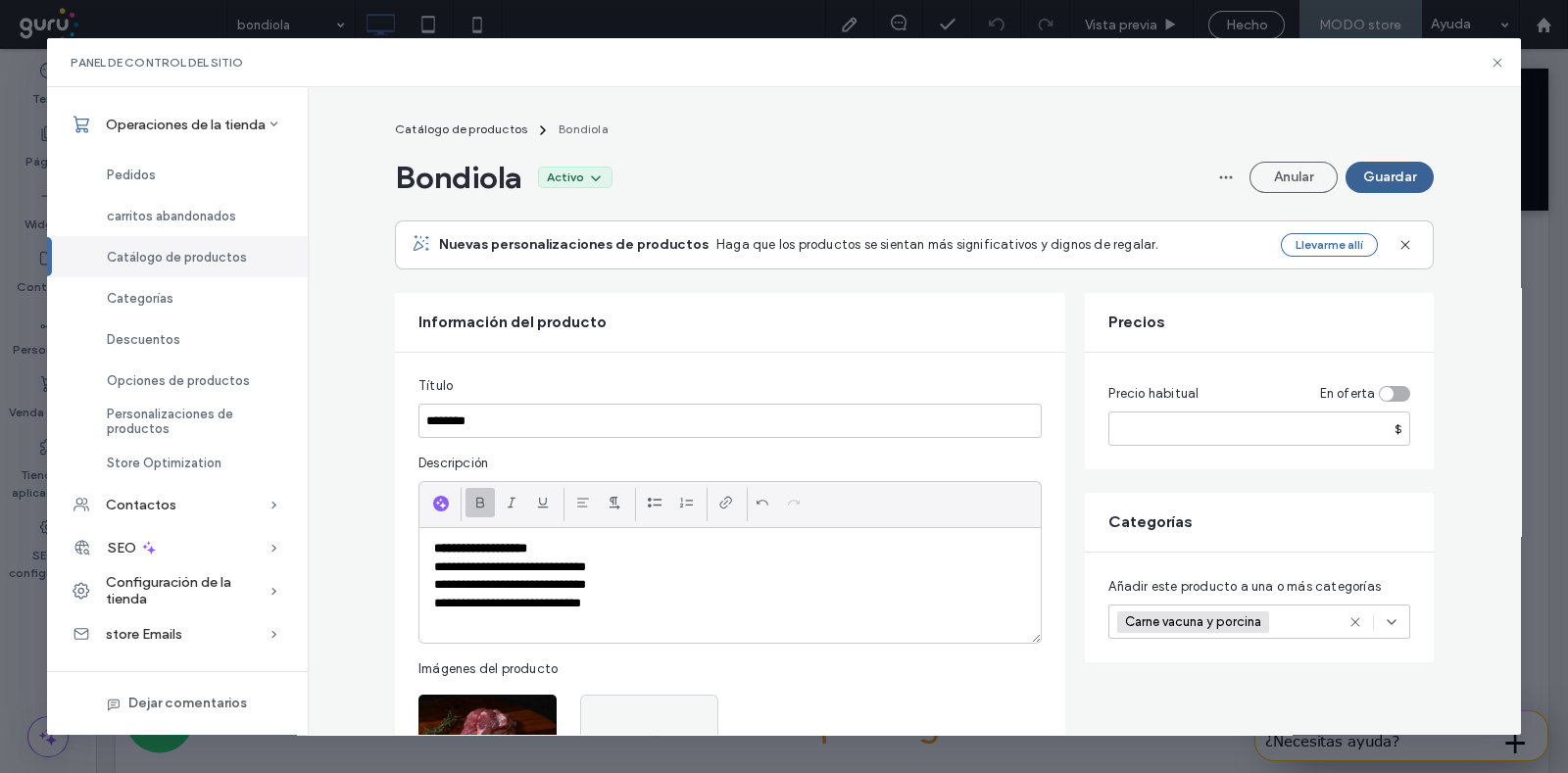 click on "Guardar" at bounding box center (1390, 177) 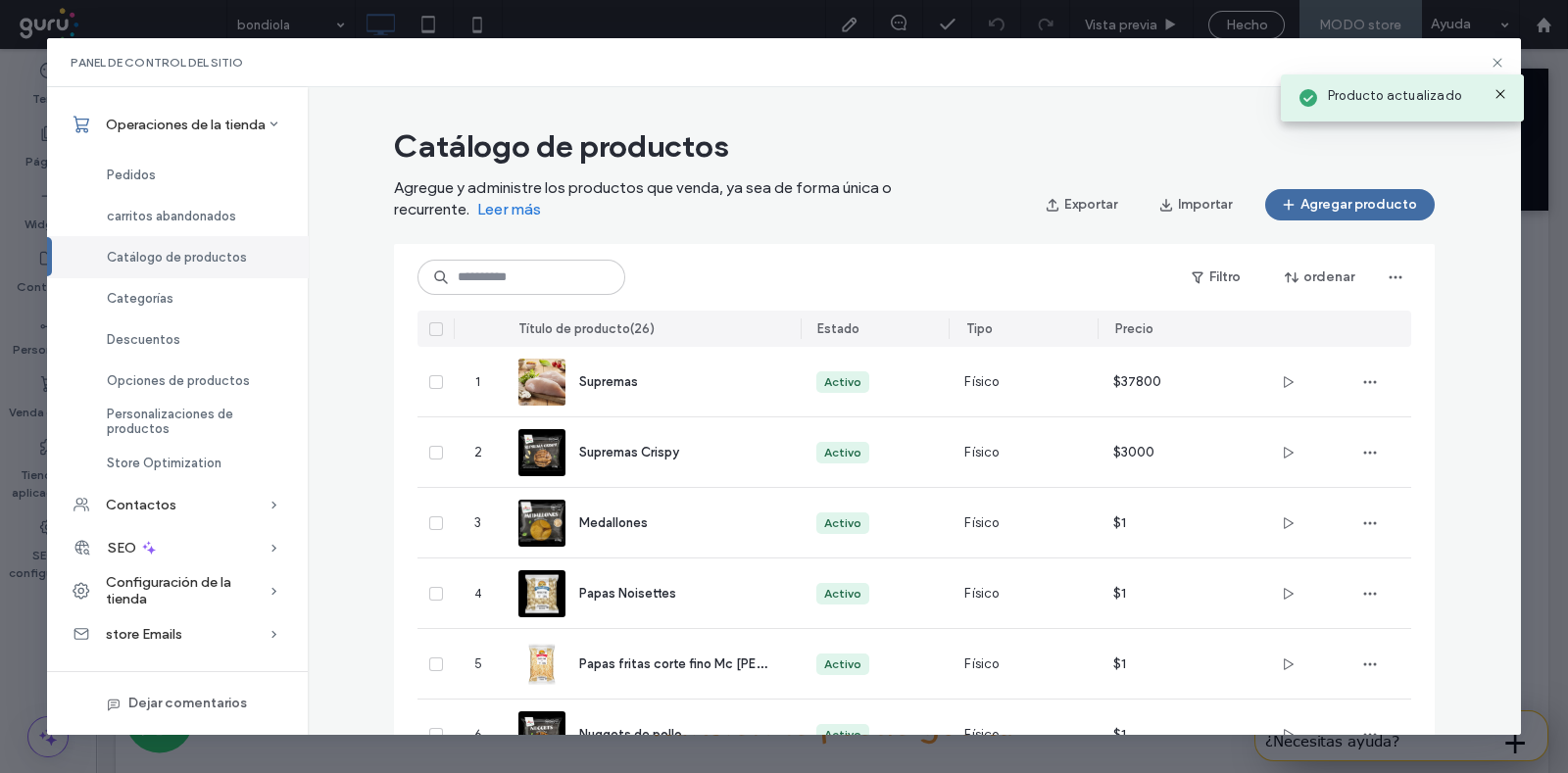 click on "Producto actualizado" at bounding box center (1402, 92) 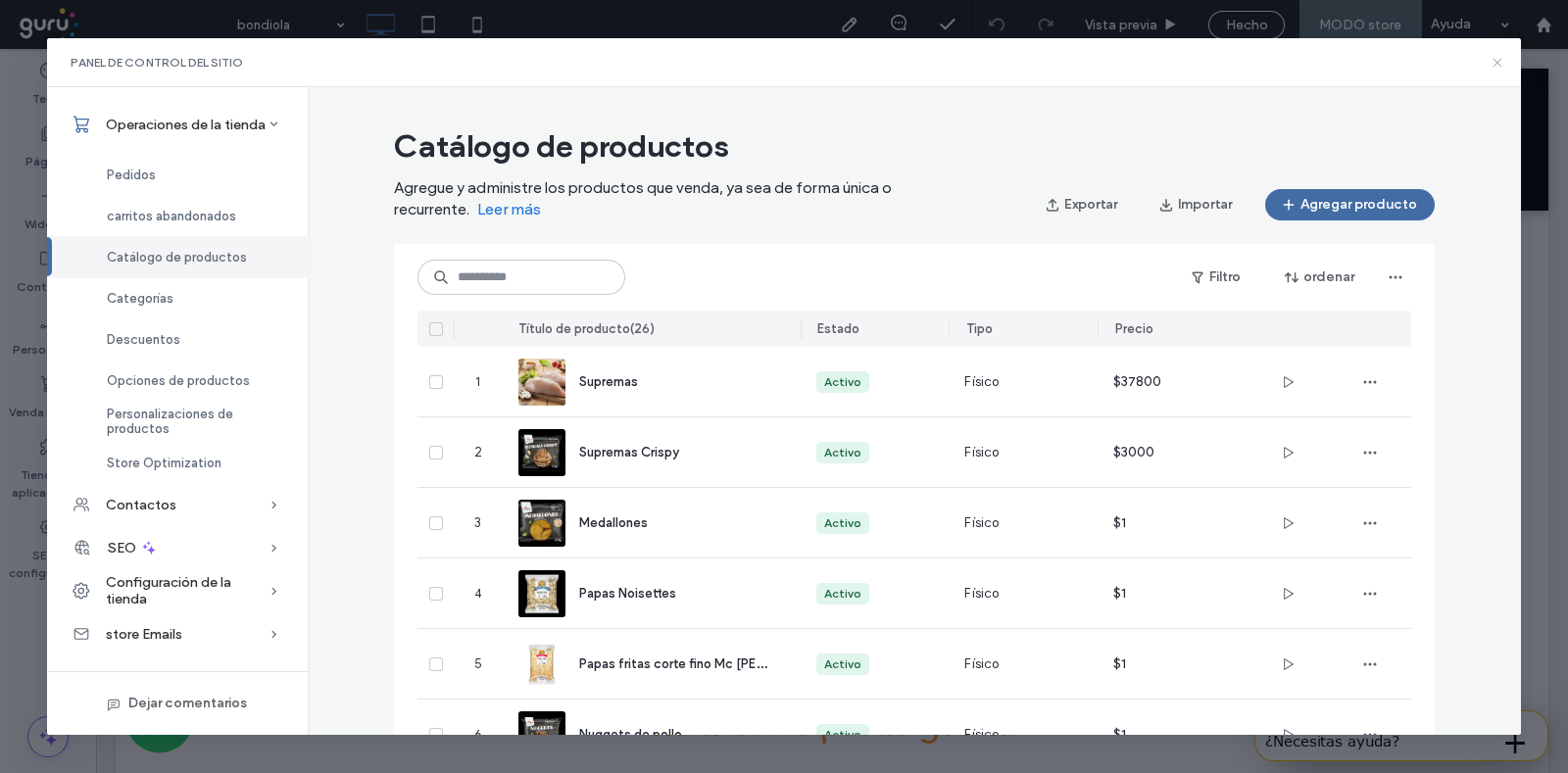 drag, startPoint x: 1494, startPoint y: 58, endPoint x: 1395, endPoint y: 9, distance: 110.46266 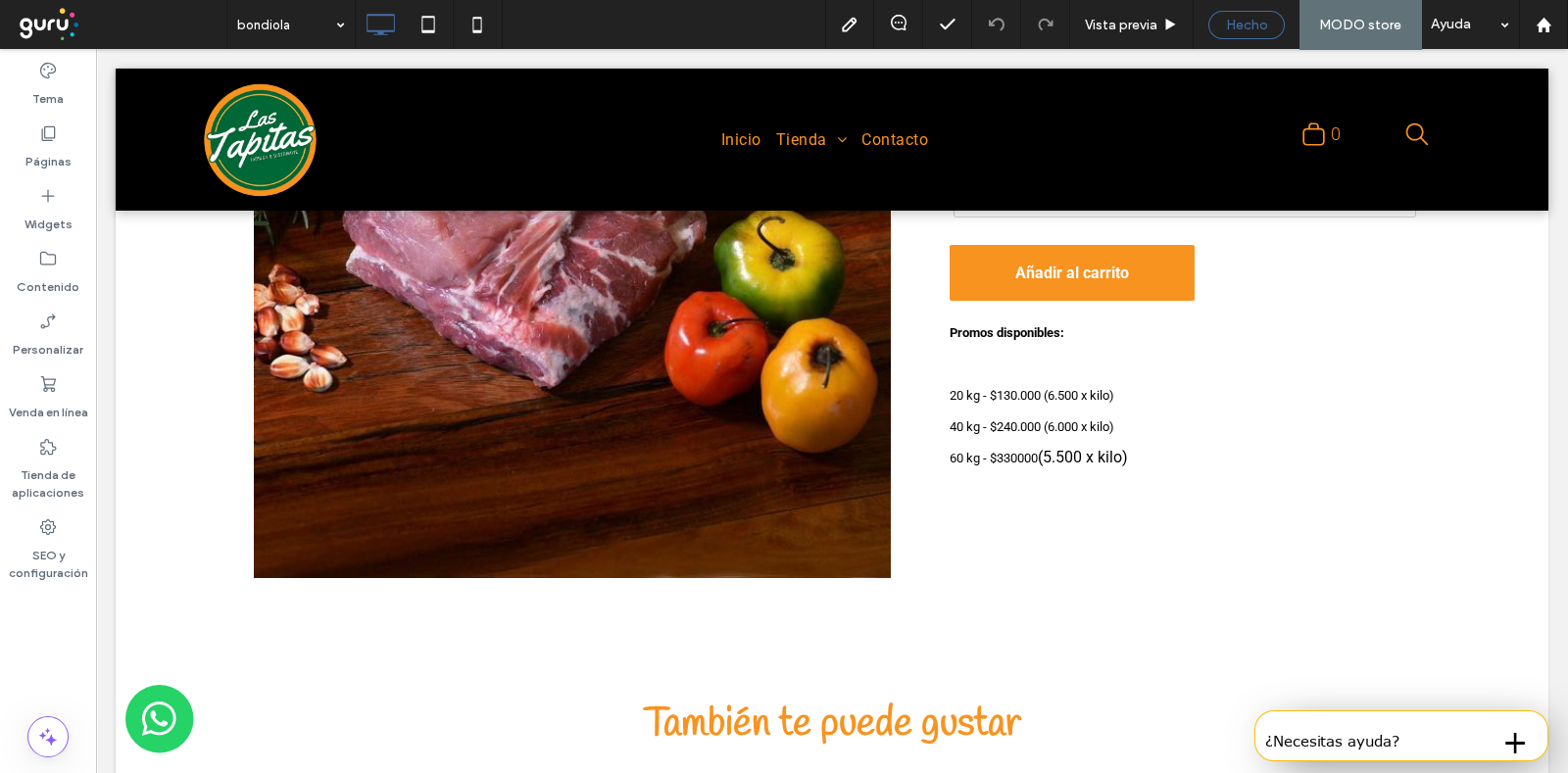 click on "Hecho" at bounding box center (1247, 24) 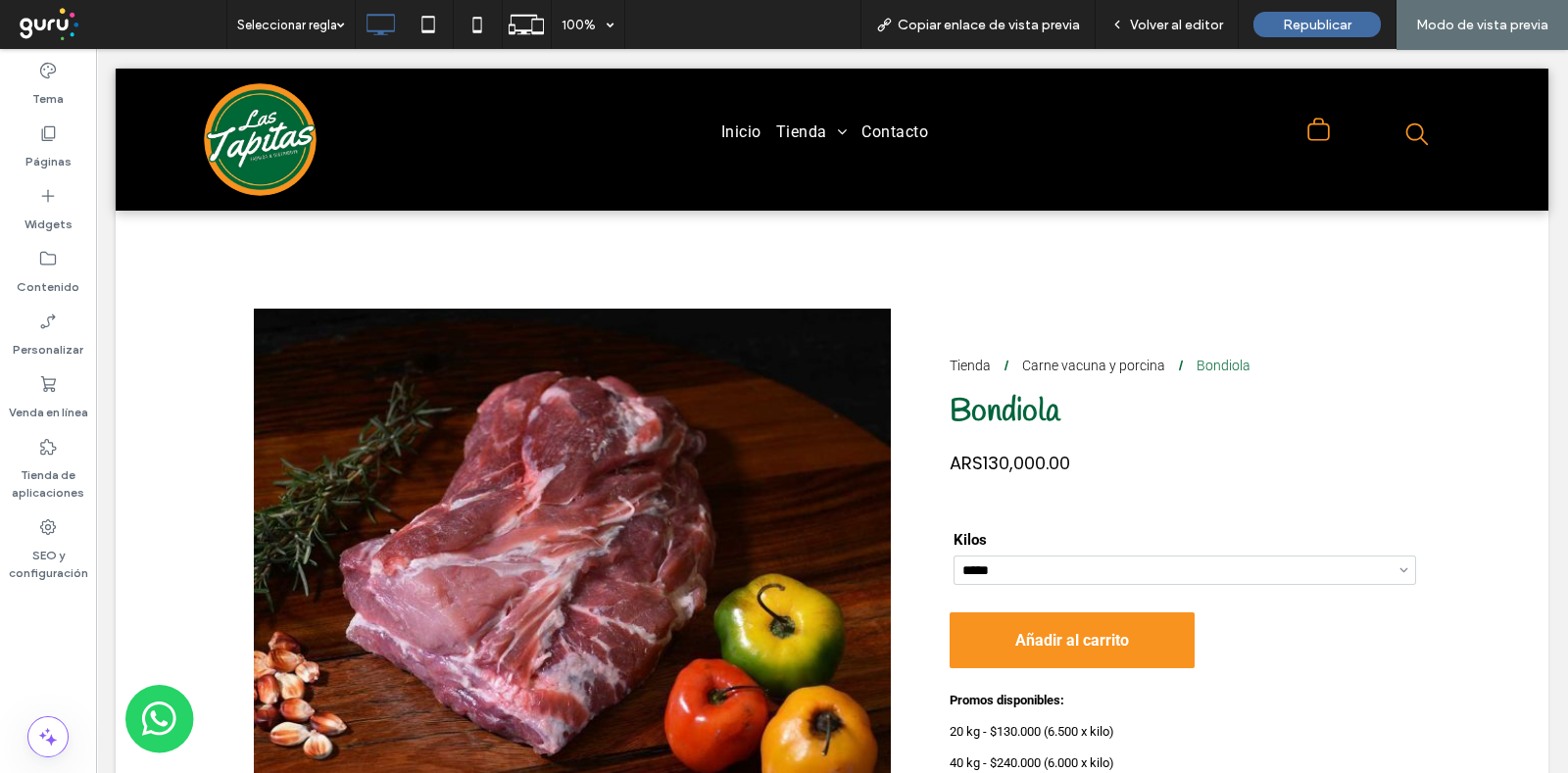 scroll, scrollTop: 0, scrollLeft: 0, axis: both 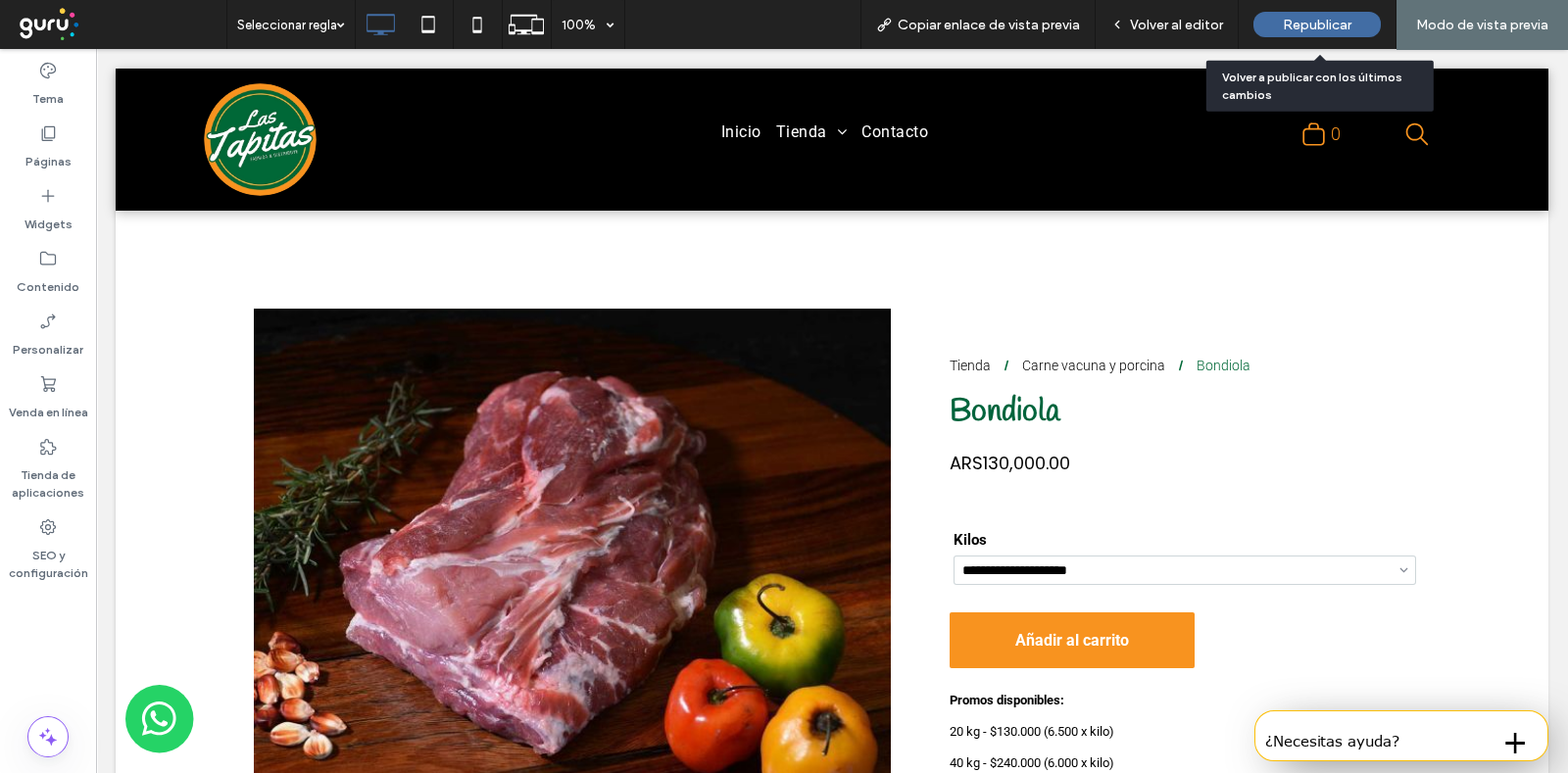click on "Republicar" at bounding box center (1317, 24) 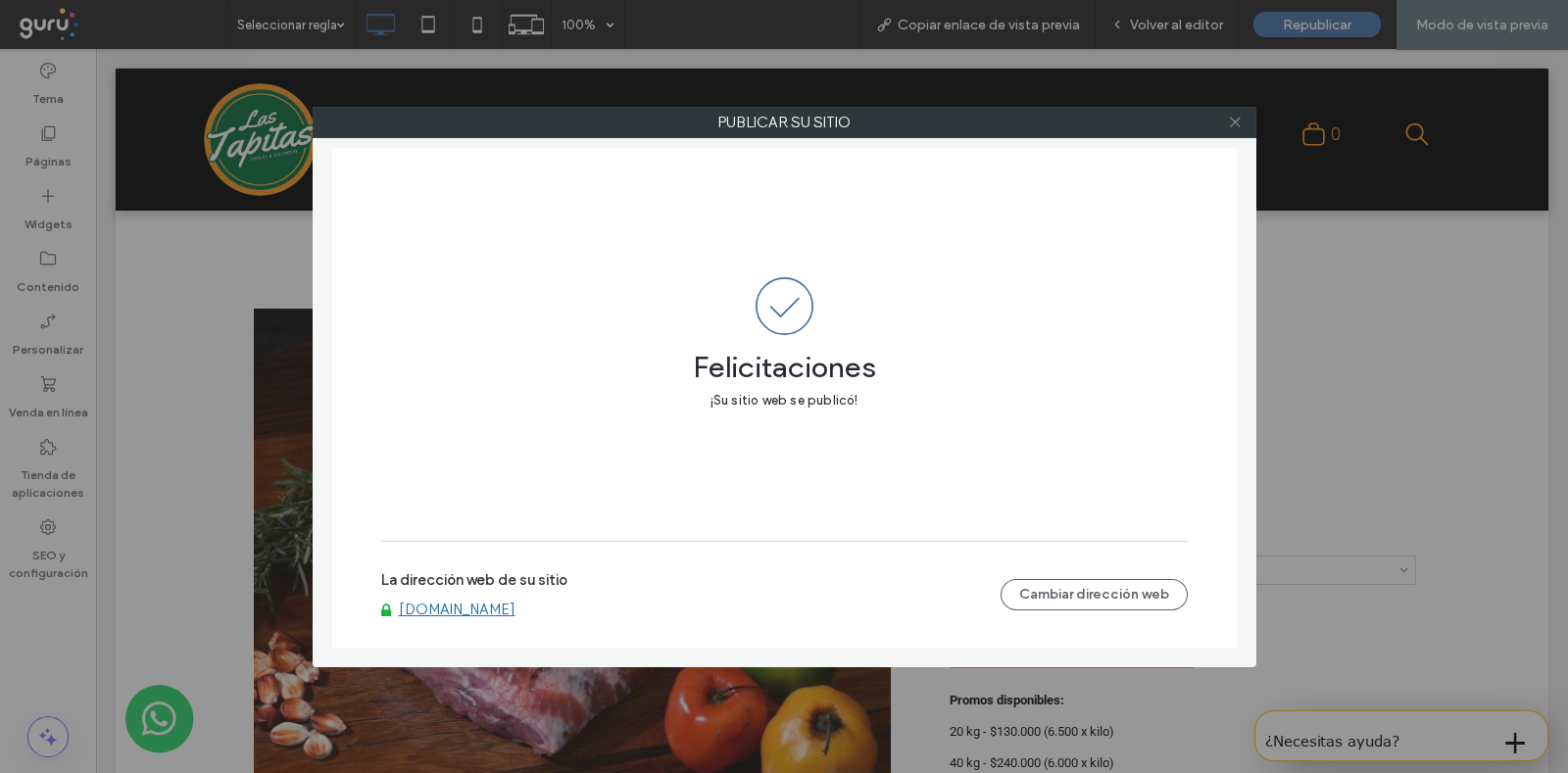 click 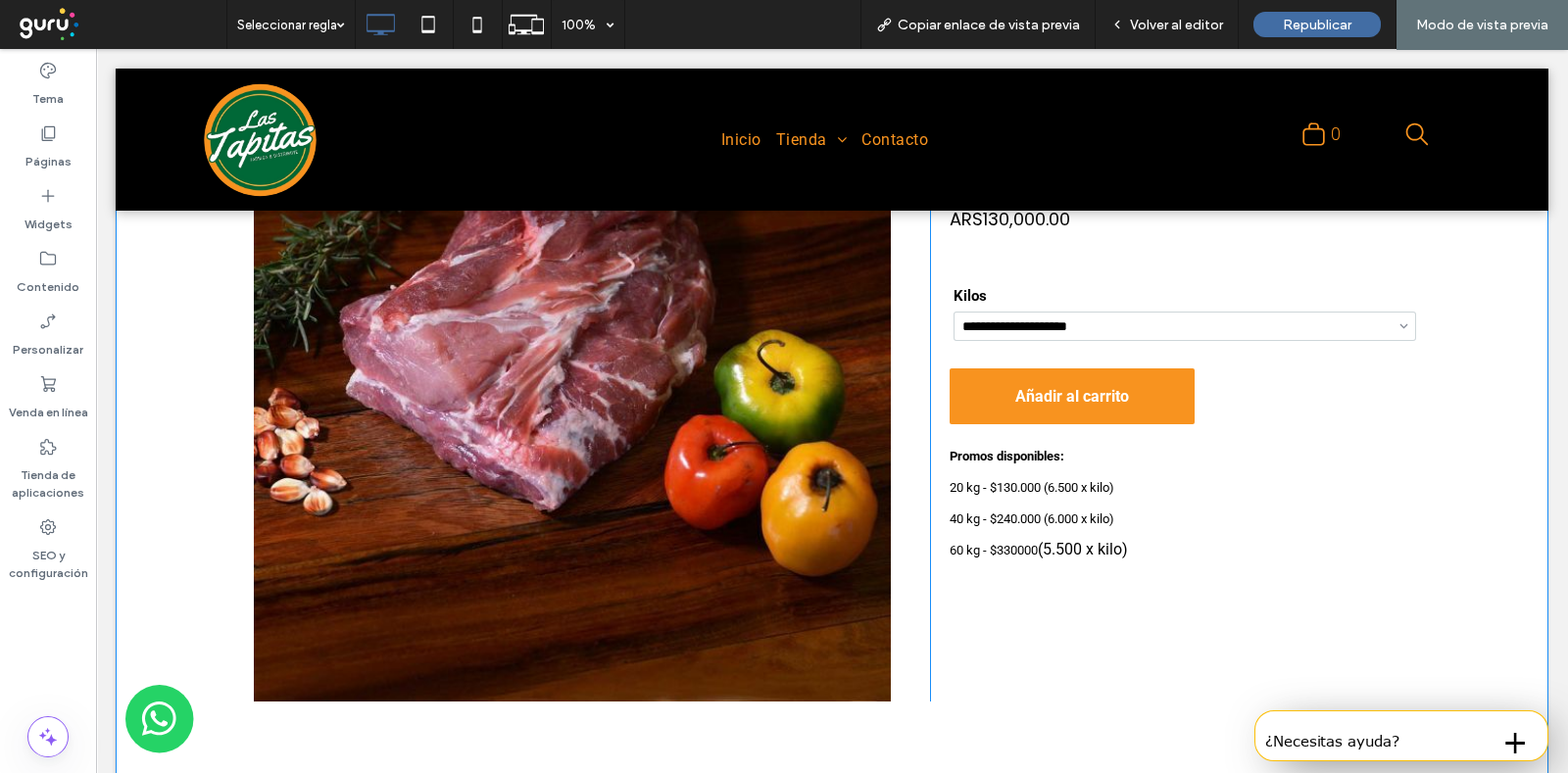 scroll, scrollTop: 121, scrollLeft: 0, axis: vertical 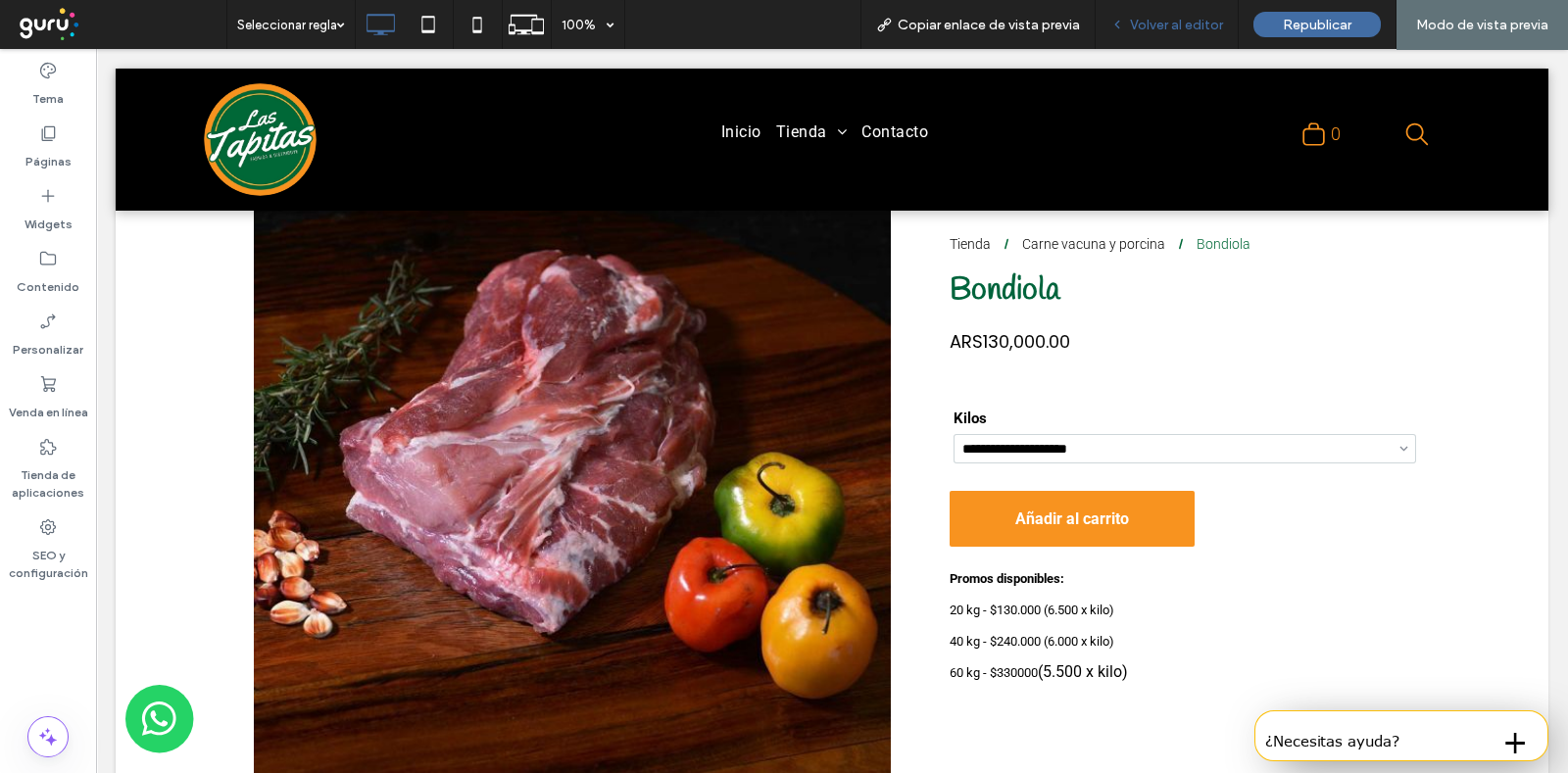 click on "Volver al editor" at bounding box center (1167, 24) 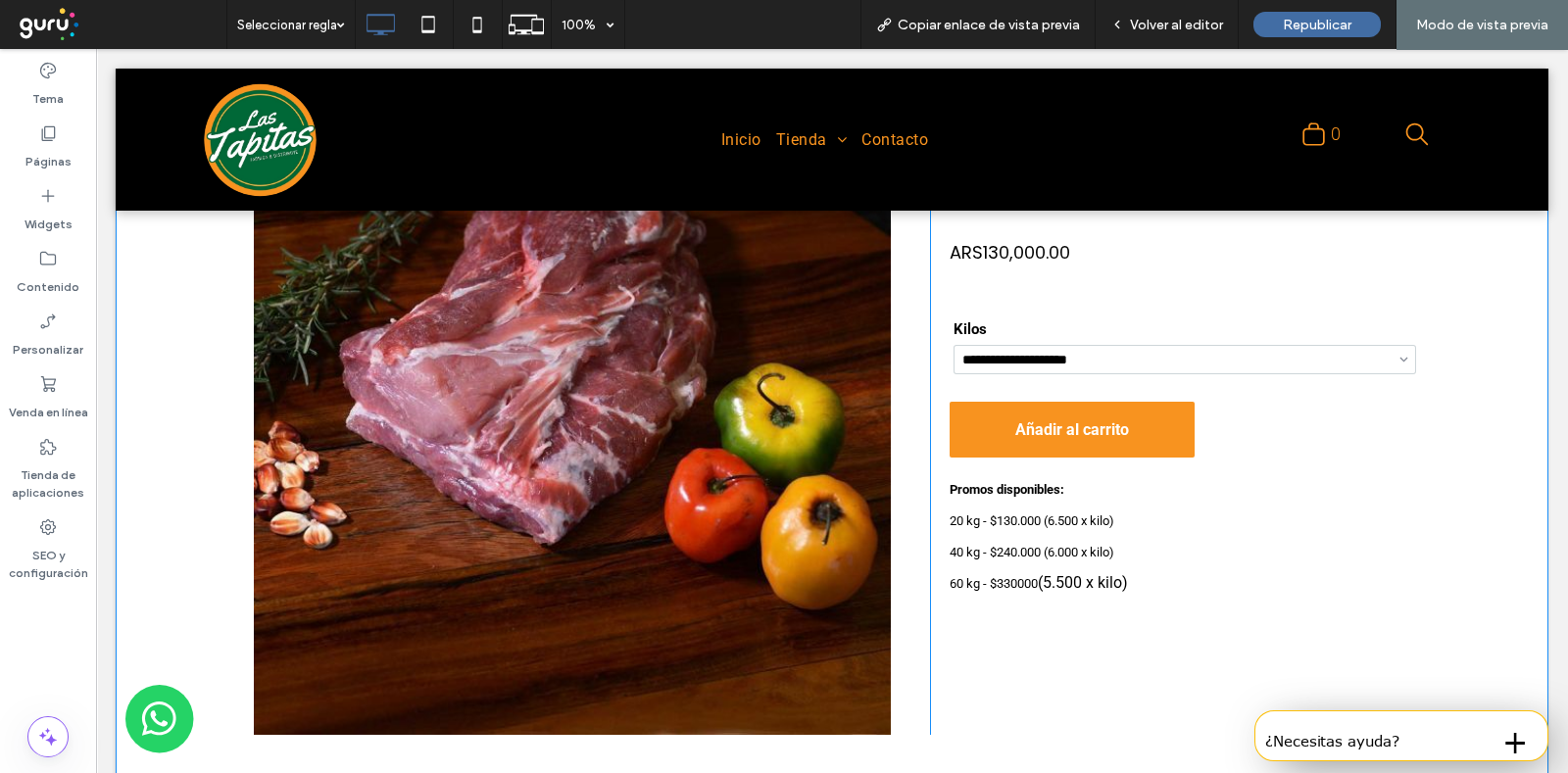 scroll, scrollTop: 244, scrollLeft: 0, axis: vertical 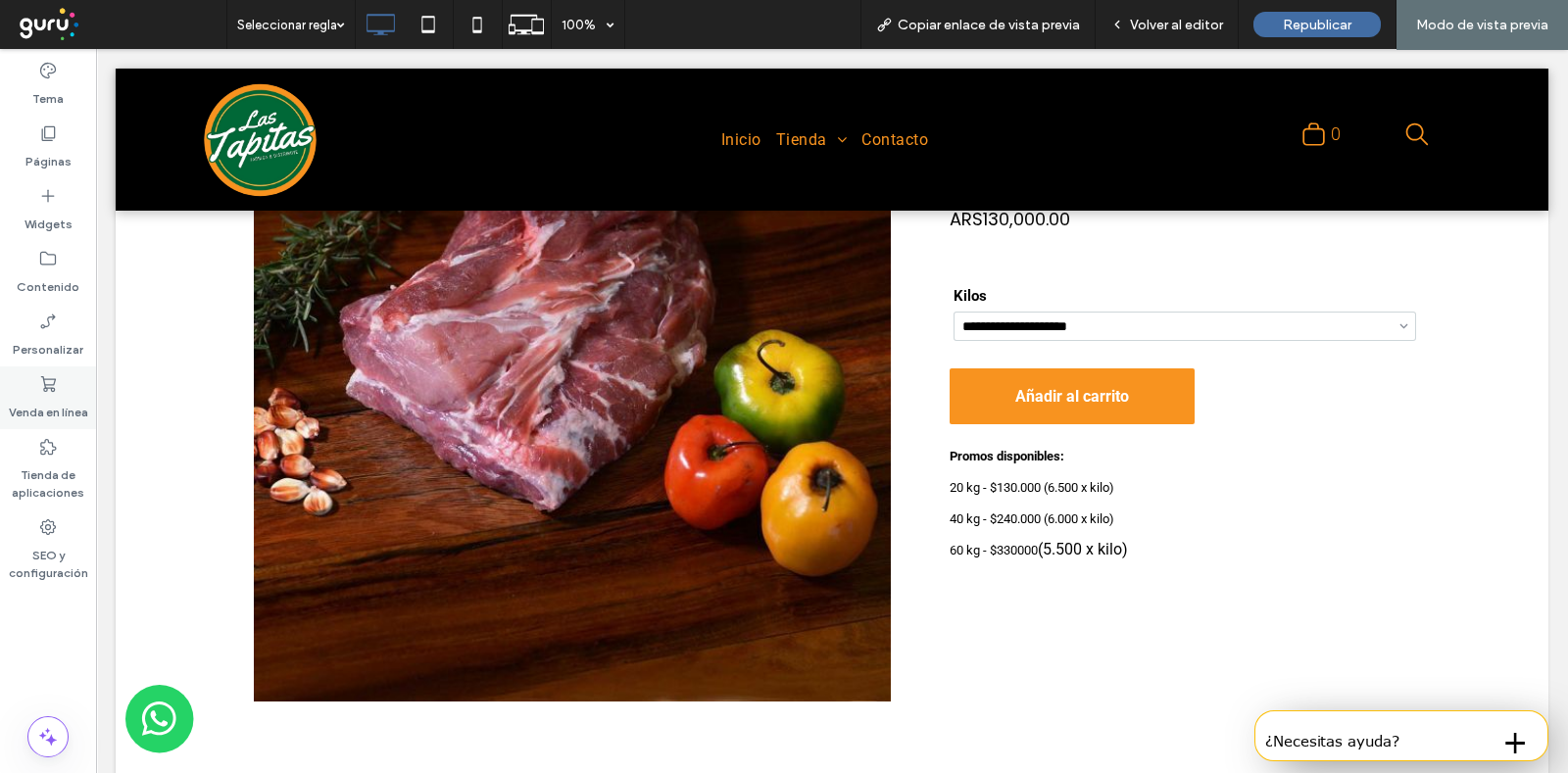 click 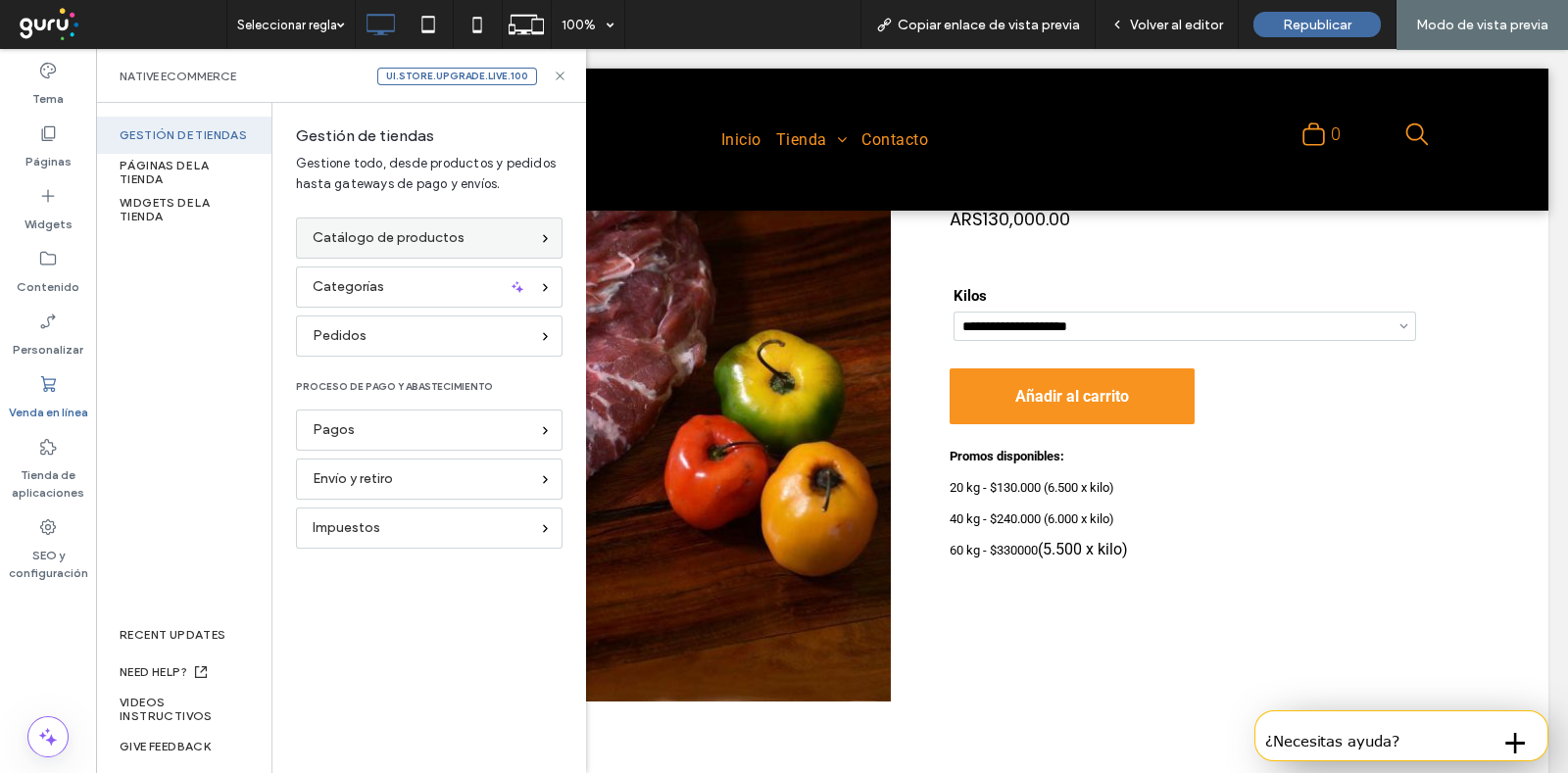 click on "Catálogo de productos" at bounding box center (429, 238) 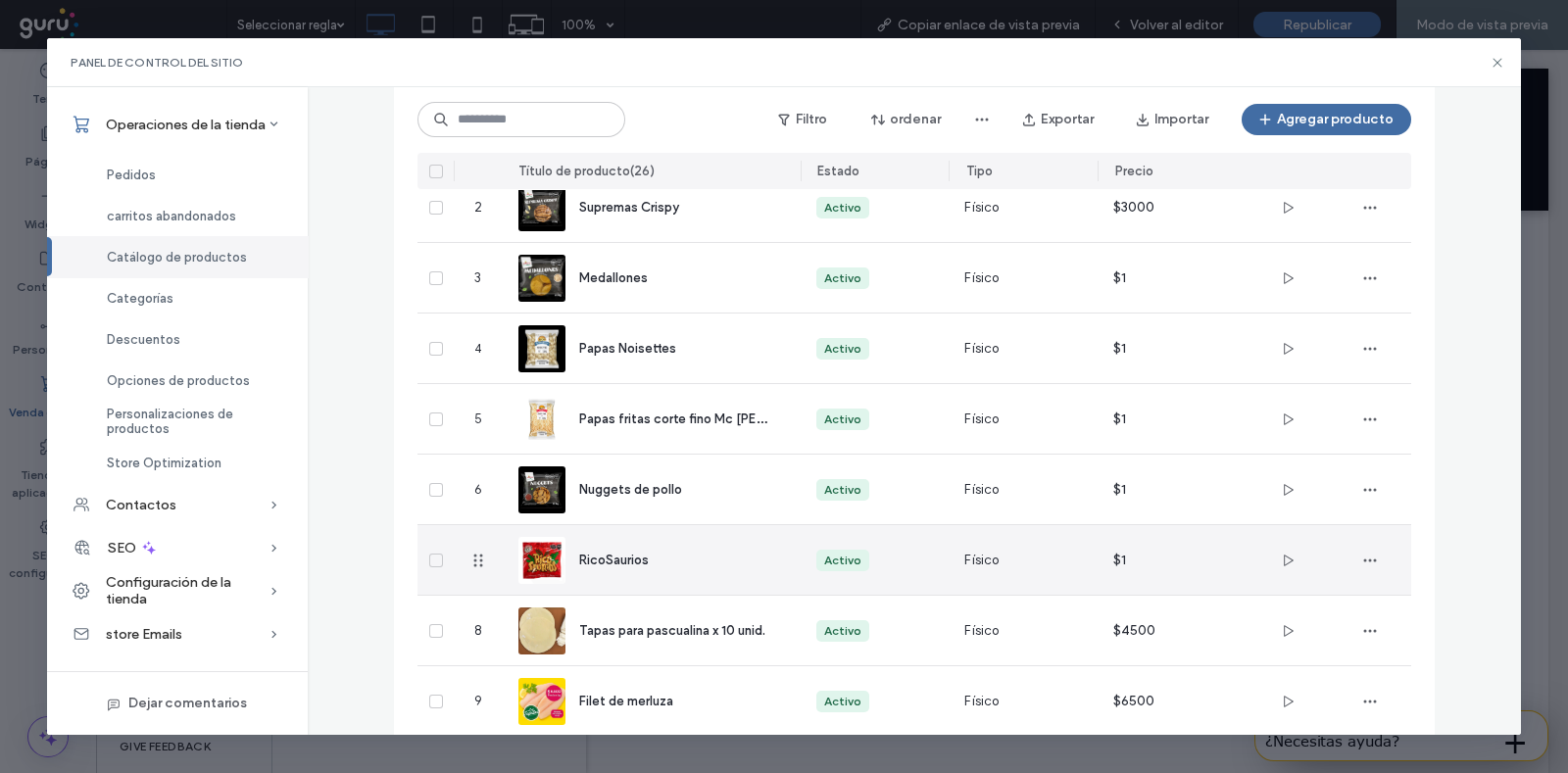 scroll, scrollTop: 468, scrollLeft: 0, axis: vertical 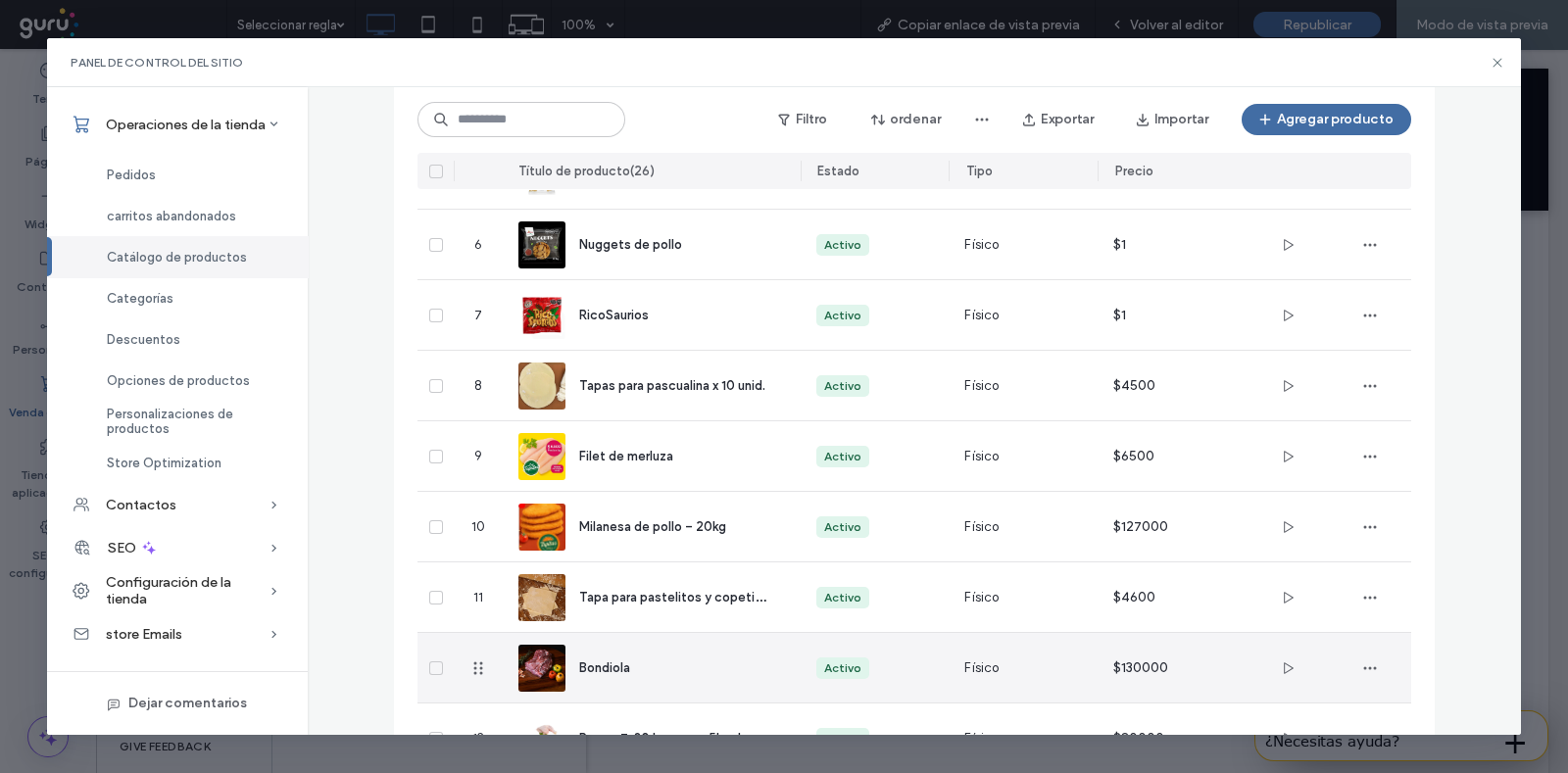 click on "Bondiola" at bounding box center [674, 667] 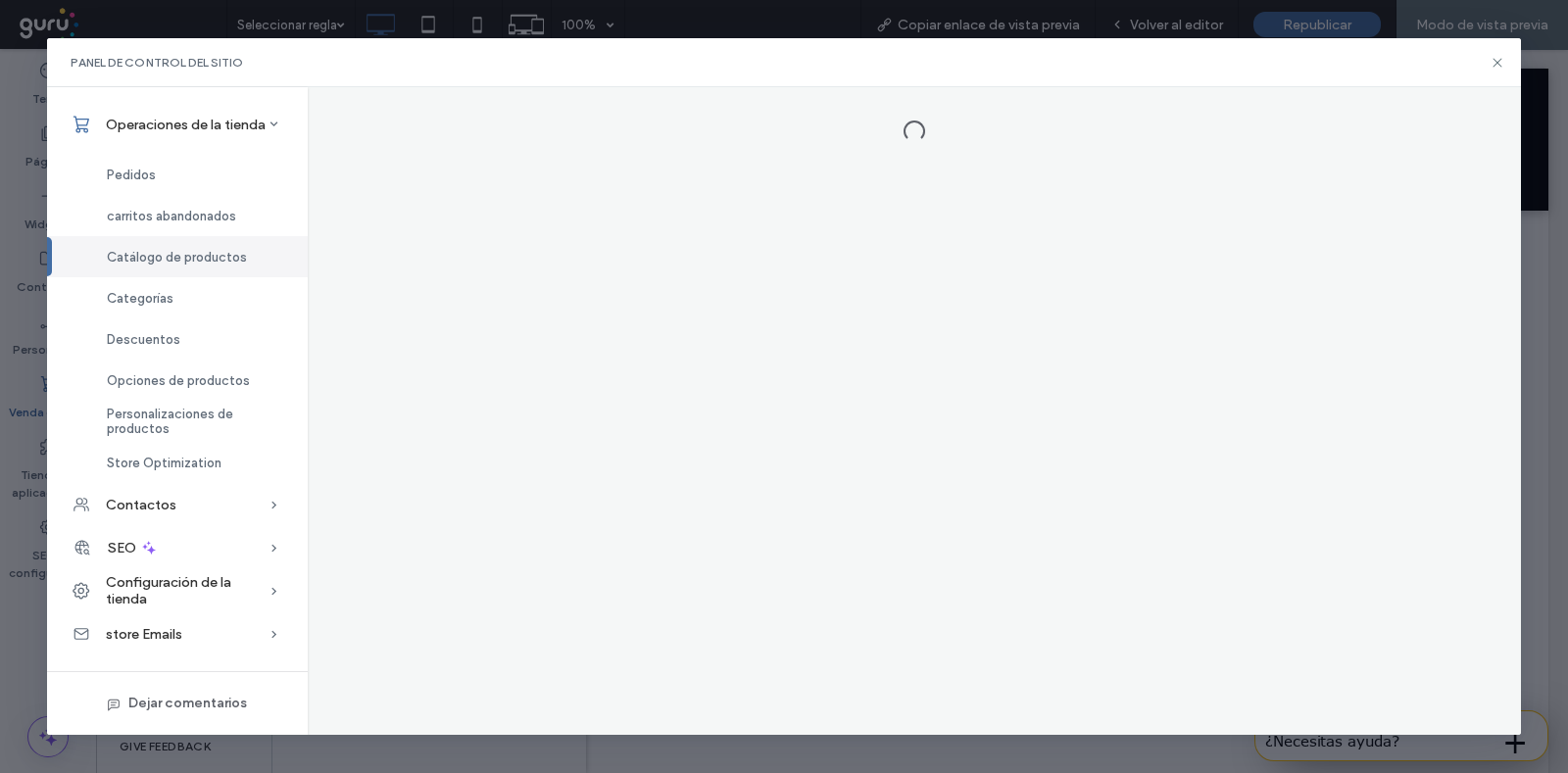 scroll, scrollTop: 0, scrollLeft: 0, axis: both 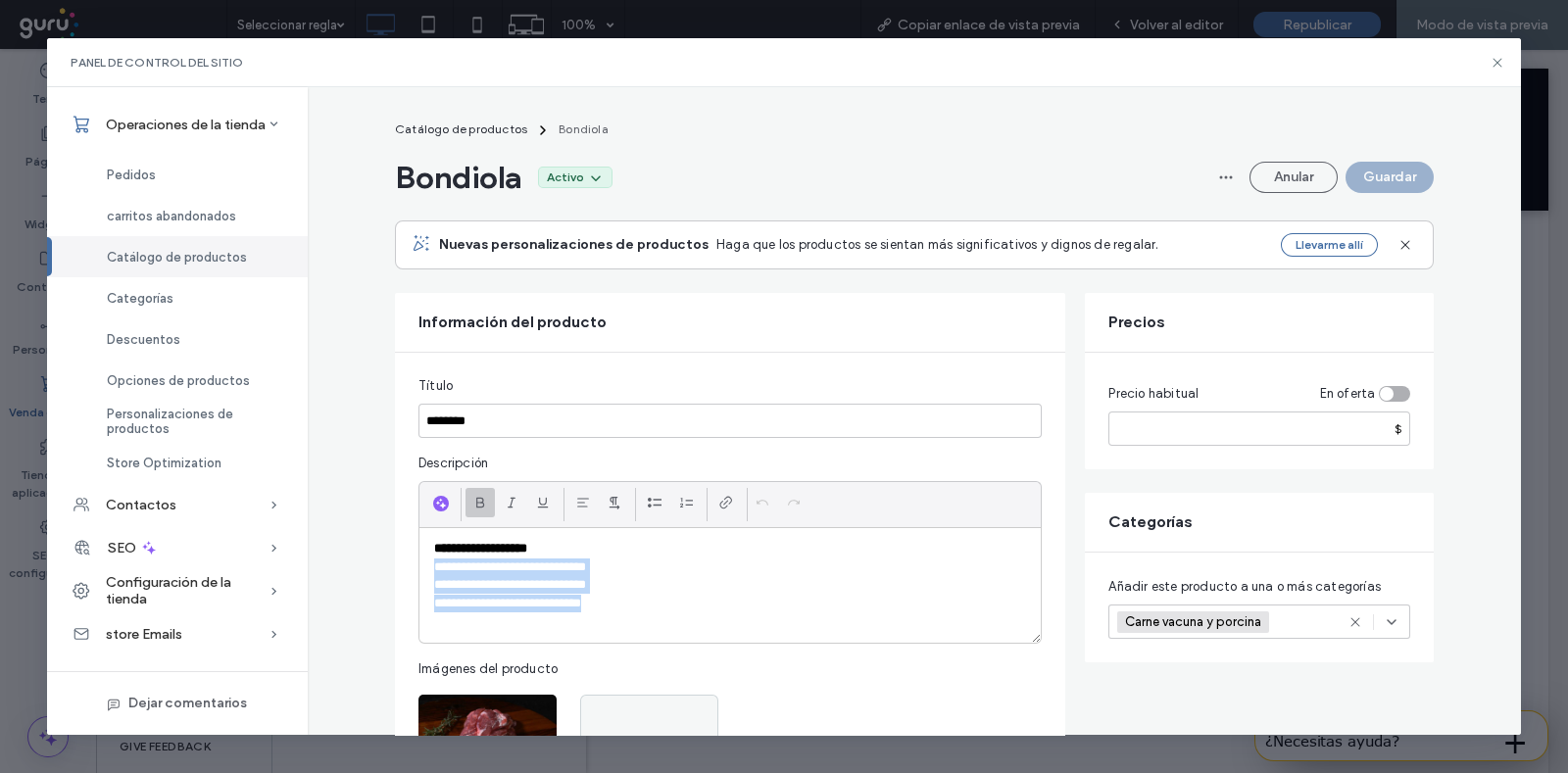drag, startPoint x: 511, startPoint y: 588, endPoint x: 410, endPoint y: 565, distance: 103.58571 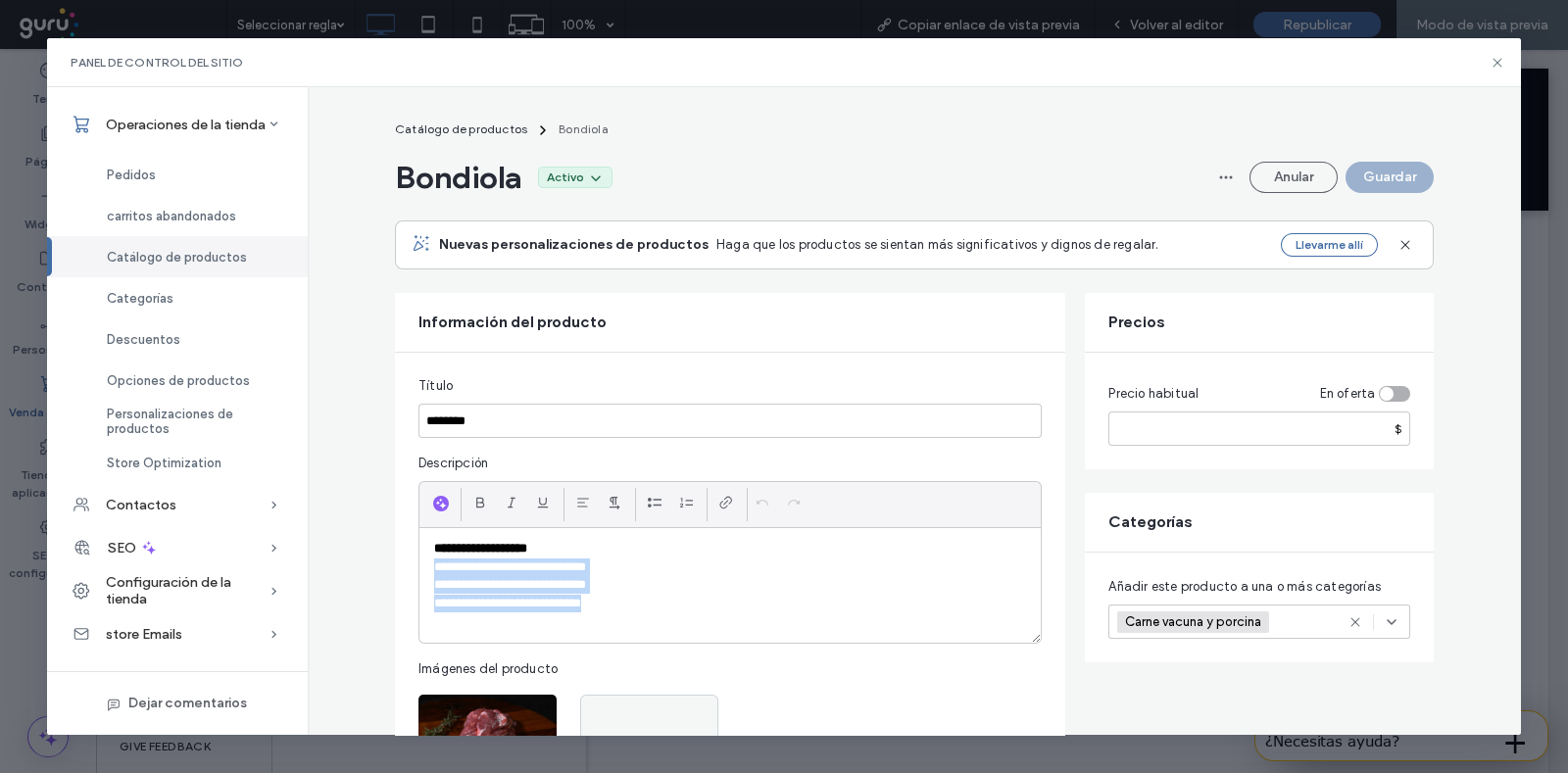 type 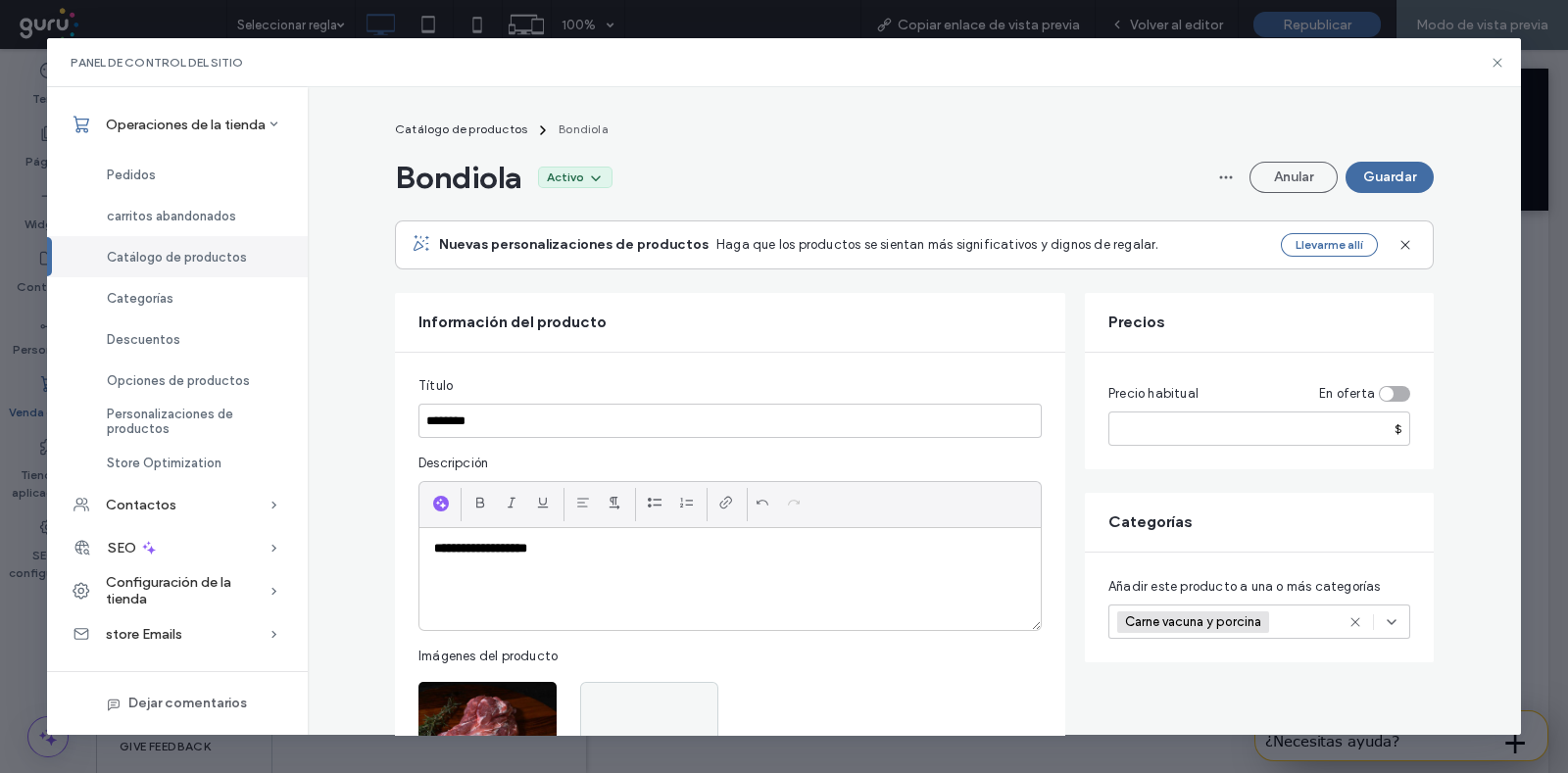 paste 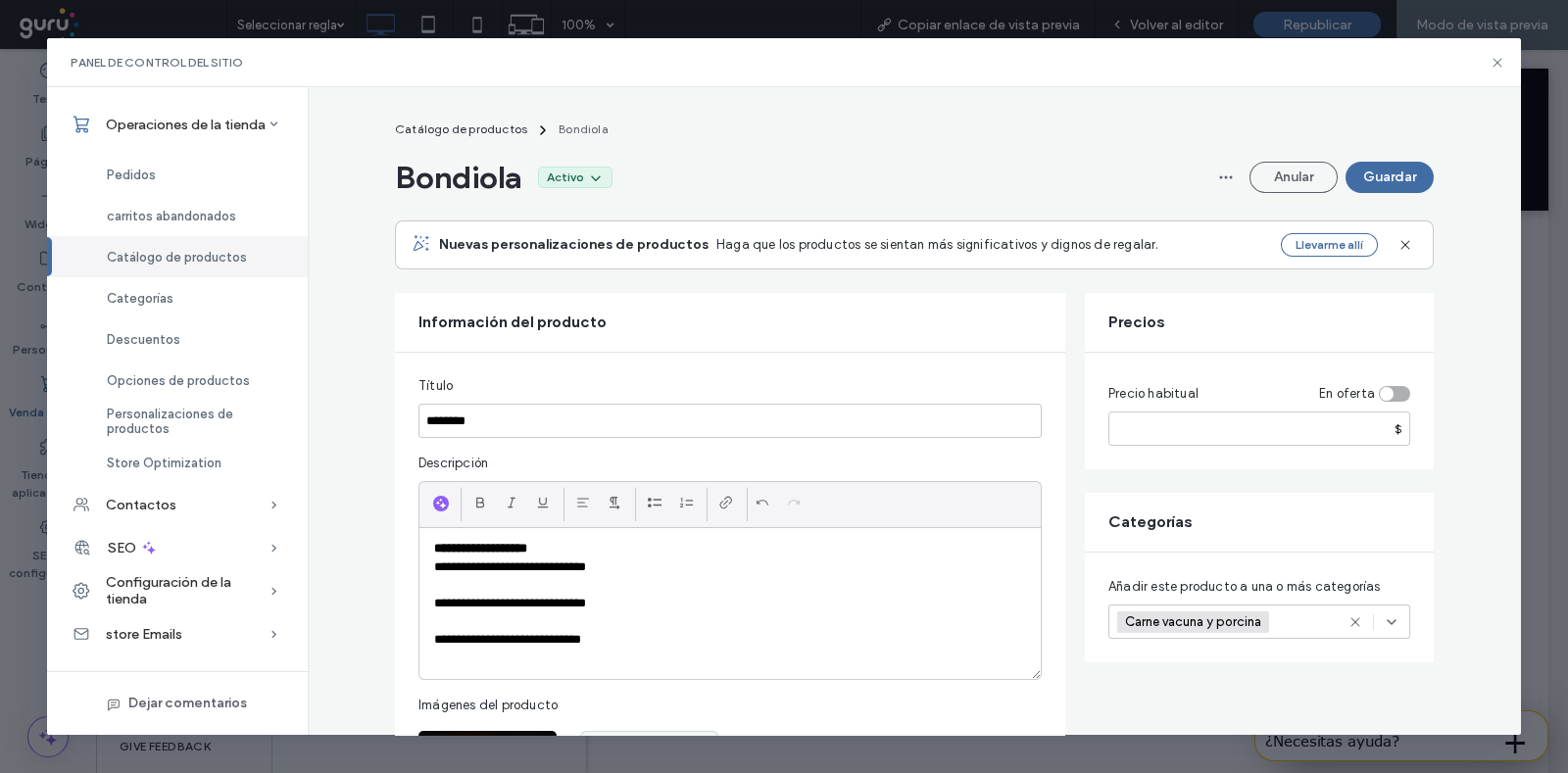 scroll, scrollTop: 0, scrollLeft: 0, axis: both 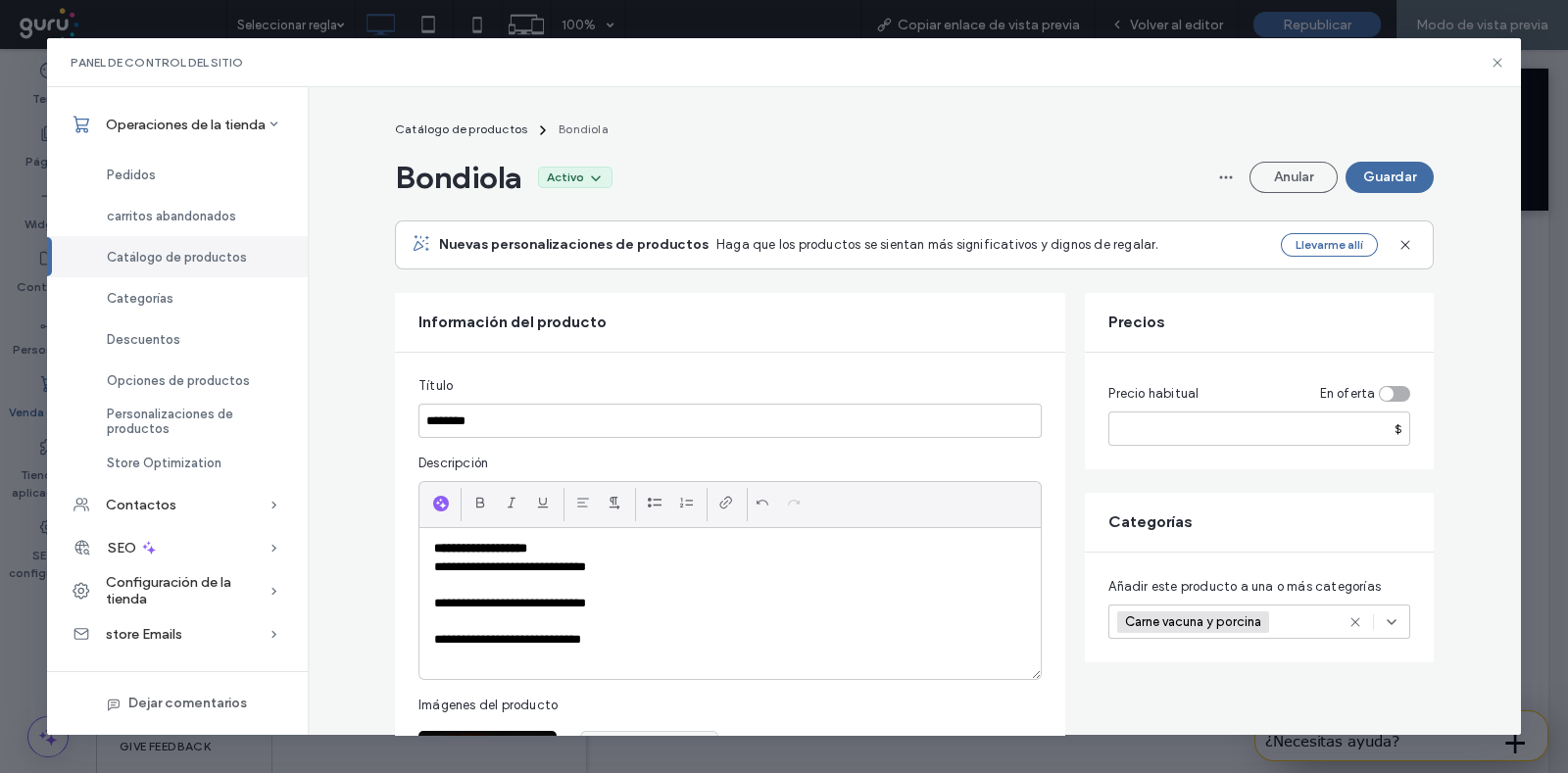 click at bounding box center [730, 585] 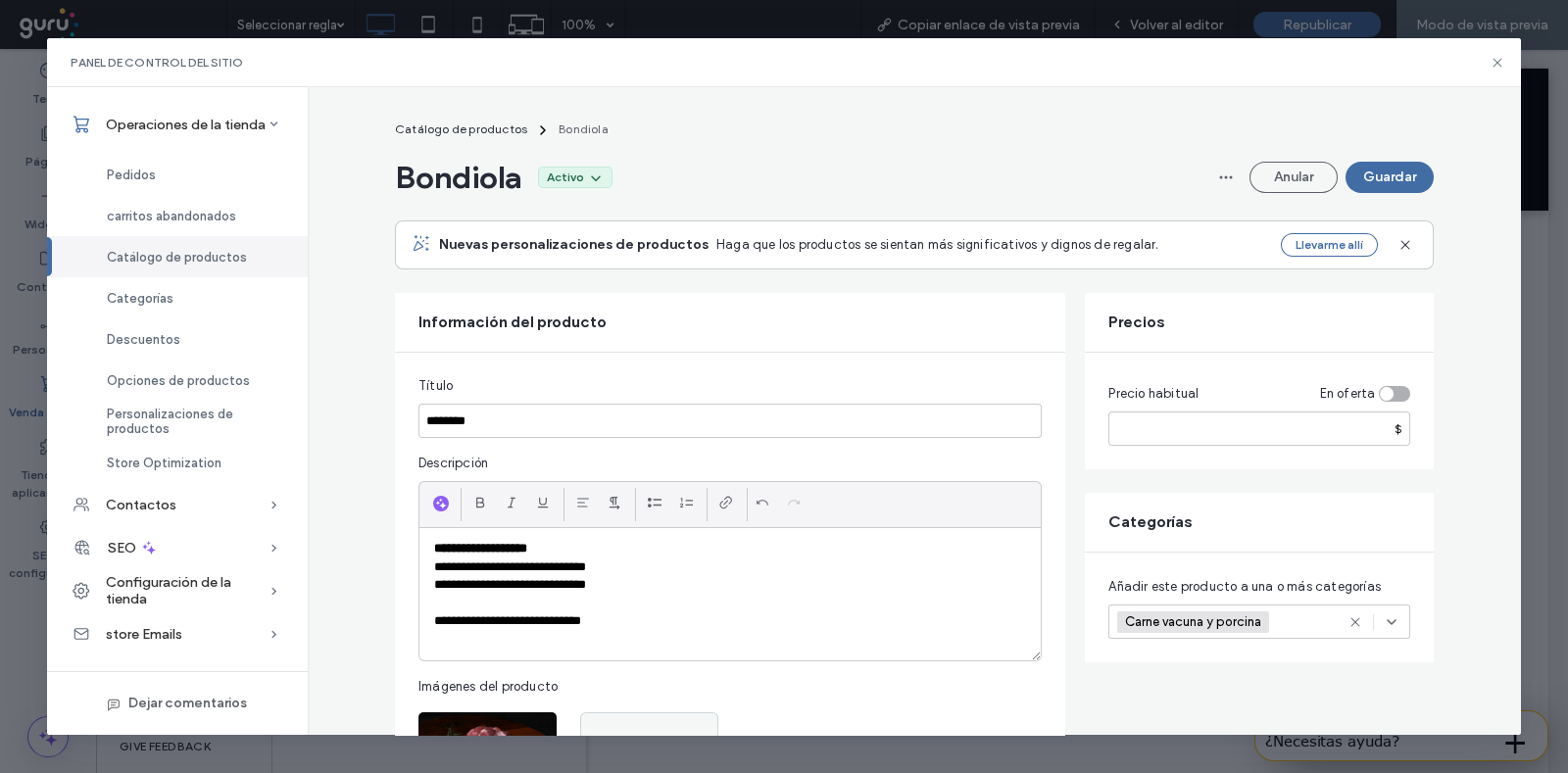 click at bounding box center [730, 604] 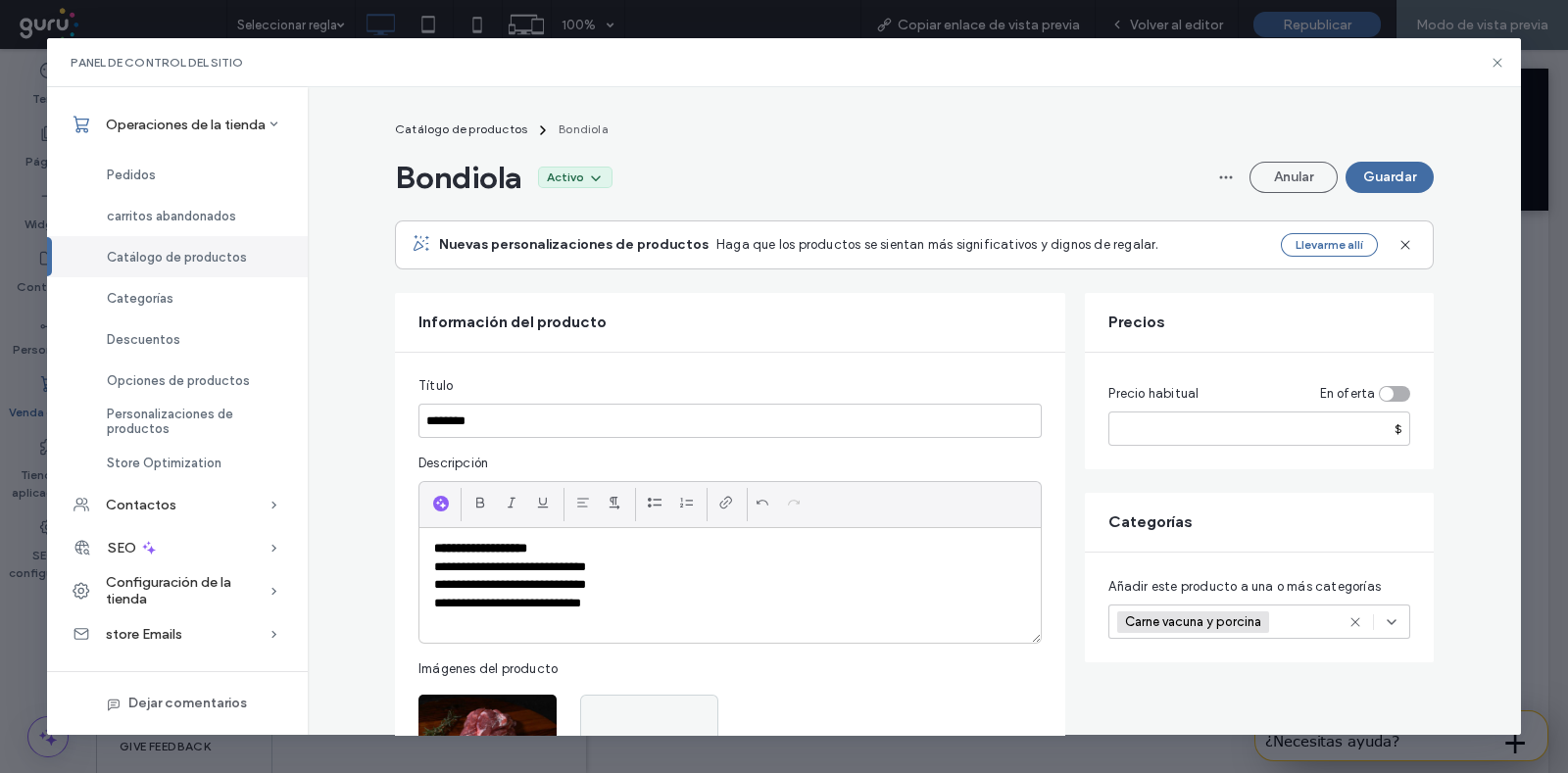 click on "**********" at bounding box center (730, 604) 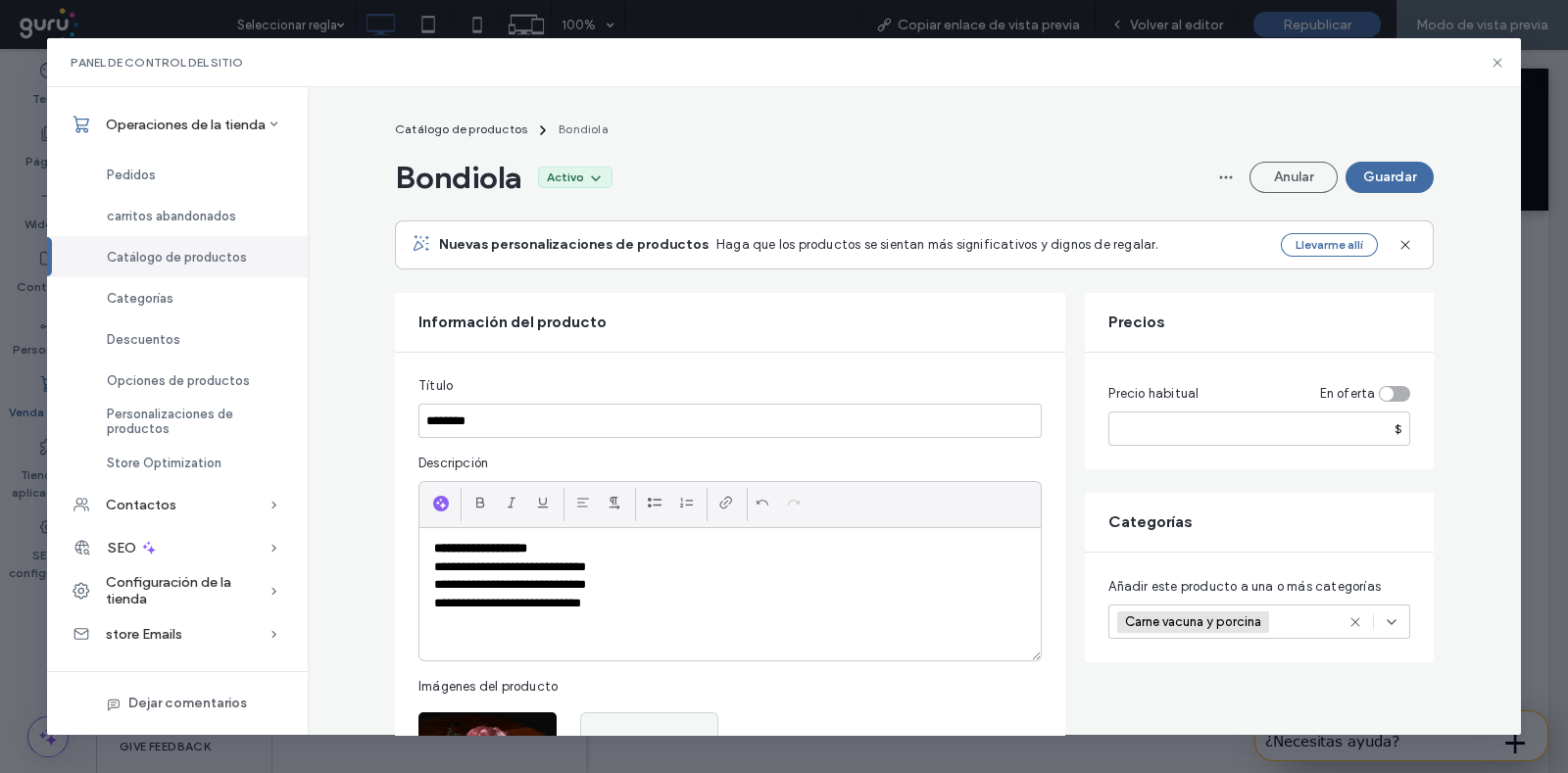 click on "Guardar" at bounding box center [1390, 177] 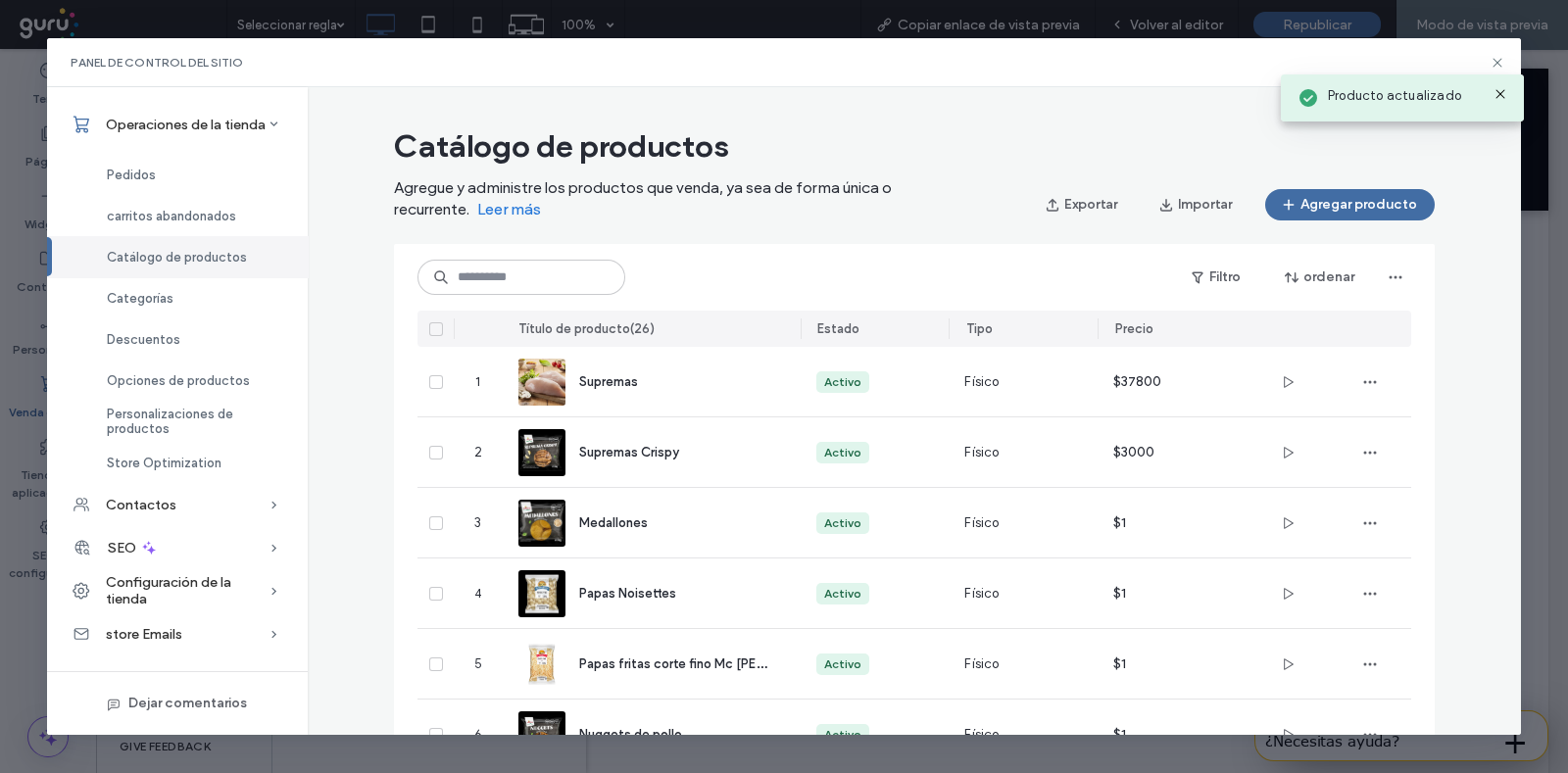 click on "Producto actualizado" at bounding box center (1402, 92) 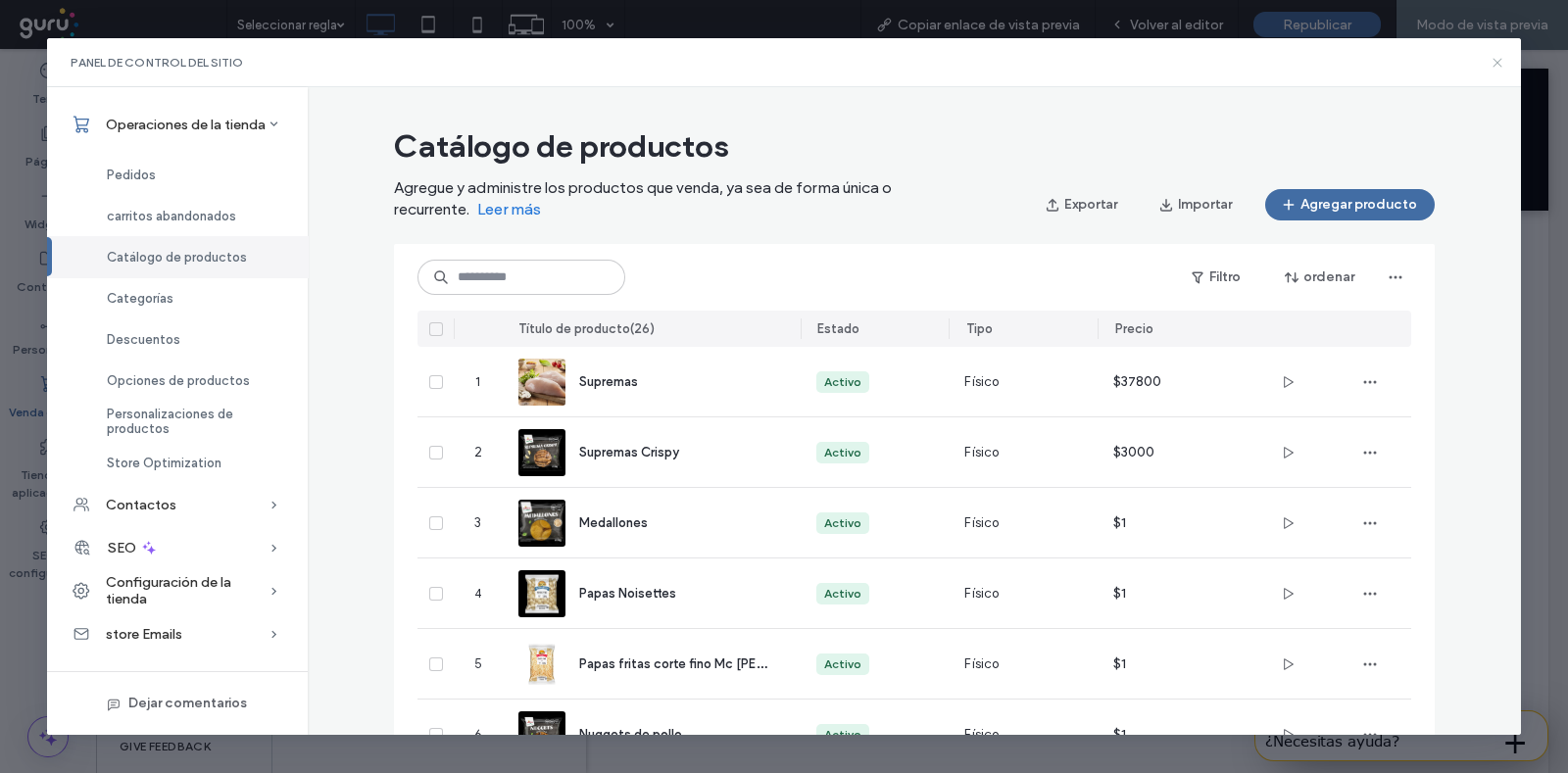 click 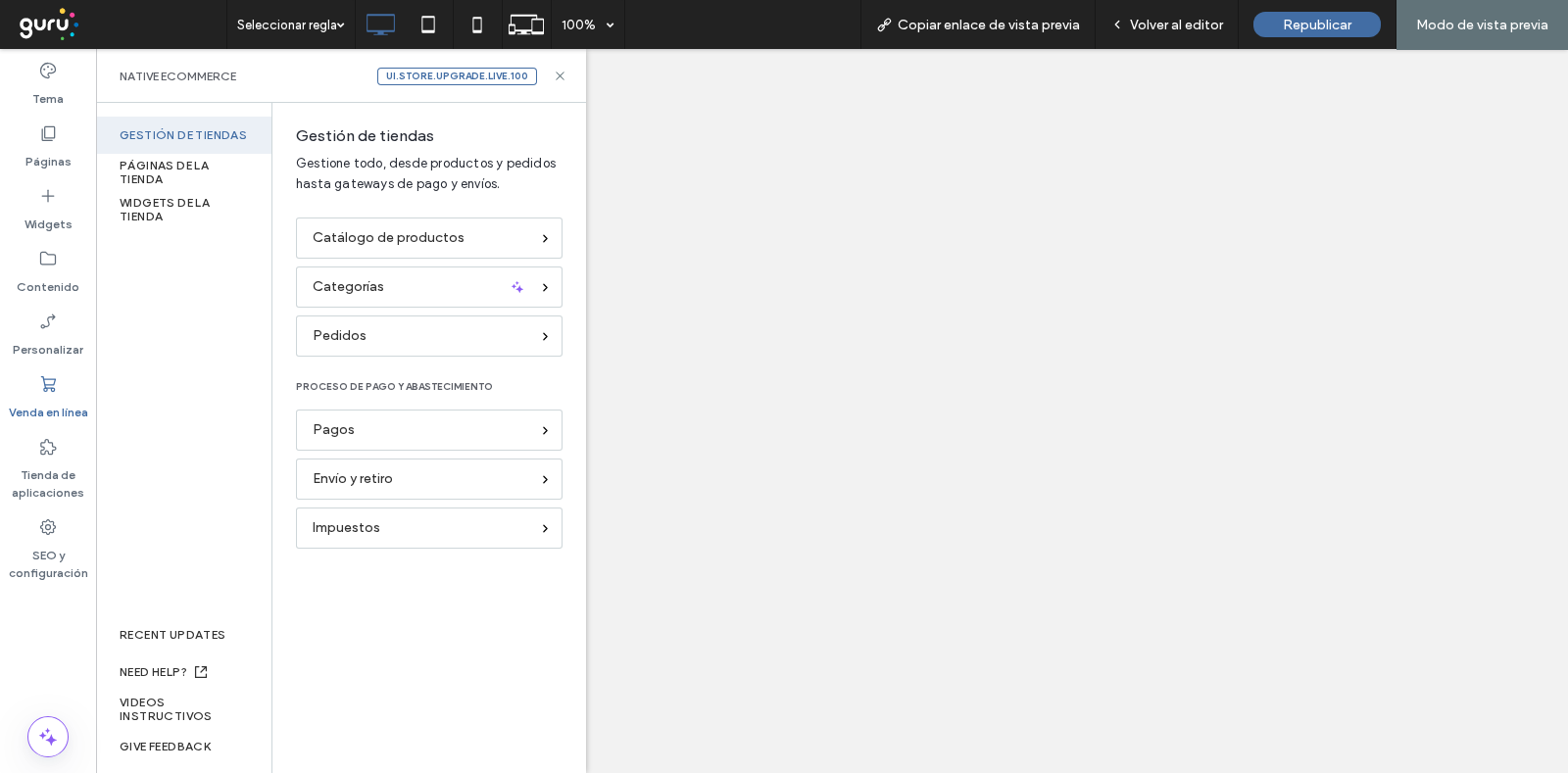 select on "*****" 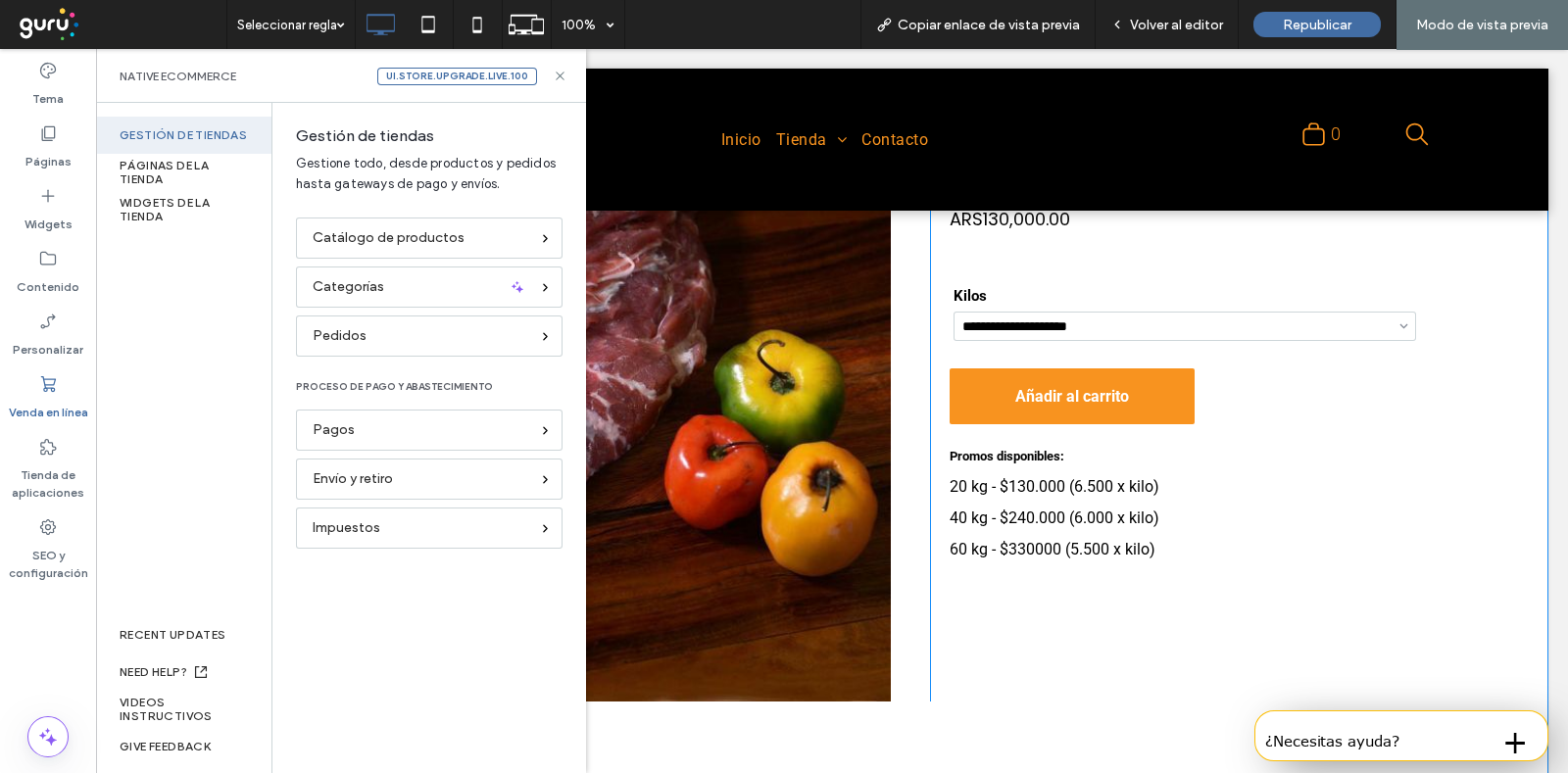scroll, scrollTop: 121, scrollLeft: 0, axis: vertical 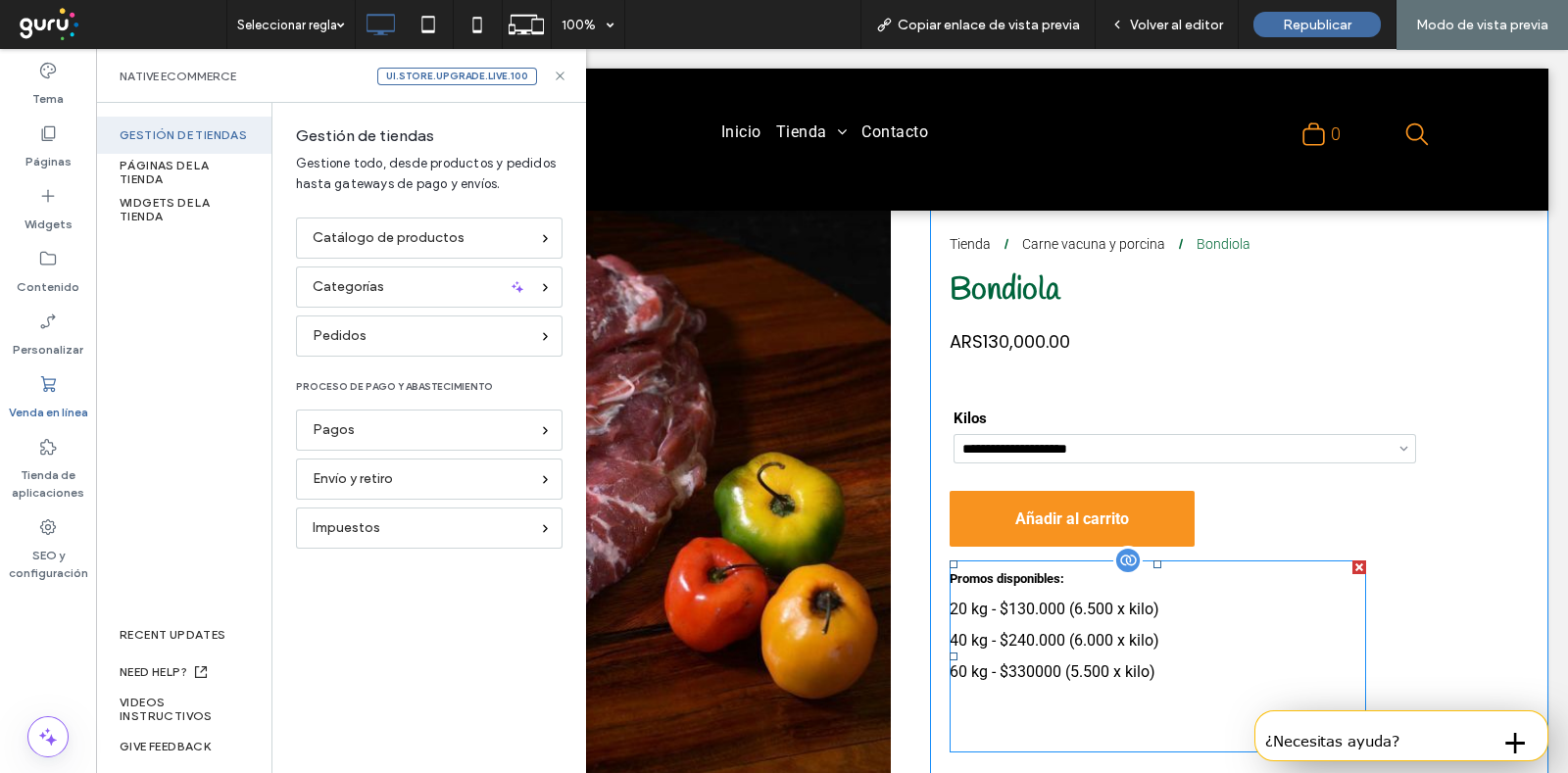 click on "20 kg - $130.000 (6.500 x kilo)" at bounding box center (1157, 609) 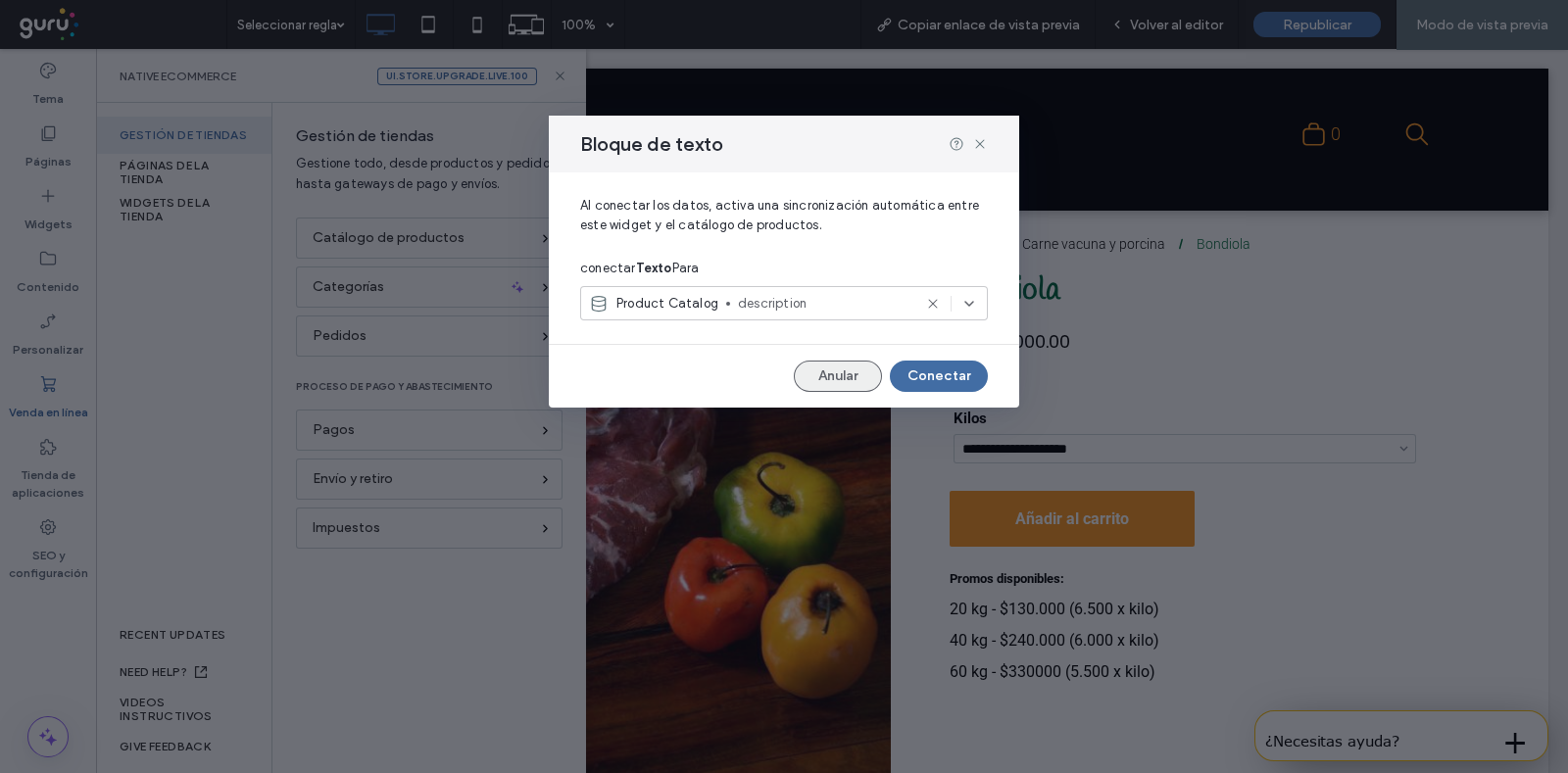 click on "Anular" at bounding box center [838, 376] 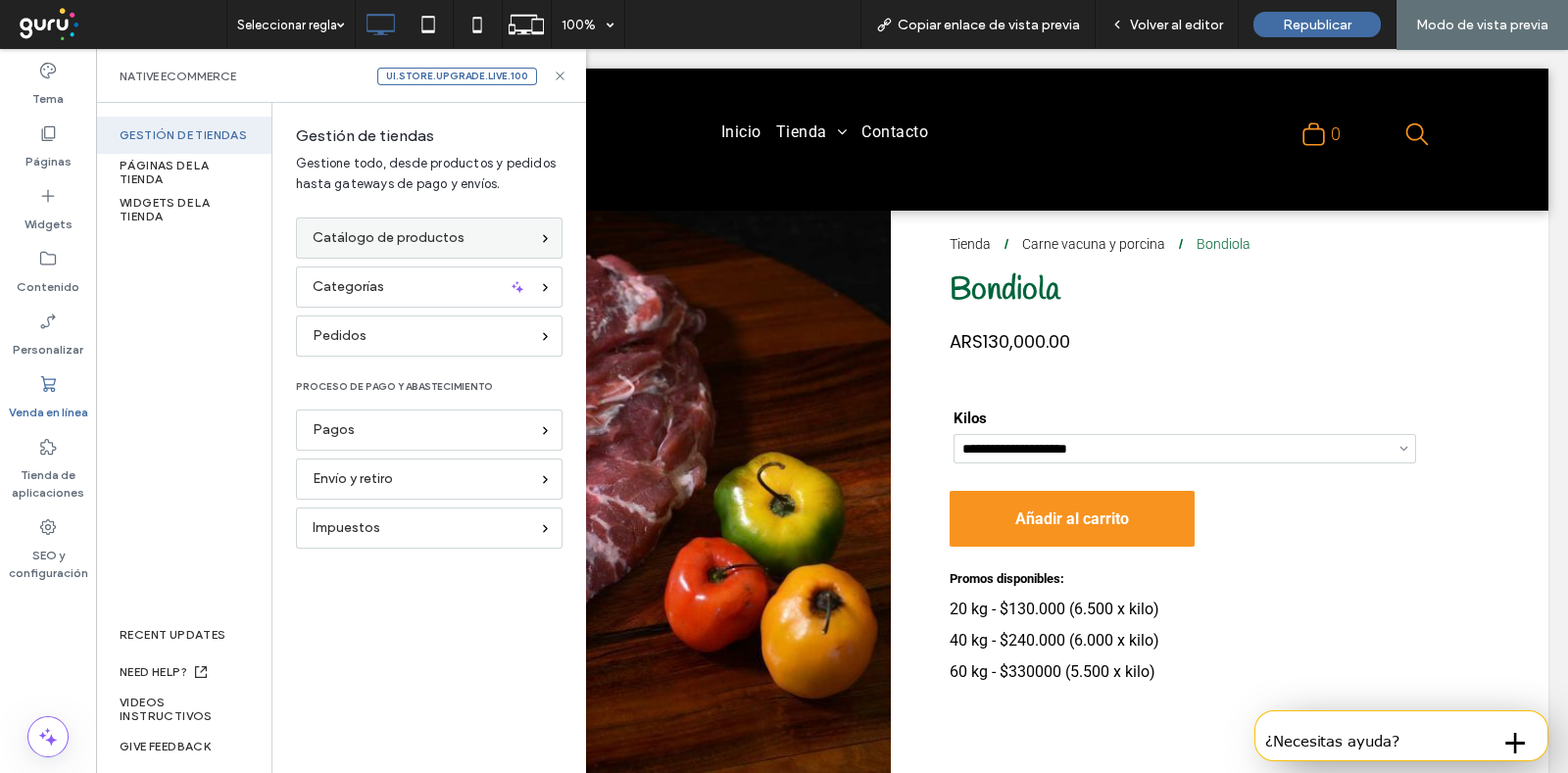 click on "Catálogo de productos" at bounding box center (388, 238) 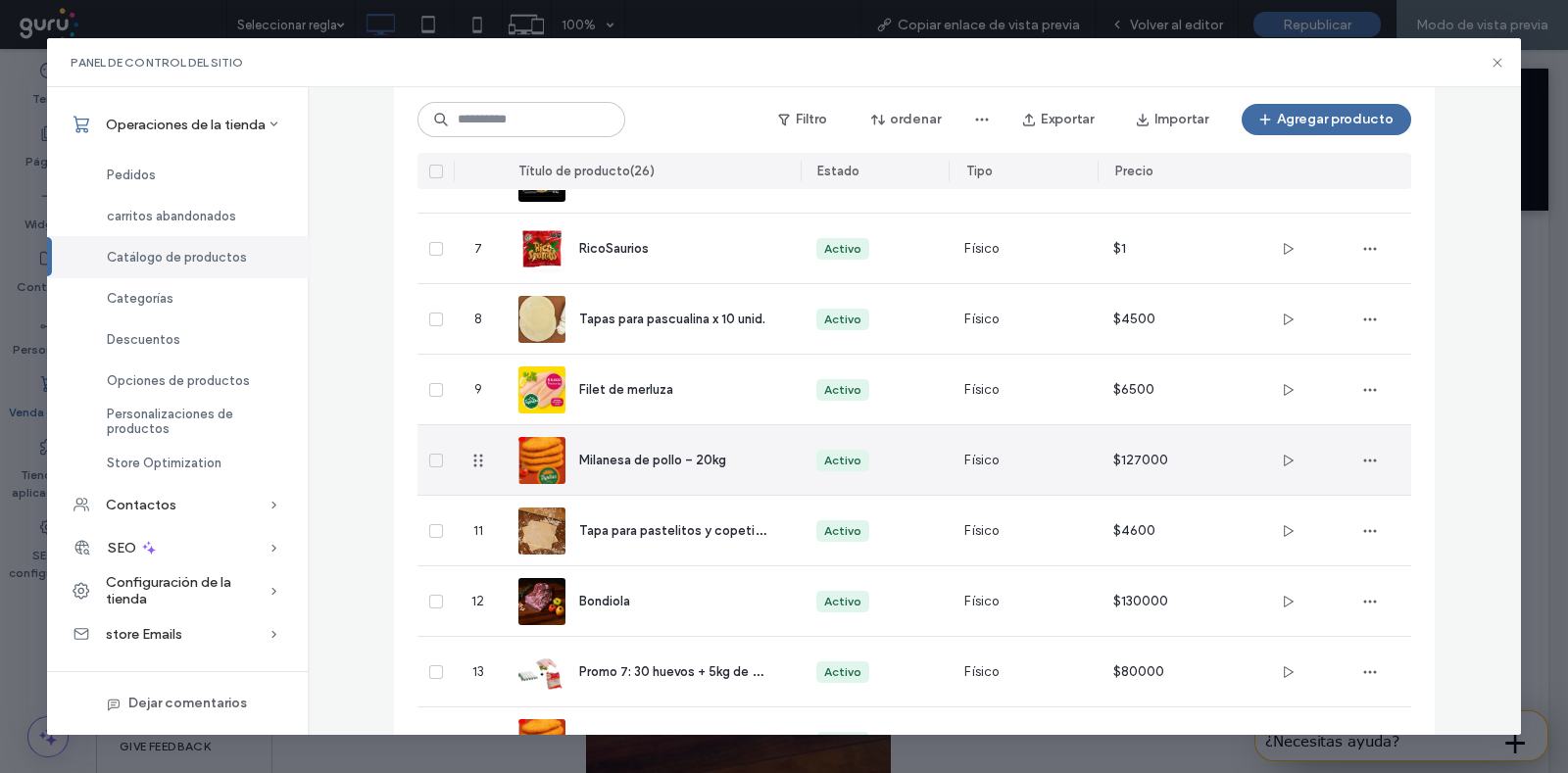 scroll, scrollTop: 590, scrollLeft: 0, axis: vertical 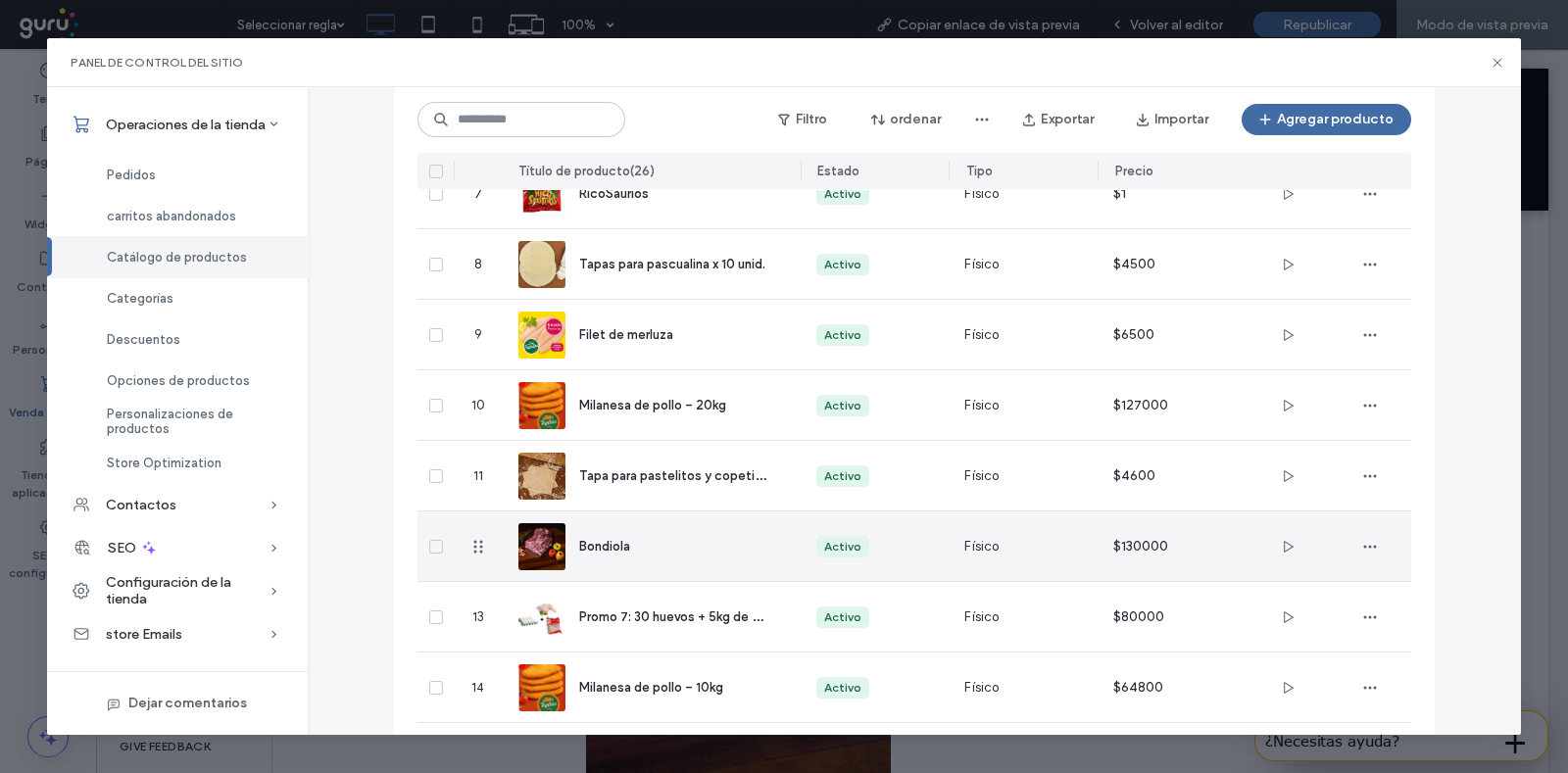 click on "Bondiola" at bounding box center [652, 546] 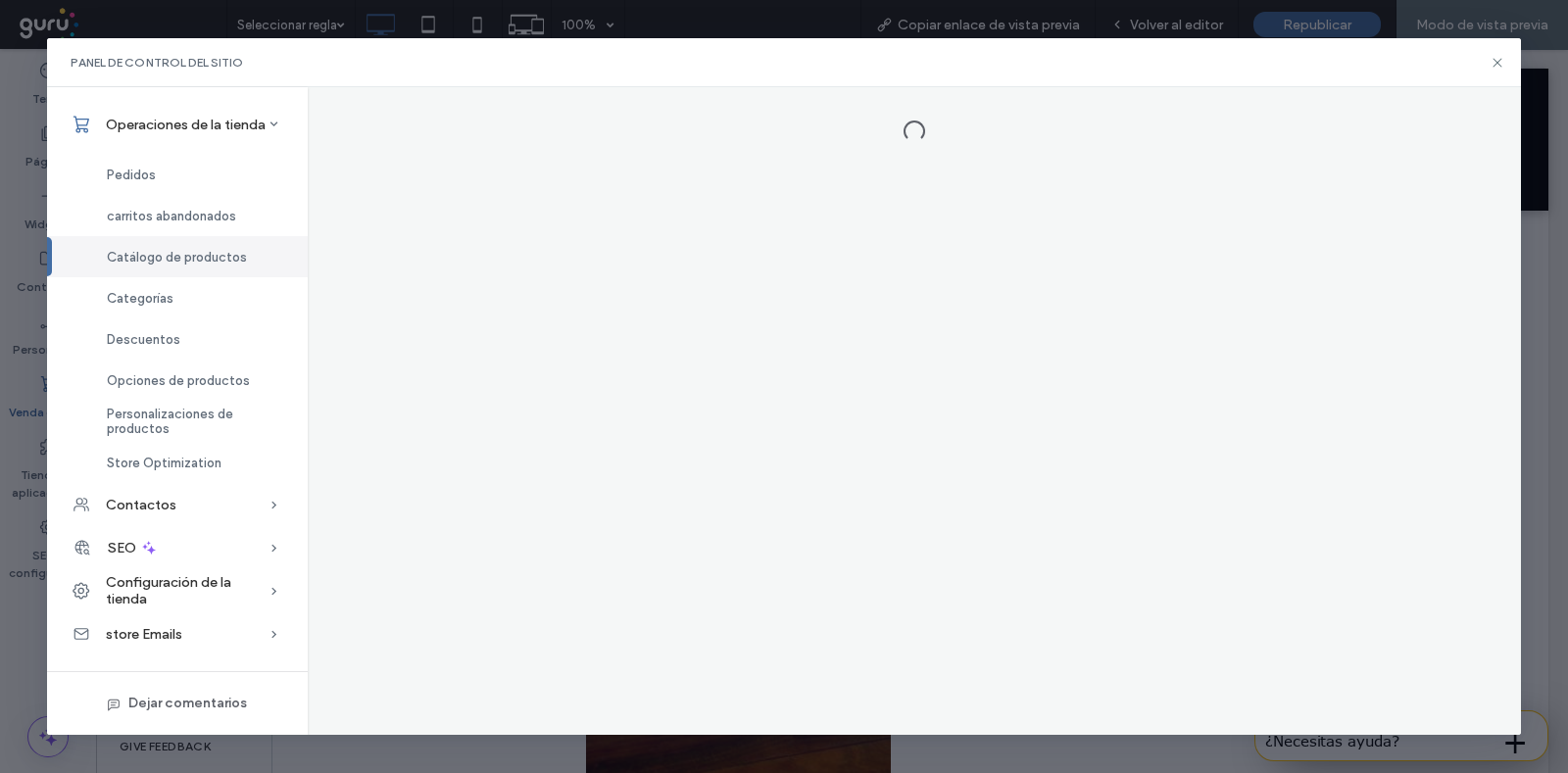 scroll, scrollTop: 0, scrollLeft: 0, axis: both 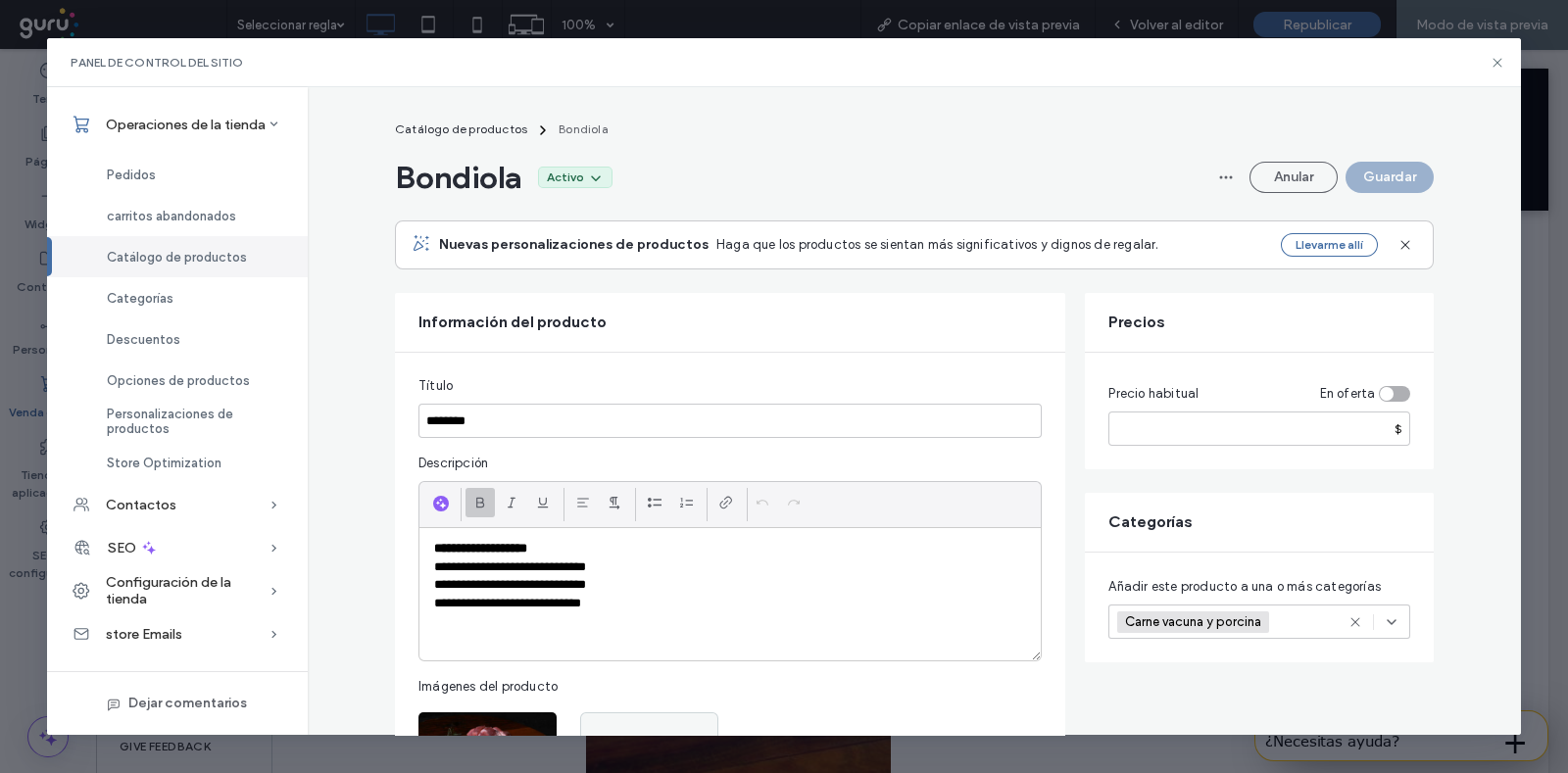 click on "**********" at bounding box center (730, 604) 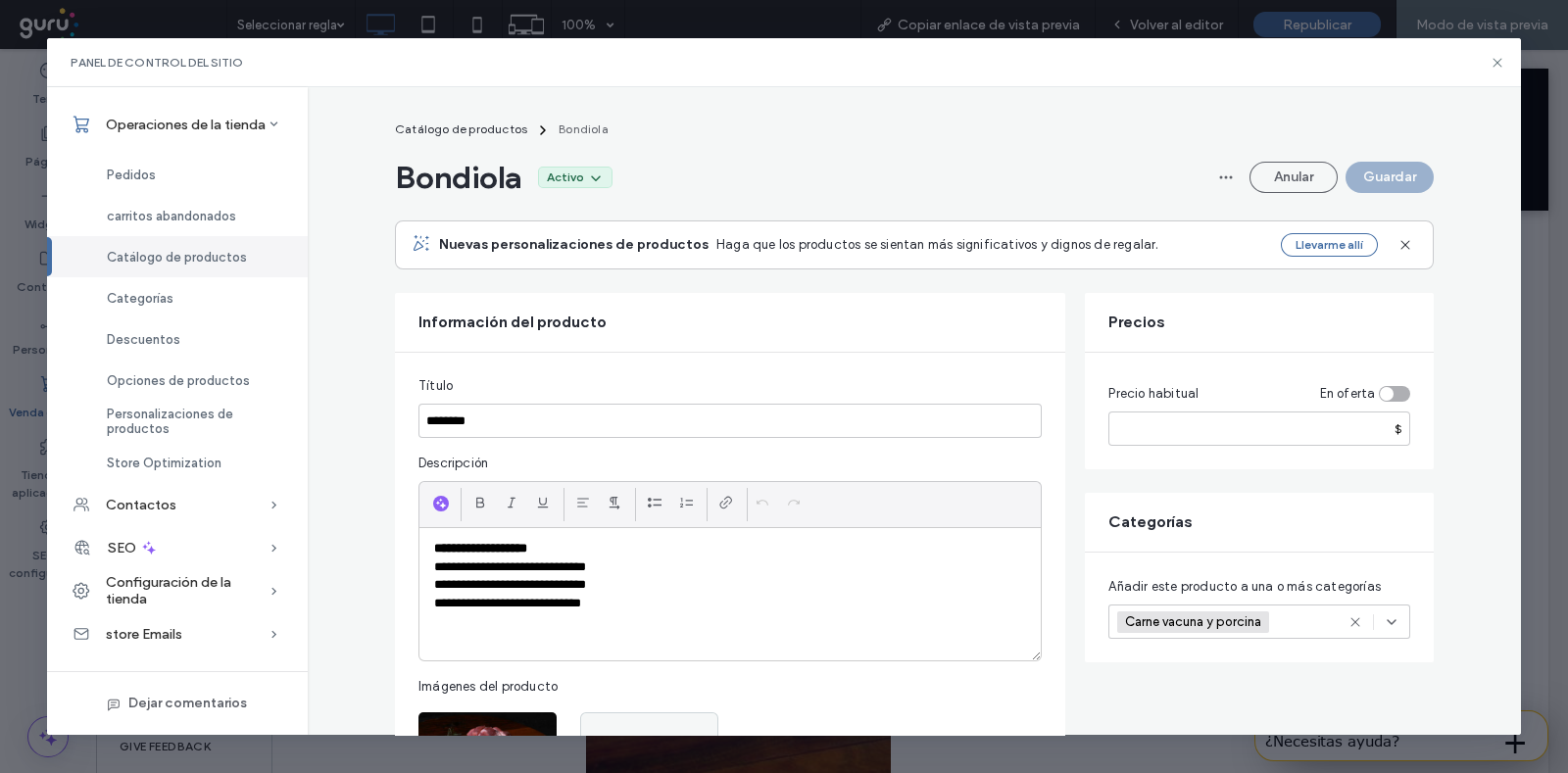 type 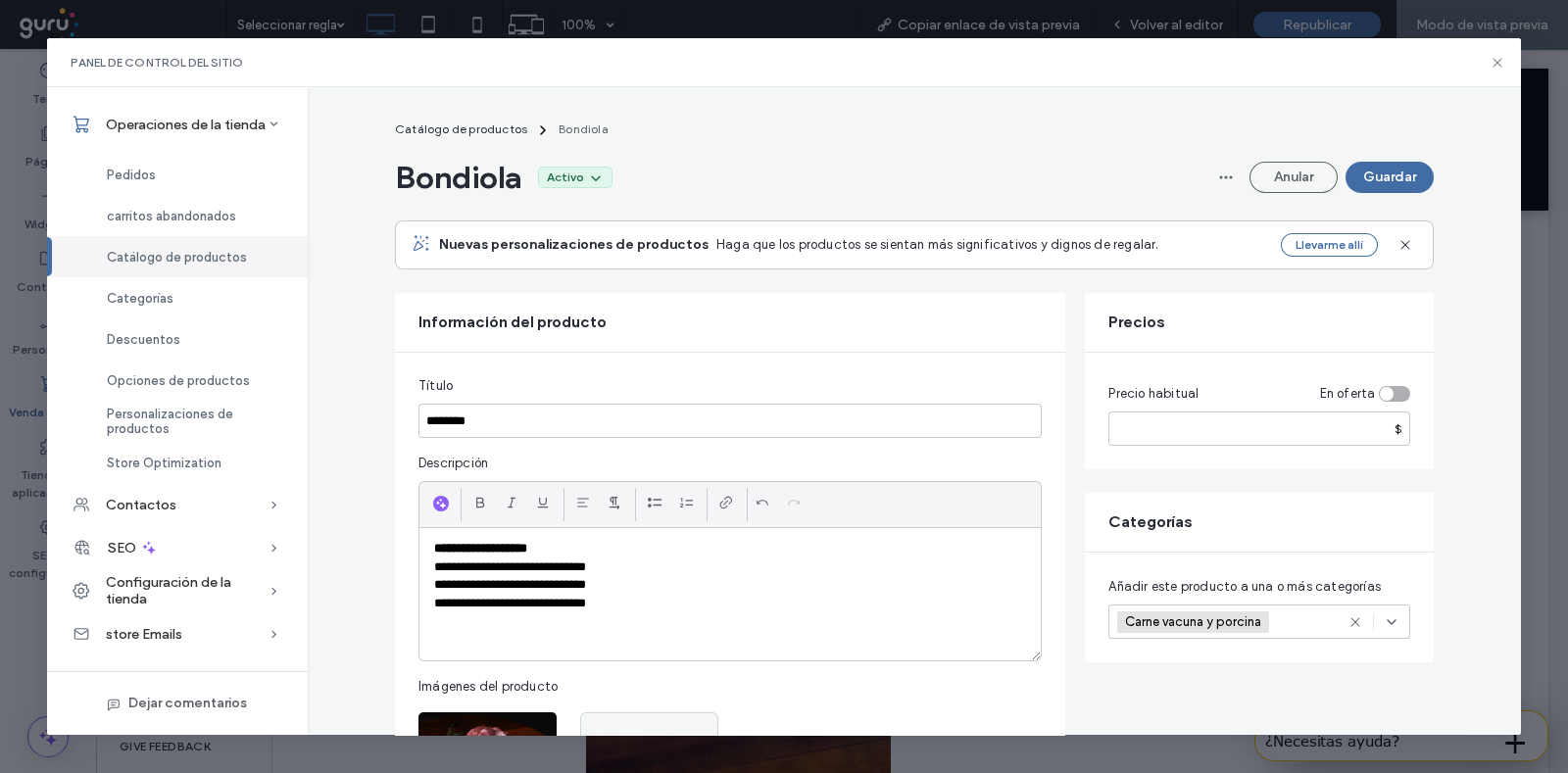 scroll, scrollTop: 121, scrollLeft: 0, axis: vertical 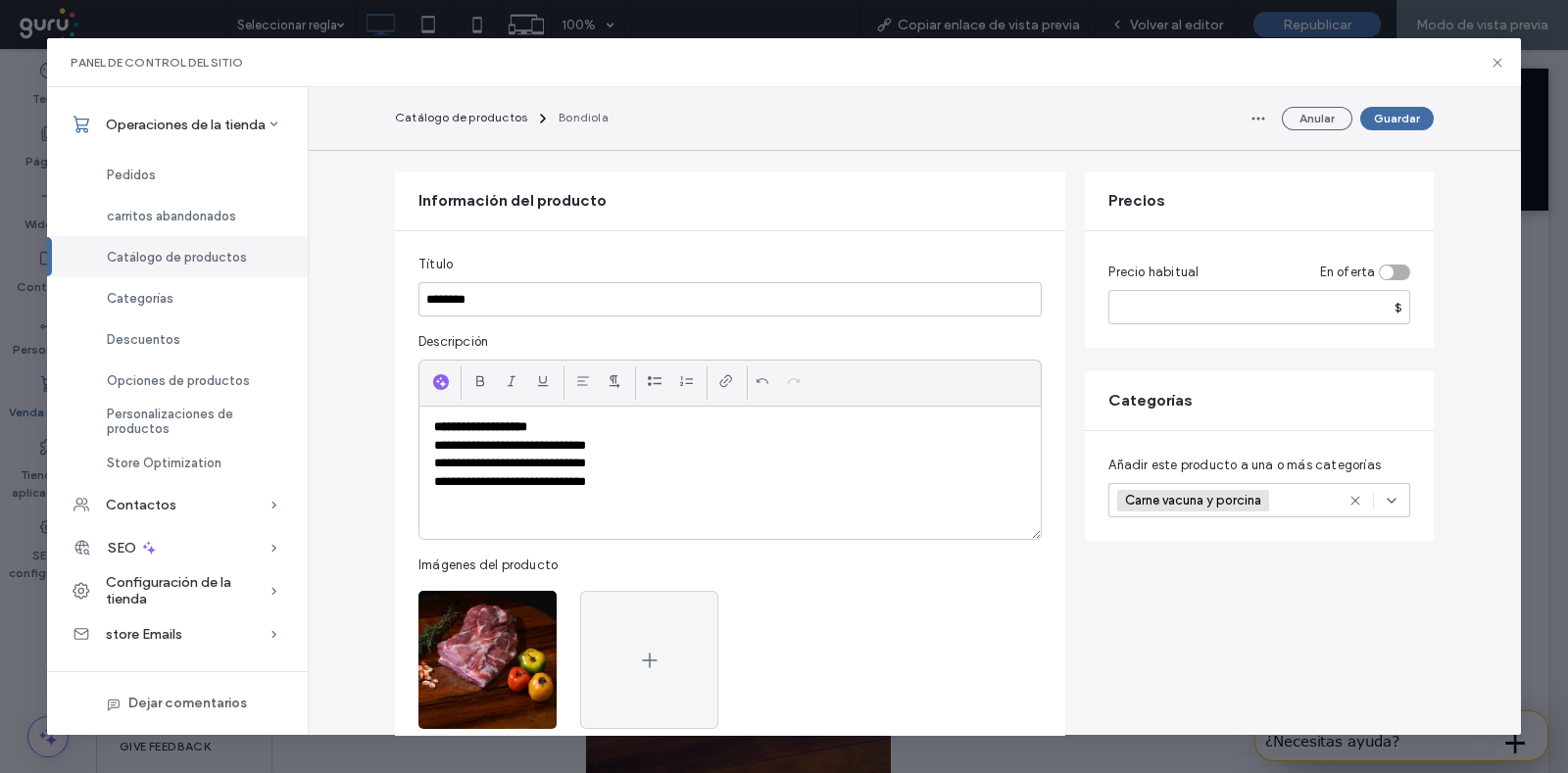 click at bounding box center [1395, 272] 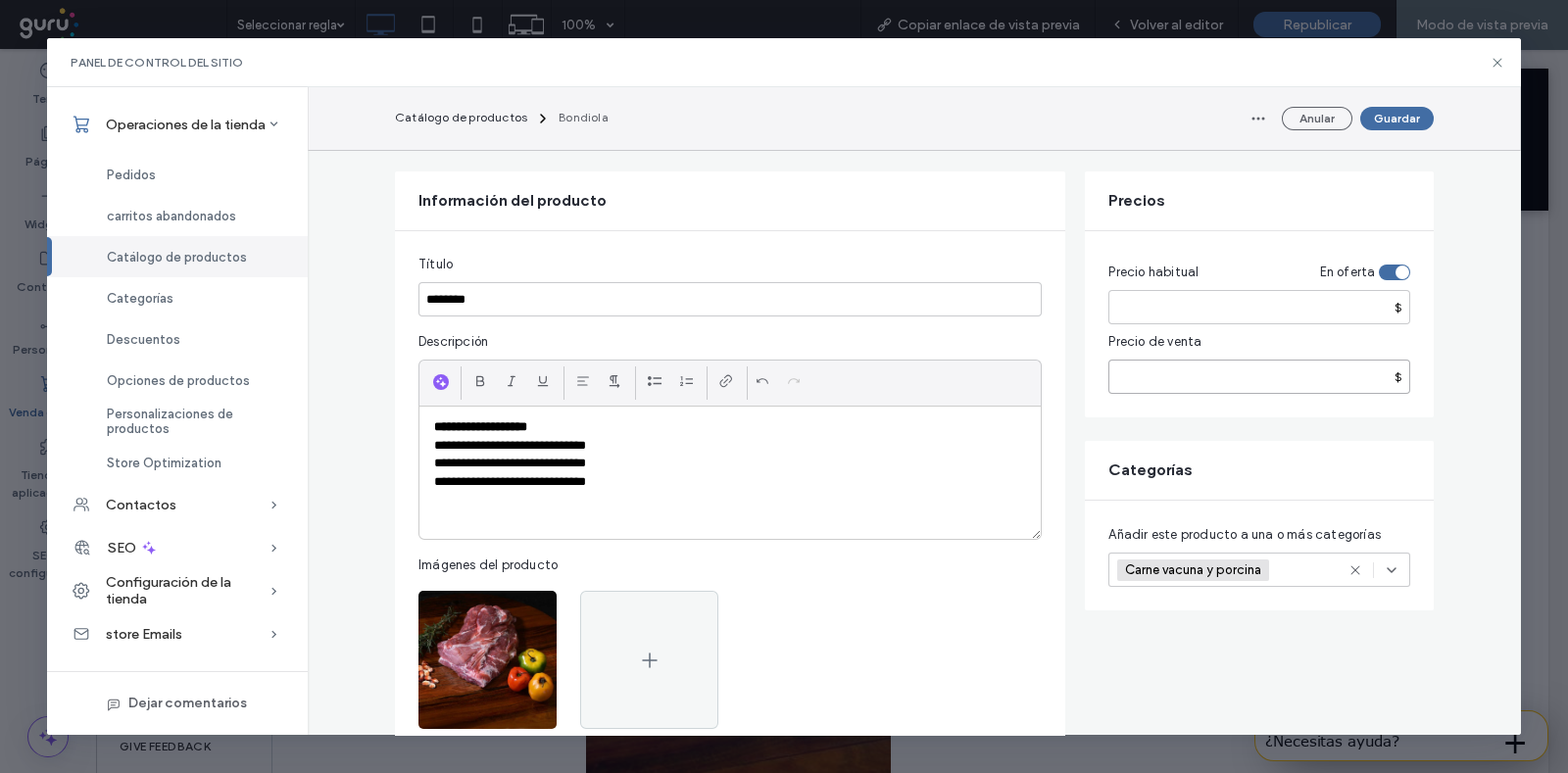 click at bounding box center (1259, 376) 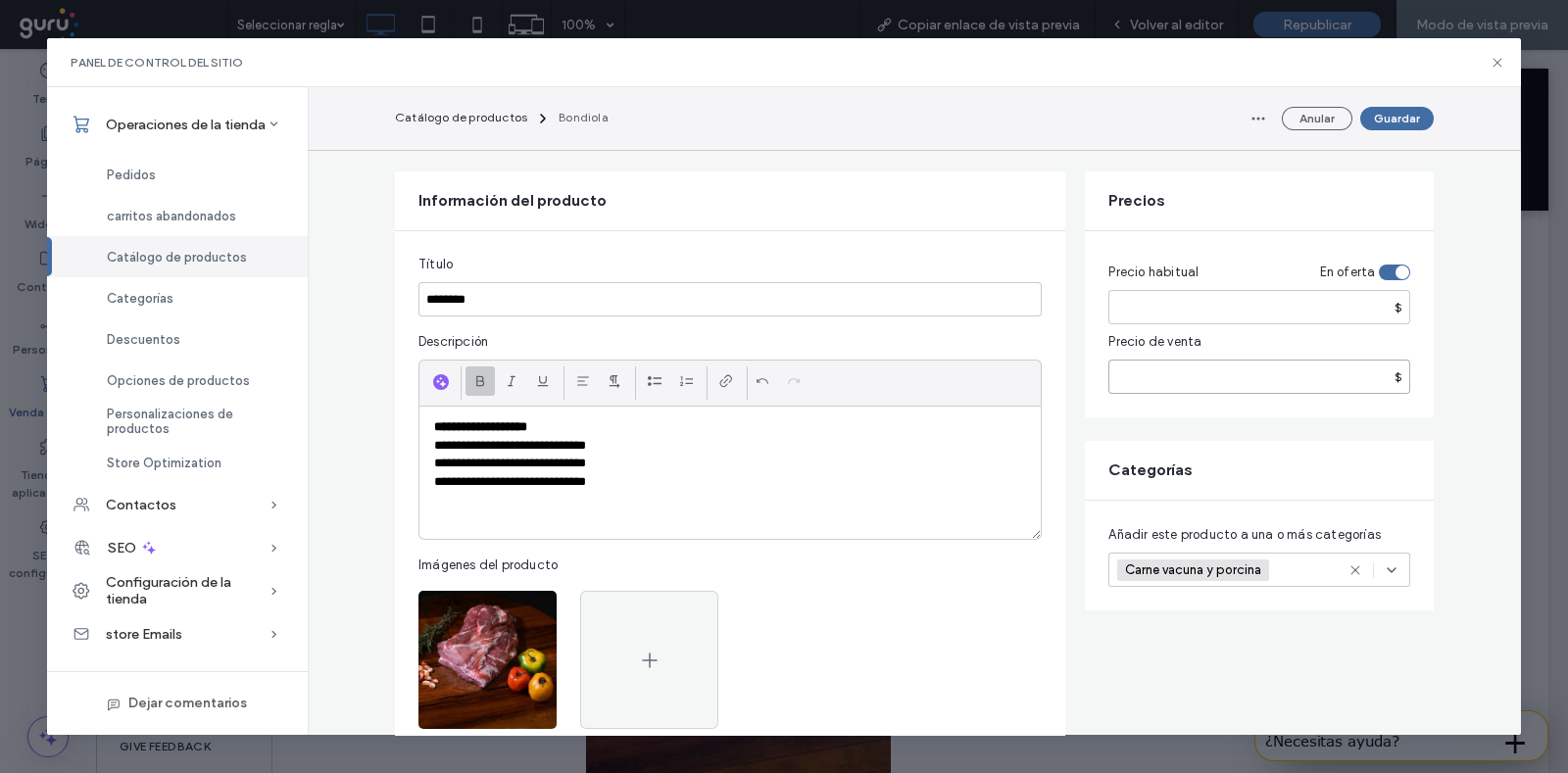 type on "****" 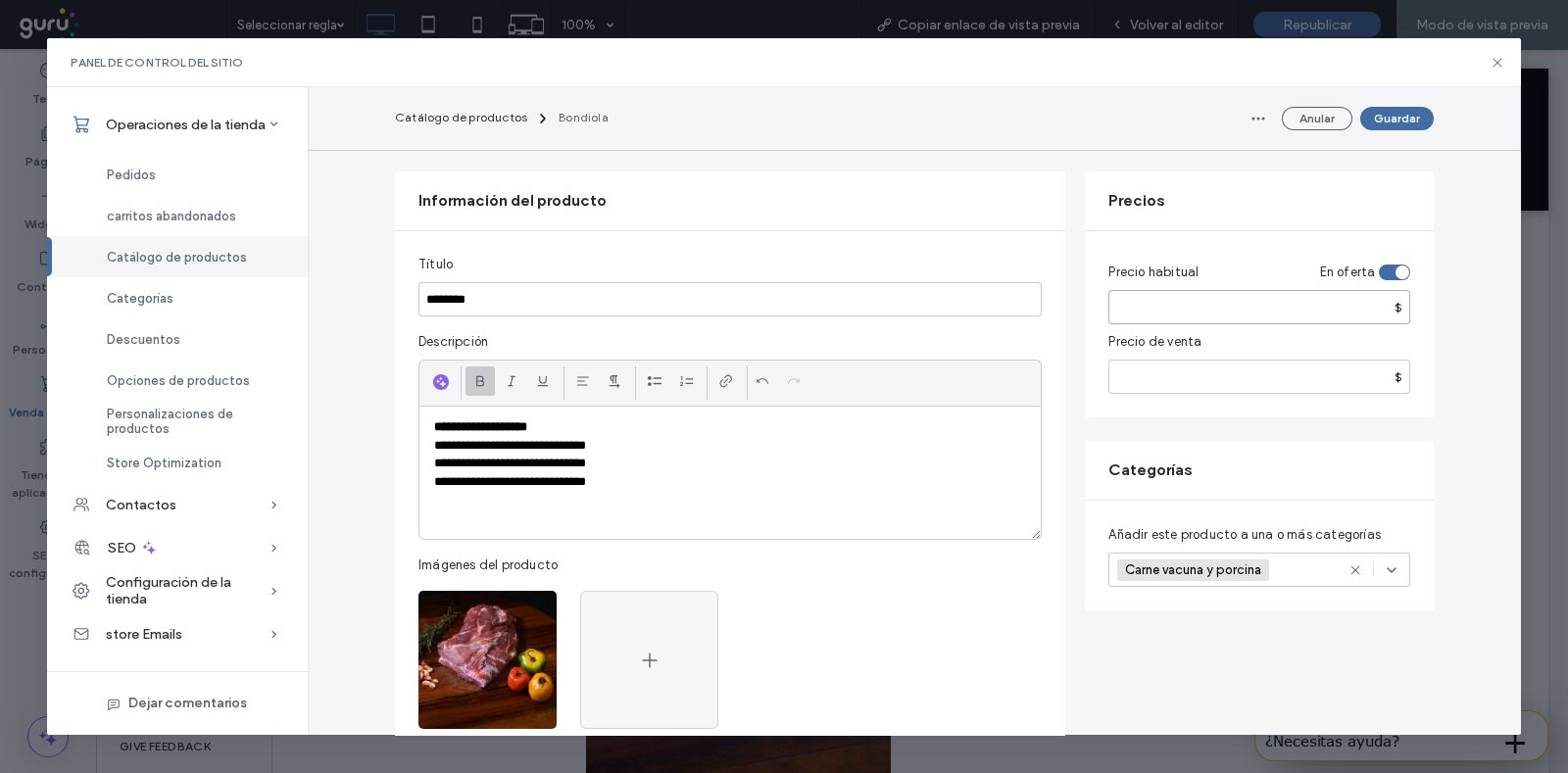 drag, startPoint x: 1166, startPoint y: 307, endPoint x: 1095, endPoint y: 307, distance: 71 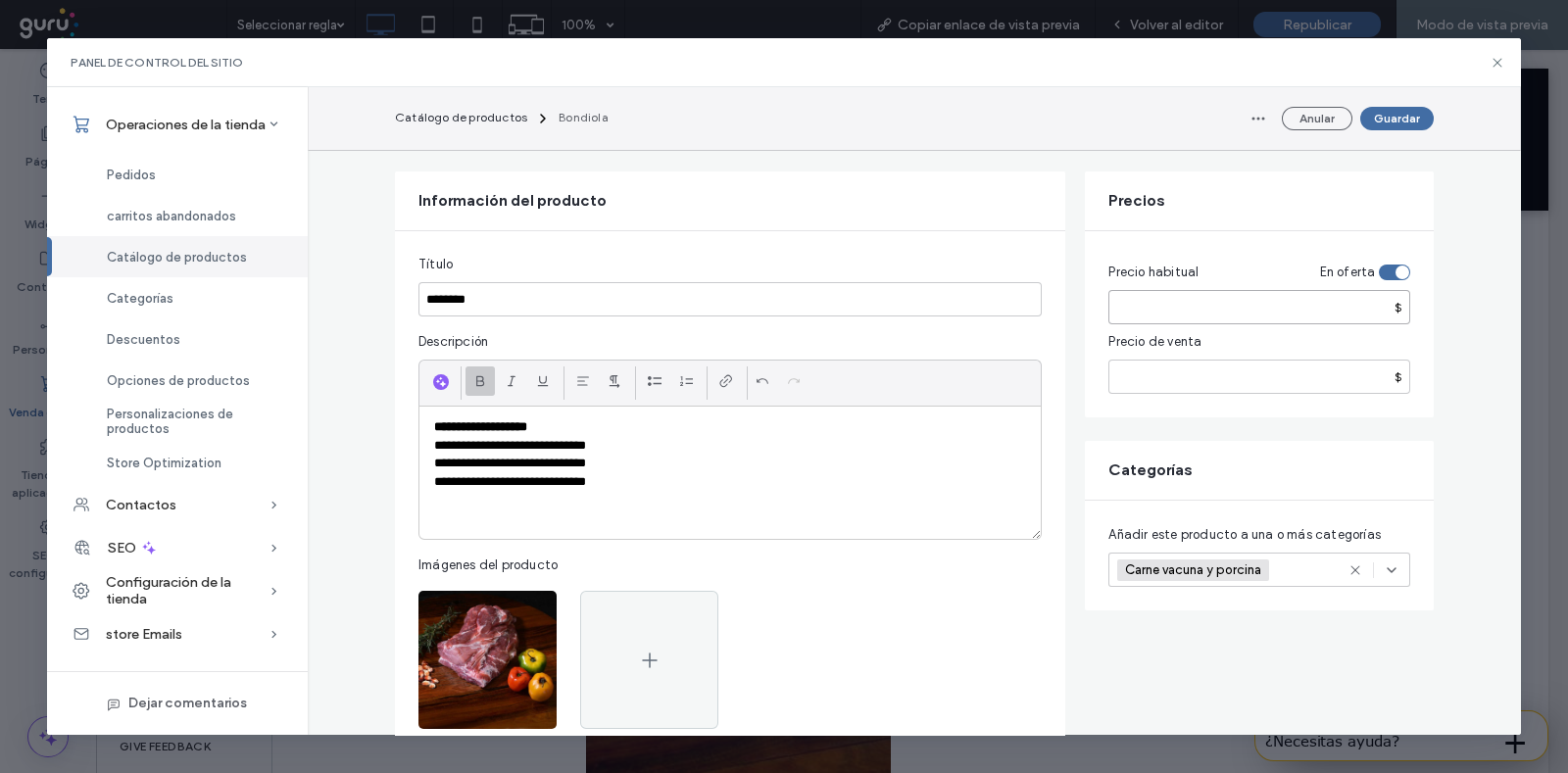 click on "Precio habitual En oferta ****** $ Precio de venta **** $" at bounding box center (1259, 324) 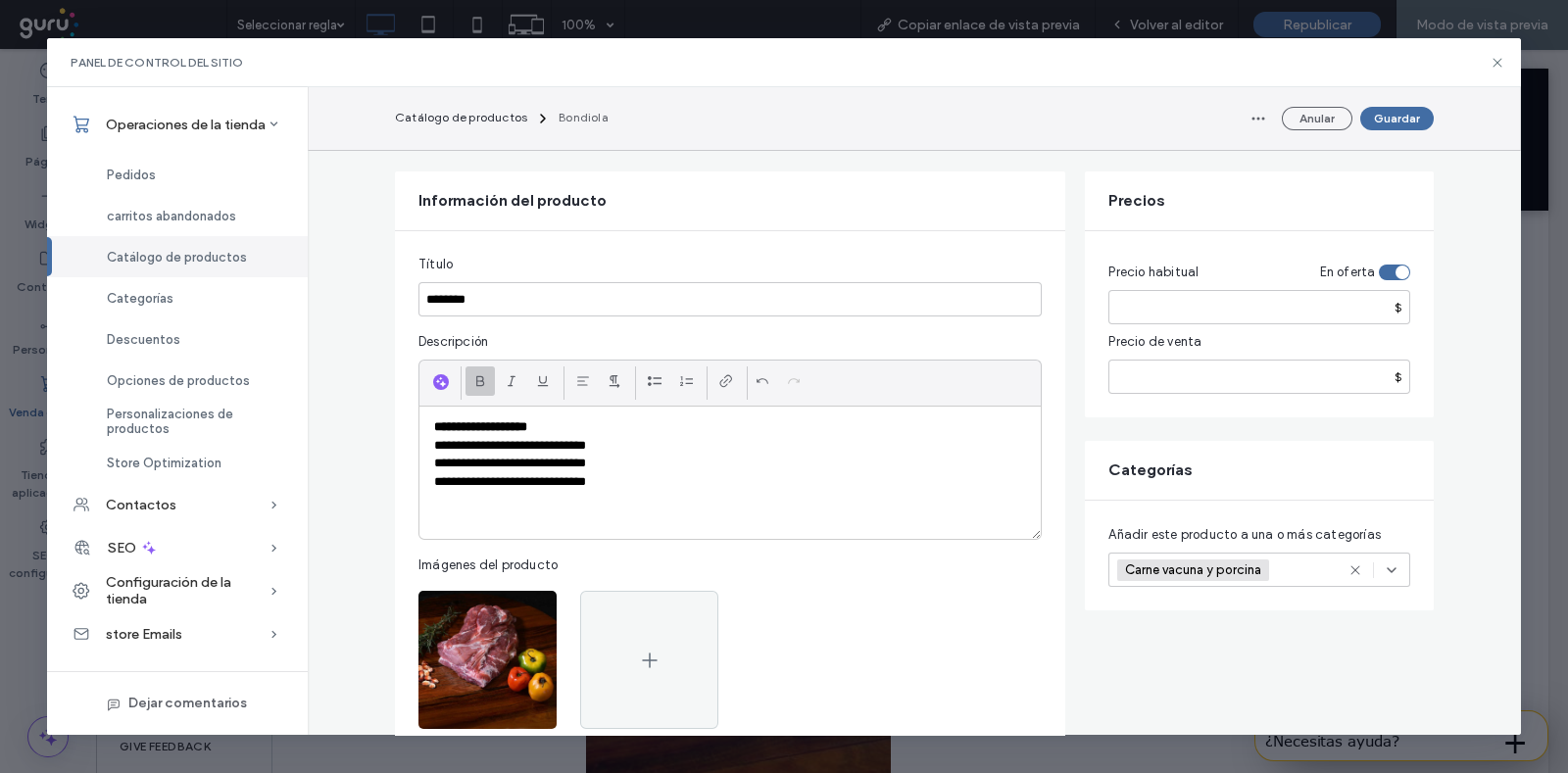 click on "Precio habitual En oferta **** $ Precio de venta **** $" at bounding box center (1259, 324) 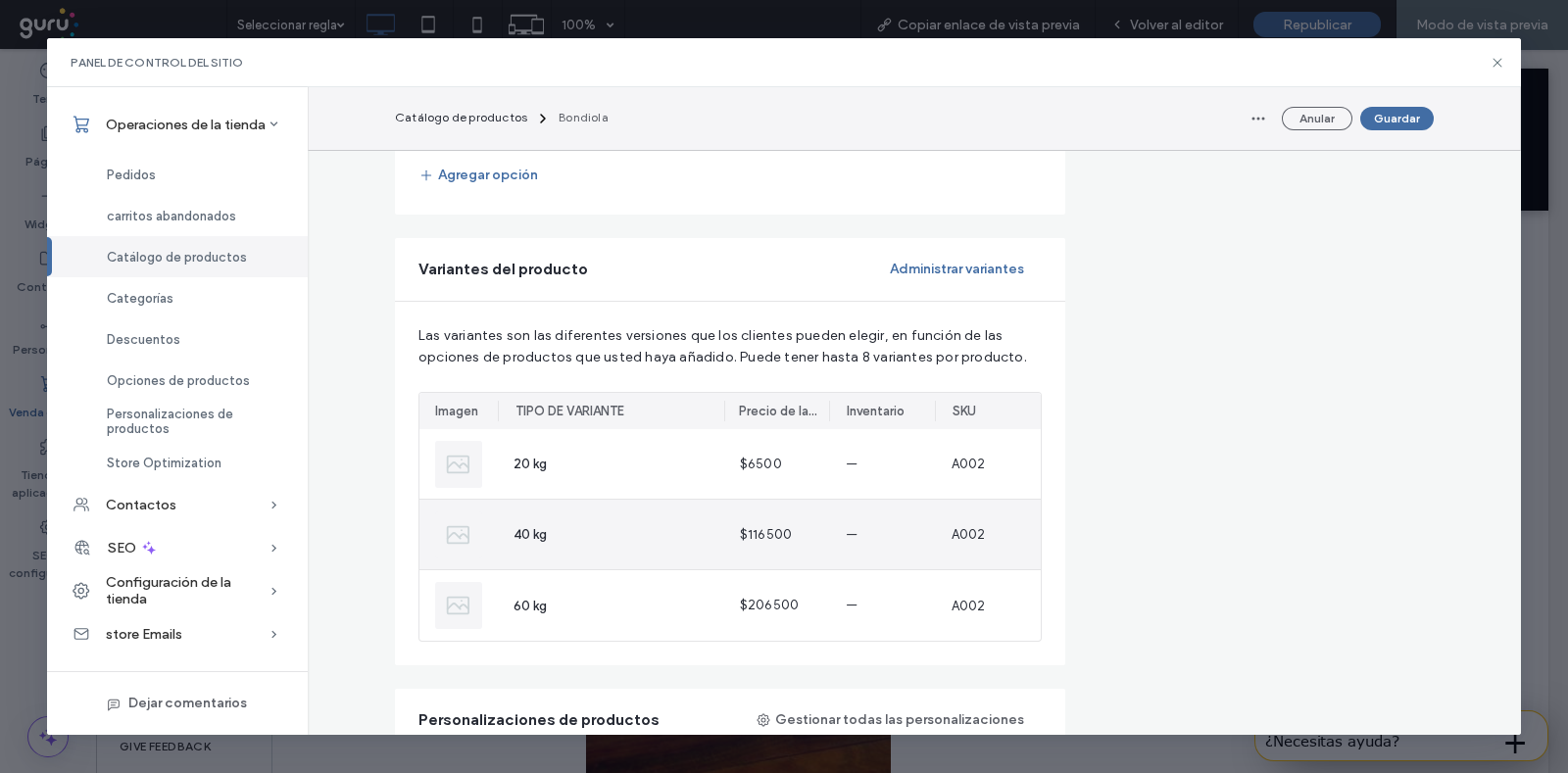 scroll, scrollTop: 1225, scrollLeft: 0, axis: vertical 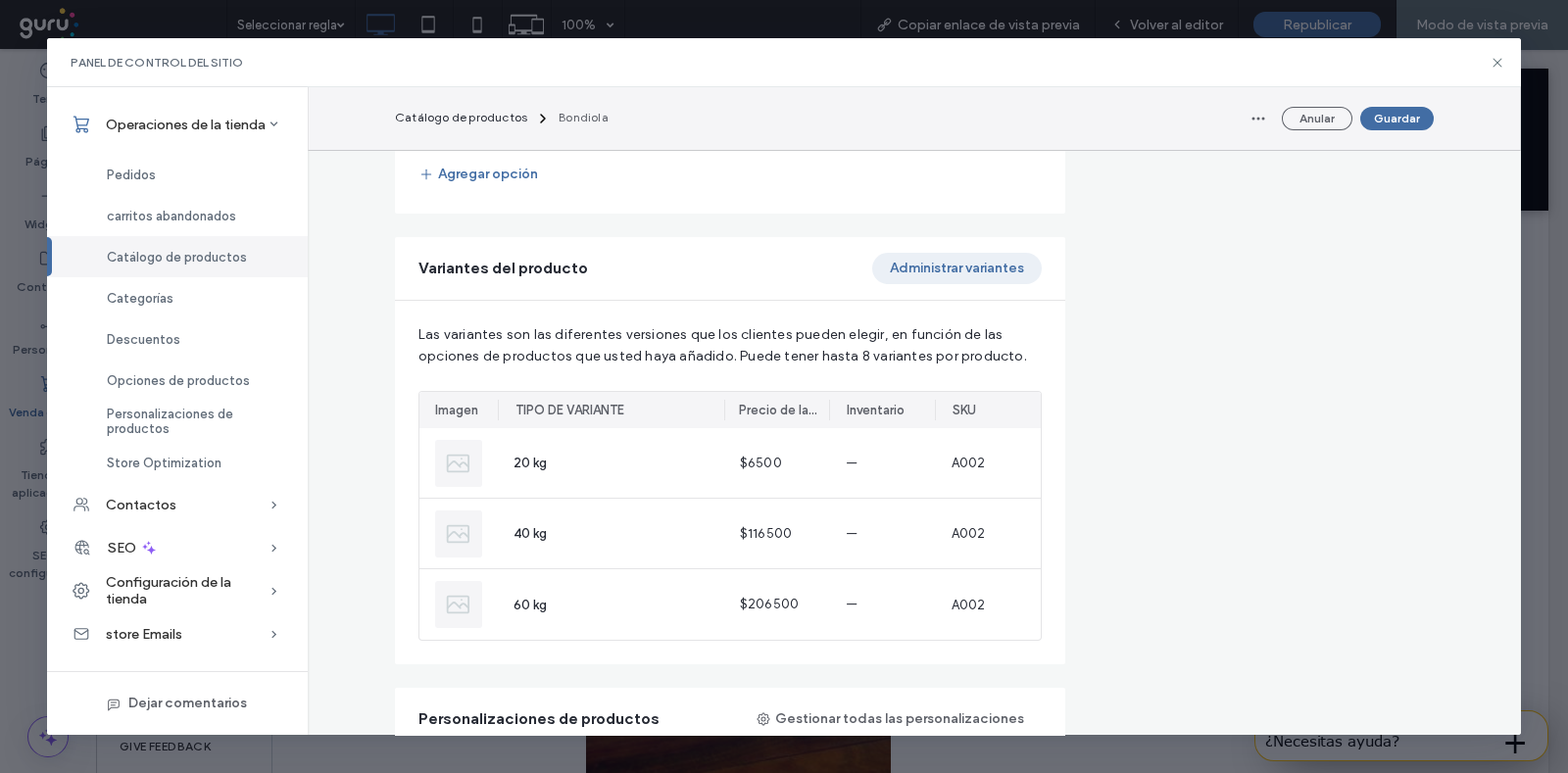 click on "Administrar variantes" at bounding box center (956, 268) 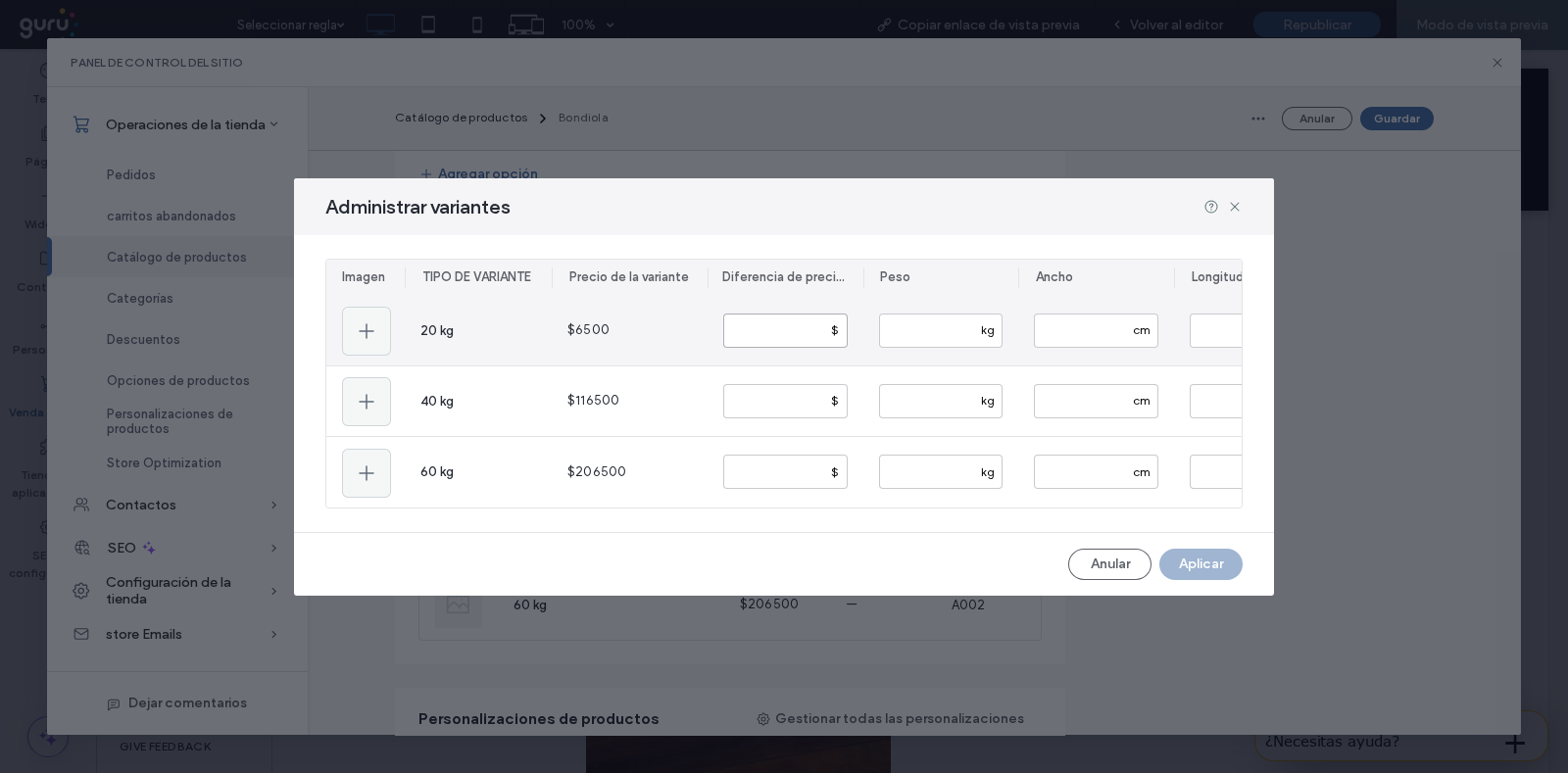 drag, startPoint x: 741, startPoint y: 330, endPoint x: 728, endPoint y: 329, distance: 13.038405 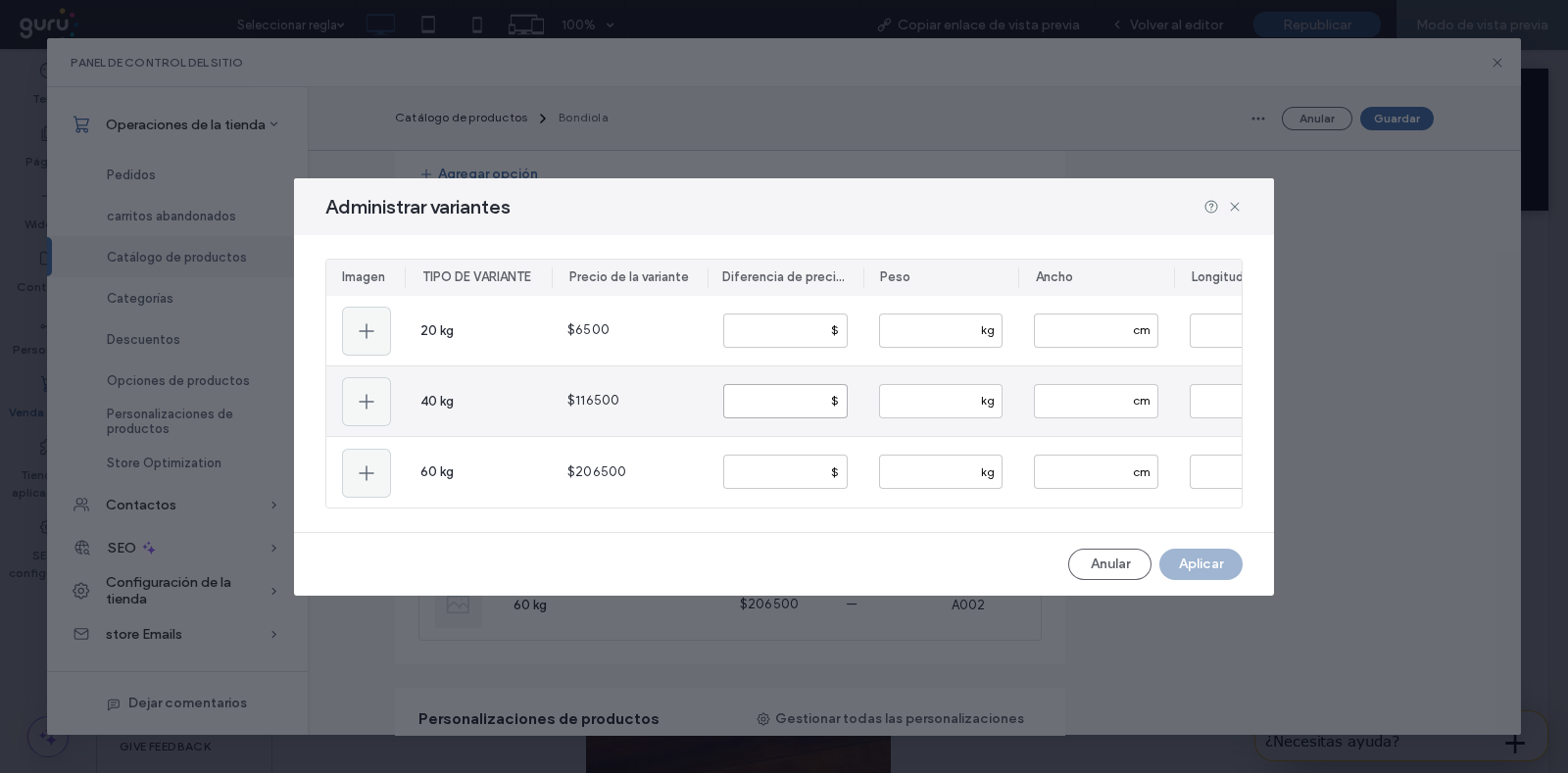 drag, startPoint x: 737, startPoint y: 382, endPoint x: 710, endPoint y: 377, distance: 27.45906 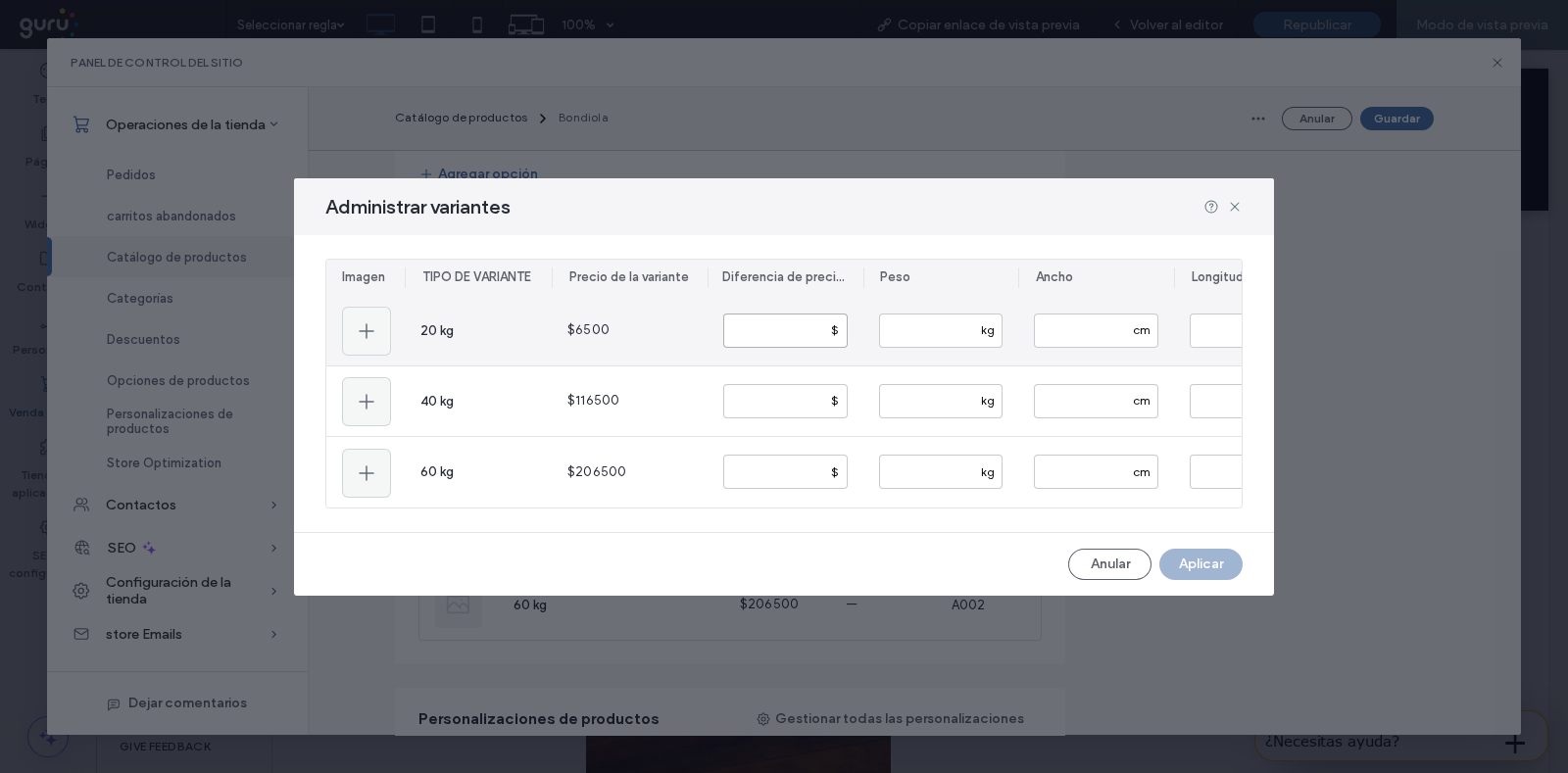 drag, startPoint x: 780, startPoint y: 328, endPoint x: 725, endPoint y: 329, distance: 55.00909 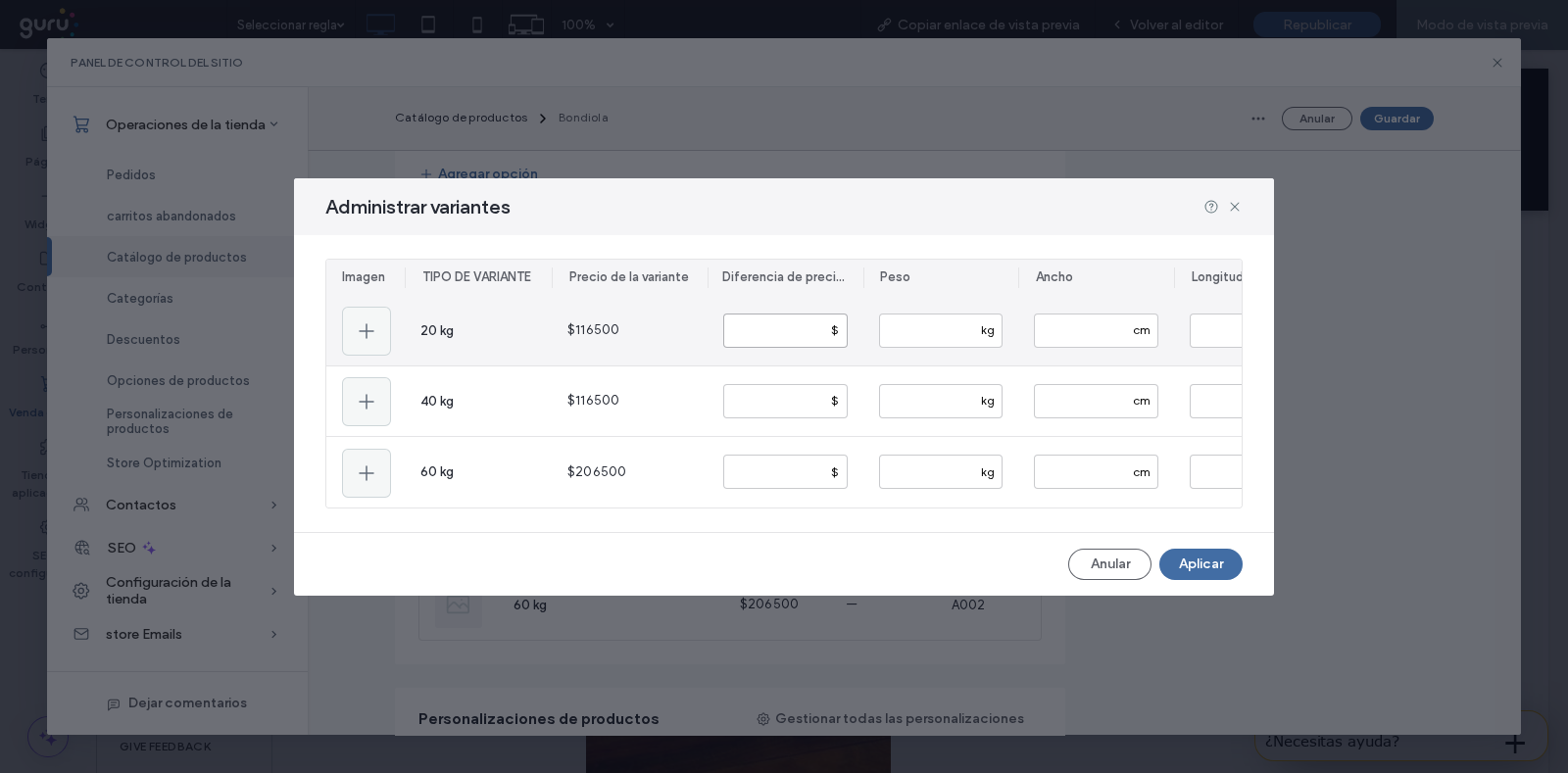 click on "******" at bounding box center (785, 330) 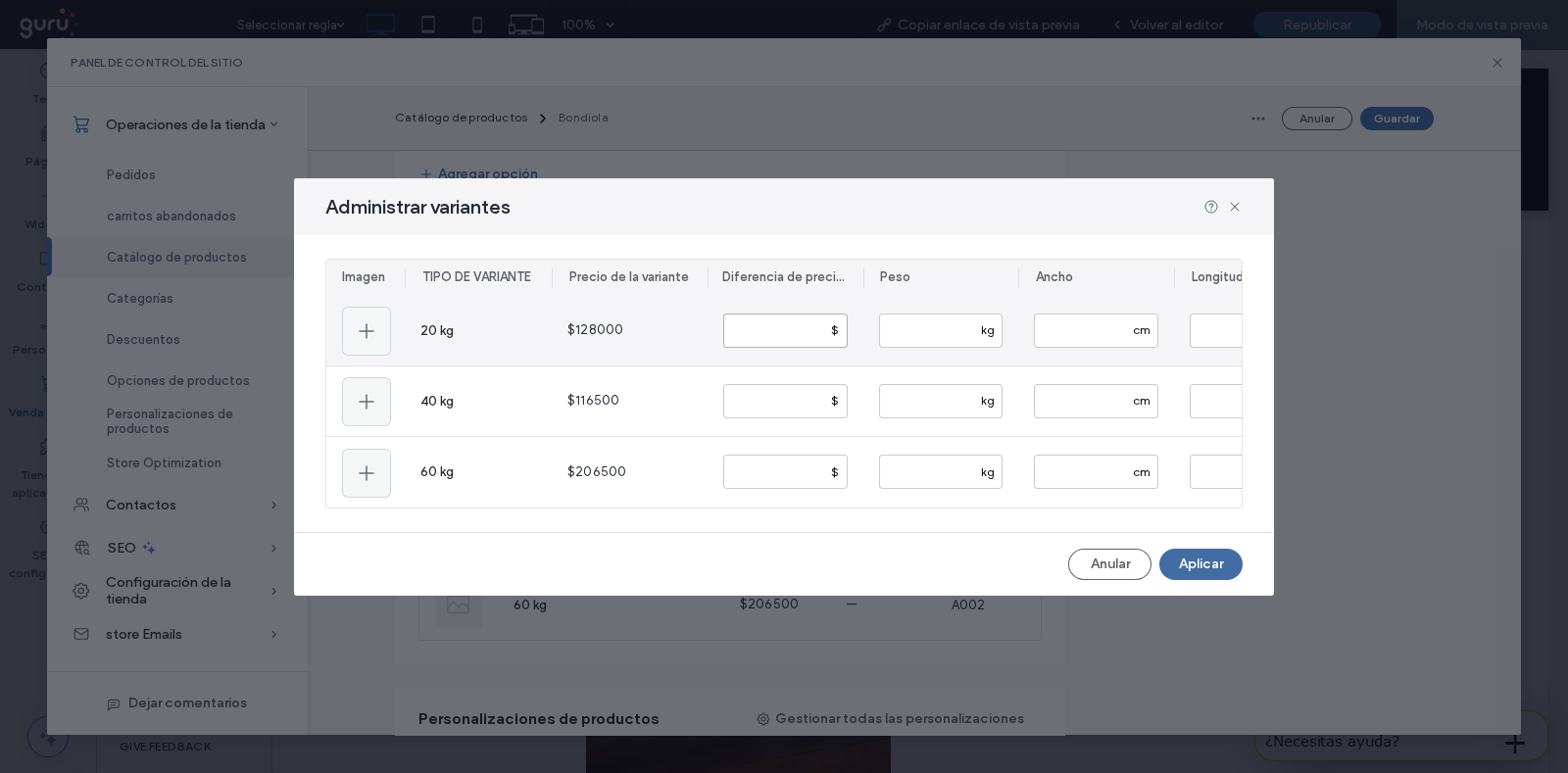 click on "******" at bounding box center [785, 330] 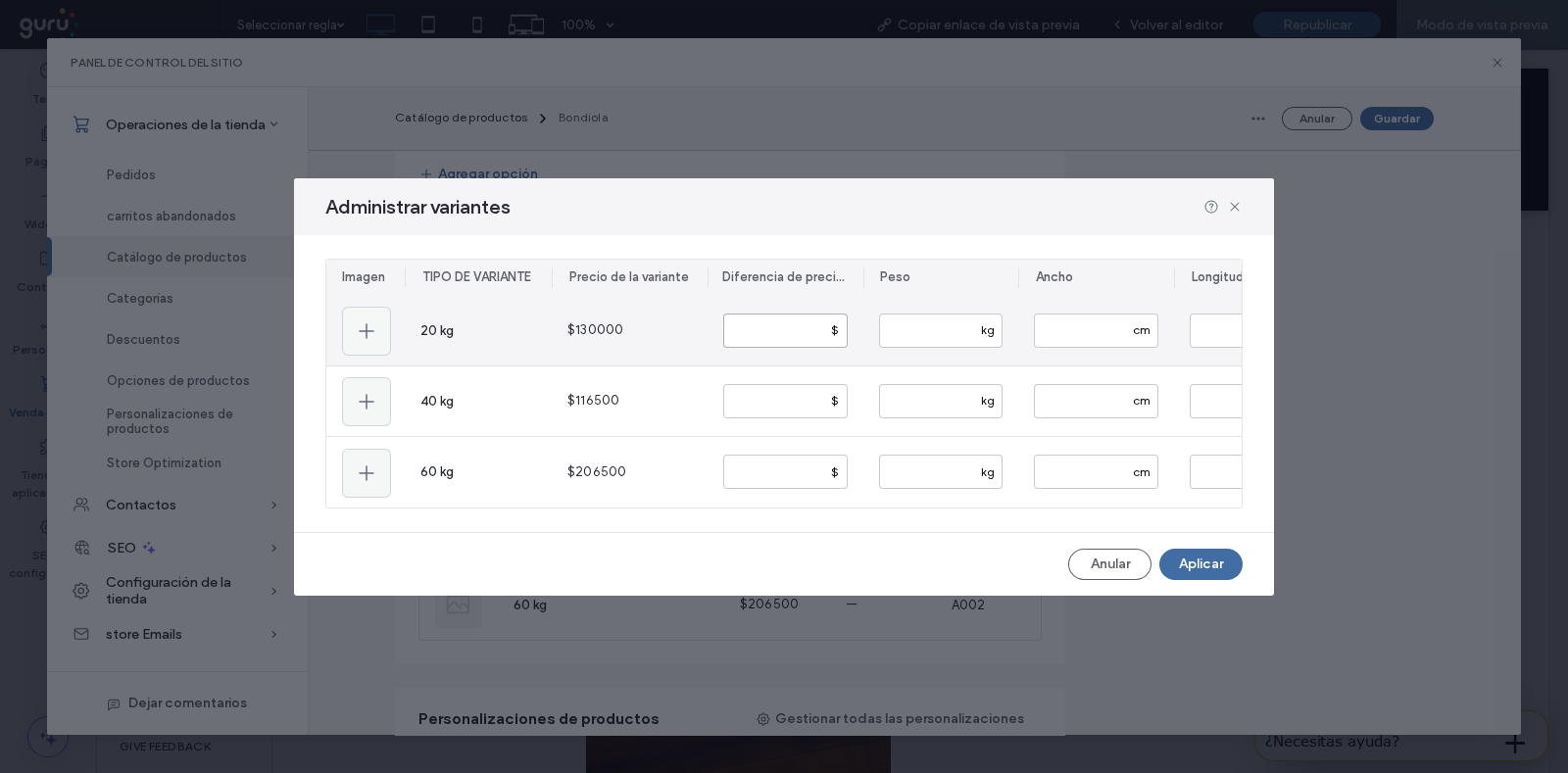 drag, startPoint x: 744, startPoint y: 323, endPoint x: 702, endPoint y: 322, distance: 42.011903 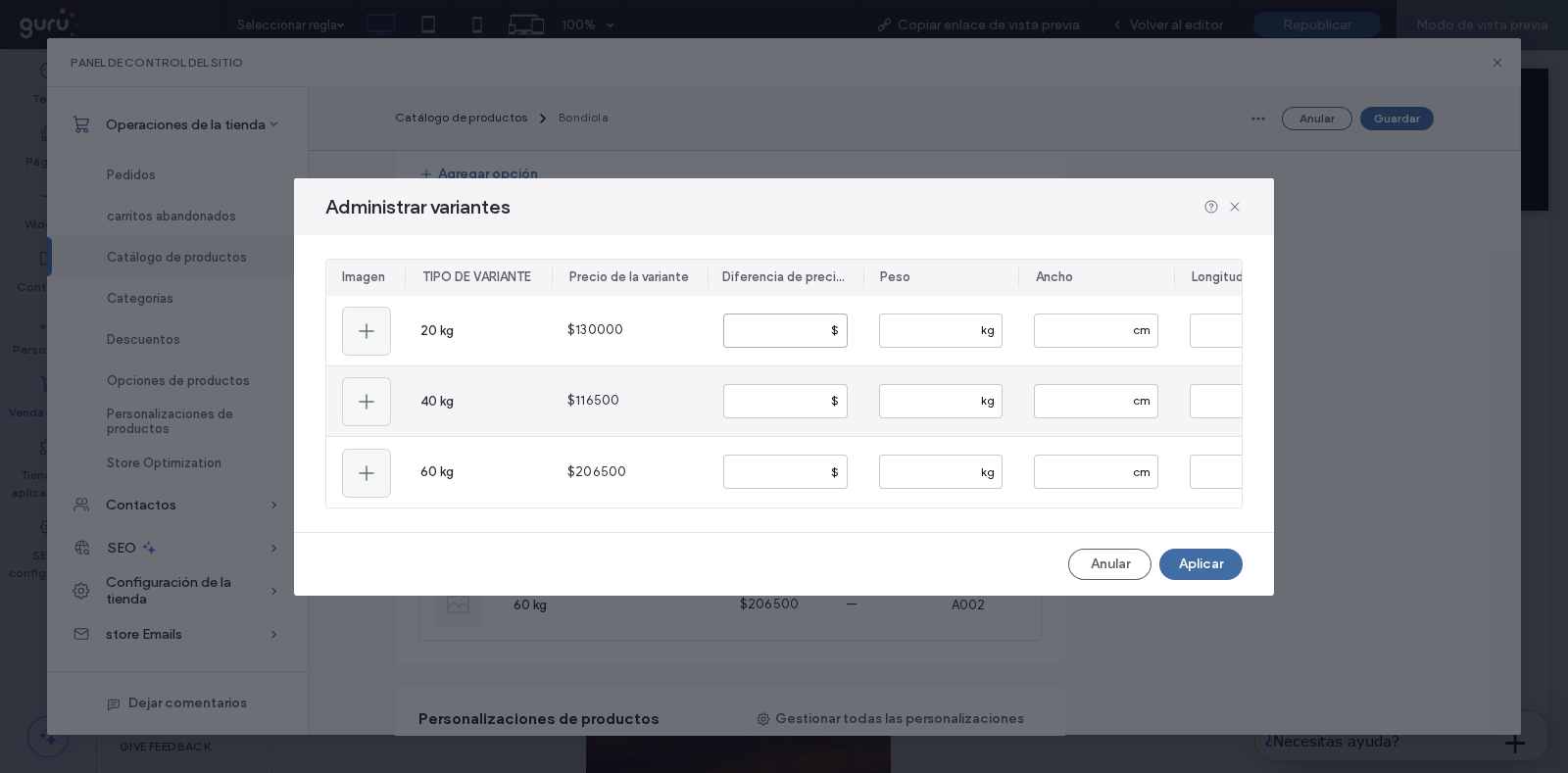 type on "******" 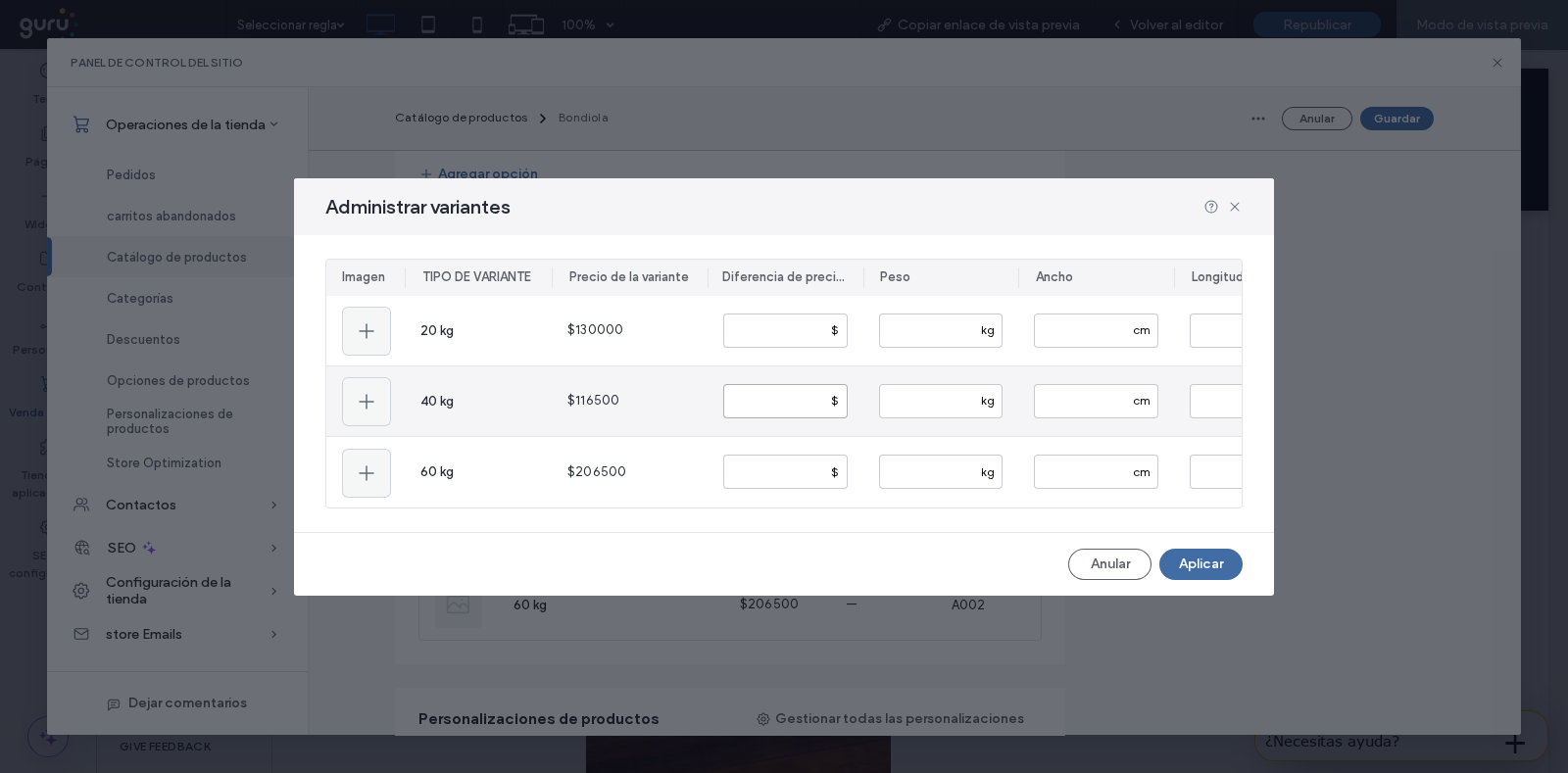 drag, startPoint x: 789, startPoint y: 396, endPoint x: 721, endPoint y: 412, distance: 69.856997 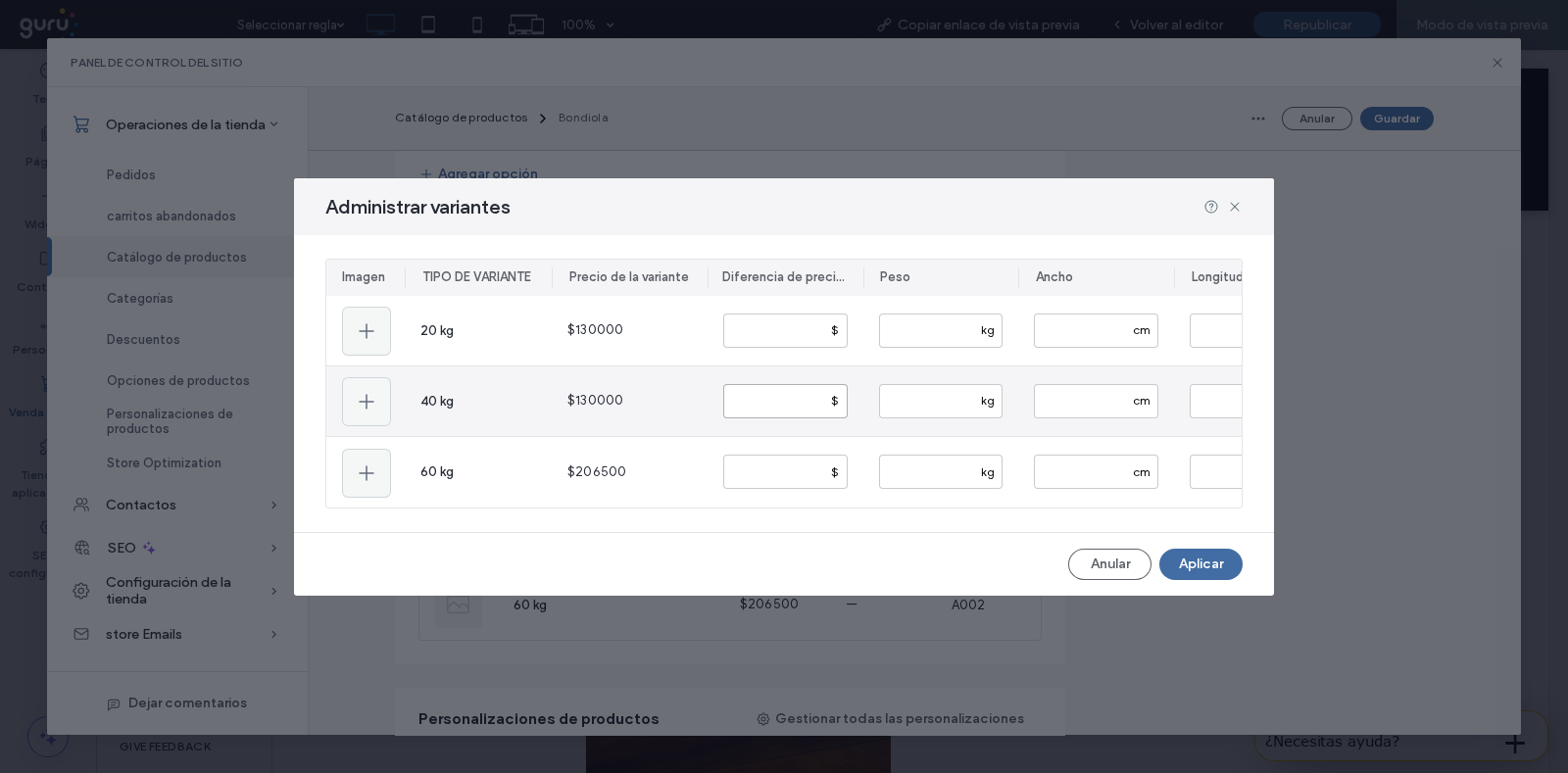 click on "******" at bounding box center (785, 401) 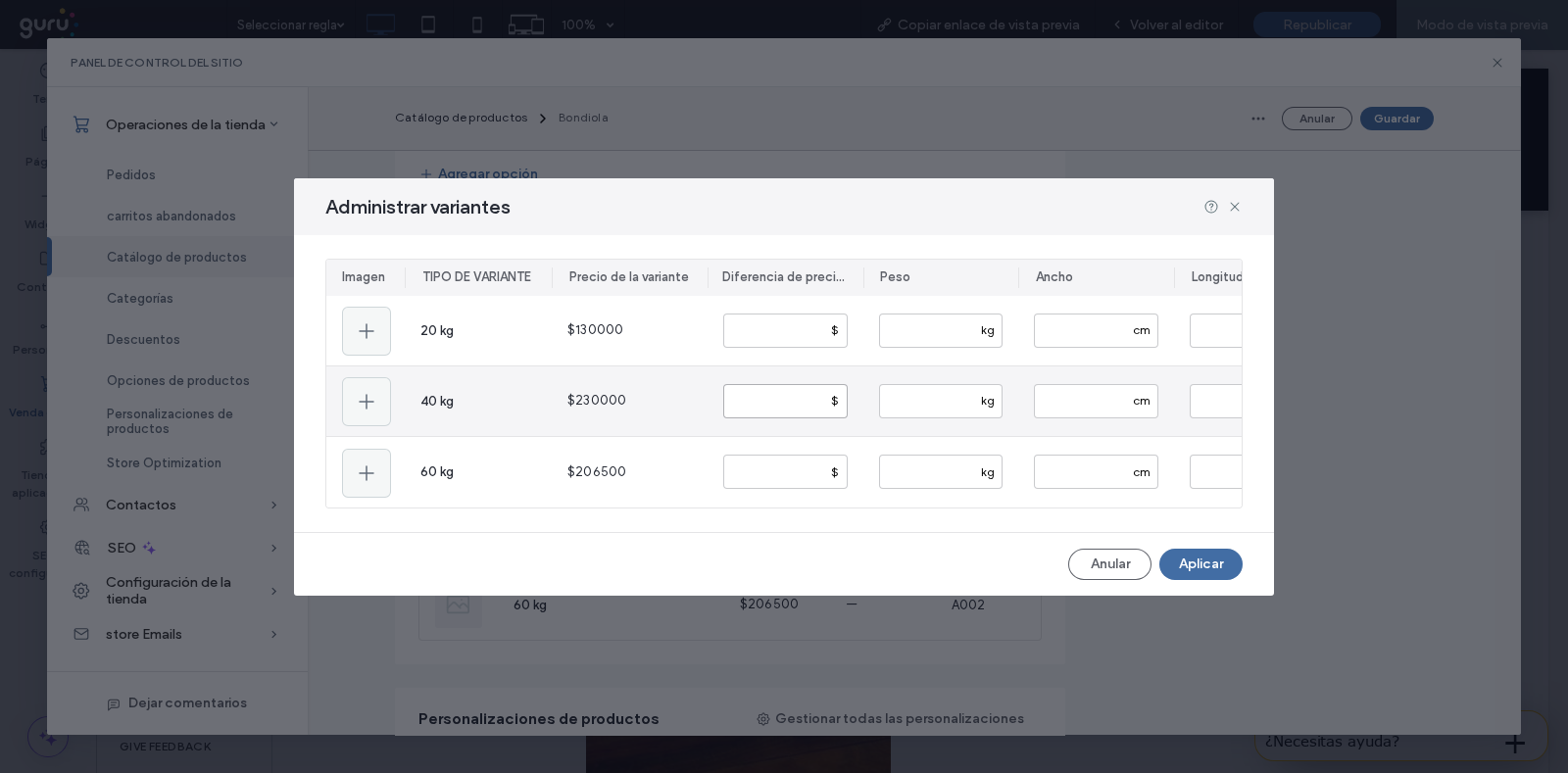click on "******" at bounding box center (785, 401) 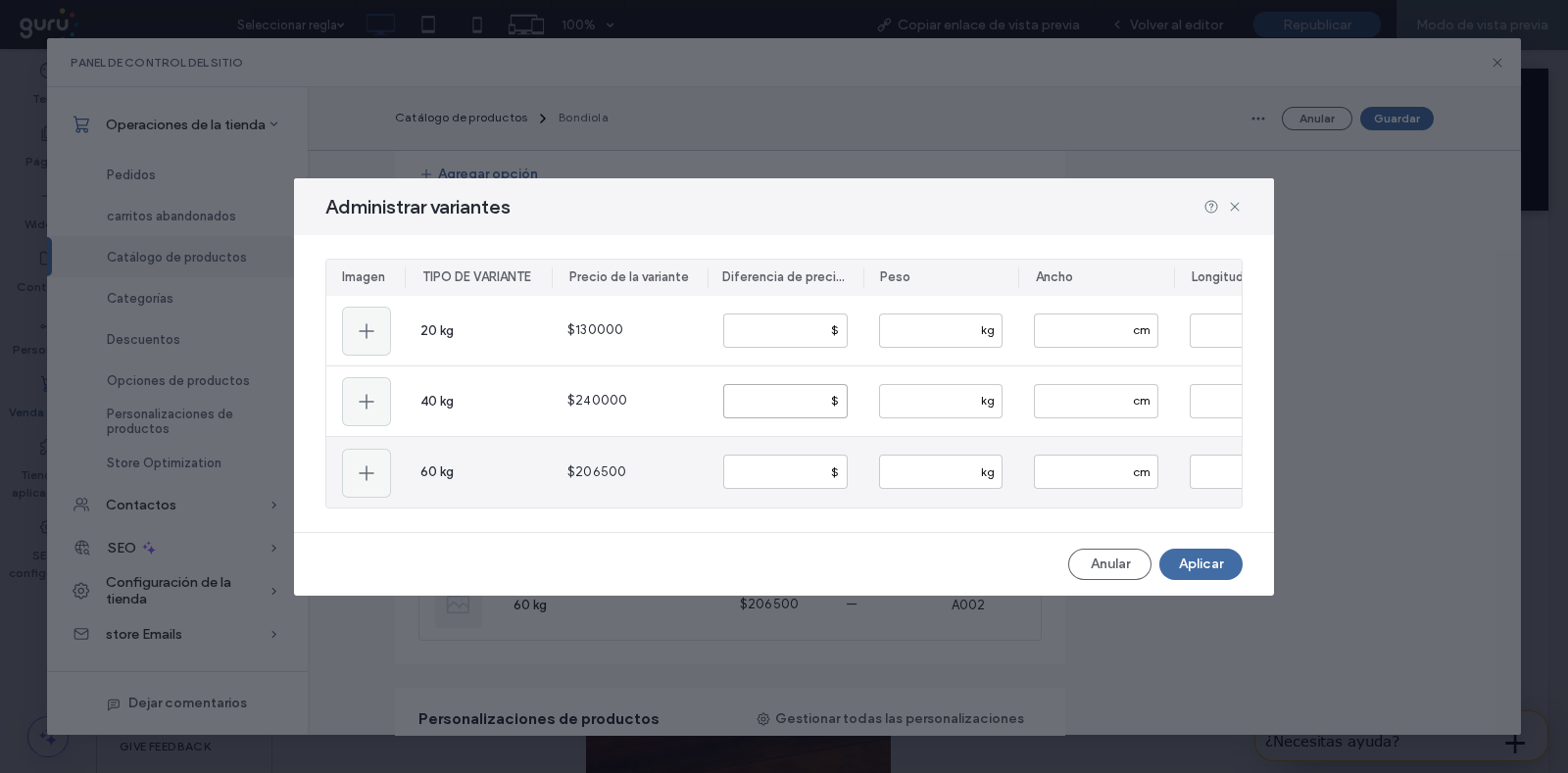 type on "******" 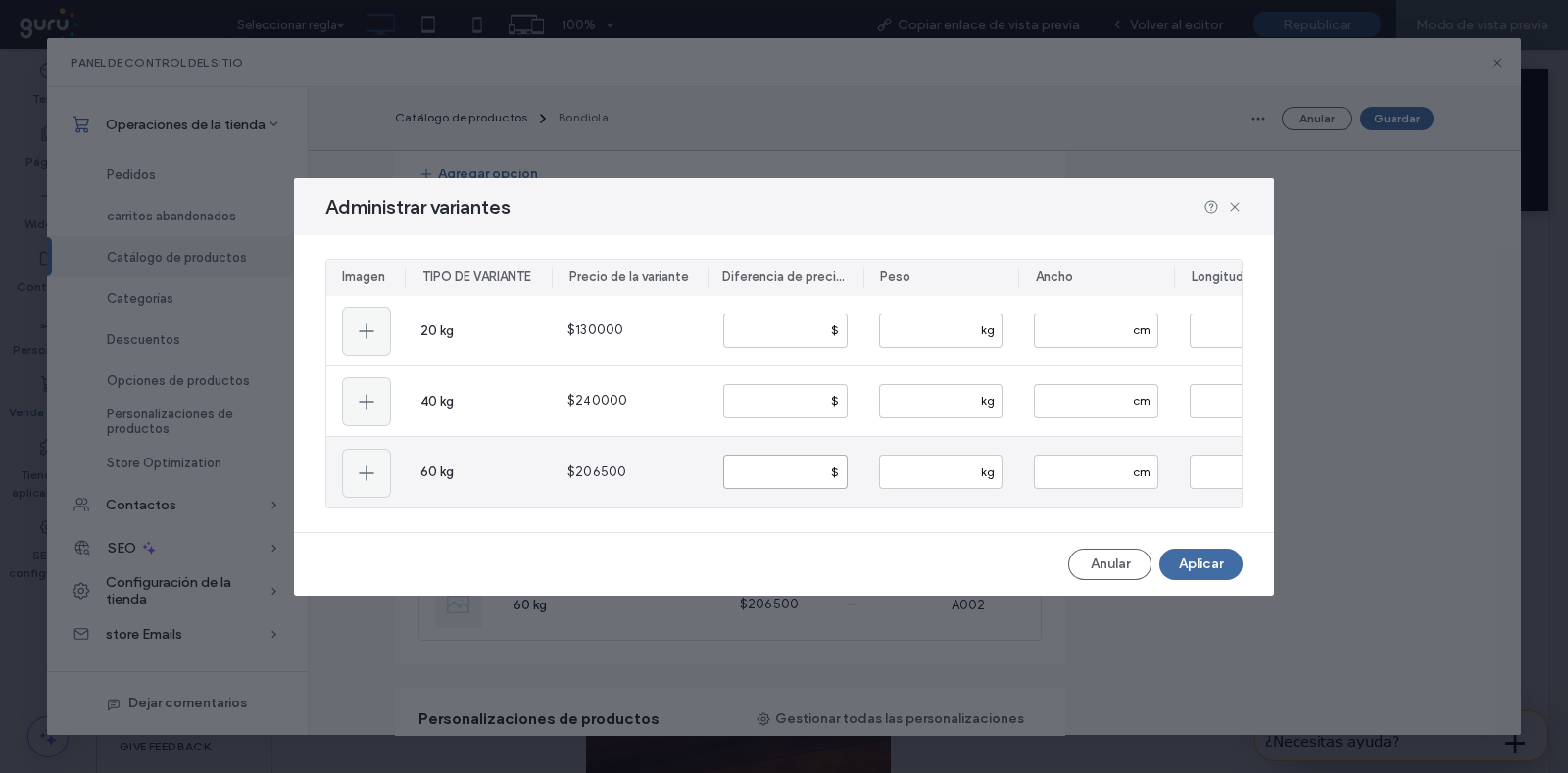 click on "******" at bounding box center (785, 471) 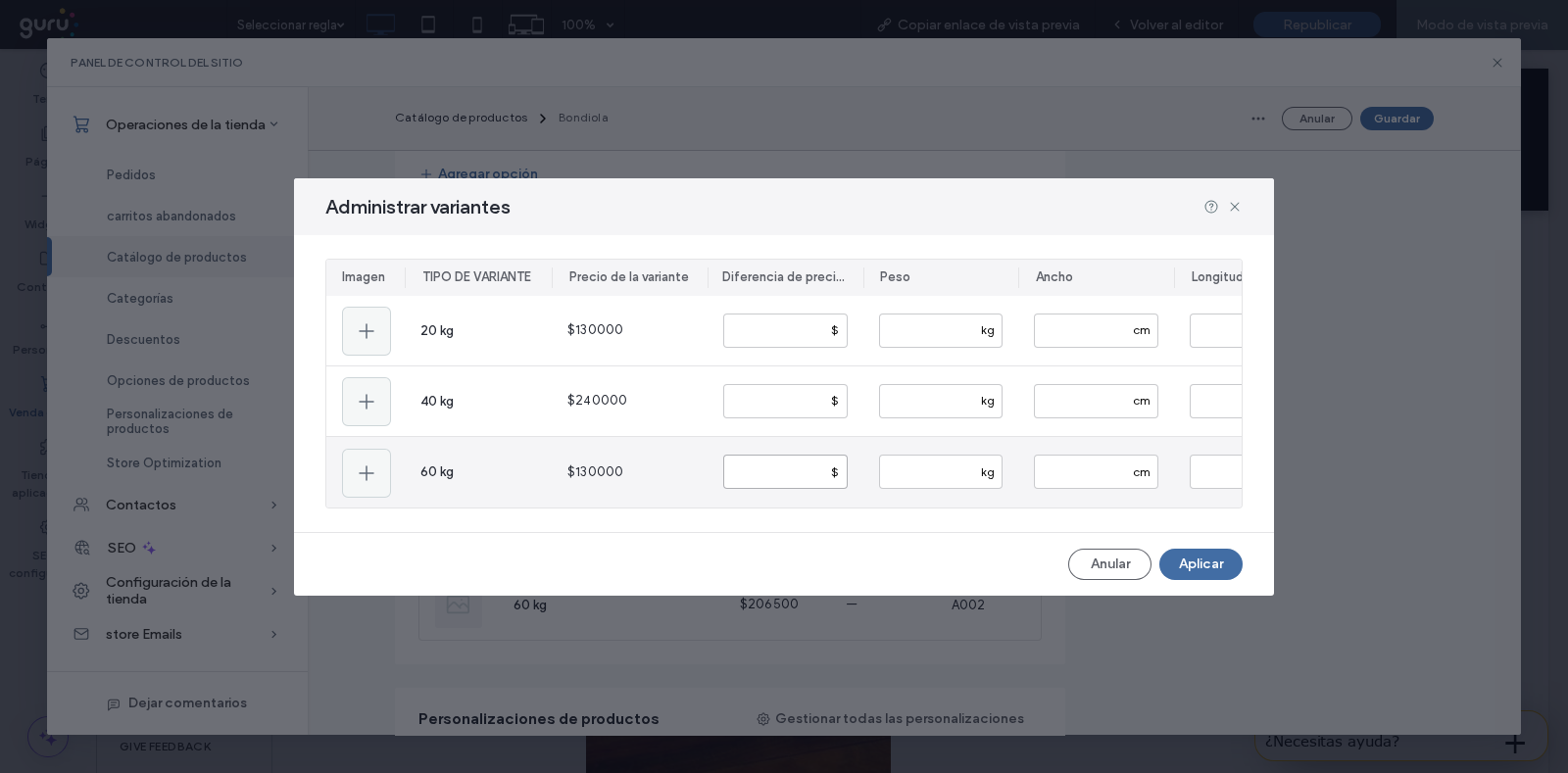 click on "******" at bounding box center (785, 471) 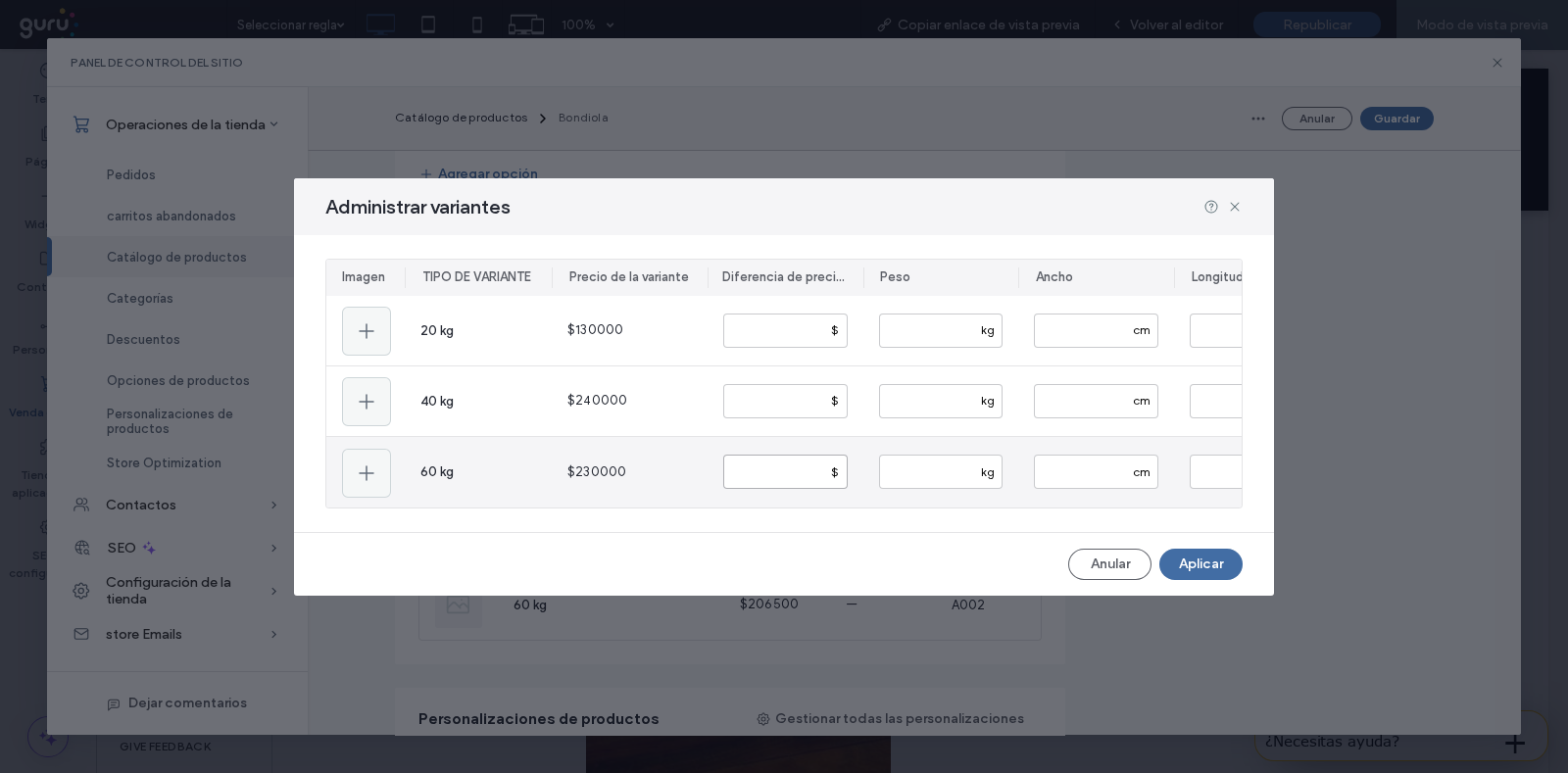 click on "******" at bounding box center (785, 471) 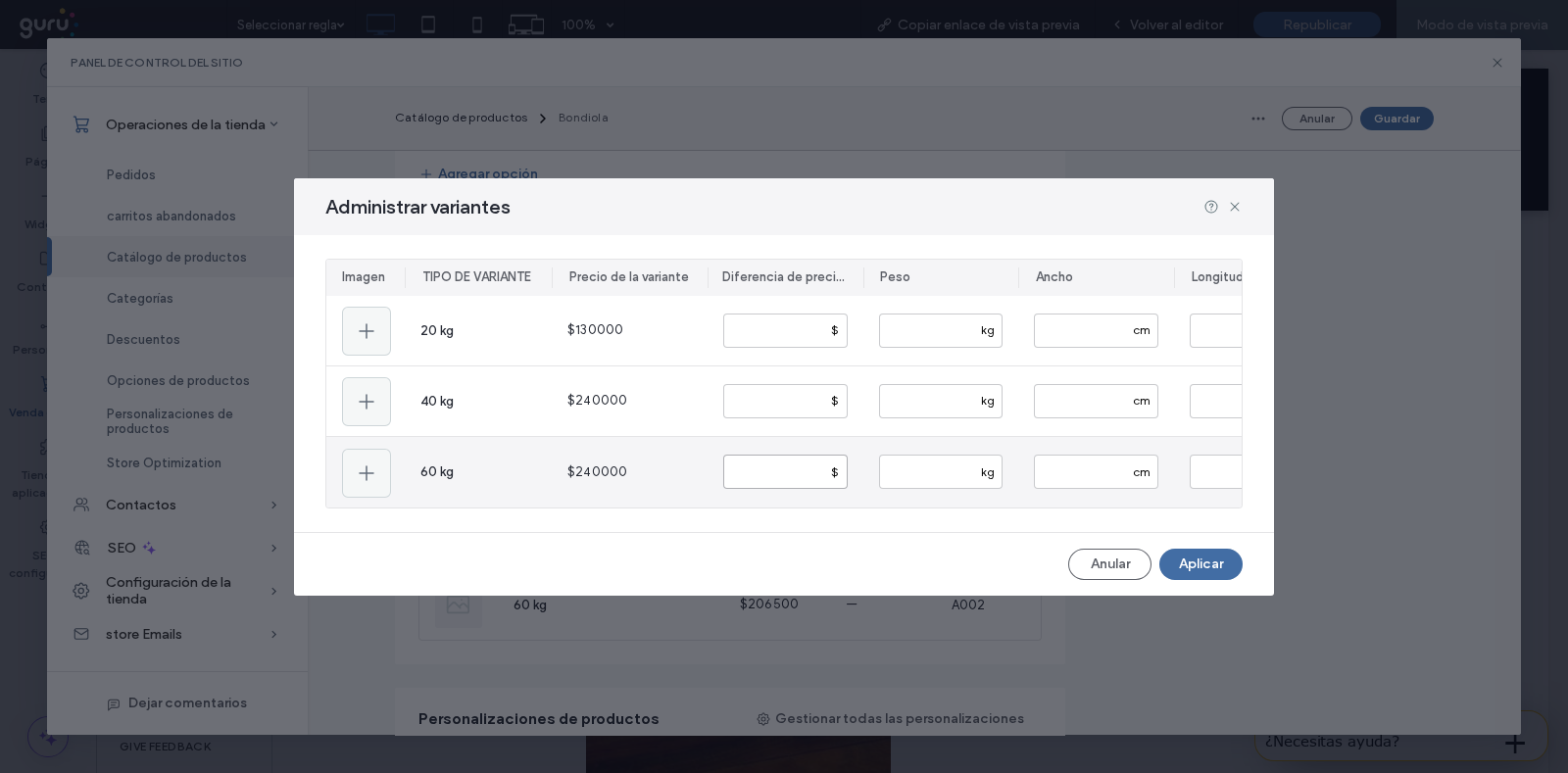 drag, startPoint x: 745, startPoint y: 463, endPoint x: 715, endPoint y: 467, distance: 30.265492 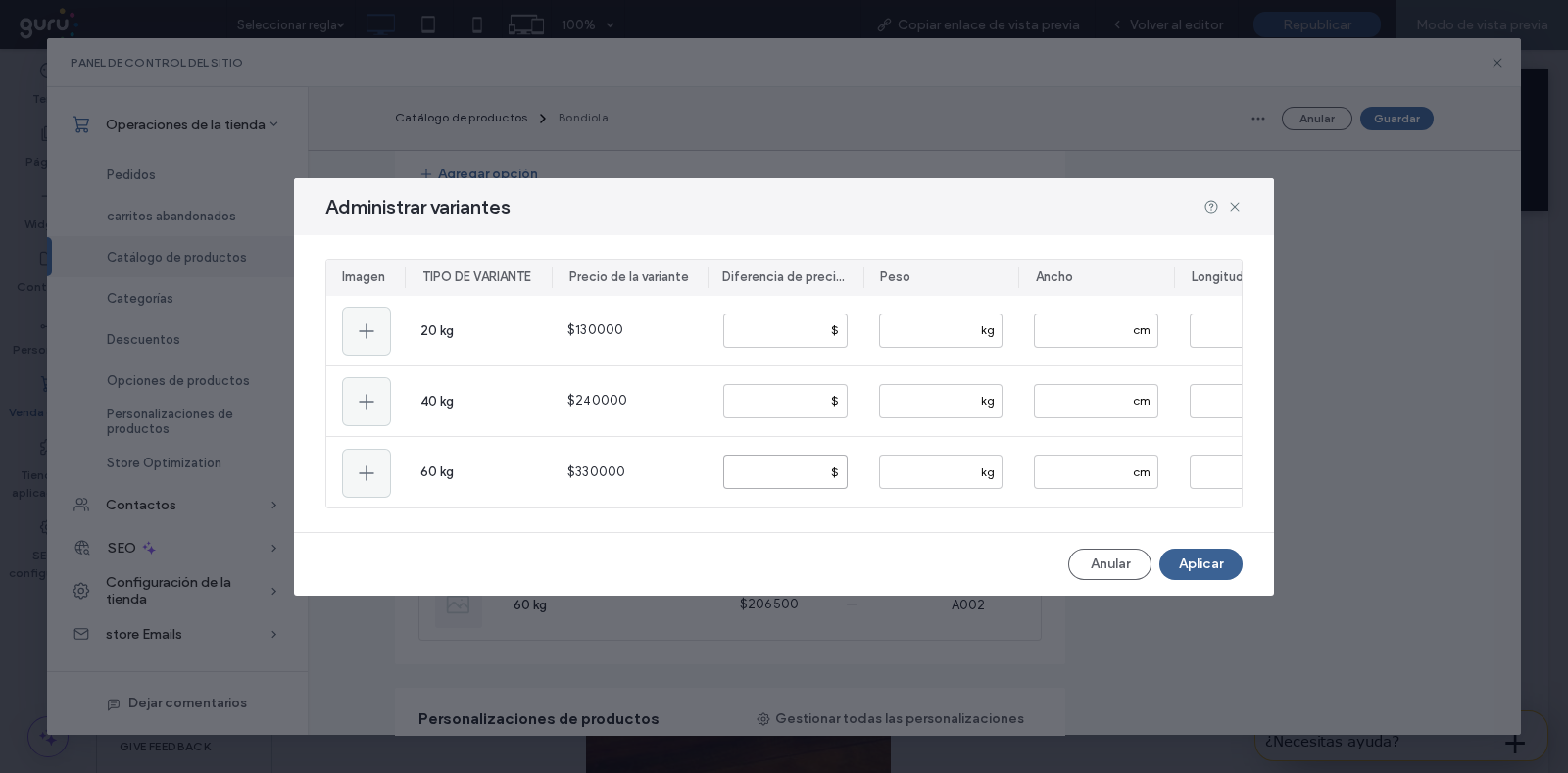 type on "******" 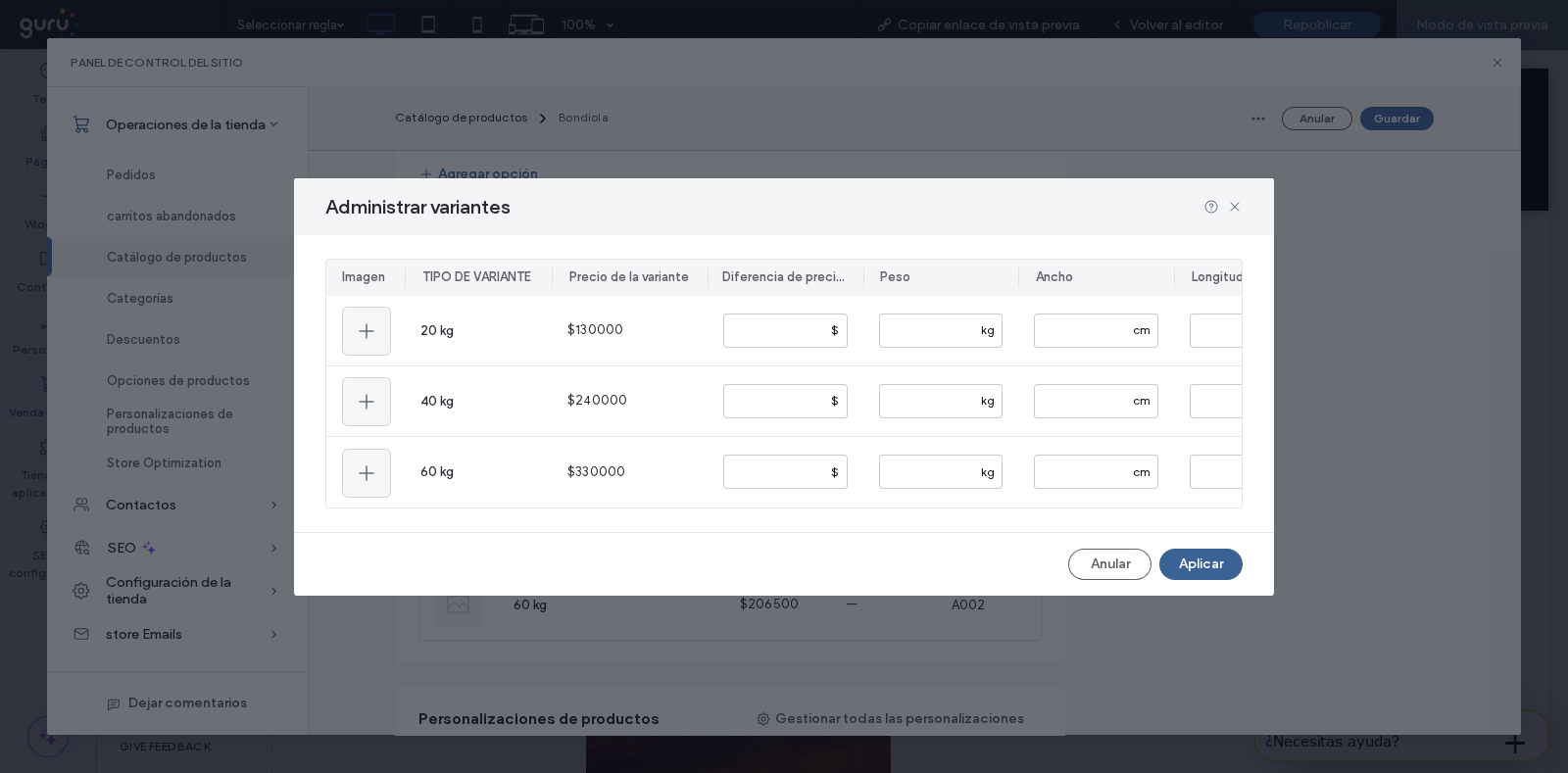 click on "Aplicar" at bounding box center (1200, 564) 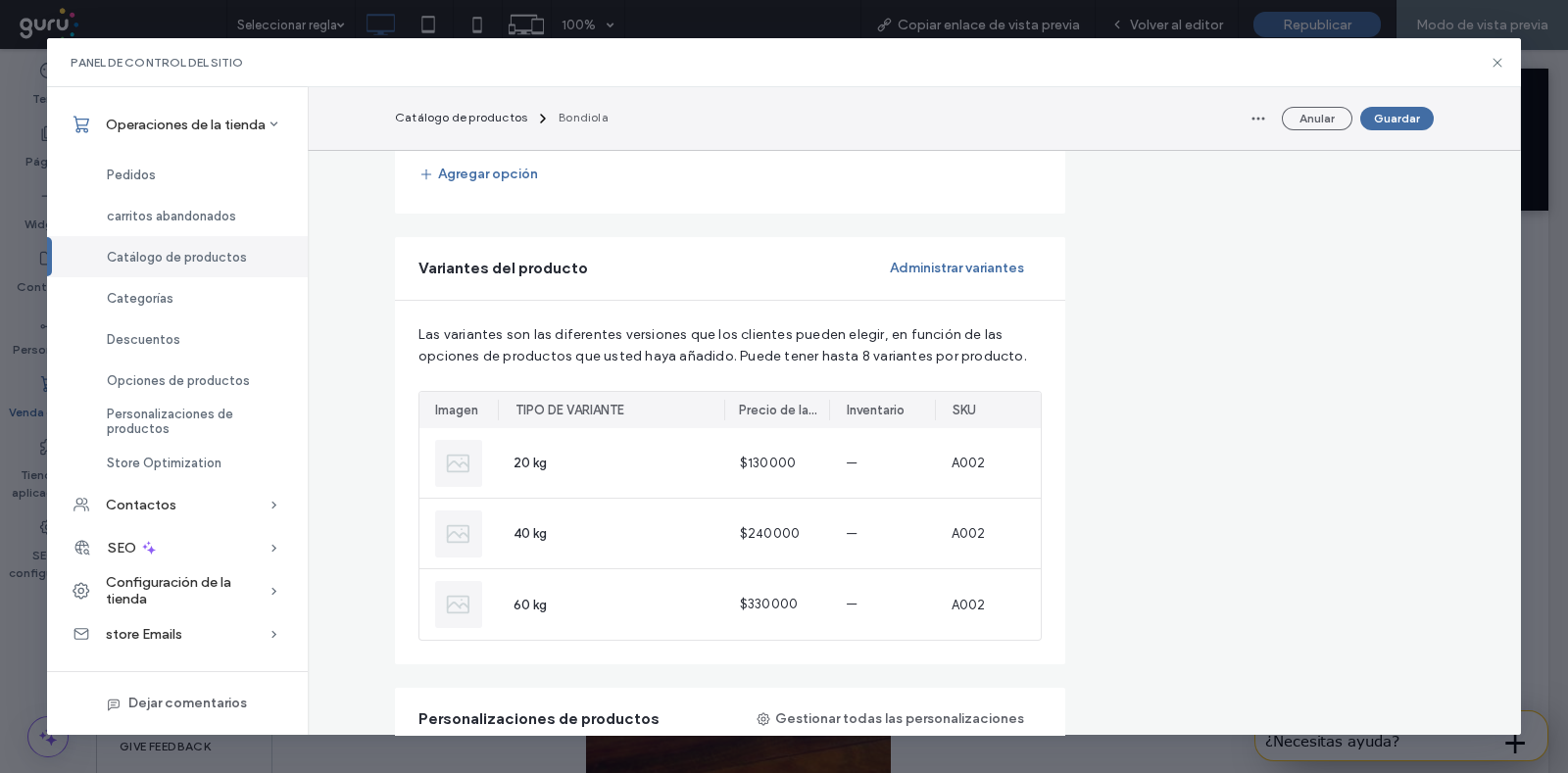 drag, startPoint x: 1412, startPoint y: 122, endPoint x: 1400, endPoint y: 138, distance: 20 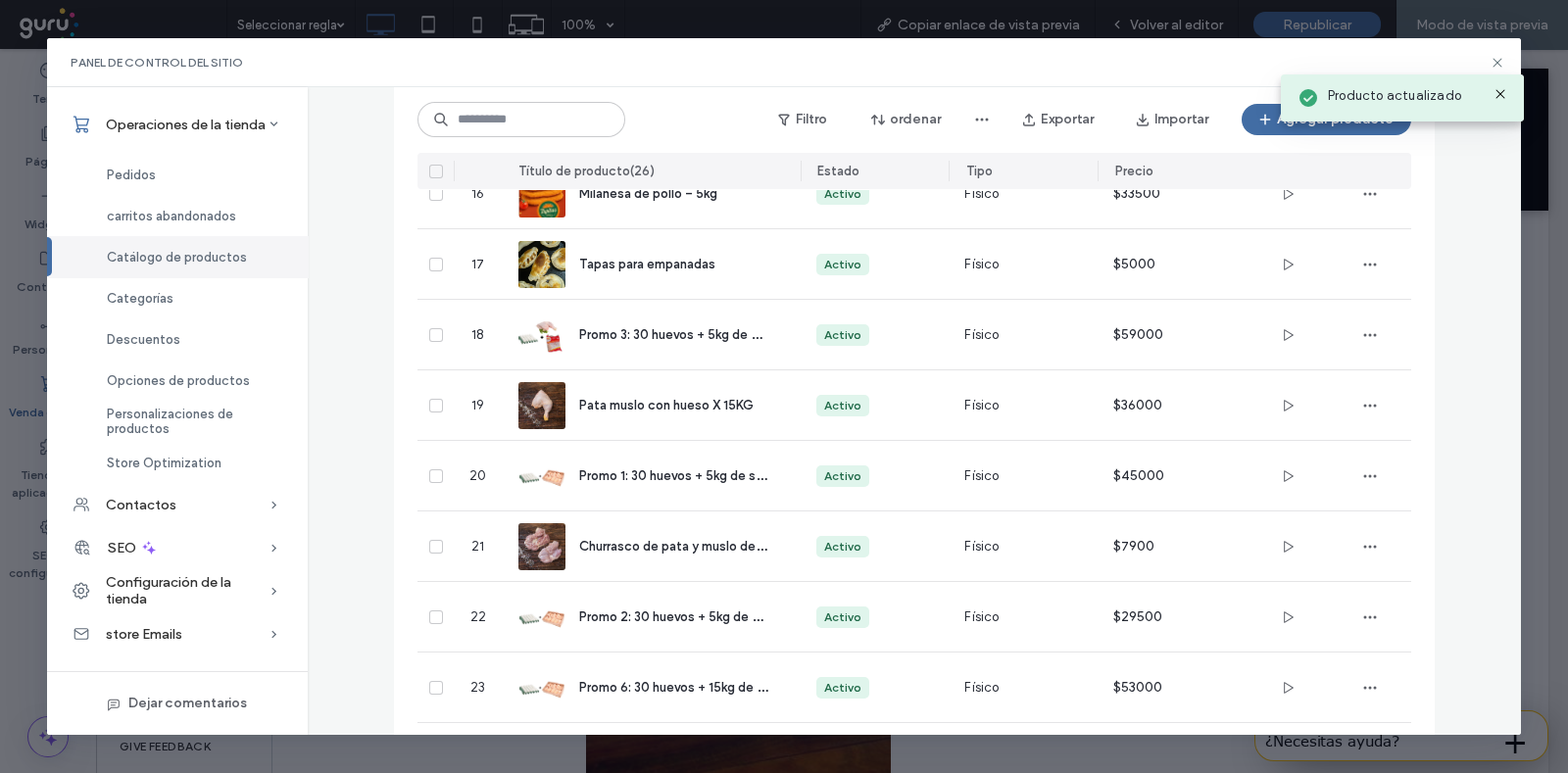 click on "Producto actualizado" at bounding box center (1402, 92) 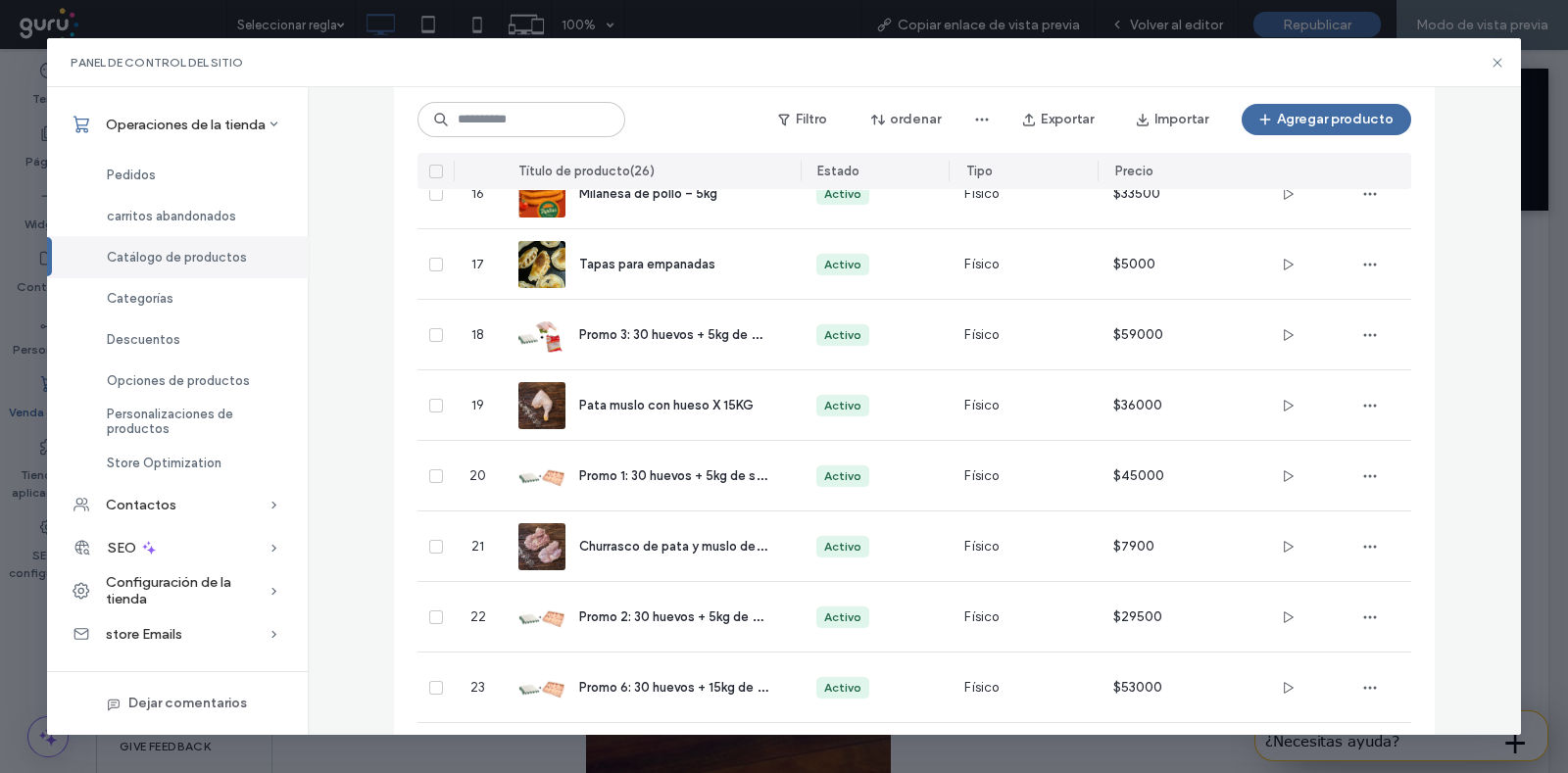 click on "Catálogo de productos Agregue y administre los productos que venda, ya sea de forma única o recurrente. Leer más 0 productos seleccionados Filtro ordenar Exportar Importar Agregar producto Título de producto  ( 26 ) Estado Tipo Precio 1 Supremas Activo Físico $37800 2 Supremas Crispy Activo Físico $3000 3 Medallones Activo Físico $1 4 Papas Noisettes Activo Físico $1 5 Papas fritas corte fino Mc Cain Activo Físico $1 6 Nuggets de pollo Activo Físico $1 7 RicoSaurios Activo Físico $1 8 Tapas para pascualina x 10 unid. Activo Físico $4500 9 Filet de merluza Activo Físico $6500 10 Milanesa de pollo – 20kg Activo Físico $127000 11 Tapa para pastelitos y copetines. Activo Físico $4600 12 Bondiola Activo Físico $7500 $6500 13 Promo 7: 30 huevos + 5kg de pata muslo sin hueso + 5kg de suprema. Activo Físico $80000 14 Milanesa de pollo – 10kg Activo Físico $64800 15 Promo 4: 5kg de pata muslo + 5kg de suprema. Activo Físico $53000 16 Milanesa de pollo – 5kg Activo Físico $33500 17 Activo 18" at bounding box center (914, -63) 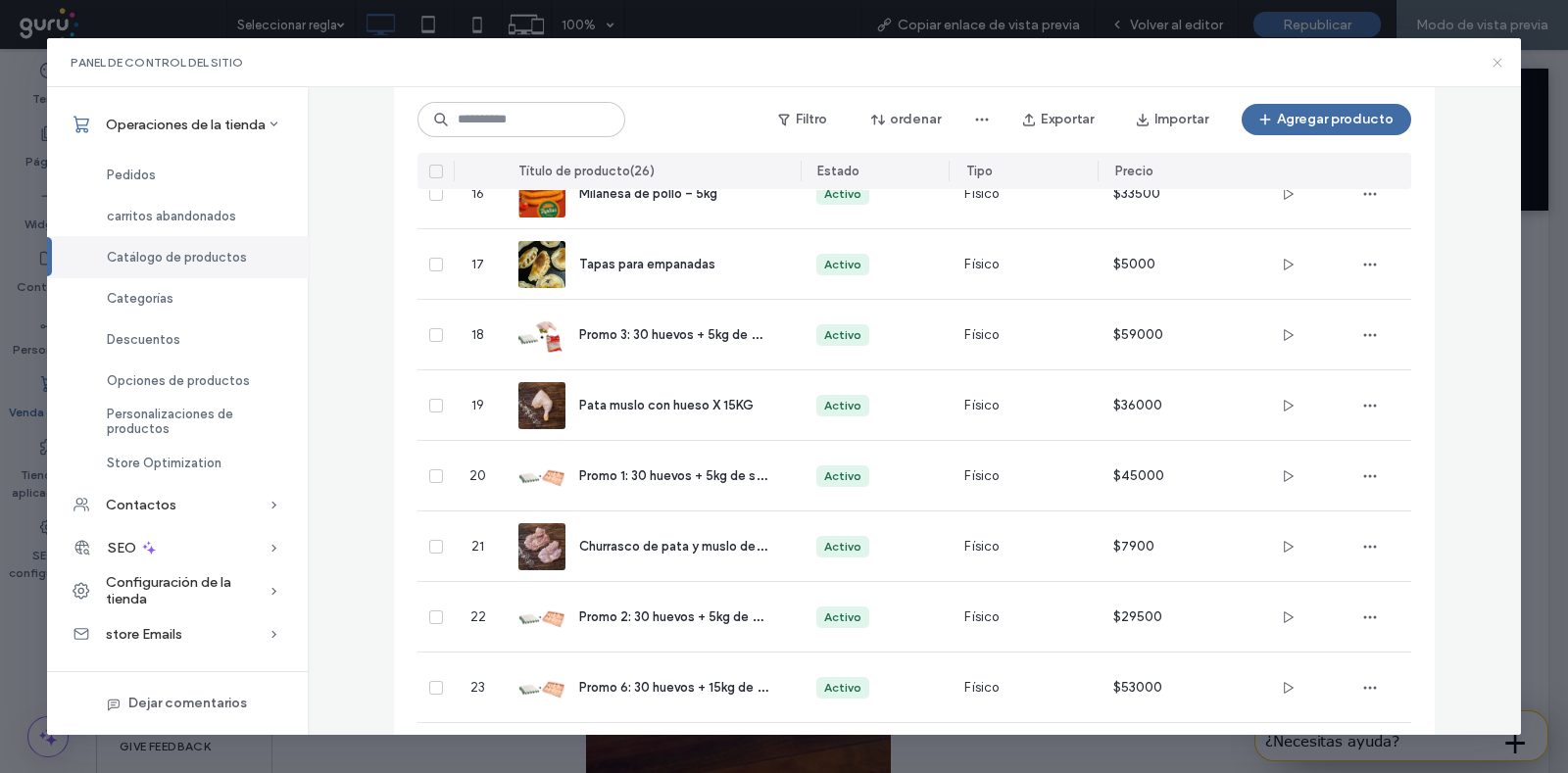 drag, startPoint x: 1496, startPoint y: 59, endPoint x: 1400, endPoint y: 11, distance: 107.33126 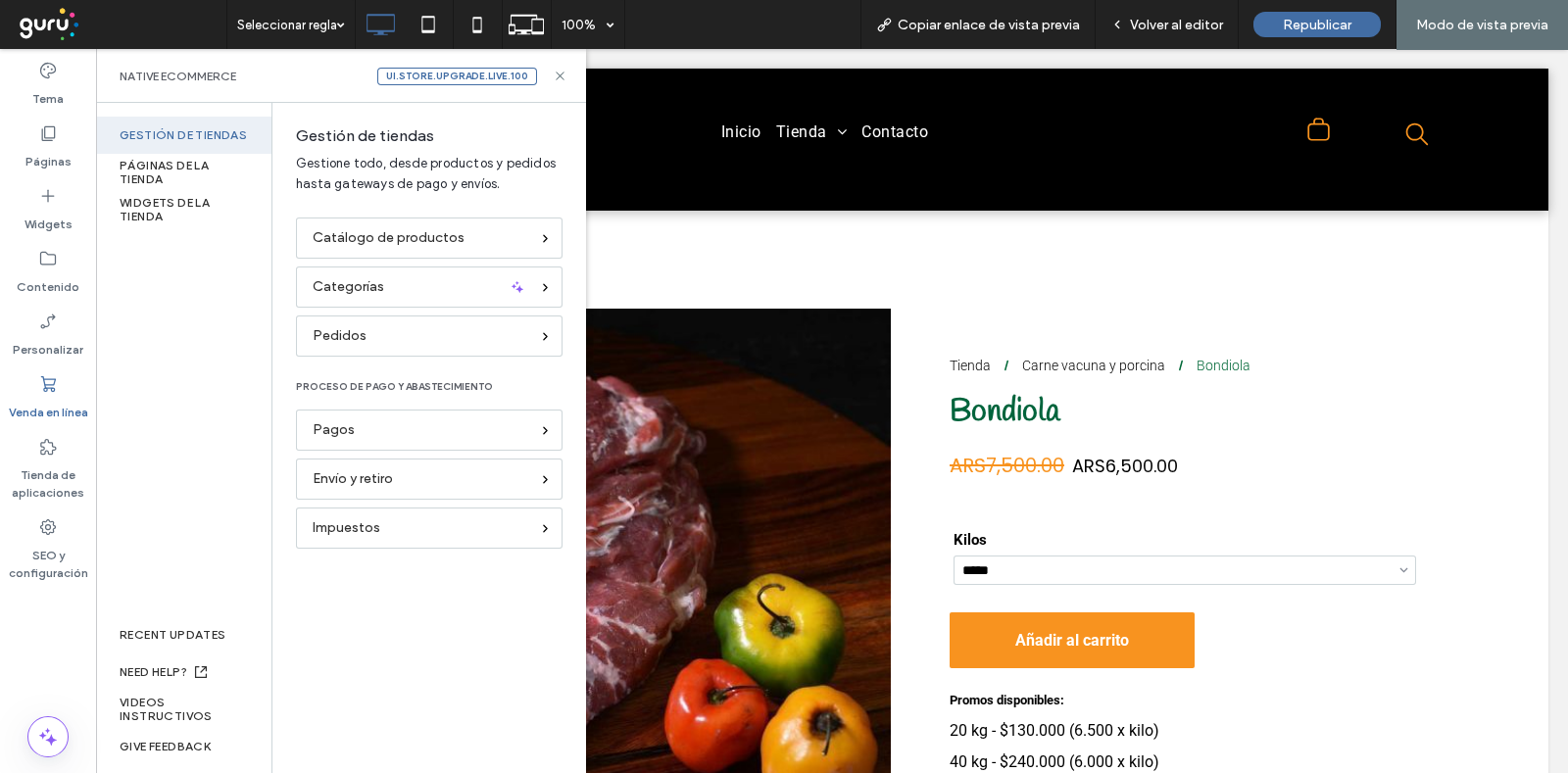 scroll, scrollTop: 0, scrollLeft: 0, axis: both 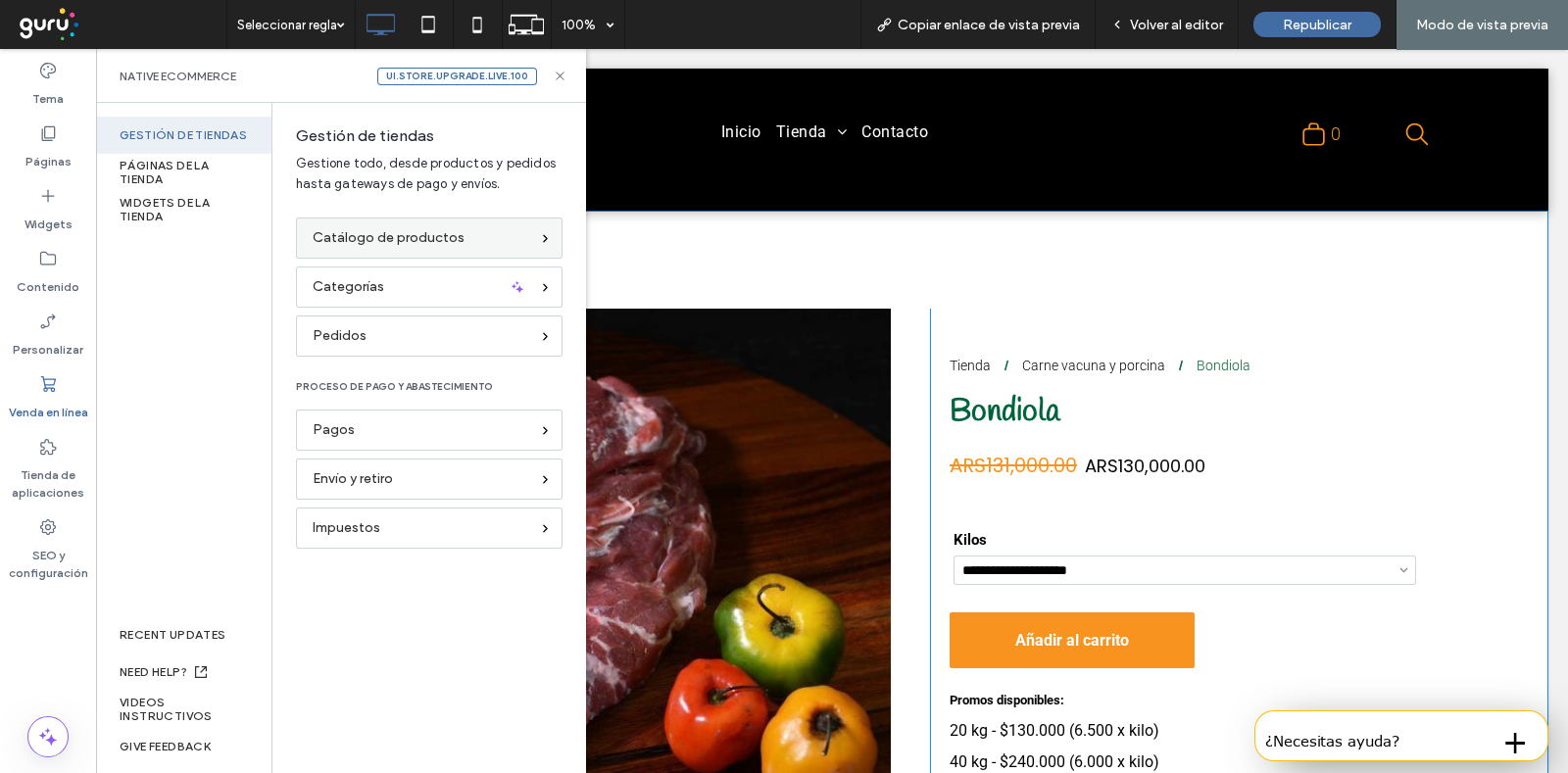 click on "Catálogo de productos" at bounding box center [388, 238] 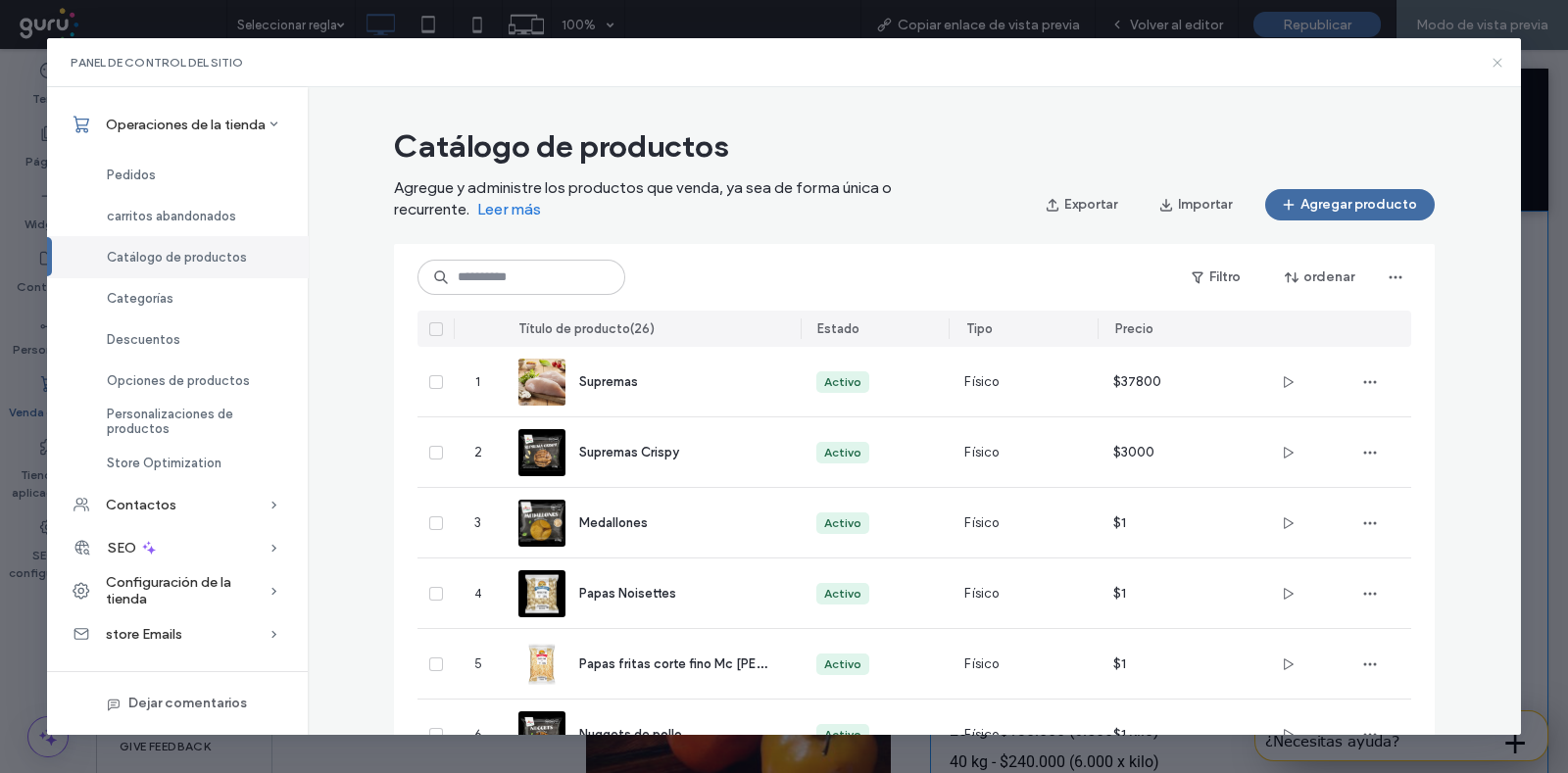 click 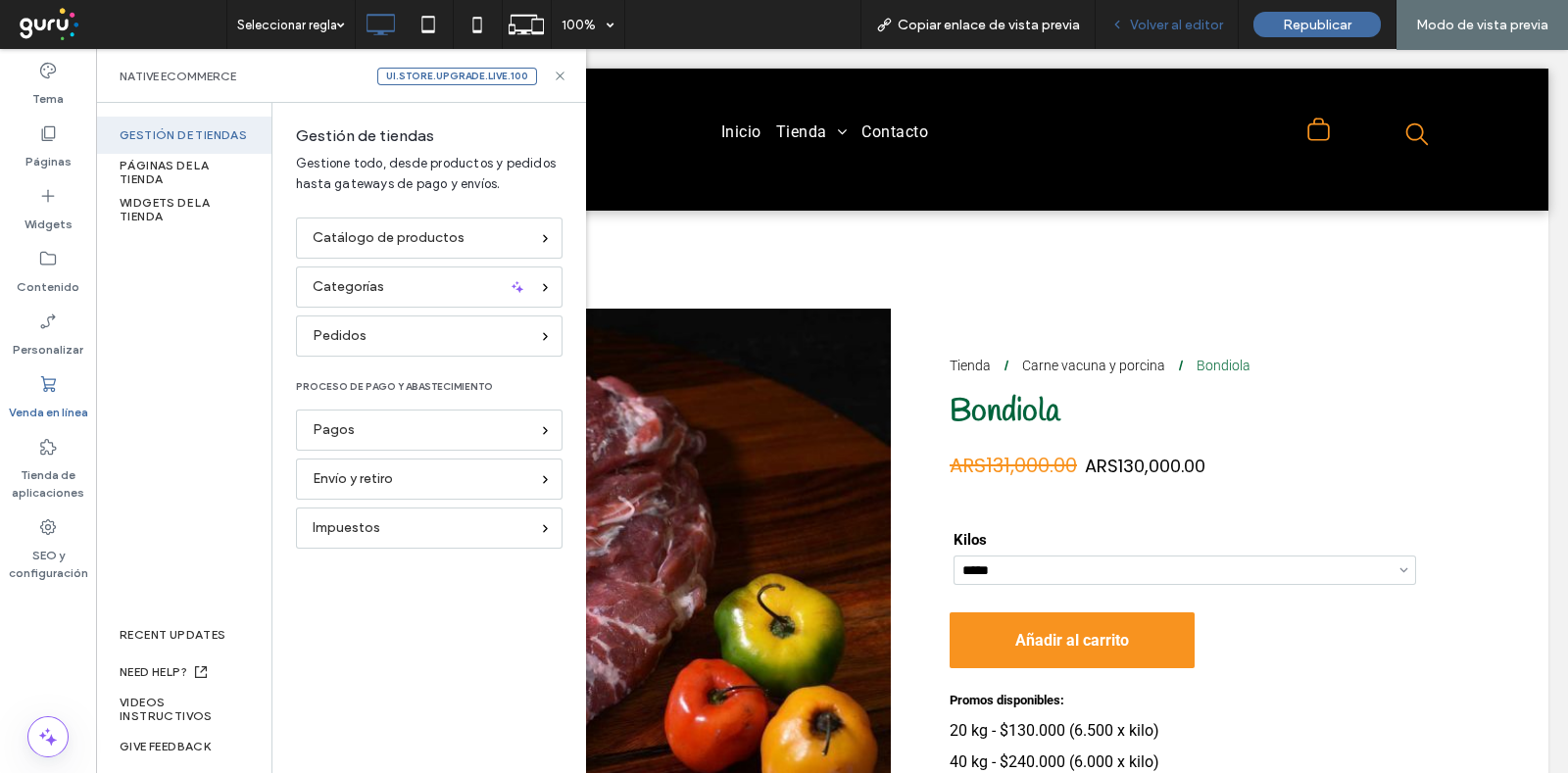 scroll, scrollTop: 0, scrollLeft: 0, axis: both 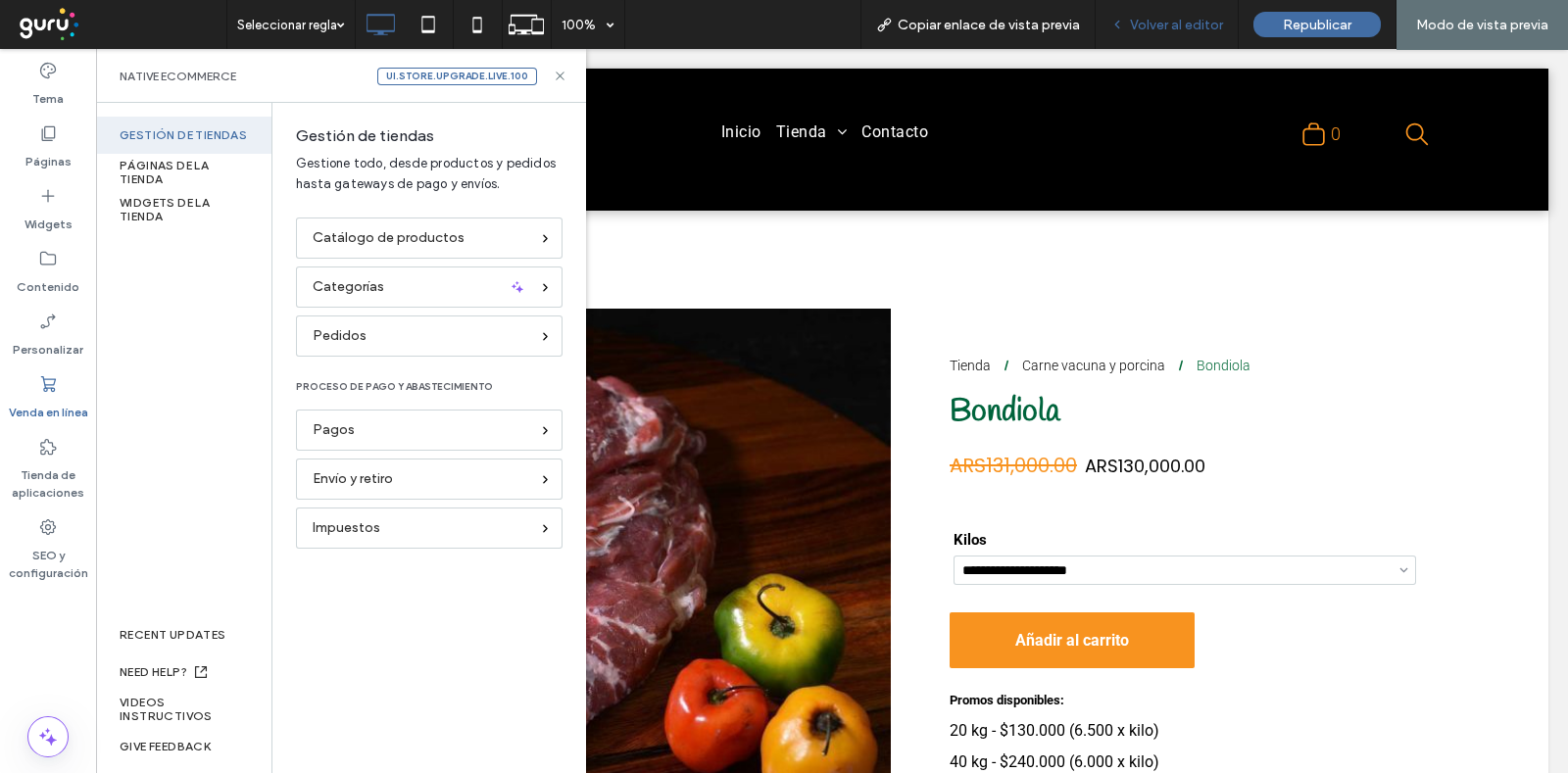 click on "Volver al editor" at bounding box center [1176, 24] 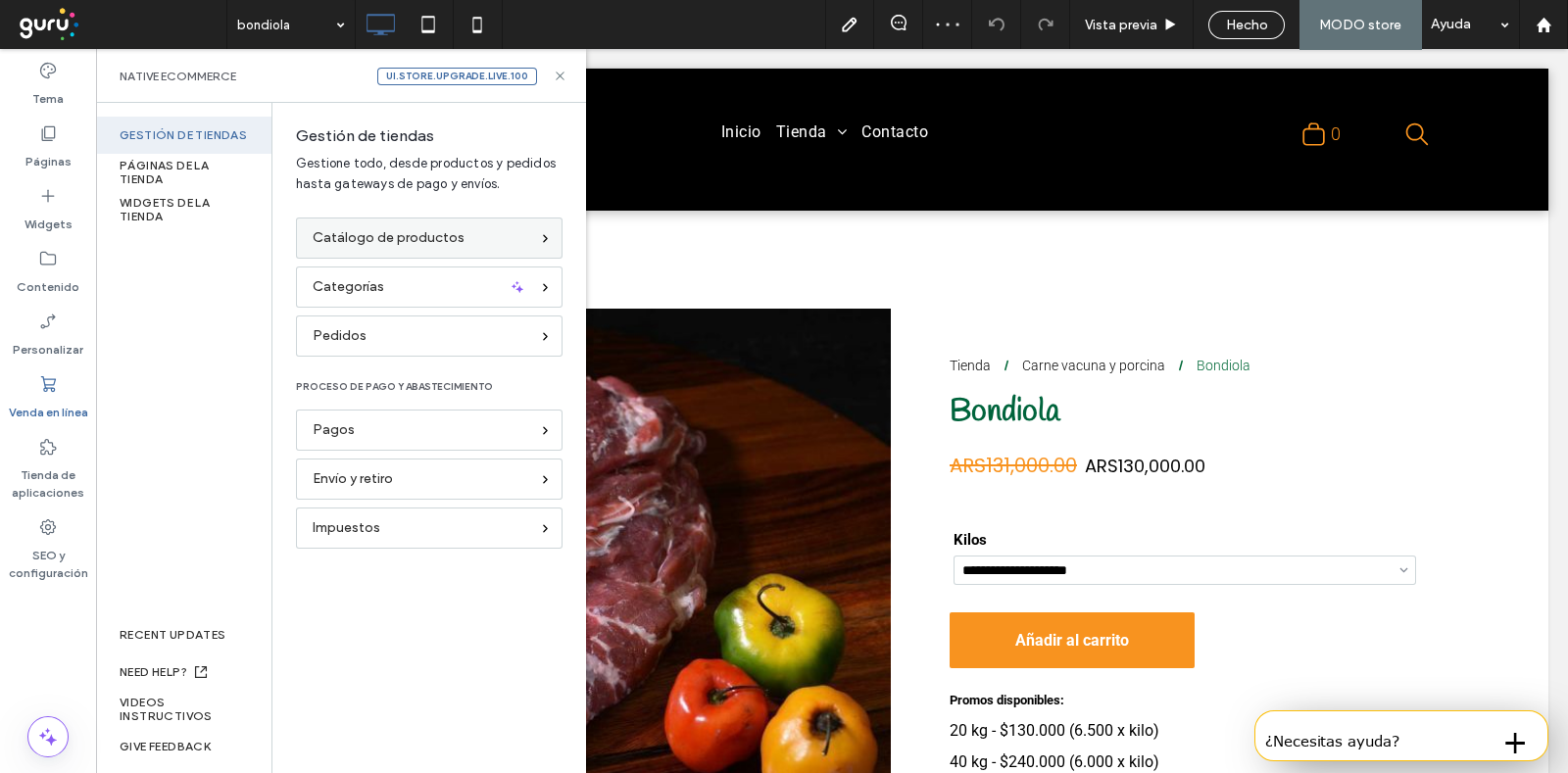 click on "Catálogo de productos" at bounding box center [429, 238] 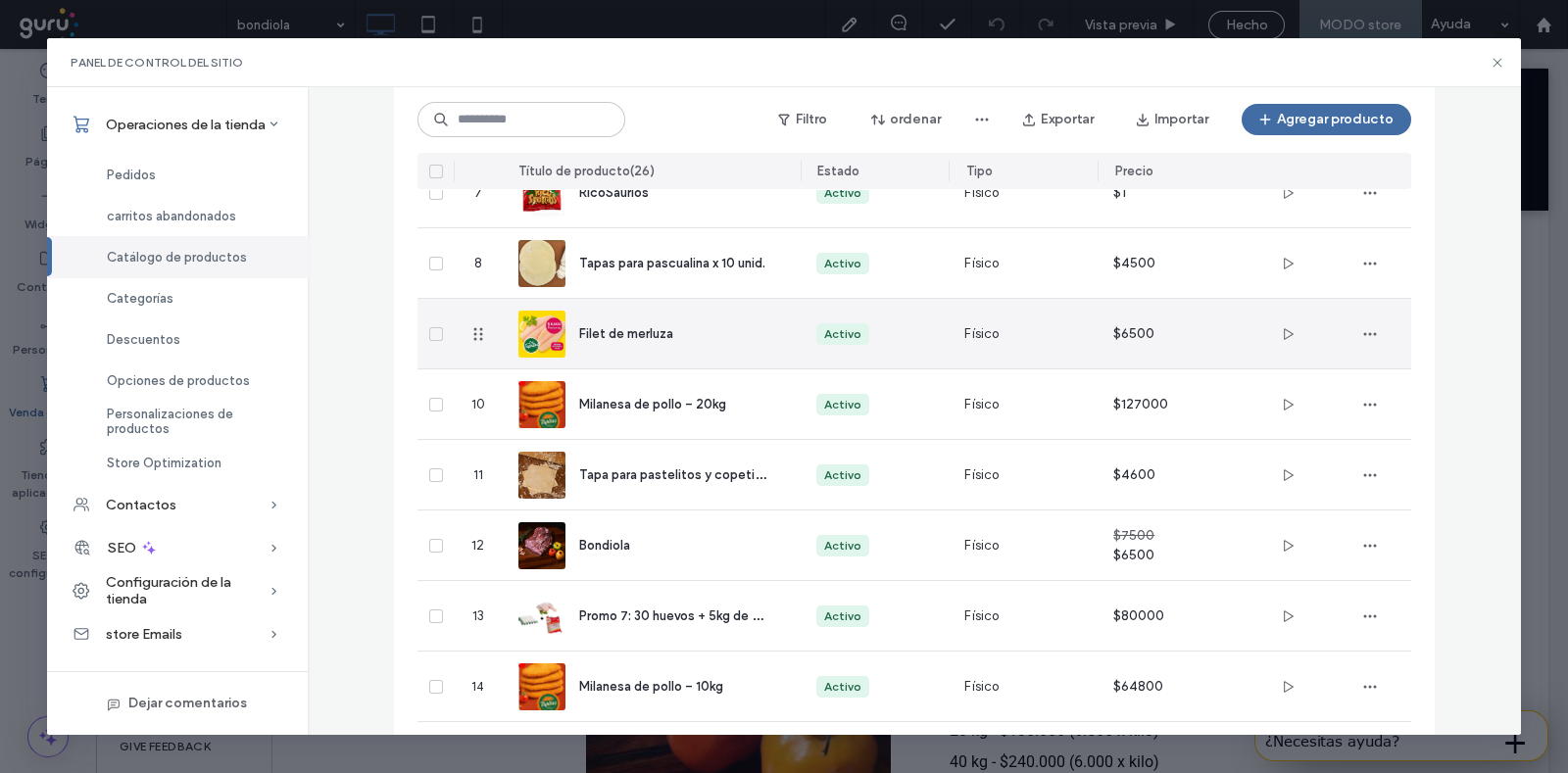 scroll, scrollTop: 713, scrollLeft: 0, axis: vertical 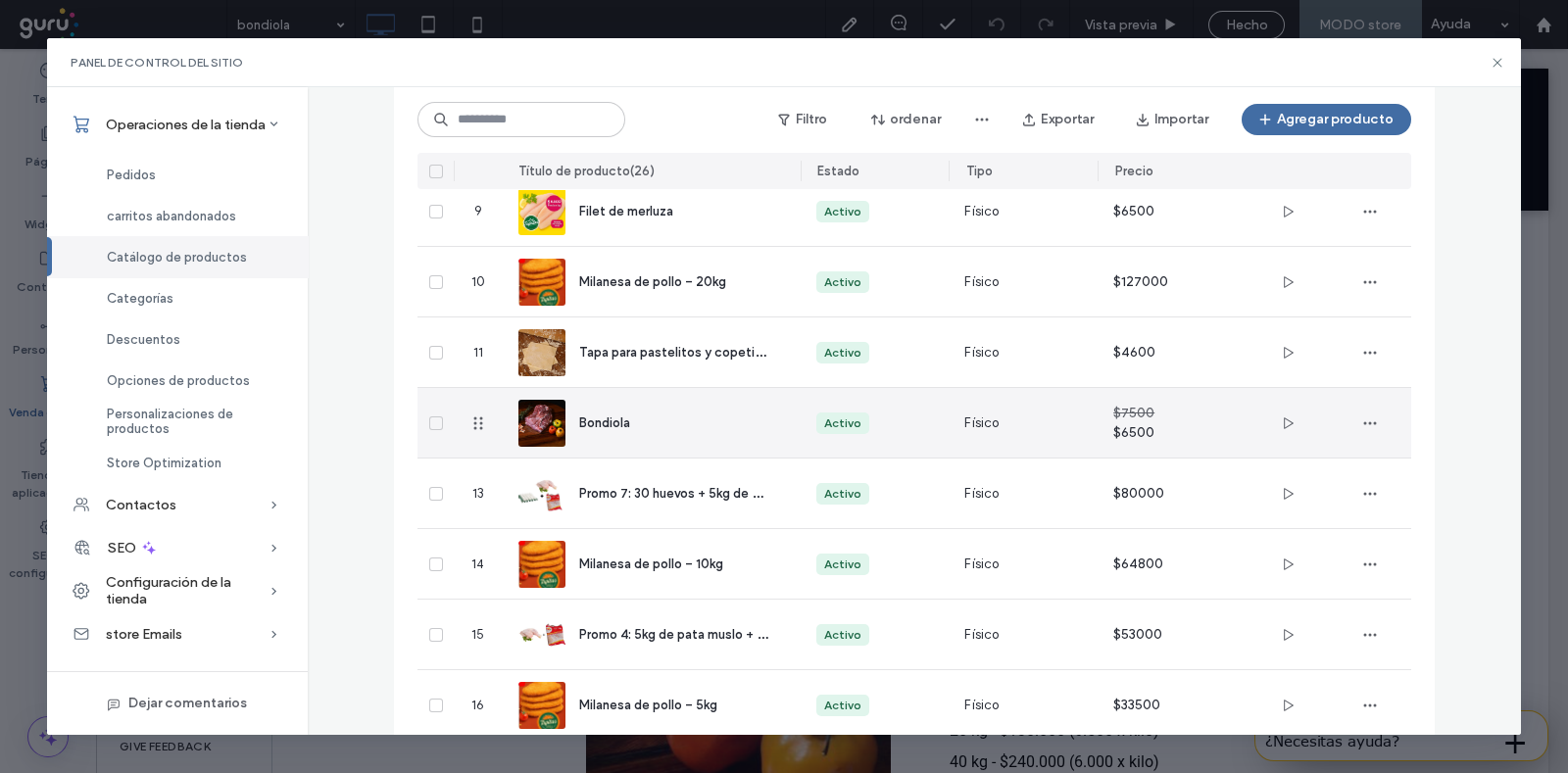 click on "Bondiola" at bounding box center (652, 422) 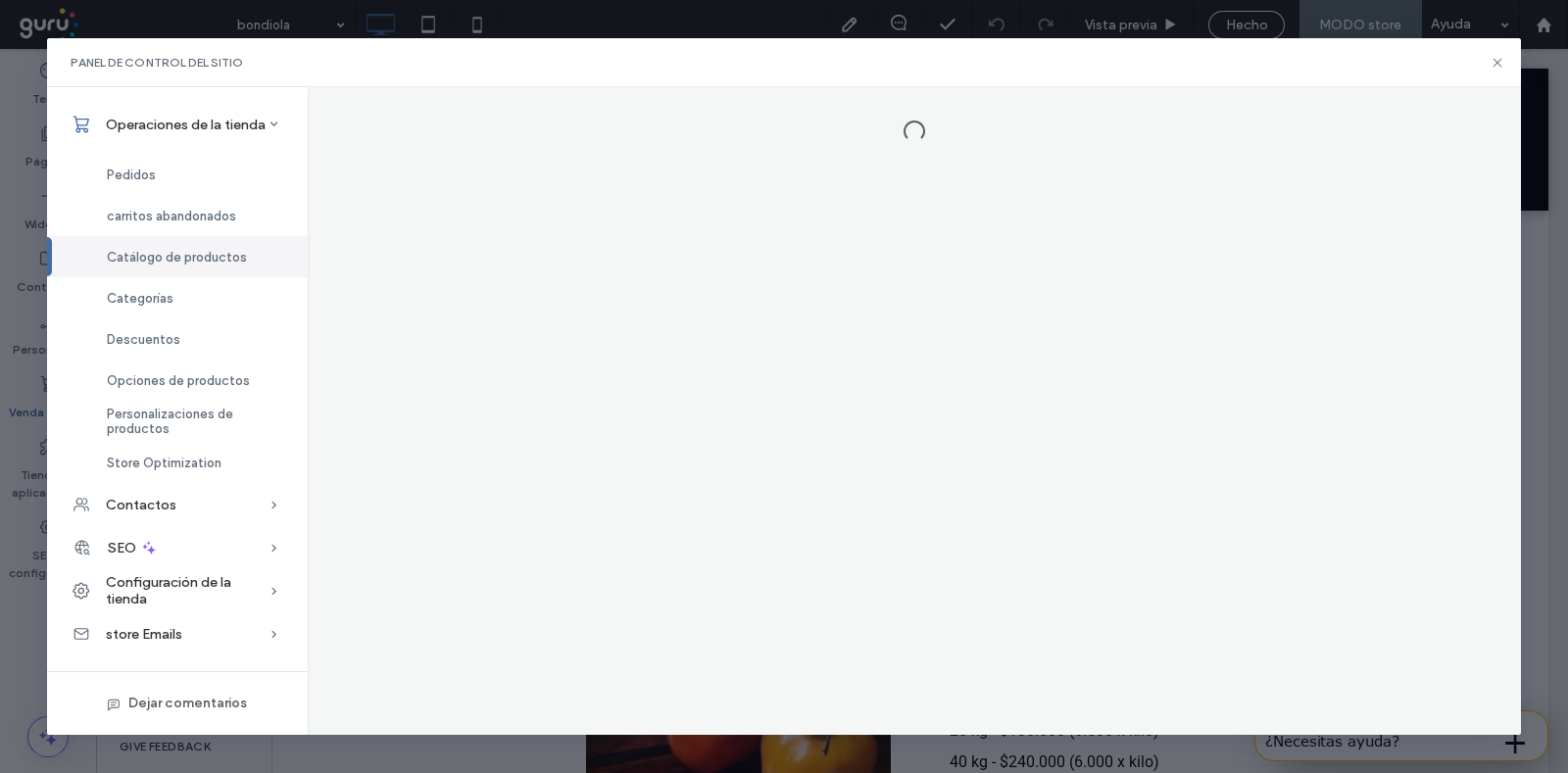scroll, scrollTop: 0, scrollLeft: 0, axis: both 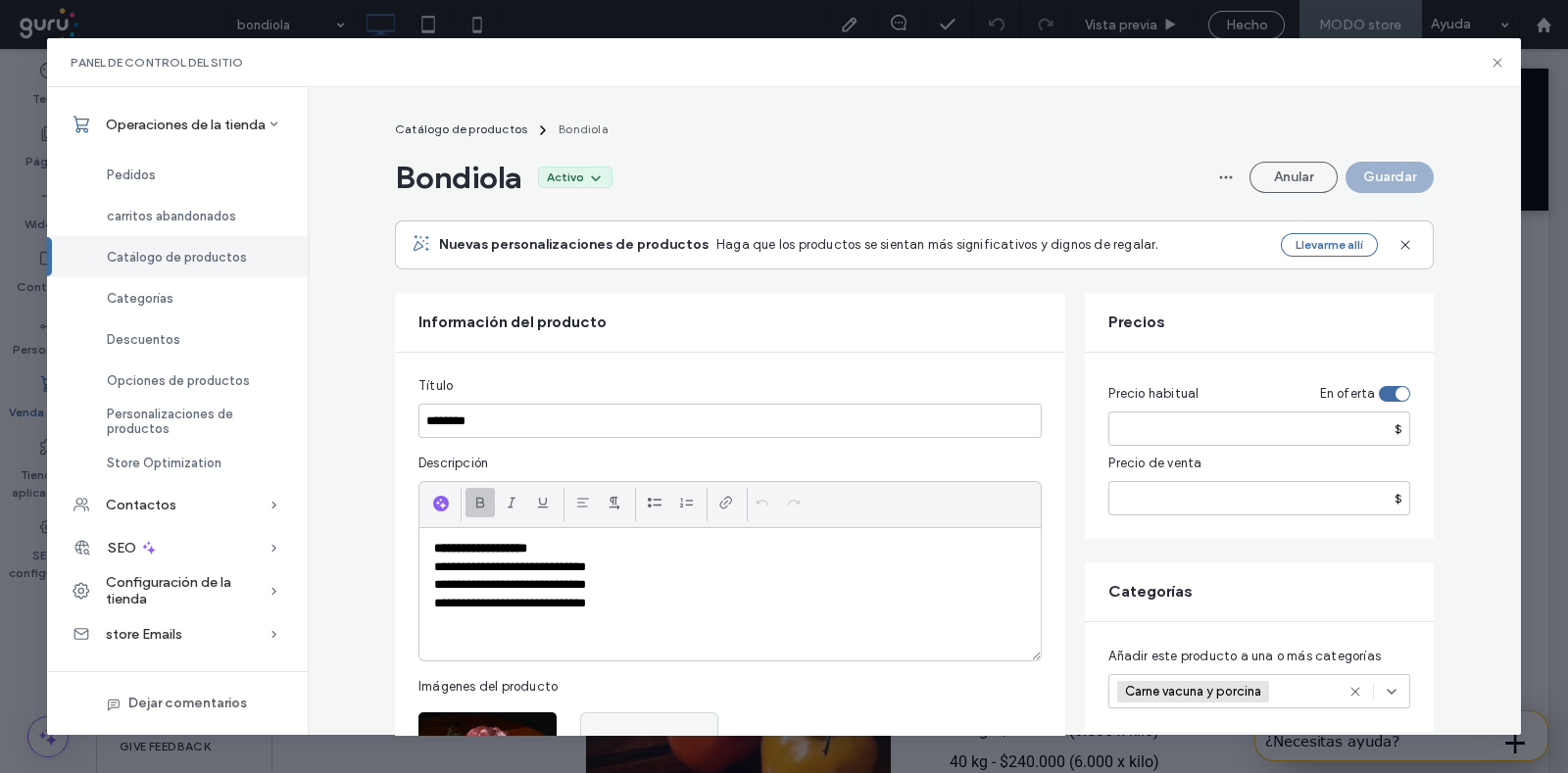 click at bounding box center (1395, 394) 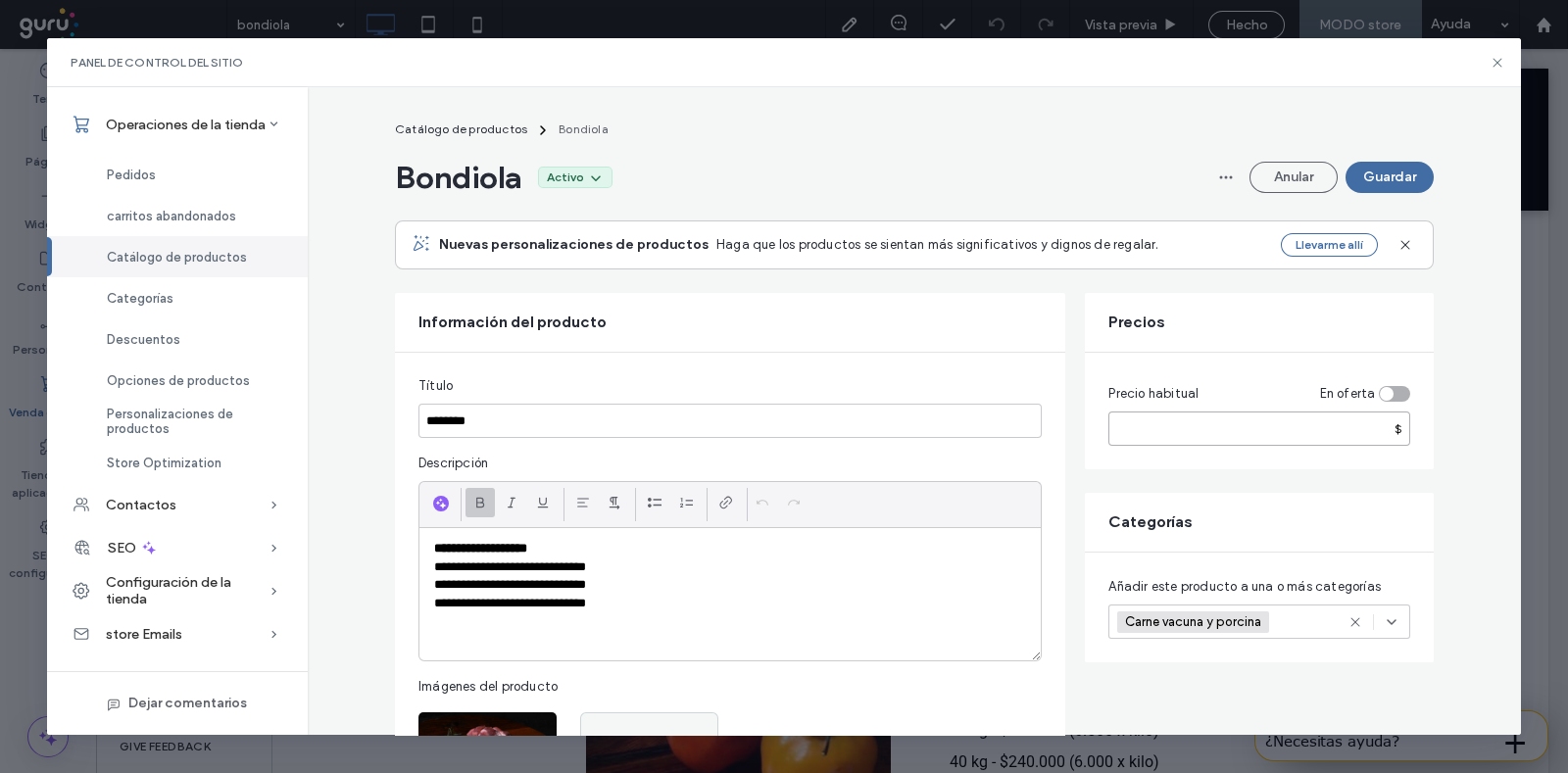 drag, startPoint x: 1107, startPoint y: 448, endPoint x: 1071, endPoint y: 449, distance: 36.01389 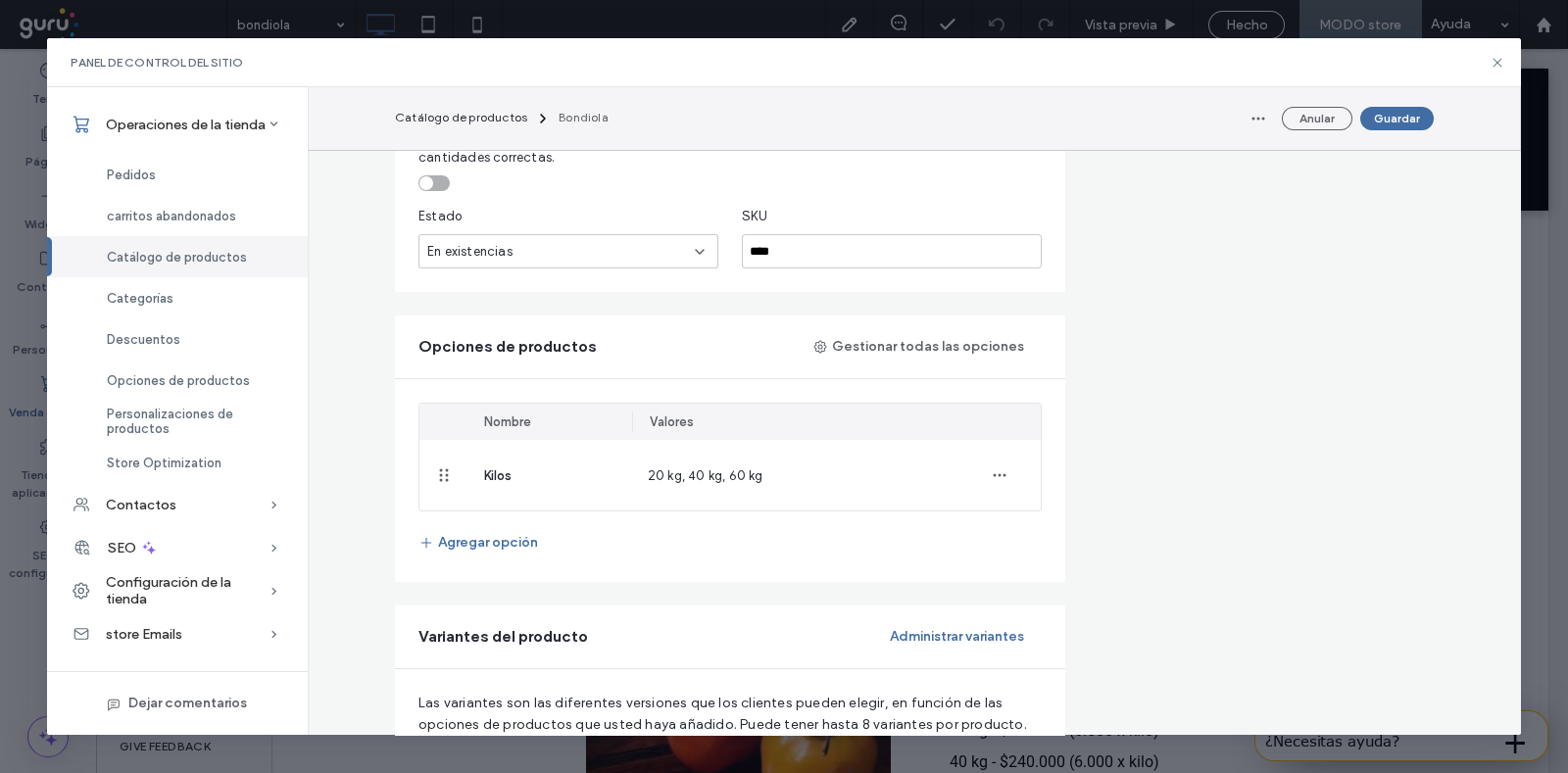 scroll, scrollTop: 1225, scrollLeft: 0, axis: vertical 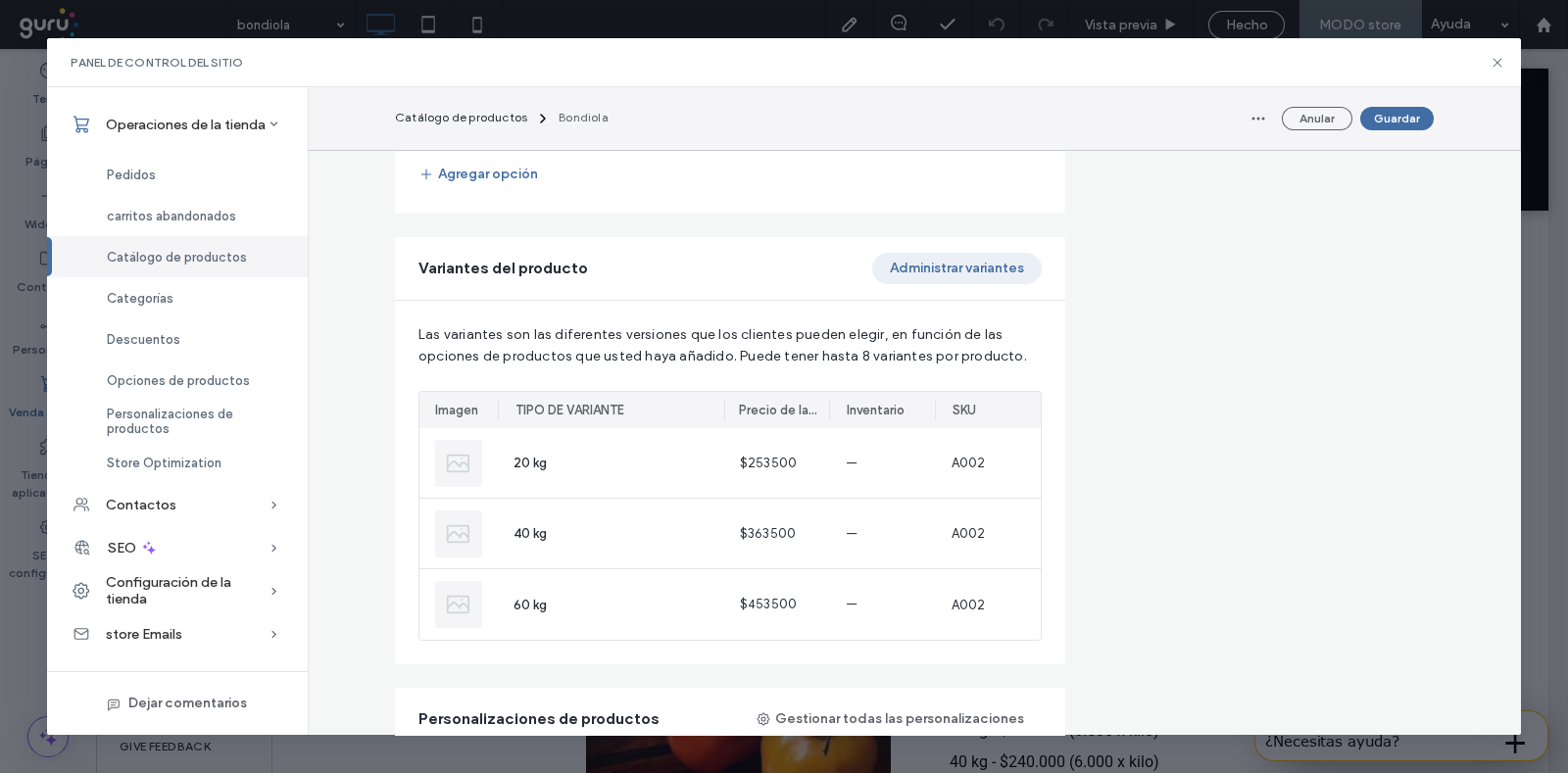 type on "******" 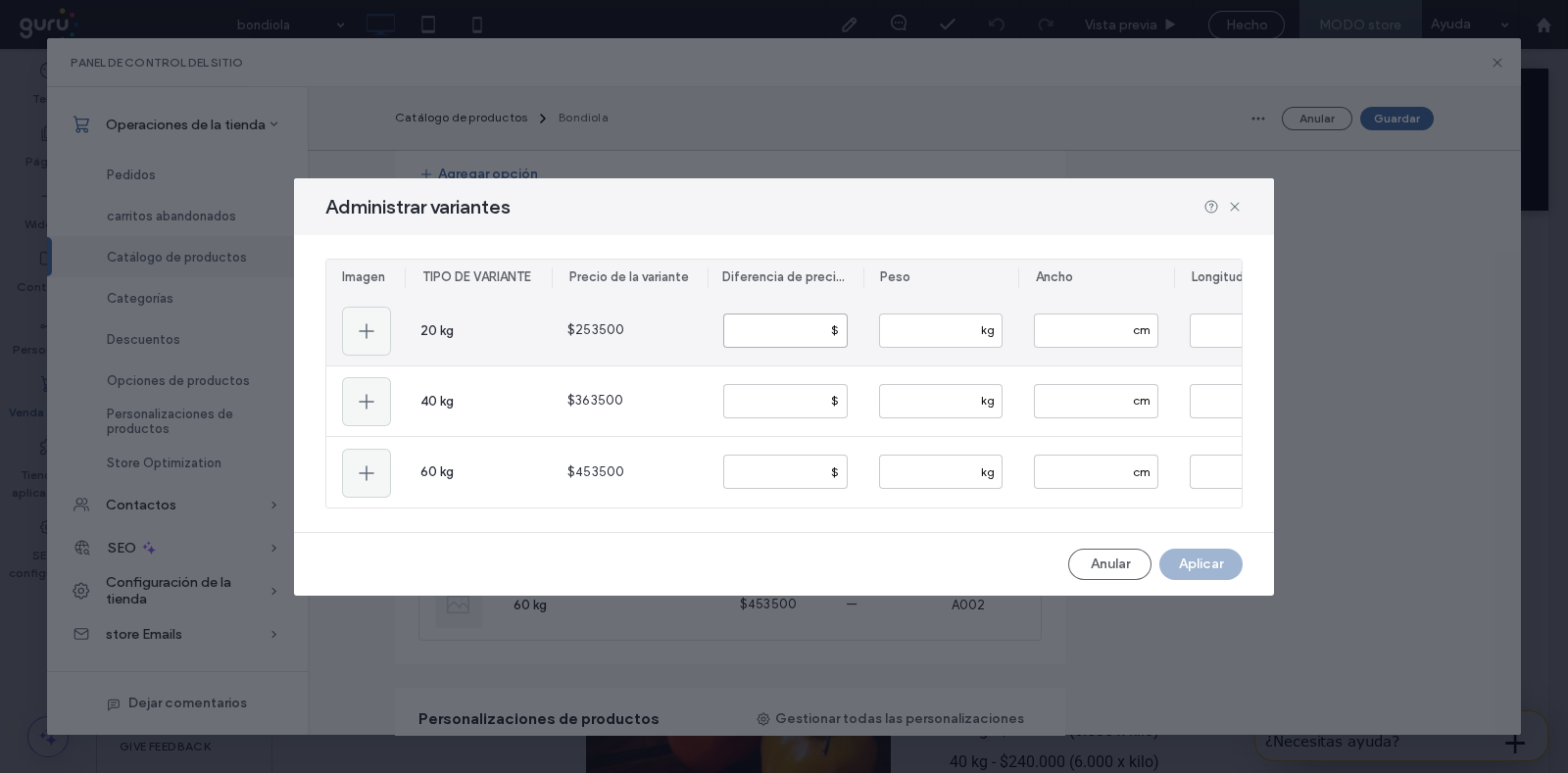 drag, startPoint x: 757, startPoint y: 326, endPoint x: 715, endPoint y: 332, distance: 42.426407 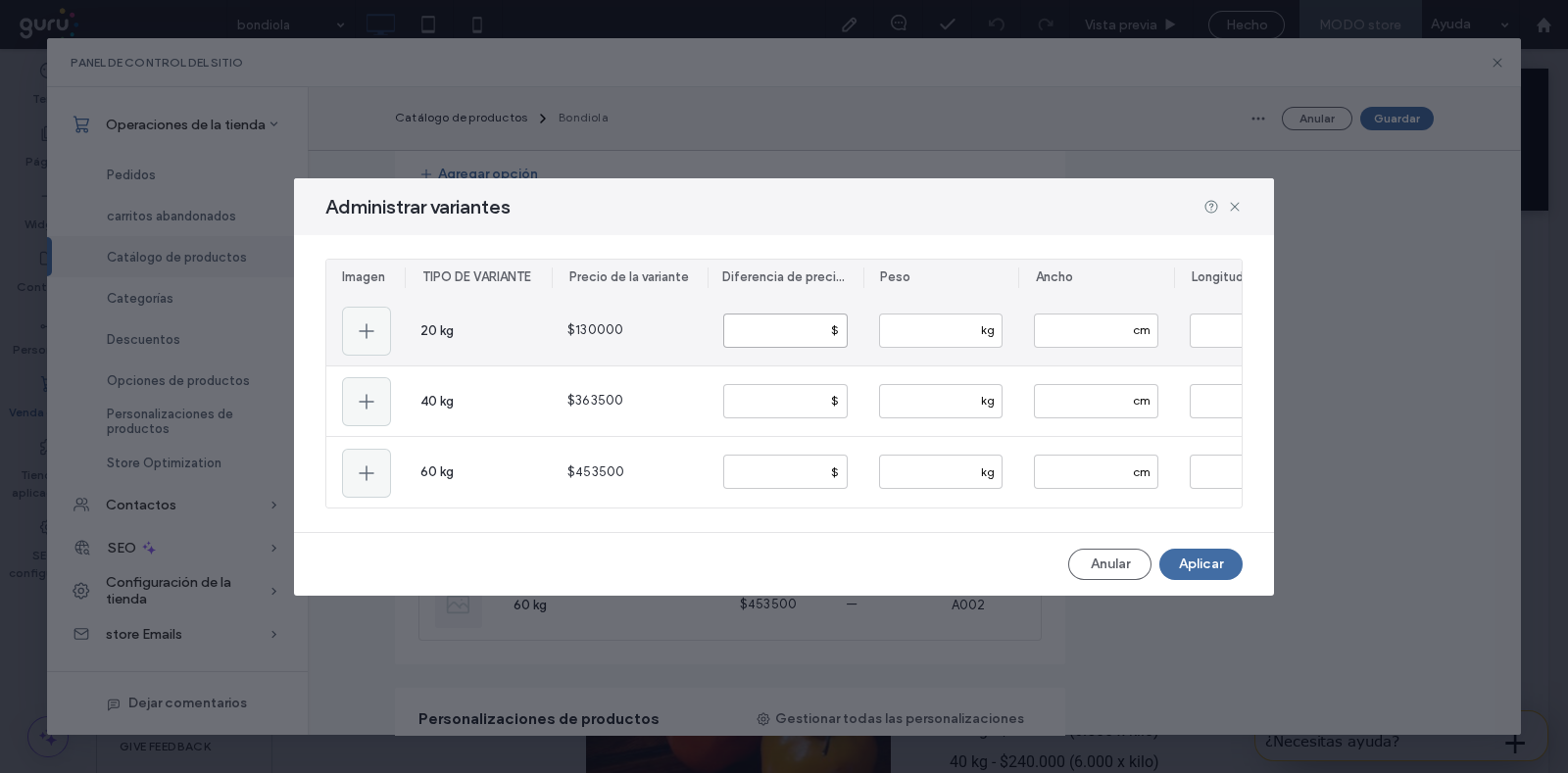 type on "*" 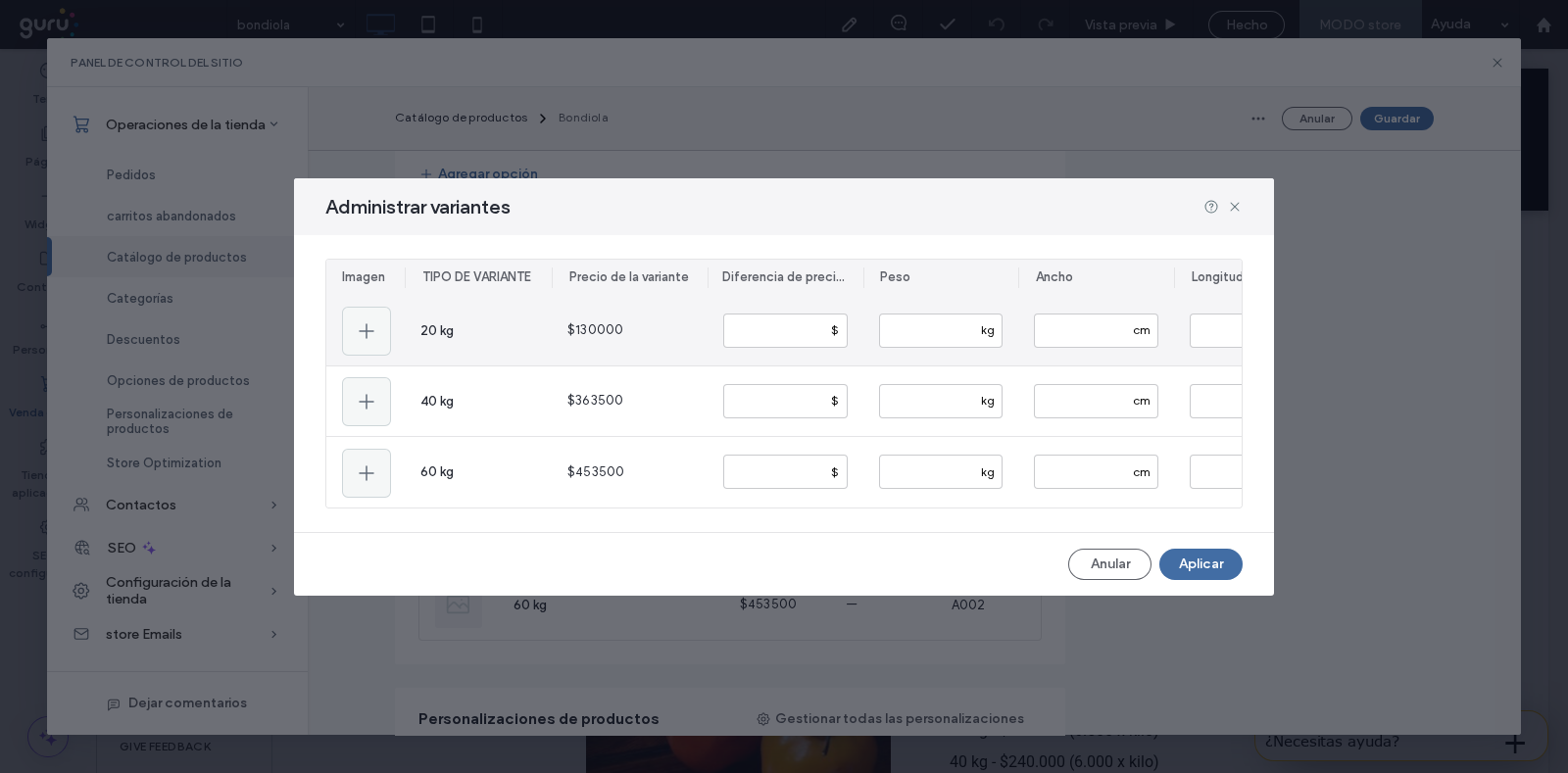 click on "* $" at bounding box center [785, 330] 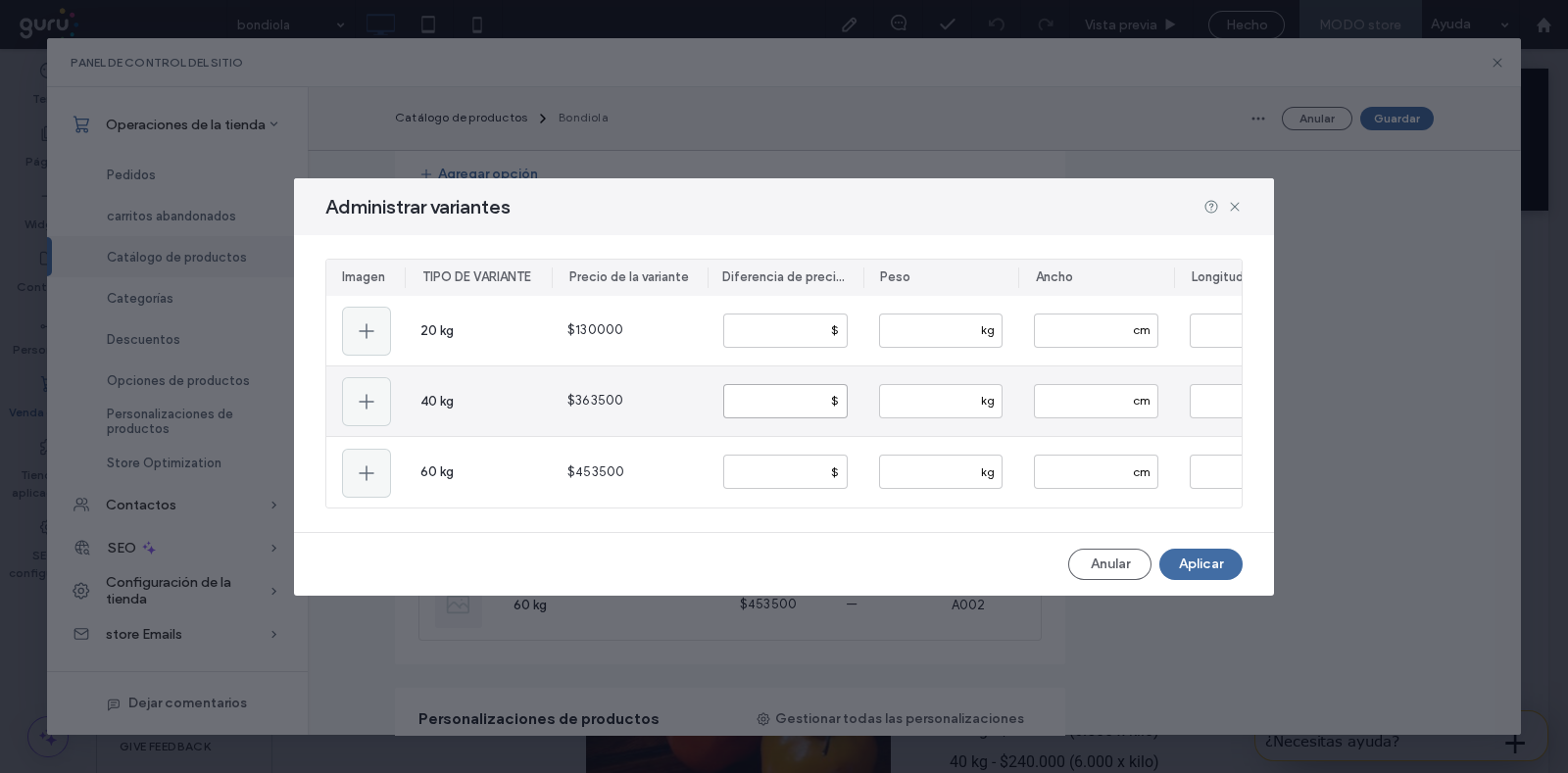 drag, startPoint x: 796, startPoint y: 388, endPoint x: 685, endPoint y: 384, distance: 111.07205 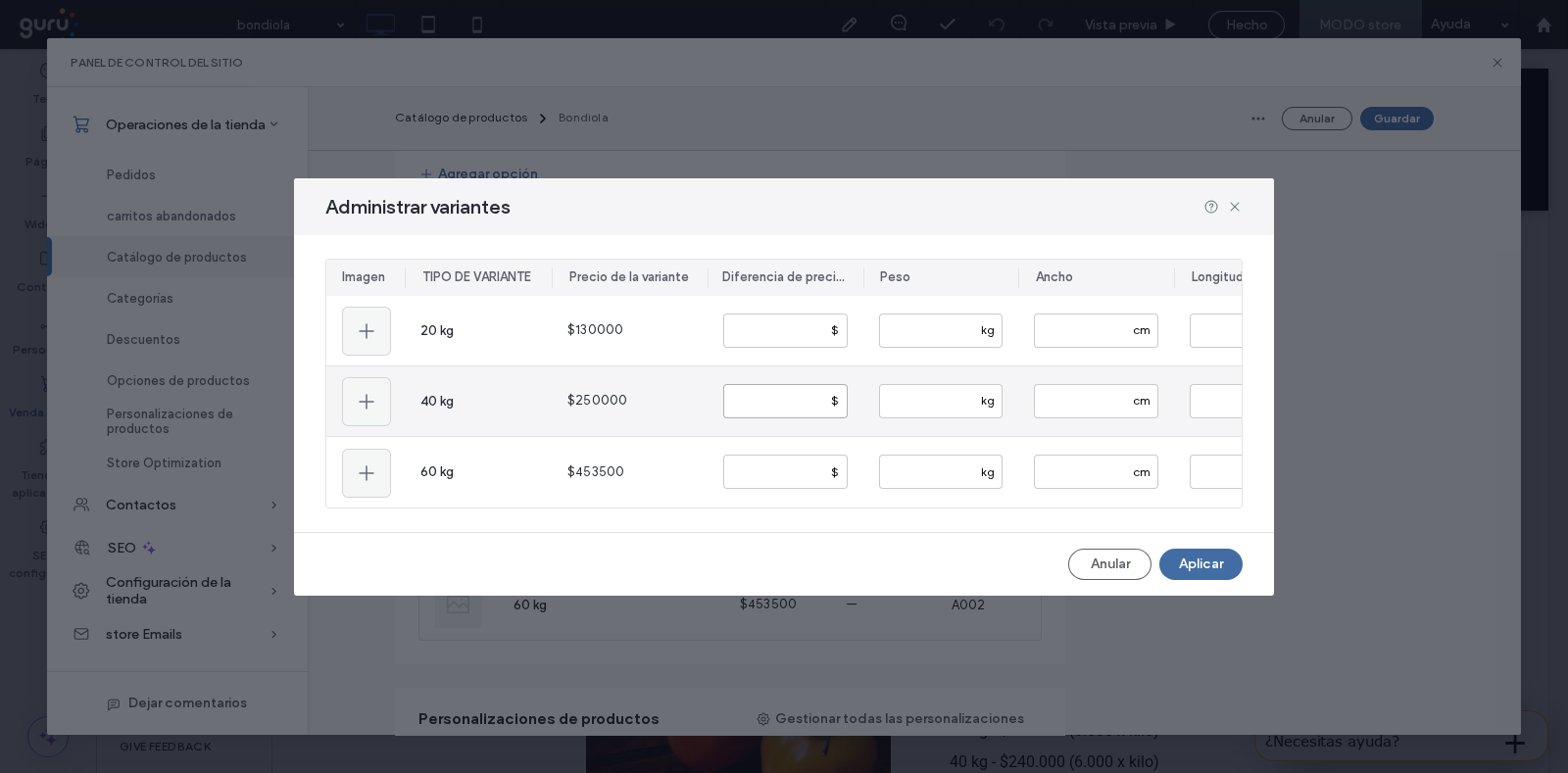 click on "******" at bounding box center [785, 401] 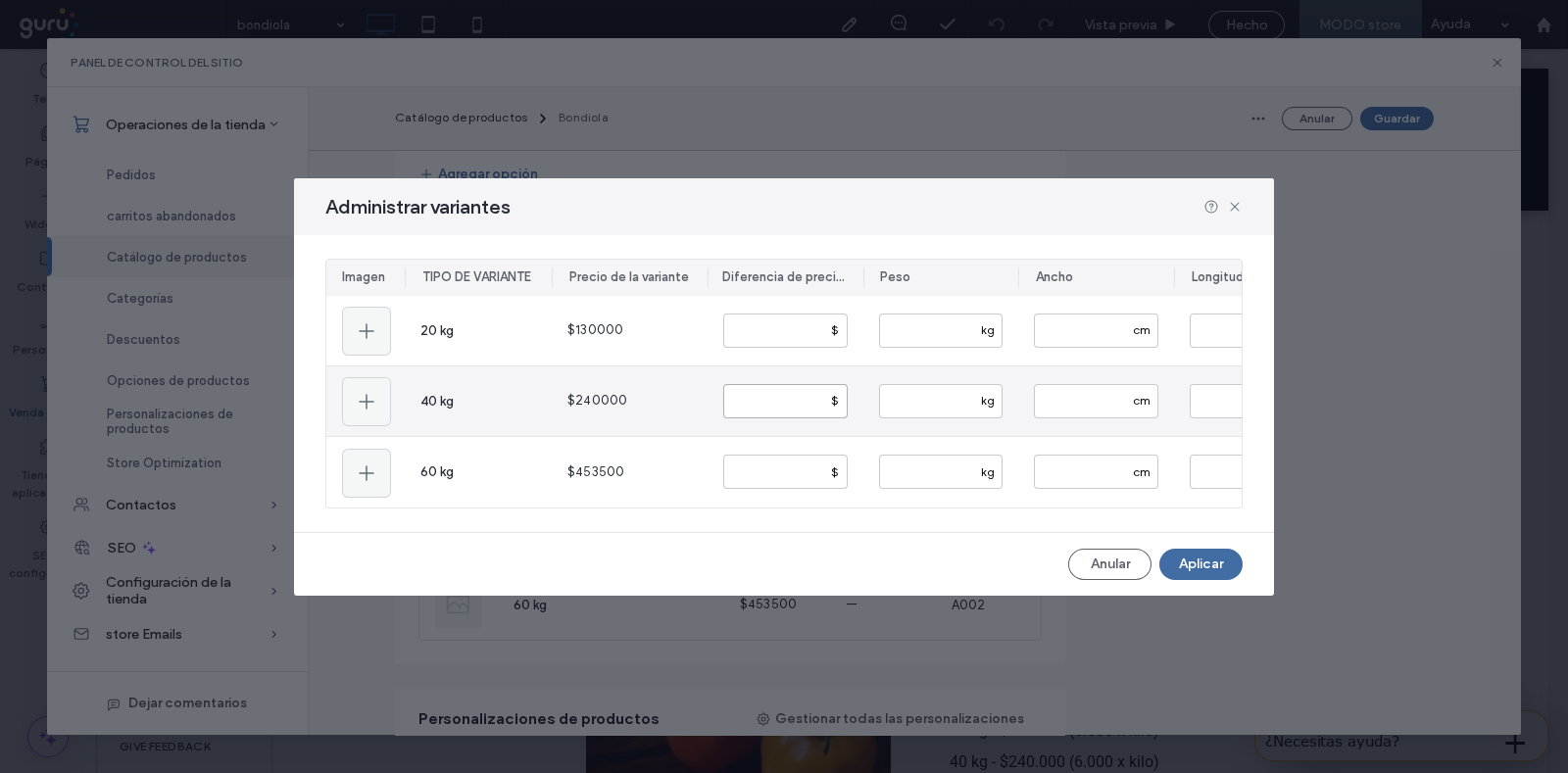 drag, startPoint x: 793, startPoint y: 389, endPoint x: 698, endPoint y: 402, distance: 95.885348 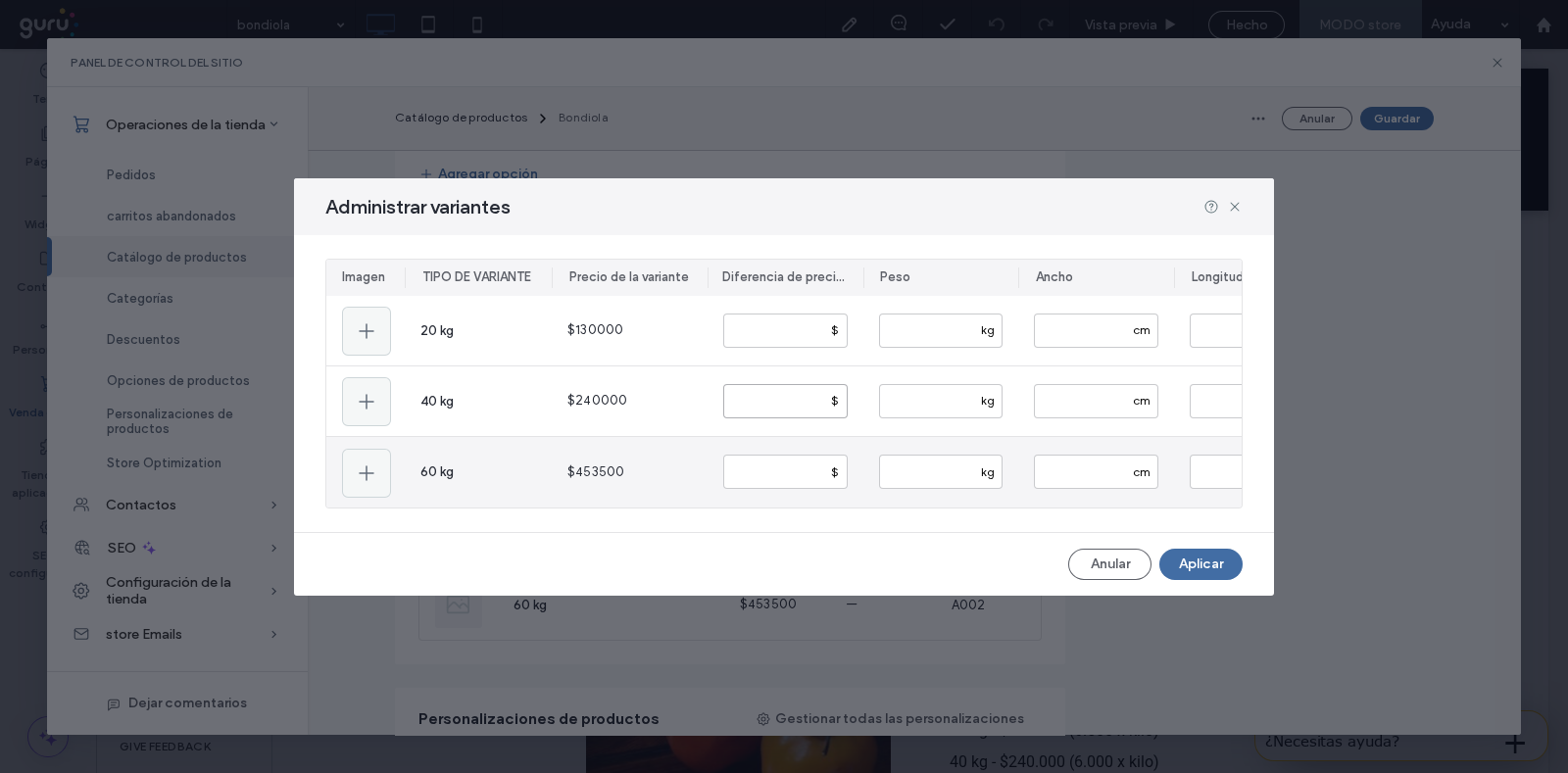 type on "******" 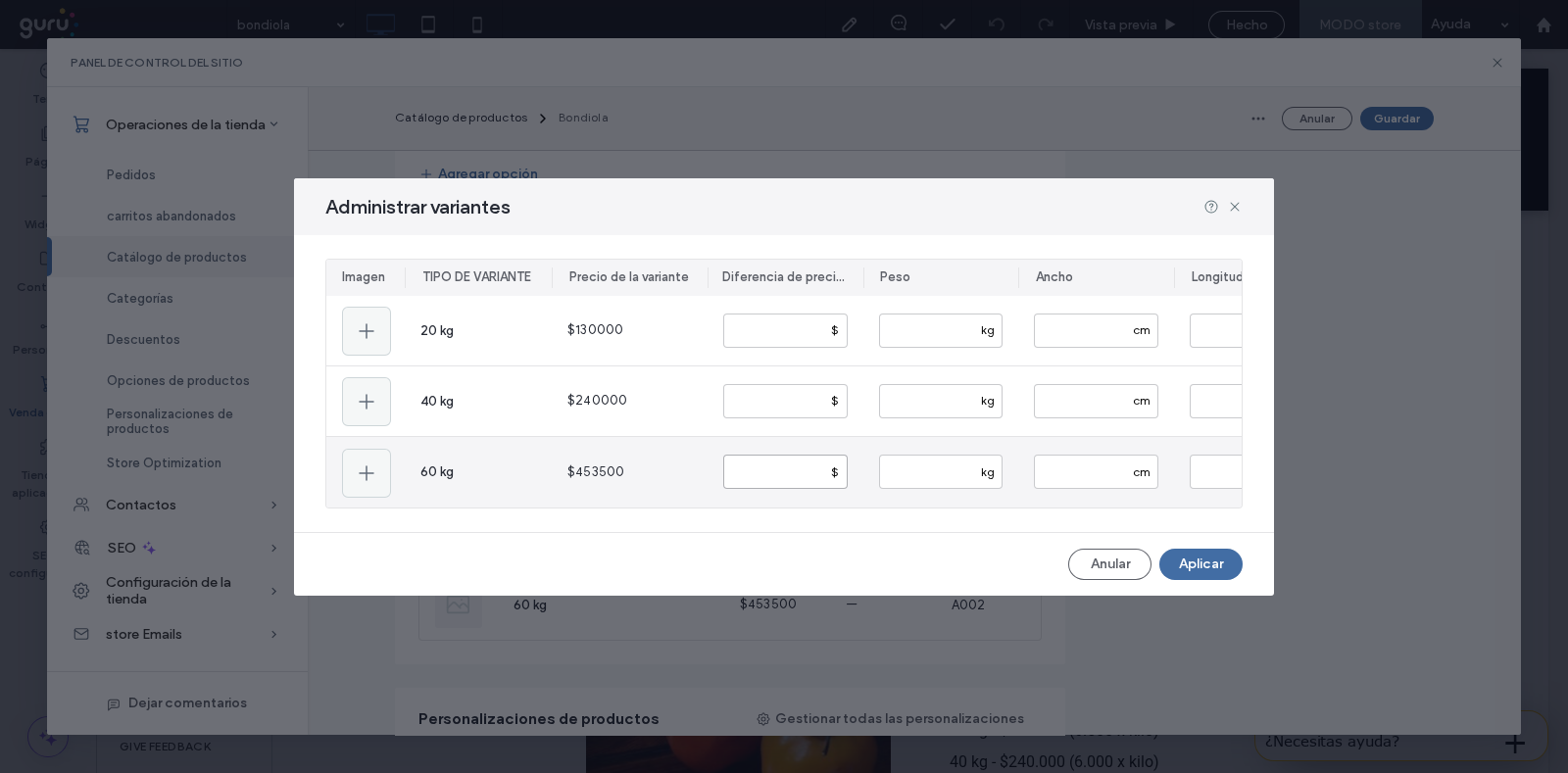 drag, startPoint x: 787, startPoint y: 461, endPoint x: 697, endPoint y: 454, distance: 90.27181 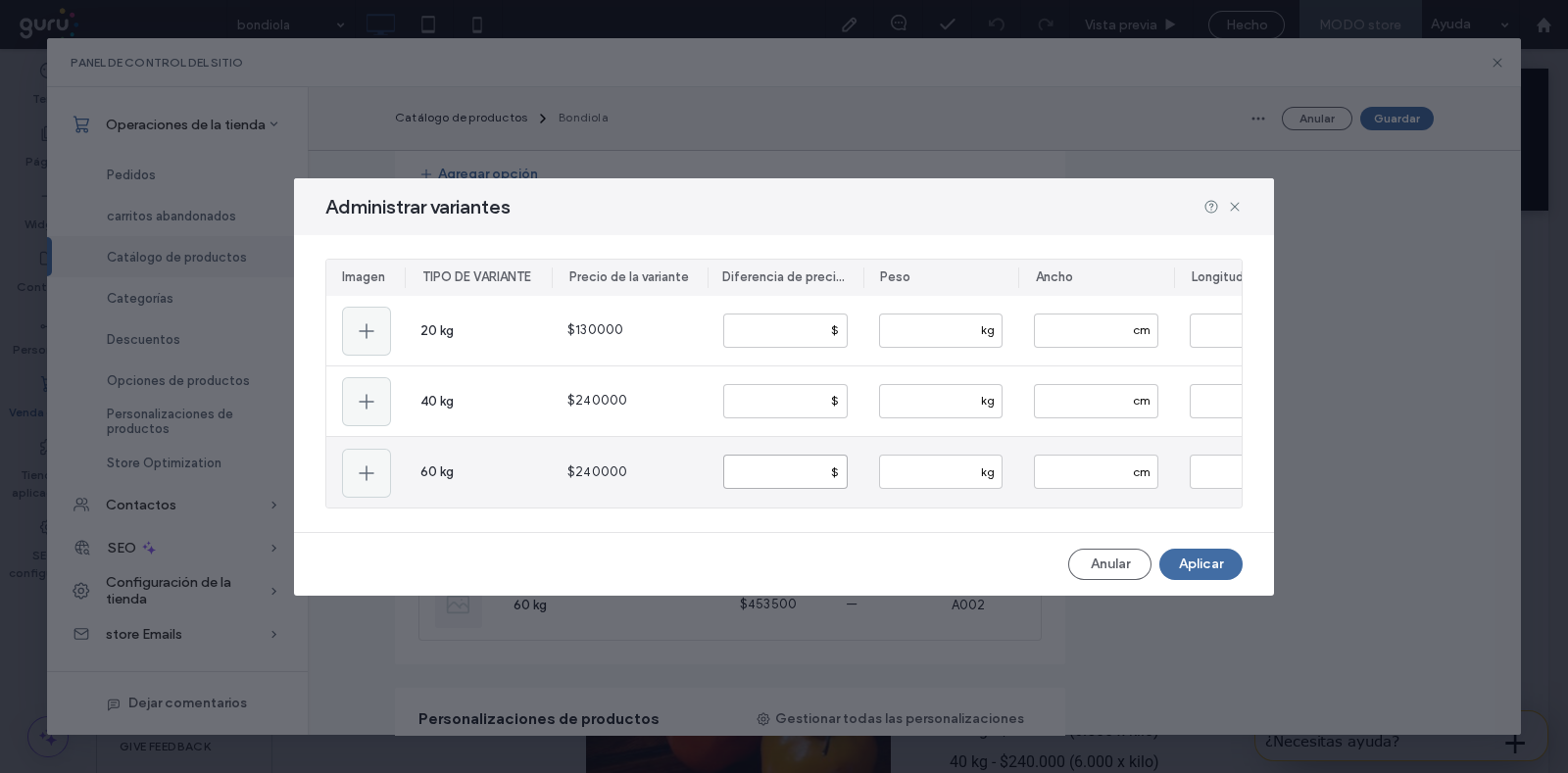click on "******" at bounding box center (785, 471) 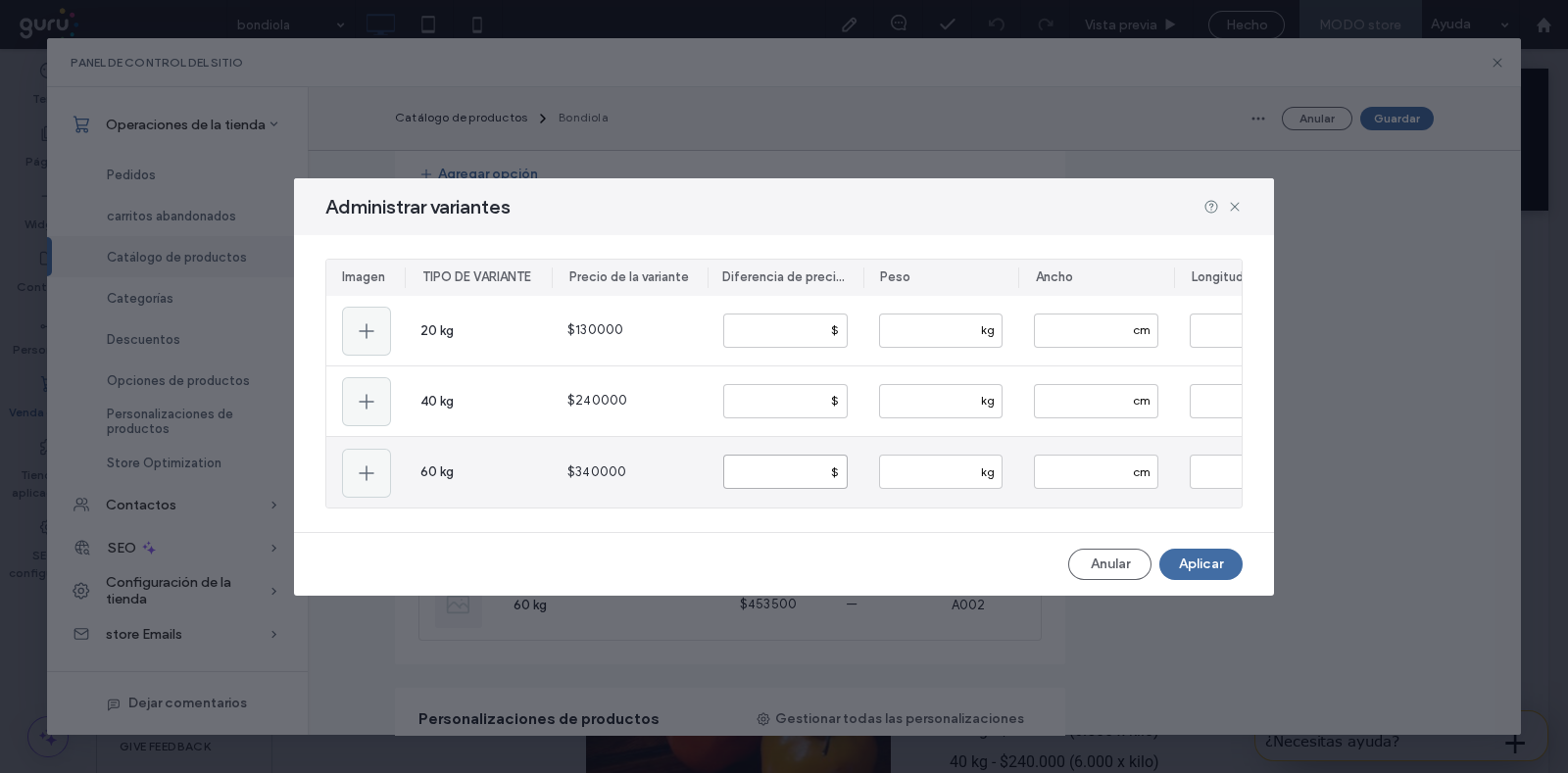 click on "******" at bounding box center (785, 471) 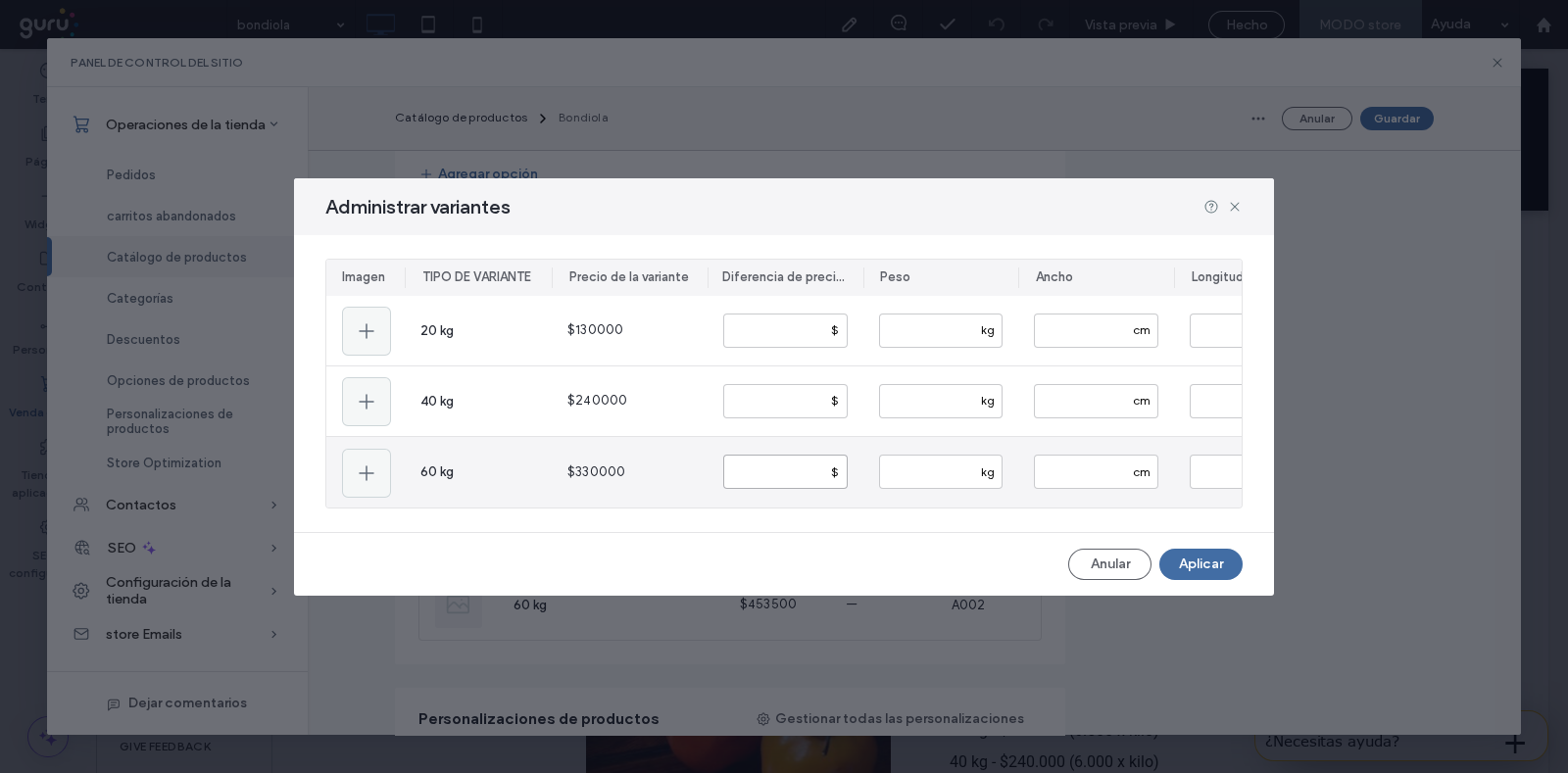 click on "******" at bounding box center [785, 471] 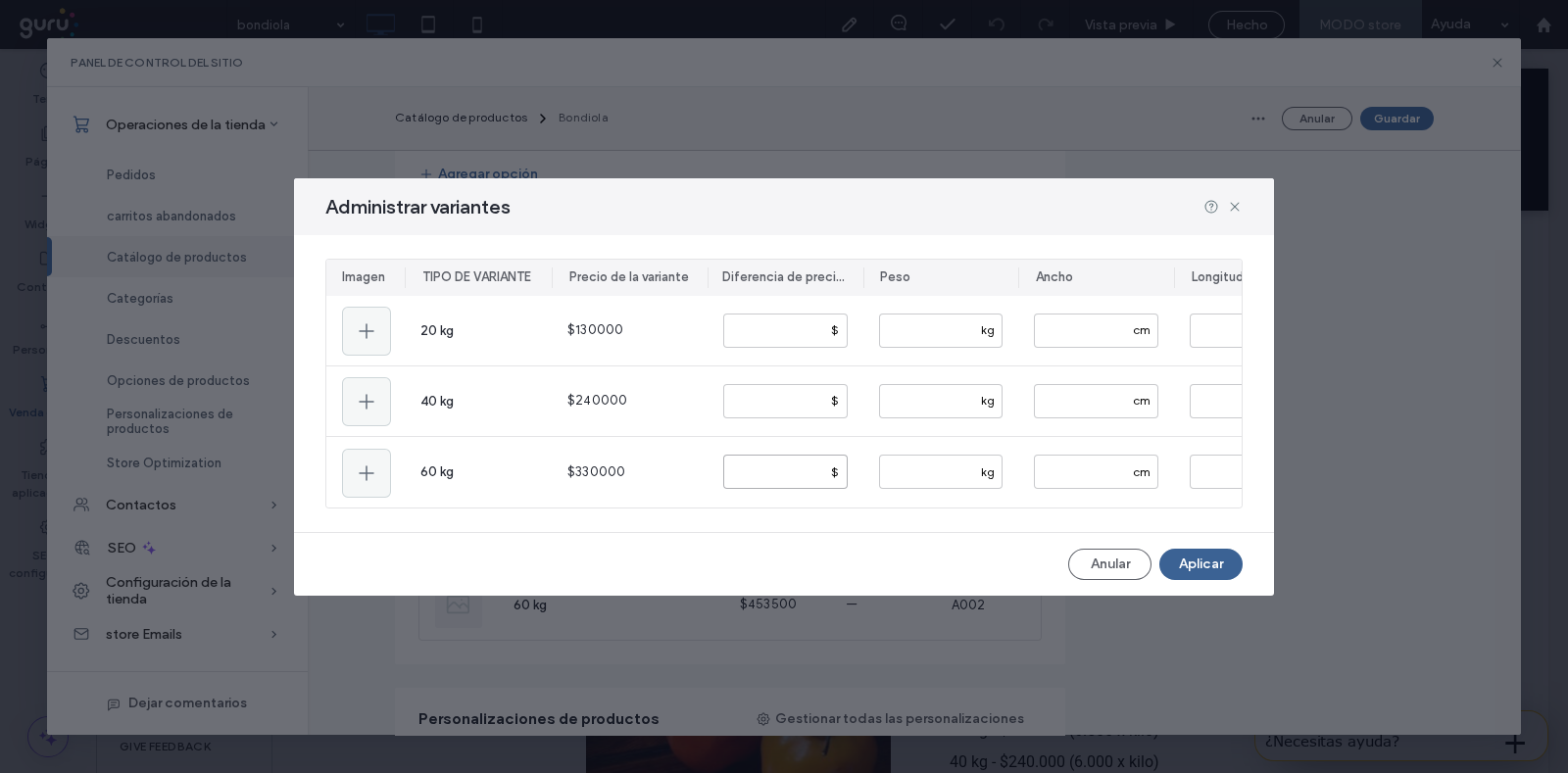 type on "******" 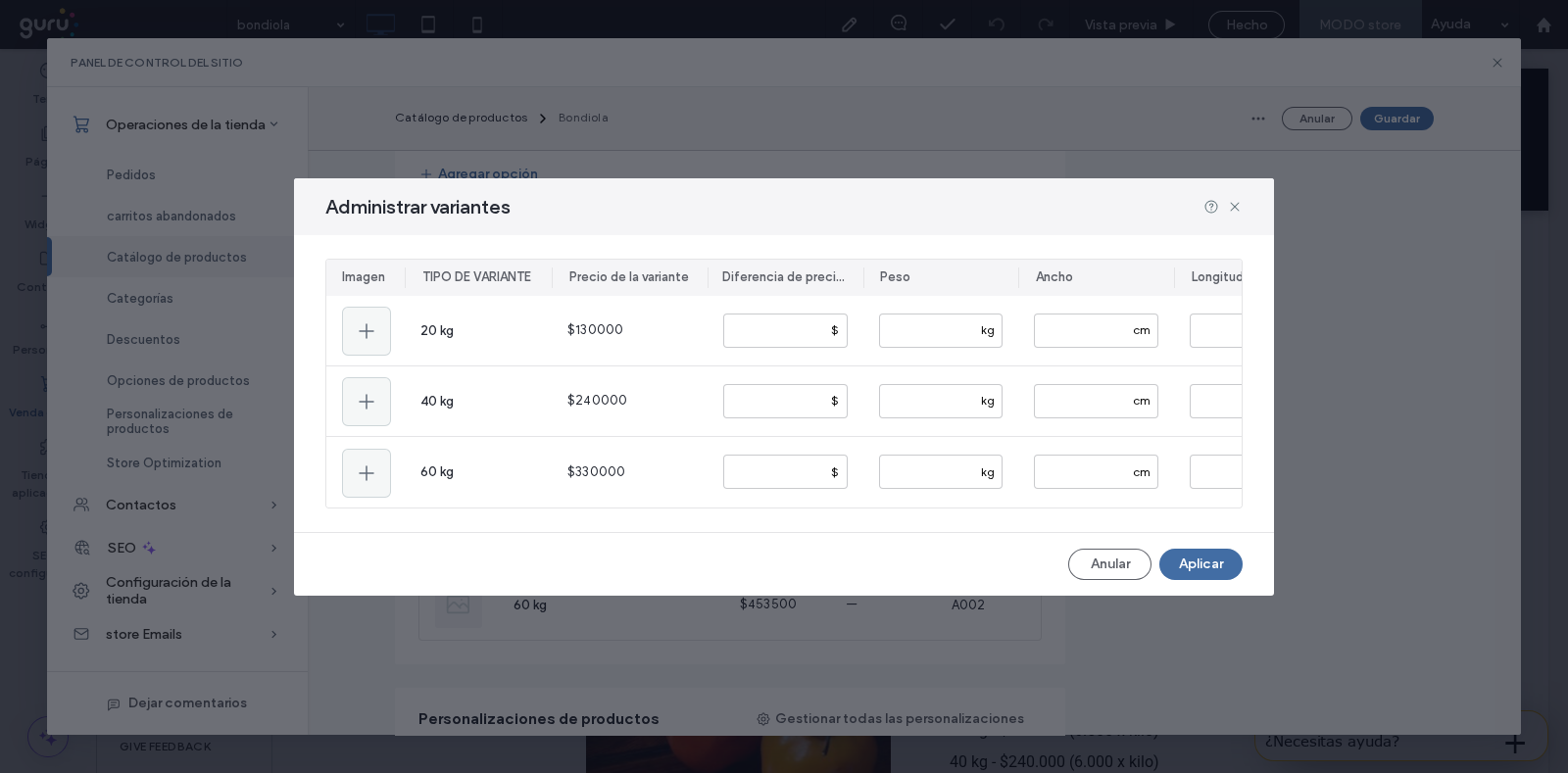 drag, startPoint x: 1211, startPoint y: 560, endPoint x: 1244, endPoint y: 566, distance: 33.54102 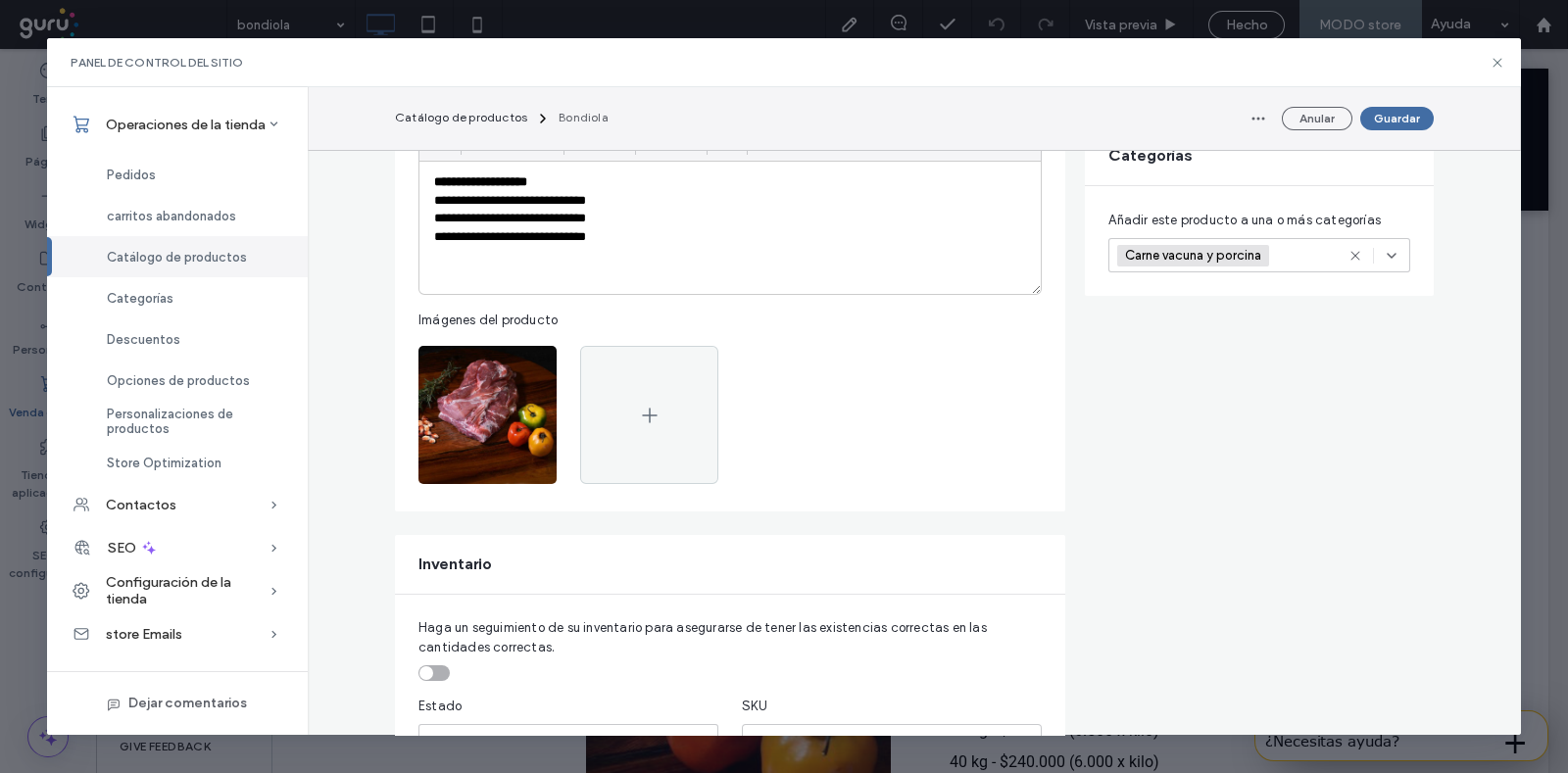 scroll, scrollTop: 0, scrollLeft: 0, axis: both 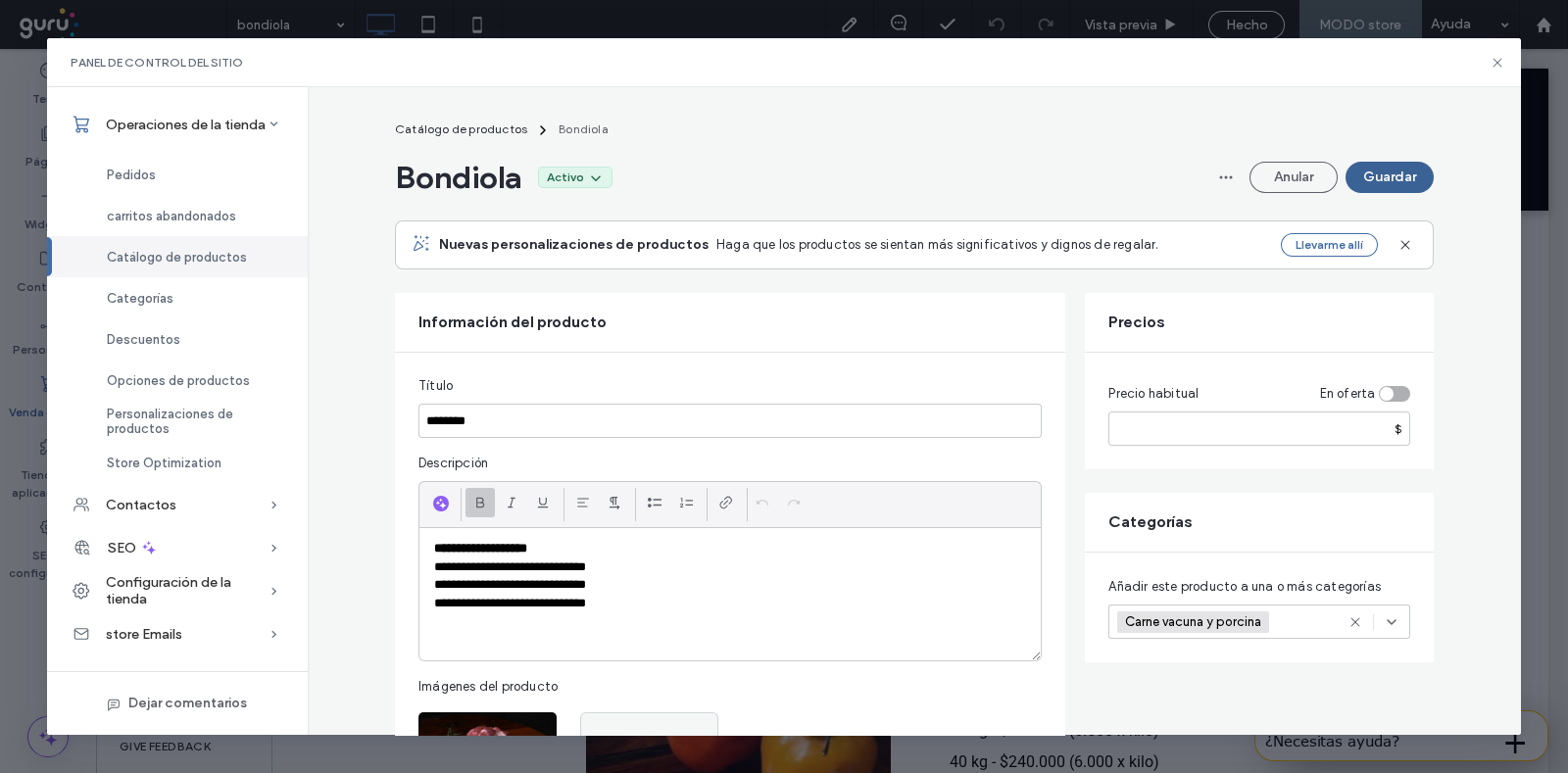 click on "Guardar" at bounding box center (1390, 177) 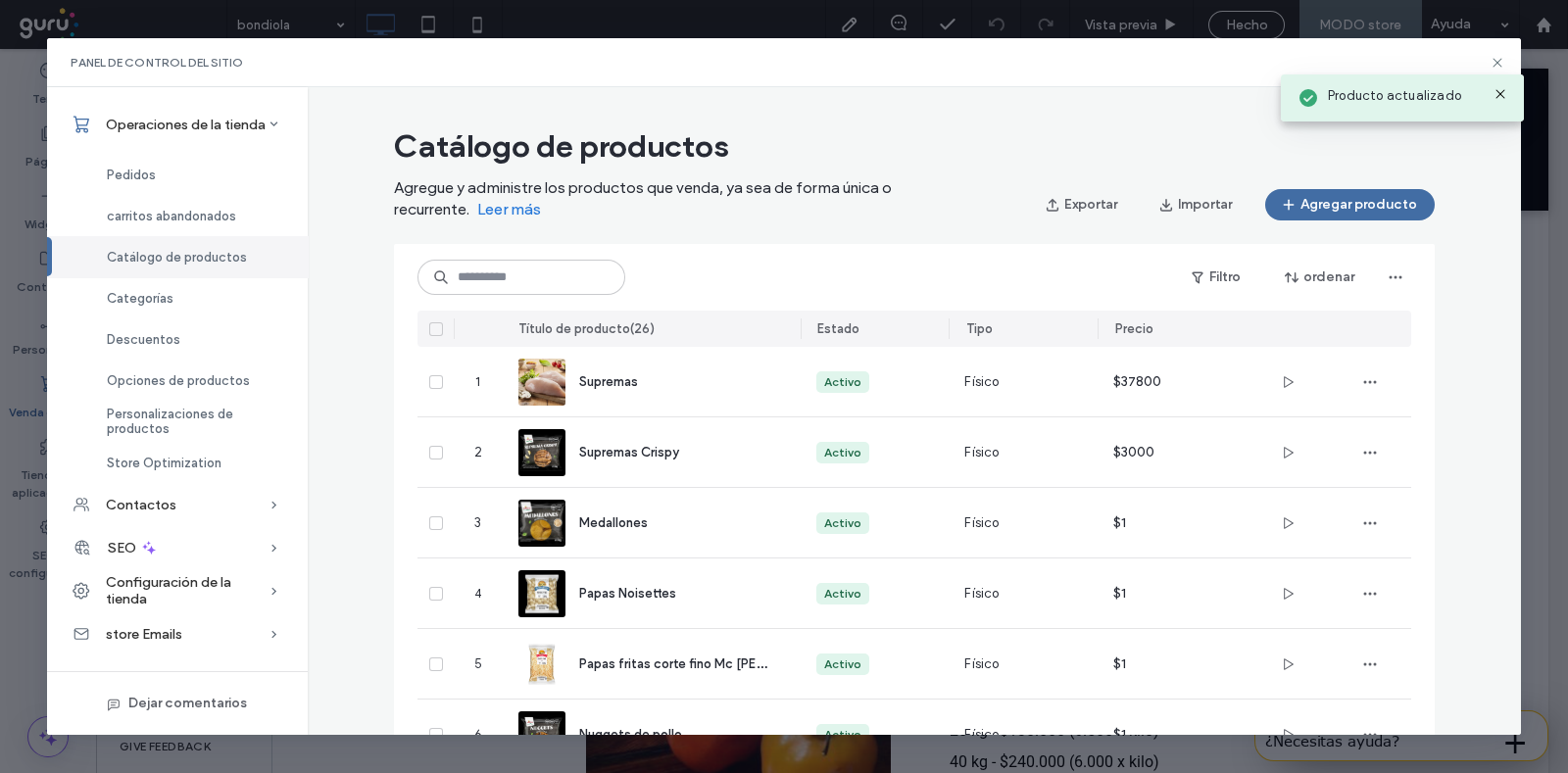 click on "Producto actualizado" at bounding box center [1402, 92] 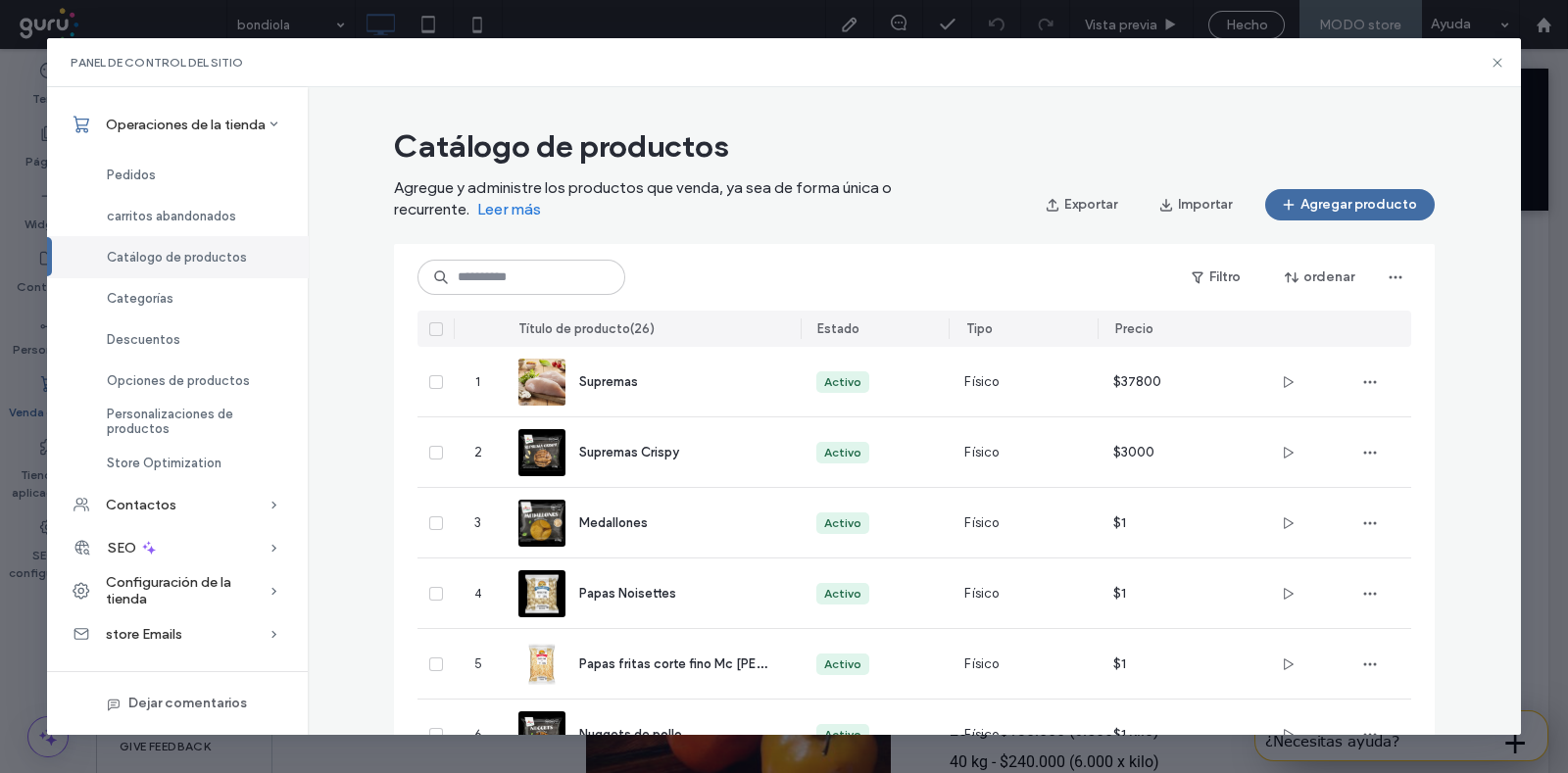 click on "Panel de control del sitio" at bounding box center [784, 63] 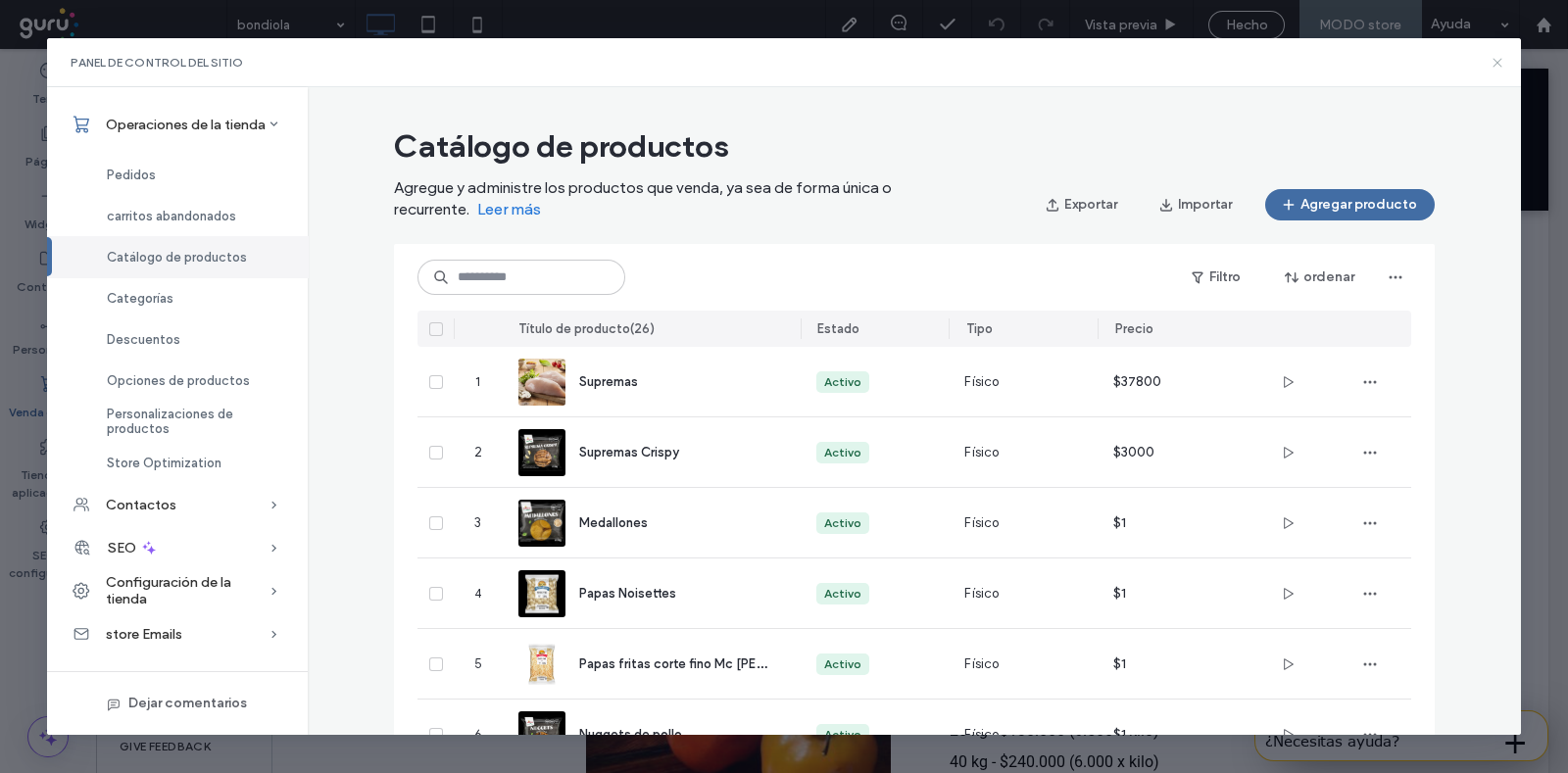 click 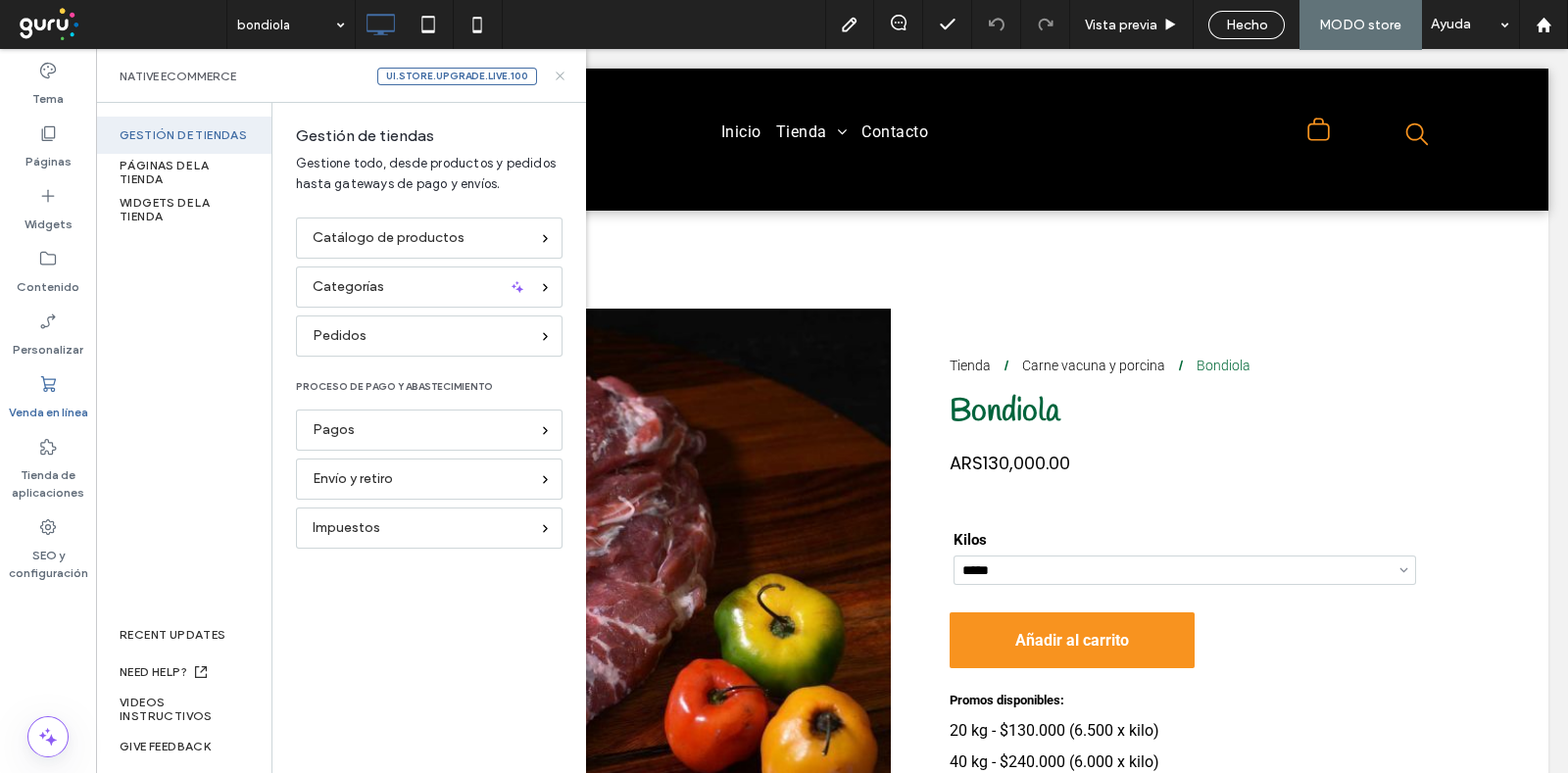 scroll, scrollTop: 0, scrollLeft: 0, axis: both 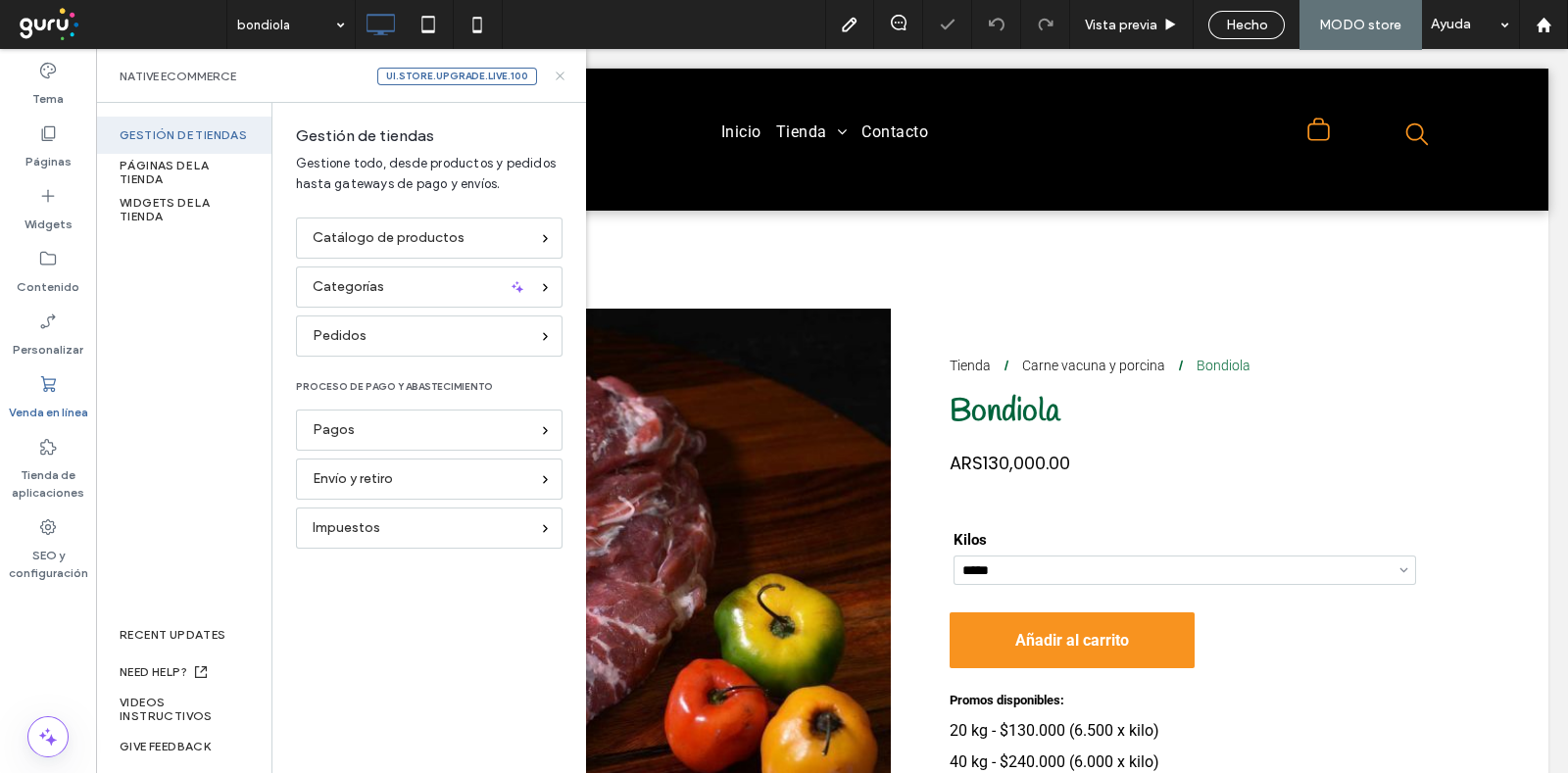 select on "*****" 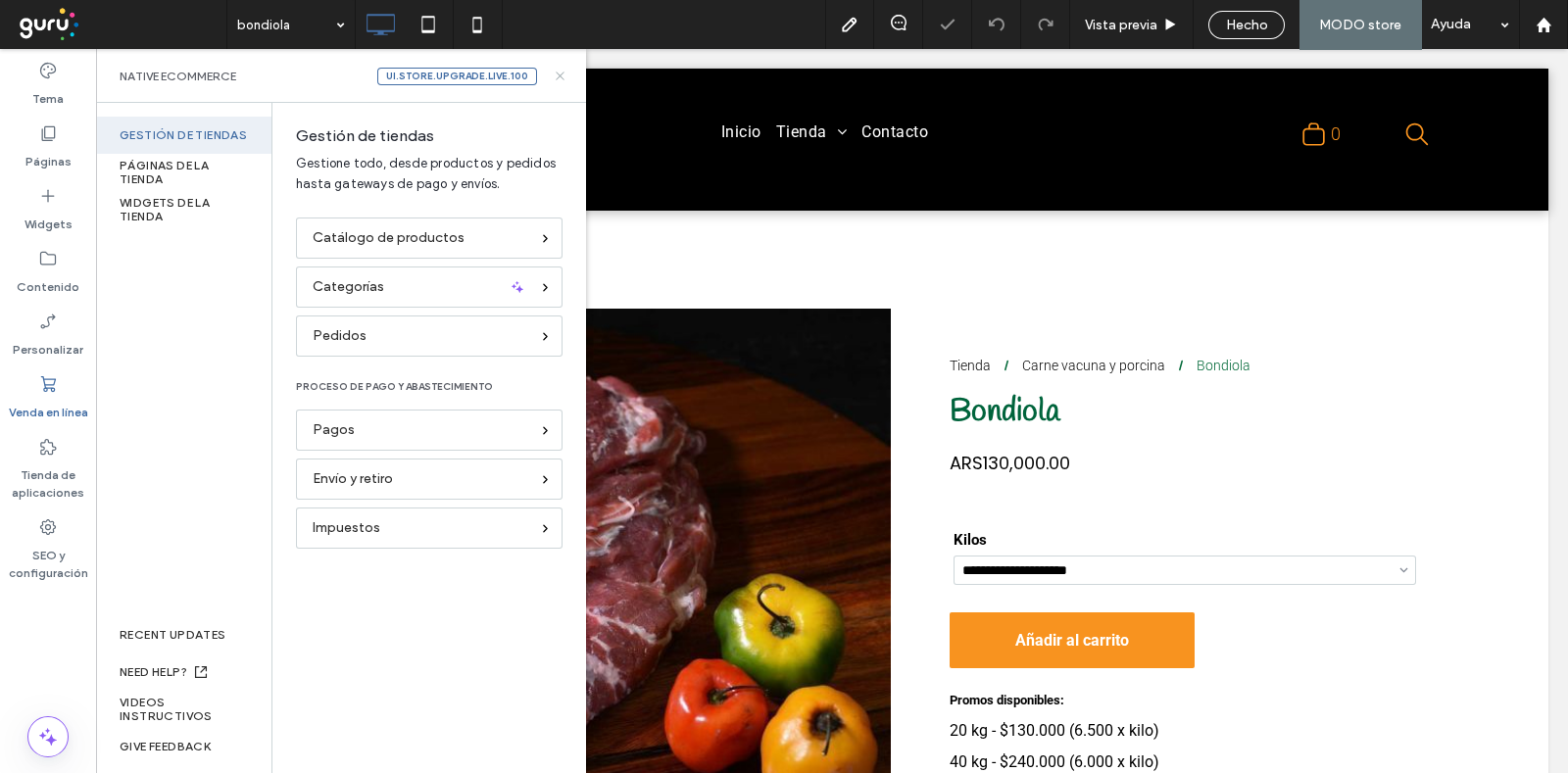 click 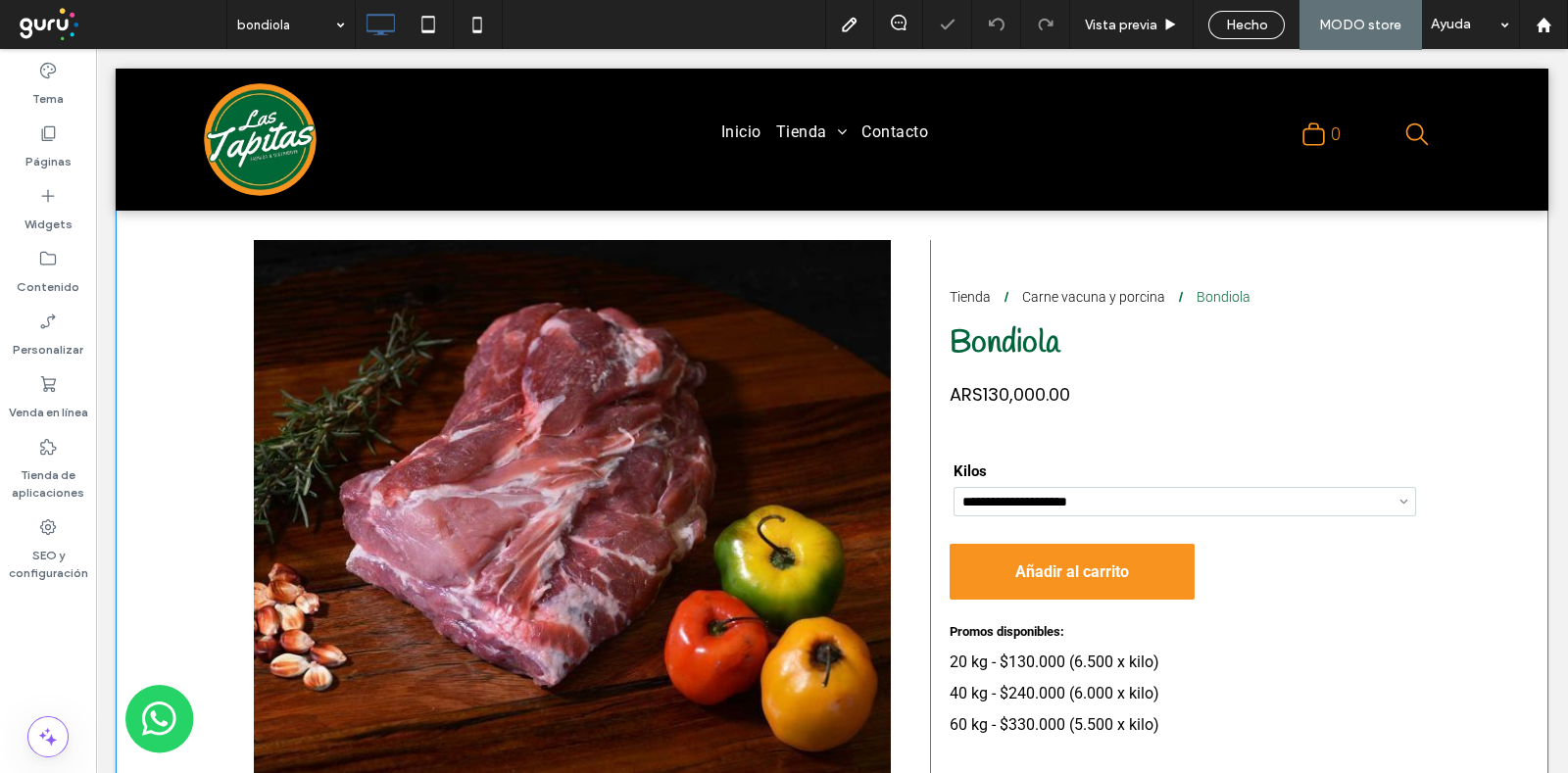 scroll, scrollTop: 121, scrollLeft: 0, axis: vertical 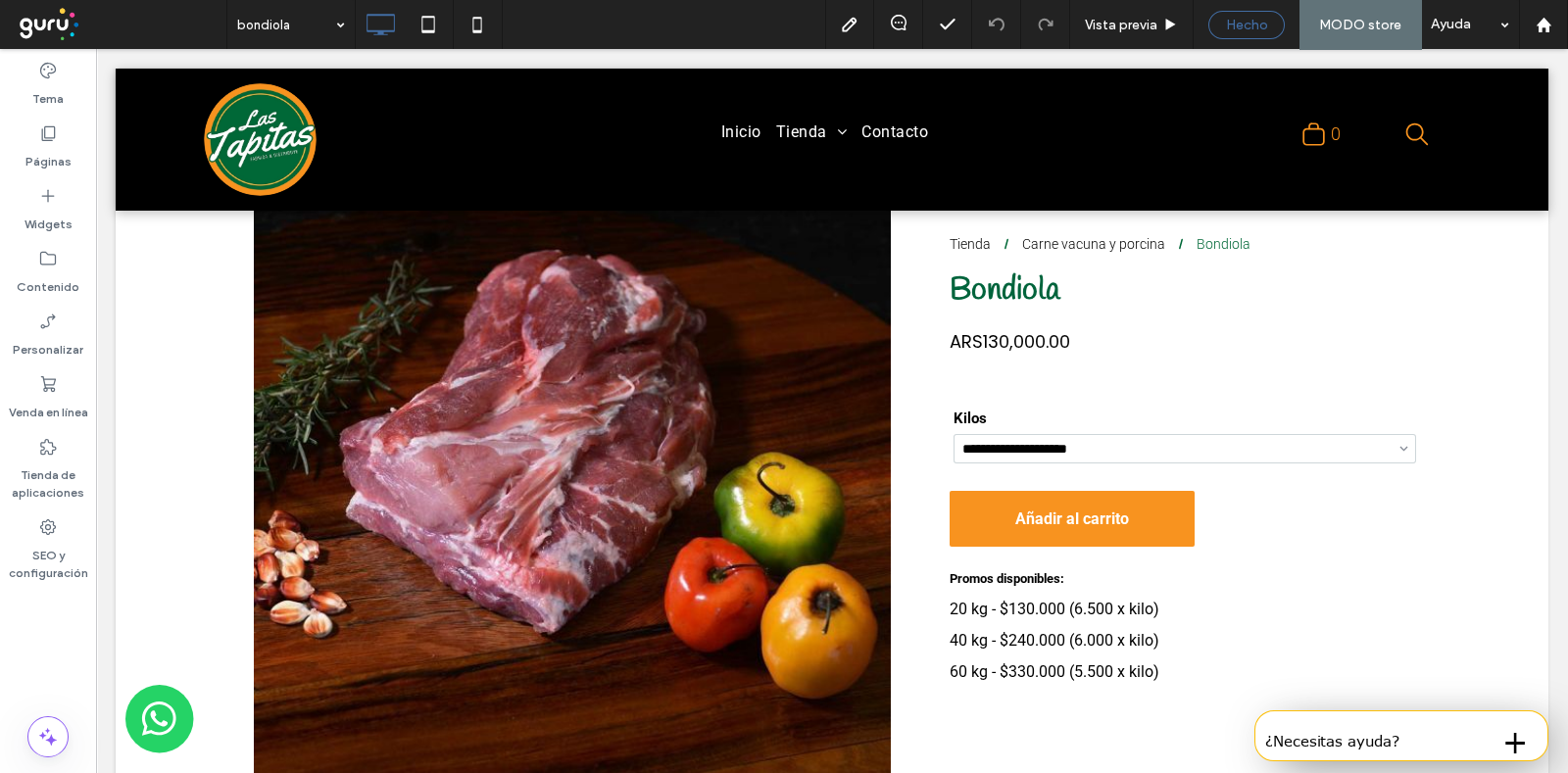 click on "Hecho" at bounding box center [1247, 24] 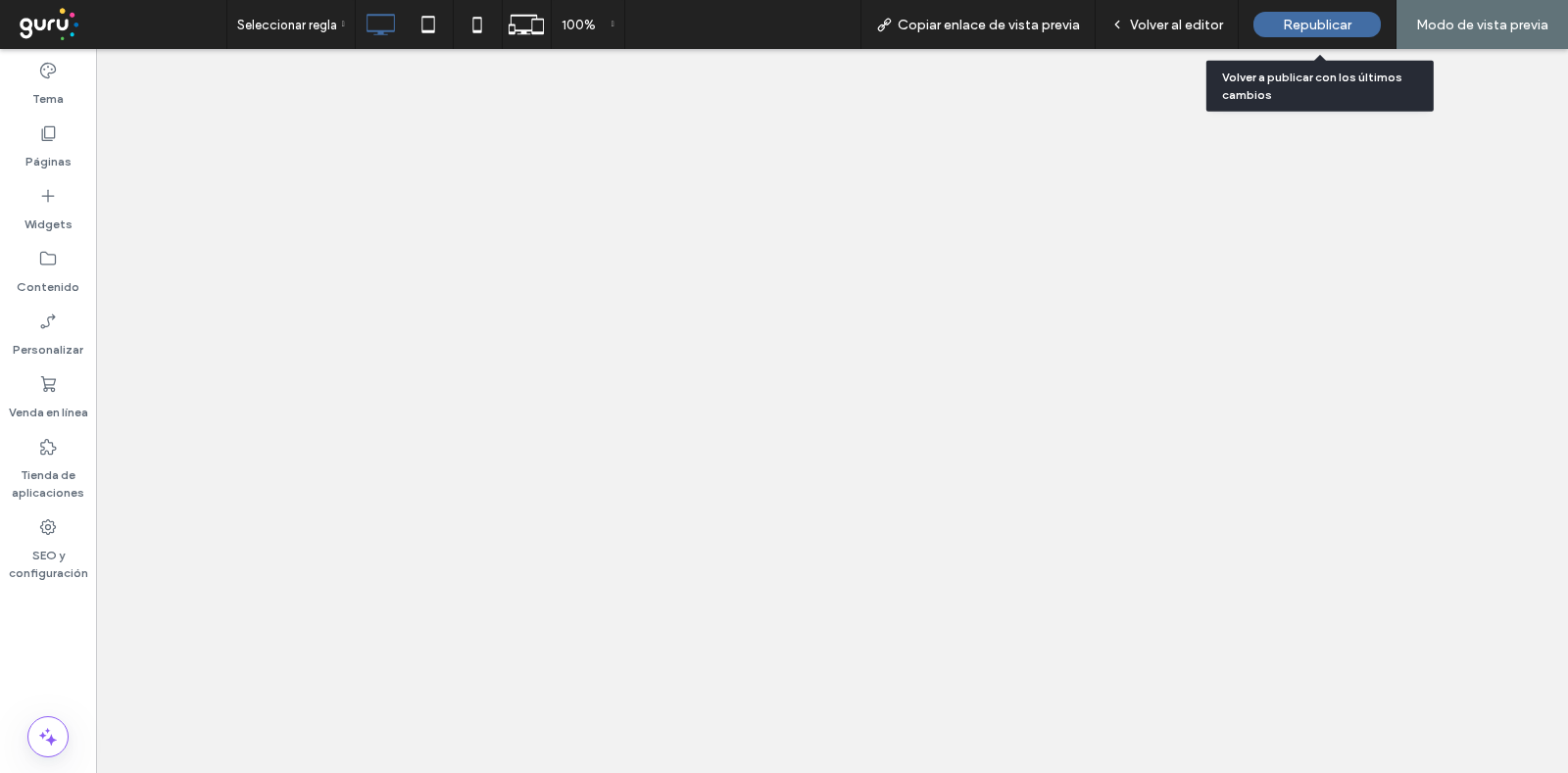 scroll, scrollTop: 0, scrollLeft: 0, axis: both 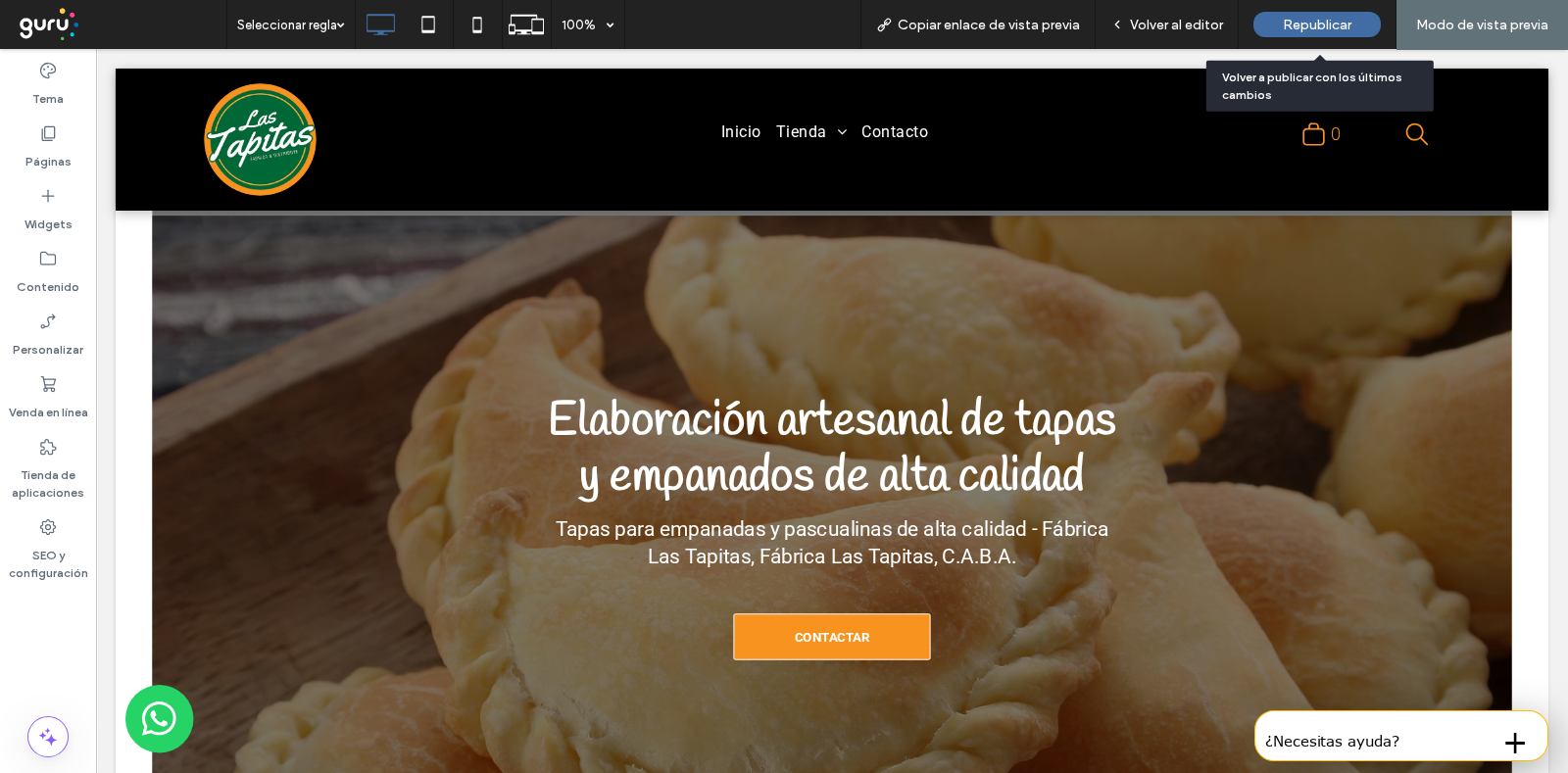 click on "Republicar" at bounding box center (1317, 24) 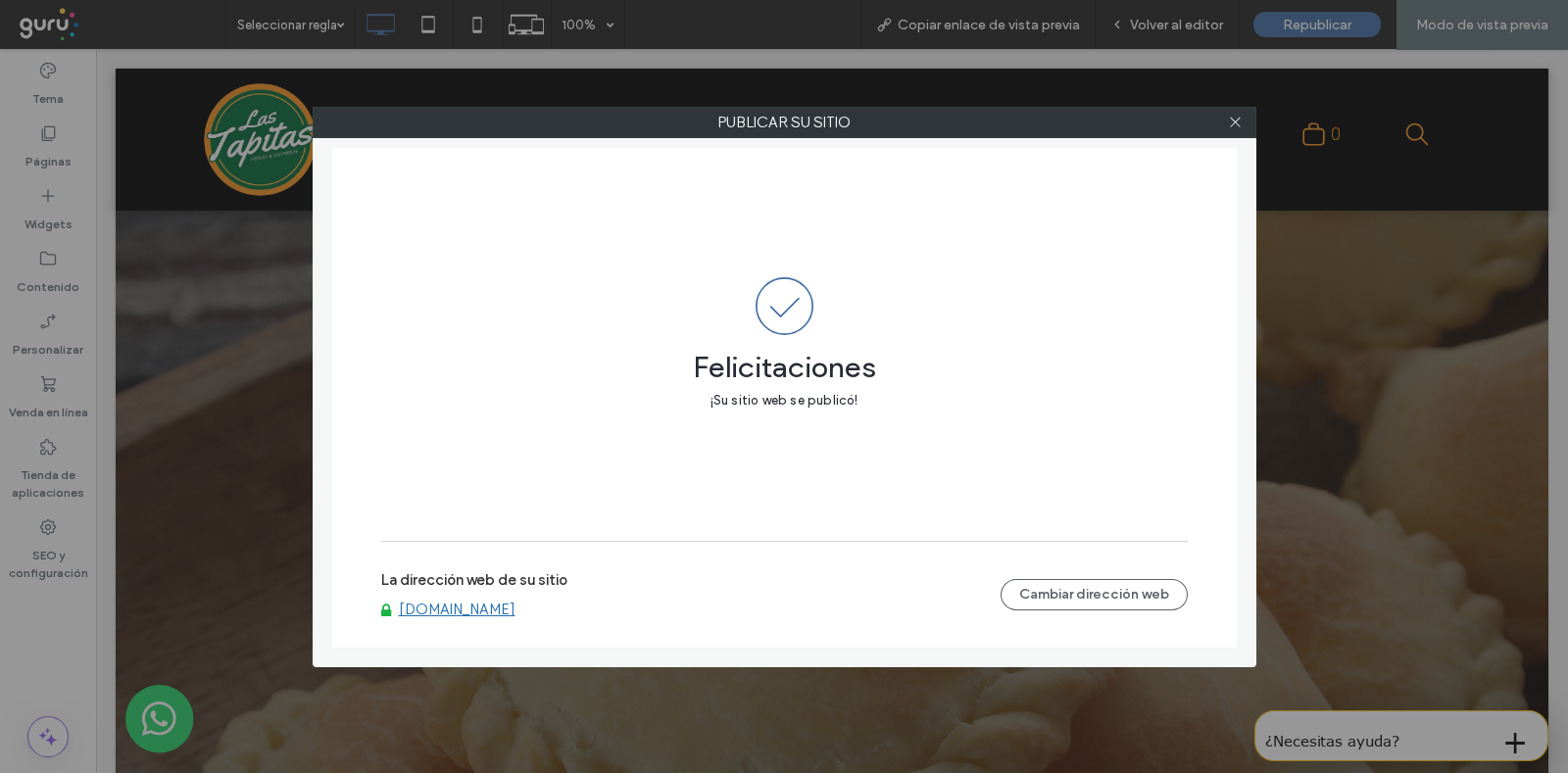 click 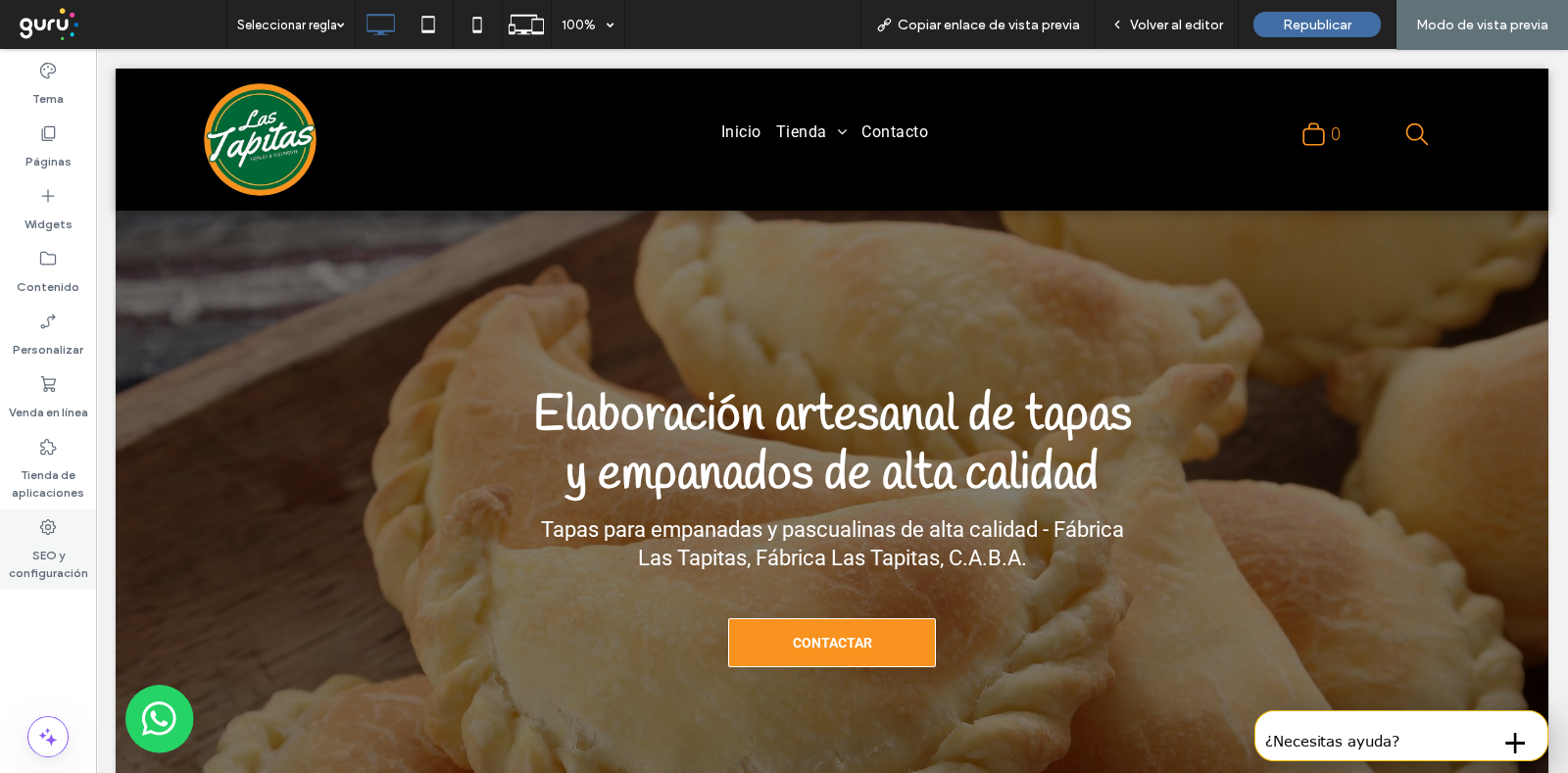 click on "SEO y configuración" at bounding box center [48, 559] 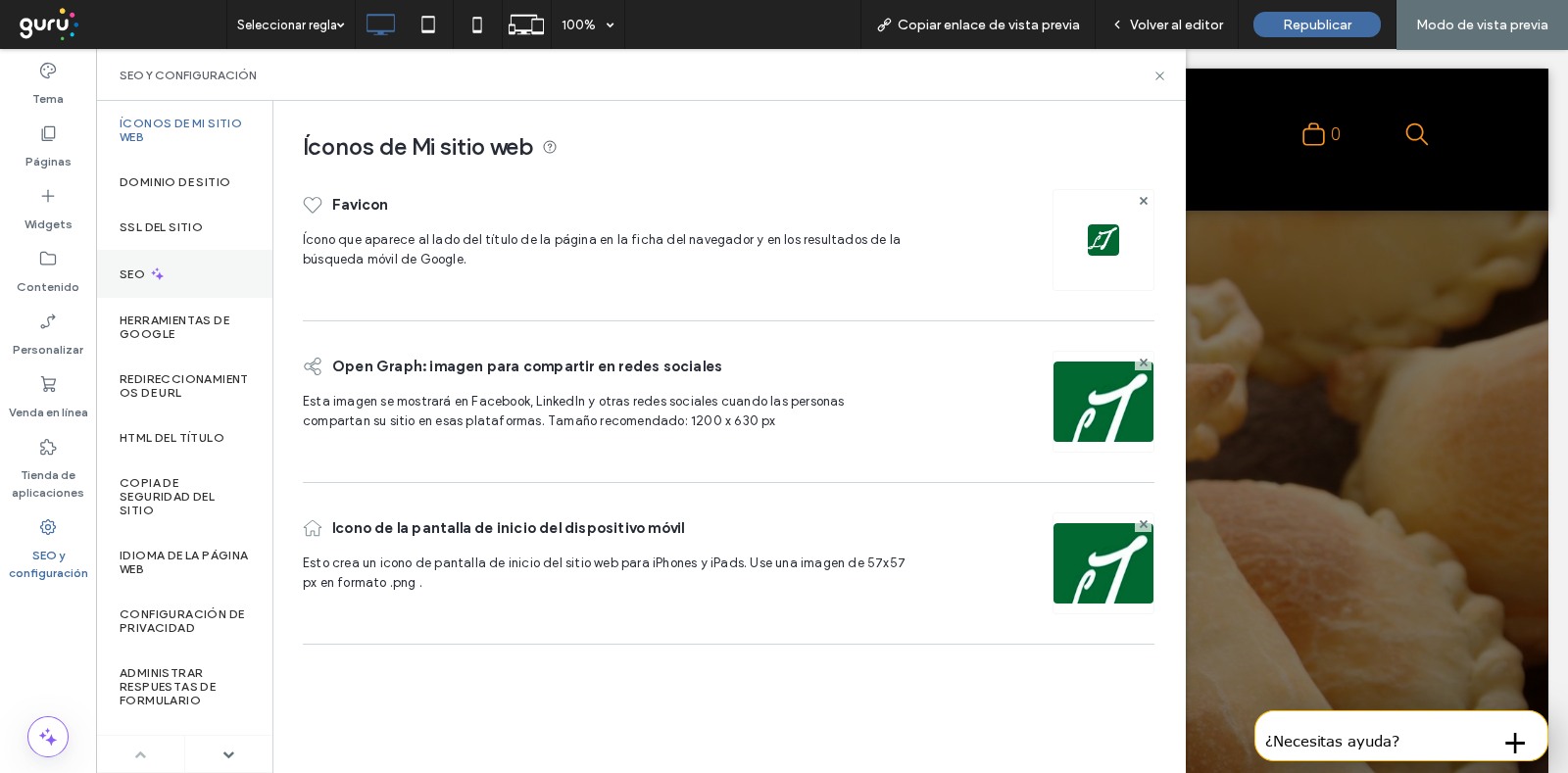 click 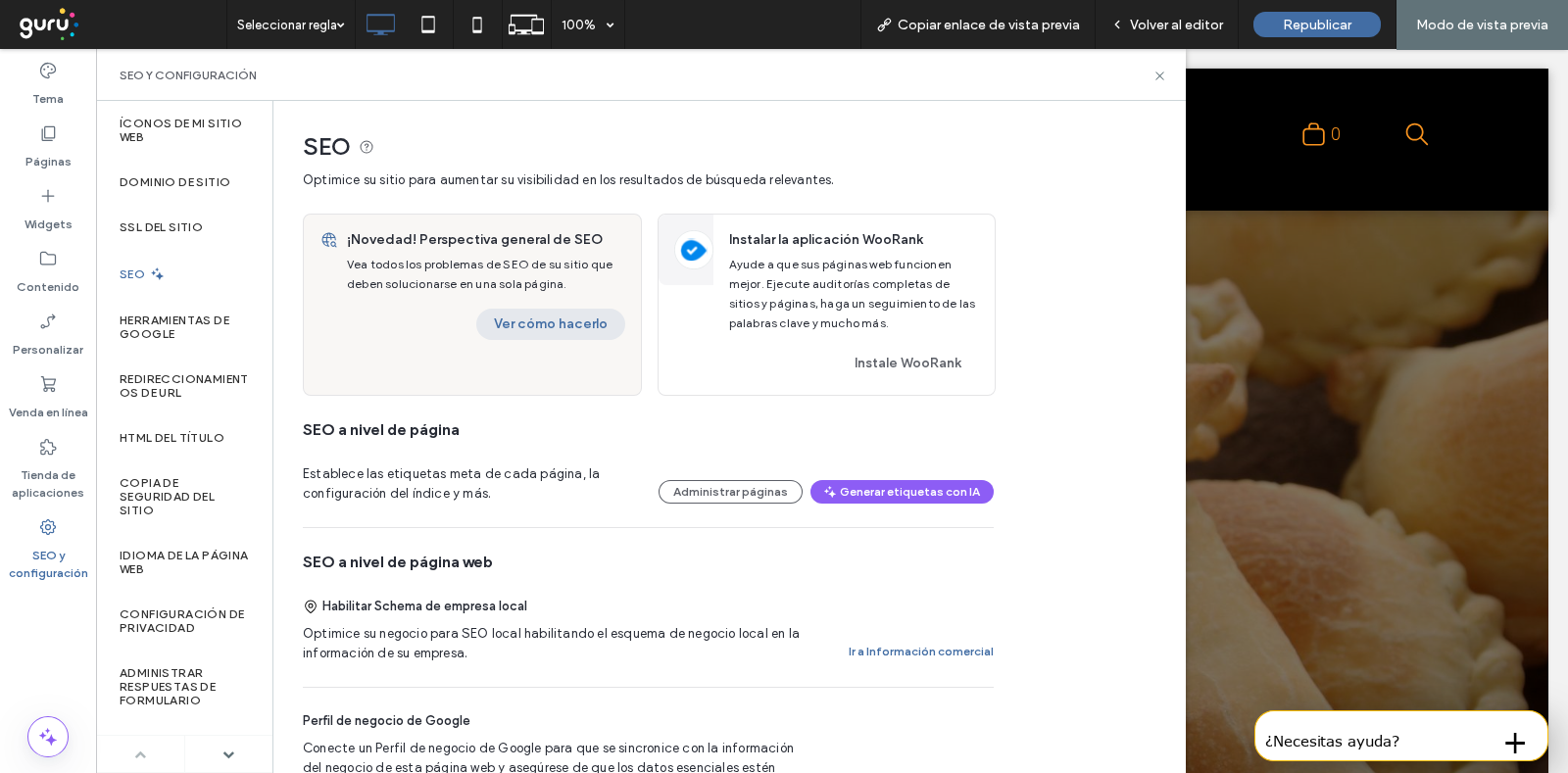 click on "Ver cómo hacerlo" at bounding box center (551, 324) 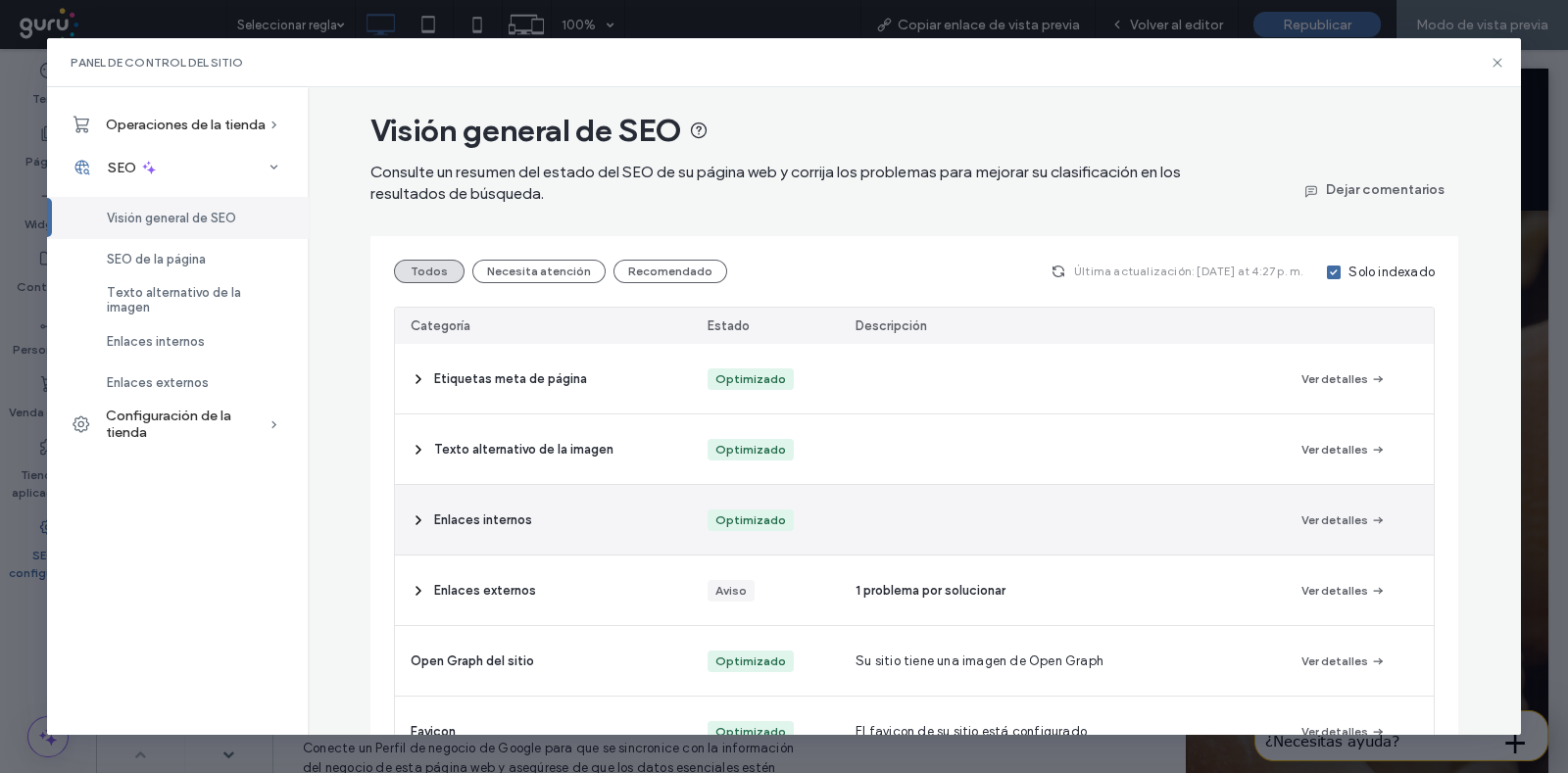 scroll, scrollTop: 0, scrollLeft: 0, axis: both 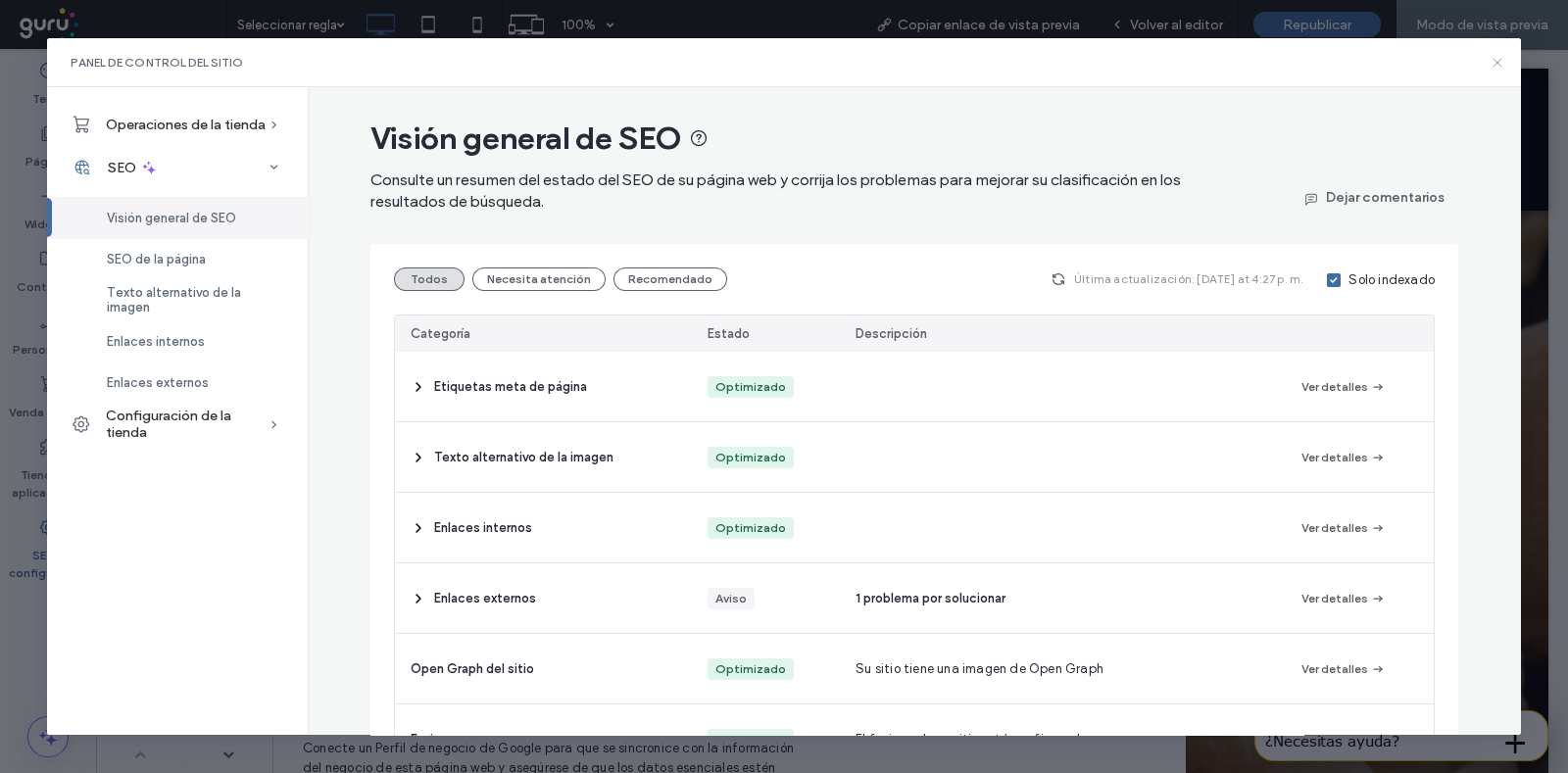 click 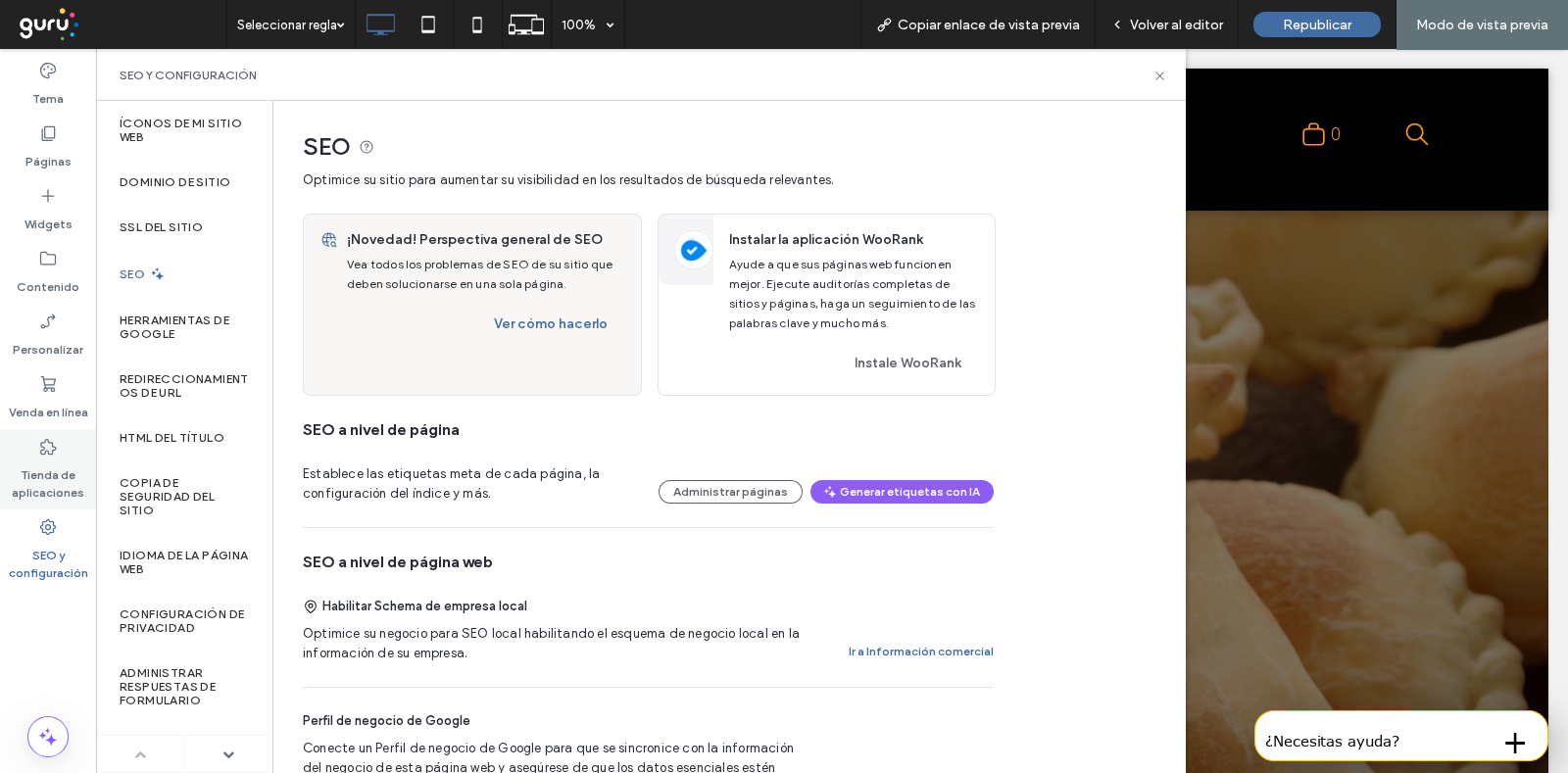 drag, startPoint x: 81, startPoint y: 457, endPoint x: 112, endPoint y: 473, distance: 34.88553 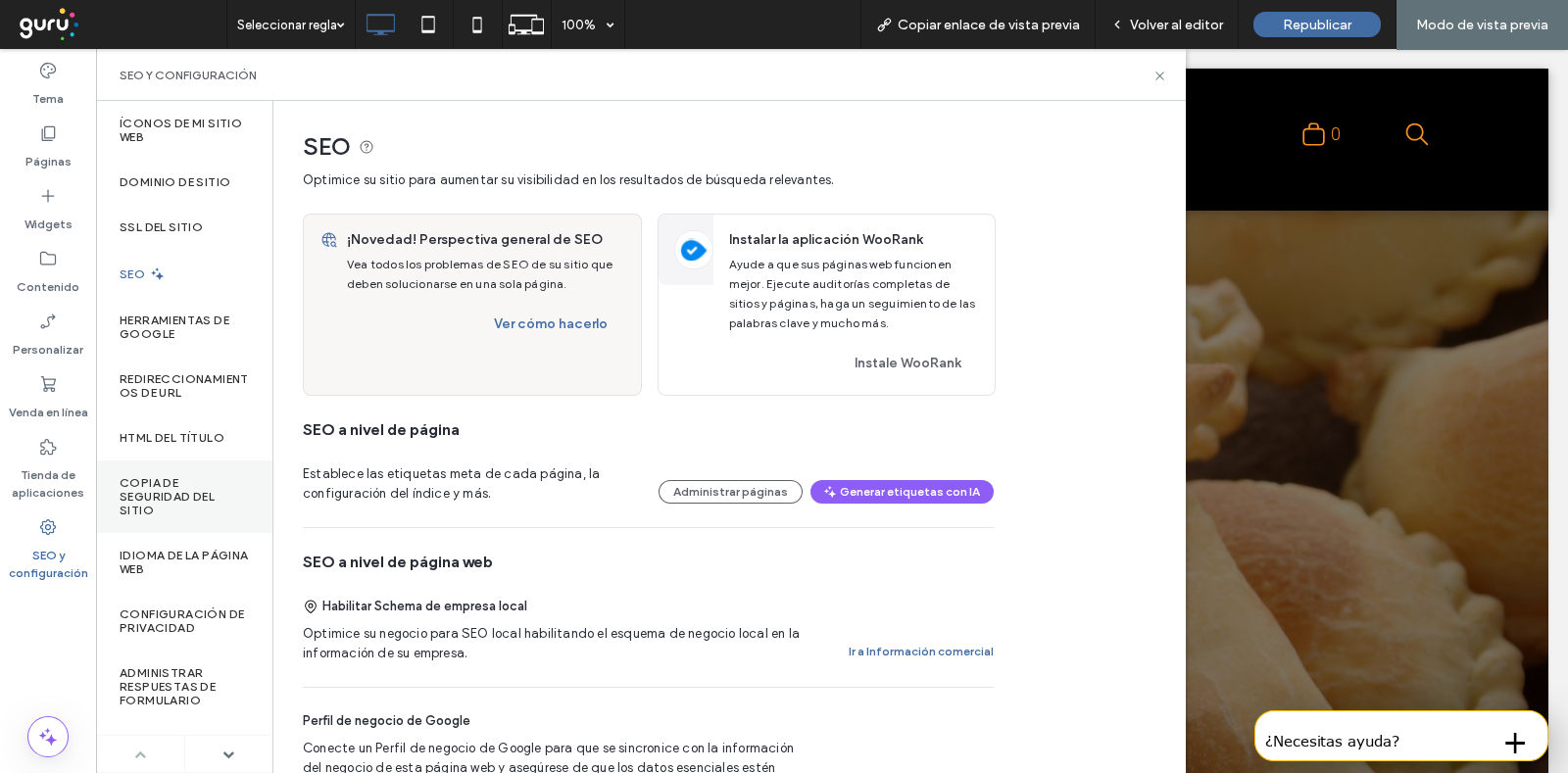 click on "Tienda de aplicaciones" at bounding box center (48, 479) 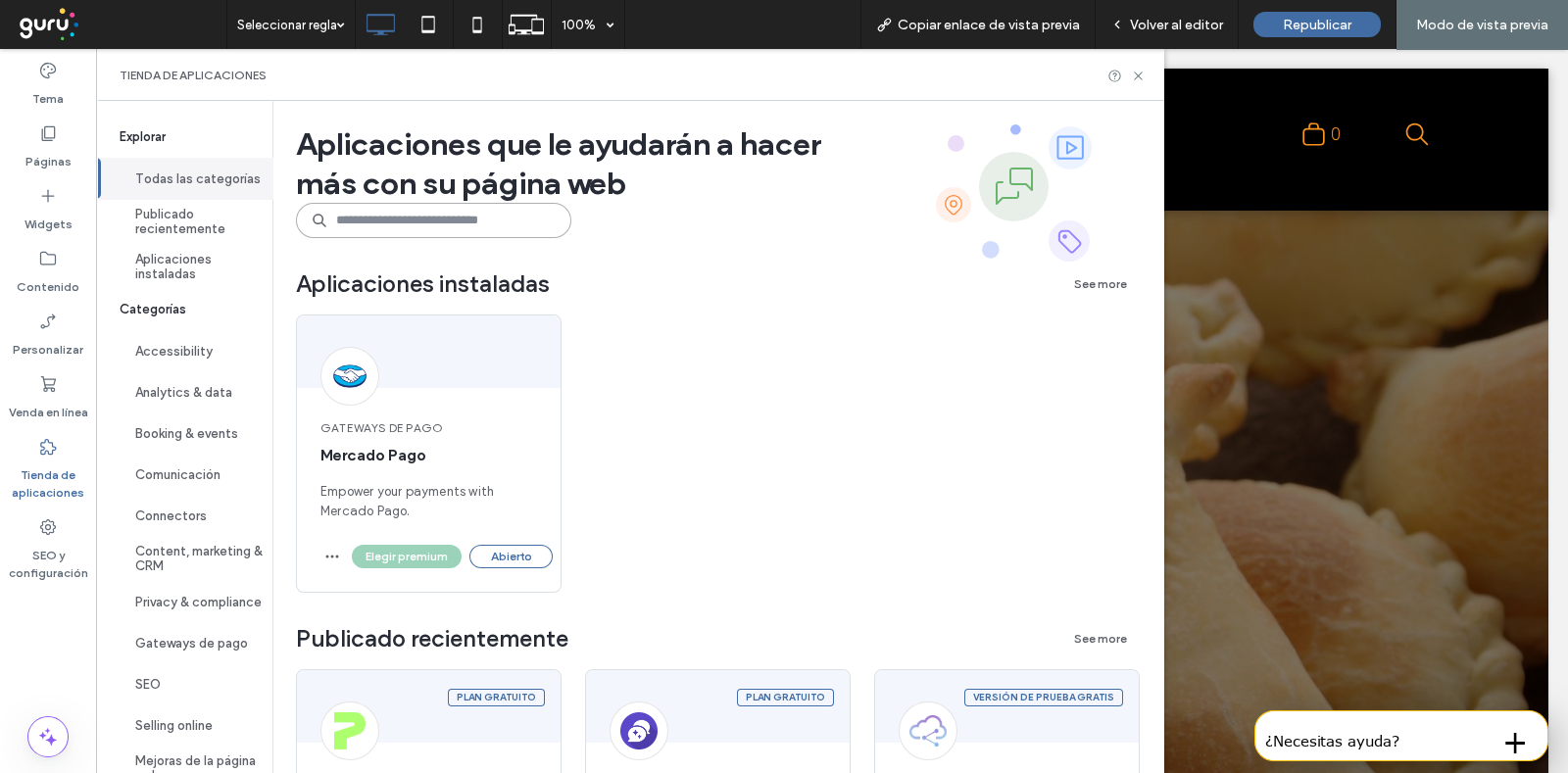 click at bounding box center (433, 220) 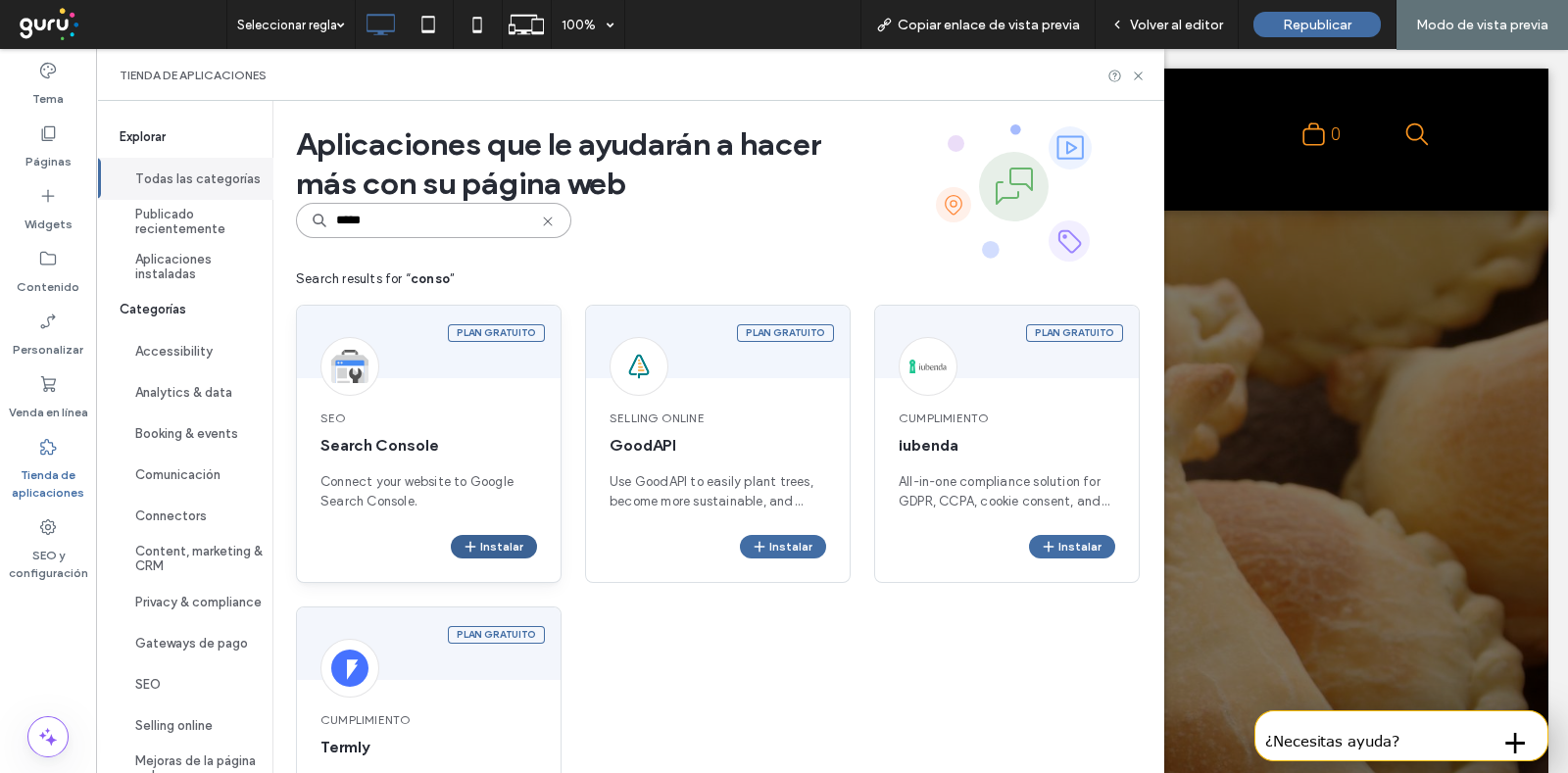 type on "*****" 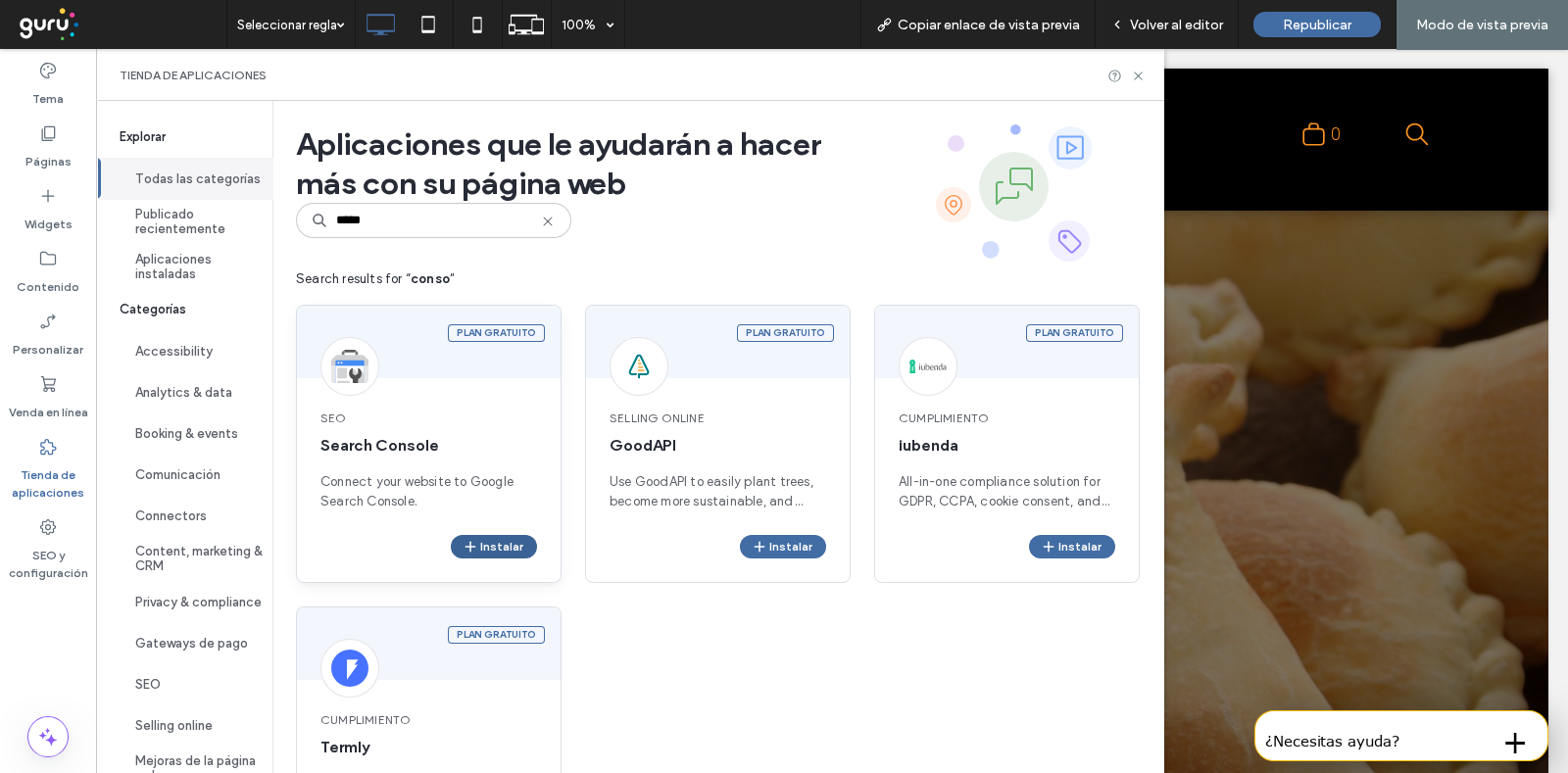 click on "Instalar" at bounding box center (494, 547) 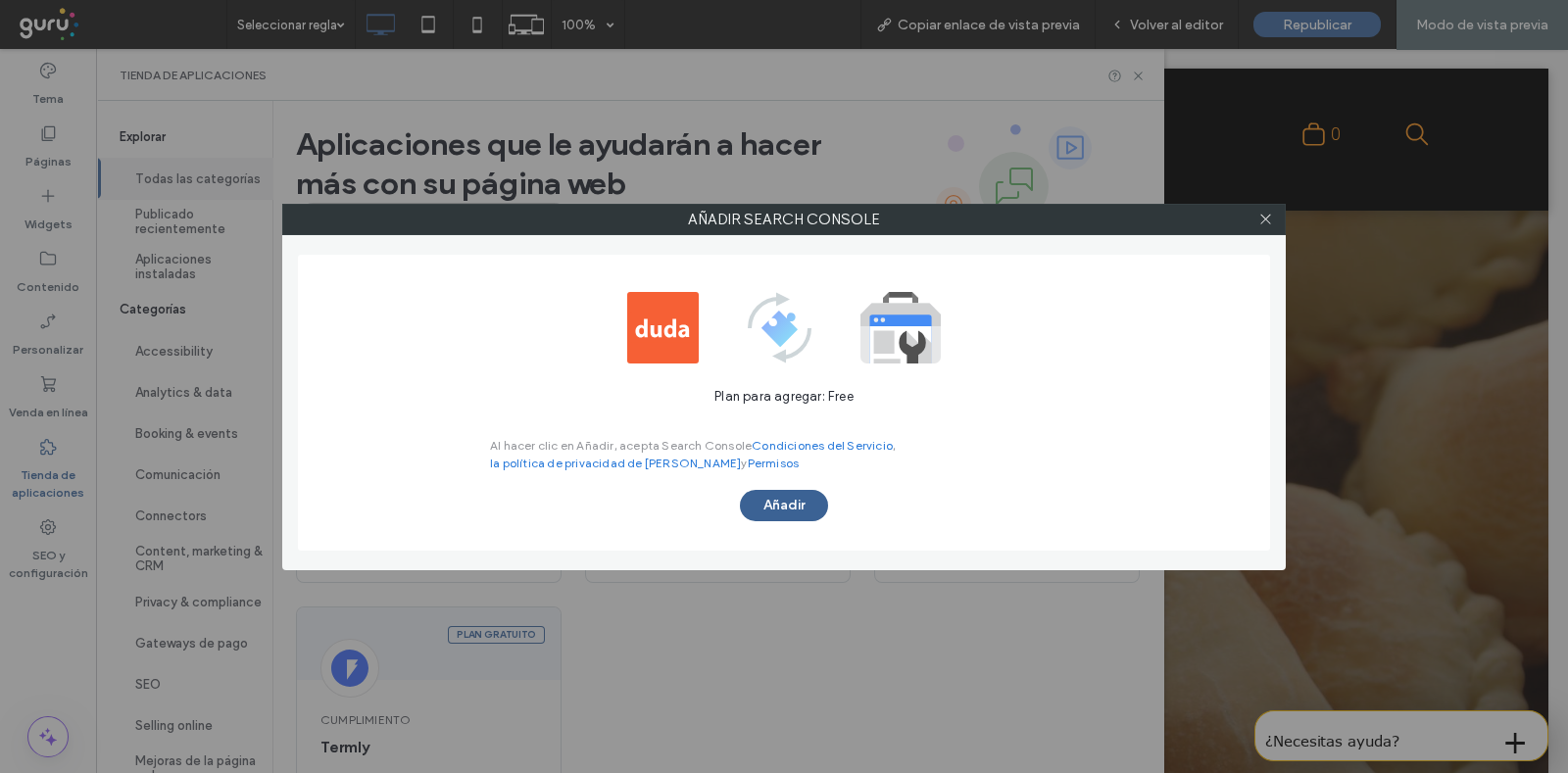 click on "Añadir" at bounding box center (784, 506) 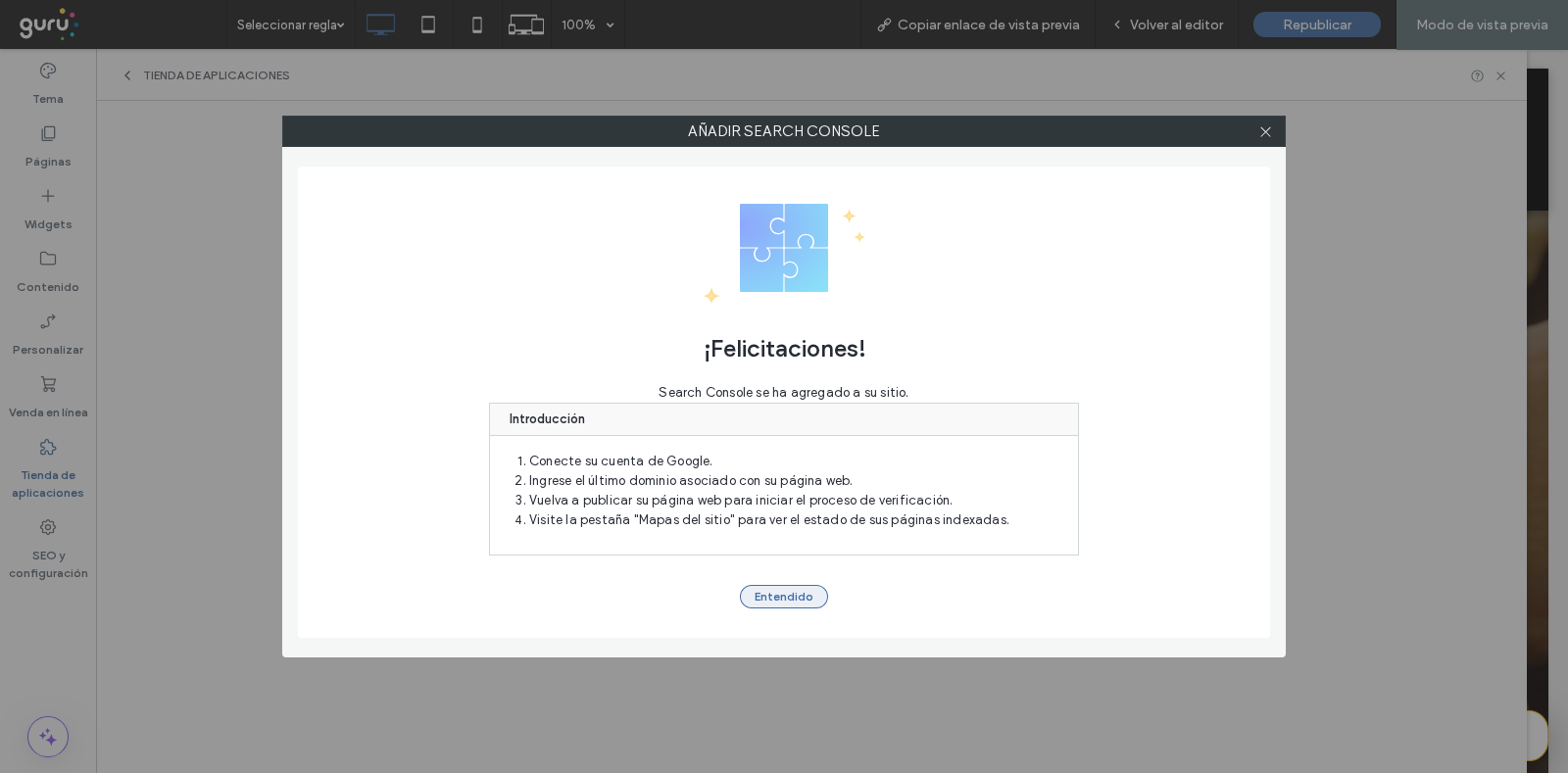 click on "Entendido" at bounding box center (784, 597) 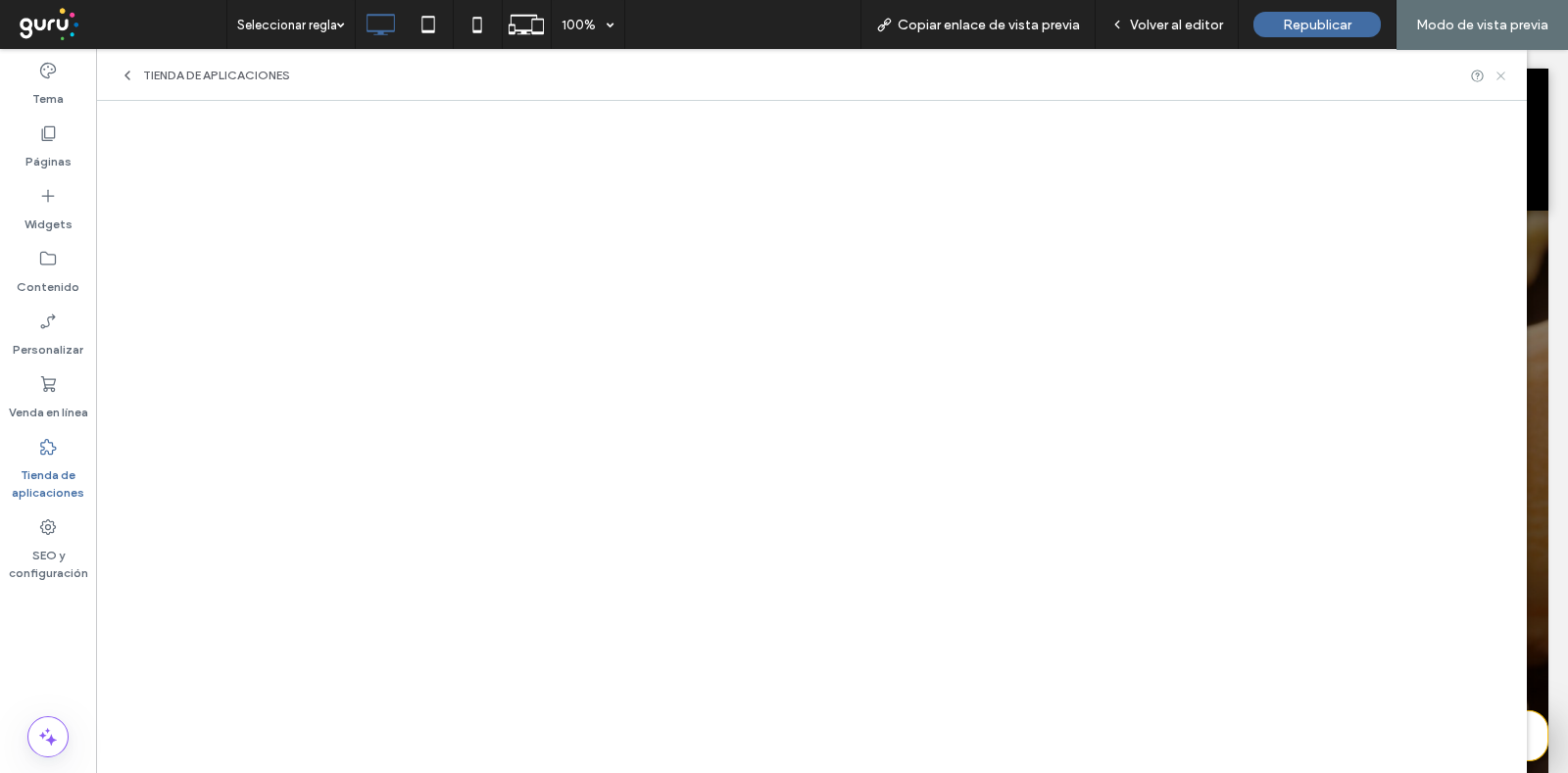 click 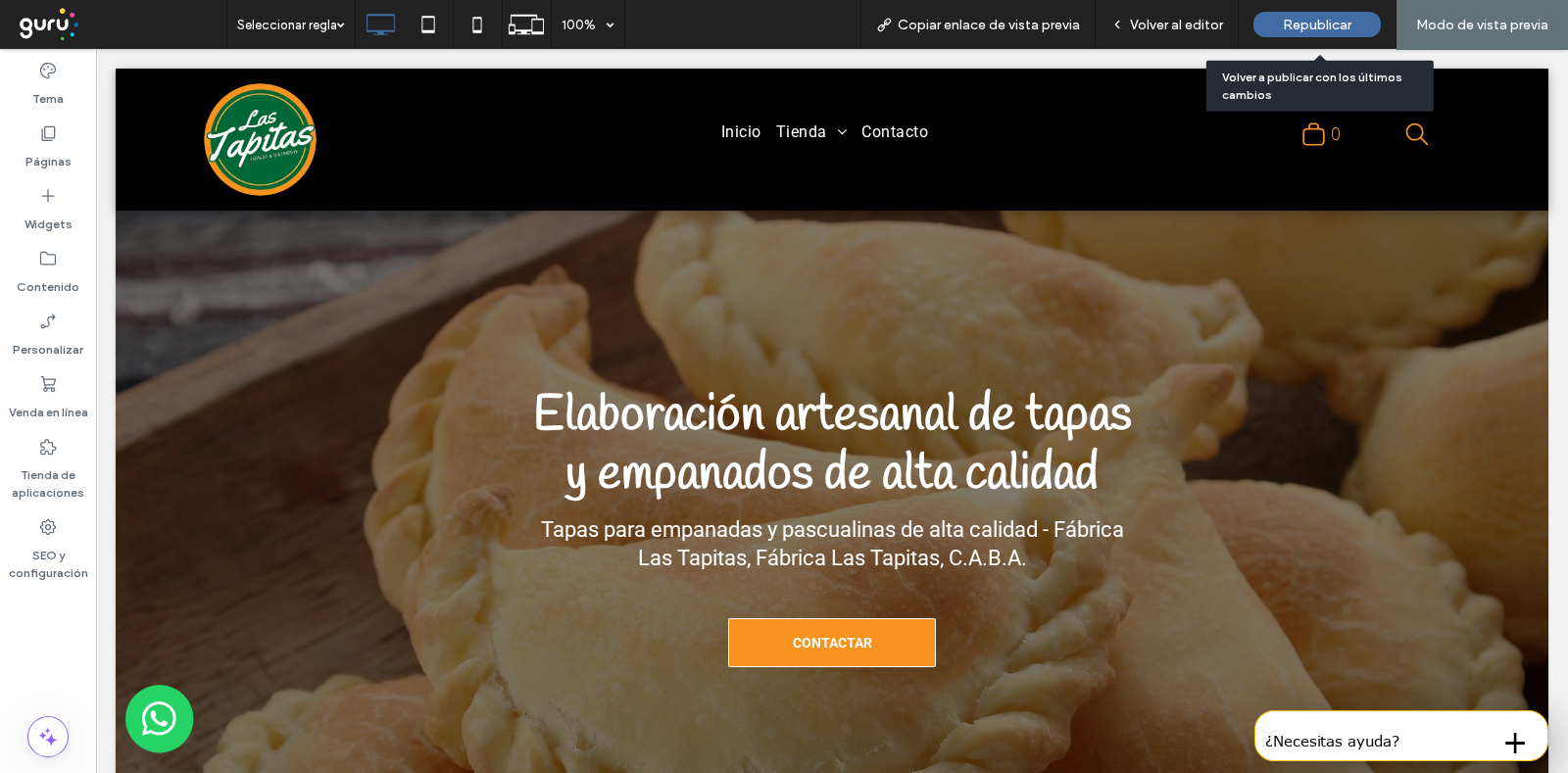 click on "Republicar" at bounding box center (1317, 24) 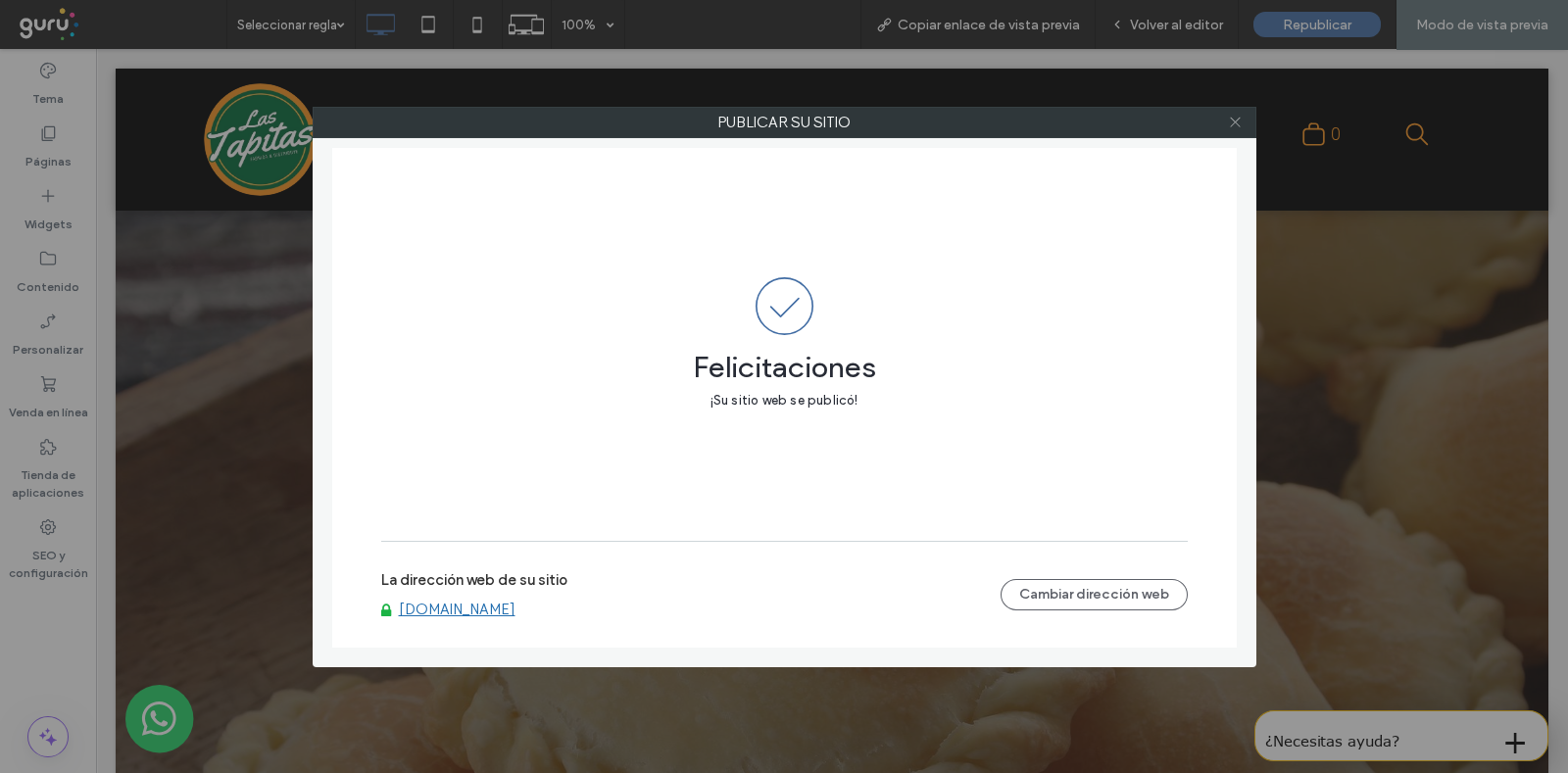 click 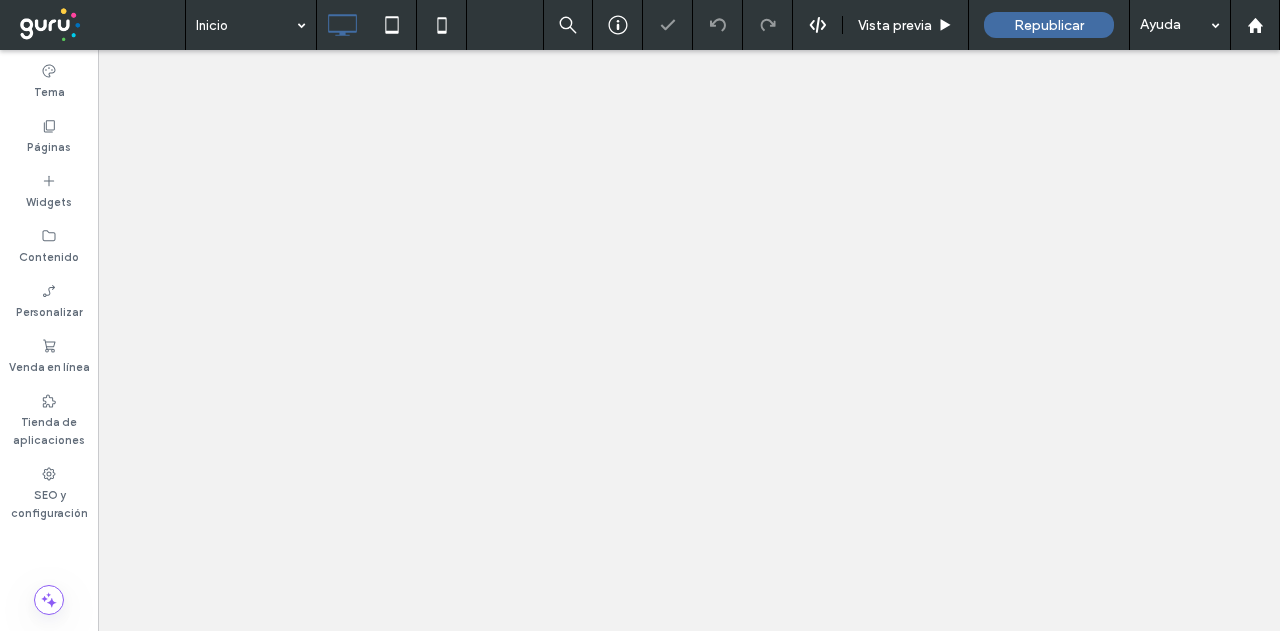 scroll, scrollTop: 0, scrollLeft: 0, axis: both 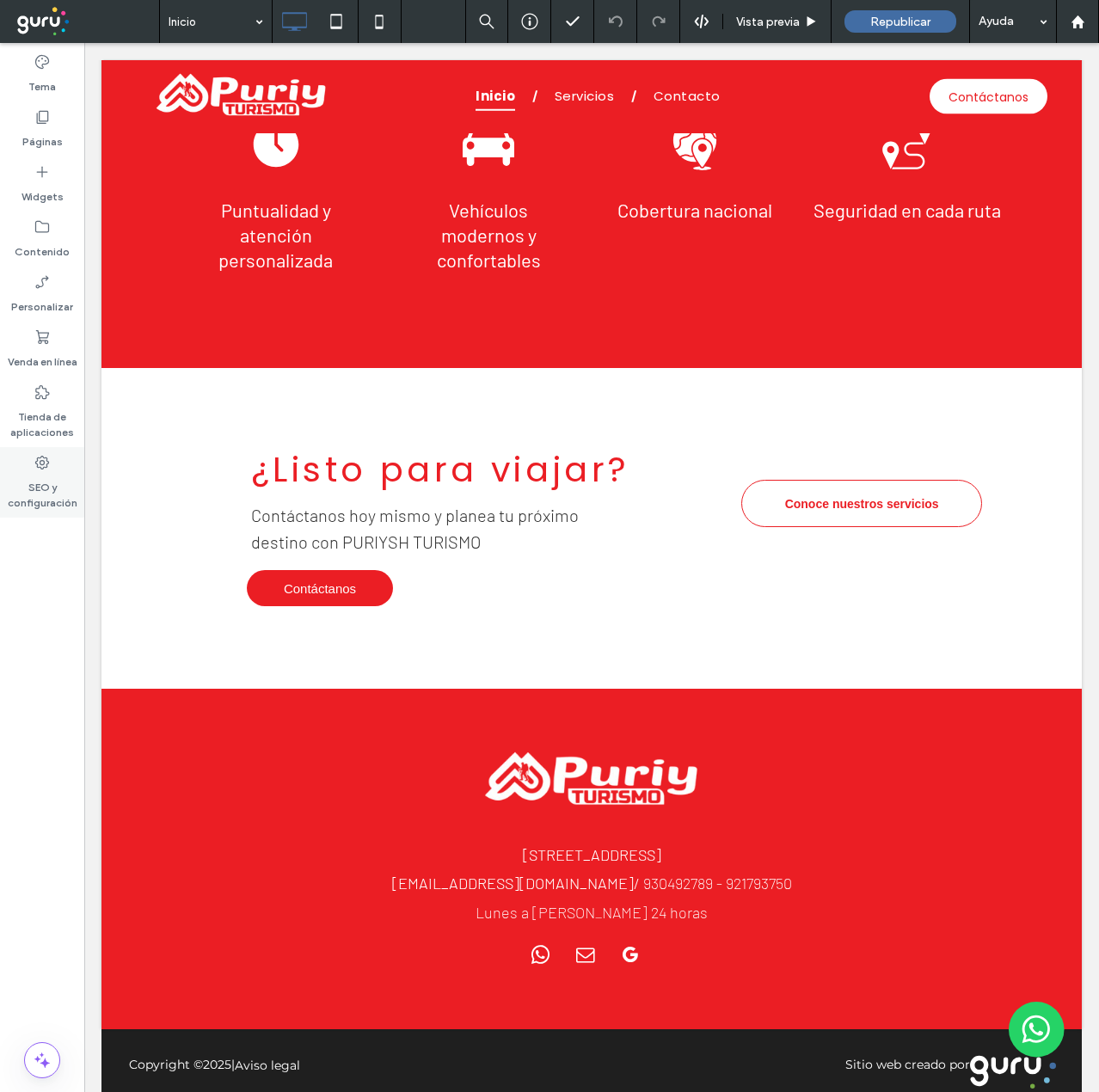drag, startPoint x: 26, startPoint y: 483, endPoint x: 43, endPoint y: 491, distance: 18.788294 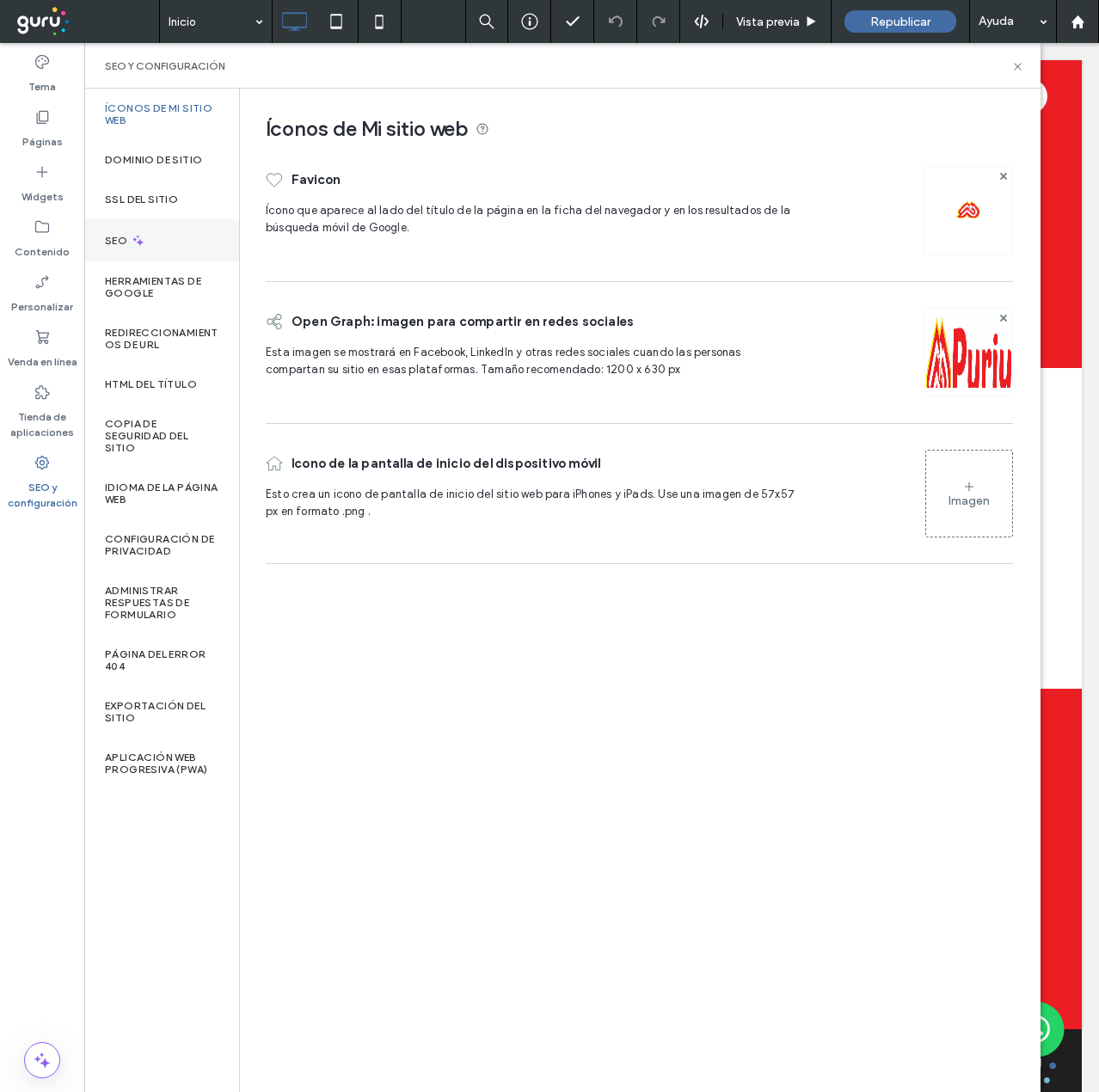 click on "SEO" at bounding box center (162, 240) 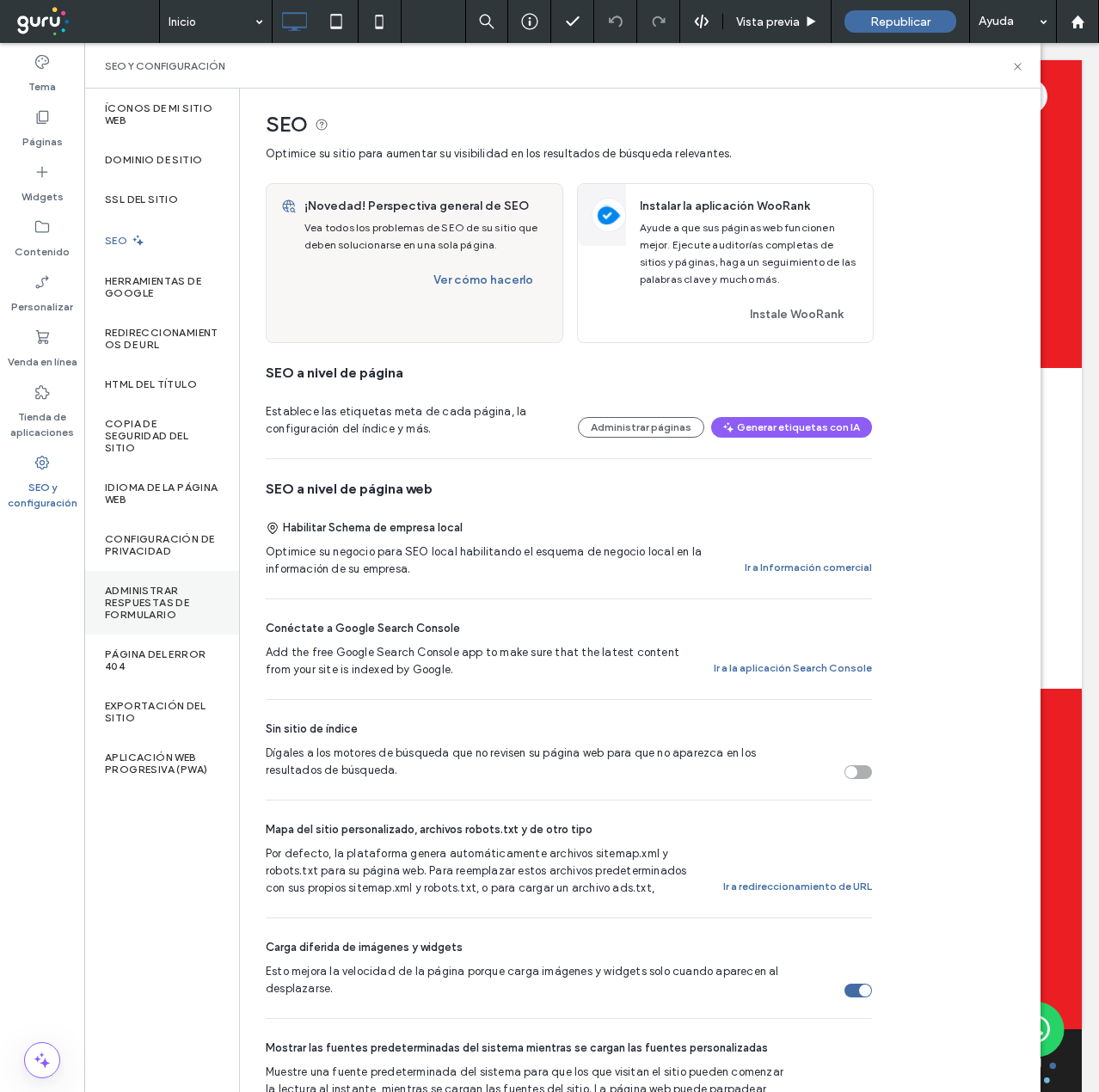 scroll, scrollTop: 0, scrollLeft: 0, axis: both 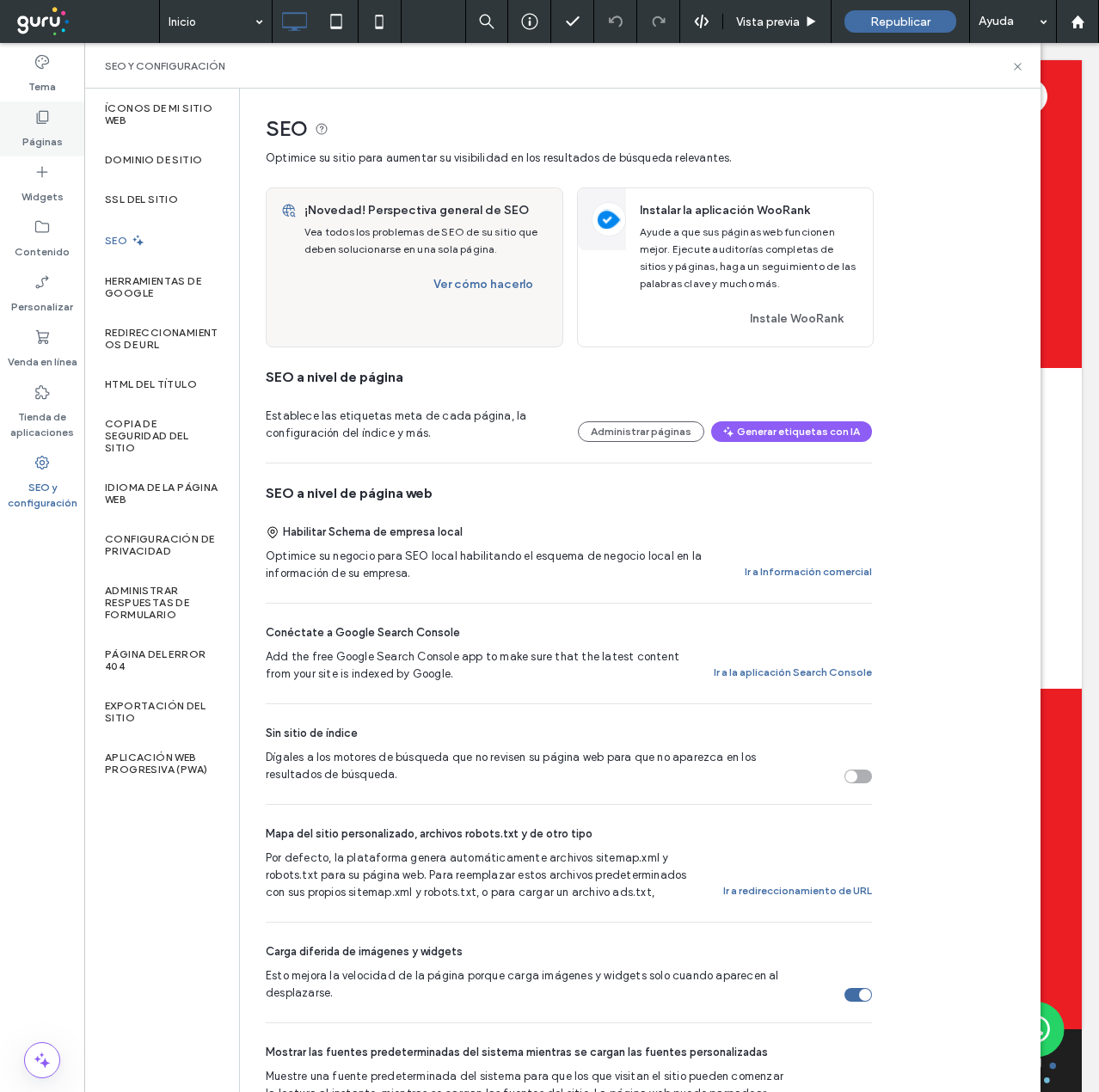 click on "Páginas" at bounding box center [42, 138] 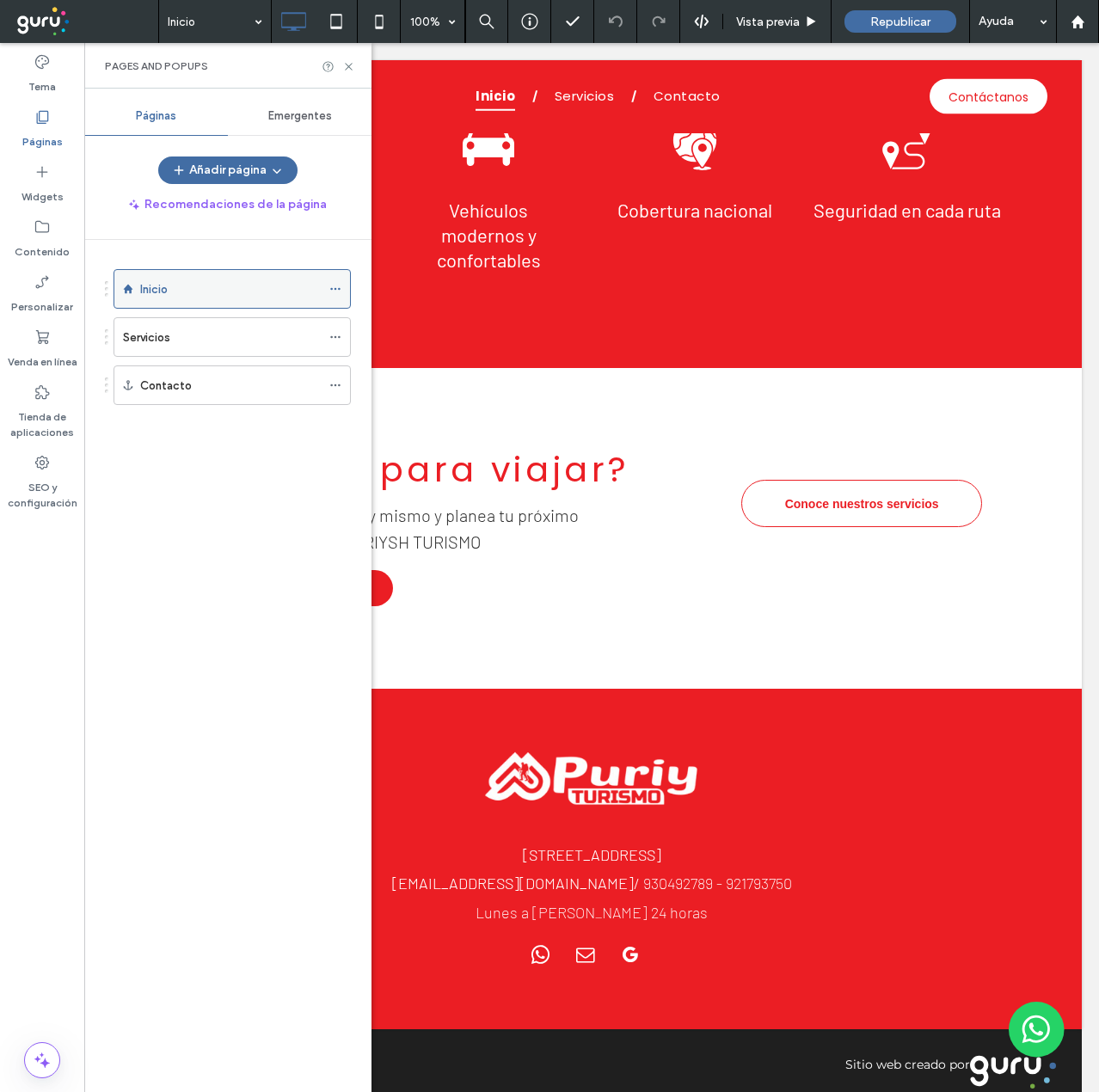 click 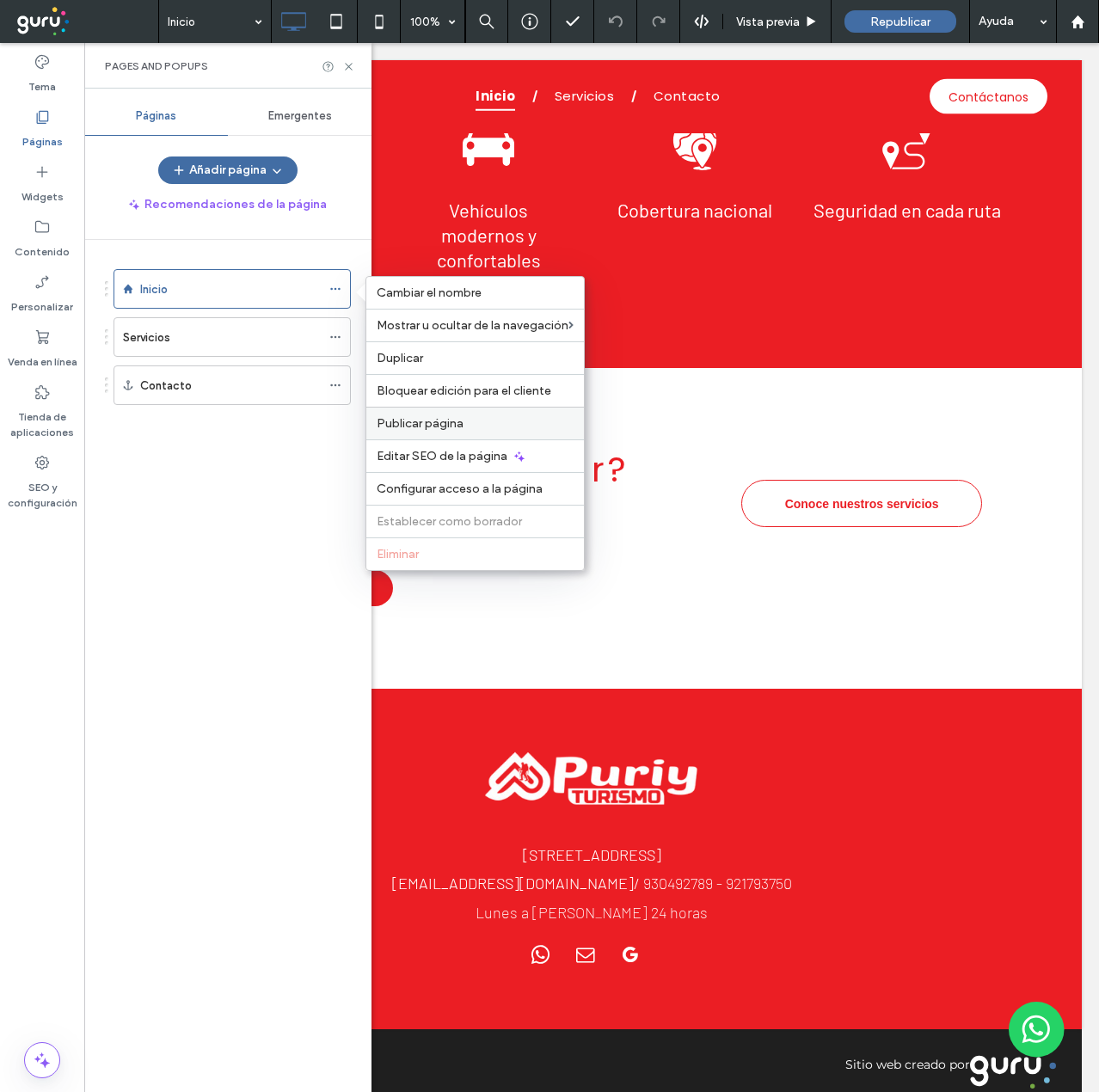 click on "Publicar página" at bounding box center (475, 423) 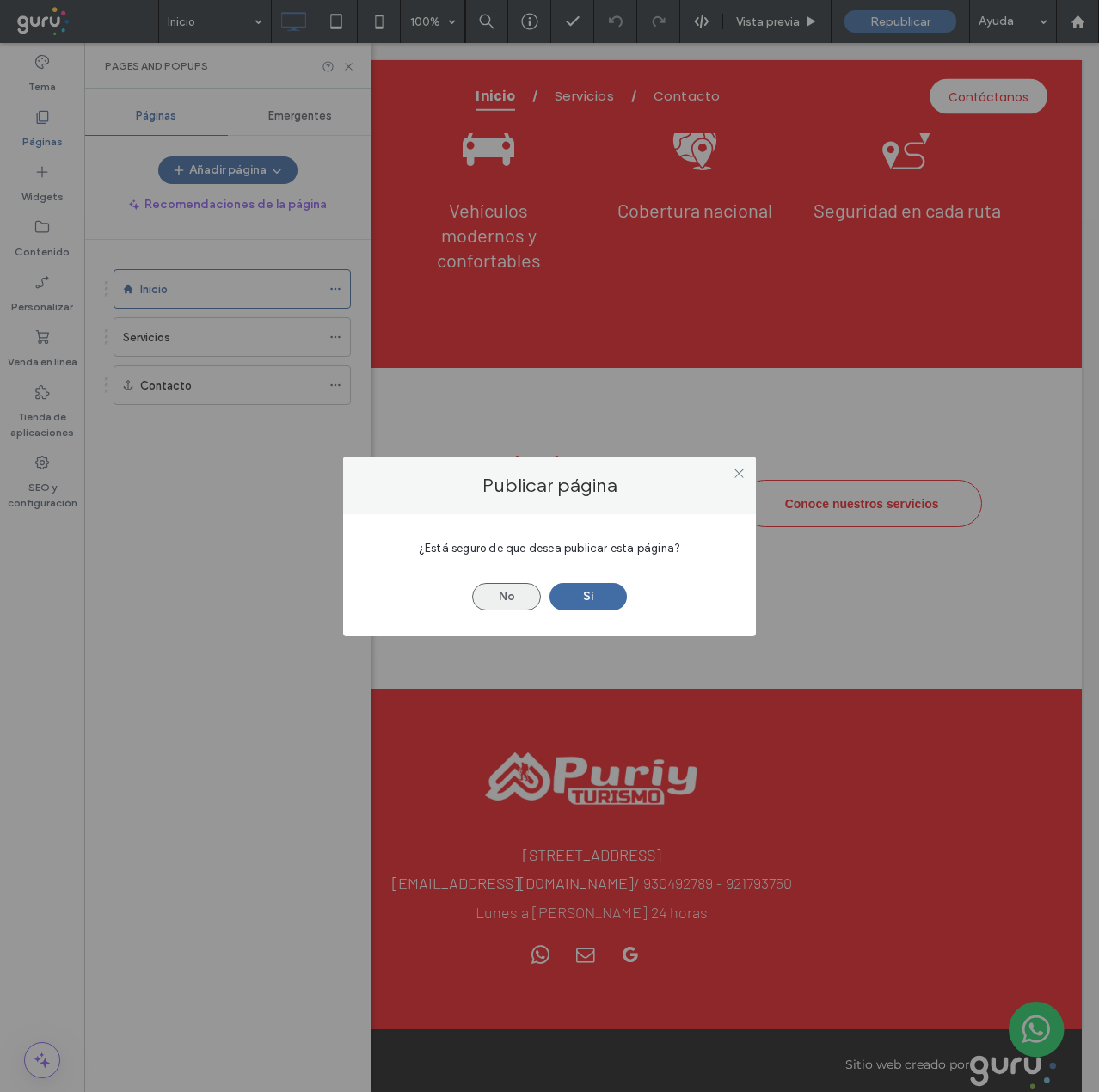 click on "No" at bounding box center (507, 597) 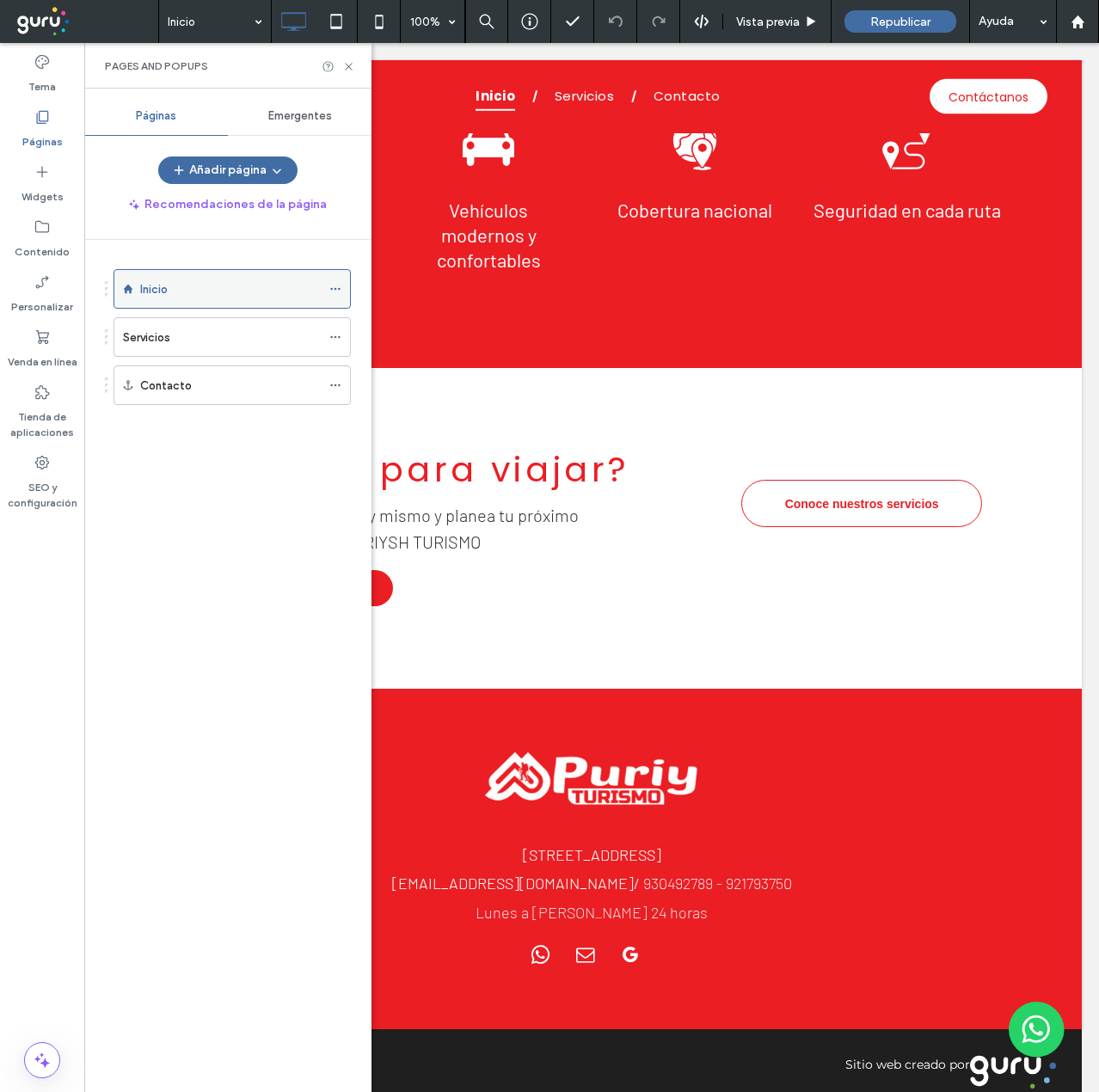 click 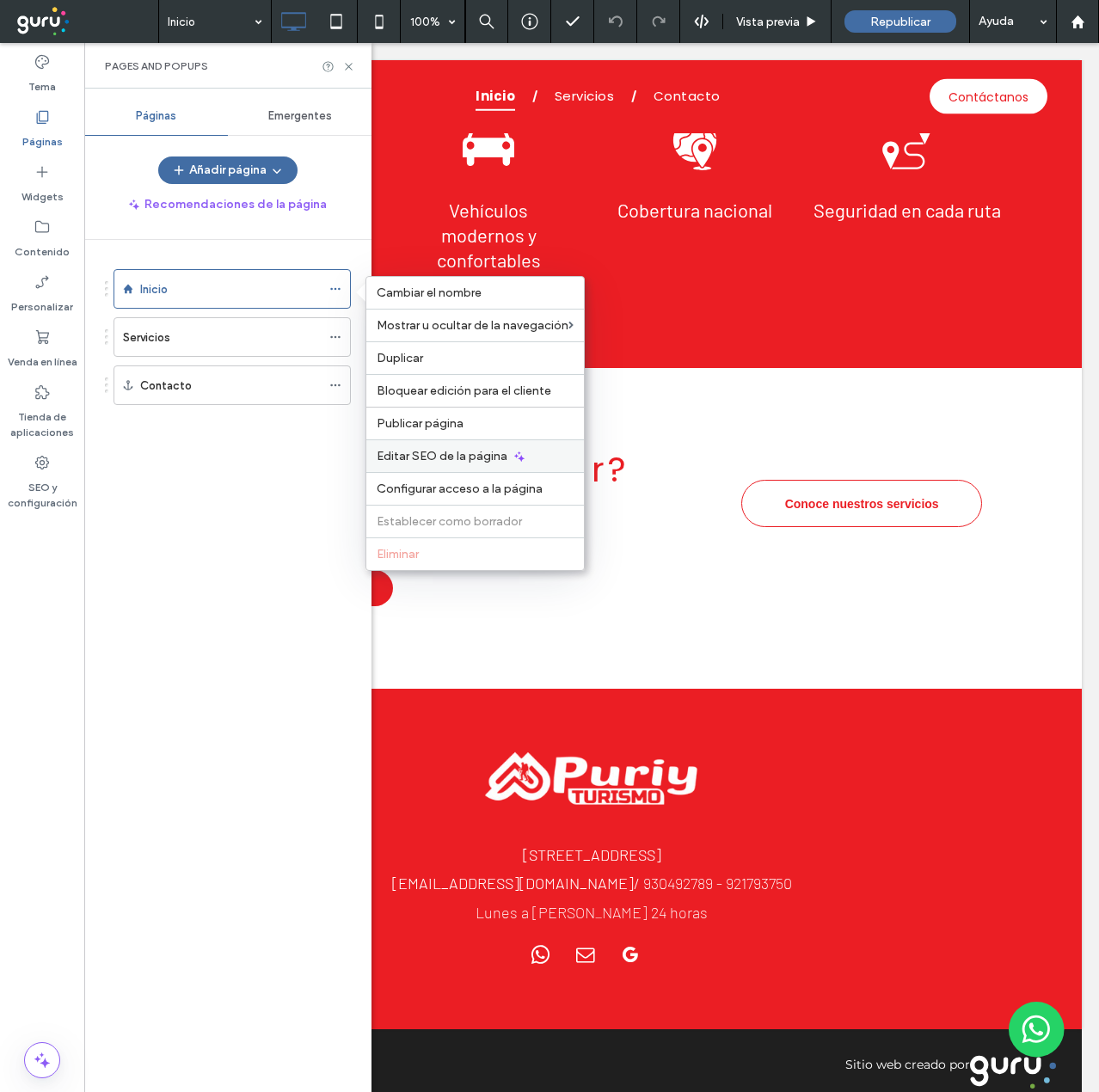 click on "Editar SEO de la página" at bounding box center (442, 456) 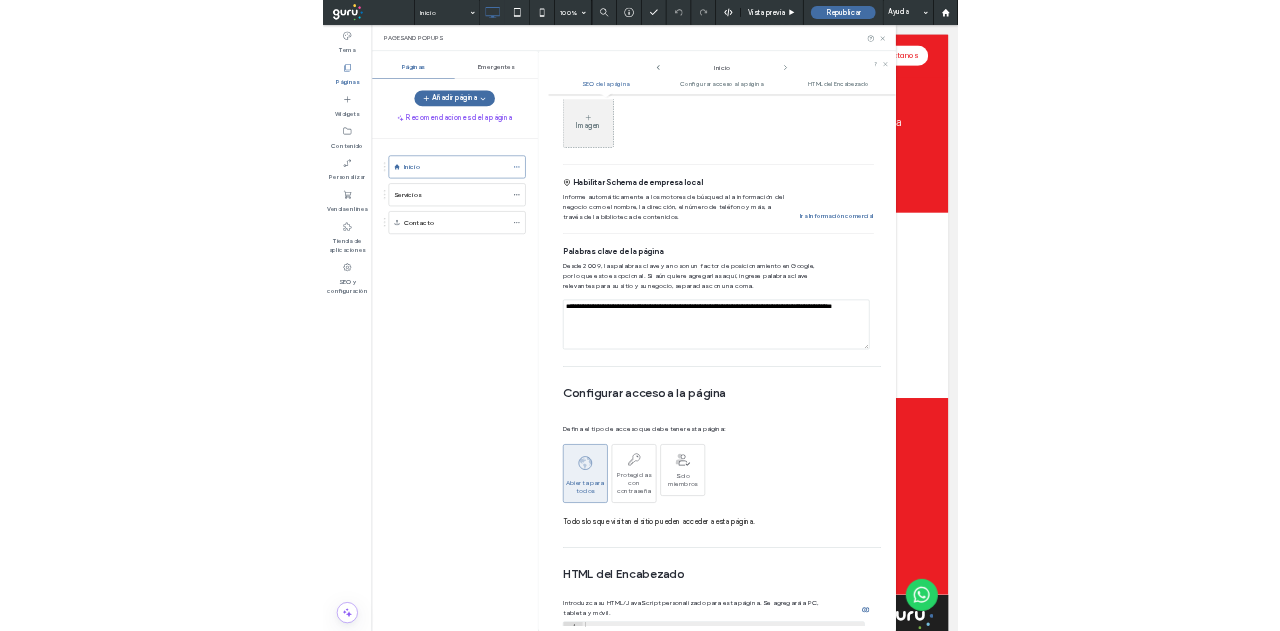 scroll, scrollTop: 968, scrollLeft: 0, axis: vertical 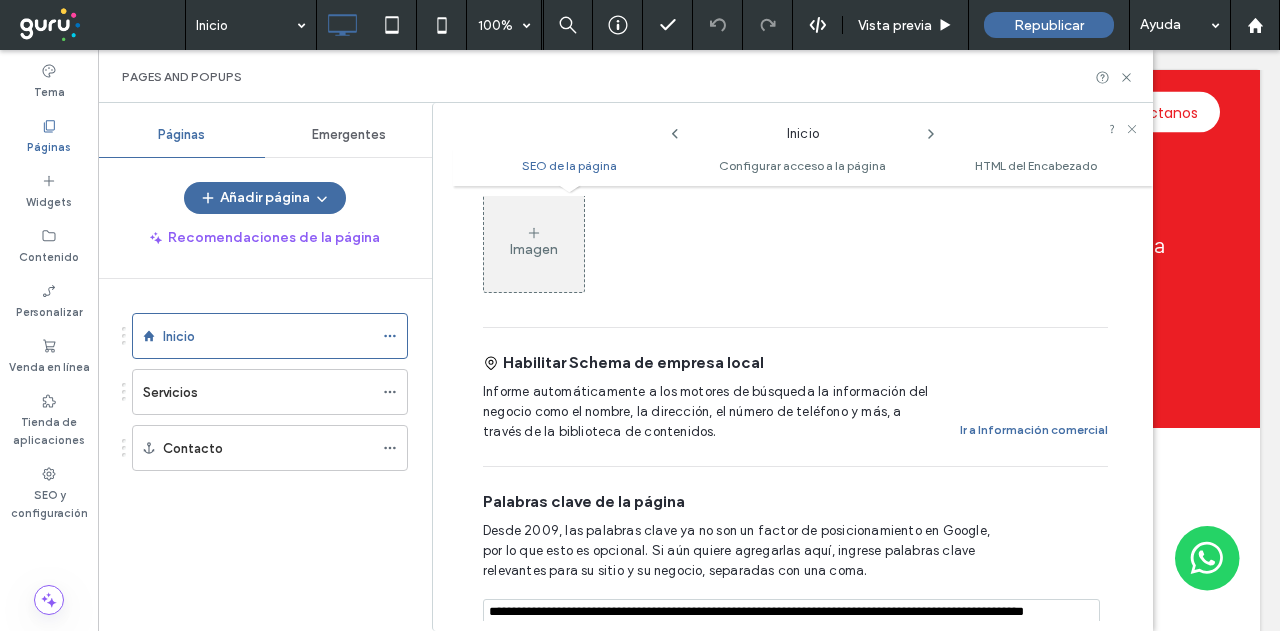 drag, startPoint x: 1130, startPoint y: 75, endPoint x: 589, endPoint y: 32, distance: 542.7062 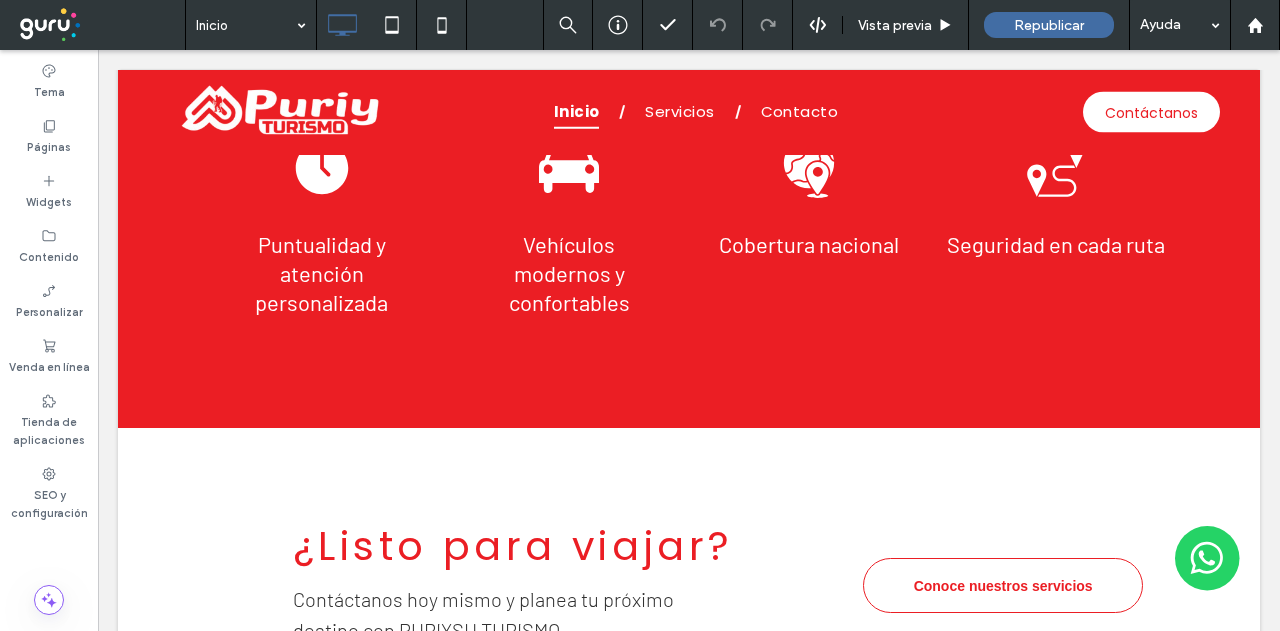 drag, startPoint x: 284, startPoint y: 14, endPoint x: 283, endPoint y: 43, distance: 29.017237 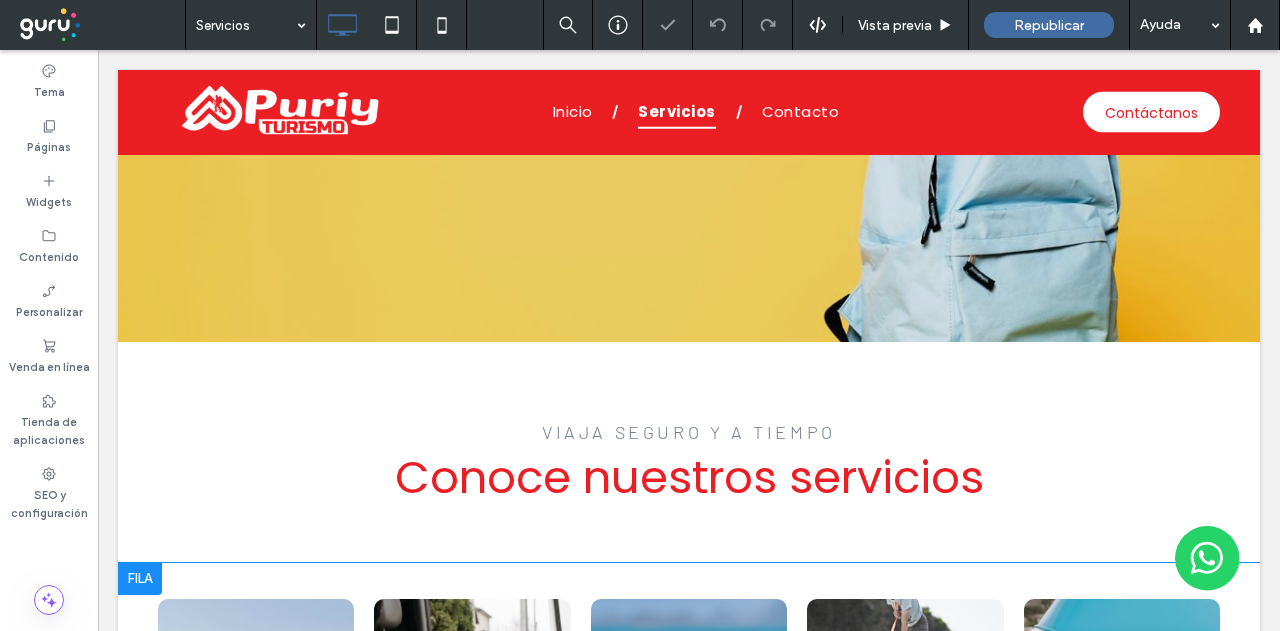 scroll, scrollTop: 700, scrollLeft: 0, axis: vertical 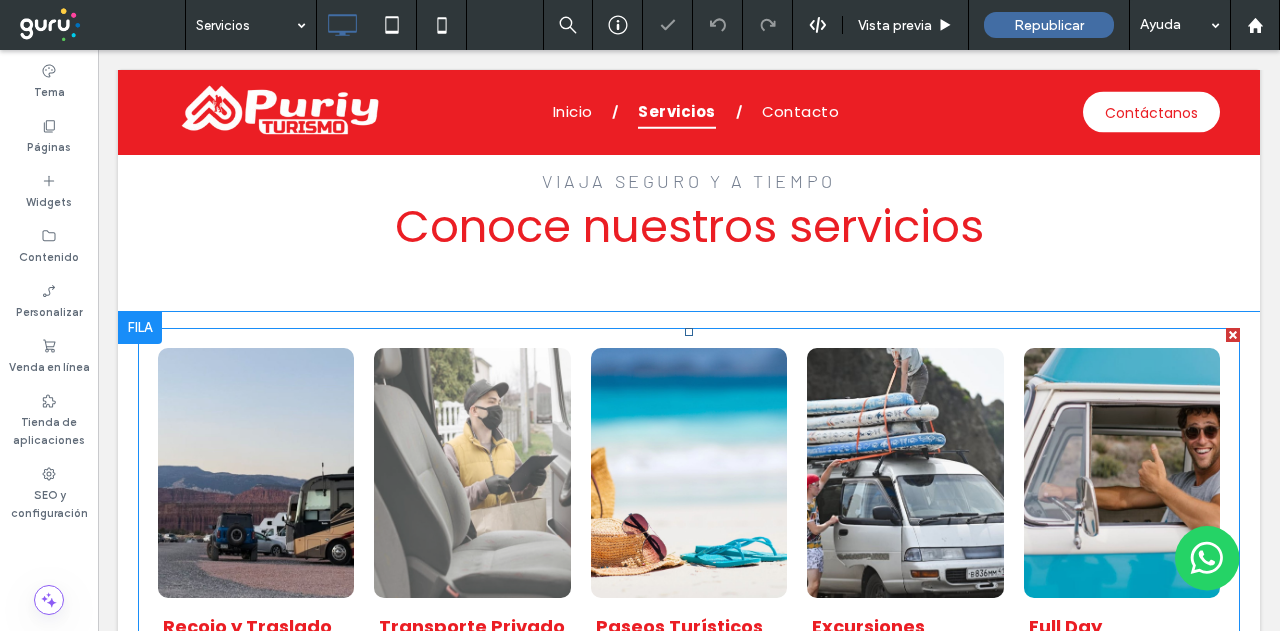 click at bounding box center [472, 473] 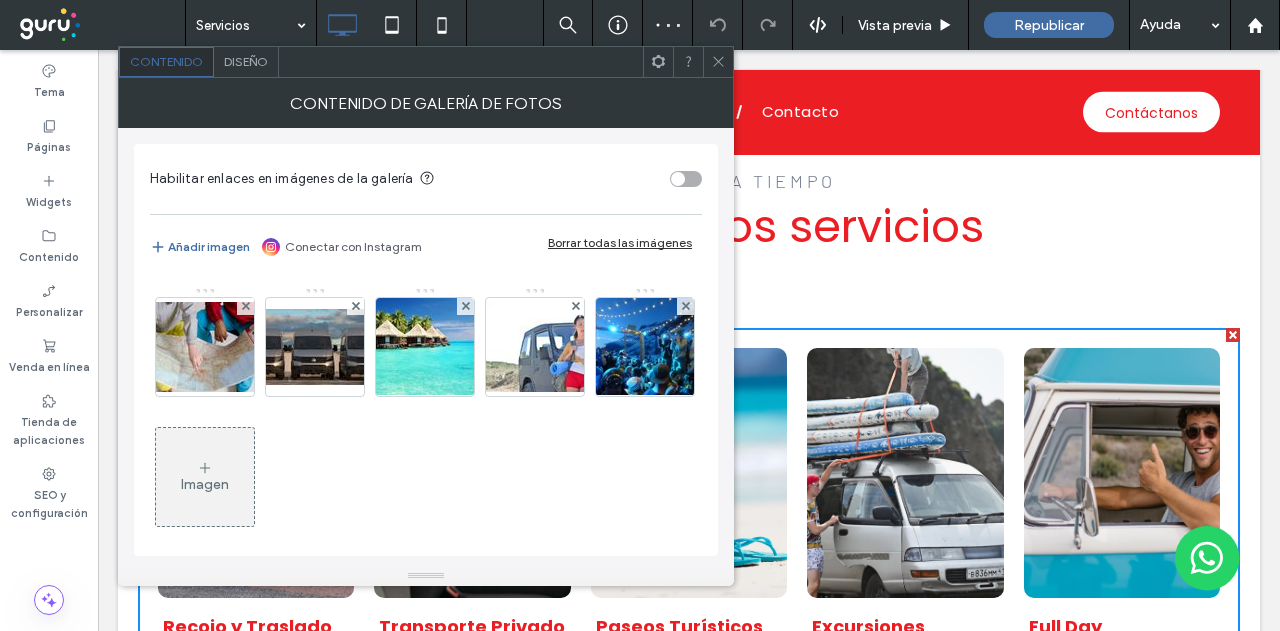 scroll, scrollTop: 132, scrollLeft: 0, axis: vertical 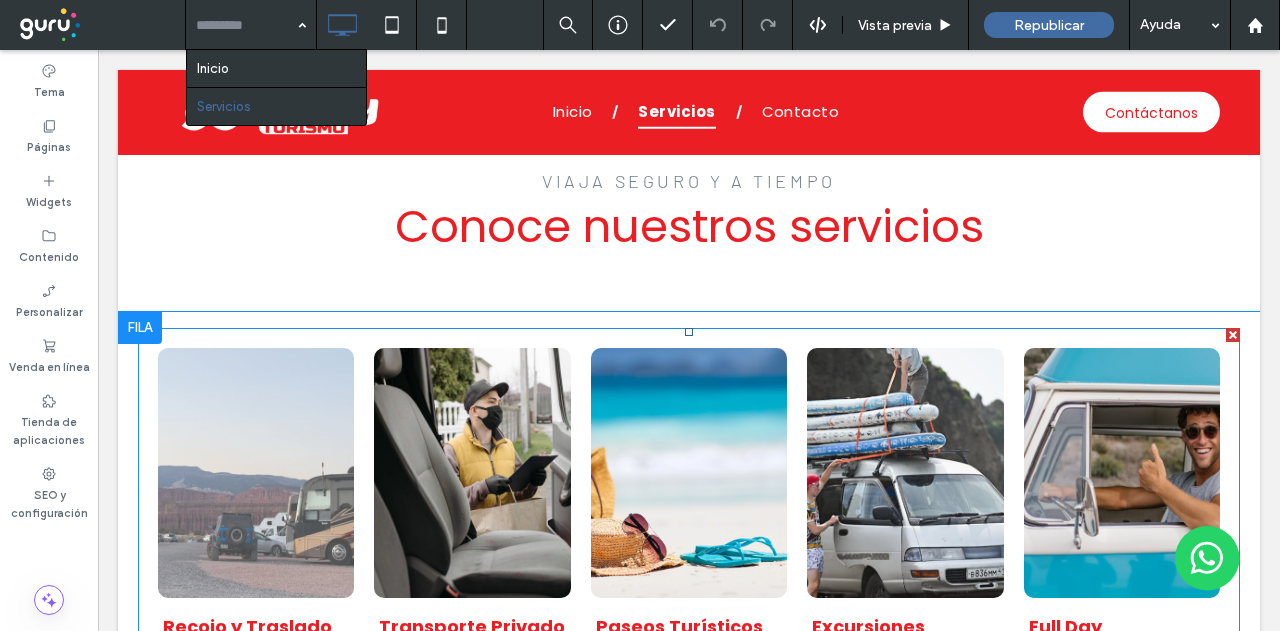 click at bounding box center (256, 473) 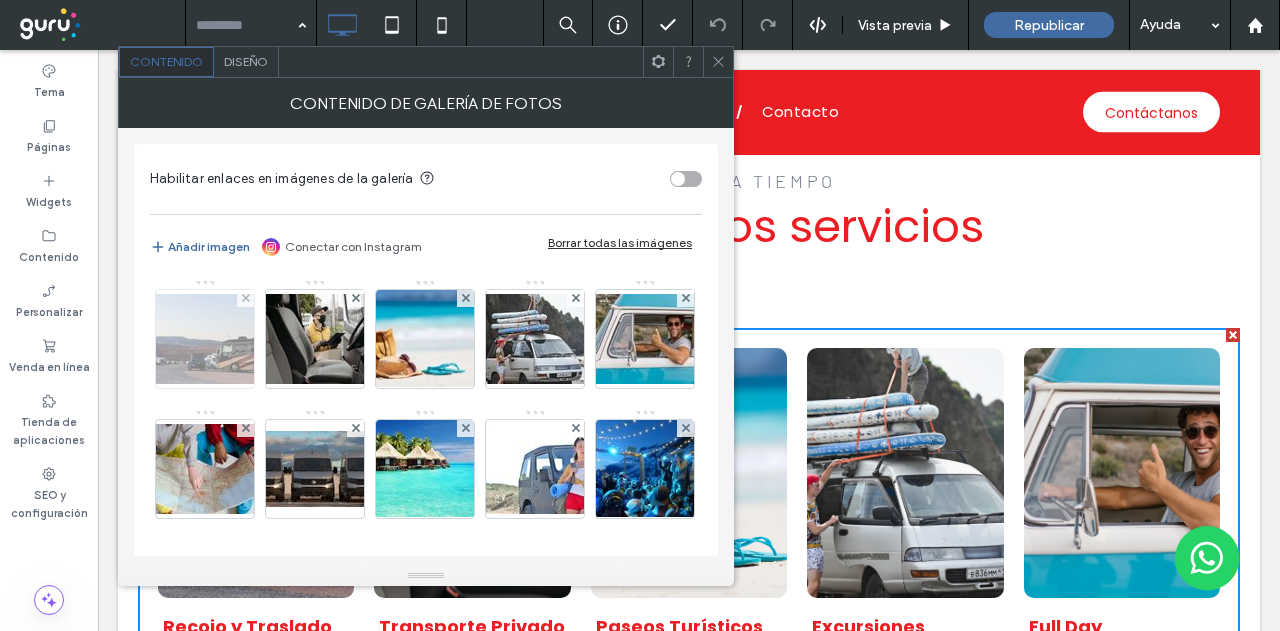 click at bounding box center (205, 339) 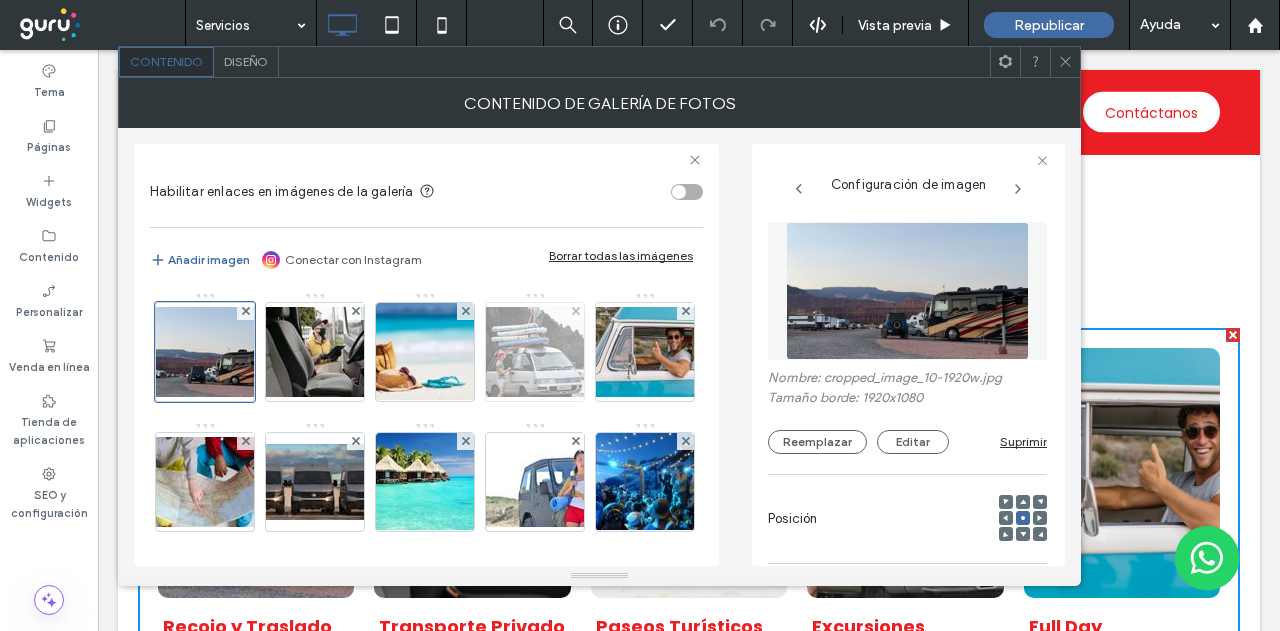 scroll, scrollTop: 0, scrollLeft: 147, axis: horizontal 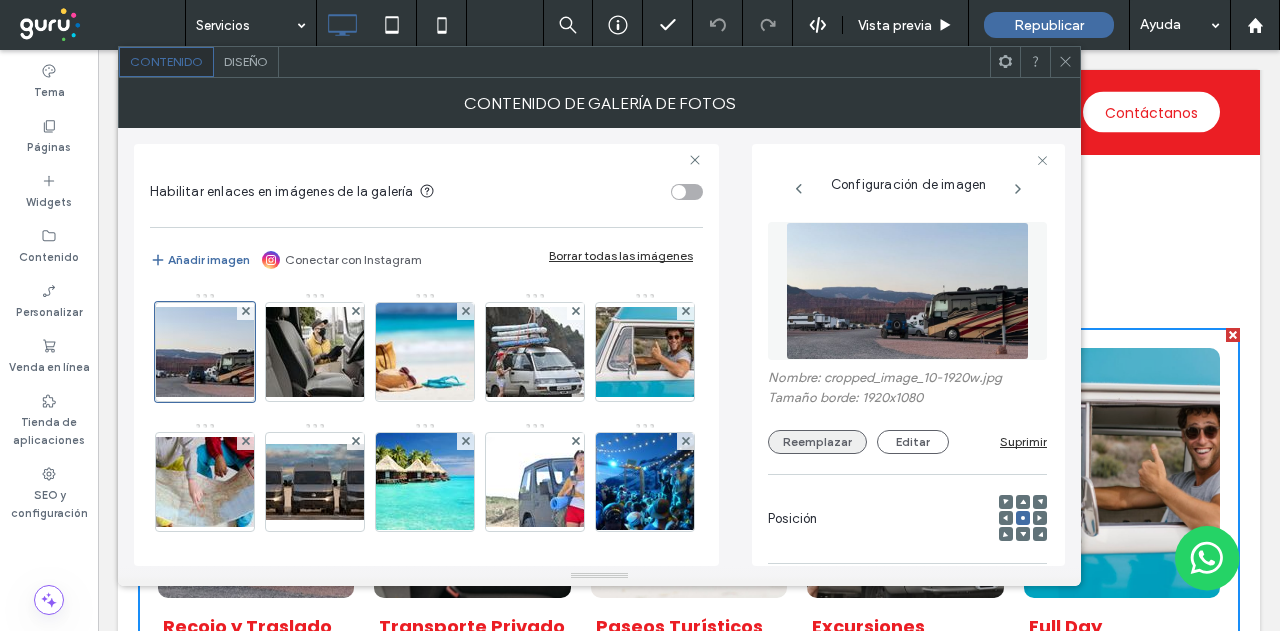 click on "Reemplazar" at bounding box center [817, 442] 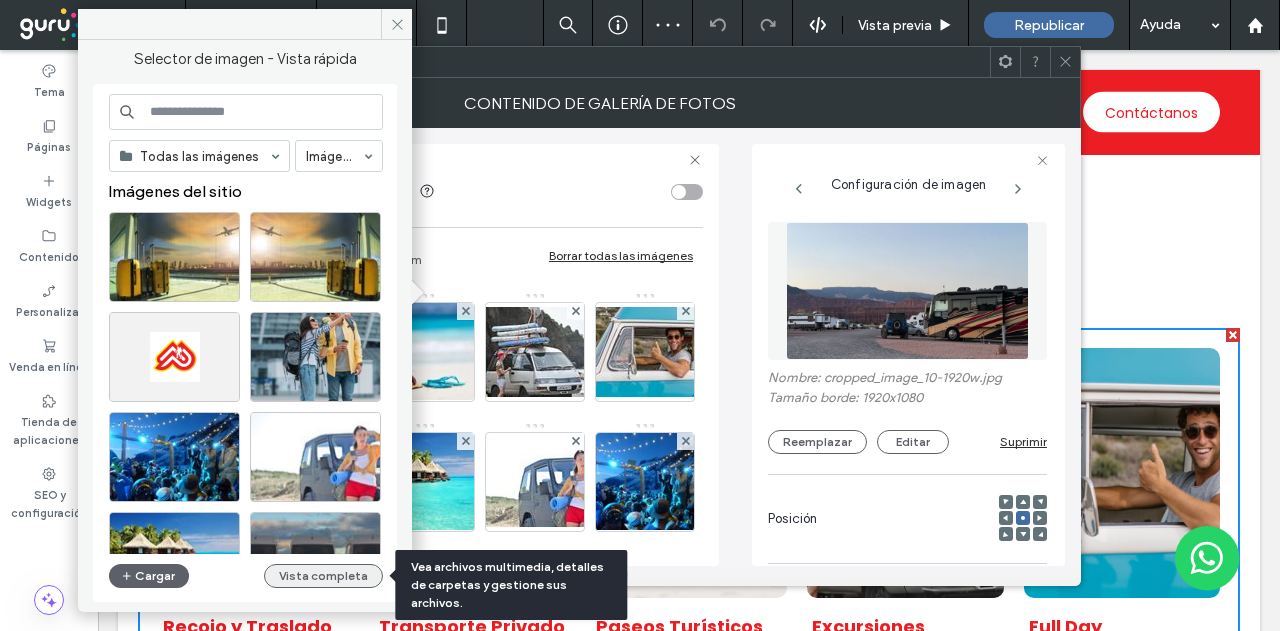 click on "Vista completa" at bounding box center [323, 576] 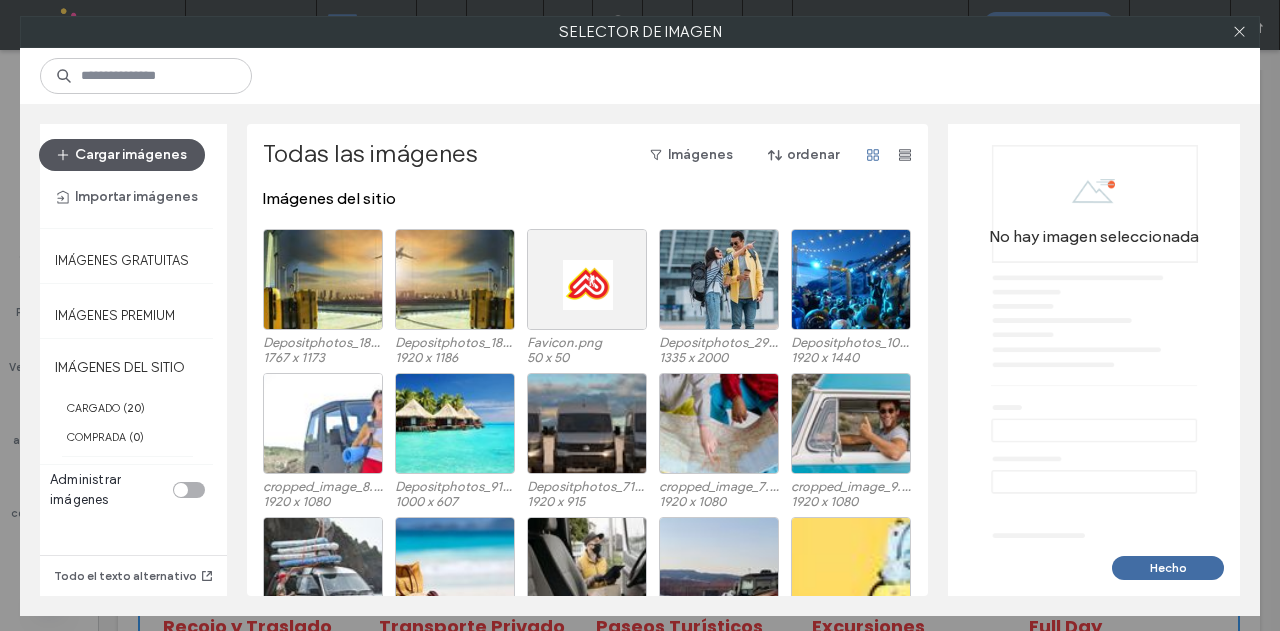 click on "Cargar imágenes" at bounding box center [122, 155] 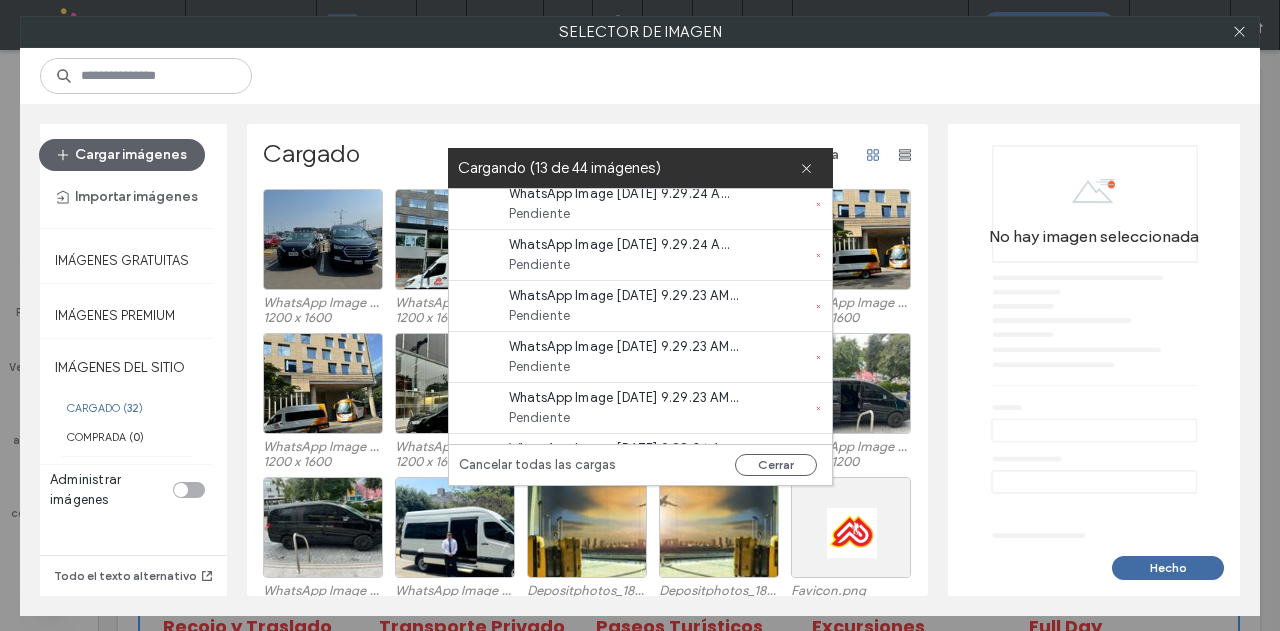 scroll, scrollTop: 1974, scrollLeft: 0, axis: vertical 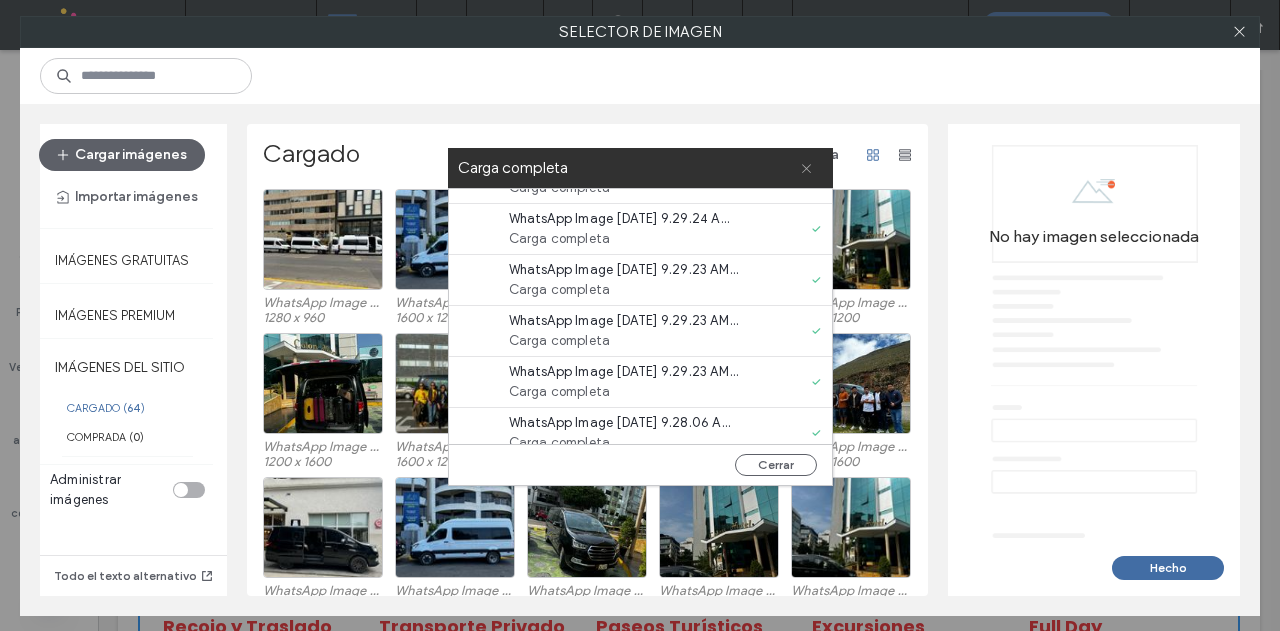click 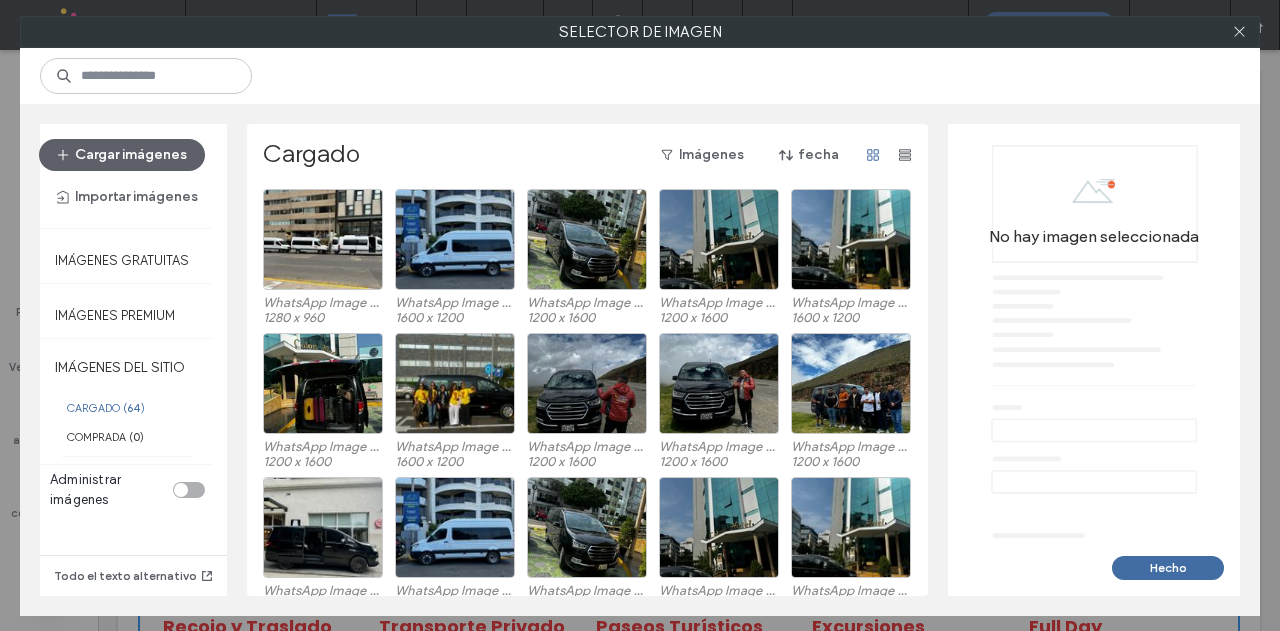 scroll, scrollTop: 0, scrollLeft: 0, axis: both 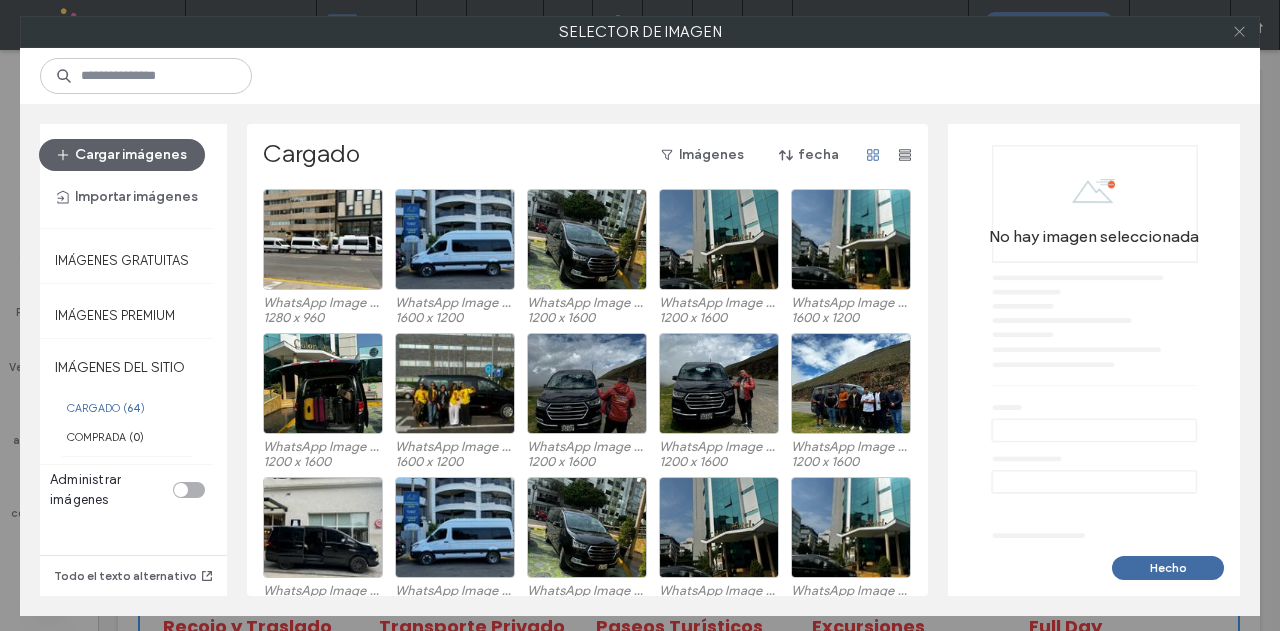 click 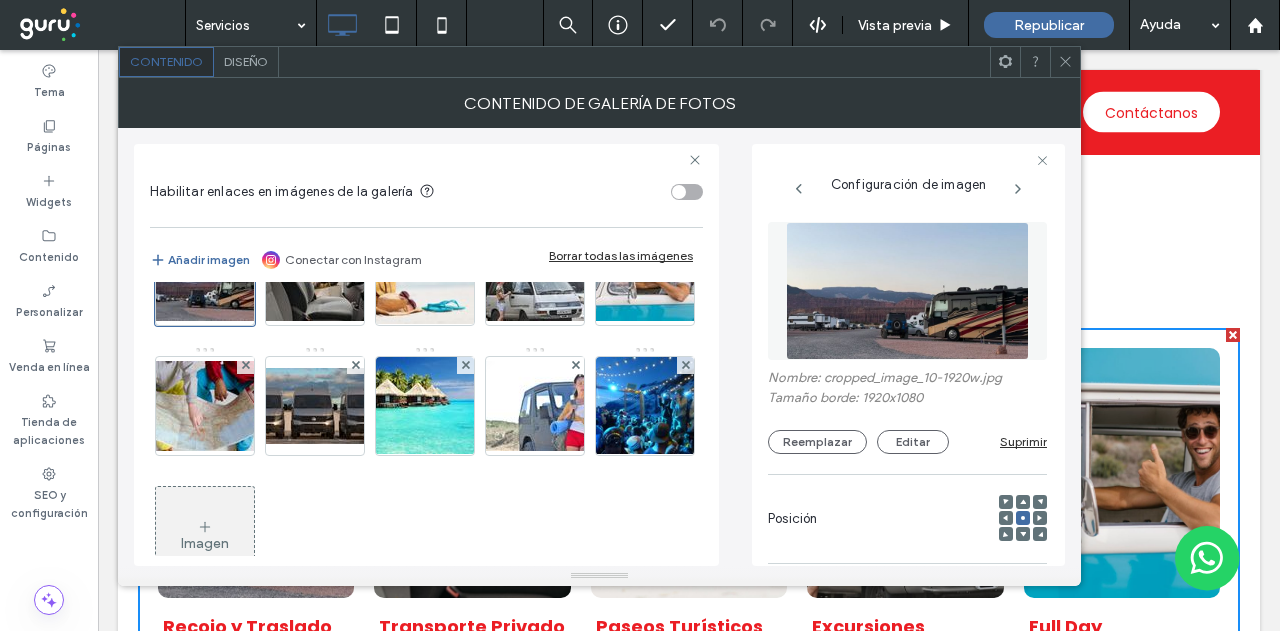 scroll, scrollTop: 135, scrollLeft: 0, axis: vertical 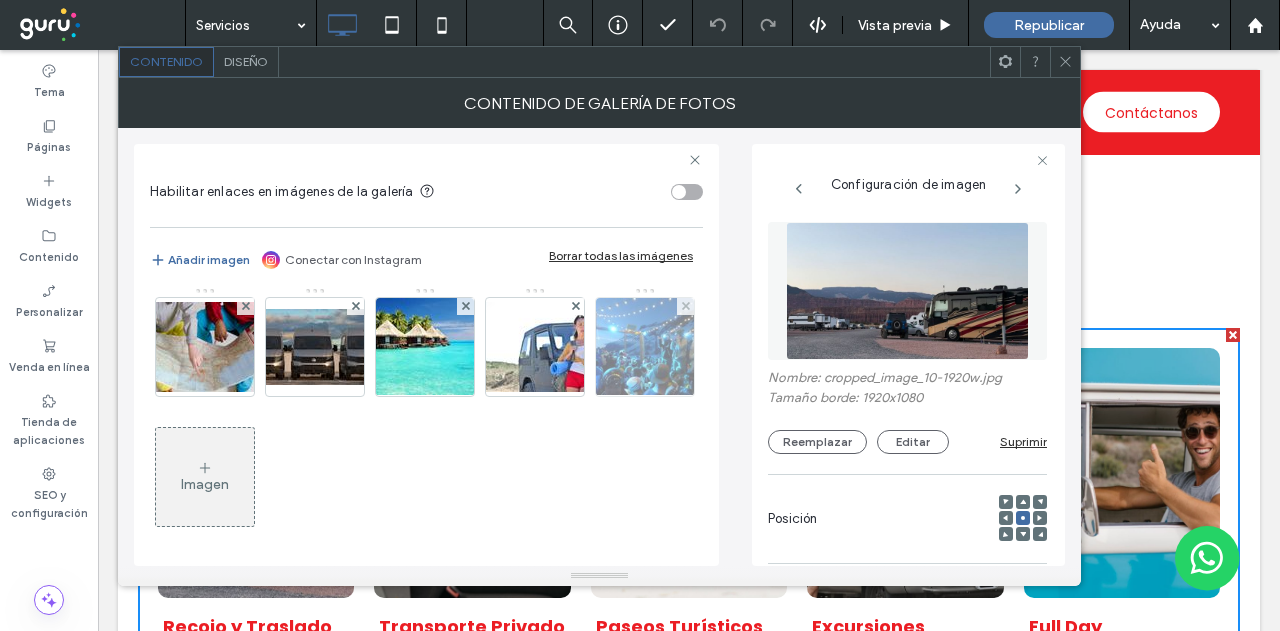 click at bounding box center (645, 347) 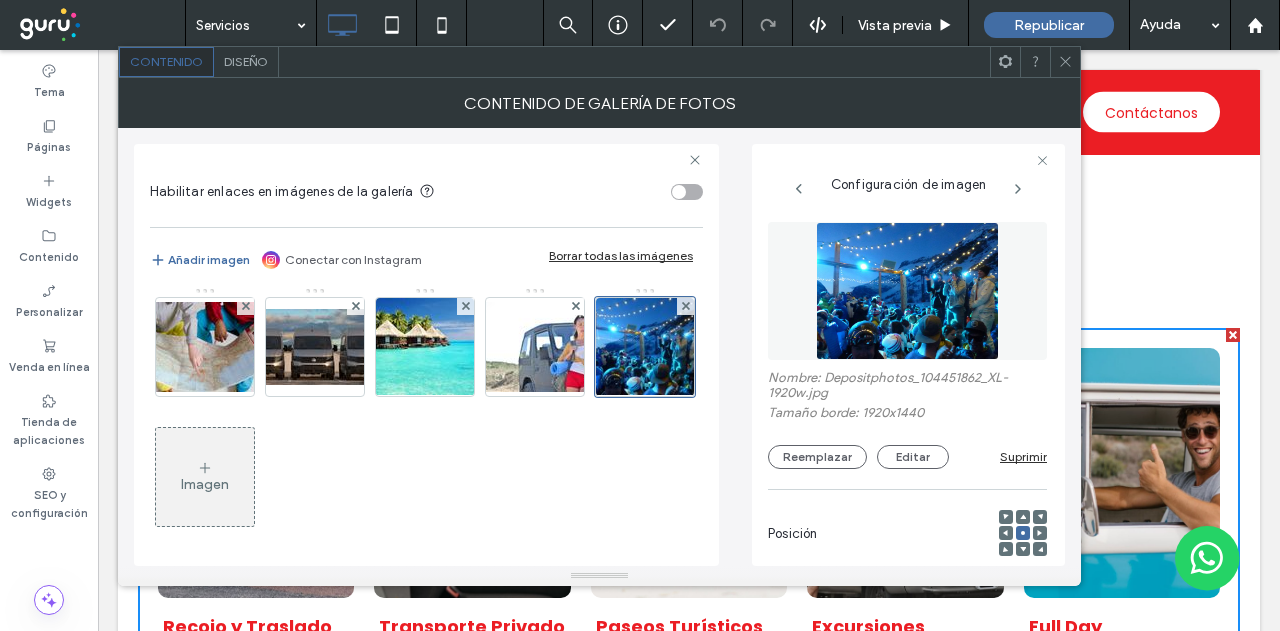 scroll, scrollTop: 248, scrollLeft: 0, axis: vertical 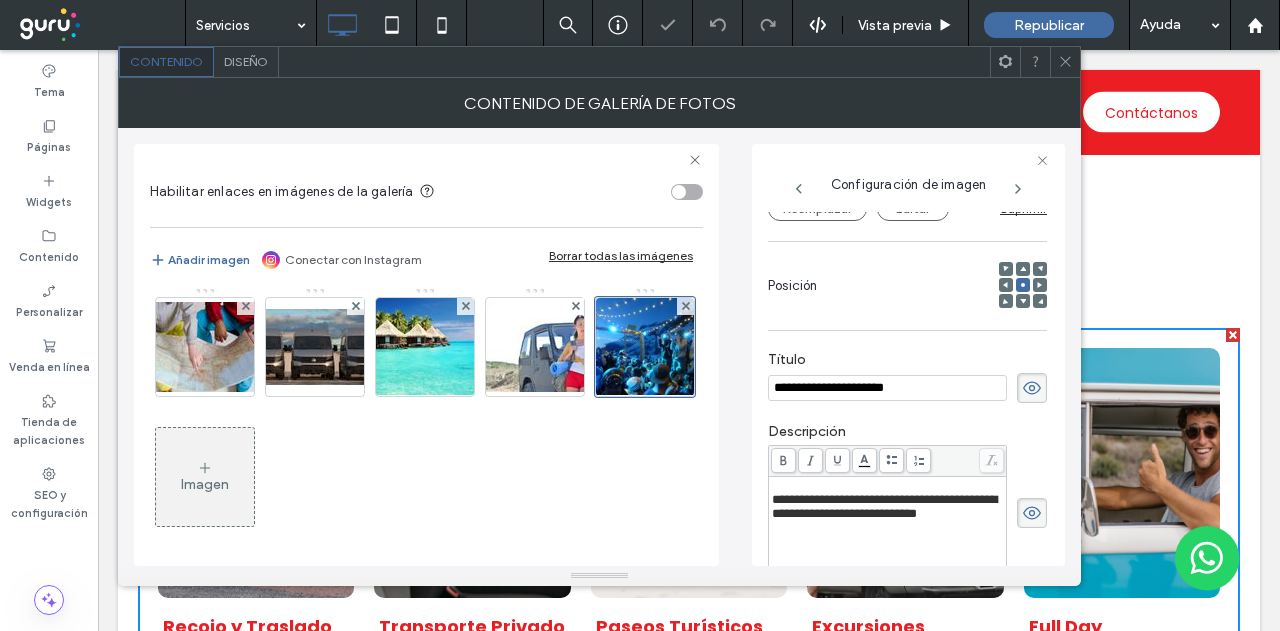 drag, startPoint x: 176, startPoint y: 349, endPoint x: 206, endPoint y: 361, distance: 32.31099 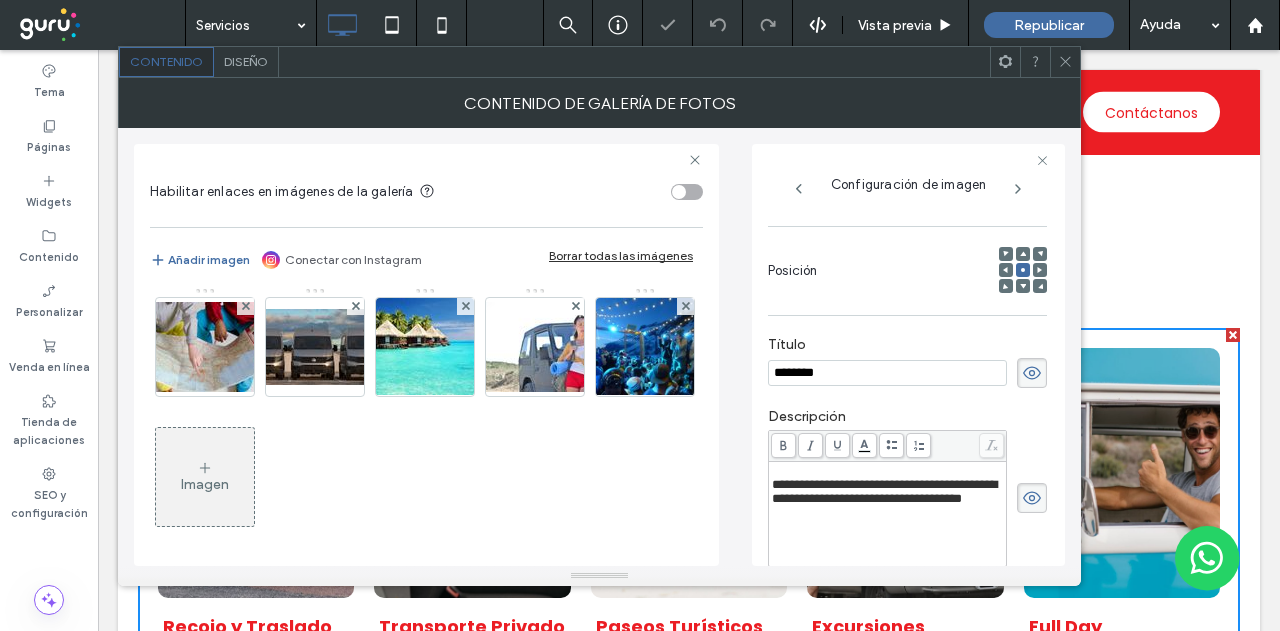 scroll, scrollTop: 232, scrollLeft: 0, axis: vertical 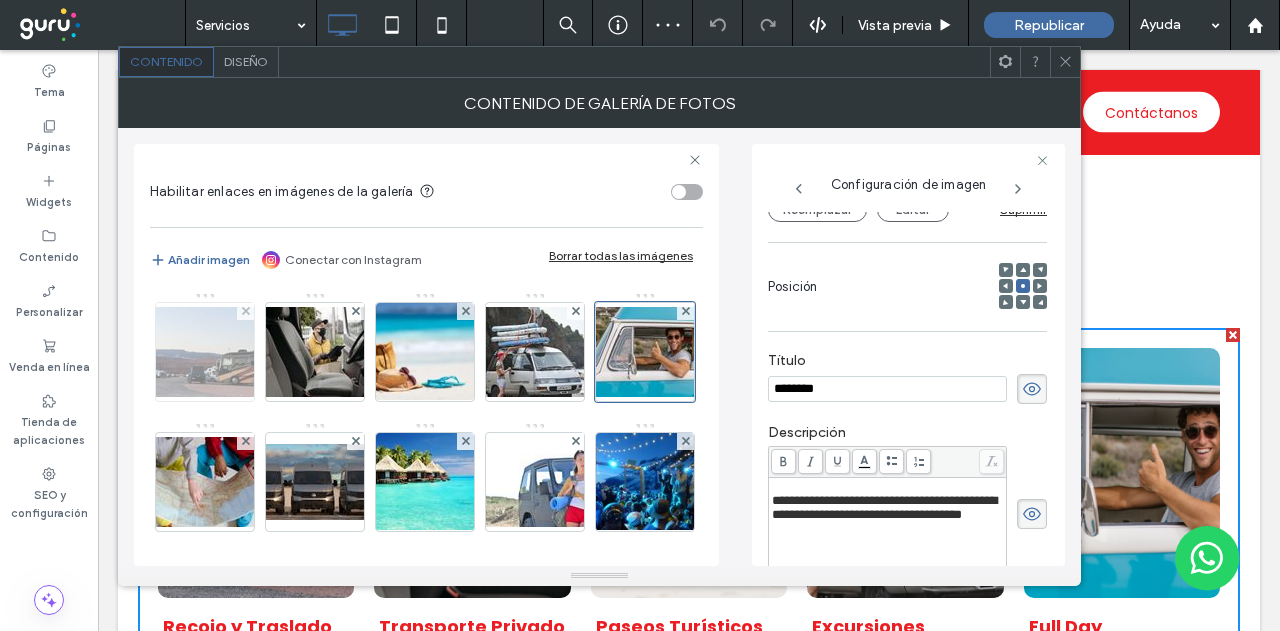 click at bounding box center [205, 352] 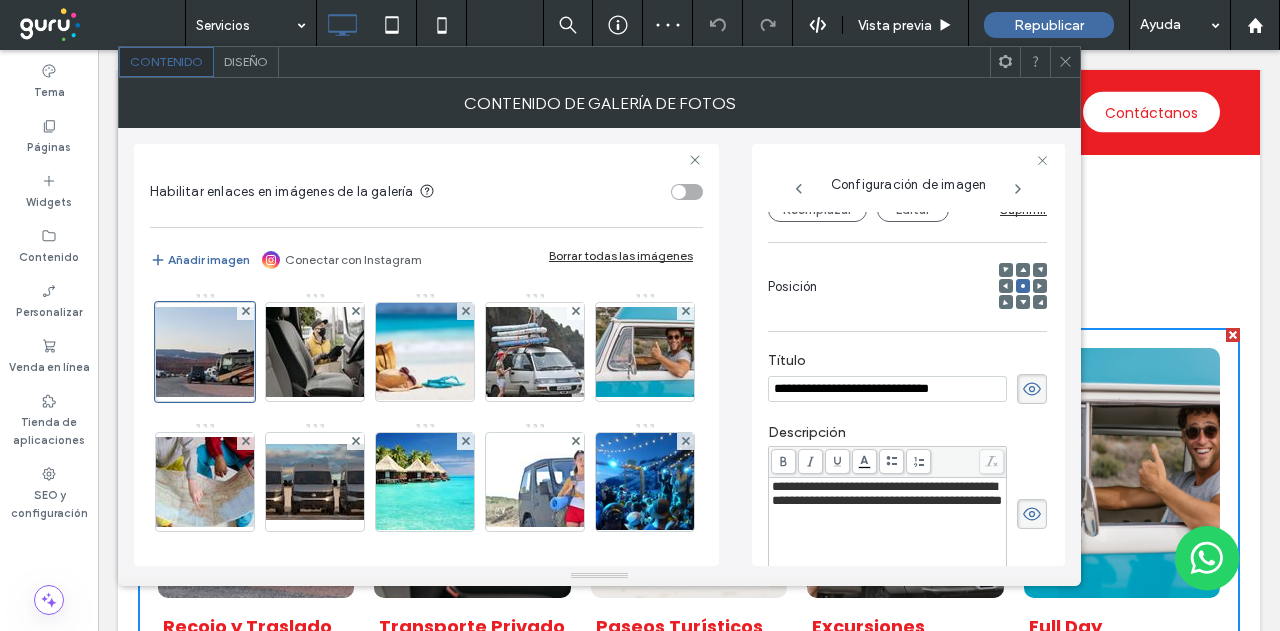 drag, startPoint x: 972, startPoint y: 389, endPoint x: 695, endPoint y: 399, distance: 277.18045 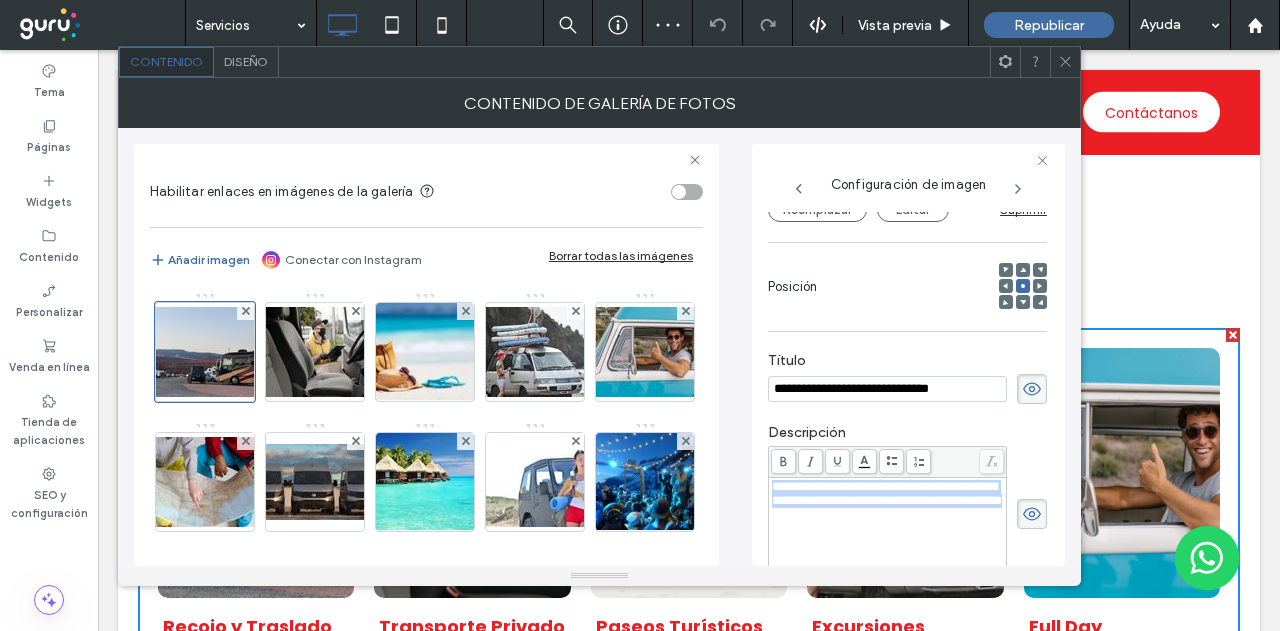drag, startPoint x: 795, startPoint y: 496, endPoint x: 722, endPoint y: 475, distance: 75.96052 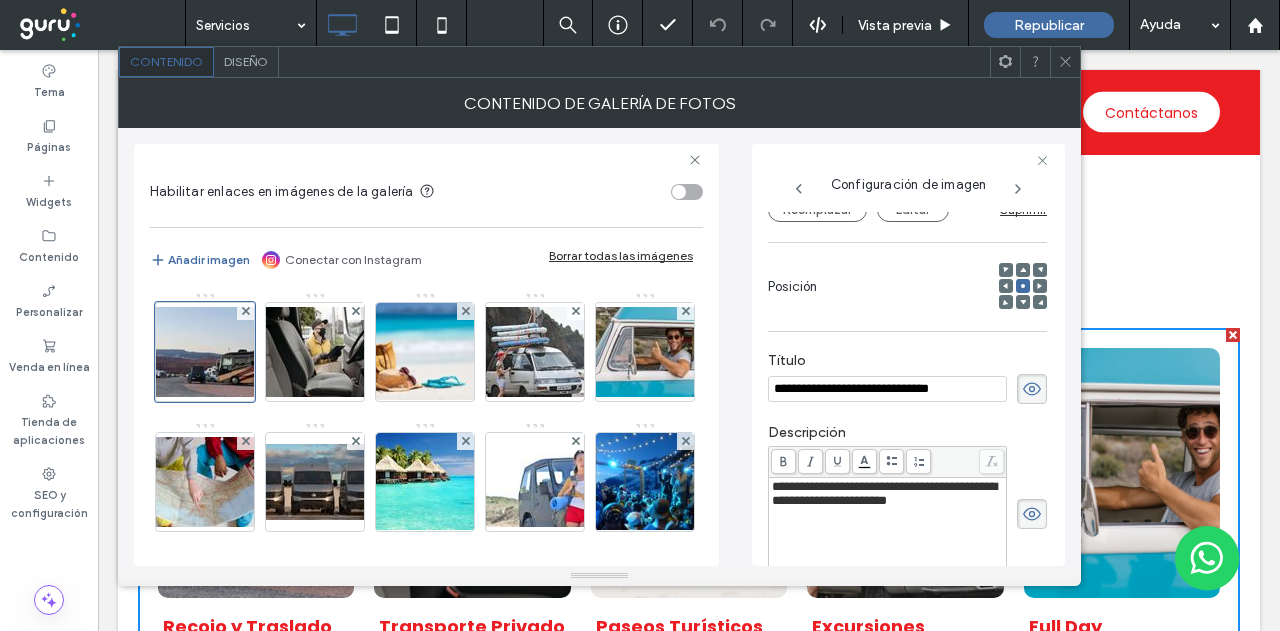 click 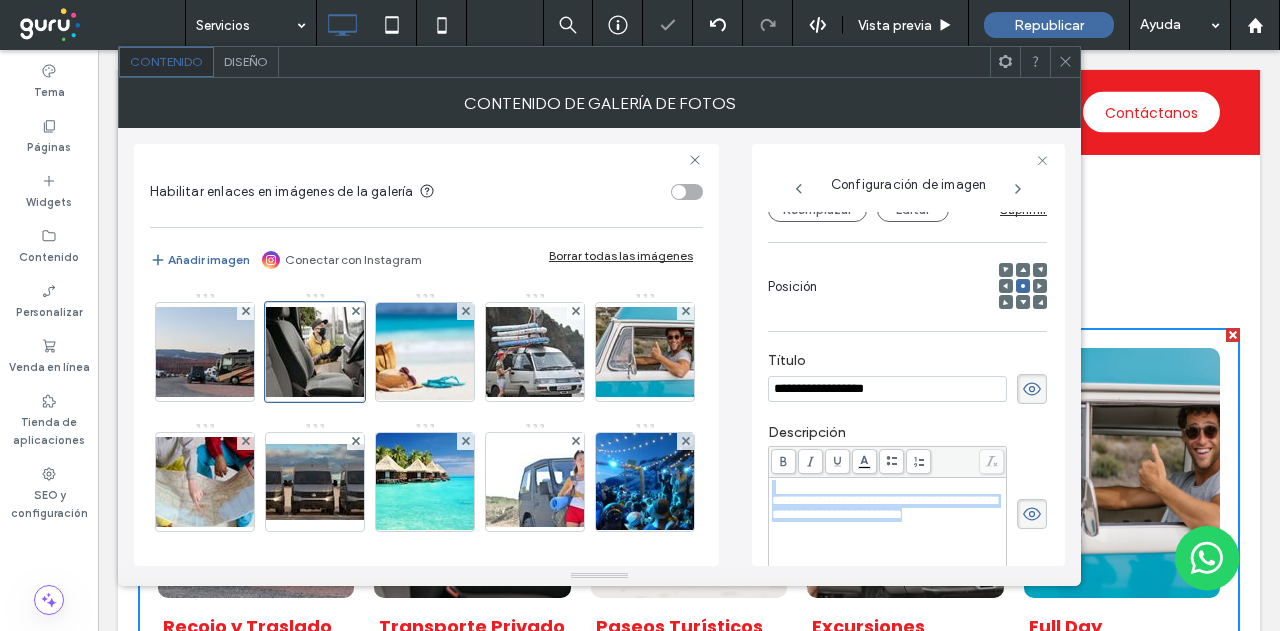 drag, startPoint x: 782, startPoint y: 493, endPoint x: 1030, endPoint y: 528, distance: 250.45758 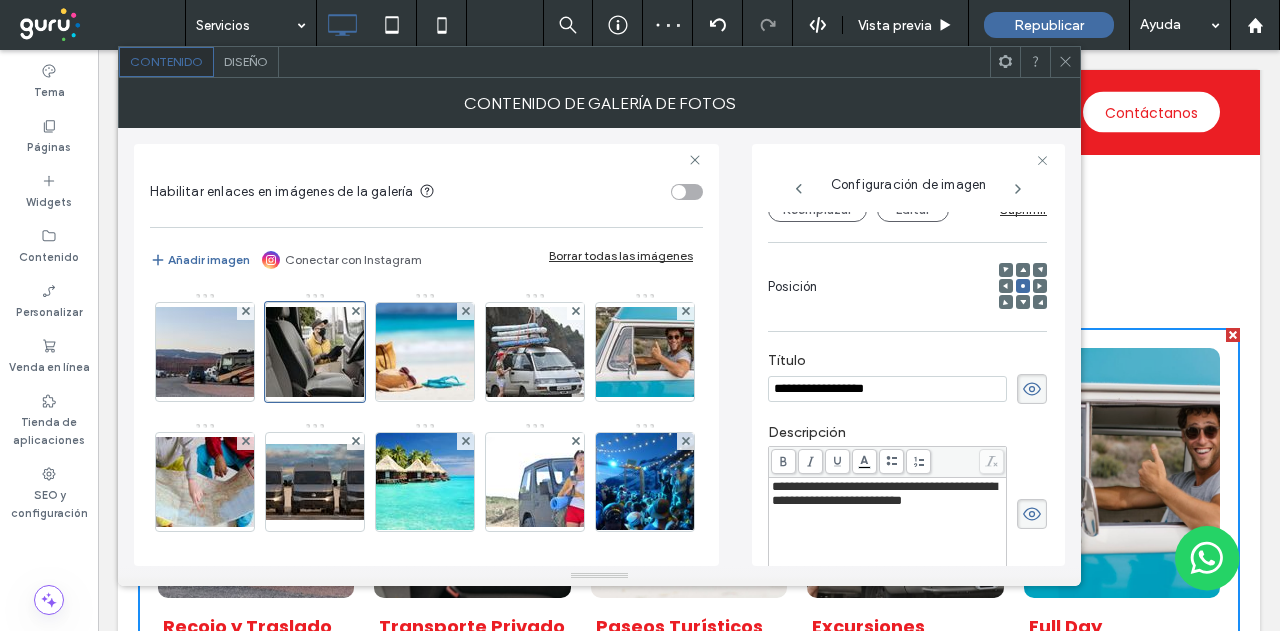 scroll, scrollTop: 332, scrollLeft: 0, axis: vertical 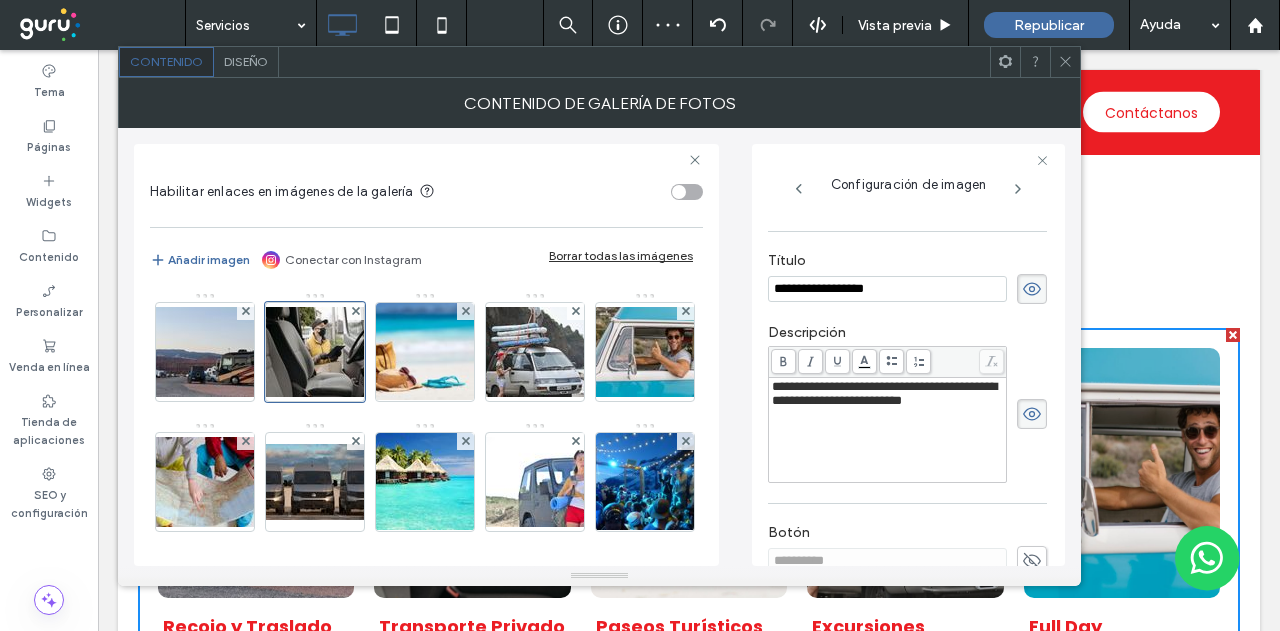 click 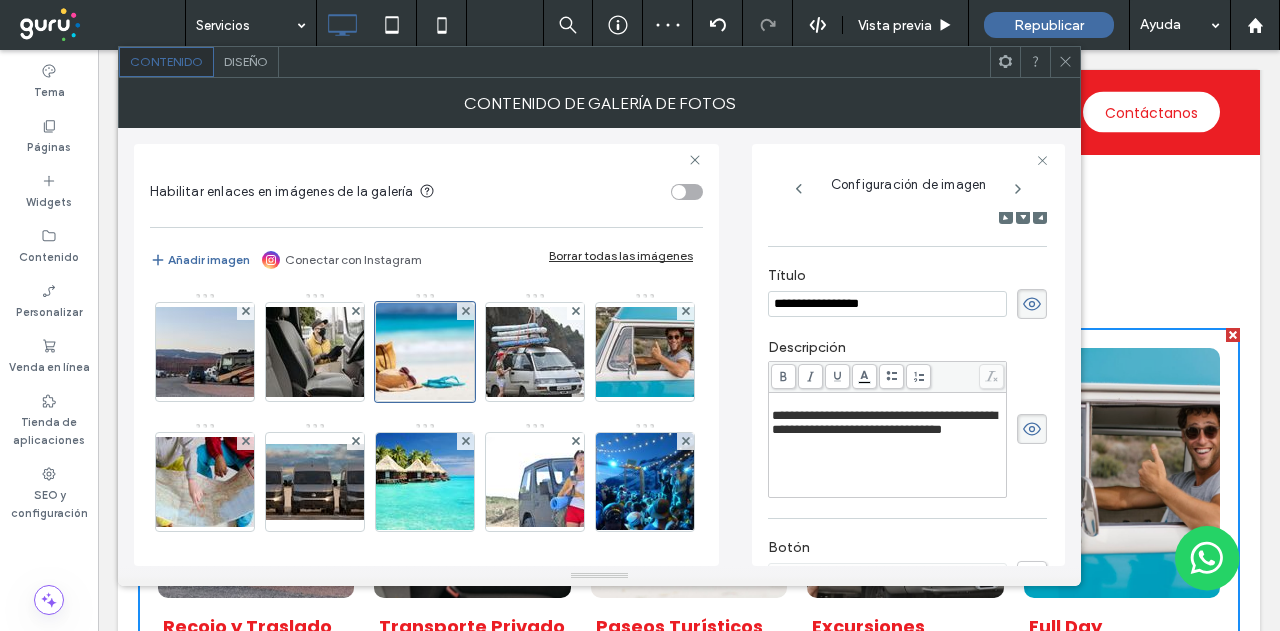 scroll, scrollTop: 348, scrollLeft: 0, axis: vertical 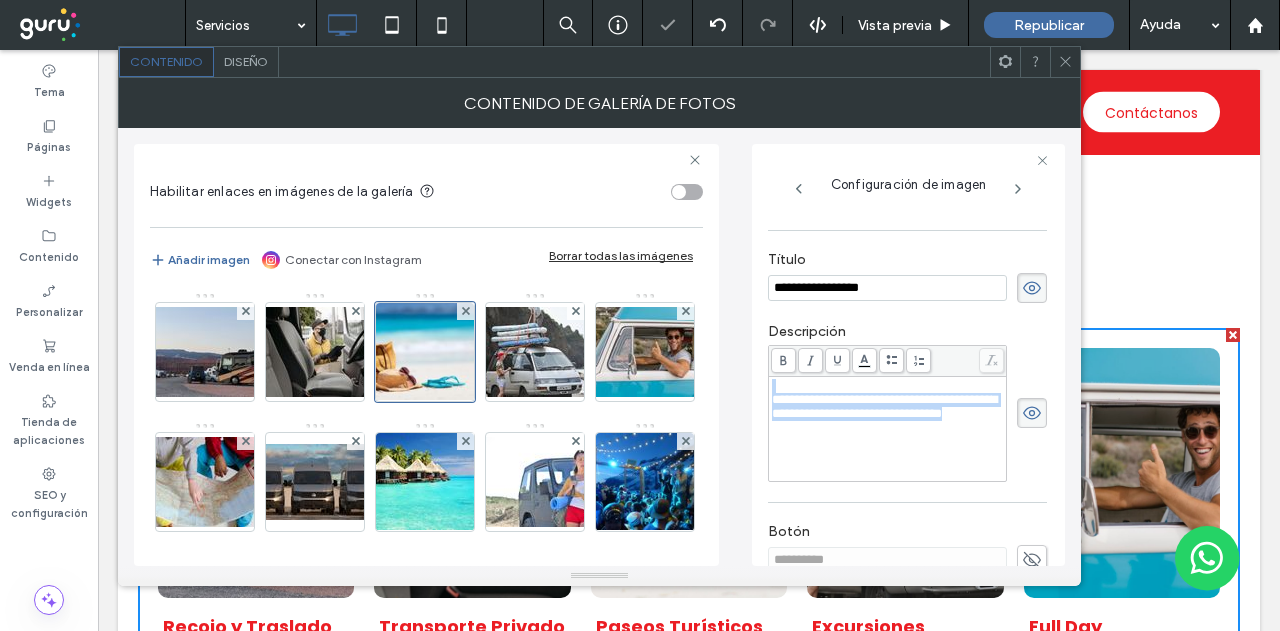 drag, startPoint x: 778, startPoint y: 382, endPoint x: 1031, endPoint y: 441, distance: 259.78836 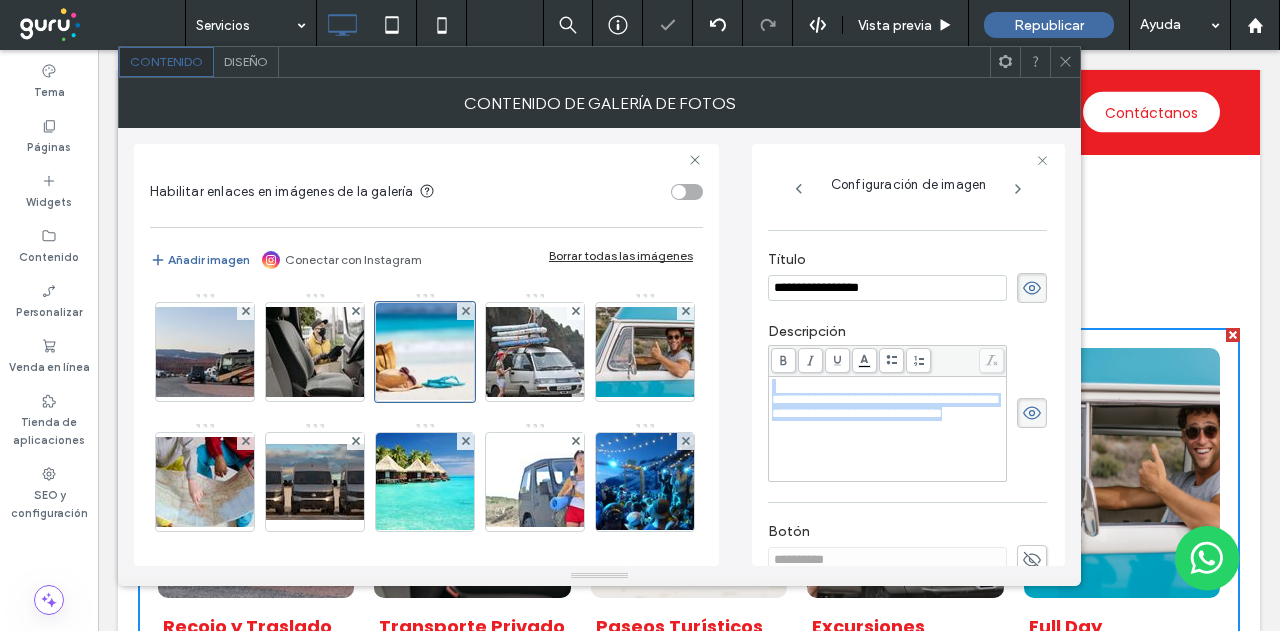 click on "**********" at bounding box center (907, 413) 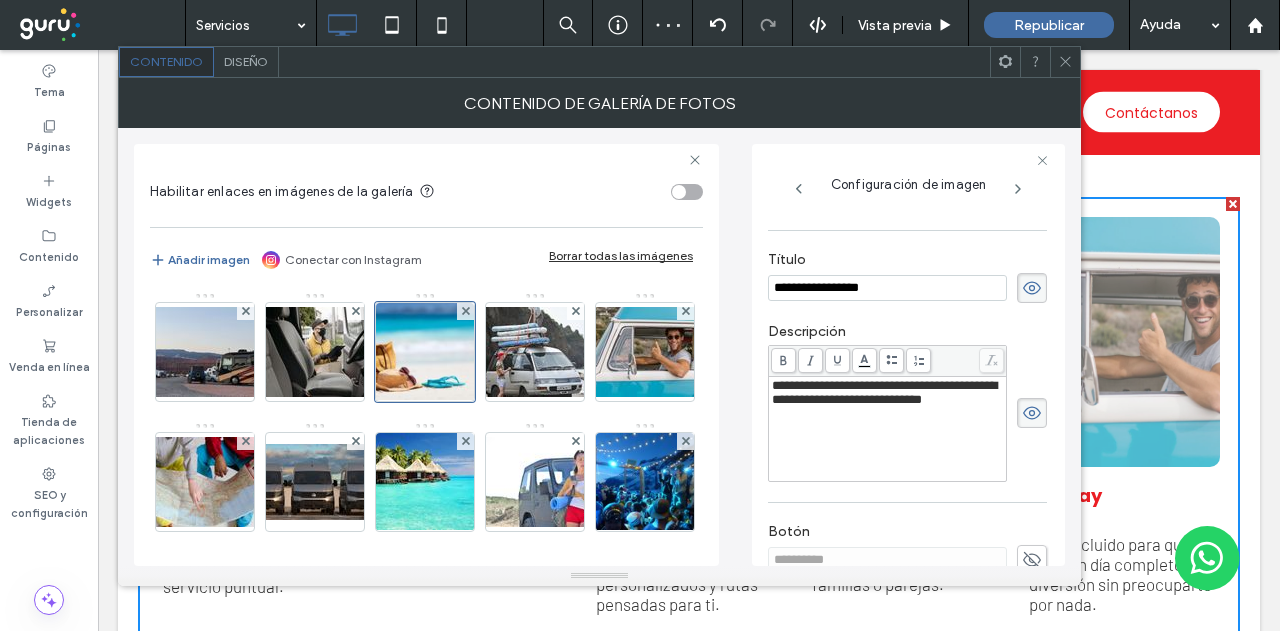 scroll, scrollTop: 800, scrollLeft: 0, axis: vertical 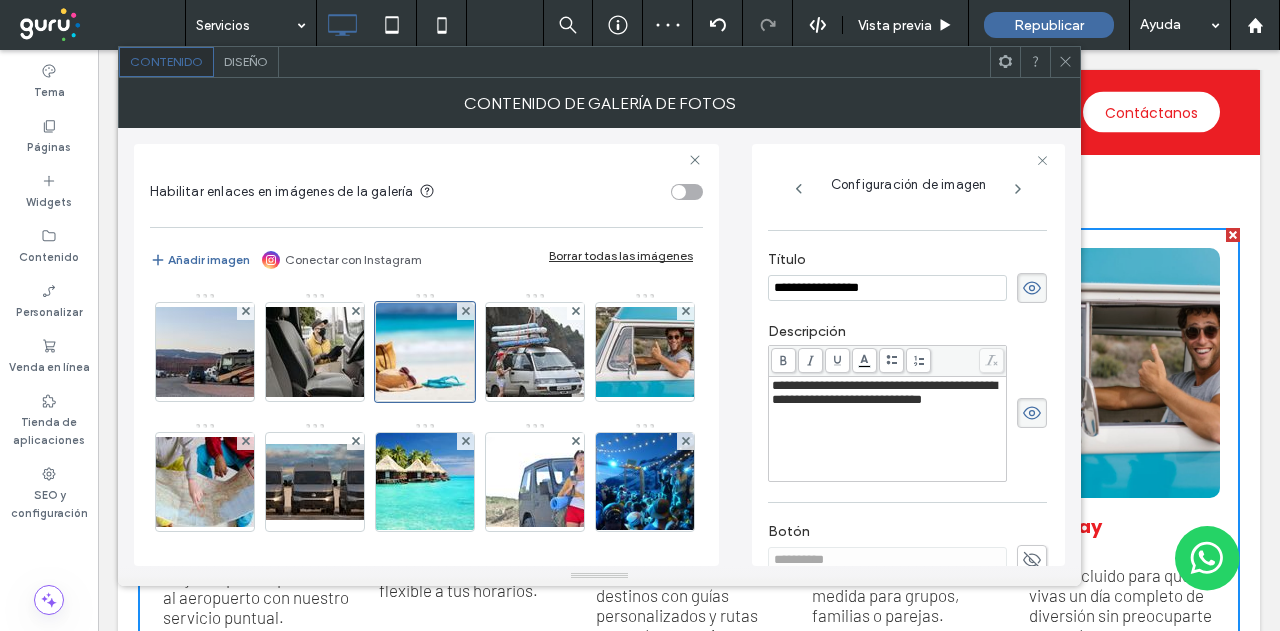 click 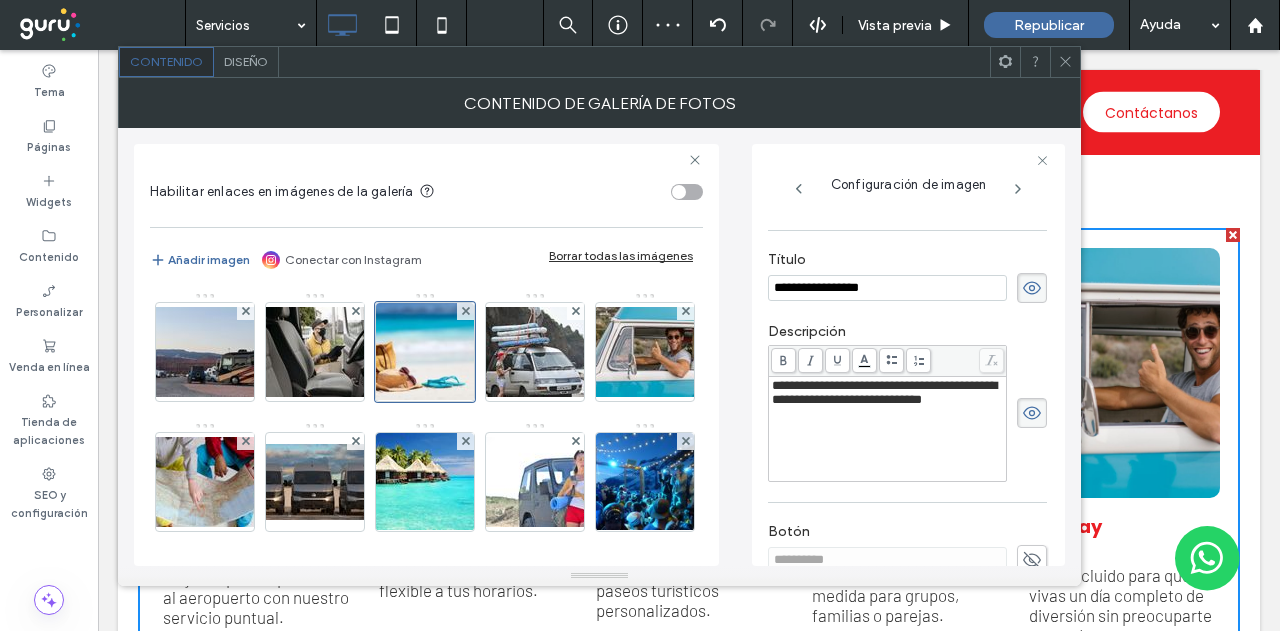 scroll, scrollTop: 332, scrollLeft: 0, axis: vertical 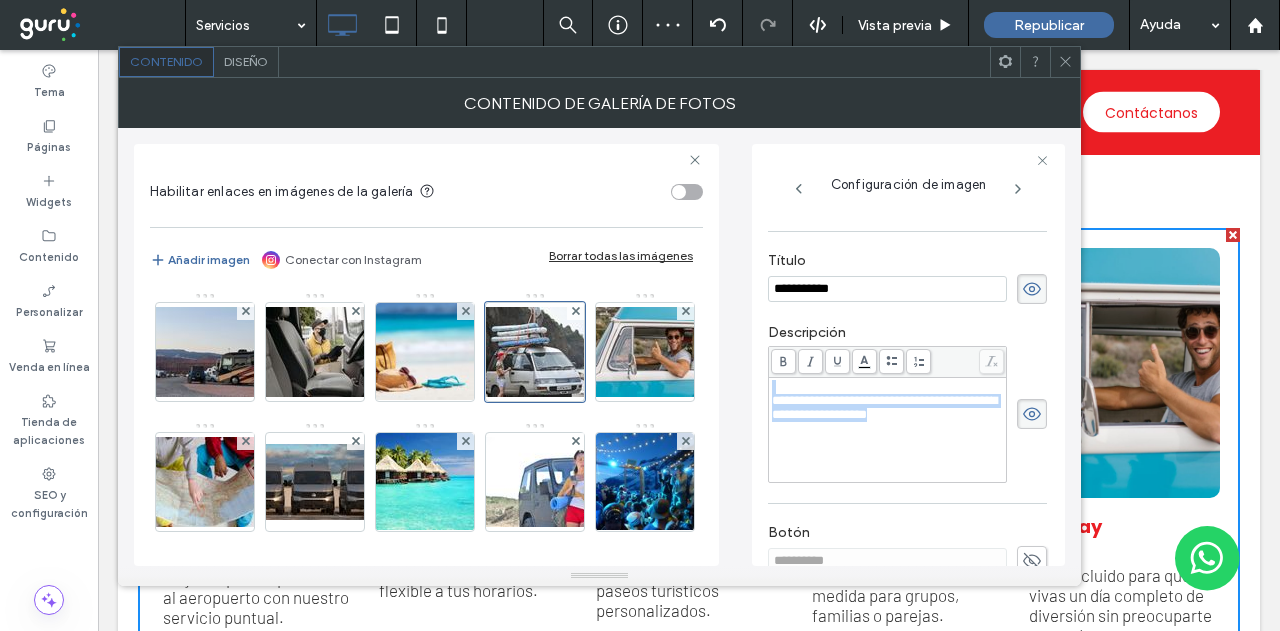 drag, startPoint x: 886, startPoint y: 389, endPoint x: 958, endPoint y: 428, distance: 81.88406 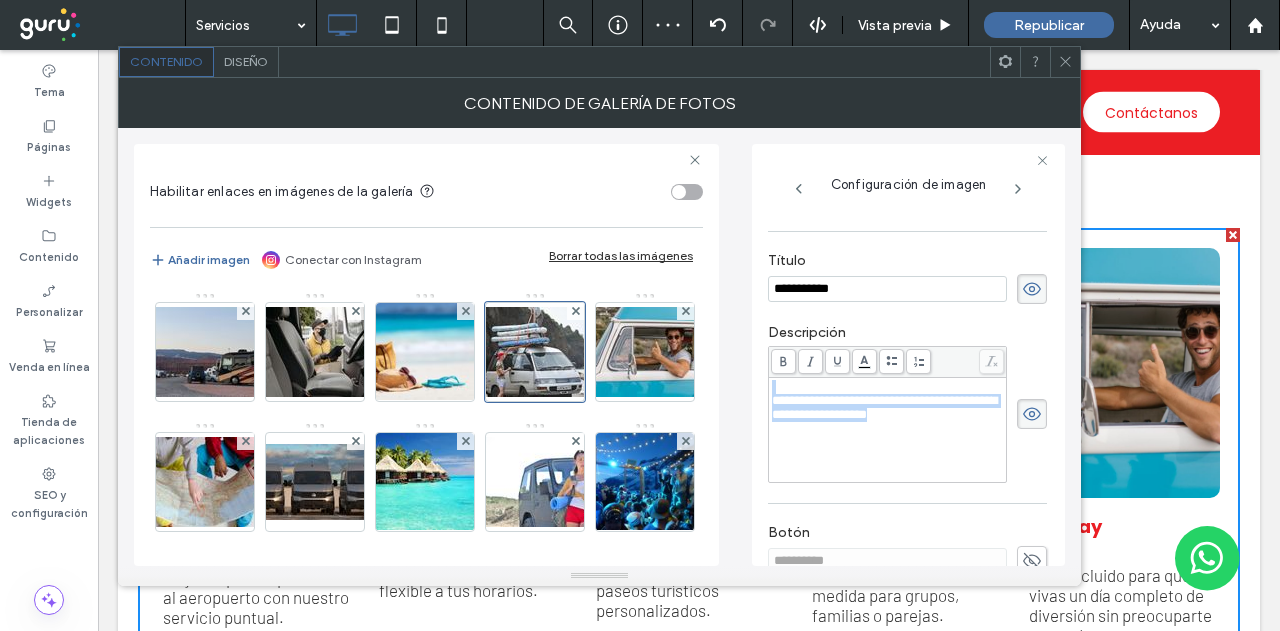 click on "**********" at bounding box center (888, 408) 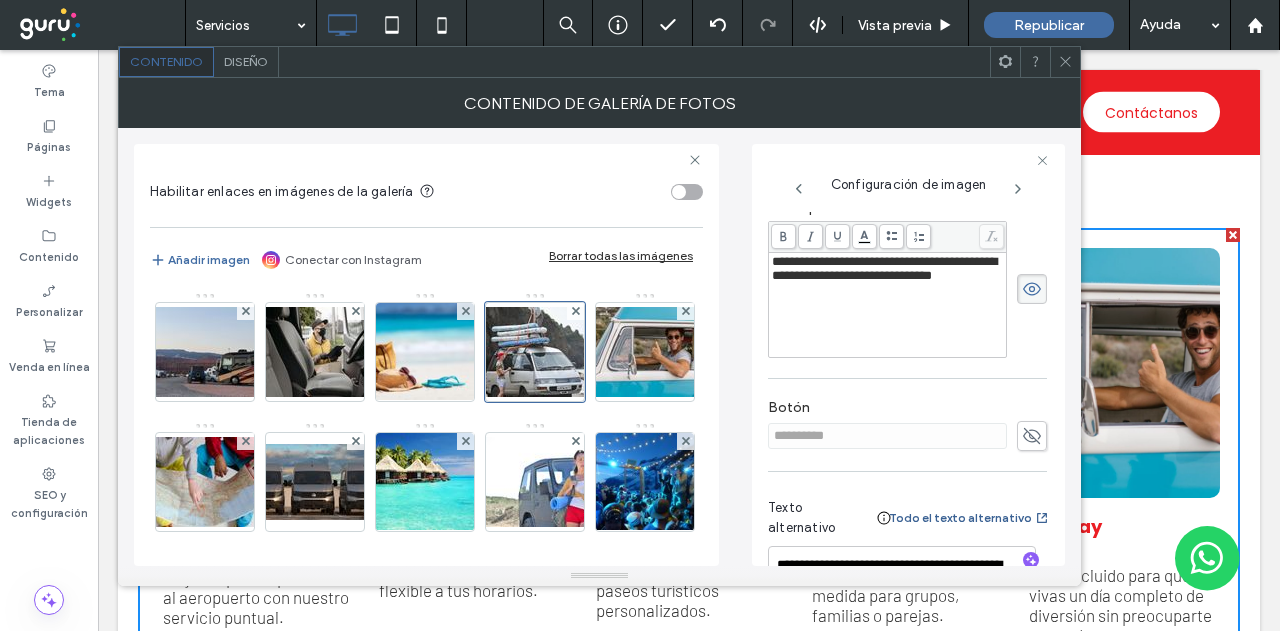 scroll, scrollTop: 332, scrollLeft: 0, axis: vertical 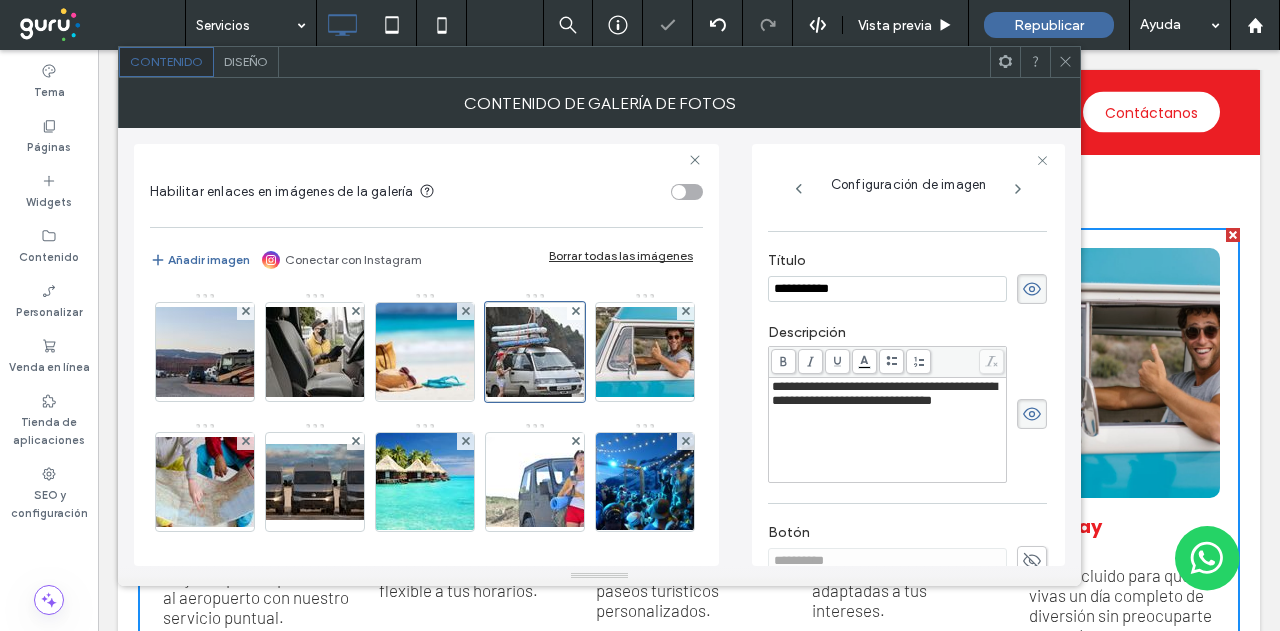 click 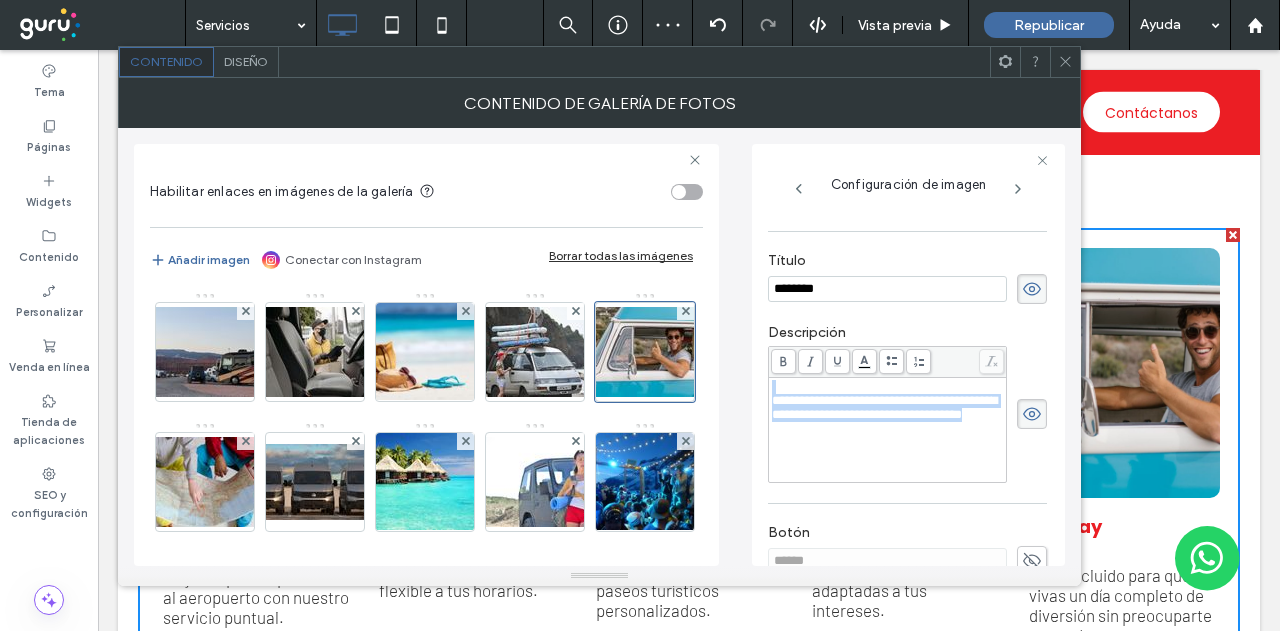 drag, startPoint x: 838, startPoint y: 437, endPoint x: 778, endPoint y: 376, distance: 85.56284 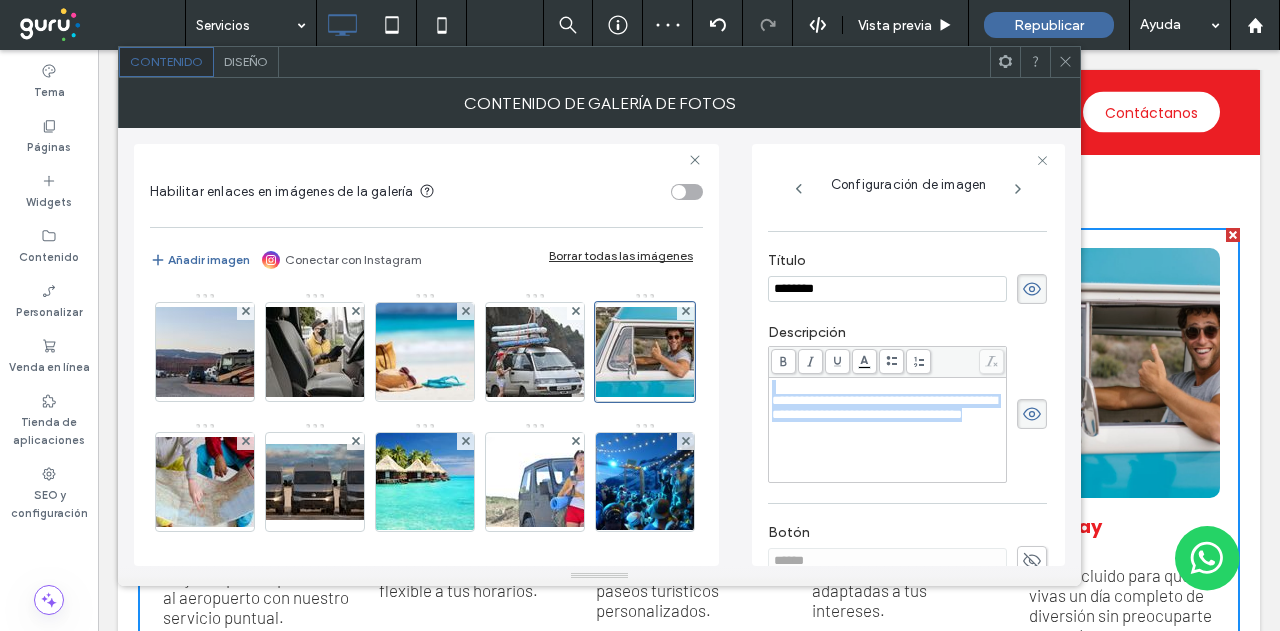 click on "**********" at bounding box center [887, 430] 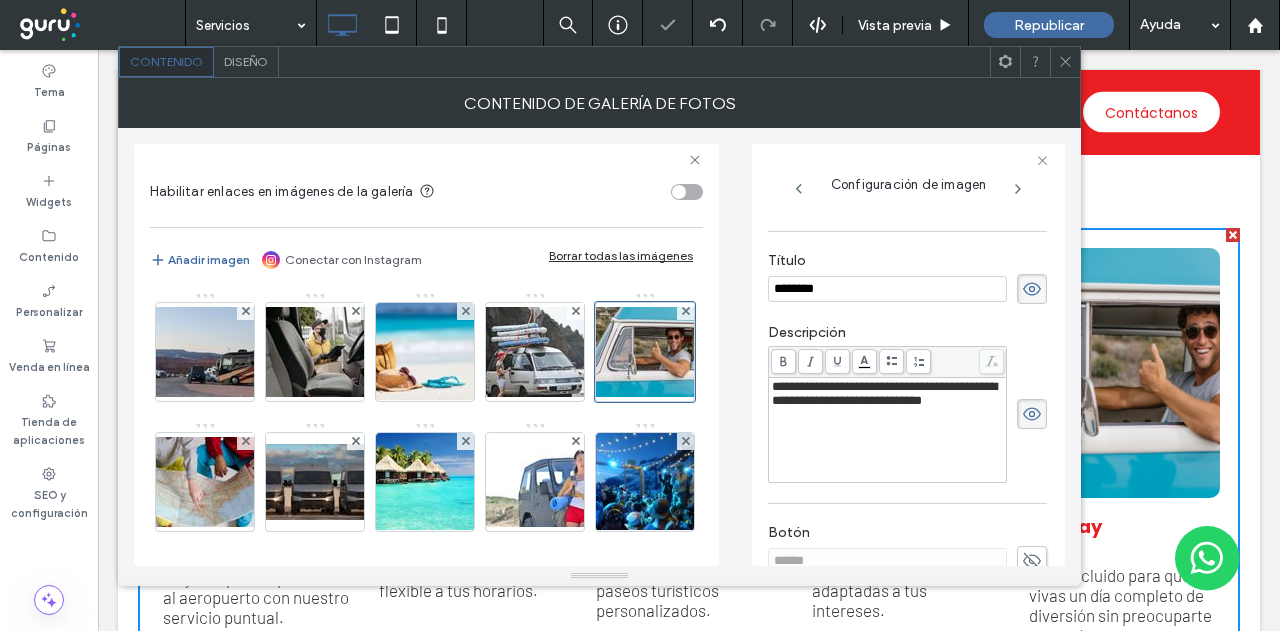 click 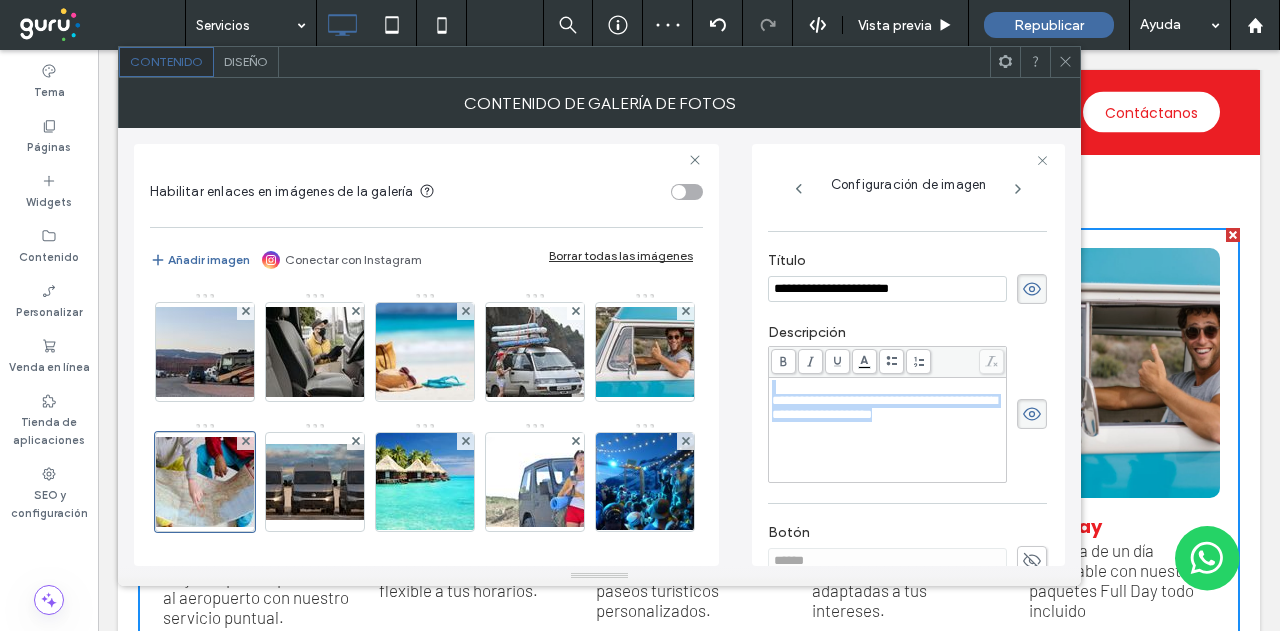 drag, startPoint x: 940, startPoint y: 430, endPoint x: 768, endPoint y: 379, distance: 179.40178 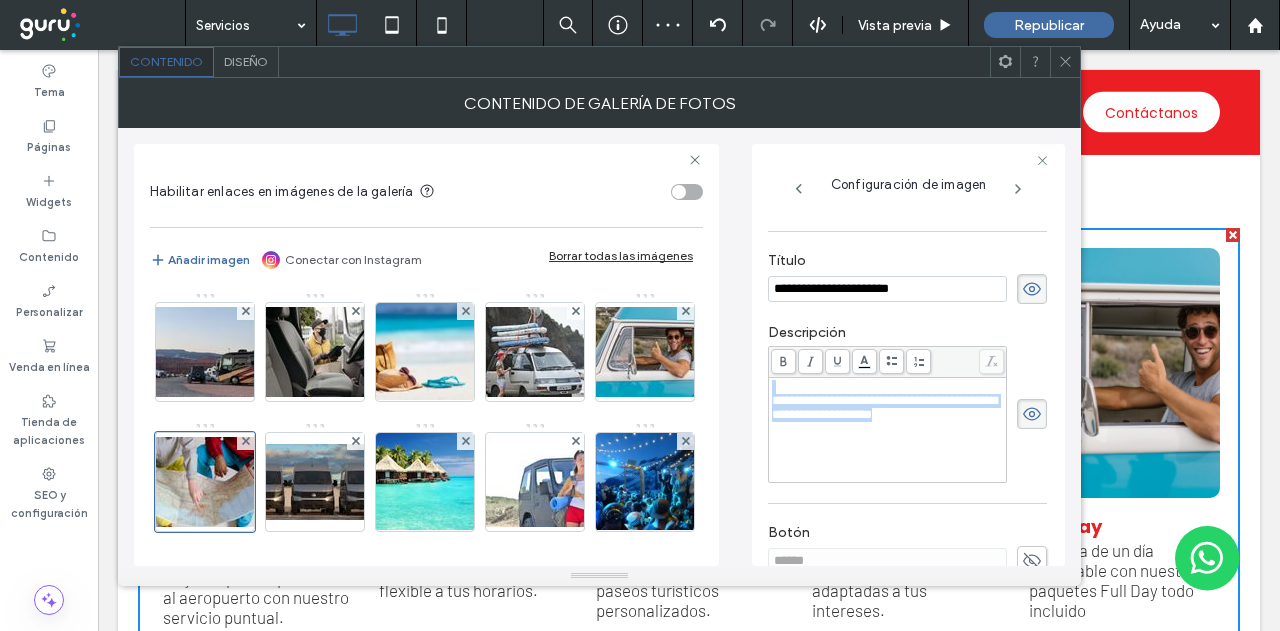 click on "**********" at bounding box center [599, 347] 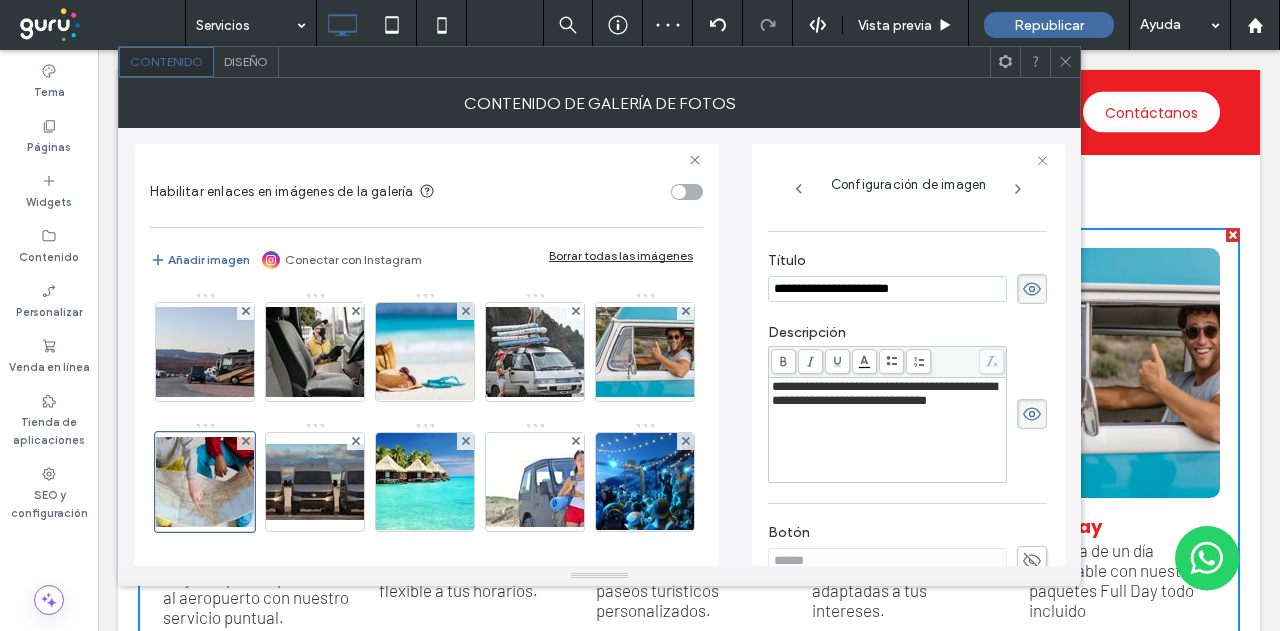 click 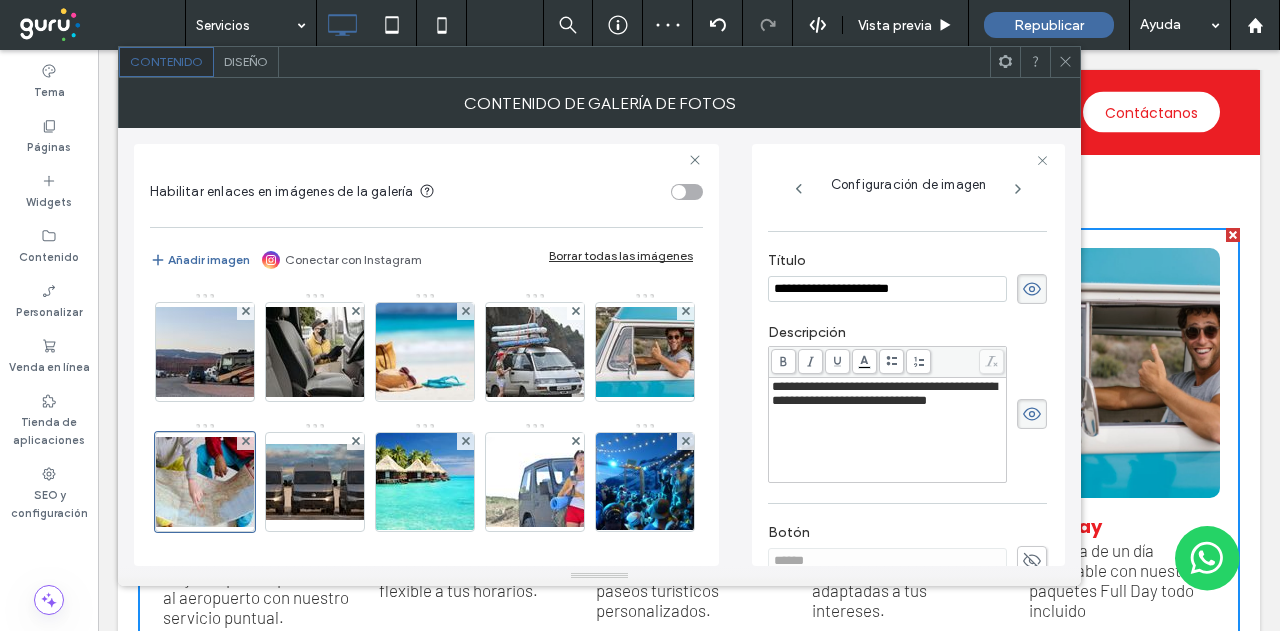 scroll, scrollTop: 348, scrollLeft: 0, axis: vertical 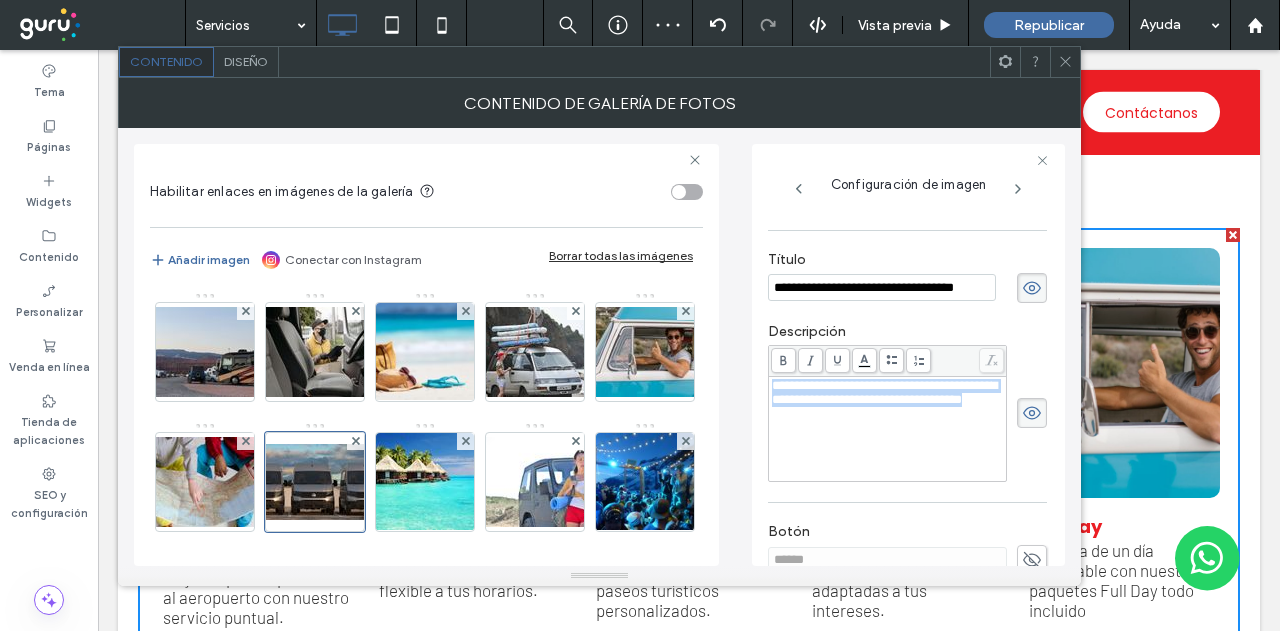 drag, startPoint x: 822, startPoint y: 424, endPoint x: 731, endPoint y: 361, distance: 110.67972 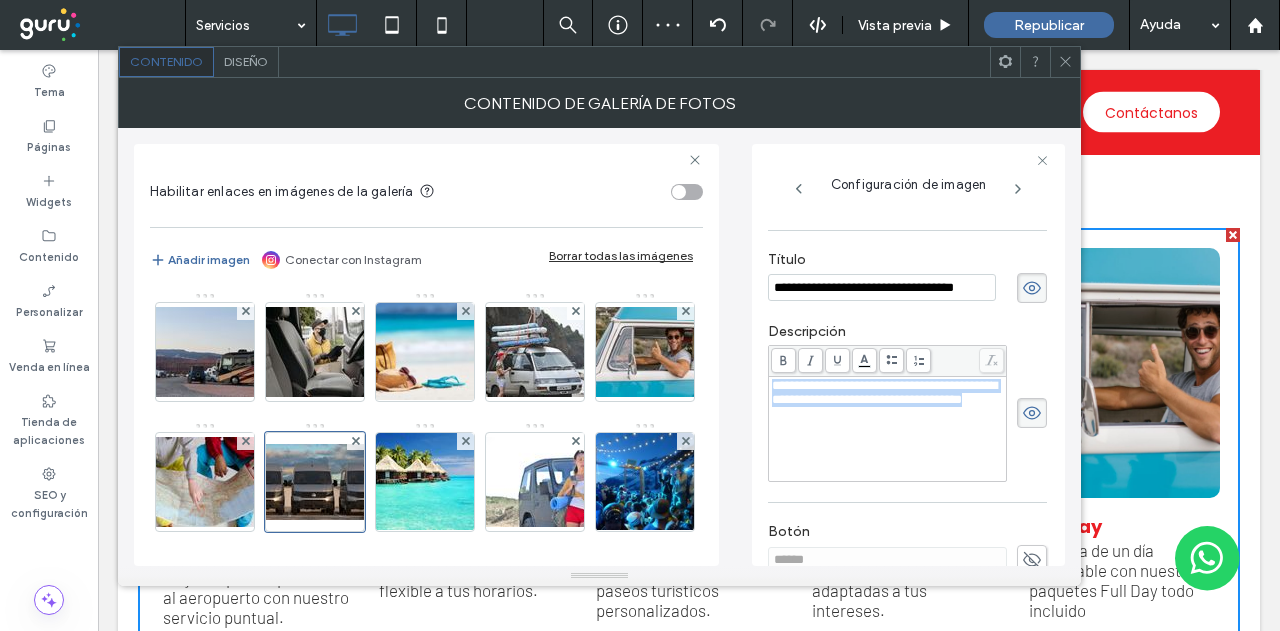 click on "**********" at bounding box center (599, 347) 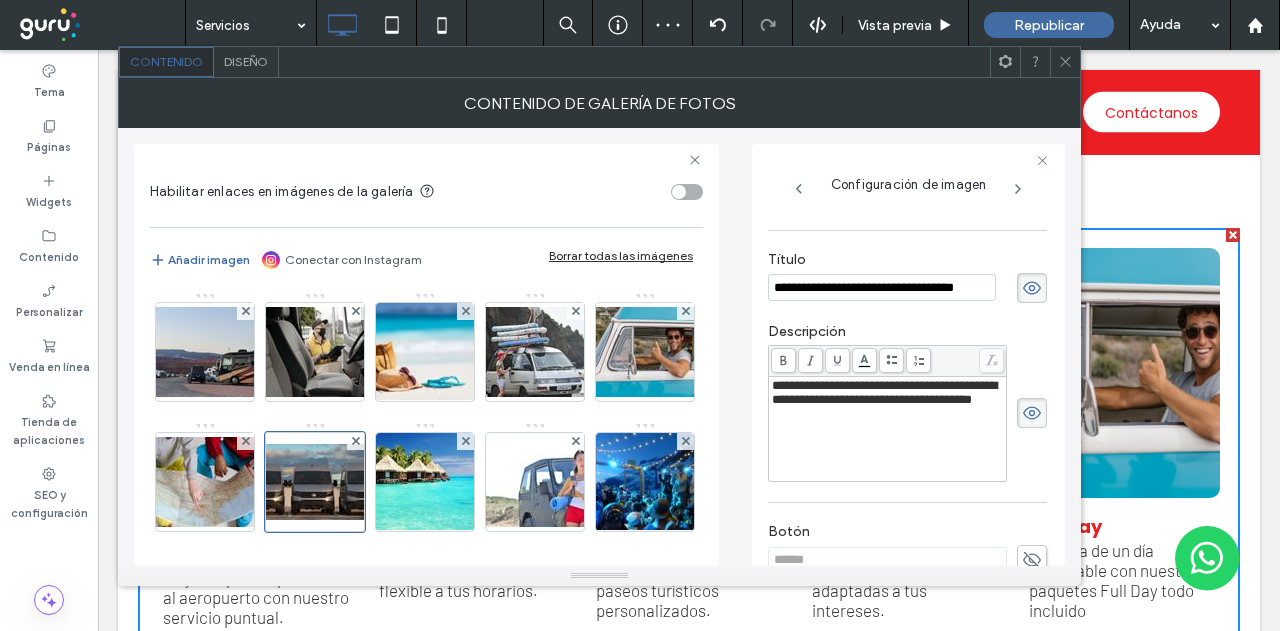 click at bounding box center (1017, 189) 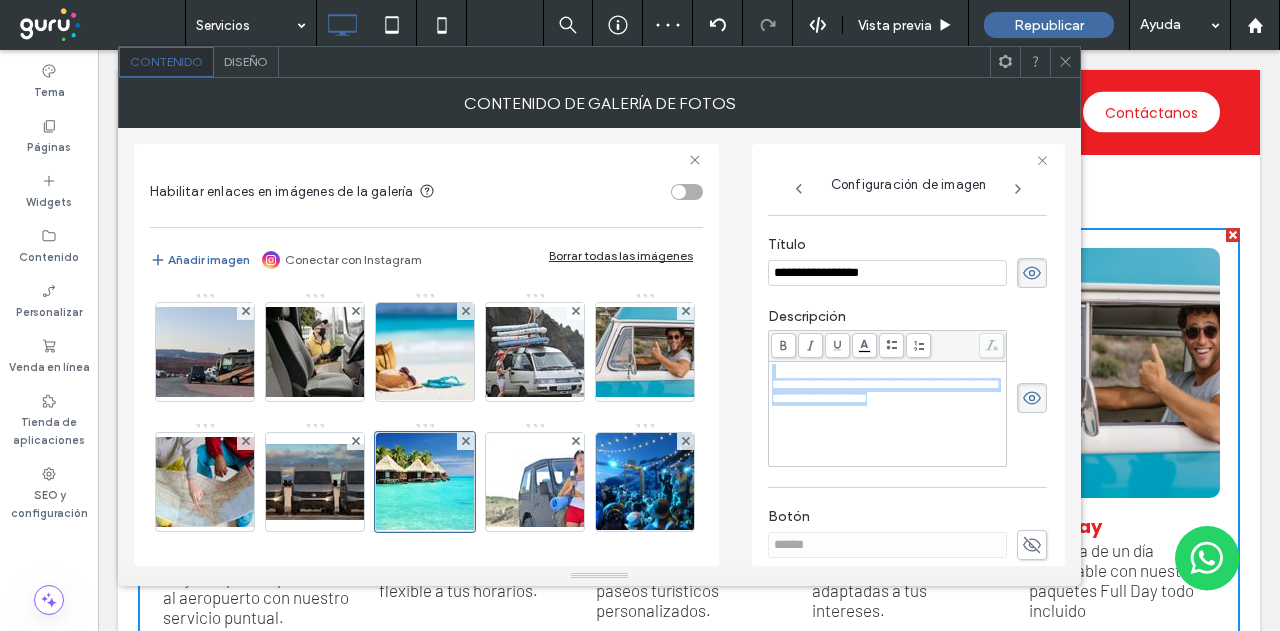 drag, startPoint x: 972, startPoint y: 443, endPoint x: 795, endPoint y: 375, distance: 189.61276 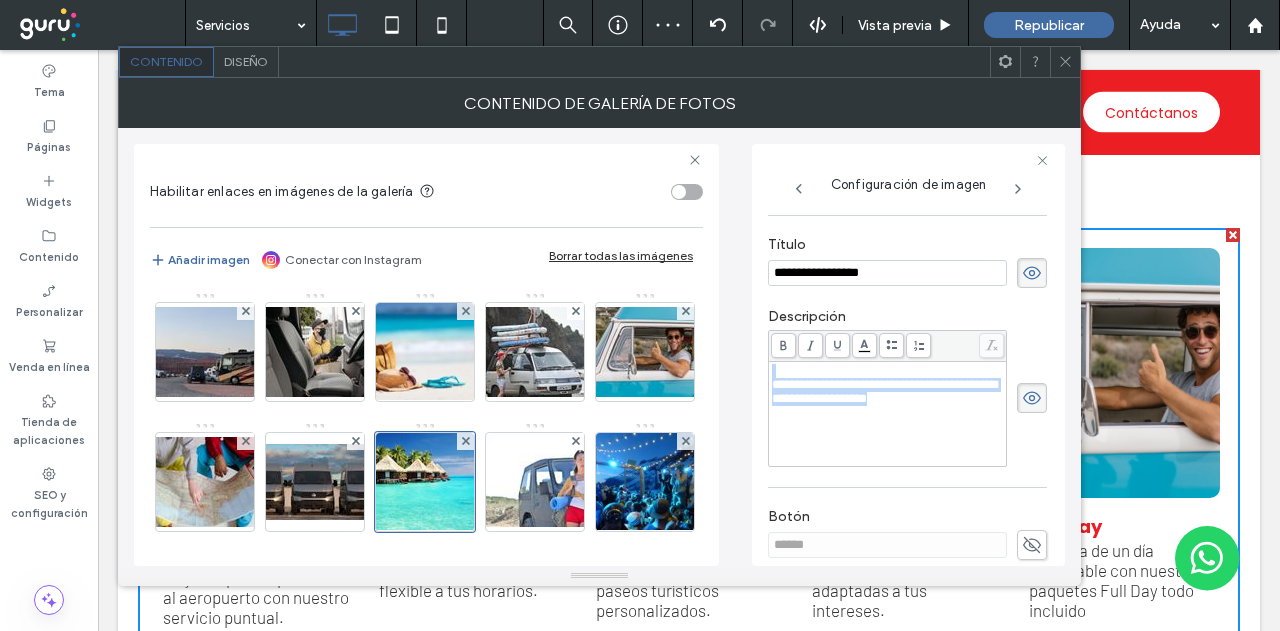 click on "**********" at bounding box center (887, 398) 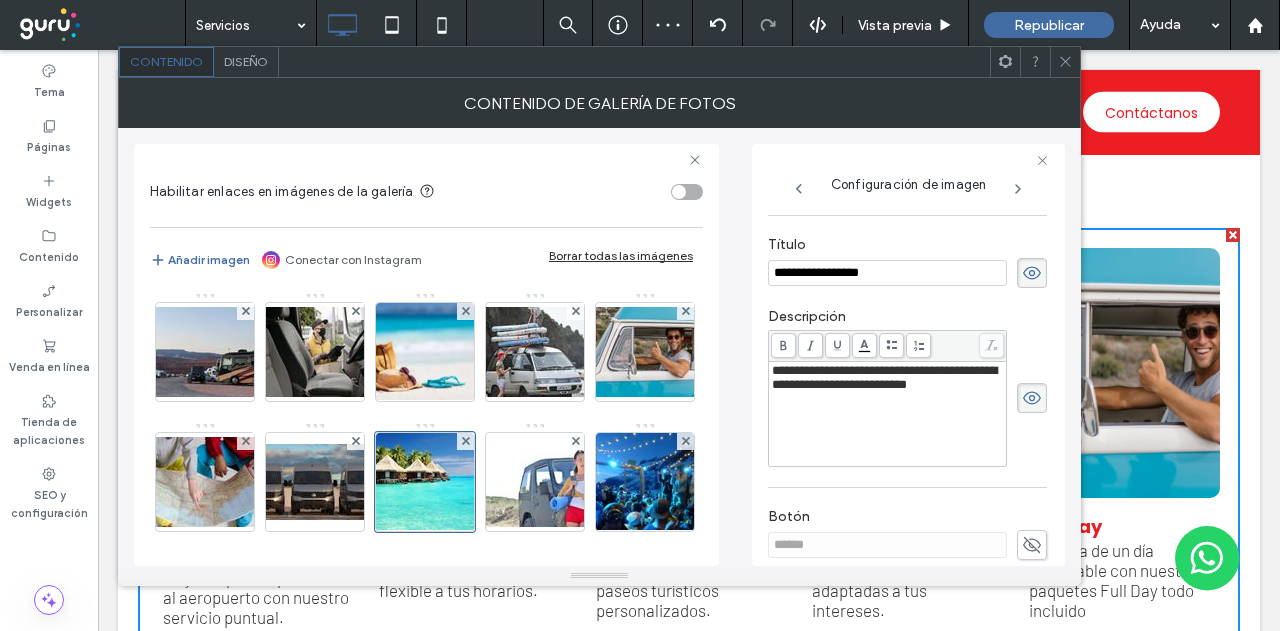 click 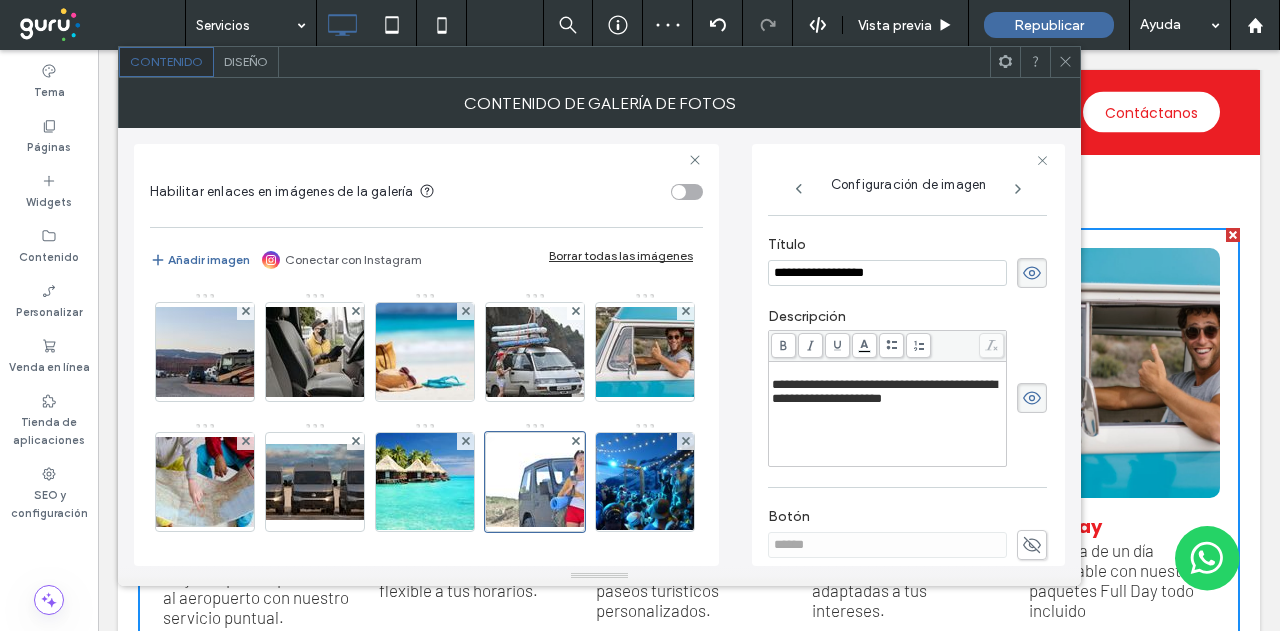 scroll, scrollTop: 332, scrollLeft: 0, axis: vertical 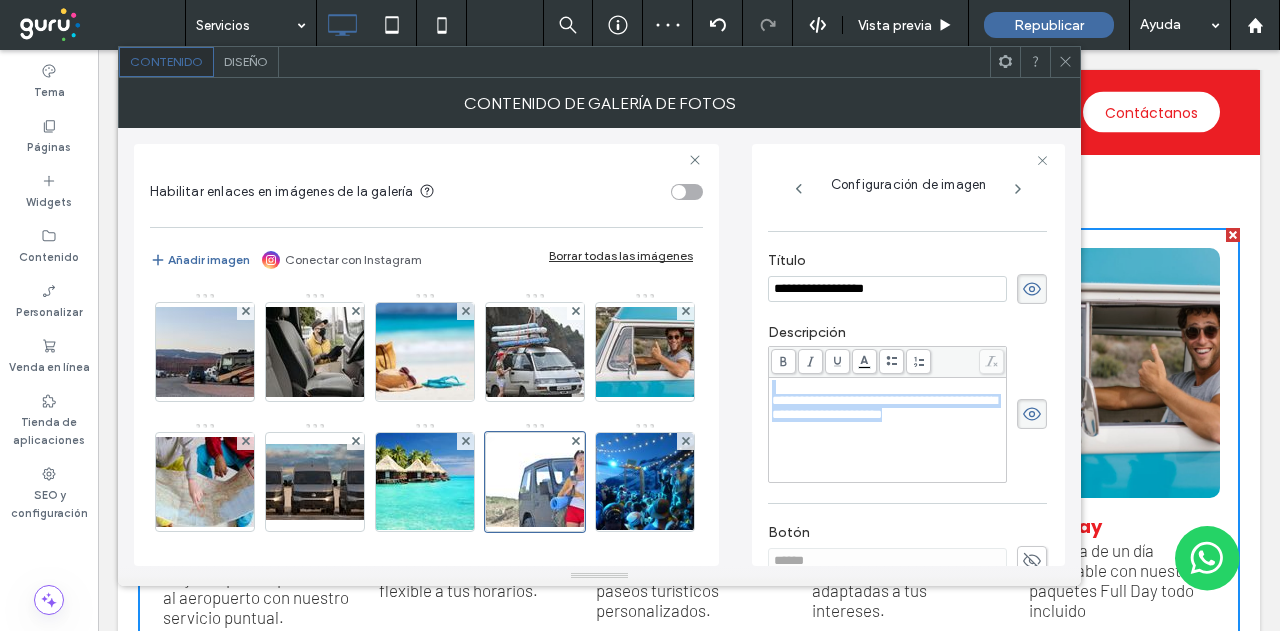 drag, startPoint x: 972, startPoint y: 423, endPoint x: 744, endPoint y: 362, distance: 236.01907 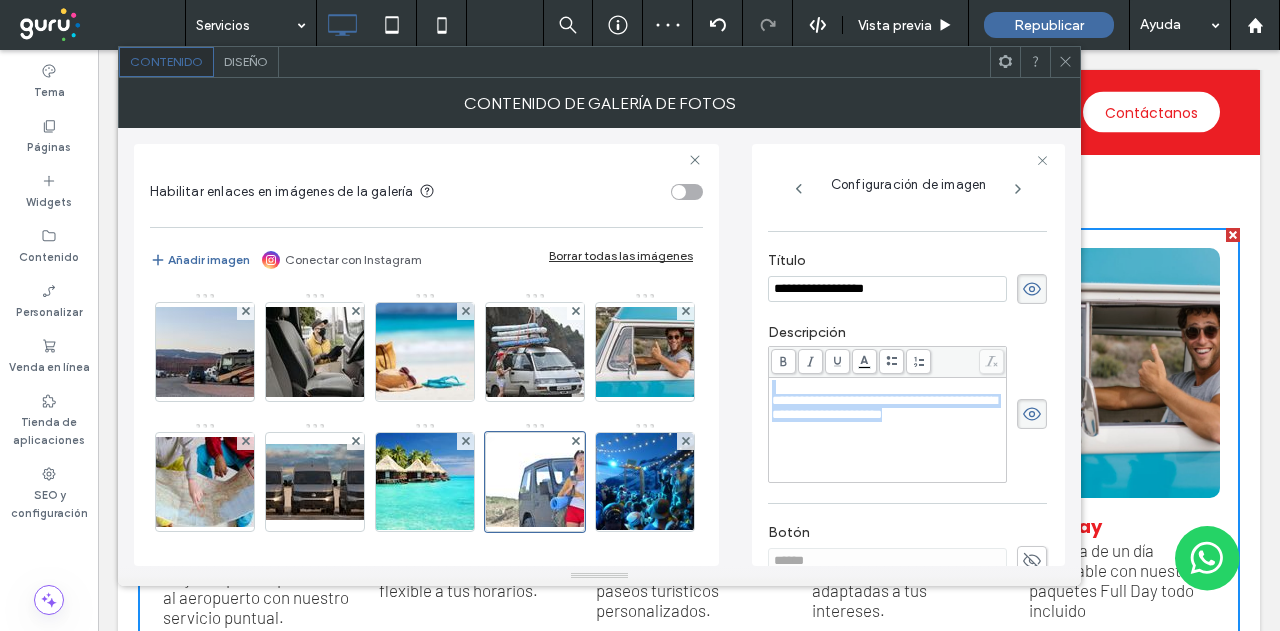 click on "**********" at bounding box center [599, 347] 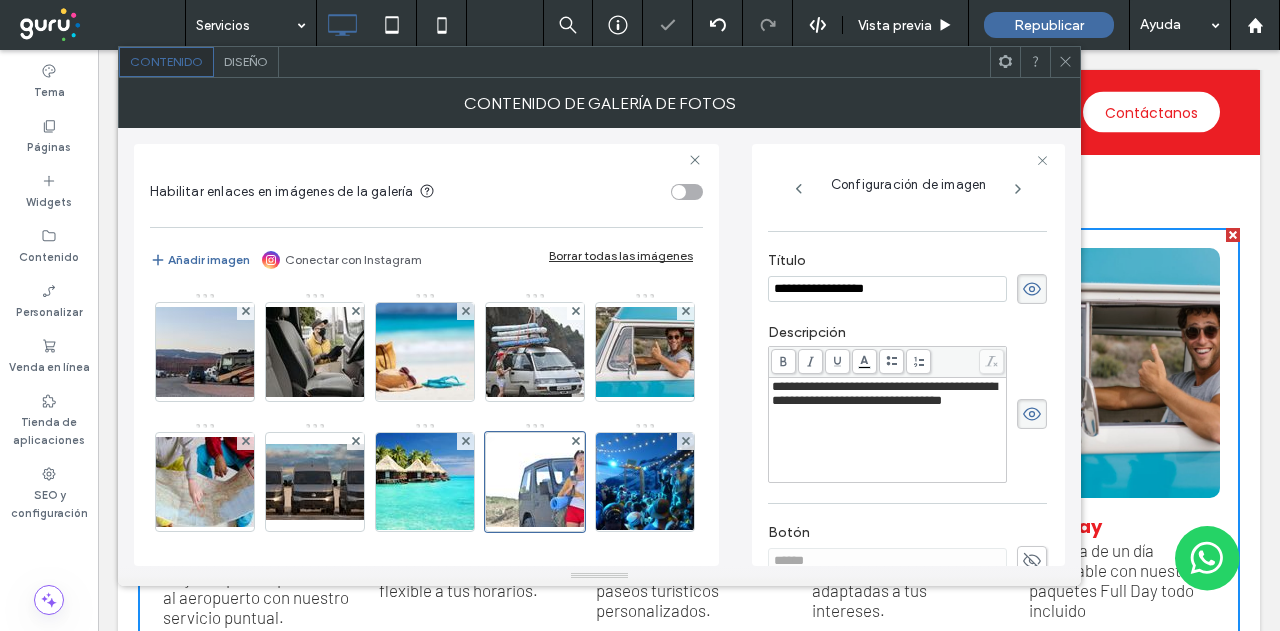 click 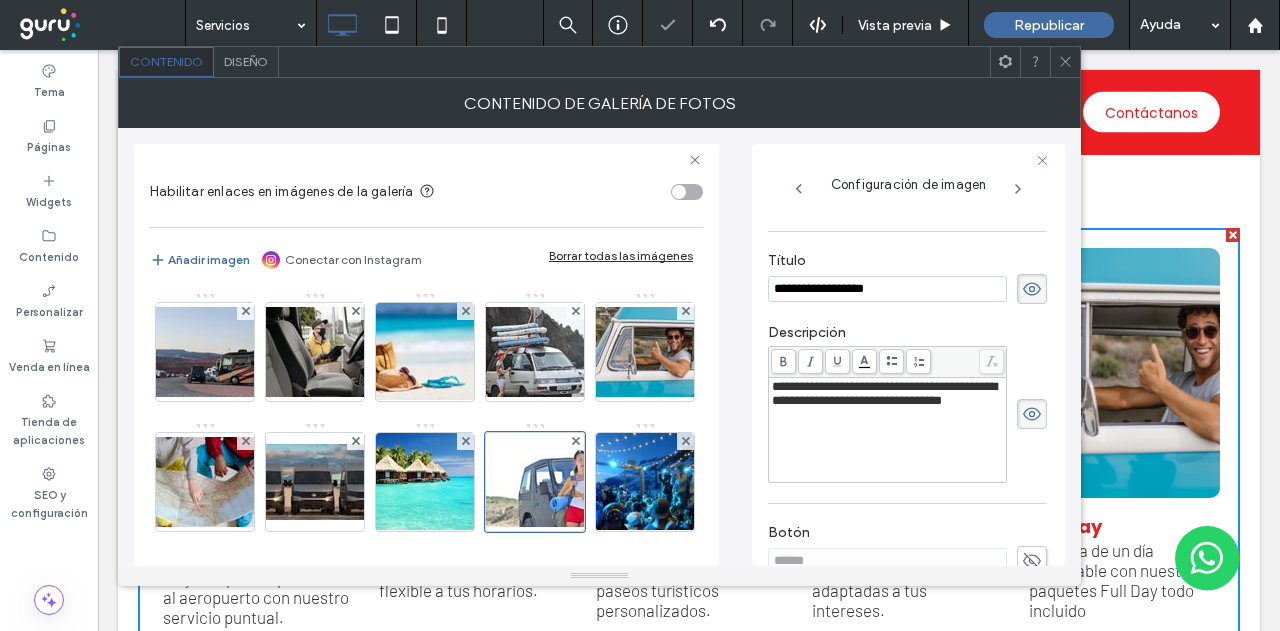 scroll, scrollTop: 348, scrollLeft: 0, axis: vertical 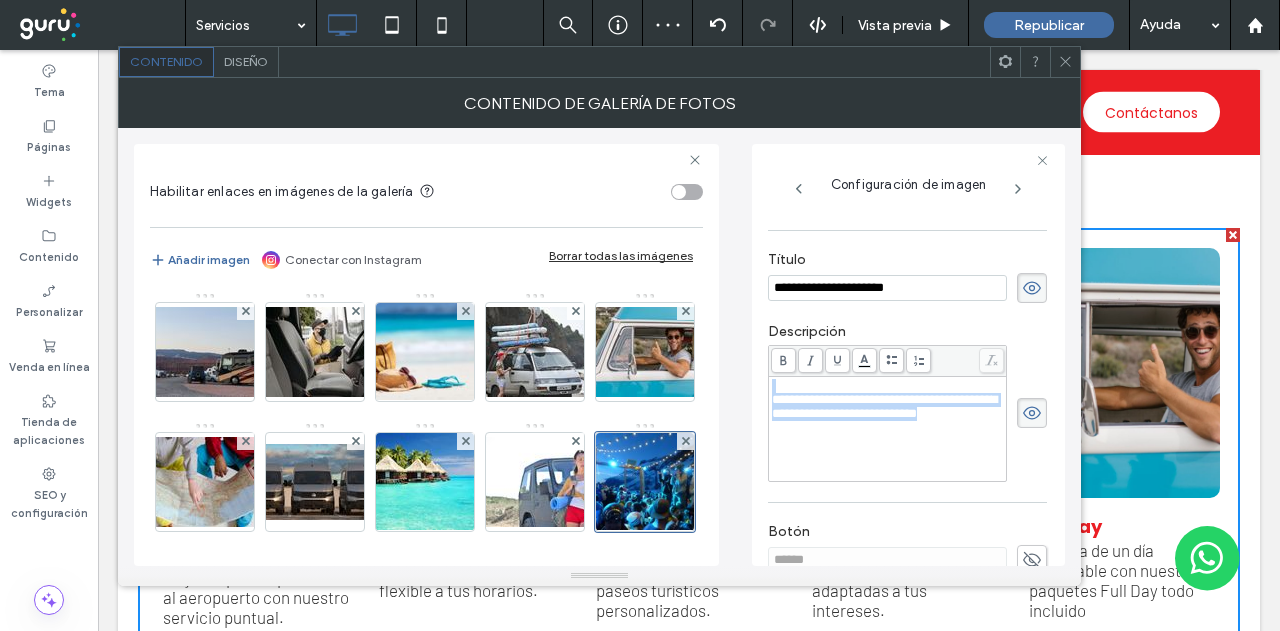 drag, startPoint x: 776, startPoint y: 383, endPoint x: 1006, endPoint y: 461, distance: 242.86621 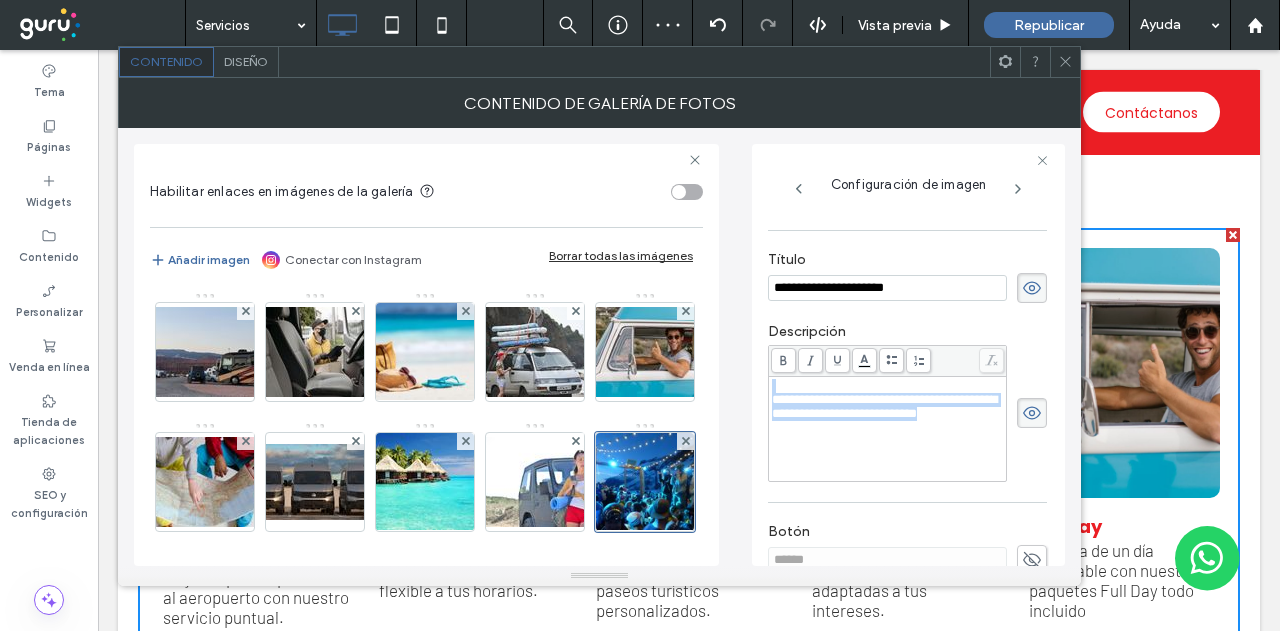 click on "**********" at bounding box center (907, 413) 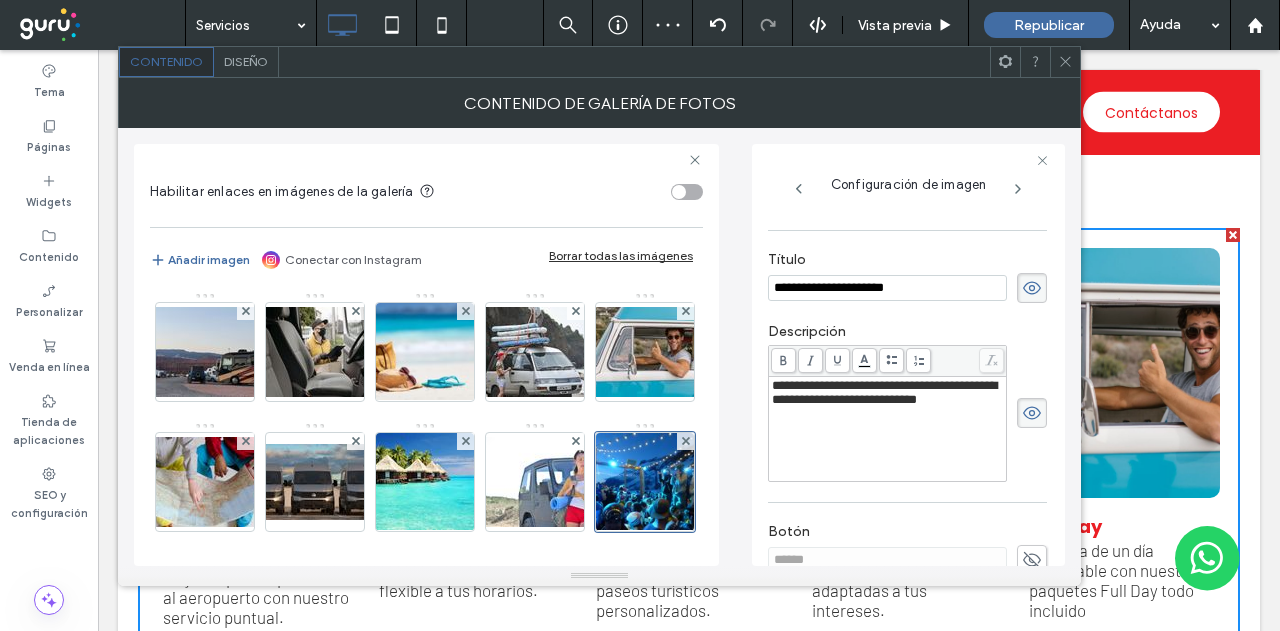 scroll, scrollTop: 248, scrollLeft: 0, axis: vertical 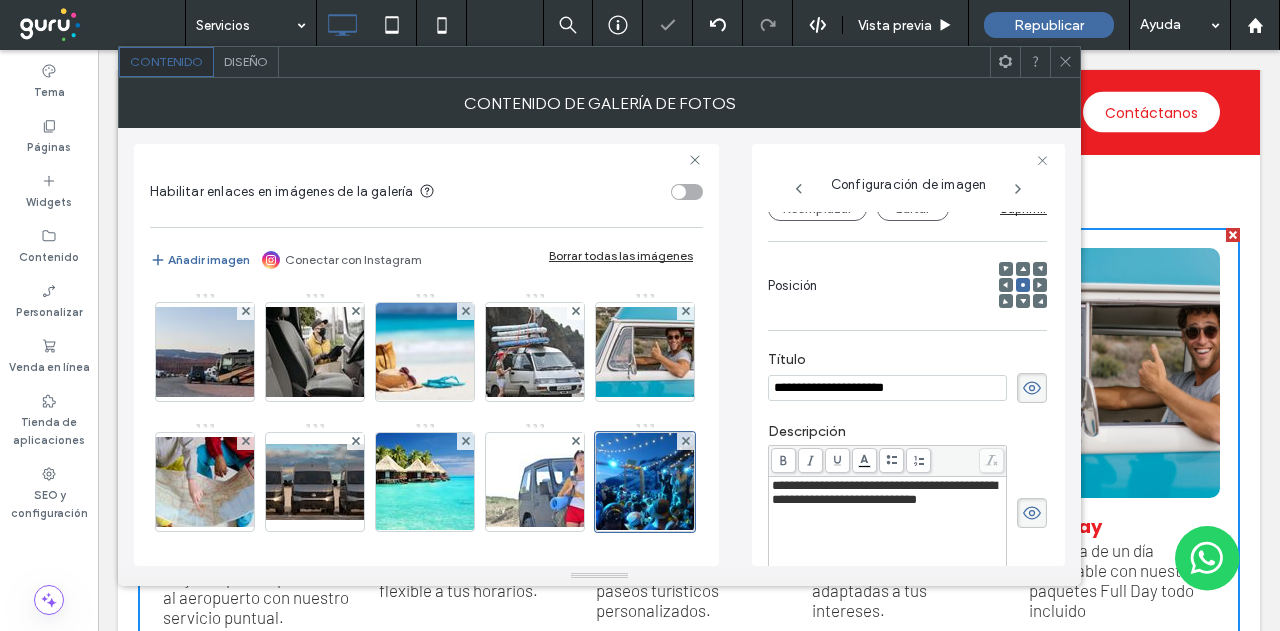 click 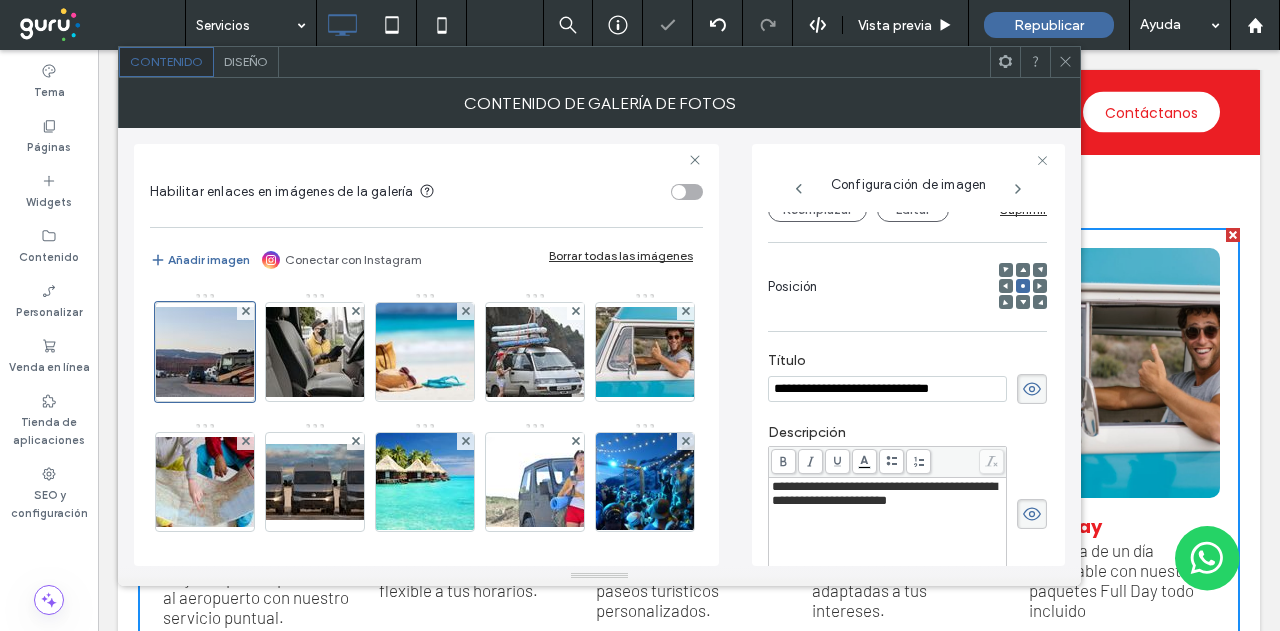 scroll, scrollTop: 332, scrollLeft: 0, axis: vertical 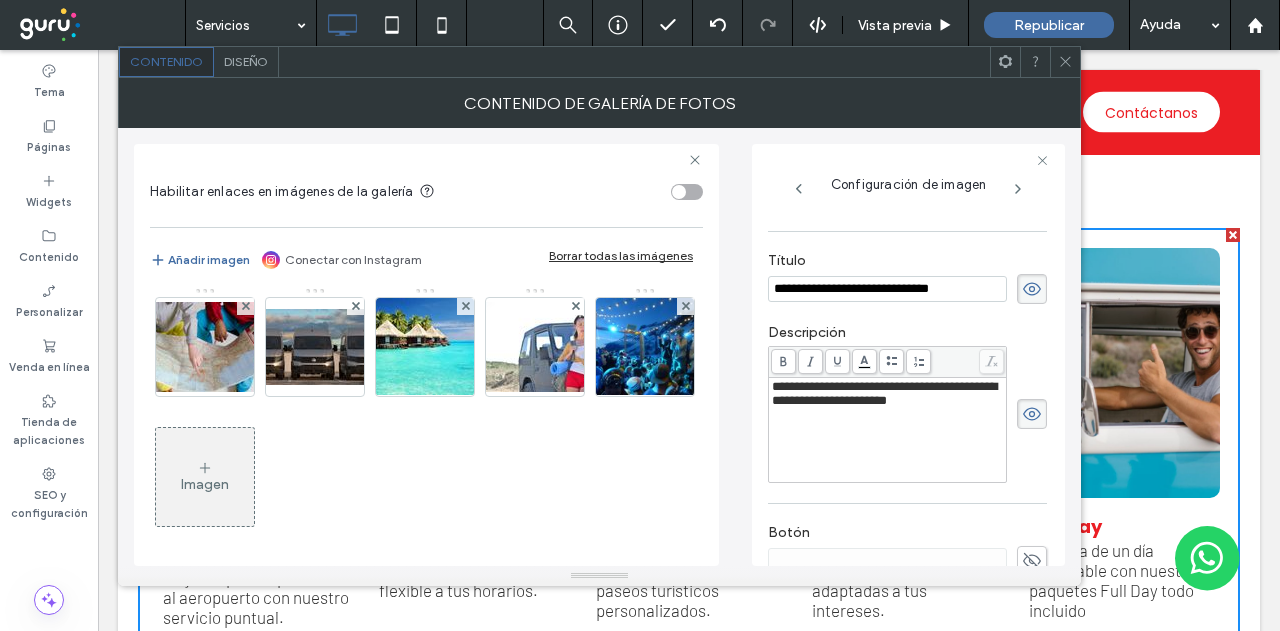 click on "Imagen" at bounding box center (205, 477) 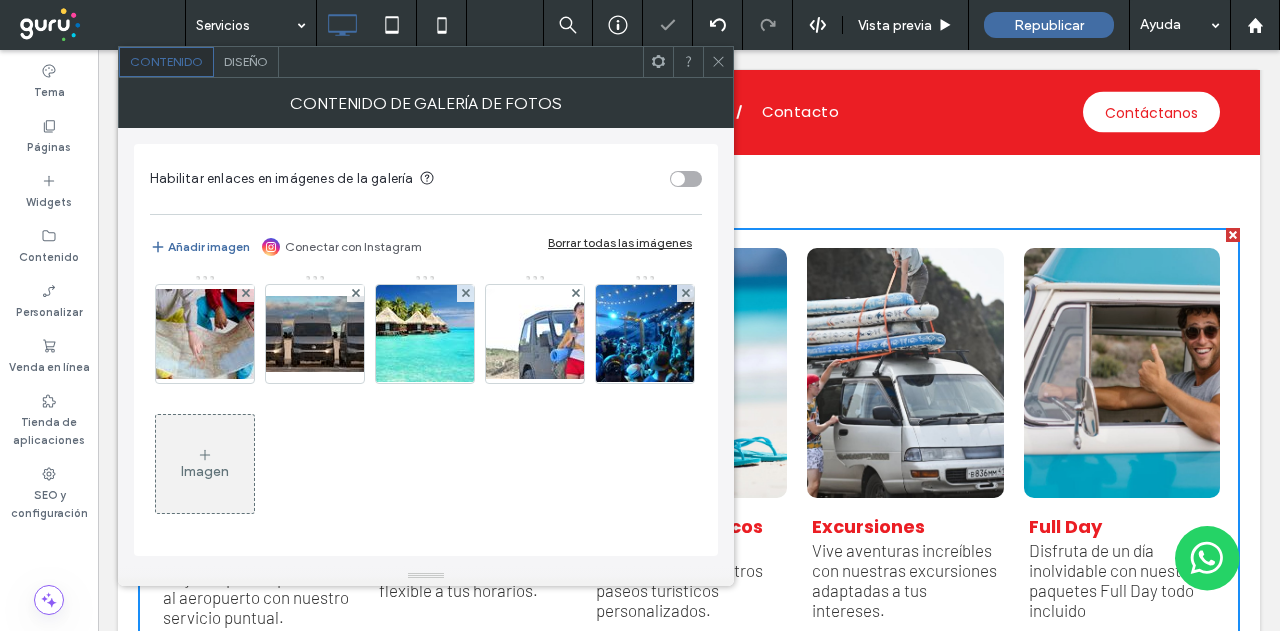 scroll, scrollTop: 132, scrollLeft: 0, axis: vertical 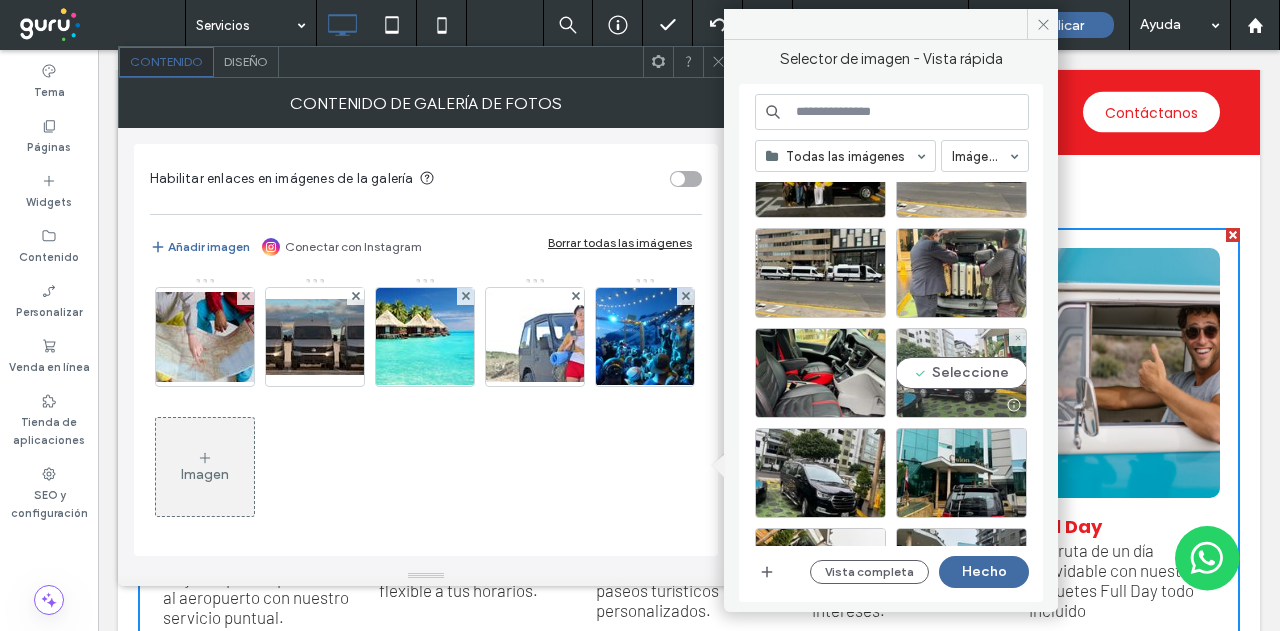 click on "Seleccione" at bounding box center [961, 373] 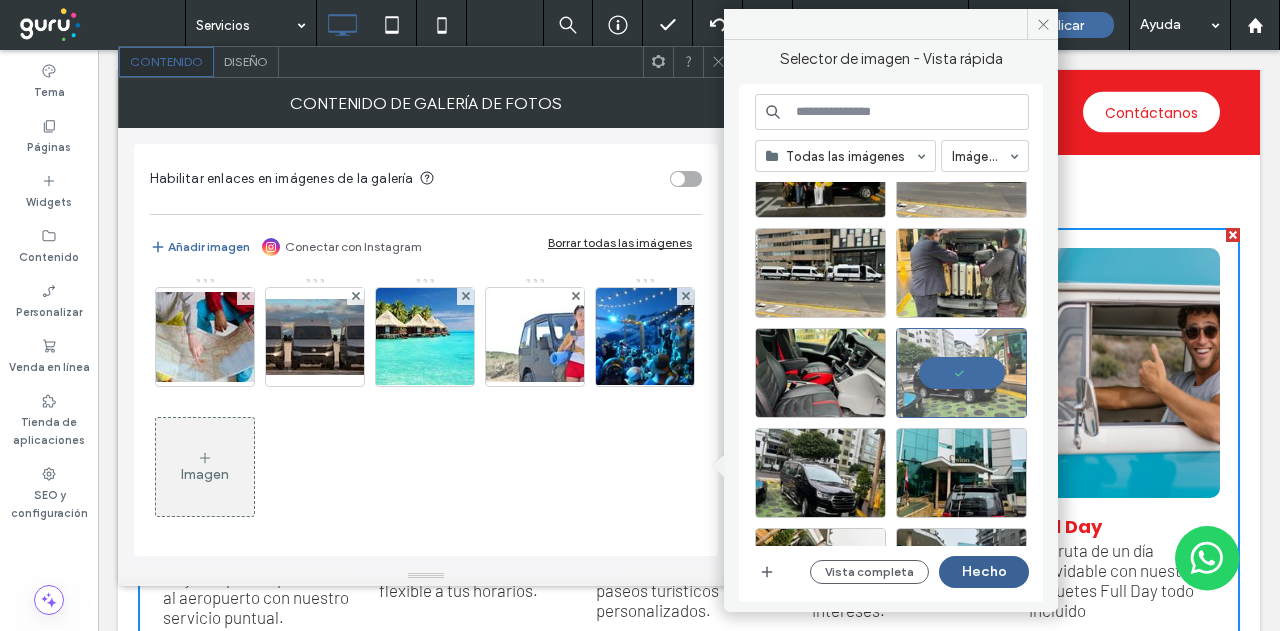 drag, startPoint x: 1000, startPoint y: 581, endPoint x: 904, endPoint y: 526, distance: 110.63905 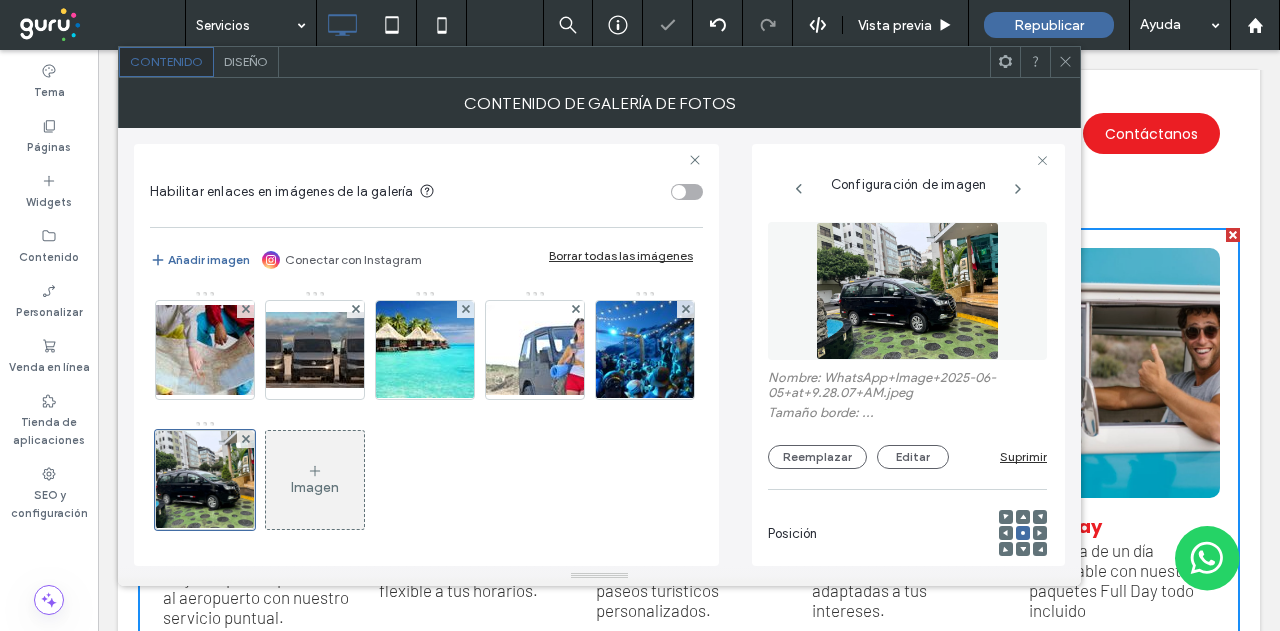 scroll, scrollTop: 135, scrollLeft: 0, axis: vertical 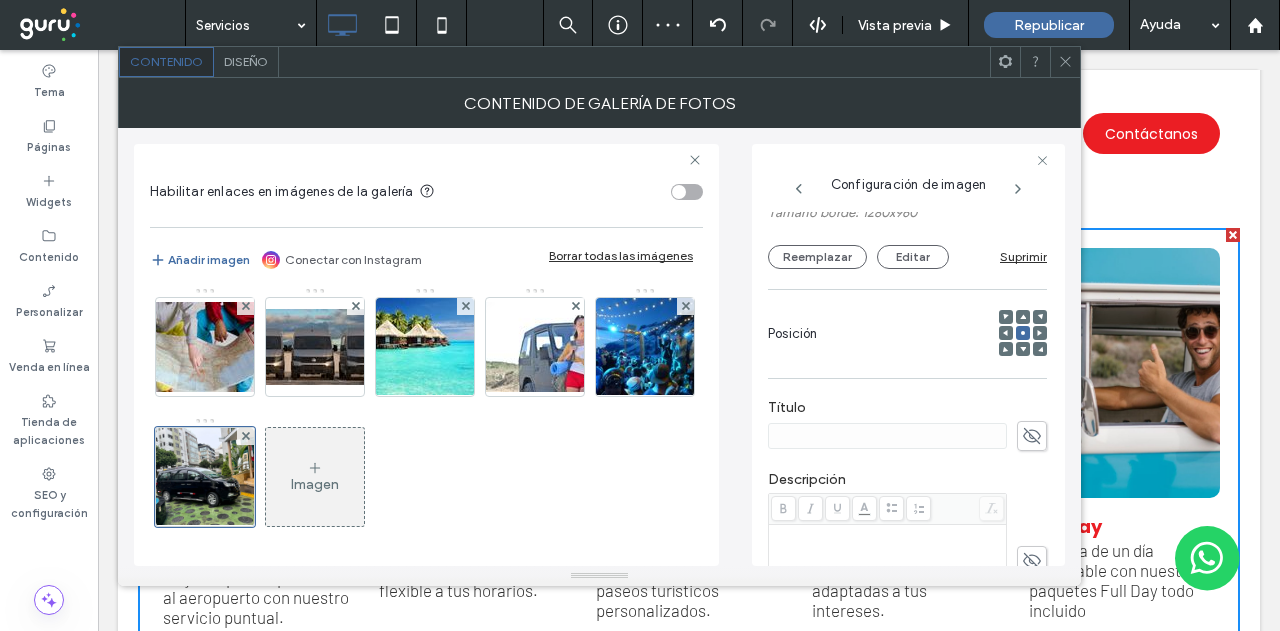drag, startPoint x: 1017, startPoint y: 435, endPoint x: 908, endPoint y: 439, distance: 109.07337 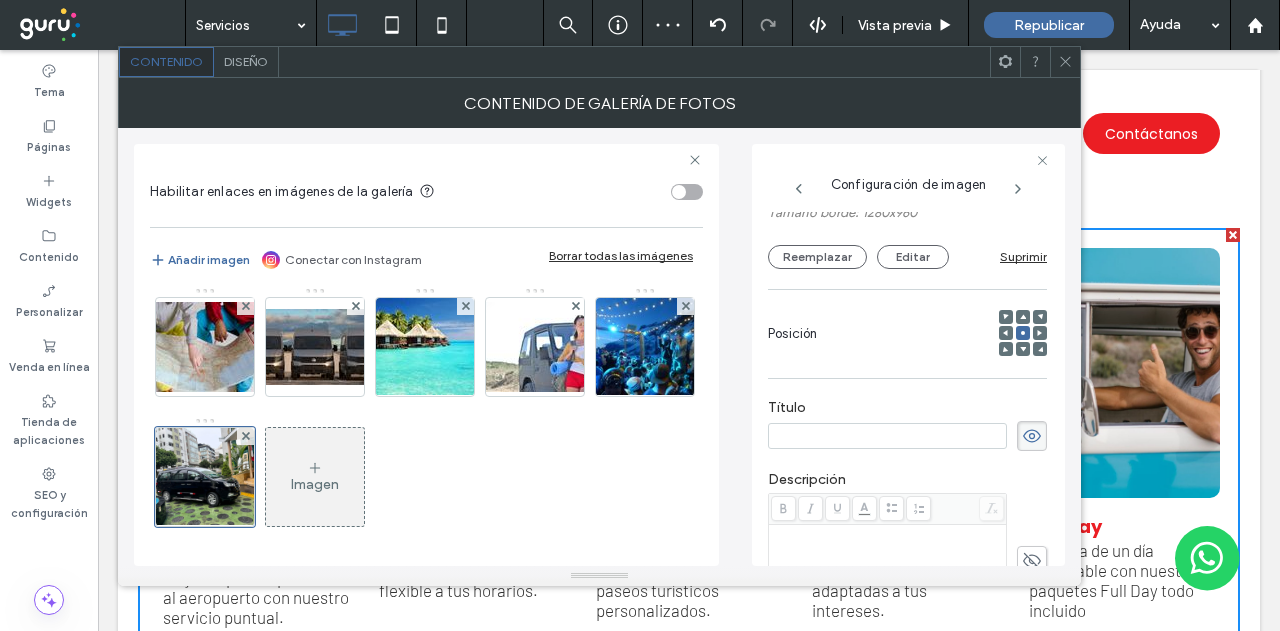 click at bounding box center (887, 436) 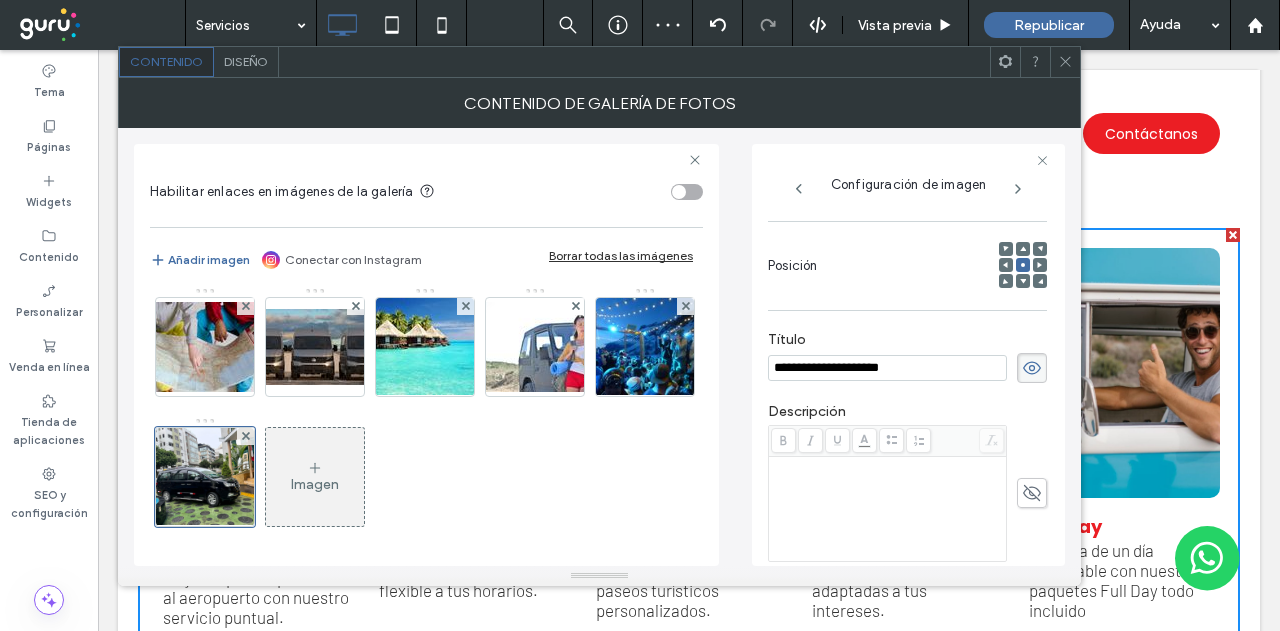 scroll, scrollTop: 300, scrollLeft: 0, axis: vertical 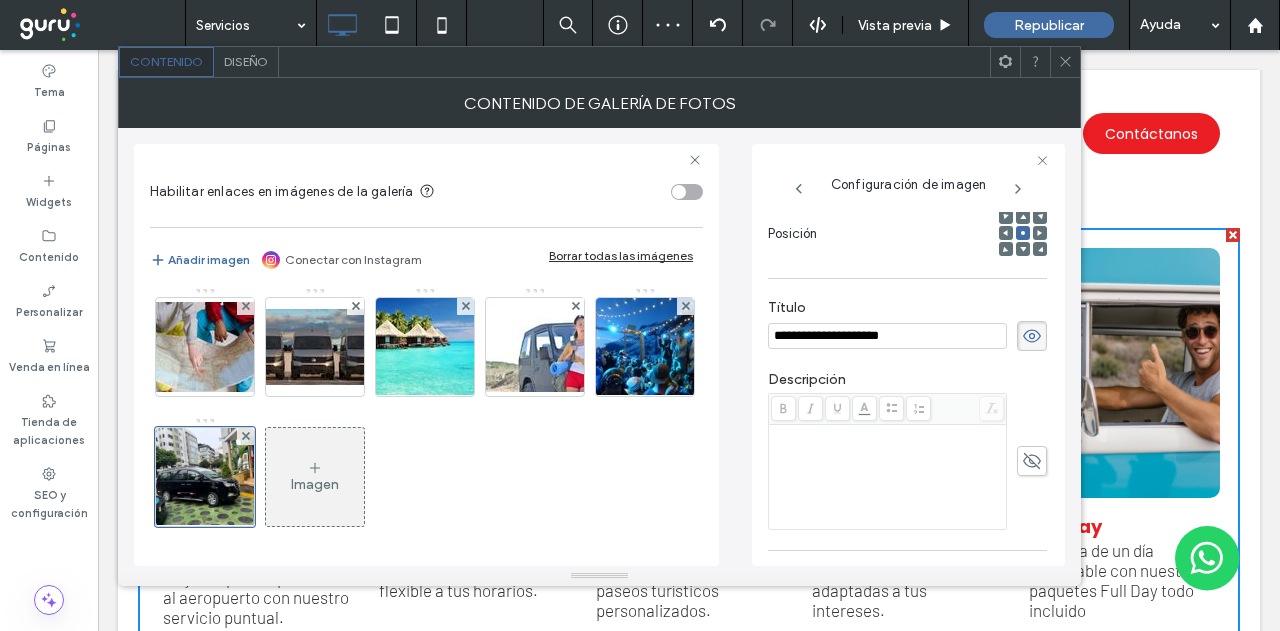 type on "**********" 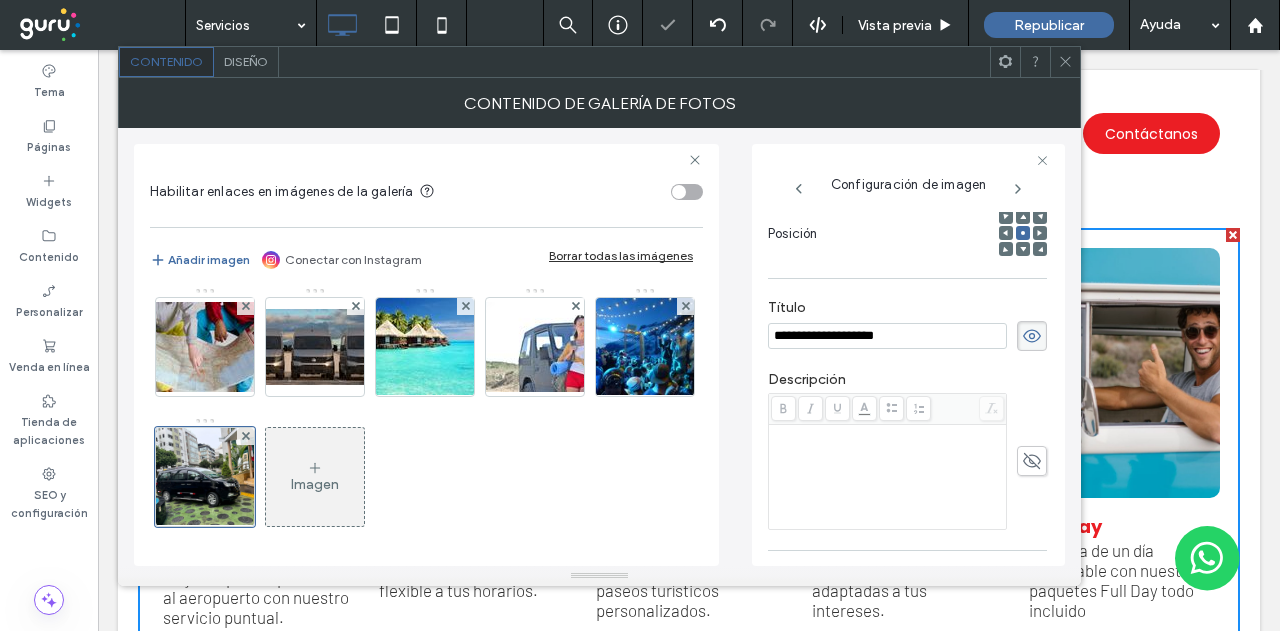 drag, startPoint x: 1024, startPoint y: 461, endPoint x: 928, endPoint y: 445, distance: 97.3242 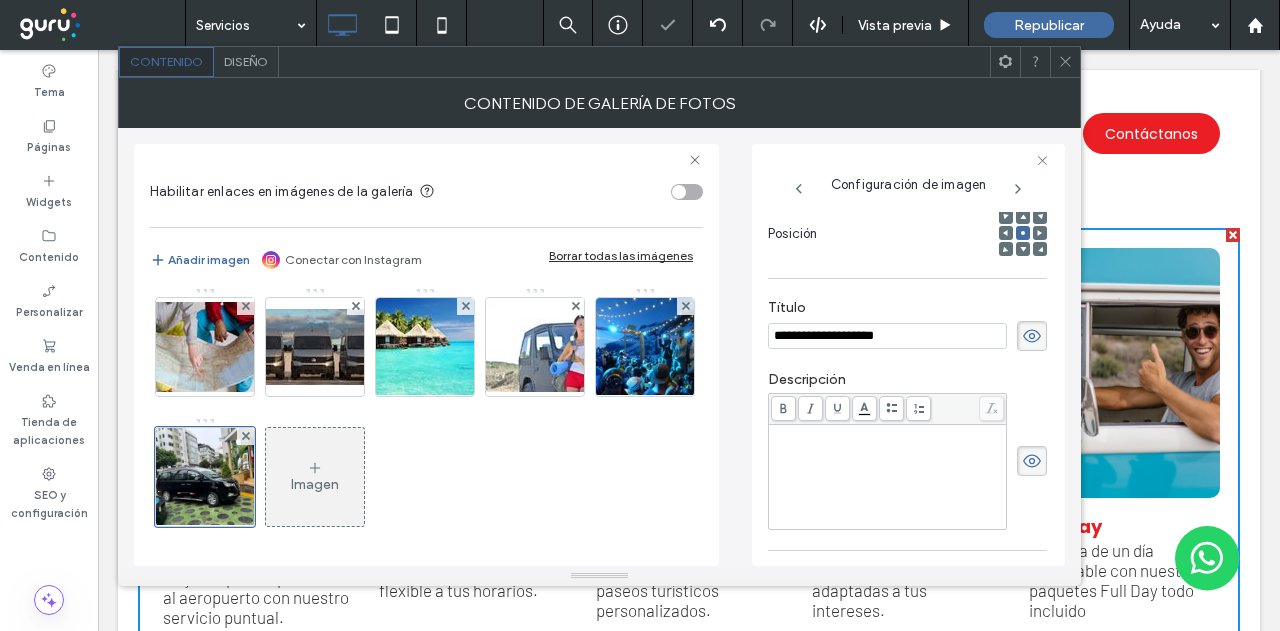 click at bounding box center [888, 434] 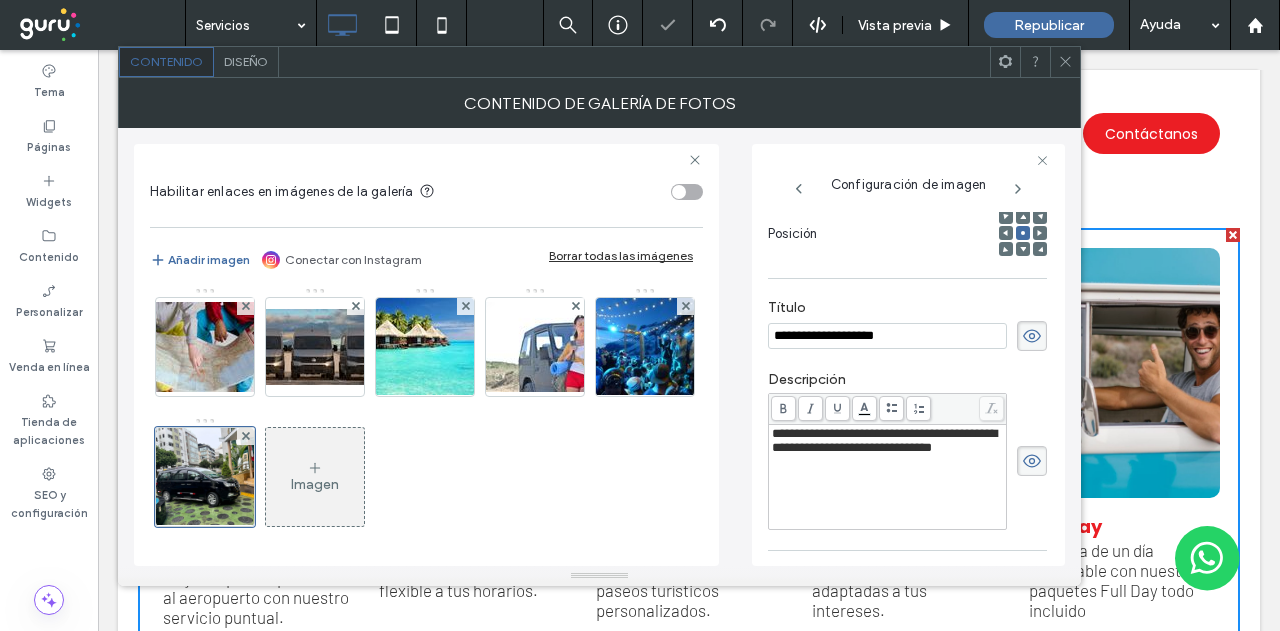 click on "**********" at bounding box center [907, 461] 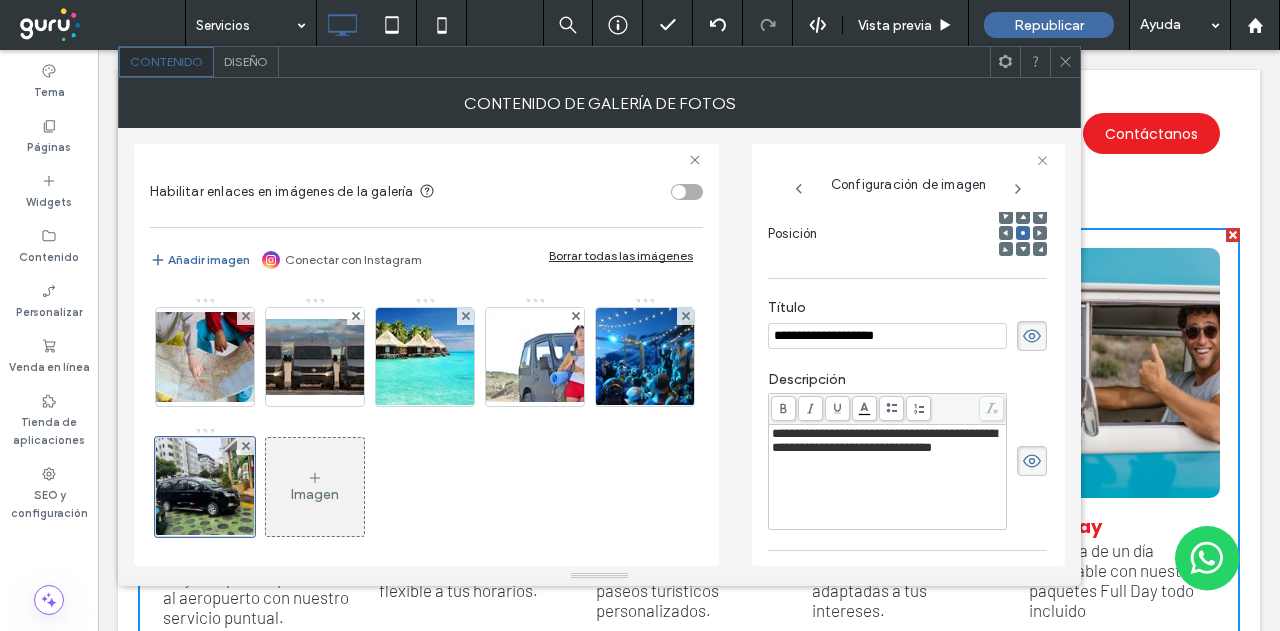 scroll, scrollTop: 135, scrollLeft: 0, axis: vertical 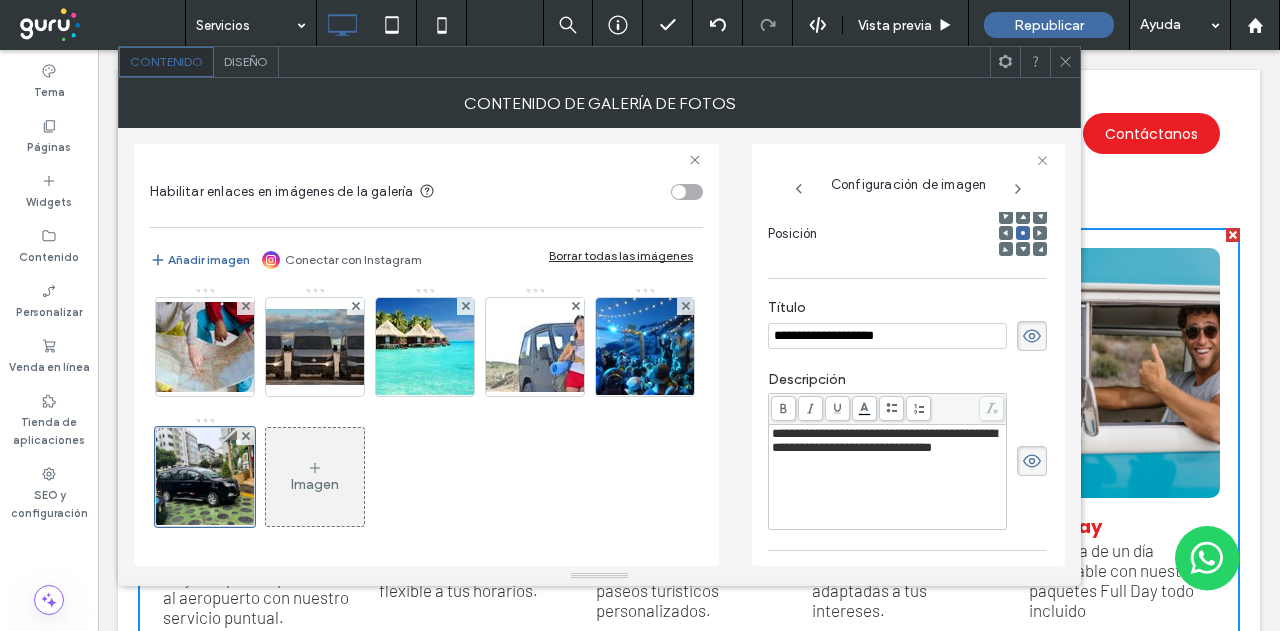click at bounding box center (1065, 62) 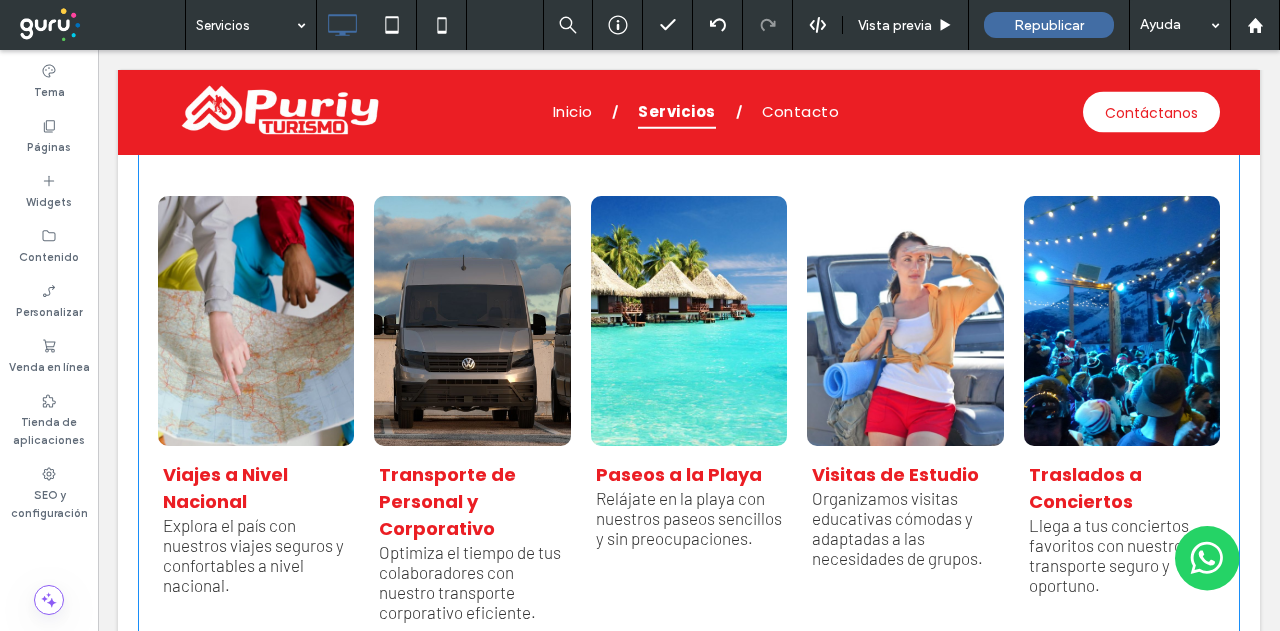 scroll, scrollTop: 1100, scrollLeft: 0, axis: vertical 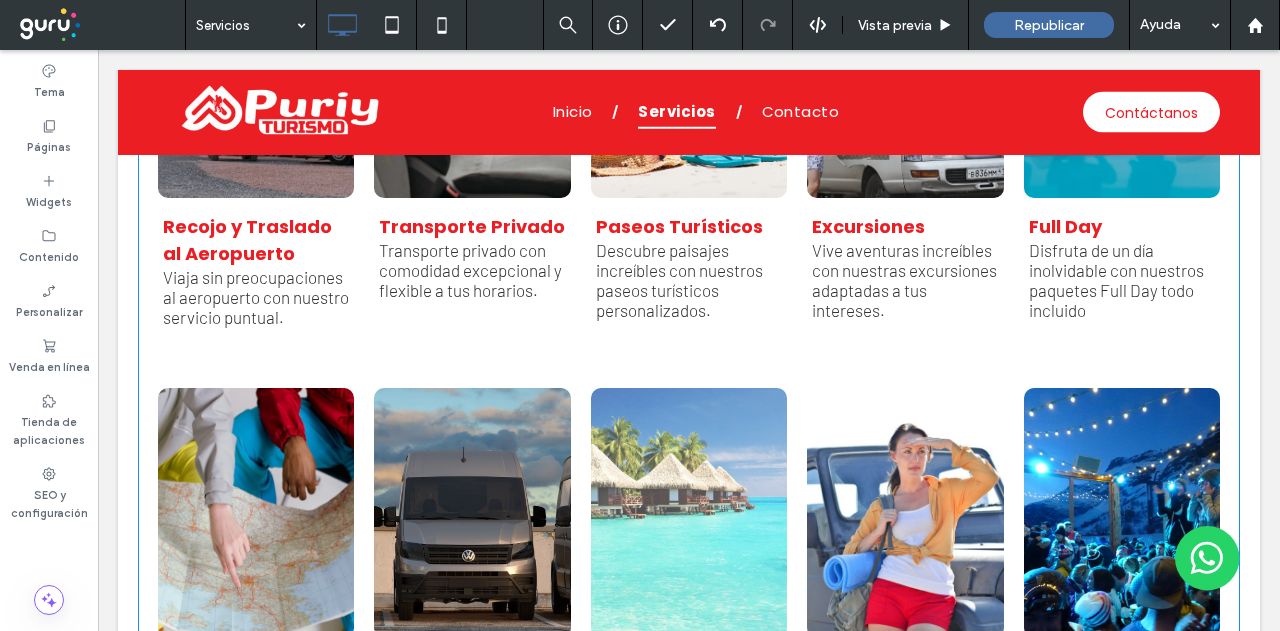 click on "Paseos a la Playa
Relájate en la playa con nuestros paseos sencillos y sin preocupaciones.
Button" at bounding box center [689, 609] 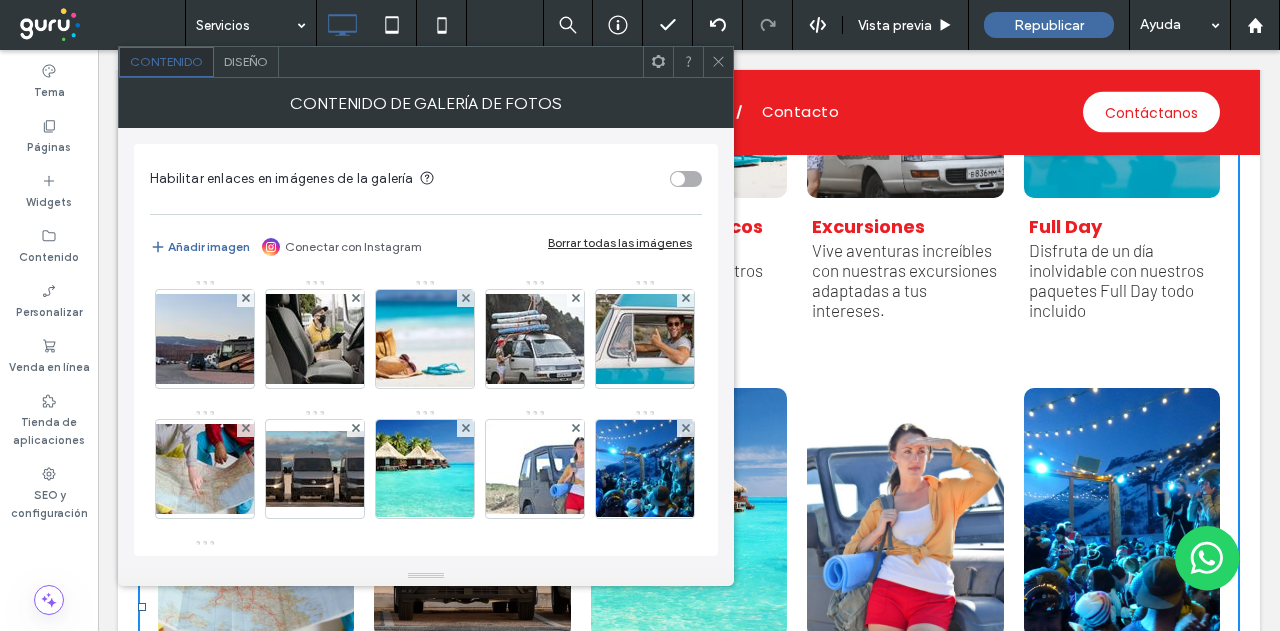 click on "Diseño" at bounding box center [246, 61] 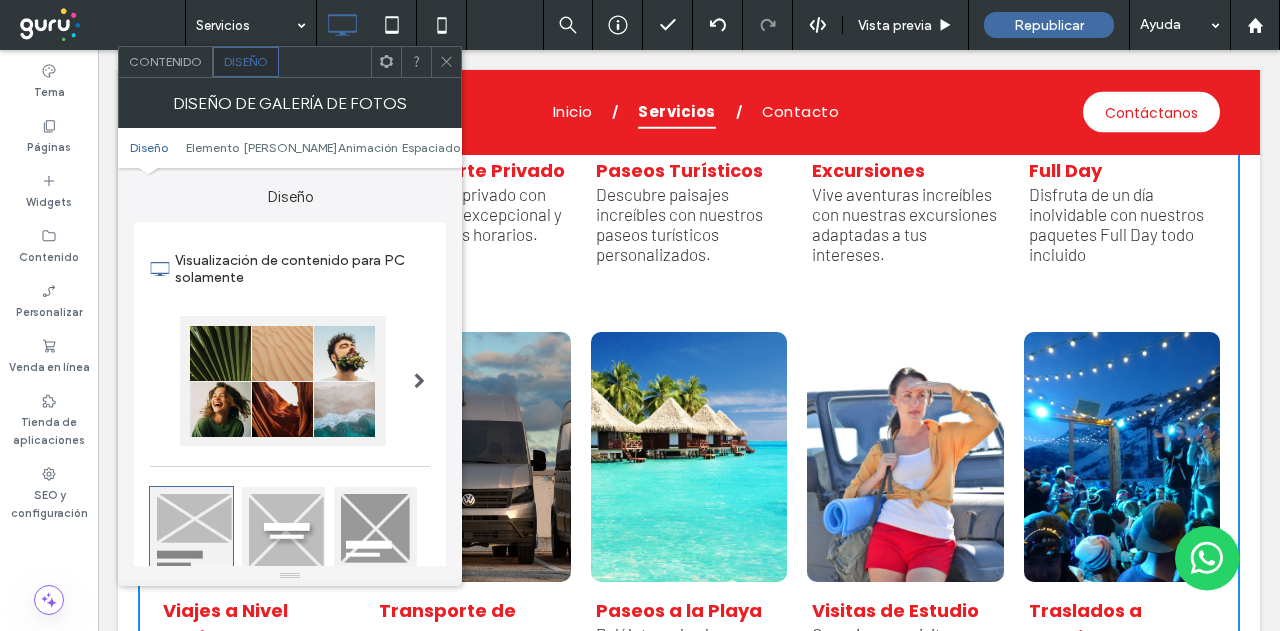 scroll, scrollTop: 1300, scrollLeft: 0, axis: vertical 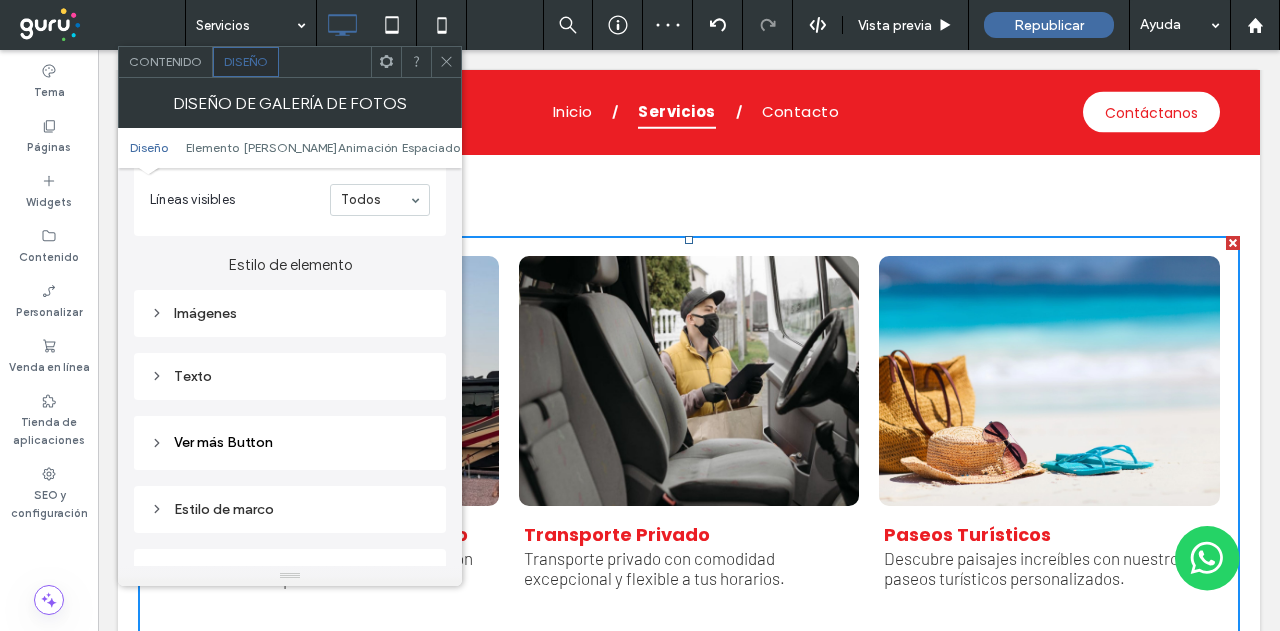 click on "Imágenes" at bounding box center (290, 313) 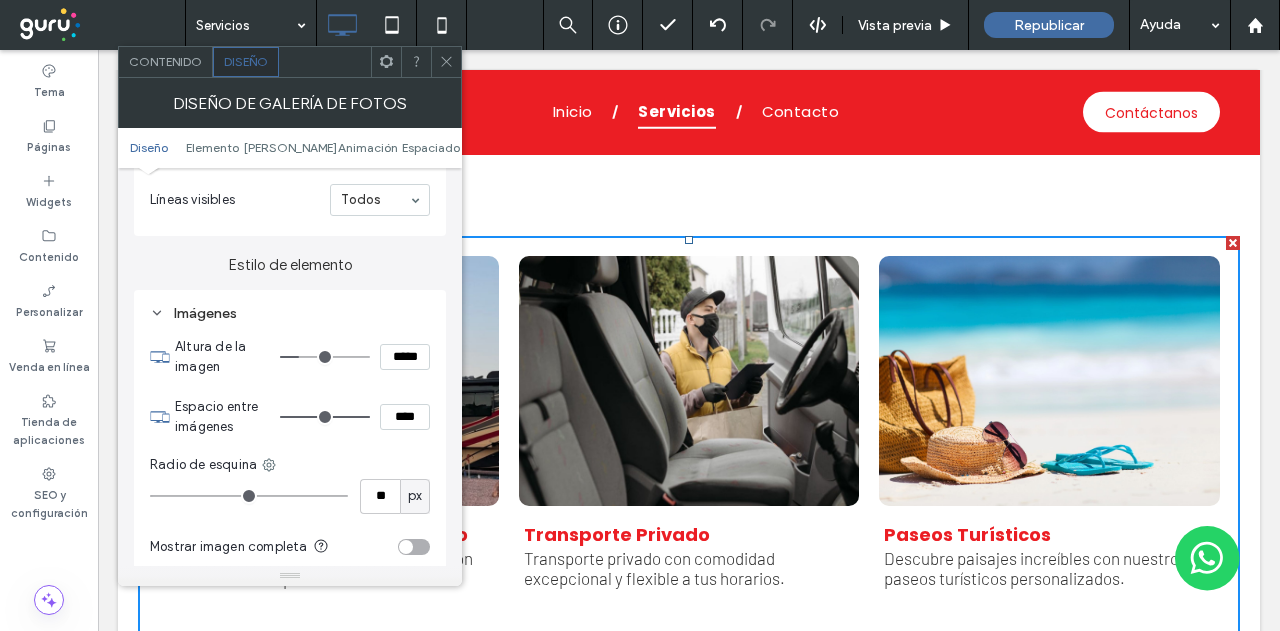 type on "***" 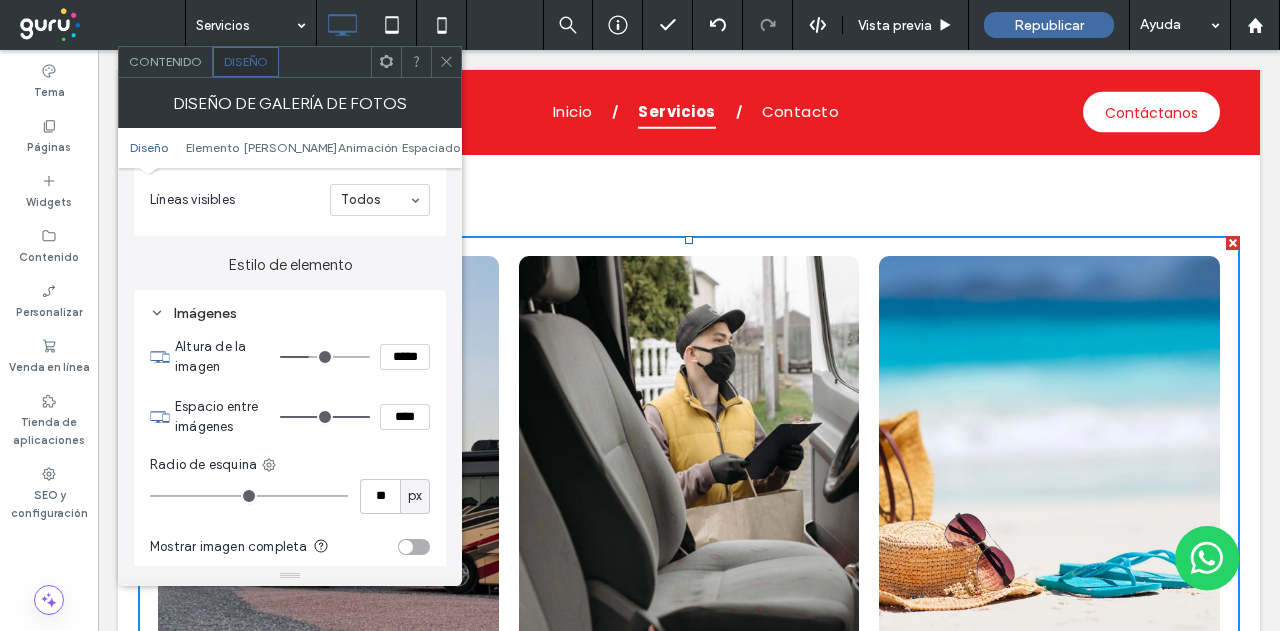 type on "***" 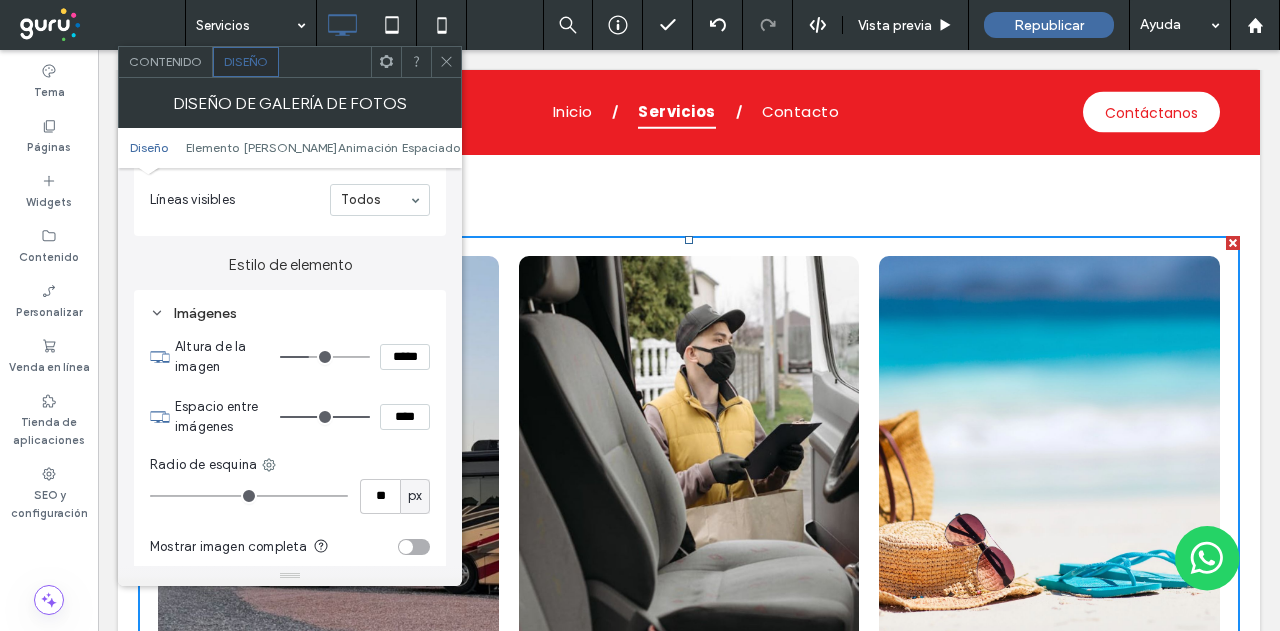 type on "*****" 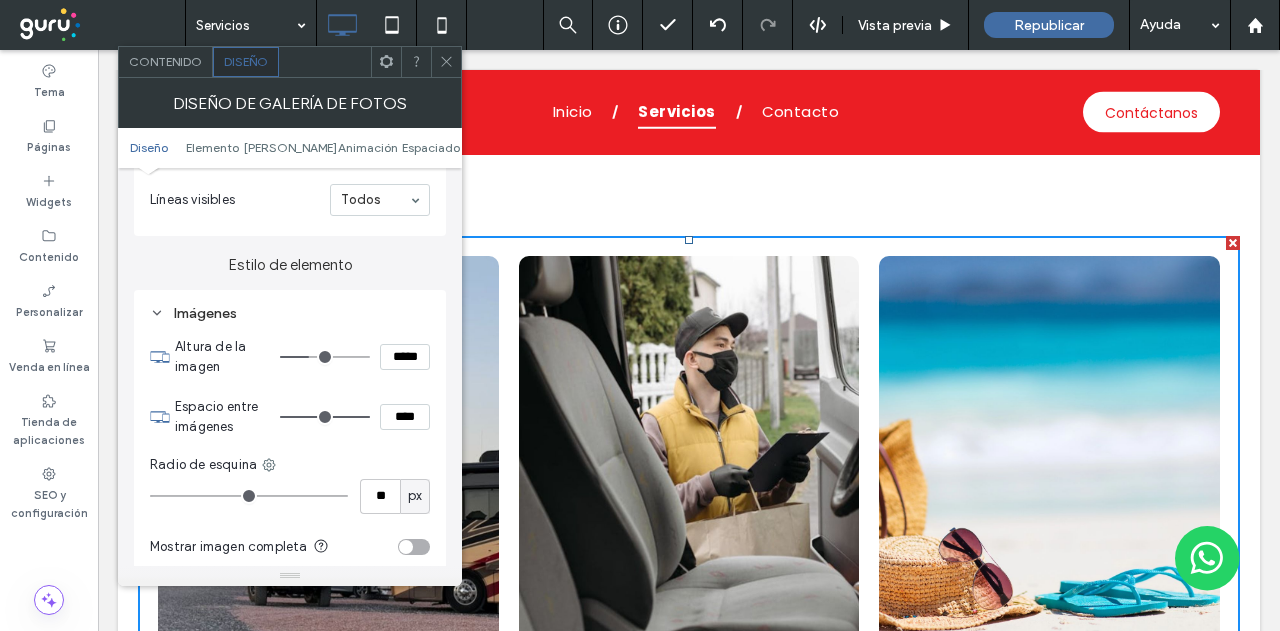 type on "***" 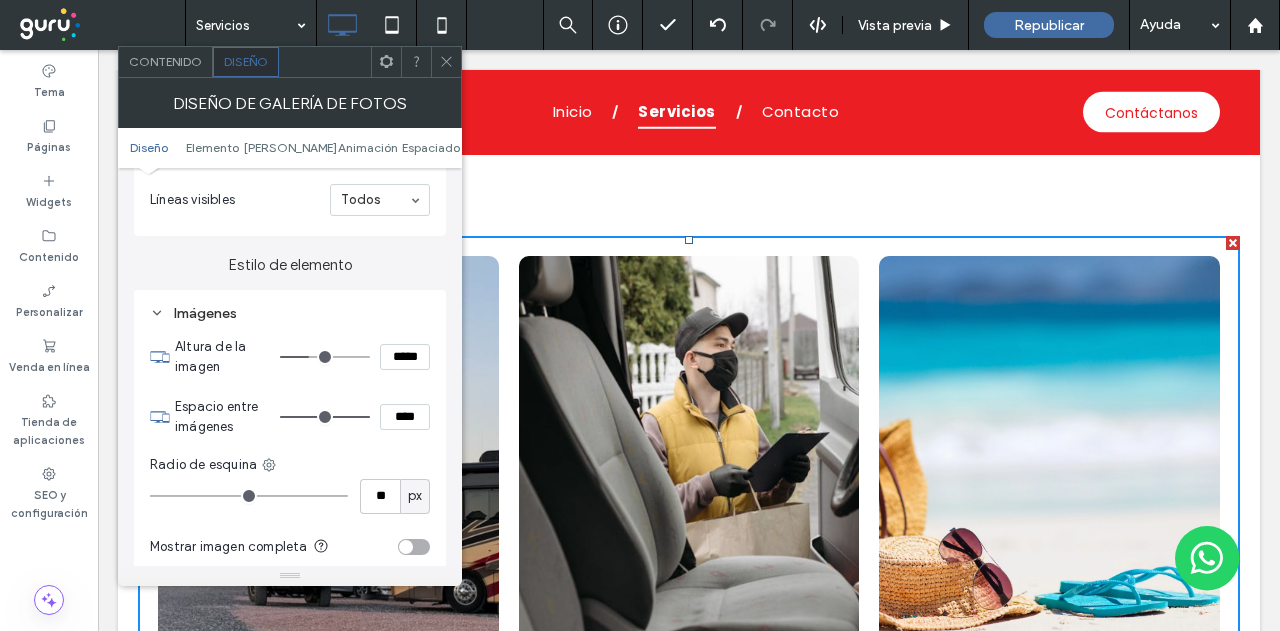 type on "*****" 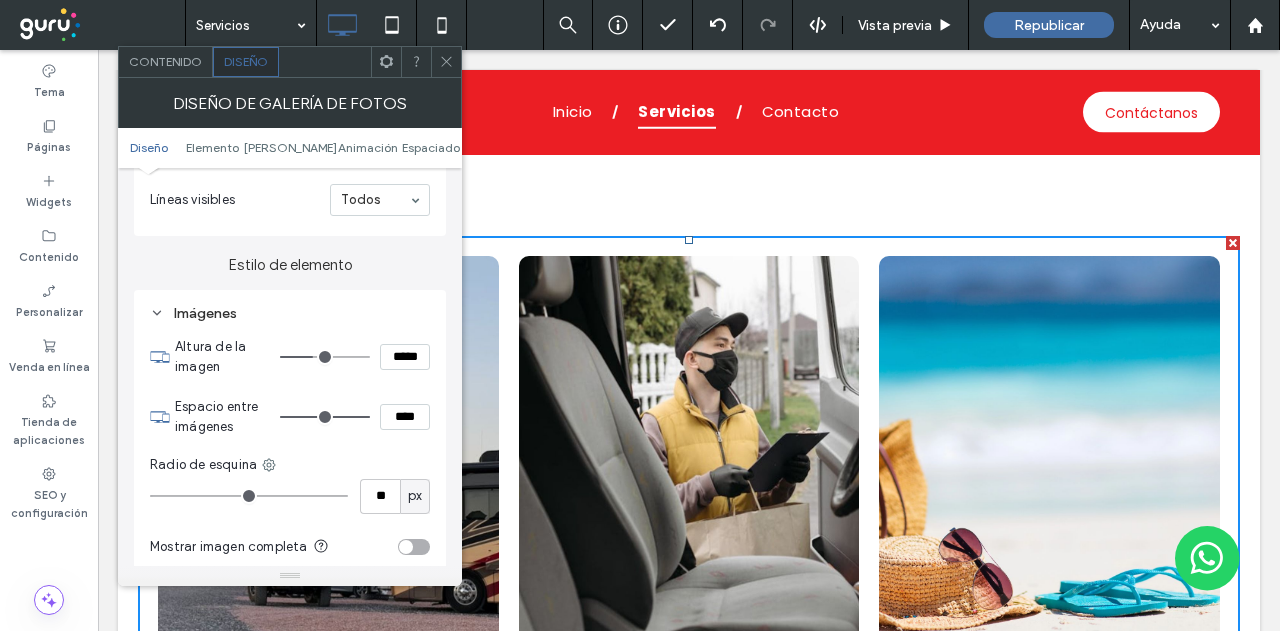 type on "***" 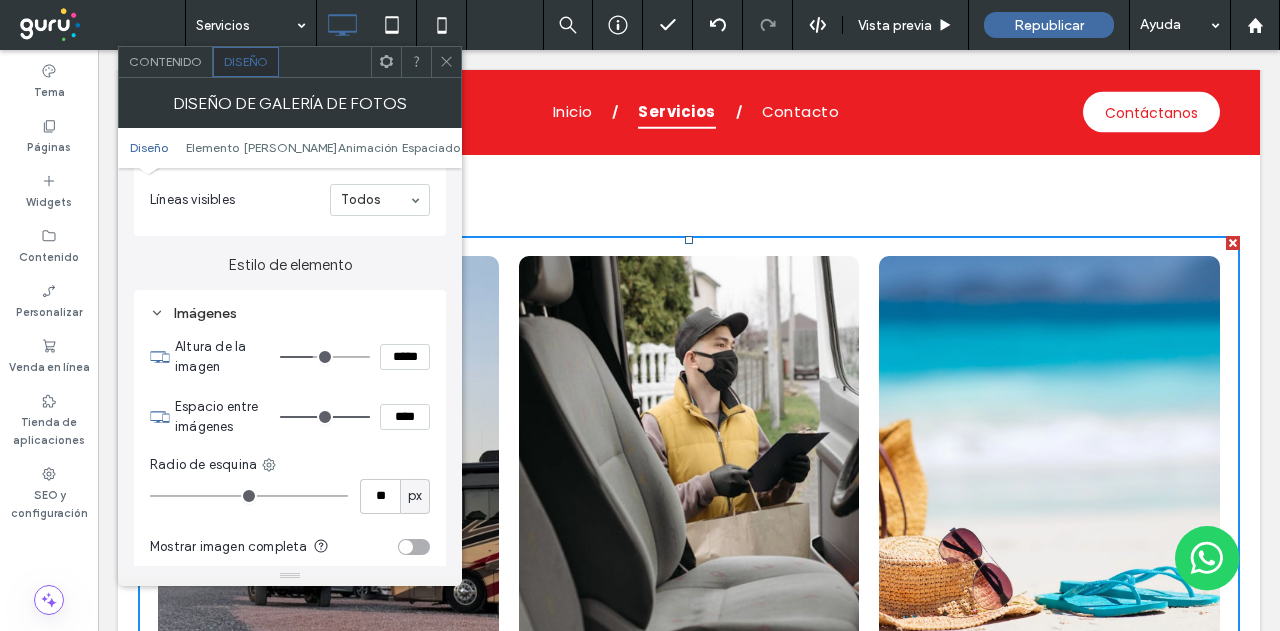 type on "*****" 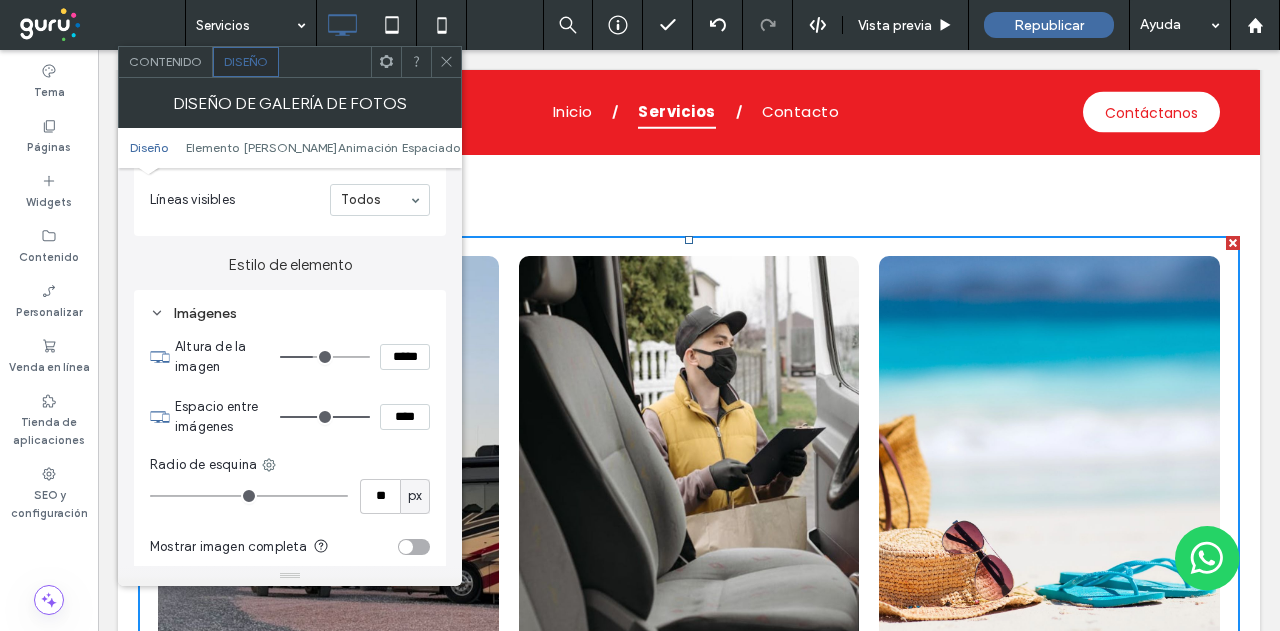 type on "***" 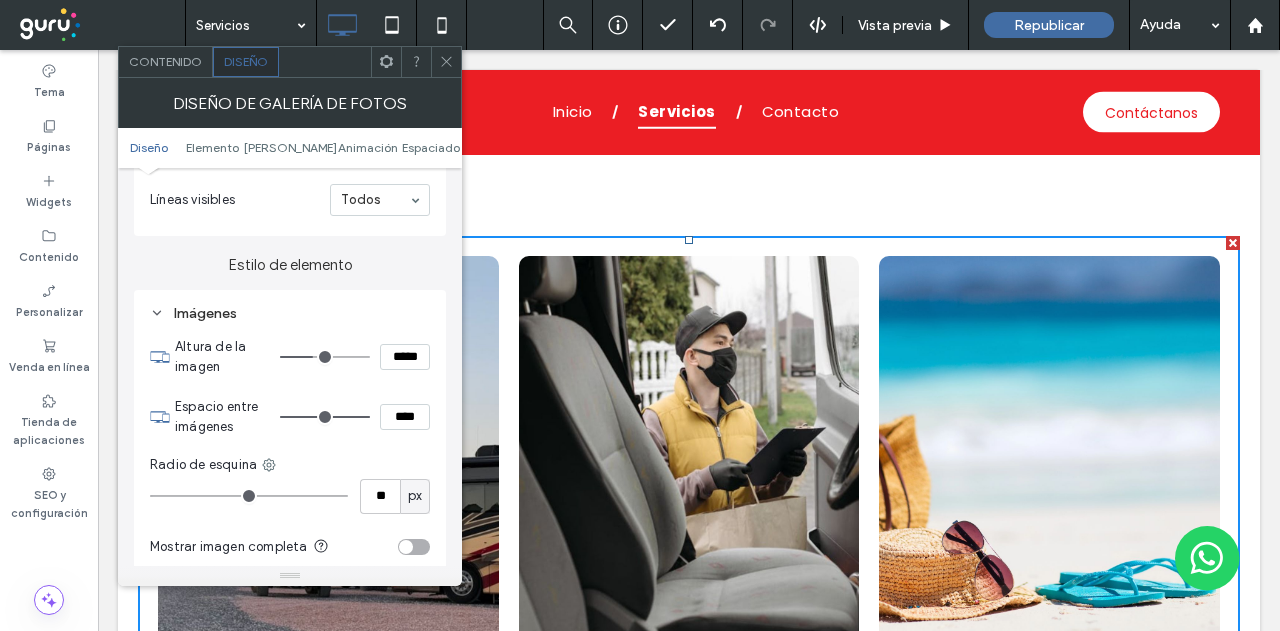 type on "*****" 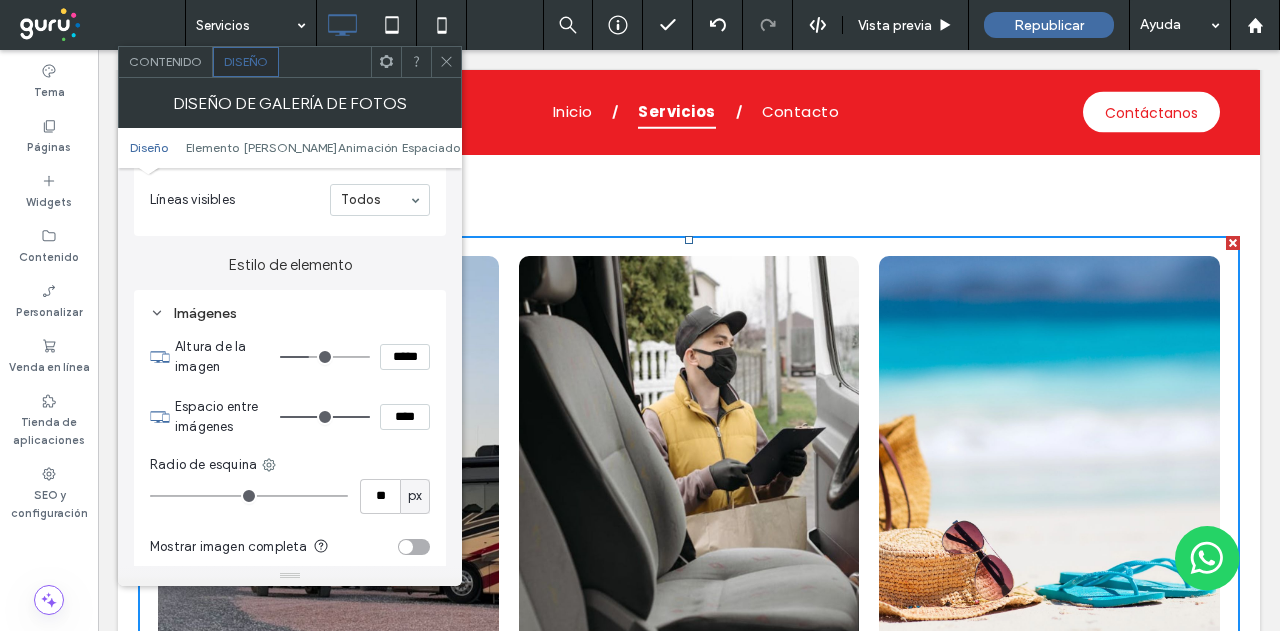 type on "***" 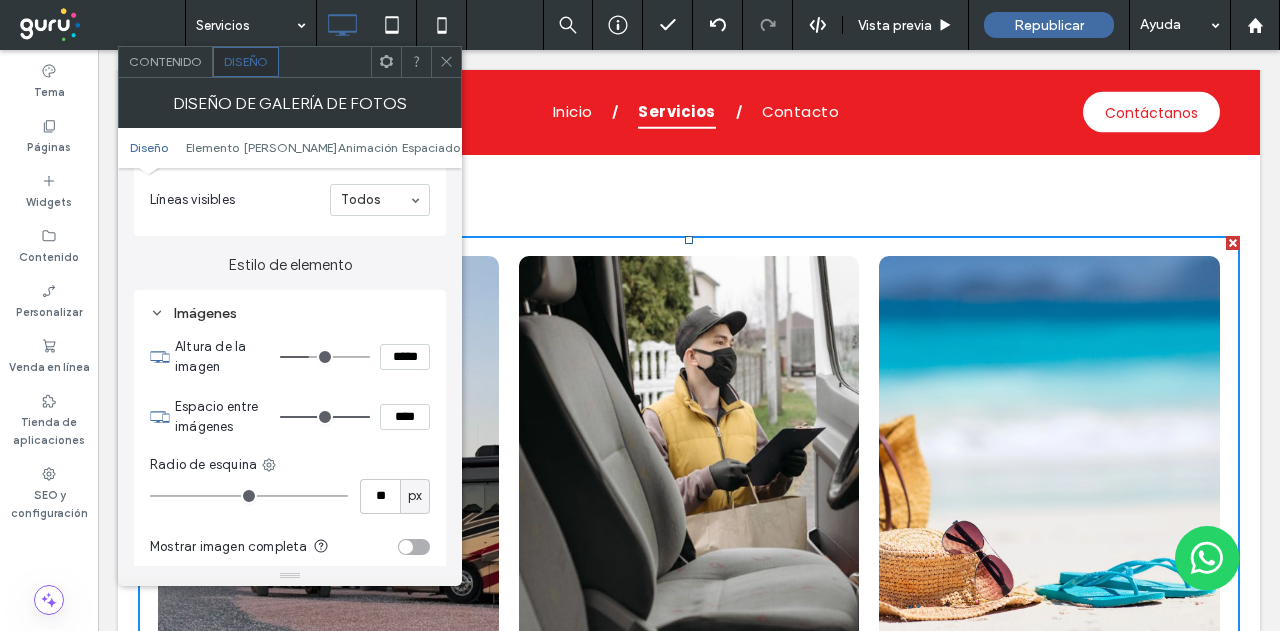 type on "*****" 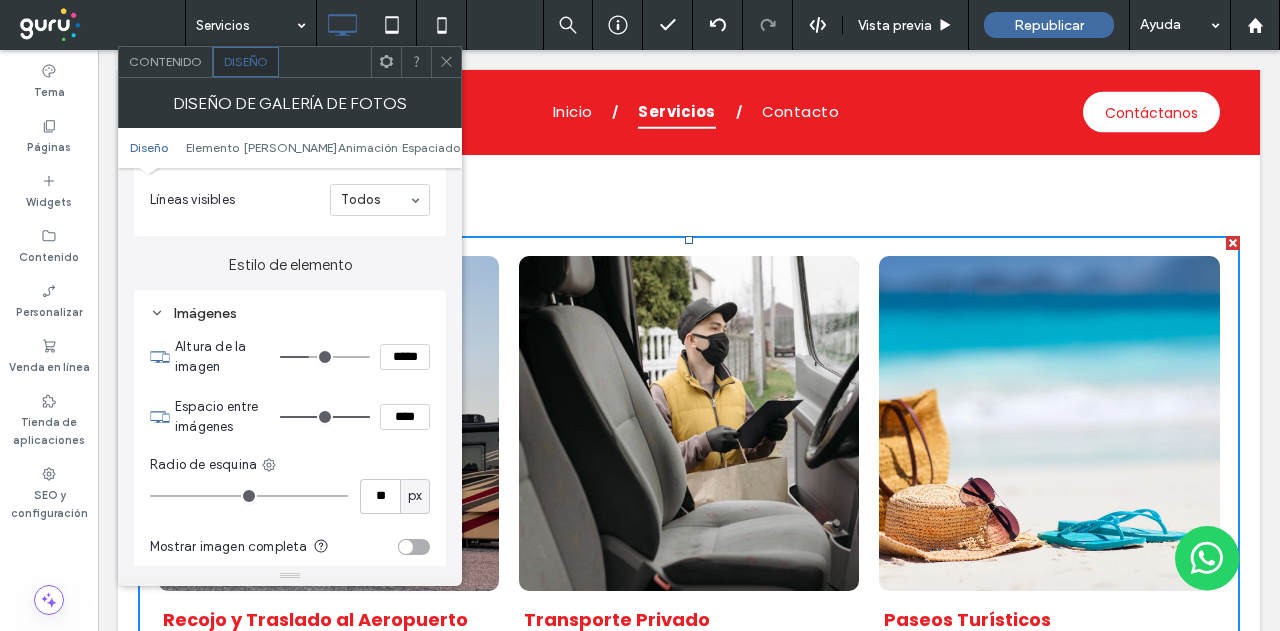 type on "***" 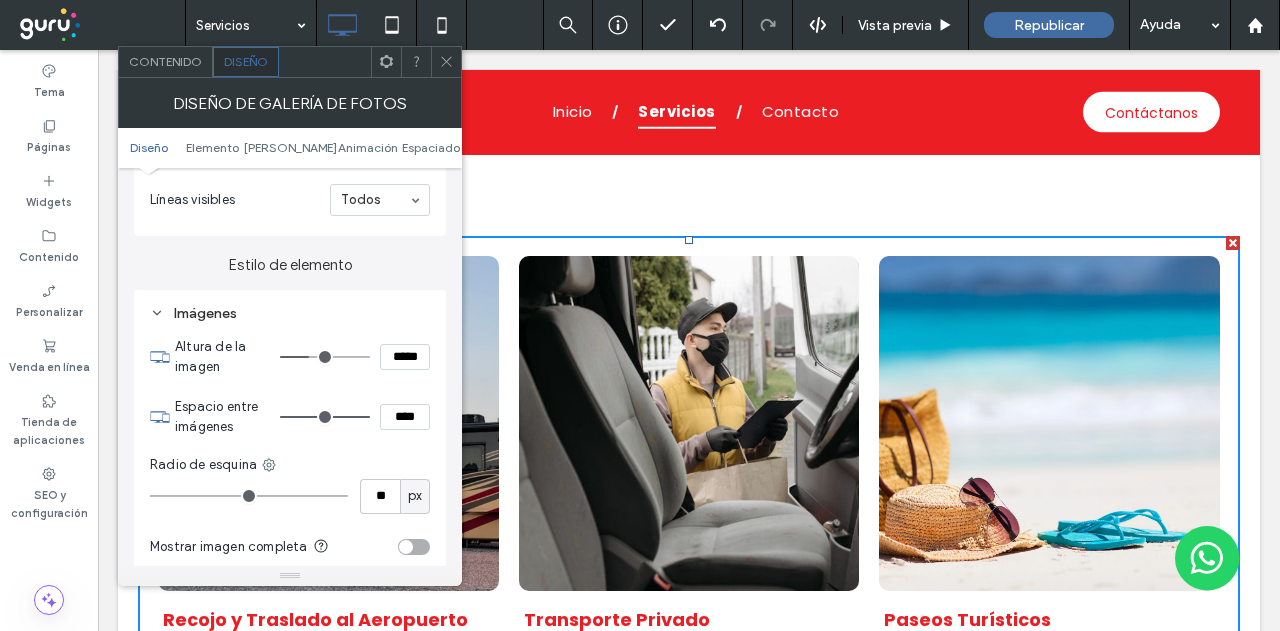type on "*****" 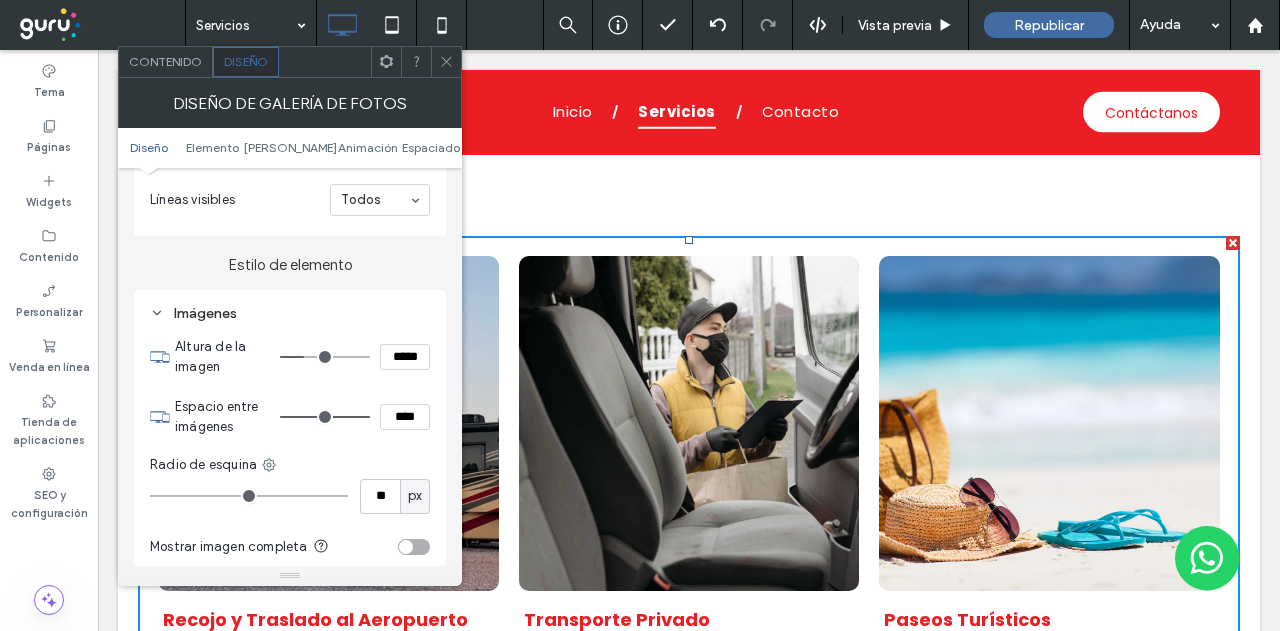 type on "***" 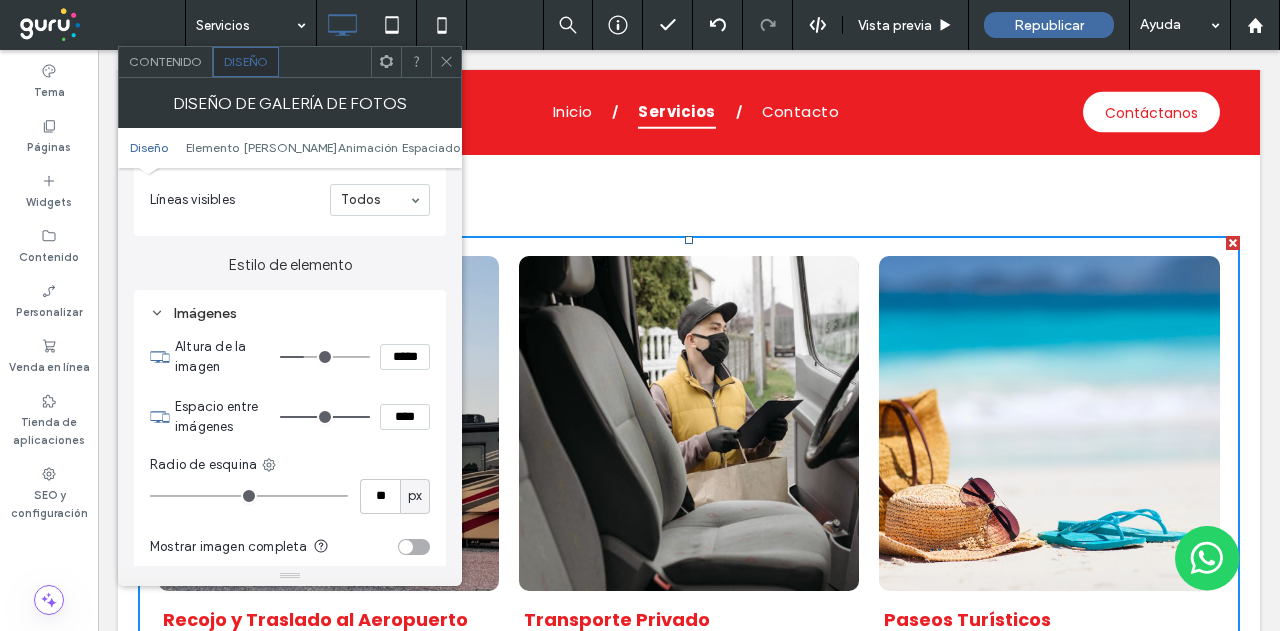 type on "*****" 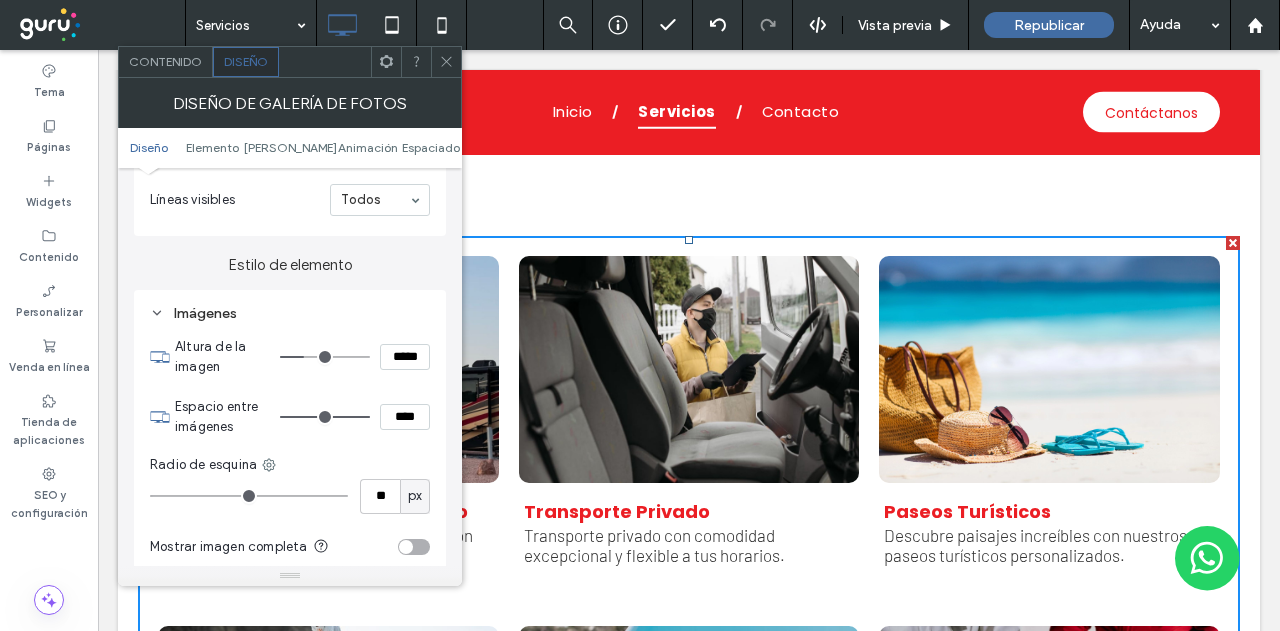 type on "***" 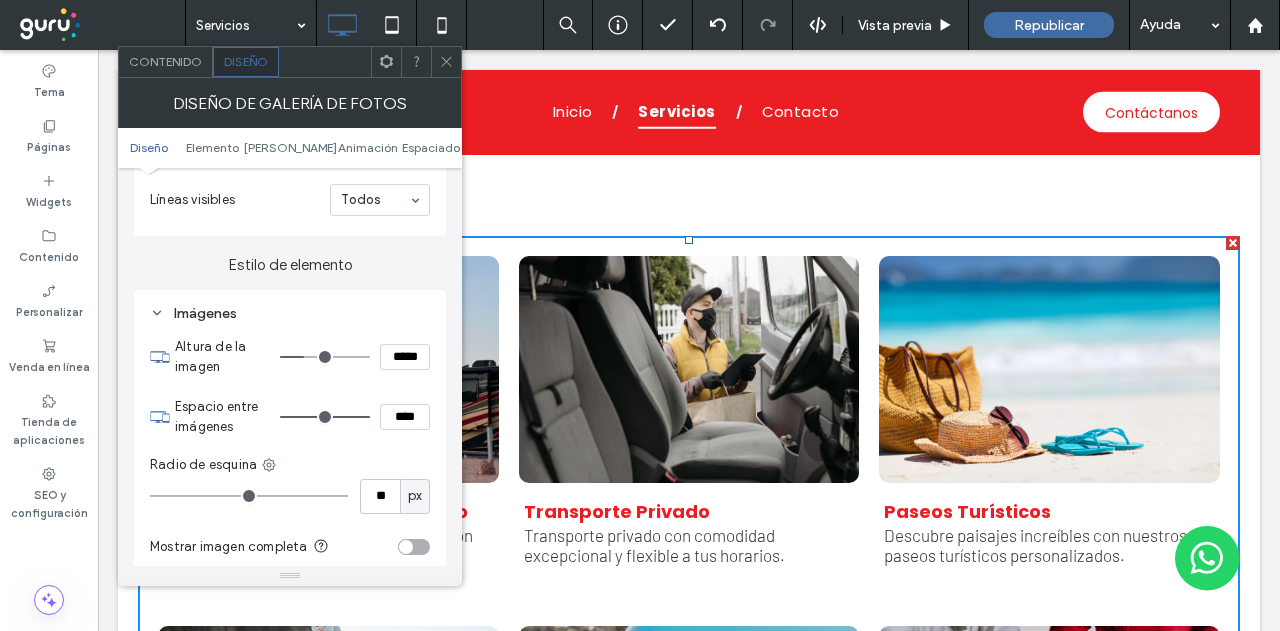 type on "*****" 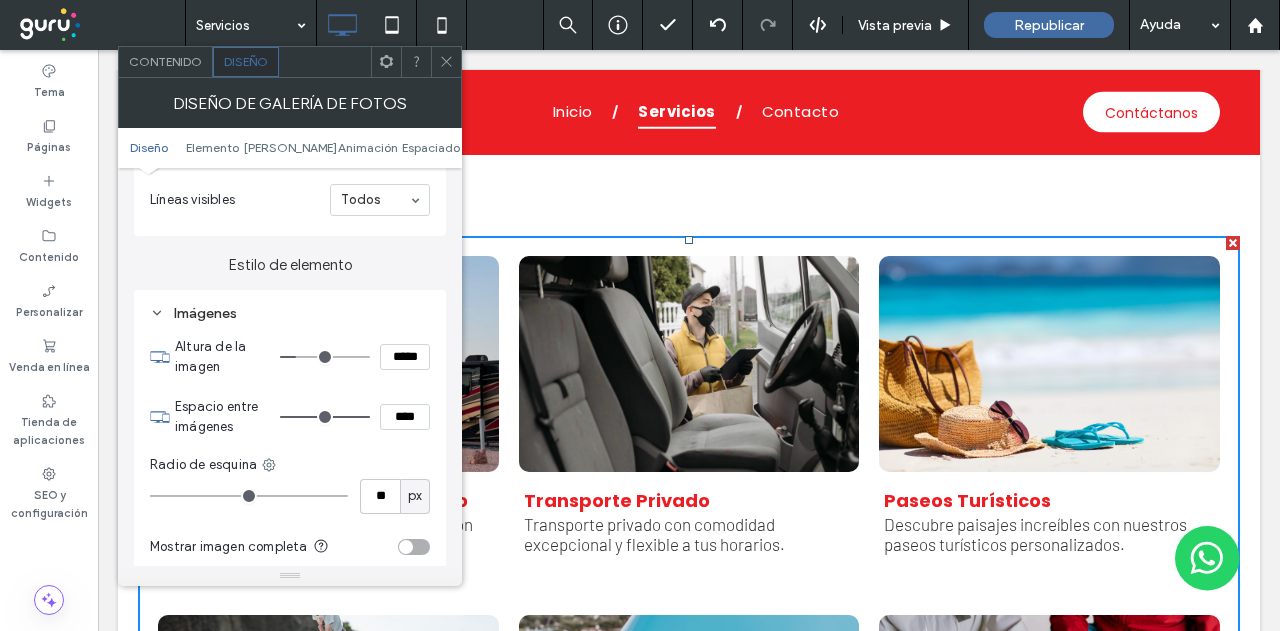 type on "***" 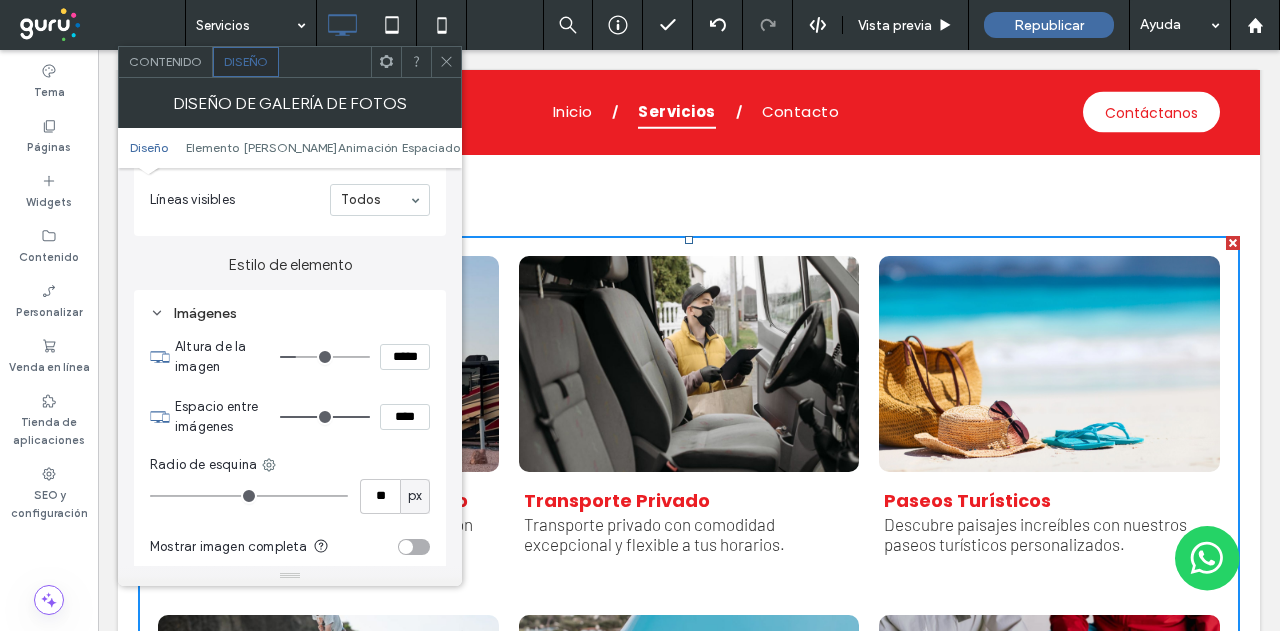 type on "*****" 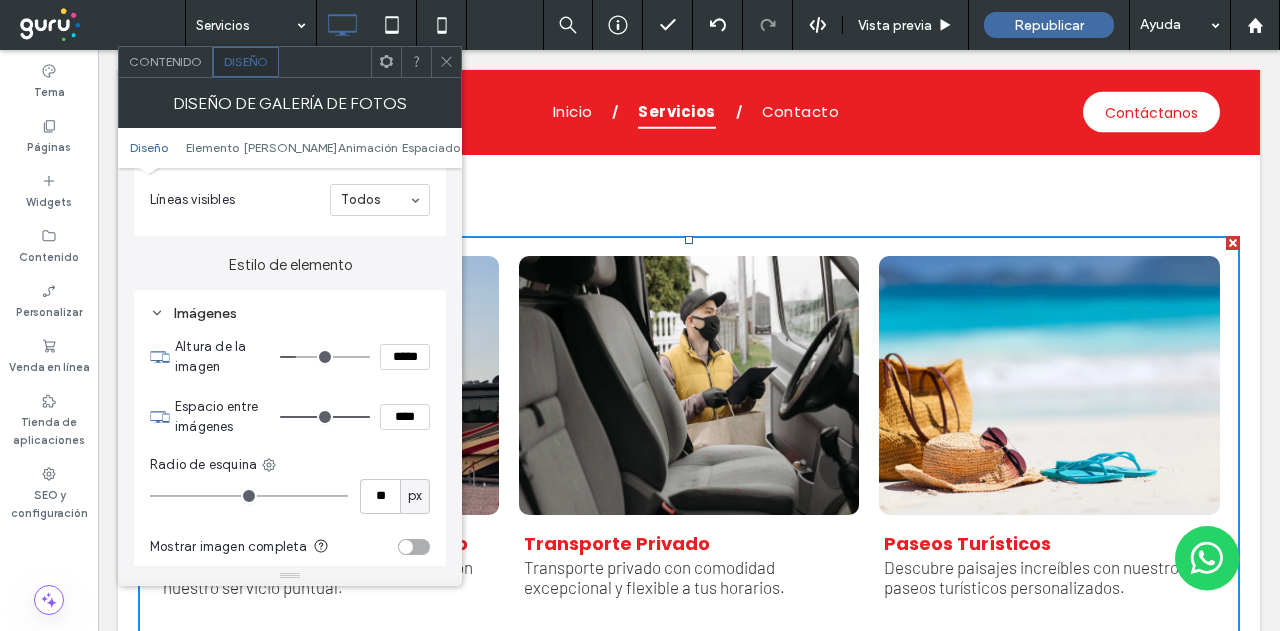 type on "***" 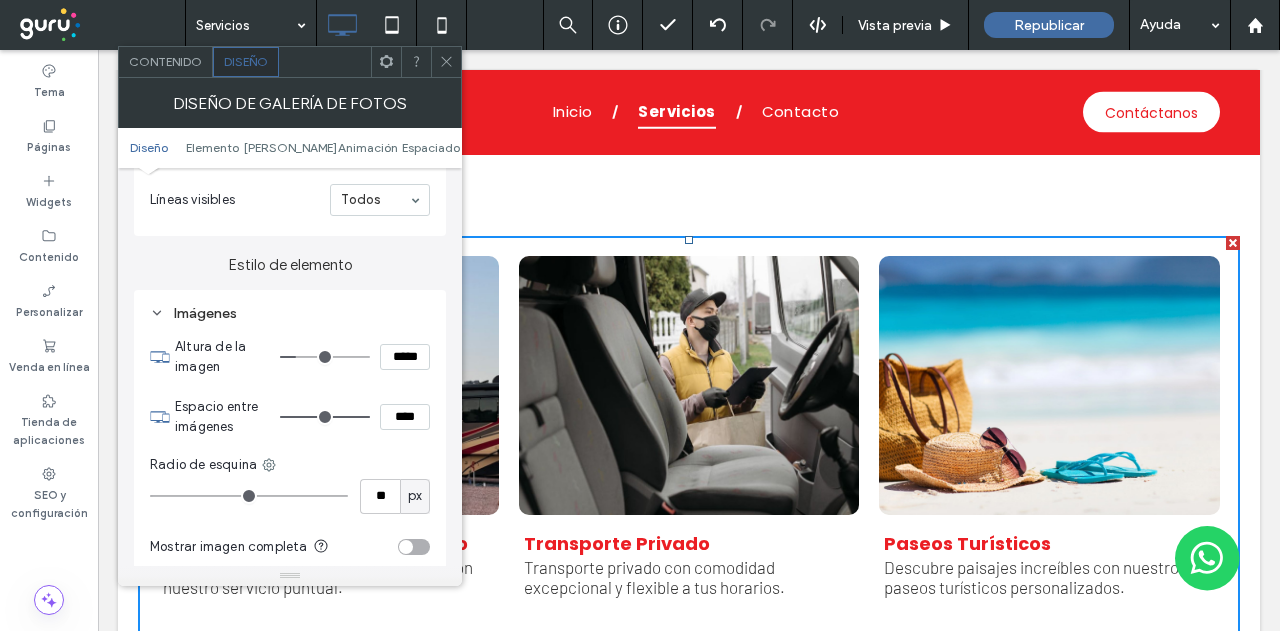 type on "*****" 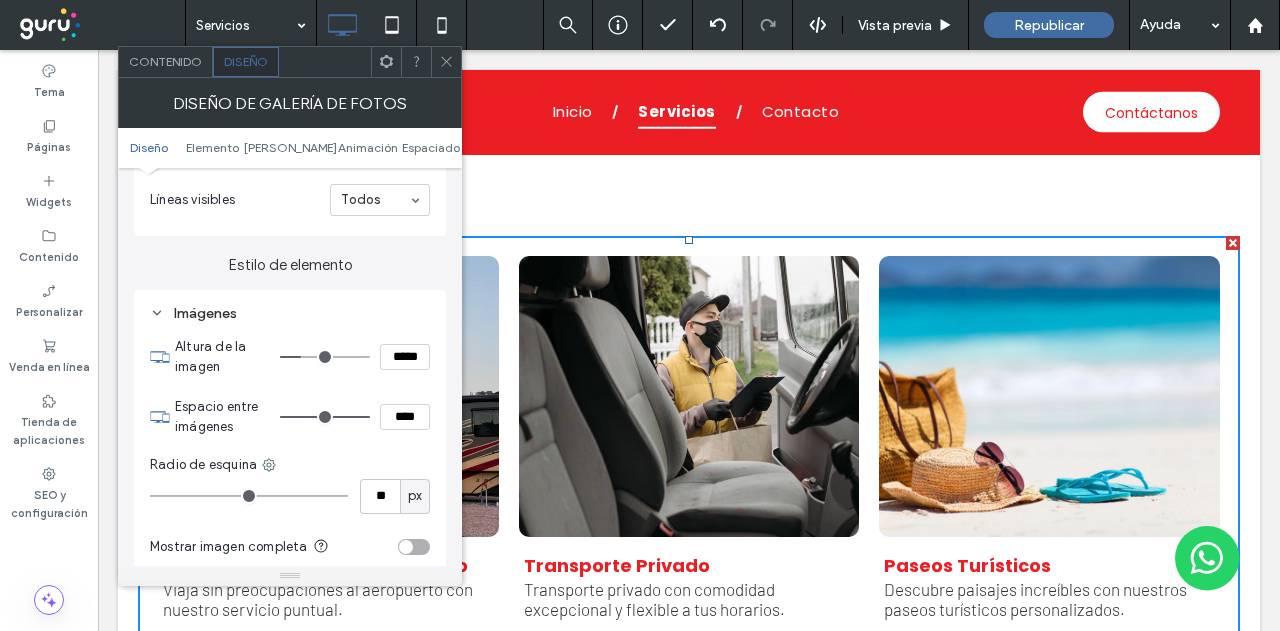 type on "***" 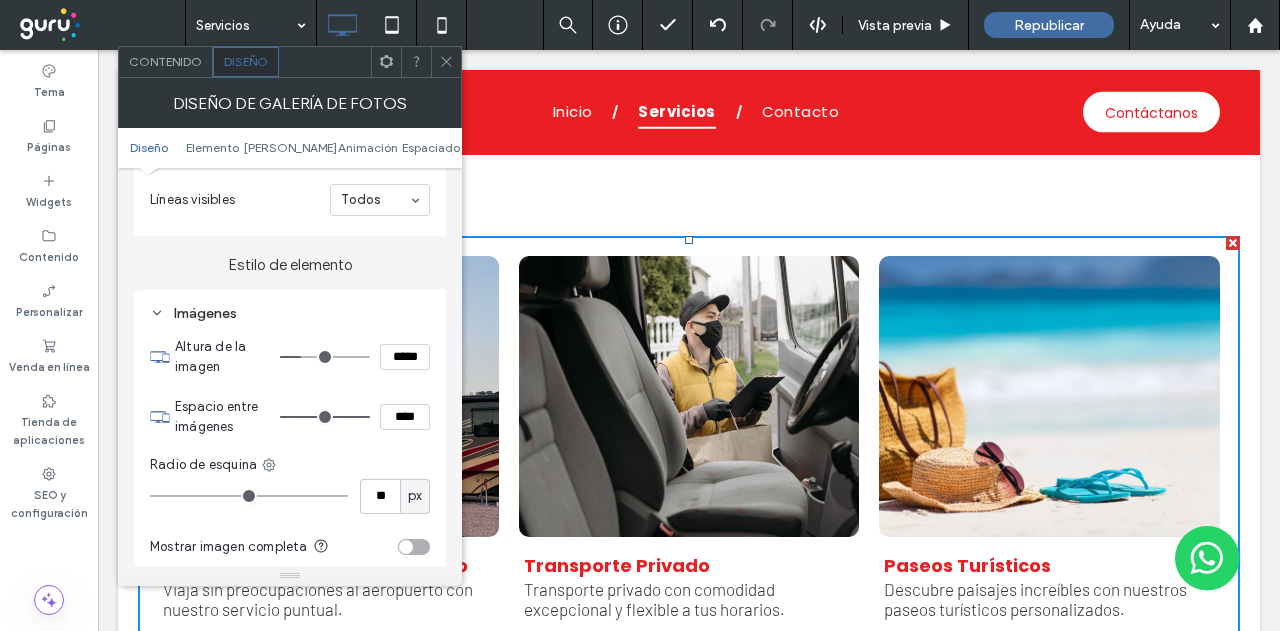 type on "*****" 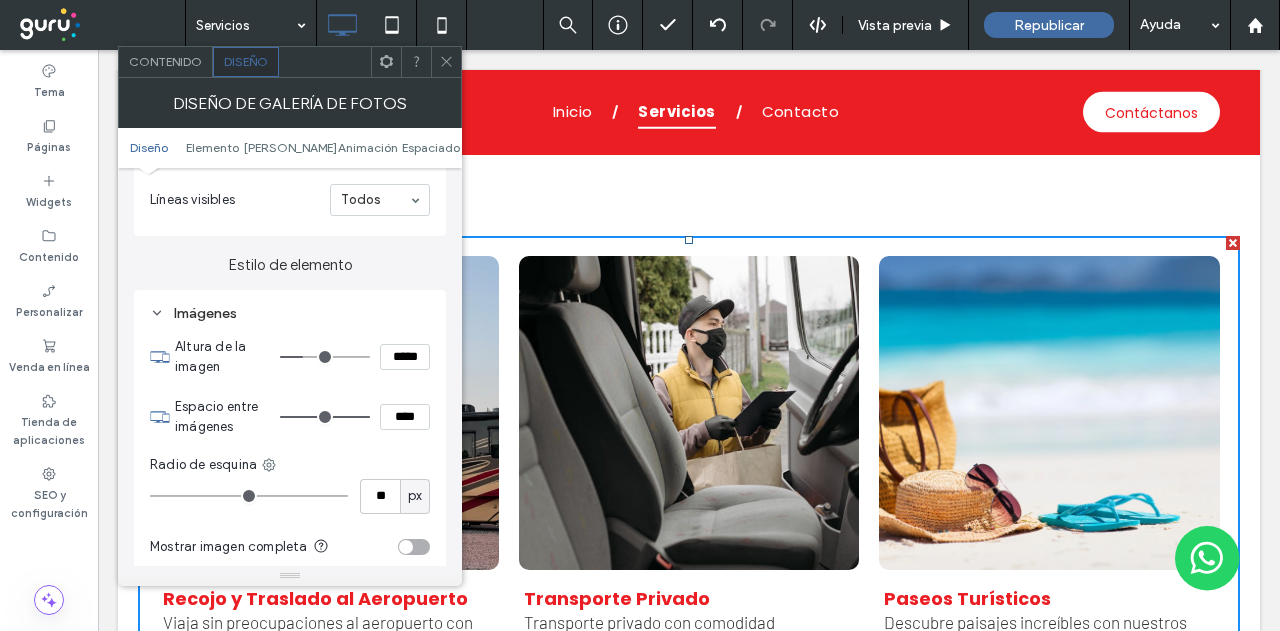 type on "***" 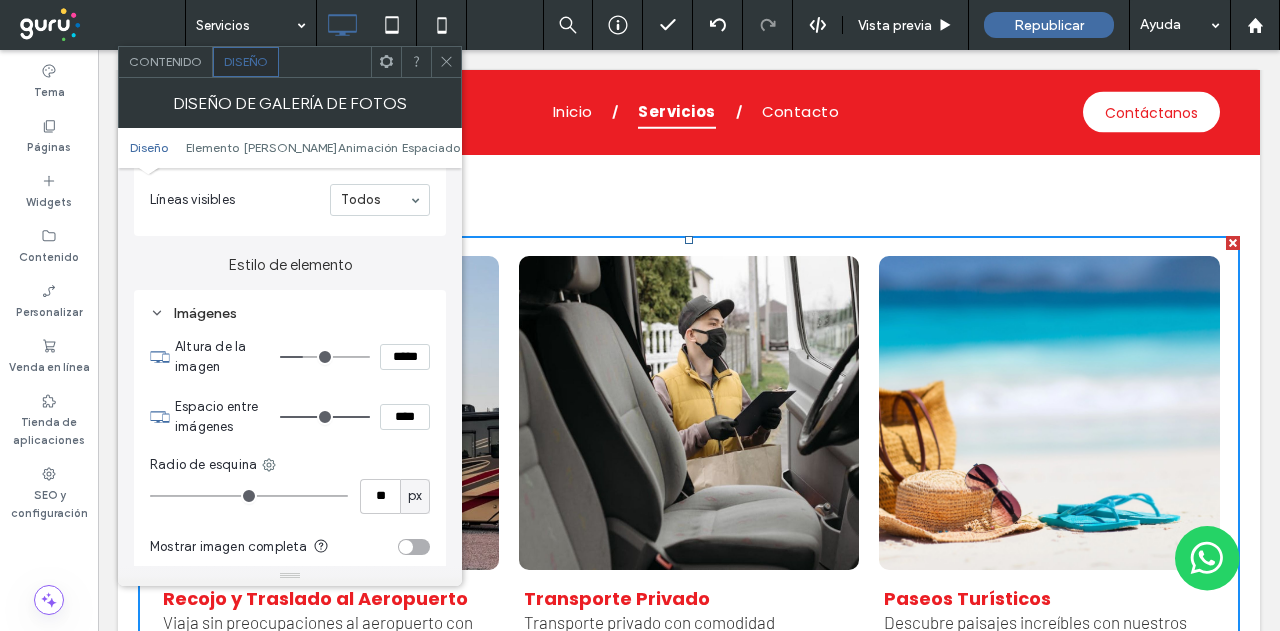 type on "*****" 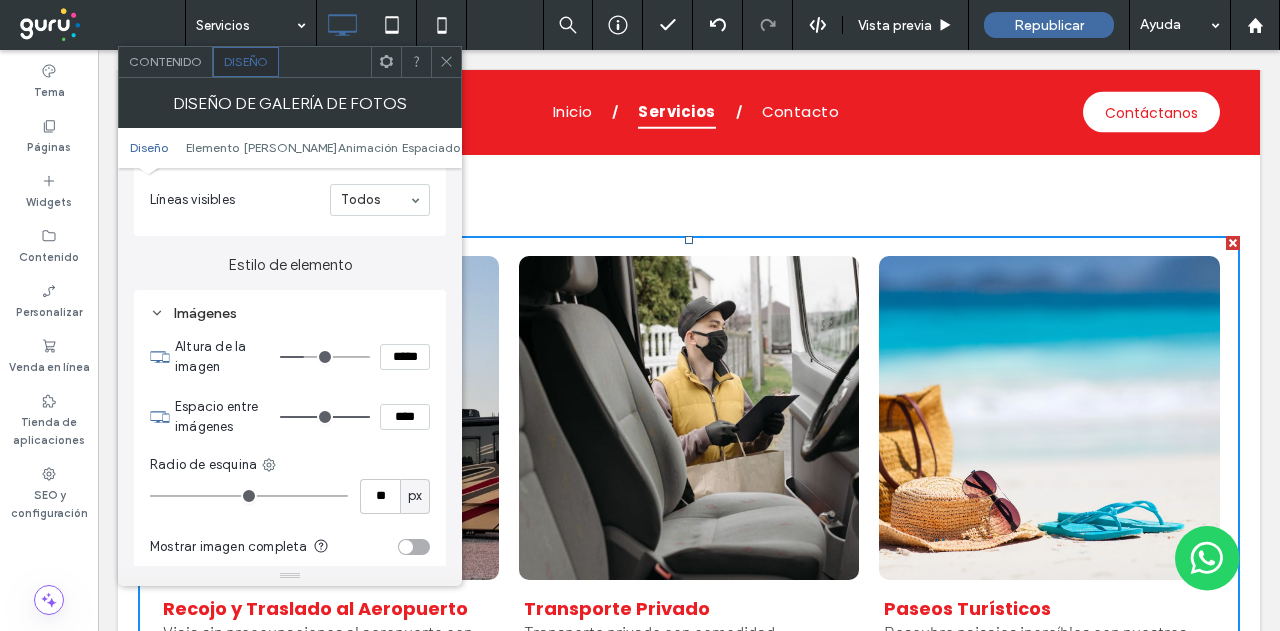 type on "***" 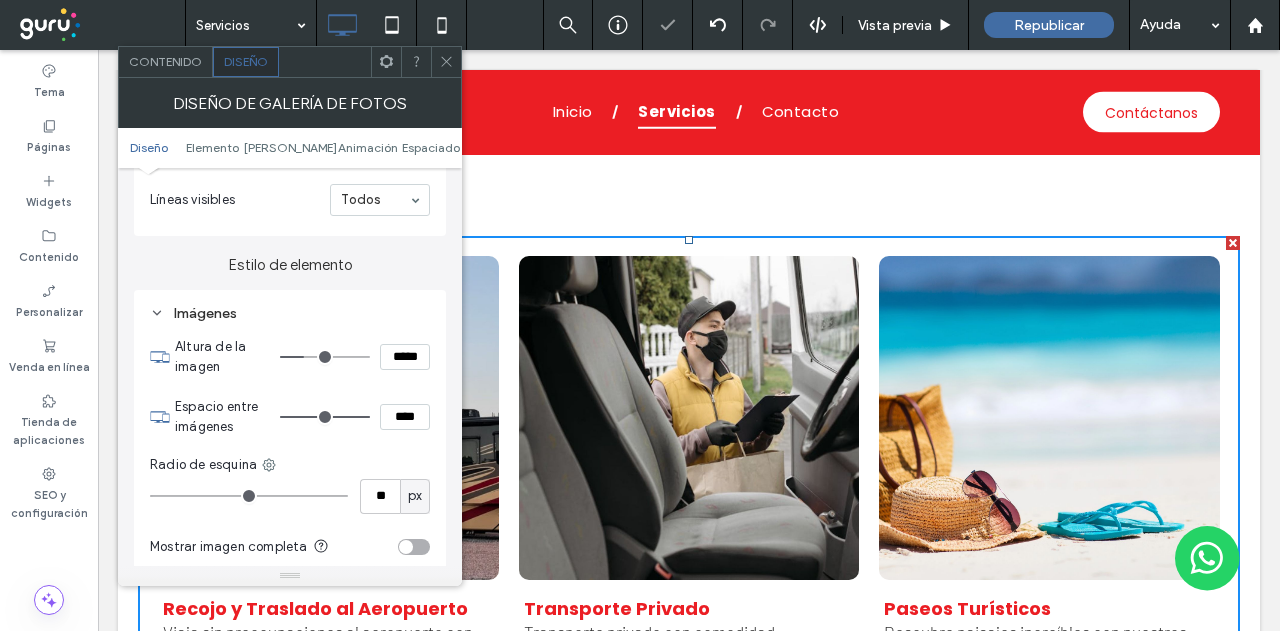 click at bounding box center (446, 62) 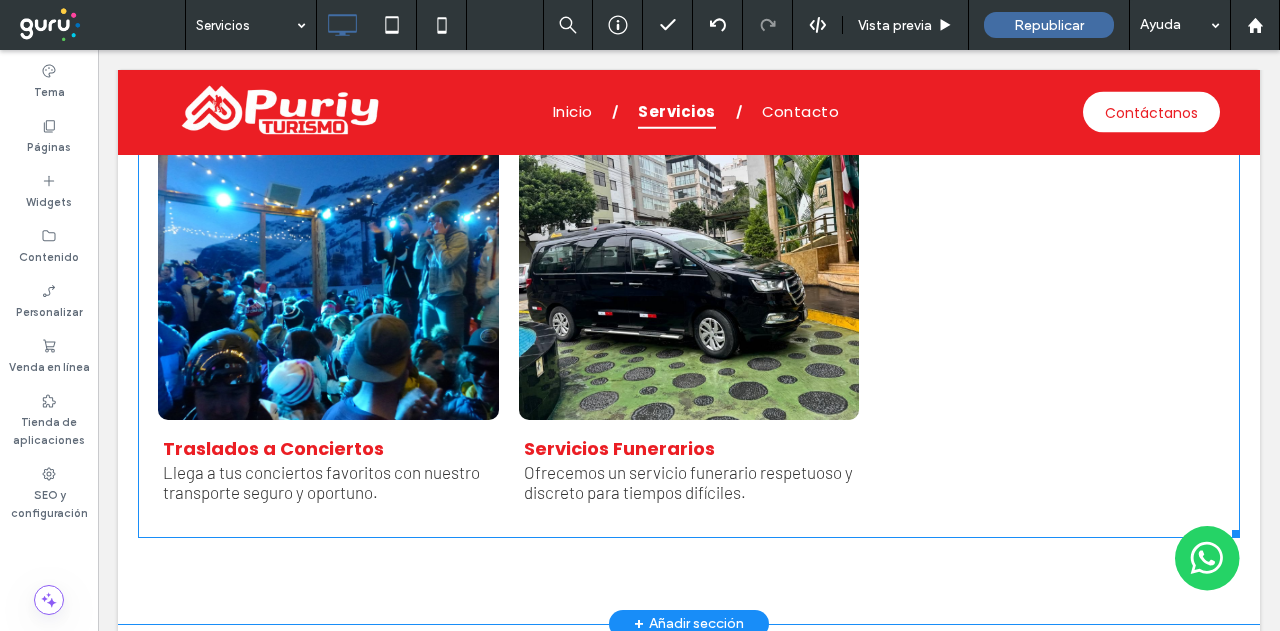 scroll, scrollTop: 2492, scrollLeft: 0, axis: vertical 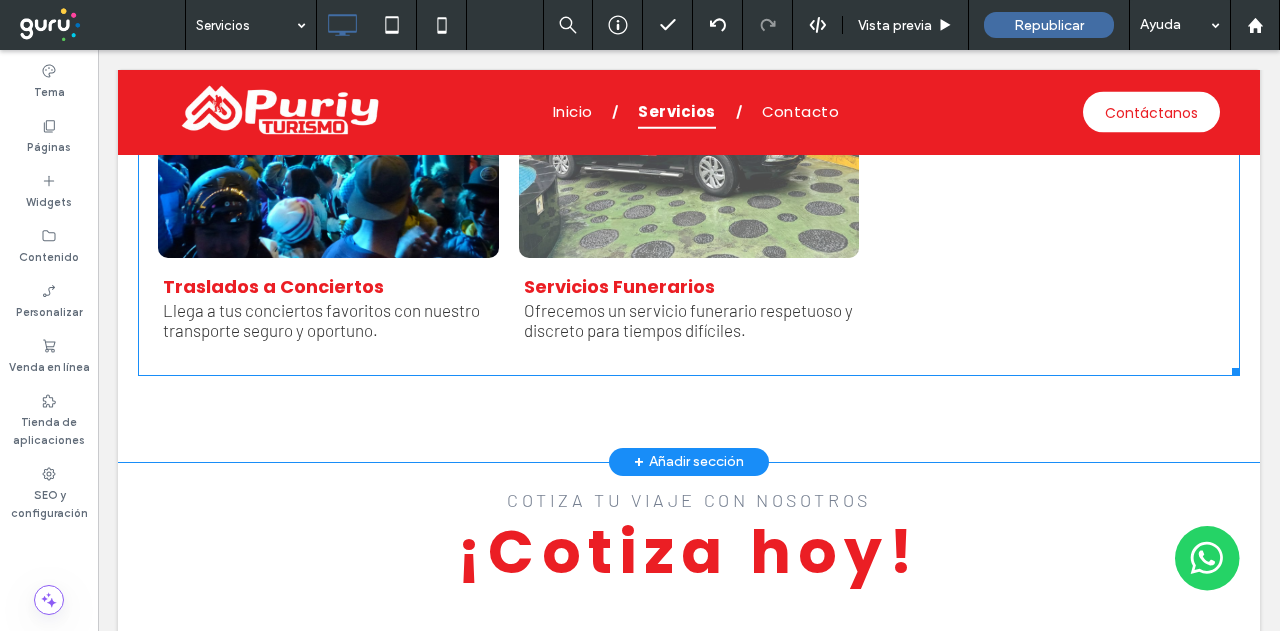click on "Servicios Funerarios
Ofrecemos un servicio funerario respetuoso y discreto para tiempos difíciles.
Button" at bounding box center [689, 307] 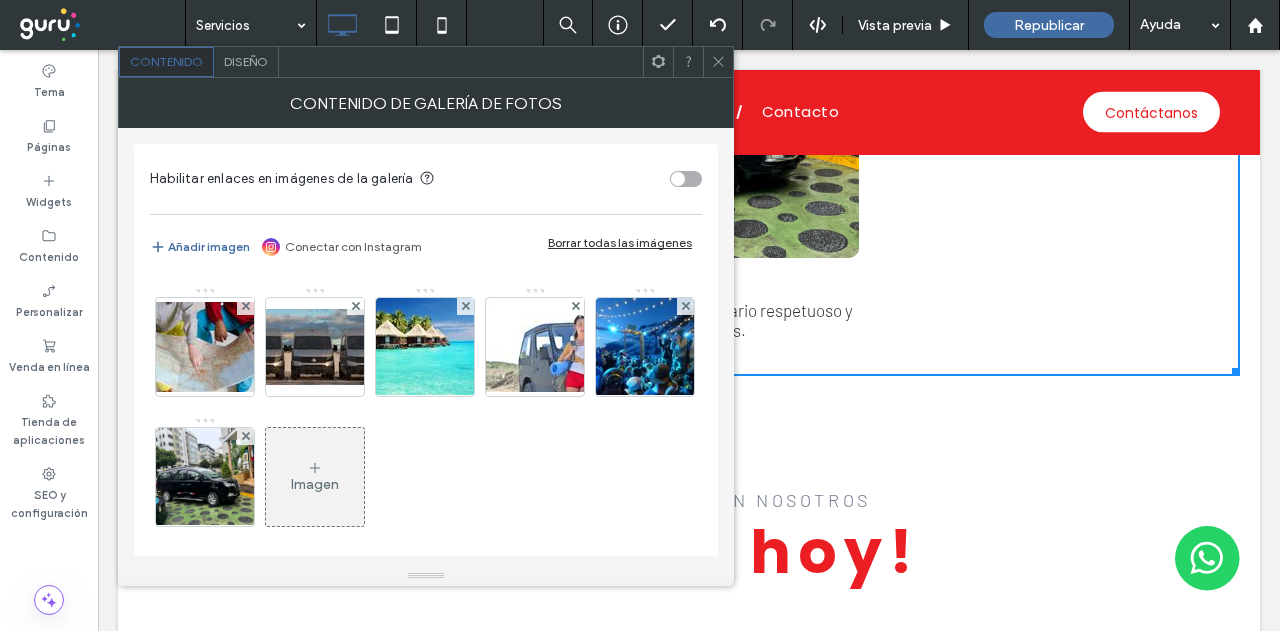 scroll, scrollTop: 132, scrollLeft: 0, axis: vertical 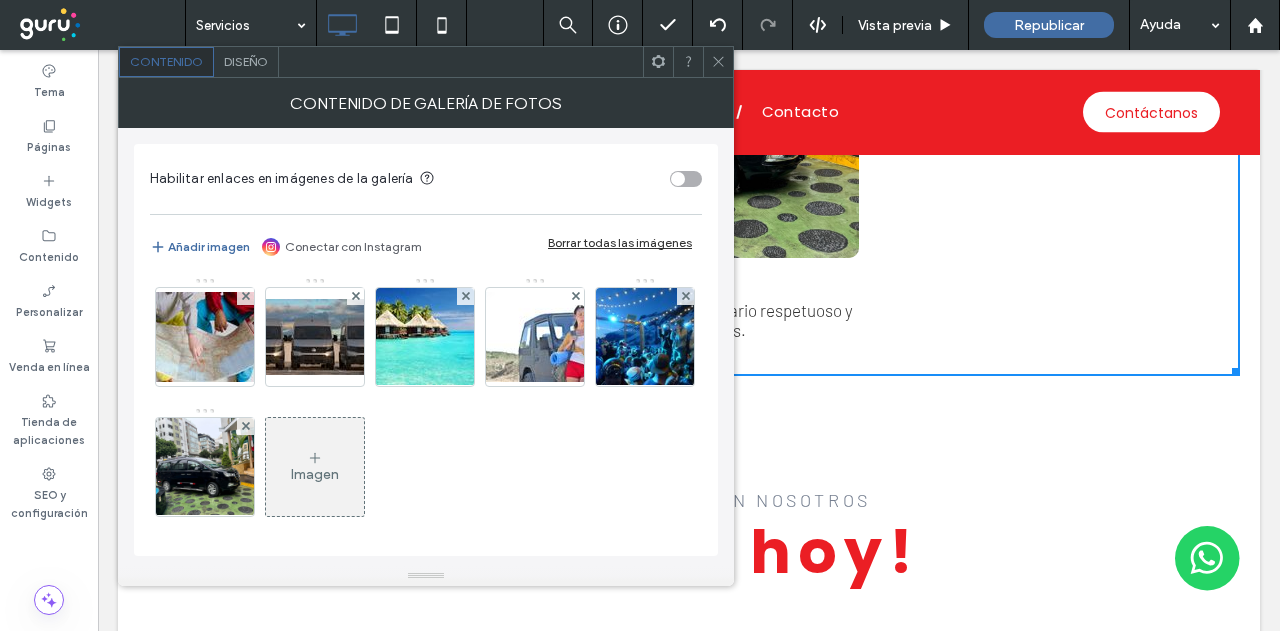 click 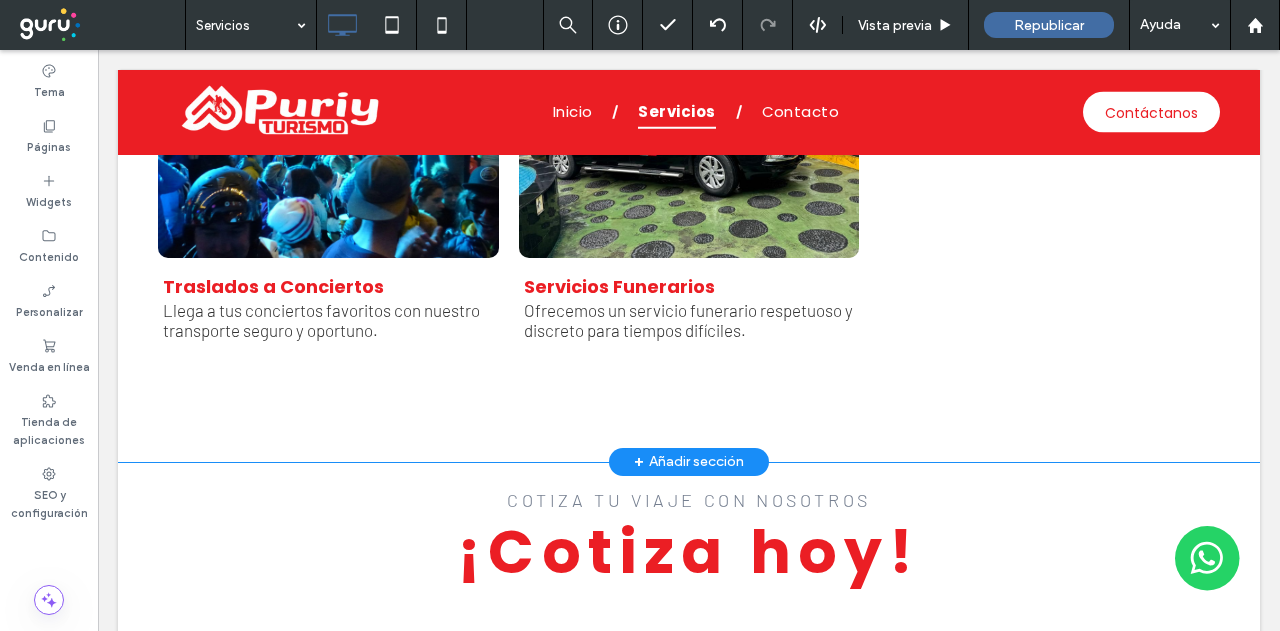 click on "Recojo y Traslado al Aeropuerto
Viaja sin preocupaciones al aeropuerto con nuestro servicio puntual.
Transporte Privado
Transporte privado con comodidad excepcional y flexible a tus horarios.
Learn more
Paseos Turísticos
Descubre paisajes increíbles con nuestros paseos turísticos personalizados.
Learn more
Excursiones
Vive aventuras increíbles con nuestras excursiones adaptadas a tus intereses.
Learn more
Full Day
Disfruta de un día inolvidable con nuestros paquetes Full Day todo incluido
Button
Viajes a Nivel Nacional
Explora el país con nuestros viajes seguros y confortables a nivel nacional.
Button
Transporte de Personal y Corporativo
Button" at bounding box center (689, -509) 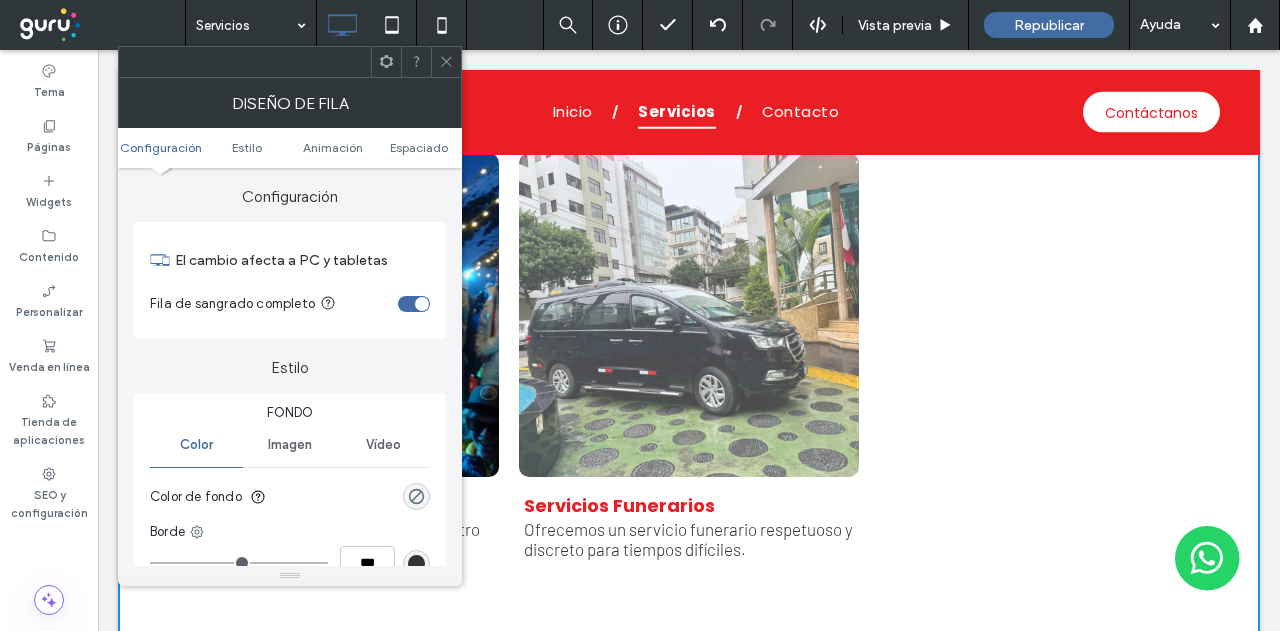 scroll, scrollTop: 1992, scrollLeft: 0, axis: vertical 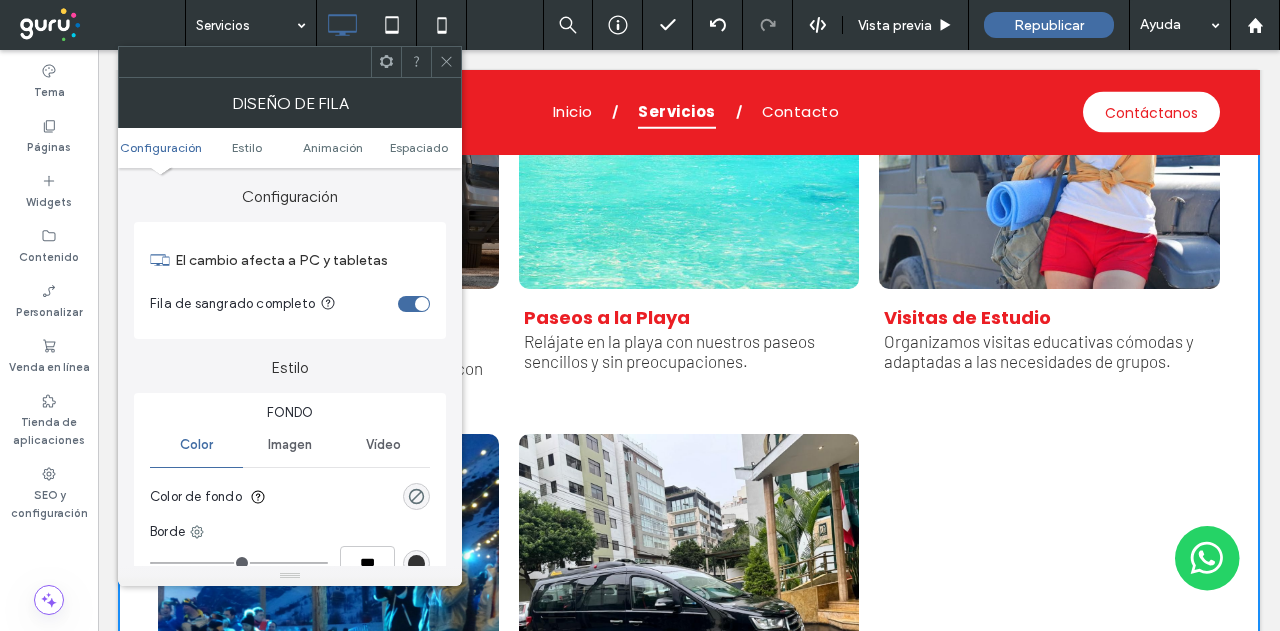 click at bounding box center (446, 62) 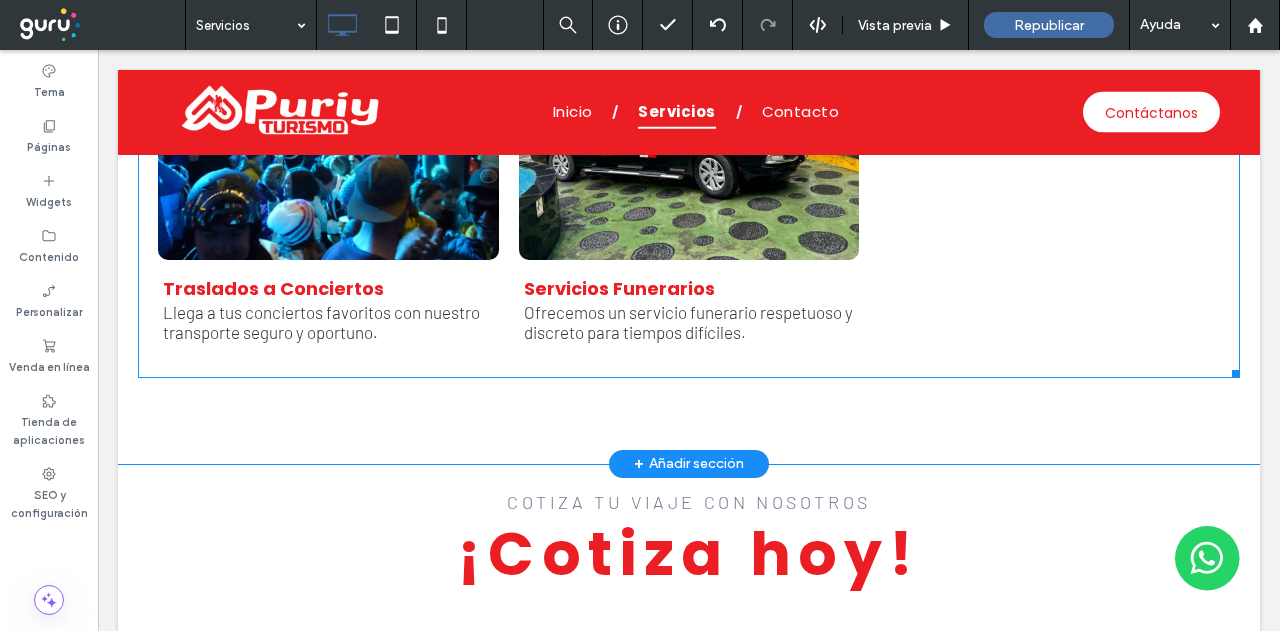 scroll, scrollTop: 2492, scrollLeft: 0, axis: vertical 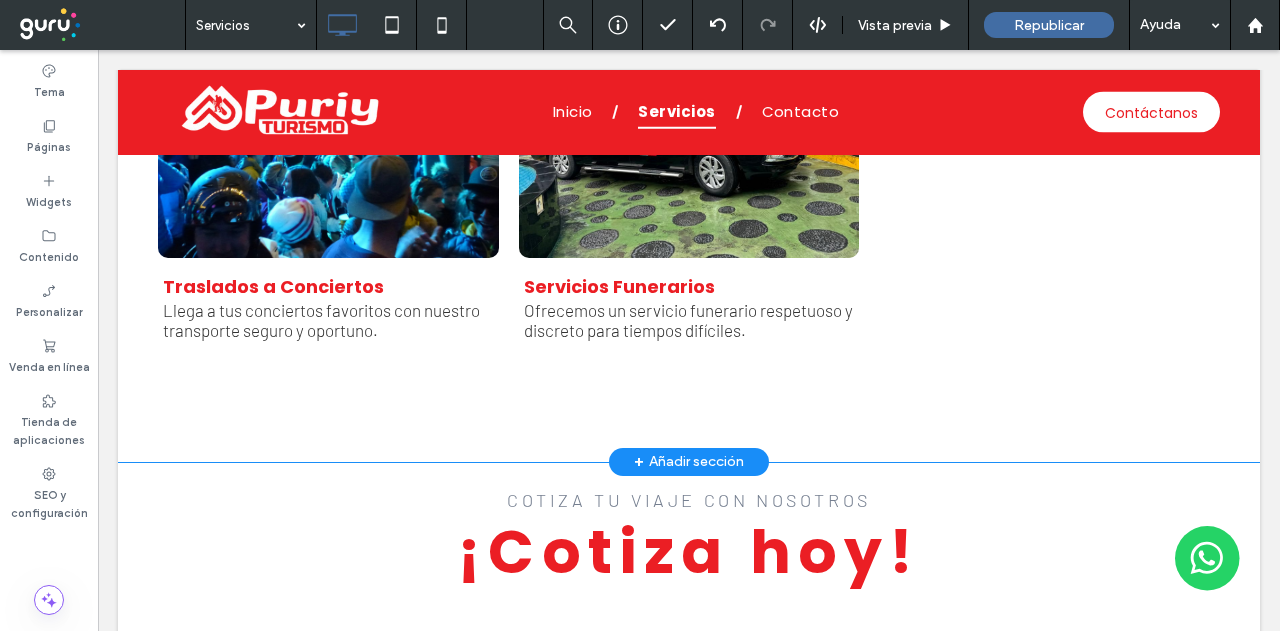 click on "+ Añadir sección" at bounding box center (689, 462) 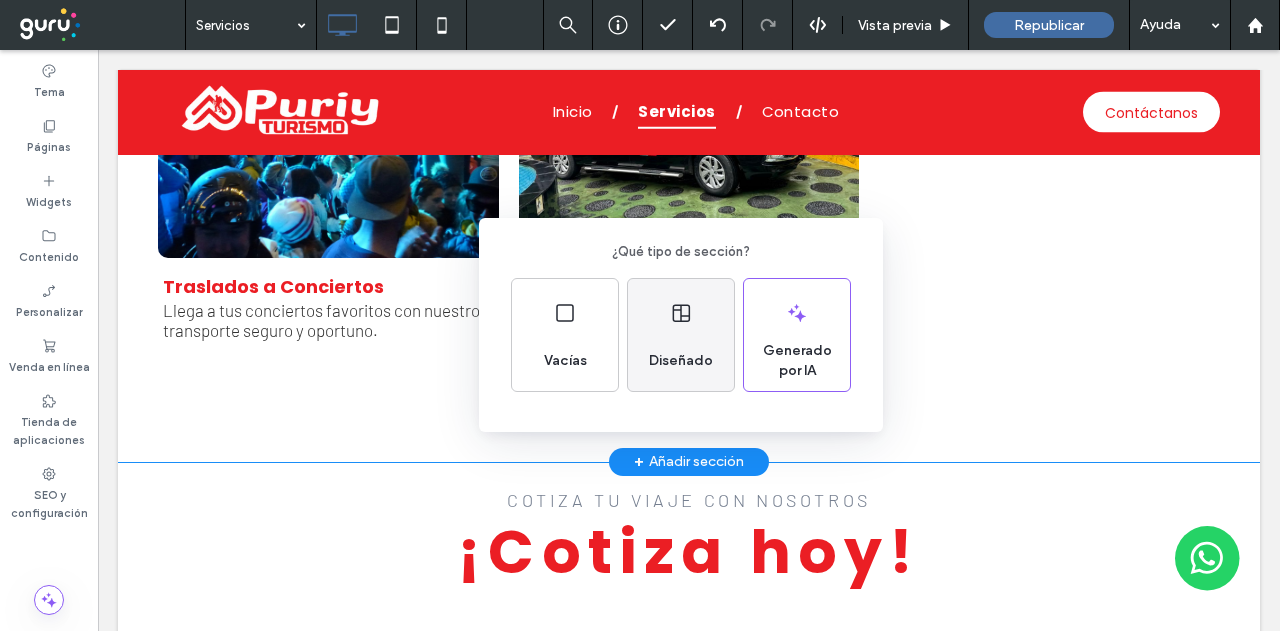click on "Diseñado" at bounding box center (681, 335) 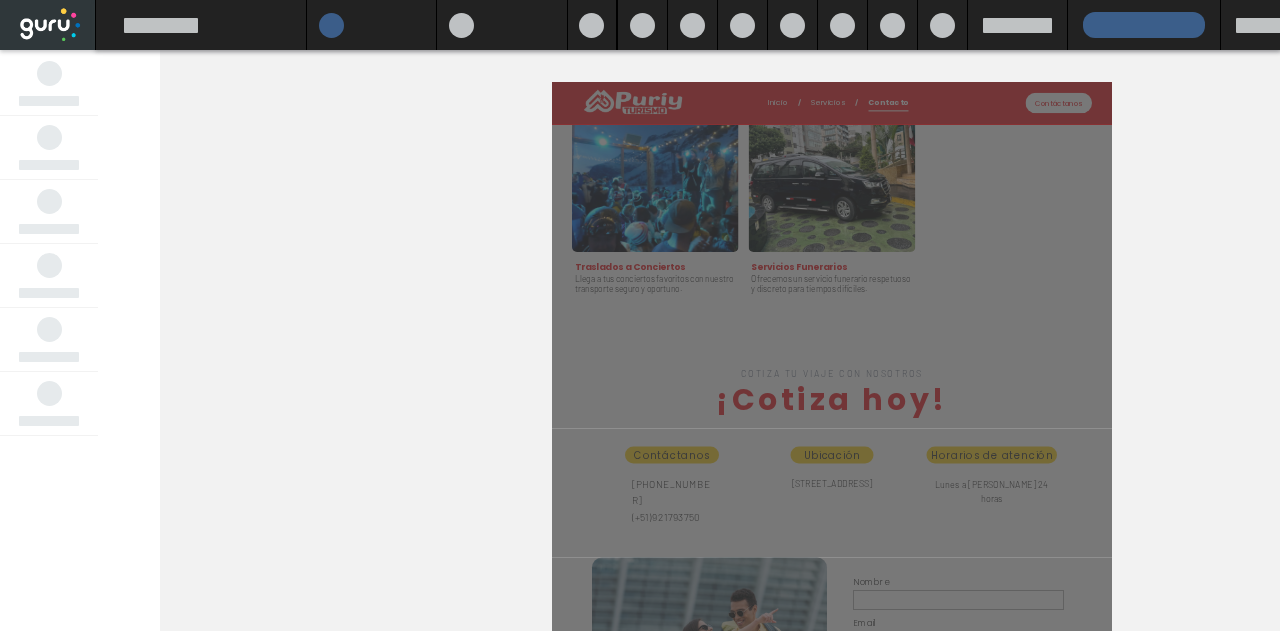 scroll, scrollTop: 2308, scrollLeft: 0, axis: vertical 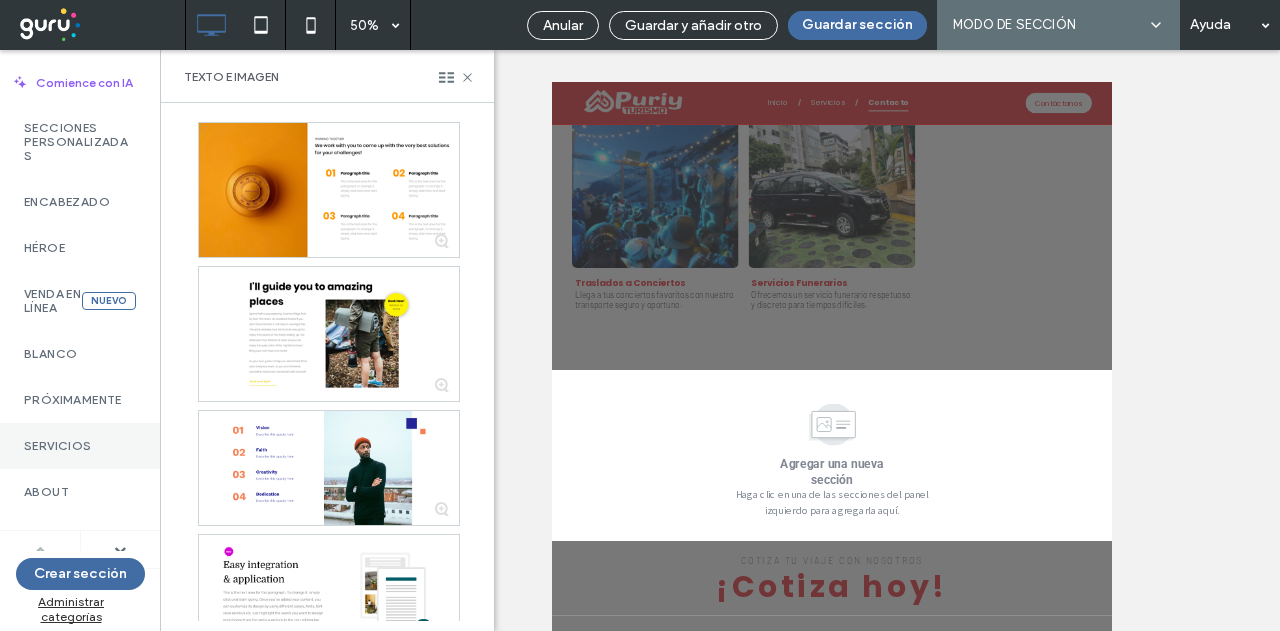 click on "Servicios" at bounding box center [80, 446] 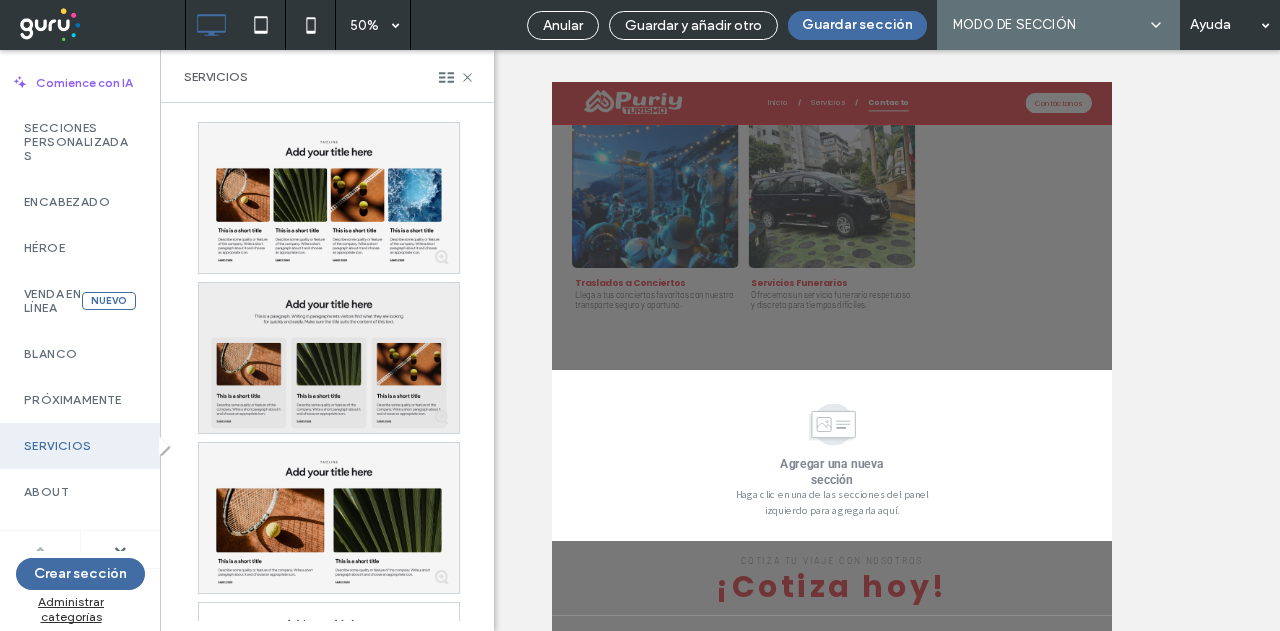 click at bounding box center [329, 358] 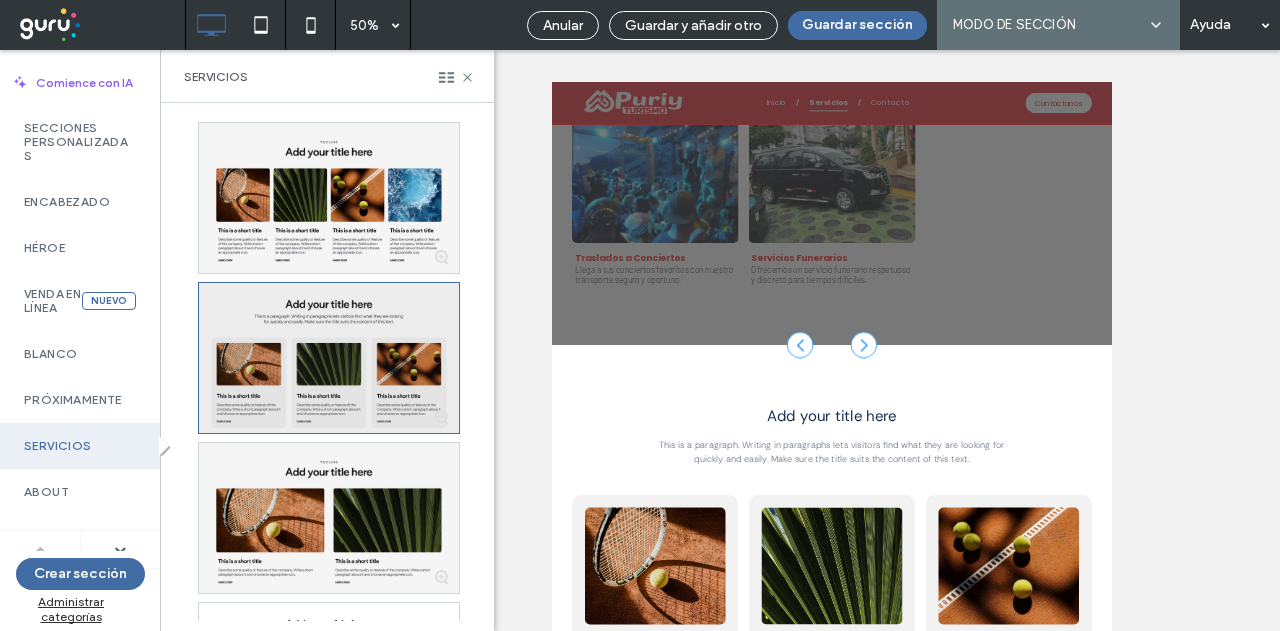 scroll, scrollTop: 2724, scrollLeft: 0, axis: vertical 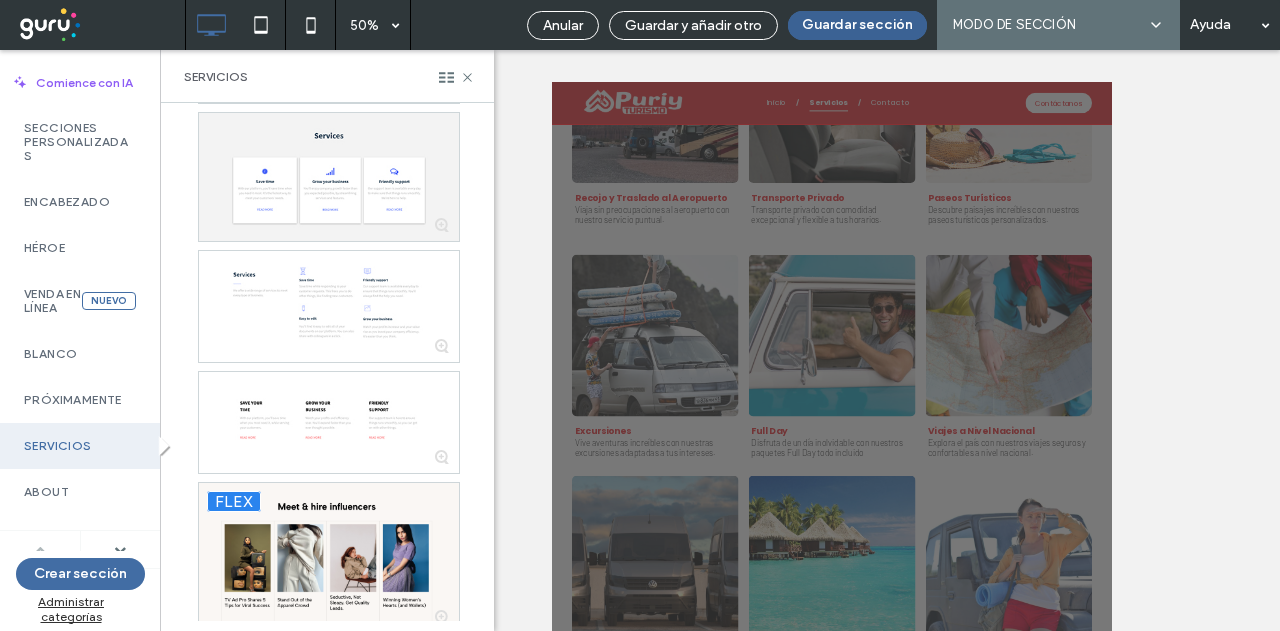 click on "Guardar sección" at bounding box center [857, 25] 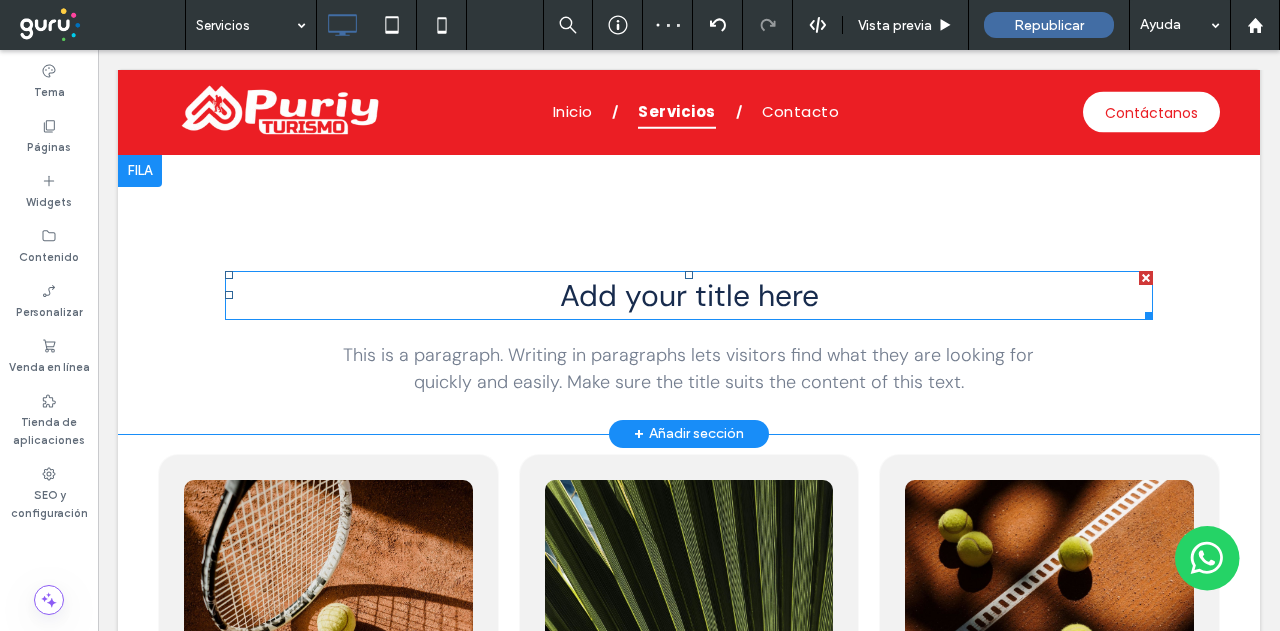scroll, scrollTop: 2700, scrollLeft: 0, axis: vertical 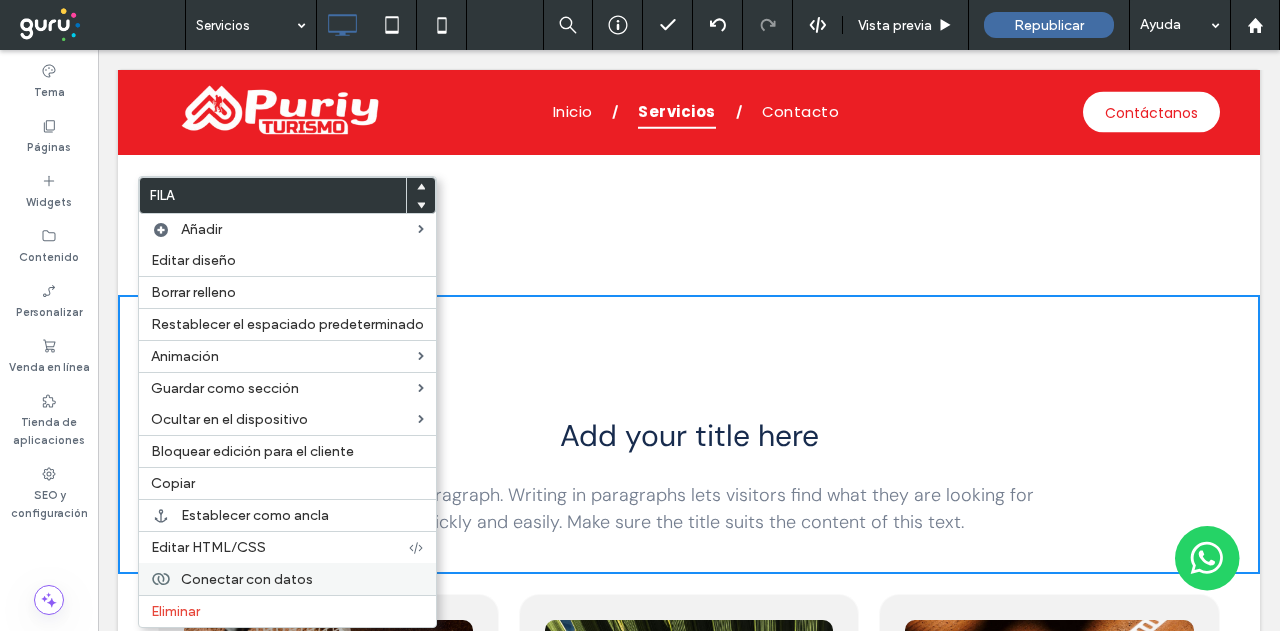 drag, startPoint x: 223, startPoint y: 608, endPoint x: 289, endPoint y: 570, distance: 76.15773 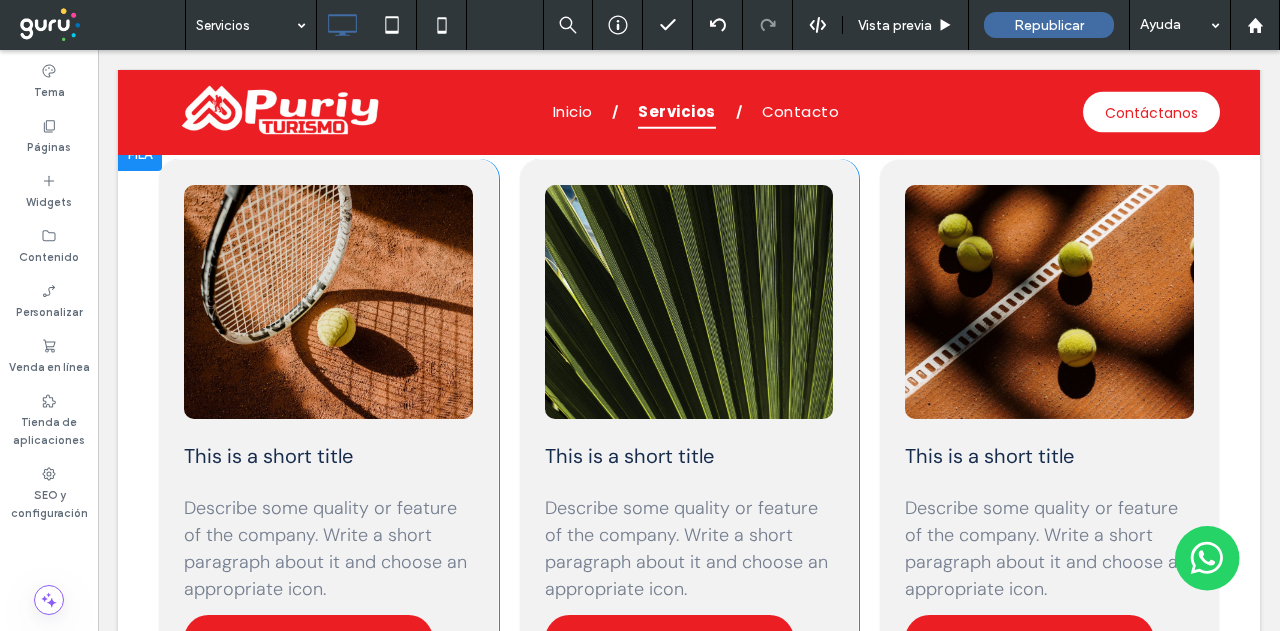scroll, scrollTop: 3000, scrollLeft: 0, axis: vertical 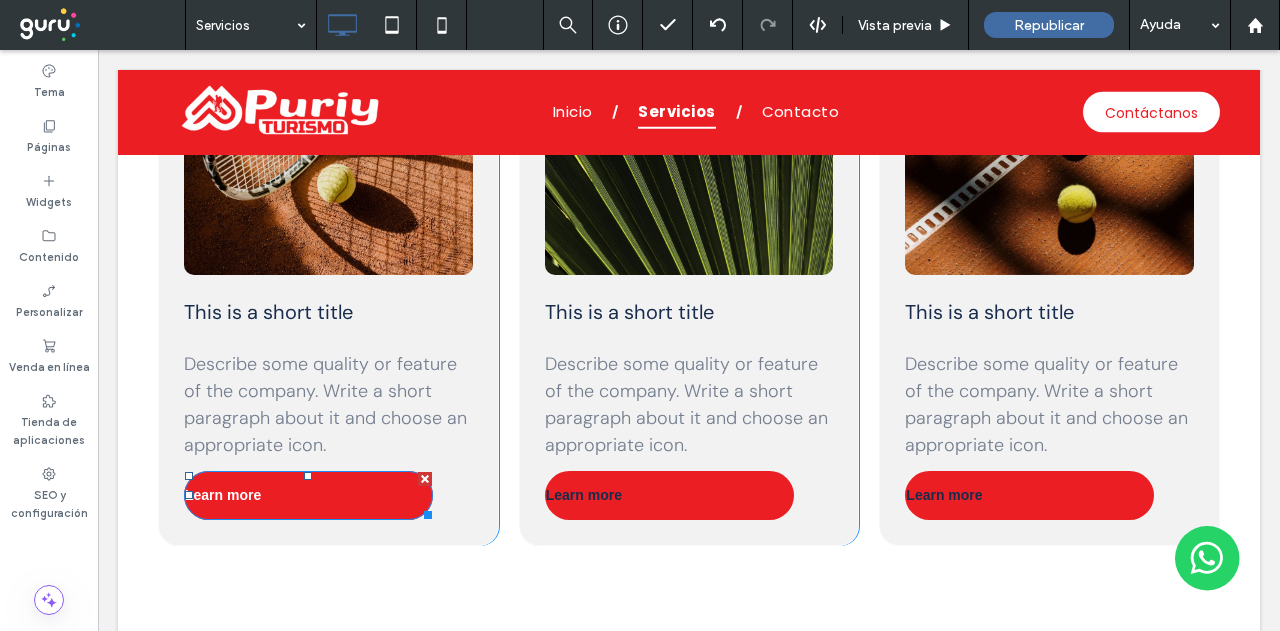 click on "Learn more" at bounding box center [308, 495] 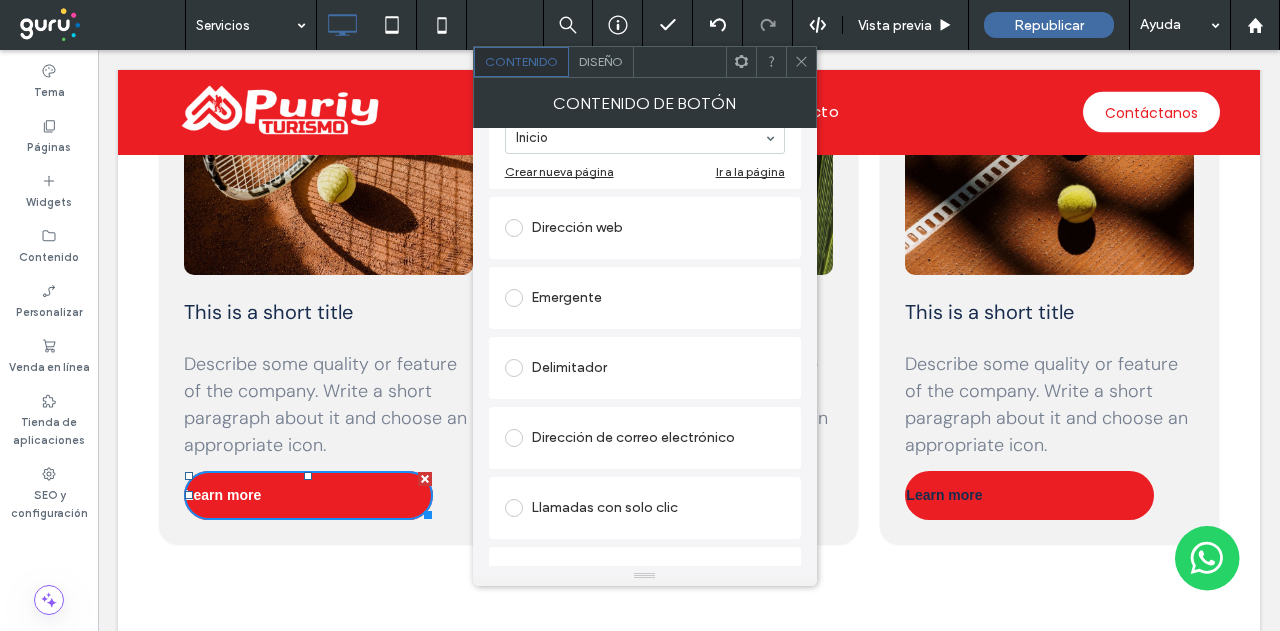 scroll, scrollTop: 300, scrollLeft: 0, axis: vertical 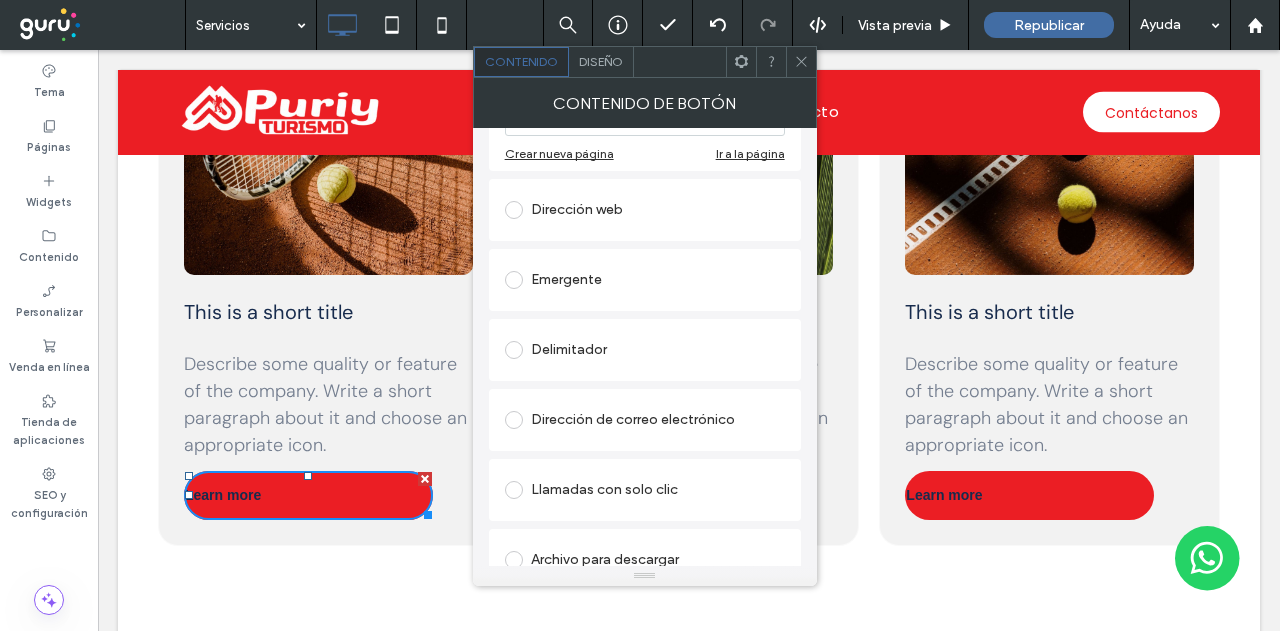 click on "Diseño" at bounding box center (601, 61) 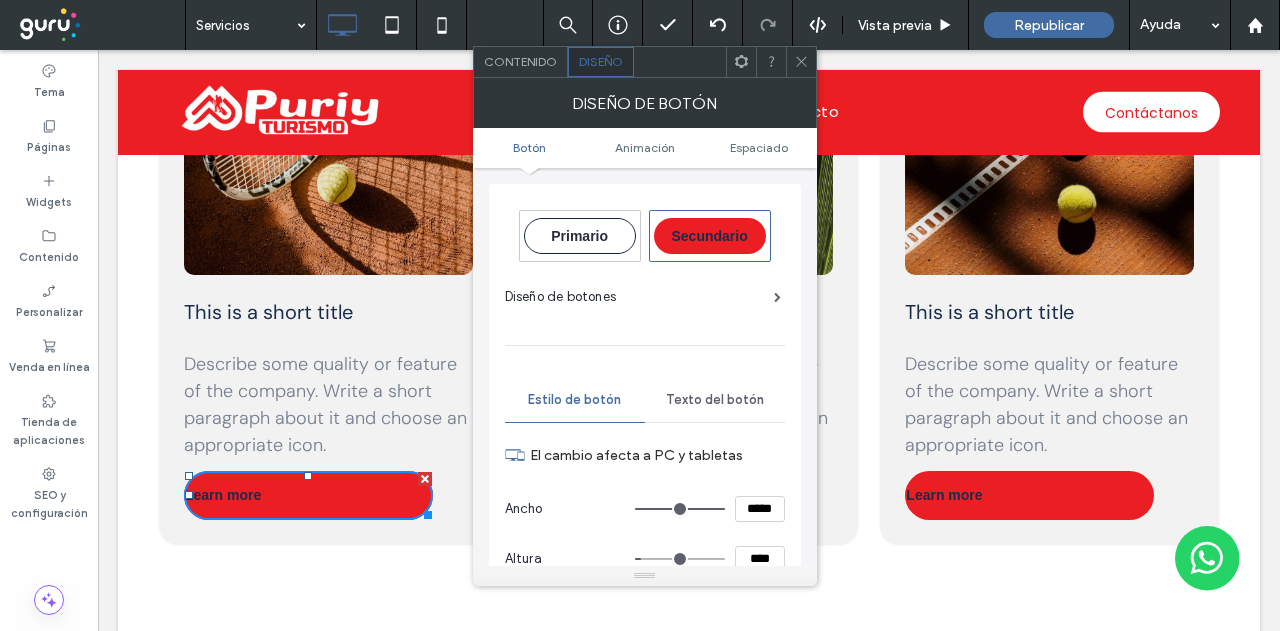 click on "Primario" at bounding box center [579, 235] 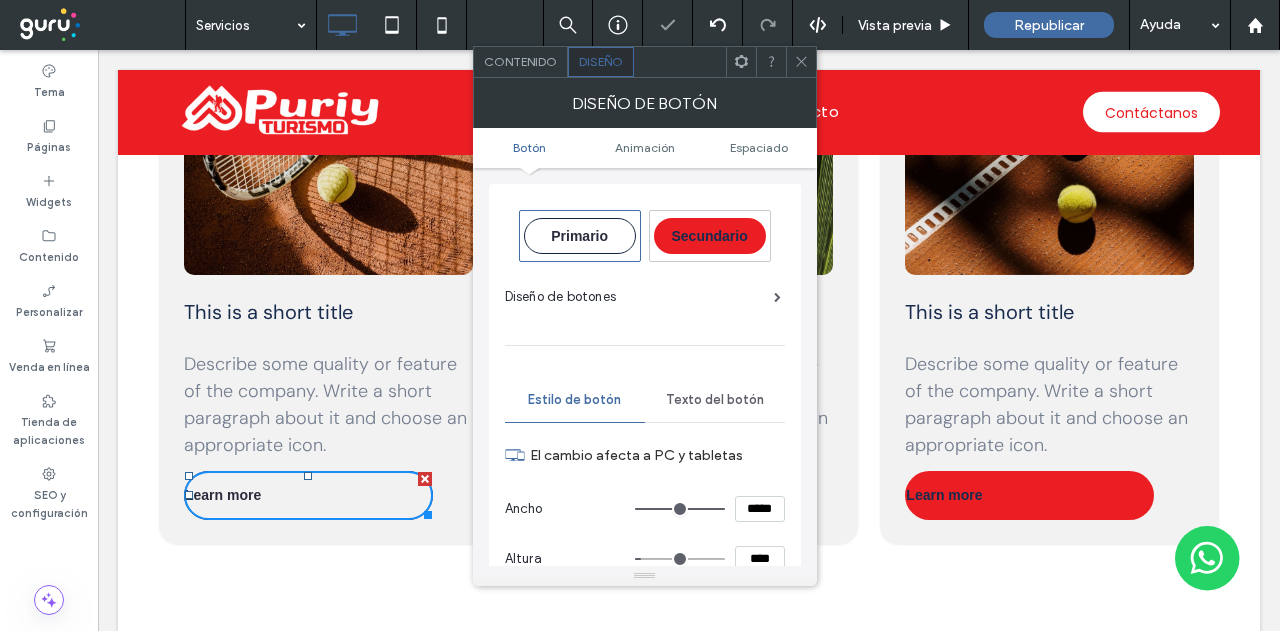 type on "*" 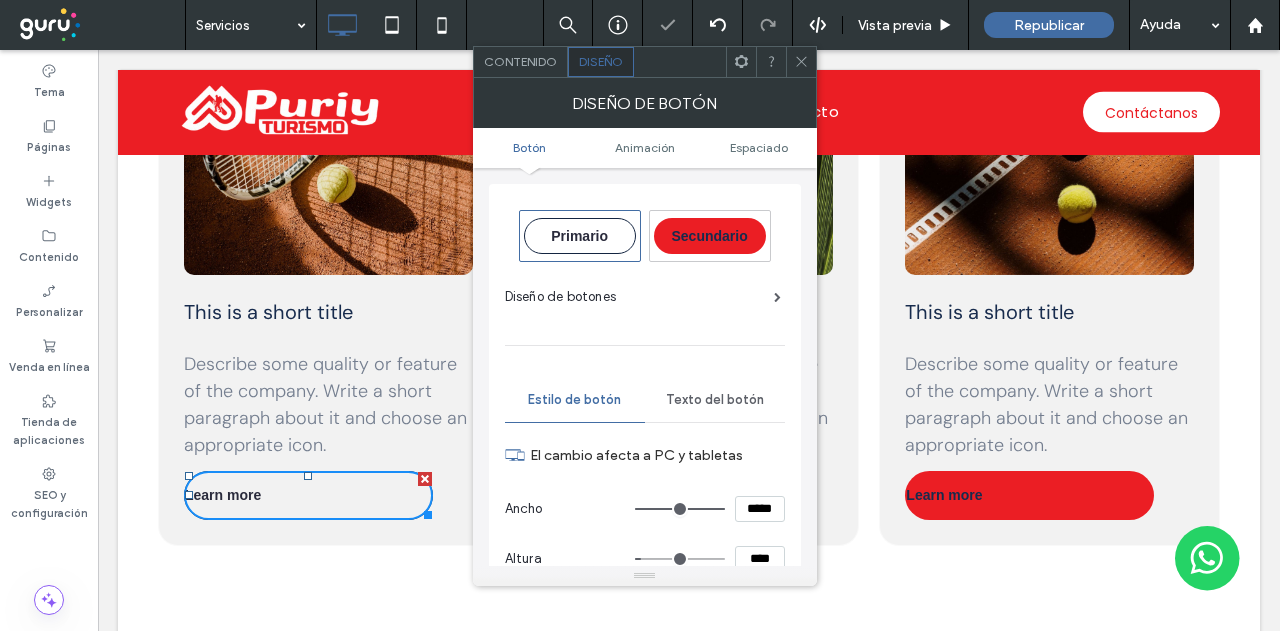 click on "Texto del botón" at bounding box center (715, 400) 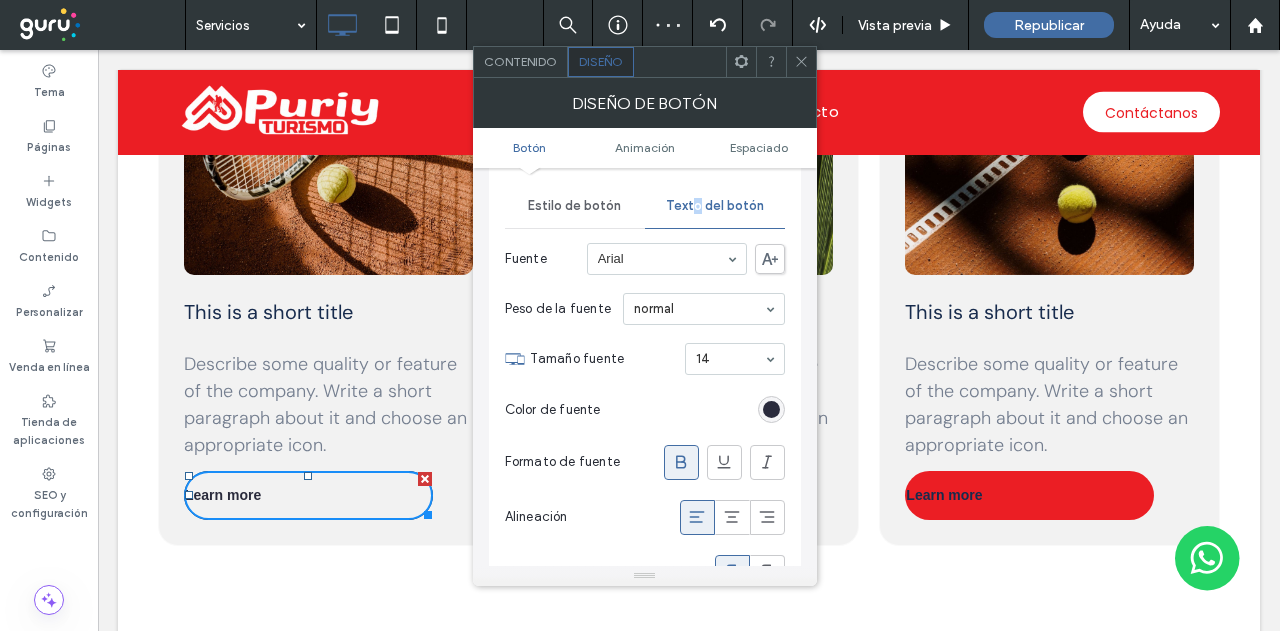 scroll, scrollTop: 200, scrollLeft: 0, axis: vertical 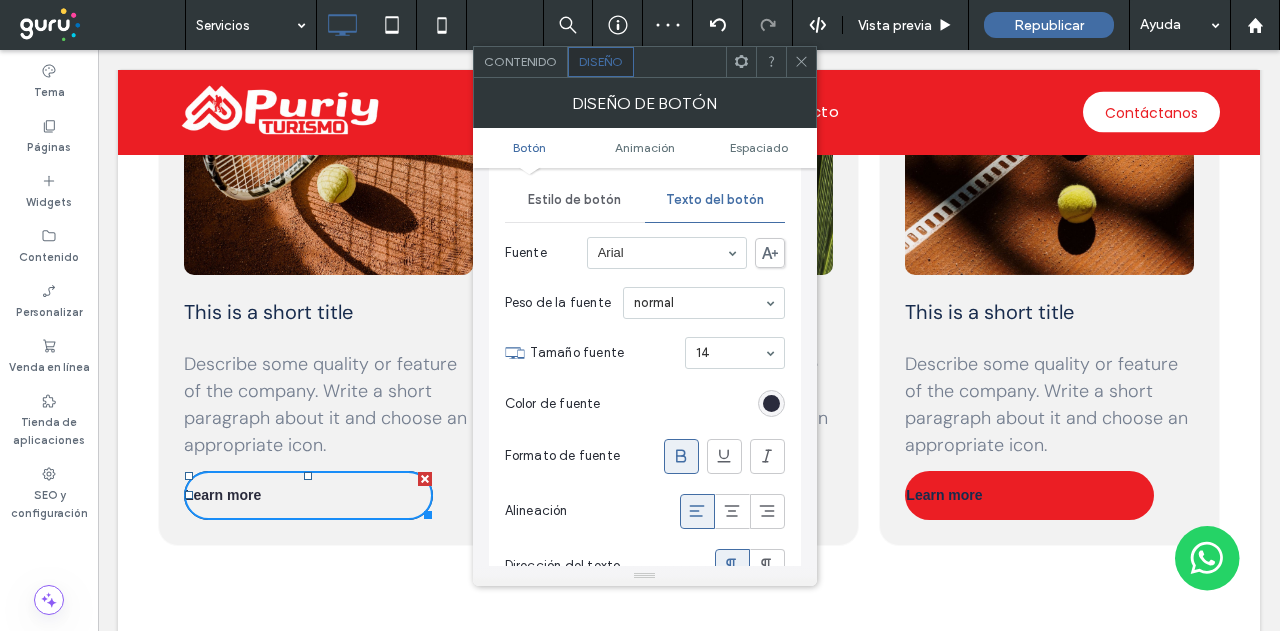 click 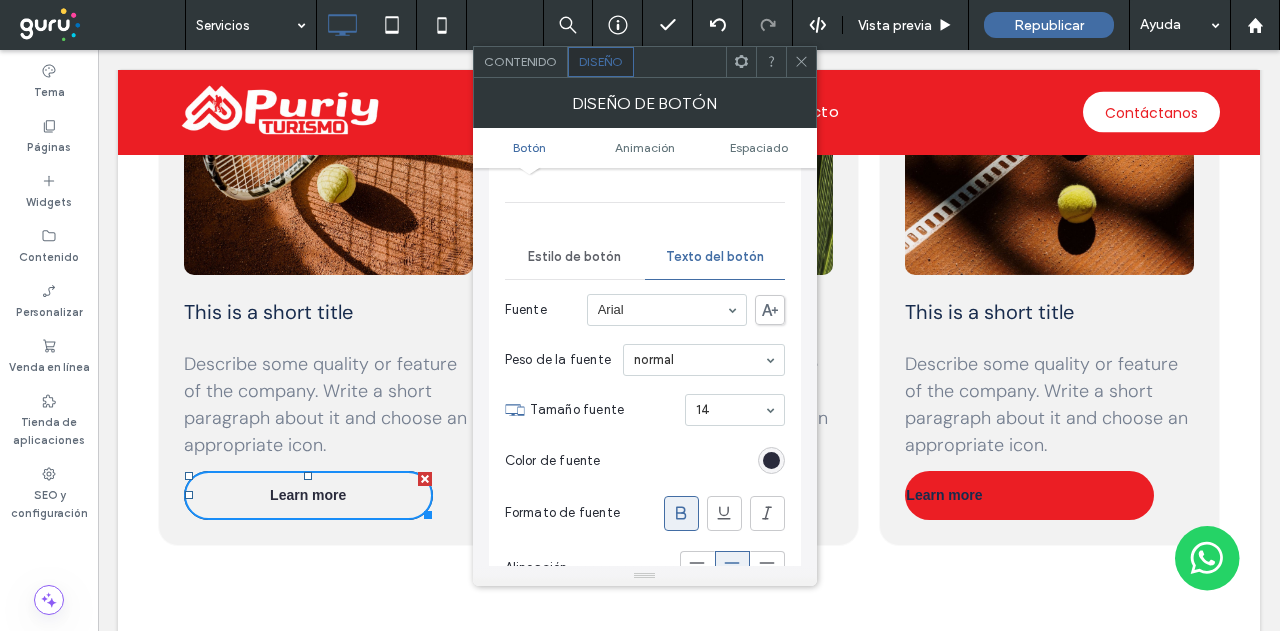 scroll, scrollTop: 100, scrollLeft: 0, axis: vertical 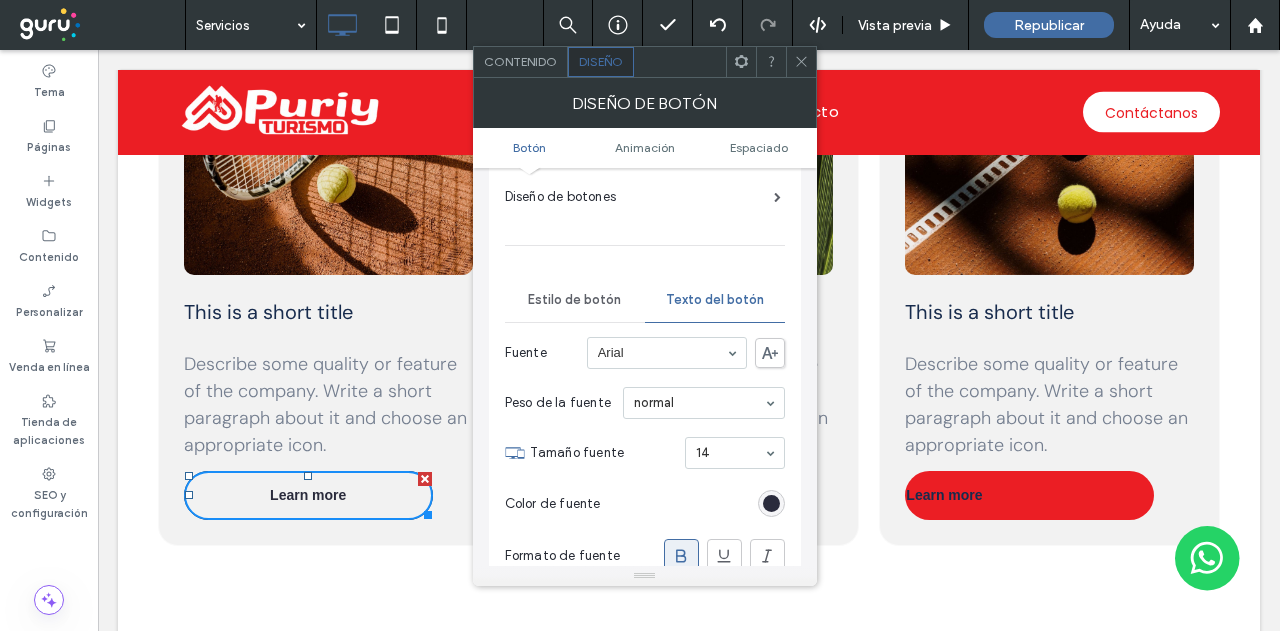 click on "Estilo de botón" at bounding box center (574, 300) 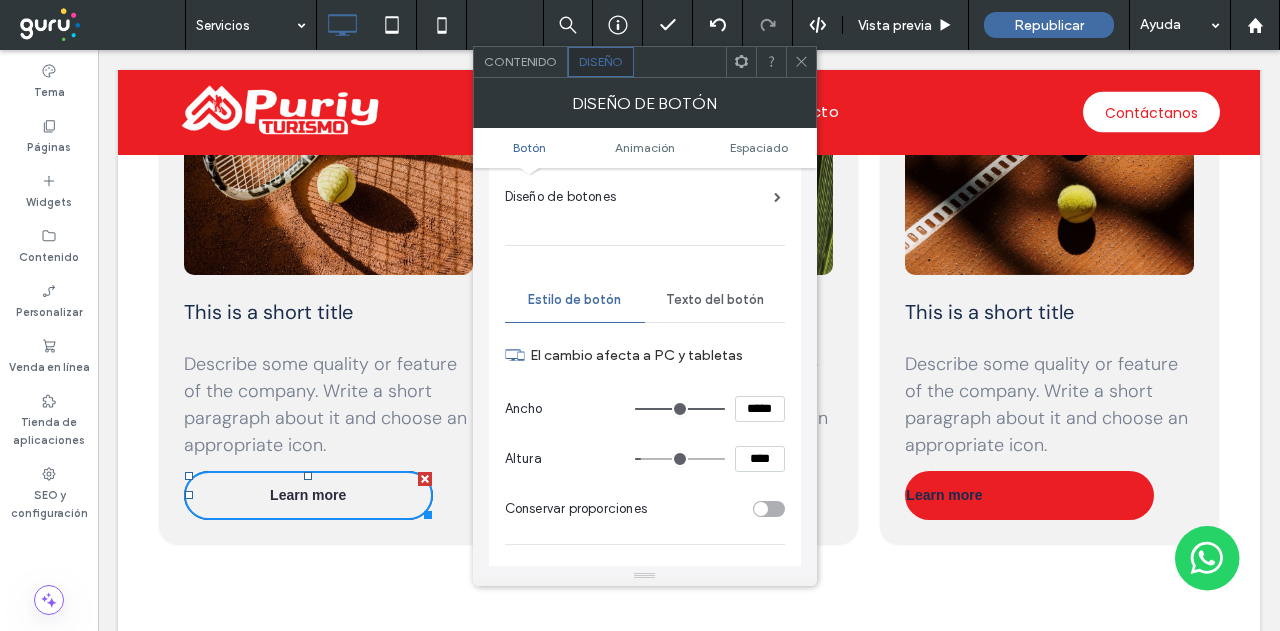 click on "Estilo de botón" at bounding box center (574, 300) 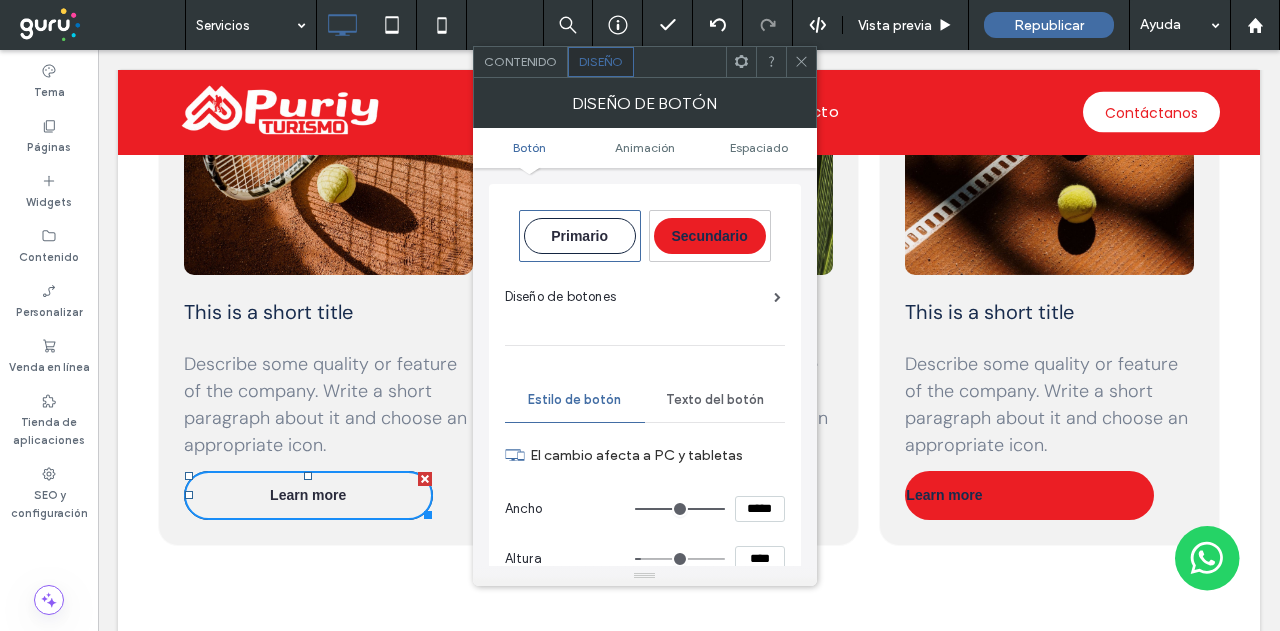 click on "Secundario" at bounding box center (710, 236) 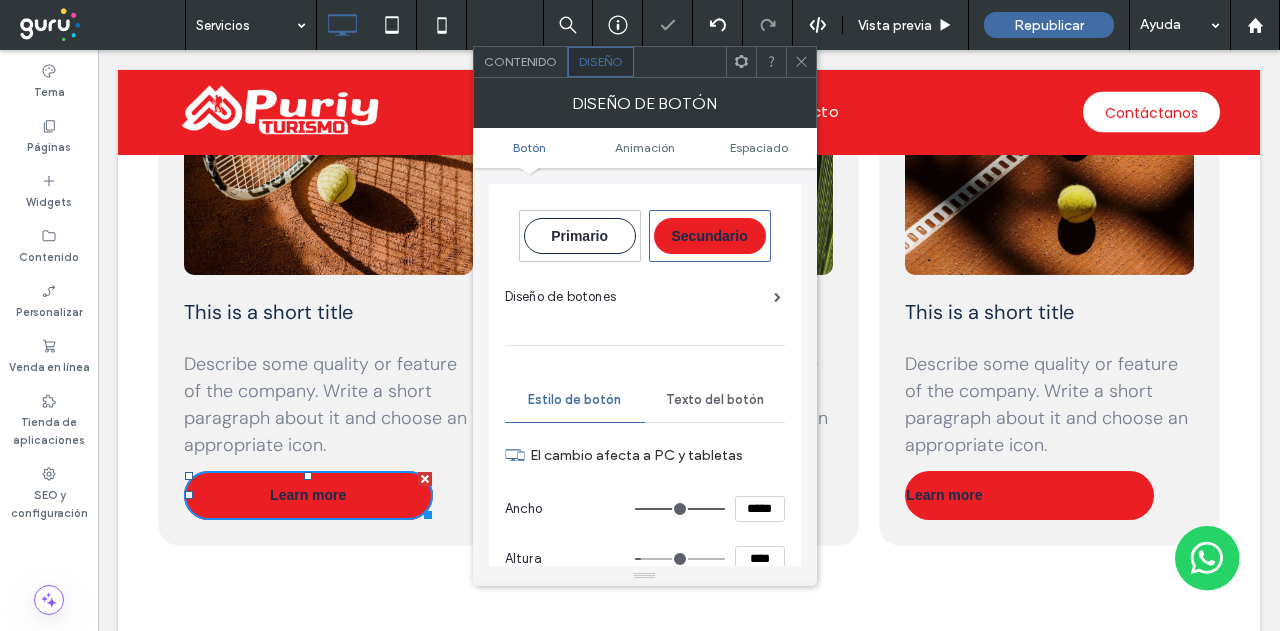 type on "*" 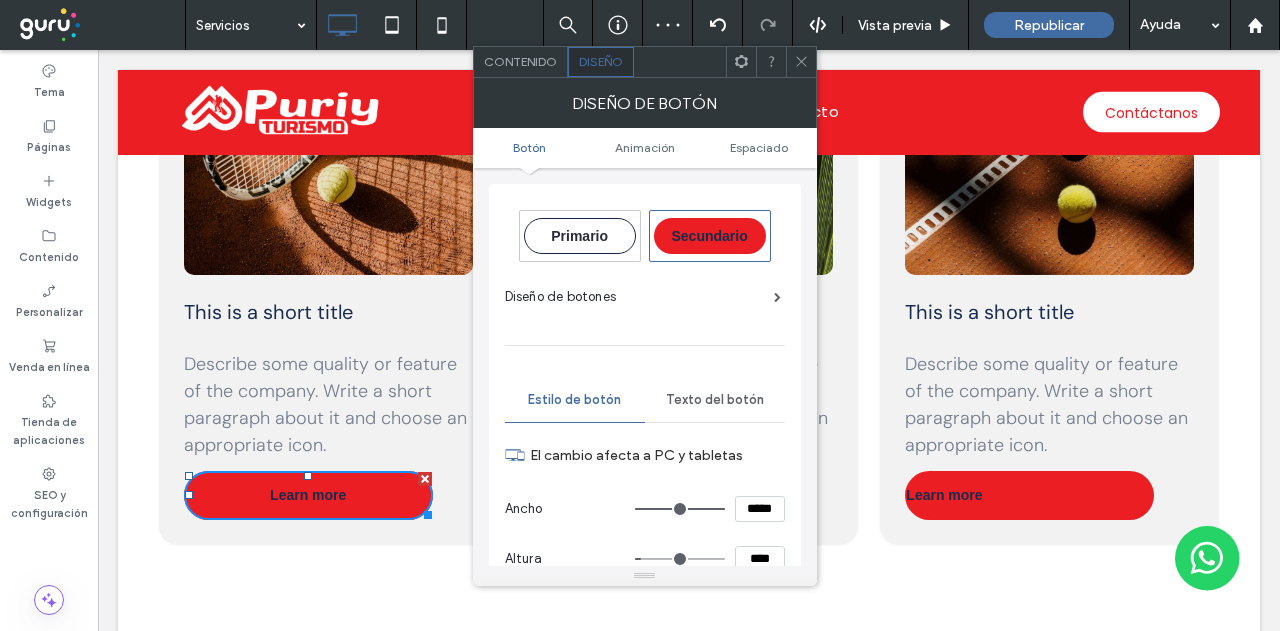 click on "Texto del botón" at bounding box center (715, 400) 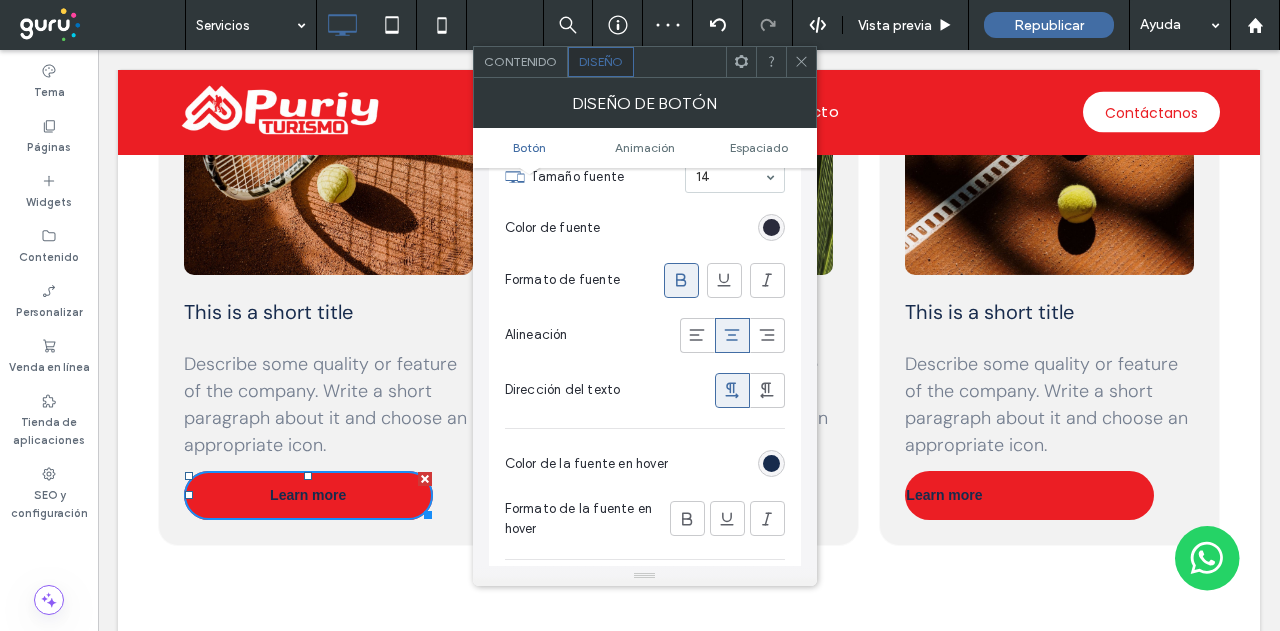 scroll, scrollTop: 400, scrollLeft: 0, axis: vertical 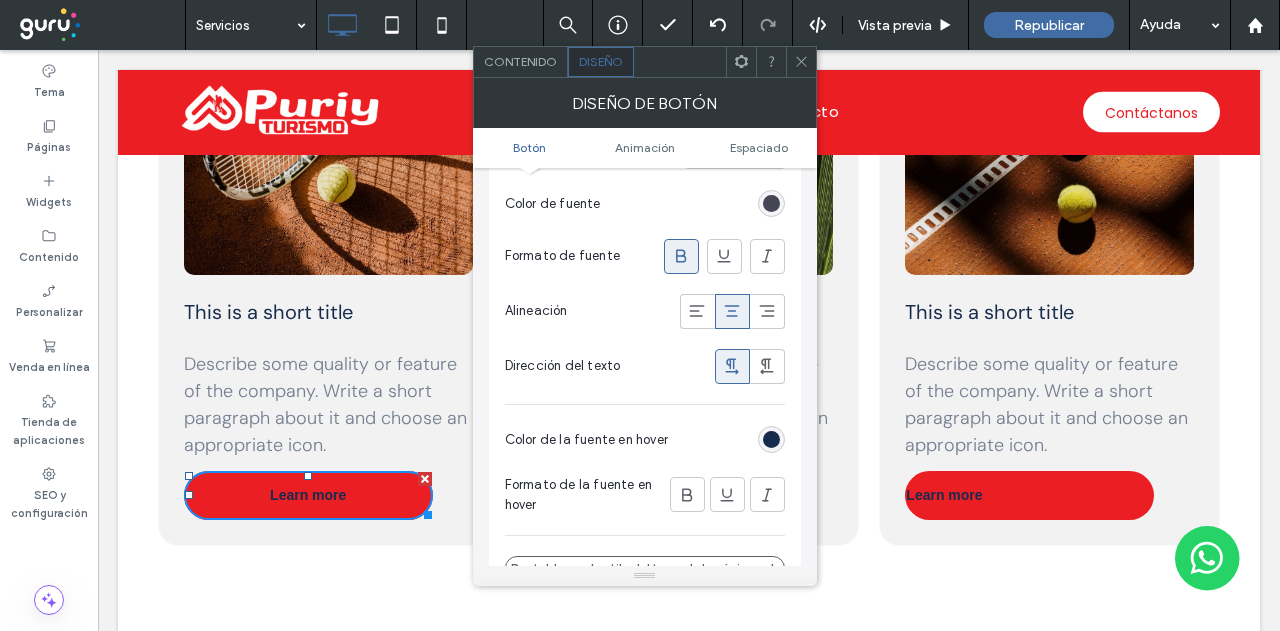 click at bounding box center [771, 203] 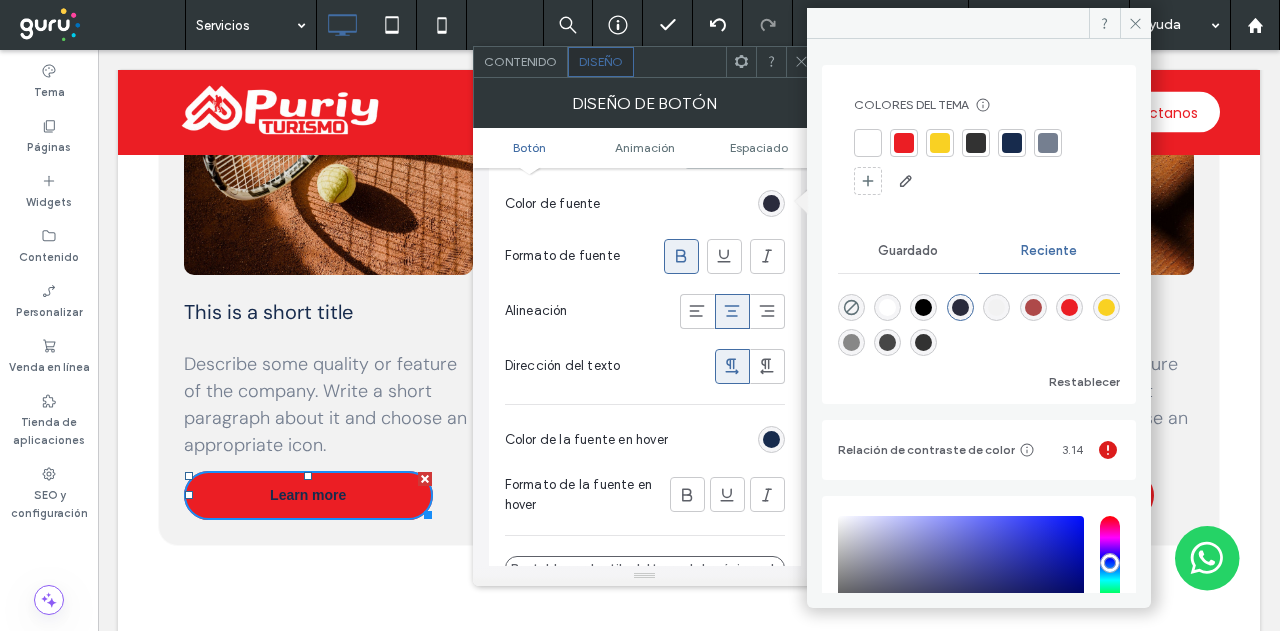 click at bounding box center (868, 143) 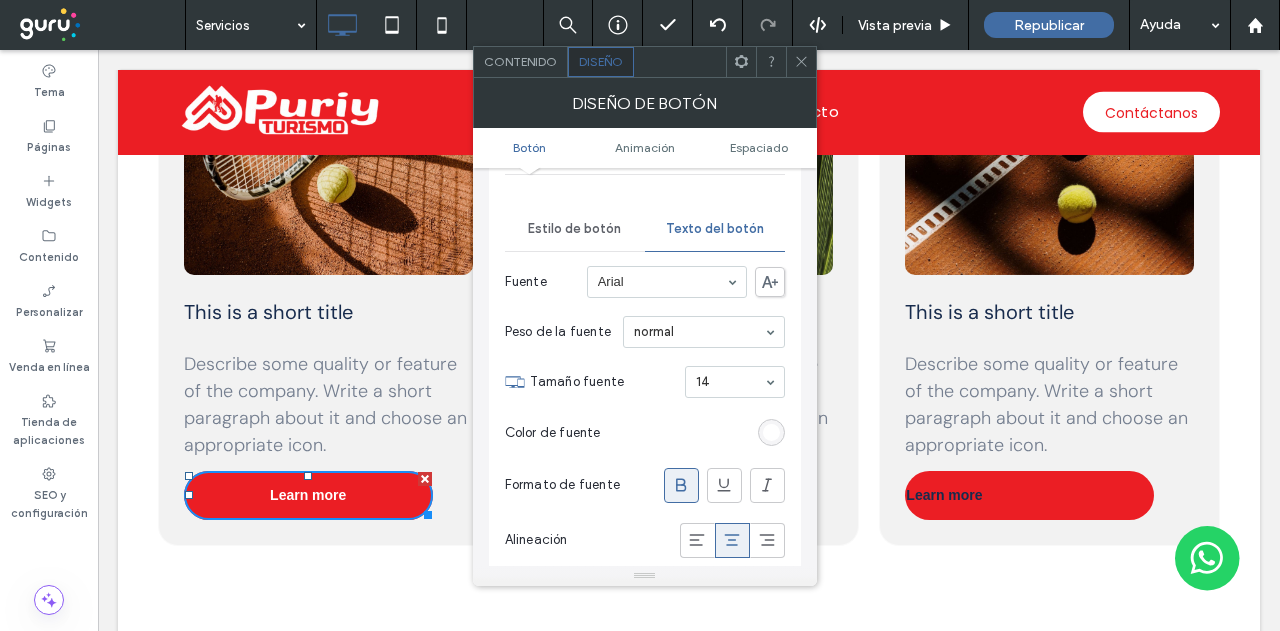 scroll, scrollTop: 0, scrollLeft: 0, axis: both 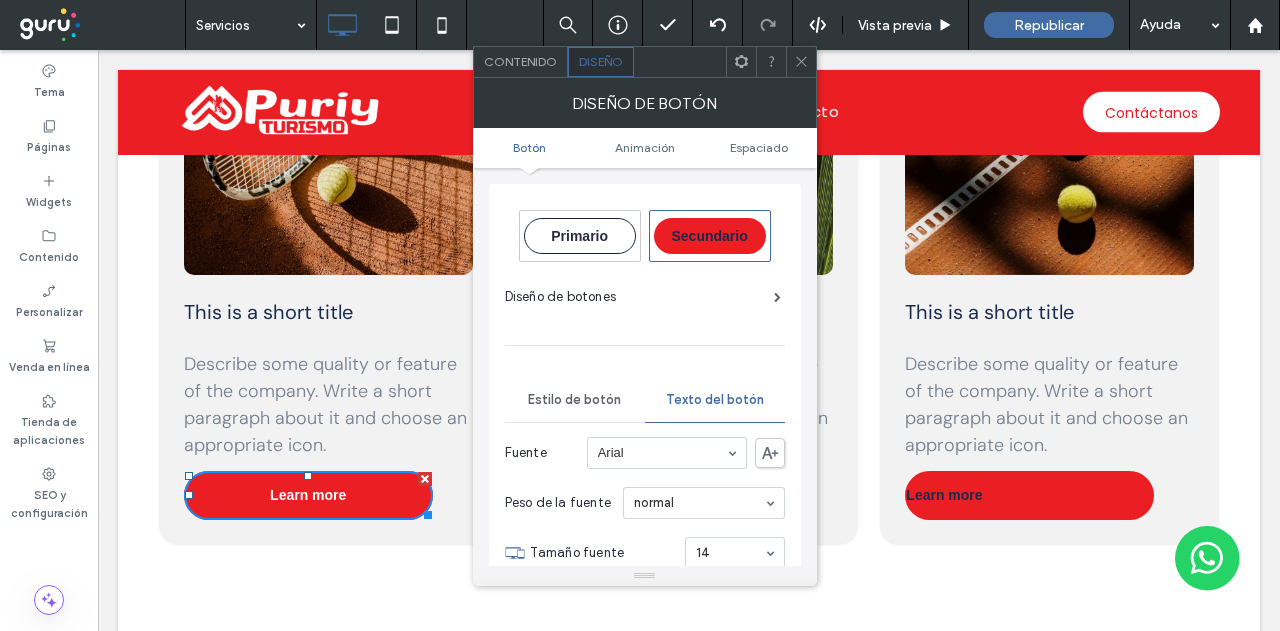 click on "Estilo de botón" at bounding box center [575, 400] 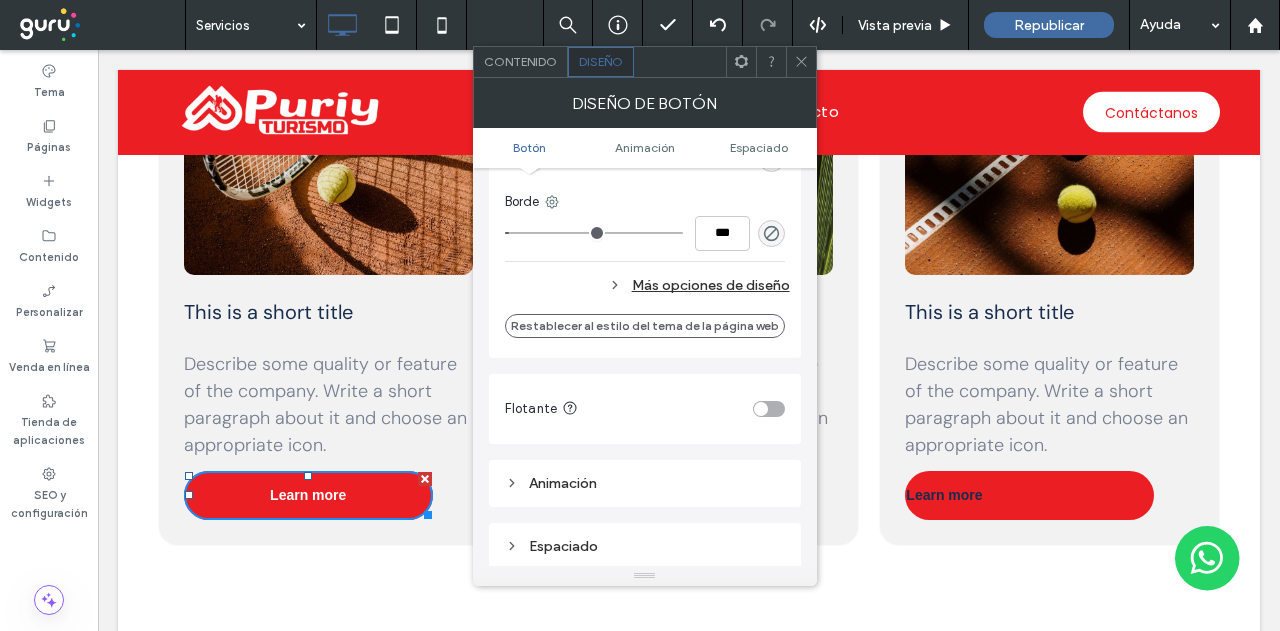 scroll, scrollTop: 500, scrollLeft: 0, axis: vertical 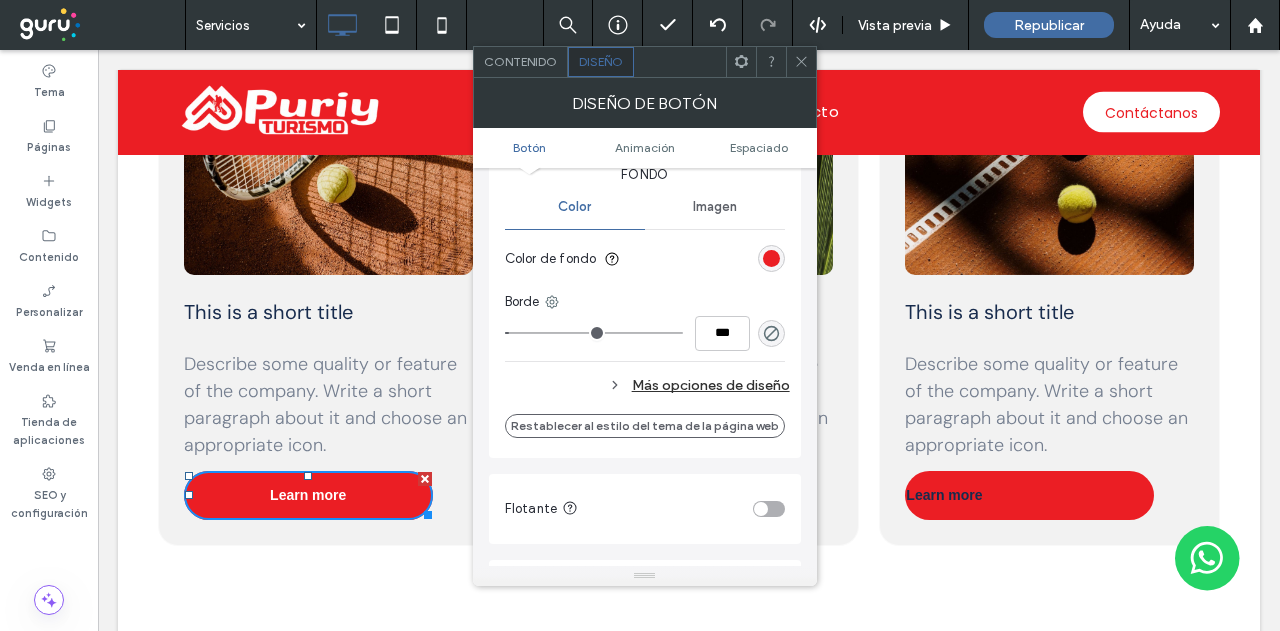 click on "Más opciones de diseño" at bounding box center [647, 385] 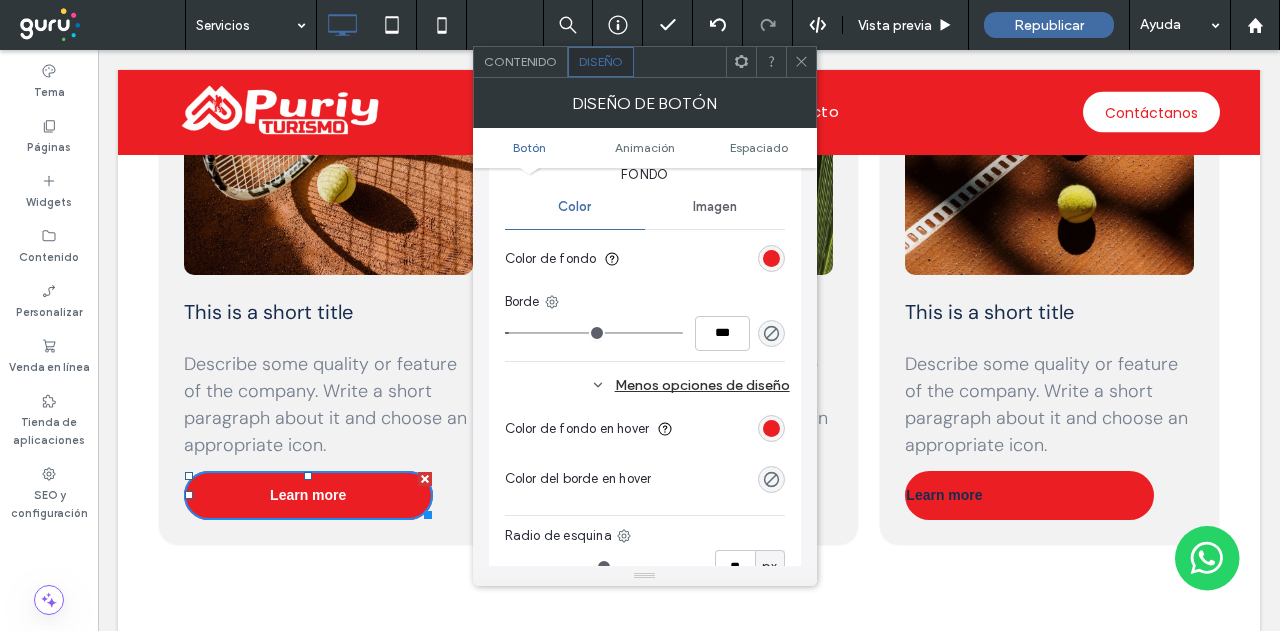 click at bounding box center (771, 428) 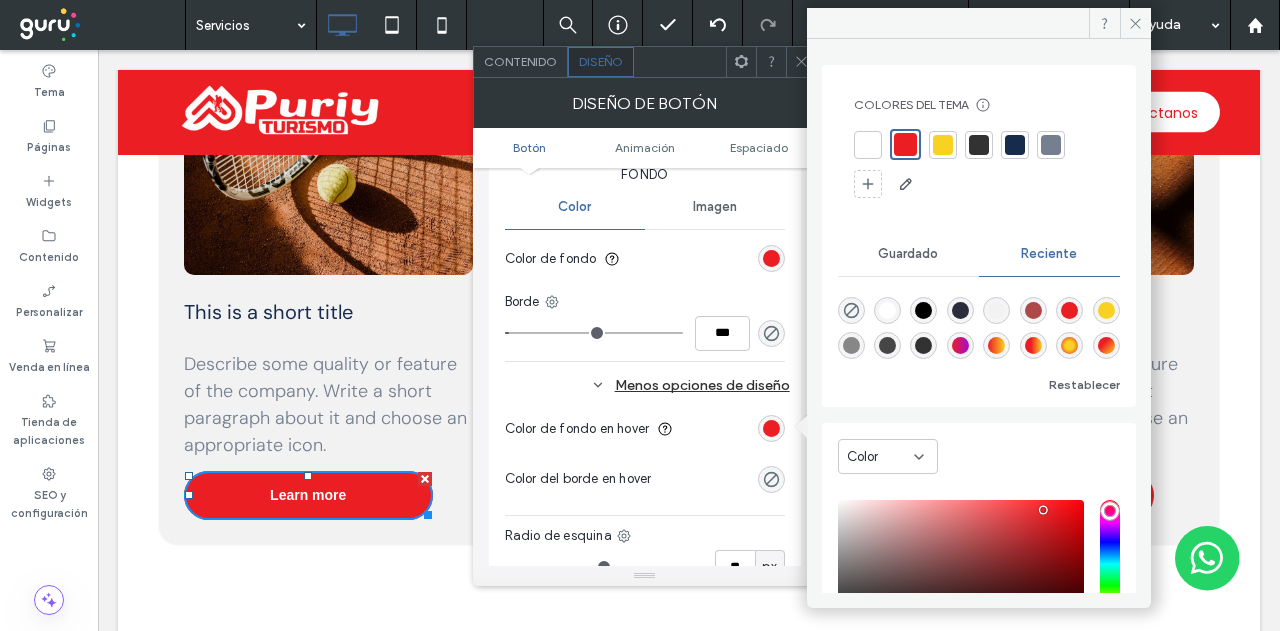click at bounding box center [943, 145] 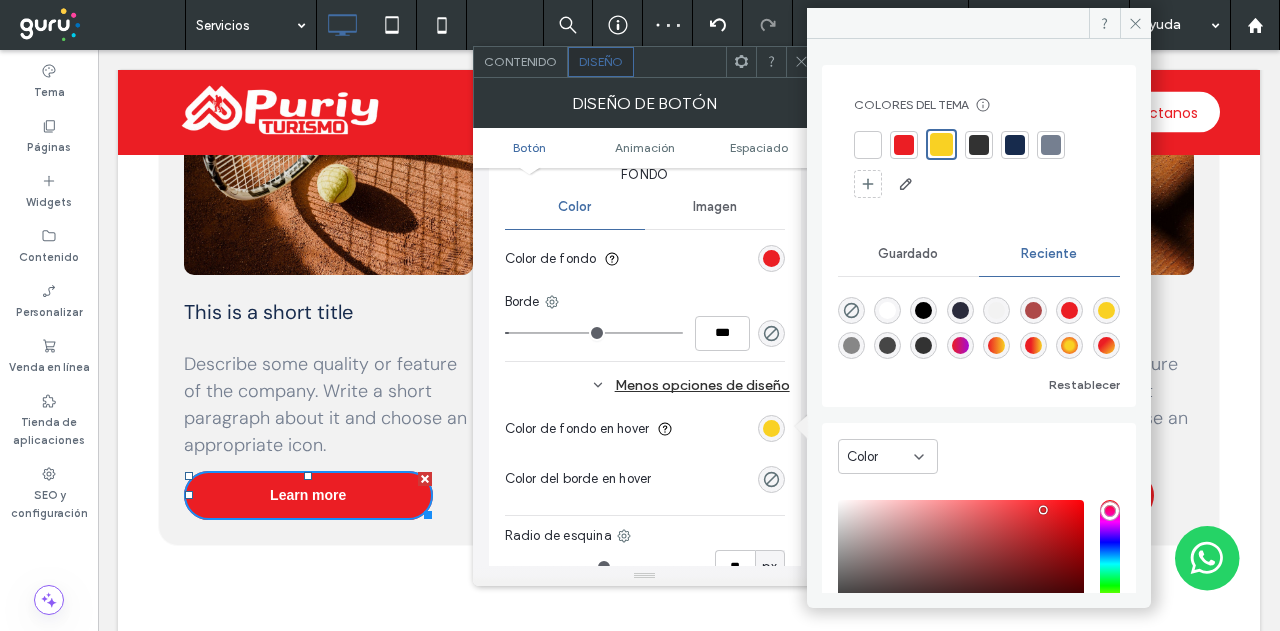 click at bounding box center (801, 62) 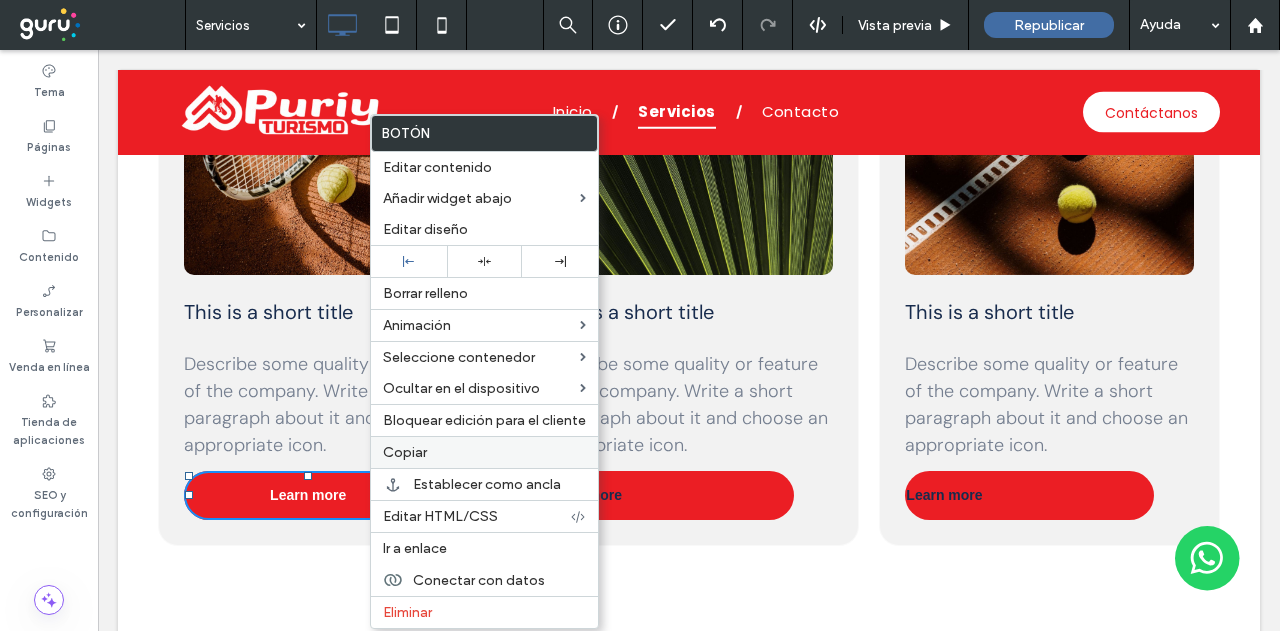 click on "Copiar" at bounding box center [484, 452] 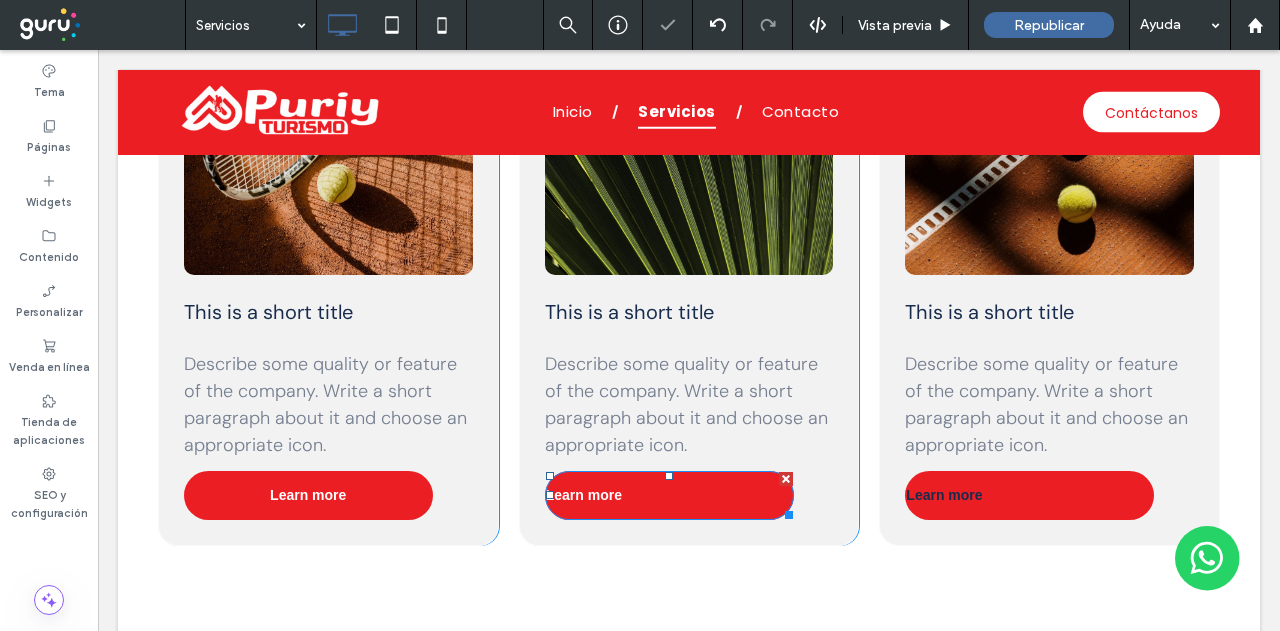 click at bounding box center [786, 479] 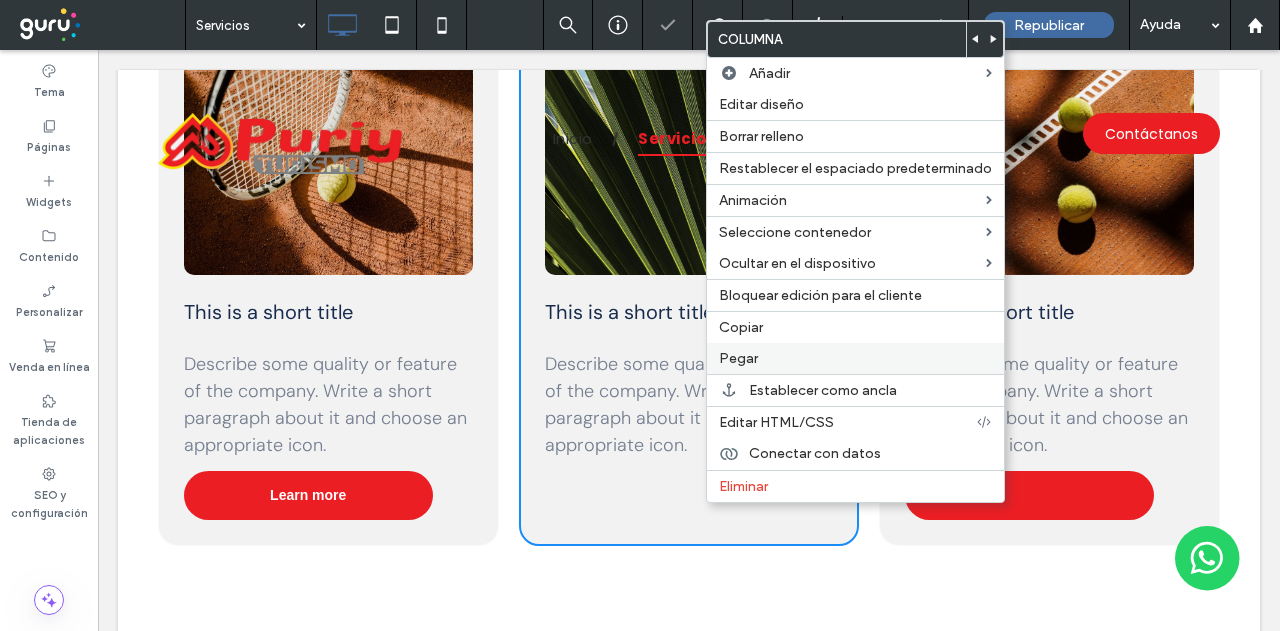 click on "Pegar" at bounding box center (738, 358) 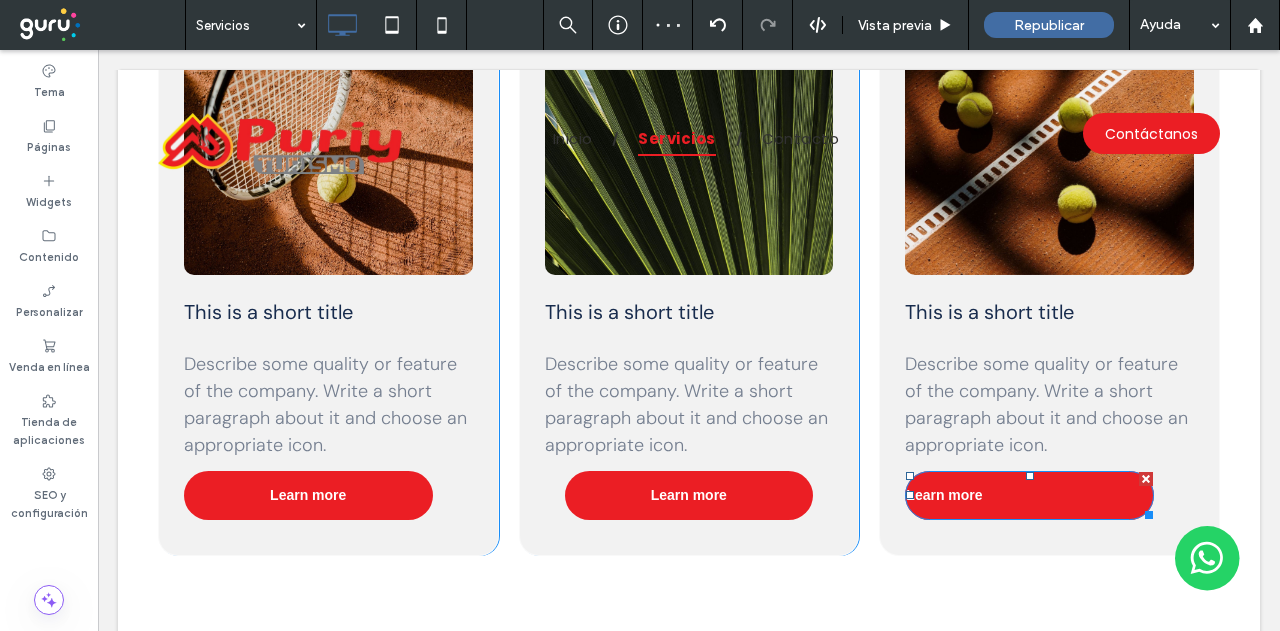 click at bounding box center [1146, 479] 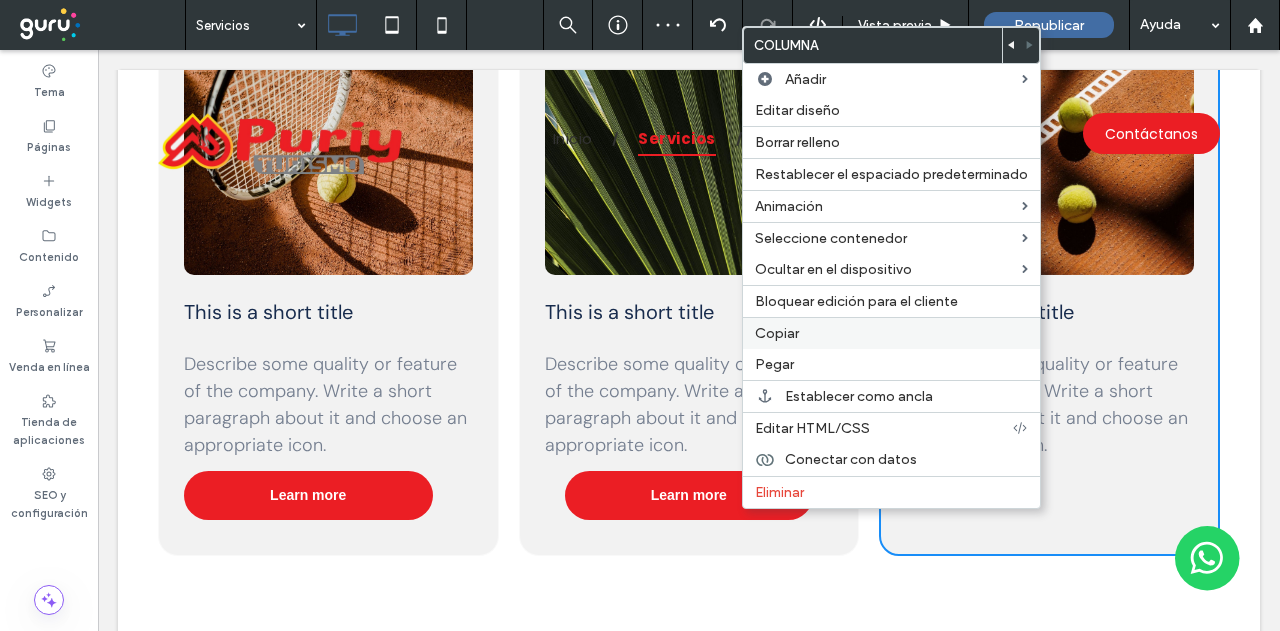 click on "Copiar" at bounding box center (891, 333) 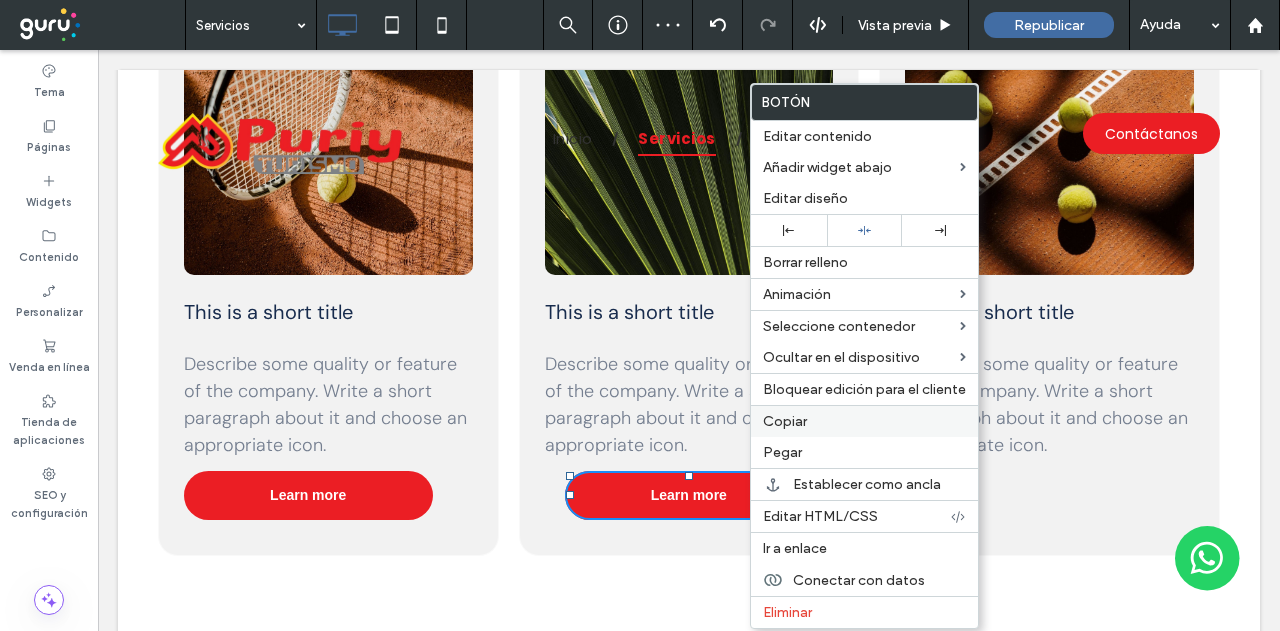 click on "Copiar" at bounding box center [864, 421] 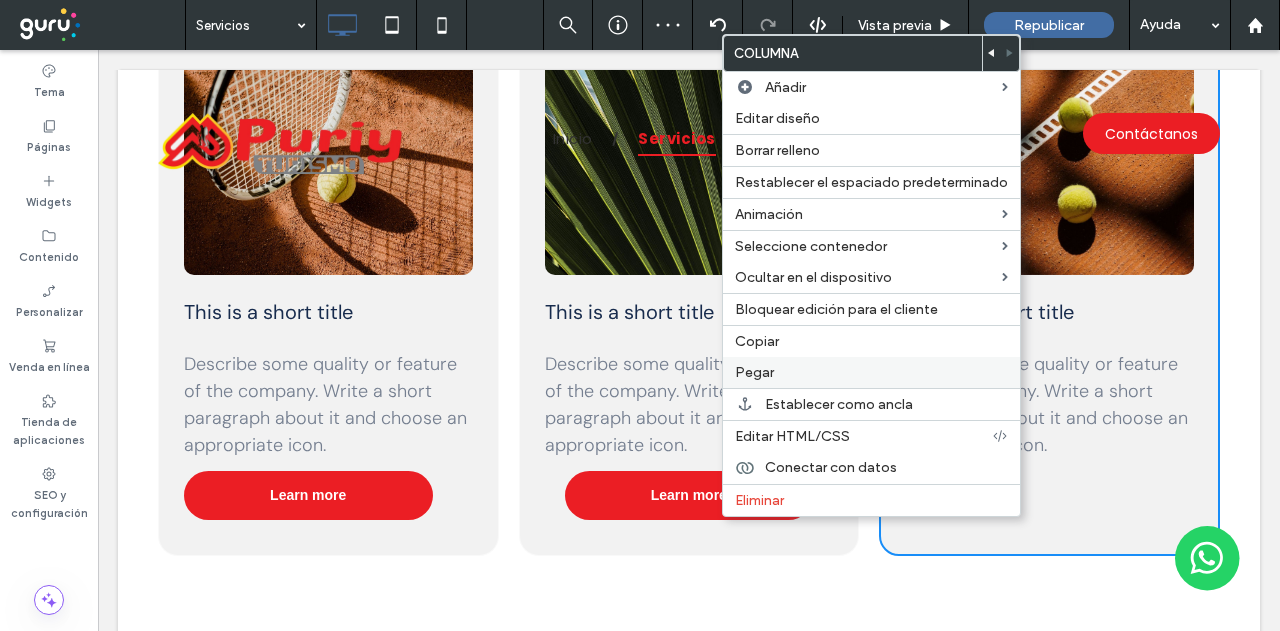 click on "Pegar" at bounding box center (871, 372) 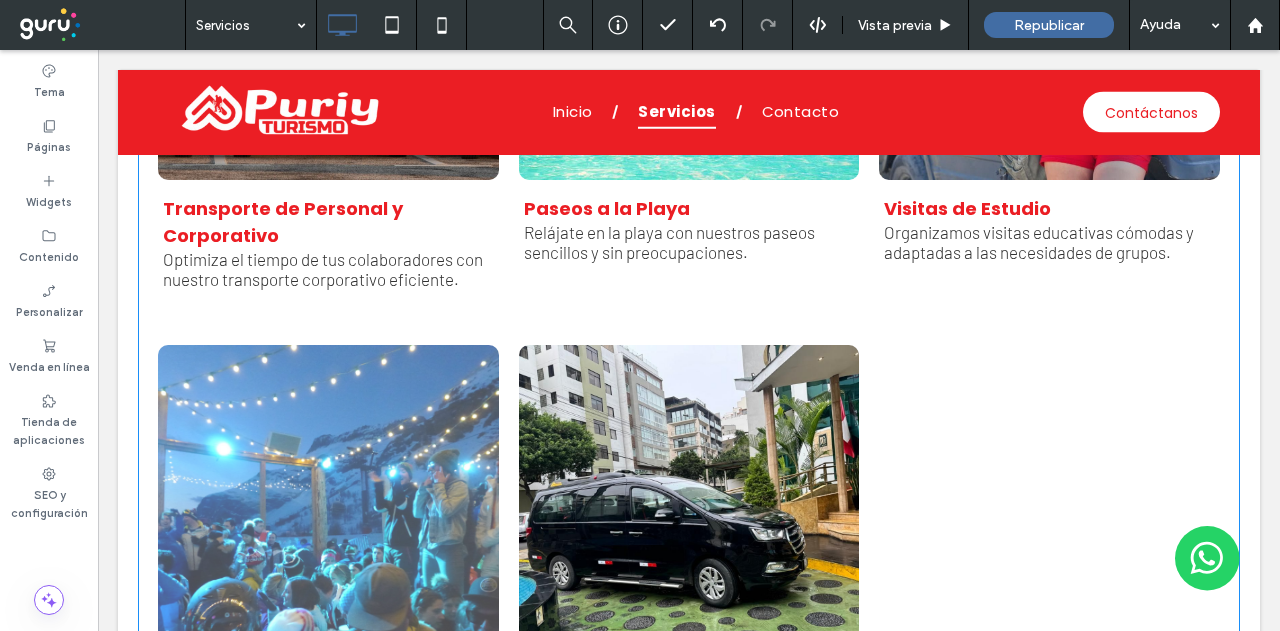scroll, scrollTop: 2600, scrollLeft: 0, axis: vertical 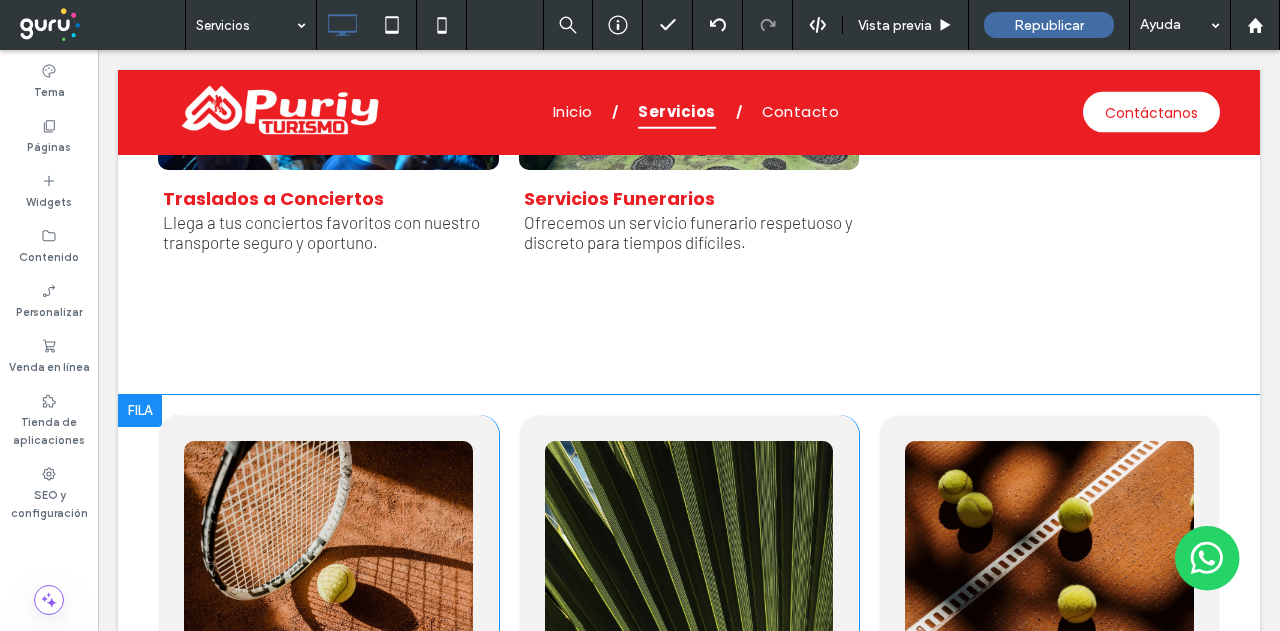 click on "Click To Paste
This is a short title
Describe some quality or feature of the company. Write a short paragraph about it and choose an appropriate icon.
Learn more
Click To Paste" at bounding box center [328, 685] 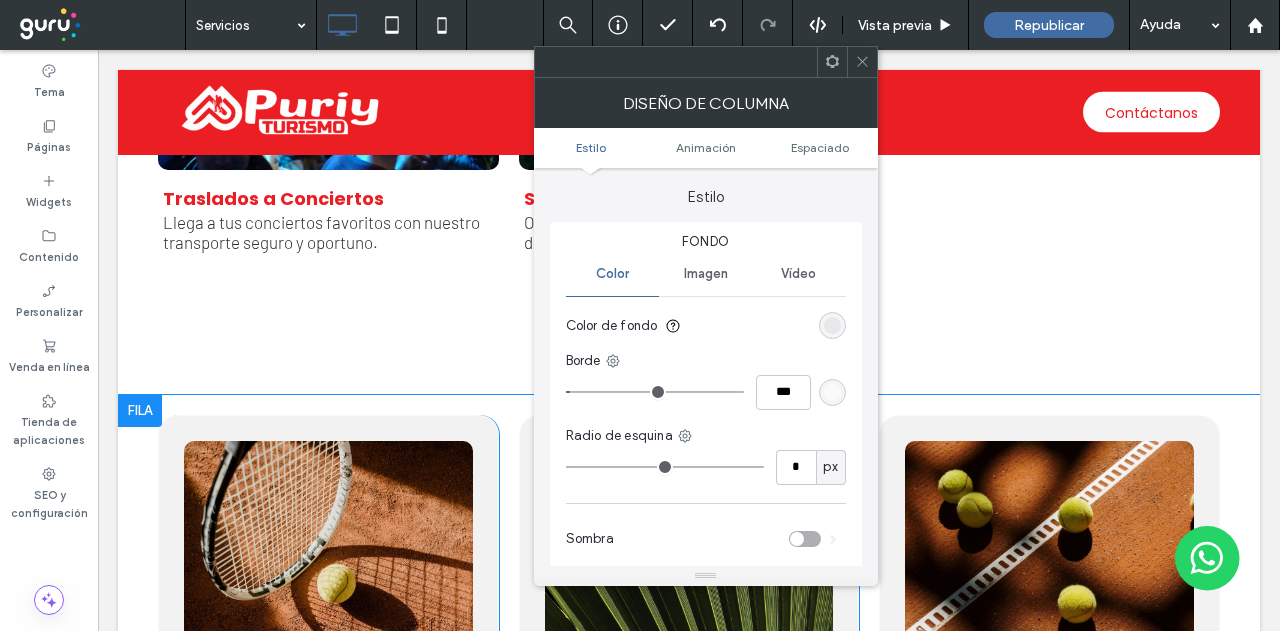 type on "**" 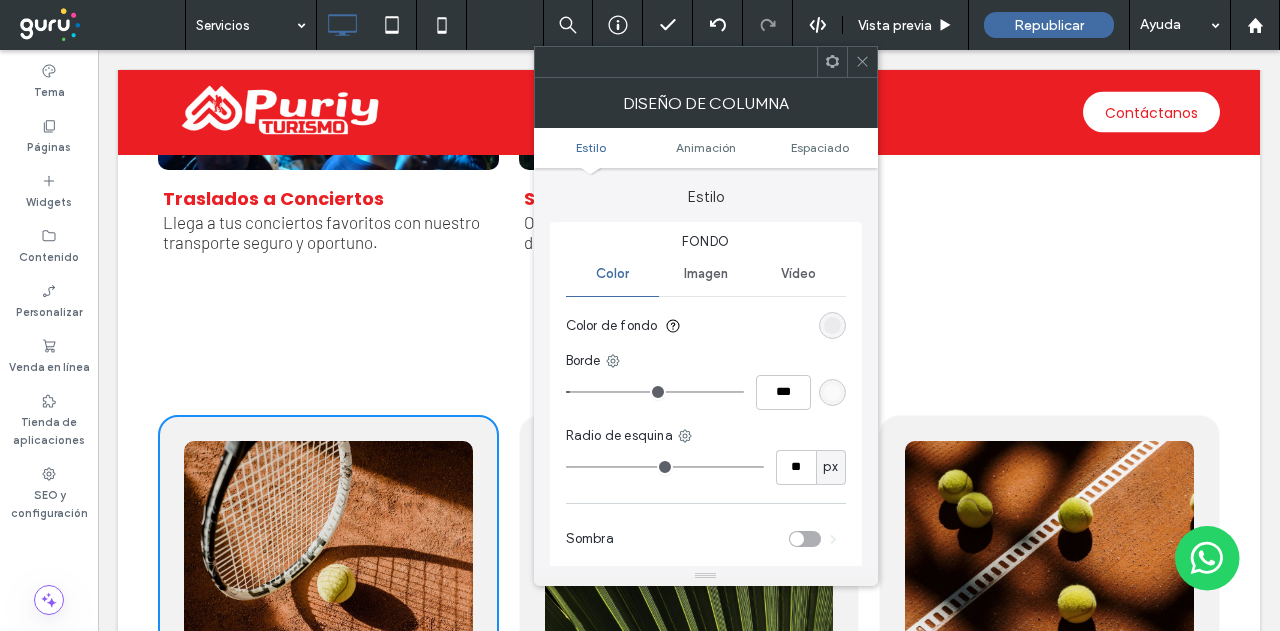 click at bounding box center [832, 325] 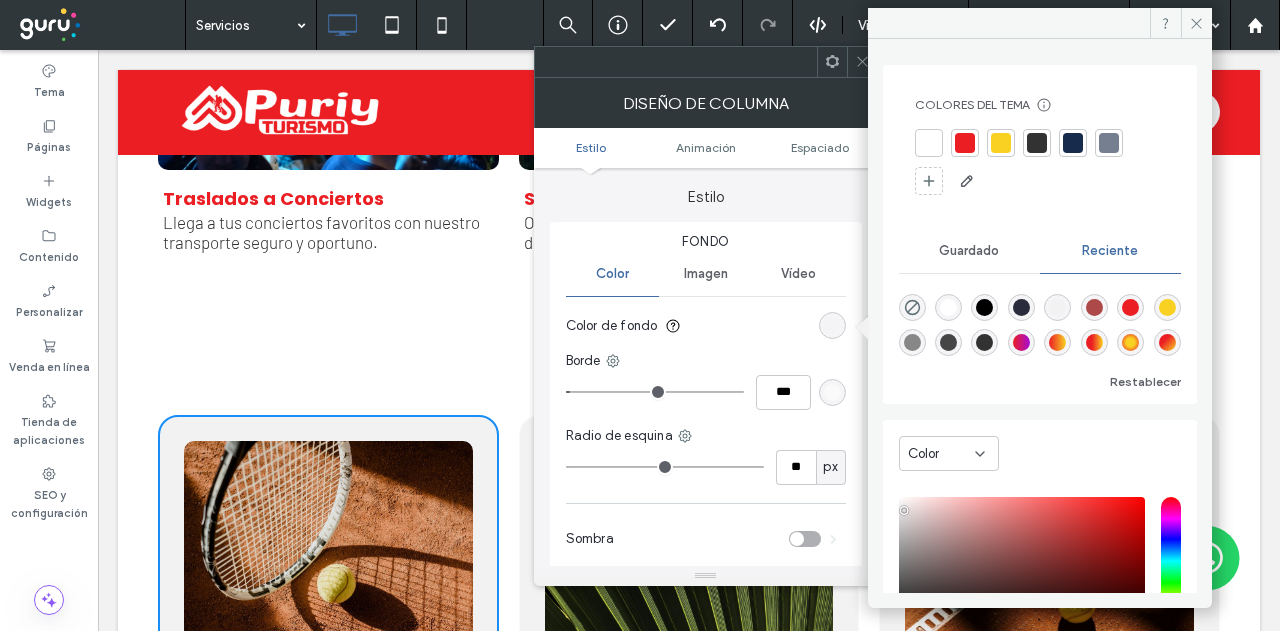 type on "*******" 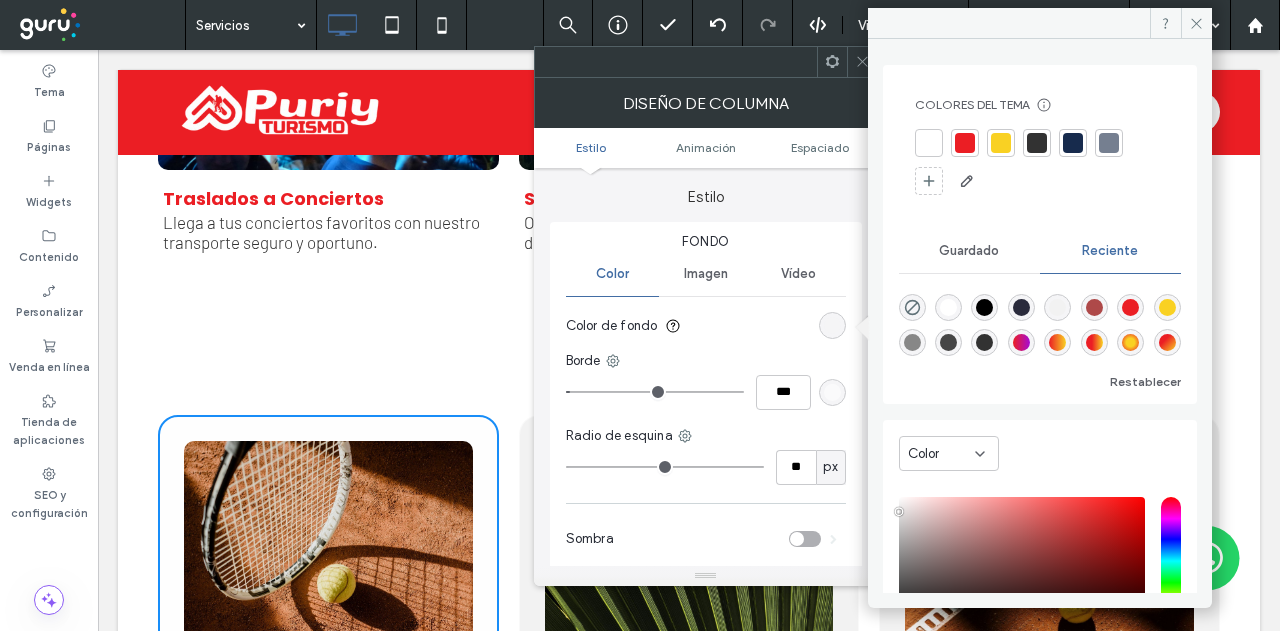 drag, startPoint x: 908, startPoint y: 510, endPoint x: 896, endPoint y: 517, distance: 13.892444 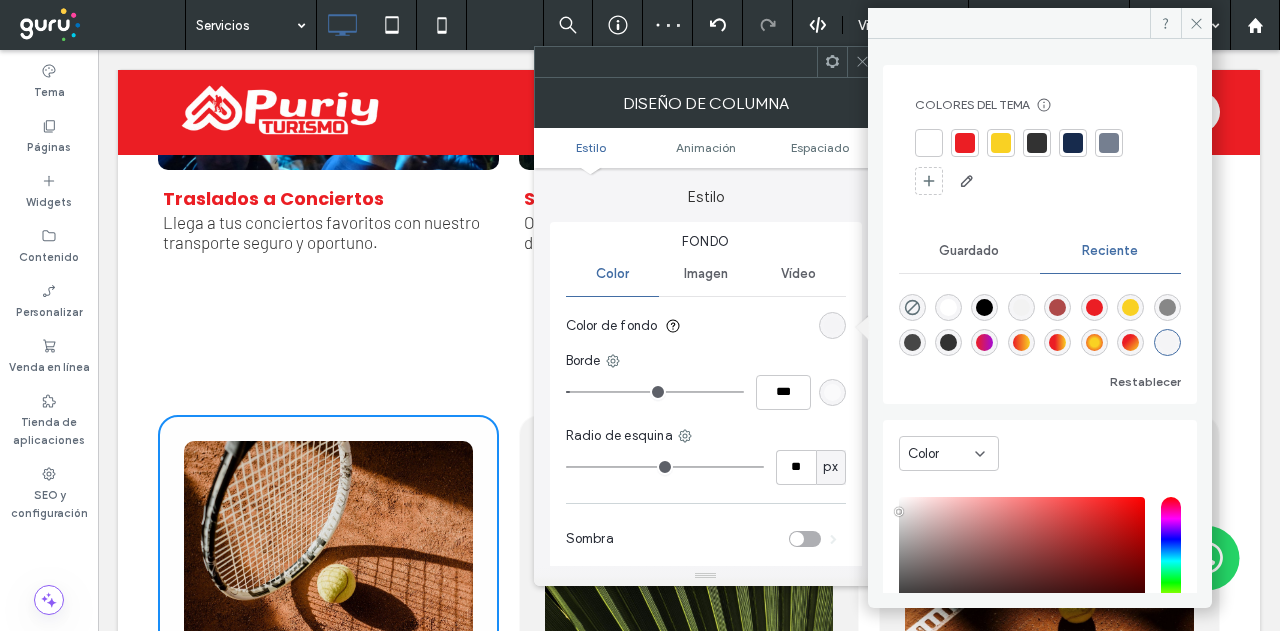 click on "Recojo y Traslado al Aeropuerto
Viaja sin preocupaciones al aeropuerto con nuestro servicio puntual.
Transporte Privado
Transporte privado con comodidad excepcional y flexible a tus horarios.
Learn more
Paseos Turísticos
Descubre paisajes increíbles con nuestros paseos turísticos personalizados.
Learn more
Excursiones
Vive aventuras increíbles con nuestras excursiones adaptadas a tus intereses.
Learn more
Full Day
Disfruta de un día inolvidable con nuestros paquetes Full Day todo incluido
Button
Viajes a Nivel Nacional
Explora el país con nuestros viajes seguros y confortables a nivel nacional.
Button
Transporte de Personal y Corporativo
Button" at bounding box center [689, -597] 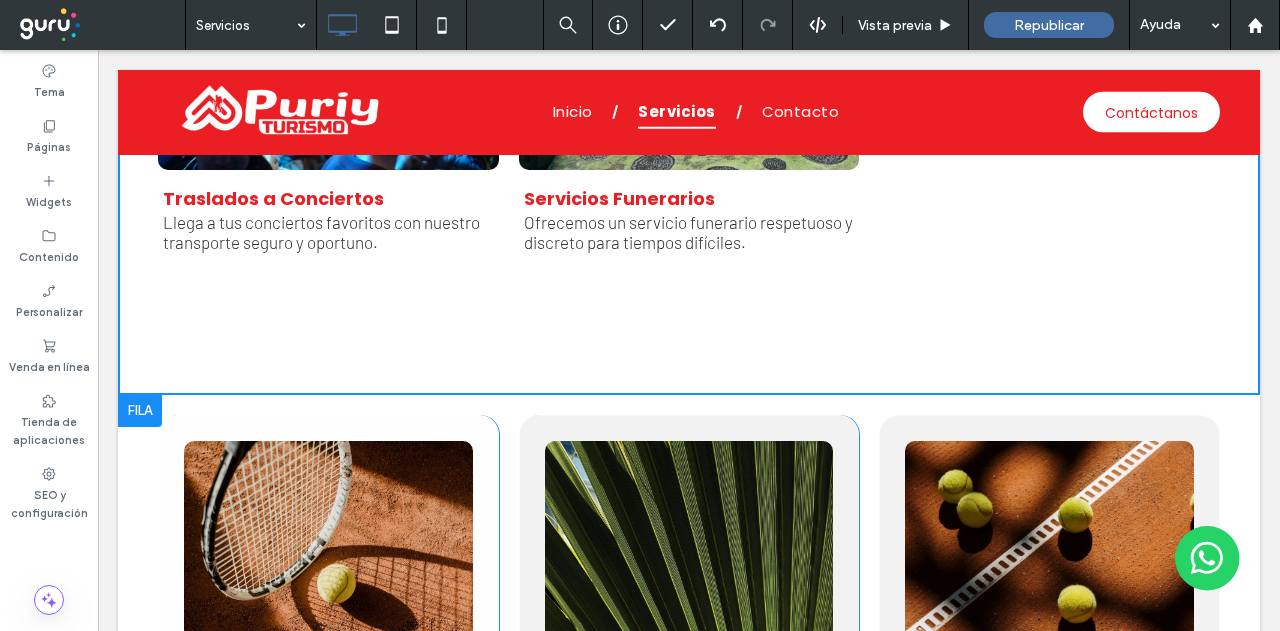click on "Click To Paste
This is a short title
Describe some quality or feature of the company. Write a short paragraph about it and choose an appropriate icon.
Learn more
Click To Paste" at bounding box center (328, 685) 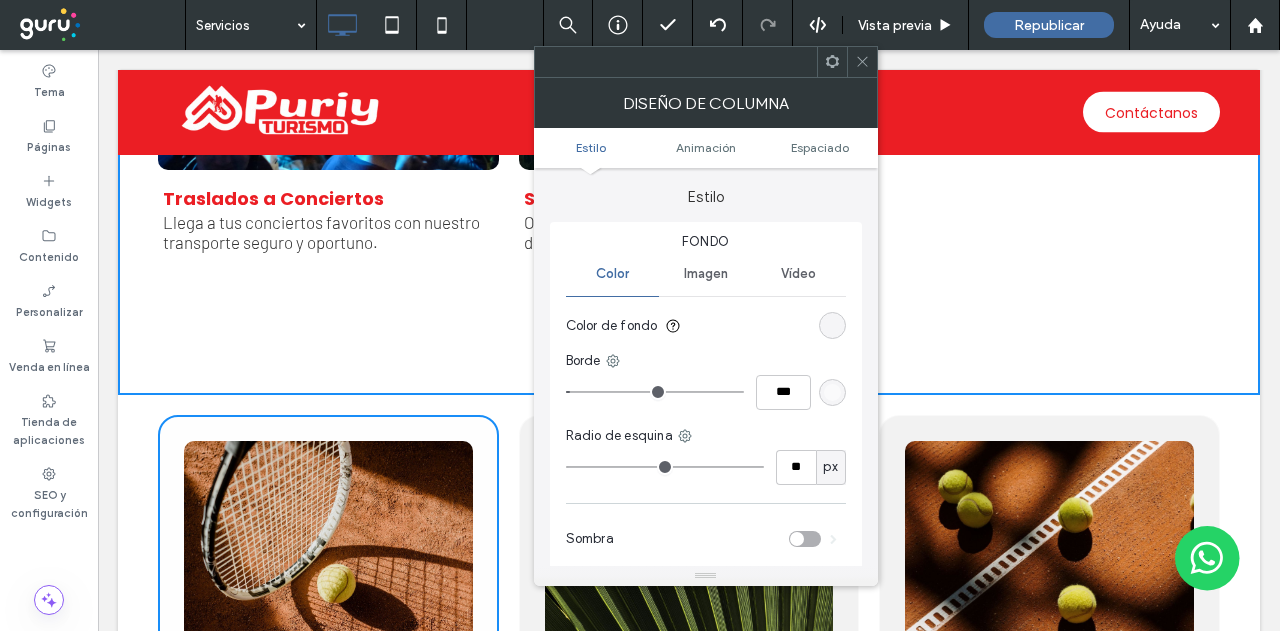 click at bounding box center (832, 325) 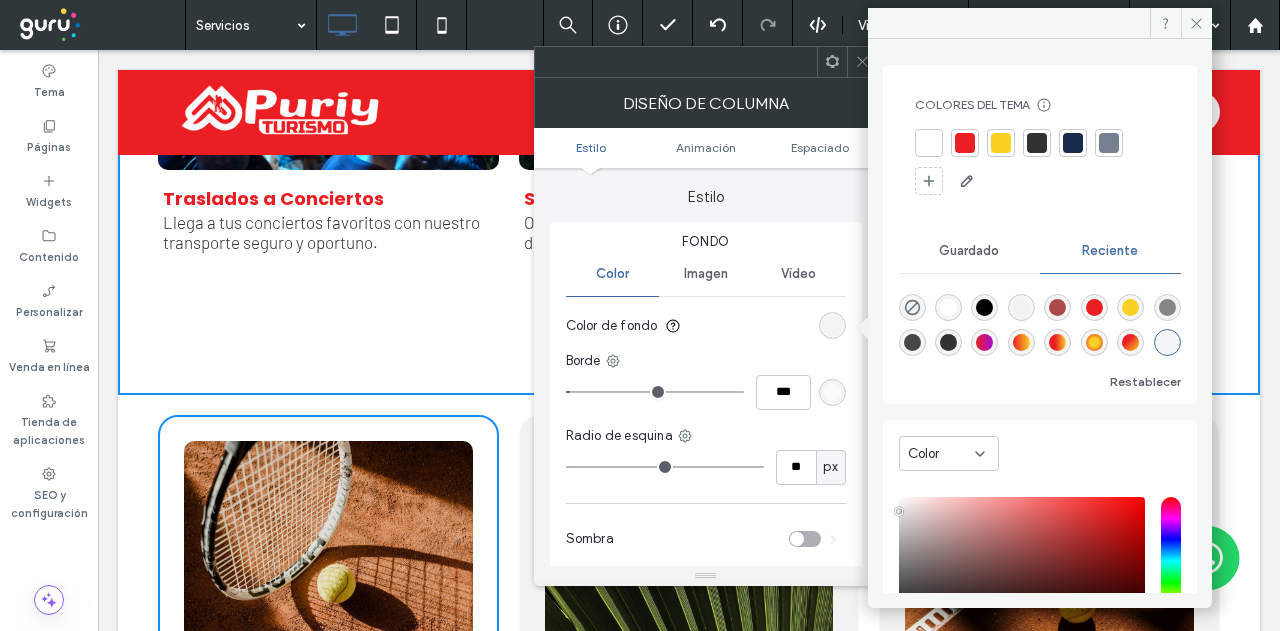 click at bounding box center (1001, 143) 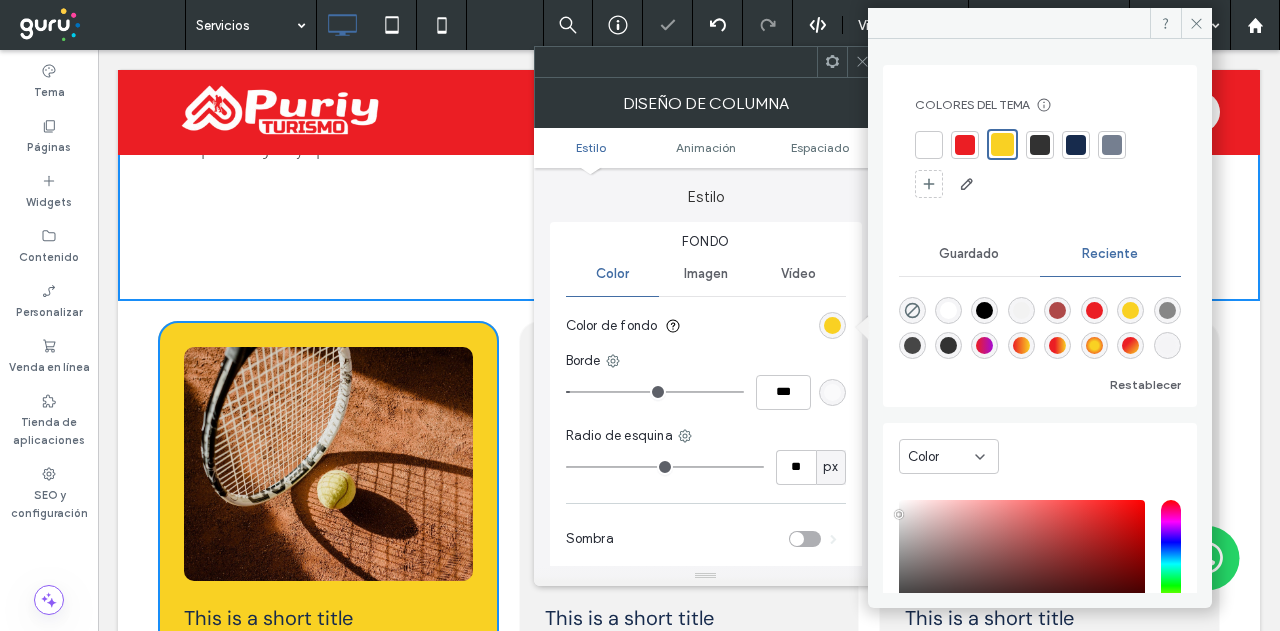 scroll, scrollTop: 2900, scrollLeft: 0, axis: vertical 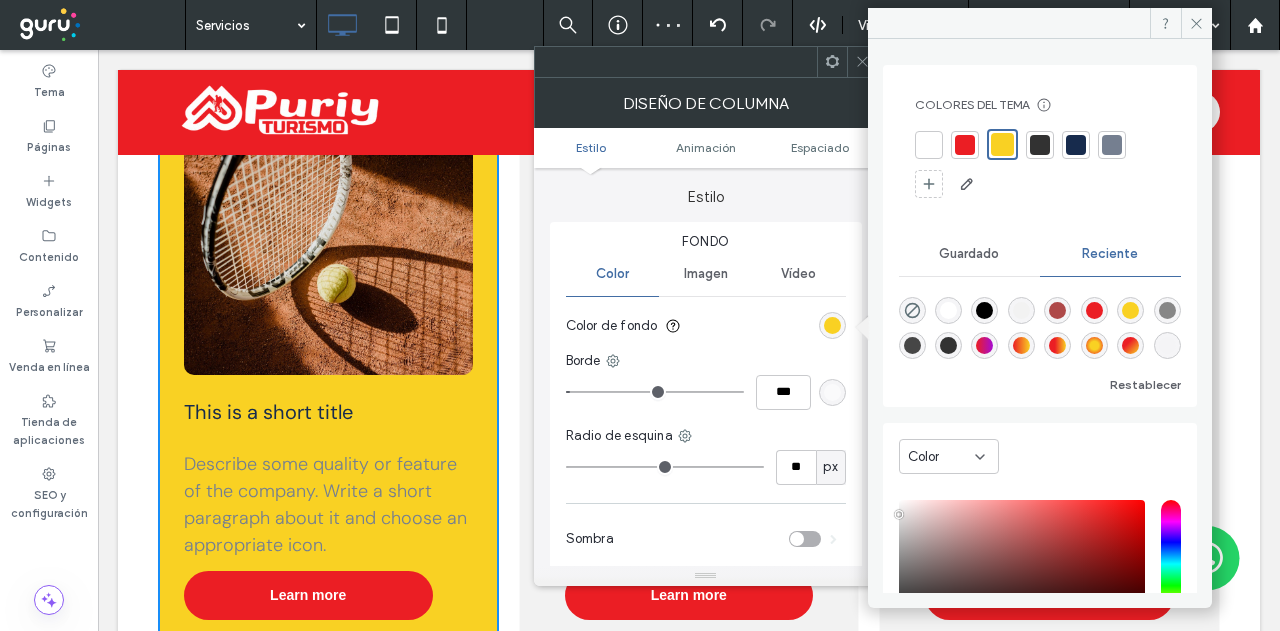 click at bounding box center [929, 145] 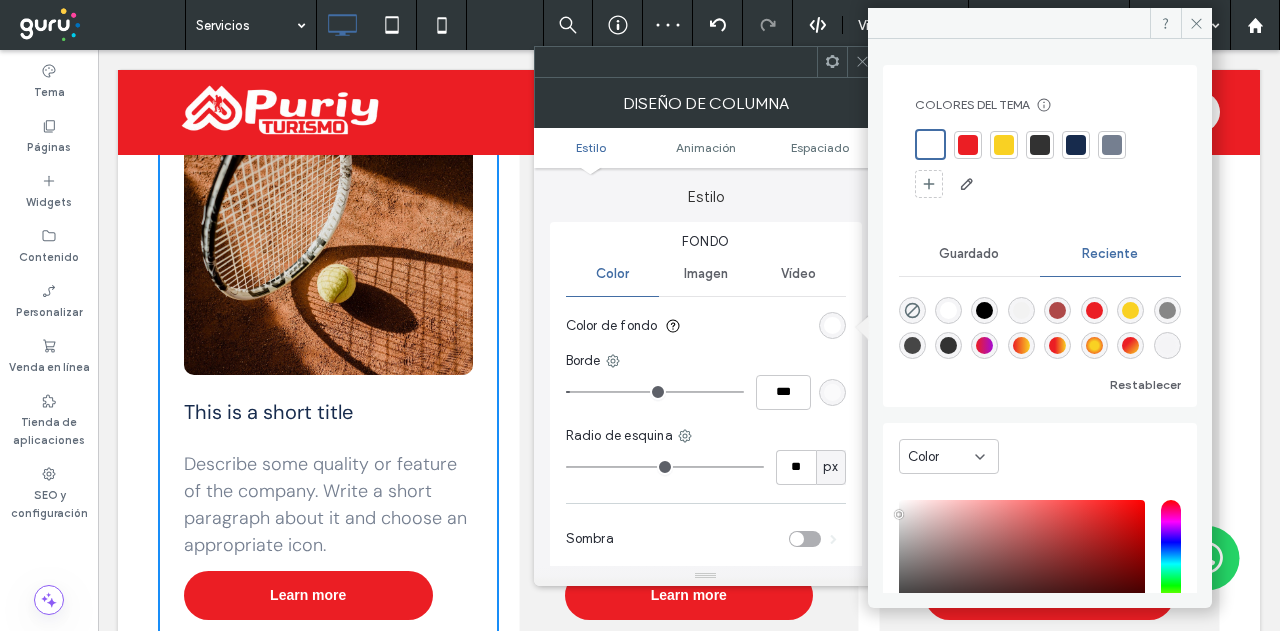 click at bounding box center [1021, 310] 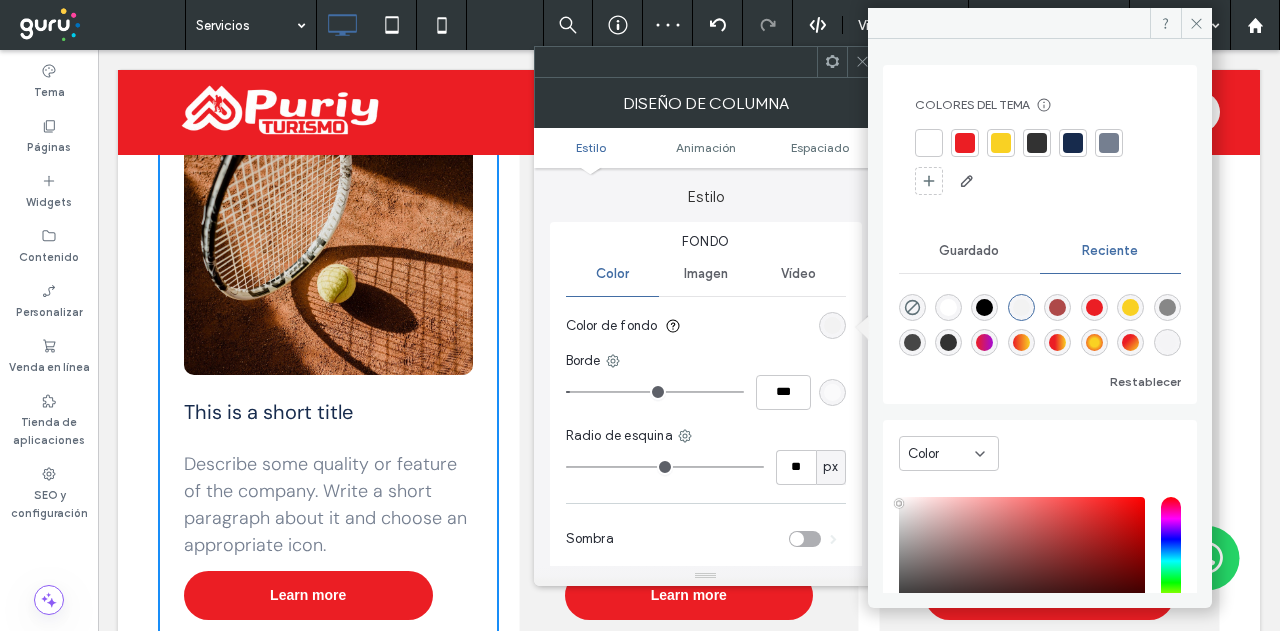 type on "*******" 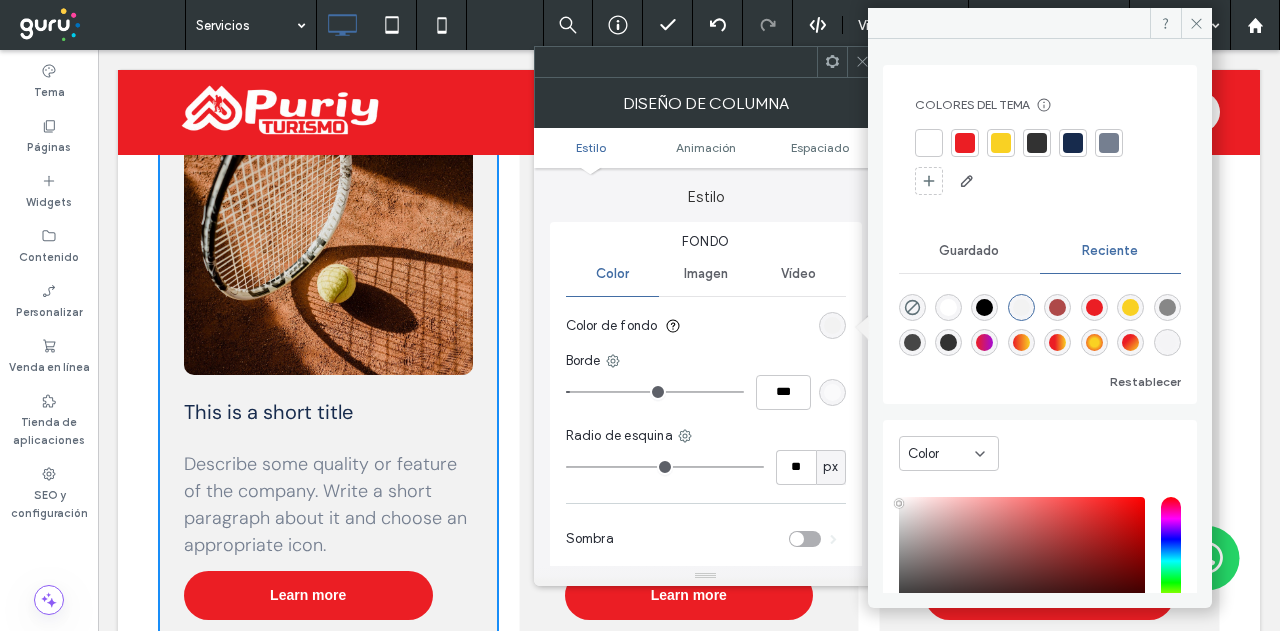 click on "Click To Paste
This is a short title
Describe some quality or feature of the company. Write a short paragraph about it and choose an appropriate icon.
Learn more
Click To Paste
Click To Paste
This is a short title
Describe some quality or feature of the company. Write a short paragraph about it and choose an appropriate icon.
Click To Paste
Learn more
Click To Paste
This is a short title
Describe some quality or feature of the company. Write a short paragraph about it and choose an appropriate icon.
Click To Paste
Learn more" at bounding box center [689, 385] 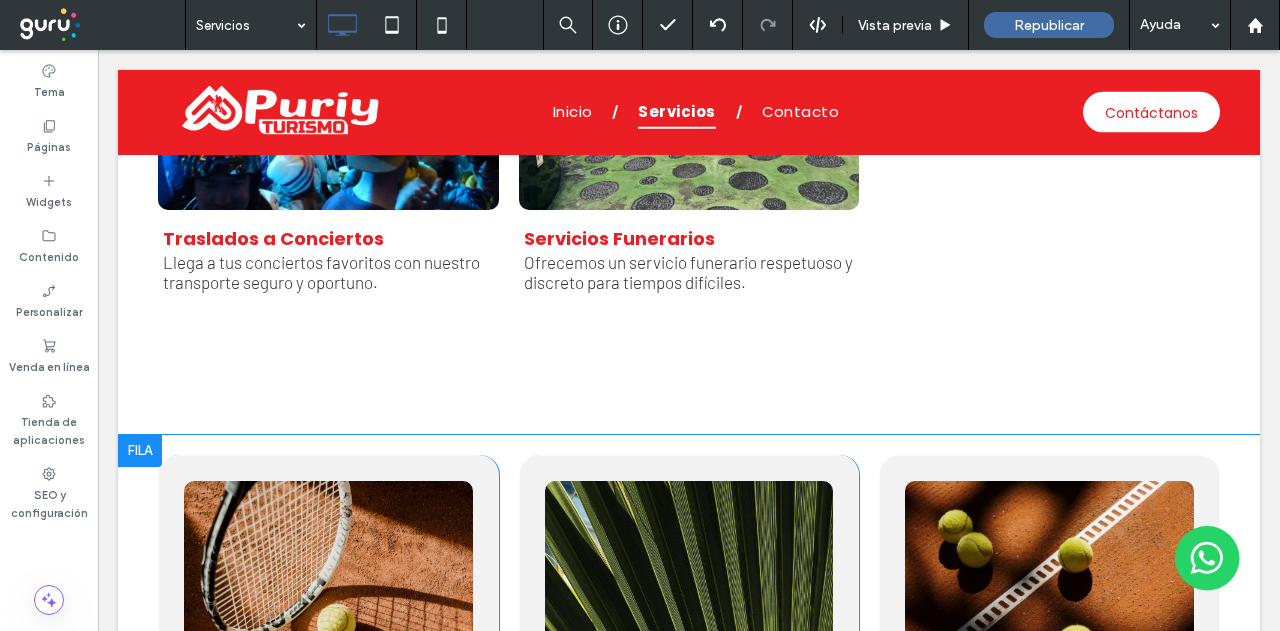 scroll, scrollTop: 2700, scrollLeft: 0, axis: vertical 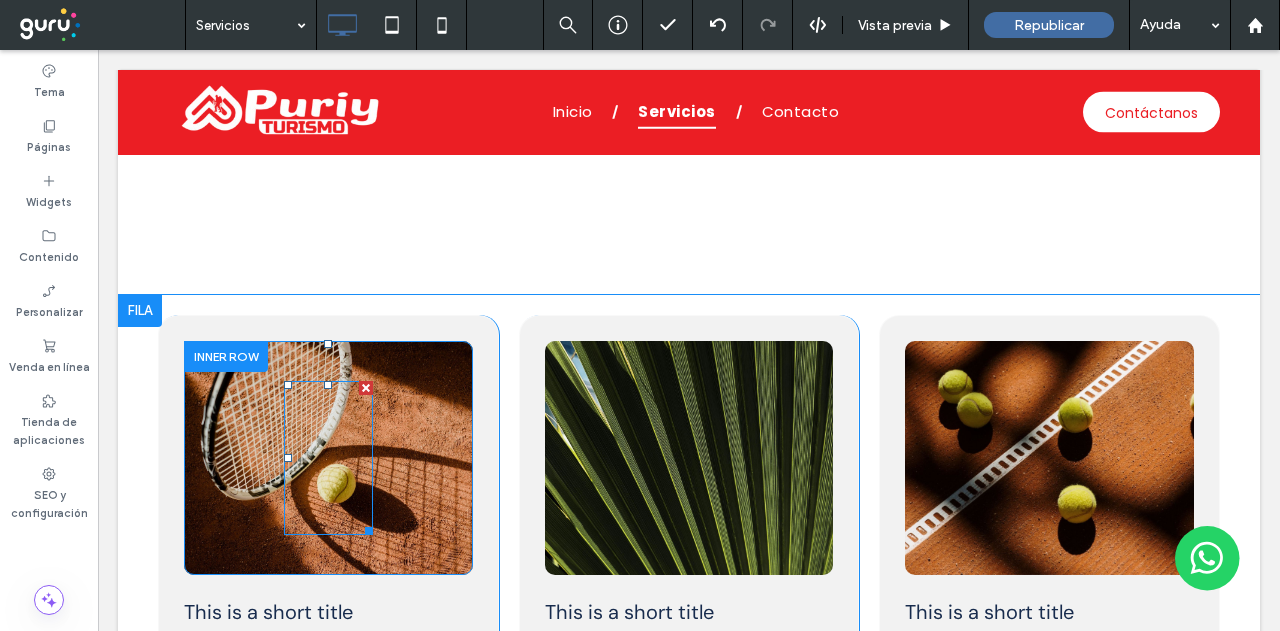 click at bounding box center [328, 458] 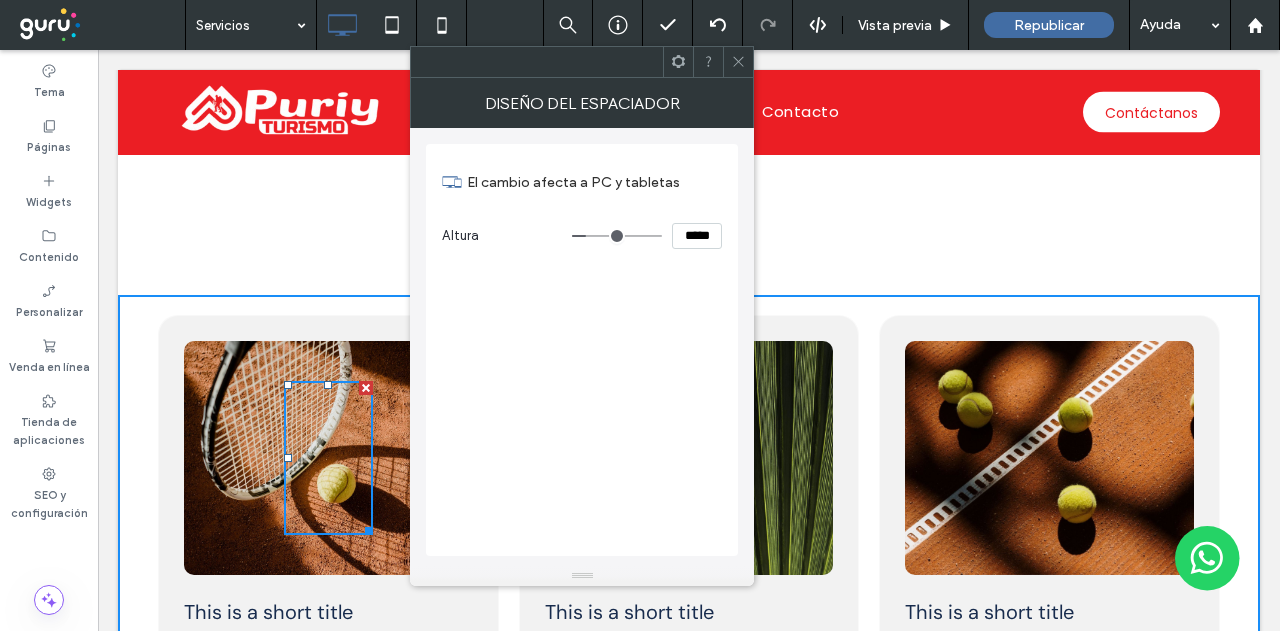 drag, startPoint x: 738, startPoint y: 61, endPoint x: 440, endPoint y: 226, distance: 340.6303 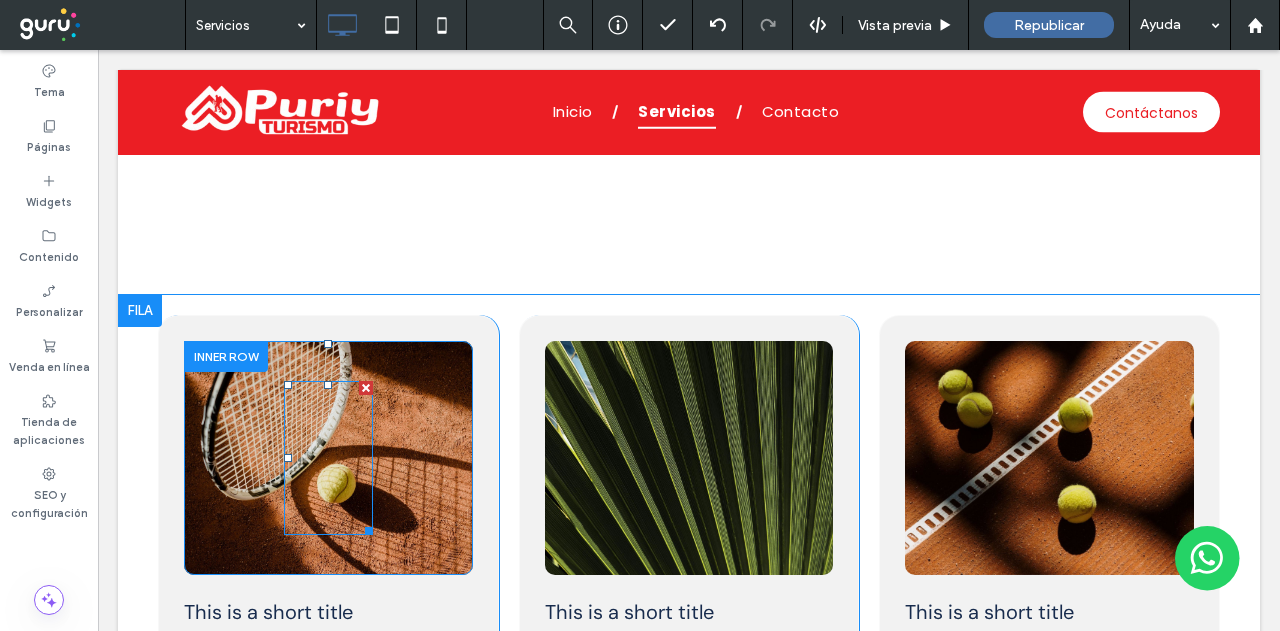 click at bounding box center (288, 385) 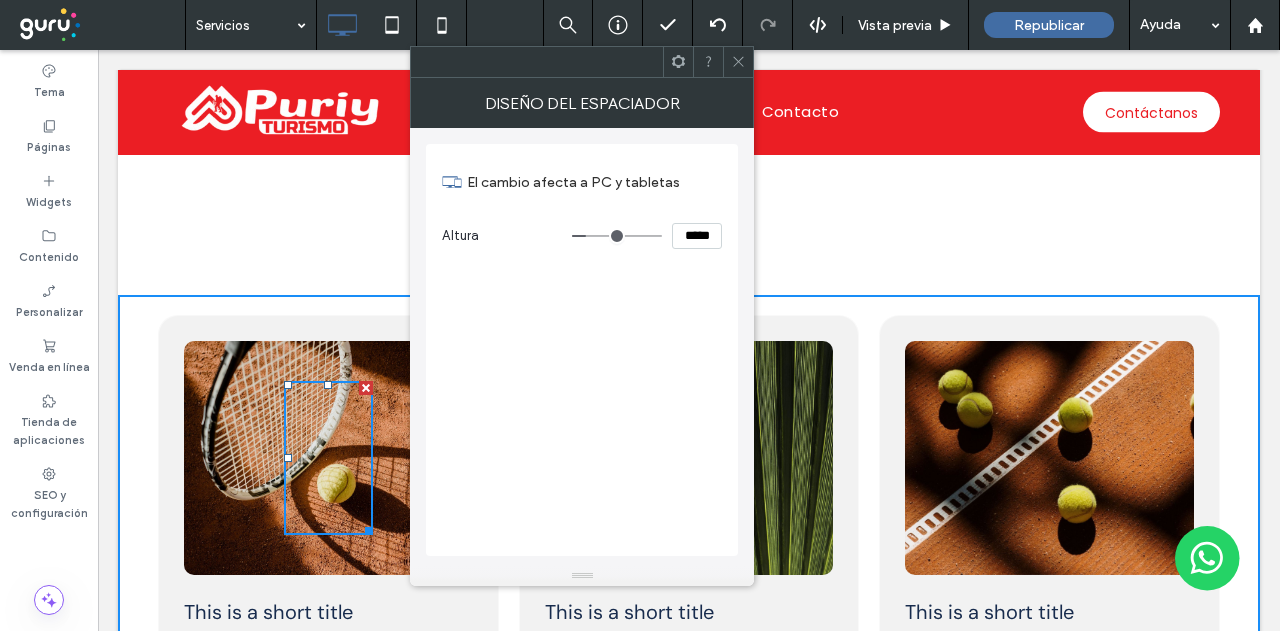 drag, startPoint x: 734, startPoint y: 59, endPoint x: 726, endPoint y: 67, distance: 11.313708 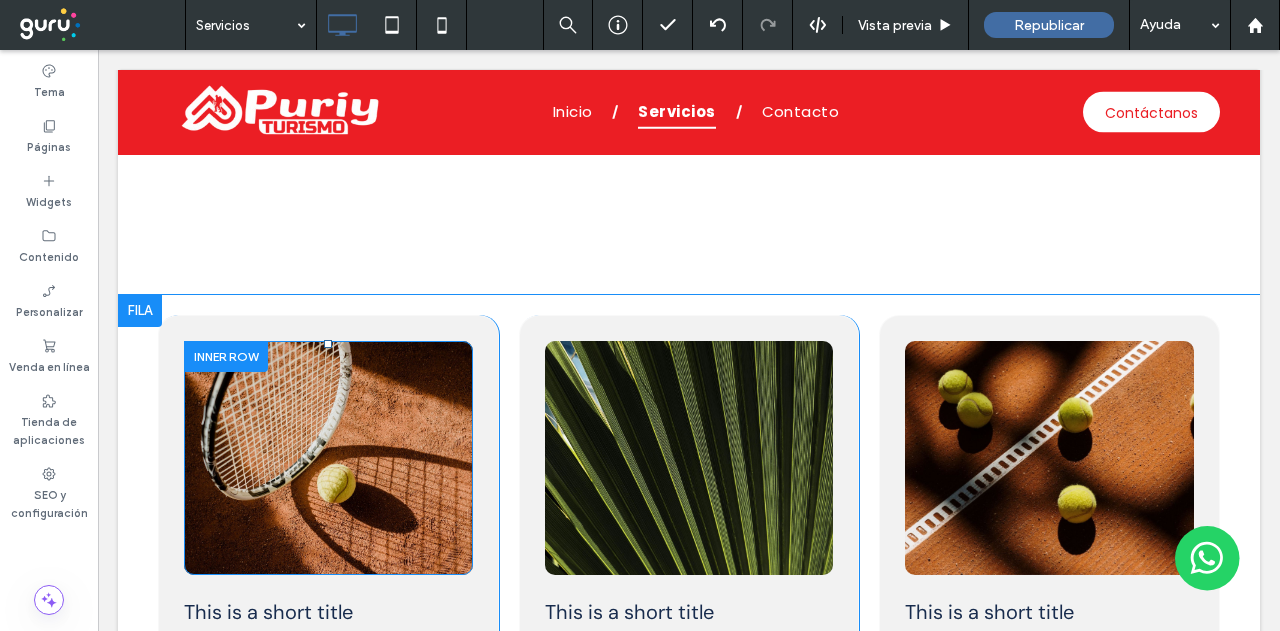 click on "Click To Paste" at bounding box center (328, 458) 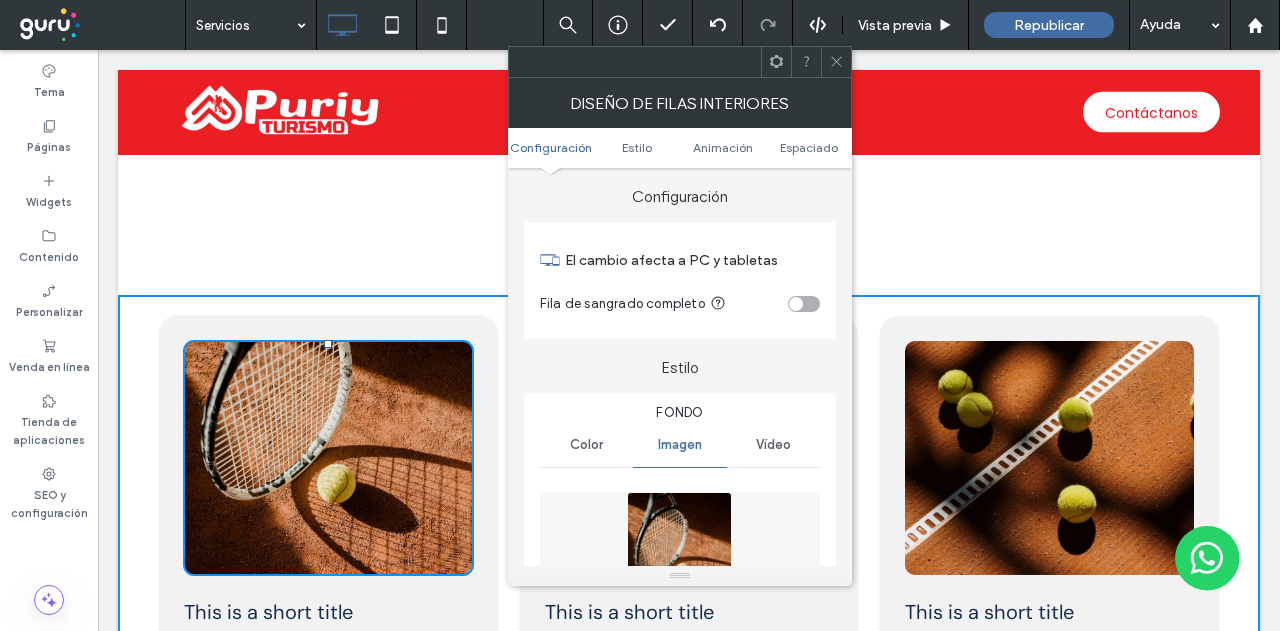 type on "**" 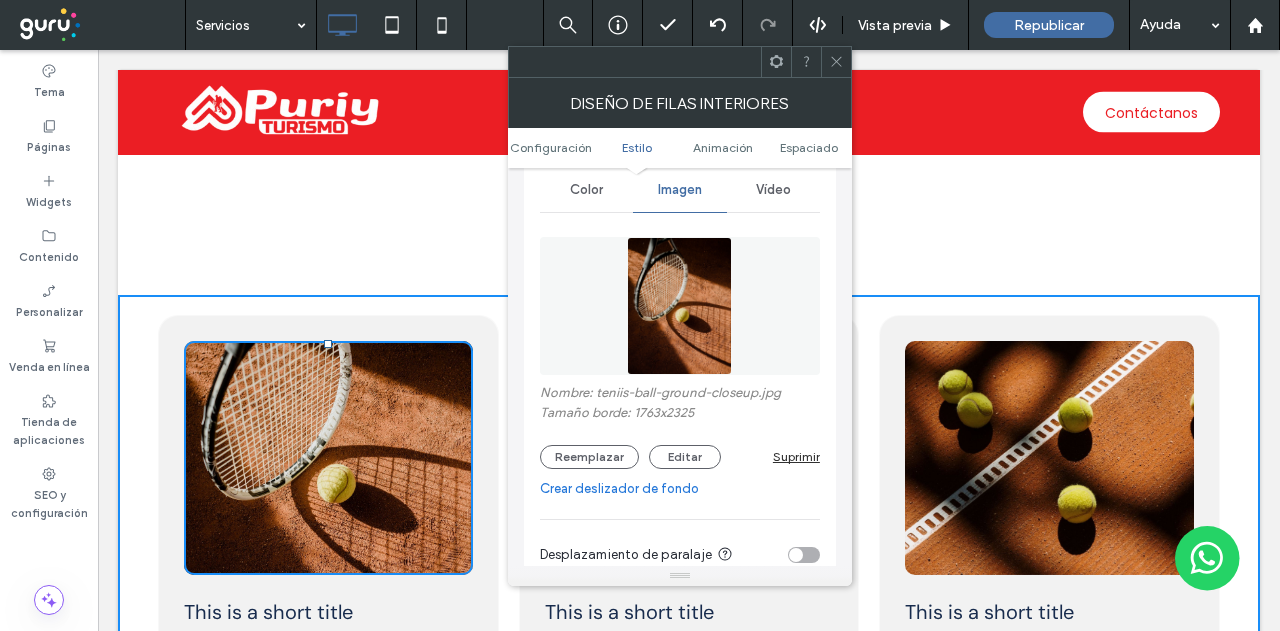 scroll, scrollTop: 300, scrollLeft: 0, axis: vertical 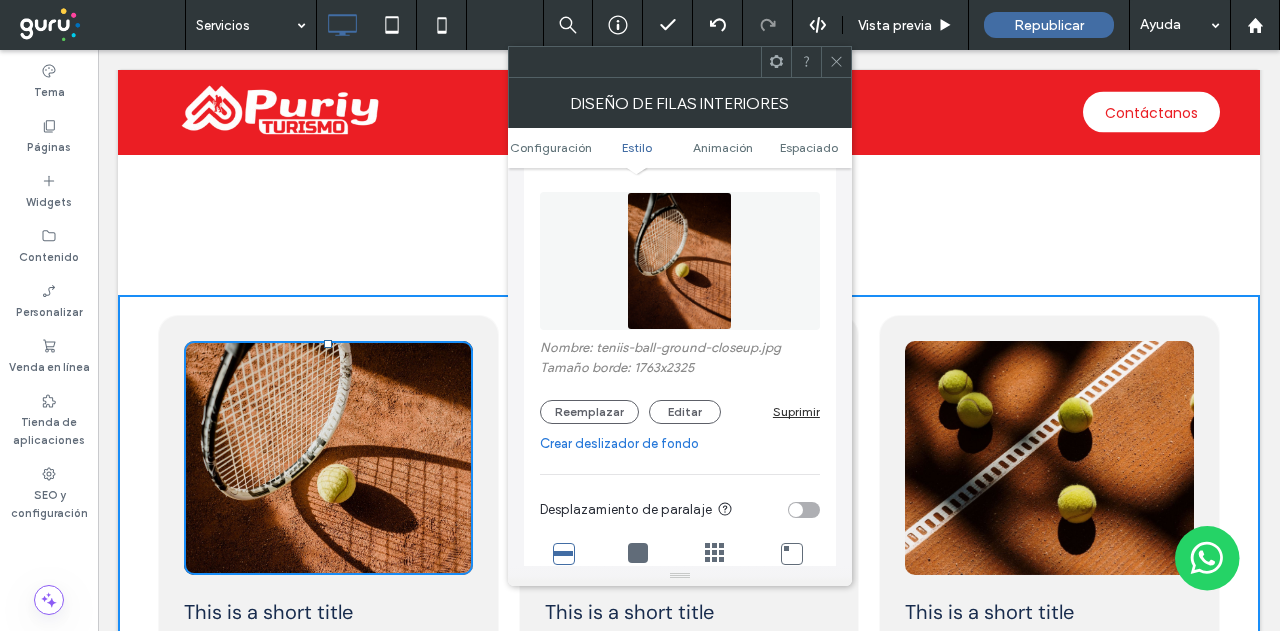 click on "Crear deslizador de fondo" at bounding box center [680, 444] 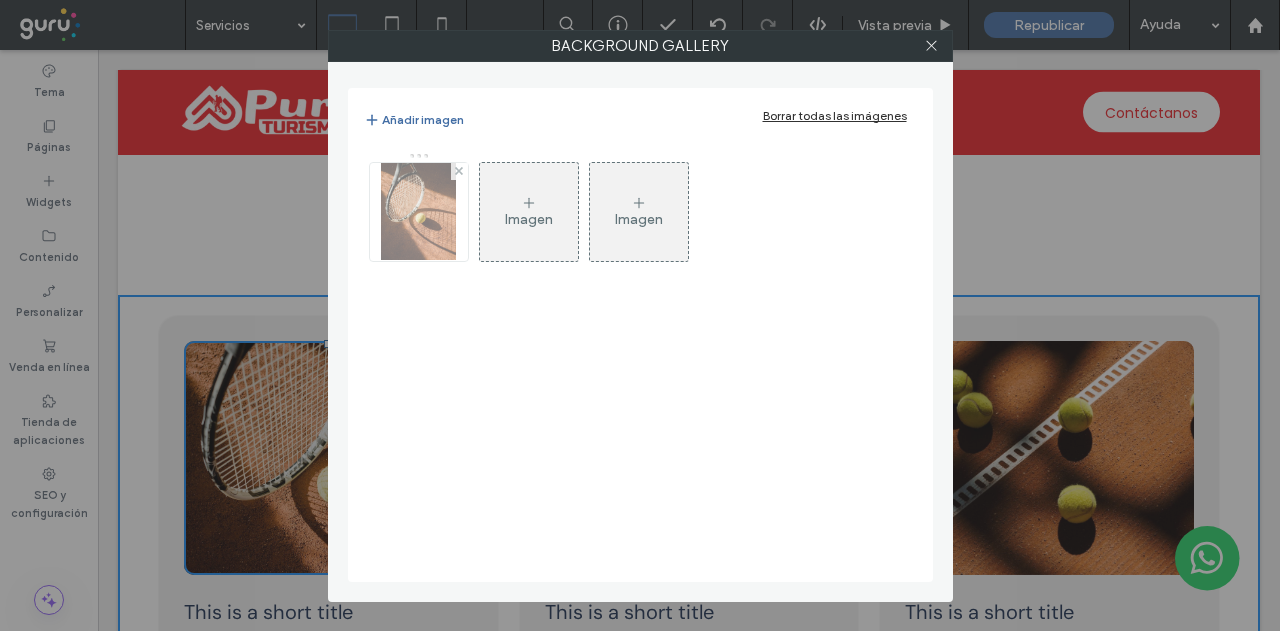 click at bounding box center (459, 171) 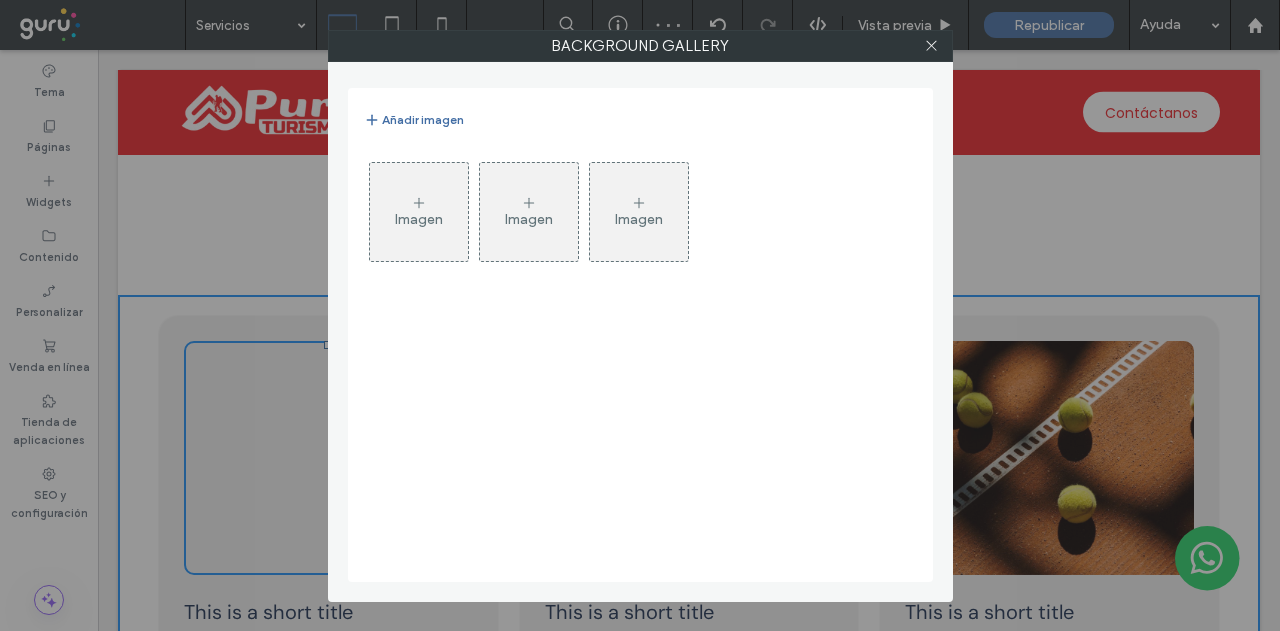 click 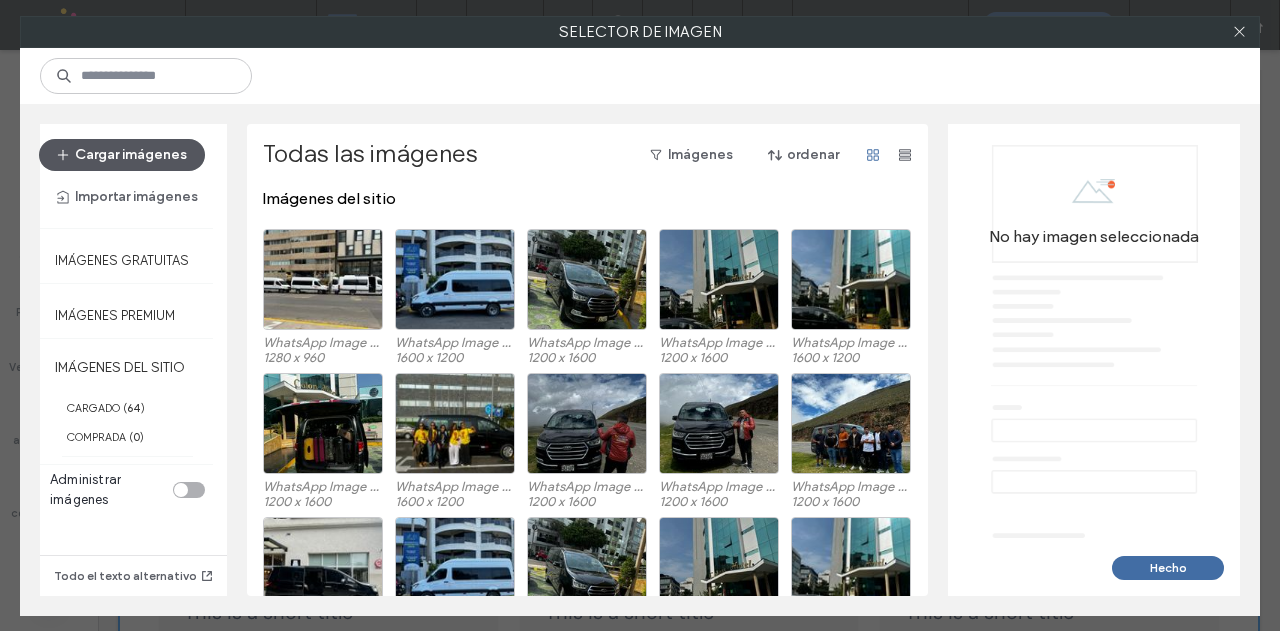 click on "Cargar imágenes" at bounding box center [122, 155] 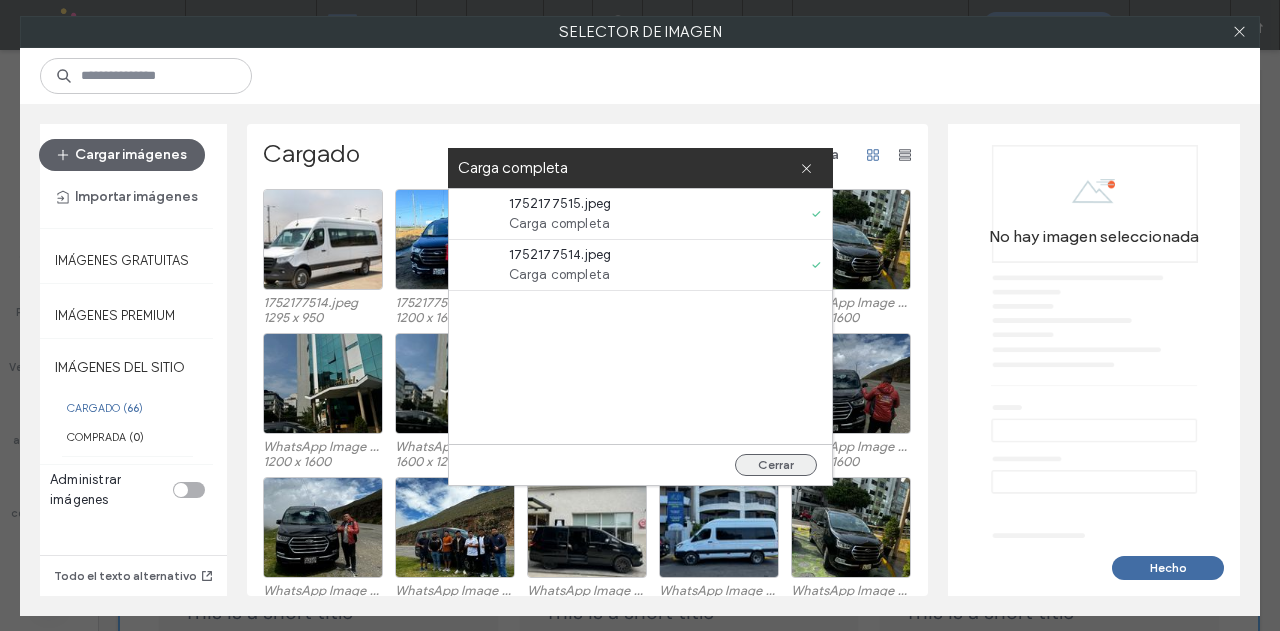 click on "Cerrar" at bounding box center (776, 465) 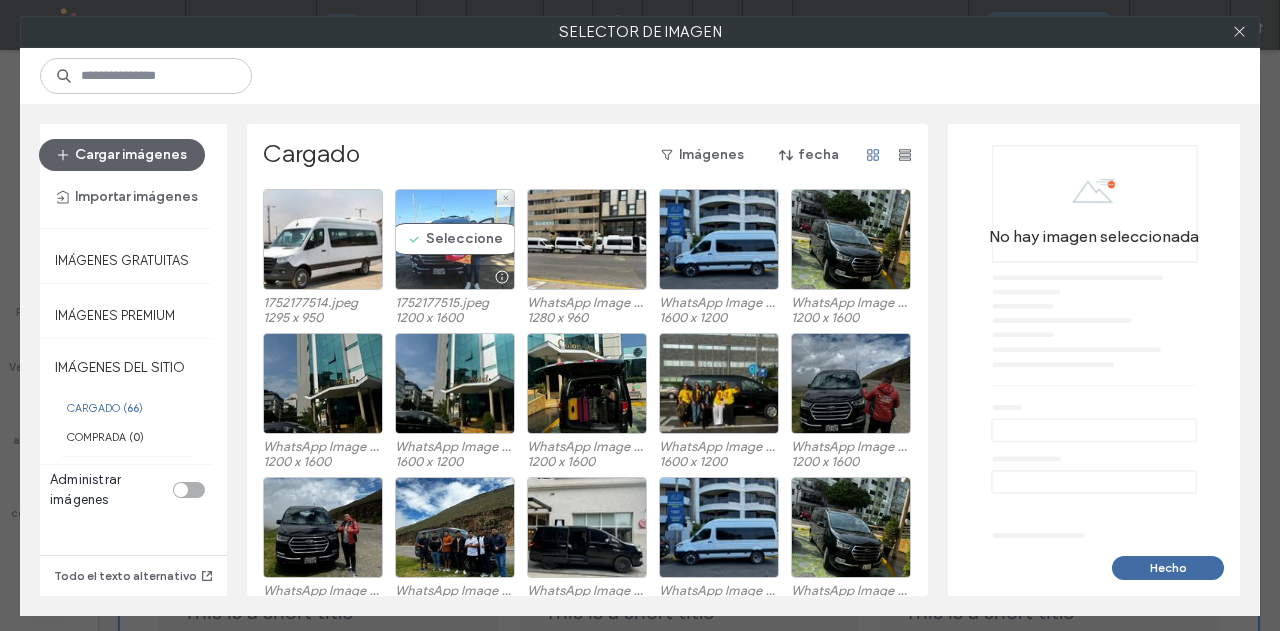 drag, startPoint x: 479, startPoint y: 220, endPoint x: 466, endPoint y: 220, distance: 13 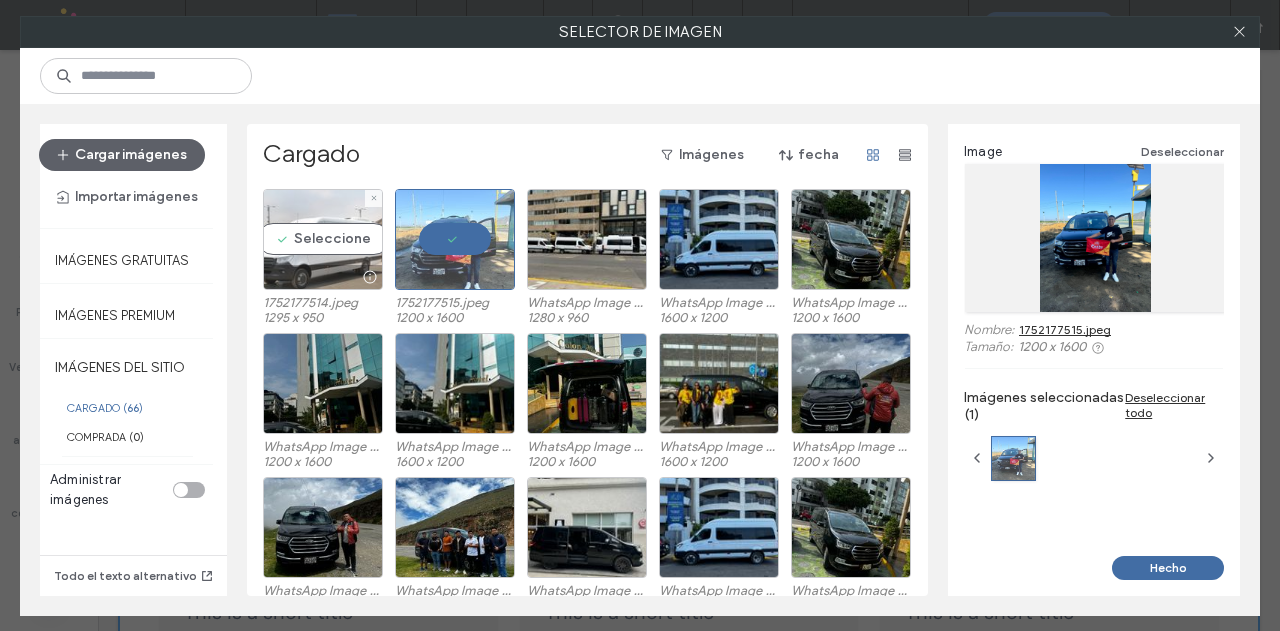 click on "Seleccione" at bounding box center (323, 239) 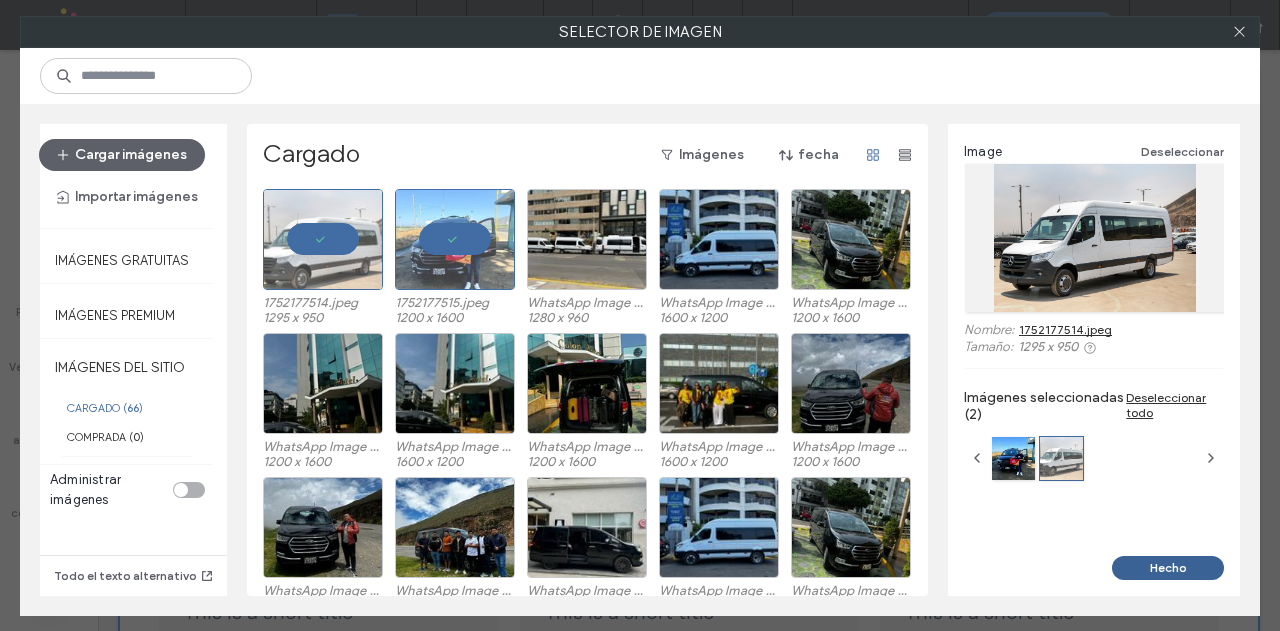 click on "Hecho" at bounding box center (1168, 568) 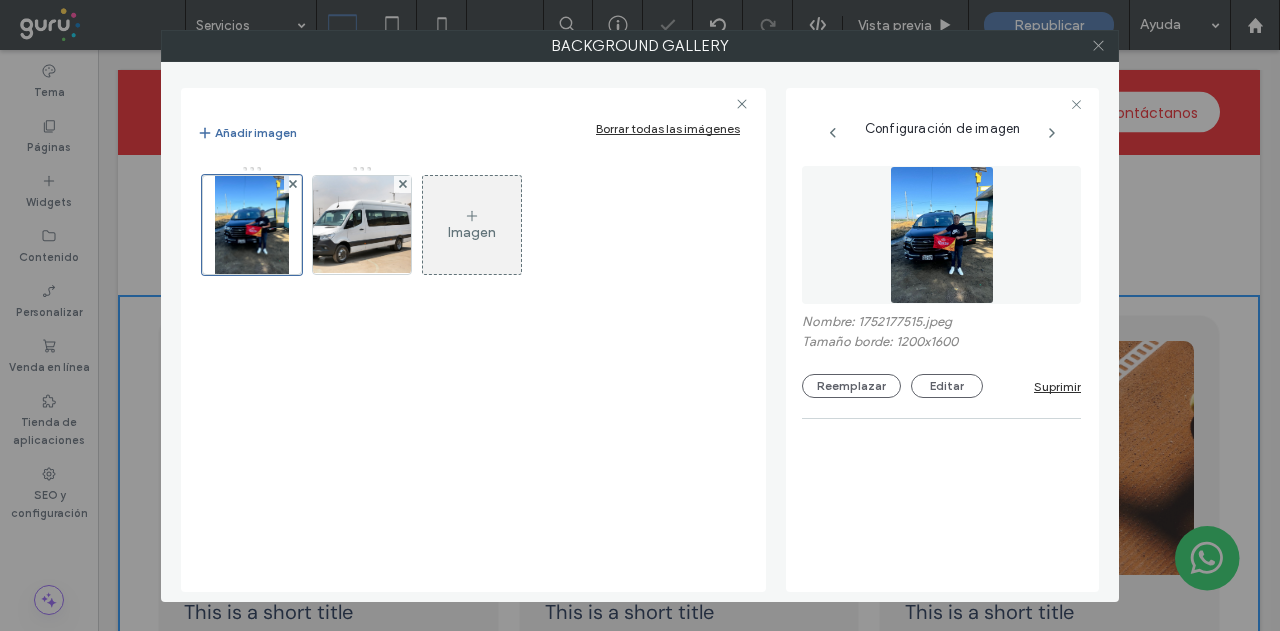 click 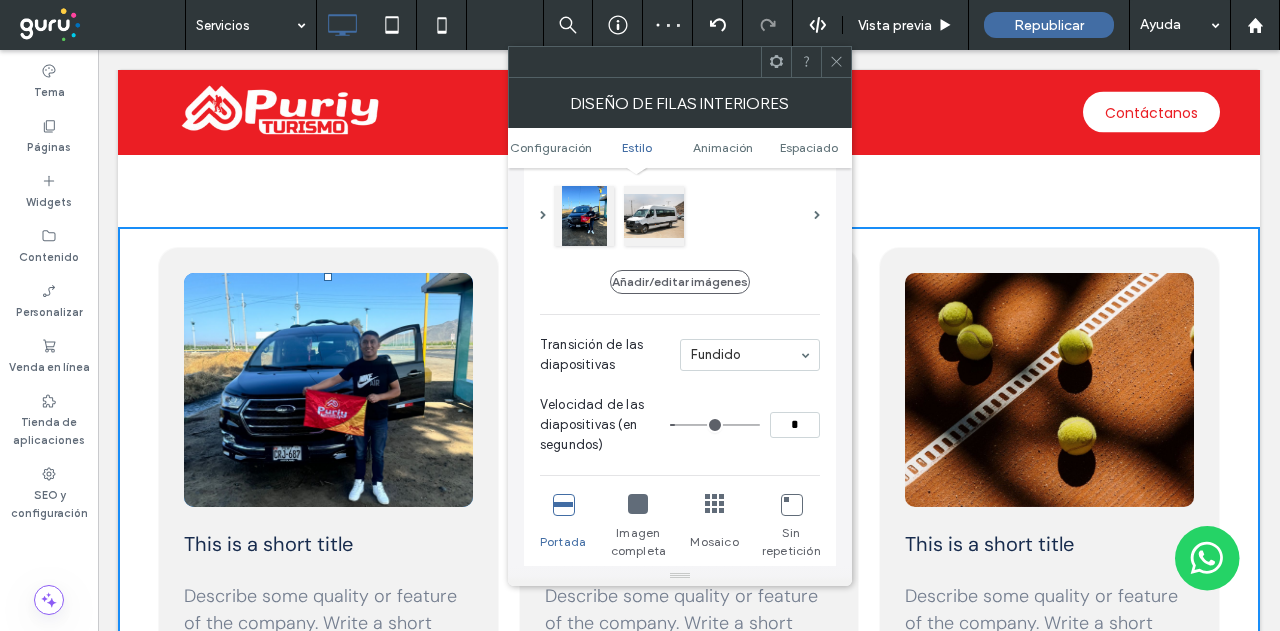 scroll, scrollTop: 2800, scrollLeft: 0, axis: vertical 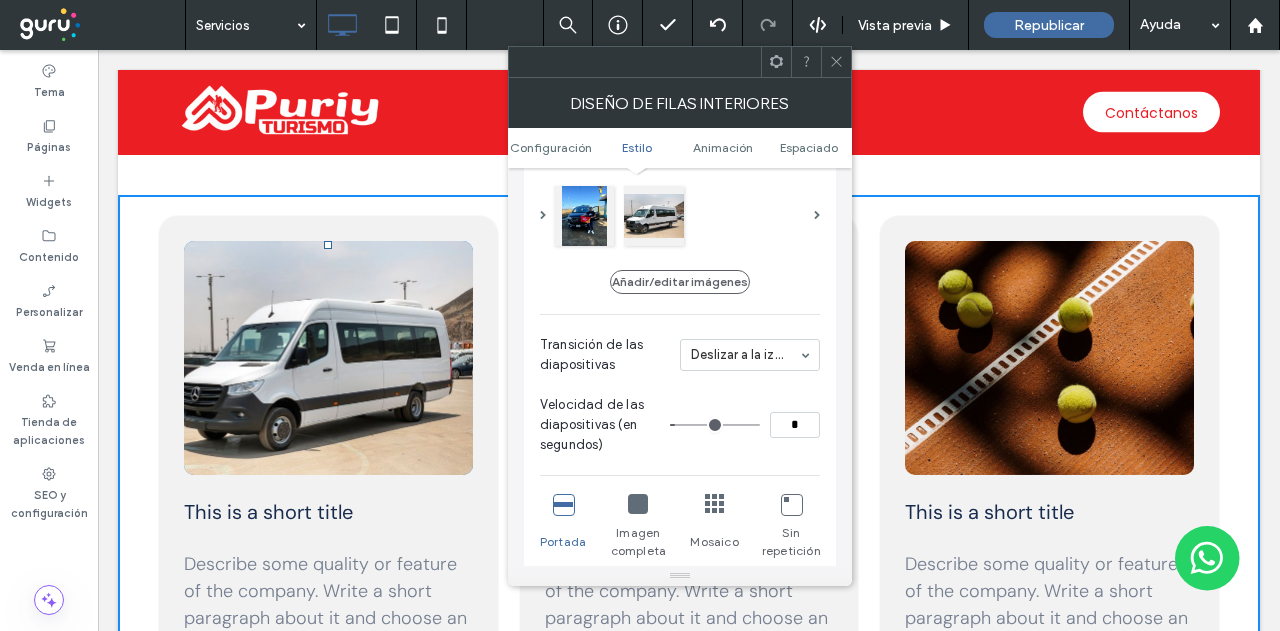 click 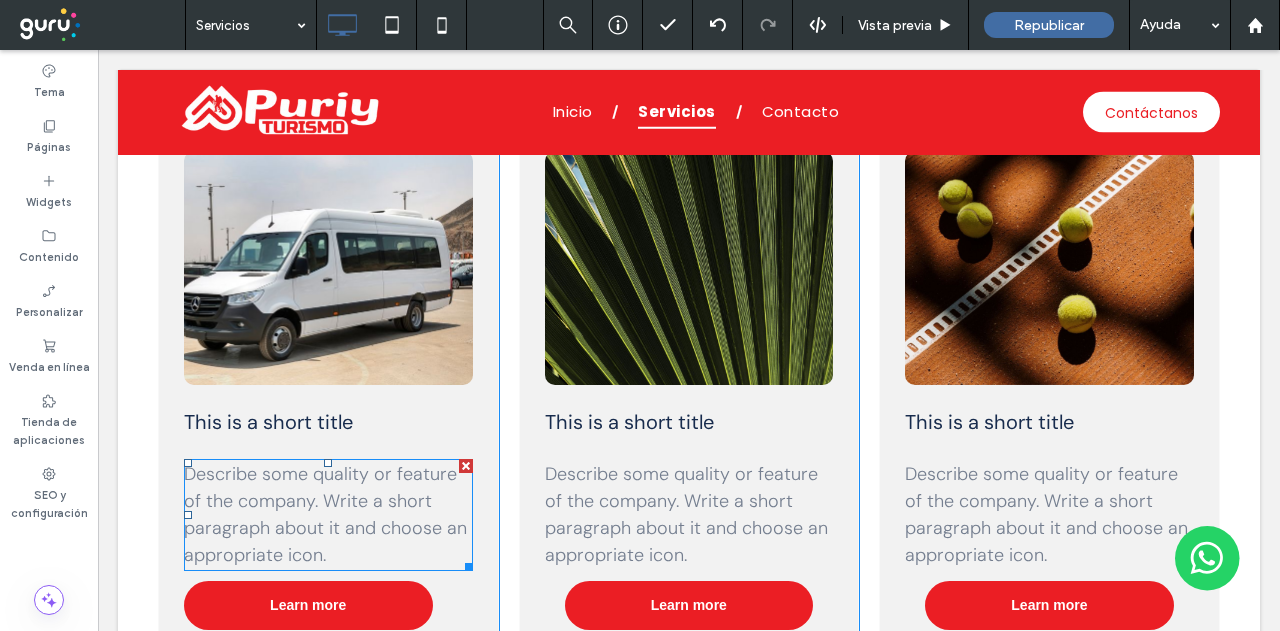 scroll, scrollTop: 2900, scrollLeft: 0, axis: vertical 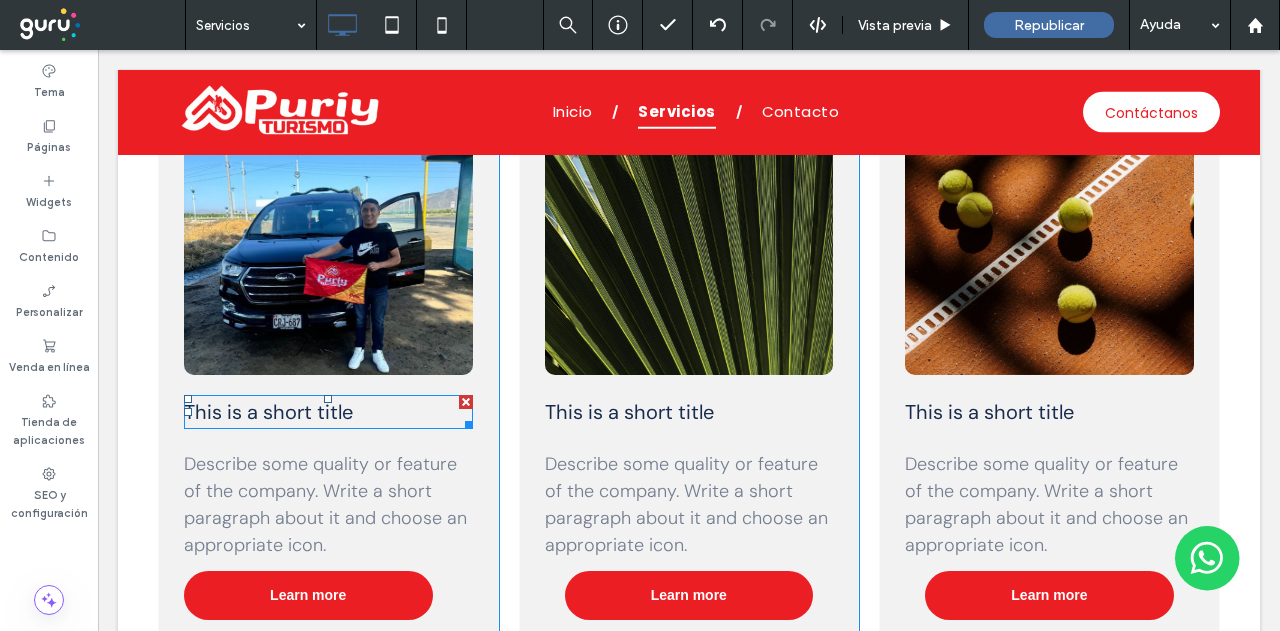 click on "This is a short title" at bounding box center (268, 412) 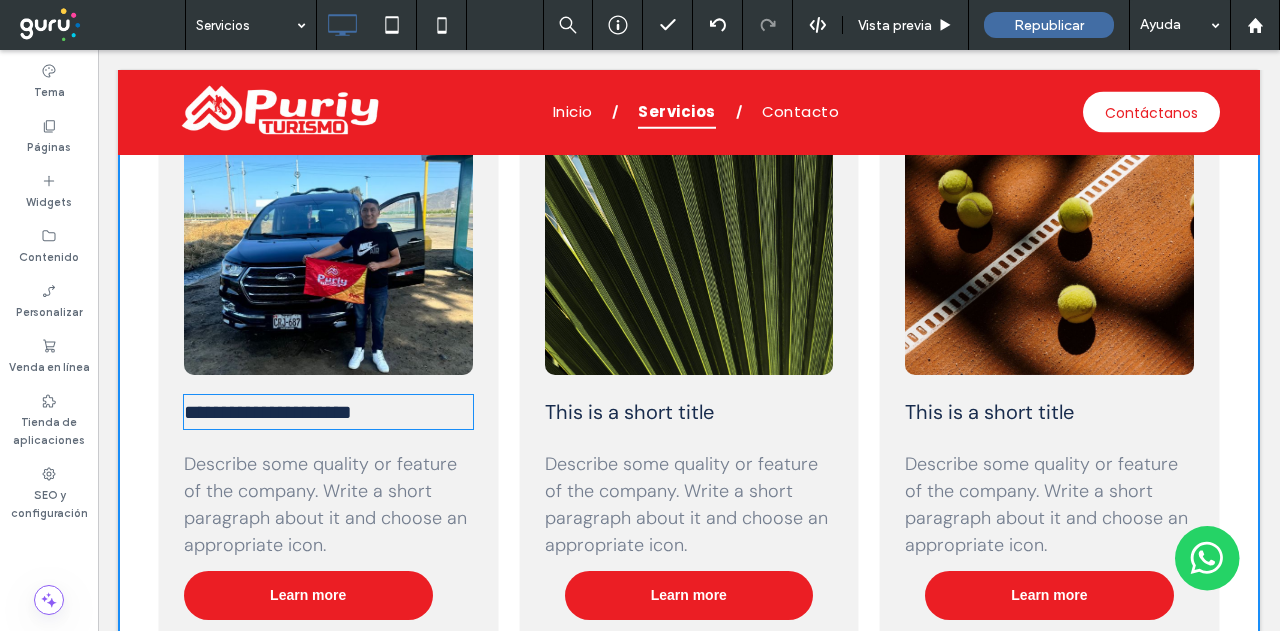 type on "*******" 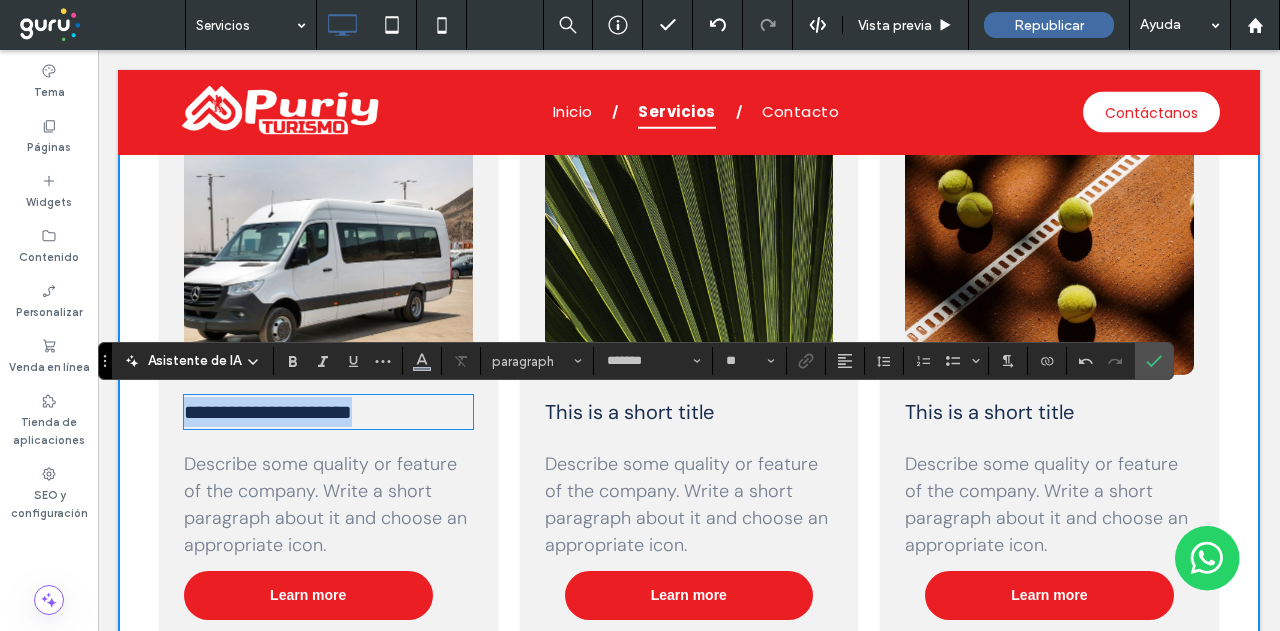 type on "**" 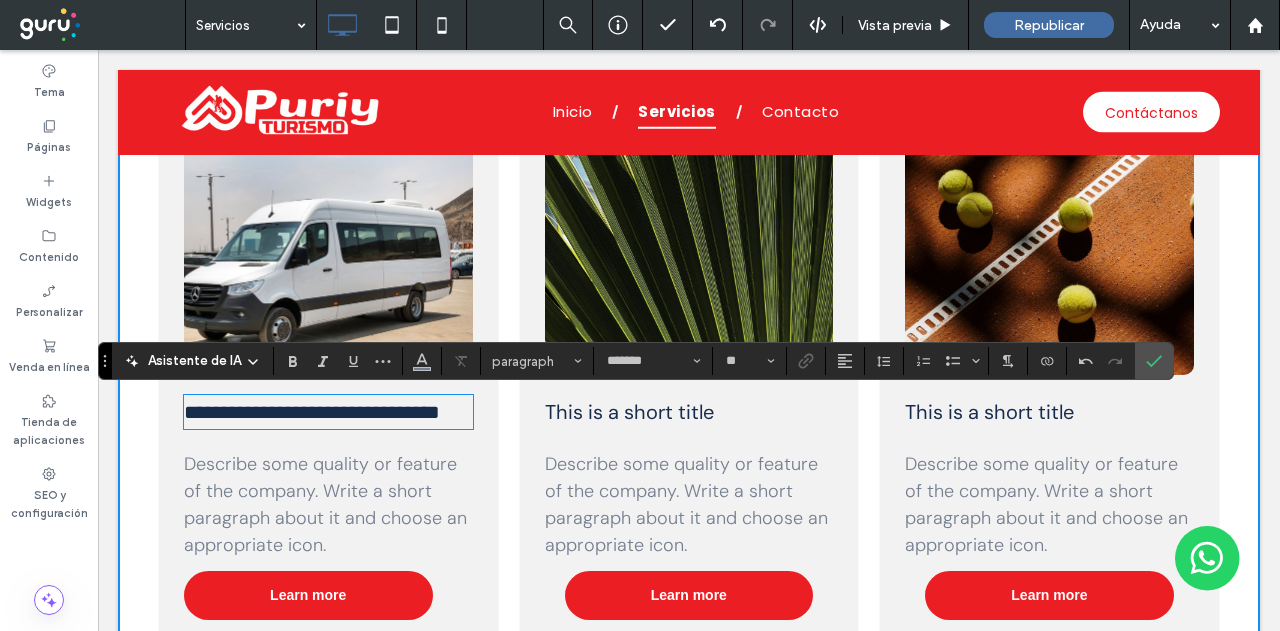 scroll, scrollTop: 0, scrollLeft: 0, axis: both 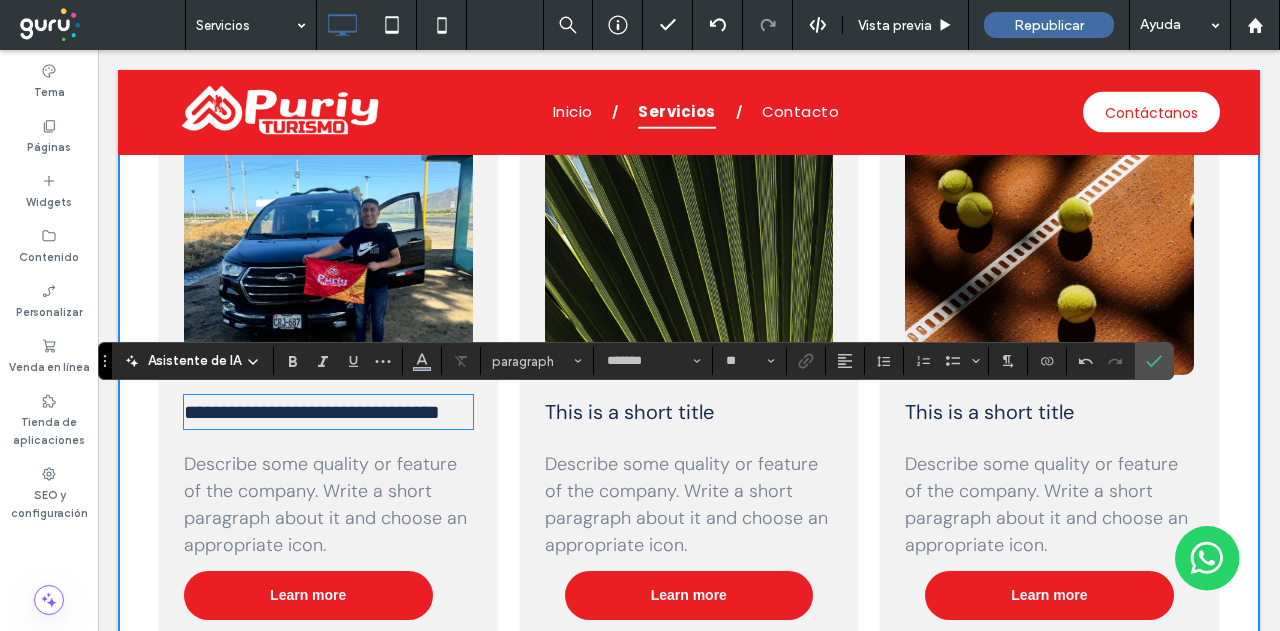 click on "Describe some quality or feature of the company. Write a short paragraph about it and choose an appropriate icon." at bounding box center (325, 504) 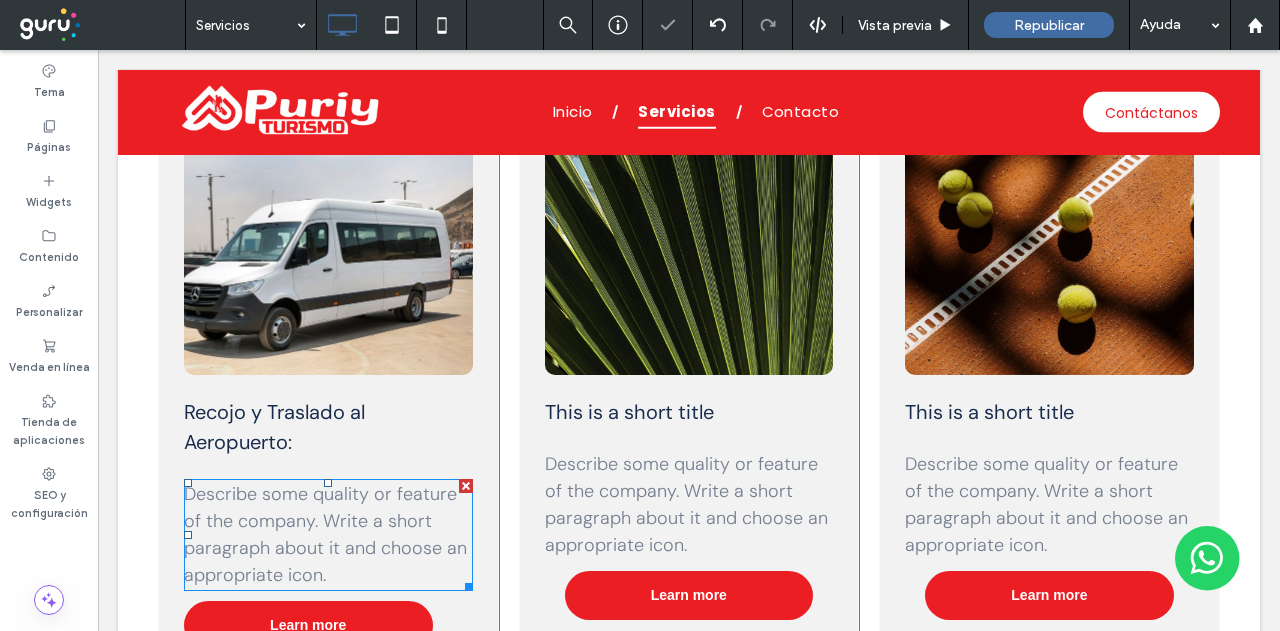 click on "Describe some quality or feature of the company. Write a short paragraph about it and choose an appropriate icon." at bounding box center [325, 534] 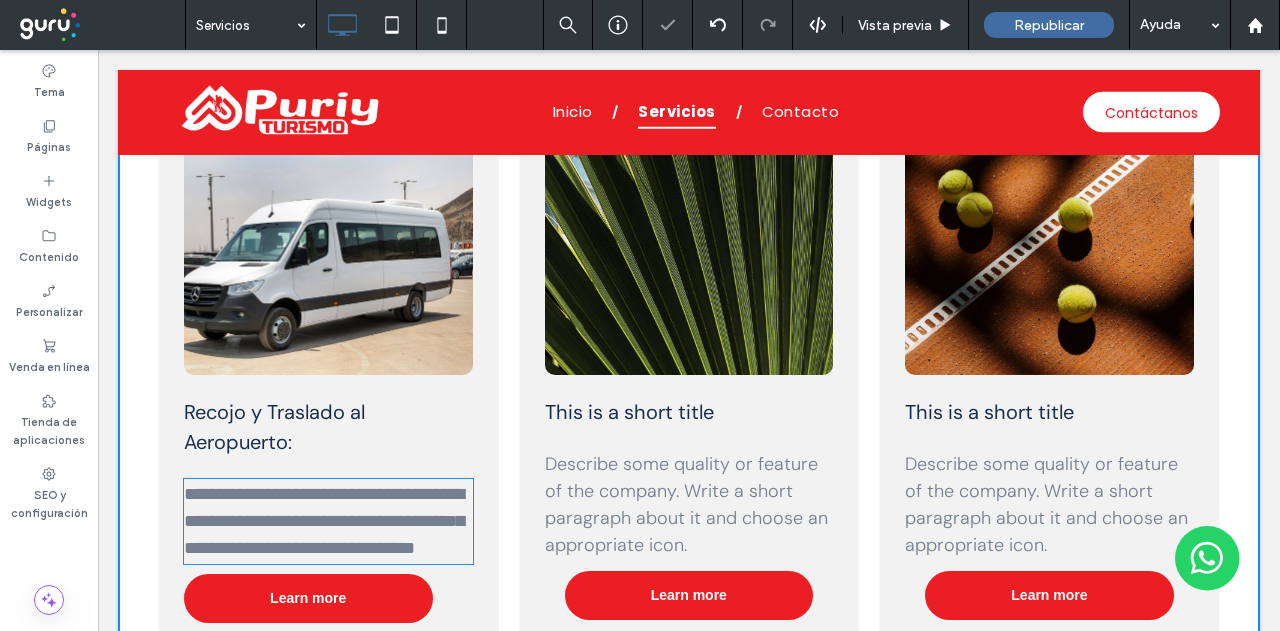 type on "*******" 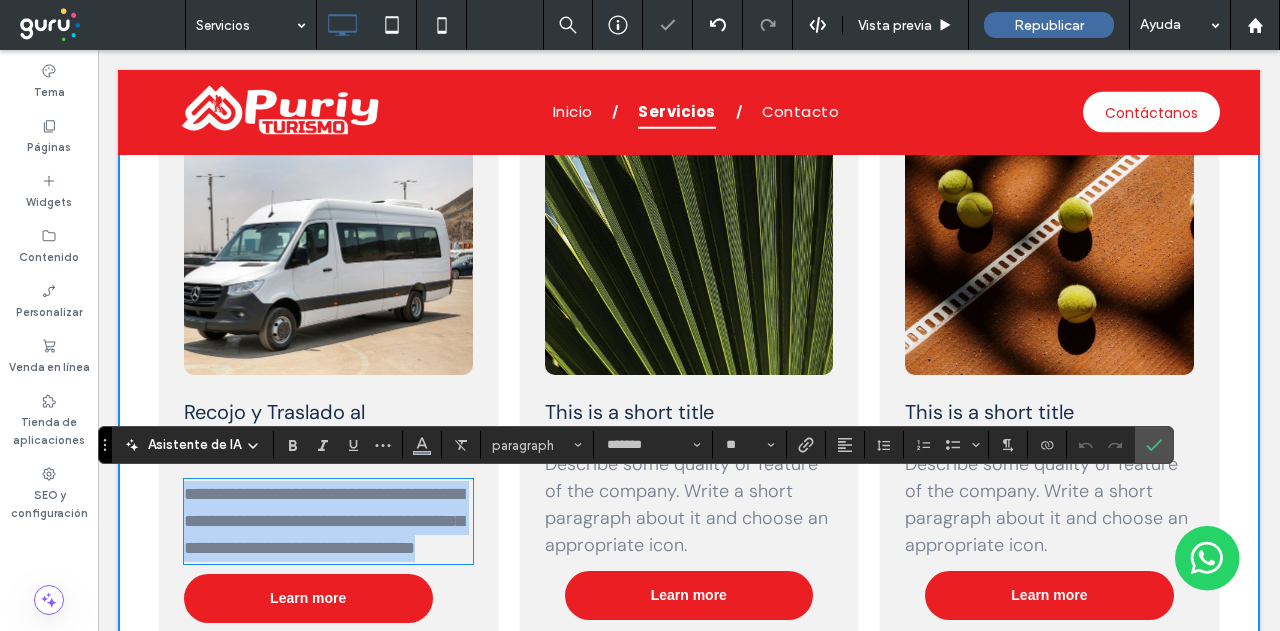 scroll, scrollTop: 0, scrollLeft: 0, axis: both 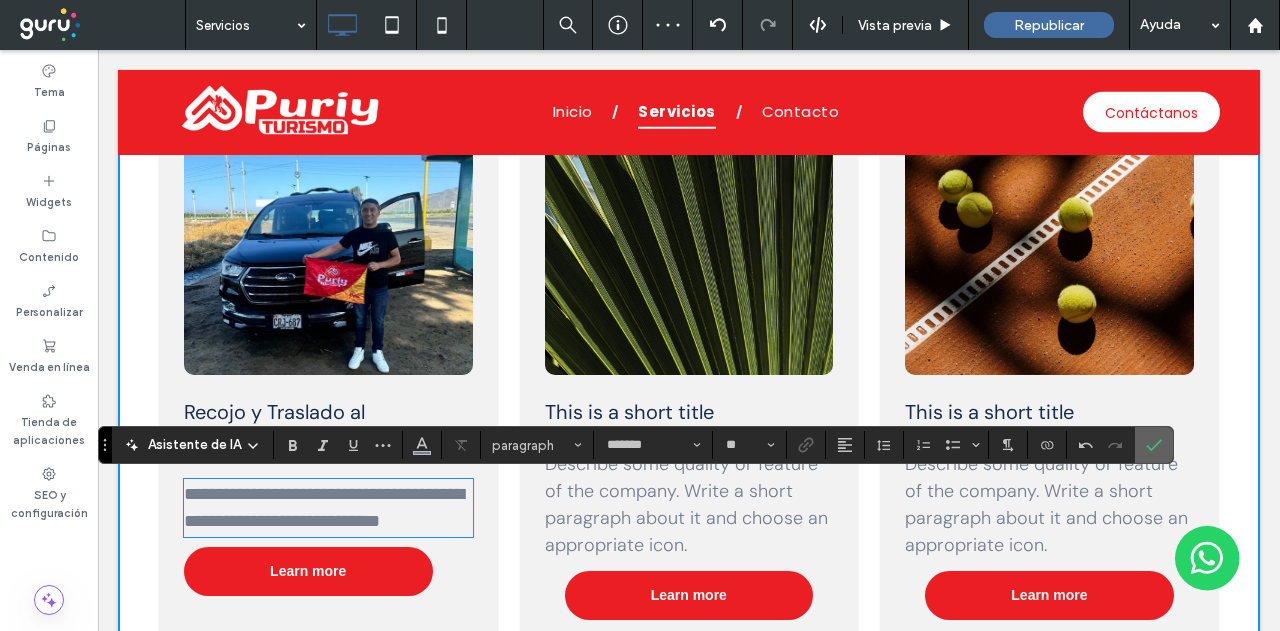 click 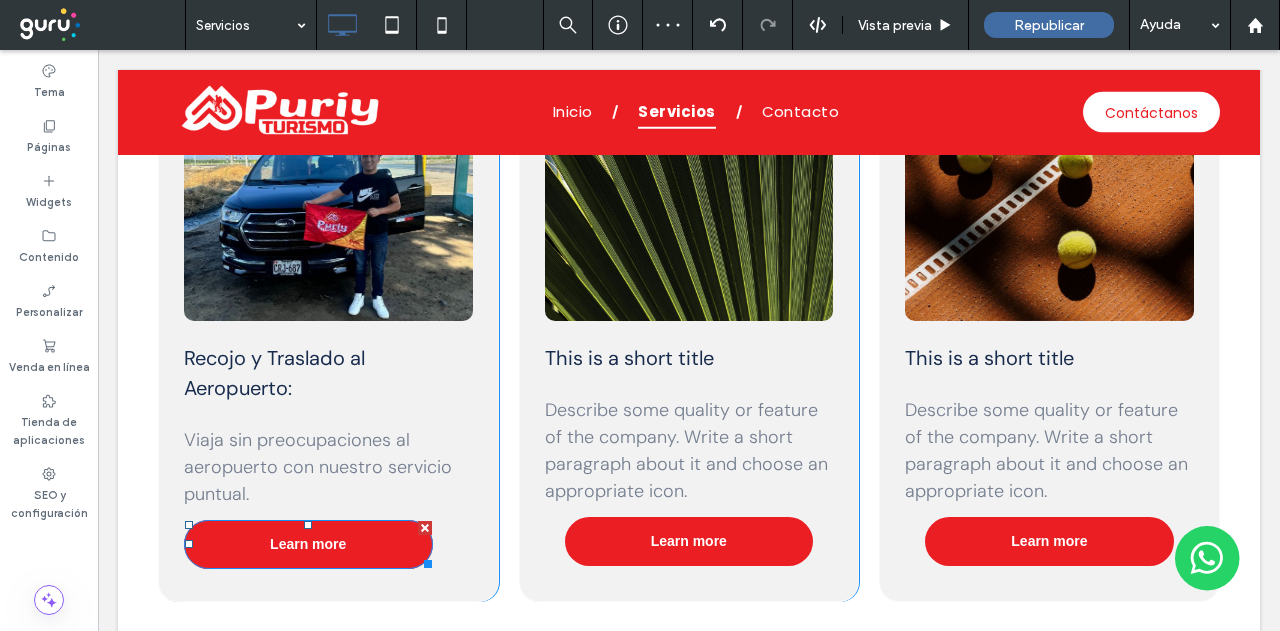 scroll, scrollTop: 3000, scrollLeft: 0, axis: vertical 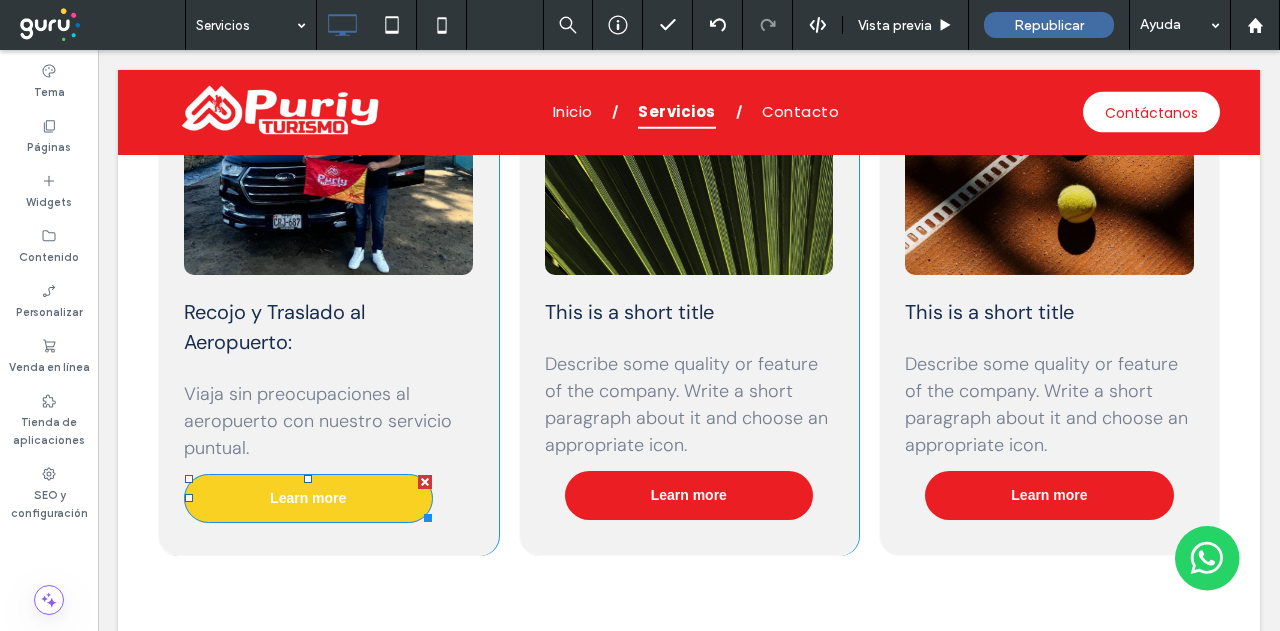 click on "Learn more" at bounding box center (308, 498) 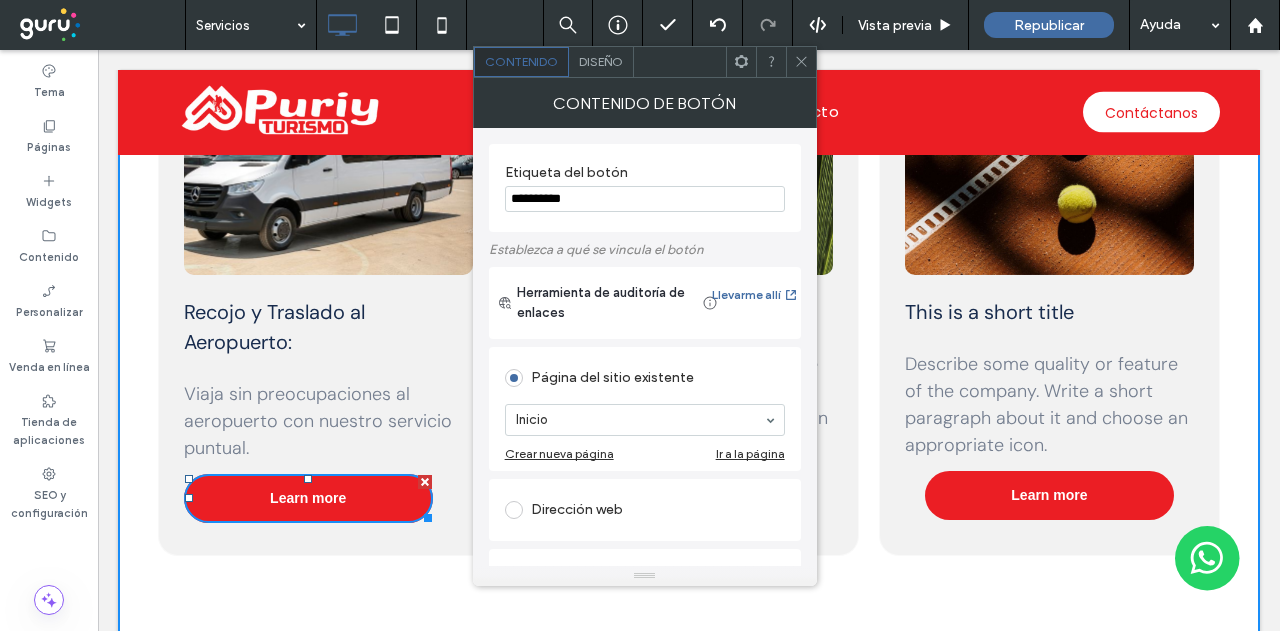 drag, startPoint x: 616, startPoint y: 210, endPoint x: 499, endPoint y: 203, distance: 117.20921 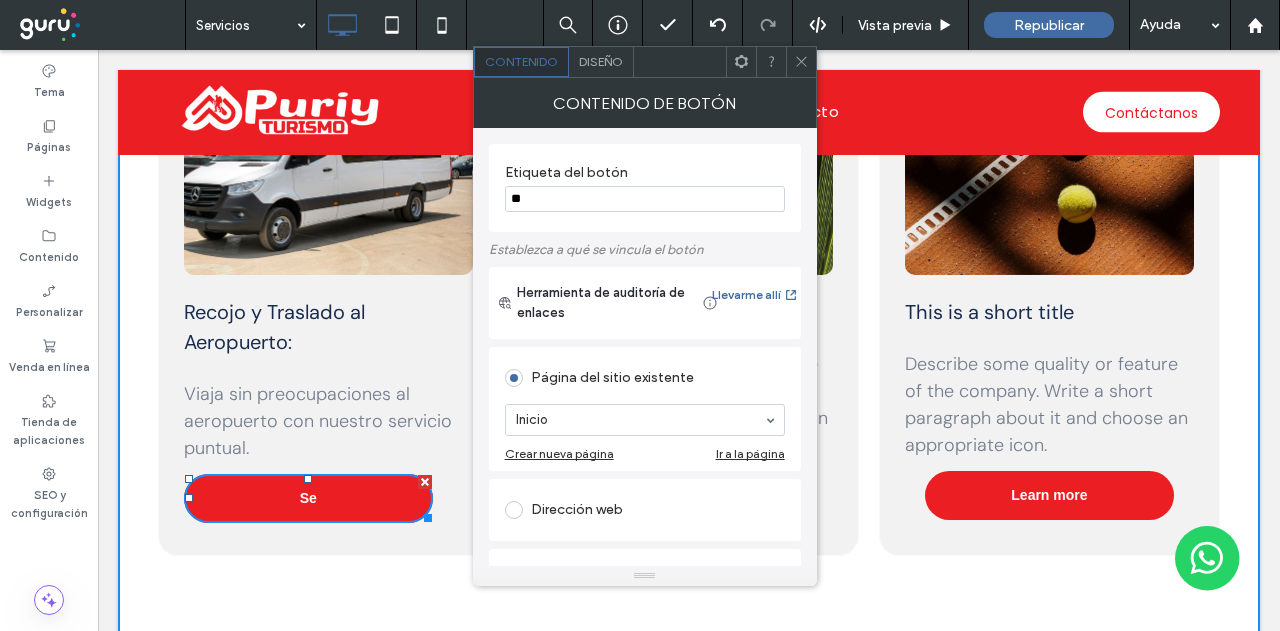 type on "*" 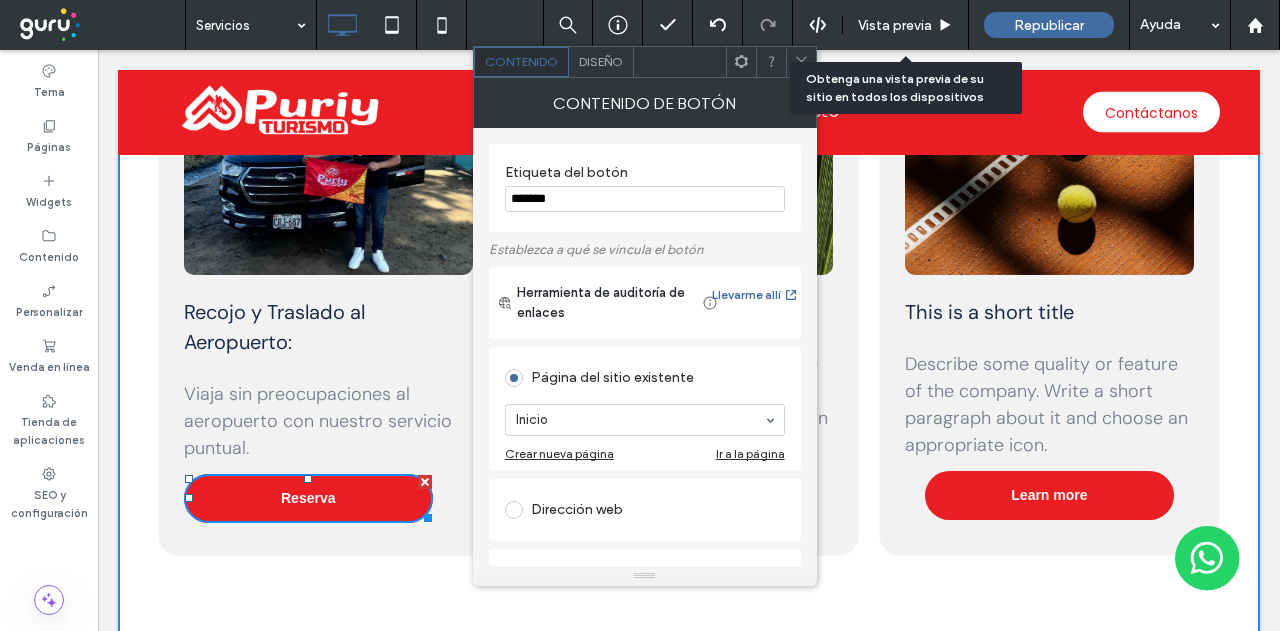 type on "*******" 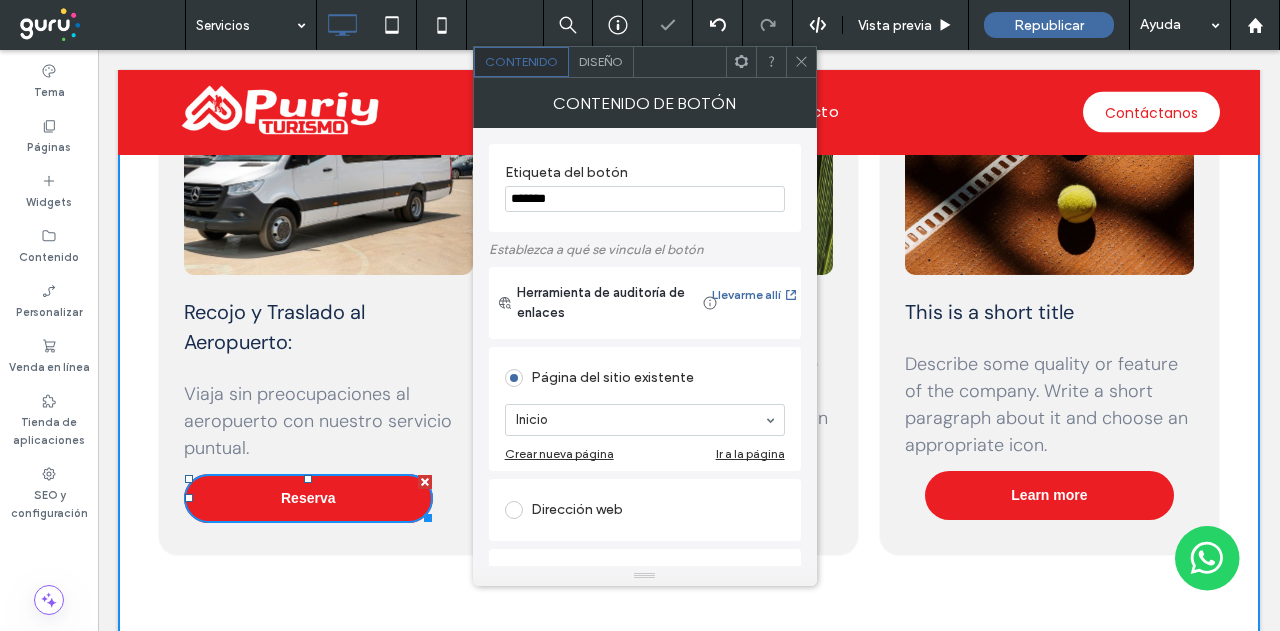 click at bounding box center [801, 62] 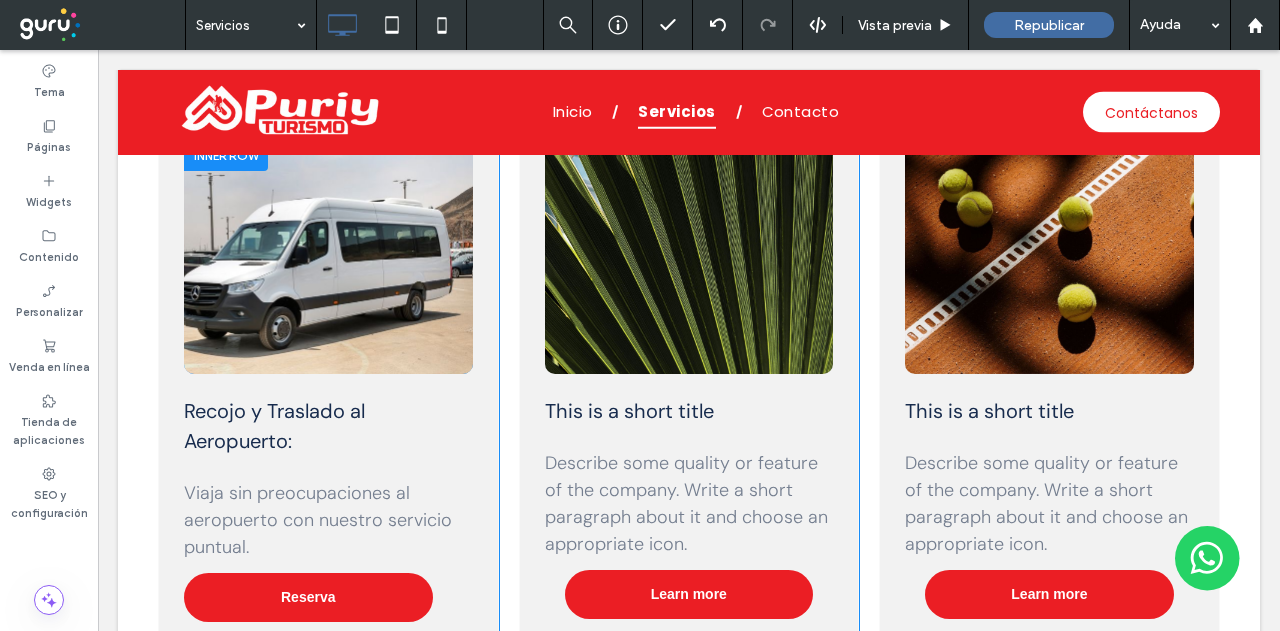 scroll, scrollTop: 2900, scrollLeft: 0, axis: vertical 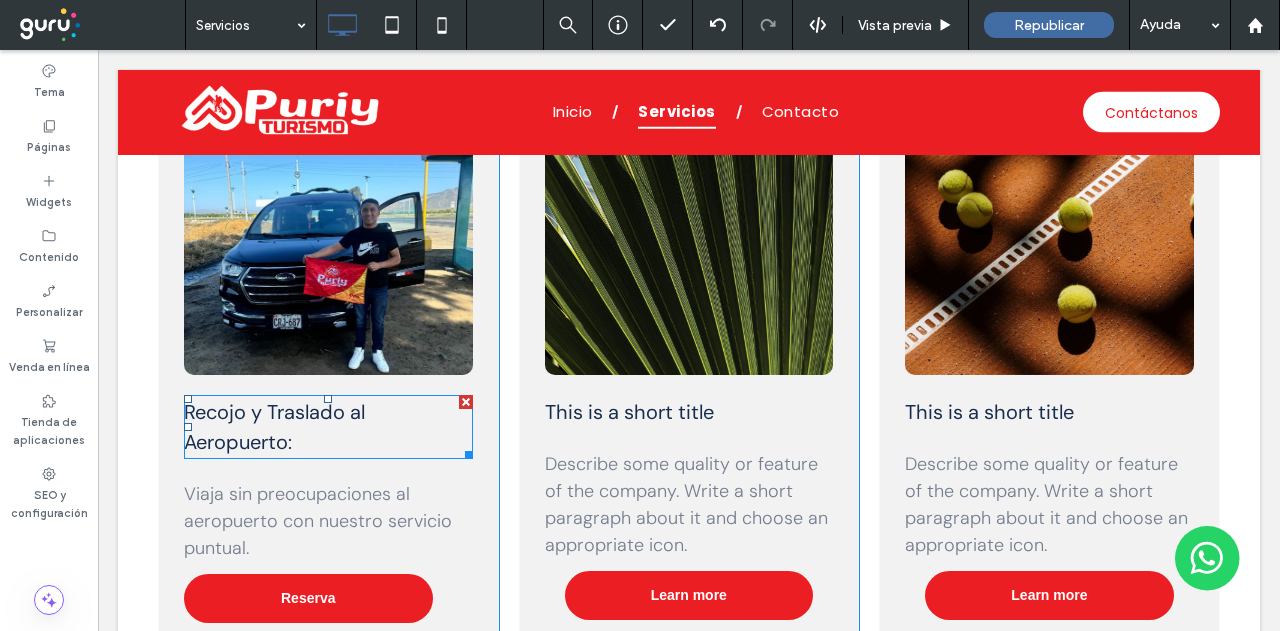 click on "Recojo y Traslado al Aeropuerto:" at bounding box center [274, 427] 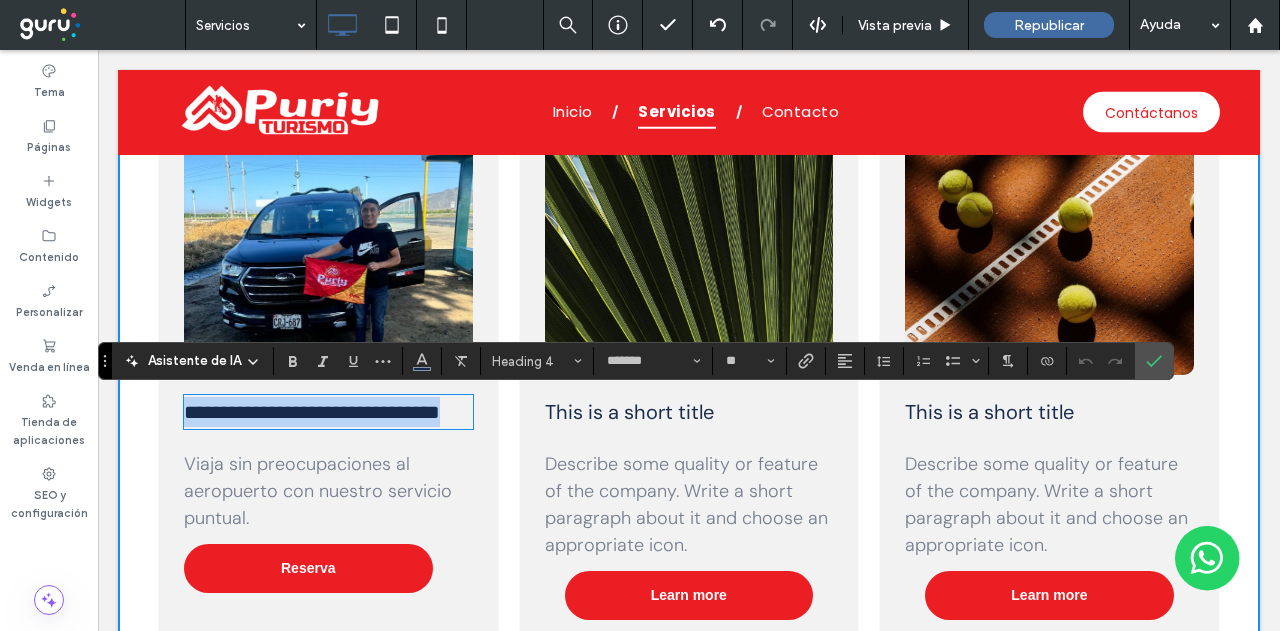 drag, startPoint x: 294, startPoint y: 441, endPoint x: 232, endPoint y: 387, distance: 82.219215 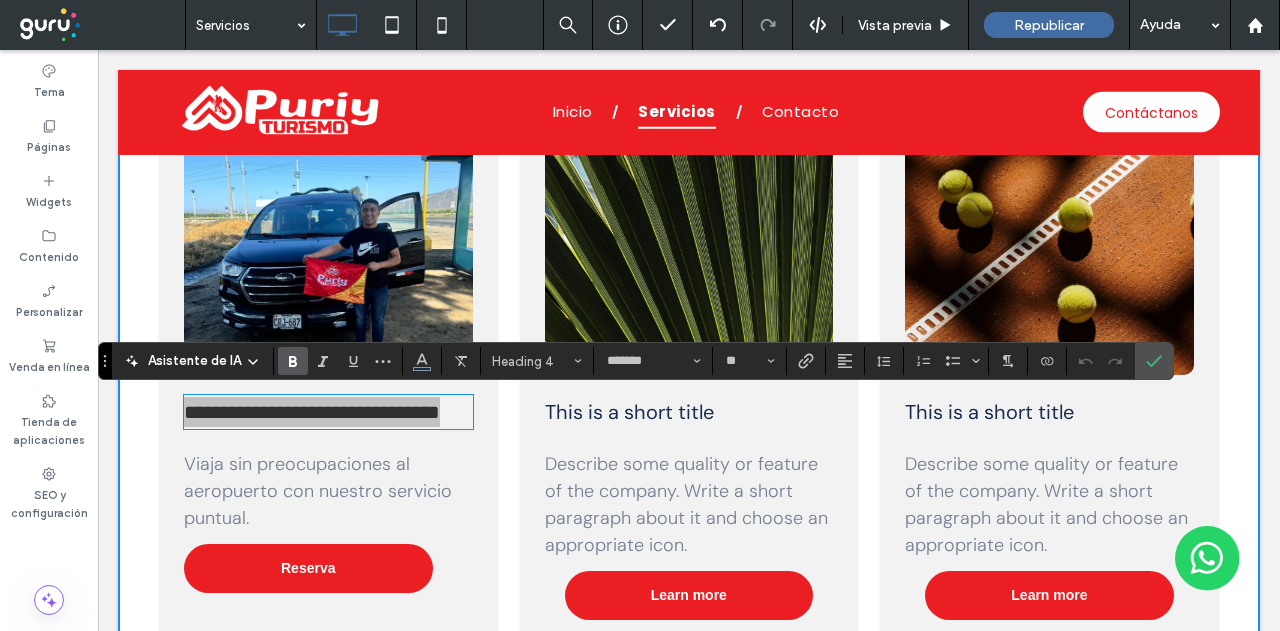 click 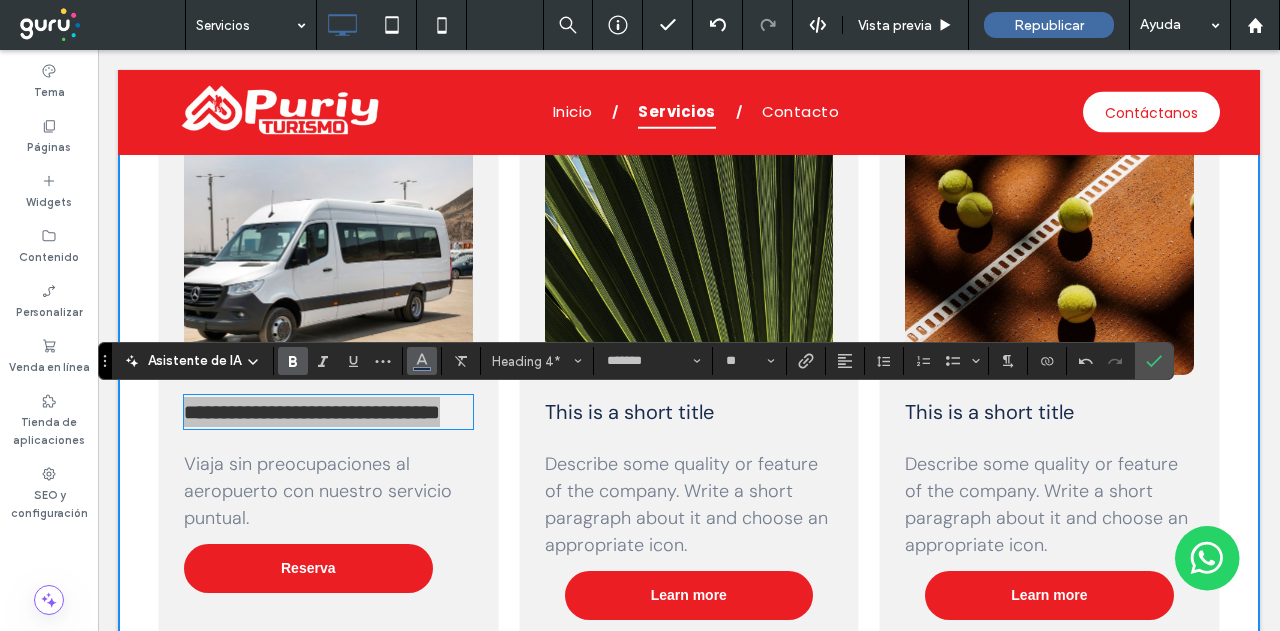 click 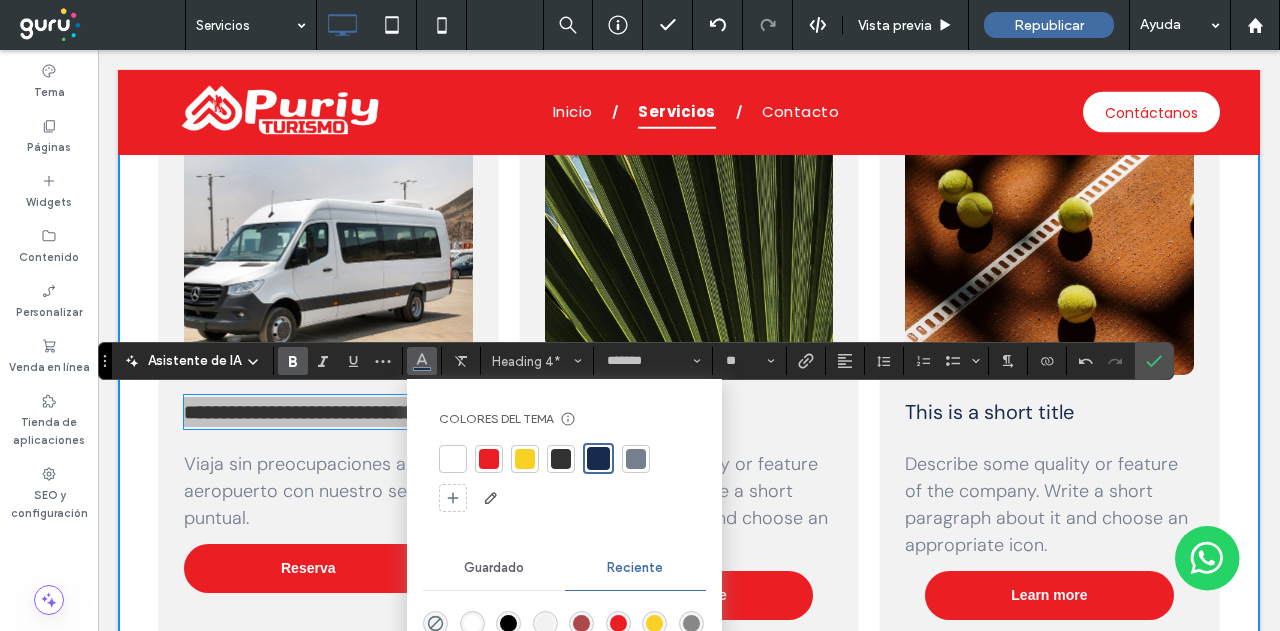 click at bounding box center (489, 459) 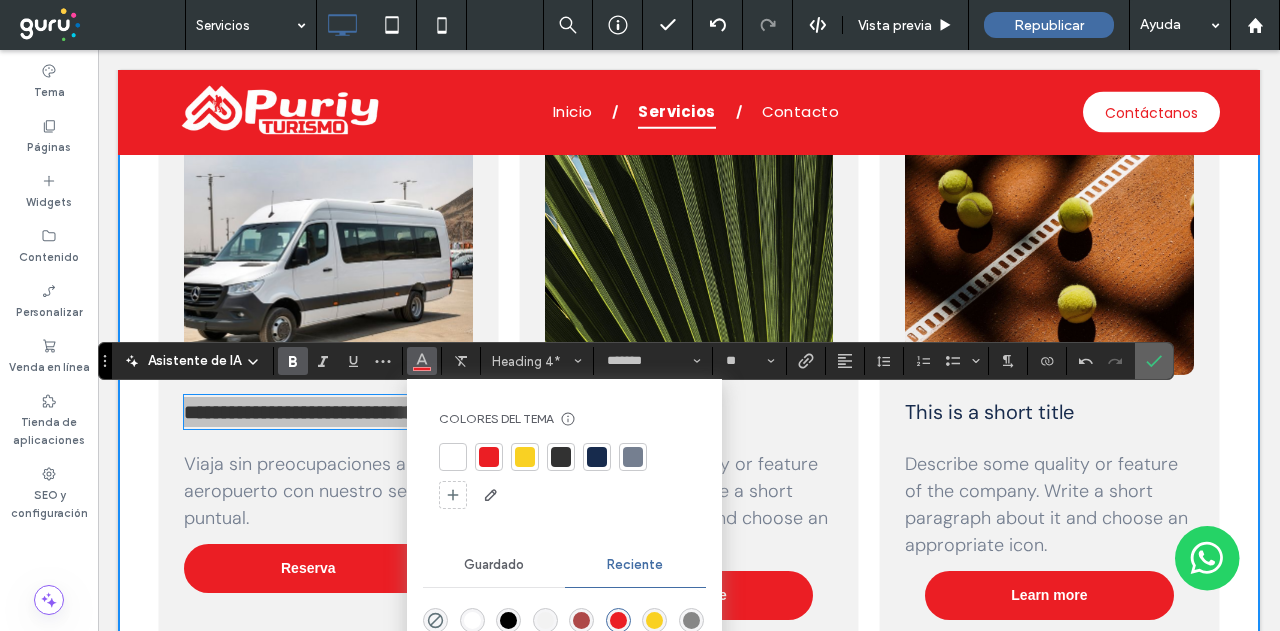 click 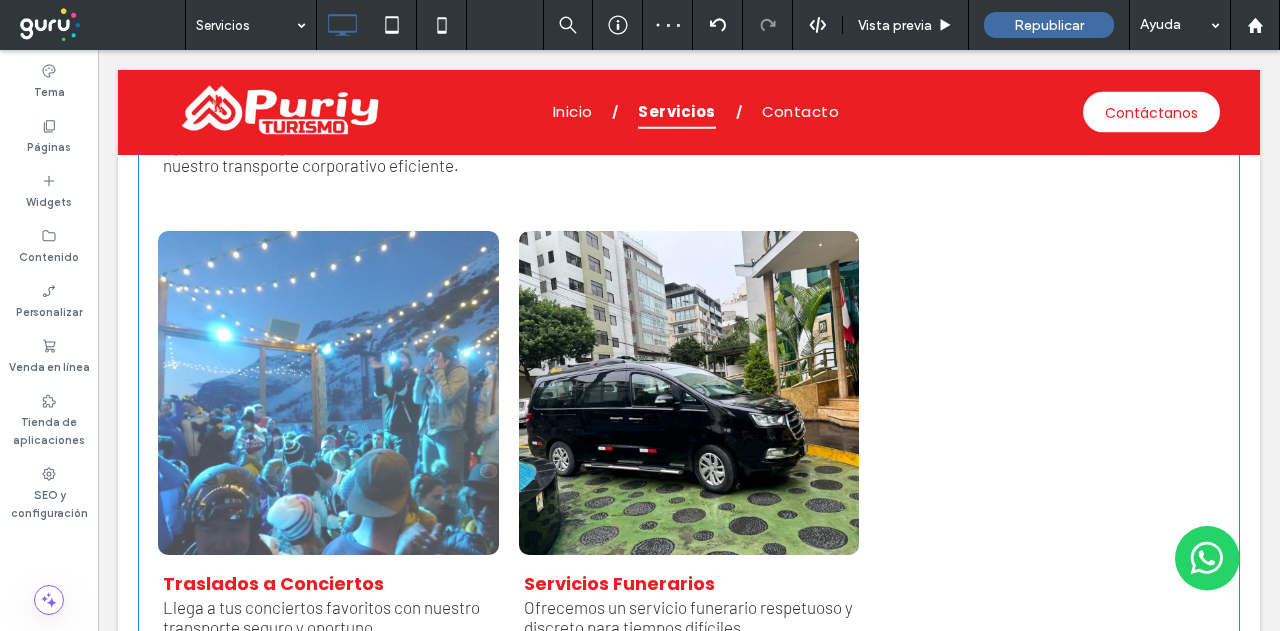 scroll, scrollTop: 2100, scrollLeft: 0, axis: vertical 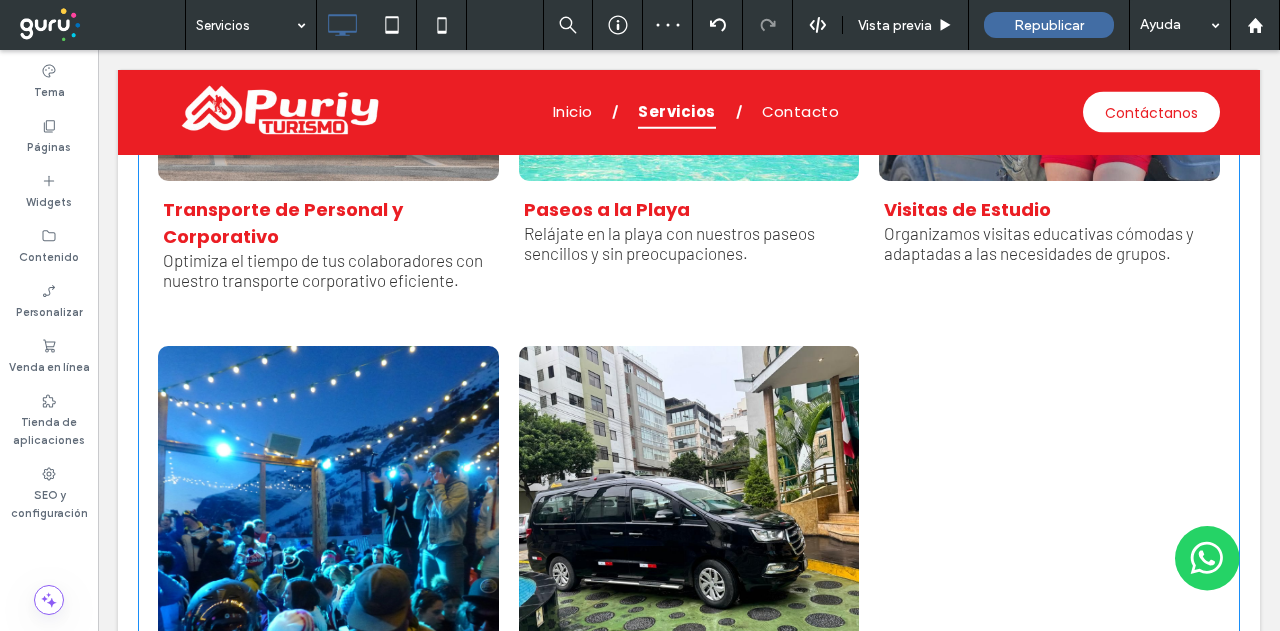 click on "Optimiza el tiempo de tus colaboradores con nuestro transporte corporativo eficiente." at bounding box center [328, 270] 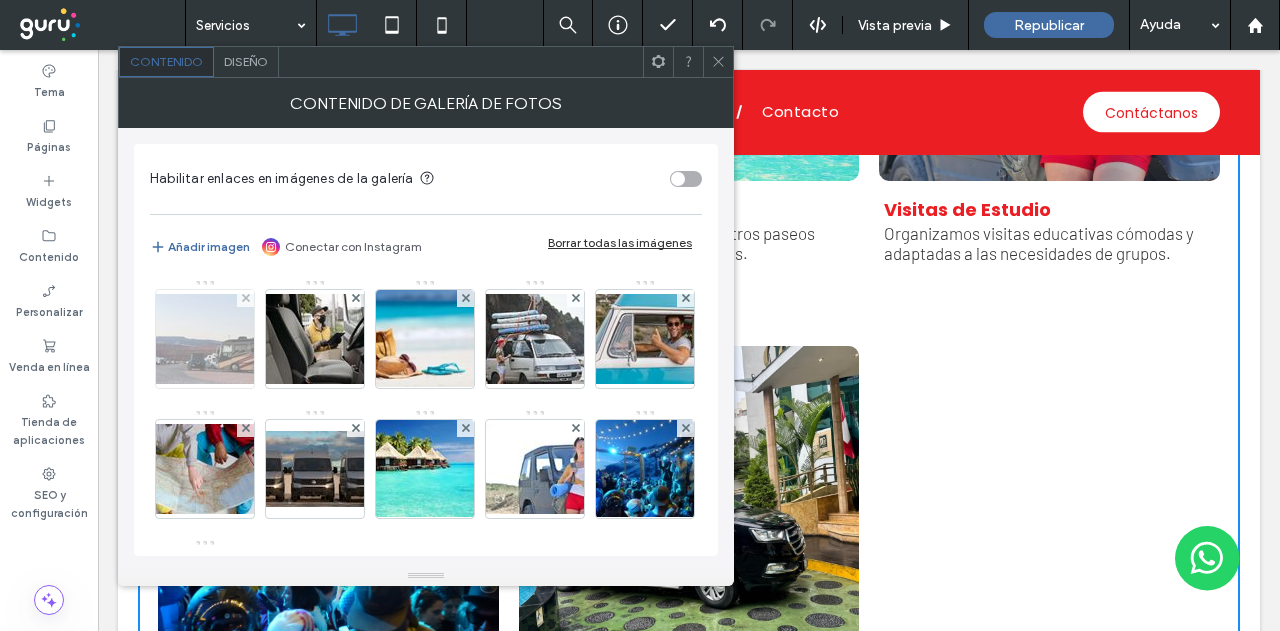 click at bounding box center [205, 339] 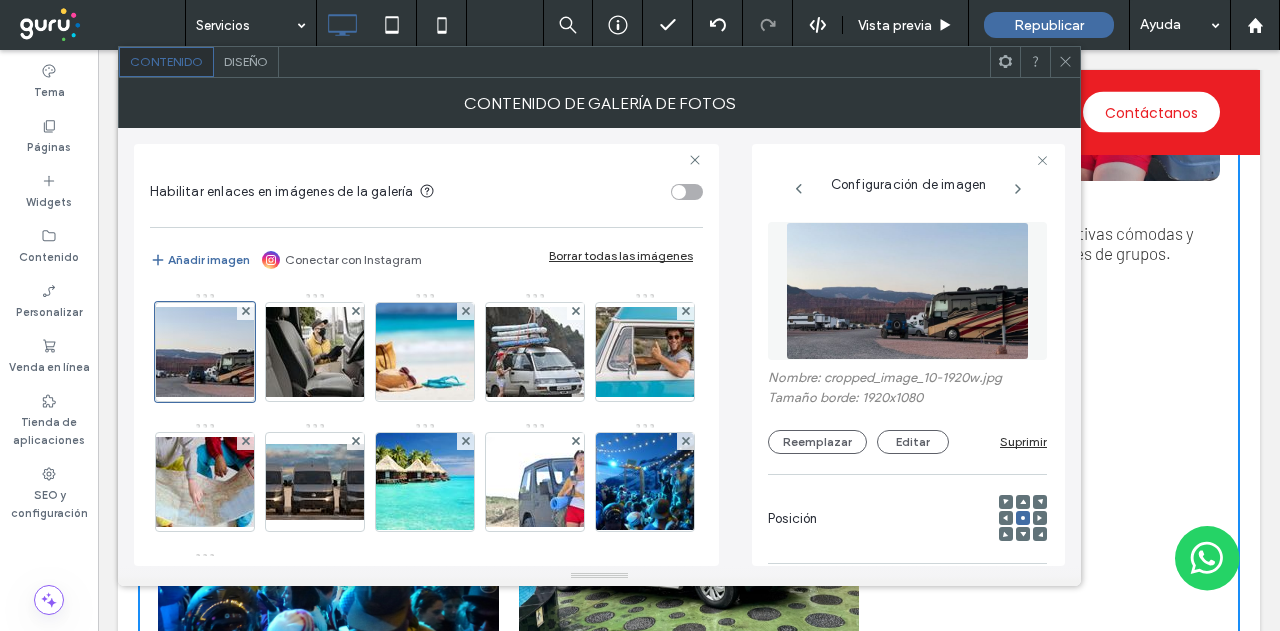 scroll, scrollTop: 0, scrollLeft: 0, axis: both 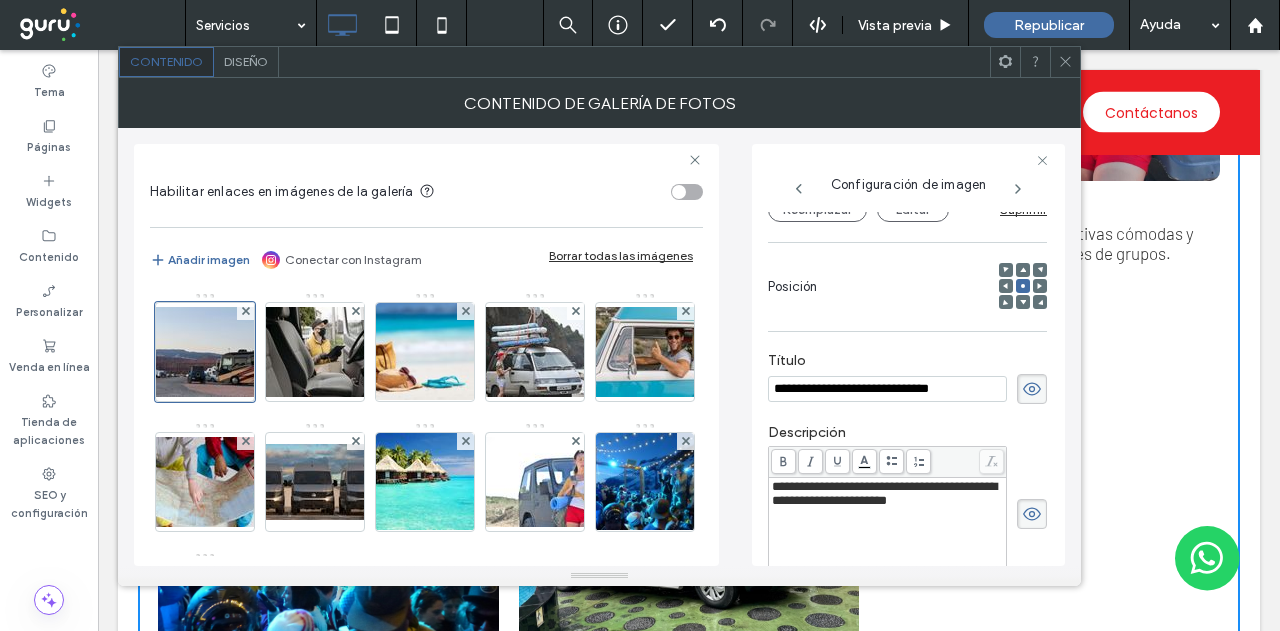 click on "Diseño" at bounding box center [246, 61] 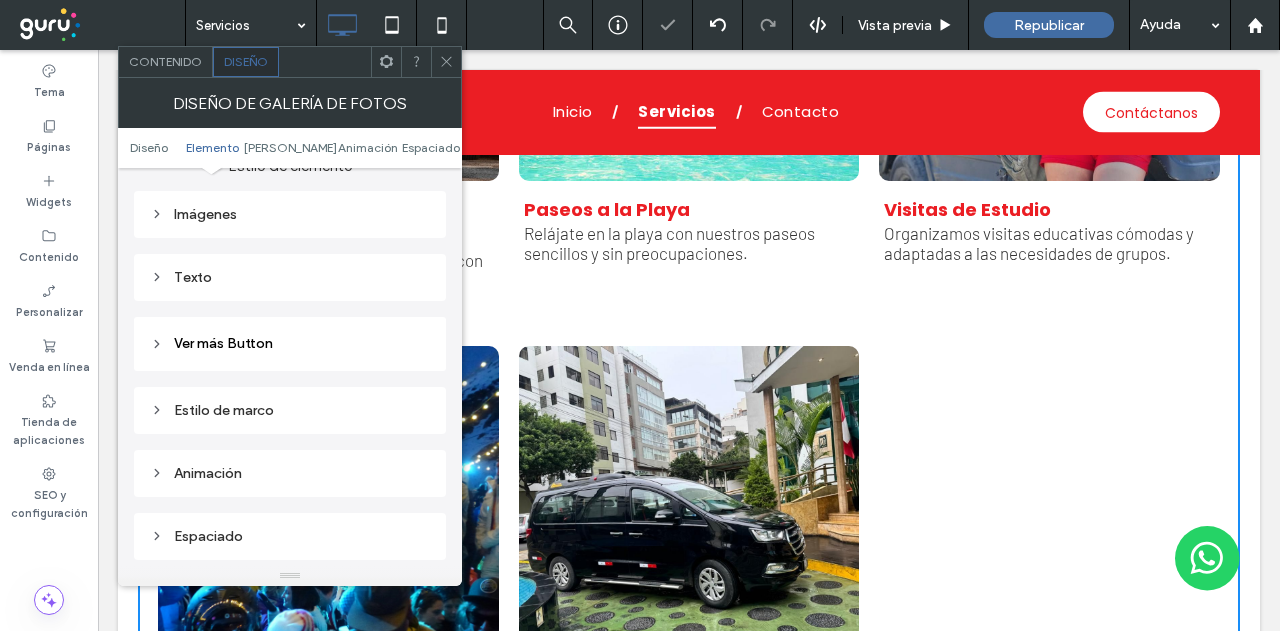scroll, scrollTop: 800, scrollLeft: 0, axis: vertical 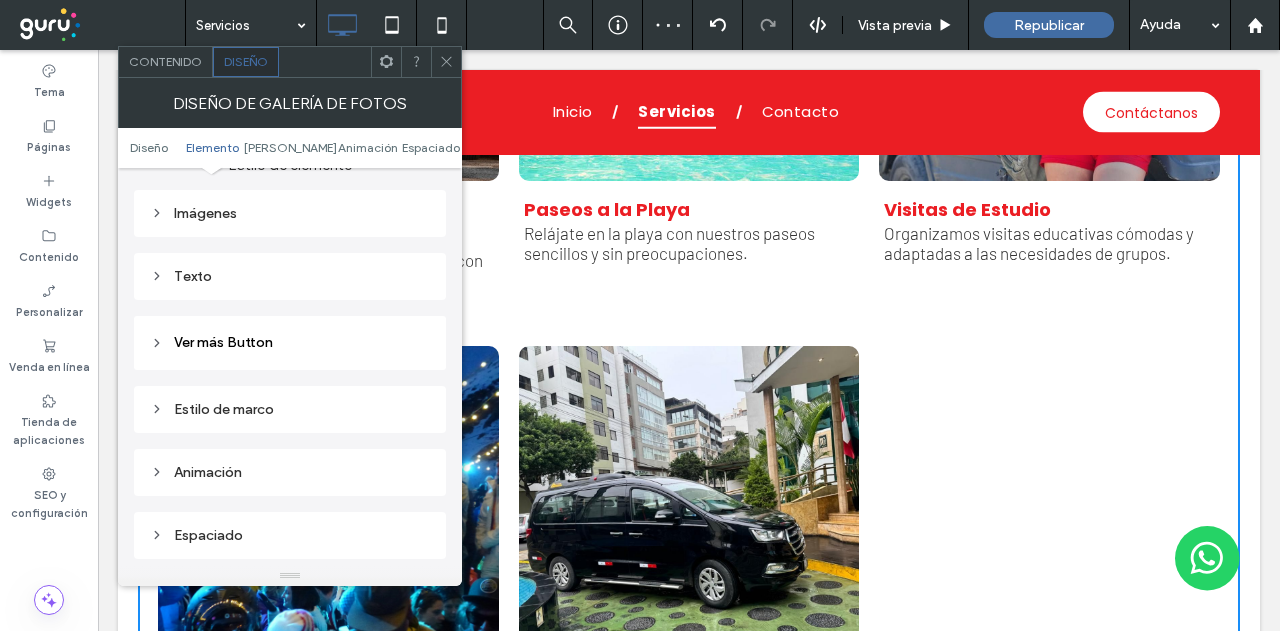click on "Texto" at bounding box center [290, 276] 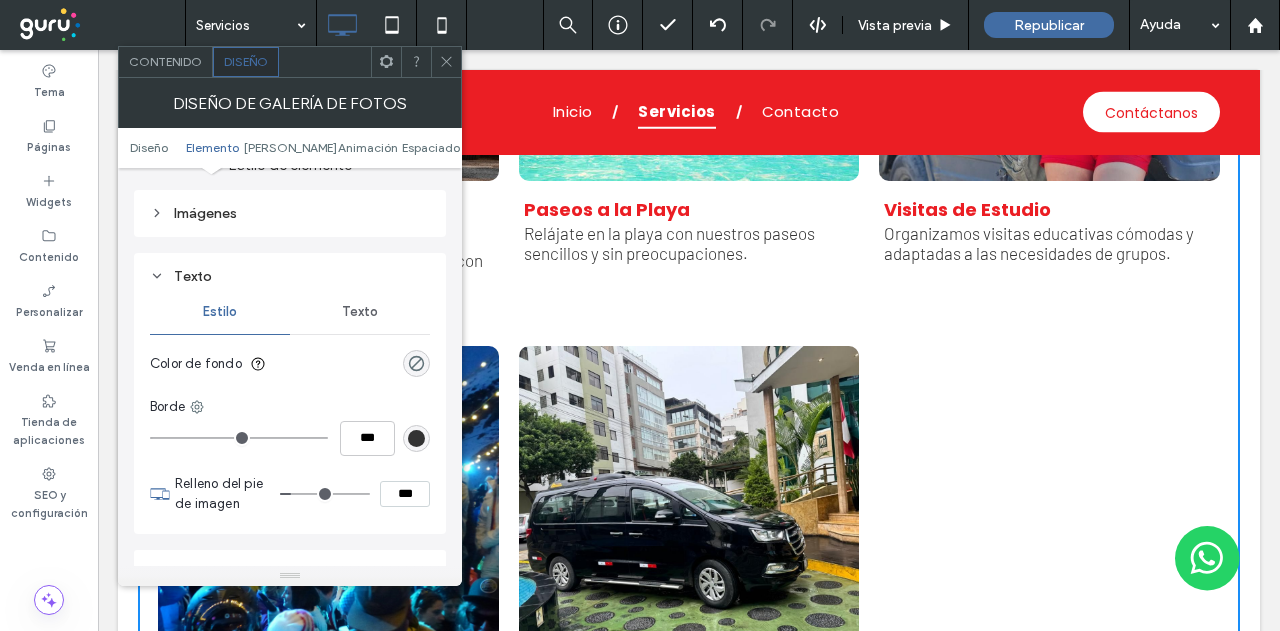 click on "Texto" at bounding box center (360, 312) 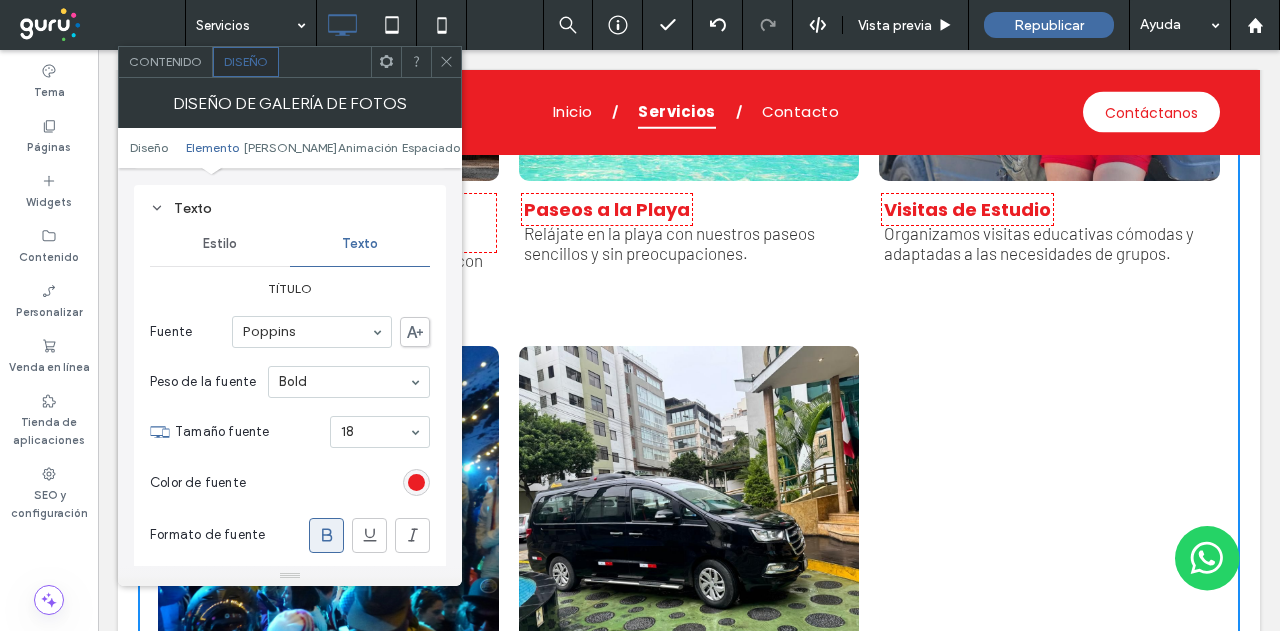 scroll, scrollTop: 900, scrollLeft: 0, axis: vertical 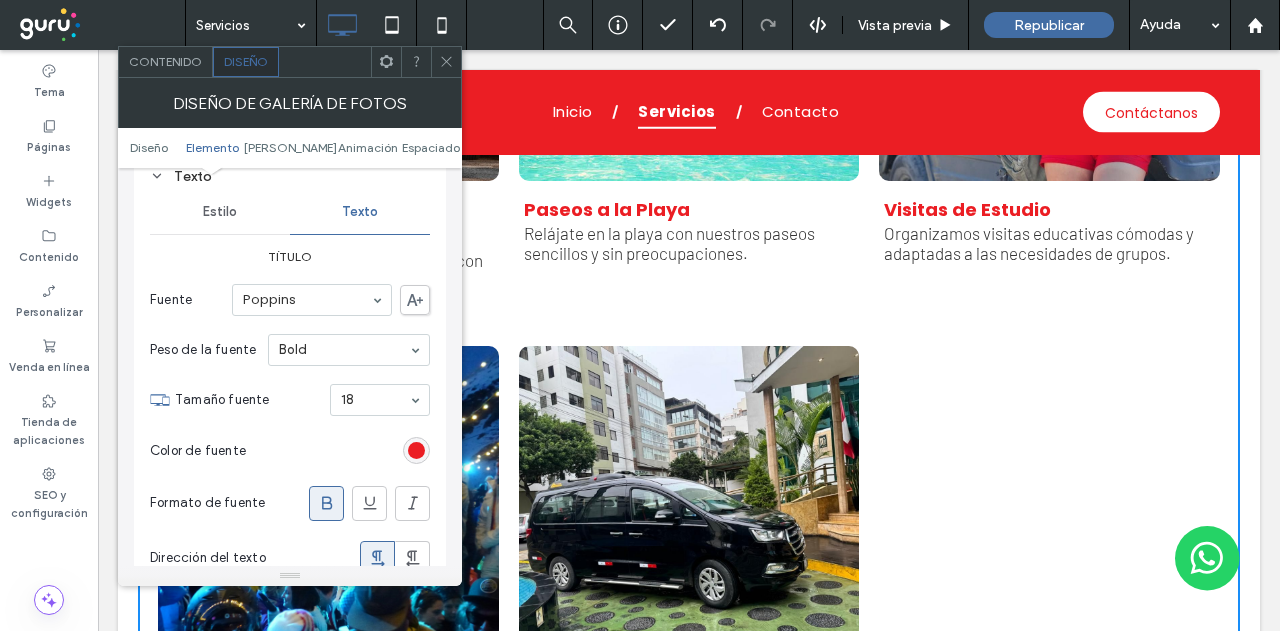 drag, startPoint x: 453, startPoint y: 63, endPoint x: 451, endPoint y: 192, distance: 129.0155 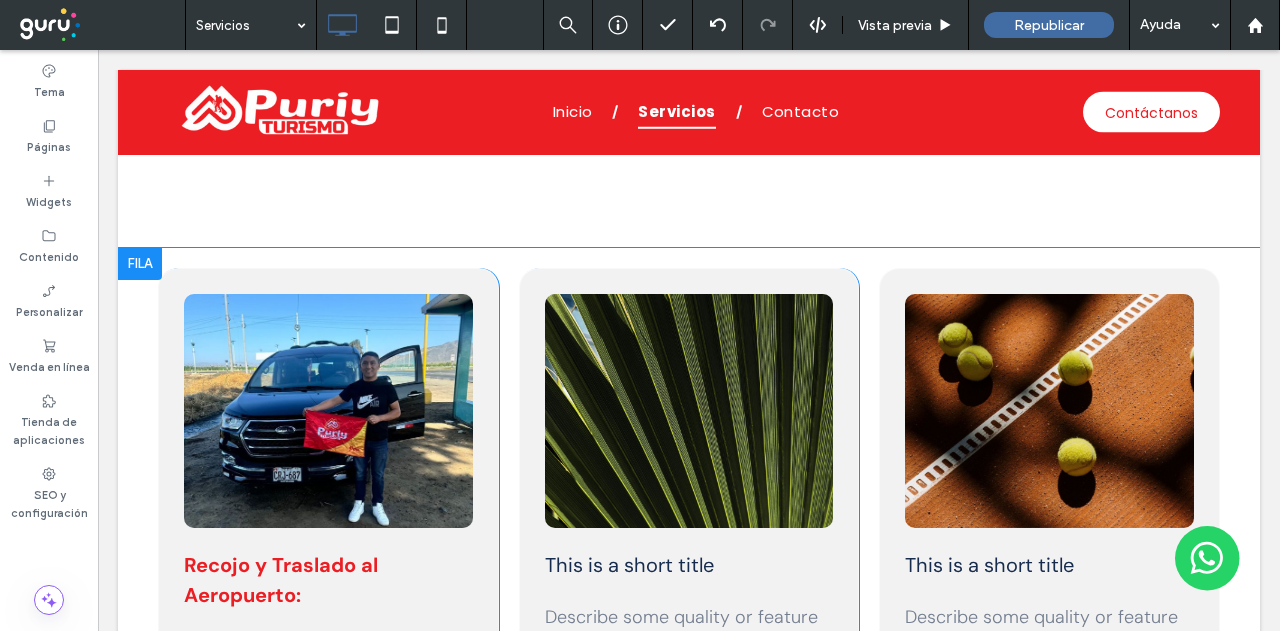scroll, scrollTop: 3000, scrollLeft: 0, axis: vertical 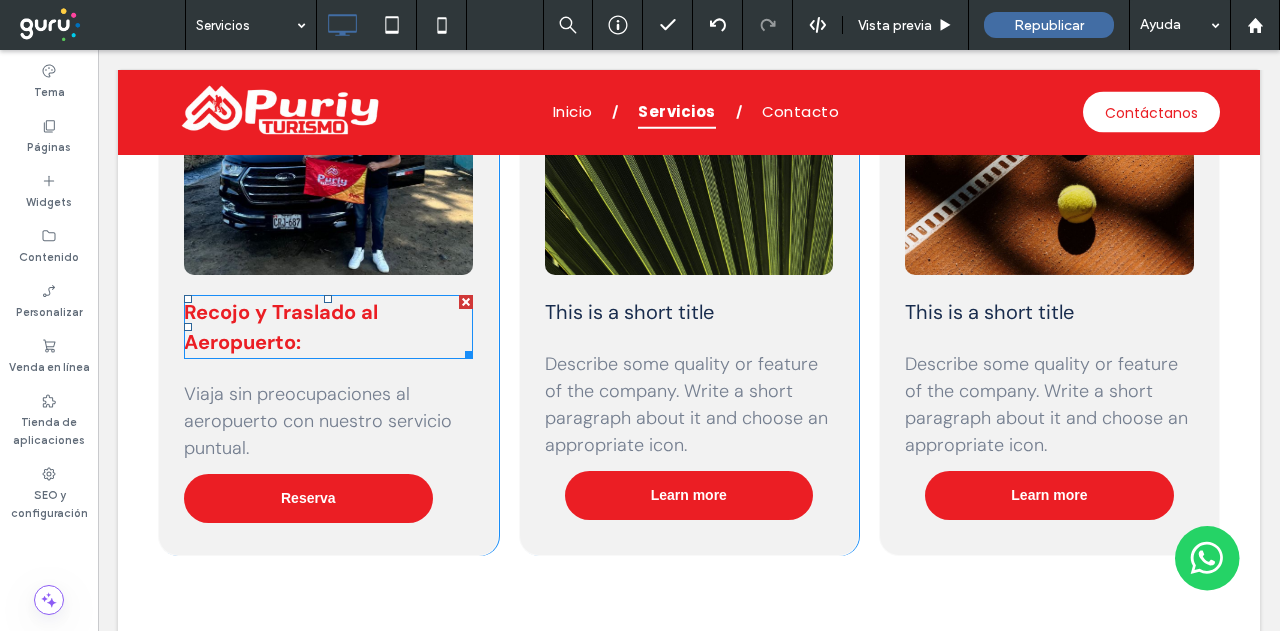 click on "Recojo y Traslado al Aeropuerto:" at bounding box center (328, 327) 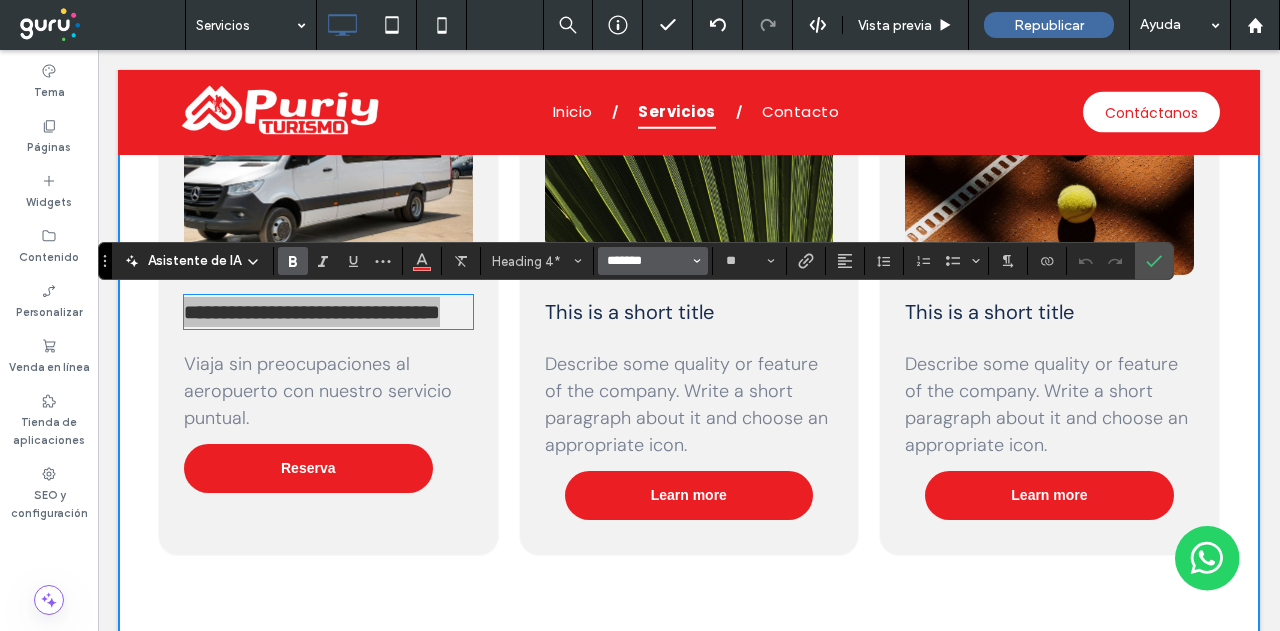 click on "*******" at bounding box center (647, 261) 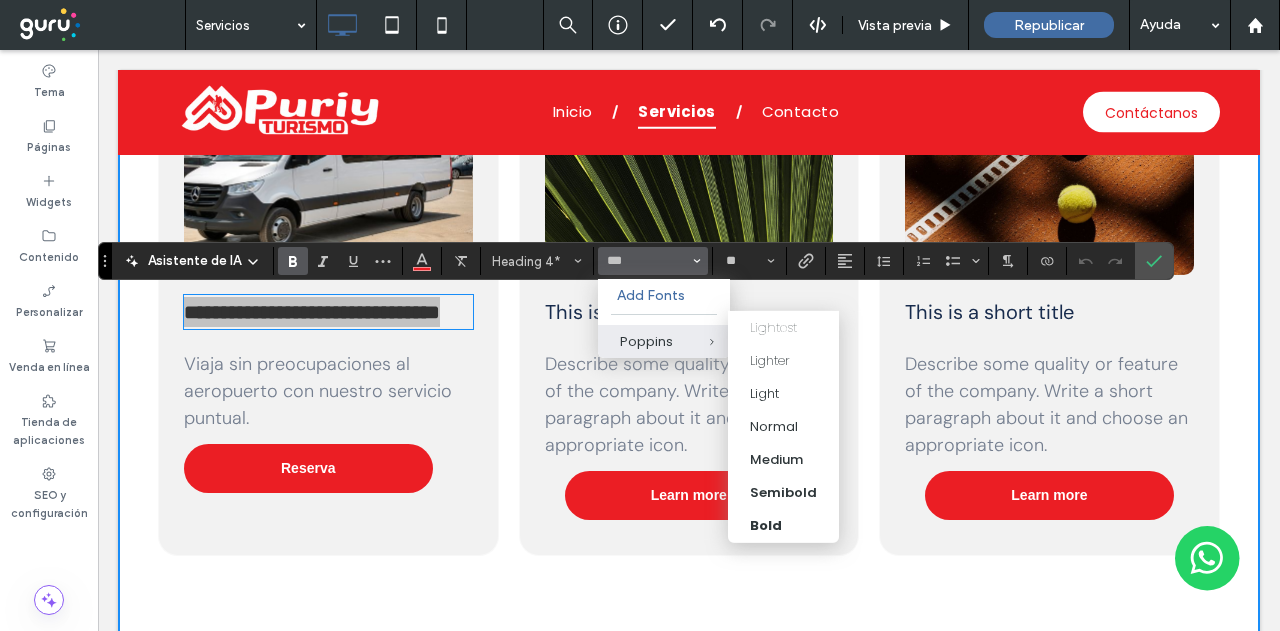click at bounding box center (697, 341) 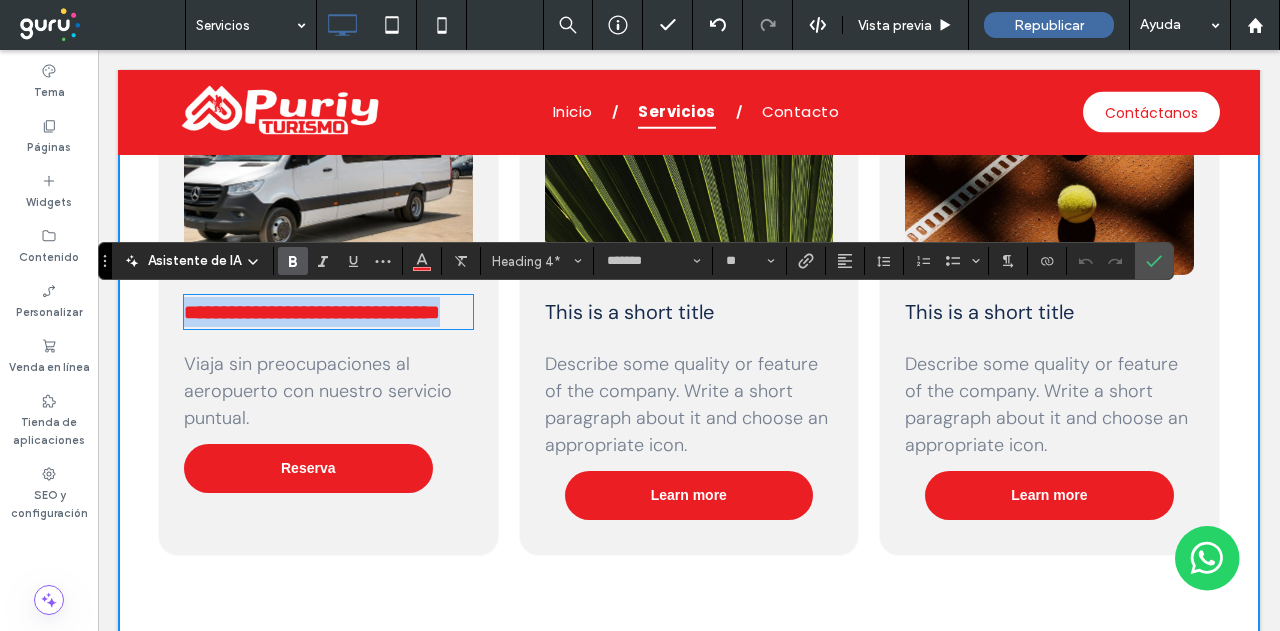 type on "*******" 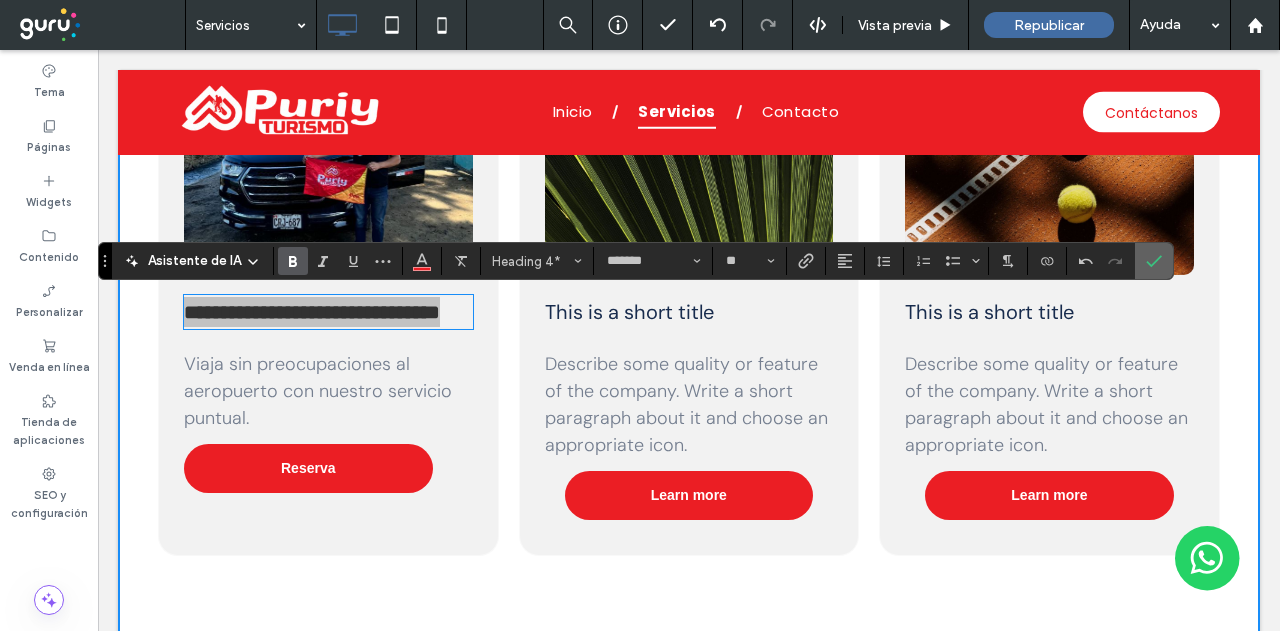 click 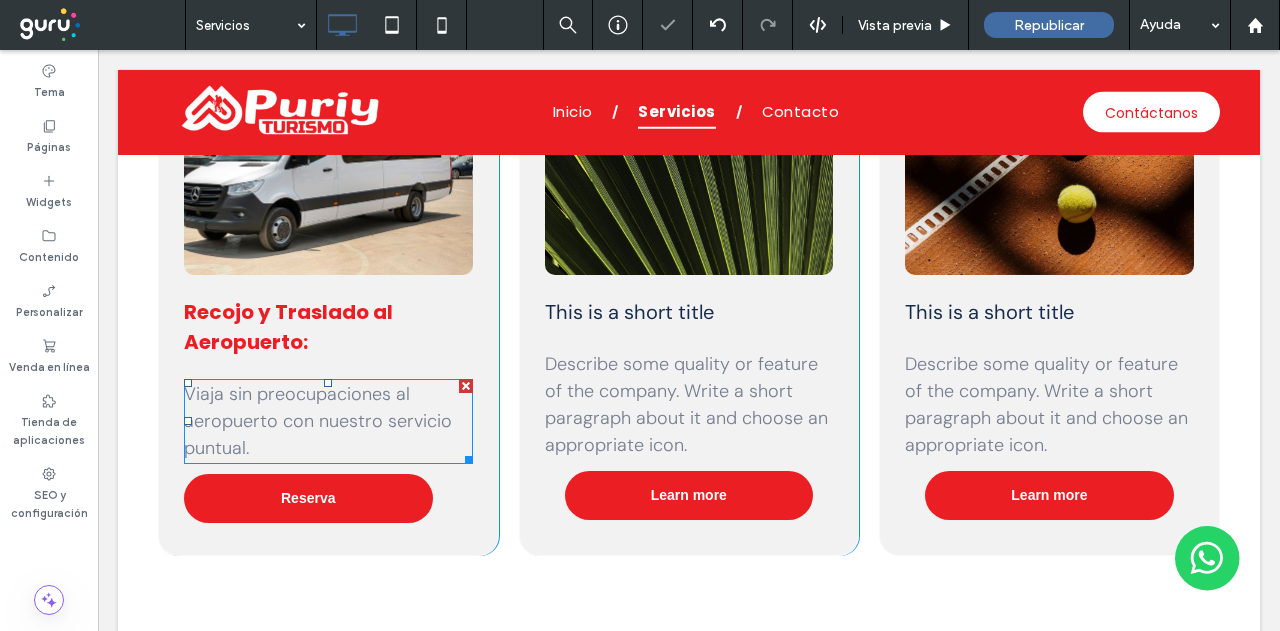 click on "Viaja sin preocupaciones al aeropuerto con nuestro servicio puntual." at bounding box center (318, 421) 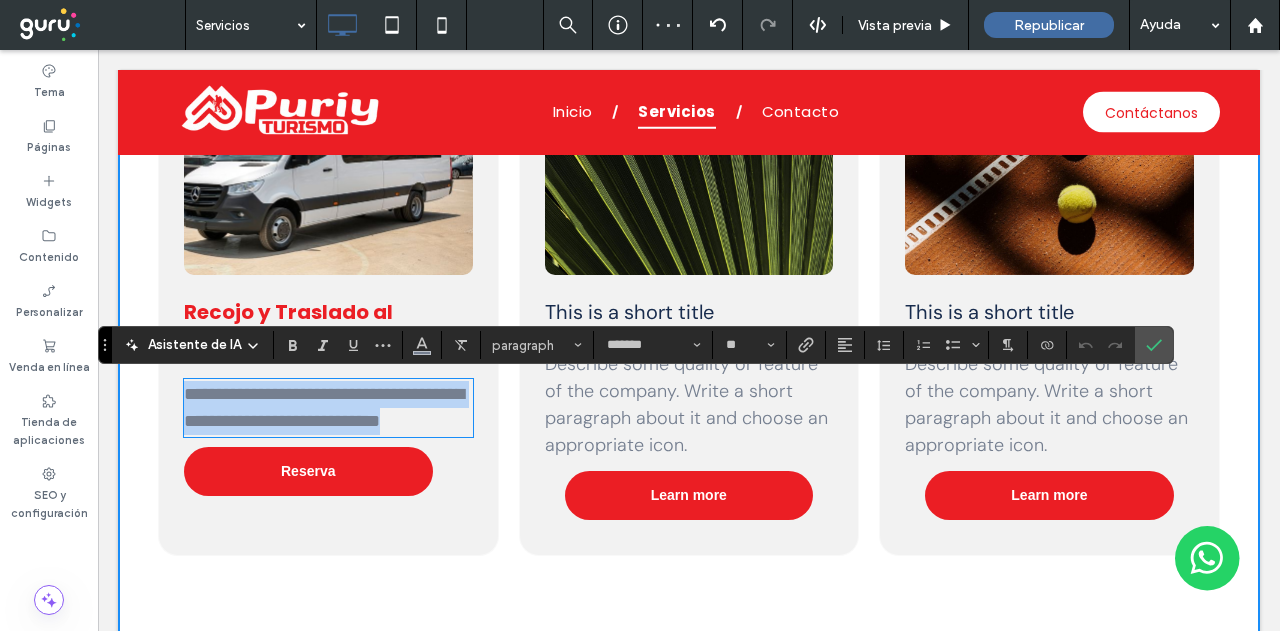drag, startPoint x: 276, startPoint y: 439, endPoint x: 155, endPoint y: 367, distance: 140.80128 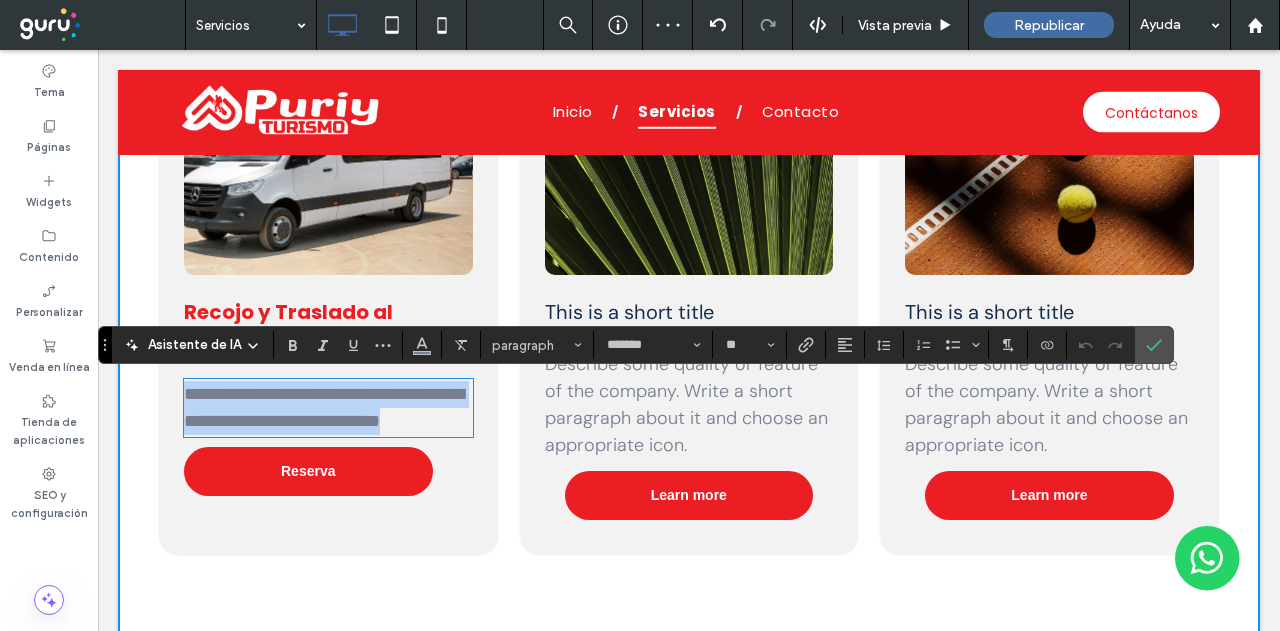 click on "**********" at bounding box center (689, 325) 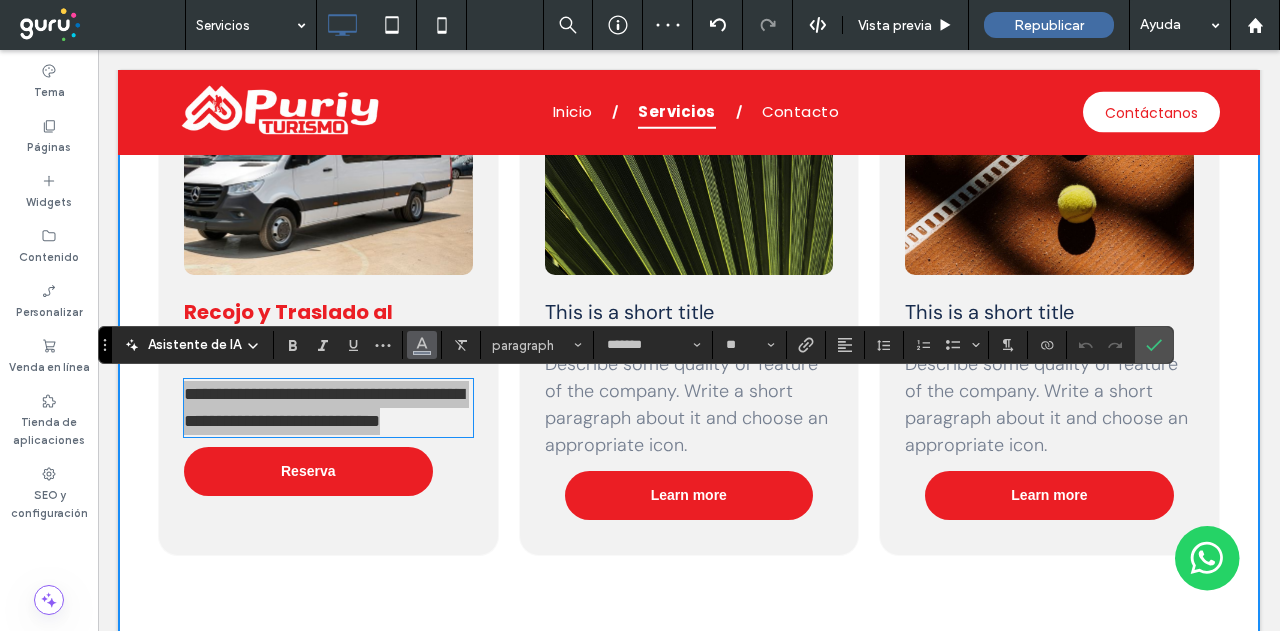 click 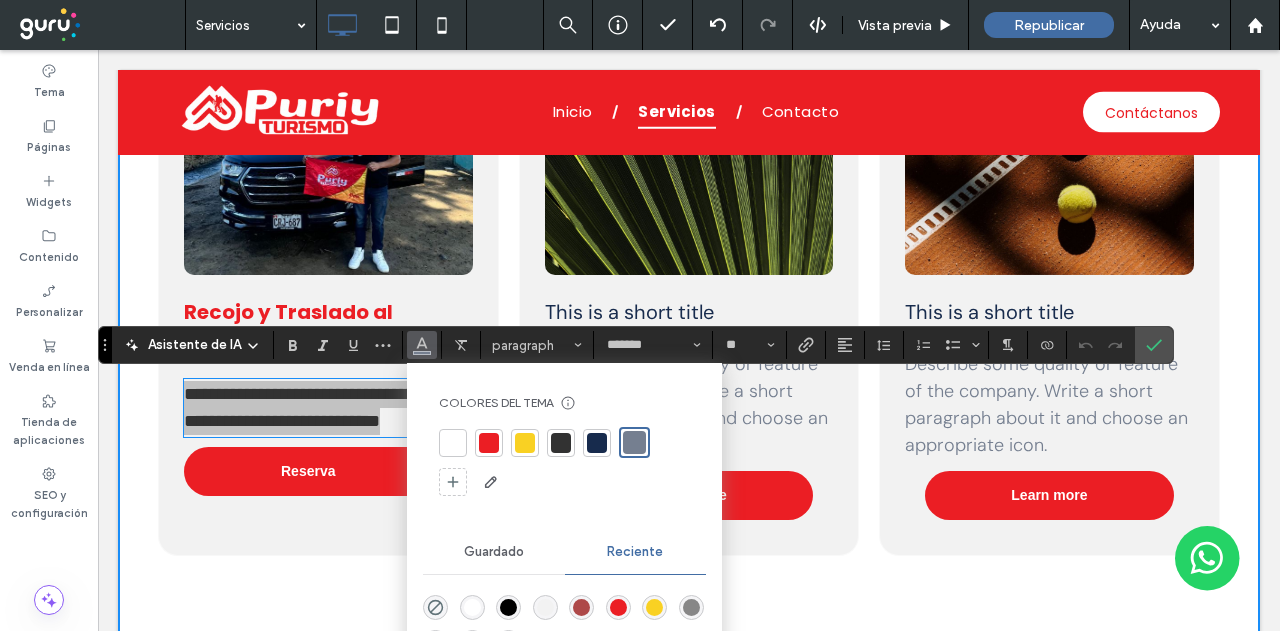 click at bounding box center [561, 443] 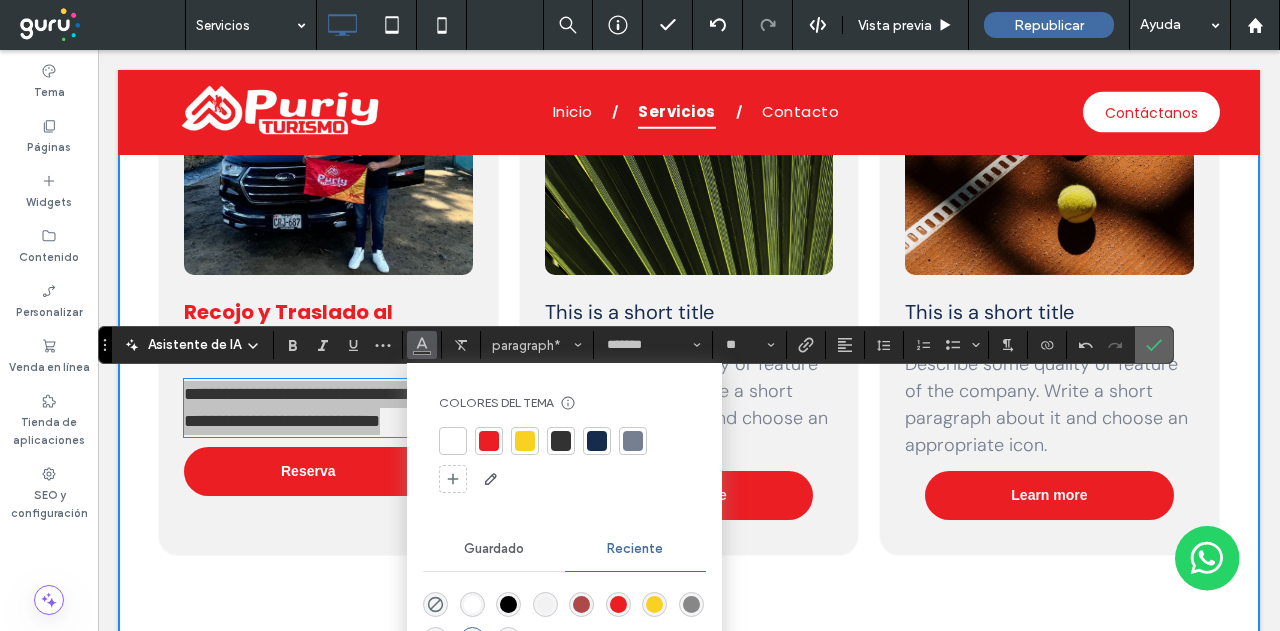 click 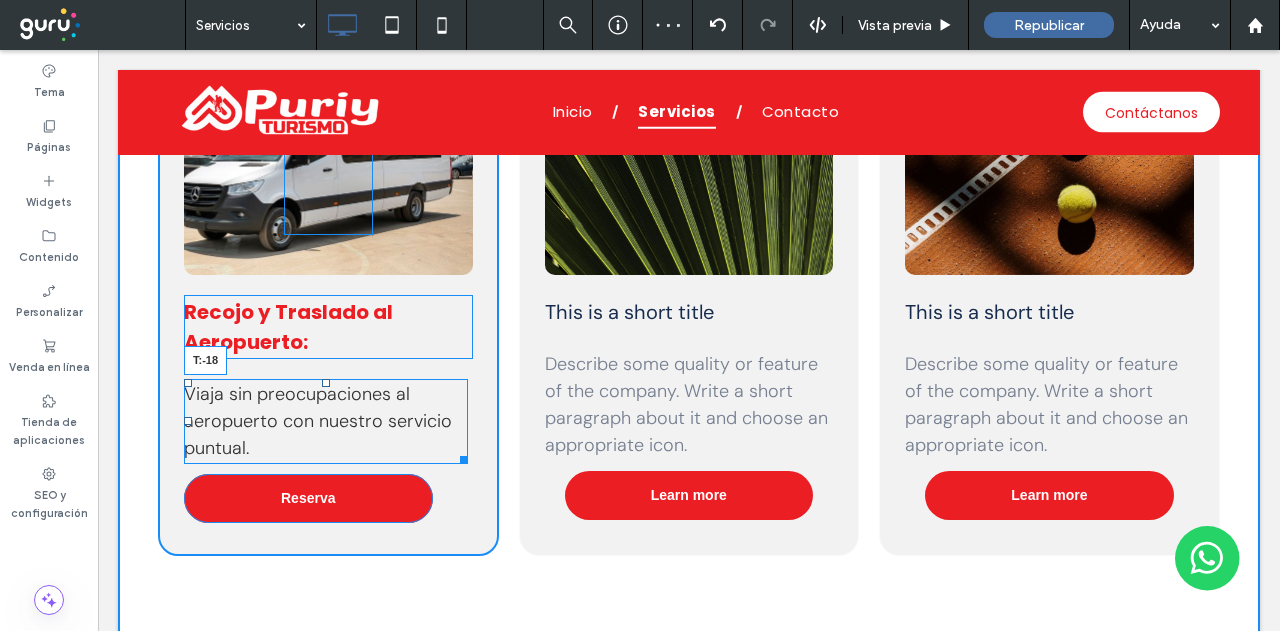 drag, startPoint x: 326, startPoint y: 380, endPoint x: 490, endPoint y: 567, distance: 248.72676 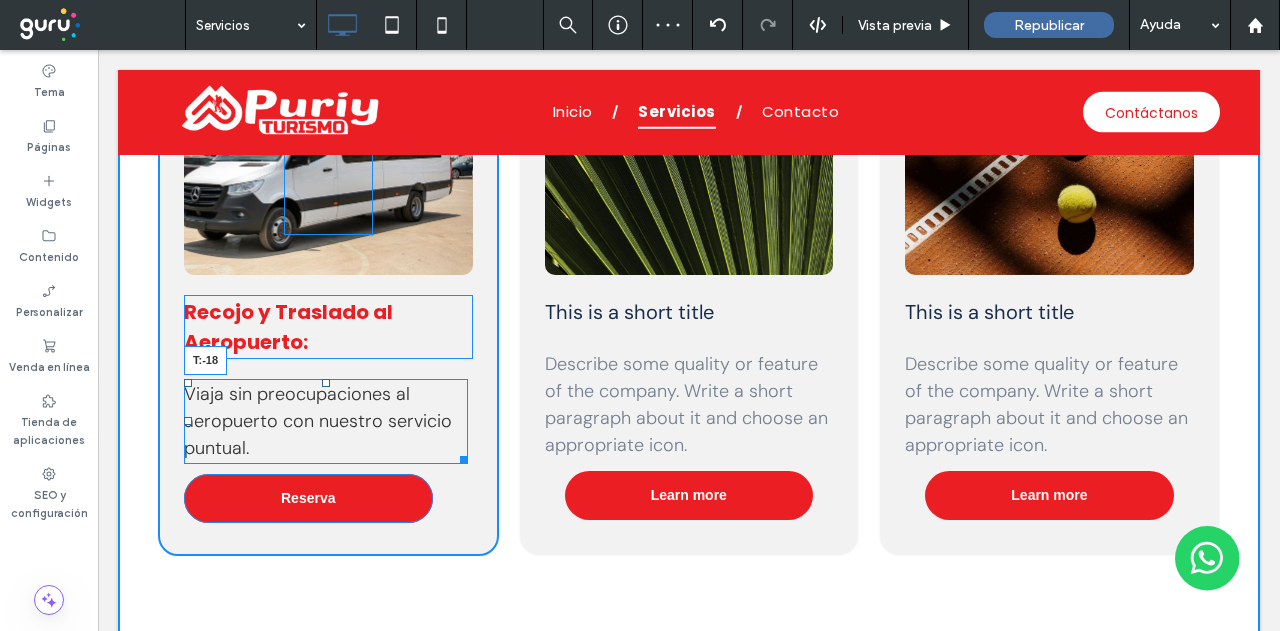 click on "Viaja sin preocupaciones al aeropuerto con nuestro servicio puntual. T:-18" at bounding box center (326, 421) 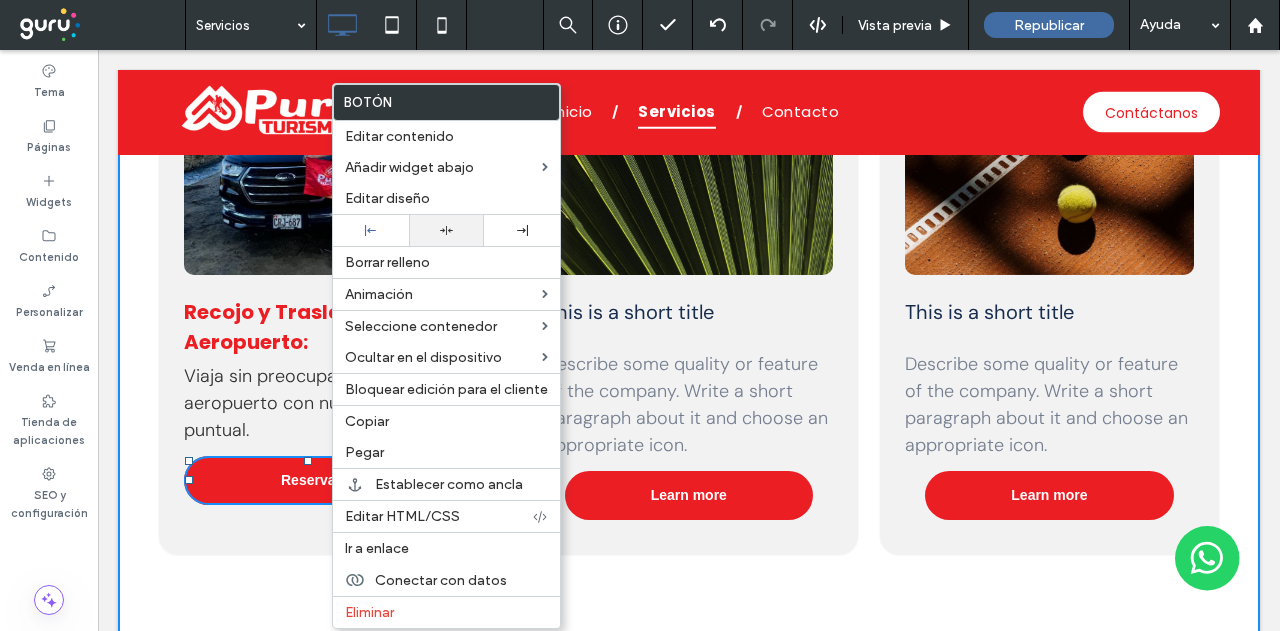 click at bounding box center [447, 230] 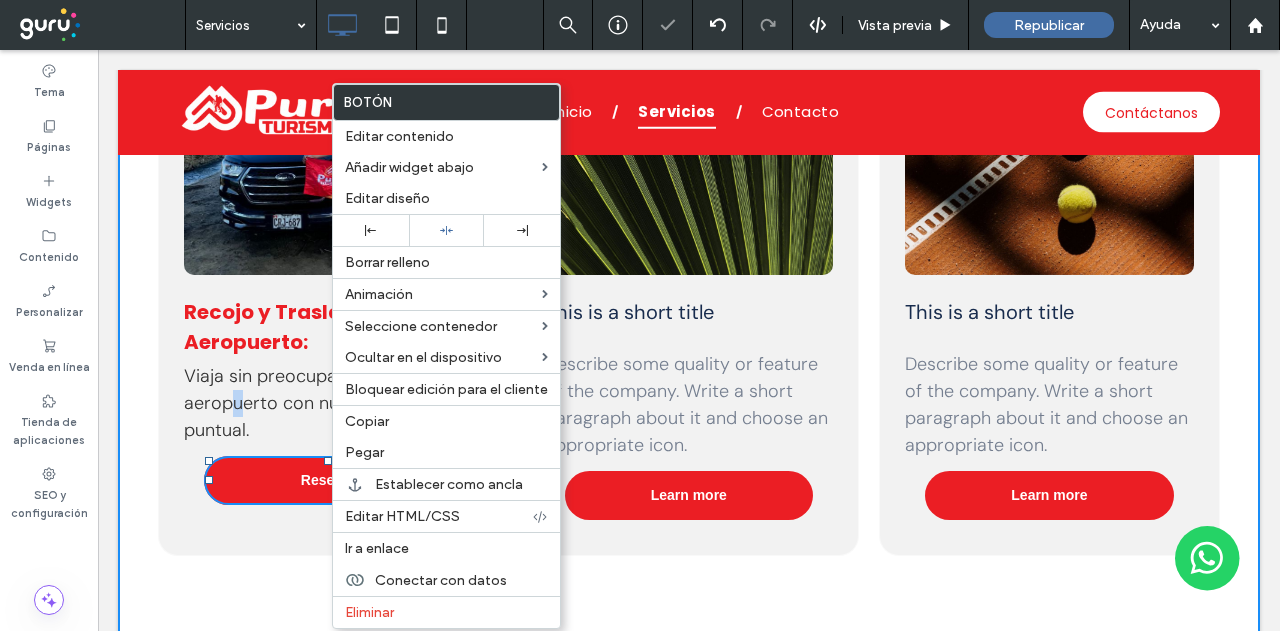 click on "Viaja sin preocupaciones al aeropuerto con nuestro servicio puntual." at bounding box center [318, 403] 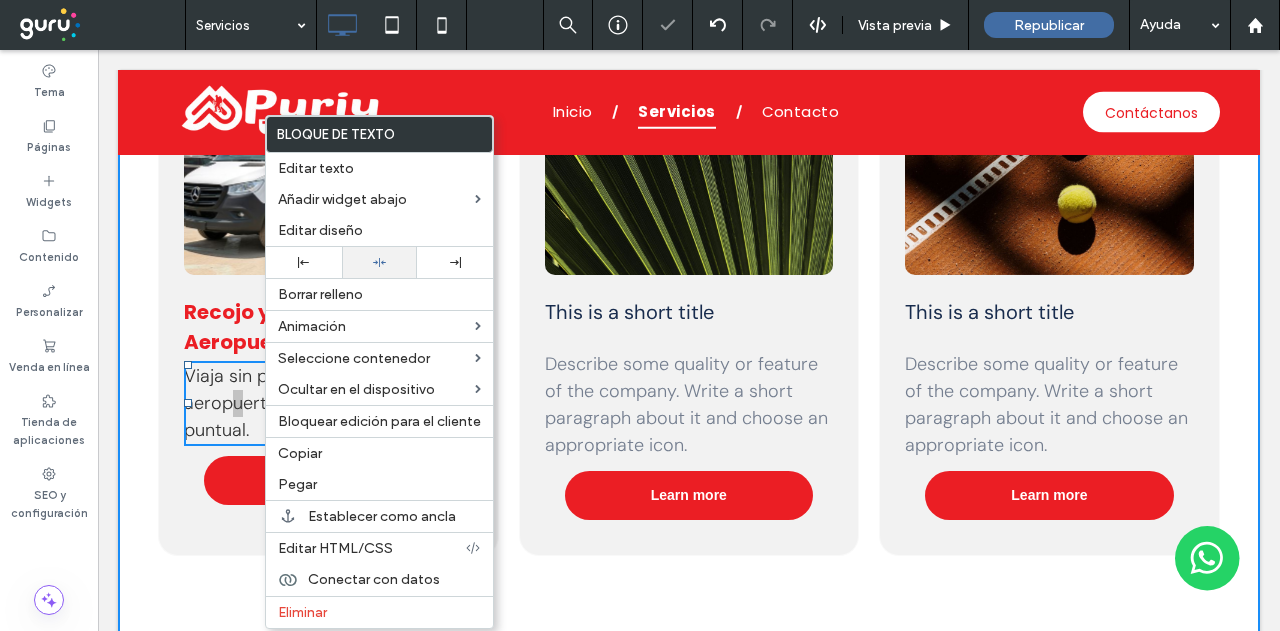 click at bounding box center [380, 262] 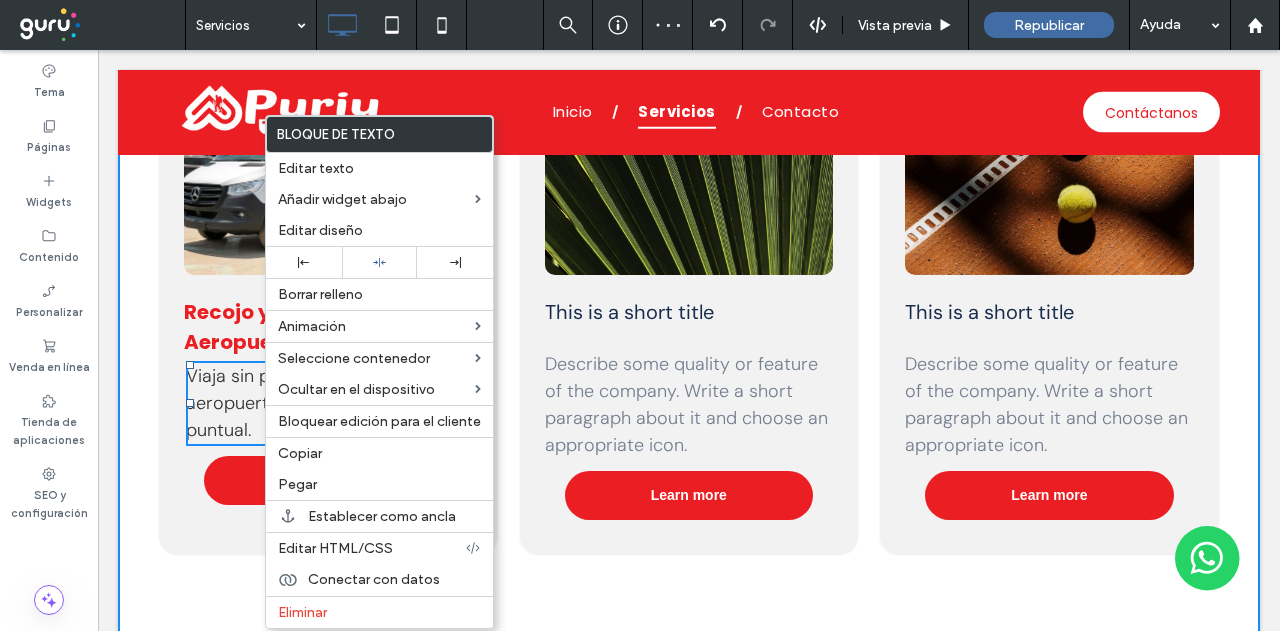 click on "Click To Paste
Recojo y Traslado al Aeropuerto:
Viaja sin preocupaciones al aeropuerto con nuestro servicio puntual.
Reserva
Click To Paste" at bounding box center [328, 285] 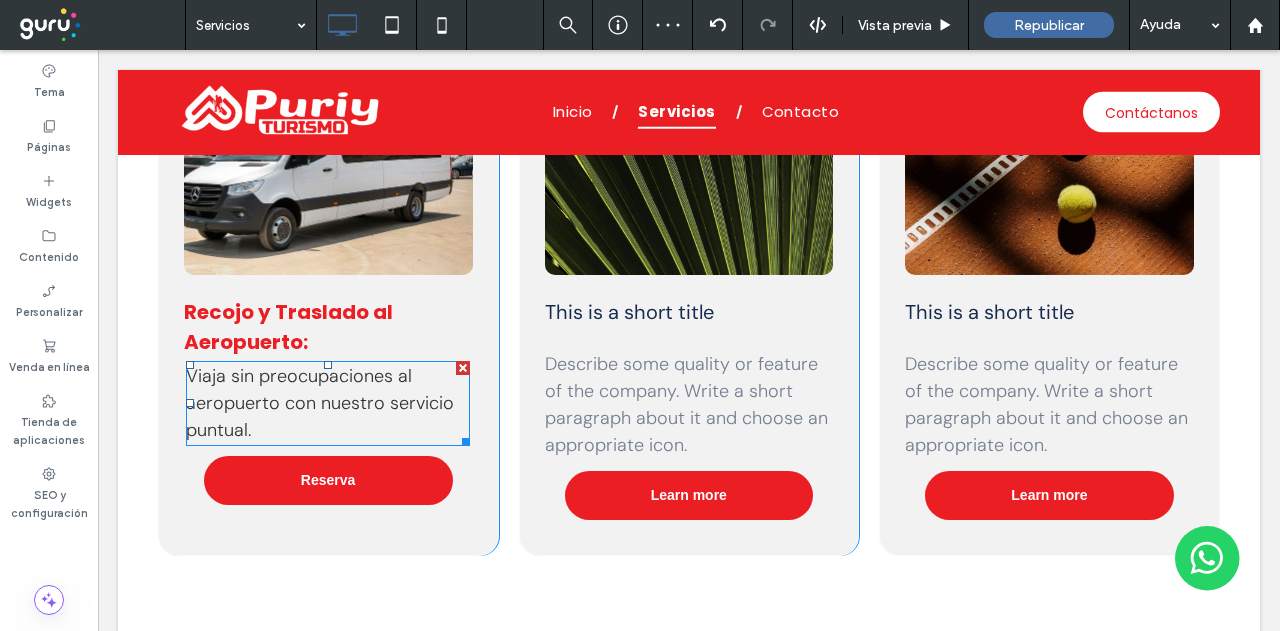 click on "Click To Paste
Recojo y Traslado al Aeropuerto:
Viaja sin preocupaciones al aeropuerto con nuestro servicio puntual.
Reserva
Click To Paste
Click To Paste
This is a short title
Describe some quality or feature of the company. Write a short paragraph about it and choose an appropriate icon.
Click To Paste
Learn more
Click To Paste
This is a short title
Describe some quality or feature of the company. Write a short paragraph about it and choose an appropriate icon.
Click To Paste
Learn more
Fila + Añadir sección" at bounding box center [689, 325] 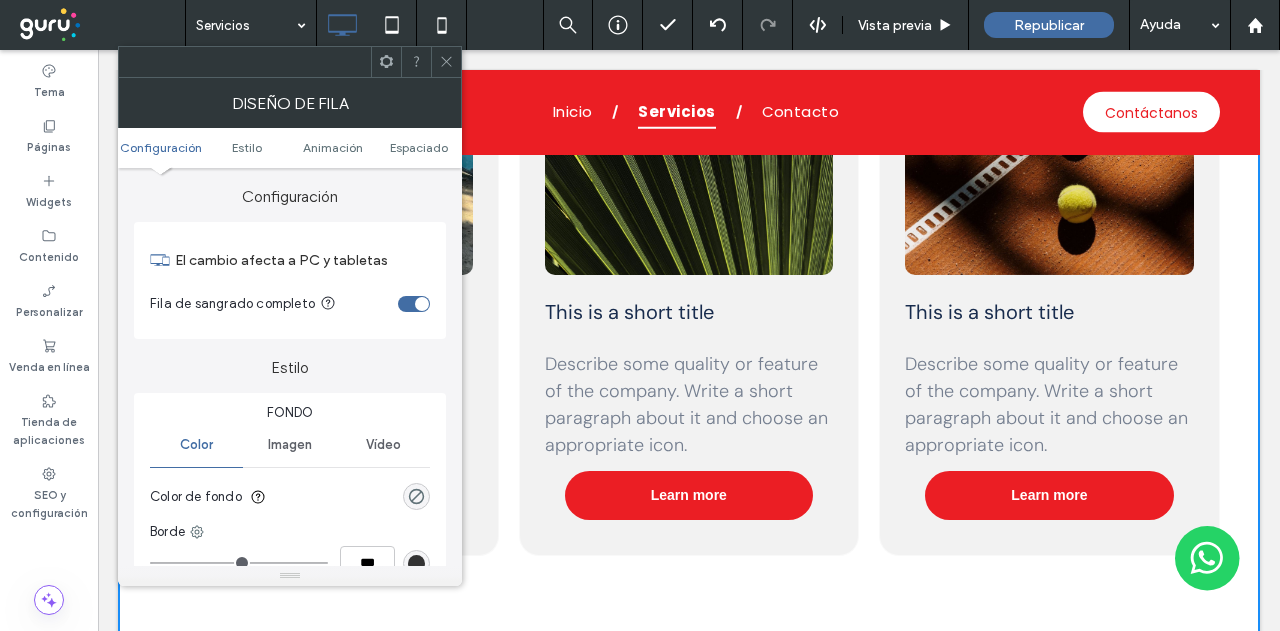 click at bounding box center (446, 62) 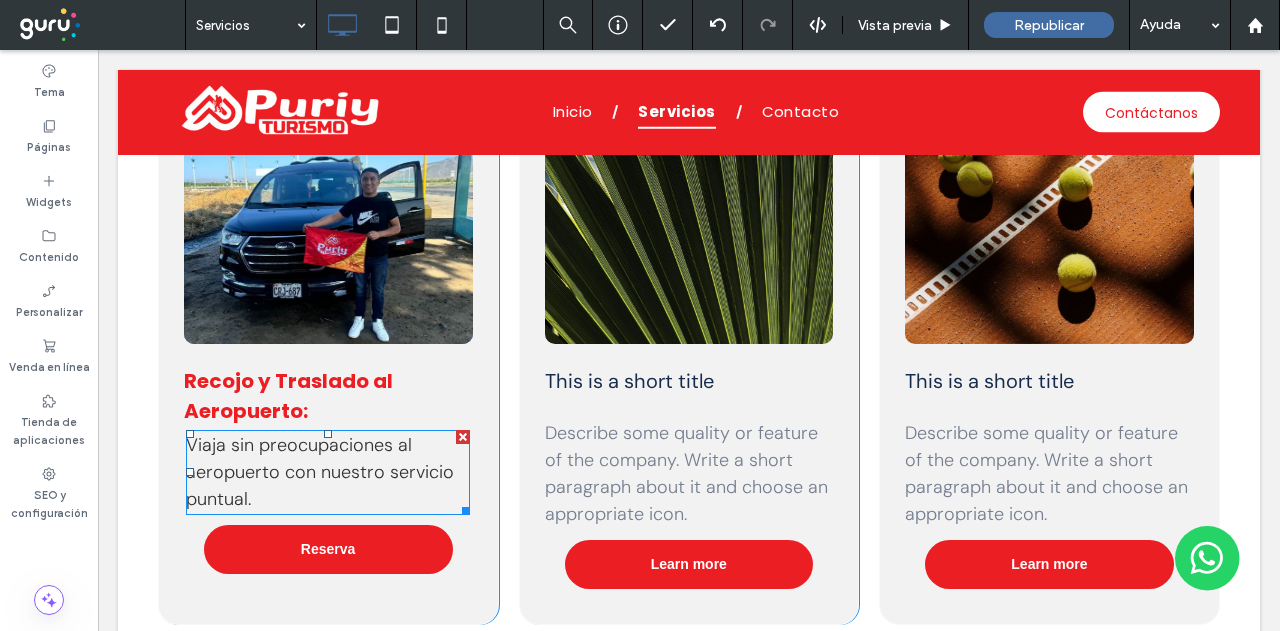 scroll, scrollTop: 2900, scrollLeft: 0, axis: vertical 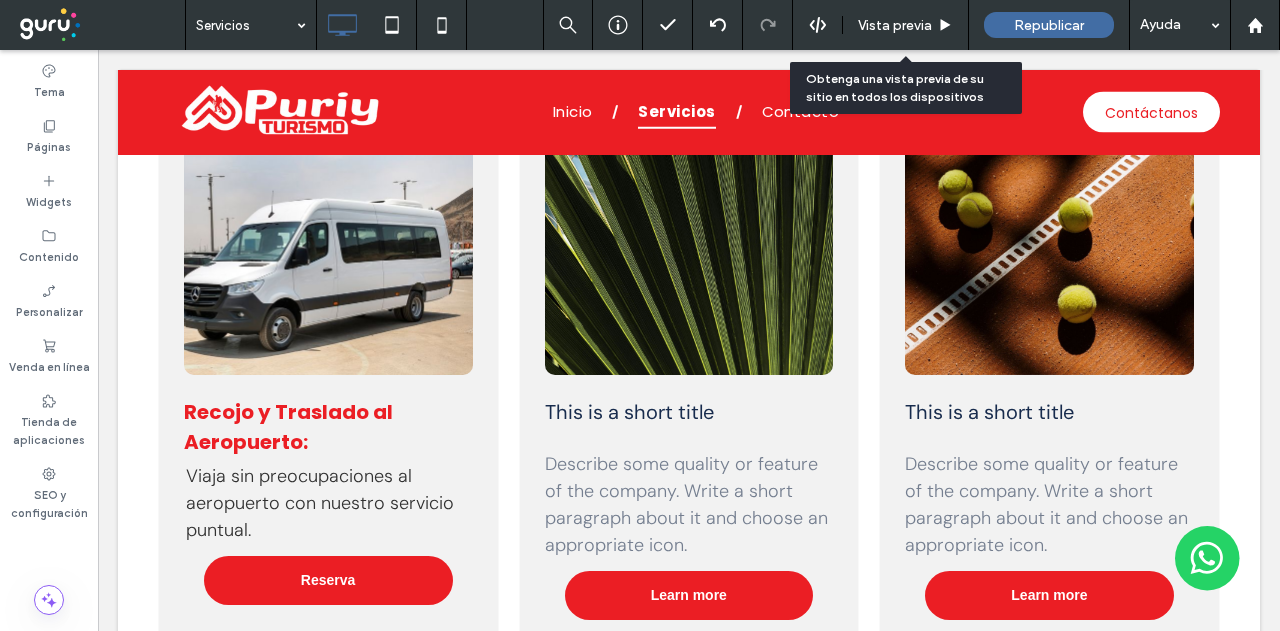 click on "Vista previa" at bounding box center [895, 25] 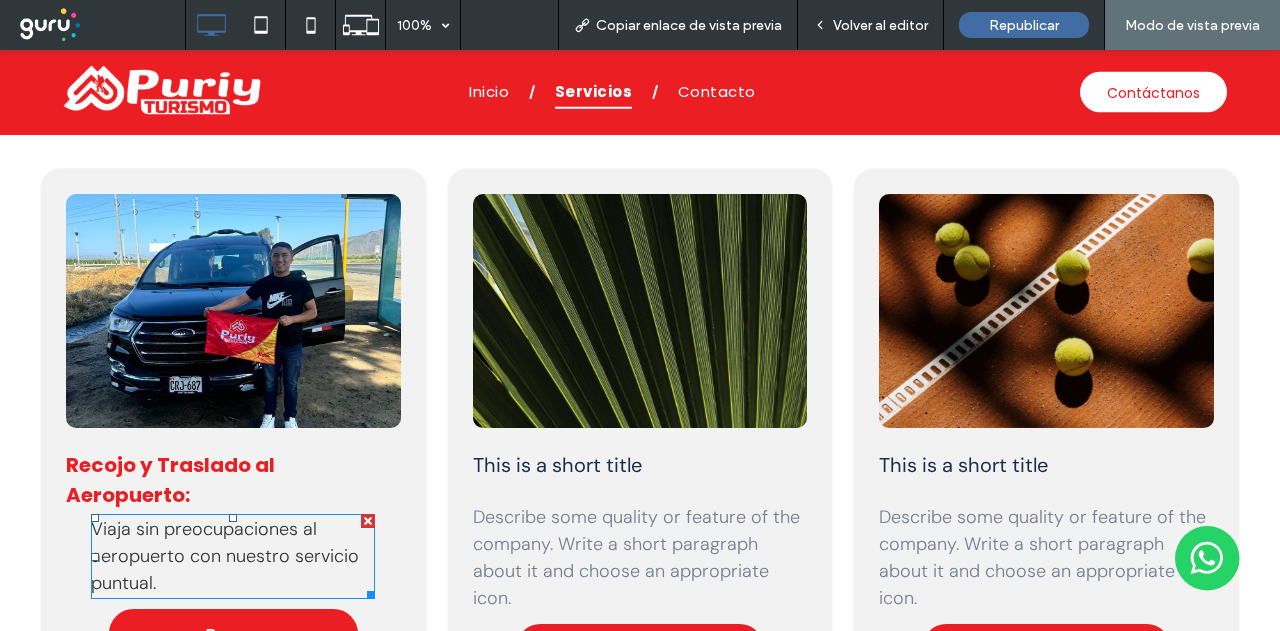 scroll, scrollTop: 2732, scrollLeft: 0, axis: vertical 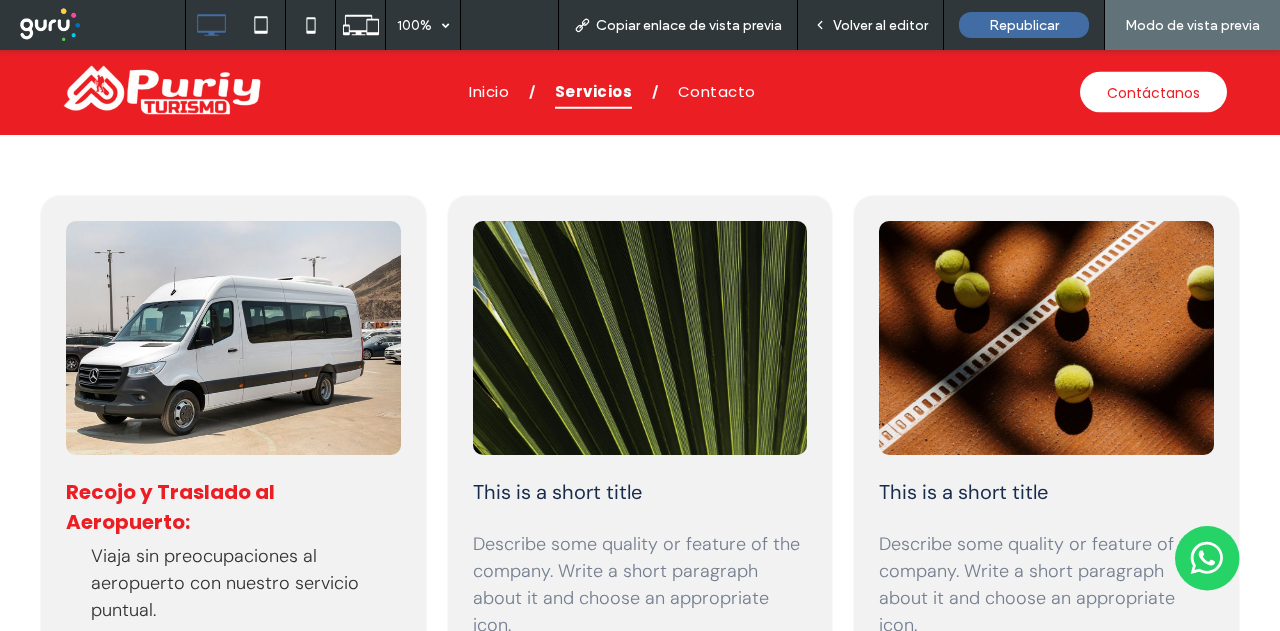 click on "Volver al editor" at bounding box center [880, 25] 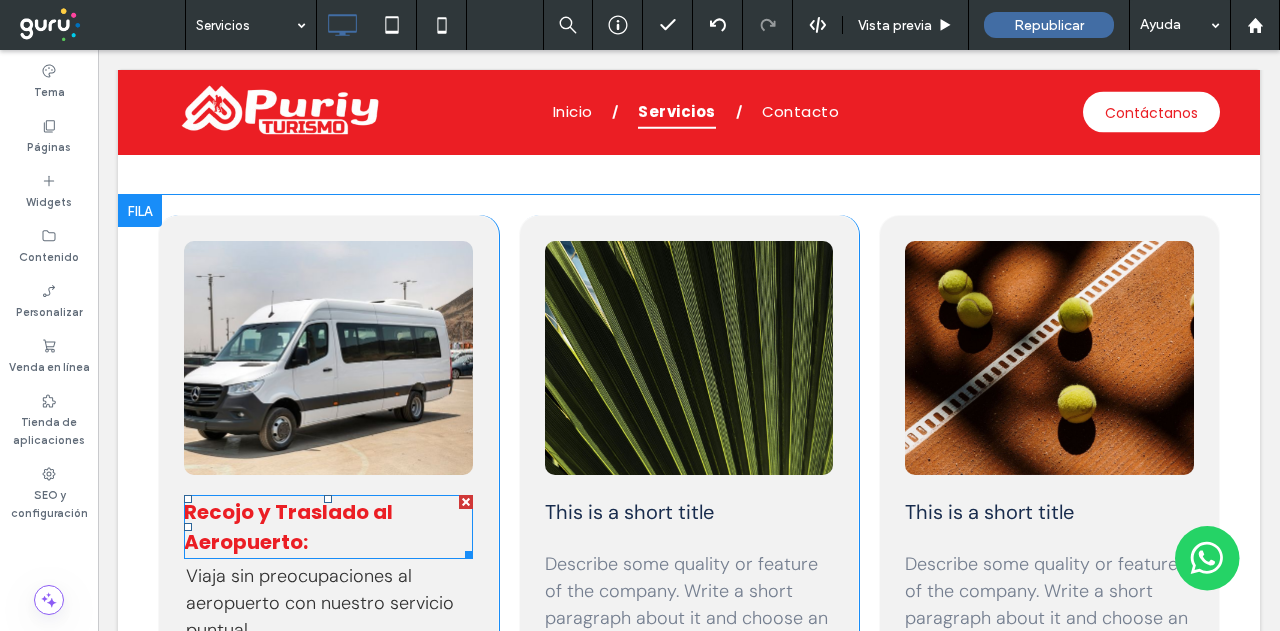 click on "Recojo y Traslado al Aeropuerto:" at bounding box center [288, 527] 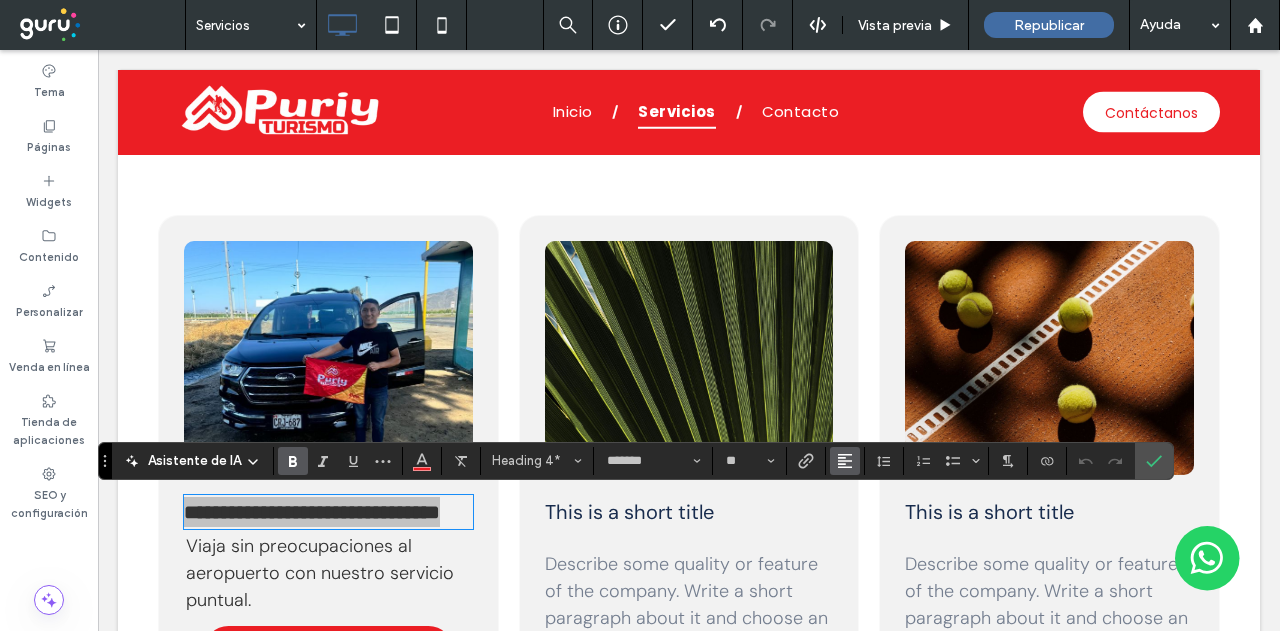 click 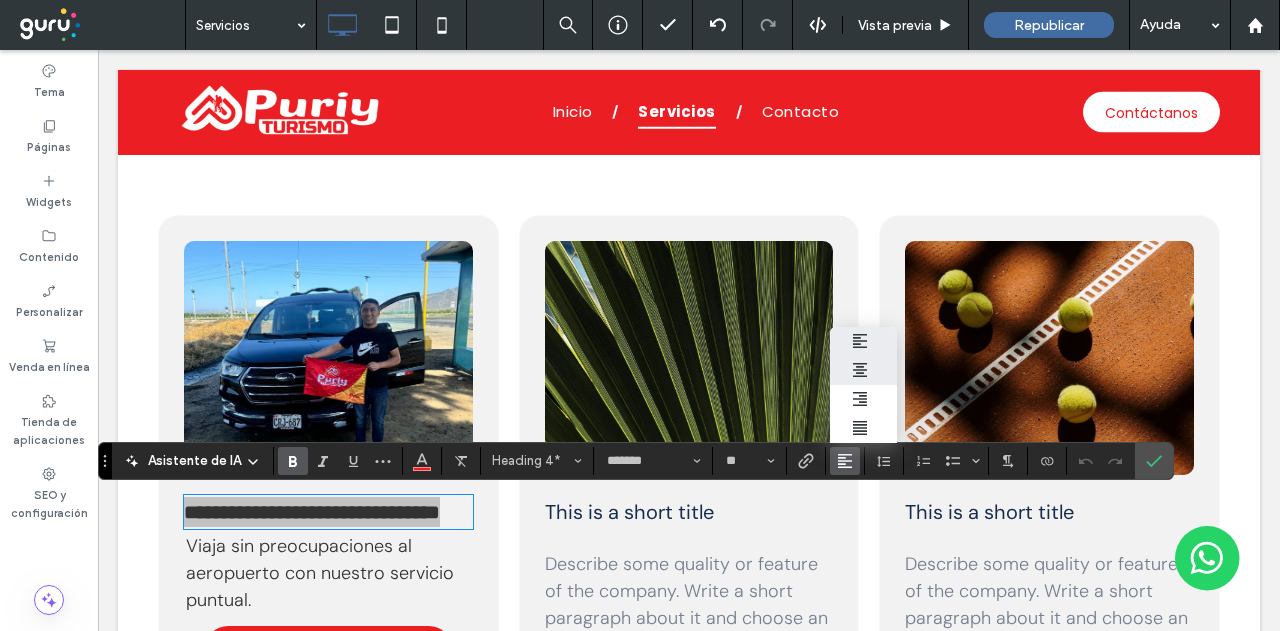 click 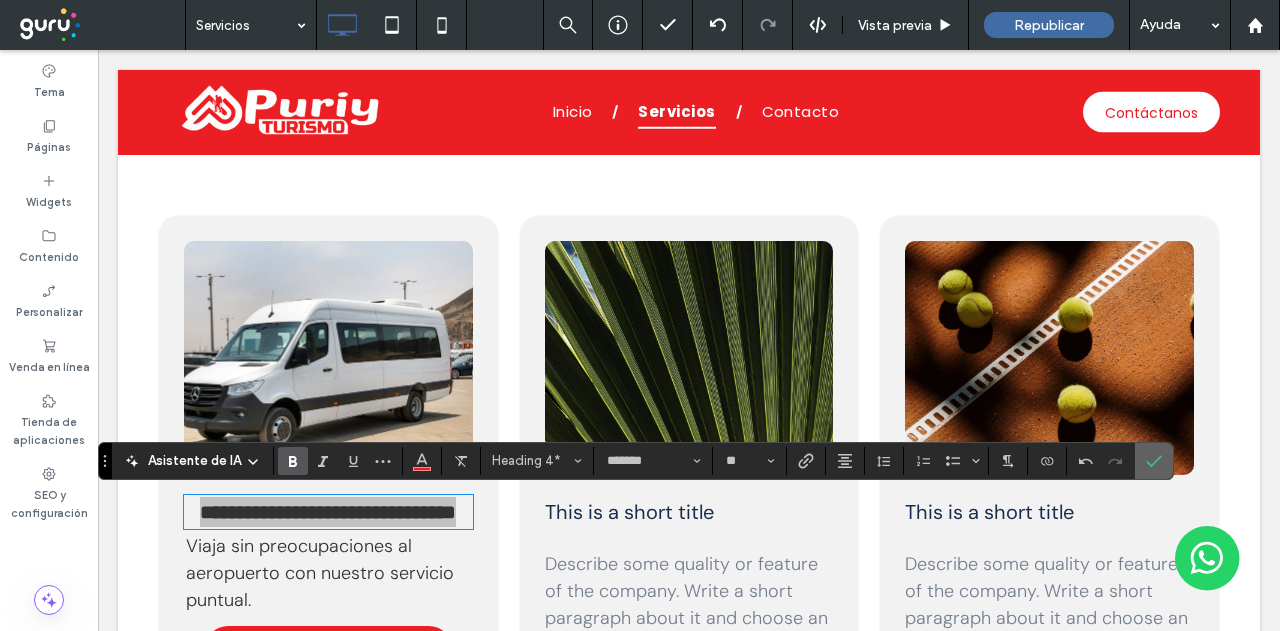 click at bounding box center (1154, 461) 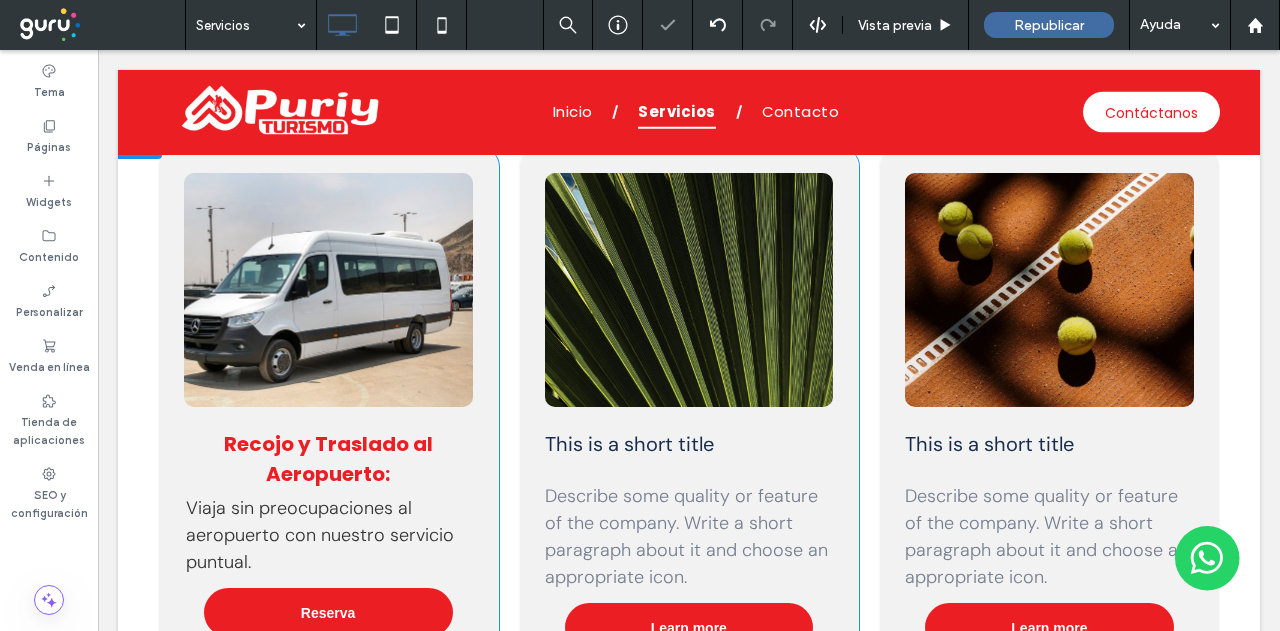 scroll, scrollTop: 2832, scrollLeft: 0, axis: vertical 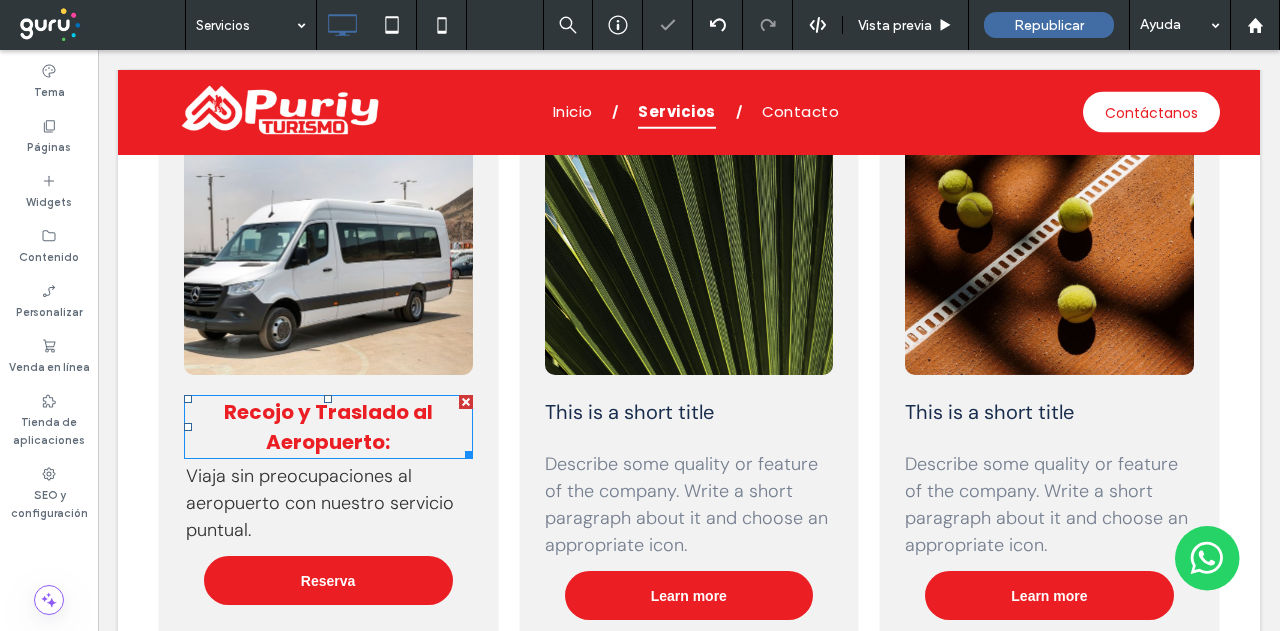 click on "Recojo y Traslado al Aeropuerto:" at bounding box center [328, 427] 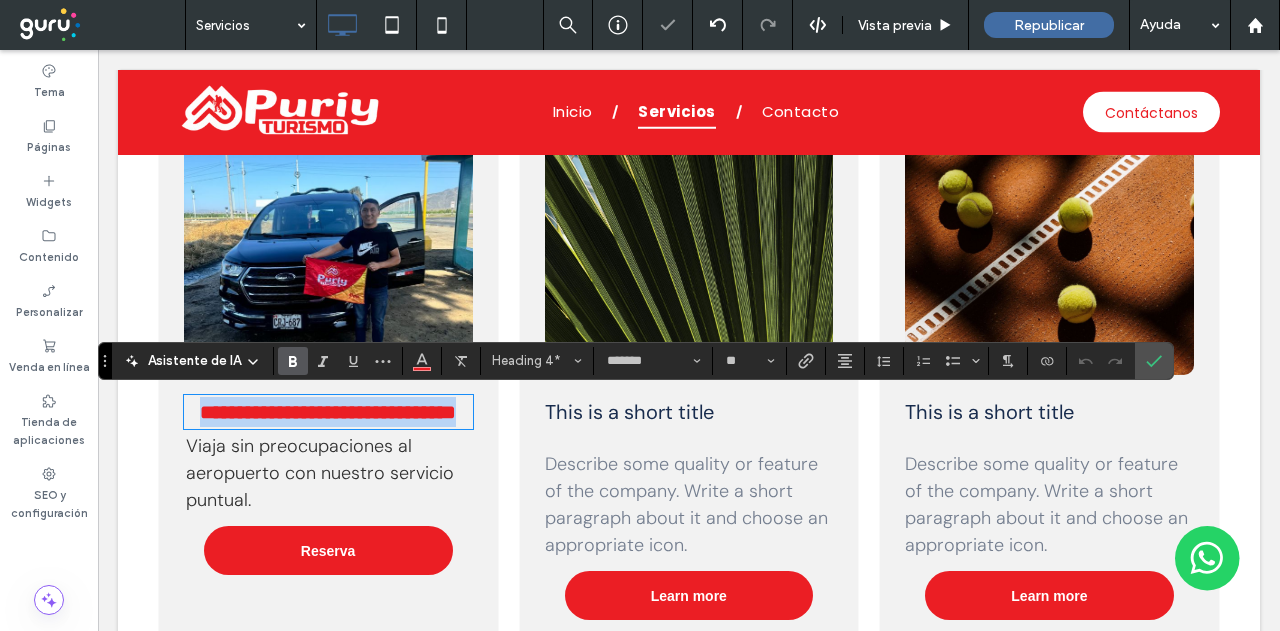 click on "**********" at bounding box center [328, 412] 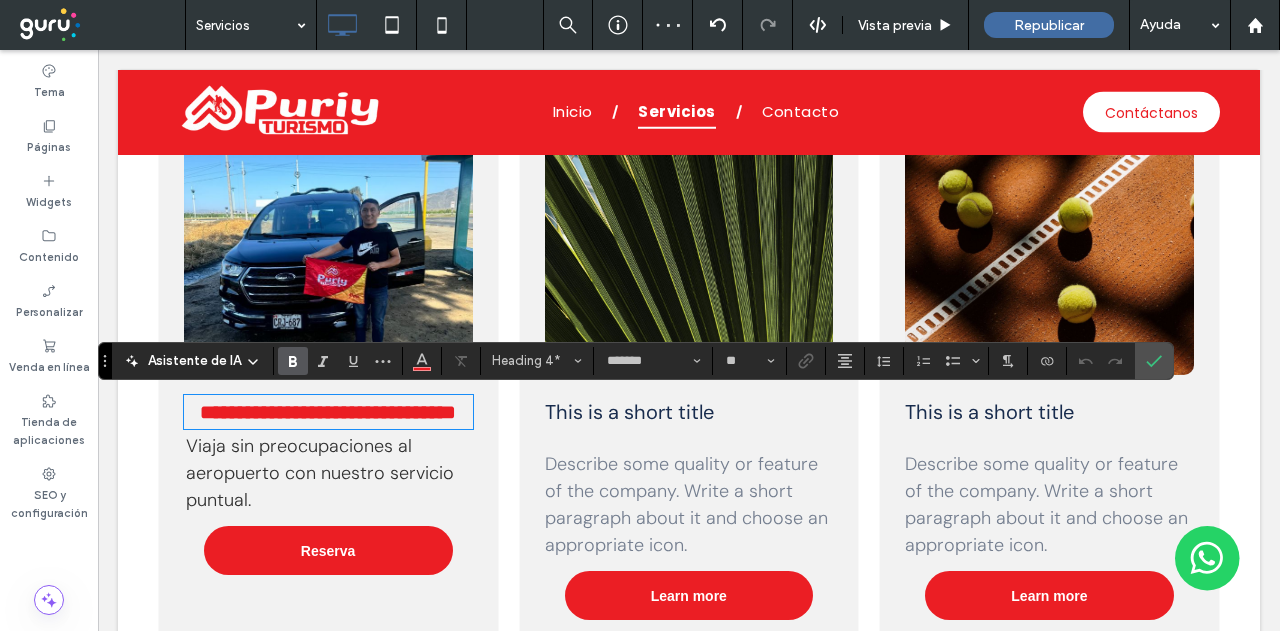 type 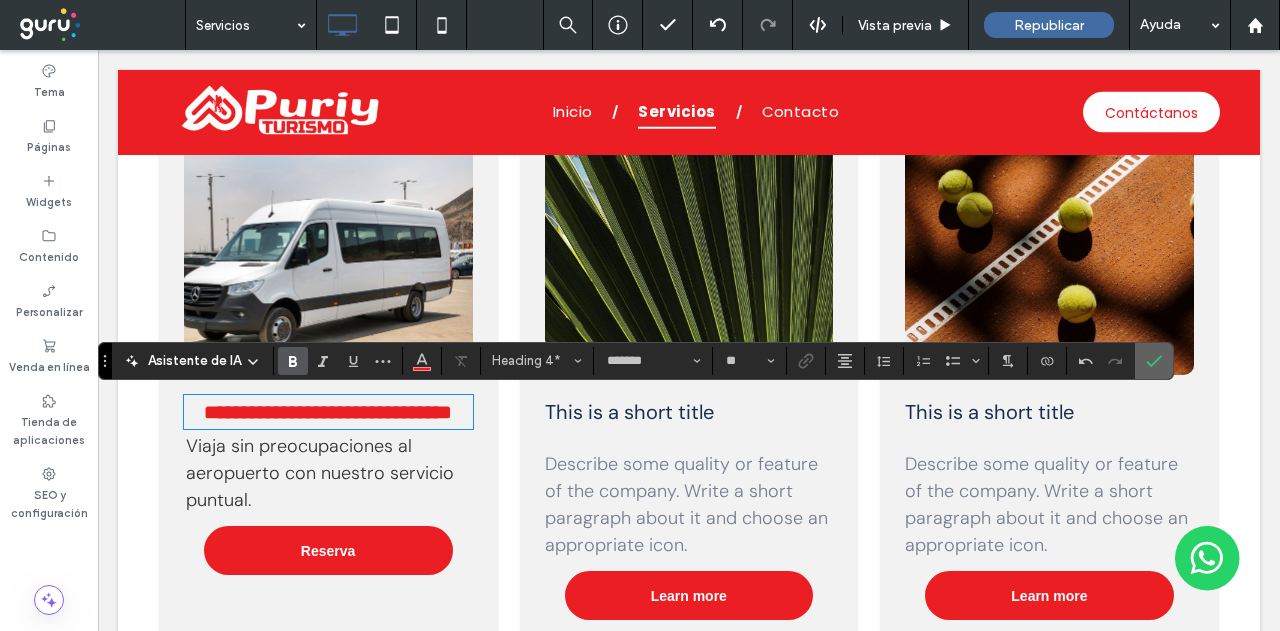 click 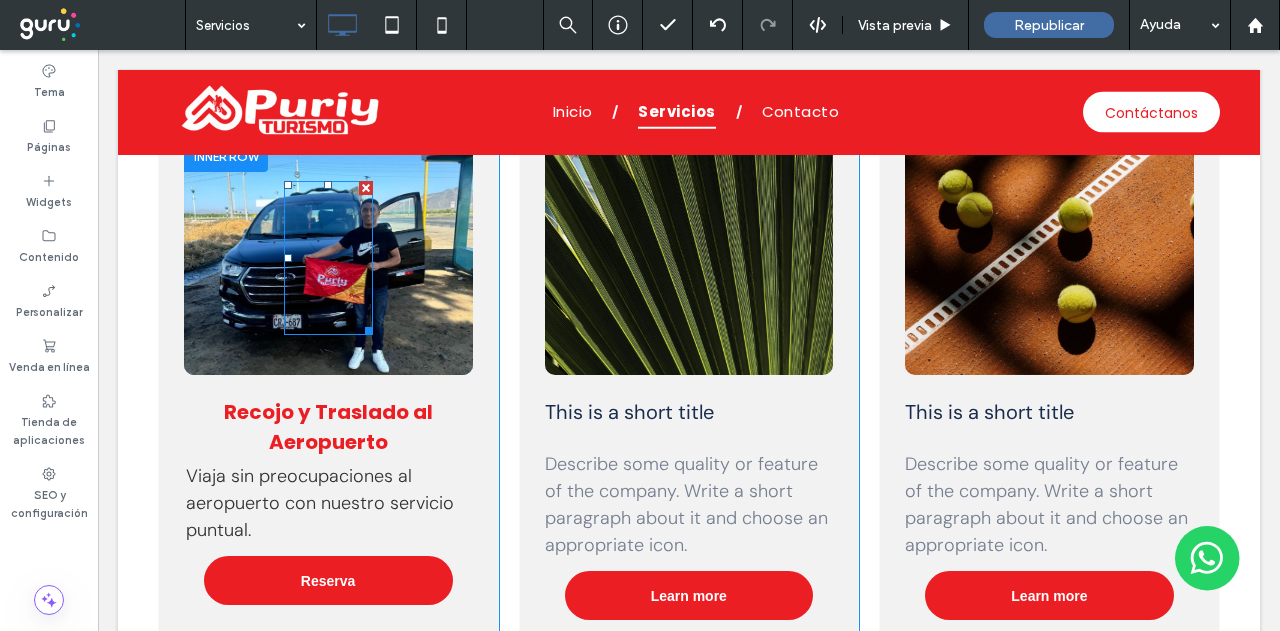 click at bounding box center (328, 258) 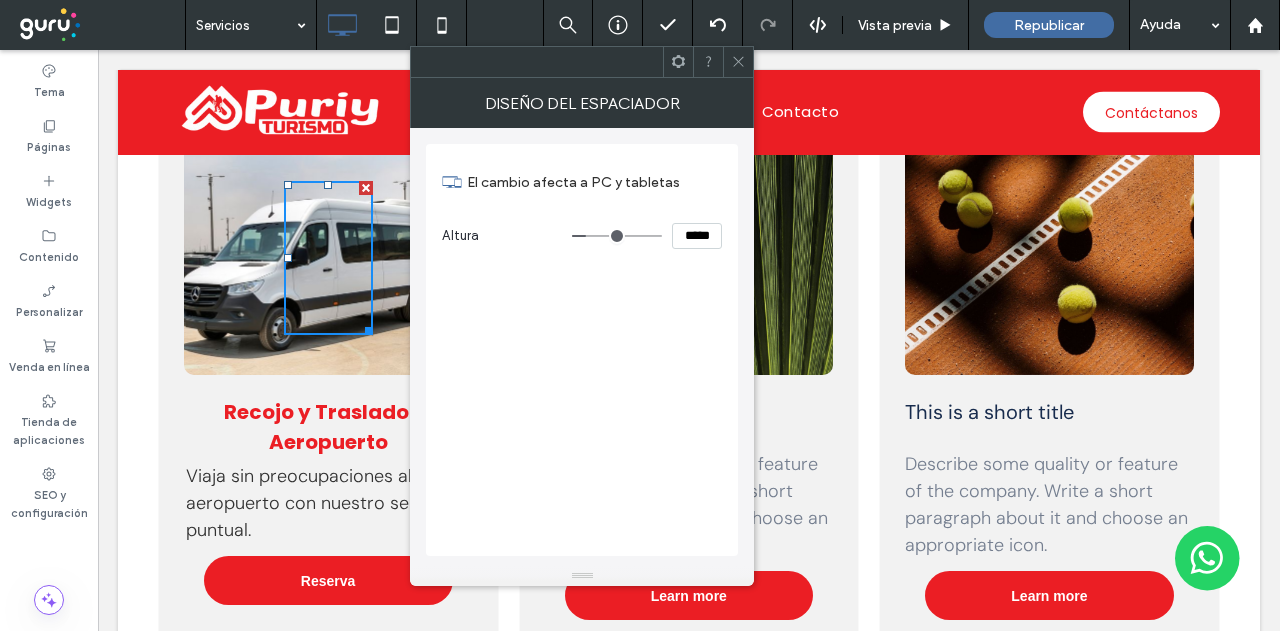 click at bounding box center (738, 62) 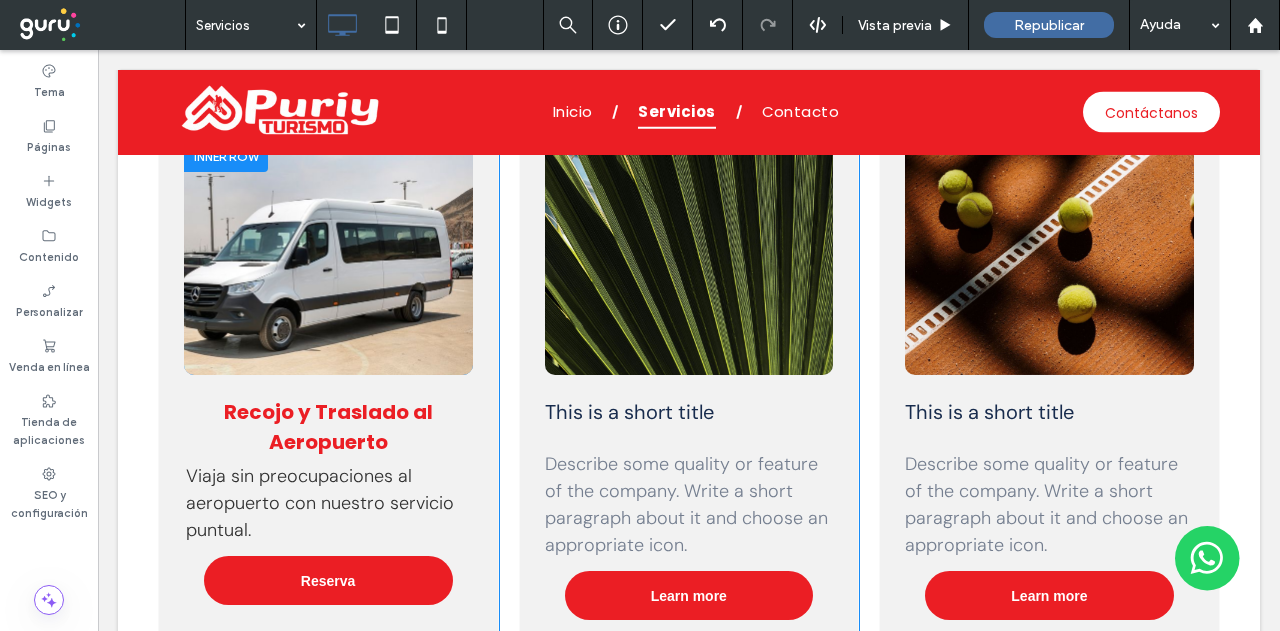 click on "Click To Paste" at bounding box center [328, 258] 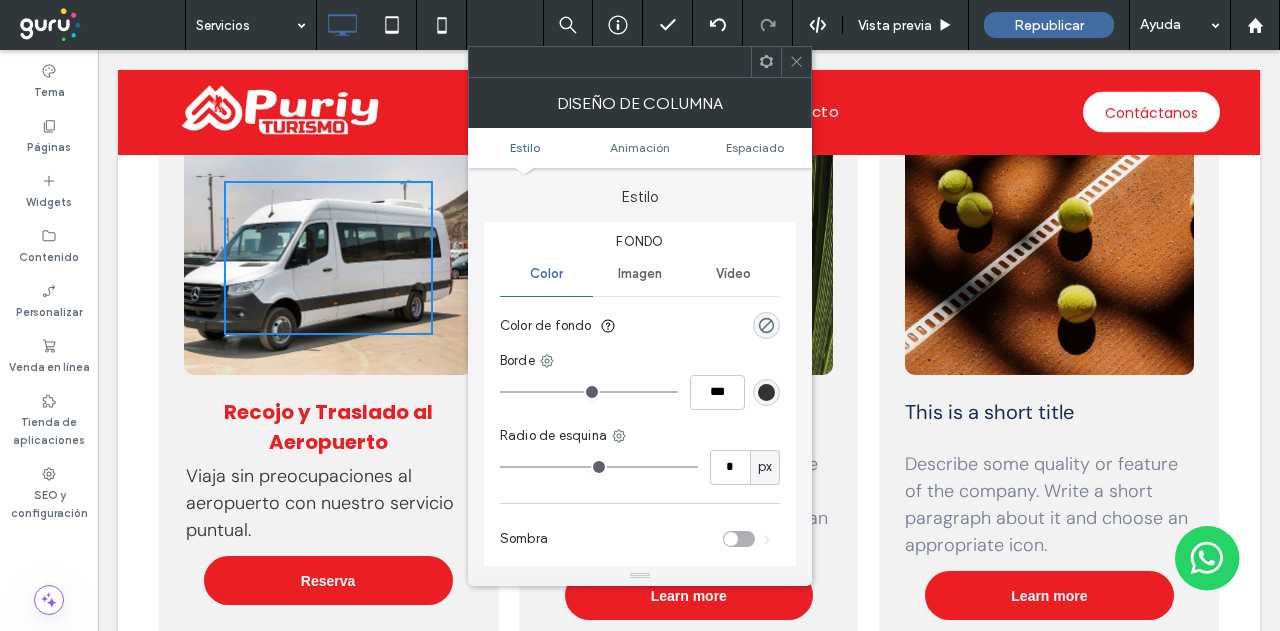 click on "Imagen" at bounding box center (640, 274) 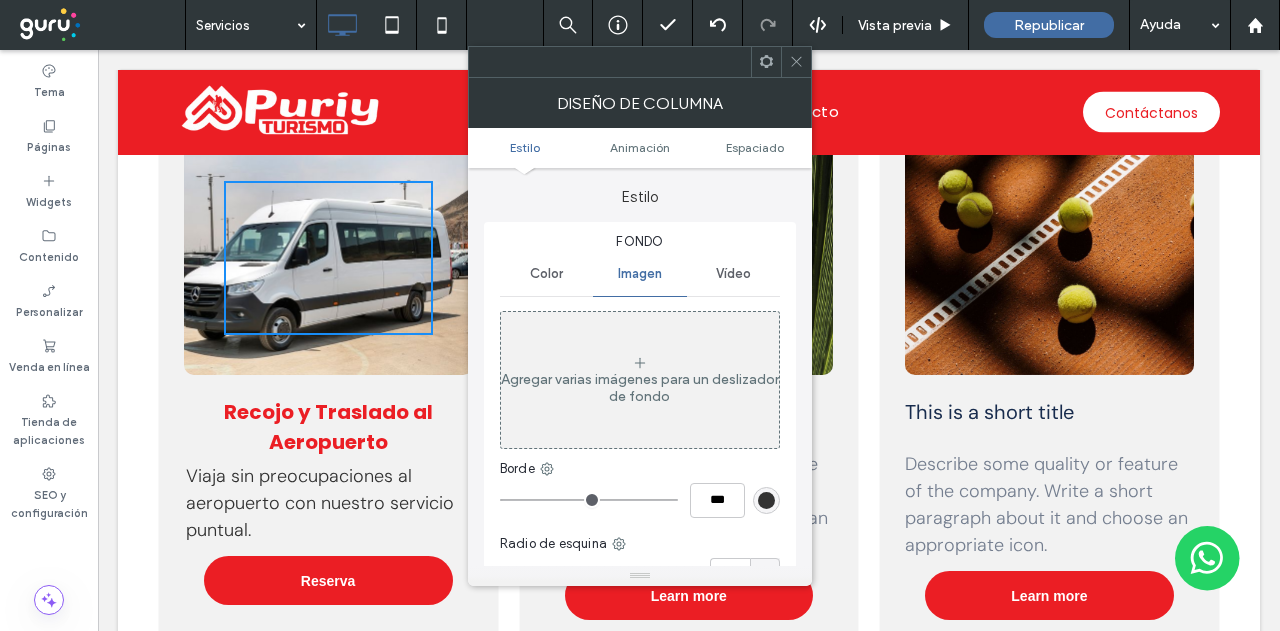 click at bounding box center (328, 258) 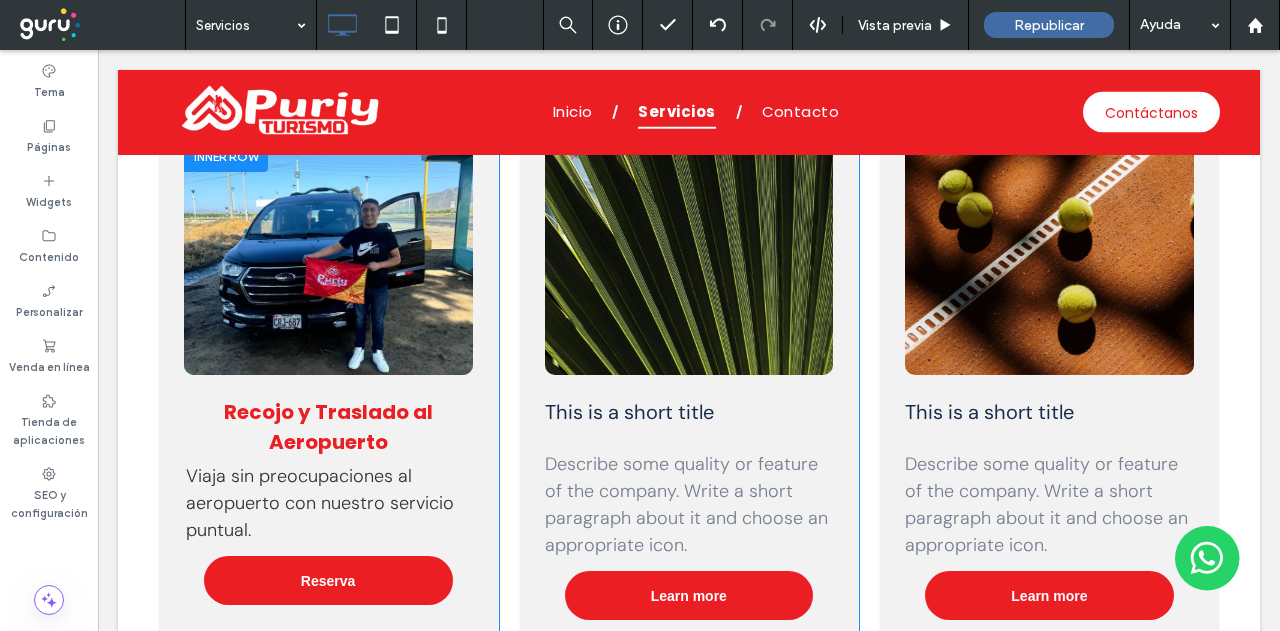 click at bounding box center (328, 258) 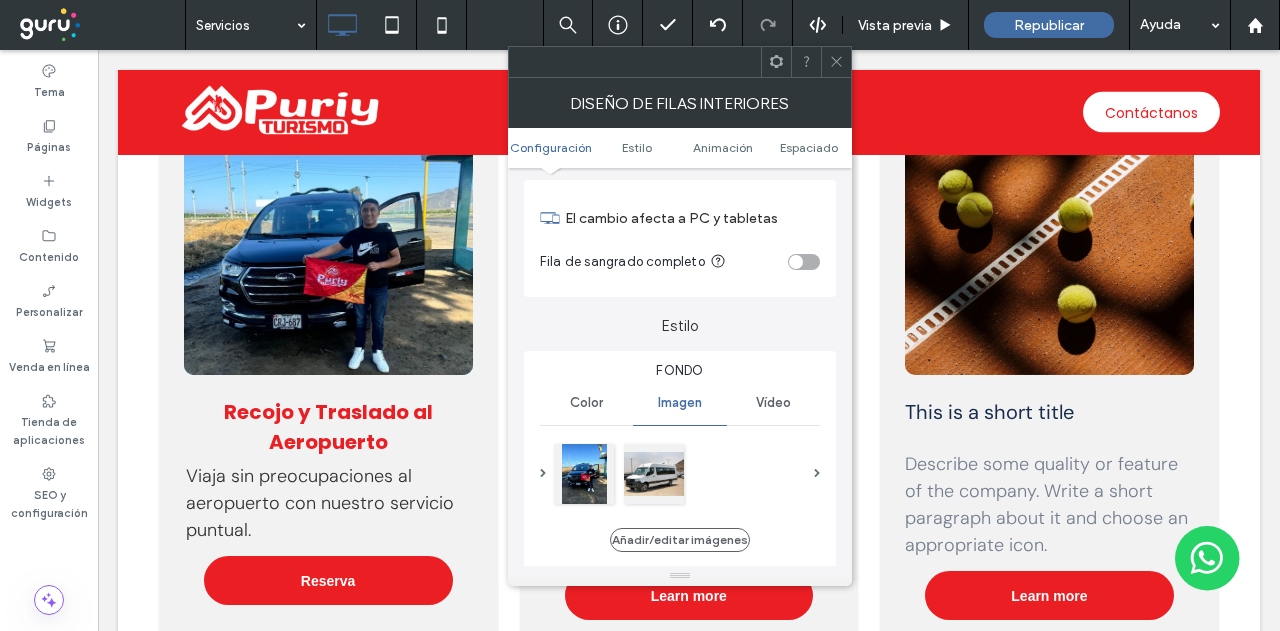 scroll, scrollTop: 100, scrollLeft: 0, axis: vertical 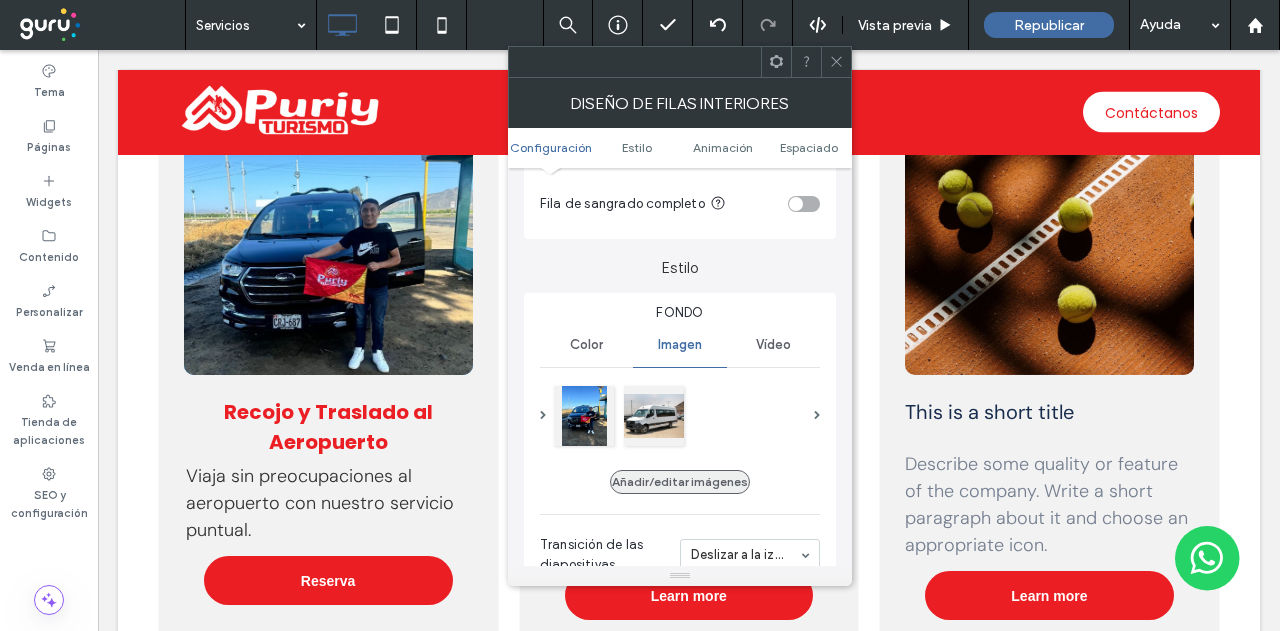 click on "Añadir/editar imágenes" at bounding box center [680, 482] 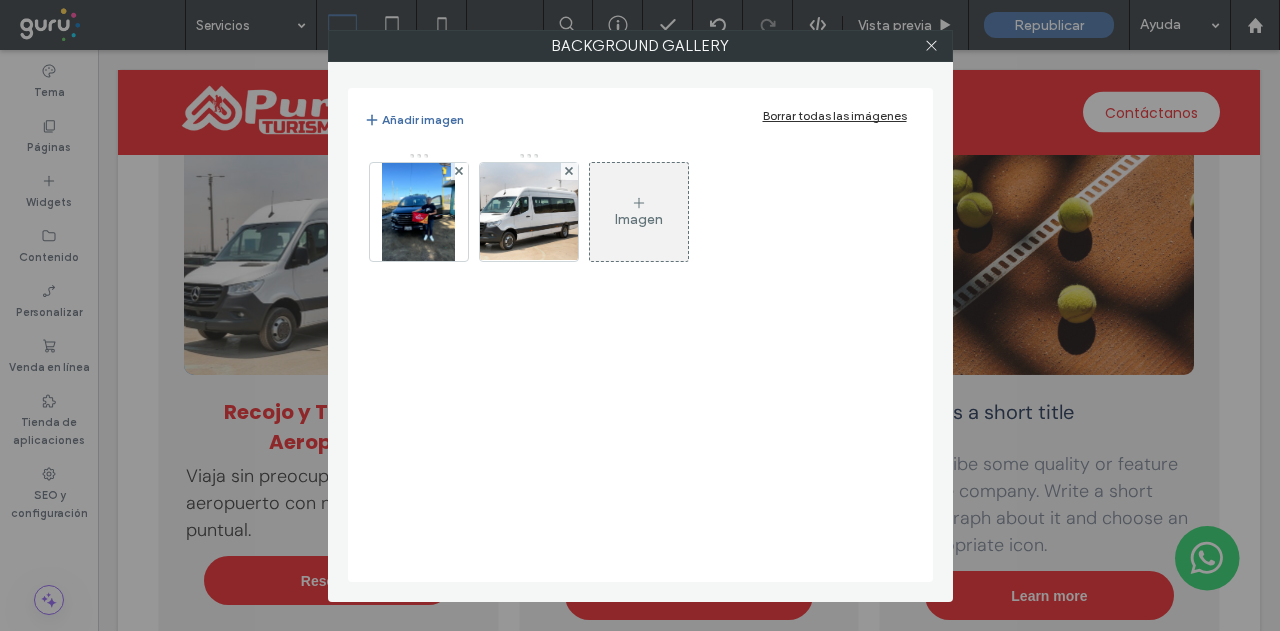 click 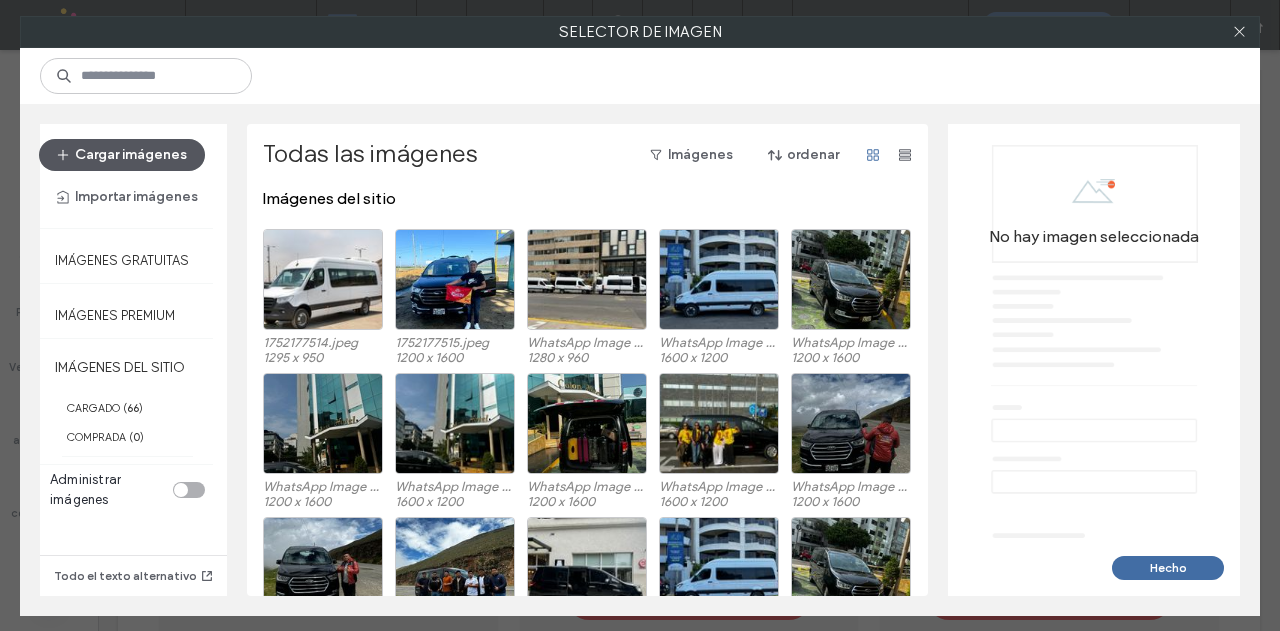 click on "Cargar imágenes" at bounding box center [122, 155] 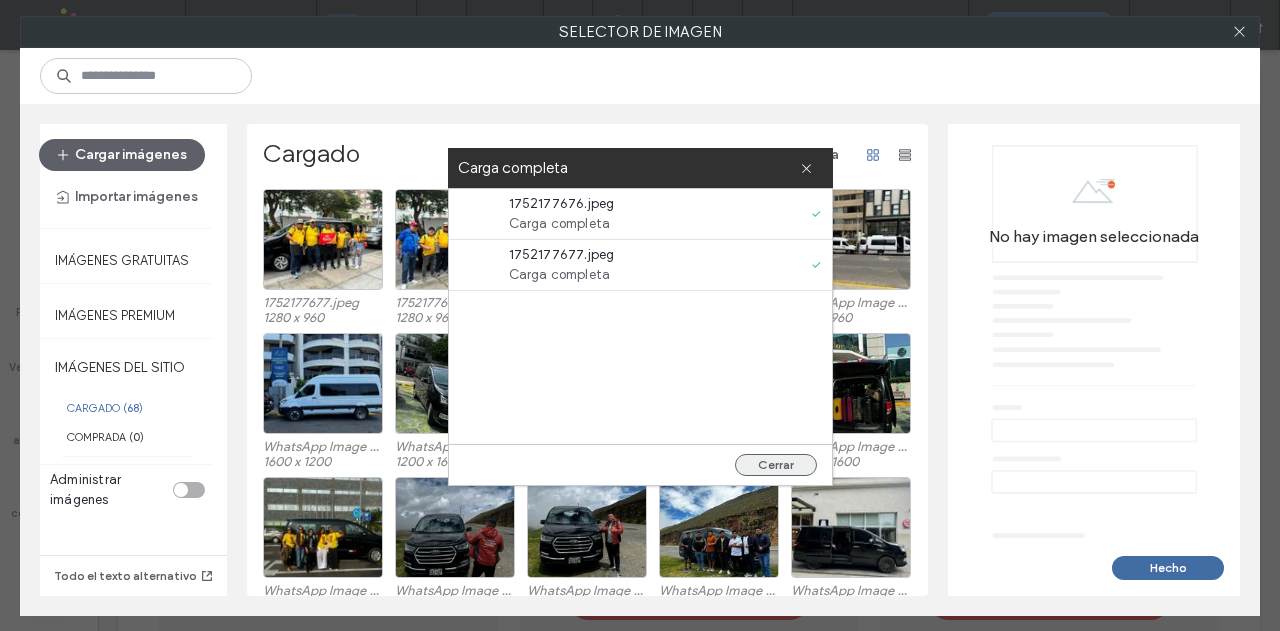 click on "Cerrar" at bounding box center [776, 465] 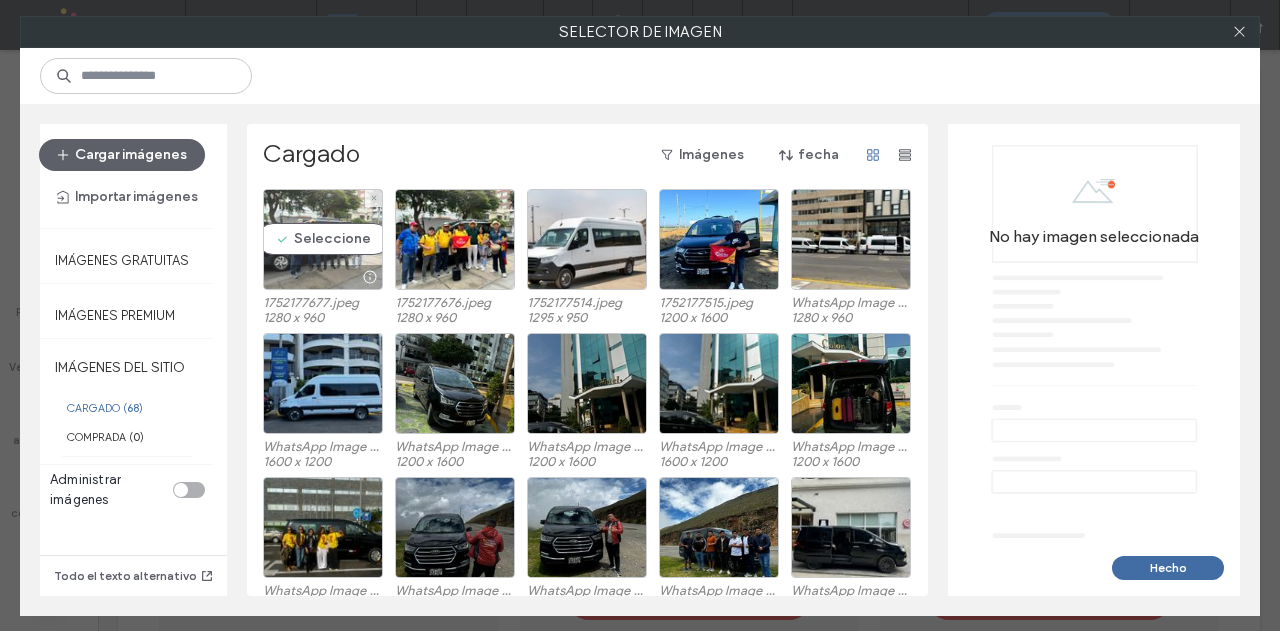 drag, startPoint x: 300, startPoint y: 241, endPoint x: 410, endPoint y: 248, distance: 110.2225 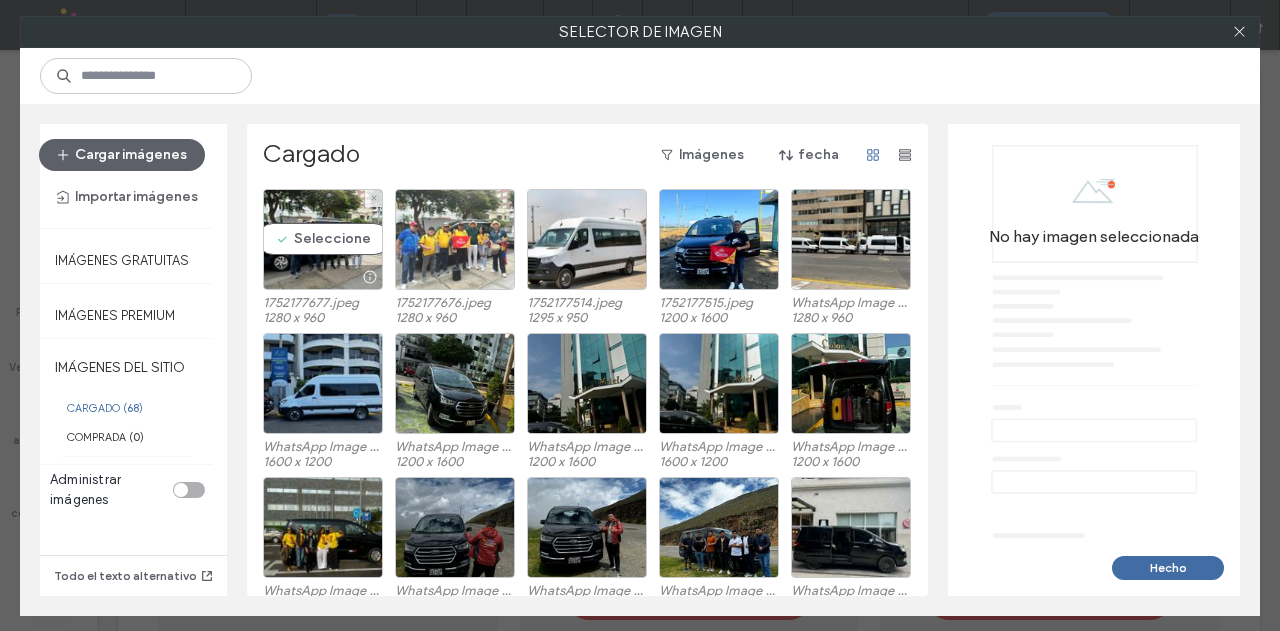 click on "Seleccione" at bounding box center [323, 239] 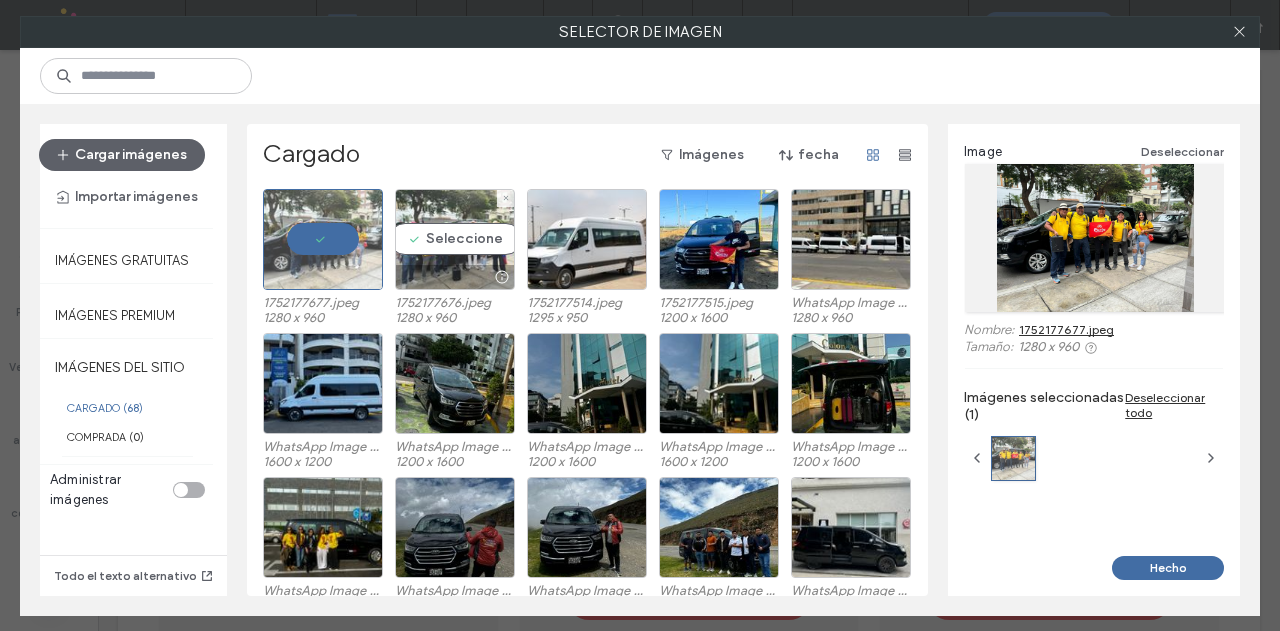 click on "Seleccione" at bounding box center (455, 239) 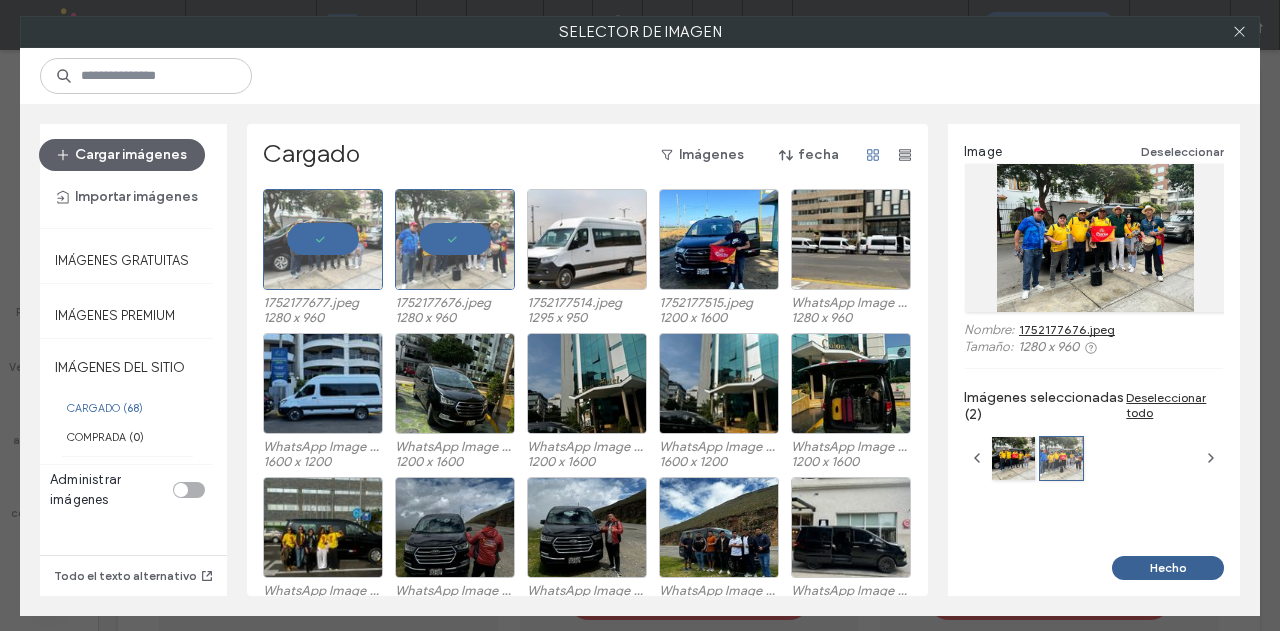 click on "Hecho" at bounding box center [1168, 568] 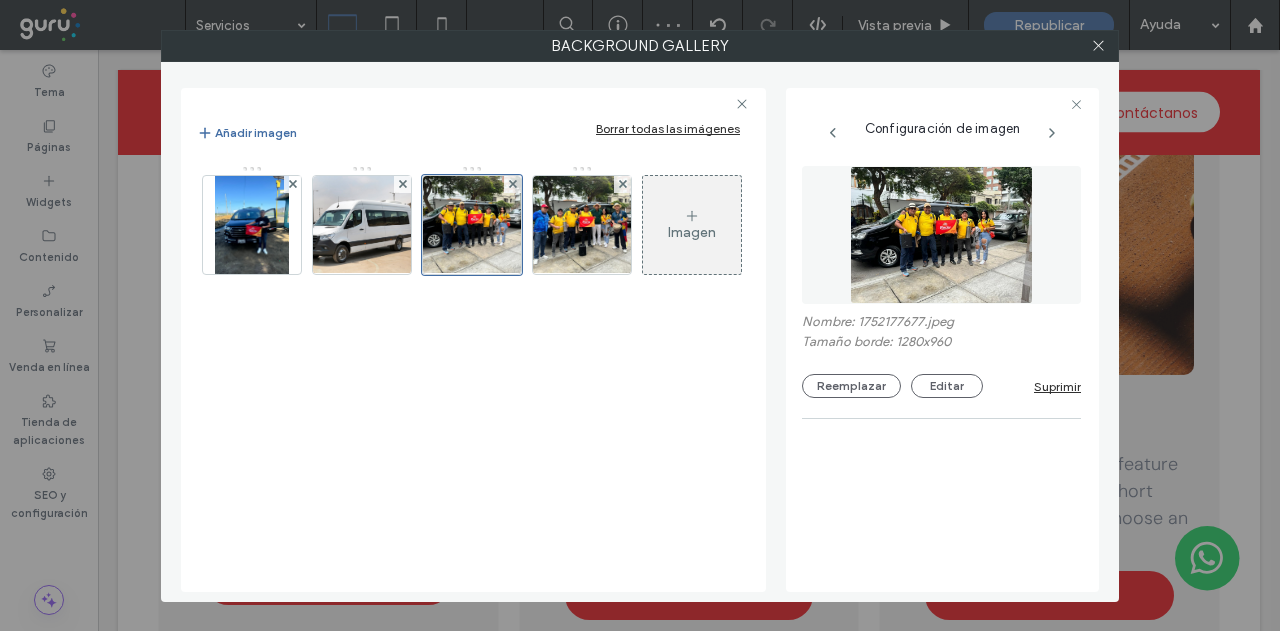 click on "Añadir imagen Borrar todas las imágenes Imagen Configuración de imagen Nombre: 1752177677.jpeg Tamaño borde: 1280x960 Reemplazar Editar Suprimir" at bounding box center [640, 332] 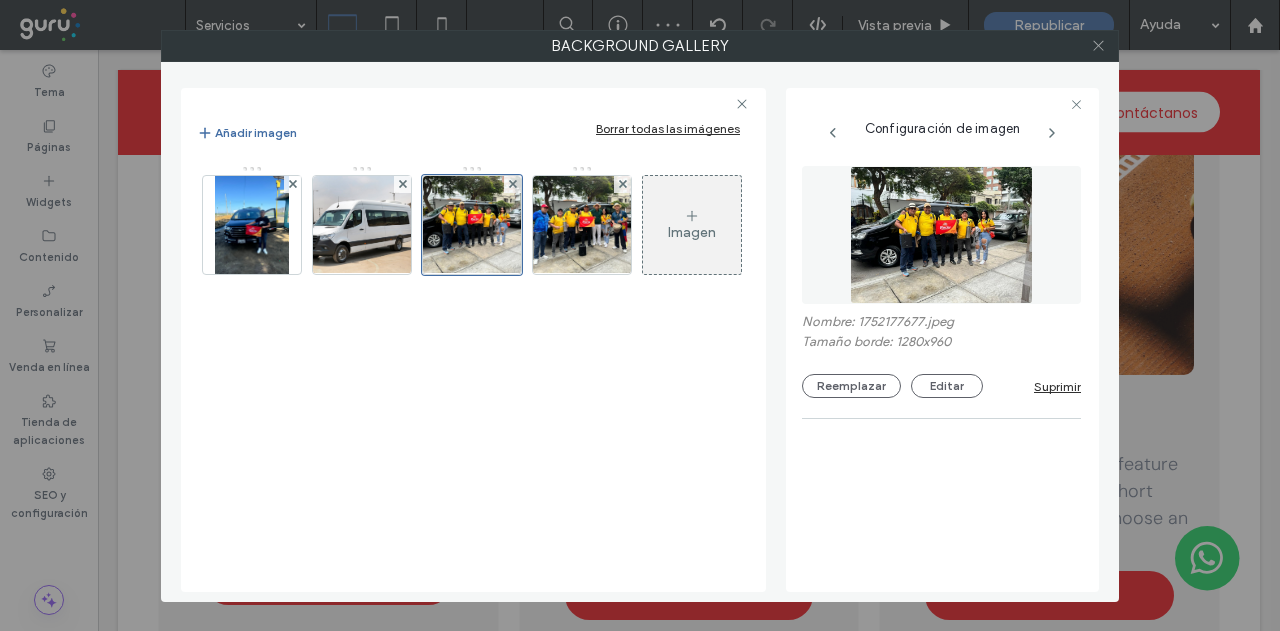 click 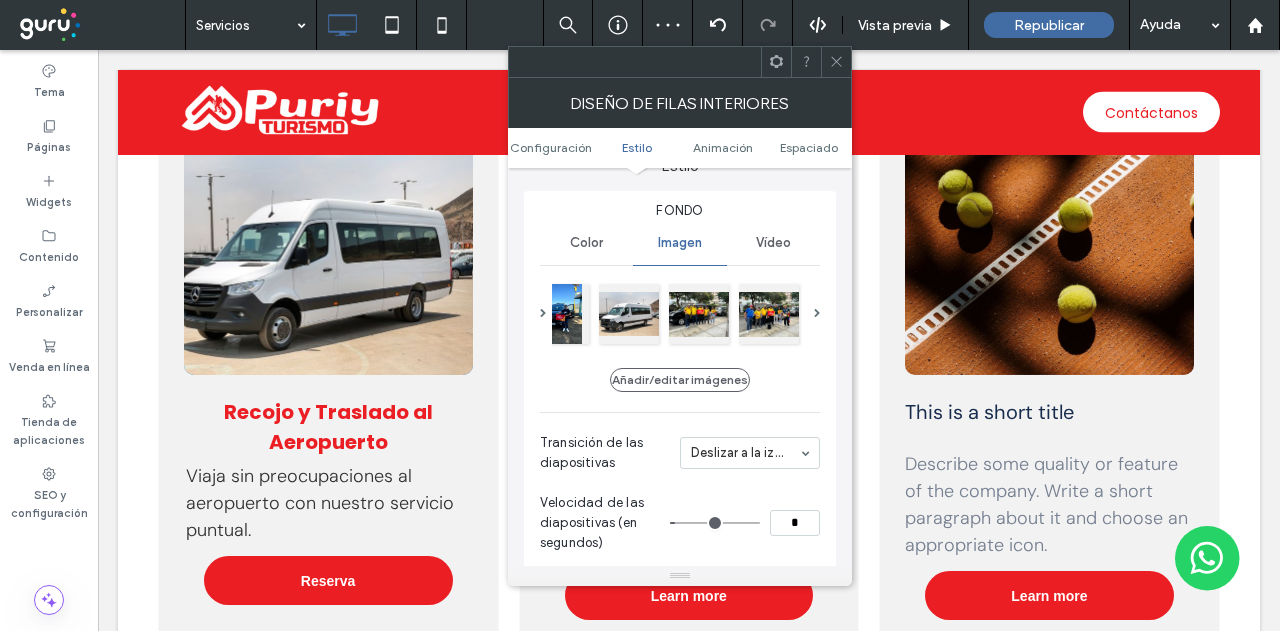scroll, scrollTop: 300, scrollLeft: 0, axis: vertical 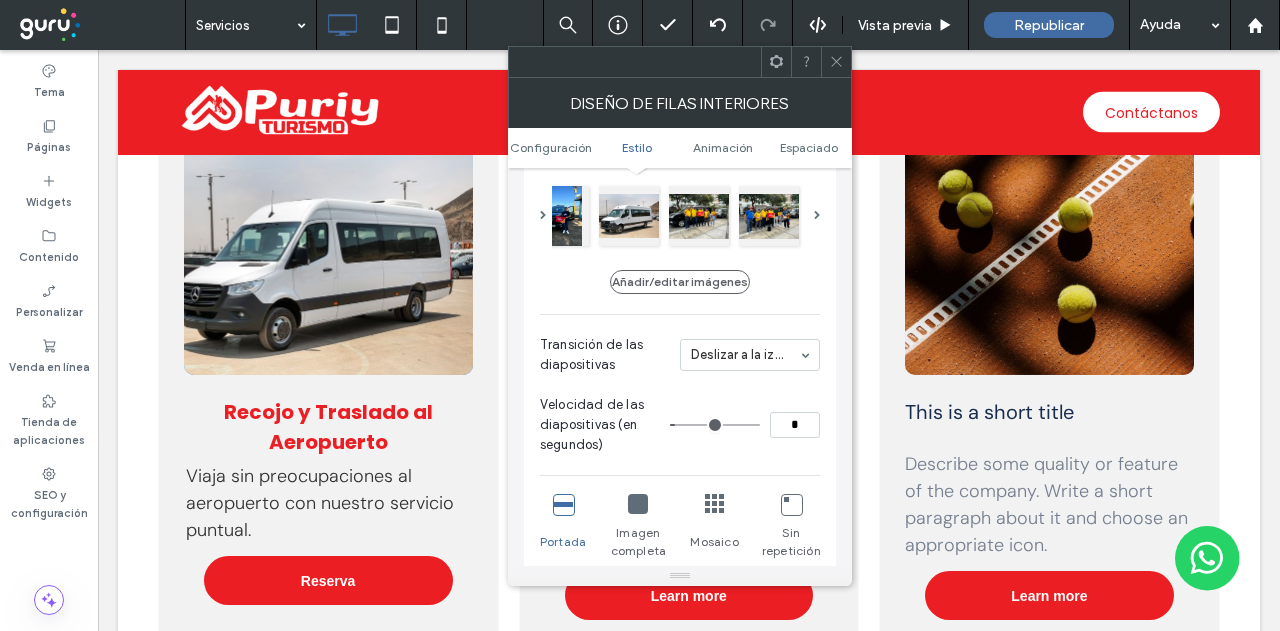 click on "*" at bounding box center [795, 425] 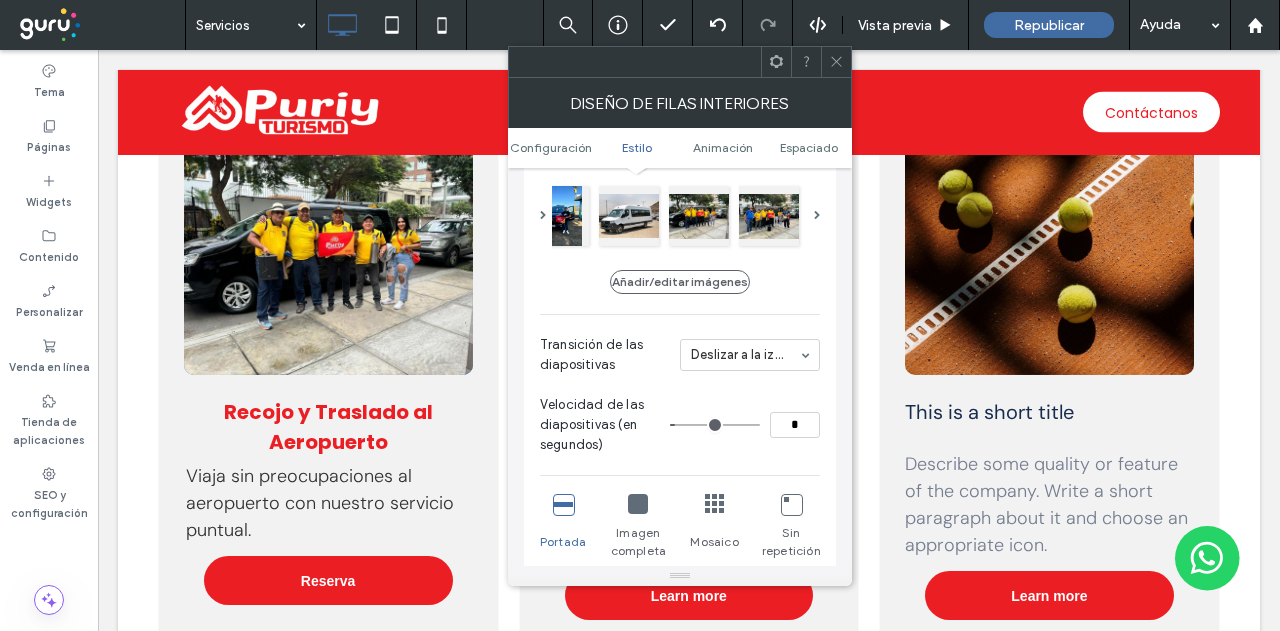 type on "*" 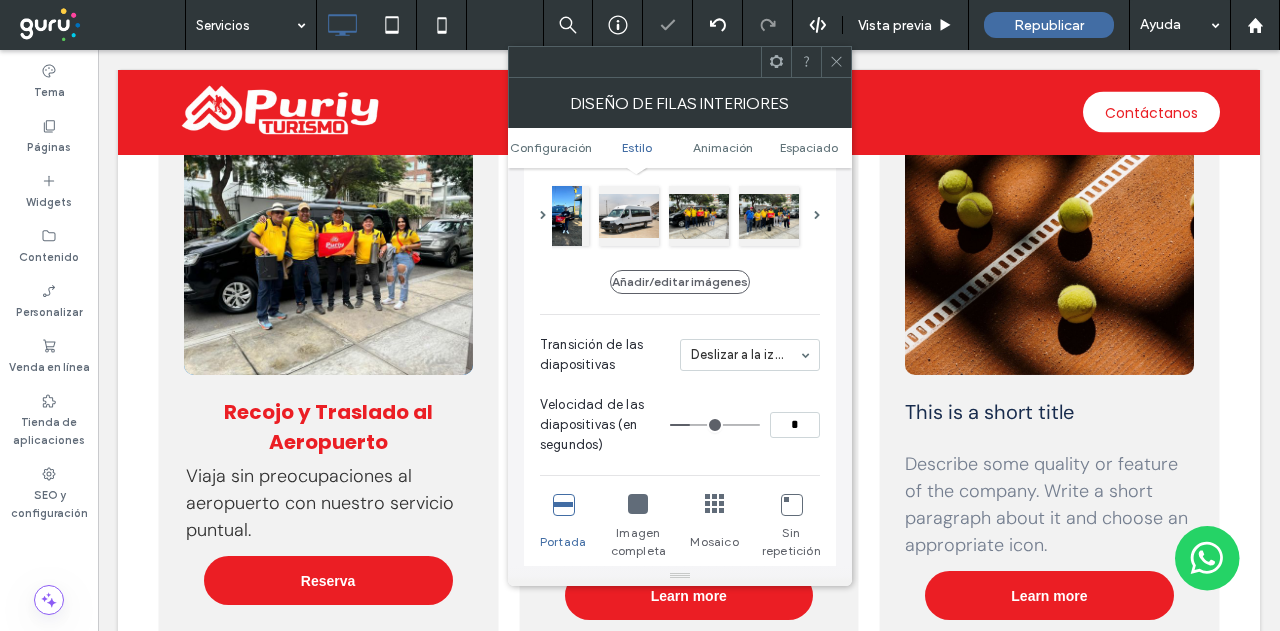 click on "Velocidad de las diapositivas (en segundos) *" at bounding box center (680, 425) 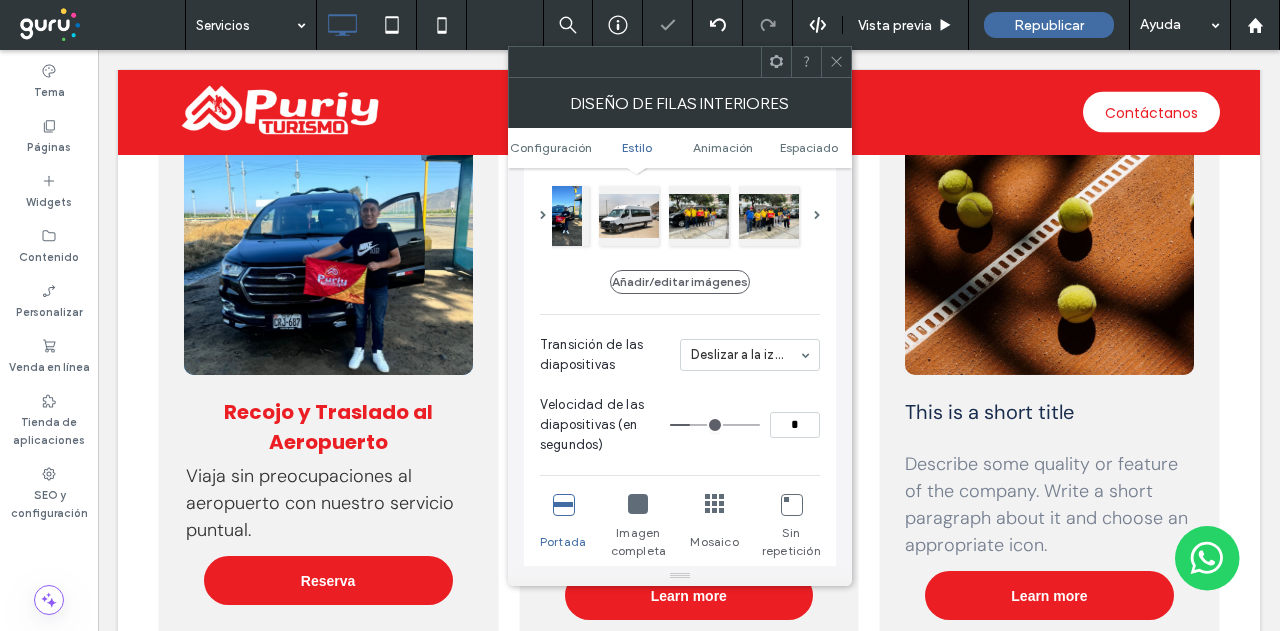 click 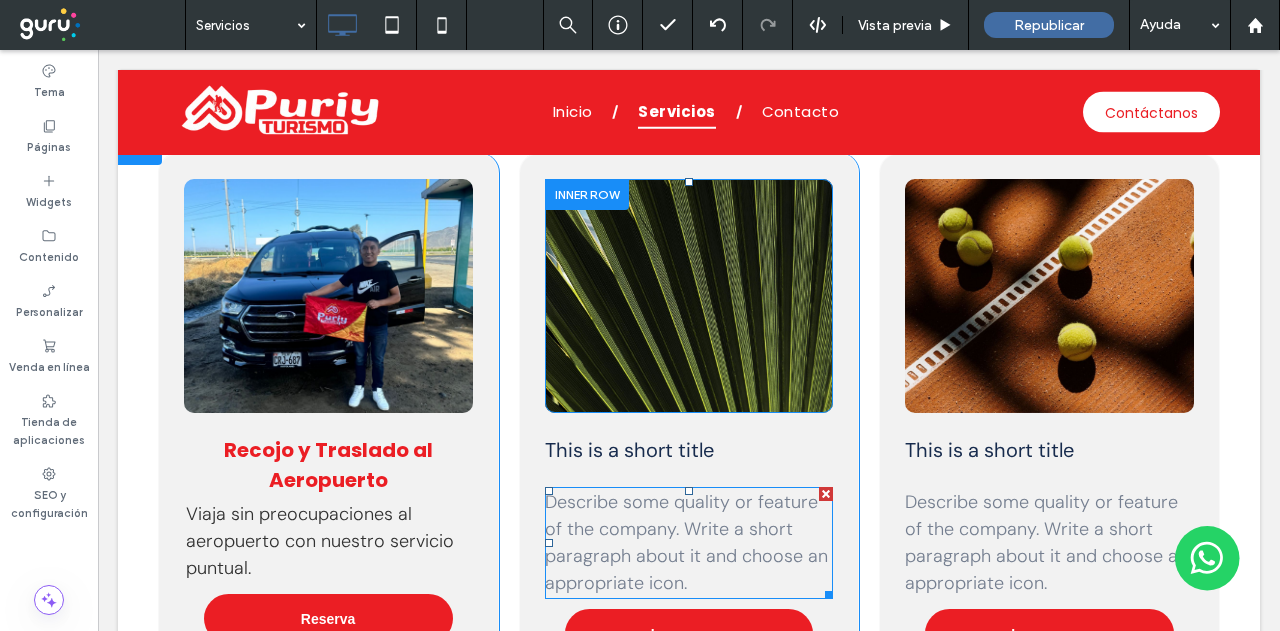 scroll, scrollTop: 2732, scrollLeft: 0, axis: vertical 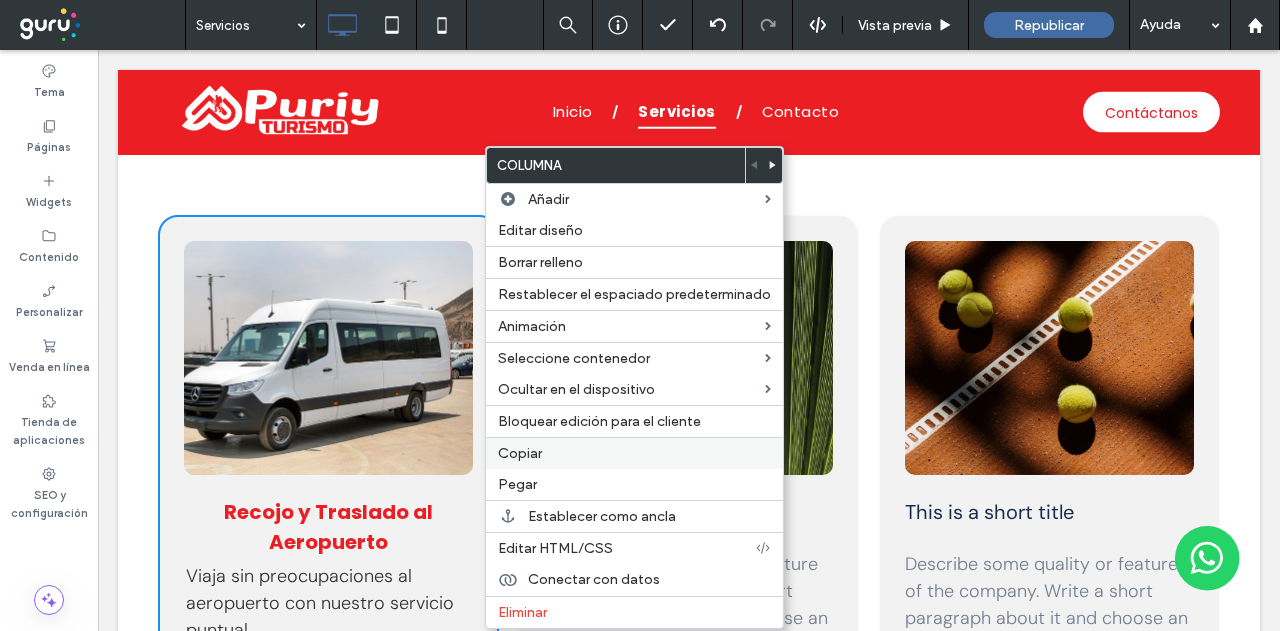 click on "Copiar" at bounding box center (520, 453) 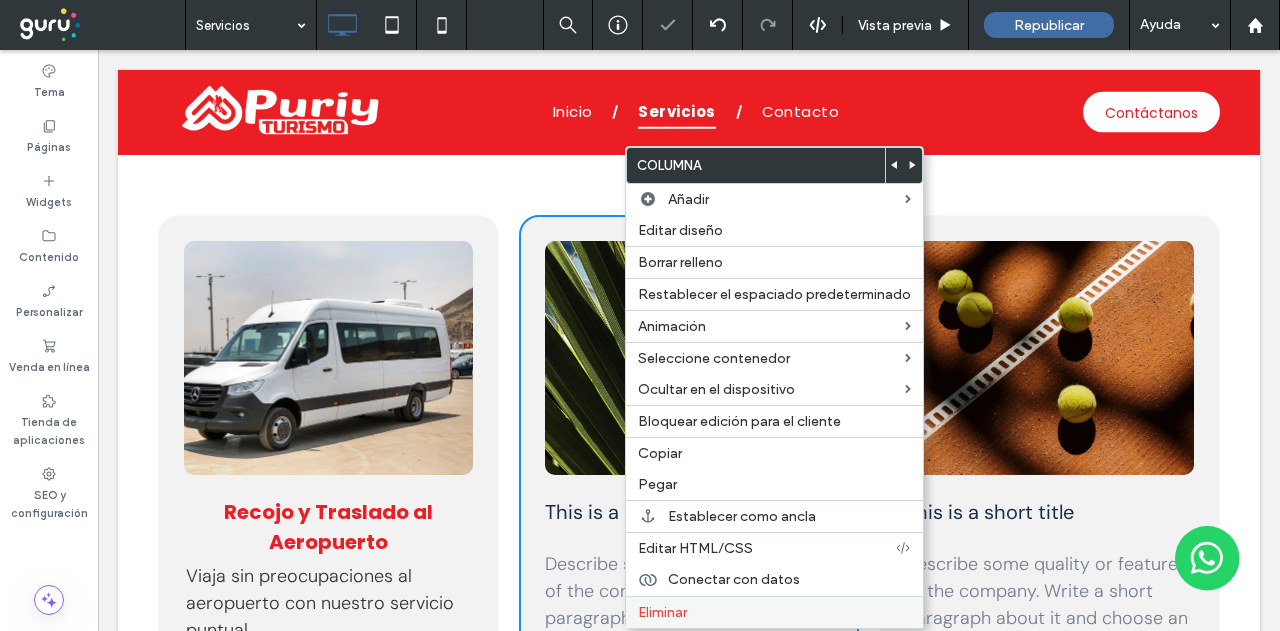 click on "Eliminar" at bounding box center [662, 612] 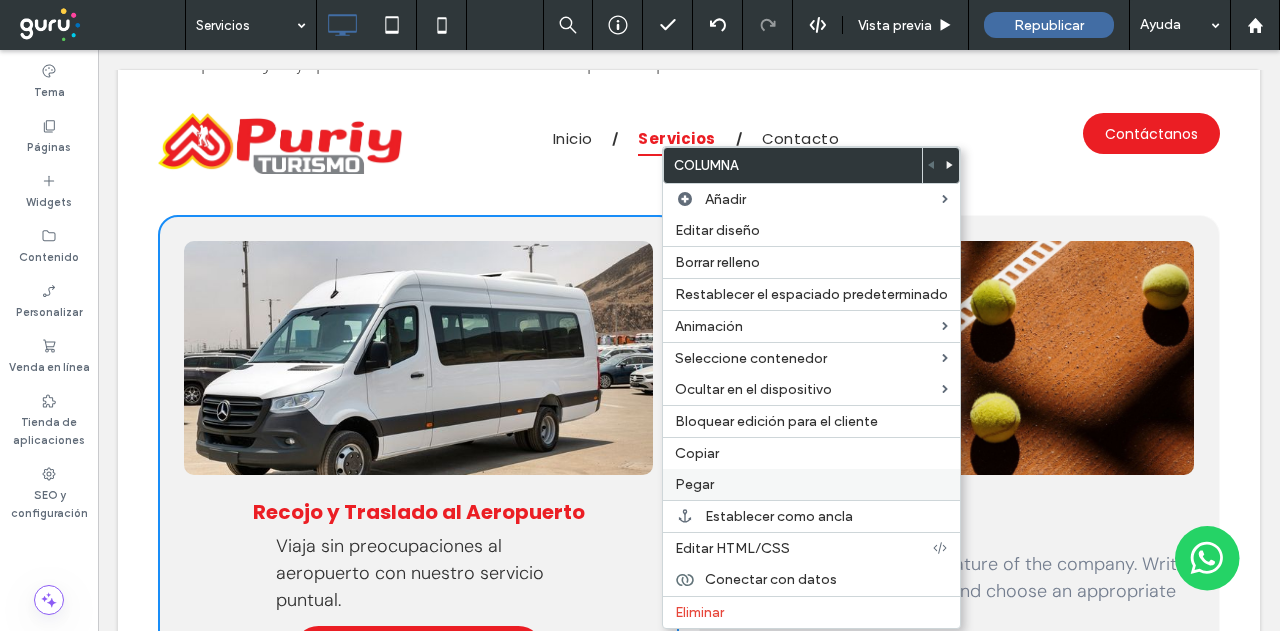 click on "Pegar" at bounding box center (811, 484) 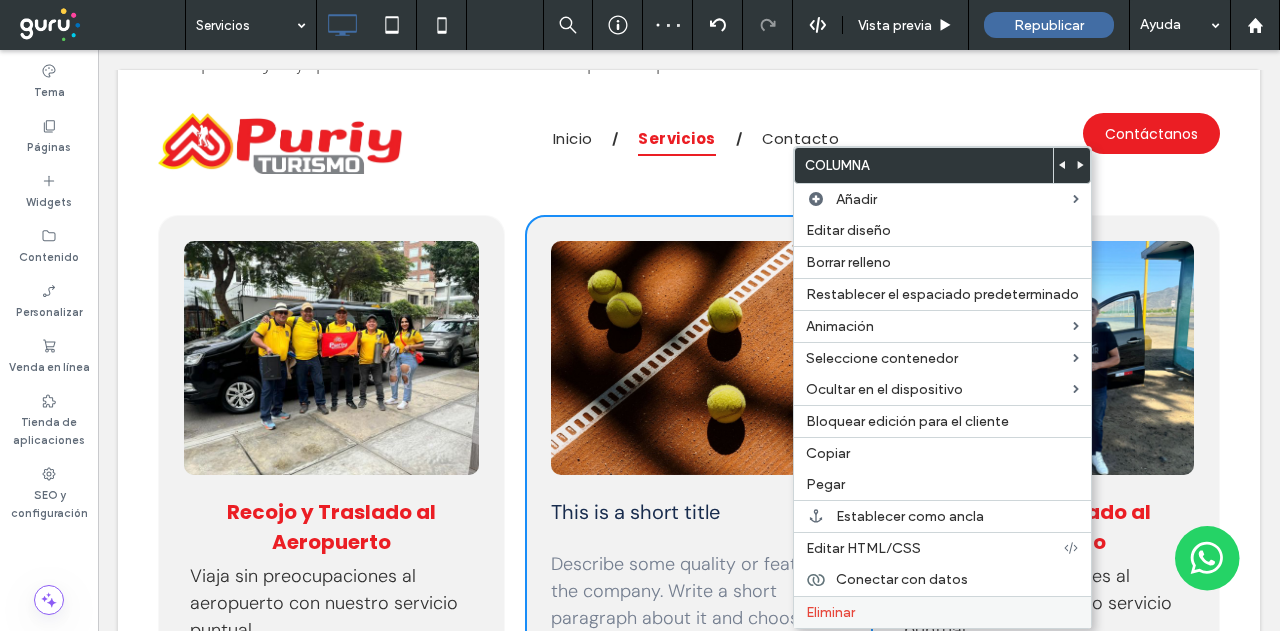 click on "Eliminar" at bounding box center [830, 612] 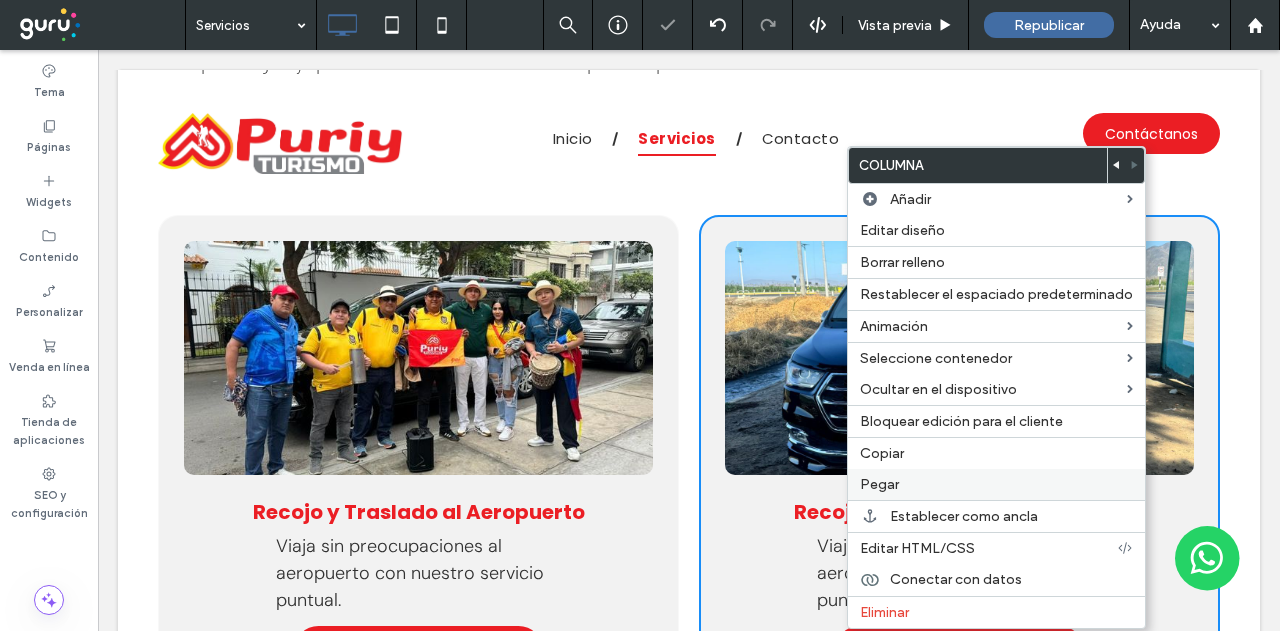 click on "Pegar" at bounding box center (996, 484) 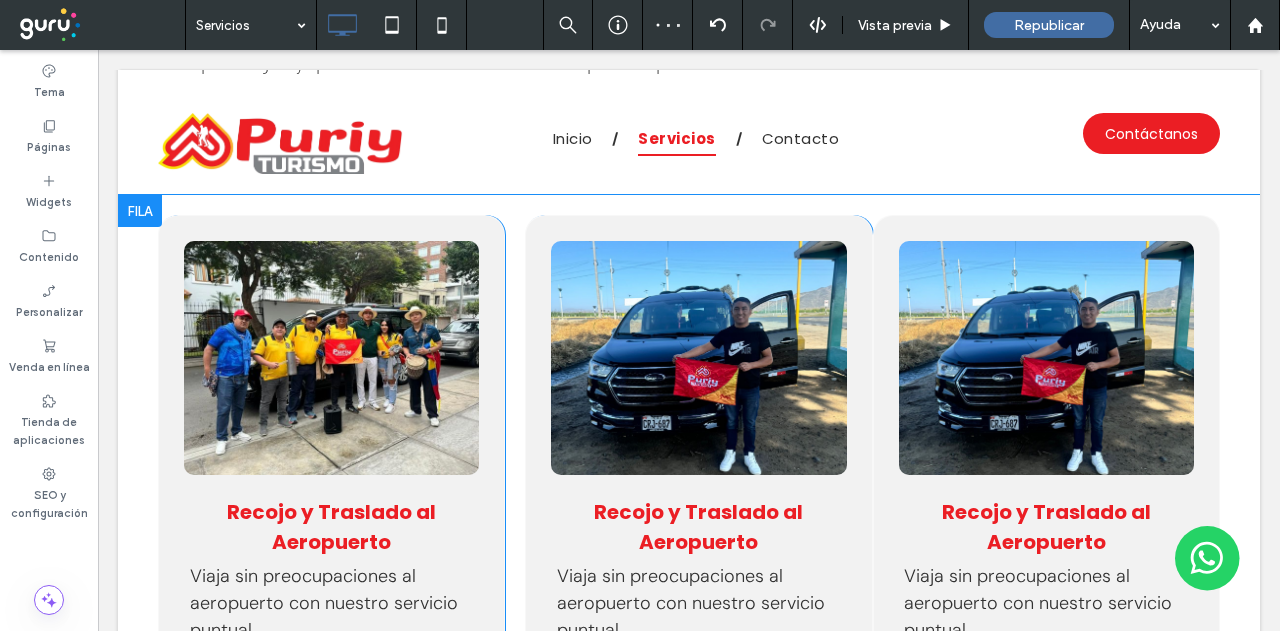 click on "Click To Paste     Click To Paste
Recojo y Traslado al Aeropuerto
Viaja sin preocupaciones al aeropuerto con nuestro servicio puntual.
Reserva
Click To Paste     Click To Paste" at bounding box center (1046, 473) 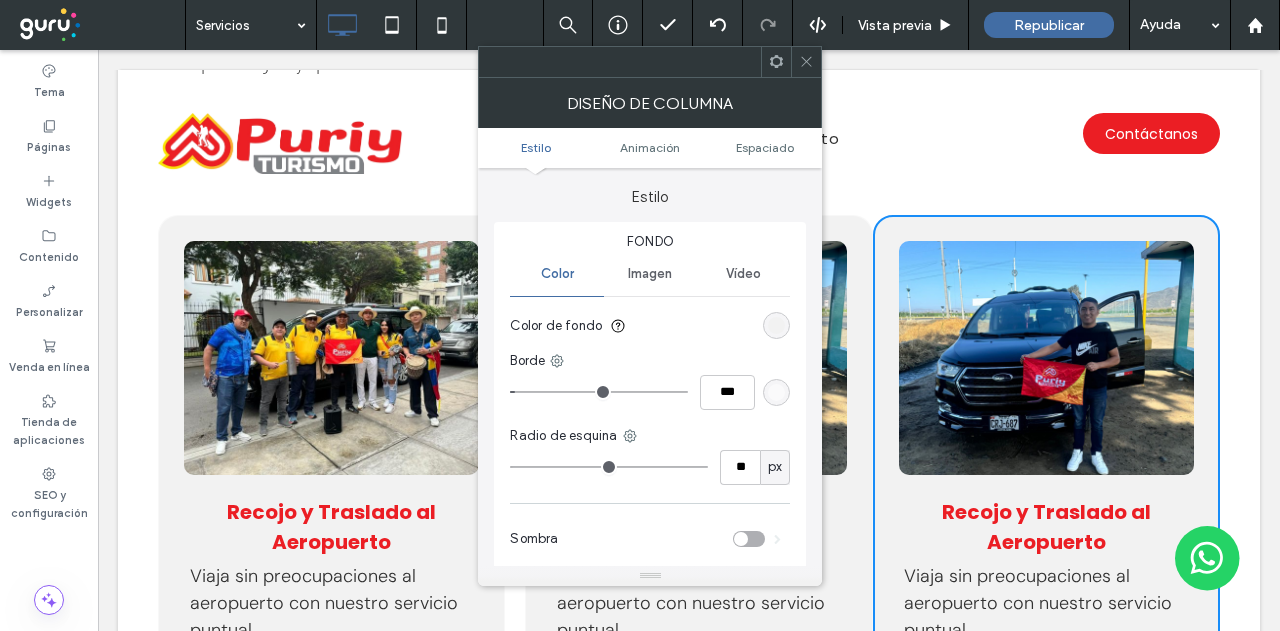 click on "Estilo Animación Espaciado" at bounding box center [650, 148] 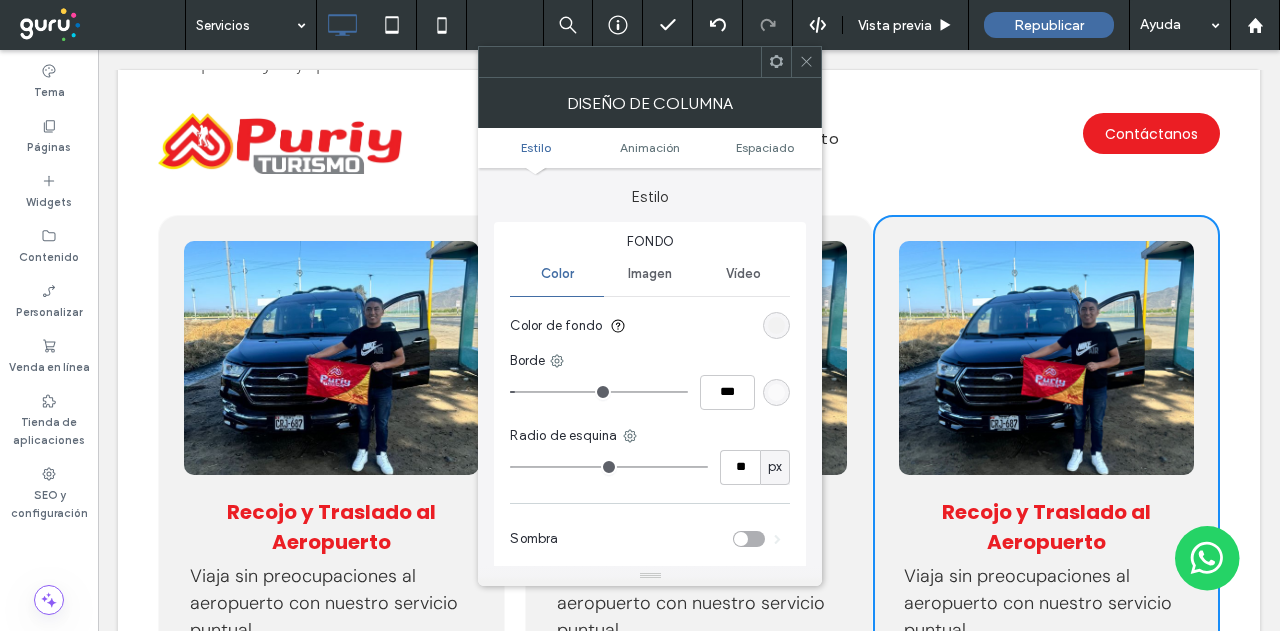 click on "Click To Paste
Recojo y Traslado al Aeropuerto
Viaja sin preocupaciones al aeropuerto con nuestro servicio puntual.
Reserva
Click To Paste" at bounding box center (331, 473) 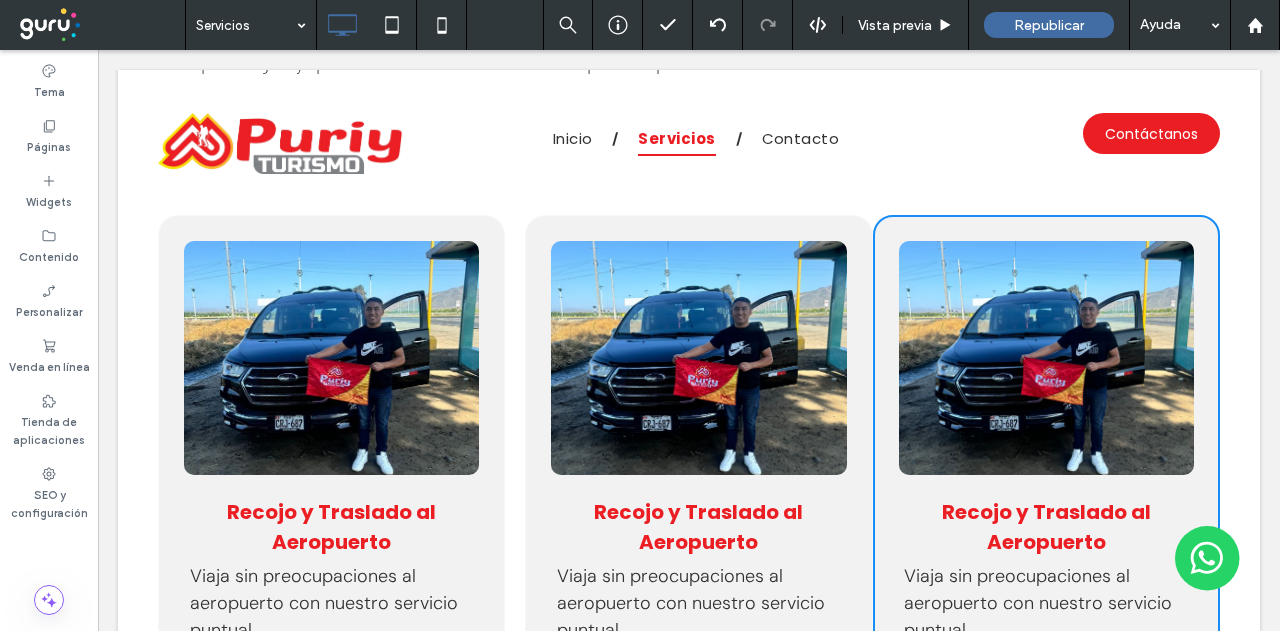type on "**" 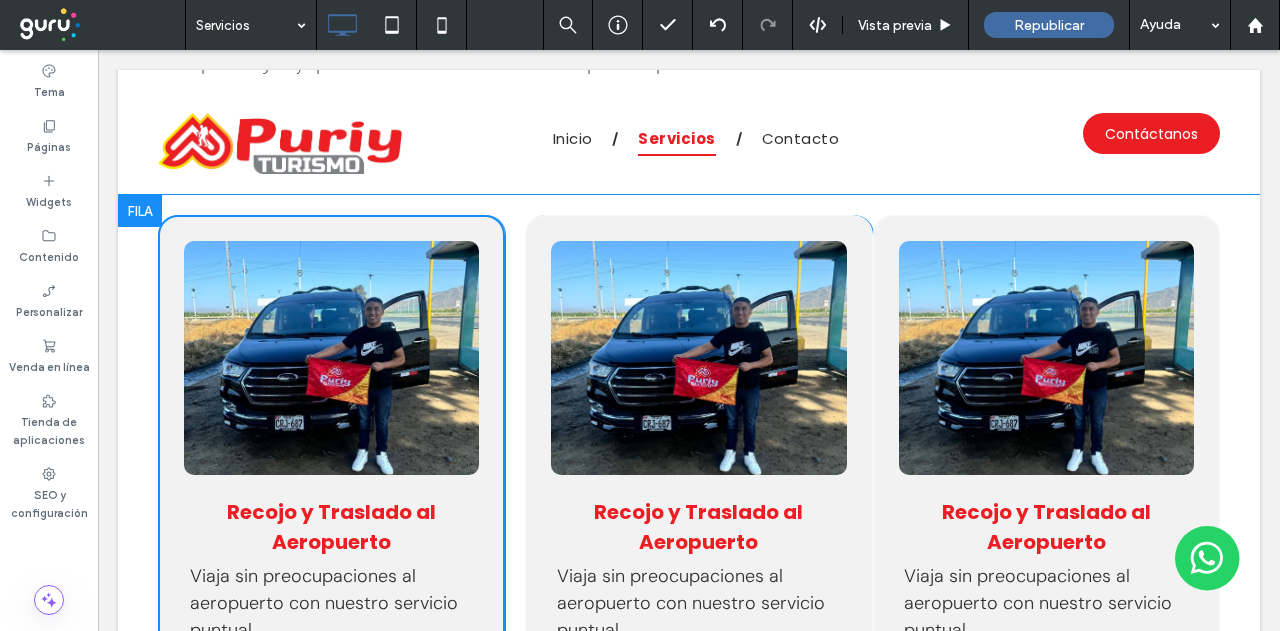 click on "Click To Paste
Recojo y Traslado al Aeropuerto
Viaja sin preocupaciones al aeropuerto con nuestro servicio puntual.
Reserva
Click To Paste" at bounding box center (331, 473) 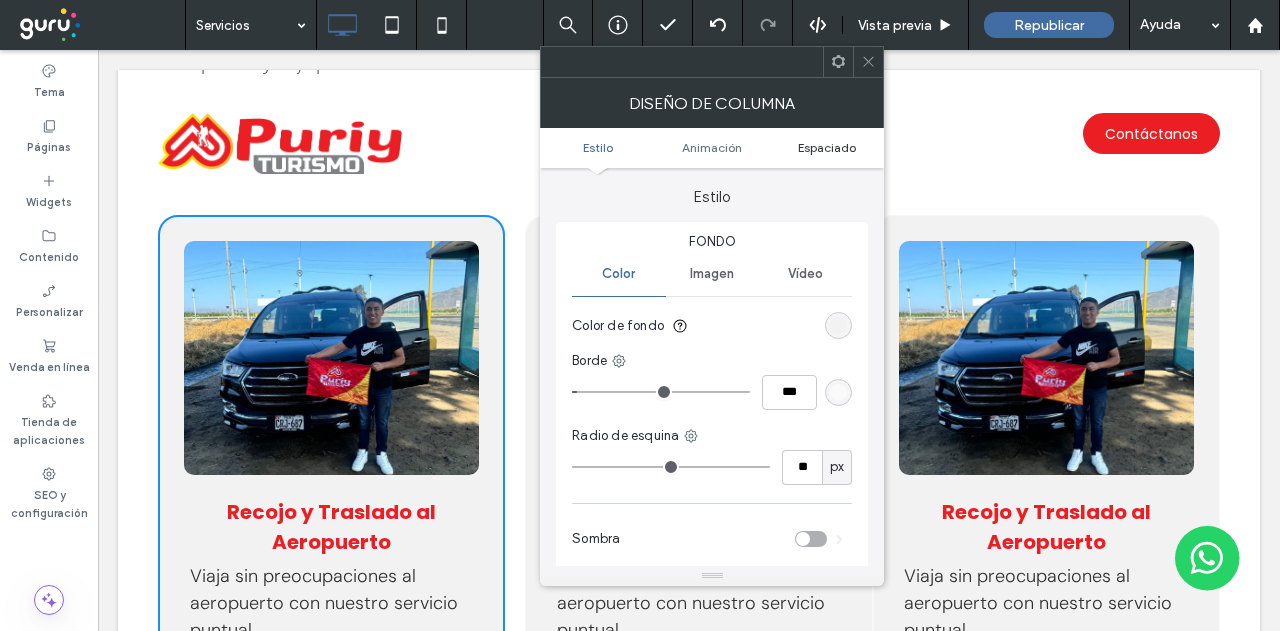 click on "Espaciado" at bounding box center (827, 147) 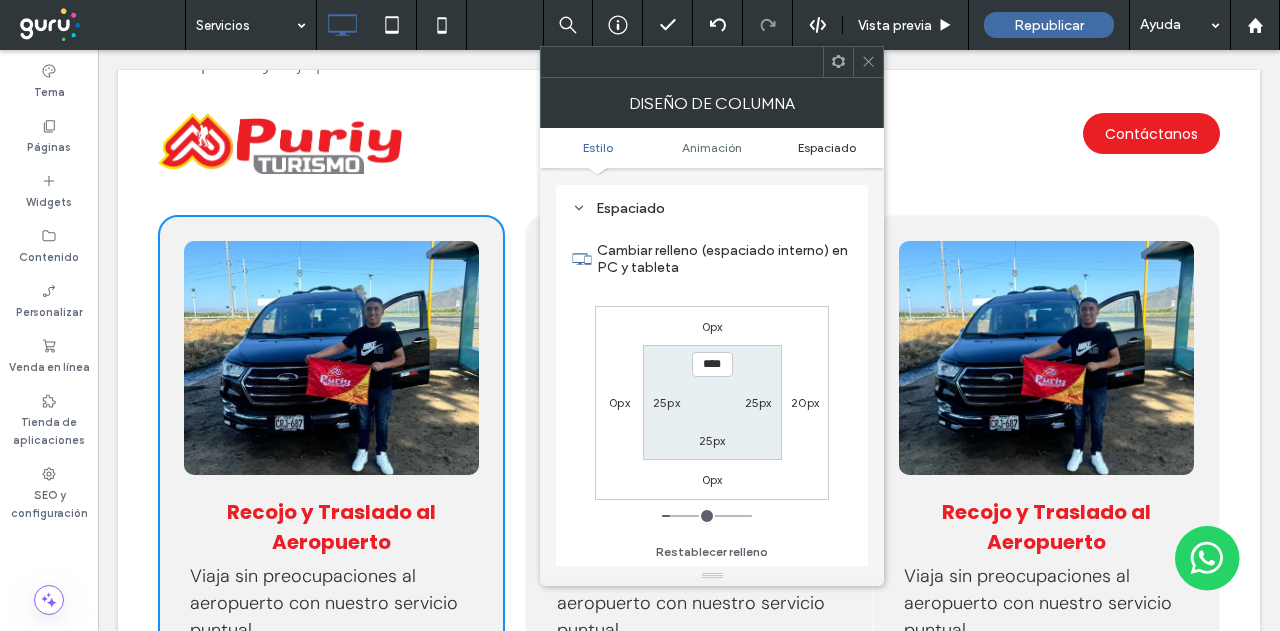 scroll, scrollTop: 469, scrollLeft: 0, axis: vertical 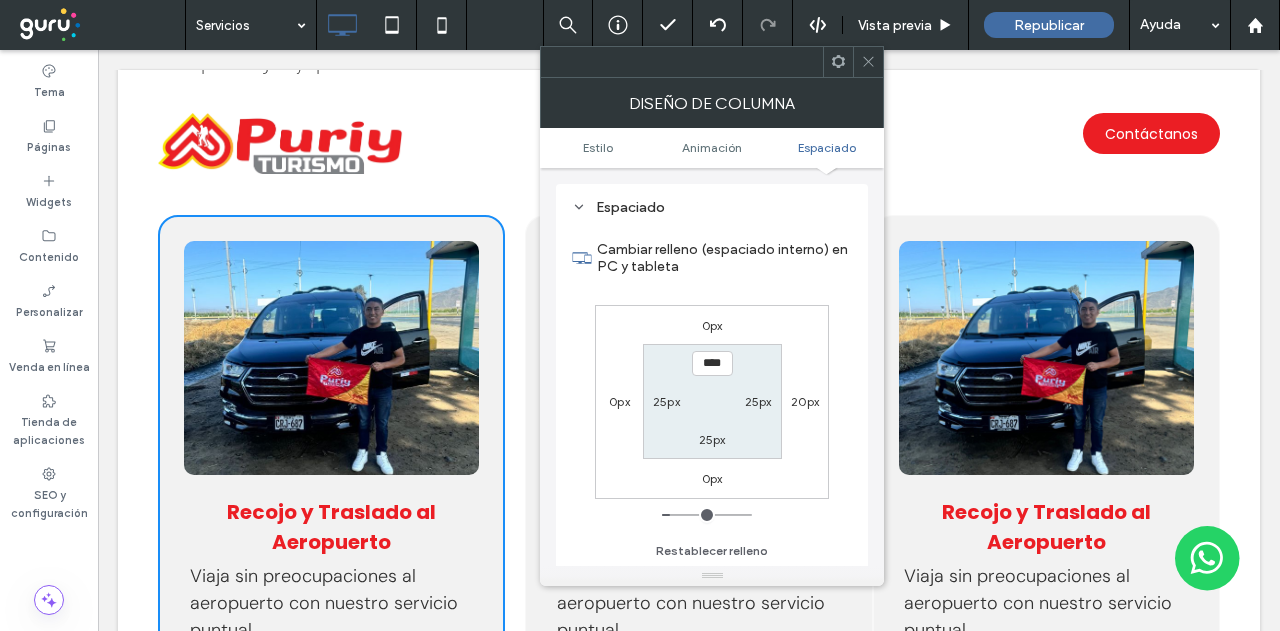 click 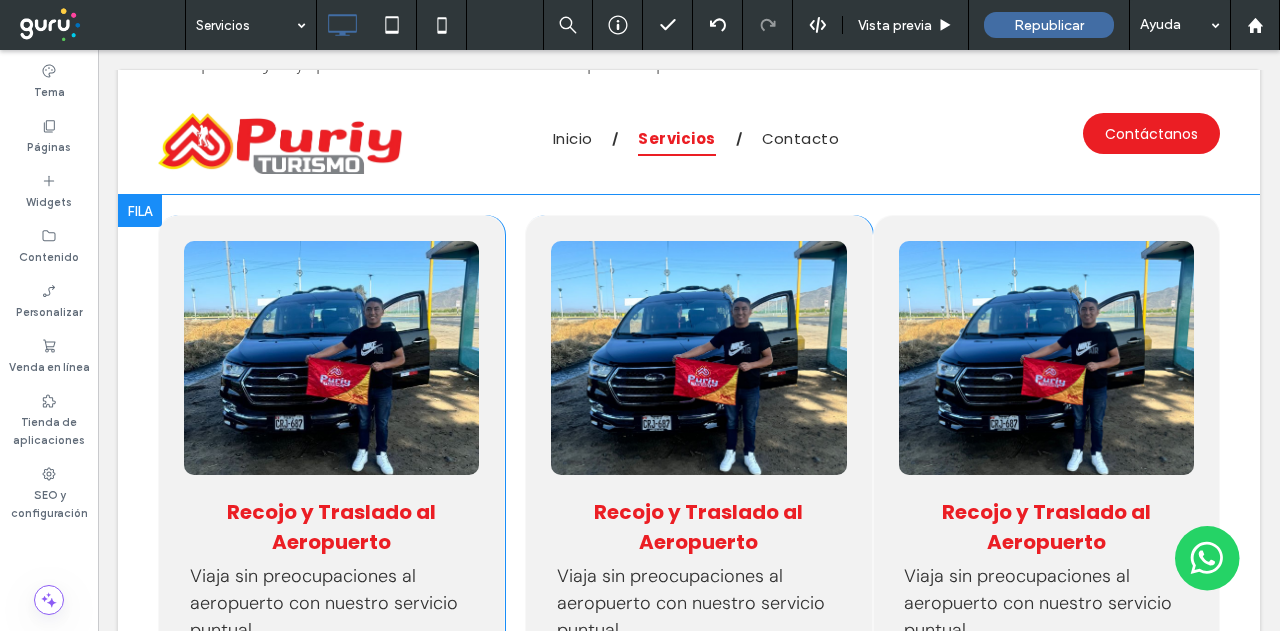 click on "Click To Paste     Click To Paste
Recojo y Traslado al Aeropuerto
Viaja sin preocupaciones al aeropuerto con nuestro servicio puntual.
Reserva
Click To Paste     Click To Paste" at bounding box center [698, 473] 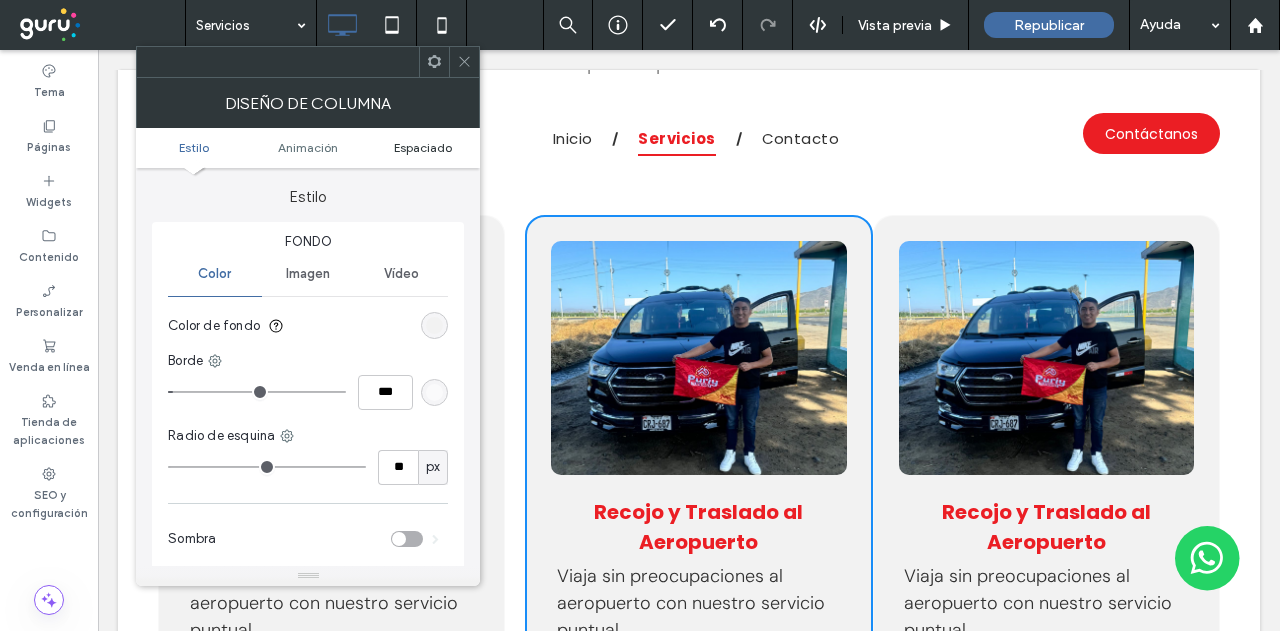 click on "Espaciado" at bounding box center [423, 147] 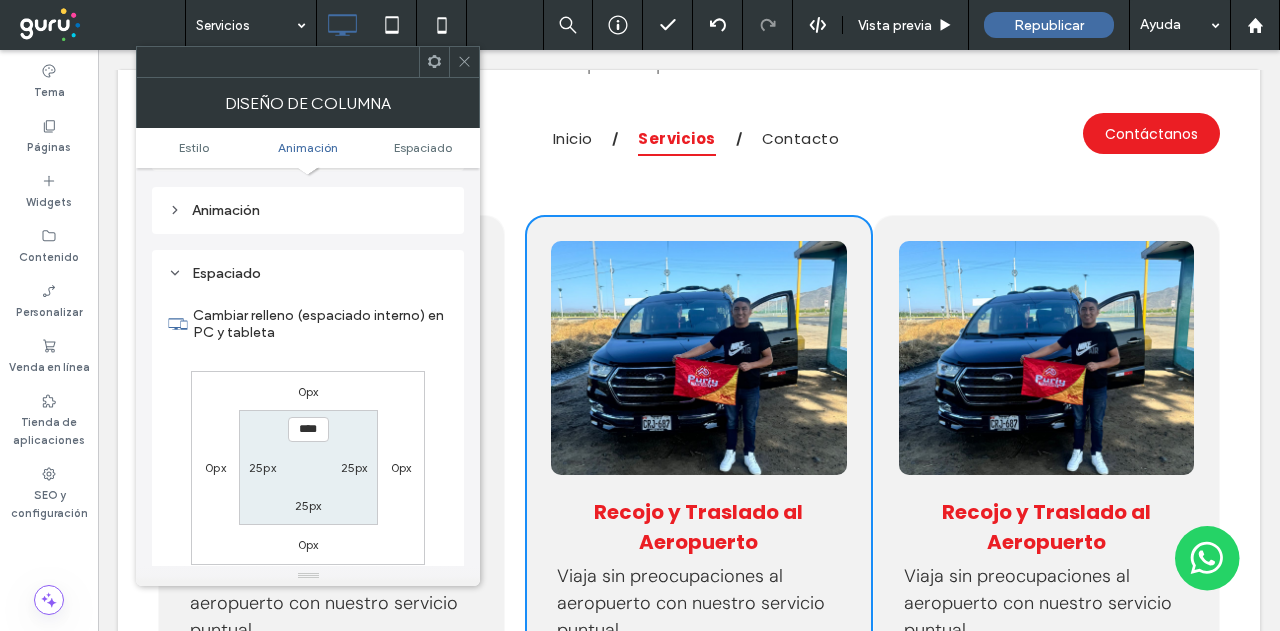 scroll, scrollTop: 469, scrollLeft: 0, axis: vertical 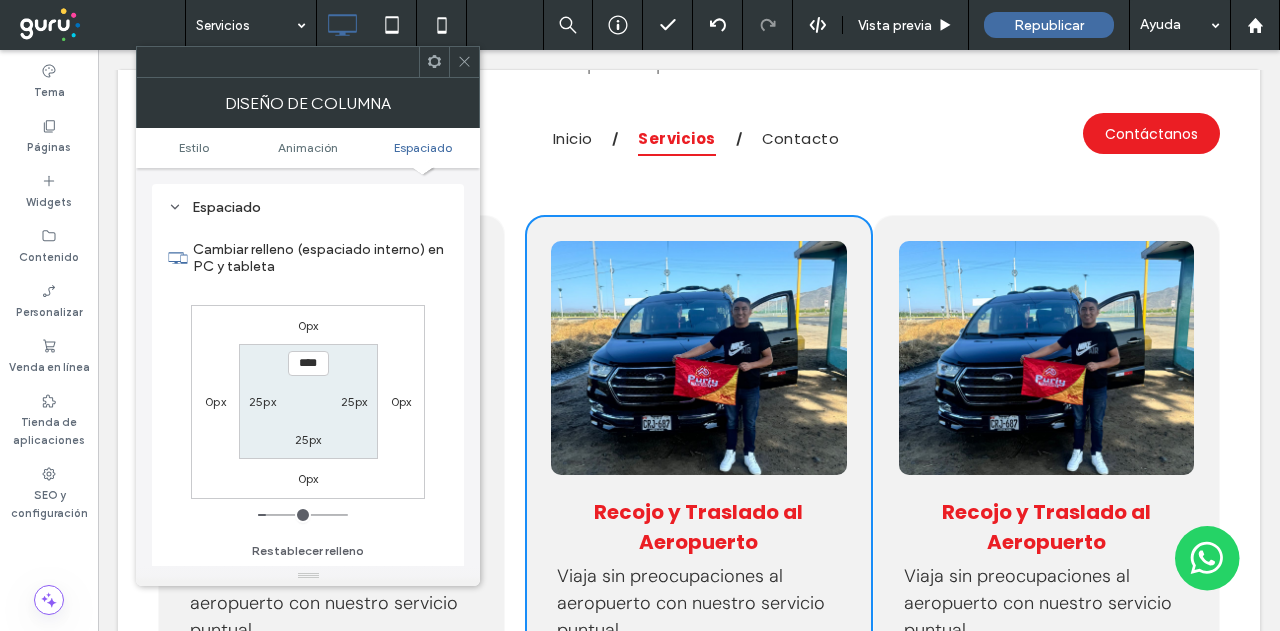 drag, startPoint x: 460, startPoint y: 62, endPoint x: 471, endPoint y: 65, distance: 11.401754 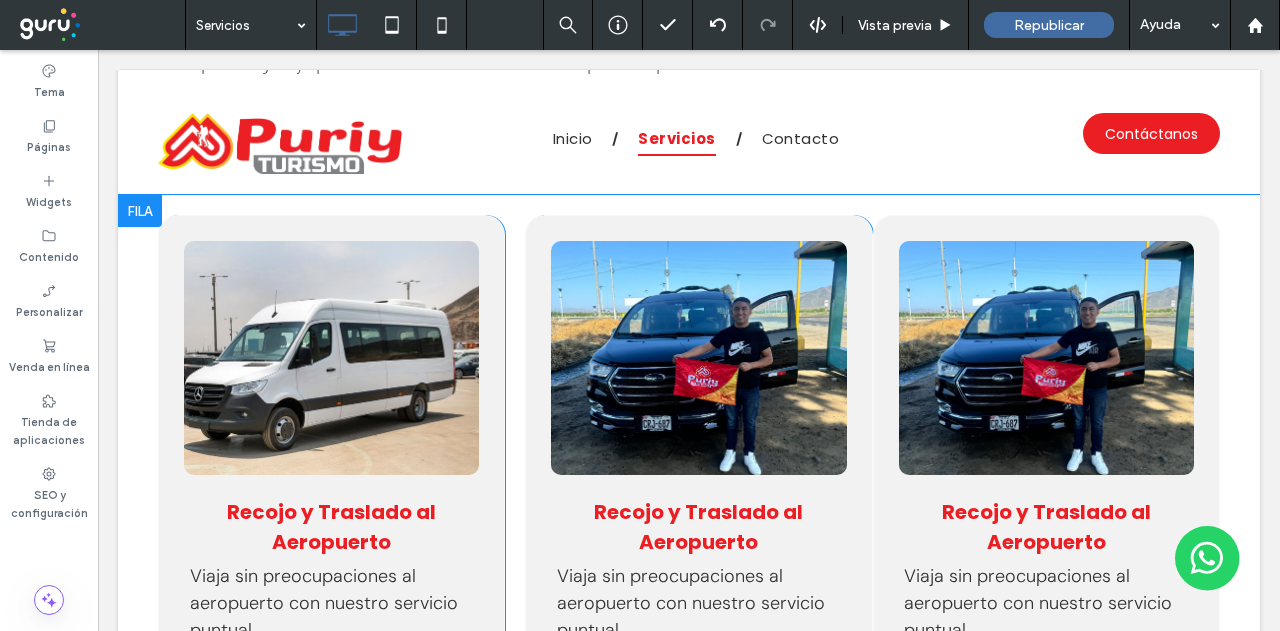 click on "Click To Paste     Click To Paste
Recojo y Traslado al Aeropuerto
Viaja sin preocupaciones al aeropuerto con nuestro servicio puntual.
Reserva
Click To Paste     Click To Paste" at bounding box center (1046, 473) 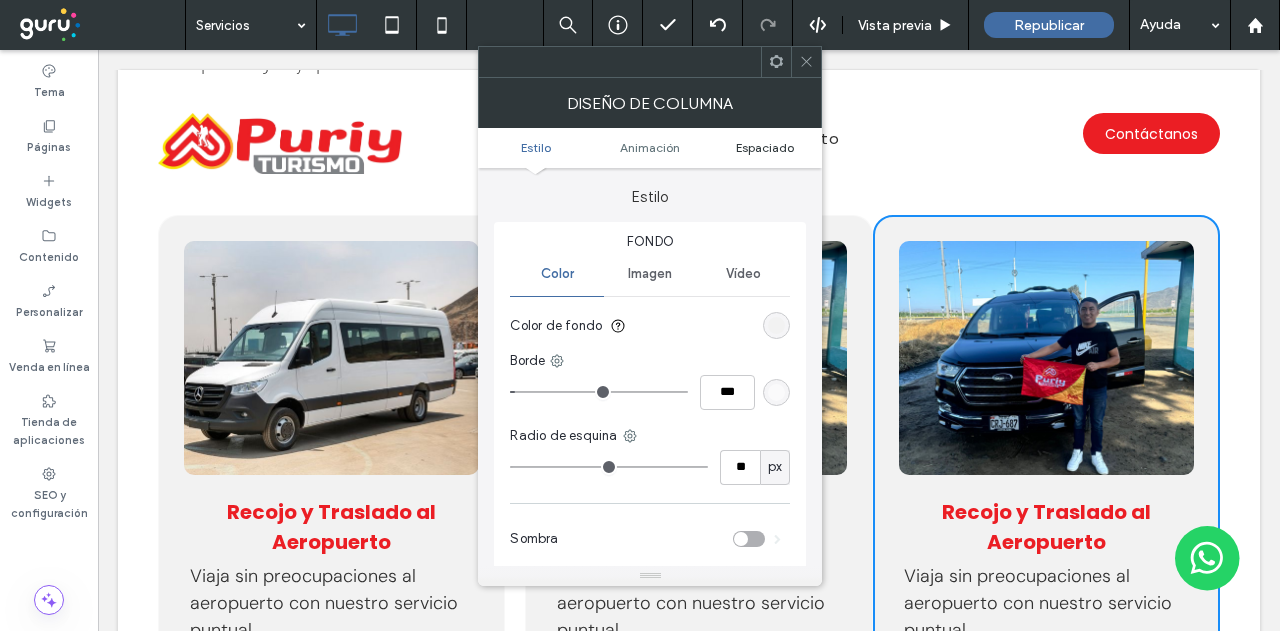 click on "Espaciado" at bounding box center (765, 147) 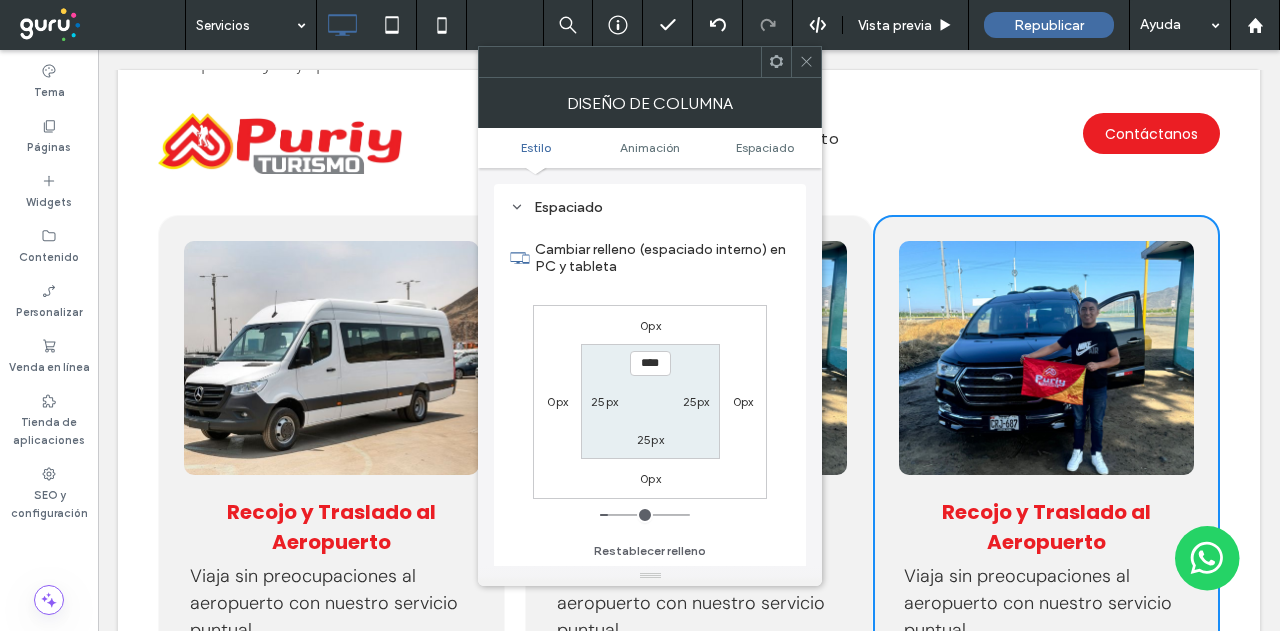 scroll, scrollTop: 469, scrollLeft: 0, axis: vertical 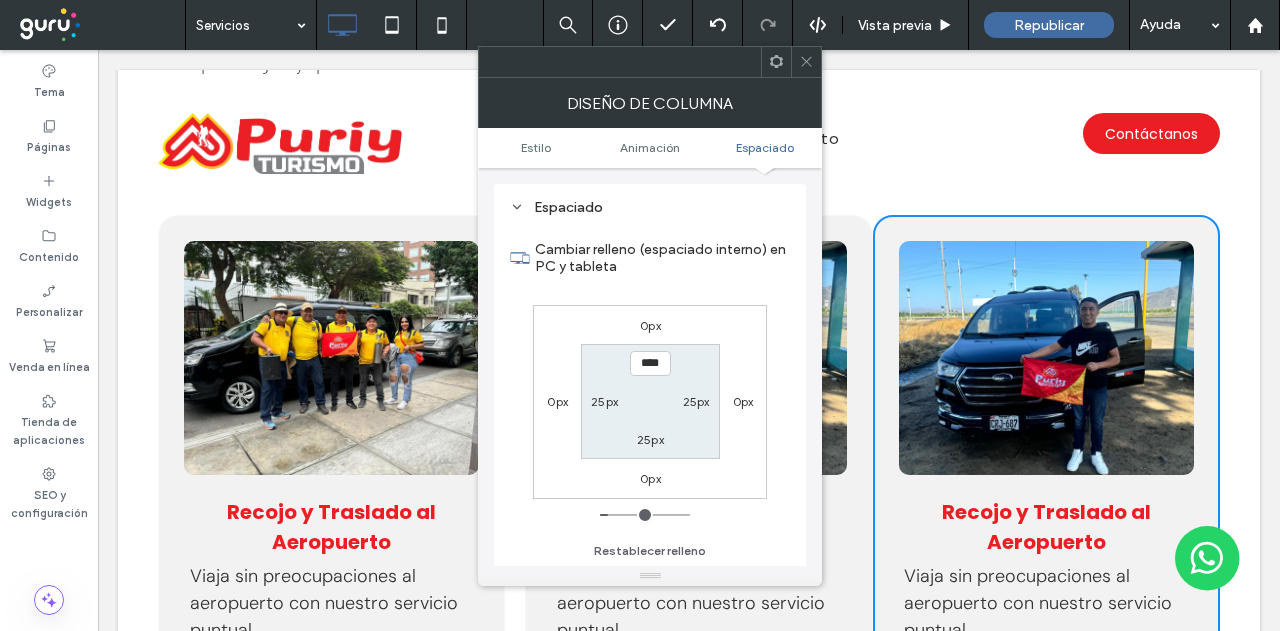 click on "25px" at bounding box center (696, 401) 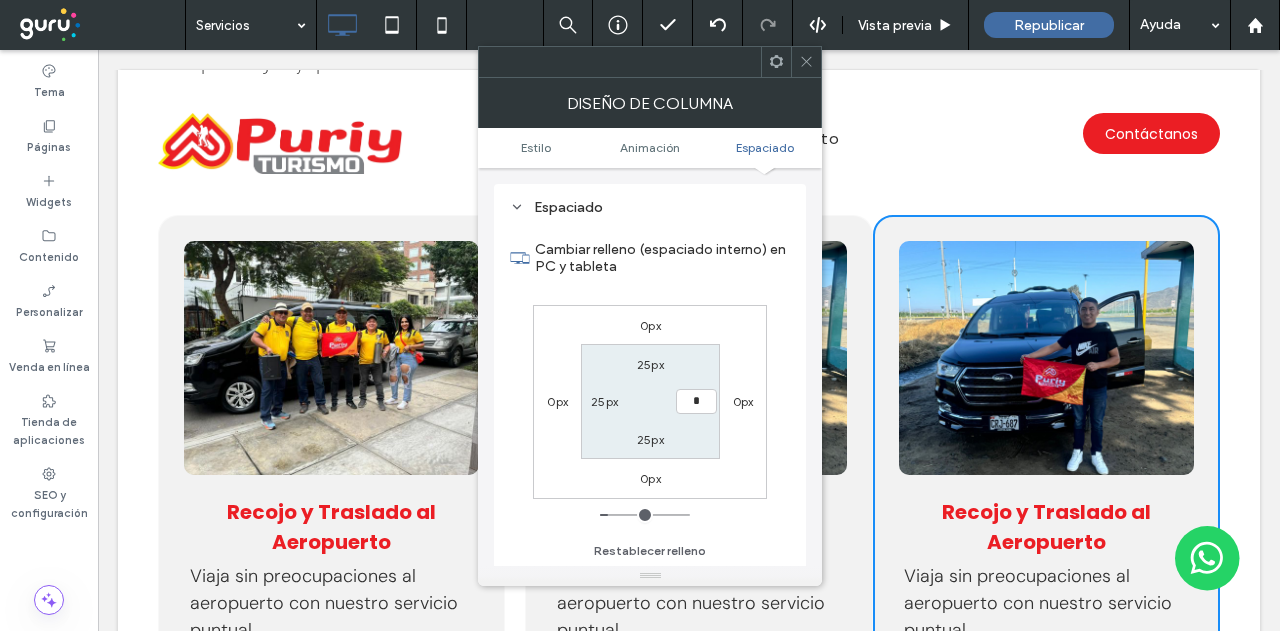 type on "*" 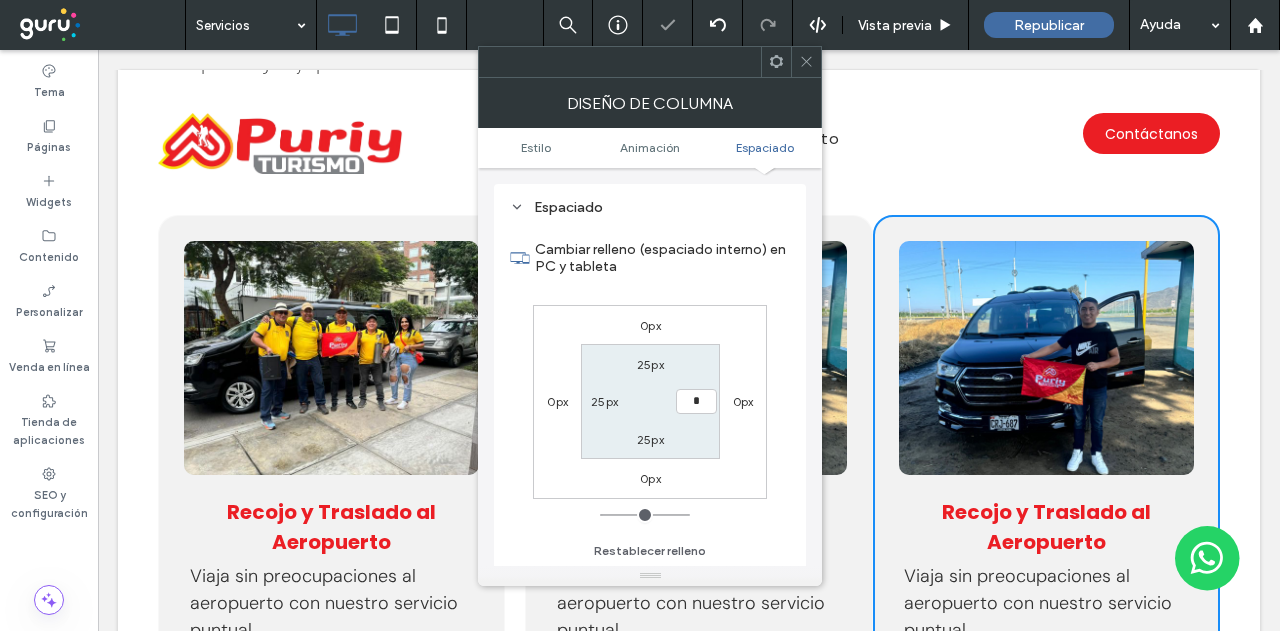 type on "*" 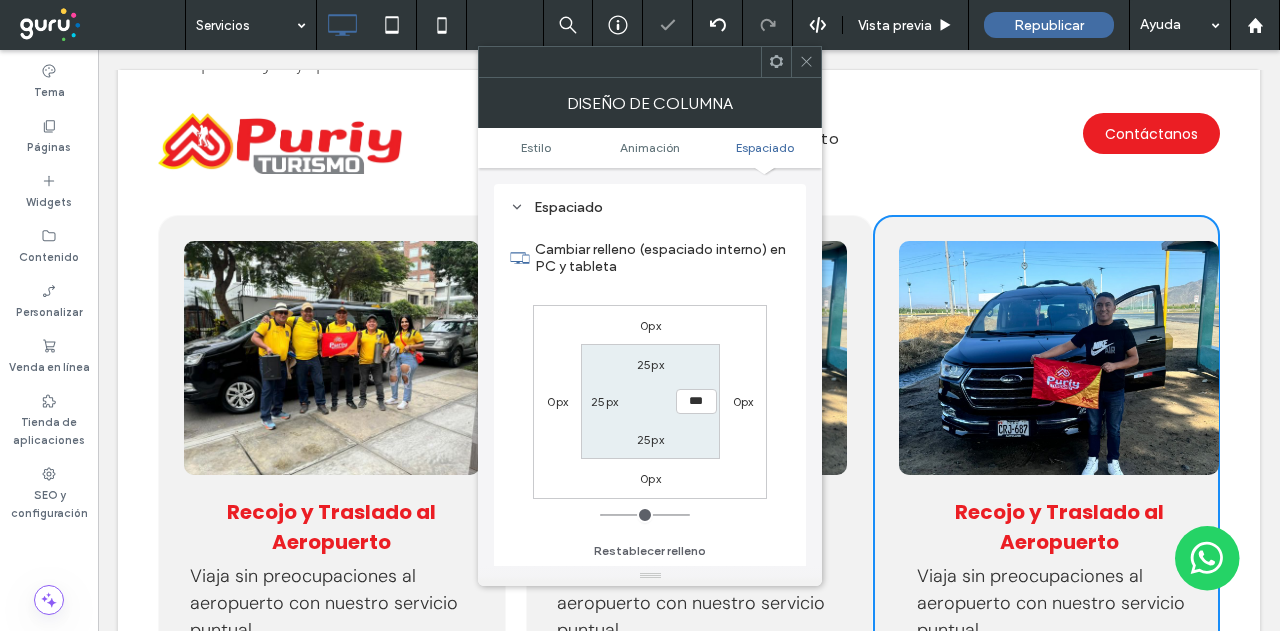 click on "0px 0px 0px 0px 25px *** 25px 25px" at bounding box center [650, 402] 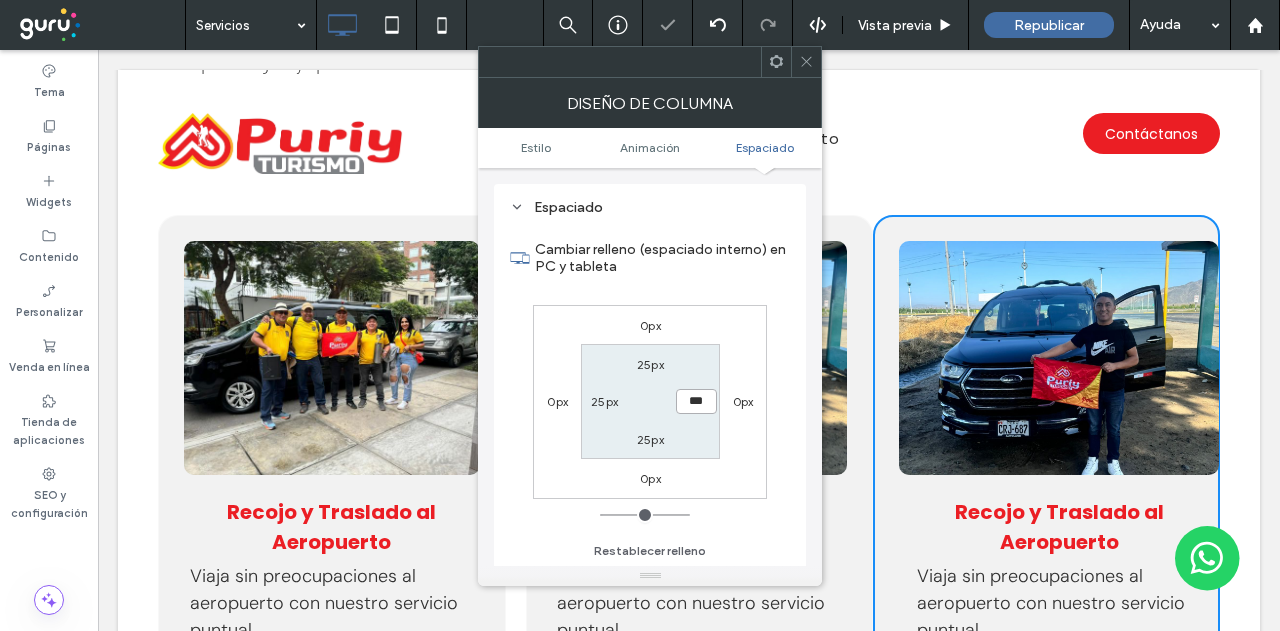 click on "***" at bounding box center [696, 401] 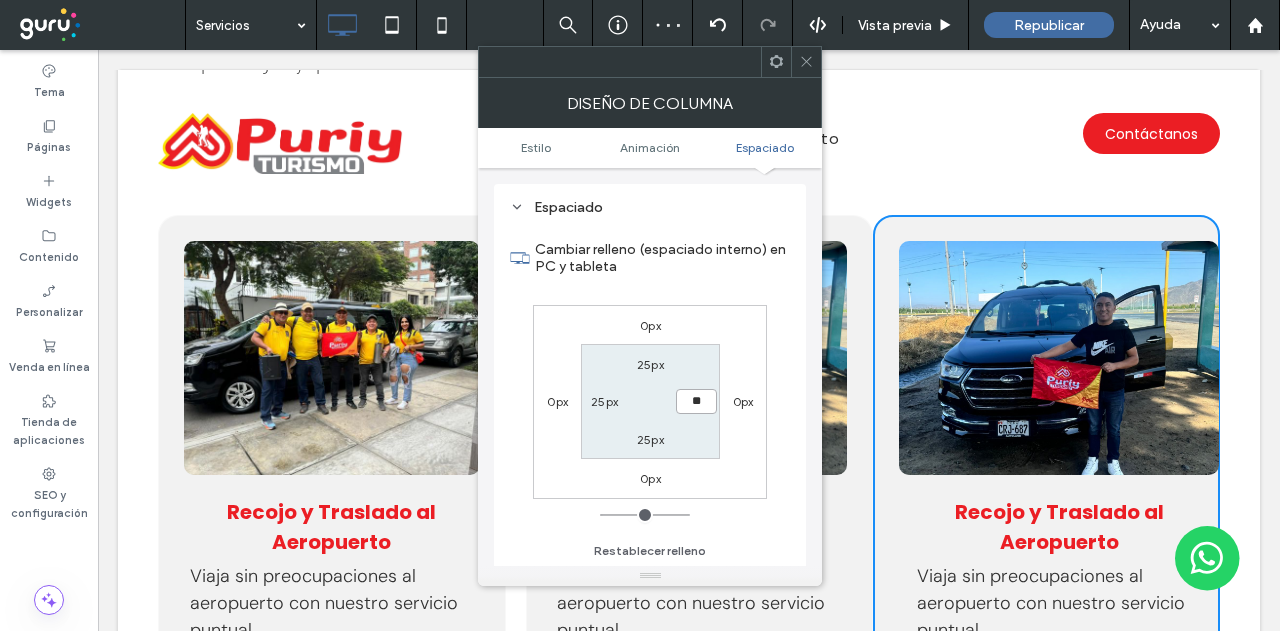 type on "**" 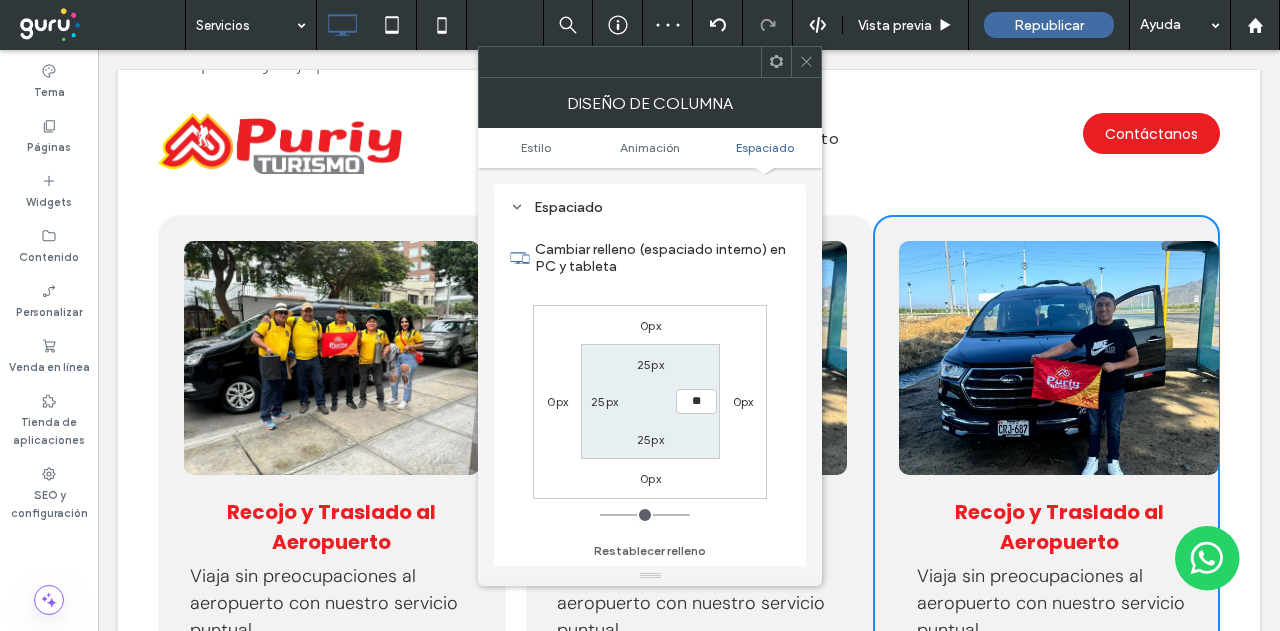 type on "**" 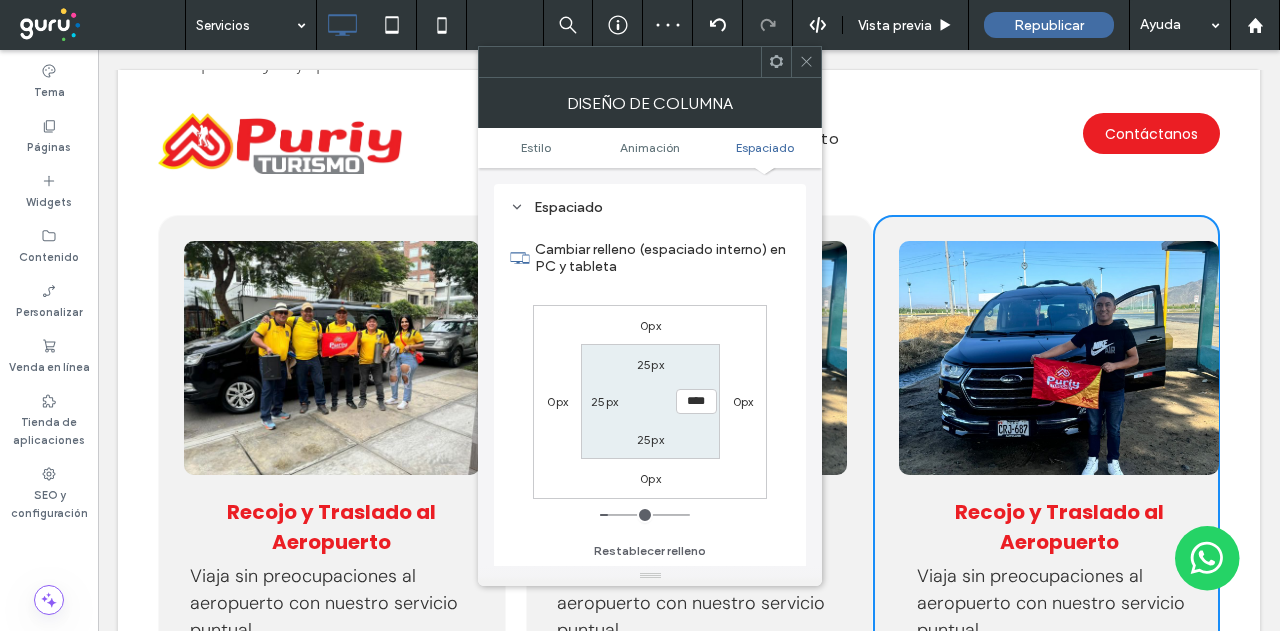 click on "0px 0px 0px 0px 25px **** 25px 25px" at bounding box center [650, 402] 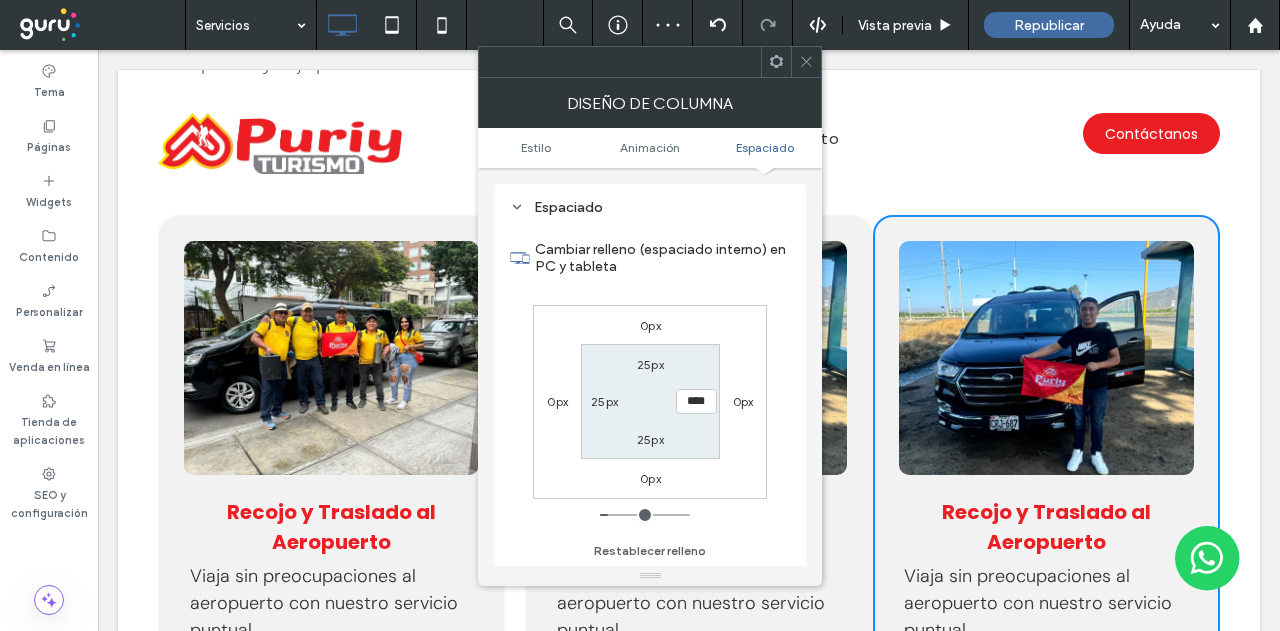 click at bounding box center [806, 62] 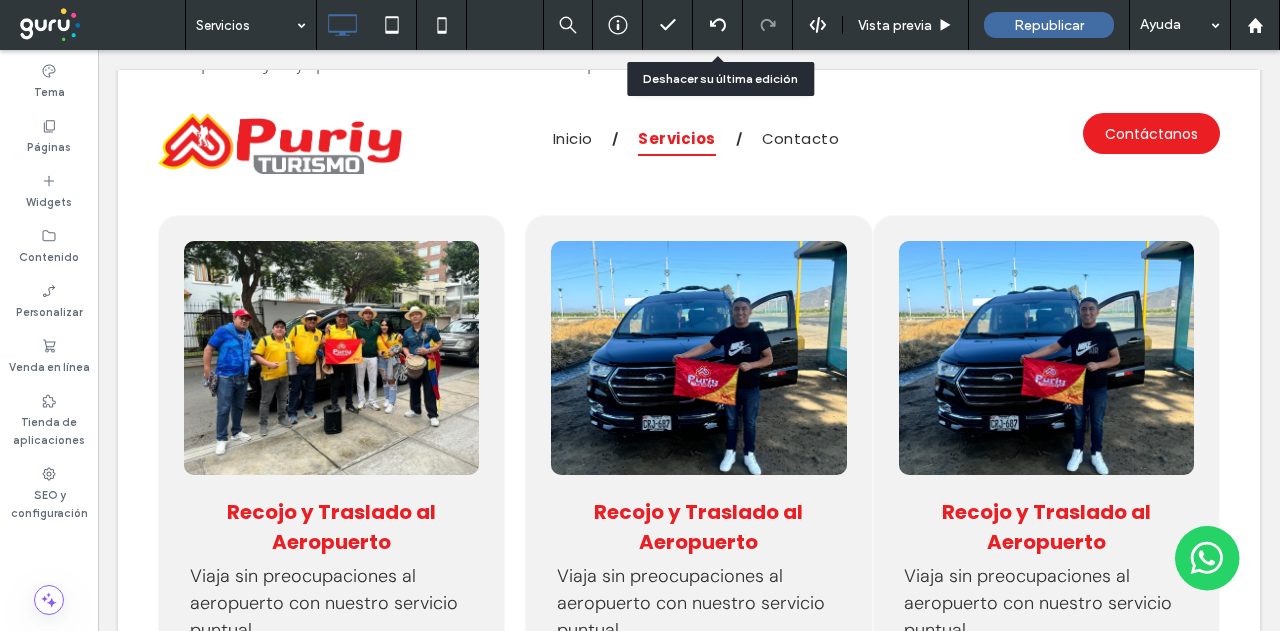 click 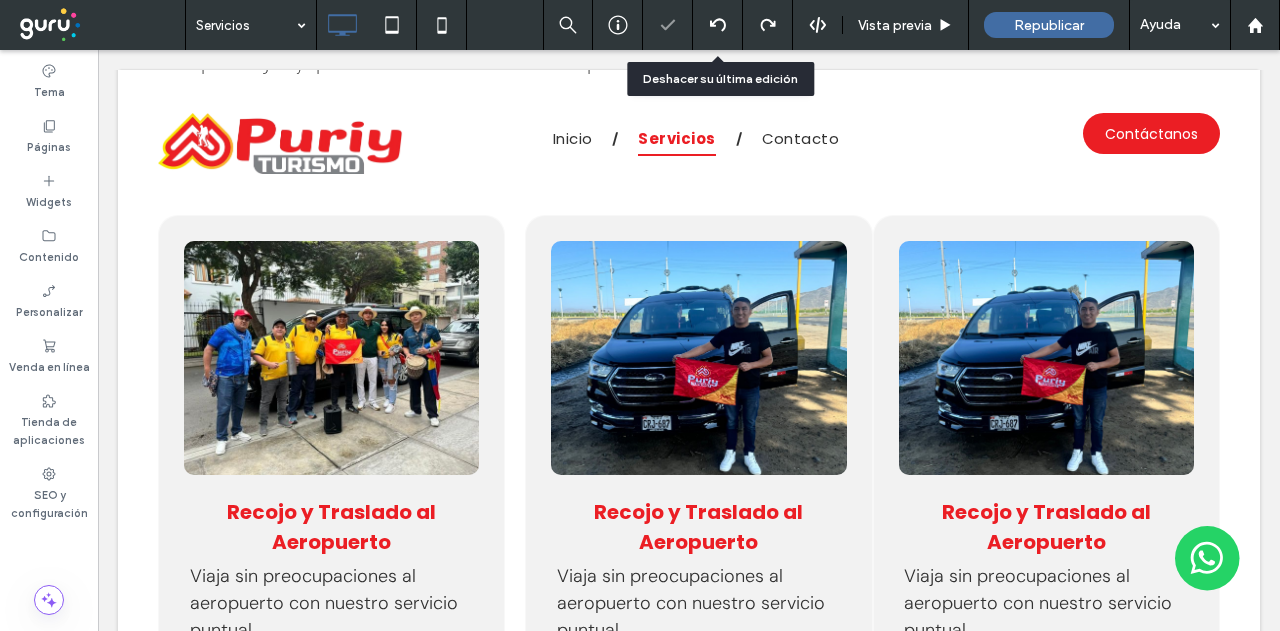 click 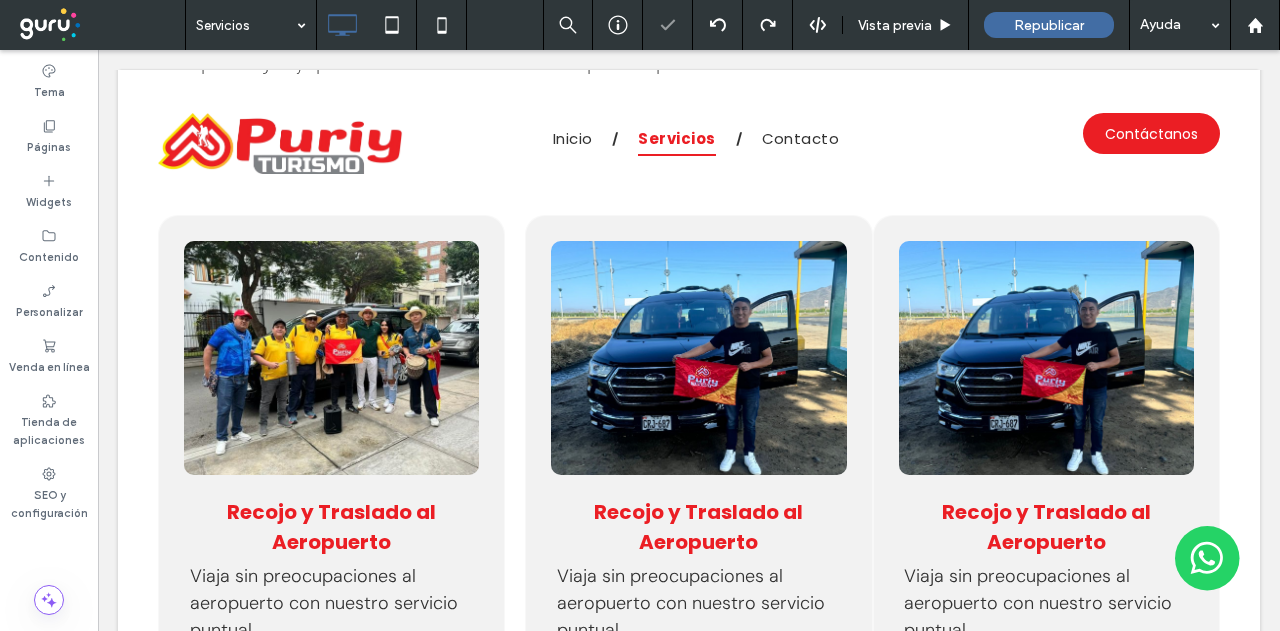click 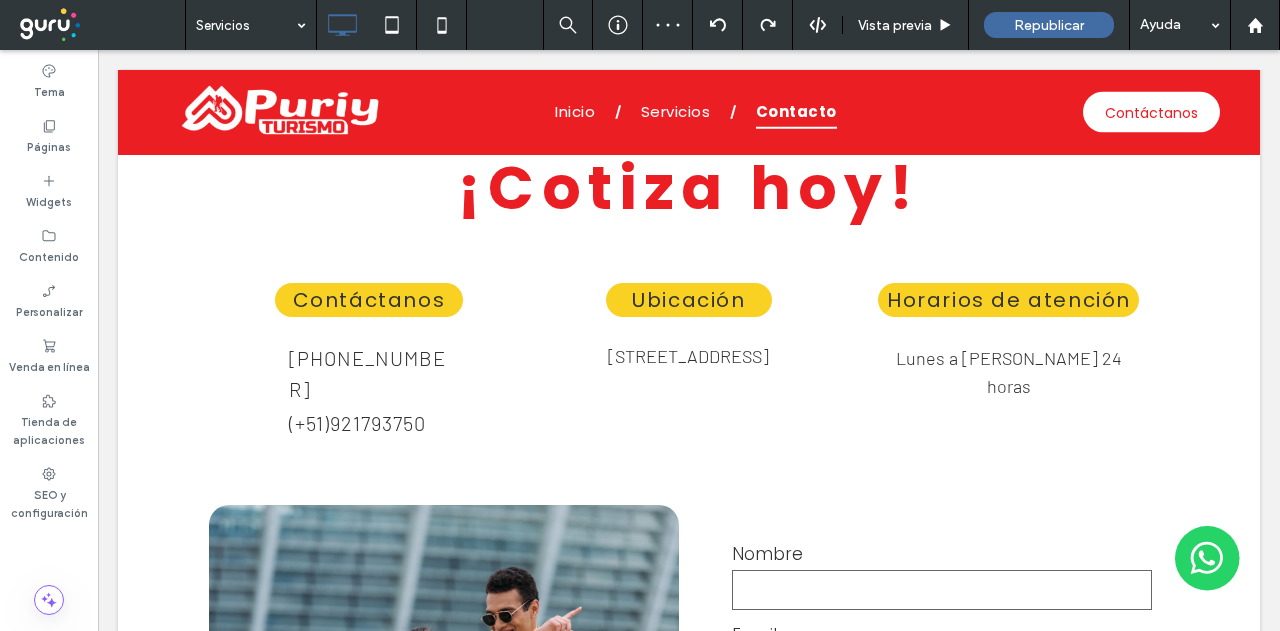 scroll, scrollTop: 3500, scrollLeft: 0, axis: vertical 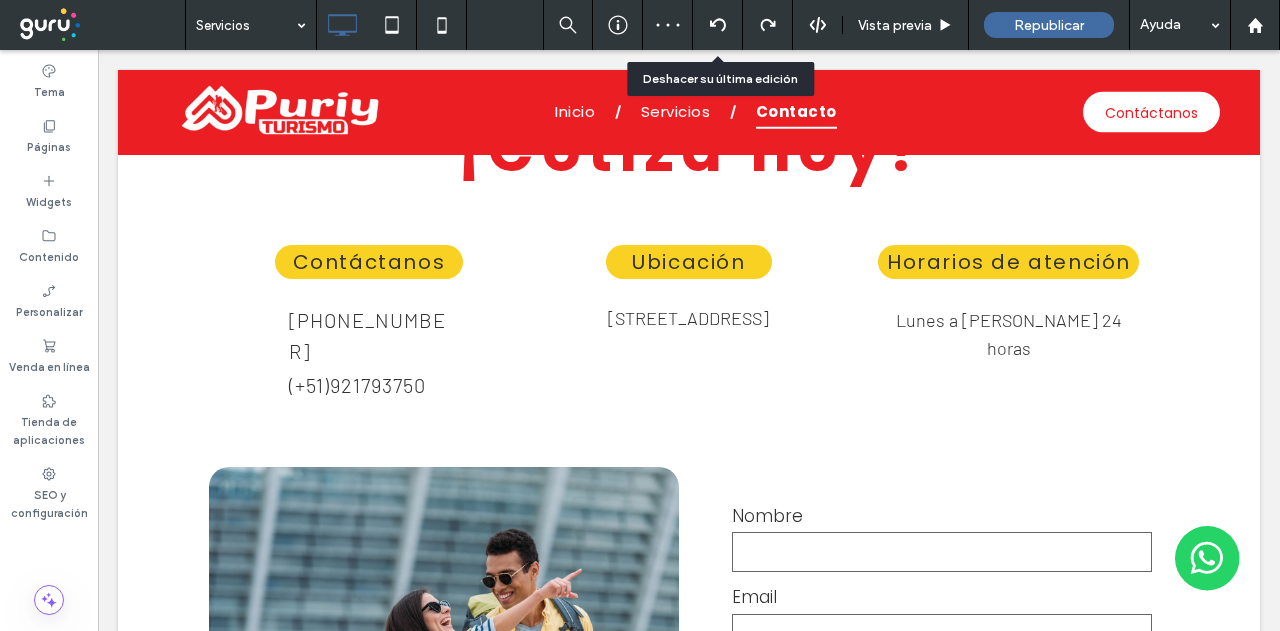 click at bounding box center [718, 25] 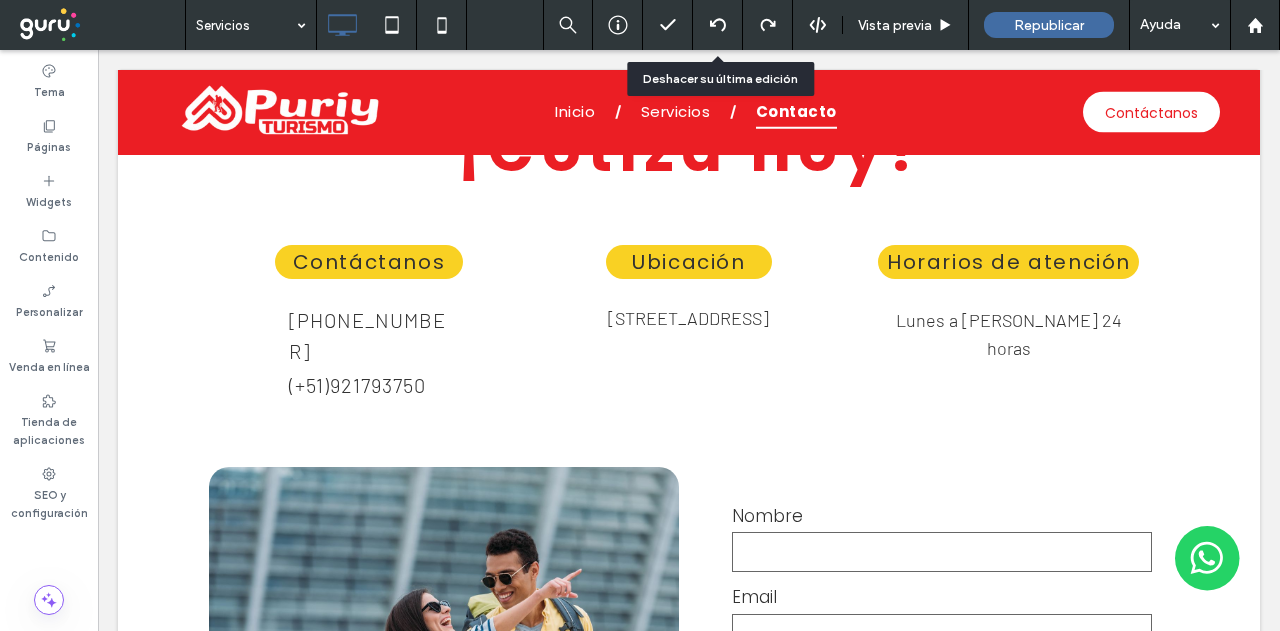 click 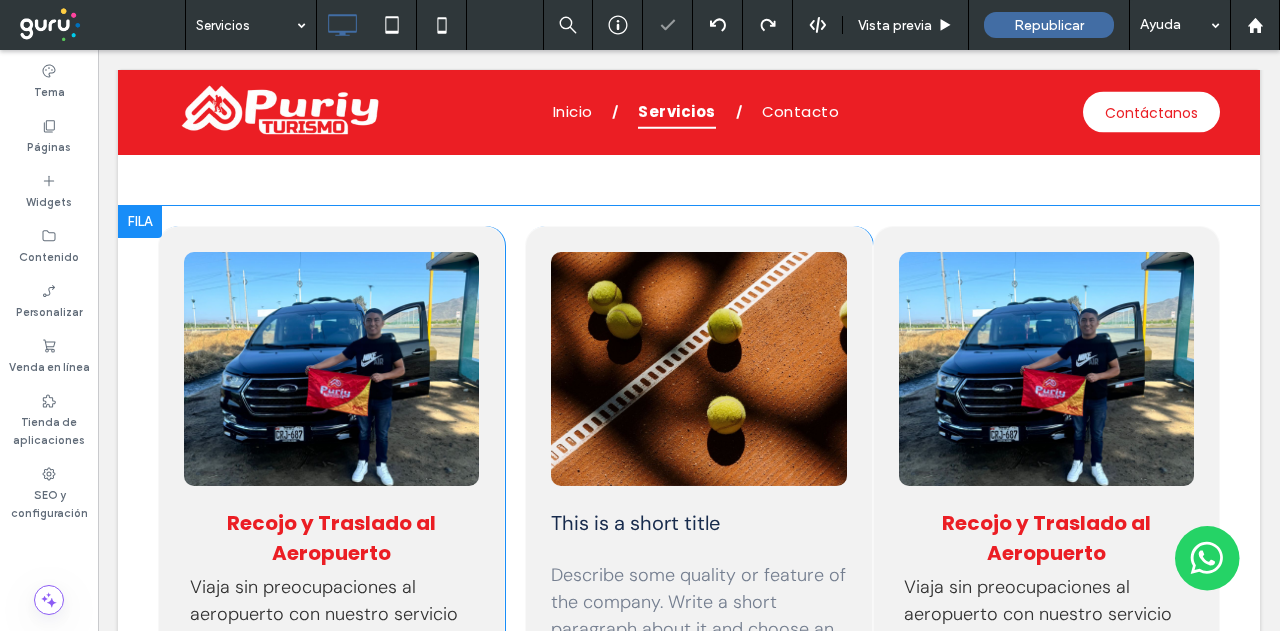 scroll, scrollTop: 2900, scrollLeft: 0, axis: vertical 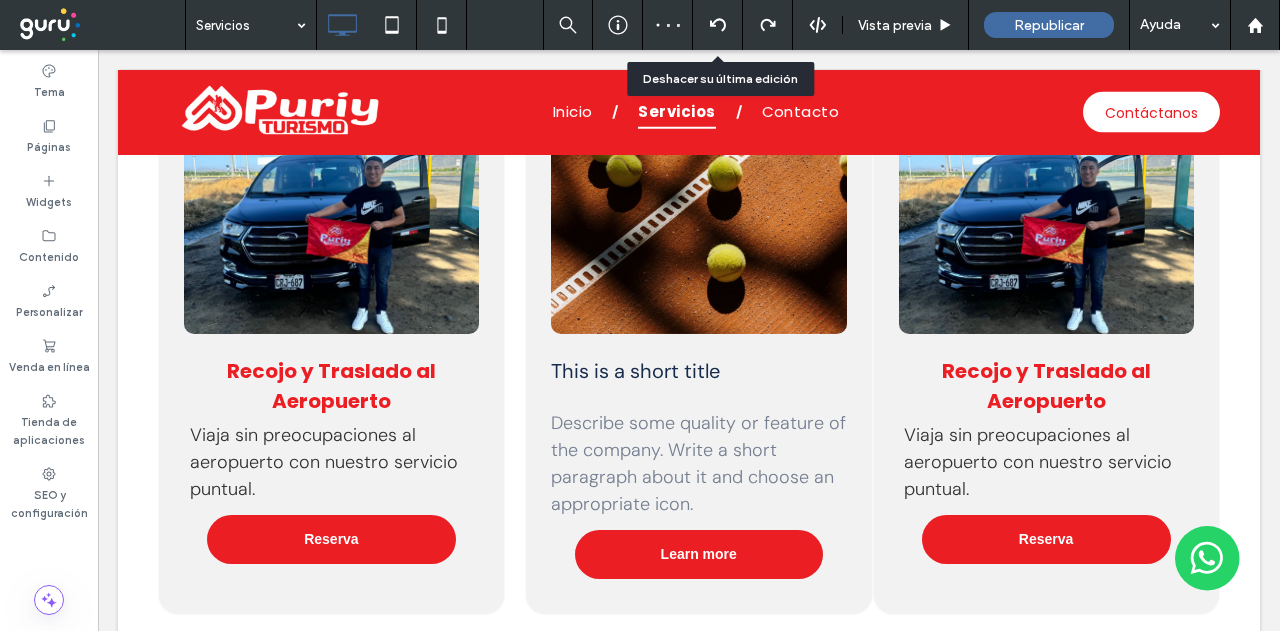 click at bounding box center [717, 25] 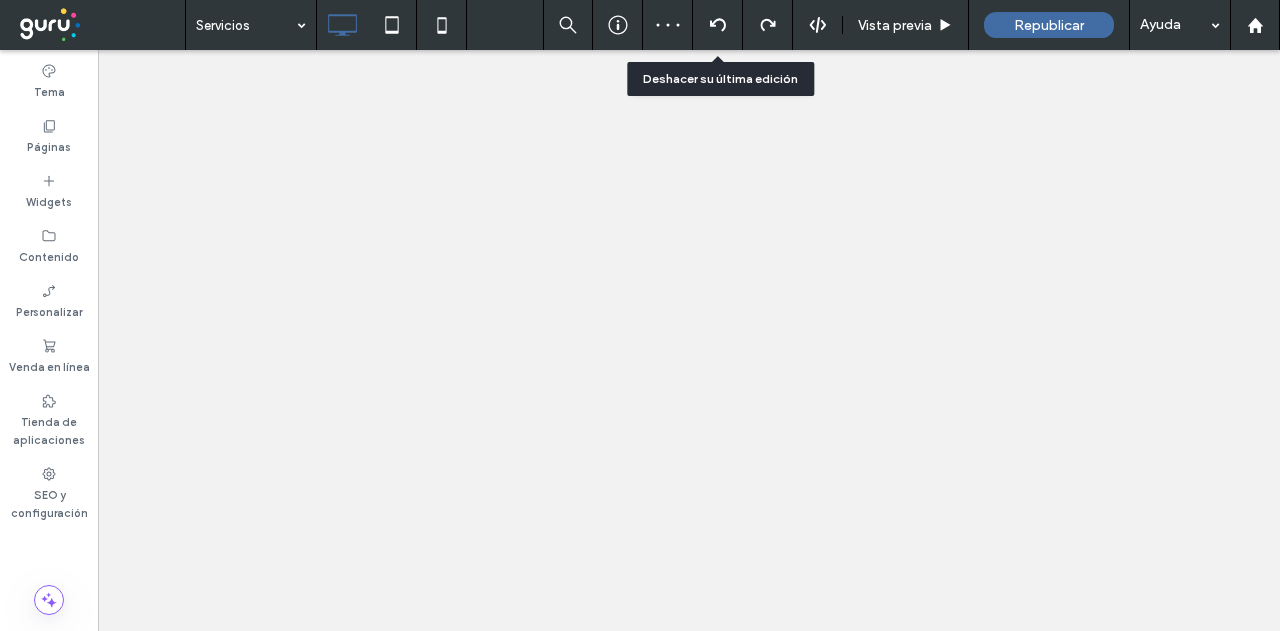 click 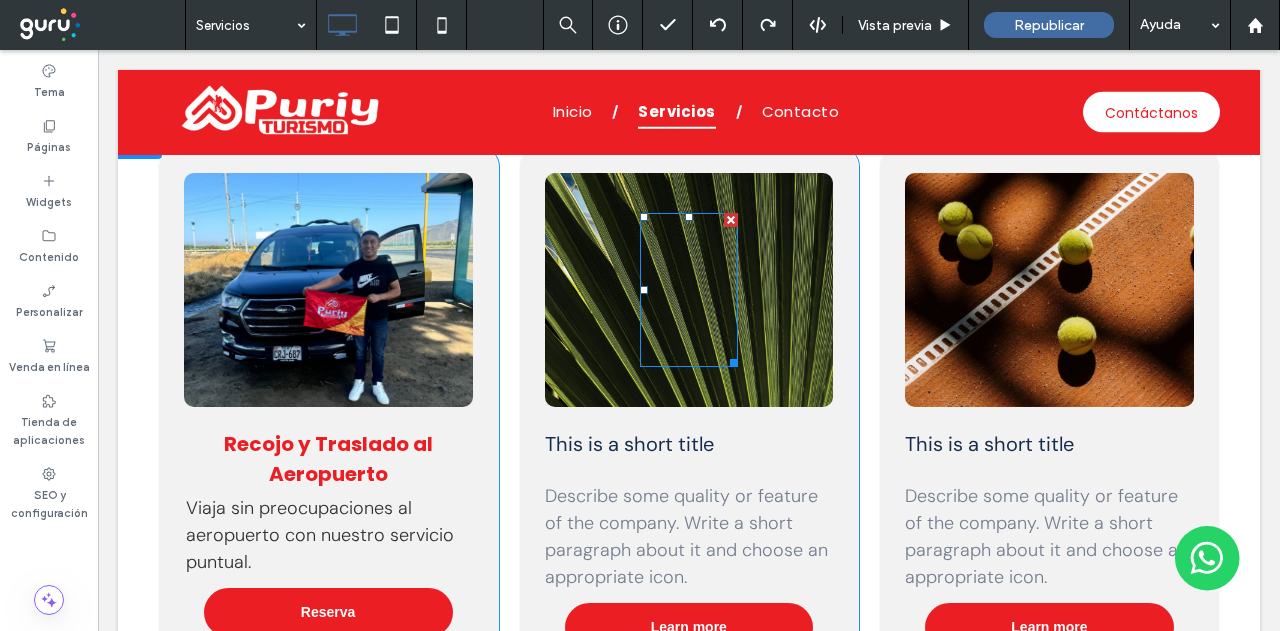 scroll, scrollTop: 2900, scrollLeft: 0, axis: vertical 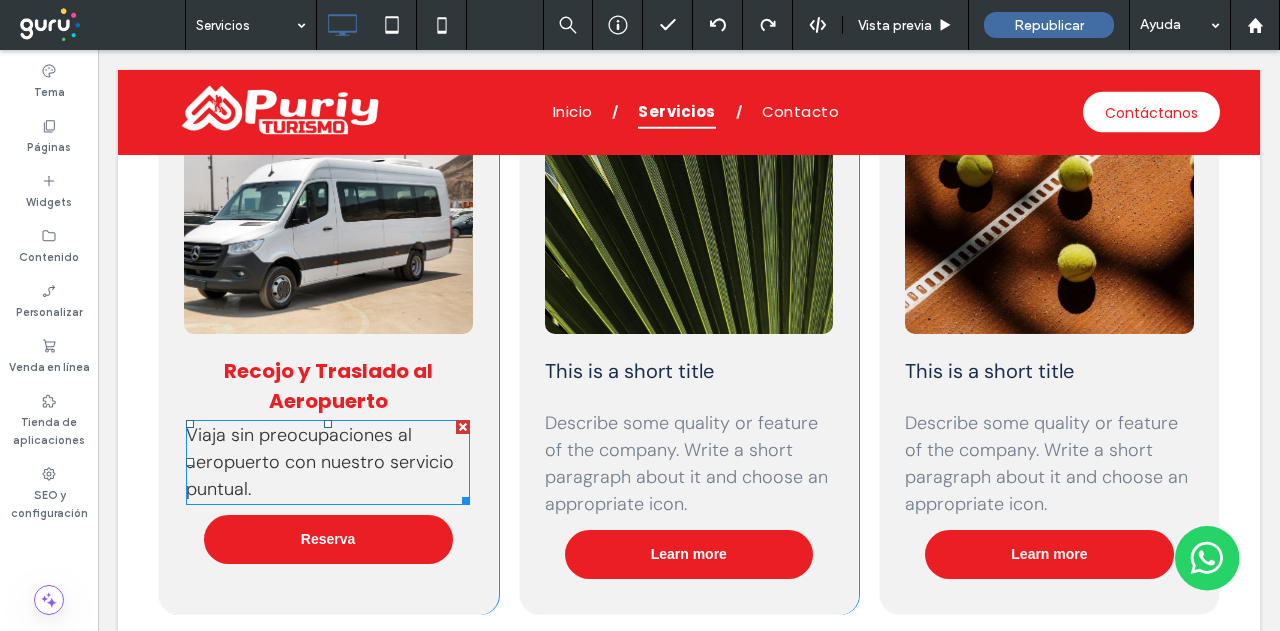 click on "Viaja sin preocupaciones al aeropuerto con nuestro servicio puntual." at bounding box center [320, 462] 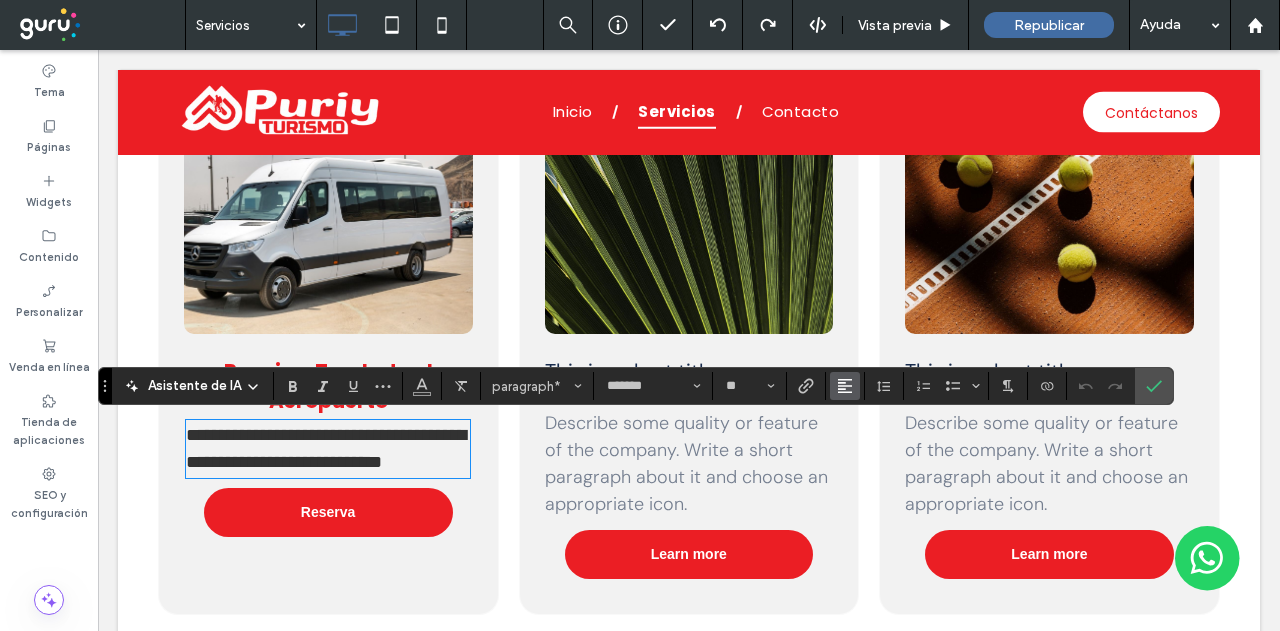 click 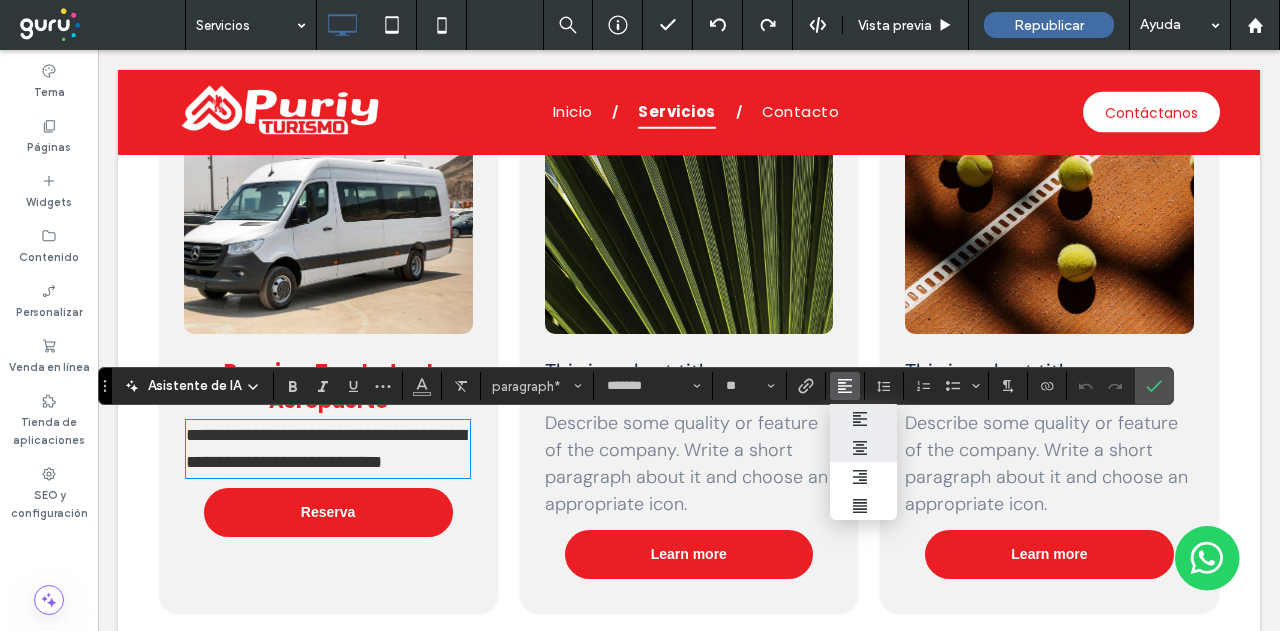 drag, startPoint x: 786, startPoint y: 388, endPoint x: 865, endPoint y: 443, distance: 96.26006 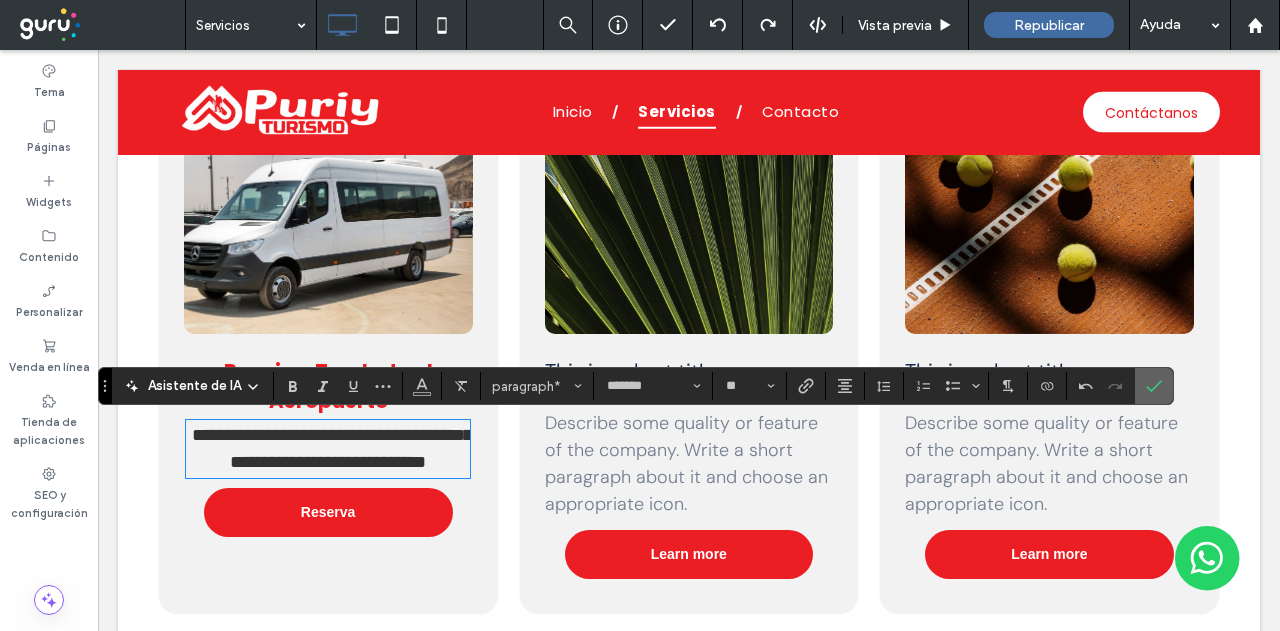 click 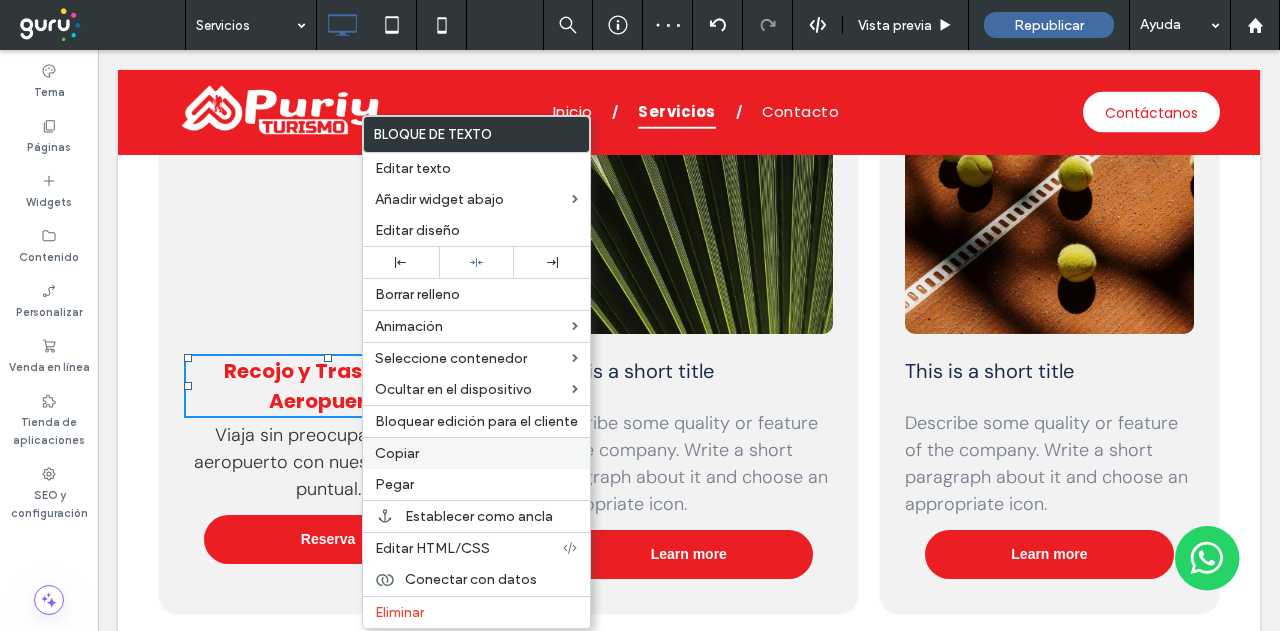 click on "Copiar" at bounding box center (476, 453) 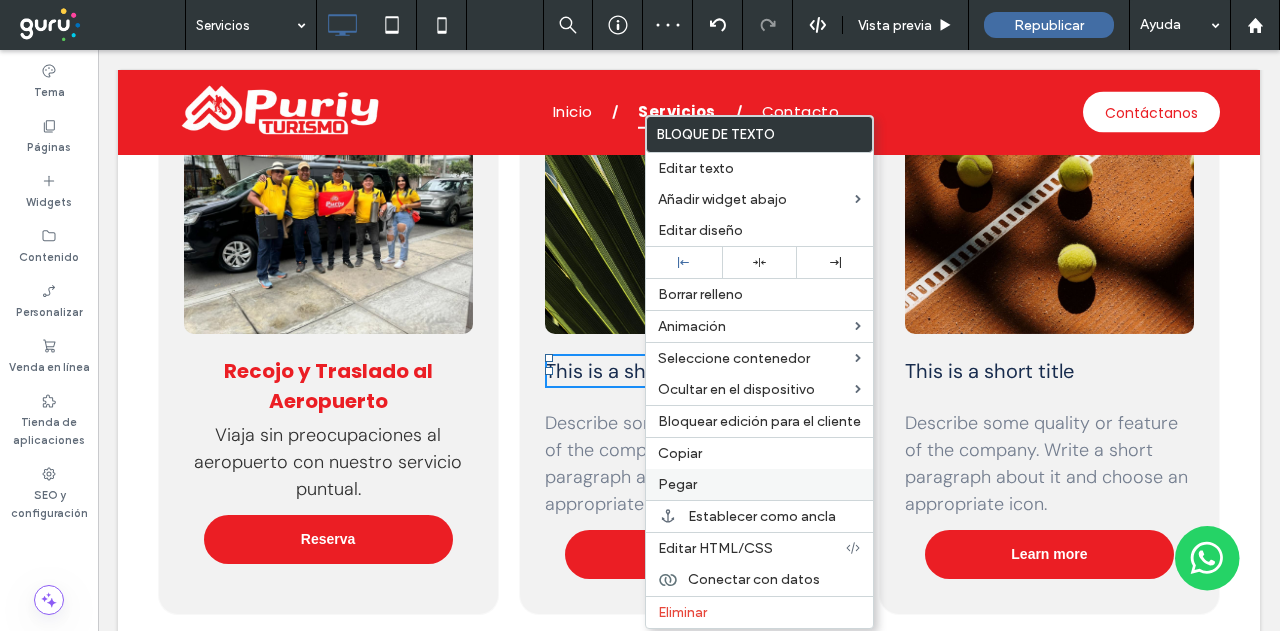 click on "Pegar" at bounding box center [759, 484] 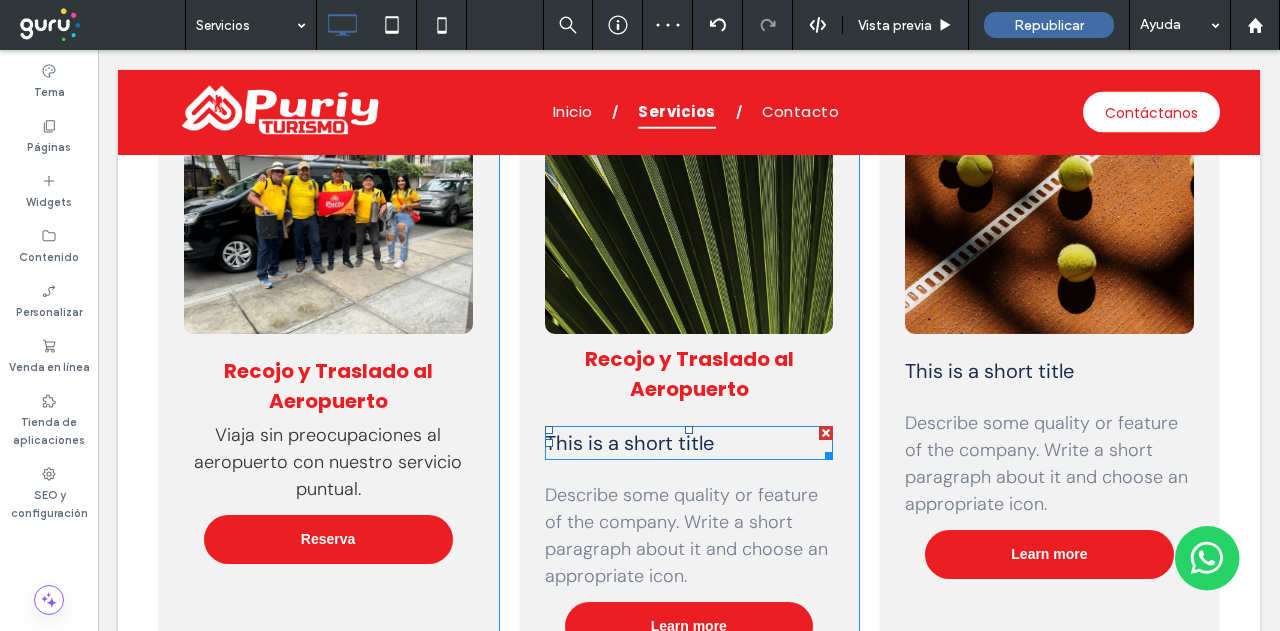 click at bounding box center [826, 433] 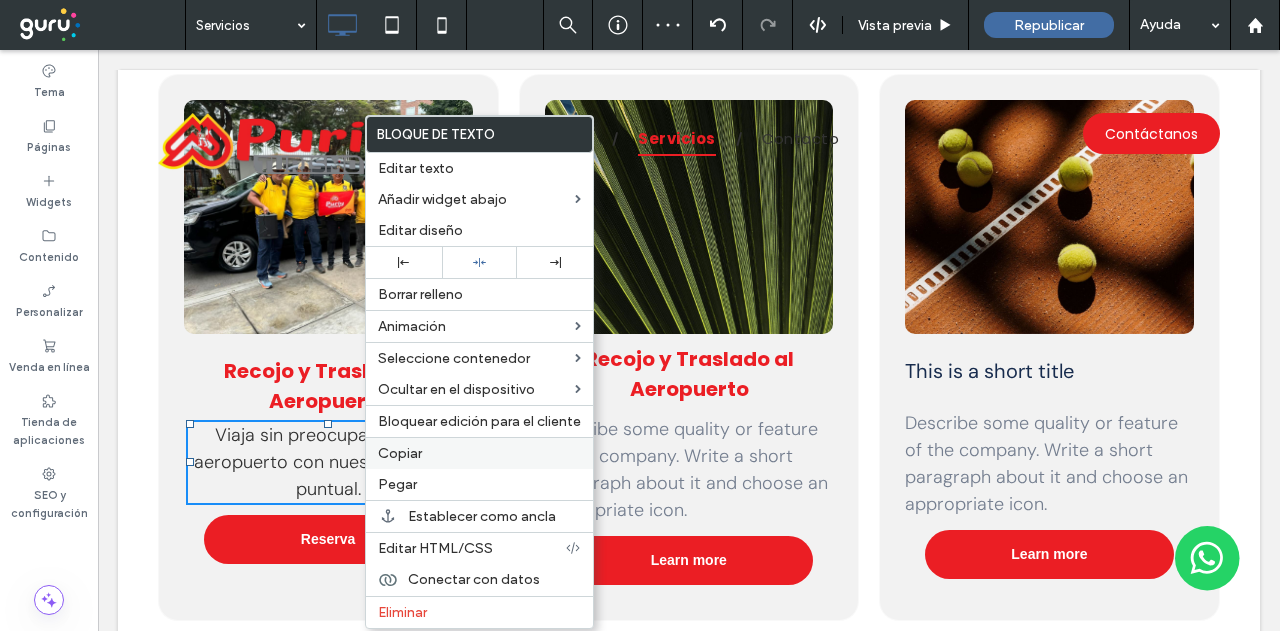 click on "Copiar" at bounding box center (400, 453) 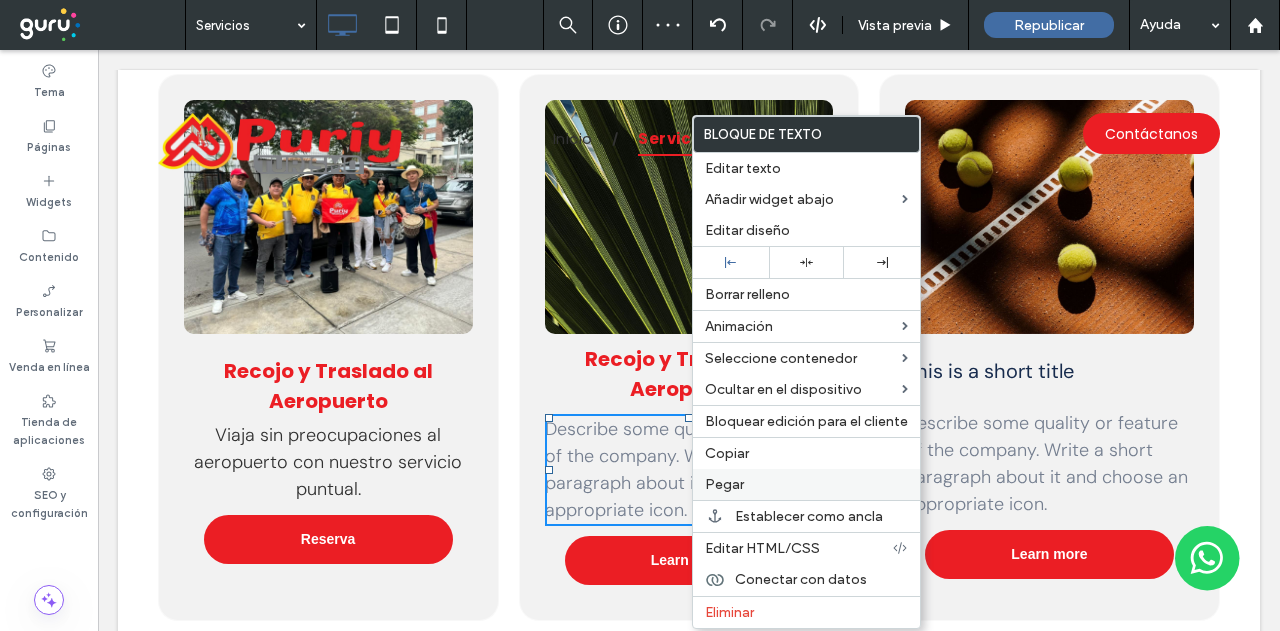 click on "Pegar" at bounding box center [806, 484] 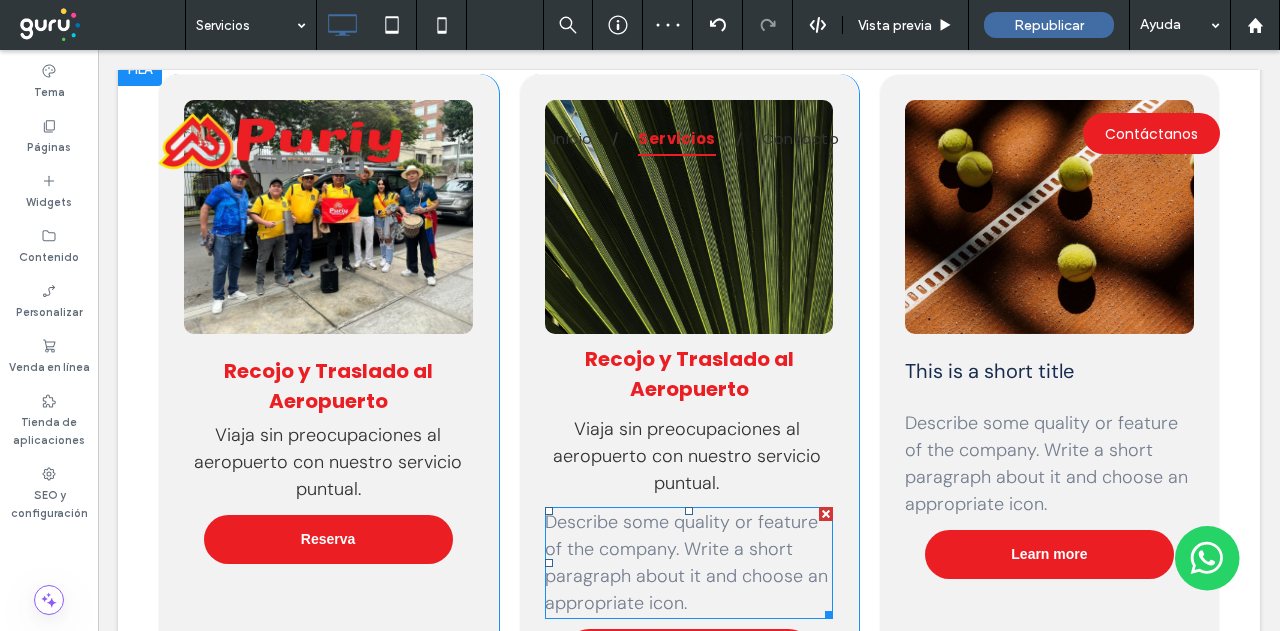 click at bounding box center [826, 514] 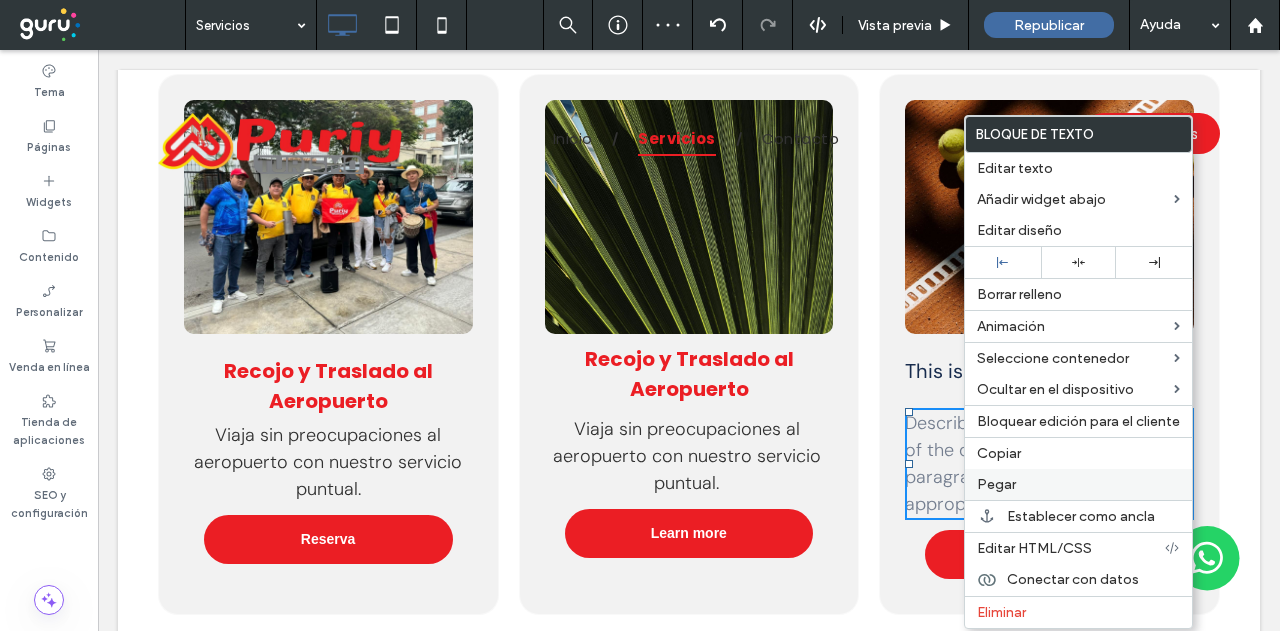 click on "Pegar" at bounding box center (1078, 484) 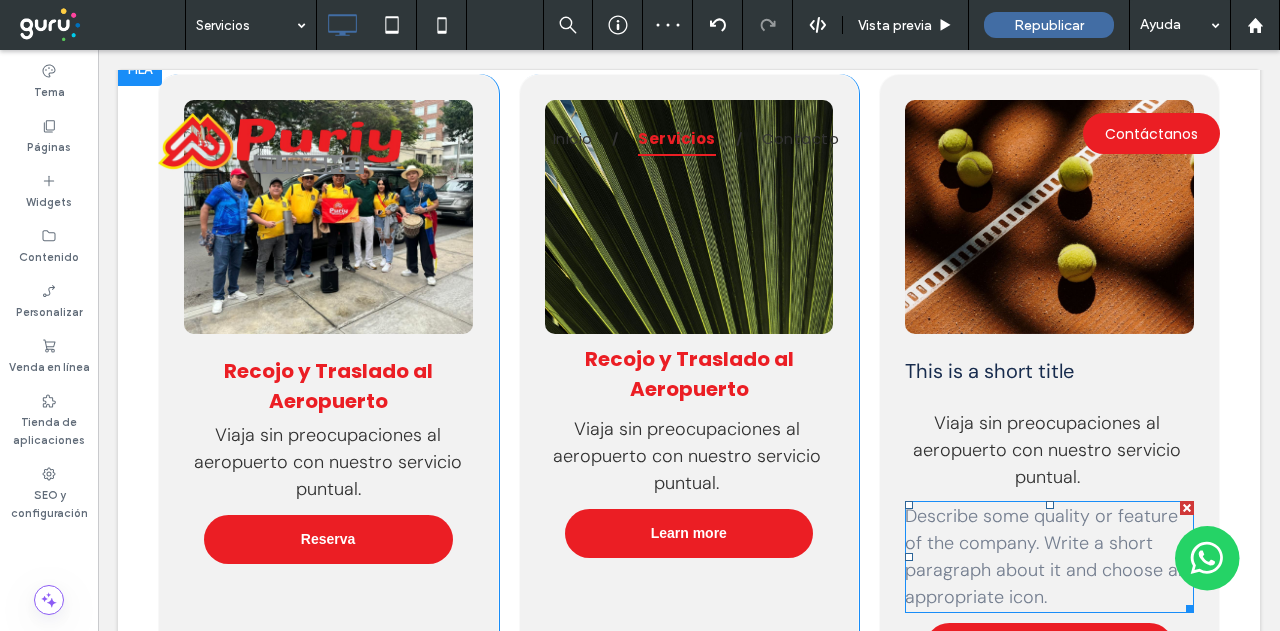 click at bounding box center [1187, 508] 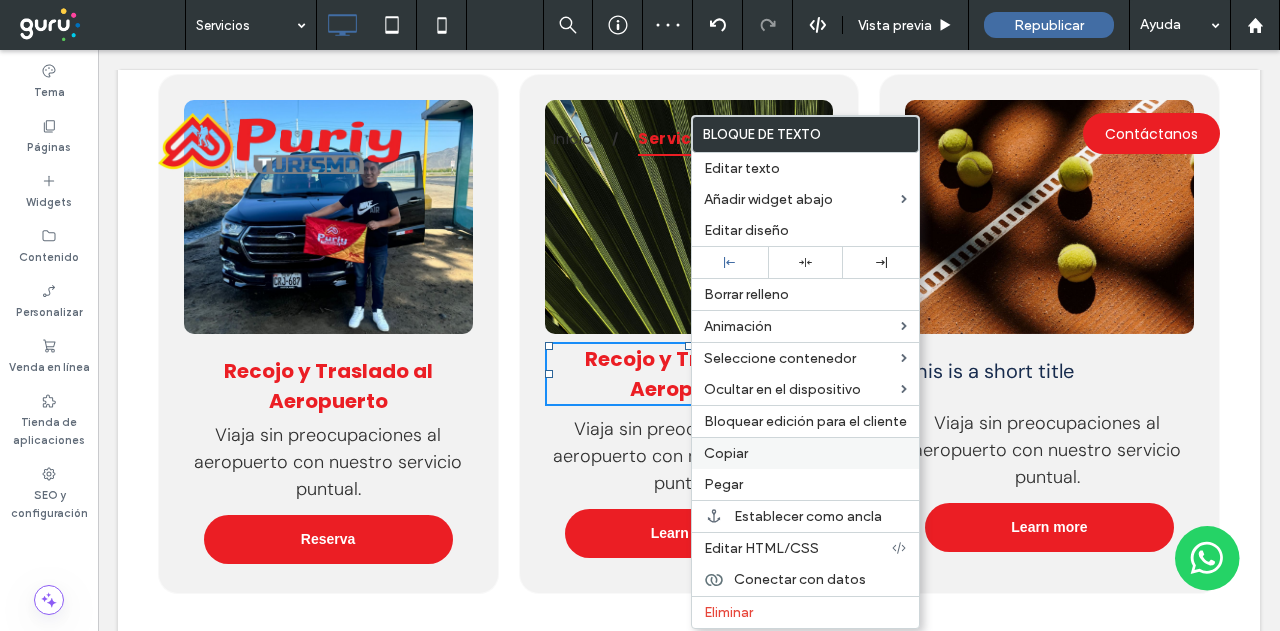 click on "Copiar" at bounding box center (805, 453) 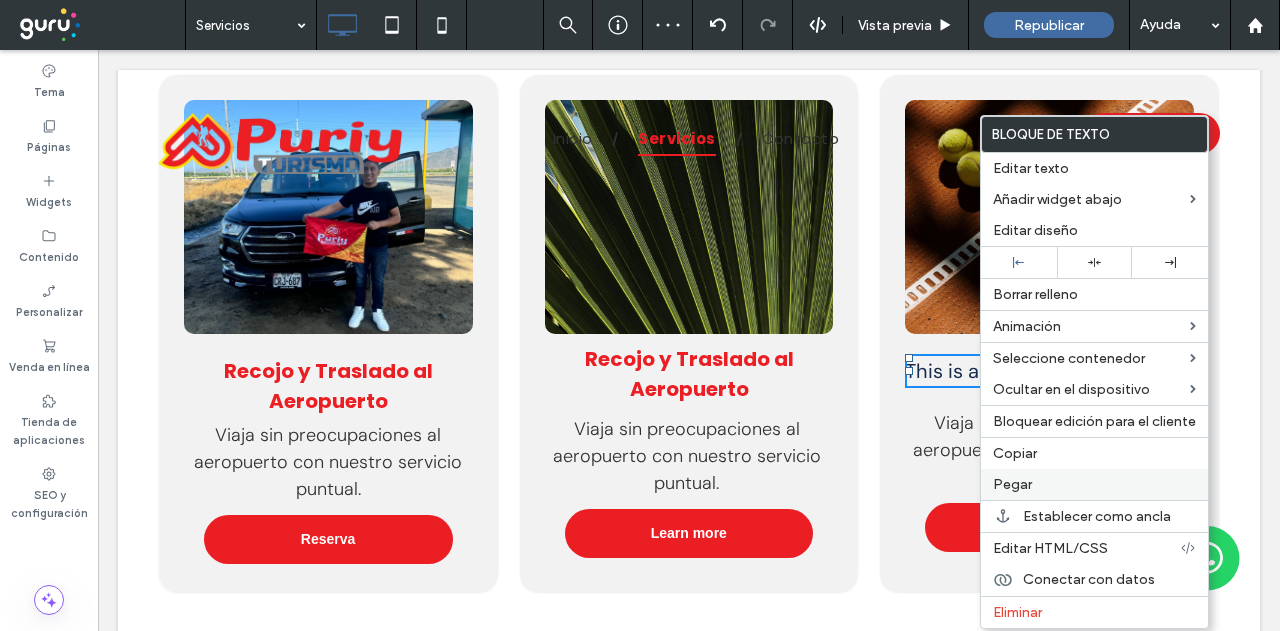 click on "Pegar" at bounding box center (1012, 484) 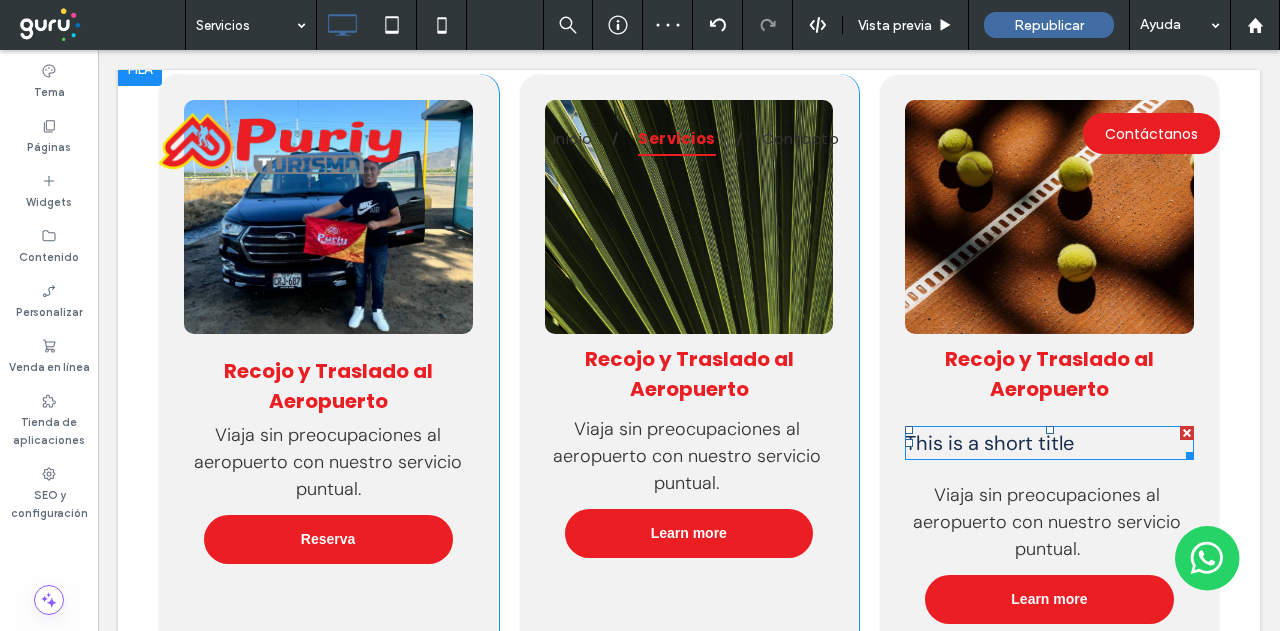 click at bounding box center (1187, 433) 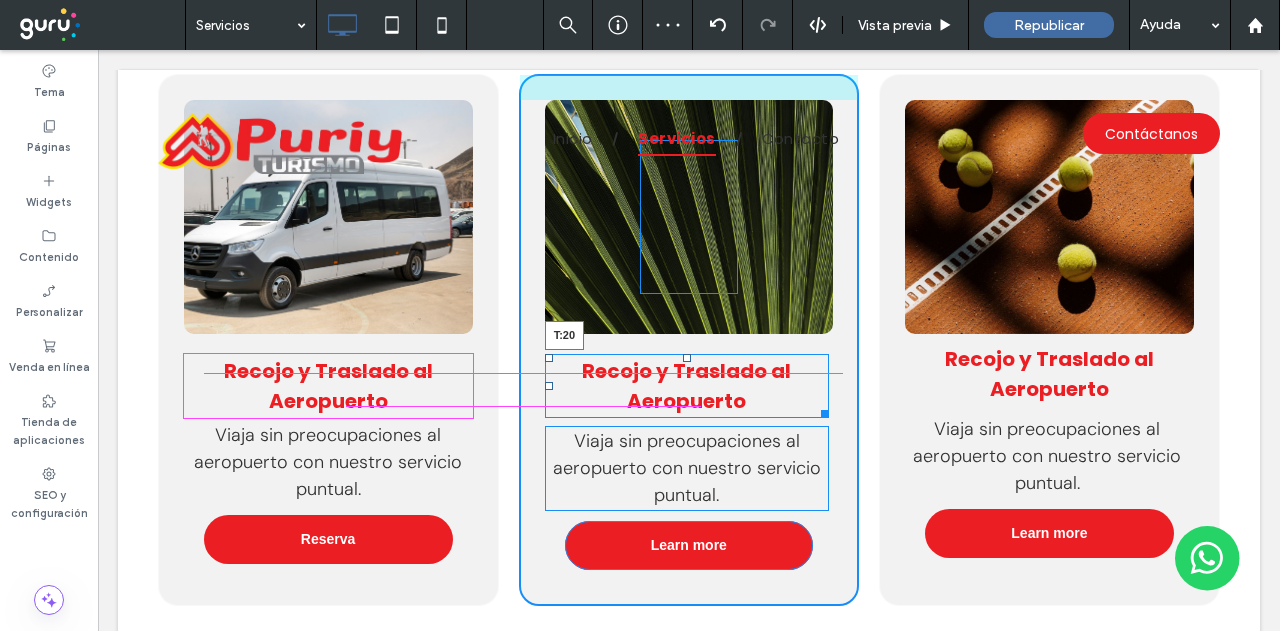 drag, startPoint x: 684, startPoint y: 354, endPoint x: 783, endPoint y: 405, distance: 111.364265 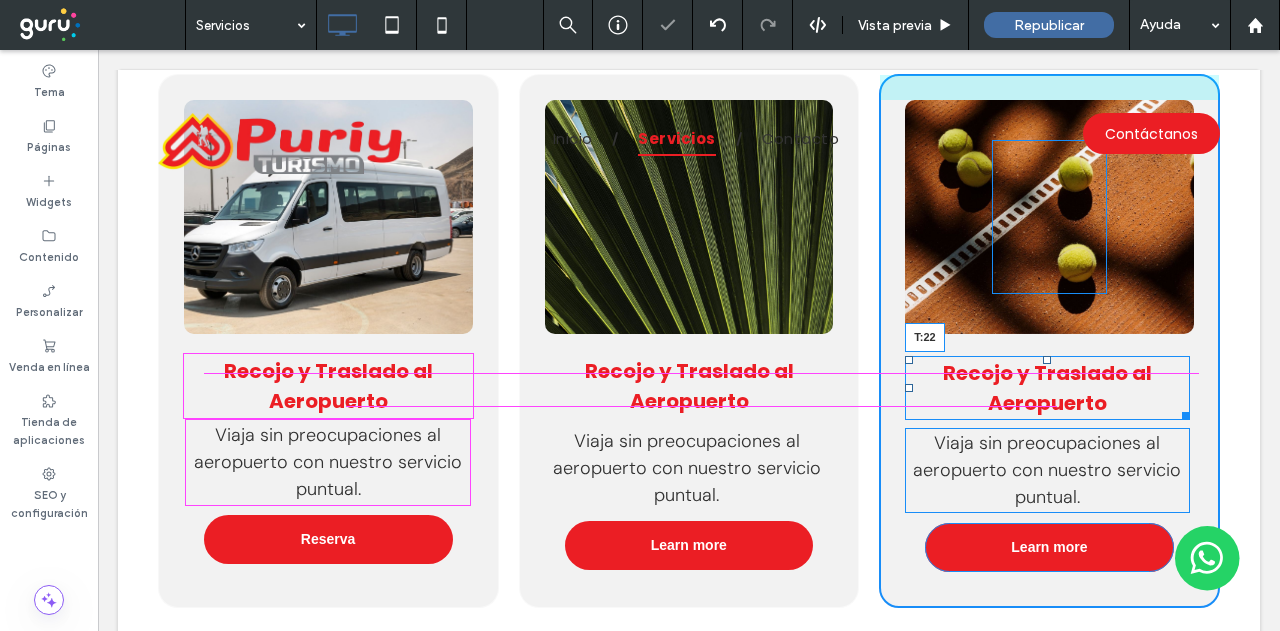 drag, startPoint x: 1034, startPoint y: 349, endPoint x: 1161, endPoint y: 509, distance: 204.27678 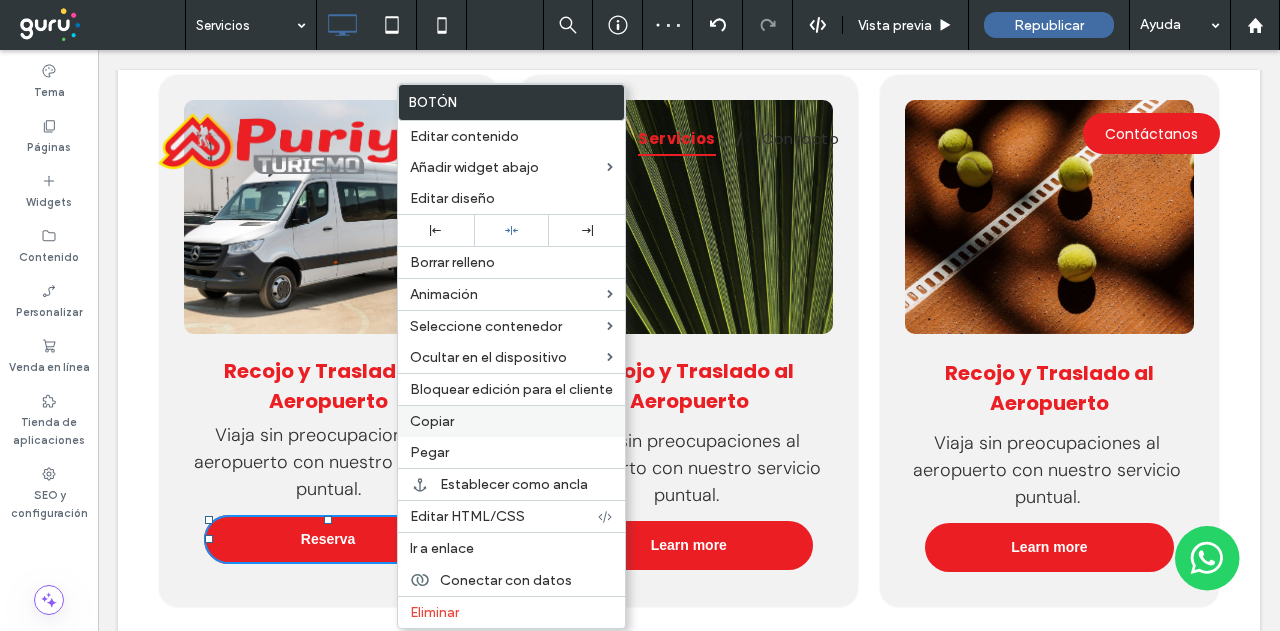 click on "Copiar" at bounding box center [432, 421] 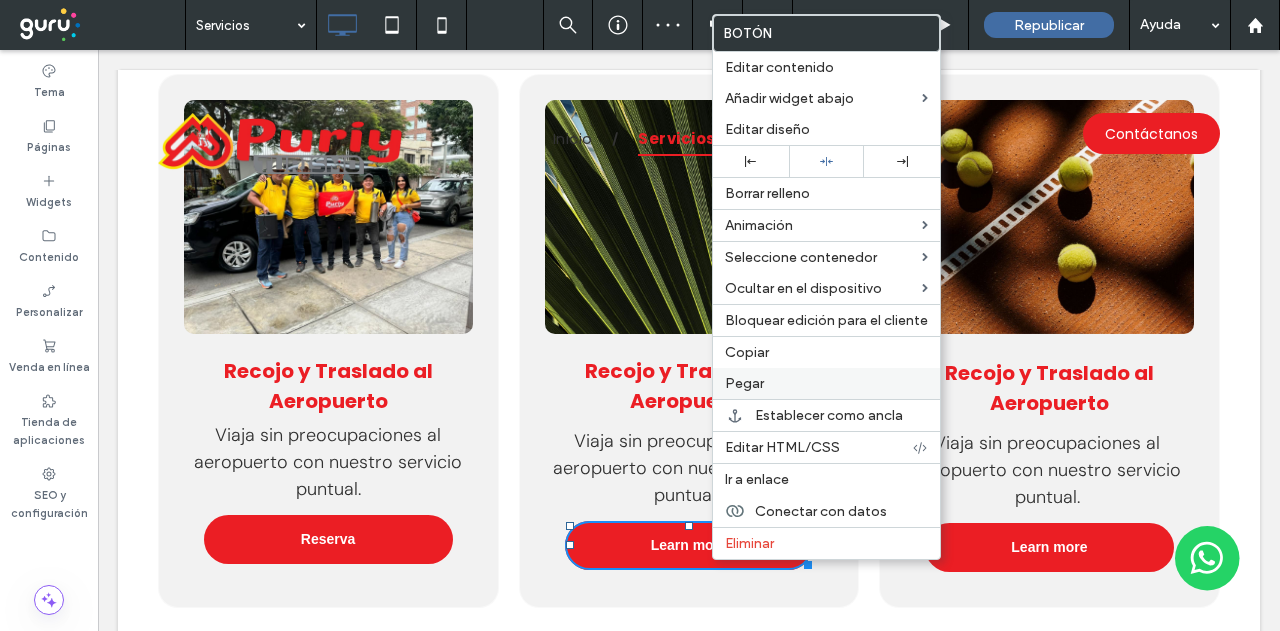 click on "Pegar" at bounding box center [744, 383] 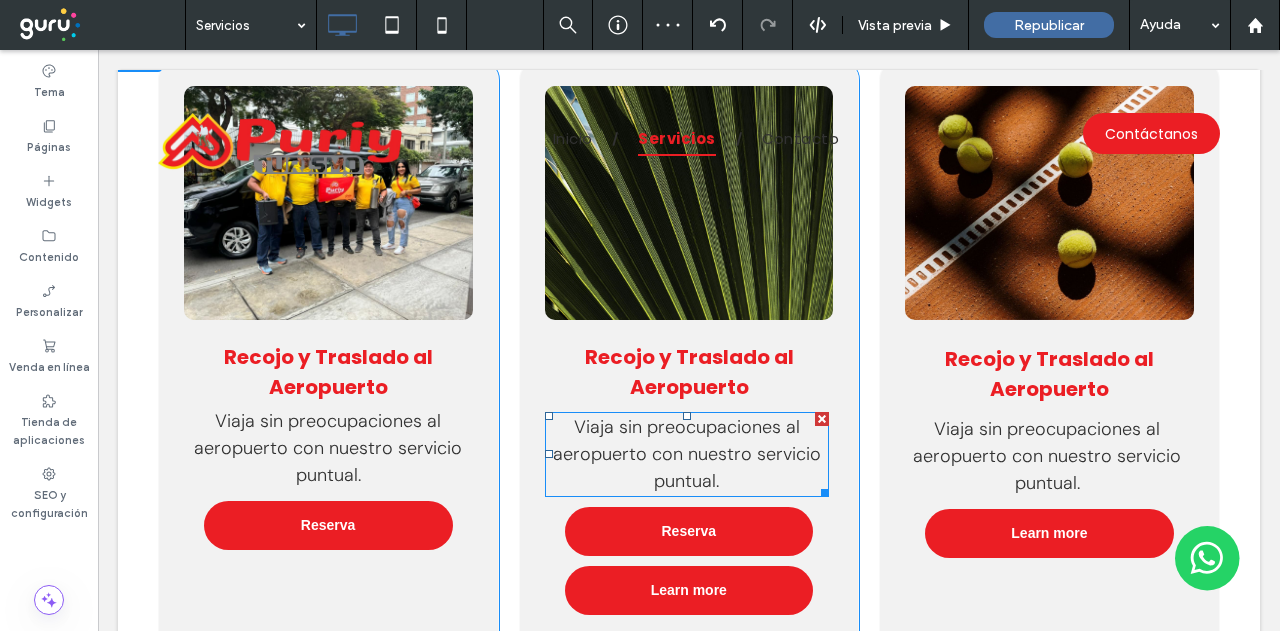 scroll, scrollTop: 3000, scrollLeft: 0, axis: vertical 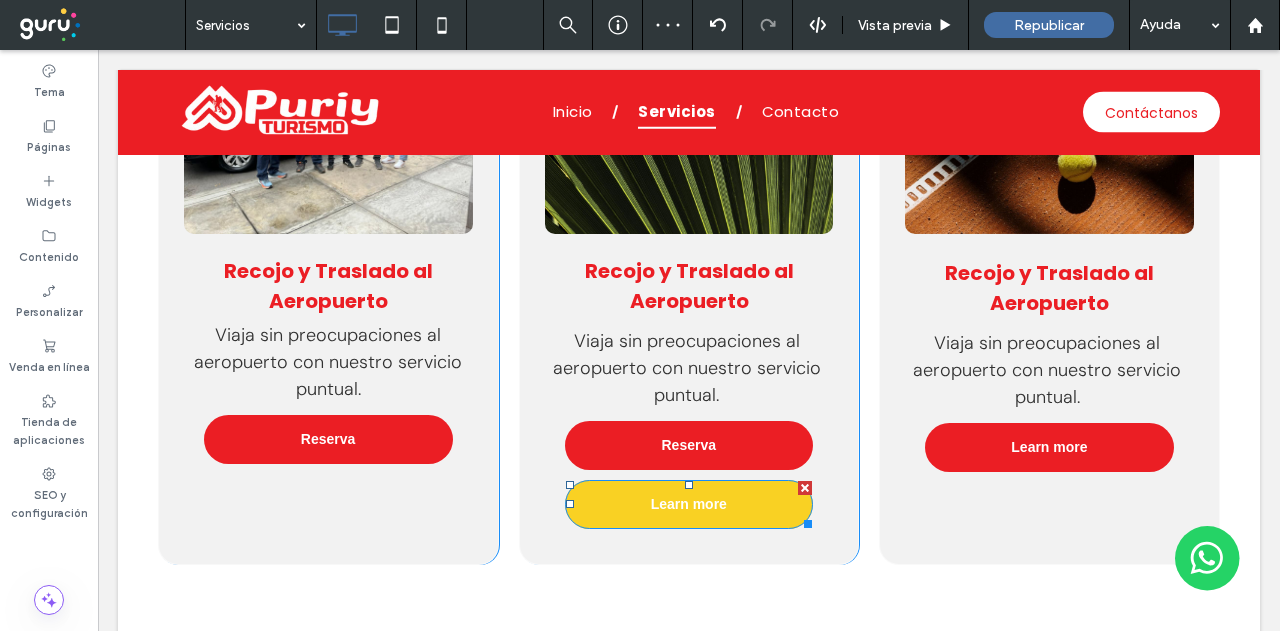 click at bounding box center (805, 488) 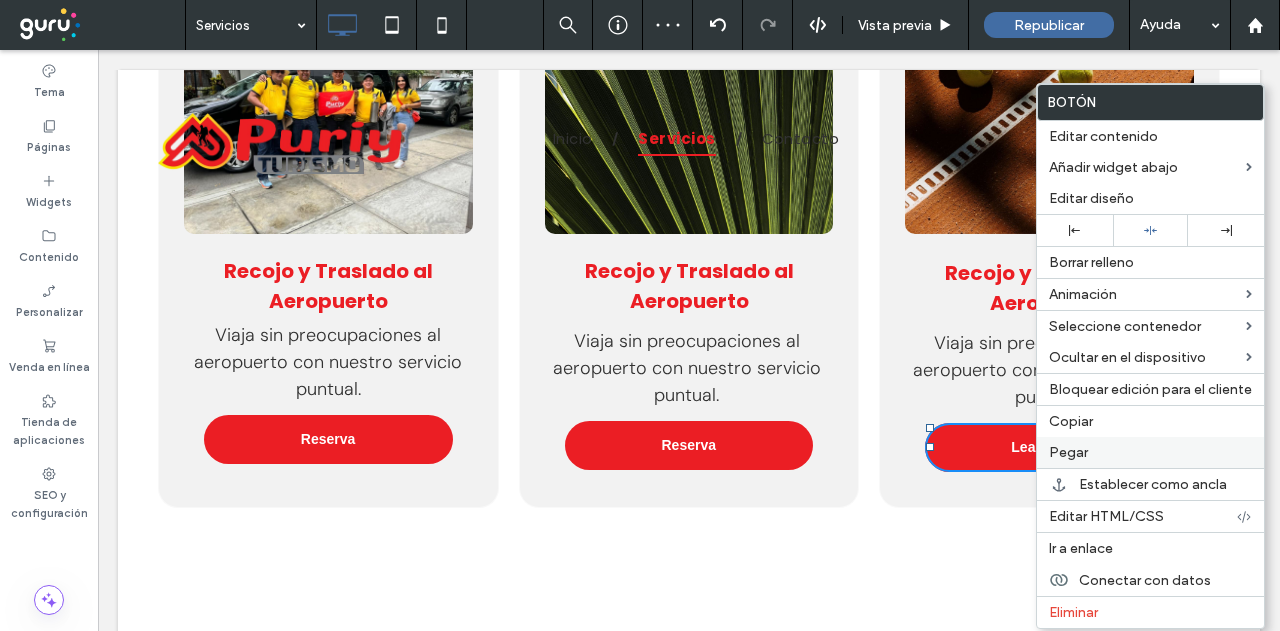 click on "Pegar" at bounding box center (1150, 452) 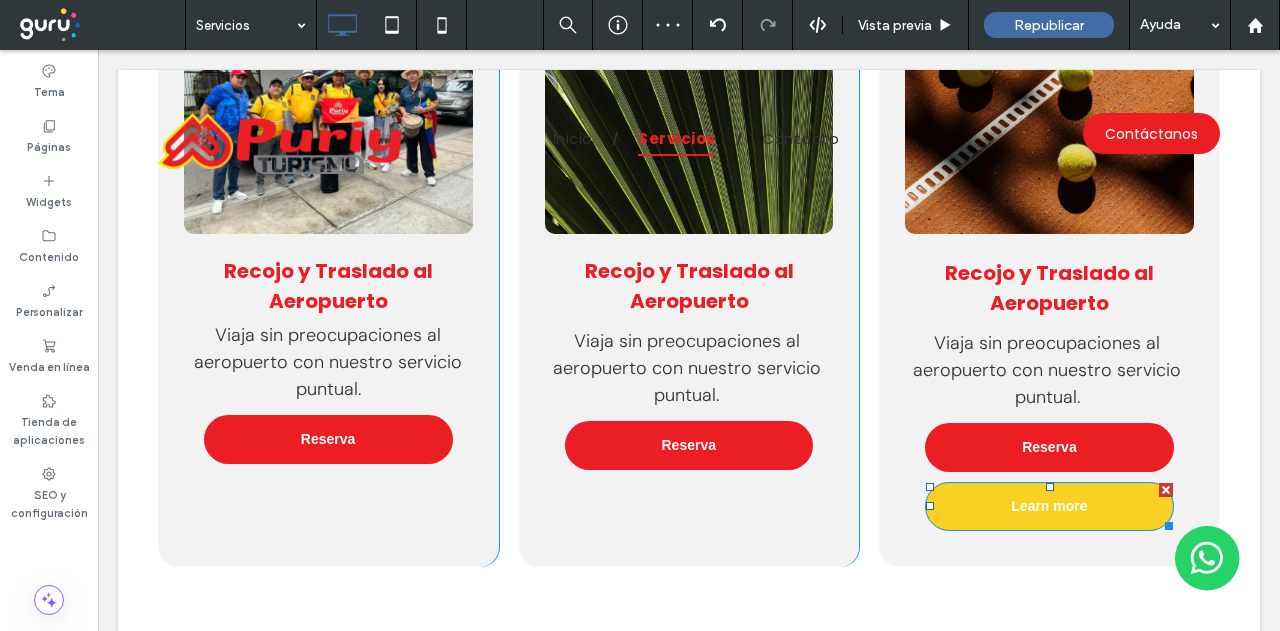 click at bounding box center (1166, 490) 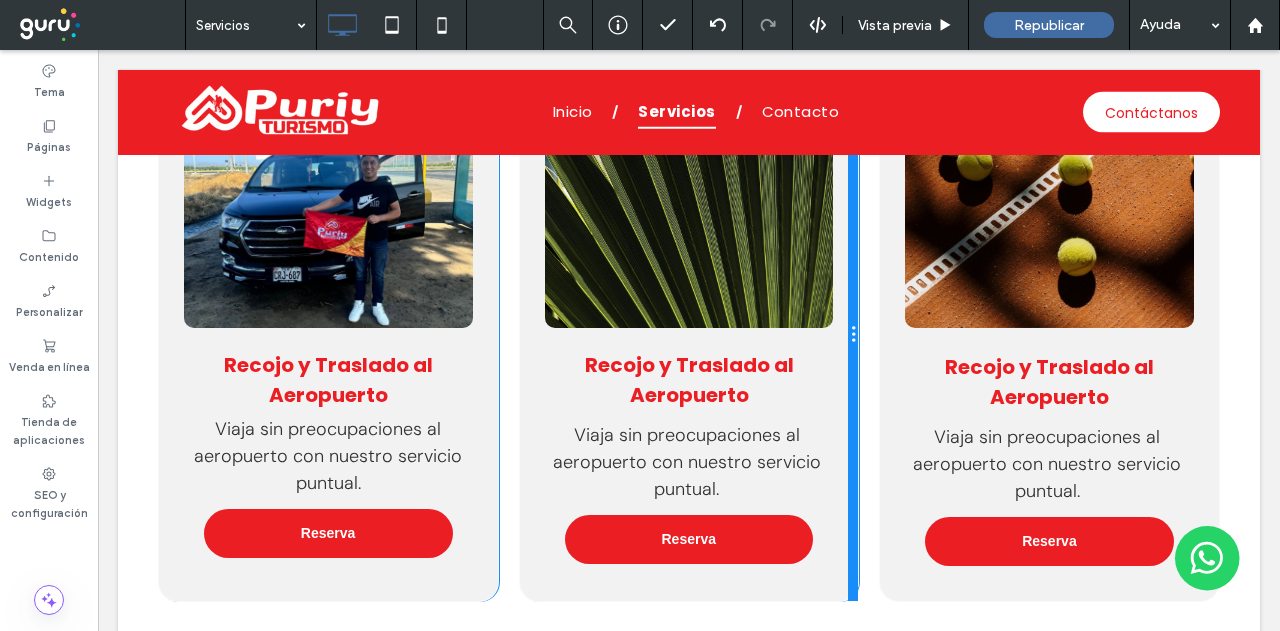 scroll, scrollTop: 2800, scrollLeft: 0, axis: vertical 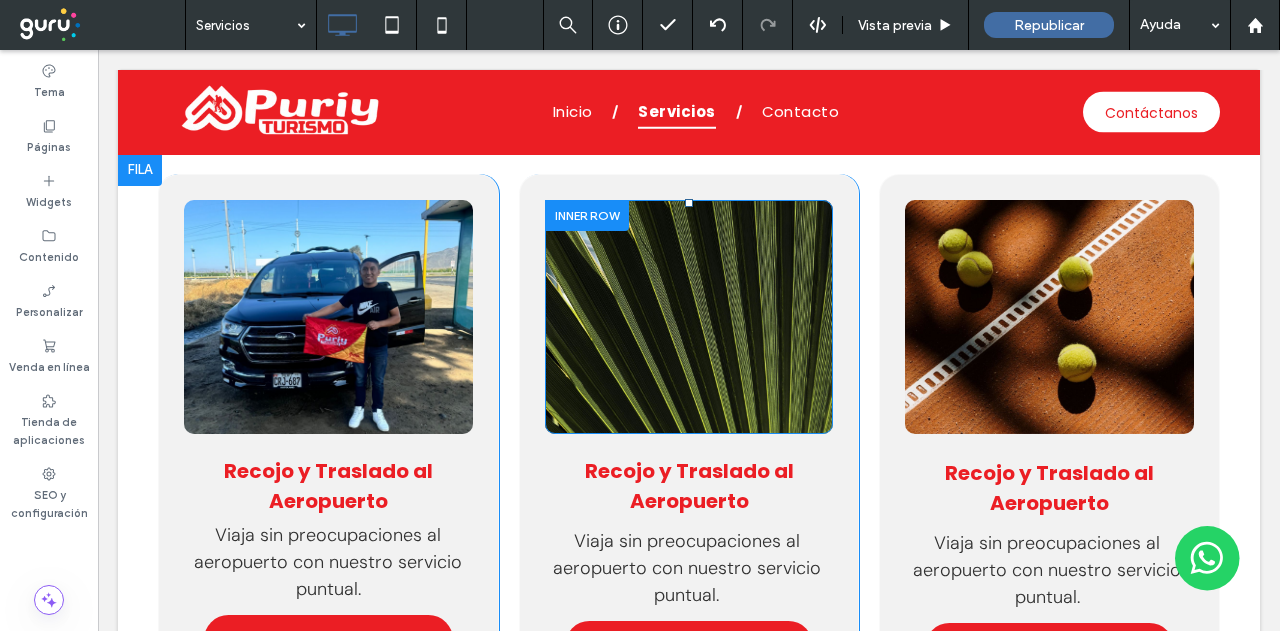 click on "Click To Paste" at bounding box center [689, 317] 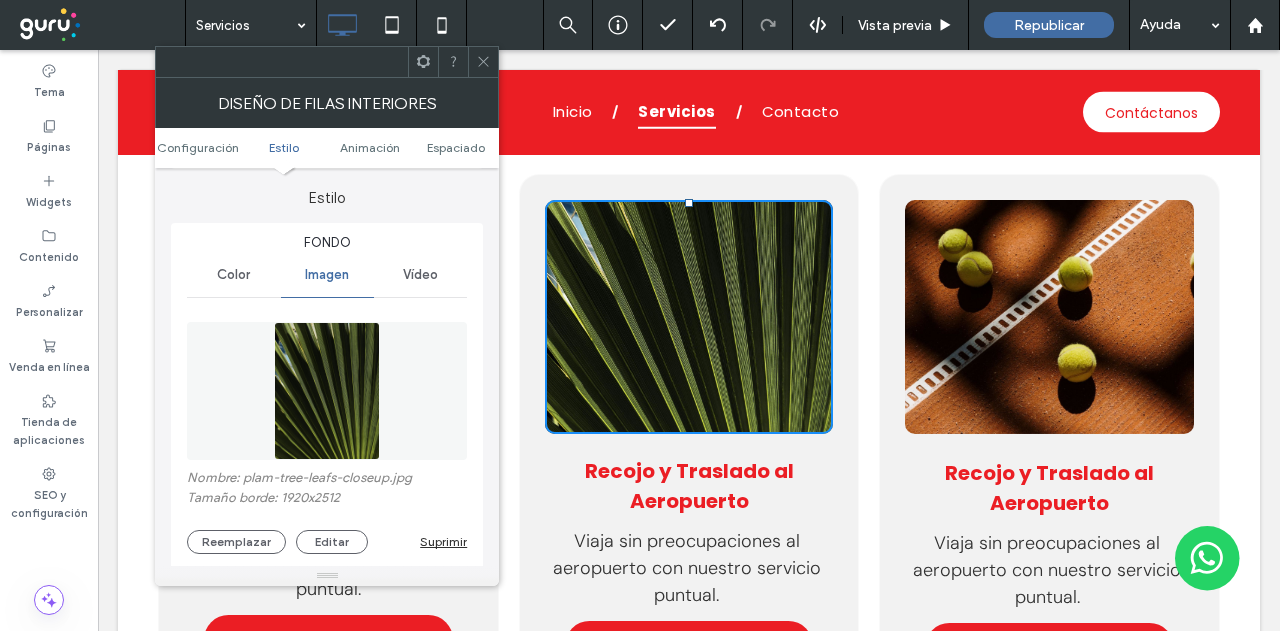 scroll, scrollTop: 200, scrollLeft: 0, axis: vertical 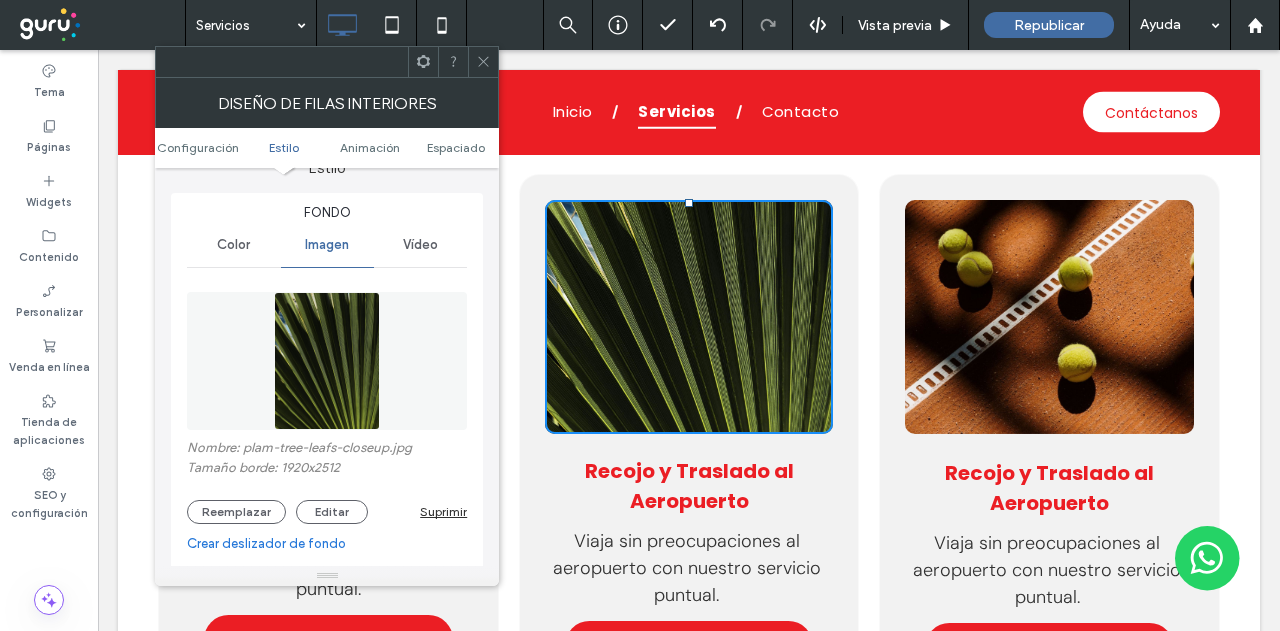 click 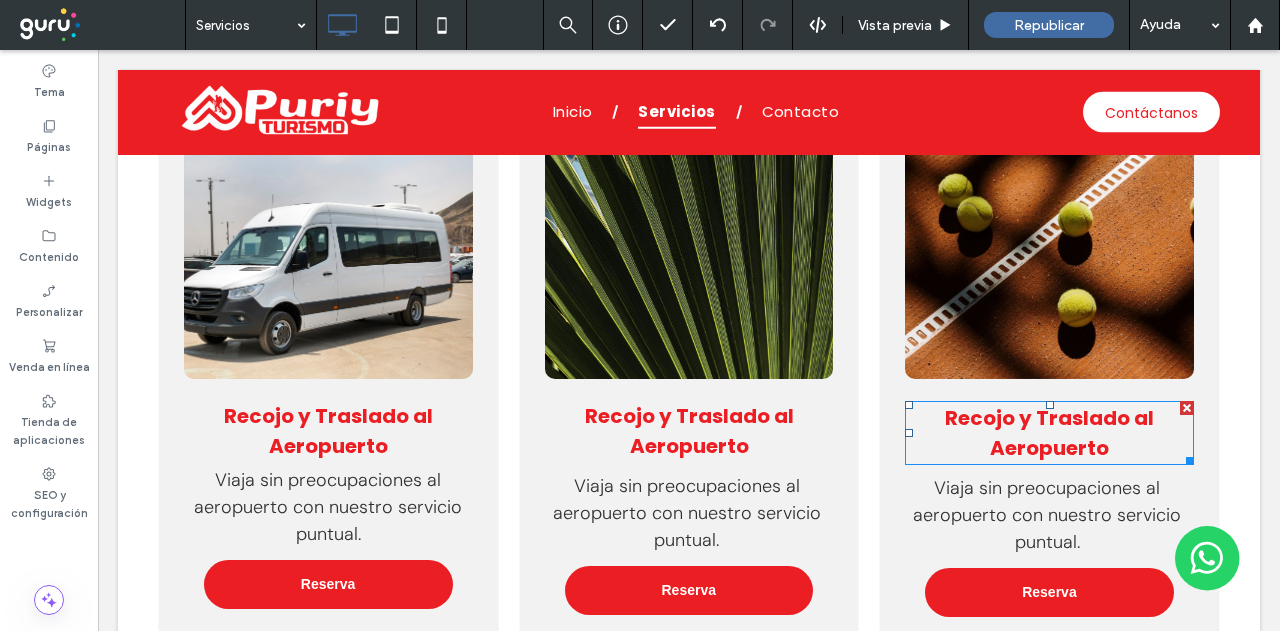 scroll, scrollTop: 2900, scrollLeft: 0, axis: vertical 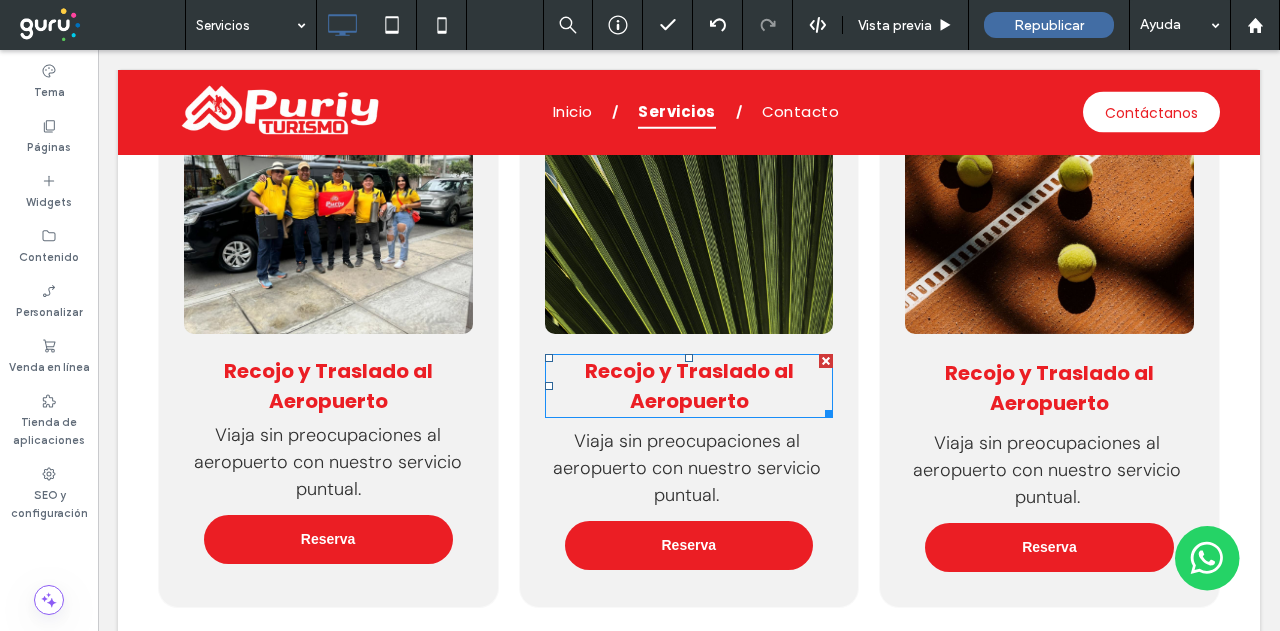 click on "Recojo y Traslado al Aeropuerto" at bounding box center (689, 386) 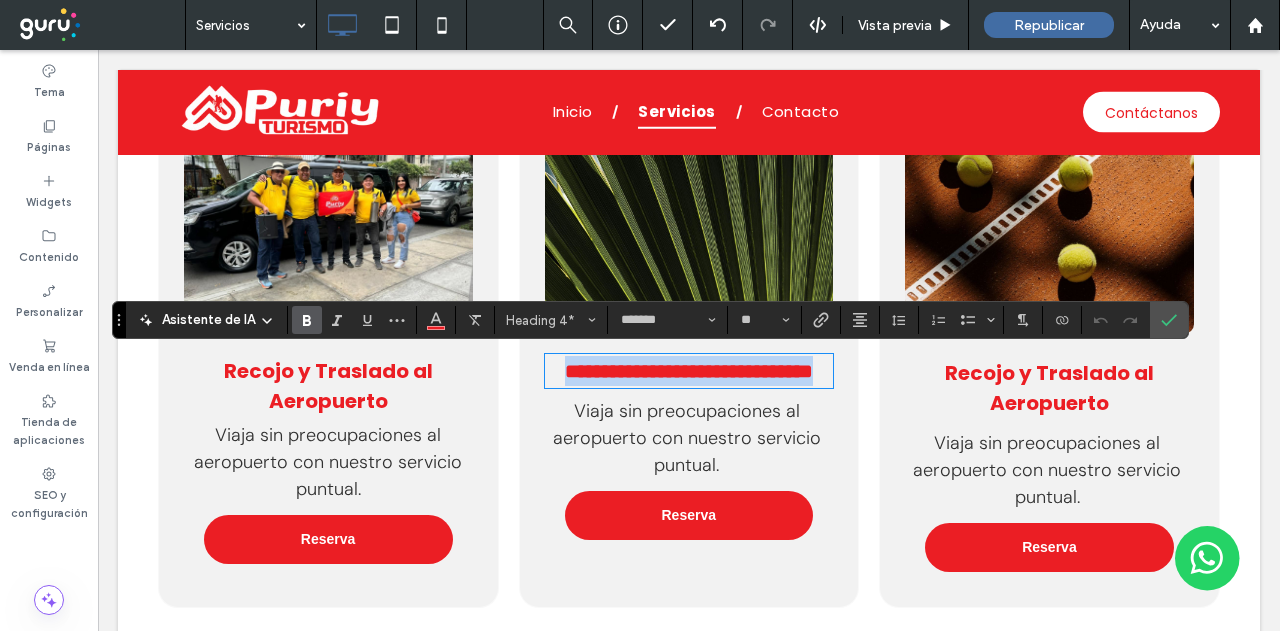 type on "*******" 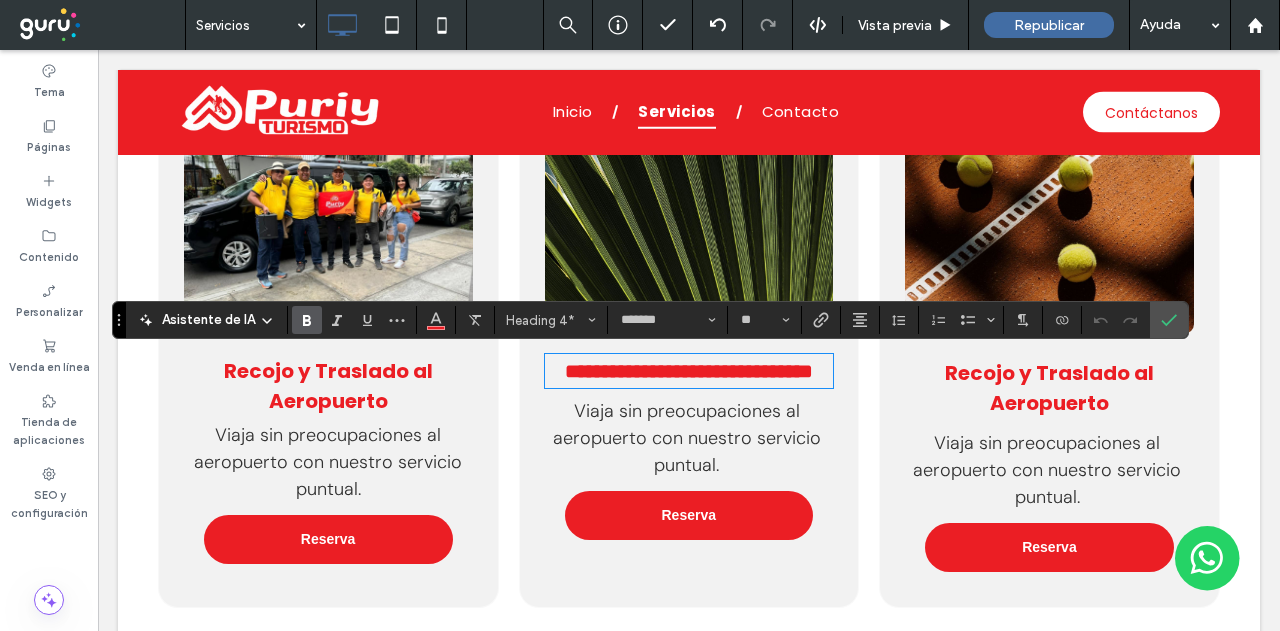 scroll, scrollTop: 0, scrollLeft: 0, axis: both 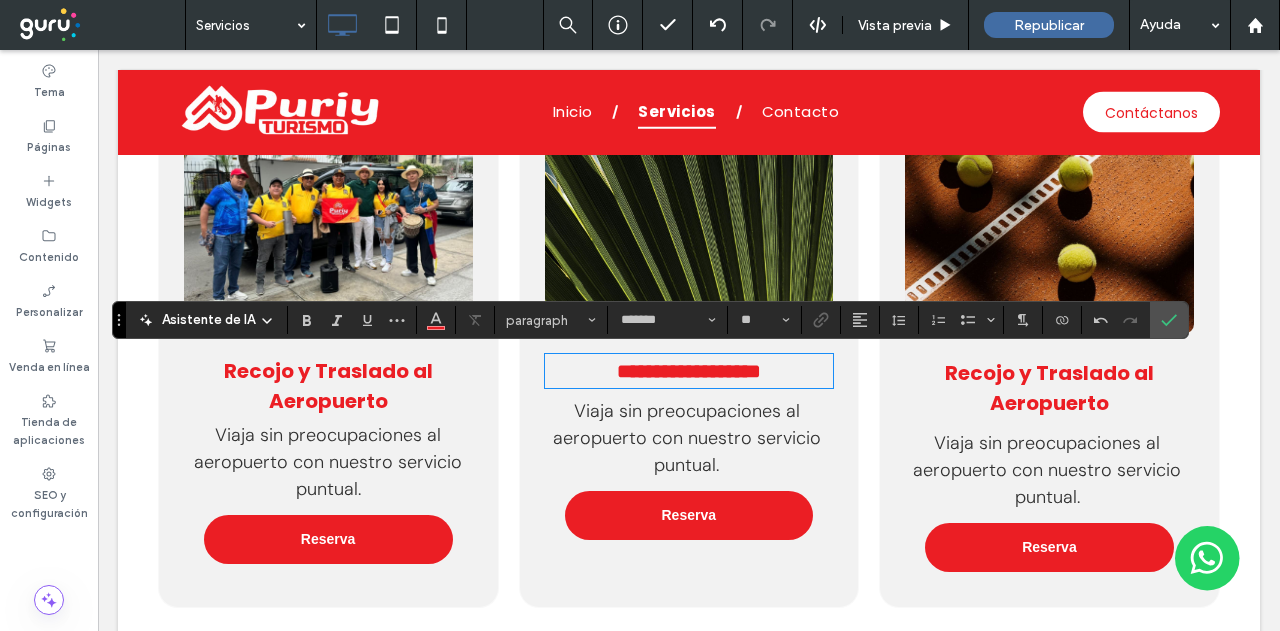 click on "Viaja sin preocupaciones al aeropuerto con nuestro servicio puntual." at bounding box center [687, 438] 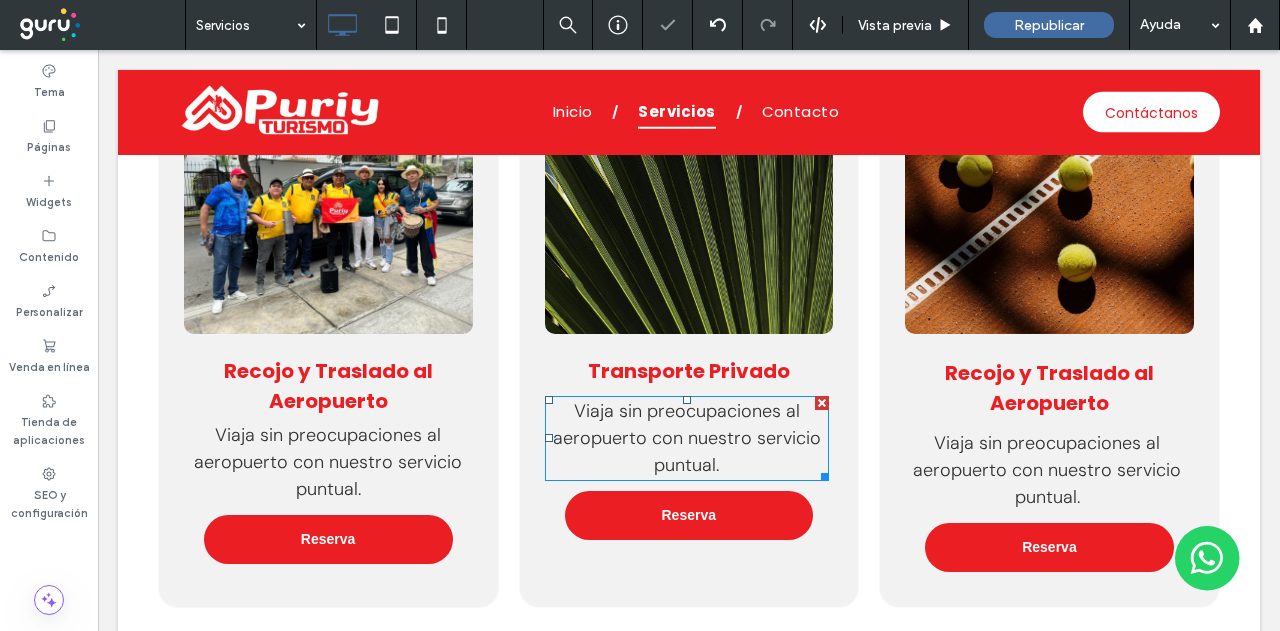 click on "Viaja sin preocupaciones al aeropuerto con nuestro servicio puntual." at bounding box center [687, 438] 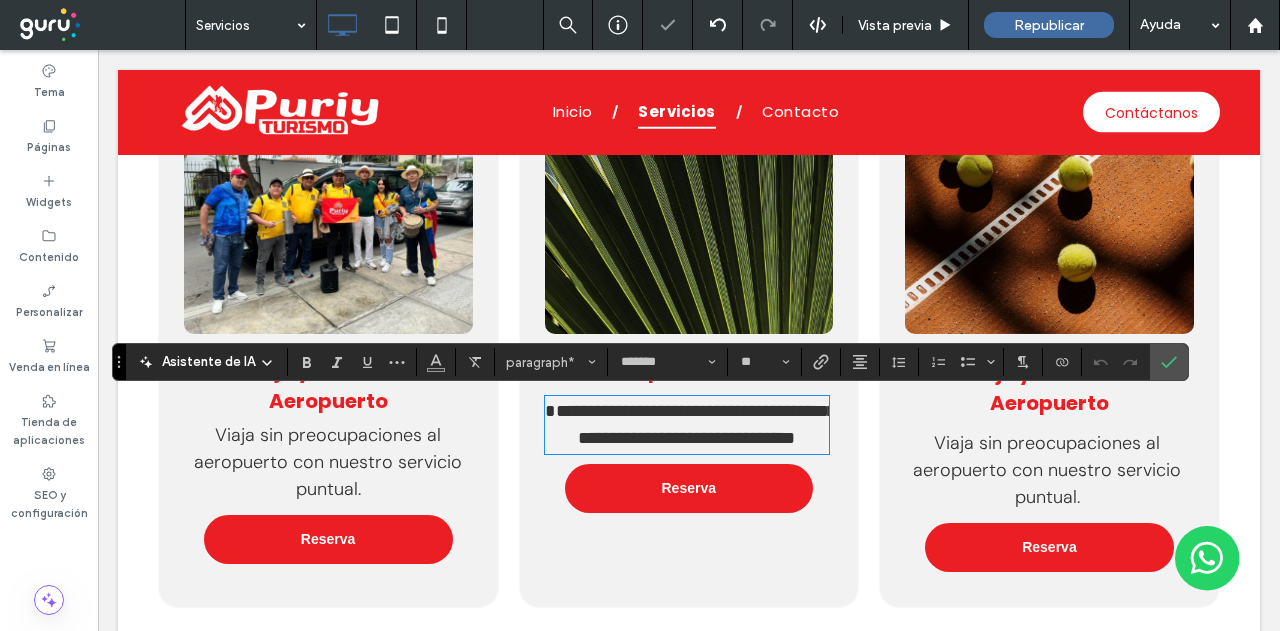 scroll, scrollTop: 0, scrollLeft: 0, axis: both 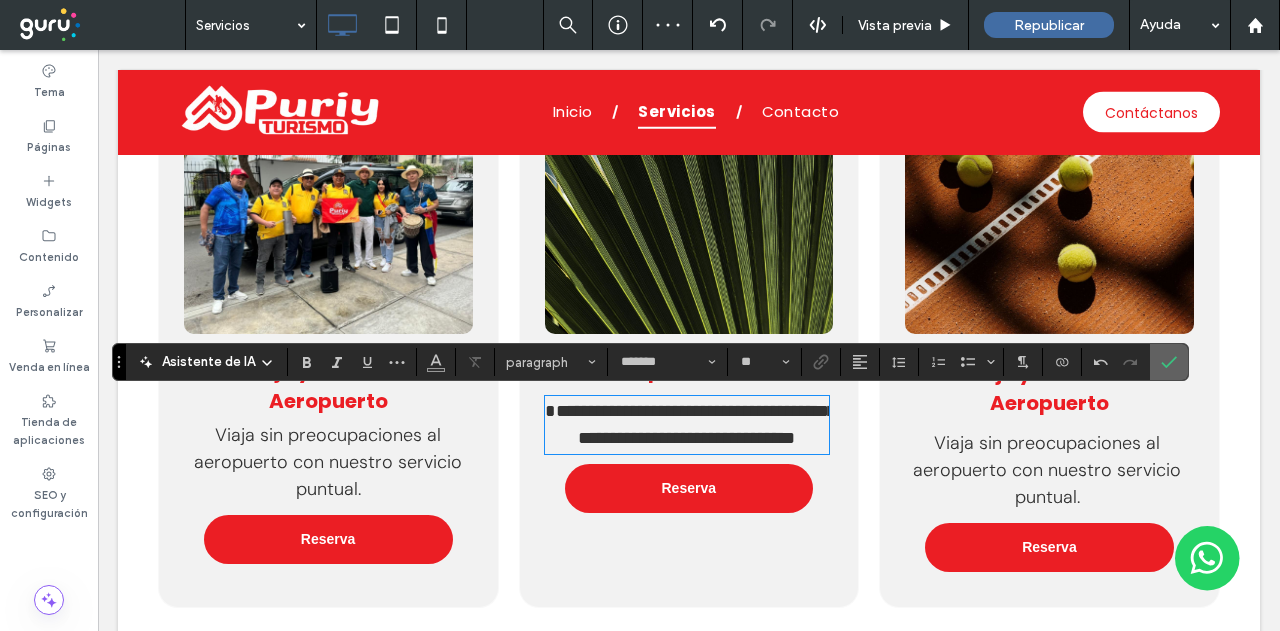 click 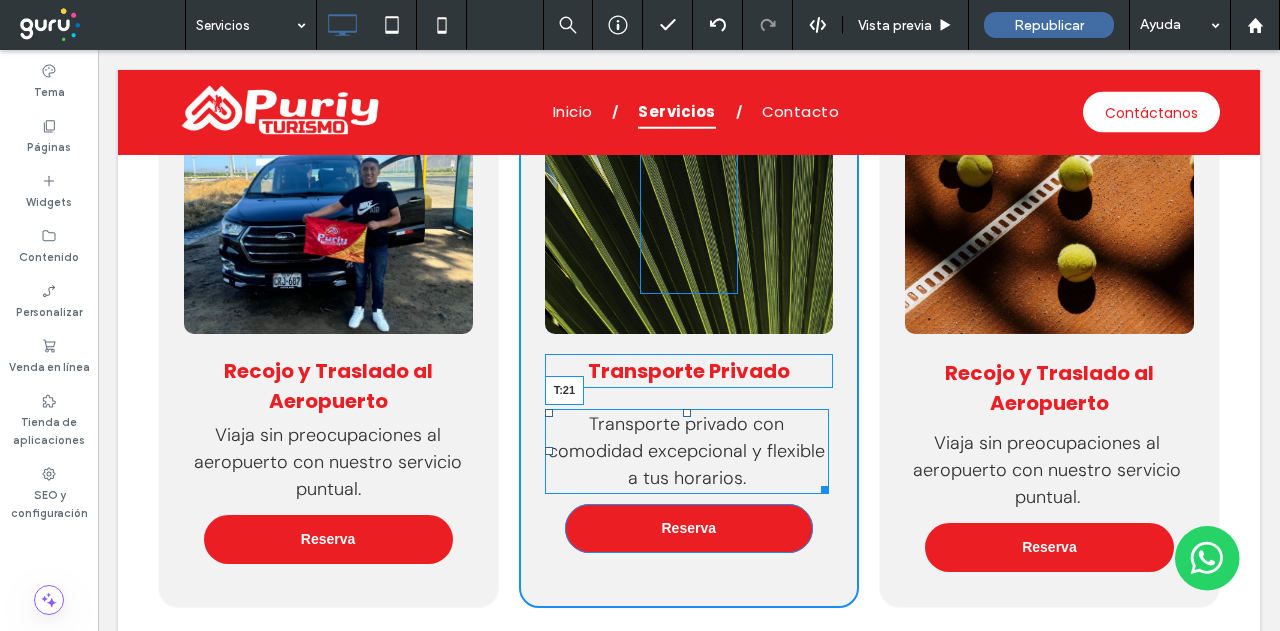 drag, startPoint x: 680, startPoint y: 398, endPoint x: 684, endPoint y: 411, distance: 13.601471 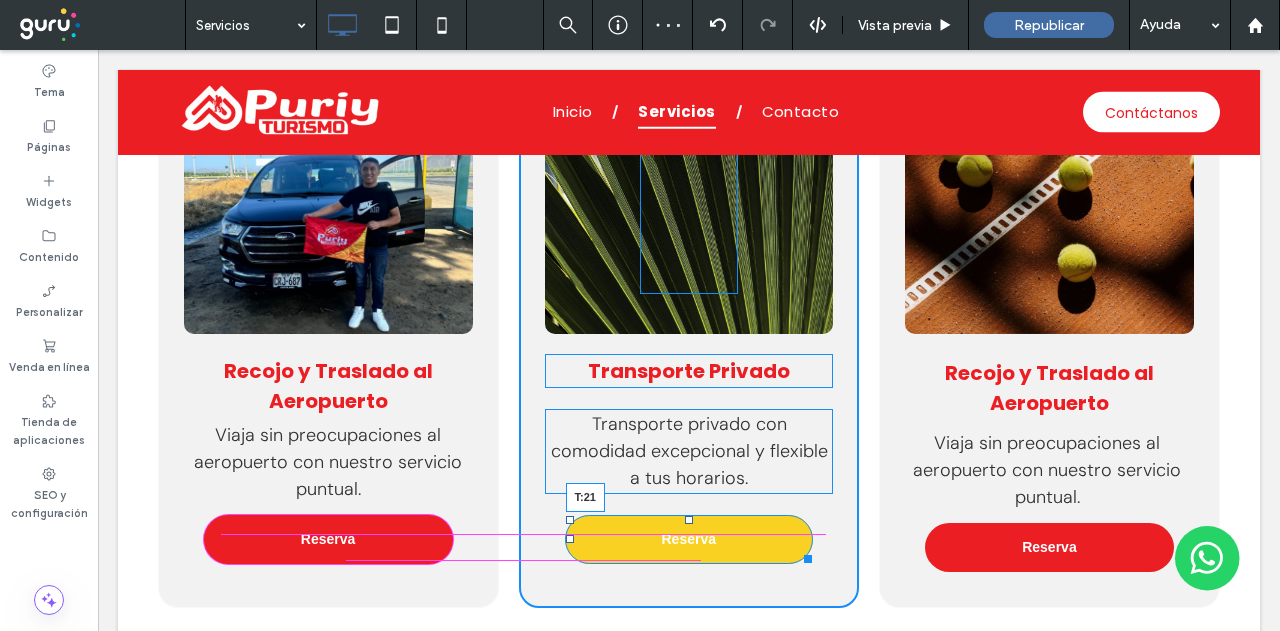 click on "Click To Paste
Transporte Privado
Transporte privado con comodidad excepcional y flexible a tus horarios.
Reserva
T:21
Click To Paste" at bounding box center (689, 341) 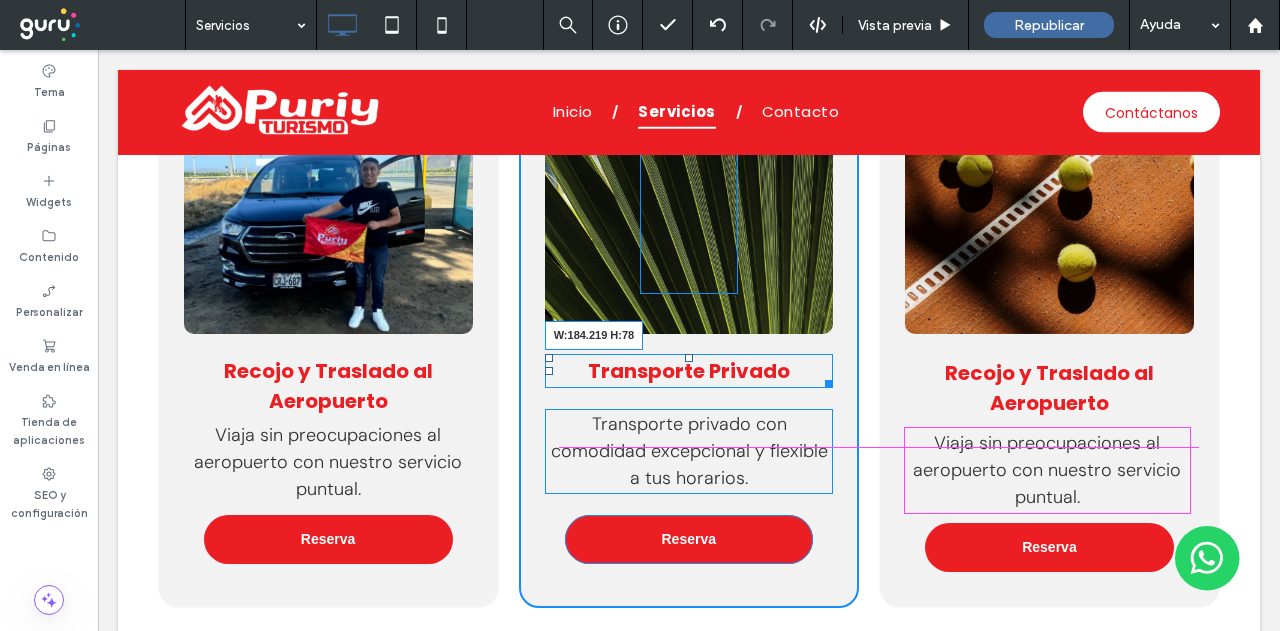 drag, startPoint x: 816, startPoint y: 385, endPoint x: 715, endPoint y: 391, distance: 101.17806 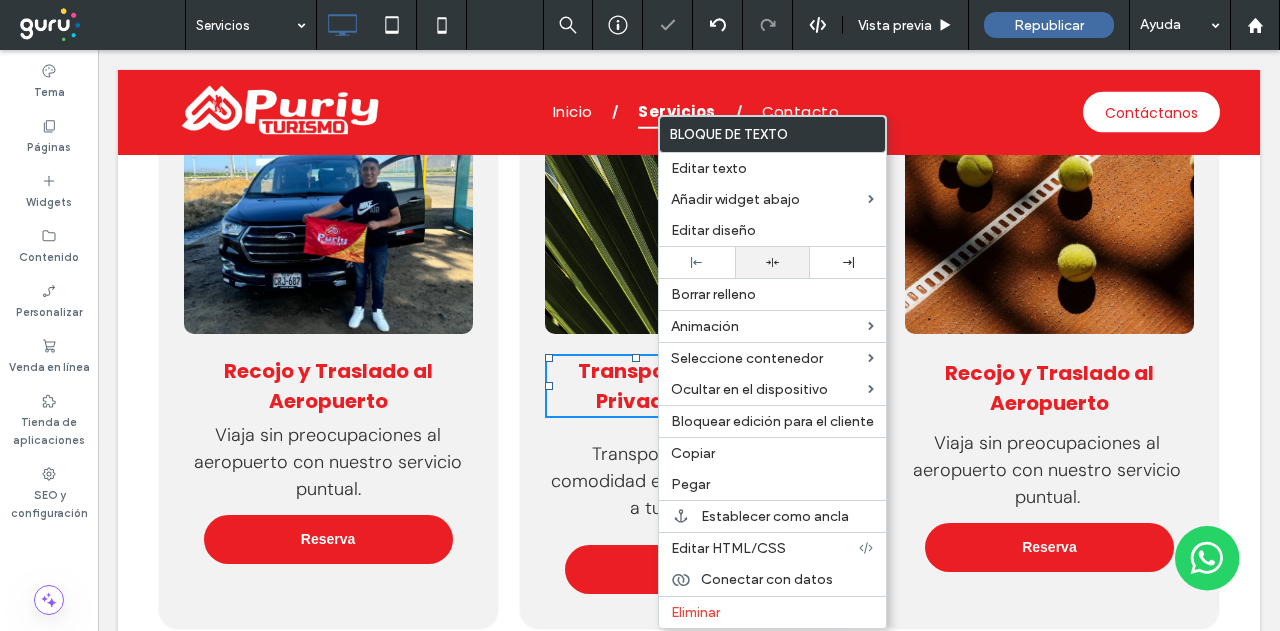 click at bounding box center (773, 262) 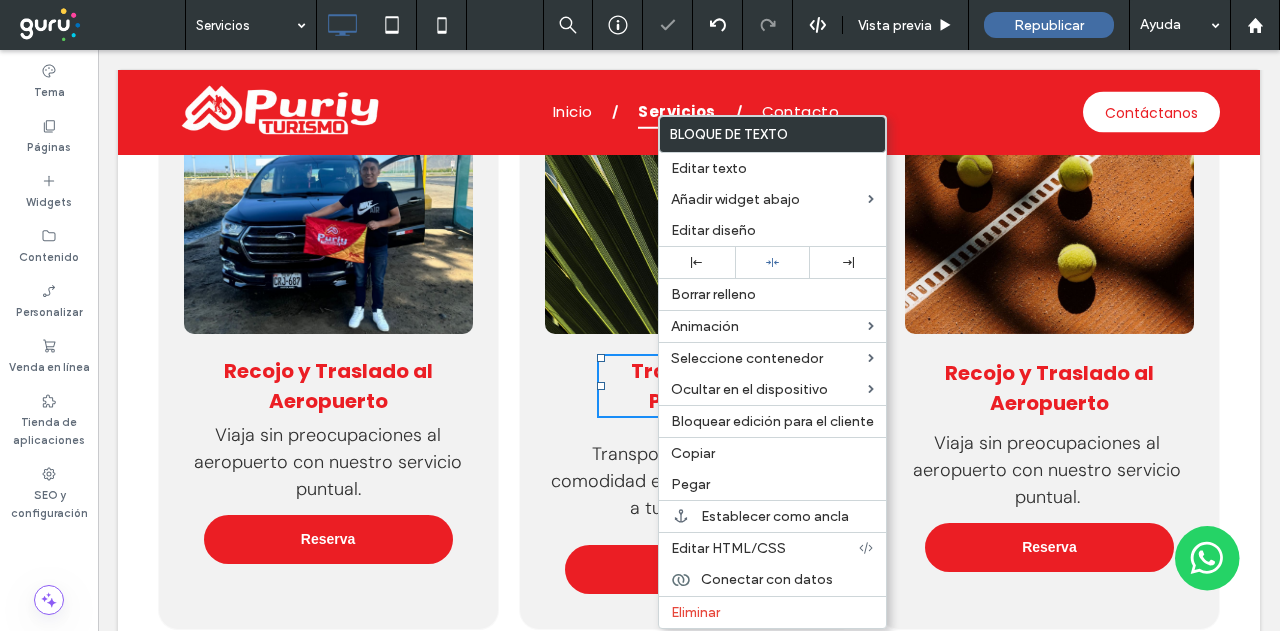 click on "Click To Paste
Transporte Privado
Transporte privado con comodidad excepcional y flexible a tus horarios.
Reserva
Click To Paste" at bounding box center (689, 352) 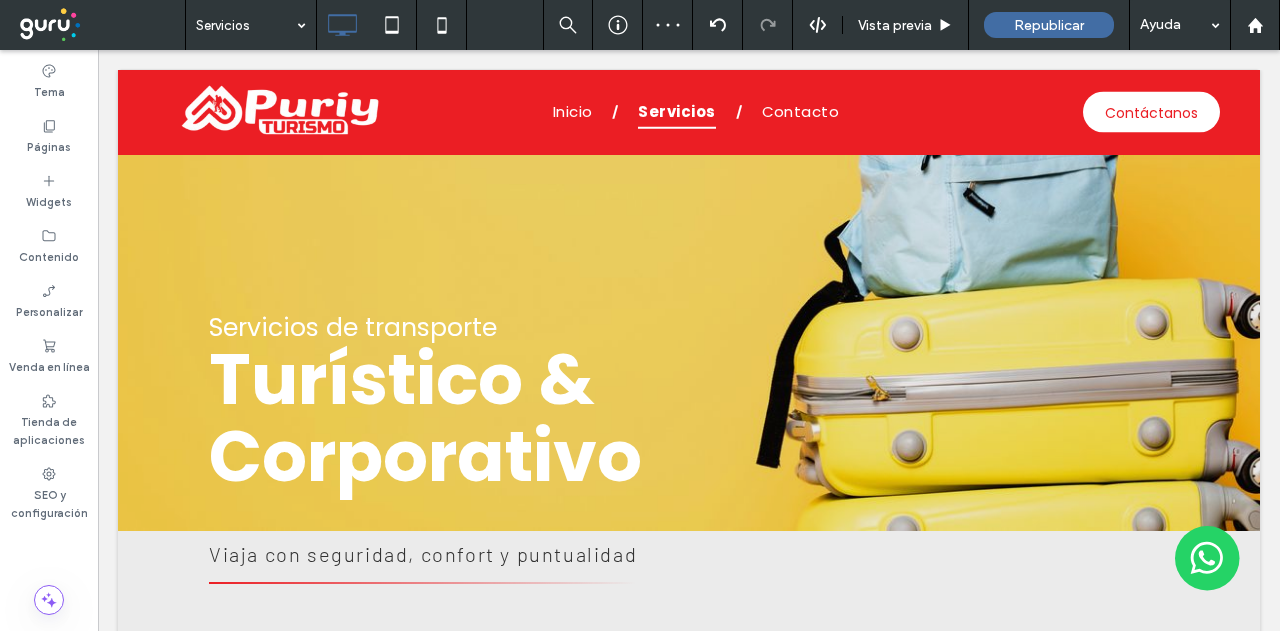 scroll, scrollTop: 2900, scrollLeft: 0, axis: vertical 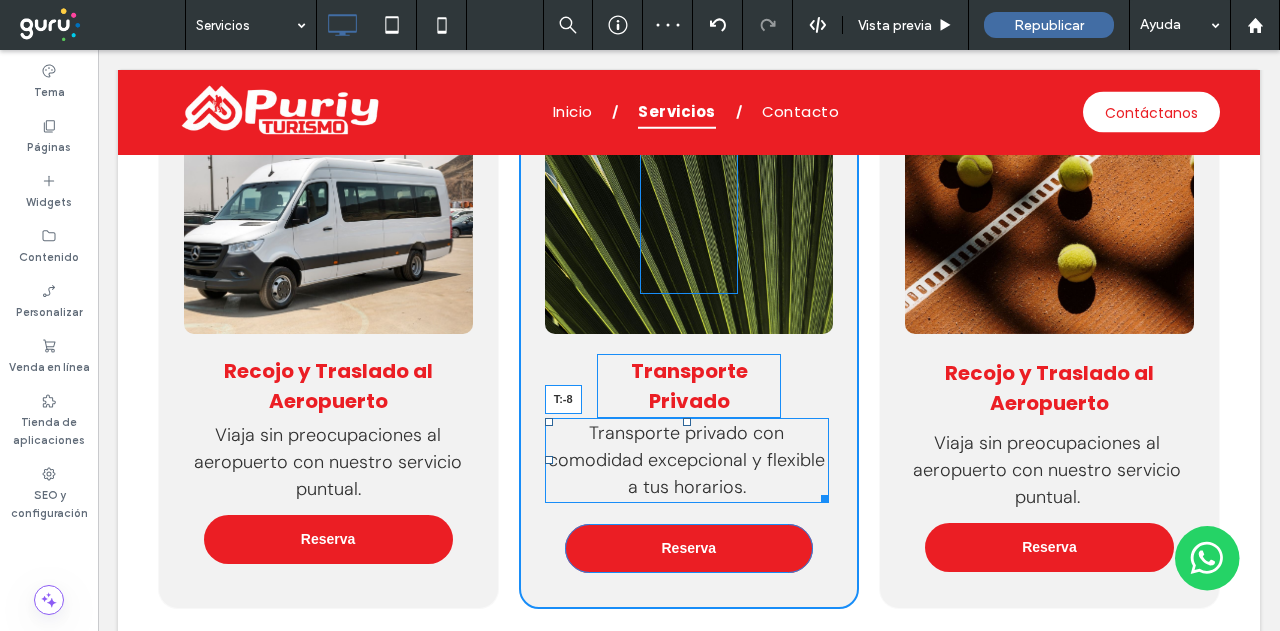 click on "Click To Paste
Transporte Privado
Transporte privado con comodidad excepcional y flexible a tus horarios. T:-8
Reserva
Click To Paste" at bounding box center [689, 341] 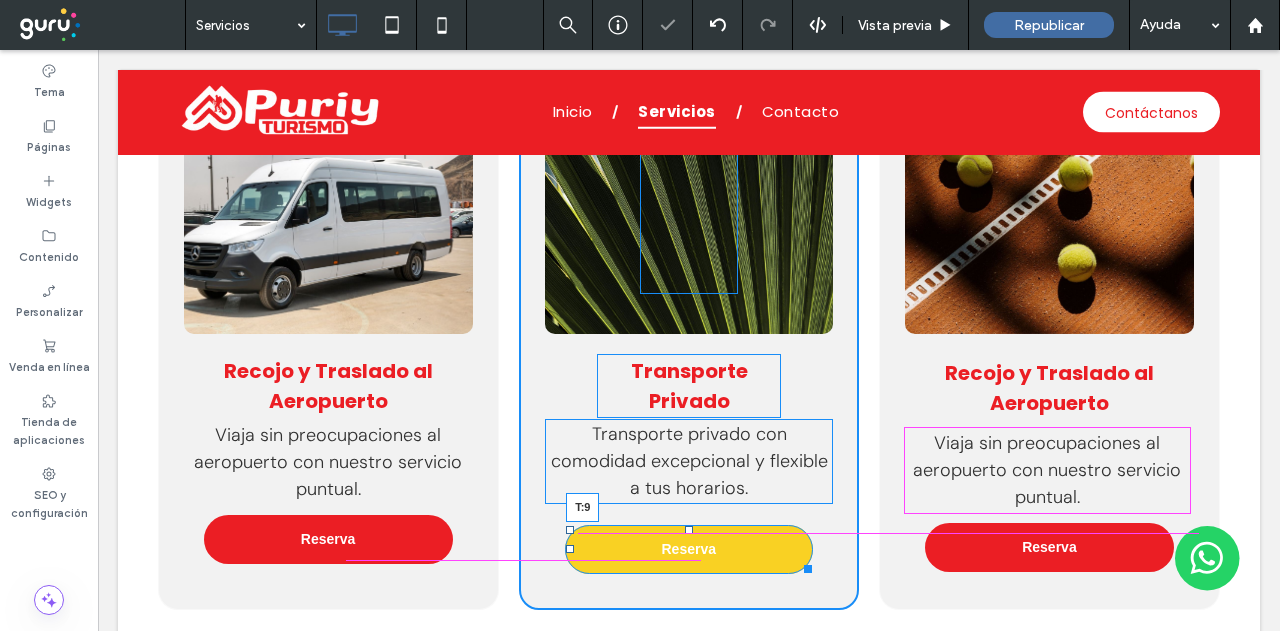drag, startPoint x: 679, startPoint y: 528, endPoint x: 776, endPoint y: 562, distance: 102.78619 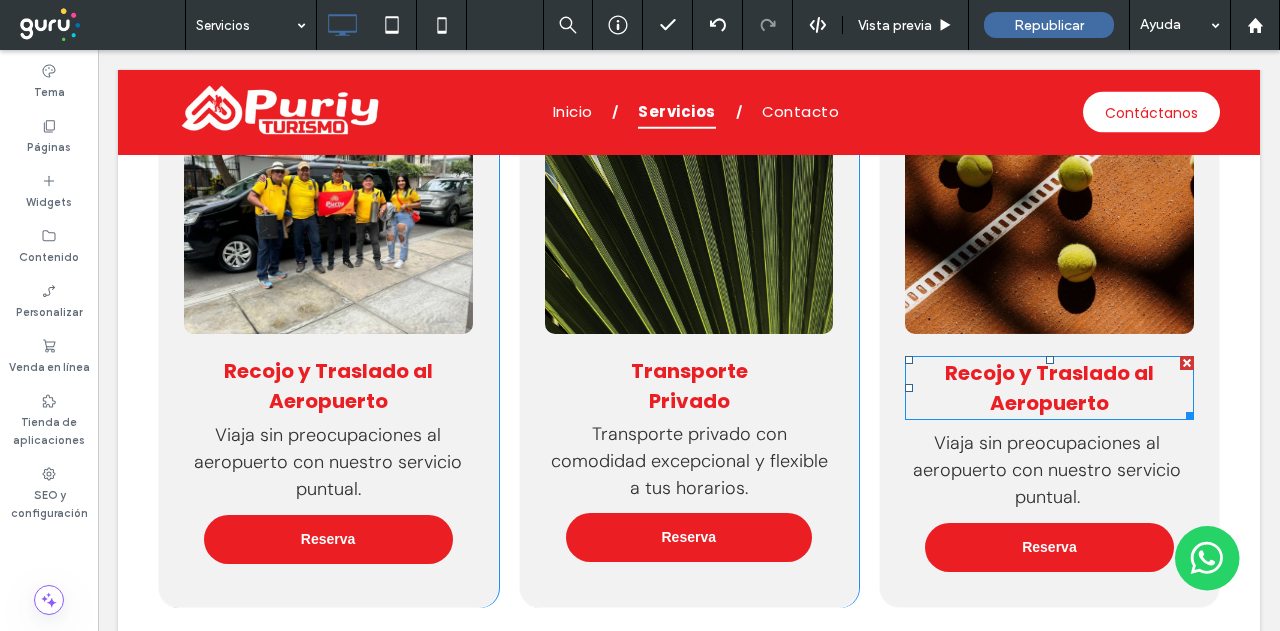 click on "Recojo y Traslado al Aeropuerto" at bounding box center (1049, 388) 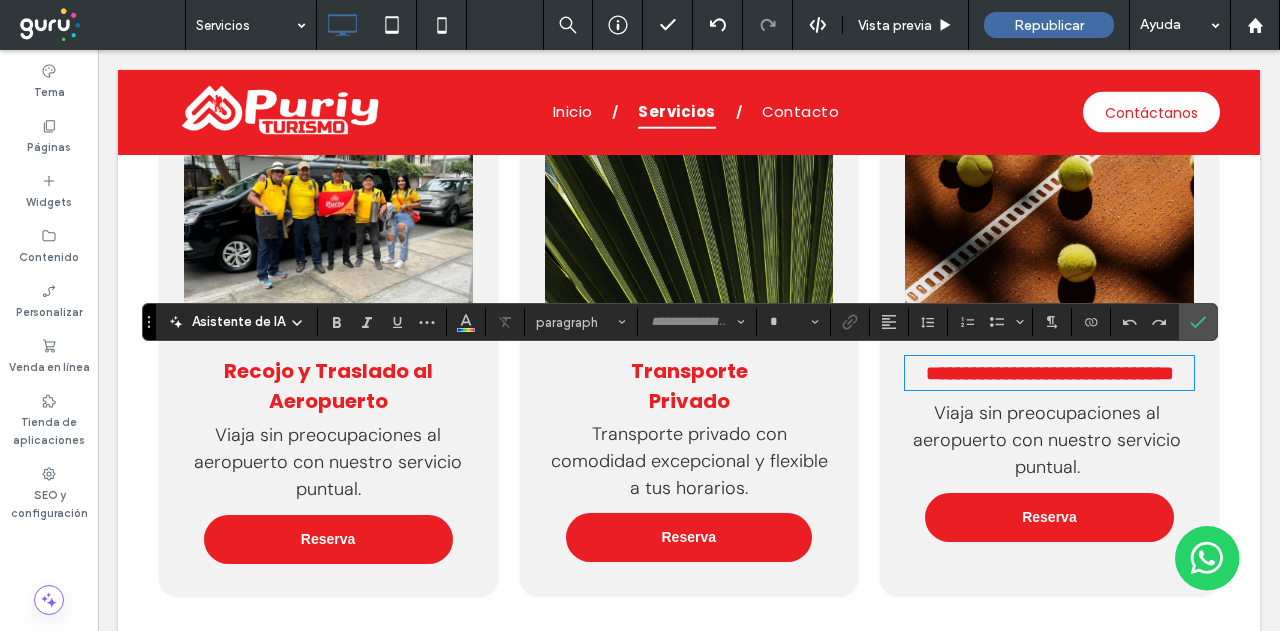 type on "*******" 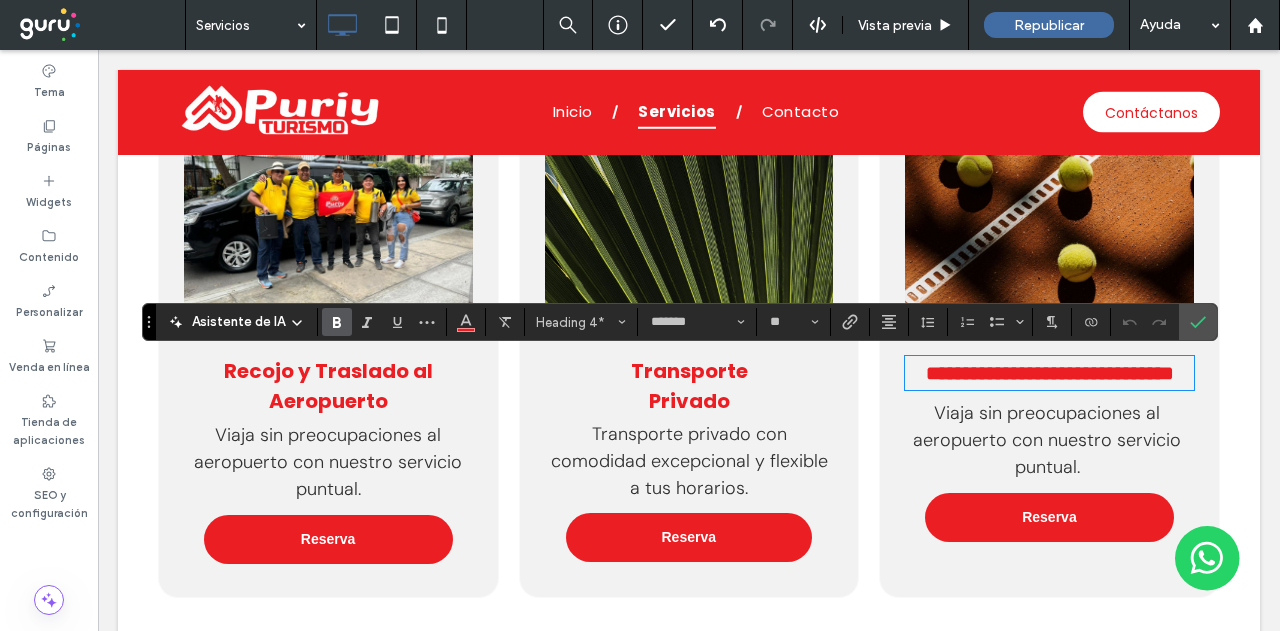 type on "*******" 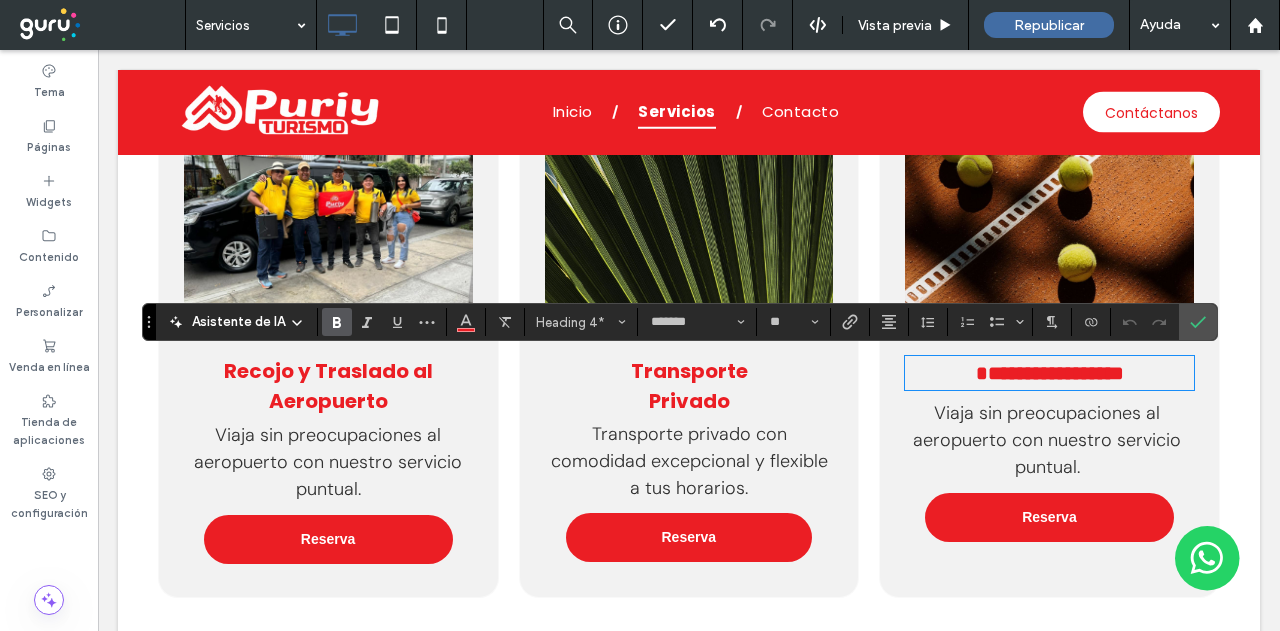 scroll, scrollTop: 0, scrollLeft: 0, axis: both 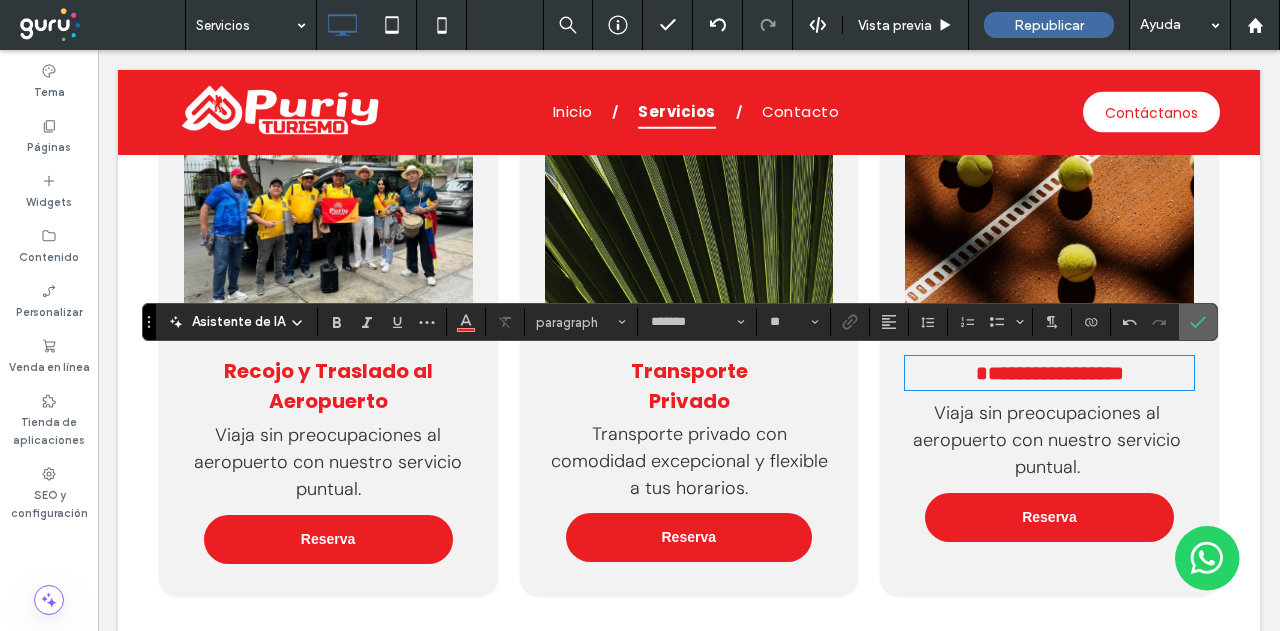 click 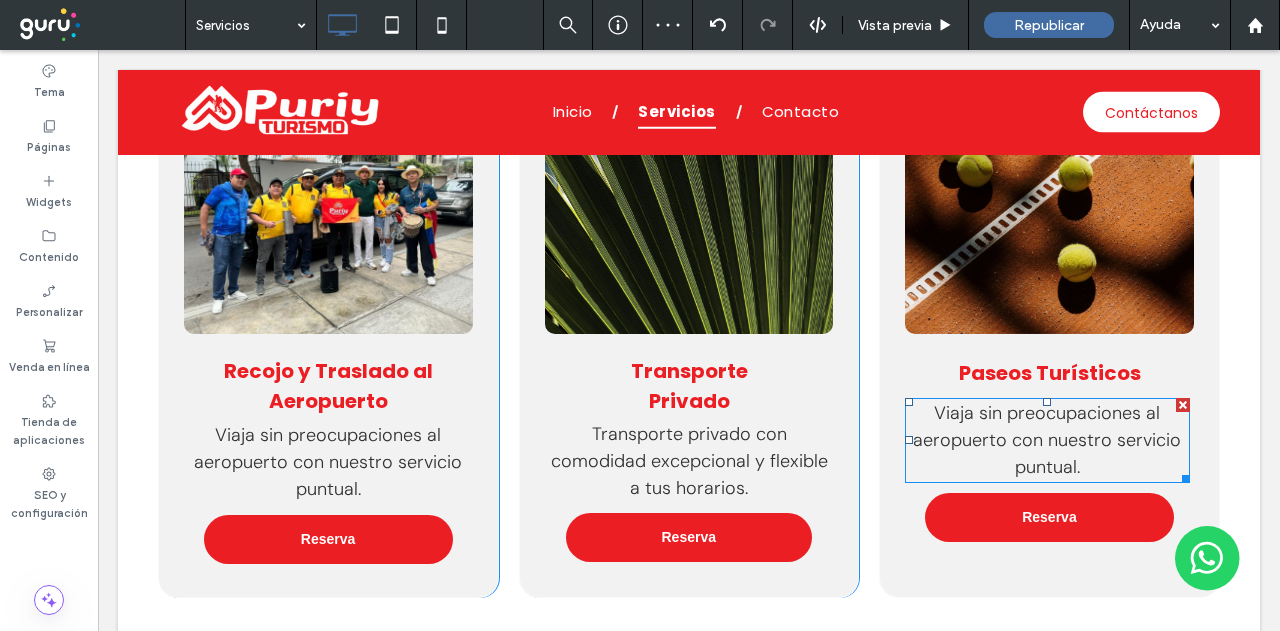 click on "Viaja sin preocupaciones al aeropuerto con nuestro servicio puntual." at bounding box center (1047, 440) 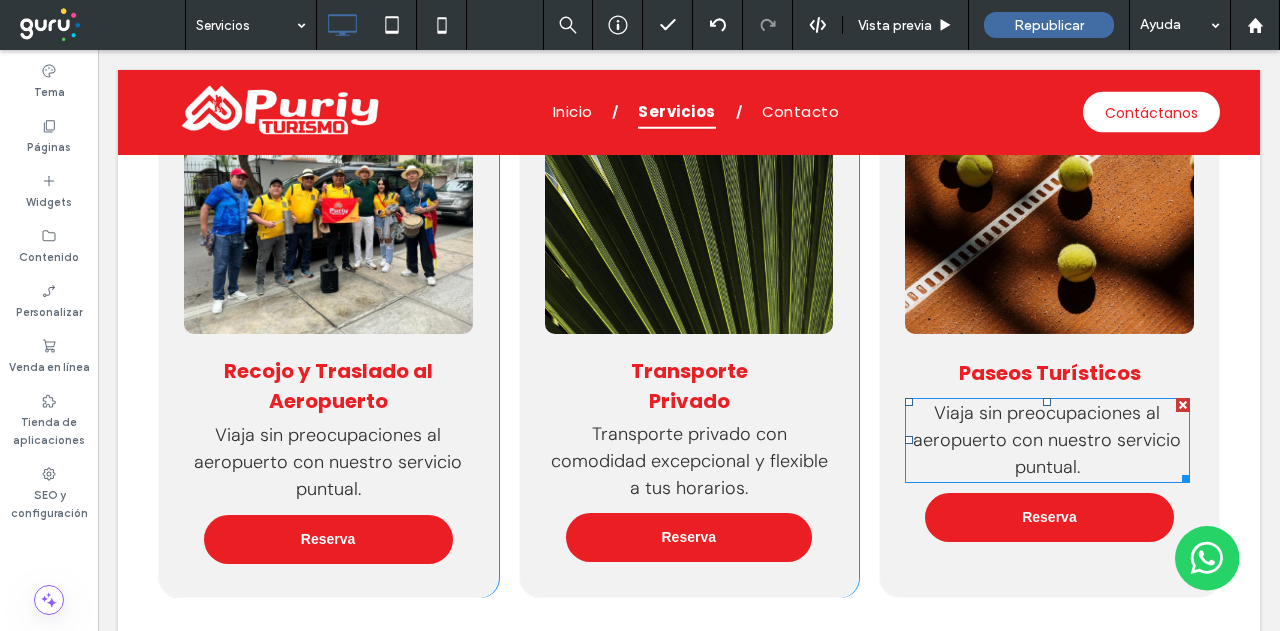 type on "*******" 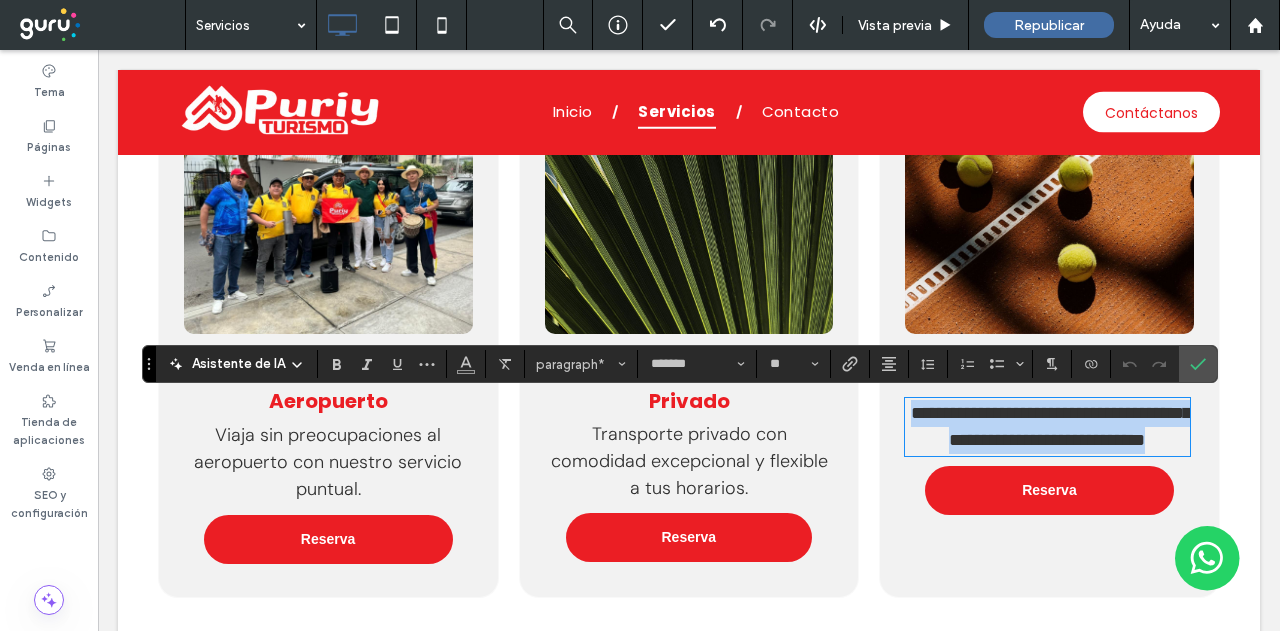 scroll, scrollTop: 0, scrollLeft: 0, axis: both 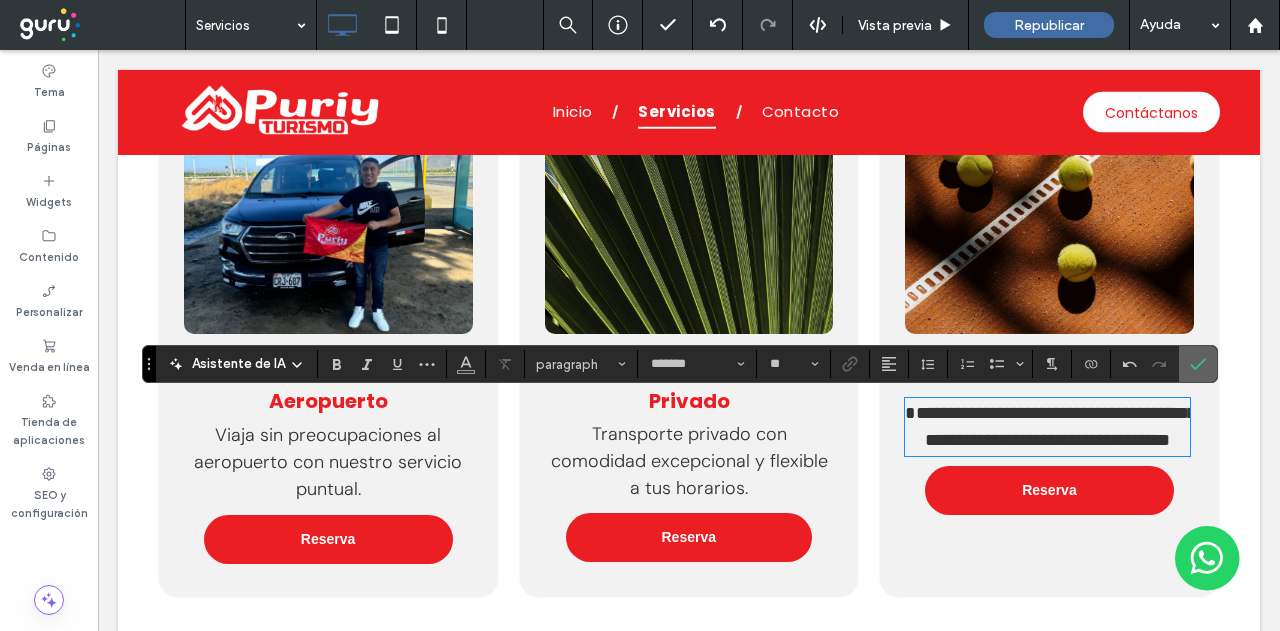 click 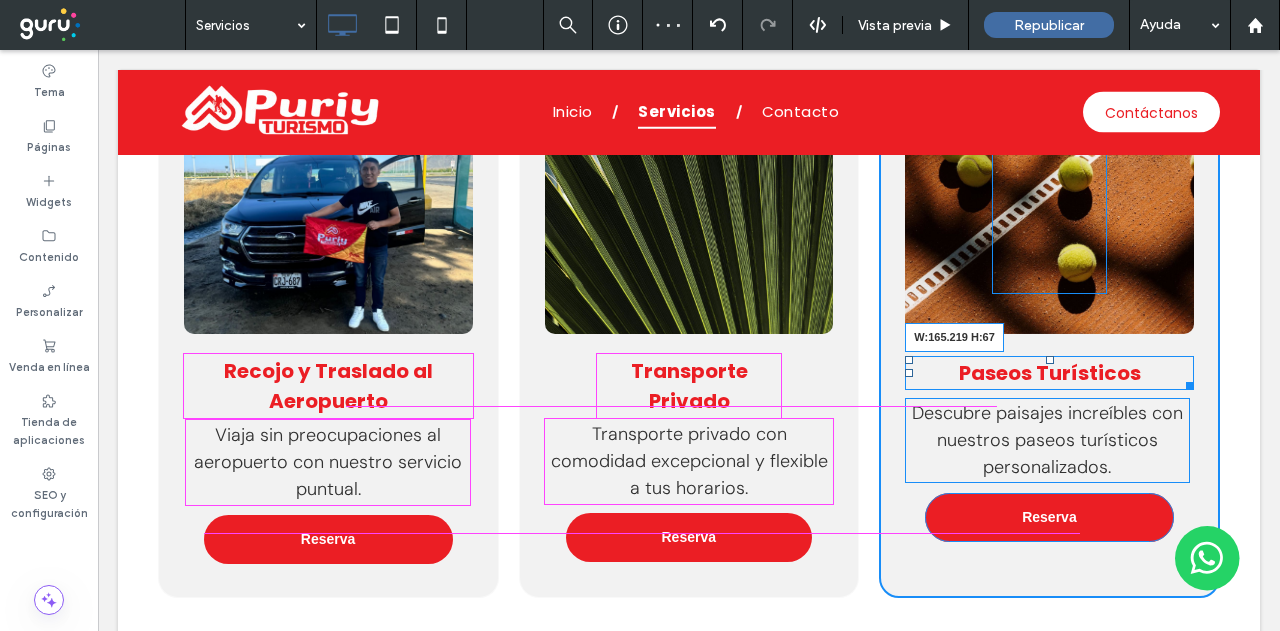 drag, startPoint x: 1169, startPoint y: 382, endPoint x: 1149, endPoint y: 429, distance: 51.078373 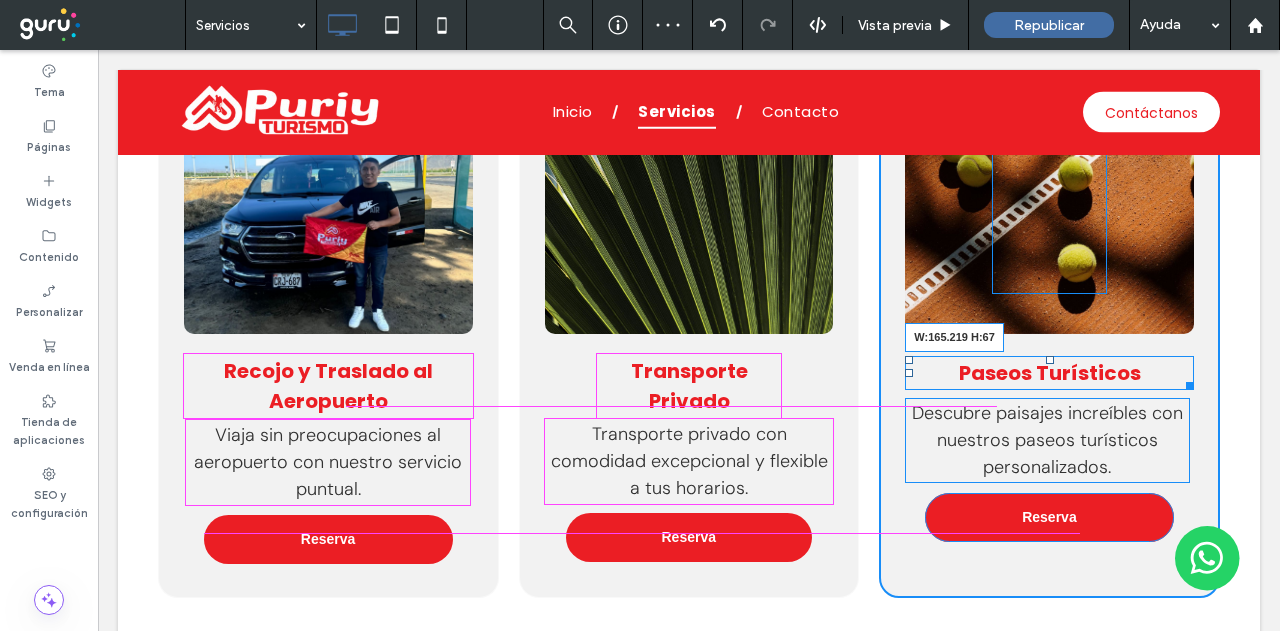 click on "Paseos Turísticos W:165.219 H:67" at bounding box center (1049, 373) 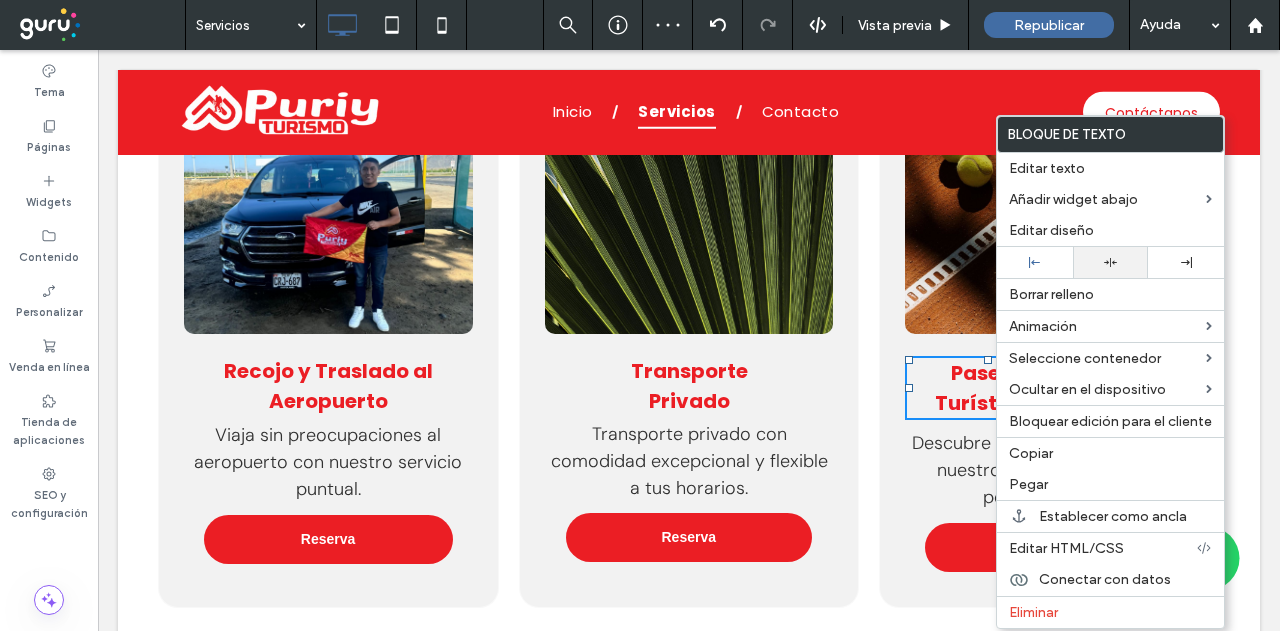 click 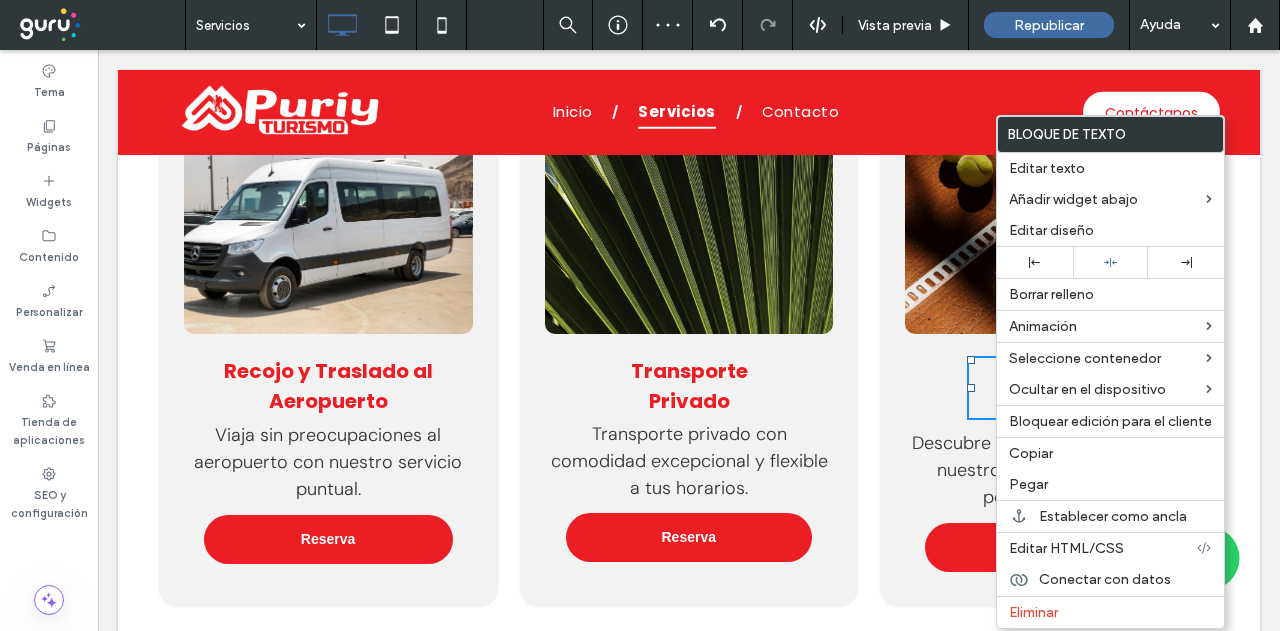 click on "Click To Paste
Paseos Turísticos
Descubre paisajes increíbles con nuestros paseos turísticos personalizados.
Reserva
Click To Paste" at bounding box center [1049, 341] 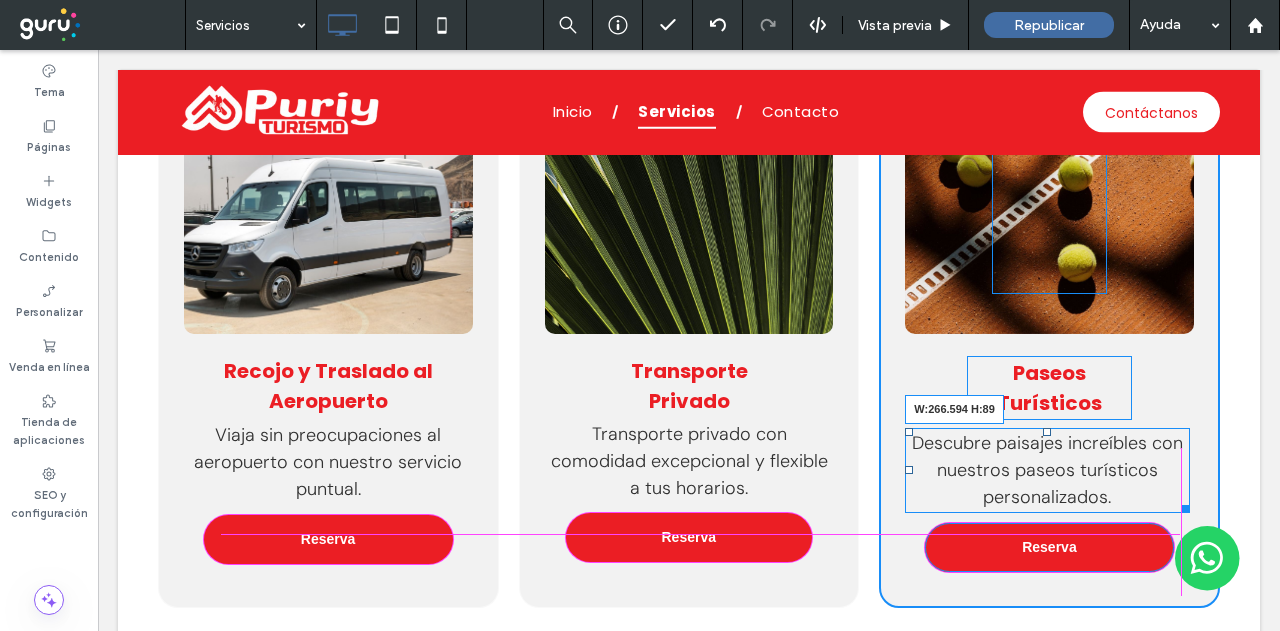 drag, startPoint x: 1167, startPoint y: 505, endPoint x: 1148, endPoint y: 503, distance: 19.104973 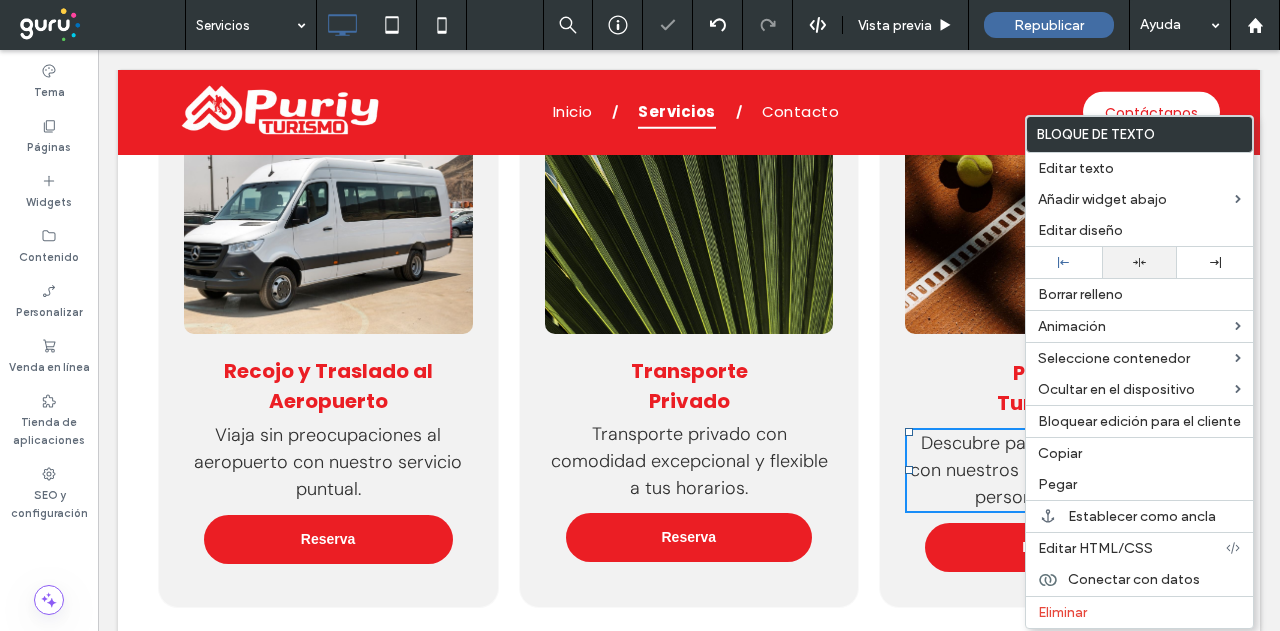 click at bounding box center [1140, 262] 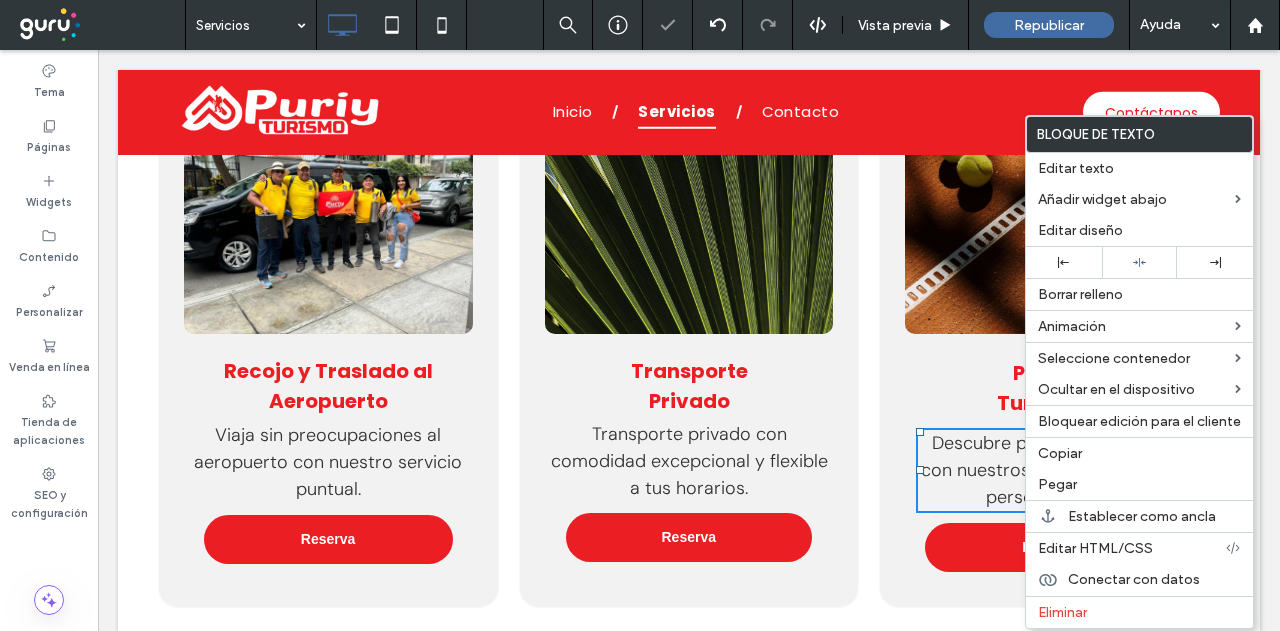 click on "Click To Paste
Paseos Turísticos
Descubre paisajes increíbles con nuestros paseos turísticos personalizados.
Reserva
Click To Paste" at bounding box center [1049, 341] 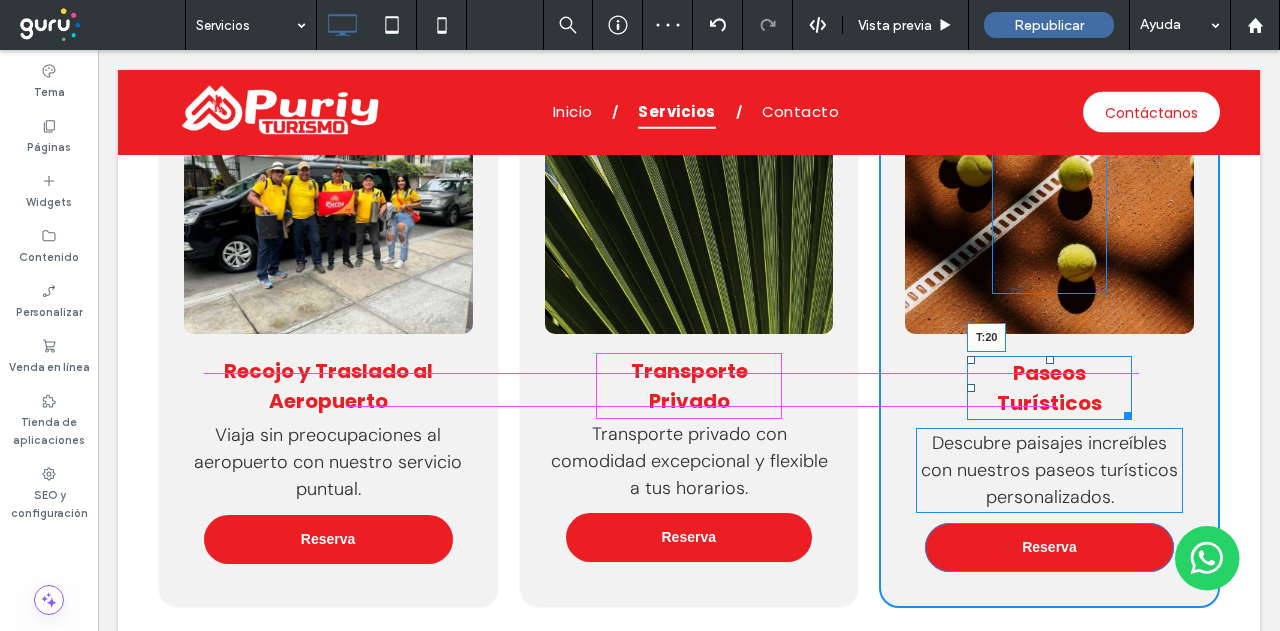 click on "Click To Paste
Paseos Turísticos T:20
Descubre paisajes increíbles con nuestros paseos turísticos personalizados.
Reserva
Click To Paste" at bounding box center (1049, 341) 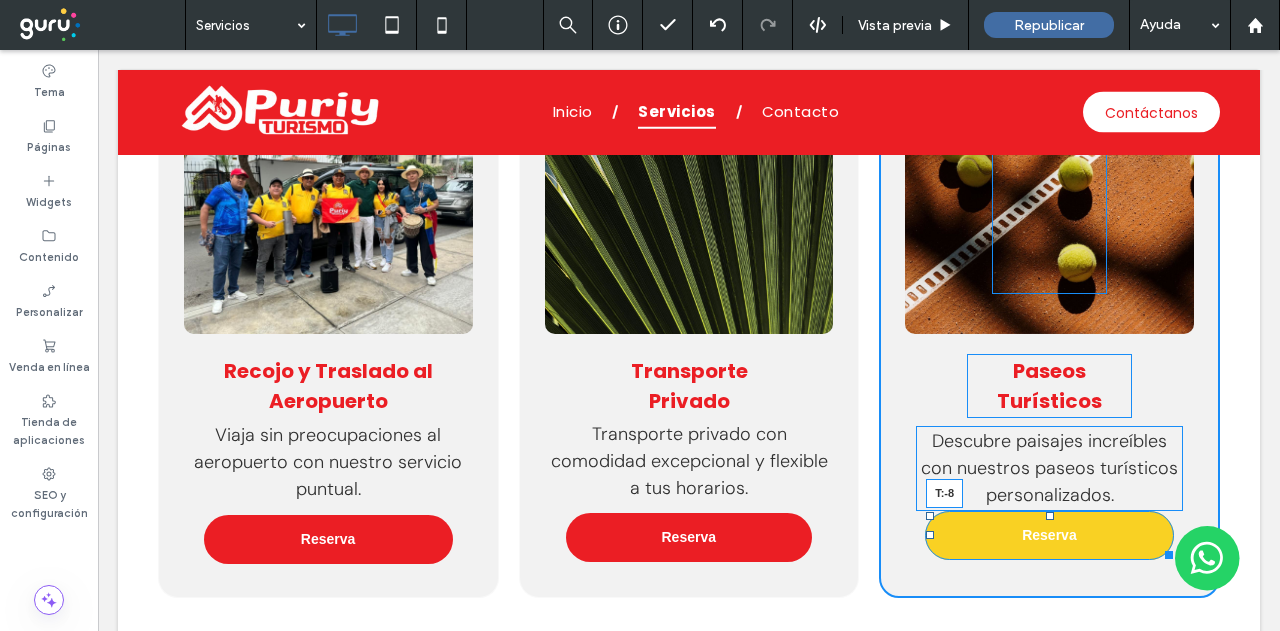 drag, startPoint x: 1039, startPoint y: 523, endPoint x: 1130, endPoint y: 501, distance: 93.62158 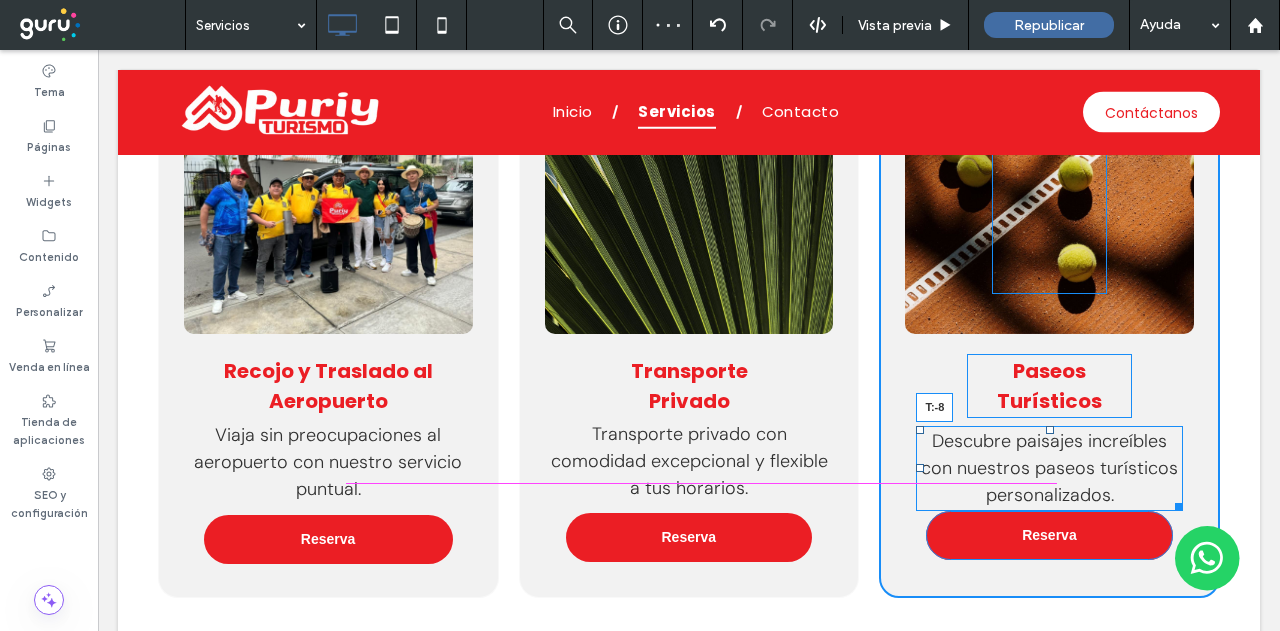 drag, startPoint x: 1035, startPoint y: 429, endPoint x: 1037, endPoint y: 414, distance: 15.132746 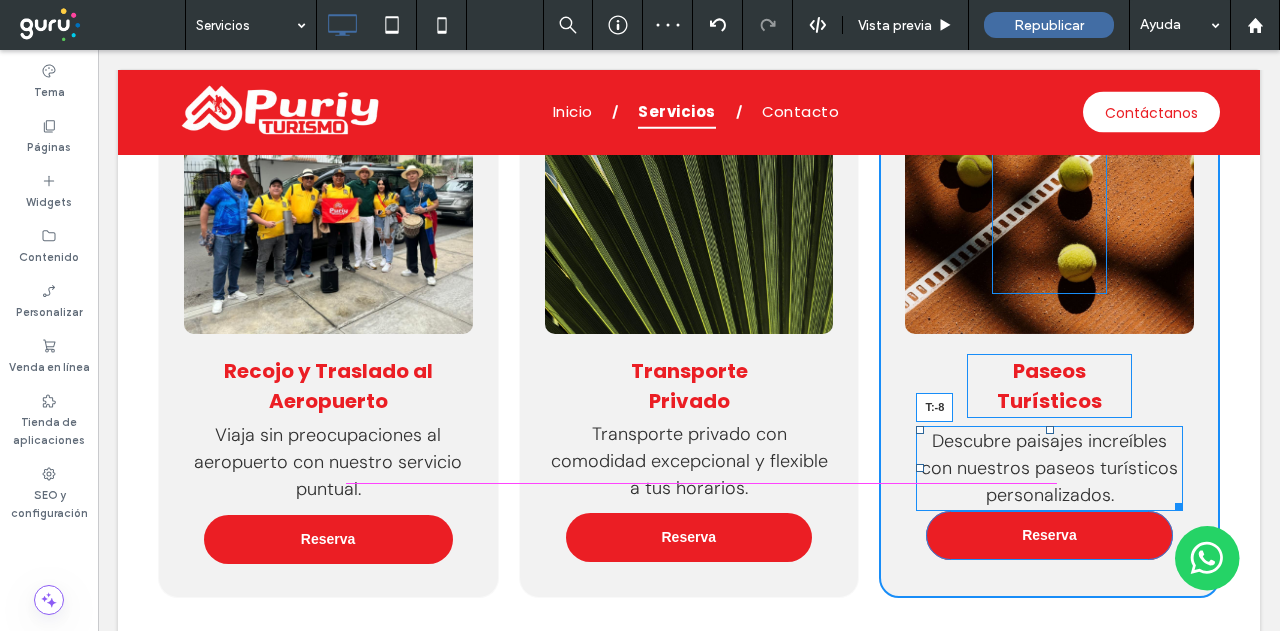 click on "Click To Paste
Paseos Turísticos
Descubre paisajes increíbles con nuestros paseos turísticos personalizados. T:-8
Reserva
Click To Paste" at bounding box center (1049, 336) 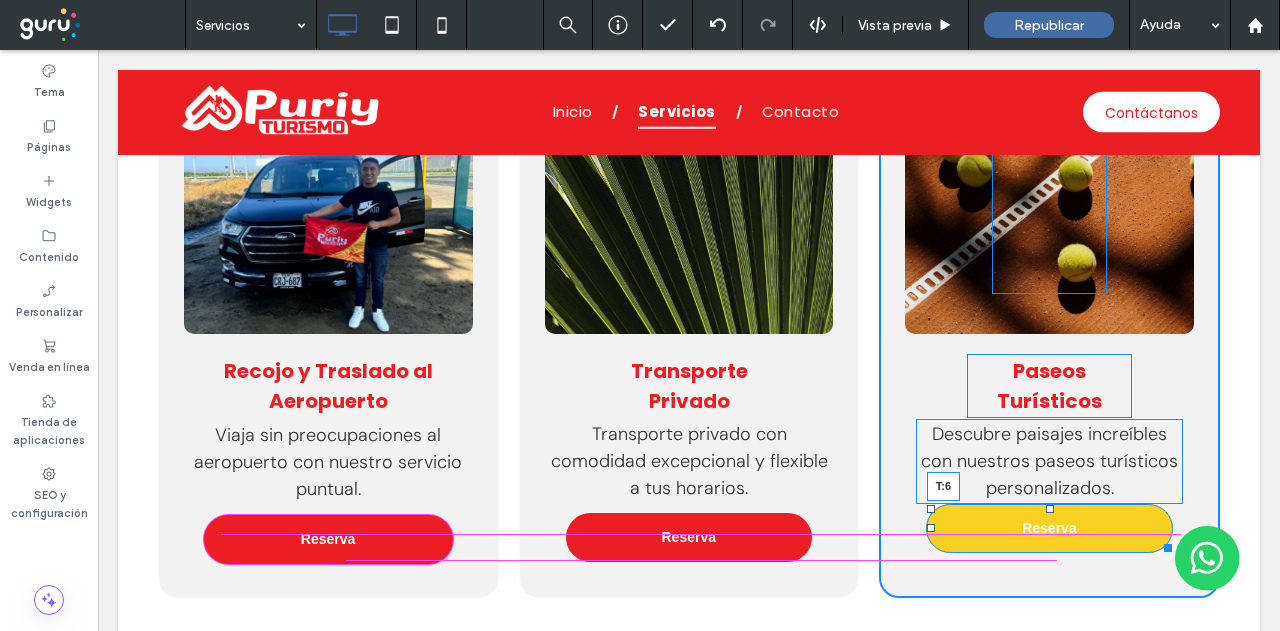 drag, startPoint x: 1038, startPoint y: 509, endPoint x: 1144, endPoint y: 569, distance: 121.80312 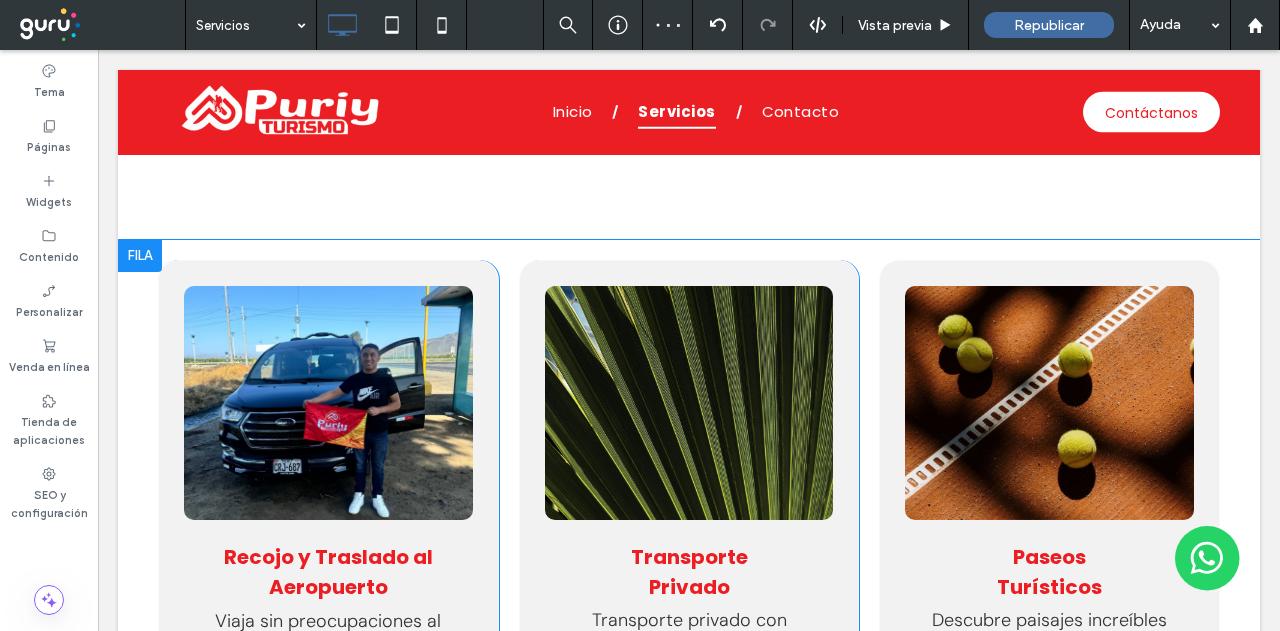 scroll, scrollTop: 2800, scrollLeft: 0, axis: vertical 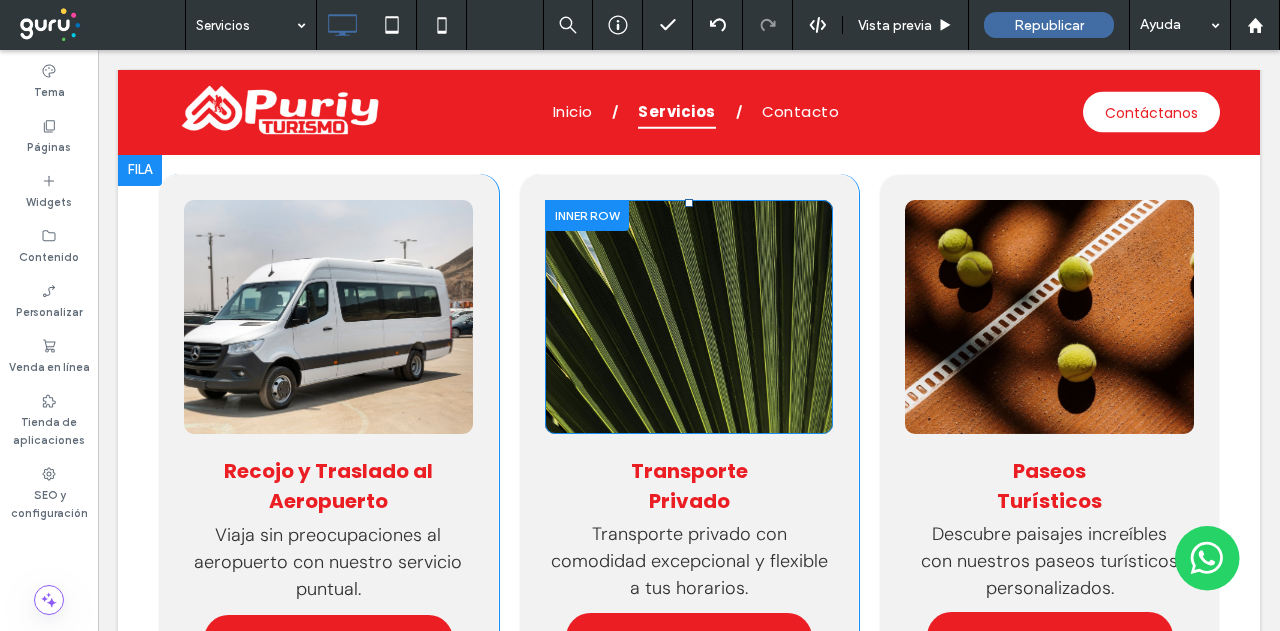click on "Click To Paste" at bounding box center (689, 317) 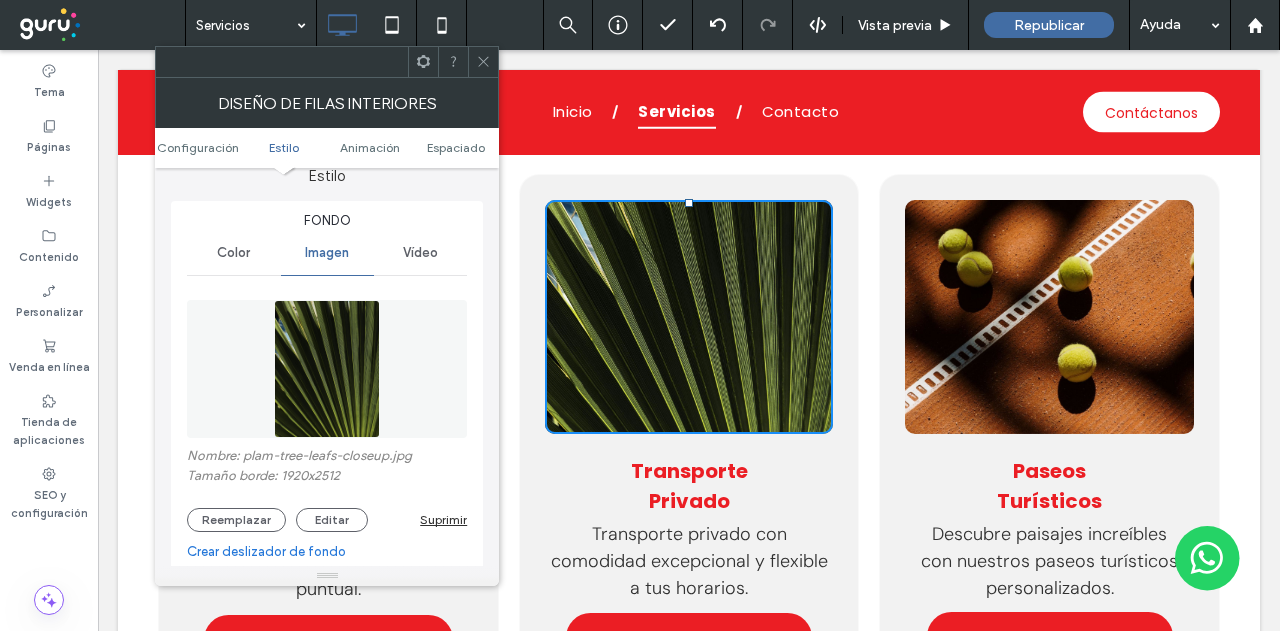 scroll, scrollTop: 300, scrollLeft: 0, axis: vertical 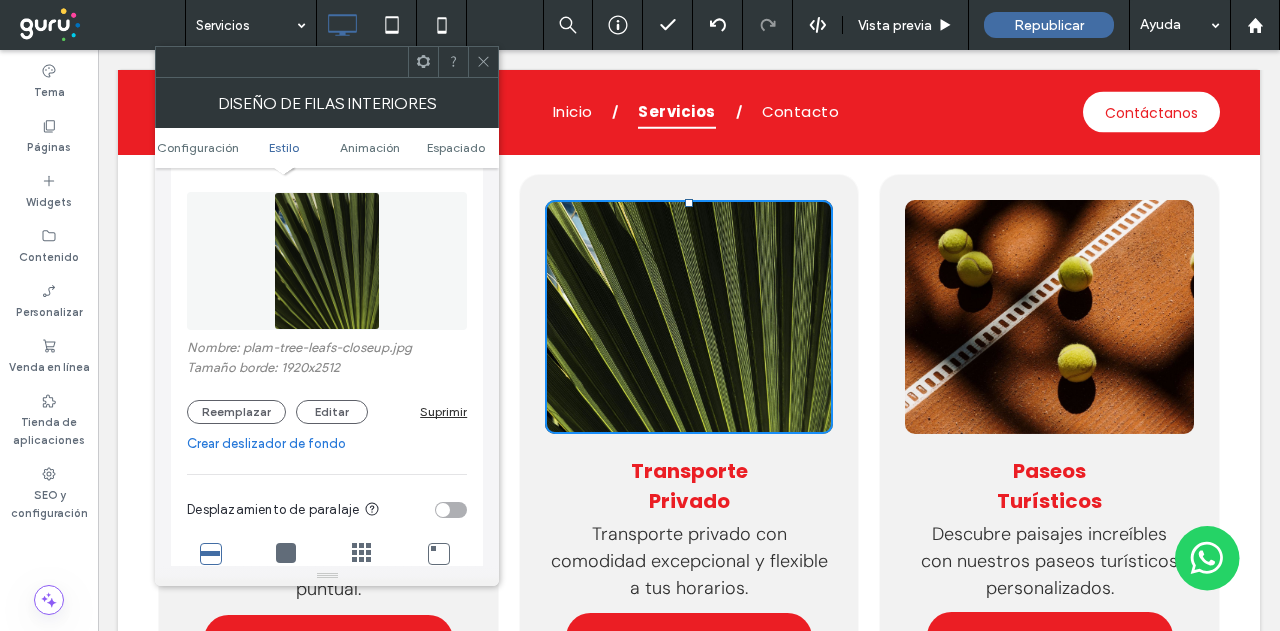 click on "Crear deslizador de fondo" at bounding box center [327, 444] 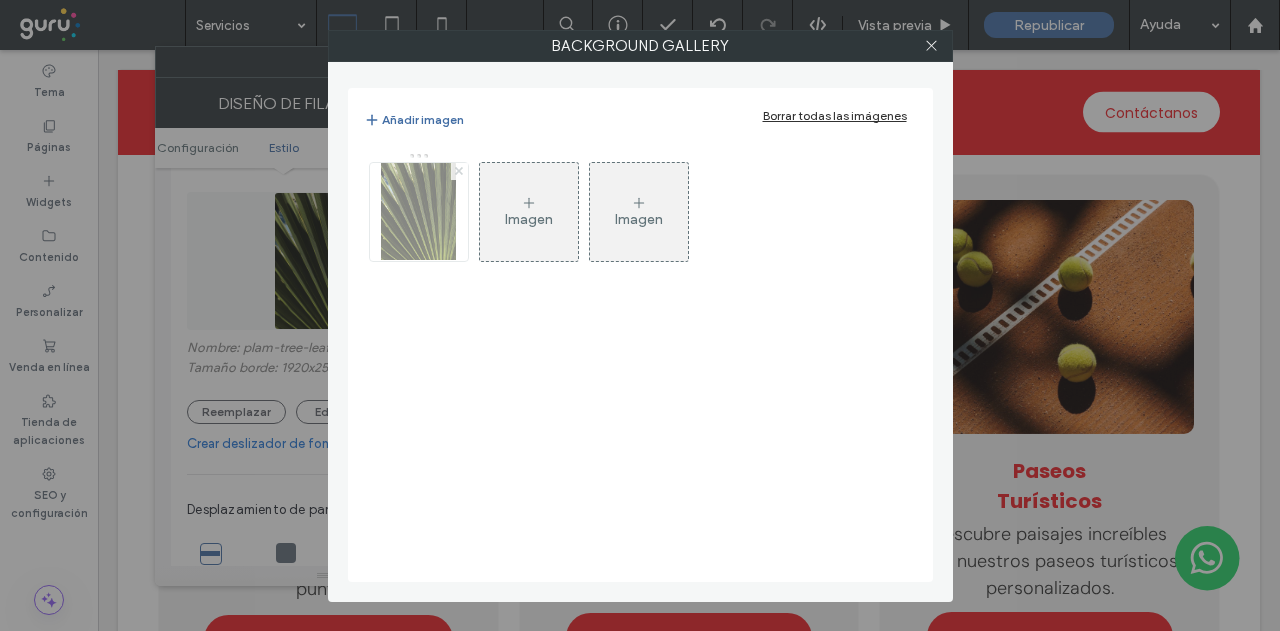 click at bounding box center (419, 207) 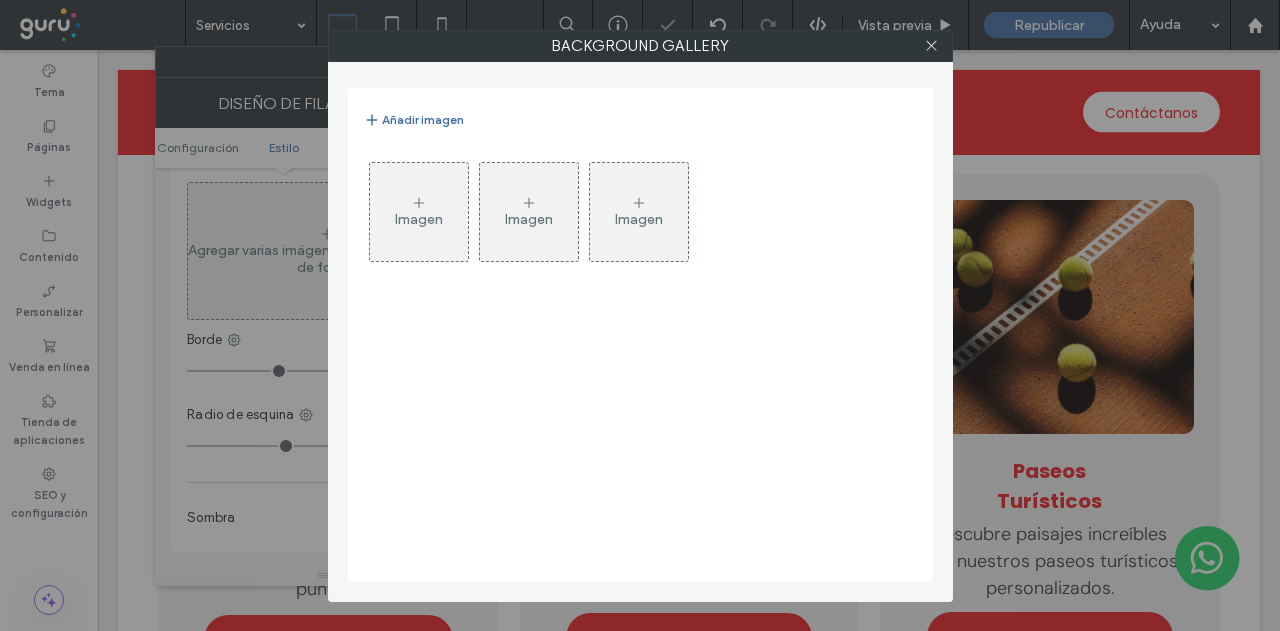 click on "Imagen" at bounding box center [419, 212] 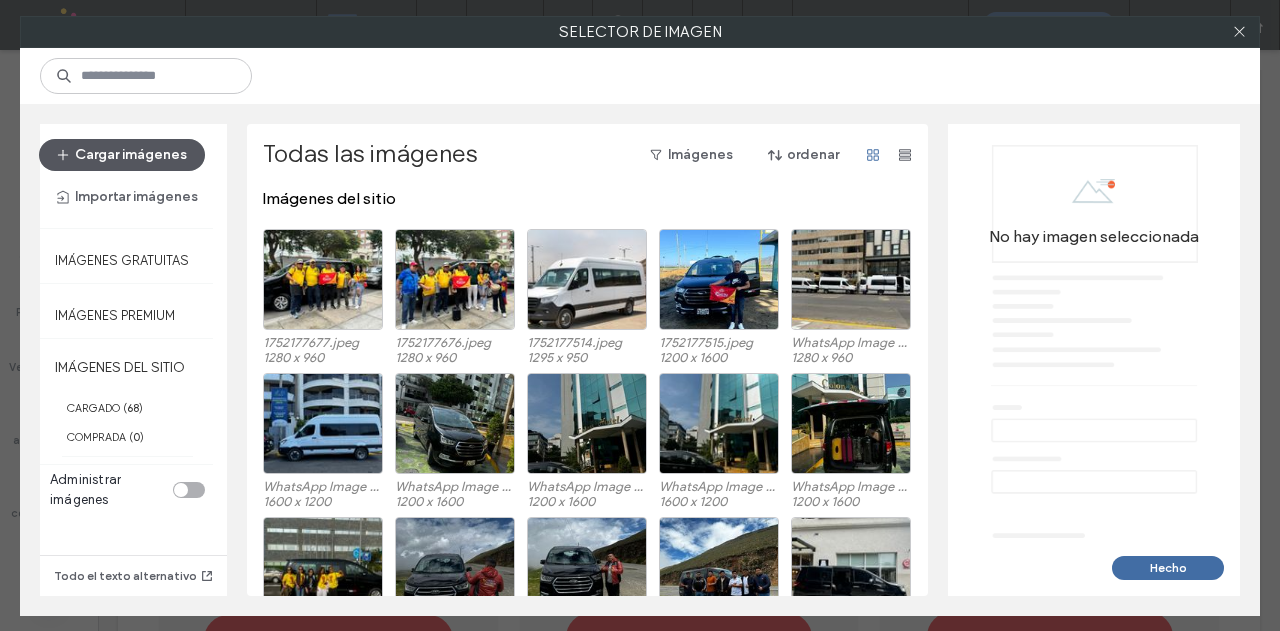 click on "Cargar imágenes" at bounding box center [122, 155] 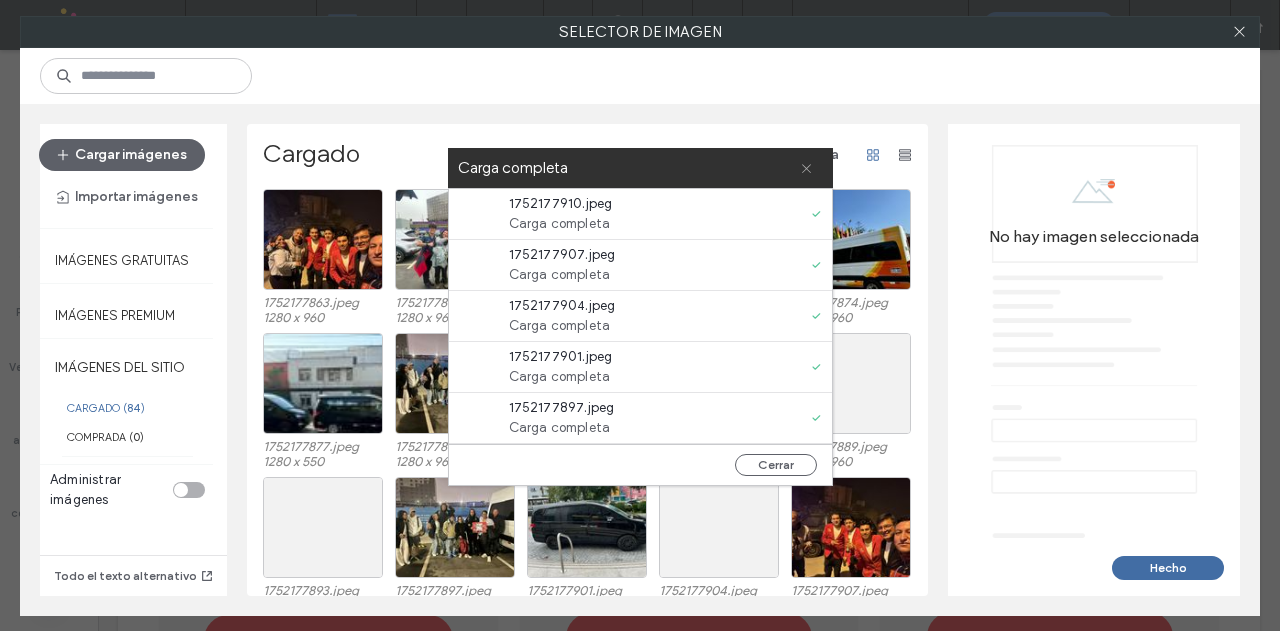 click 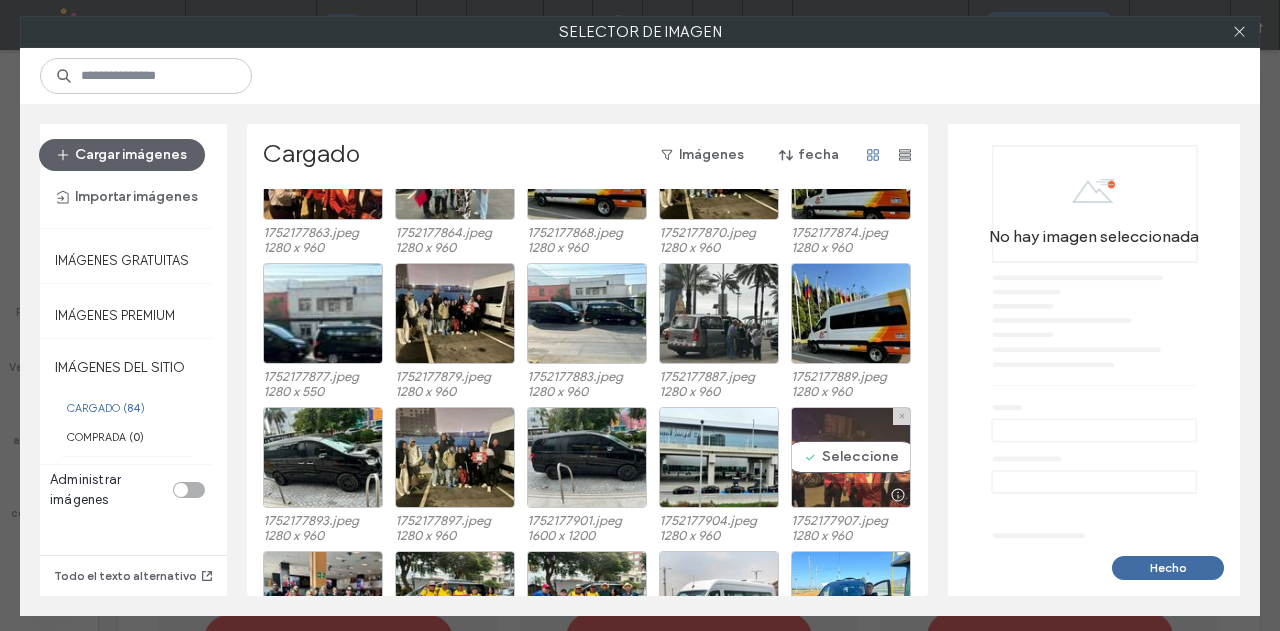 scroll, scrollTop: 100, scrollLeft: 0, axis: vertical 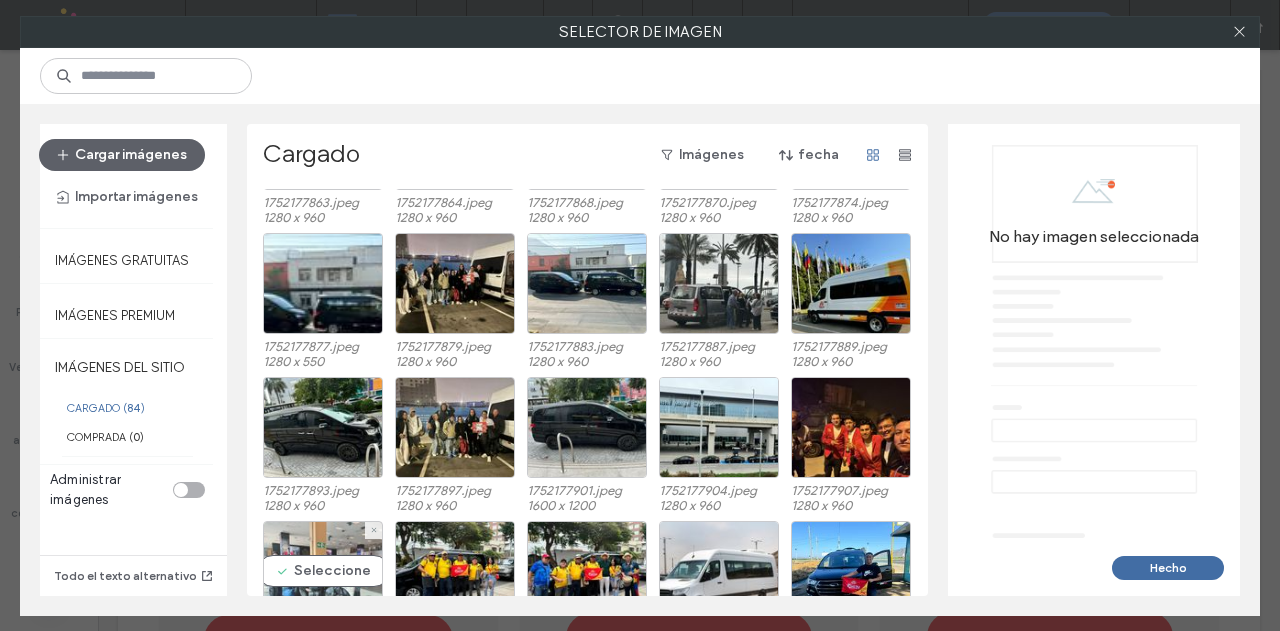 click on "Seleccione" at bounding box center (323, 571) 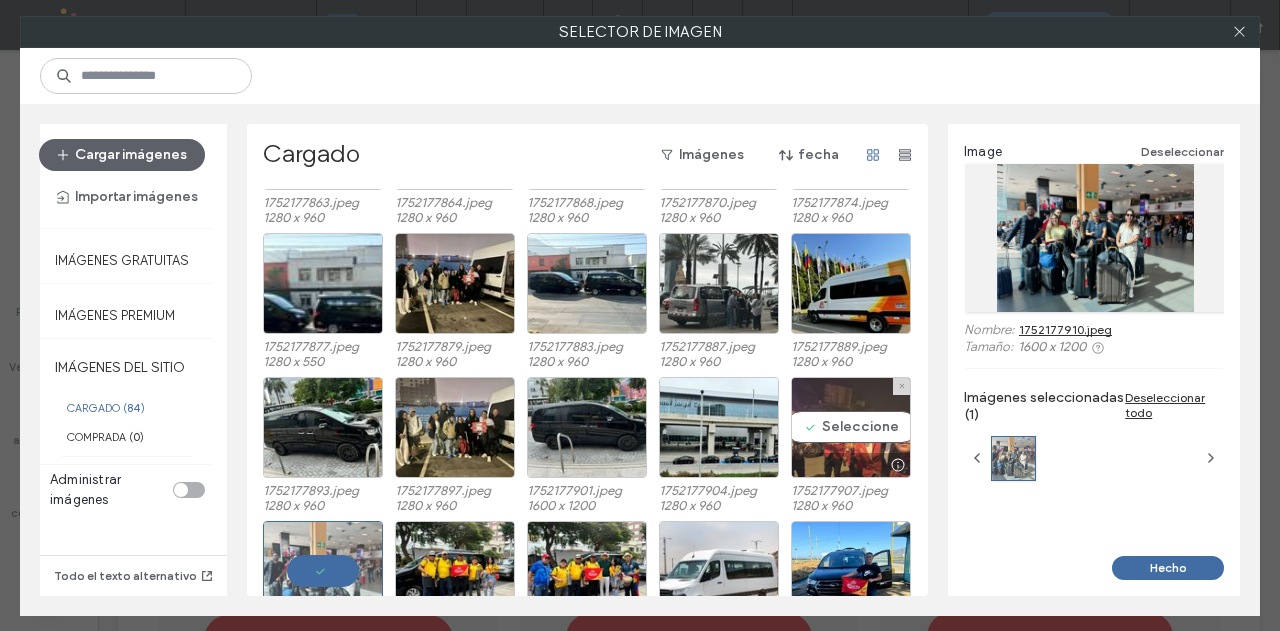 click on "Seleccione" at bounding box center [851, 427] 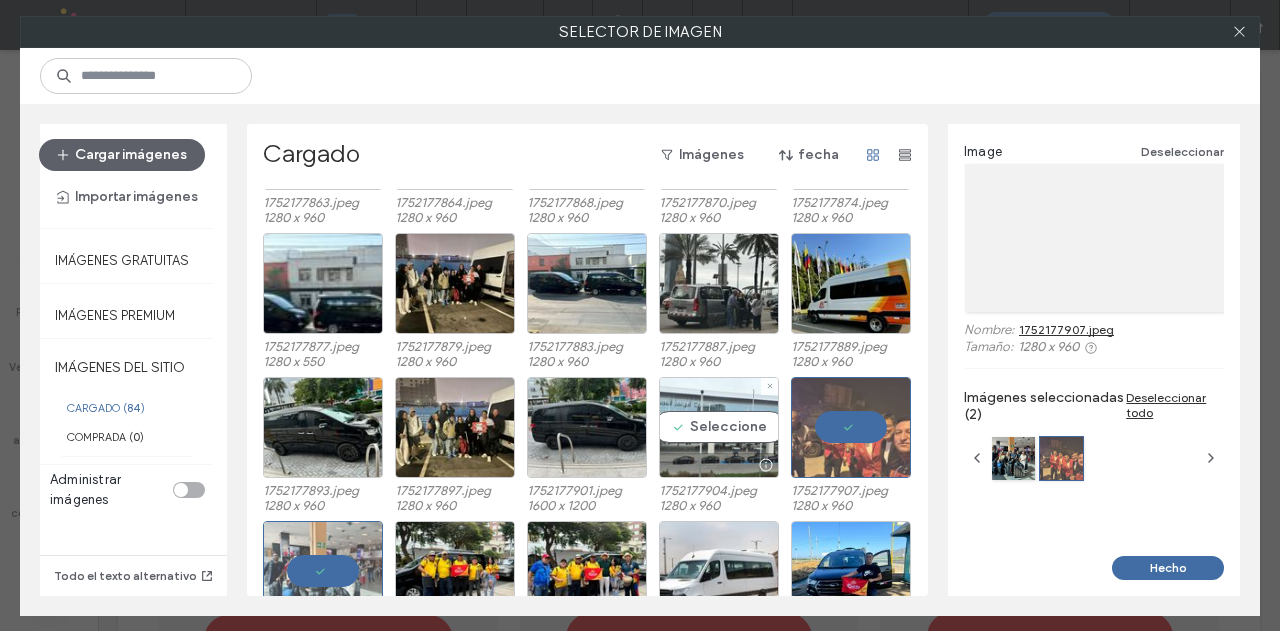 click on "Seleccione" at bounding box center (719, 427) 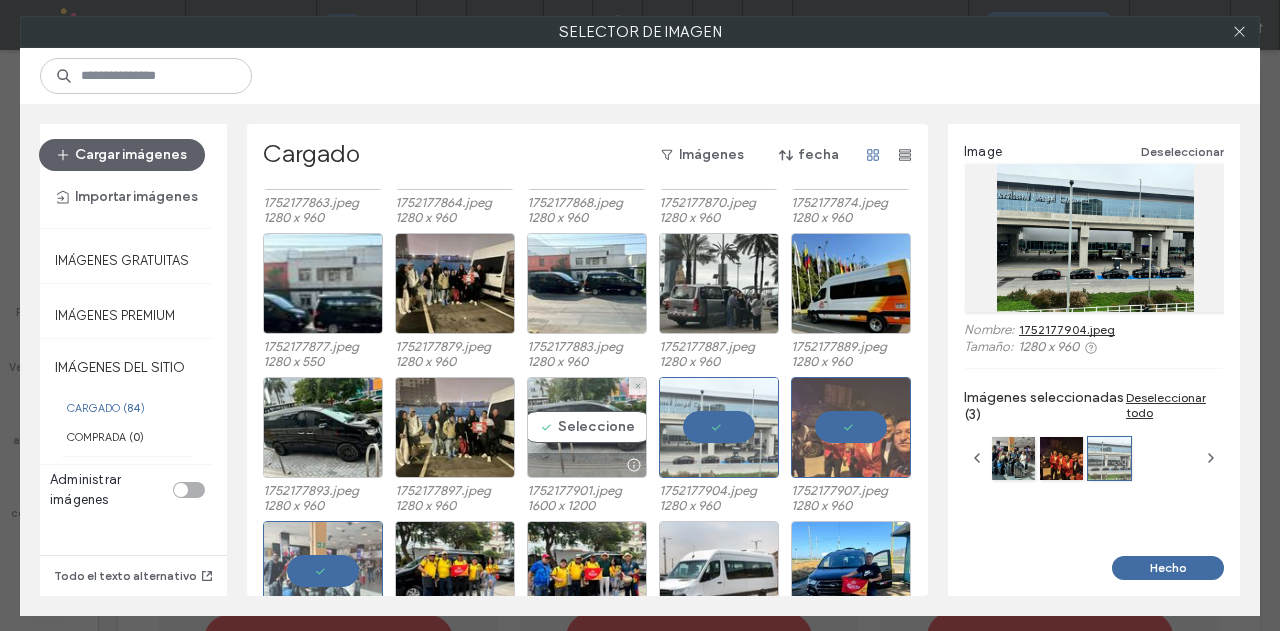click on "Seleccione" at bounding box center (587, 427) 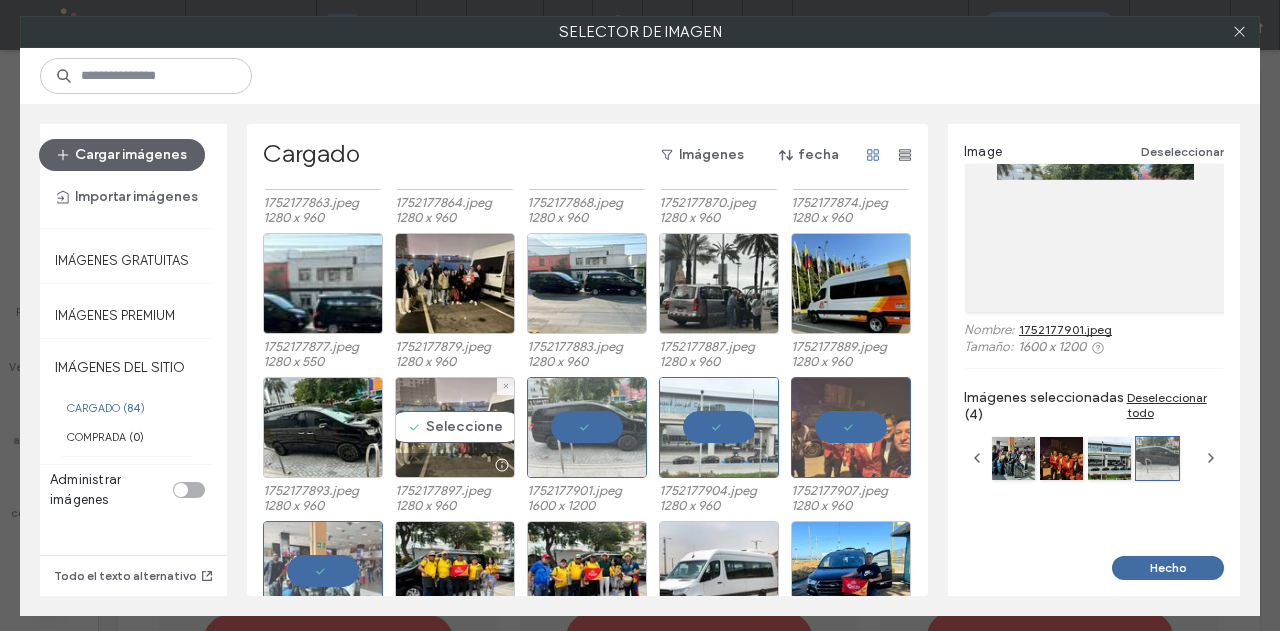 click on "Seleccione" at bounding box center [455, 427] 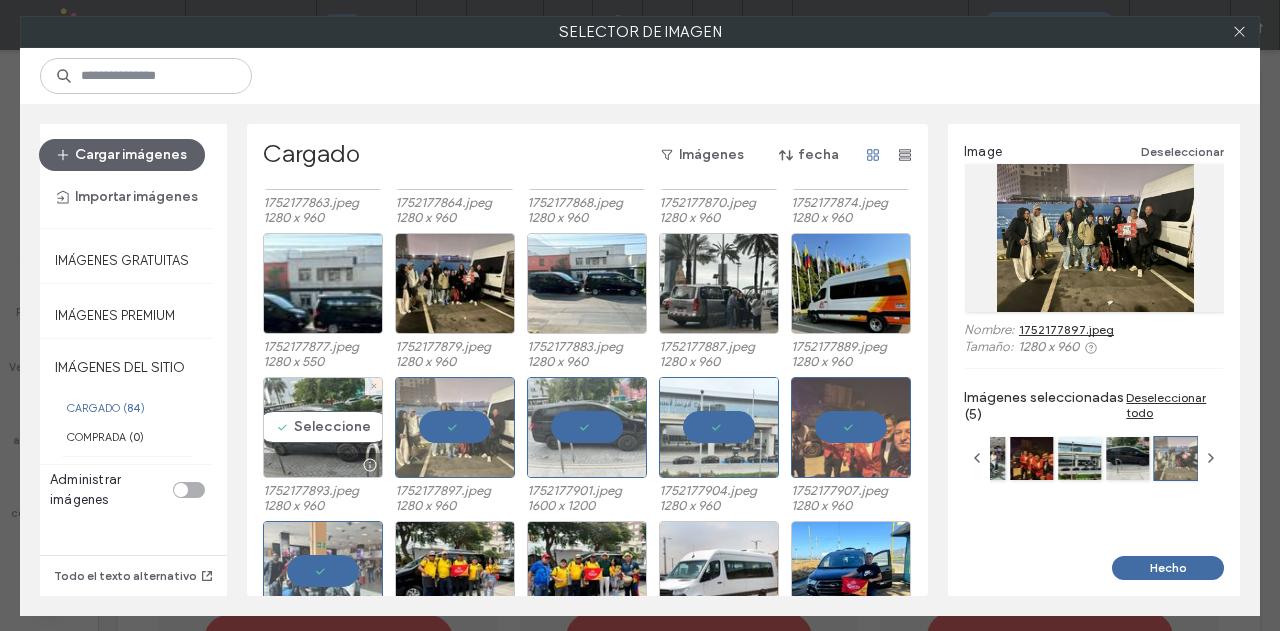 click on "Seleccione" at bounding box center (323, 427) 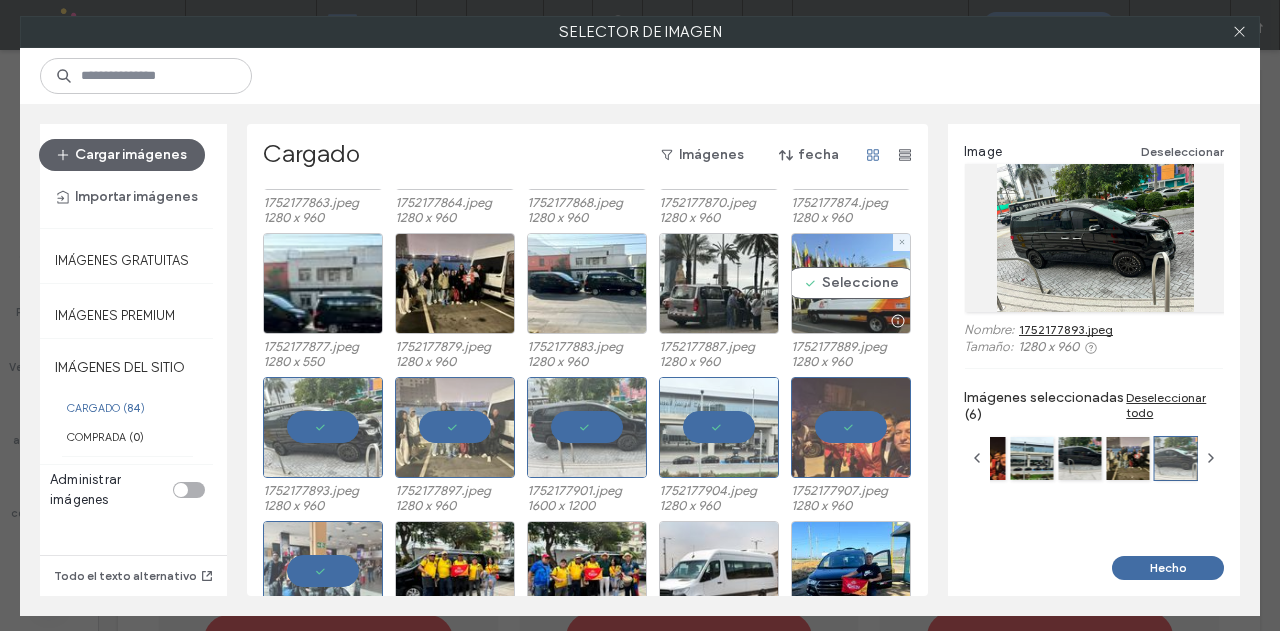 click on "Seleccione" at bounding box center (851, 283) 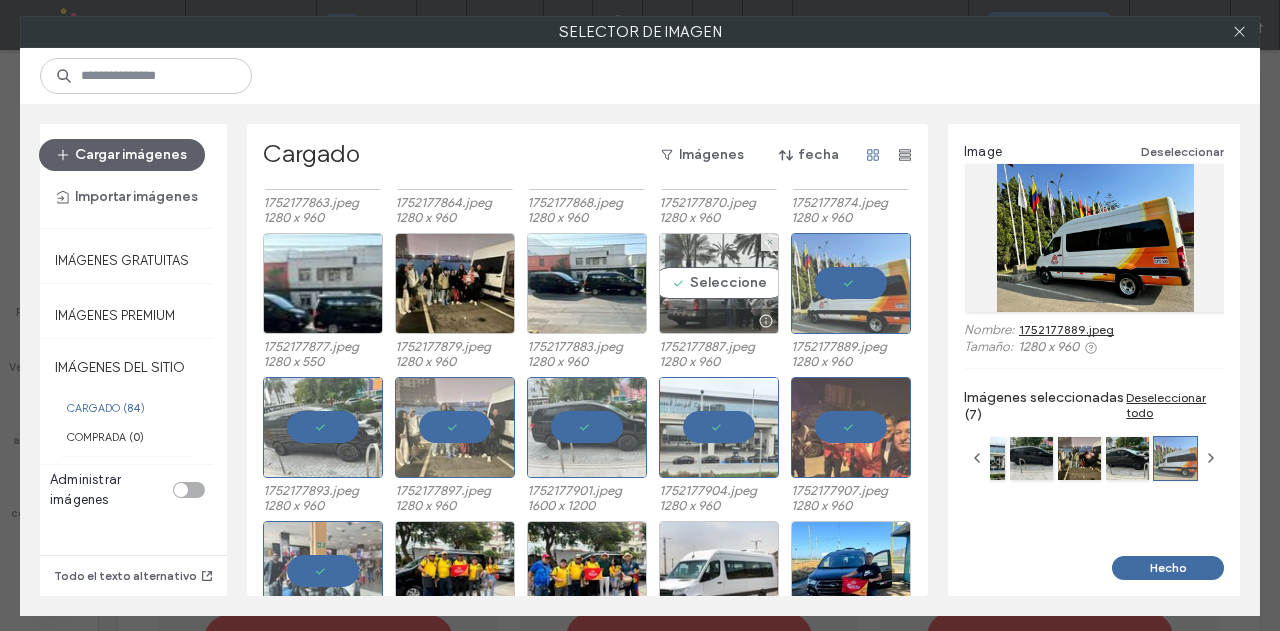 click on "Seleccione" at bounding box center [719, 283] 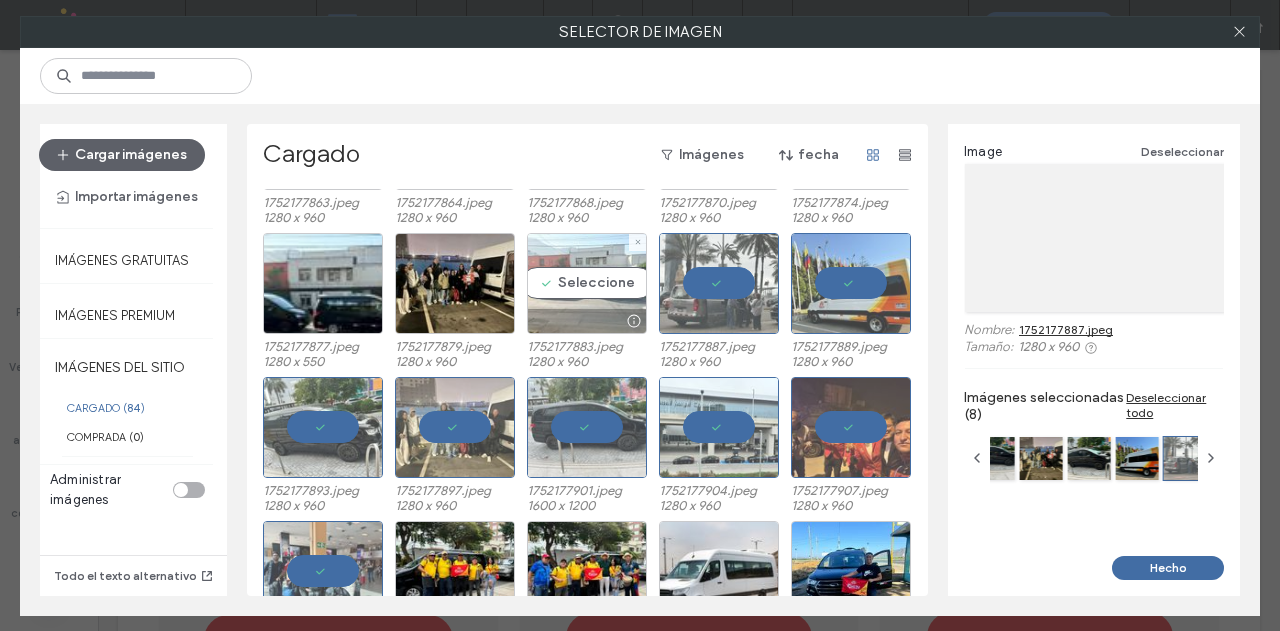 click on "Seleccione" at bounding box center [587, 283] 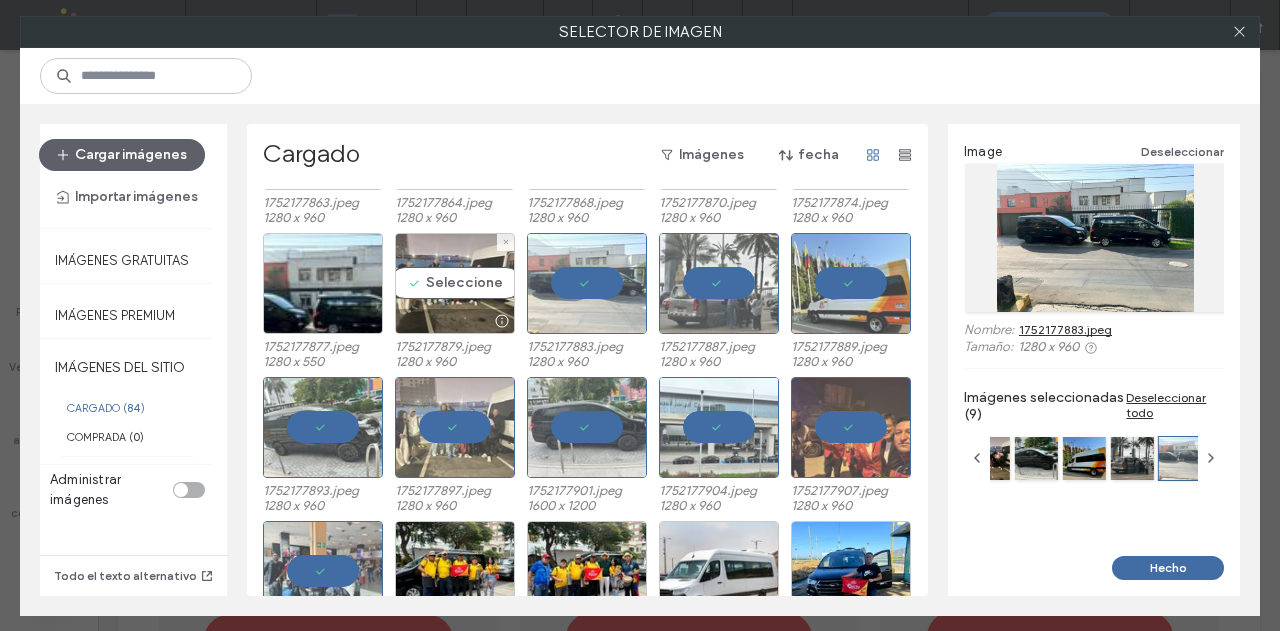 click on "Seleccione" at bounding box center [455, 283] 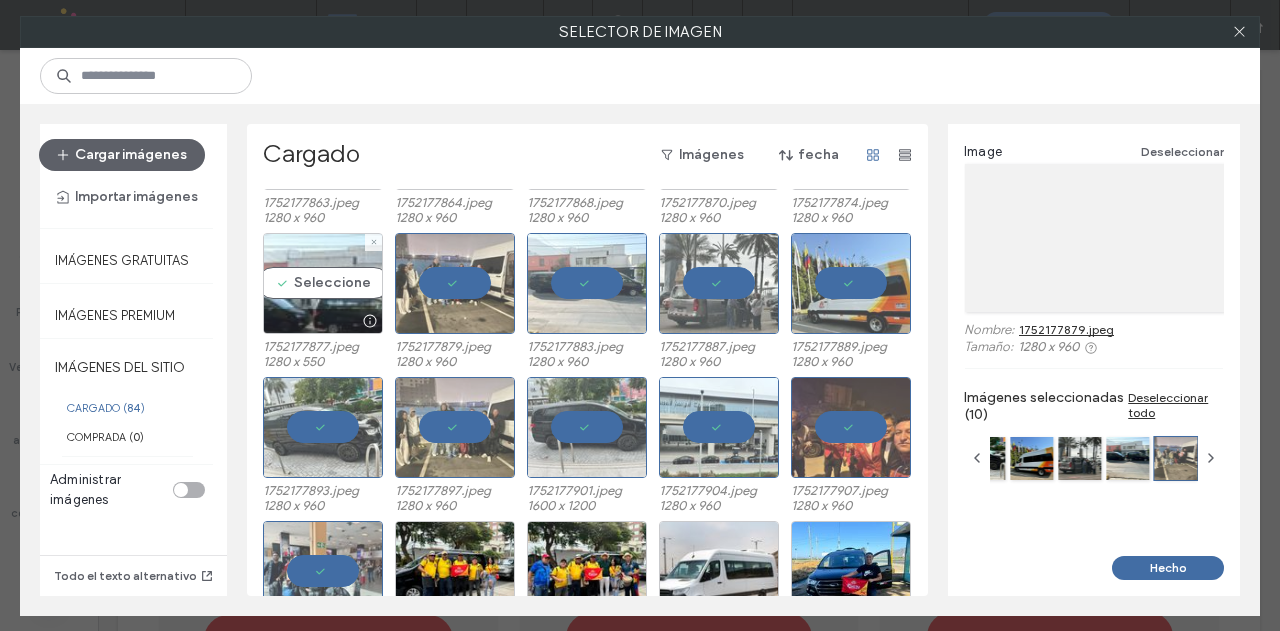 click on "Seleccione" at bounding box center [323, 283] 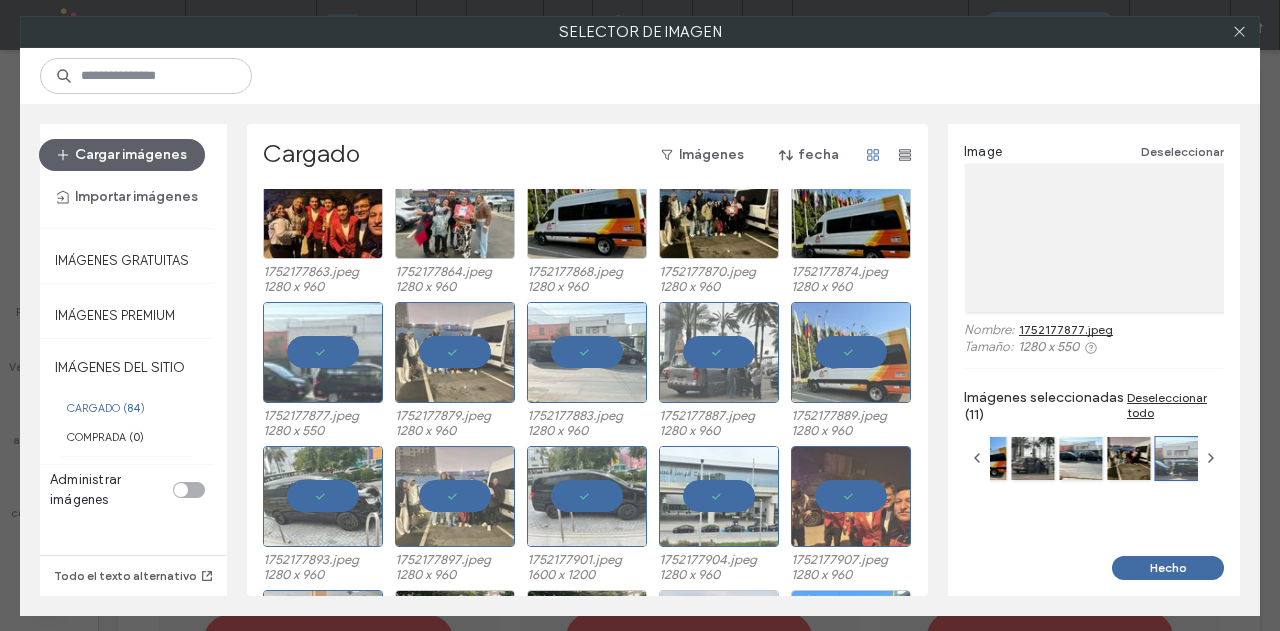scroll, scrollTop: 0, scrollLeft: 0, axis: both 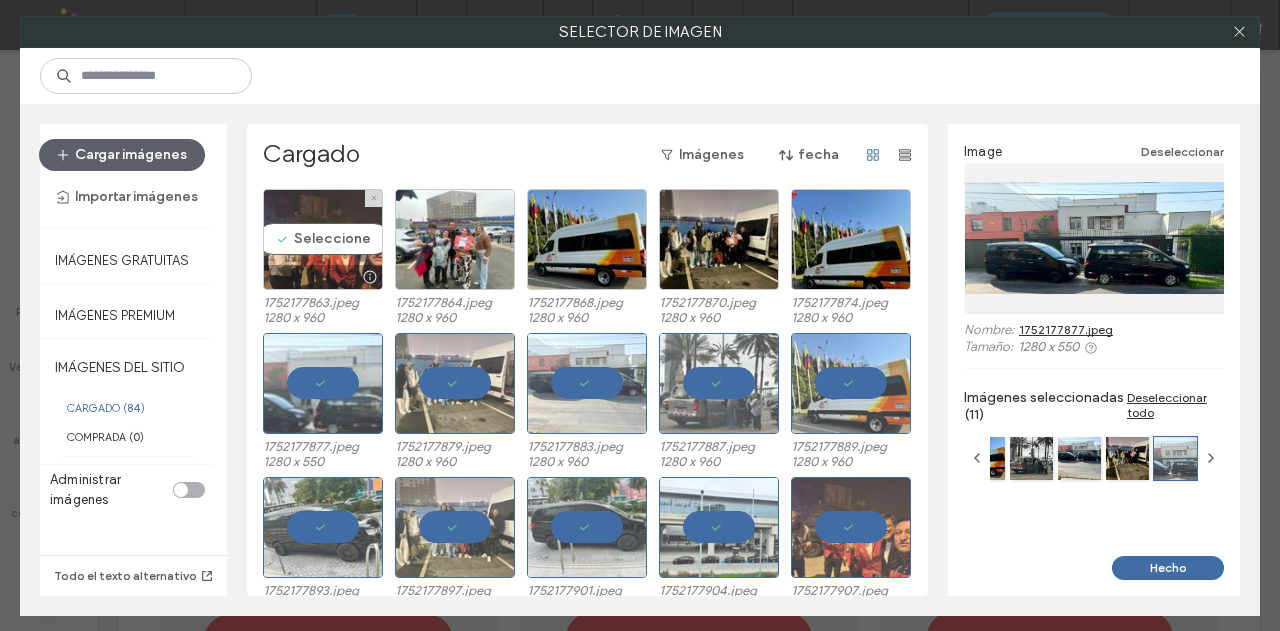 click on "Seleccione" at bounding box center [323, 239] 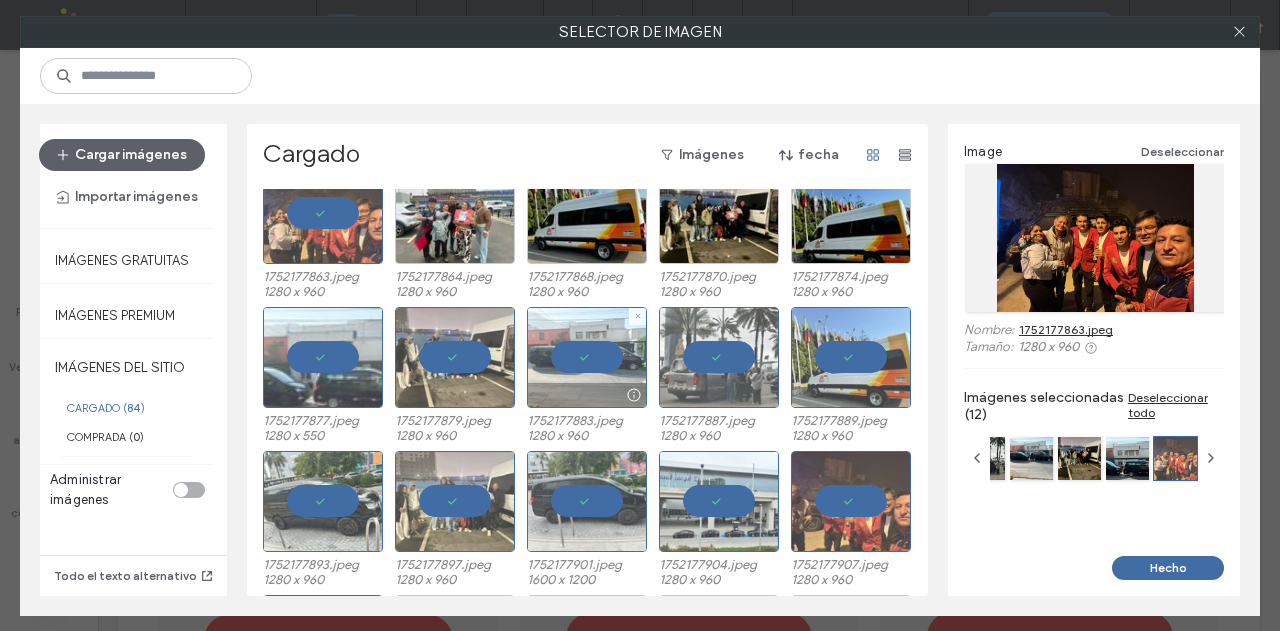 scroll, scrollTop: 0, scrollLeft: 0, axis: both 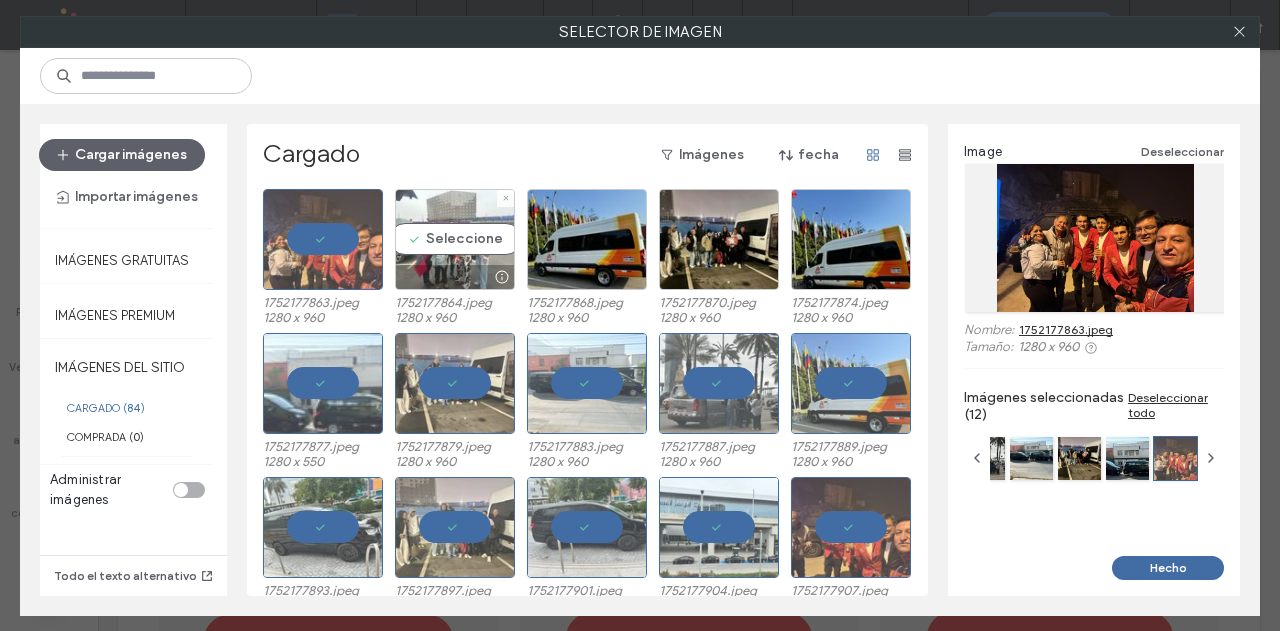 click on "Seleccione" at bounding box center (455, 239) 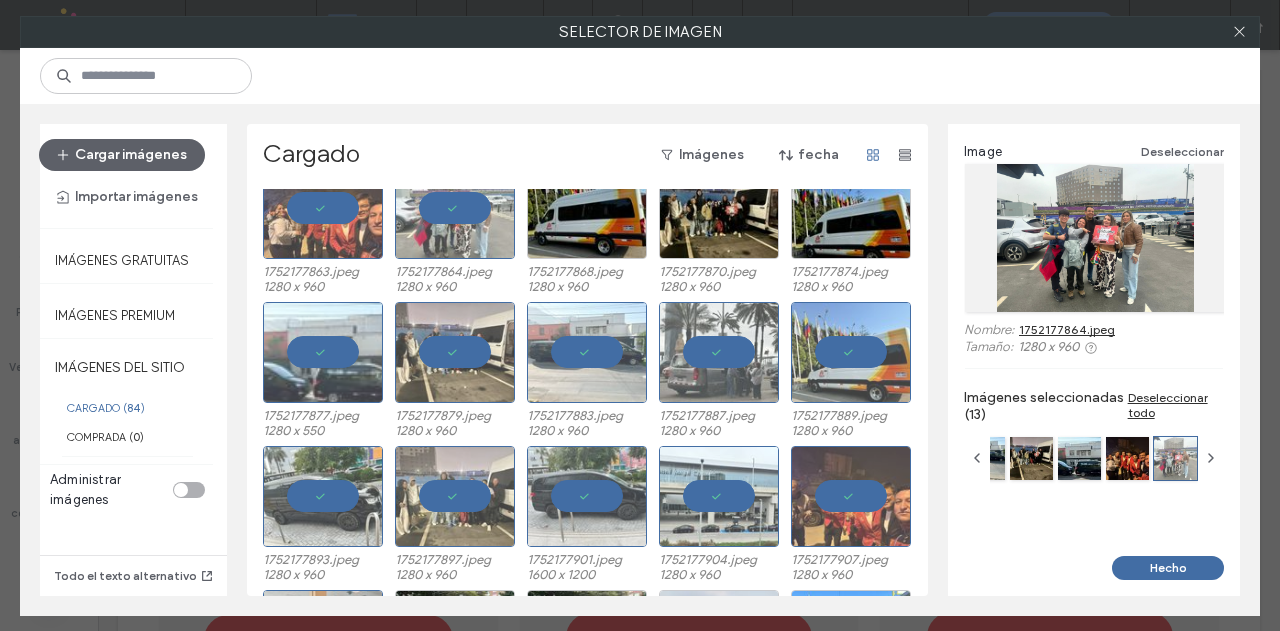 scroll, scrollTop: 0, scrollLeft: 0, axis: both 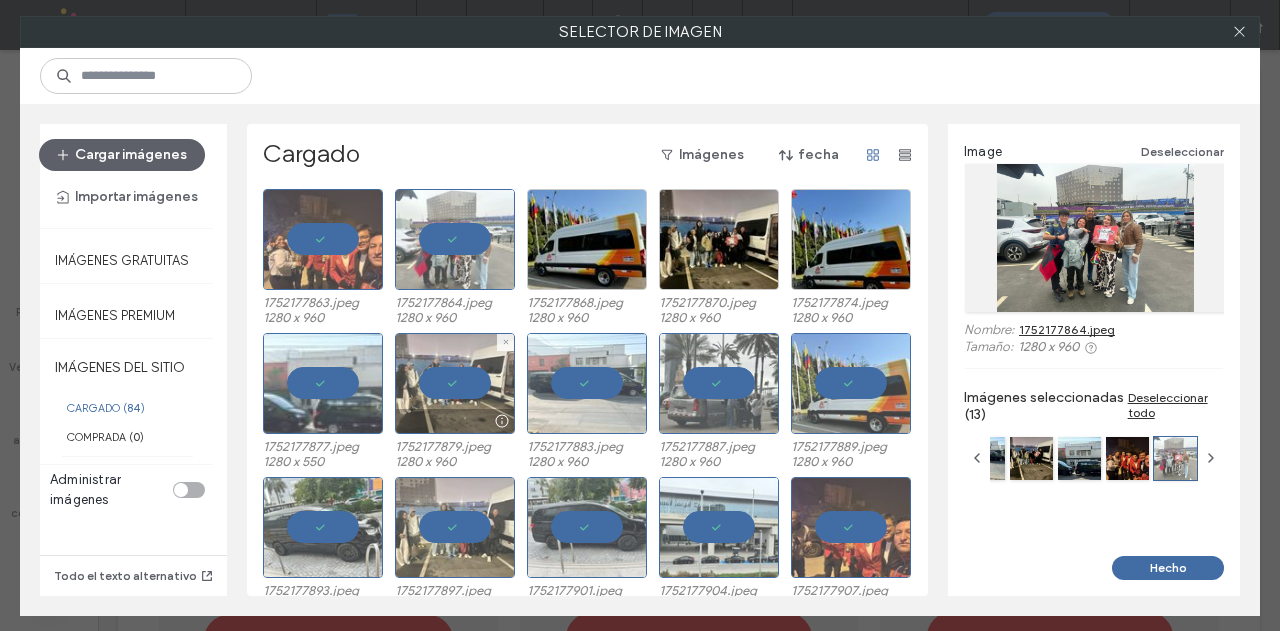 click at bounding box center (455, 383) 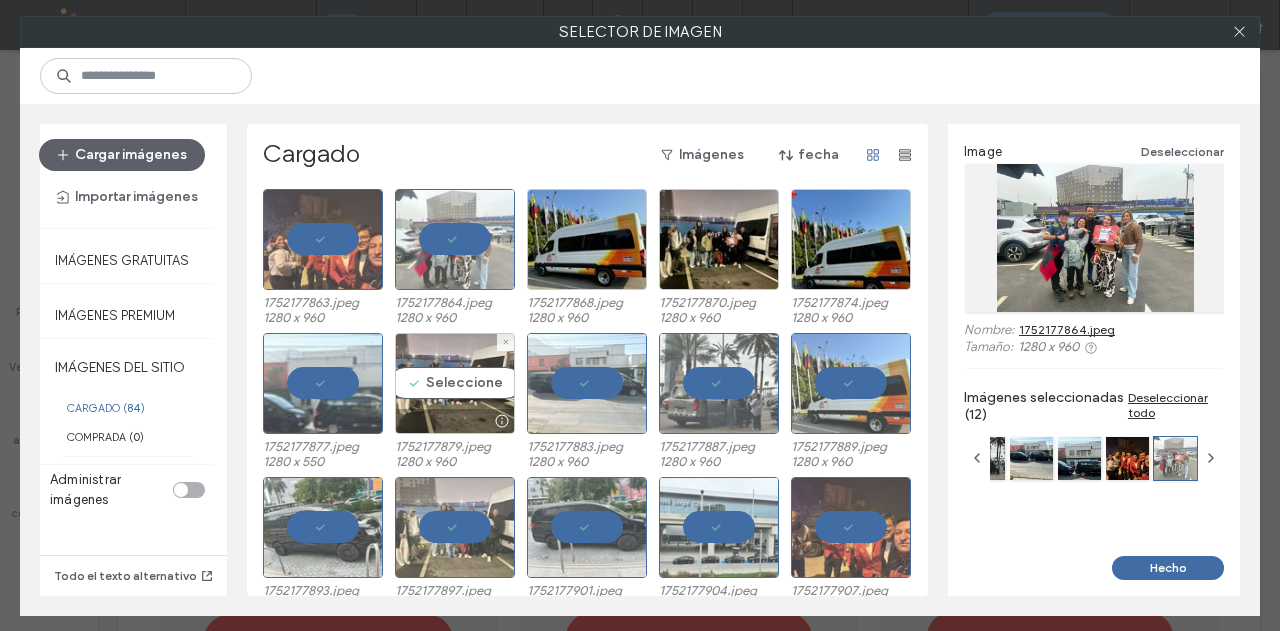 click on "Seleccione" at bounding box center [455, 383] 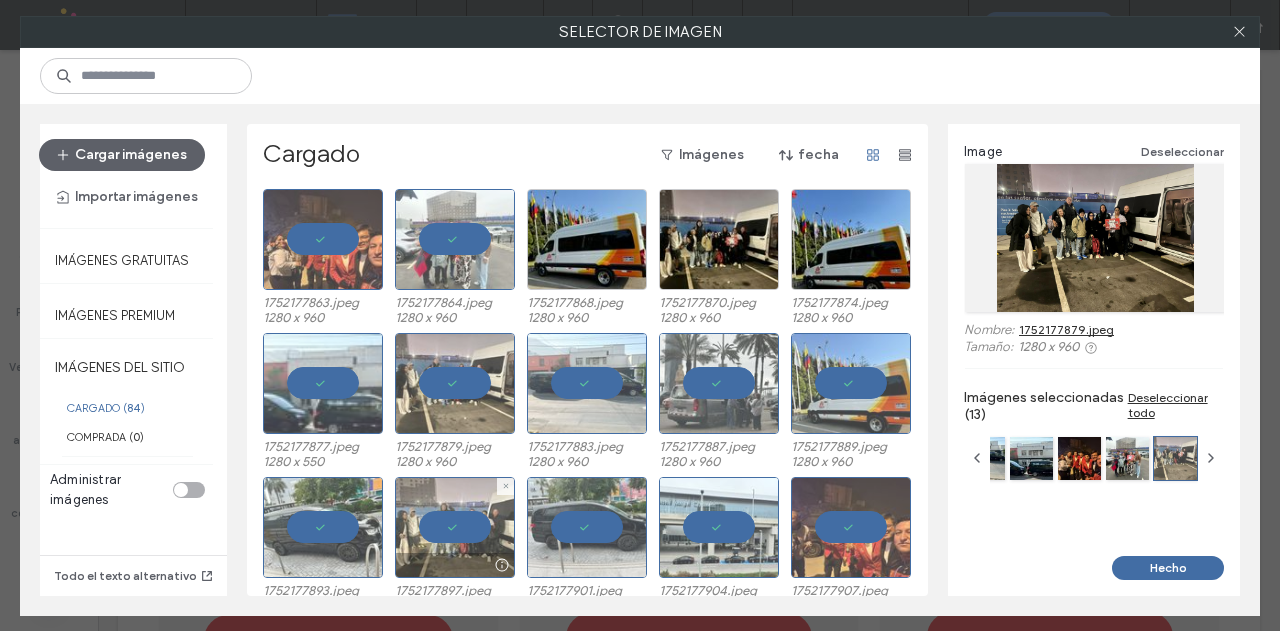 click at bounding box center [455, 527] 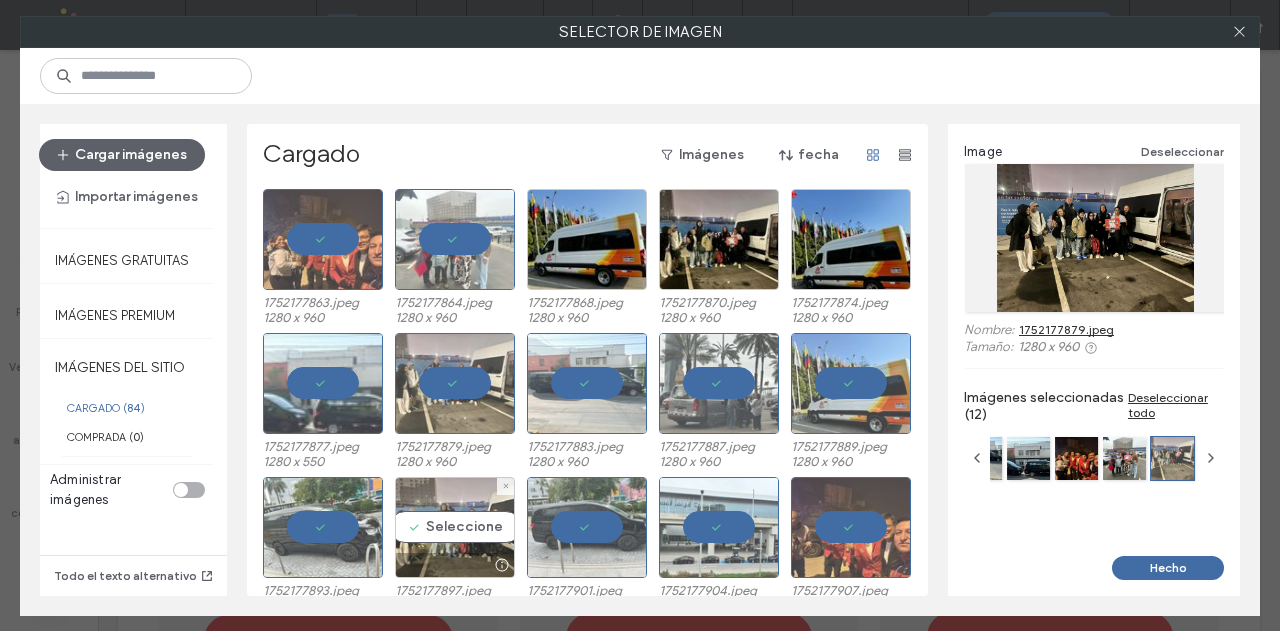 click on "Seleccione" at bounding box center [455, 527] 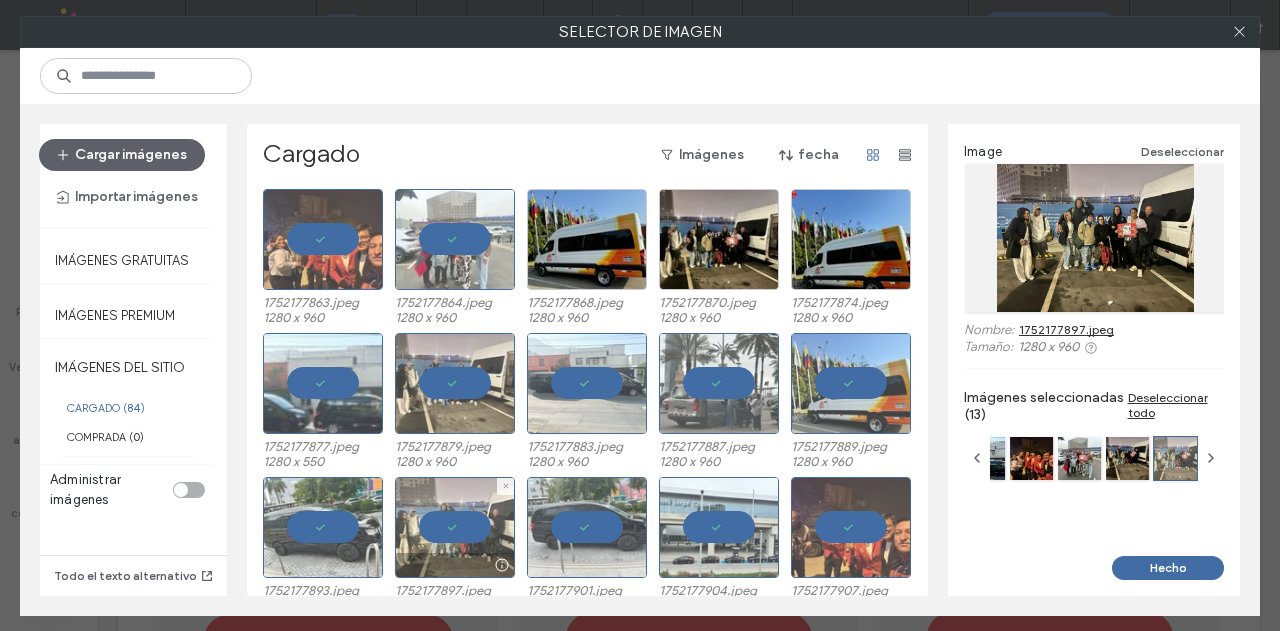 click at bounding box center [455, 527] 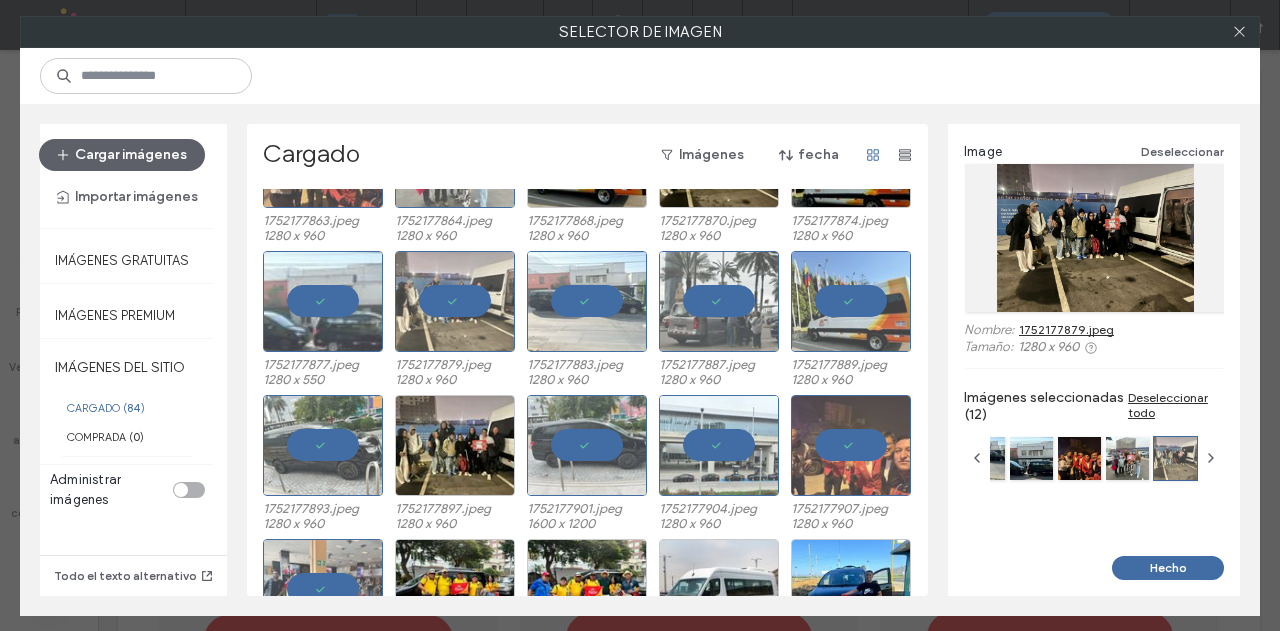 scroll, scrollTop: 0, scrollLeft: 0, axis: both 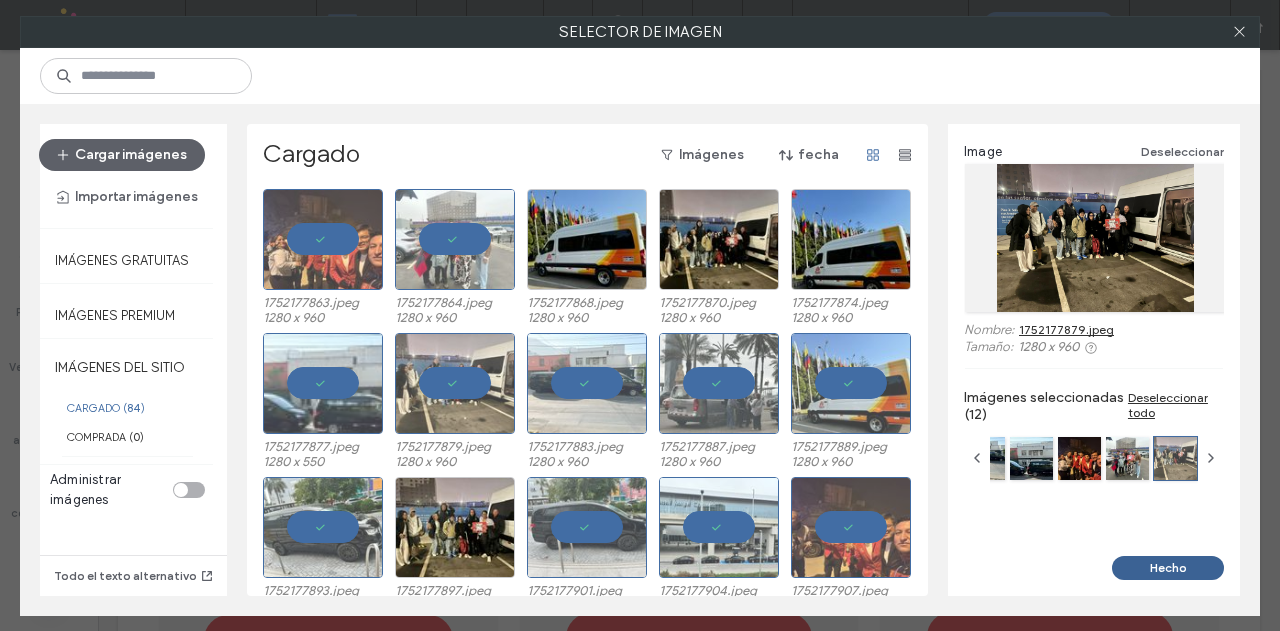 click on "Hecho" at bounding box center (1168, 568) 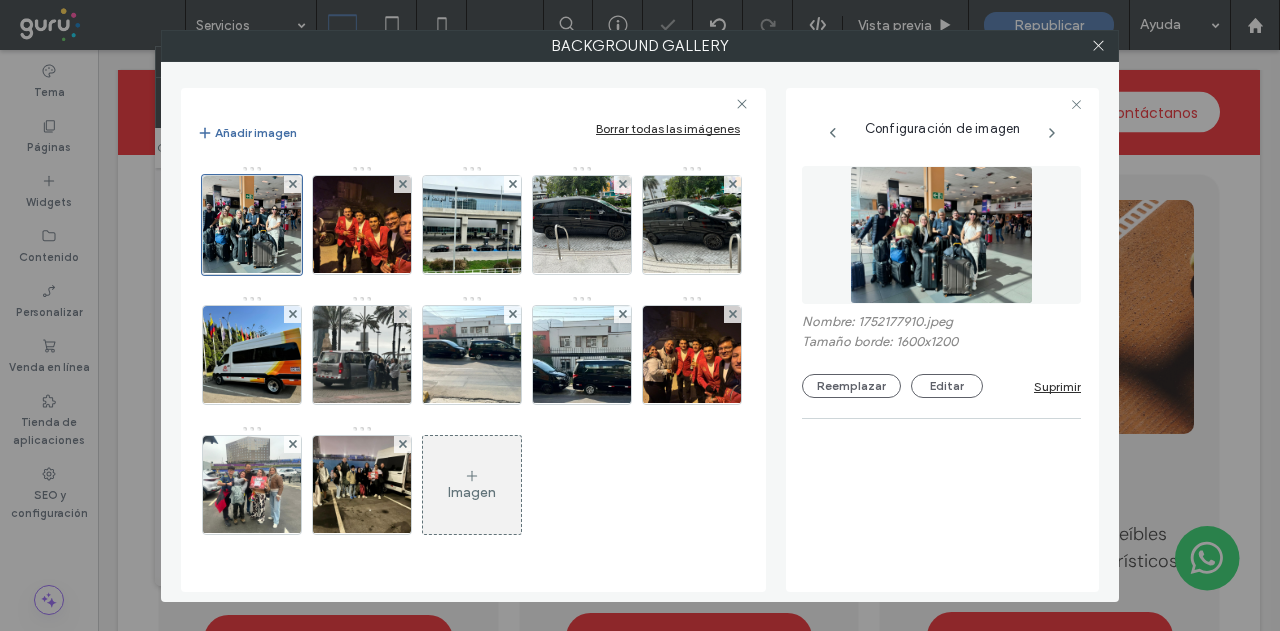 scroll, scrollTop: 112, scrollLeft: 0, axis: vertical 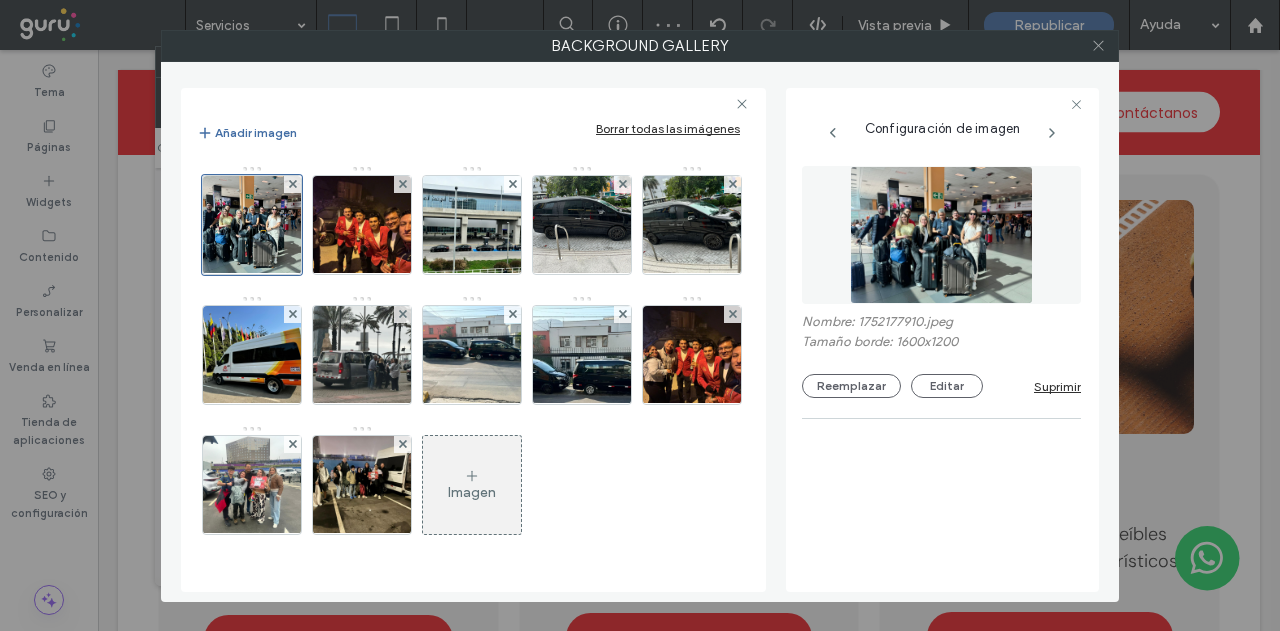 click 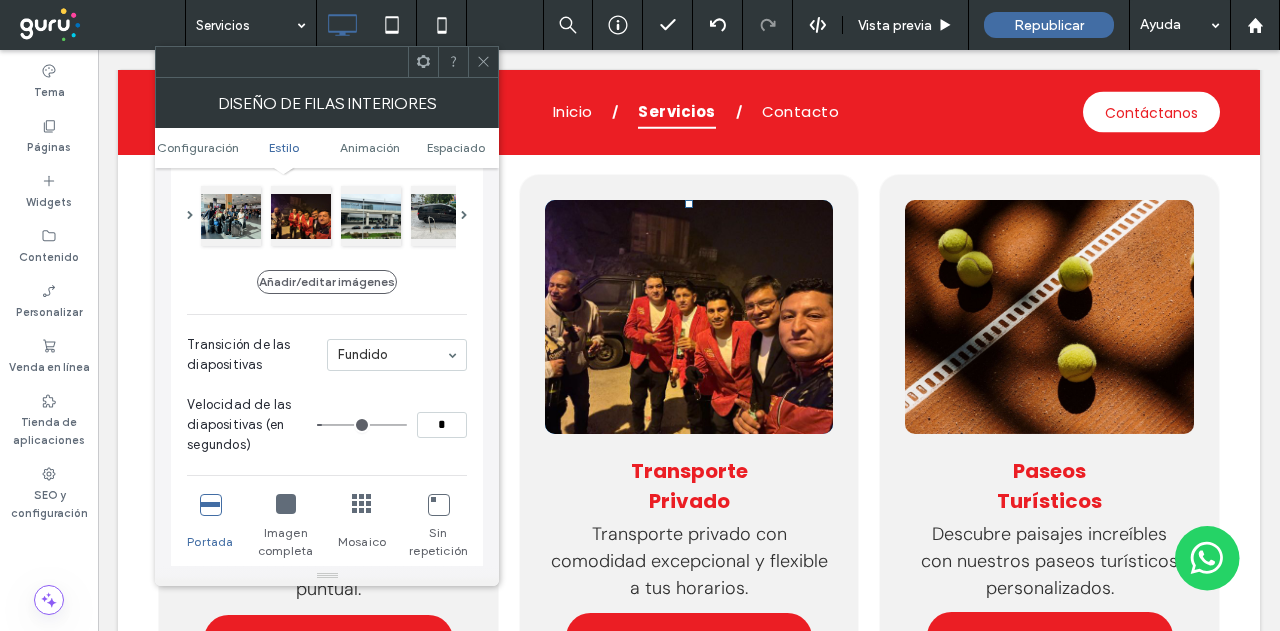 type on "*" 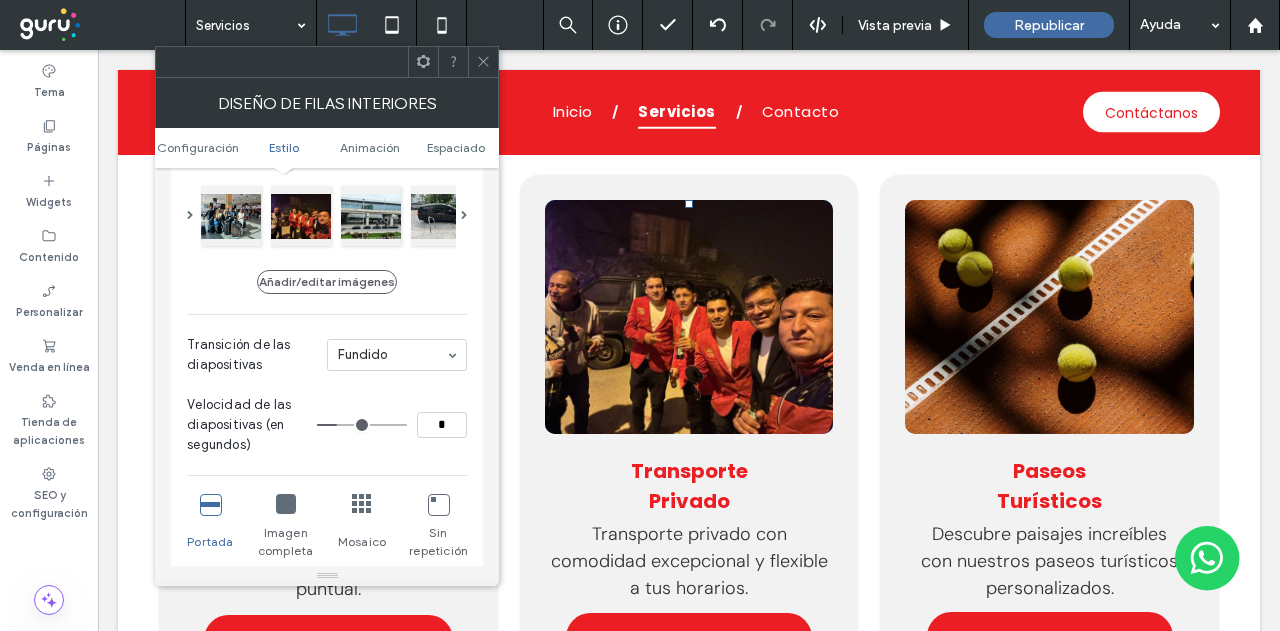 type on "*" 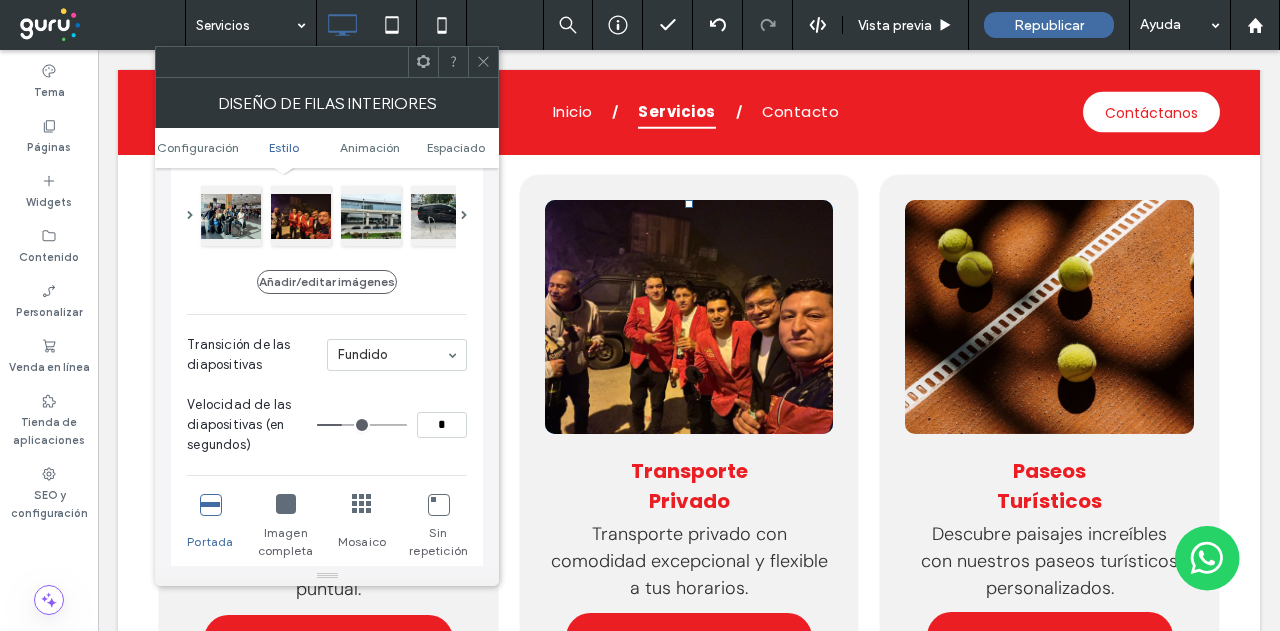 type on "*" 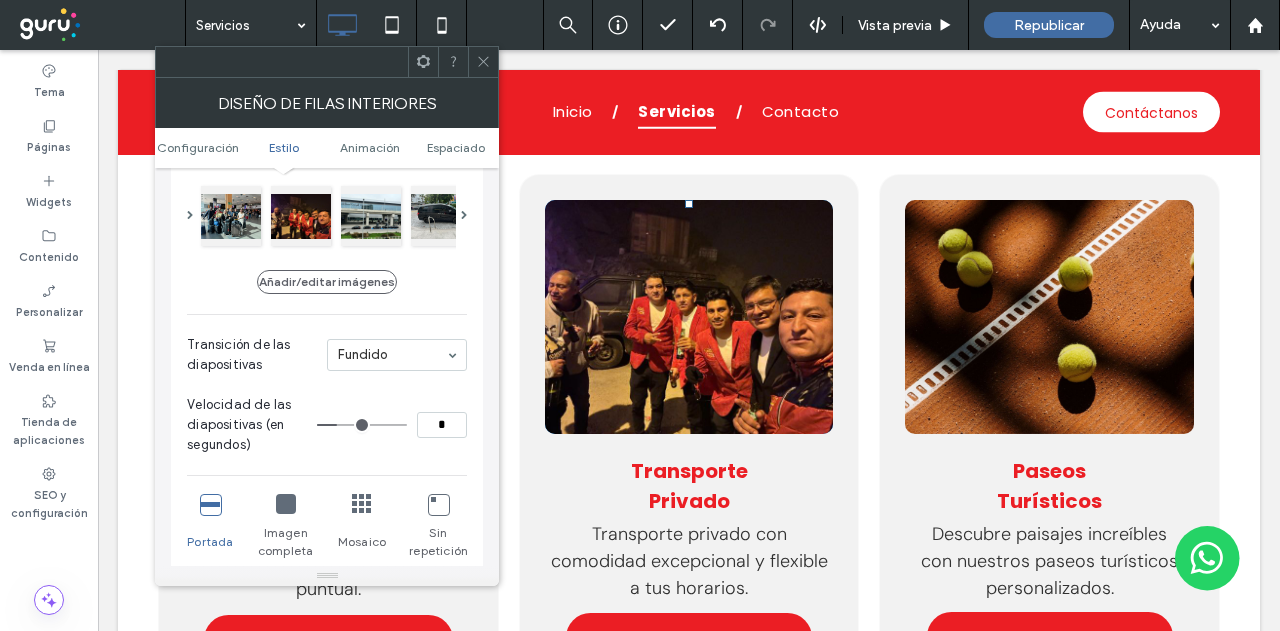 type on "*" 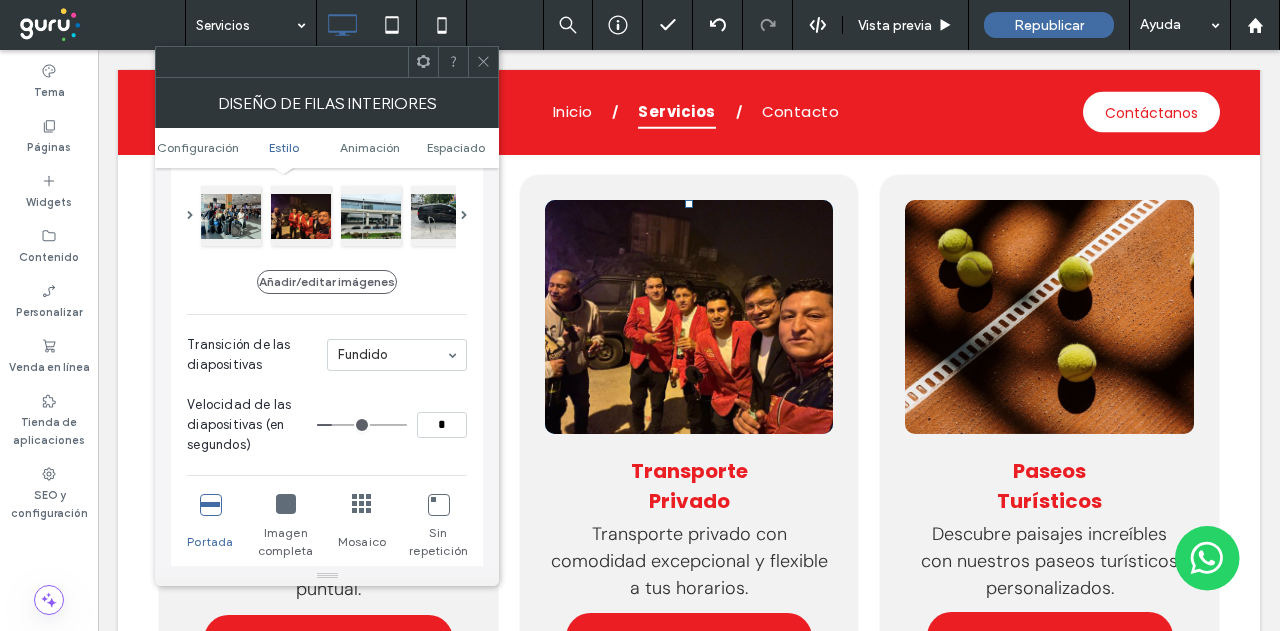 drag, startPoint x: 340, startPoint y: 425, endPoint x: 352, endPoint y: 410, distance: 19.209373 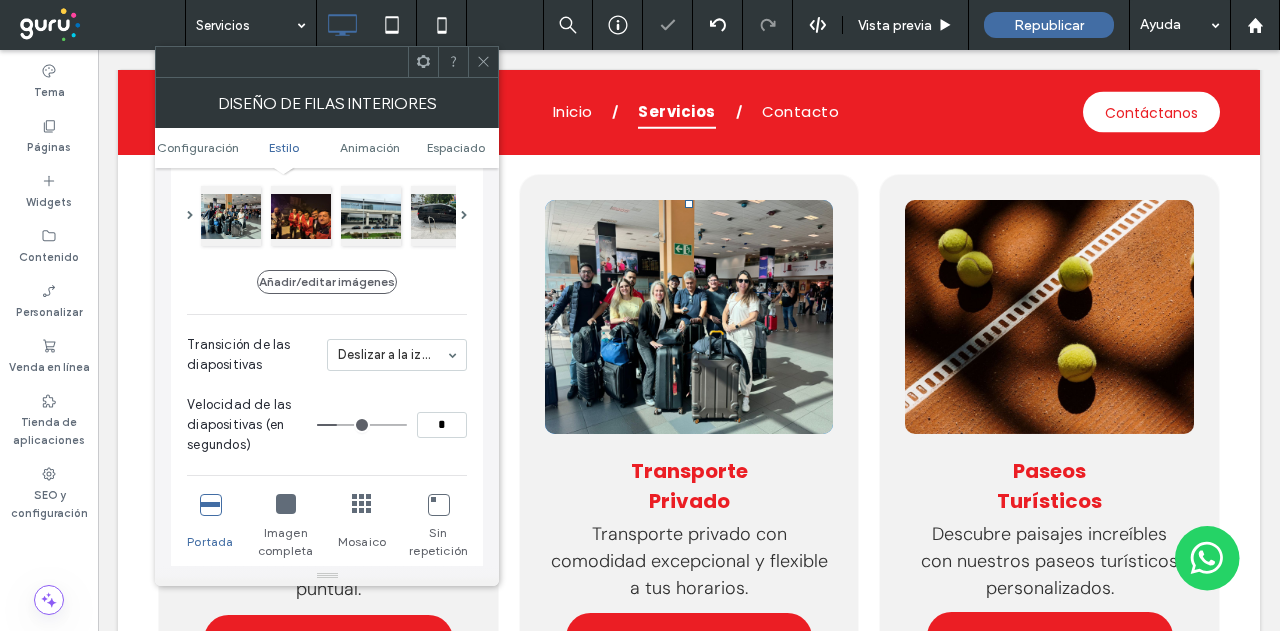 click 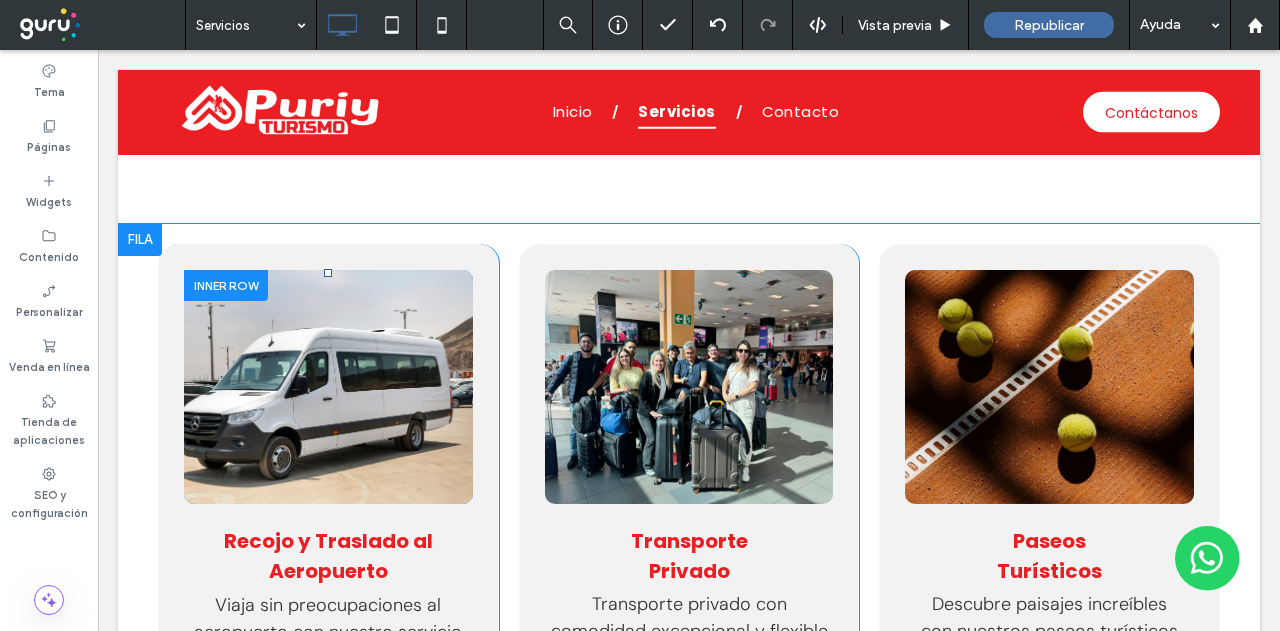scroll, scrollTop: 2600, scrollLeft: 0, axis: vertical 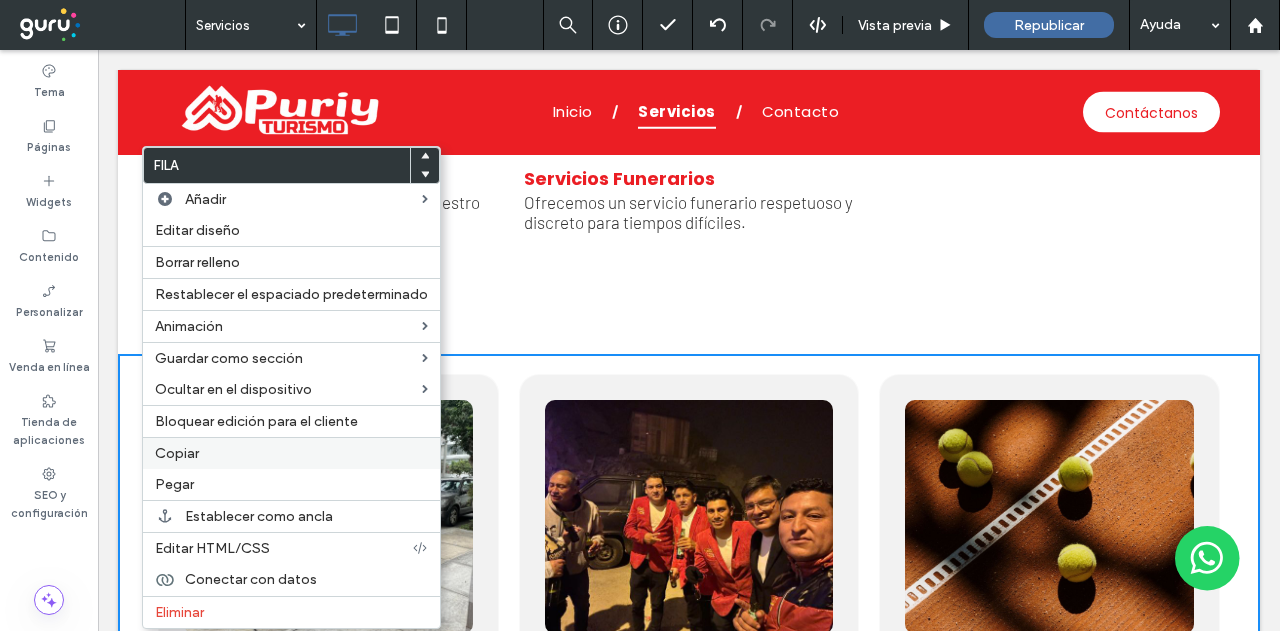 click on "Copiar" at bounding box center [291, 453] 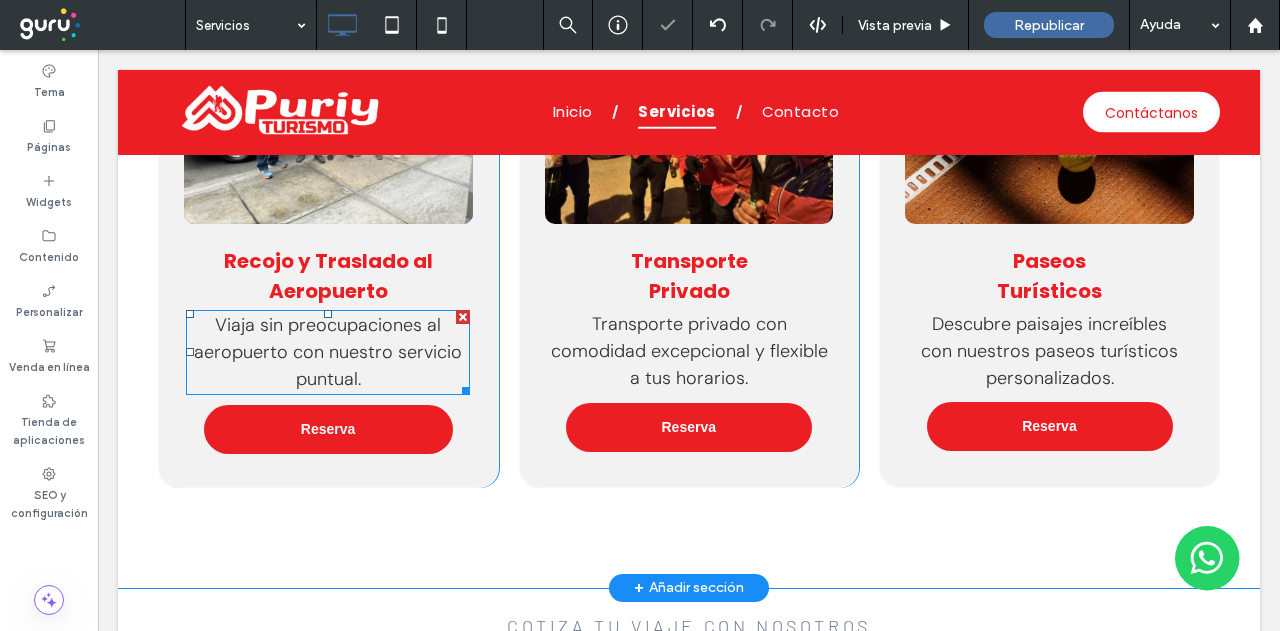 scroll, scrollTop: 3100, scrollLeft: 0, axis: vertical 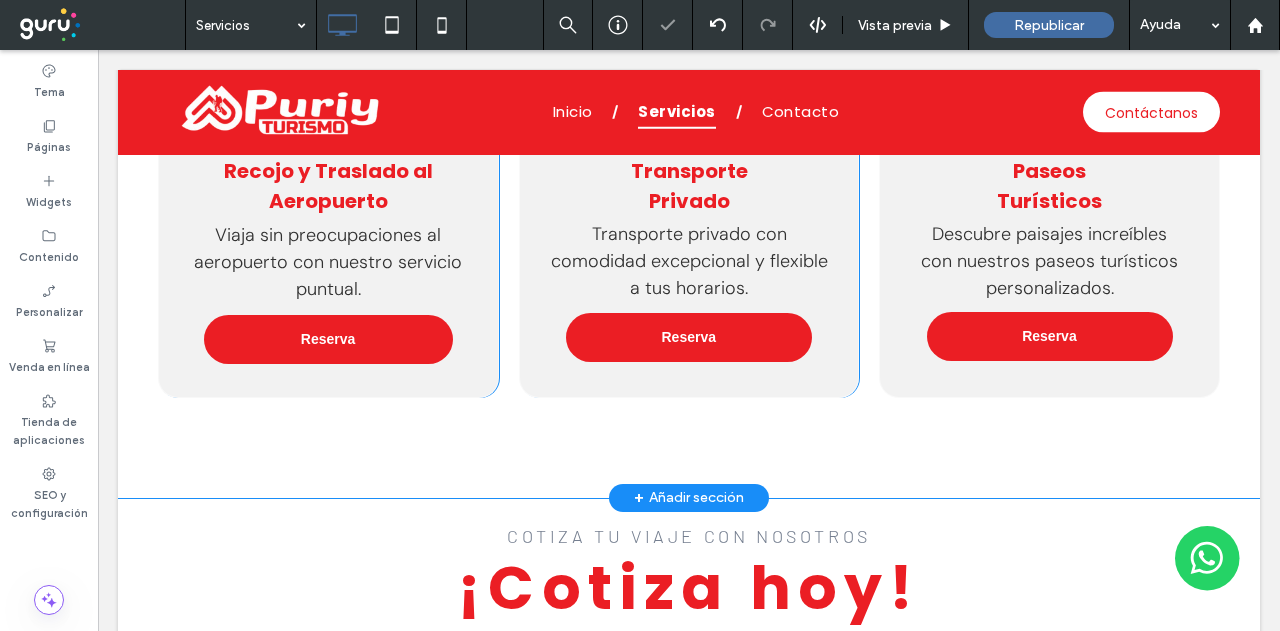 click on "Click To Paste
Recojo y Traslado al Aeropuerto
Viaja sin preocupaciones al aeropuerto con nuestro servicio puntual.
Reserva
Click To Paste
Click To Paste
Transporte Privado
Transporte privado con comodidad excepcional y flexible a tus horarios.
Reserva
Click To Paste
Click To Paste
Paseos Turísticos
Descubre paisajes increíbles con nuestros paseos turísticos personalizados.
Reserva
Click To Paste
Fila + Añadir sección" at bounding box center [689, 176] 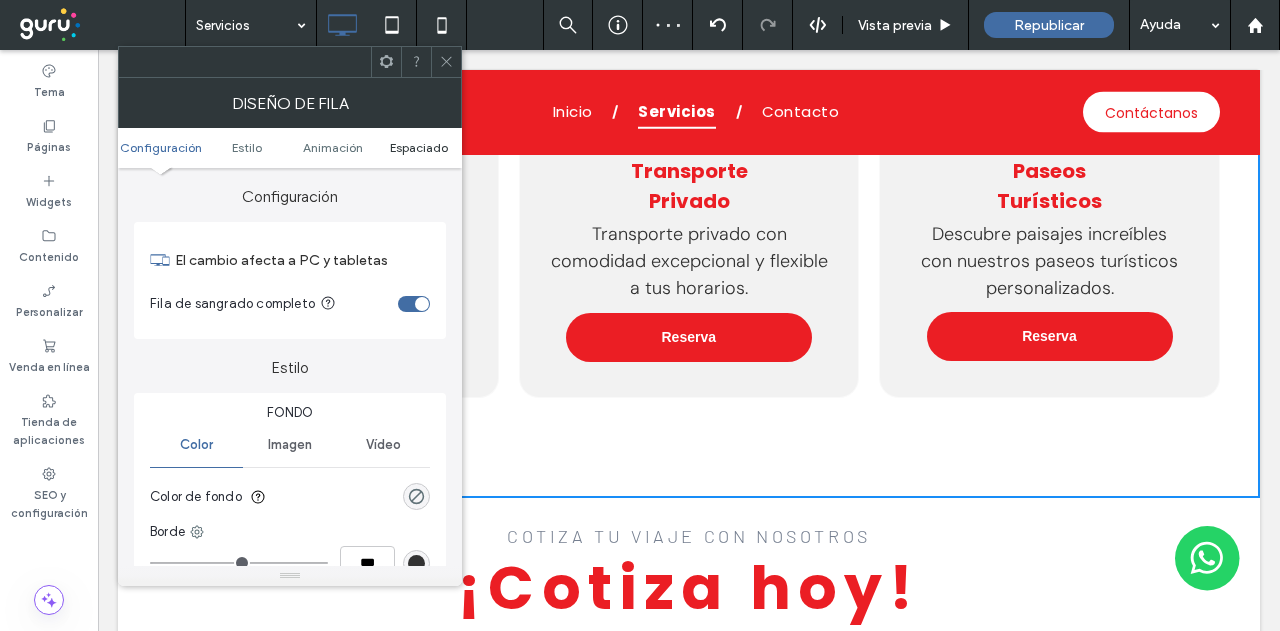 click on "Espaciado" at bounding box center [419, 147] 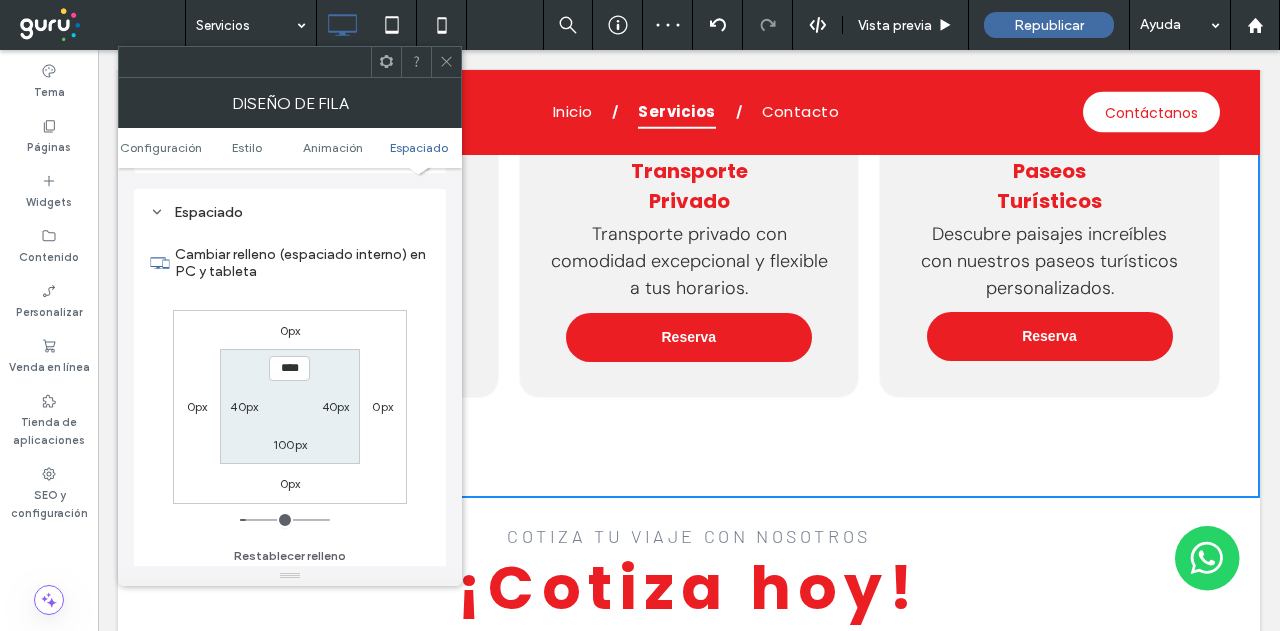scroll, scrollTop: 565, scrollLeft: 0, axis: vertical 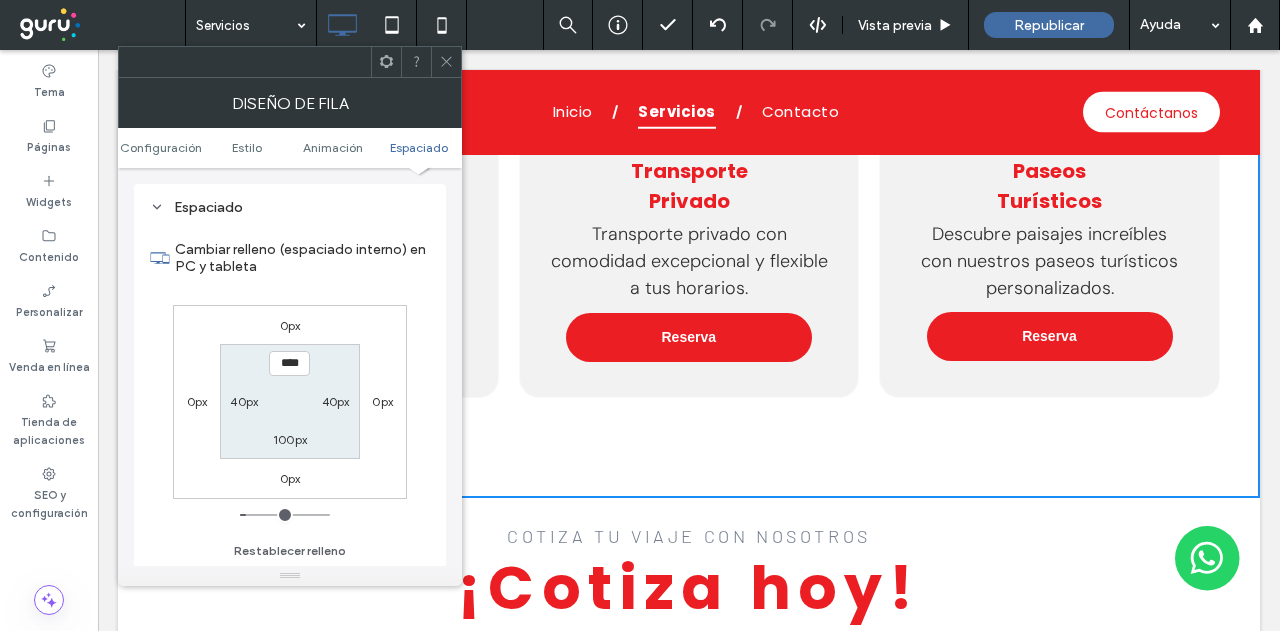 click on "100px" at bounding box center (290, 439) 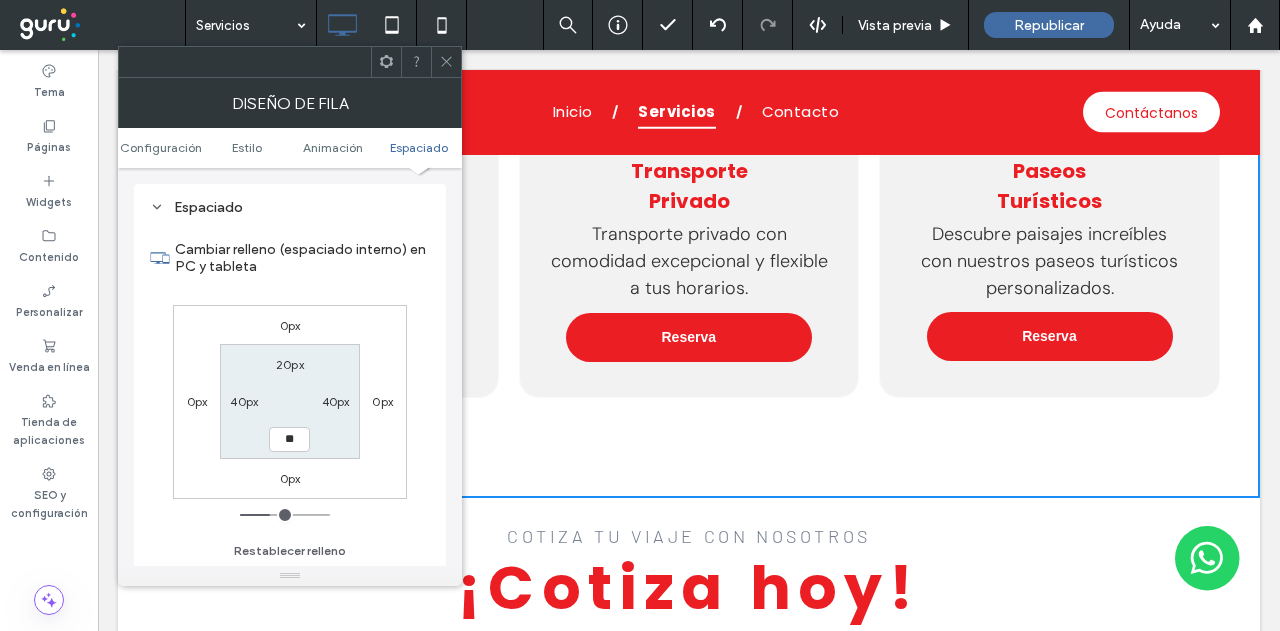 type on "**" 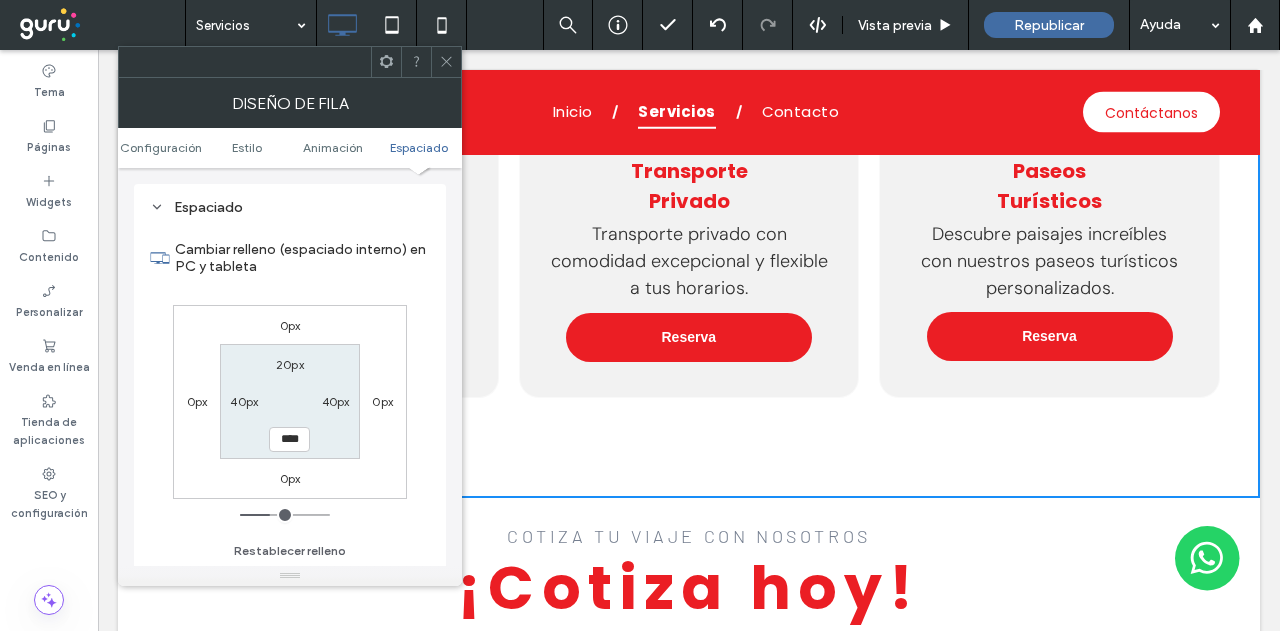 scroll, scrollTop: 3015, scrollLeft: 0, axis: vertical 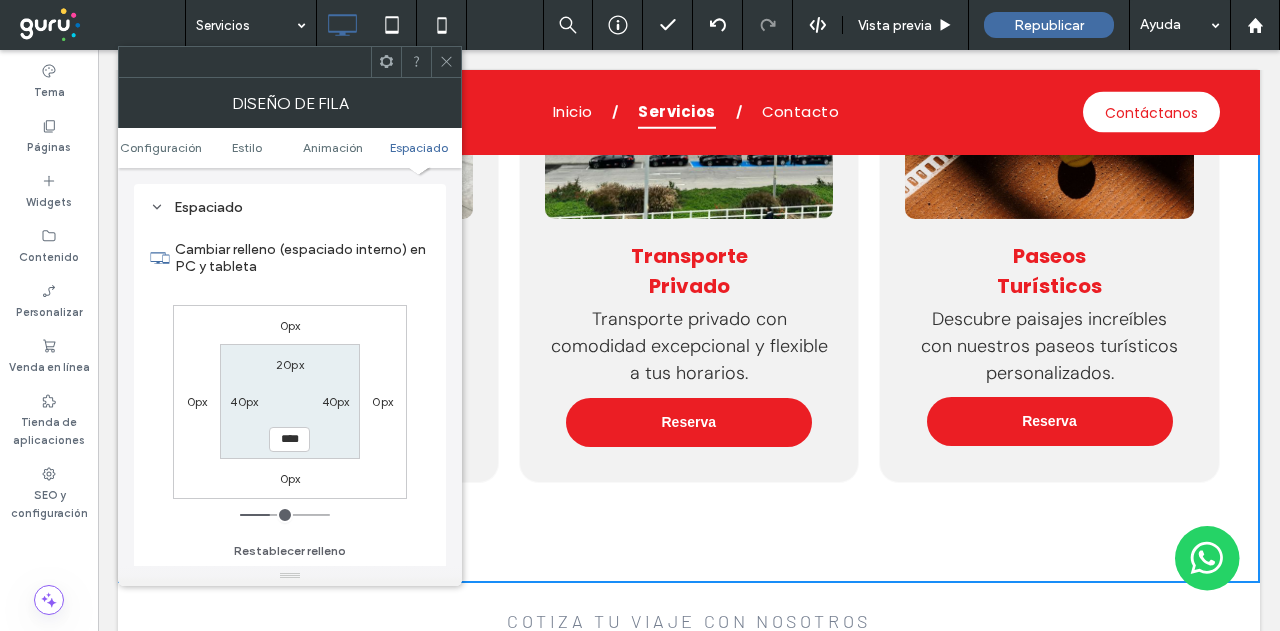 click on "20px 40px **** 40px" at bounding box center (289, 401) 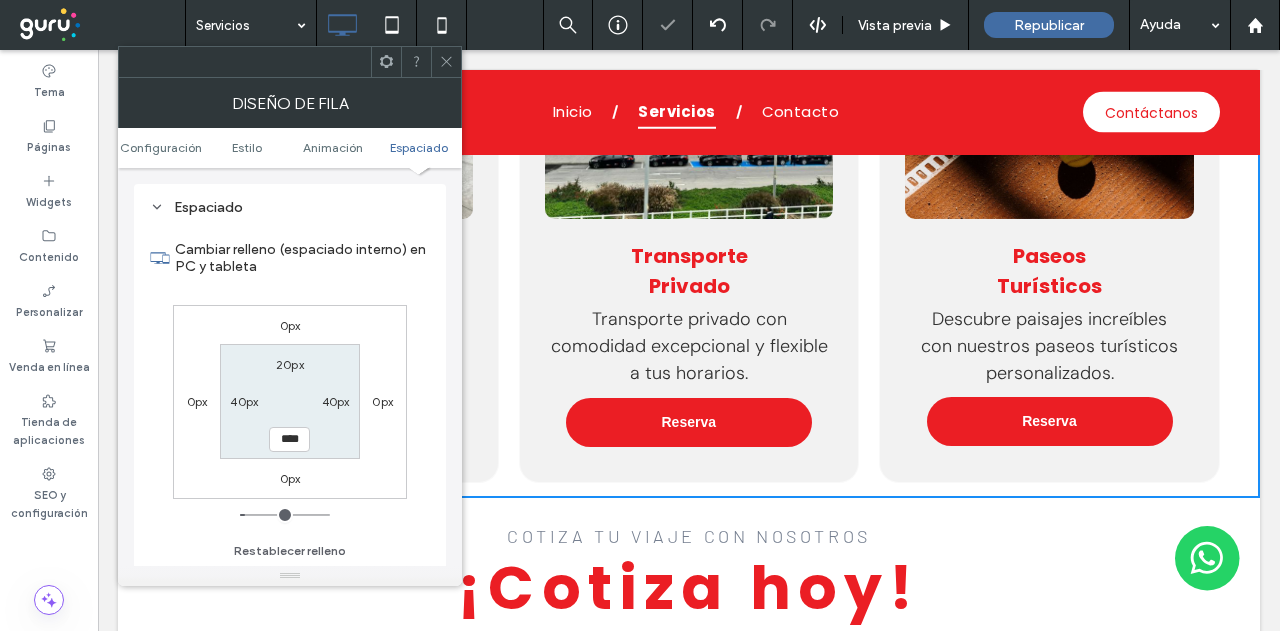 click 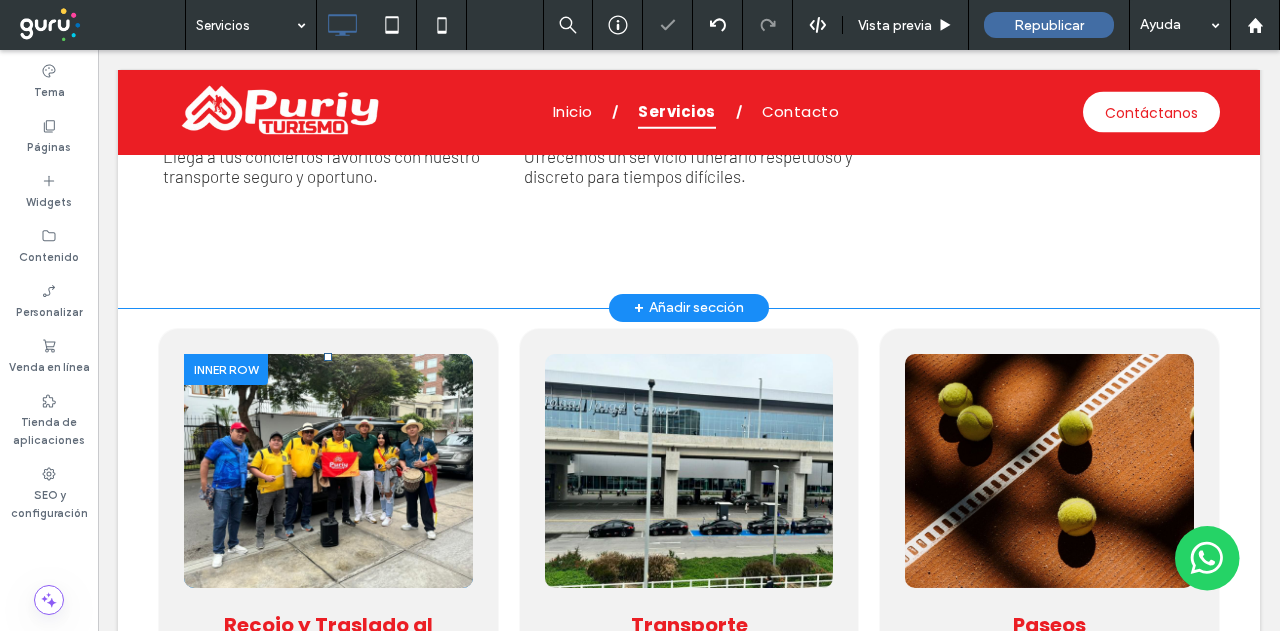 scroll, scrollTop: 2615, scrollLeft: 0, axis: vertical 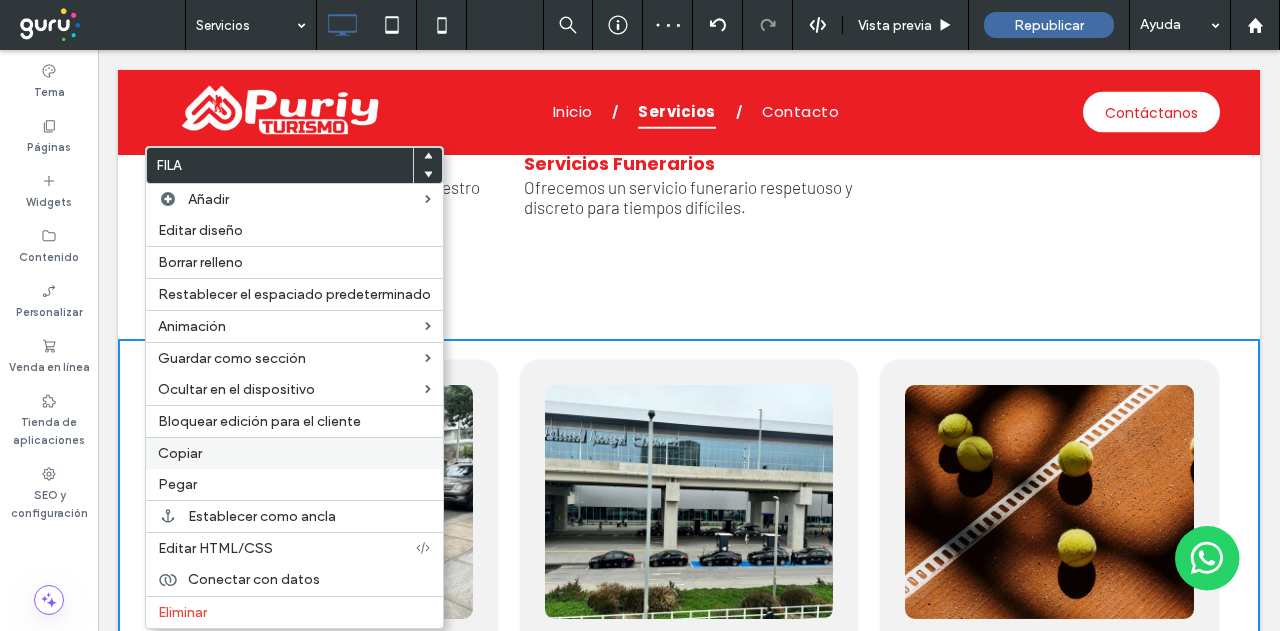 click on "Copiar" at bounding box center (180, 453) 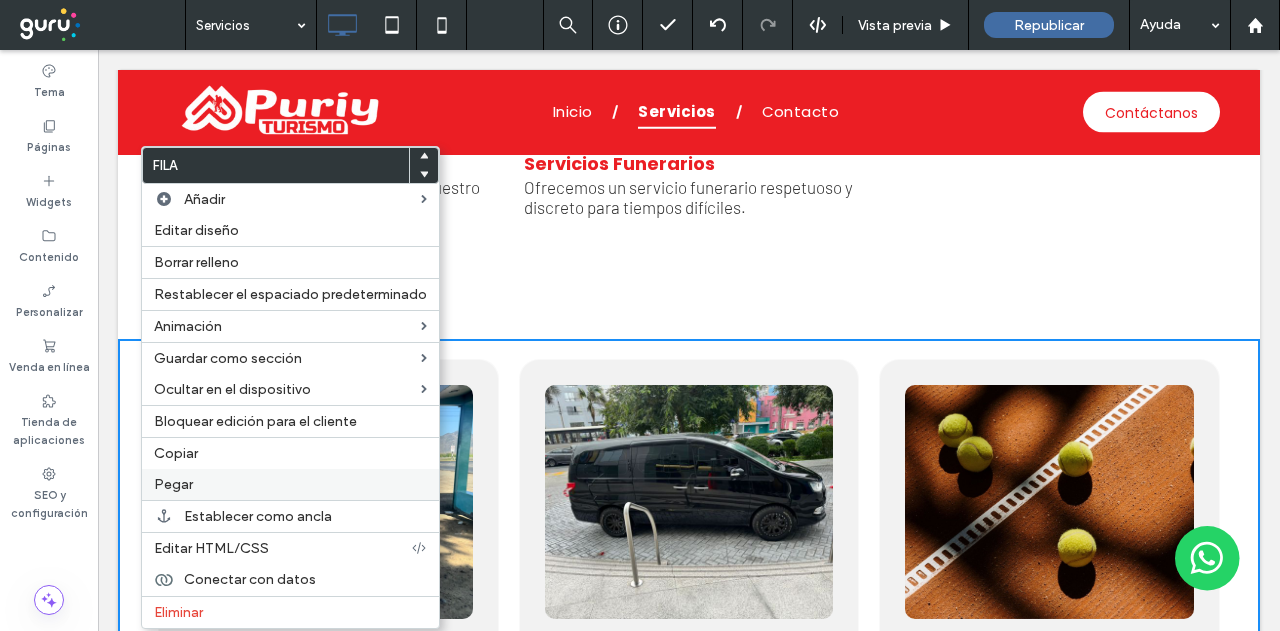 click on "Pegar" at bounding box center (290, 484) 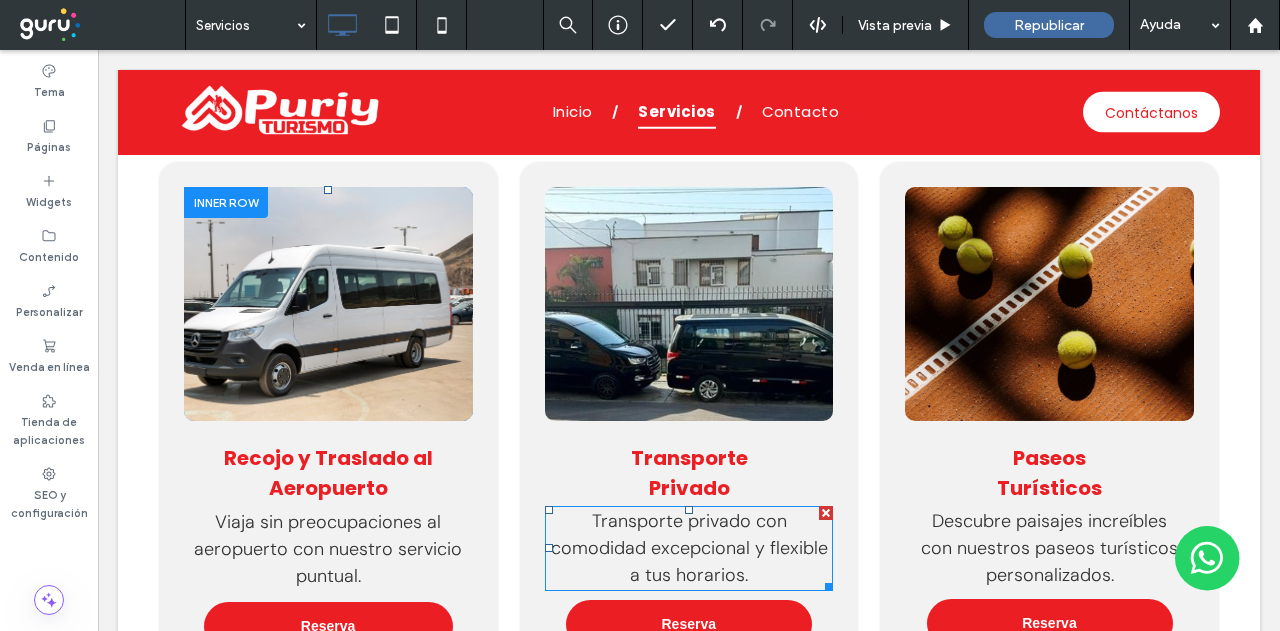 scroll, scrollTop: 3415, scrollLeft: 0, axis: vertical 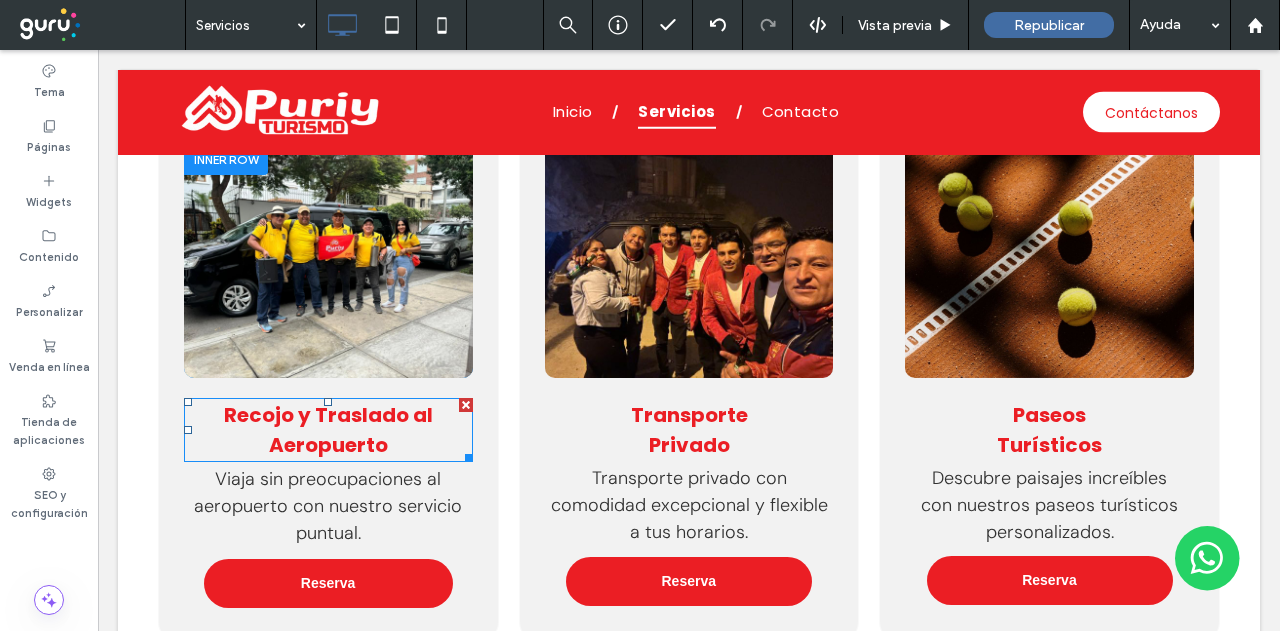 click on "Recojo y Traslado al Aeropuerto" at bounding box center (328, 430) 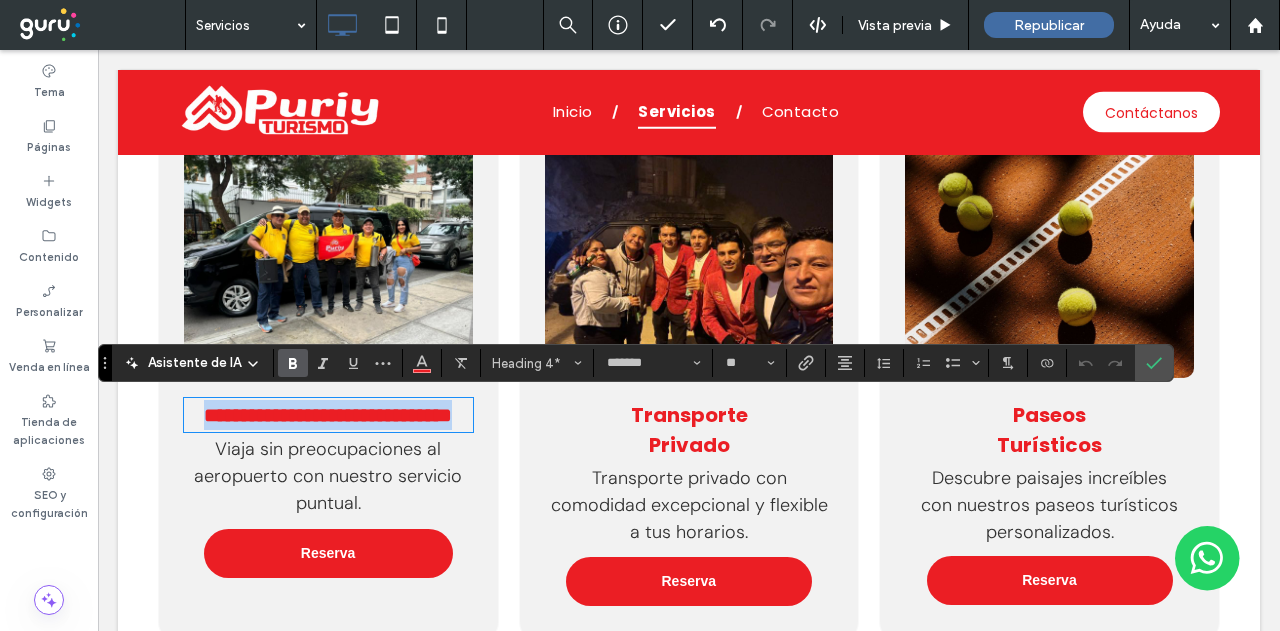 type on "*******" 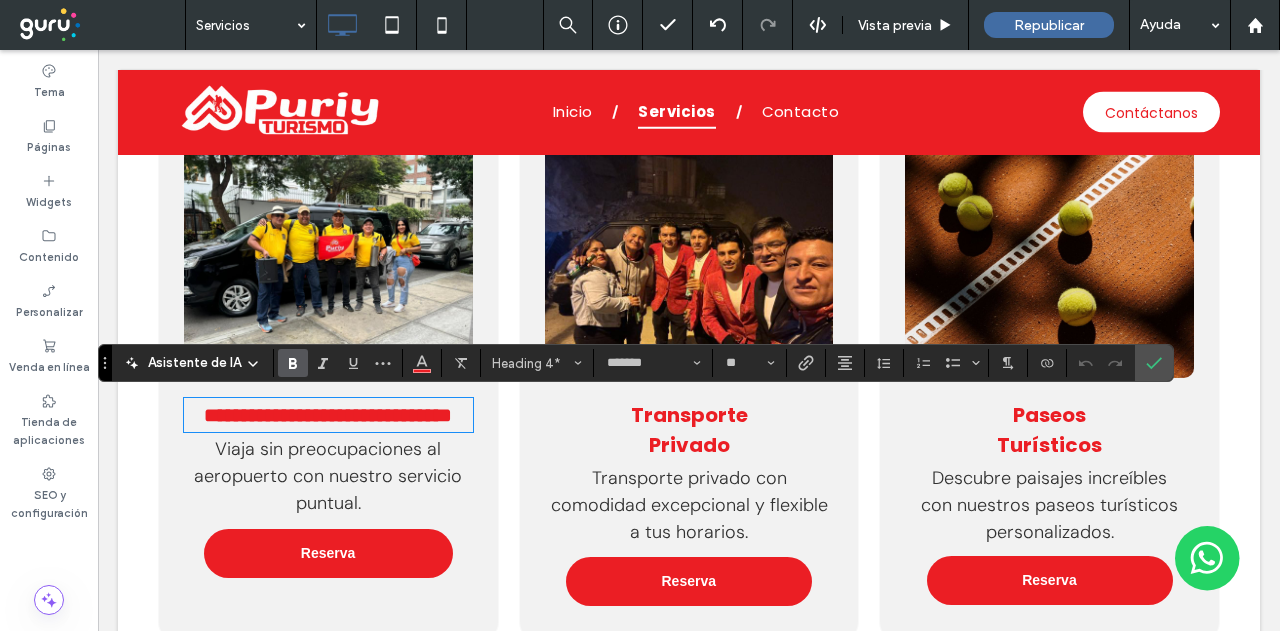 scroll, scrollTop: 0, scrollLeft: 0, axis: both 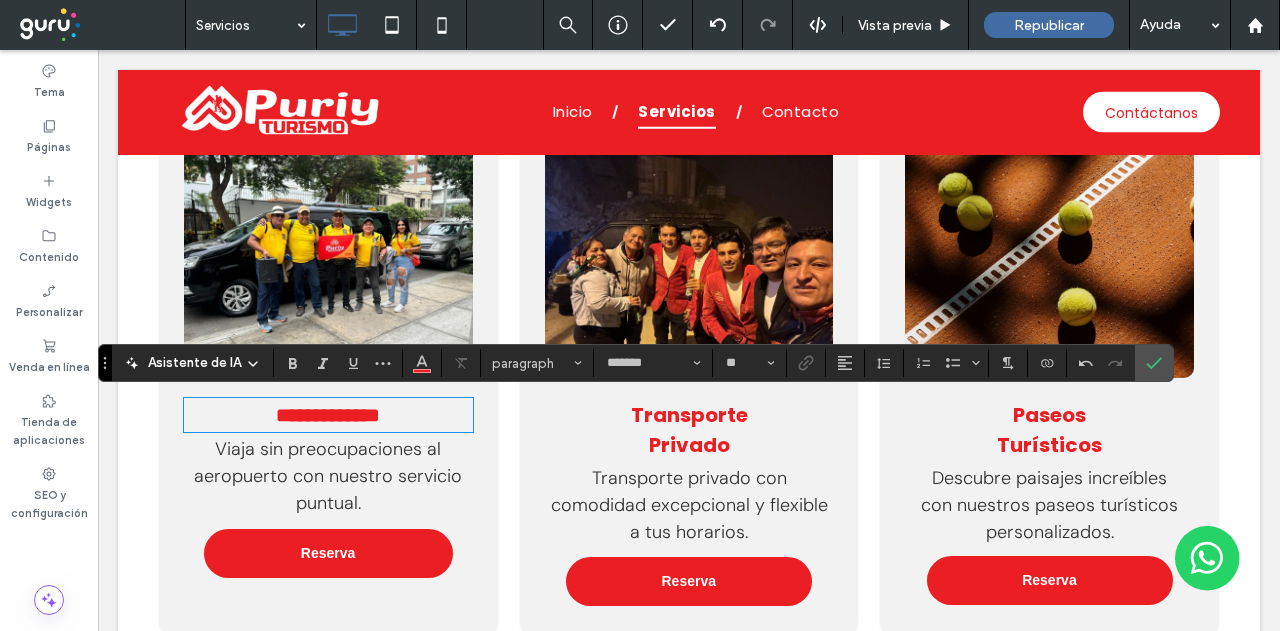type 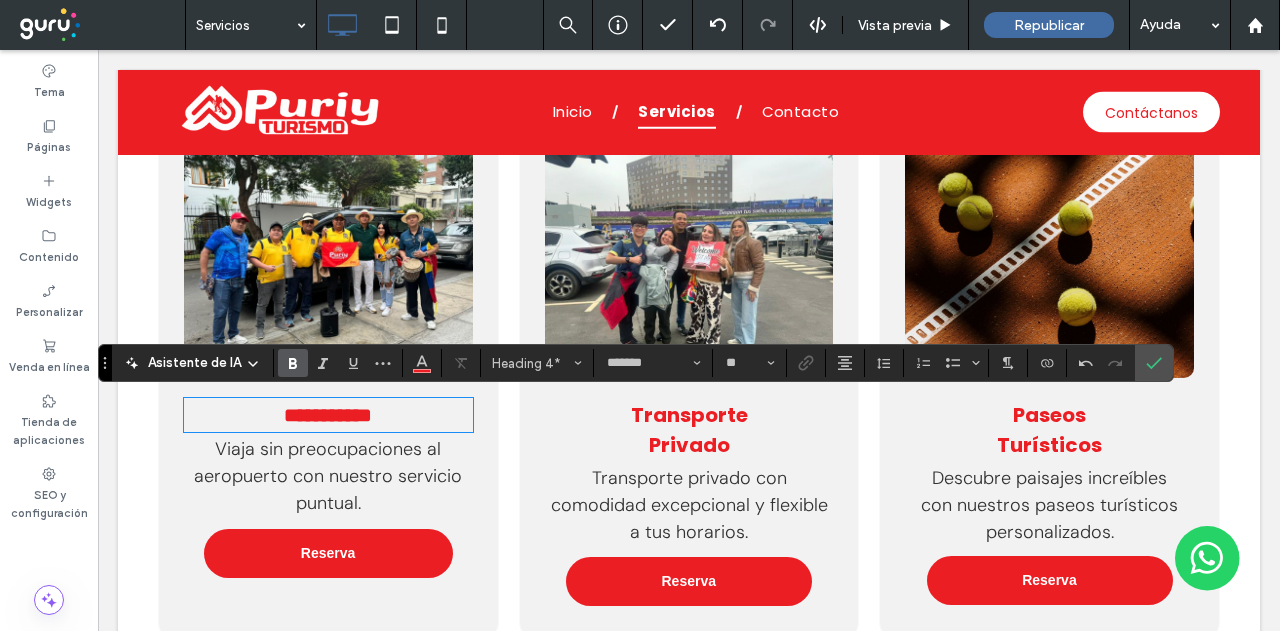 click on "Viaja sin preocupaciones al aeropuerto con nuestro servicio puntual." at bounding box center [328, 476] 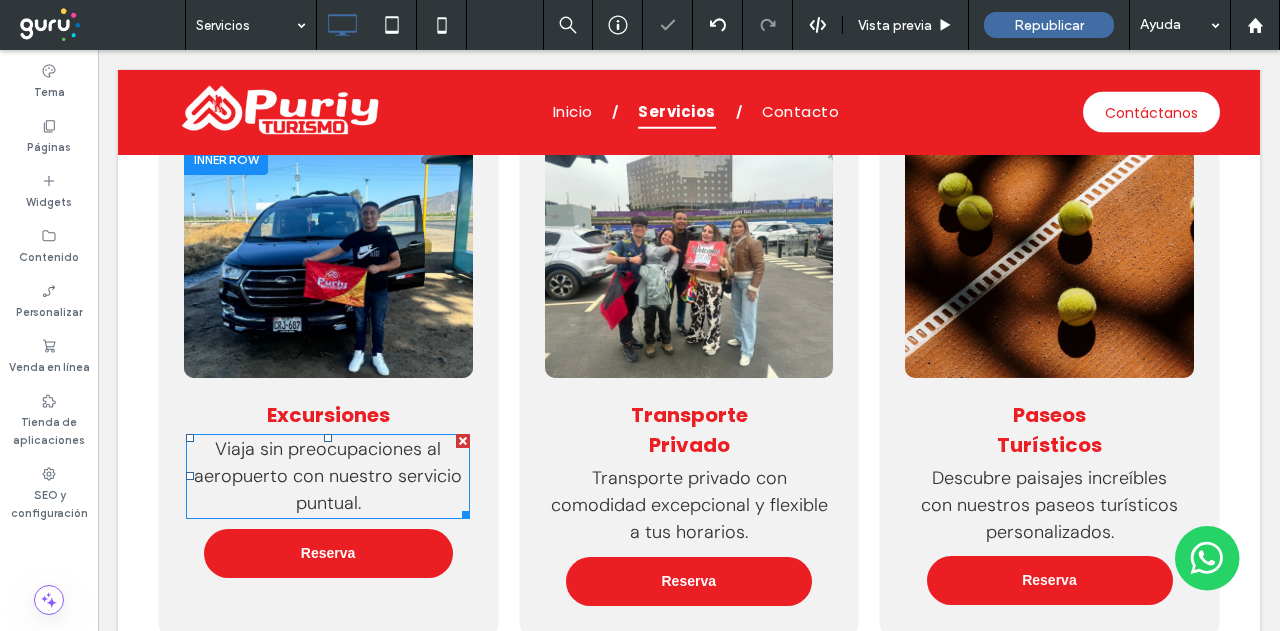 click on "Viaja sin preocupaciones al aeropuerto con nuestro servicio puntual." at bounding box center [328, 476] 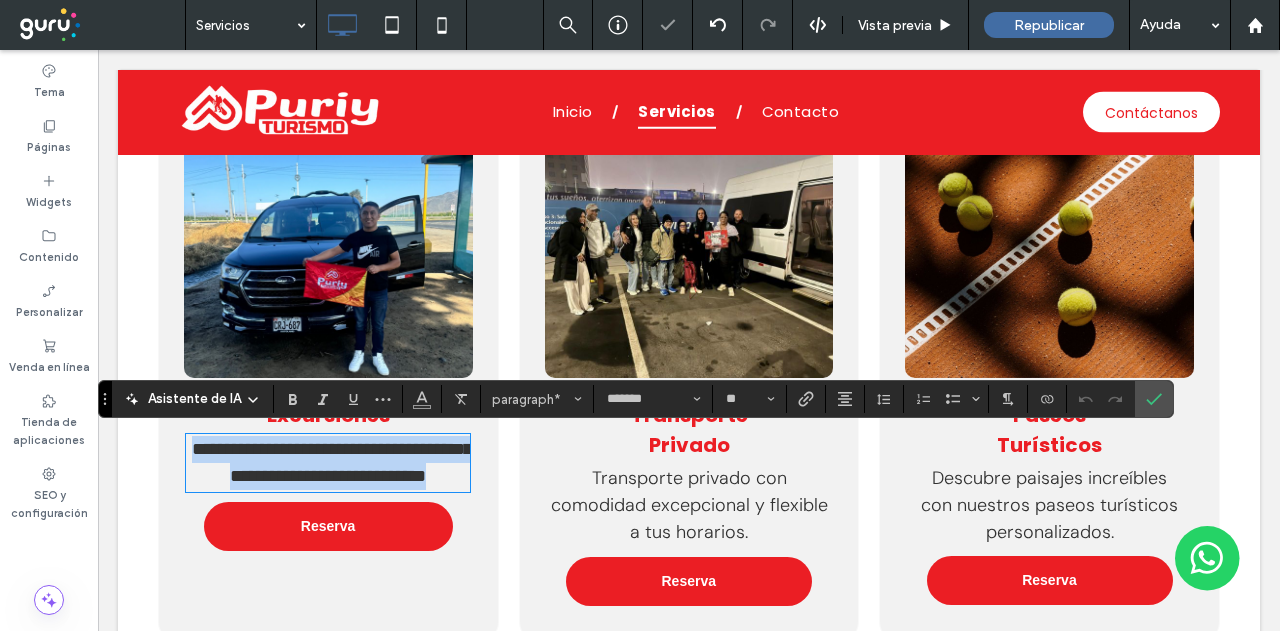 scroll, scrollTop: 0, scrollLeft: 0, axis: both 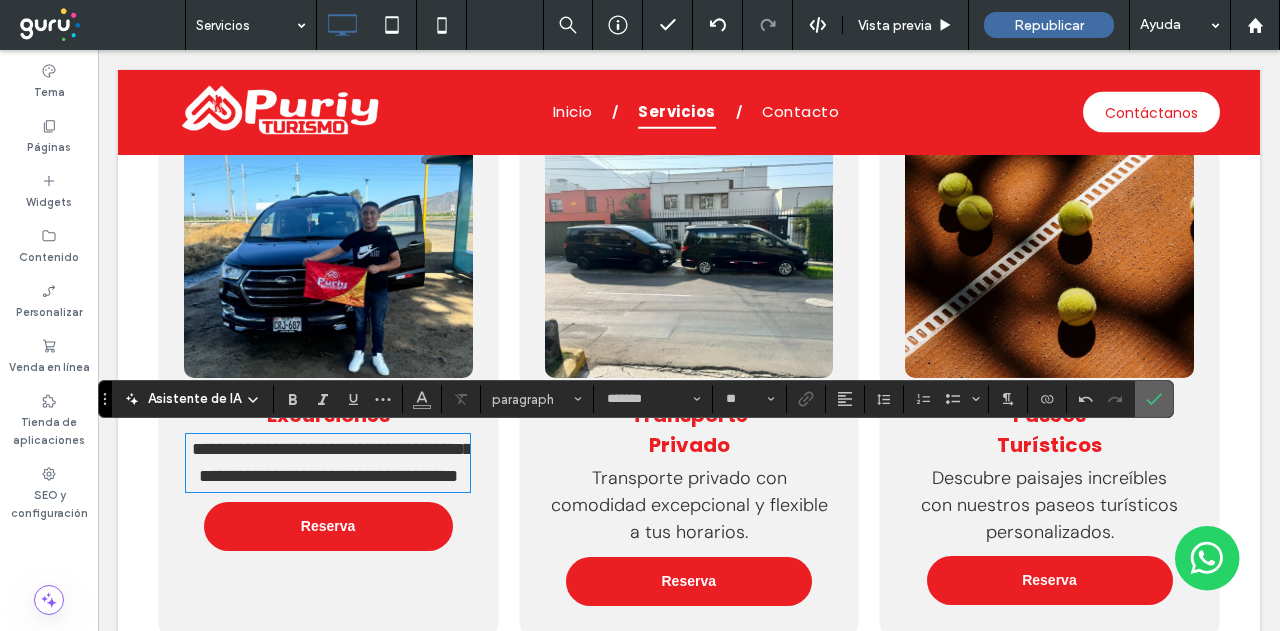 click at bounding box center [1150, 399] 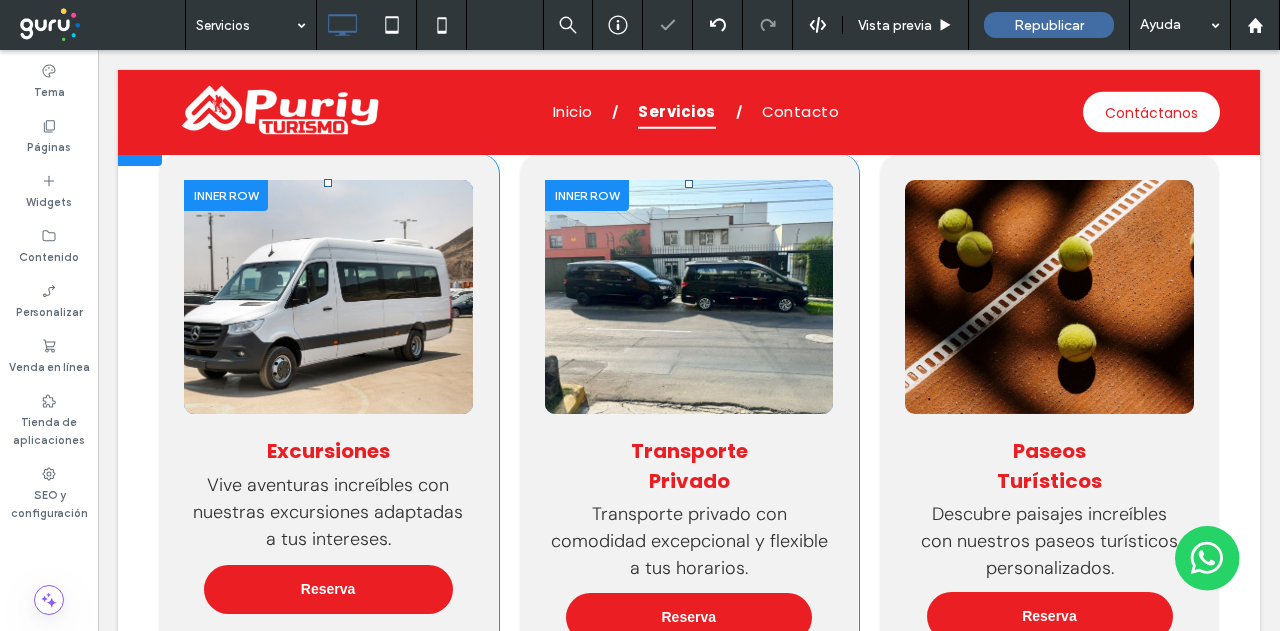 scroll, scrollTop: 3415, scrollLeft: 0, axis: vertical 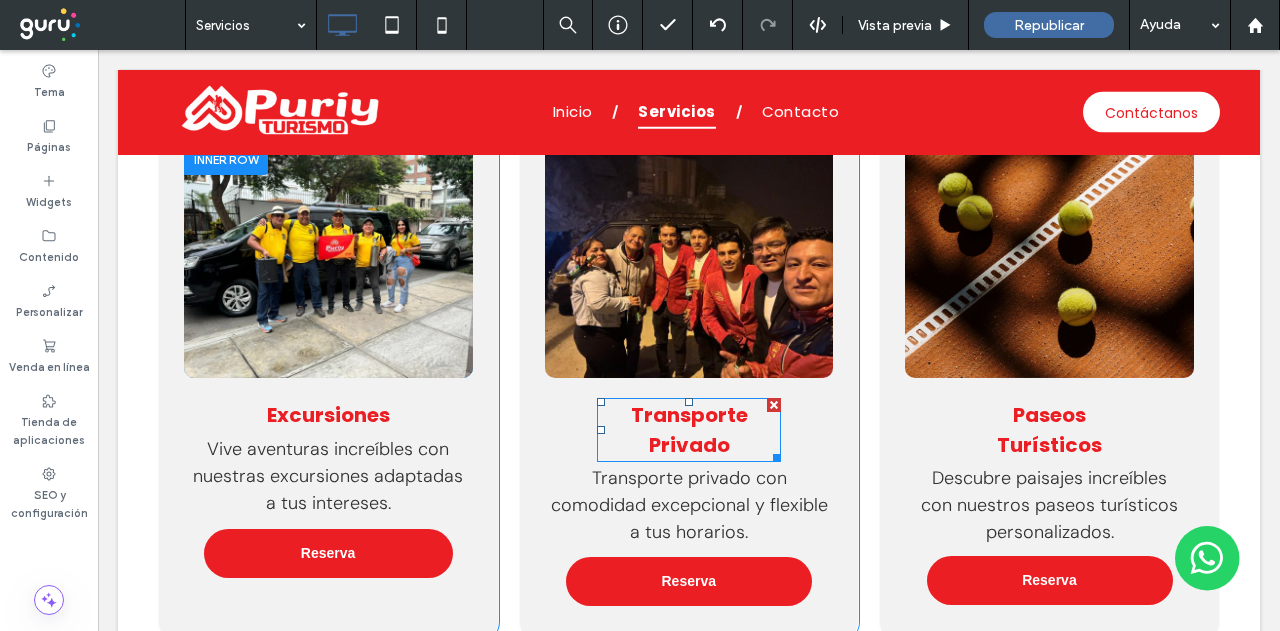 click on "Transporte Privado" at bounding box center [689, 430] 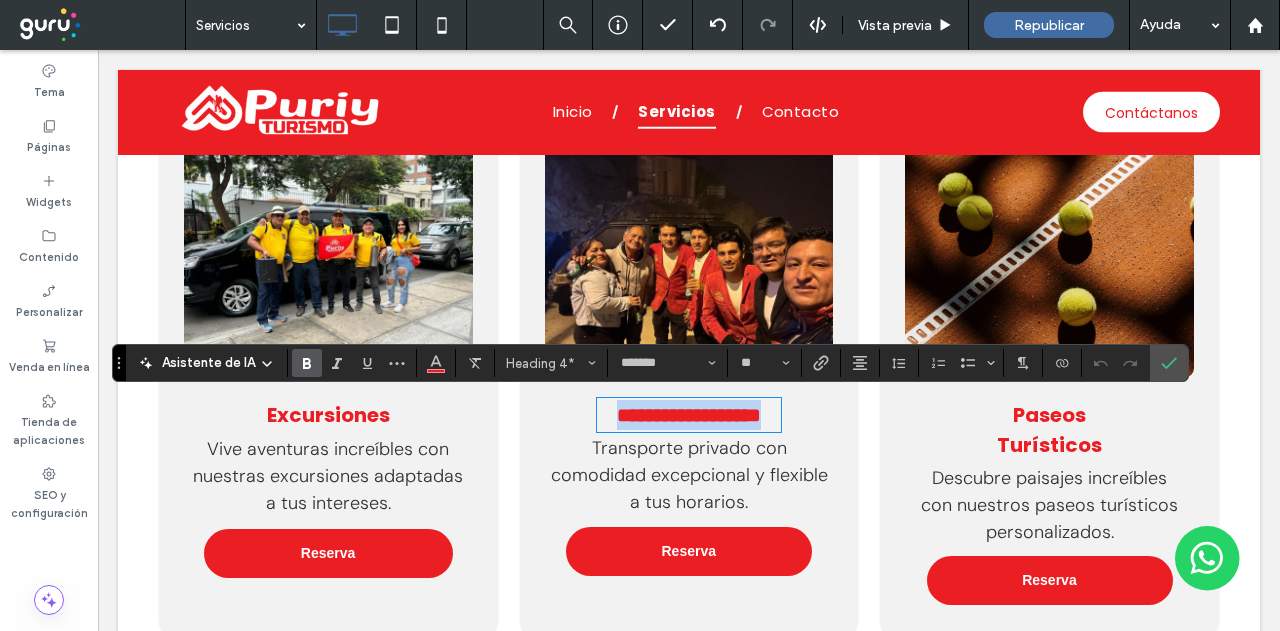 drag, startPoint x: 733, startPoint y: 442, endPoint x: 602, endPoint y: 397, distance: 138.51353 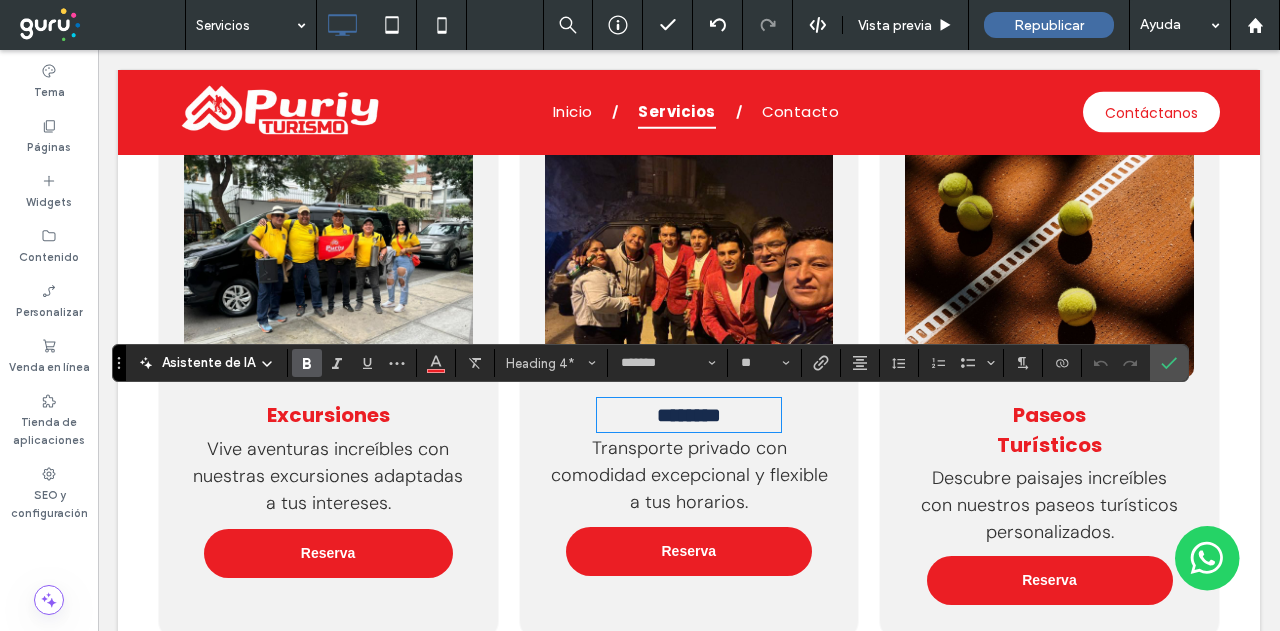 scroll, scrollTop: 0, scrollLeft: 0, axis: both 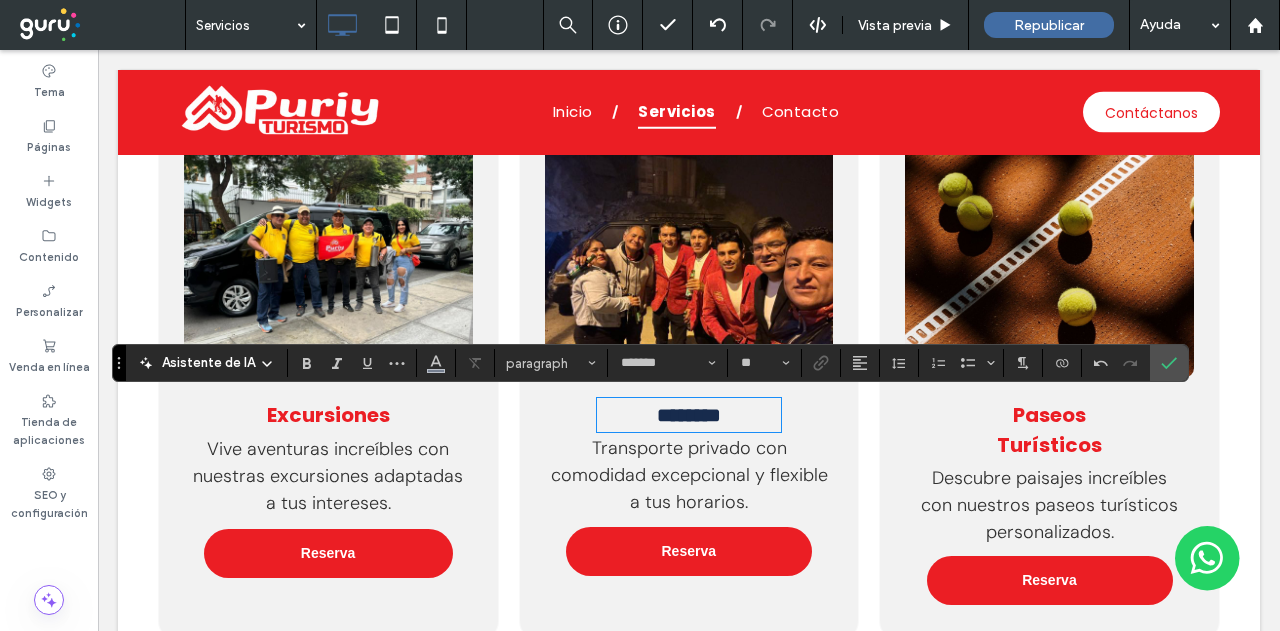 type on "*******" 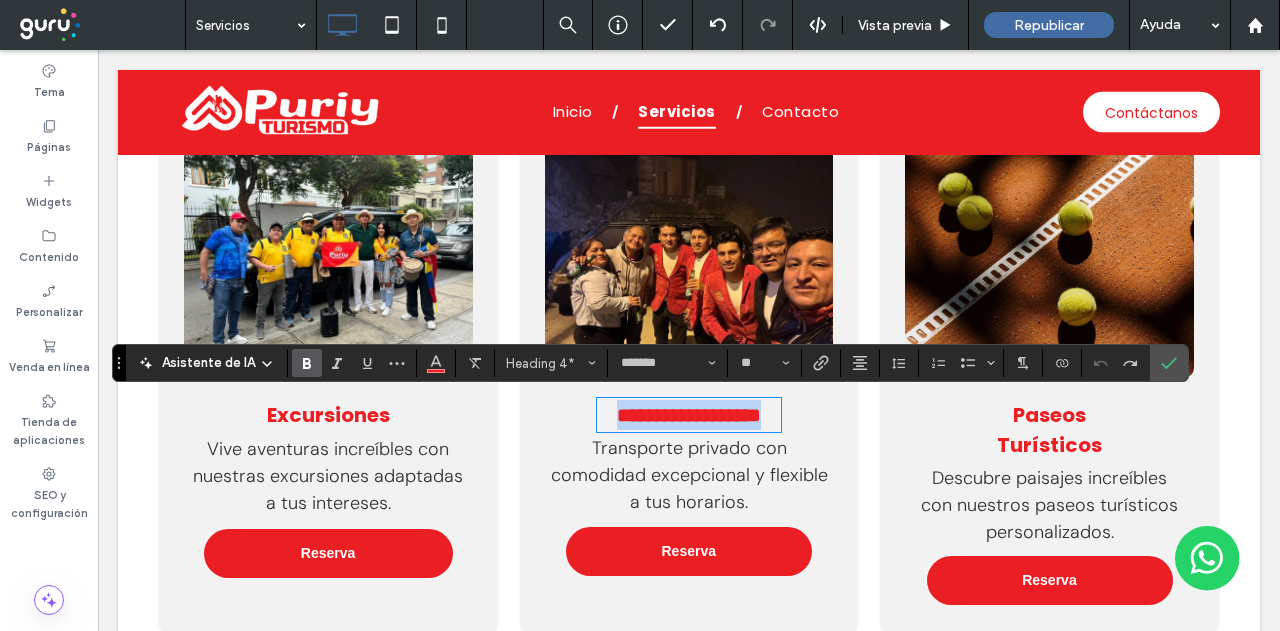 drag, startPoint x: 742, startPoint y: 452, endPoint x: 596, endPoint y: 403, distance: 154.00325 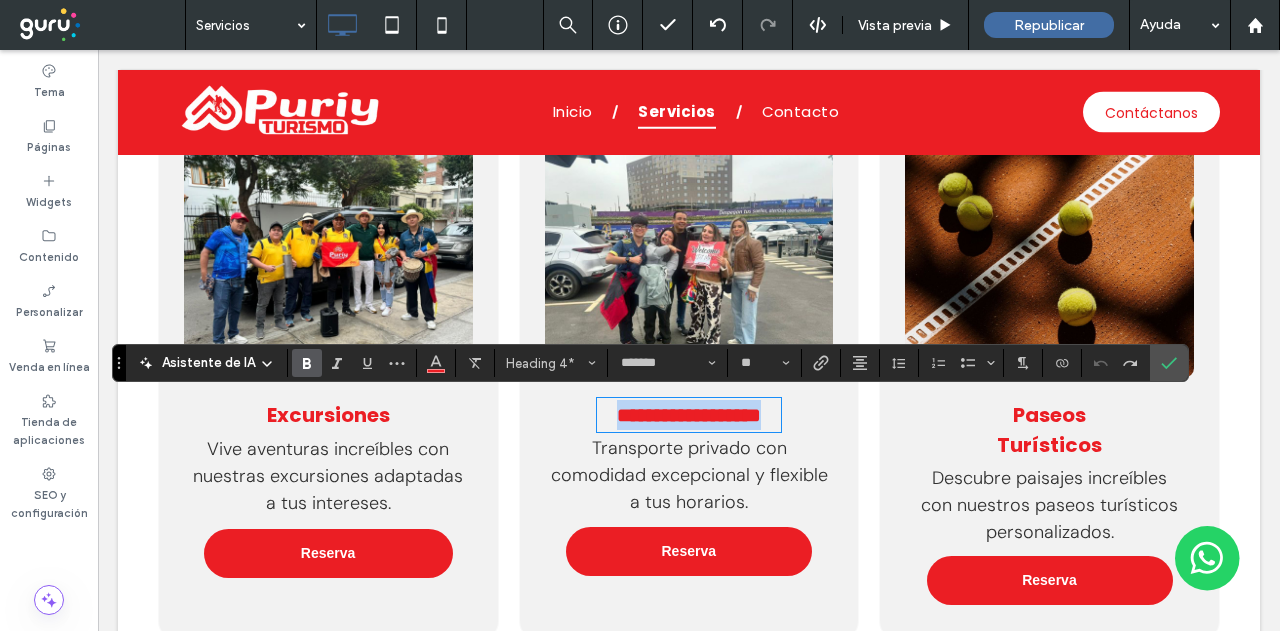type on "*******" 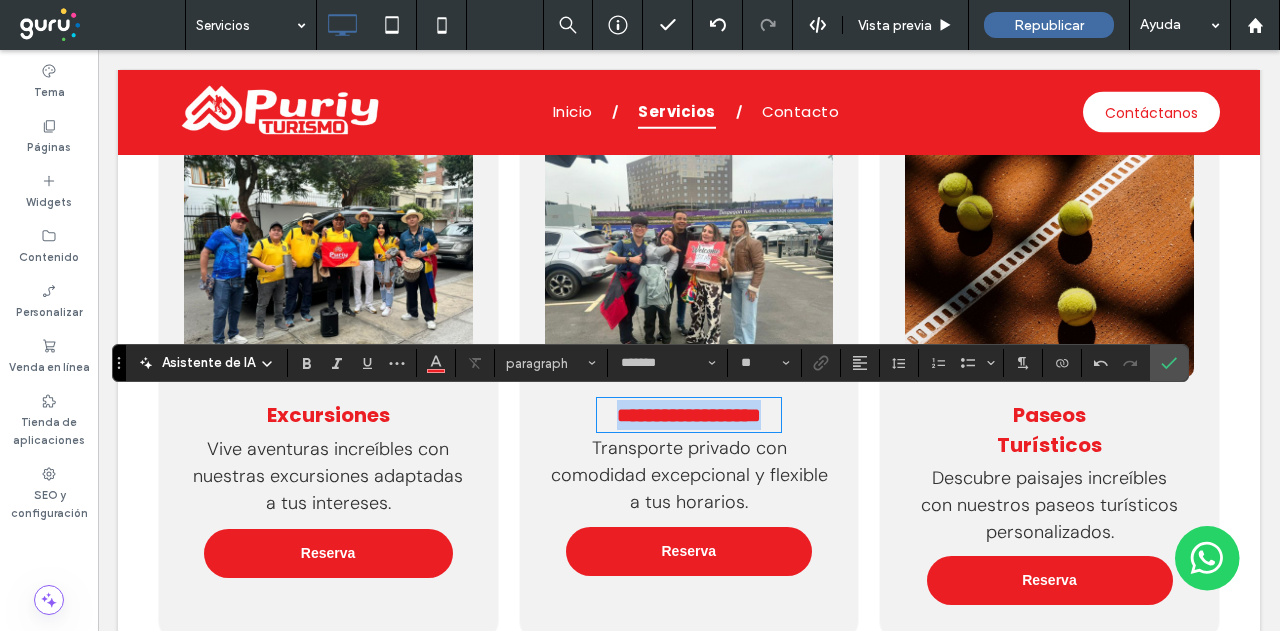 scroll, scrollTop: 0, scrollLeft: 0, axis: both 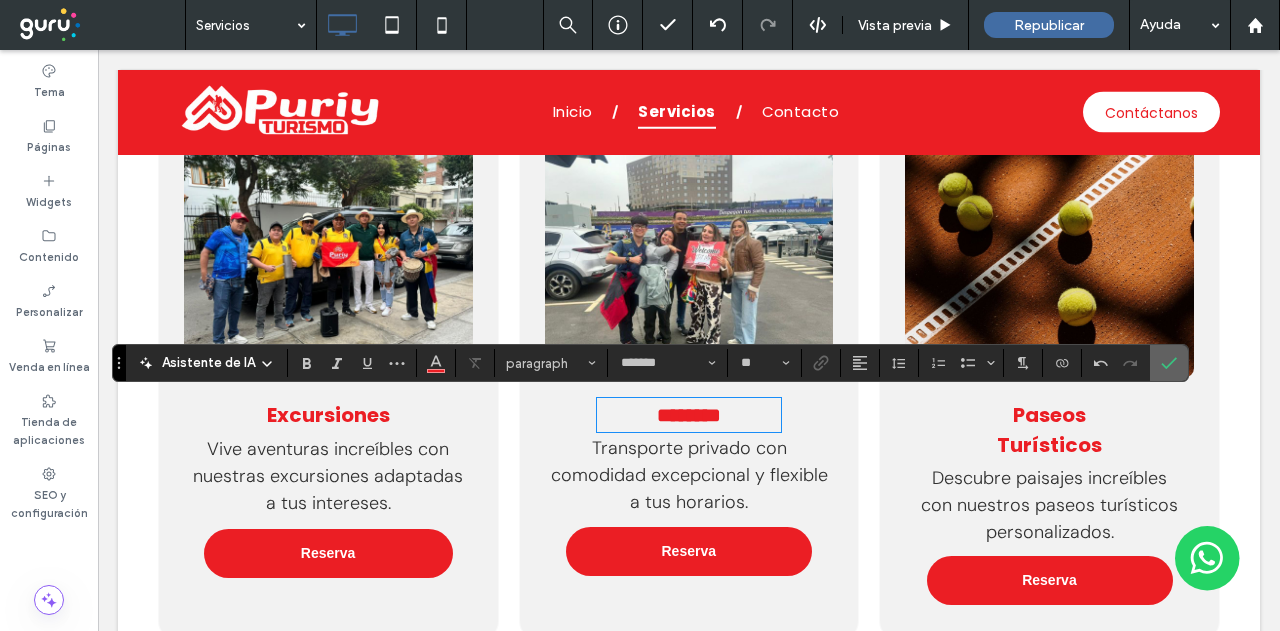click 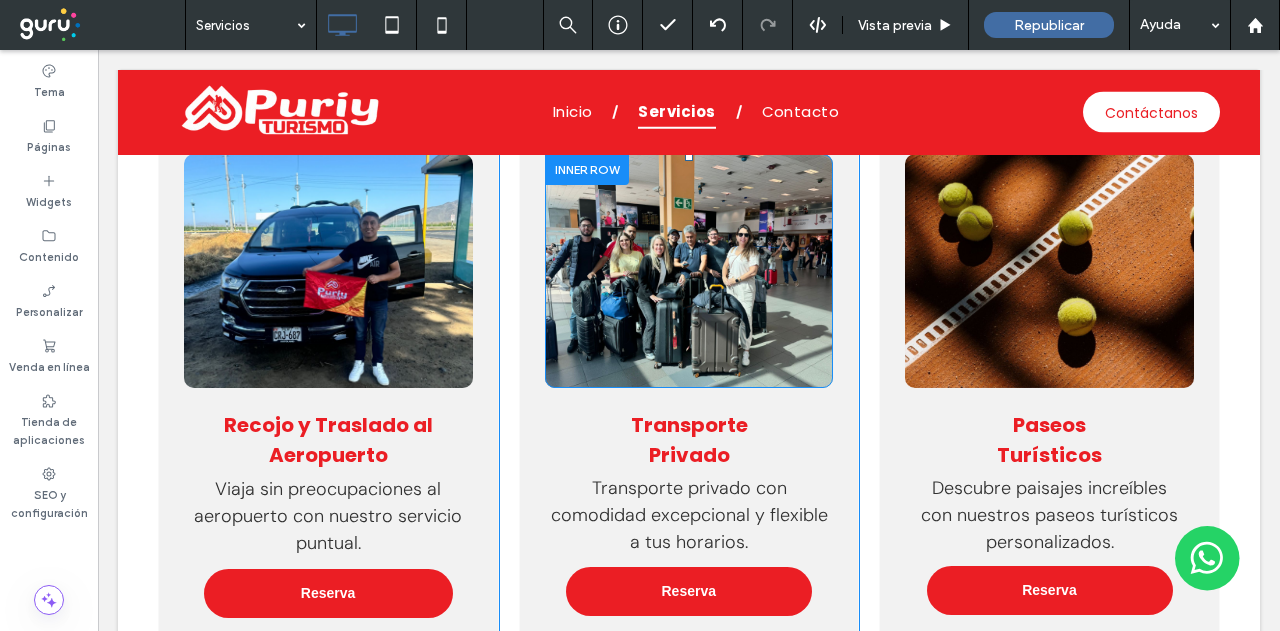 scroll, scrollTop: 2815, scrollLeft: 0, axis: vertical 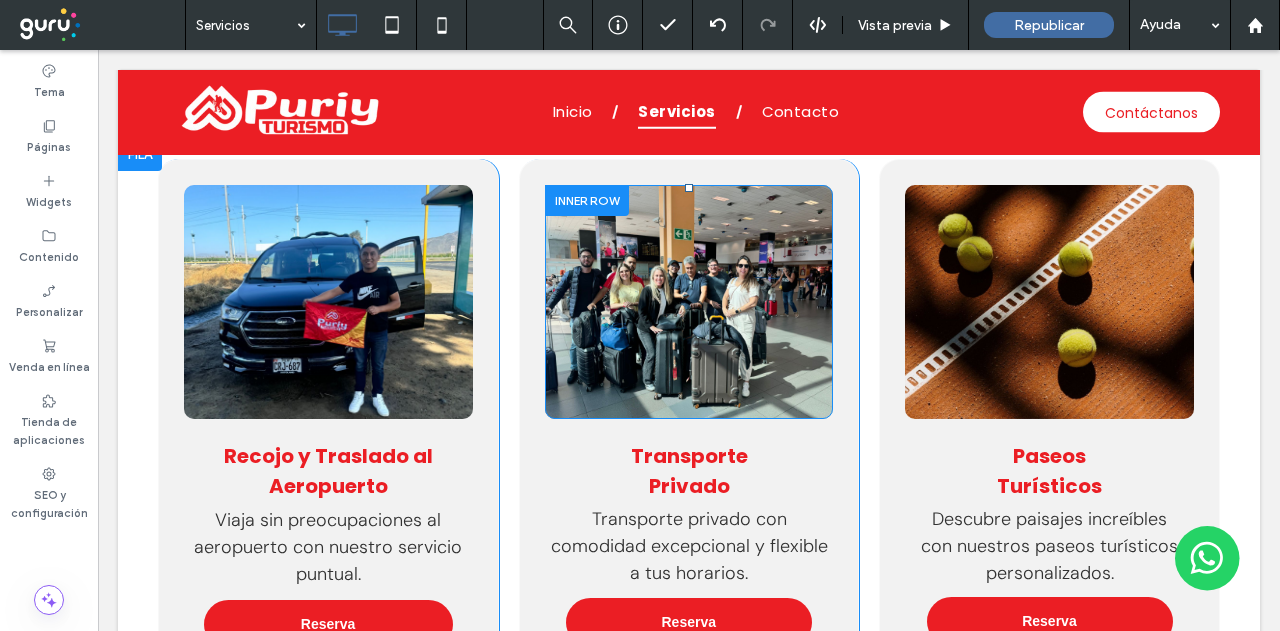 click on "Click To Paste     Click To Paste" at bounding box center (689, 302) 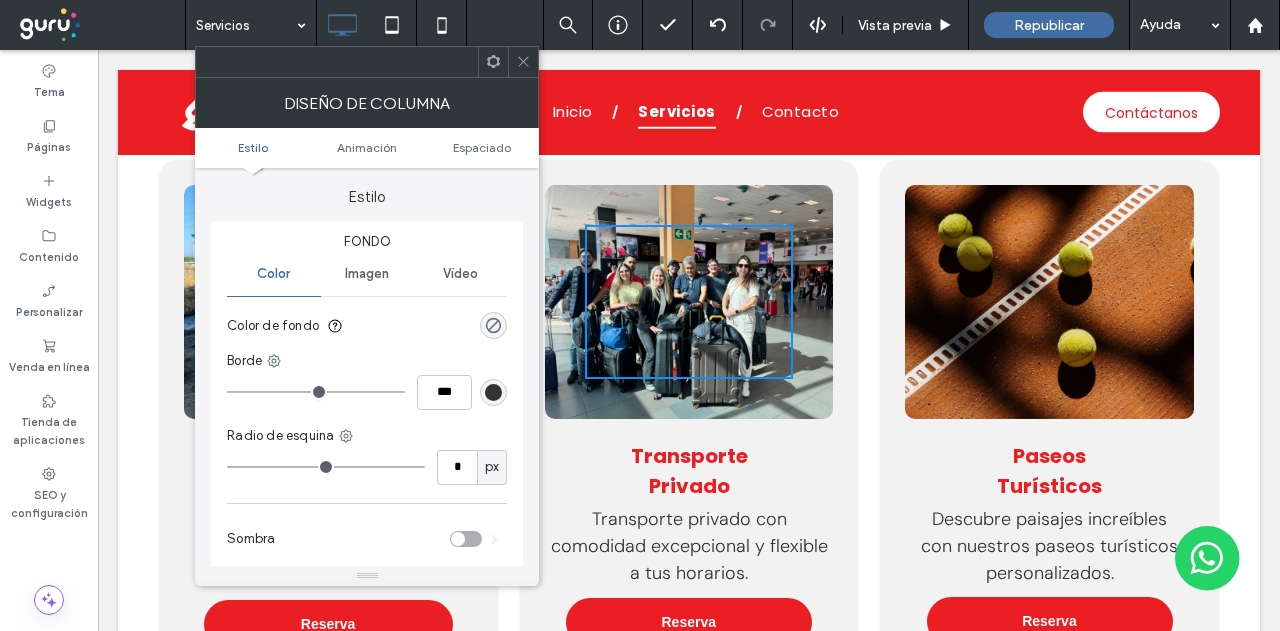 click 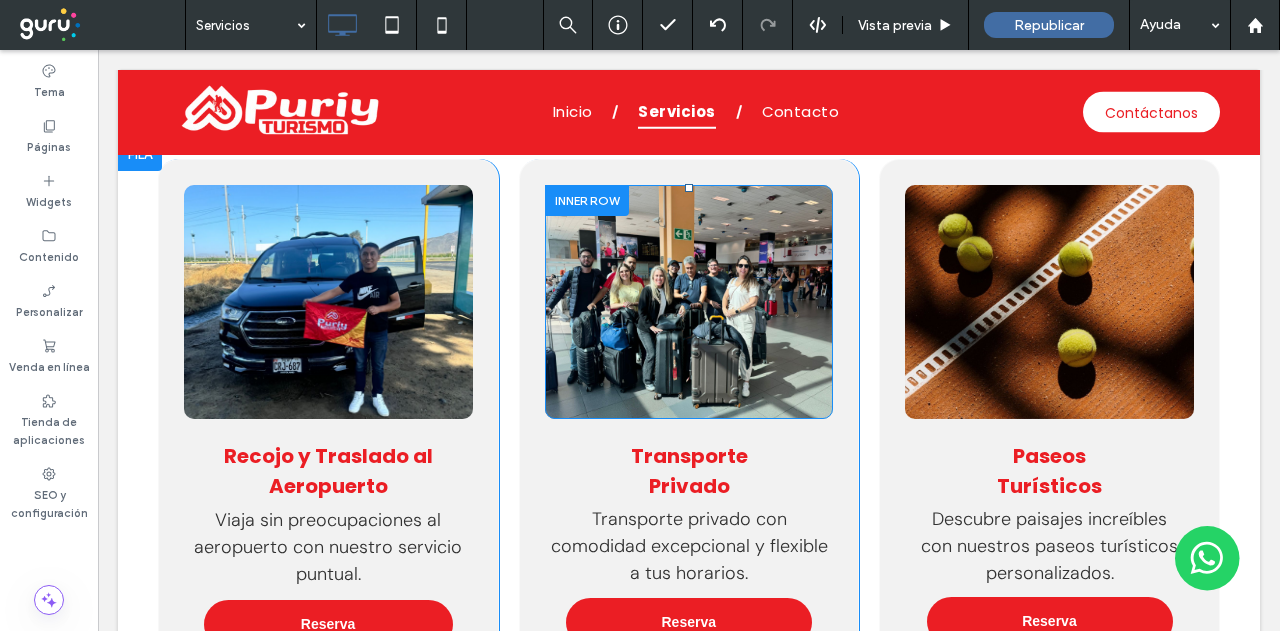 click on "Click To Paste     Click To Paste" at bounding box center [689, 302] 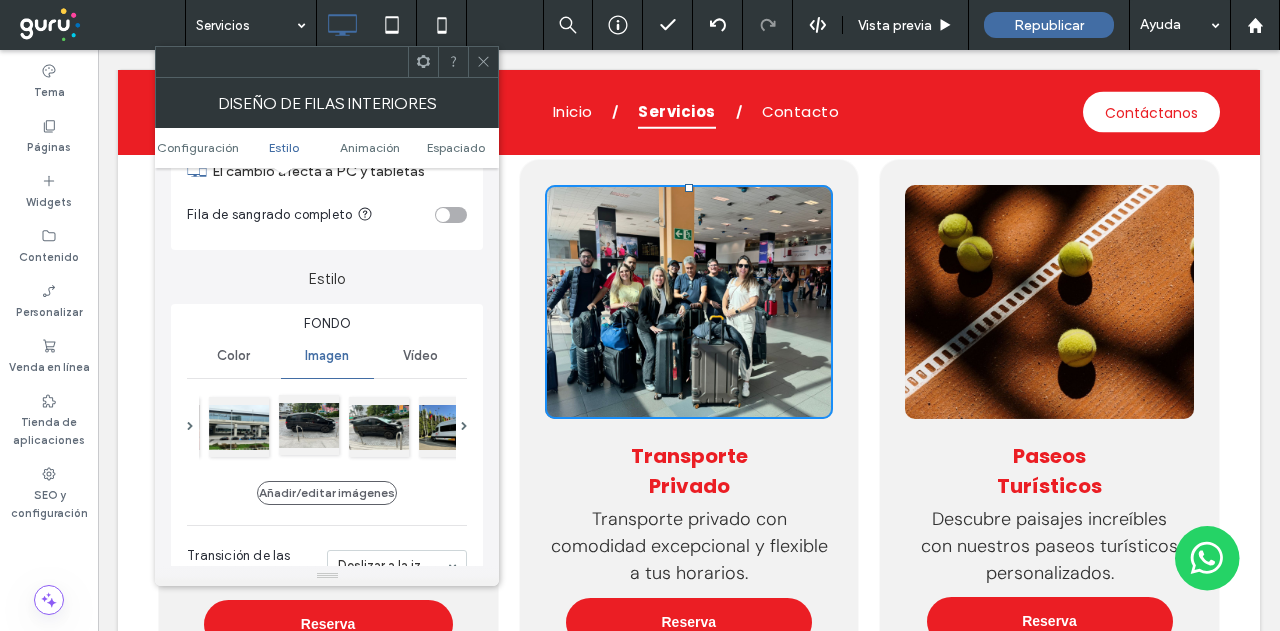 scroll, scrollTop: 200, scrollLeft: 0, axis: vertical 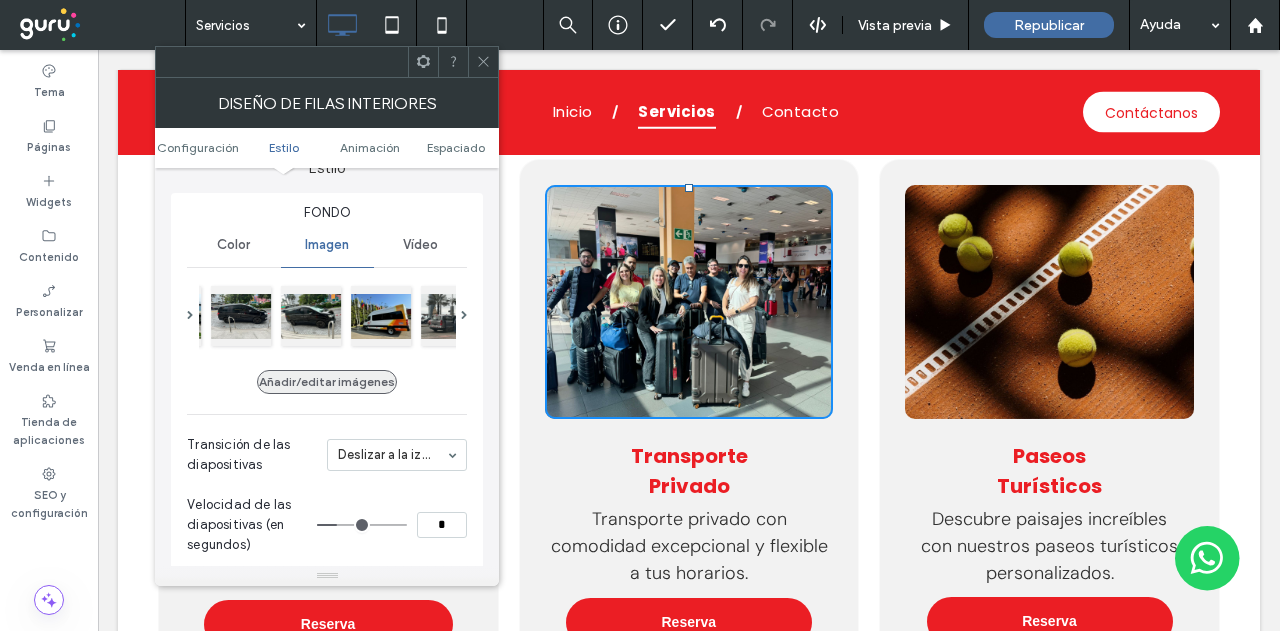 click on "Añadir/editar imágenes" at bounding box center [327, 382] 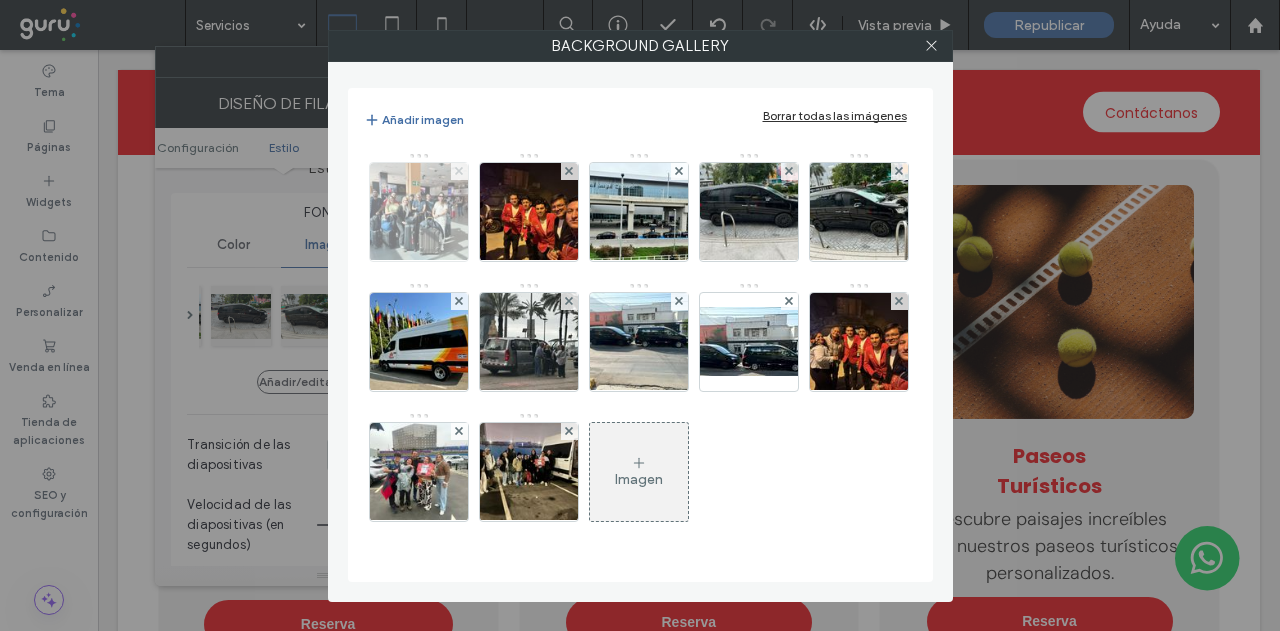 click 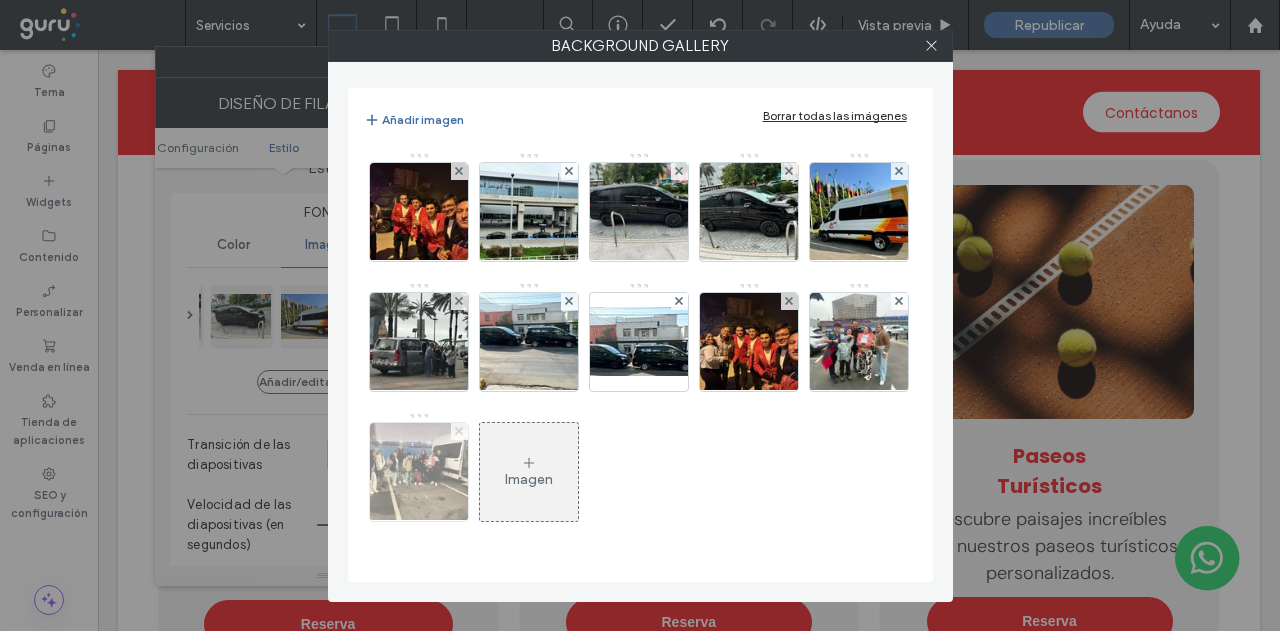click 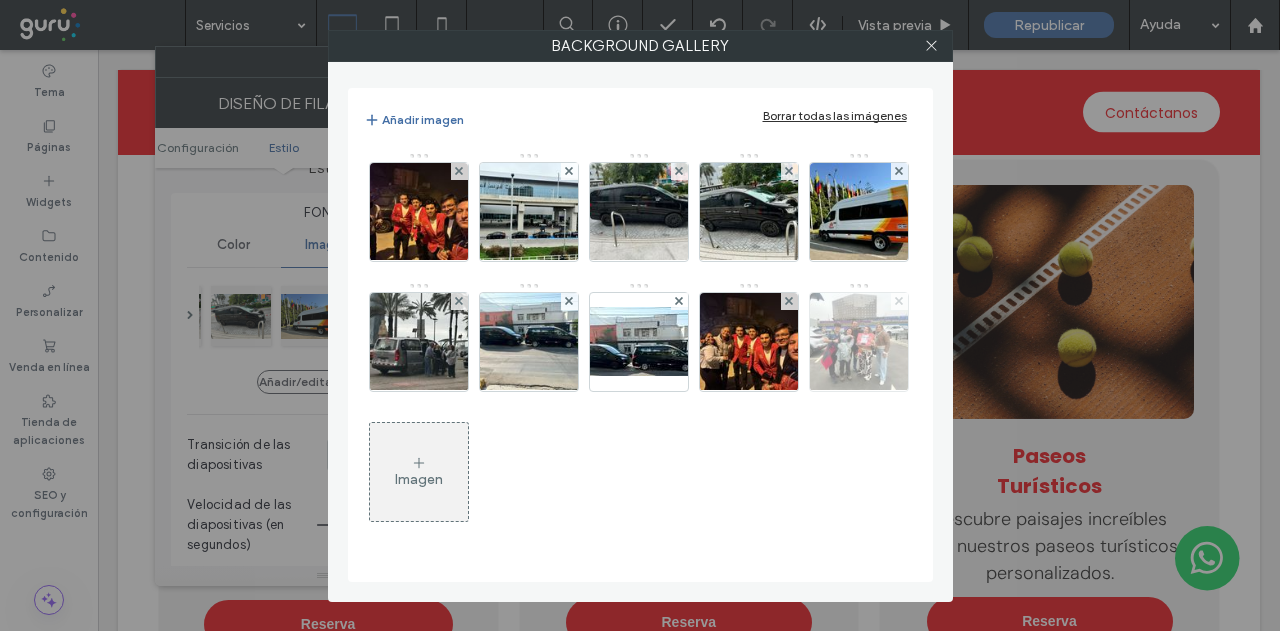 click 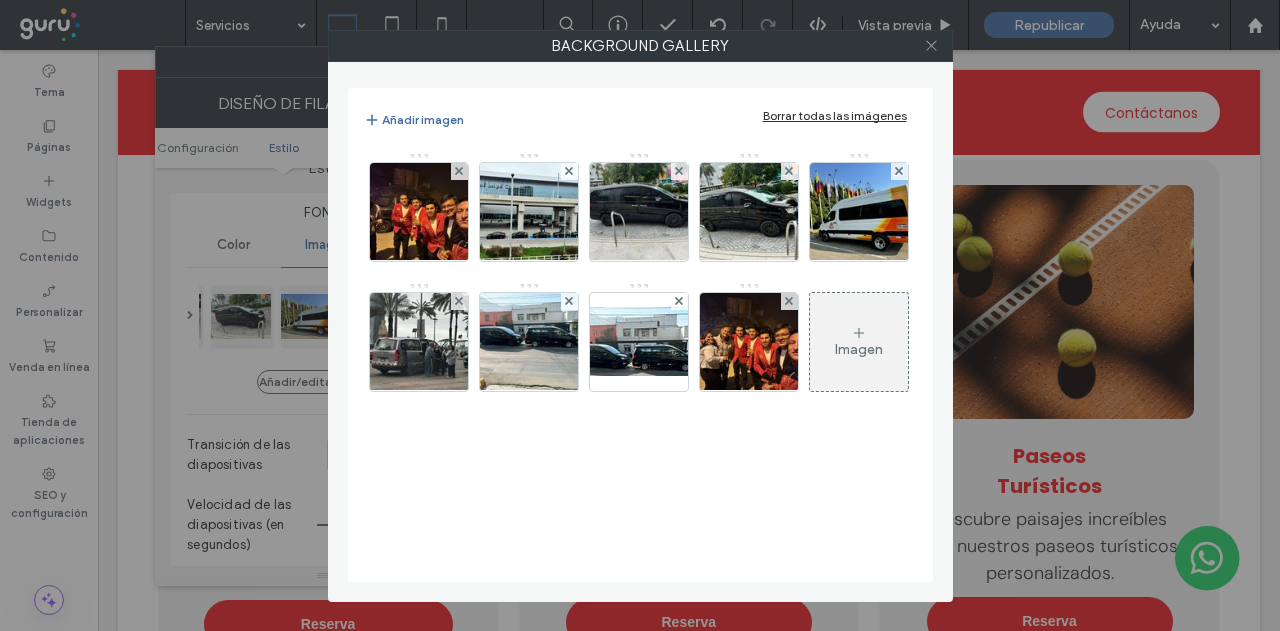 click 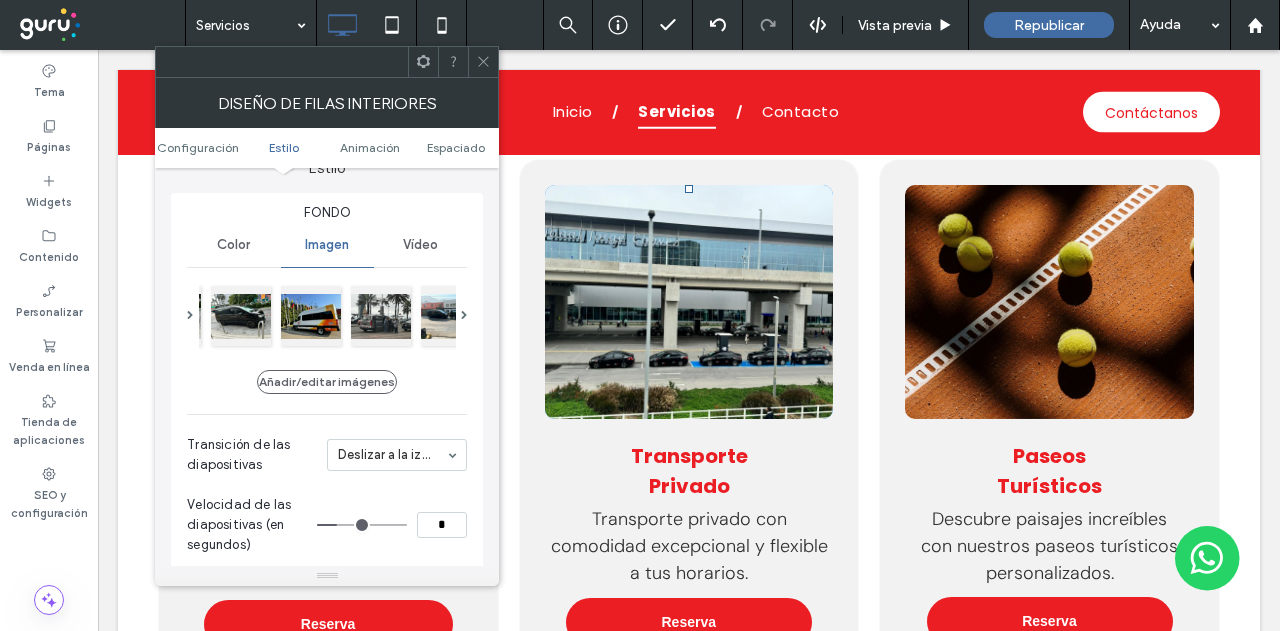 click 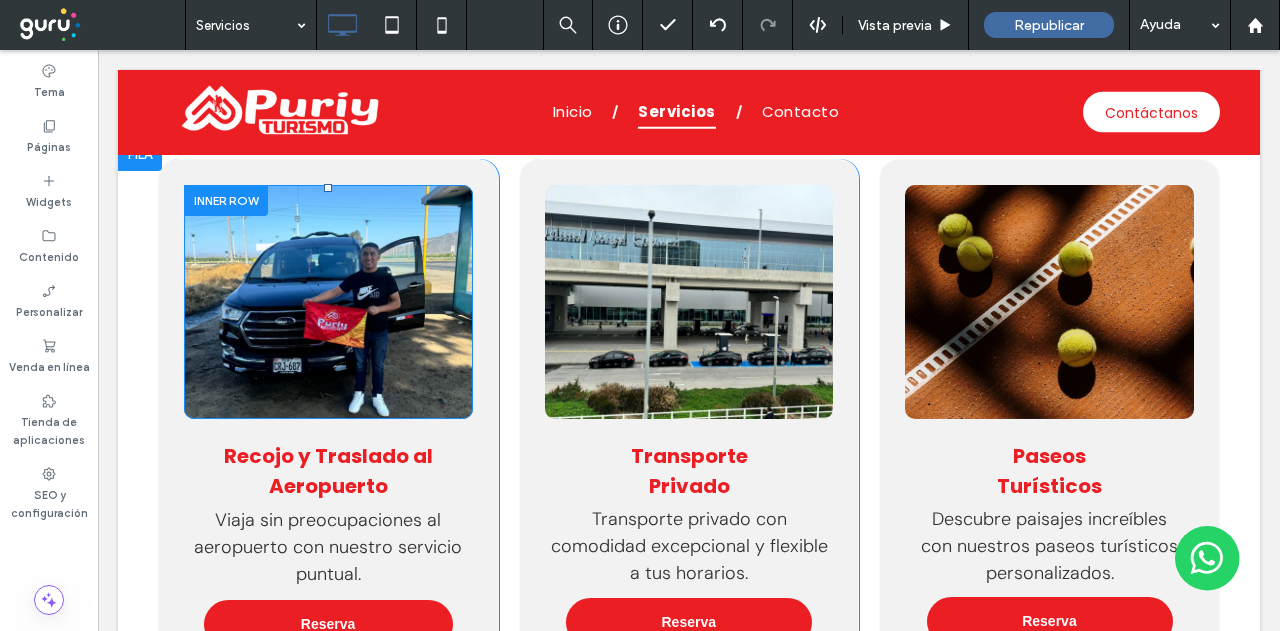click on "Click To Paste     Click To Paste" at bounding box center [328, 302] 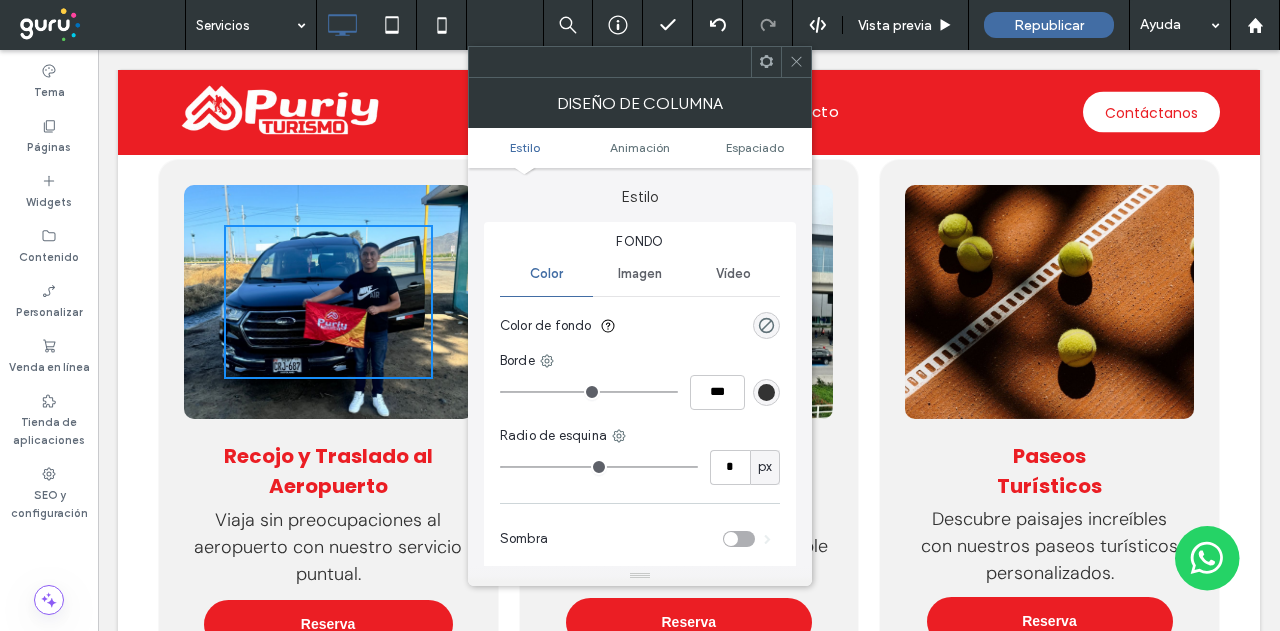 click on "Click To Paste     Click To Paste" at bounding box center [328, 302] 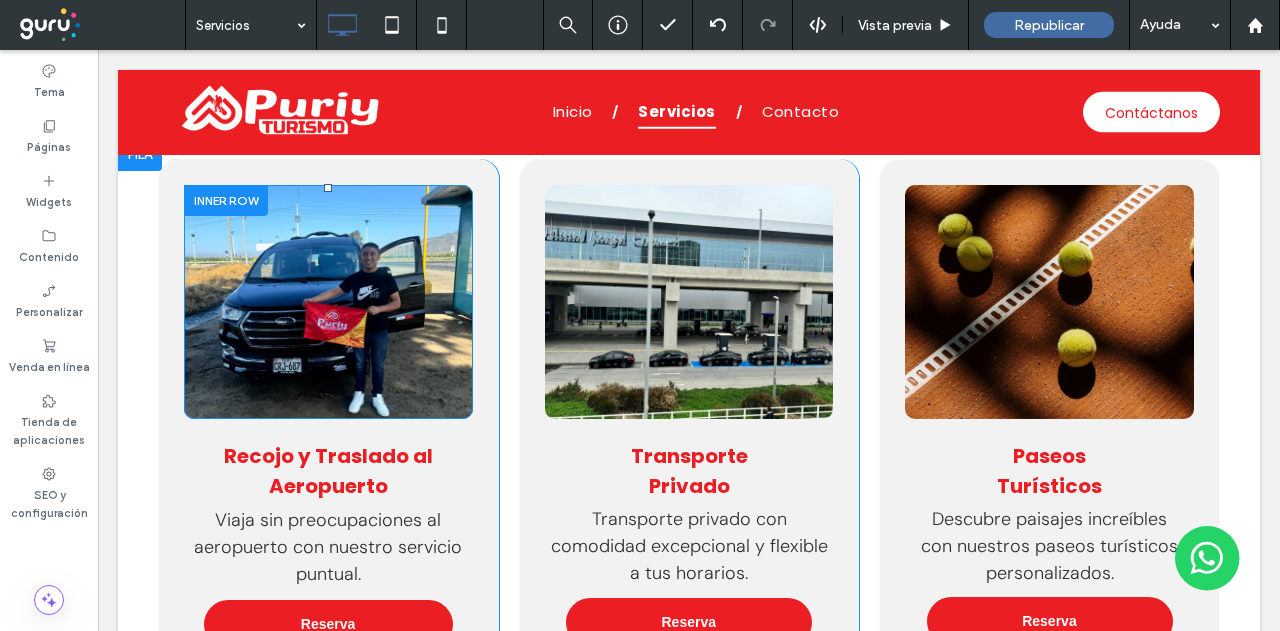 click on "Click To Paste     Click To Paste" at bounding box center [328, 302] 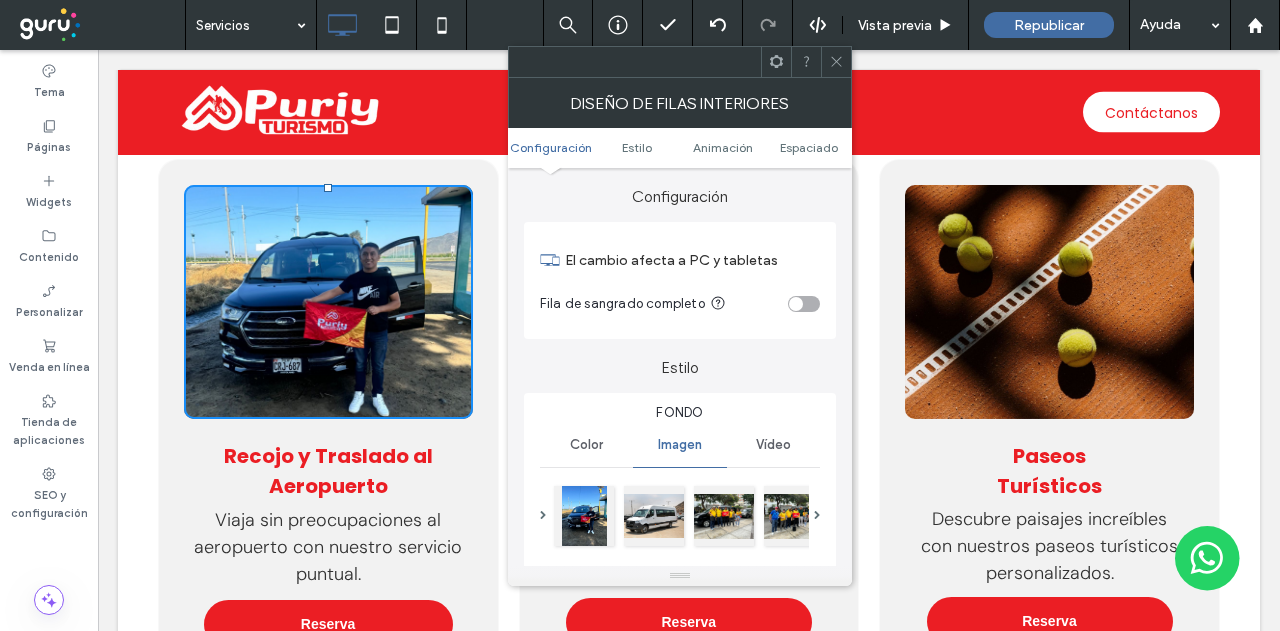 scroll, scrollTop: 200, scrollLeft: 0, axis: vertical 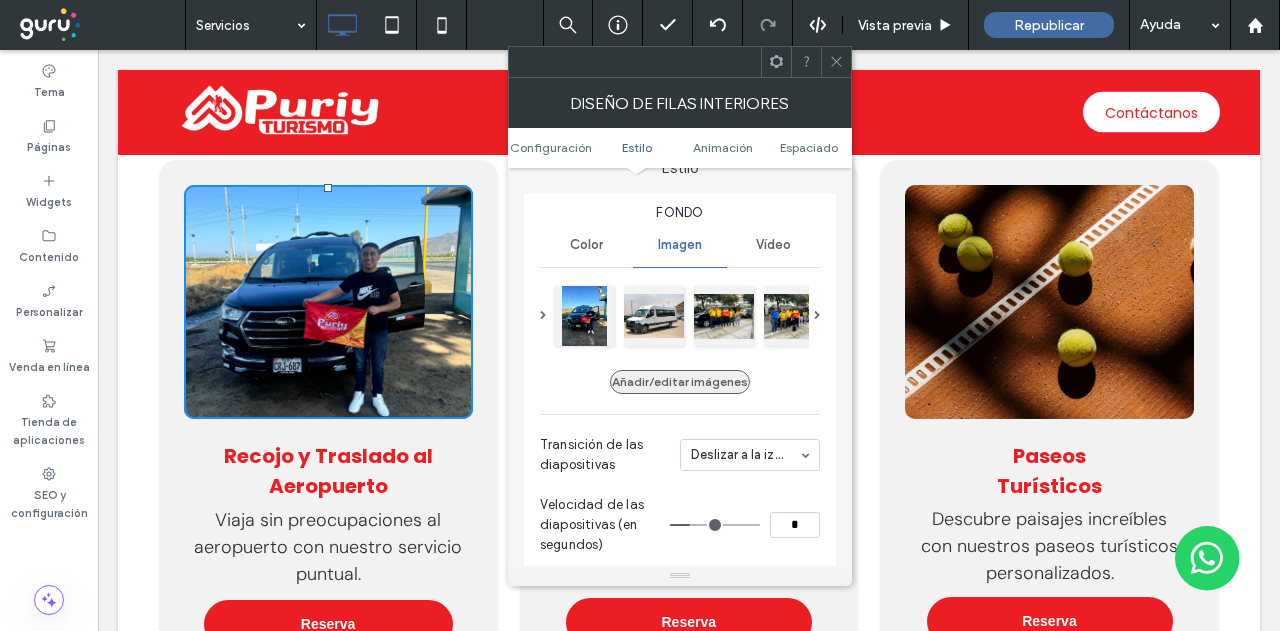 click on "Añadir/editar imágenes" at bounding box center (680, 382) 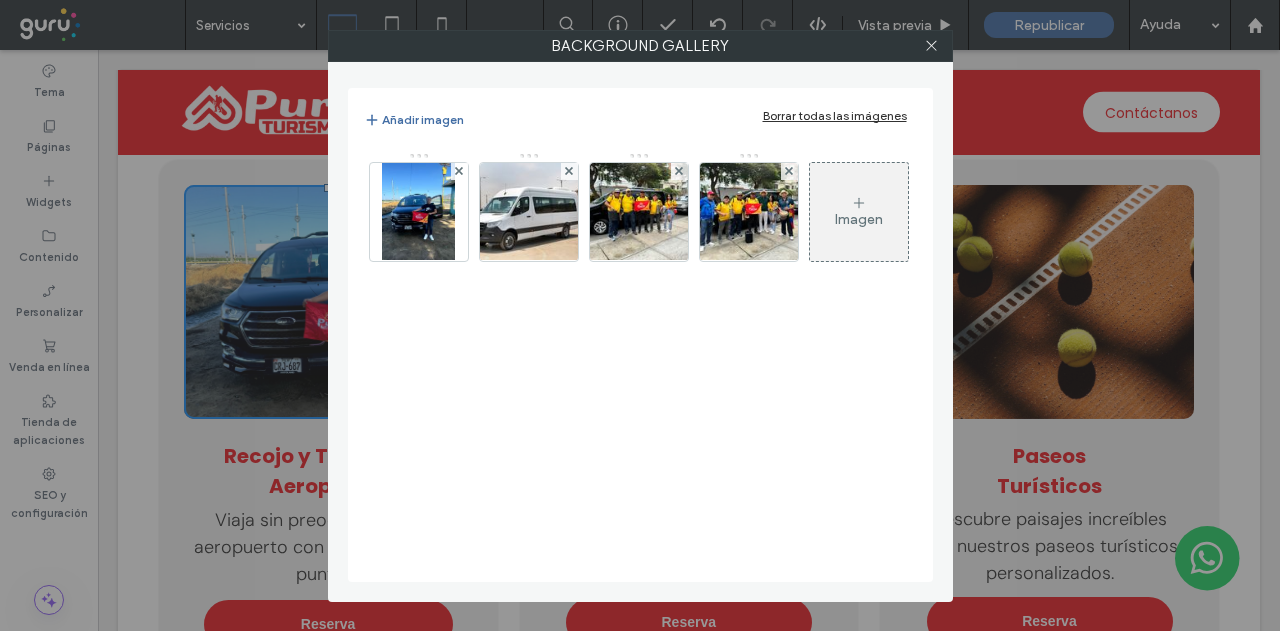 click on "Imagen" at bounding box center [859, 219] 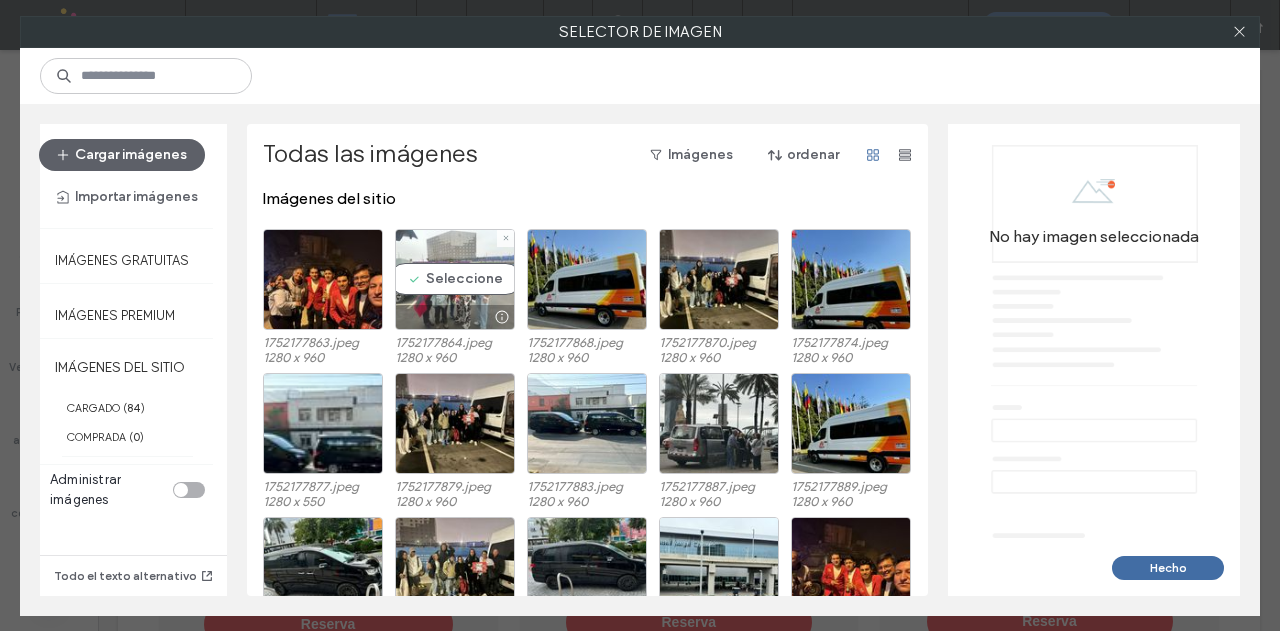 click on "Seleccione" at bounding box center (455, 279) 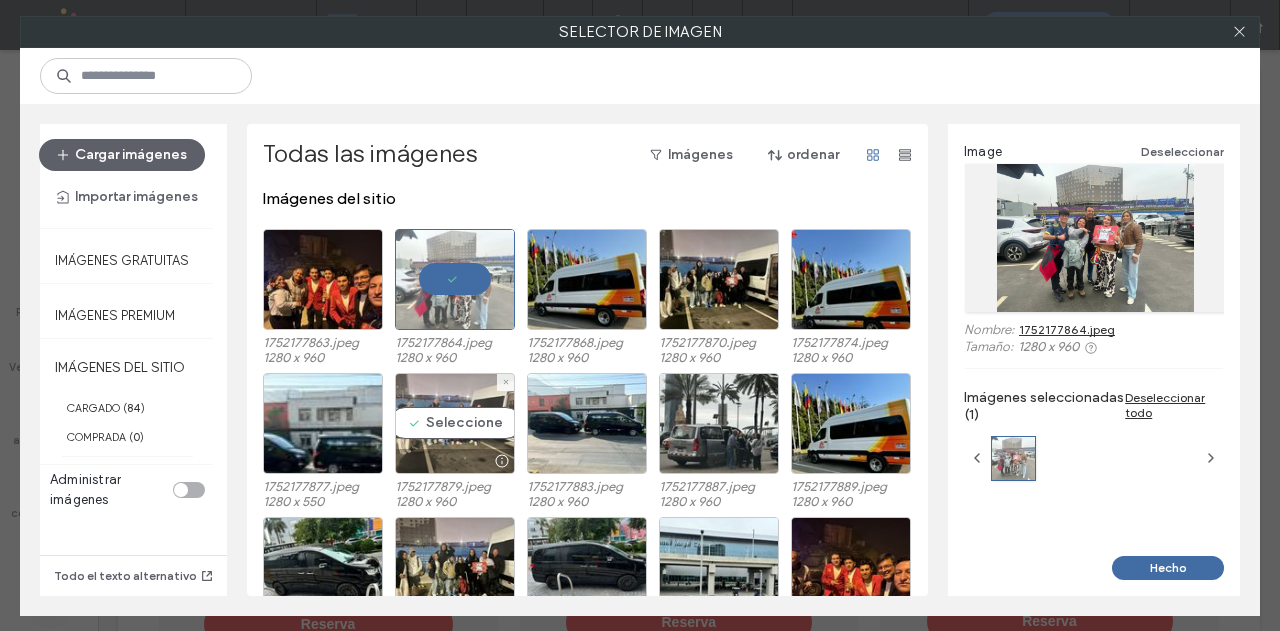 click on "Seleccione" at bounding box center [455, 423] 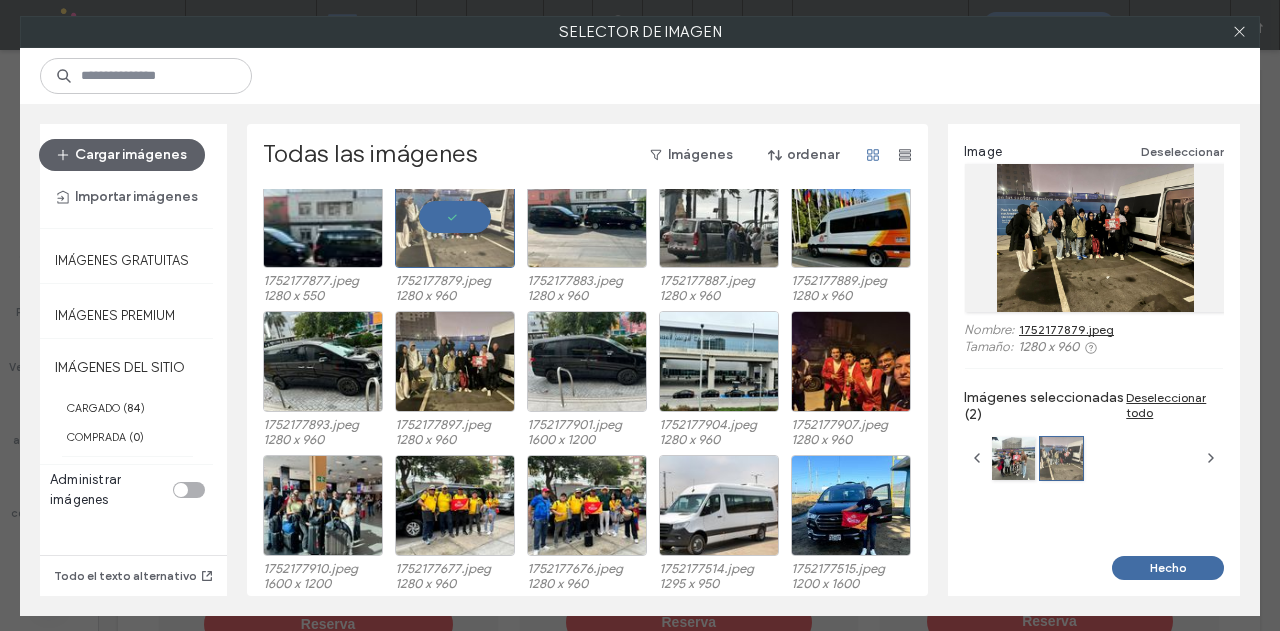 scroll, scrollTop: 228, scrollLeft: 0, axis: vertical 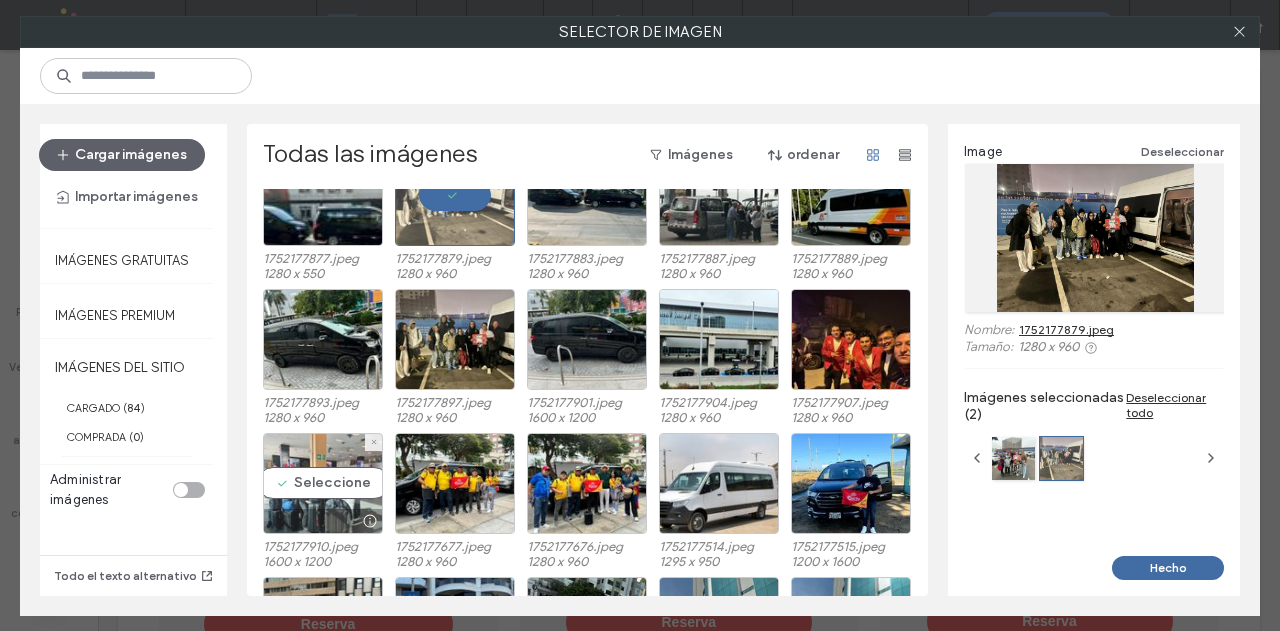 click on "Seleccione" at bounding box center (323, 483) 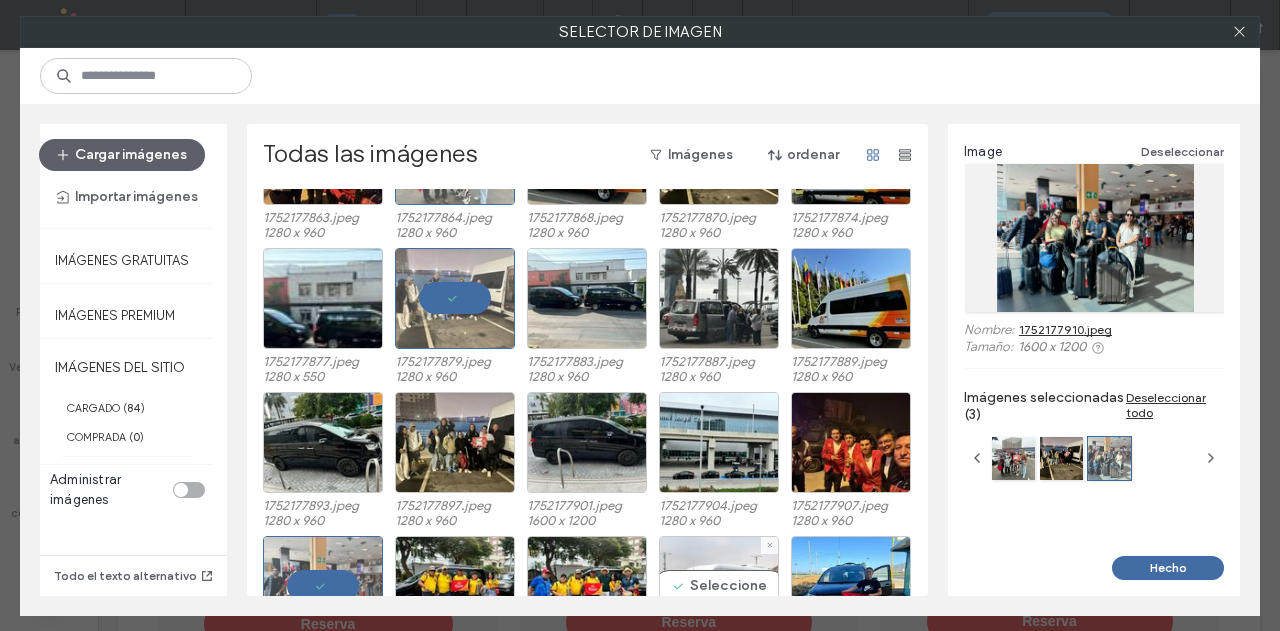 scroll, scrollTop: 28, scrollLeft: 0, axis: vertical 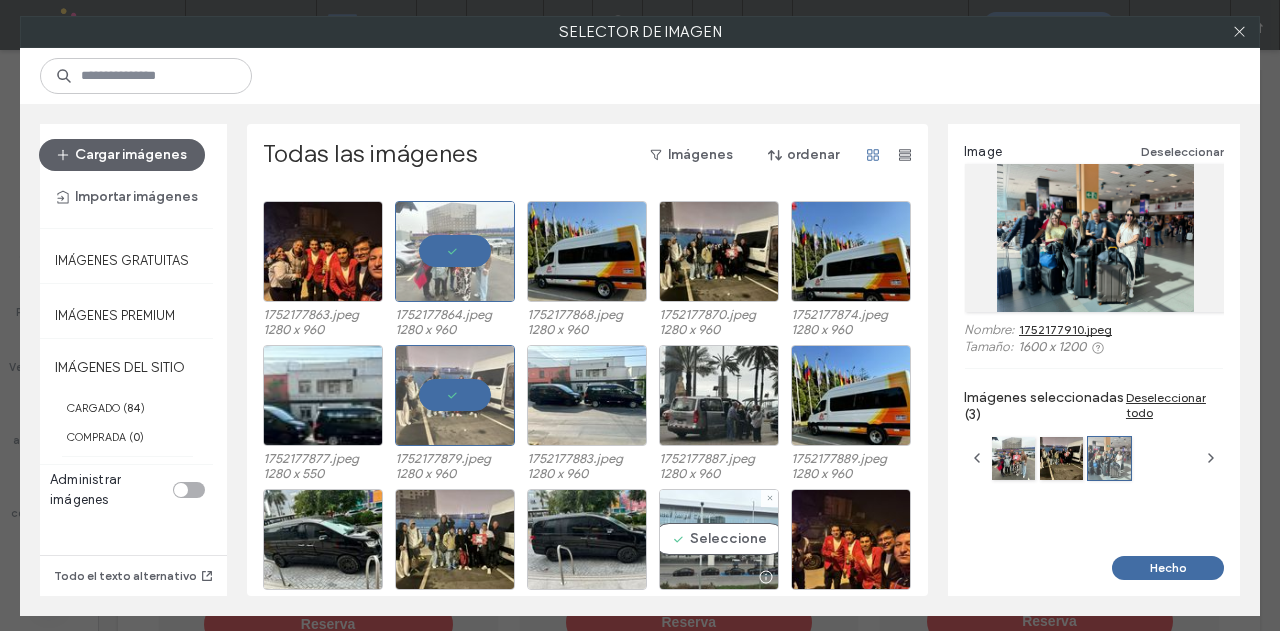 click on "Seleccione" at bounding box center (719, 539) 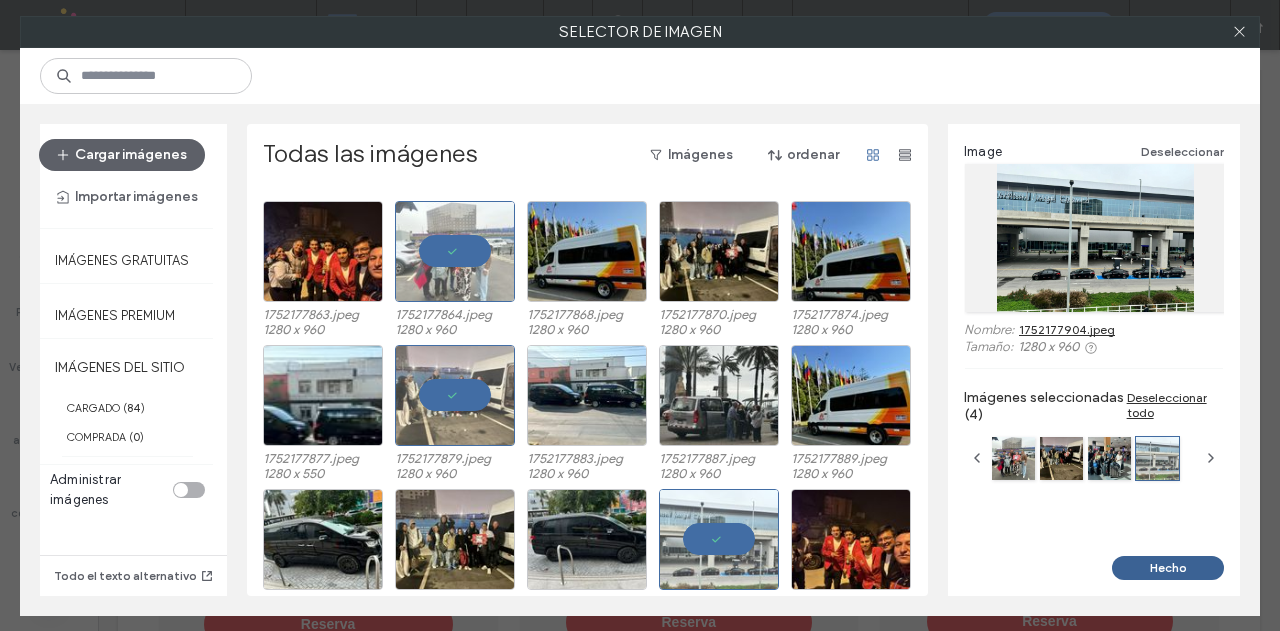 click on "Hecho" at bounding box center [1168, 568] 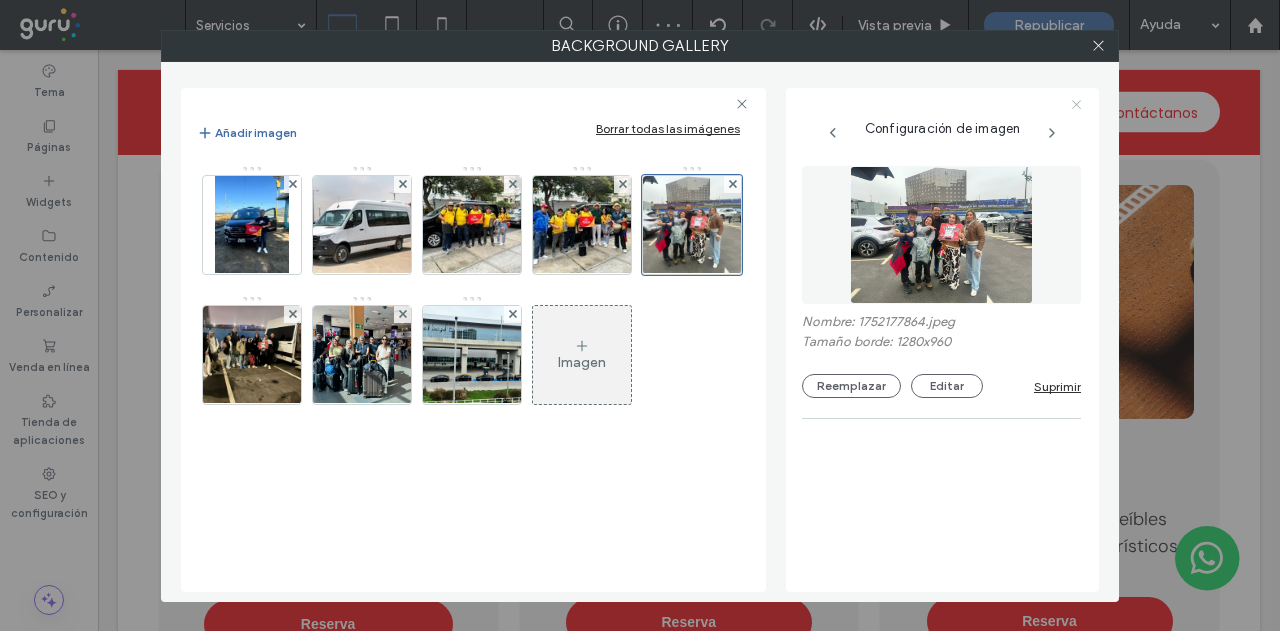 click 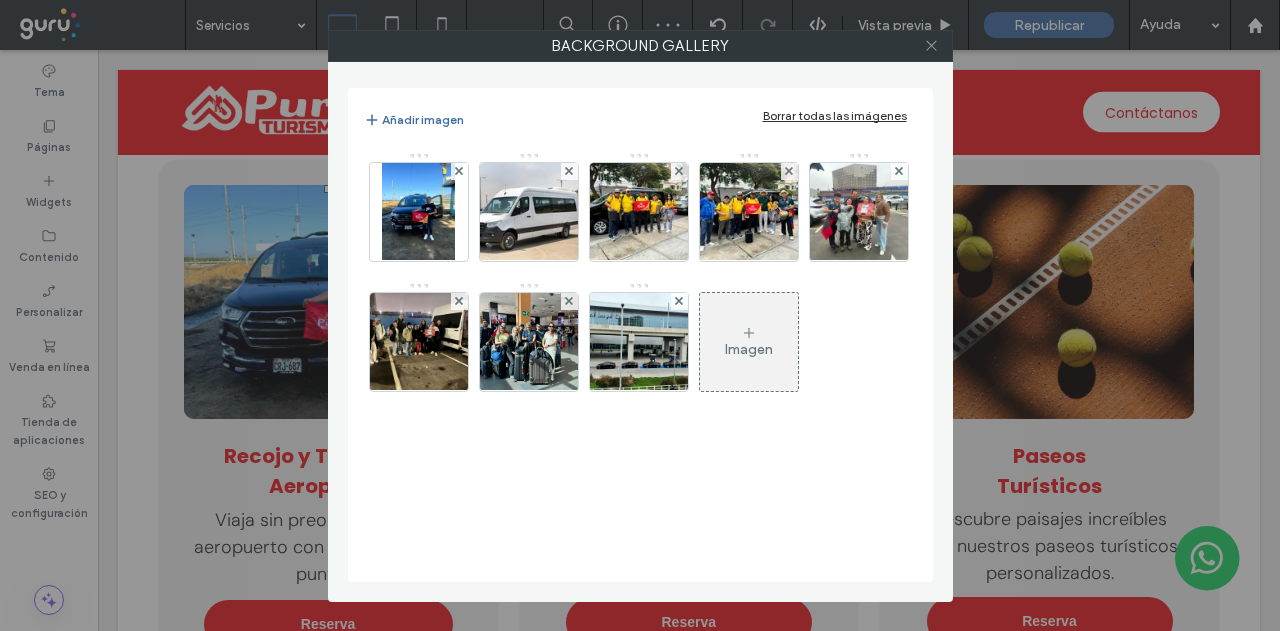 click at bounding box center (931, 46) 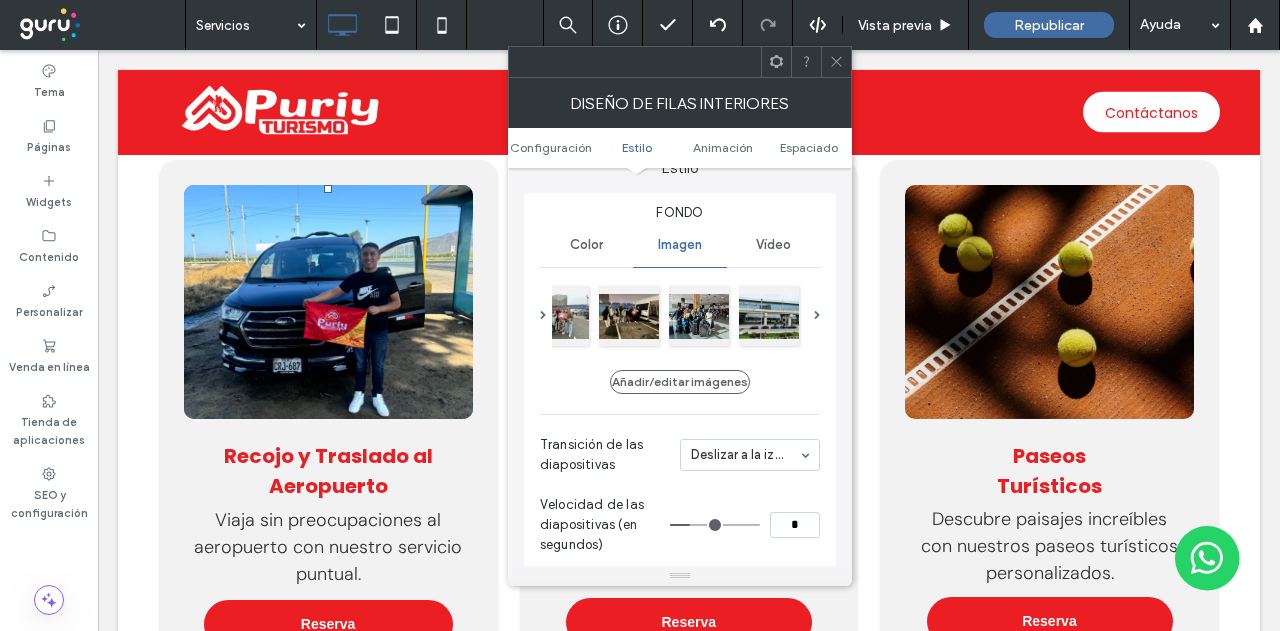 click 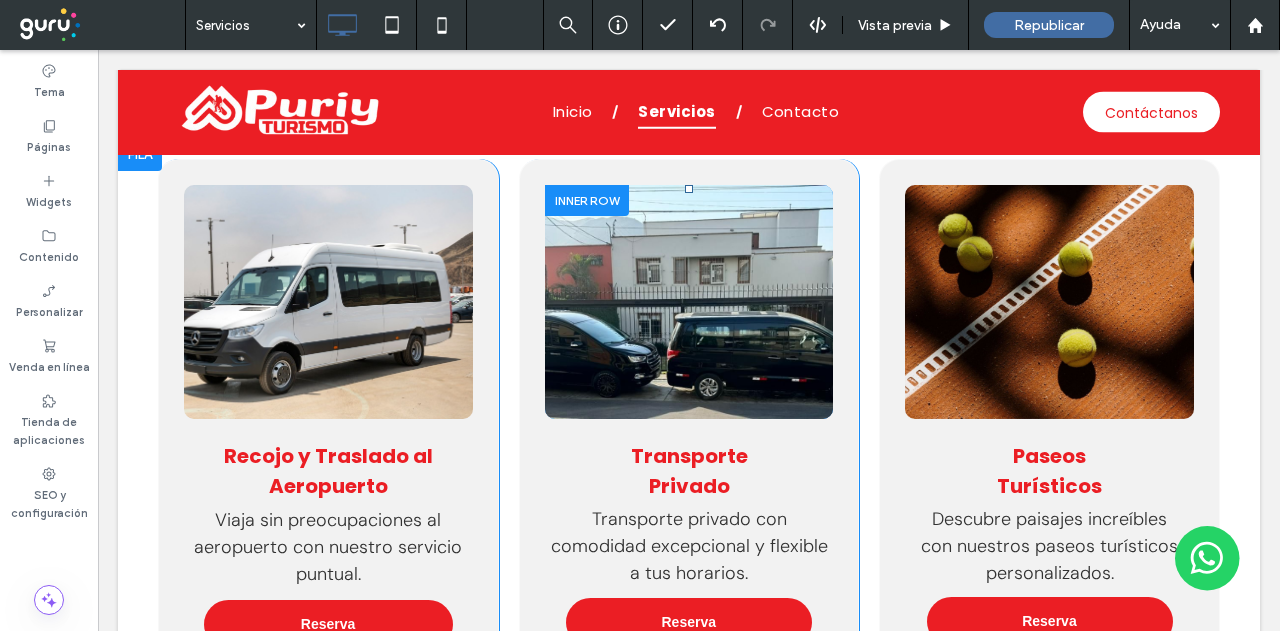 click on "Click To Paste     Click To Paste" at bounding box center (689, 302) 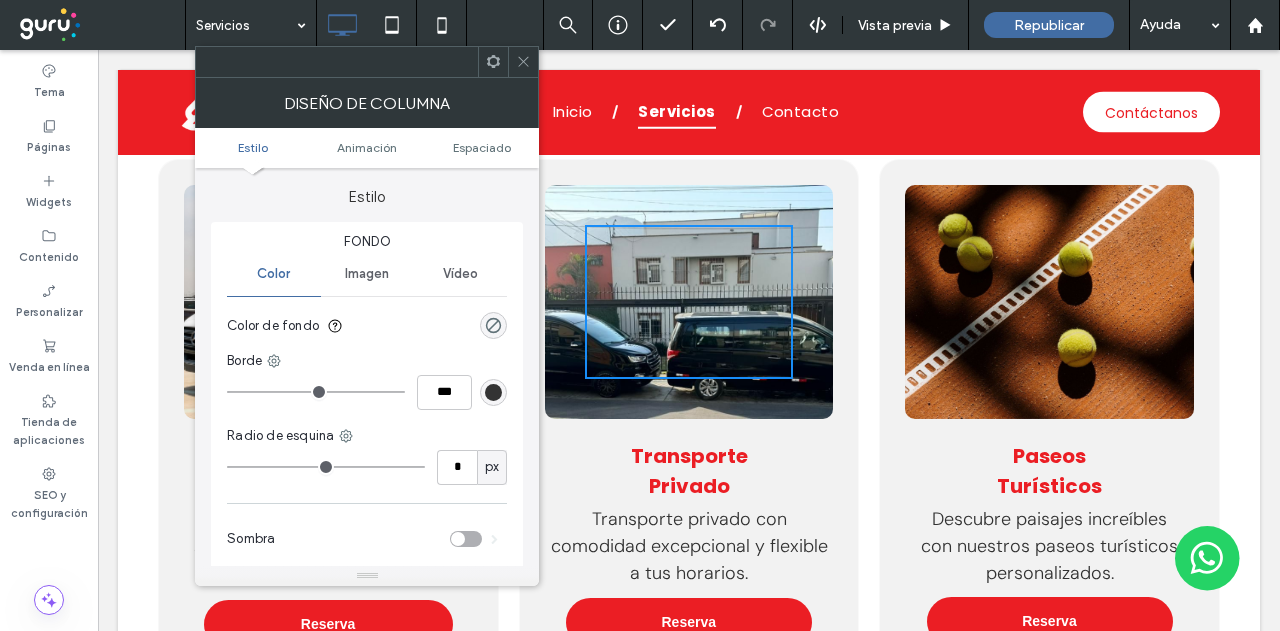 drag, startPoint x: 516, startPoint y: 63, endPoint x: 528, endPoint y: 87, distance: 26.832815 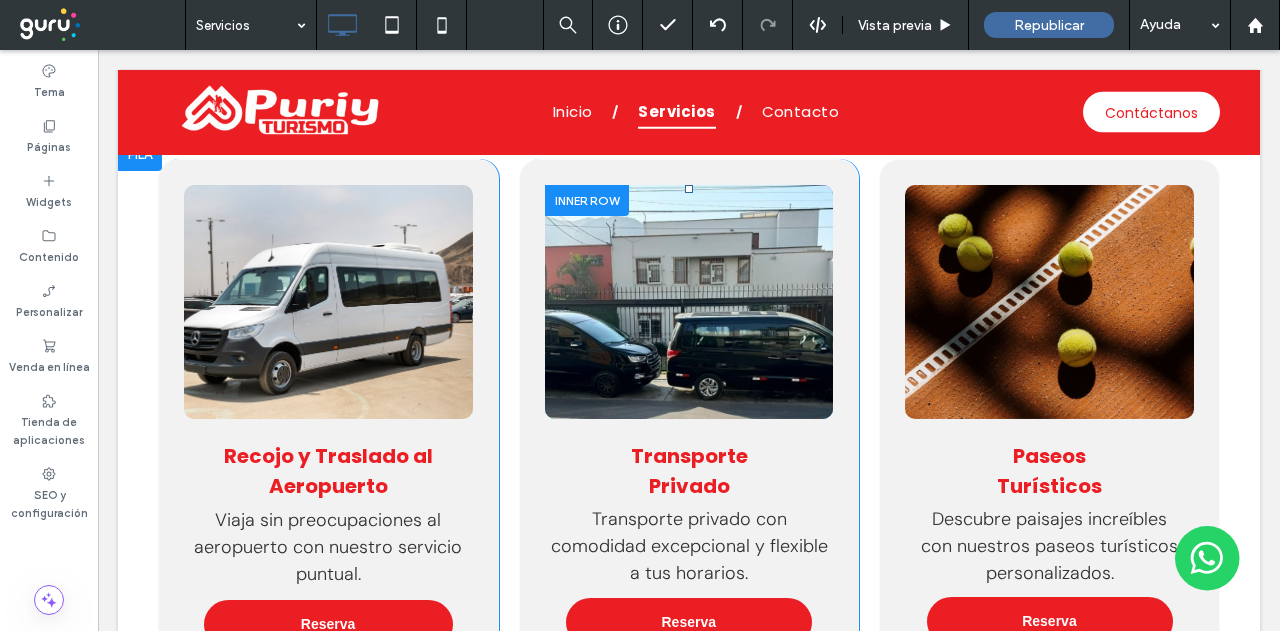 click at bounding box center [587, 200] 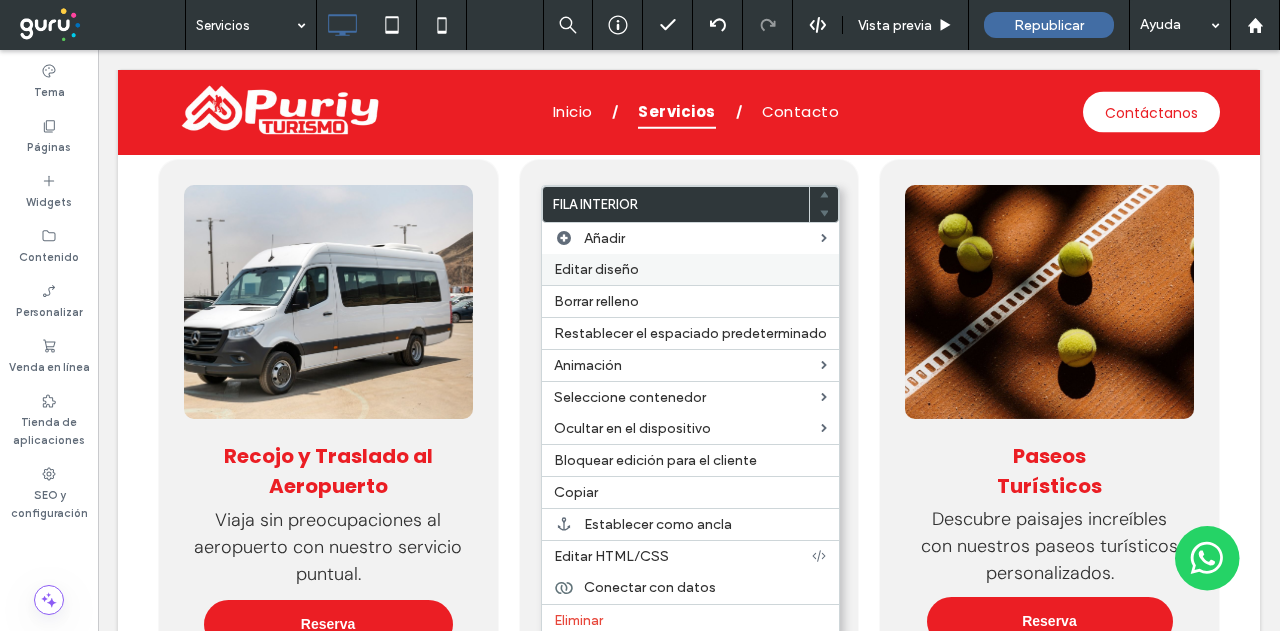 click on "Editar diseño" at bounding box center [596, 269] 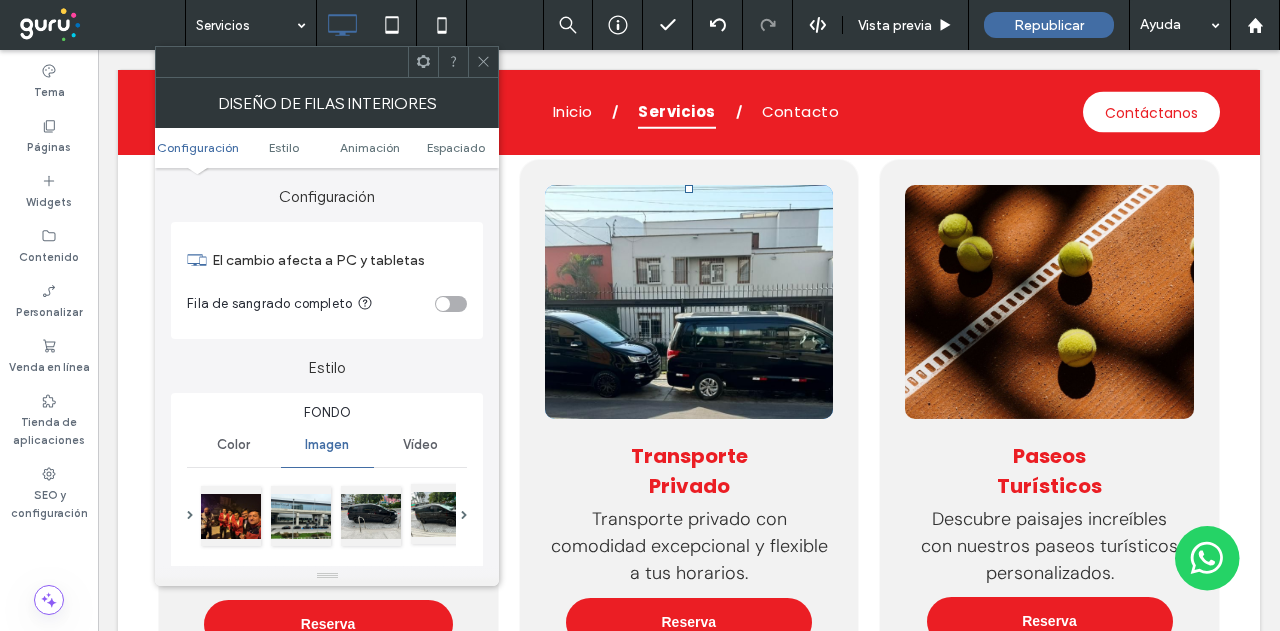 click at bounding box center [441, 514] 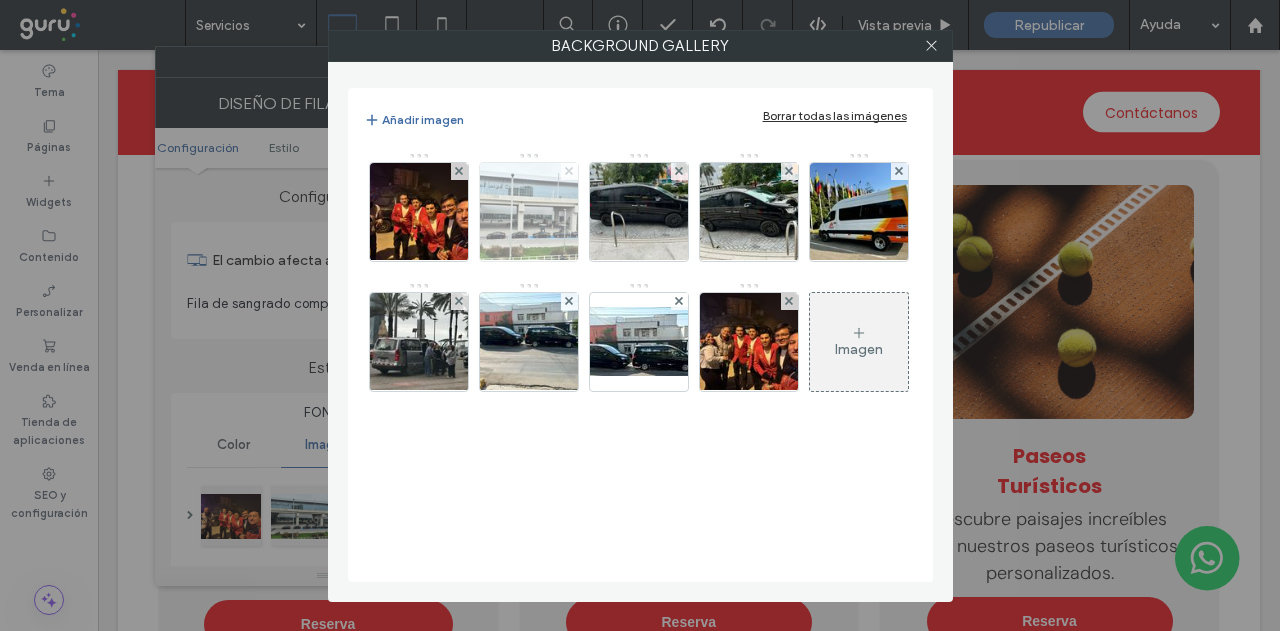 click 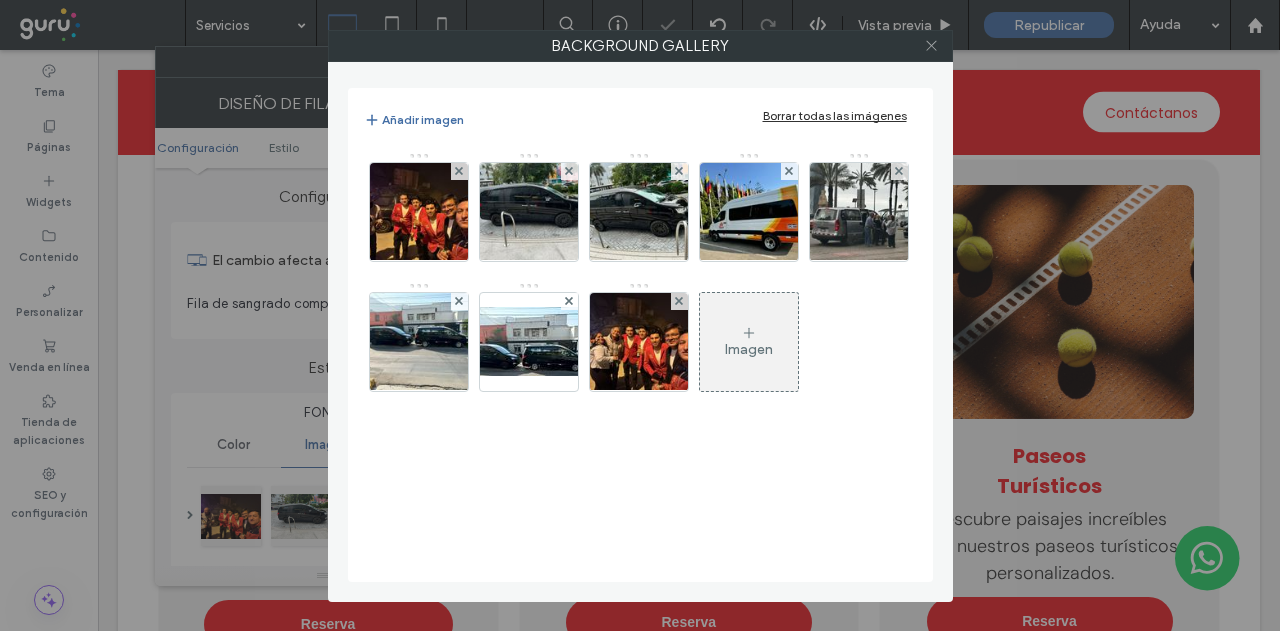 click 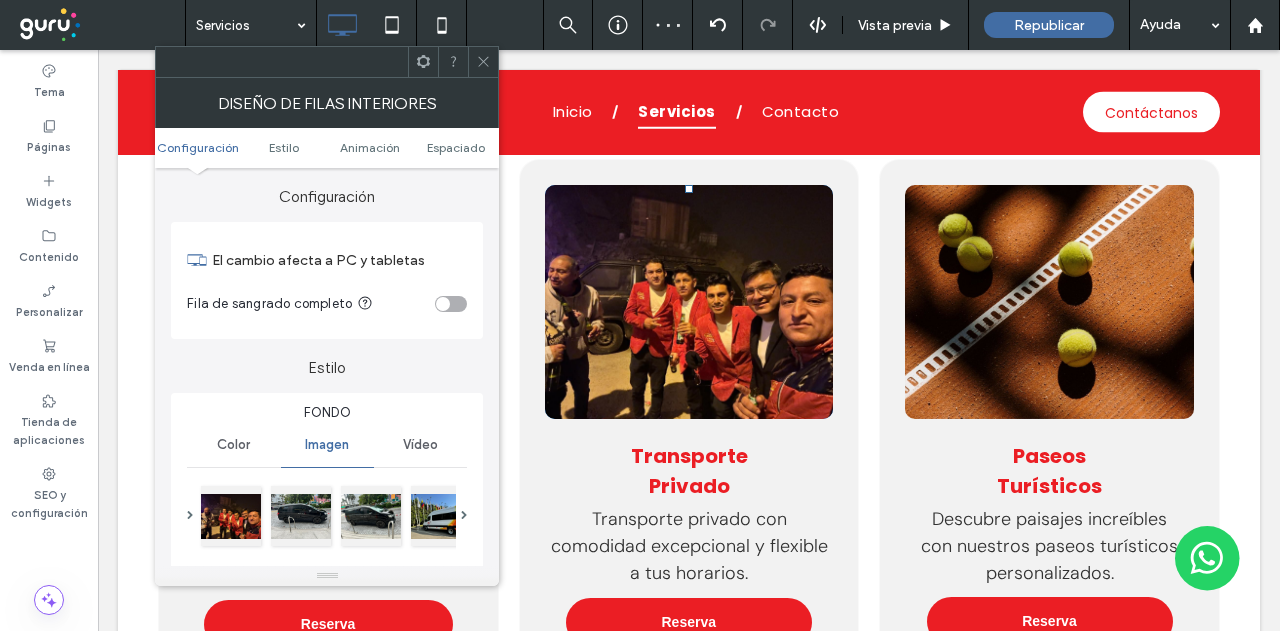 click at bounding box center (453, 62) 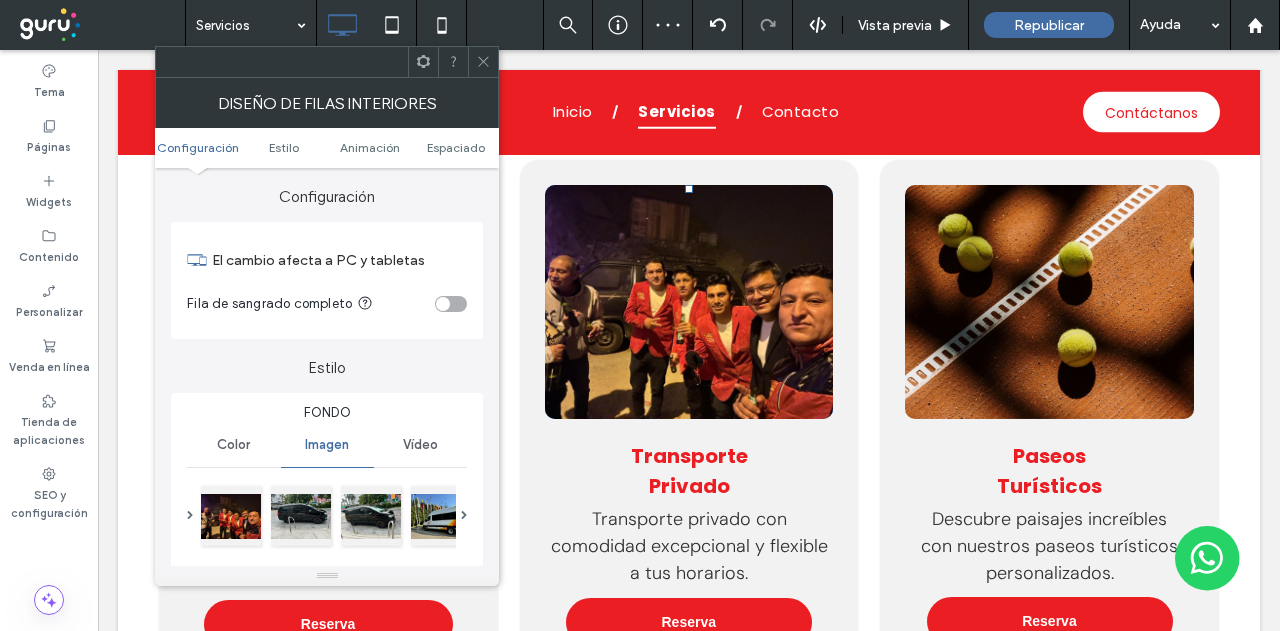 click at bounding box center [483, 62] 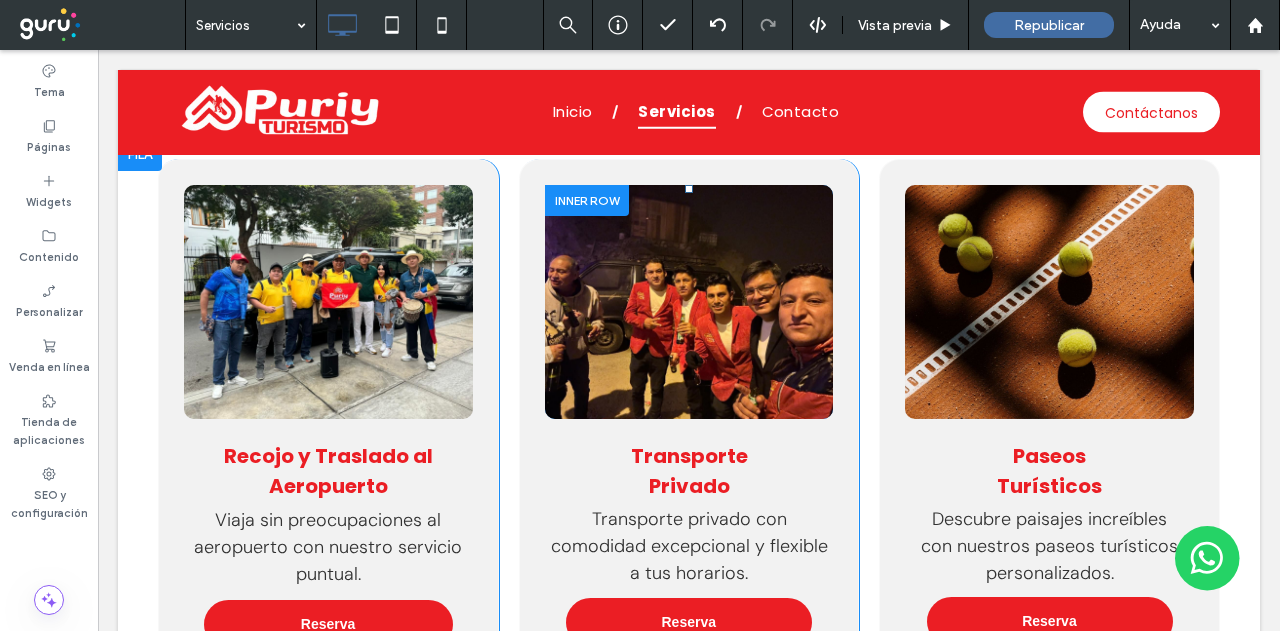 click on "Click To Paste     Click To Paste" at bounding box center [689, 302] 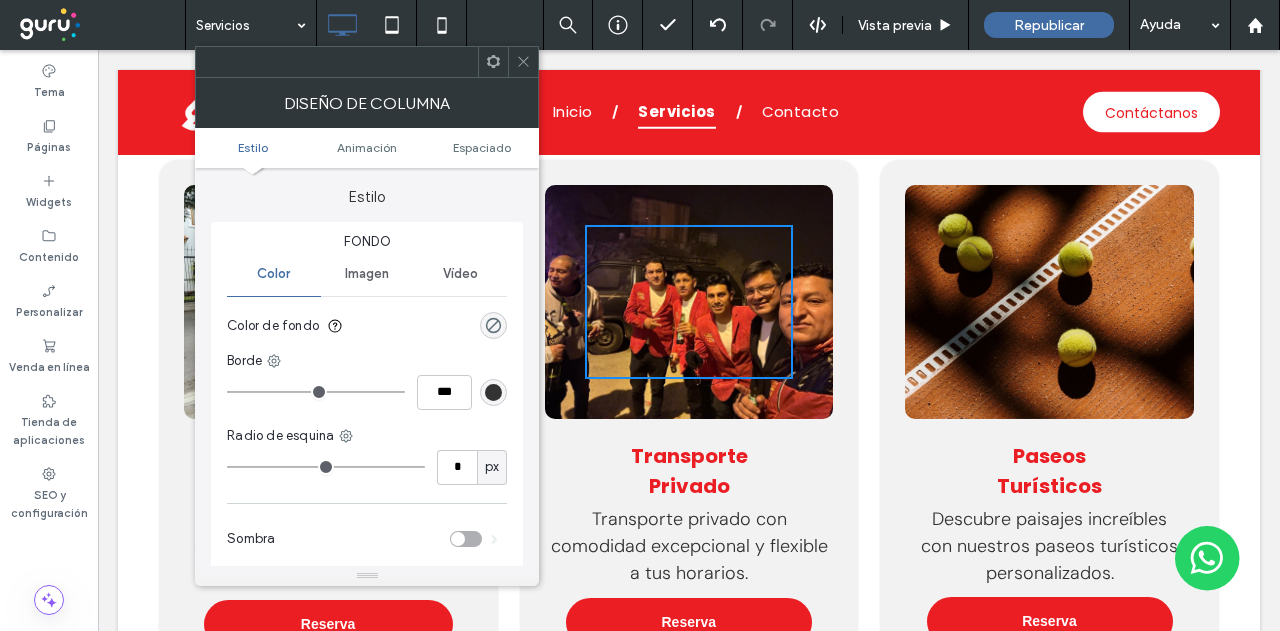 click 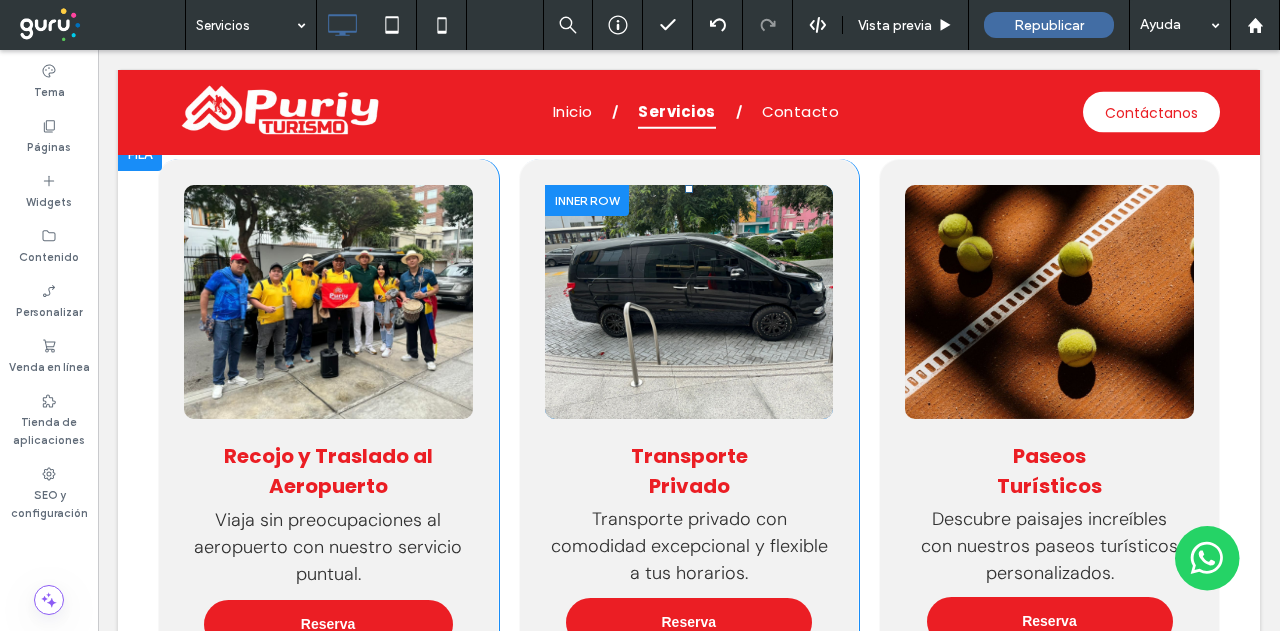 click at bounding box center (689, 302) 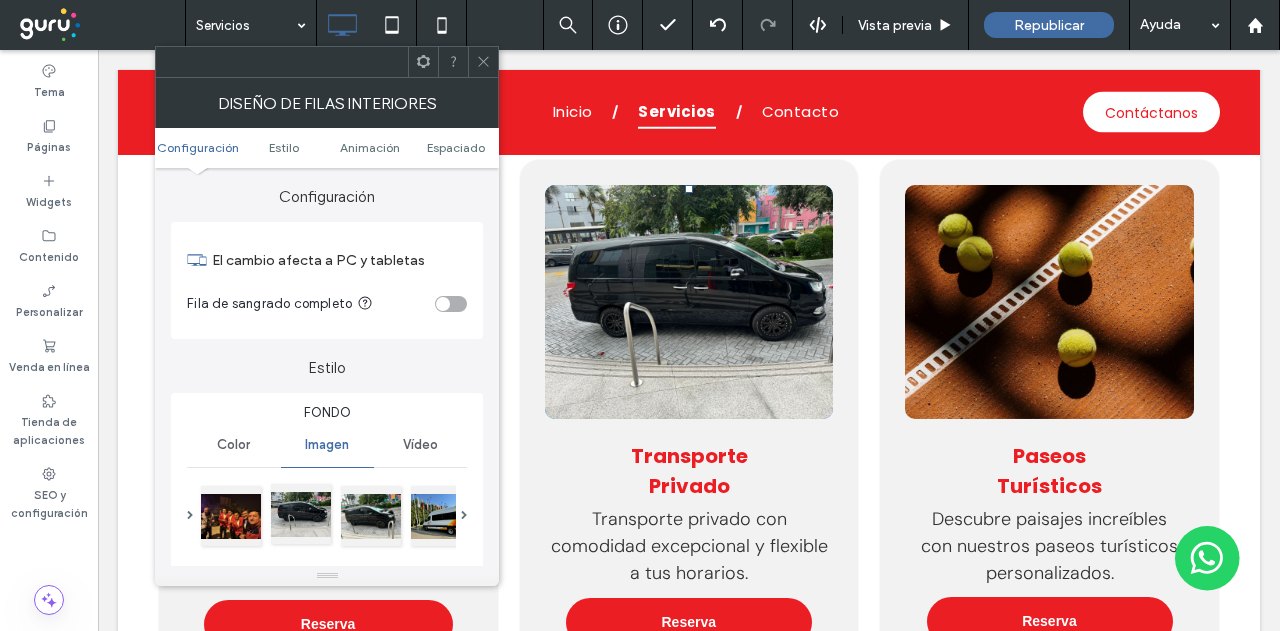 click at bounding box center [301, 514] 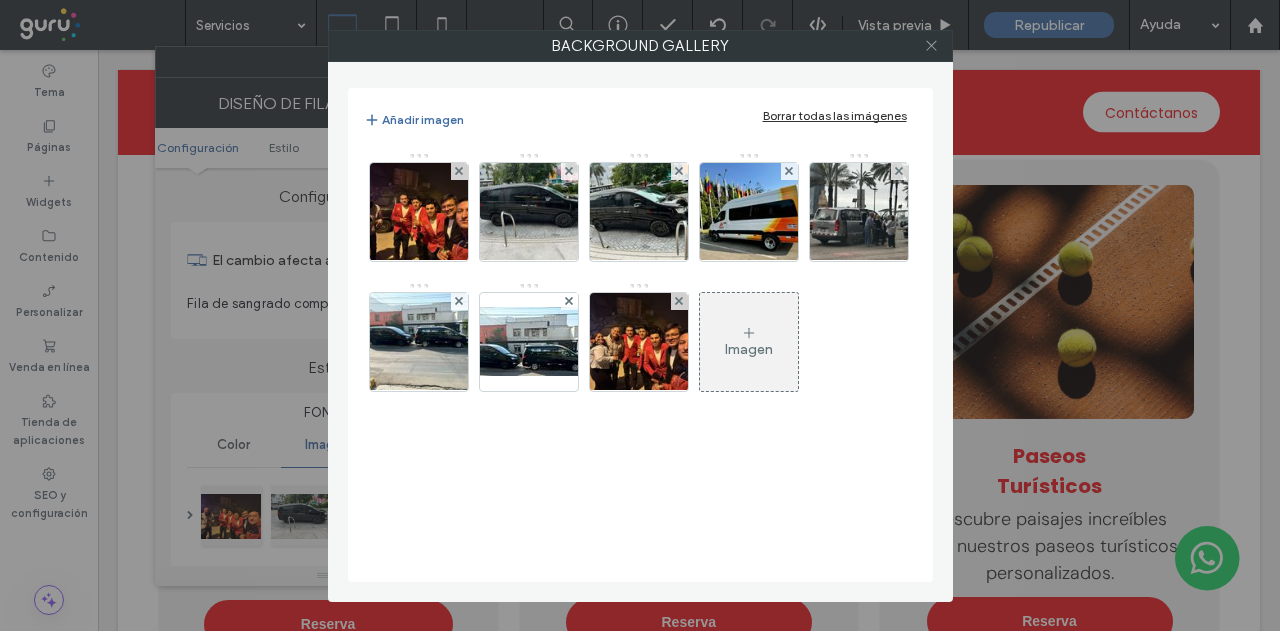 click 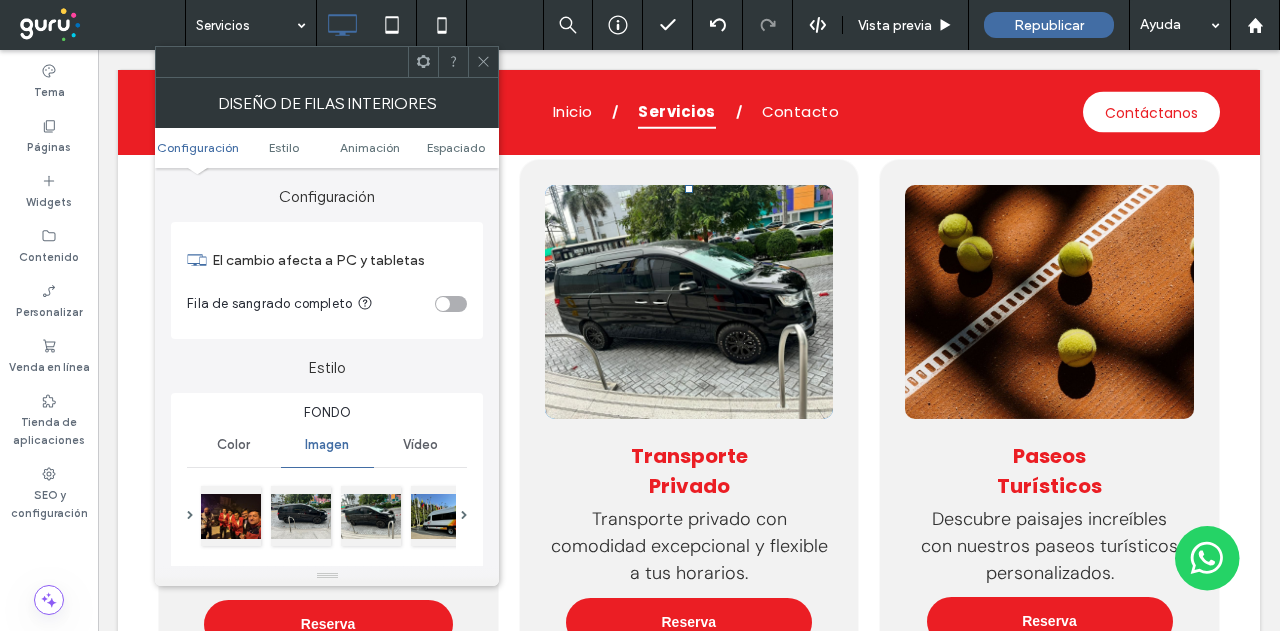 click 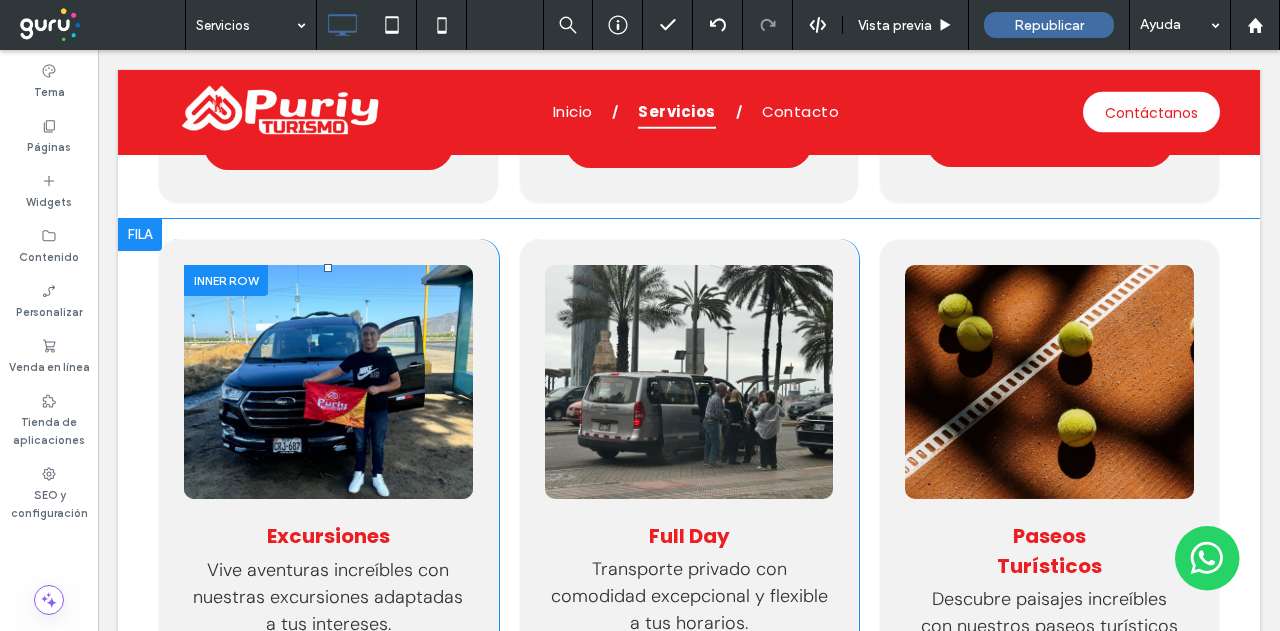 scroll, scrollTop: 3415, scrollLeft: 0, axis: vertical 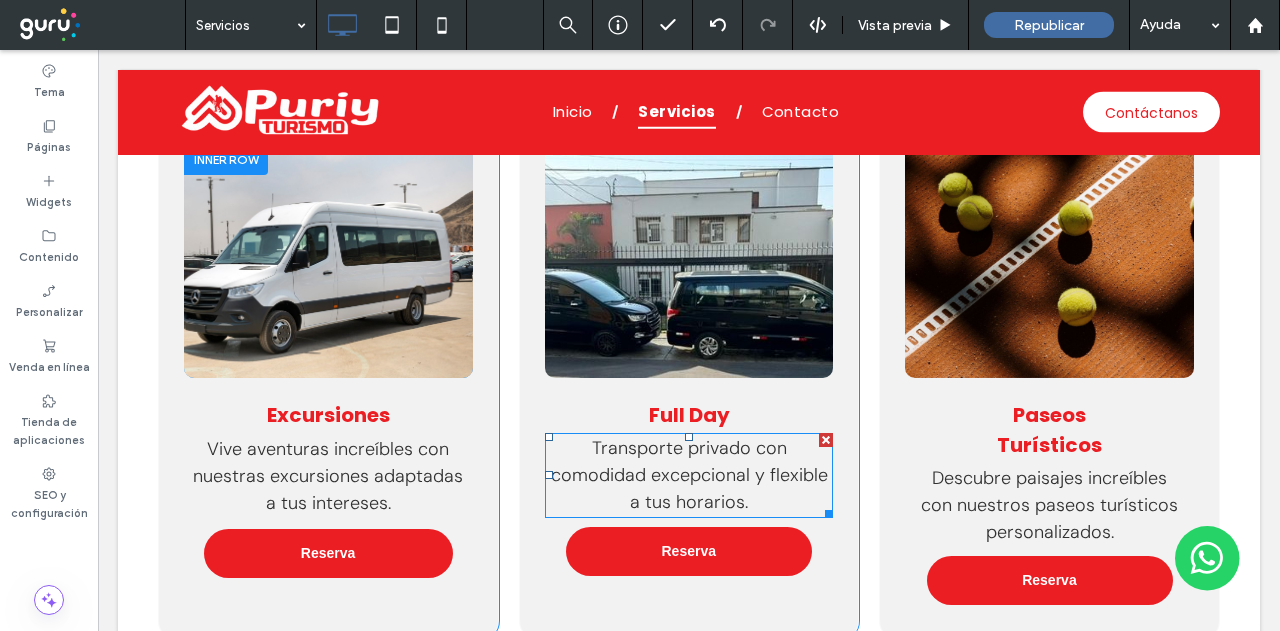 click on "Transporte privado con comodidad excepcional y flexible a tus horarios." at bounding box center [689, 475] 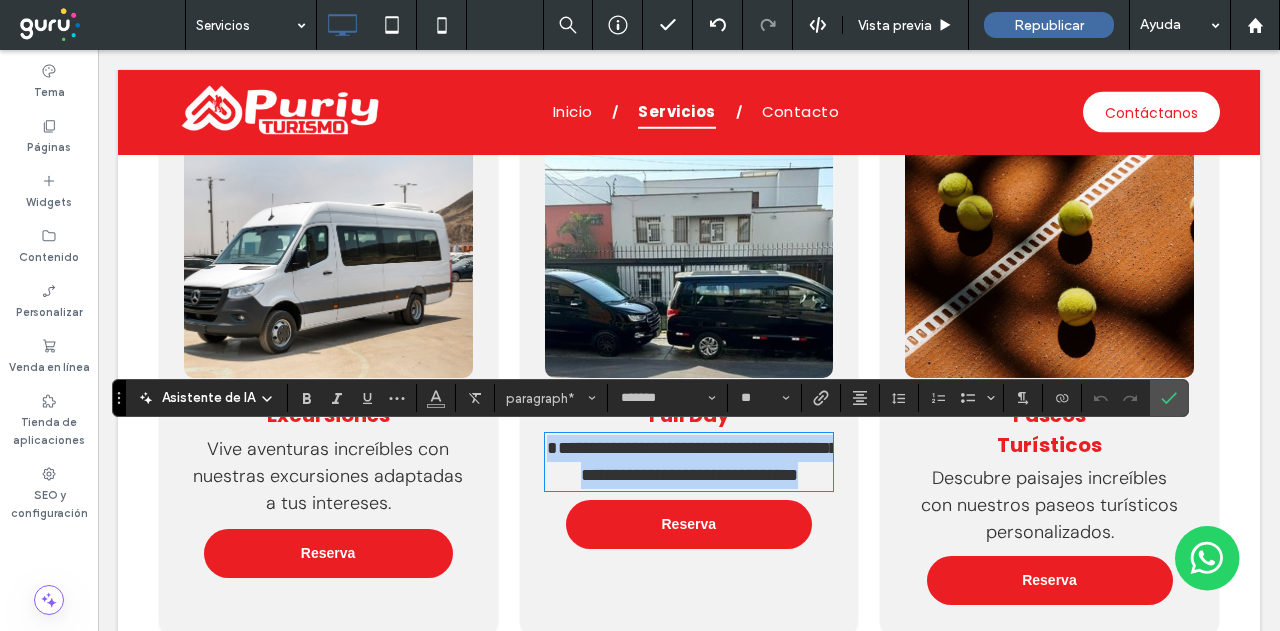 drag, startPoint x: 759, startPoint y: 501, endPoint x: 575, endPoint y: 435, distance: 195.4789 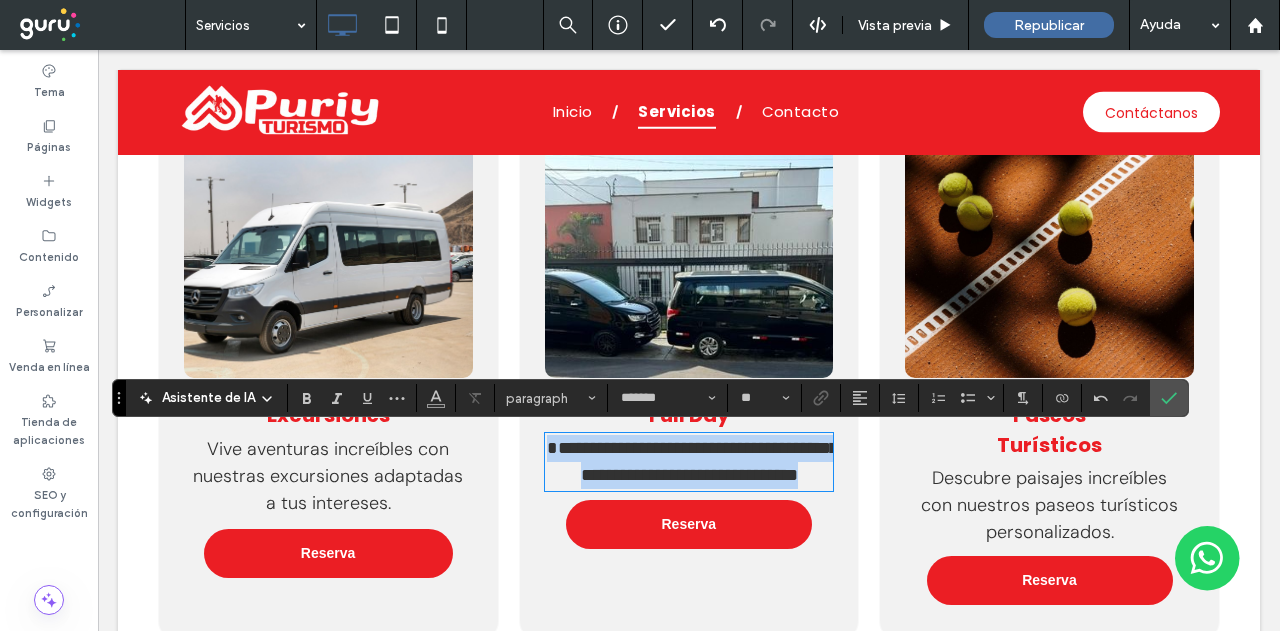 scroll, scrollTop: 0, scrollLeft: 0, axis: both 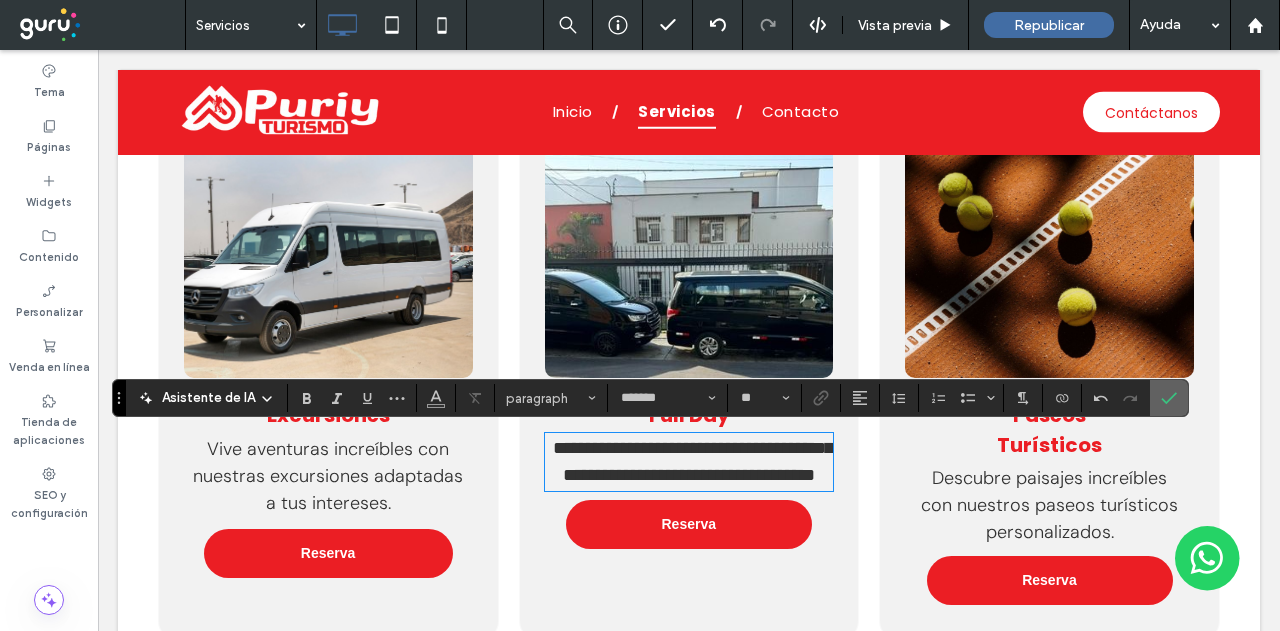 drag, startPoint x: 1156, startPoint y: 400, endPoint x: 1058, endPoint y: 351, distance: 109.56733 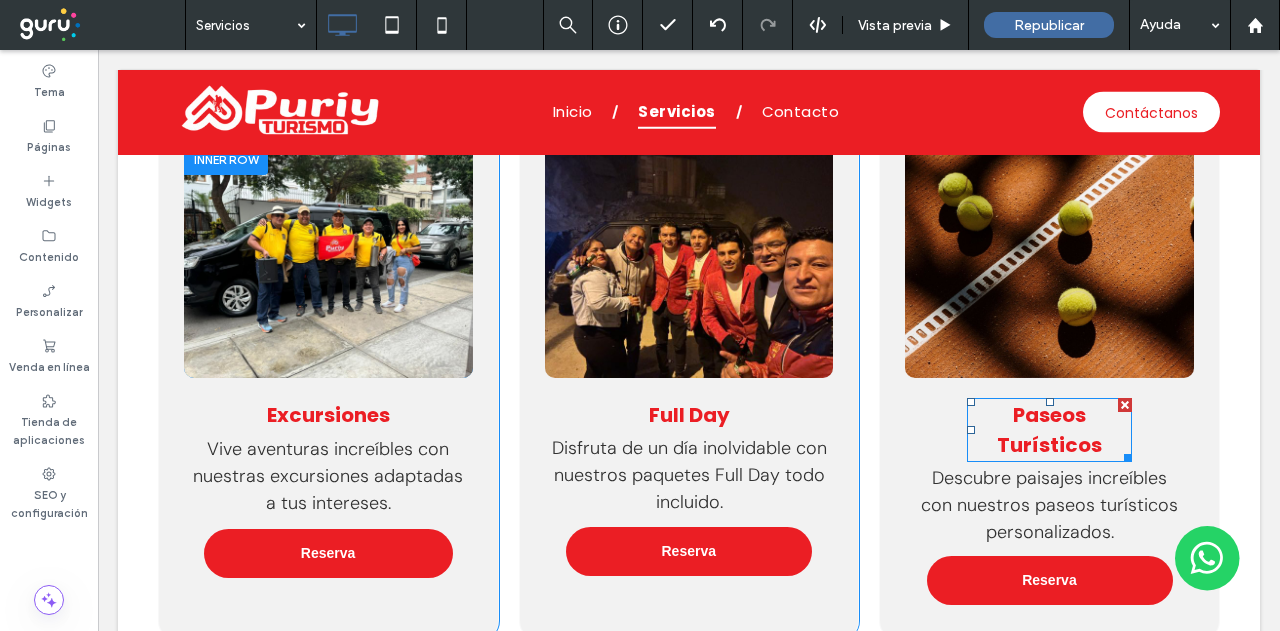 click on "Paseos Turísticos" at bounding box center [1049, 430] 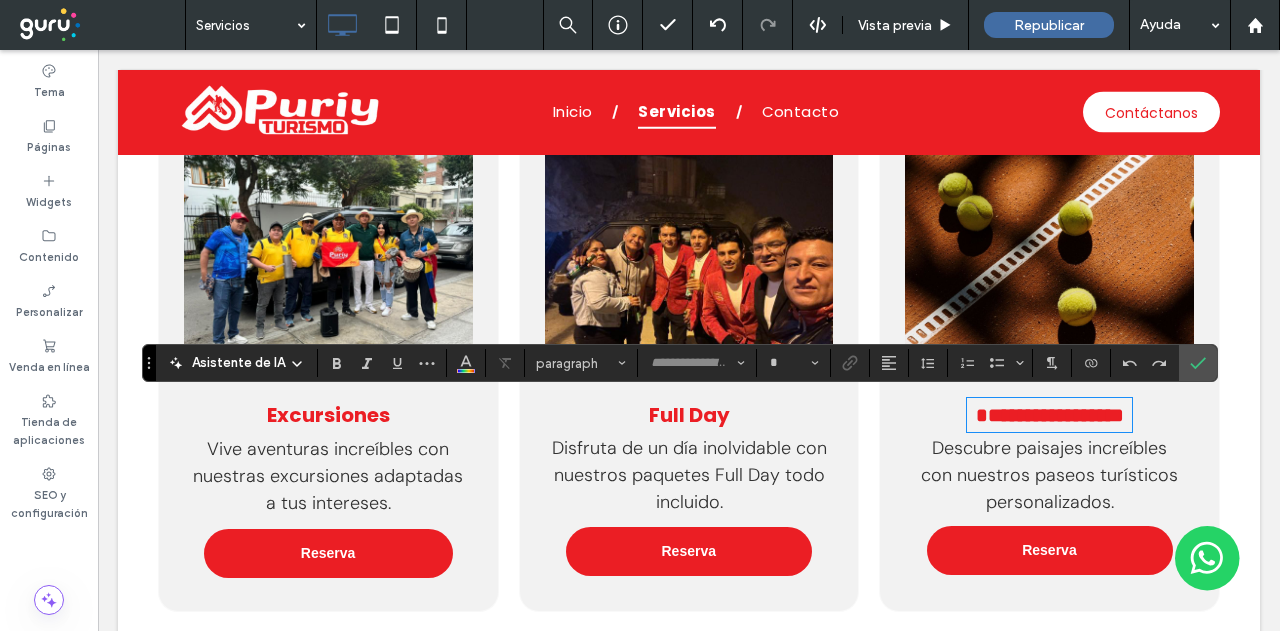 type on "*******" 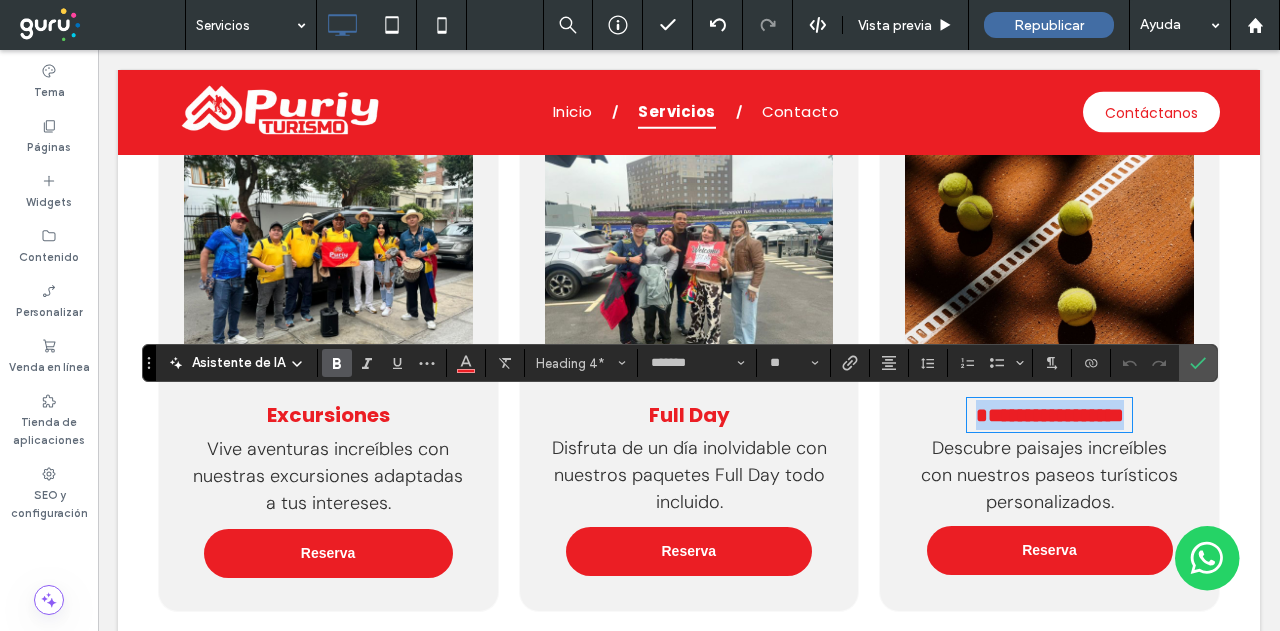 drag, startPoint x: 1090, startPoint y: 437, endPoint x: 979, endPoint y: 389, distance: 120.93387 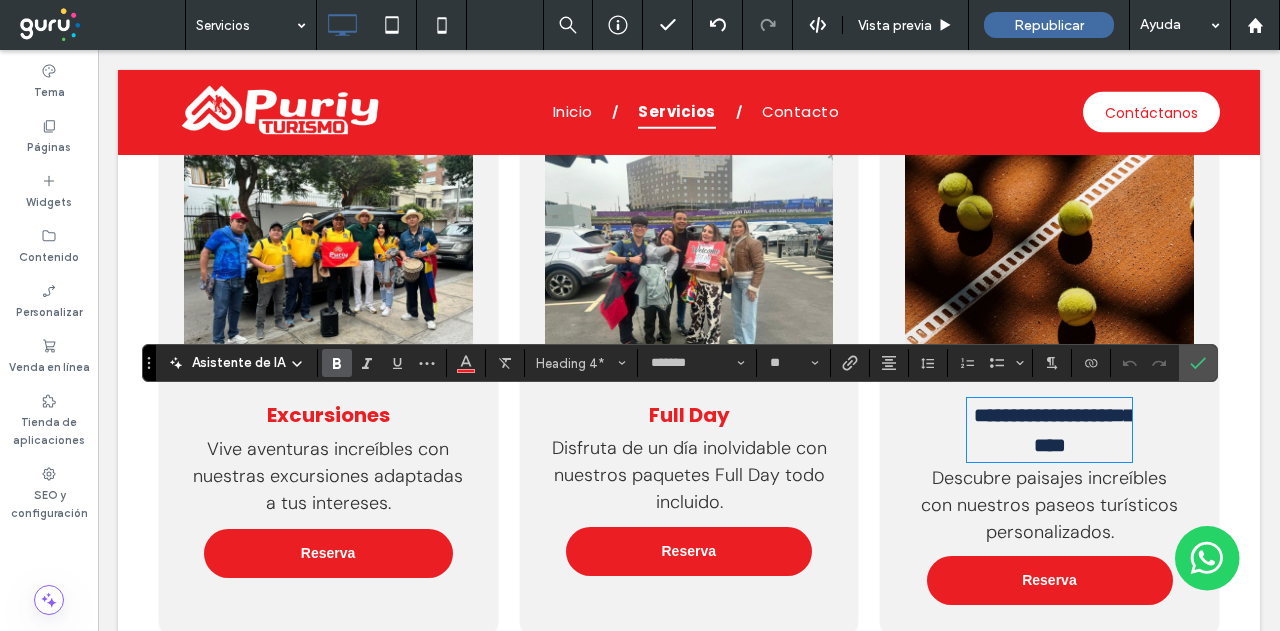 scroll, scrollTop: 0, scrollLeft: 0, axis: both 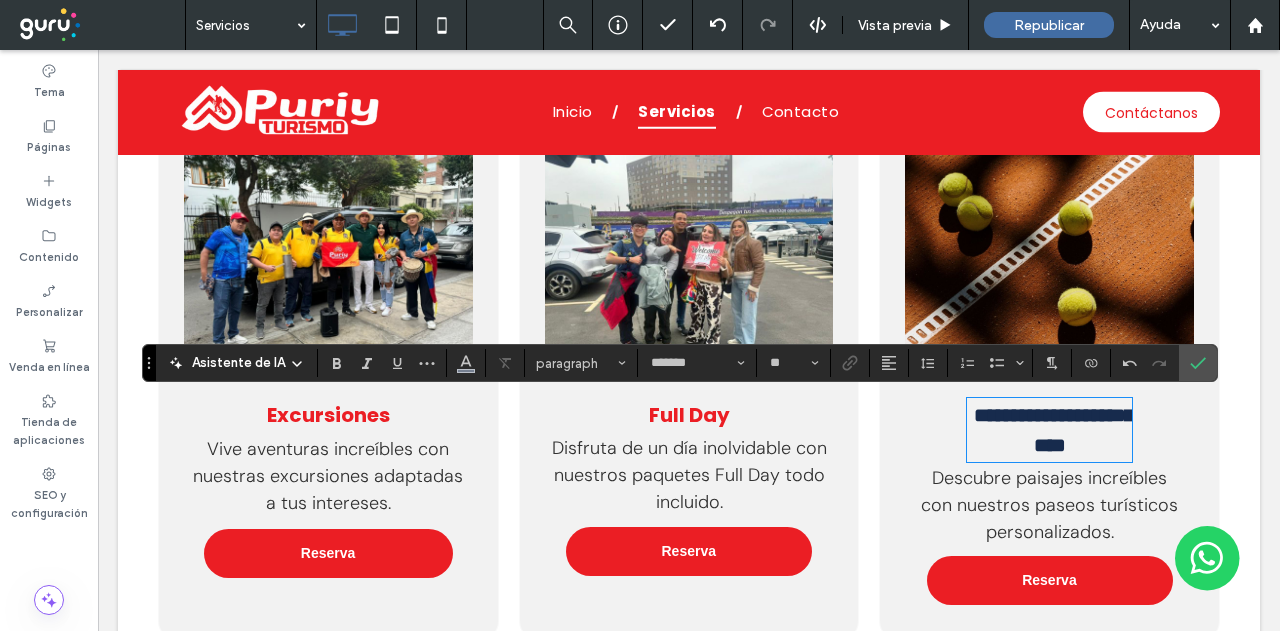 type on "*******" 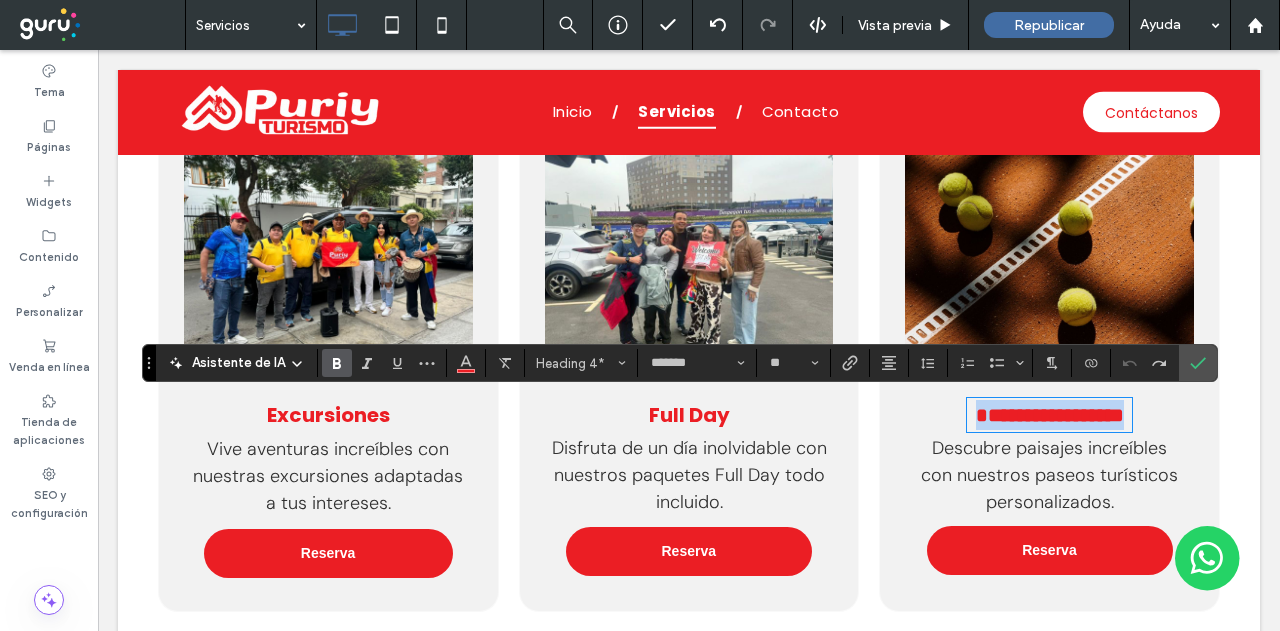drag, startPoint x: 1099, startPoint y: 448, endPoint x: 966, endPoint y: 380, distance: 149.37537 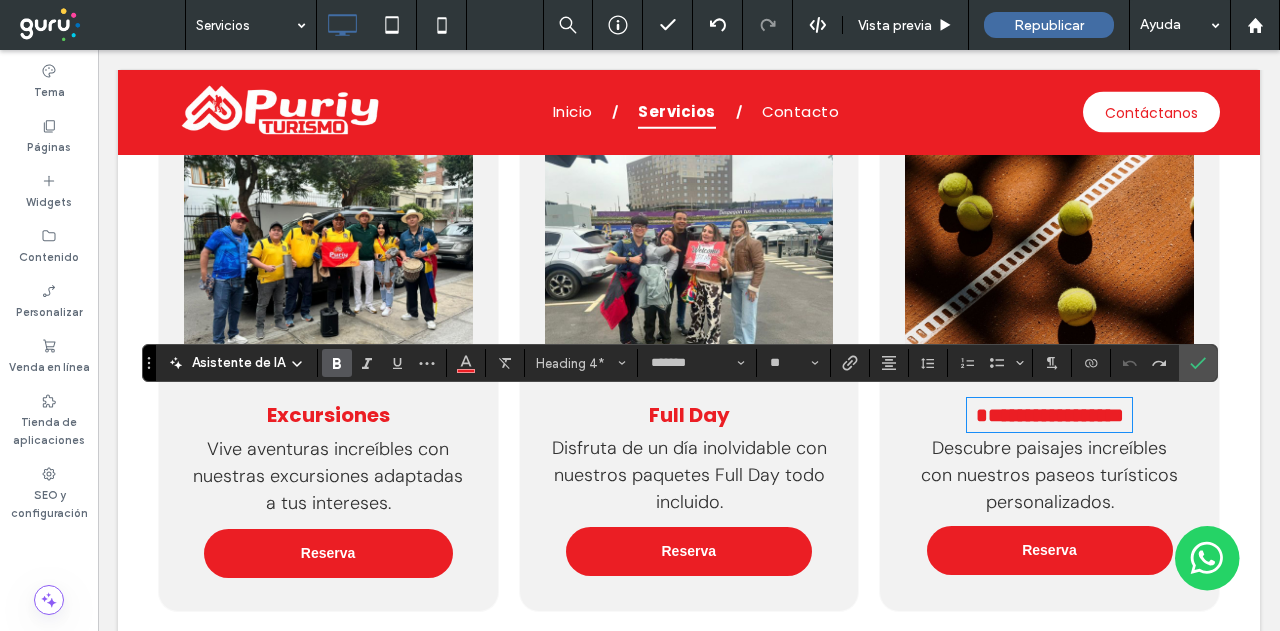 scroll, scrollTop: 0, scrollLeft: 0, axis: both 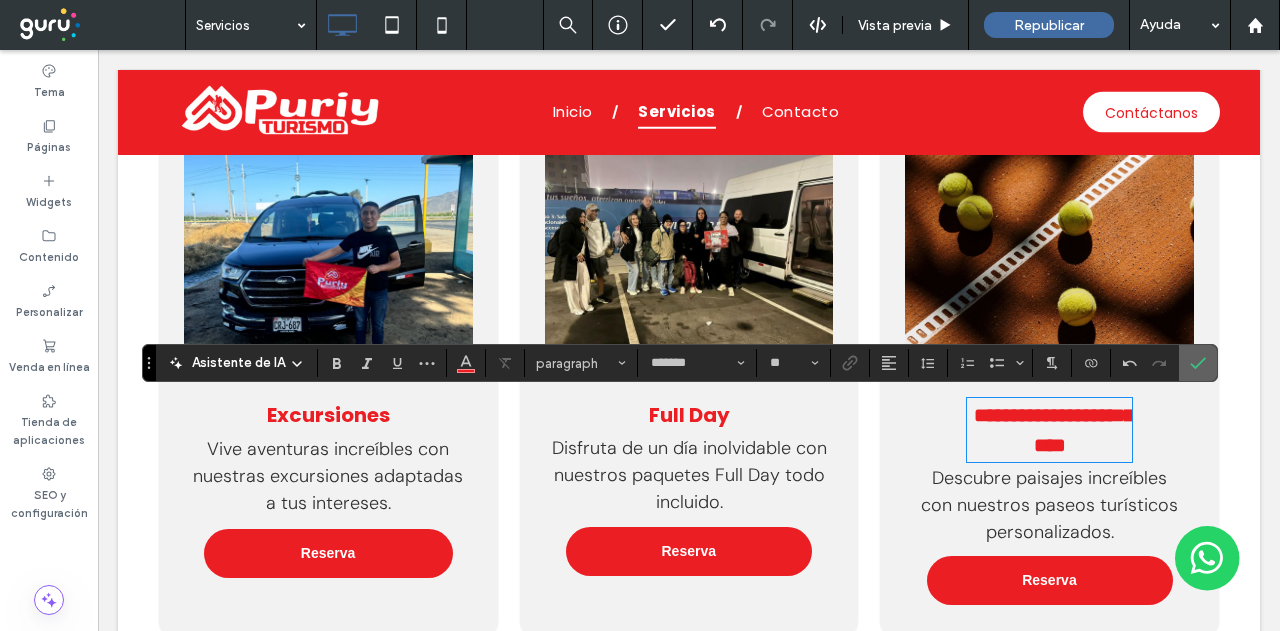 type 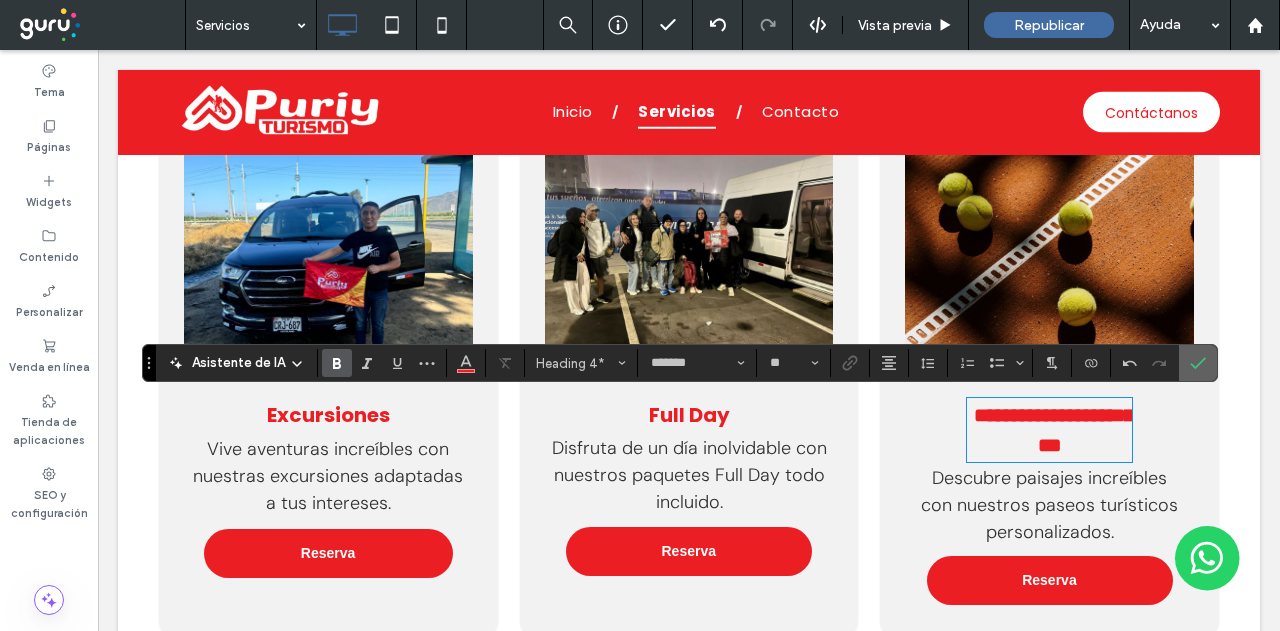 click 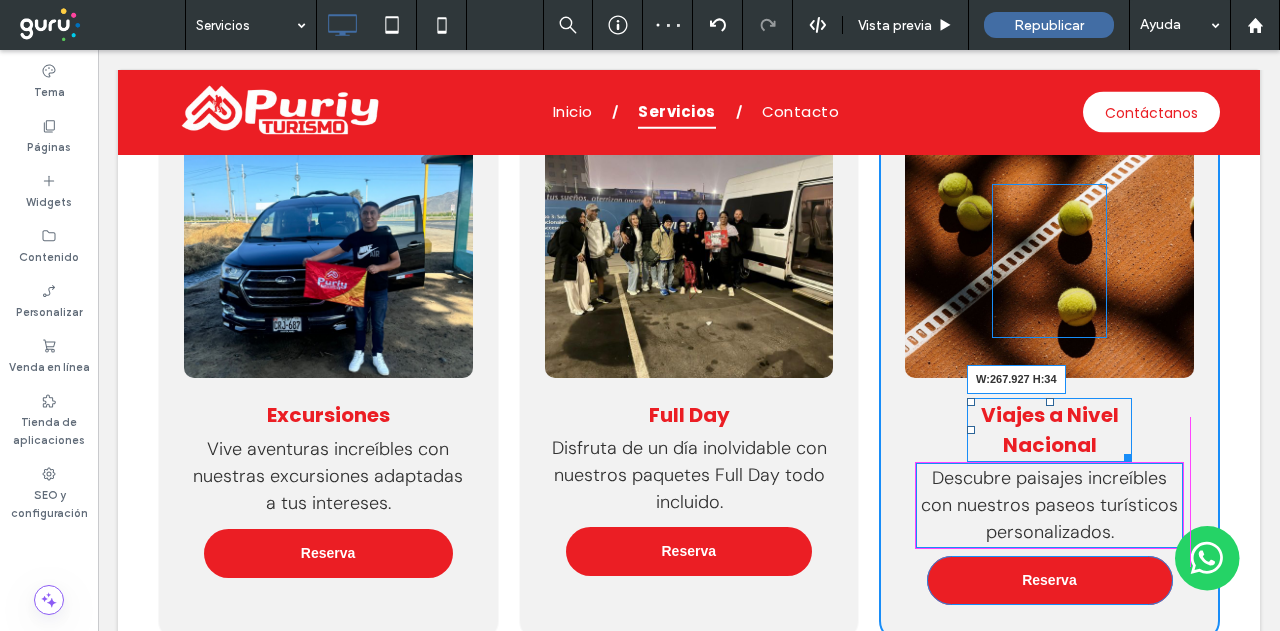 drag, startPoint x: 1114, startPoint y: 452, endPoint x: 1165, endPoint y: 439, distance: 52.63079 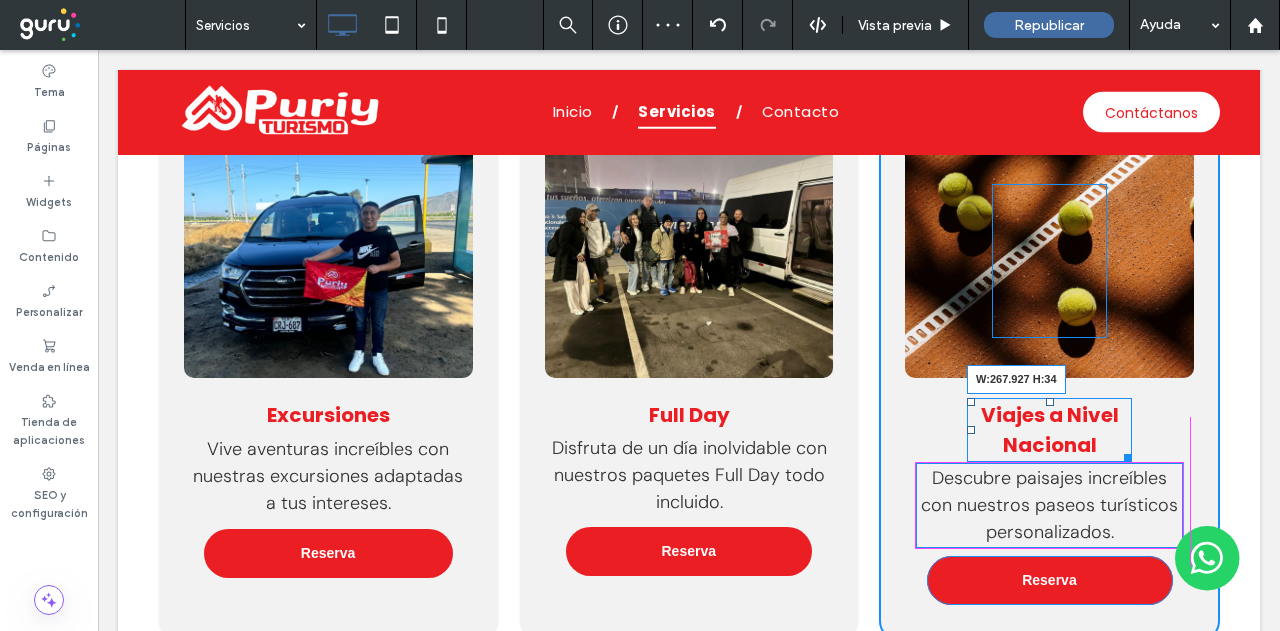 click on "Click To Paste
Viajes a Nivel Nacional W:267.927 H:34
Descubre paisajes increíbles con nuestros paseos turísticos personalizados.
Reserva
Click To Paste" at bounding box center [1049, 379] 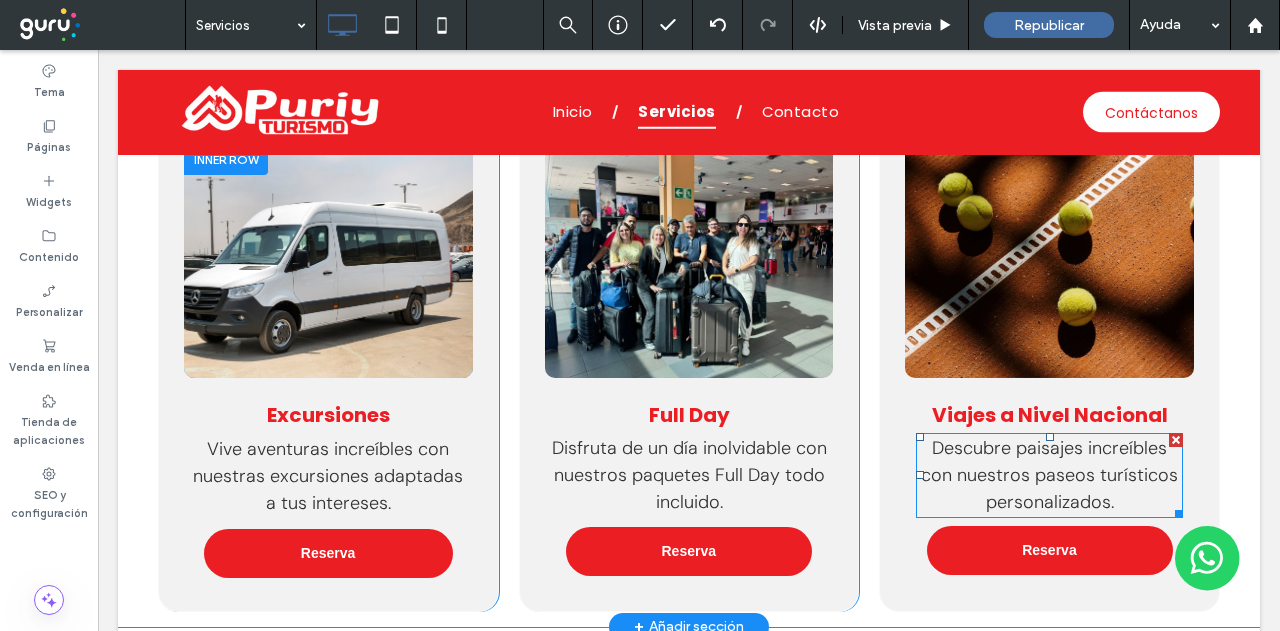 click on "Descubre paisajes increíbles con nuestros paseos turísticos personalizados." at bounding box center (1049, 475) 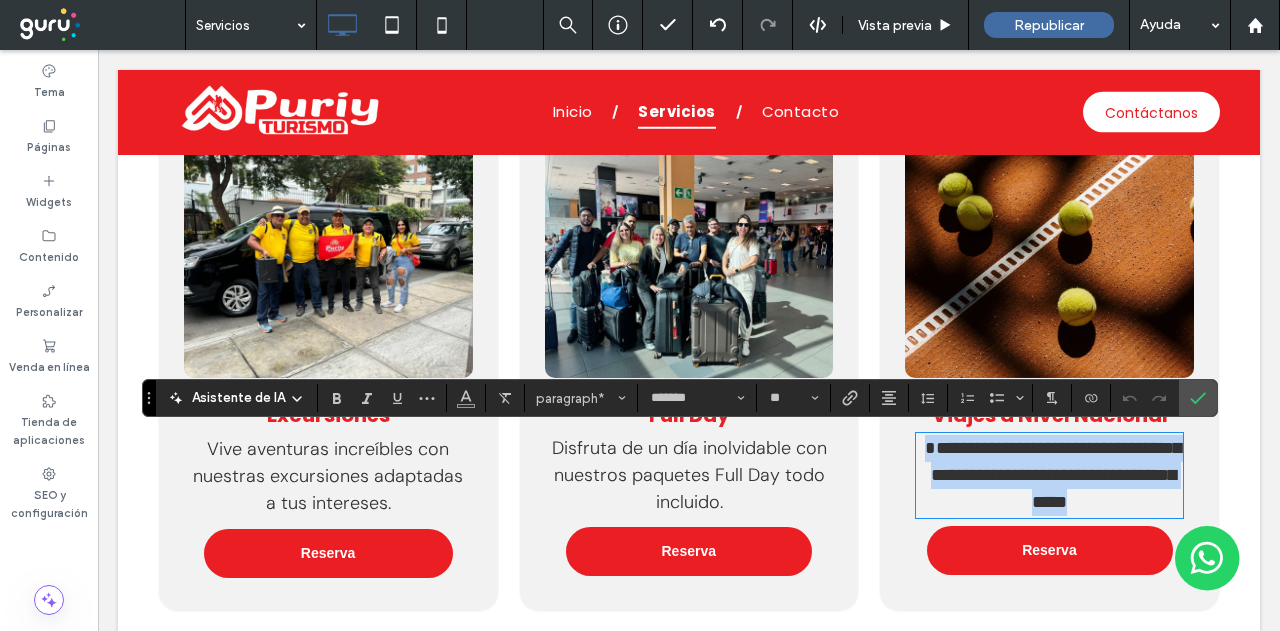 drag, startPoint x: 1110, startPoint y: 509, endPoint x: 878, endPoint y: 445, distance: 240.66574 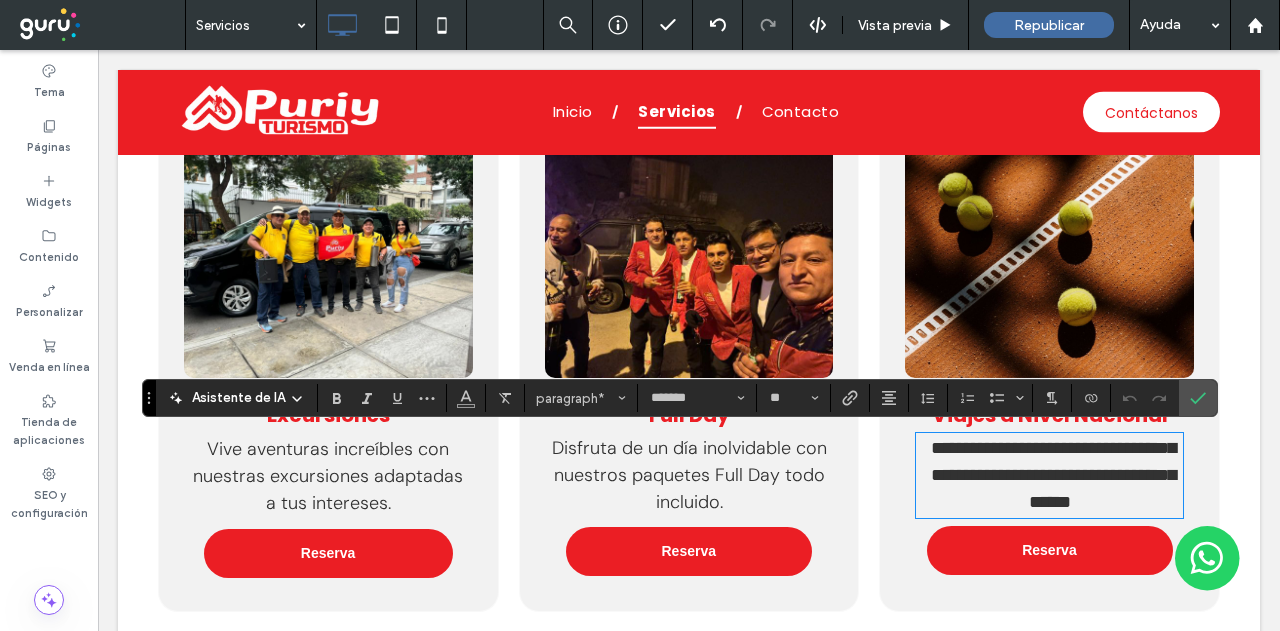 scroll, scrollTop: 0, scrollLeft: 0, axis: both 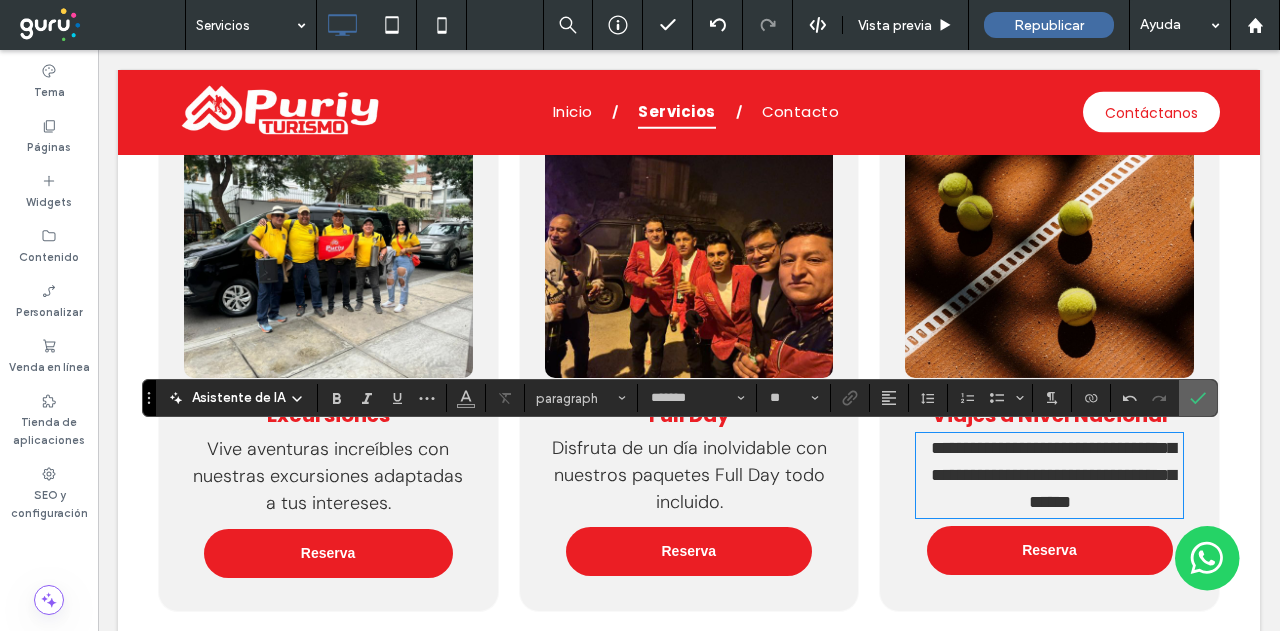 click 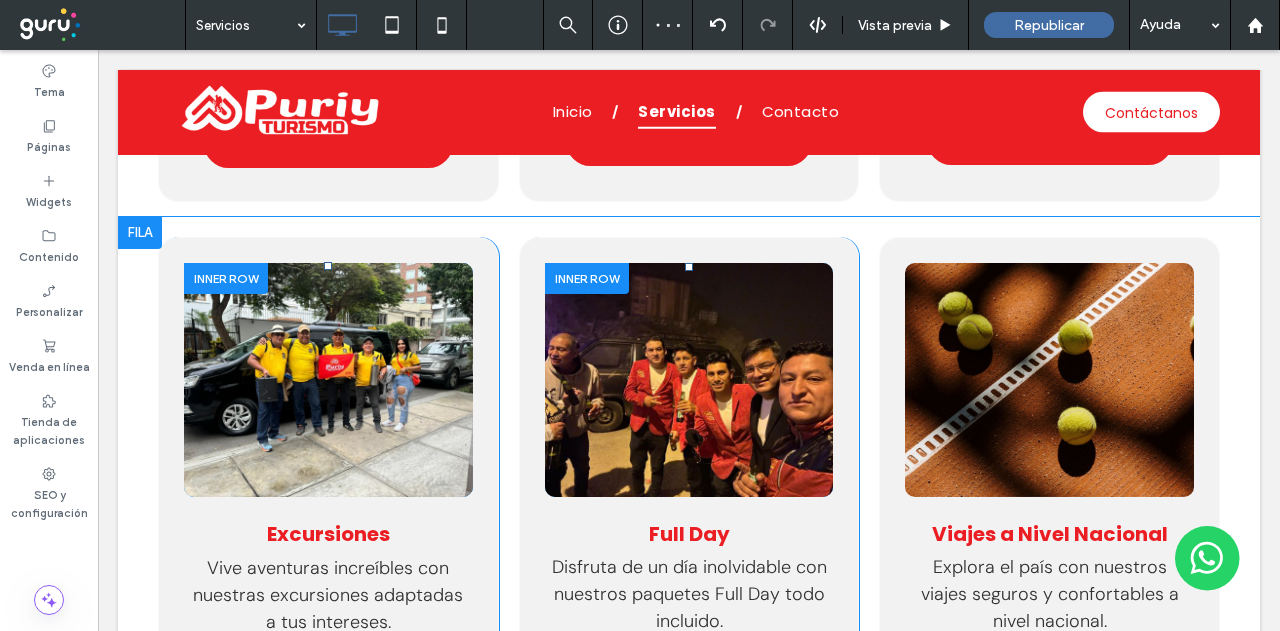scroll, scrollTop: 3115, scrollLeft: 0, axis: vertical 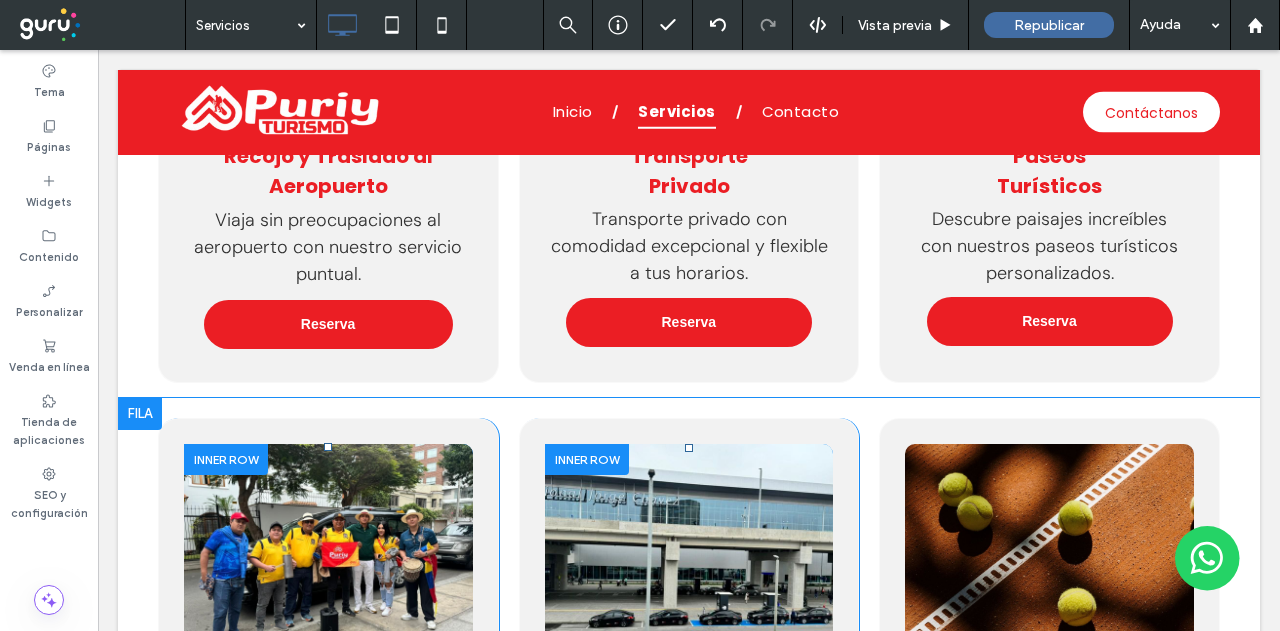 click on "Click To Paste" at bounding box center [328, 561] 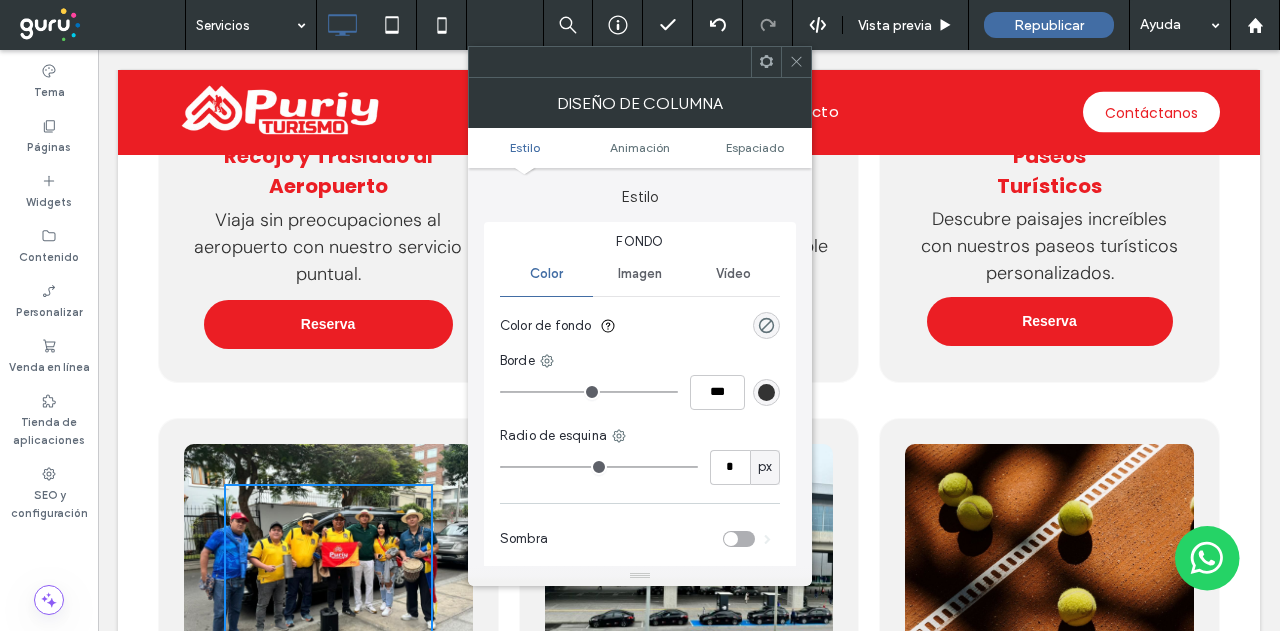 click on "Imagen" at bounding box center (639, 274) 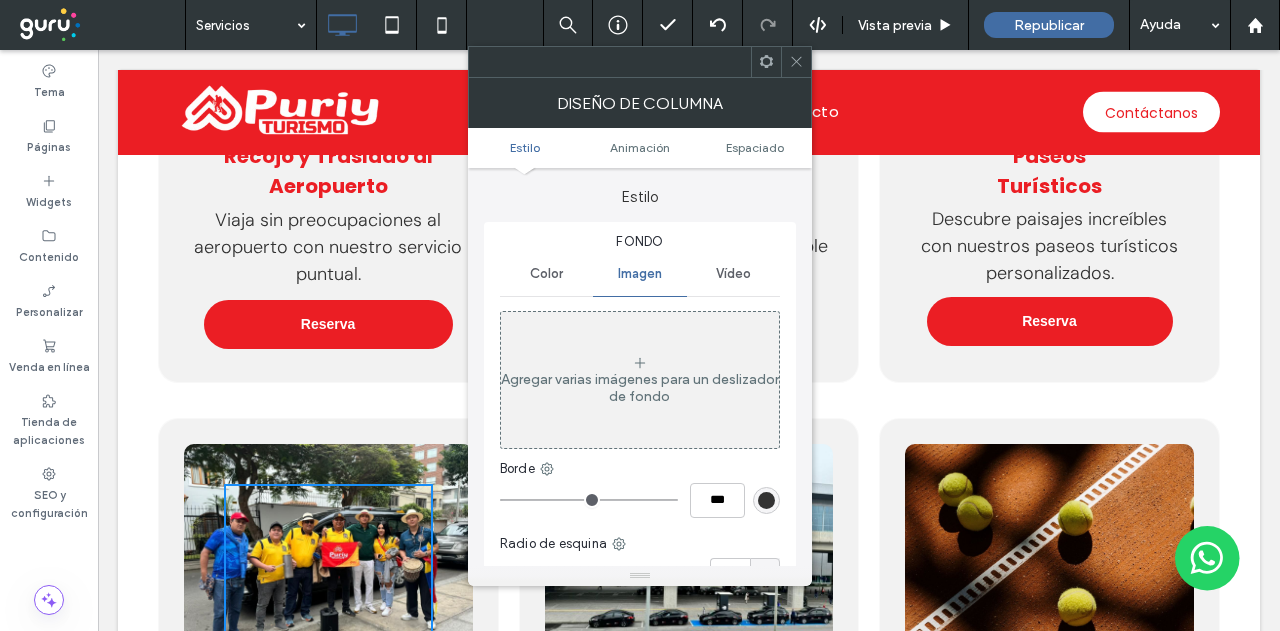 drag, startPoint x: 790, startPoint y: 61, endPoint x: 644, endPoint y: 189, distance: 194.16487 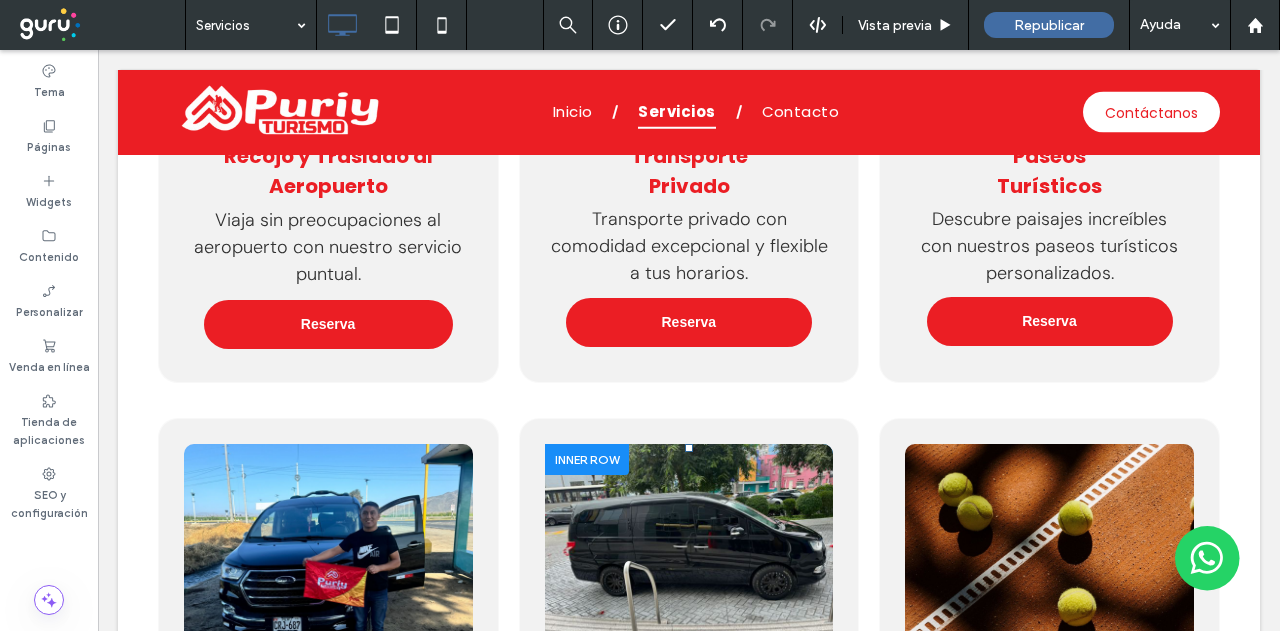 click at bounding box center [617, 561] 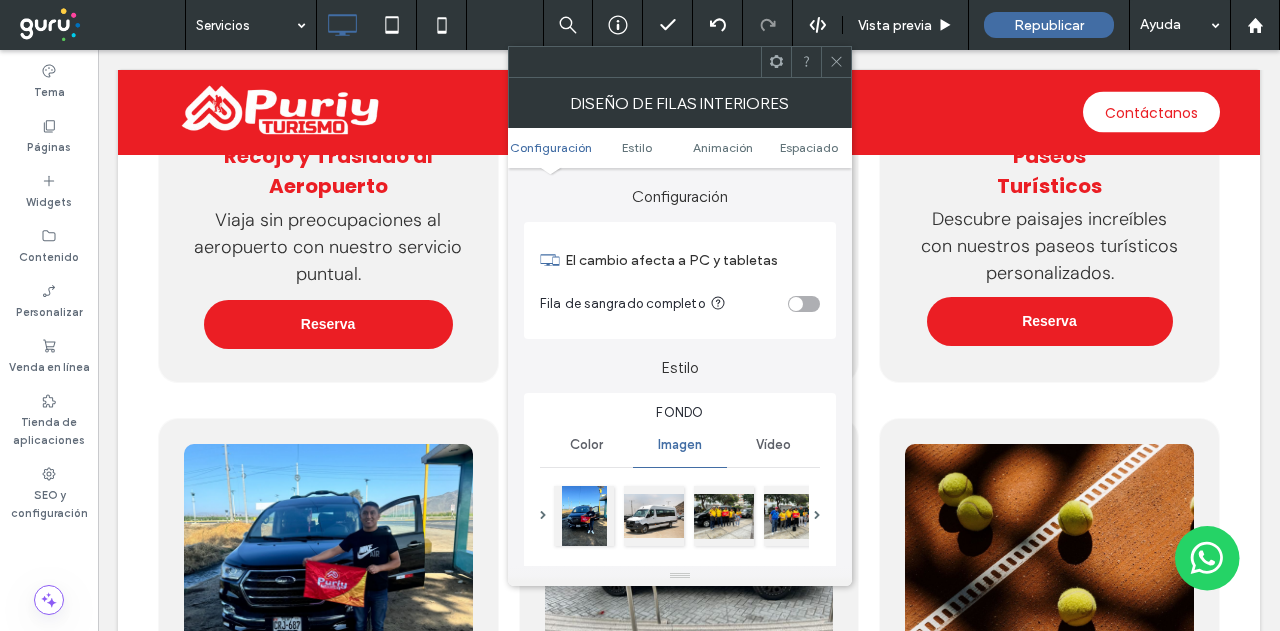 type on "**" 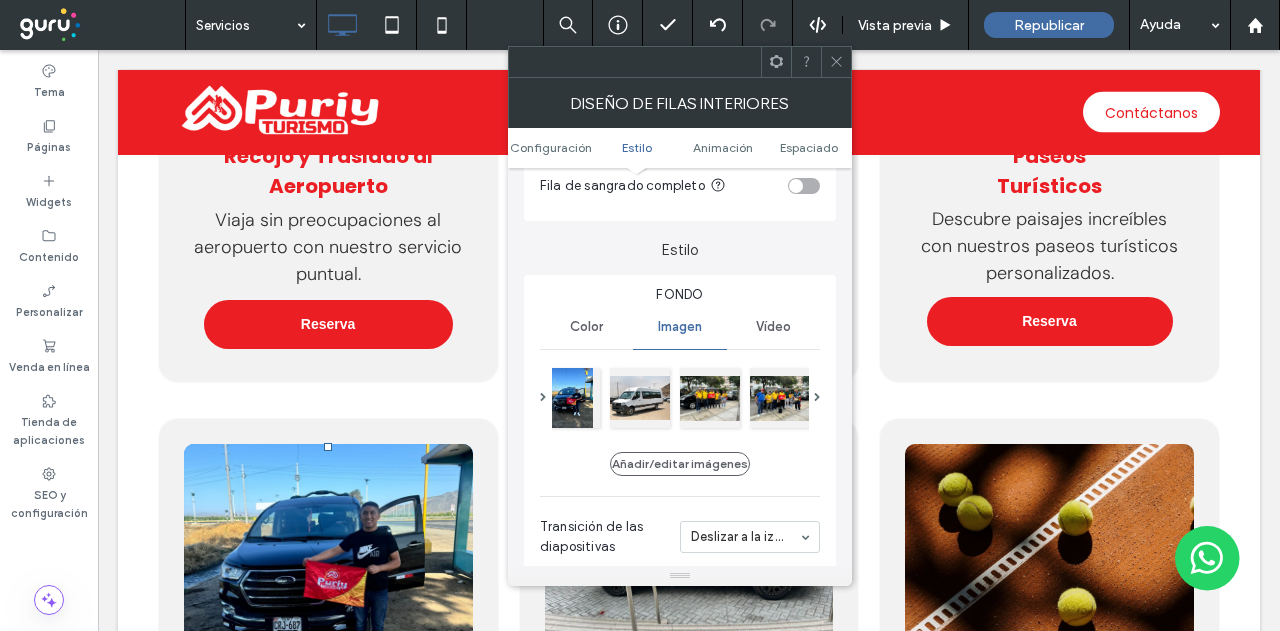 scroll, scrollTop: 200, scrollLeft: 0, axis: vertical 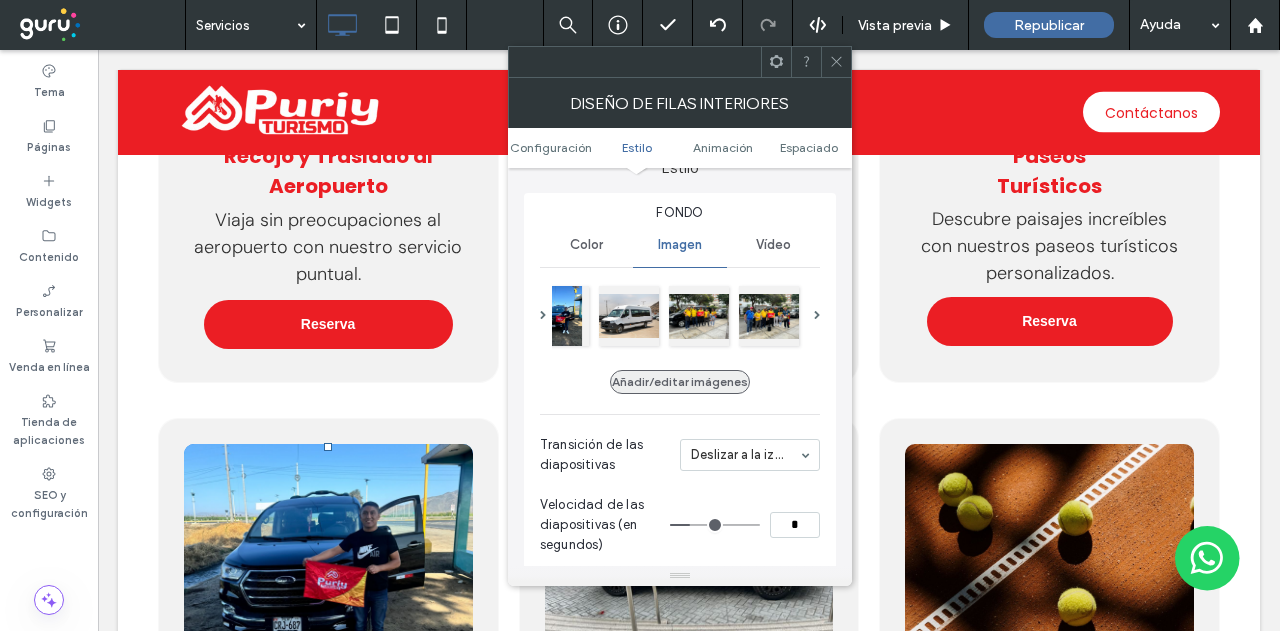 click on "Añadir/editar imágenes" at bounding box center [680, 382] 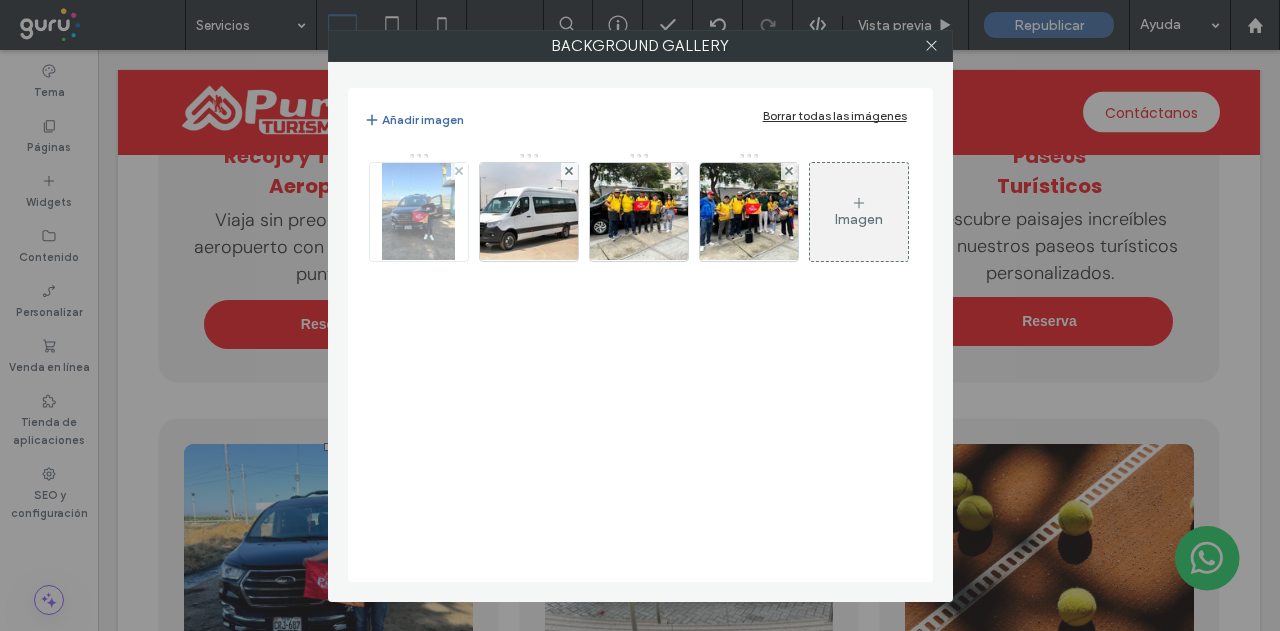drag, startPoint x: 454, startPoint y: 169, endPoint x: 498, endPoint y: 174, distance: 44.28318 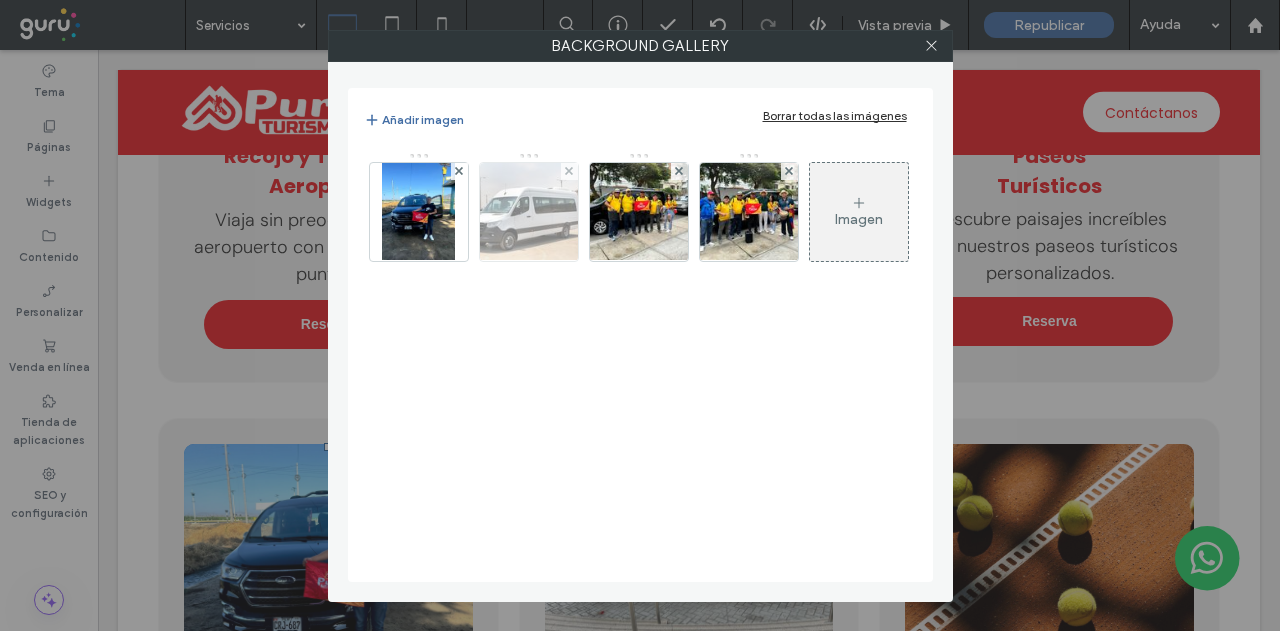 click at bounding box center (459, 171) 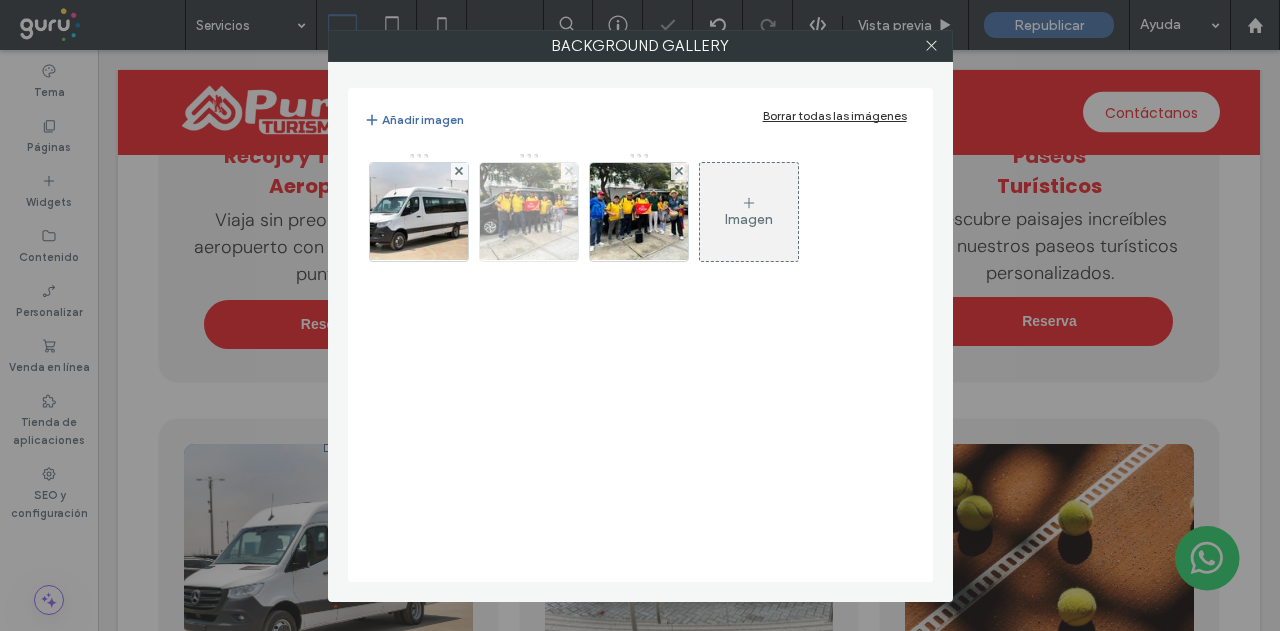 drag, startPoint x: 565, startPoint y: 167, endPoint x: 496, endPoint y: 157, distance: 69.72087 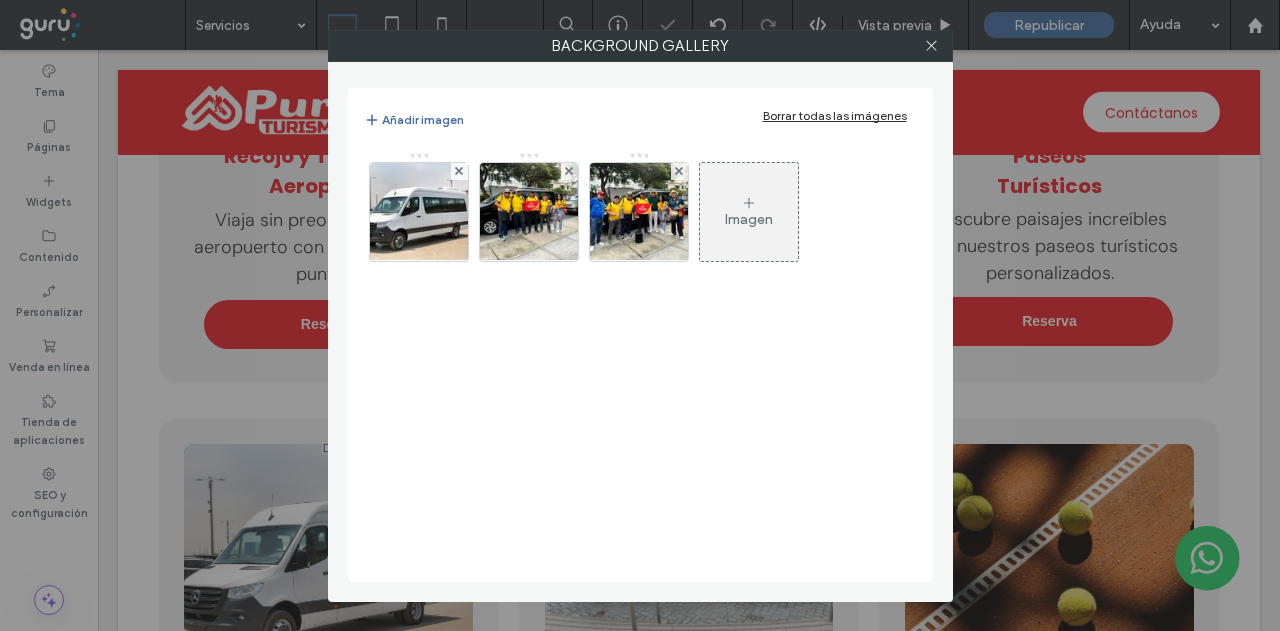 click at bounding box center [569, 171] 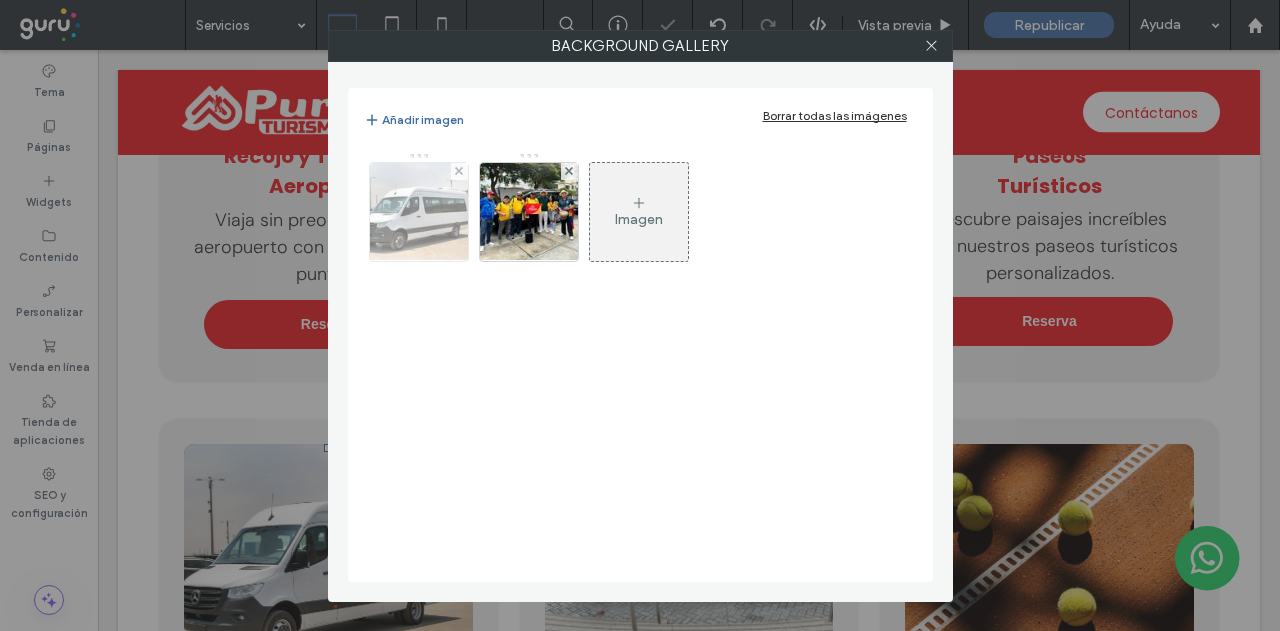 click at bounding box center (459, 171) 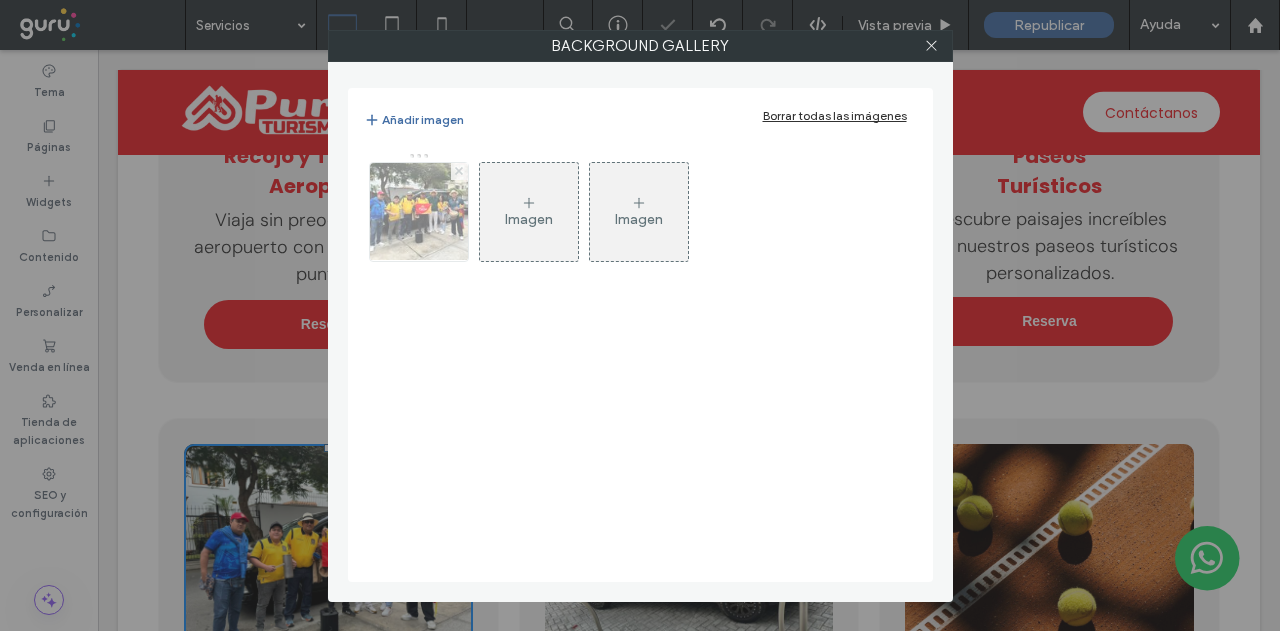 click 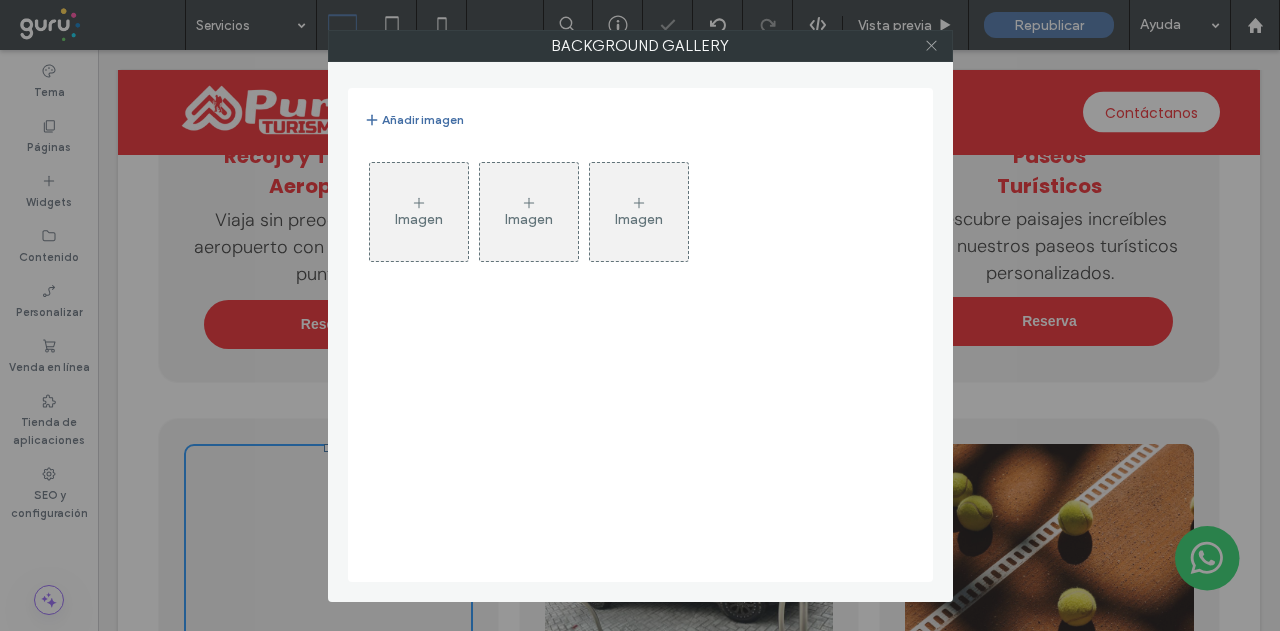 click 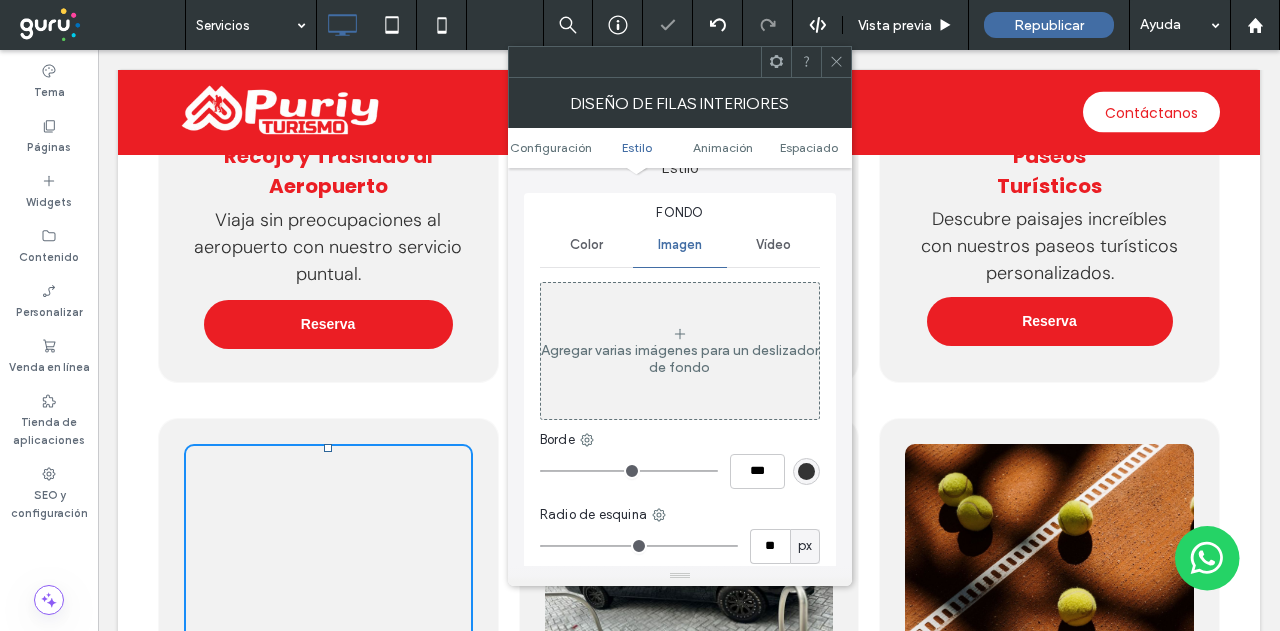 scroll, scrollTop: 400, scrollLeft: 0, axis: vertical 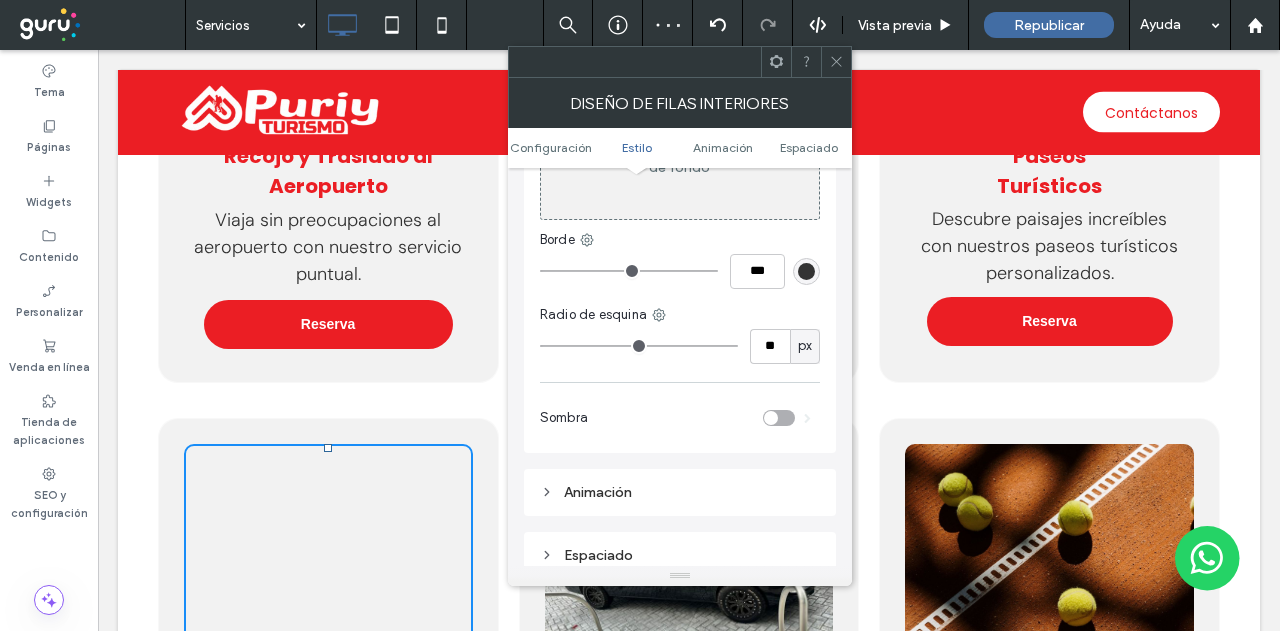 click 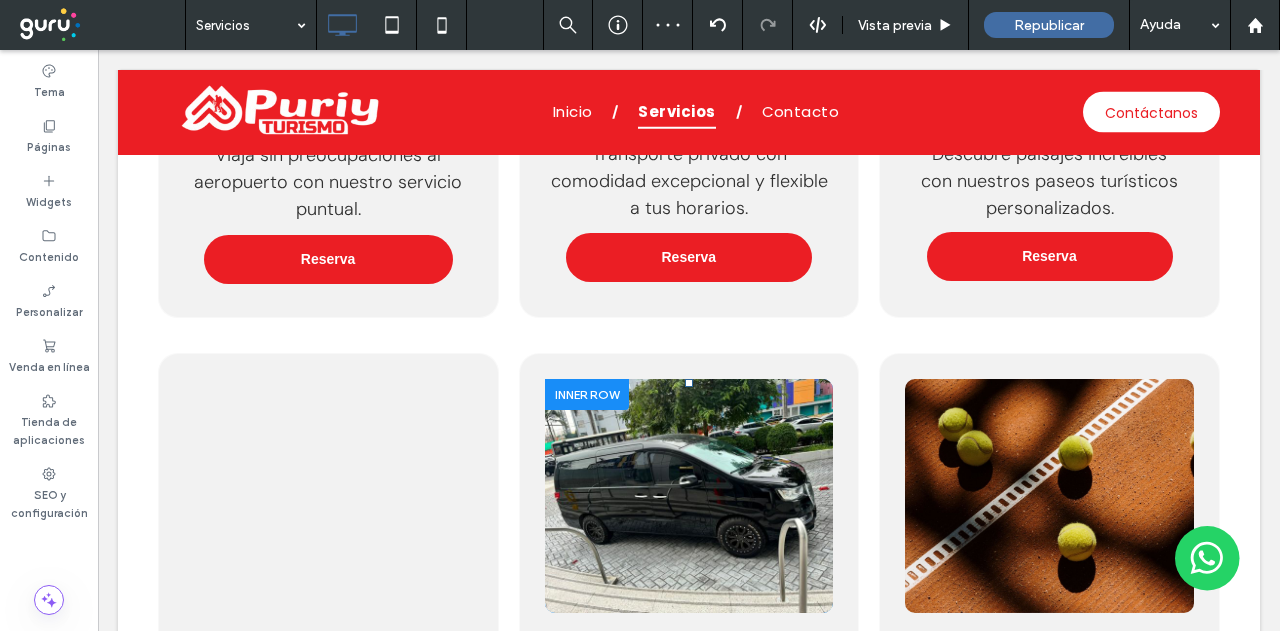 scroll, scrollTop: 3315, scrollLeft: 0, axis: vertical 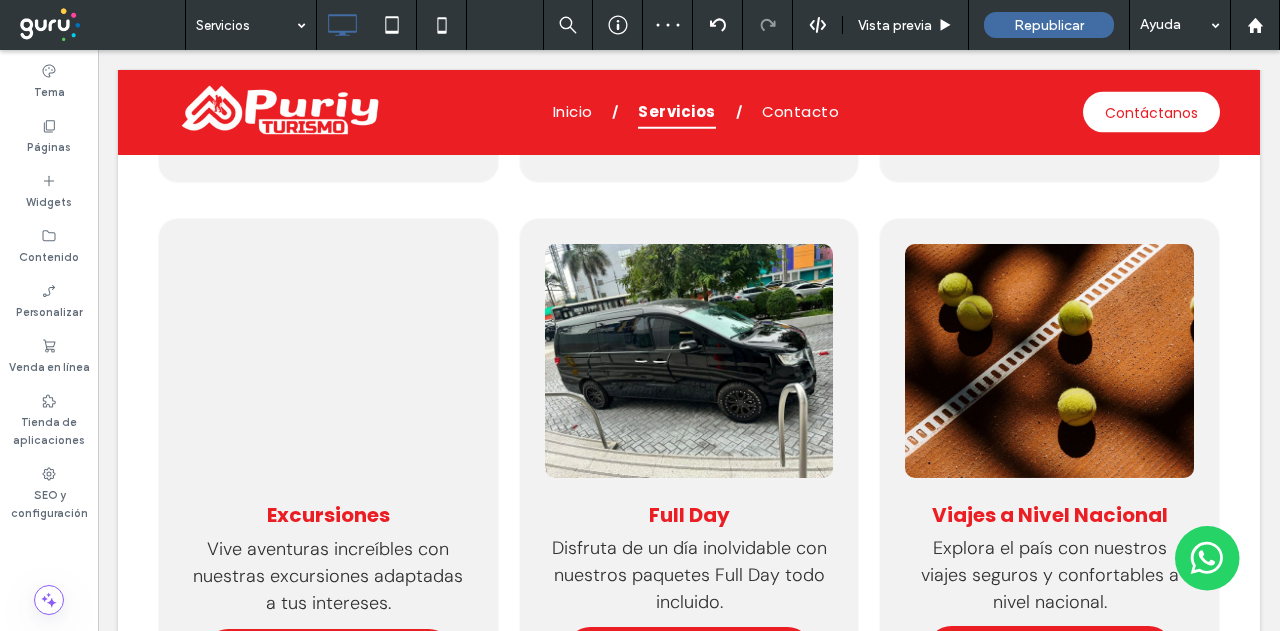 click at bounding box center (689, 361) 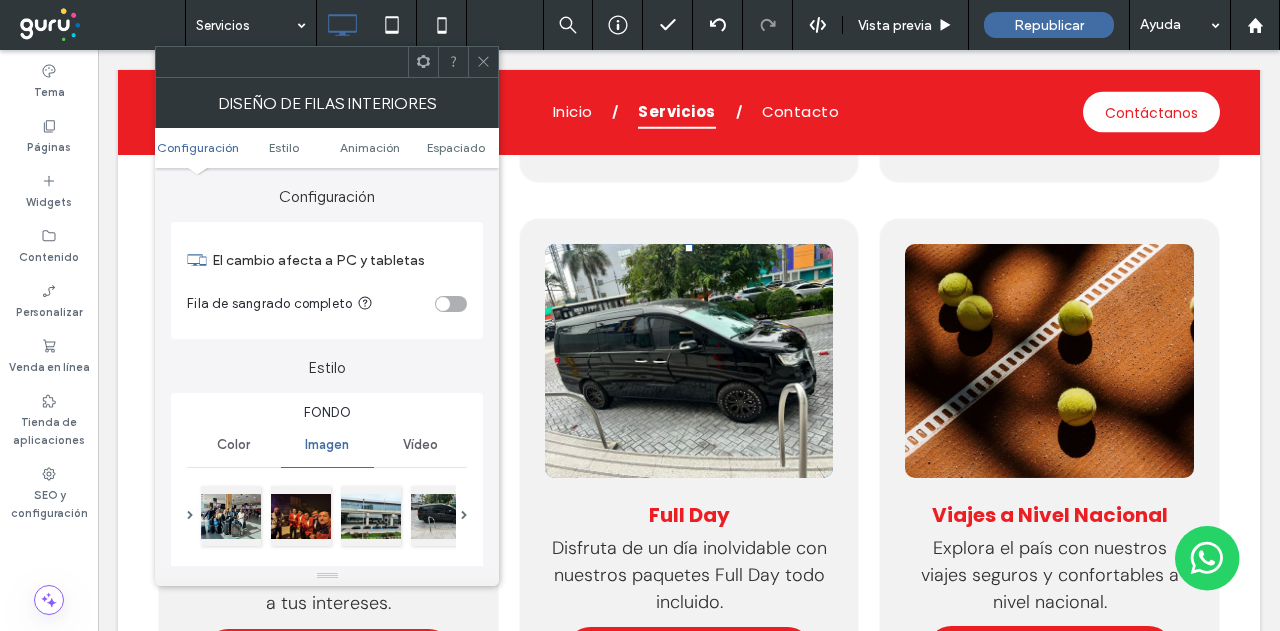 click at bounding box center [620, 516] 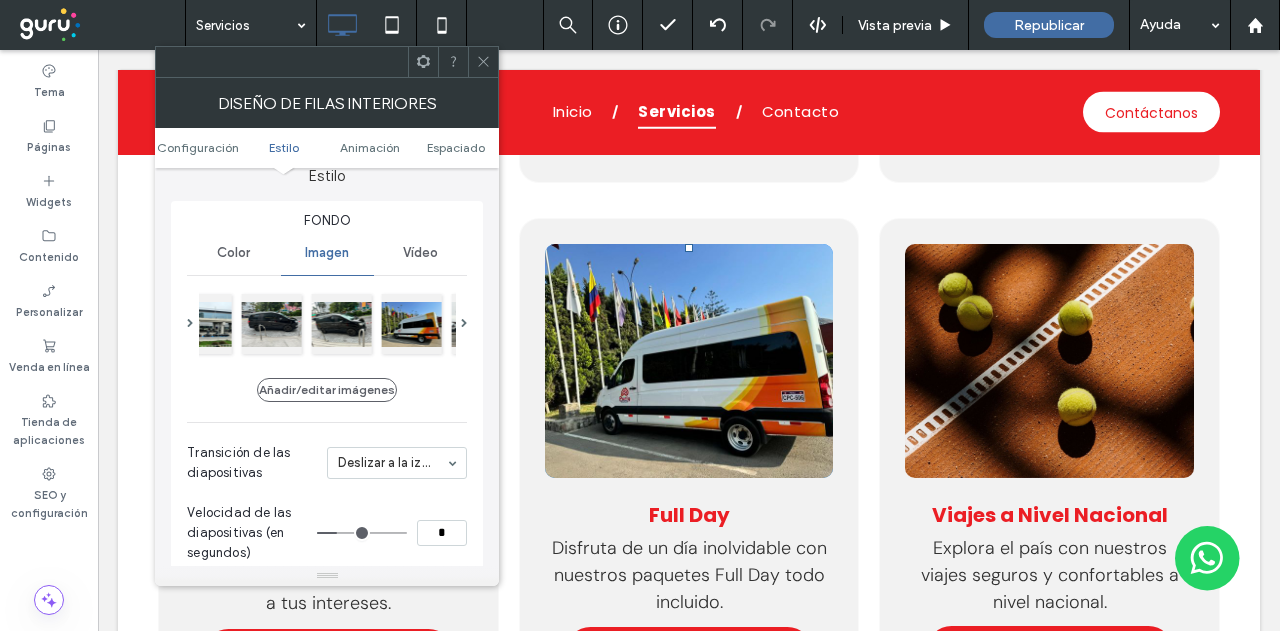 scroll, scrollTop: 200, scrollLeft: 0, axis: vertical 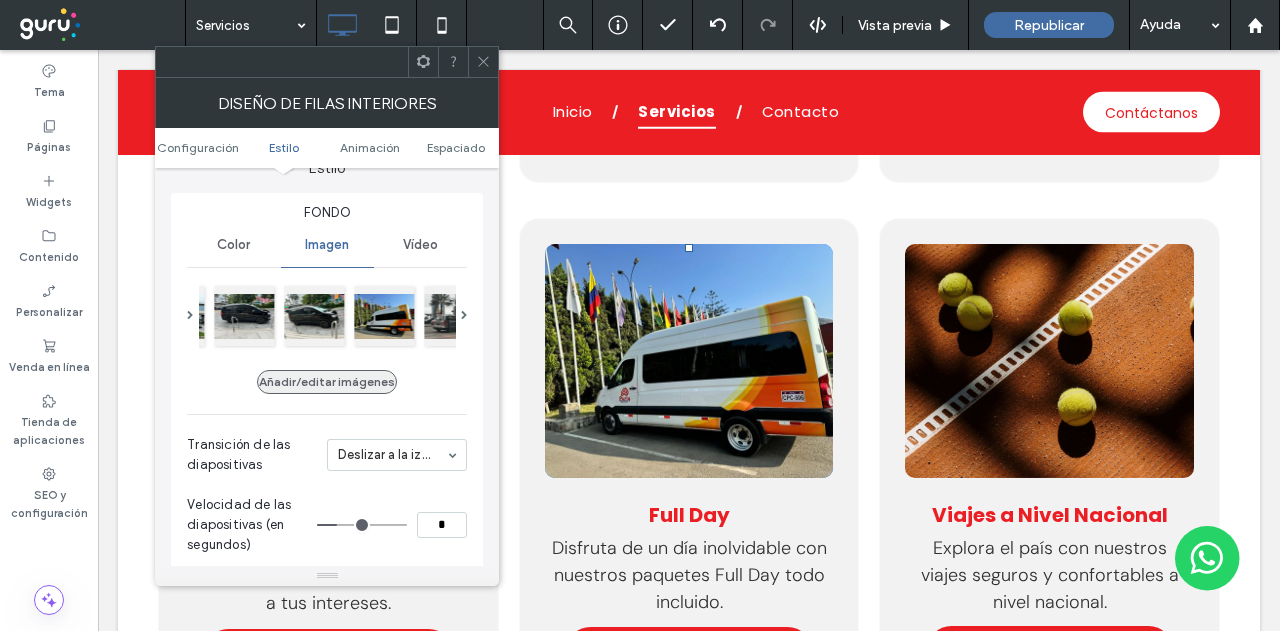 click on "Añadir/editar imágenes" at bounding box center [327, 382] 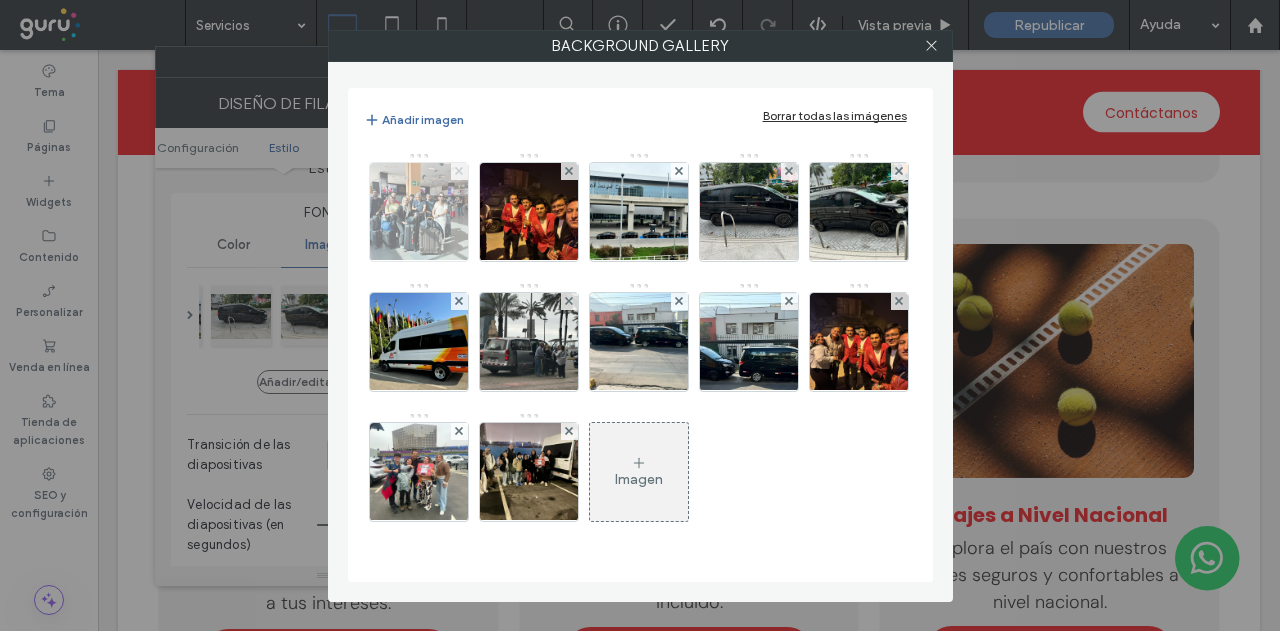 click at bounding box center (459, 171) 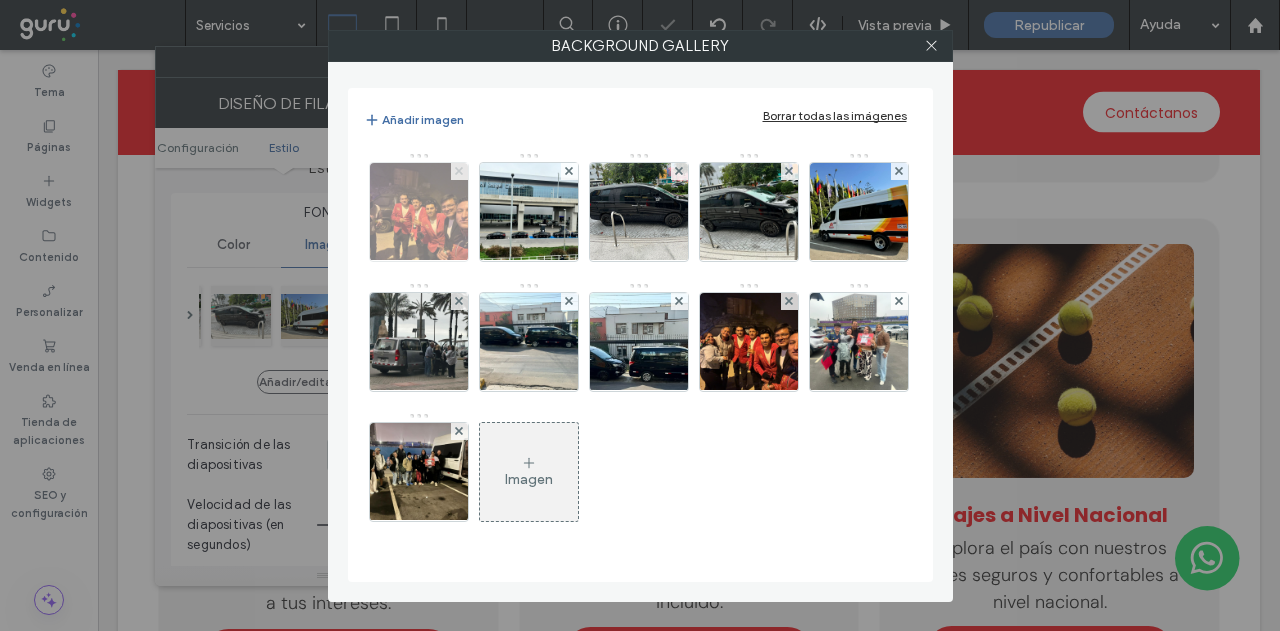click 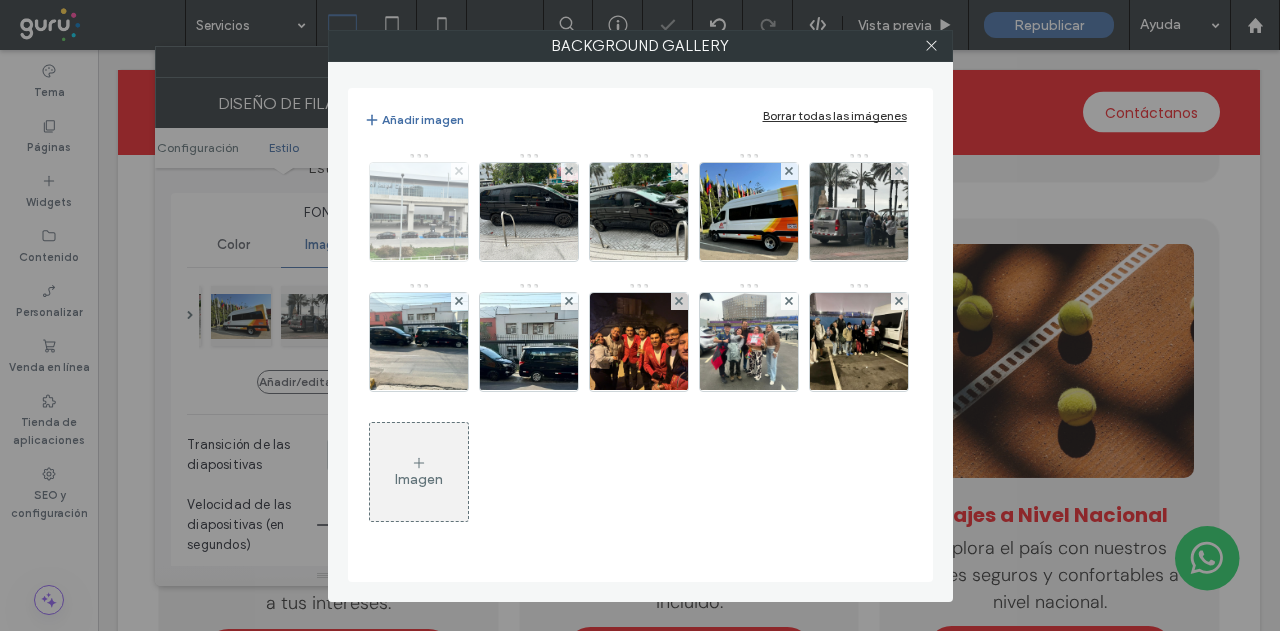 click 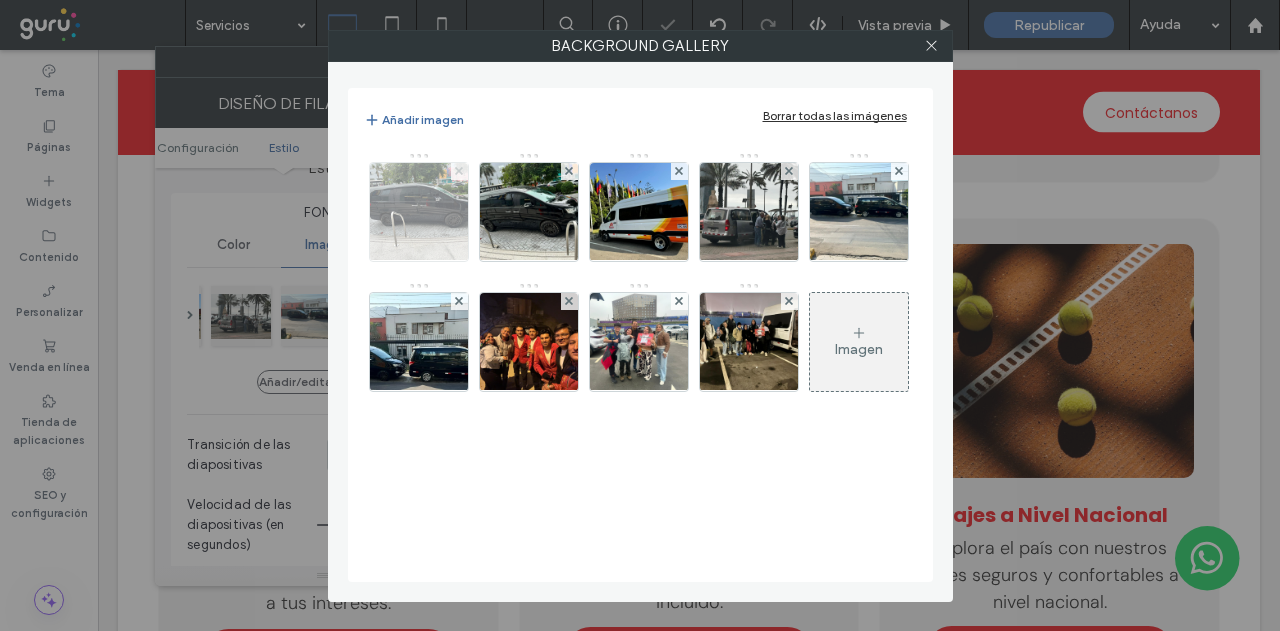 click 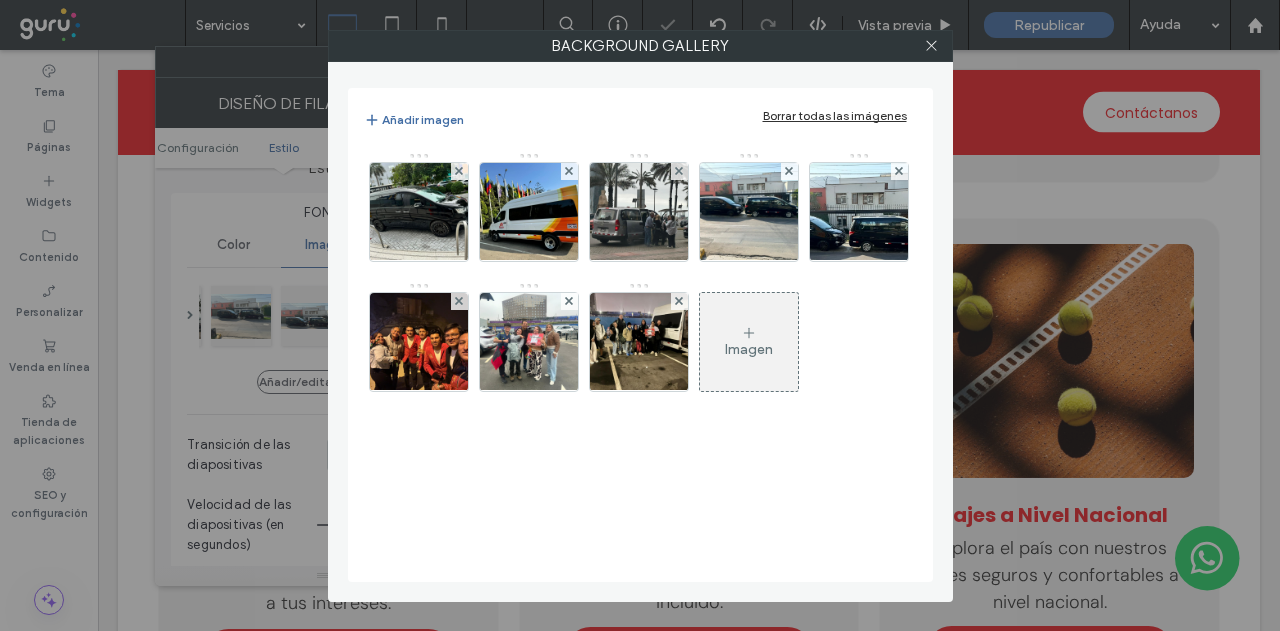 click 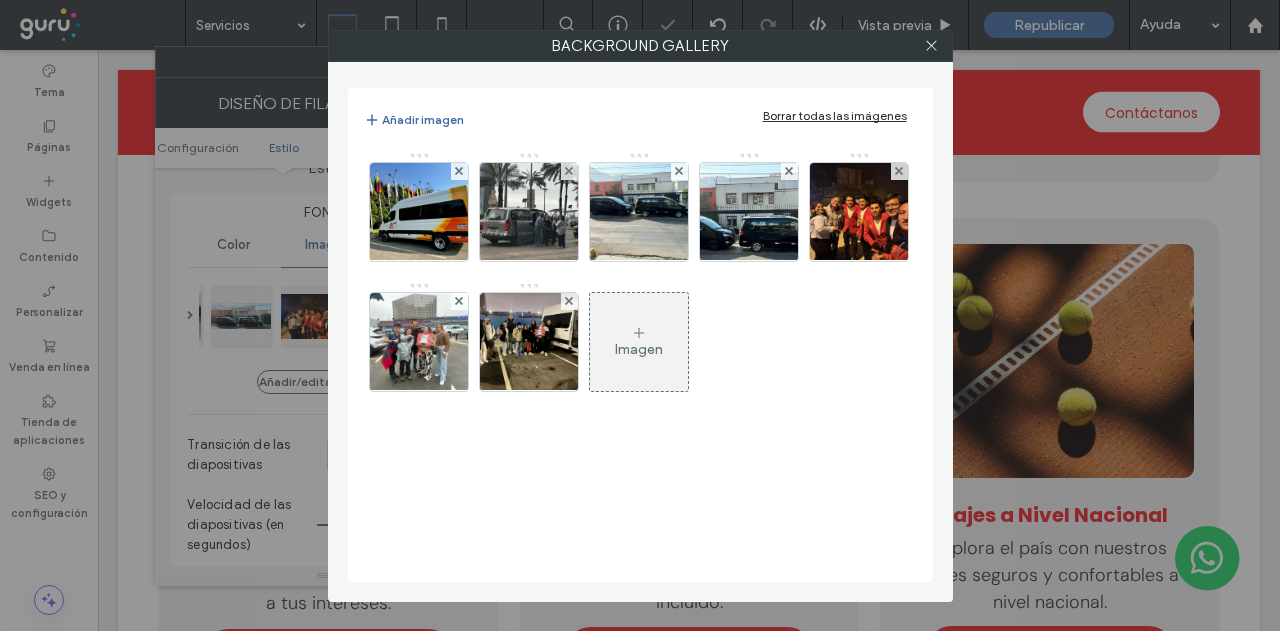 click 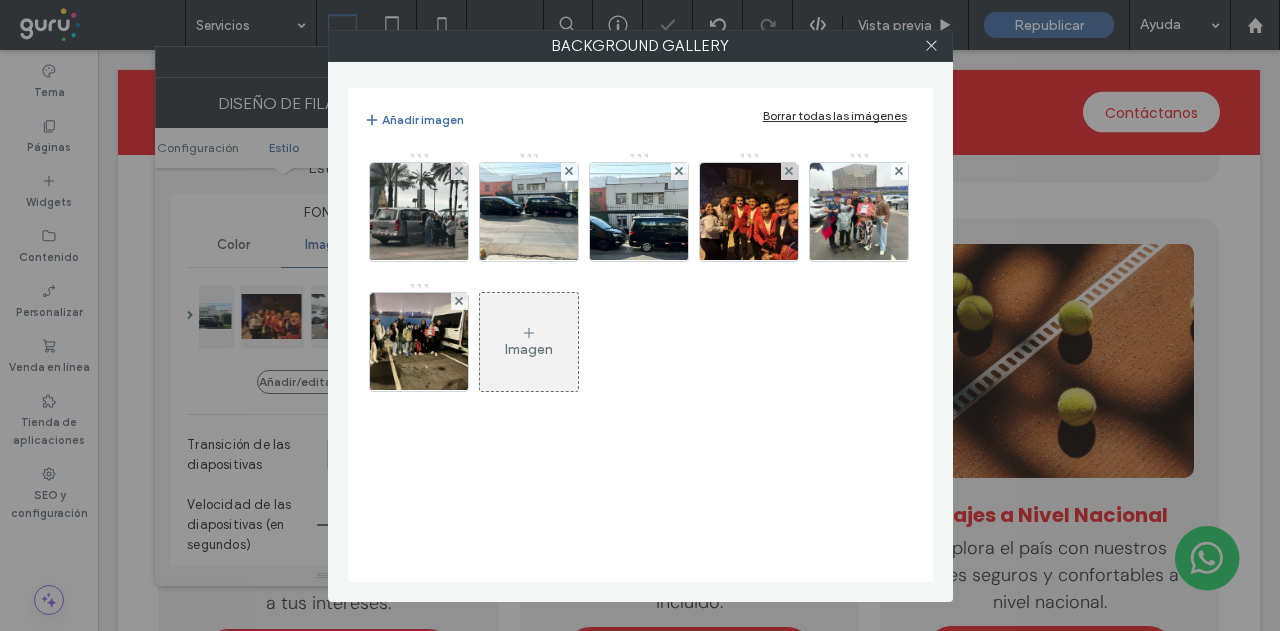 click 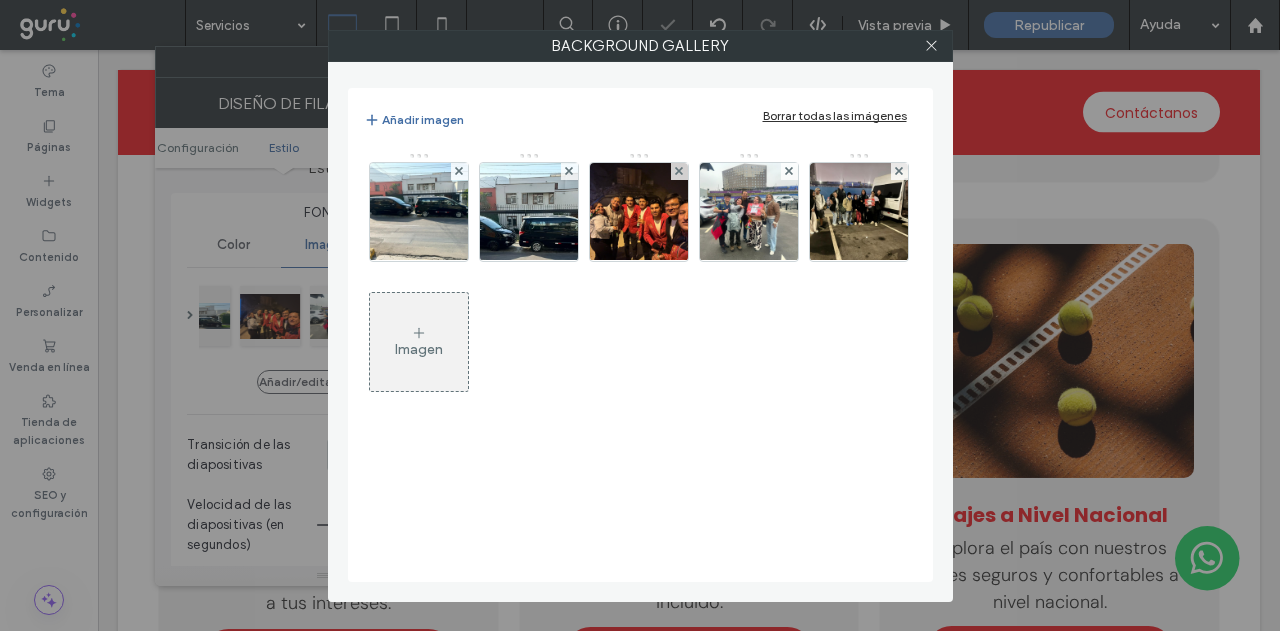click 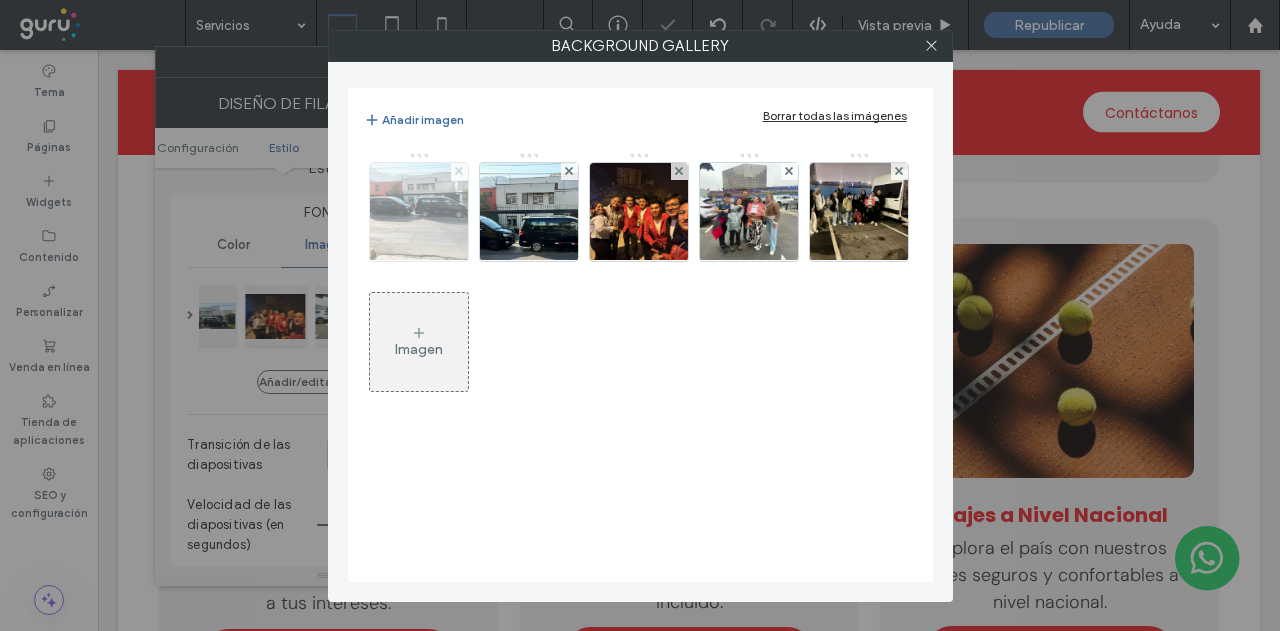 click 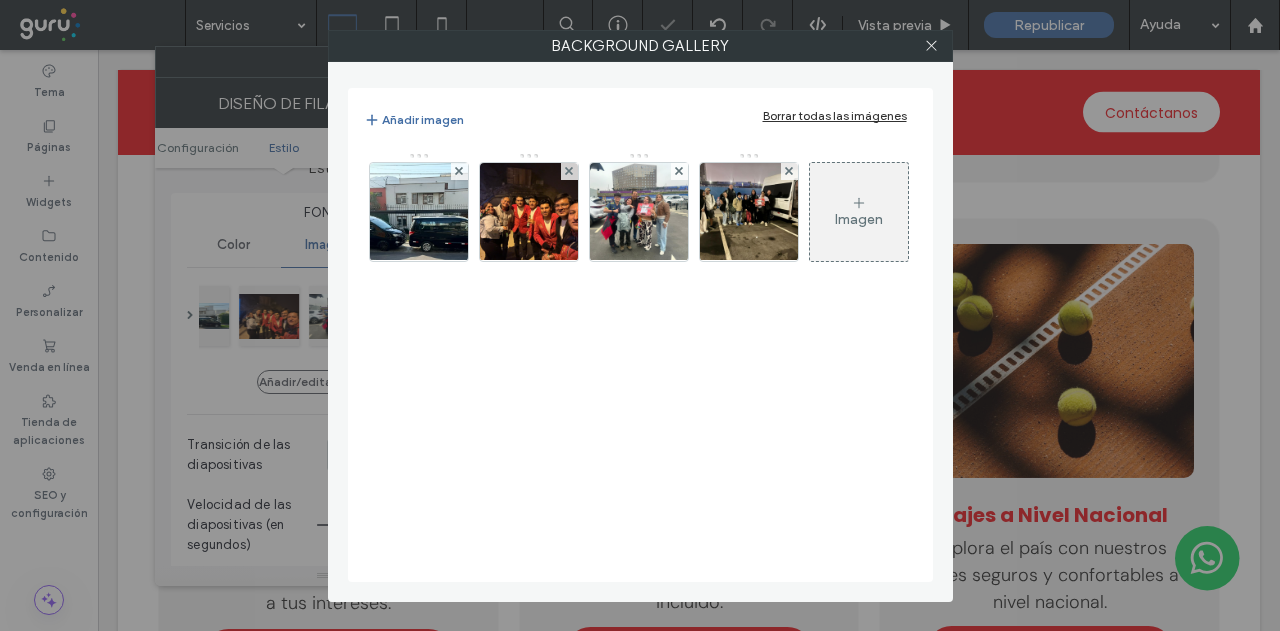 click 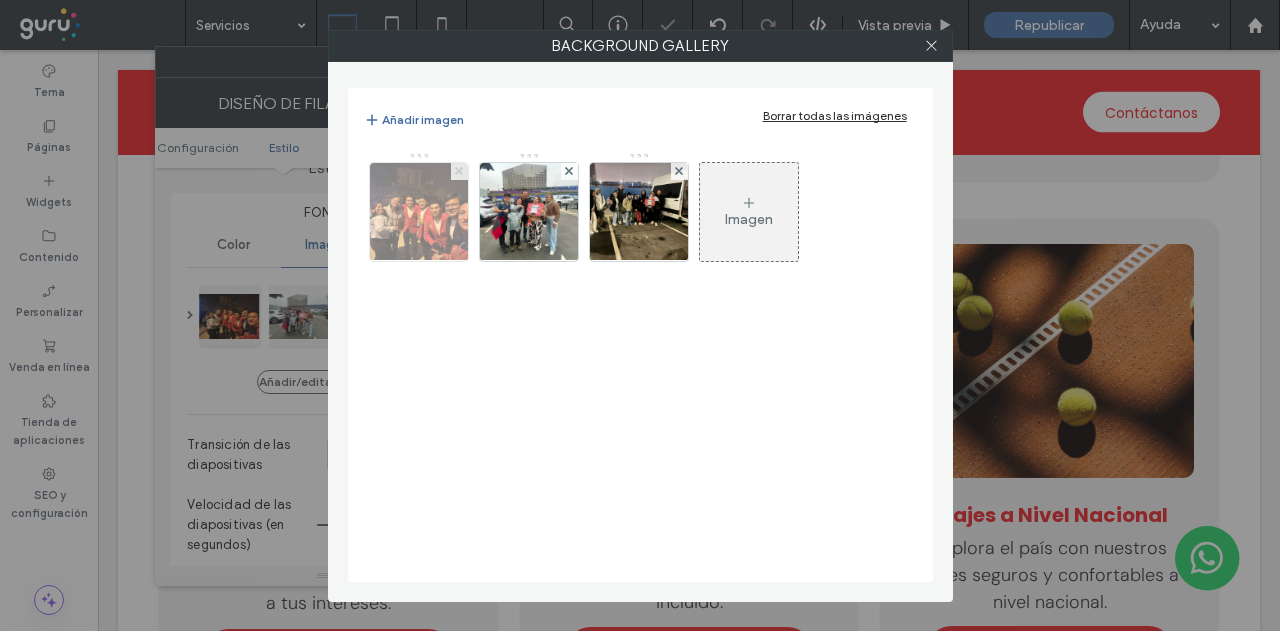 click 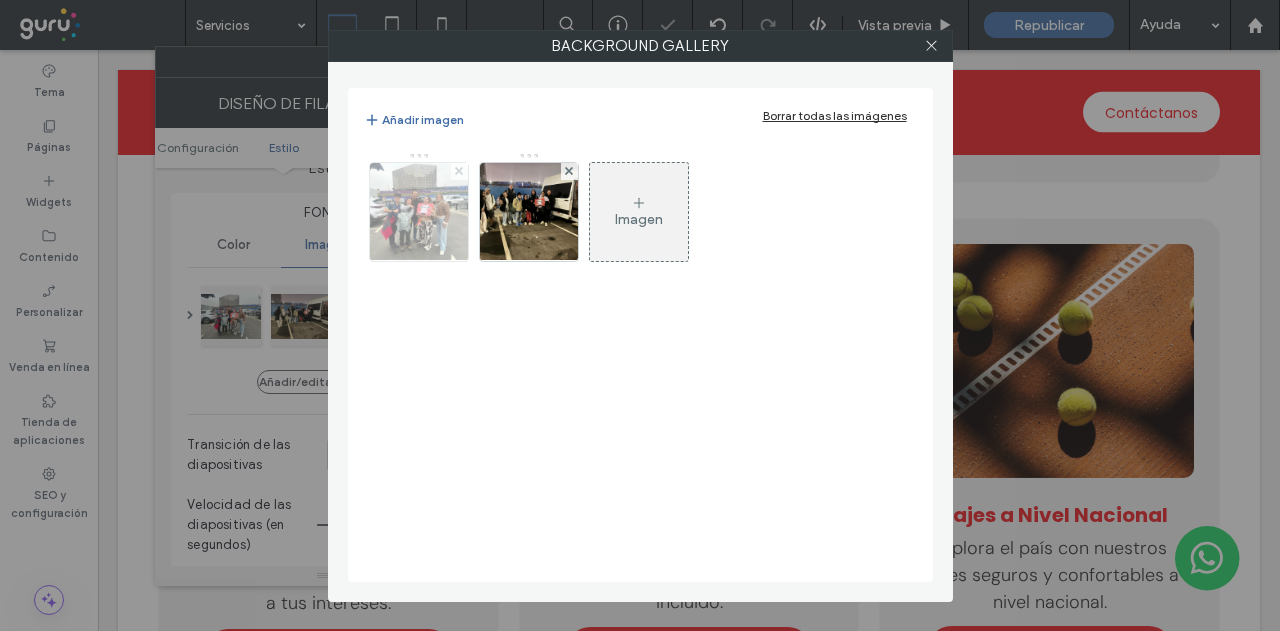 click 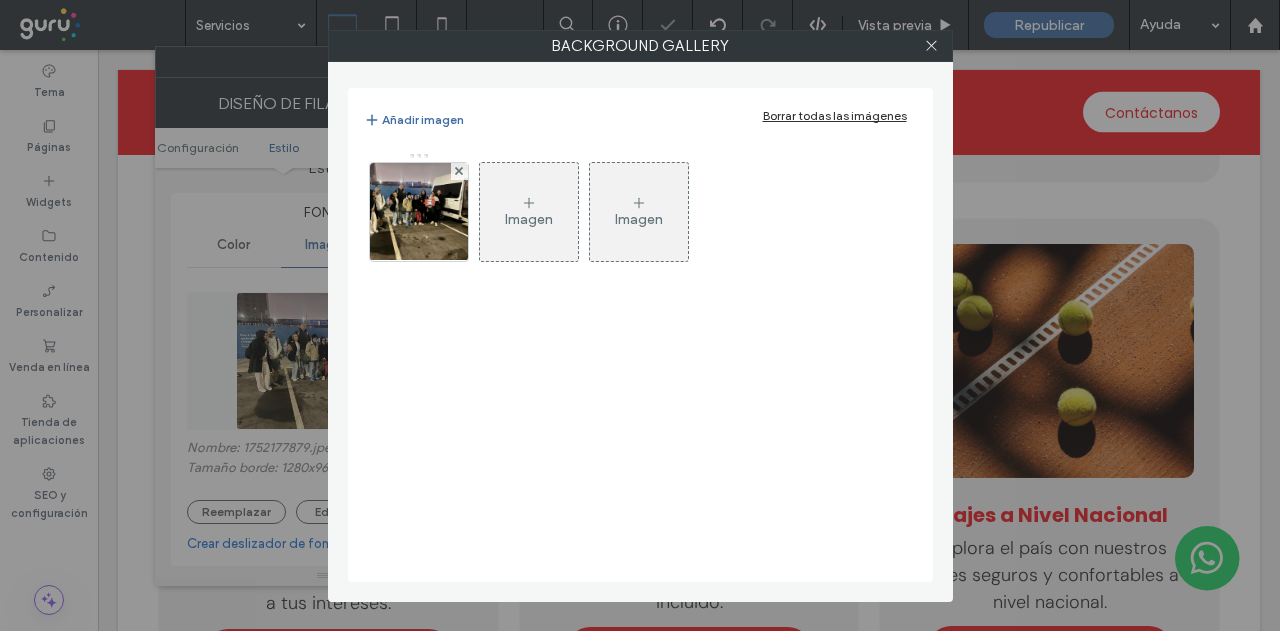 click 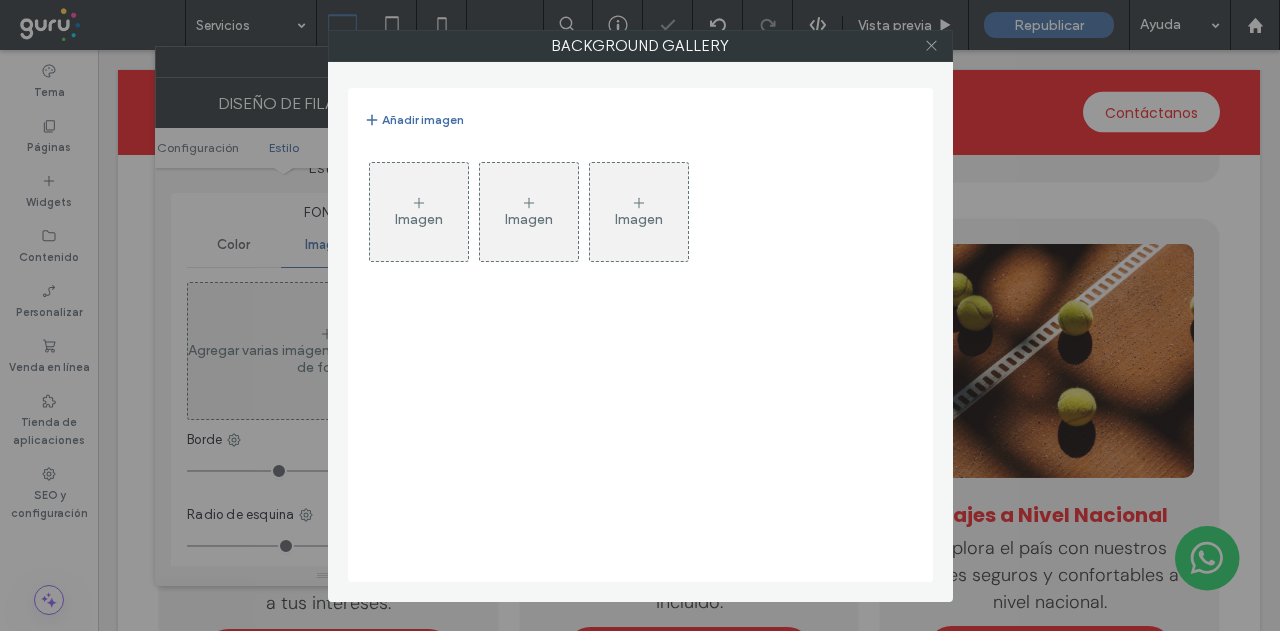 click 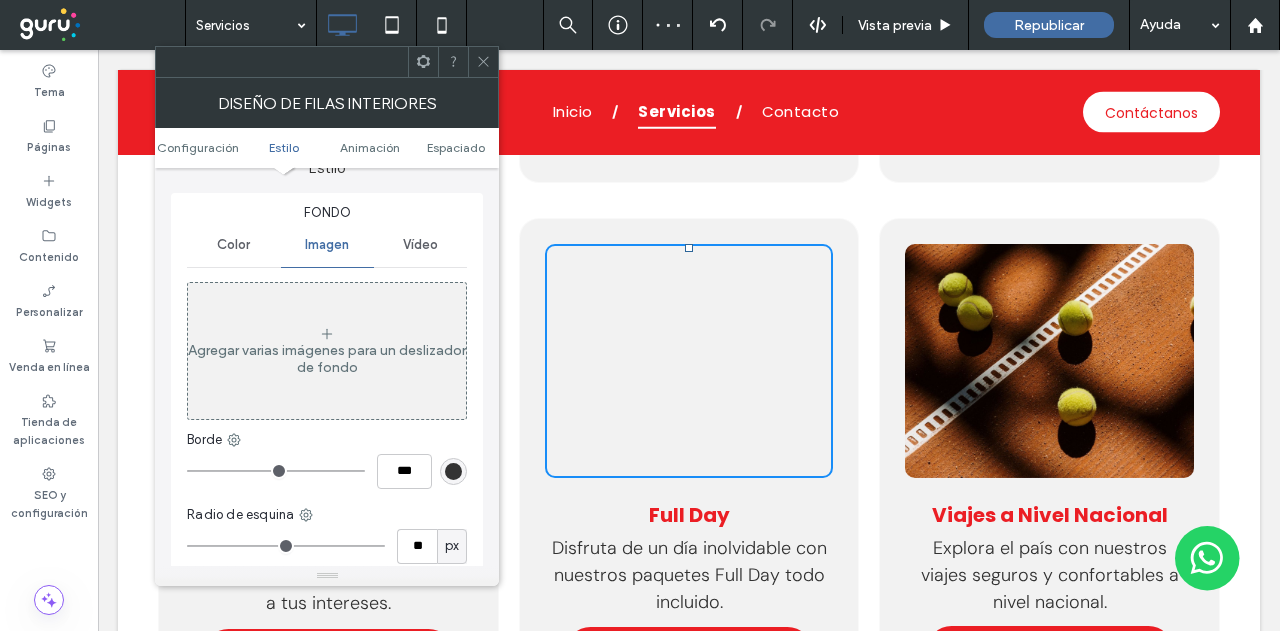 click 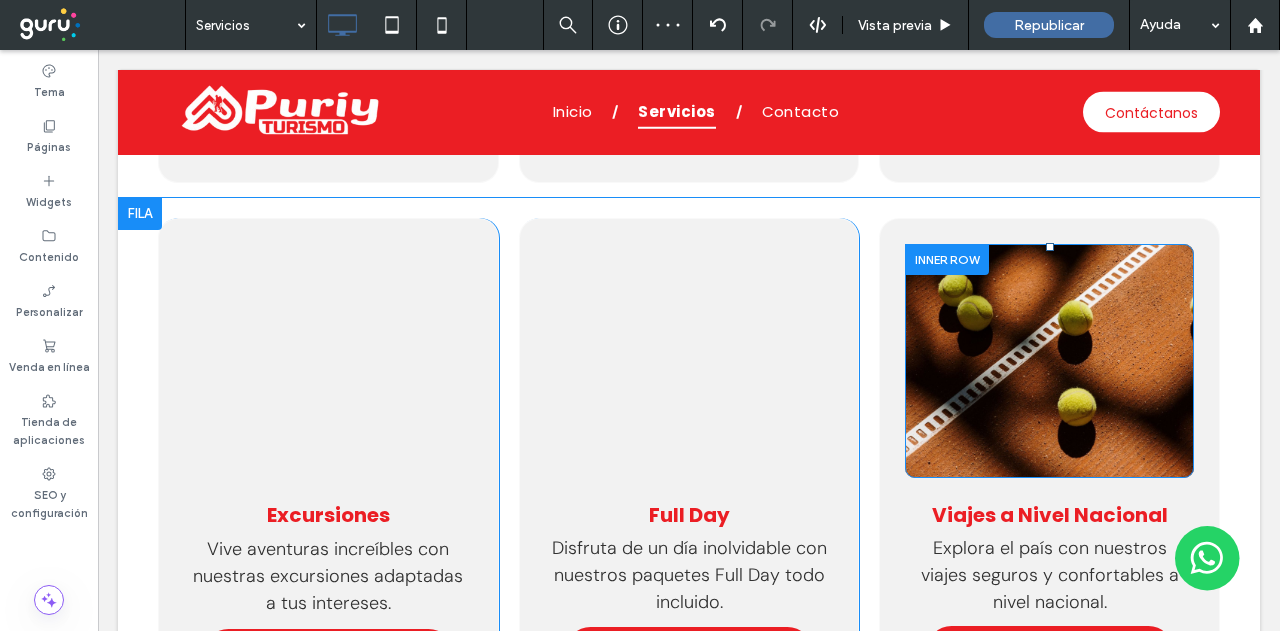 click on "Click To Paste" at bounding box center (1049, 361) 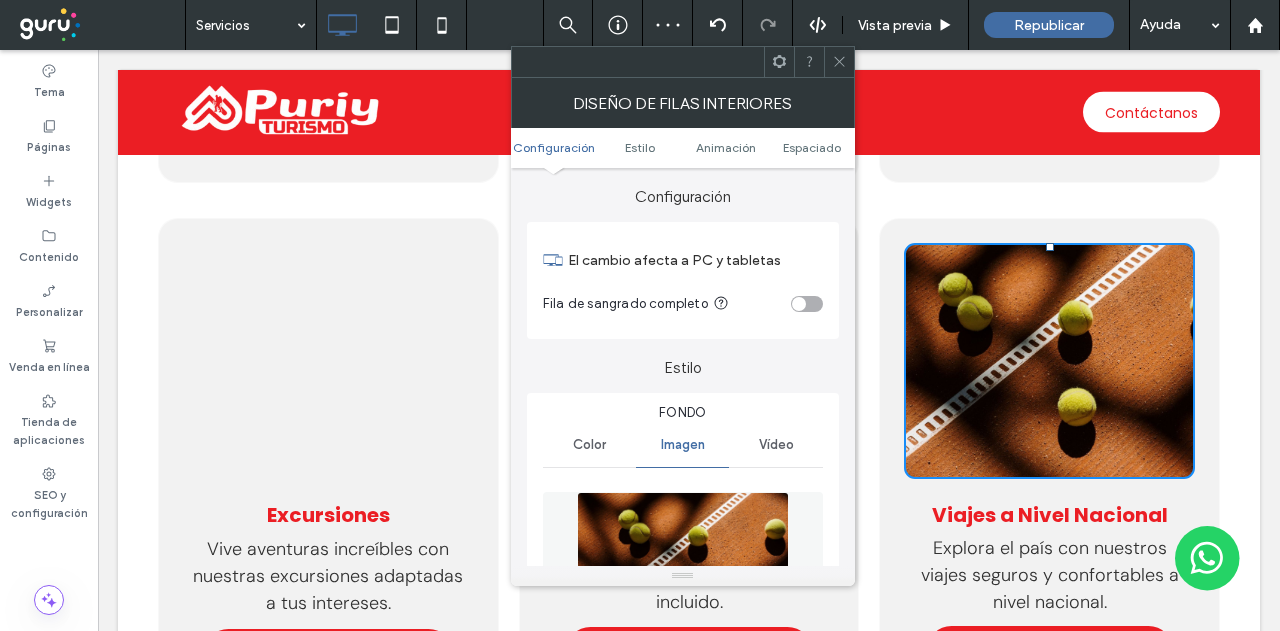 type on "**" 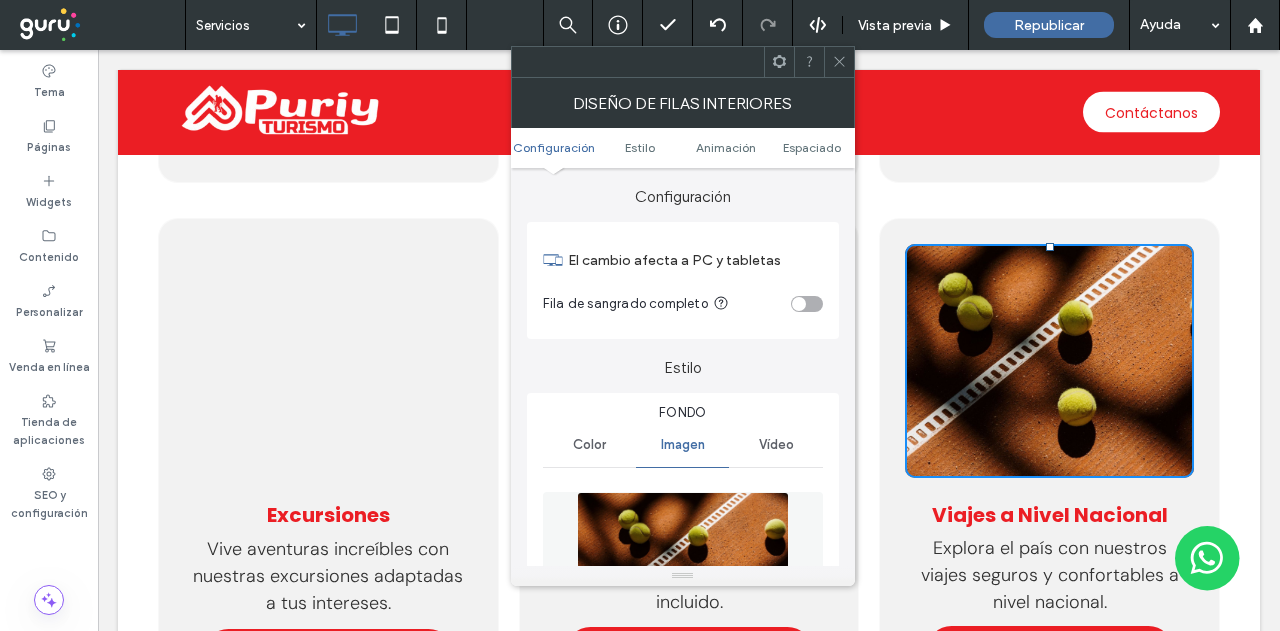click 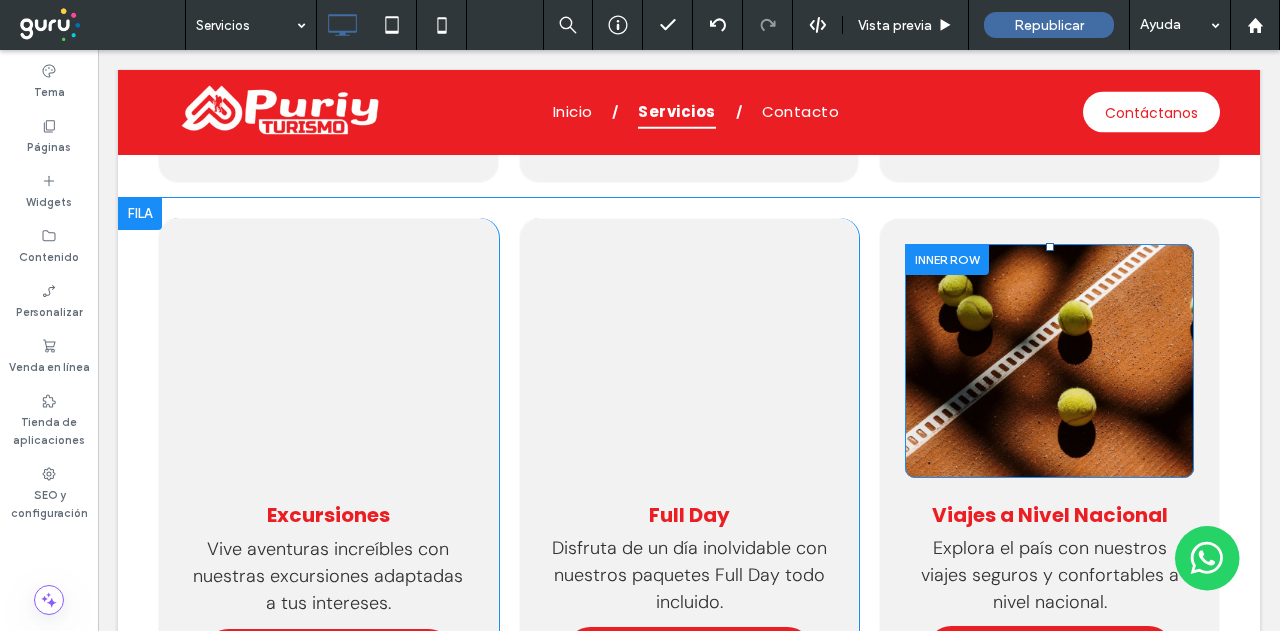 click on "Click To Paste" at bounding box center [1049, 361] 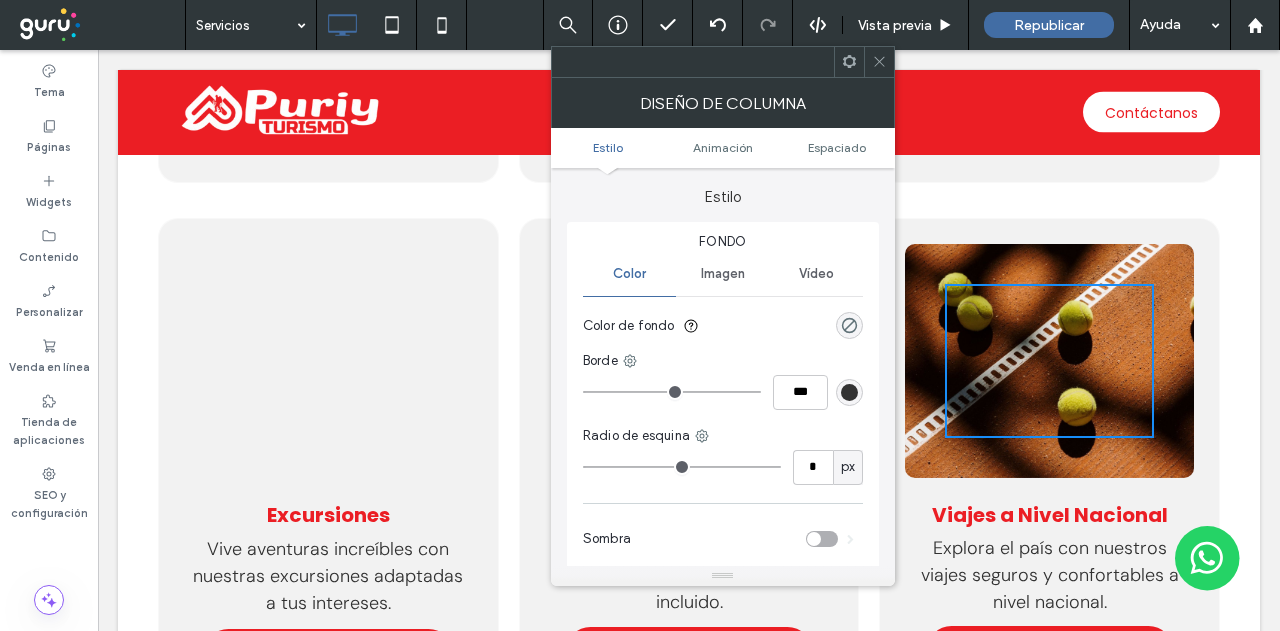 click 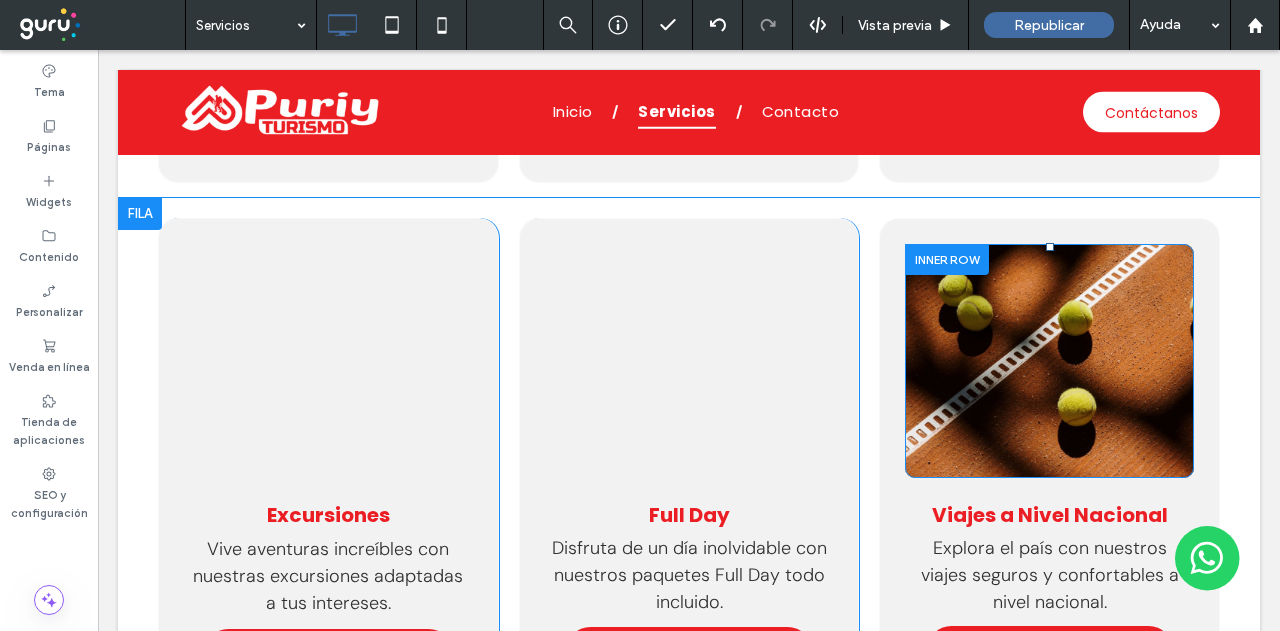 click at bounding box center [947, 259] 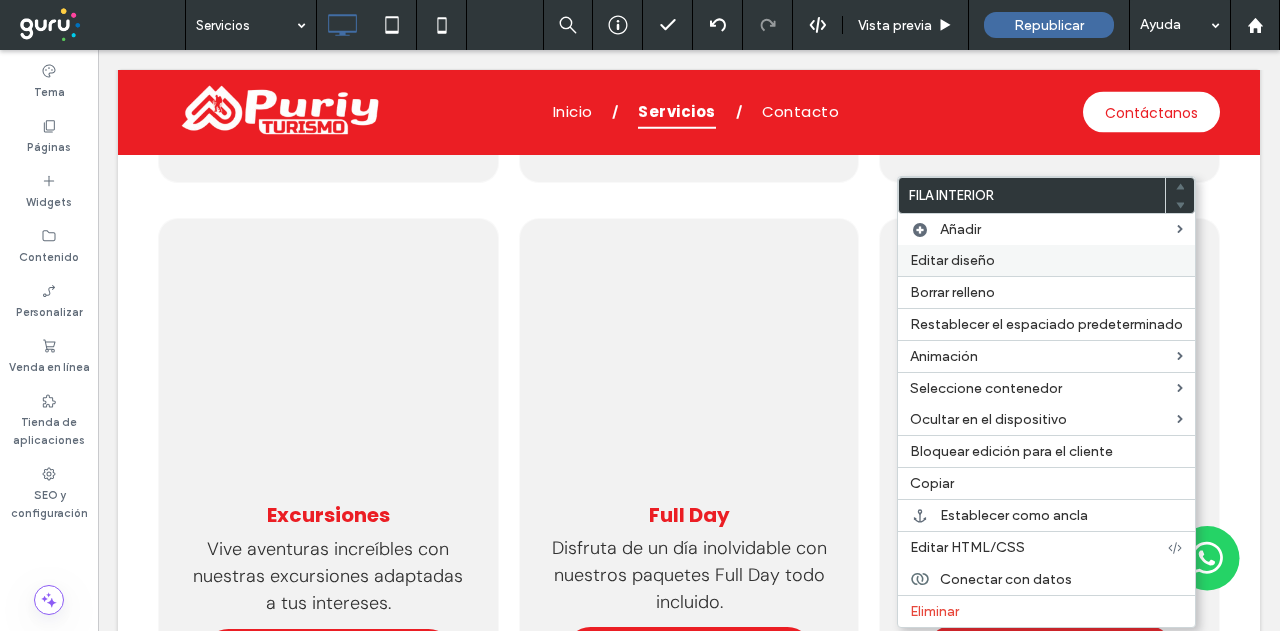 click on "Editar diseño" at bounding box center [952, 260] 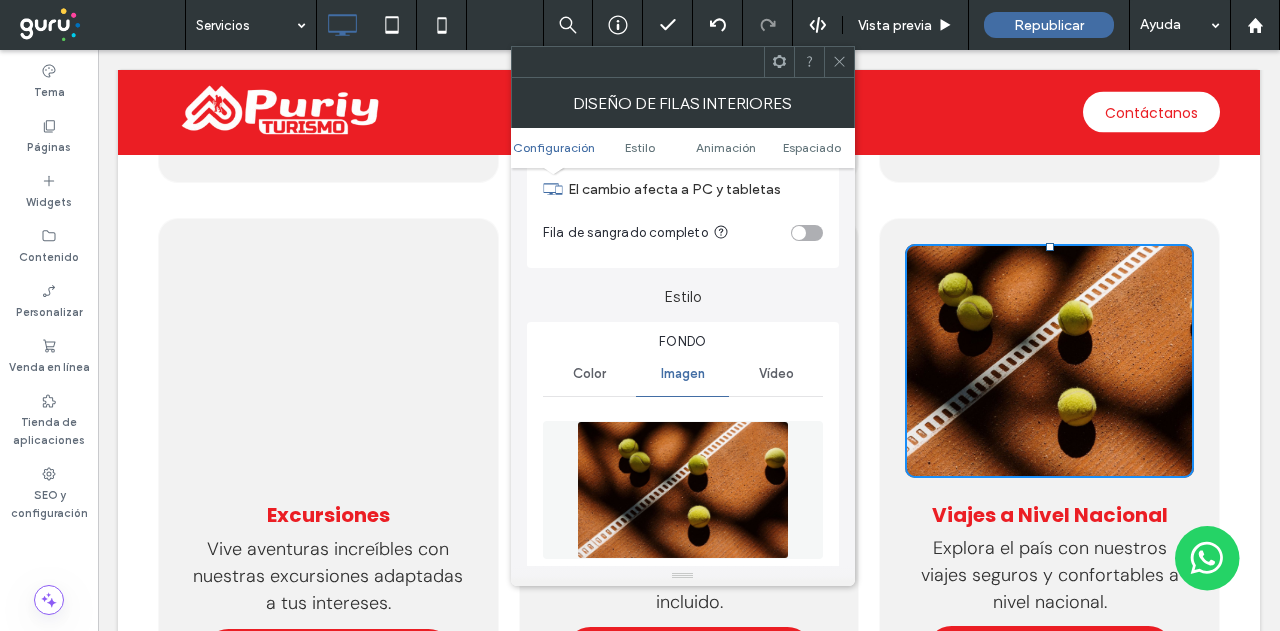 scroll, scrollTop: 200, scrollLeft: 0, axis: vertical 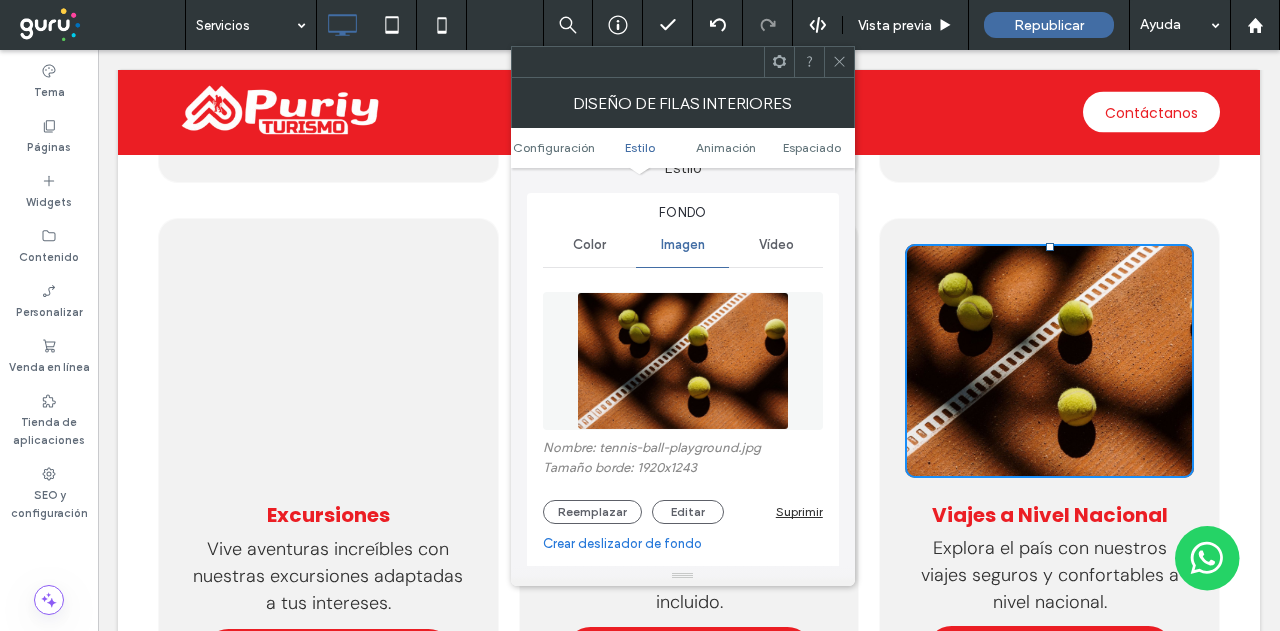 click 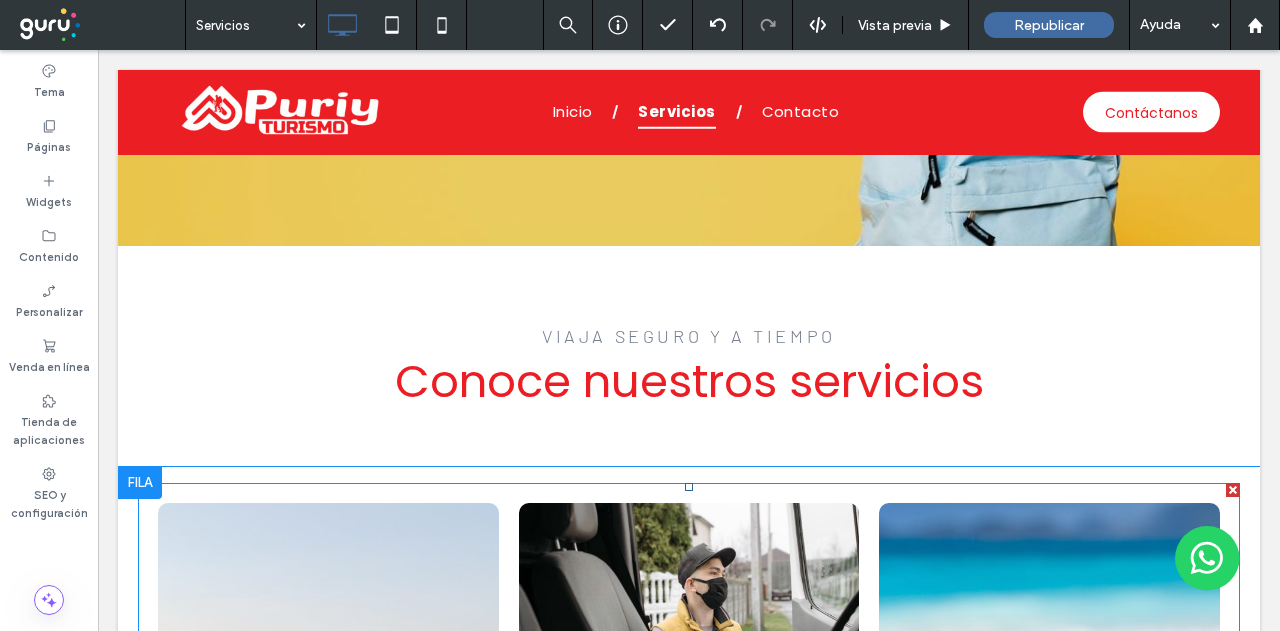 scroll, scrollTop: 615, scrollLeft: 0, axis: vertical 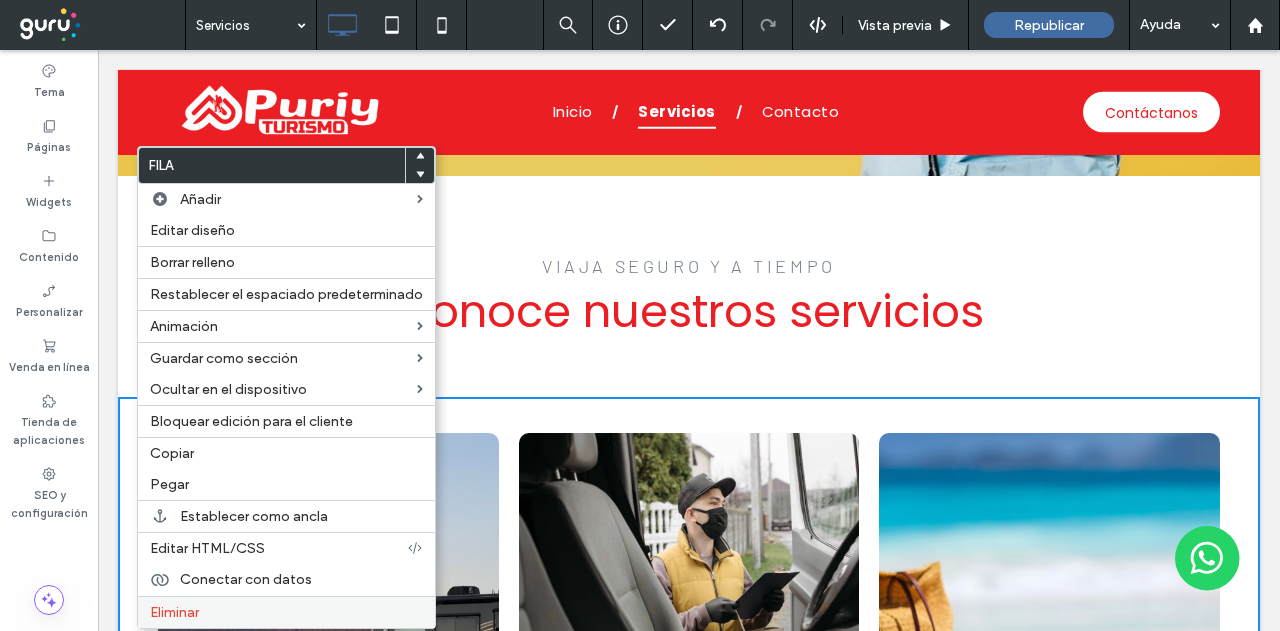 click on "Eliminar" at bounding box center [286, 612] 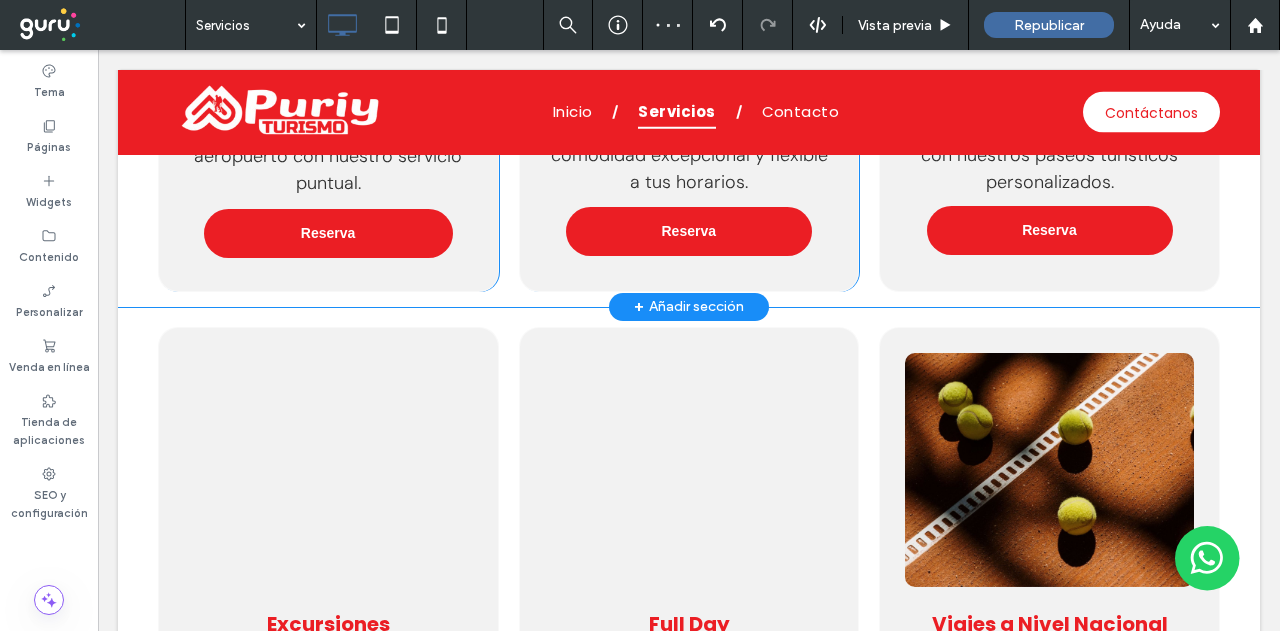 scroll, scrollTop: 1415, scrollLeft: 0, axis: vertical 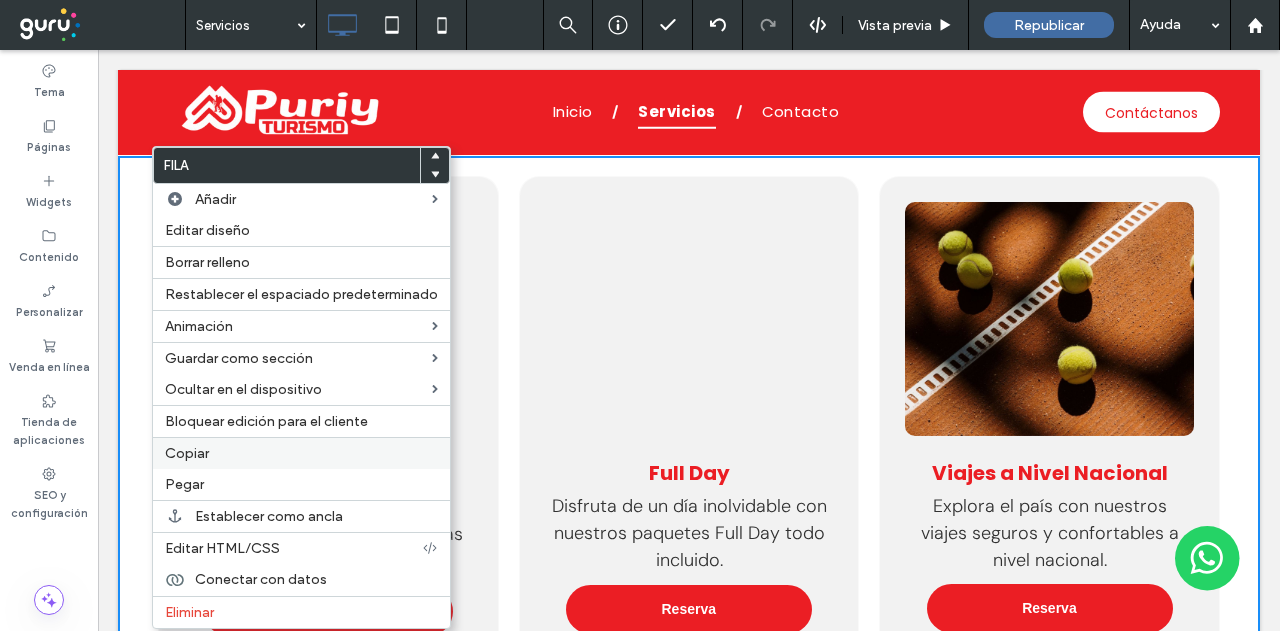 click on "Copiar" at bounding box center [187, 453] 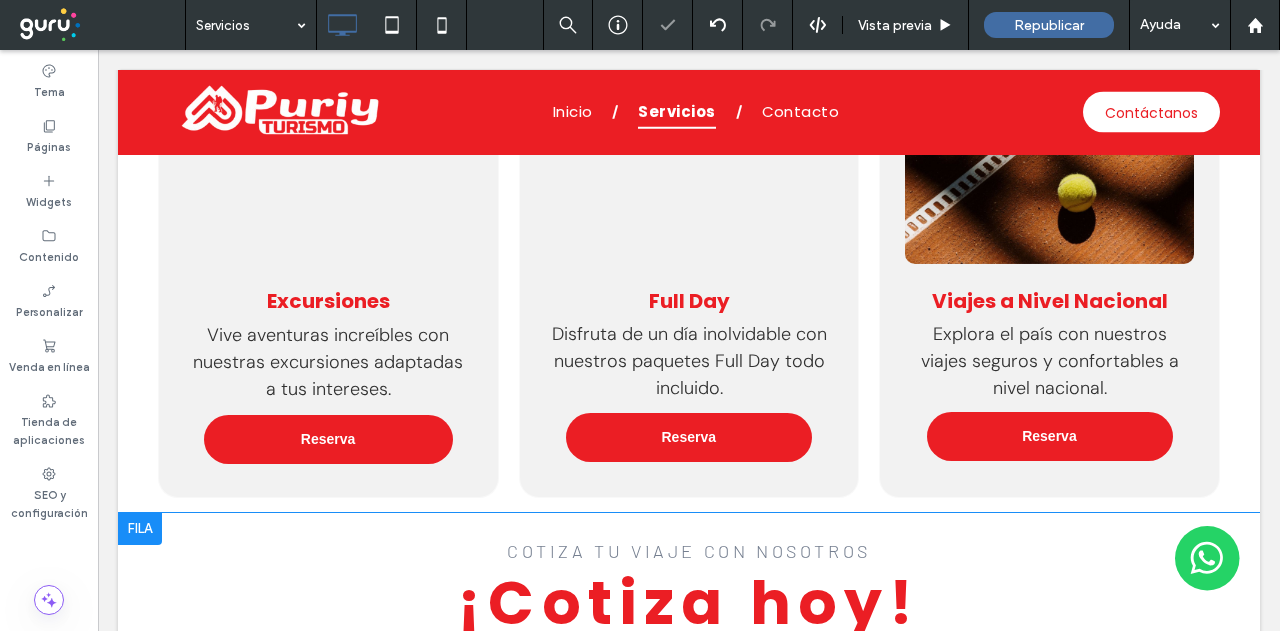 scroll, scrollTop: 1815, scrollLeft: 0, axis: vertical 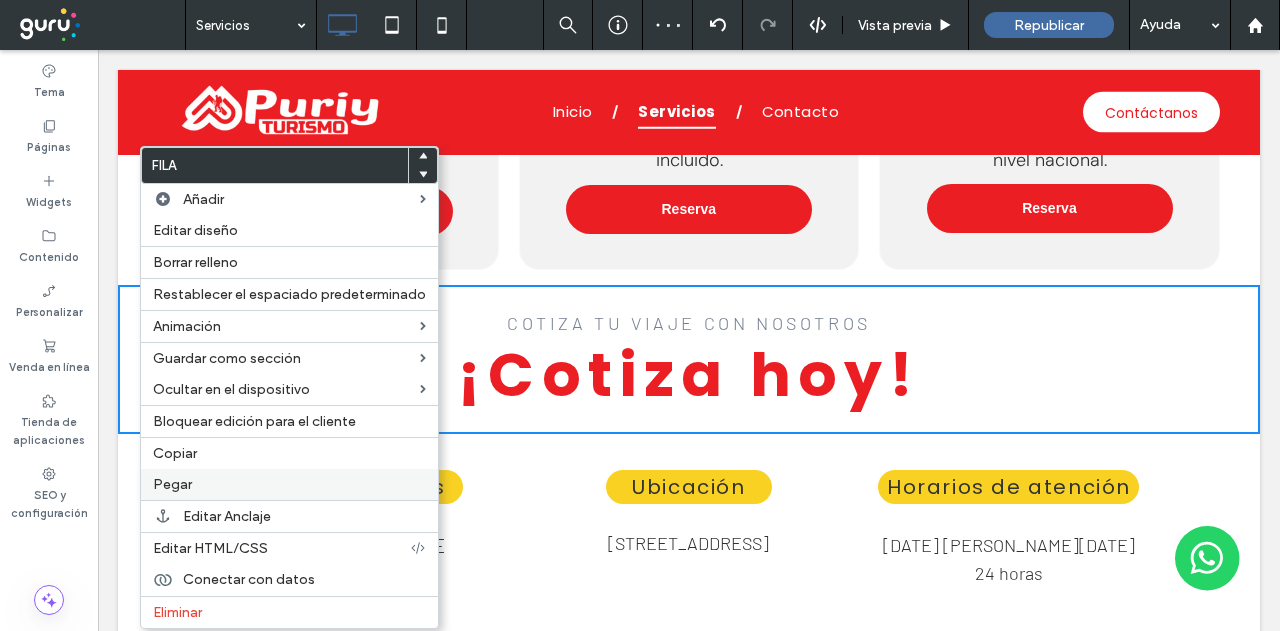 click on "Pegar" at bounding box center (172, 484) 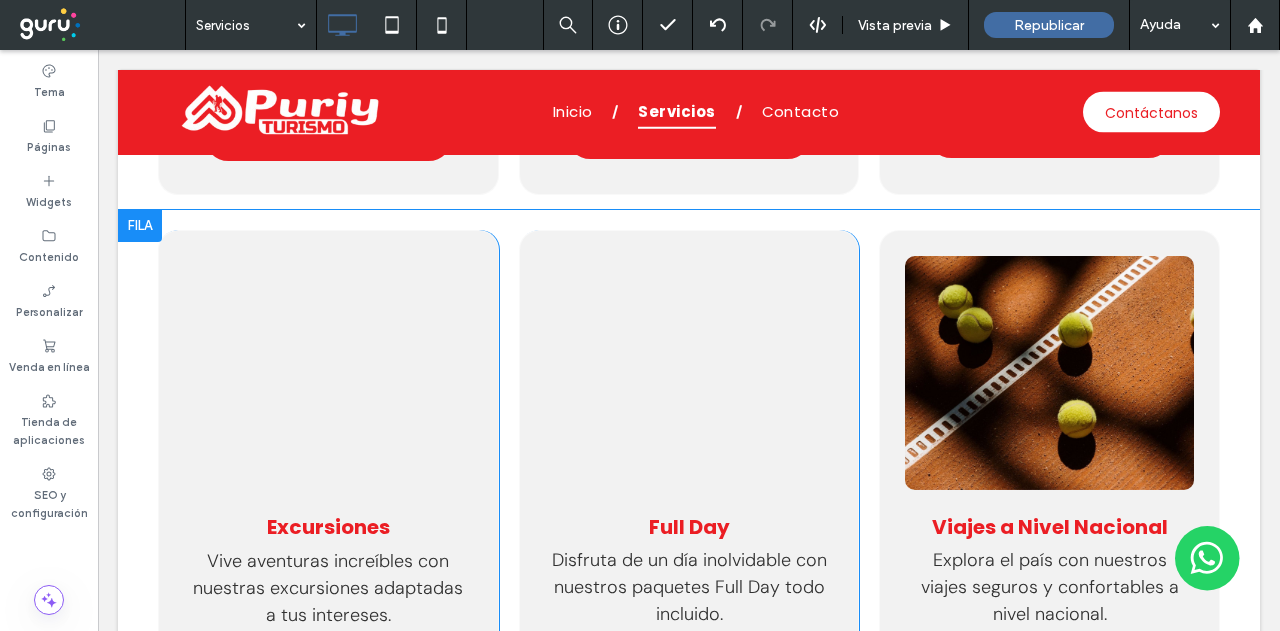 scroll, scrollTop: 2015, scrollLeft: 0, axis: vertical 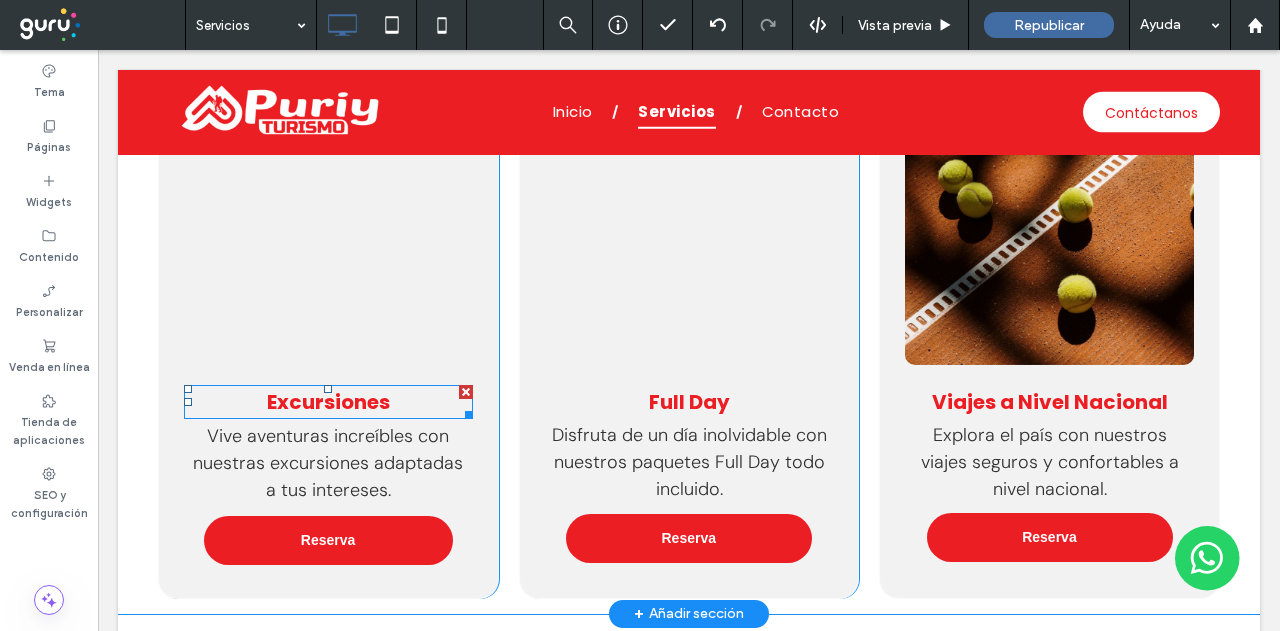 click on "Excursiones" at bounding box center [328, 402] 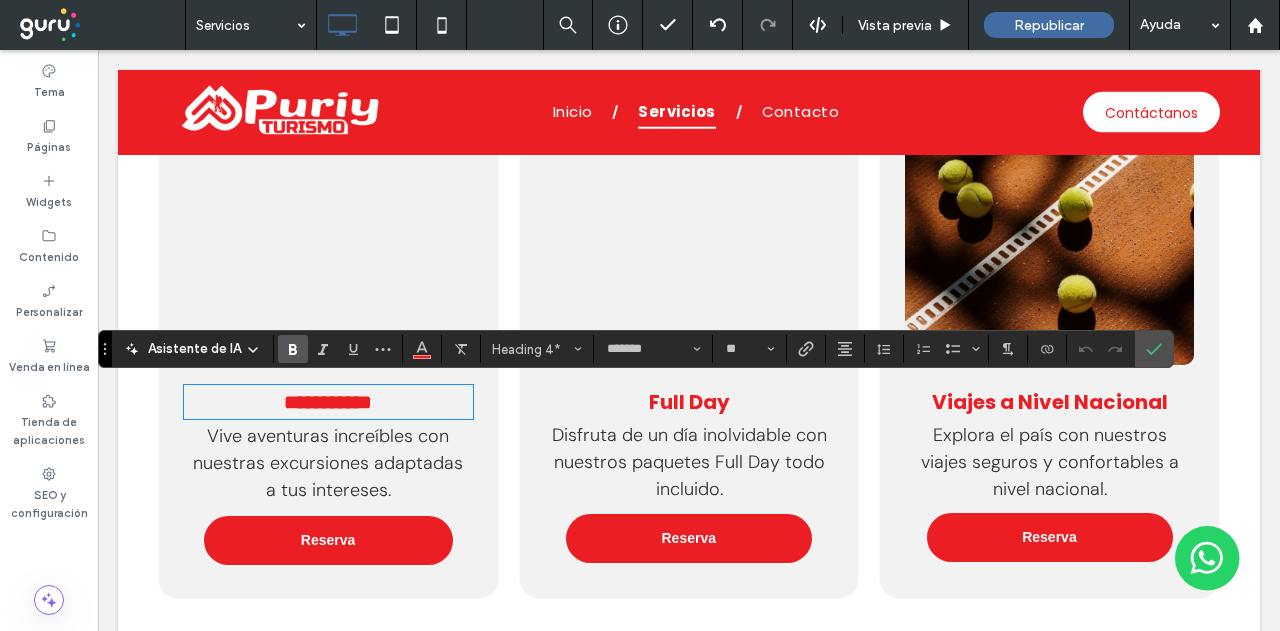 type on "*******" 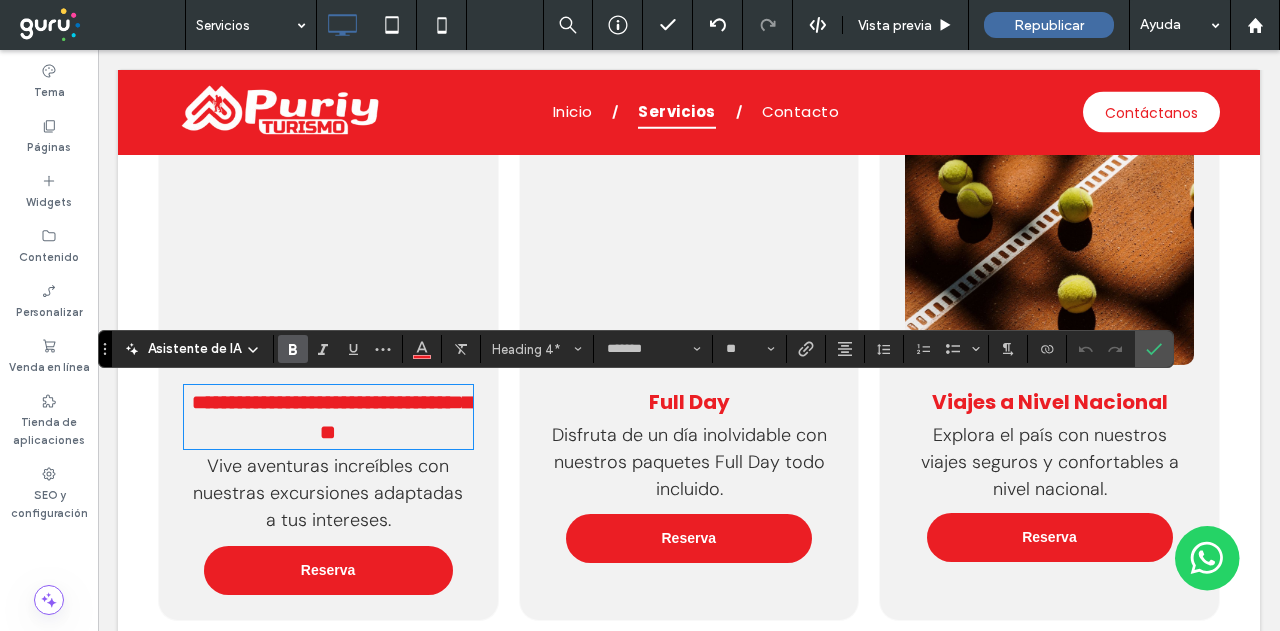 scroll, scrollTop: 0, scrollLeft: 0, axis: both 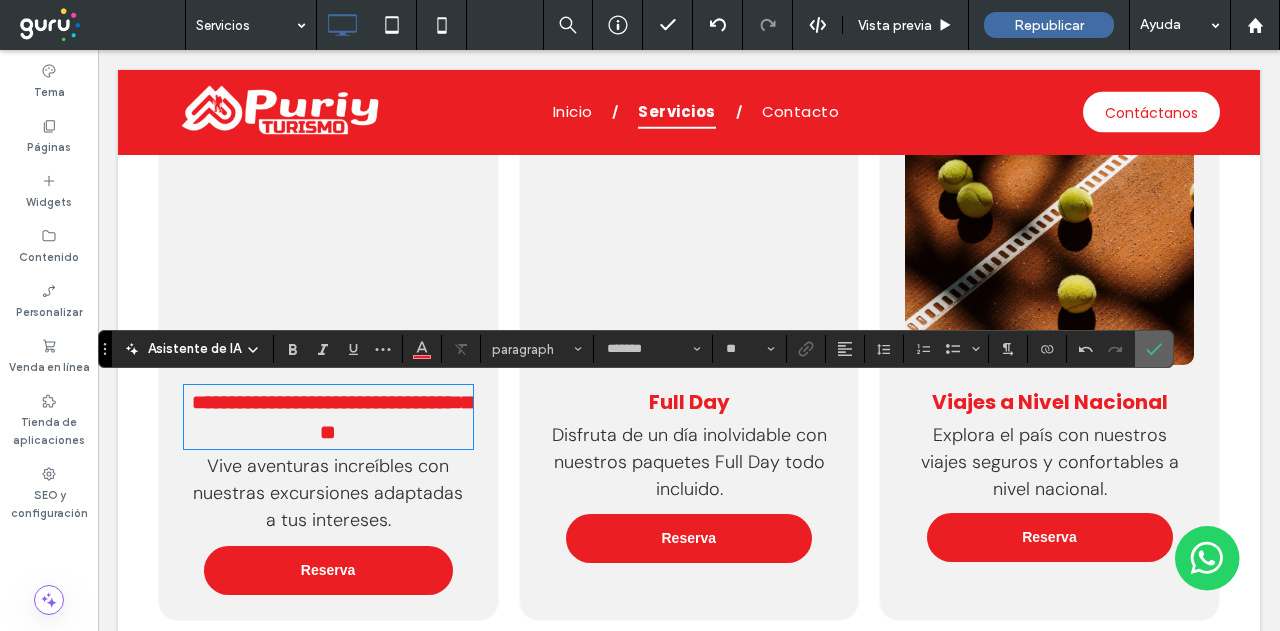 drag, startPoint x: 1045, startPoint y: 299, endPoint x: 1144, endPoint y: 347, distance: 110.02273 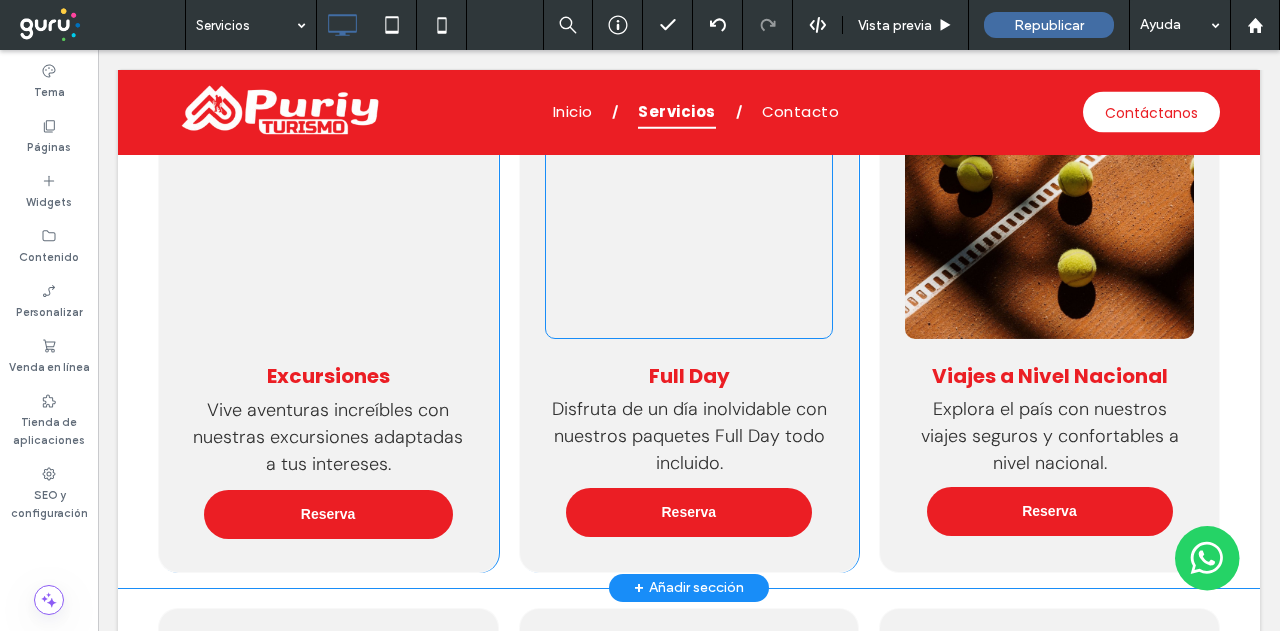 scroll, scrollTop: 1315, scrollLeft: 0, axis: vertical 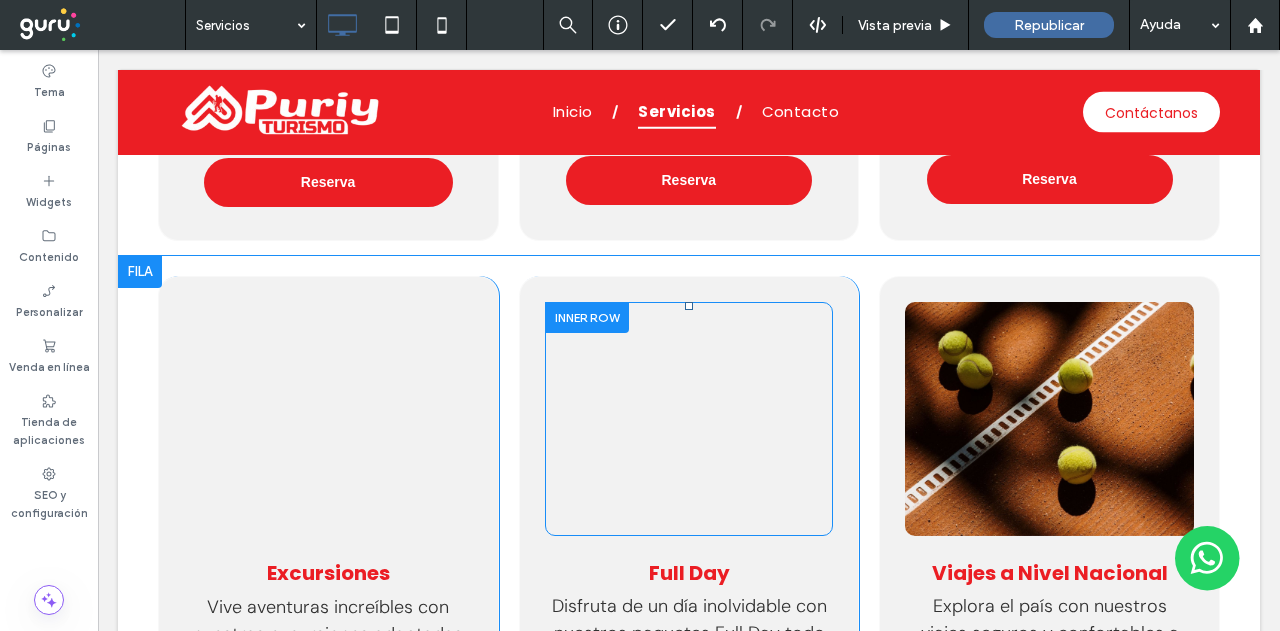 click on "Click To Paste" at bounding box center (689, 419) 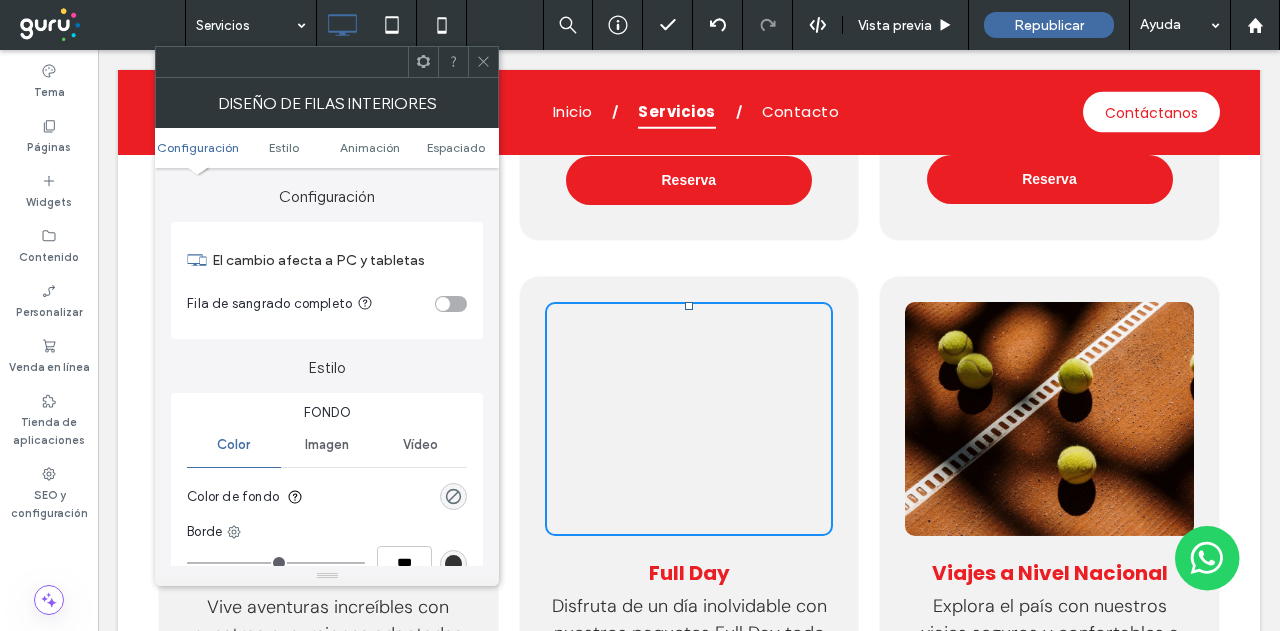 click 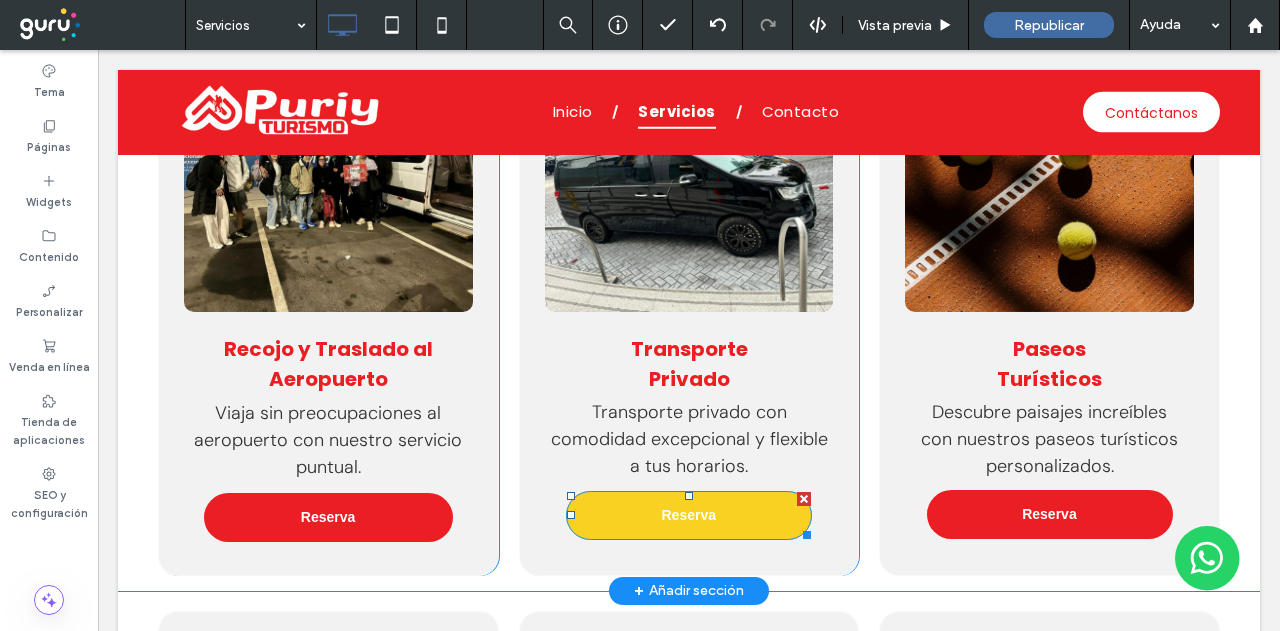 scroll, scrollTop: 915, scrollLeft: 0, axis: vertical 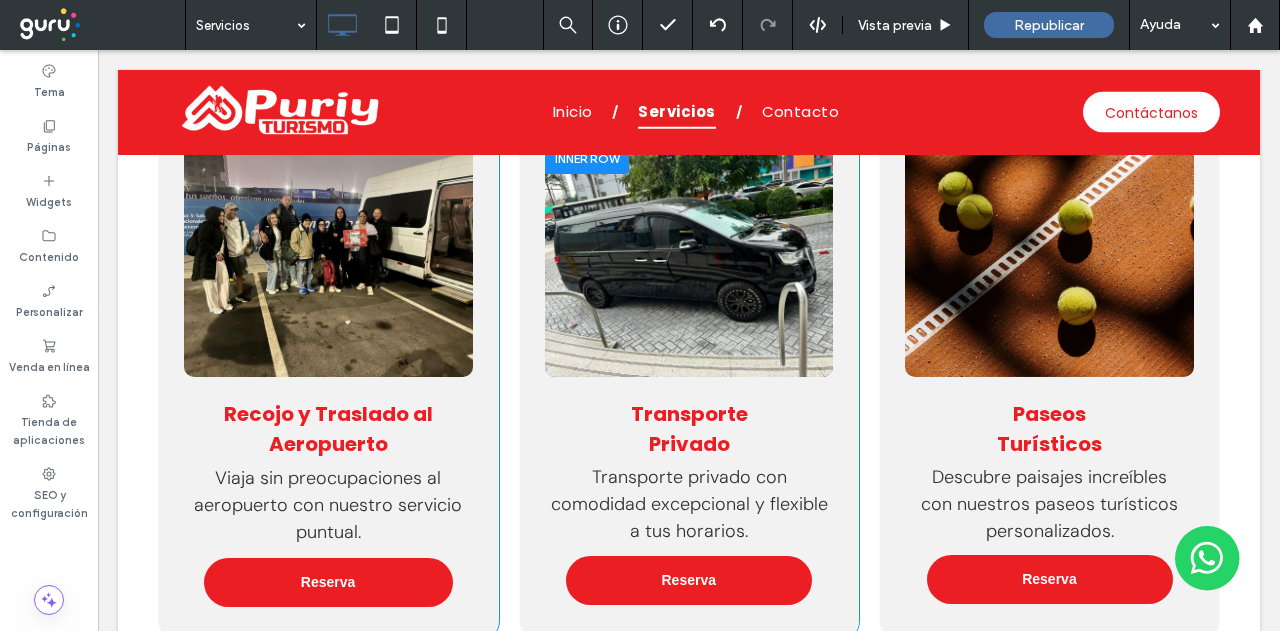 click at bounding box center [689, 260] 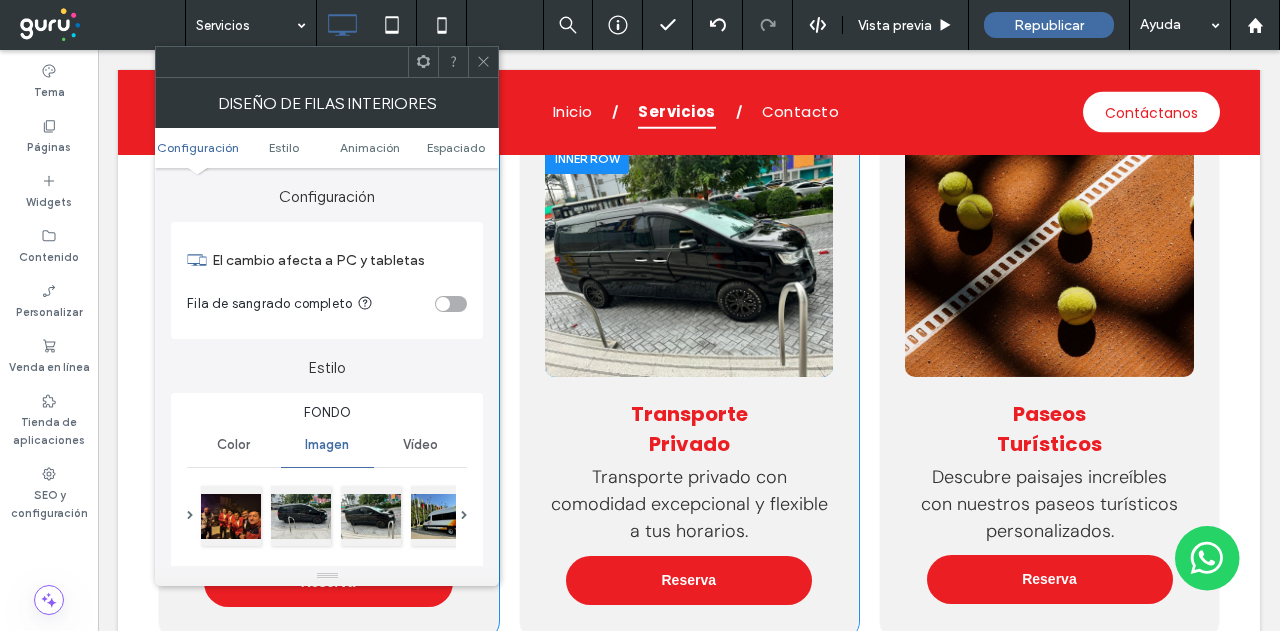 type on "**" 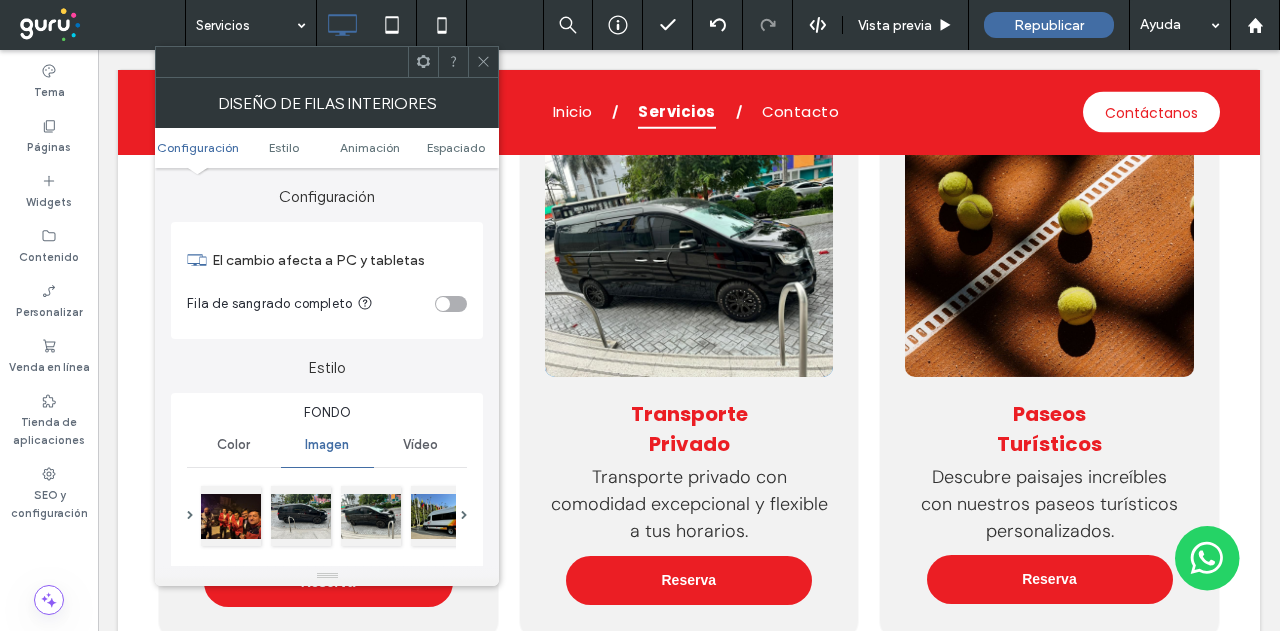 scroll, scrollTop: 200, scrollLeft: 0, axis: vertical 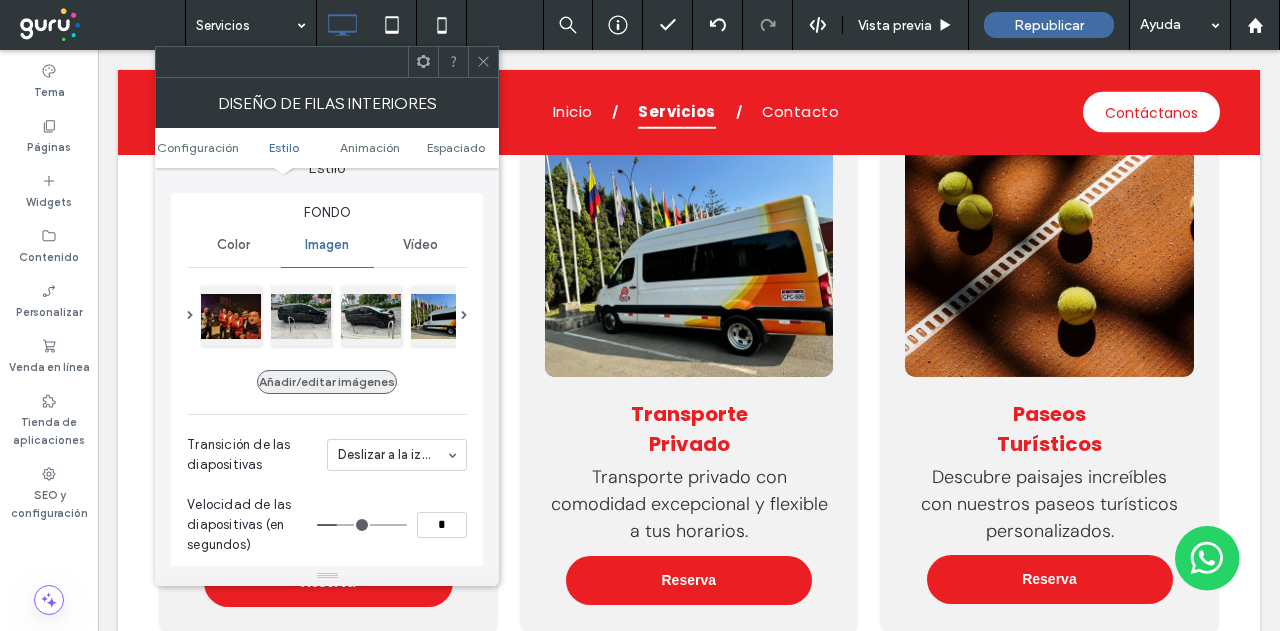 click on "Añadir/editar imágenes" at bounding box center (327, 382) 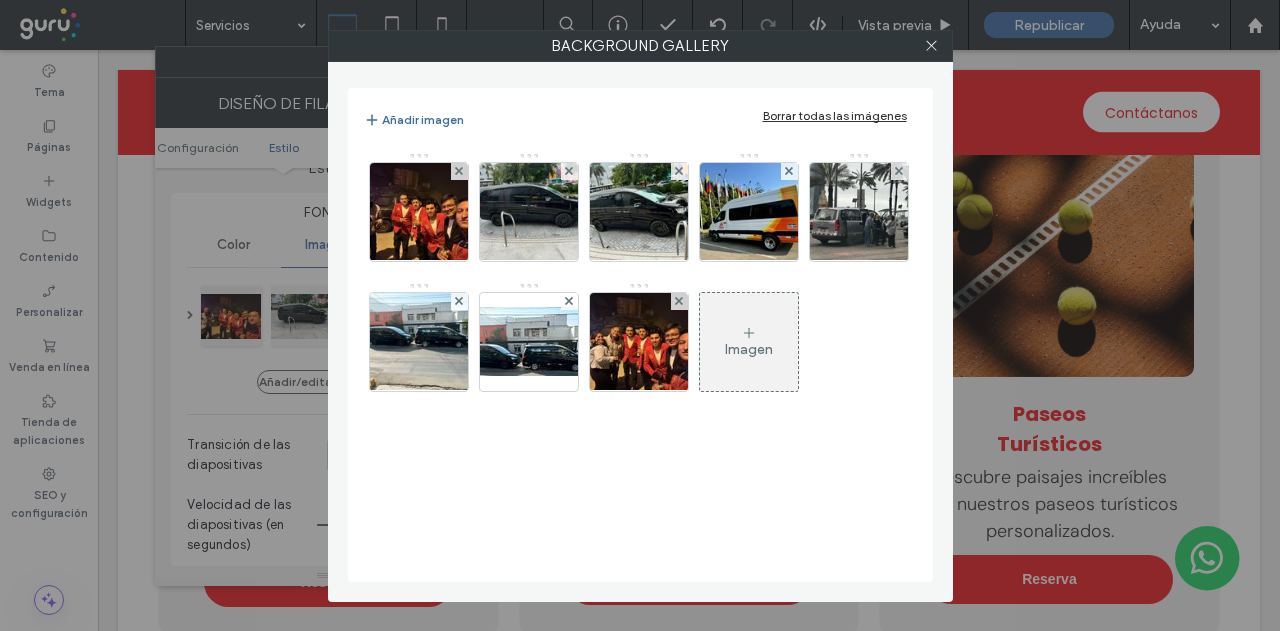 click on "Imagen" at bounding box center (749, 342) 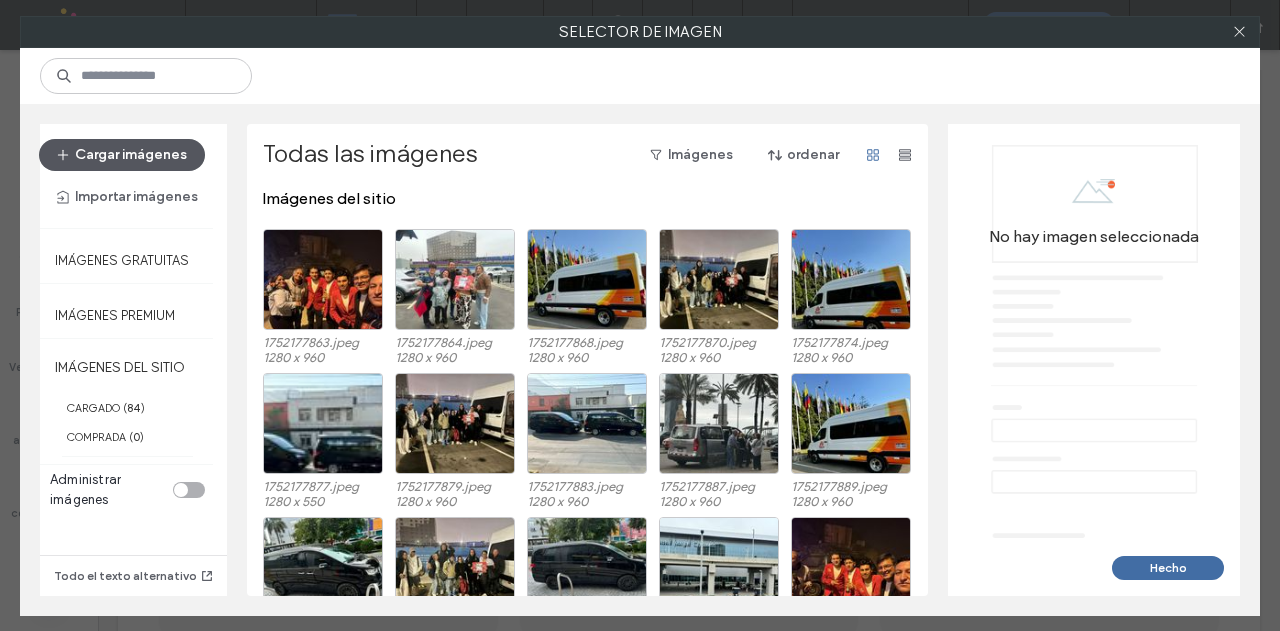 click on "Cargar imágenes" at bounding box center (122, 155) 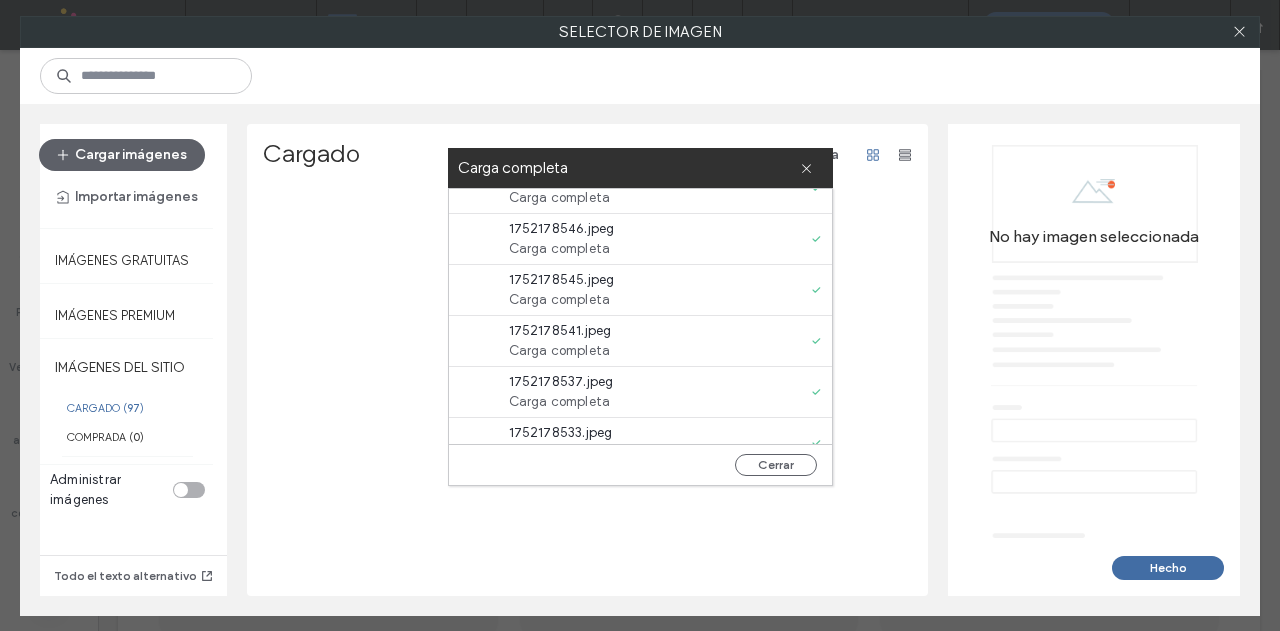 scroll, scrollTop: 403, scrollLeft: 0, axis: vertical 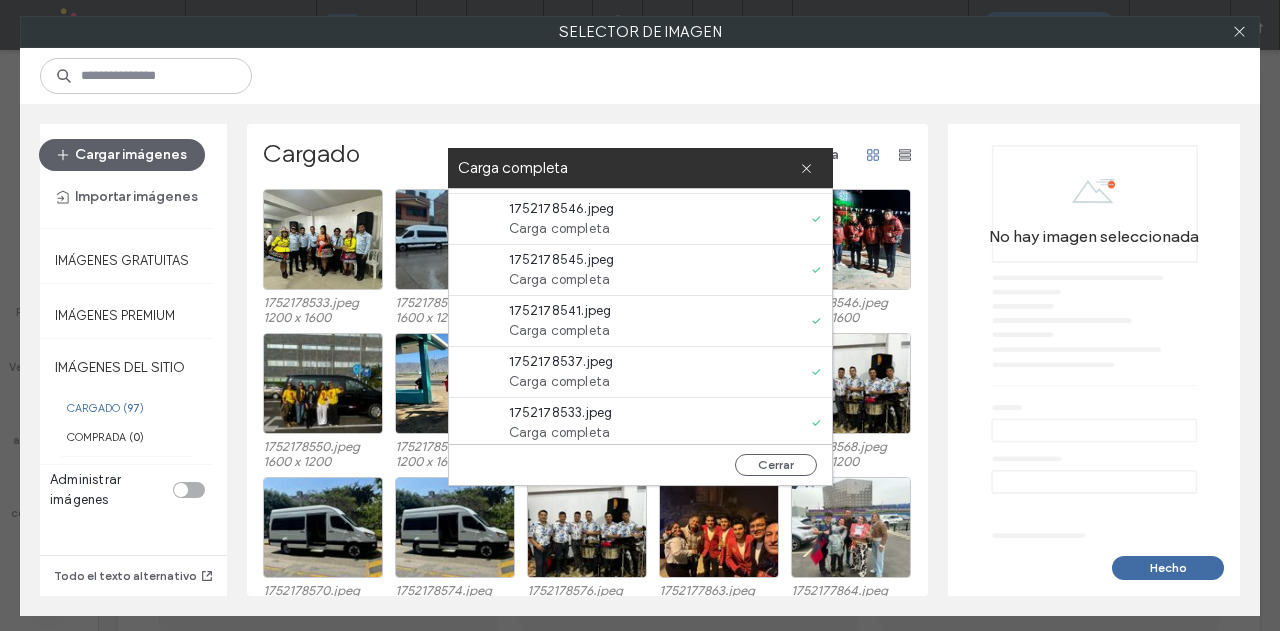 click 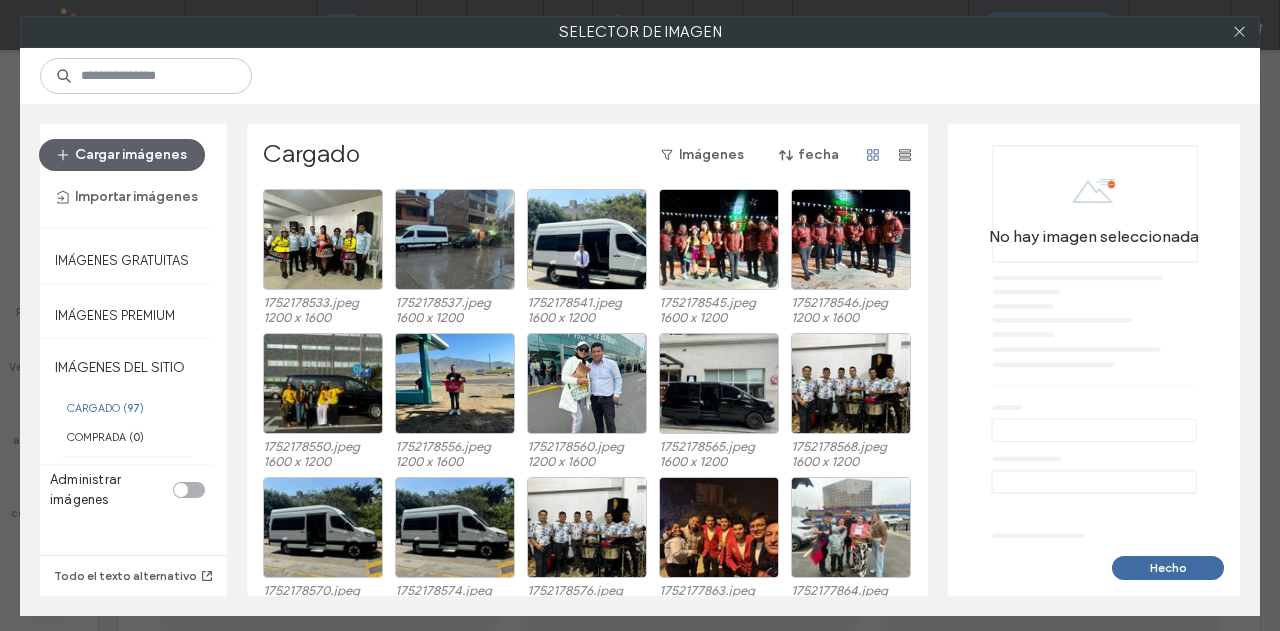 scroll, scrollTop: 0, scrollLeft: 0, axis: both 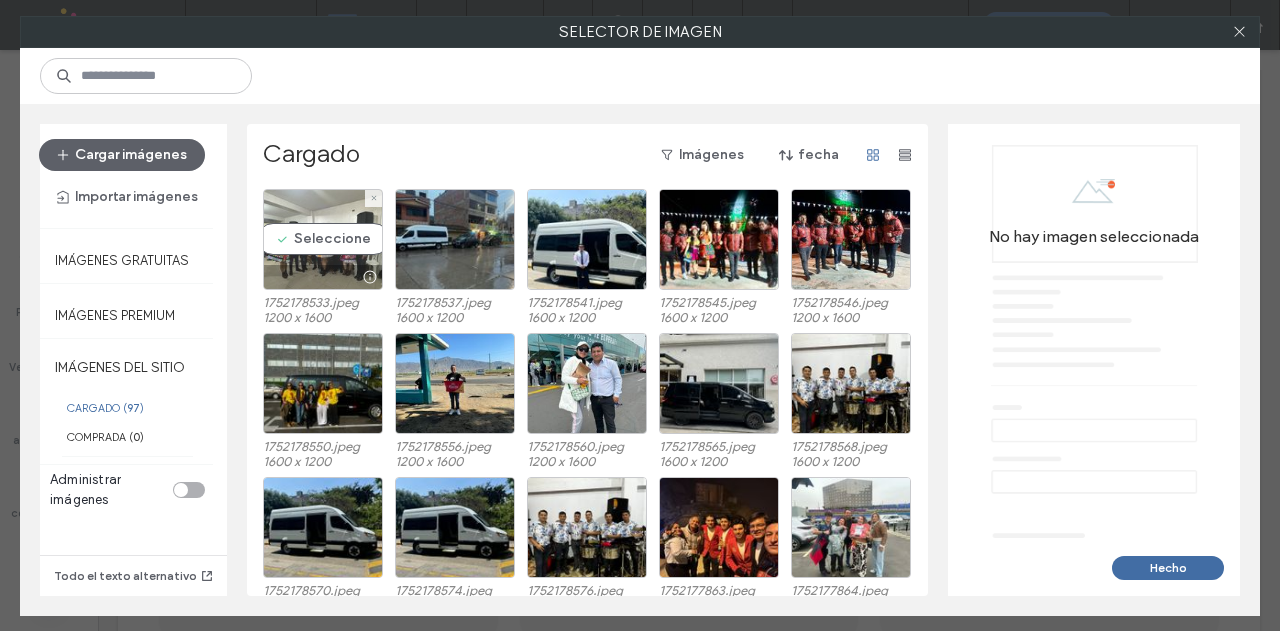 click on "Seleccione" at bounding box center (323, 239) 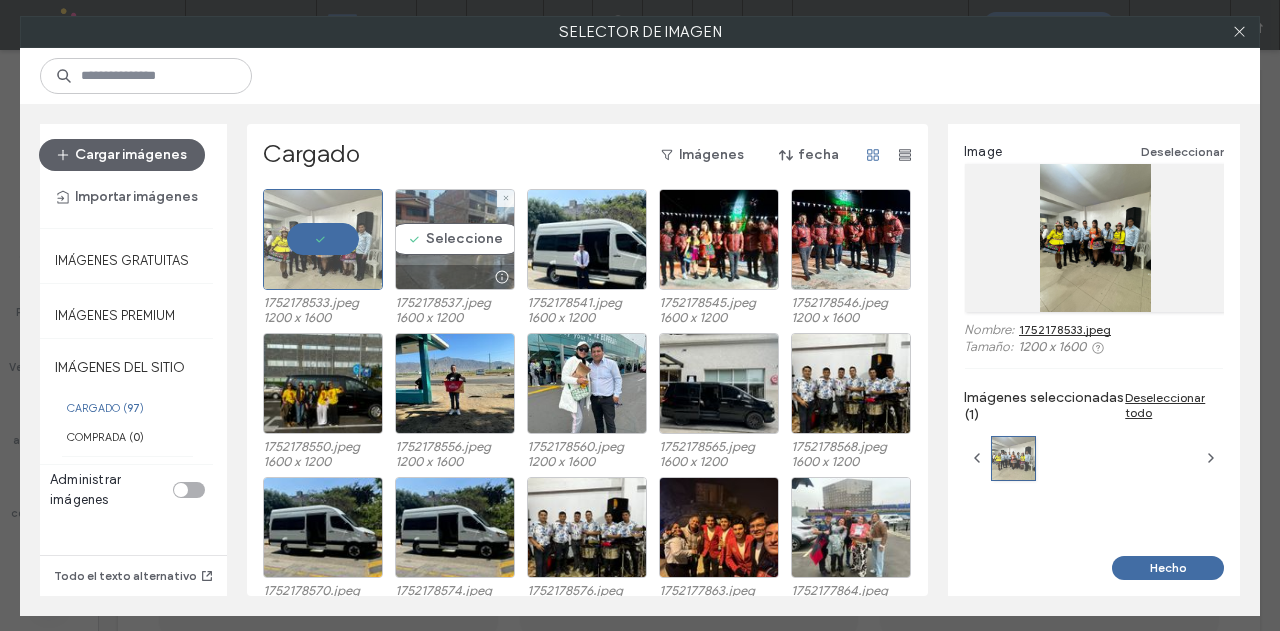 click on "Seleccione" at bounding box center (455, 239) 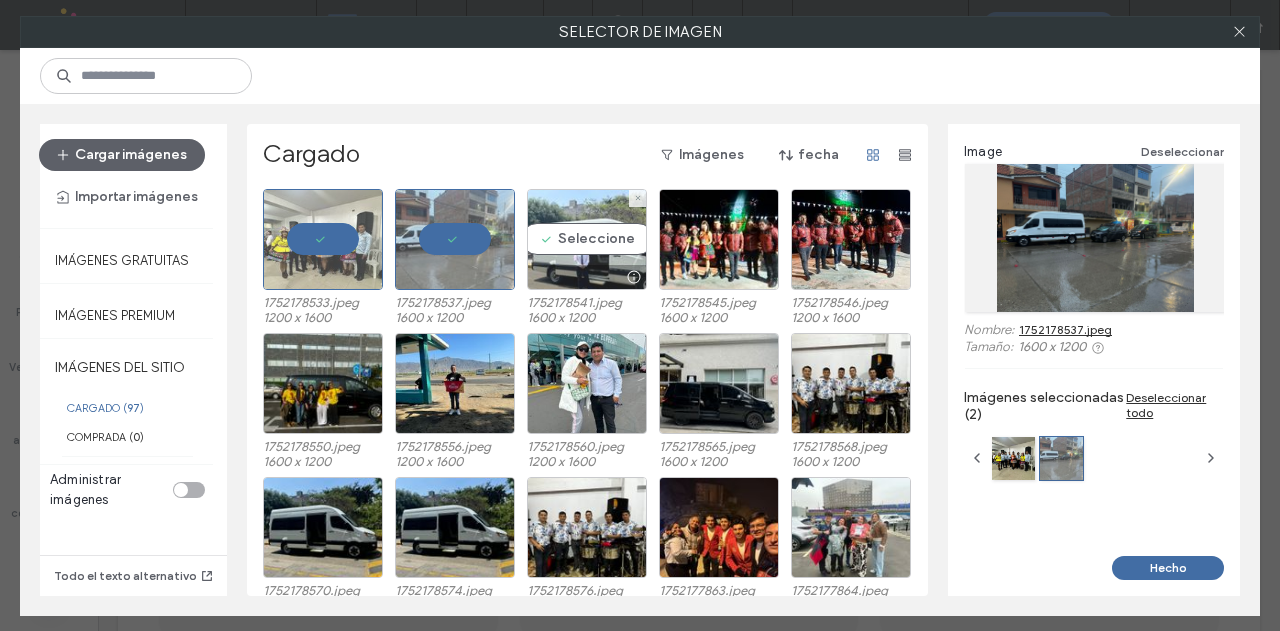 click on "Seleccione" at bounding box center [587, 239] 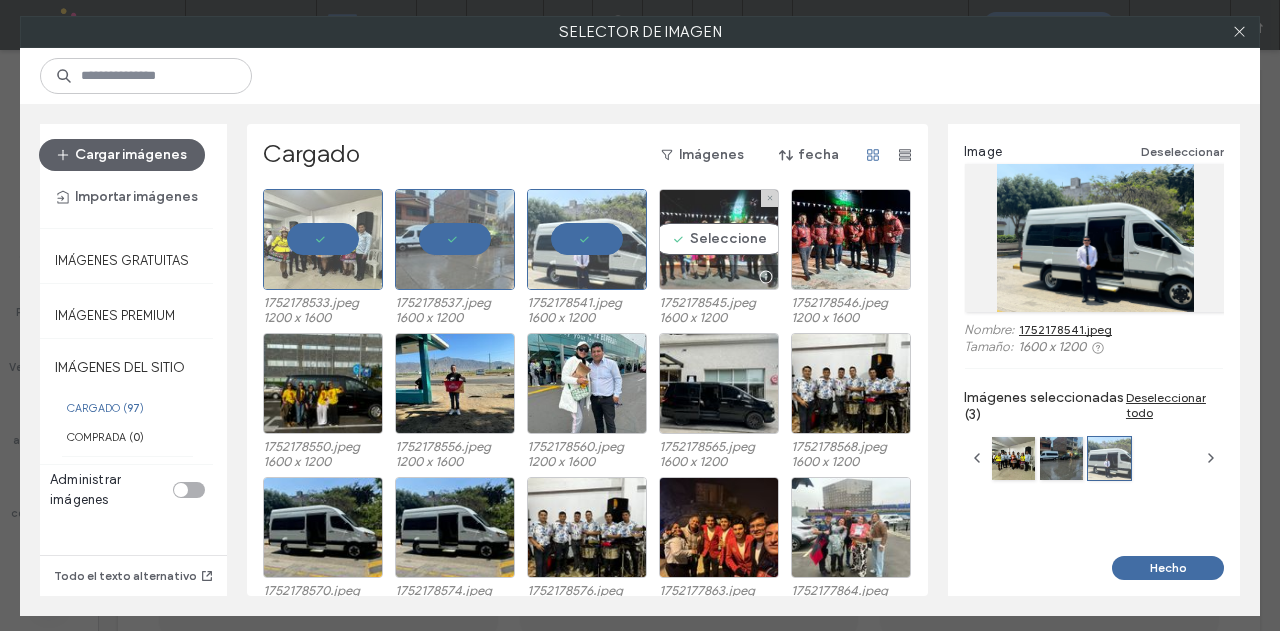 click on "Seleccione" at bounding box center [719, 239] 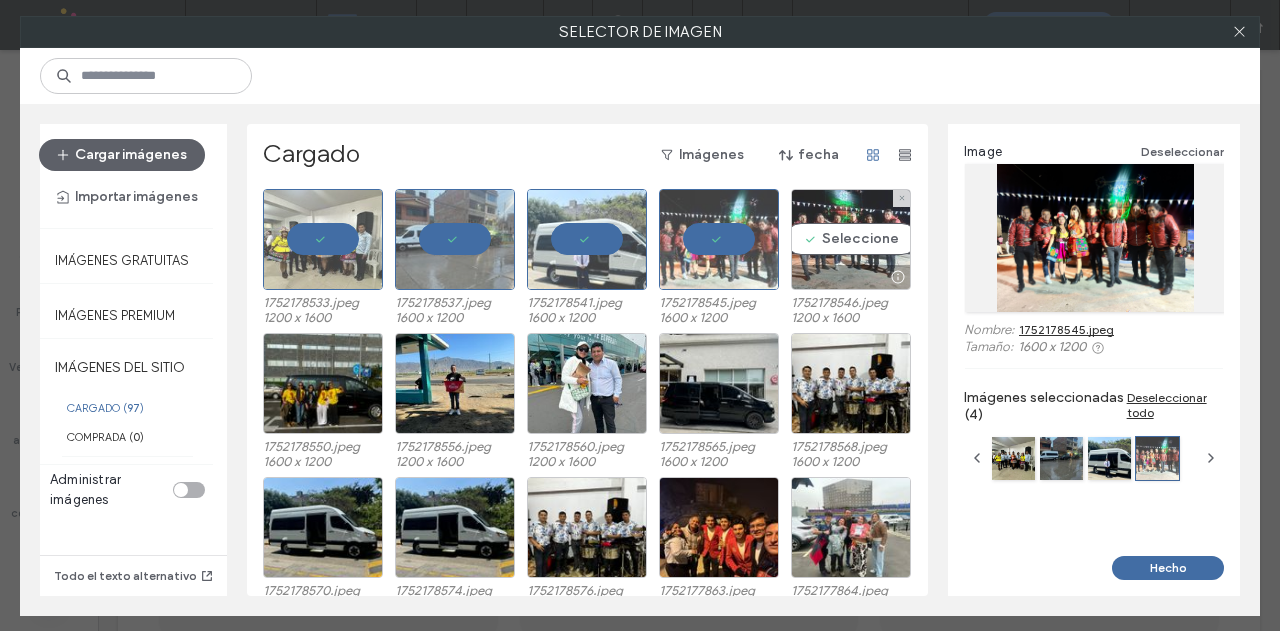 click on "Seleccione" at bounding box center [851, 239] 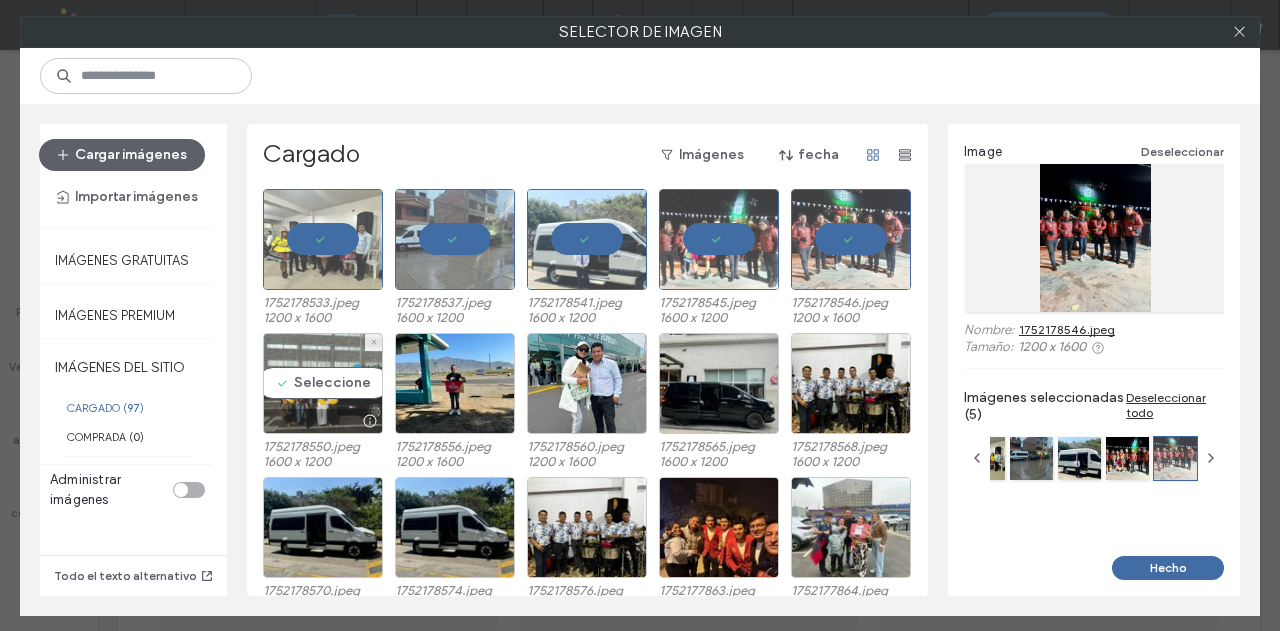 click on "Seleccione" at bounding box center [323, 383] 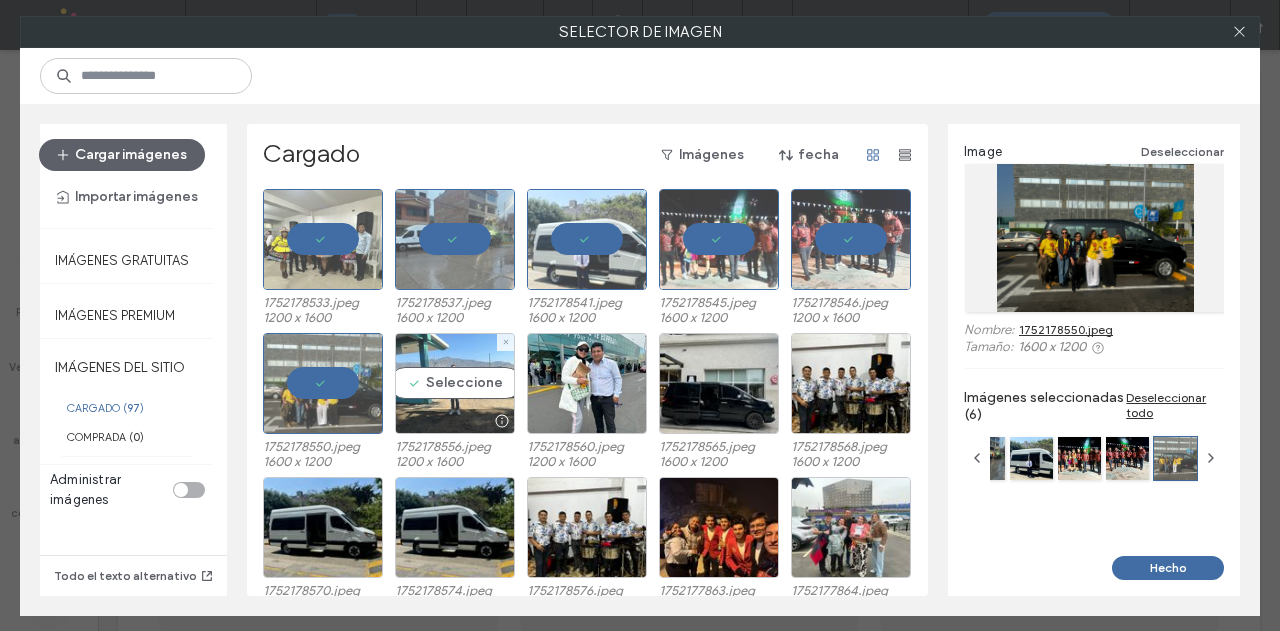 click on "Seleccione" at bounding box center [455, 383] 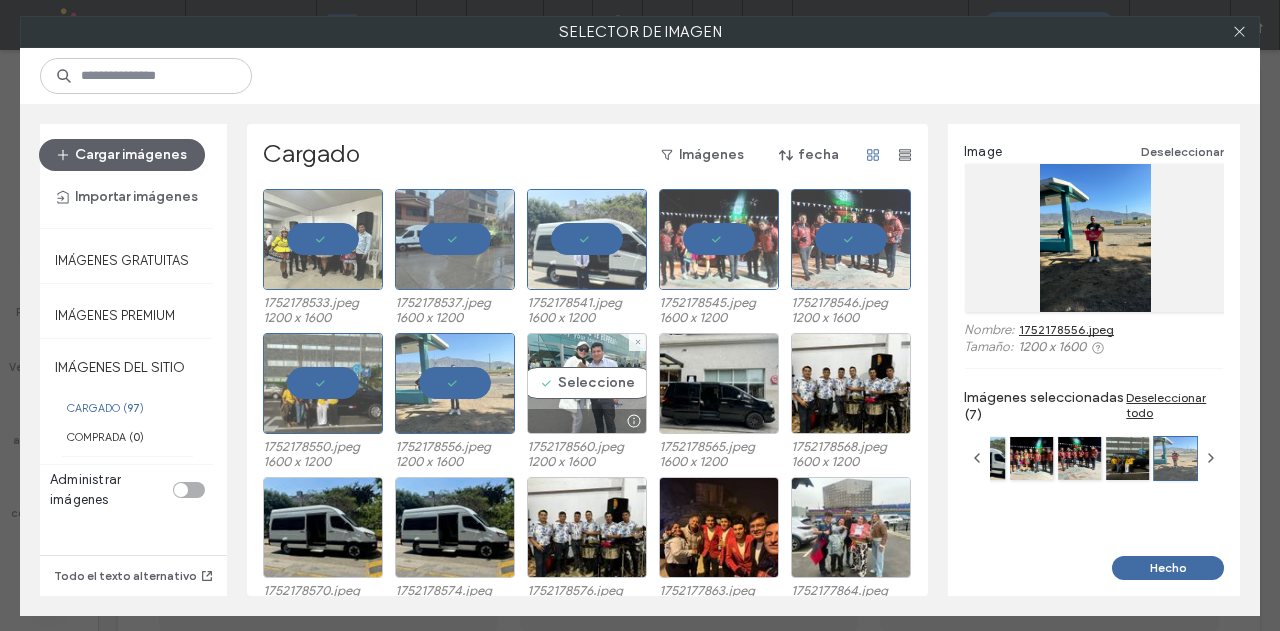 click on "Seleccione" at bounding box center [587, 383] 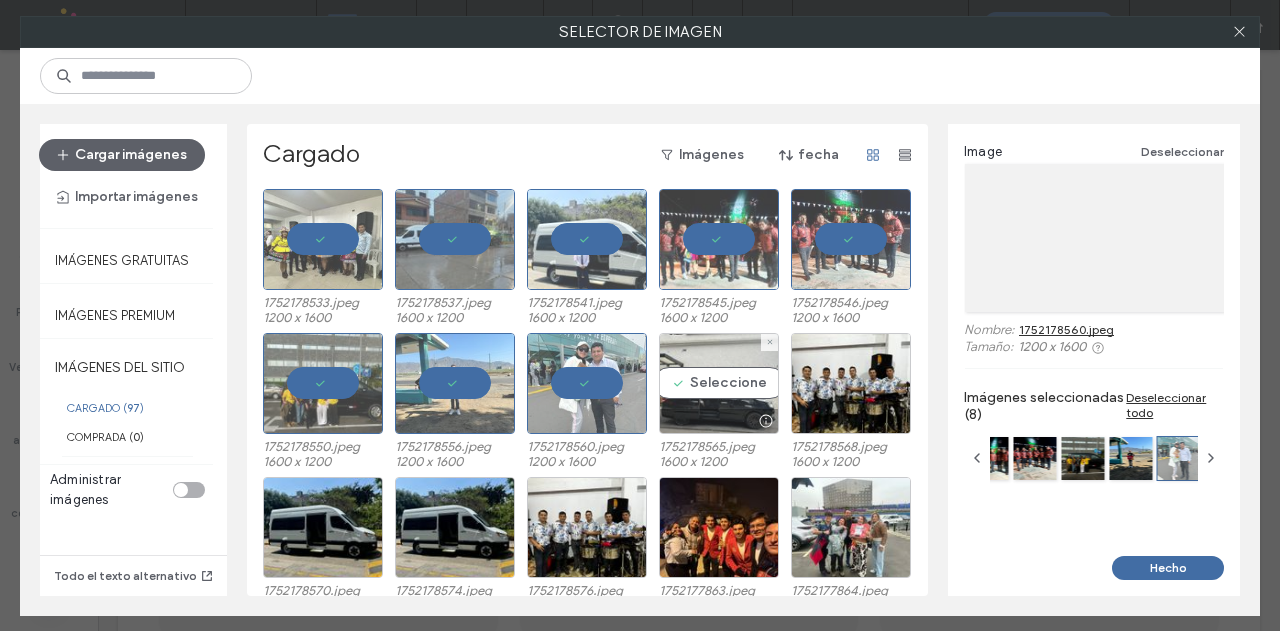 click on "Seleccione" at bounding box center (719, 383) 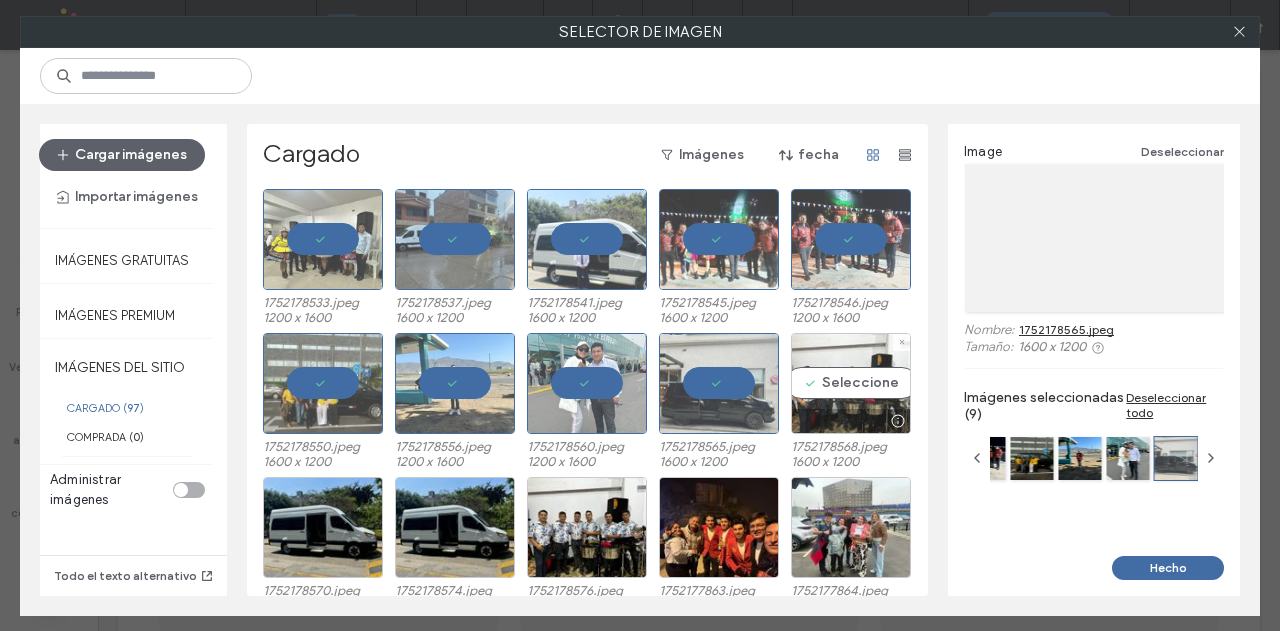 click on "Seleccione" at bounding box center [851, 383] 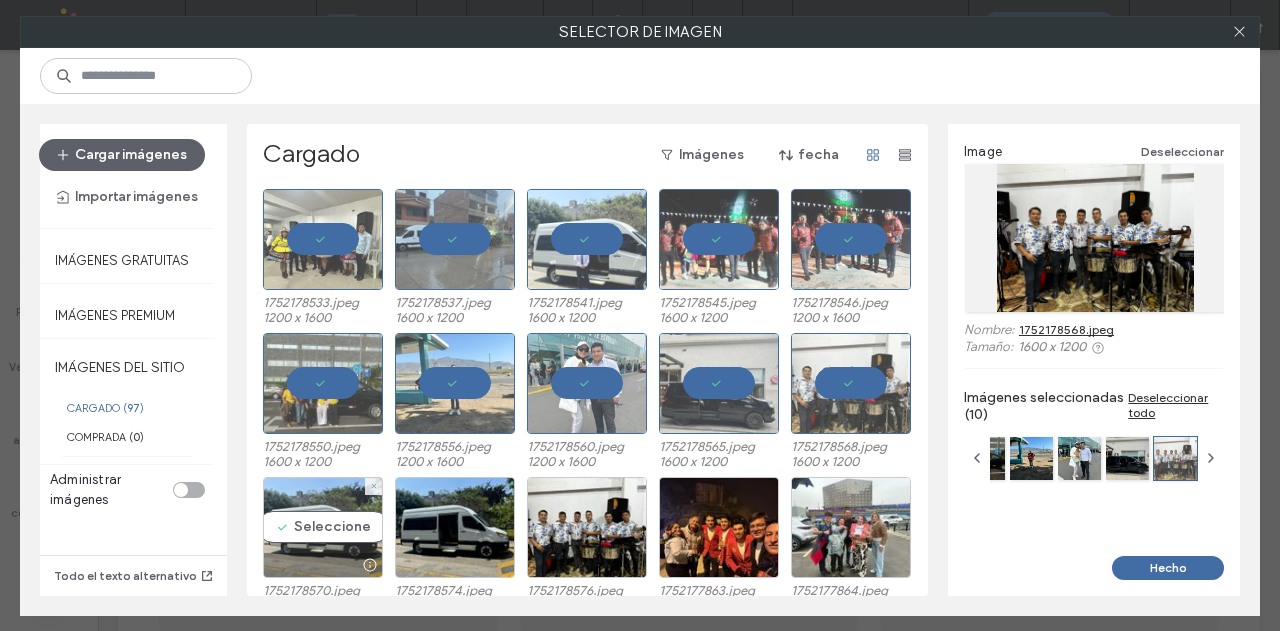 click on "Seleccione" at bounding box center [323, 527] 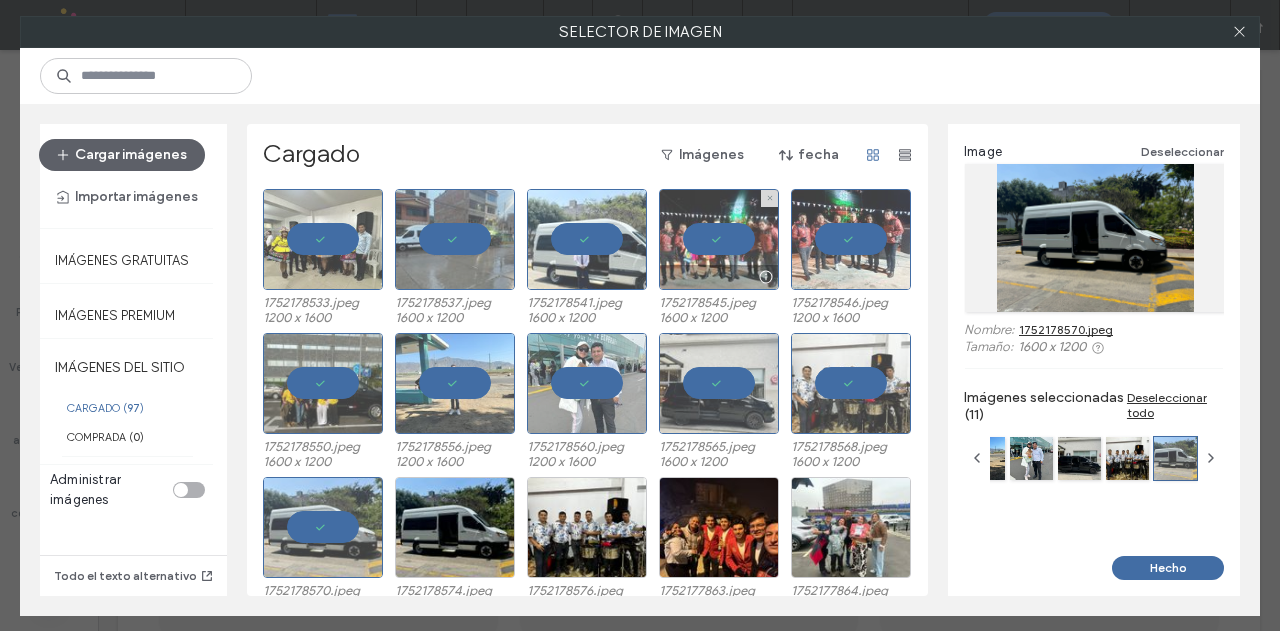 click at bounding box center (719, 239) 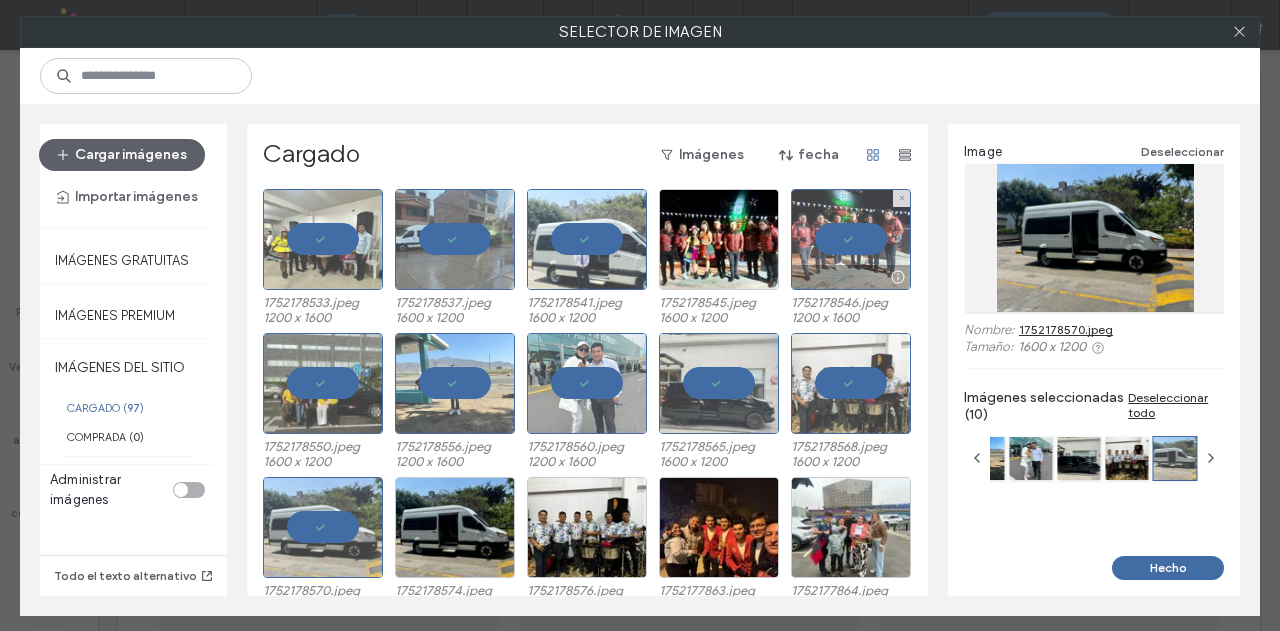 click at bounding box center (851, 239) 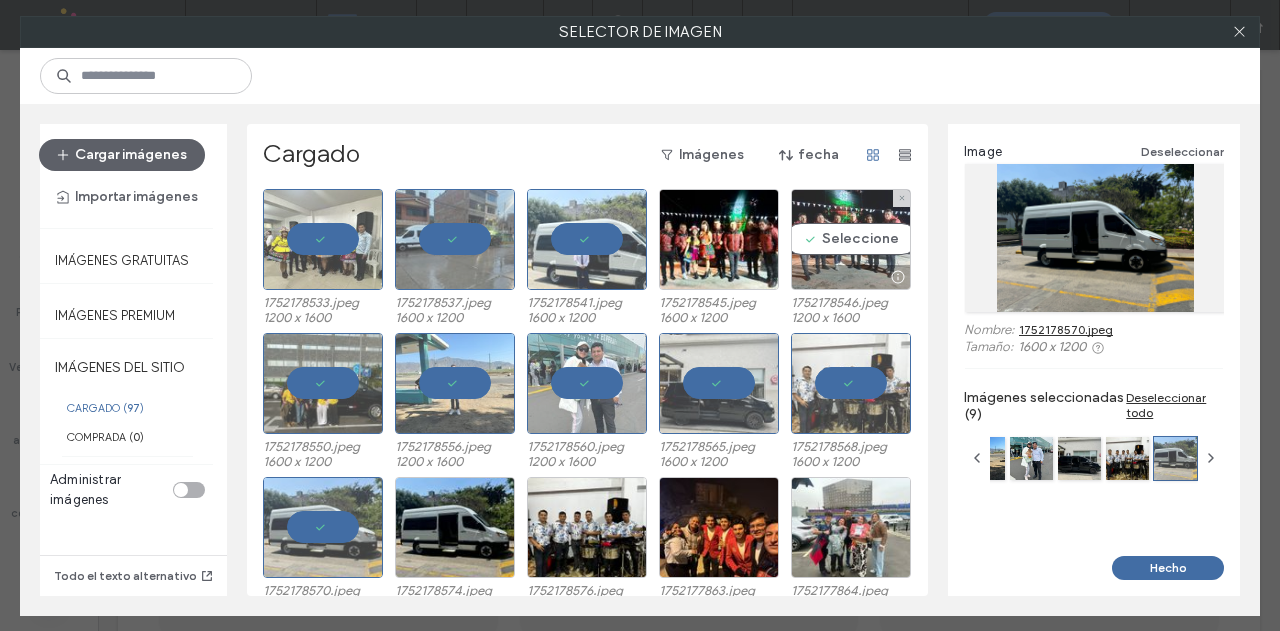 click on "Seleccione" at bounding box center [851, 239] 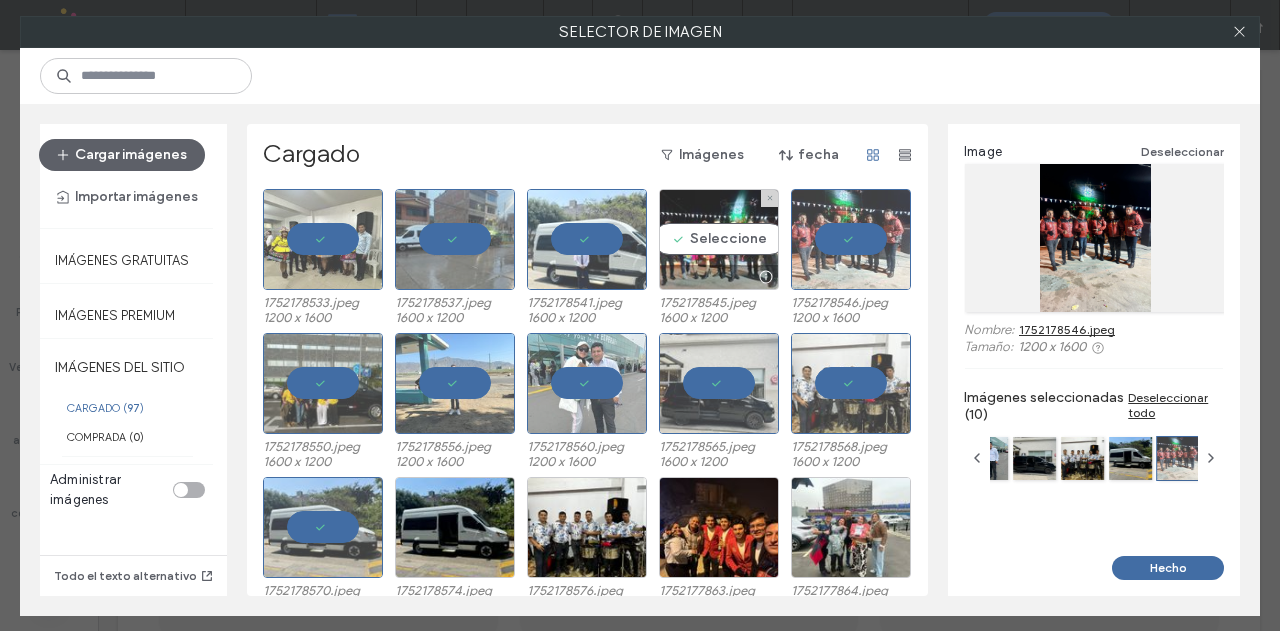 click on "Seleccione" at bounding box center (719, 239) 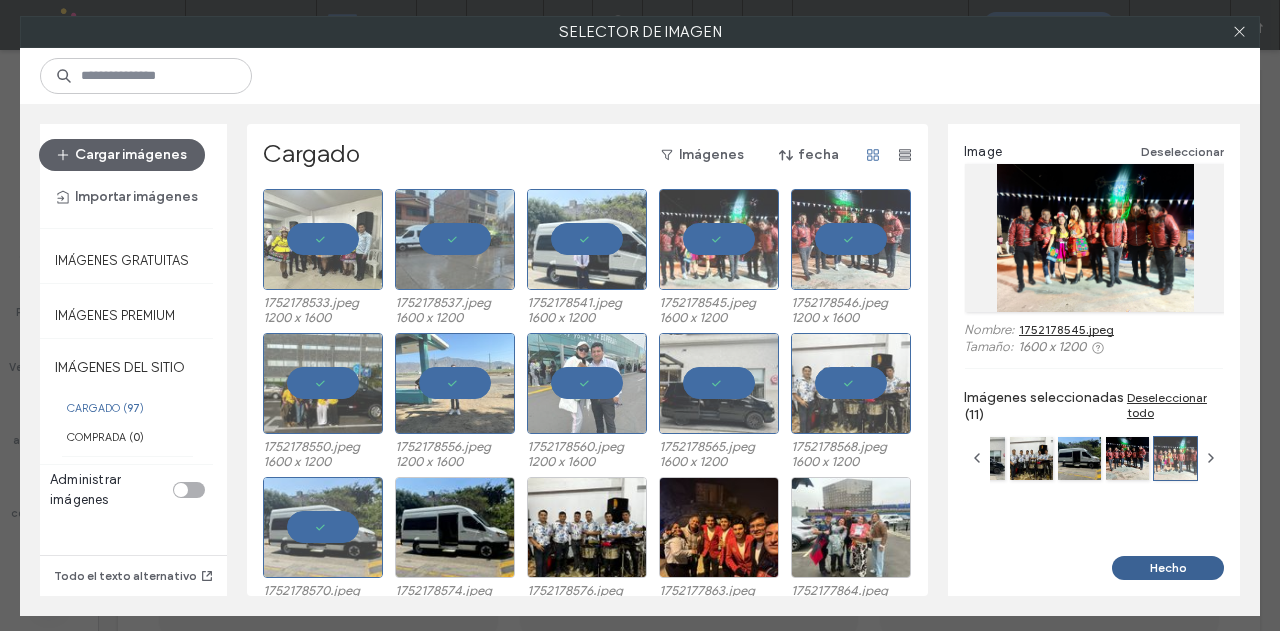 click on "Hecho" at bounding box center [1168, 568] 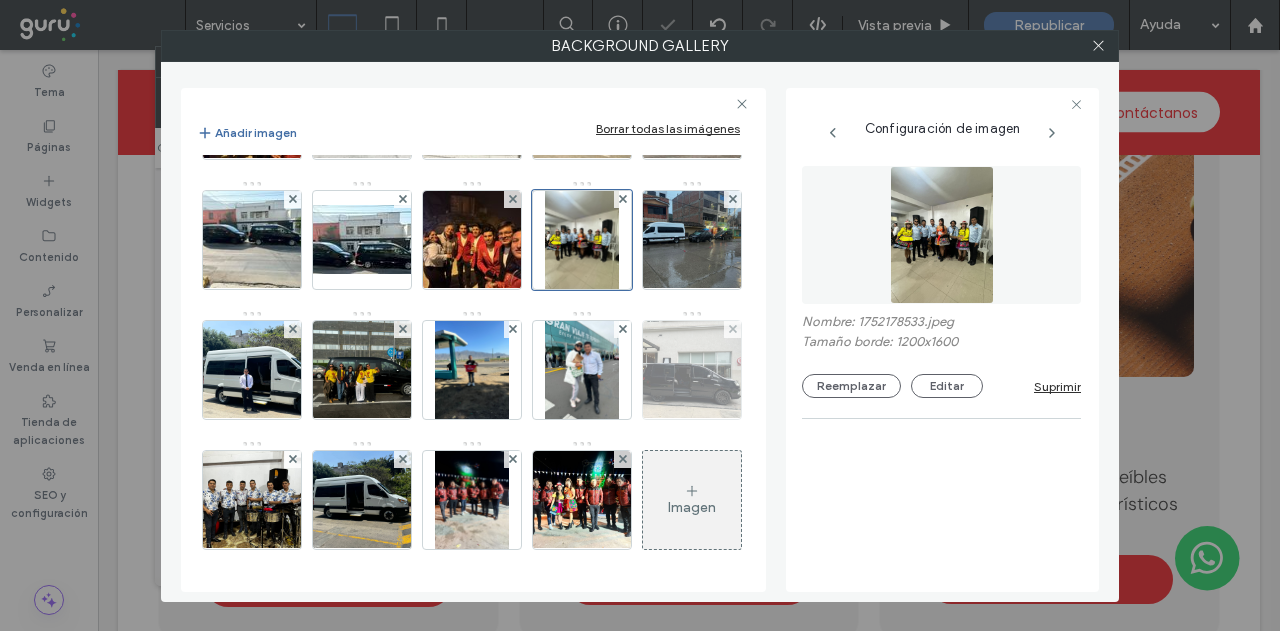 scroll, scrollTop: 241, scrollLeft: 0, axis: vertical 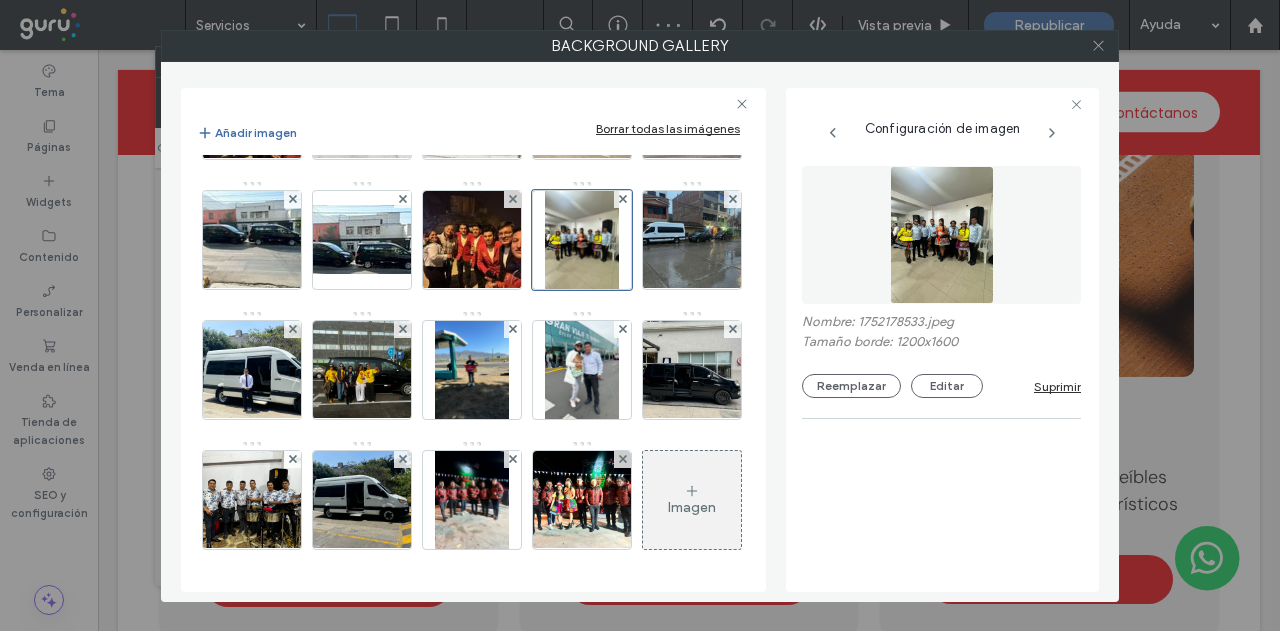 click 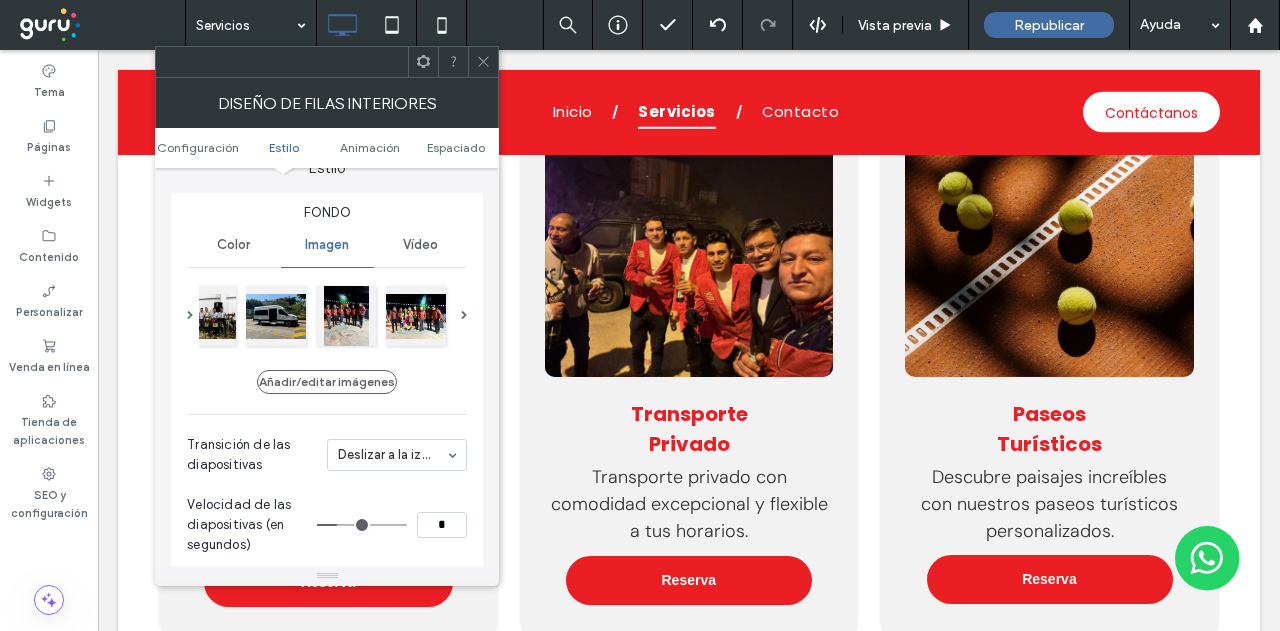 drag, startPoint x: 486, startPoint y: 52, endPoint x: 496, endPoint y: 73, distance: 23.259407 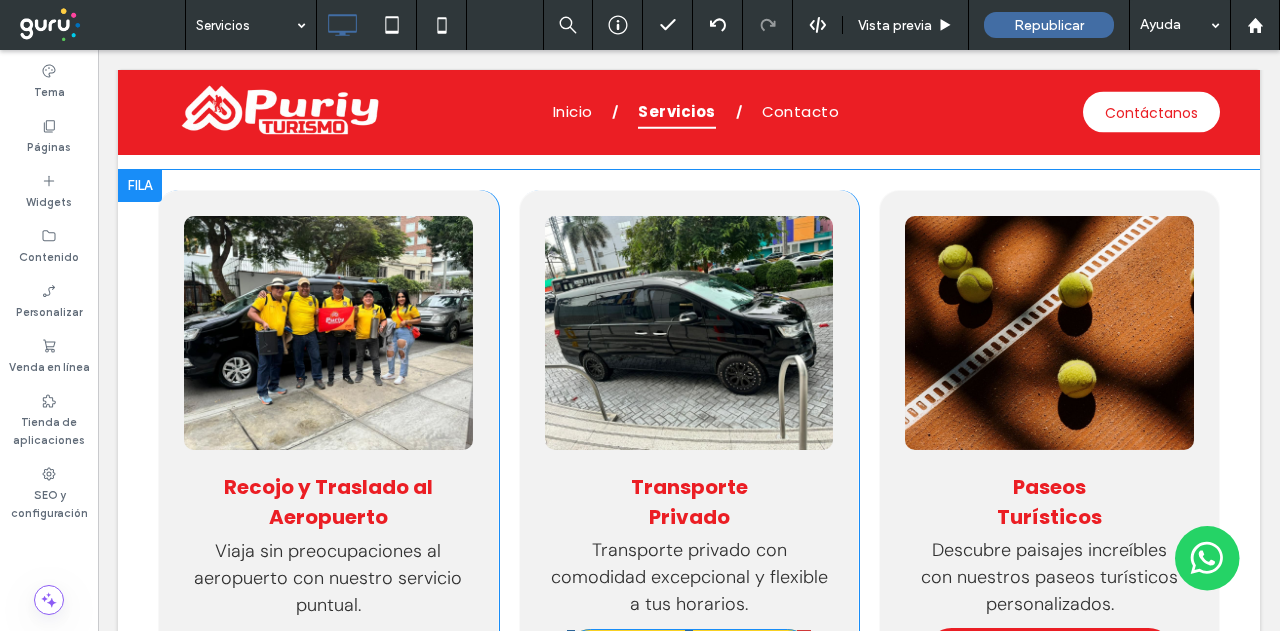 scroll, scrollTop: 815, scrollLeft: 0, axis: vertical 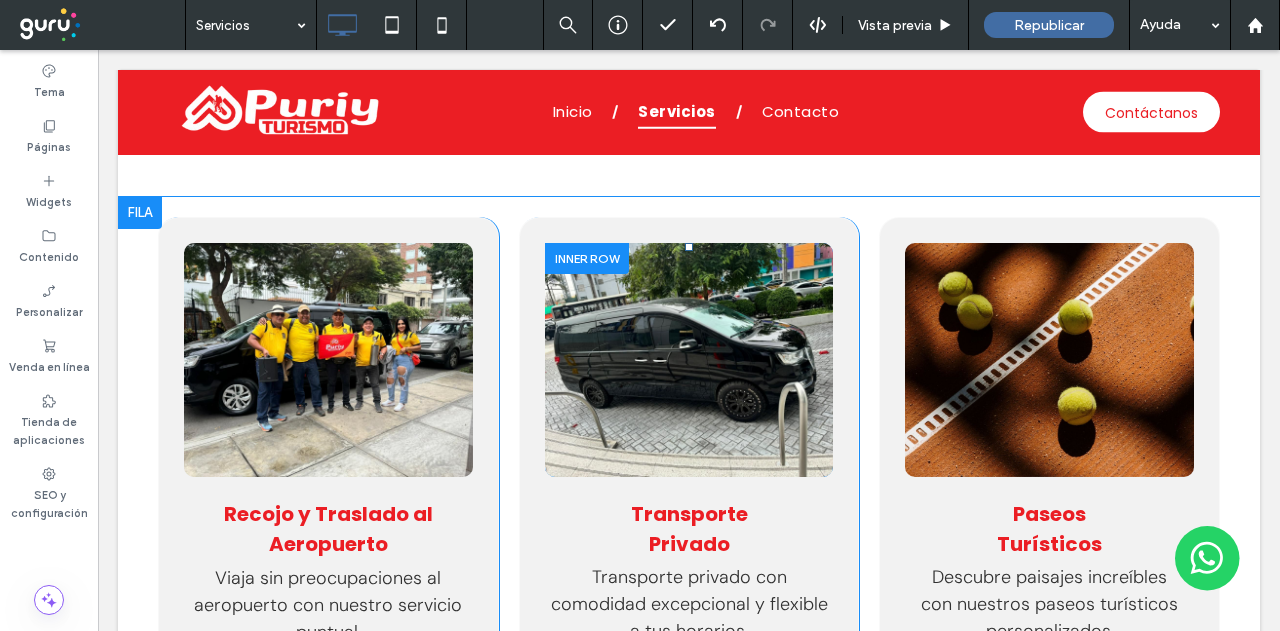 click on "Click To Paste     Click To Paste" at bounding box center (689, 360) 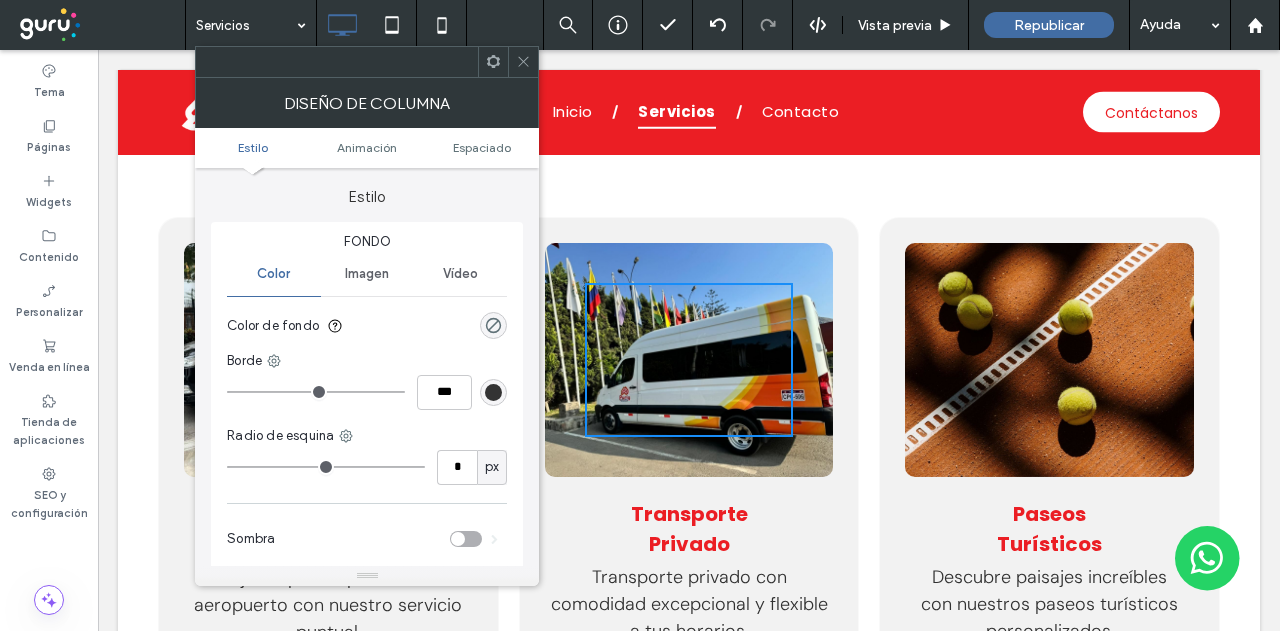 drag, startPoint x: 526, startPoint y: 60, endPoint x: 468, endPoint y: 49, distance: 59.03389 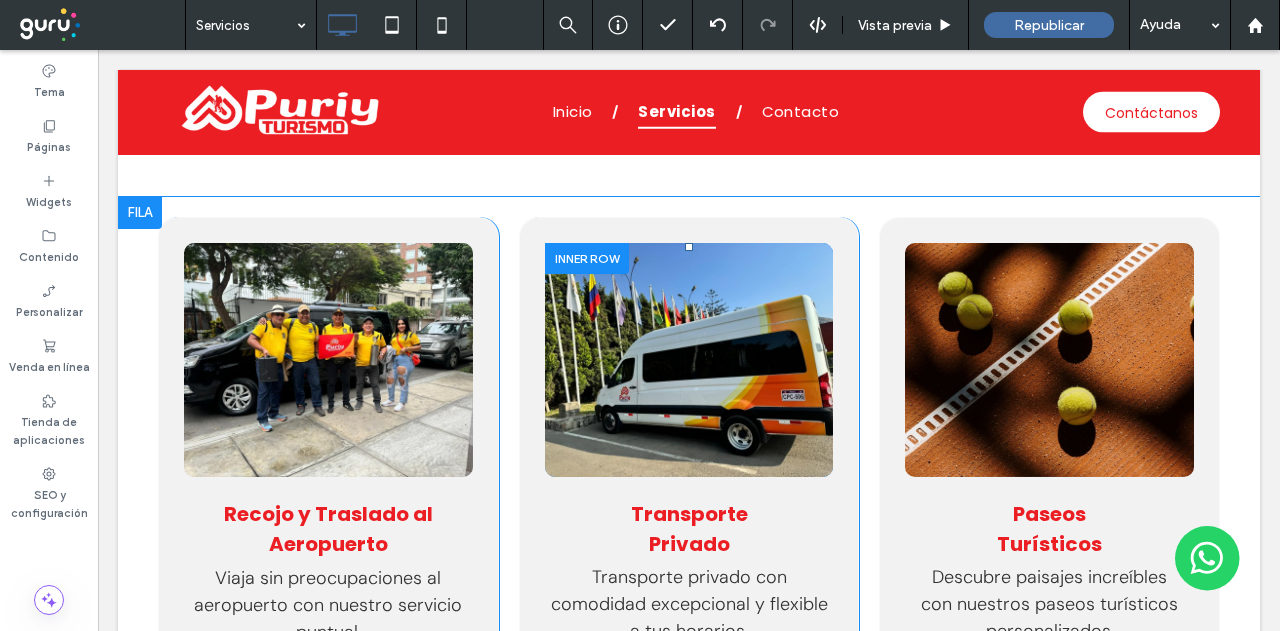 click at bounding box center [689, 360] 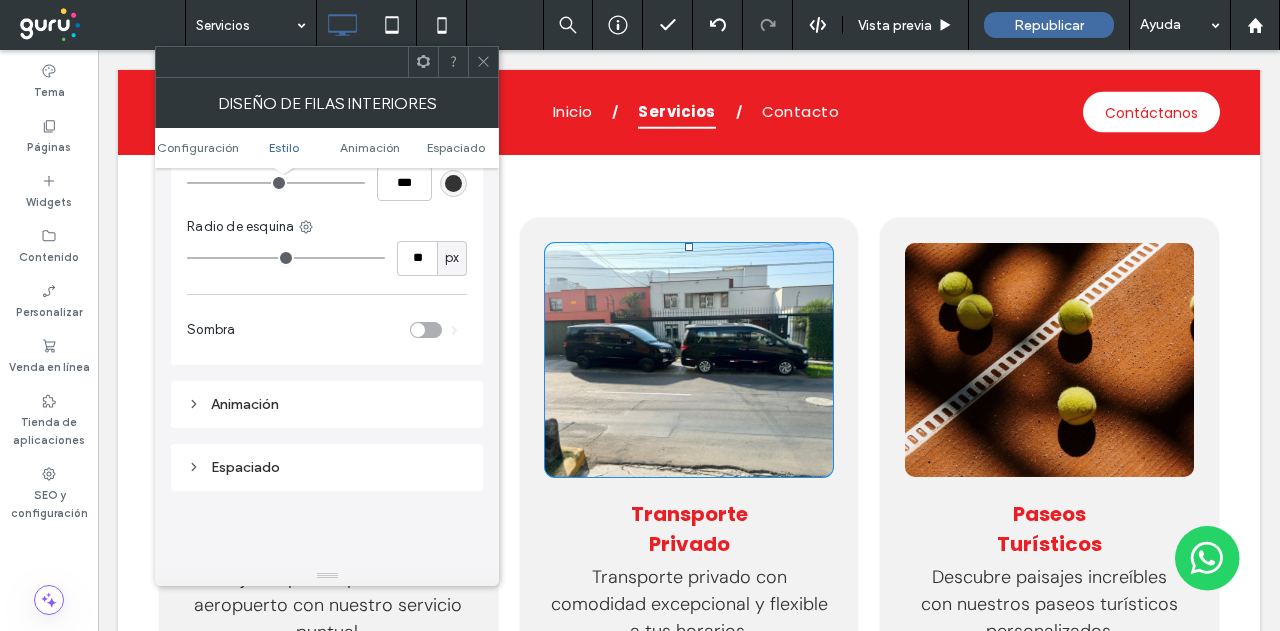 scroll, scrollTop: 1000, scrollLeft: 0, axis: vertical 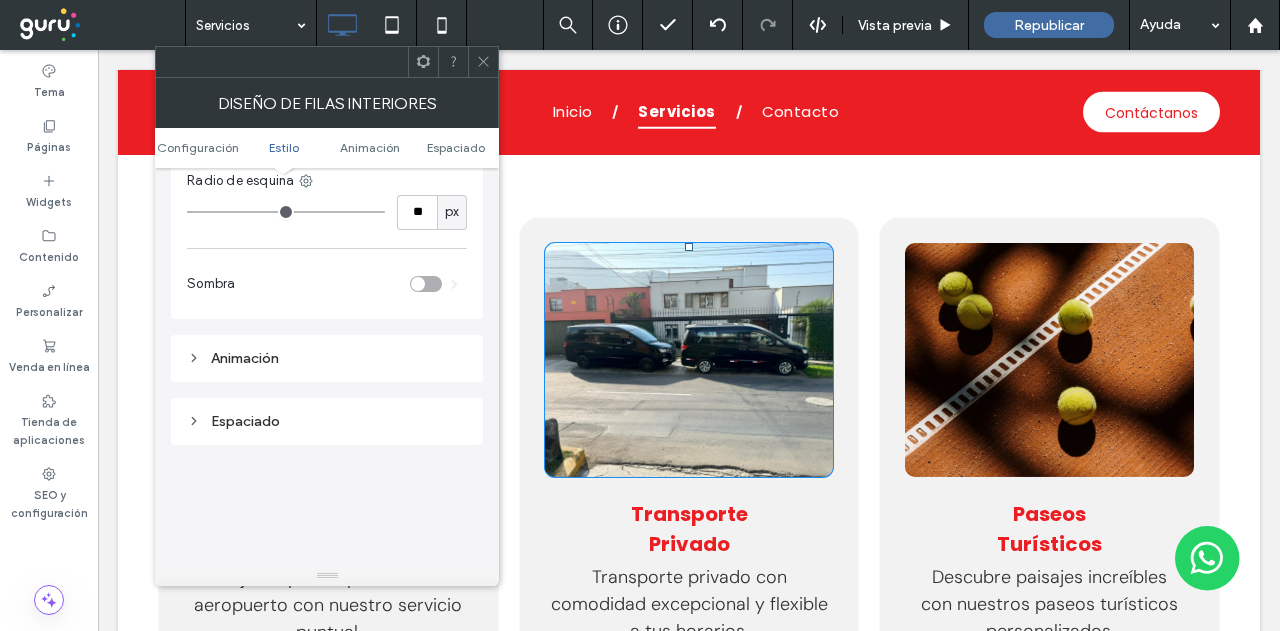click at bounding box center [483, 62] 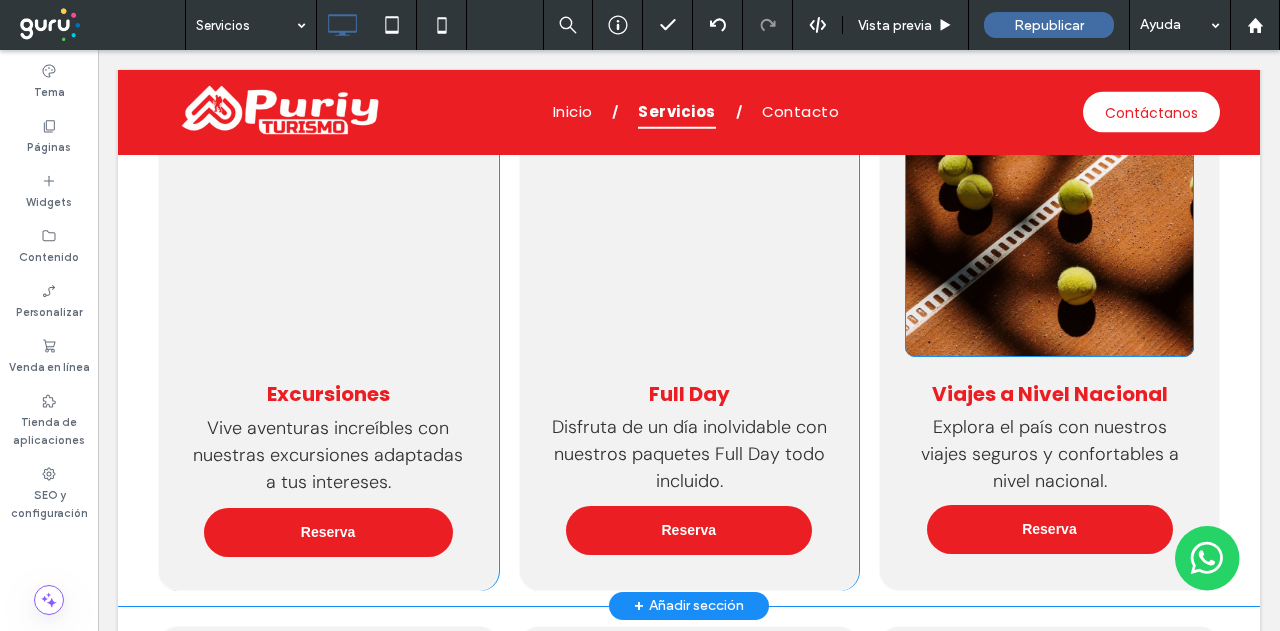 scroll, scrollTop: 1515, scrollLeft: 0, axis: vertical 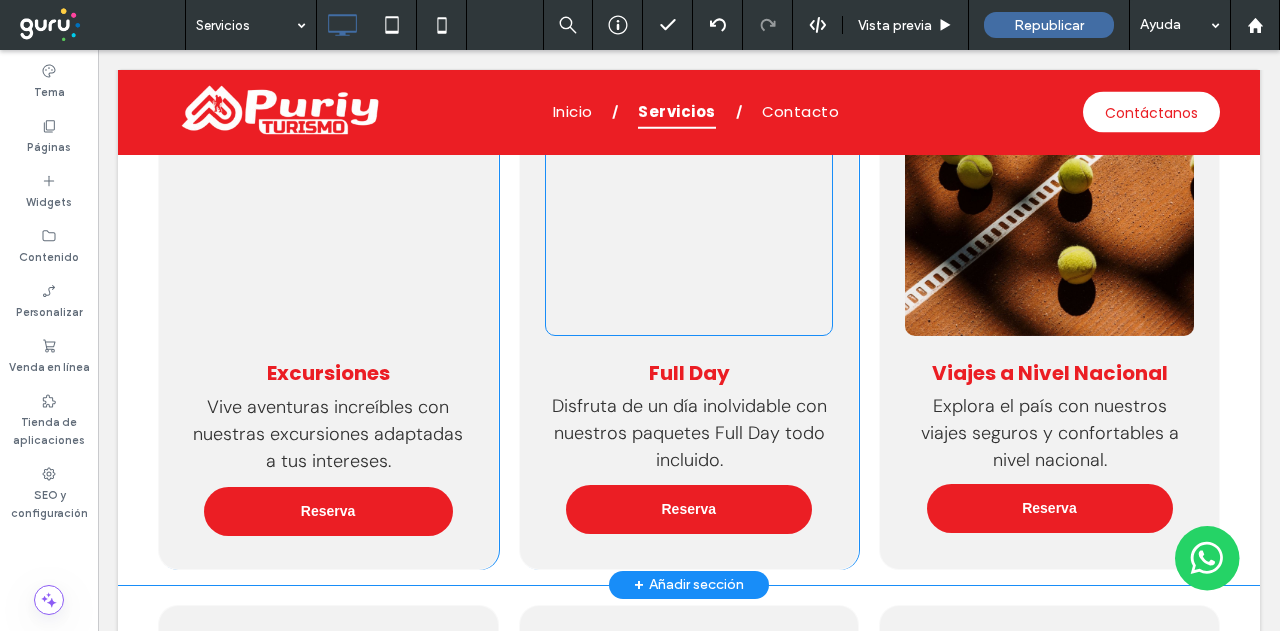 click on "Click To Paste" at bounding box center [689, 219] 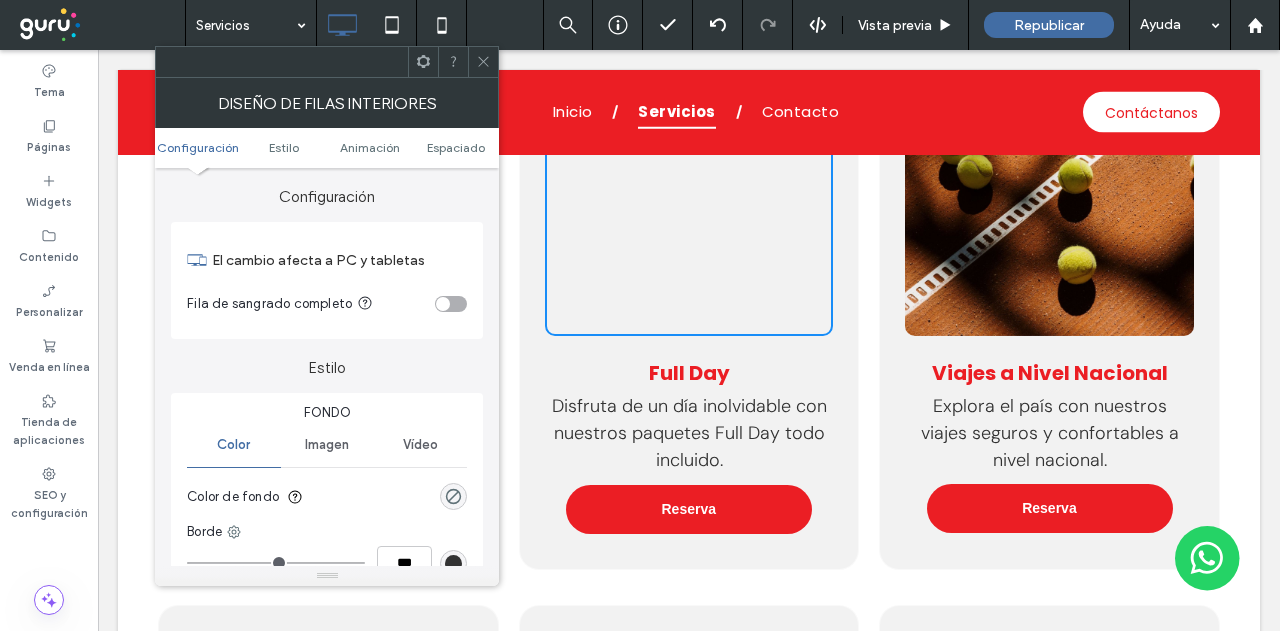 click on "Imagen" at bounding box center [327, 445] 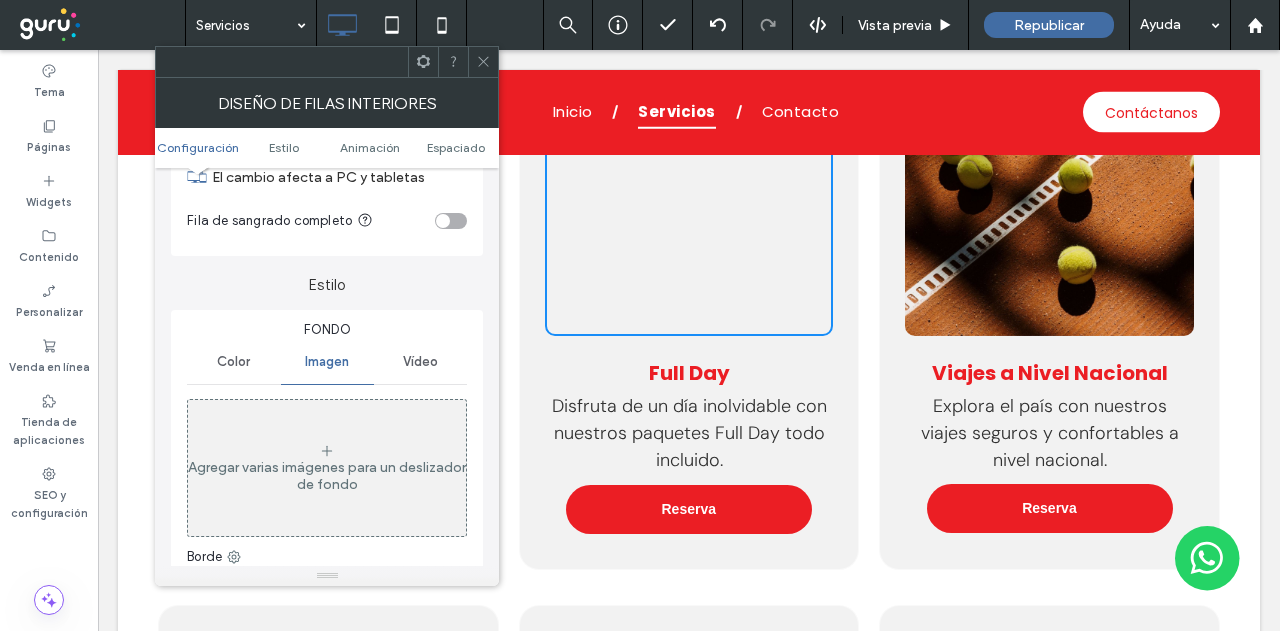 scroll, scrollTop: 200, scrollLeft: 0, axis: vertical 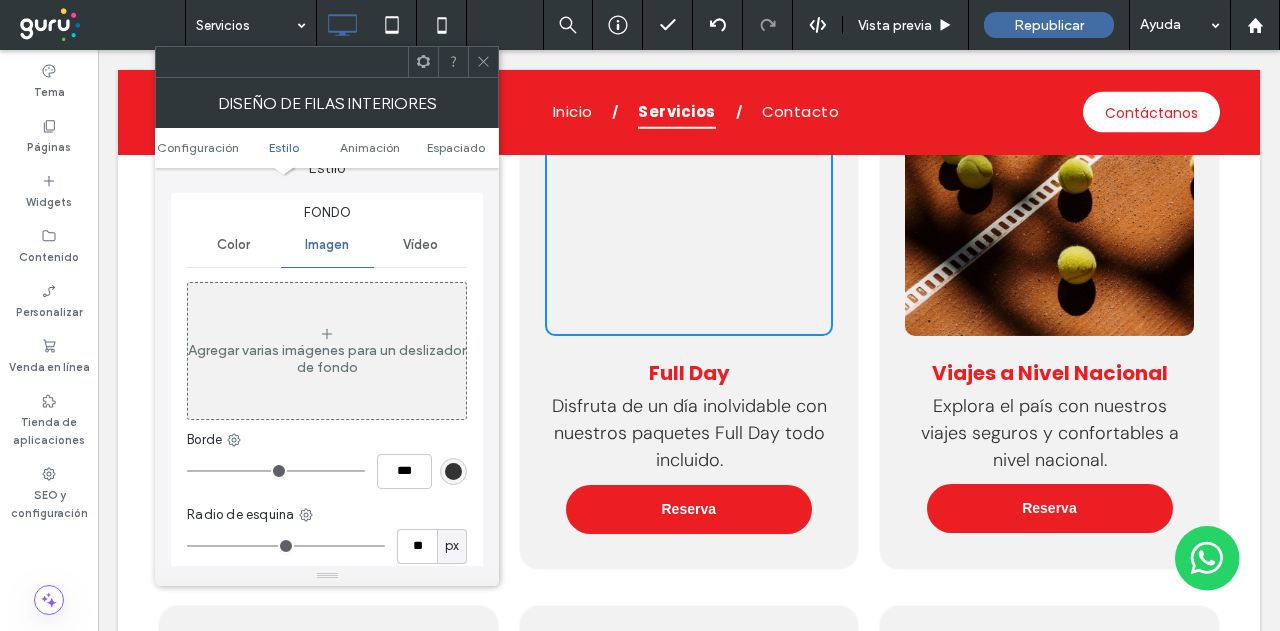 click on "Agregar varias imágenes para un deslizador de fondo" at bounding box center (327, 359) 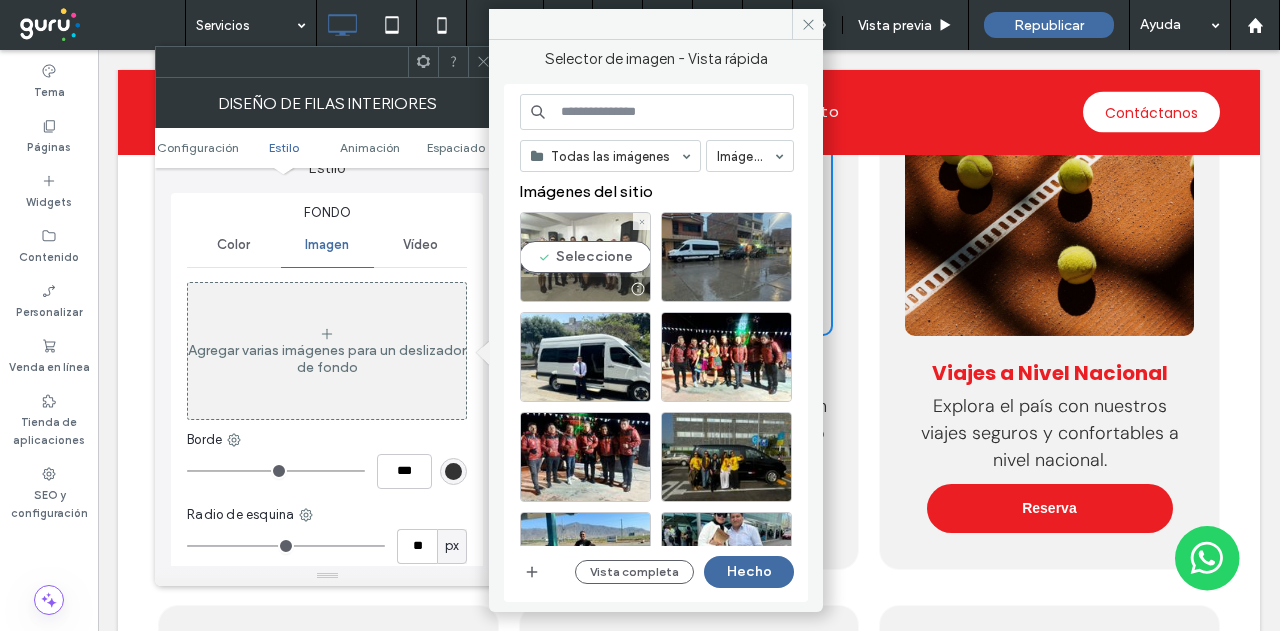 click on "Seleccione" at bounding box center (585, 257) 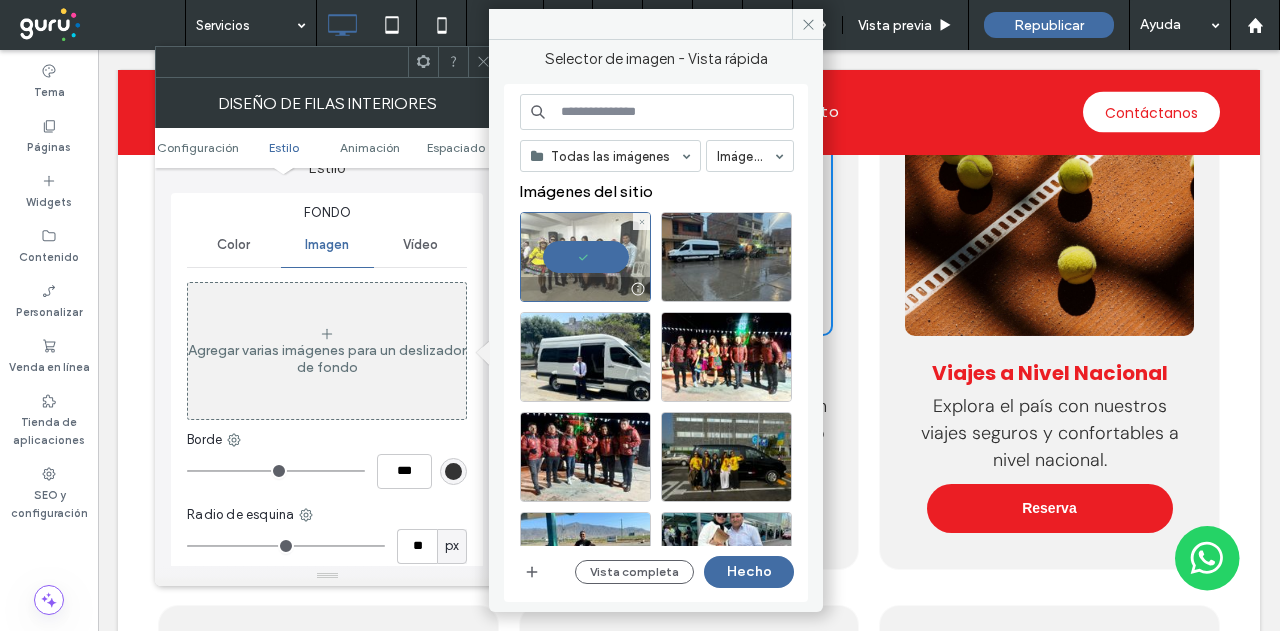 click at bounding box center [585, 257] 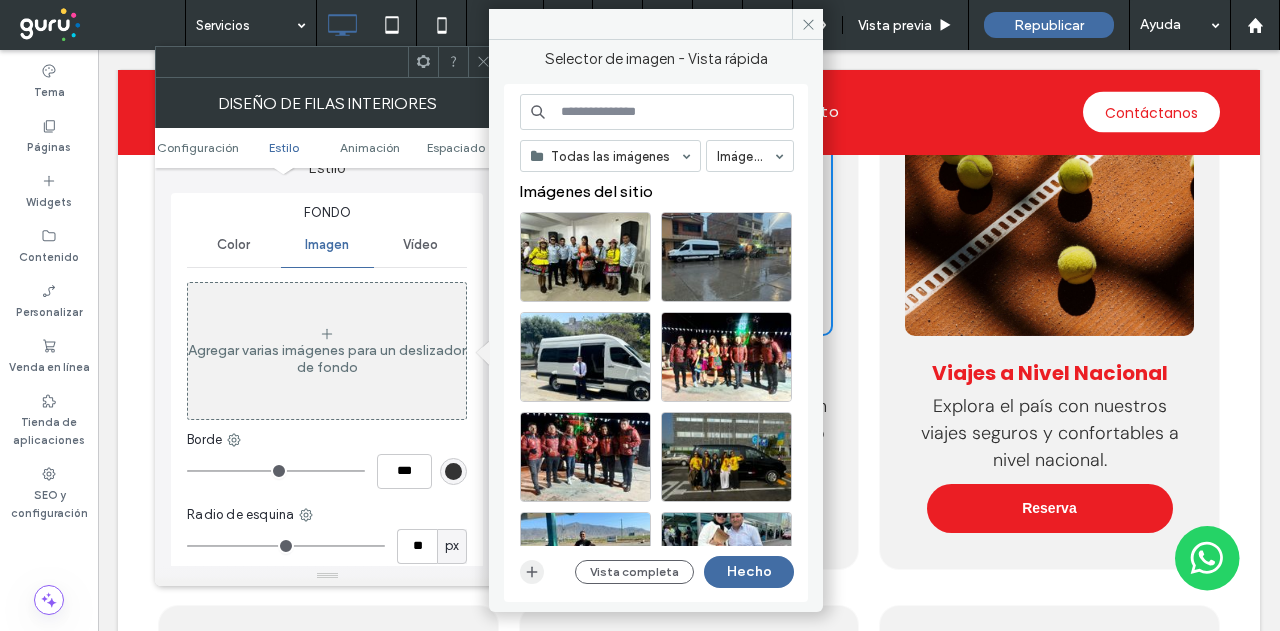 click at bounding box center [532, 572] 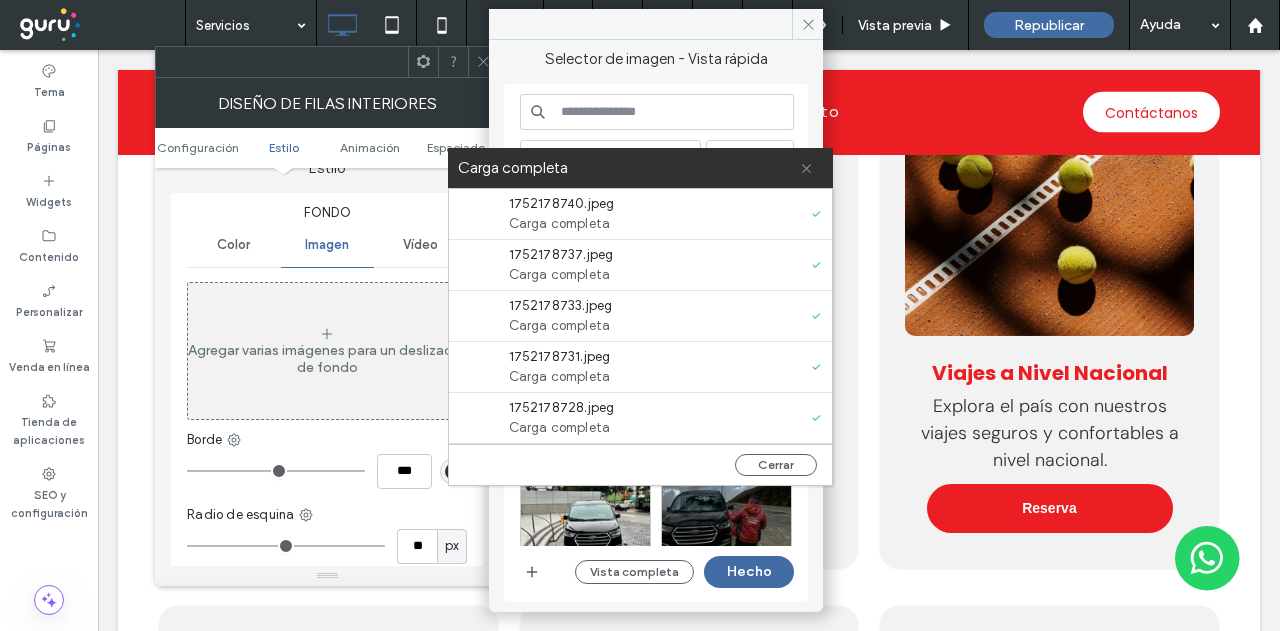 click 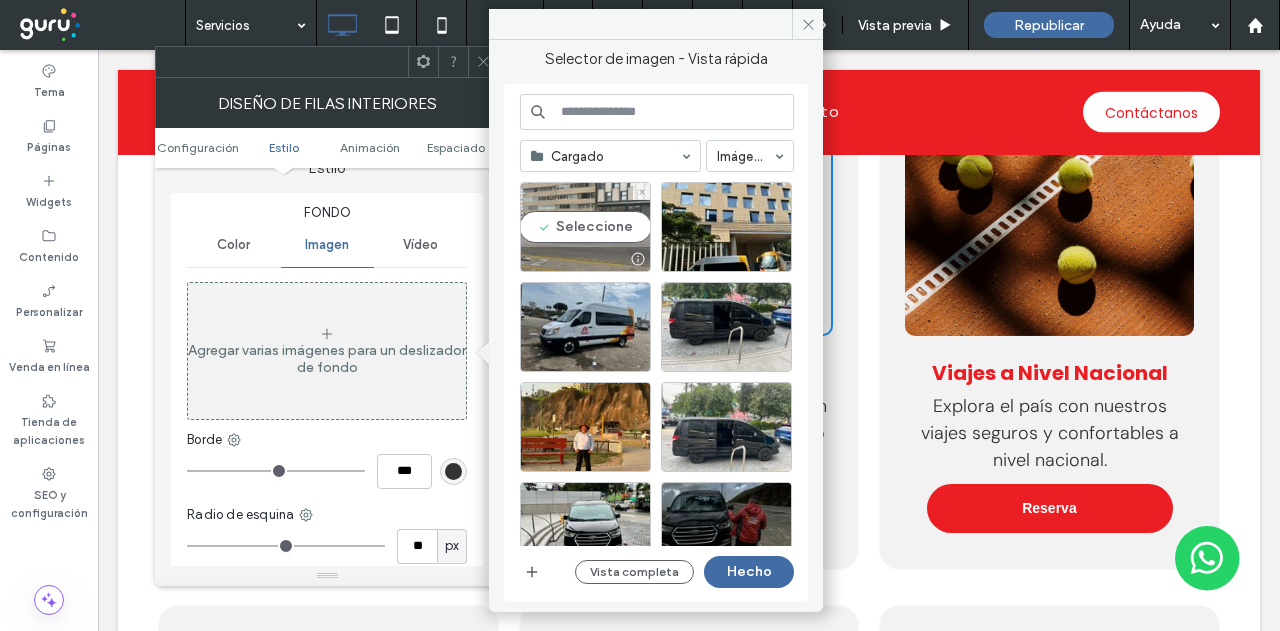 click on "Seleccione" at bounding box center [585, 227] 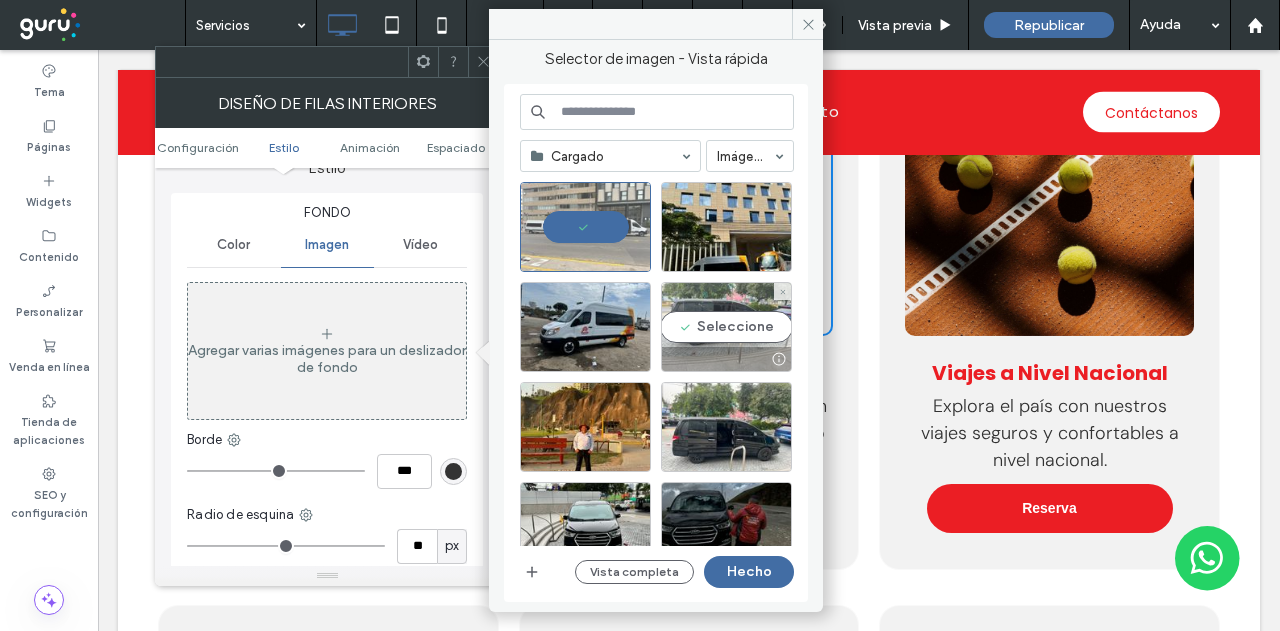click on "Seleccione" at bounding box center [726, 327] 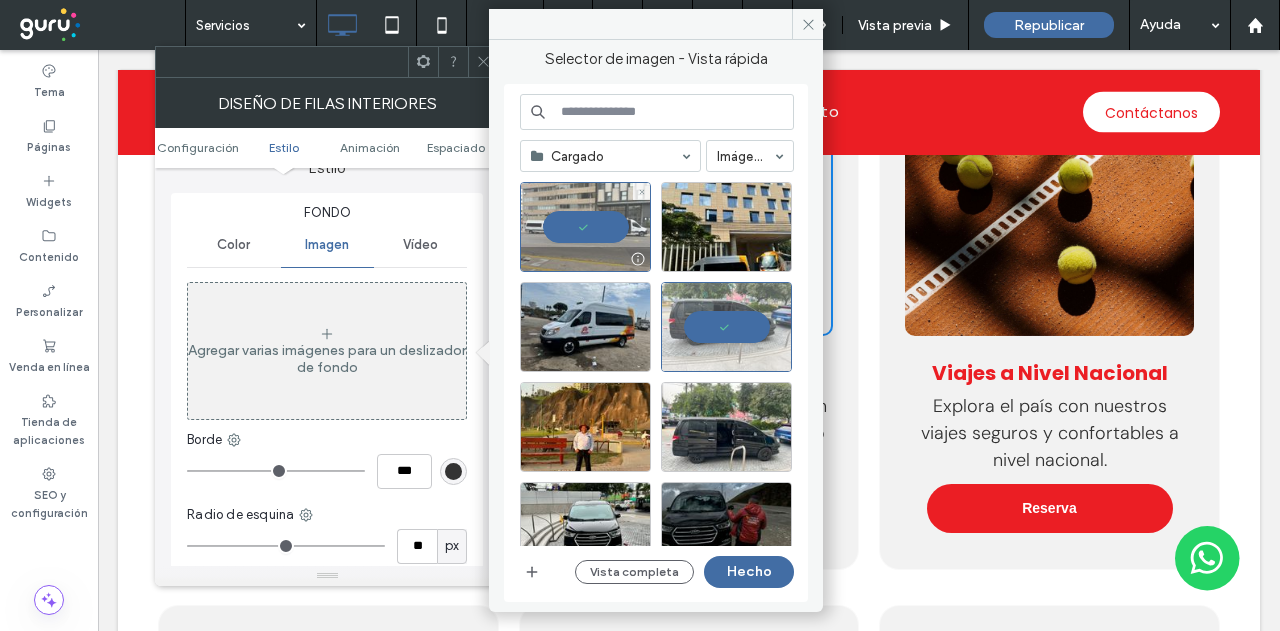 click at bounding box center [585, 227] 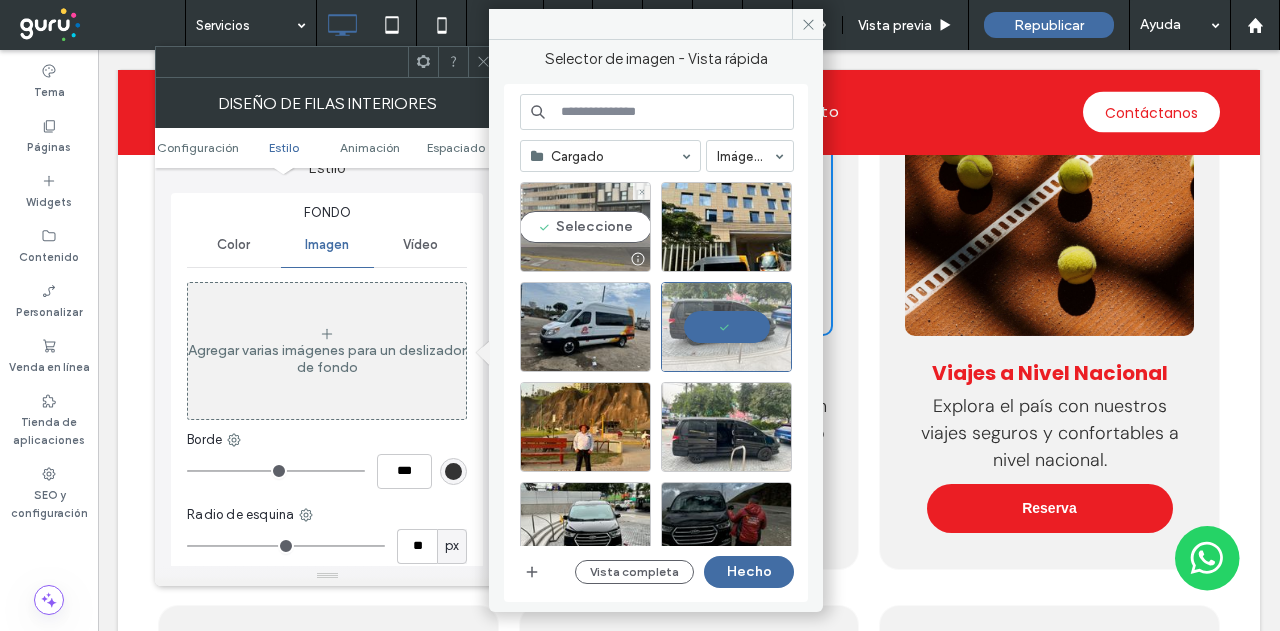 click on "Seleccione" at bounding box center [585, 227] 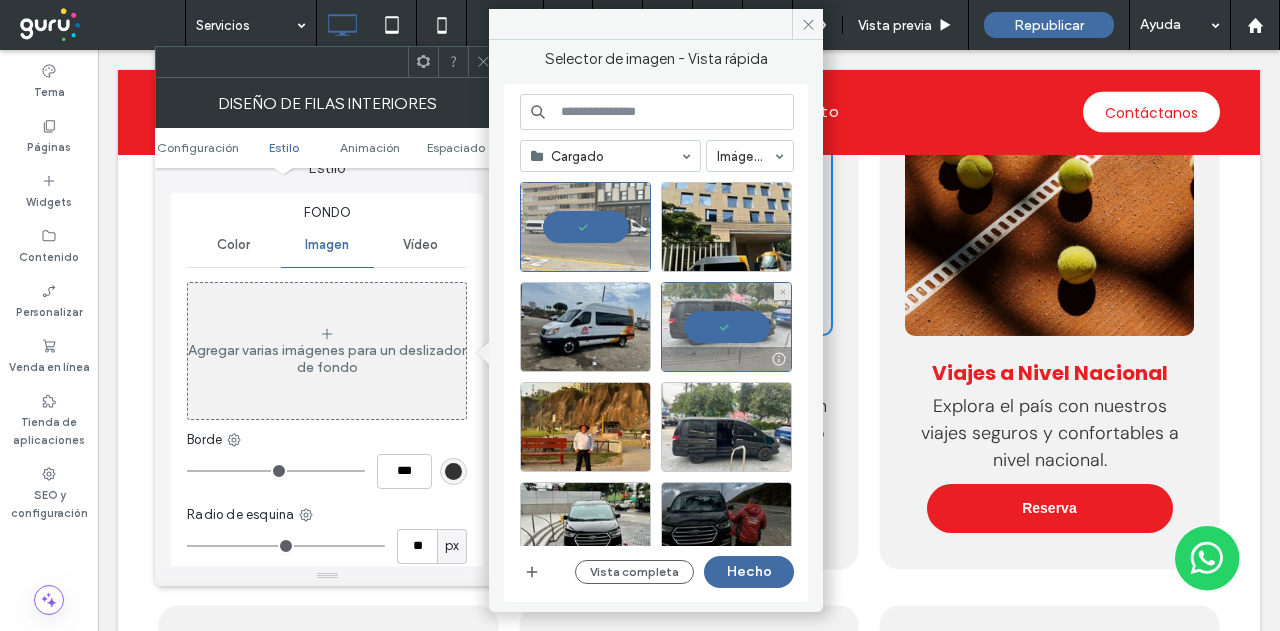 click at bounding box center (726, 327) 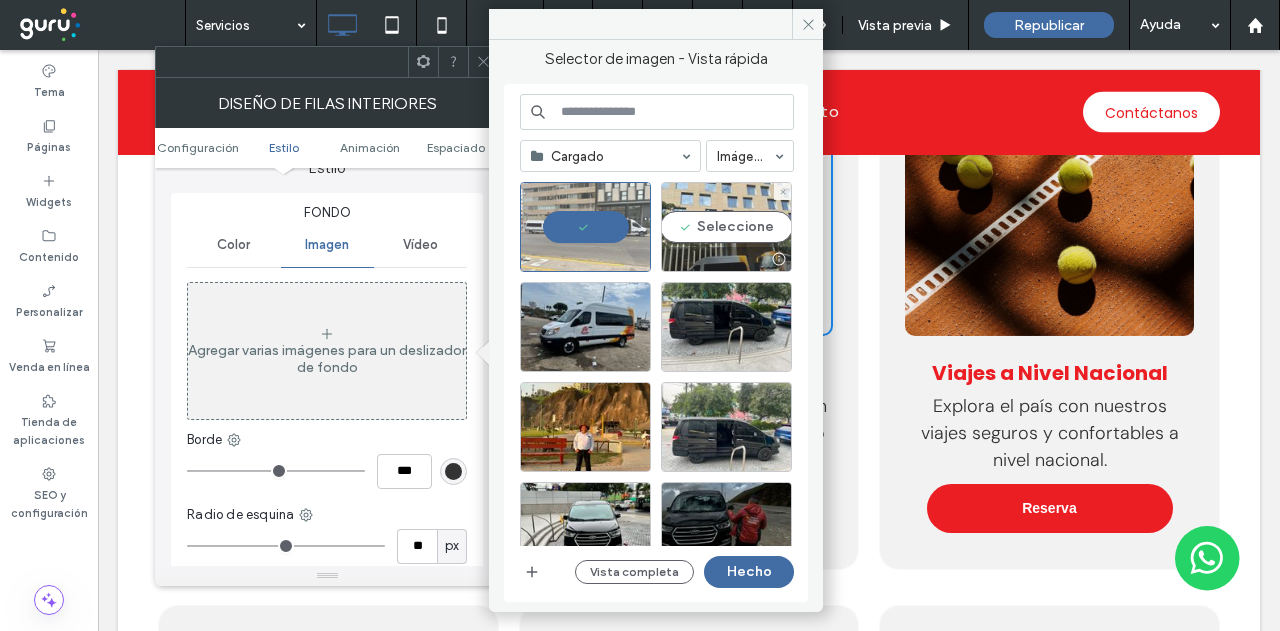 click on "Seleccione" at bounding box center [726, 227] 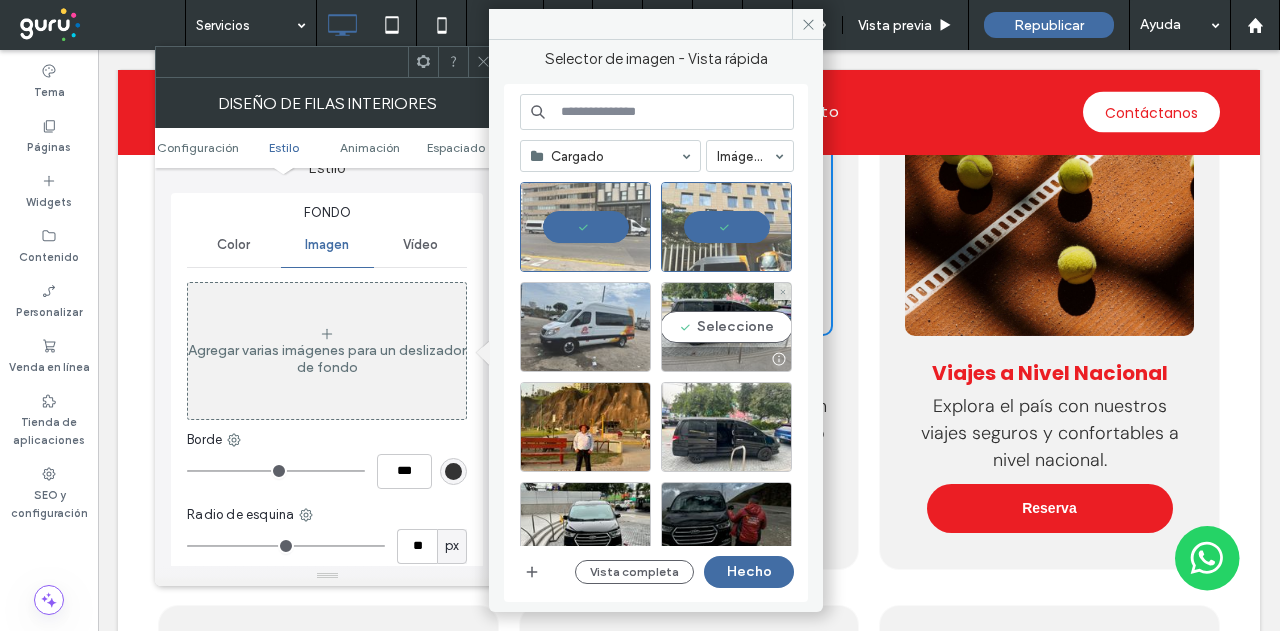 click at bounding box center (585, 327) 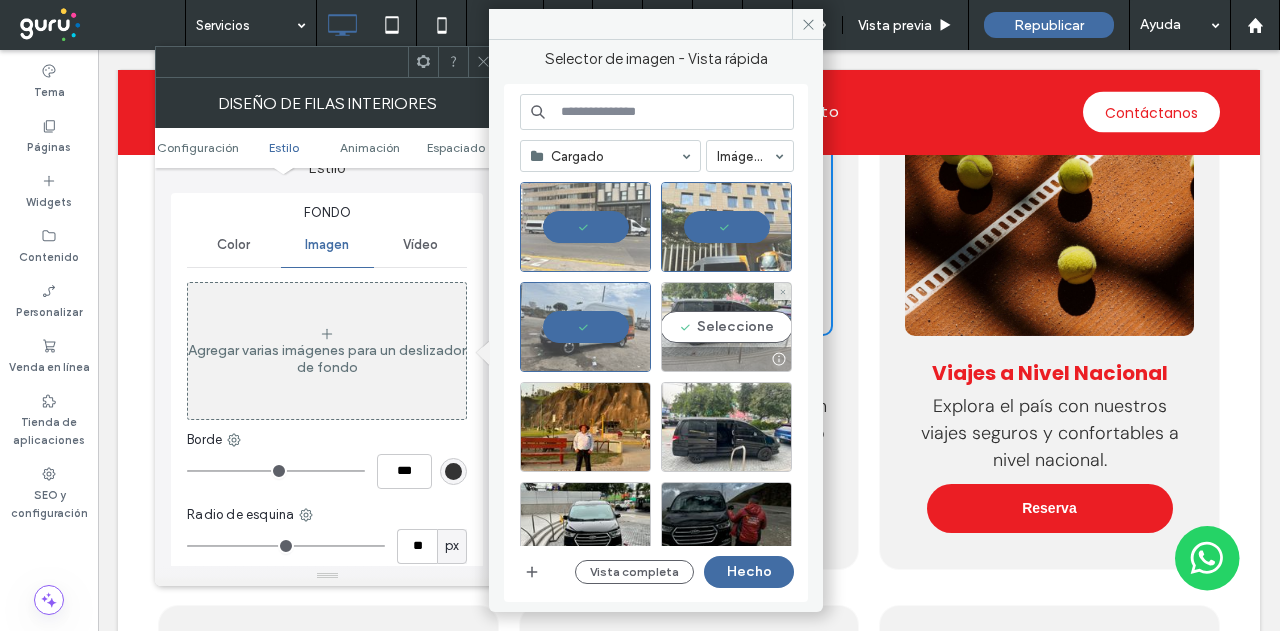 drag, startPoint x: 702, startPoint y: 328, endPoint x: 641, endPoint y: 402, distance: 95.90099 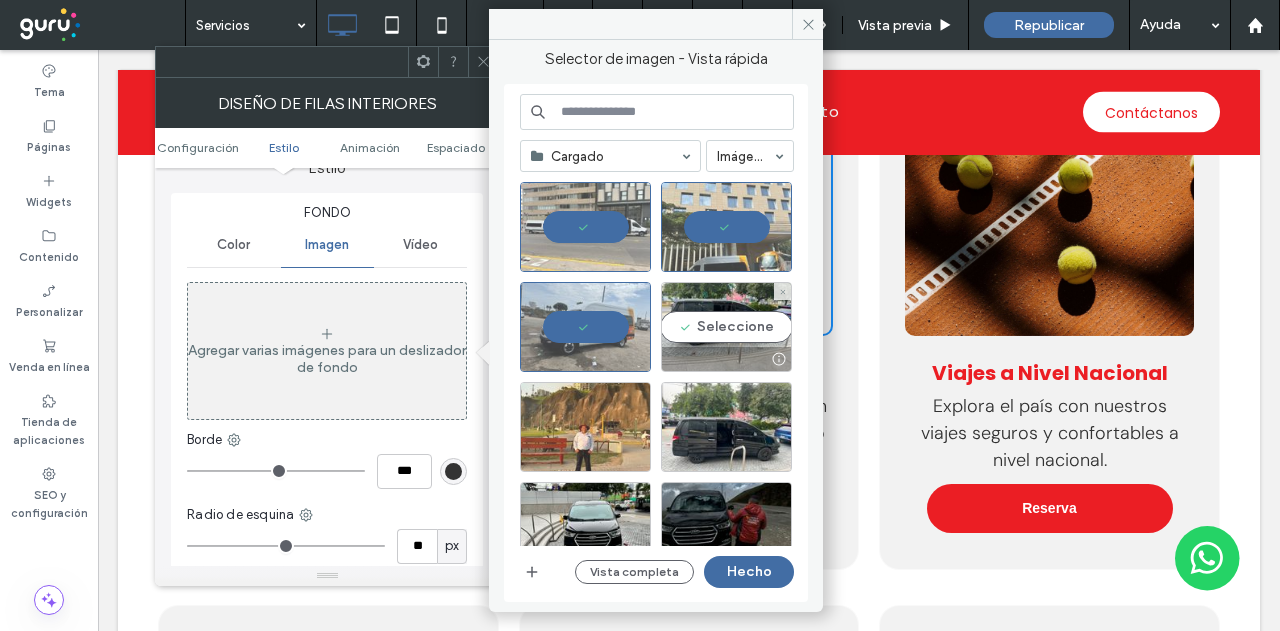 click on "Seleccione" at bounding box center [726, 327] 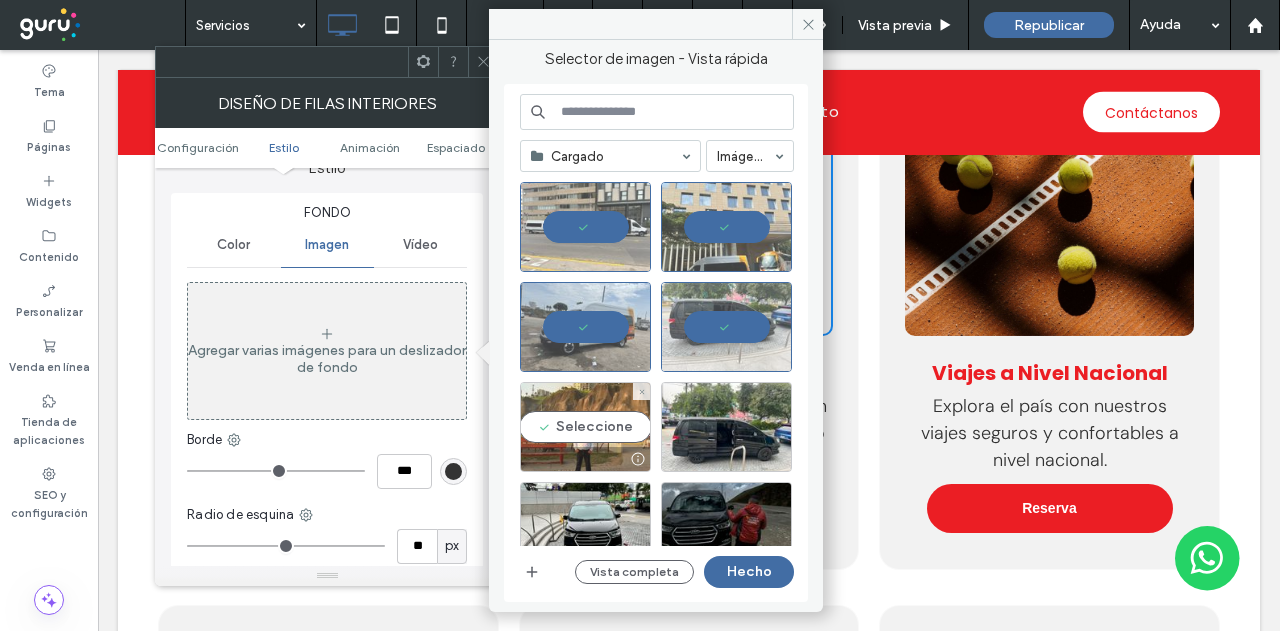 click on "Seleccione" at bounding box center [585, 427] 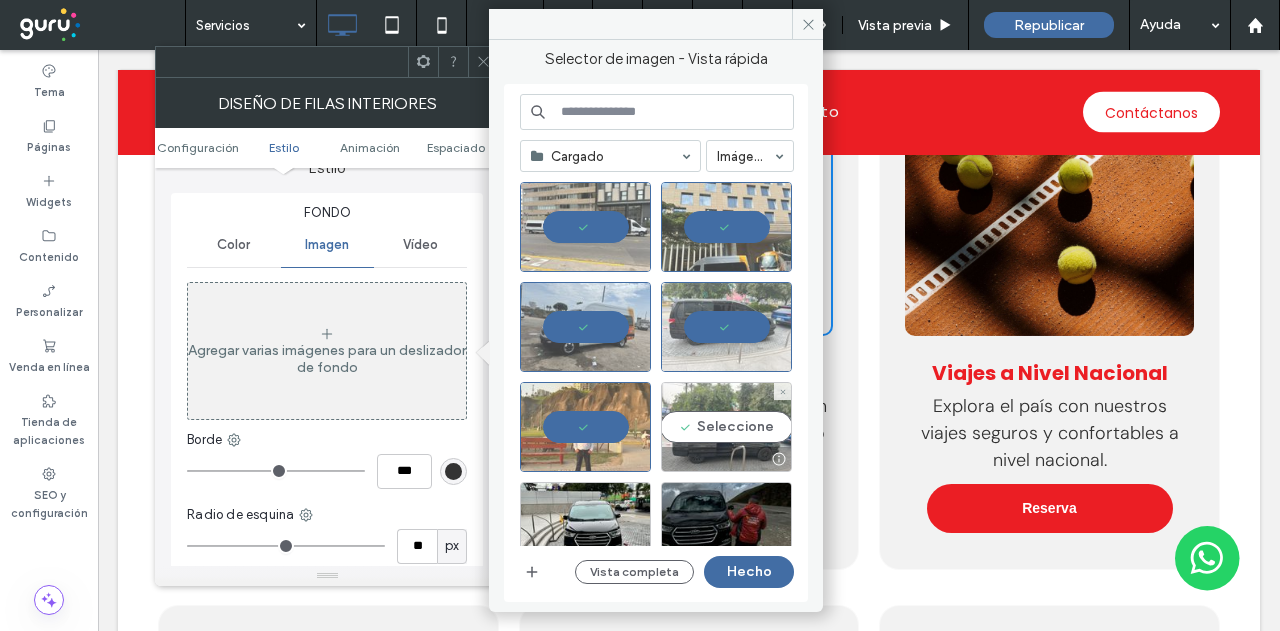 click on "Seleccione" at bounding box center [726, 427] 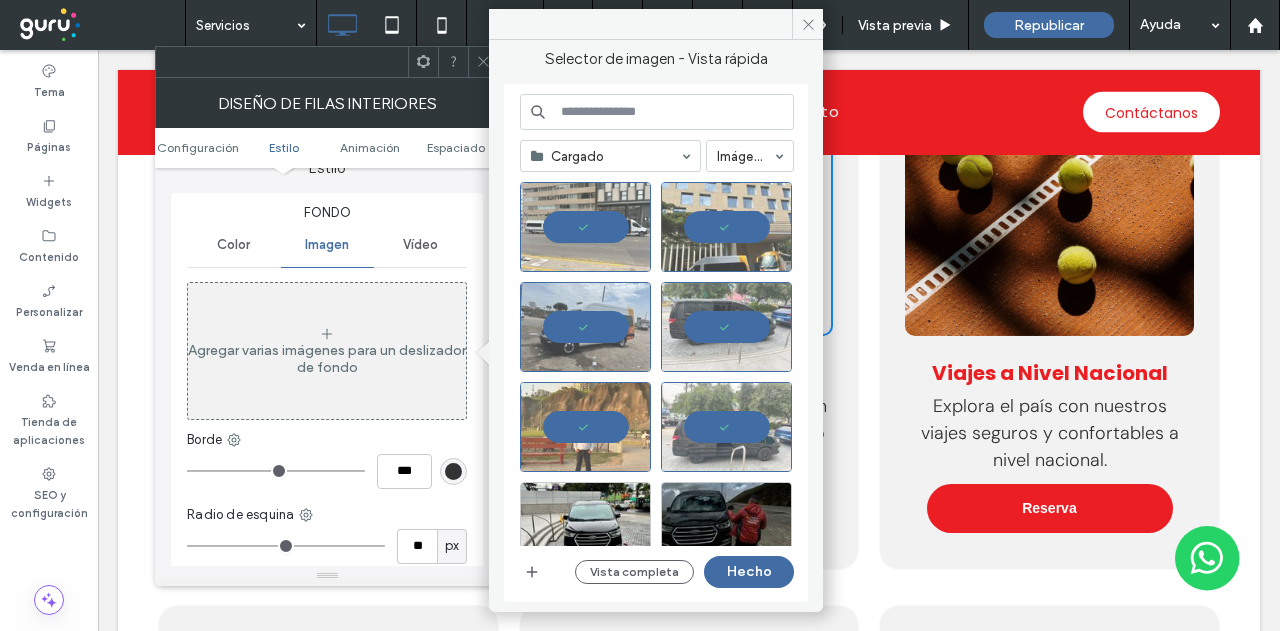 scroll, scrollTop: 200, scrollLeft: 0, axis: vertical 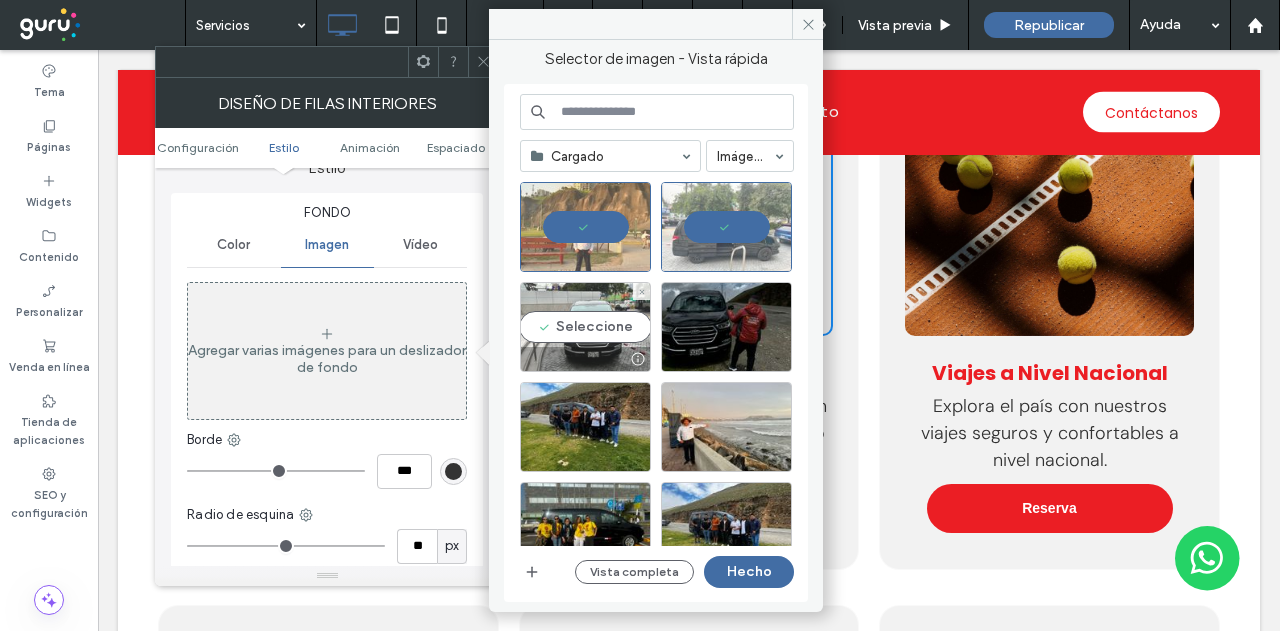 click on "Seleccione" at bounding box center (585, 327) 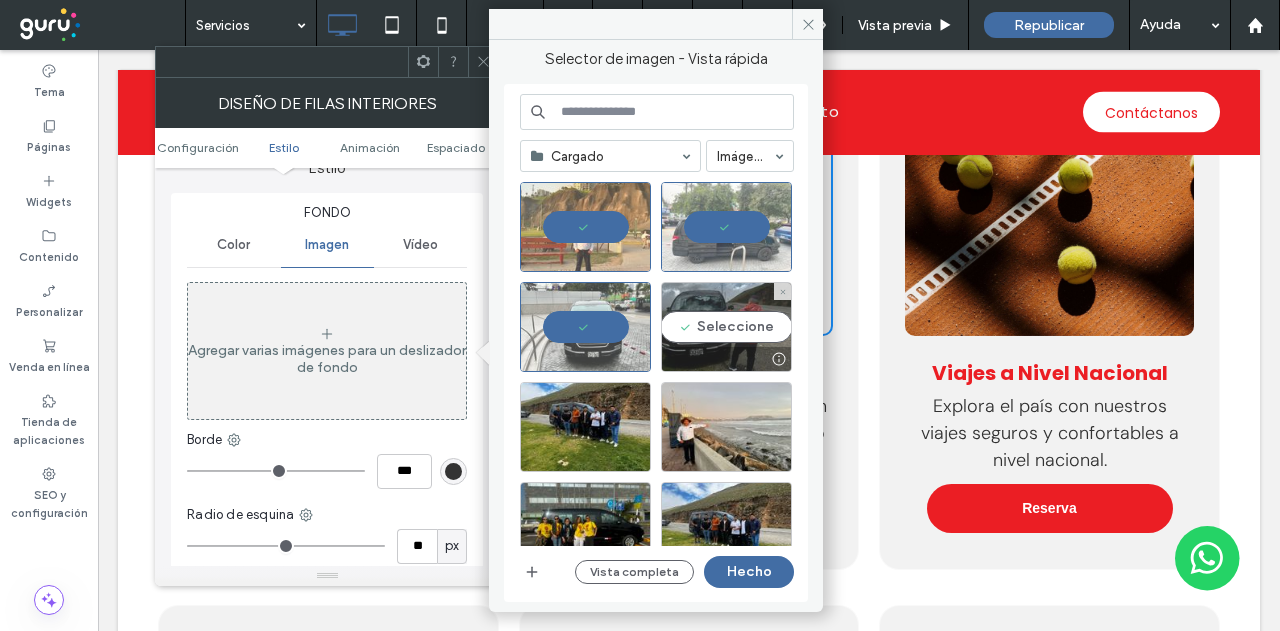 click on "Seleccione" at bounding box center [726, 327] 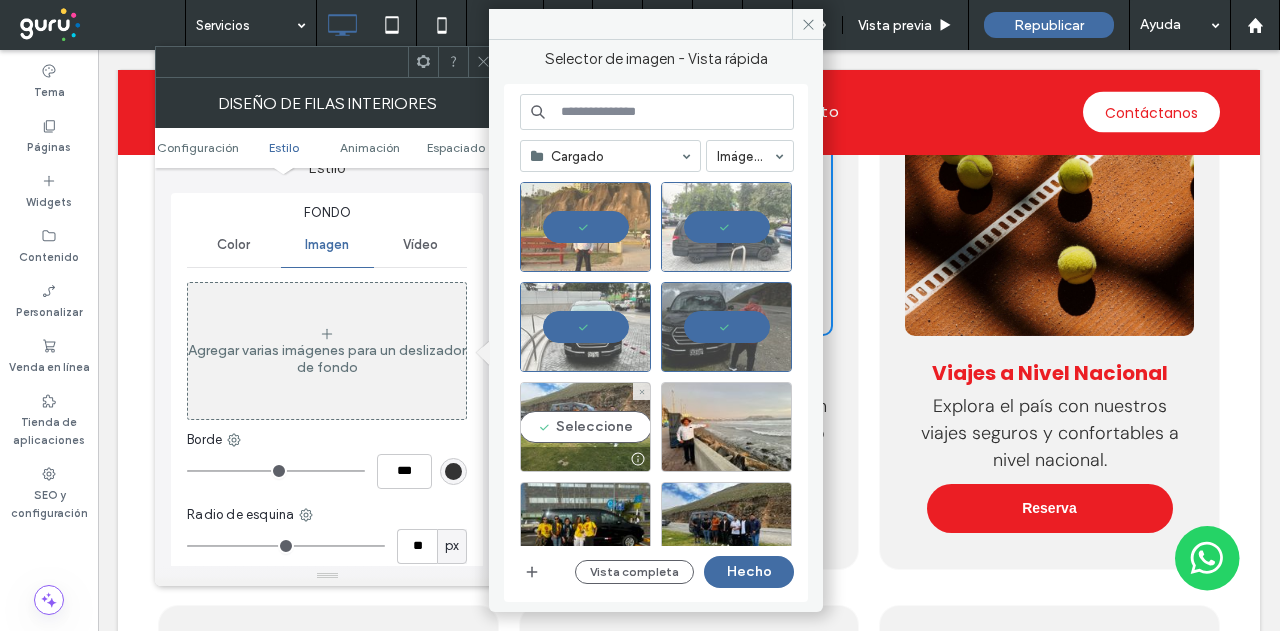 click on "Seleccione" at bounding box center (585, 427) 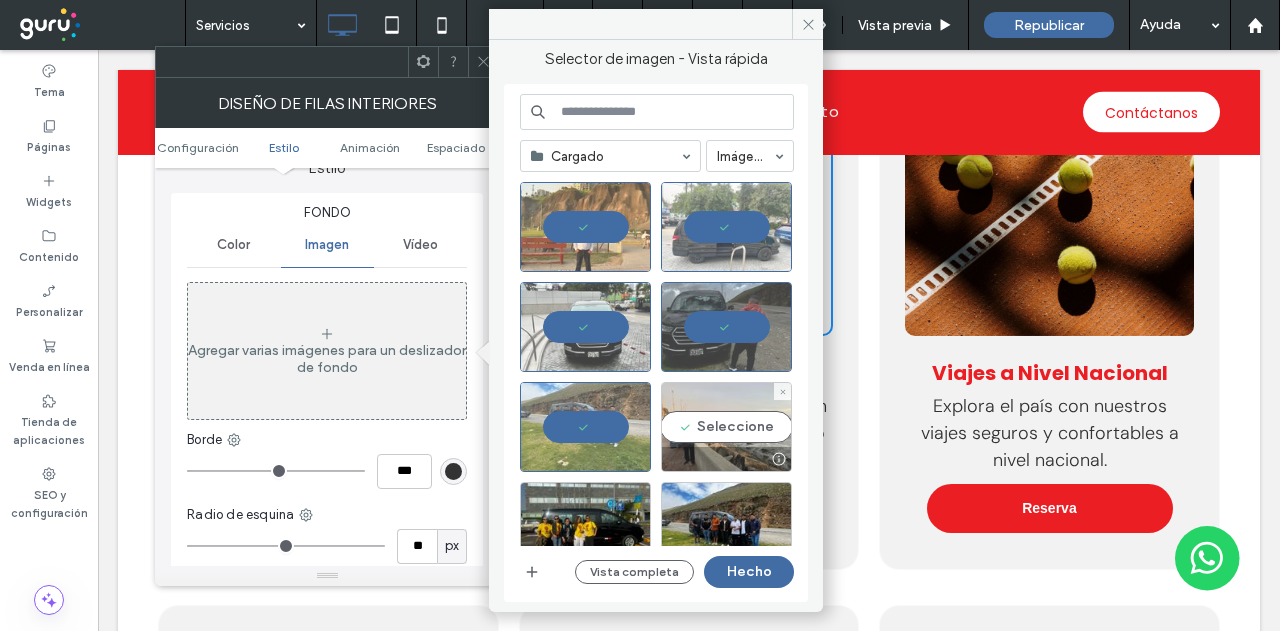 click on "Seleccione" at bounding box center [726, 427] 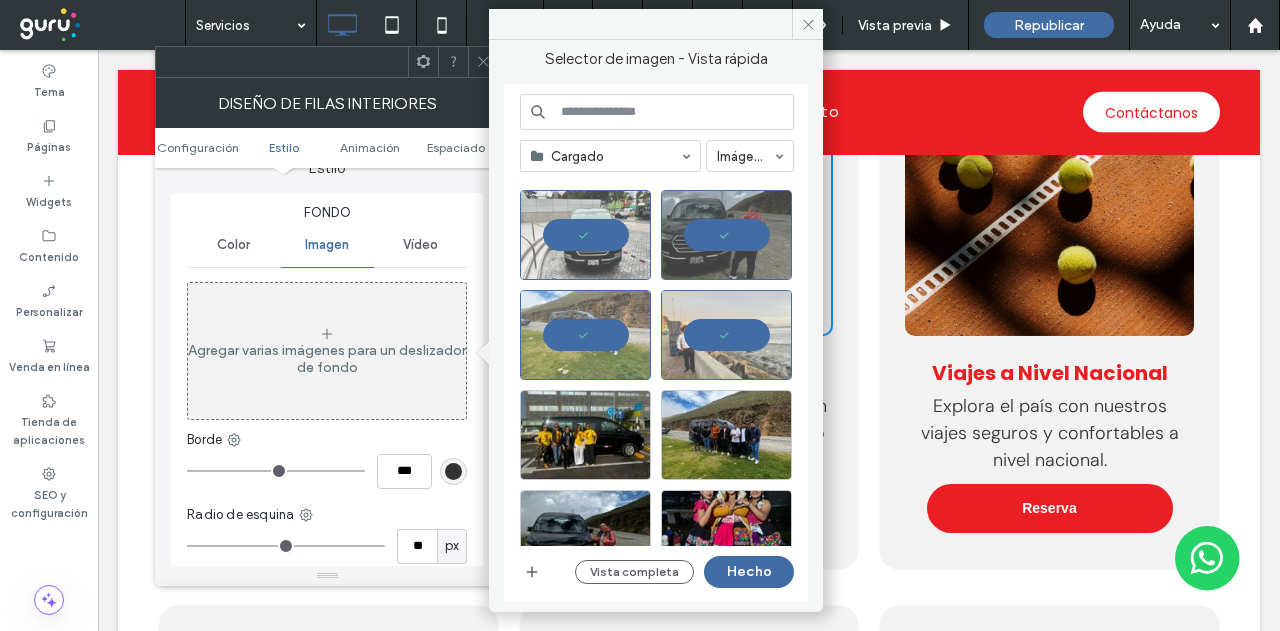 scroll, scrollTop: 400, scrollLeft: 0, axis: vertical 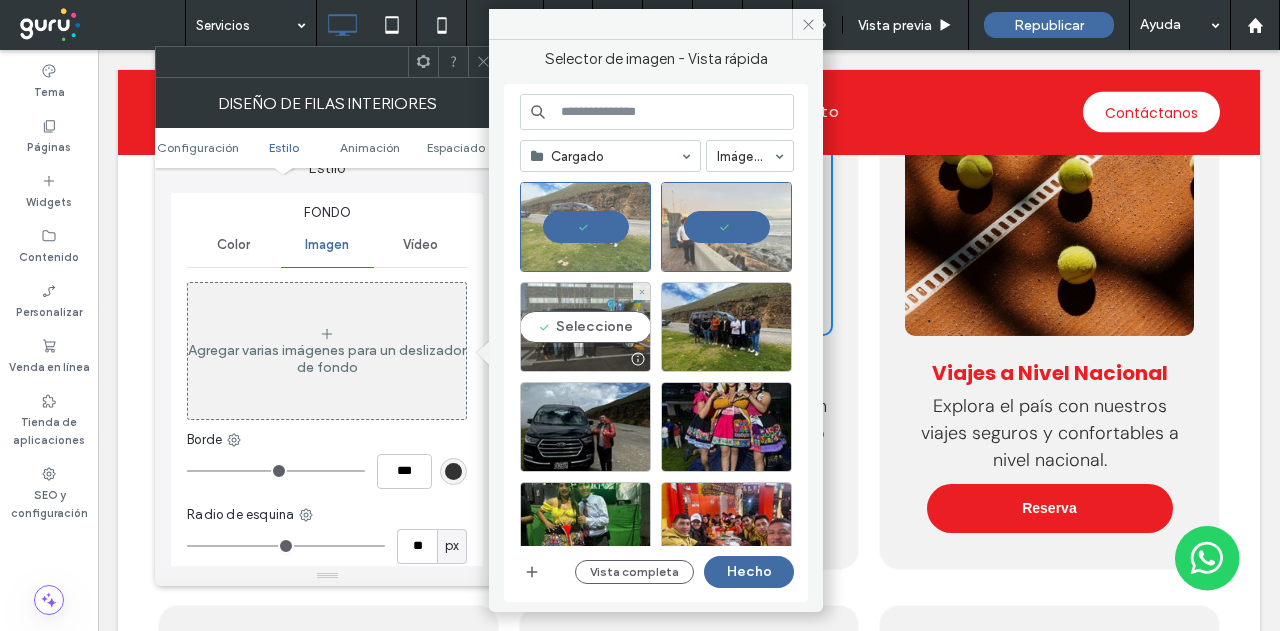 click at bounding box center [637, 359] 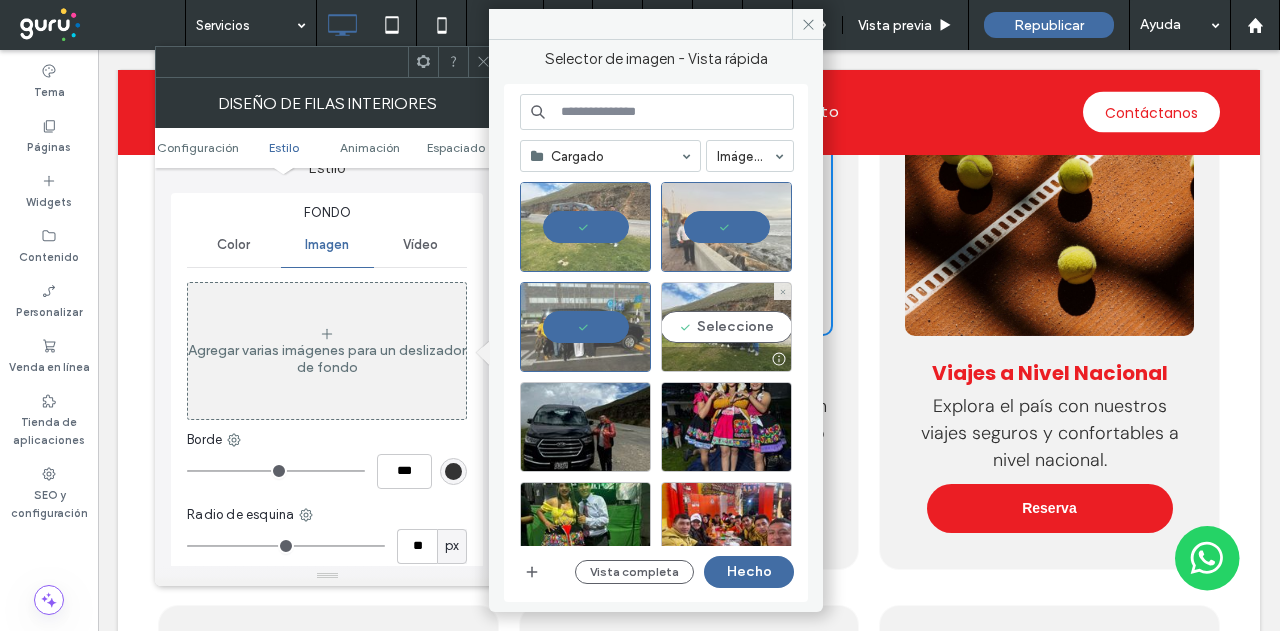 click at bounding box center (726, 359) 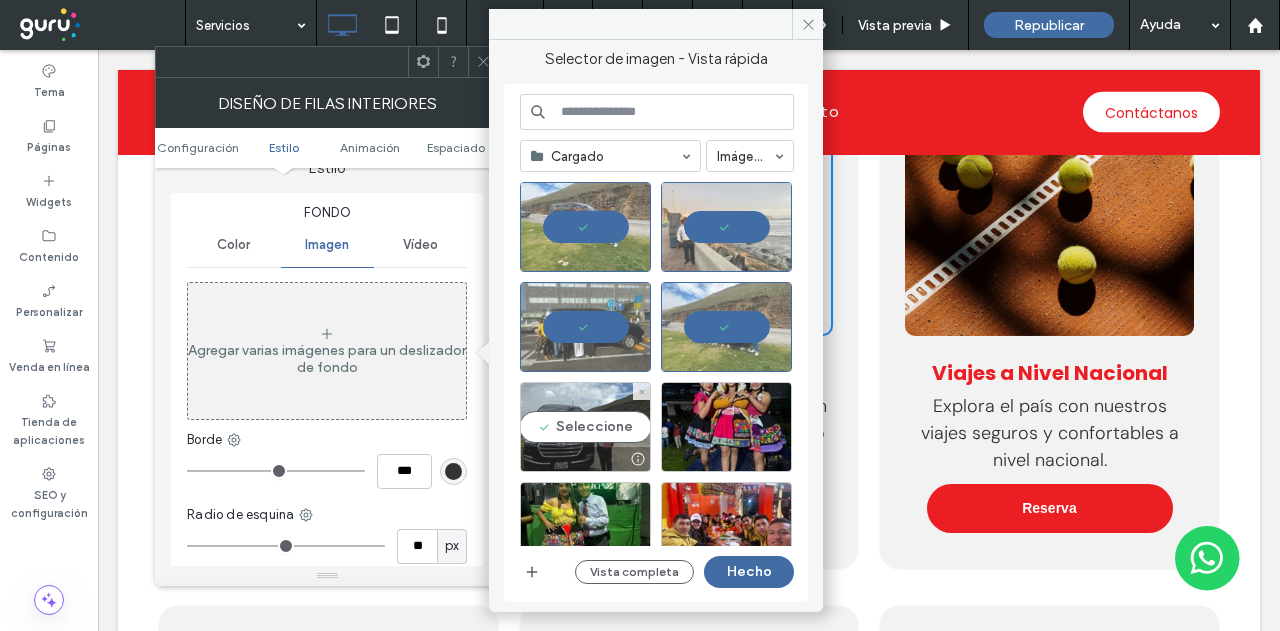 click on "Seleccione" at bounding box center [585, 427] 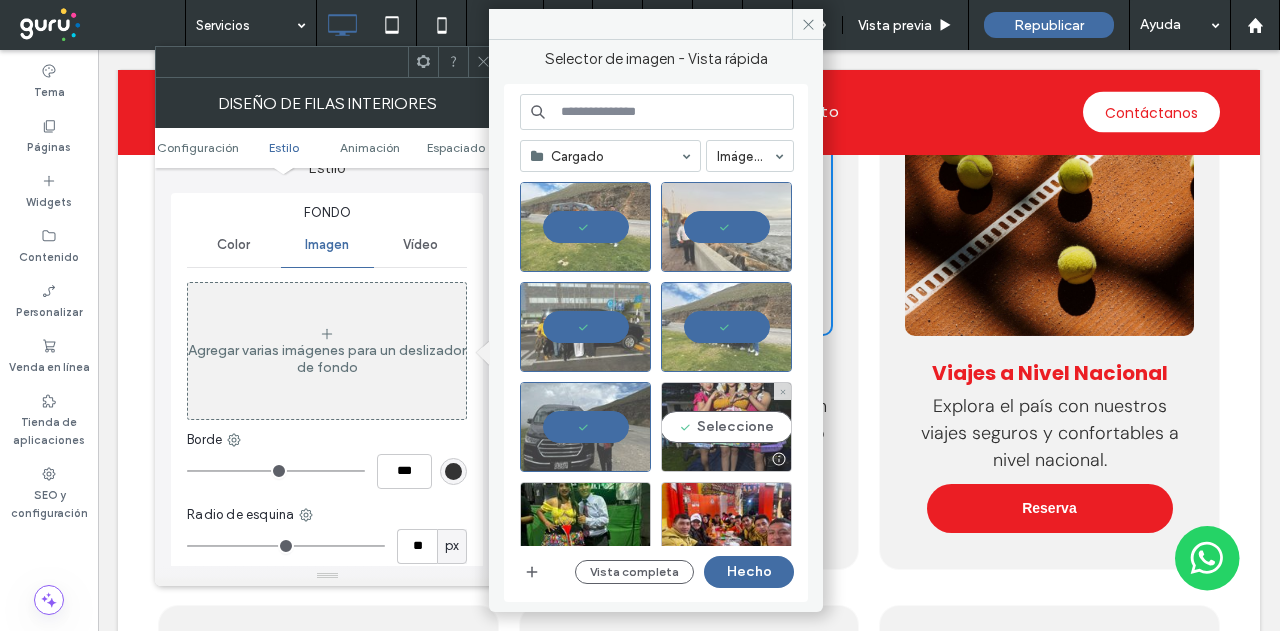 click on "Seleccione" at bounding box center (726, 427) 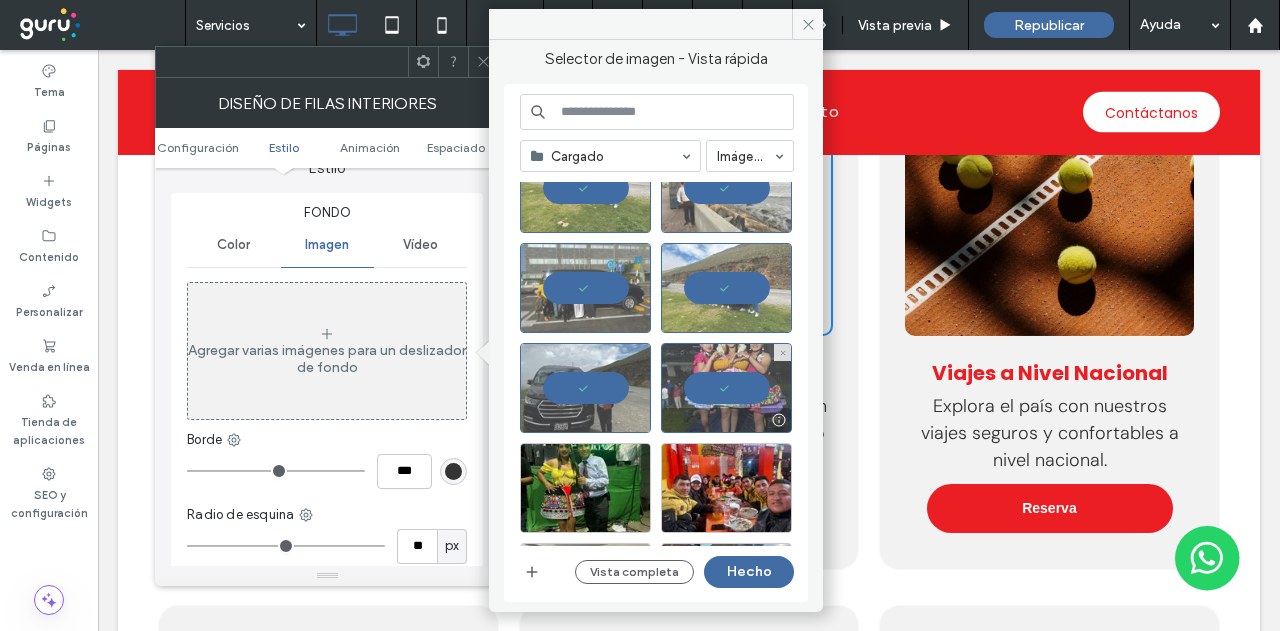 scroll, scrollTop: 500, scrollLeft: 0, axis: vertical 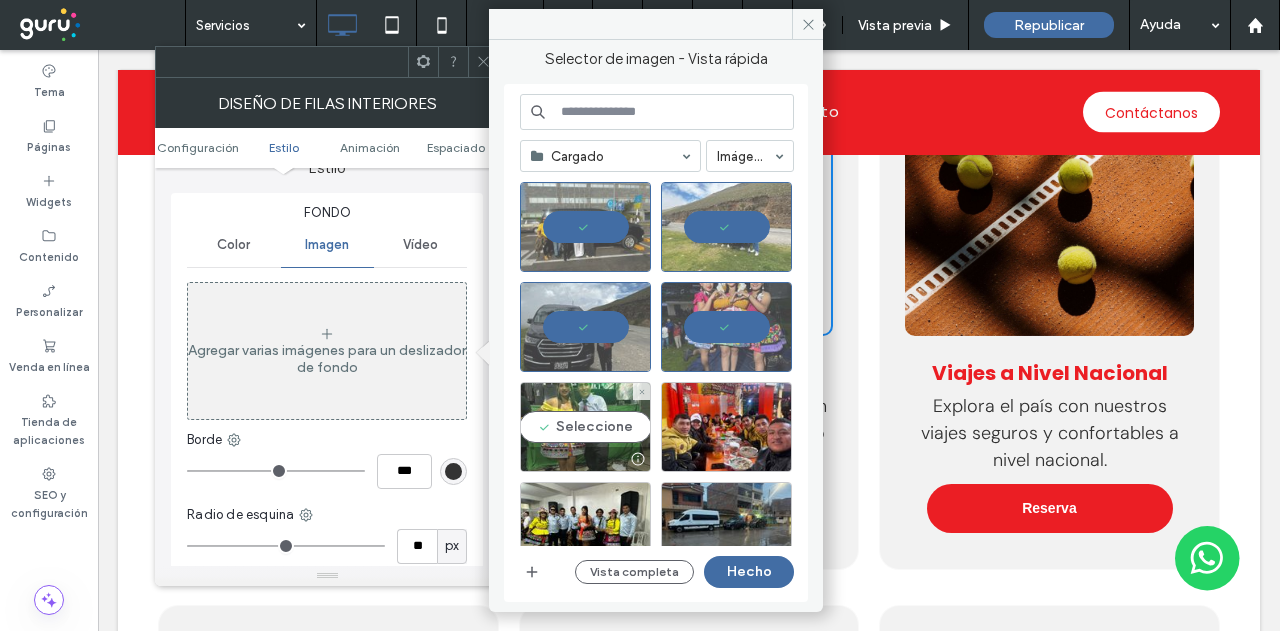 click on "Seleccione" at bounding box center (585, 427) 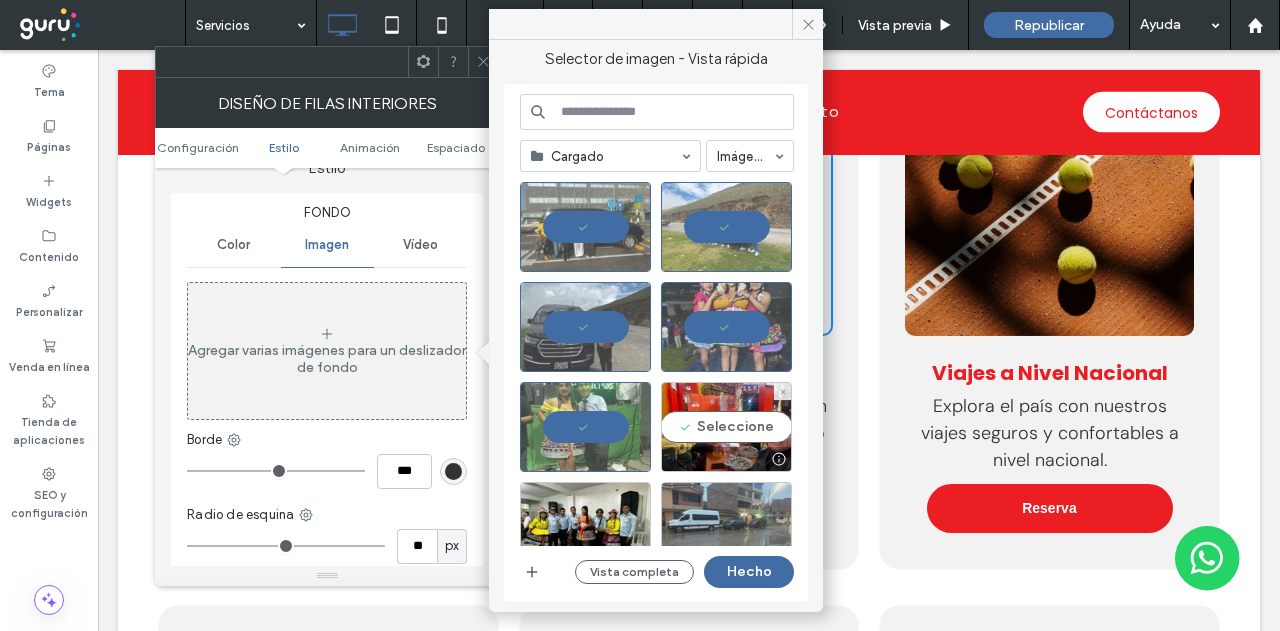 drag, startPoint x: 704, startPoint y: 427, endPoint x: 742, endPoint y: 521, distance: 101.390335 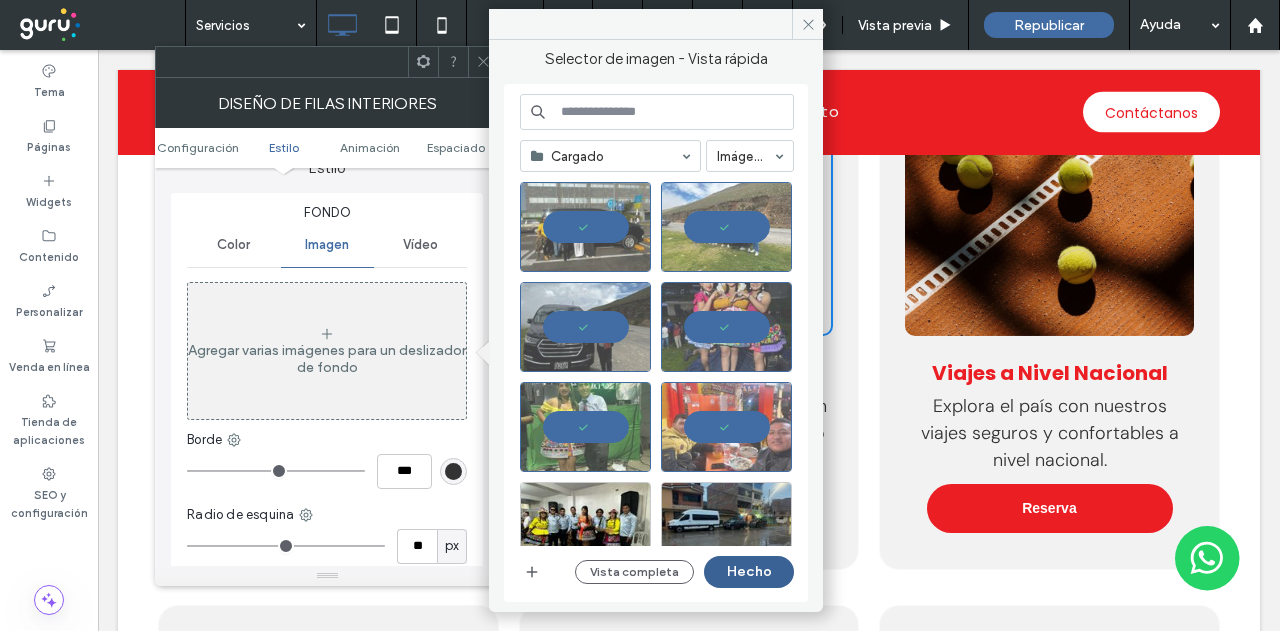 click on "Hecho" at bounding box center [749, 572] 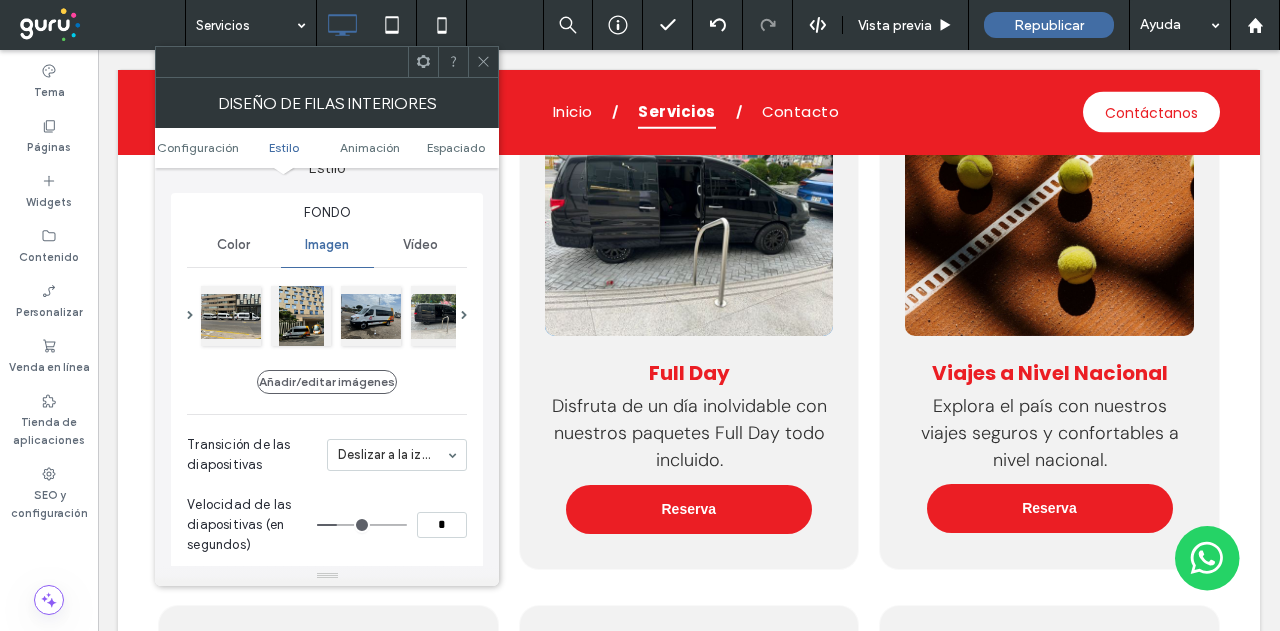 click on "Vídeo" at bounding box center [420, 245] 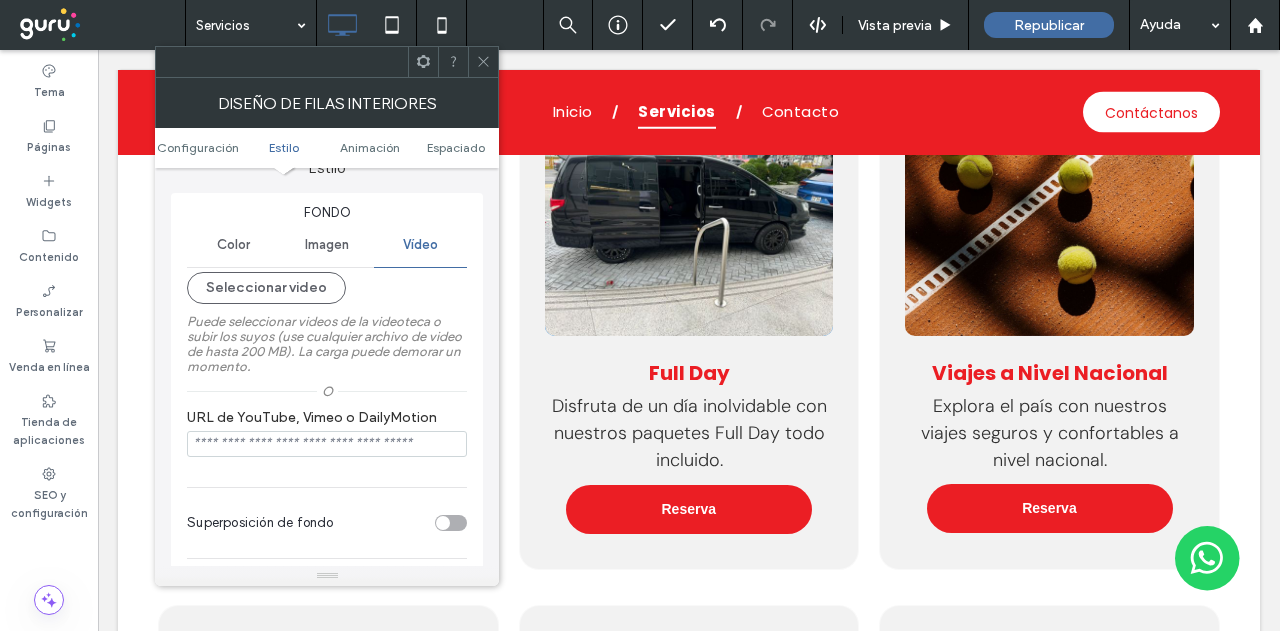 click on "Imagen" at bounding box center [327, 245] 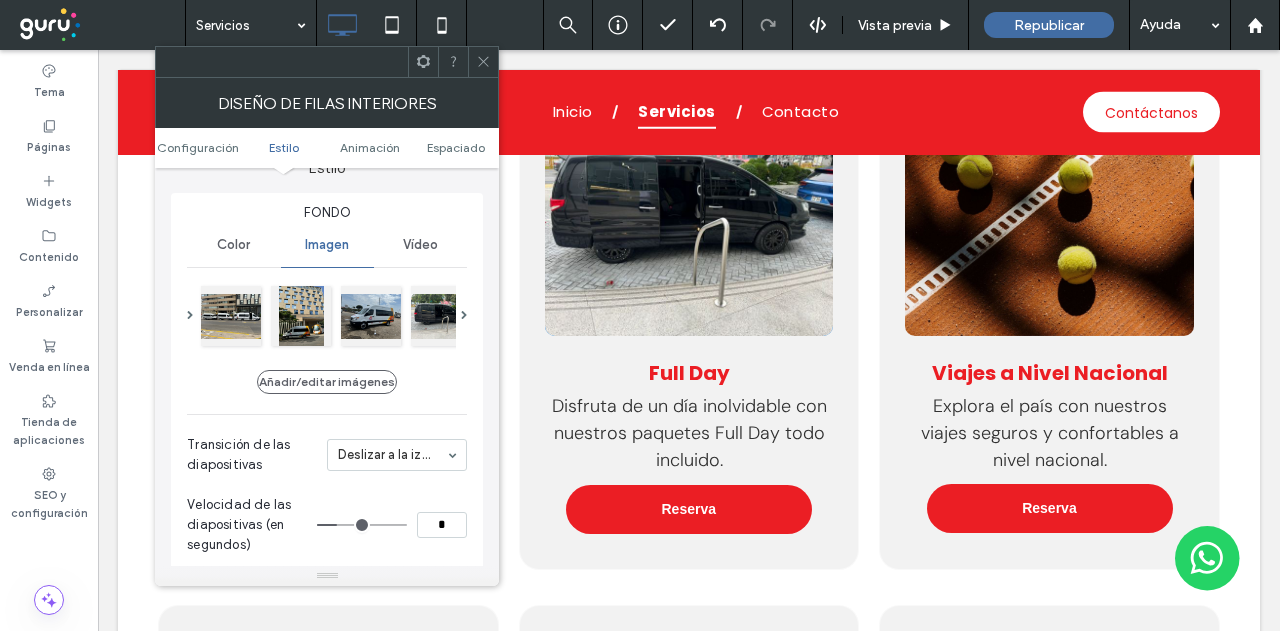 click 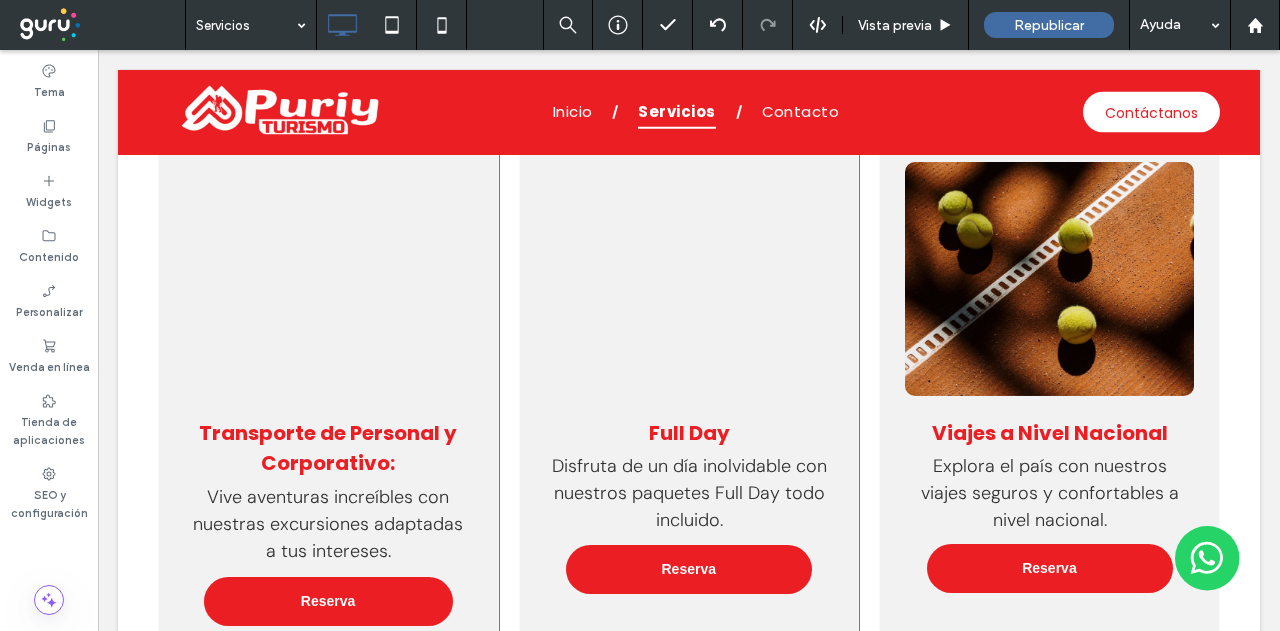 scroll, scrollTop: 2015, scrollLeft: 0, axis: vertical 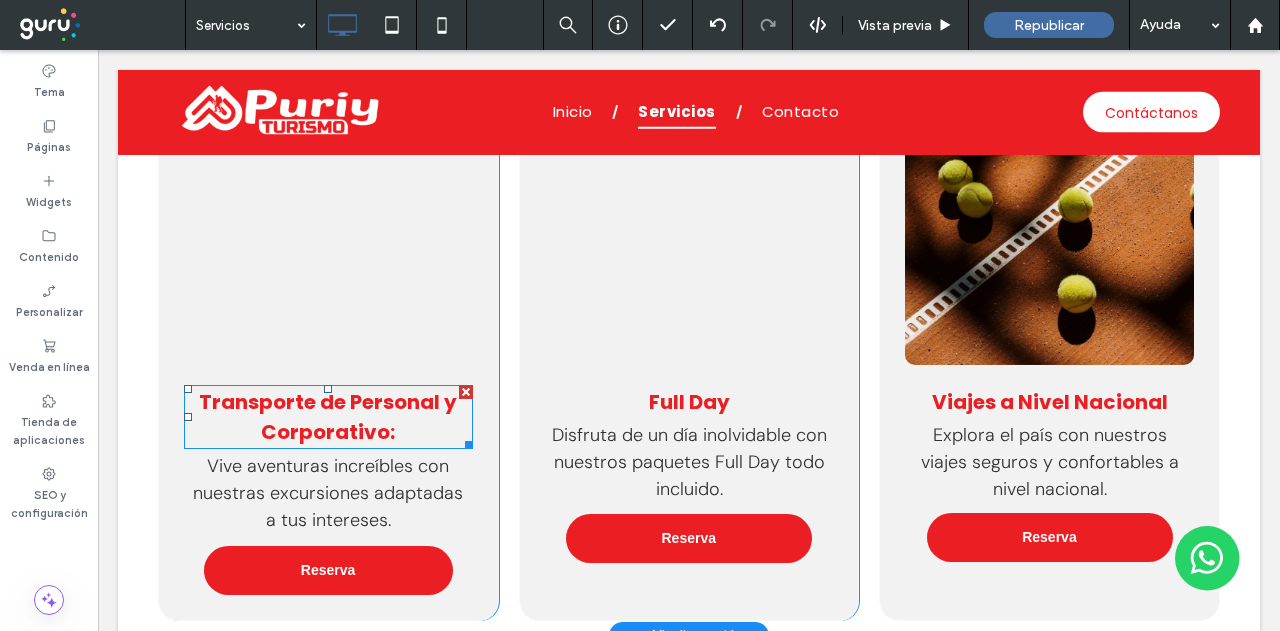 click on "Transporte de Personal y Corporativo:" at bounding box center (328, 417) 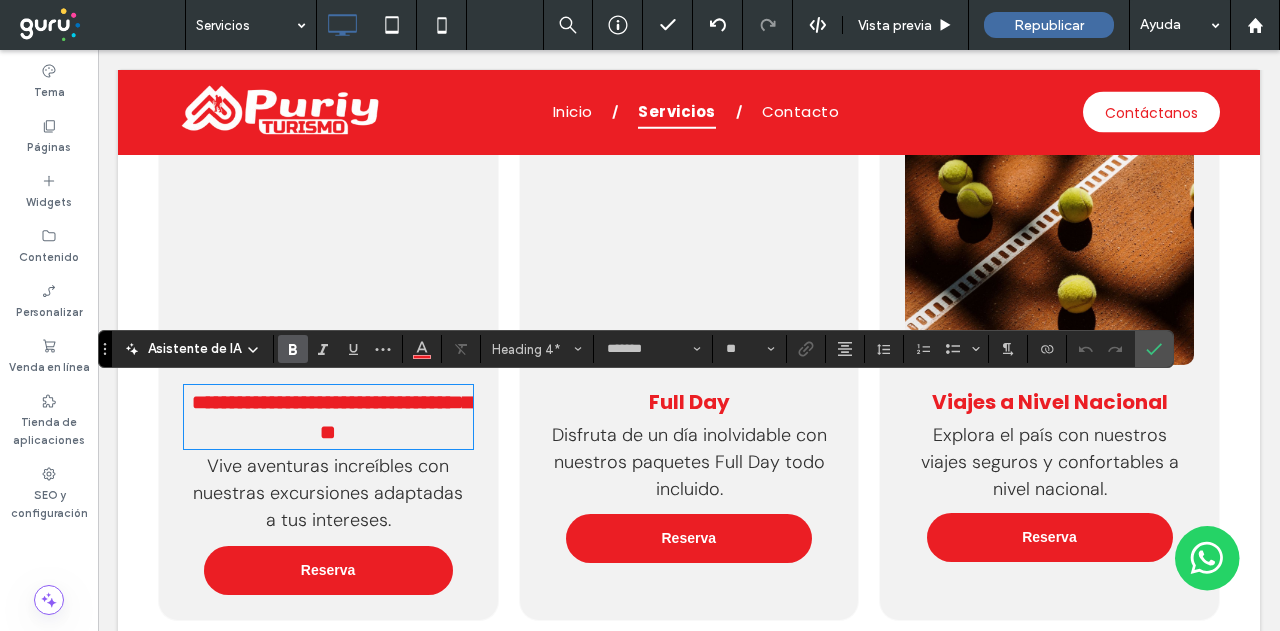 type 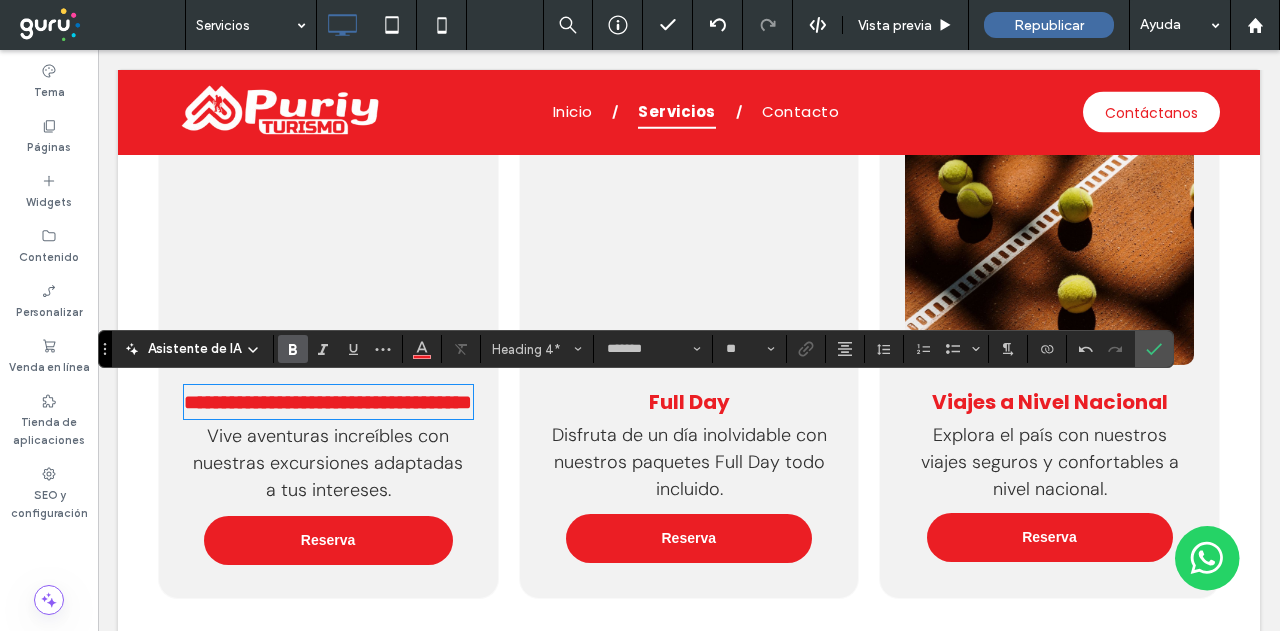 click on "Vive aventuras increíbles con nuestras excursiones adaptadas a tus intereses." at bounding box center (328, 463) 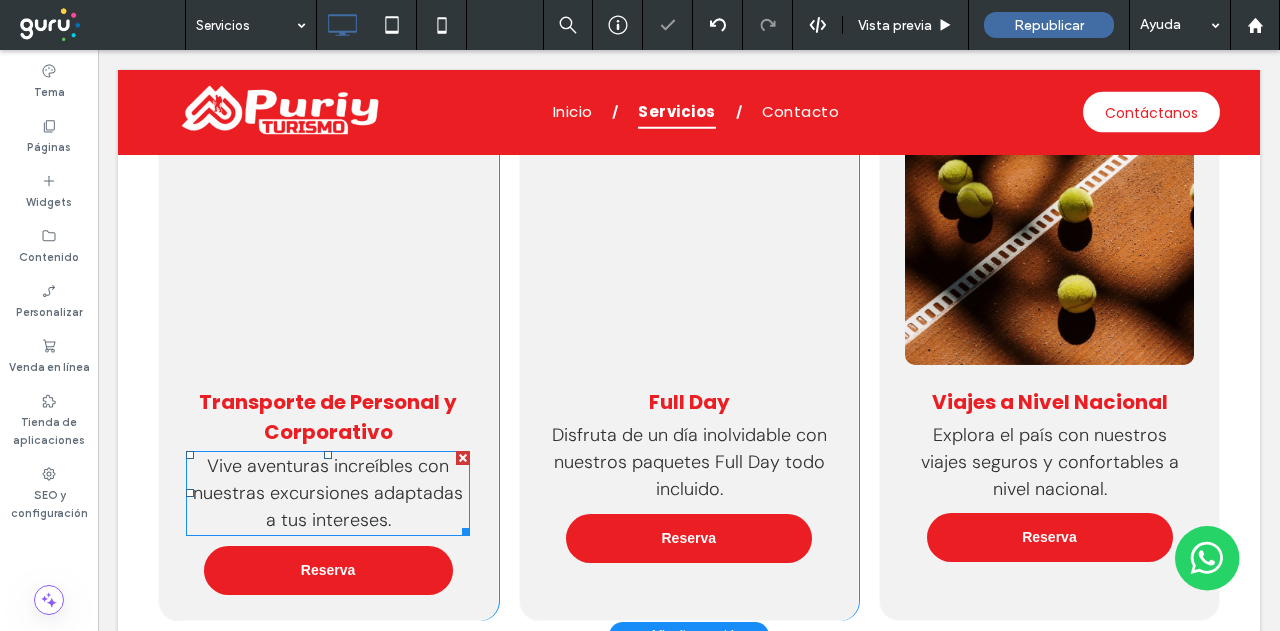 click on "Vive aventuras increíbles con nuestras excursiones adaptadas a tus intereses." at bounding box center [328, 493] 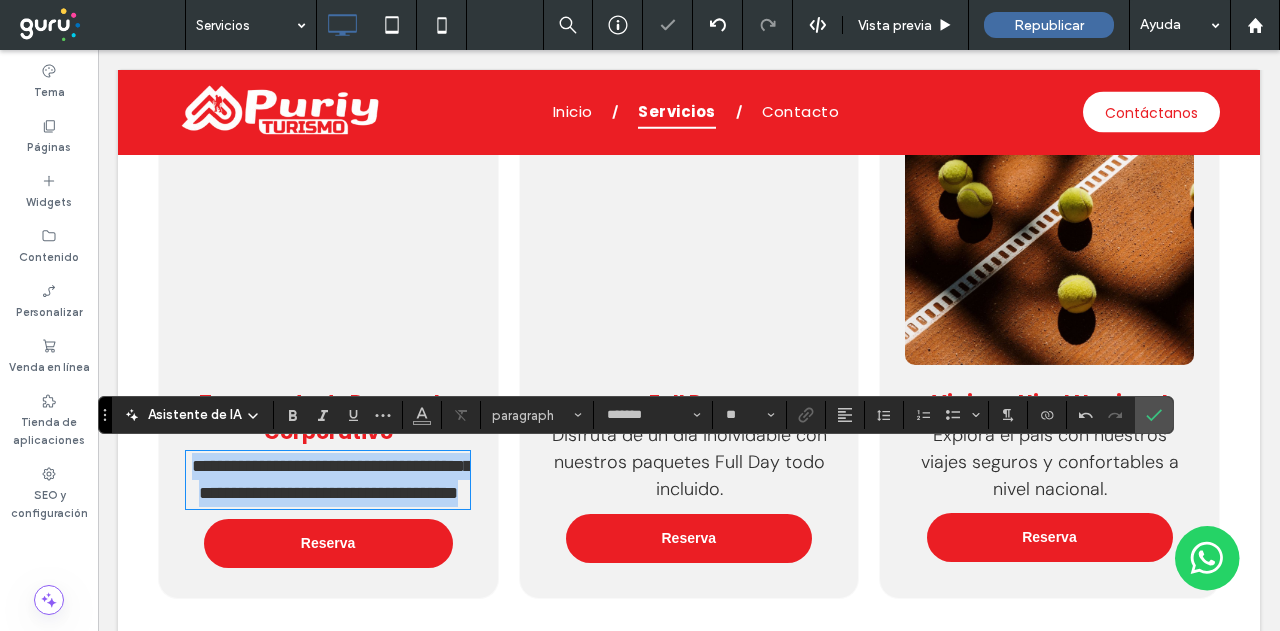 scroll, scrollTop: 0, scrollLeft: 0, axis: both 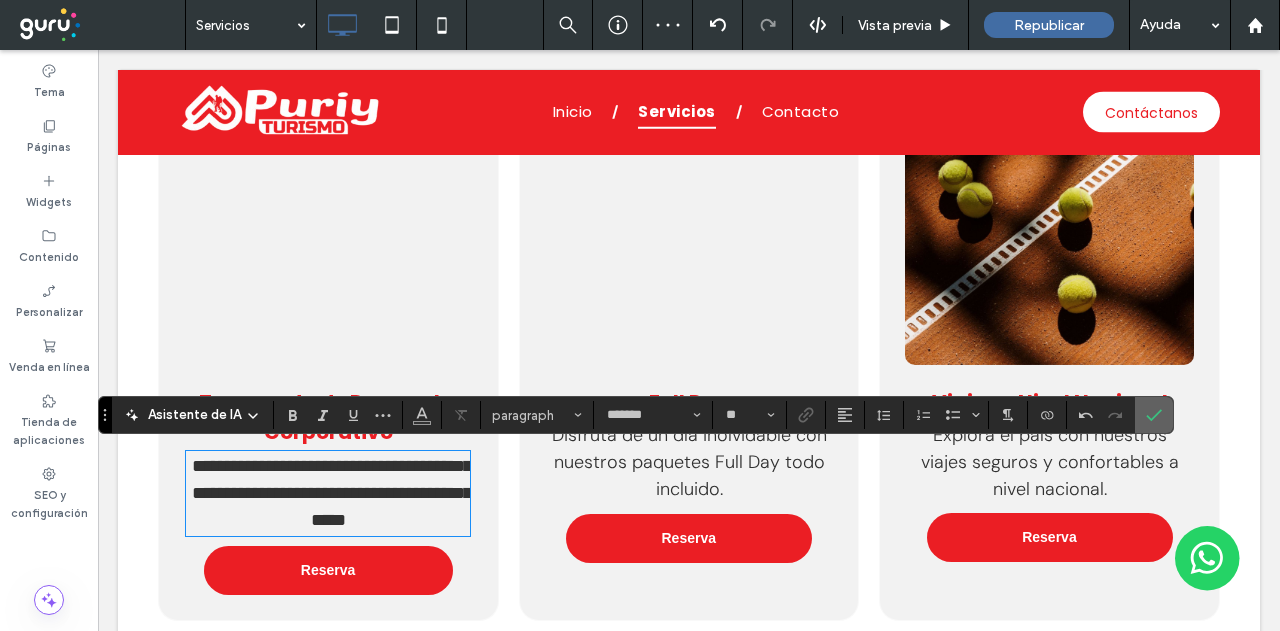 click 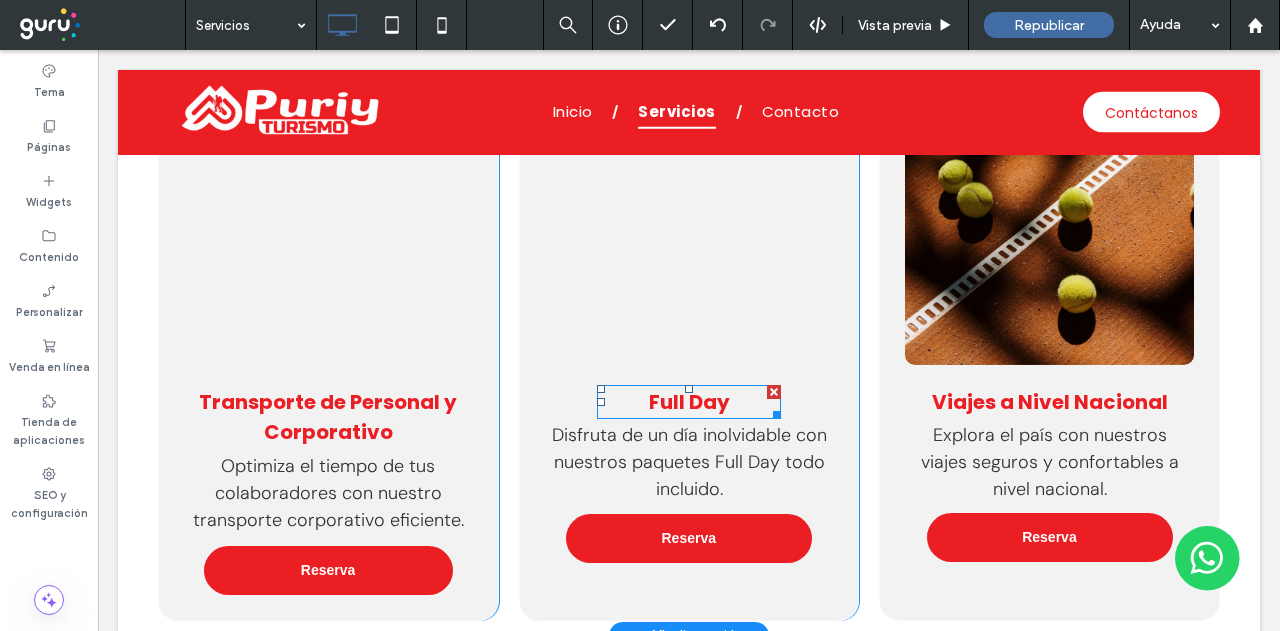 click on "Full Day" at bounding box center (689, 402) 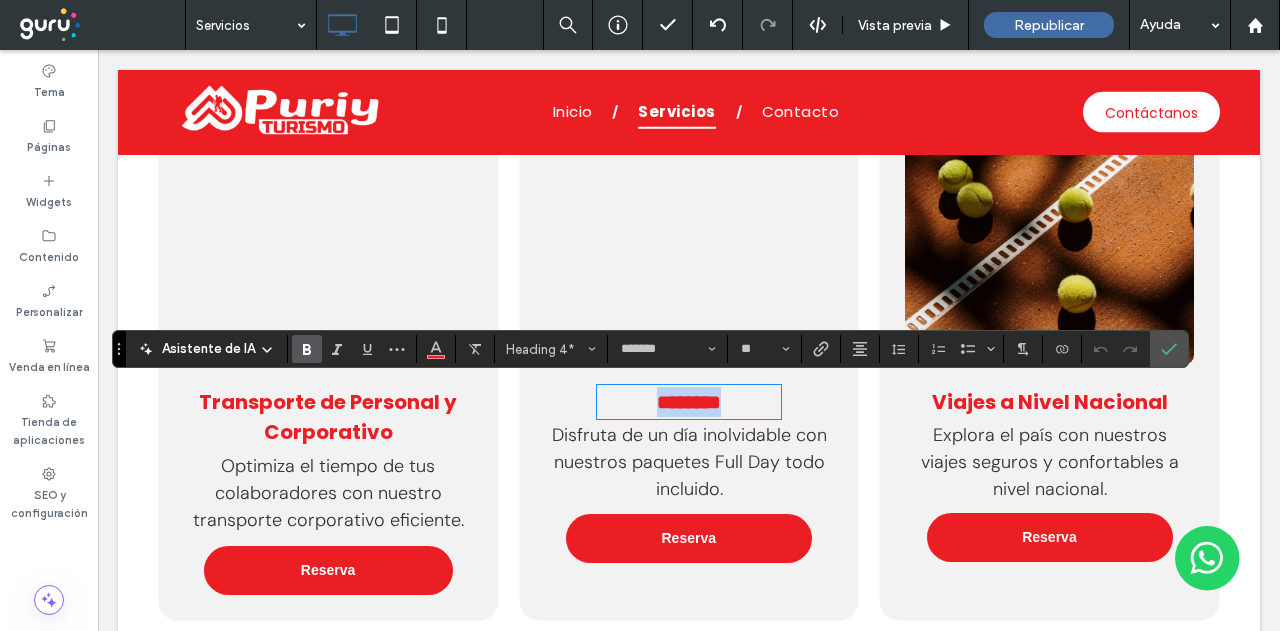 type on "*******" 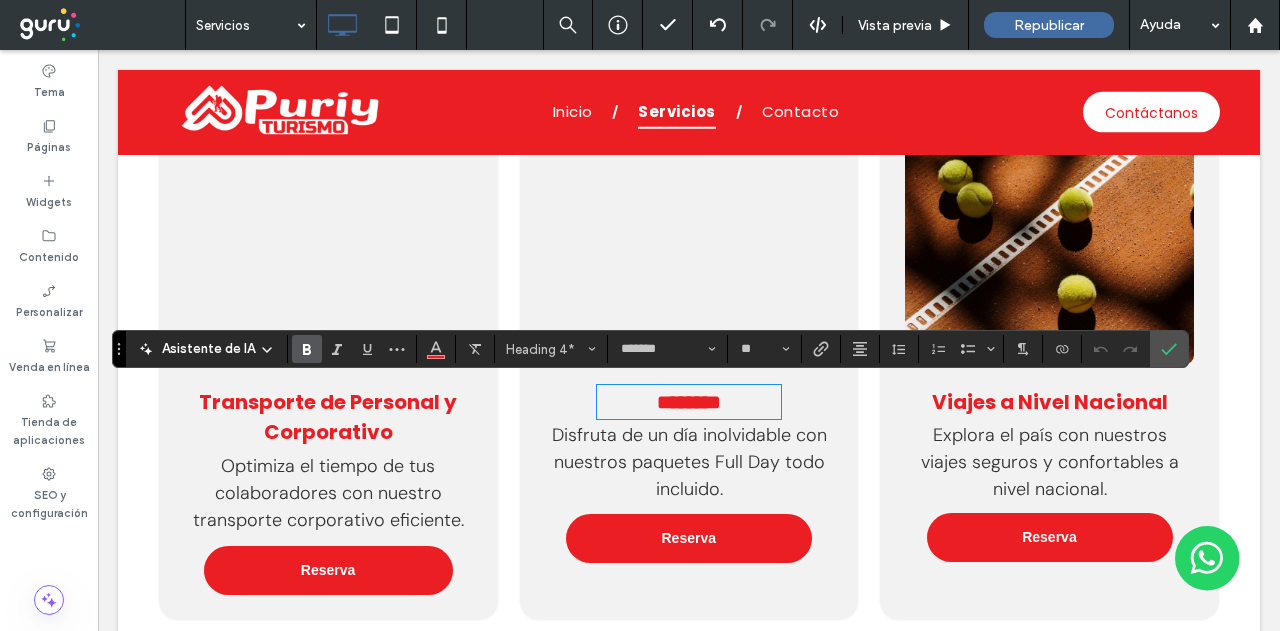 scroll, scrollTop: 0, scrollLeft: 0, axis: both 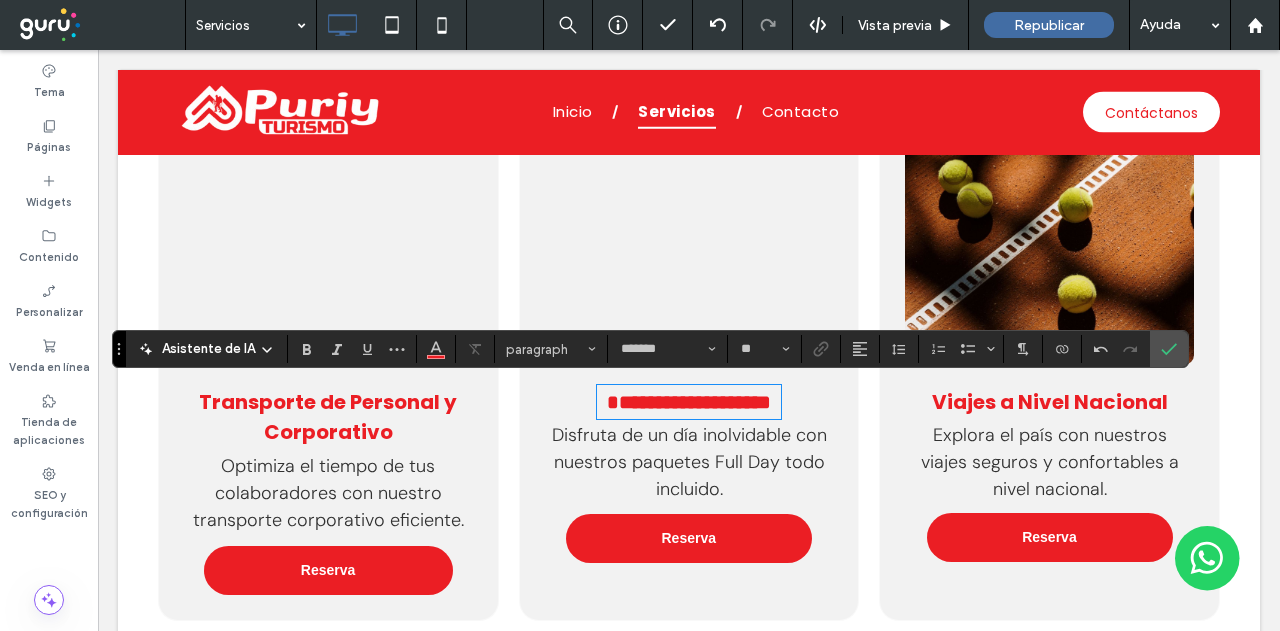 type 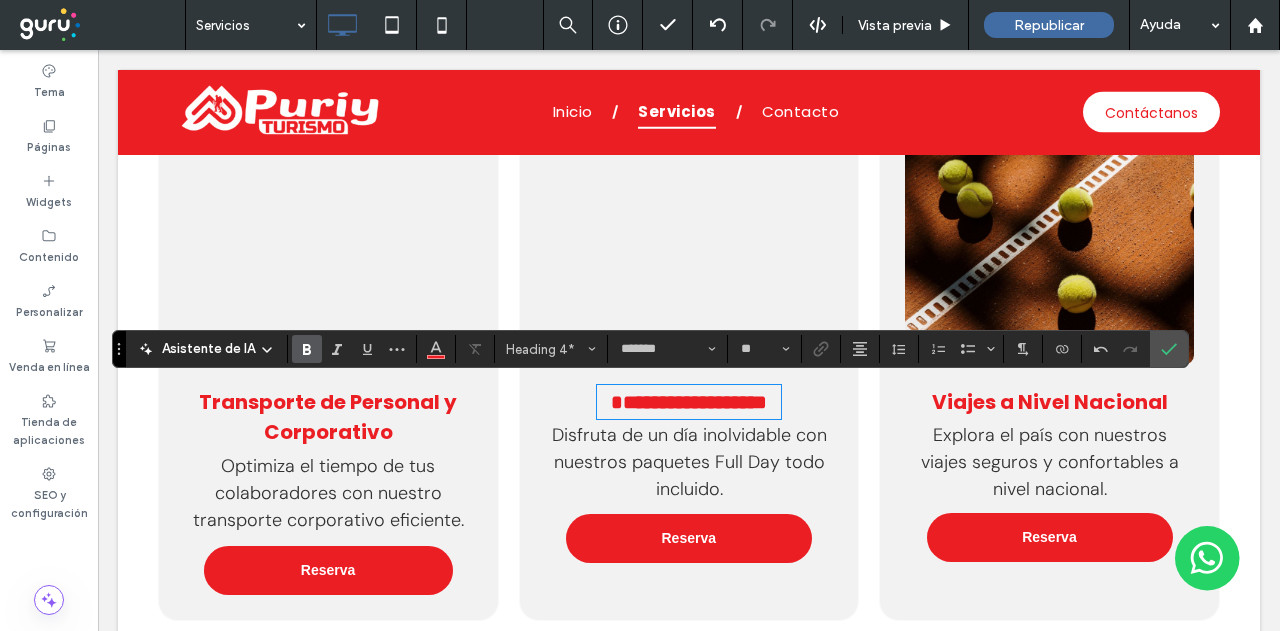 click on "Disfruta de un día inolvidable con nuestros paquetes Full Day todo incluido." at bounding box center (689, 462) 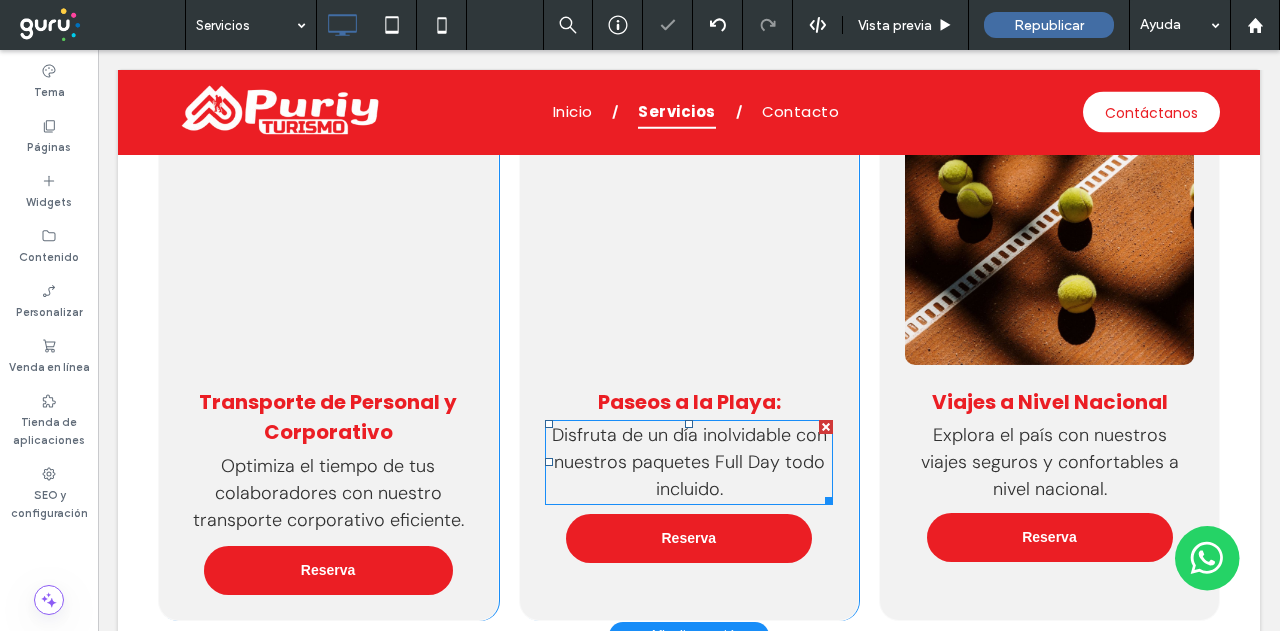 click on "Disfruta de un día inolvidable con nuestros paquetes Full Day todo incluido." at bounding box center (689, 462) 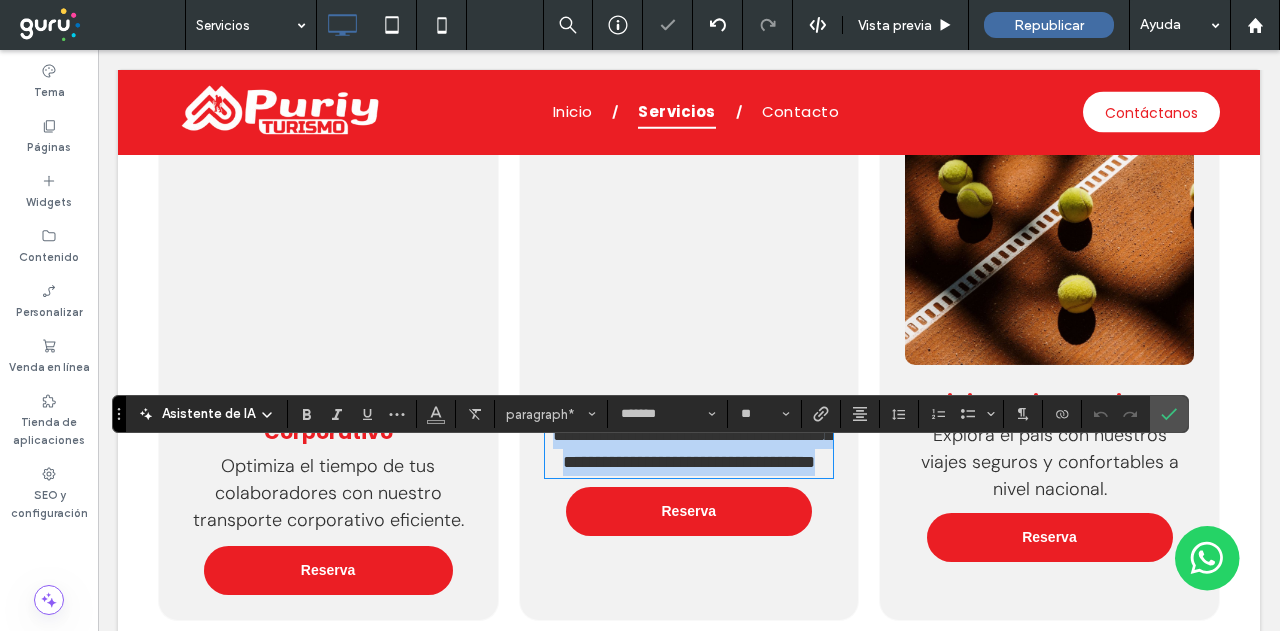 scroll, scrollTop: 0, scrollLeft: 0, axis: both 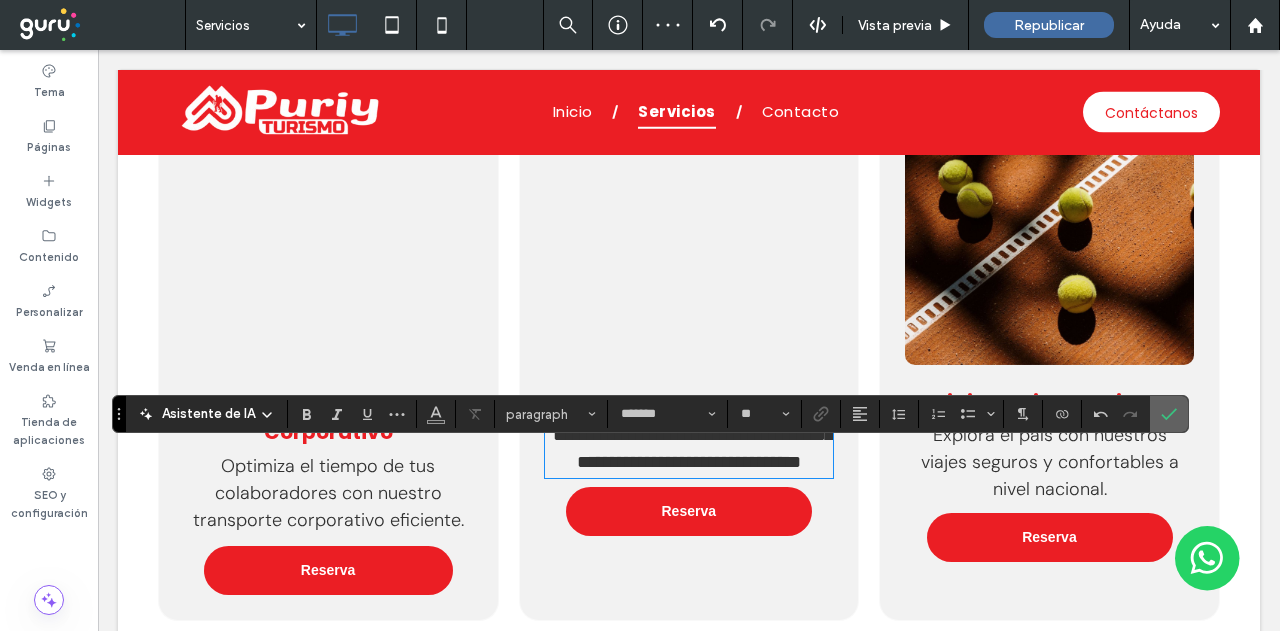 click 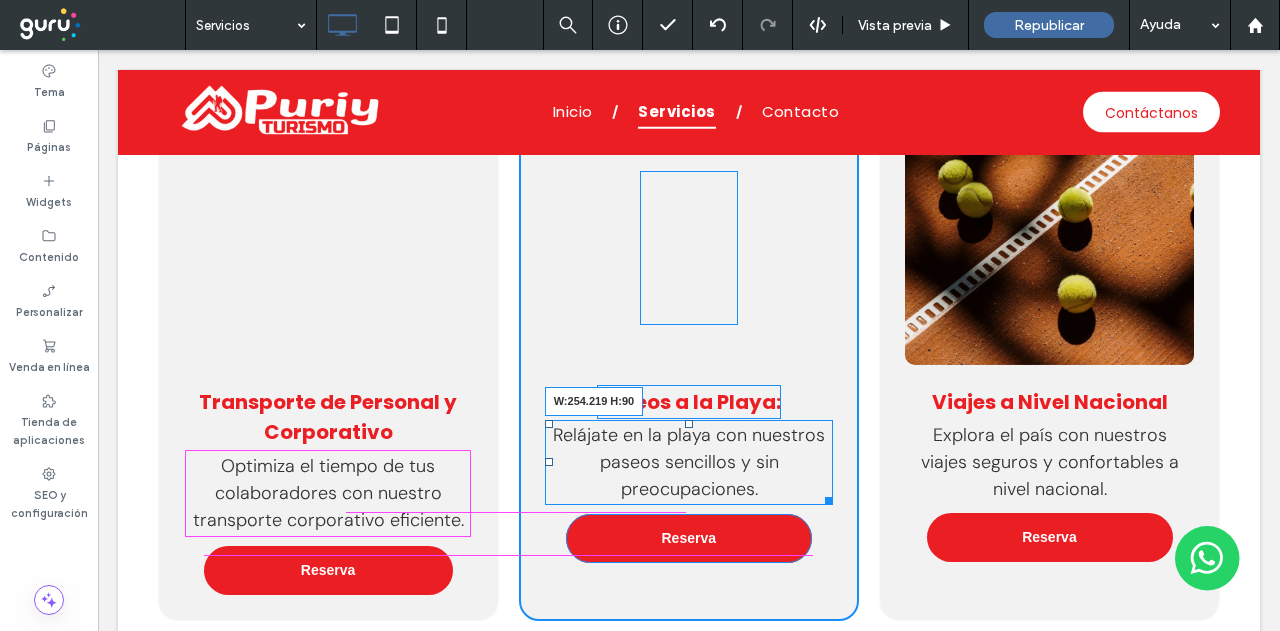 drag, startPoint x: 823, startPoint y: 530, endPoint x: 792, endPoint y: 533, distance: 31.144823 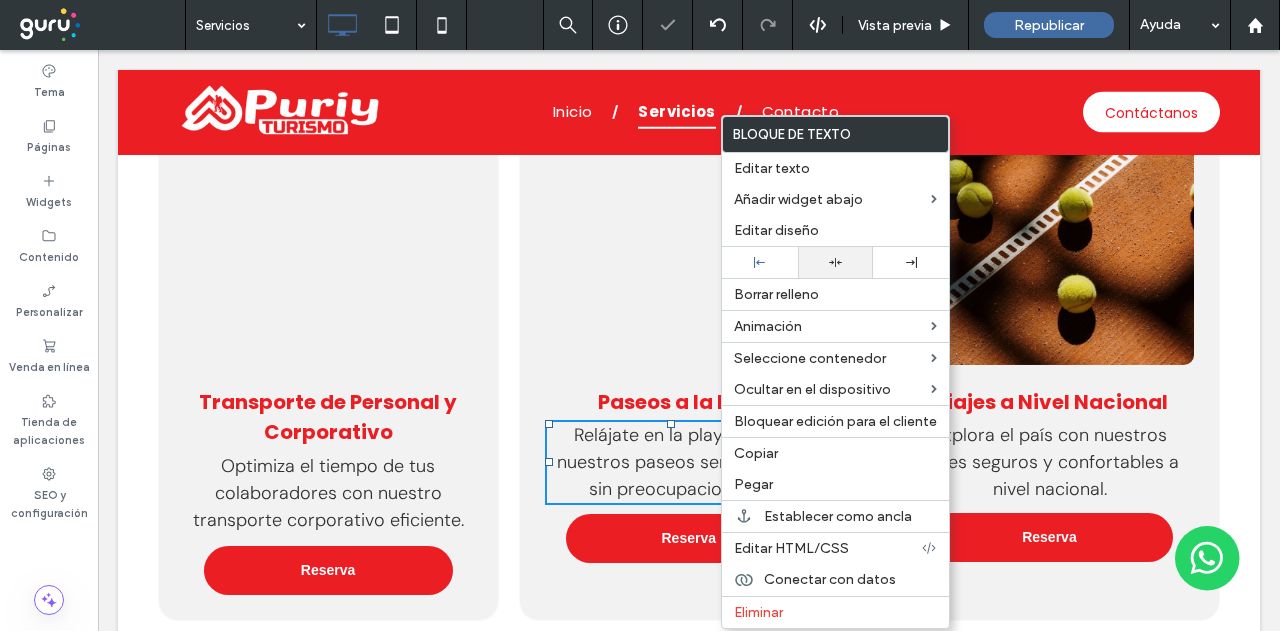 click at bounding box center [836, 262] 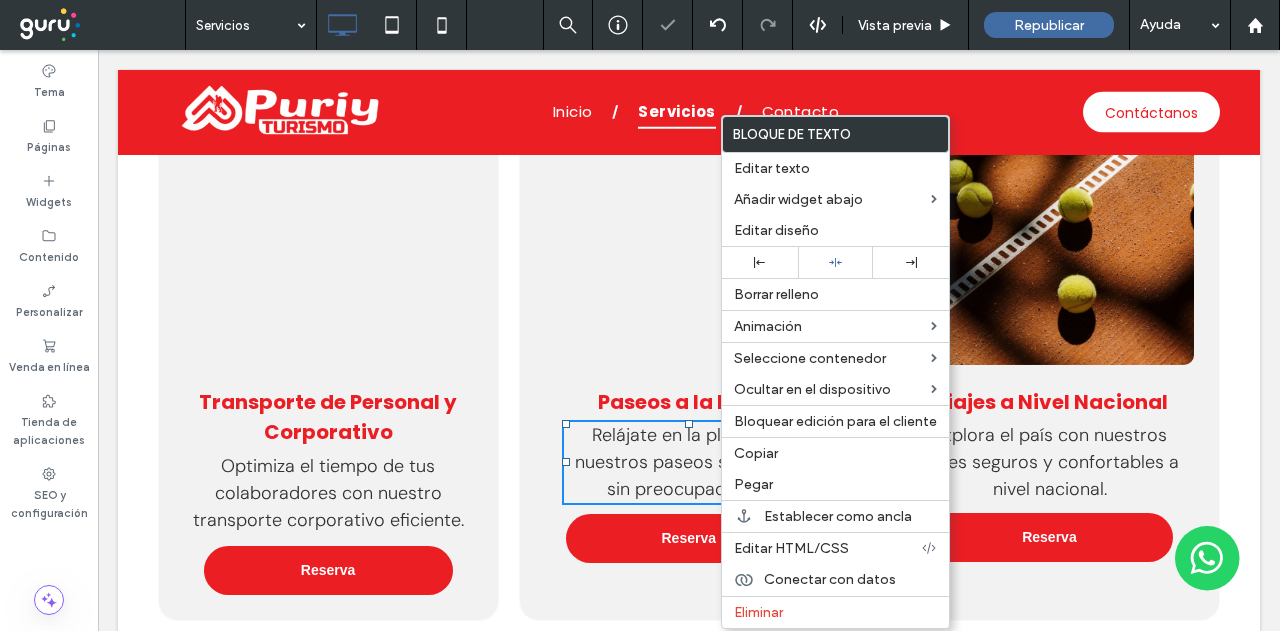 click on "Click To Paste     Click To Paste" at bounding box center (689, 248) 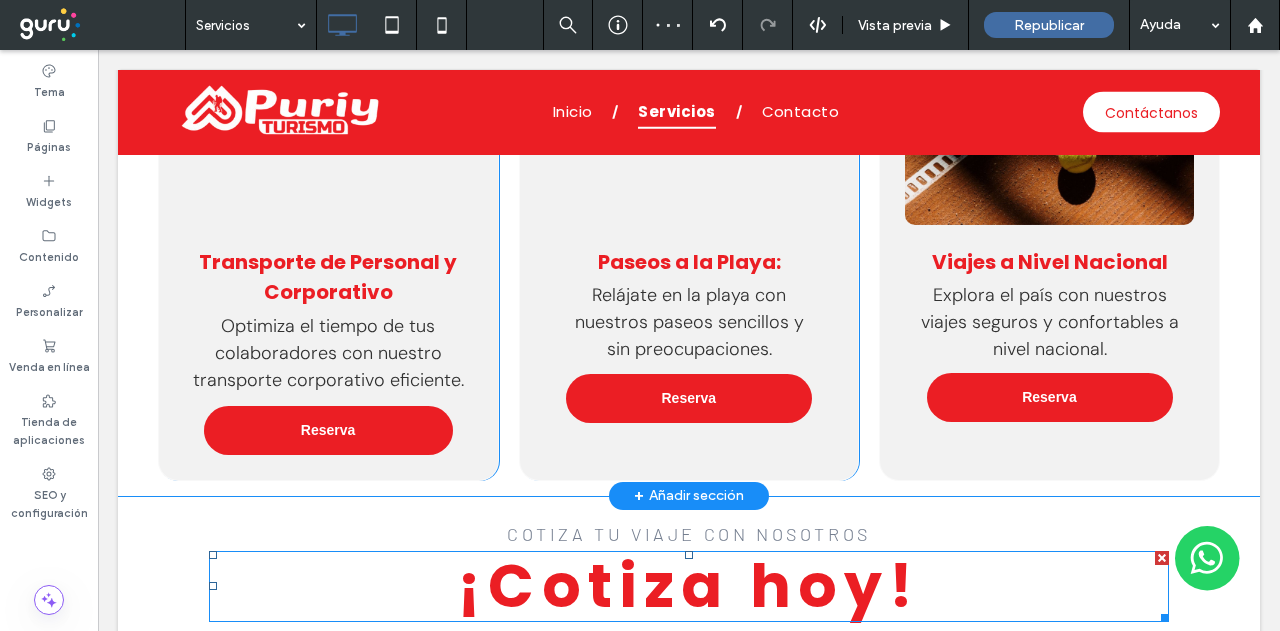 scroll, scrollTop: 2015, scrollLeft: 0, axis: vertical 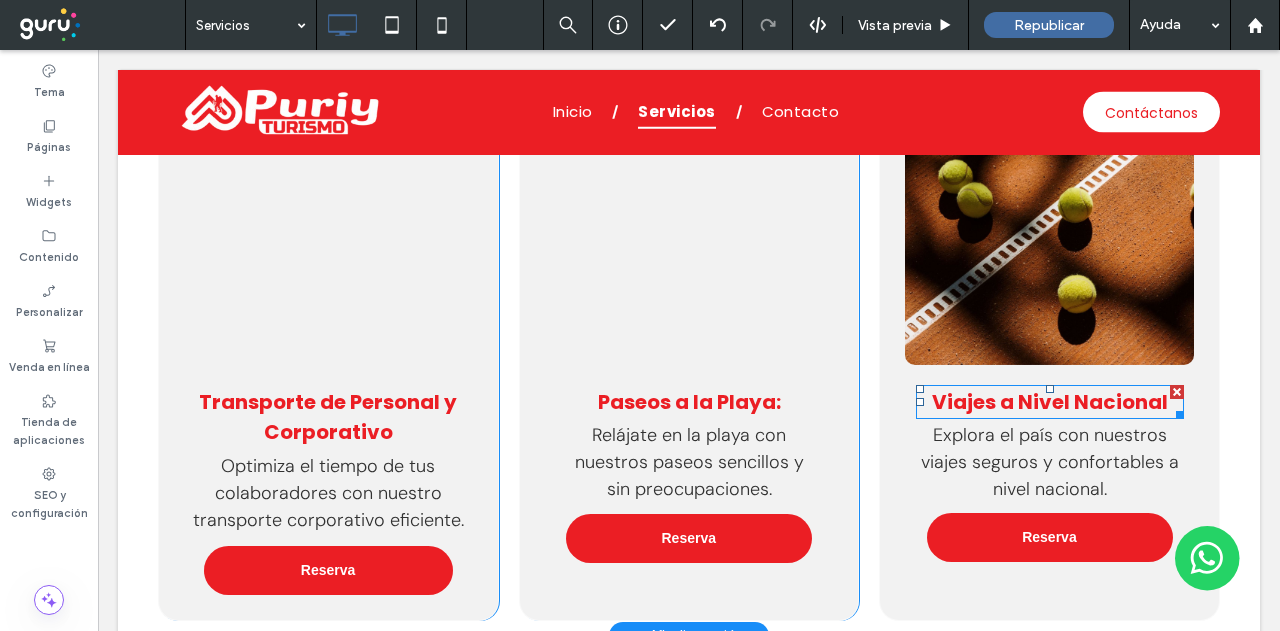 click on "Viajes a Nivel Nacional" at bounding box center [1050, 402] 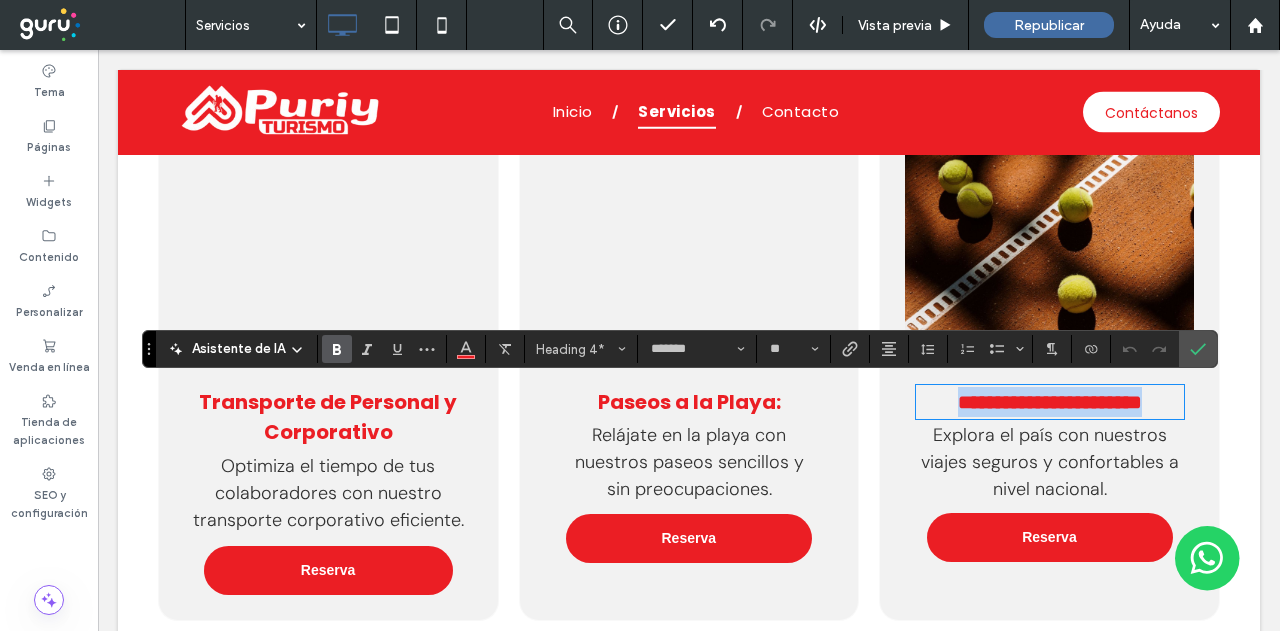 type on "*******" 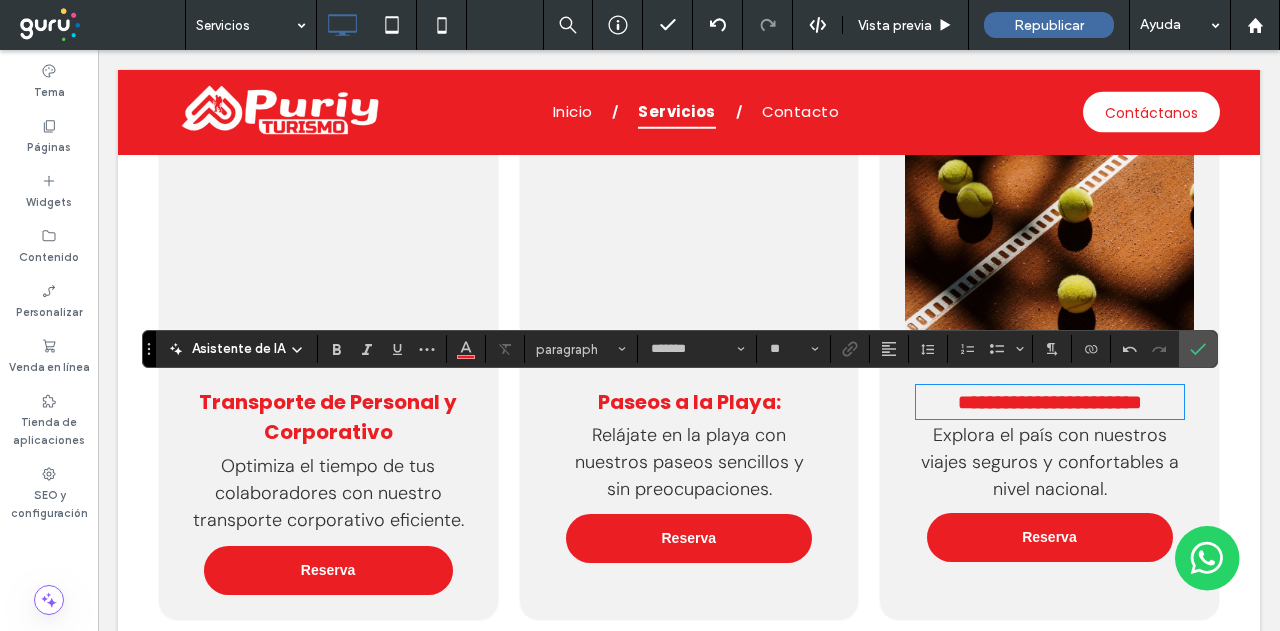 scroll, scrollTop: 0, scrollLeft: 0, axis: both 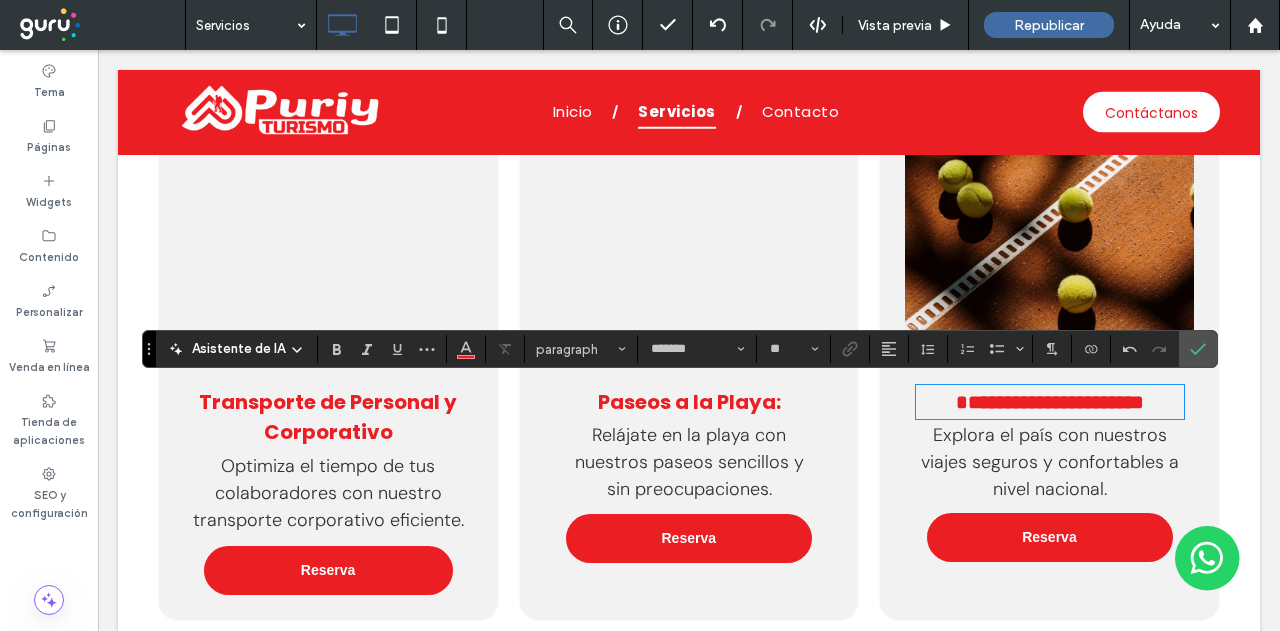 type 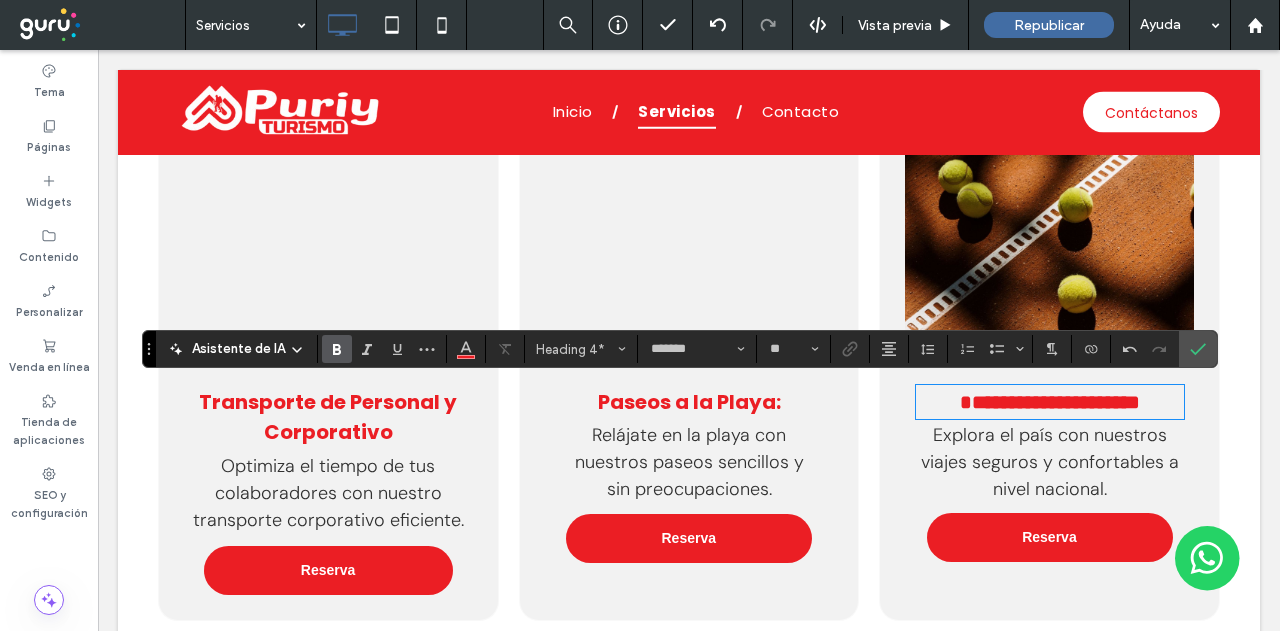 click on "Explora el país con nuestros viajes seguros y confortables a nivel nacional." at bounding box center (1050, 462) 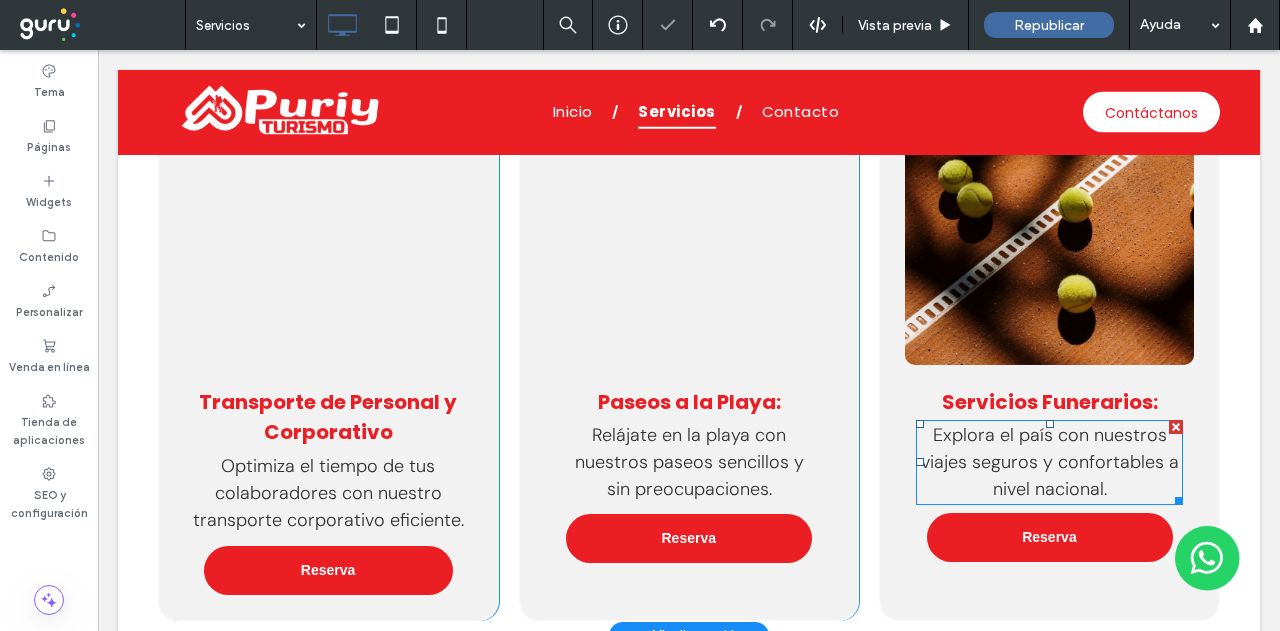 click on "Explora el país con nuestros viajes seguros y confortables a nivel nacional." at bounding box center [1050, 462] 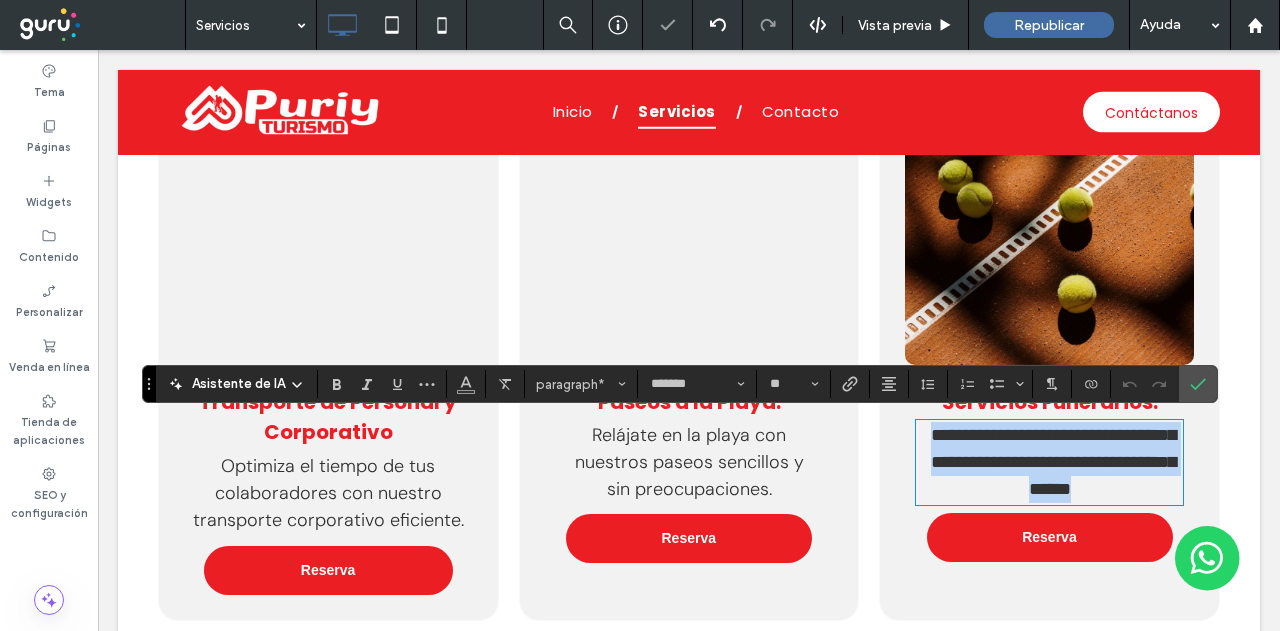 scroll, scrollTop: 0, scrollLeft: 0, axis: both 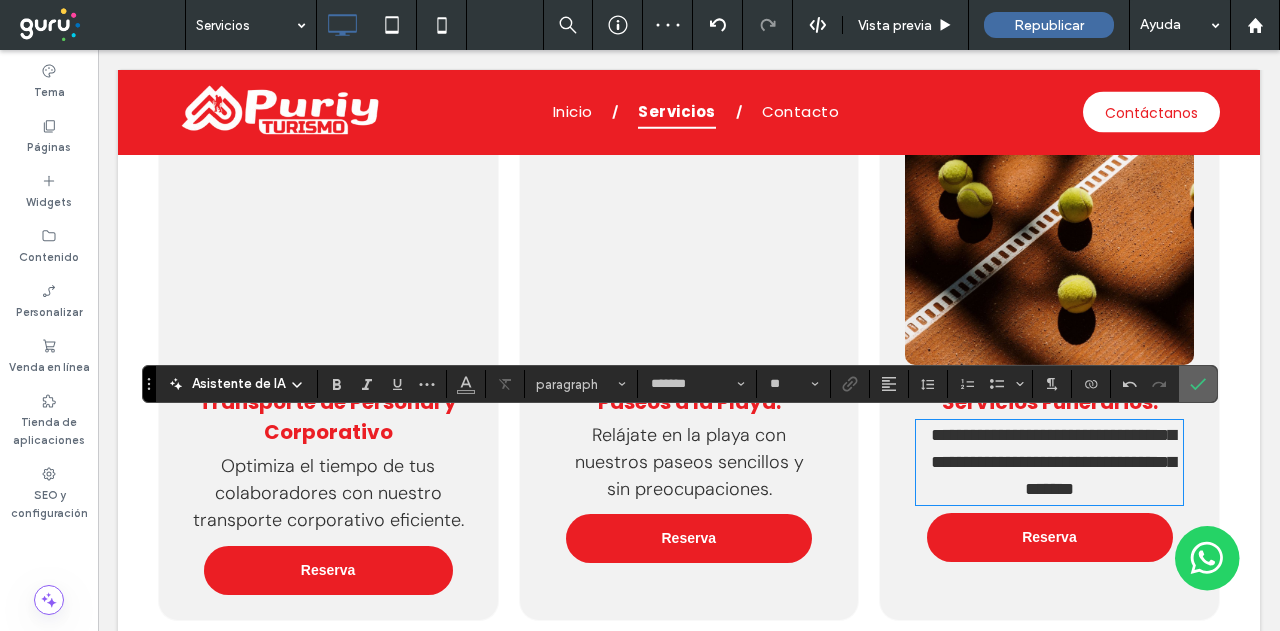click 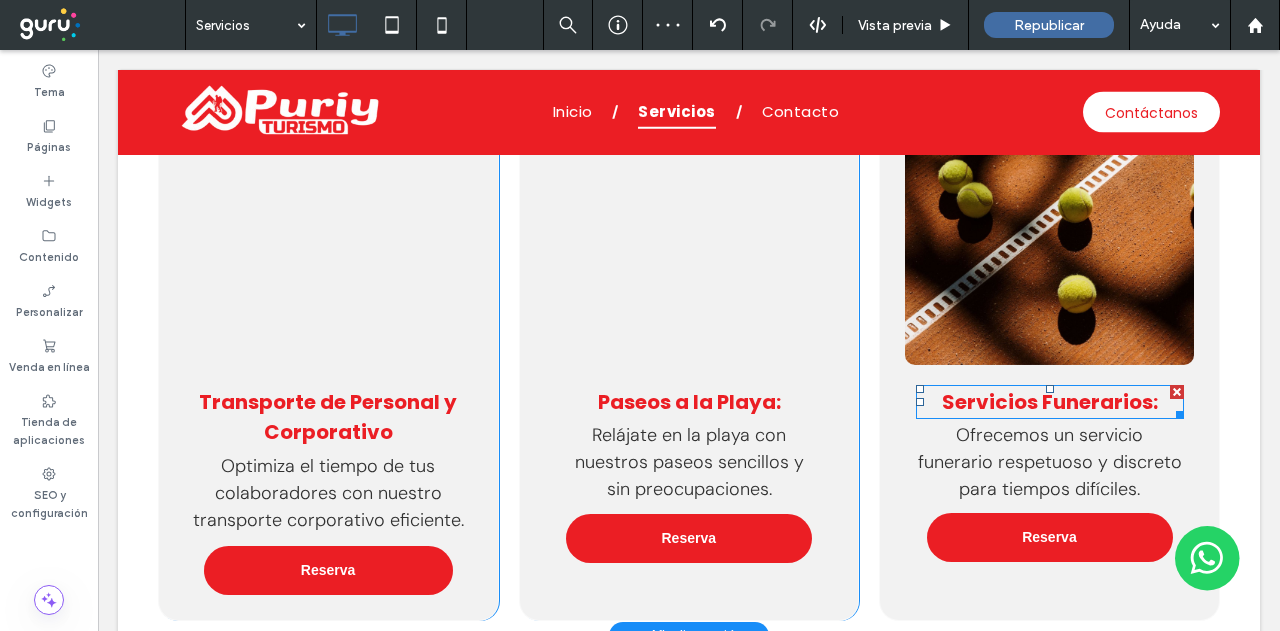 click on "Servicios Funerarios:" at bounding box center [1050, 402] 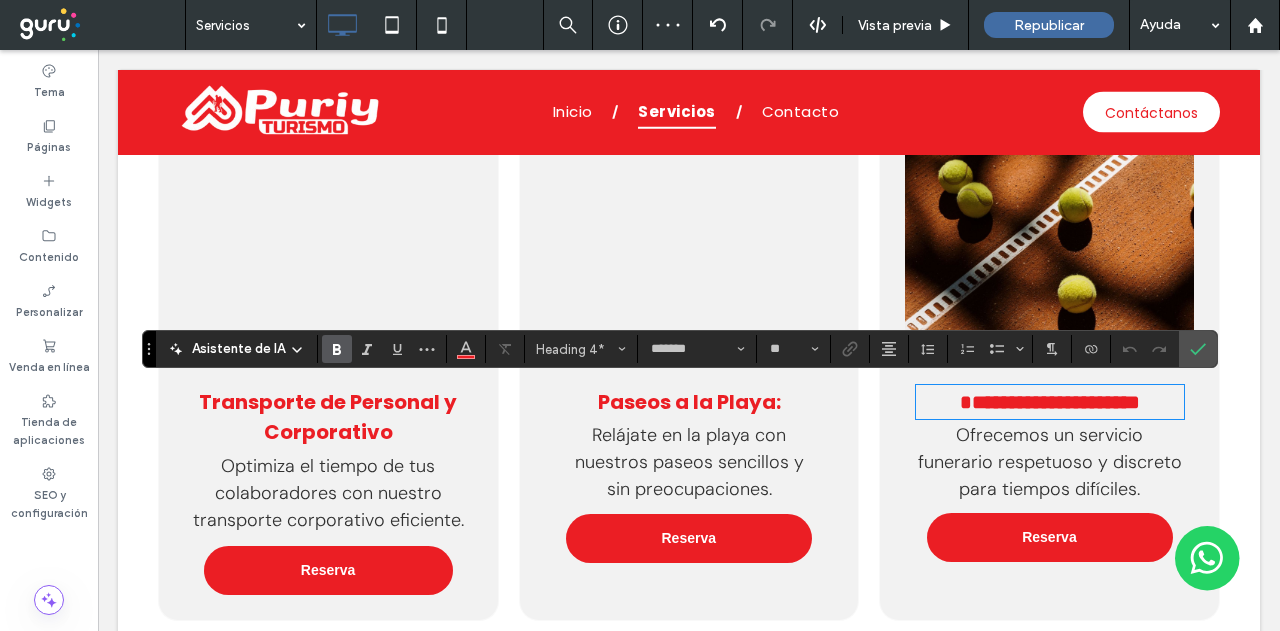 type 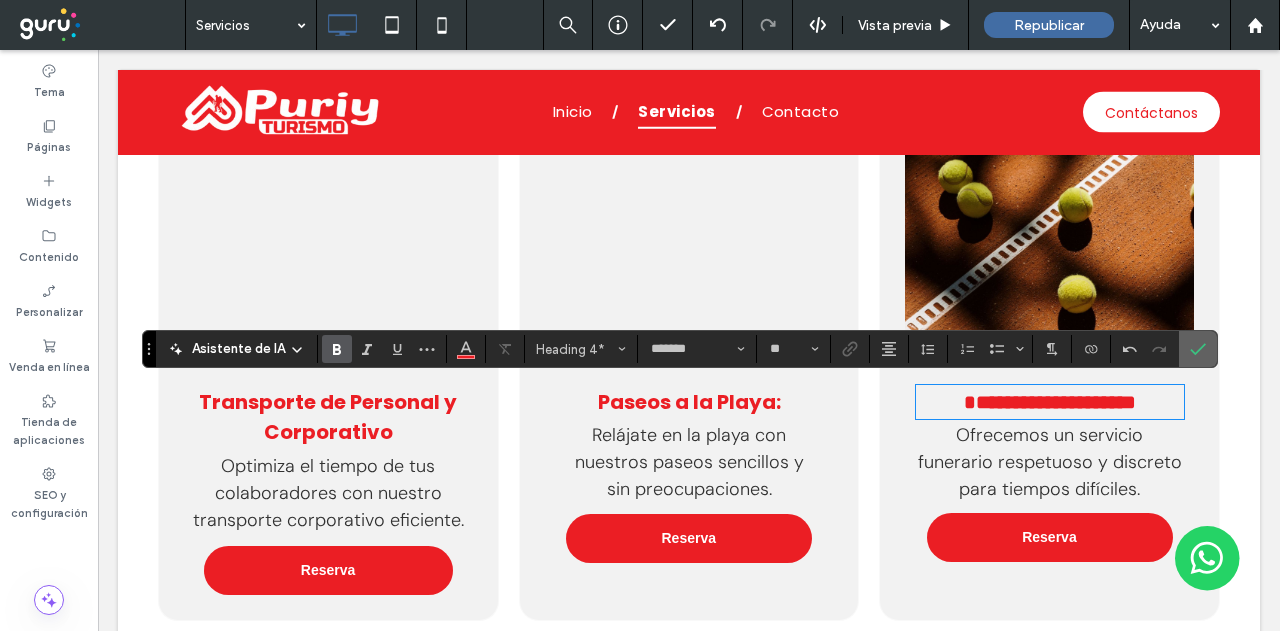 drag, startPoint x: 1193, startPoint y: 359, endPoint x: 1095, endPoint y: 310, distance: 109.56733 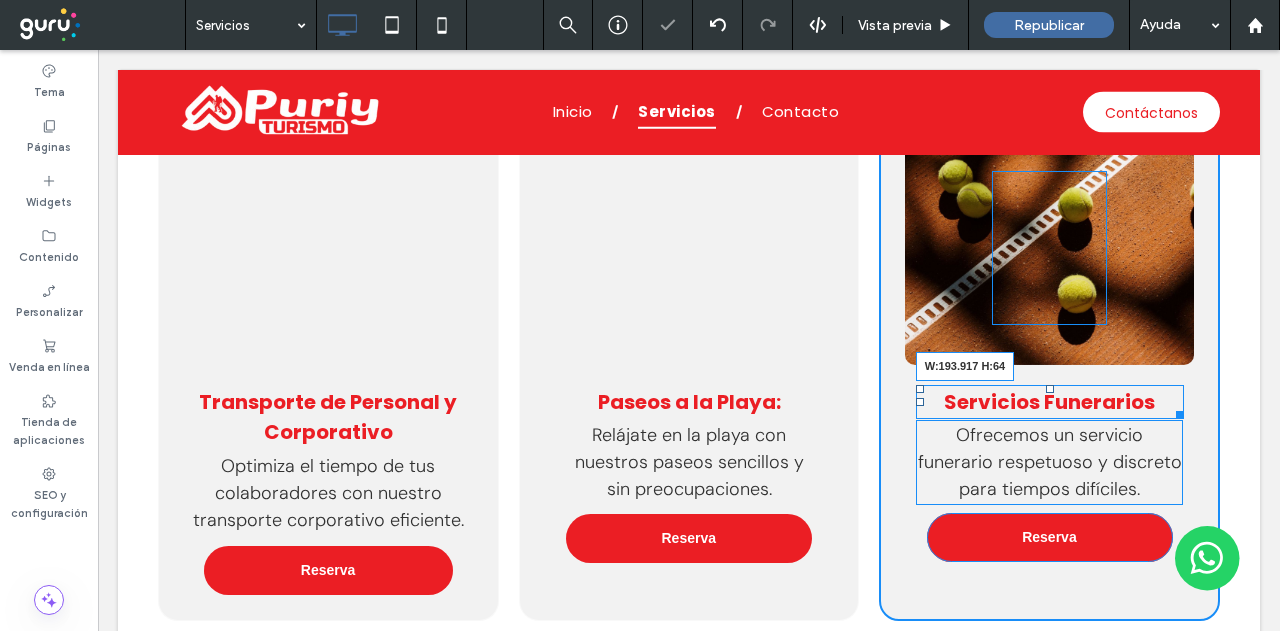 drag, startPoint x: 1167, startPoint y: 406, endPoint x: 1130, endPoint y: 409, distance: 37.12142 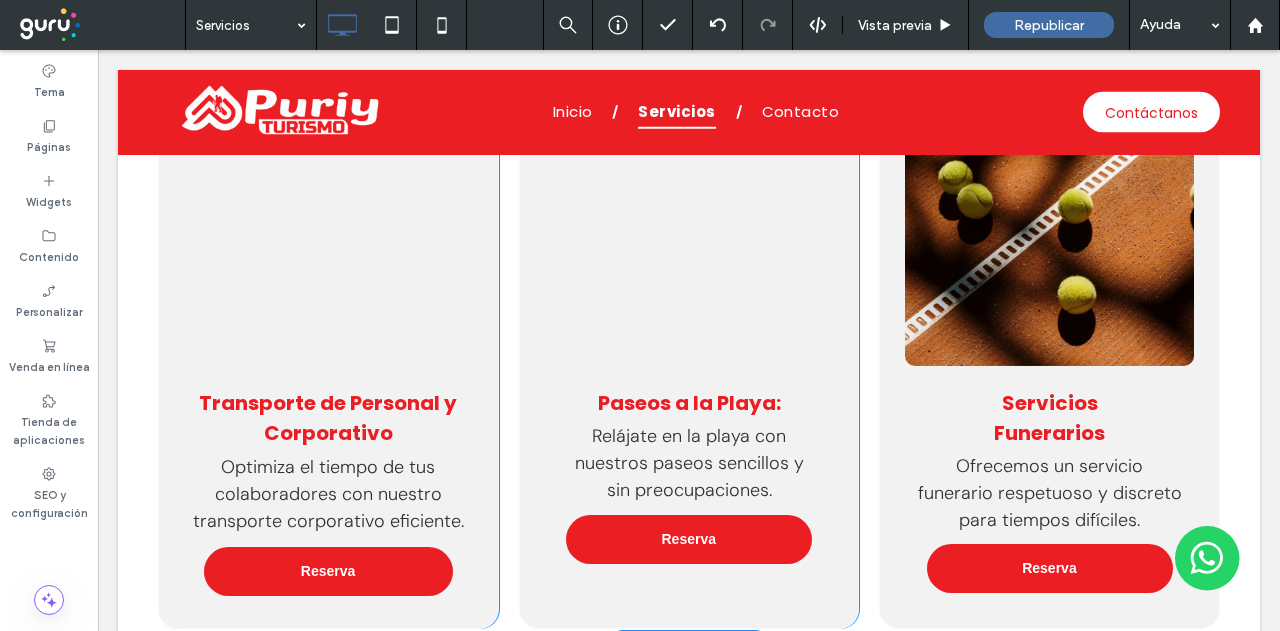 scroll, scrollTop: 1915, scrollLeft: 0, axis: vertical 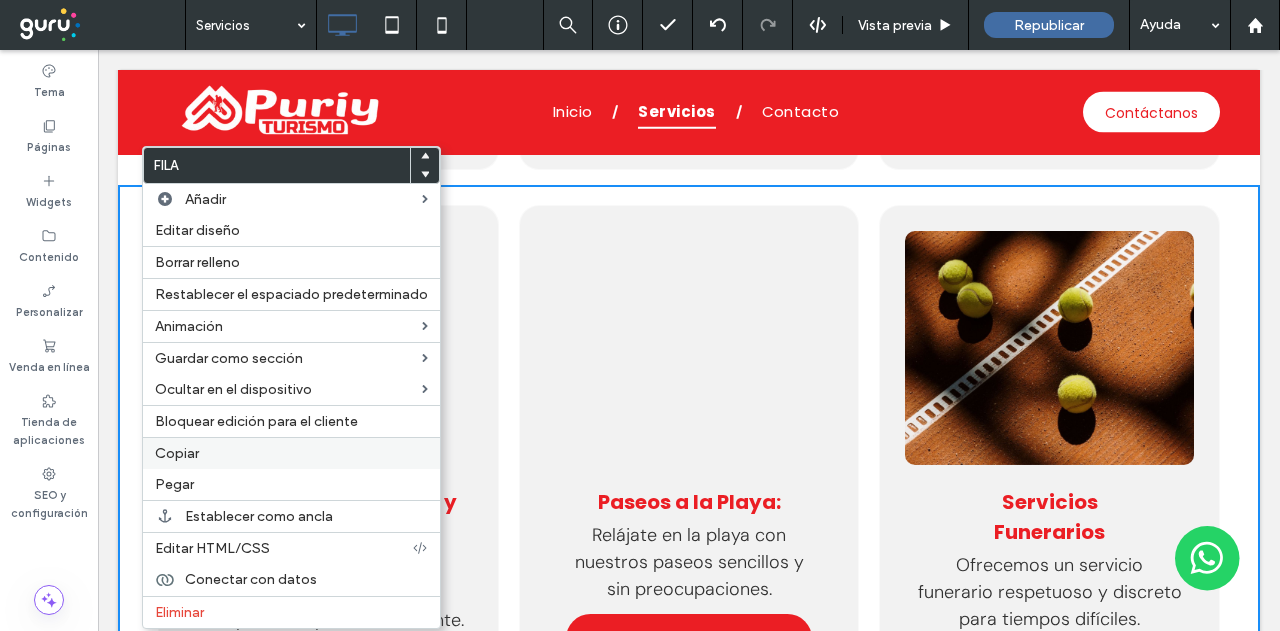 click on "Copiar" at bounding box center (177, 453) 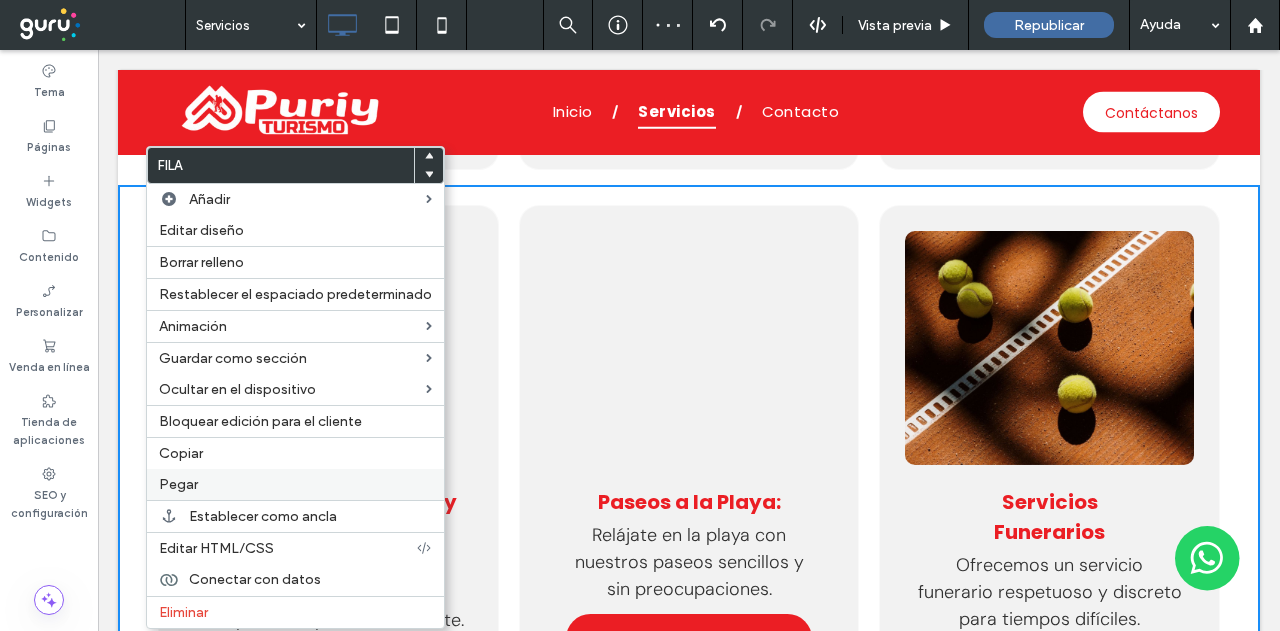 click on "Pegar" at bounding box center [178, 484] 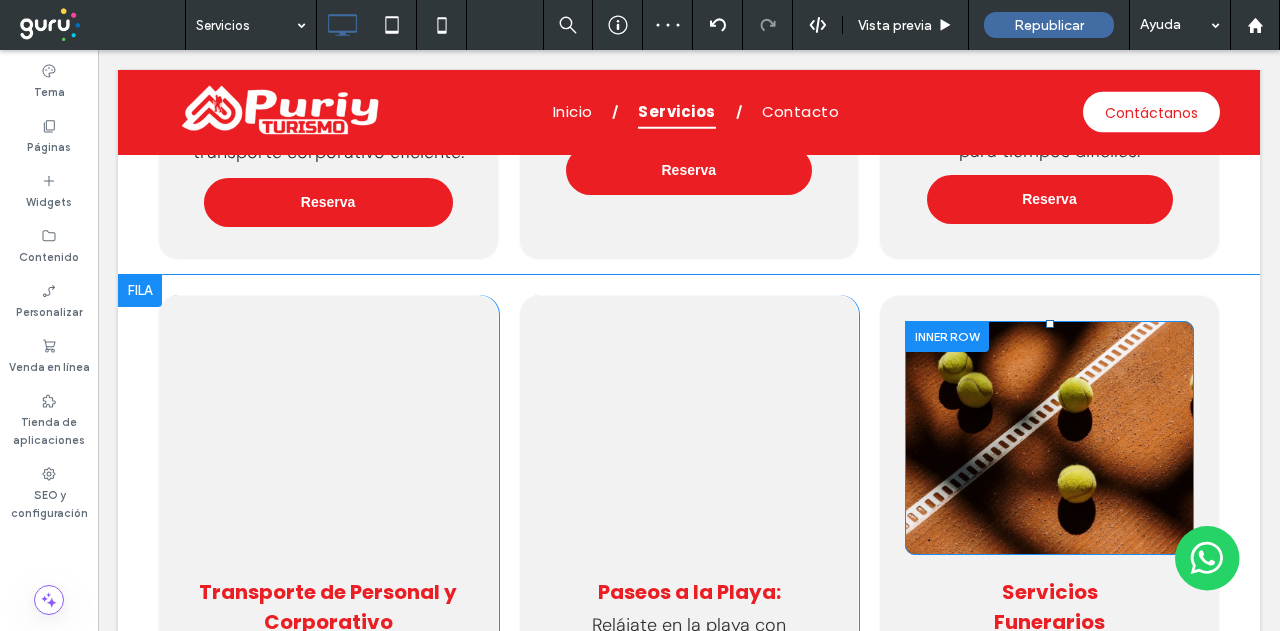 scroll, scrollTop: 2415, scrollLeft: 0, axis: vertical 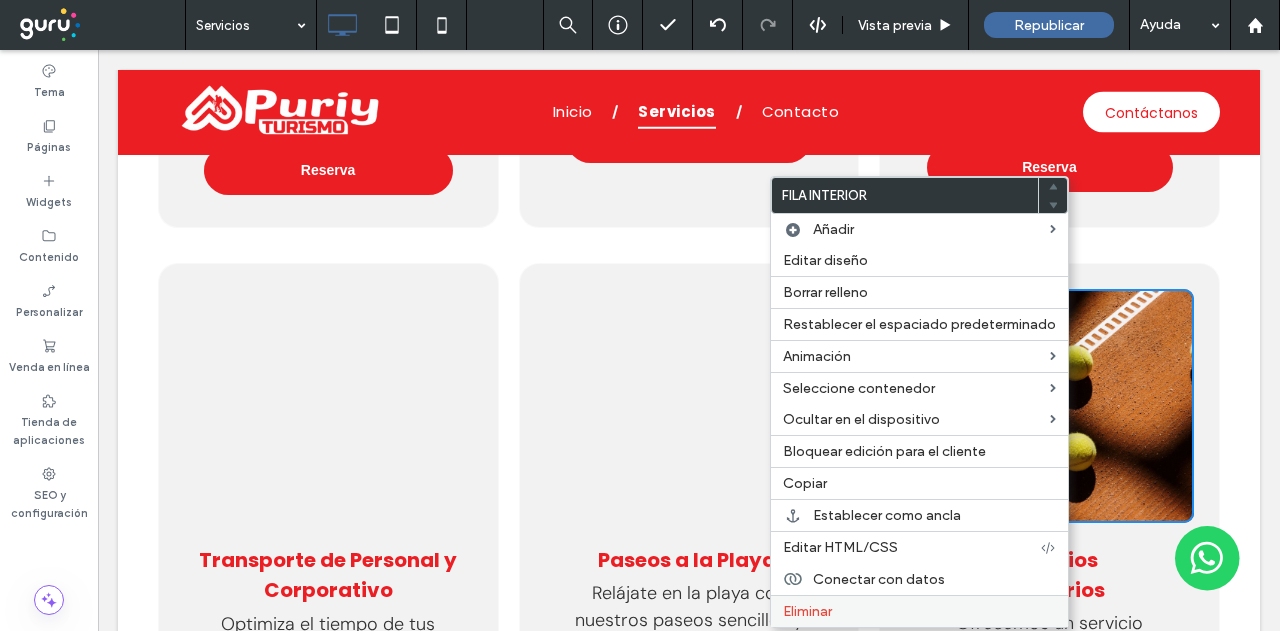 click on "Eliminar" at bounding box center (919, 611) 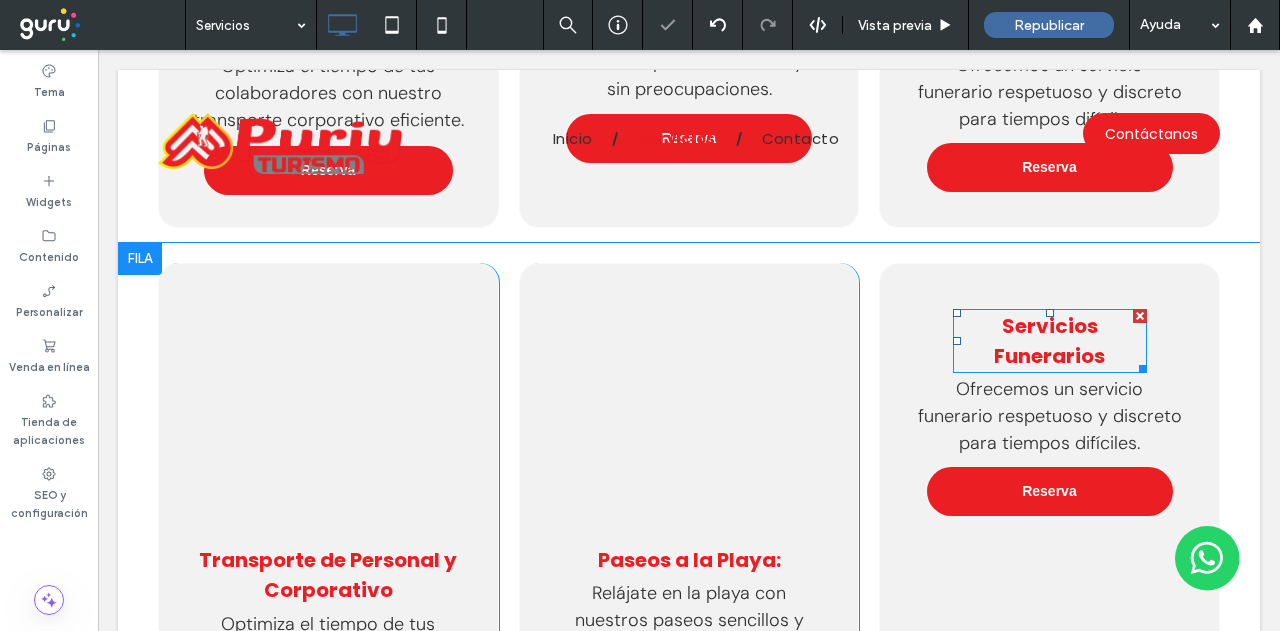 click at bounding box center [1140, 316] 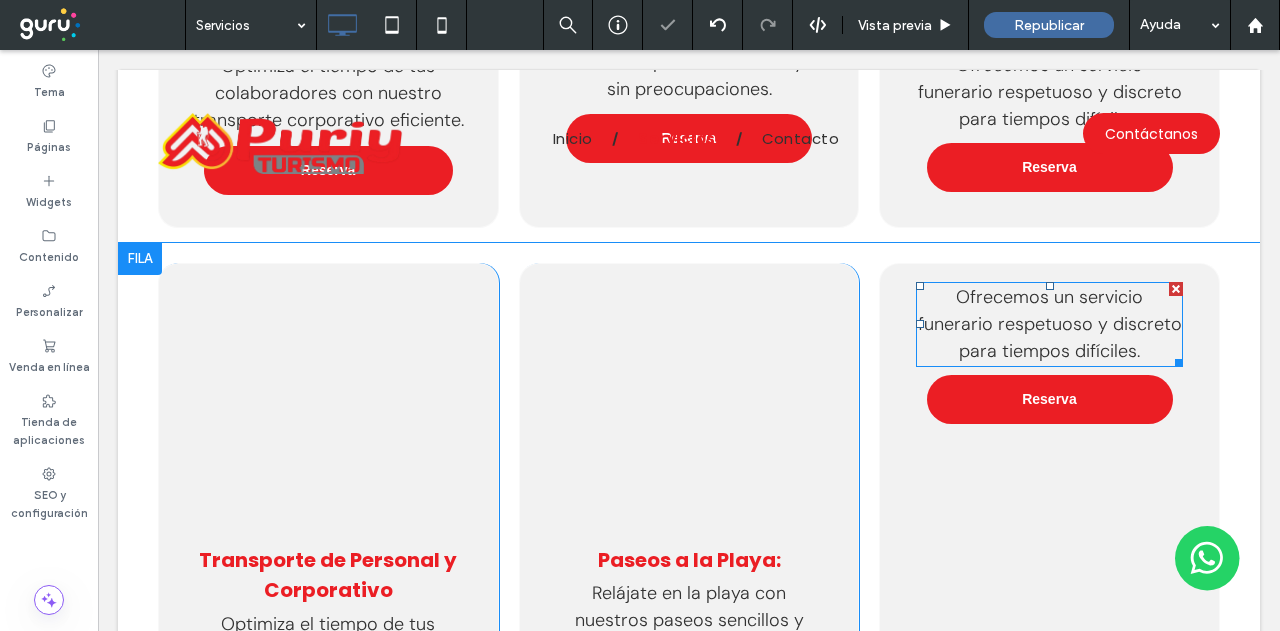 click at bounding box center (1176, 289) 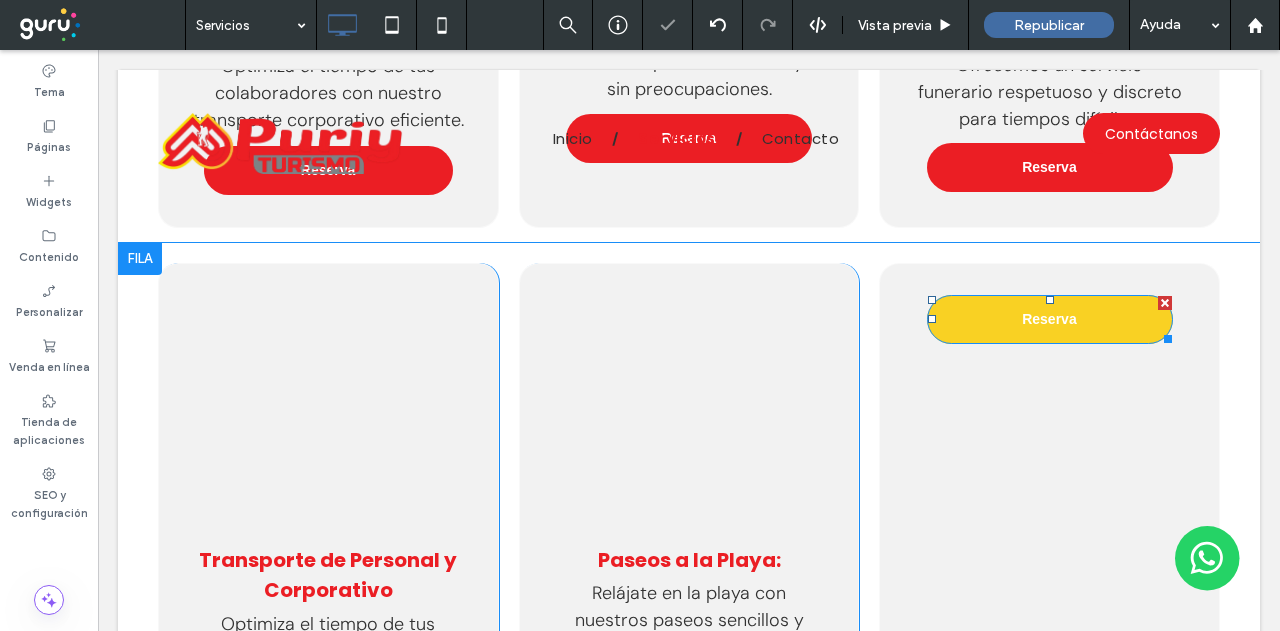 click at bounding box center (1165, 303) 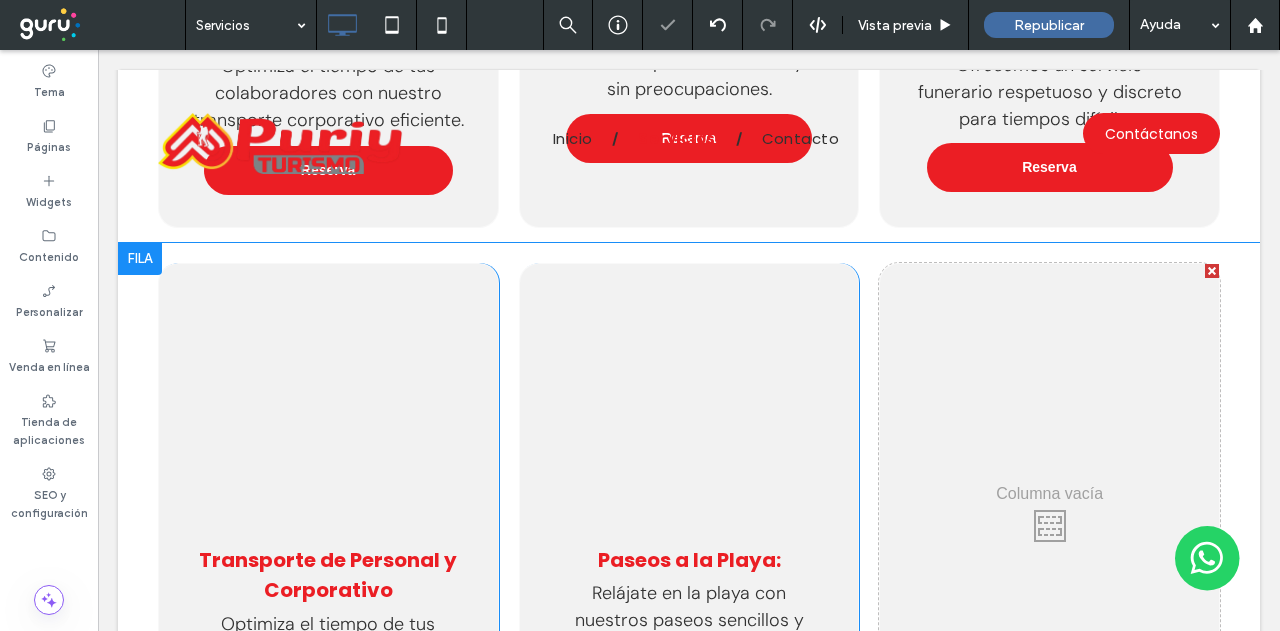 click on "Click To Paste     Click To Paste" at bounding box center [1049, 521] 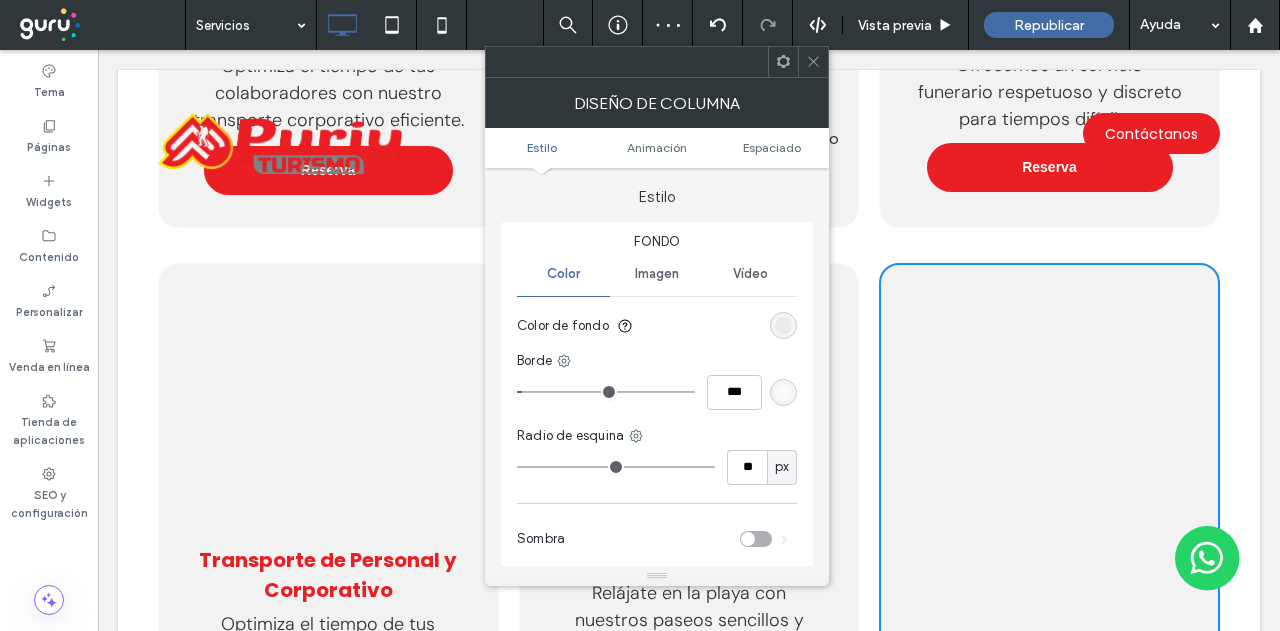 click at bounding box center (783, 325) 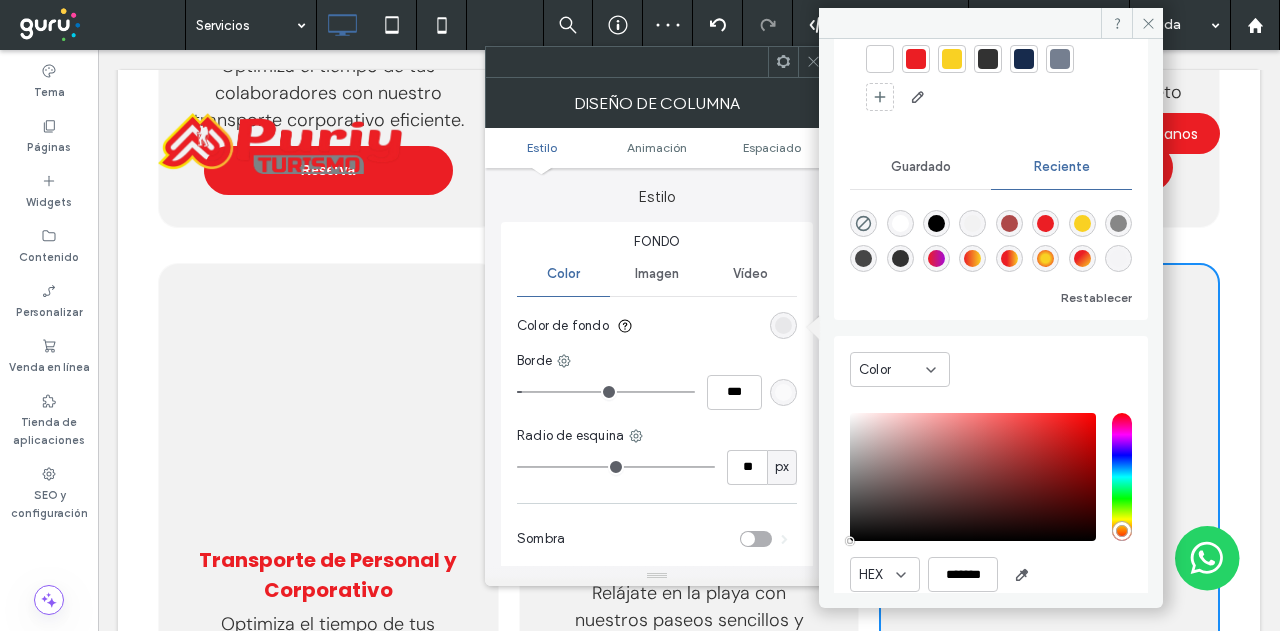 scroll, scrollTop: 158, scrollLeft: 0, axis: vertical 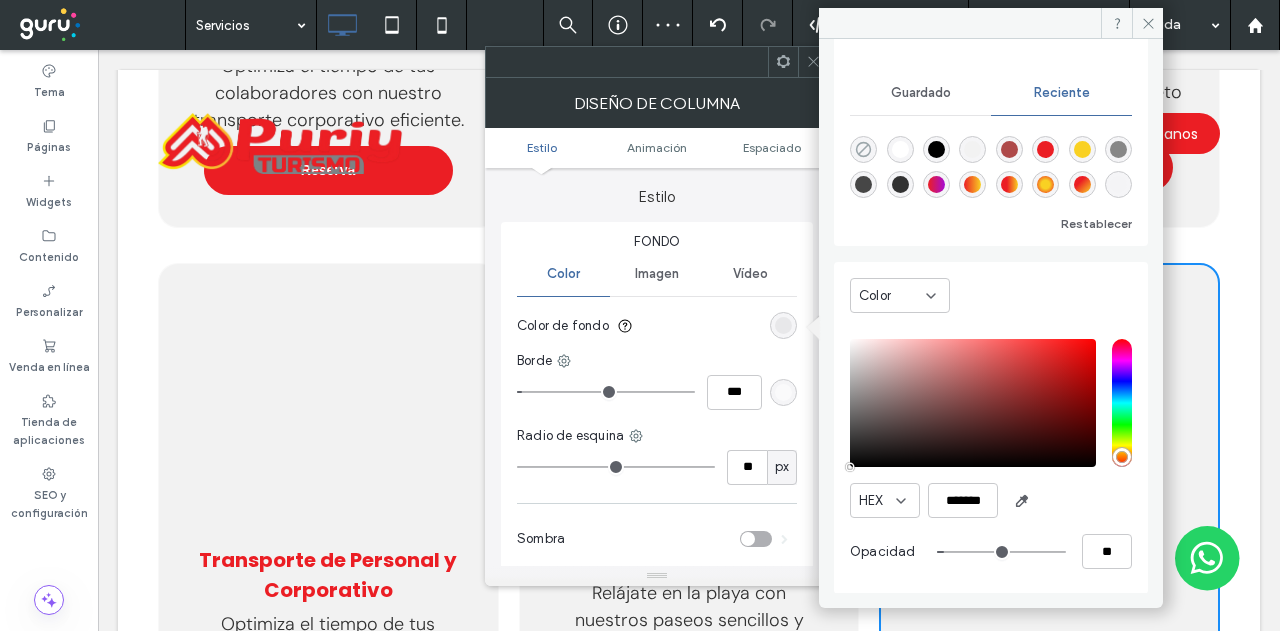 click 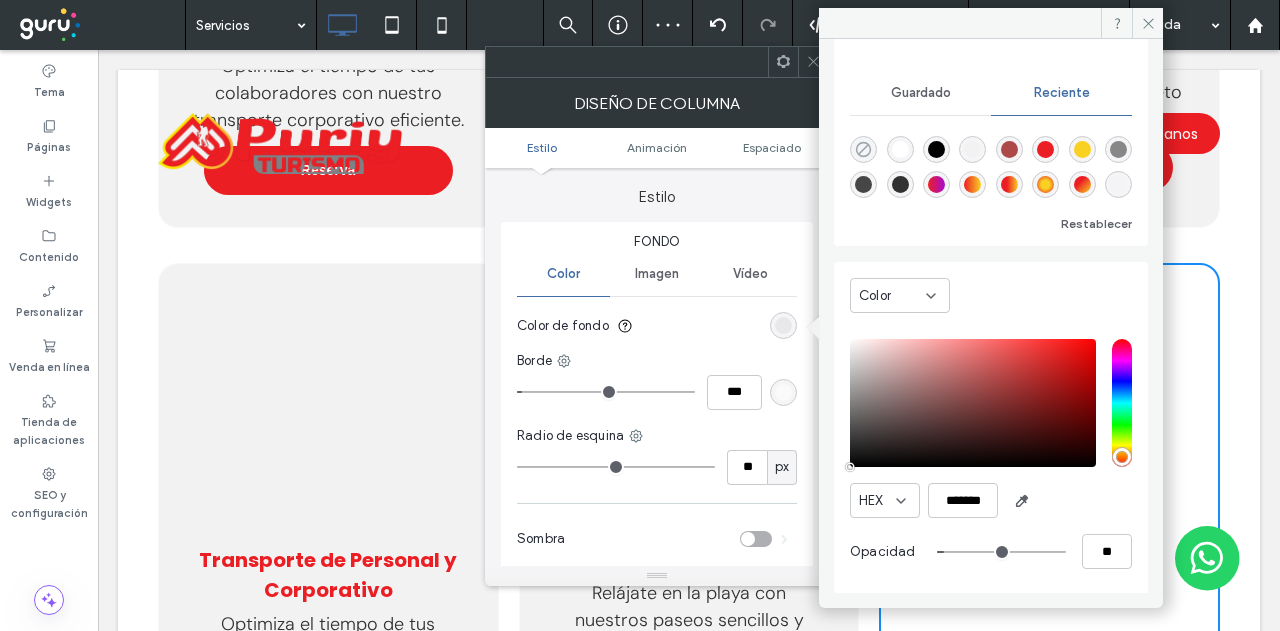 type on "*" 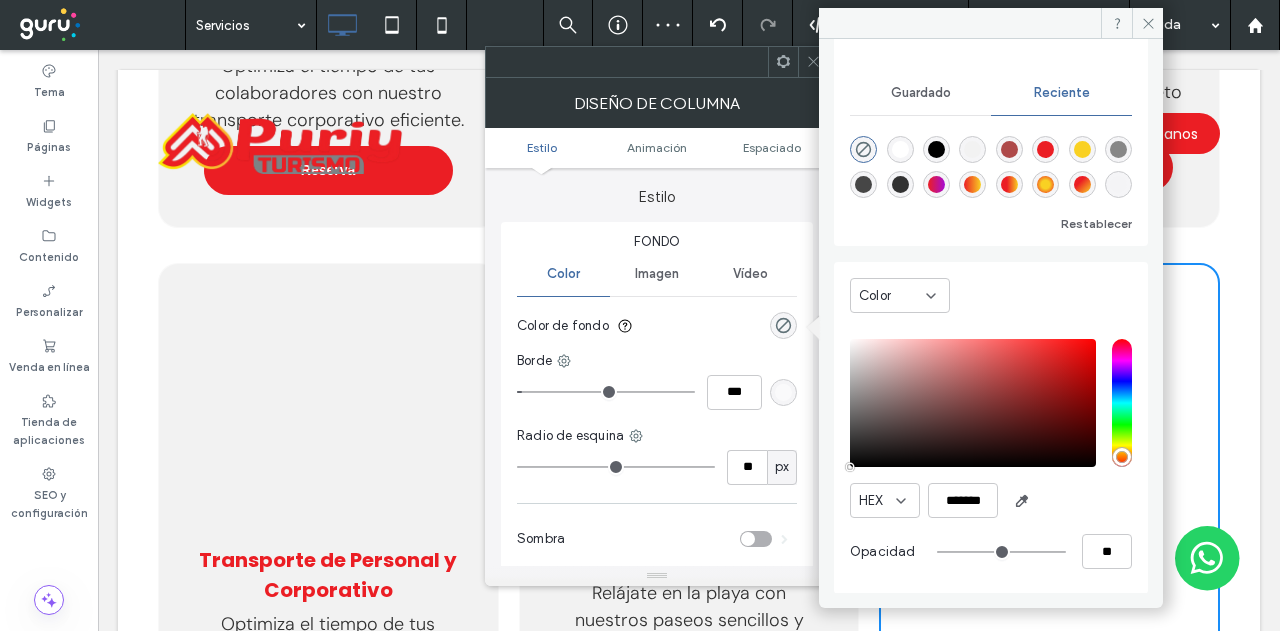 click 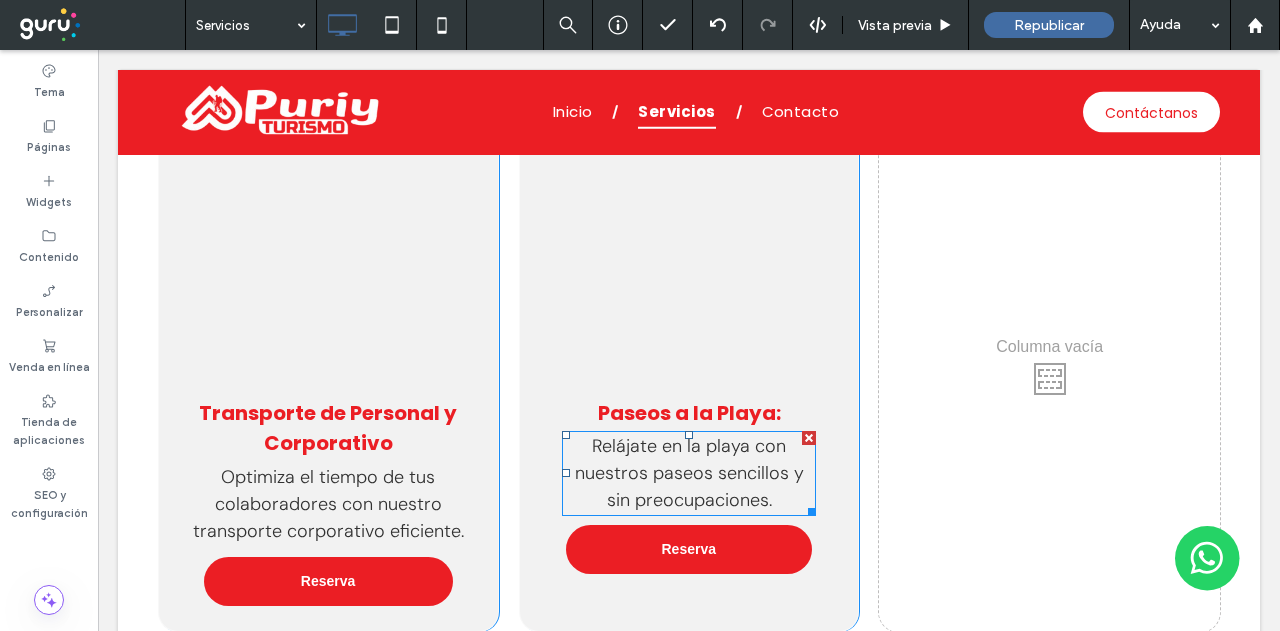 scroll, scrollTop: 2515, scrollLeft: 0, axis: vertical 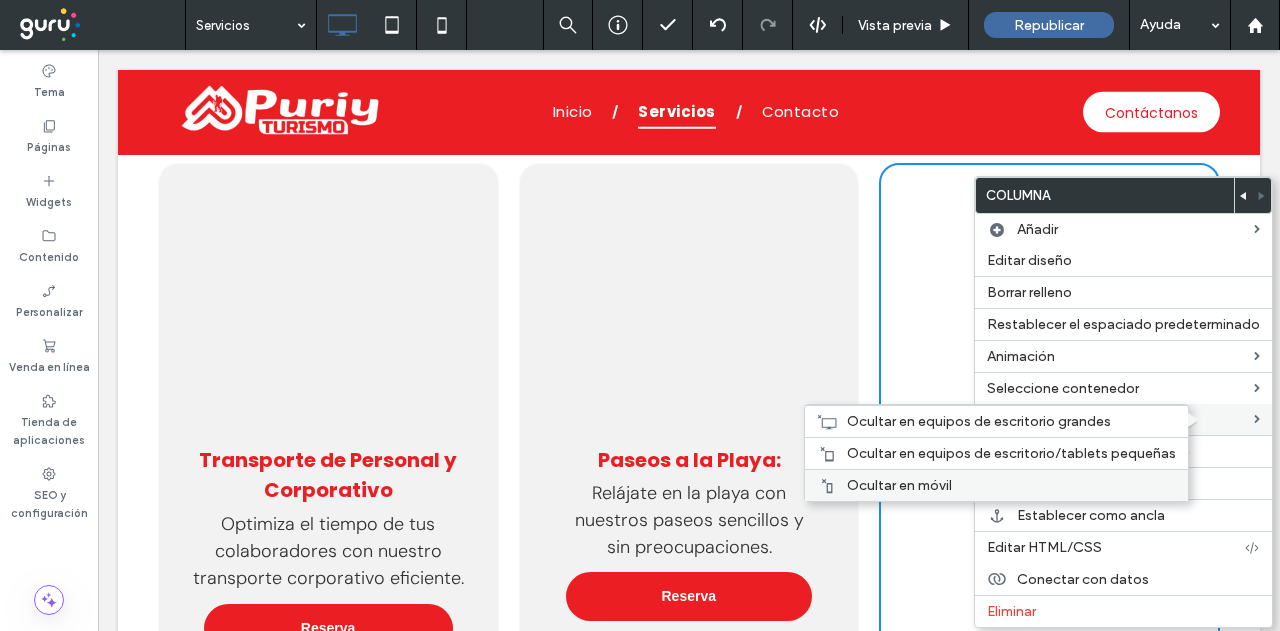 click on "Ocultar en móvil" at bounding box center [996, 485] 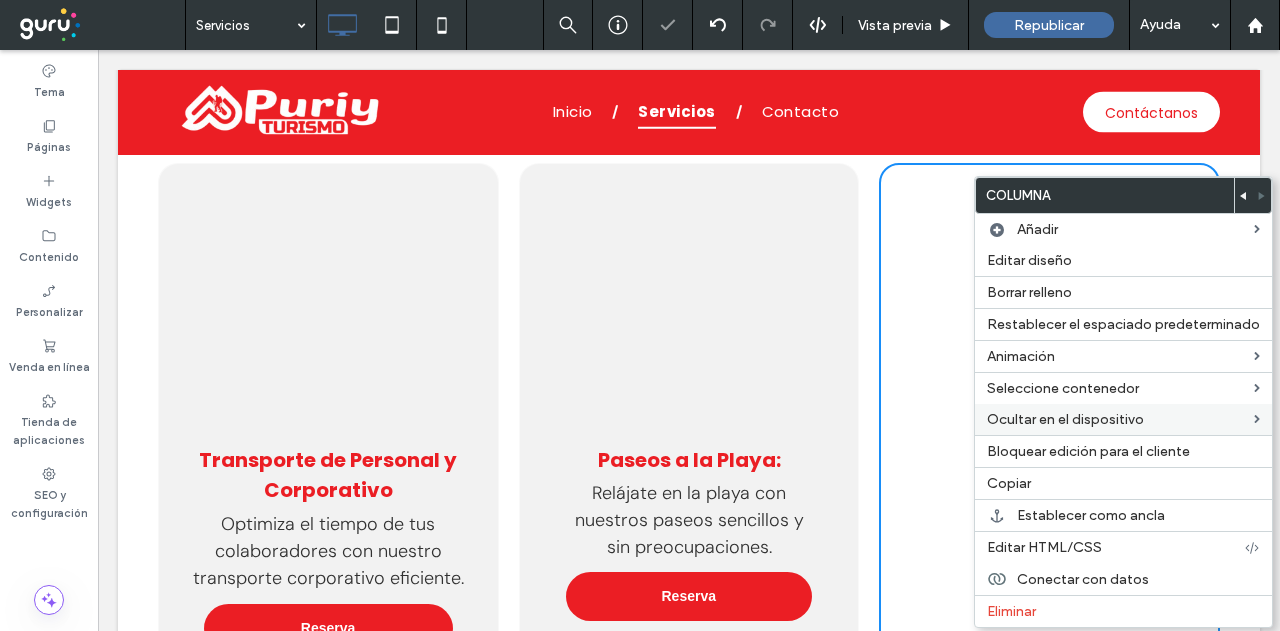 click at bounding box center (688, 306) 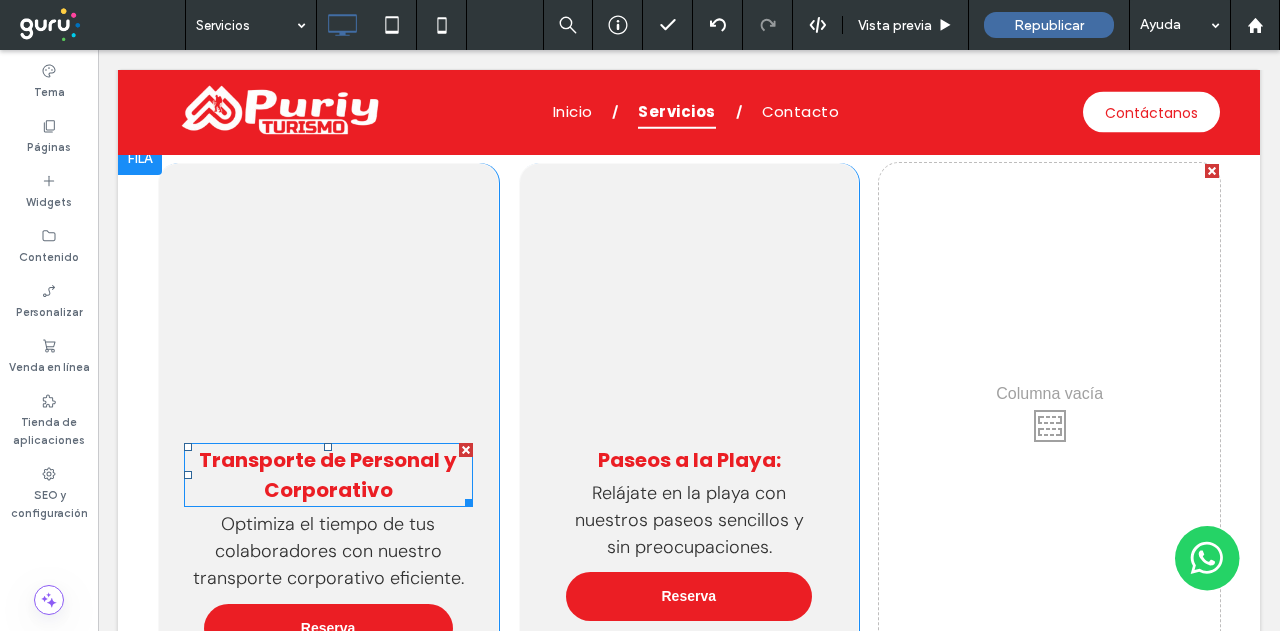 click on "Transporte de Personal y Corporativo" at bounding box center [328, 475] 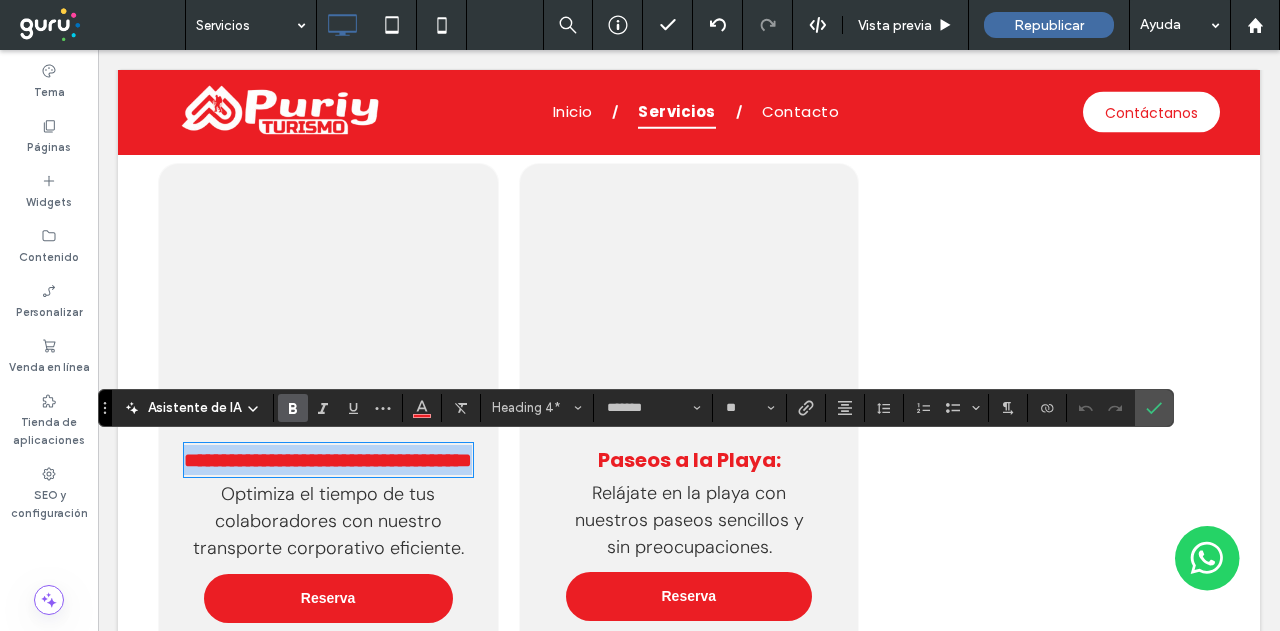 drag, startPoint x: 398, startPoint y: 493, endPoint x: 179, endPoint y: 440, distance: 225.32199 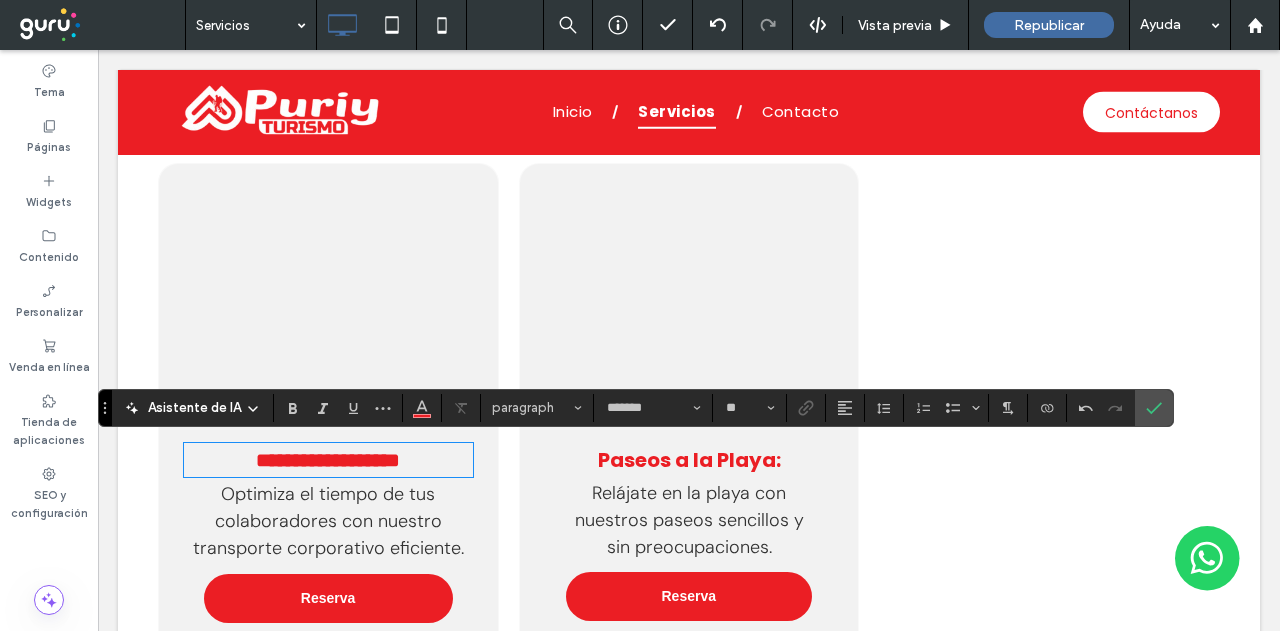 click on "Optimiza el tiempo de tus colaboradores con nuestro transporte corporativo eficiente." at bounding box center [328, 521] 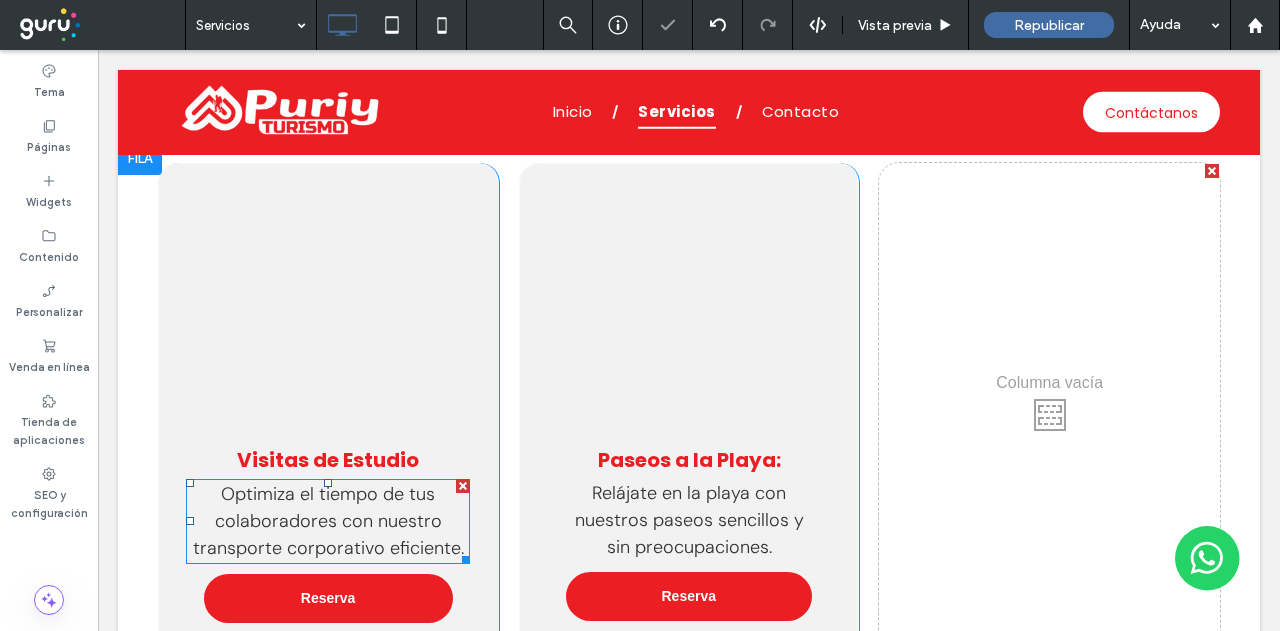 click on "Optimiza el tiempo de tus colaboradores con nuestro transporte corporativo eficiente." at bounding box center [328, 521] 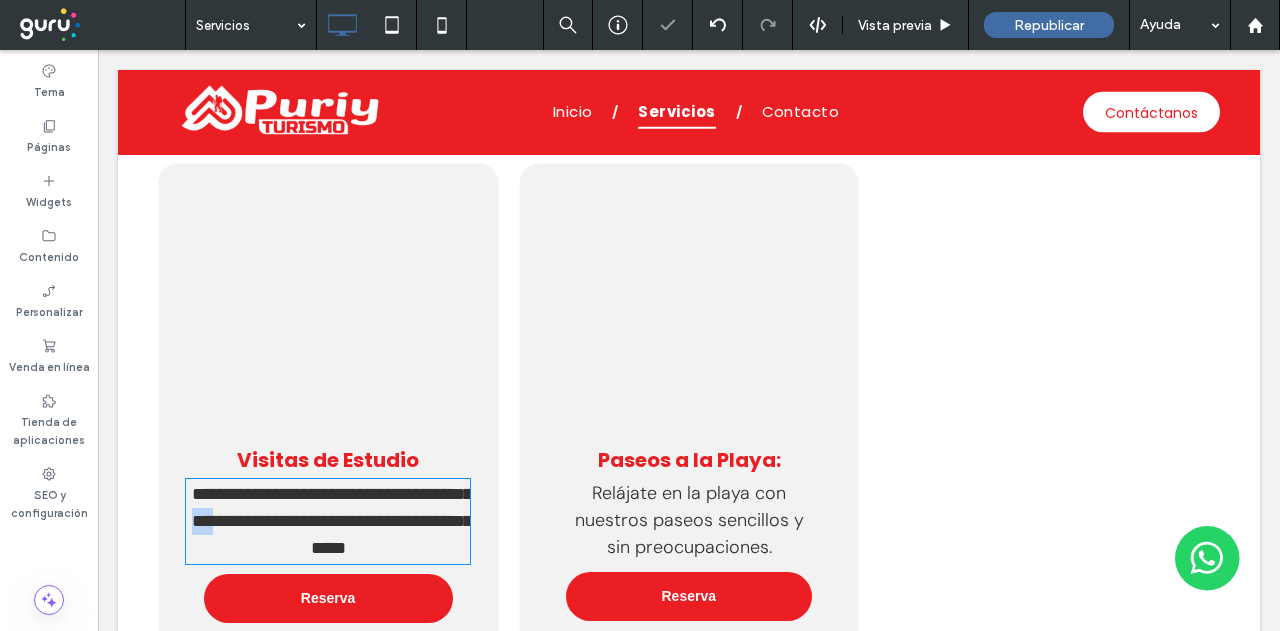 click on "**********" at bounding box center (332, 521) 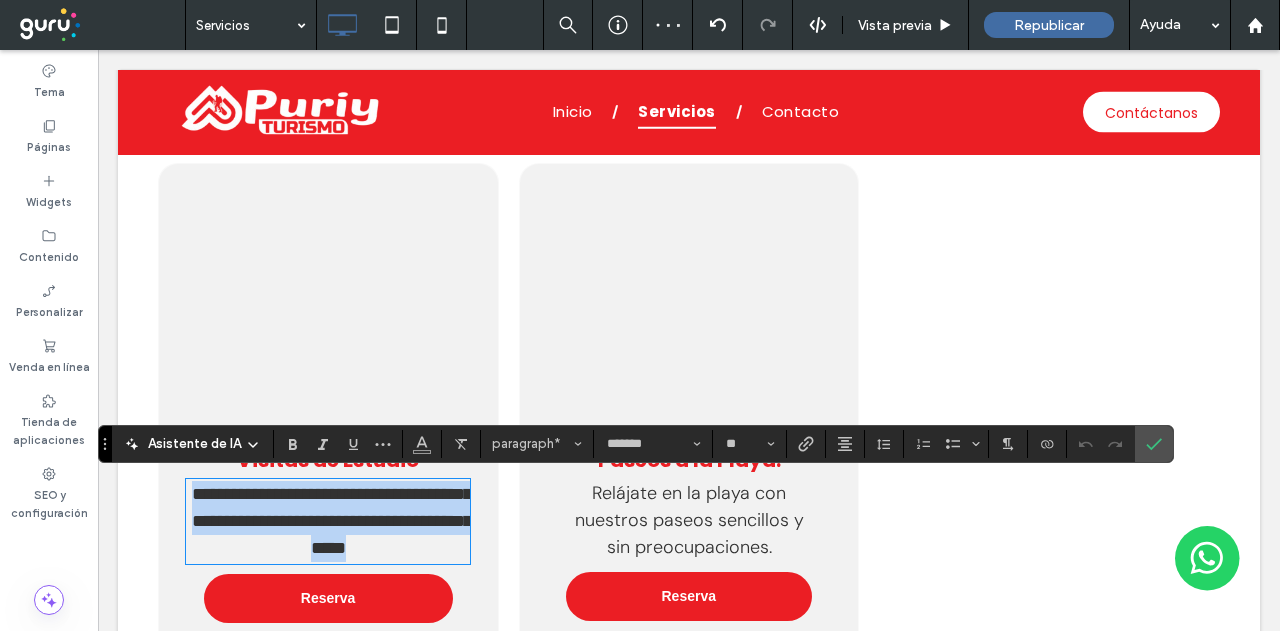 drag, startPoint x: 226, startPoint y: 498, endPoint x: 523, endPoint y: 547, distance: 301.01495 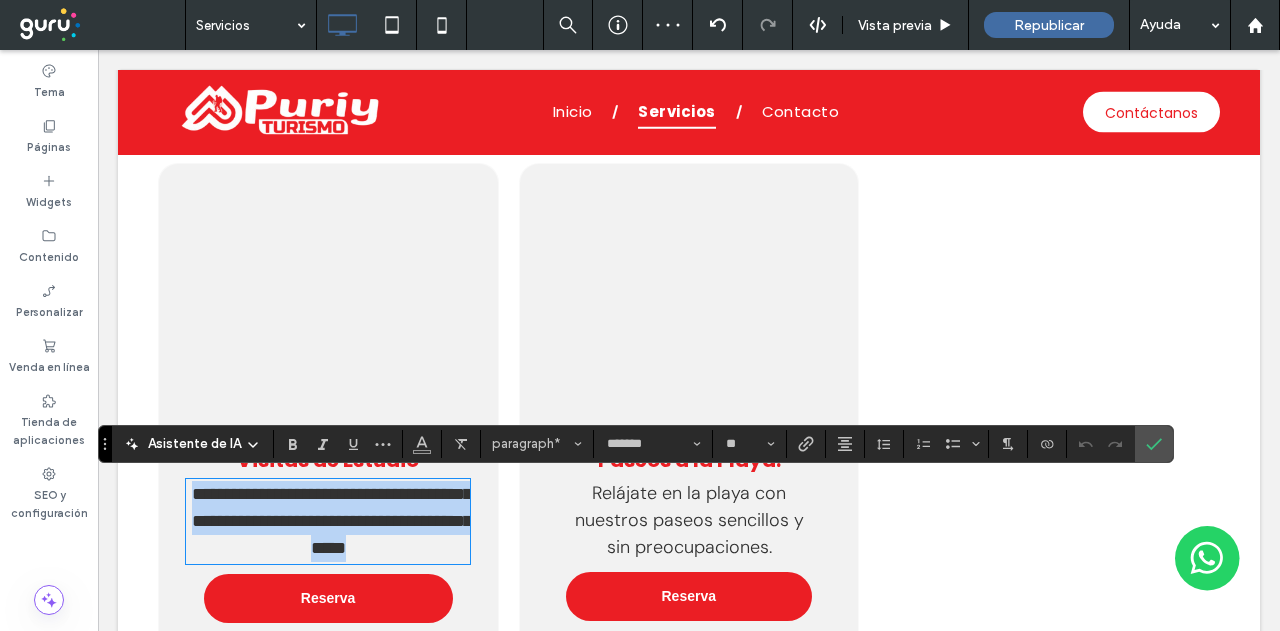 click on "**********" at bounding box center [689, 410] 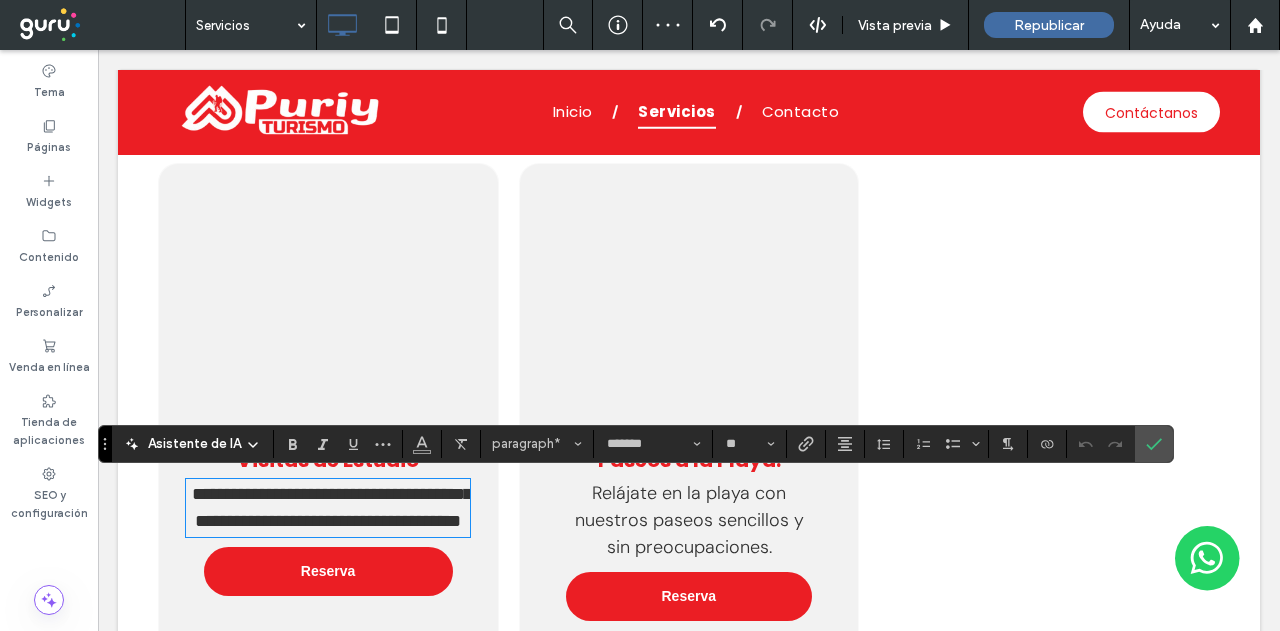 scroll, scrollTop: 0, scrollLeft: 0, axis: both 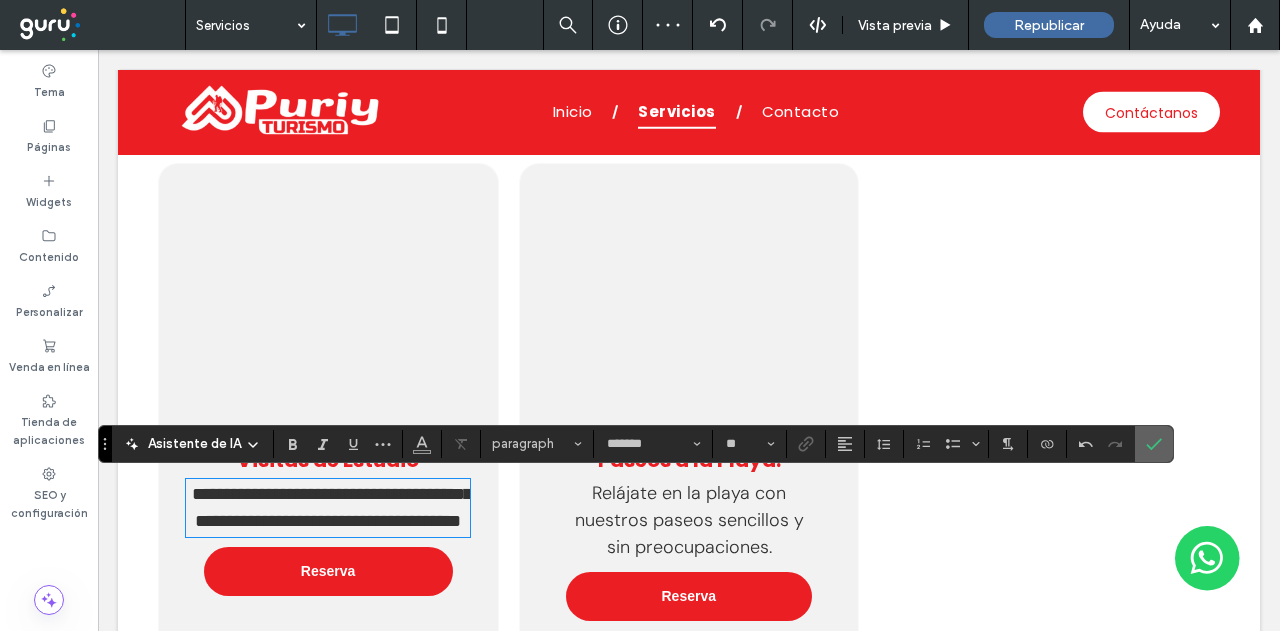 click at bounding box center (1154, 444) 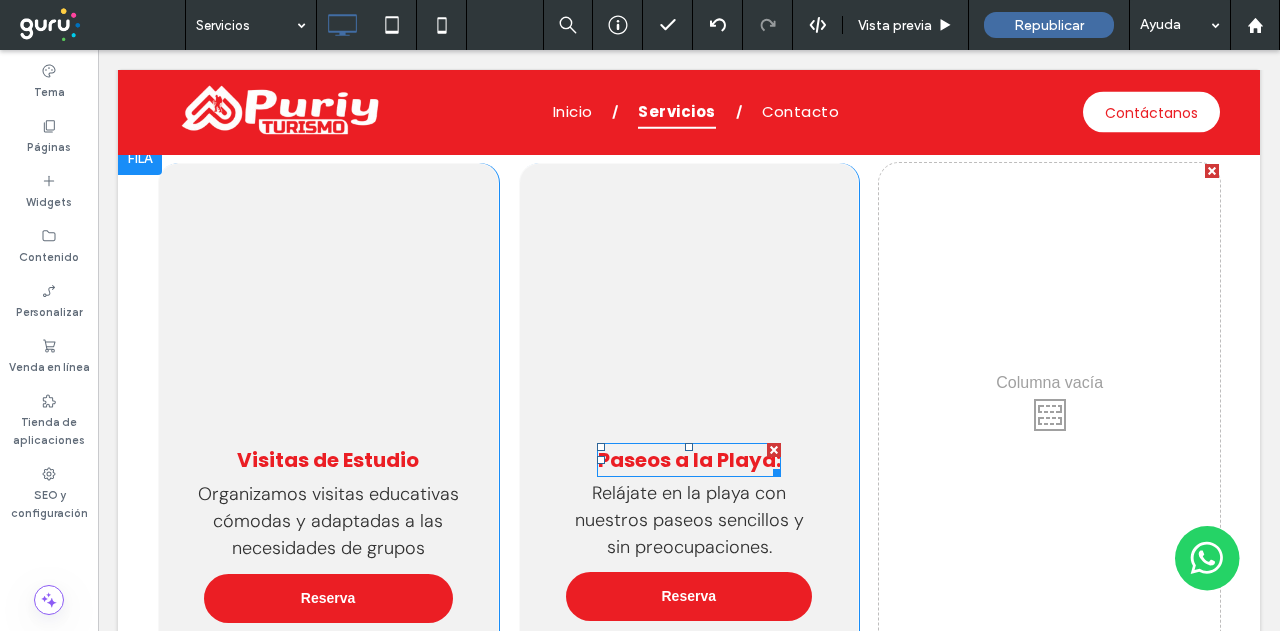 click on "Paseos a la Playa:" at bounding box center (689, 460) 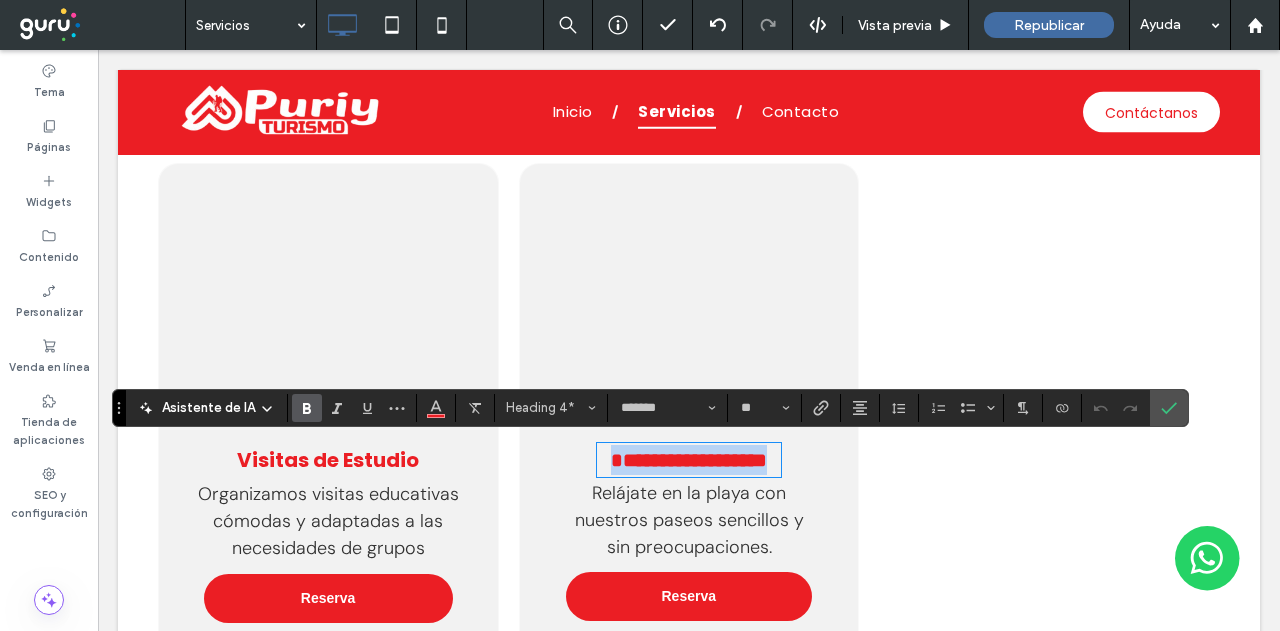 drag, startPoint x: 722, startPoint y: 487, endPoint x: 550, endPoint y: 455, distance: 174.95142 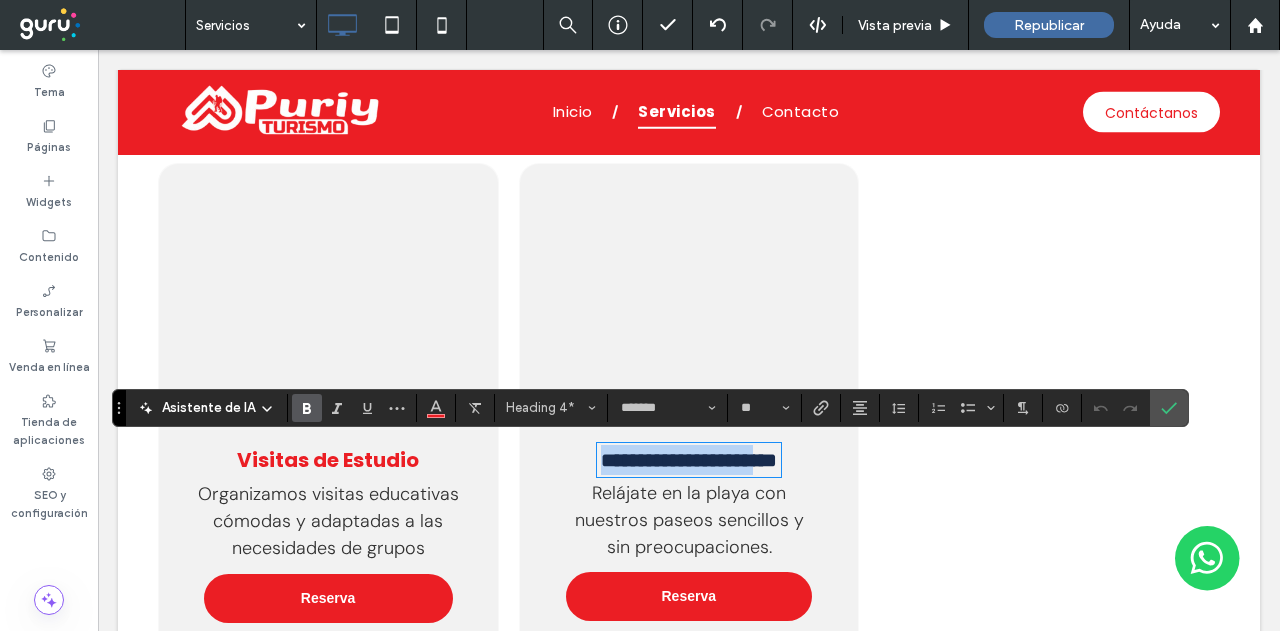 type on "*******" 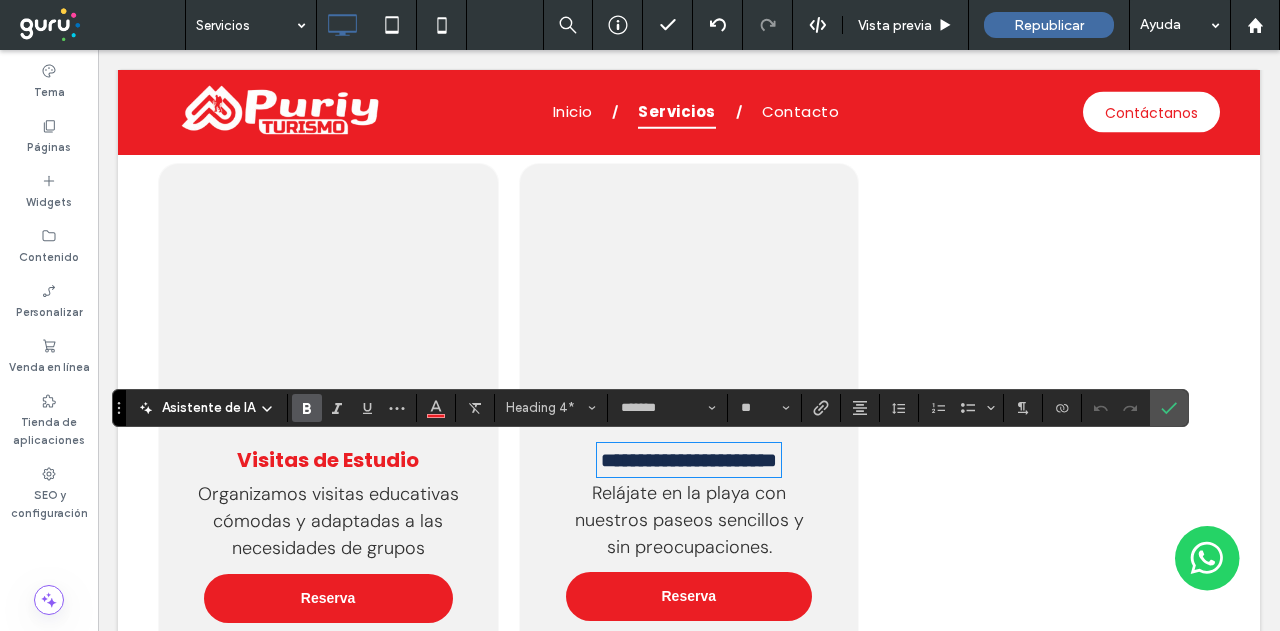 scroll, scrollTop: 0, scrollLeft: 0, axis: both 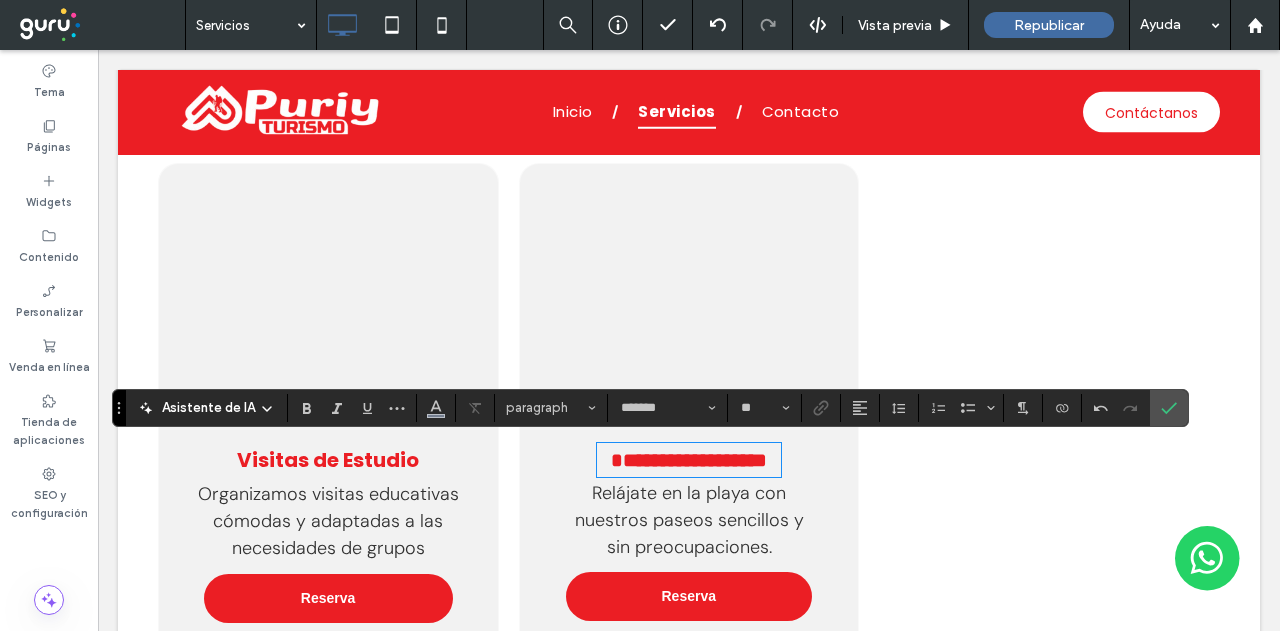 type on "*******" 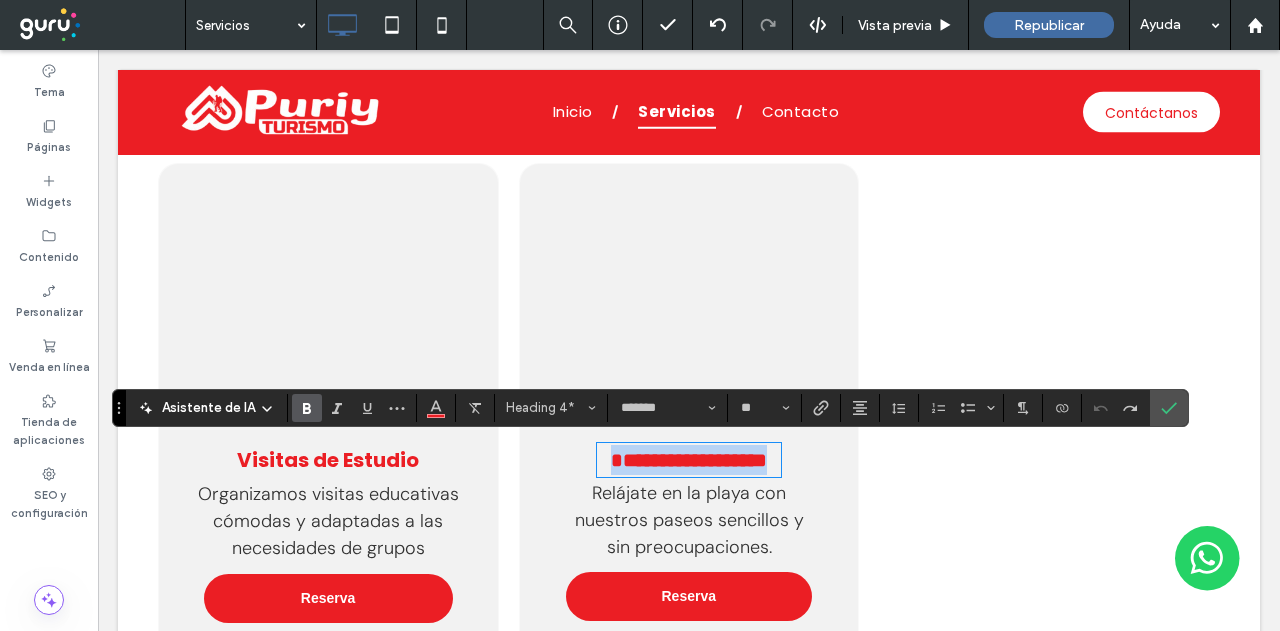 drag, startPoint x: 720, startPoint y: 498, endPoint x: 564, endPoint y: 446, distance: 164.43843 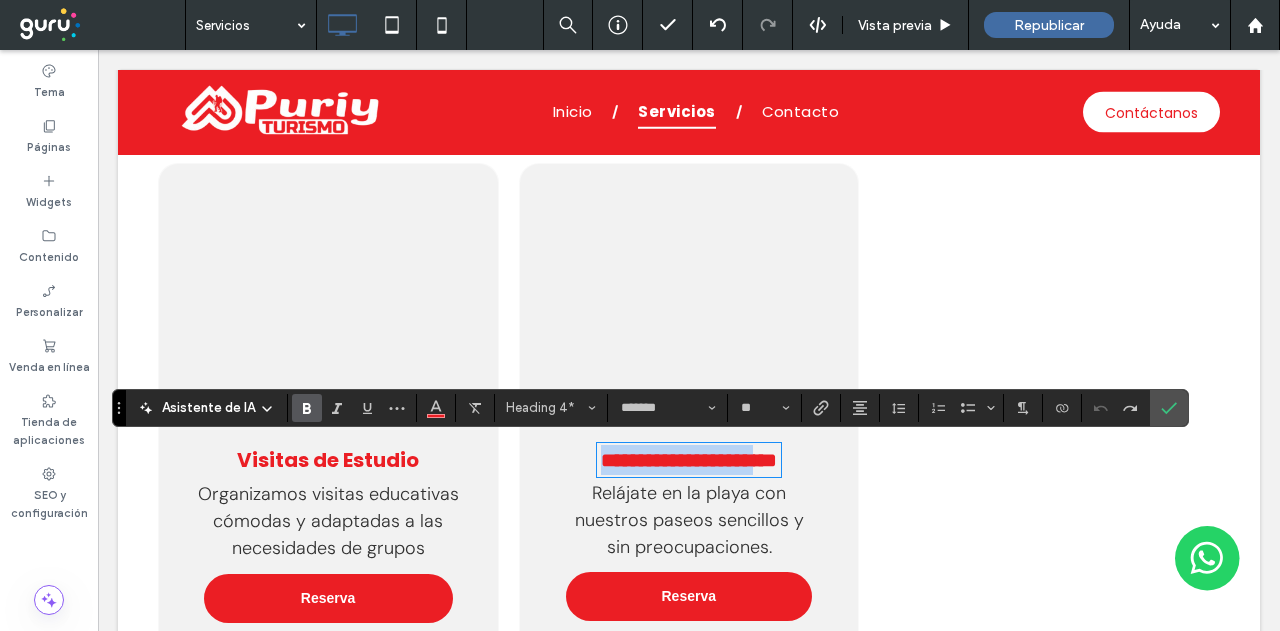 type on "*******" 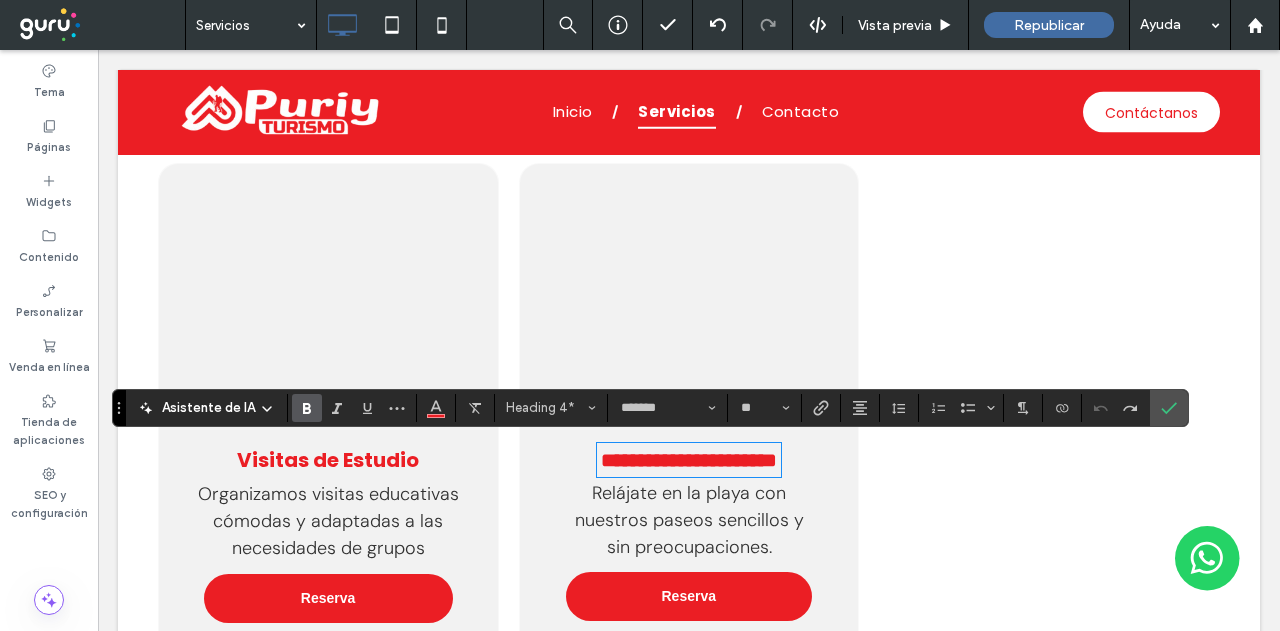 scroll, scrollTop: 0, scrollLeft: 0, axis: both 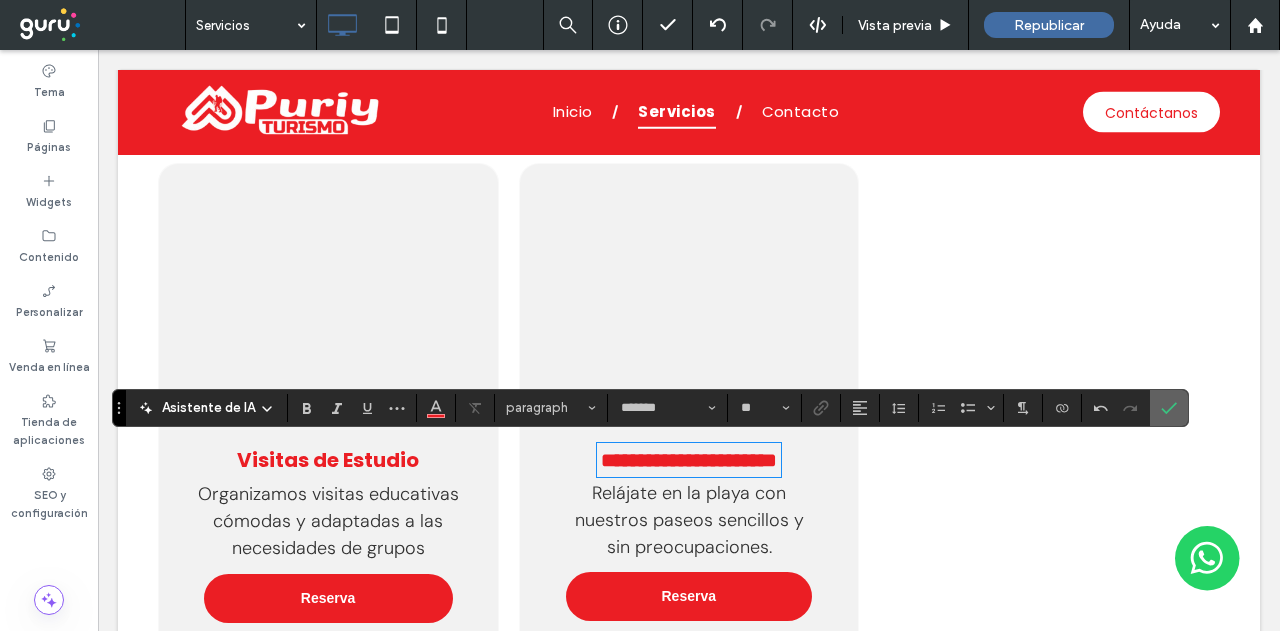 click 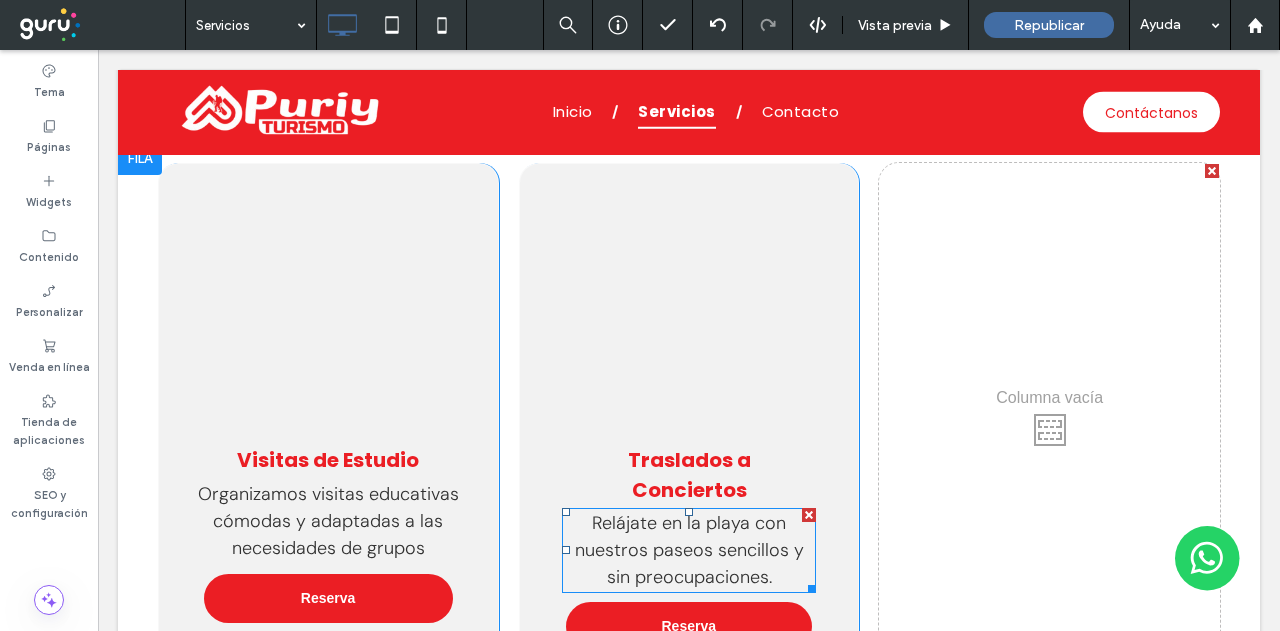 click on "Relájate en la playa con nuestros paseos sencillos y sin preocupaciones." at bounding box center [689, 550] 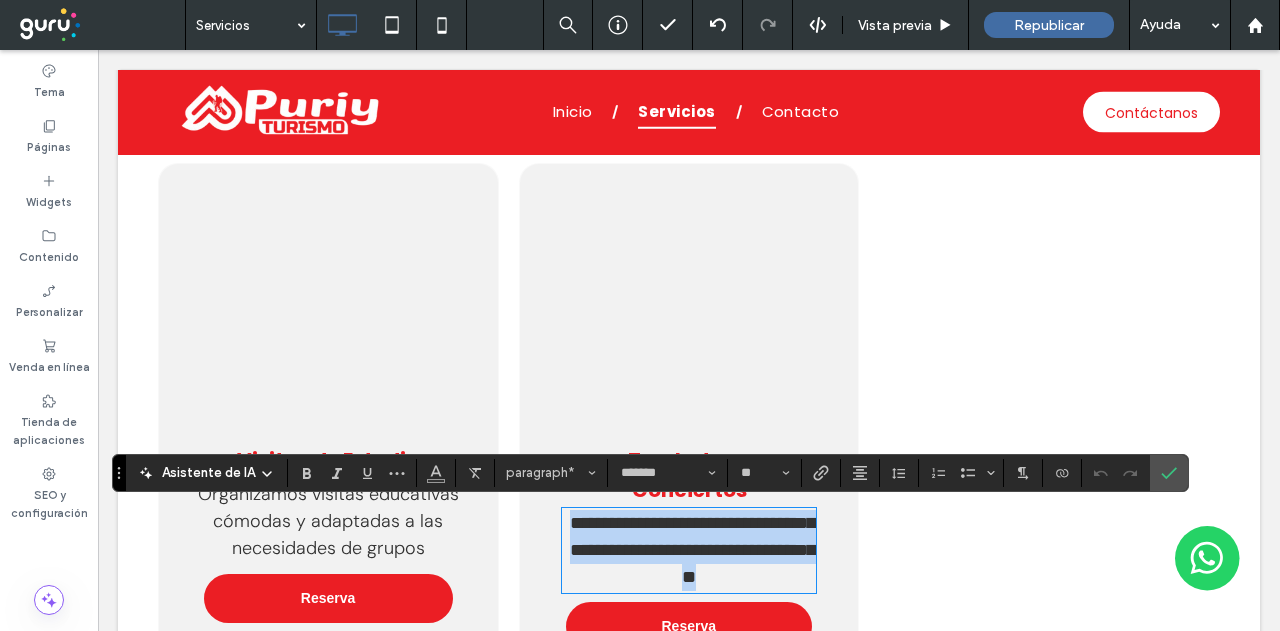 drag, startPoint x: 580, startPoint y: 512, endPoint x: 871, endPoint y: 578, distance: 298.3907 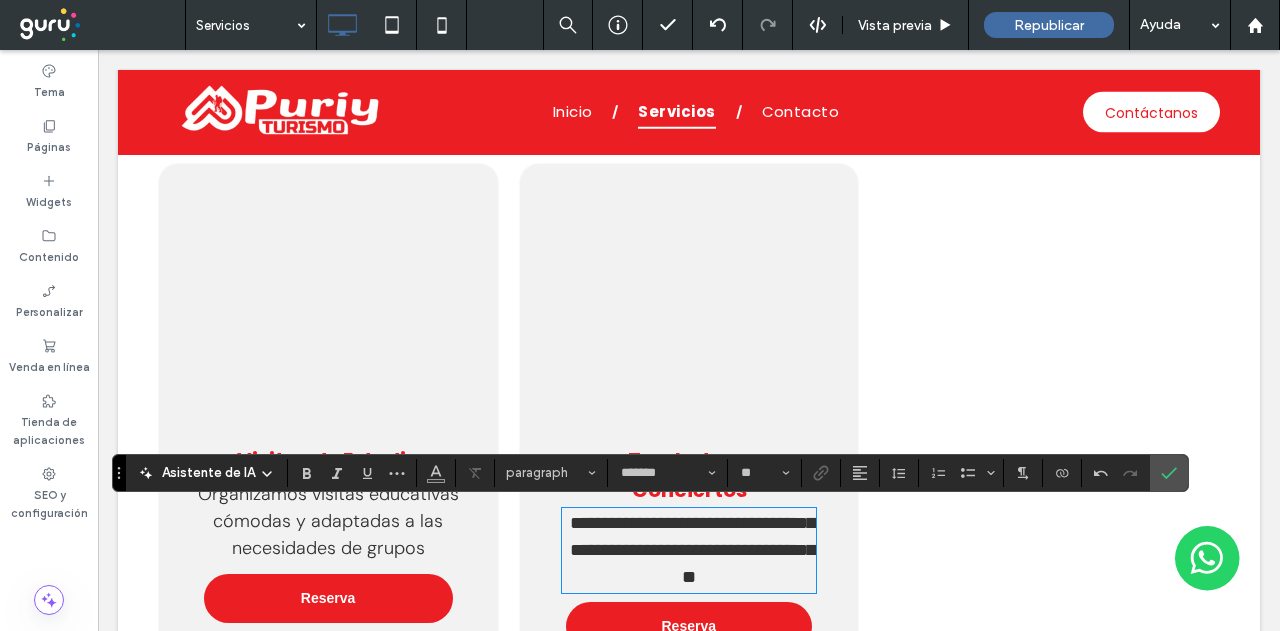 scroll, scrollTop: 0, scrollLeft: 0, axis: both 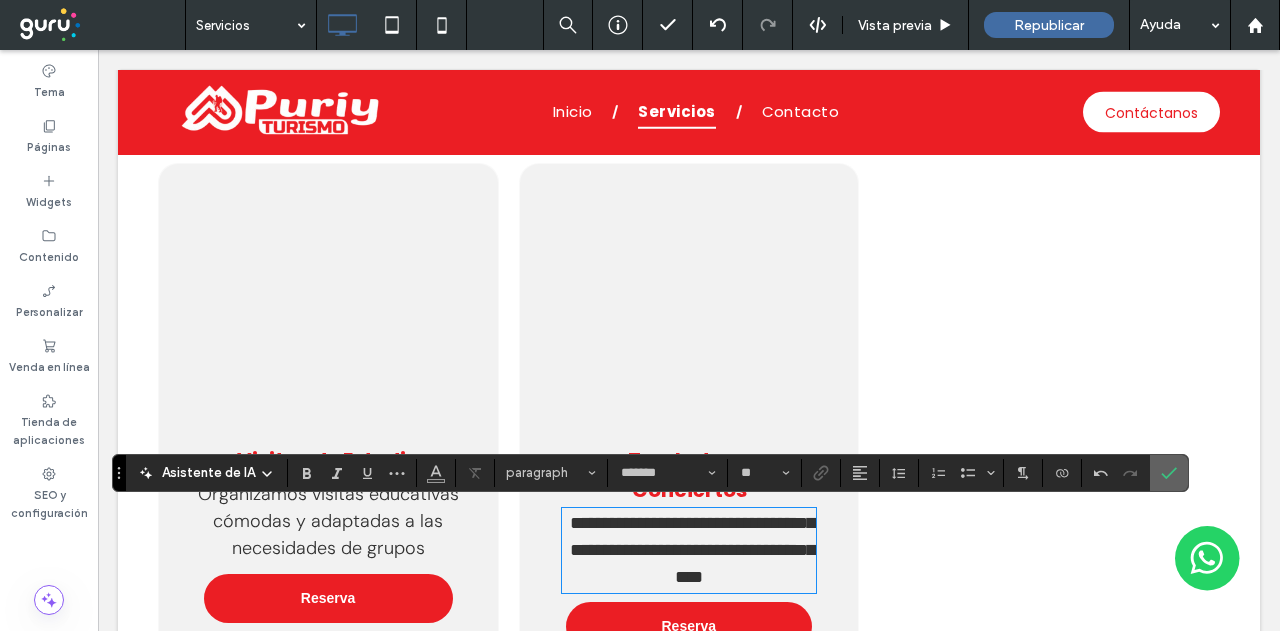 click 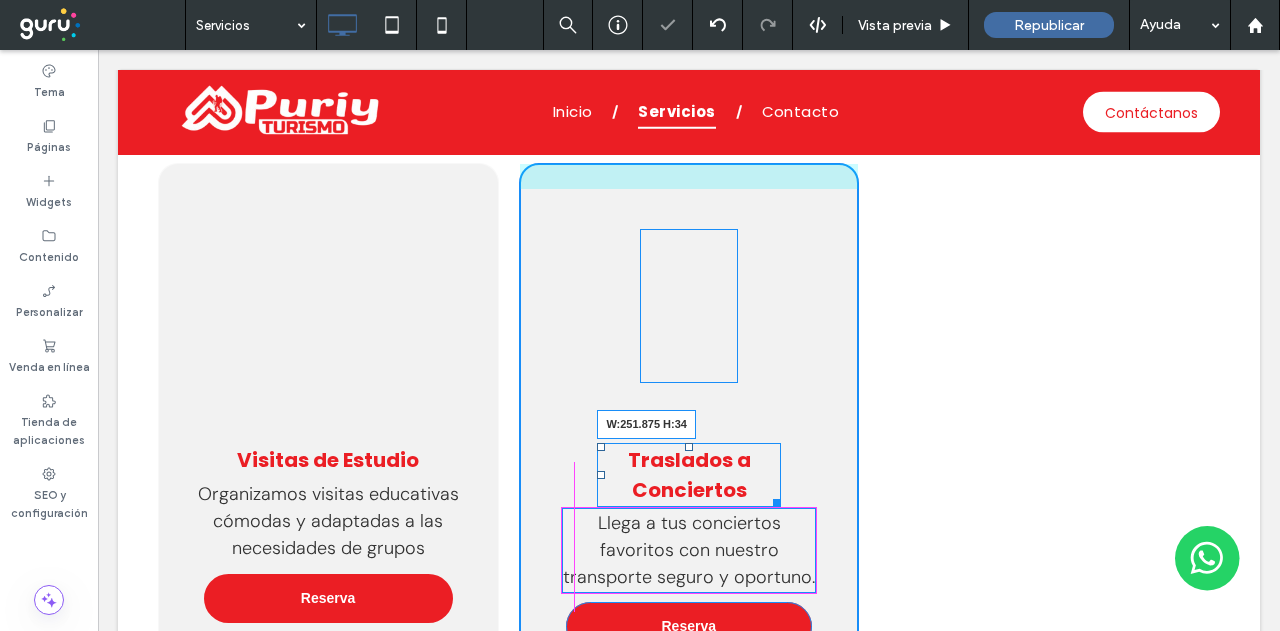 drag, startPoint x: 768, startPoint y: 499, endPoint x: 808, endPoint y: 481, distance: 43.863426 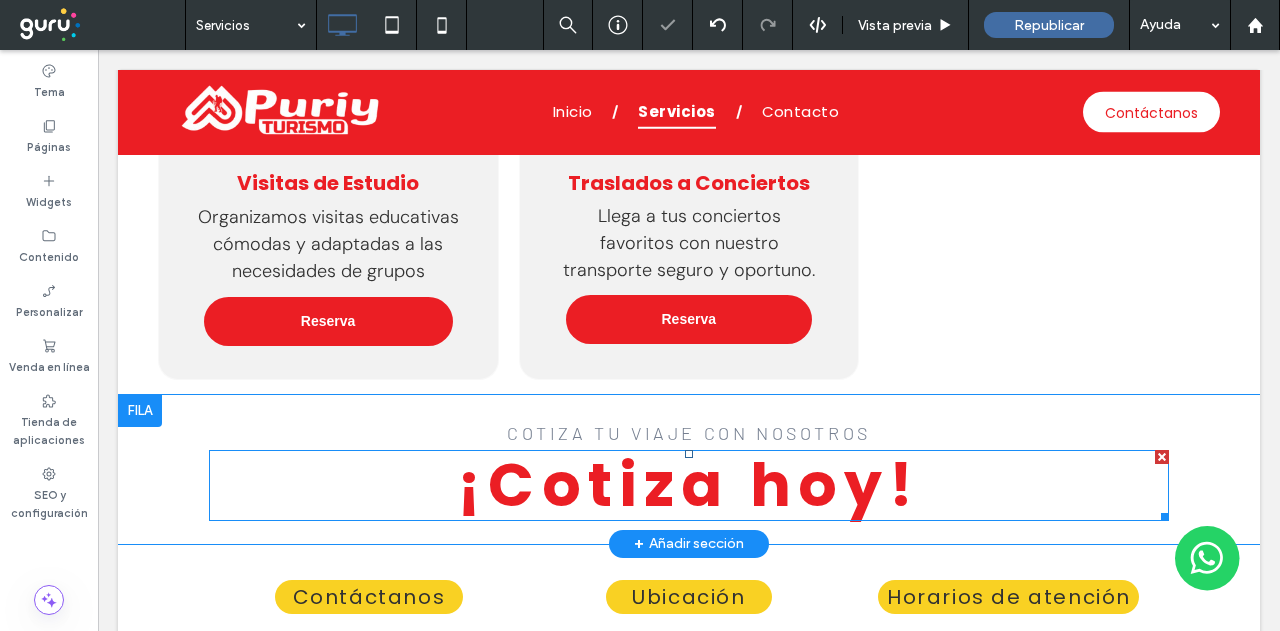 scroll, scrollTop: 2815, scrollLeft: 0, axis: vertical 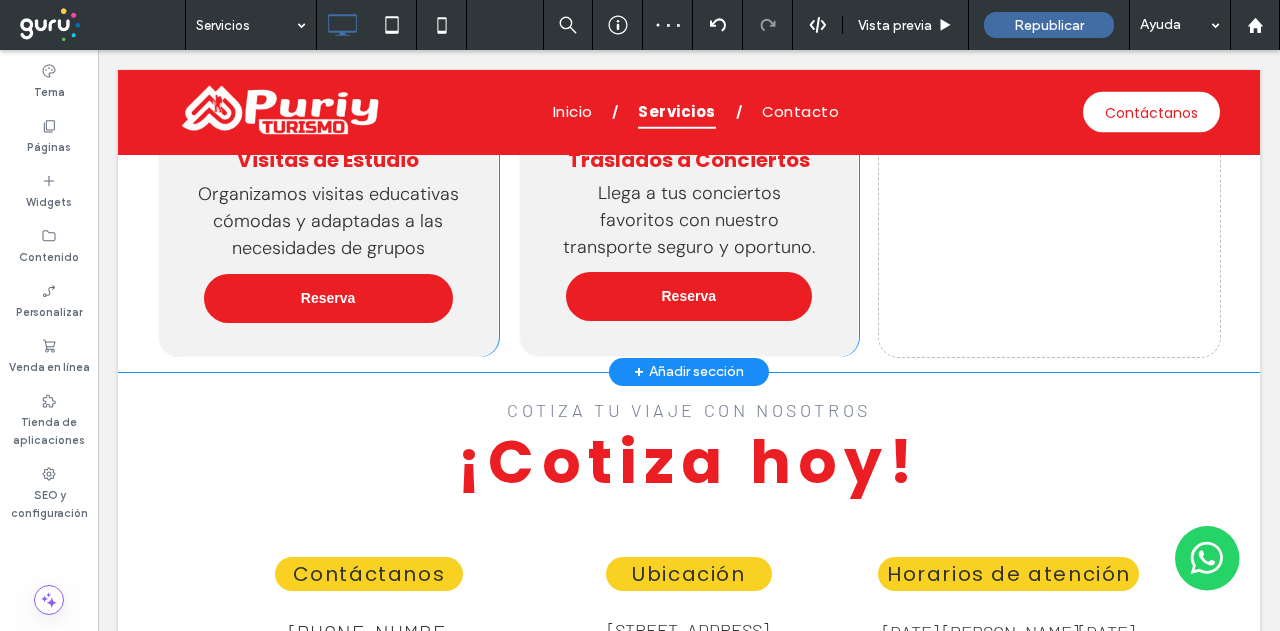 click on "Click To Paste     Click To Paste" at bounding box center (1049, 110) 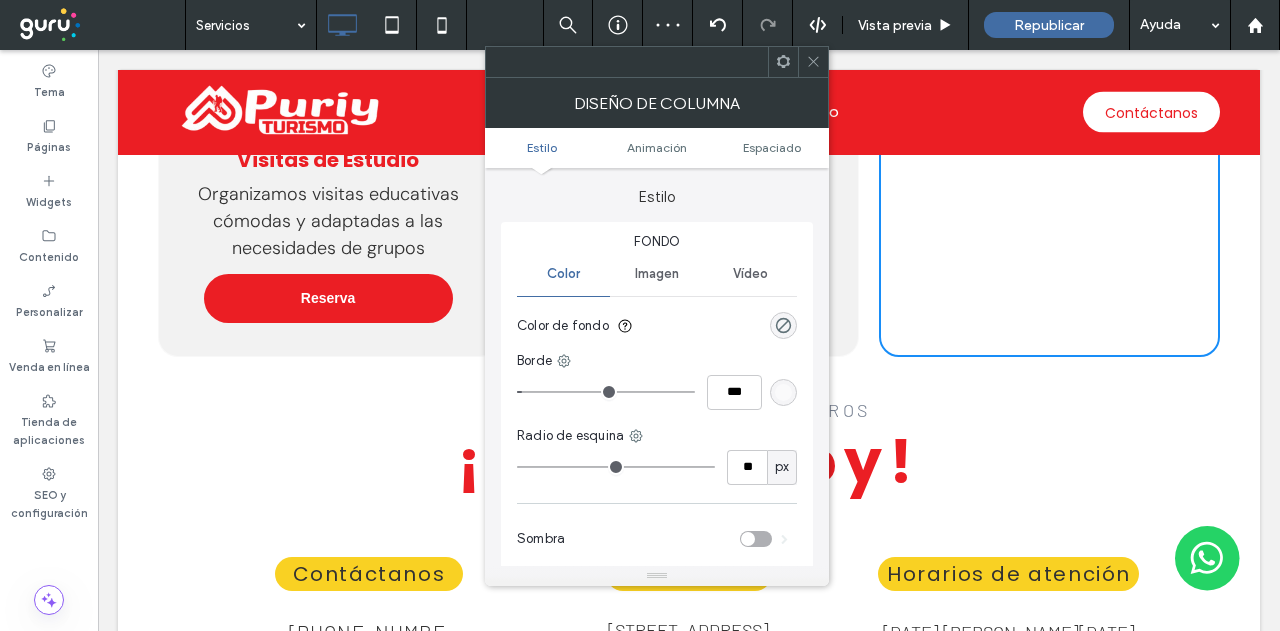 click 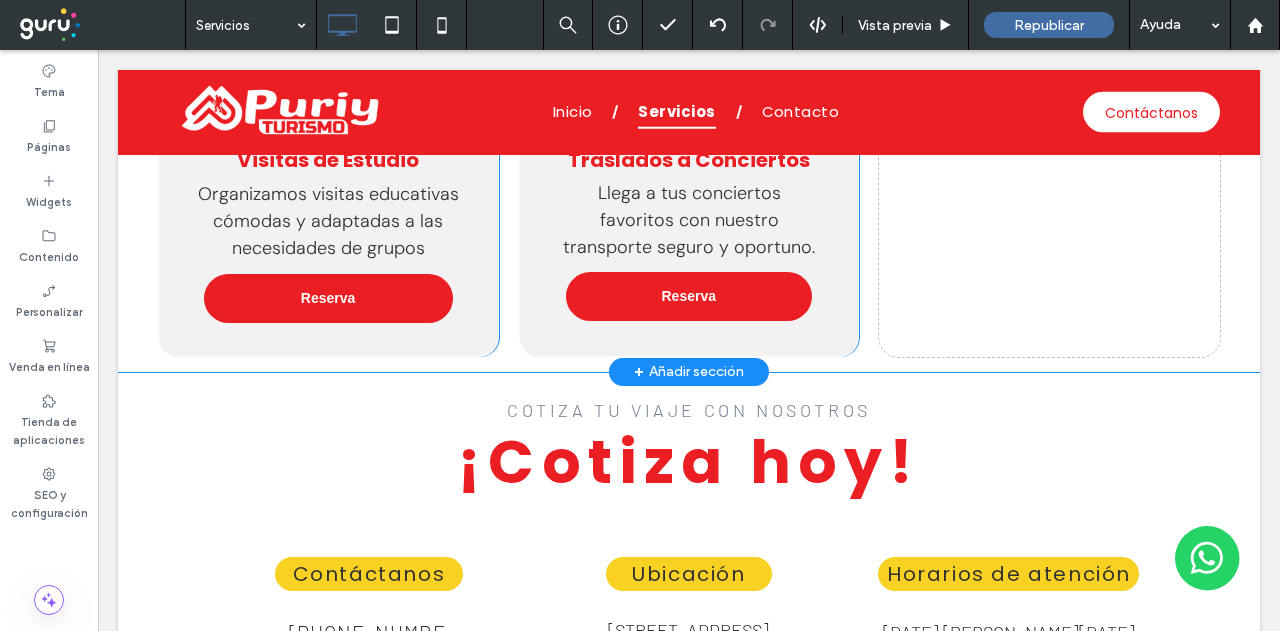 click on "Click To Paste     Click To Paste
Visitas de Estudio
Organizamos visitas educativas cómodas y adaptadas a las necesidades de grupos
Reserva
Click To Paste     Click To Paste
Click To Paste     Click To Paste
Traslados a Conciertos
Llega a tus conciertos favoritos con nuestro transporte seguro y oportuno.
Reserva
Click To Paste     Click To Paste
Click To Paste     Click To Paste
Fila + Añadir sección" at bounding box center (689, 107) 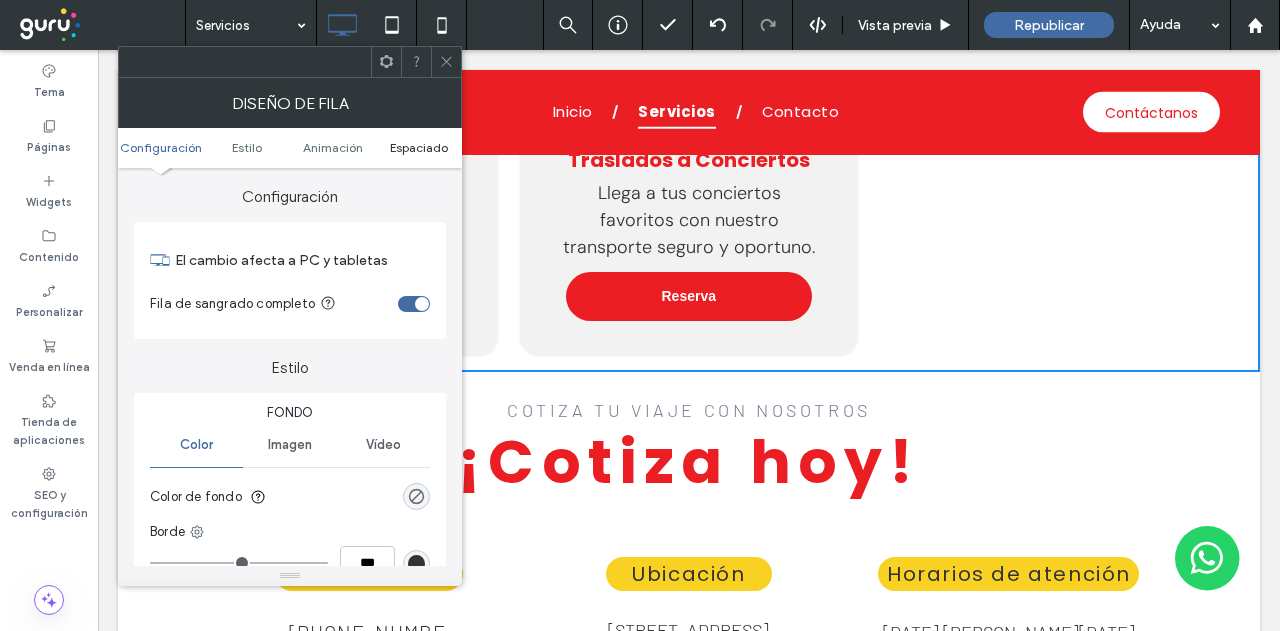 click on "Espaciado" at bounding box center [419, 147] 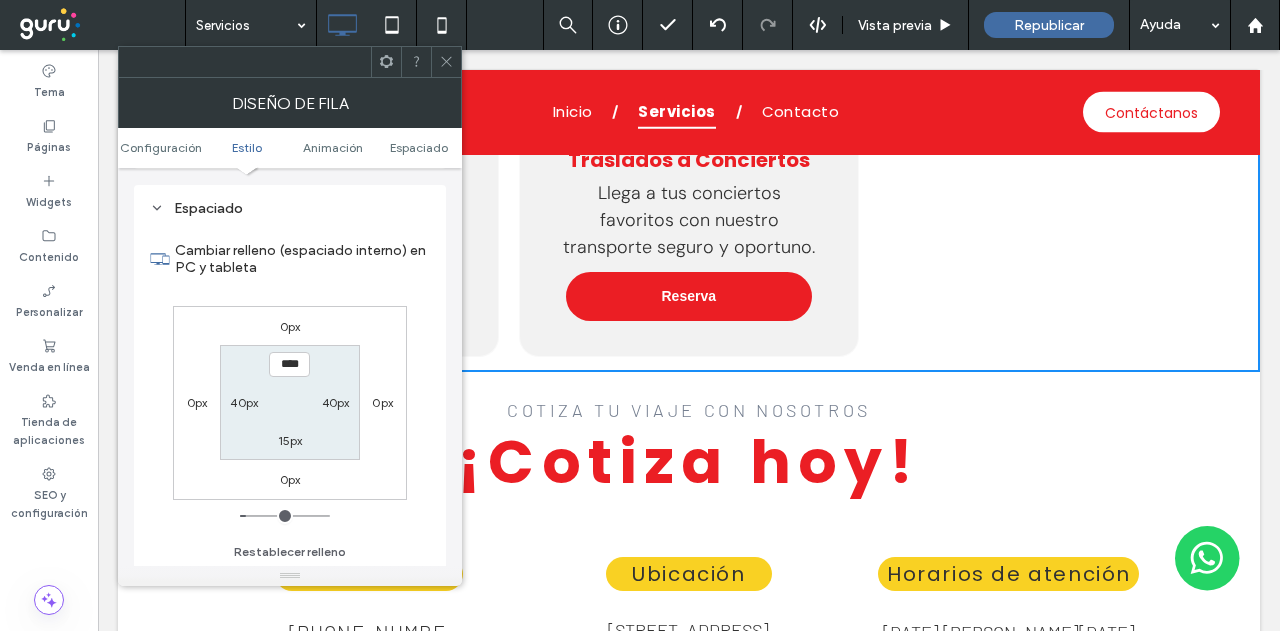 scroll, scrollTop: 565, scrollLeft: 0, axis: vertical 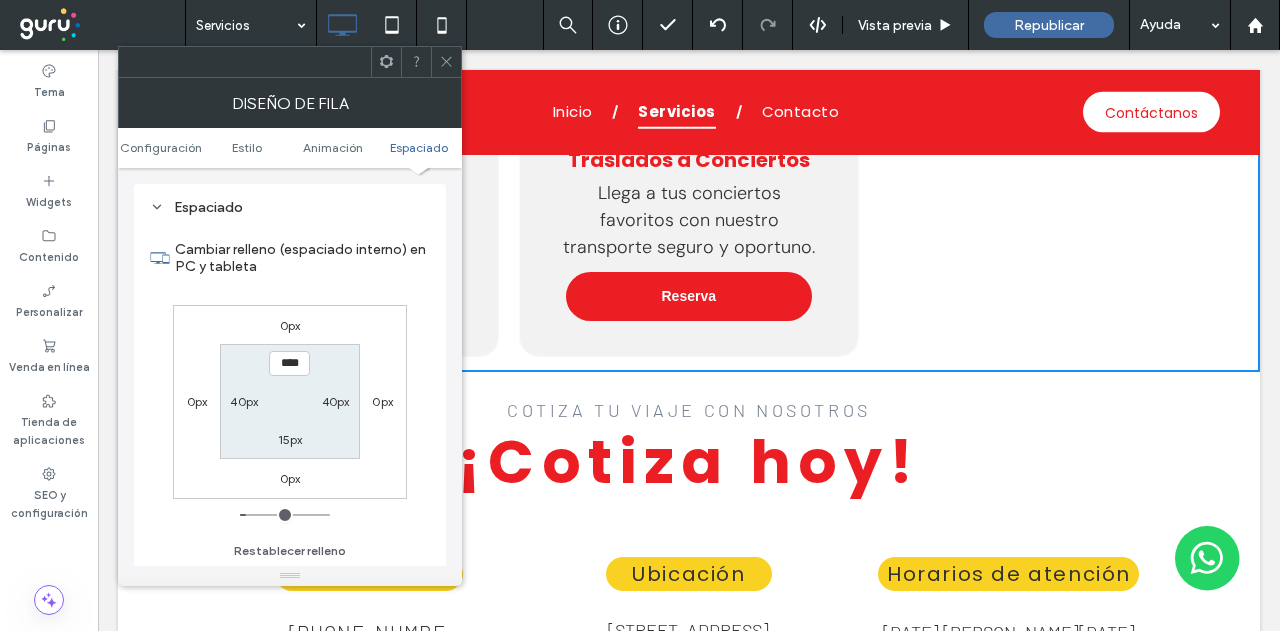 click on "15px" at bounding box center [290, 439] 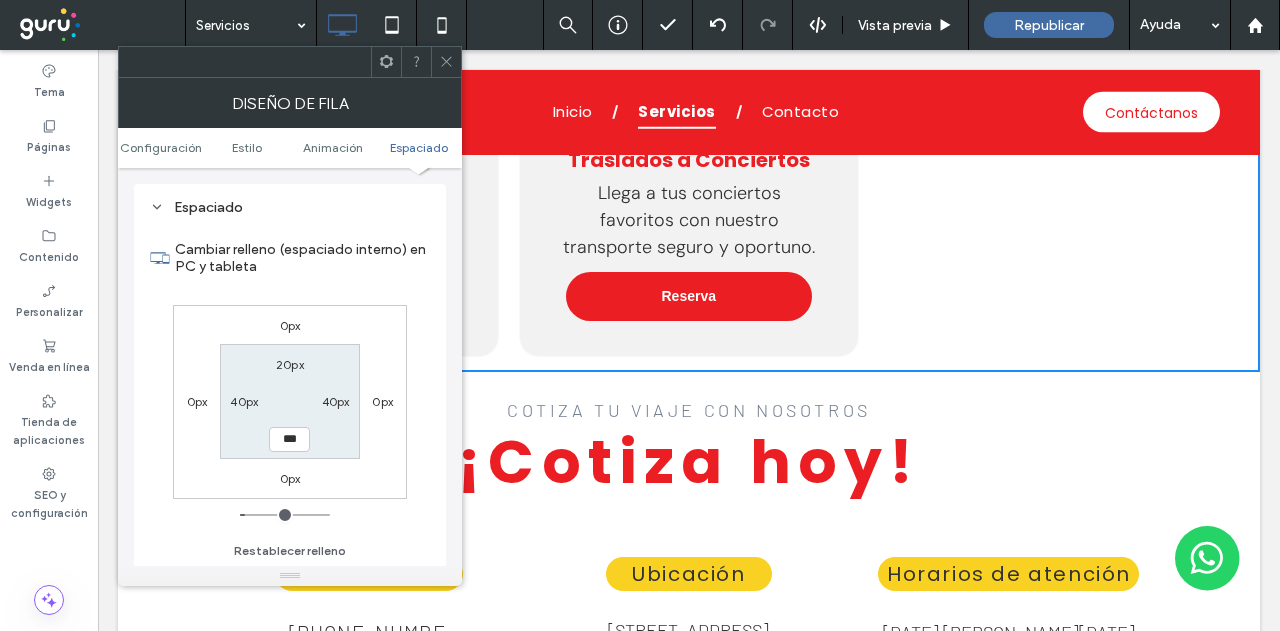type on "***" 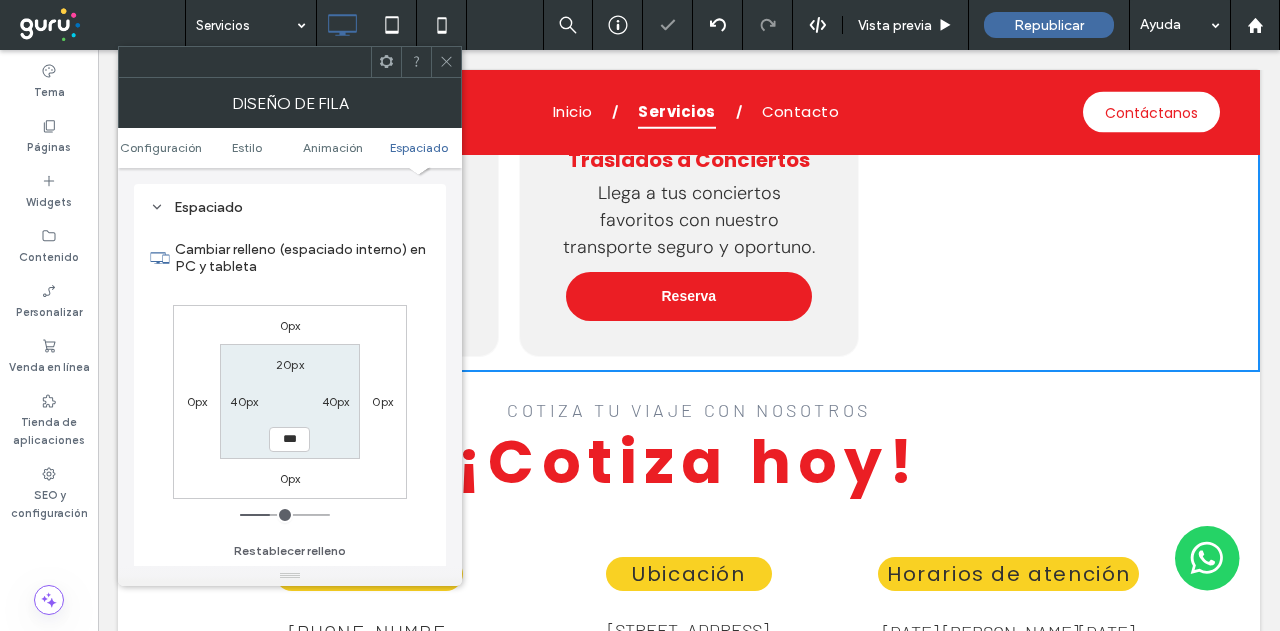 type on "***" 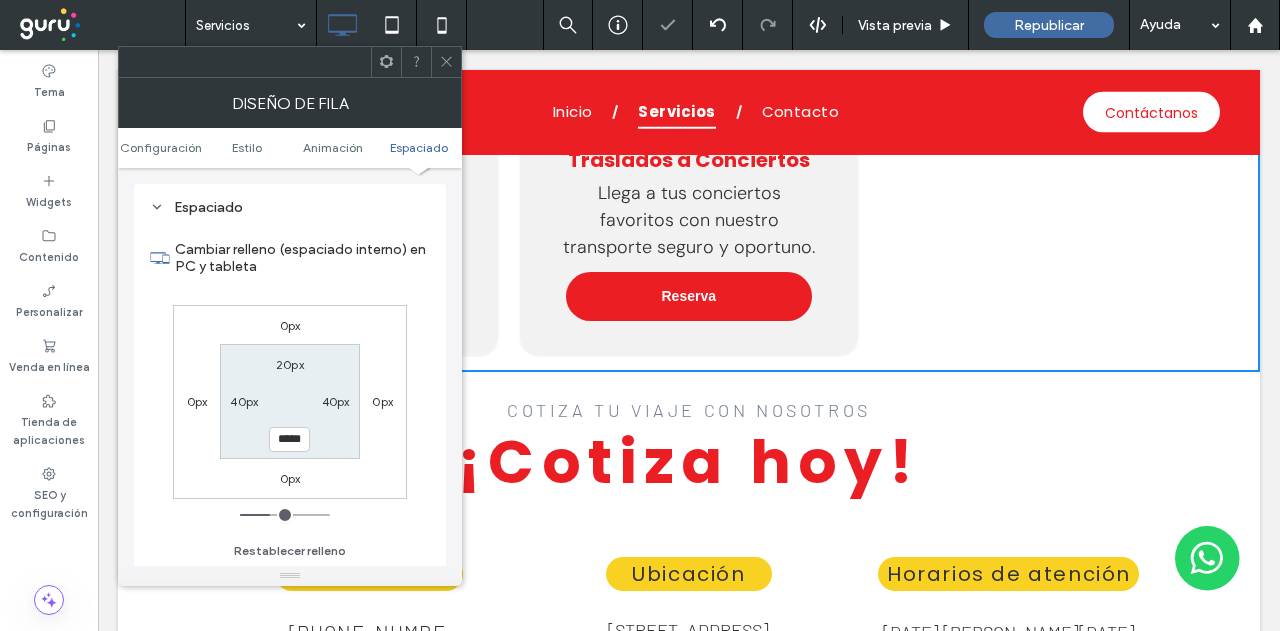click on "20px 40px ***** 40px" at bounding box center (289, 401) 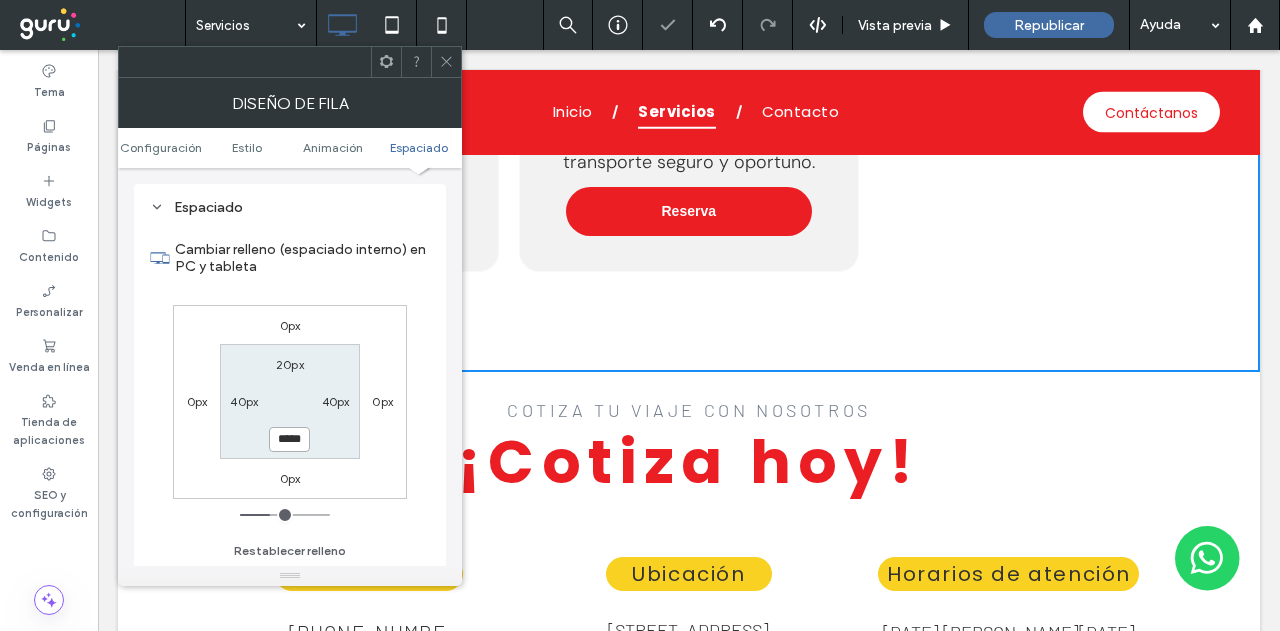 click on "*****" at bounding box center (289, 439) 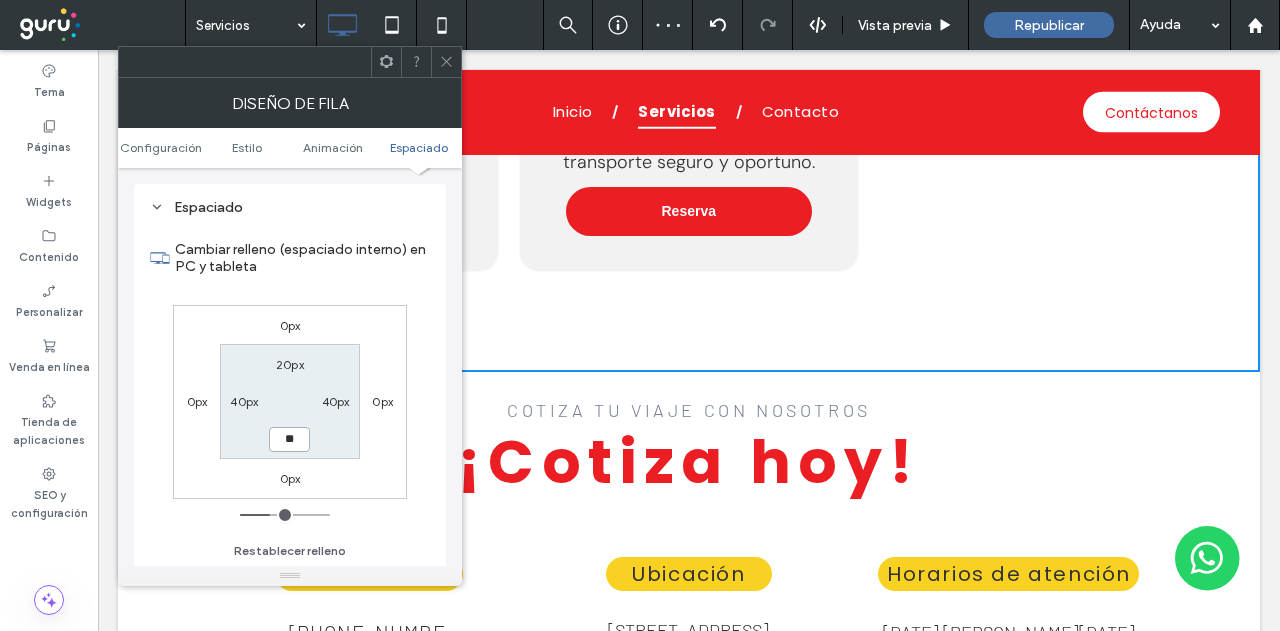 type on "**" 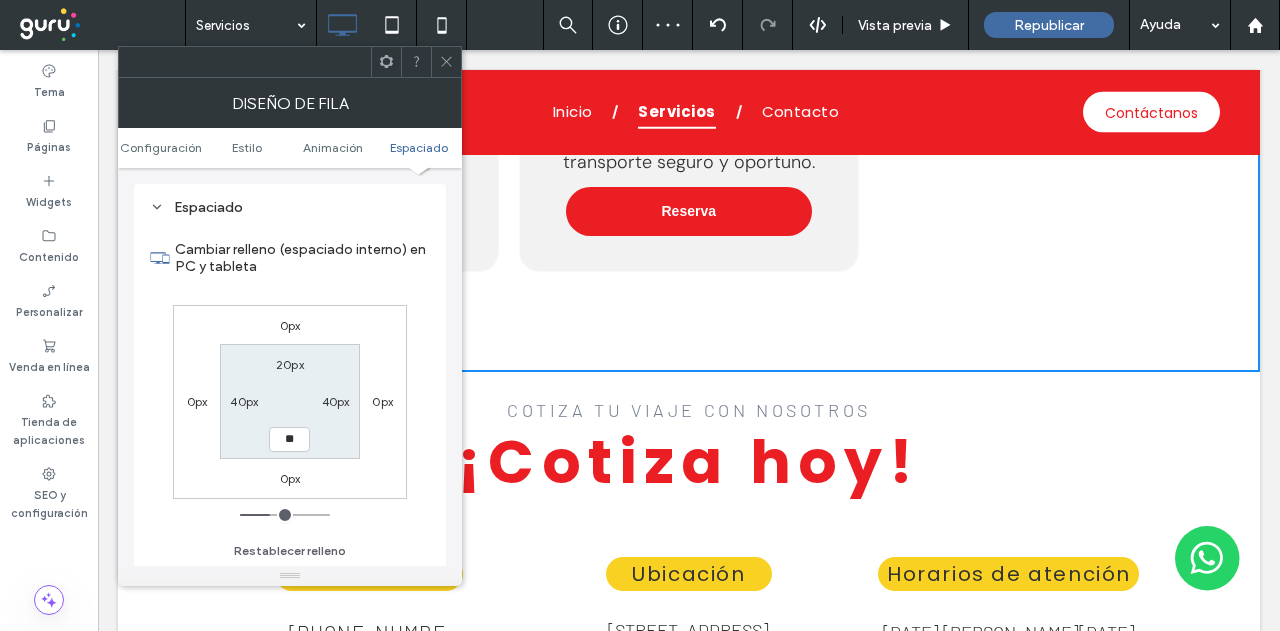 type on "**" 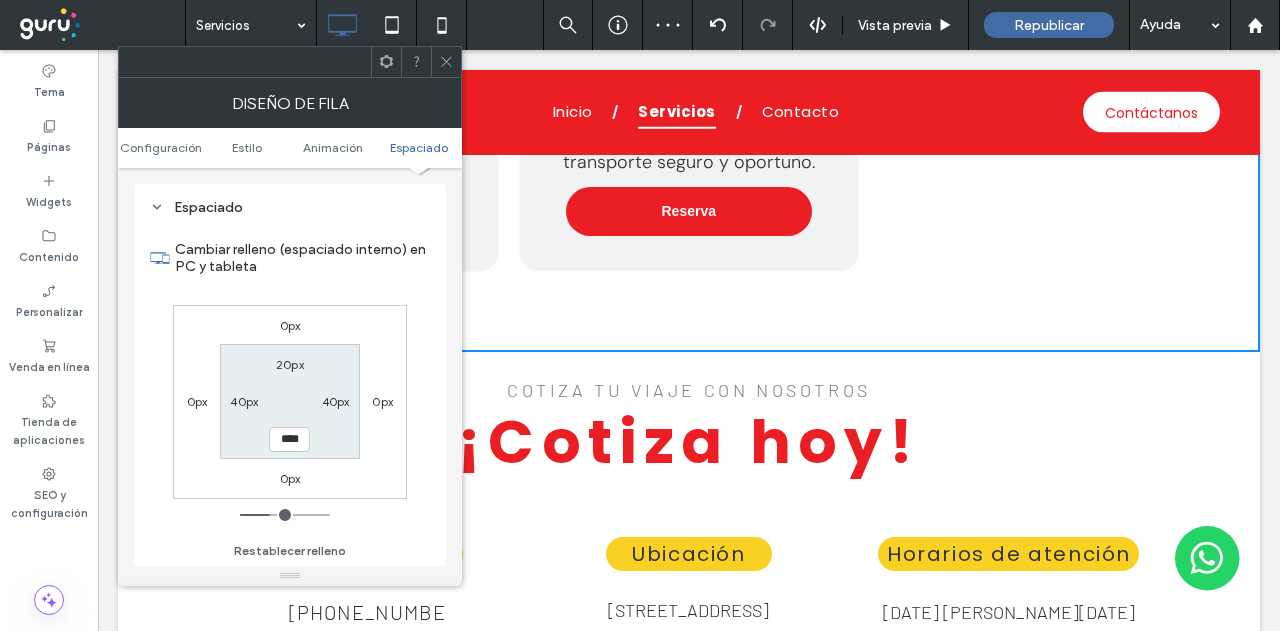 scroll, scrollTop: 2880, scrollLeft: 0, axis: vertical 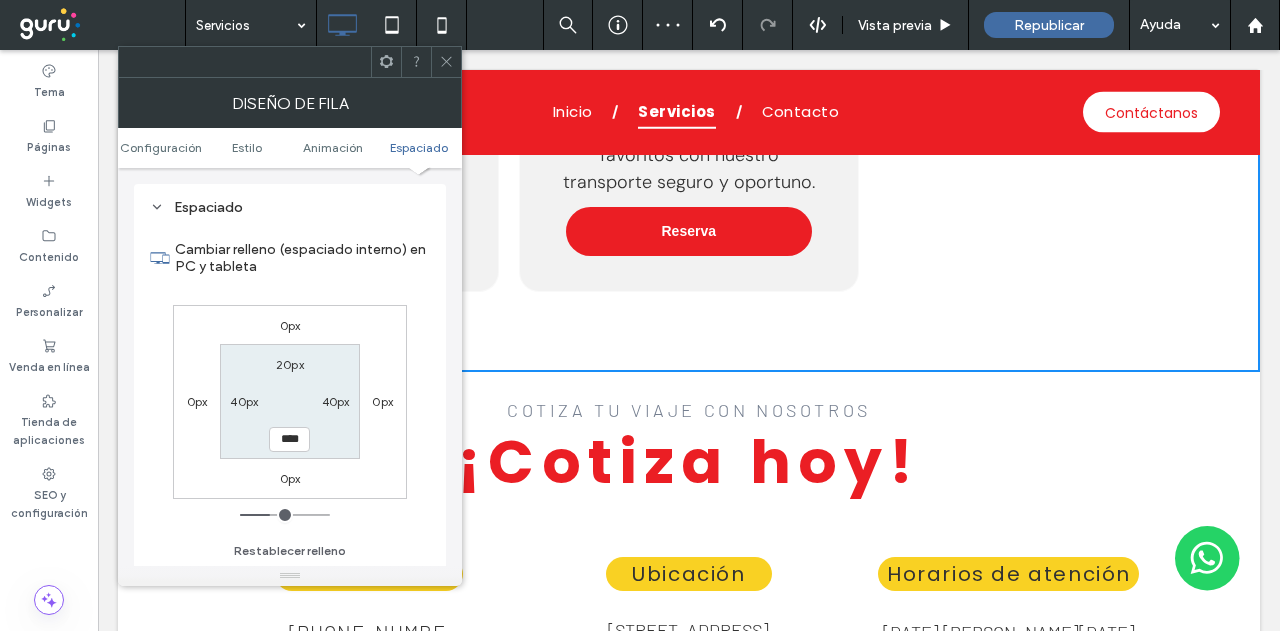 click on "20px 40px **** 40px" at bounding box center (289, 401) 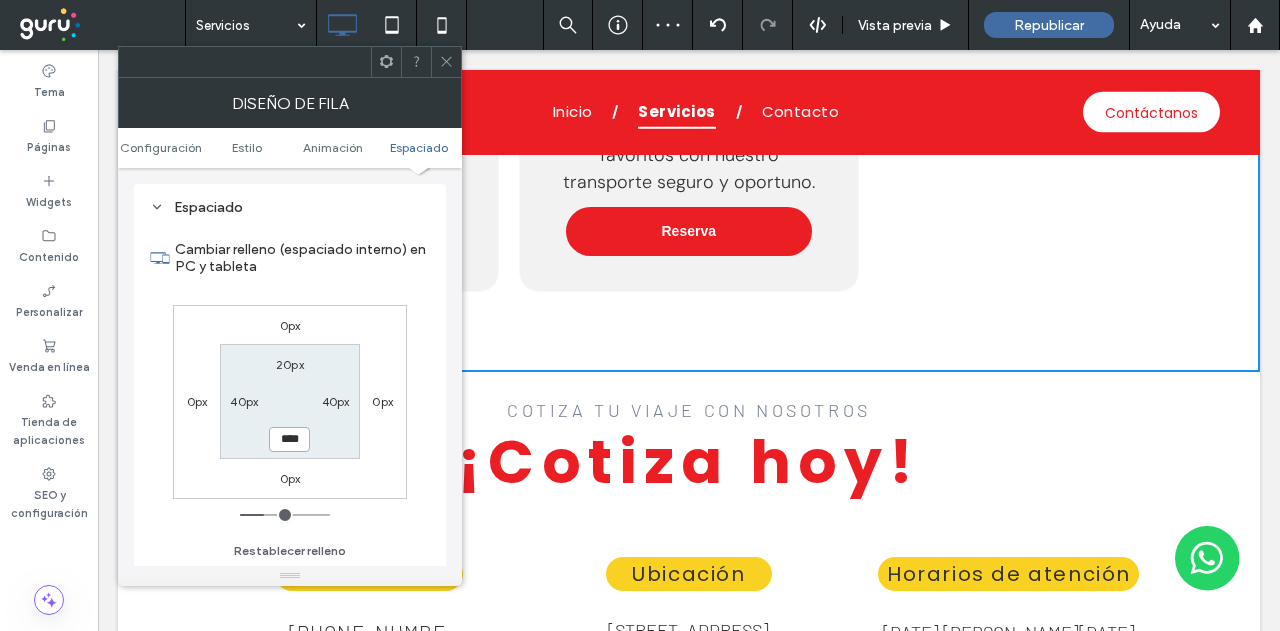 click on "****" at bounding box center (289, 439) 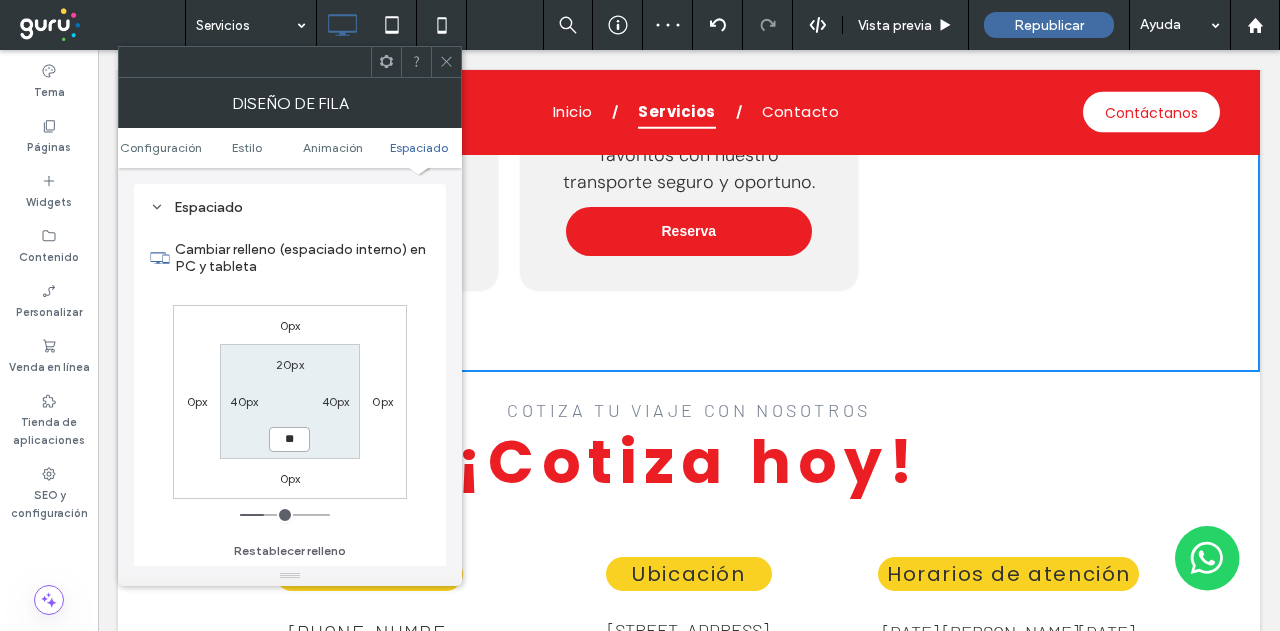 type on "**" 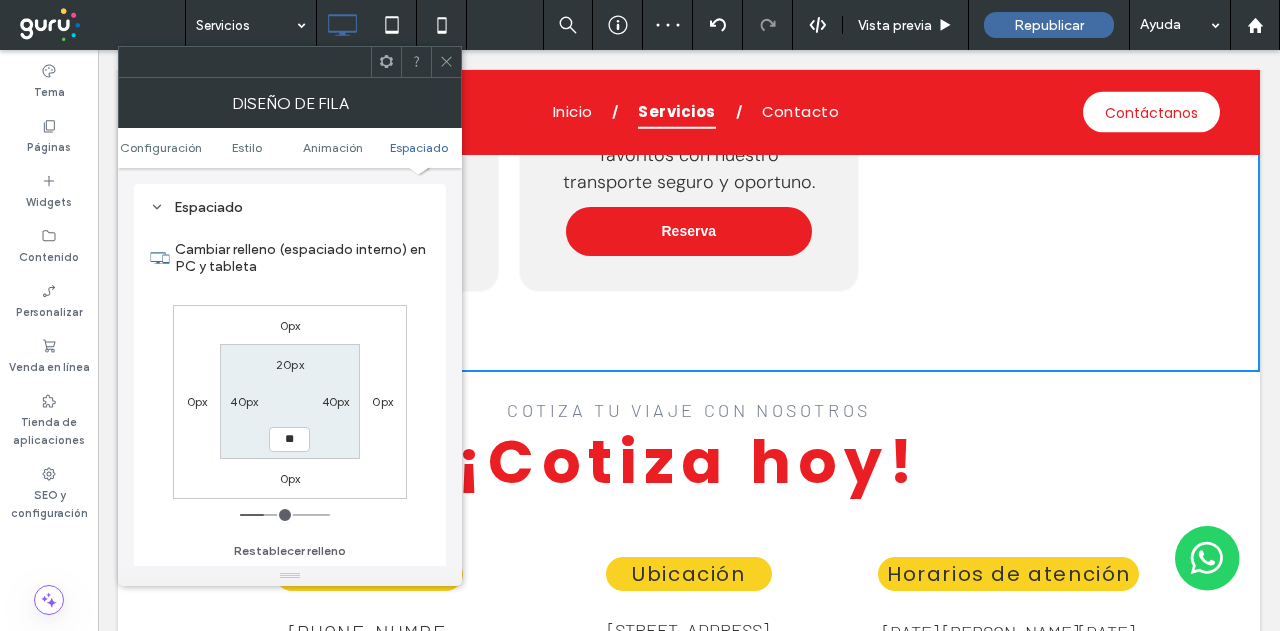 type on "**" 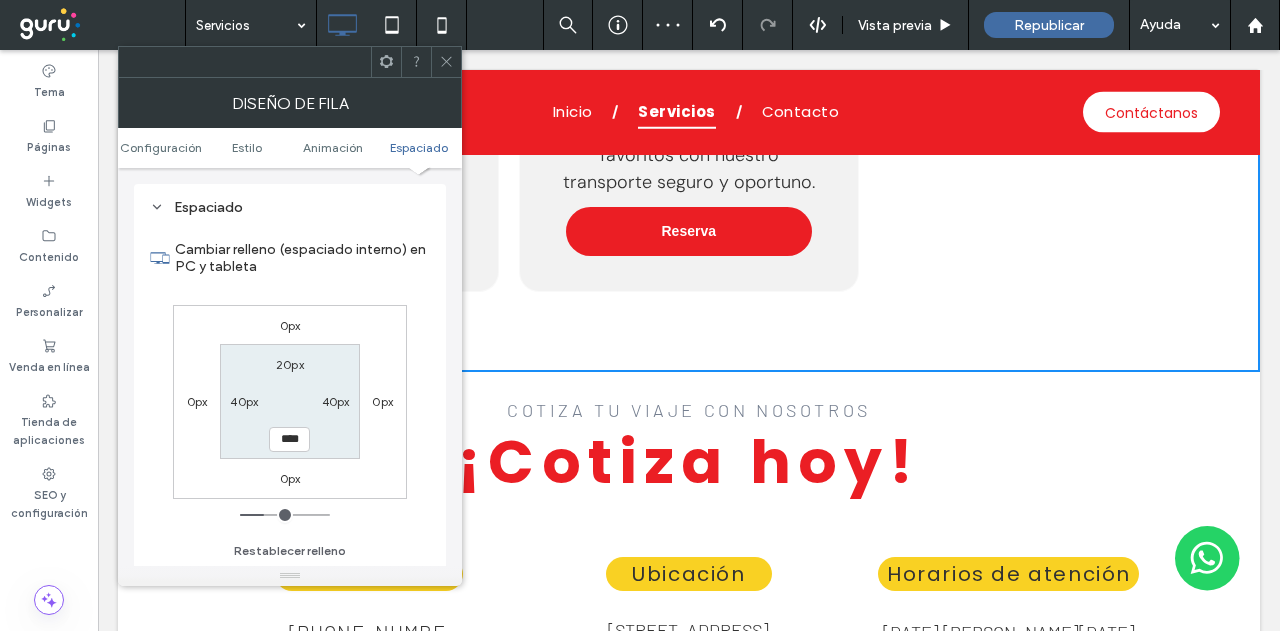 scroll, scrollTop: 2860, scrollLeft: 0, axis: vertical 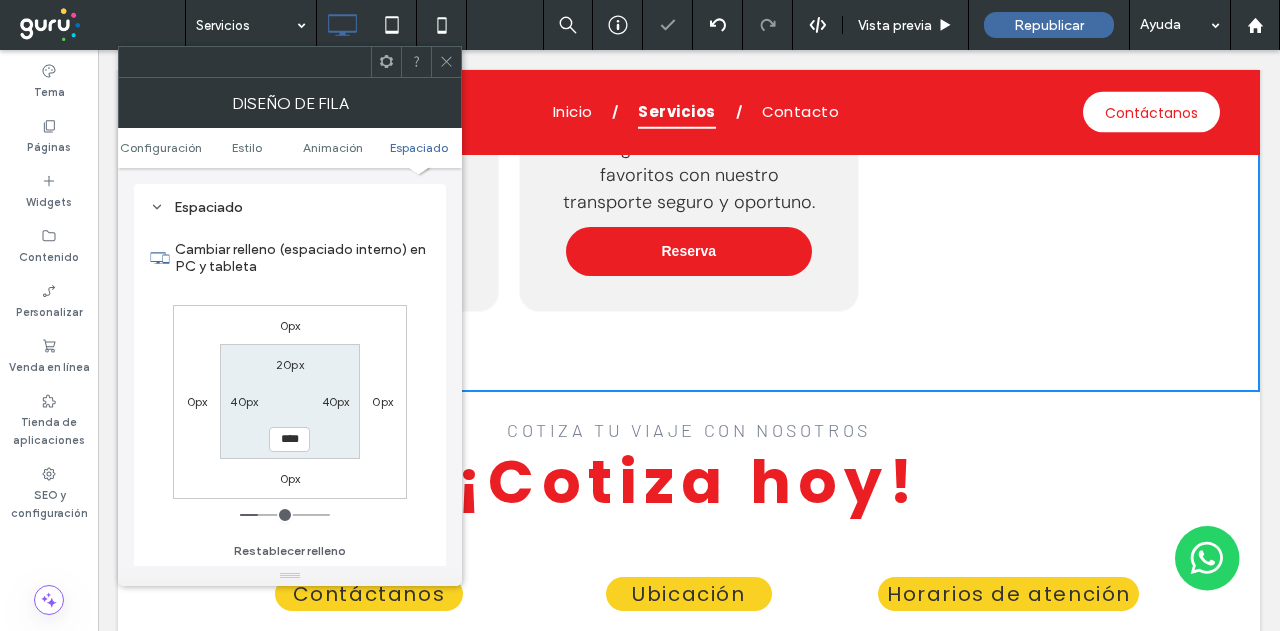 drag, startPoint x: 337, startPoint y: 448, endPoint x: 344, endPoint y: 363, distance: 85.28775 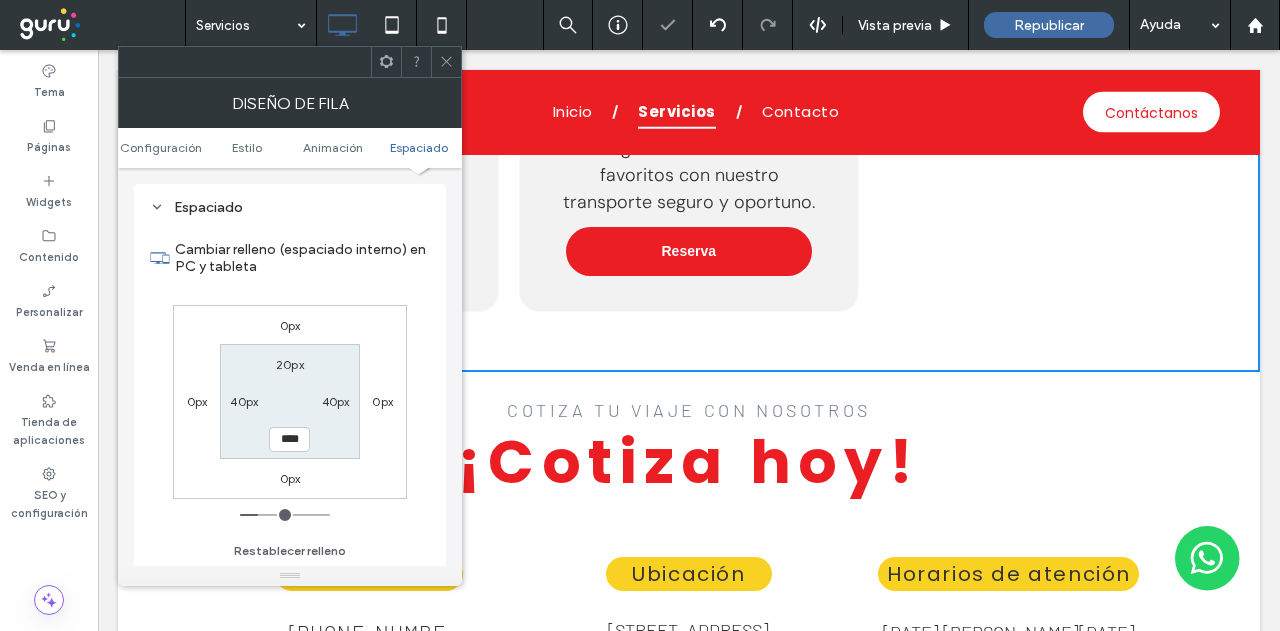 drag, startPoint x: 450, startPoint y: 70, endPoint x: 452, endPoint y: 83, distance: 13.152946 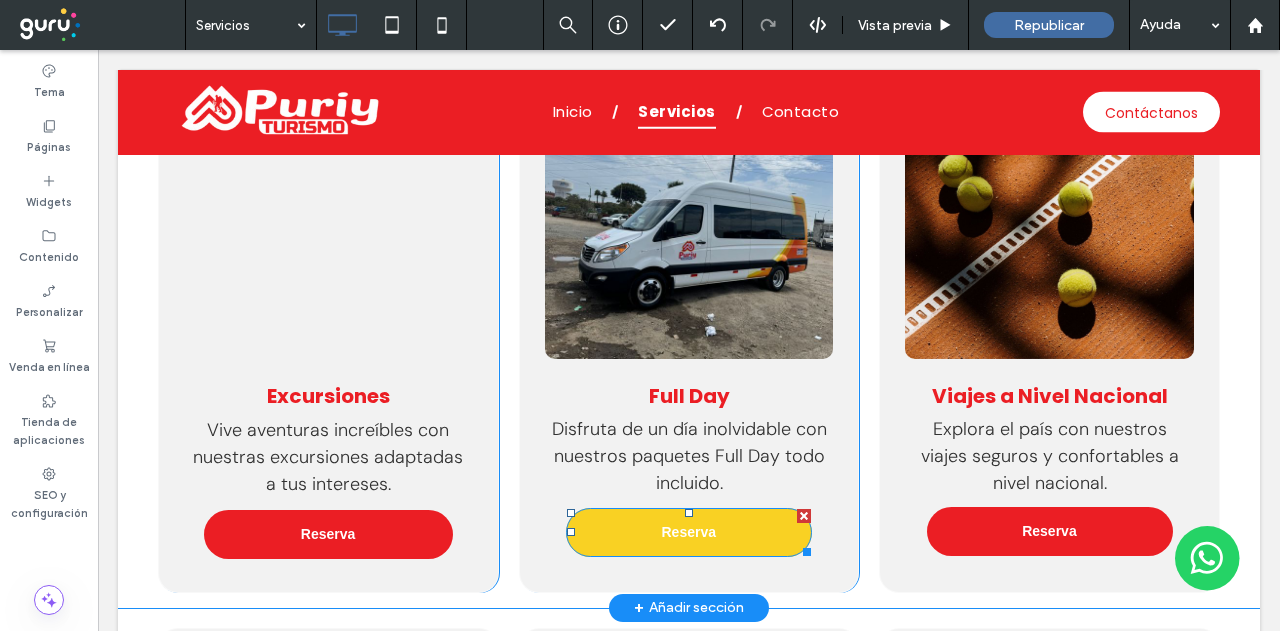 scroll, scrollTop: 1460, scrollLeft: 0, axis: vertical 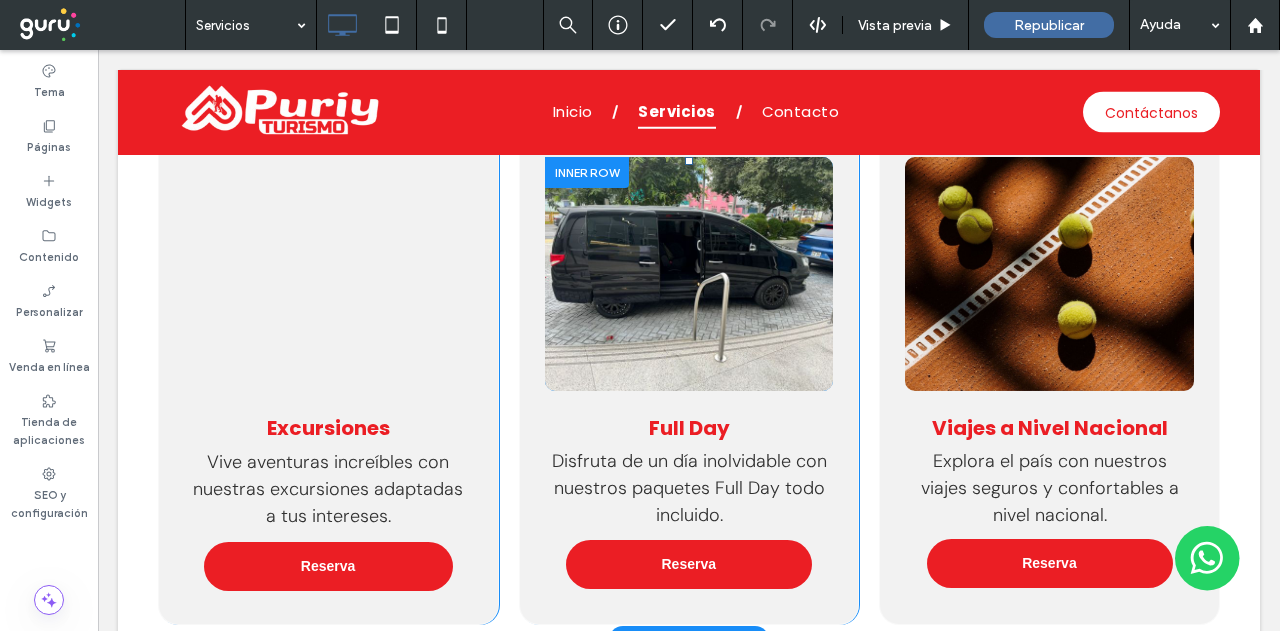 click at bounding box center [977, 274] 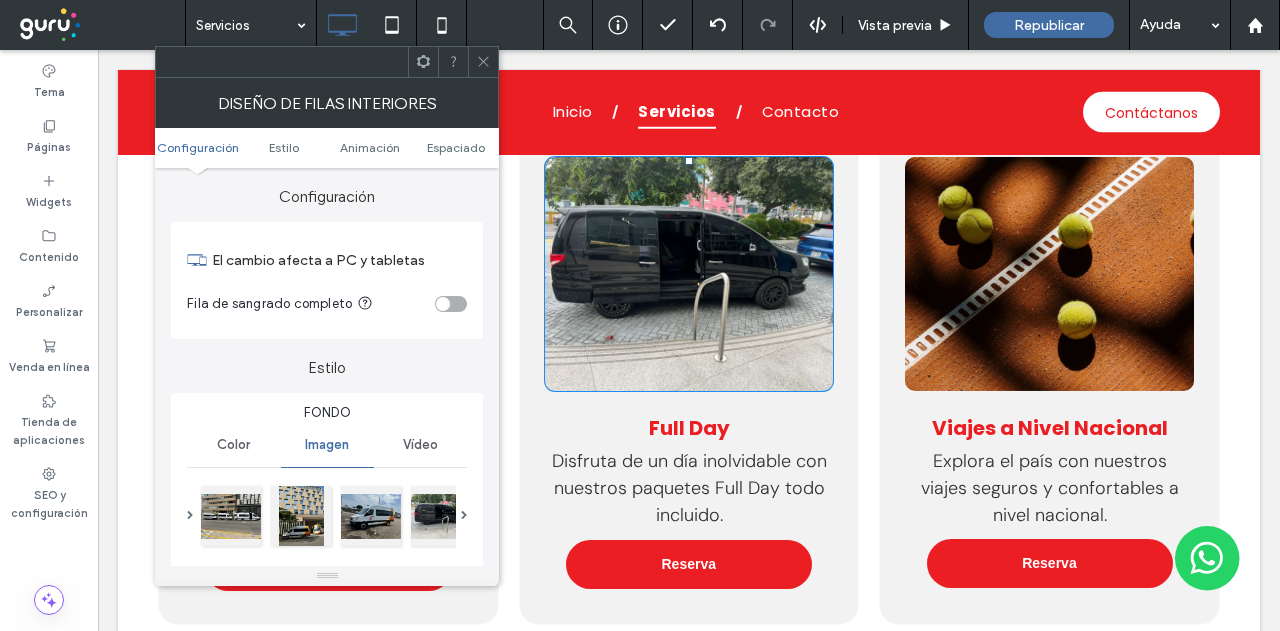 type on "**" 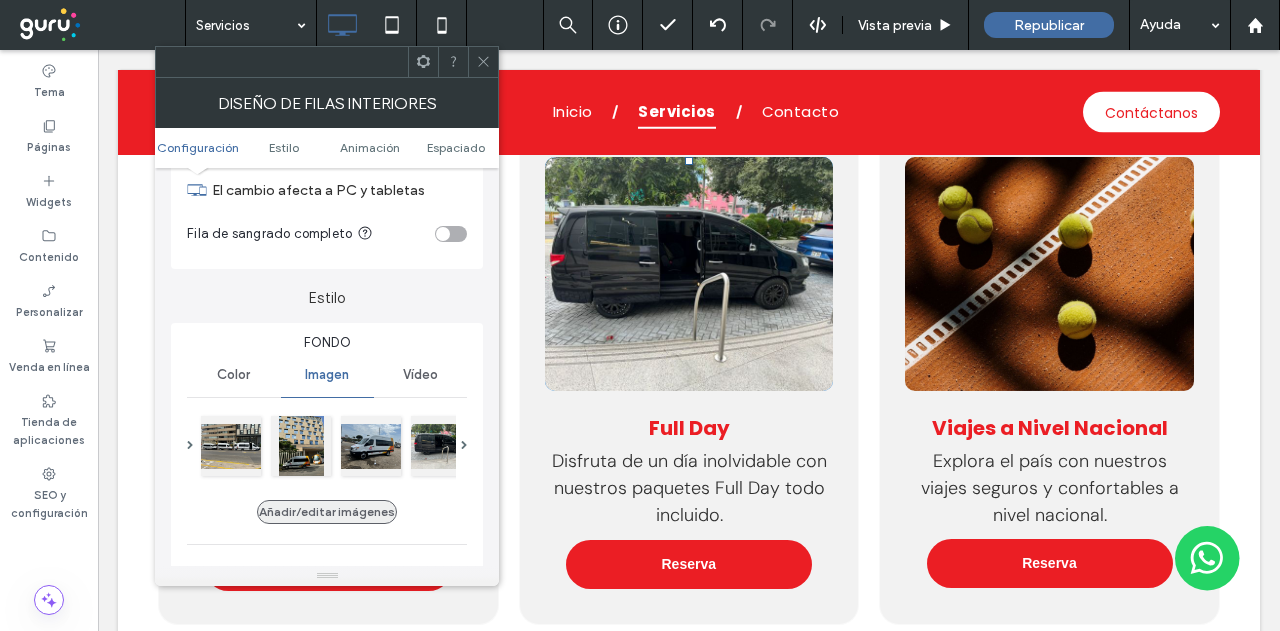 scroll, scrollTop: 100, scrollLeft: 0, axis: vertical 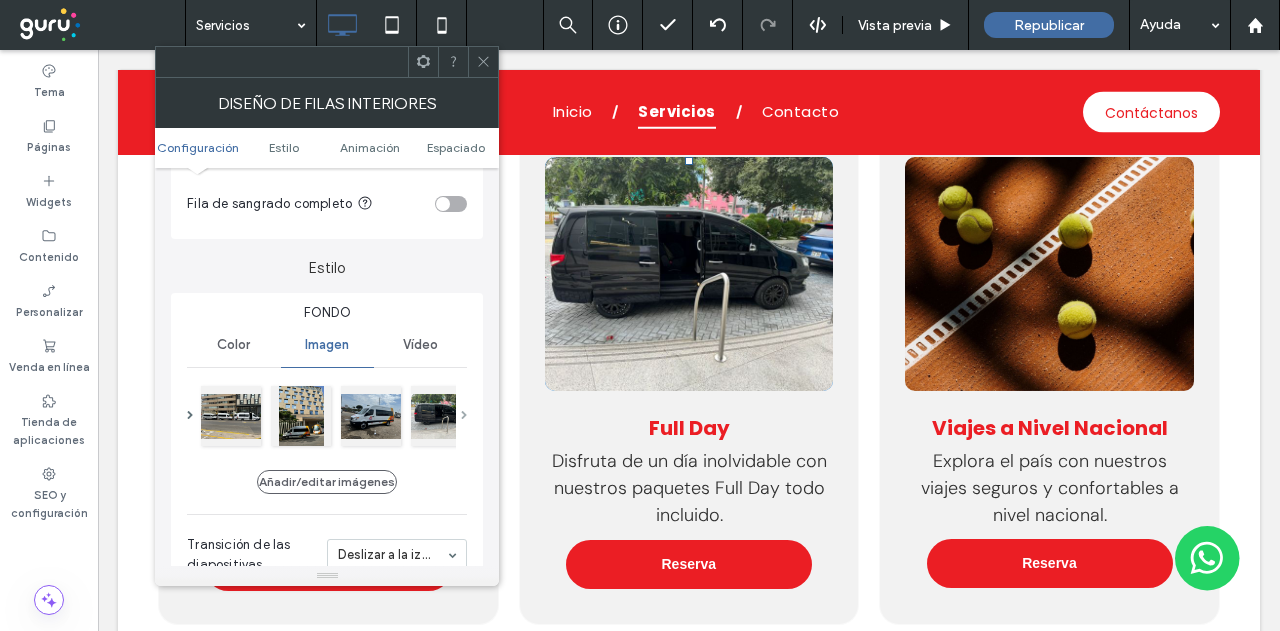 click at bounding box center [464, 416] 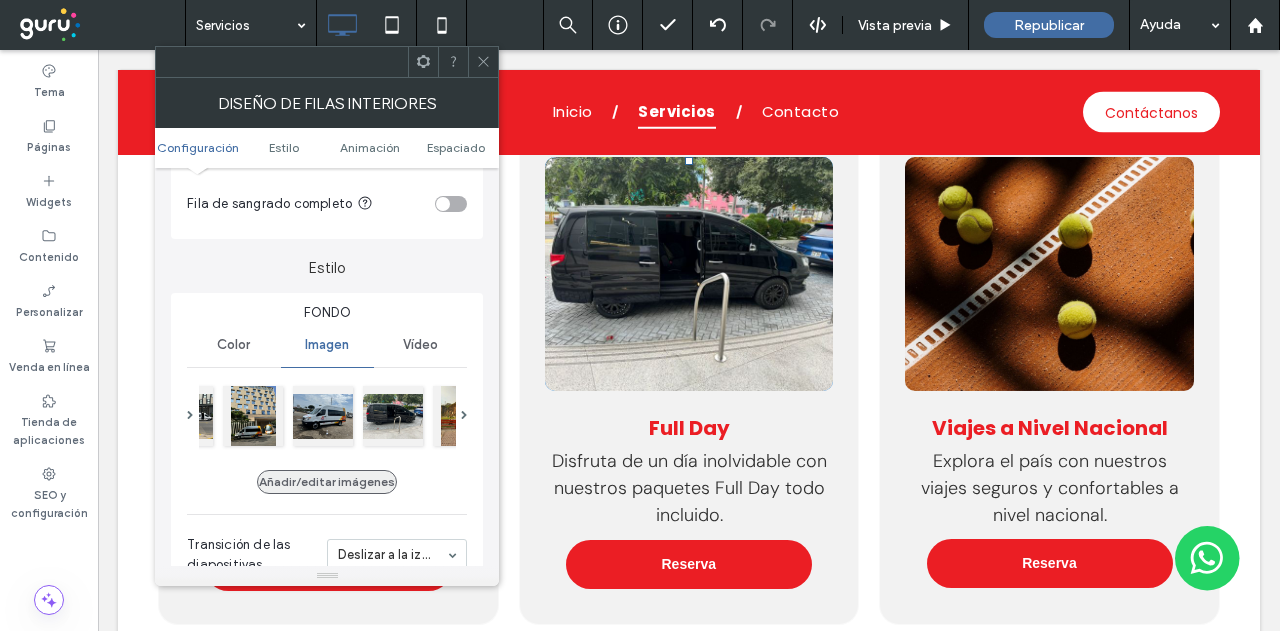 click on "Añadir/editar imágenes" at bounding box center [327, 482] 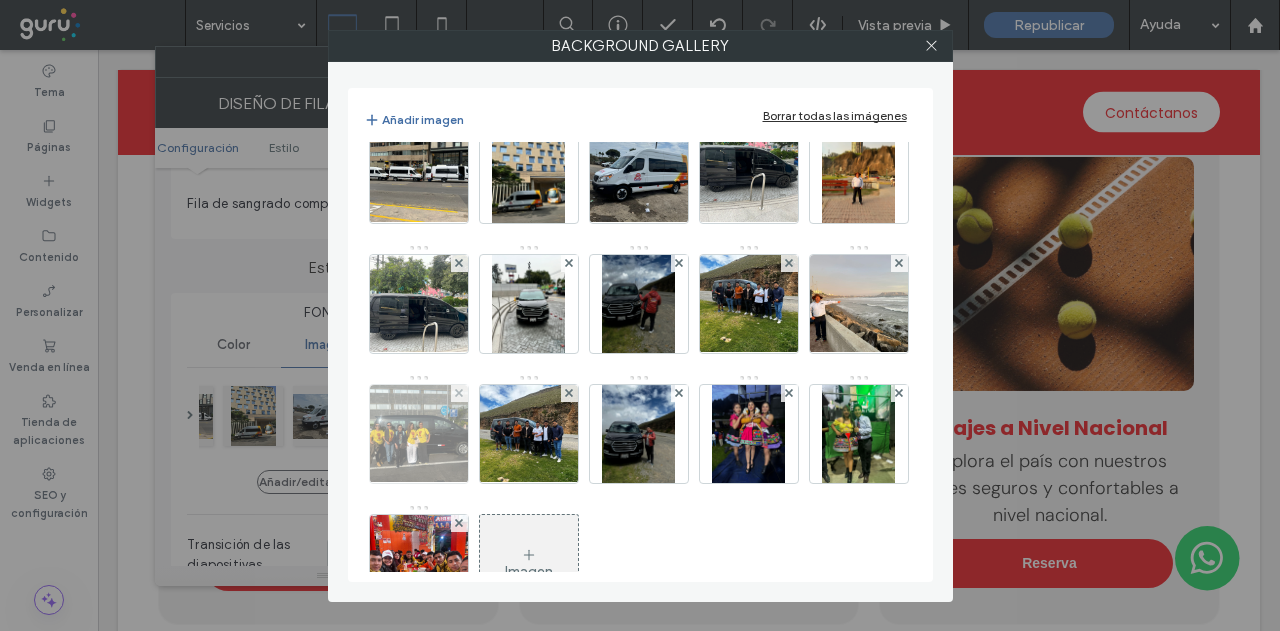 scroll, scrollTop: 0, scrollLeft: 0, axis: both 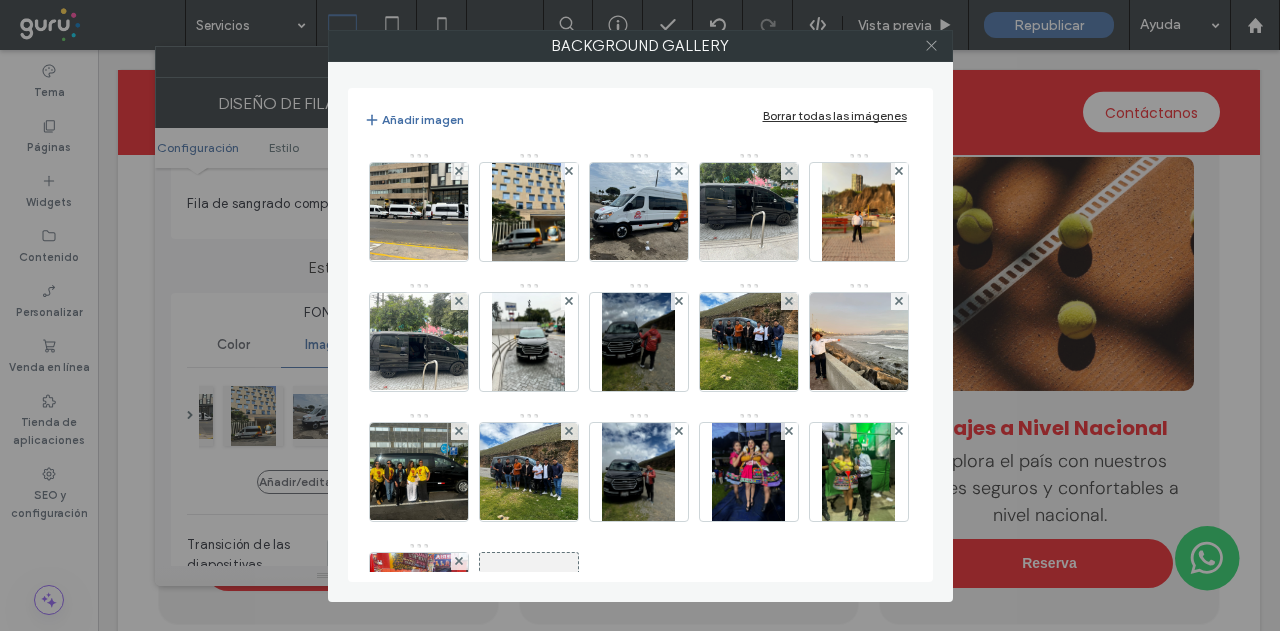 click 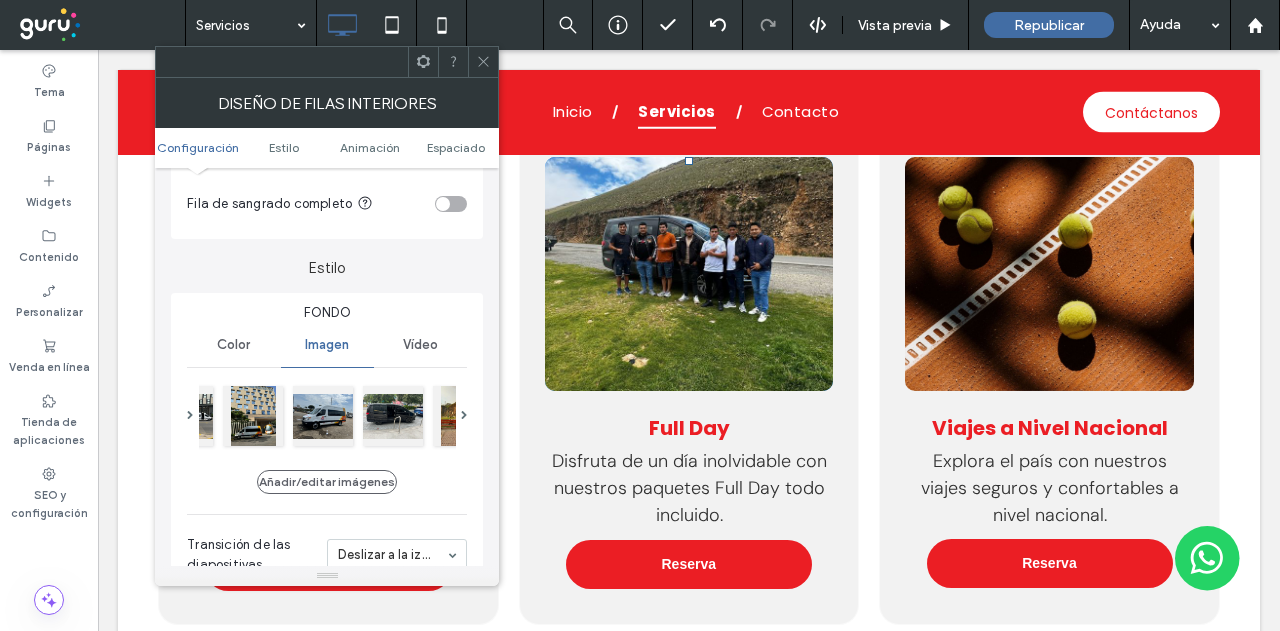 drag, startPoint x: 482, startPoint y: 60, endPoint x: 496, endPoint y: 63, distance: 14.3178215 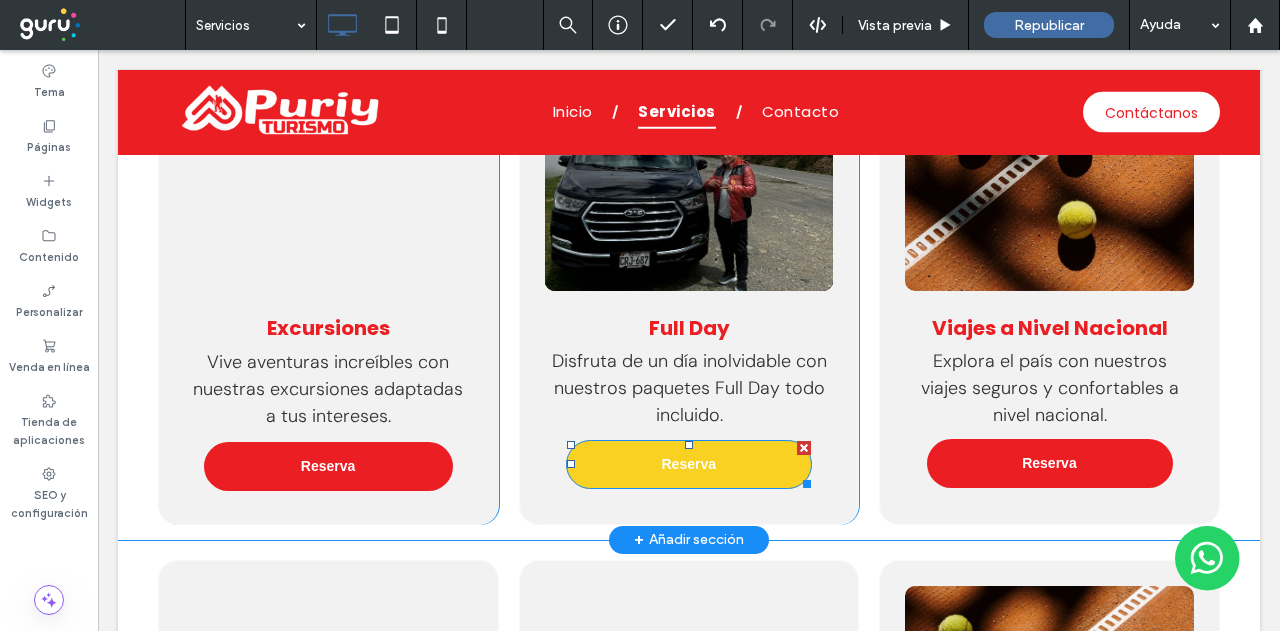 scroll, scrollTop: 1960, scrollLeft: 0, axis: vertical 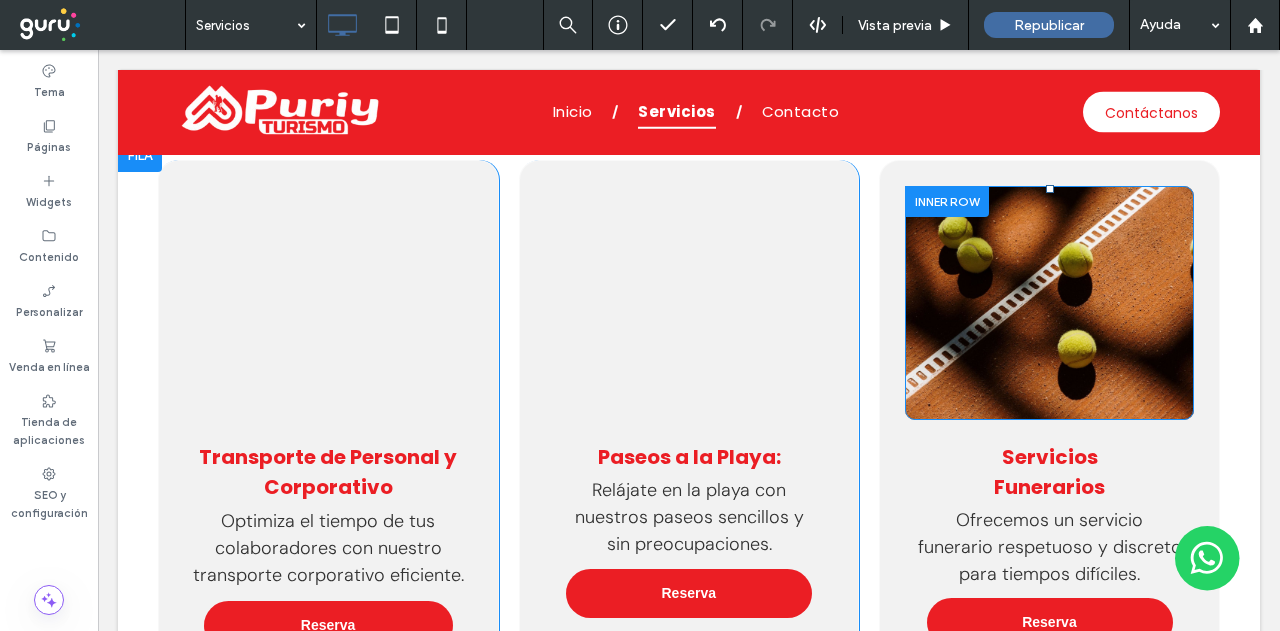 click on "Click To Paste     Click To Paste" at bounding box center (1049, 303) 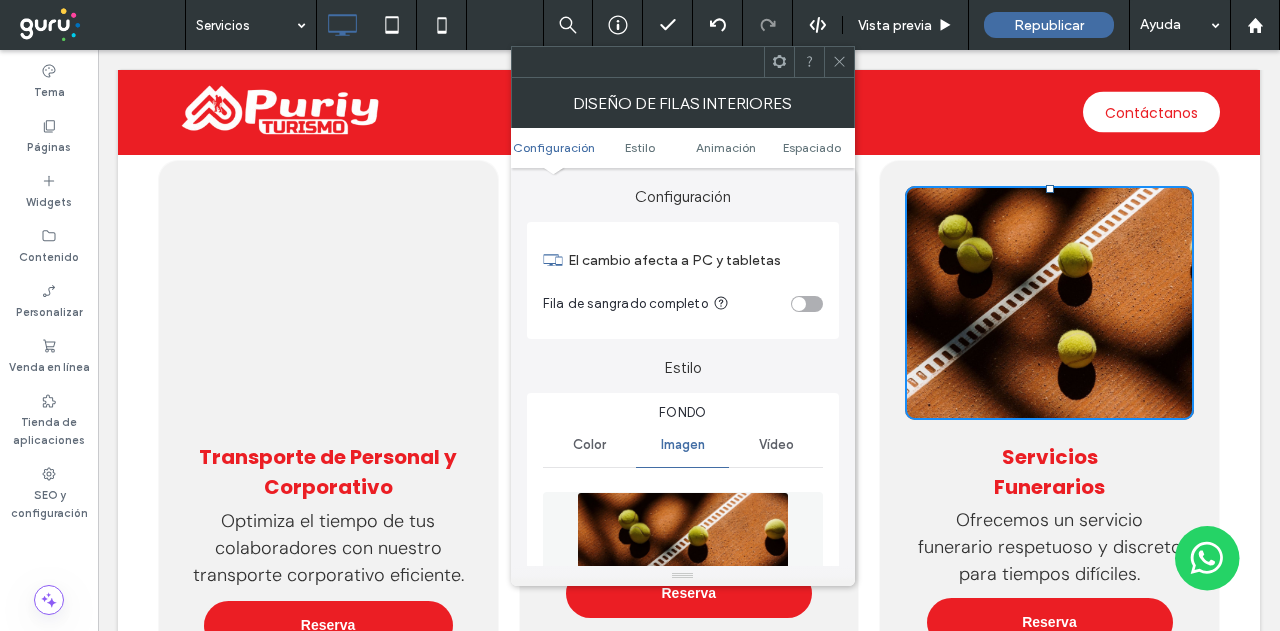 click on "Vídeo" at bounding box center [776, 445] 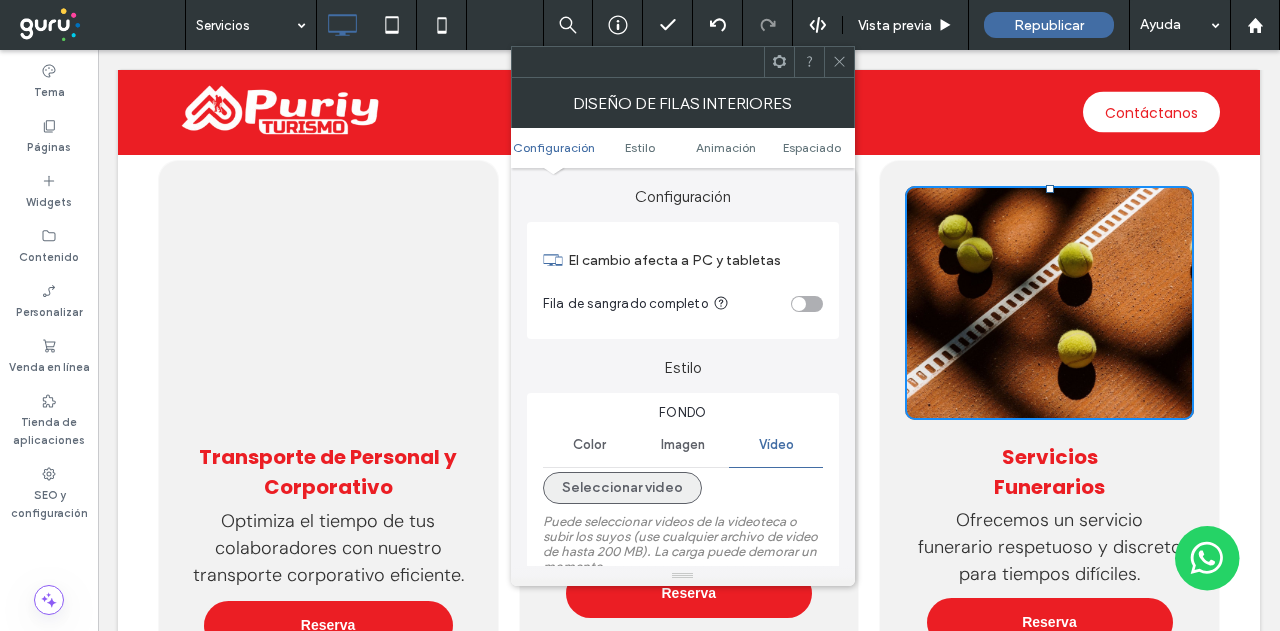 click on "Seleccionar video" at bounding box center (622, 488) 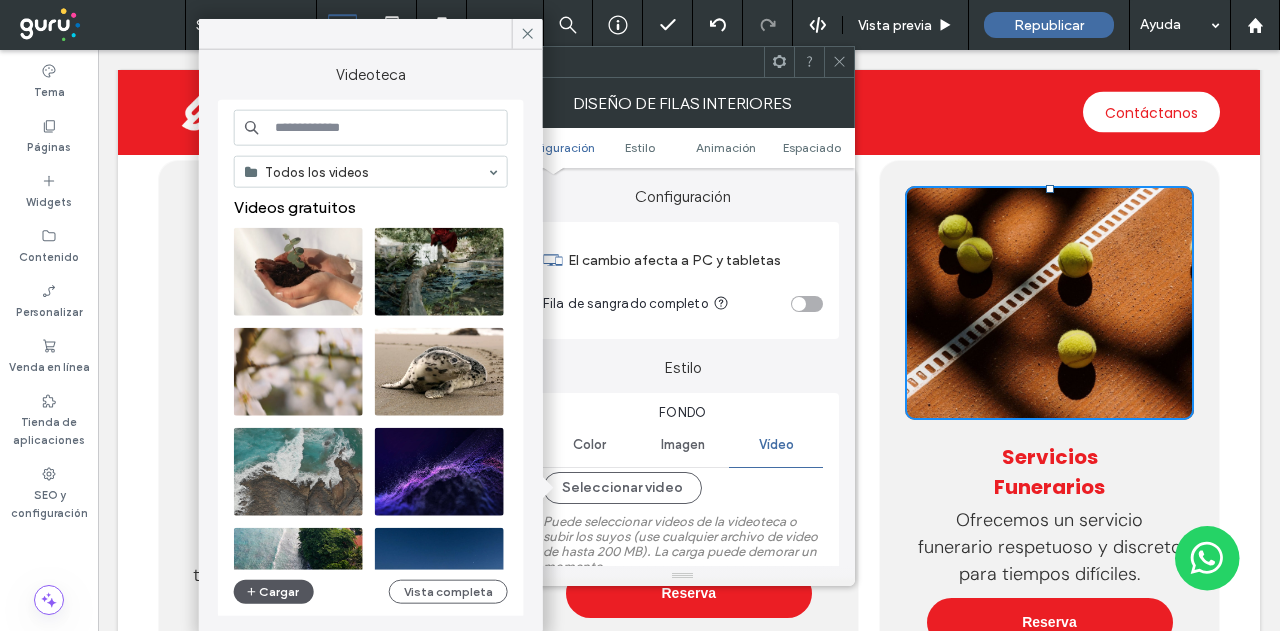 click on "Cargar" at bounding box center (274, 592) 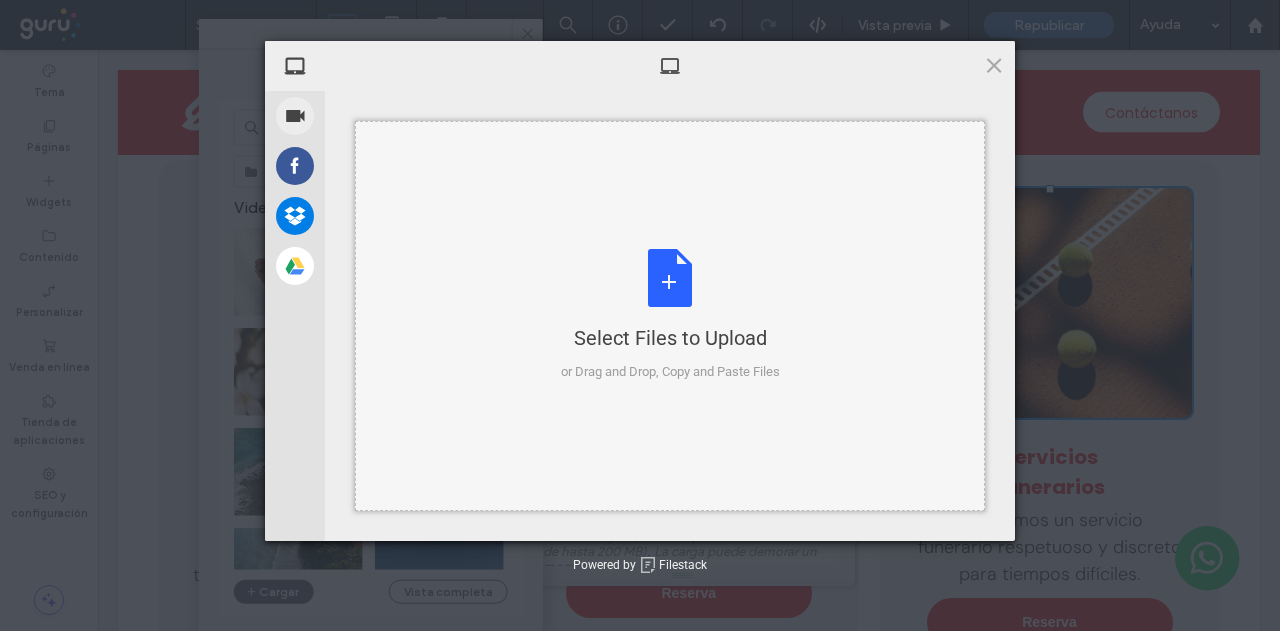 click on "Select Files to Upload
or Drag and Drop, Copy and Paste Files" at bounding box center [670, 315] 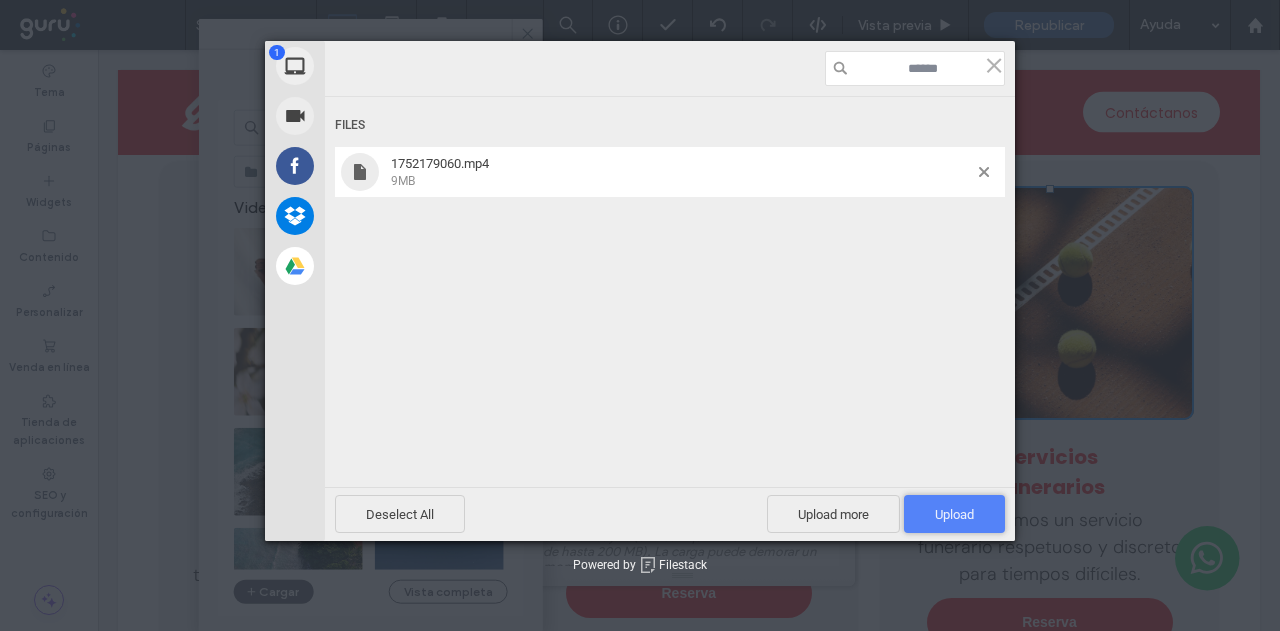 click on "Upload
1" at bounding box center (954, 514) 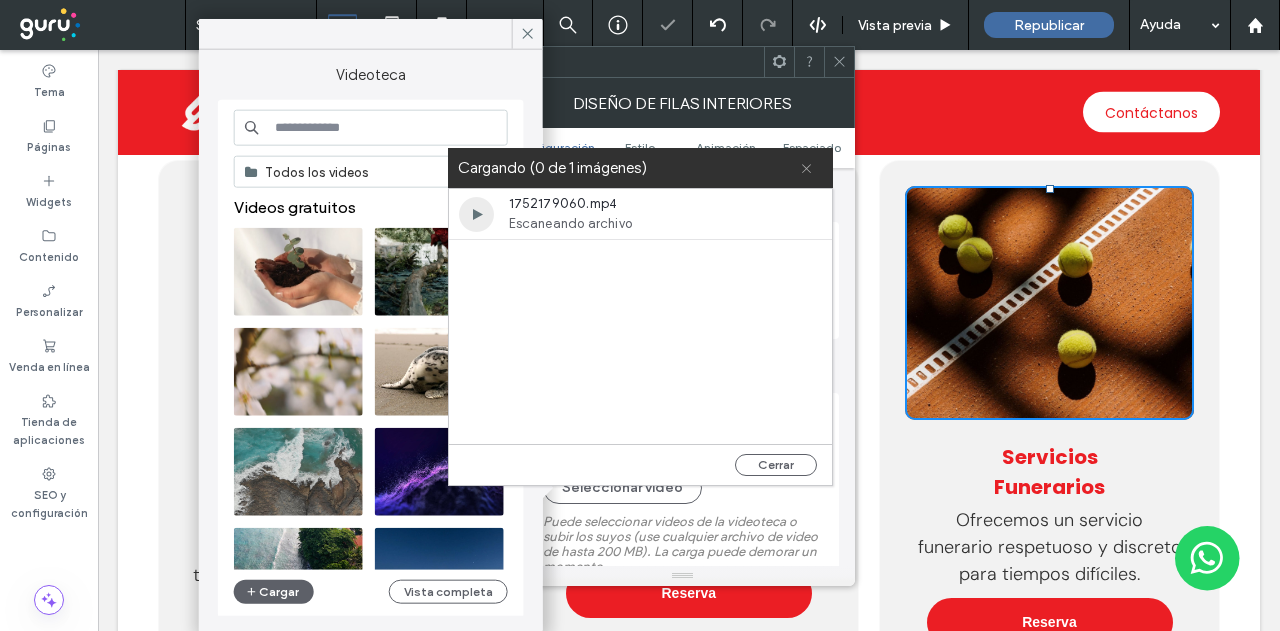 click at bounding box center [806, 168] 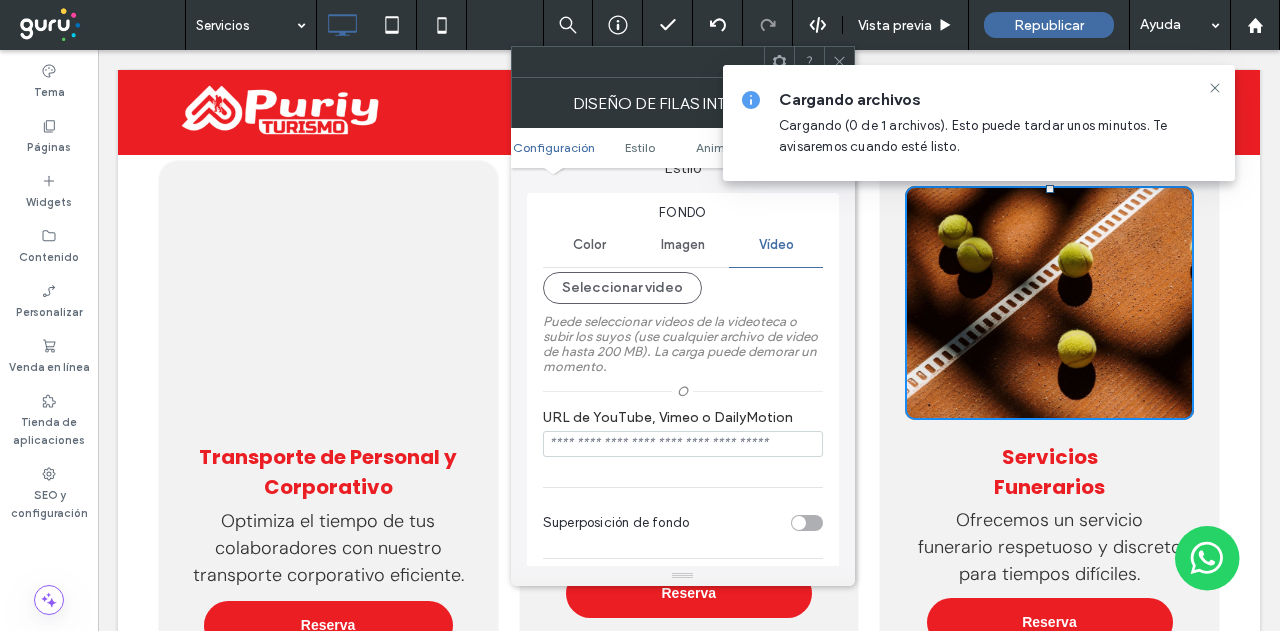 scroll, scrollTop: 100, scrollLeft: 0, axis: vertical 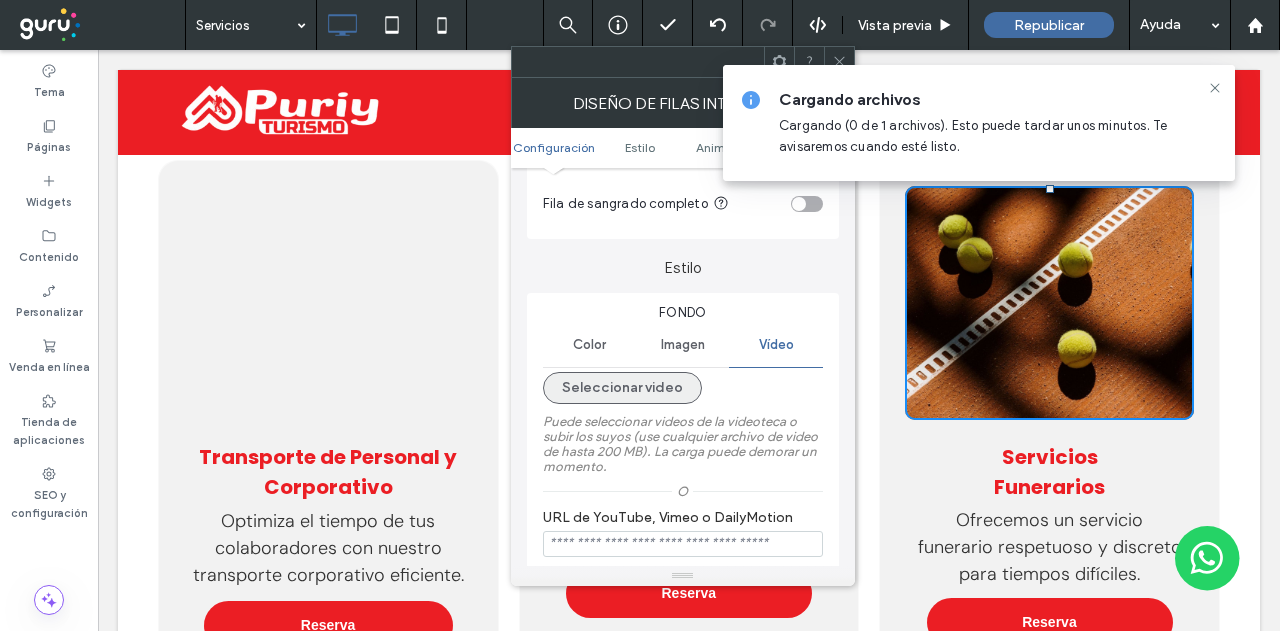 click on "Seleccionar video" at bounding box center (622, 388) 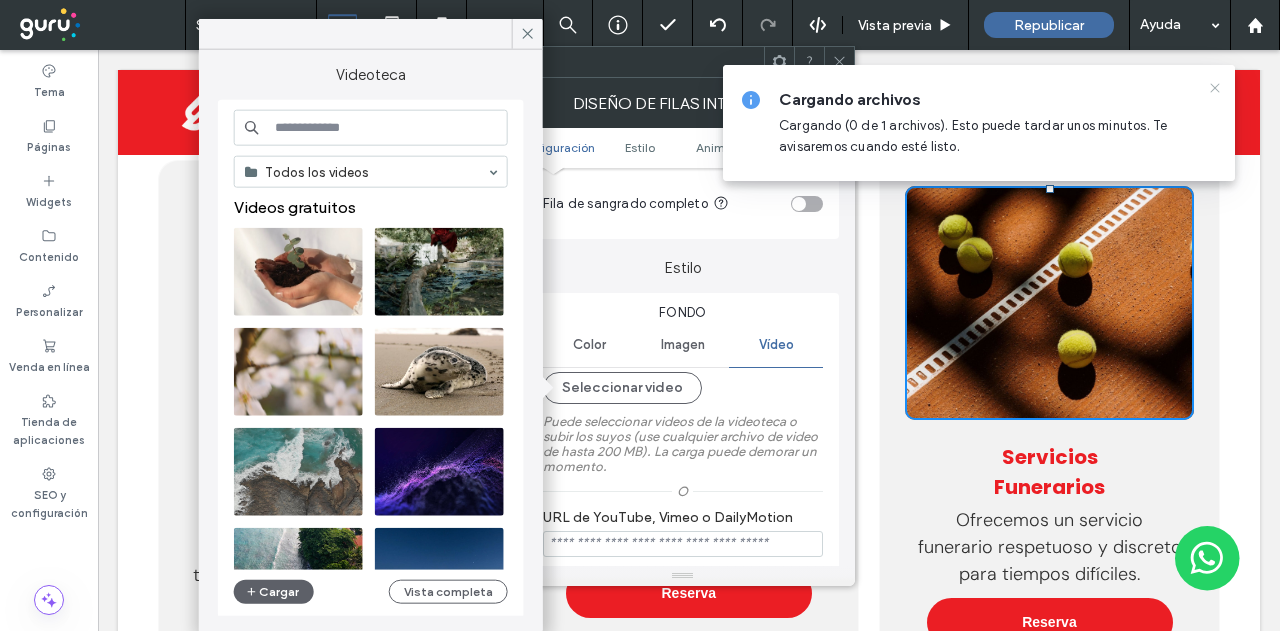 click 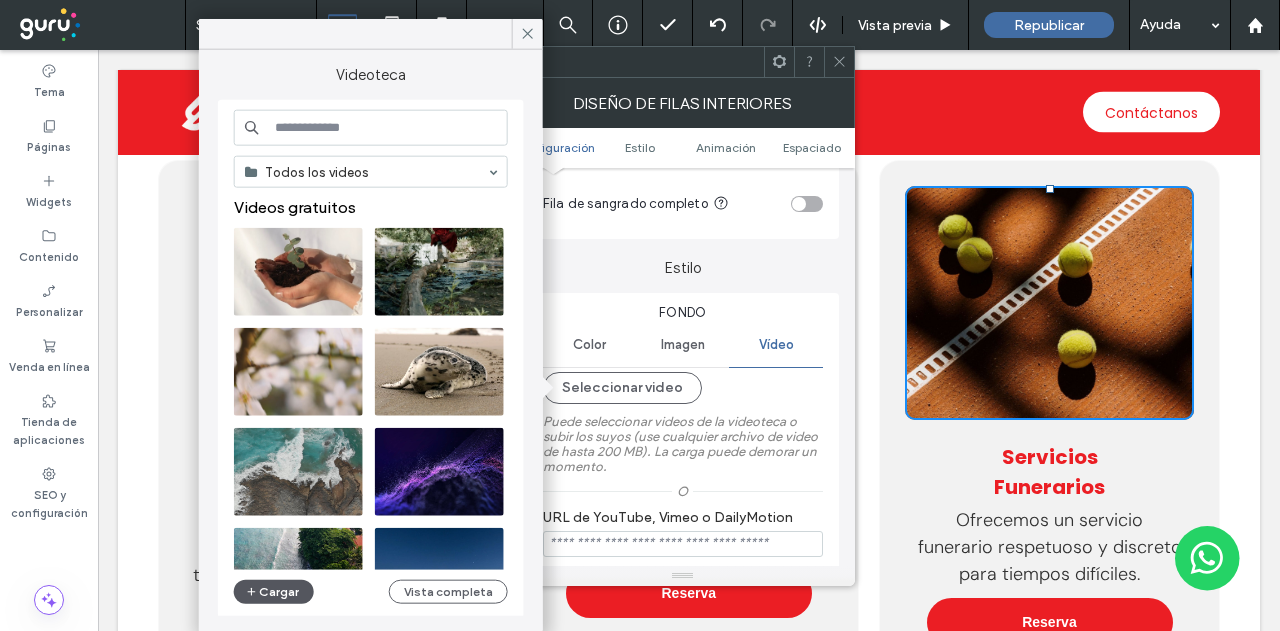 click on "Cargar" at bounding box center (274, 592) 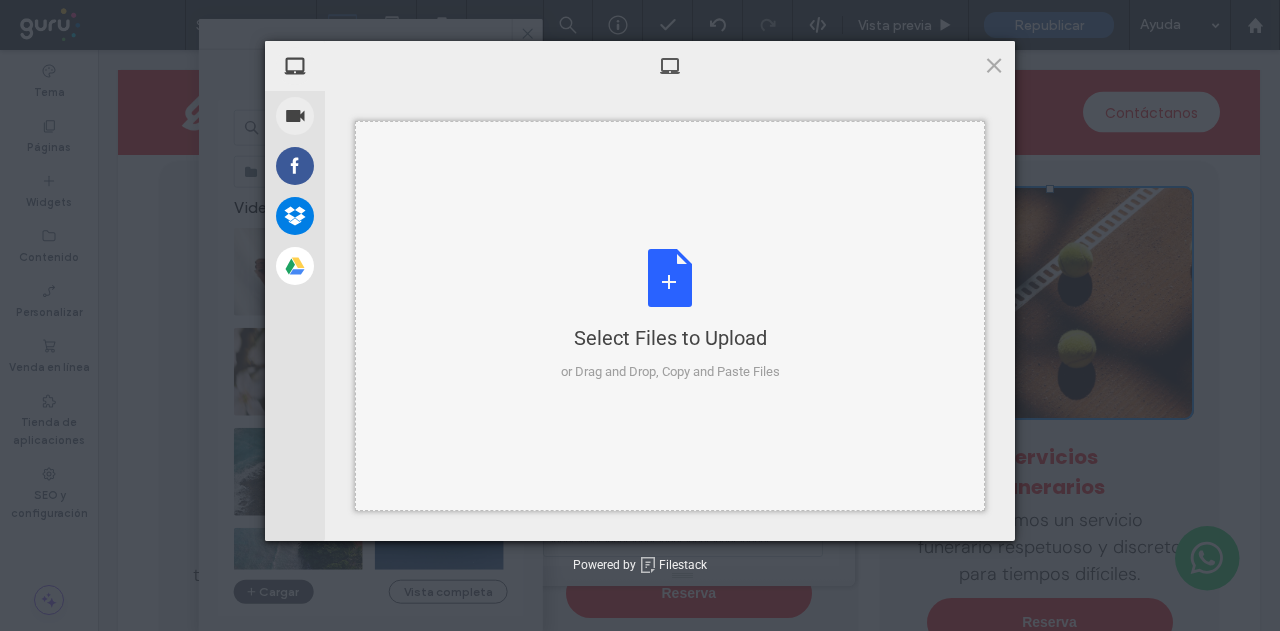 click on "Select Files to Upload
or Drag and Drop, Copy and Paste Files" at bounding box center (670, 315) 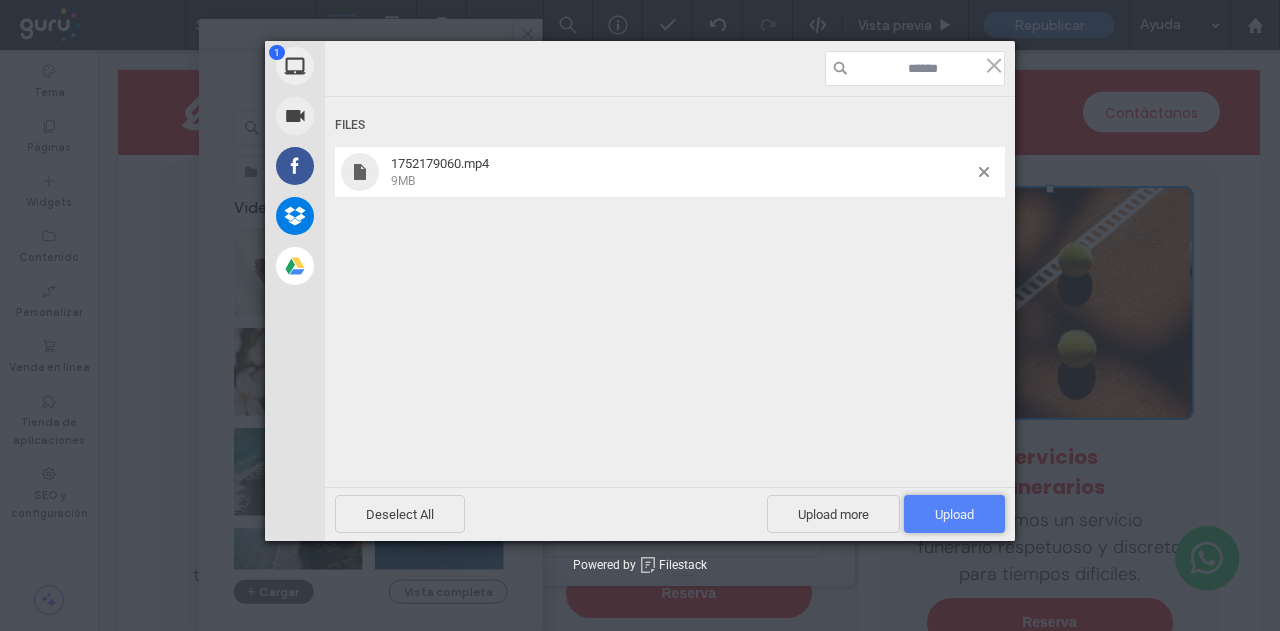 click on "Upload
1" at bounding box center (954, 514) 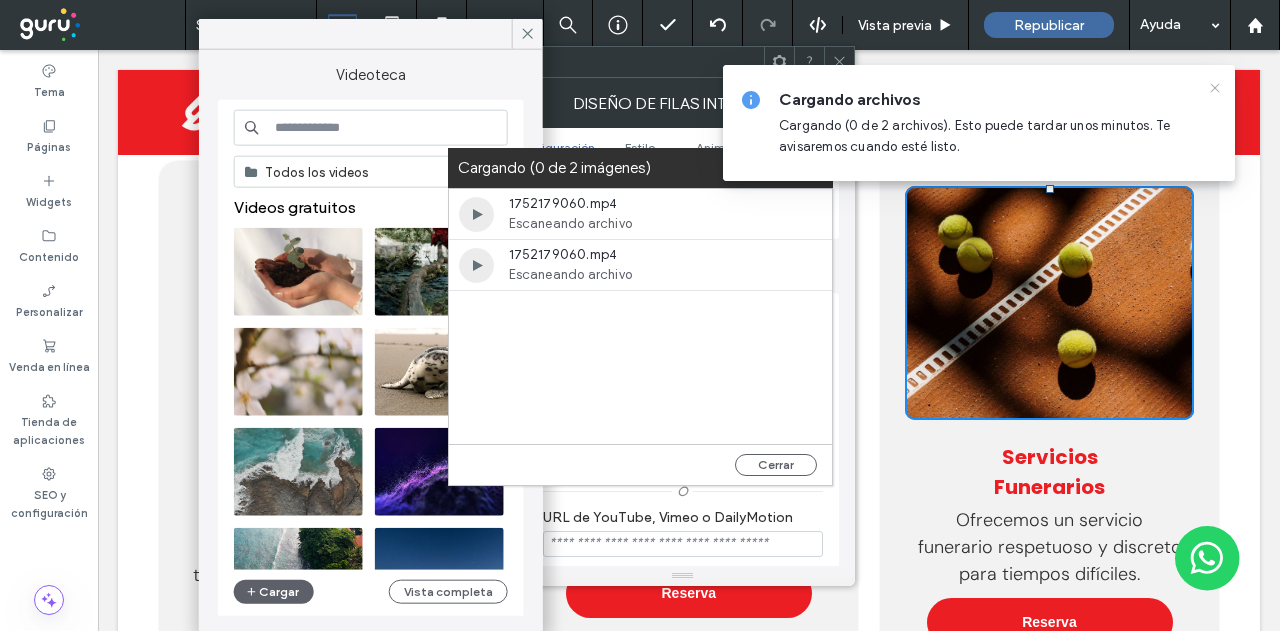 click 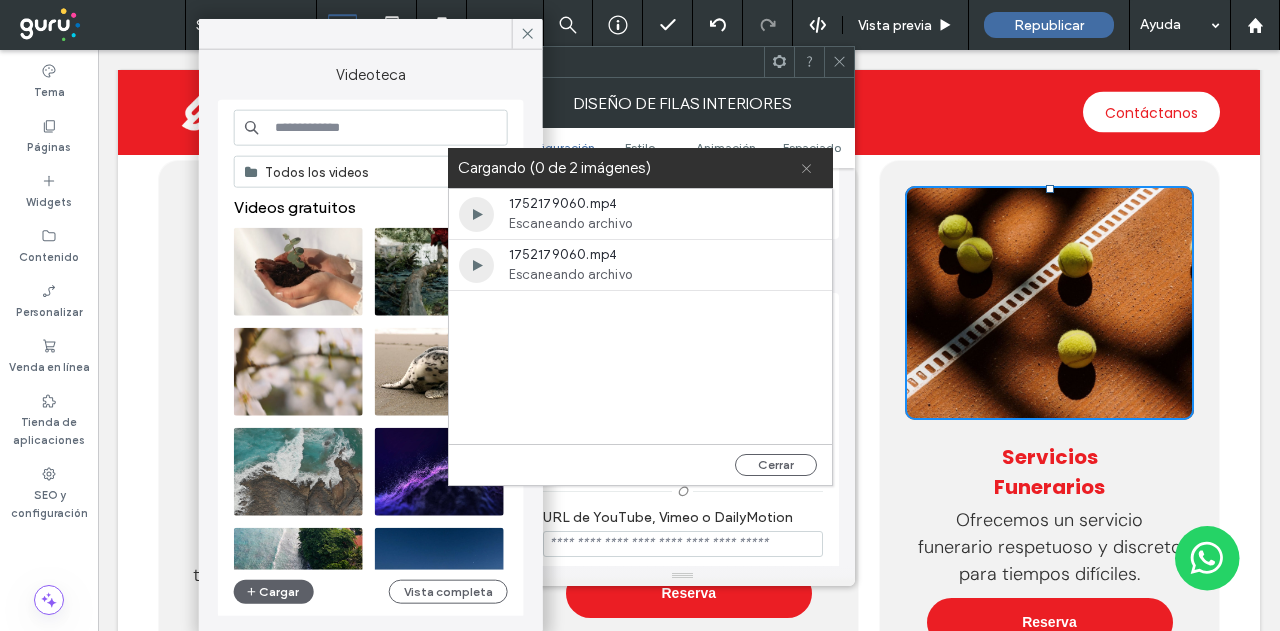 click 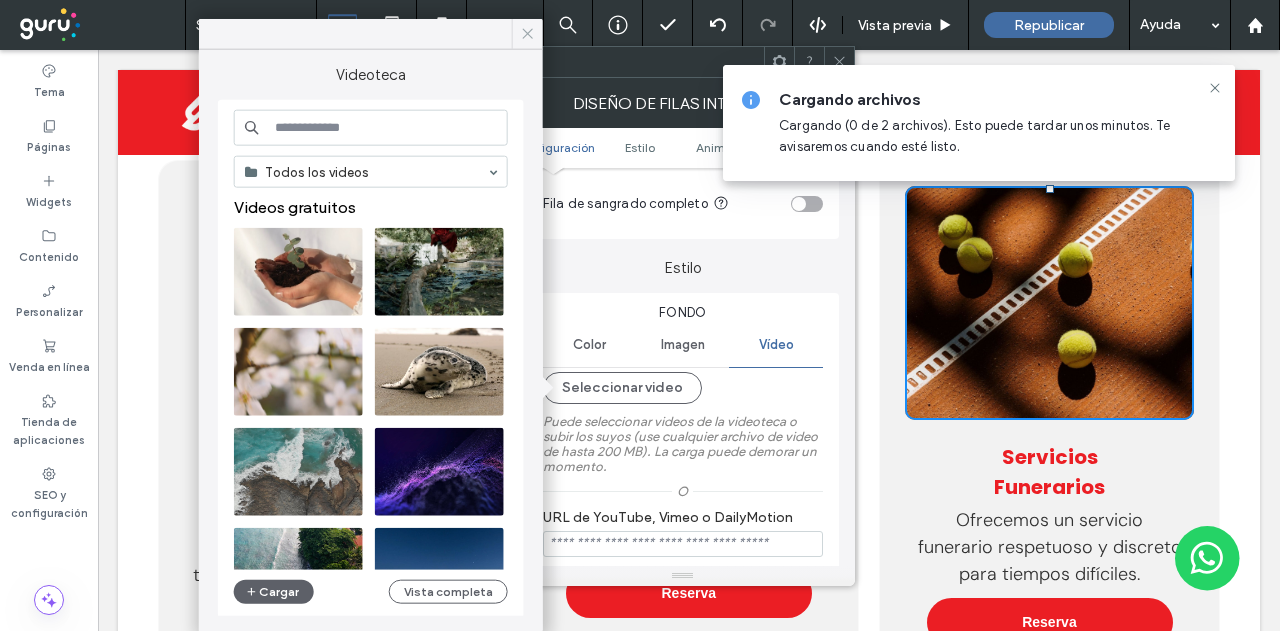 click 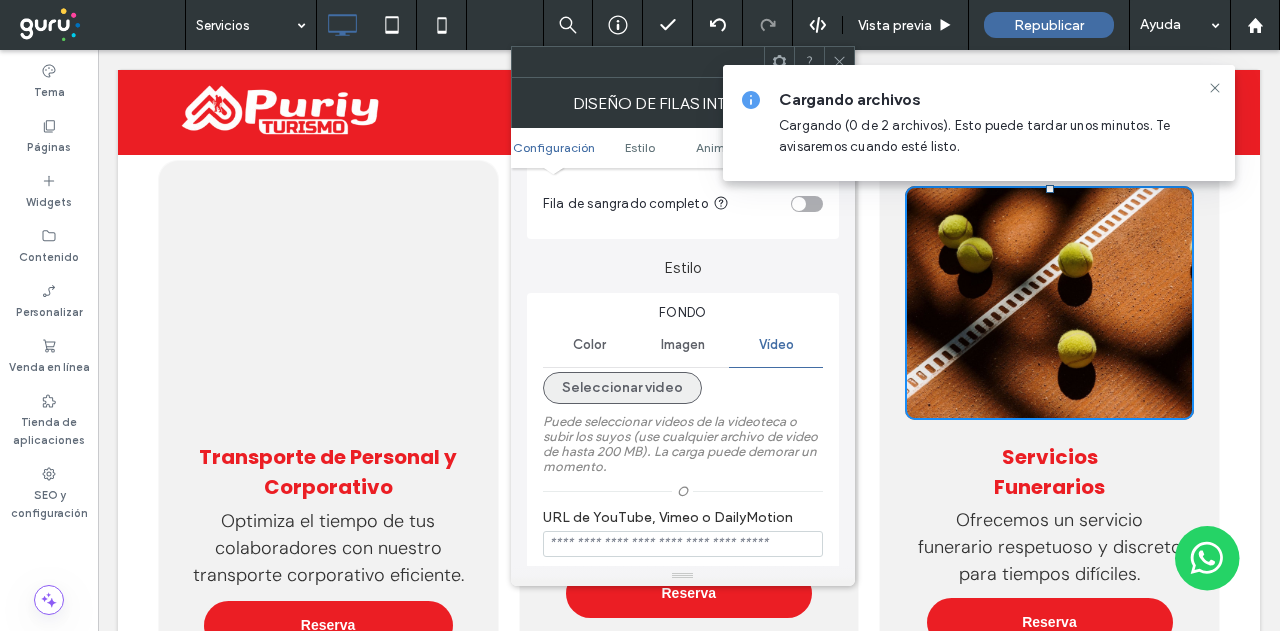 click on "Seleccionar video" at bounding box center [622, 388] 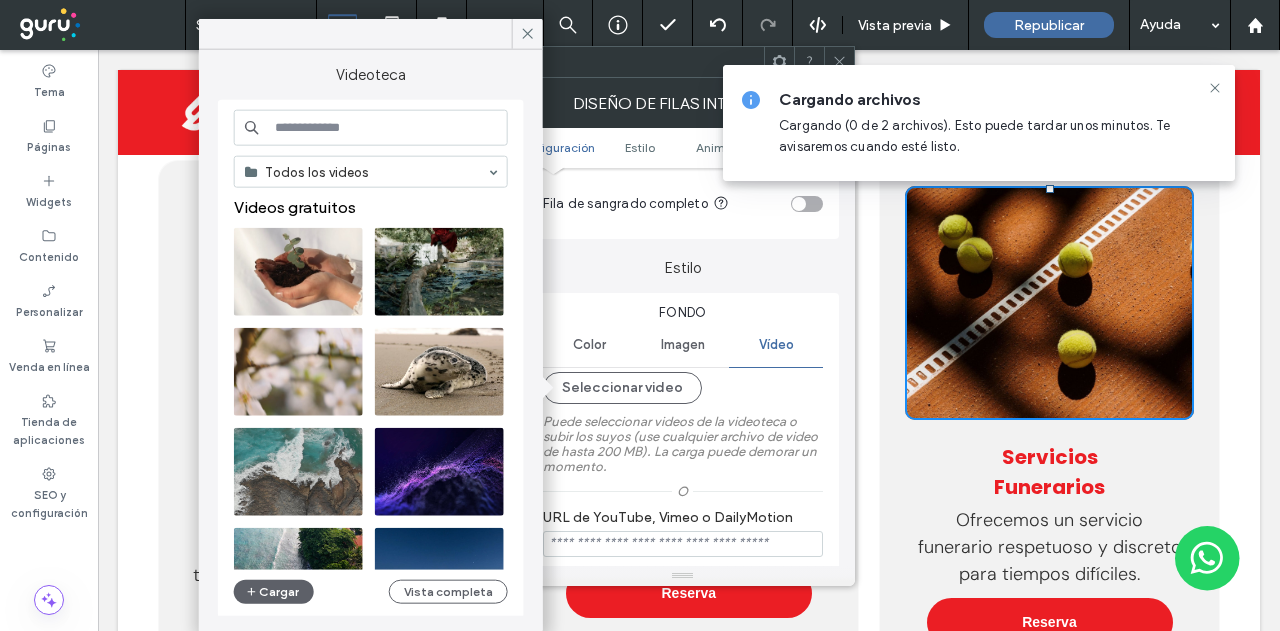 click on "Puede seleccionar videos de la videoteca o subir los suyos (use cualquier archivo de video de hasta 200 MB). La carga puede demorar un momento." at bounding box center [683, 444] 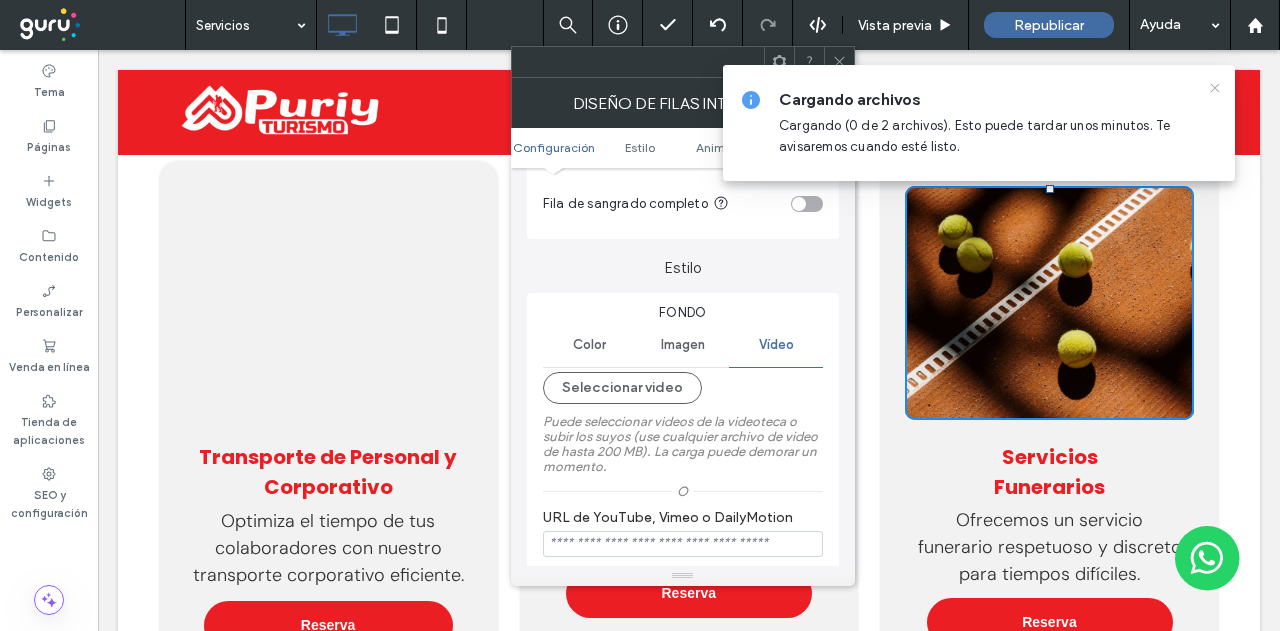click 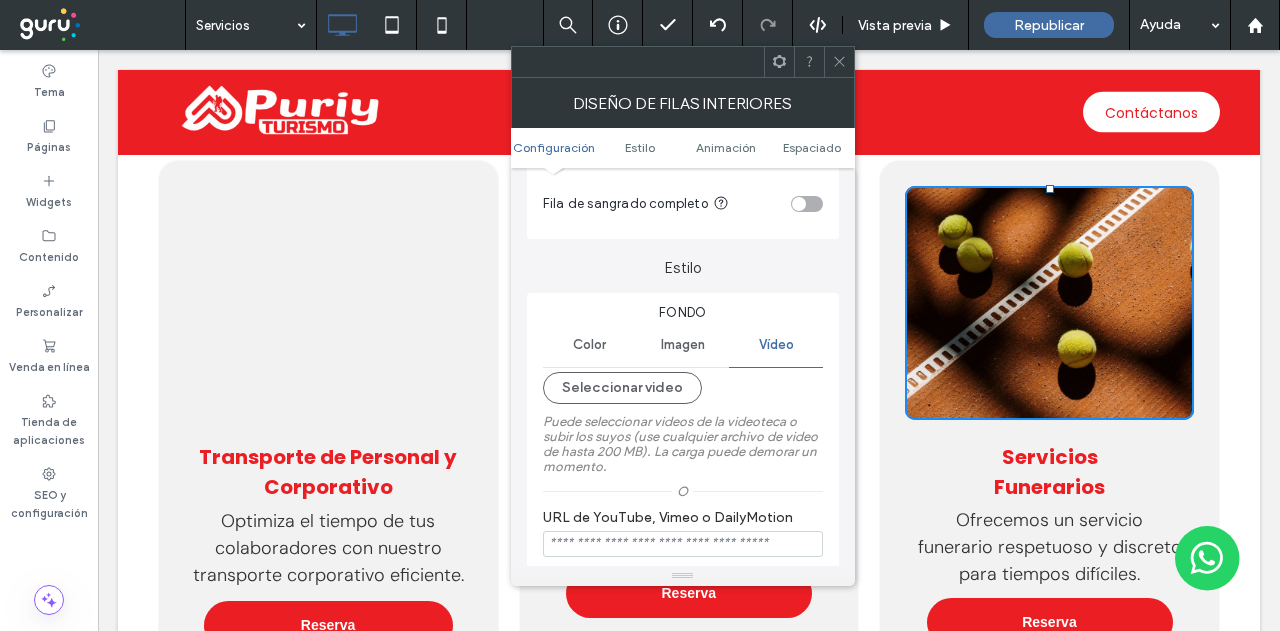 click 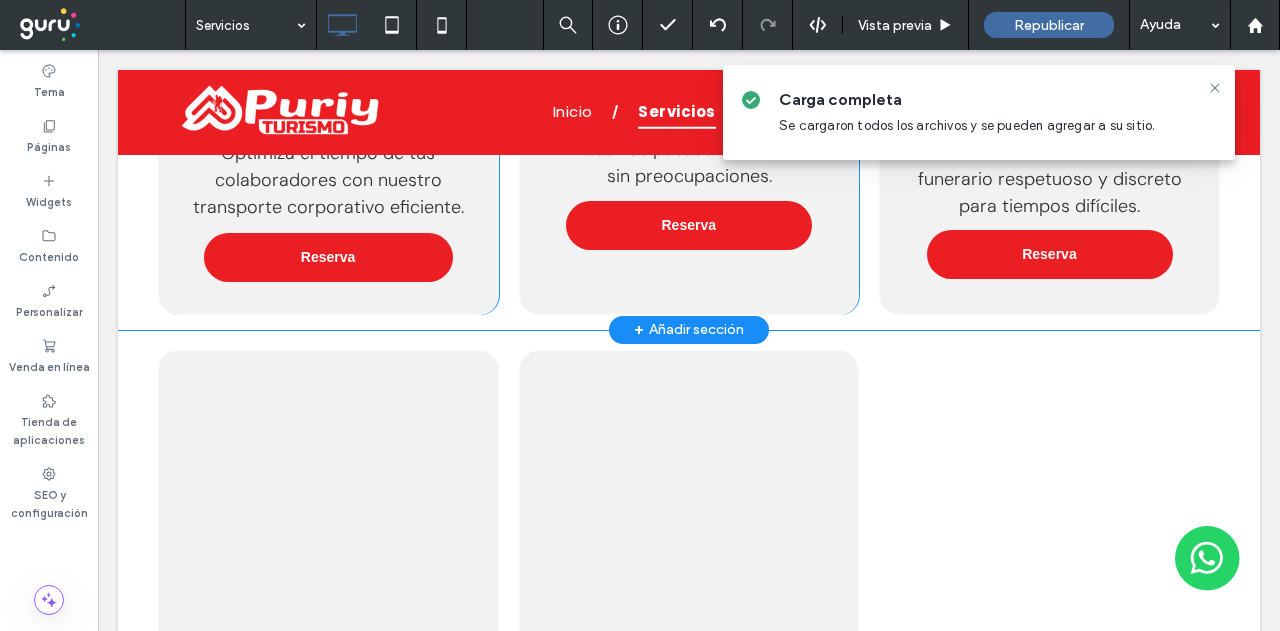 scroll, scrollTop: 2260, scrollLeft: 0, axis: vertical 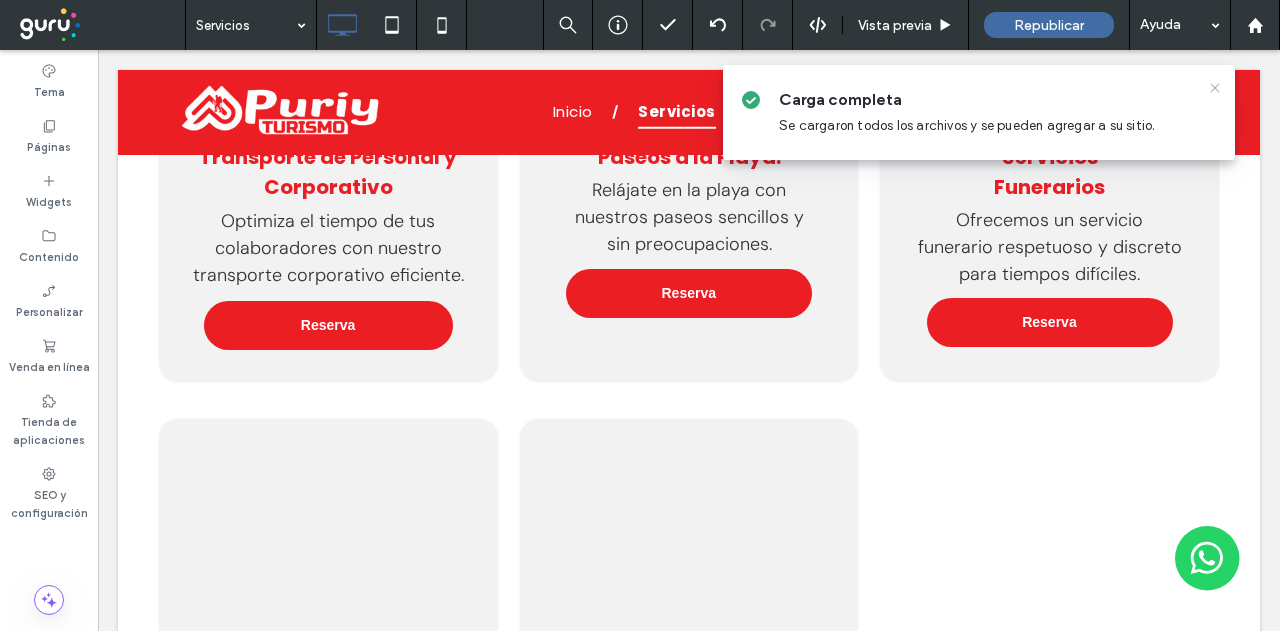 drag, startPoint x: 1214, startPoint y: 85, endPoint x: 1110, endPoint y: 40, distance: 113.31814 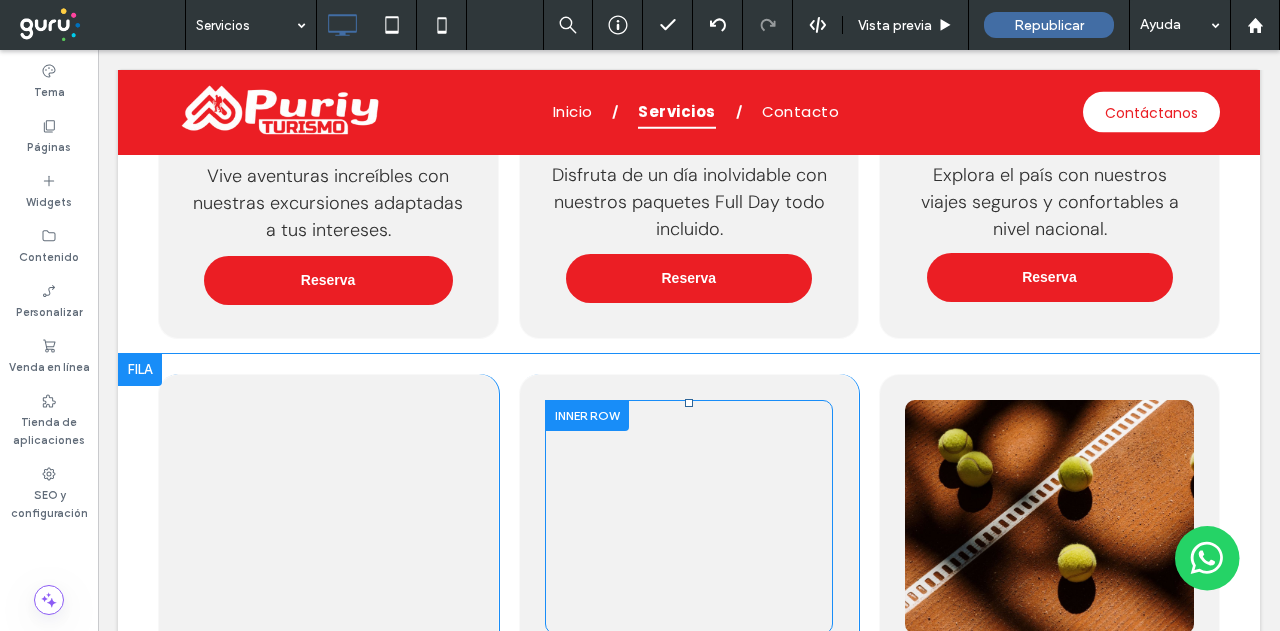 scroll, scrollTop: 1900, scrollLeft: 0, axis: vertical 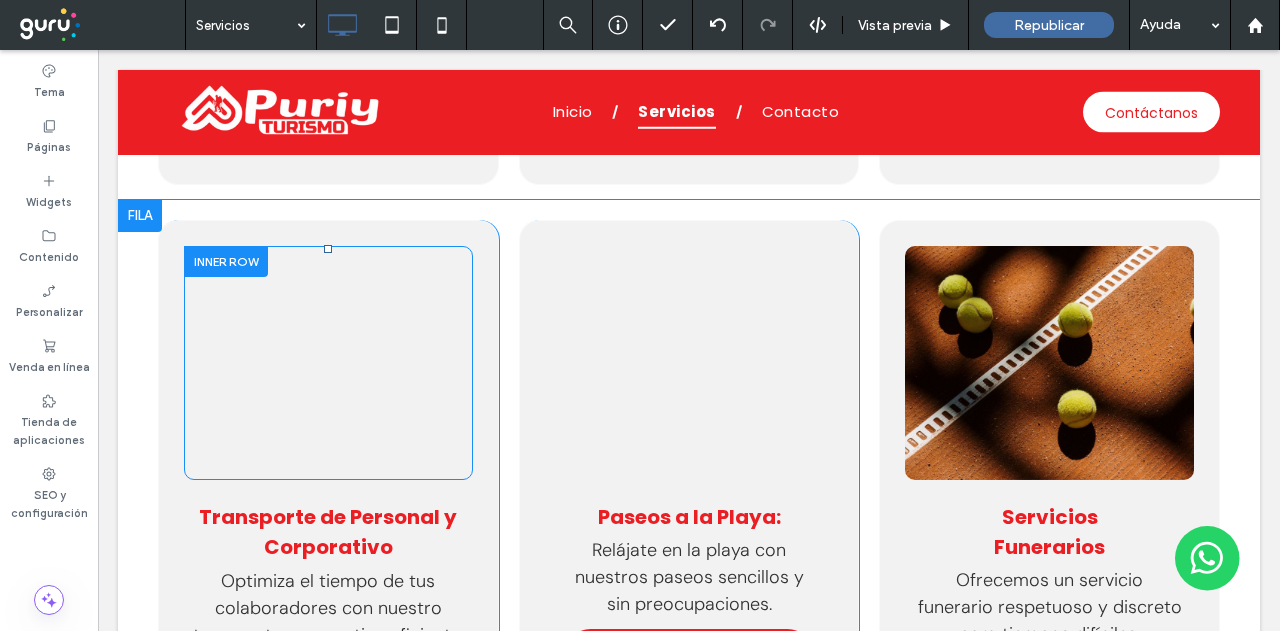 click on "Click To Paste     Click To Paste" at bounding box center (328, 363) 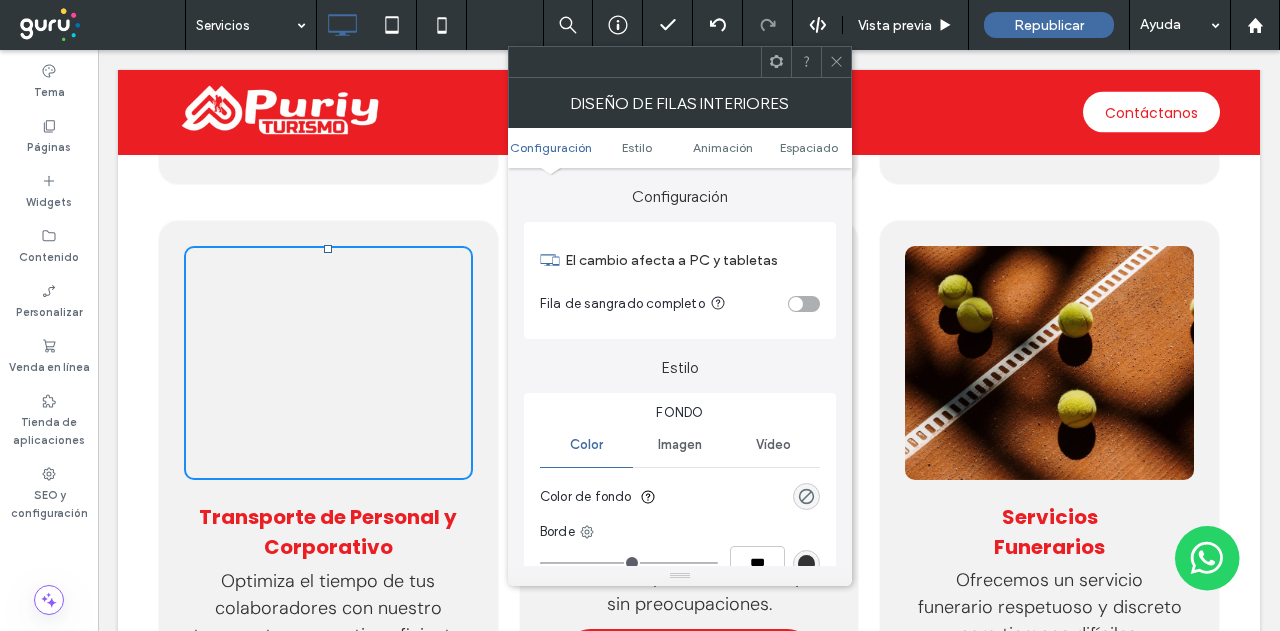 click 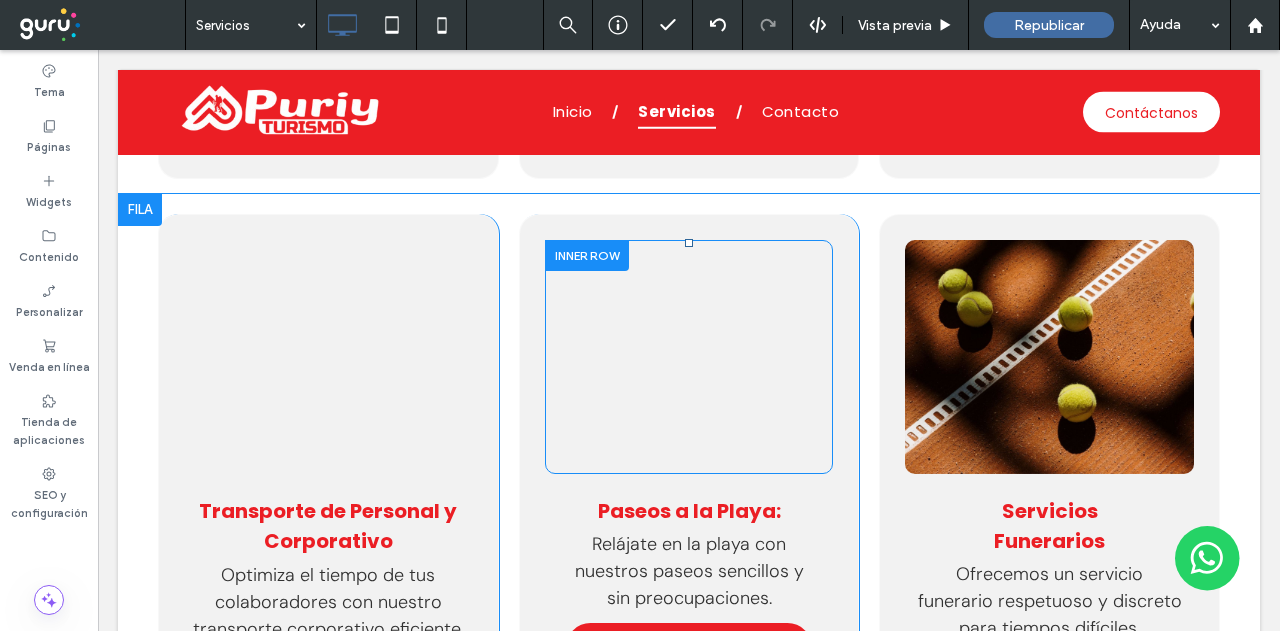 scroll, scrollTop: 2000, scrollLeft: 0, axis: vertical 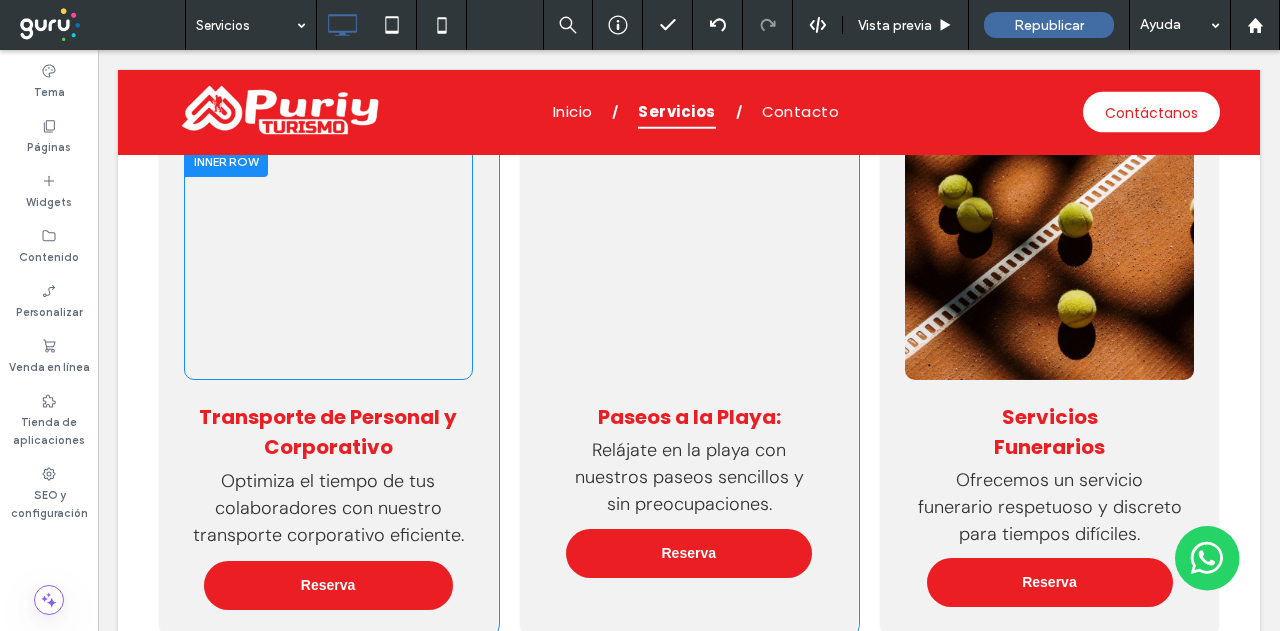 click on "Click To Paste     Click To Paste" at bounding box center (328, 263) 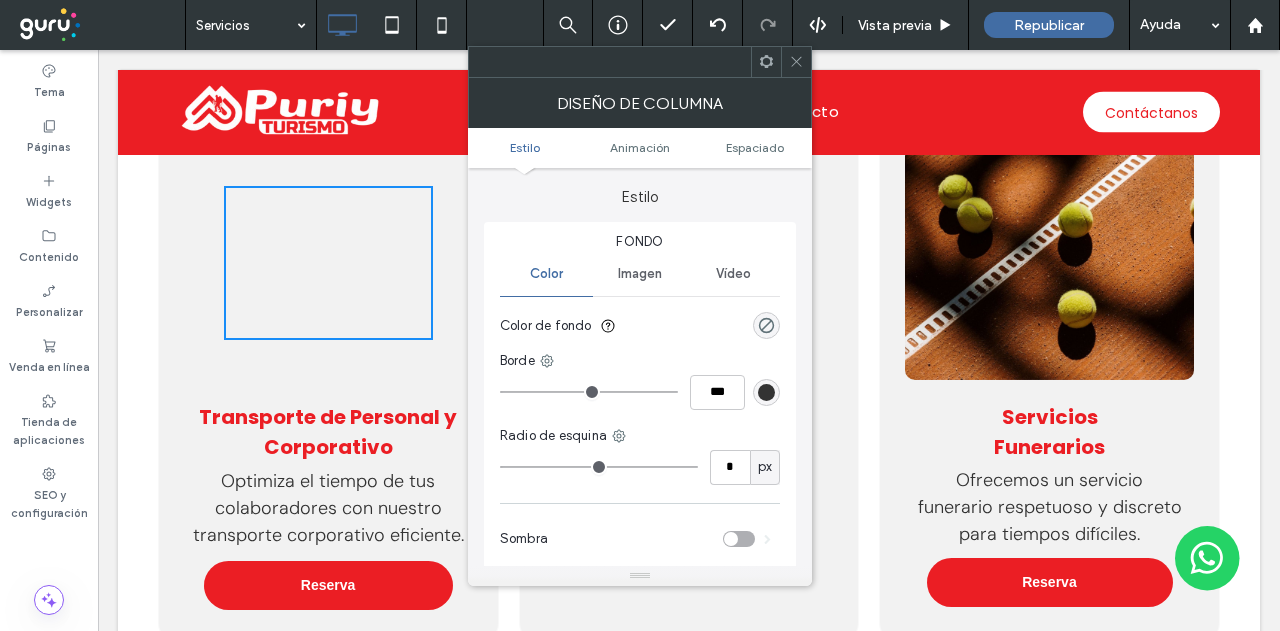 drag, startPoint x: 796, startPoint y: 69, endPoint x: 790, endPoint y: 78, distance: 10.816654 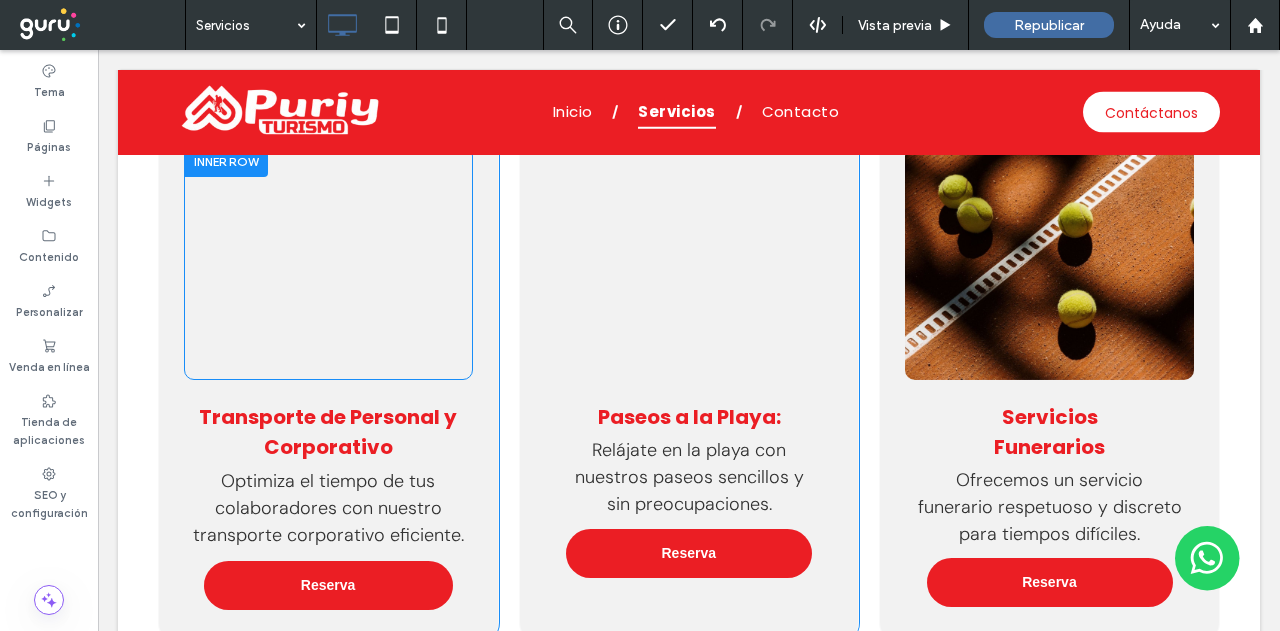 click on "Click To Paste     Click To Paste" at bounding box center [328, 263] 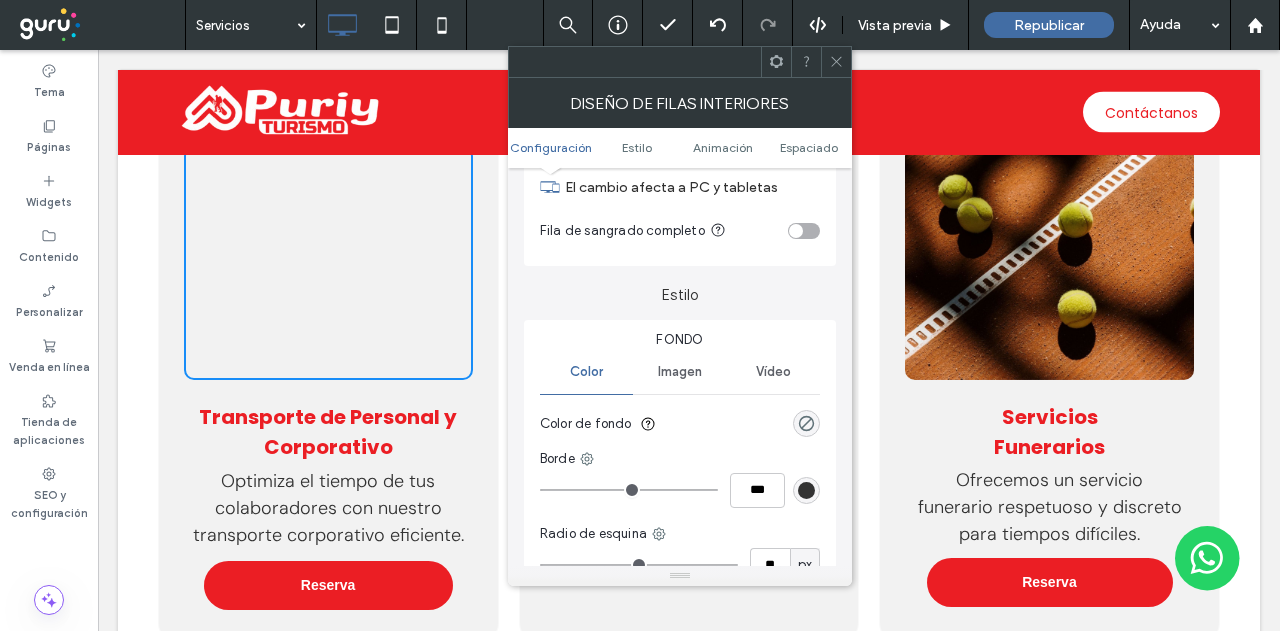 scroll, scrollTop: 200, scrollLeft: 0, axis: vertical 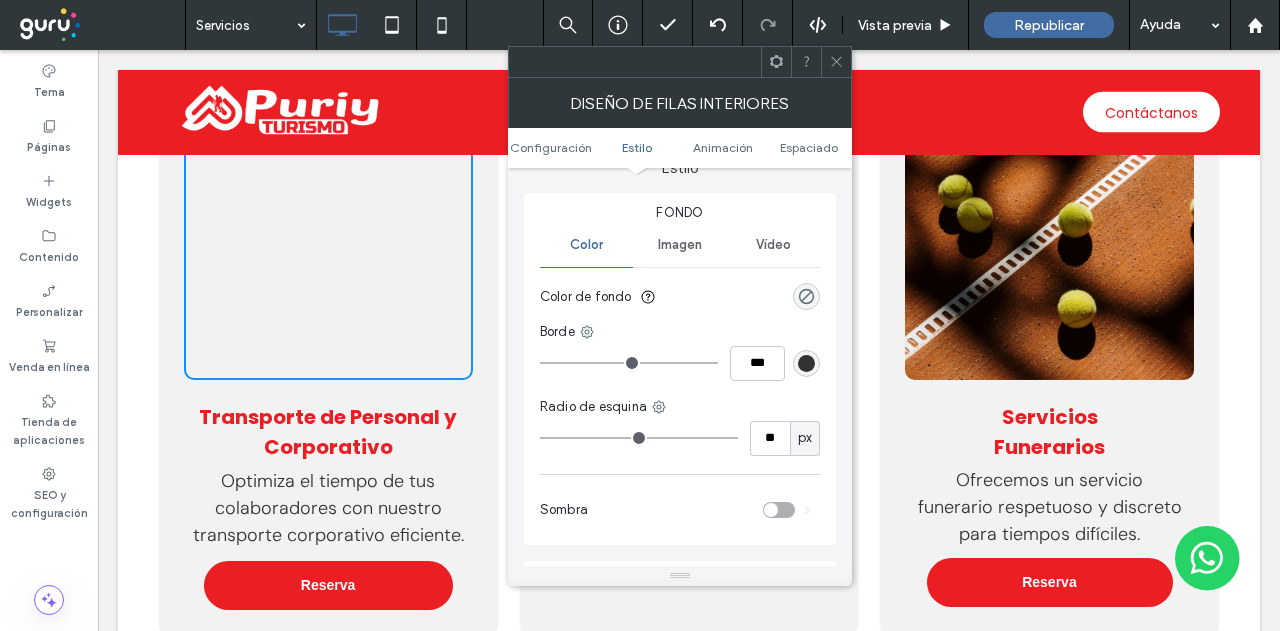 click on "Imagen" at bounding box center (679, 245) 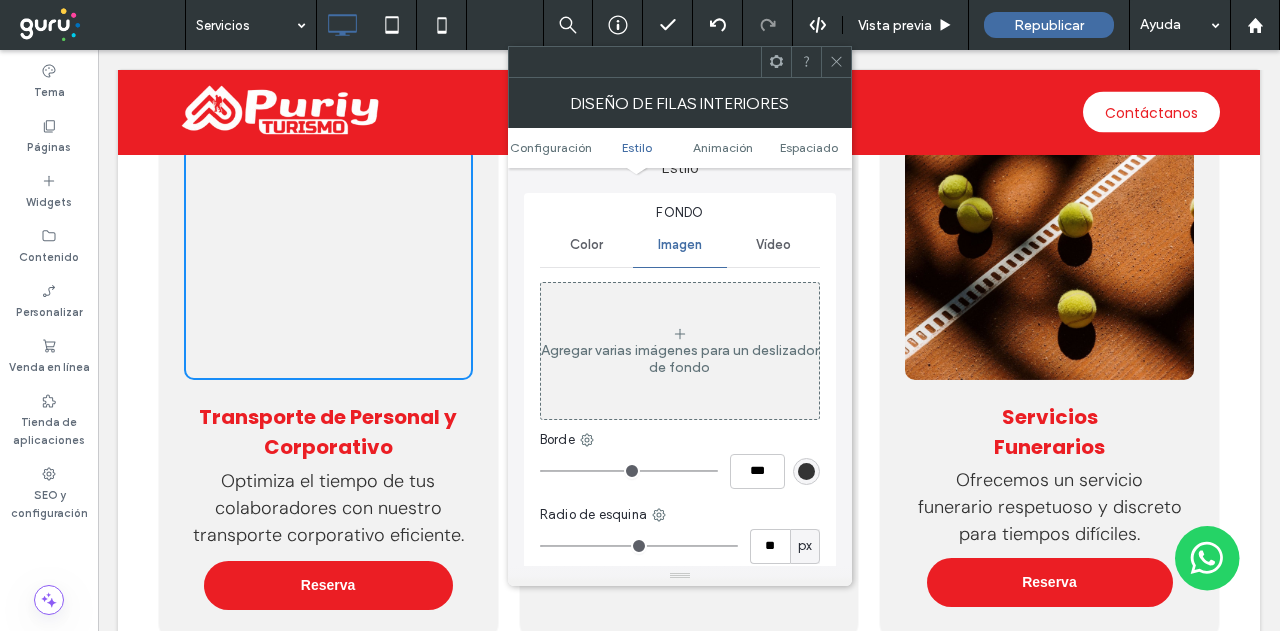 click on "Agregar varias imágenes para un deslizador de fondo" at bounding box center [680, 351] 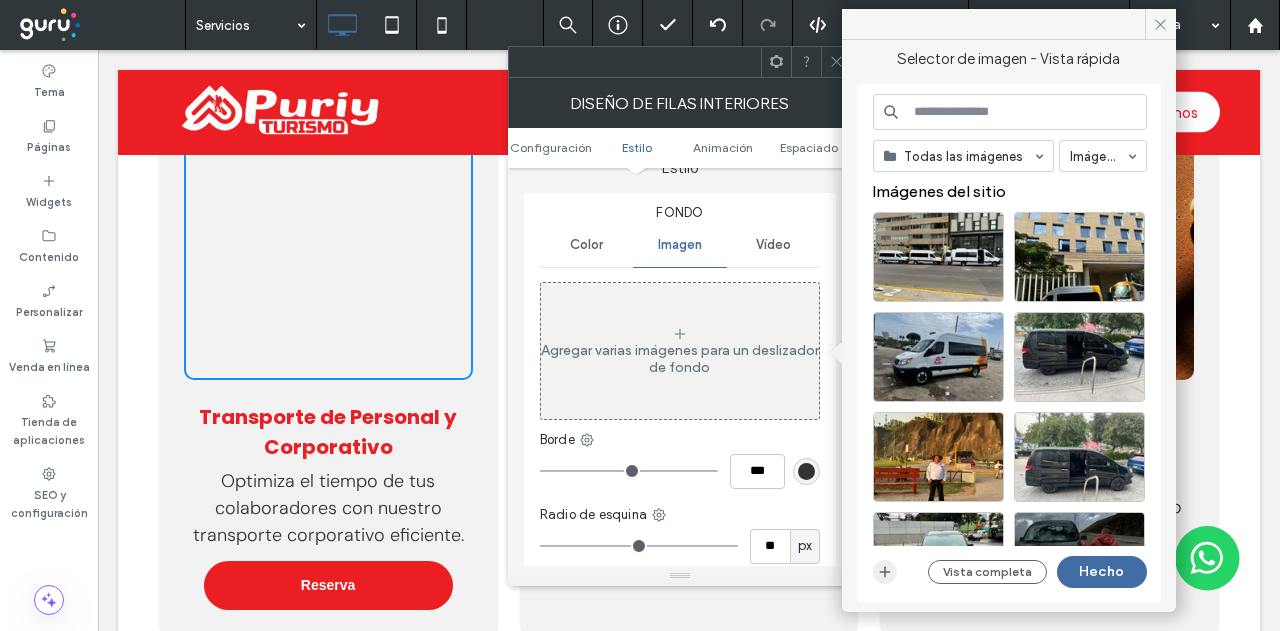 click at bounding box center [885, 572] 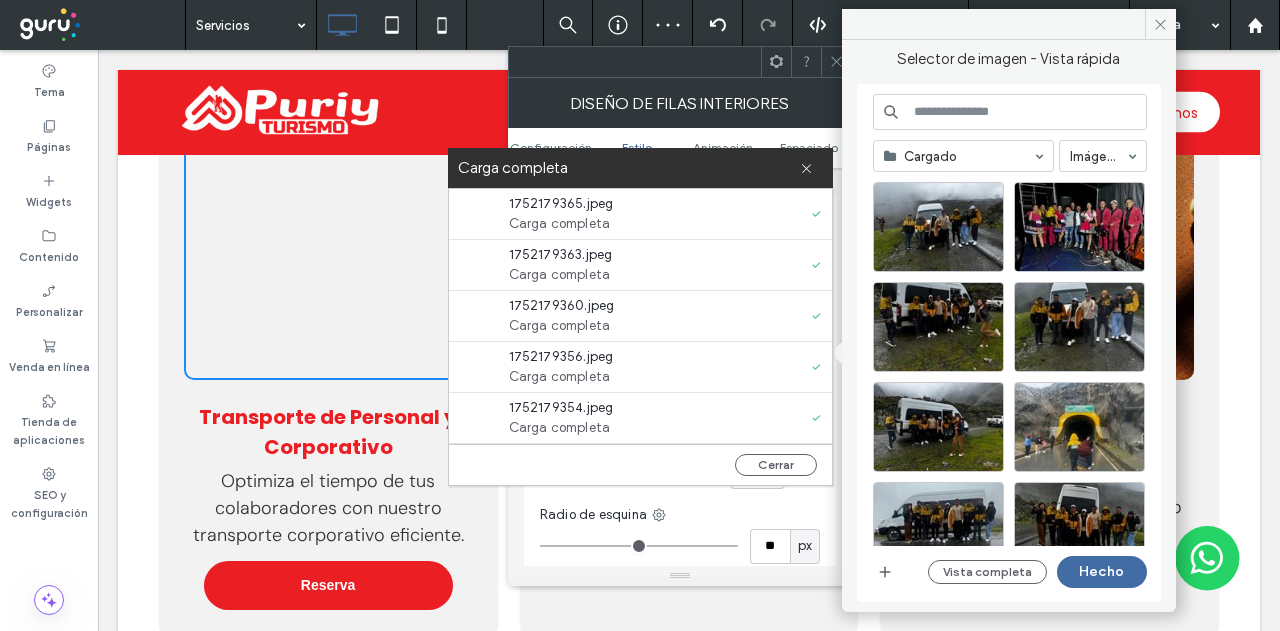 click 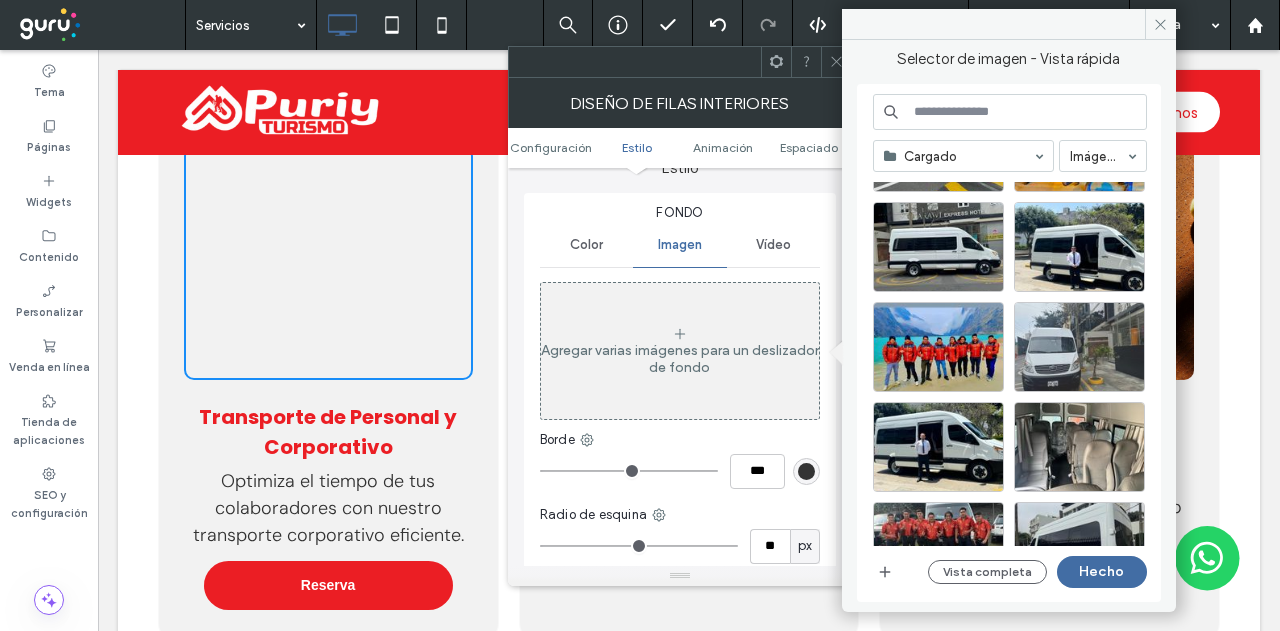 scroll, scrollTop: 600, scrollLeft: 0, axis: vertical 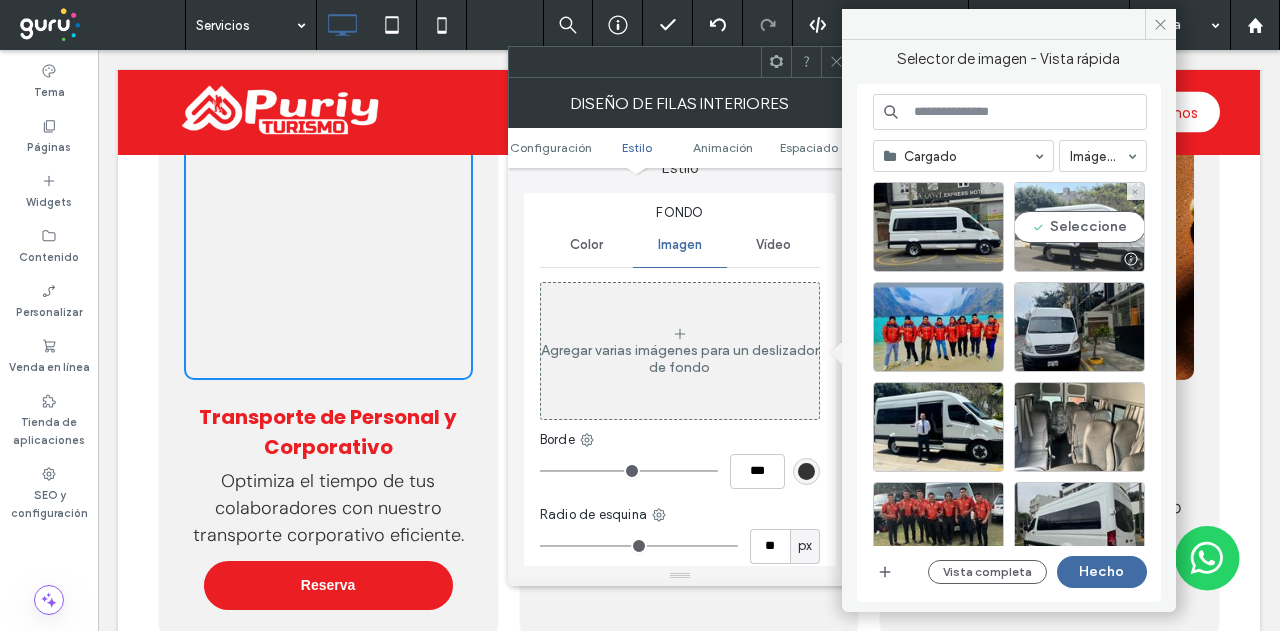 click on "Seleccione" at bounding box center [1079, 227] 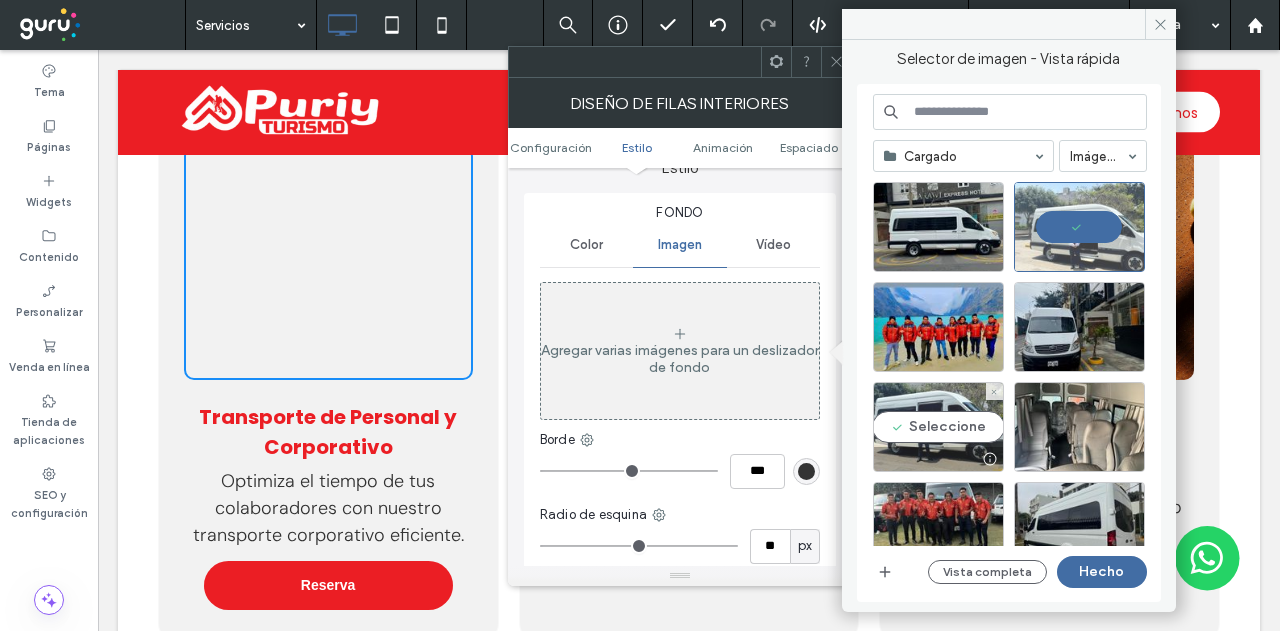 click on "Seleccione" at bounding box center [938, 427] 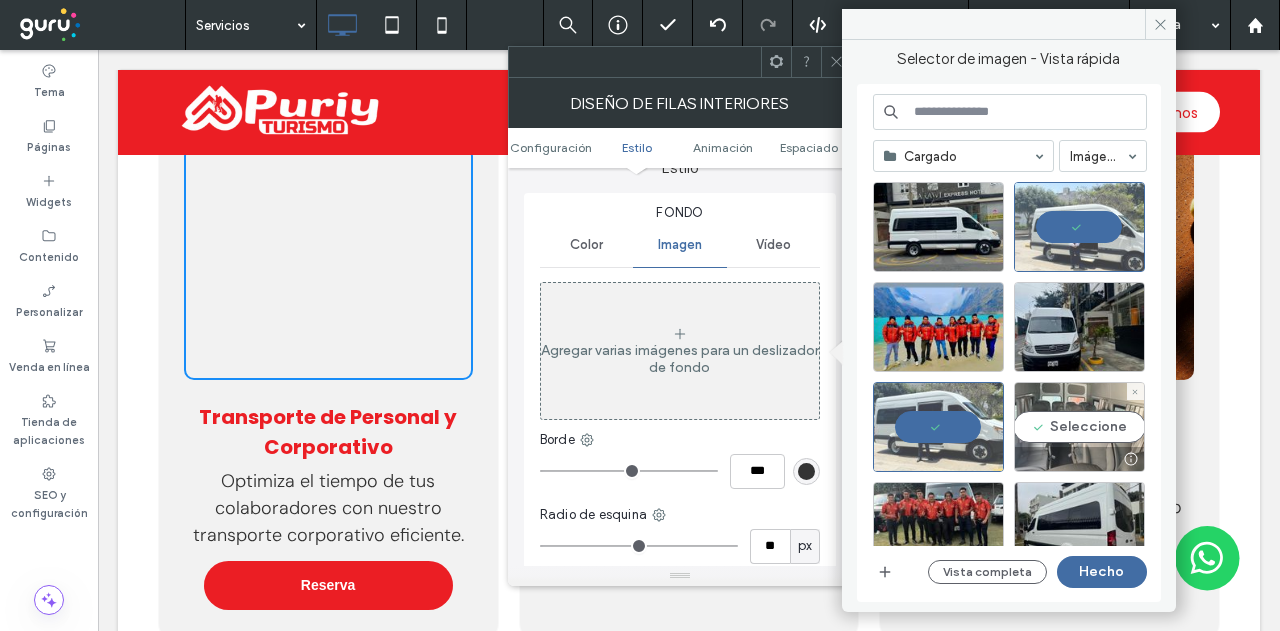 click on "Seleccione" at bounding box center [1079, 427] 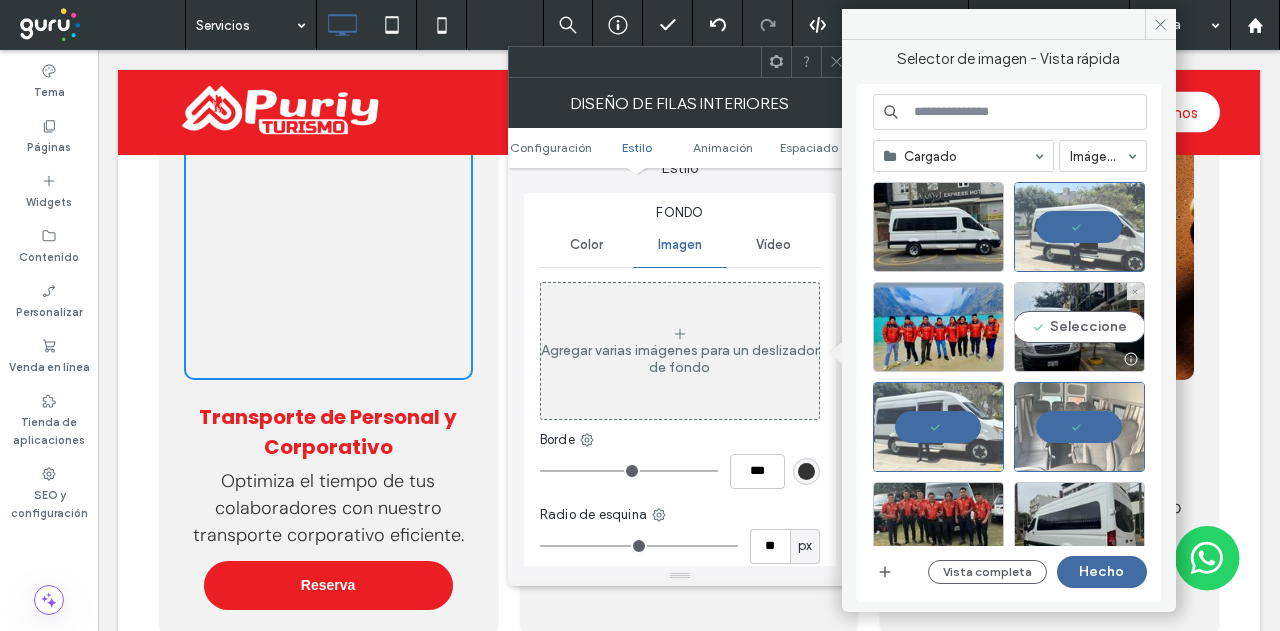 drag, startPoint x: 1102, startPoint y: 329, endPoint x: 1101, endPoint y: 371, distance: 42.0119 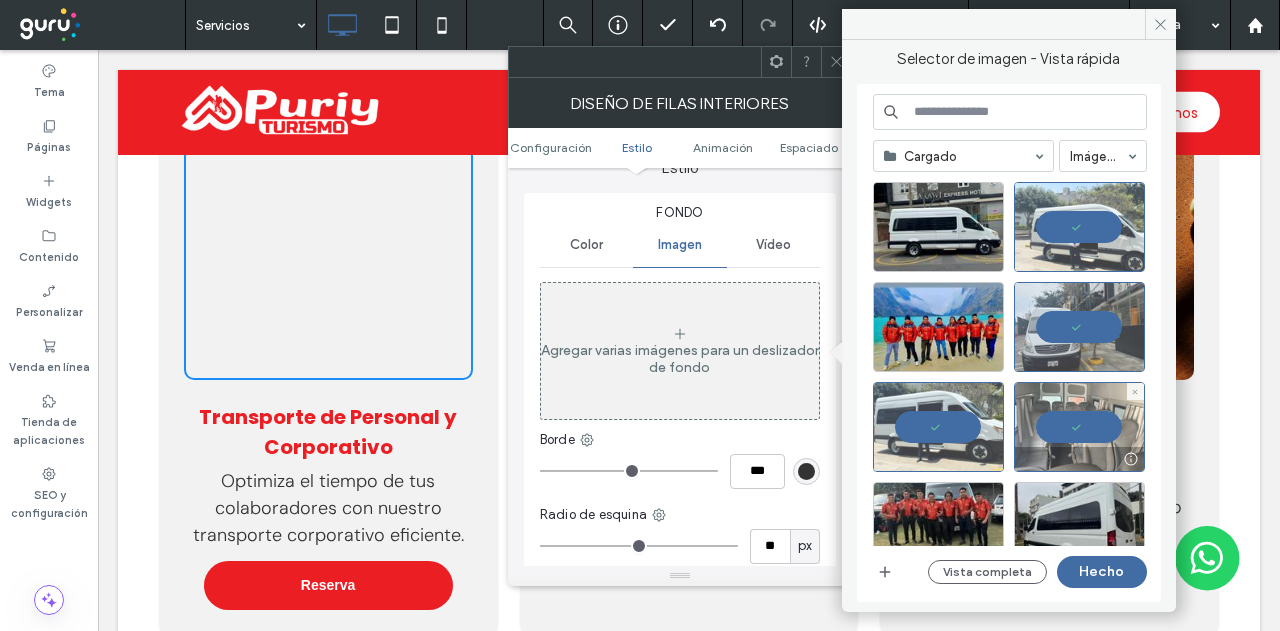 scroll, scrollTop: 700, scrollLeft: 0, axis: vertical 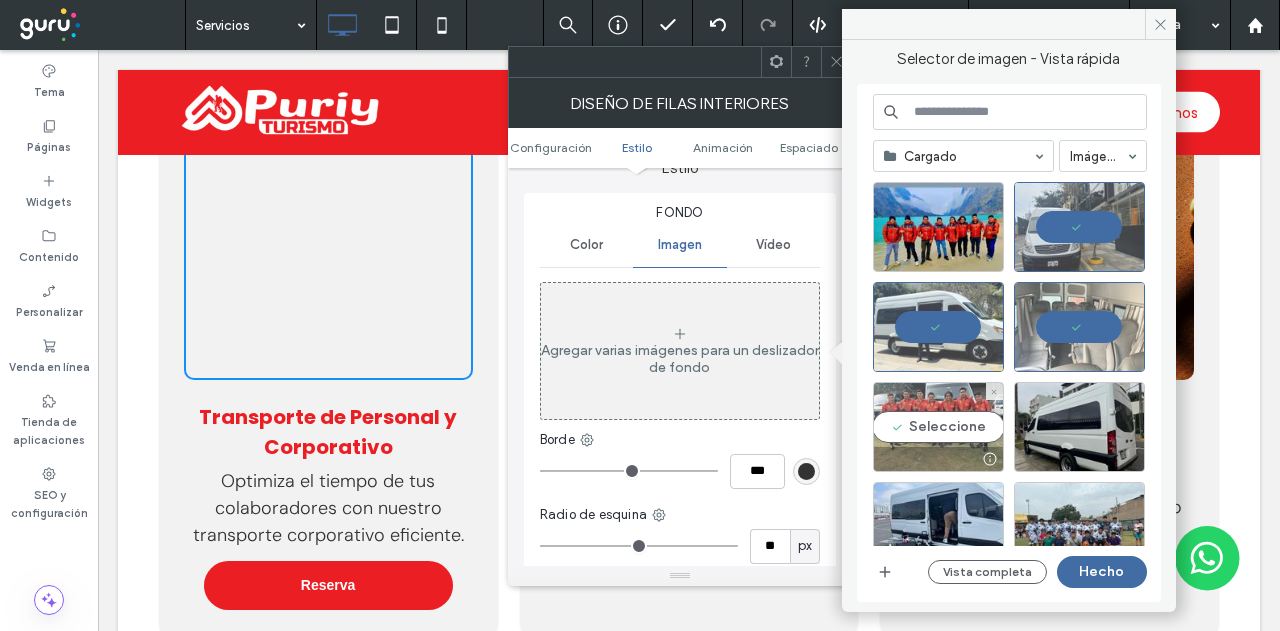 click on "Seleccione" at bounding box center [938, 427] 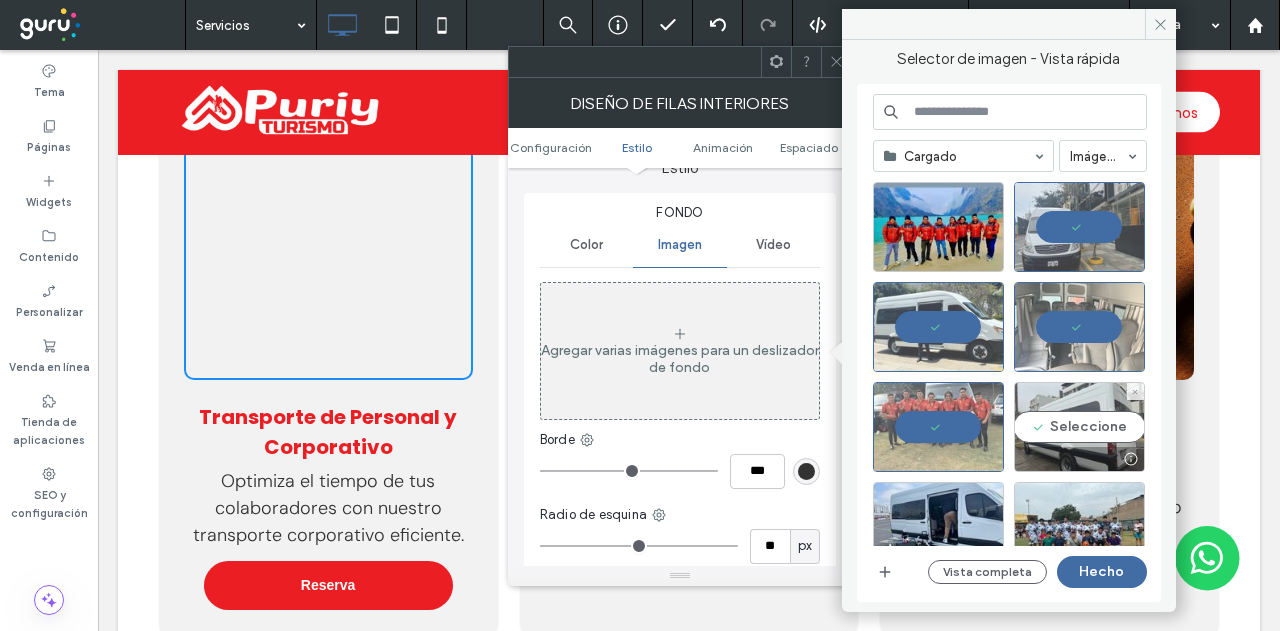 click on "Seleccione" at bounding box center [1079, 427] 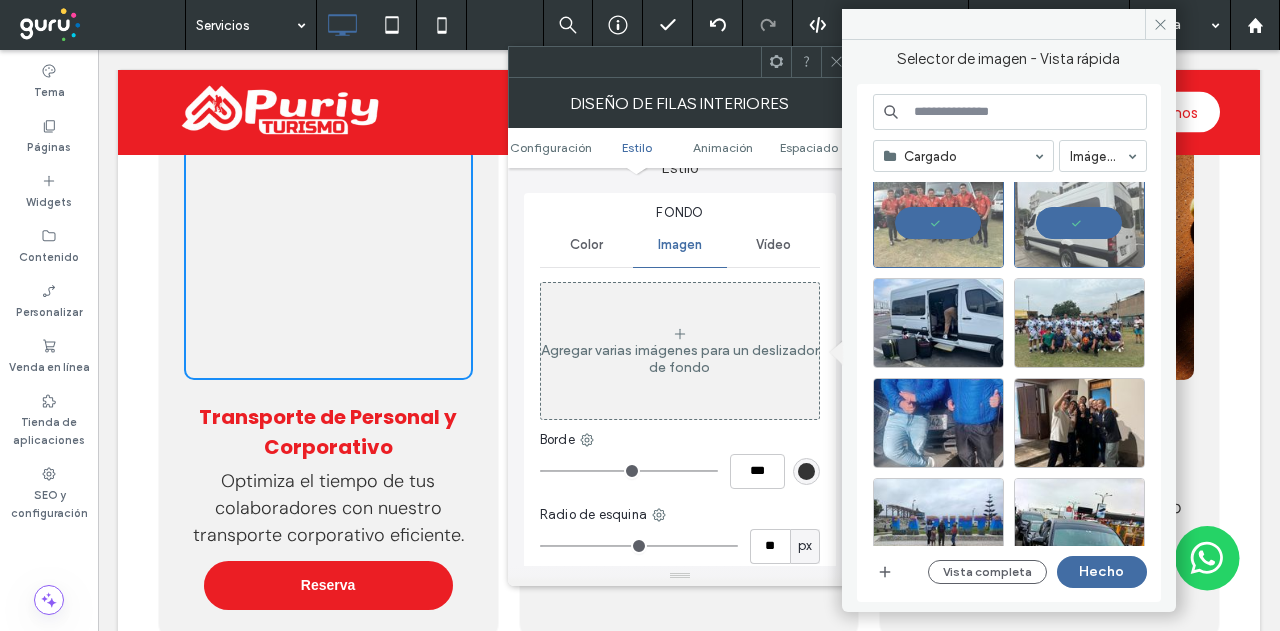 scroll, scrollTop: 1035, scrollLeft: 0, axis: vertical 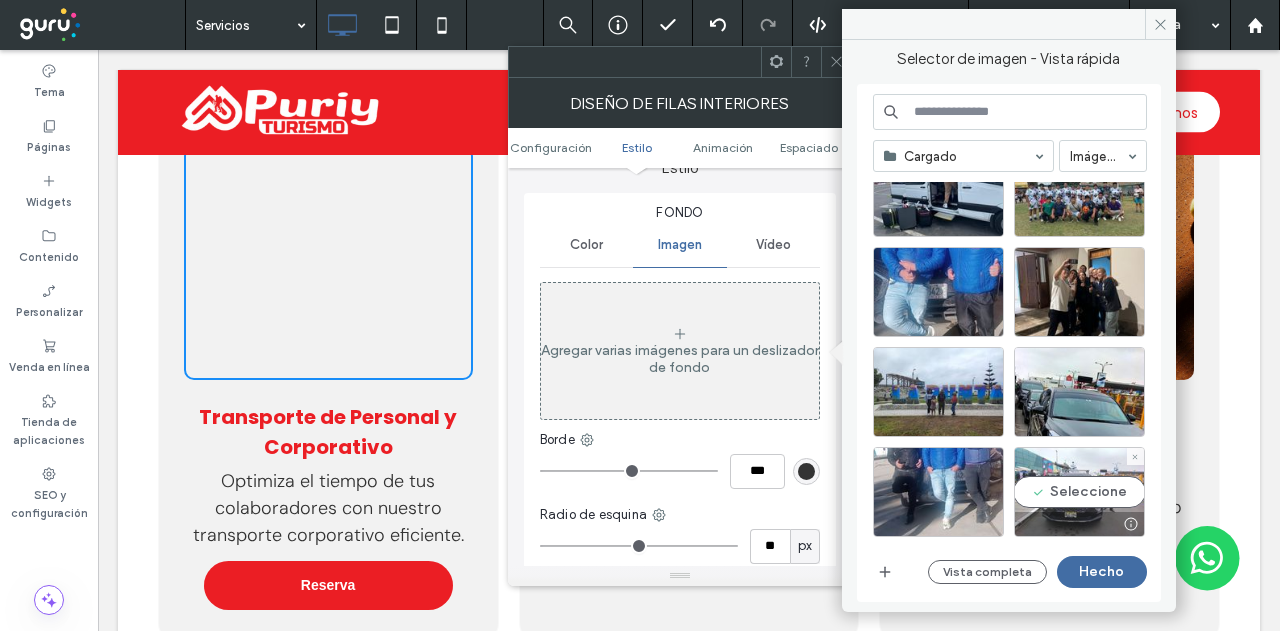 click on "Seleccione" at bounding box center (1079, 492) 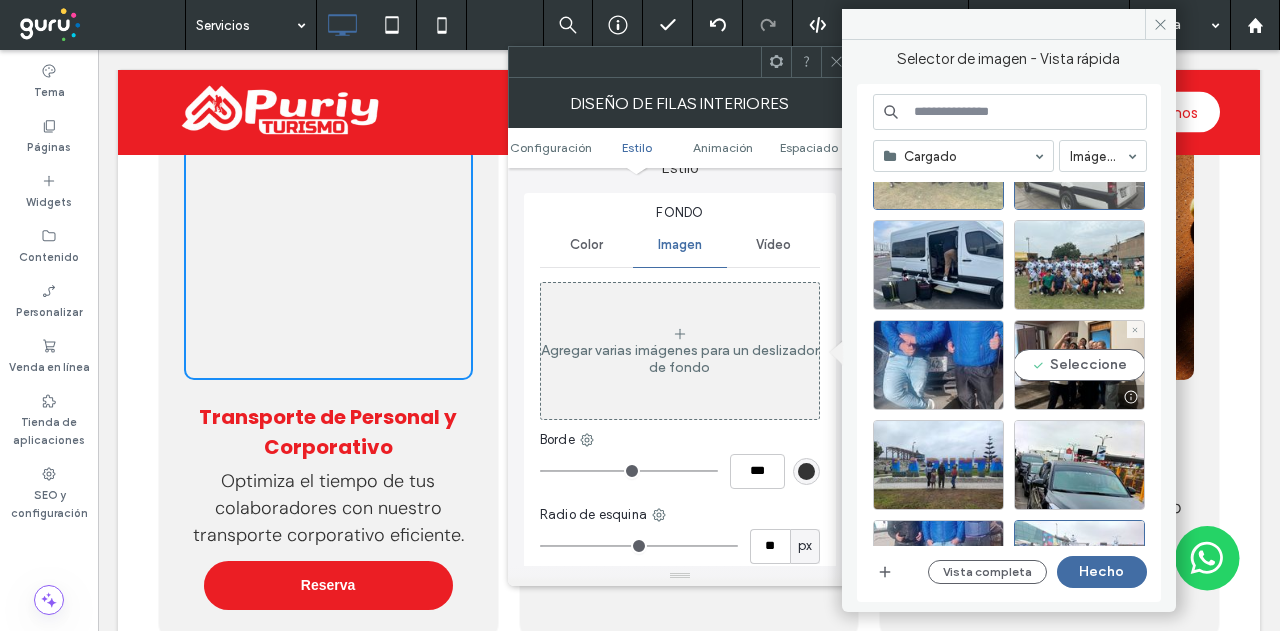 scroll, scrollTop: 935, scrollLeft: 0, axis: vertical 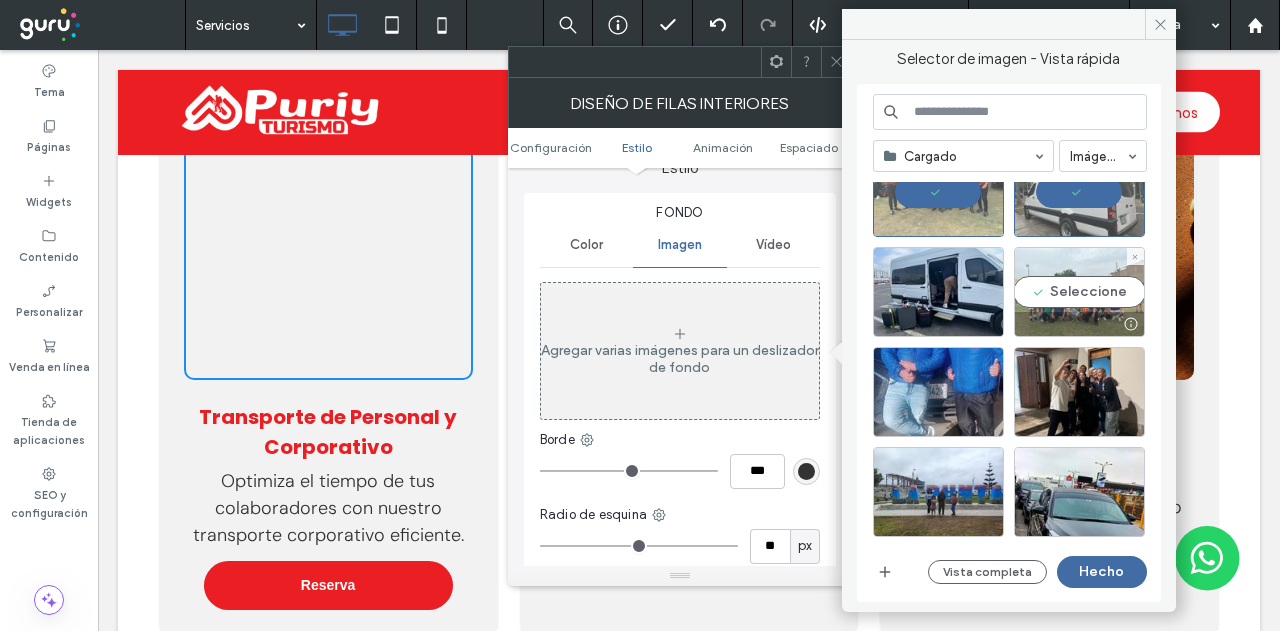 click on "Seleccione" at bounding box center [1079, 292] 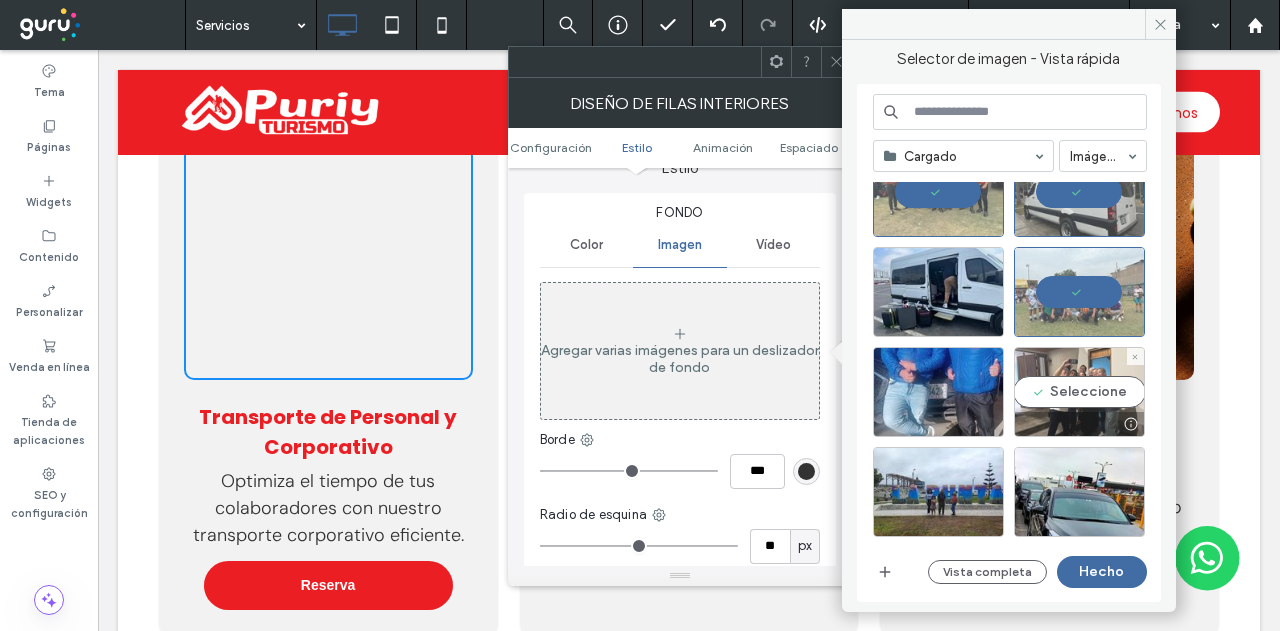 click on "Seleccione" at bounding box center (1079, 392) 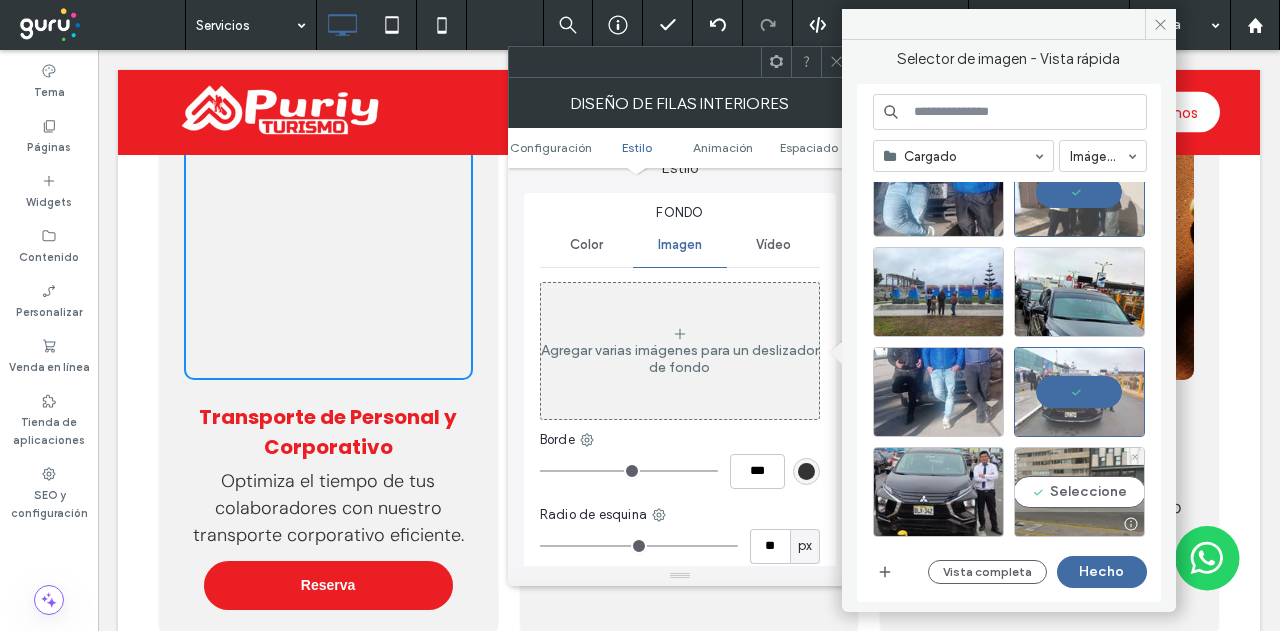 scroll, scrollTop: 1335, scrollLeft: 0, axis: vertical 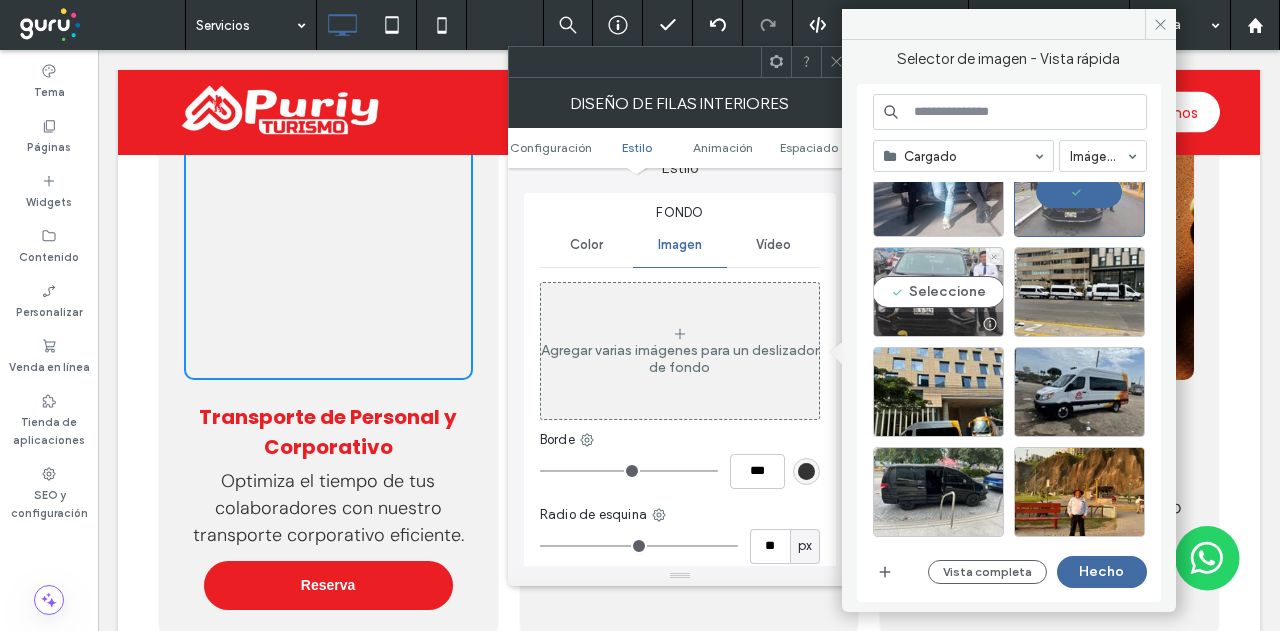 click on "Seleccione" at bounding box center (938, 292) 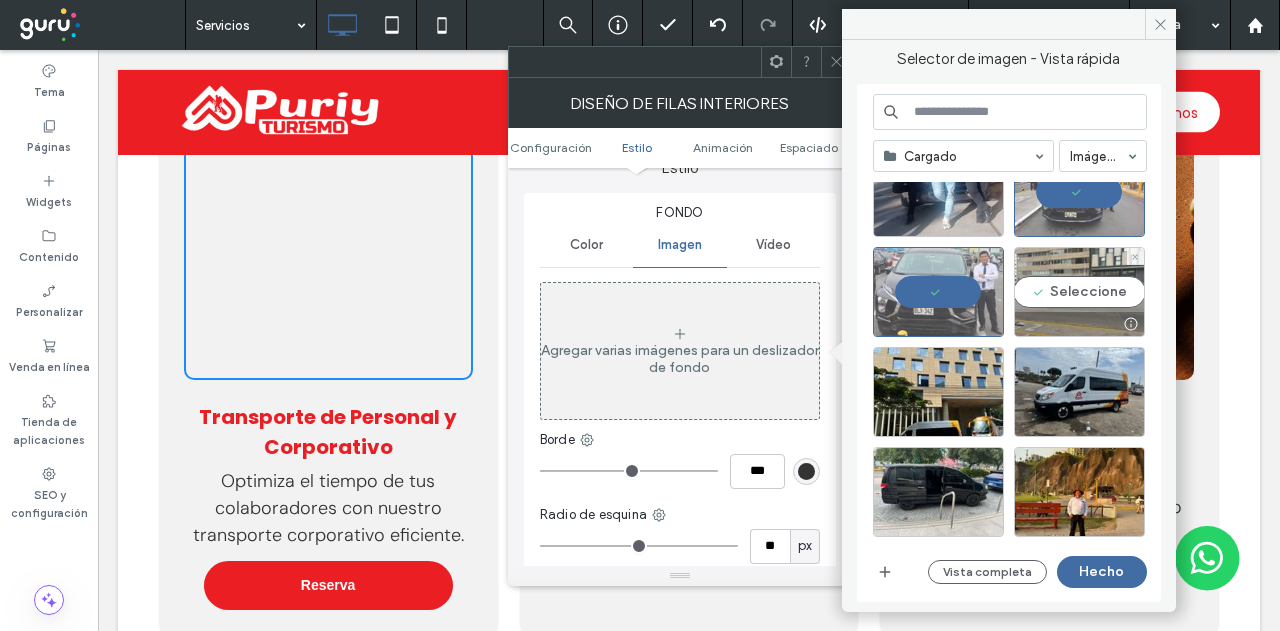 click on "Seleccione" at bounding box center [1079, 292] 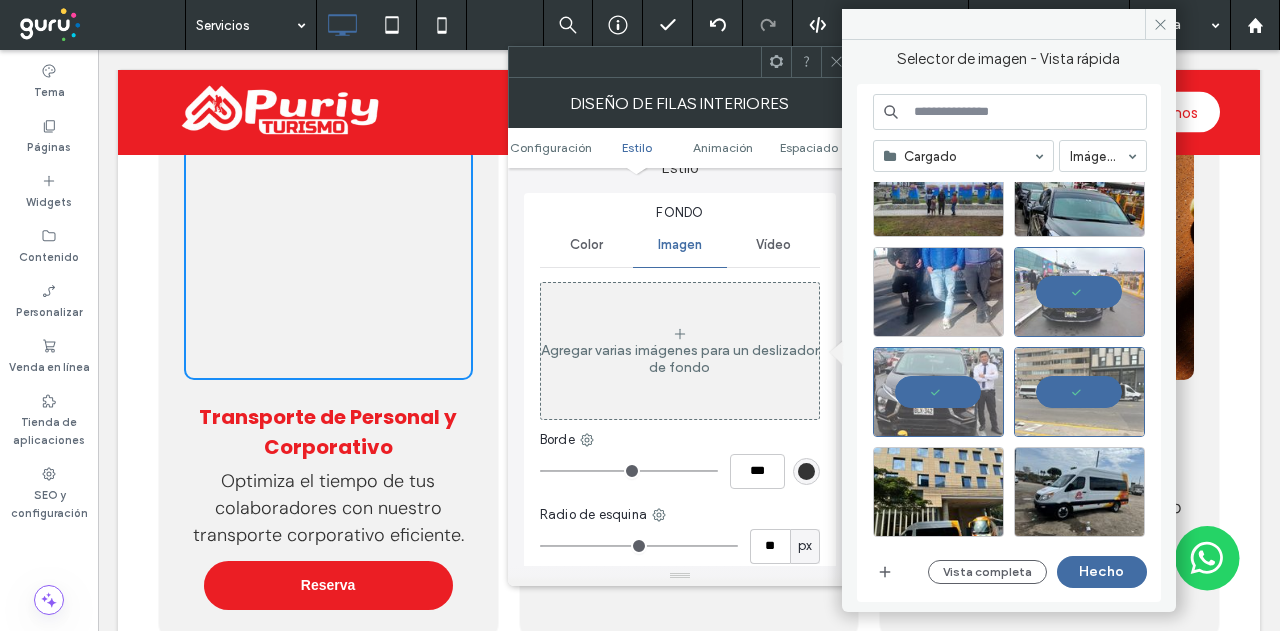 scroll, scrollTop: 1335, scrollLeft: 0, axis: vertical 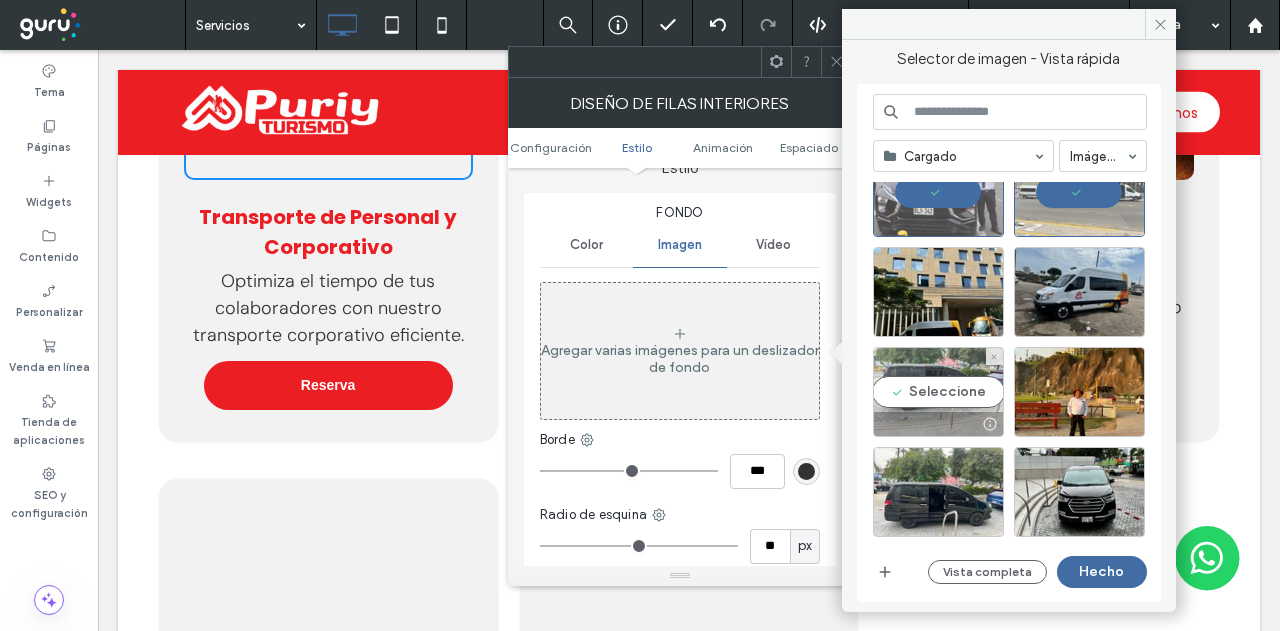 click on "Seleccione" at bounding box center [938, 392] 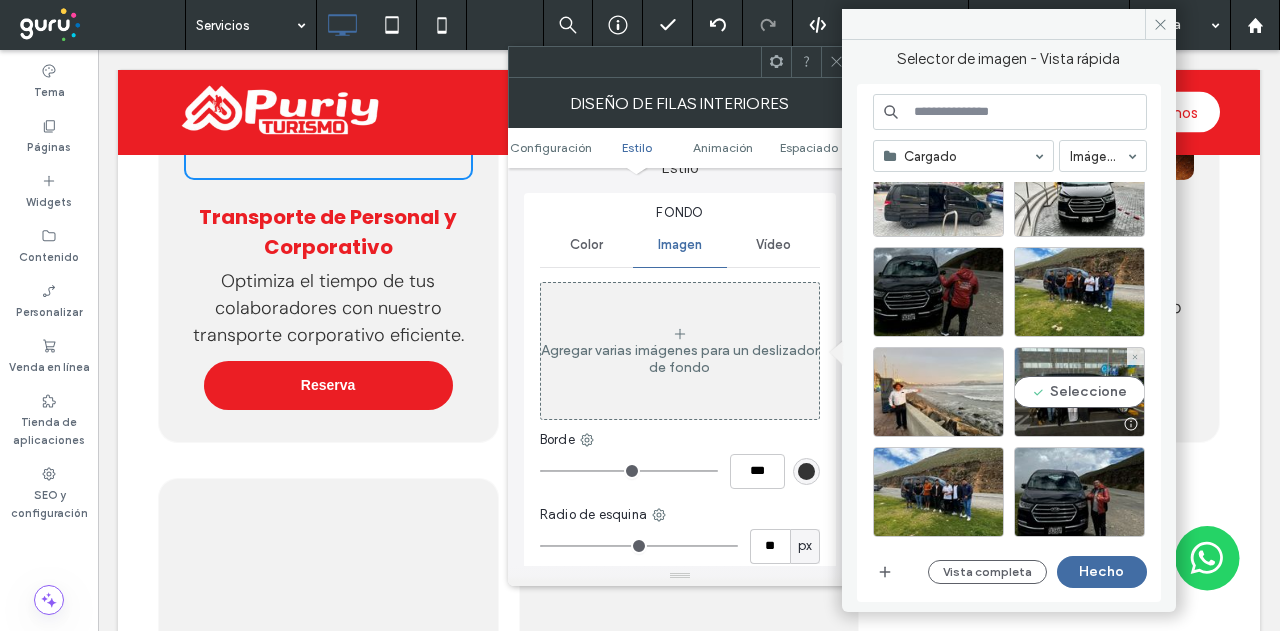 scroll, scrollTop: 1835, scrollLeft: 0, axis: vertical 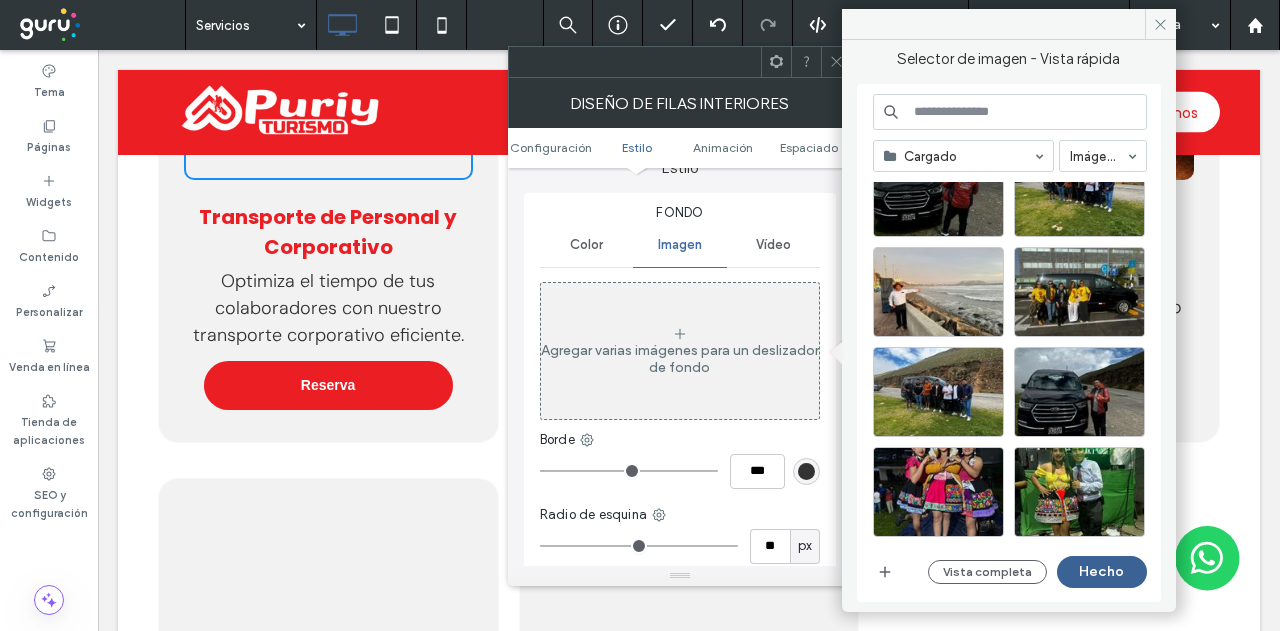 click on "Hecho" at bounding box center [1102, 572] 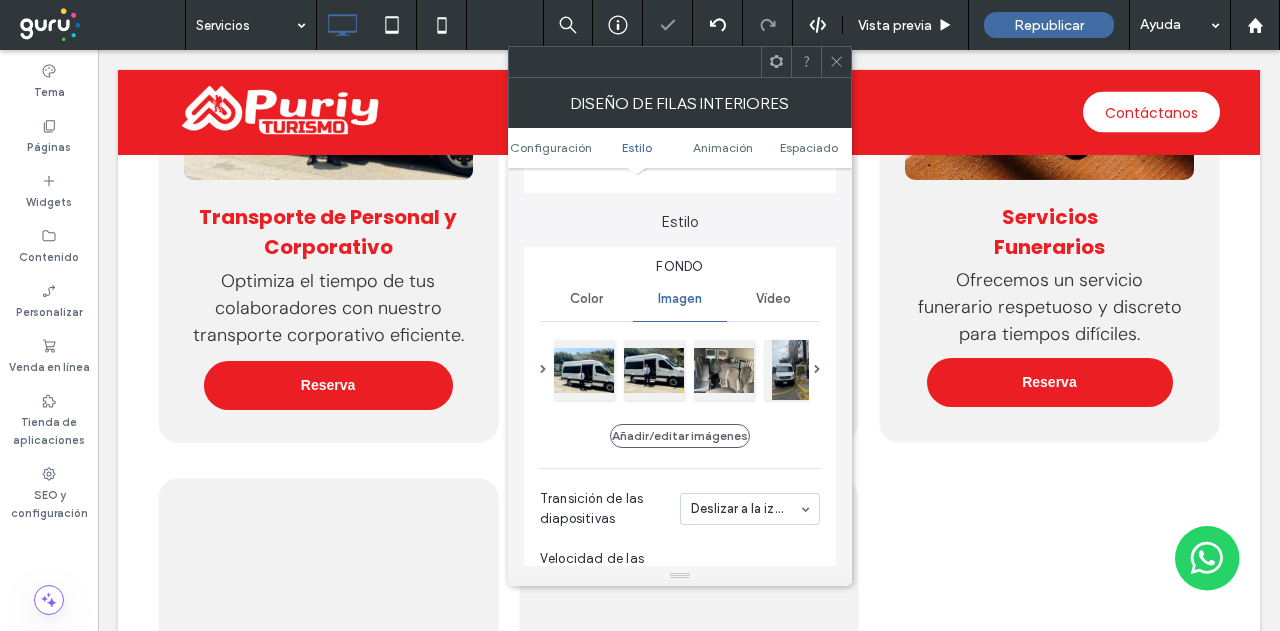 scroll, scrollTop: 0, scrollLeft: 0, axis: both 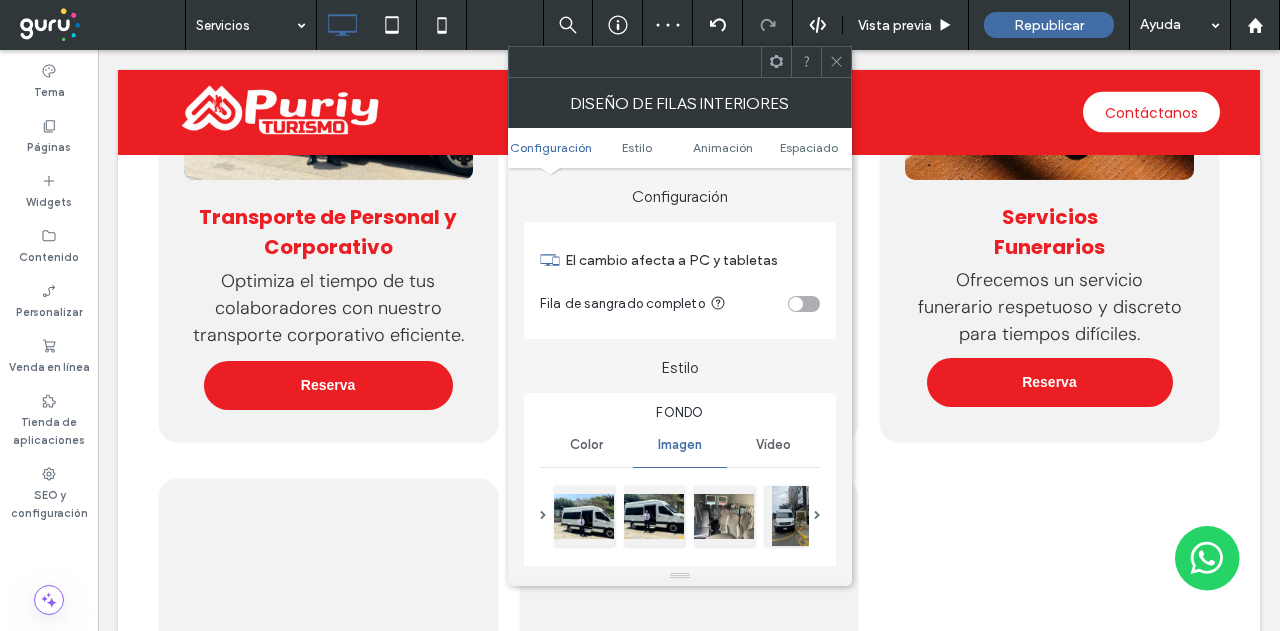 click 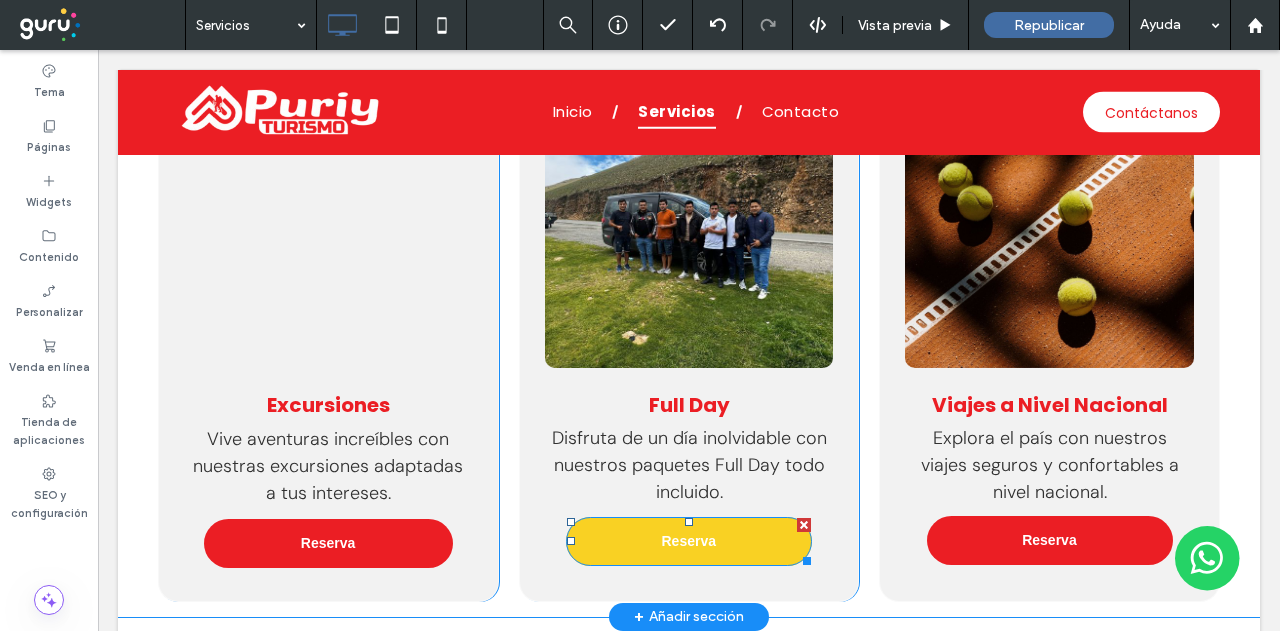 scroll, scrollTop: 1400, scrollLeft: 0, axis: vertical 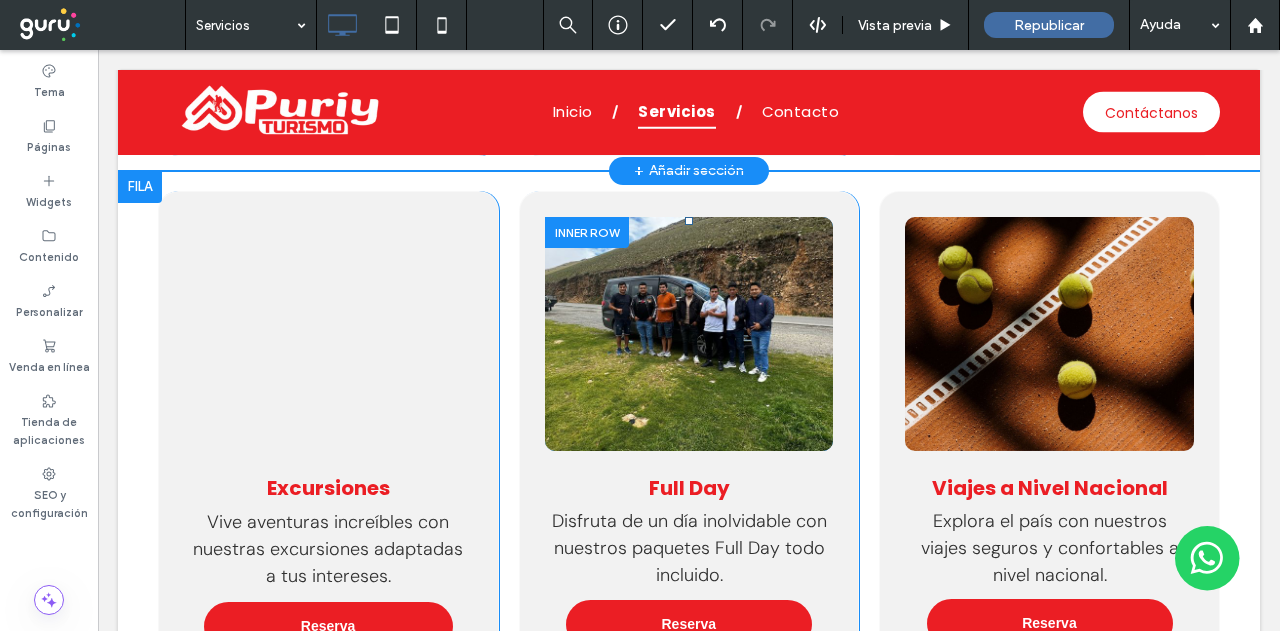 click at bounding box center [689, 334] 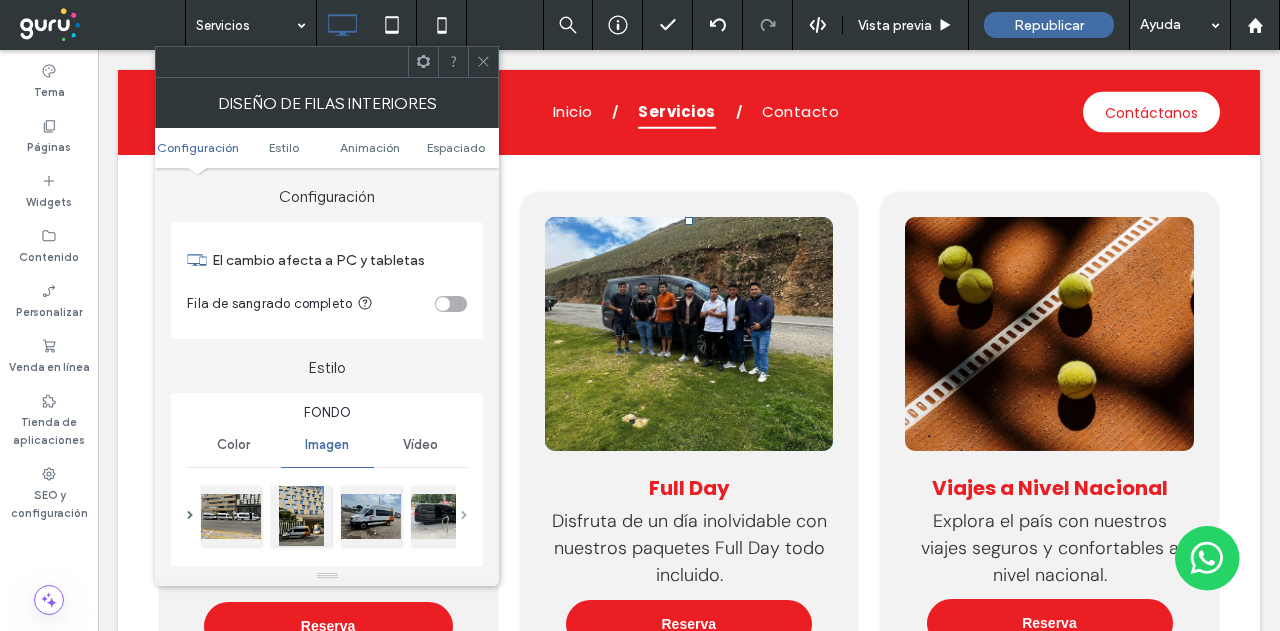click at bounding box center [464, 515] 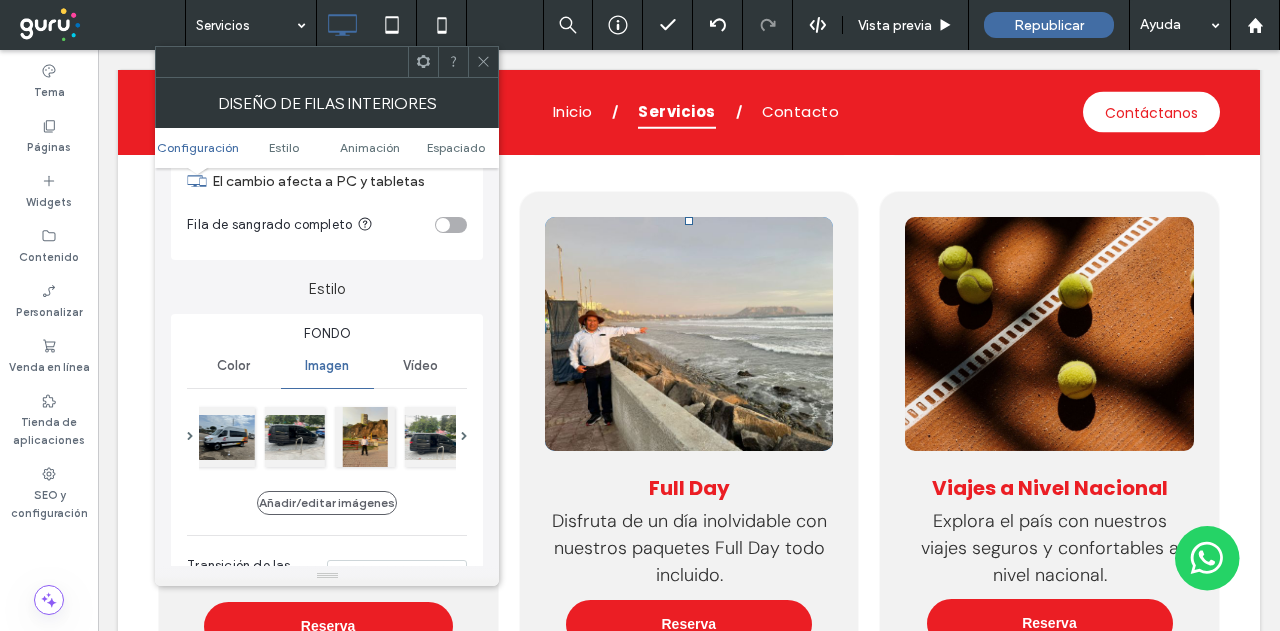 scroll, scrollTop: 300, scrollLeft: 0, axis: vertical 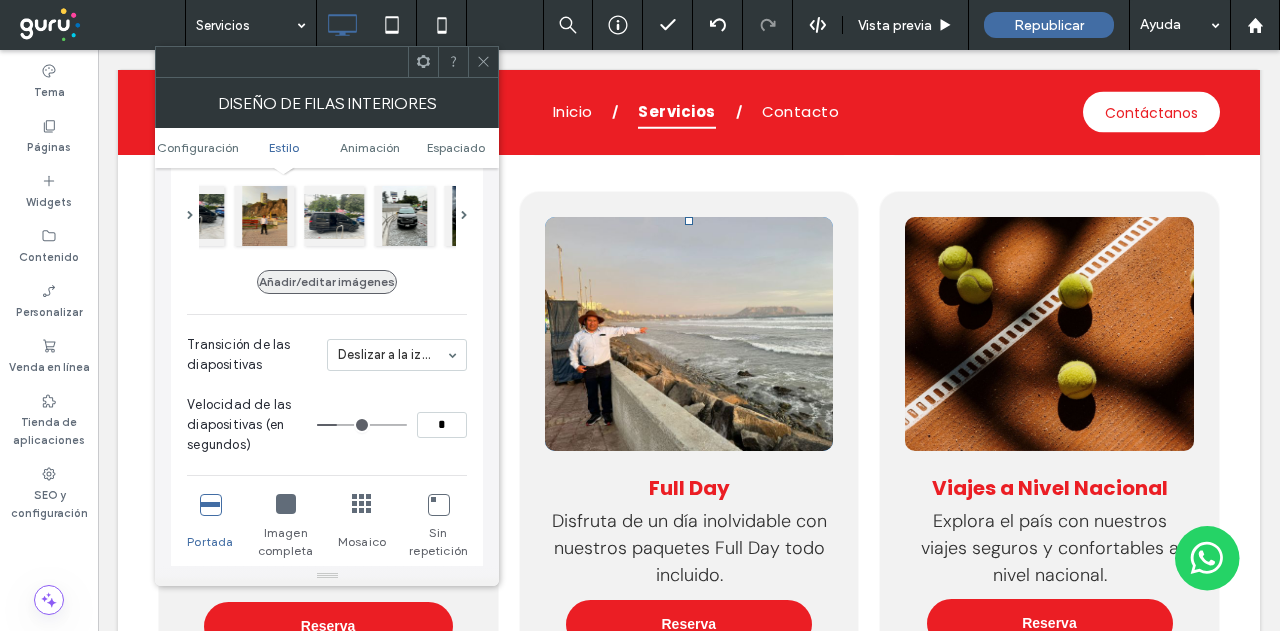 click on "Añadir/editar imágenes" at bounding box center [327, 282] 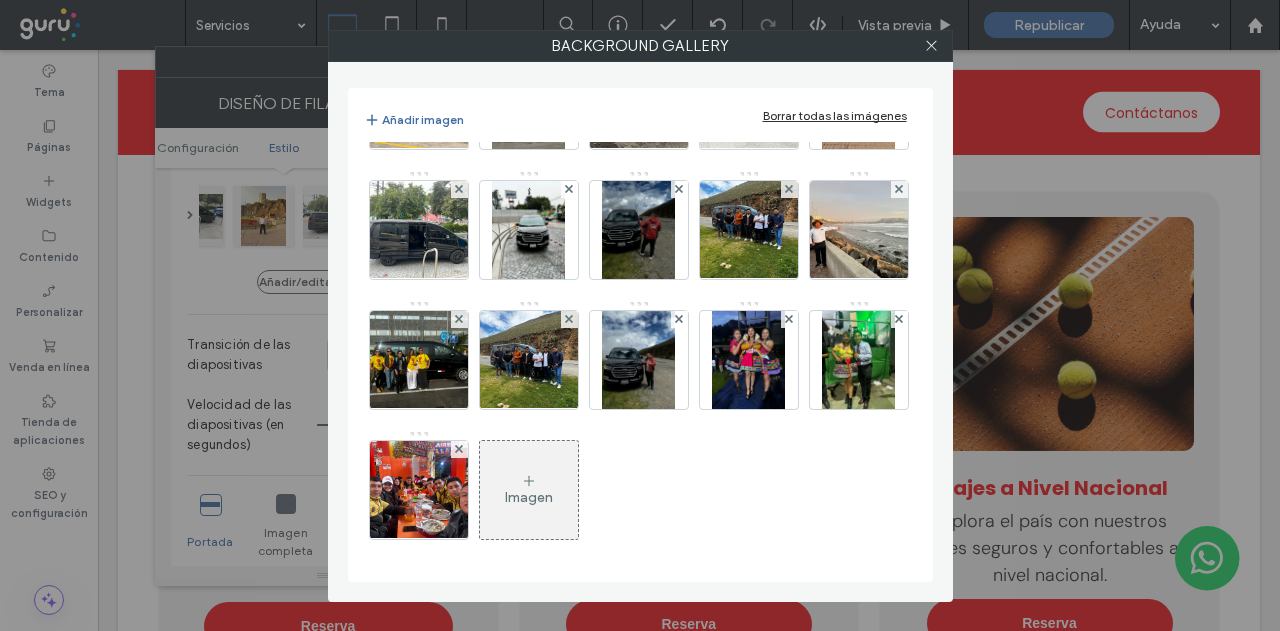 scroll, scrollTop: 238, scrollLeft: 0, axis: vertical 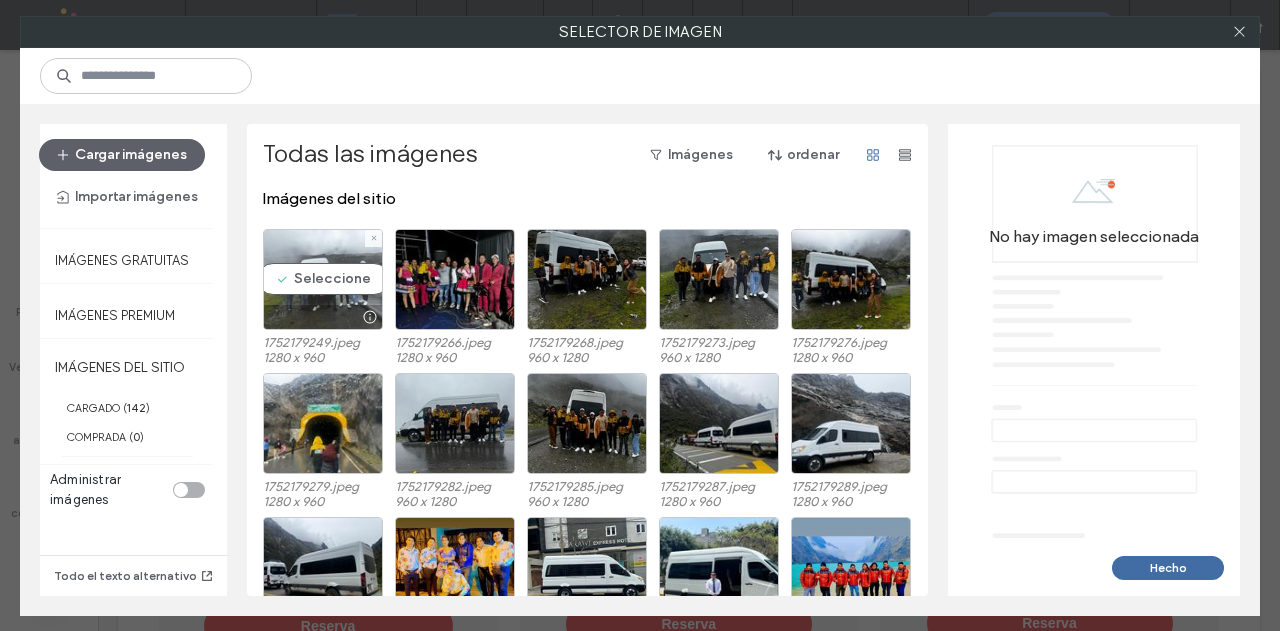 click on "Seleccione" at bounding box center (323, 279) 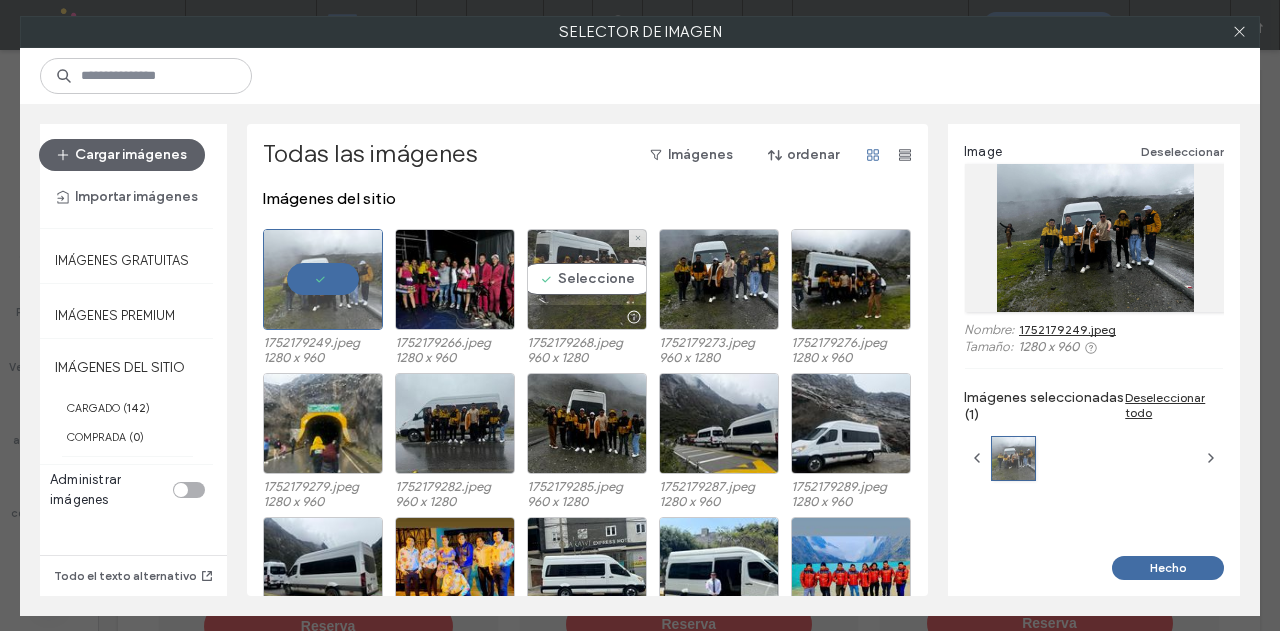click on "Seleccione" at bounding box center [587, 279] 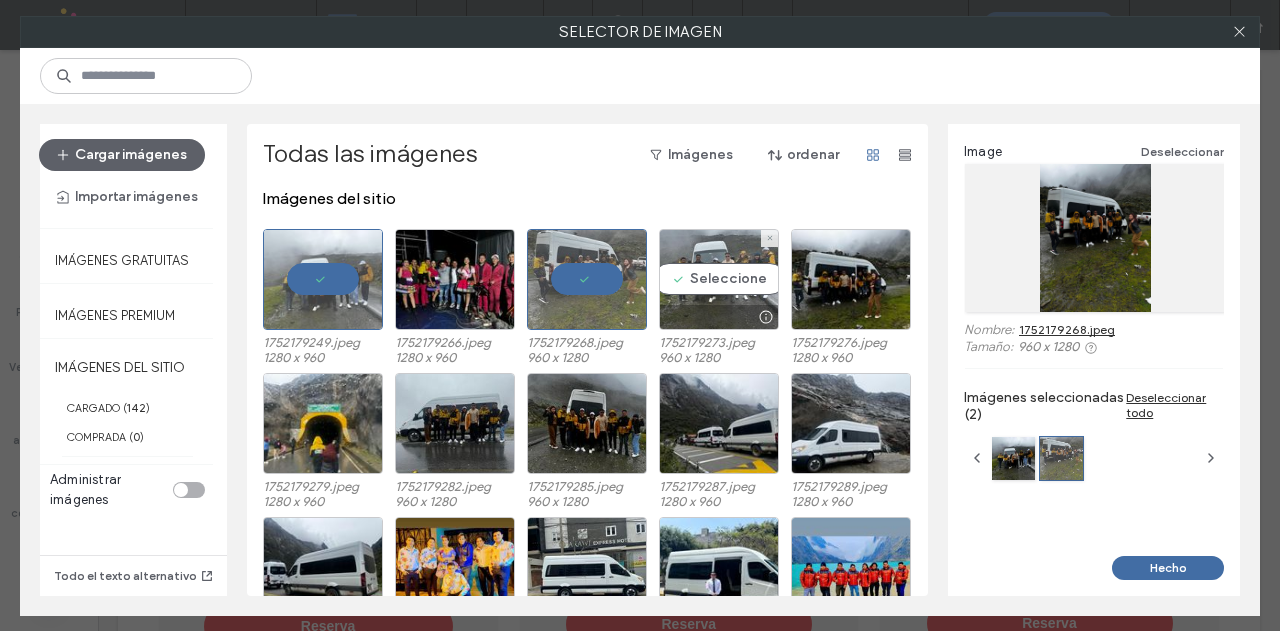 click on "Seleccione" at bounding box center [719, 279] 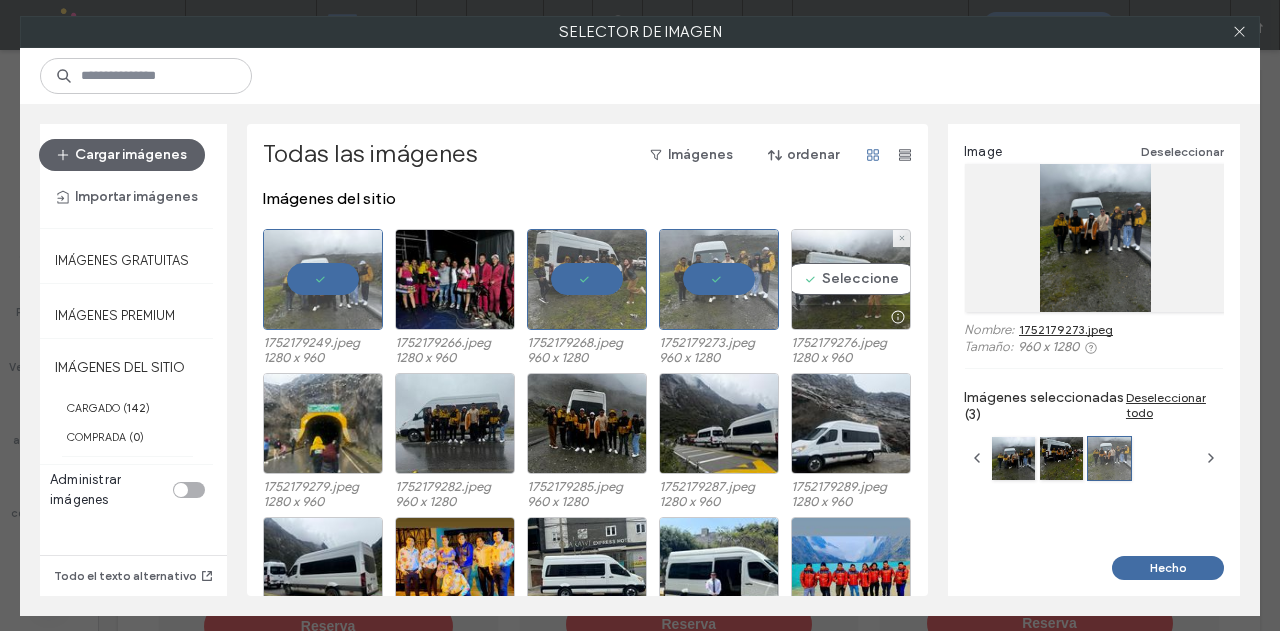 click on "Seleccione" at bounding box center (851, 279) 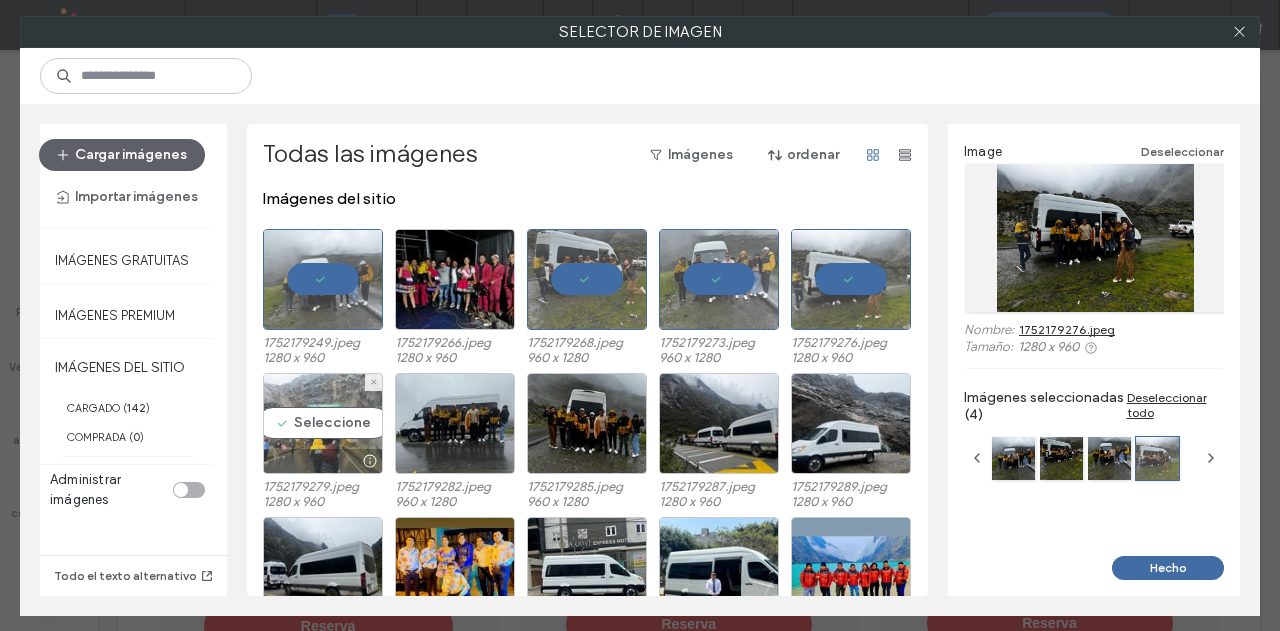 click on "Seleccione" at bounding box center [323, 423] 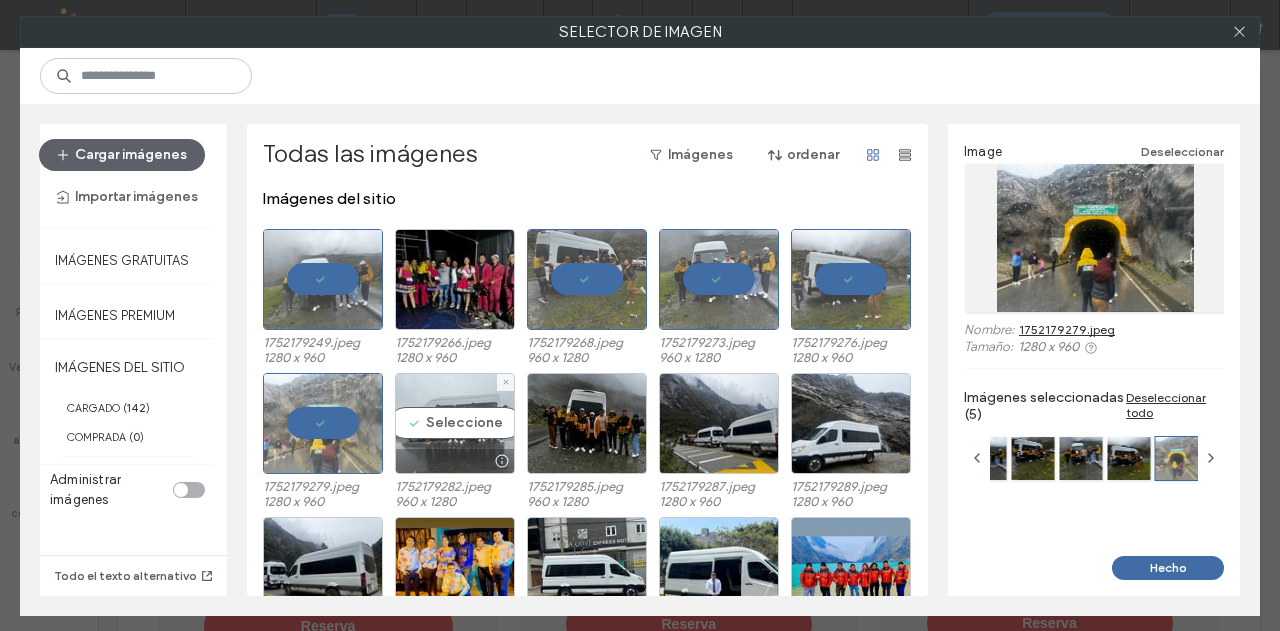 click on "Seleccione" at bounding box center (455, 423) 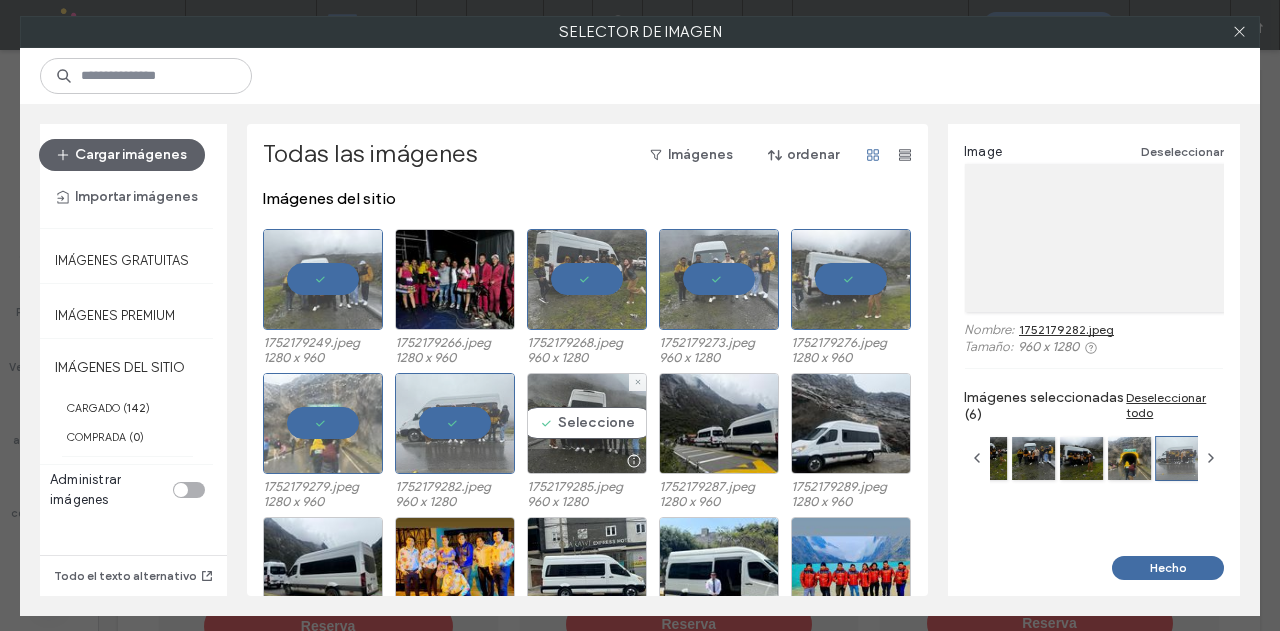 click on "Seleccione" at bounding box center (587, 423) 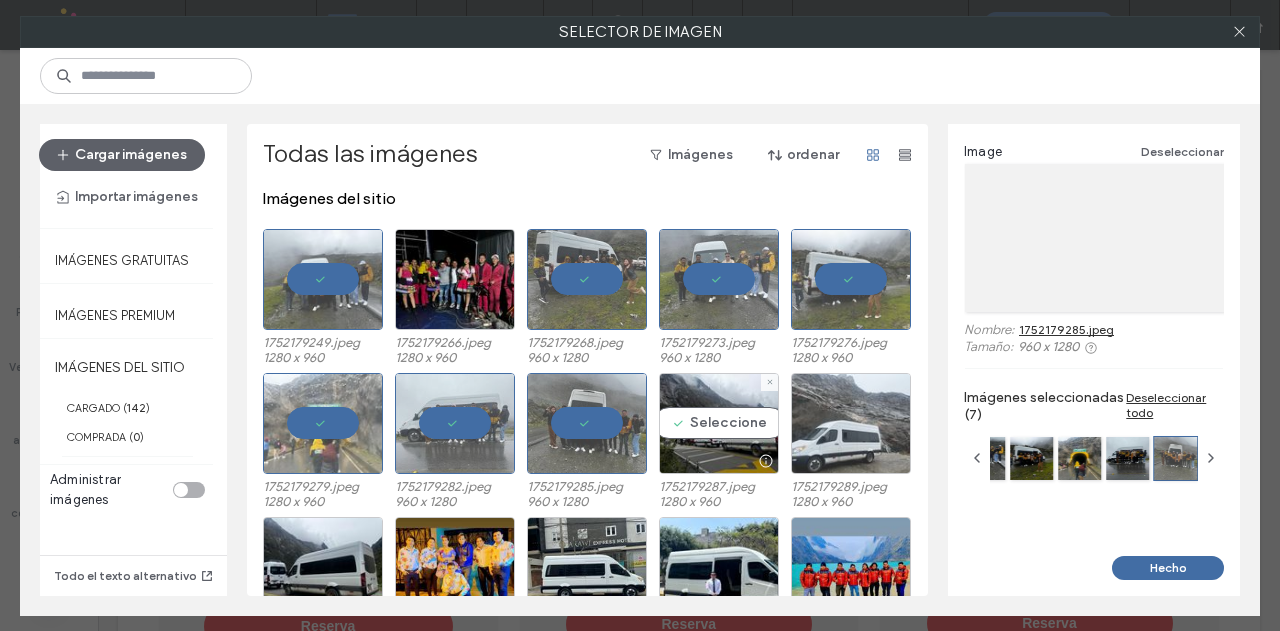 click on "Seleccione" at bounding box center [719, 423] 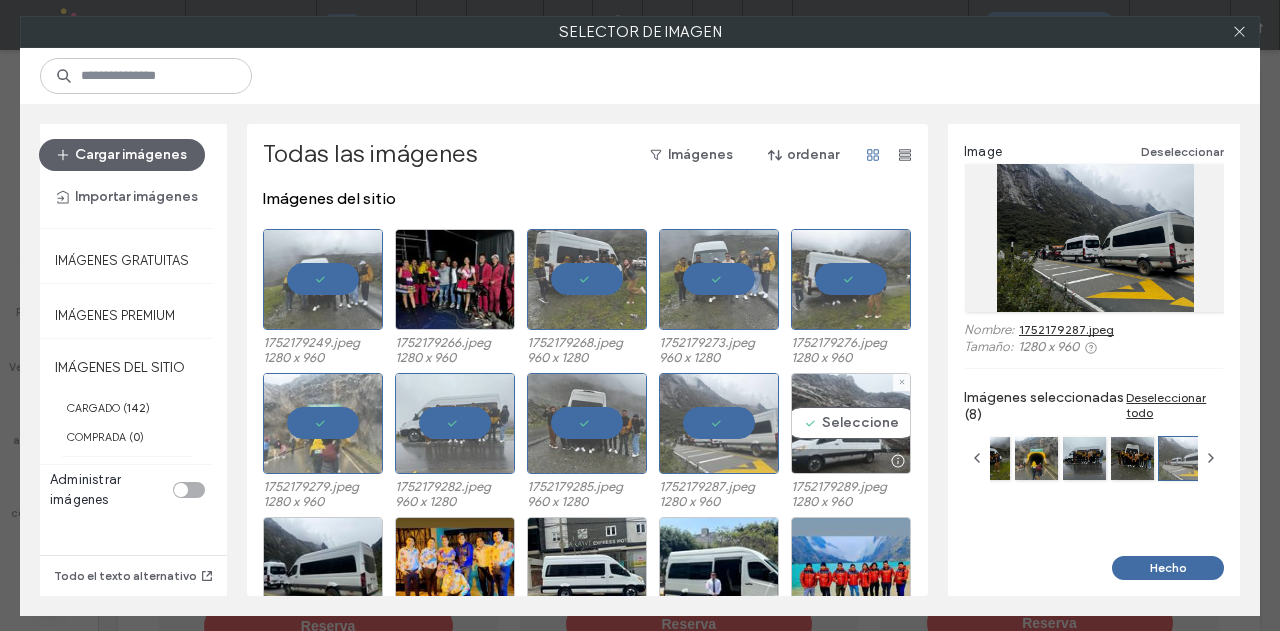 click on "Seleccione" at bounding box center [851, 423] 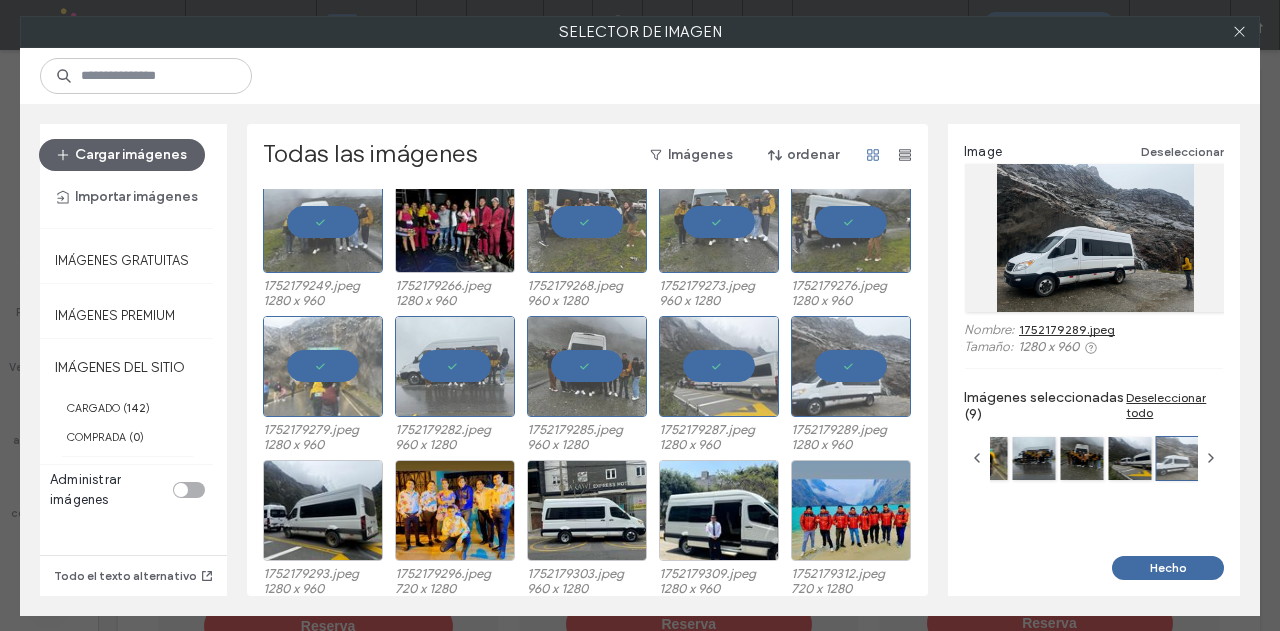 scroll, scrollTop: 100, scrollLeft: 0, axis: vertical 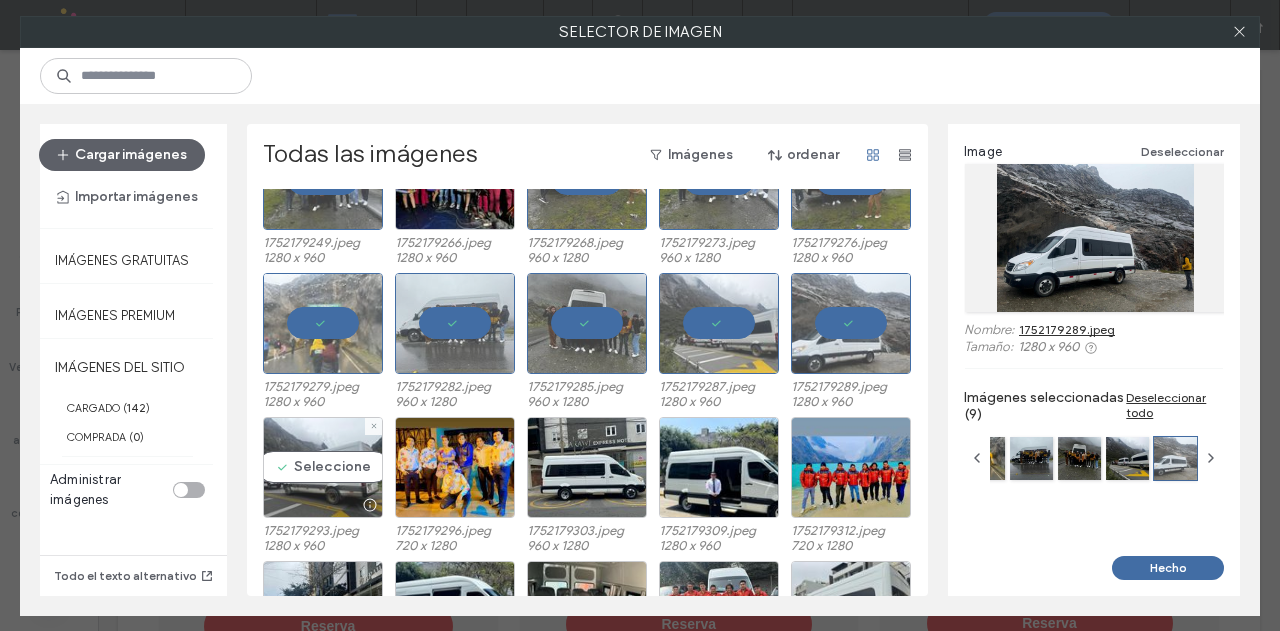click on "Seleccione" at bounding box center (323, 467) 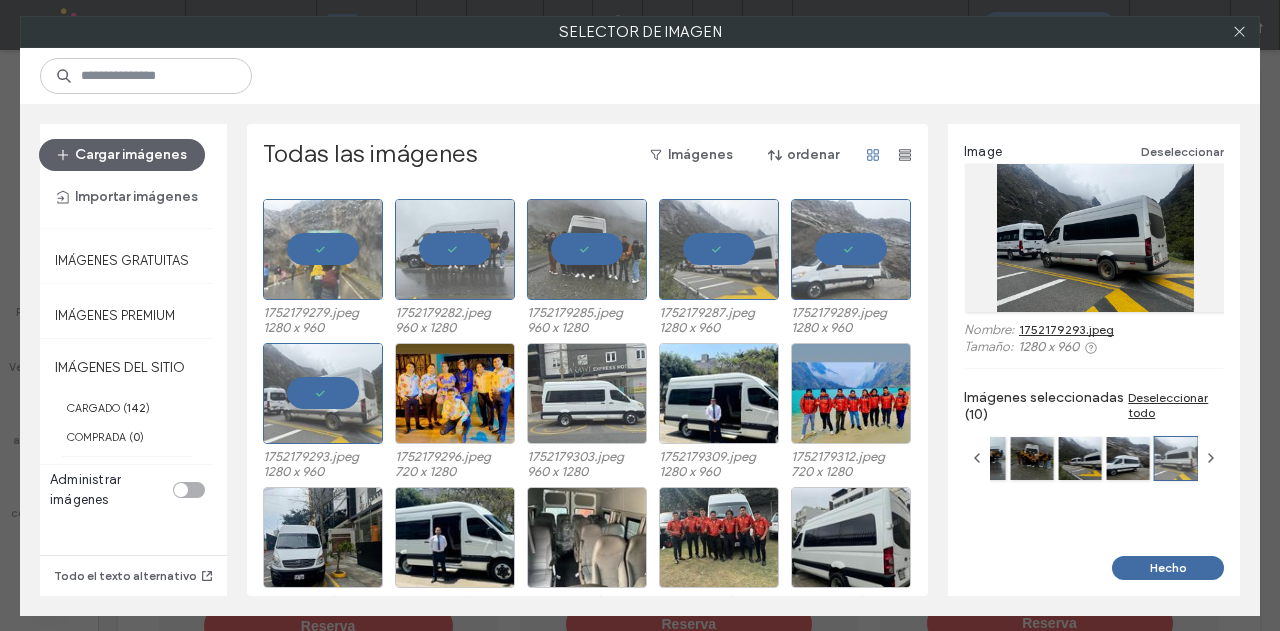 scroll, scrollTop: 200, scrollLeft: 0, axis: vertical 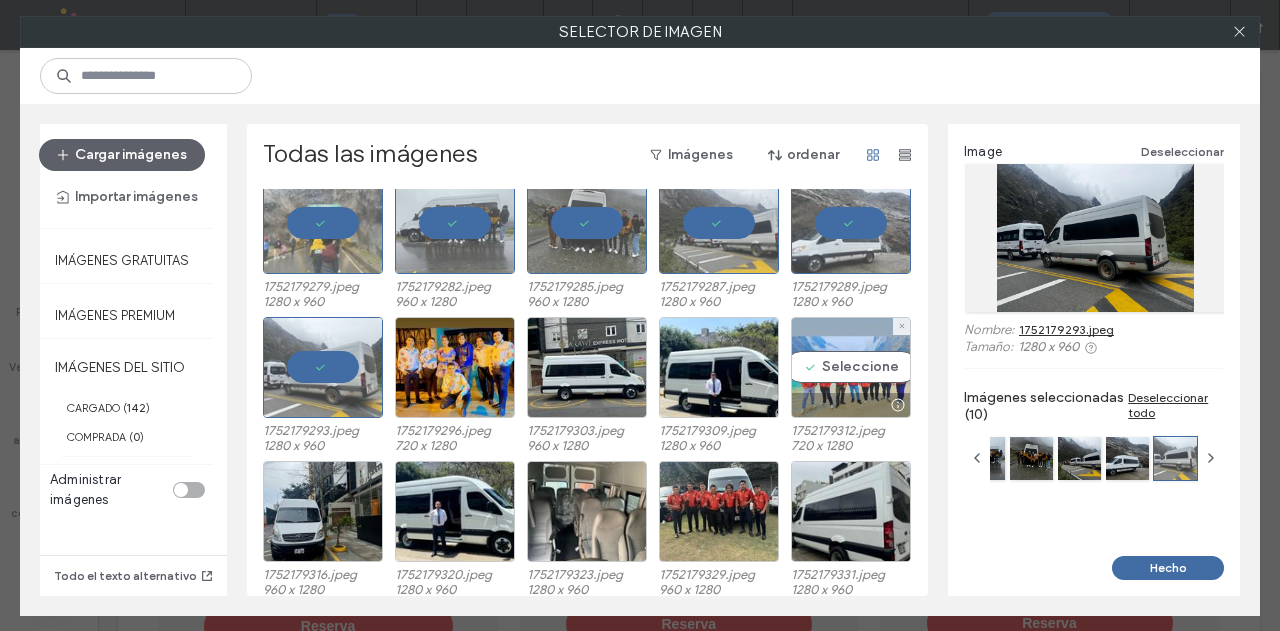 click on "Seleccione" at bounding box center [851, 367] 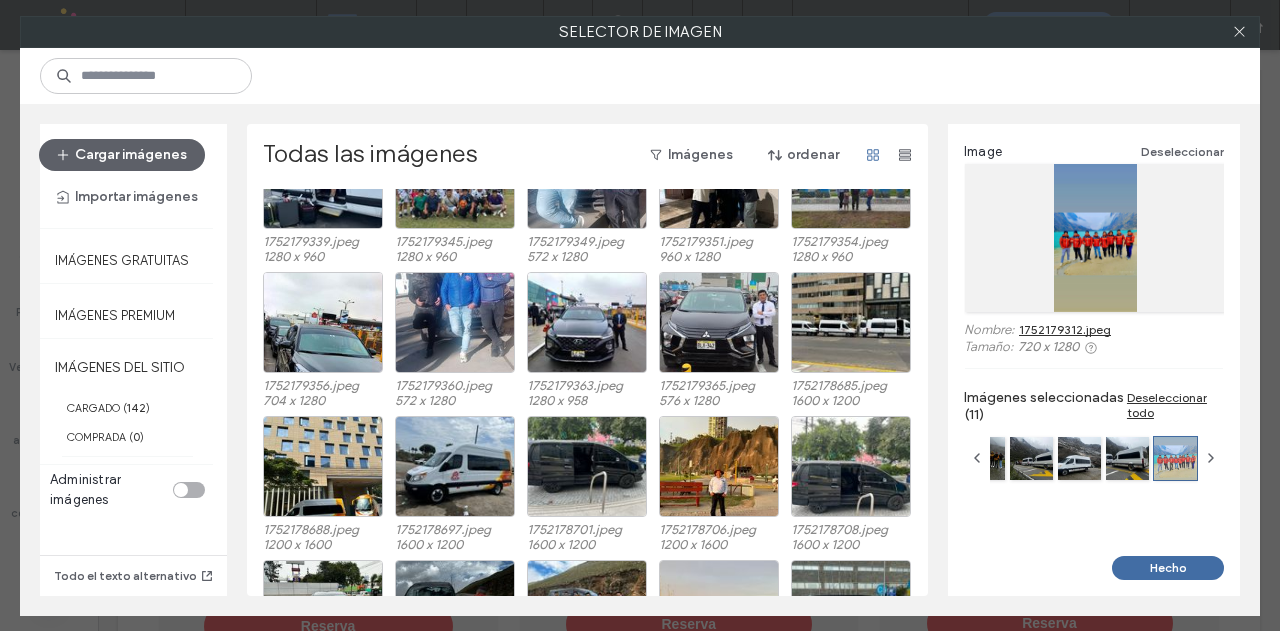scroll, scrollTop: 708, scrollLeft: 0, axis: vertical 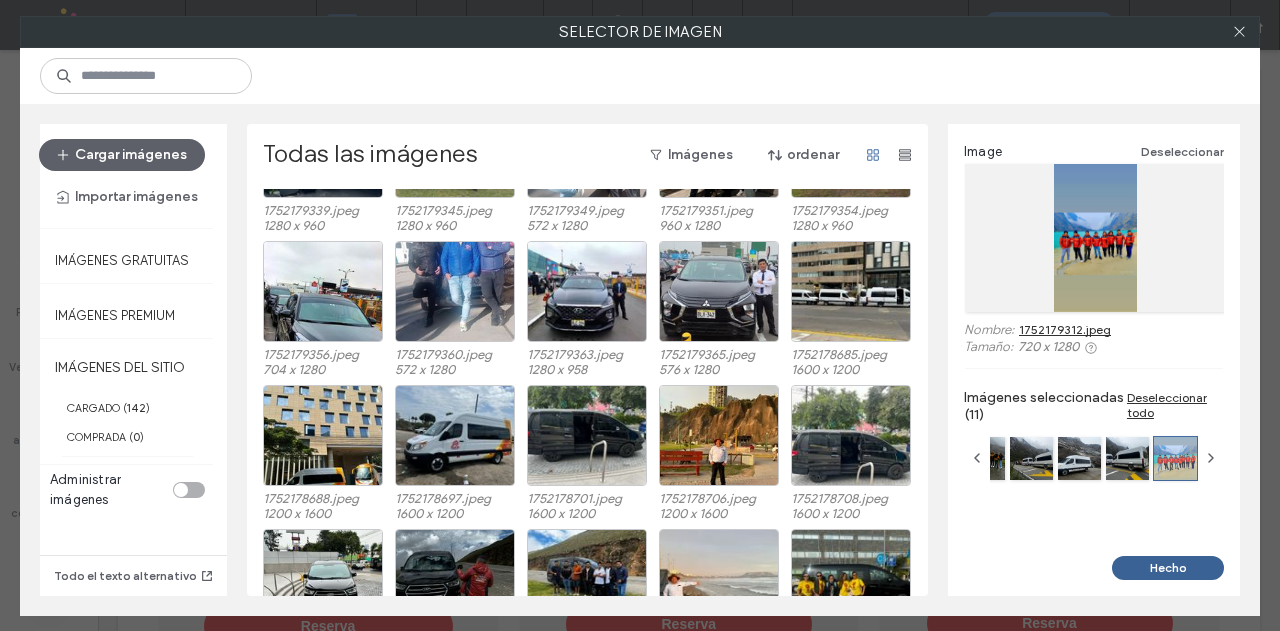 click on "Hecho" at bounding box center [1168, 568] 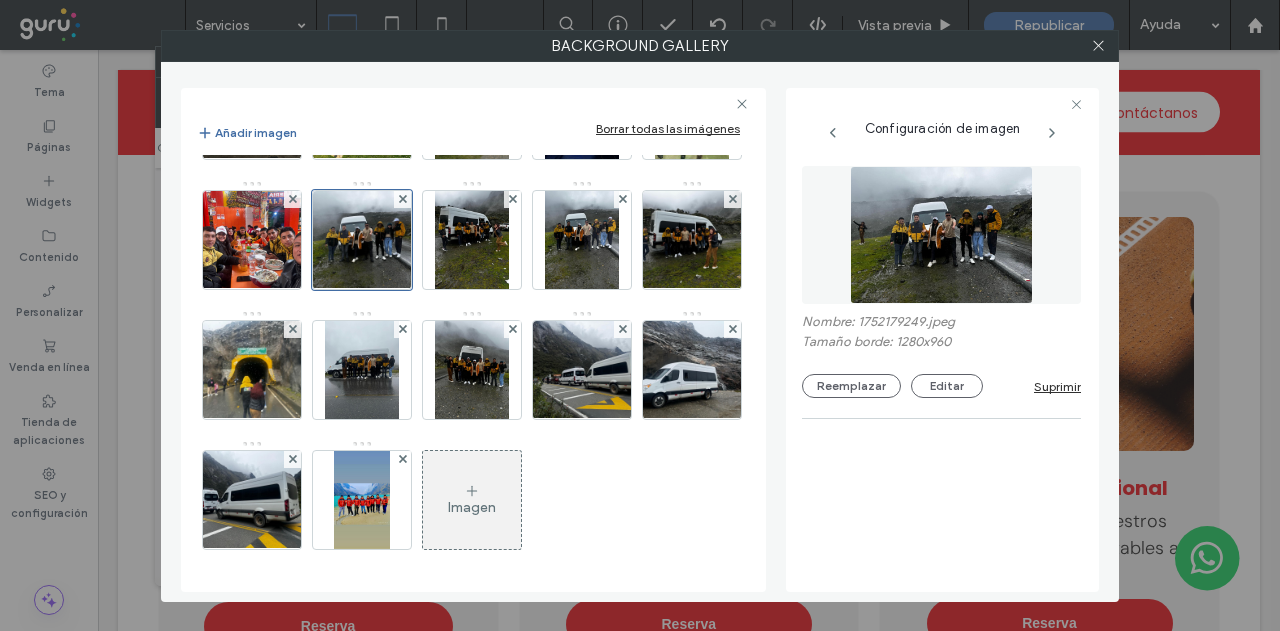 scroll, scrollTop: 0, scrollLeft: 0, axis: both 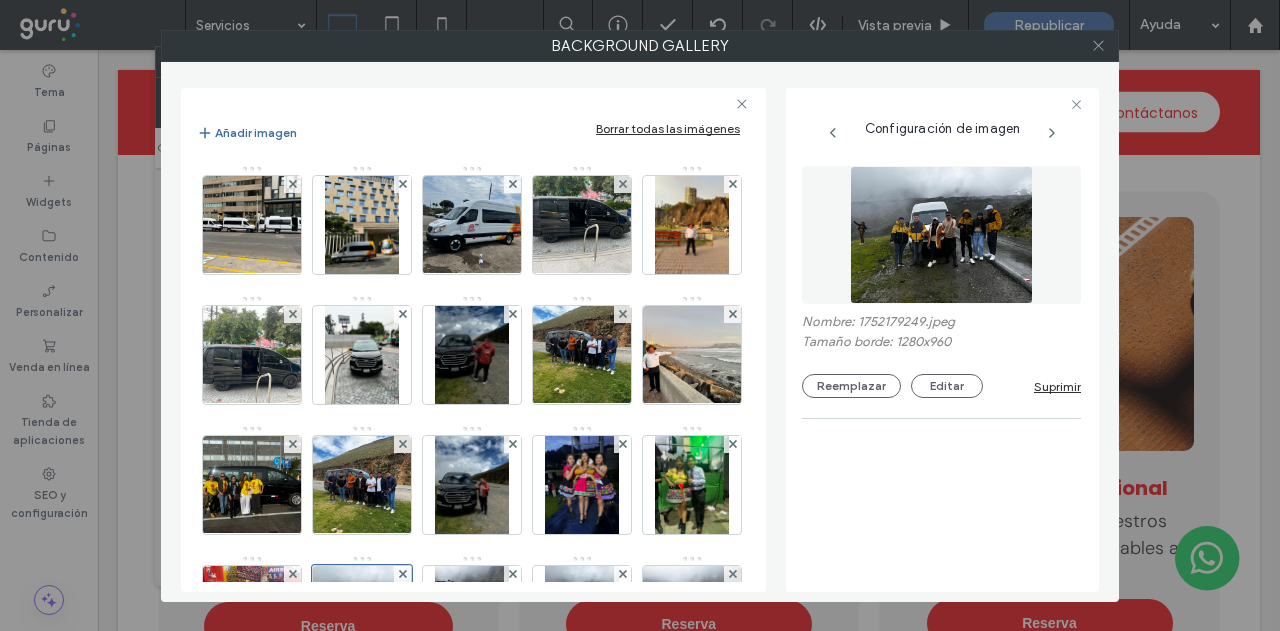 click 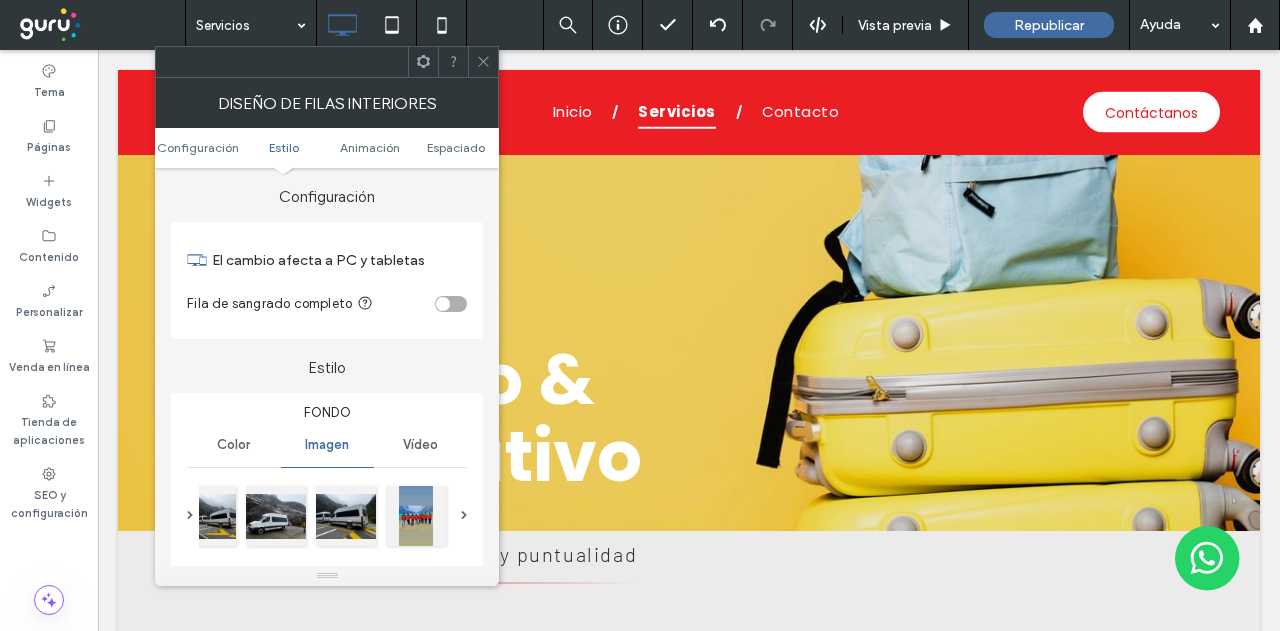 scroll, scrollTop: 1400, scrollLeft: 0, axis: vertical 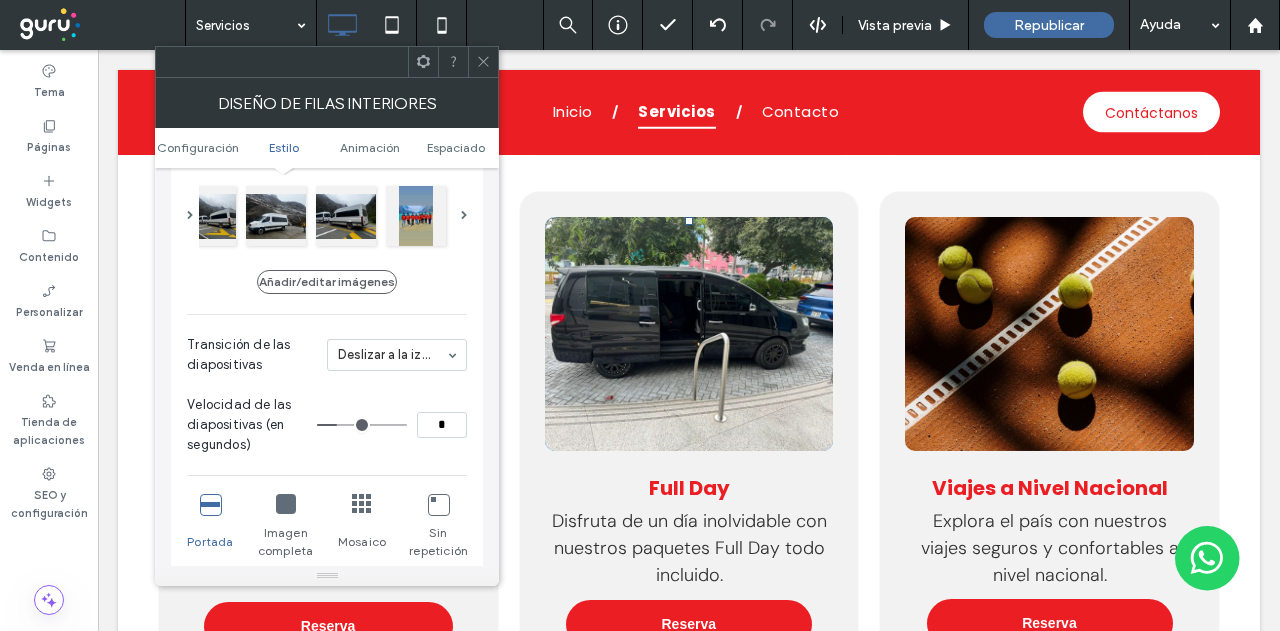 click at bounding box center (483, 62) 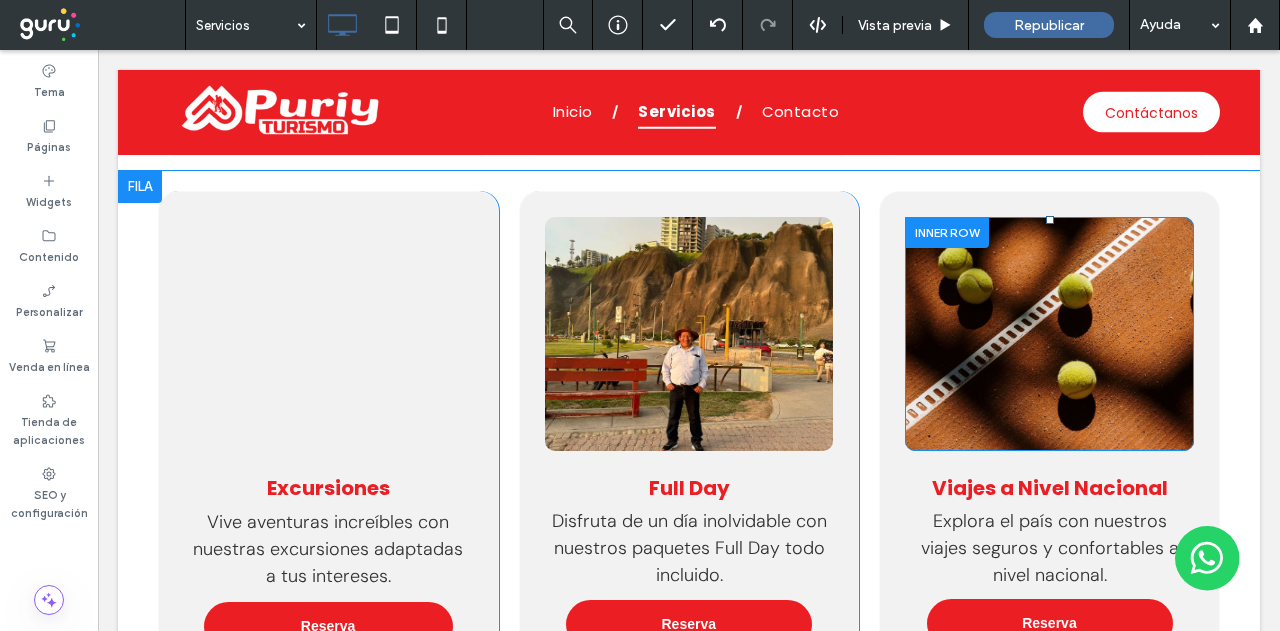 click on "Click To Paste" at bounding box center [1049, 334] 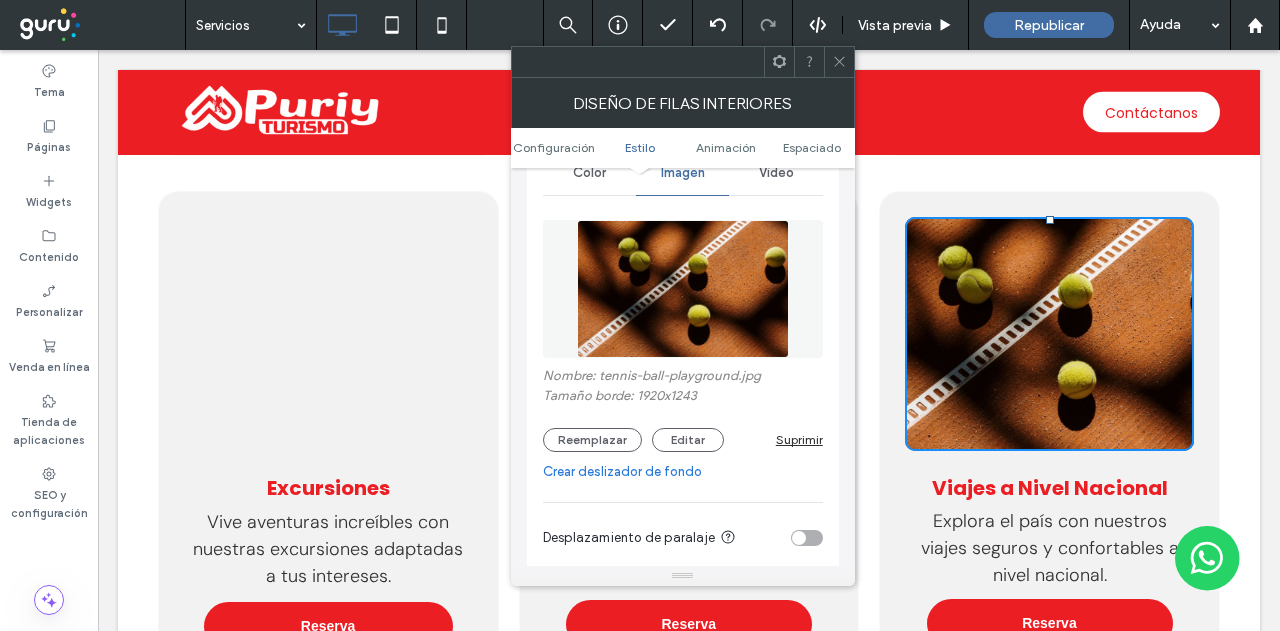 scroll, scrollTop: 300, scrollLeft: 0, axis: vertical 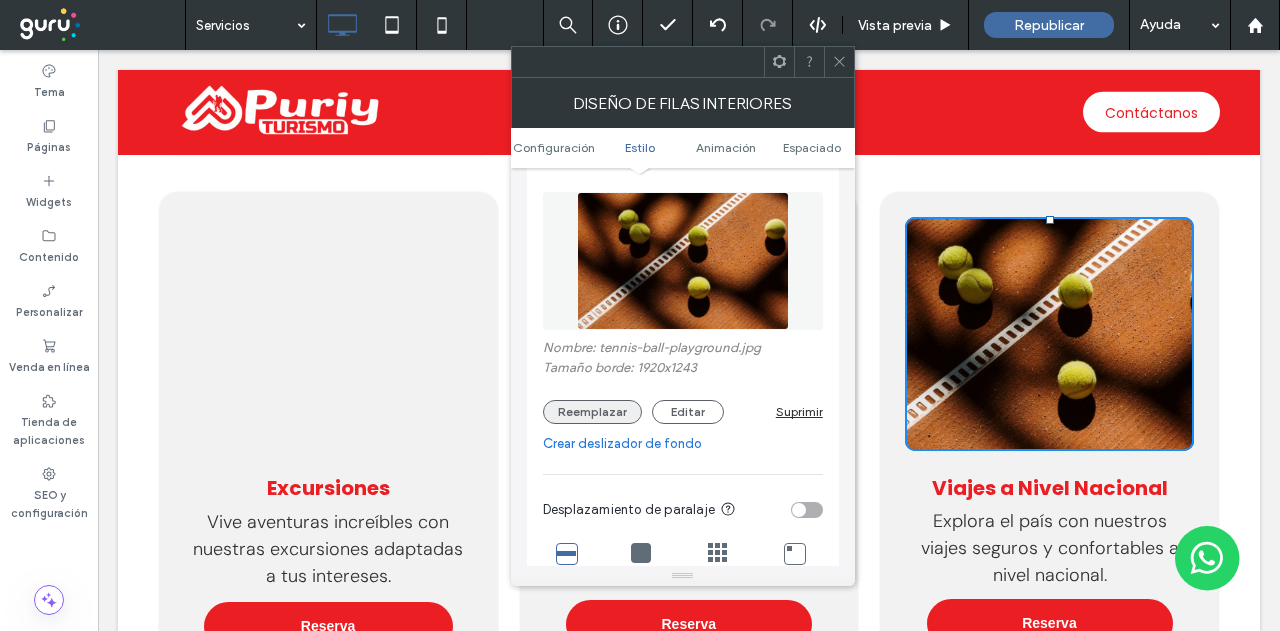 click on "Reemplazar" at bounding box center [592, 412] 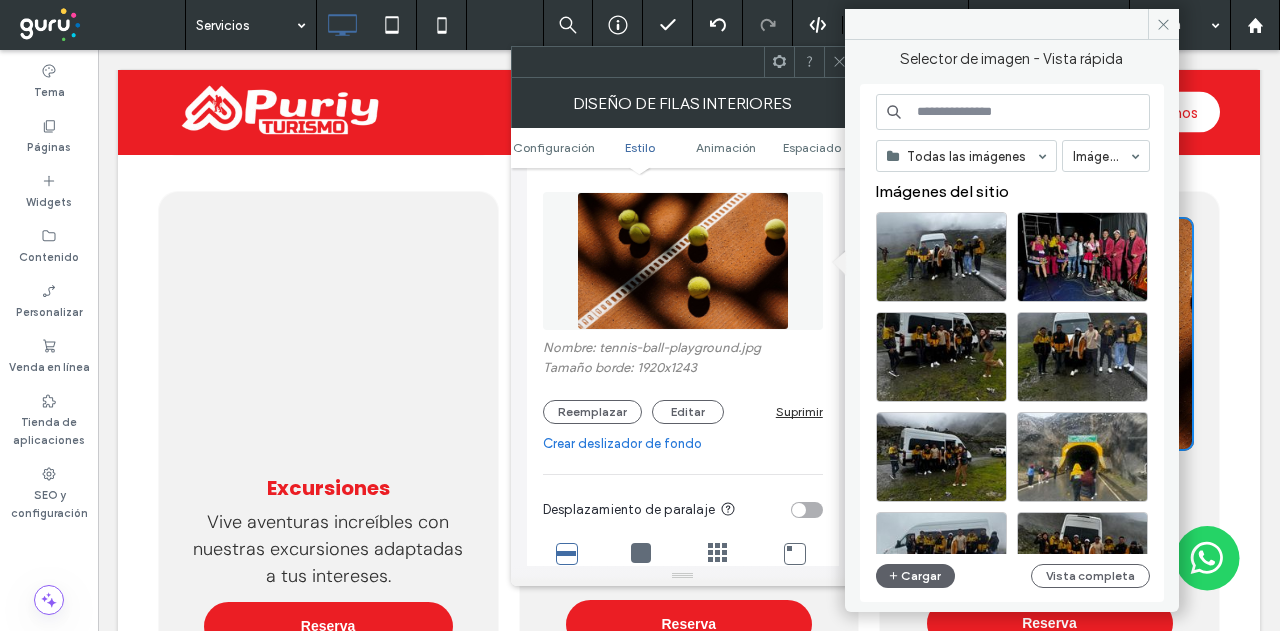 click on "Crear deslizador de fondo" at bounding box center (683, 444) 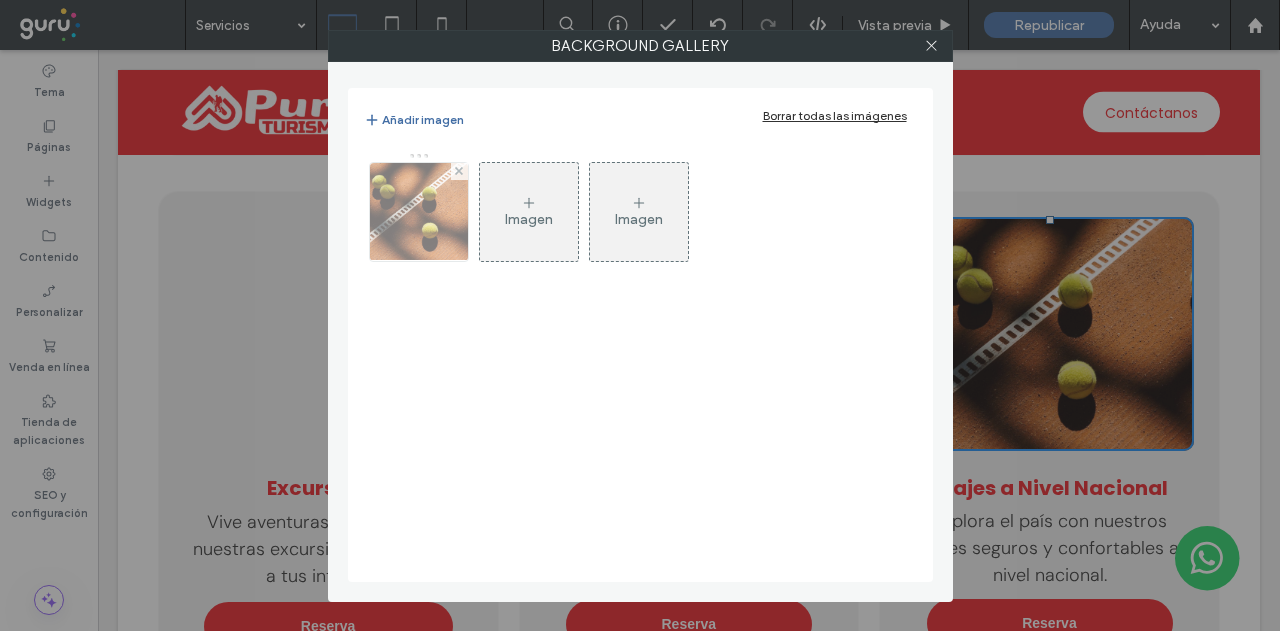 click at bounding box center (459, 171) 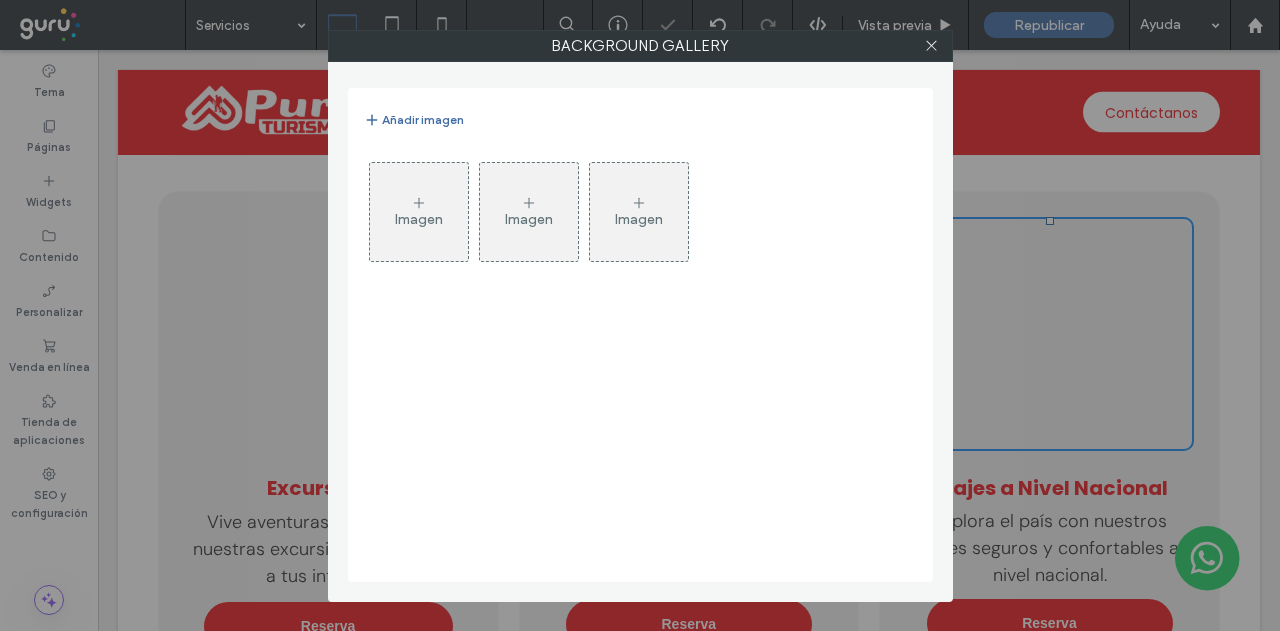 click on "Imagen" at bounding box center (419, 212) 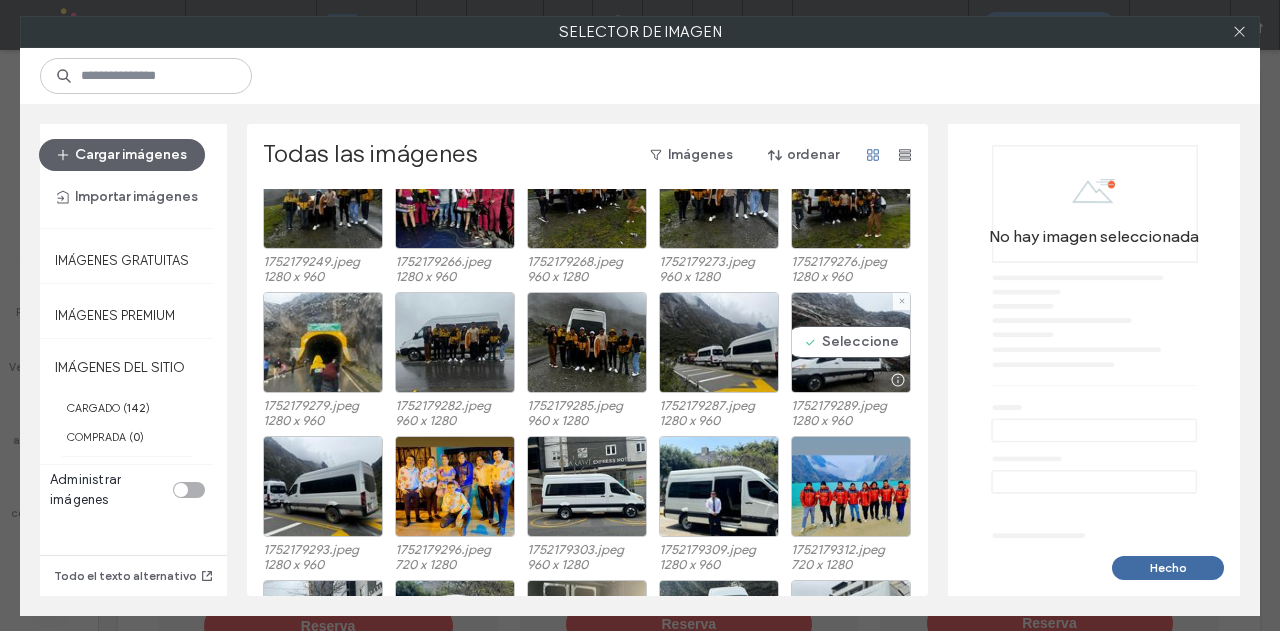 scroll, scrollTop: 100, scrollLeft: 0, axis: vertical 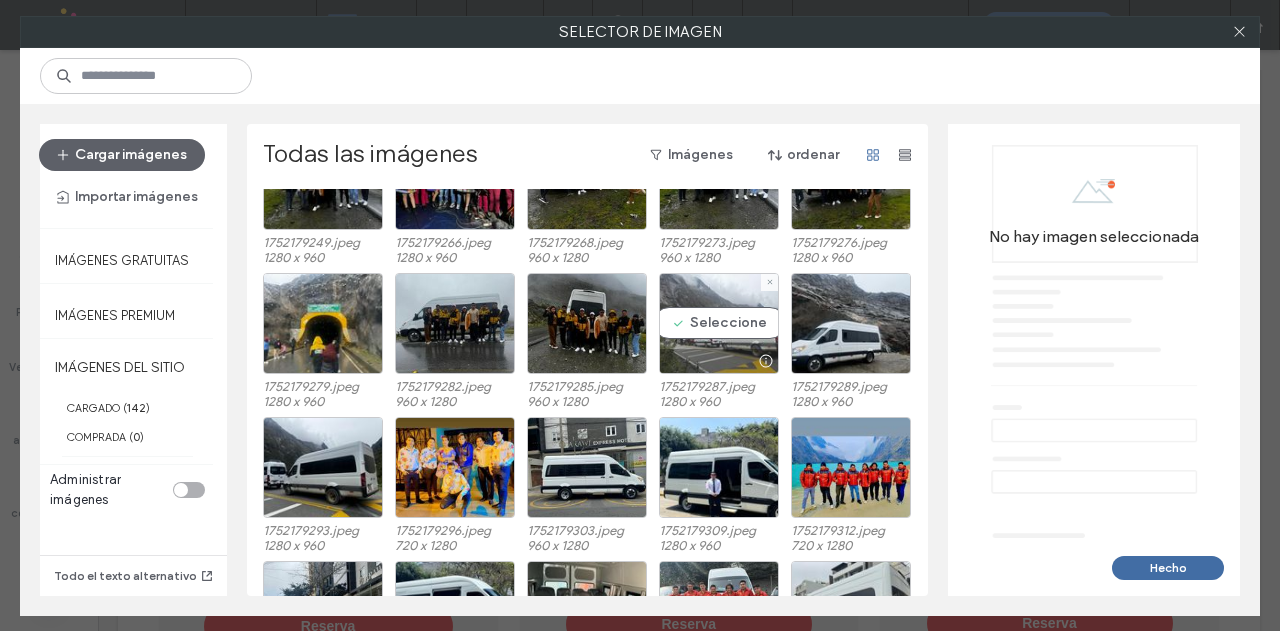 click on "Seleccione" at bounding box center [719, 323] 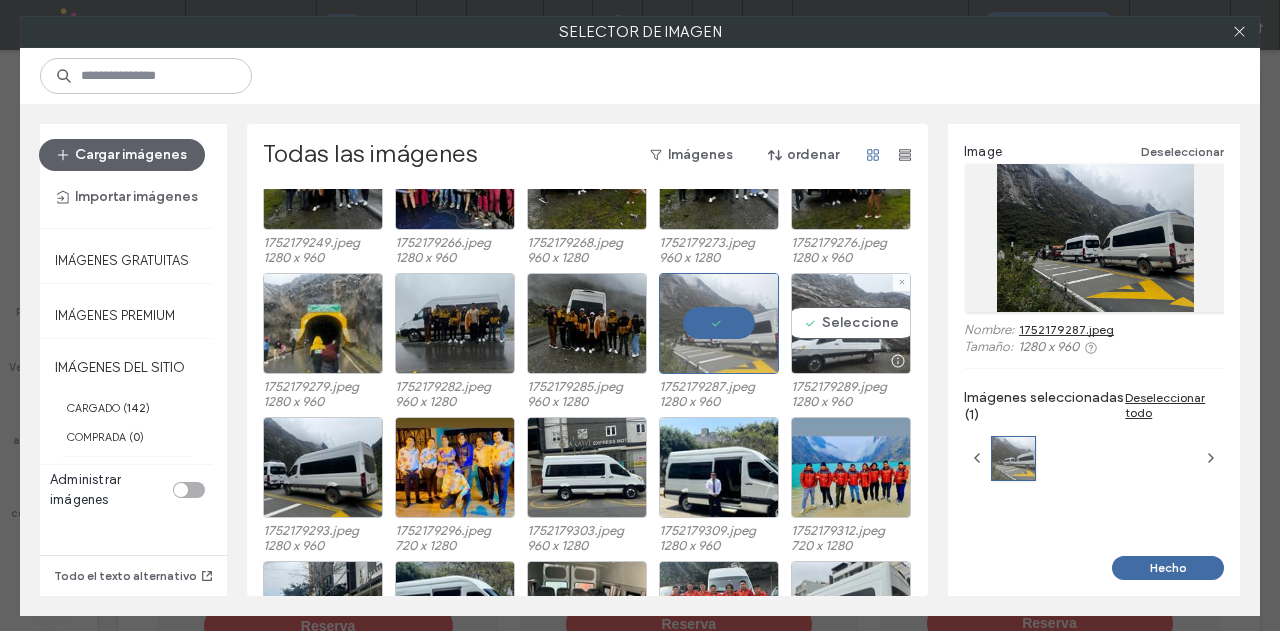 drag, startPoint x: 846, startPoint y: 329, endPoint x: 574, endPoint y: 431, distance: 290.49612 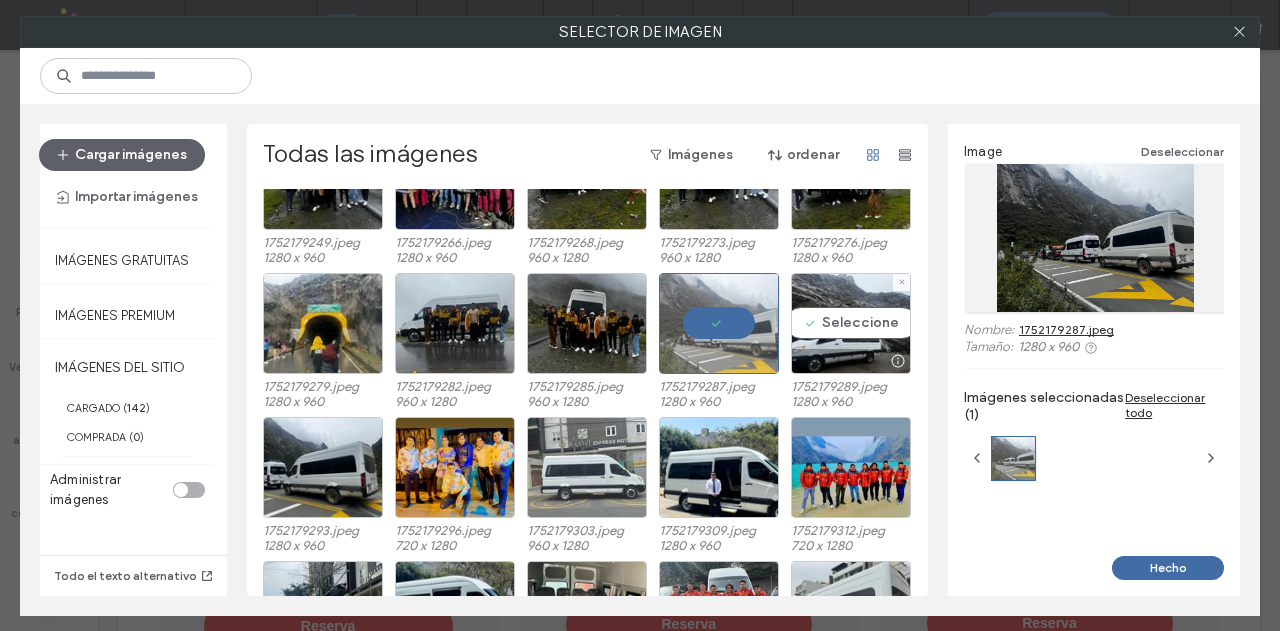 click on "Seleccione" at bounding box center [851, 323] 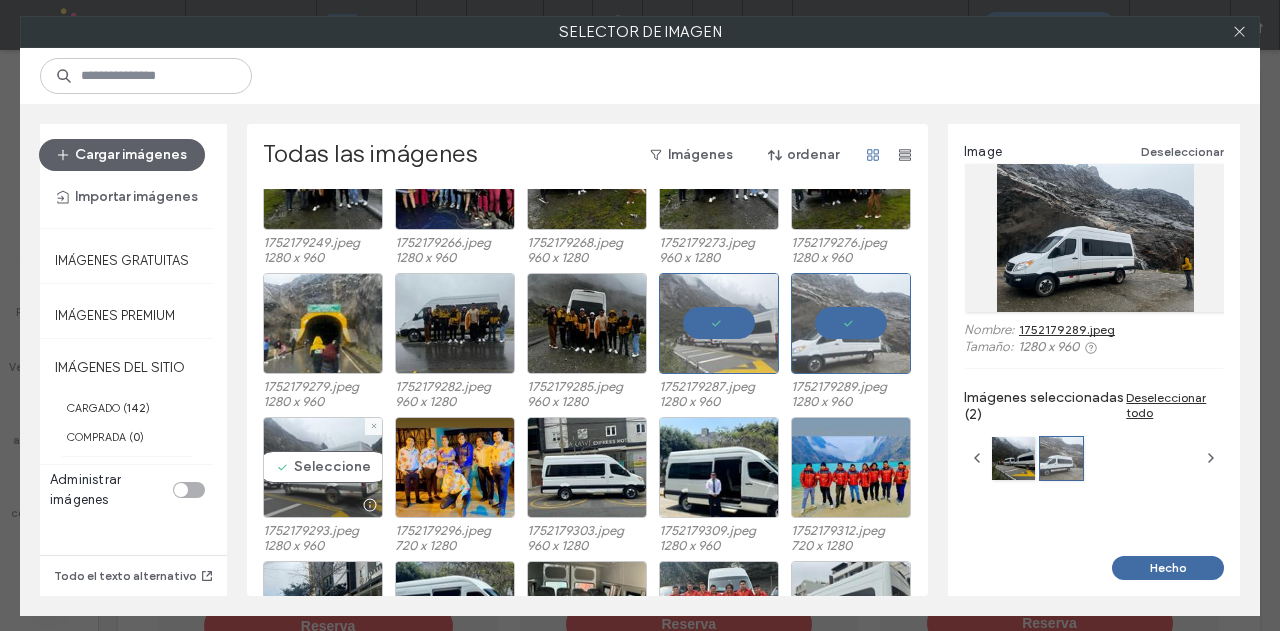 click on "Seleccione" at bounding box center [323, 467] 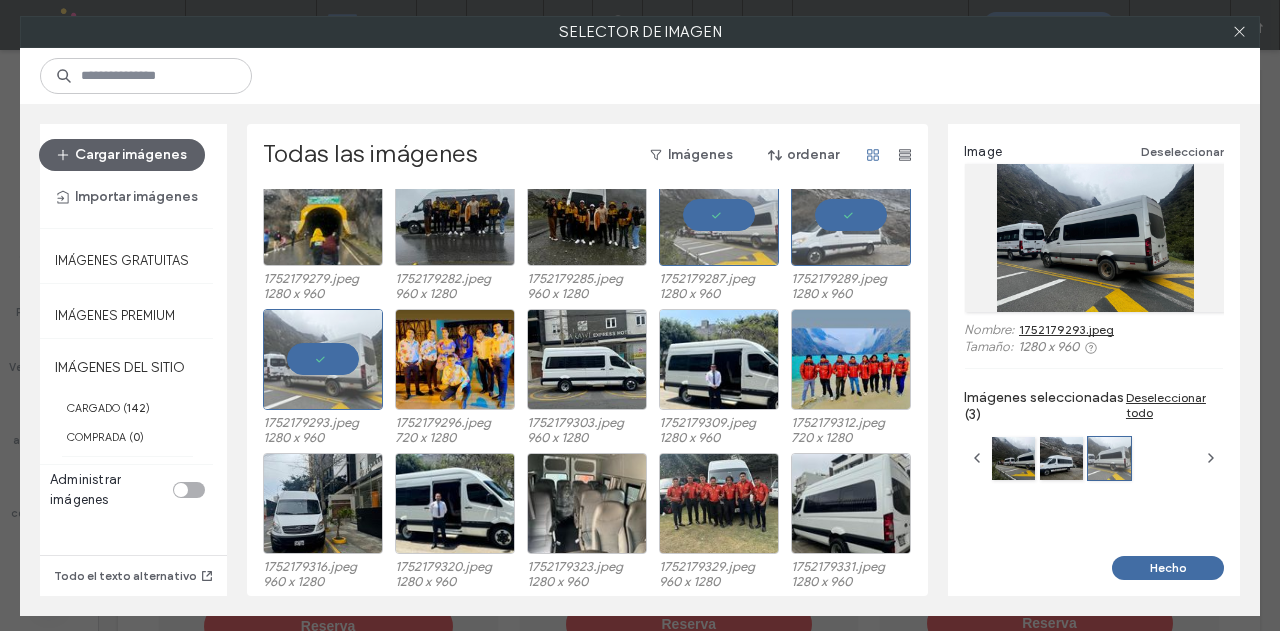 scroll, scrollTop: 208, scrollLeft: 0, axis: vertical 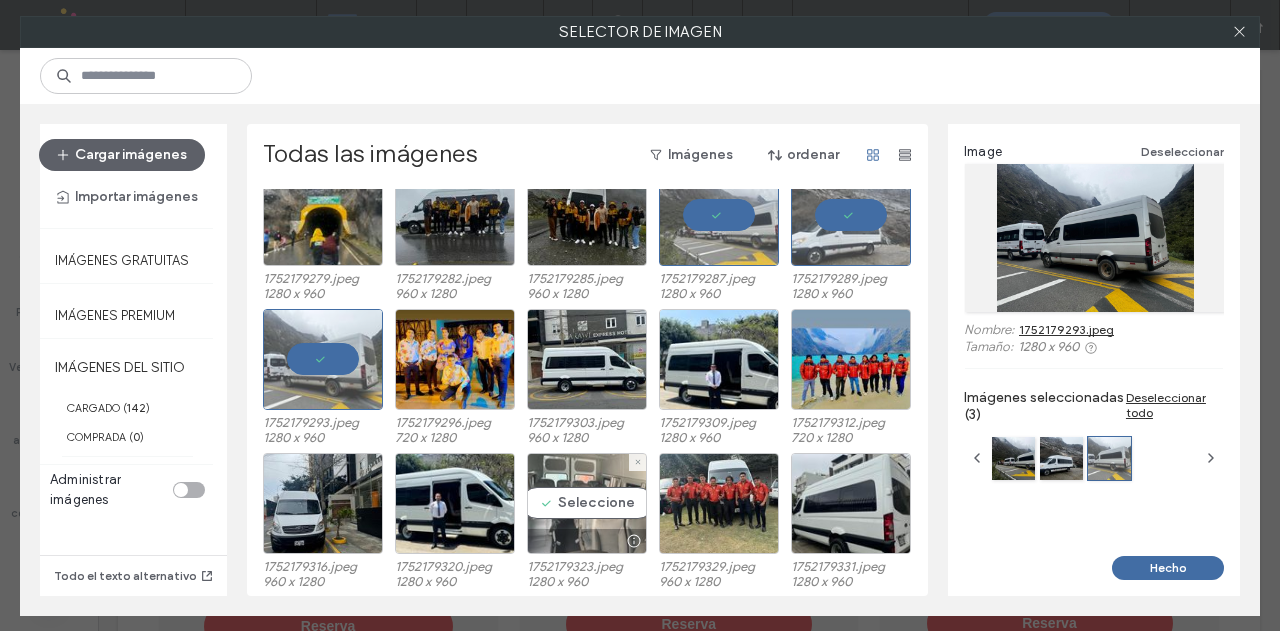 click on "Seleccione" at bounding box center [587, 503] 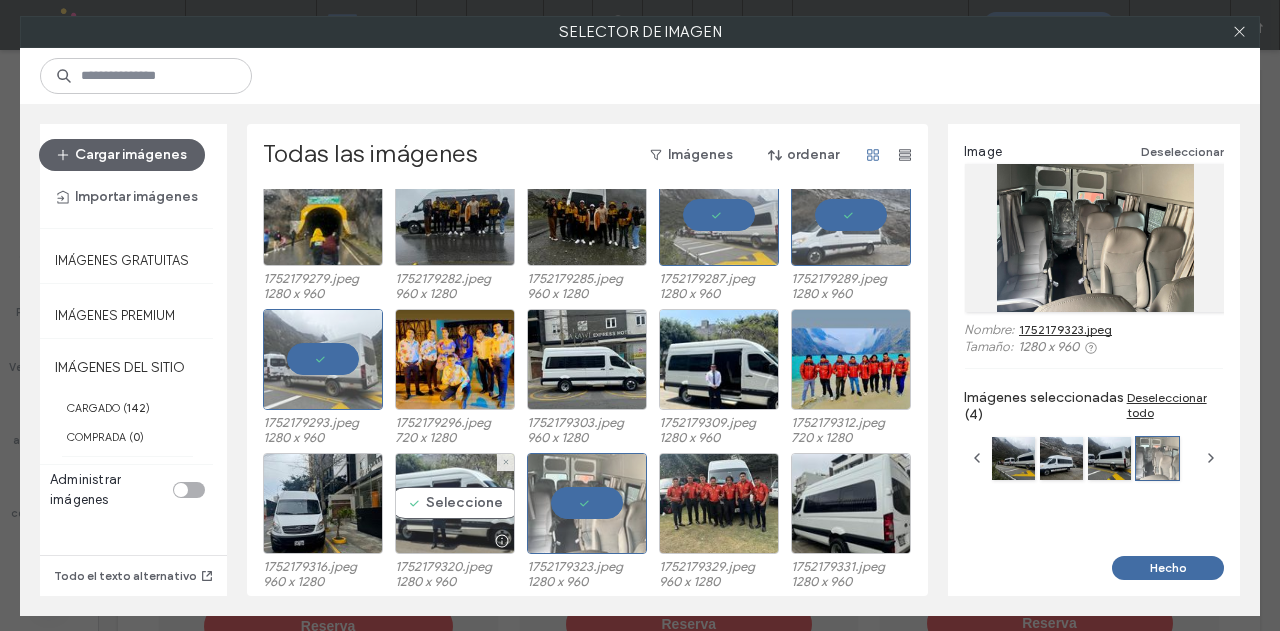 click on "Seleccione" at bounding box center (455, 503) 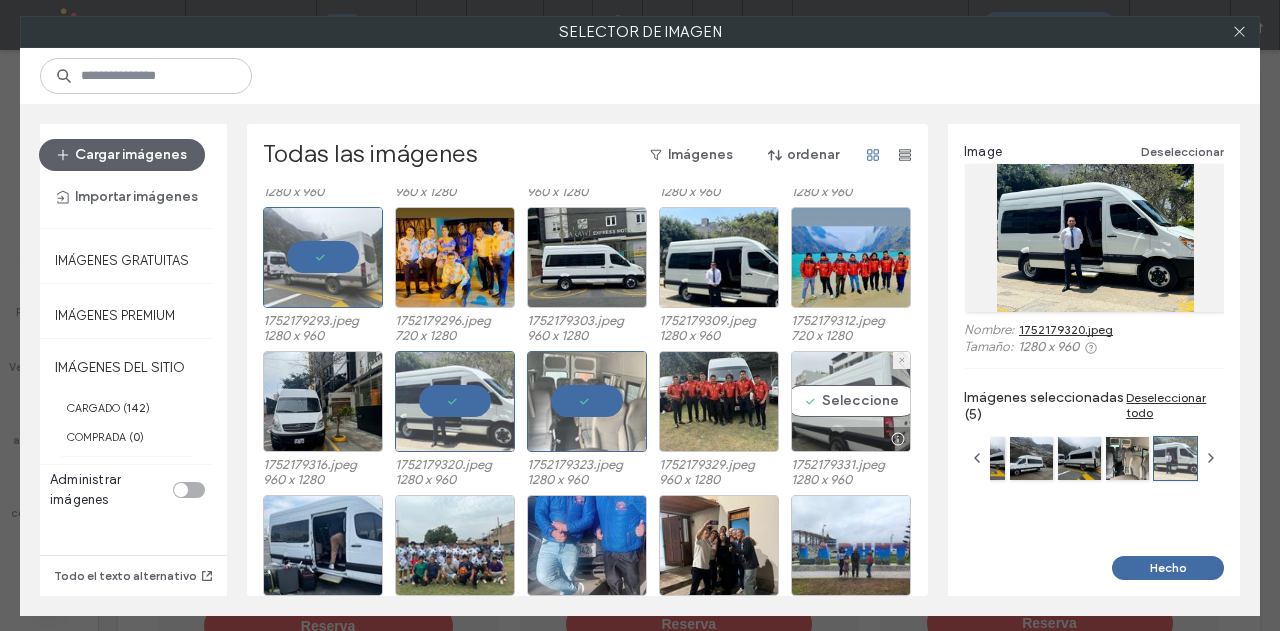 scroll, scrollTop: 408, scrollLeft: 0, axis: vertical 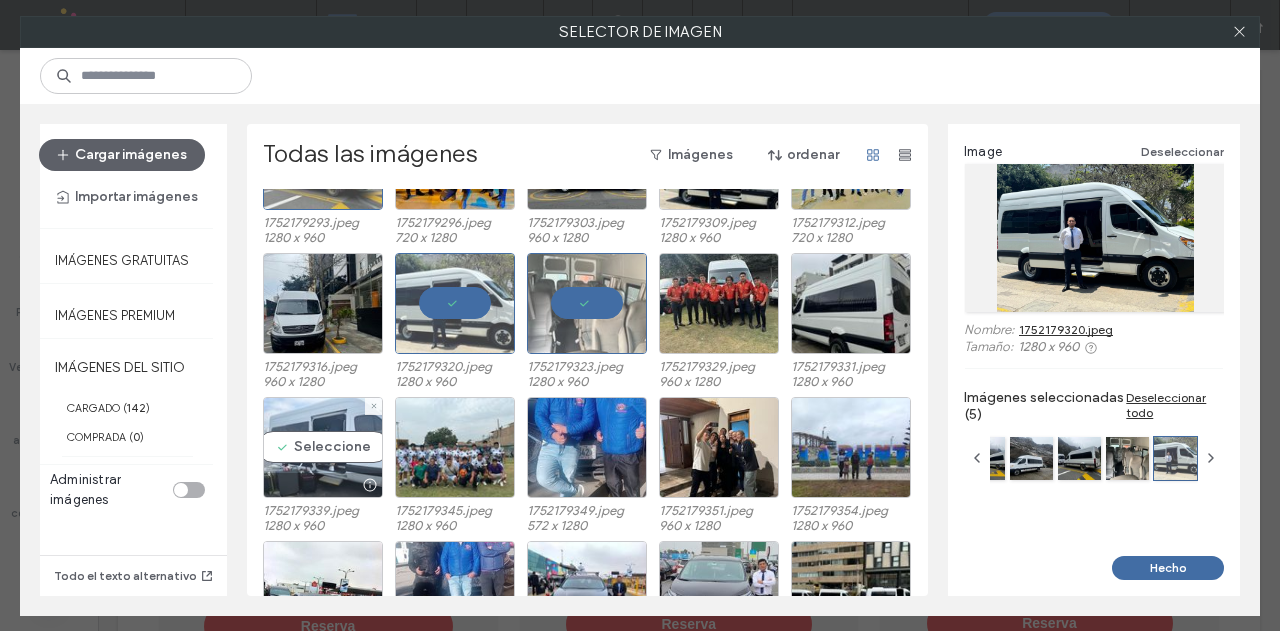 click on "Seleccione" at bounding box center (323, 447) 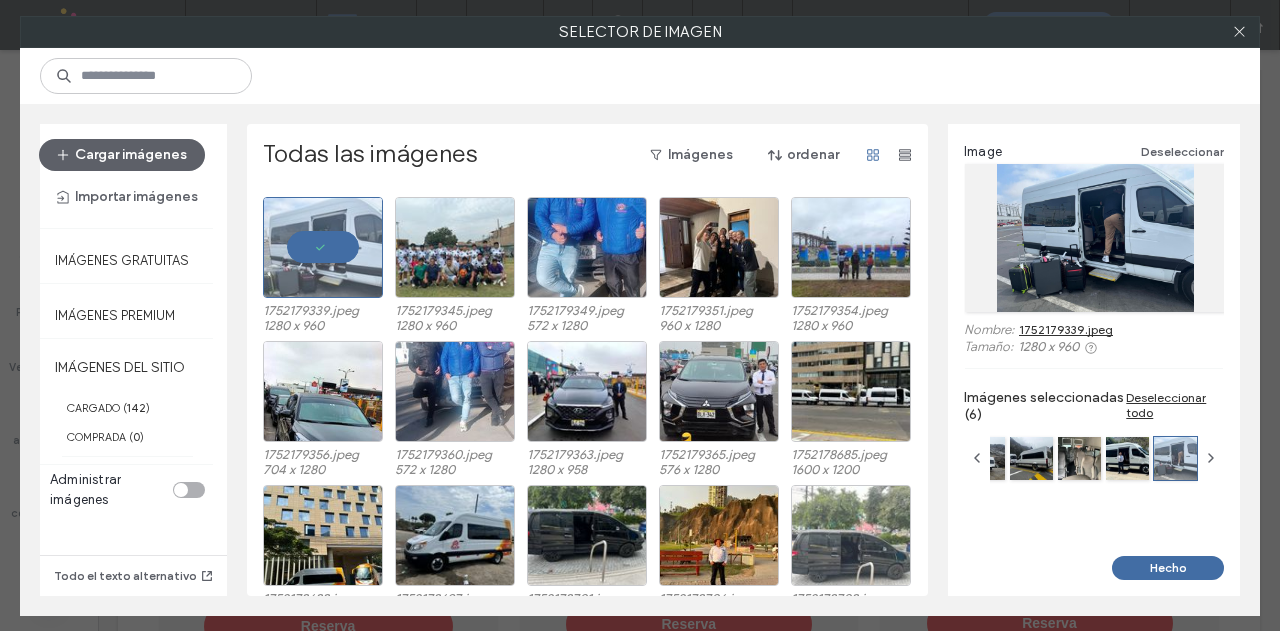 scroll, scrollTop: 708, scrollLeft: 0, axis: vertical 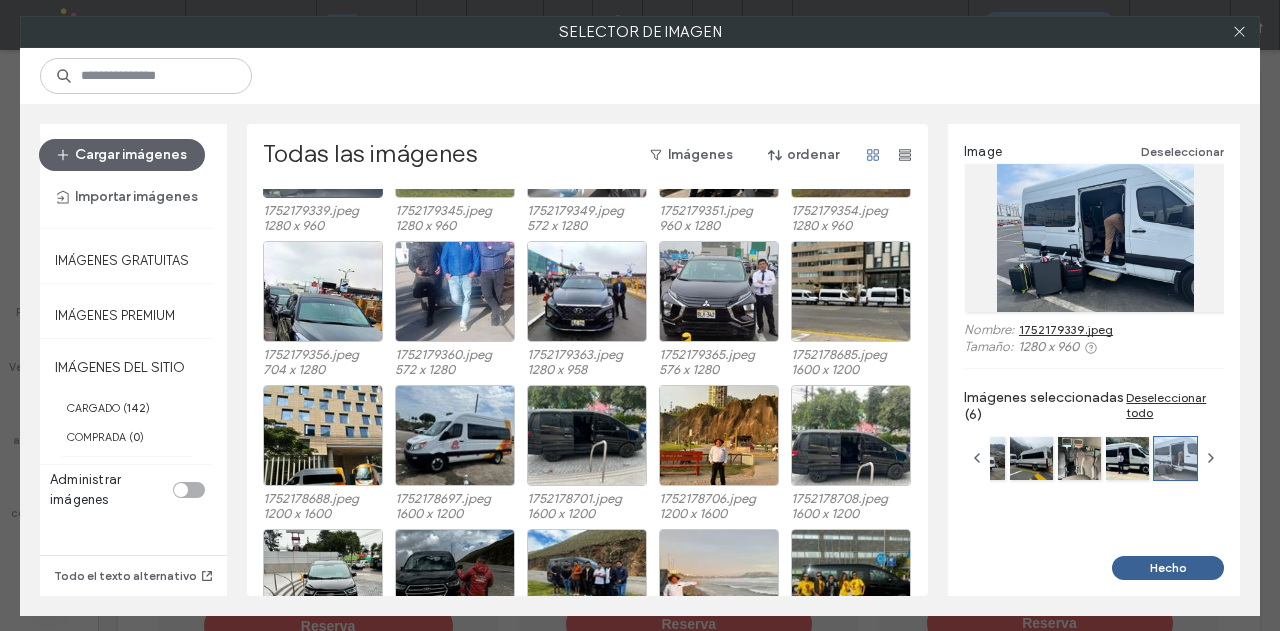 click on "Hecho" at bounding box center (1168, 568) 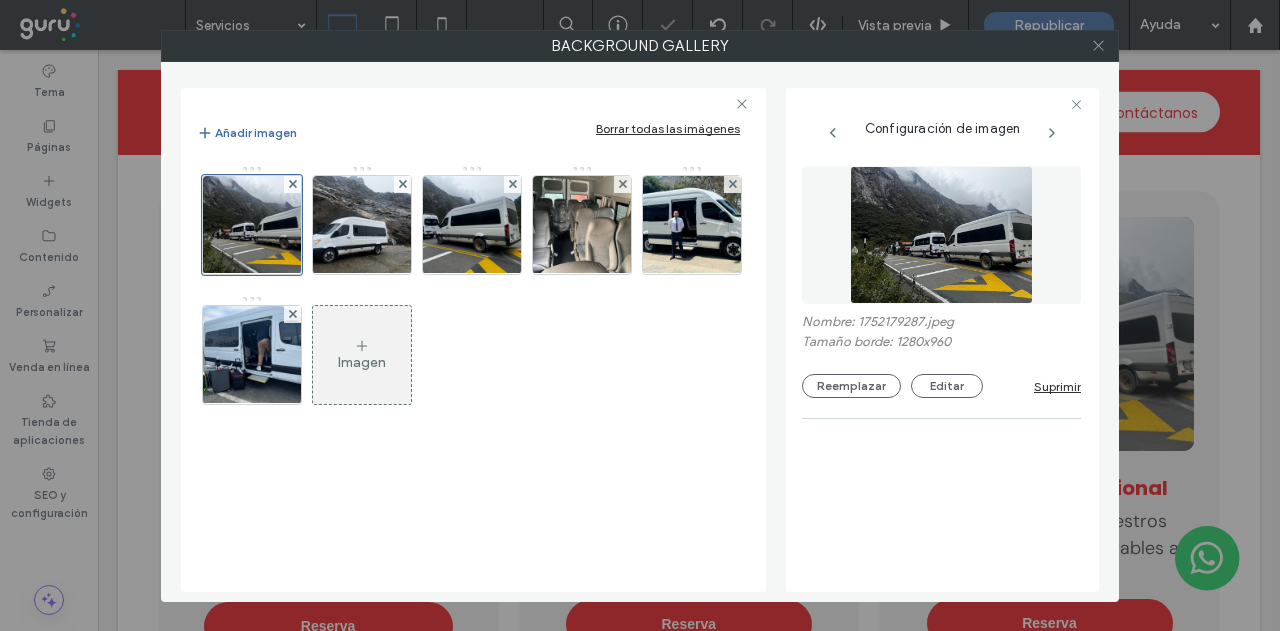 click 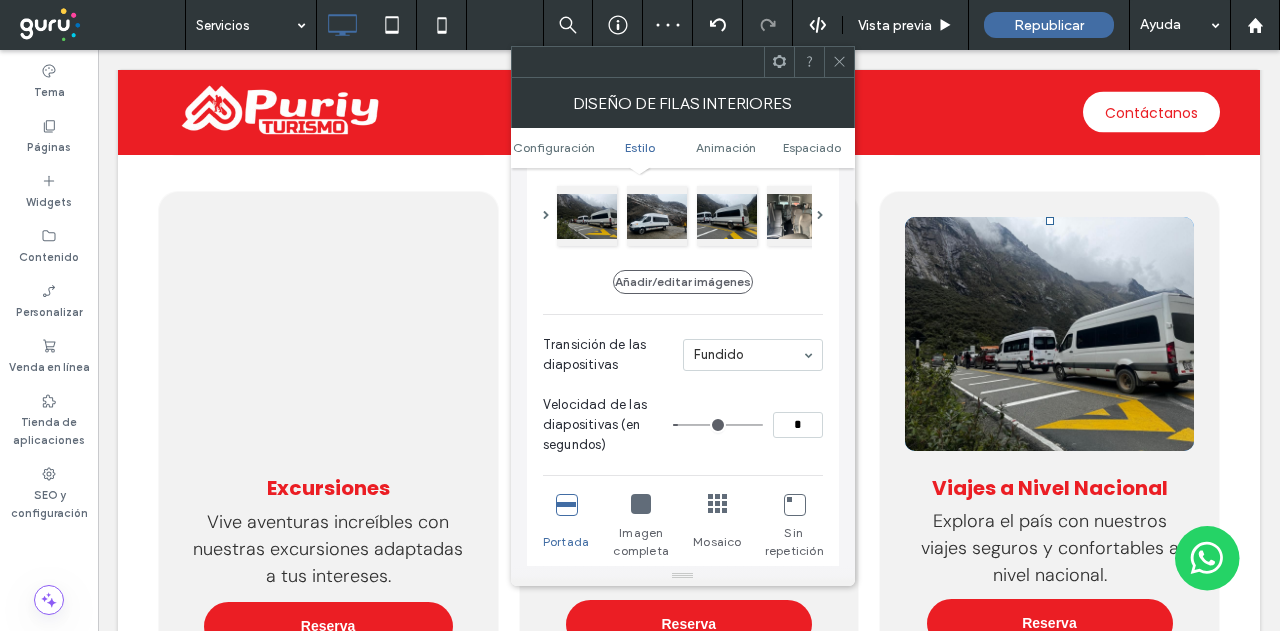 click 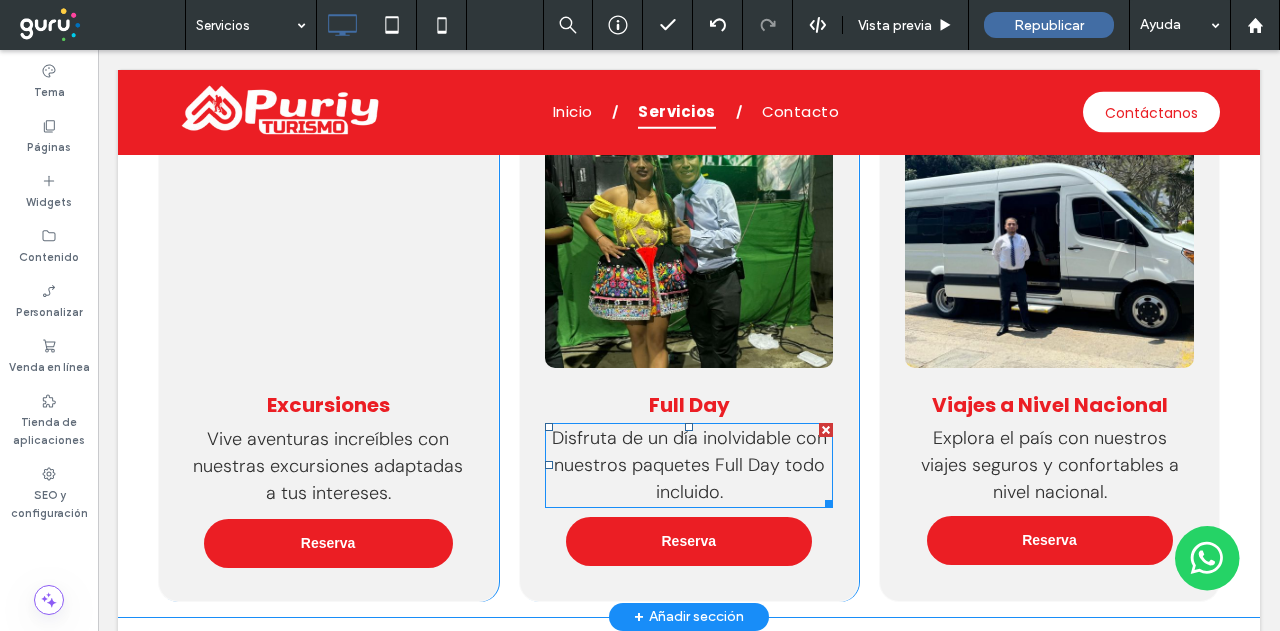 scroll, scrollTop: 1300, scrollLeft: 0, axis: vertical 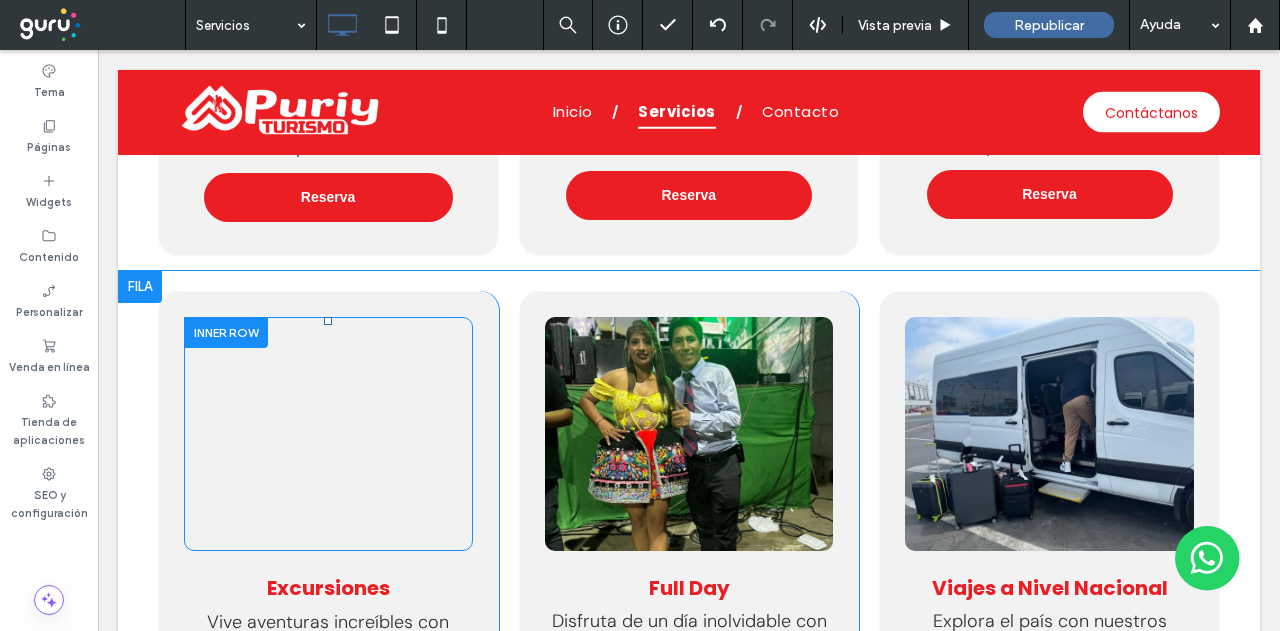 click on "Click To Paste" at bounding box center [328, 434] 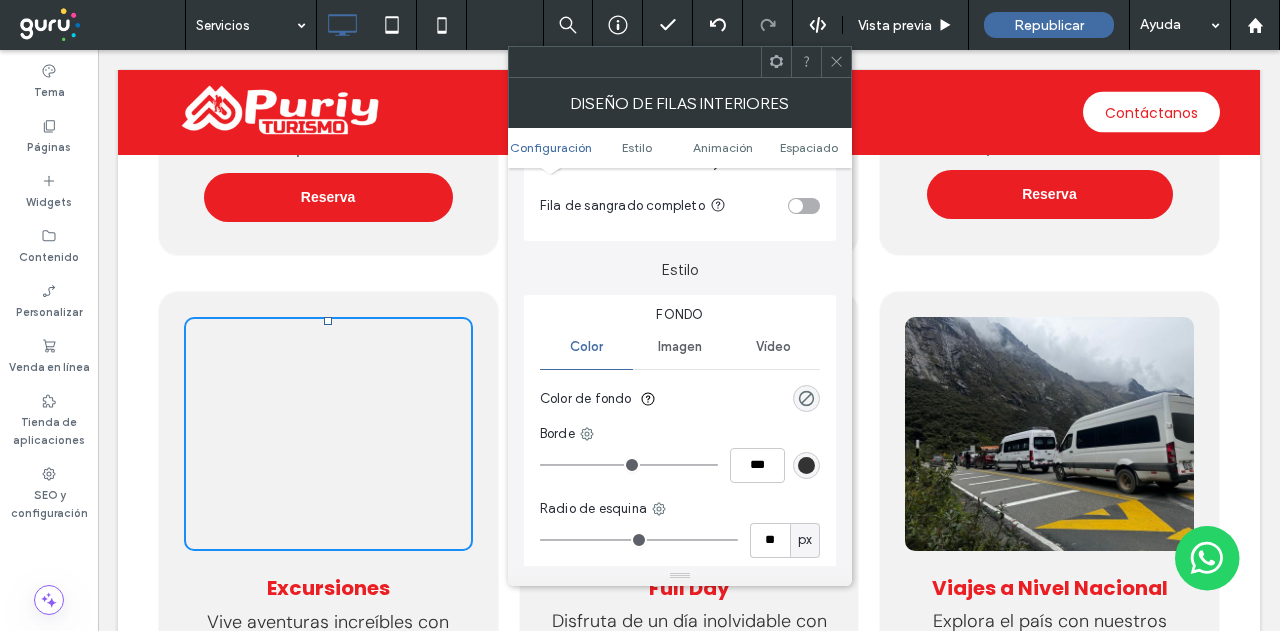 scroll, scrollTop: 0, scrollLeft: 0, axis: both 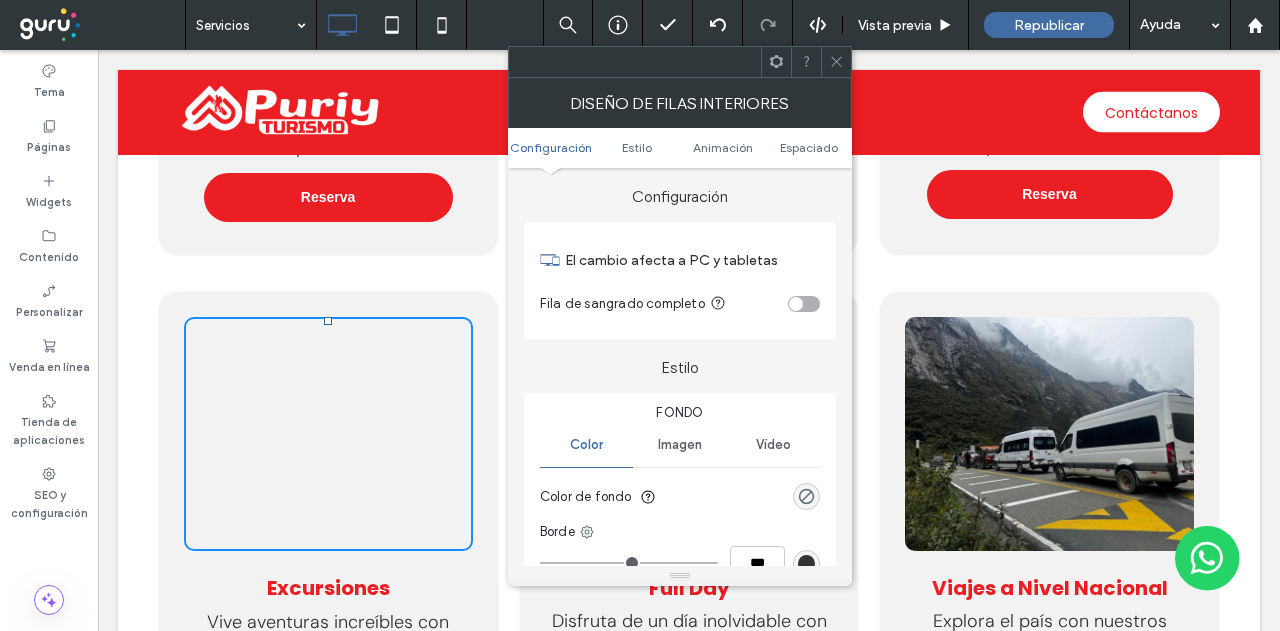 click on "Imagen" at bounding box center [680, 445] 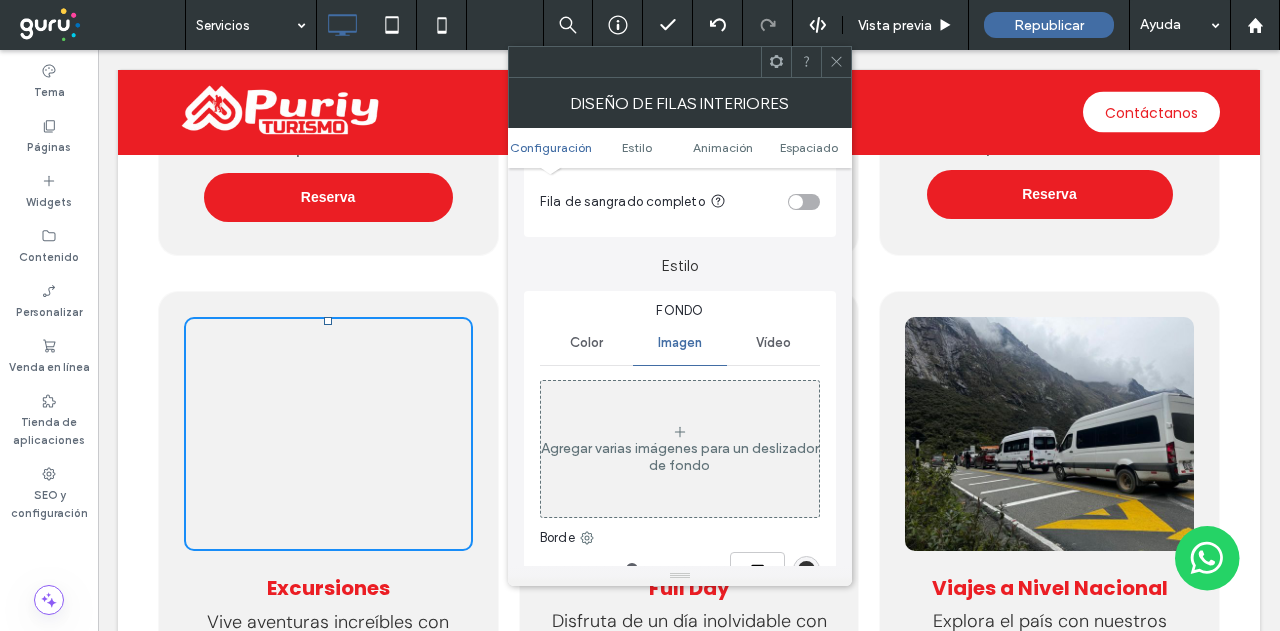 scroll, scrollTop: 200, scrollLeft: 0, axis: vertical 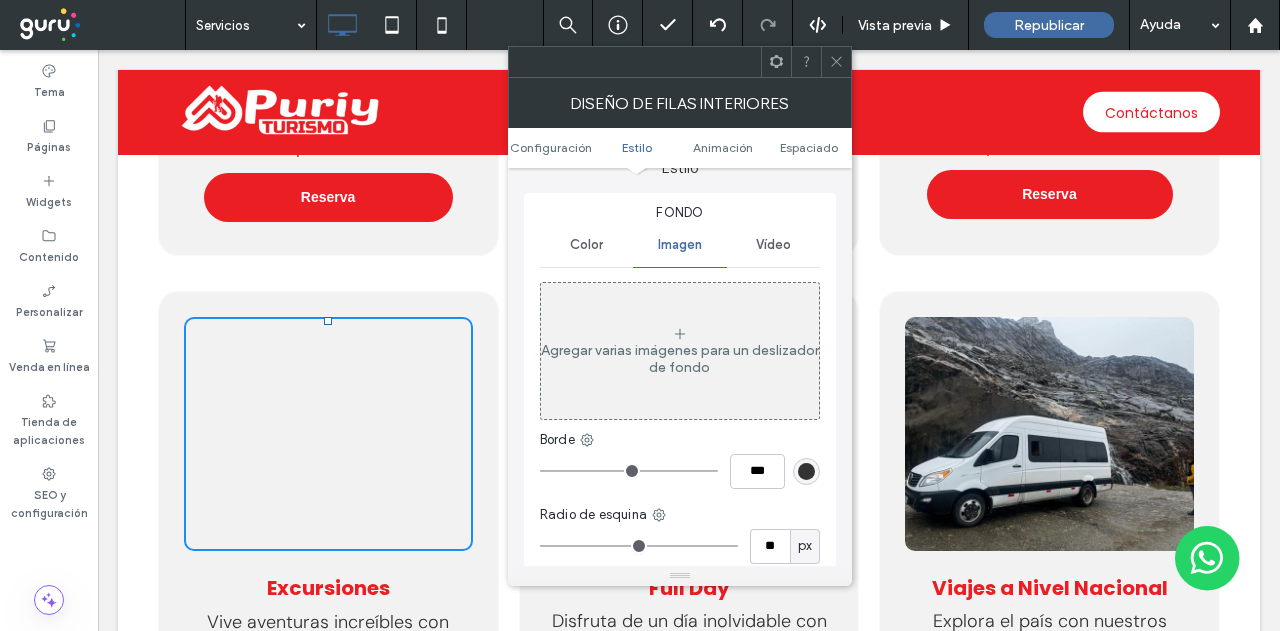 click on "Agregar varias imágenes para un deslizador de fondo" at bounding box center [680, 351] 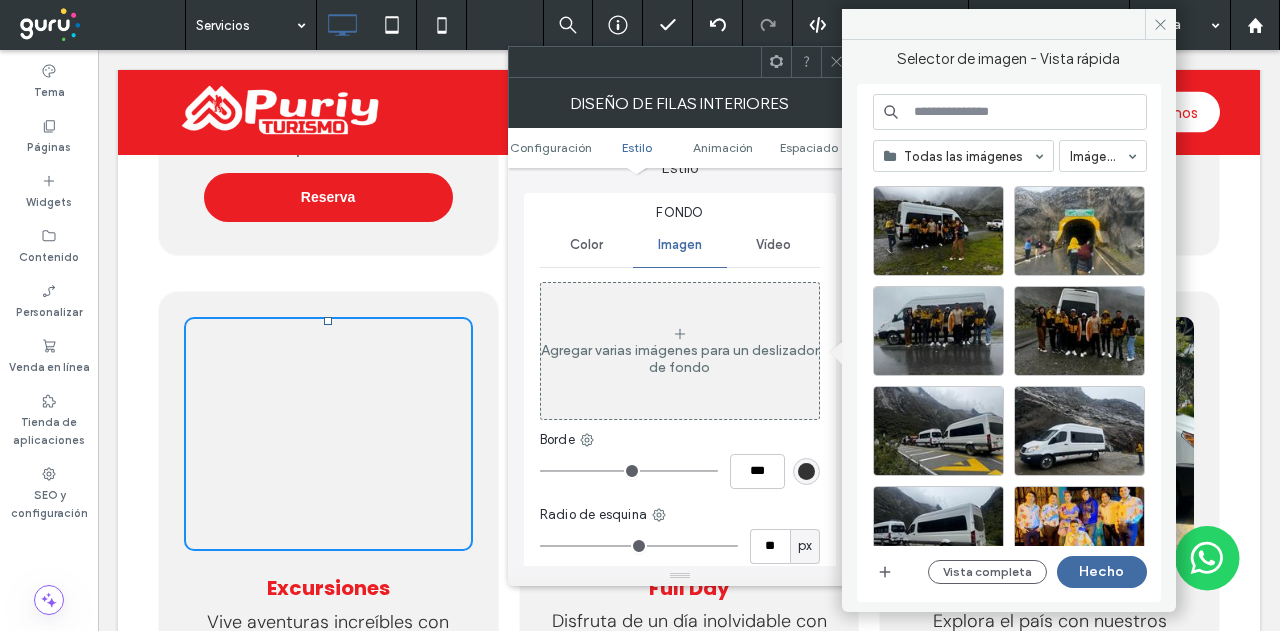 scroll, scrollTop: 100, scrollLeft: 0, axis: vertical 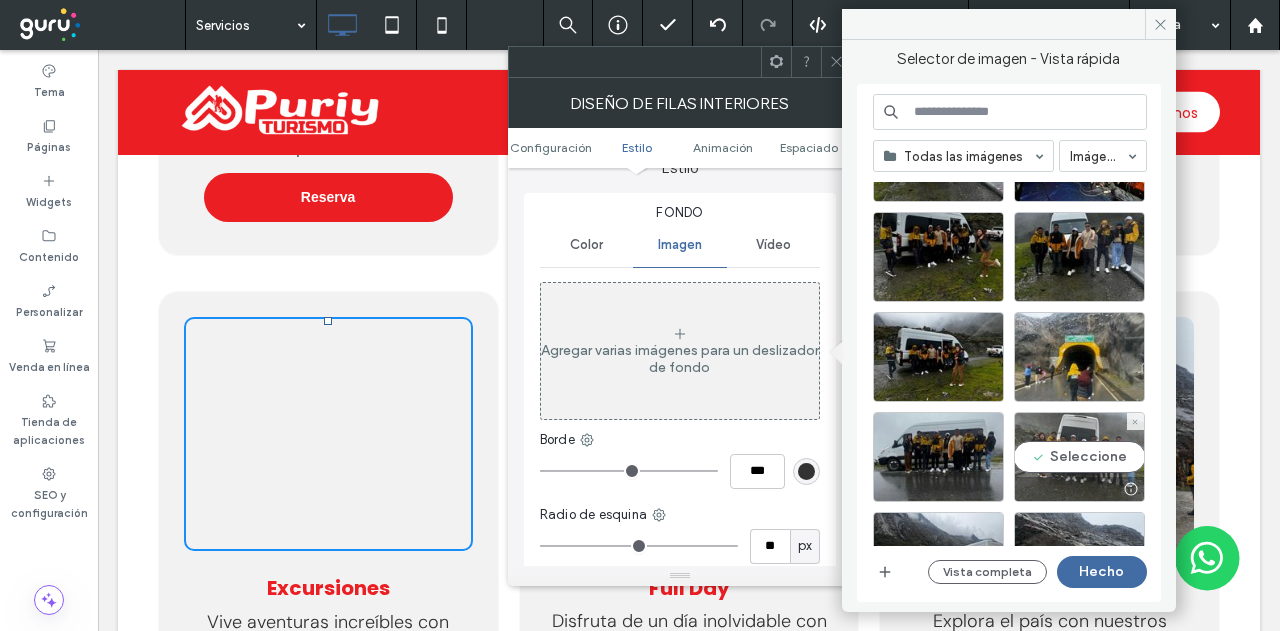 click on "Seleccione" at bounding box center (1079, 457) 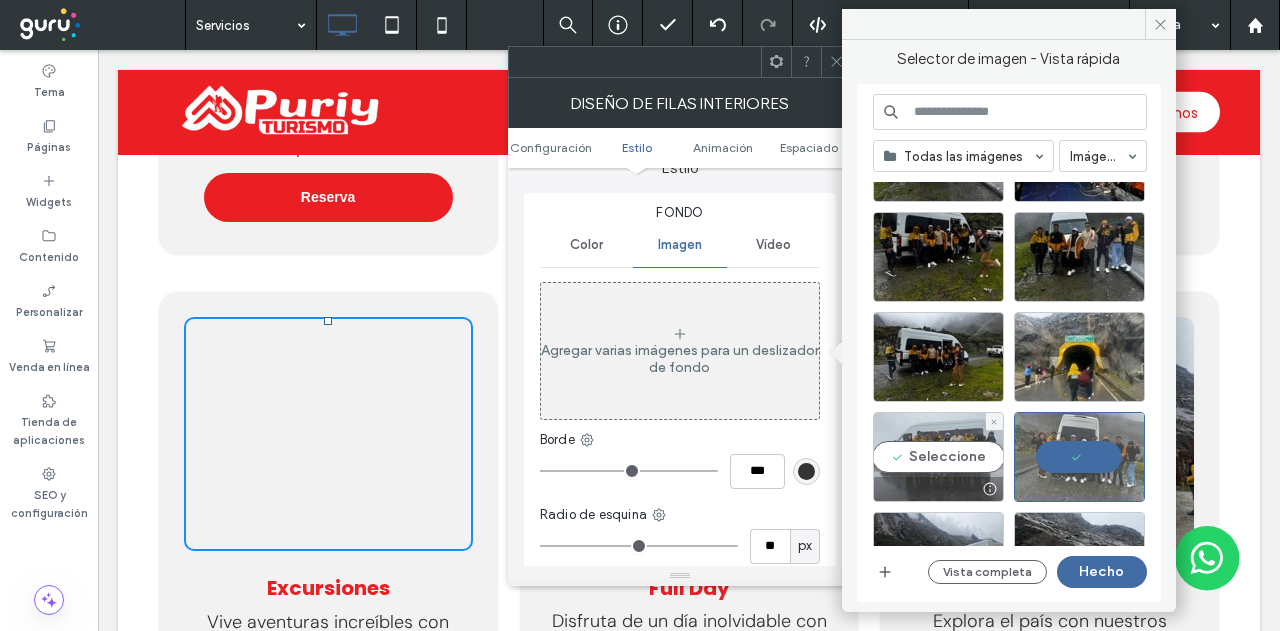 drag, startPoint x: 957, startPoint y: 422, endPoint x: 946, endPoint y: 363, distance: 60.016663 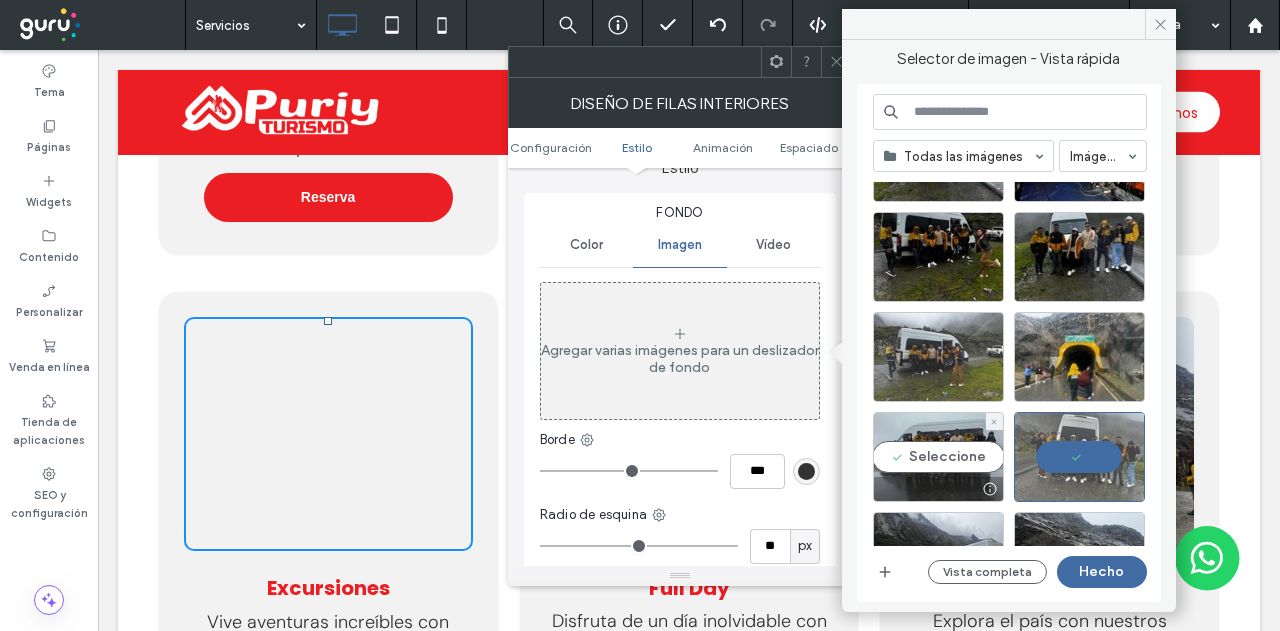 click on "Seleccione" at bounding box center (938, 457) 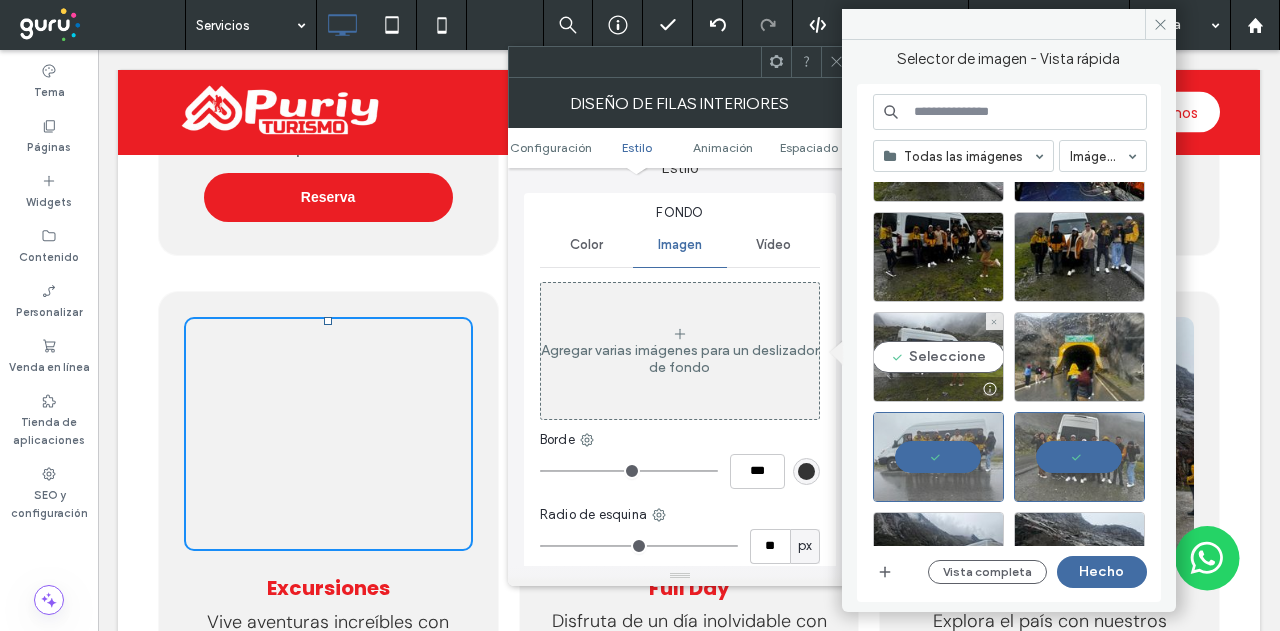 drag, startPoint x: 946, startPoint y: 343, endPoint x: 943, endPoint y: 331, distance: 12.369317 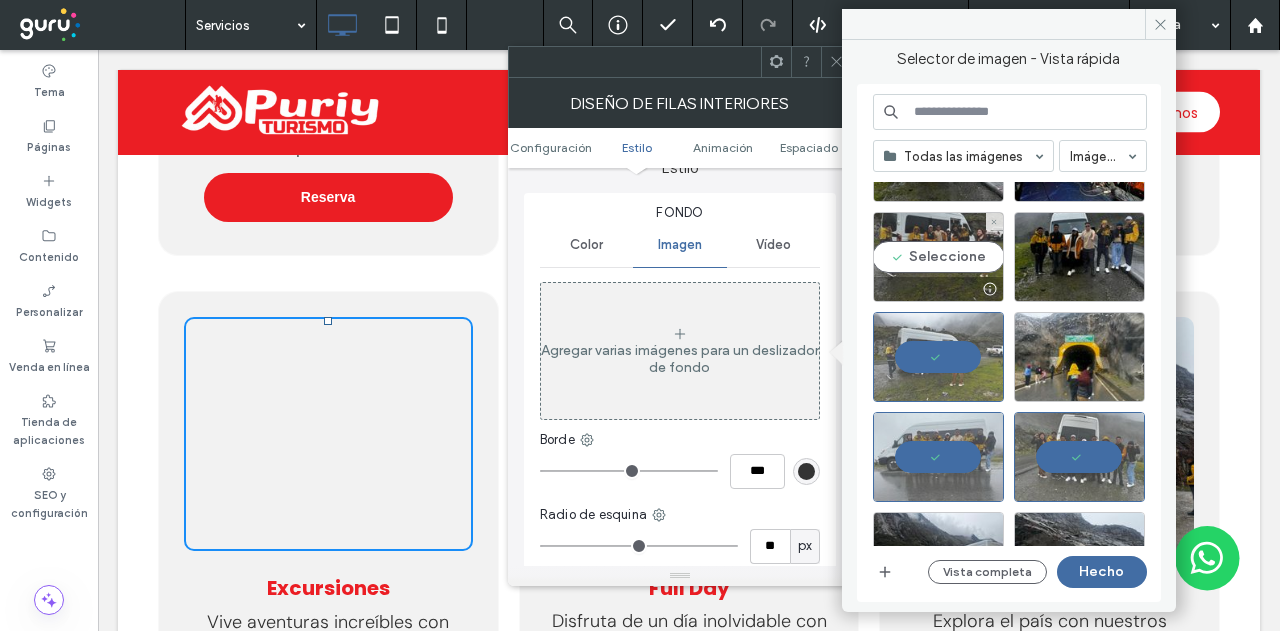 drag, startPoint x: 928, startPoint y: 249, endPoint x: 1043, endPoint y: 249, distance: 115 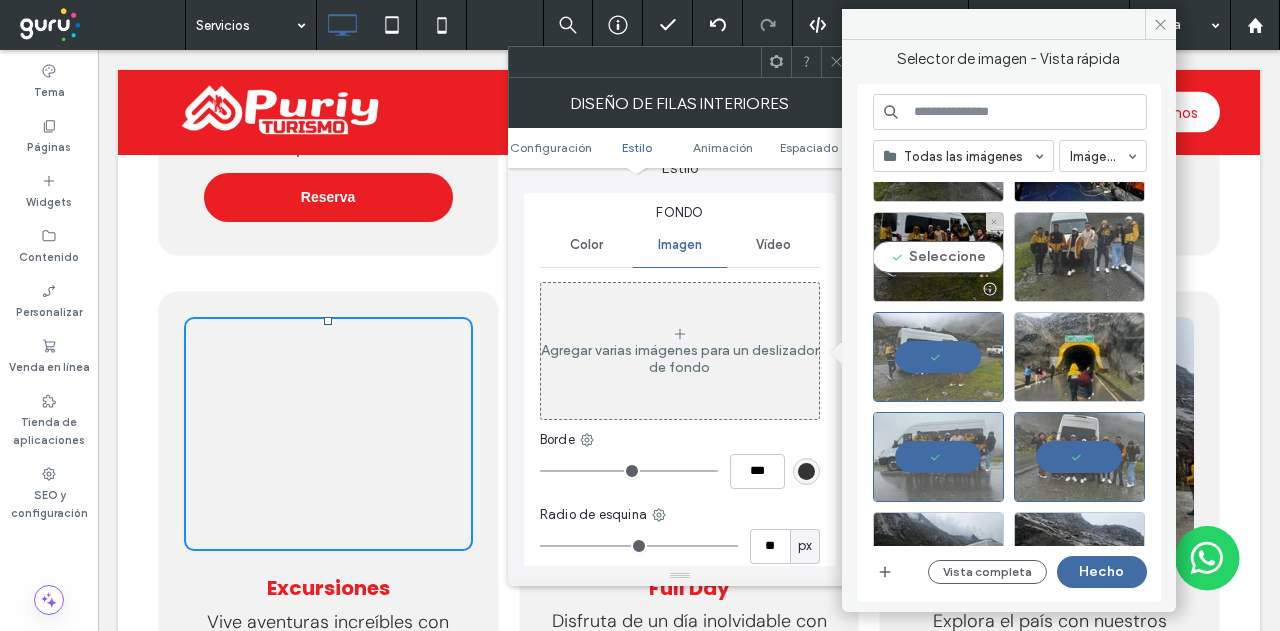 click on "Seleccione" at bounding box center (938, 257) 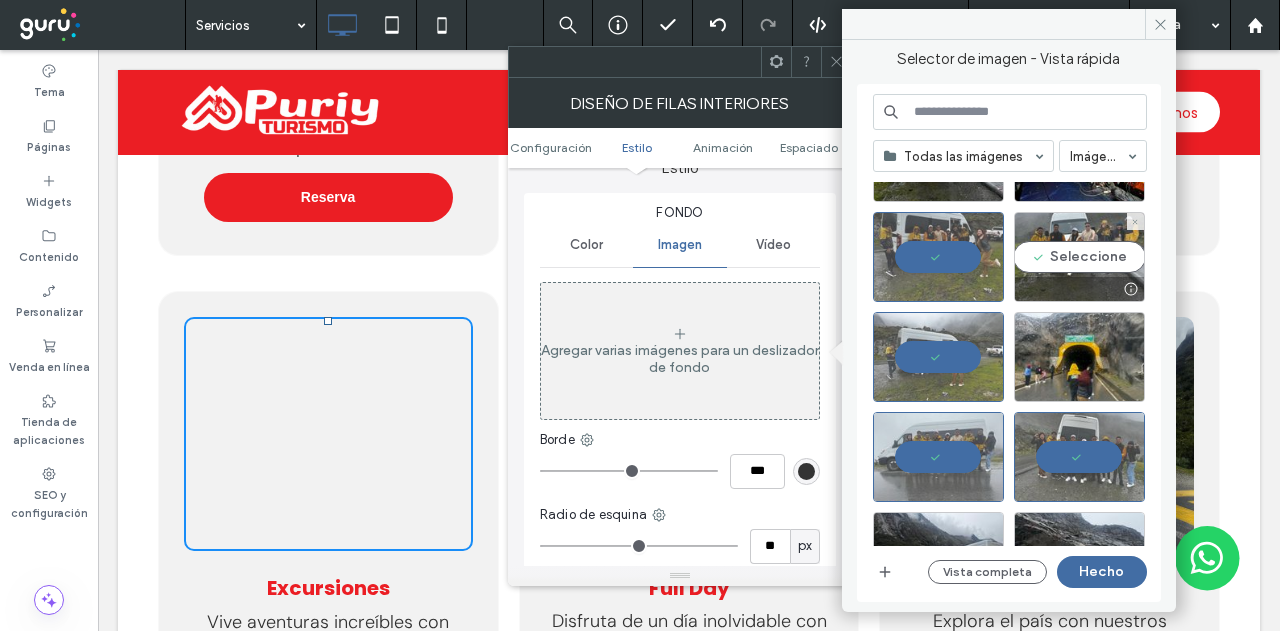 click on "Seleccione" at bounding box center (1079, 257) 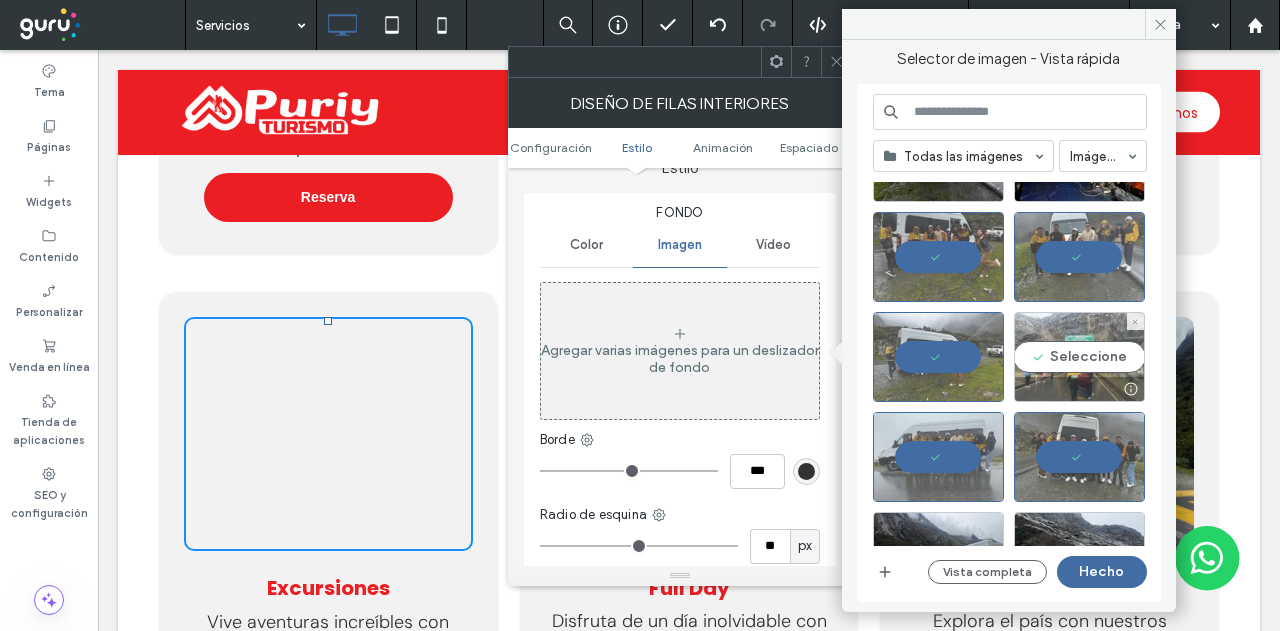 click on "Seleccione" at bounding box center [1079, 357] 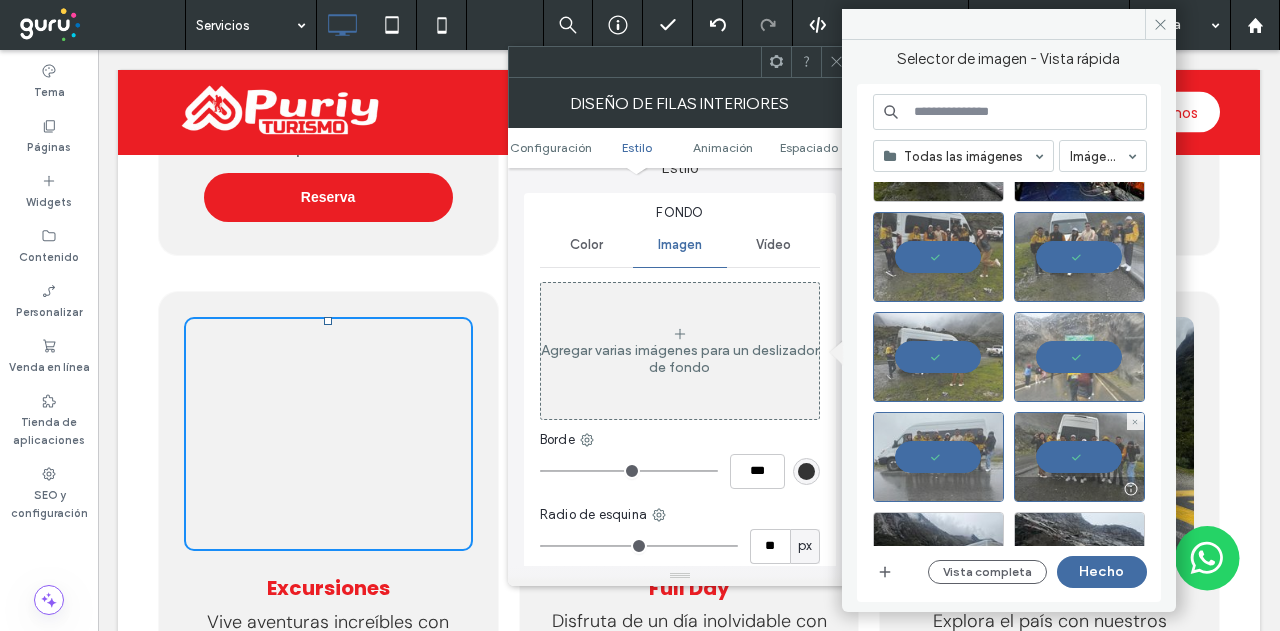 scroll, scrollTop: 0, scrollLeft: 0, axis: both 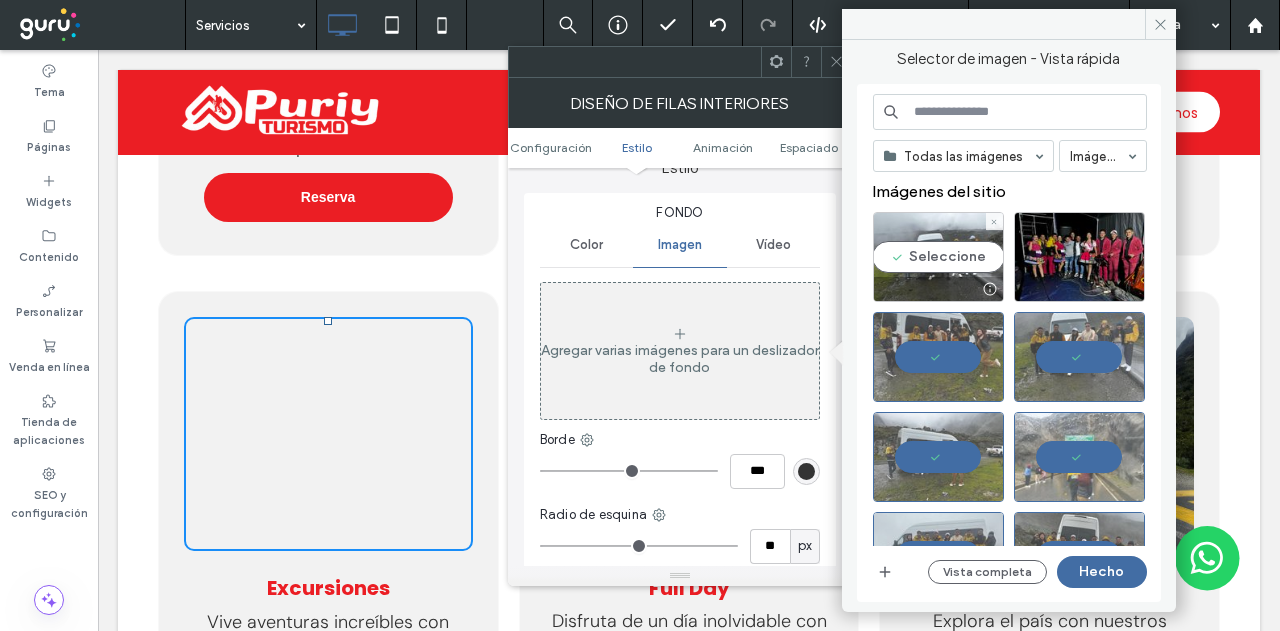drag, startPoint x: 932, startPoint y: 220, endPoint x: 938, endPoint y: 238, distance: 18.973665 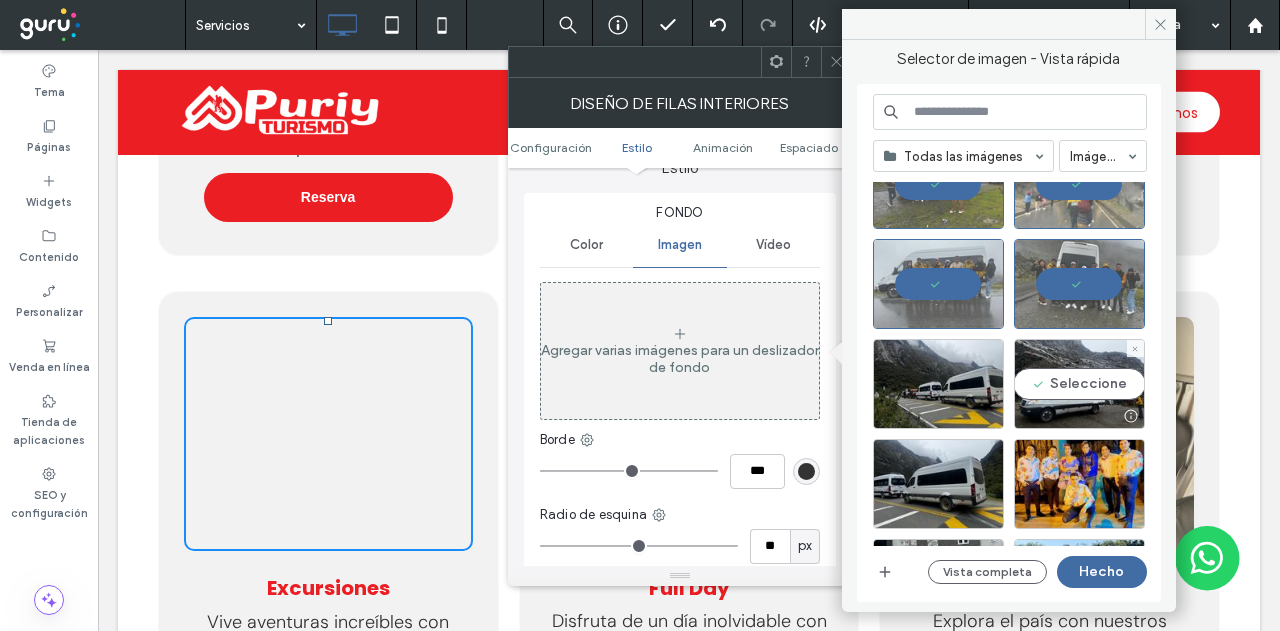 scroll, scrollTop: 400, scrollLeft: 0, axis: vertical 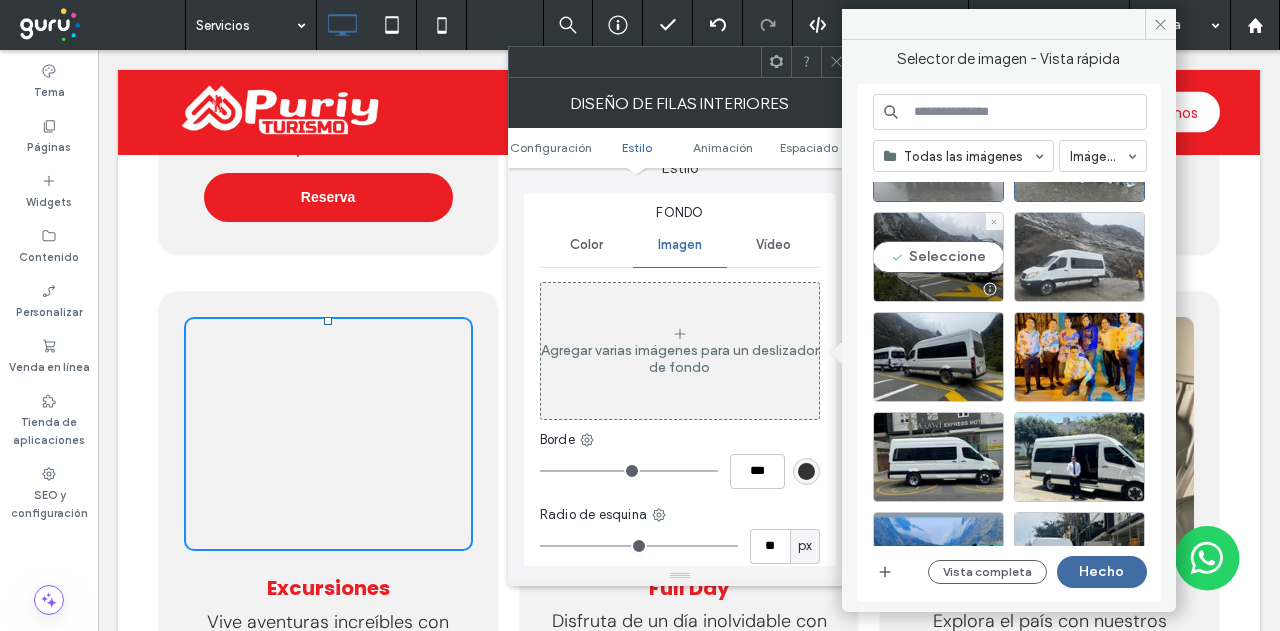 drag, startPoint x: 940, startPoint y: 263, endPoint x: 1028, endPoint y: 263, distance: 88 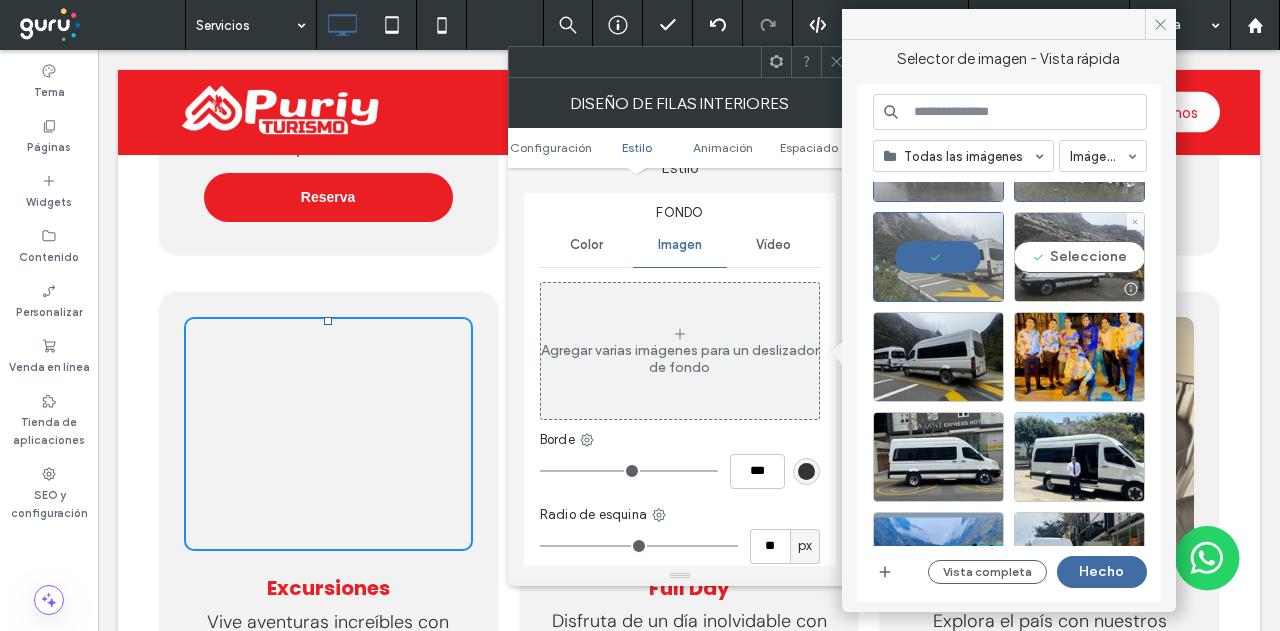click on "Seleccione" at bounding box center (1079, 257) 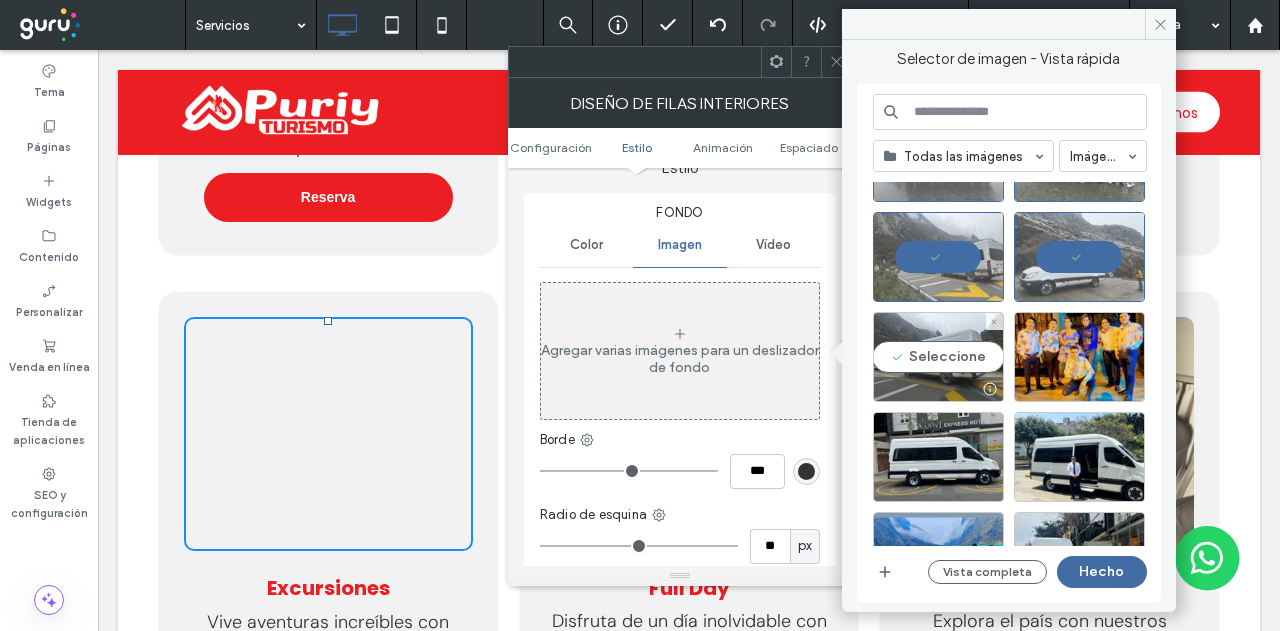 click on "Seleccione" at bounding box center [938, 357] 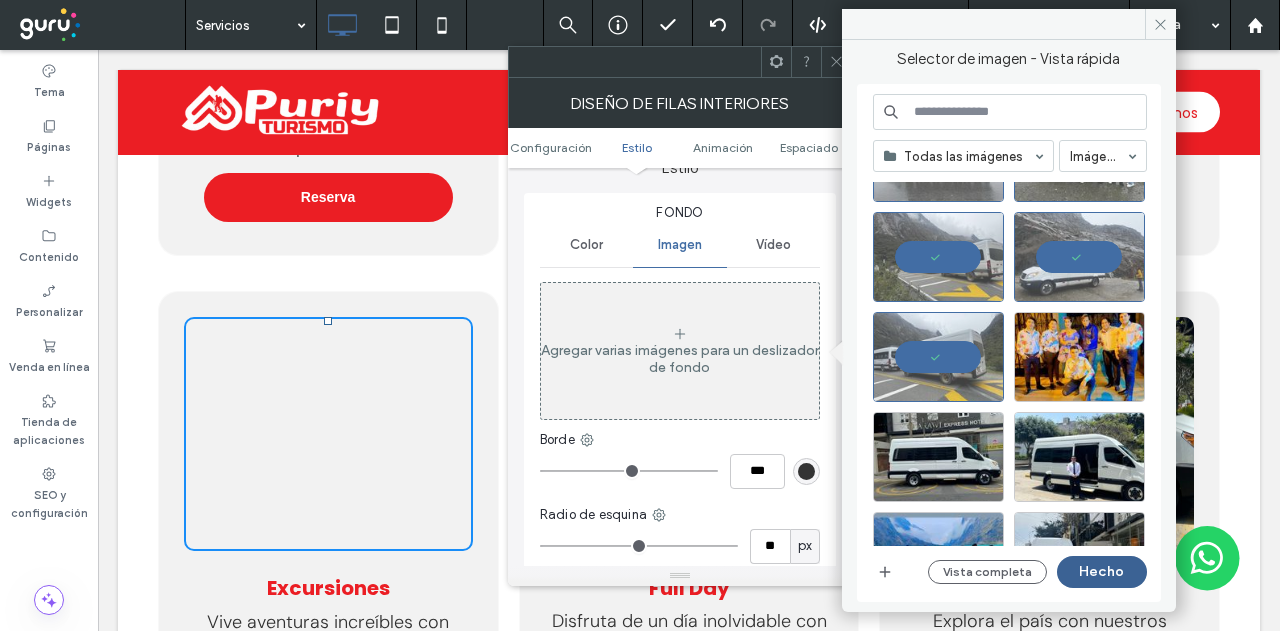 click on "Hecho" at bounding box center [1102, 572] 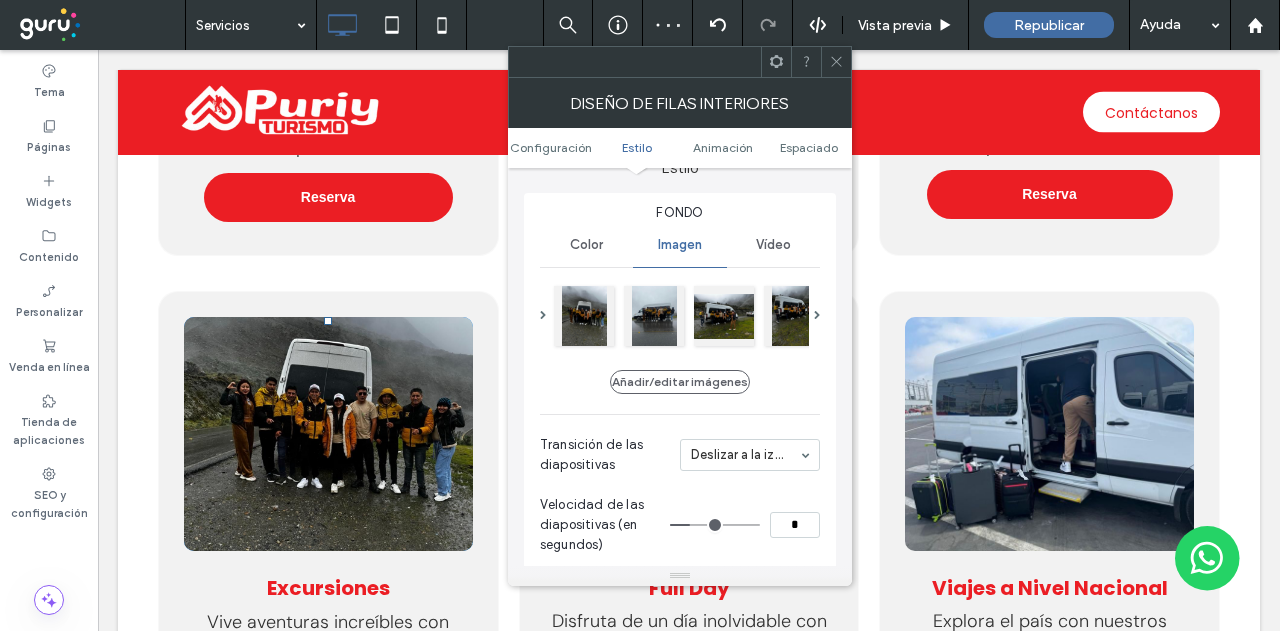 click 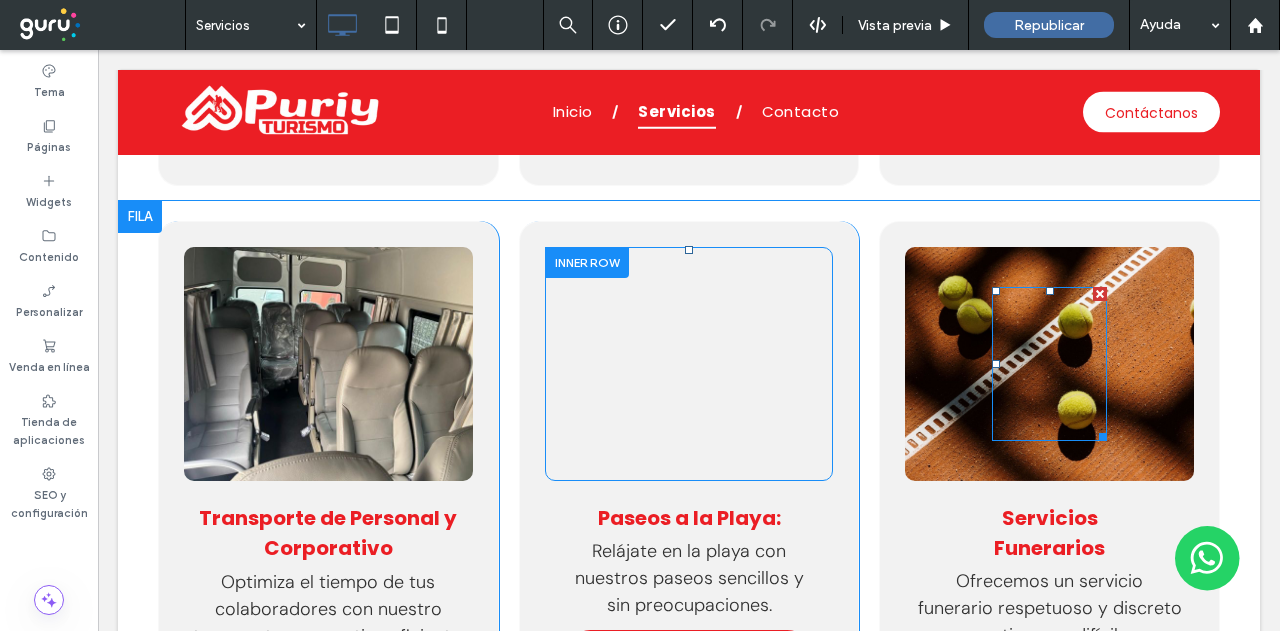 scroll, scrollTop: 1900, scrollLeft: 0, axis: vertical 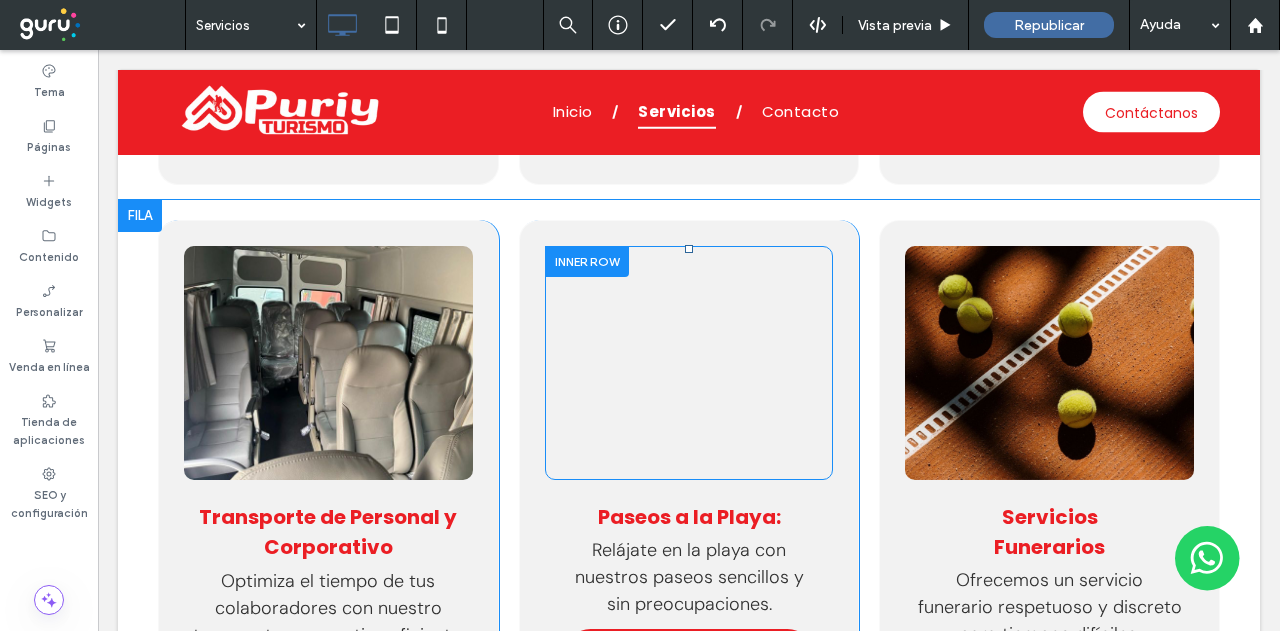 click on "Click To Paste     Click To Paste" at bounding box center (689, 363) 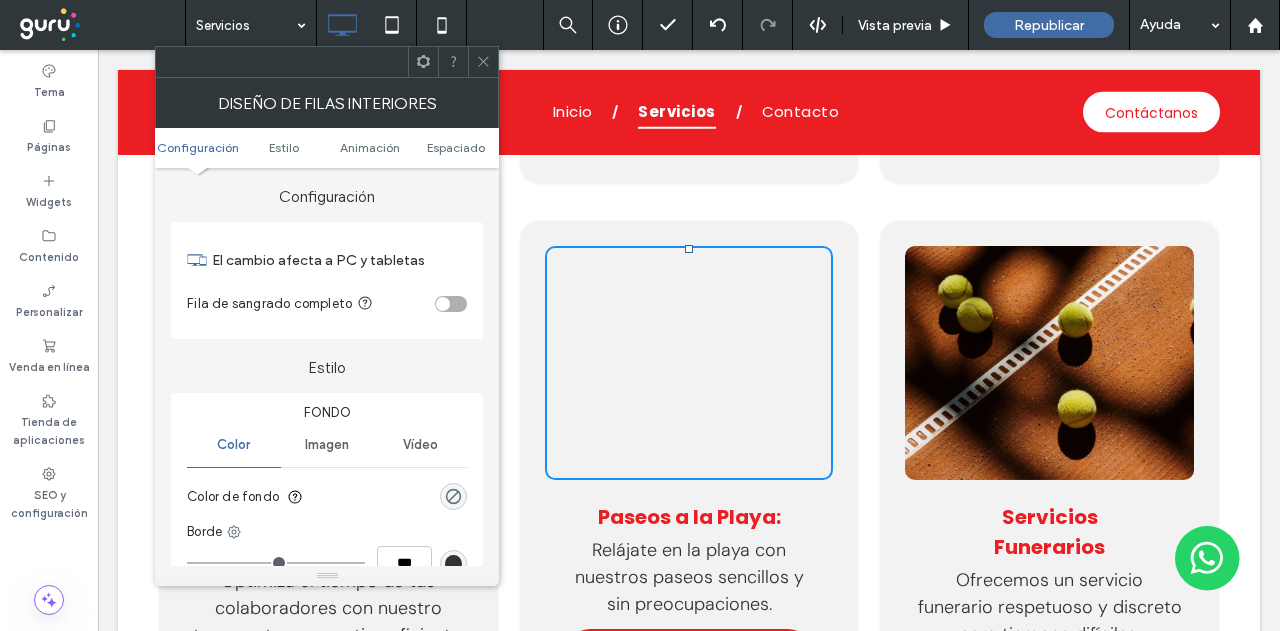 click on "Imagen" at bounding box center [327, 445] 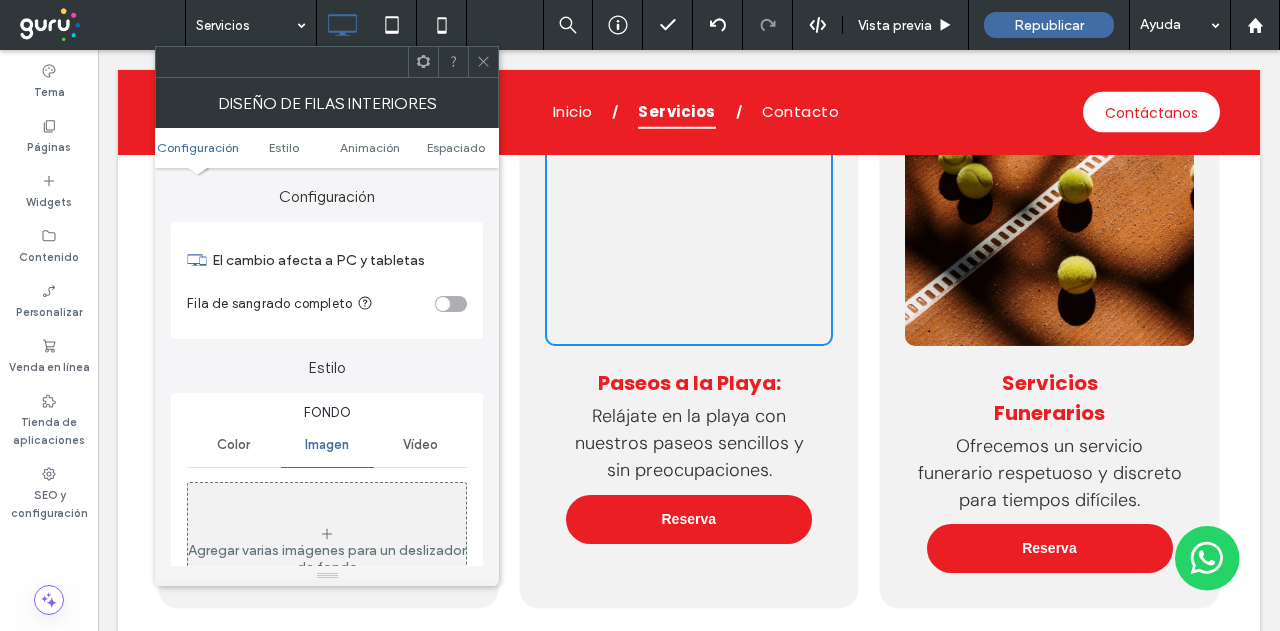 scroll, scrollTop: 2100, scrollLeft: 0, axis: vertical 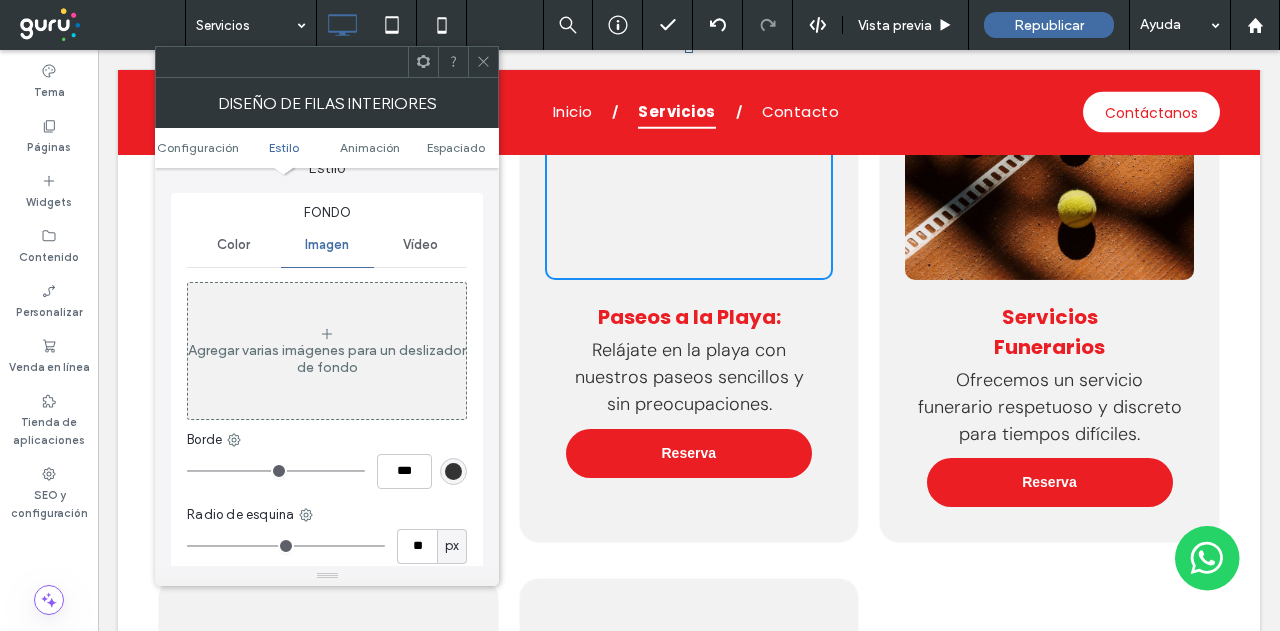 click on "Agregar varias imágenes para un deslizador de fondo" at bounding box center (327, 351) 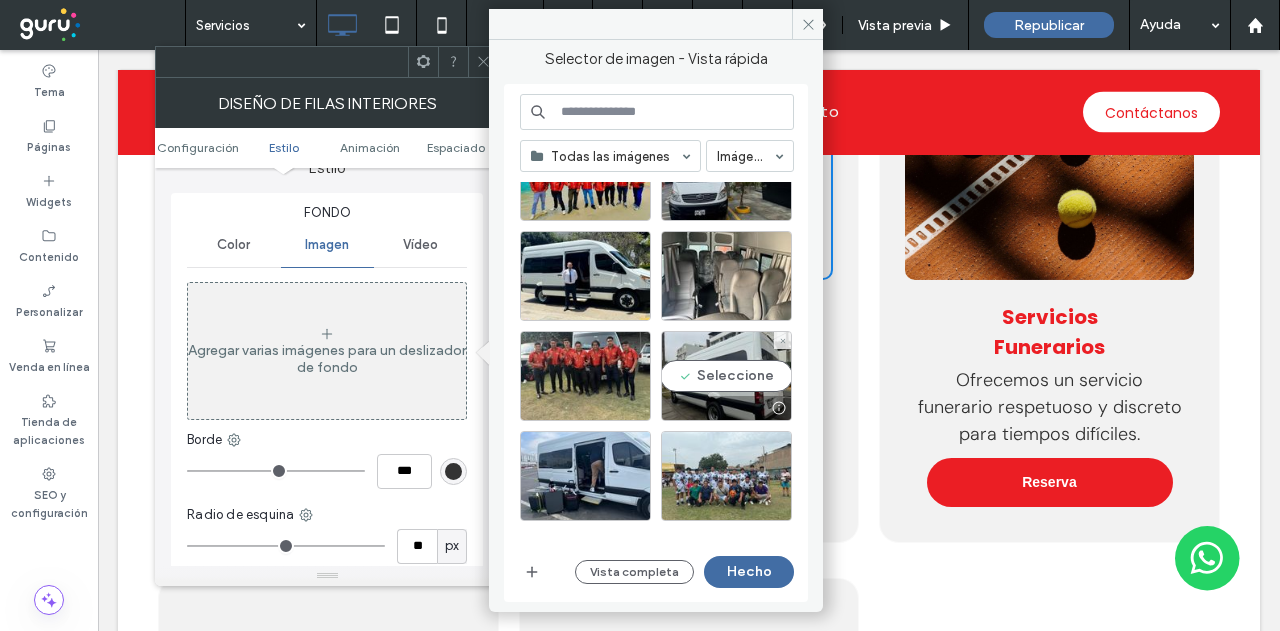 scroll, scrollTop: 865, scrollLeft: 0, axis: vertical 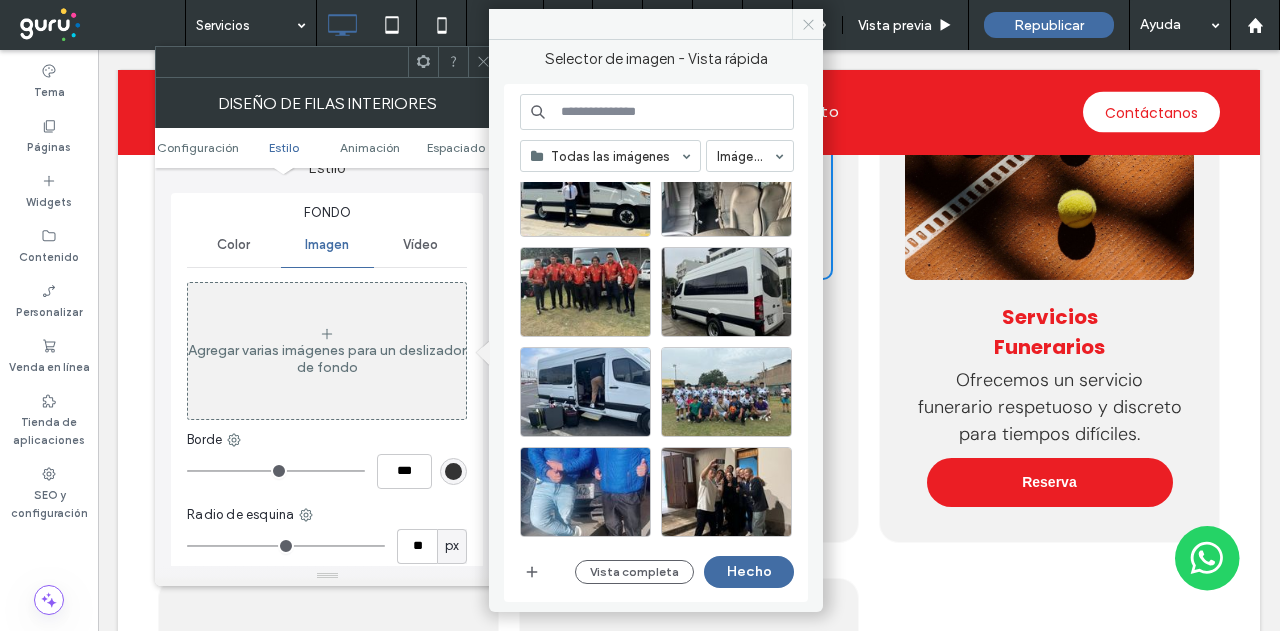click 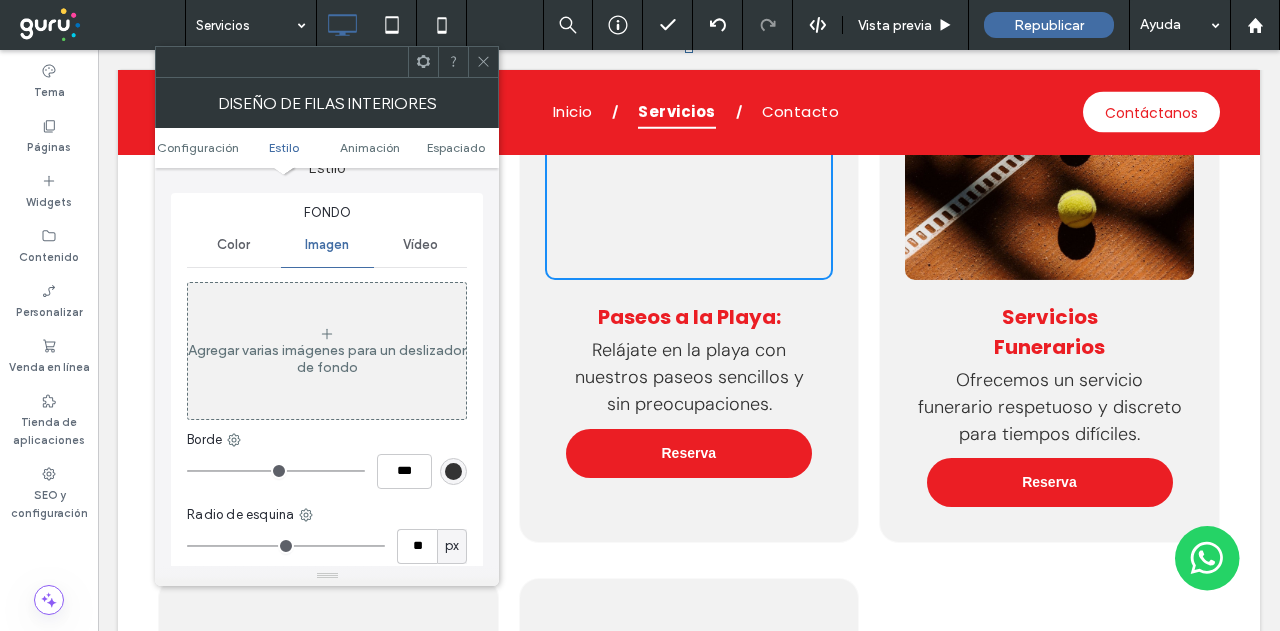 drag, startPoint x: 486, startPoint y: 65, endPoint x: 422, endPoint y: 28, distance: 73.92564 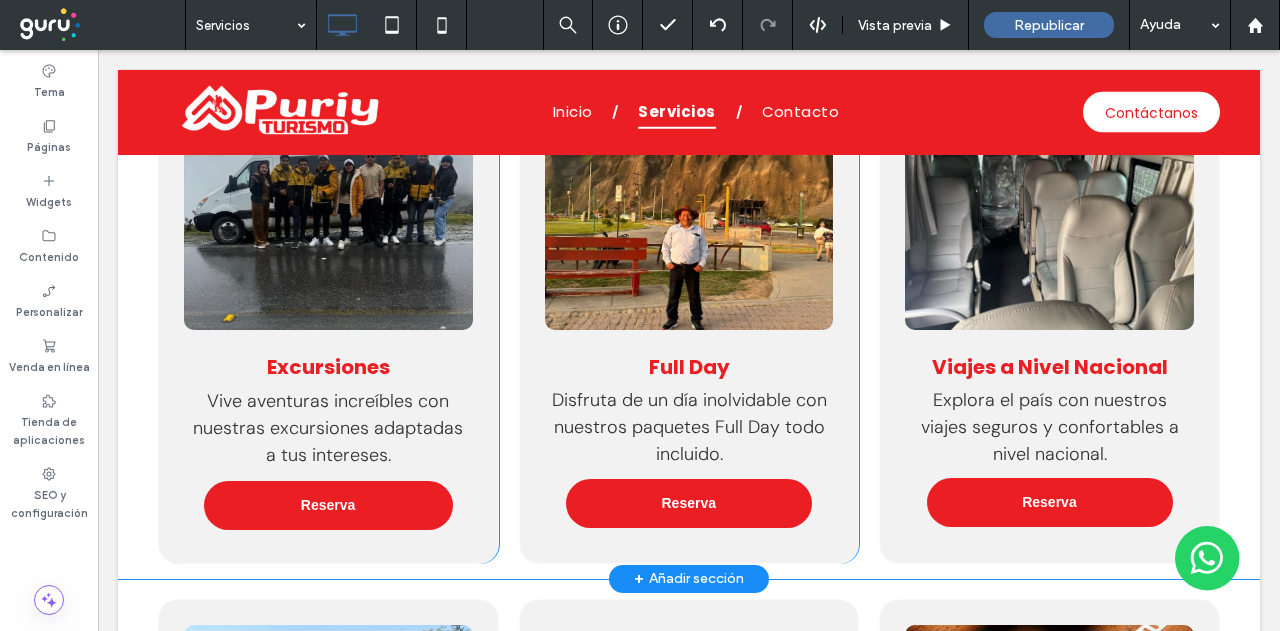 scroll, scrollTop: 1400, scrollLeft: 0, axis: vertical 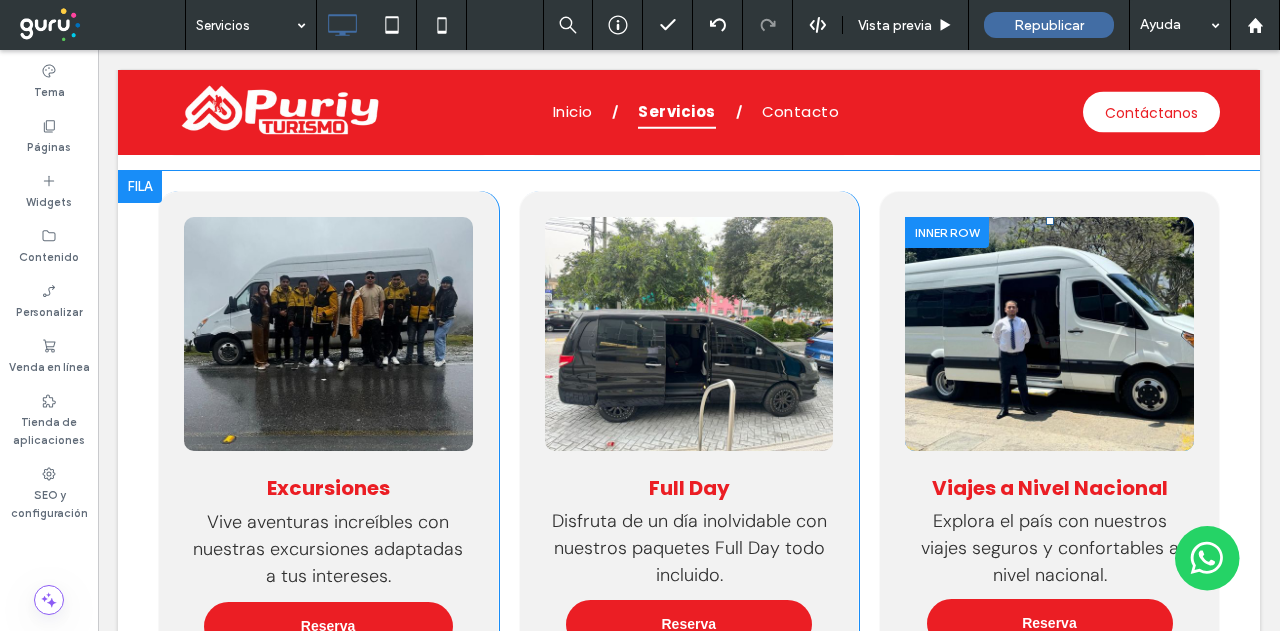 click at bounding box center [1049, 334] 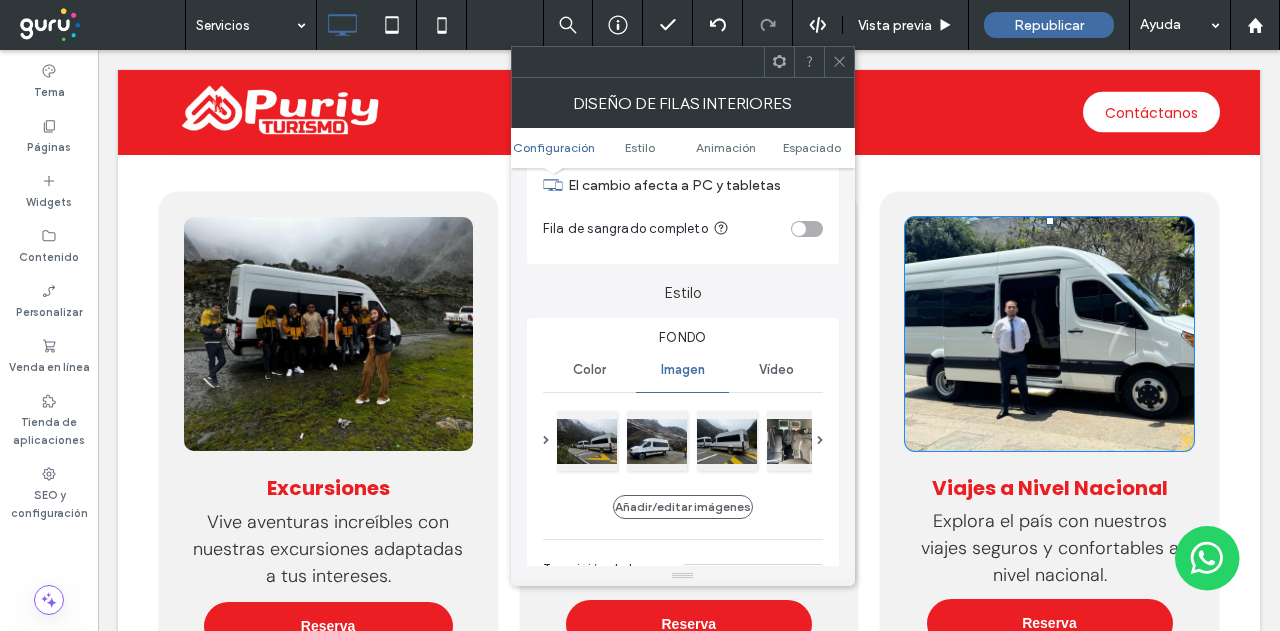scroll, scrollTop: 200, scrollLeft: 0, axis: vertical 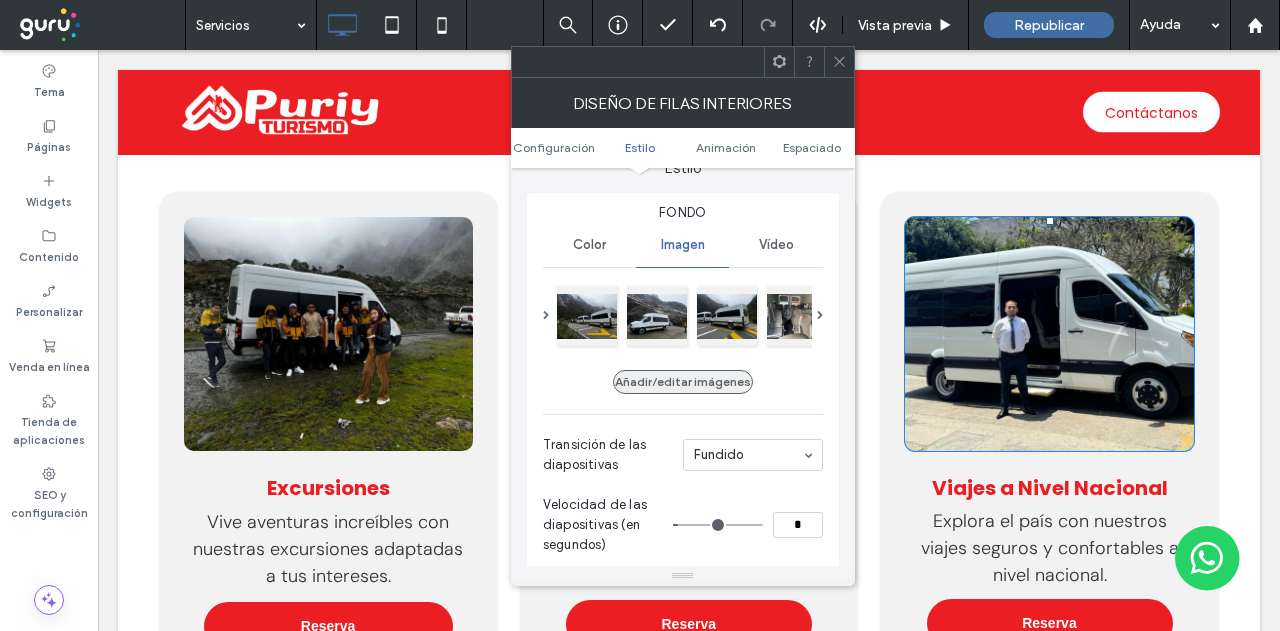 click on "Añadir/editar imágenes" at bounding box center [683, 382] 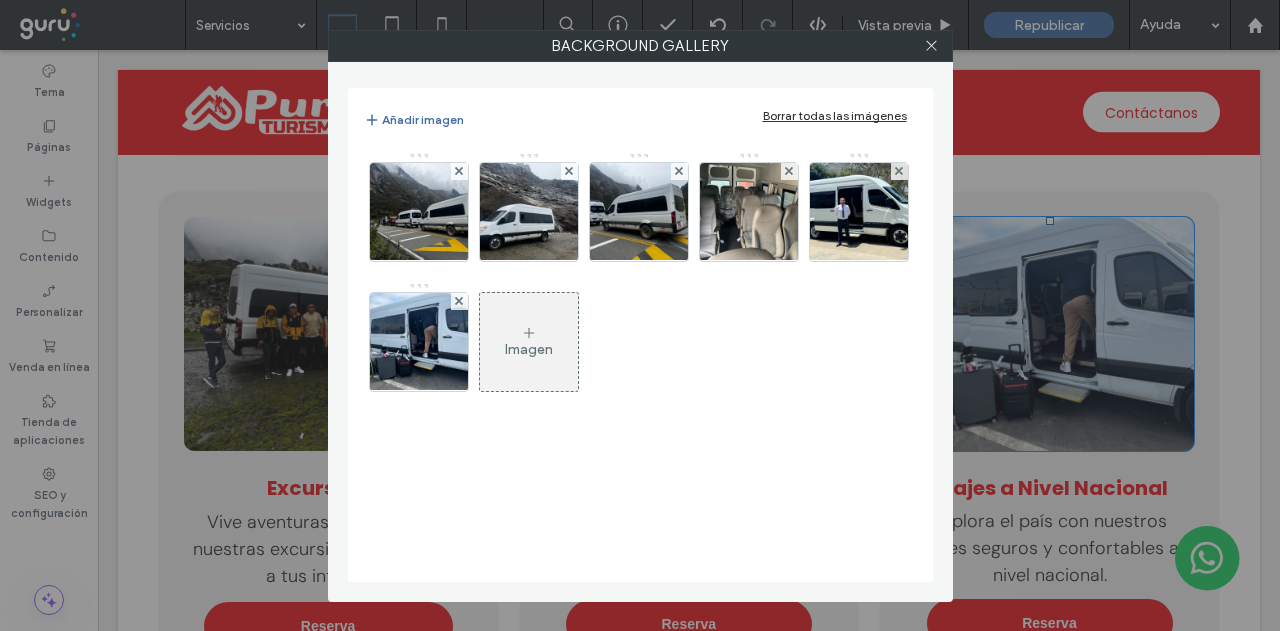 click on "Imagen" at bounding box center [529, 342] 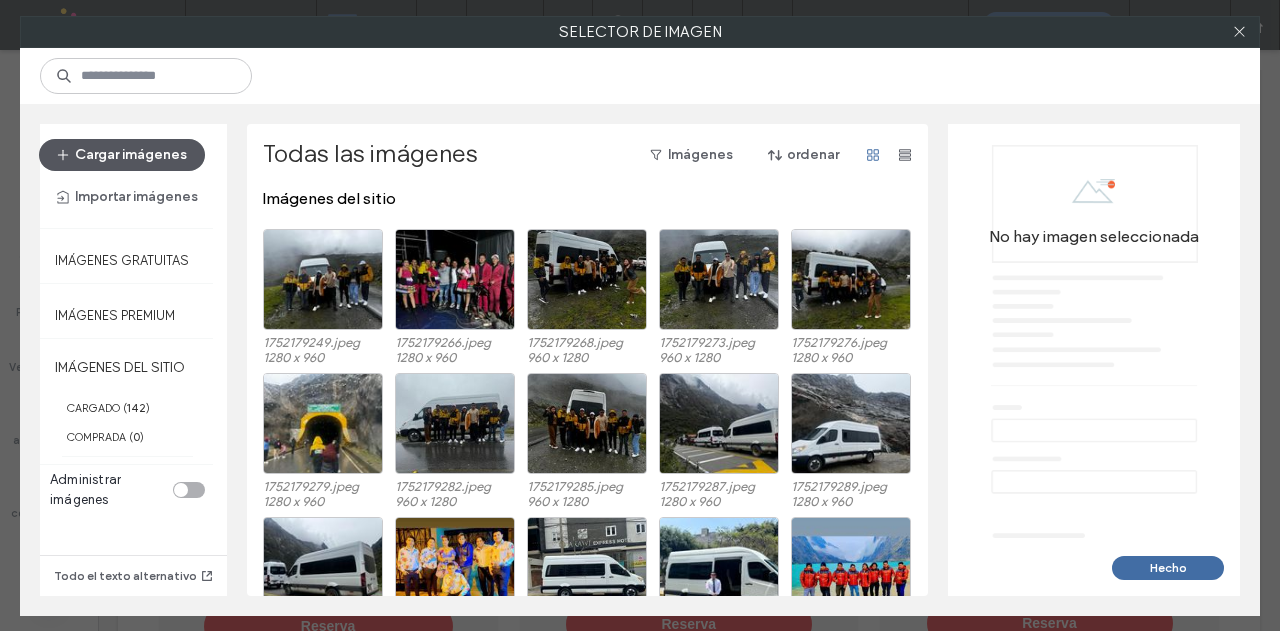click on "Cargar imágenes" at bounding box center (122, 155) 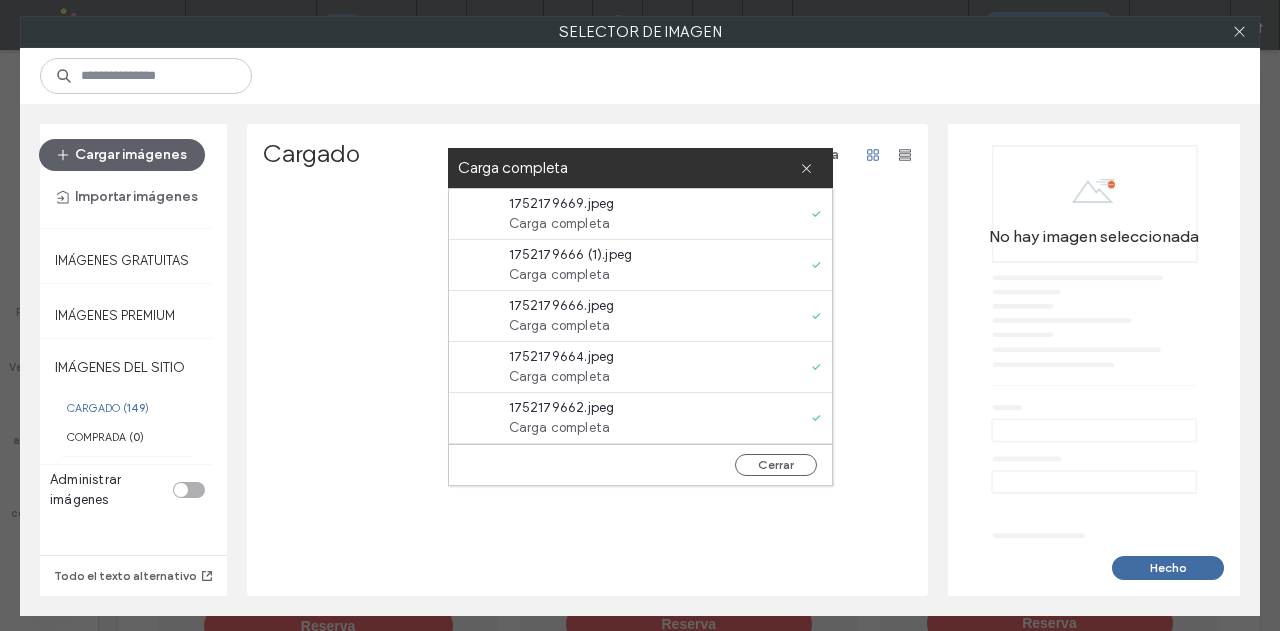 click 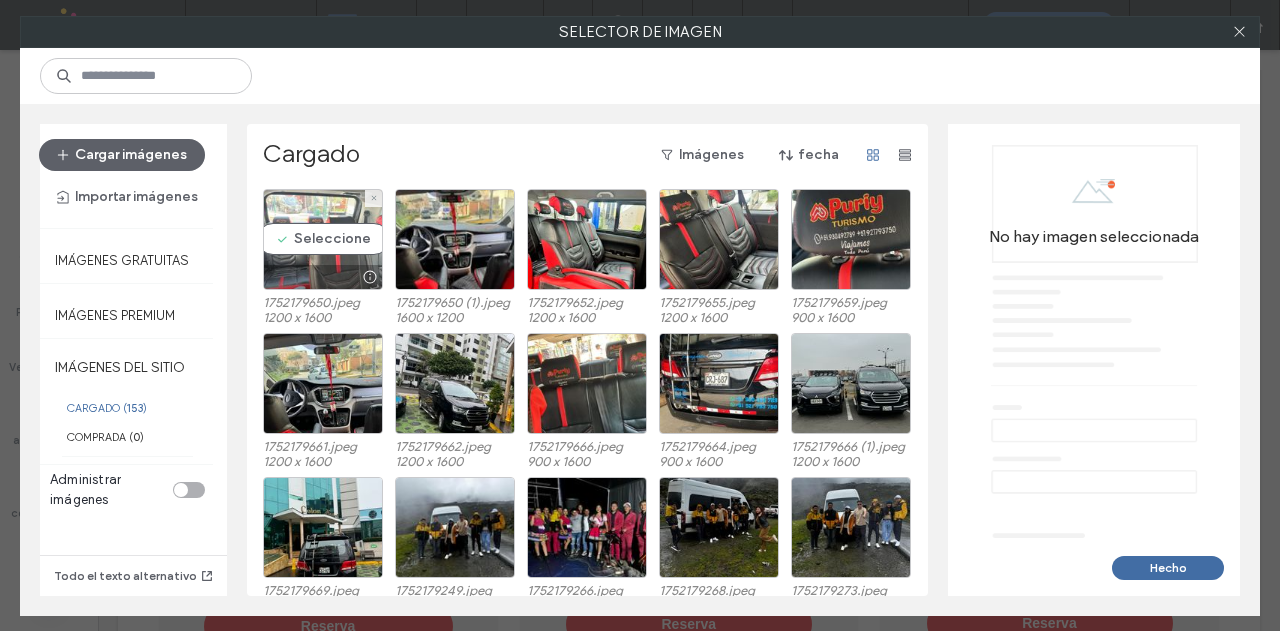 click at bounding box center (323, 277) 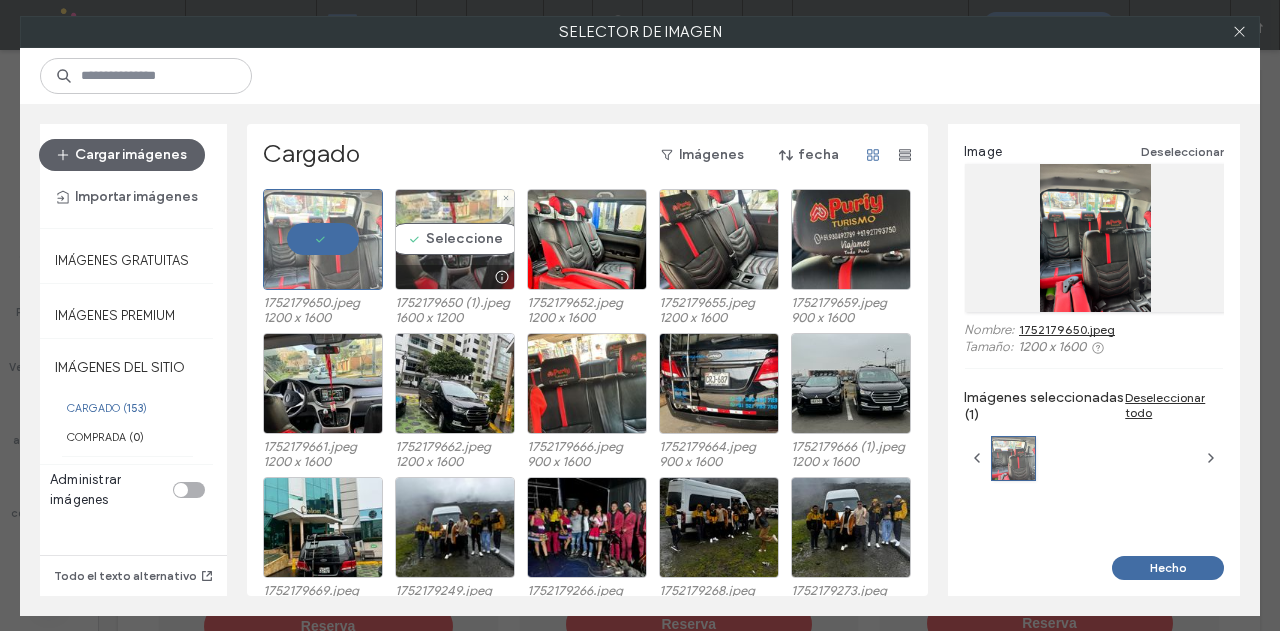 click on "Seleccione" at bounding box center [455, 239] 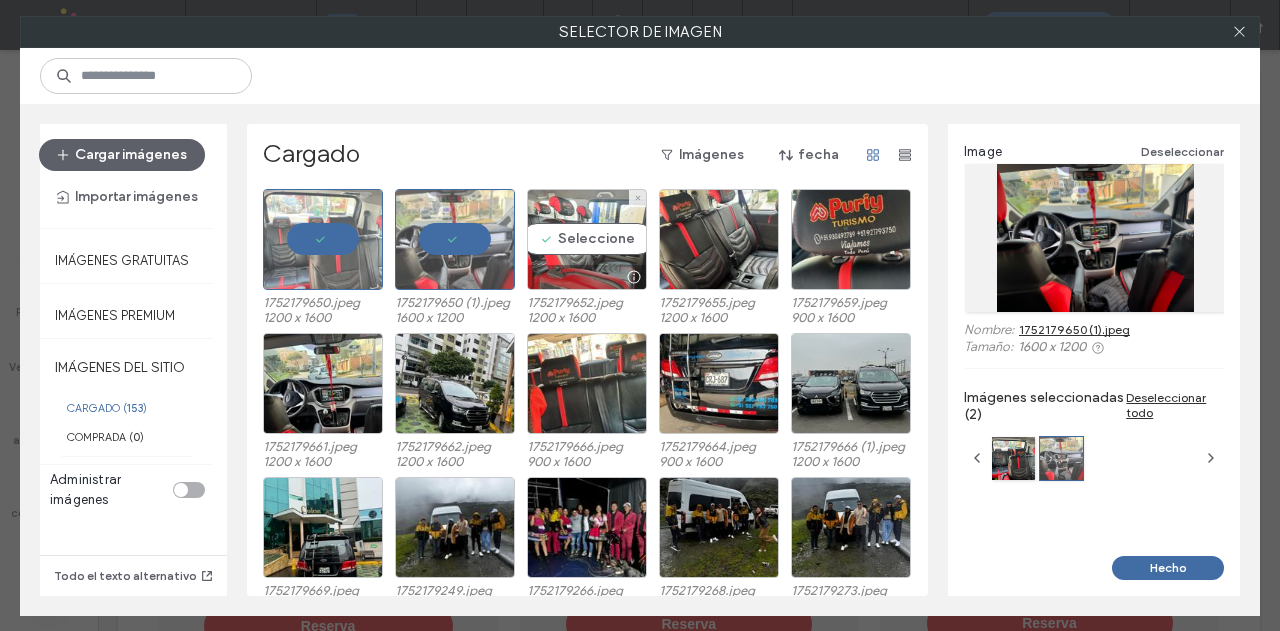 click on "Seleccione" at bounding box center (587, 239) 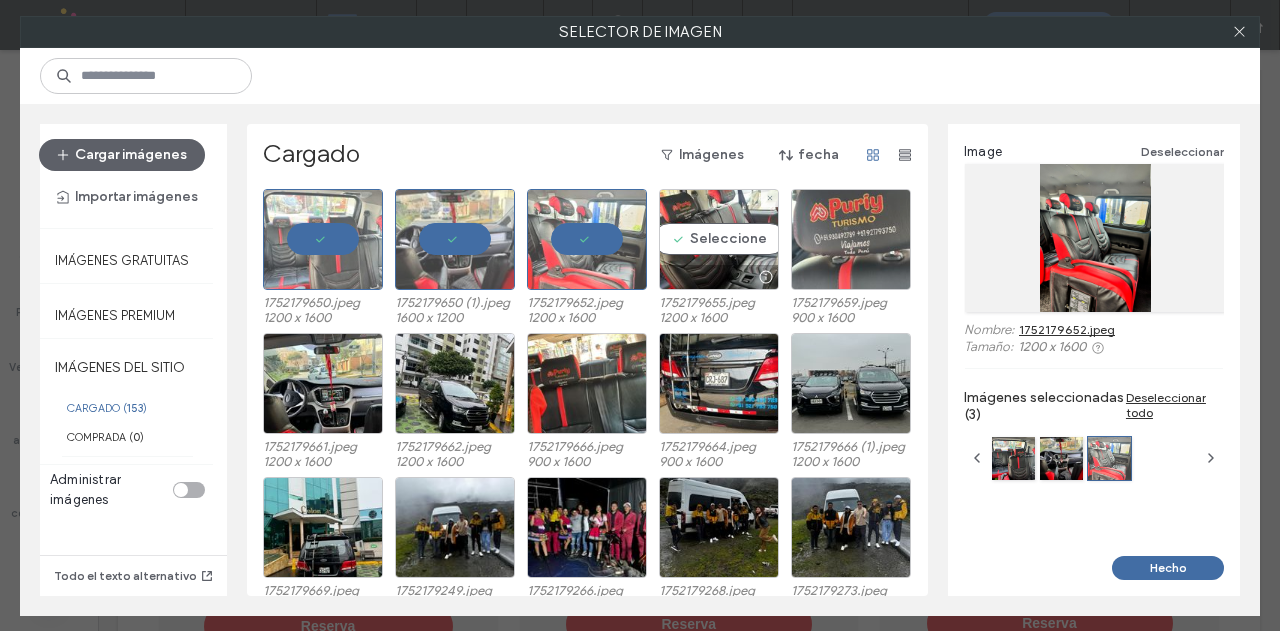 drag, startPoint x: 678, startPoint y: 223, endPoint x: 794, endPoint y: 238, distance: 116.965805 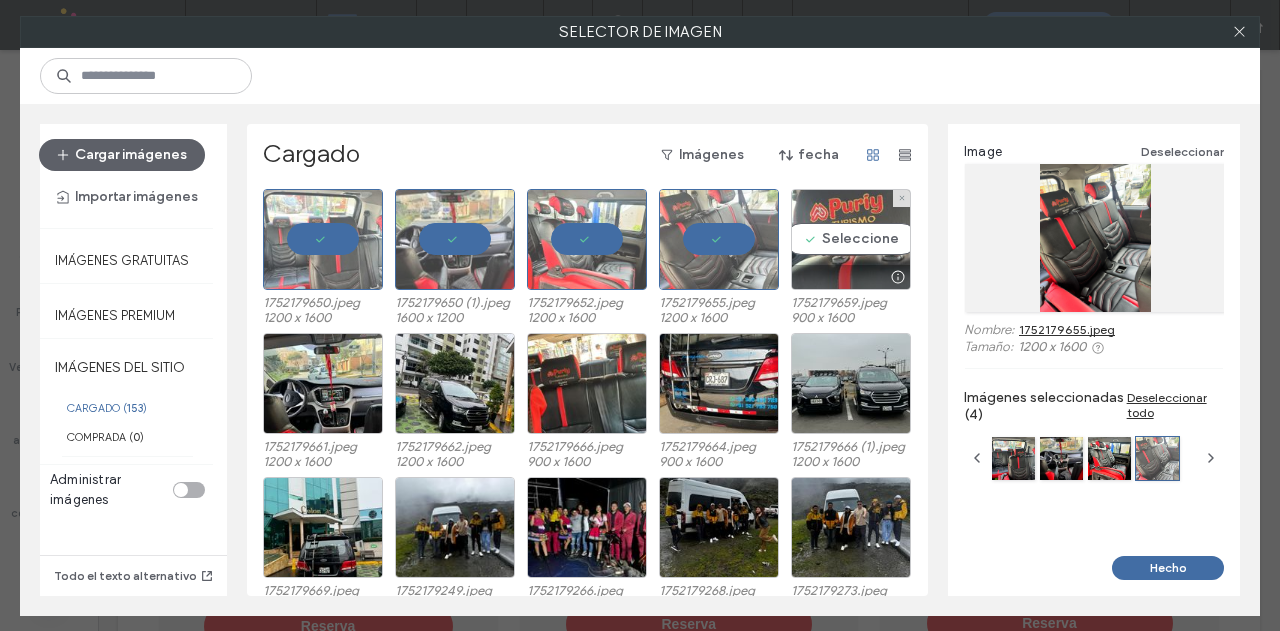 click on "Seleccione" at bounding box center [851, 239] 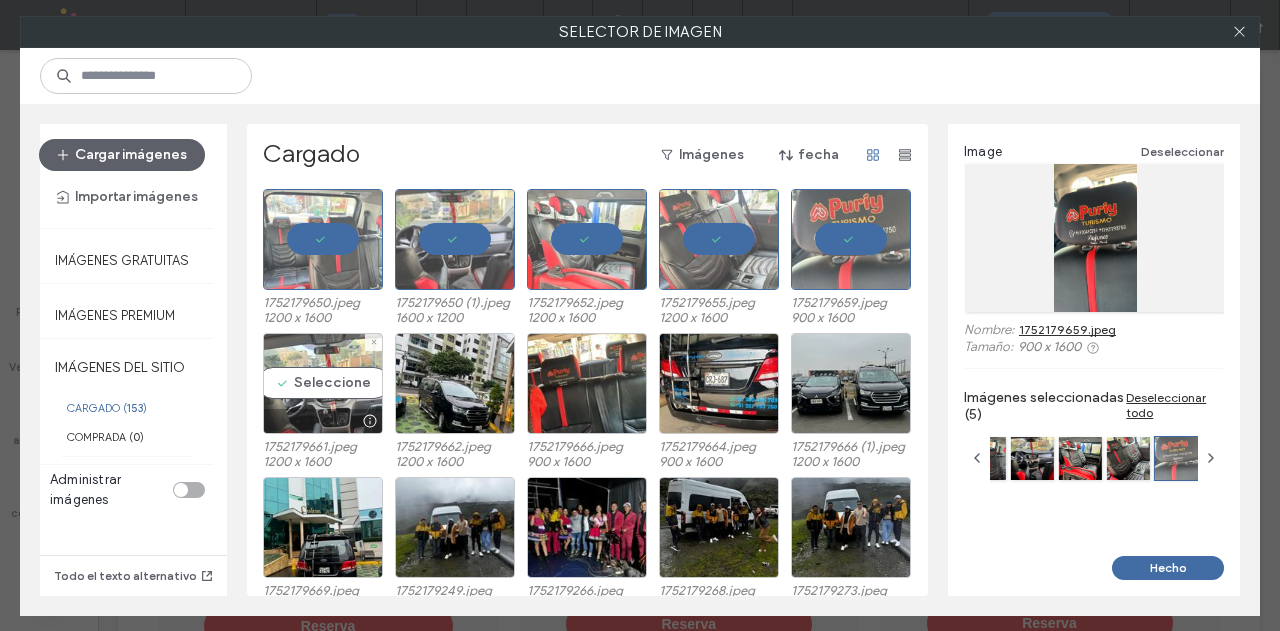 click on "Seleccione" at bounding box center (323, 383) 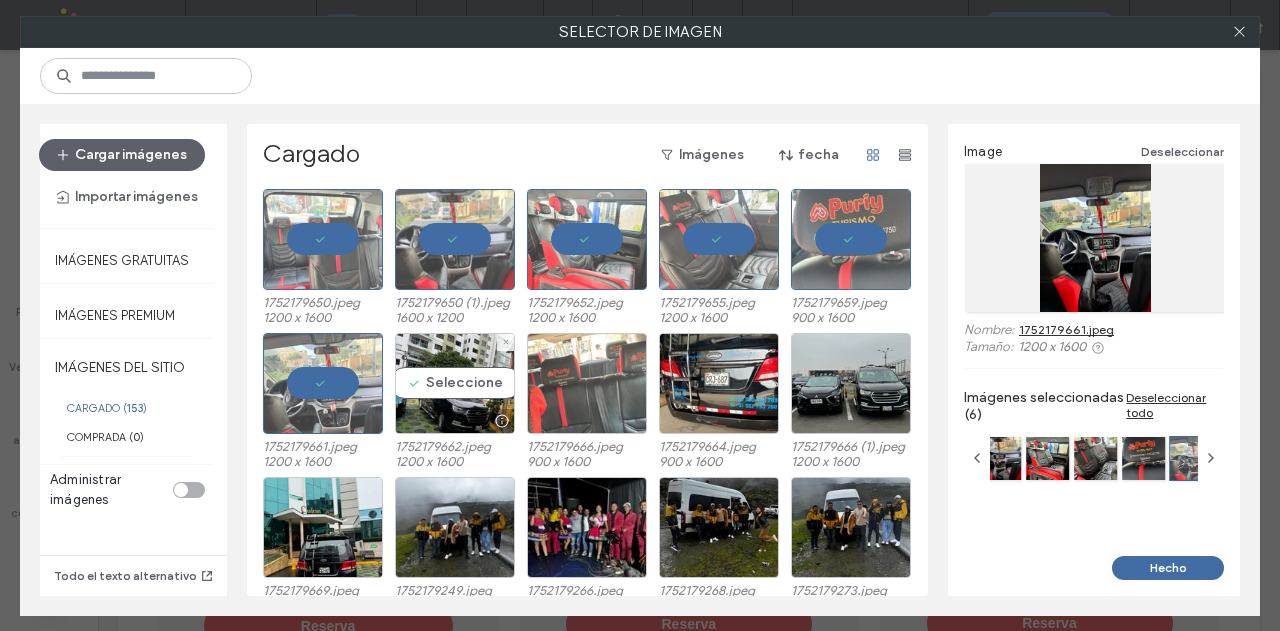 drag, startPoint x: 408, startPoint y: 372, endPoint x: 523, endPoint y: 376, distance: 115.06954 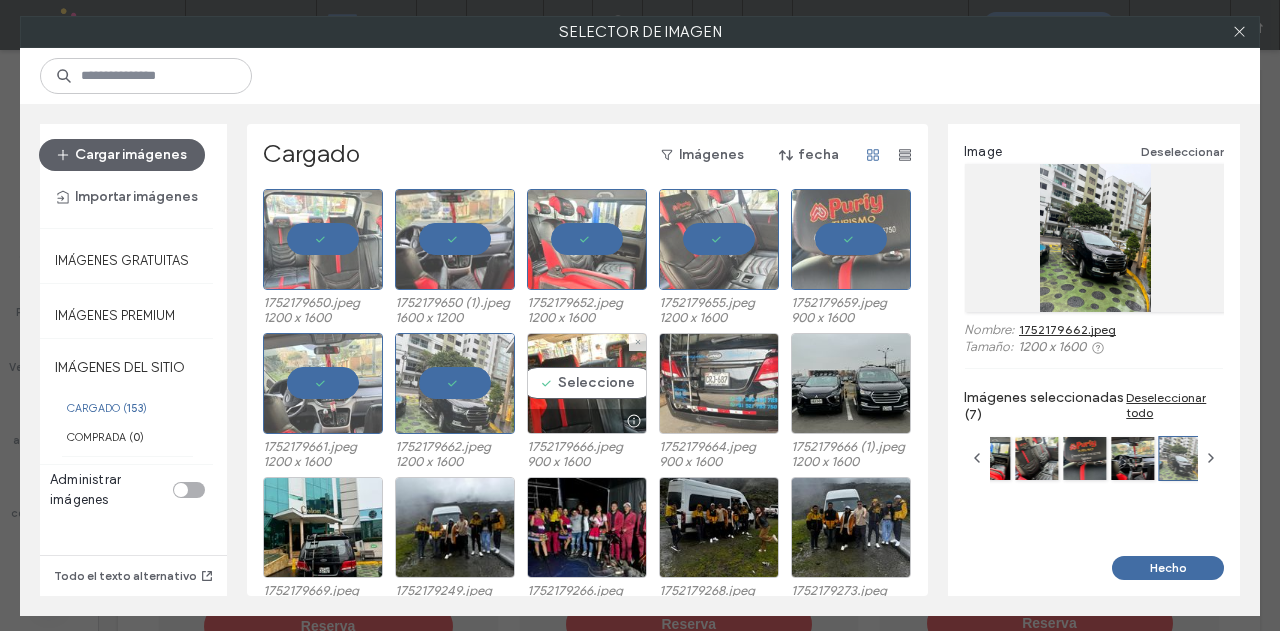 drag, startPoint x: 571, startPoint y: 373, endPoint x: 658, endPoint y: 384, distance: 87.69264 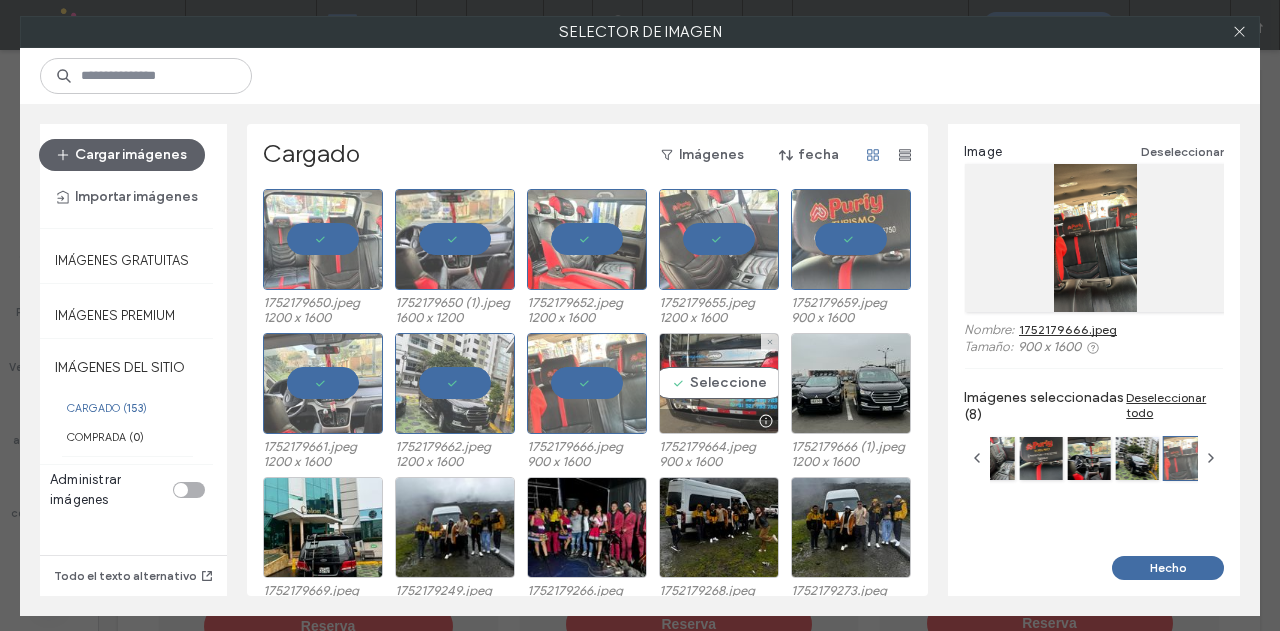 drag, startPoint x: 658, startPoint y: 384, endPoint x: 717, endPoint y: 389, distance: 59.211487 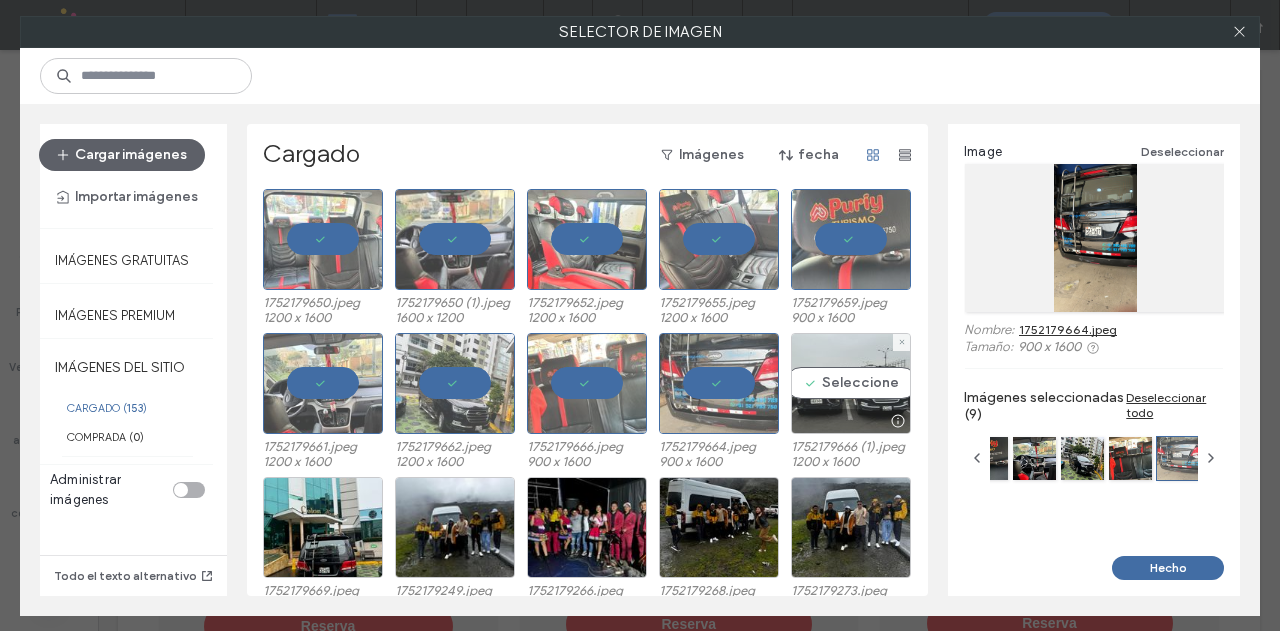 click on "Seleccione" at bounding box center (851, 383) 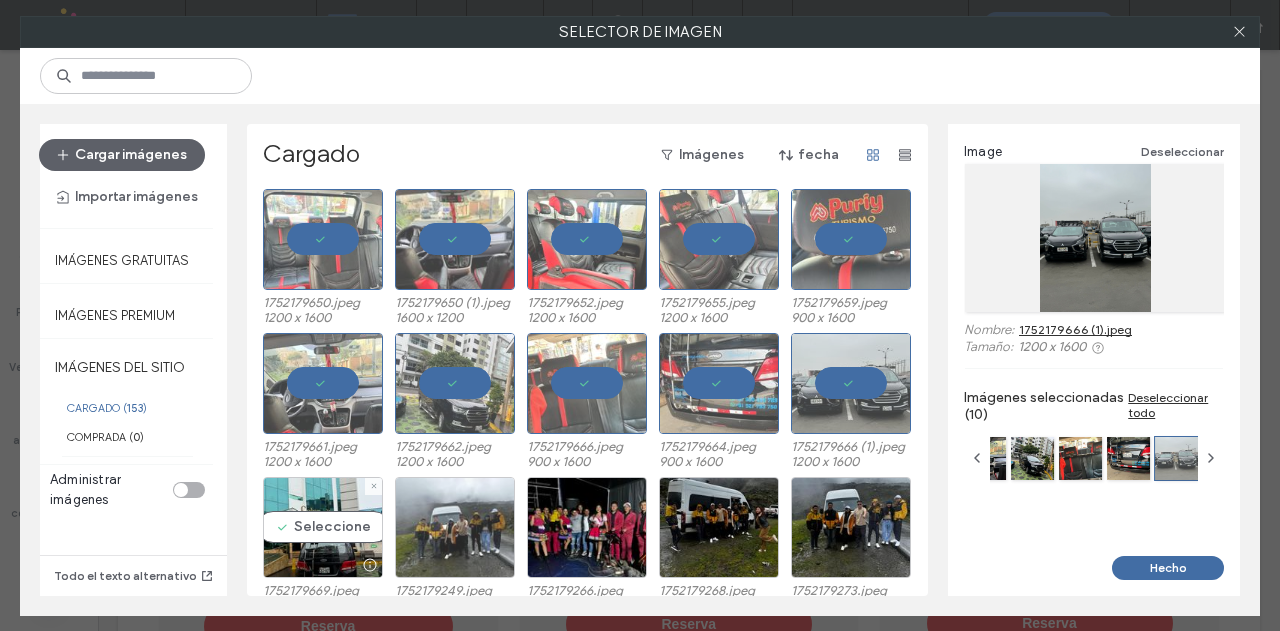 drag, startPoint x: 316, startPoint y: 545, endPoint x: 402, endPoint y: 552, distance: 86.28442 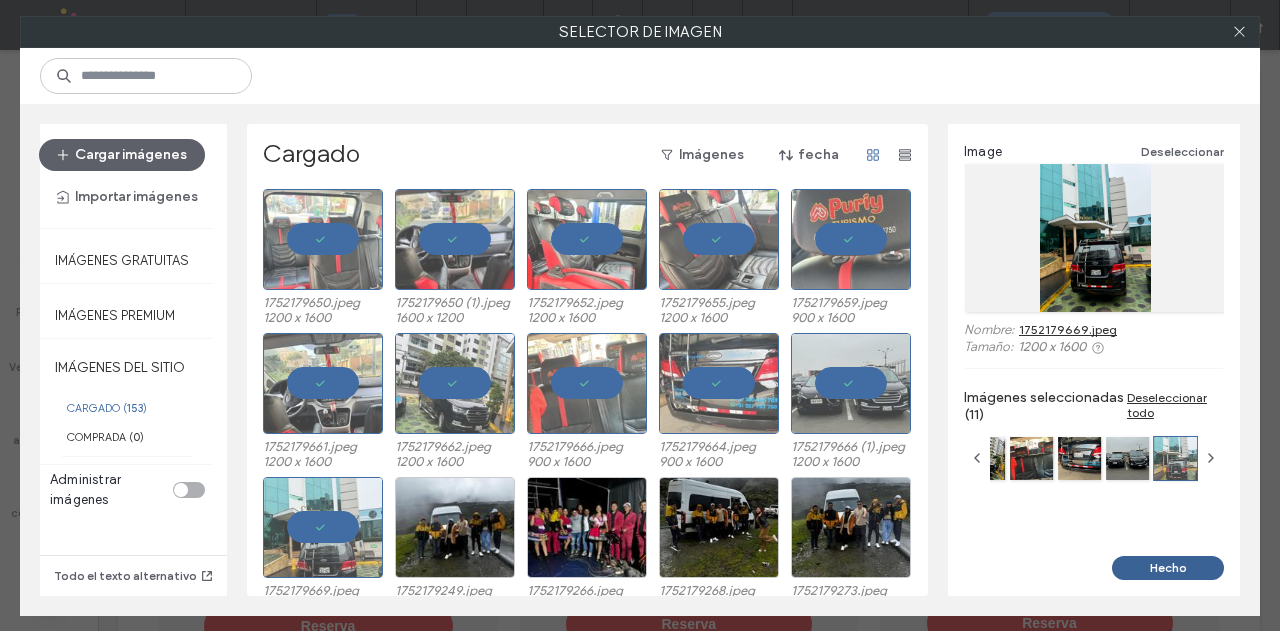 click on "Hecho" at bounding box center (1168, 568) 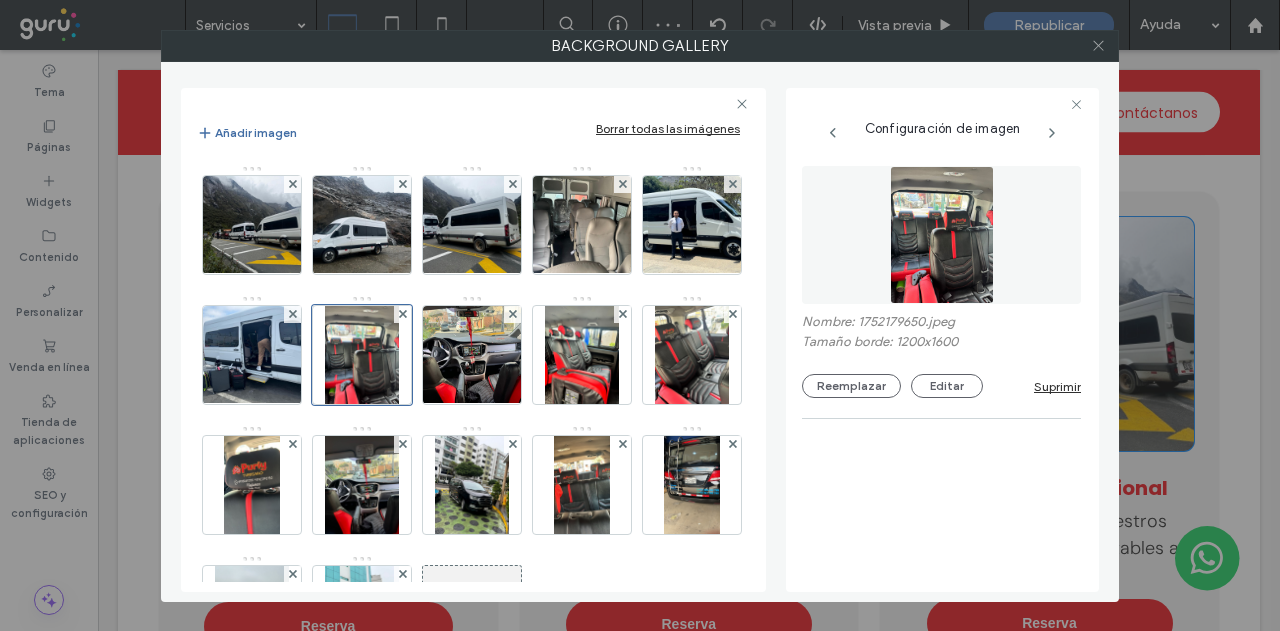 click 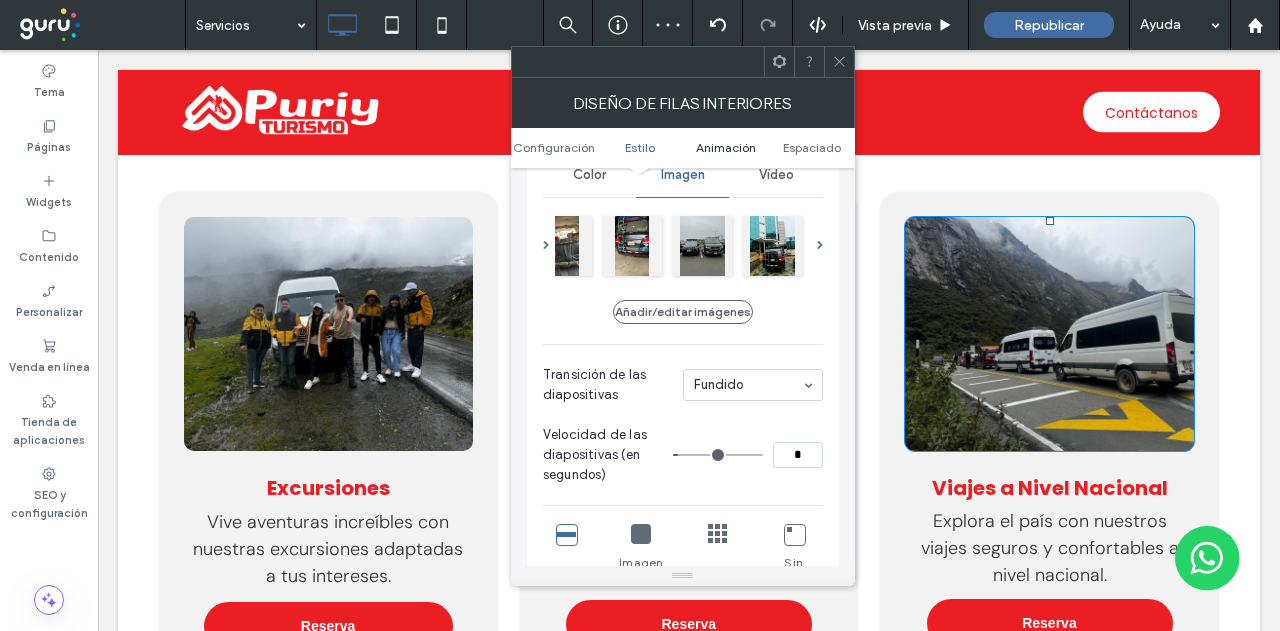 scroll, scrollTop: 300, scrollLeft: 0, axis: vertical 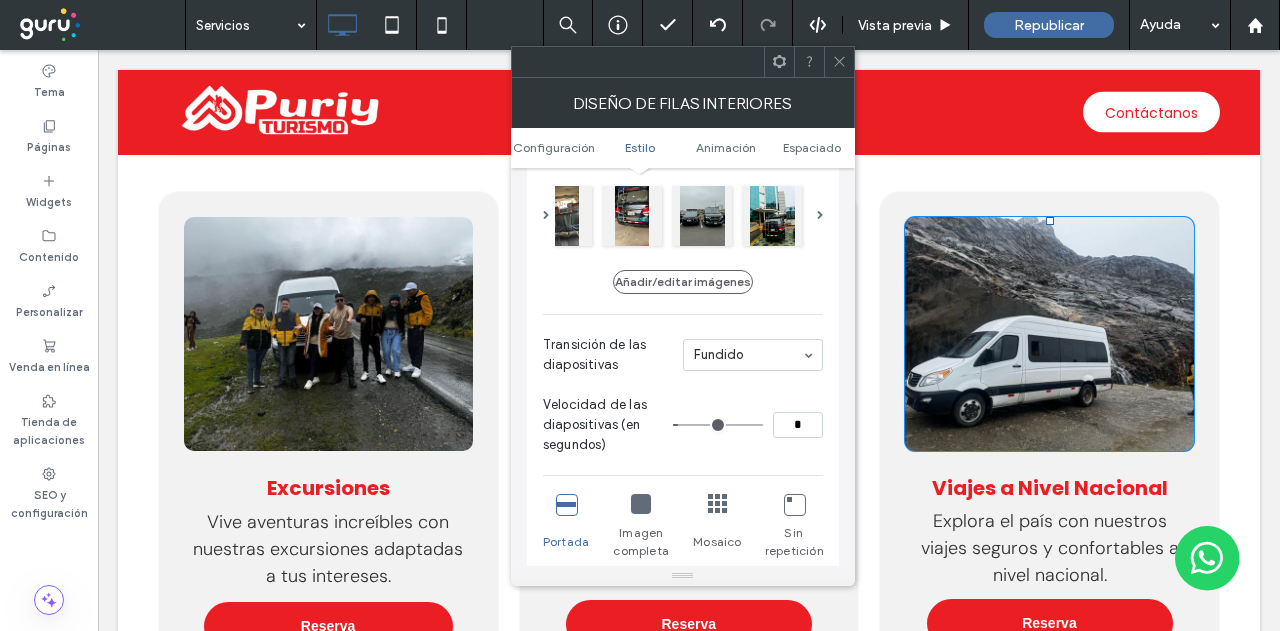 click at bounding box center (839, 62) 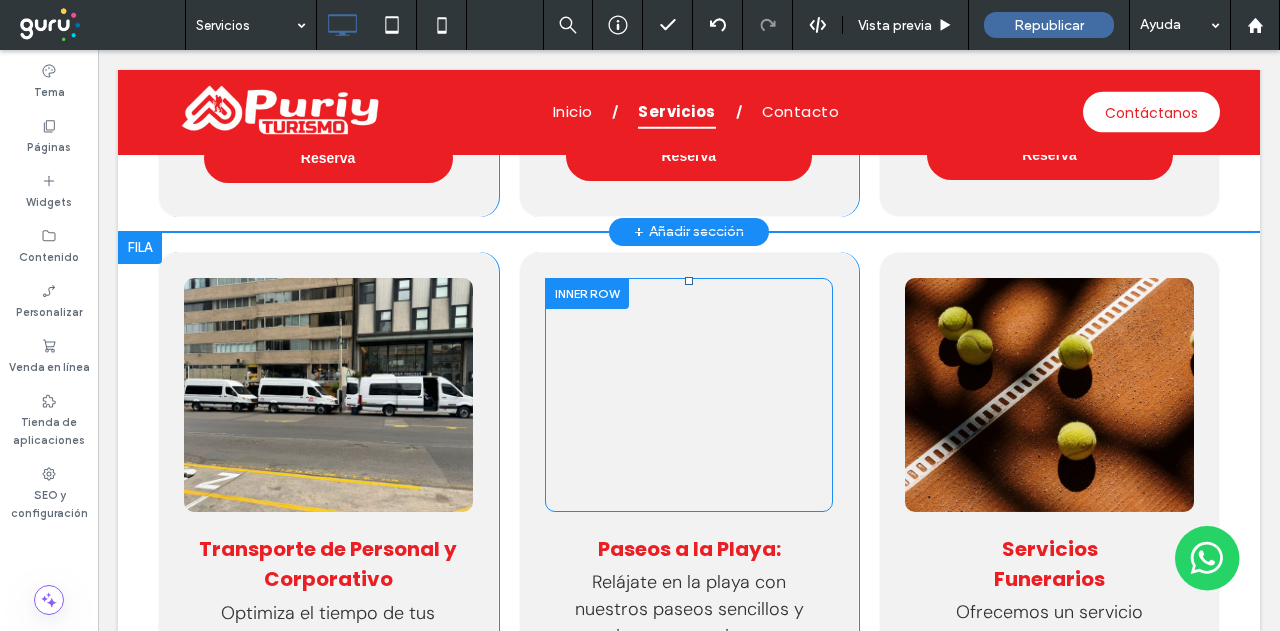 scroll, scrollTop: 1900, scrollLeft: 0, axis: vertical 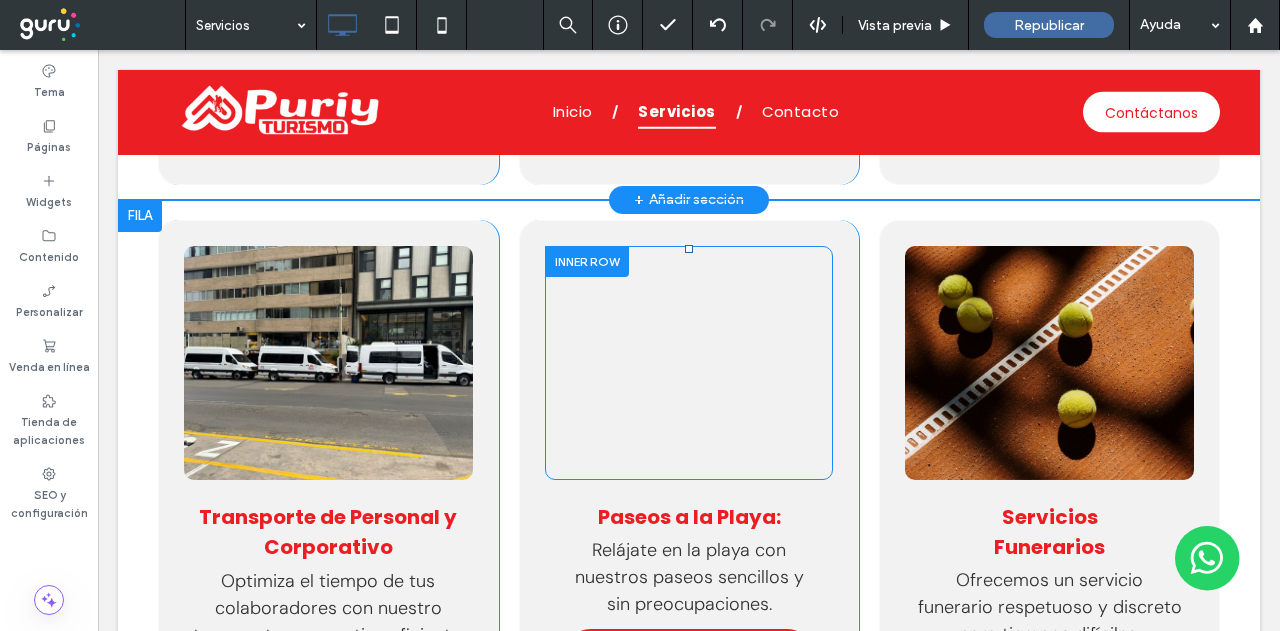 click on "Click To Paste     Click To Paste" at bounding box center (689, 363) 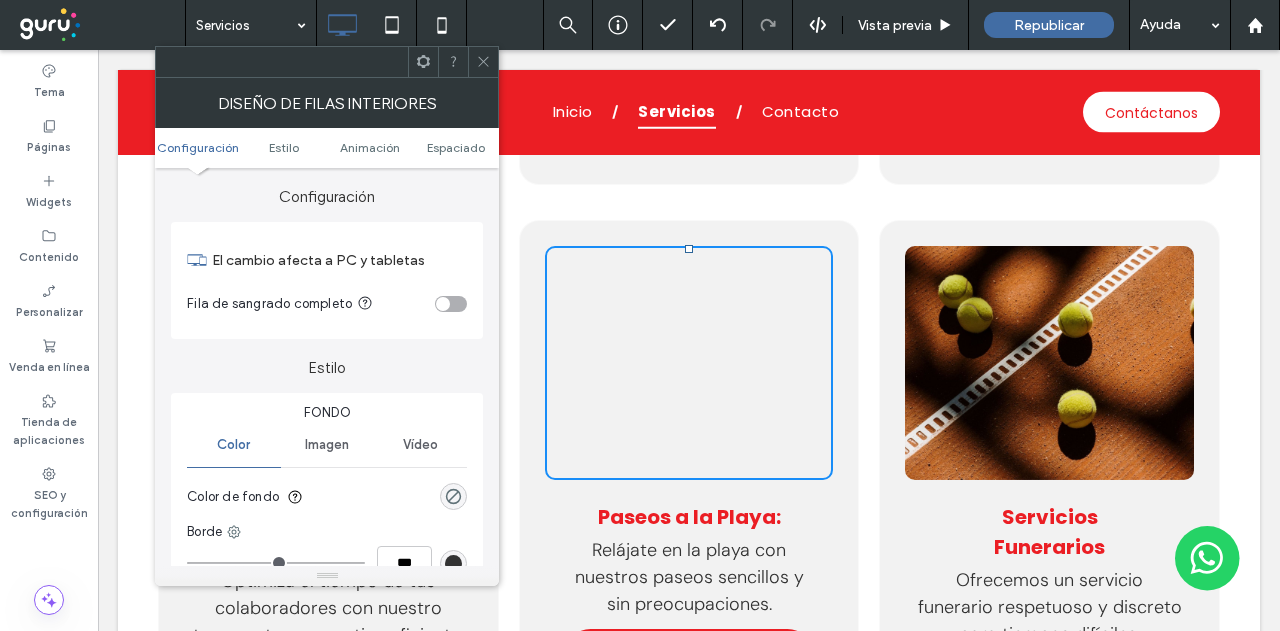 click on "Vídeo" at bounding box center [420, 445] 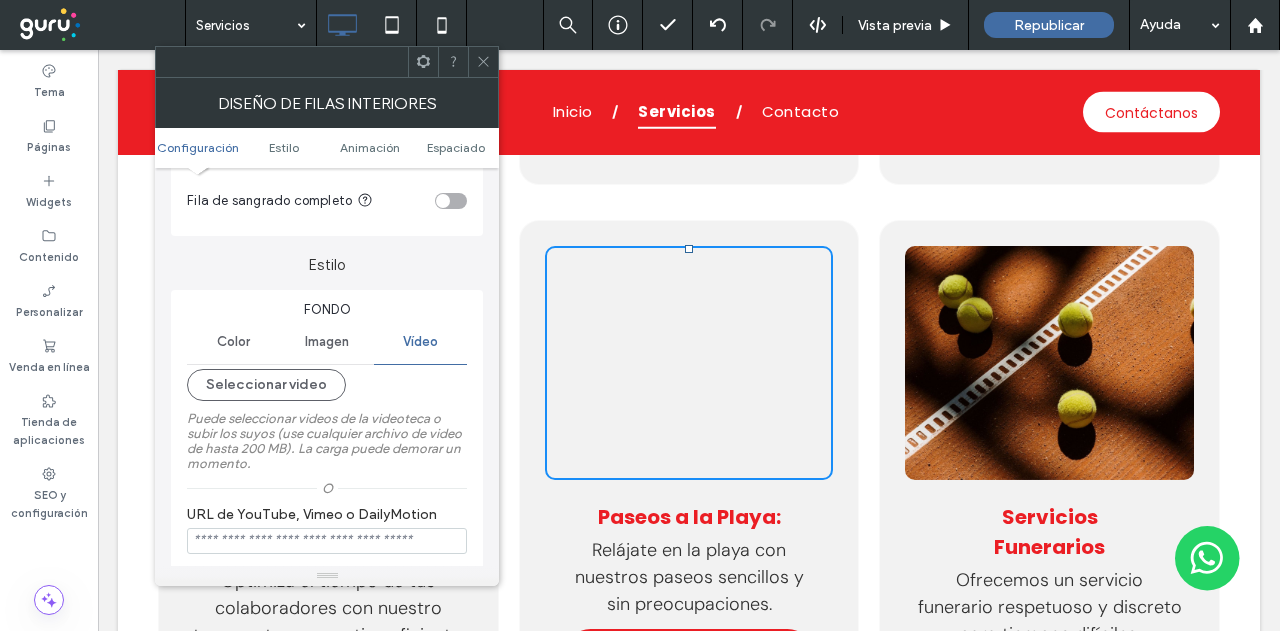 scroll, scrollTop: 200, scrollLeft: 0, axis: vertical 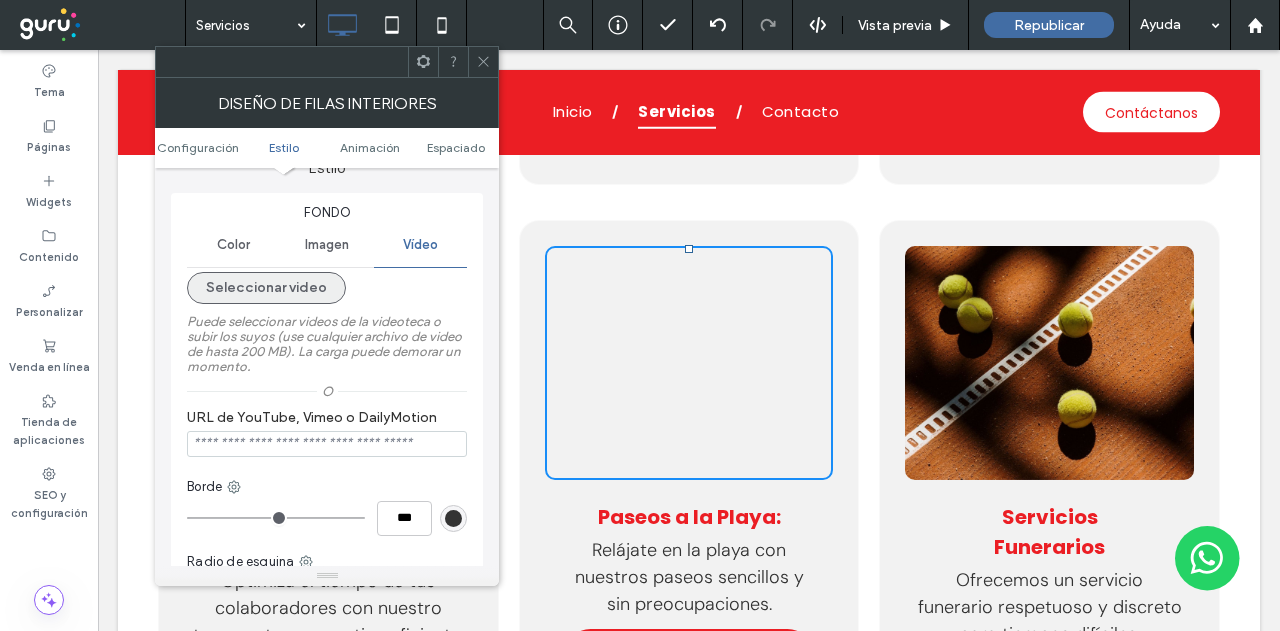 click on "Seleccionar video" at bounding box center [266, 288] 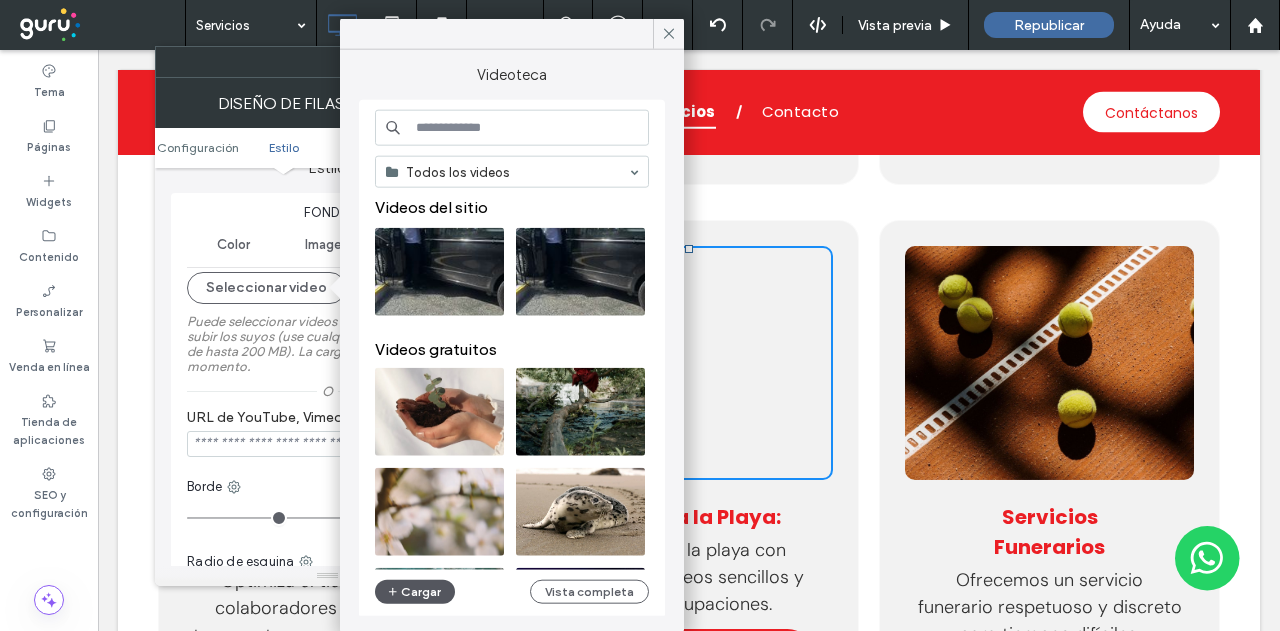 click on "Cargar" at bounding box center [415, 592] 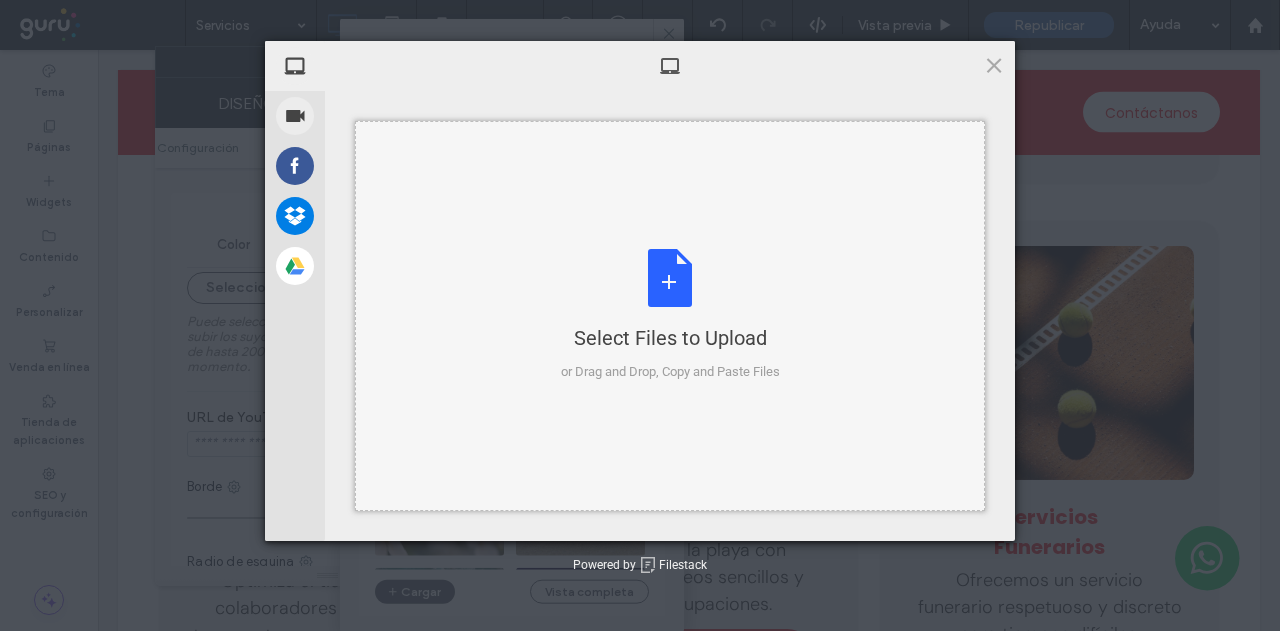 click on "Select Files to Upload
or Drag and Drop, Copy and Paste Files" at bounding box center [670, 315] 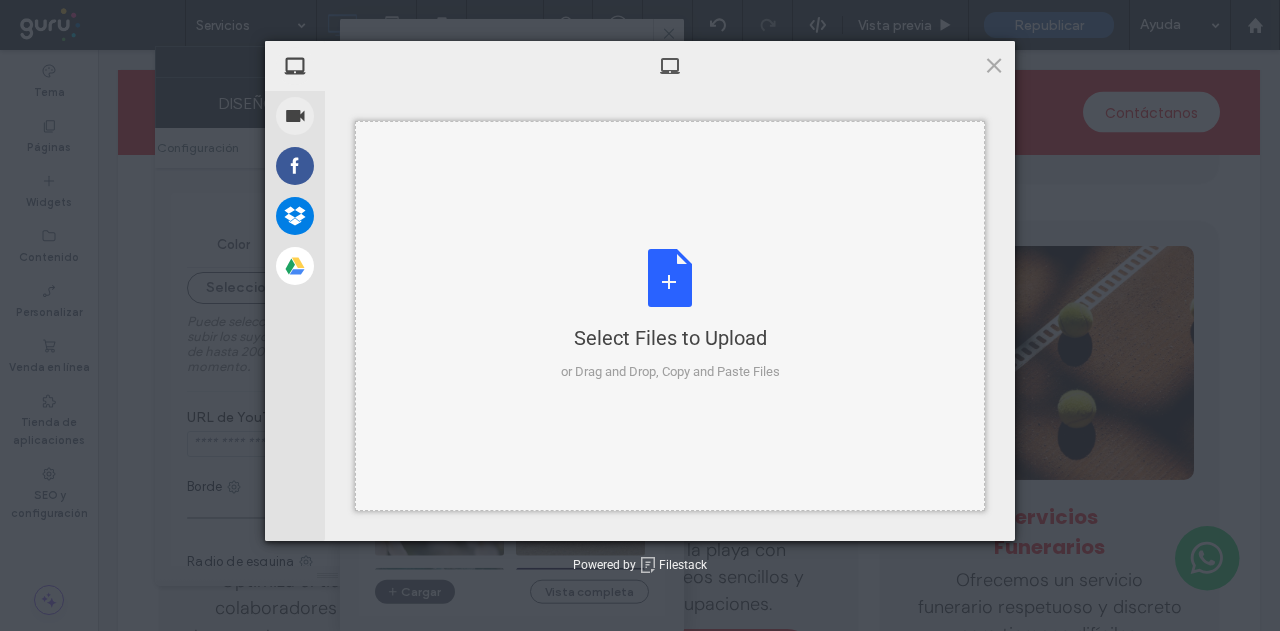 type 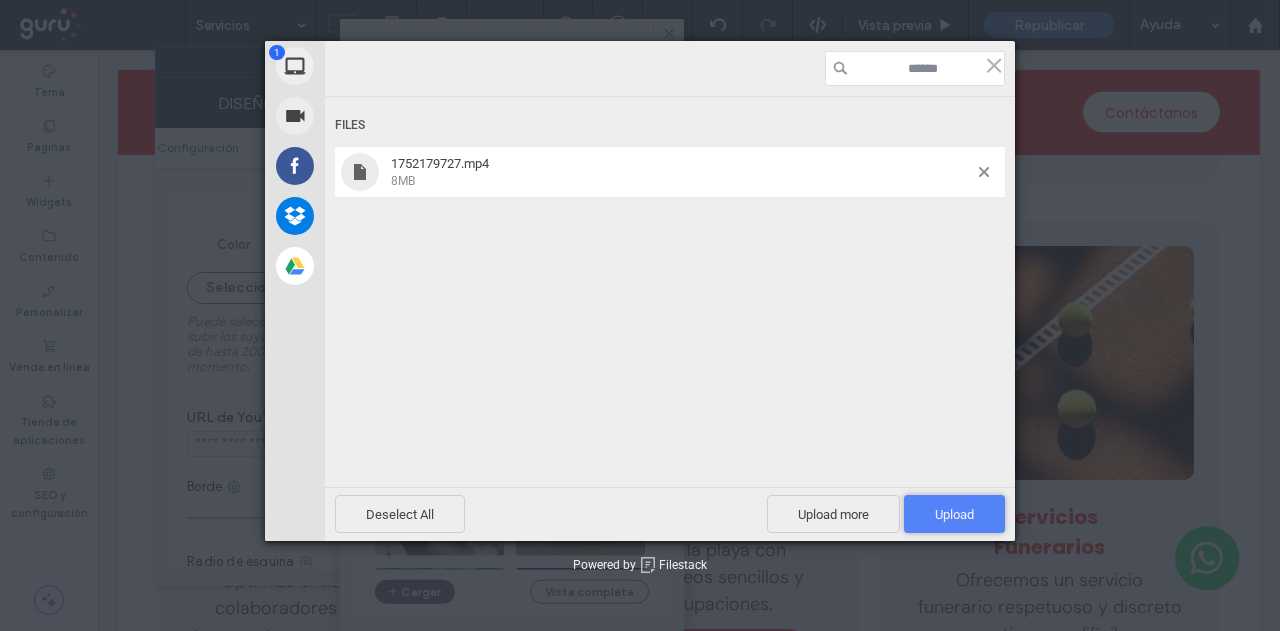 click on "Upload
1" at bounding box center (954, 514) 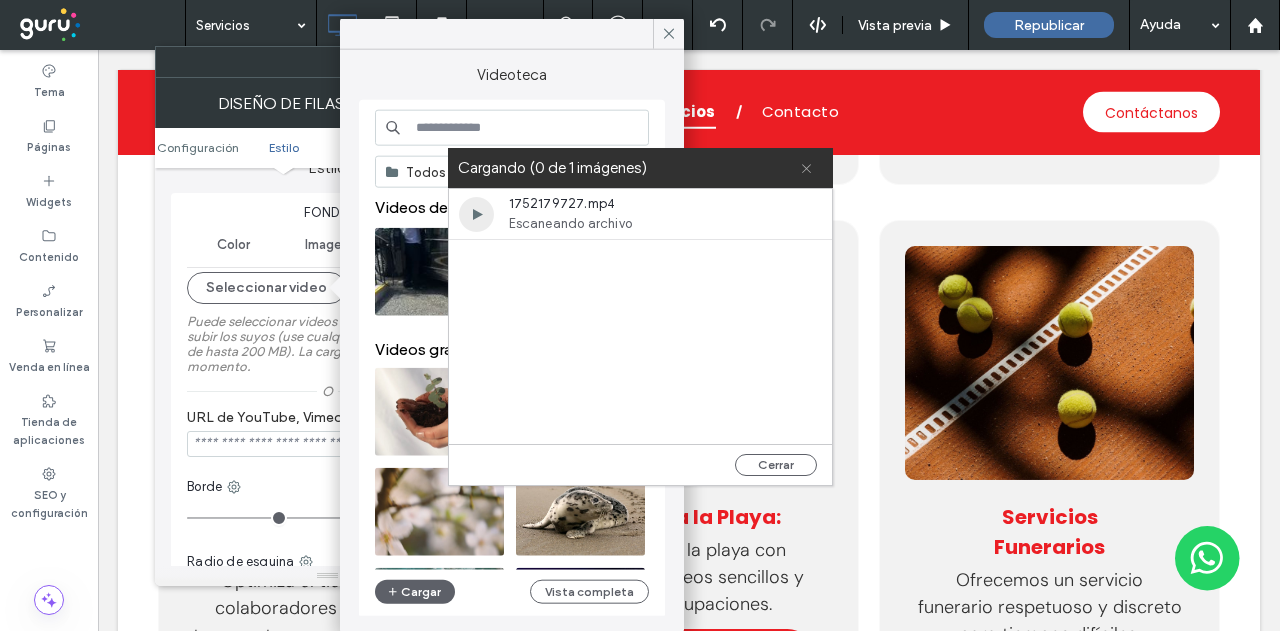 drag, startPoint x: 806, startPoint y: 164, endPoint x: 588, endPoint y: 42, distance: 249.81593 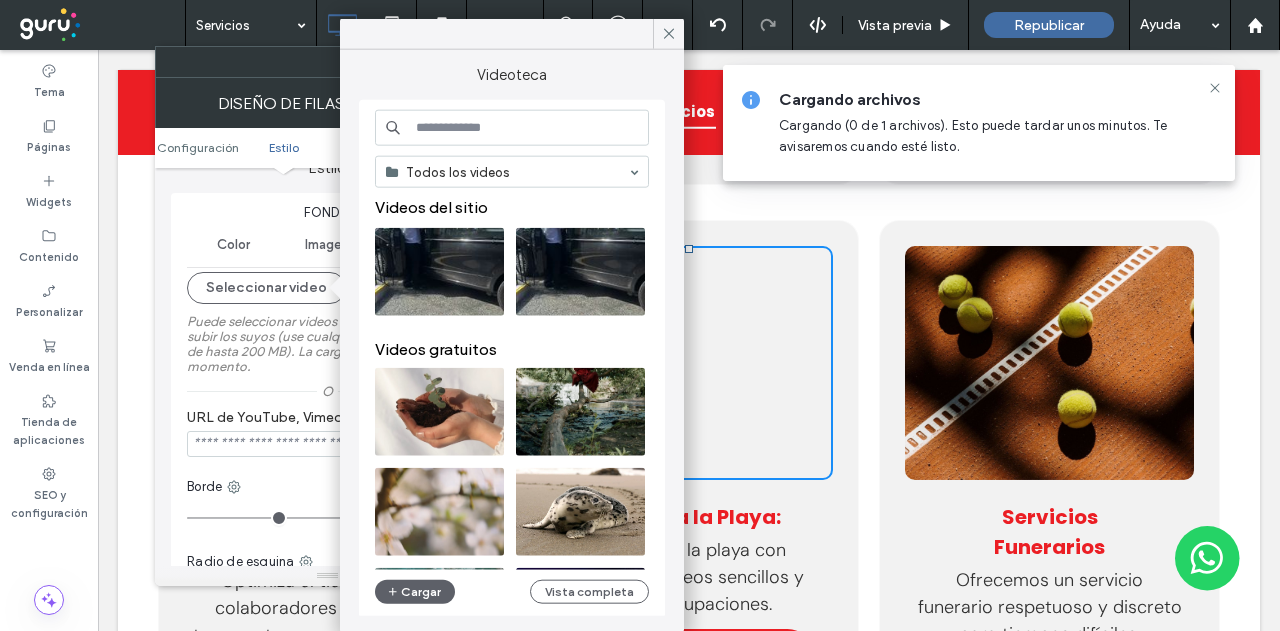 click 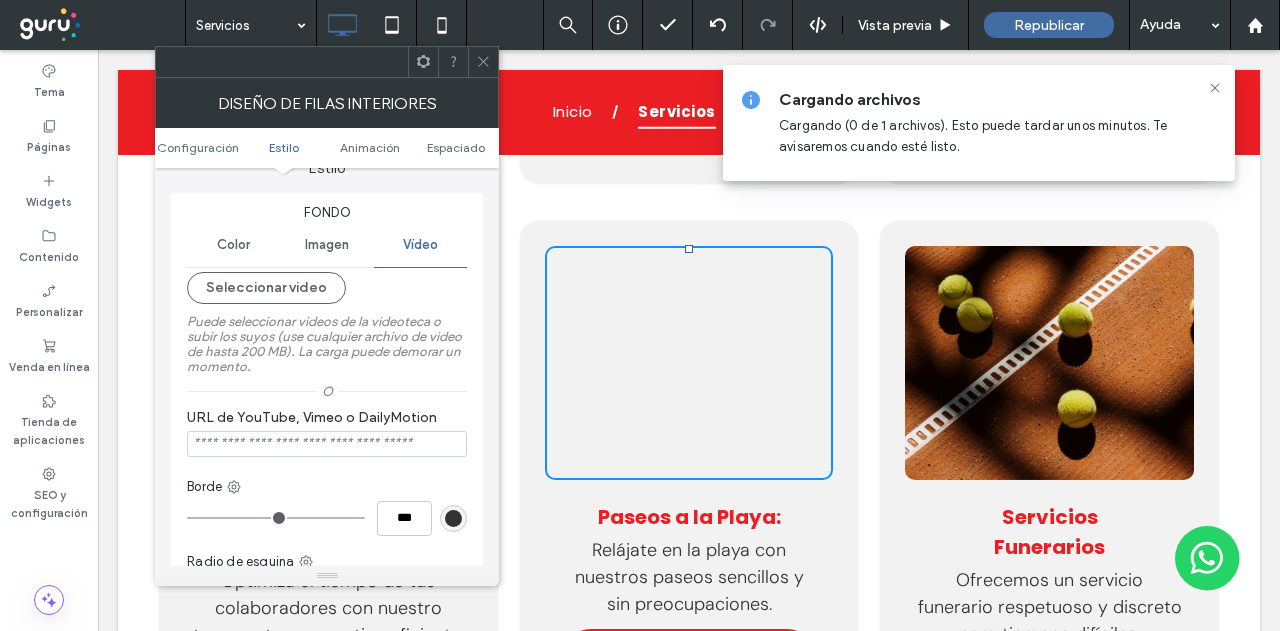 click 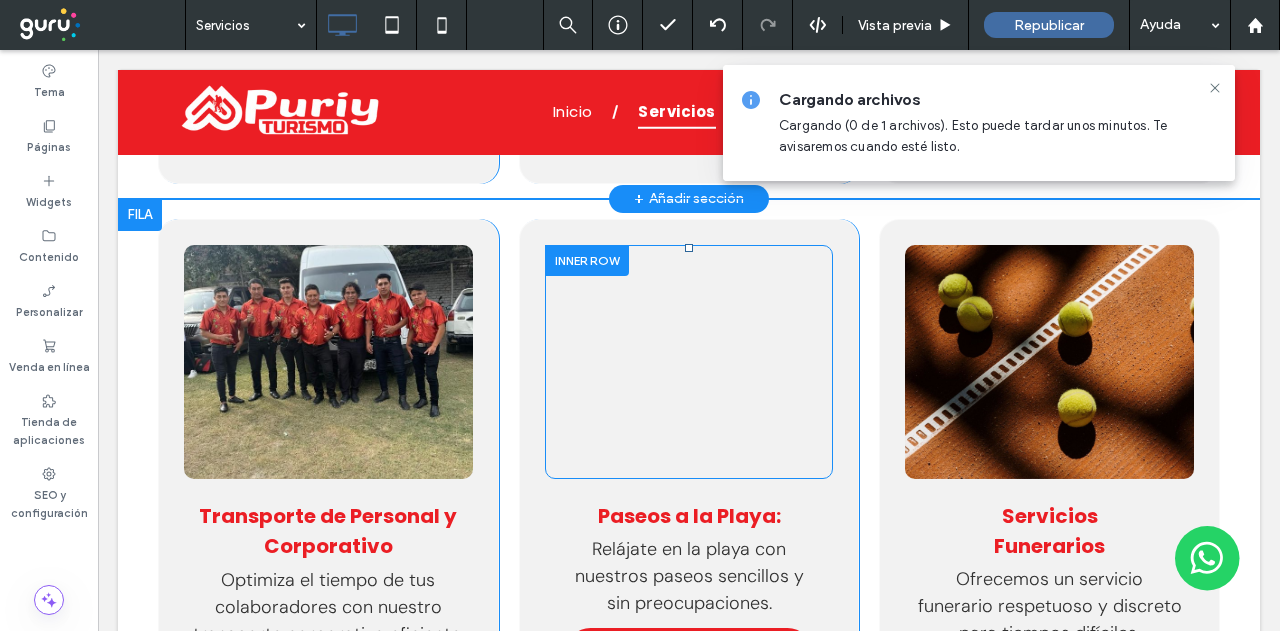 scroll, scrollTop: 1900, scrollLeft: 0, axis: vertical 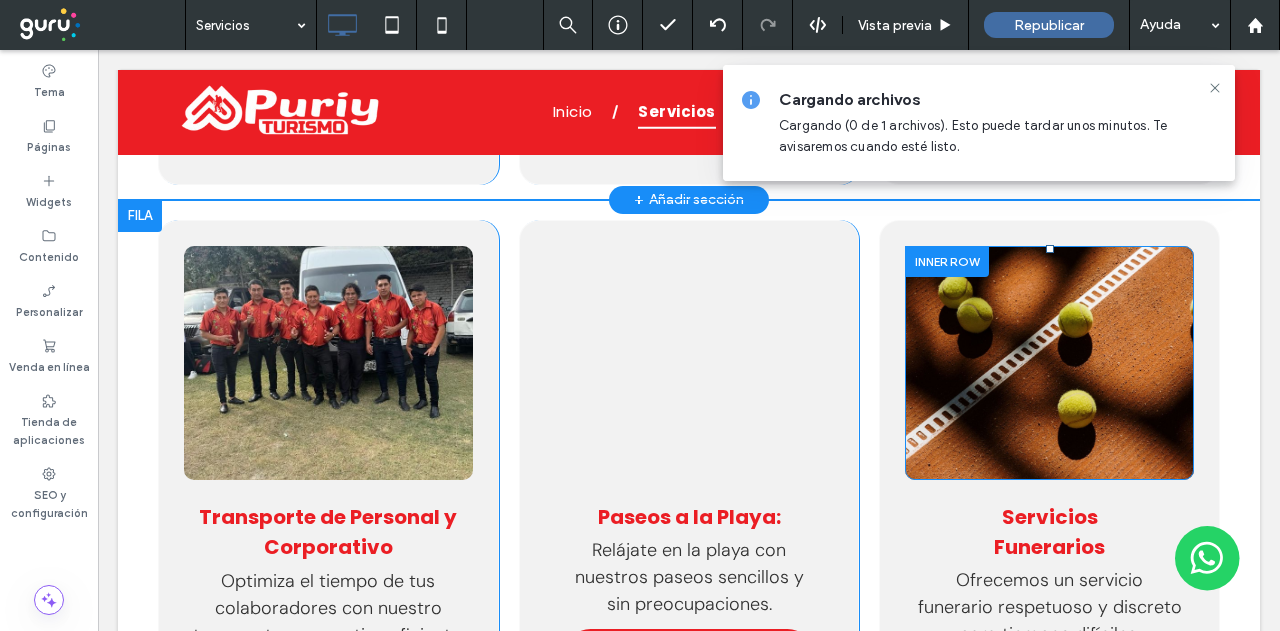 click on "Click To Paste     Click To Paste" at bounding box center (1049, 363) 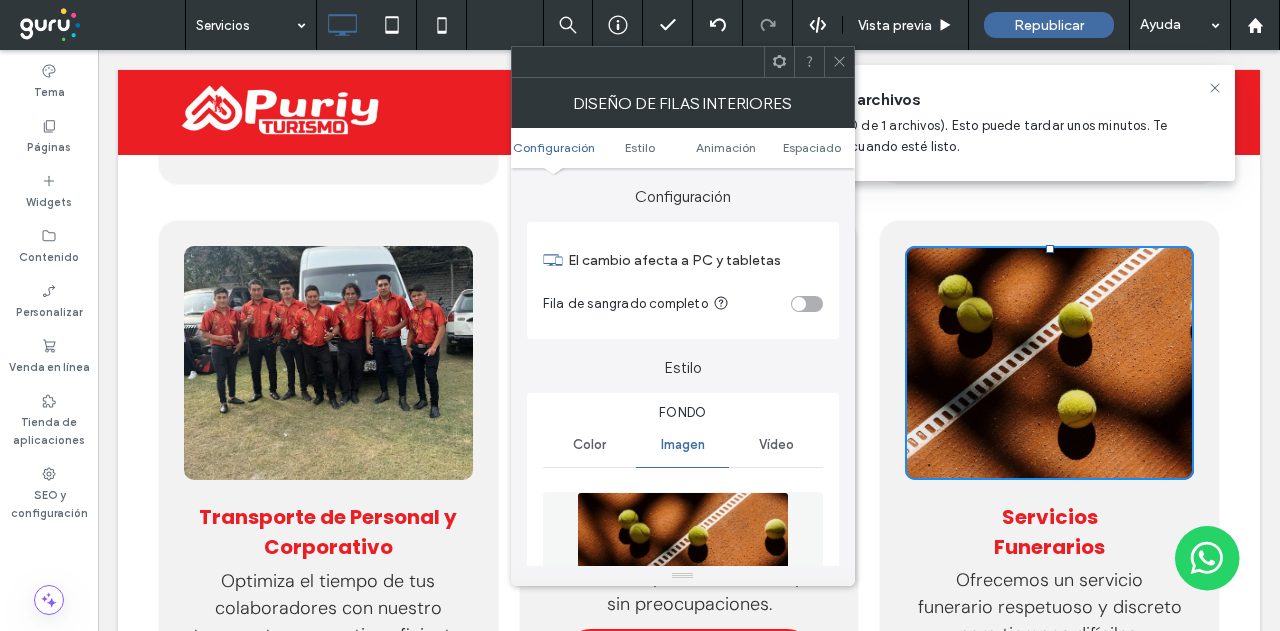 scroll, scrollTop: 300, scrollLeft: 0, axis: vertical 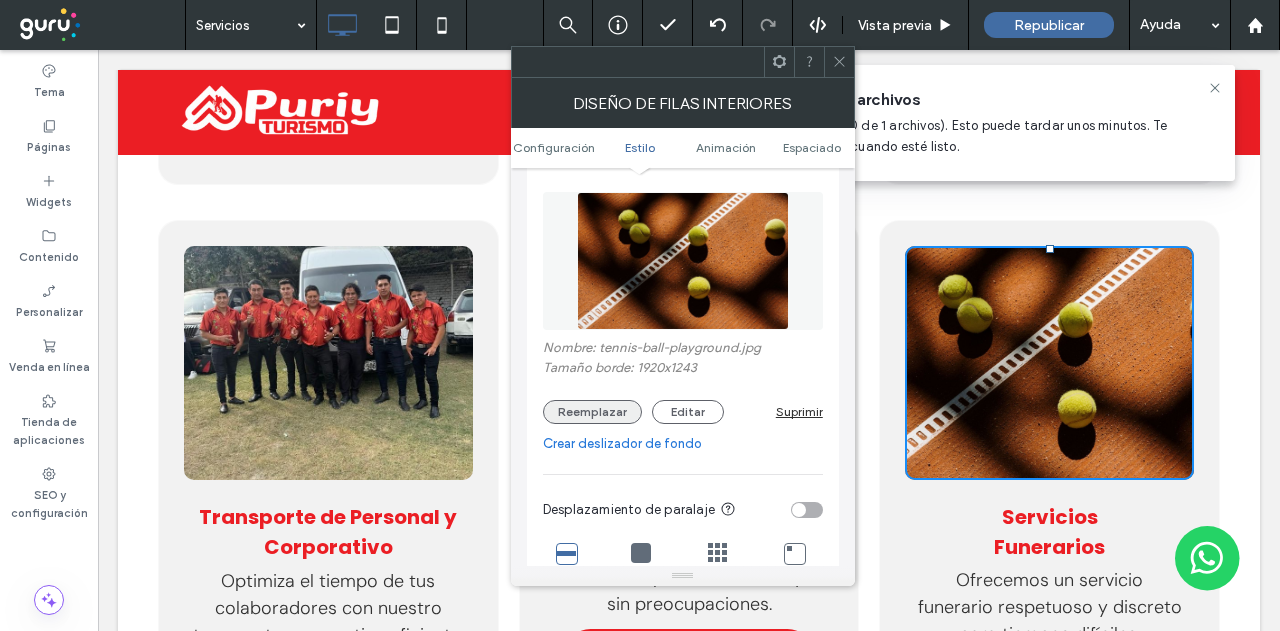 click on "Reemplazar" at bounding box center (592, 412) 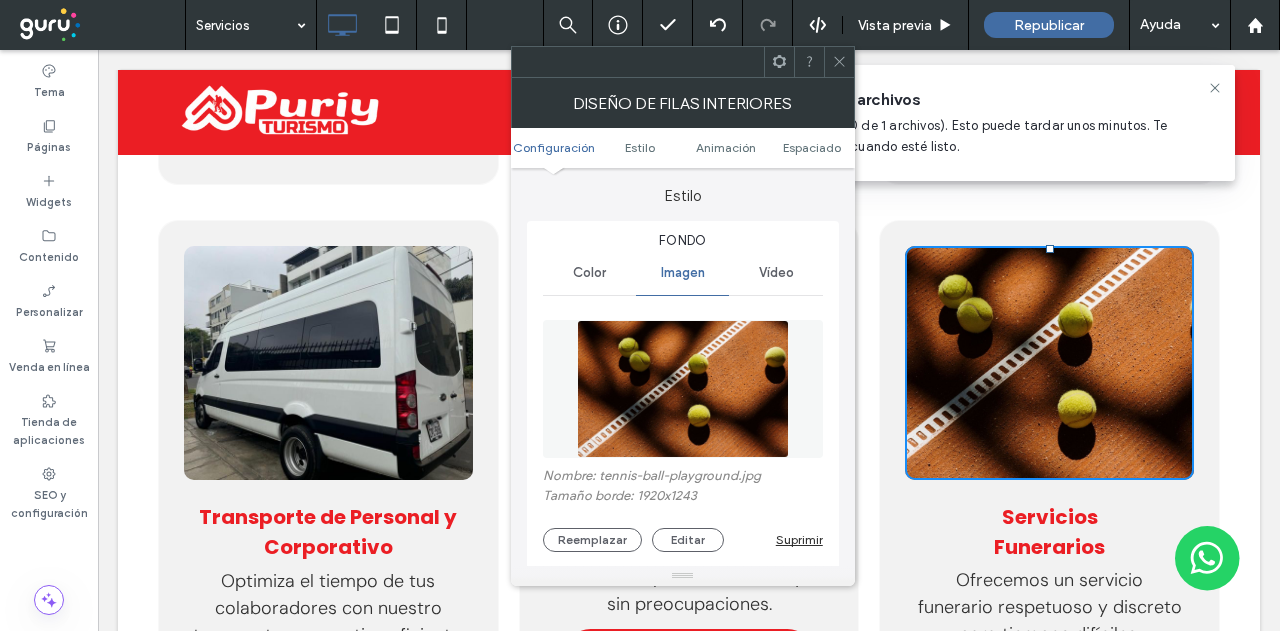 scroll, scrollTop: 100, scrollLeft: 0, axis: vertical 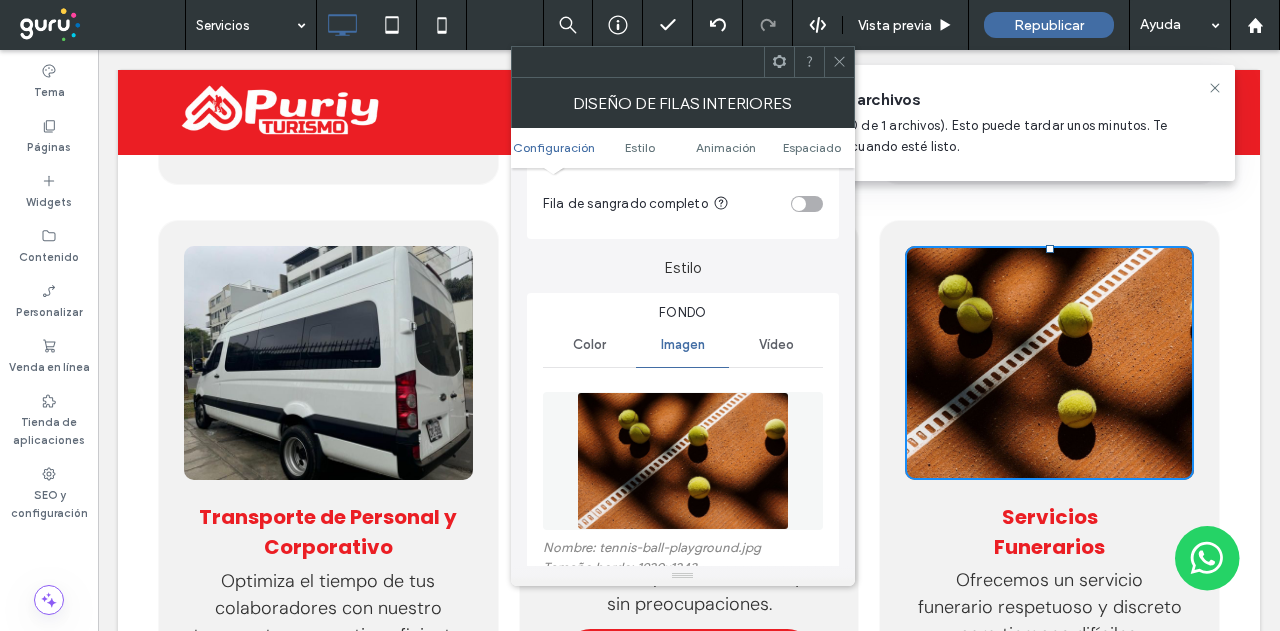 click on "Vídeo" at bounding box center (776, 345) 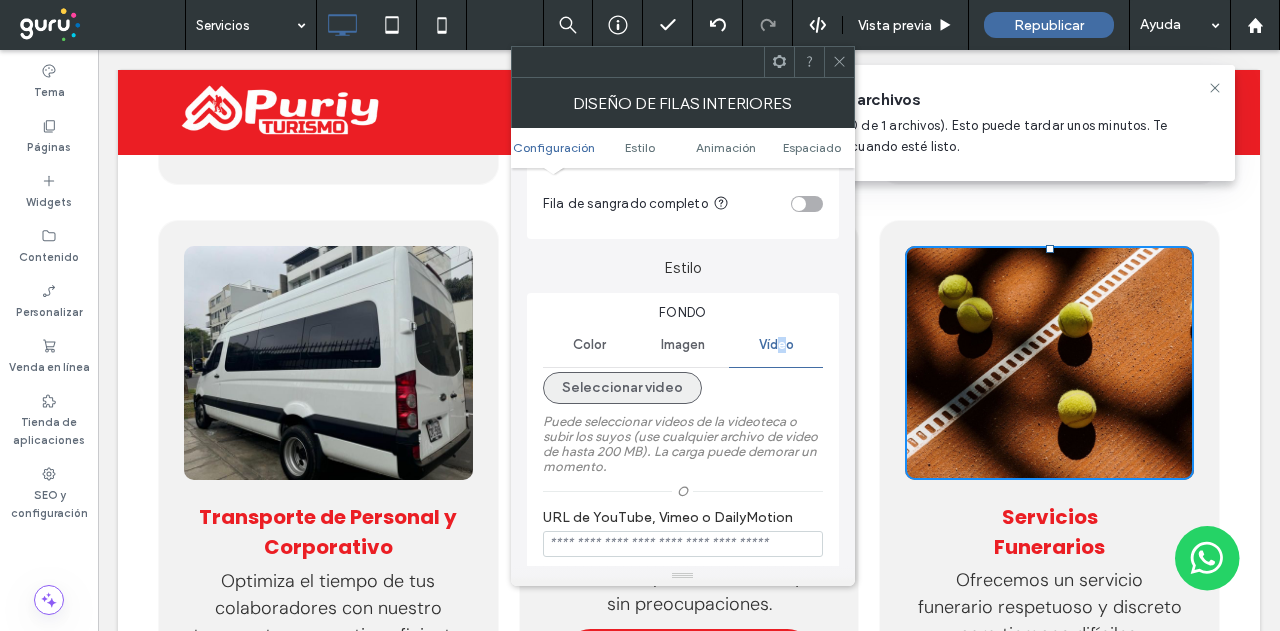 click on "Seleccionar video" at bounding box center (622, 388) 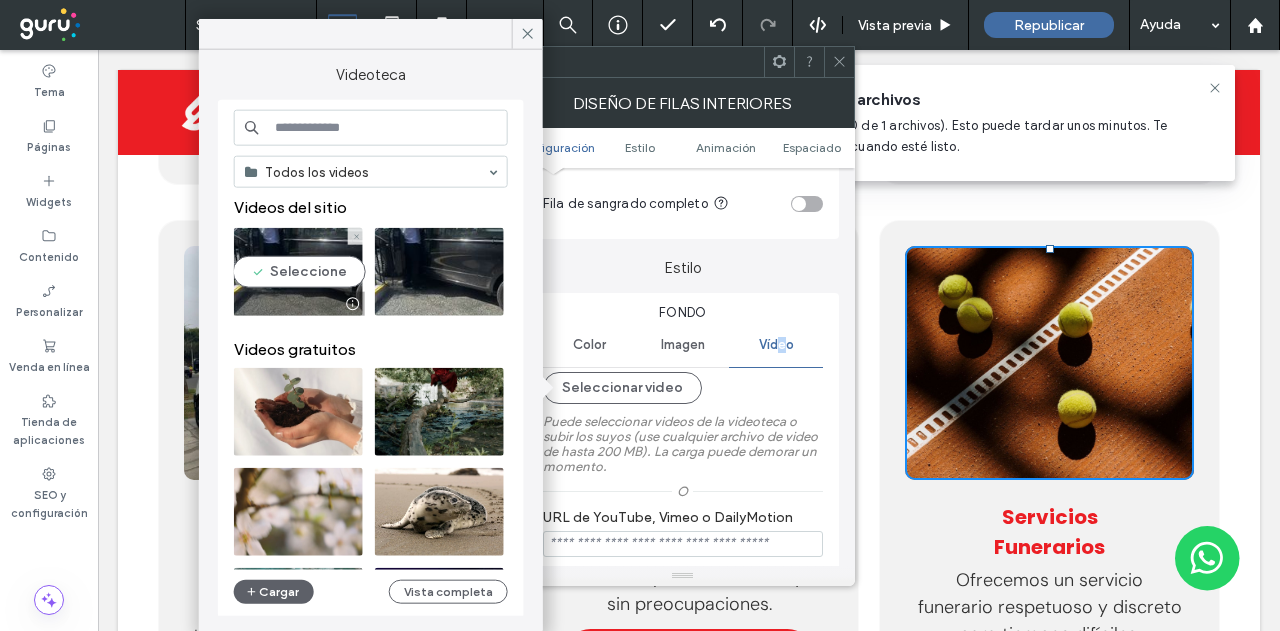 click at bounding box center [298, 272] 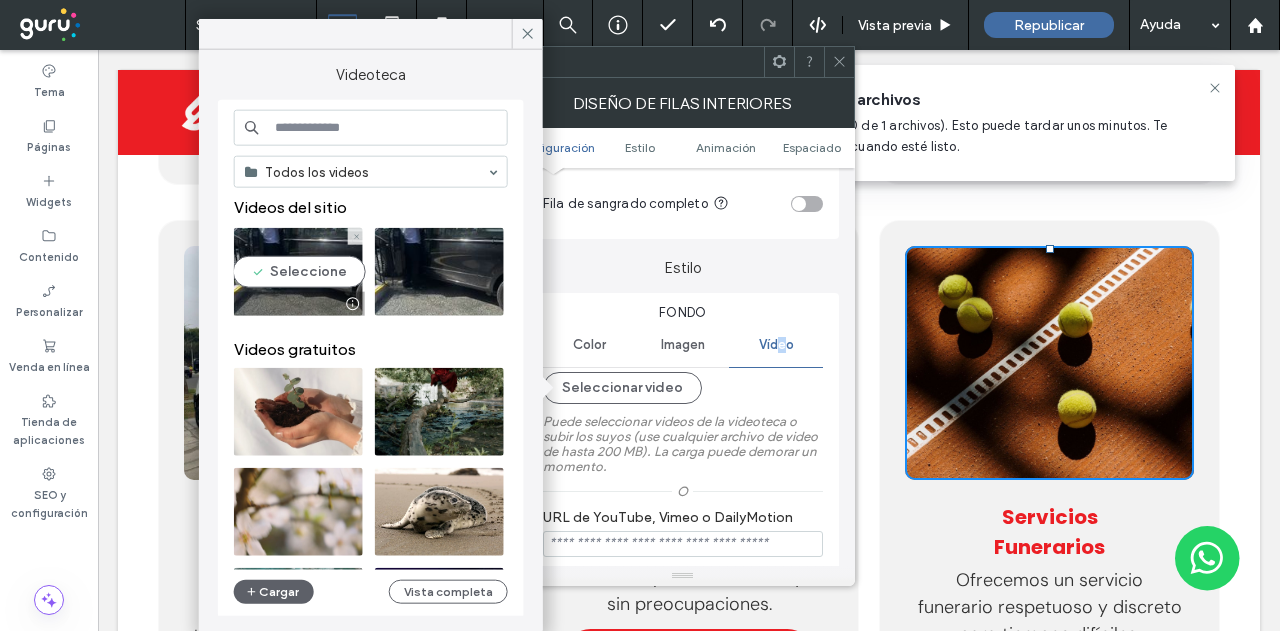 type on "**********" 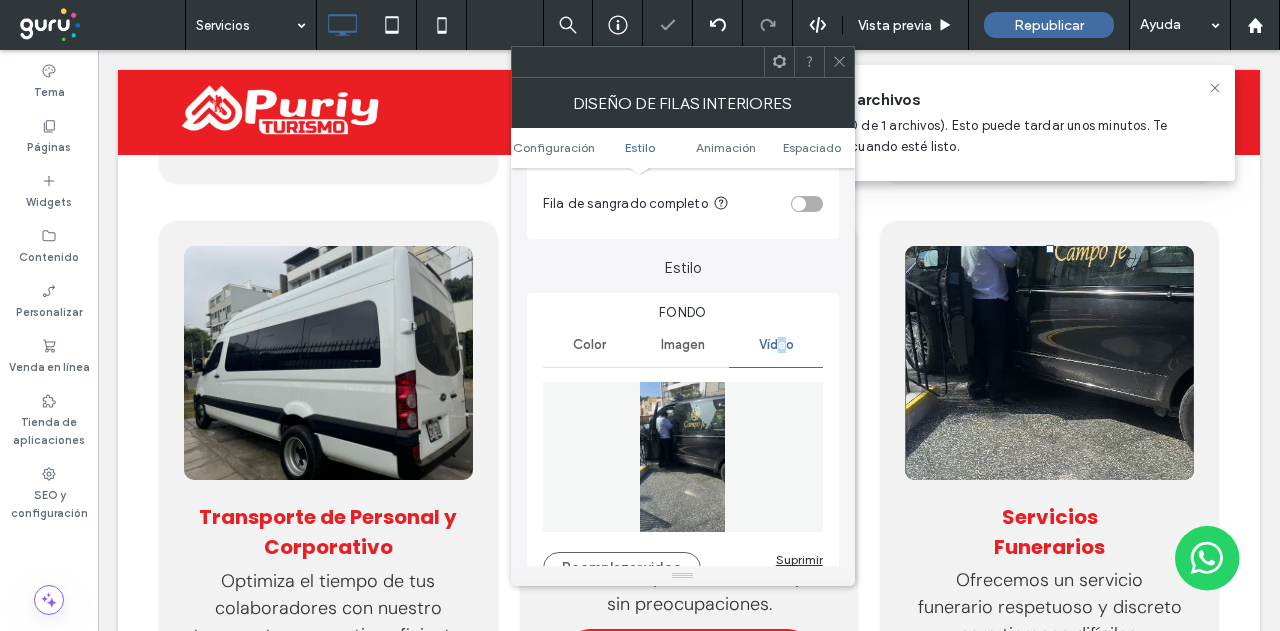 scroll, scrollTop: 200, scrollLeft: 0, axis: vertical 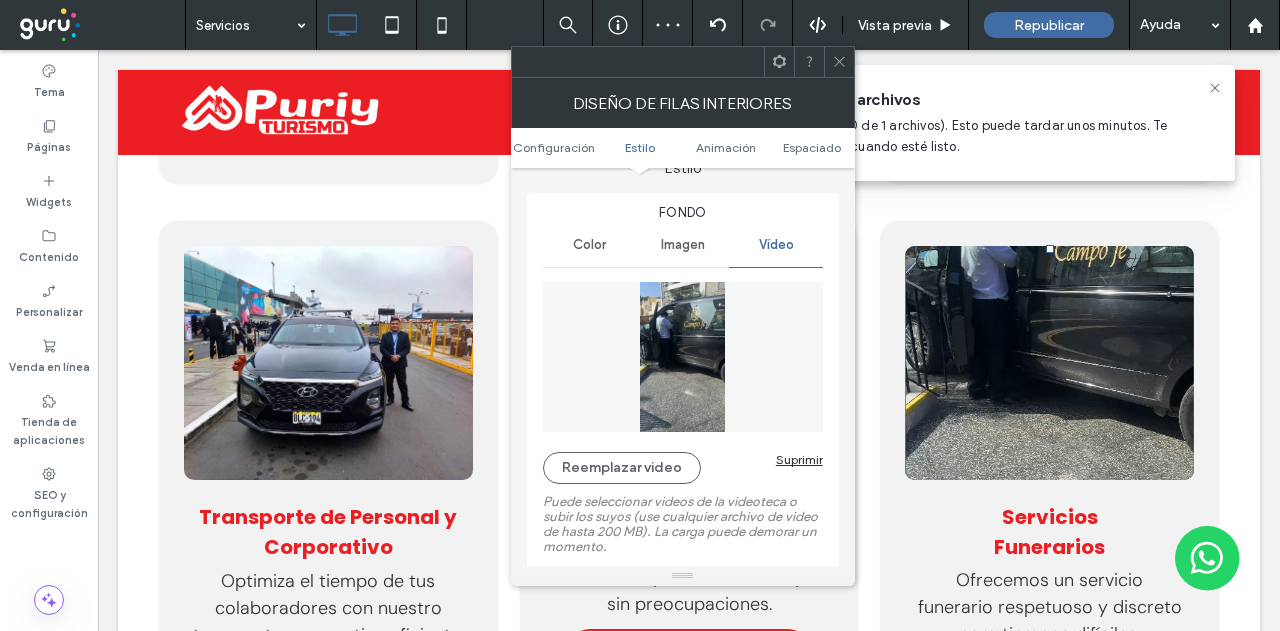 click 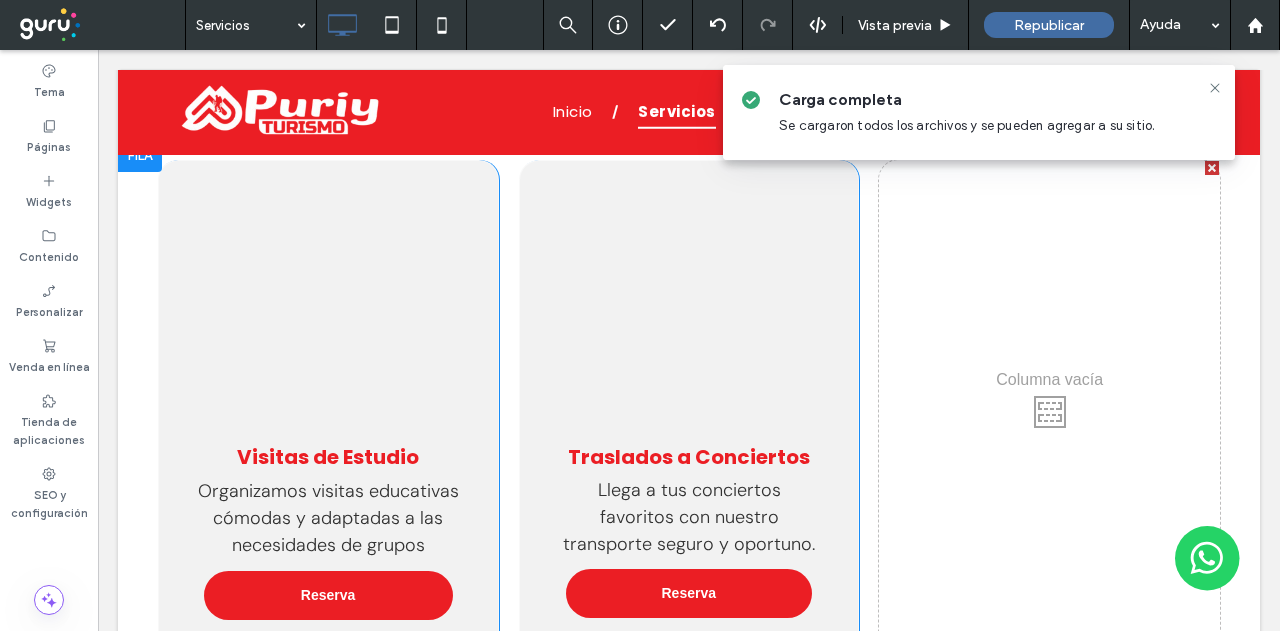 scroll, scrollTop: 2500, scrollLeft: 0, axis: vertical 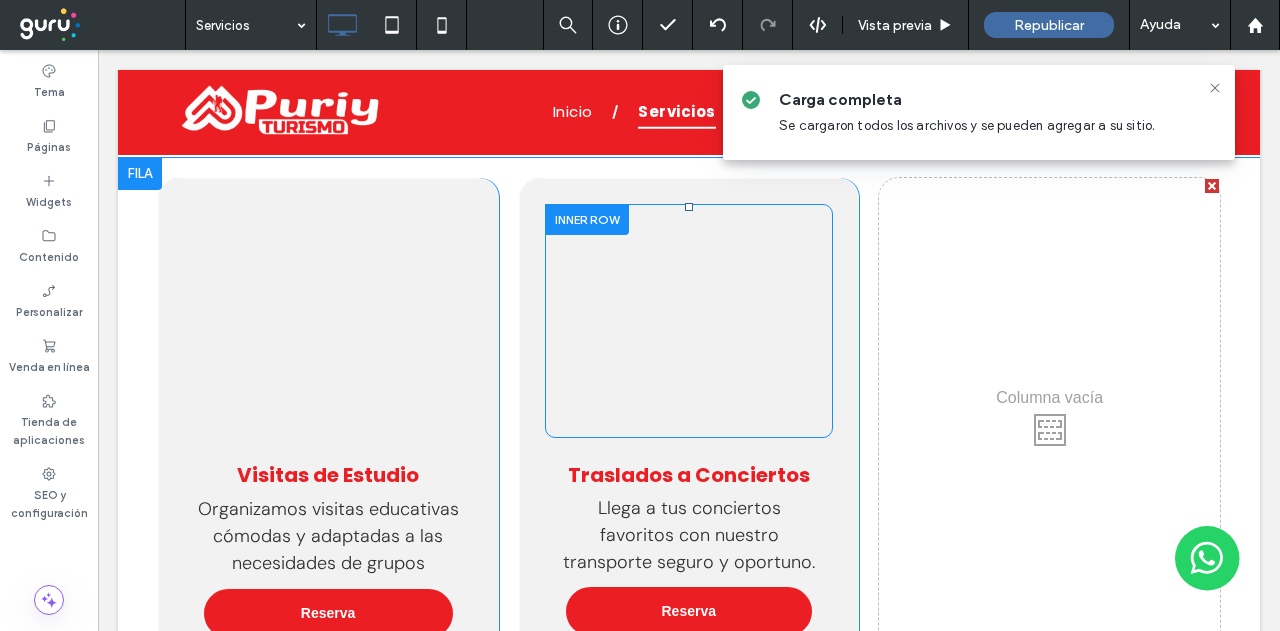 click on "Click To Paste     Click To Paste" at bounding box center [689, 321] 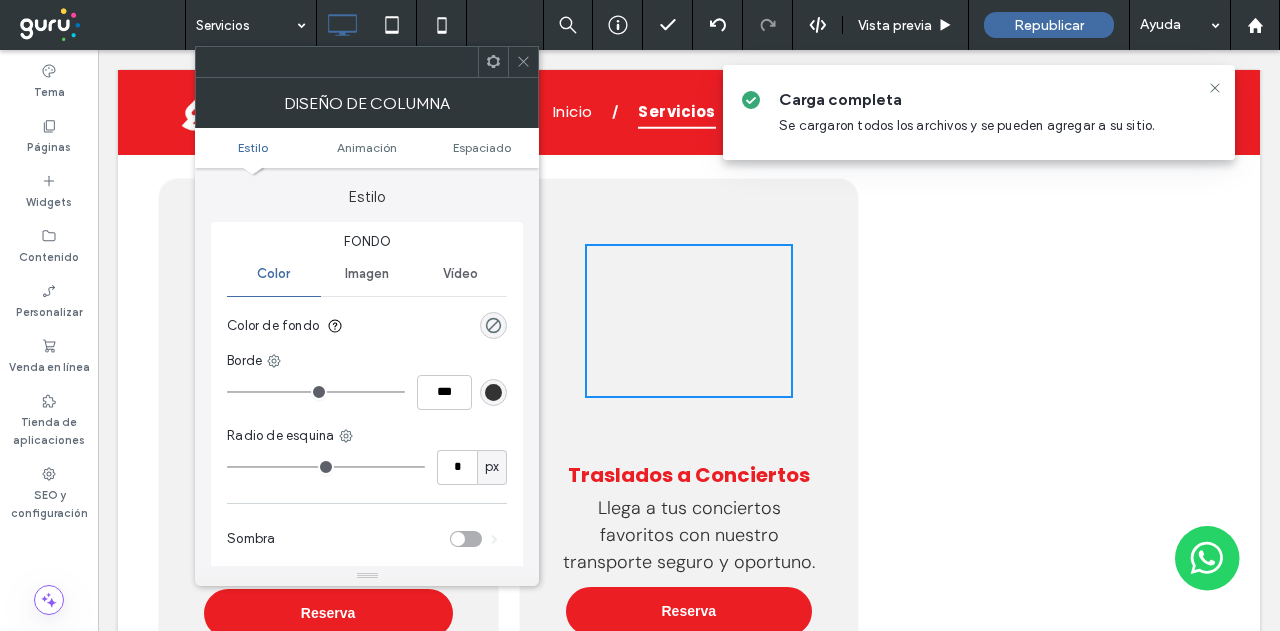 click at bounding box center [523, 62] 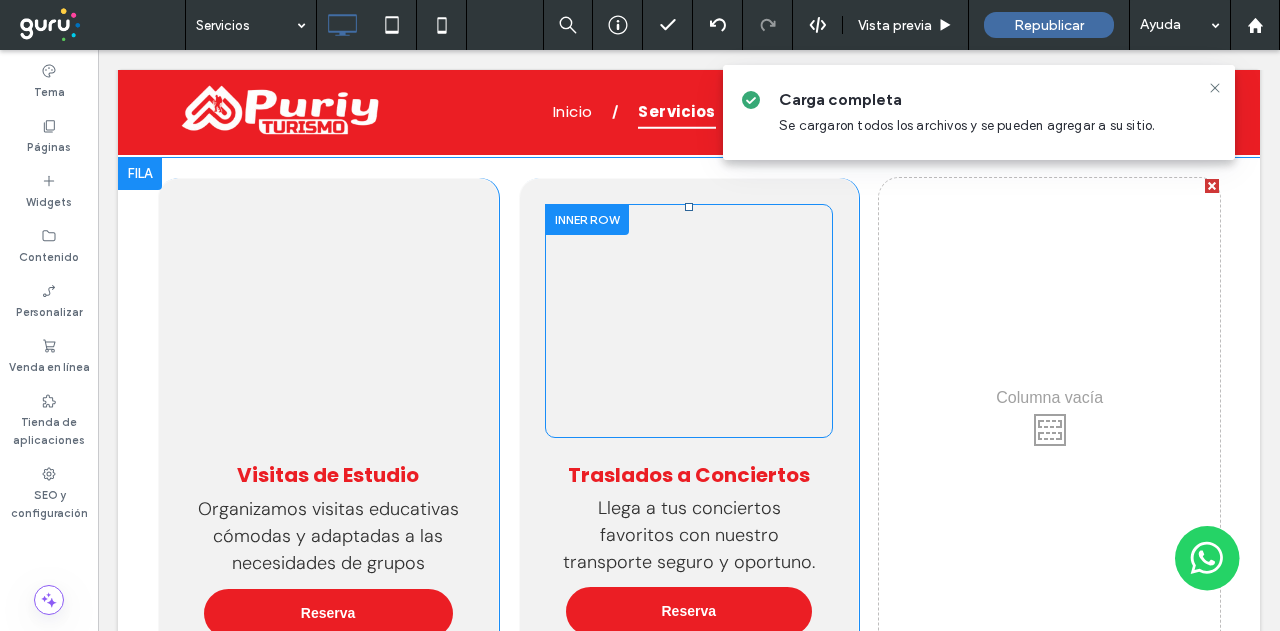 click on "Click To Paste     Click To Paste" at bounding box center (689, 321) 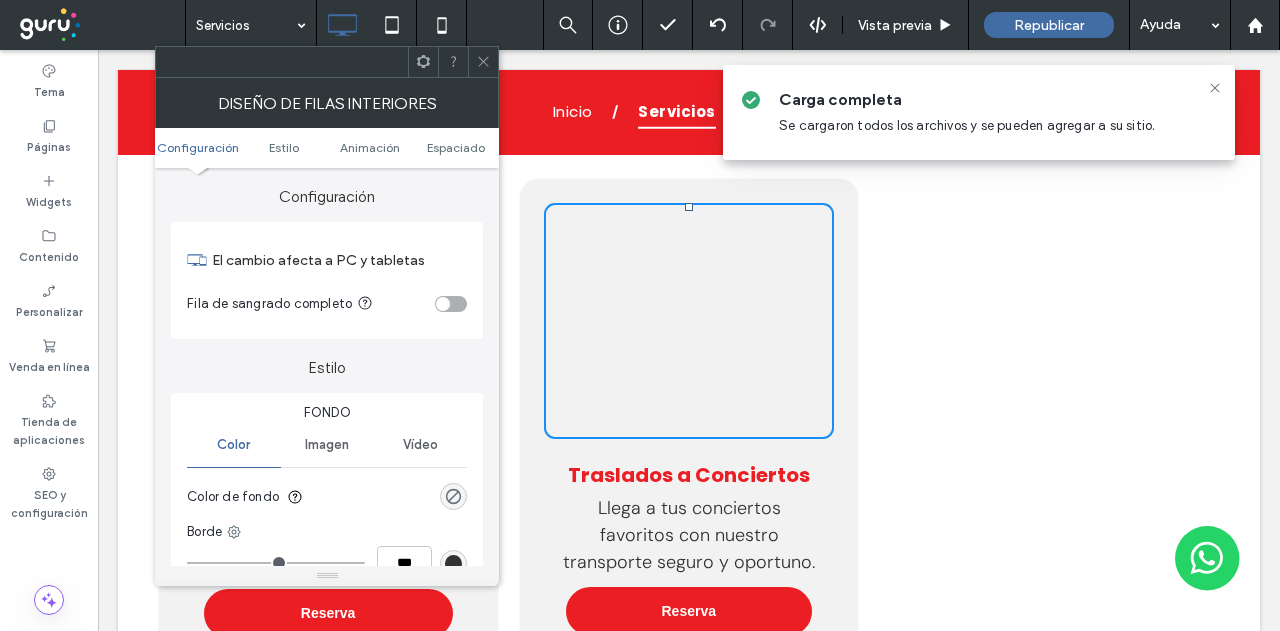 type on "**" 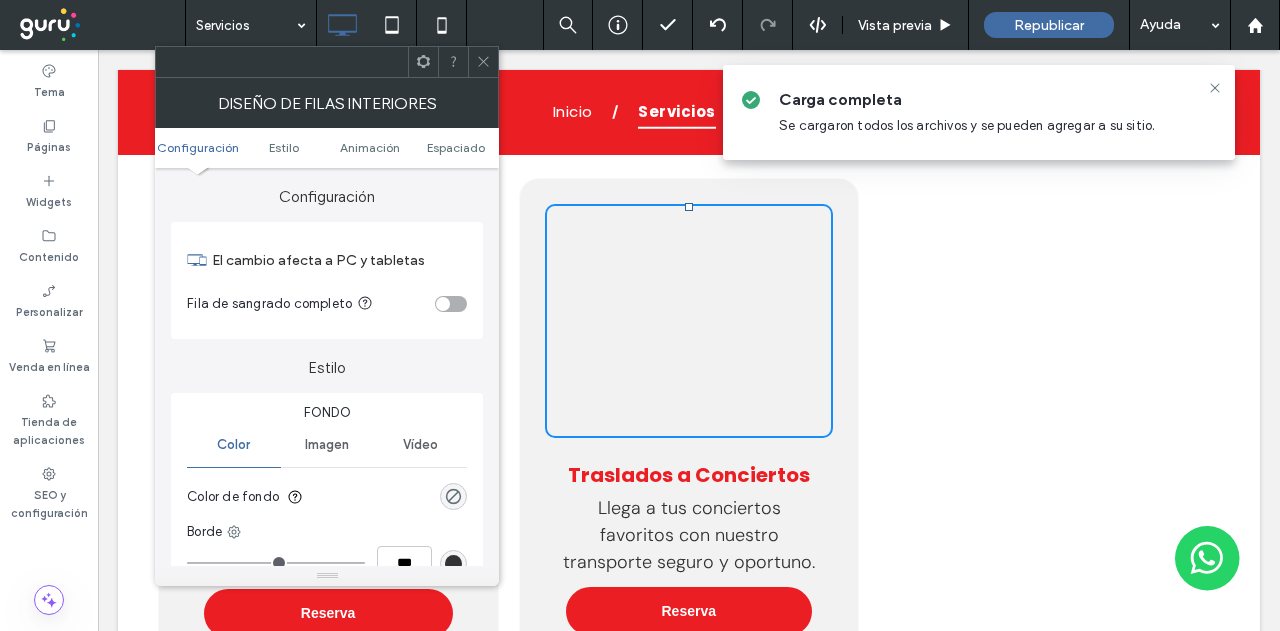 click on "Imagen" at bounding box center (327, 445) 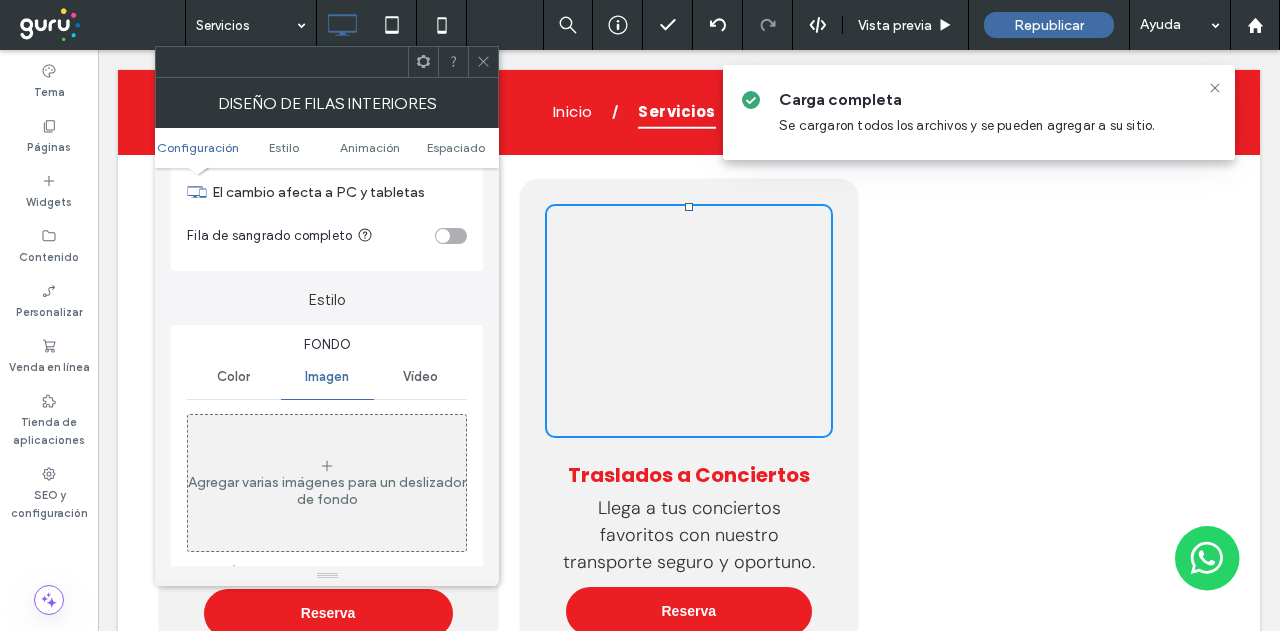 scroll, scrollTop: 100, scrollLeft: 0, axis: vertical 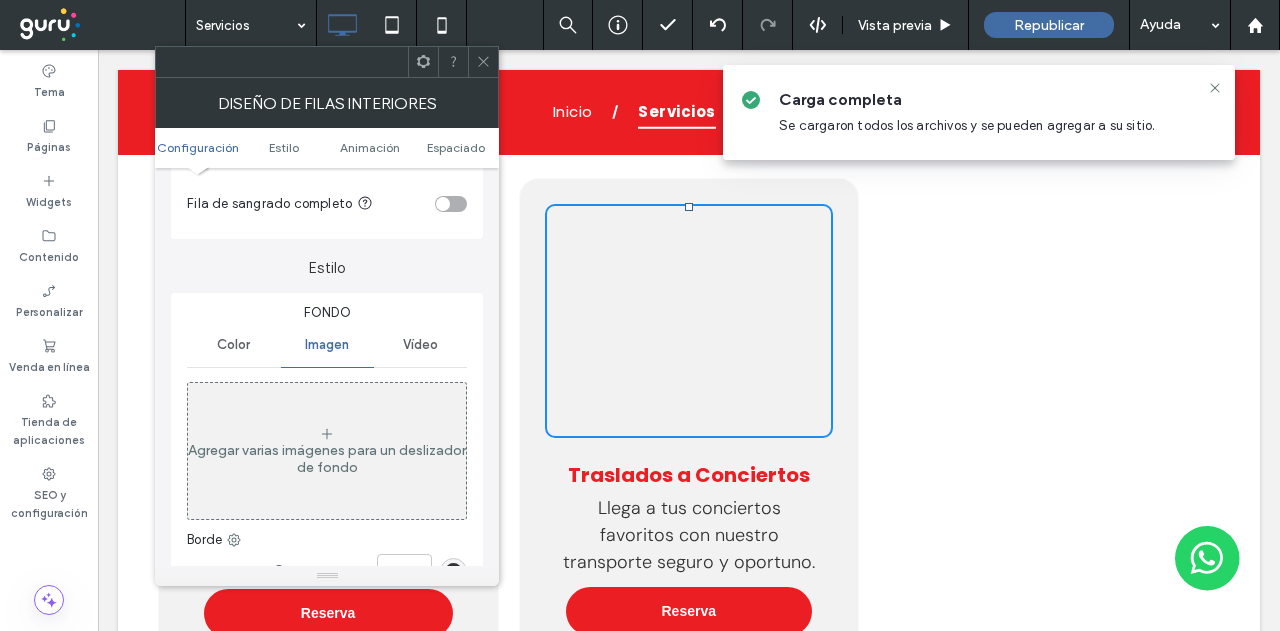 click on "Agregar varias imágenes para un deslizador de fondo" at bounding box center (327, 451) 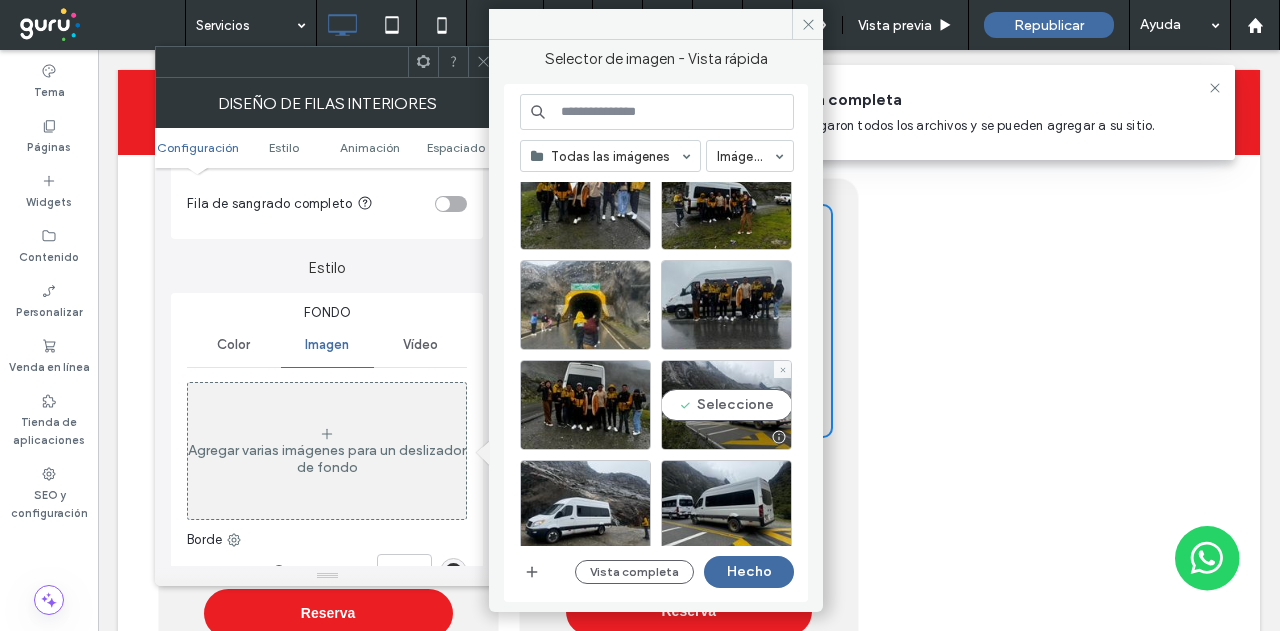scroll, scrollTop: 865, scrollLeft: 0, axis: vertical 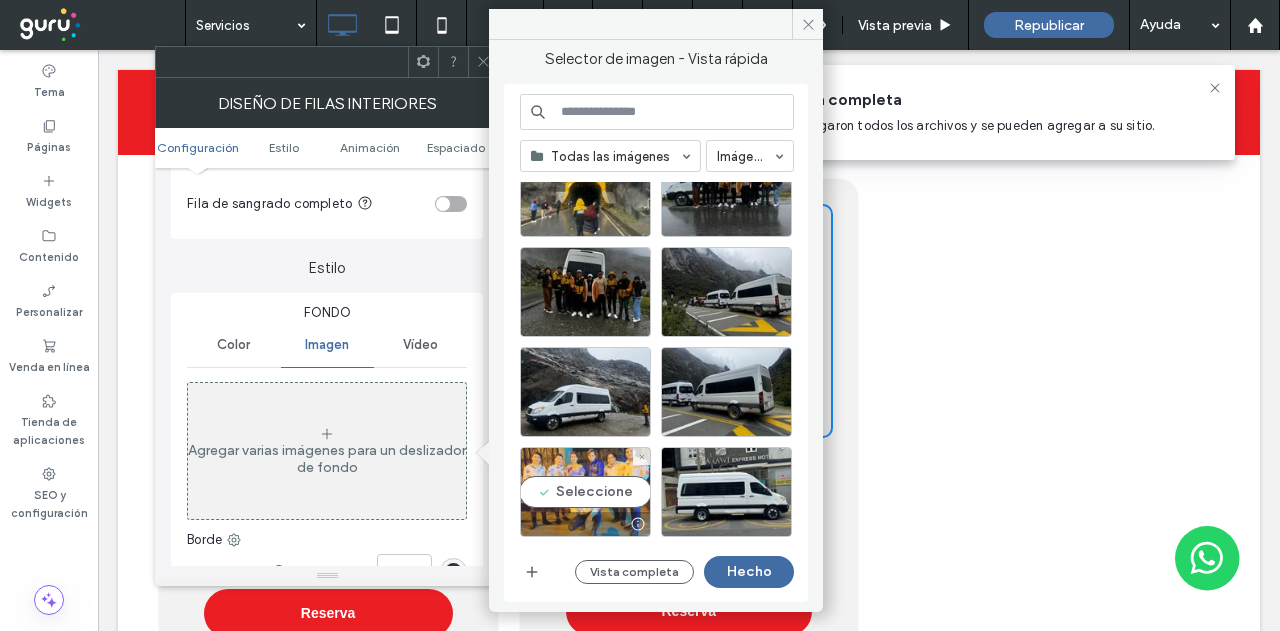 click on "Seleccione" at bounding box center (585, 492) 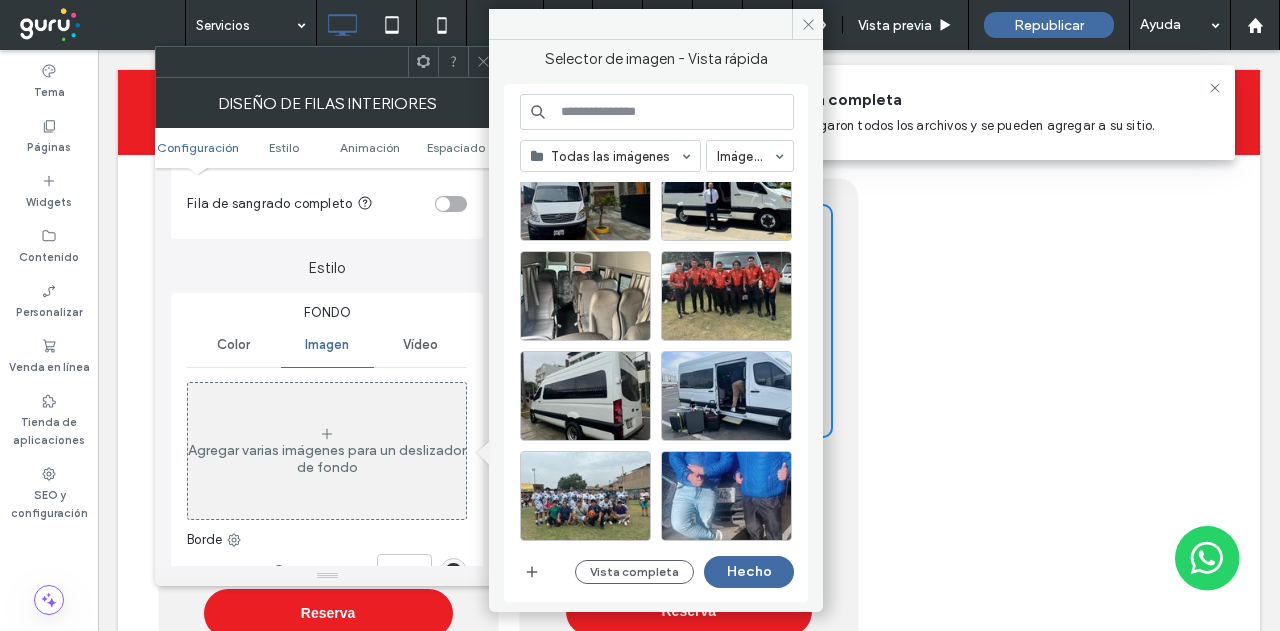 scroll, scrollTop: 1365, scrollLeft: 0, axis: vertical 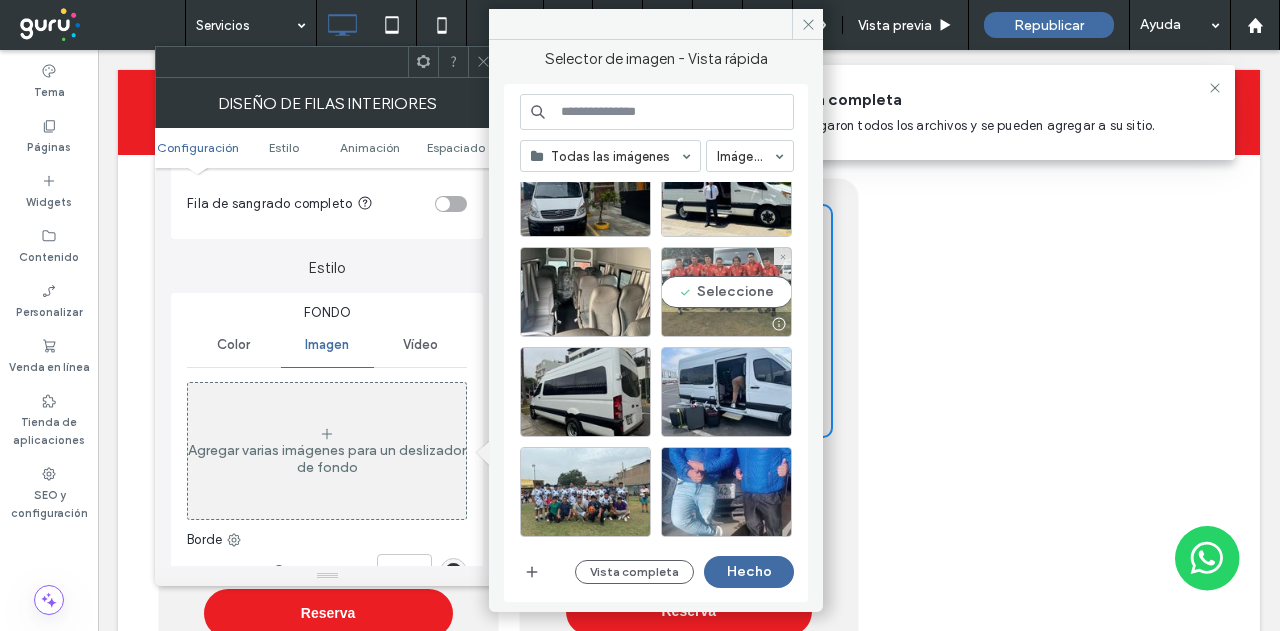 click on "Seleccione" at bounding box center [726, 292] 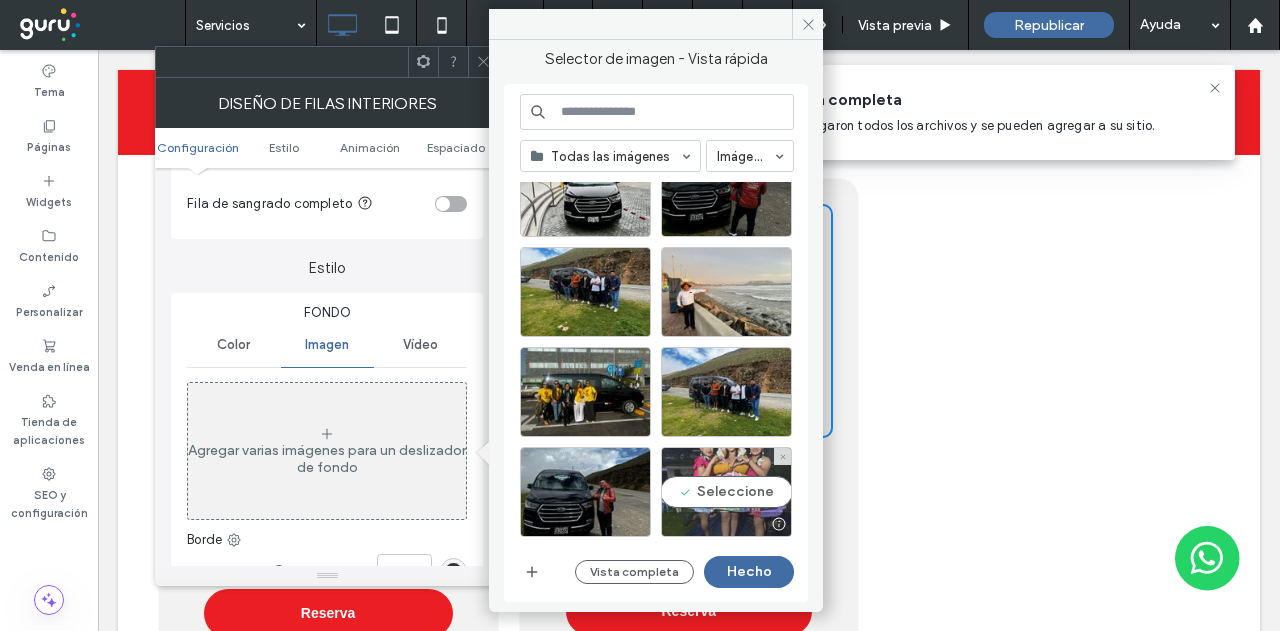scroll, scrollTop: 2465, scrollLeft: 0, axis: vertical 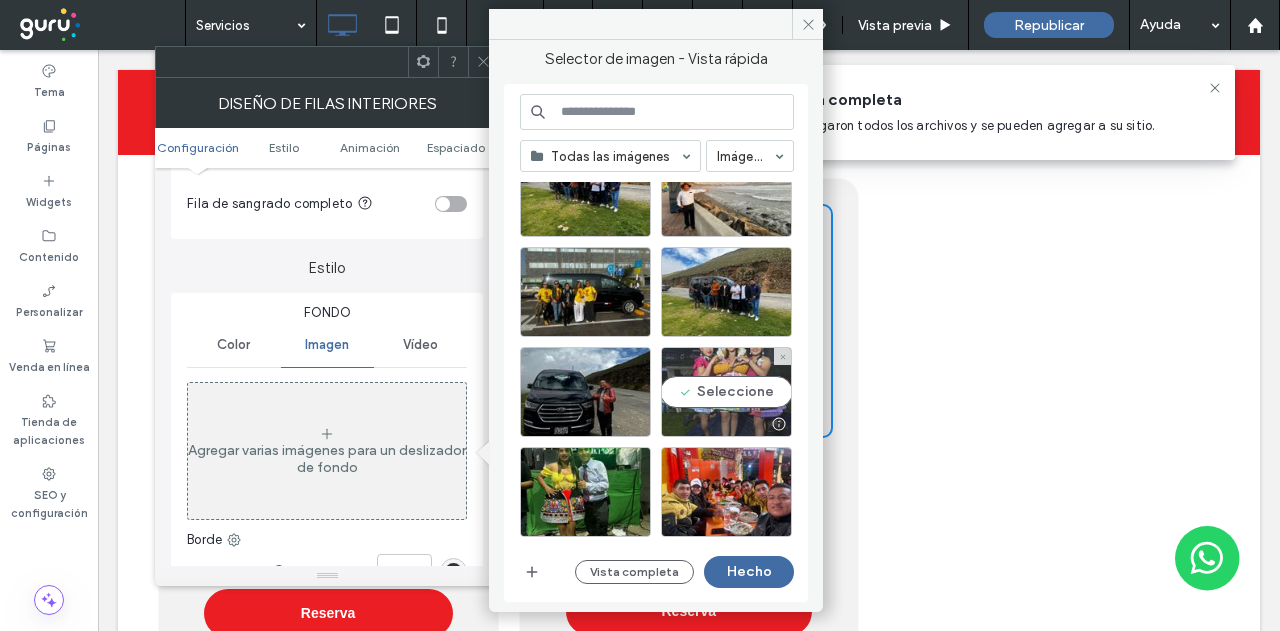 click on "Seleccione" at bounding box center [726, 392] 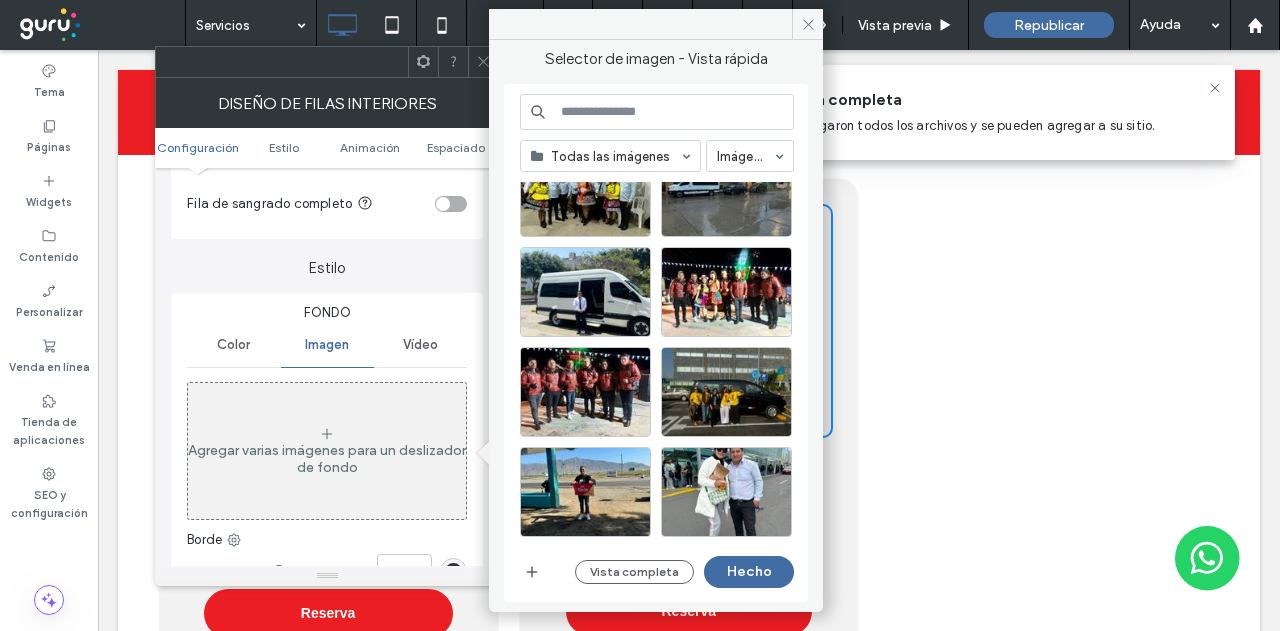 scroll, scrollTop: 2765, scrollLeft: 0, axis: vertical 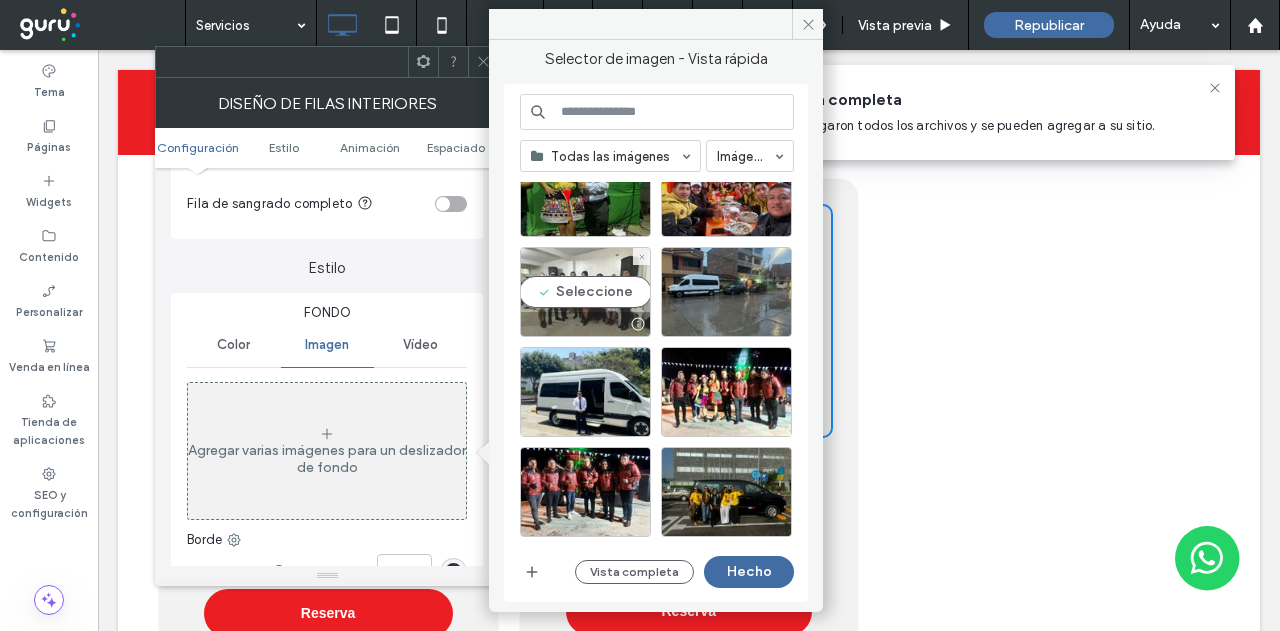 click on "Seleccione" at bounding box center [585, 292] 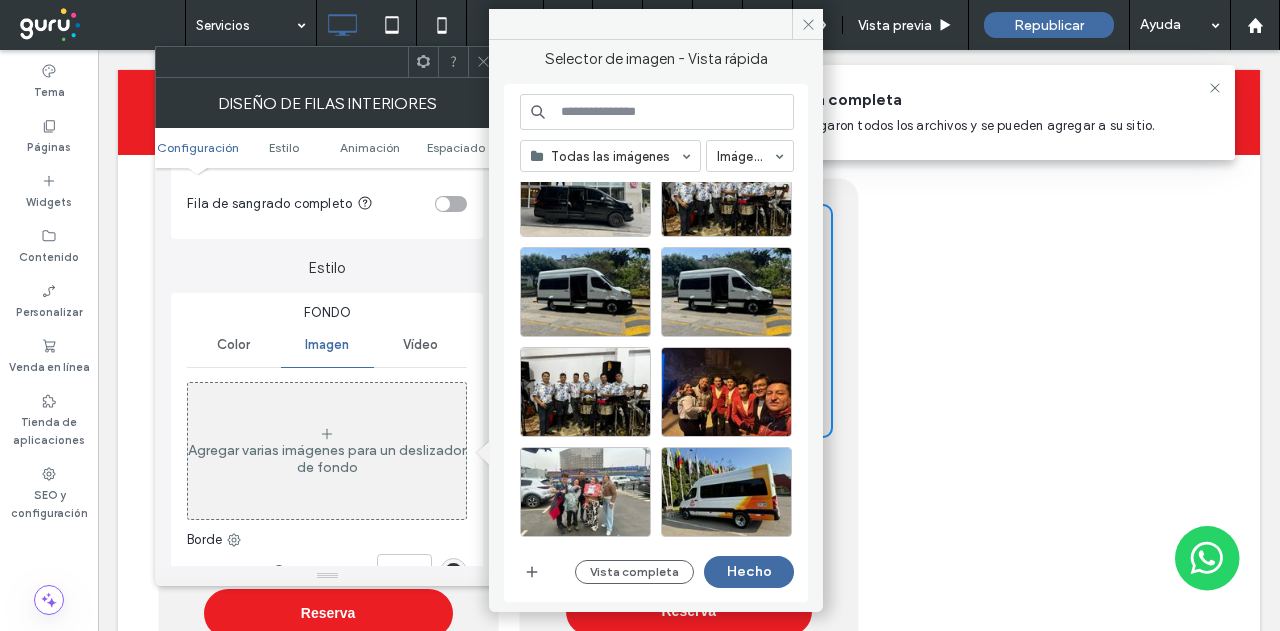 scroll, scrollTop: 3065, scrollLeft: 0, axis: vertical 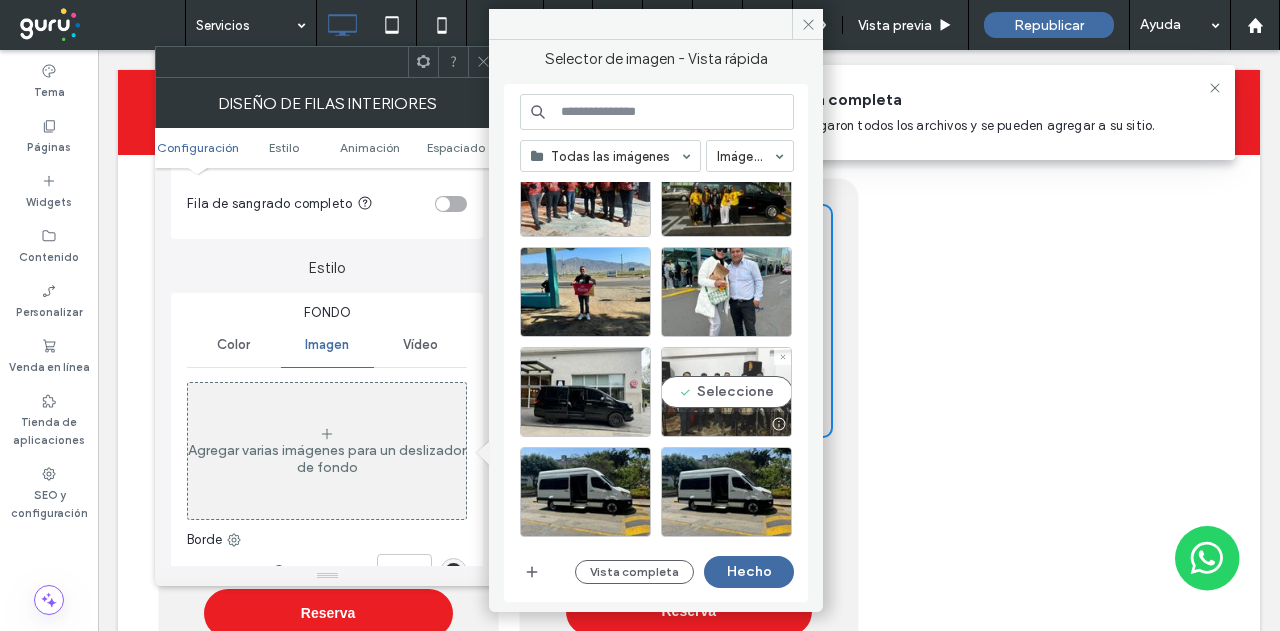 click on "Seleccione" at bounding box center [726, 392] 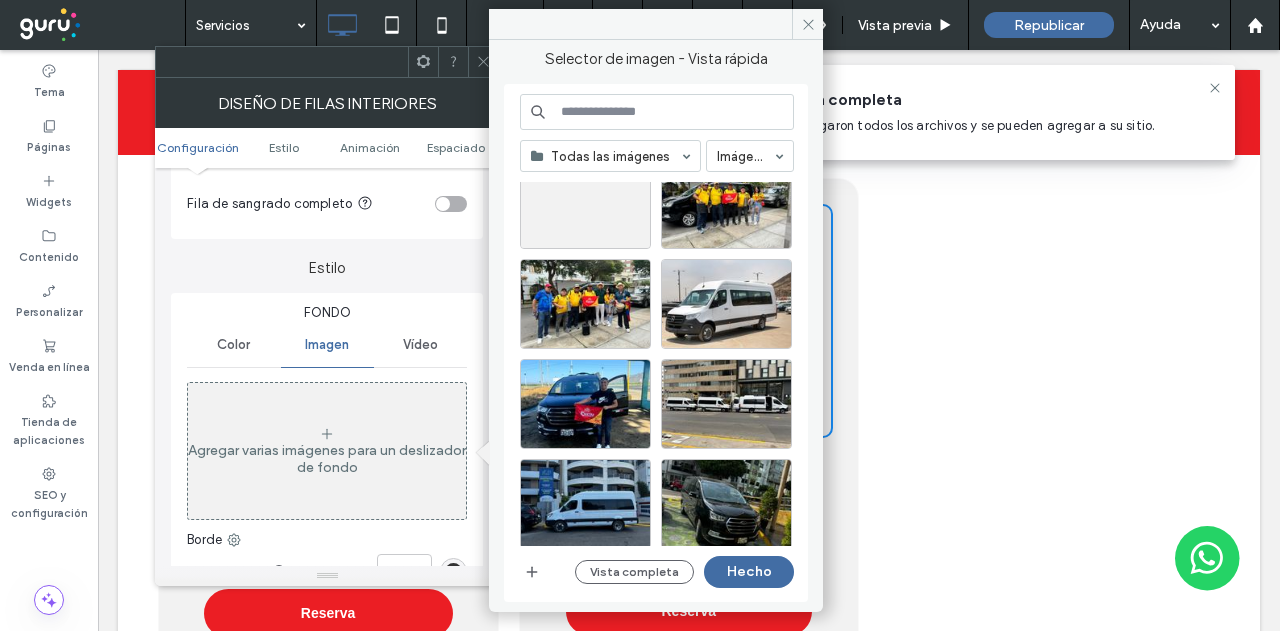 scroll, scrollTop: 4265, scrollLeft: 0, axis: vertical 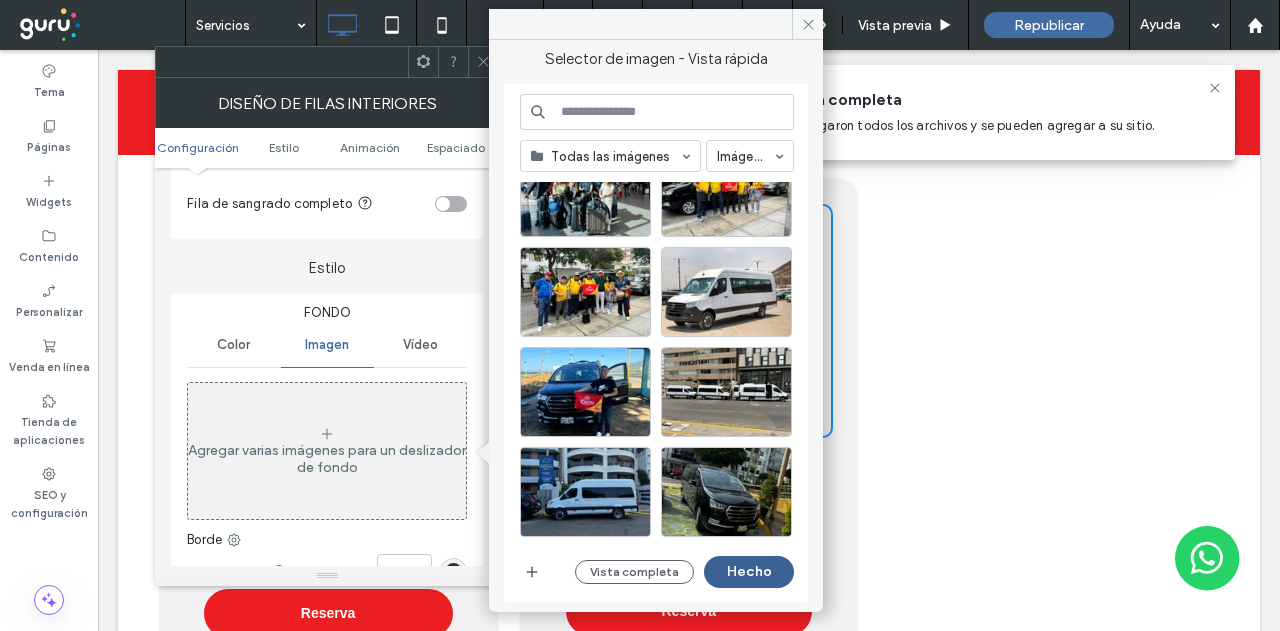click on "Hecho" at bounding box center (749, 572) 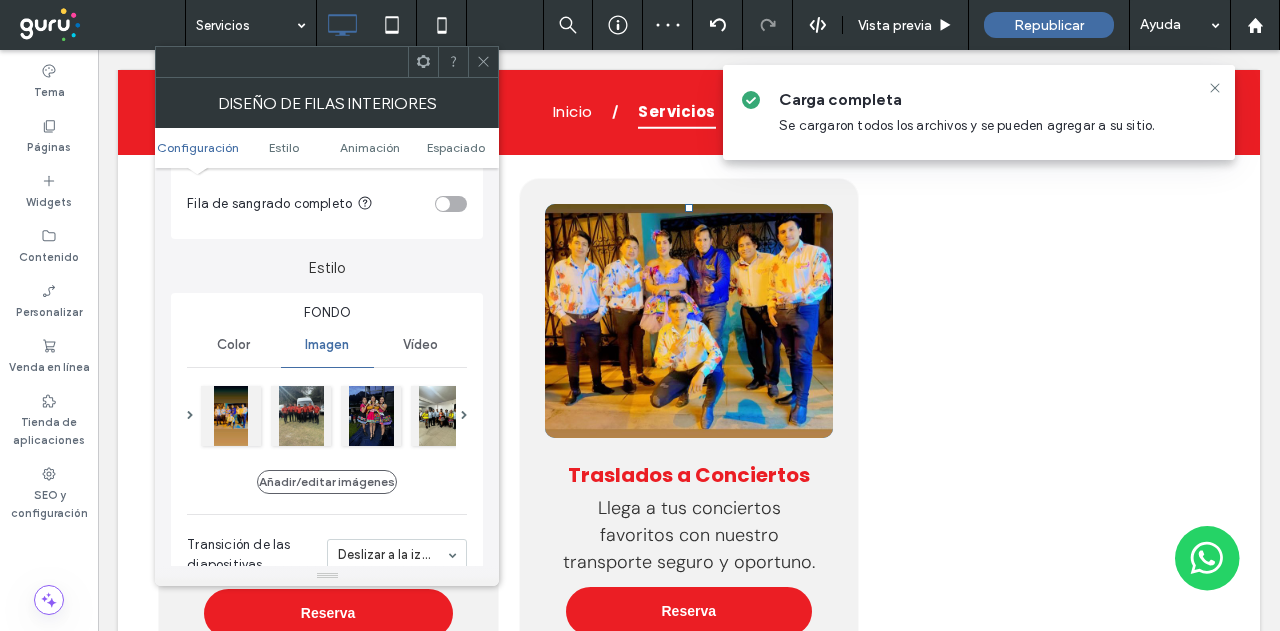 click 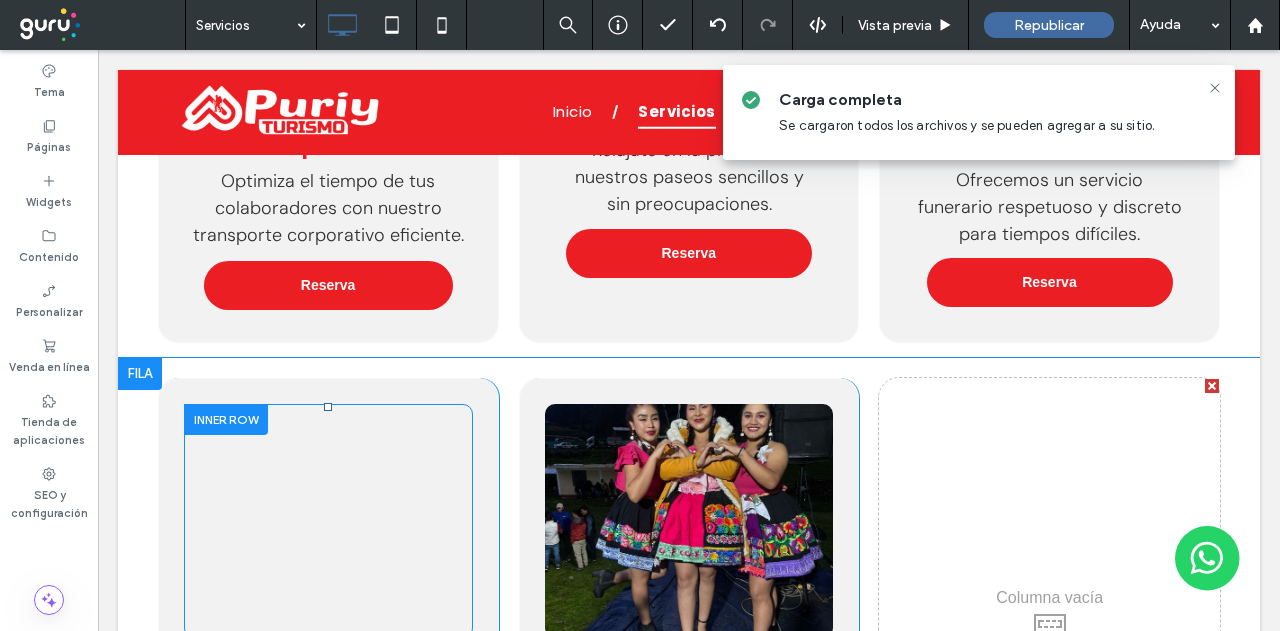 scroll, scrollTop: 2000, scrollLeft: 0, axis: vertical 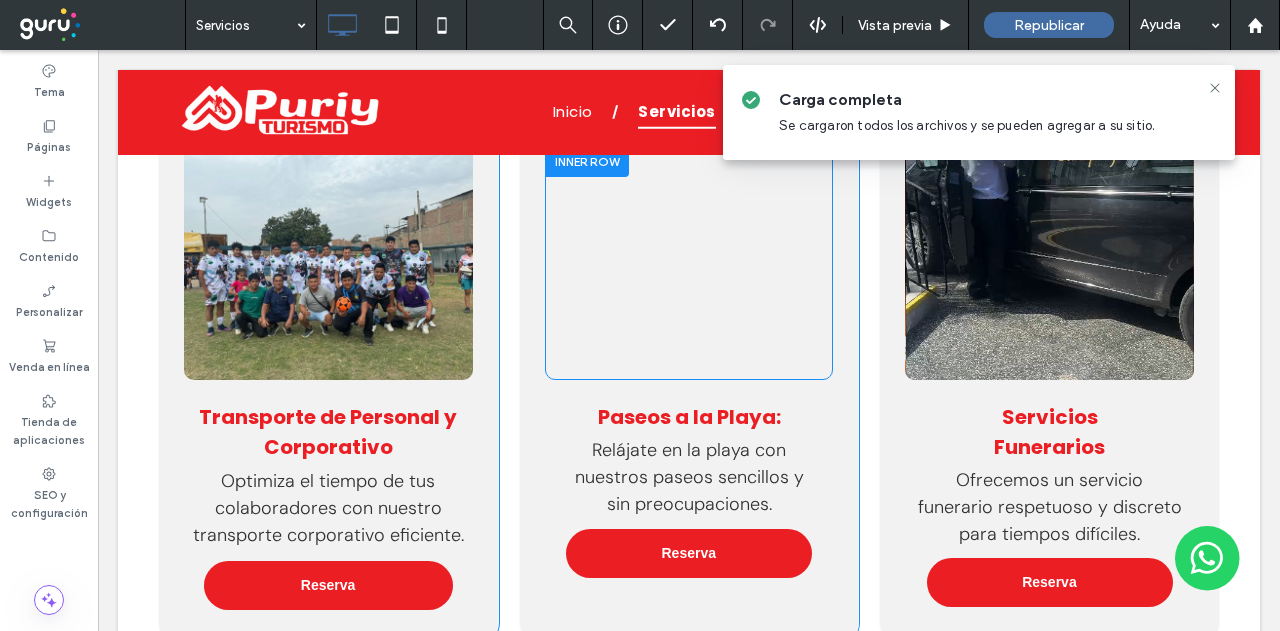 click on "Click To Paste     Click To Paste" at bounding box center (689, 263) 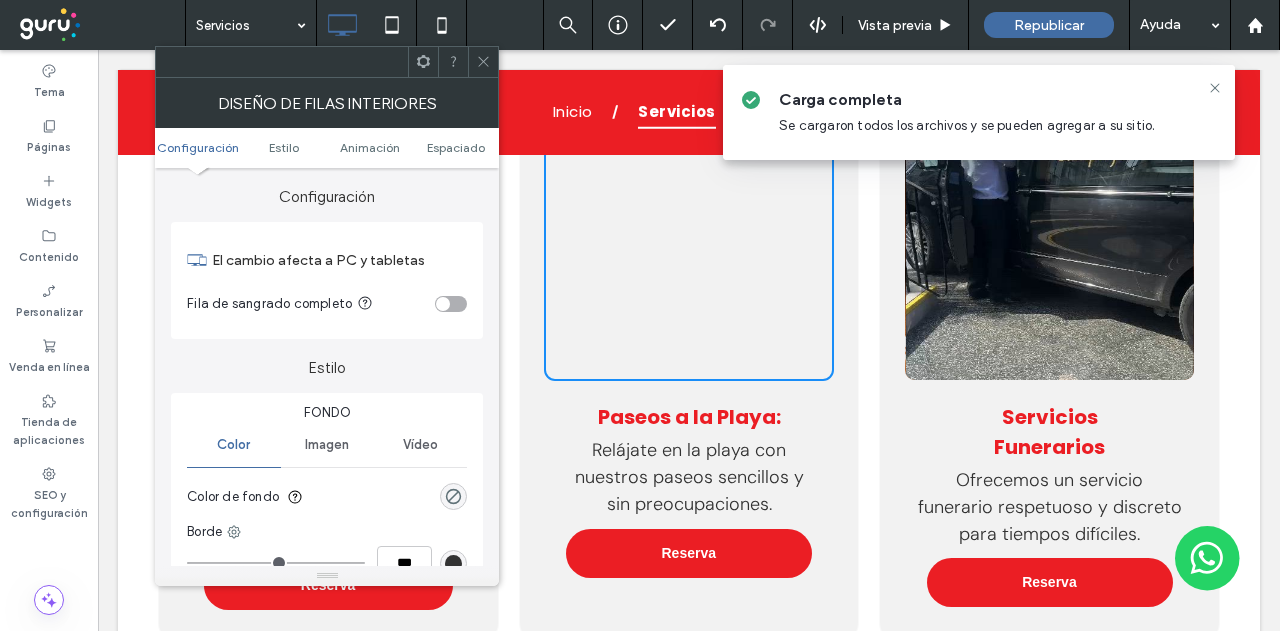 type on "**" 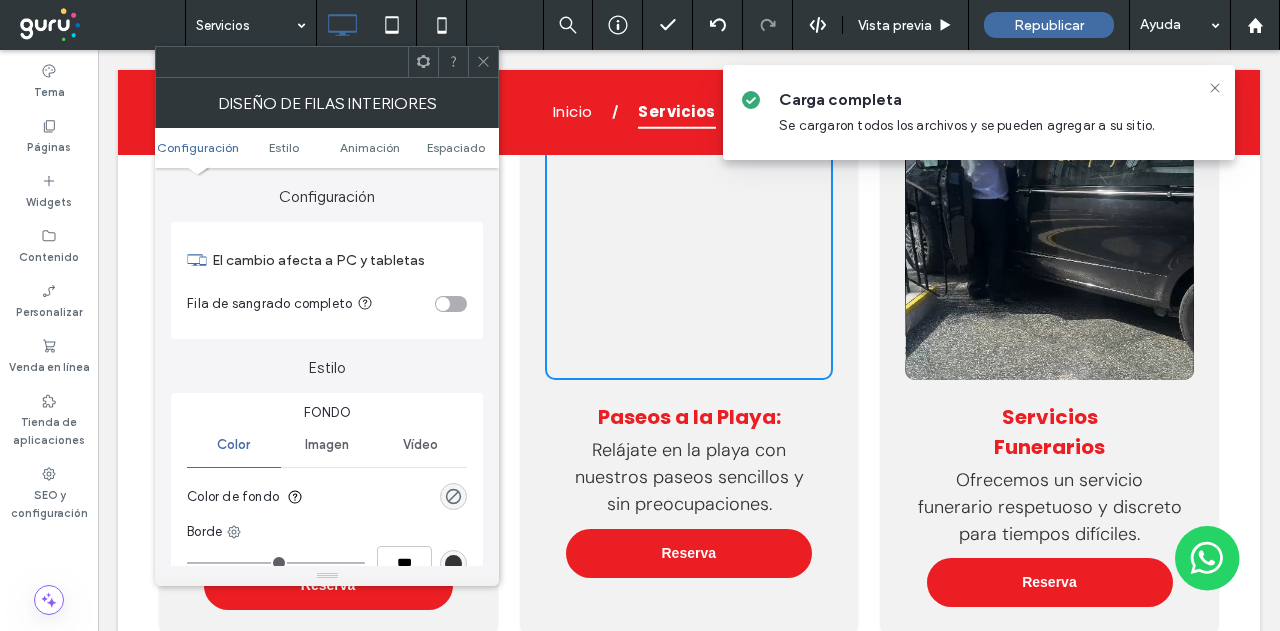 click on "Vídeo" at bounding box center (420, 445) 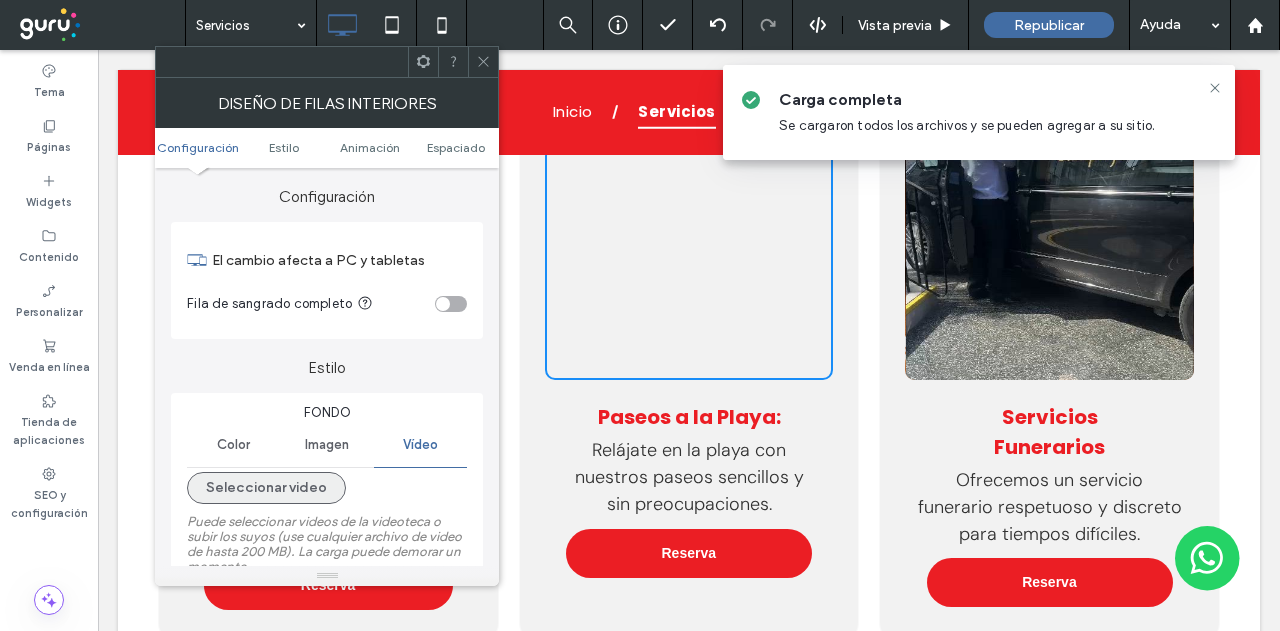 click on "Seleccionar video" at bounding box center (266, 488) 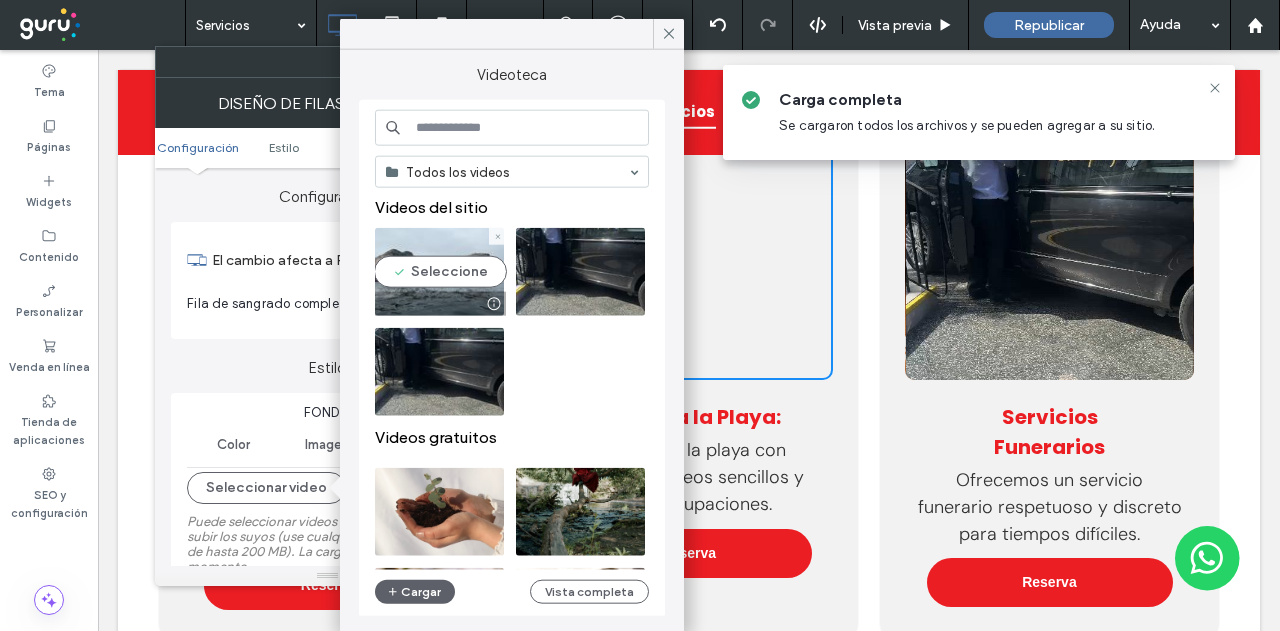 click at bounding box center [439, 272] 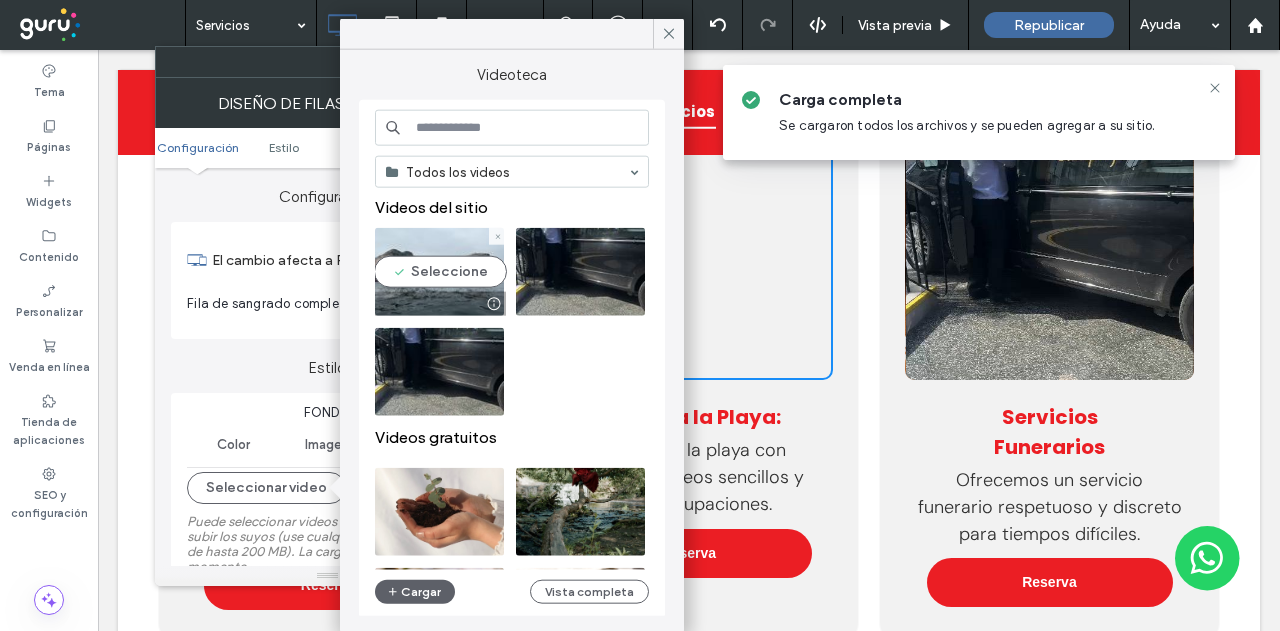 type on "**********" 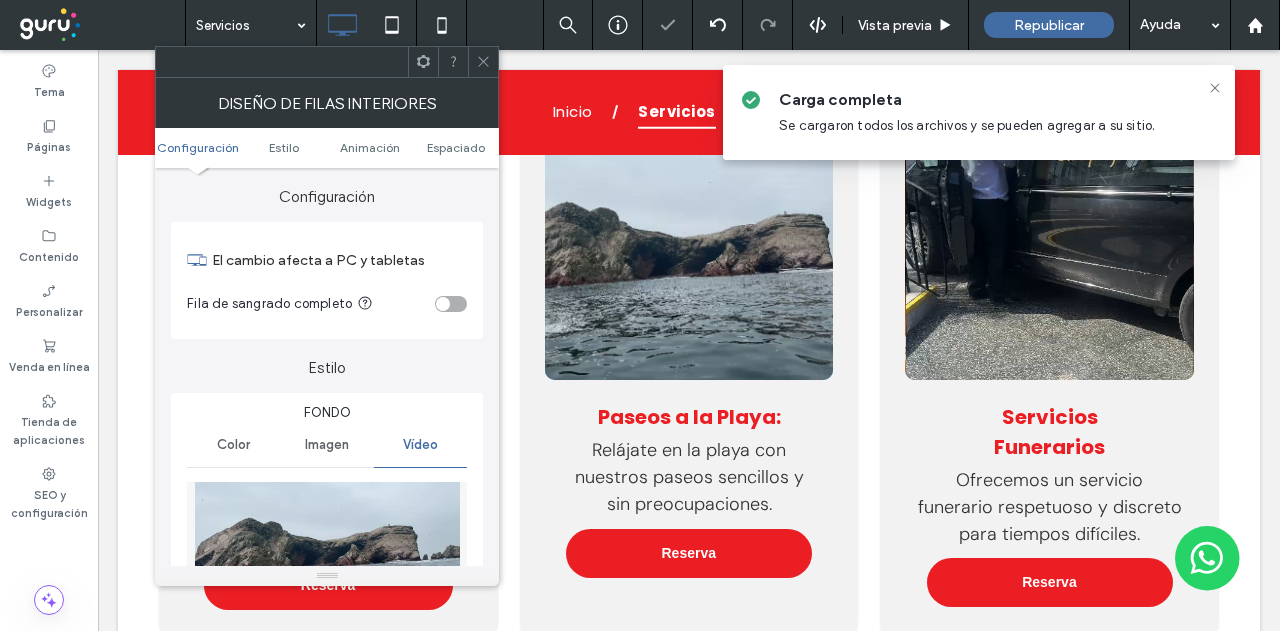 click 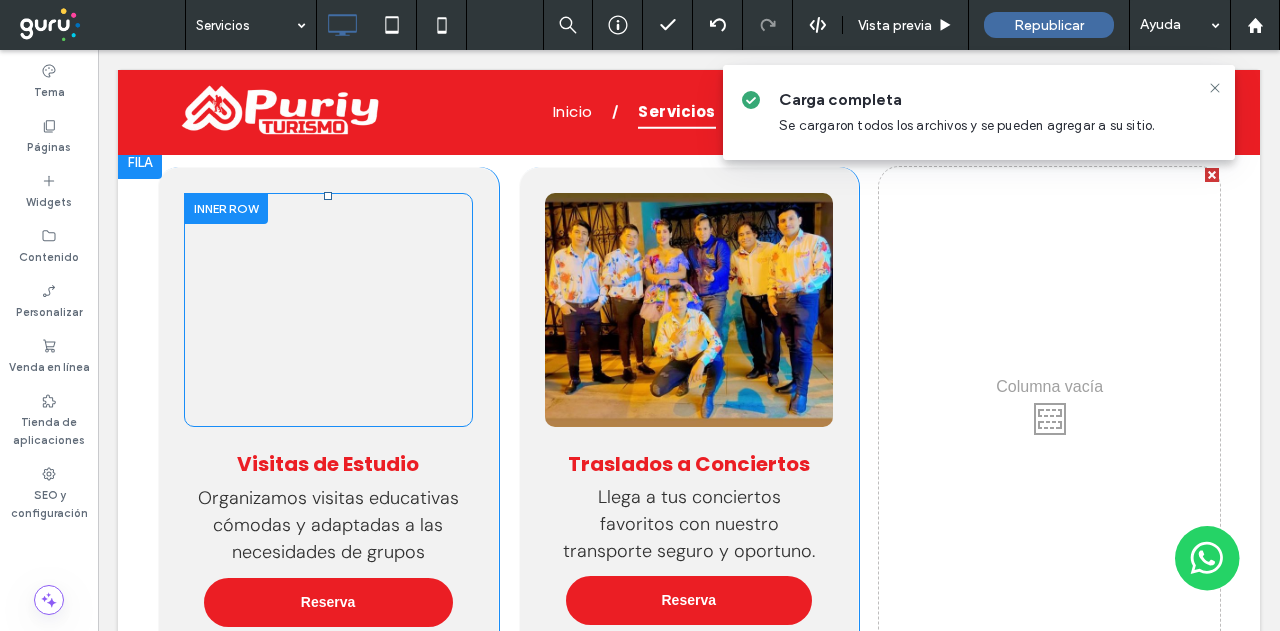 scroll, scrollTop: 2600, scrollLeft: 0, axis: vertical 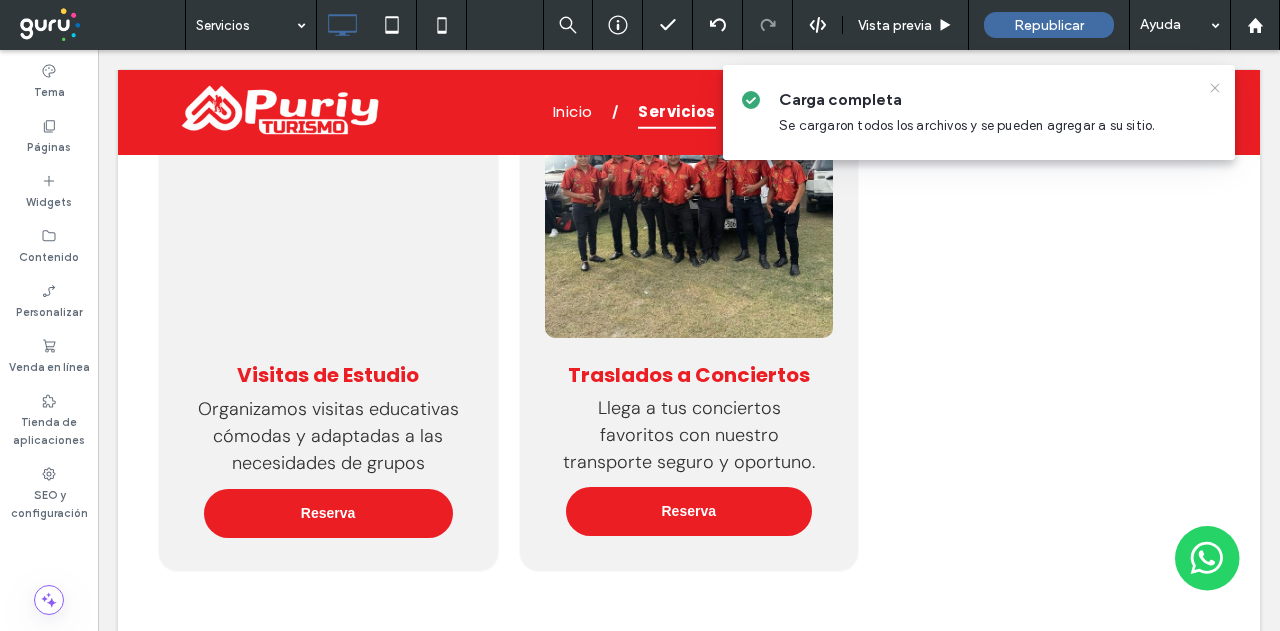 click 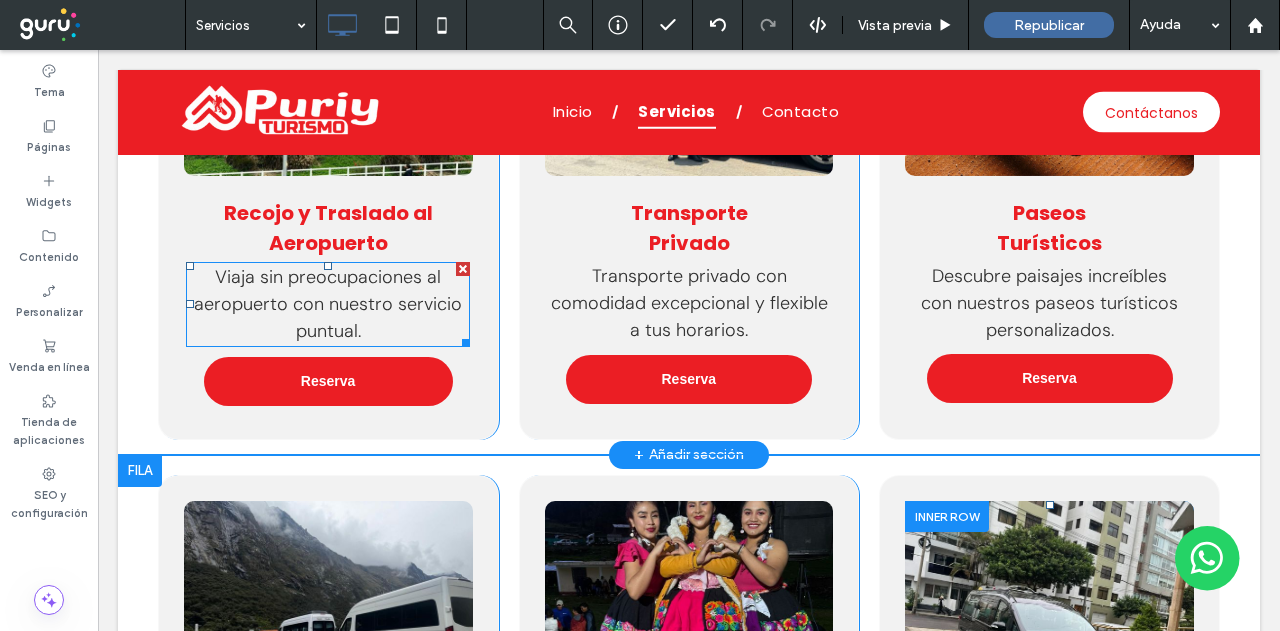 scroll, scrollTop: 1400, scrollLeft: 0, axis: vertical 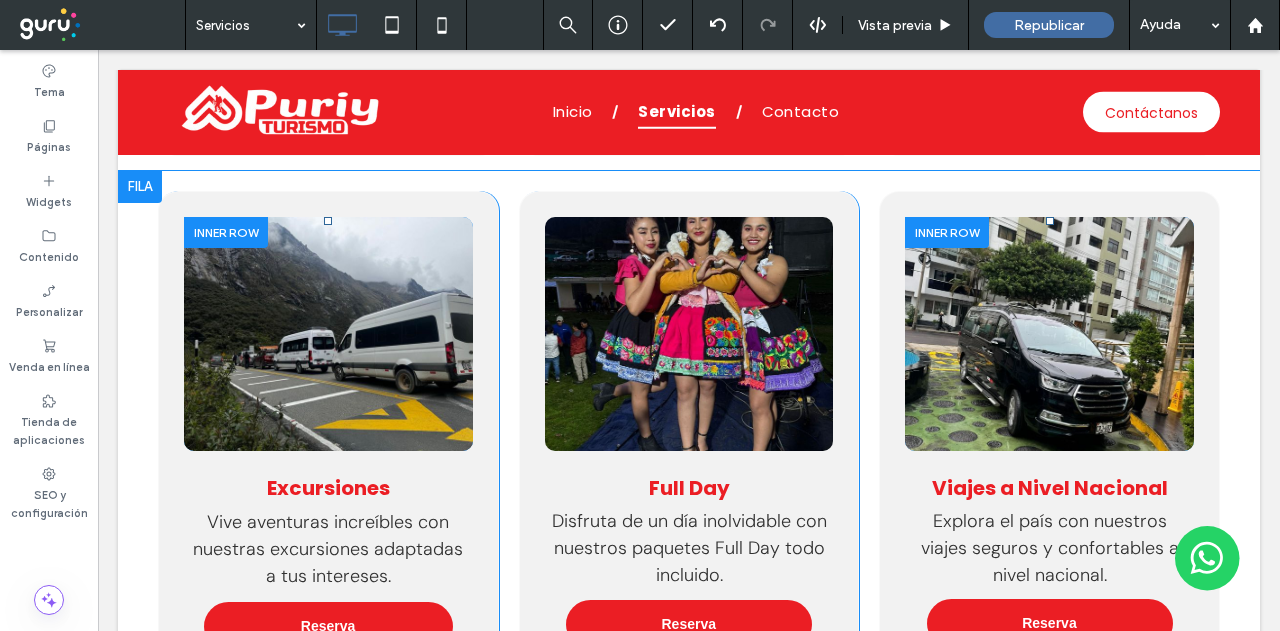 click on "Click To Paste" at bounding box center (328, 334) 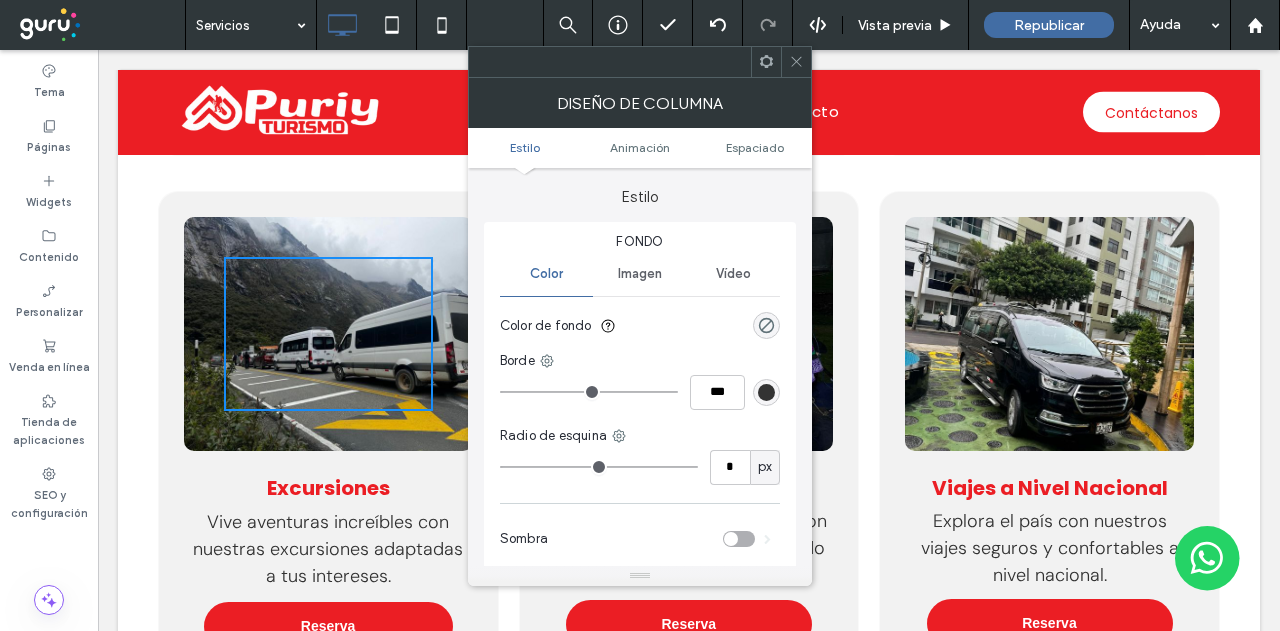 click on "Imagen" at bounding box center (640, 274) 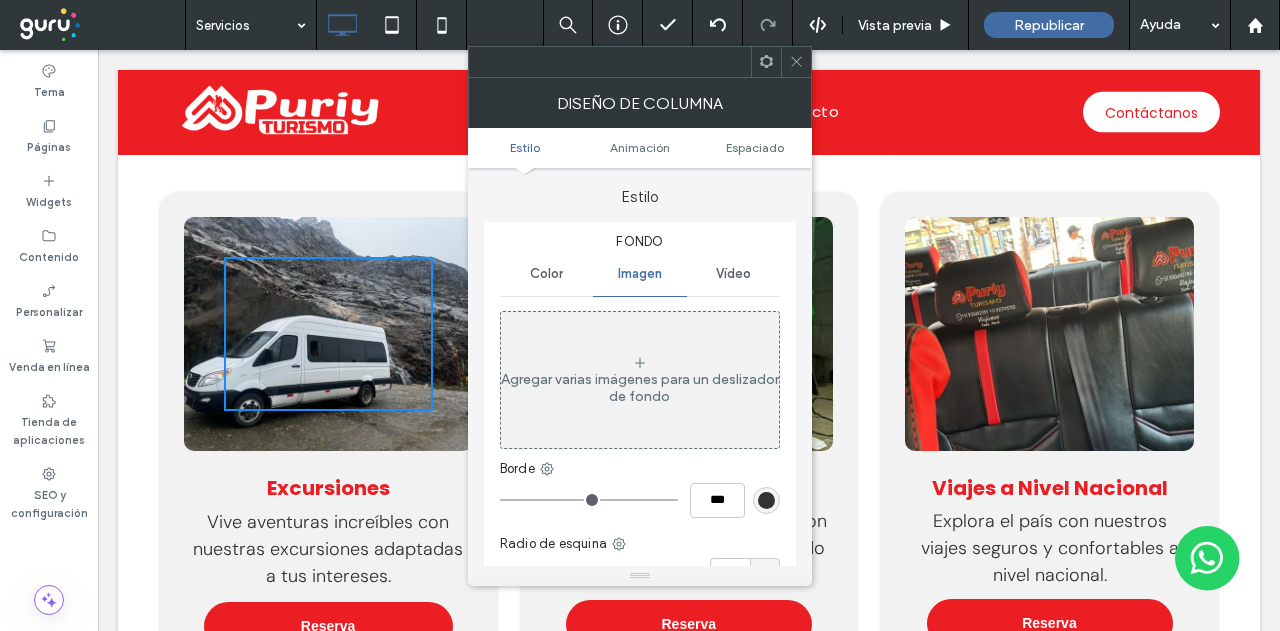 click on "Click To Paste" at bounding box center [328, 334] 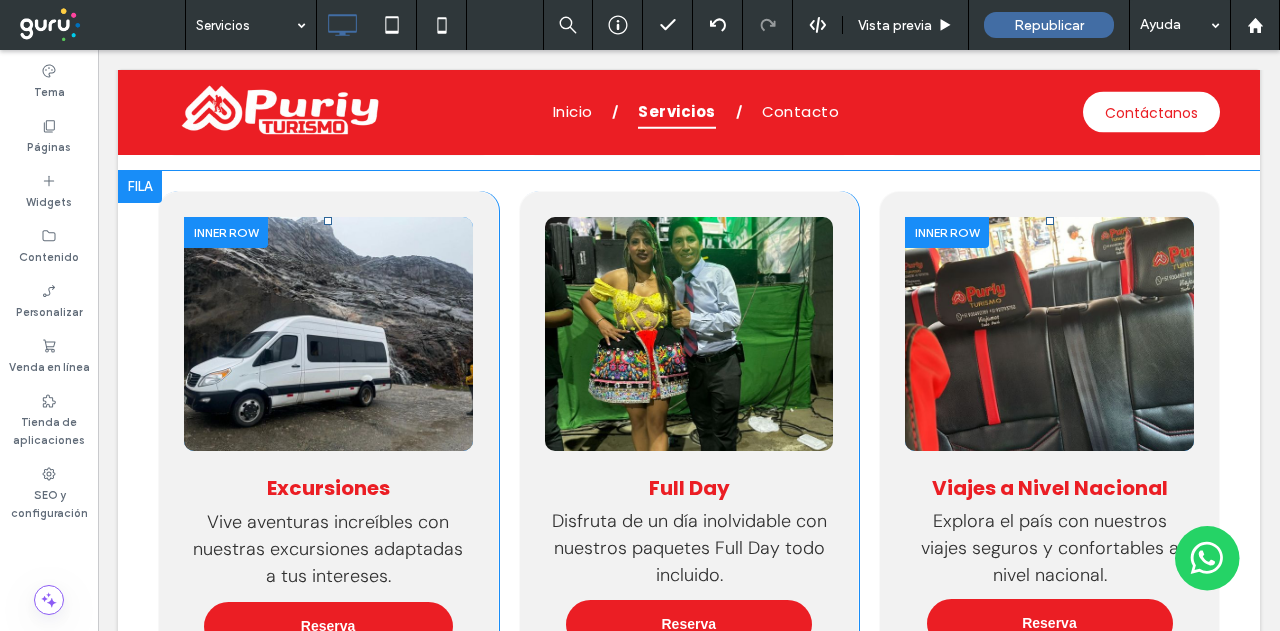 click at bounding box center (328, 334) 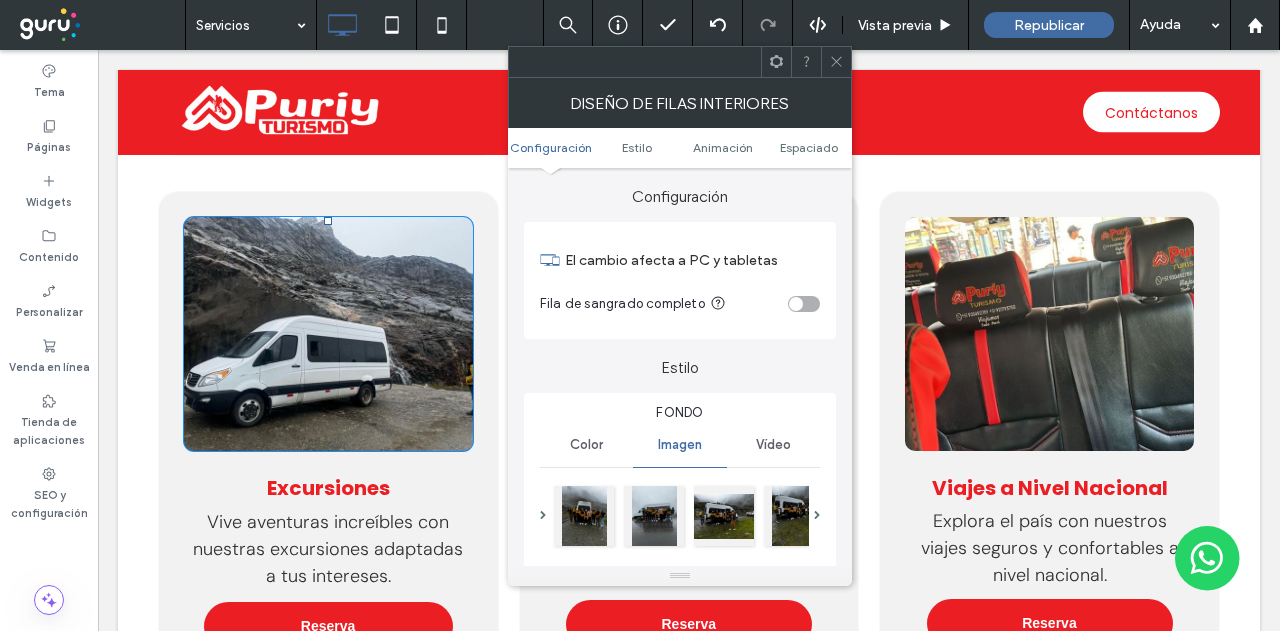 type on "**" 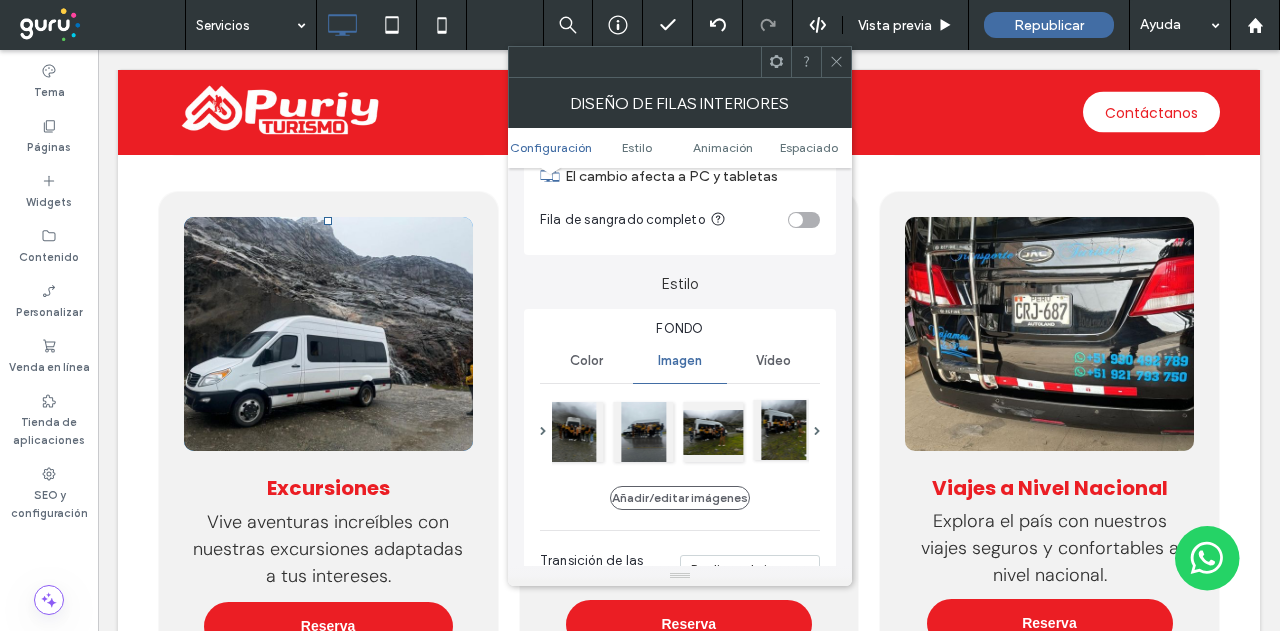 scroll, scrollTop: 200, scrollLeft: 0, axis: vertical 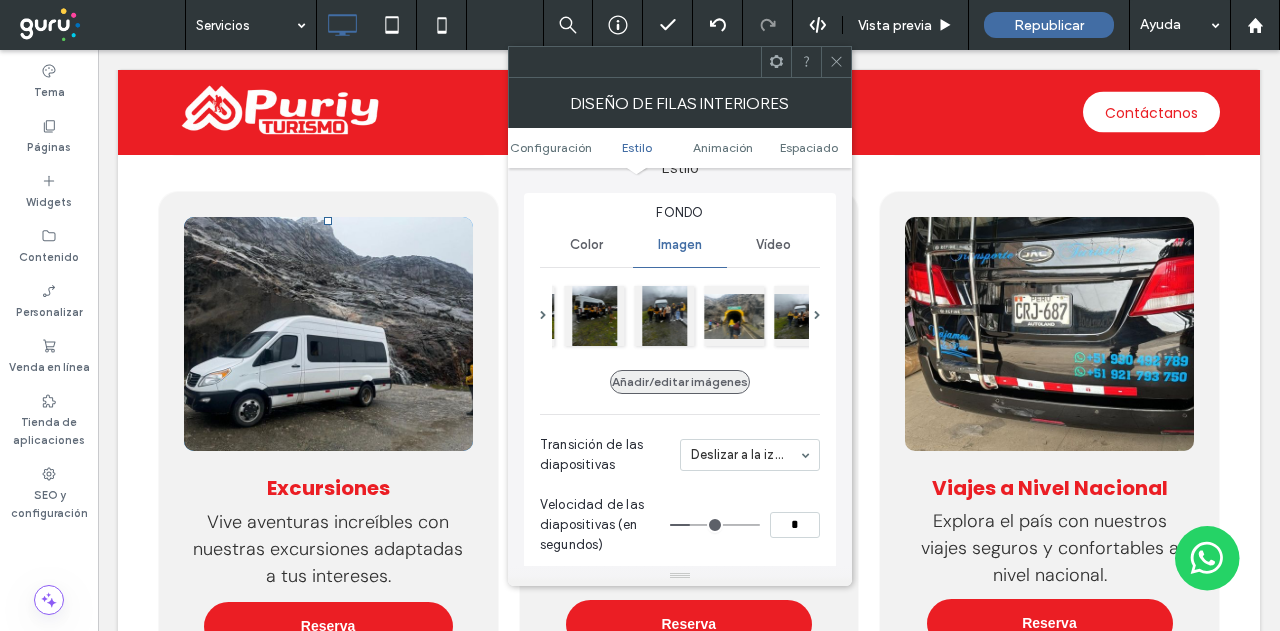 click on "Añadir/editar imágenes" at bounding box center (680, 382) 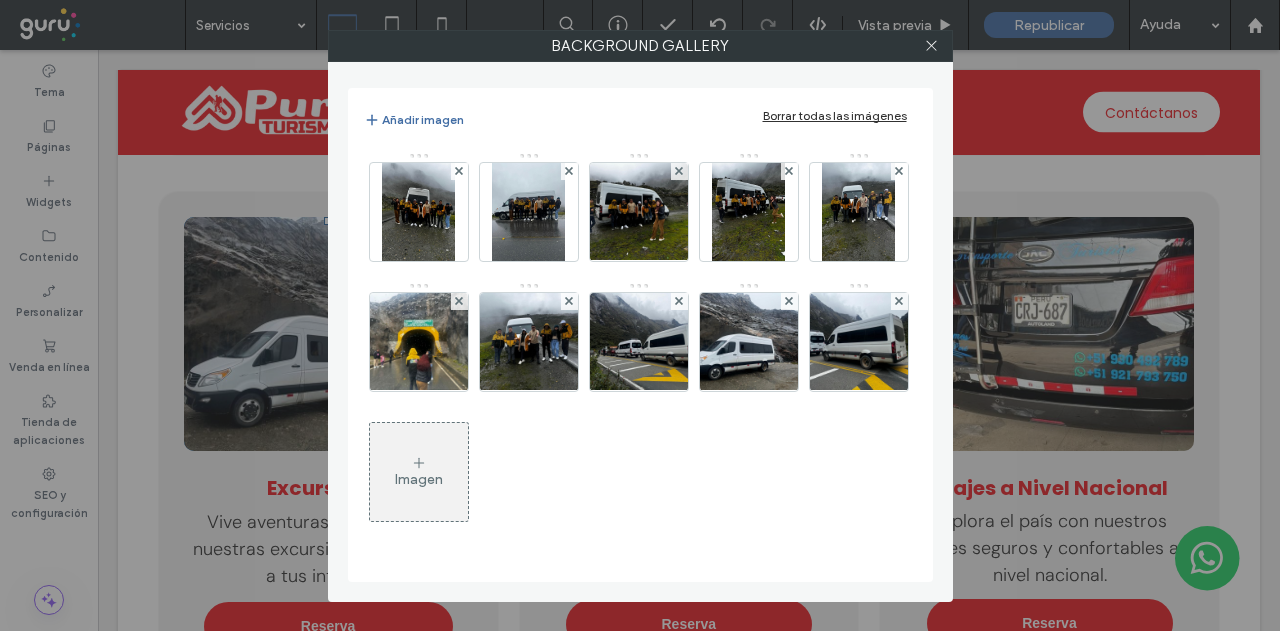 click on "Imagen" at bounding box center (419, 479) 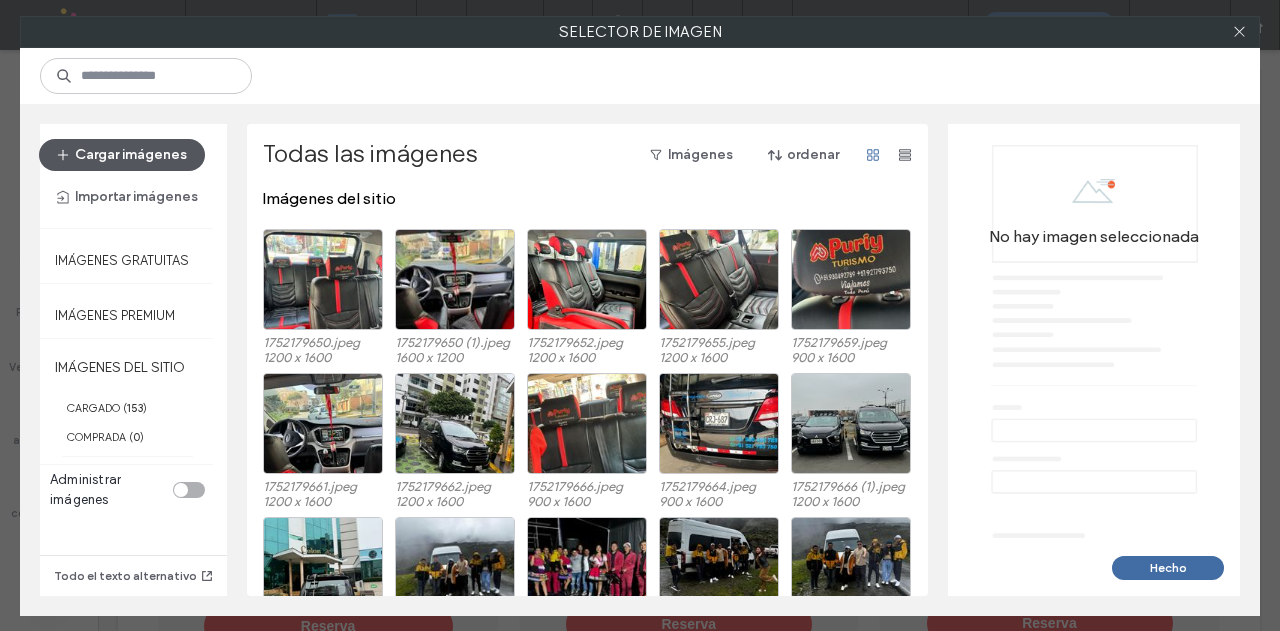click on "Cargar imágenes" at bounding box center (122, 155) 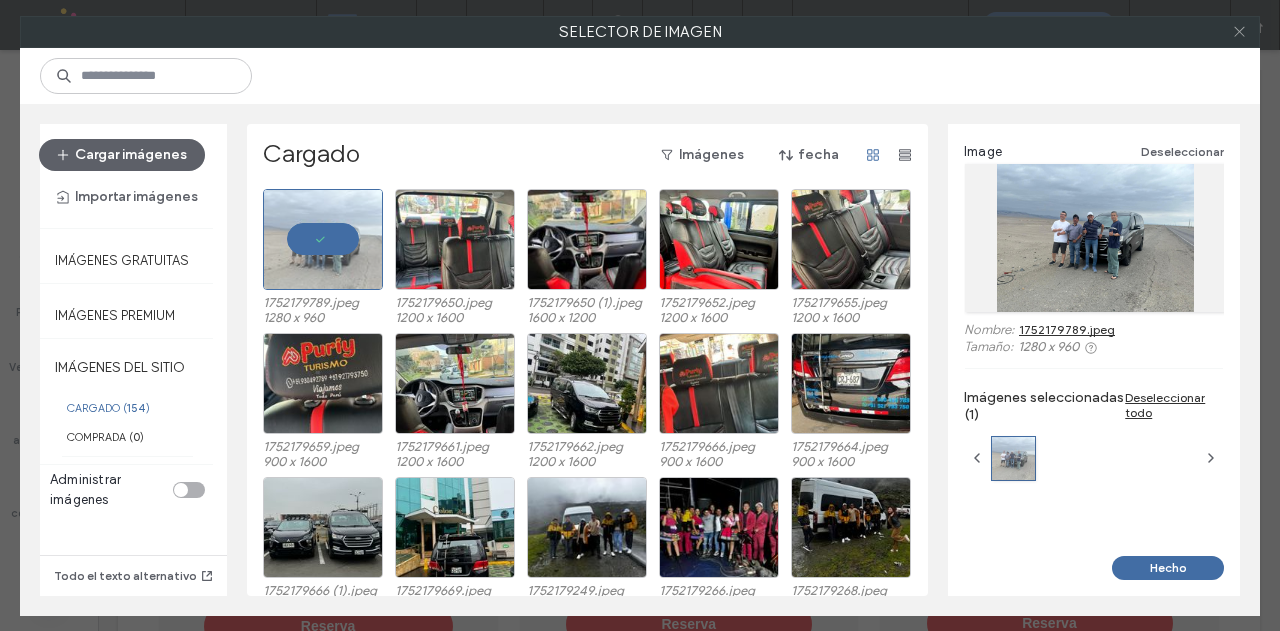 click 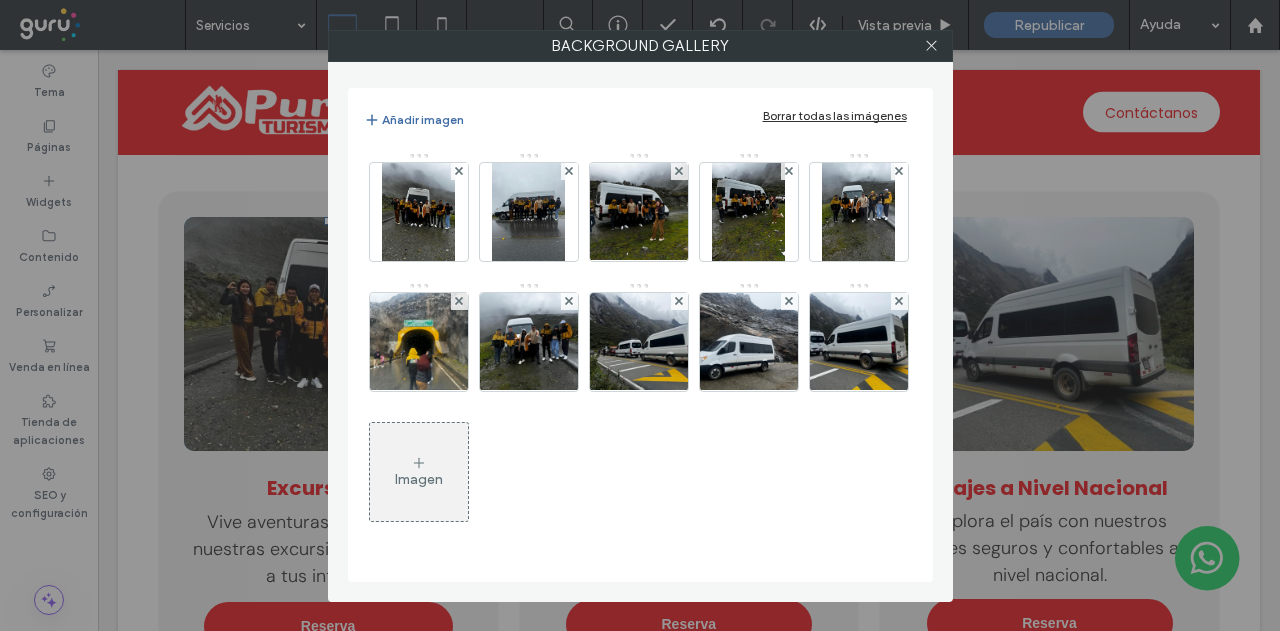 click 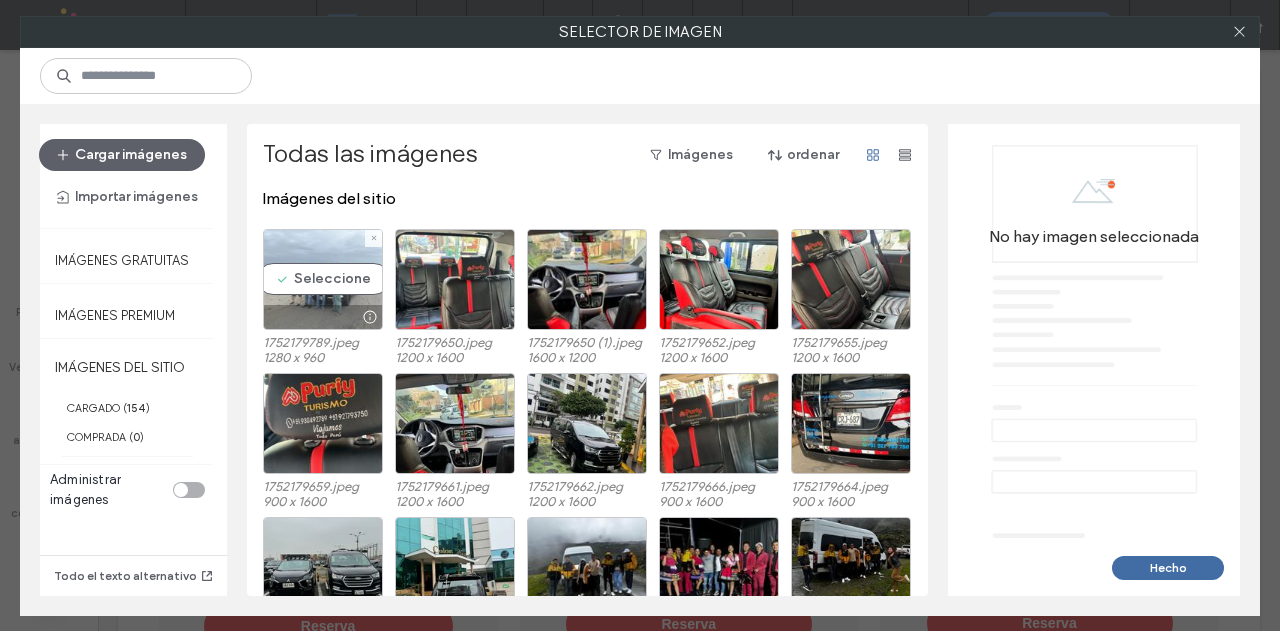 click on "Seleccione" at bounding box center [323, 279] 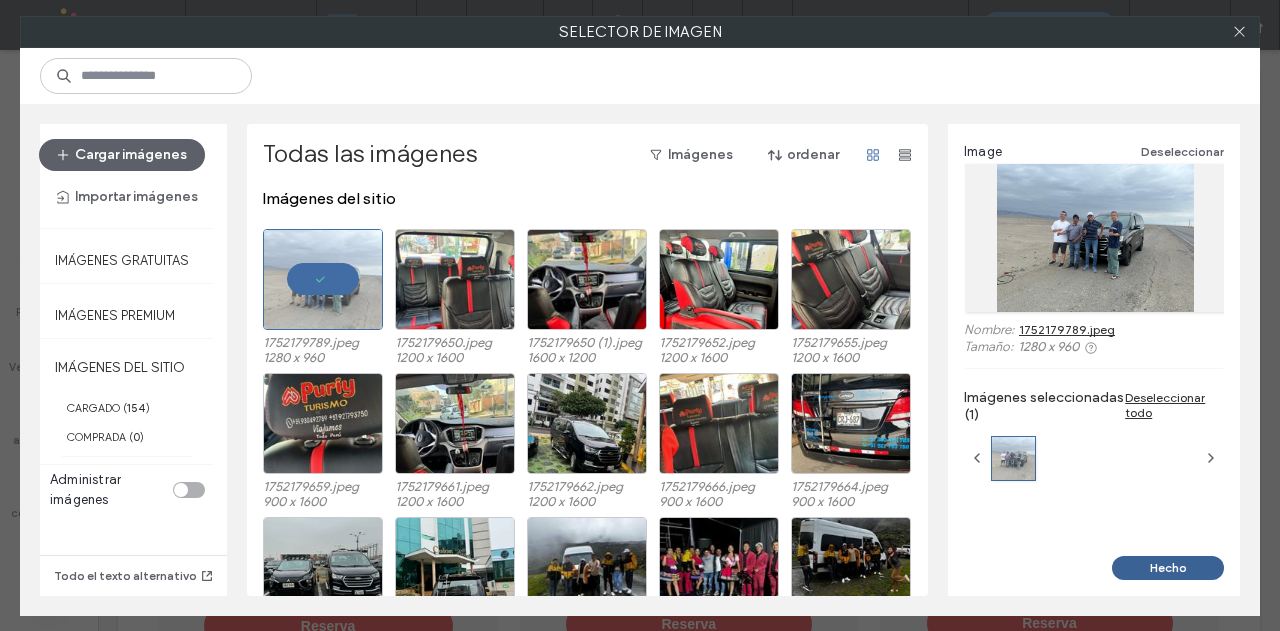 click on "Hecho" at bounding box center (1168, 568) 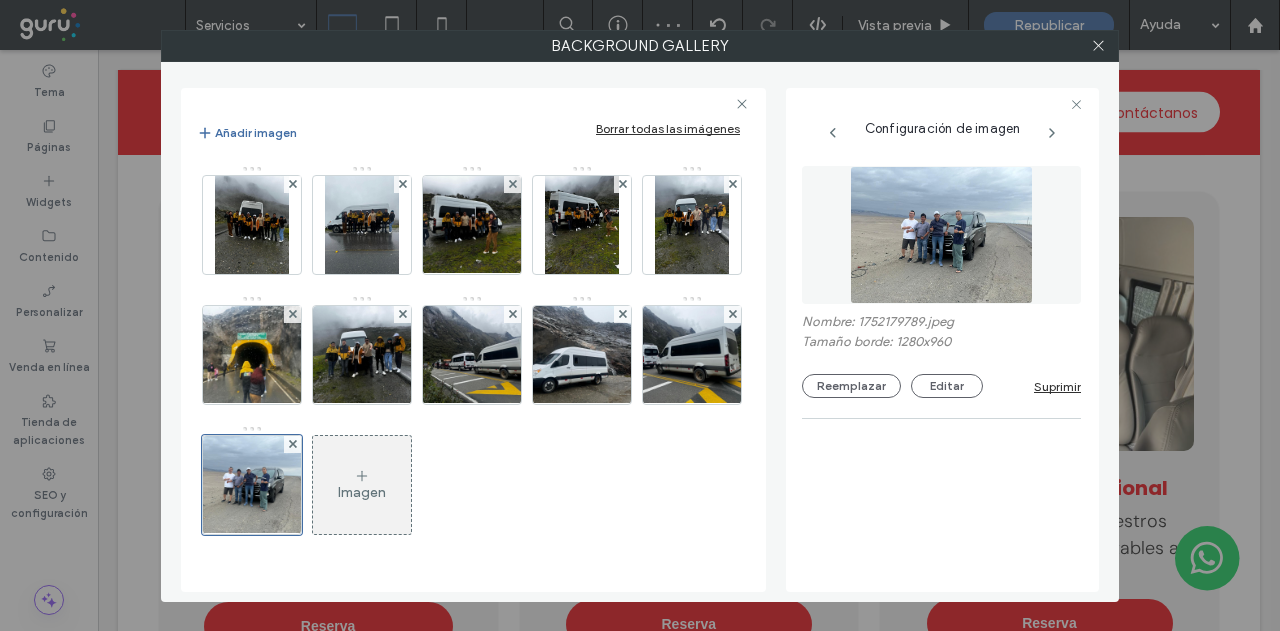 click on "Imagen" at bounding box center [362, 485] 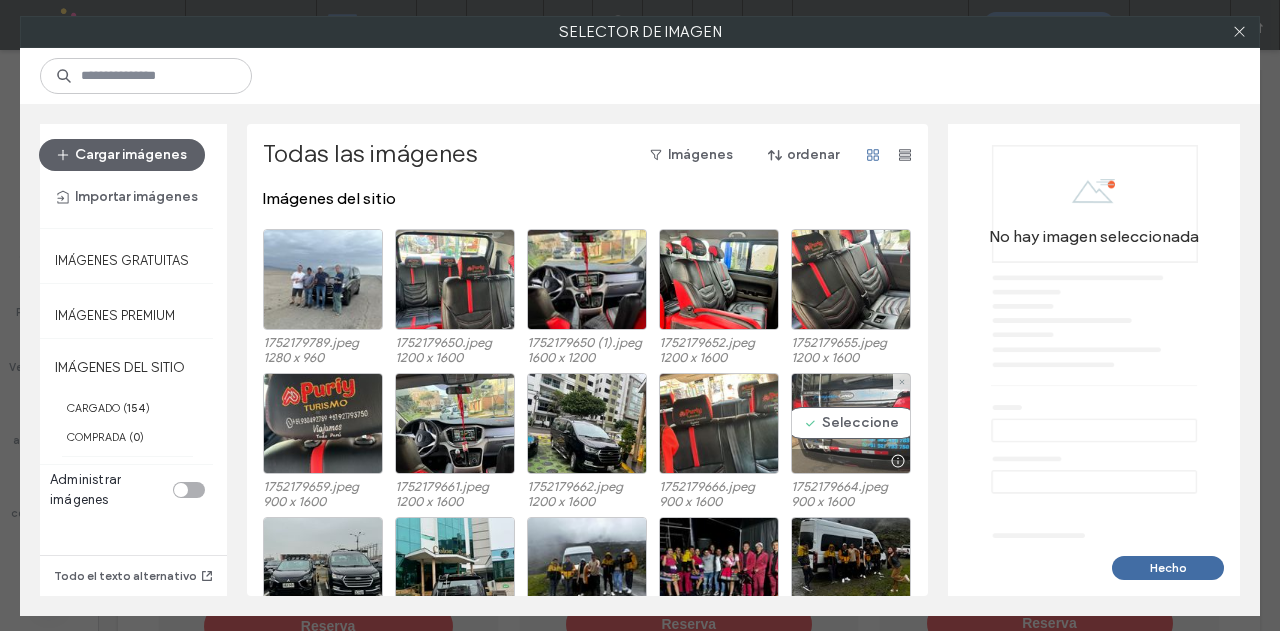 scroll, scrollTop: 100, scrollLeft: 0, axis: vertical 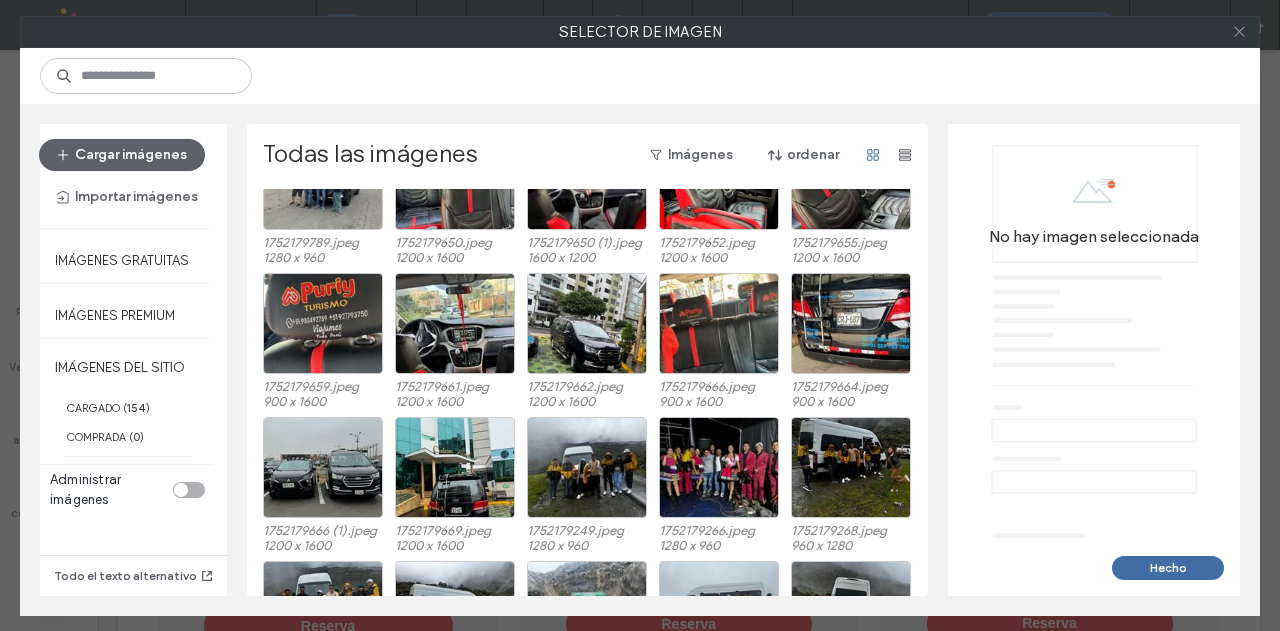 click 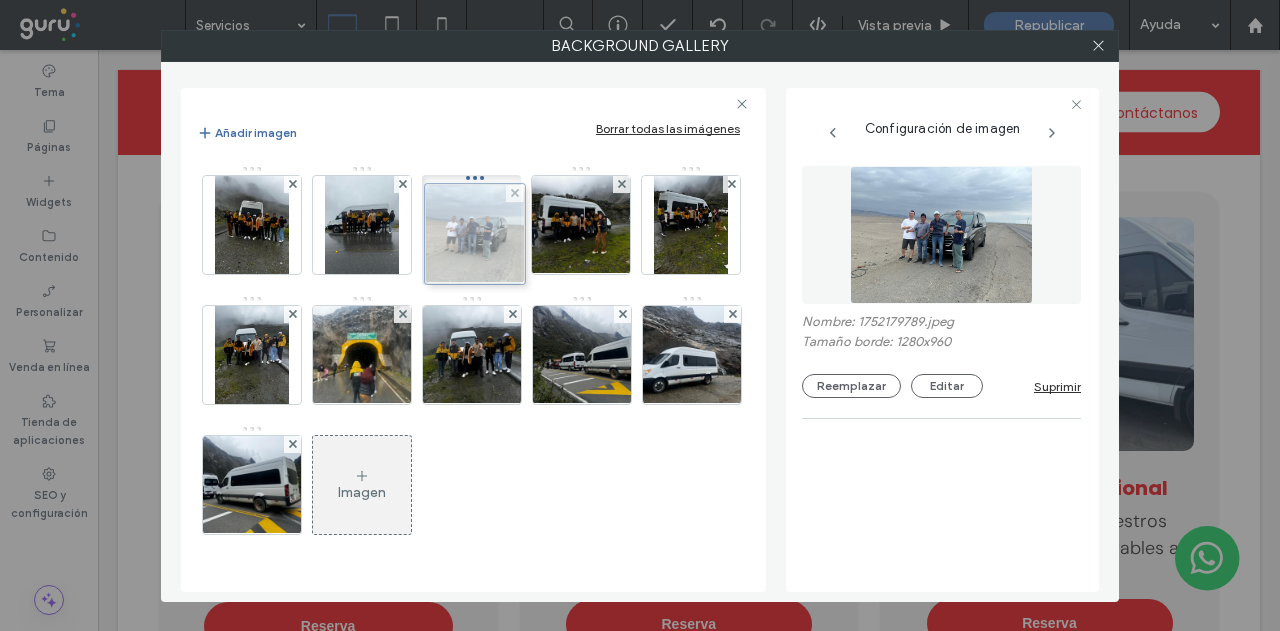drag, startPoint x: 248, startPoint y: 463, endPoint x: 460, endPoint y: 224, distance: 319.47614 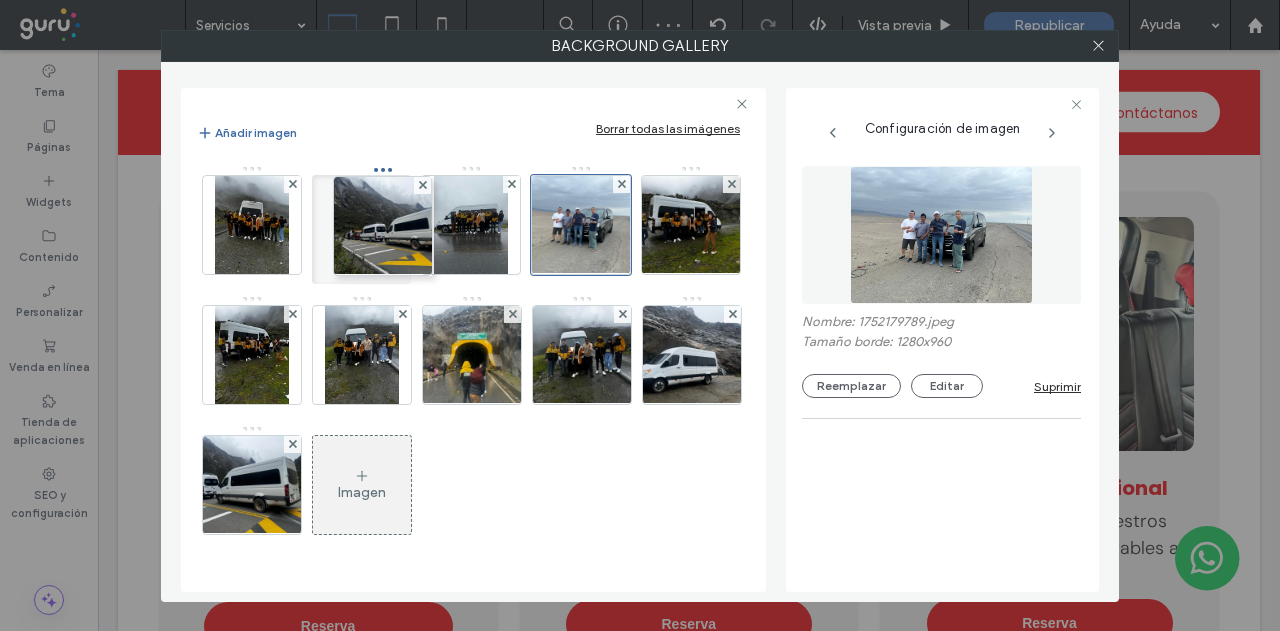 drag, startPoint x: 594, startPoint y: 364, endPoint x: 388, endPoint y: 227, distance: 247.39644 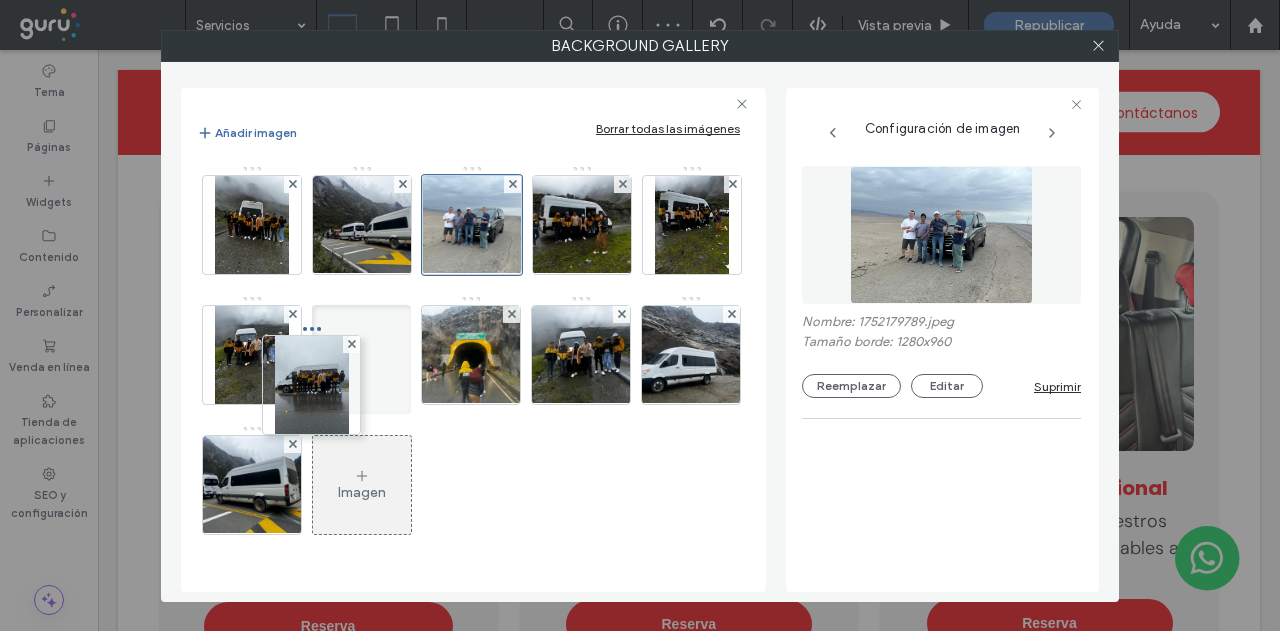 drag, startPoint x: 486, startPoint y: 227, endPoint x: 361, endPoint y: 373, distance: 192.20041 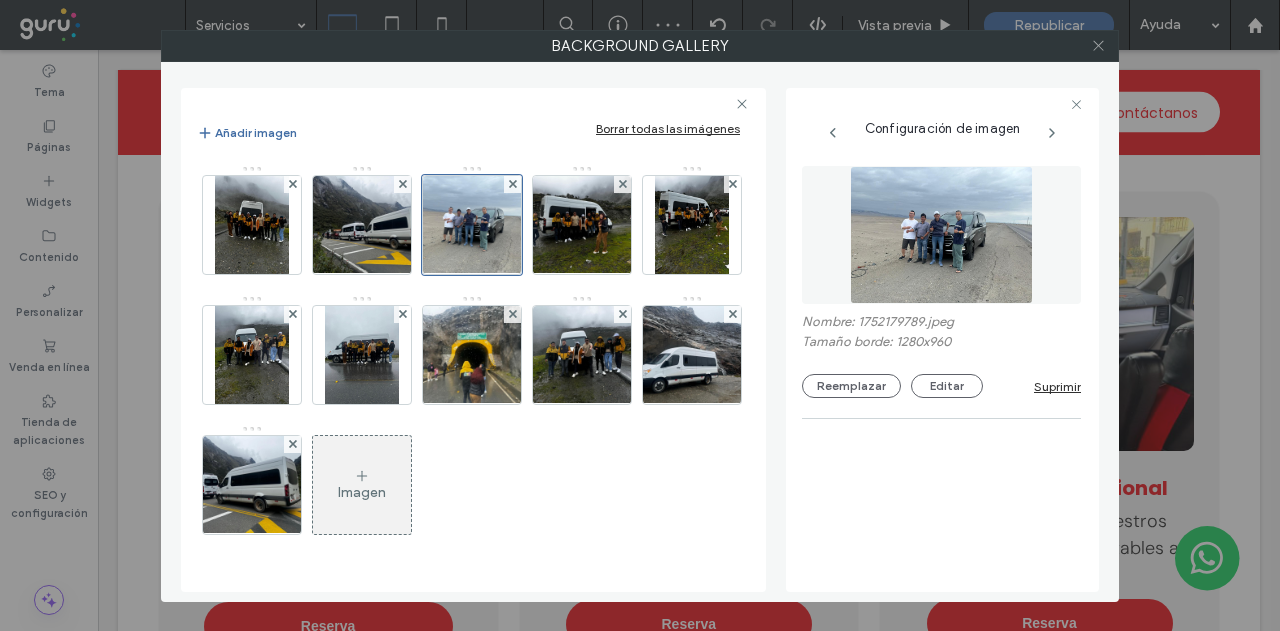 click 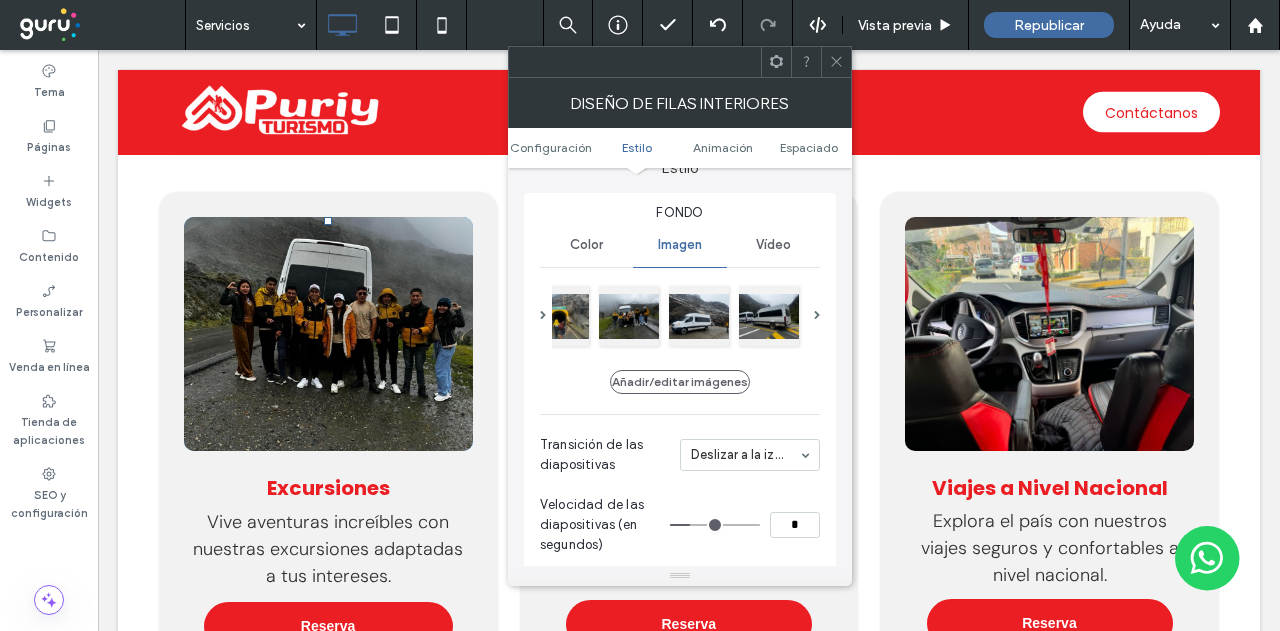 drag, startPoint x: 837, startPoint y: 68, endPoint x: 756, endPoint y: 49, distance: 83.198555 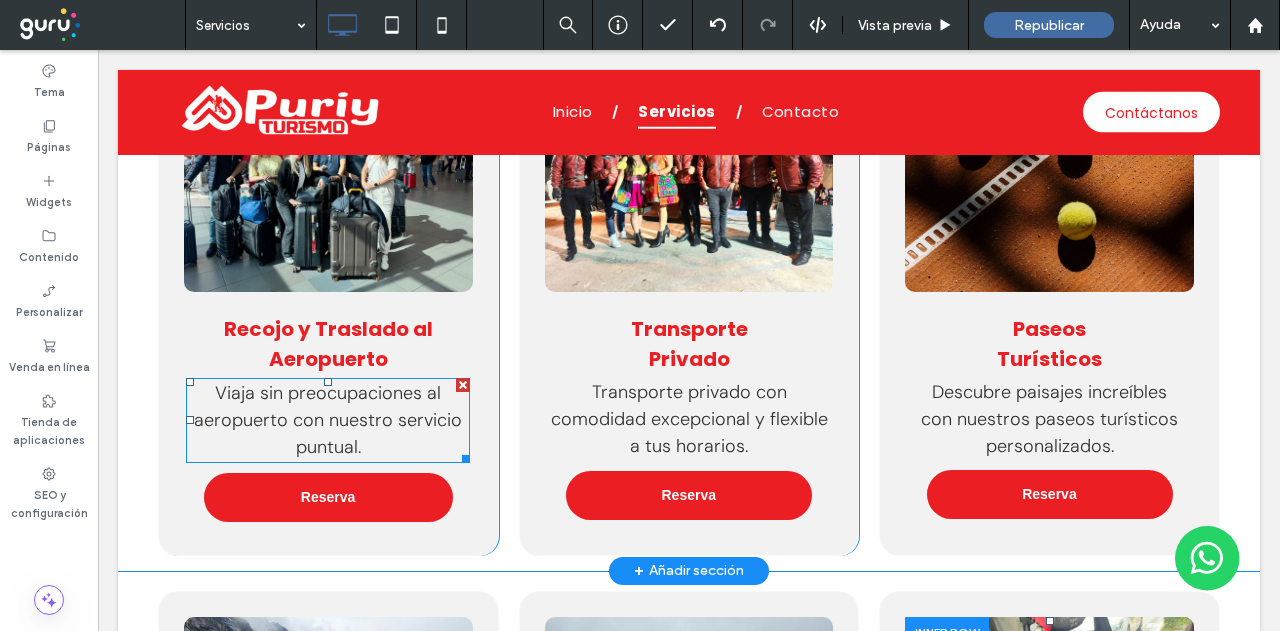 scroll, scrollTop: 800, scrollLeft: 0, axis: vertical 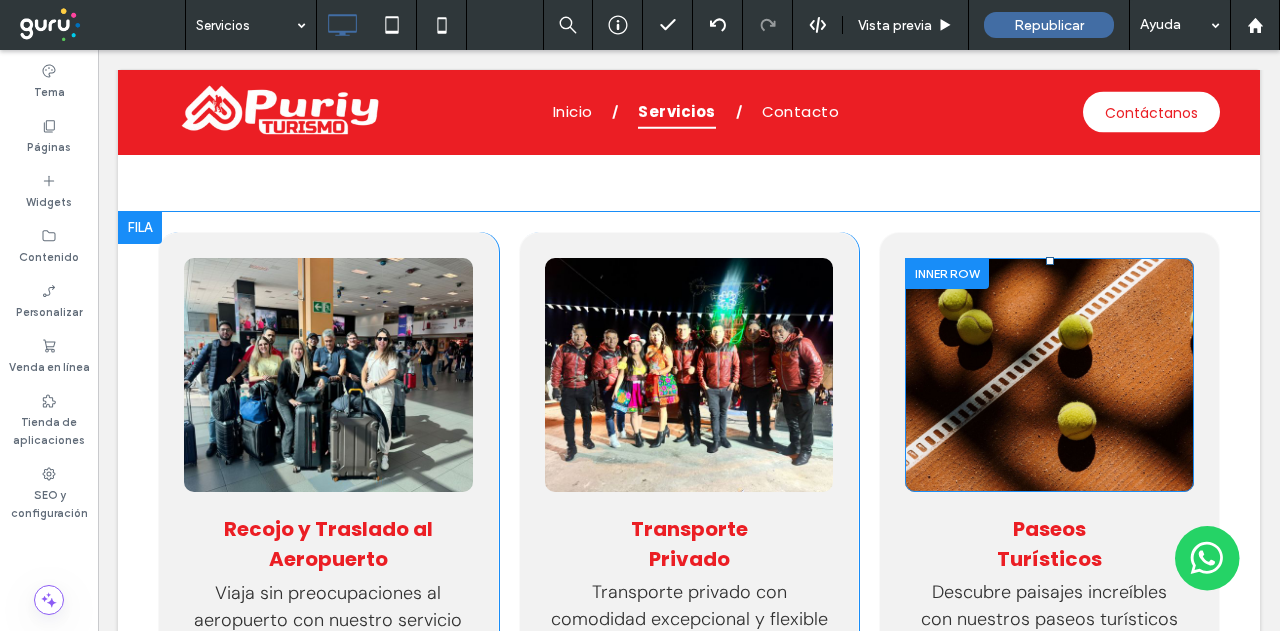 click on "Click To Paste     Click To Paste" at bounding box center [1049, 375] 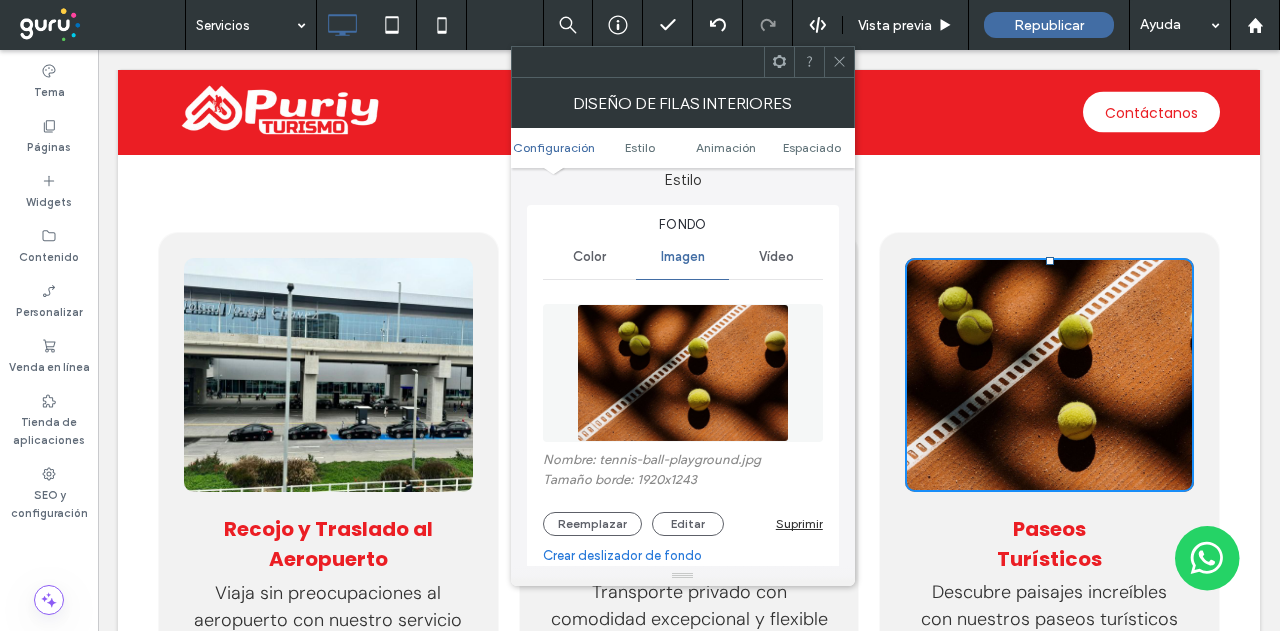 scroll, scrollTop: 200, scrollLeft: 0, axis: vertical 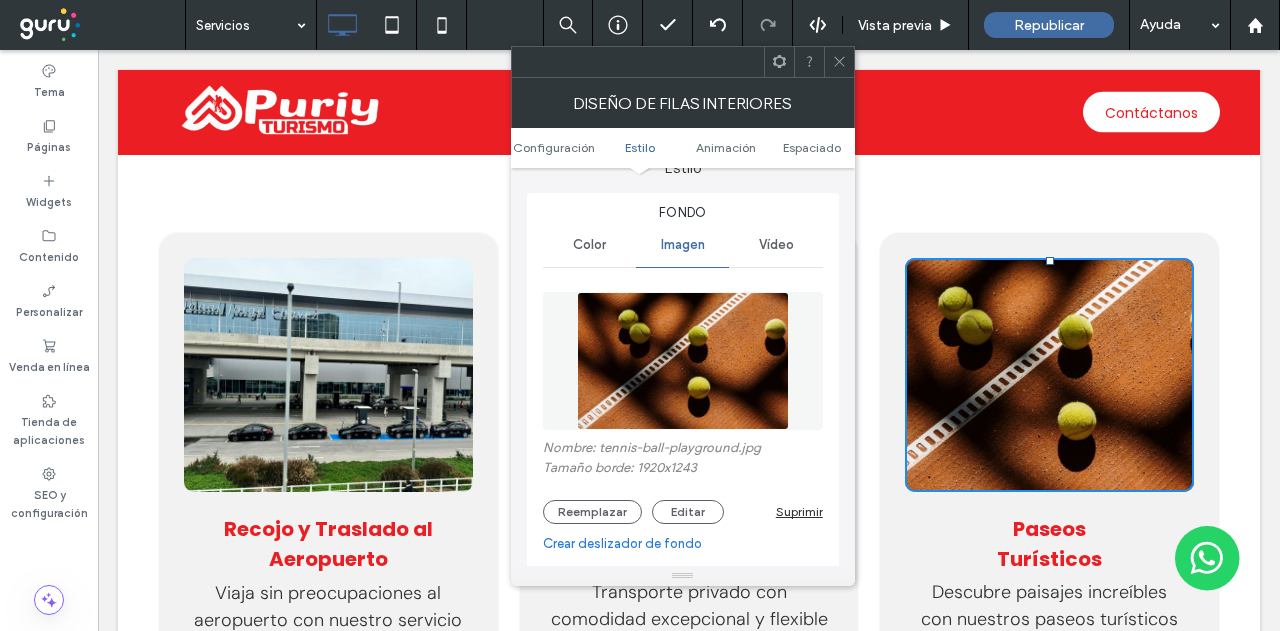 click 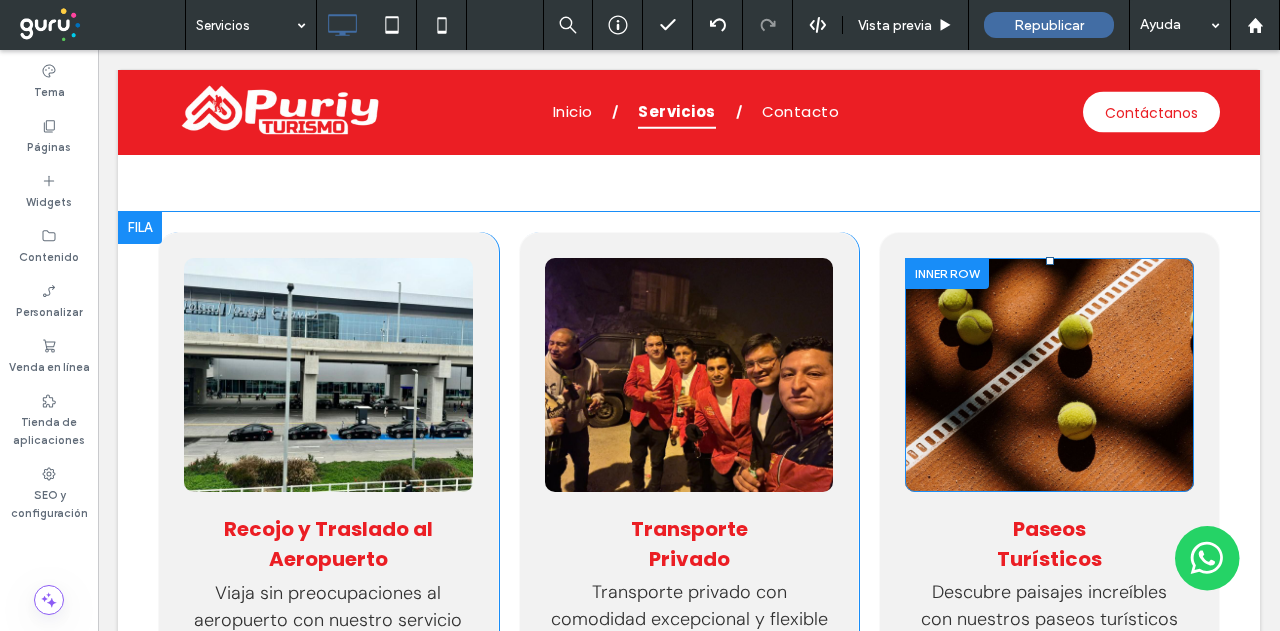 click on "Click To Paste     Click To Paste" at bounding box center (1049, 375) 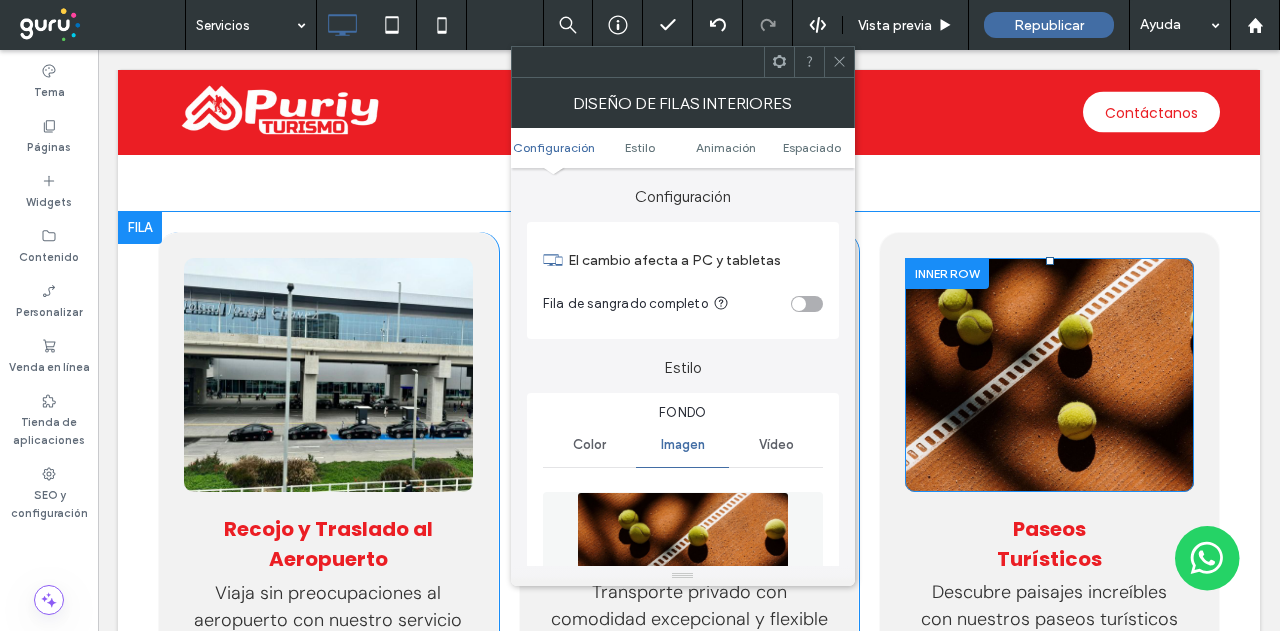 type on "**" 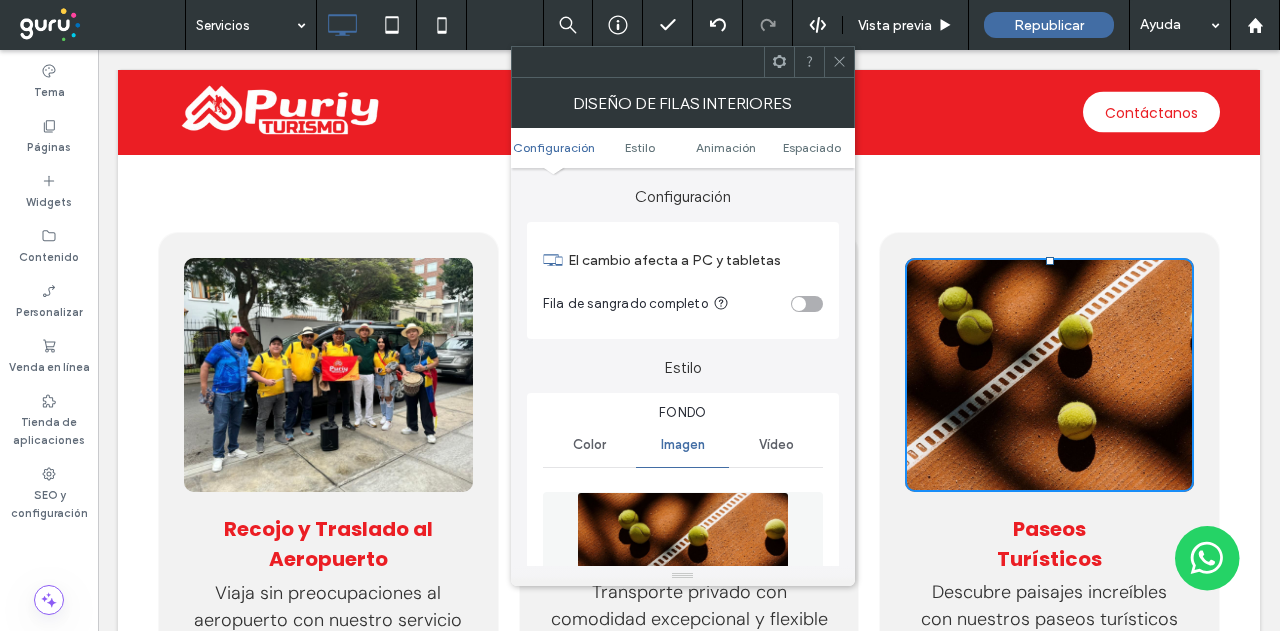 click 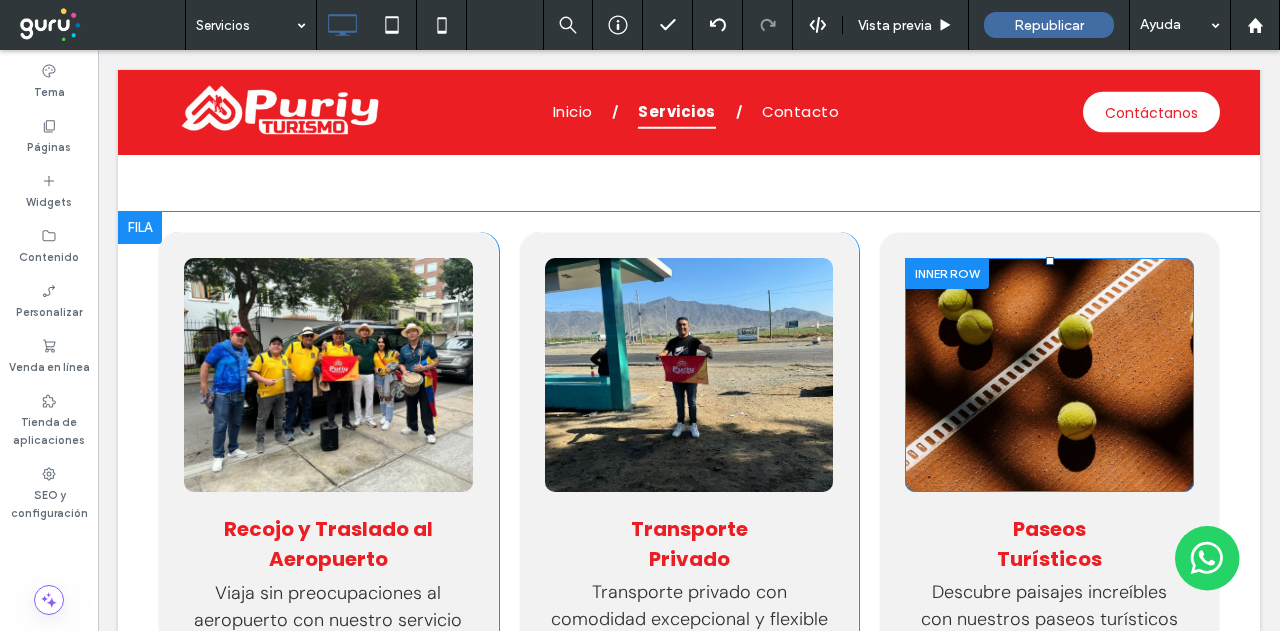 click on "Click To Paste     Click To Paste" at bounding box center [1049, 375] 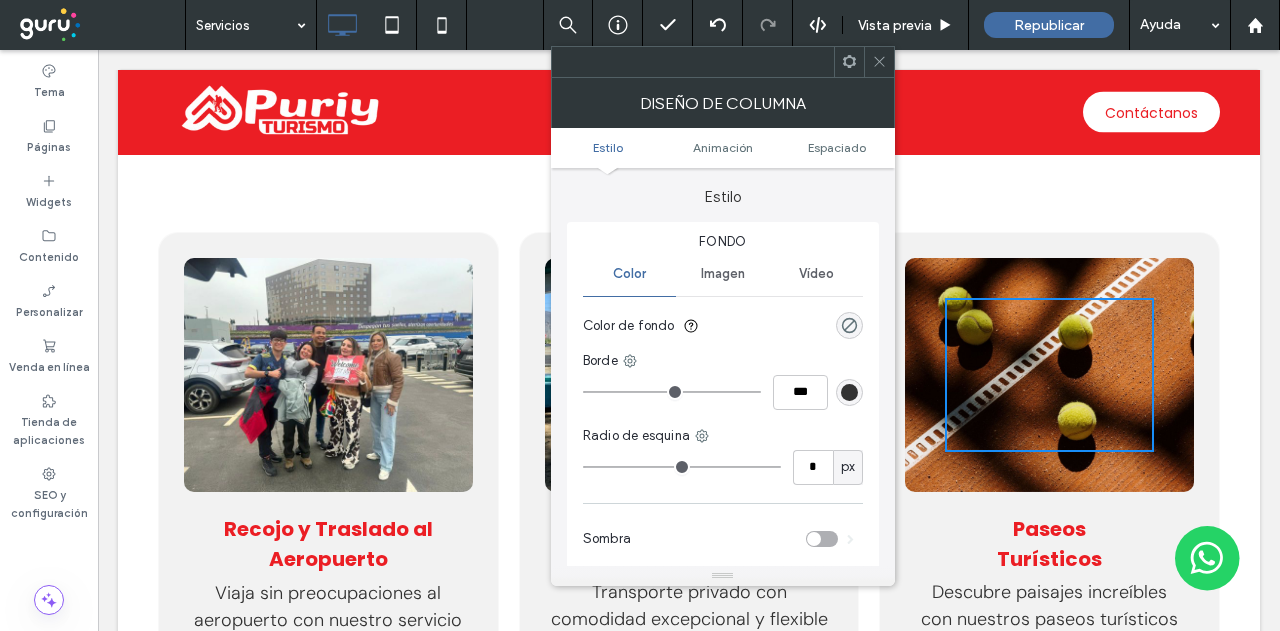 drag, startPoint x: 880, startPoint y: 54, endPoint x: 891, endPoint y: 143, distance: 89.6772 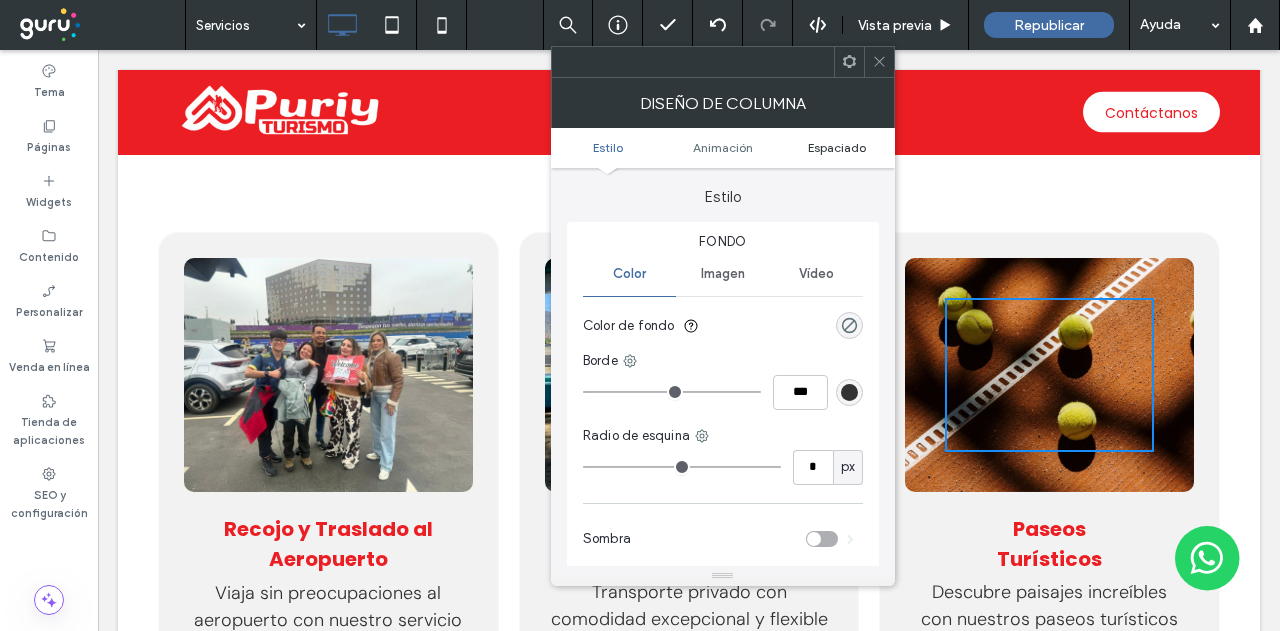 click 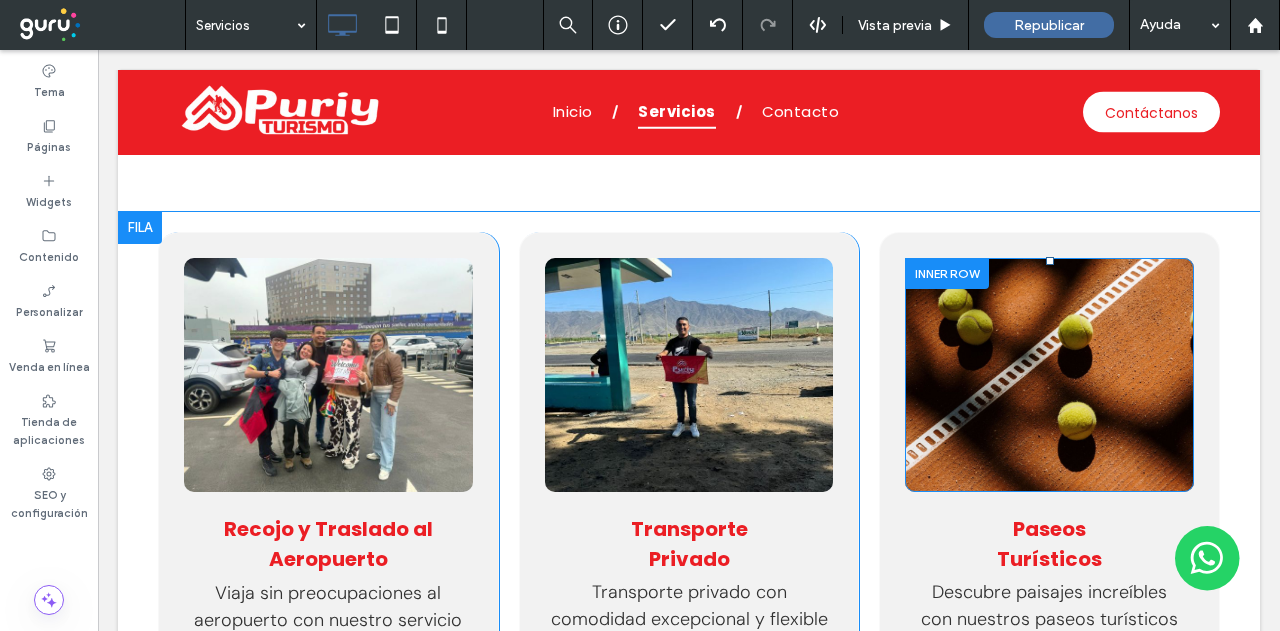 click at bounding box center (947, 273) 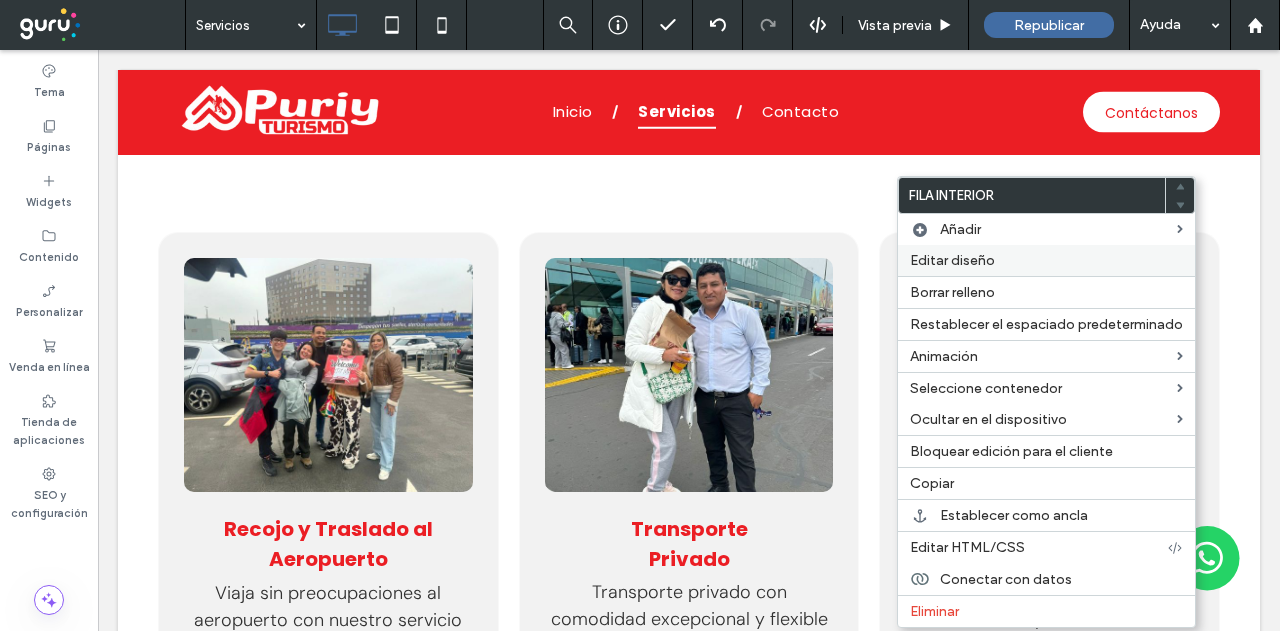 click on "Editar diseño" at bounding box center [952, 260] 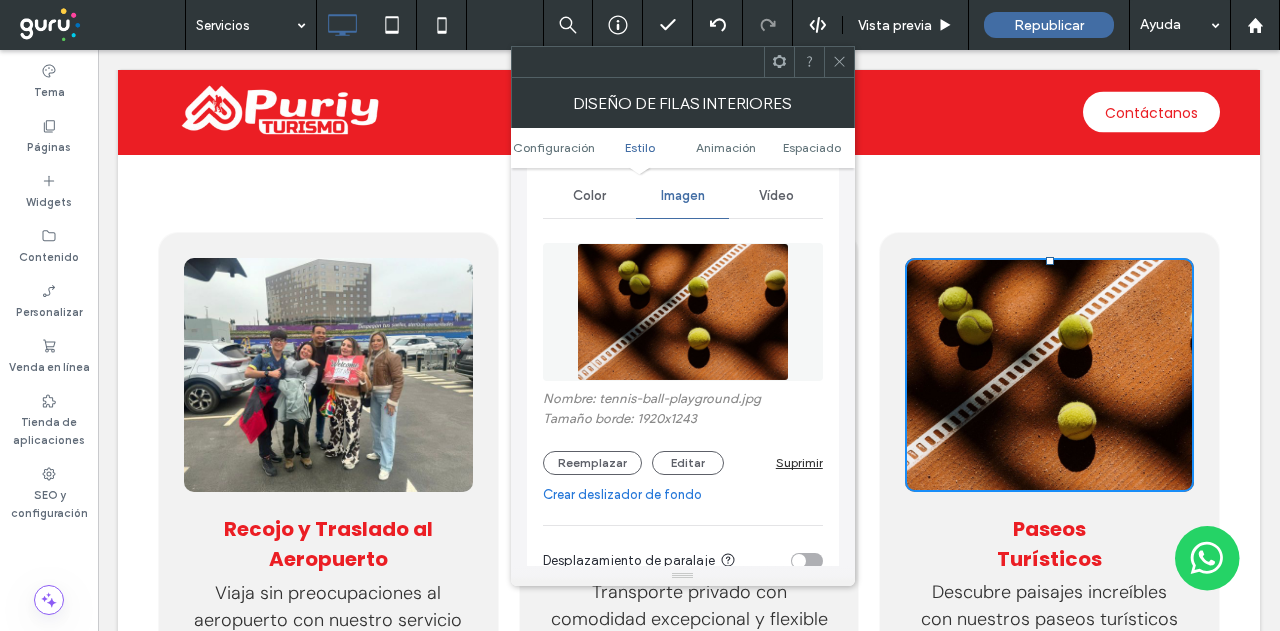 scroll, scrollTop: 300, scrollLeft: 0, axis: vertical 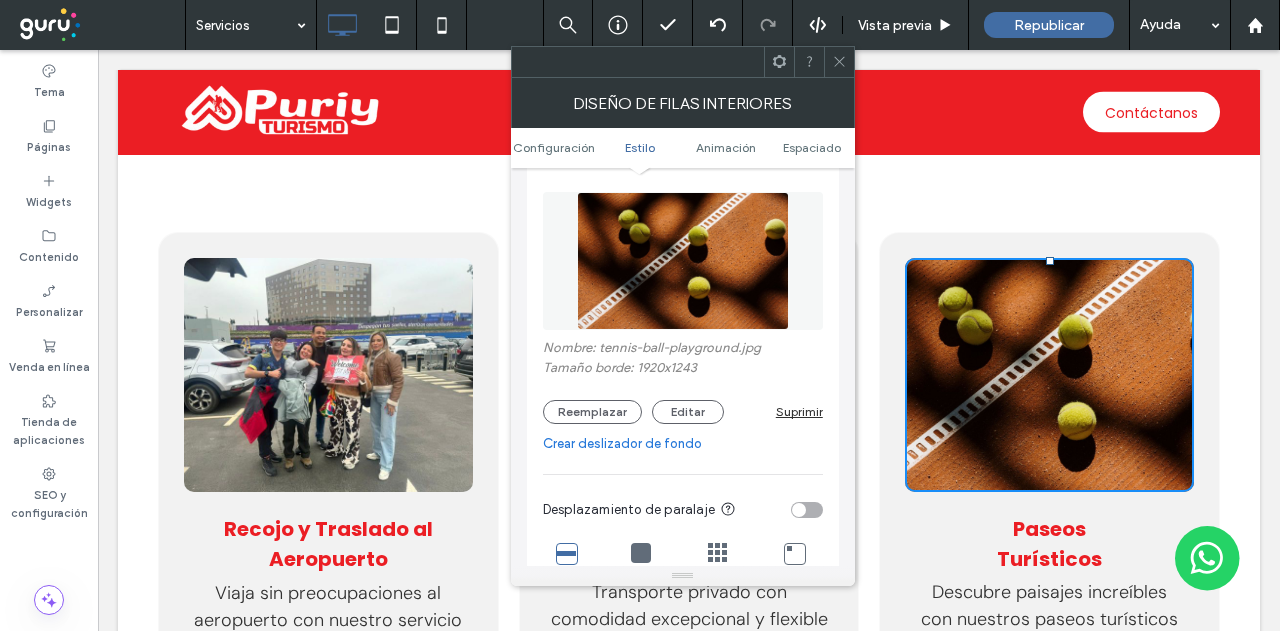 click on "Crear deslizador de fondo" at bounding box center [683, 444] 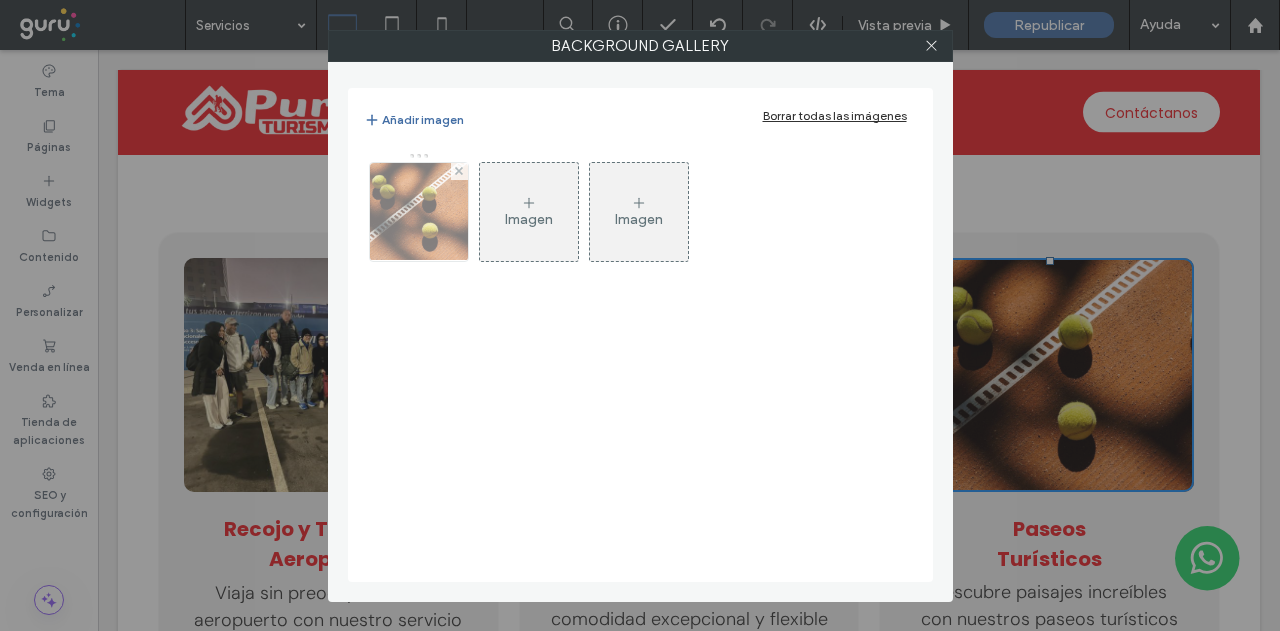drag, startPoint x: 461, startPoint y: 163, endPoint x: 440, endPoint y: 192, distance: 35.805027 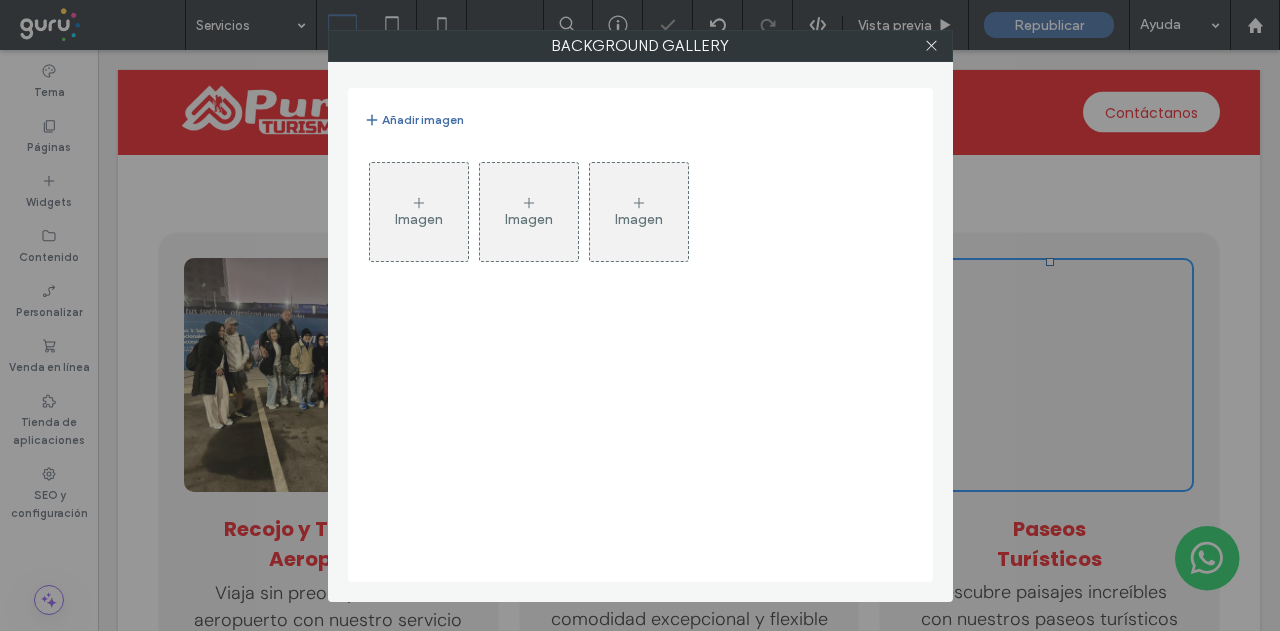 click on "Imagen" at bounding box center [419, 212] 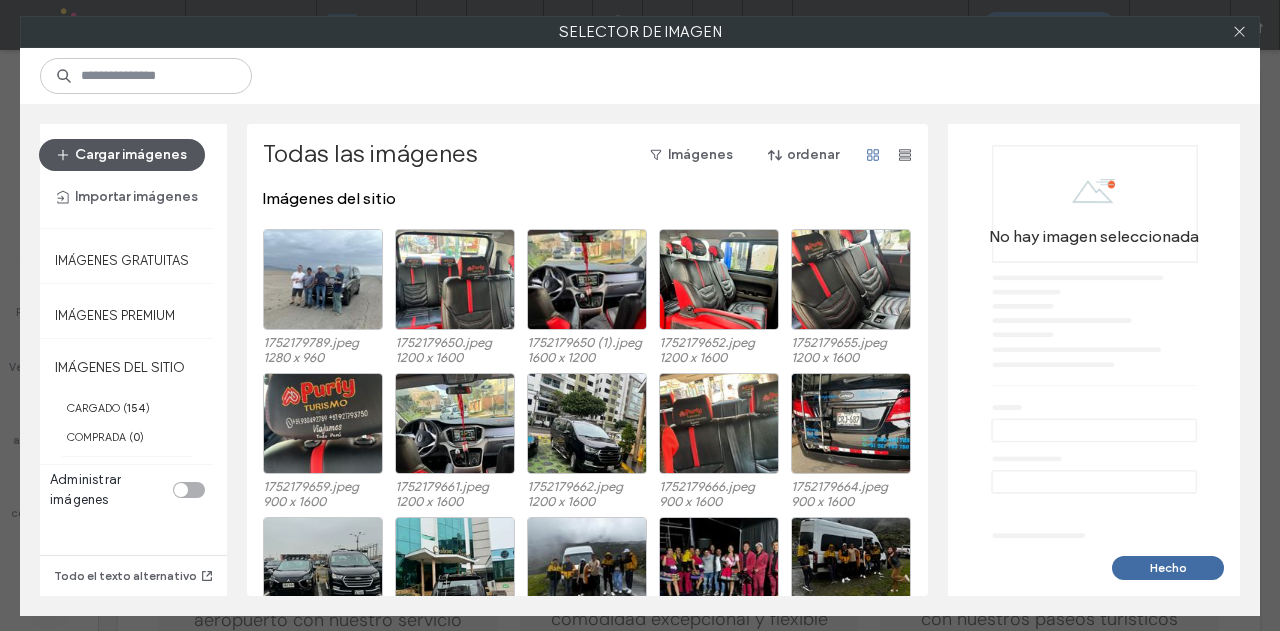 click on "Cargar imágenes" at bounding box center [122, 155] 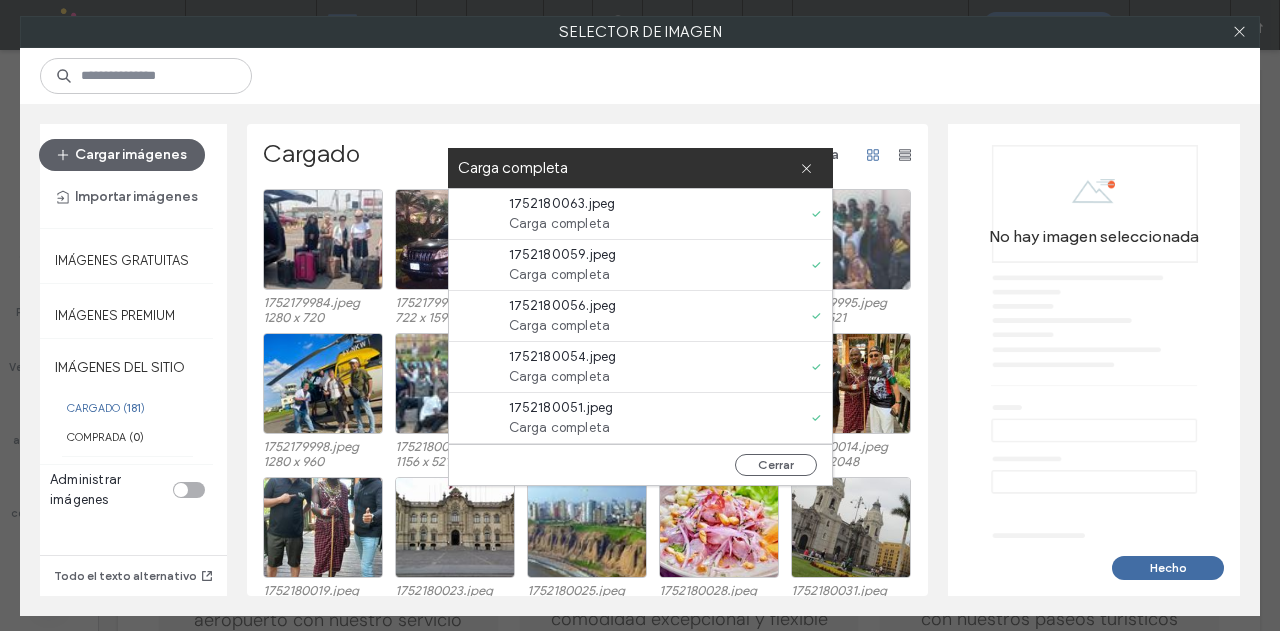 click on "Carga completa" at bounding box center (640, 168) 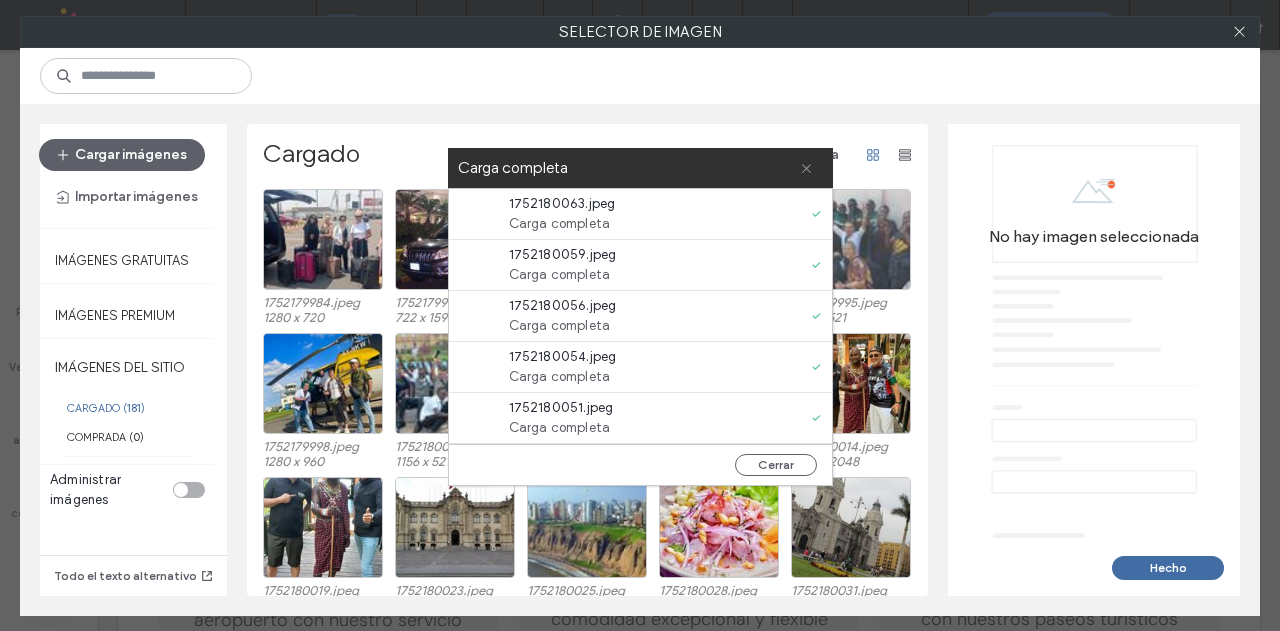 click 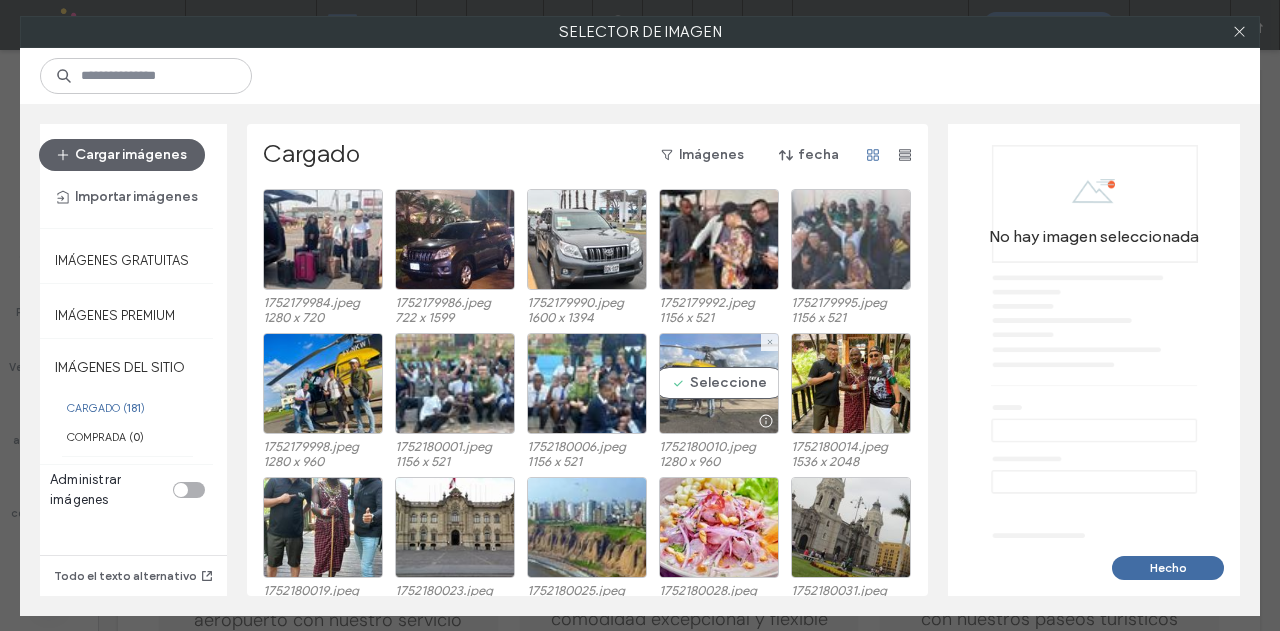 click on "Seleccione" at bounding box center (719, 383) 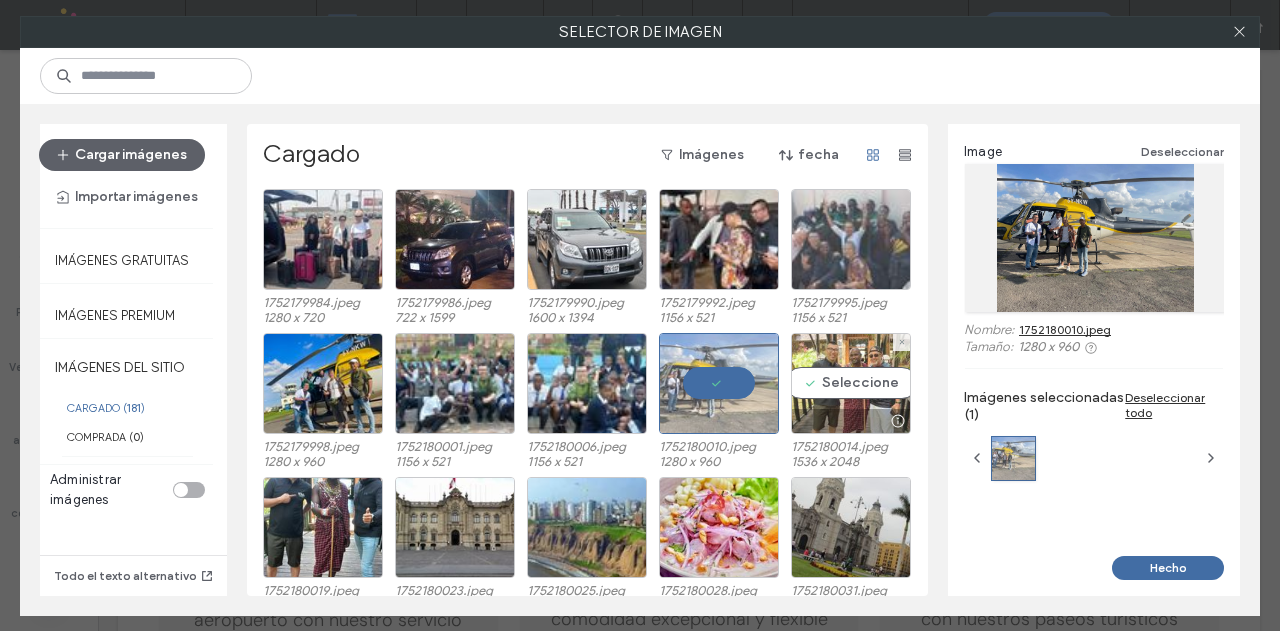 click on "Seleccione" at bounding box center [851, 383] 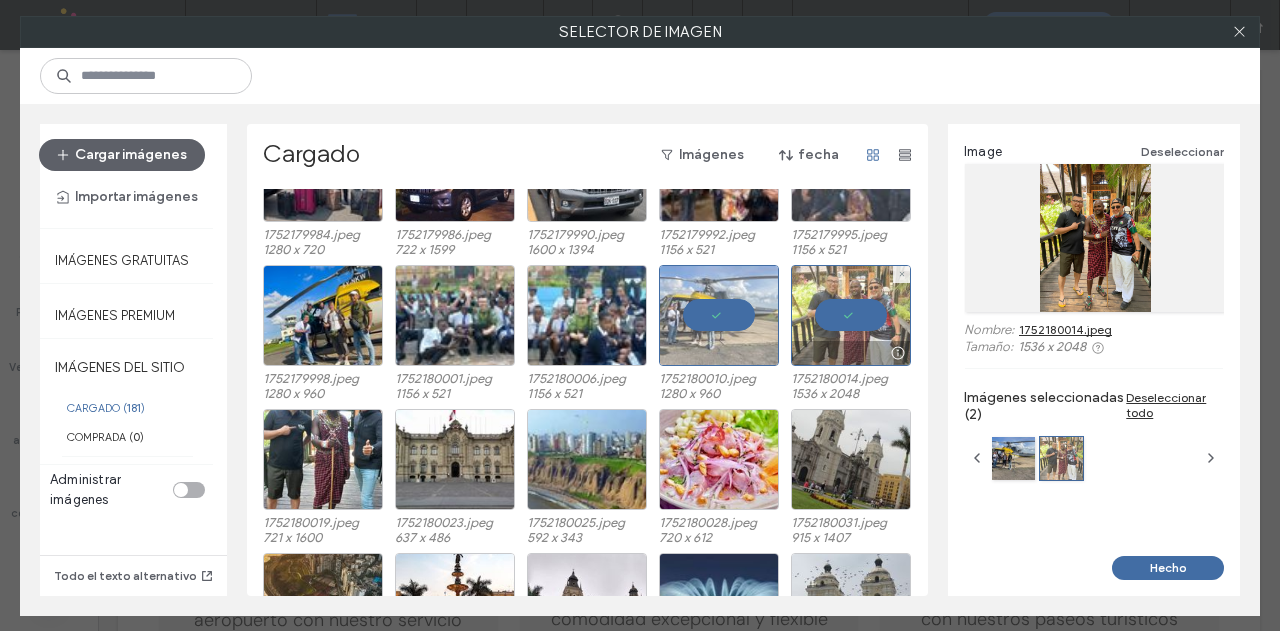scroll, scrollTop: 100, scrollLeft: 0, axis: vertical 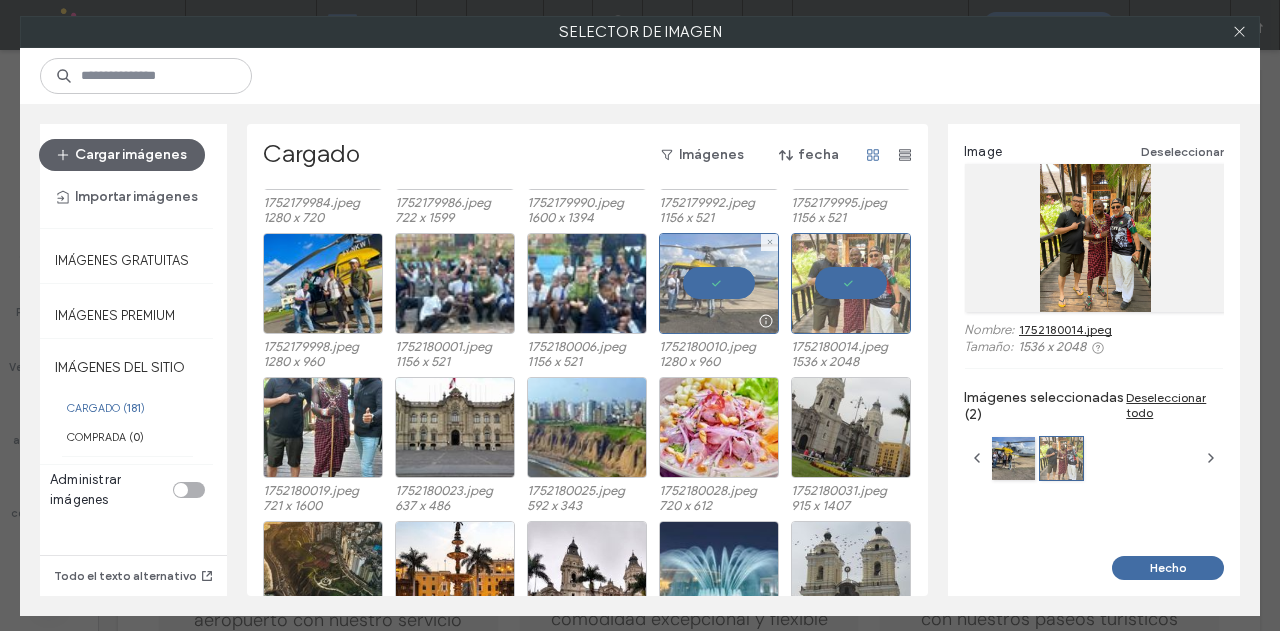 drag, startPoint x: 741, startPoint y: 276, endPoint x: 764, endPoint y: 279, distance: 23.194826 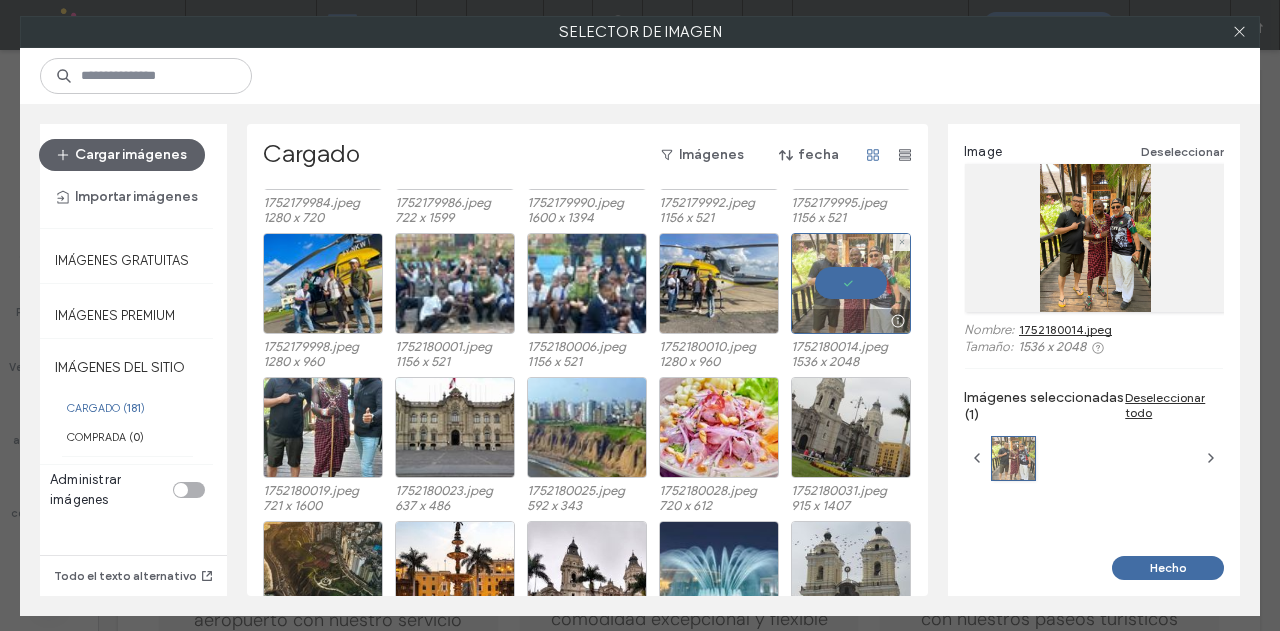click at bounding box center [851, 283] 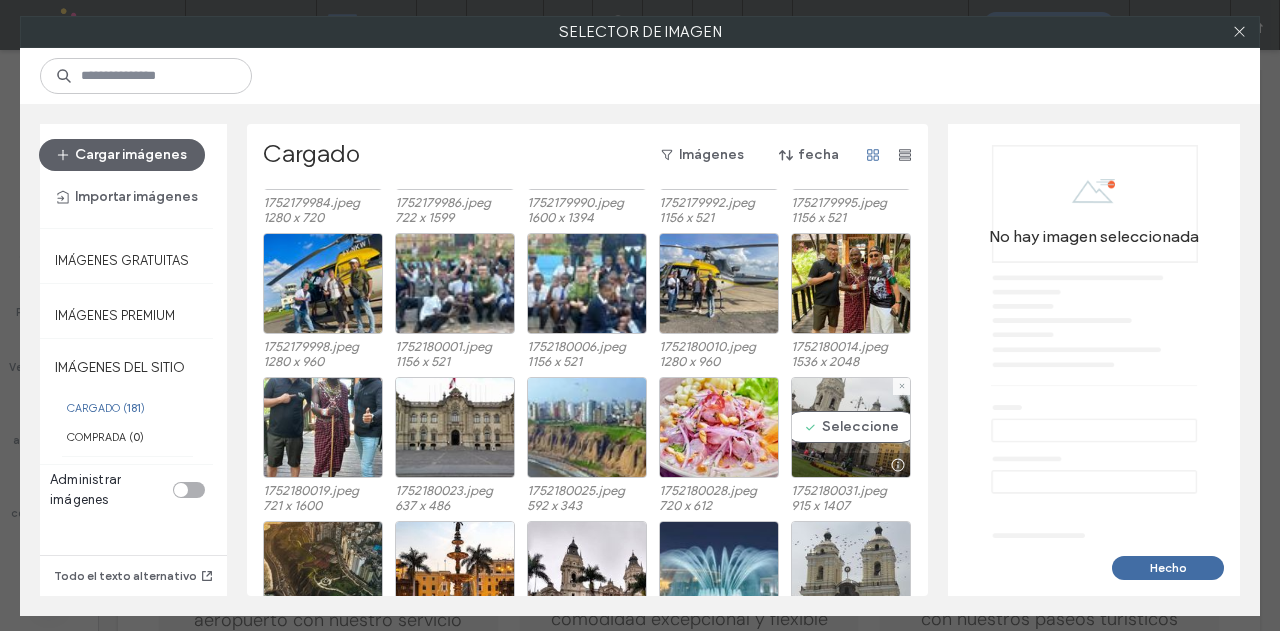 scroll, scrollTop: 168, scrollLeft: 0, axis: vertical 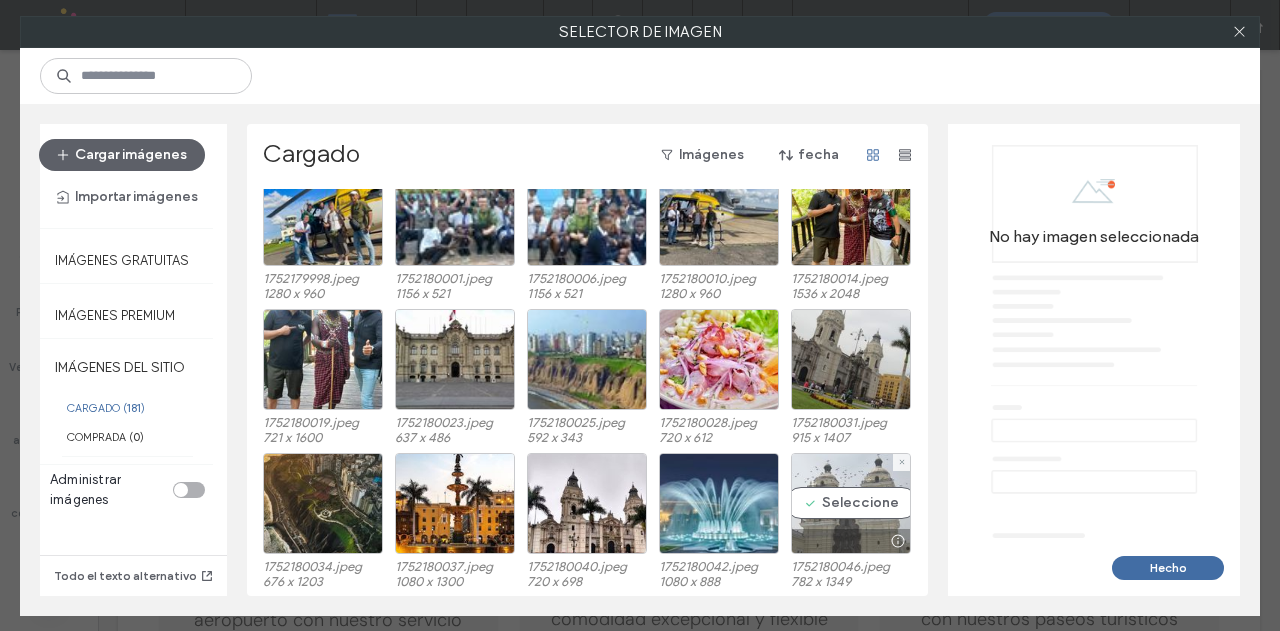 click on "Seleccione" at bounding box center (851, 503) 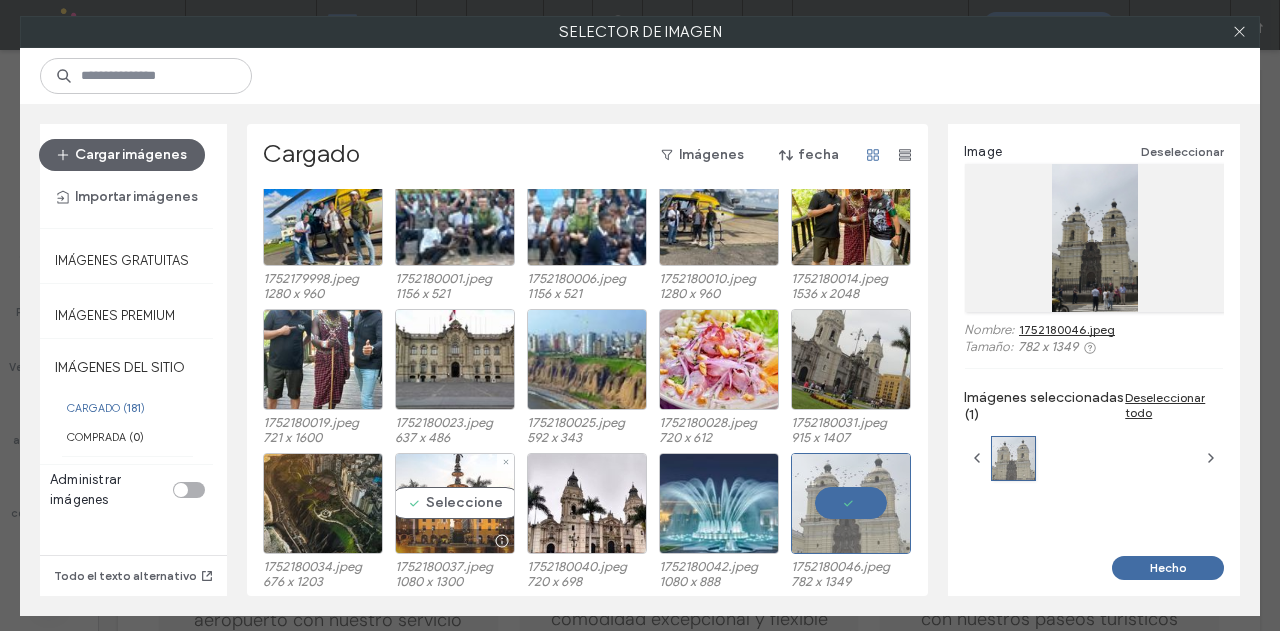 click on "Seleccione" at bounding box center [455, 503] 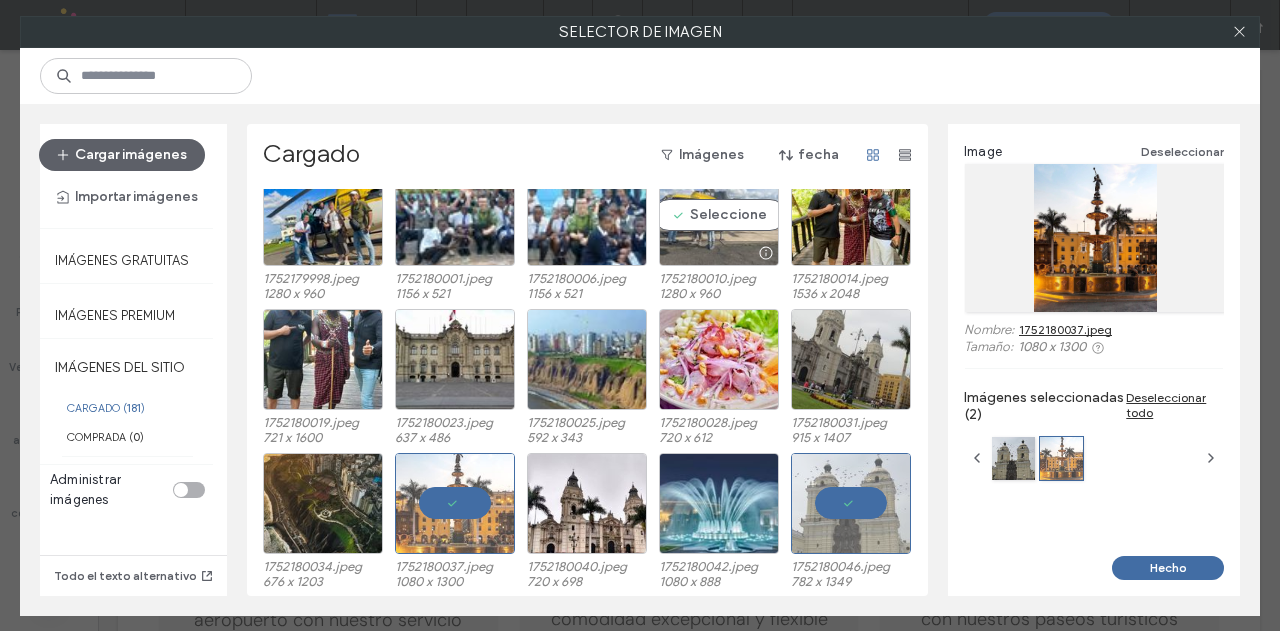 click on "Seleccione" at bounding box center [719, 215] 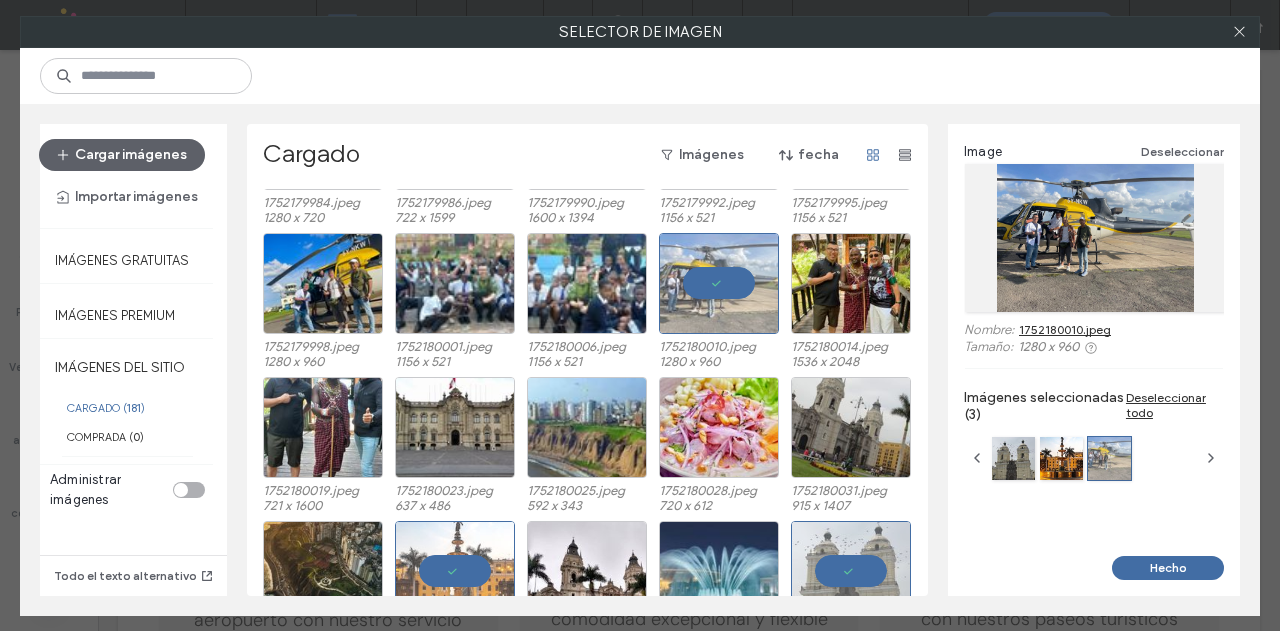 scroll, scrollTop: 68, scrollLeft: 0, axis: vertical 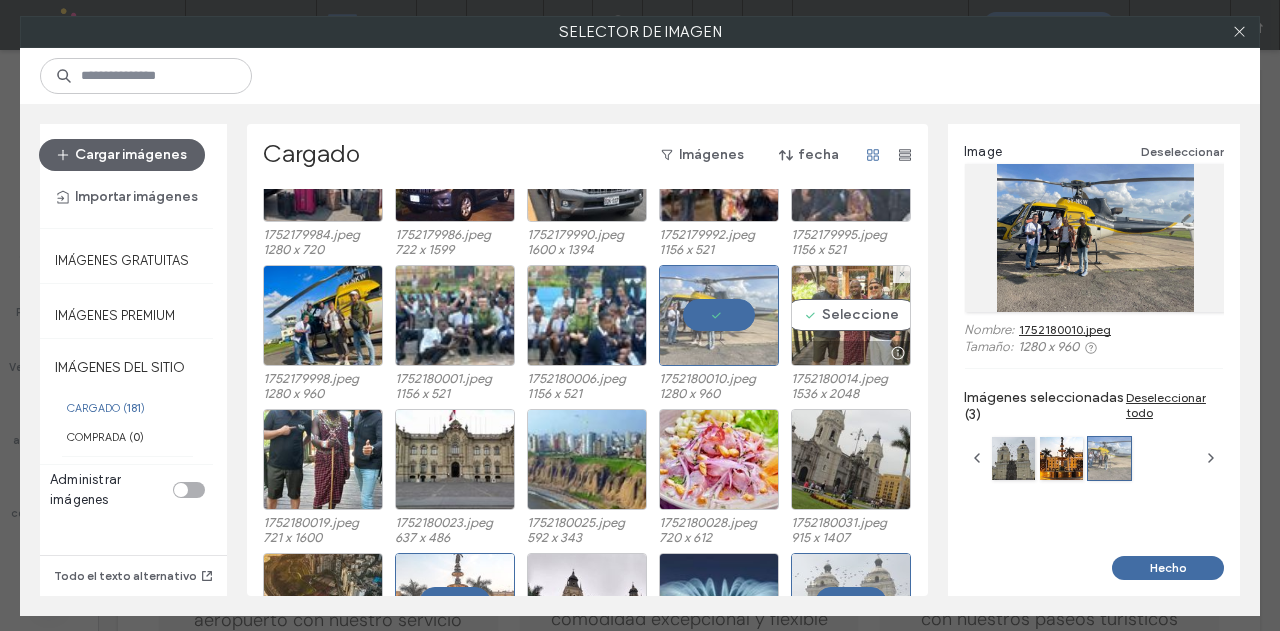 click on "Seleccione" at bounding box center [851, 315] 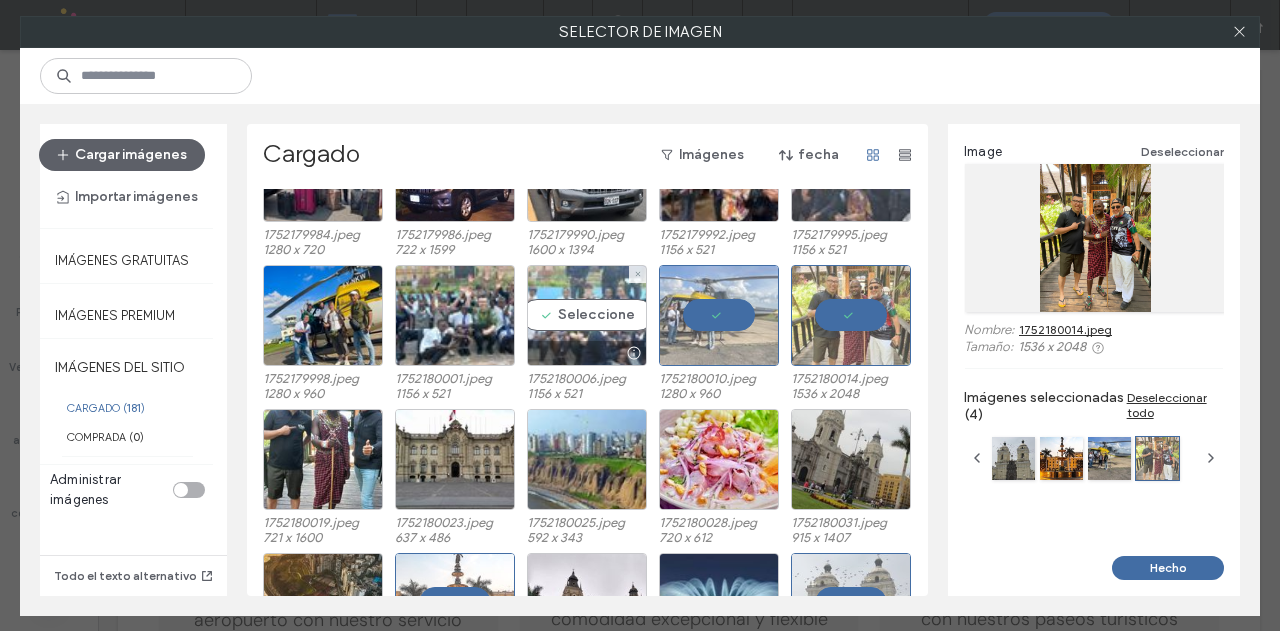 click on "Seleccione" at bounding box center [587, 315] 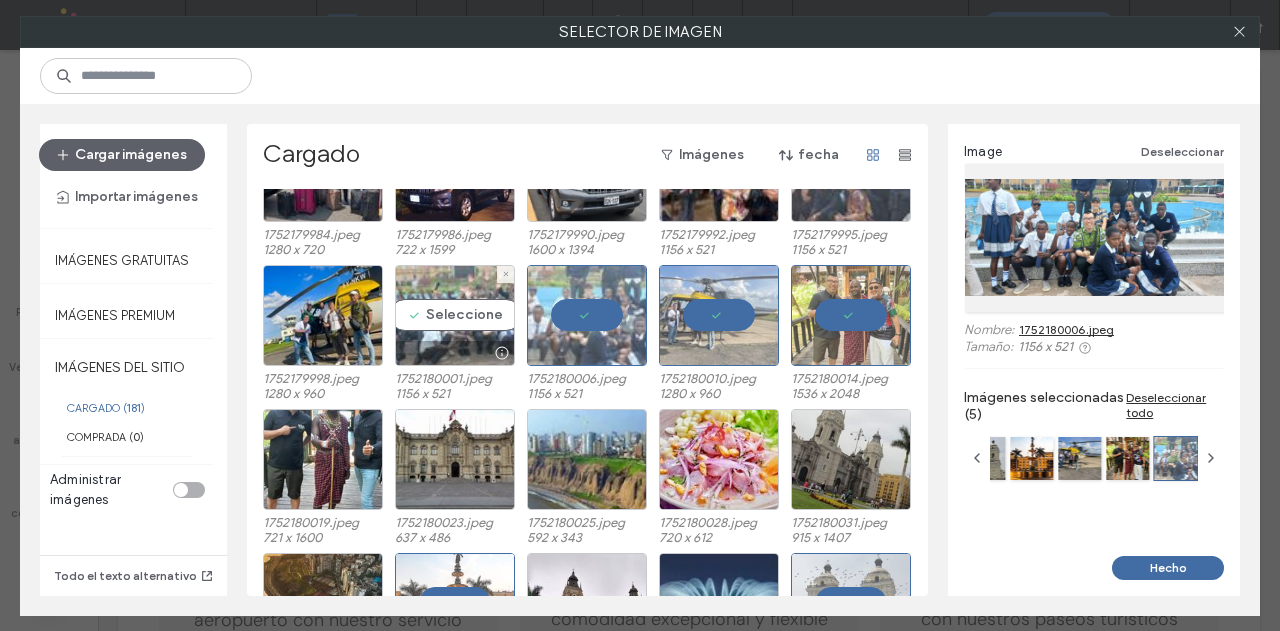 click on "Seleccione" at bounding box center (455, 315) 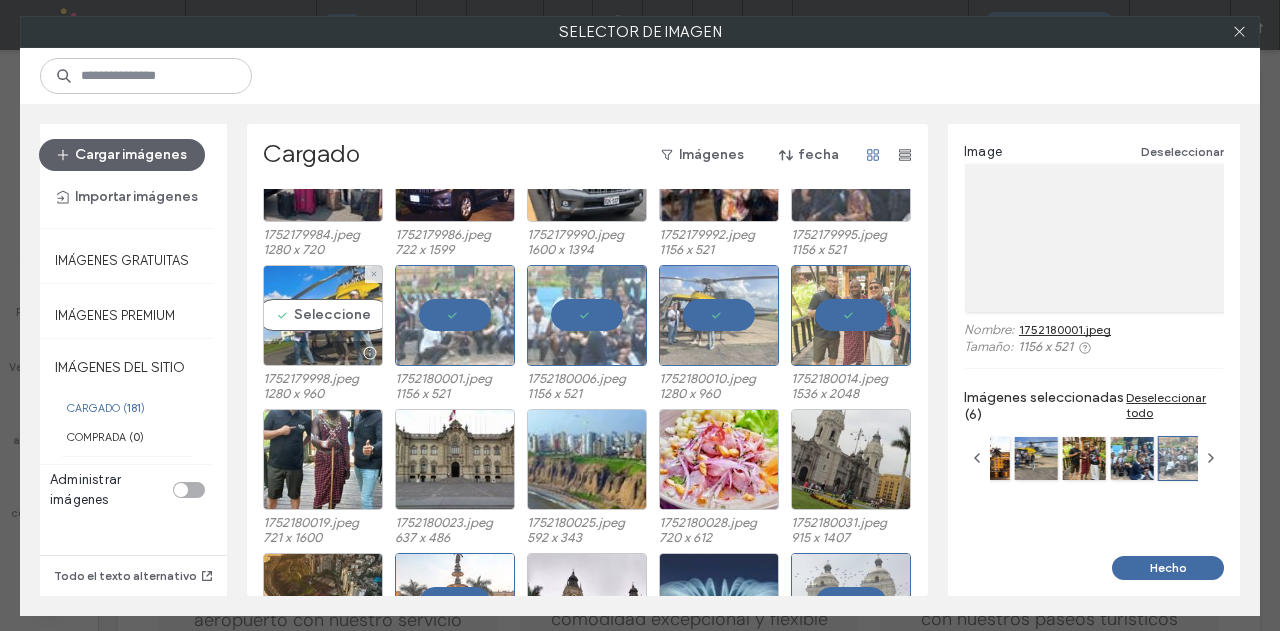 click on "Seleccione" at bounding box center [323, 315] 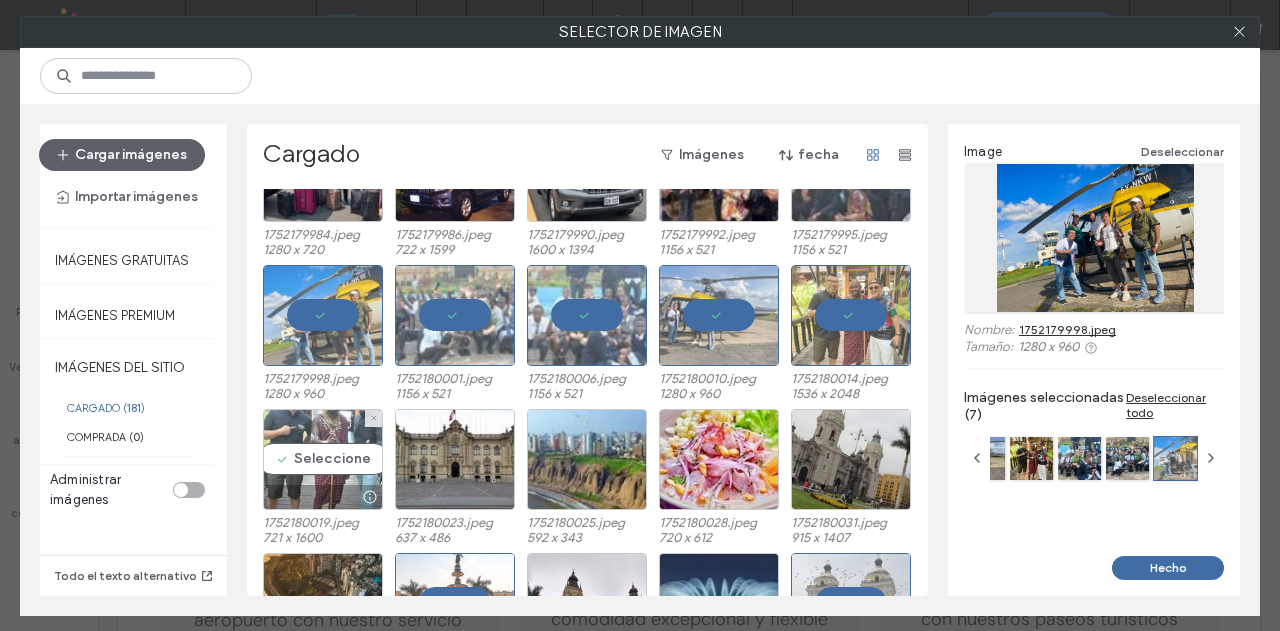 click on "Seleccione" at bounding box center (323, 459) 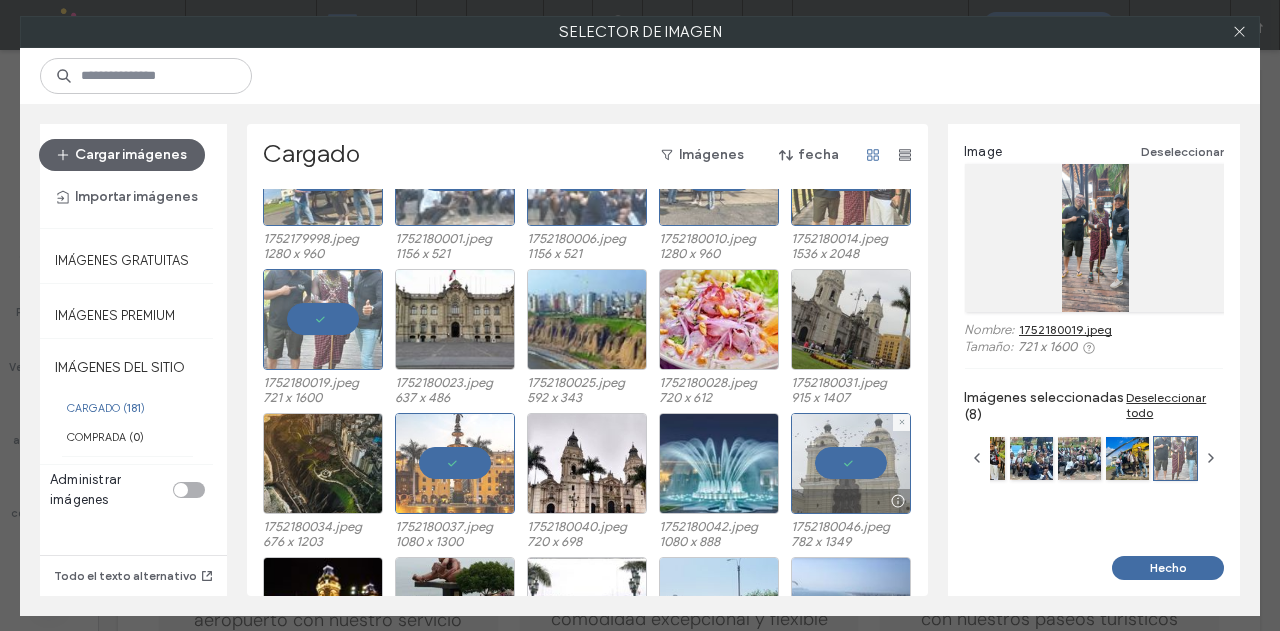 scroll, scrollTop: 168, scrollLeft: 0, axis: vertical 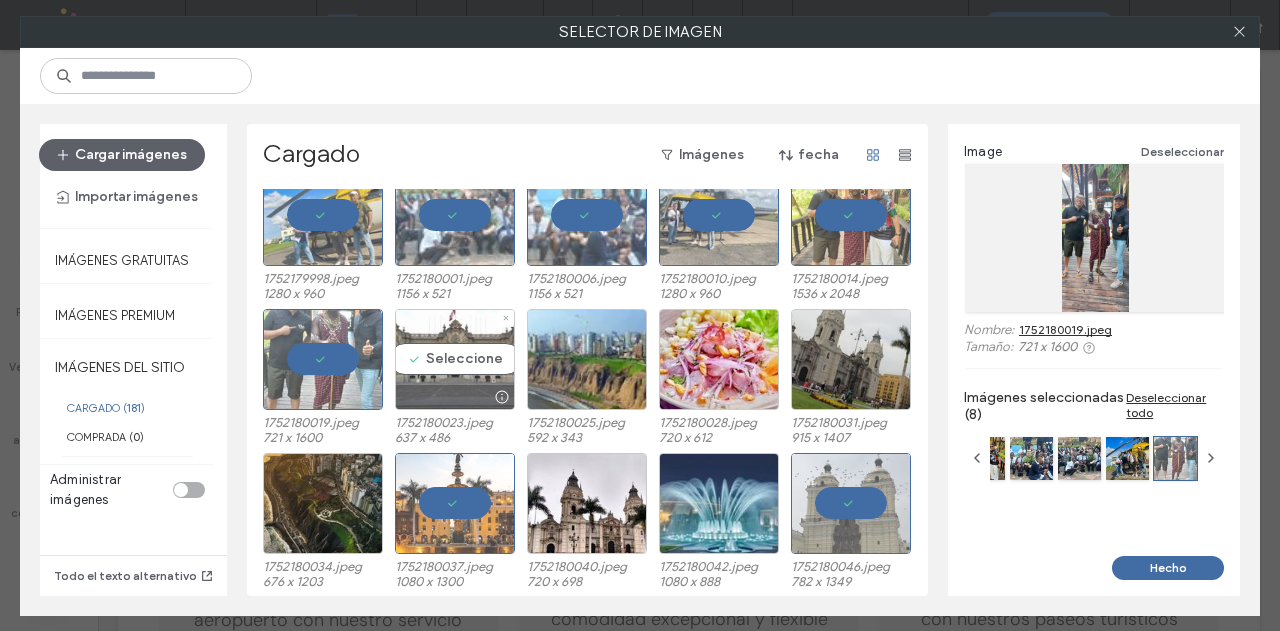 click on "Seleccione" at bounding box center [455, 359] 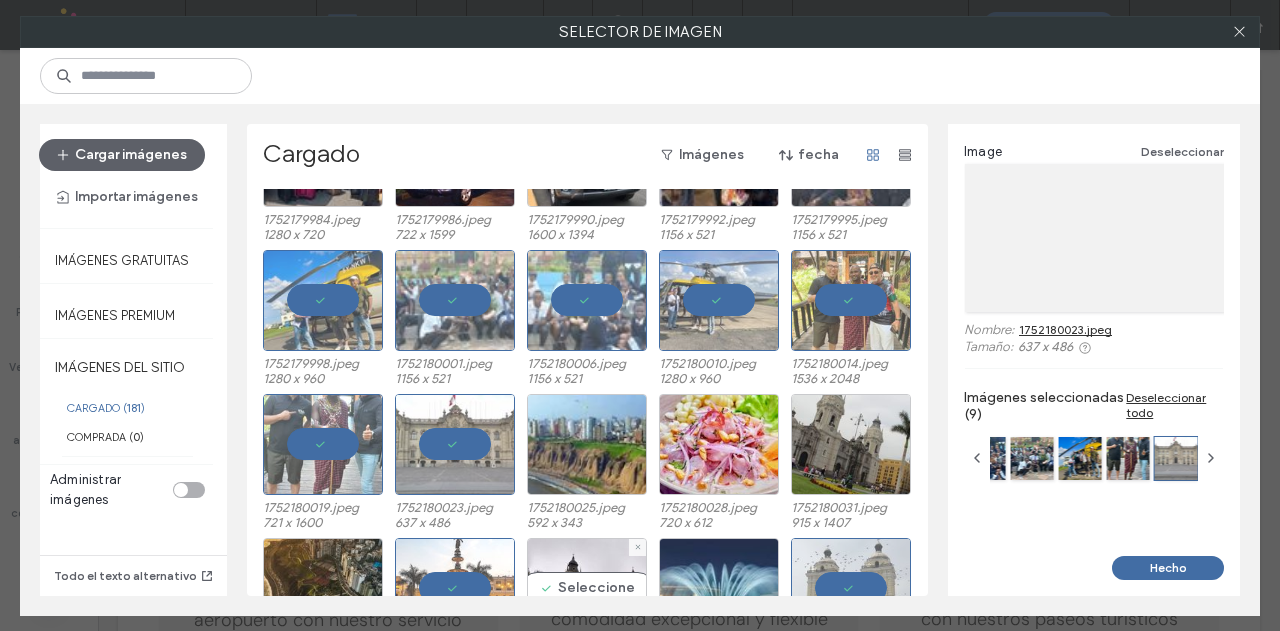 scroll, scrollTop: 0, scrollLeft: 0, axis: both 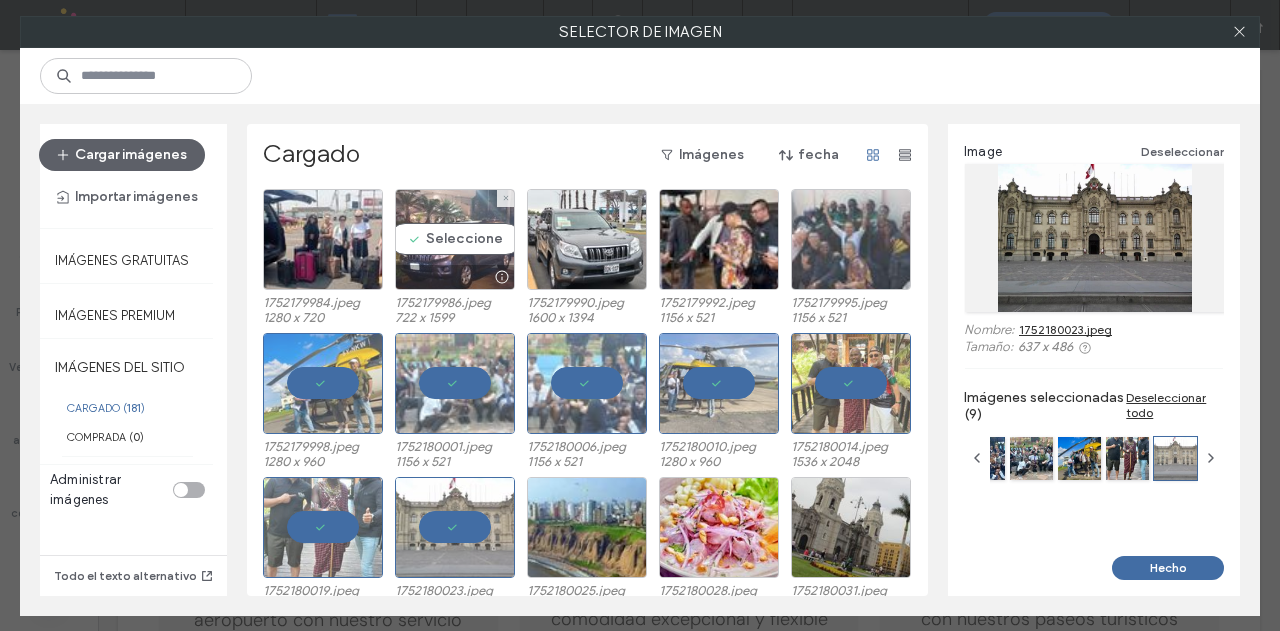 click on "Seleccione" at bounding box center (455, 239) 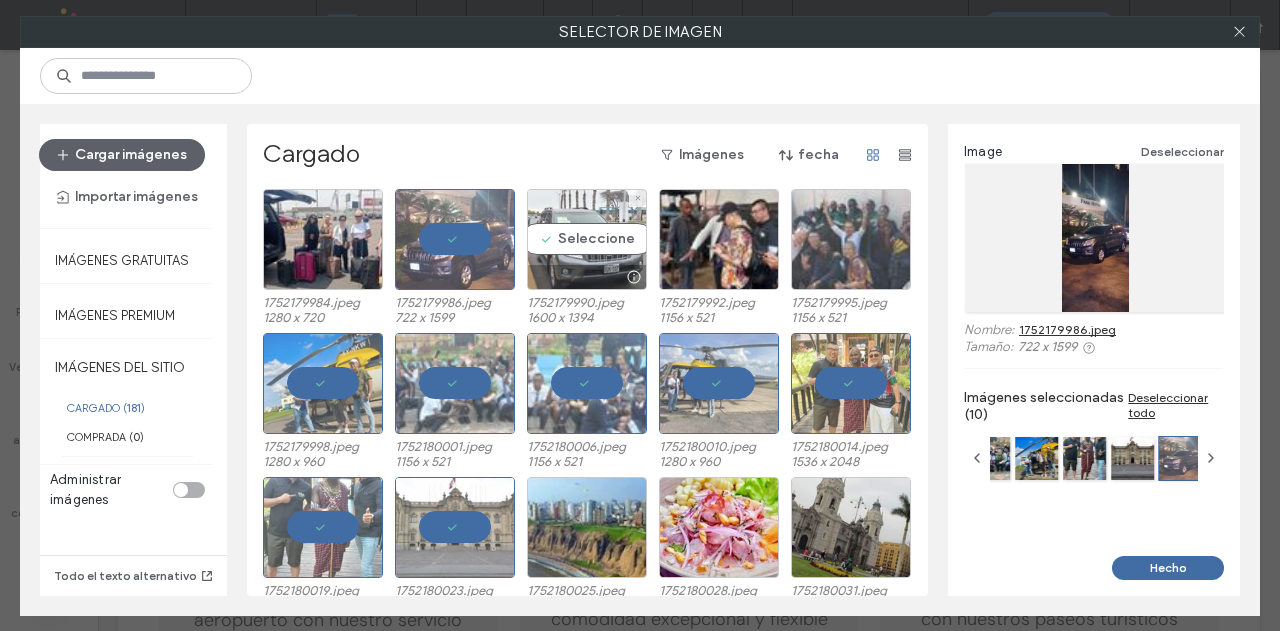 click on "Seleccione" at bounding box center [587, 239] 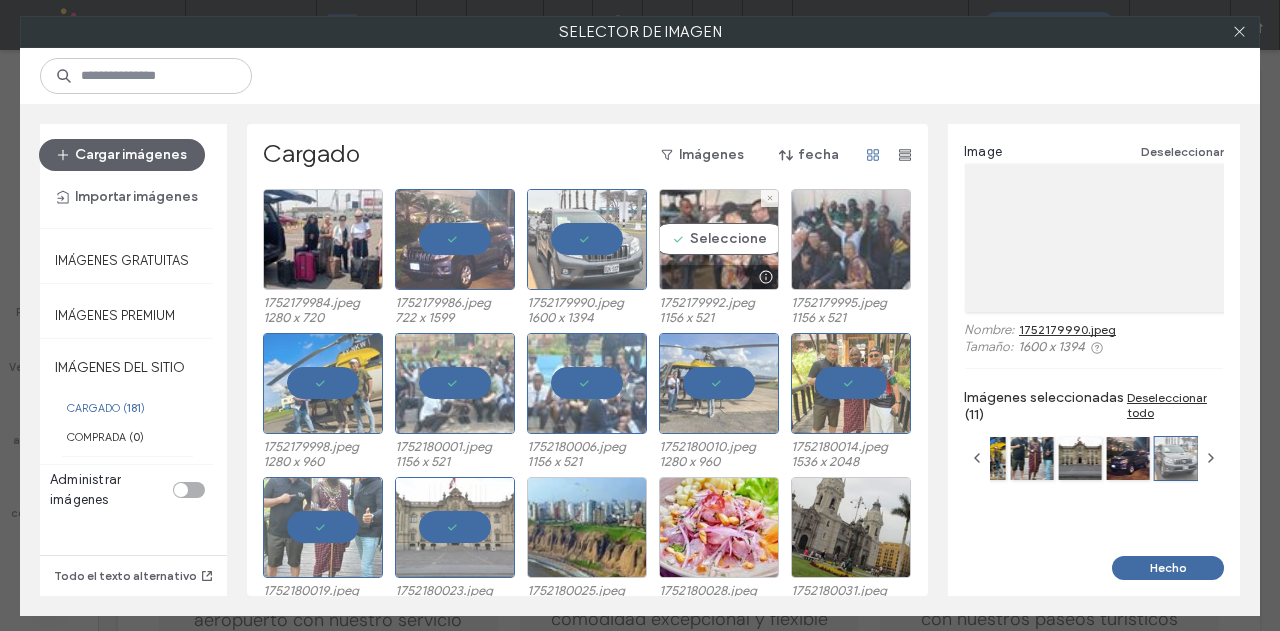 click on "Seleccione" at bounding box center [719, 239] 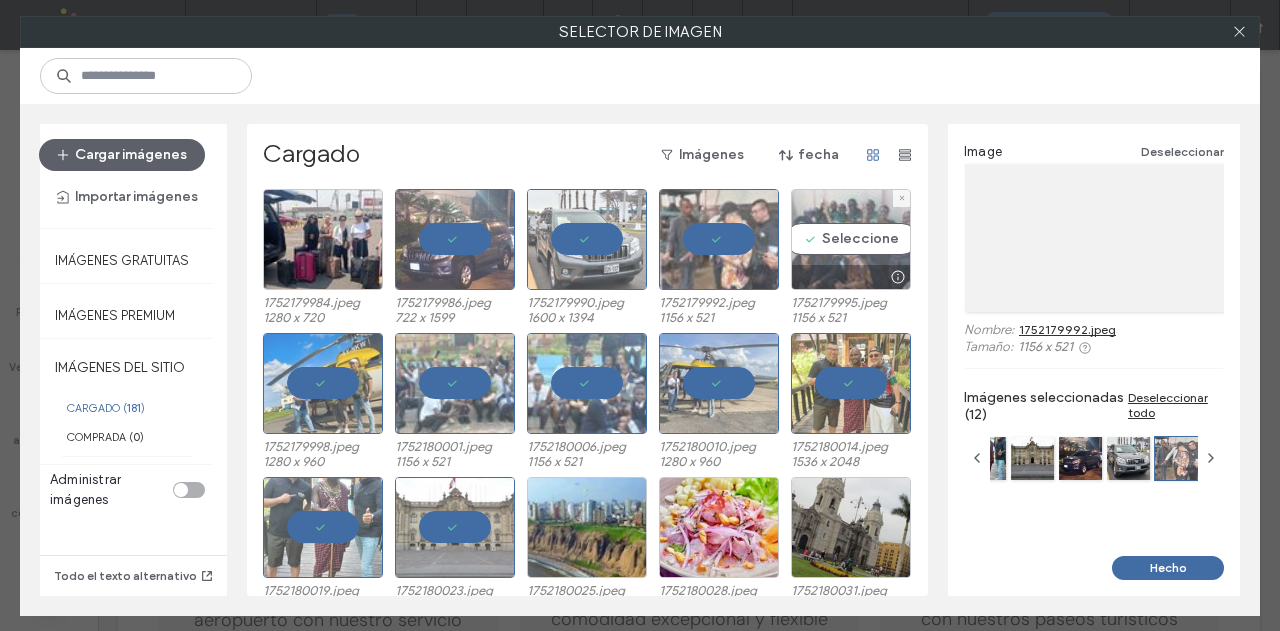 click on "Seleccione" at bounding box center (851, 239) 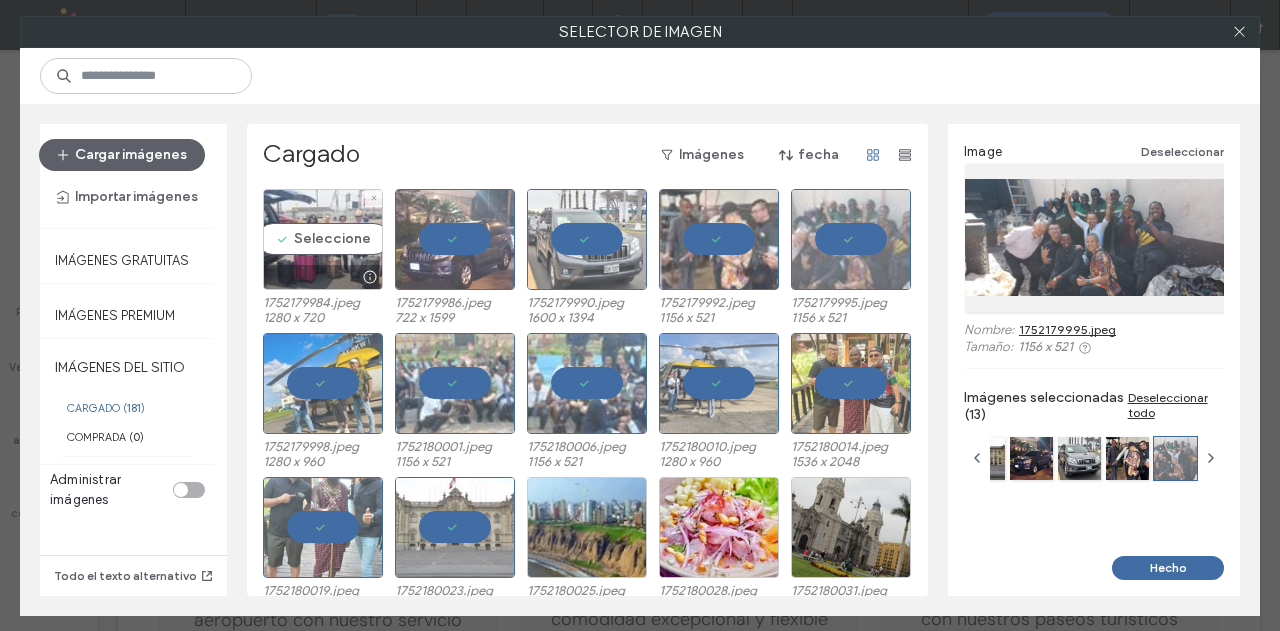 click on "Seleccione" at bounding box center [323, 239] 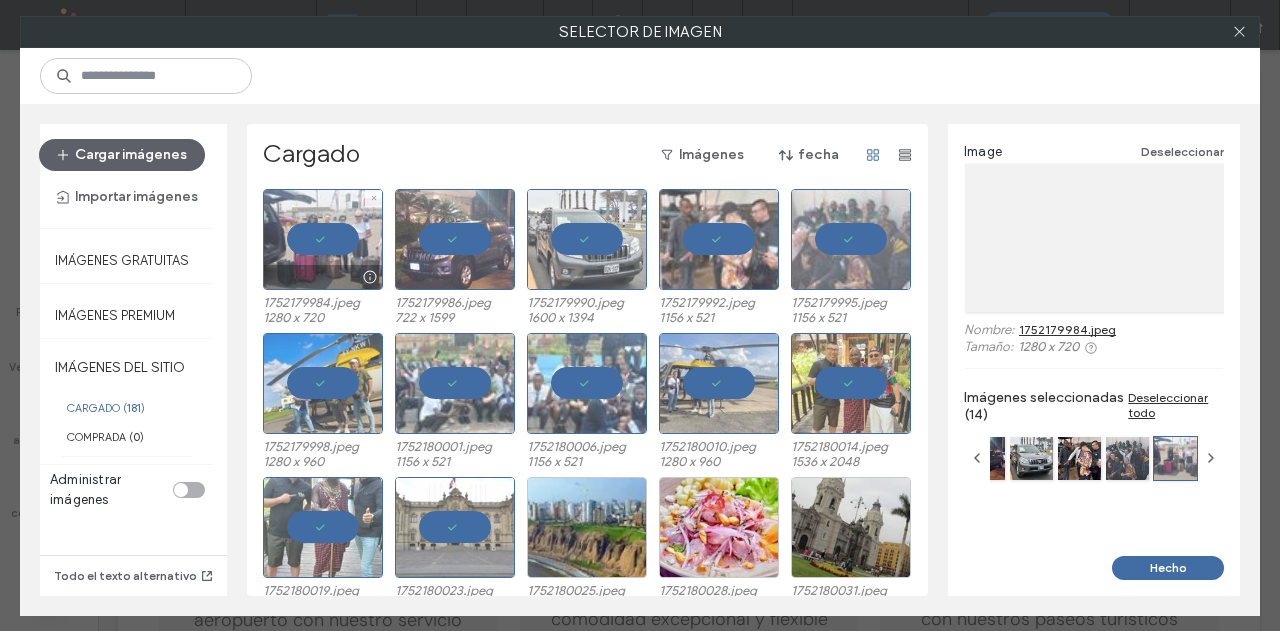 click at bounding box center [323, 239] 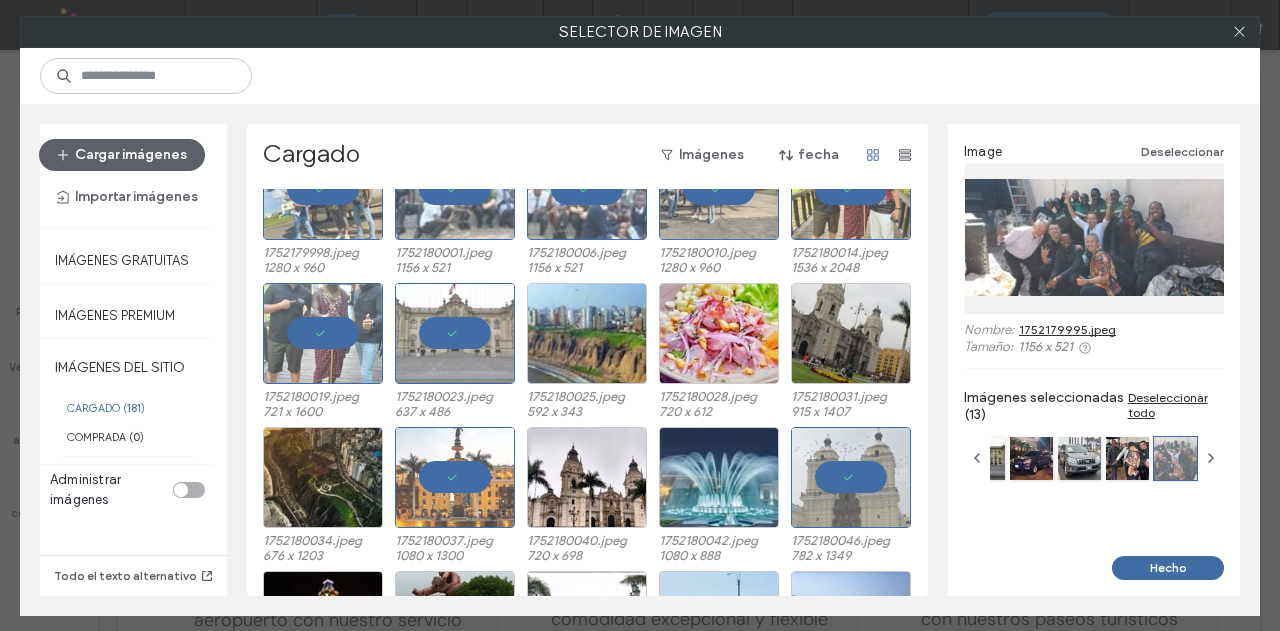 scroll, scrollTop: 200, scrollLeft: 0, axis: vertical 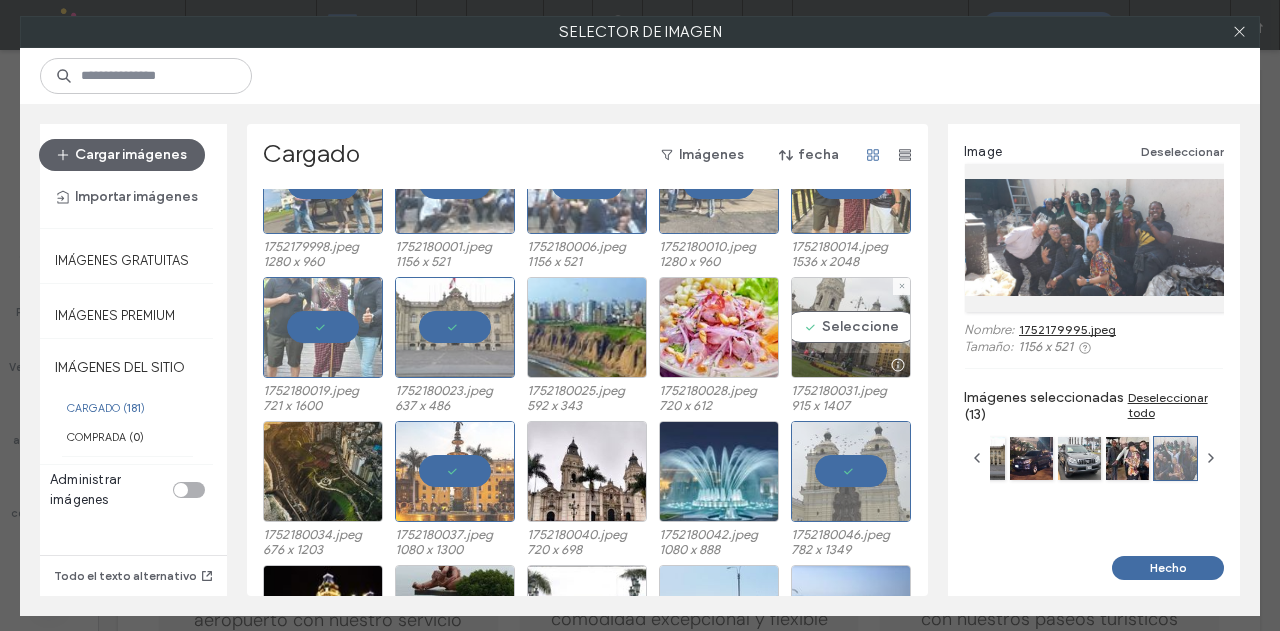 click on "Seleccione" at bounding box center [851, 327] 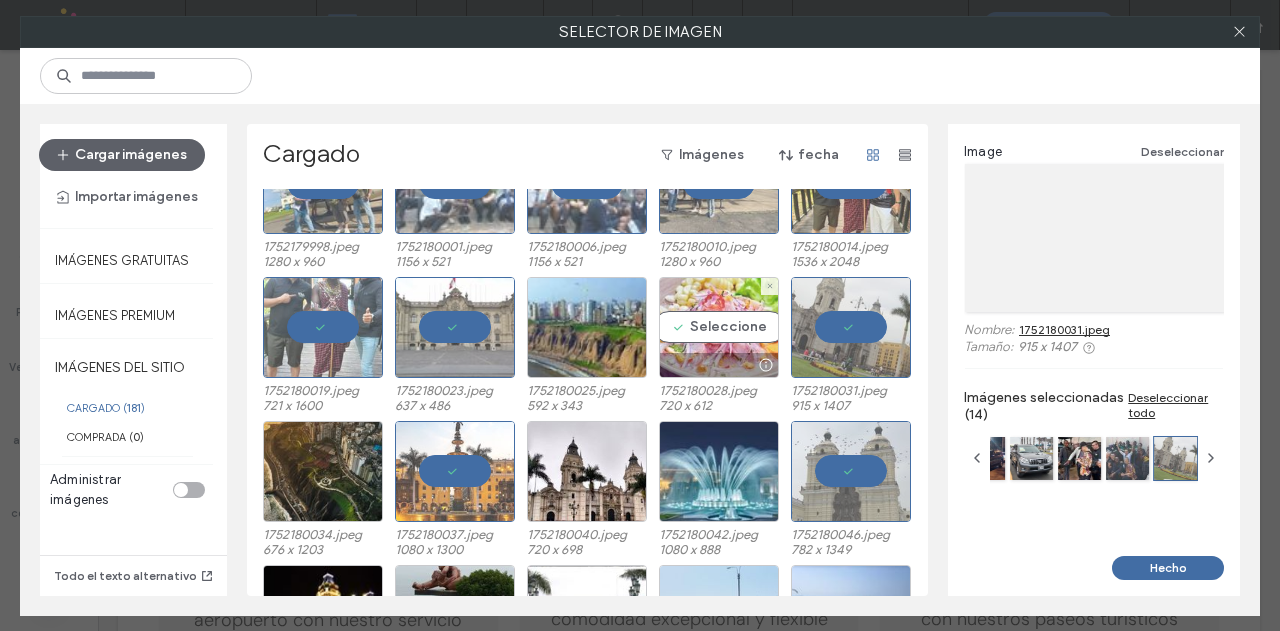 click on "Seleccione" at bounding box center [719, 327] 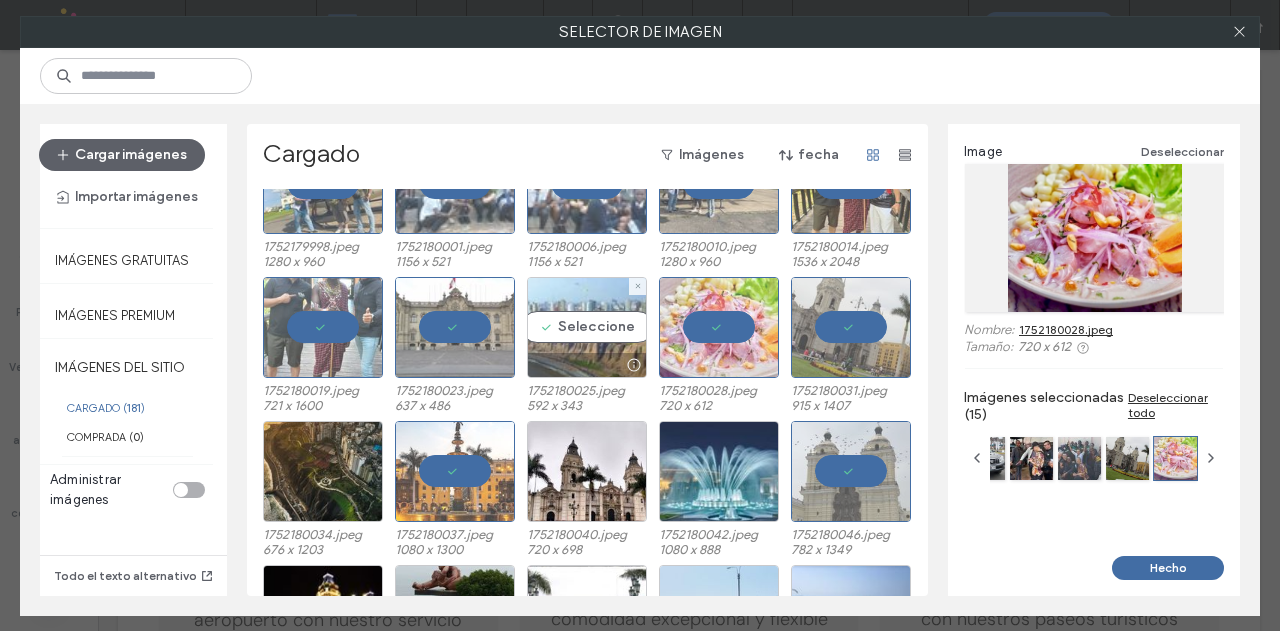 click on "Seleccione" at bounding box center [587, 327] 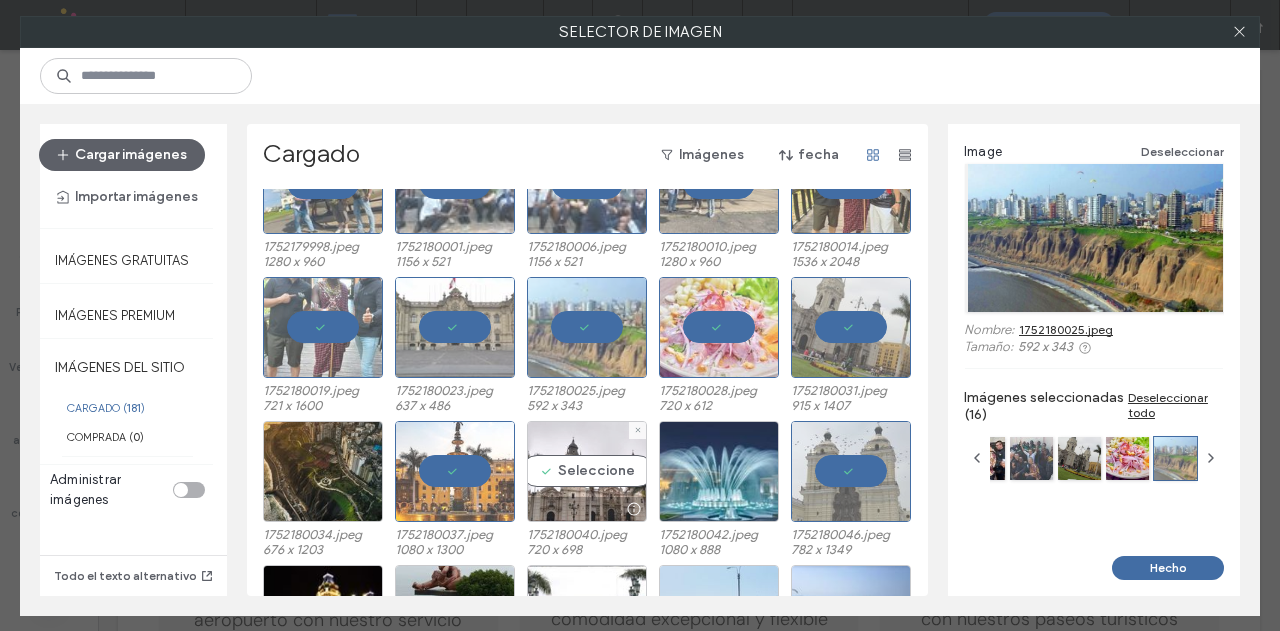 click on "Seleccione" at bounding box center [587, 471] 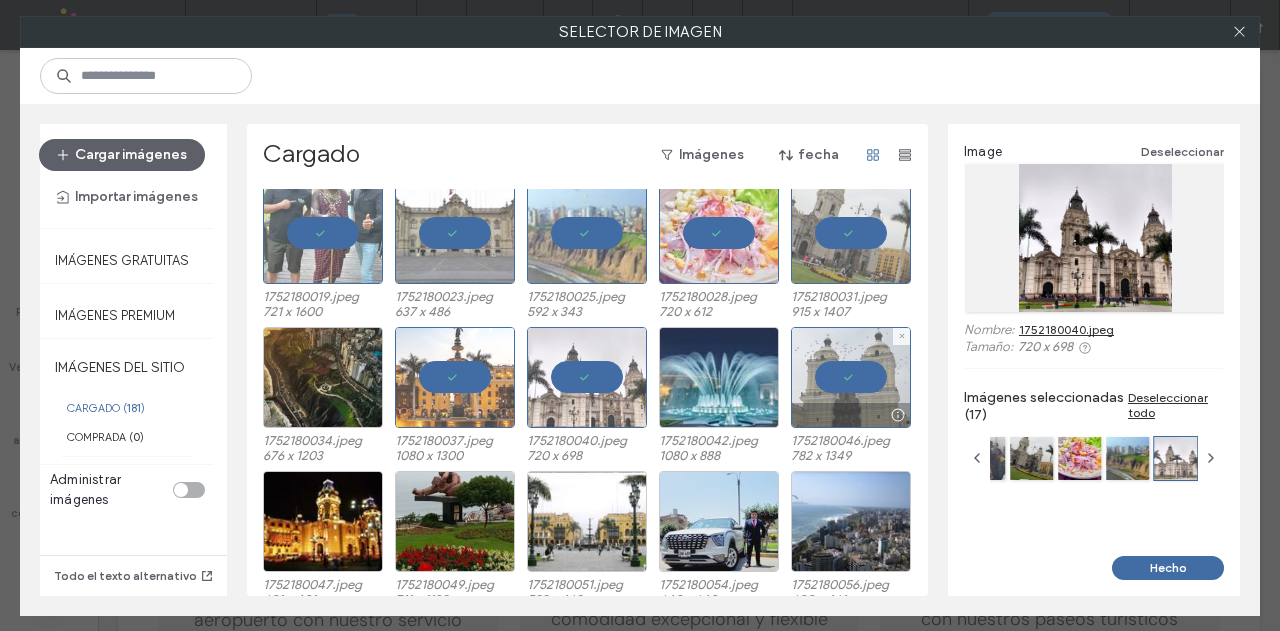scroll, scrollTop: 400, scrollLeft: 0, axis: vertical 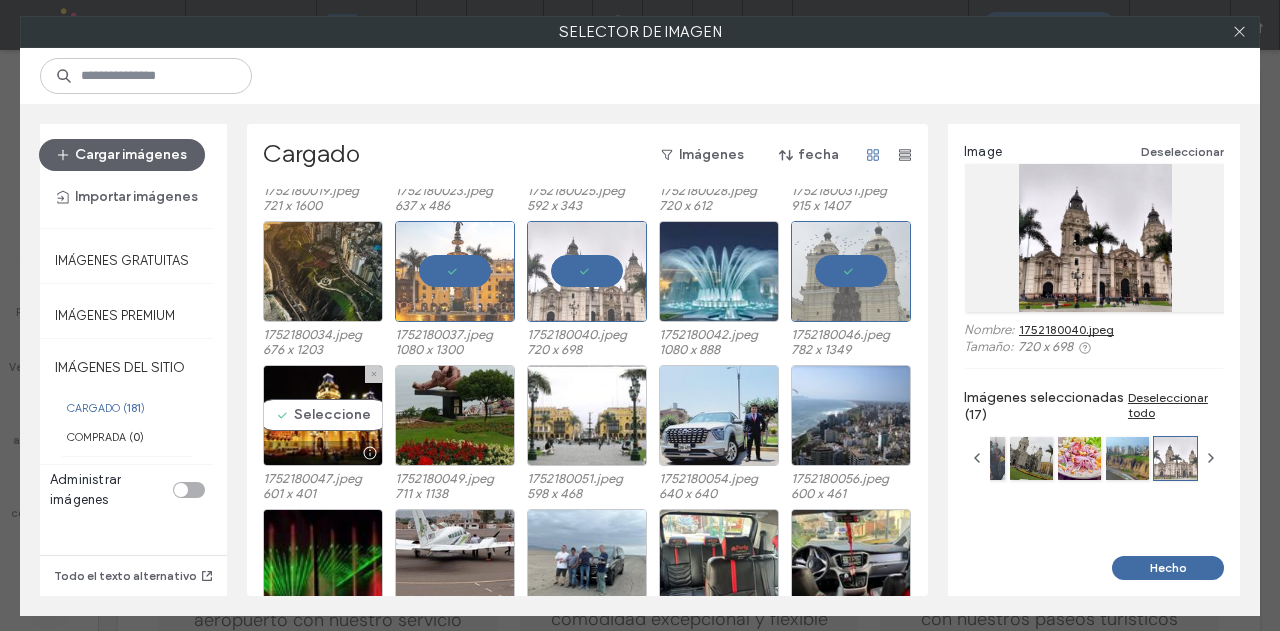drag, startPoint x: 328, startPoint y: 416, endPoint x: 688, endPoint y: 505, distance: 370.83823 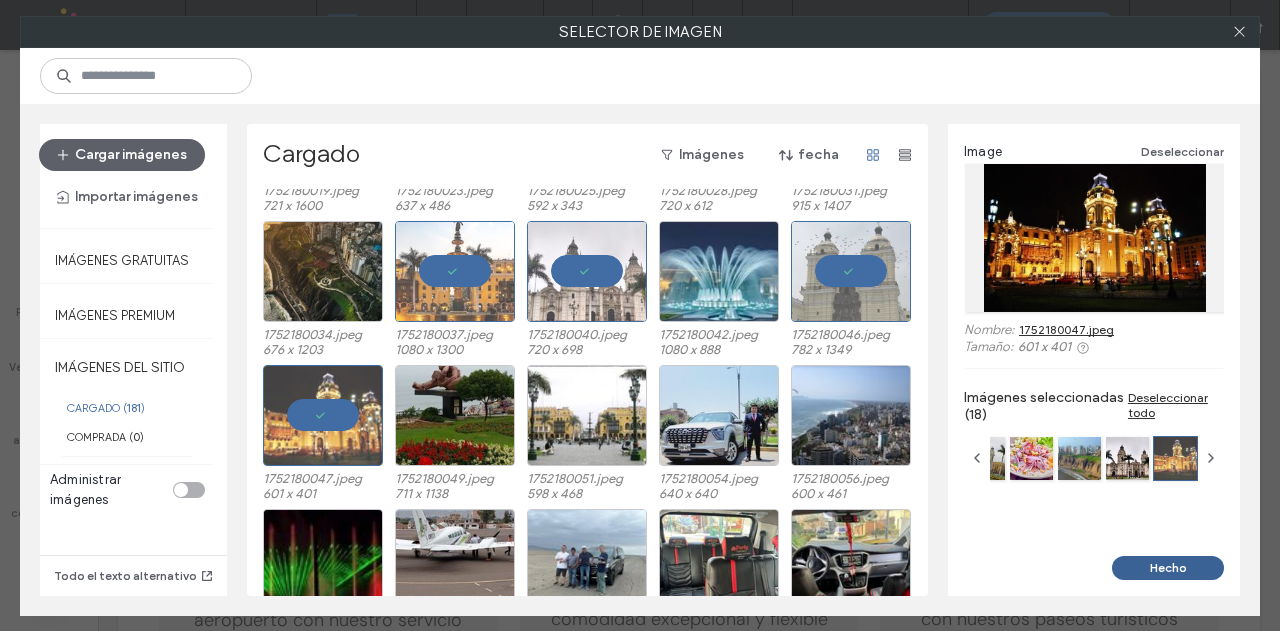 click on "Hecho" at bounding box center (1168, 568) 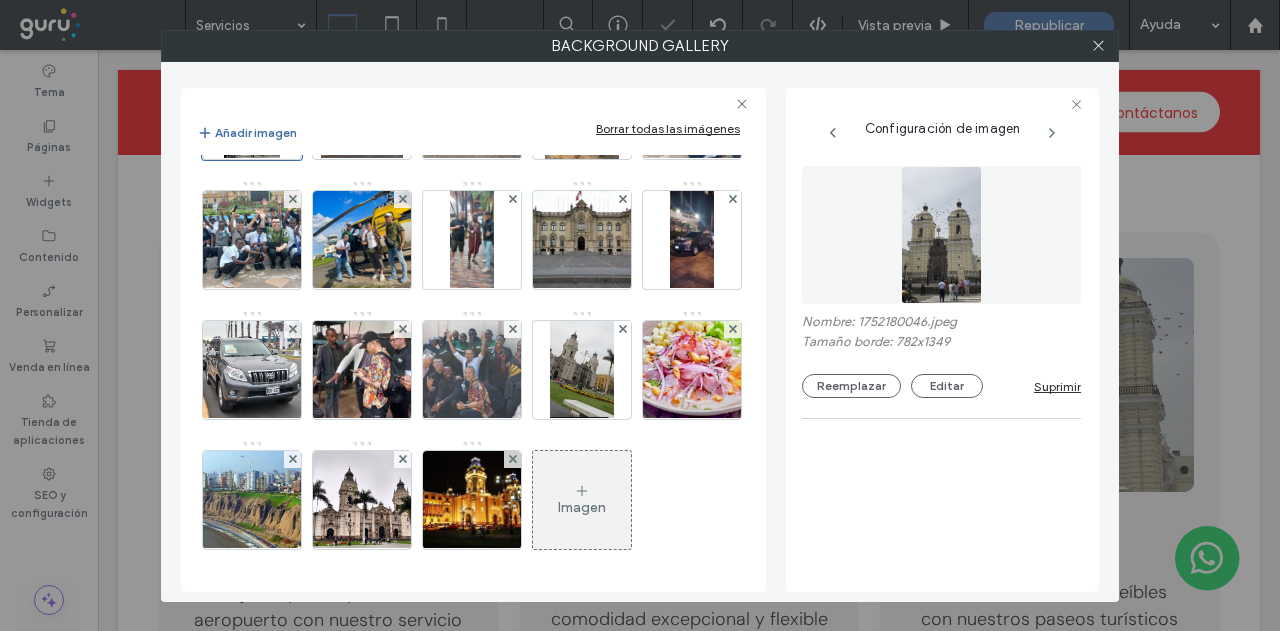 scroll, scrollTop: 241, scrollLeft: 0, axis: vertical 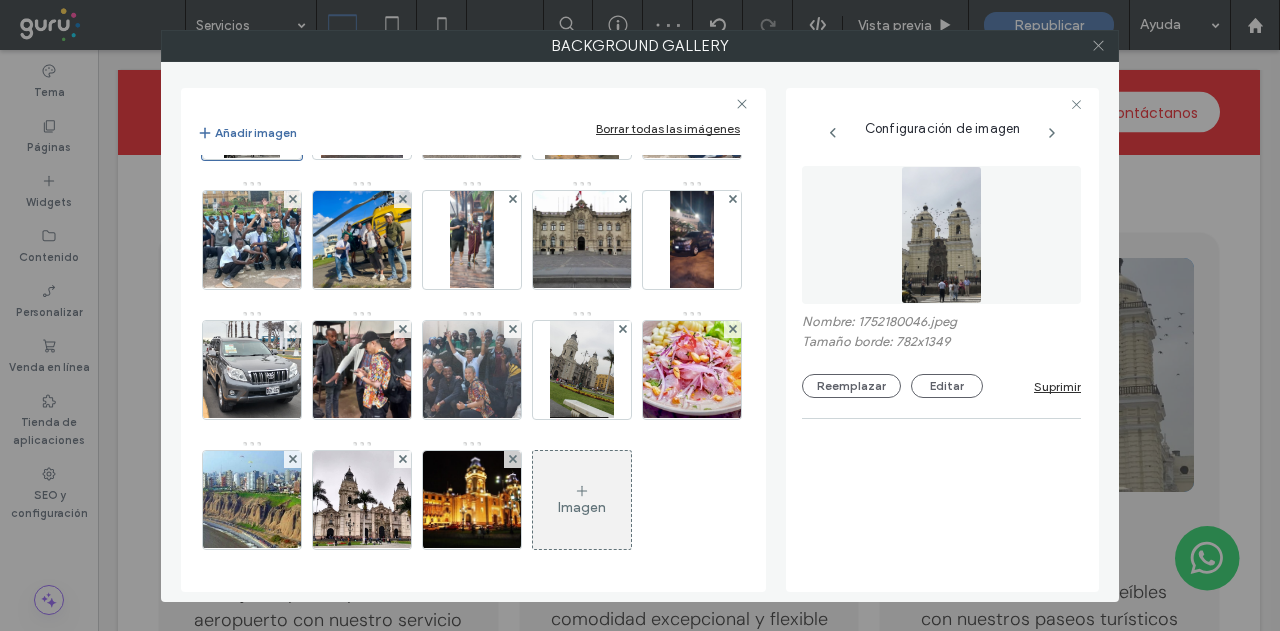 click 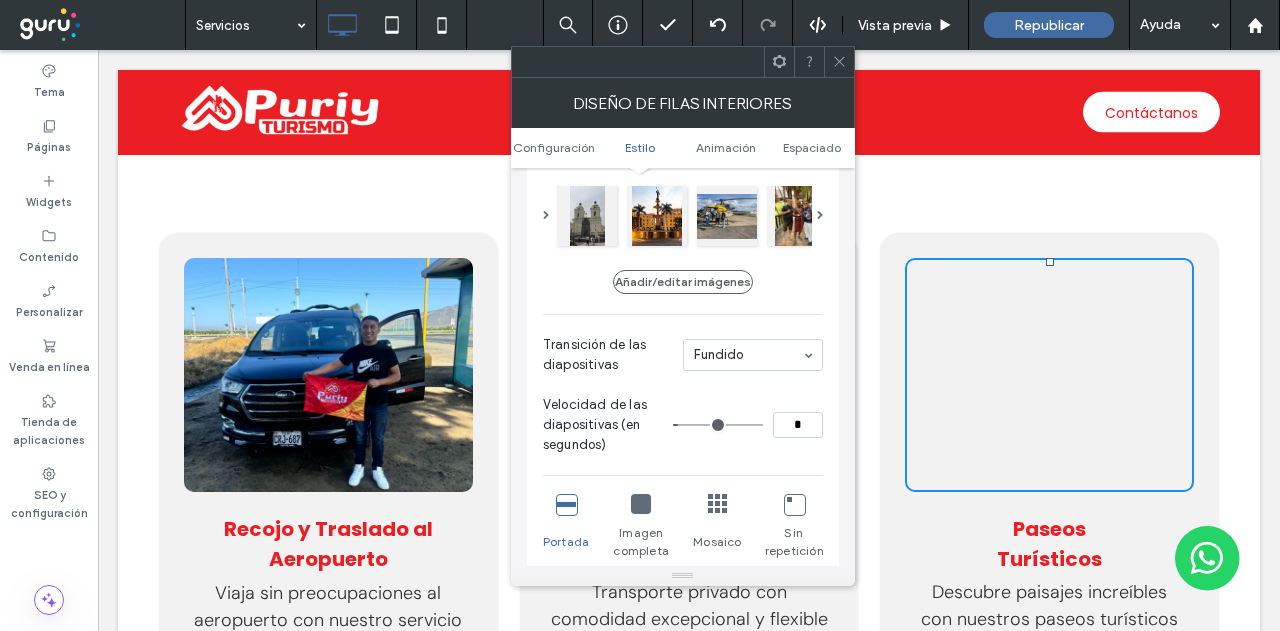 click 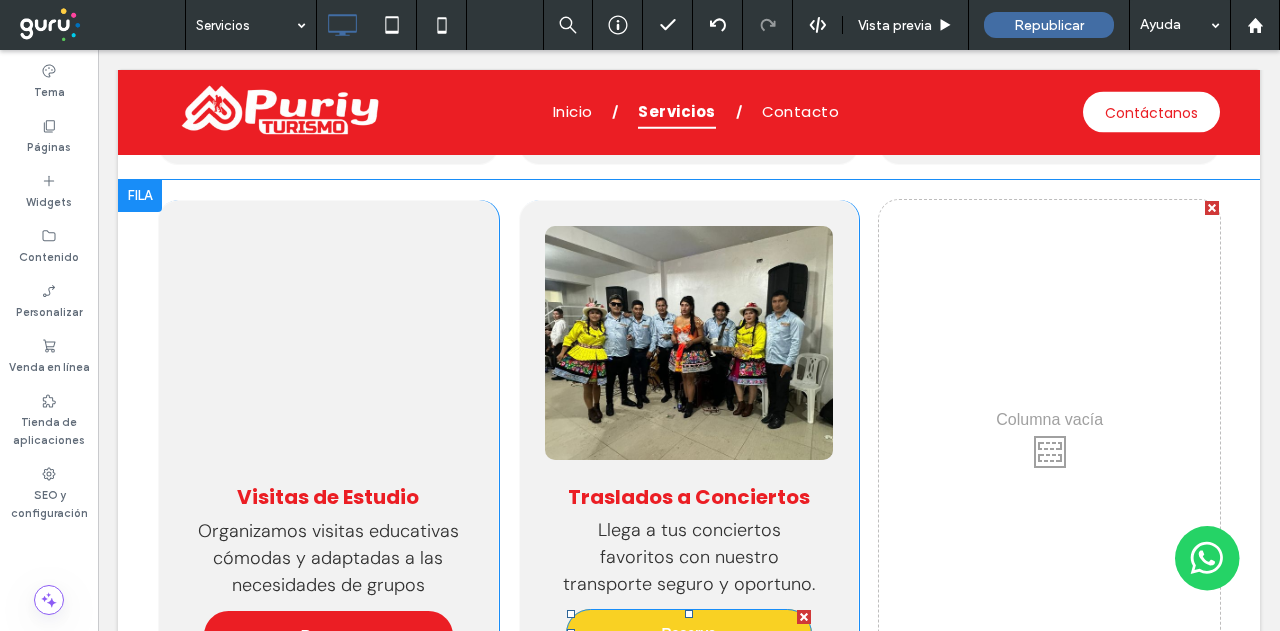 scroll, scrollTop: 2600, scrollLeft: 0, axis: vertical 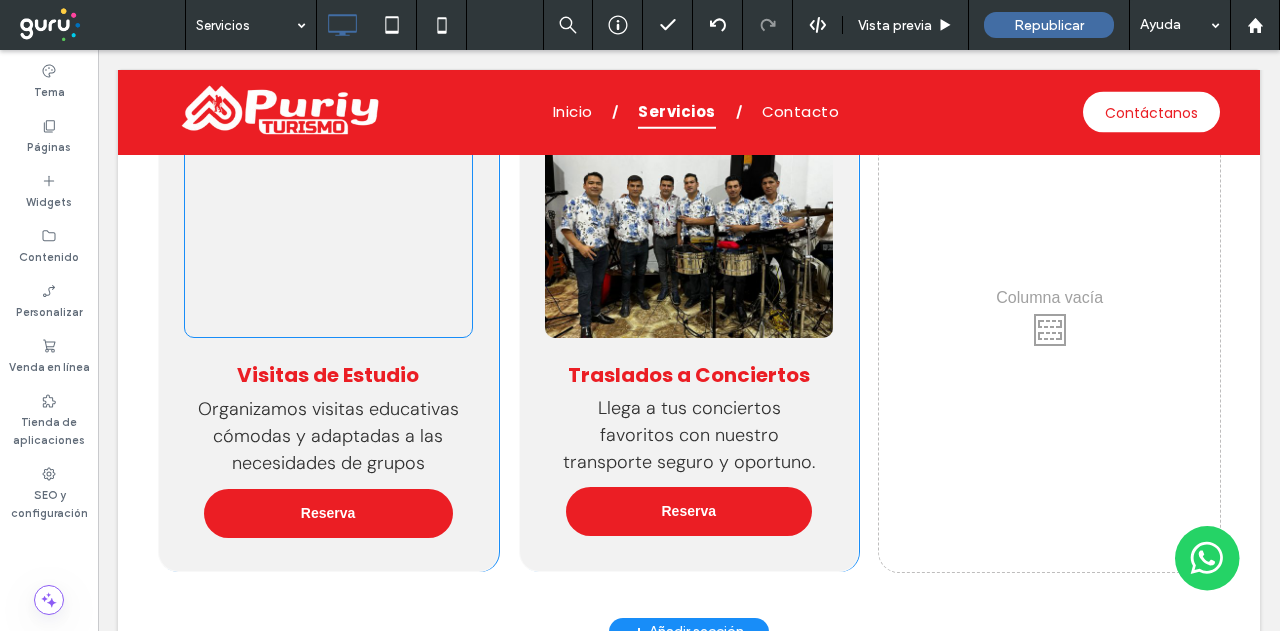 click on "Click To Paste     Click To Paste" at bounding box center (328, 221) 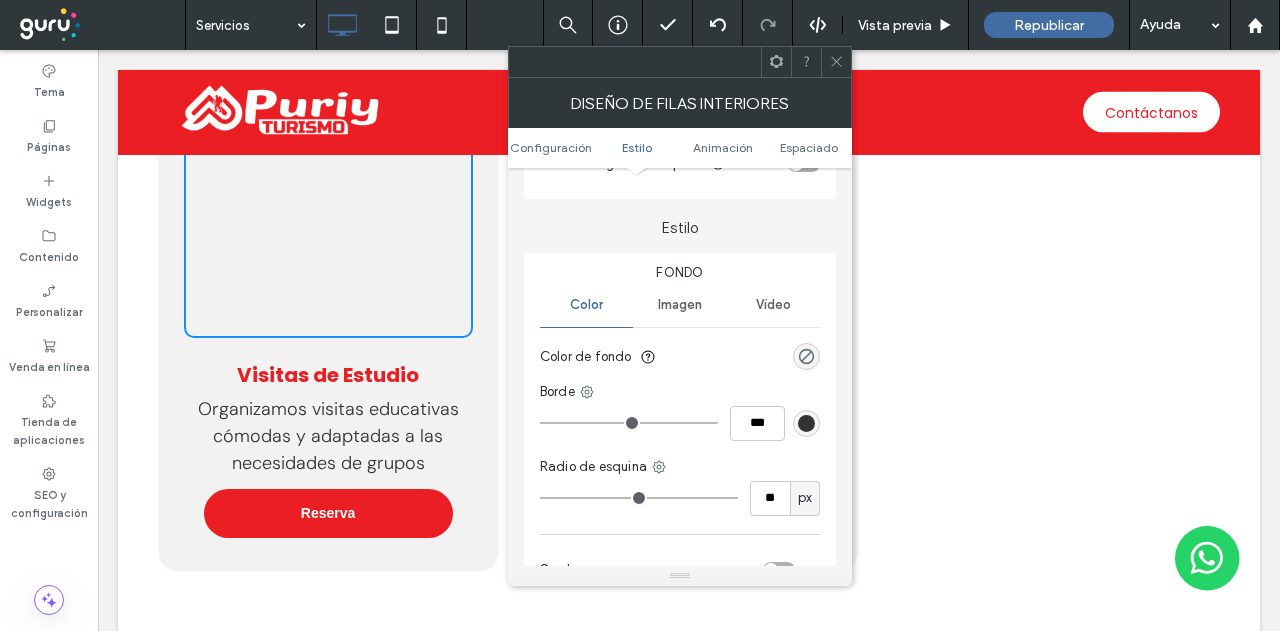 scroll, scrollTop: 100, scrollLeft: 0, axis: vertical 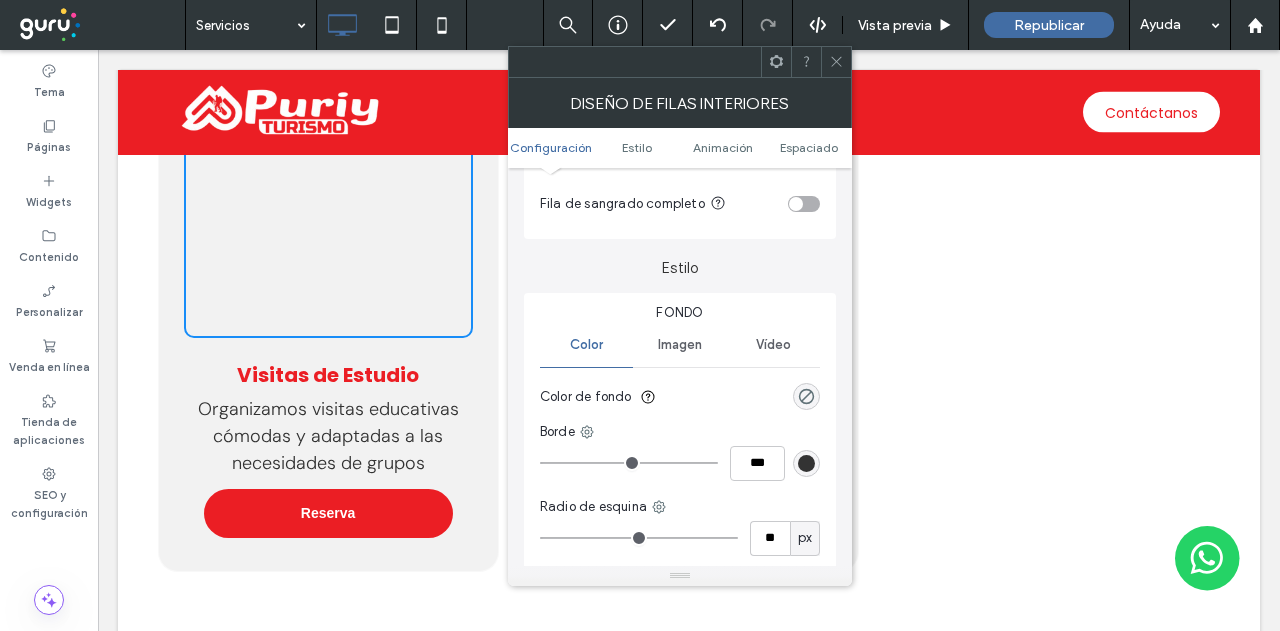 click on "Imagen" at bounding box center [679, 345] 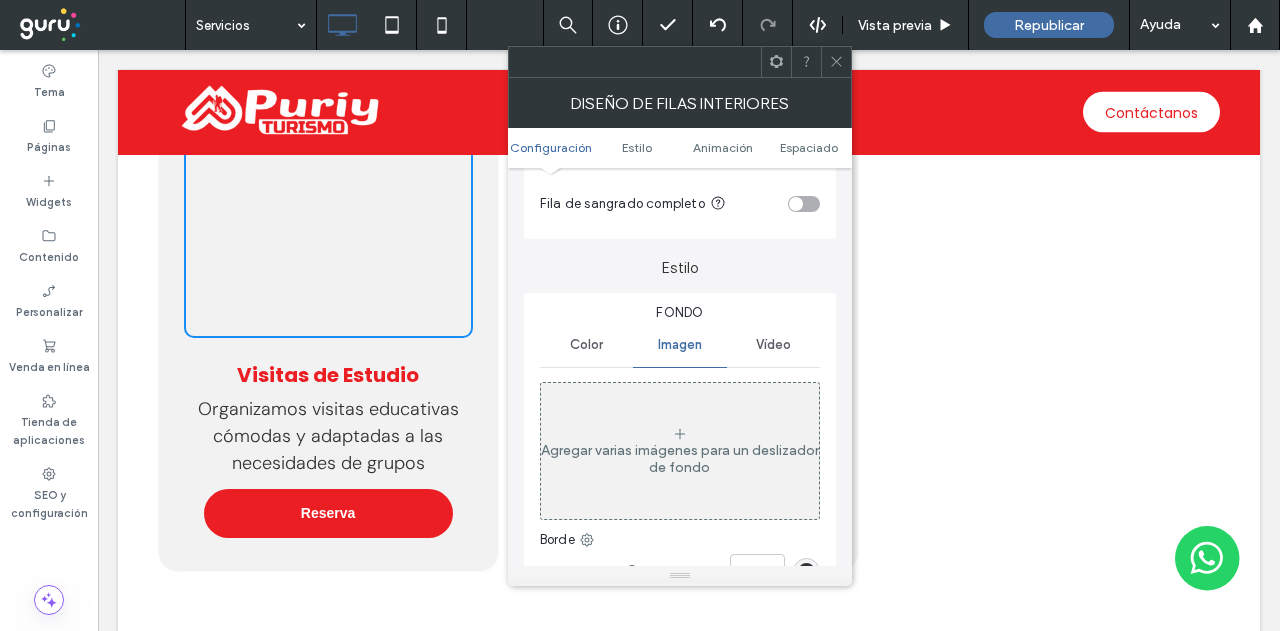 click on "Agregar varias imágenes para un deslizador de fondo" at bounding box center [680, 459] 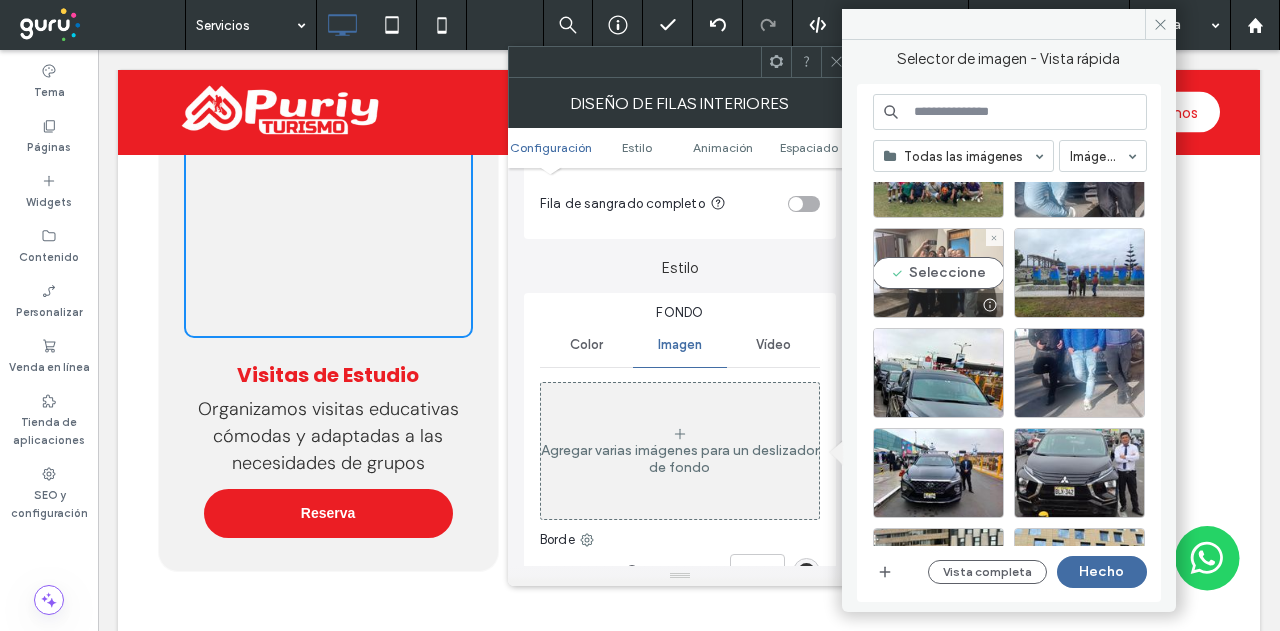 scroll, scrollTop: 2984, scrollLeft: 0, axis: vertical 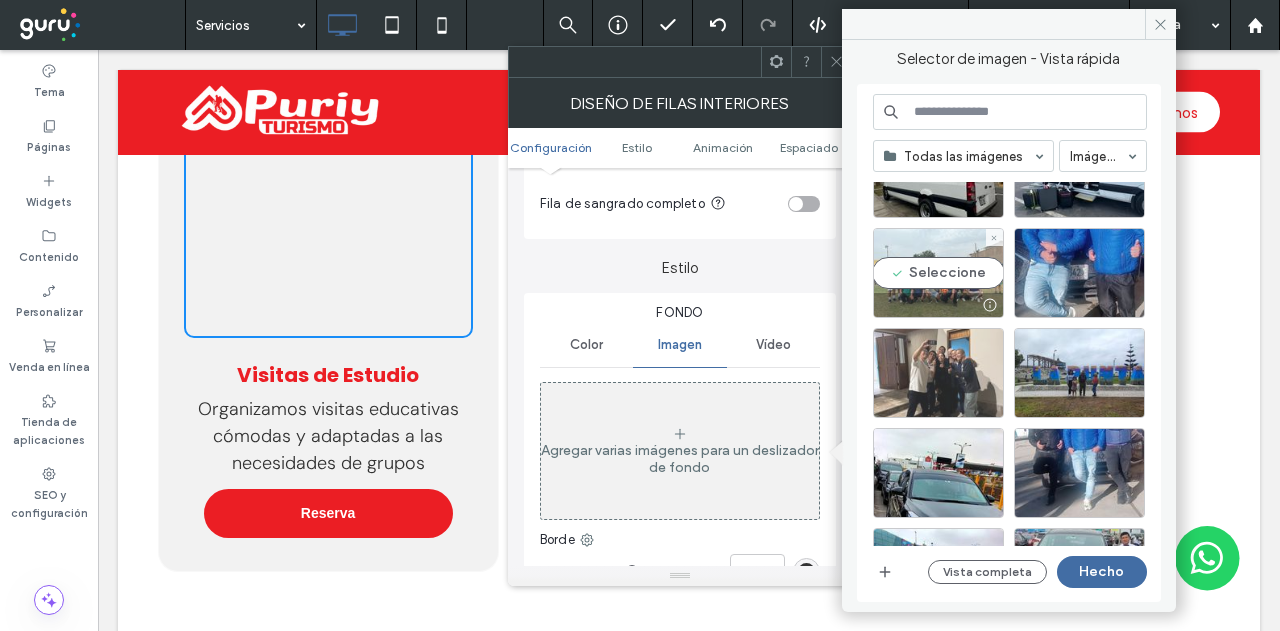 click on "Seleccione" at bounding box center [938, 273] 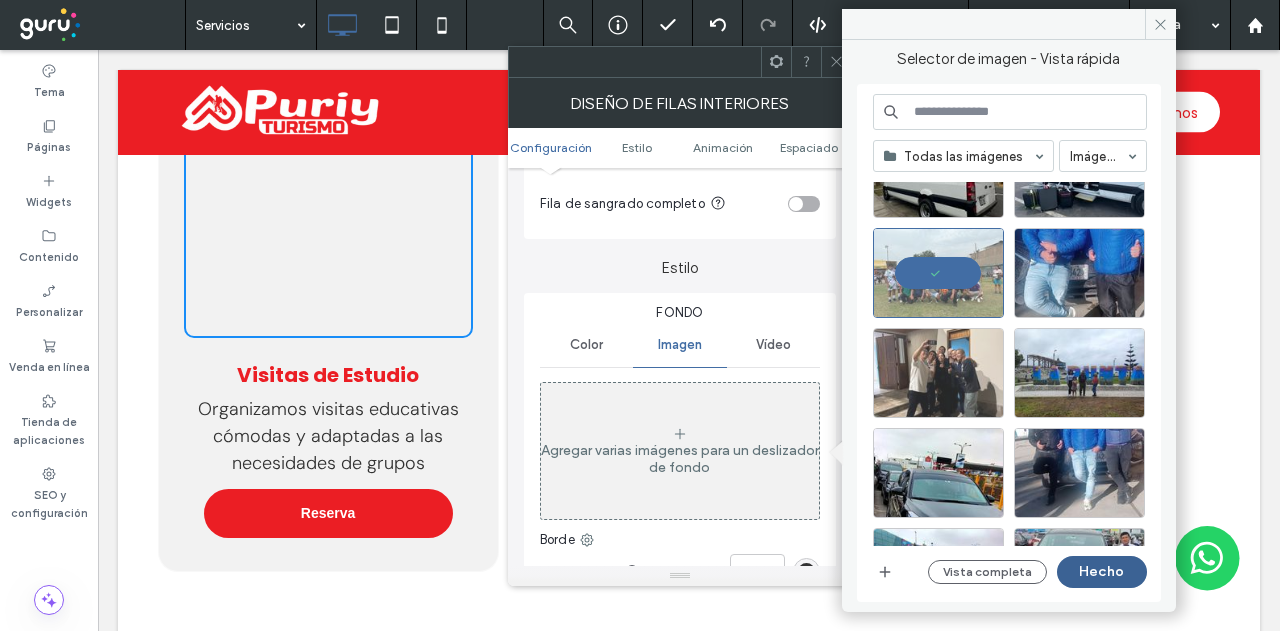 click on "Hecho" at bounding box center [1102, 572] 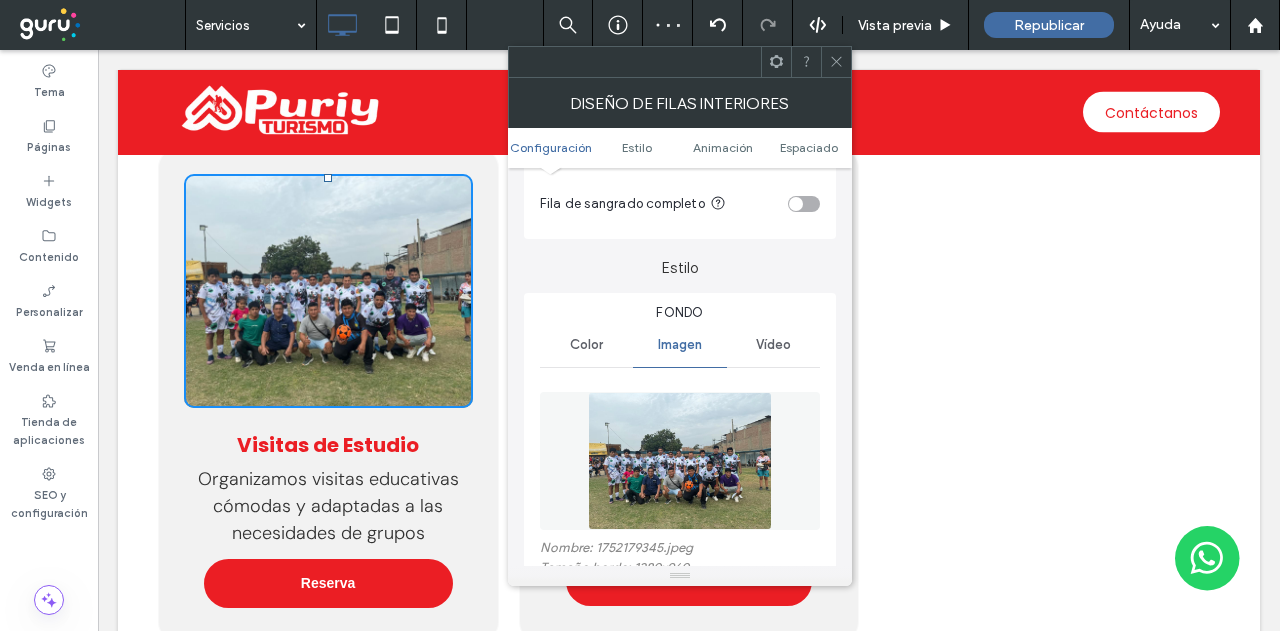 scroll, scrollTop: 2500, scrollLeft: 0, axis: vertical 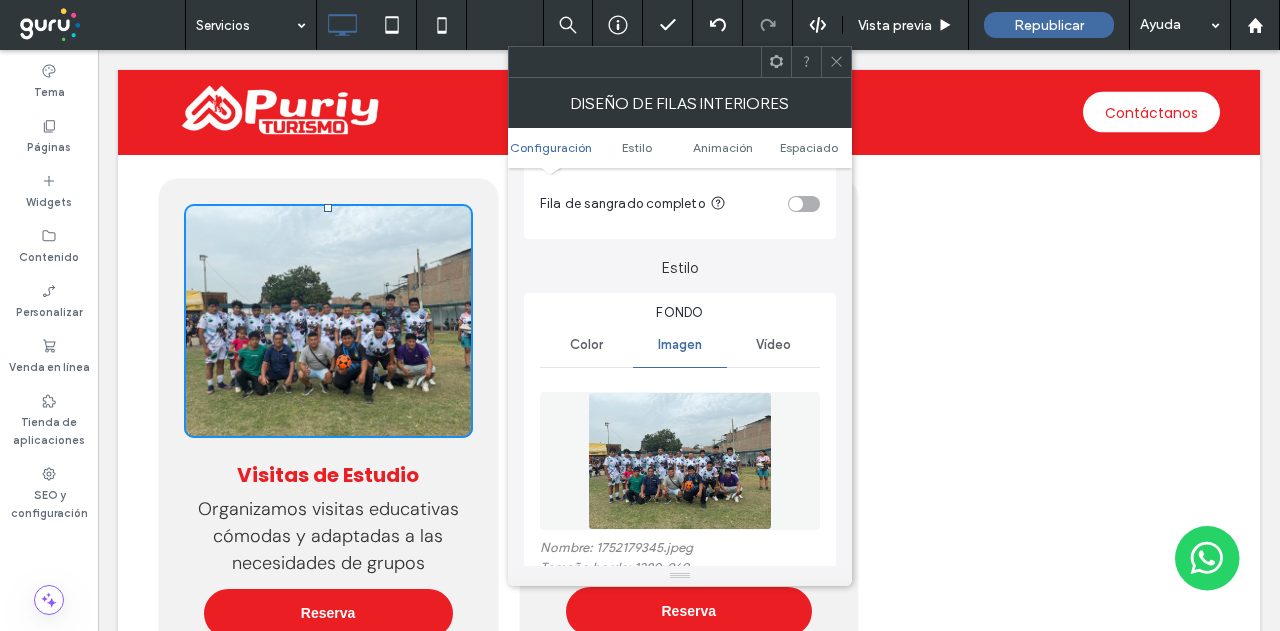 click 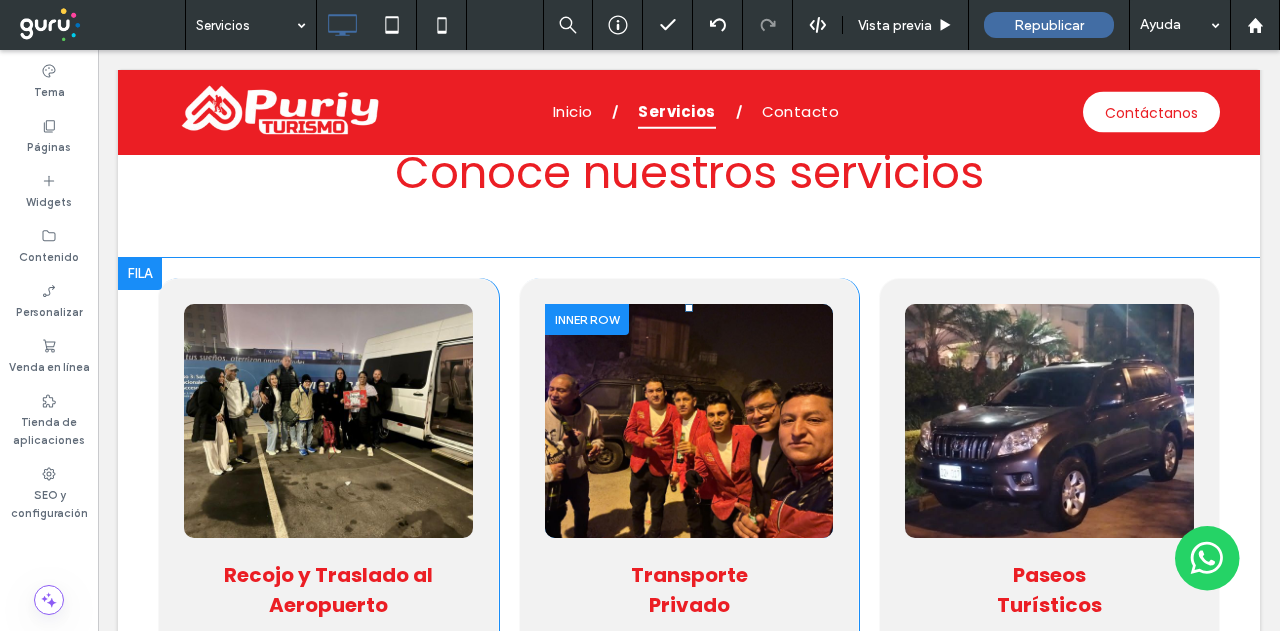scroll, scrollTop: 800, scrollLeft: 0, axis: vertical 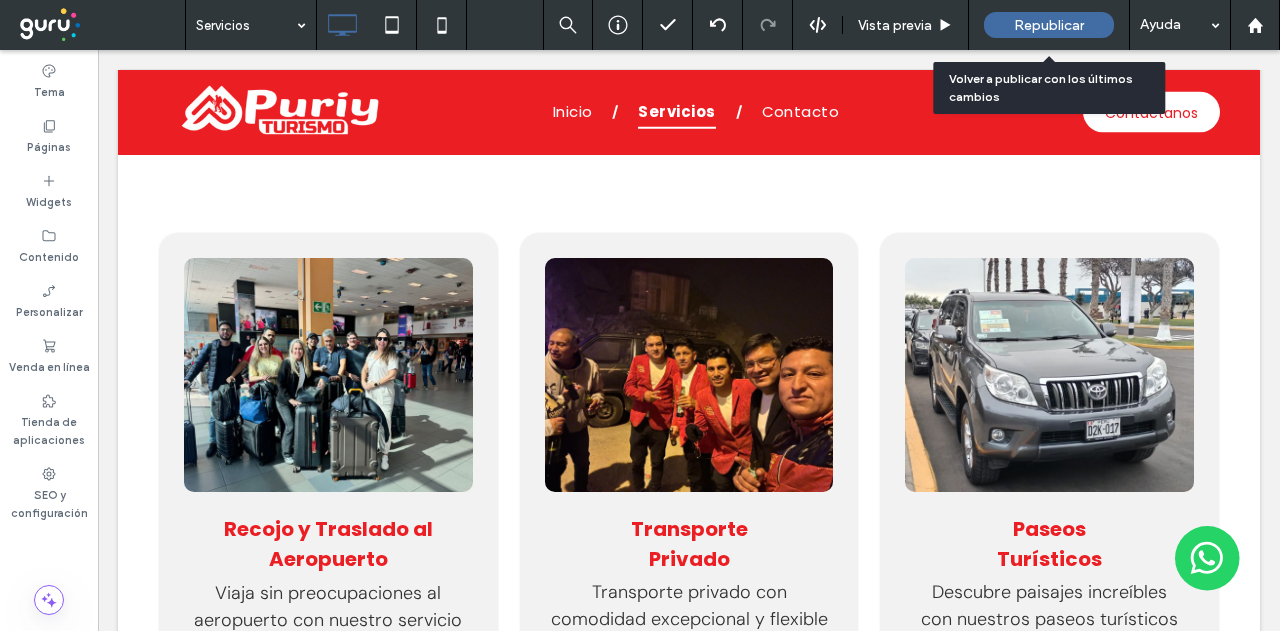 click on "Republicar" at bounding box center [1049, 25] 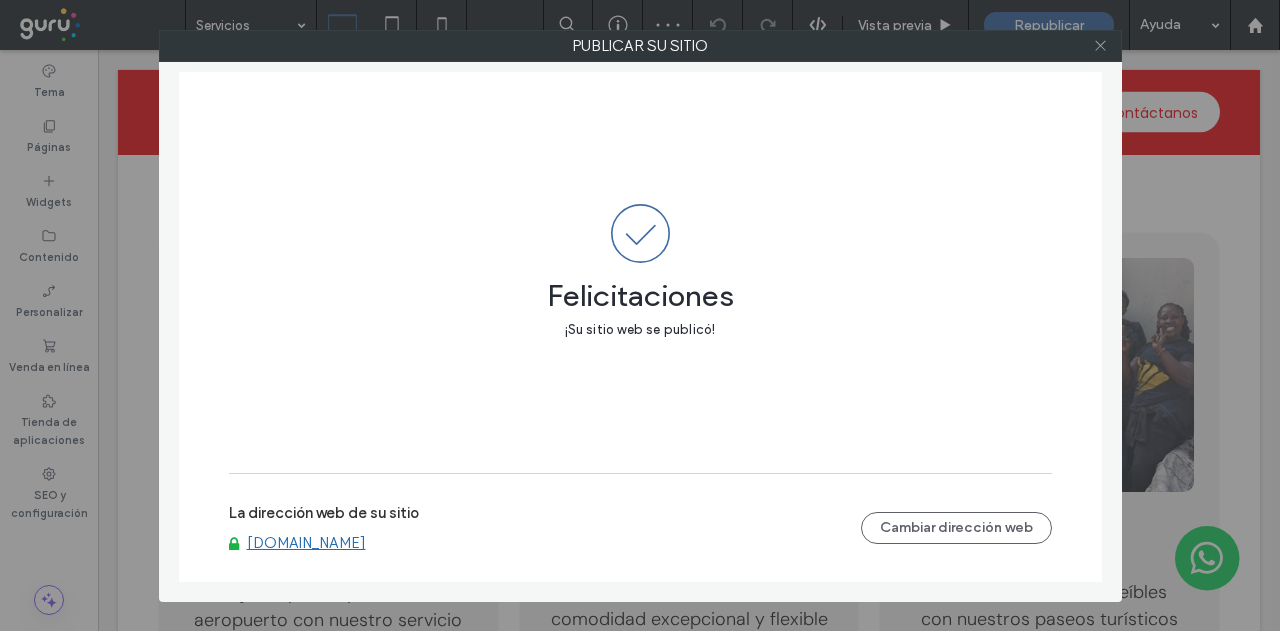 click 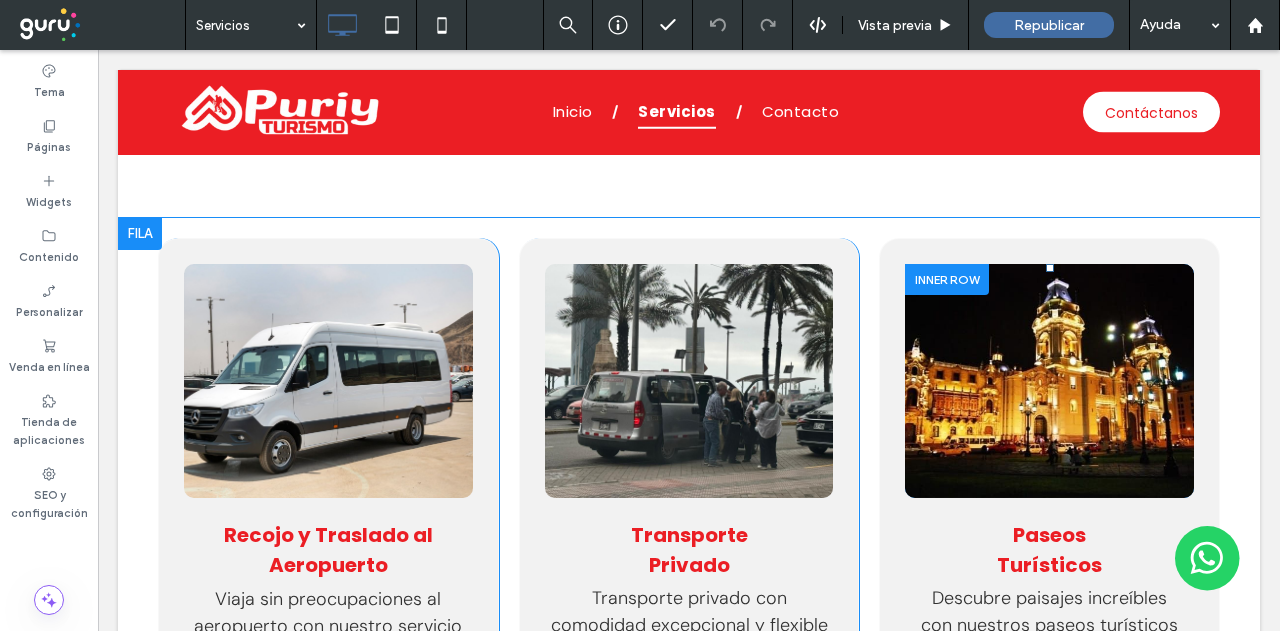 scroll, scrollTop: 900, scrollLeft: 0, axis: vertical 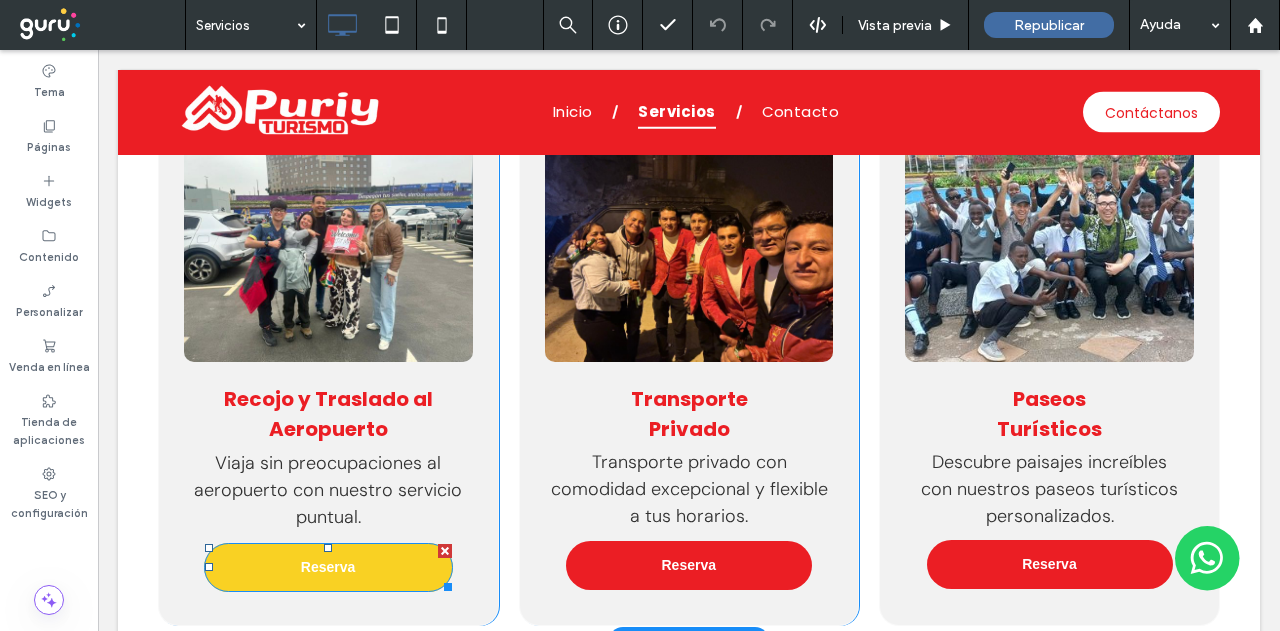 click on "Reserva" at bounding box center [328, 567] 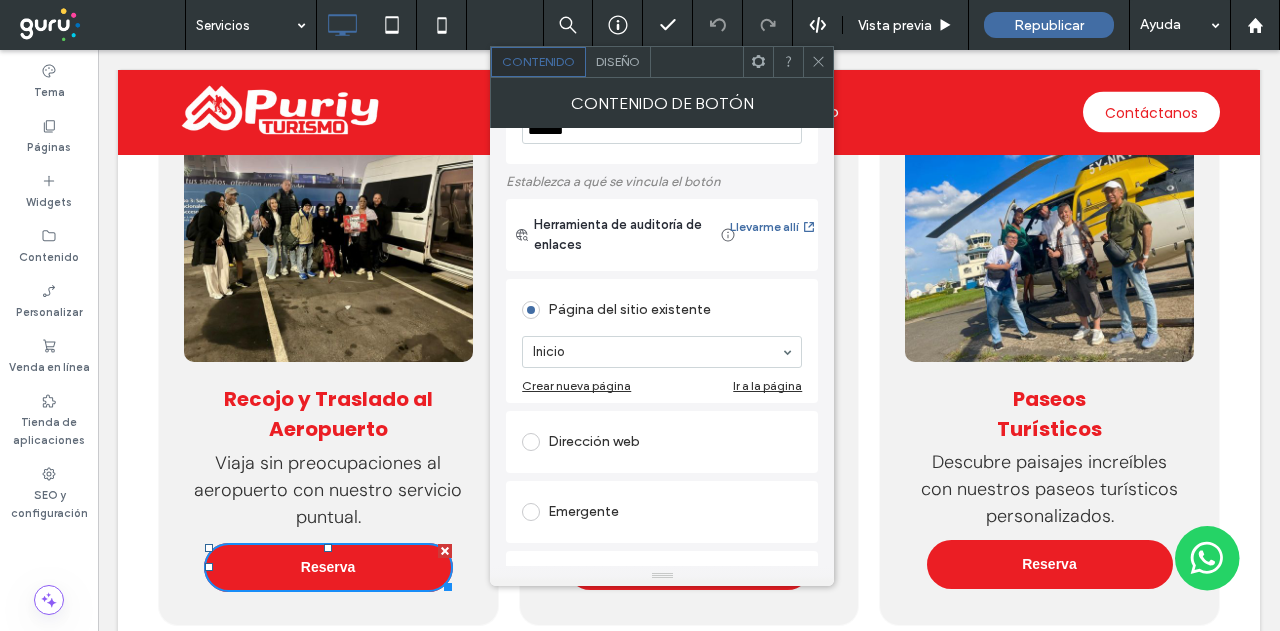 scroll, scrollTop: 100, scrollLeft: 0, axis: vertical 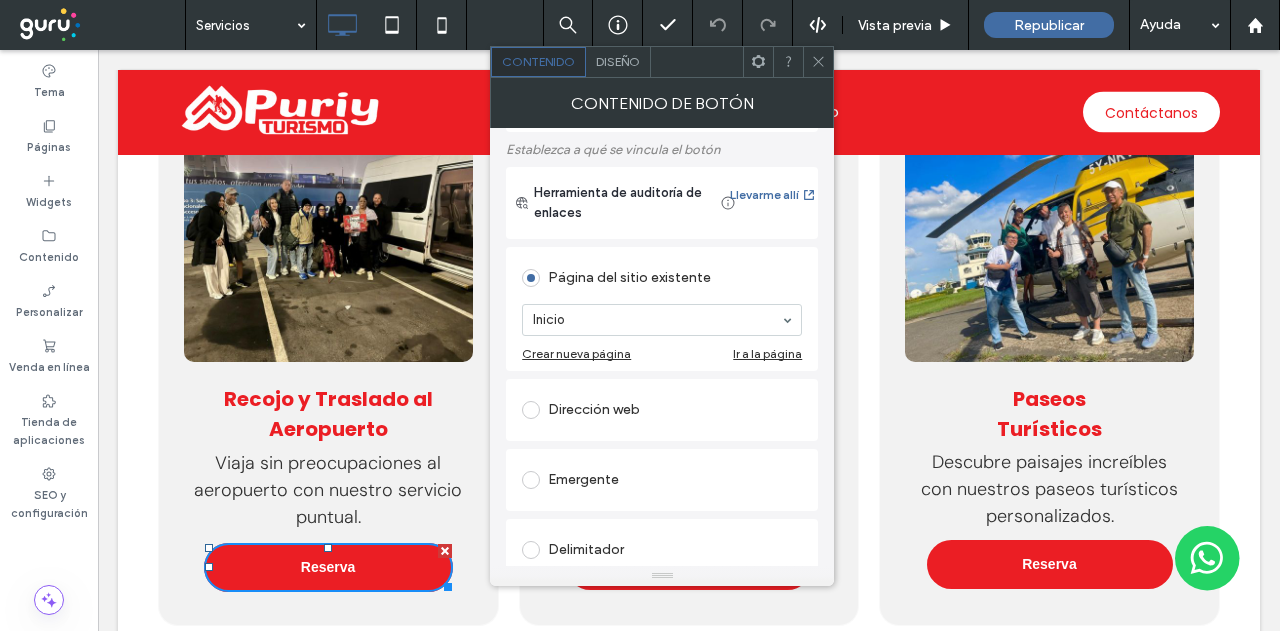 click on "Dirección web" at bounding box center (662, 410) 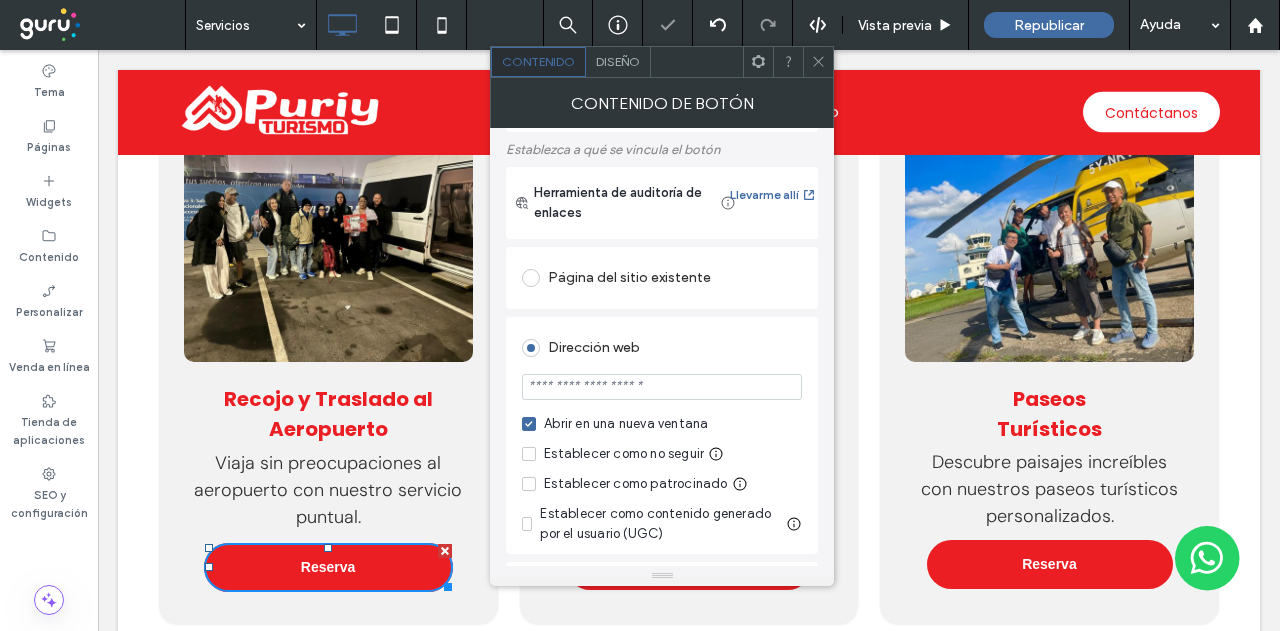click at bounding box center (662, 387) 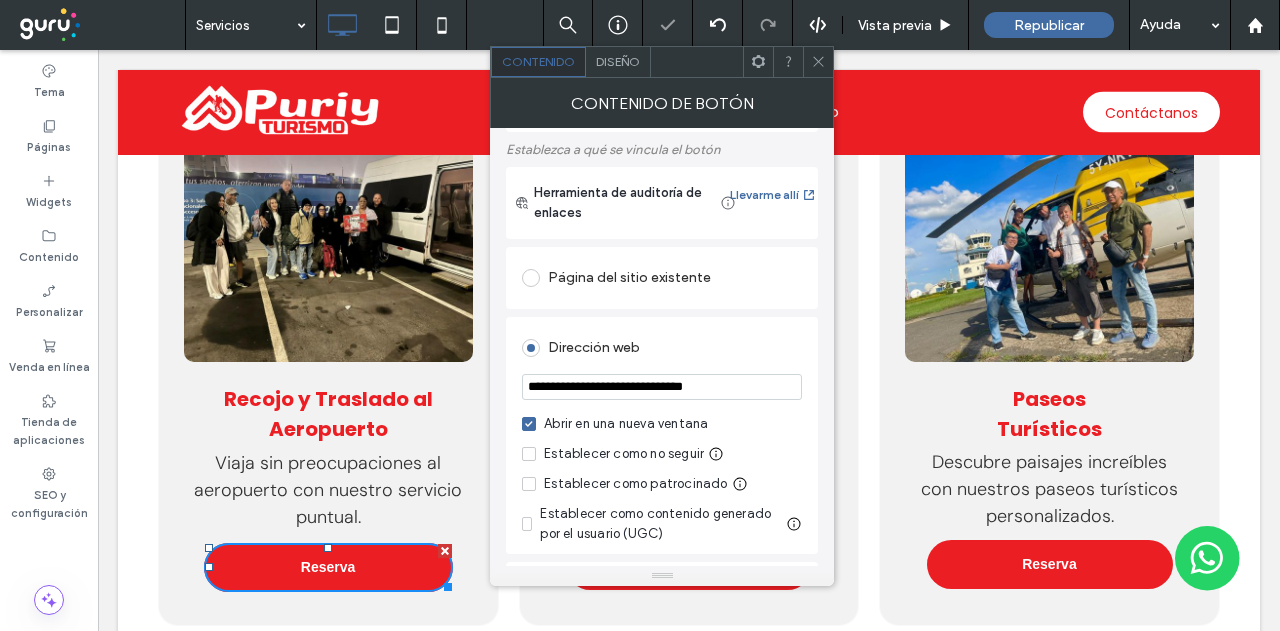 type on "**********" 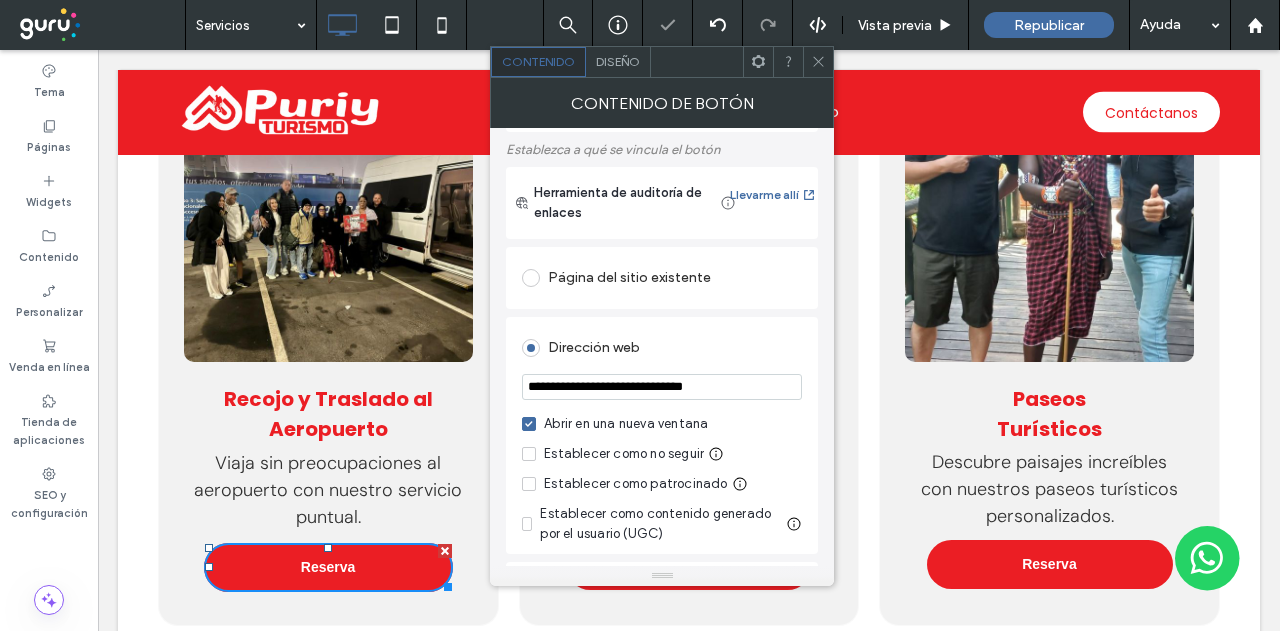 click on "Dirección web" at bounding box center (662, 348) 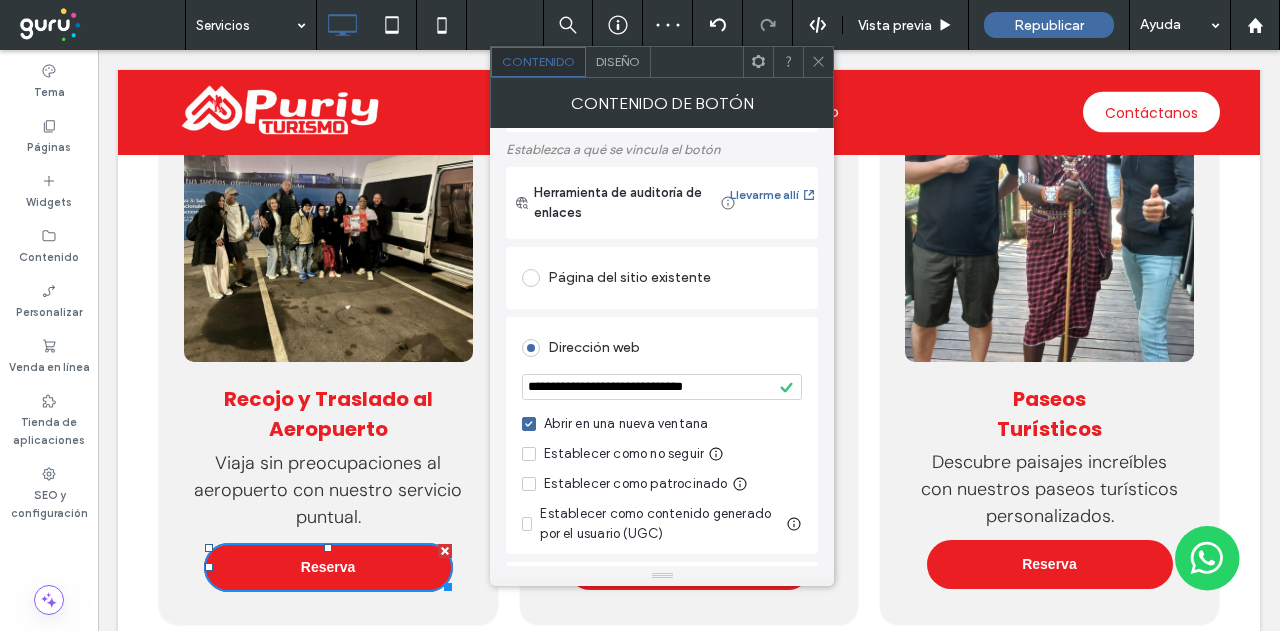 click 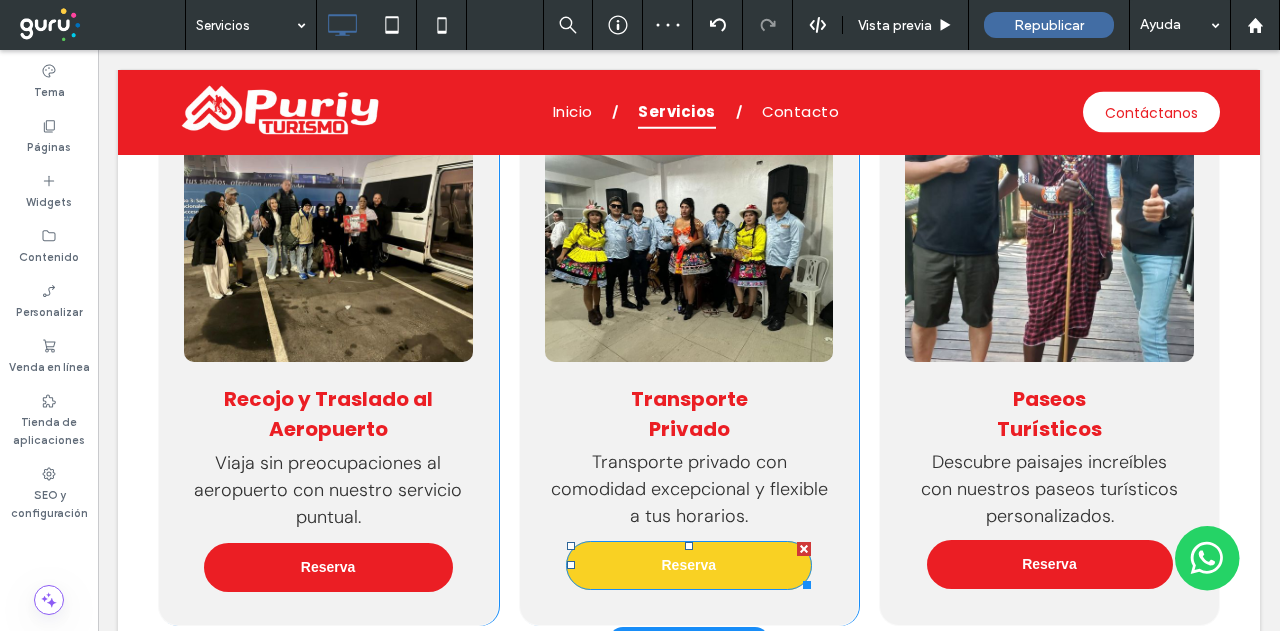 click on "Reserva" at bounding box center [689, 565] 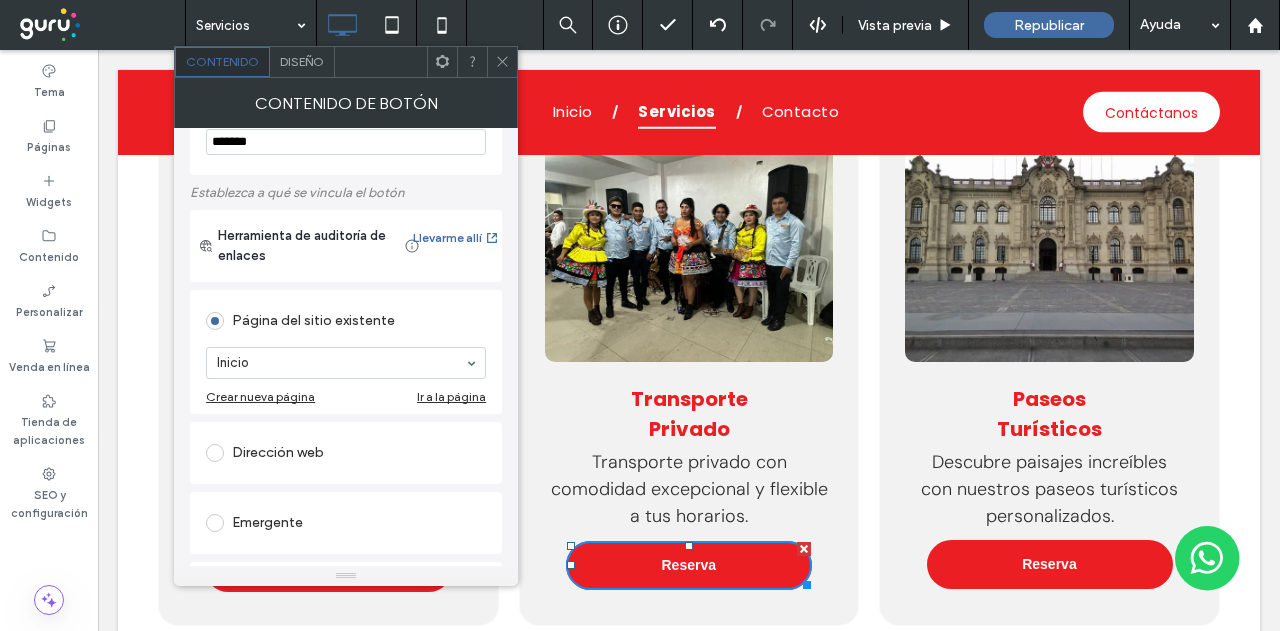 scroll, scrollTop: 100, scrollLeft: 0, axis: vertical 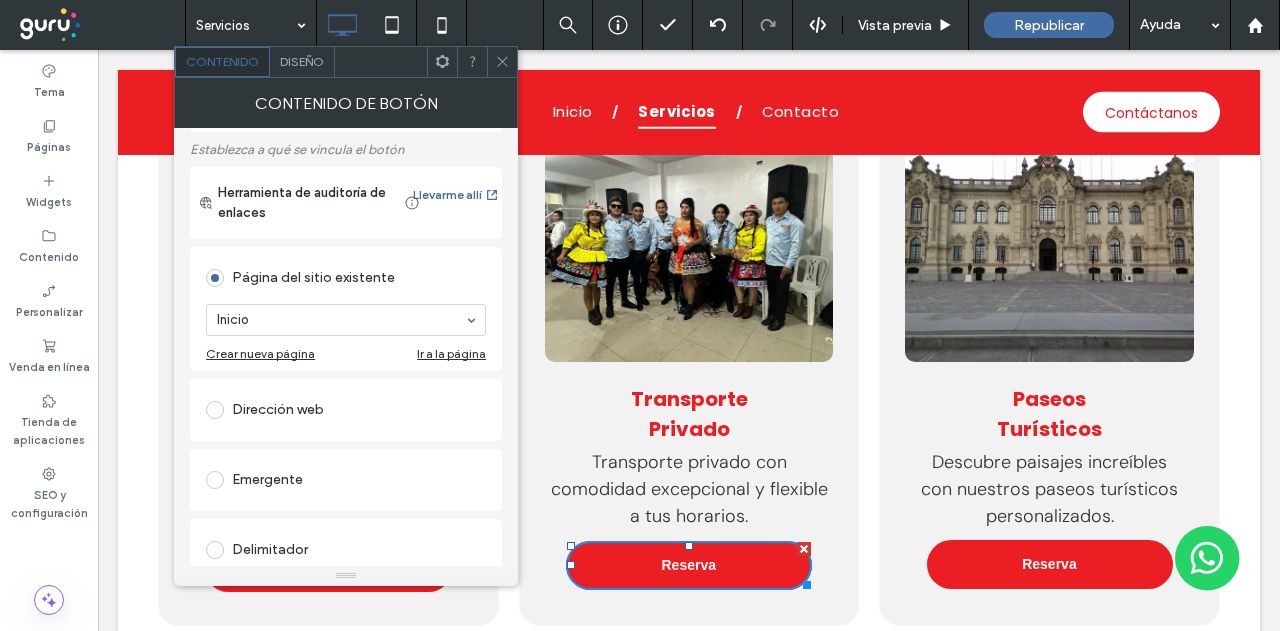 click on "Dirección web" at bounding box center (346, 410) 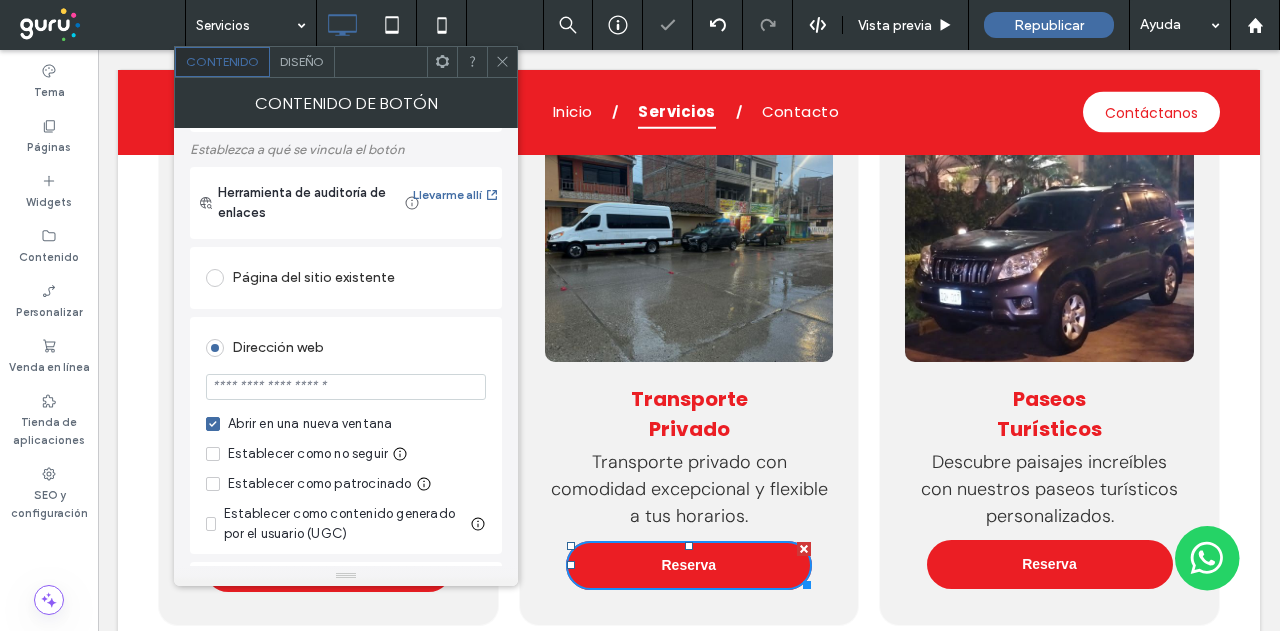 click at bounding box center [346, 387] 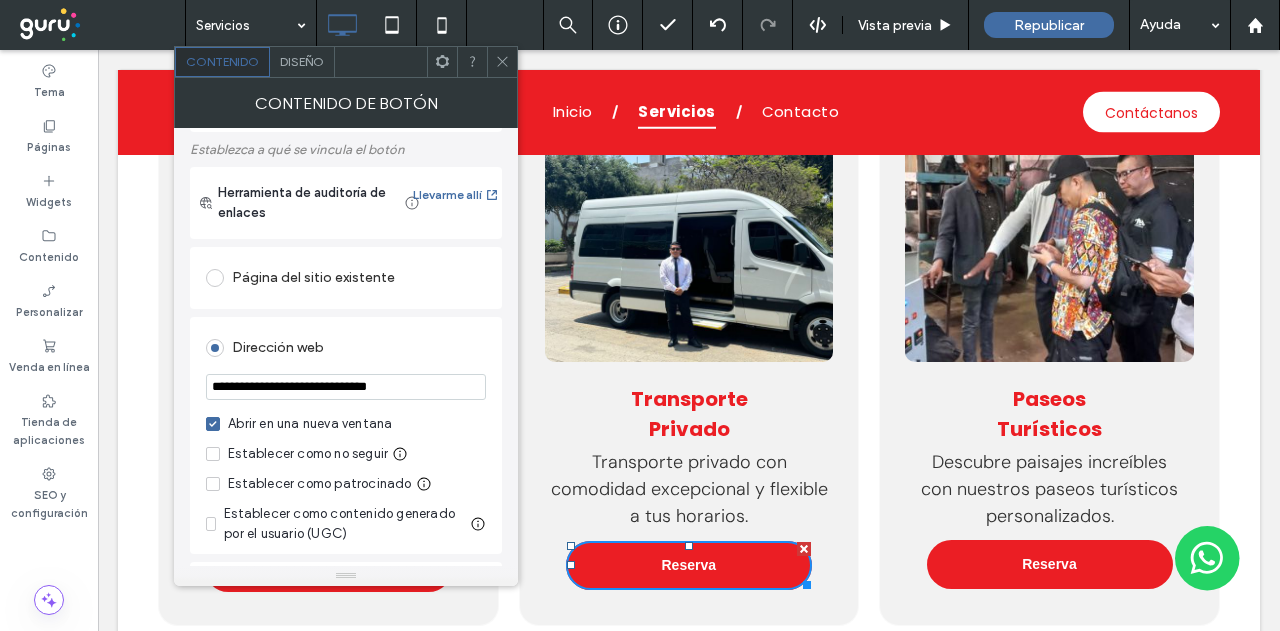 type on "**********" 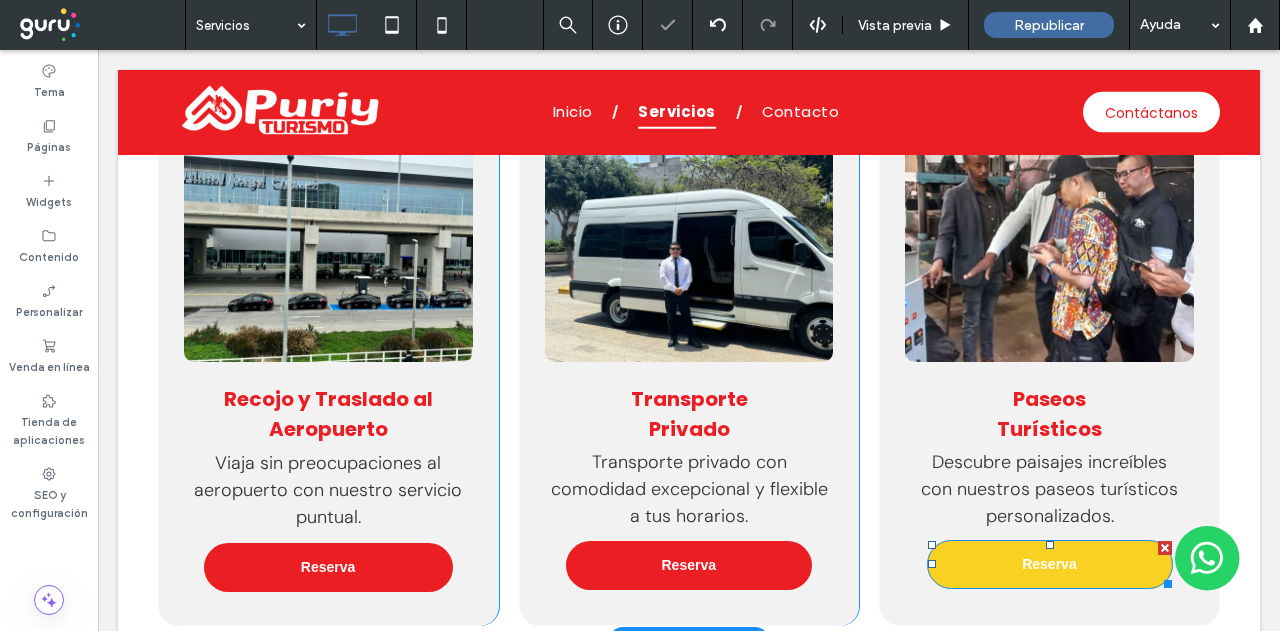 click on "Reserva" at bounding box center [1050, 564] 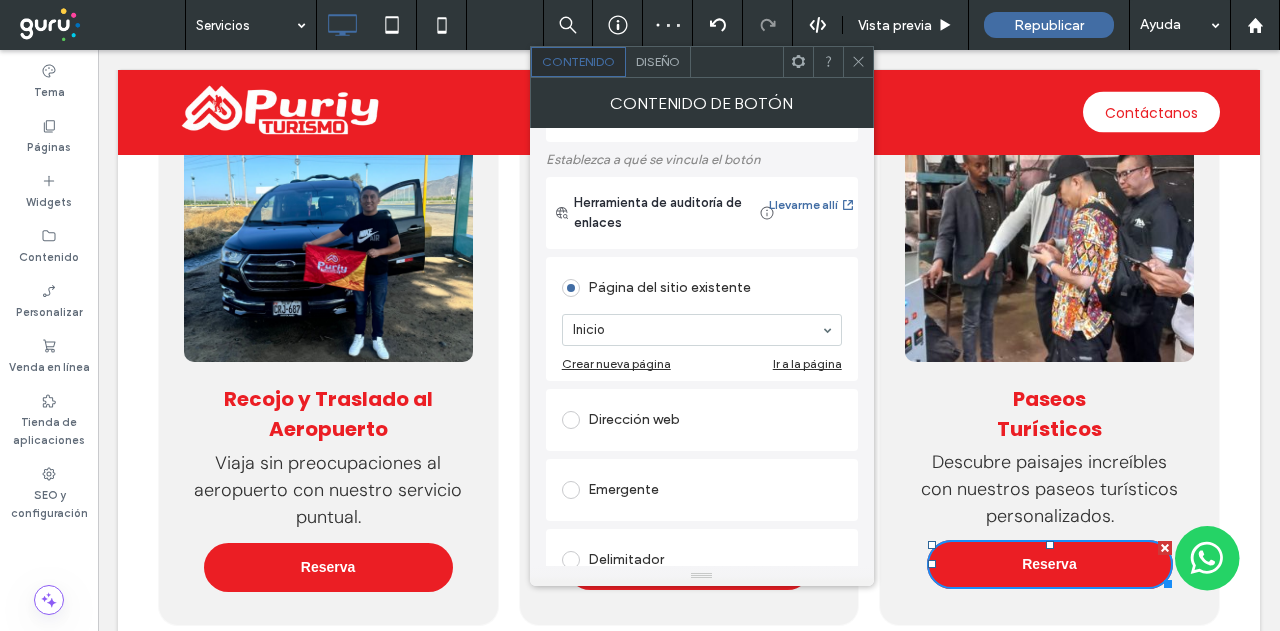 scroll, scrollTop: 200, scrollLeft: 0, axis: vertical 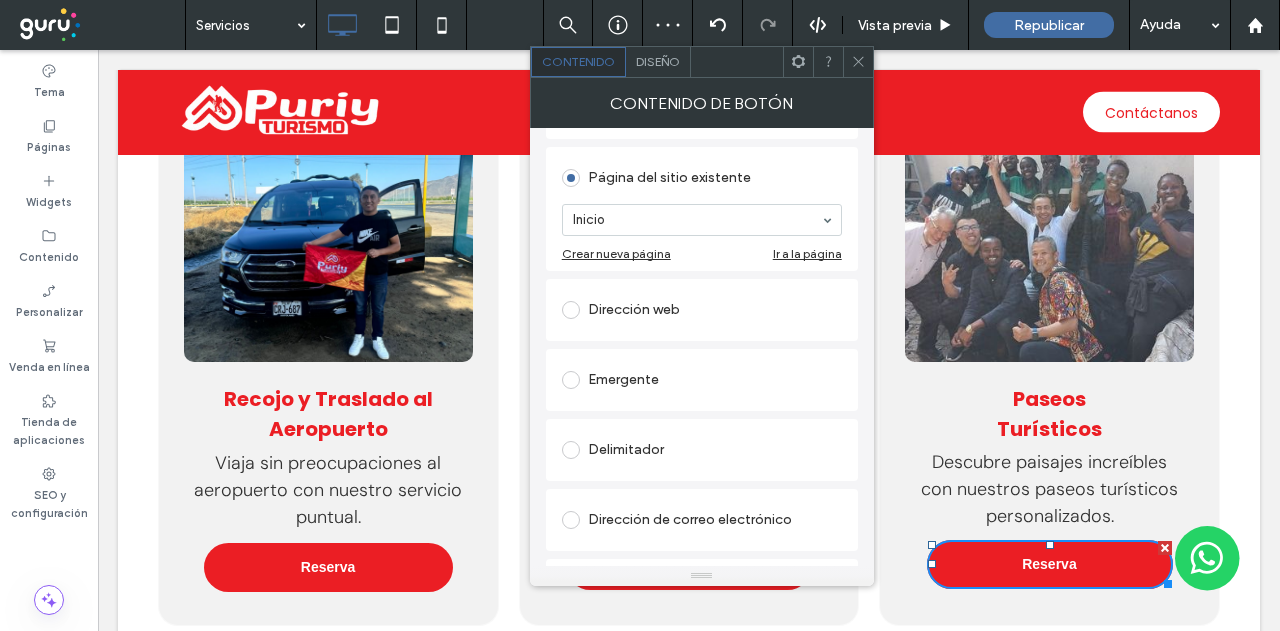 click on "Emergente" at bounding box center (702, 380) 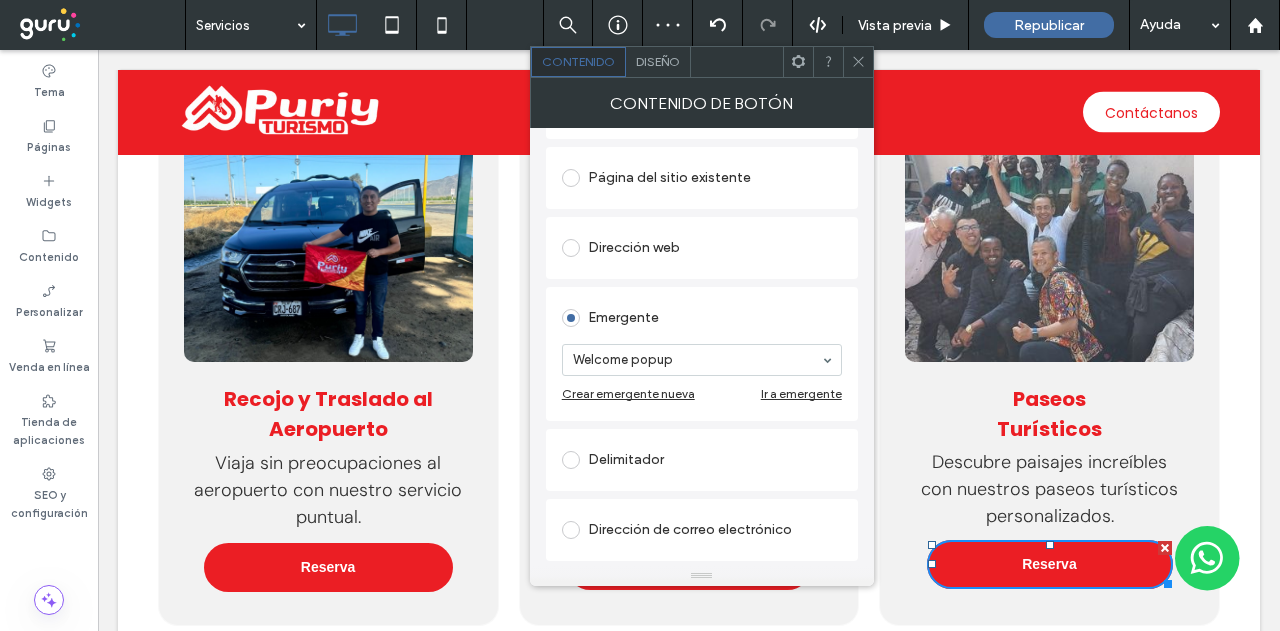 click on "Dirección web" at bounding box center (702, 248) 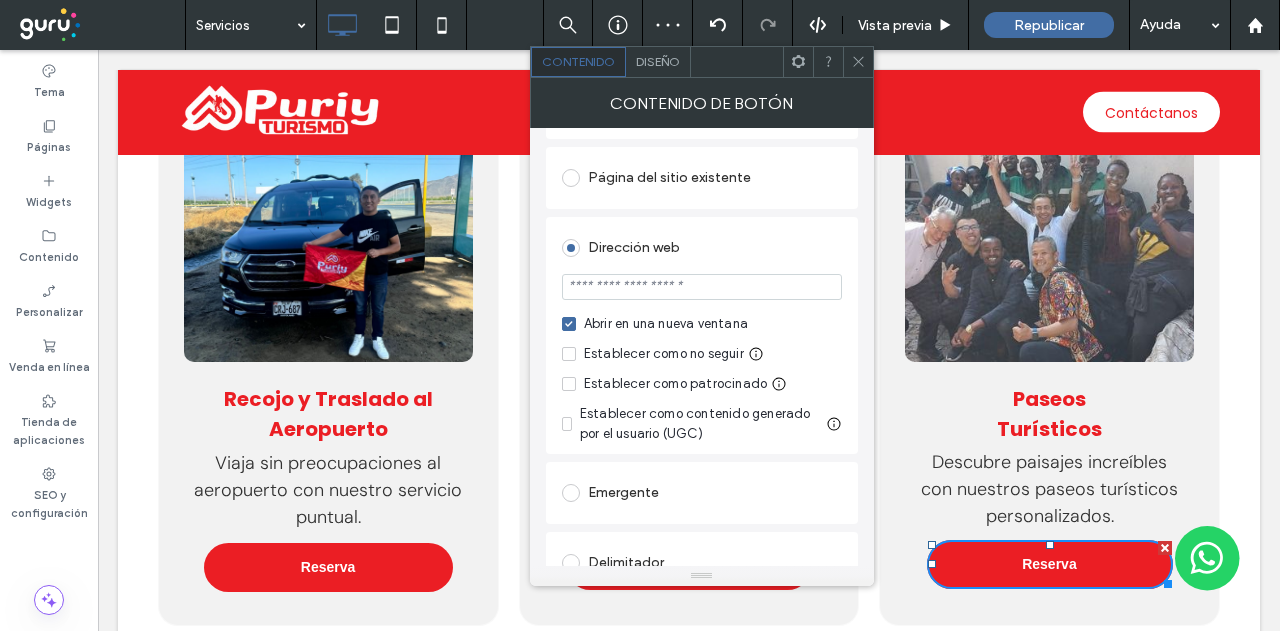 click at bounding box center (702, 287) 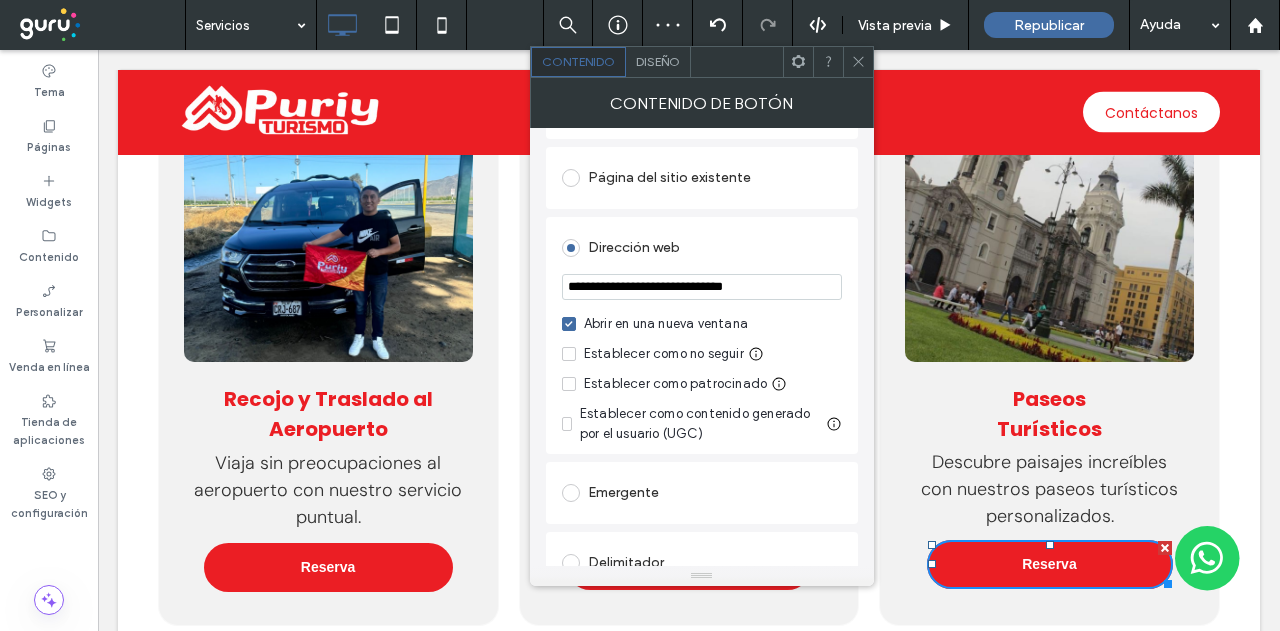 type on "**********" 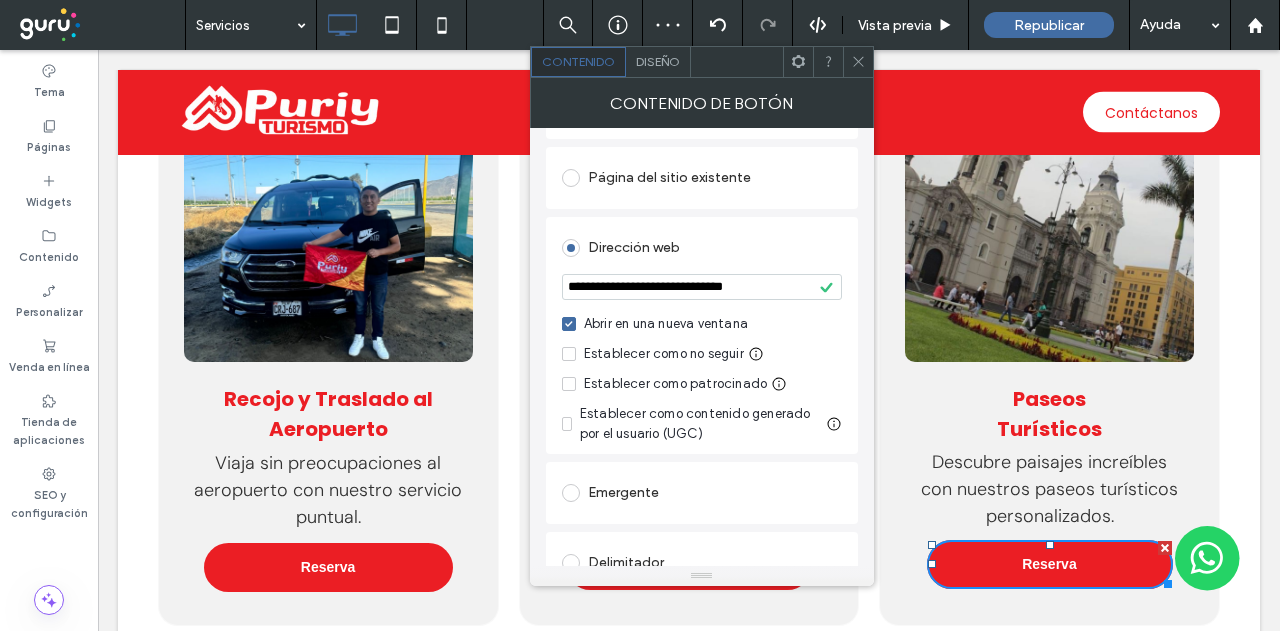 click at bounding box center (858, 62) 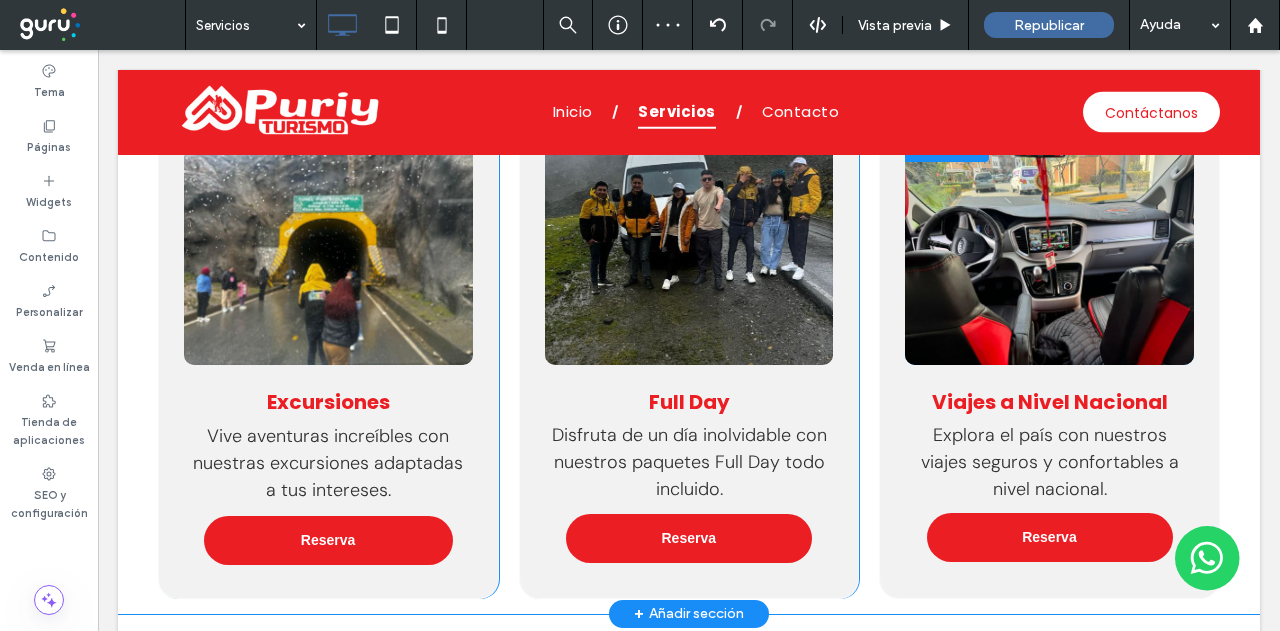 scroll, scrollTop: 1530, scrollLeft: 0, axis: vertical 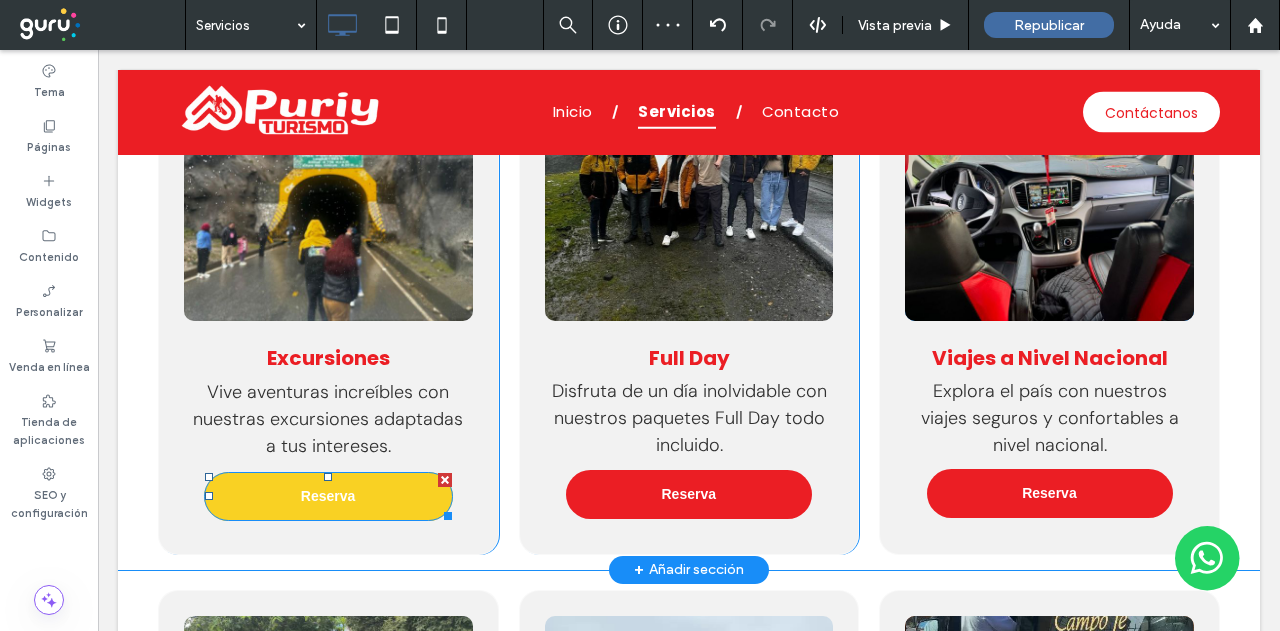 click on "Reserva" at bounding box center (328, 496) 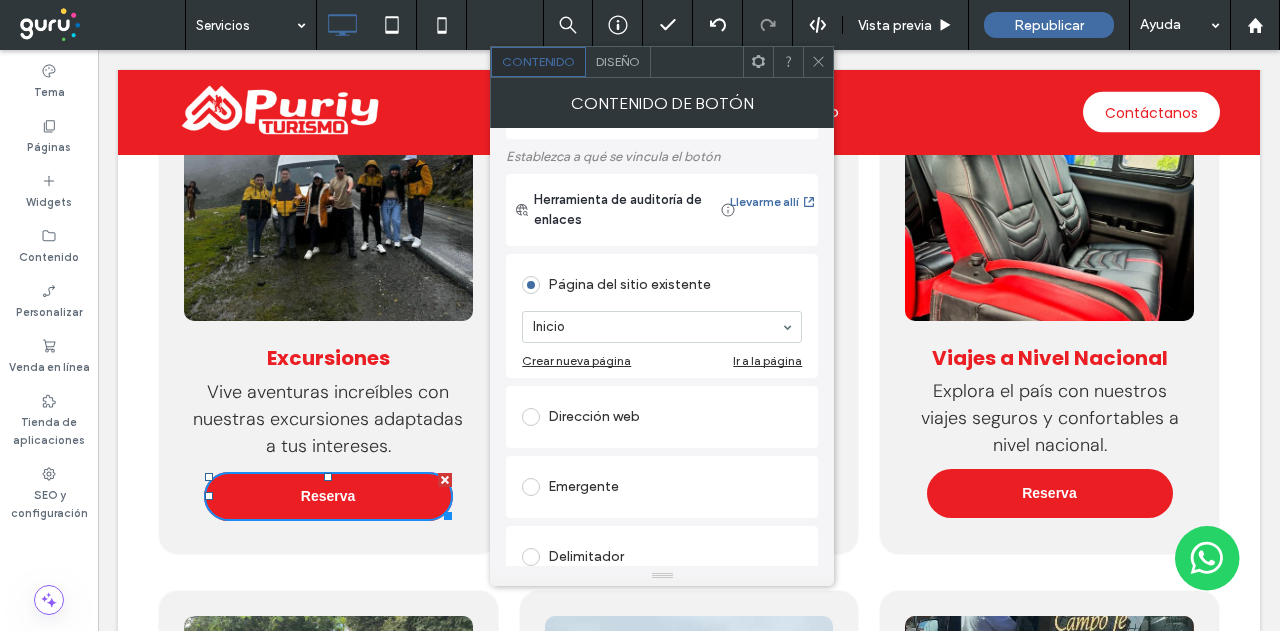 scroll, scrollTop: 200, scrollLeft: 0, axis: vertical 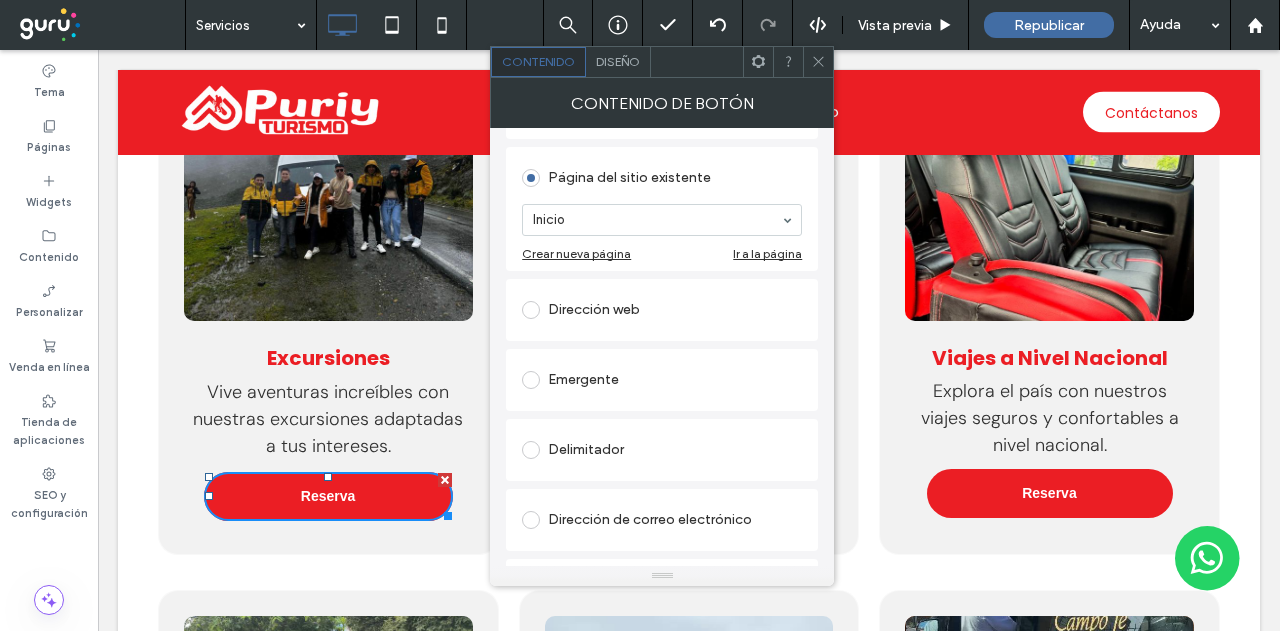 click on "Dirección web" at bounding box center (662, 310) 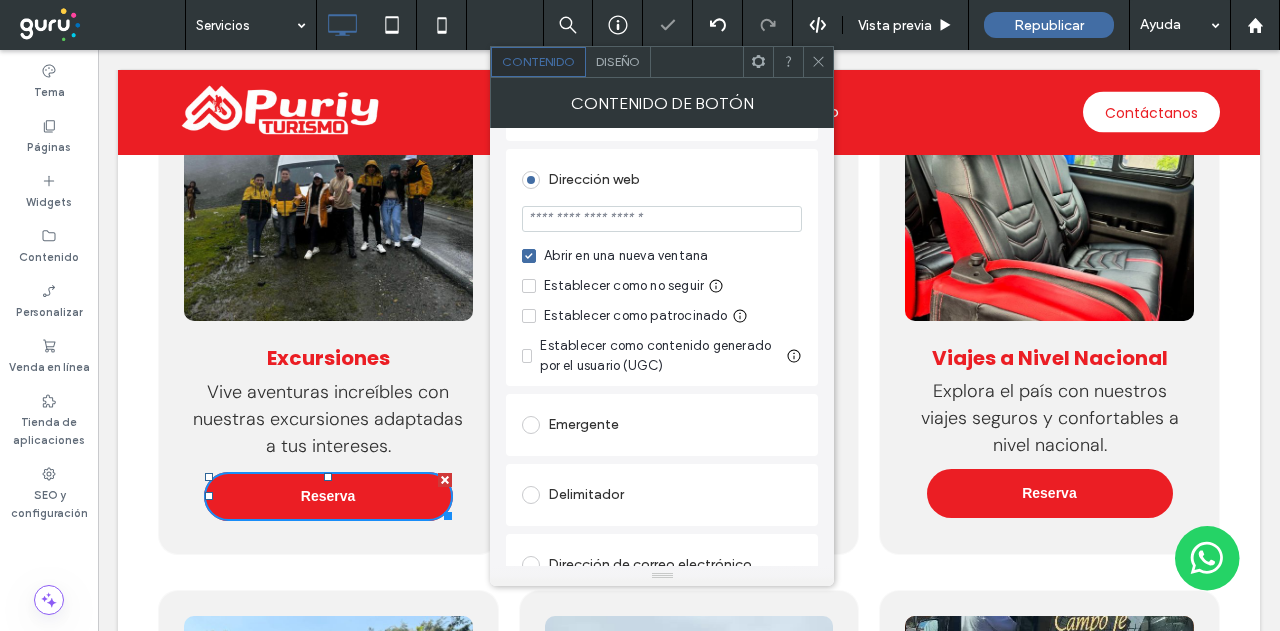 scroll, scrollTop: 300, scrollLeft: 0, axis: vertical 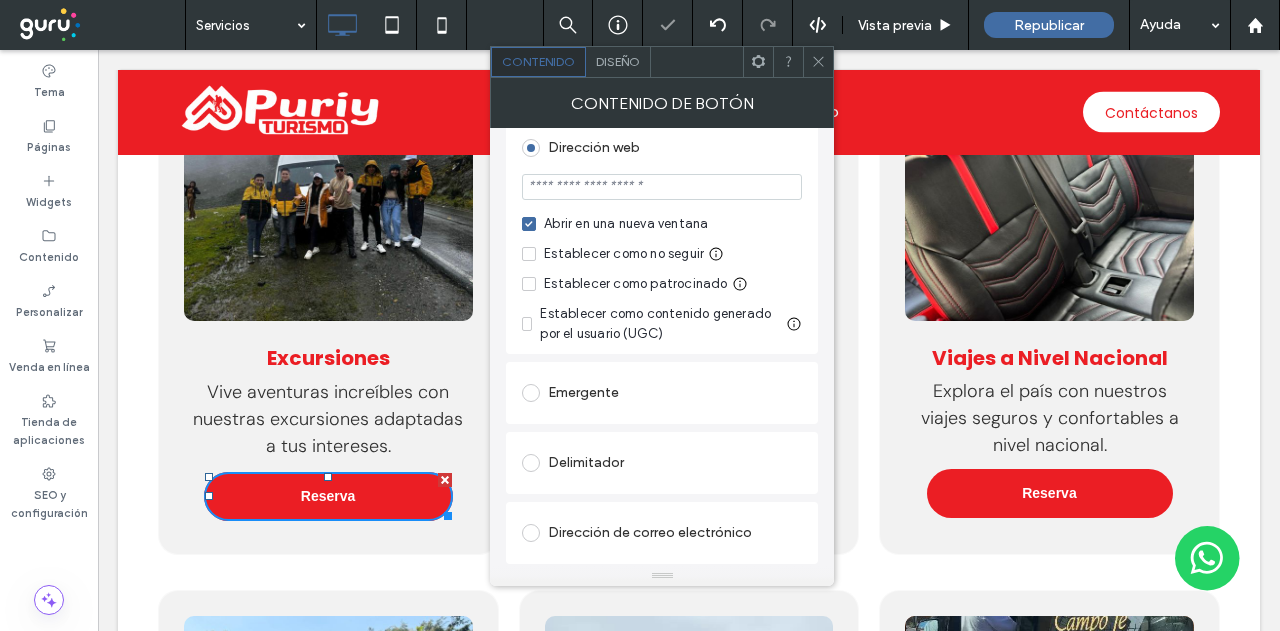 click at bounding box center [662, 187] 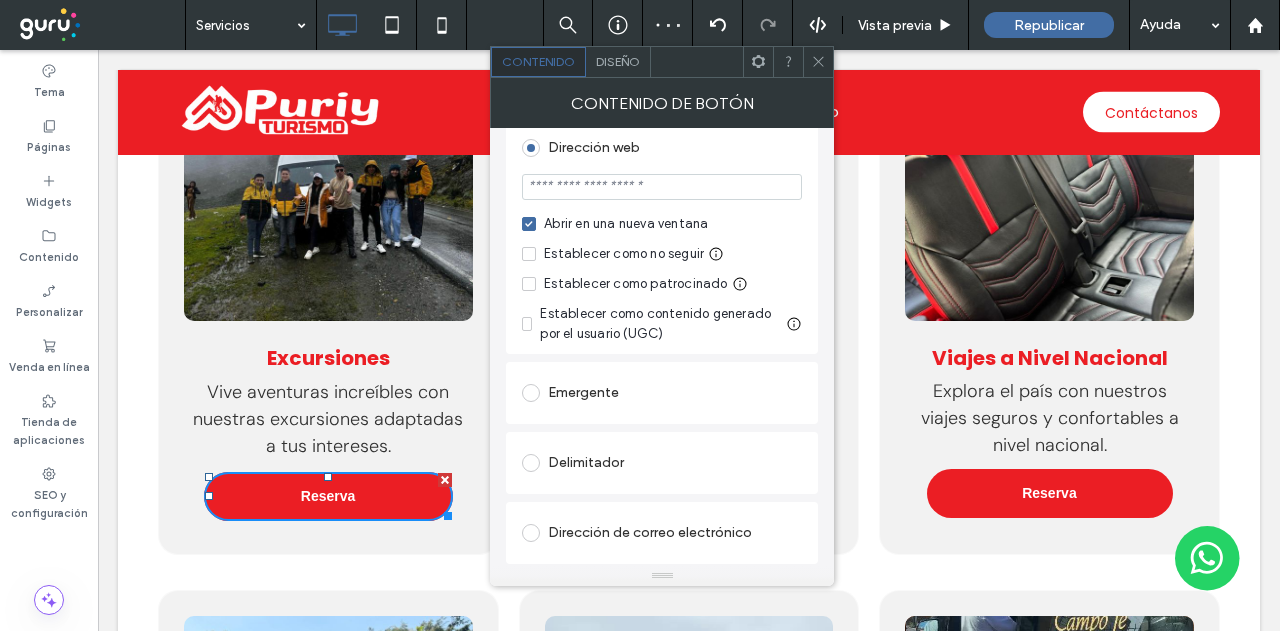 paste on "**********" 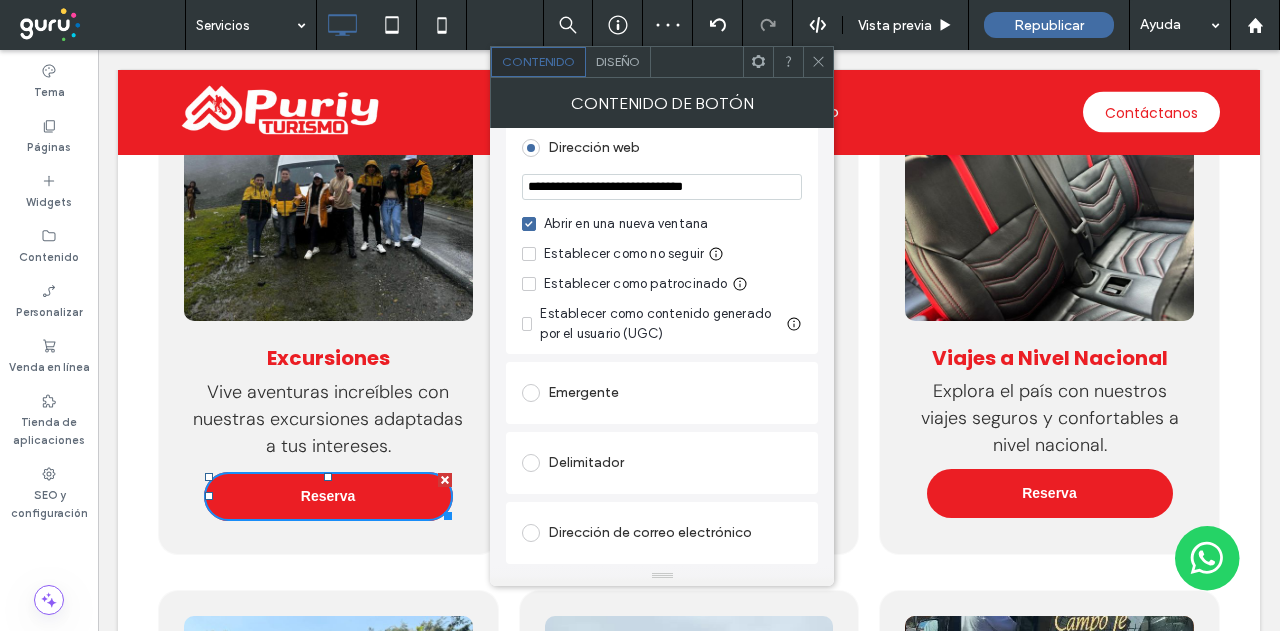 type on "**********" 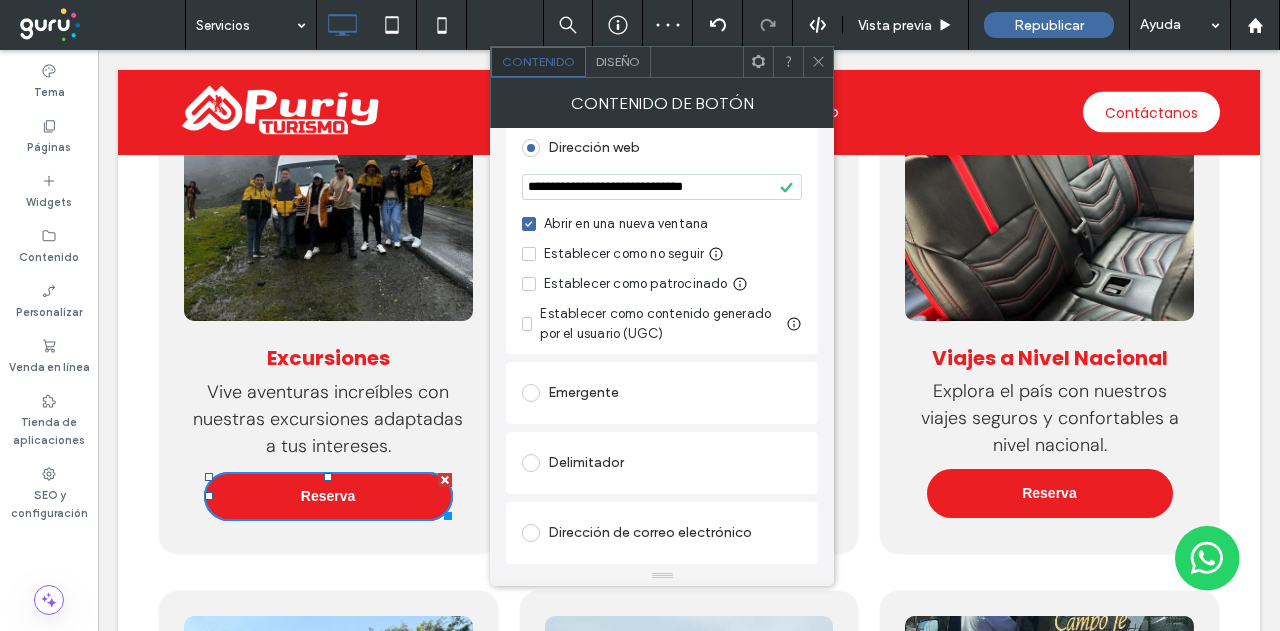 click on "Dirección web" at bounding box center [662, 148] 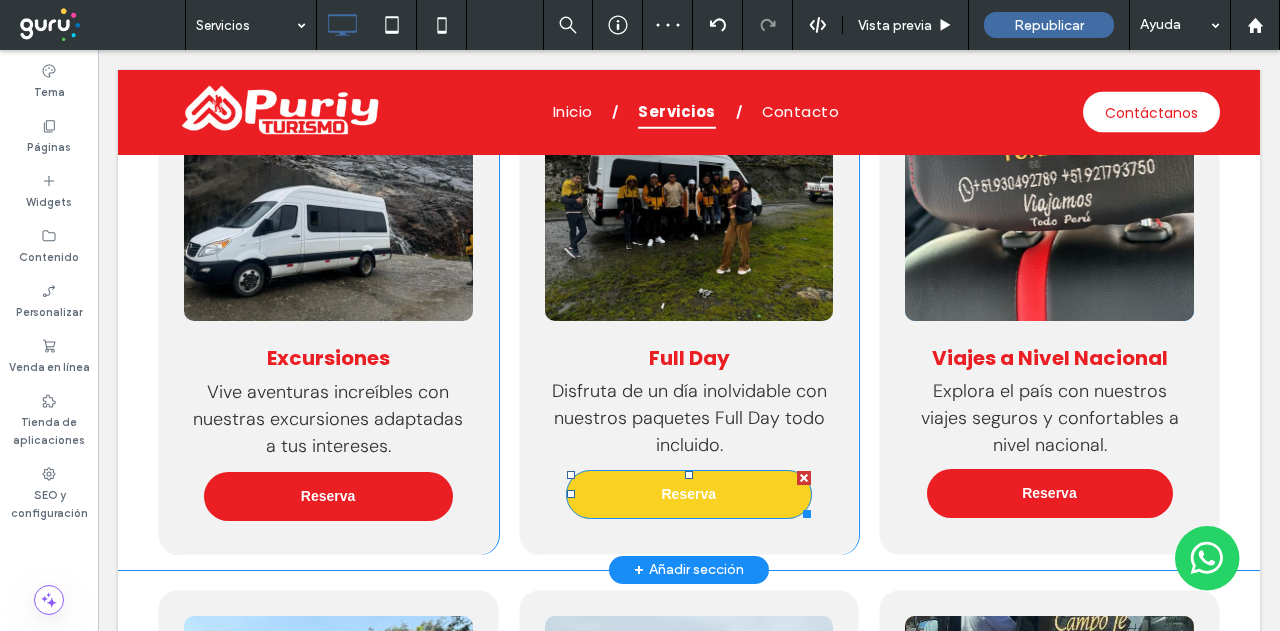 click on "Reserva" at bounding box center [689, 494] 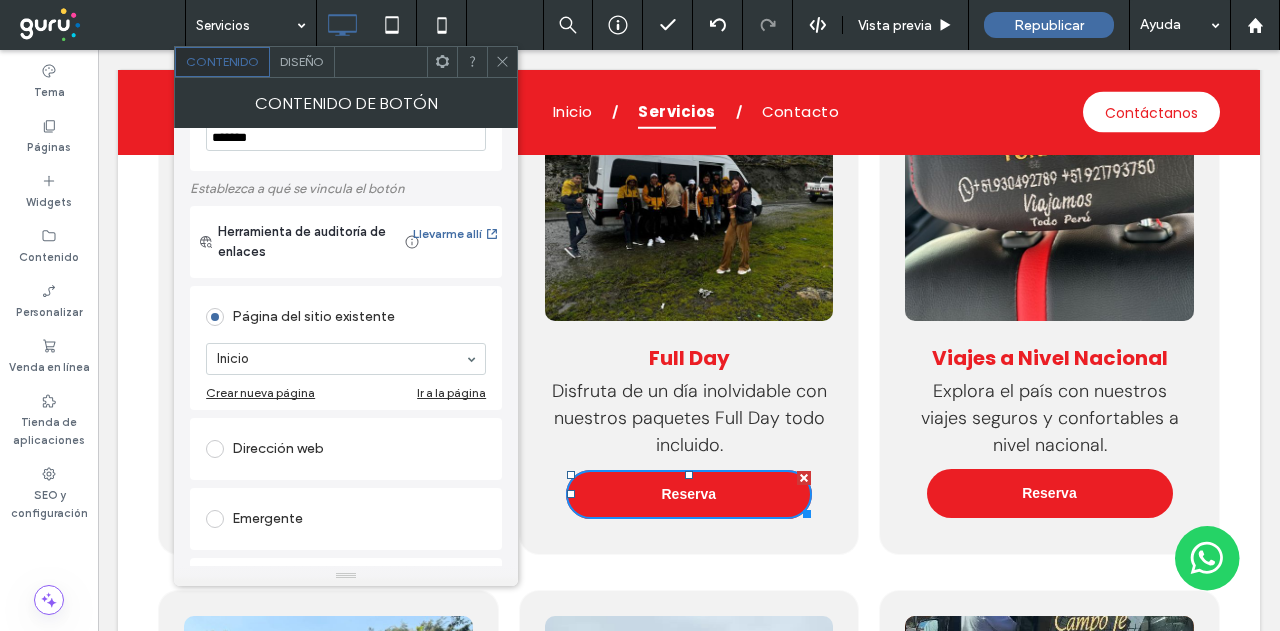 scroll, scrollTop: 100, scrollLeft: 0, axis: vertical 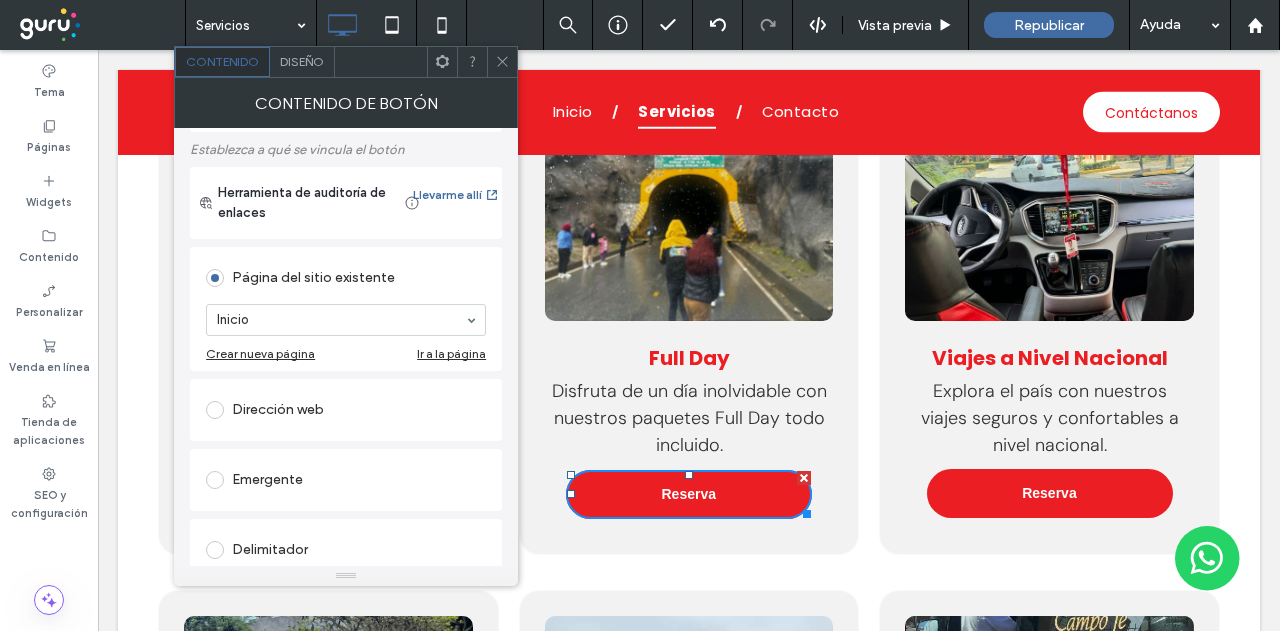 click on "Dirección web" at bounding box center [346, 410] 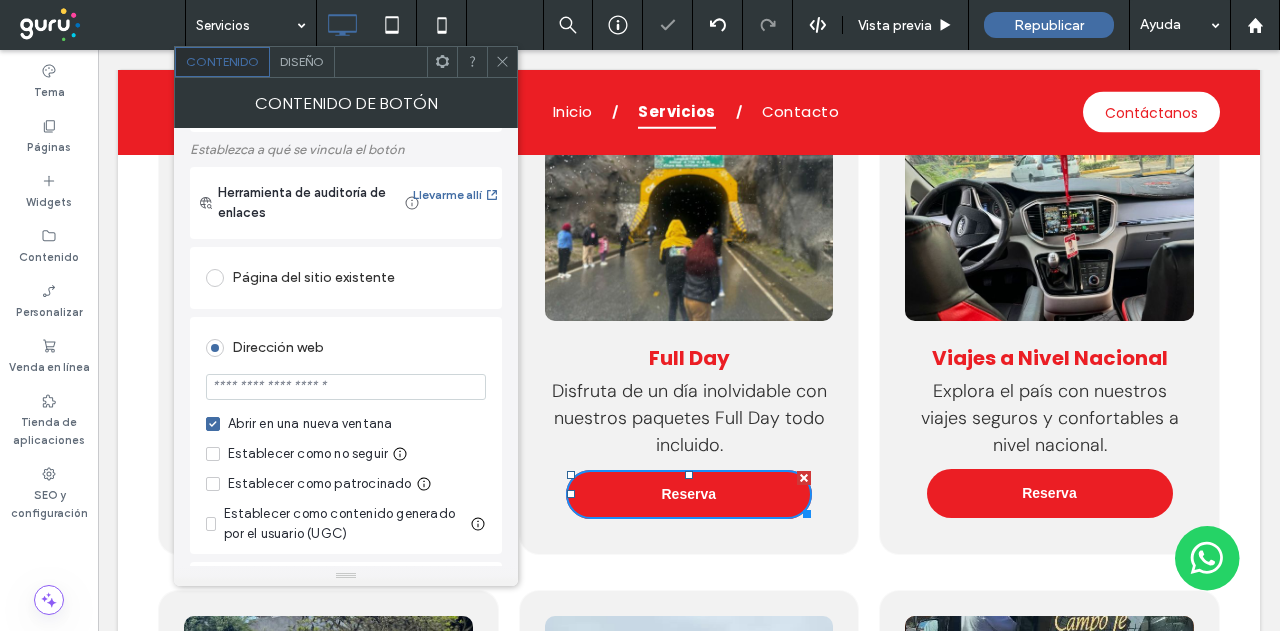 click at bounding box center (346, 387) 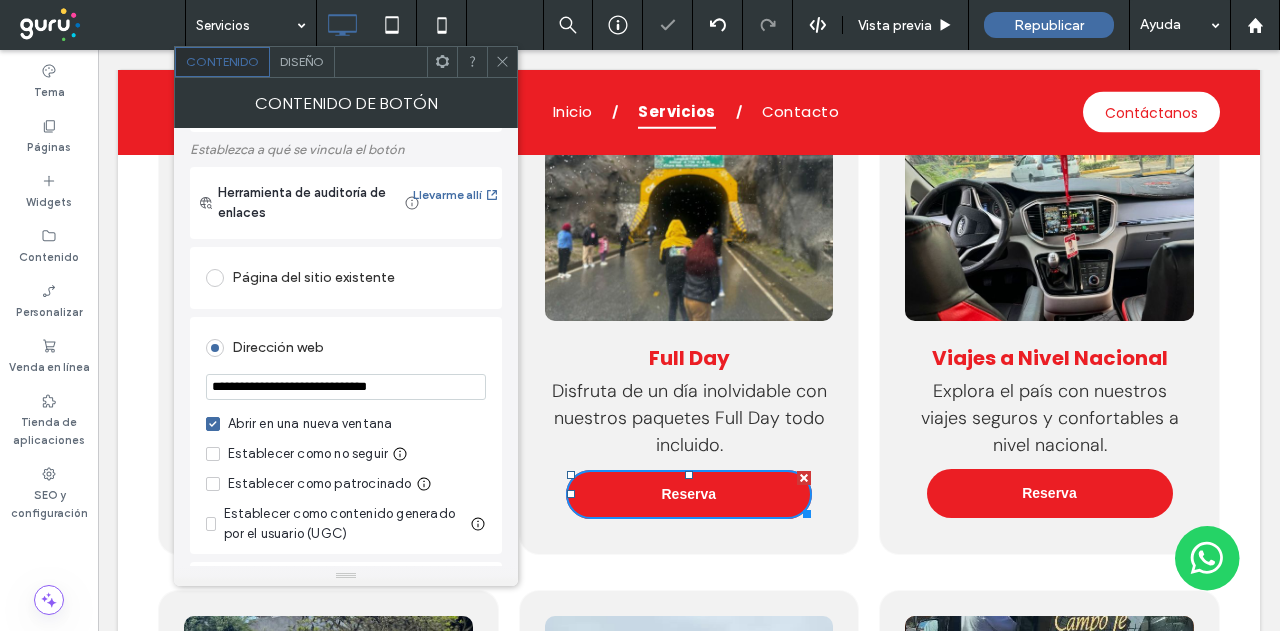 type on "**********" 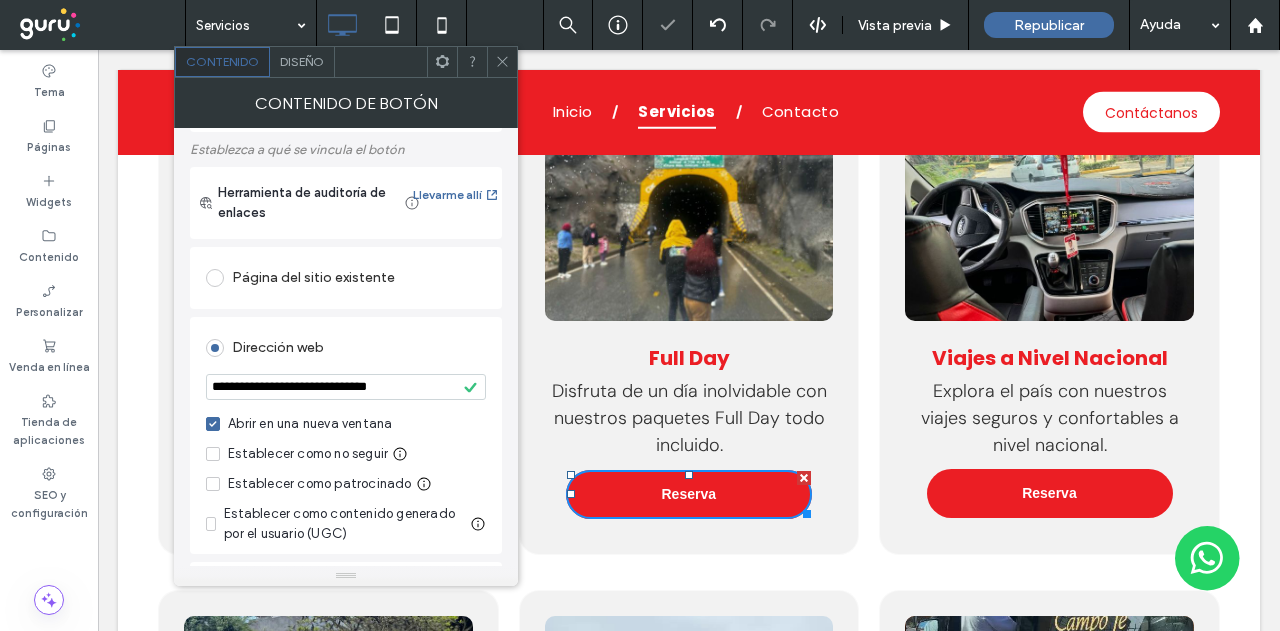 drag, startPoint x: 496, startPoint y: 53, endPoint x: 565, endPoint y: 179, distance: 143.65584 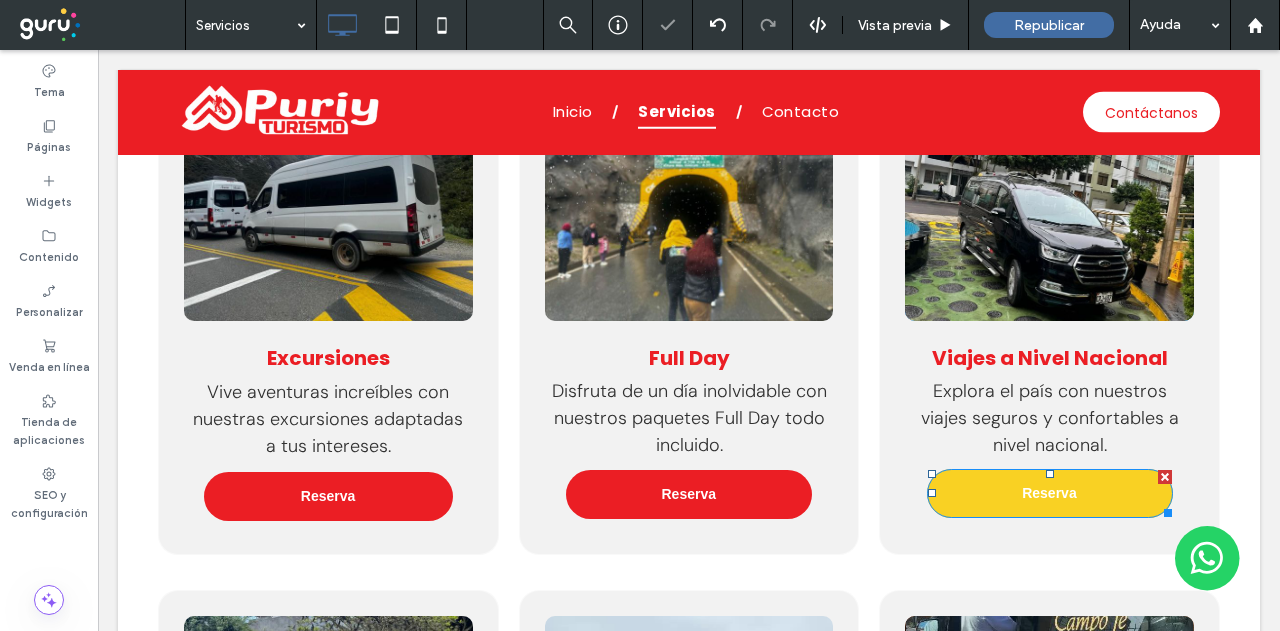 click on "Reserva" at bounding box center (1050, 493) 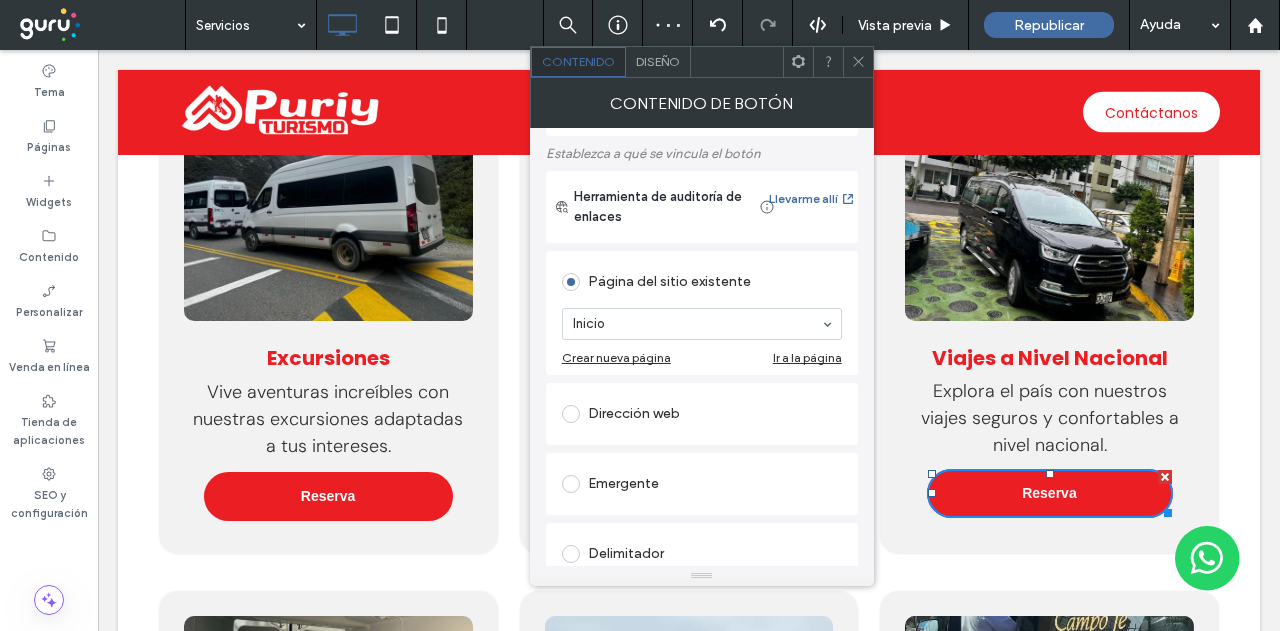 scroll, scrollTop: 100, scrollLeft: 0, axis: vertical 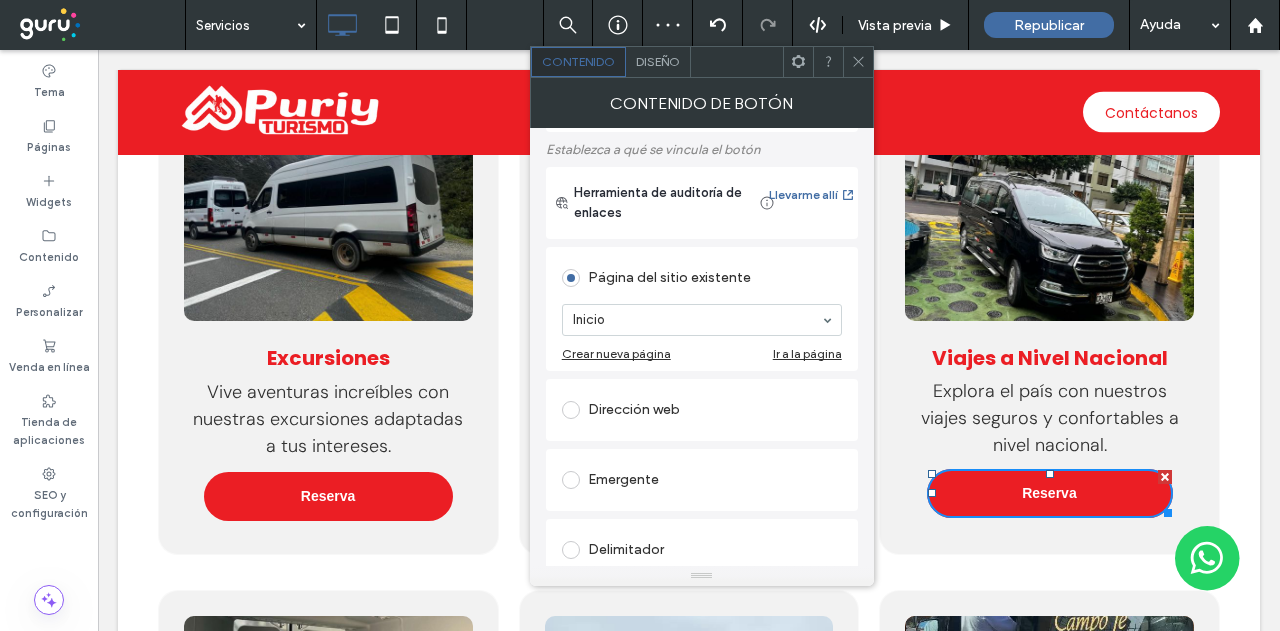 click on "Dirección web" at bounding box center (702, 410) 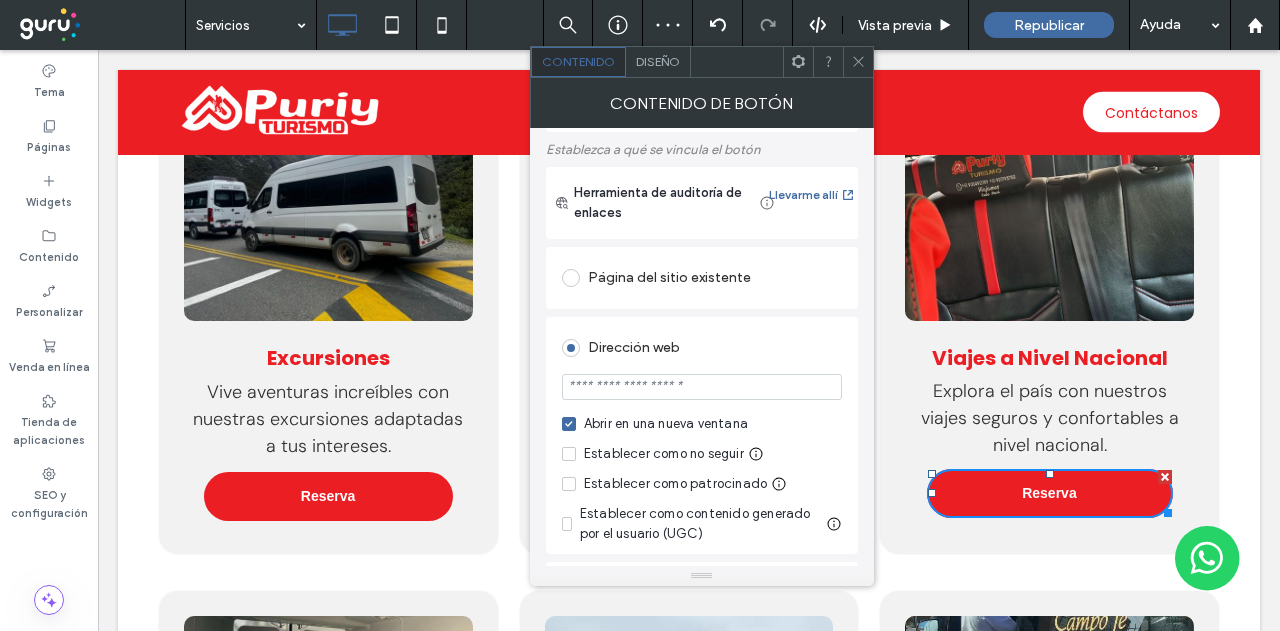 click at bounding box center (702, 387) 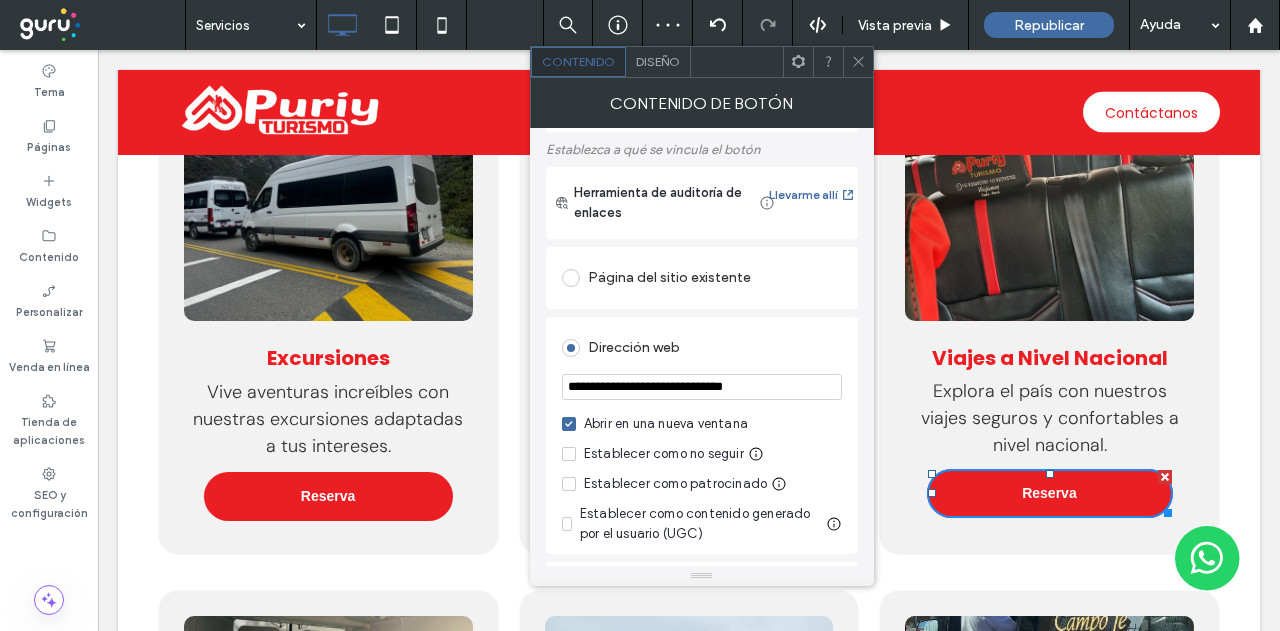type on "**********" 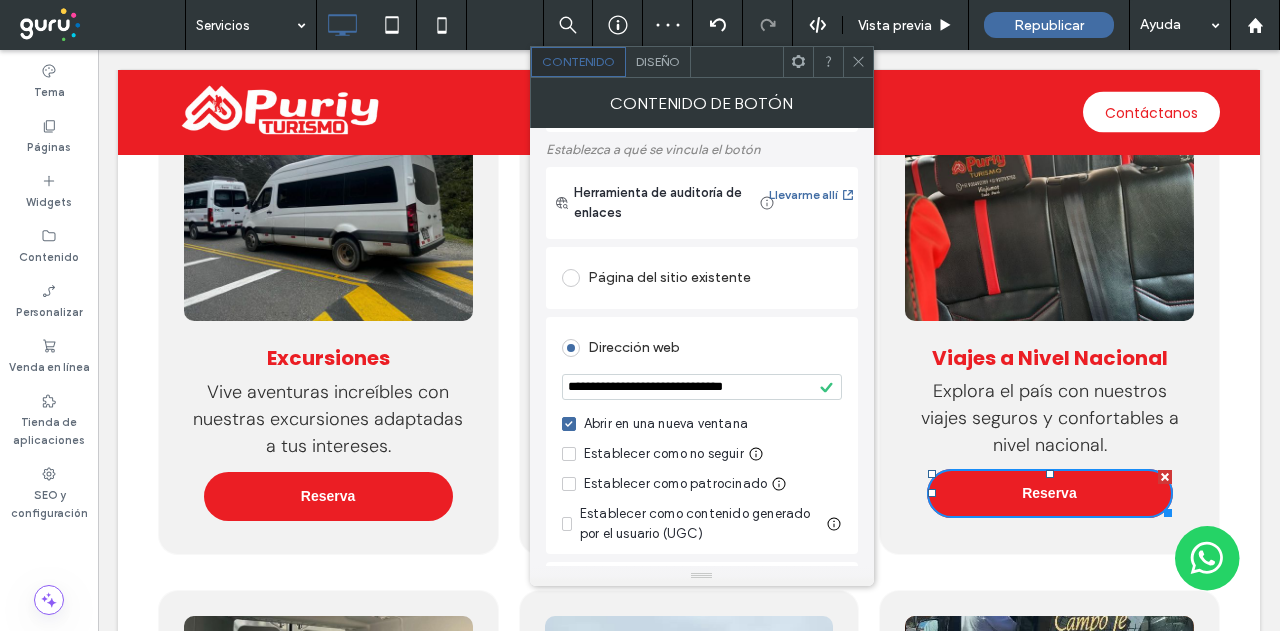 click 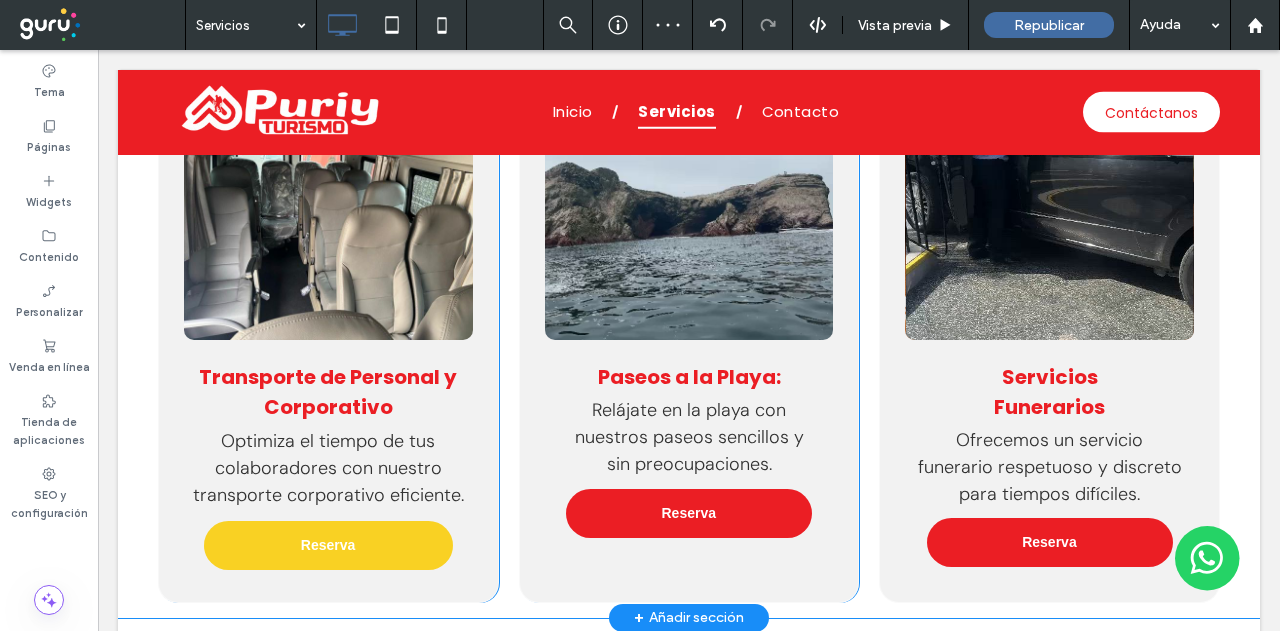 scroll, scrollTop: 2130, scrollLeft: 0, axis: vertical 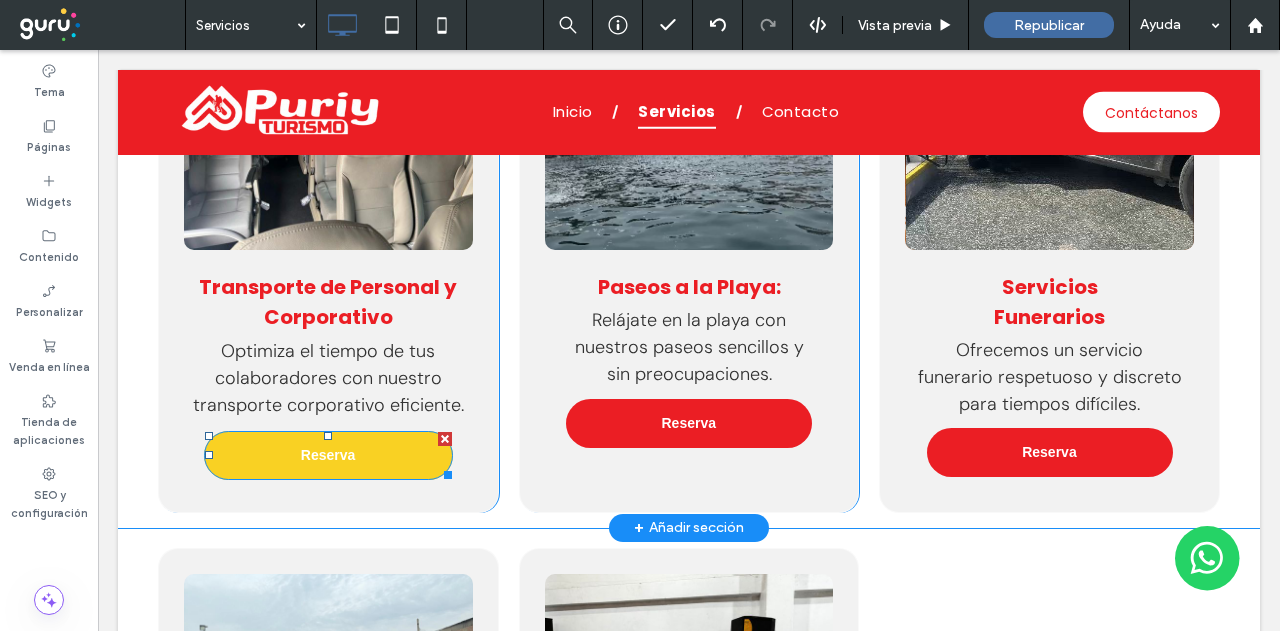 click on "Reserva" at bounding box center [328, 455] 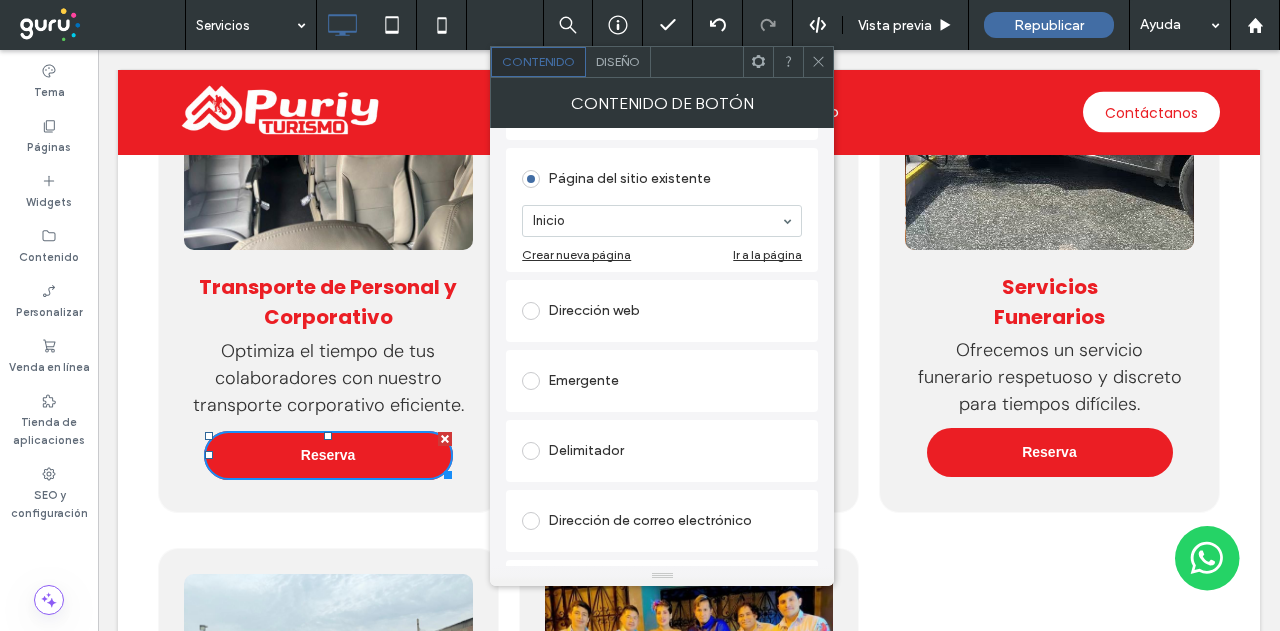 scroll, scrollTop: 200, scrollLeft: 0, axis: vertical 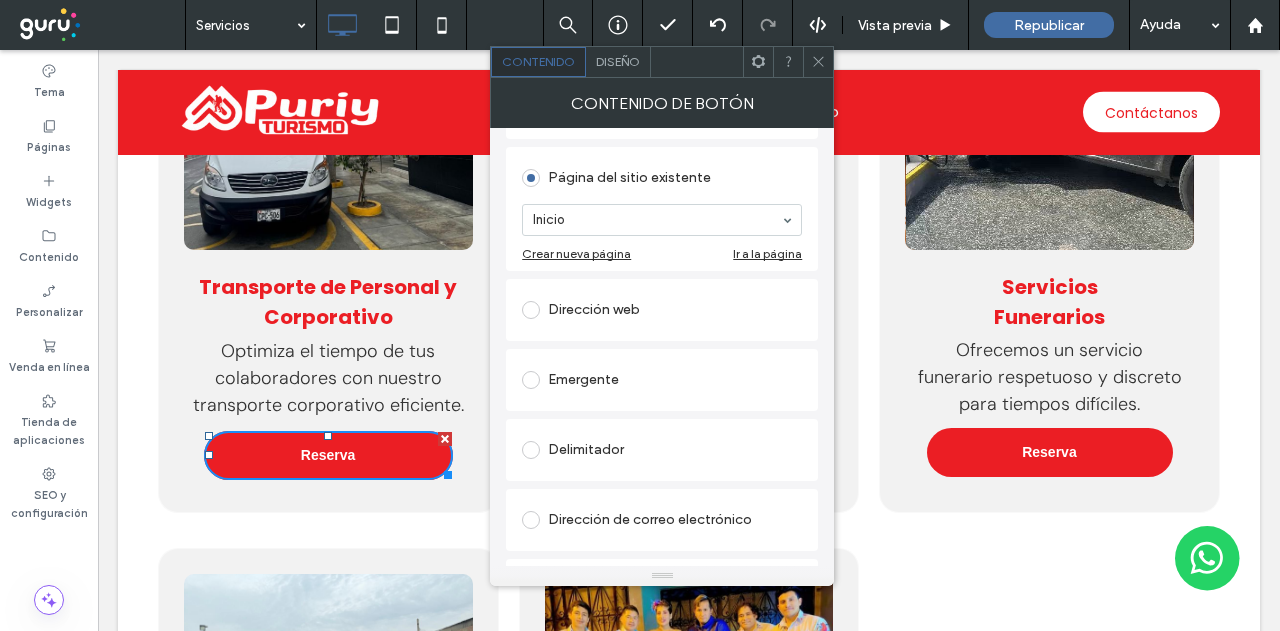 click on "Dirección web" at bounding box center (662, 310) 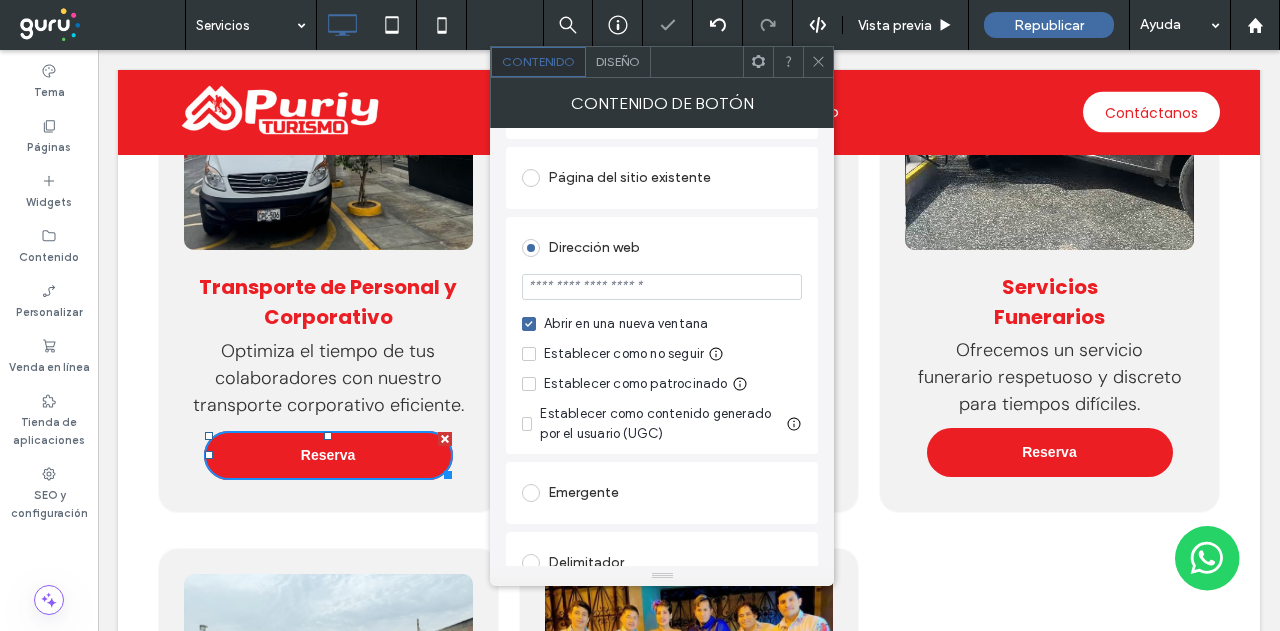 click at bounding box center [662, 289] 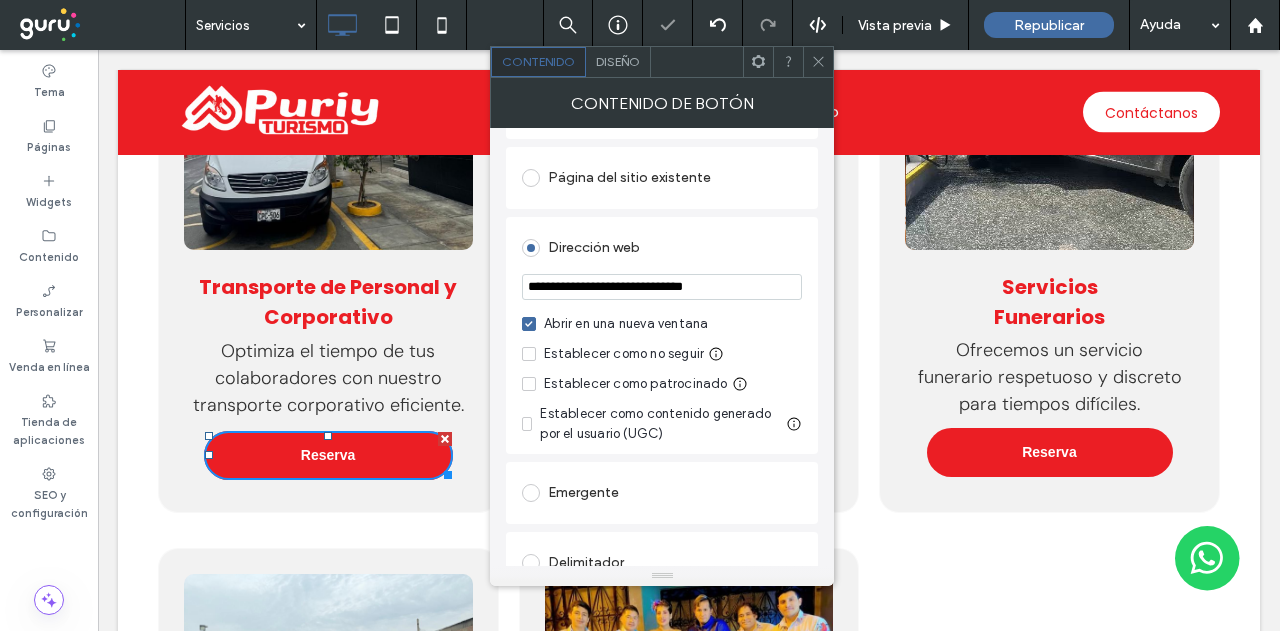 type on "**********" 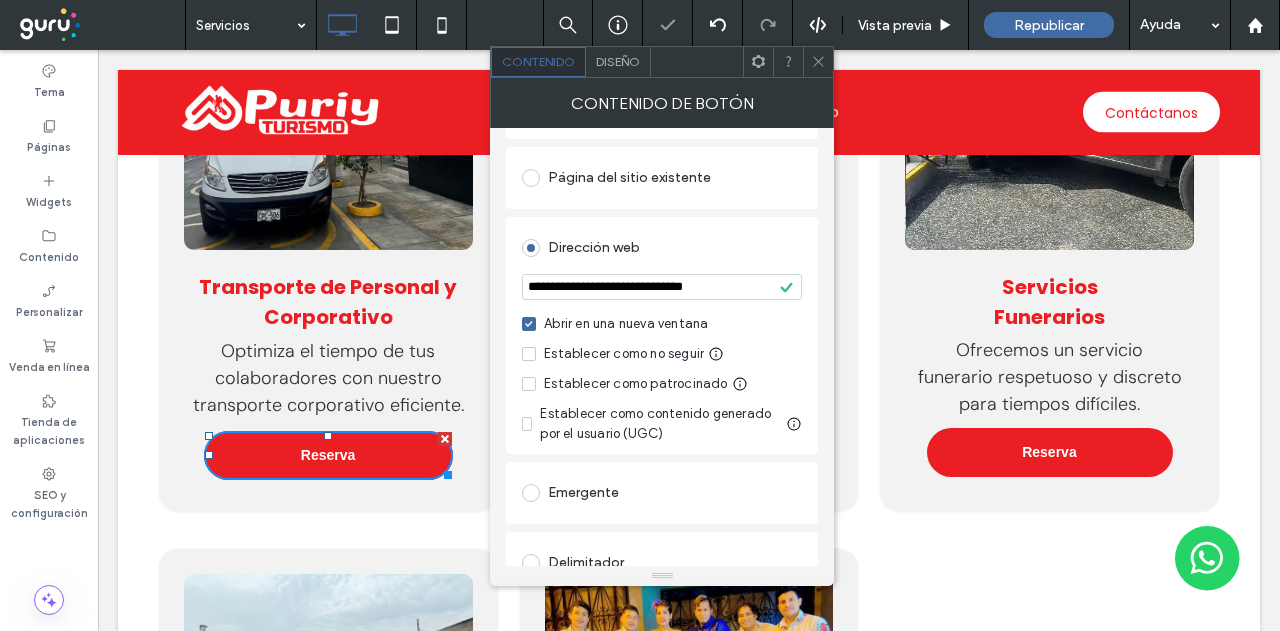 click 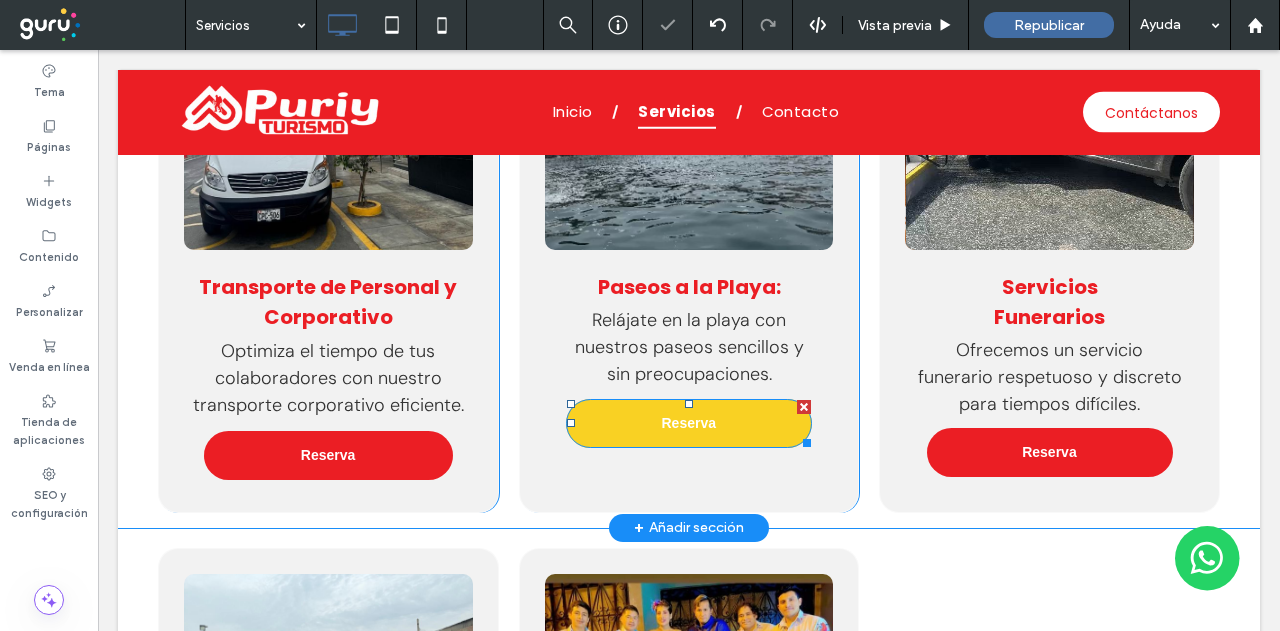 click on "Reserva" at bounding box center (689, 423) 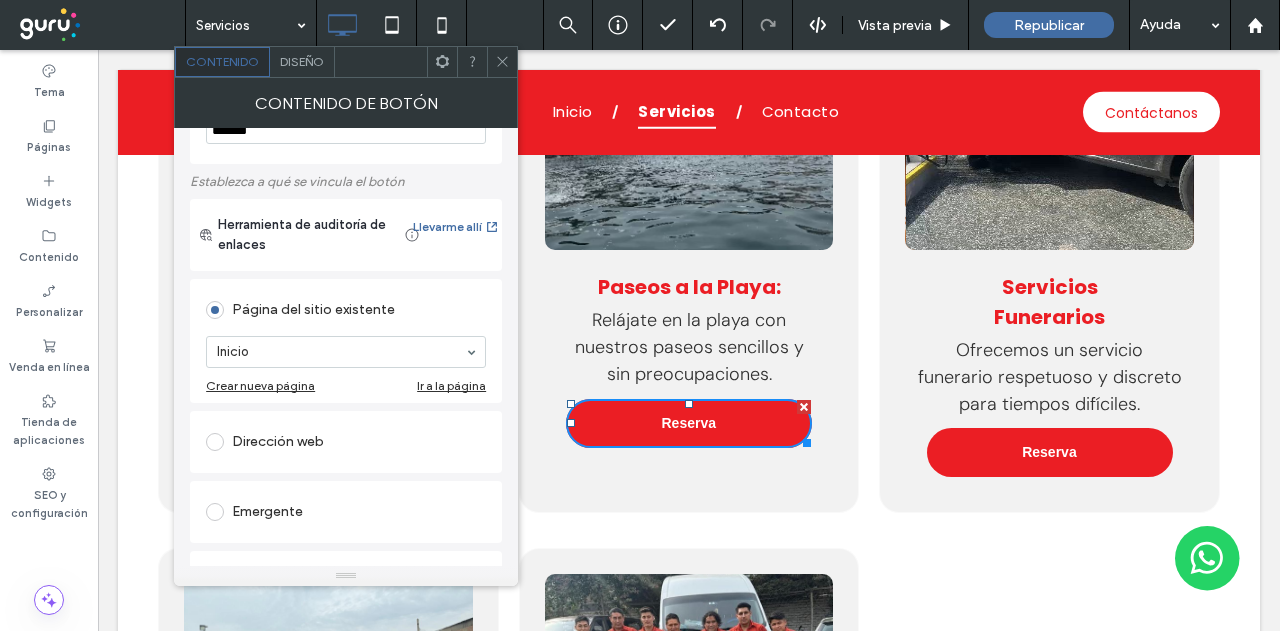 scroll, scrollTop: 100, scrollLeft: 0, axis: vertical 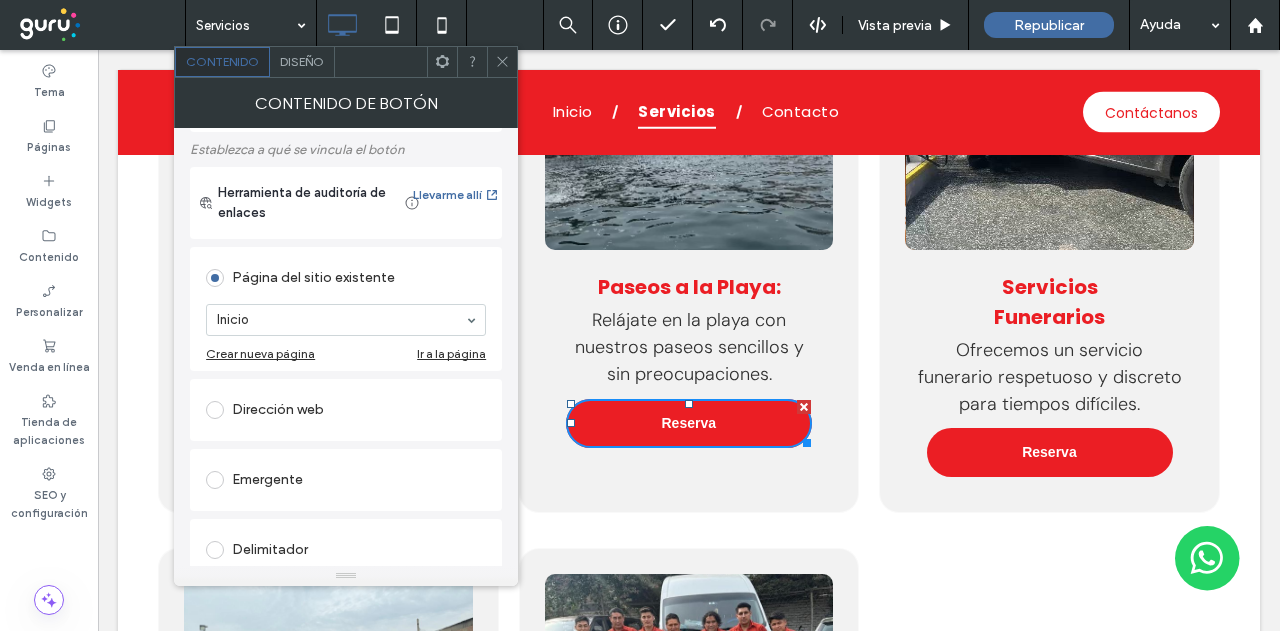 click on "Dirección web" at bounding box center (346, 410) 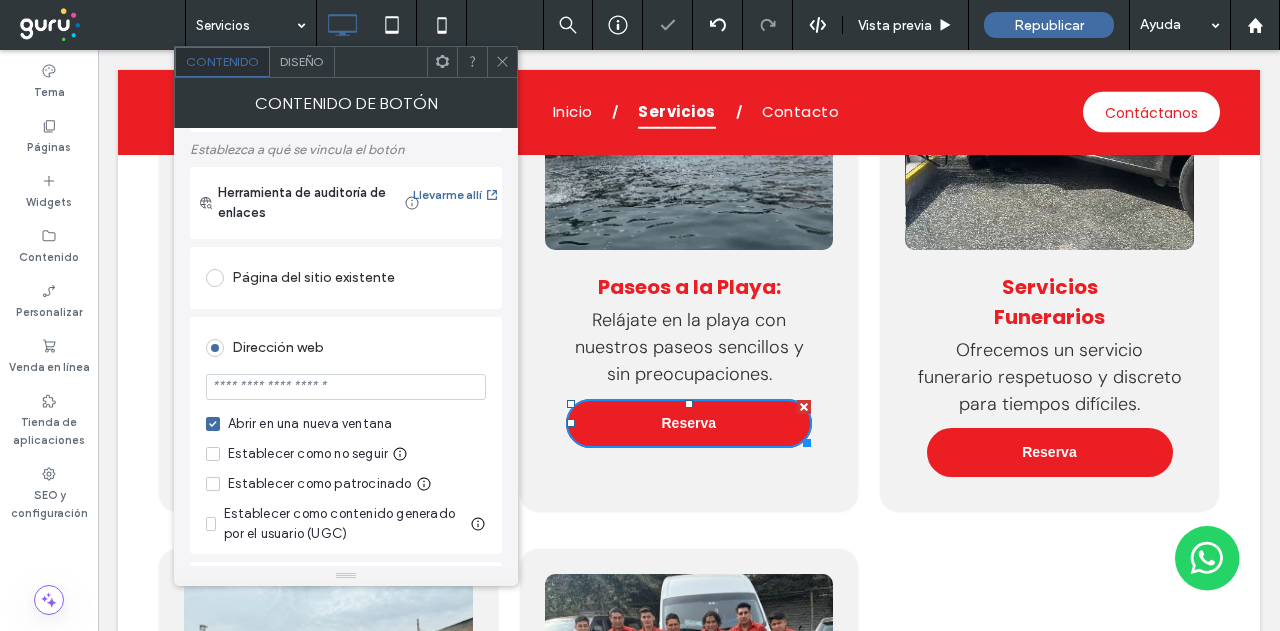 click at bounding box center [346, 387] 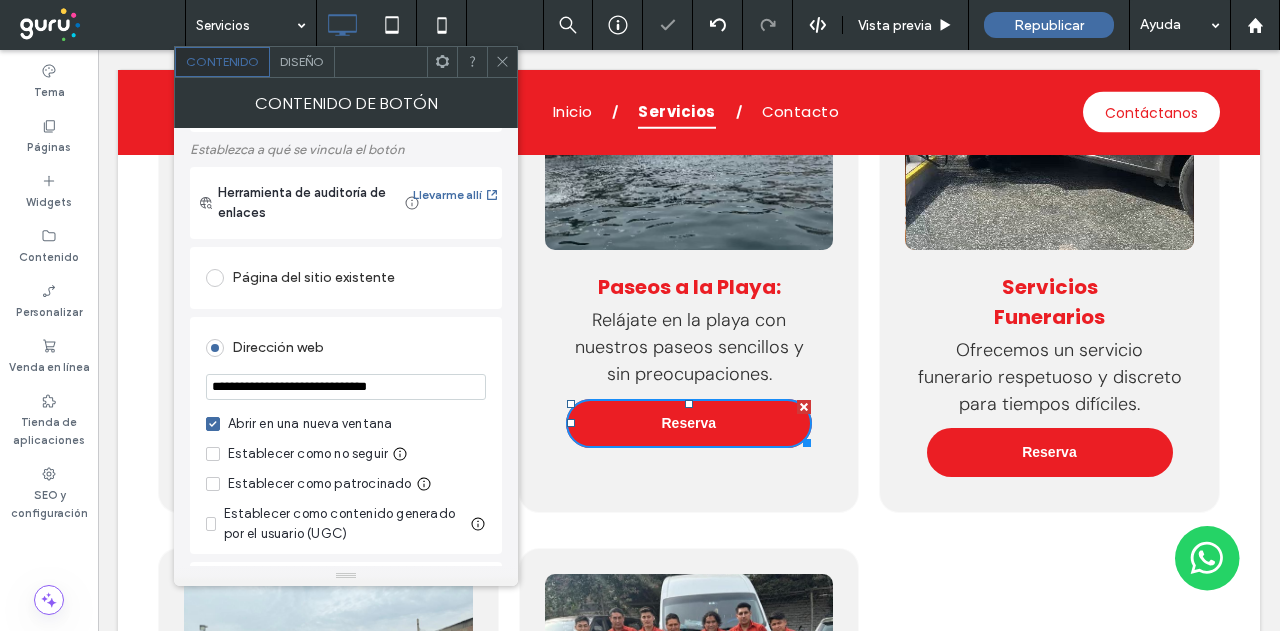 type on "**********" 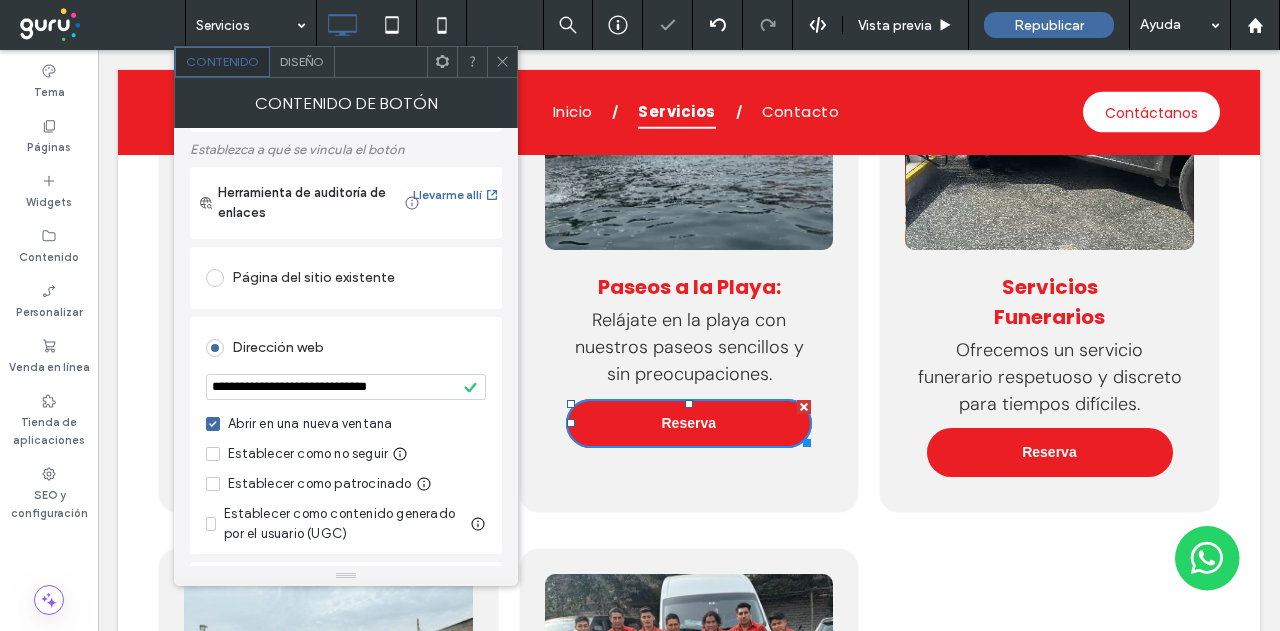 drag, startPoint x: 500, startPoint y: 65, endPoint x: 509, endPoint y: 76, distance: 14.21267 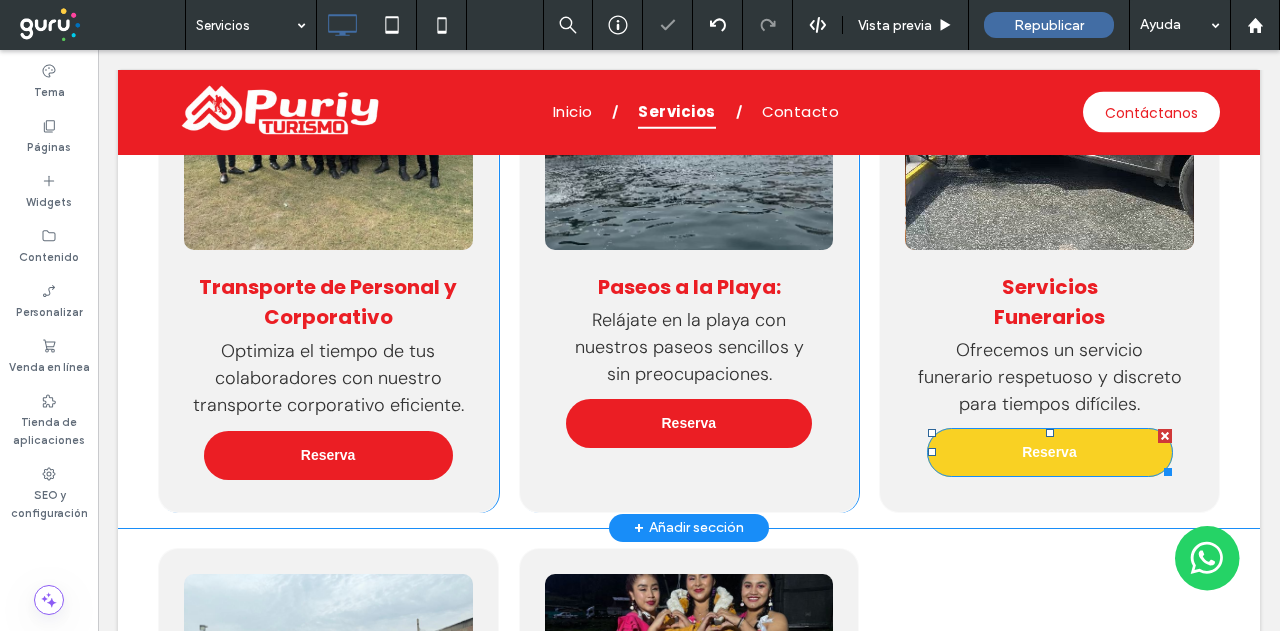 click on "Reserva" at bounding box center [1050, 452] 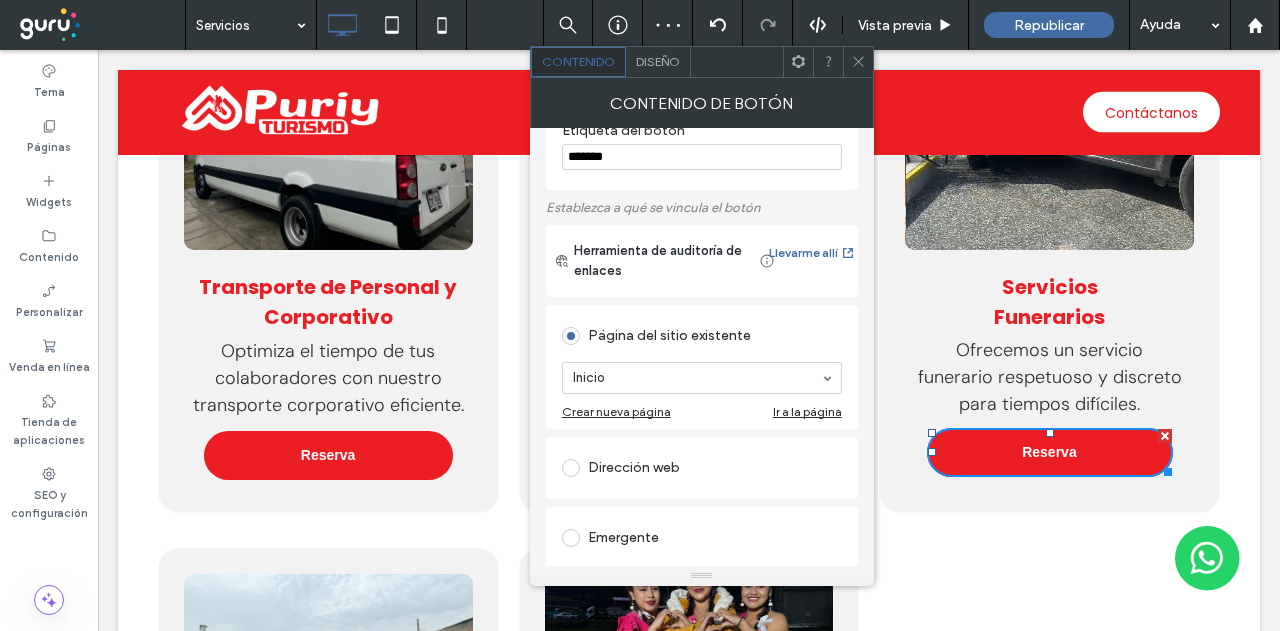 scroll, scrollTop: 100, scrollLeft: 0, axis: vertical 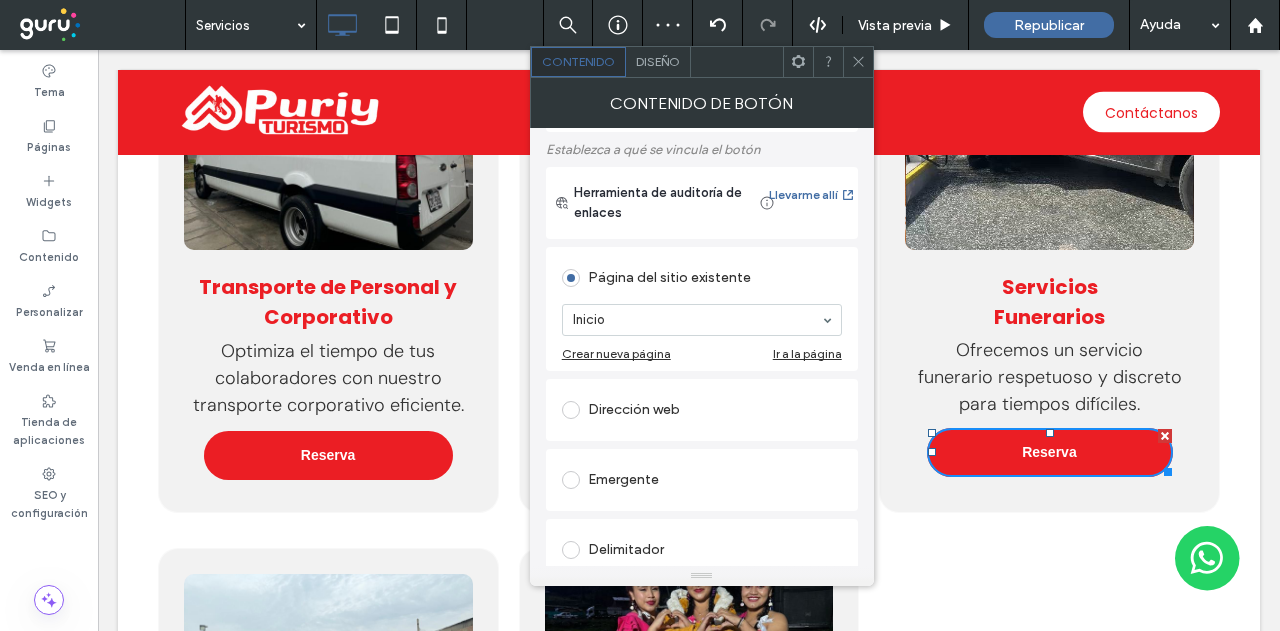 click on "Dirección web" at bounding box center (702, 410) 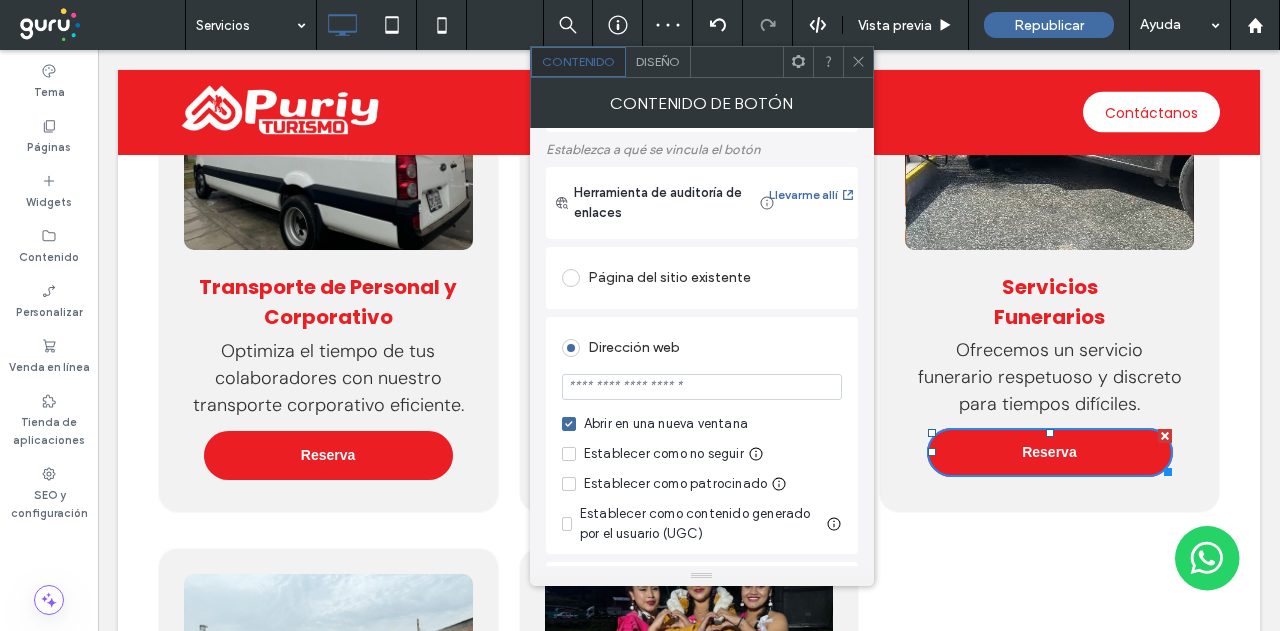 click at bounding box center [702, 387] 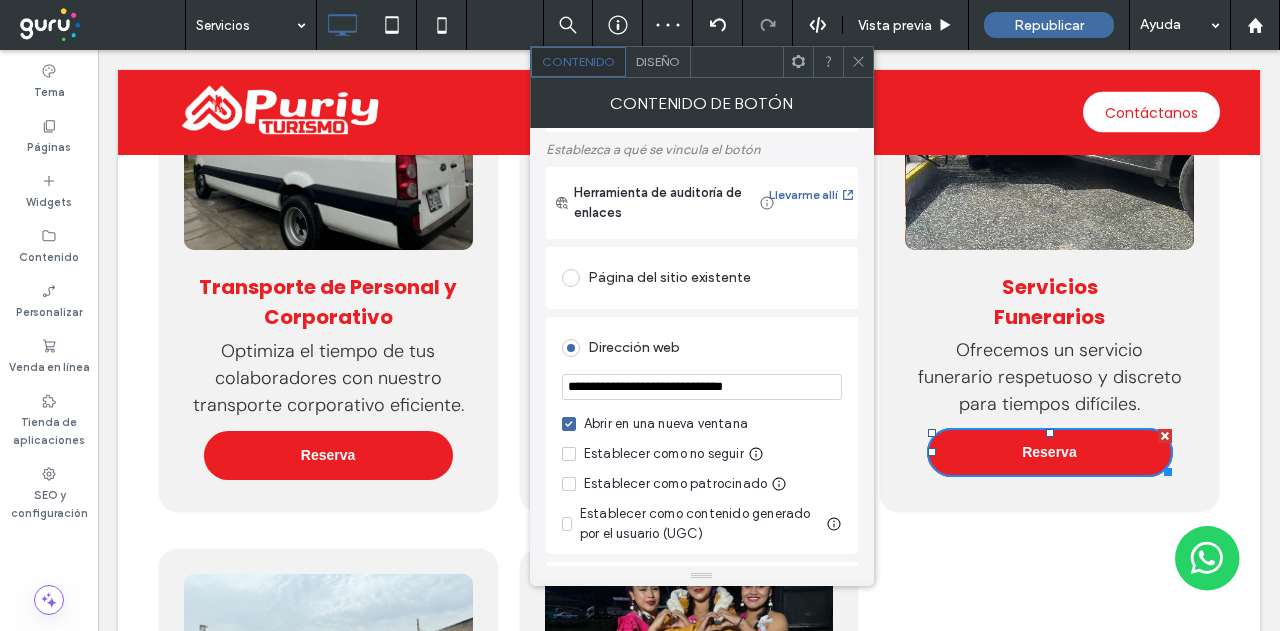 type on "**********" 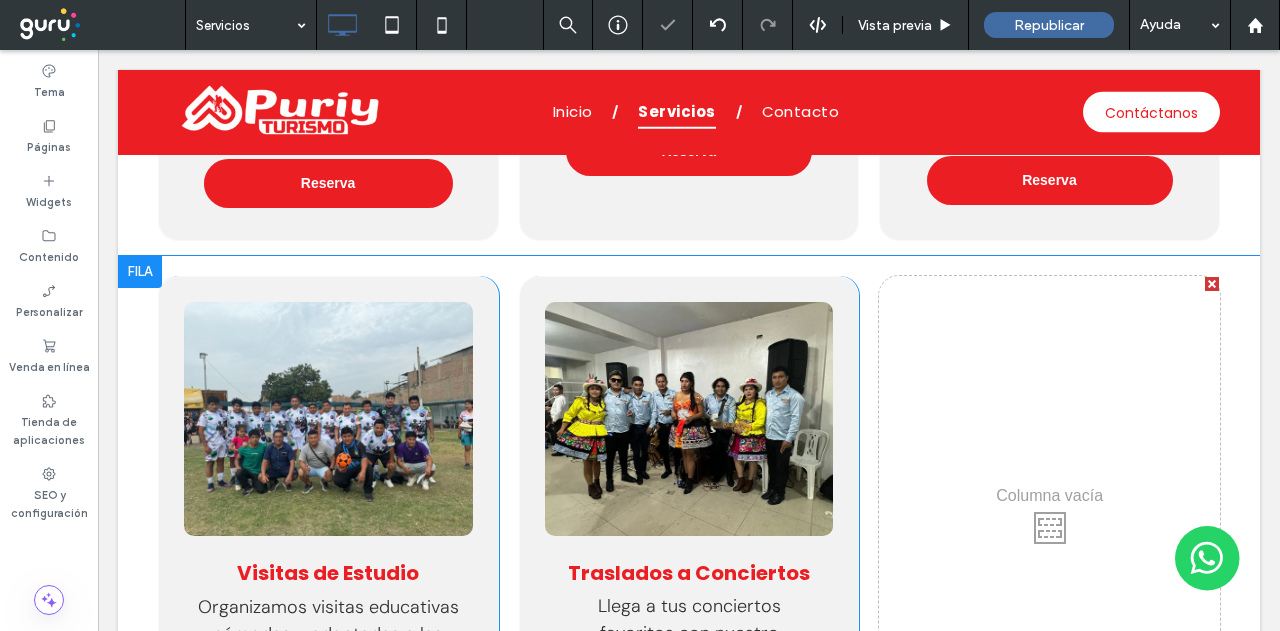 scroll, scrollTop: 2530, scrollLeft: 0, axis: vertical 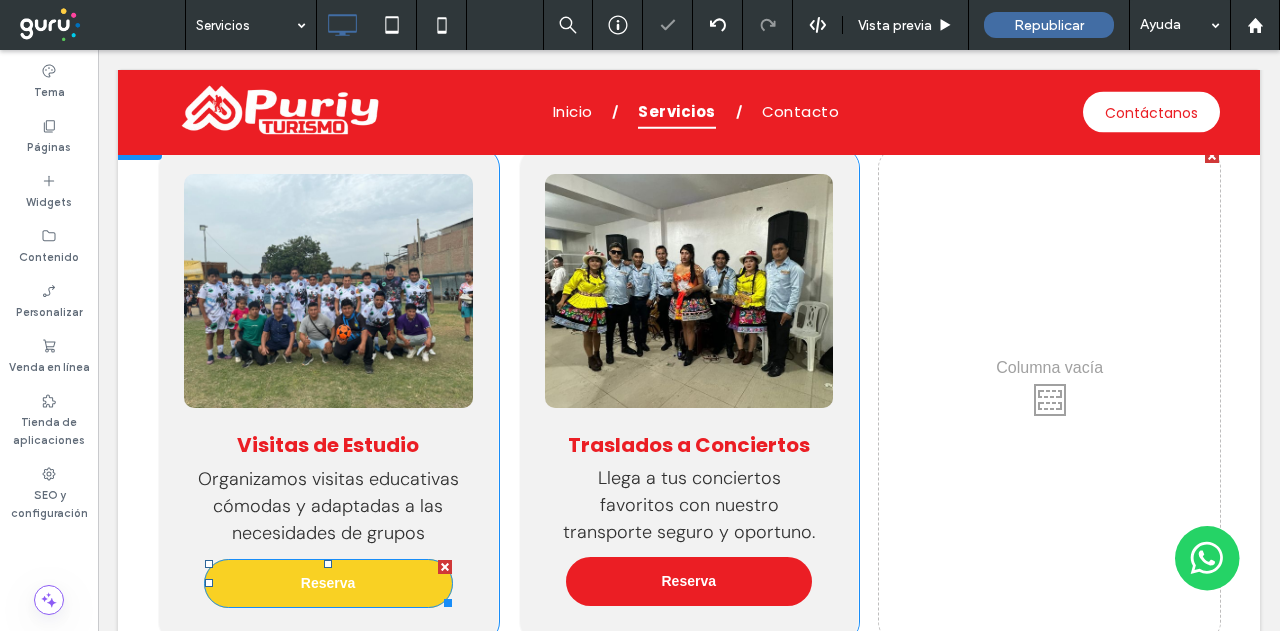 click on "Reserva" at bounding box center (328, 583) 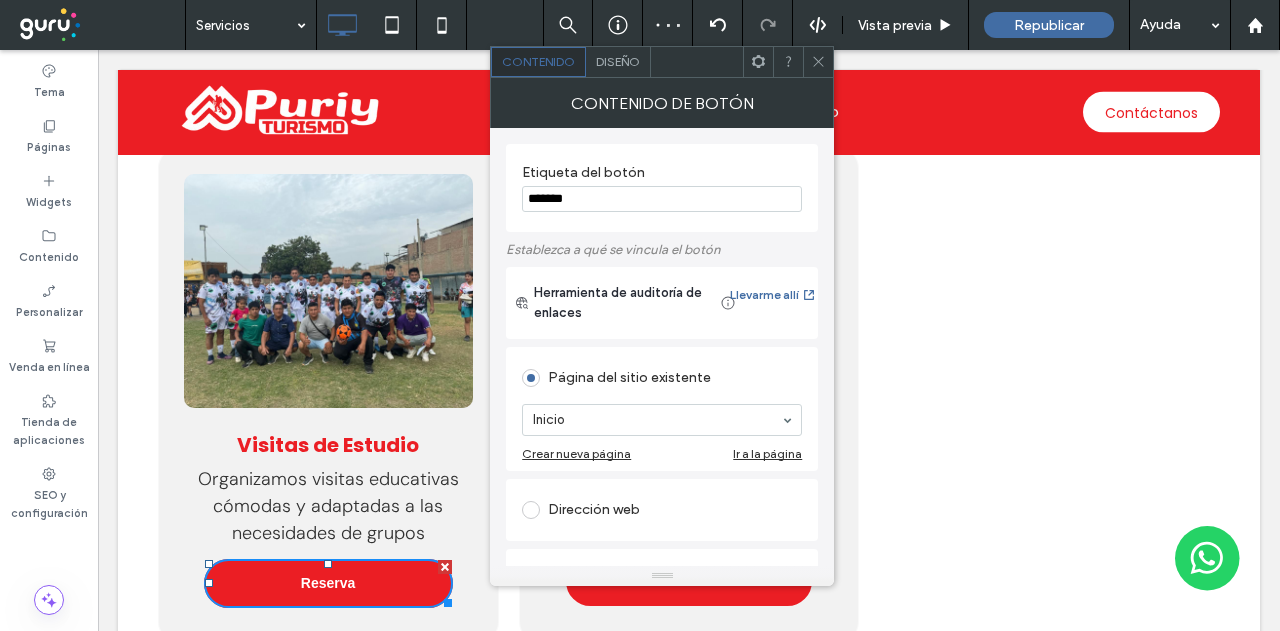 click on "Dirección web" at bounding box center [662, 510] 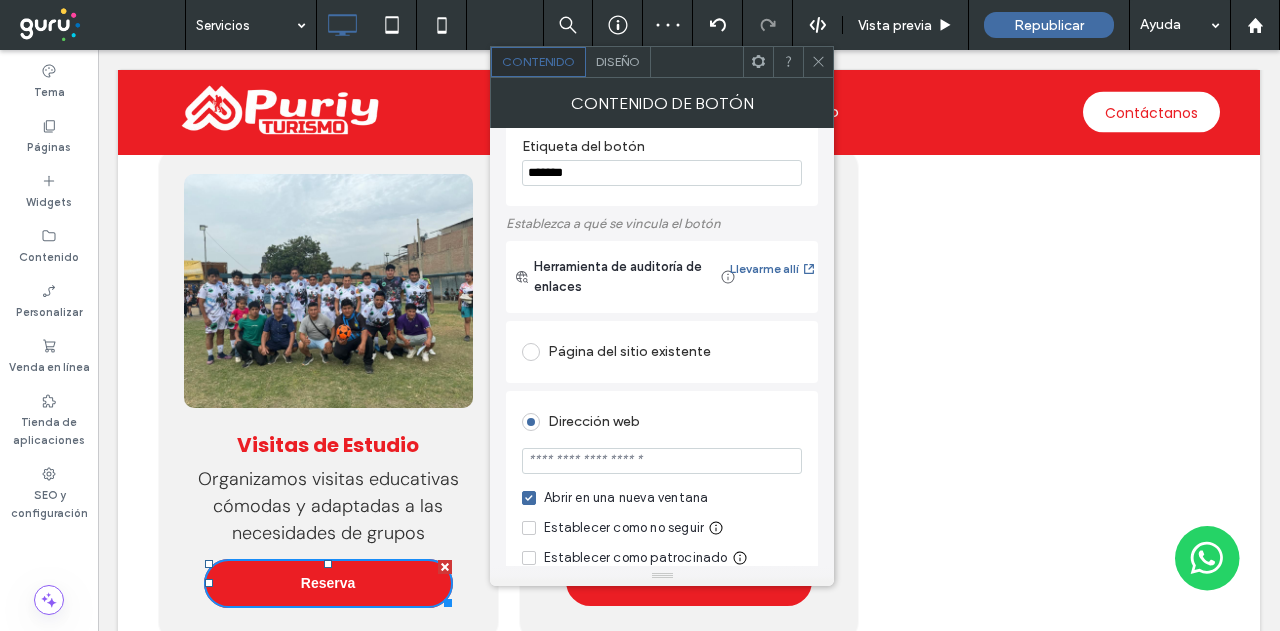 scroll, scrollTop: 100, scrollLeft: 0, axis: vertical 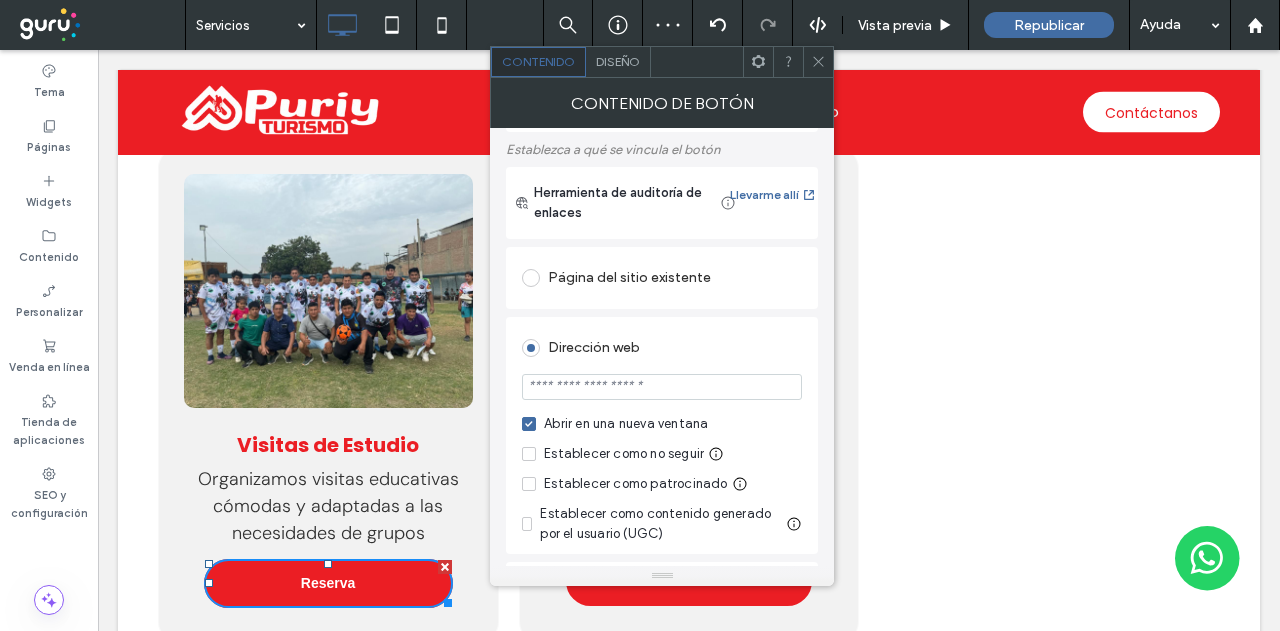 click at bounding box center [662, 387] 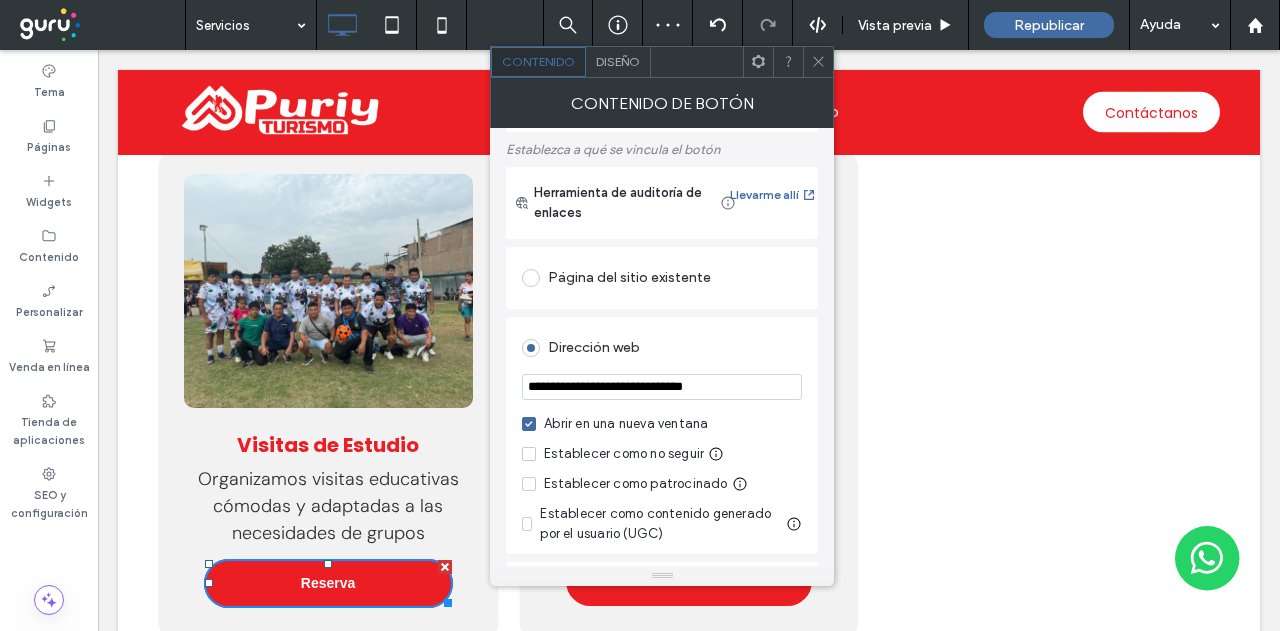 type on "**********" 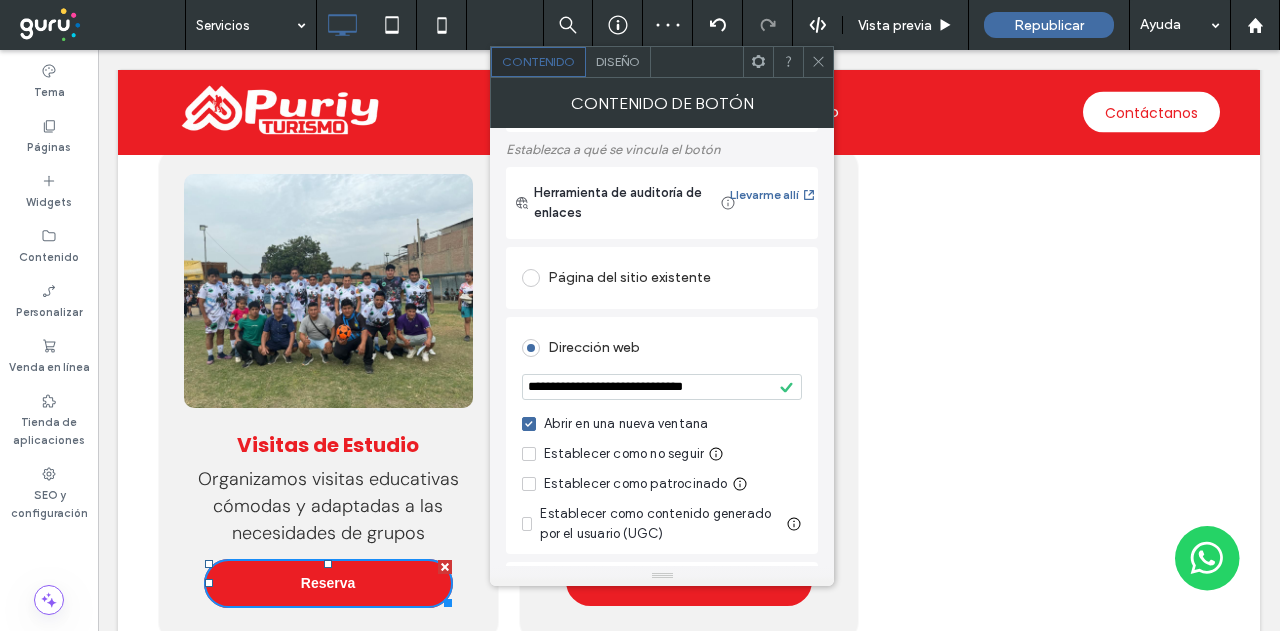drag, startPoint x: 816, startPoint y: 59, endPoint x: 695, endPoint y: 429, distance: 389.28268 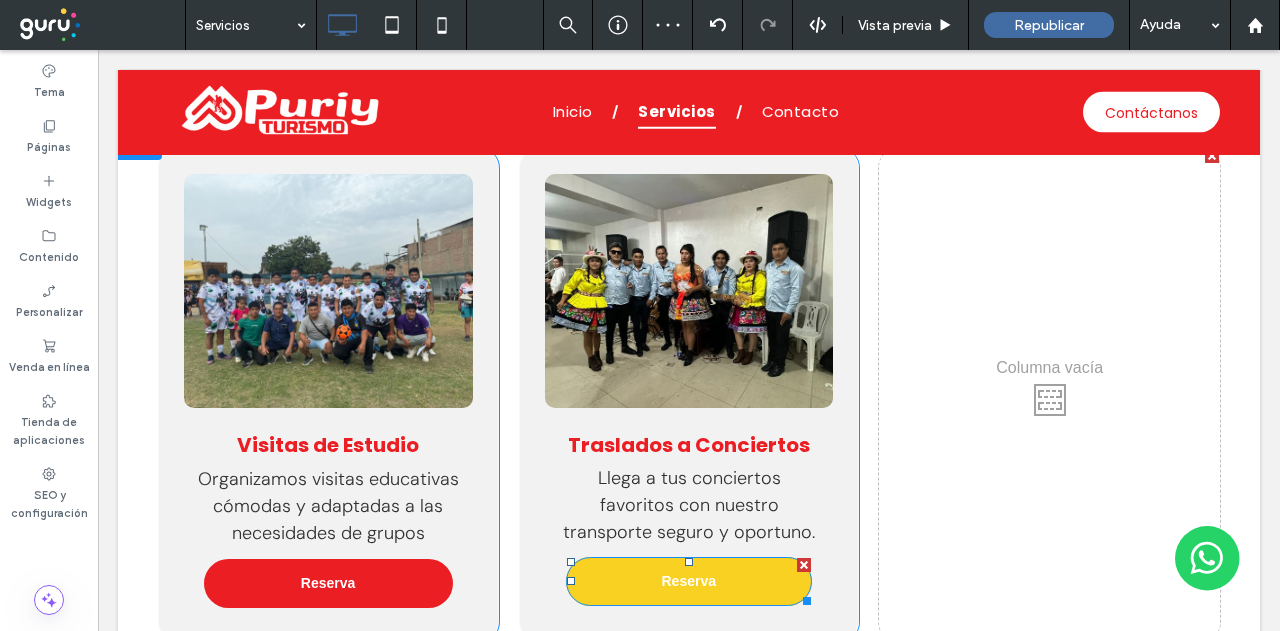 click on "Reserva" at bounding box center (689, 581) 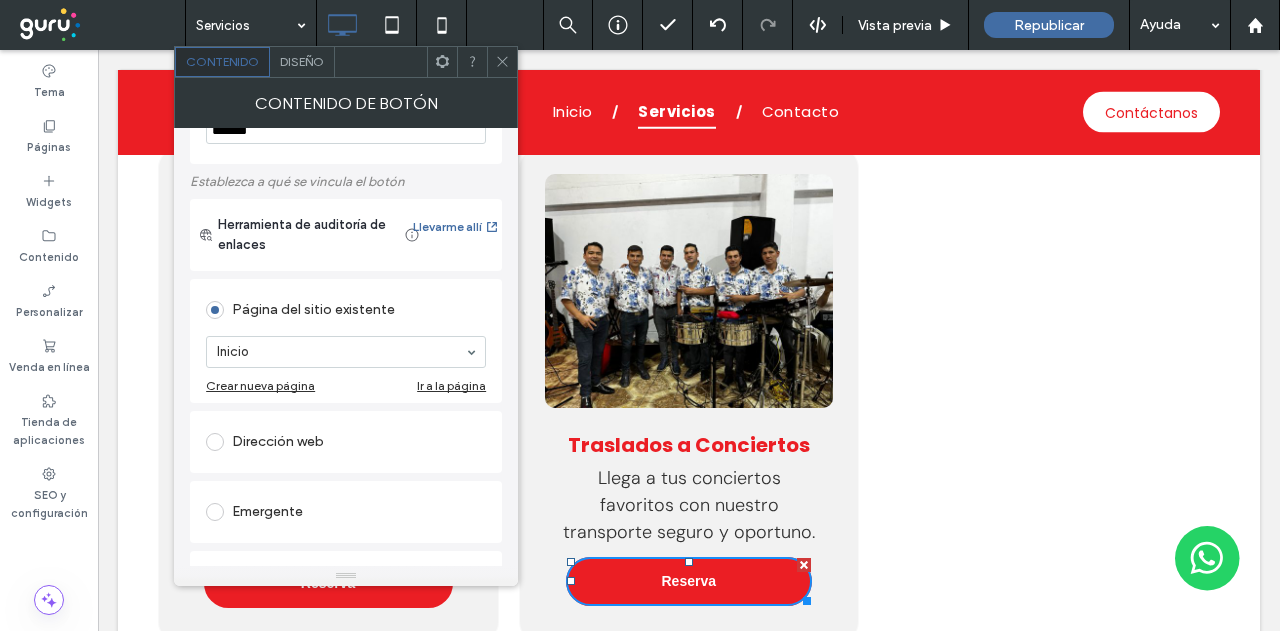 scroll, scrollTop: 100, scrollLeft: 0, axis: vertical 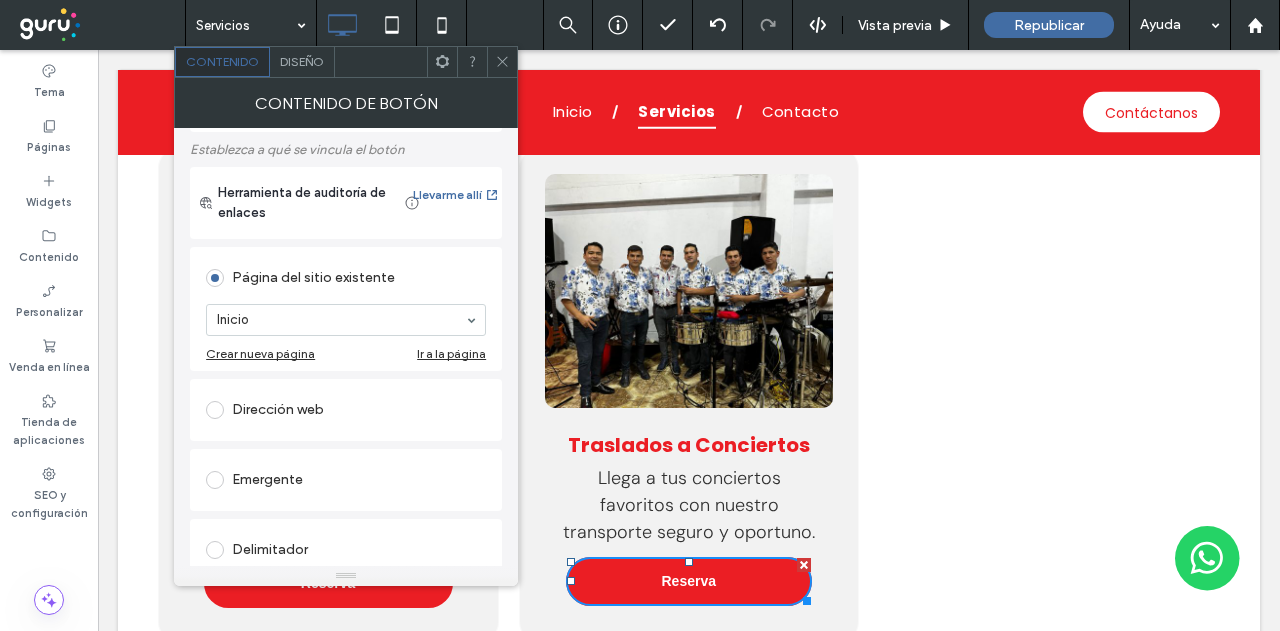 click on "Dirección web" at bounding box center [346, 410] 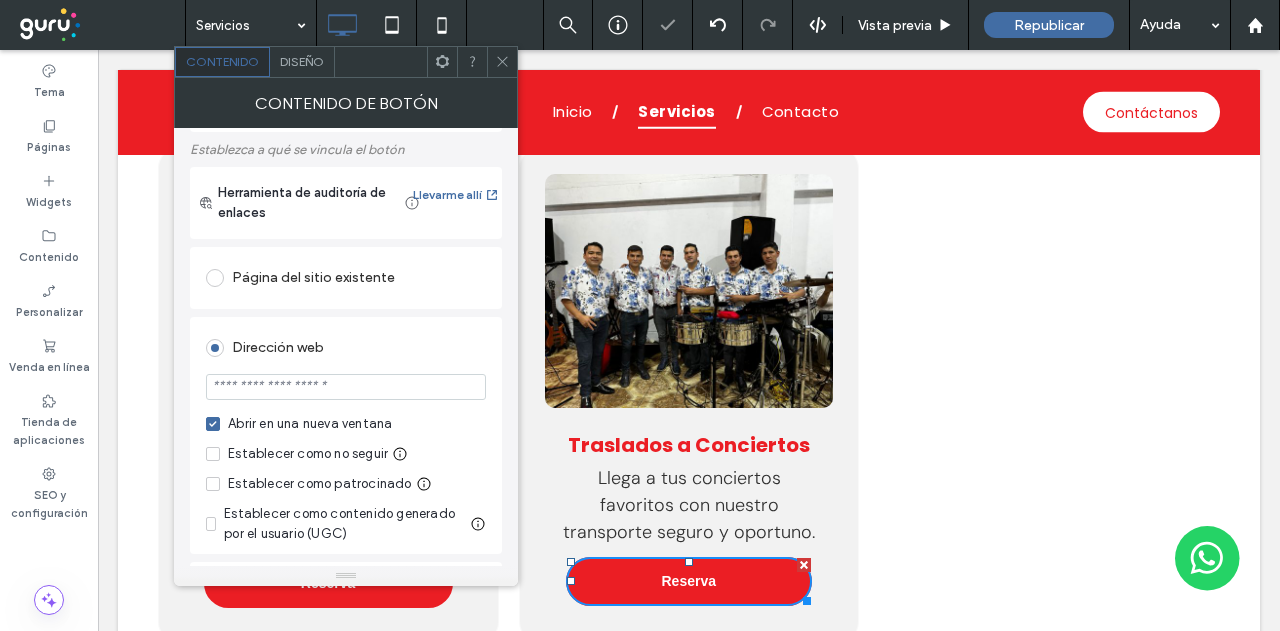 click at bounding box center [346, 387] 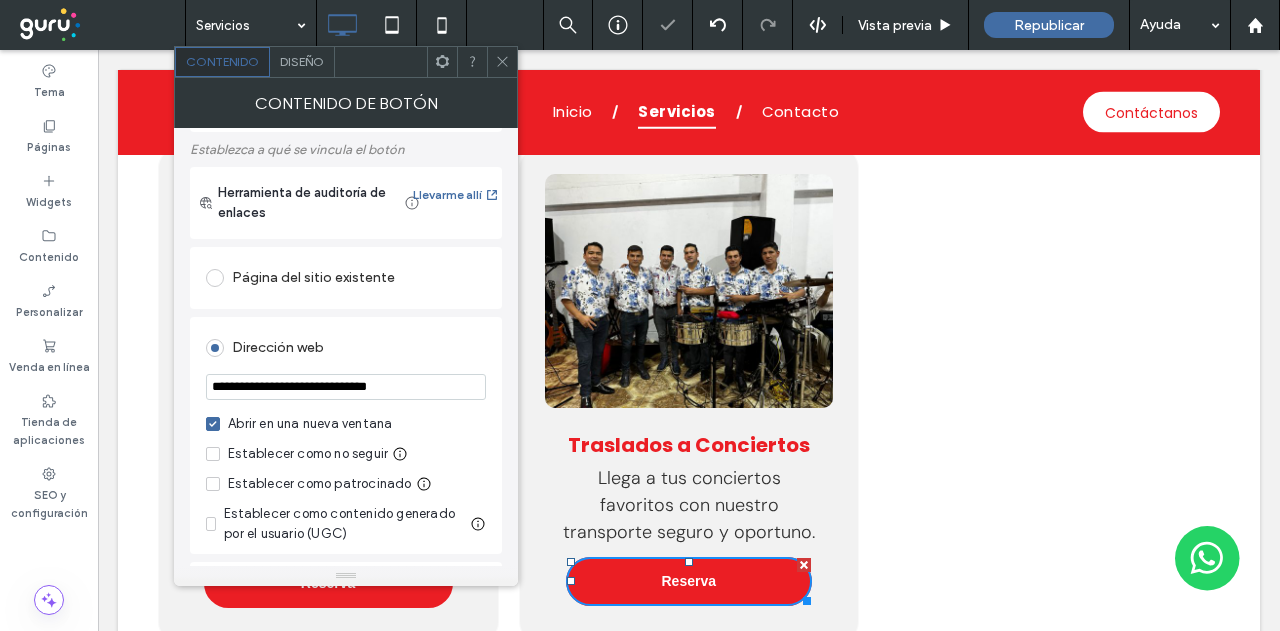 type on "**********" 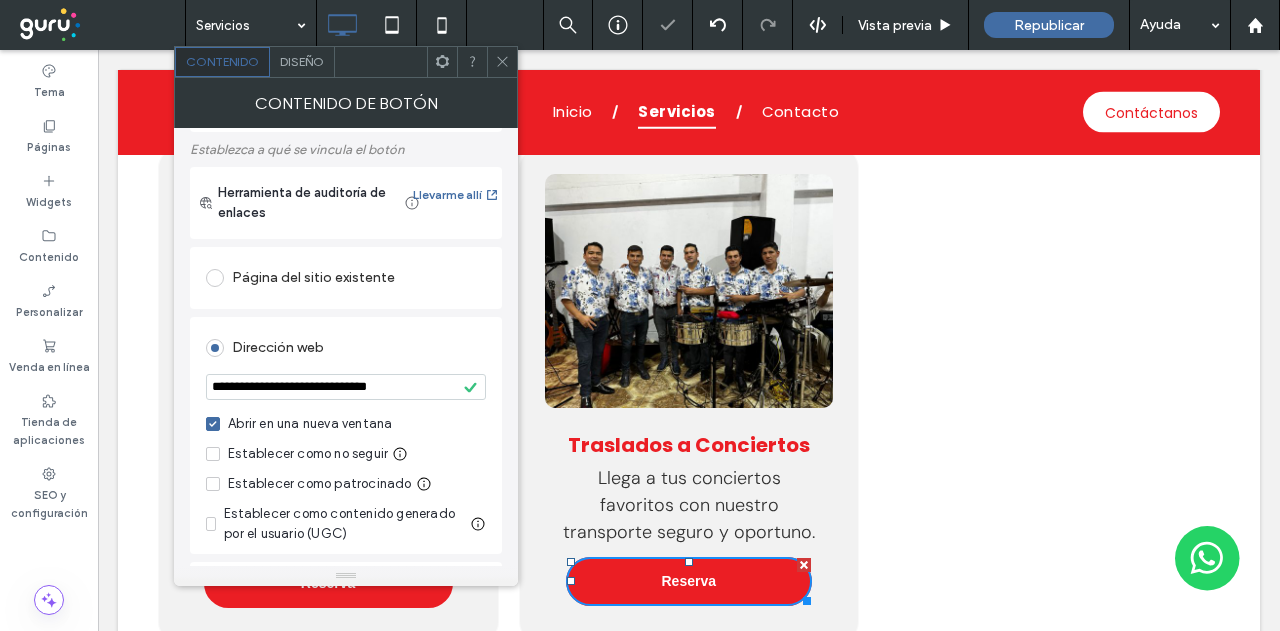 drag, startPoint x: 499, startPoint y: 57, endPoint x: 529, endPoint y: 300, distance: 244.84485 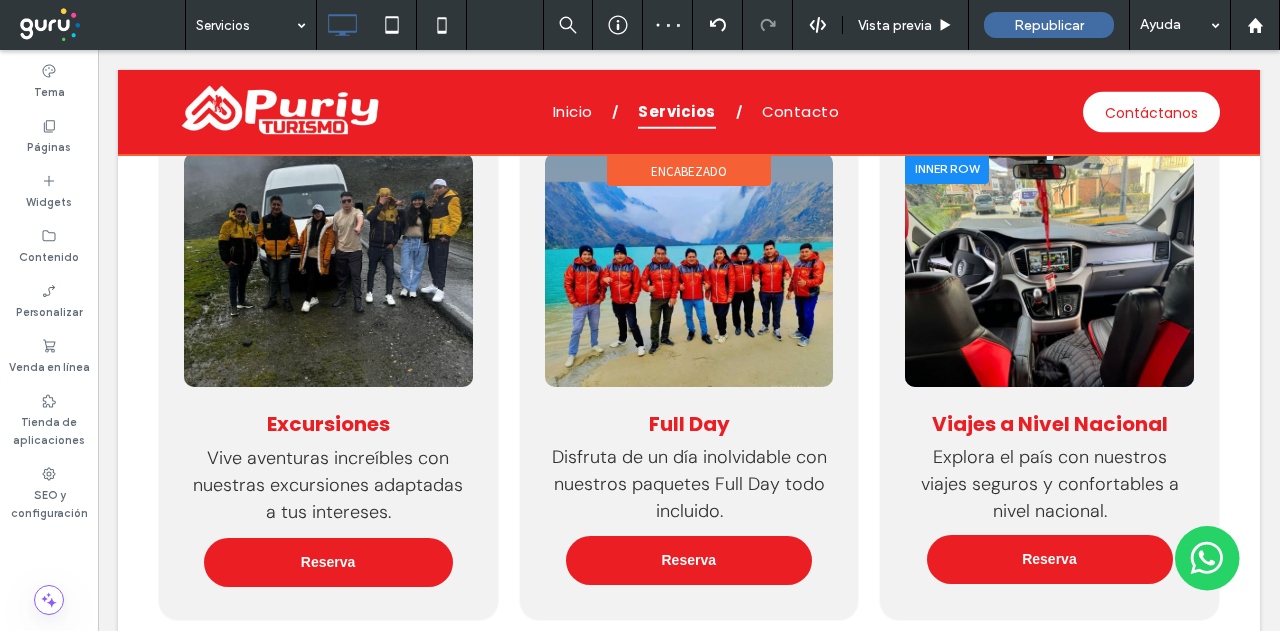 scroll, scrollTop: 1230, scrollLeft: 0, axis: vertical 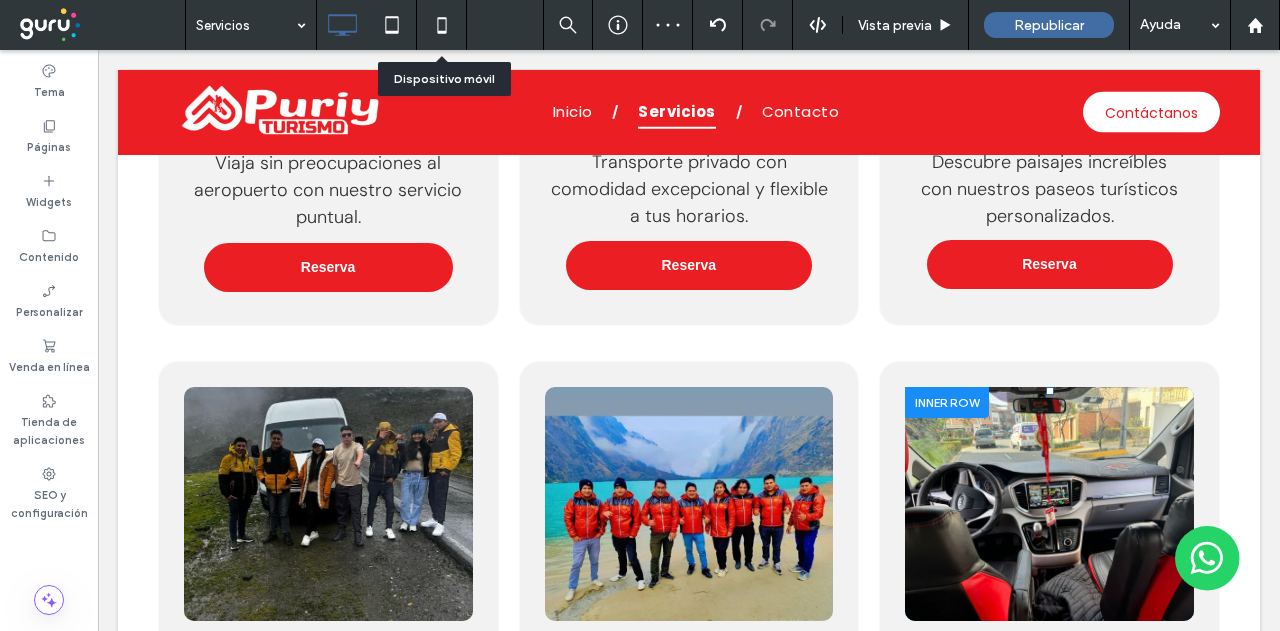 click 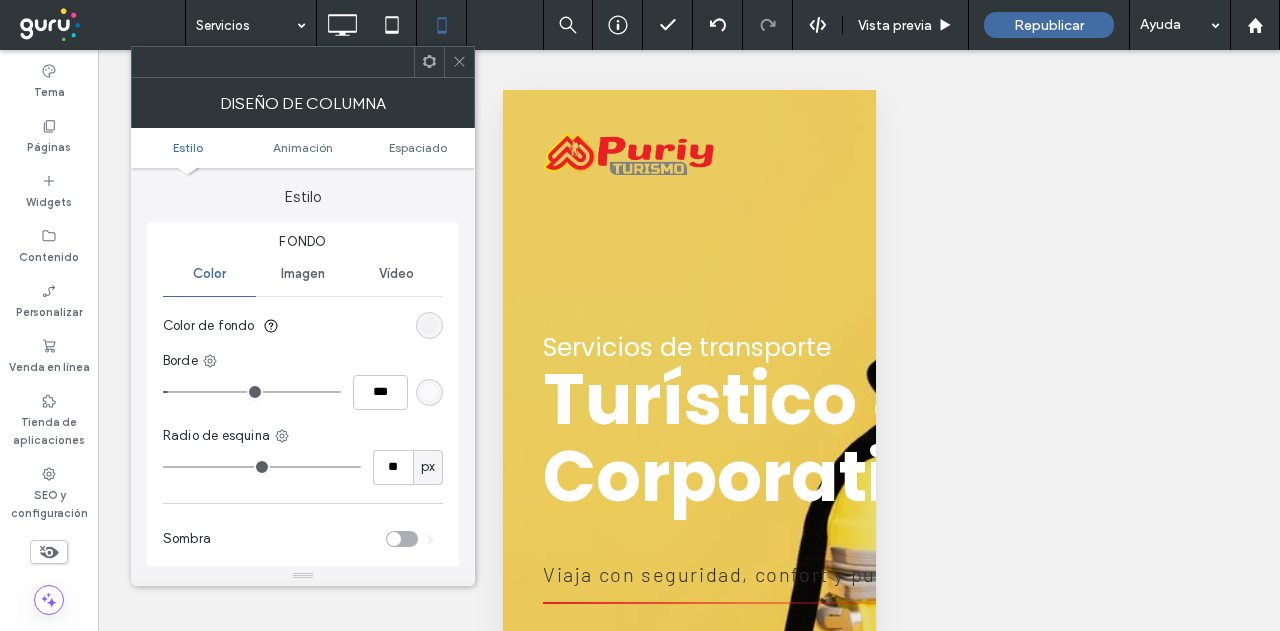 drag, startPoint x: 460, startPoint y: 55, endPoint x: 472, endPoint y: 64, distance: 15 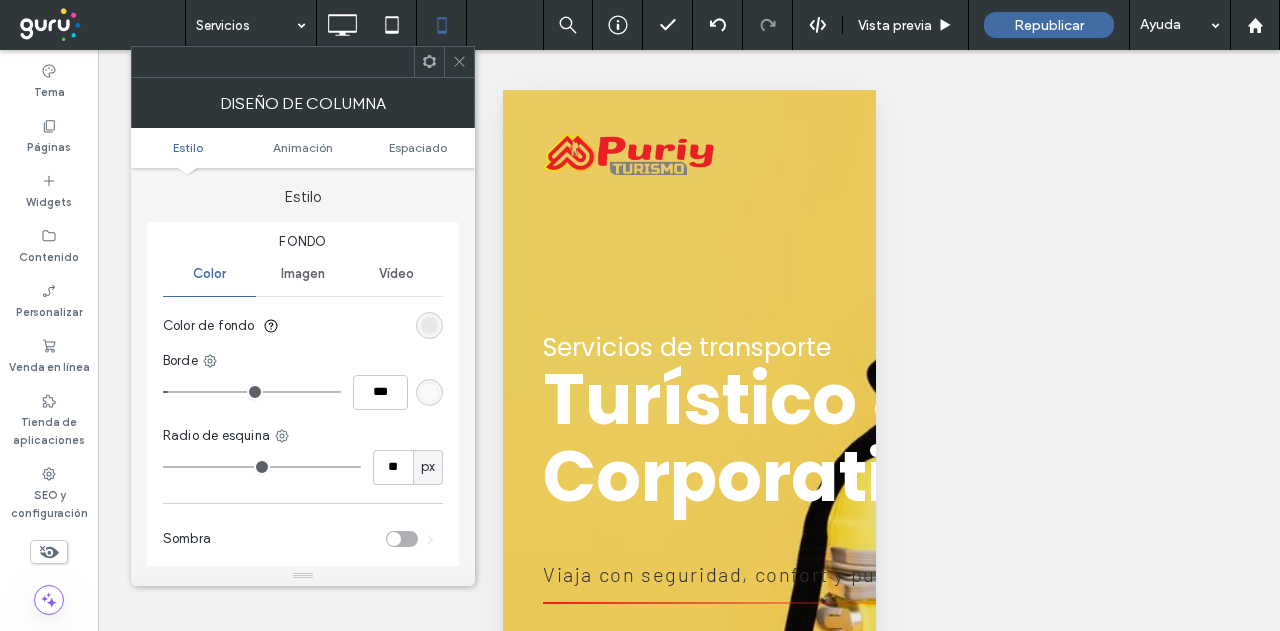 drag, startPoint x: 460, startPoint y: 59, endPoint x: 469, endPoint y: 66, distance: 11.401754 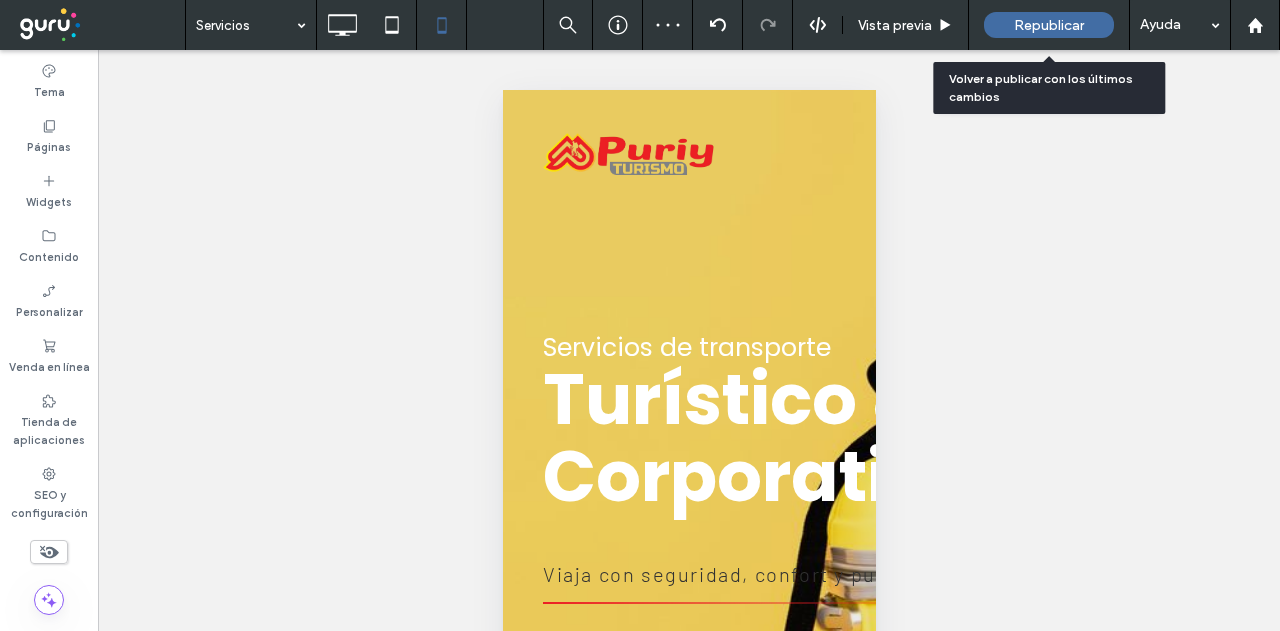 click on "Republicar" at bounding box center (1049, 25) 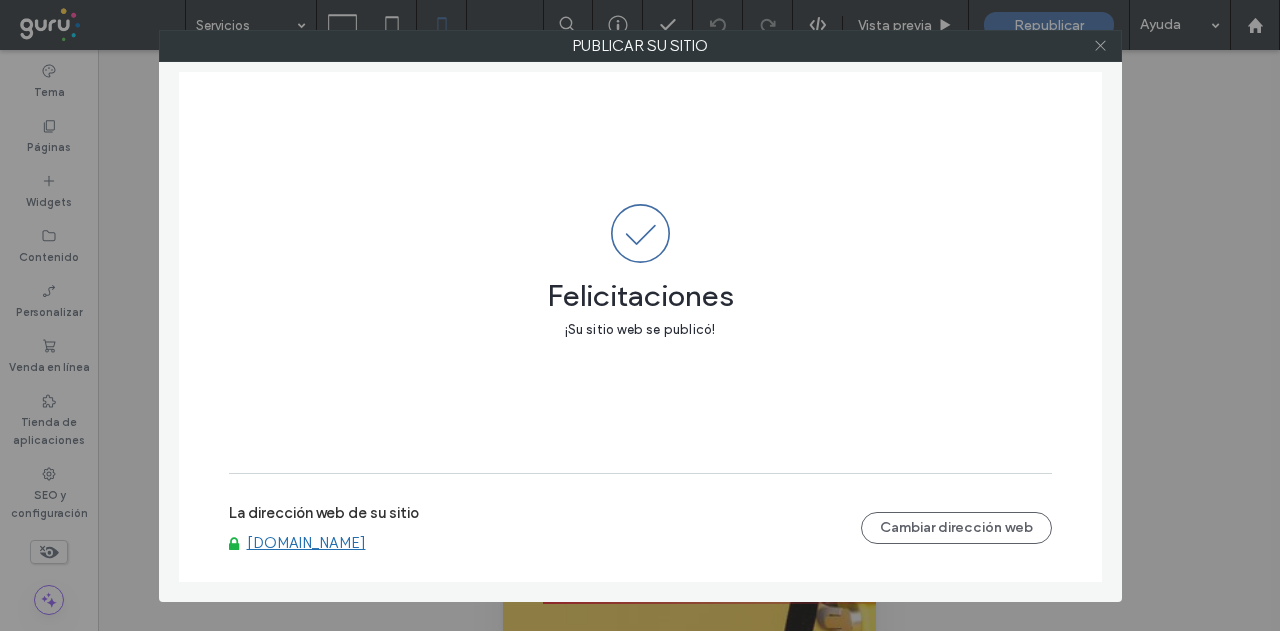click 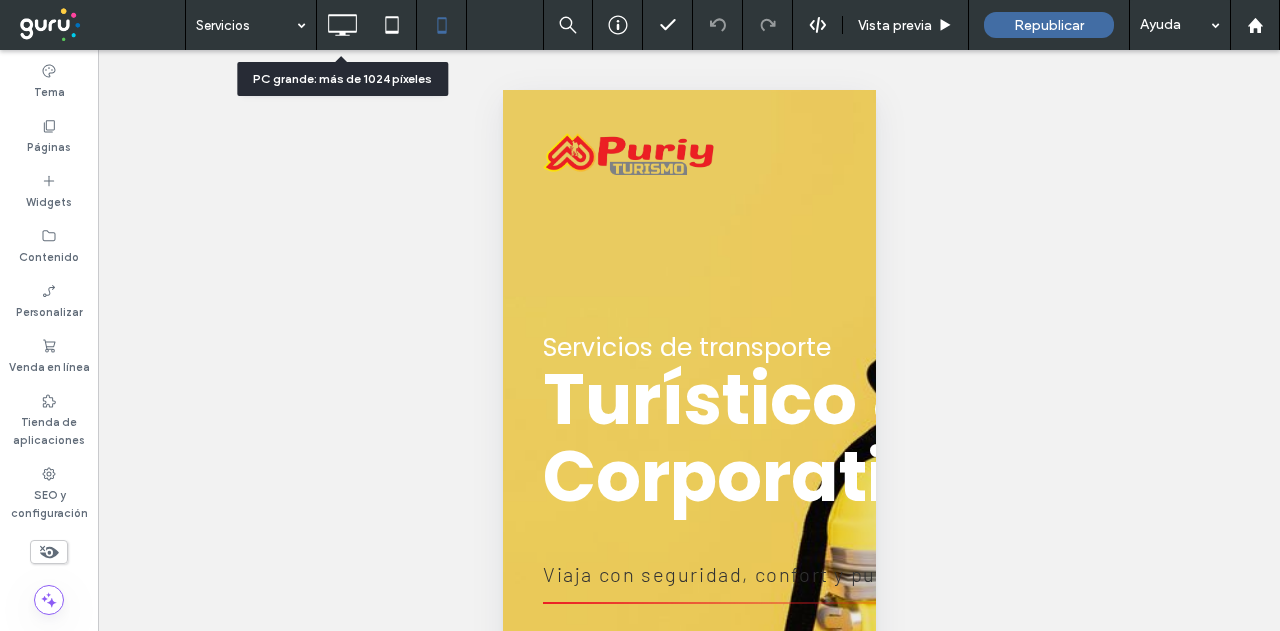 click 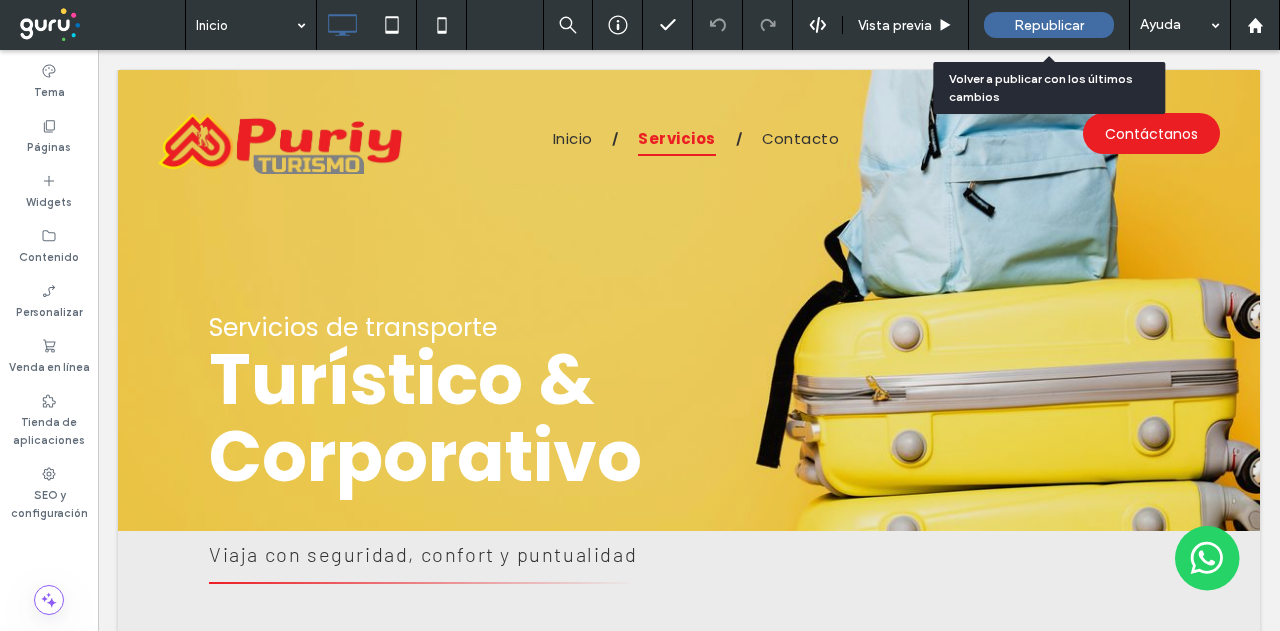 click on "Republicar" at bounding box center (1049, 25) 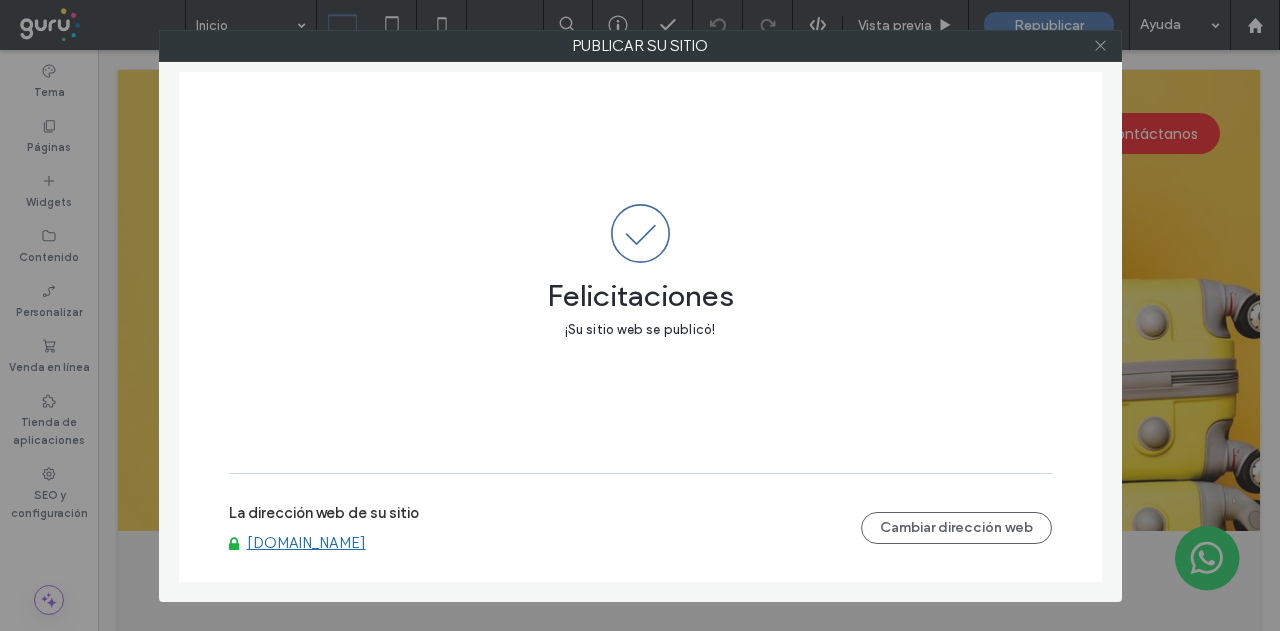 click 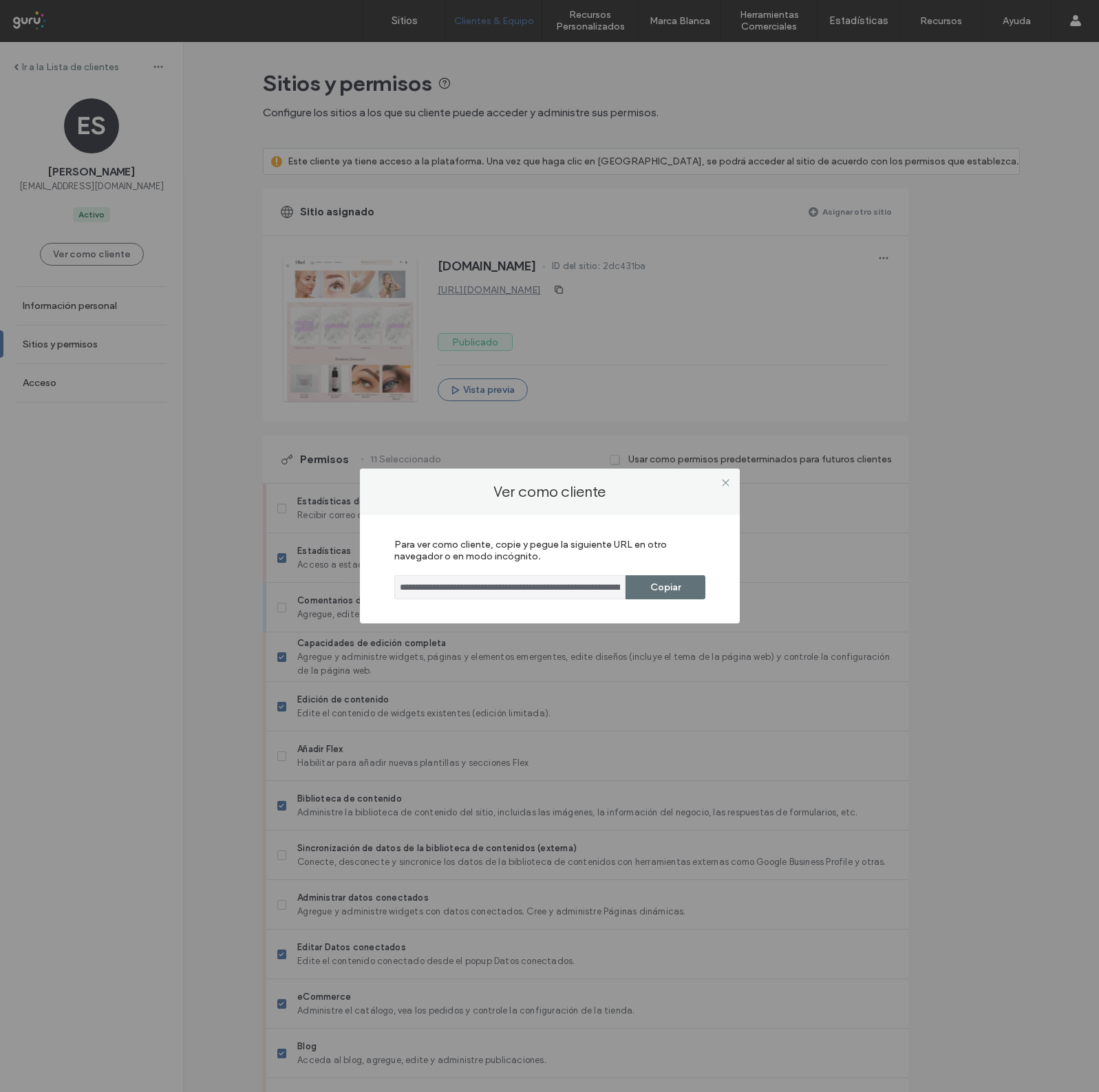 scroll, scrollTop: 0, scrollLeft: 0, axis: both 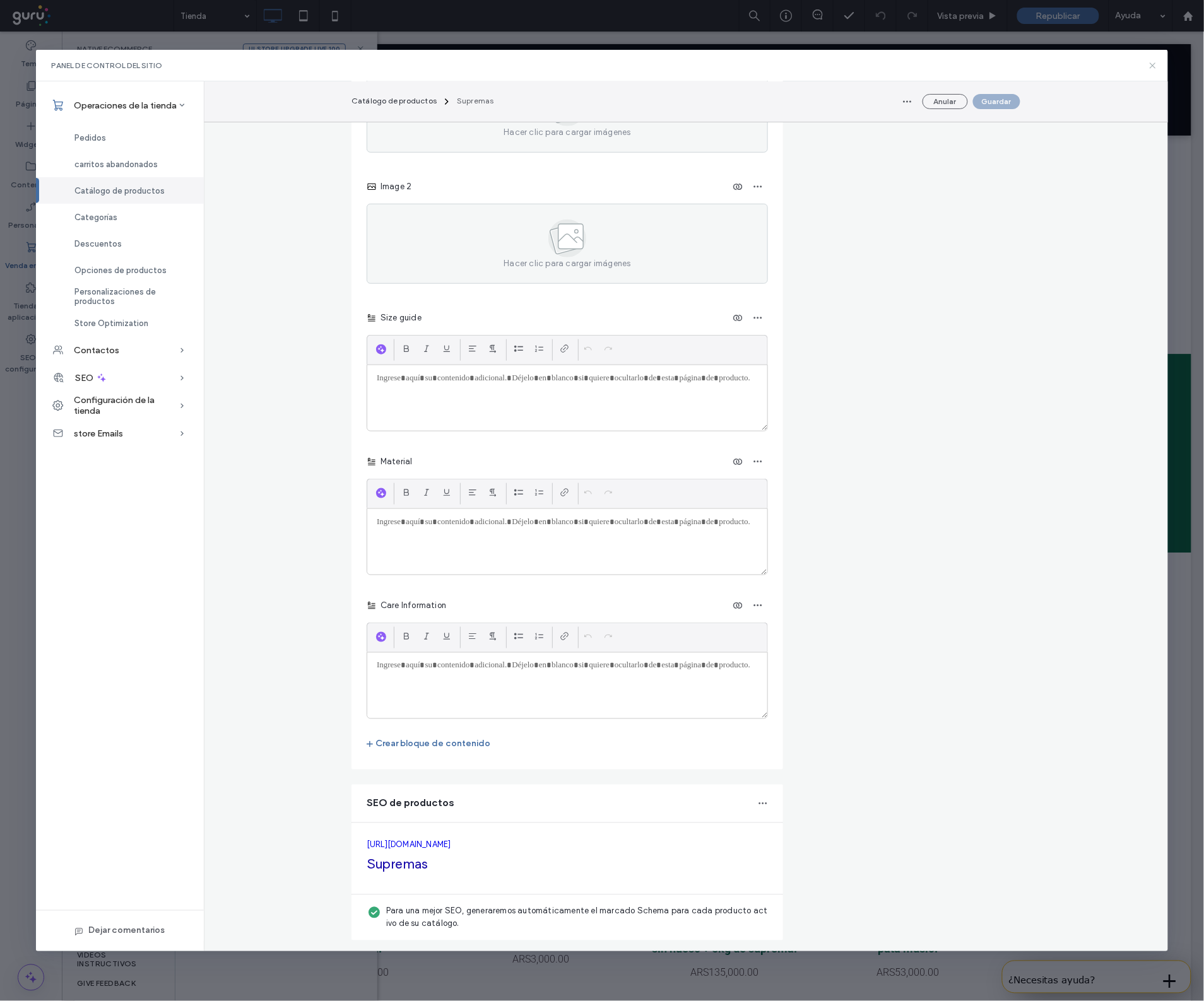 click 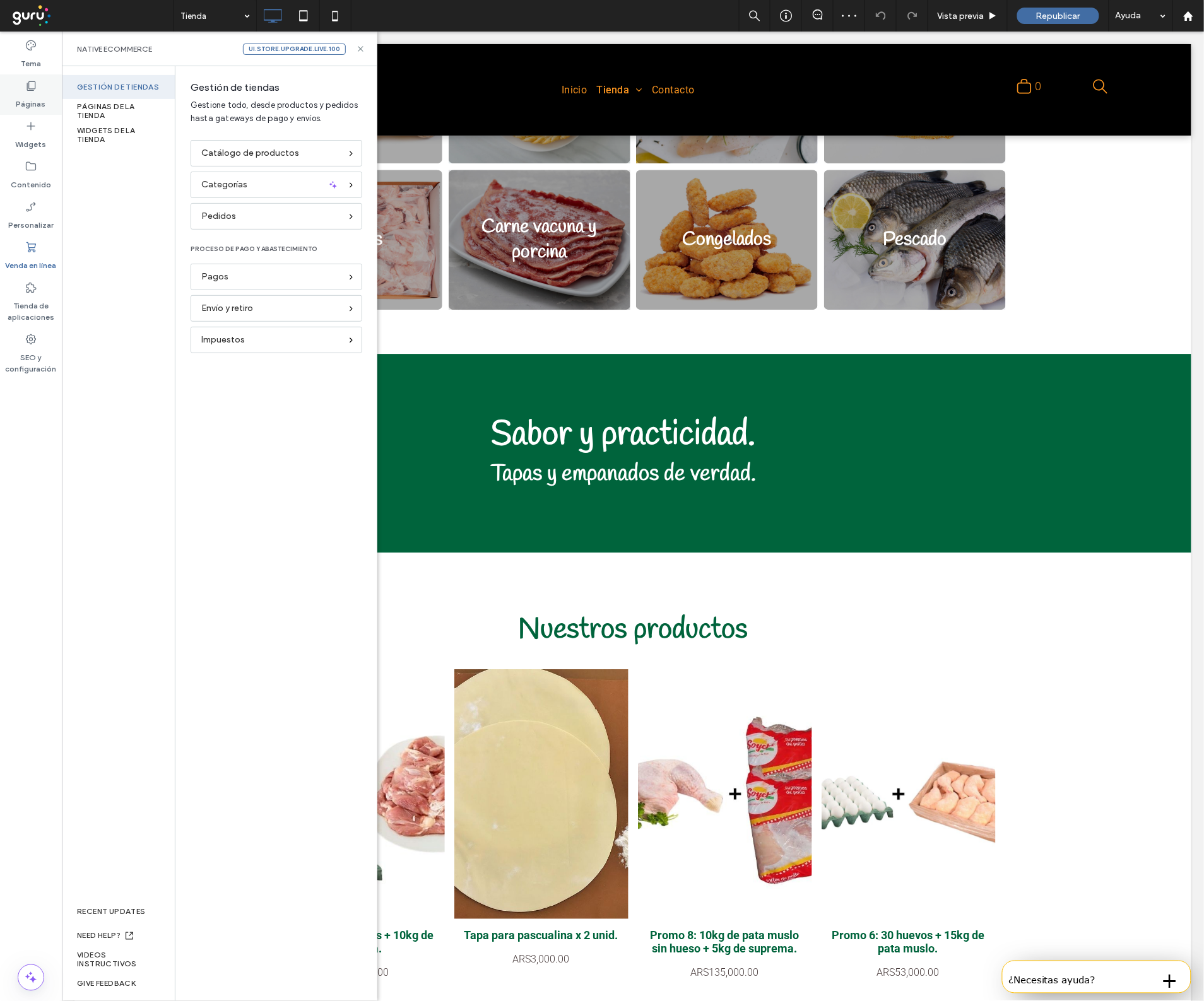 click on "Páginas" at bounding box center (31, 101) 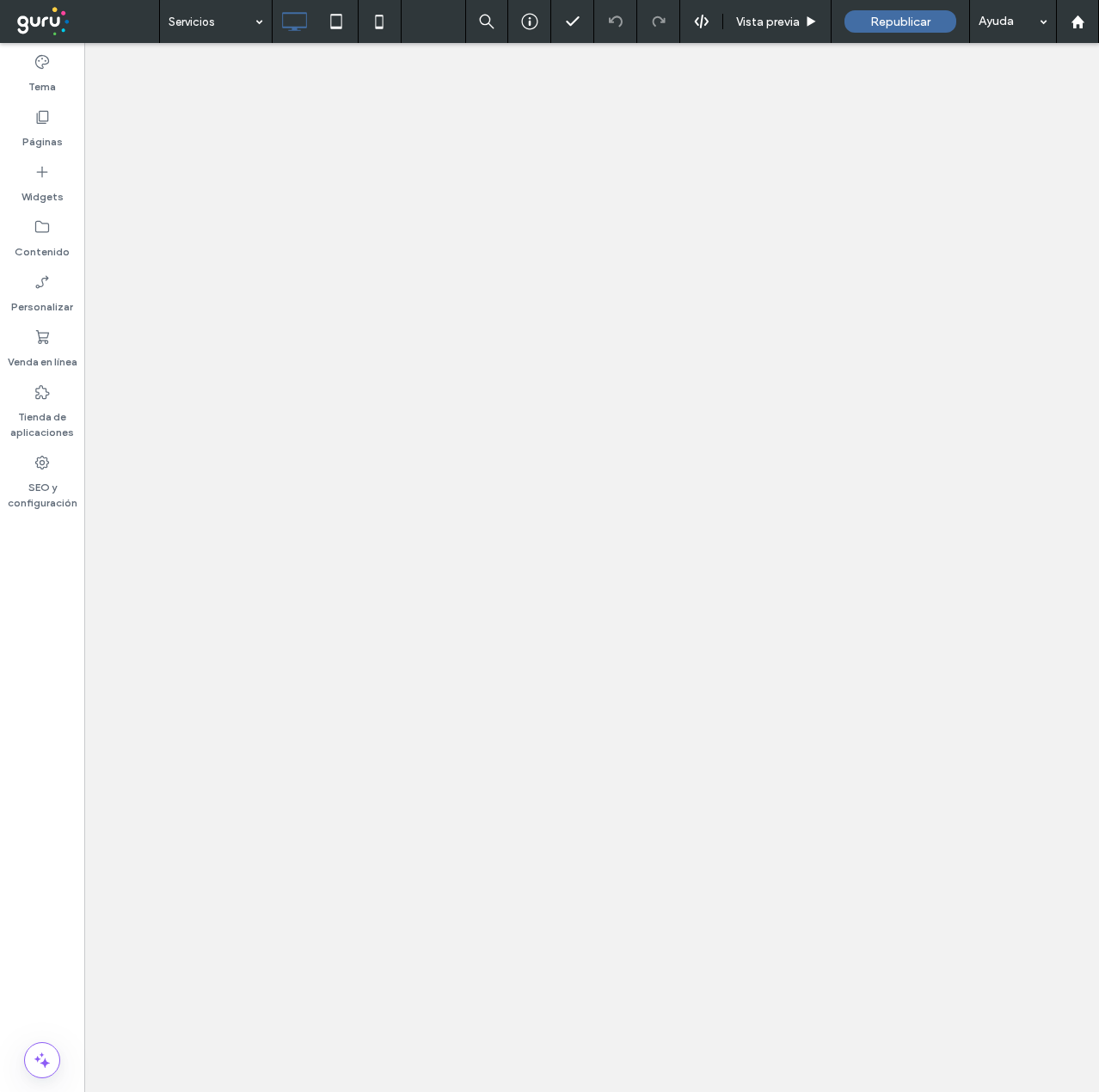 scroll, scrollTop: 0, scrollLeft: 0, axis: both 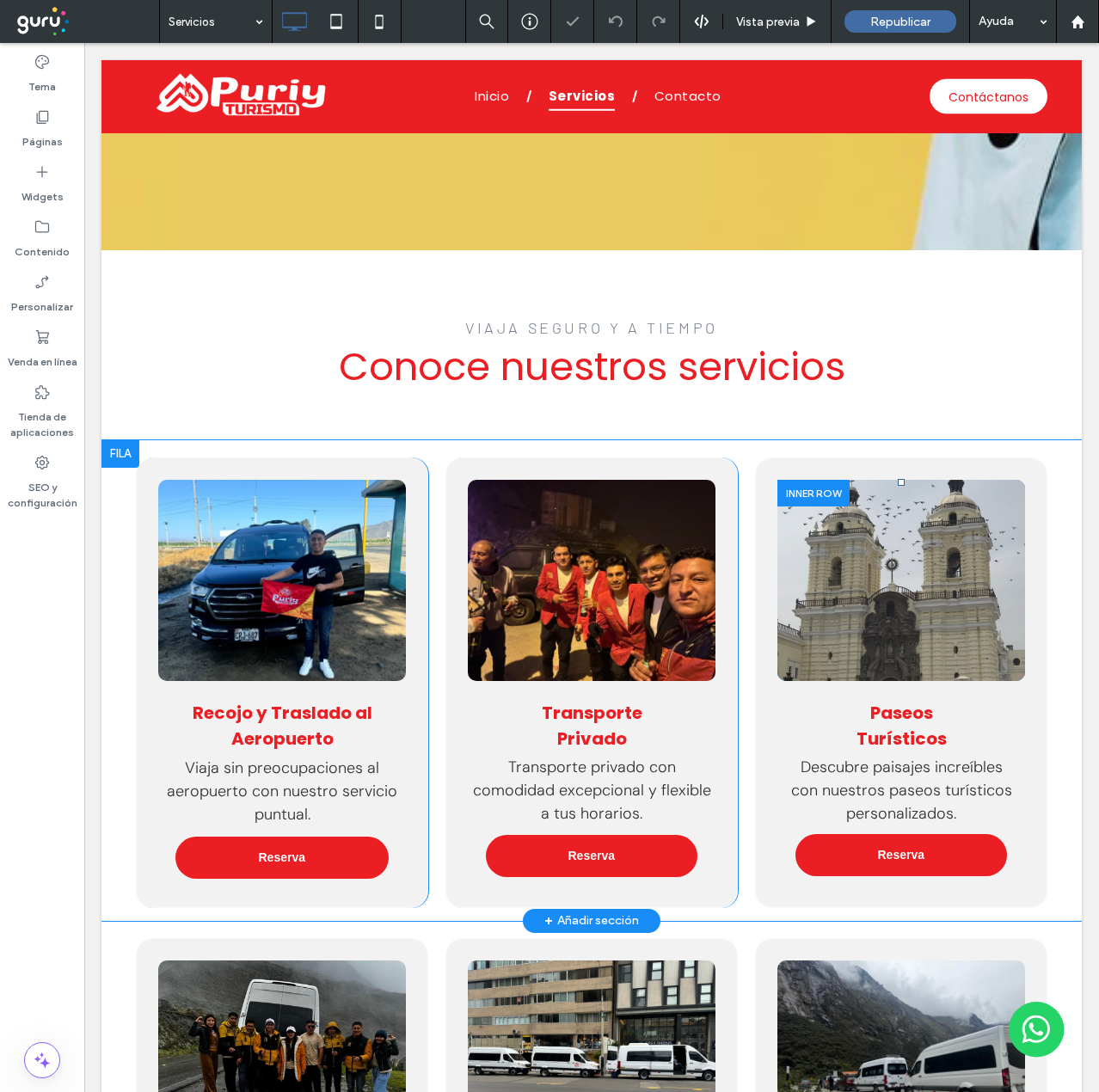 click at bounding box center (900, 580) 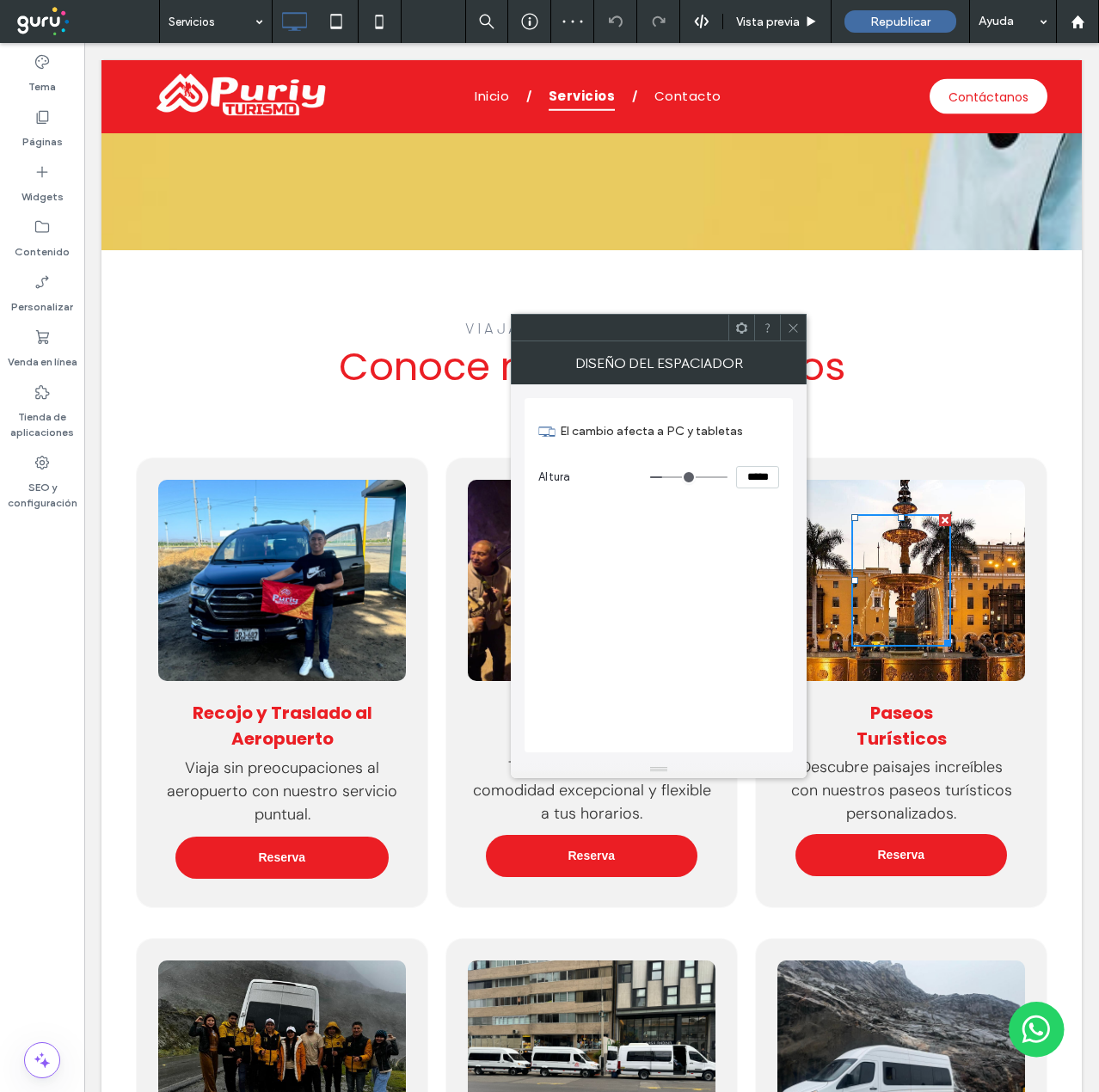 drag, startPoint x: 789, startPoint y: 334, endPoint x: 789, endPoint y: 347, distance: 13 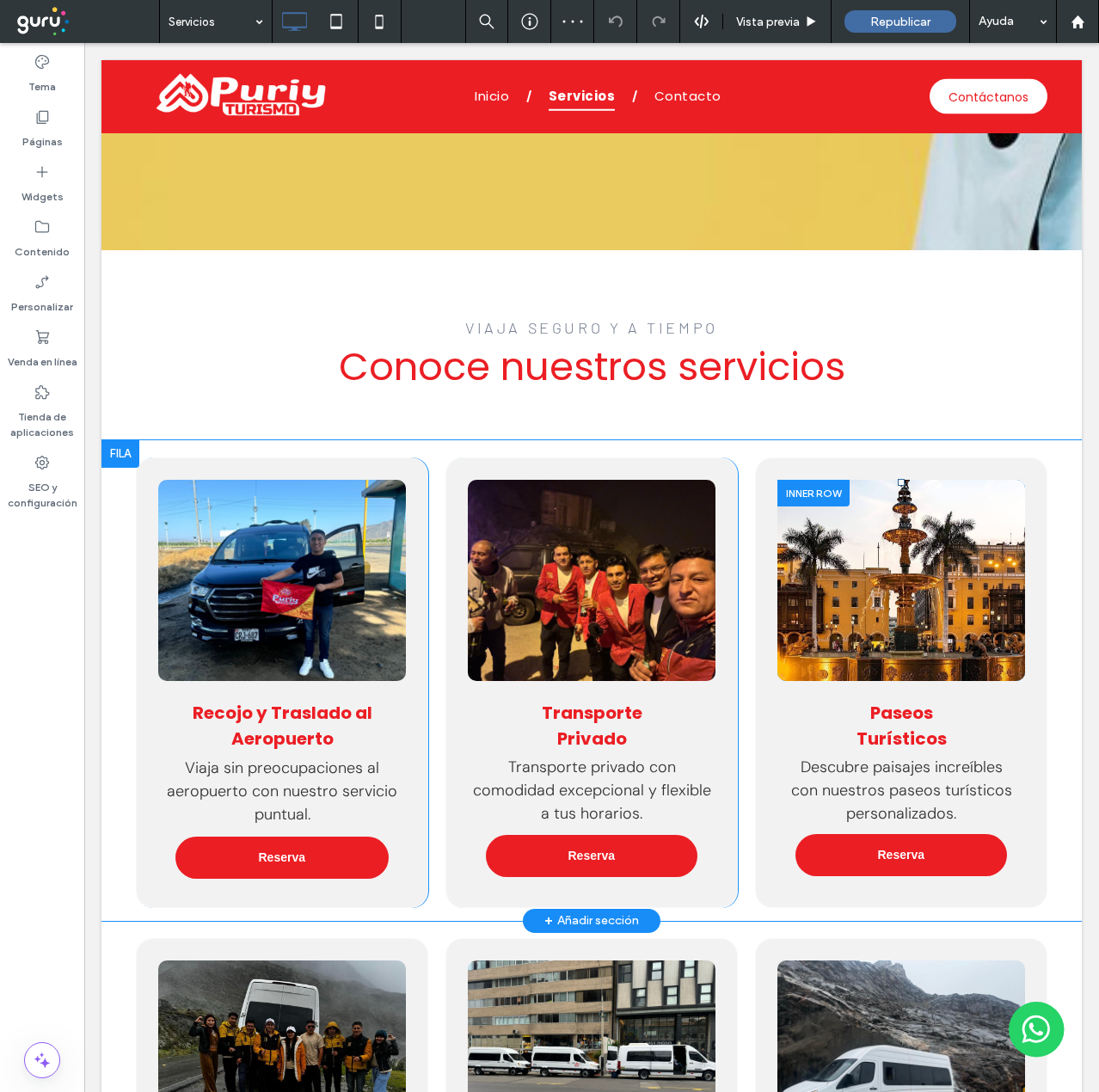 click at bounding box center (814, 493) 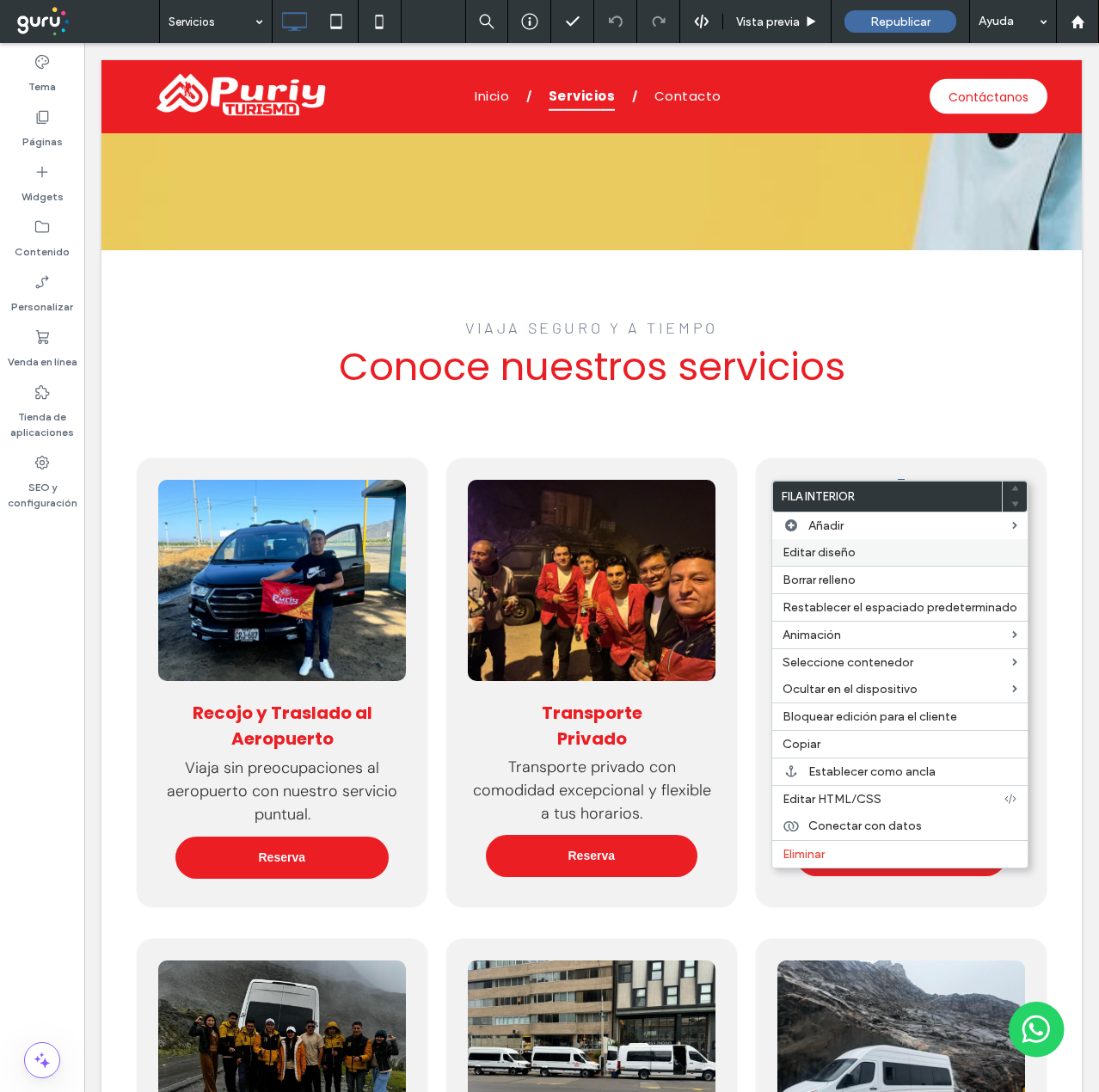 click on "Editar diseño" at bounding box center [899, 552] 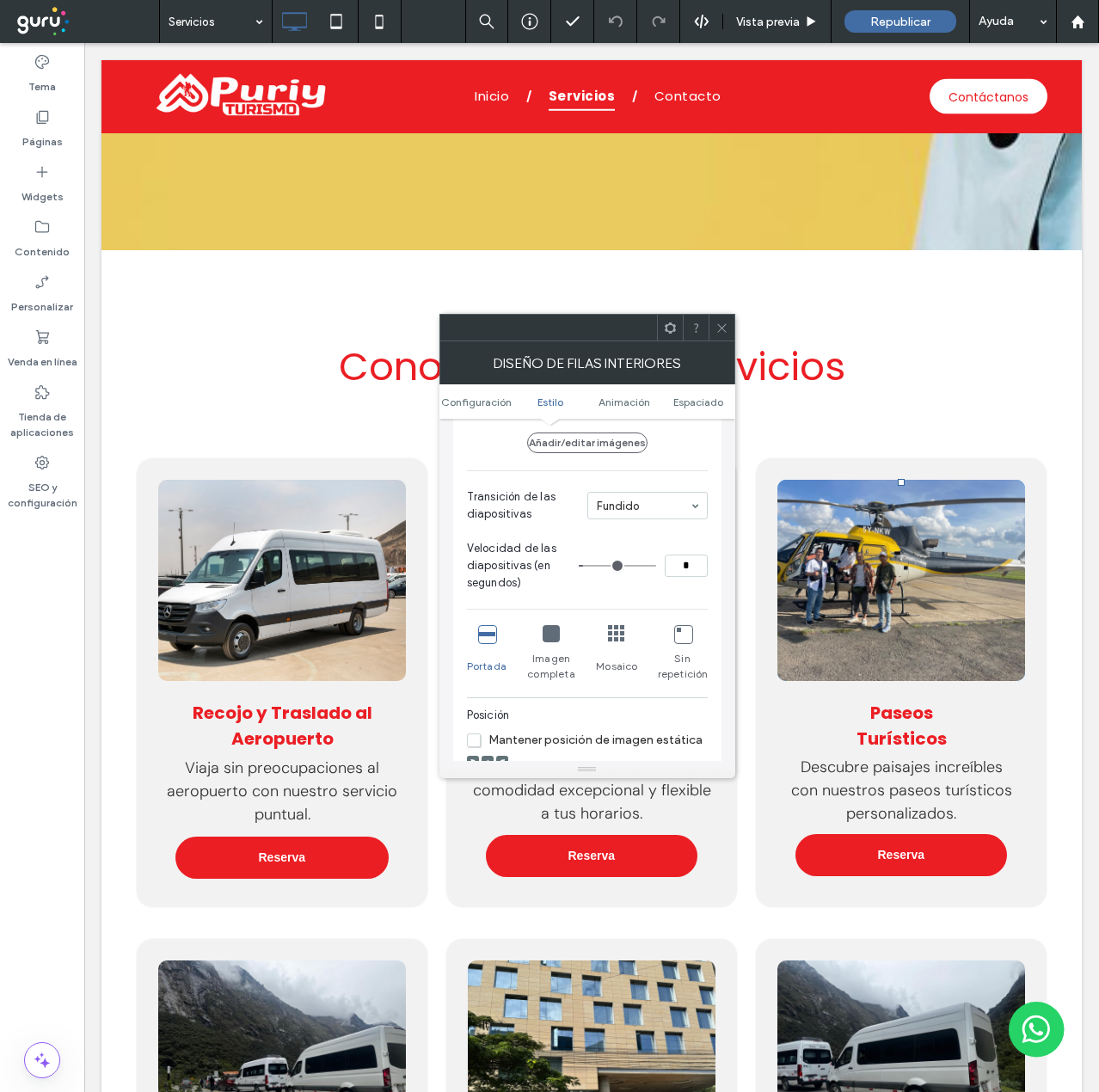 scroll, scrollTop: 344, scrollLeft: 0, axis: vertical 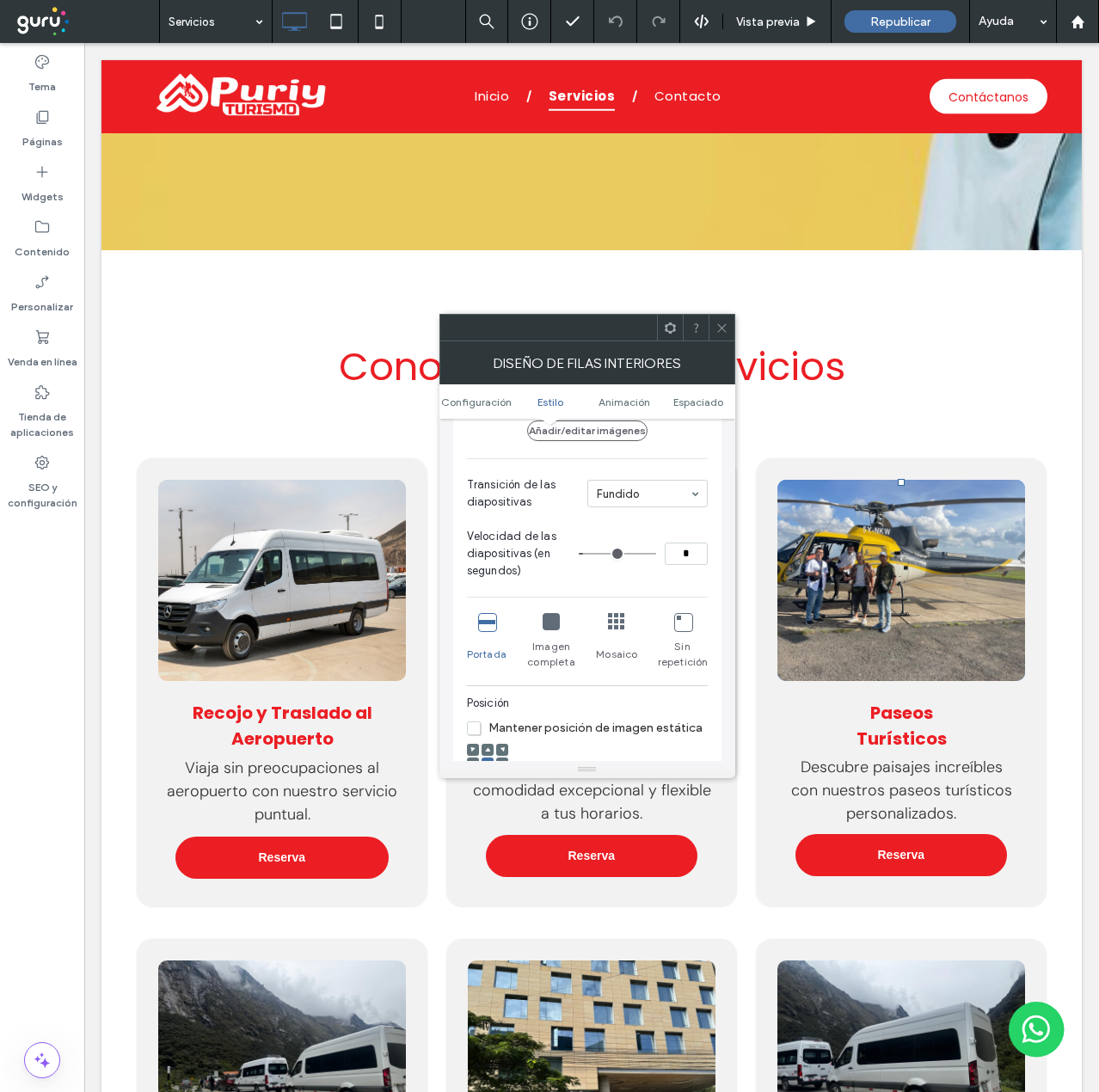 drag, startPoint x: 651, startPoint y: 508, endPoint x: 652, endPoint y: 518, distance: 10.049876 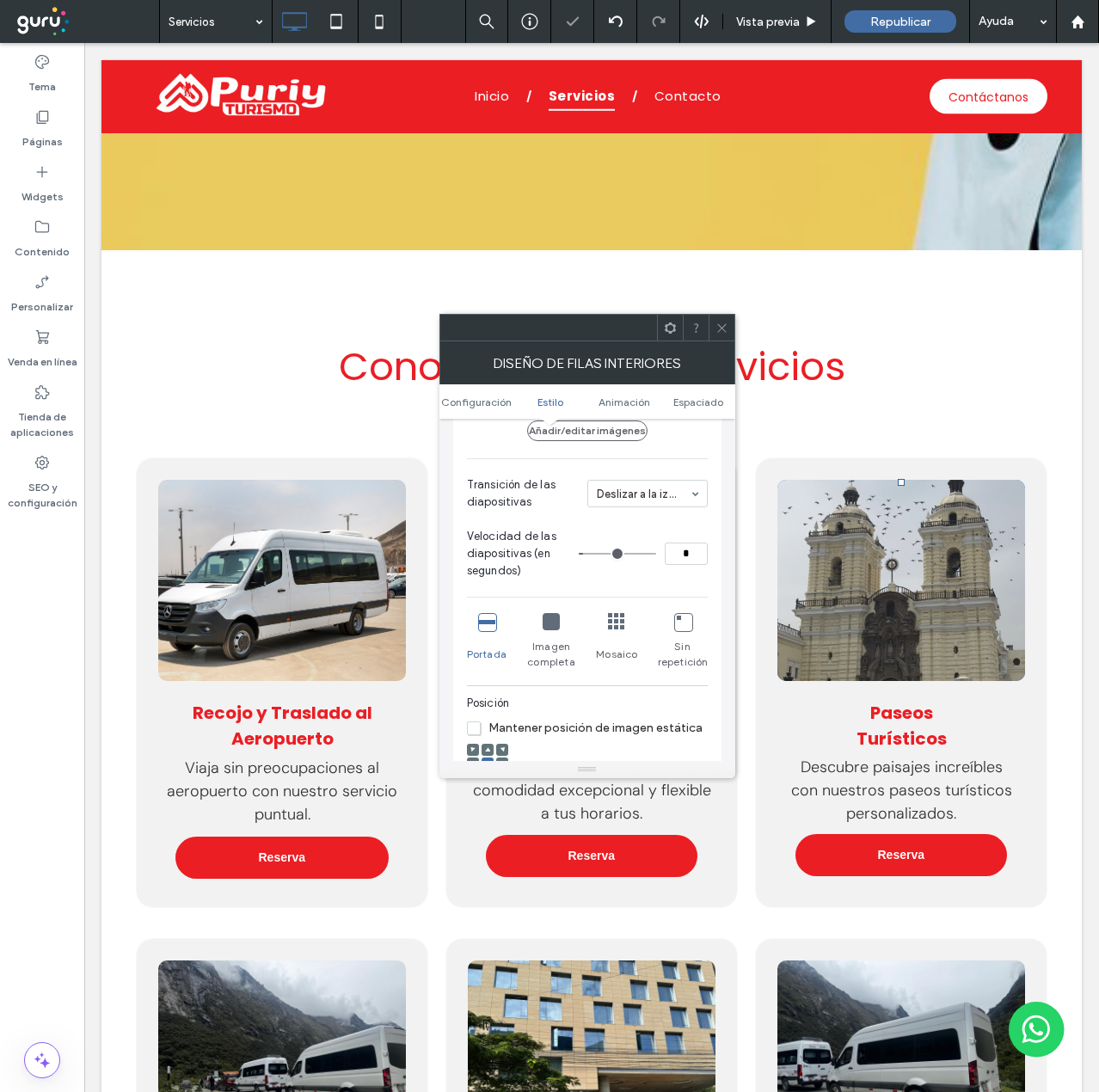 type on "*" 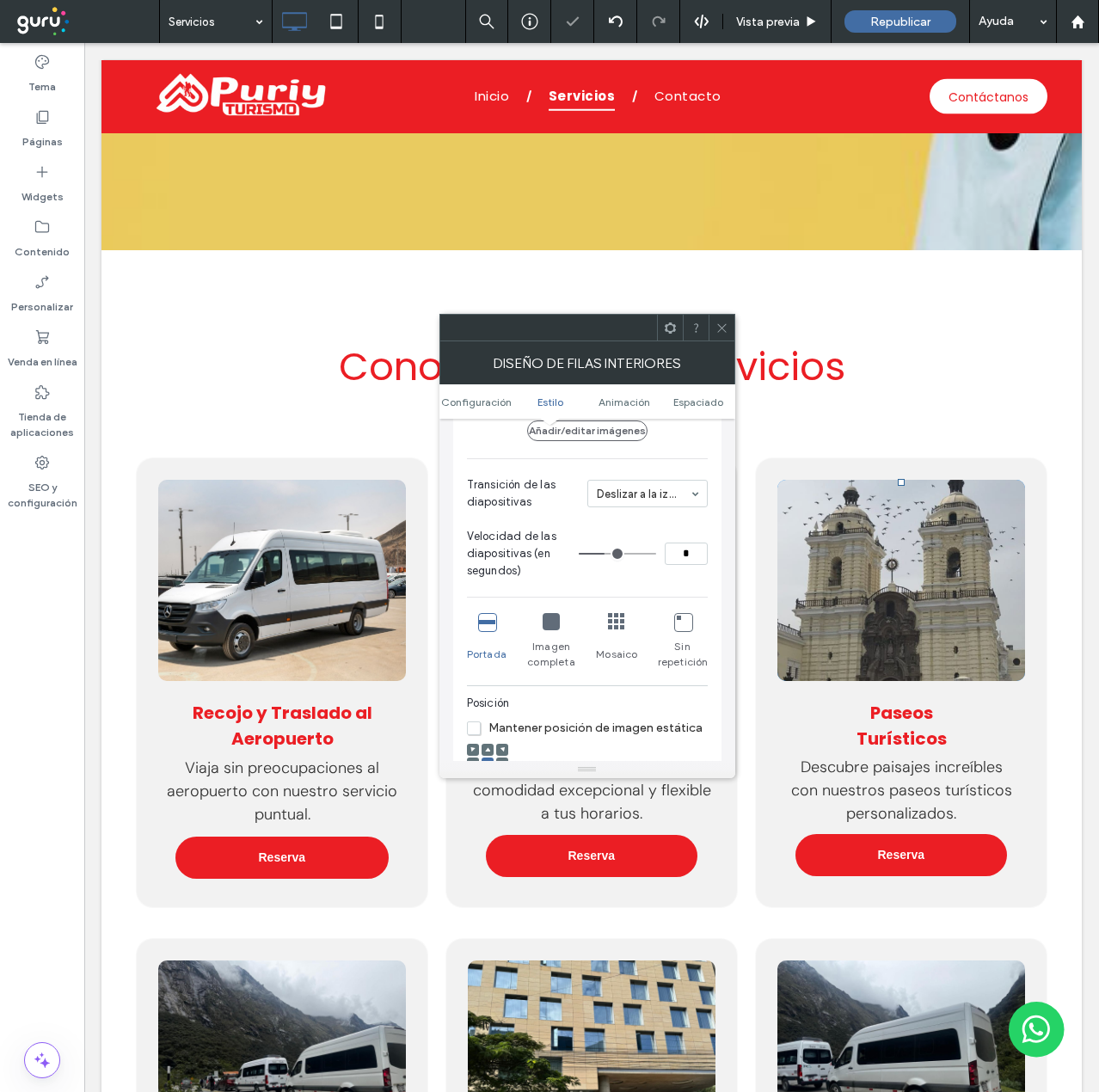 type on "*" 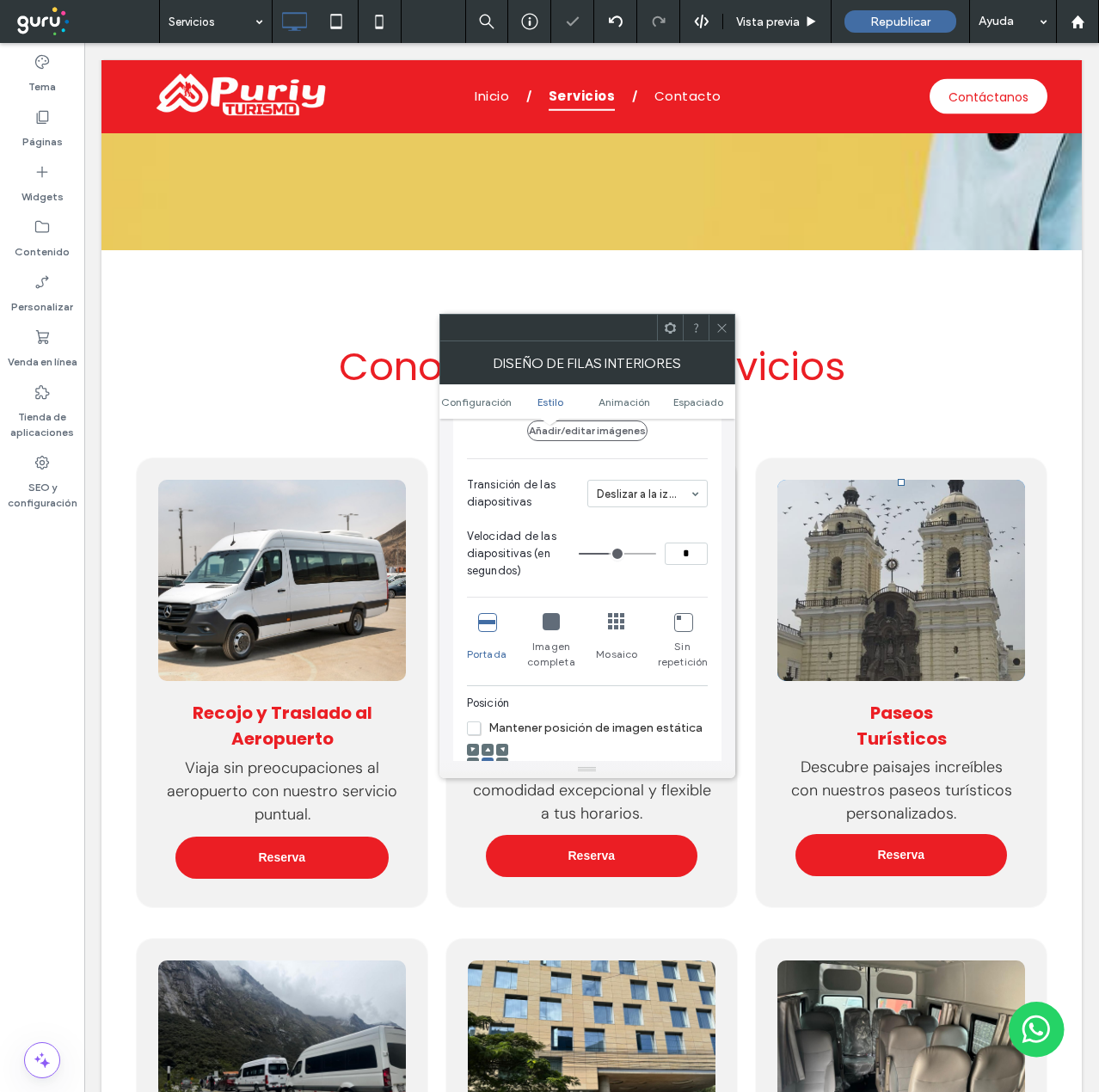 type on "*" 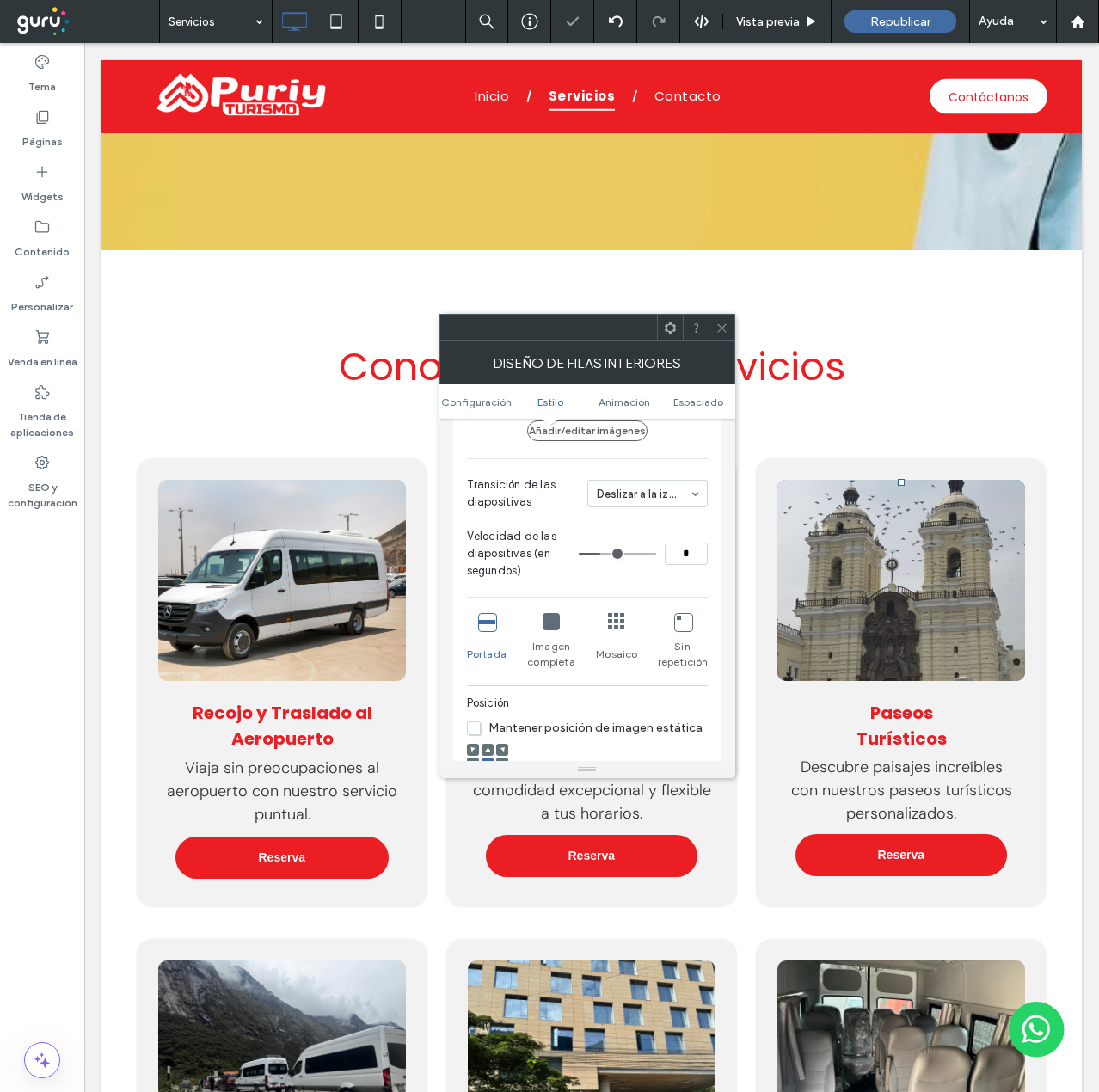 type on "*" 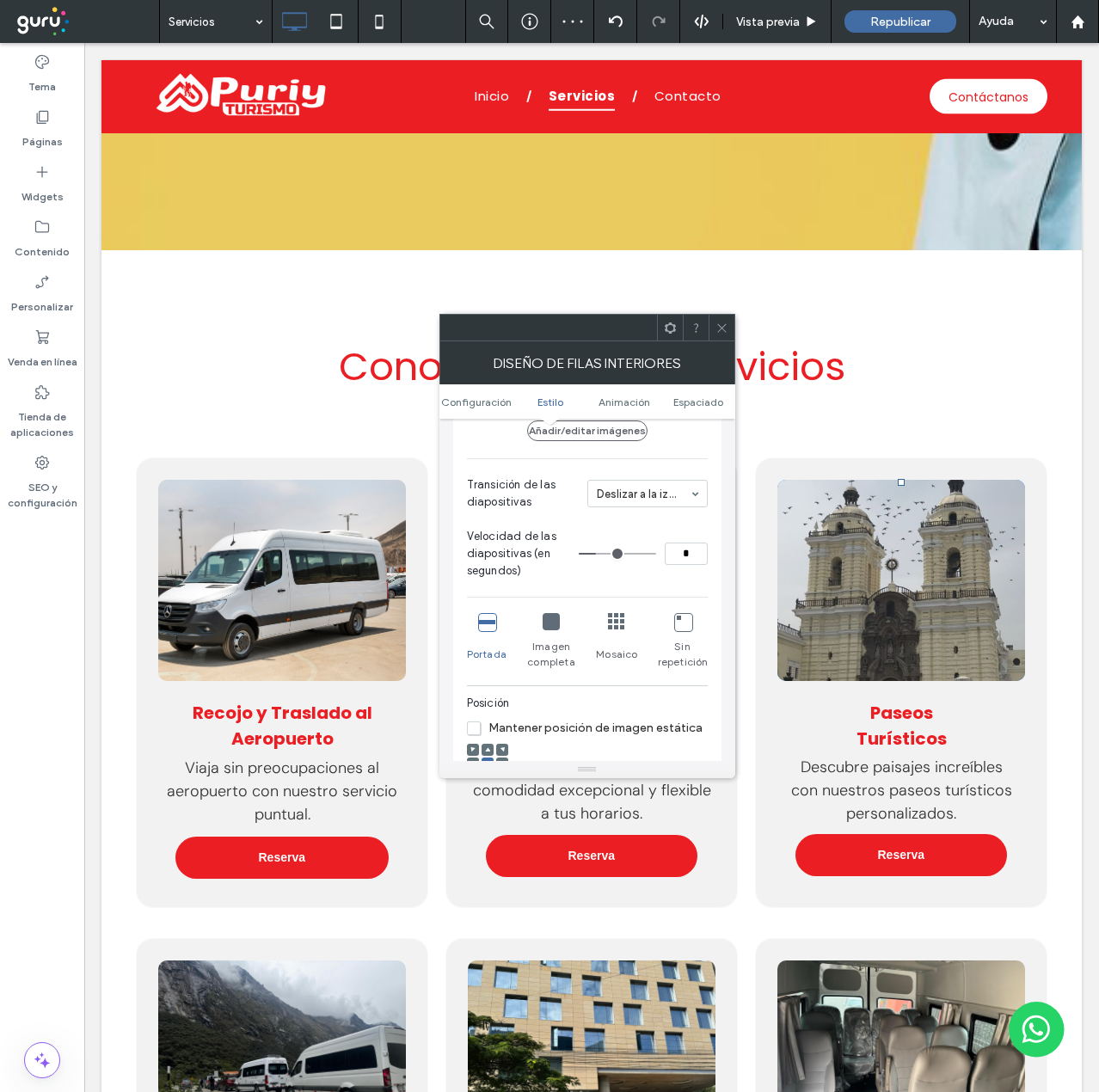 type on "*" 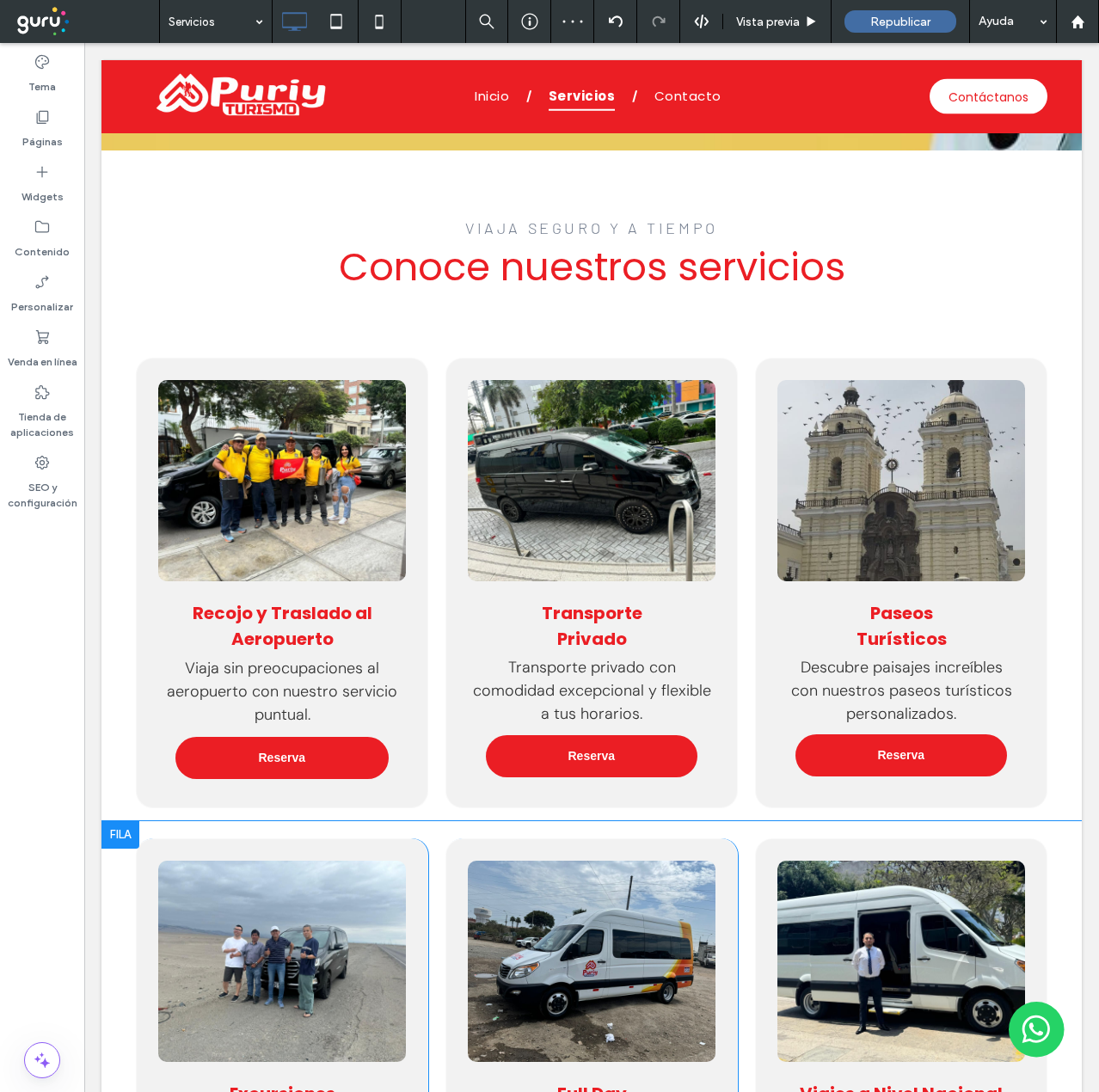 scroll, scrollTop: 688, scrollLeft: 0, axis: vertical 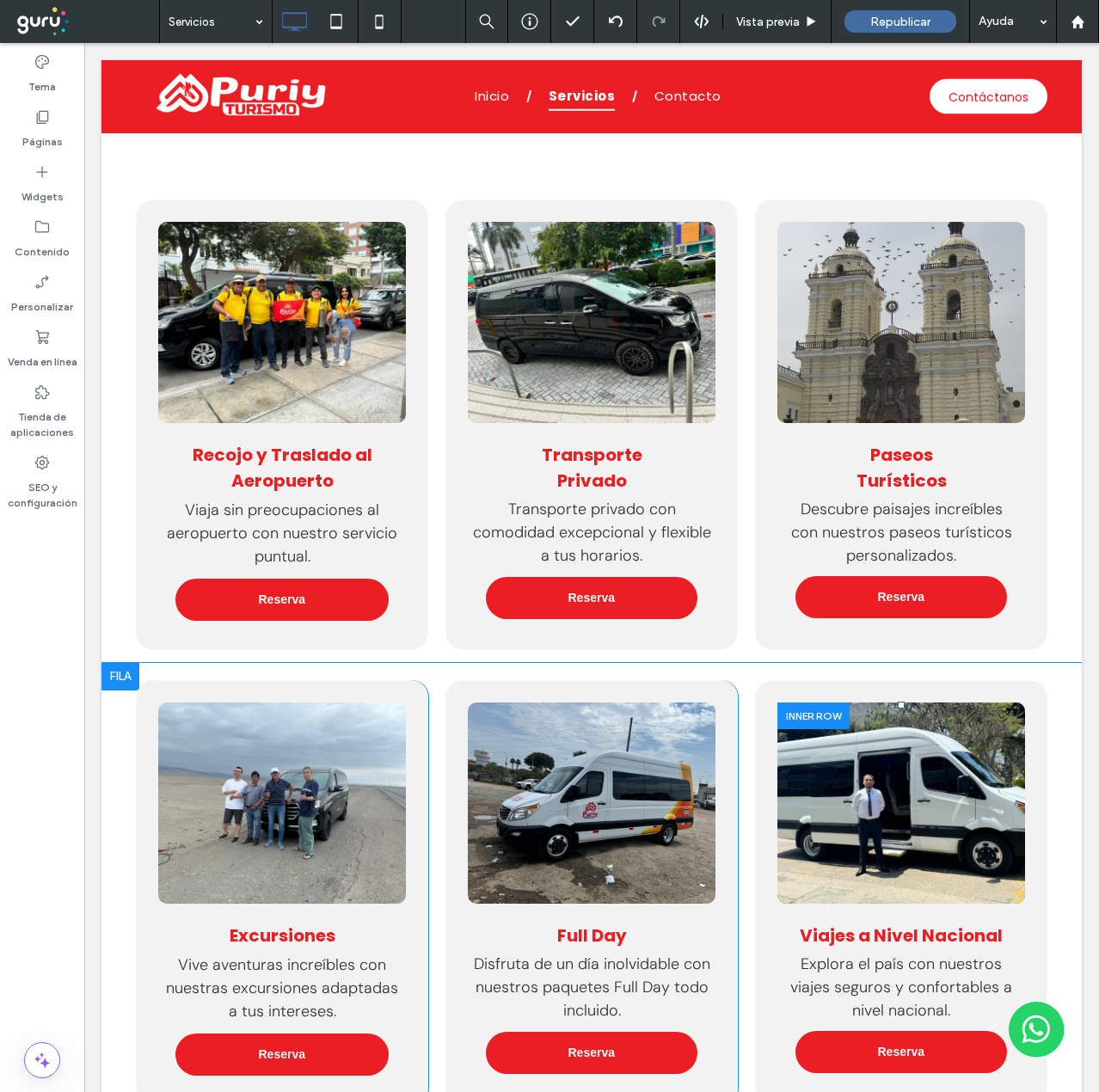 click at bounding box center (901, 803) 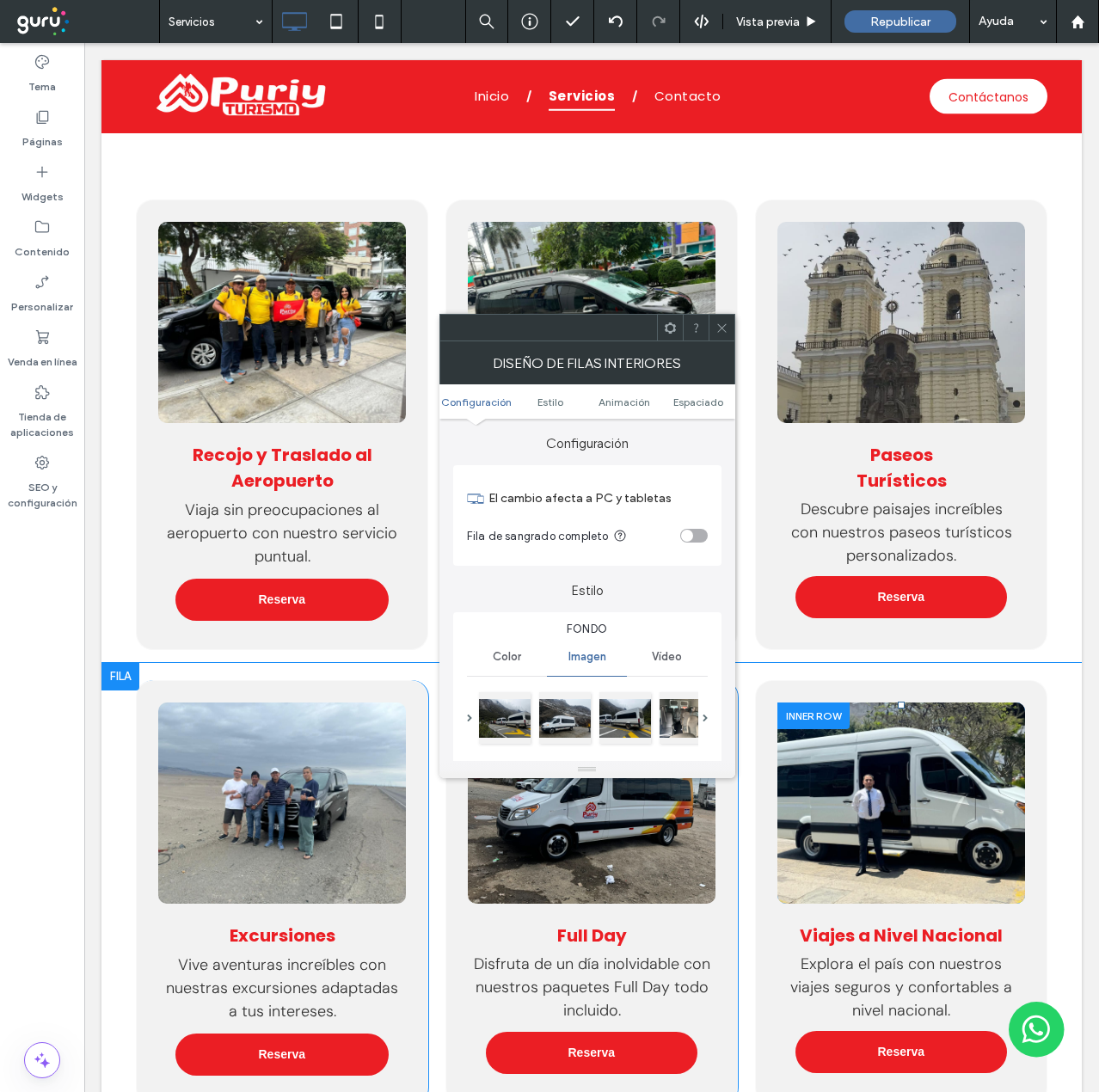 type on "**" 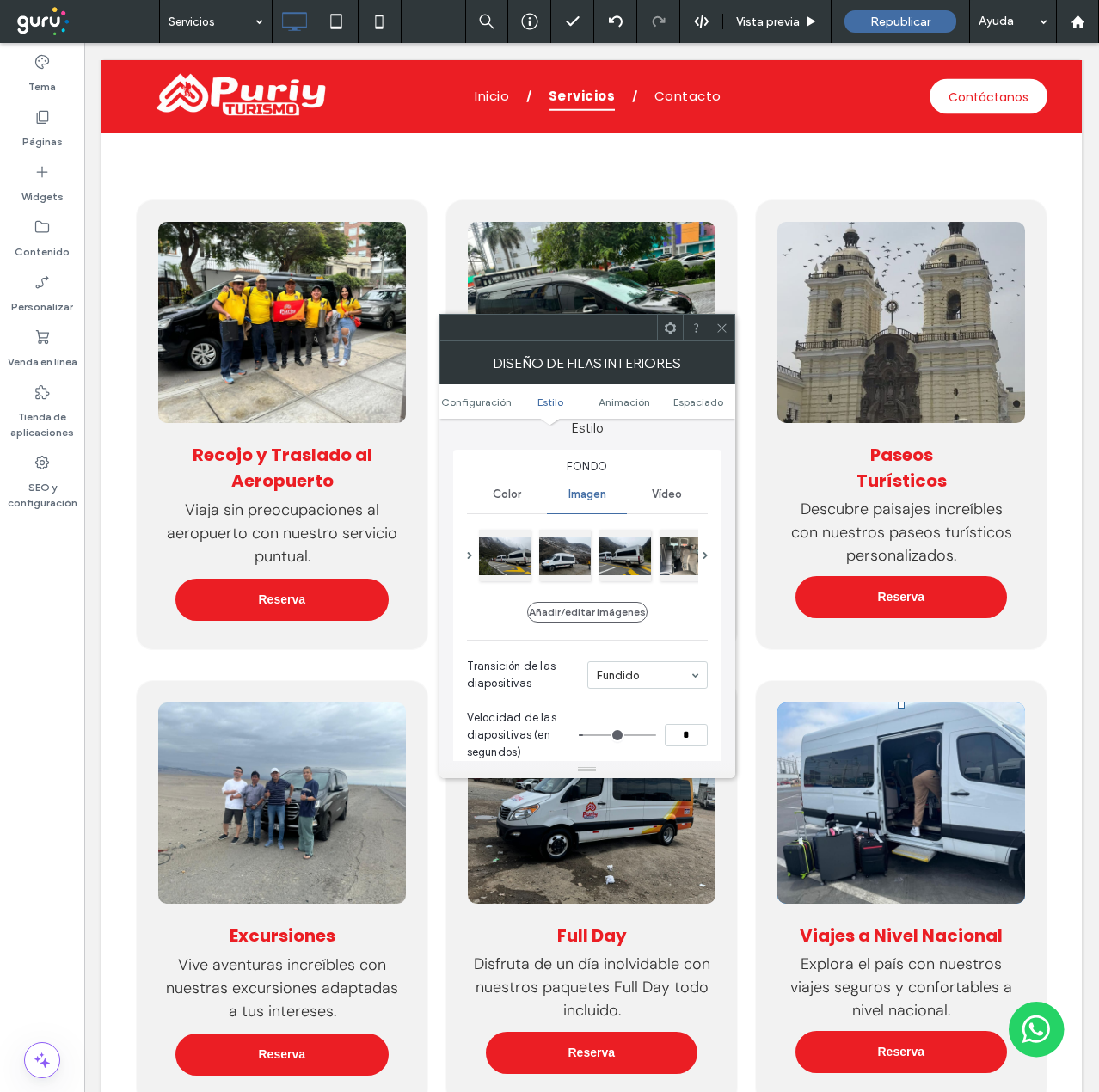 scroll, scrollTop: 258, scrollLeft: 0, axis: vertical 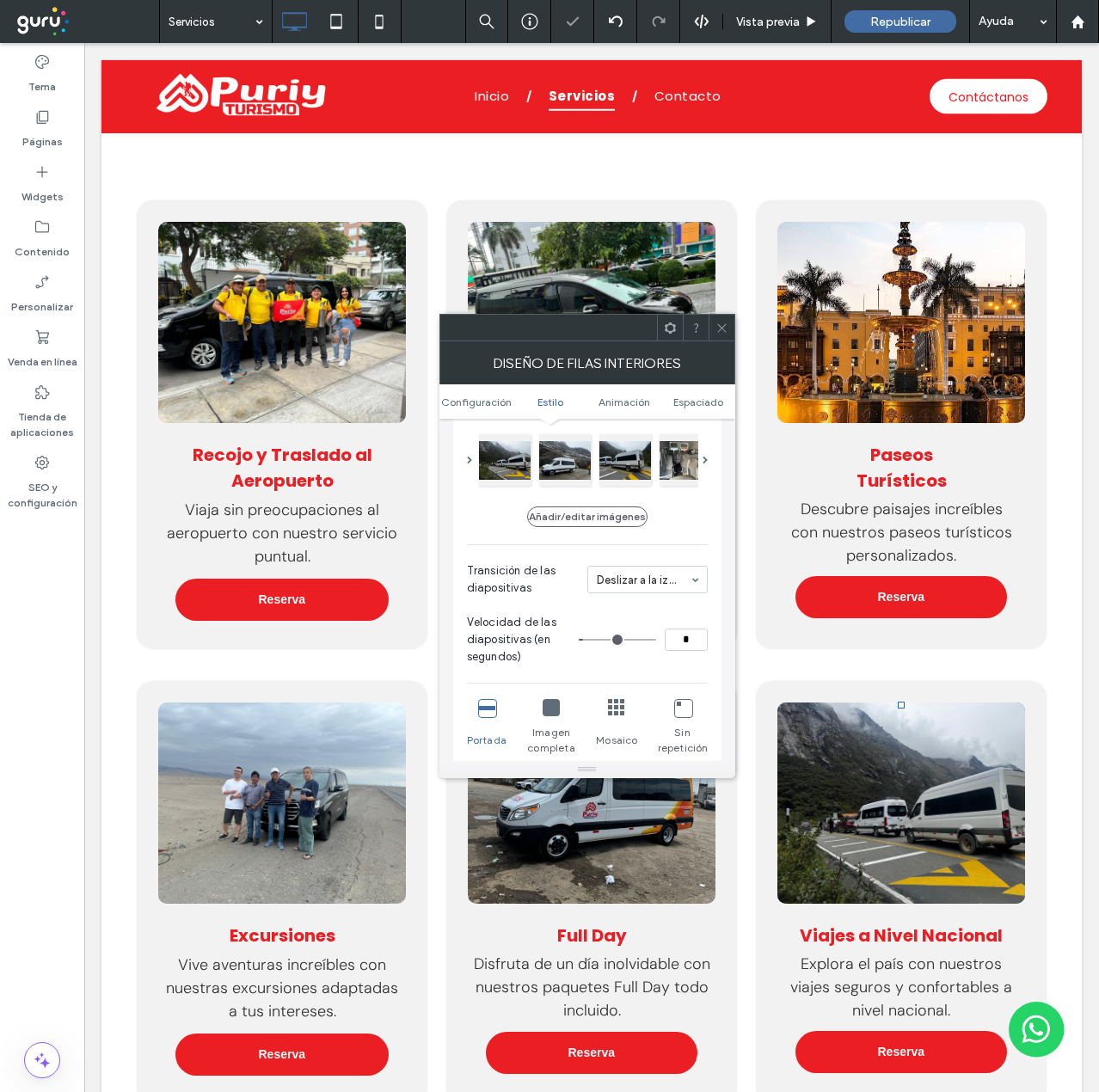 type on "*" 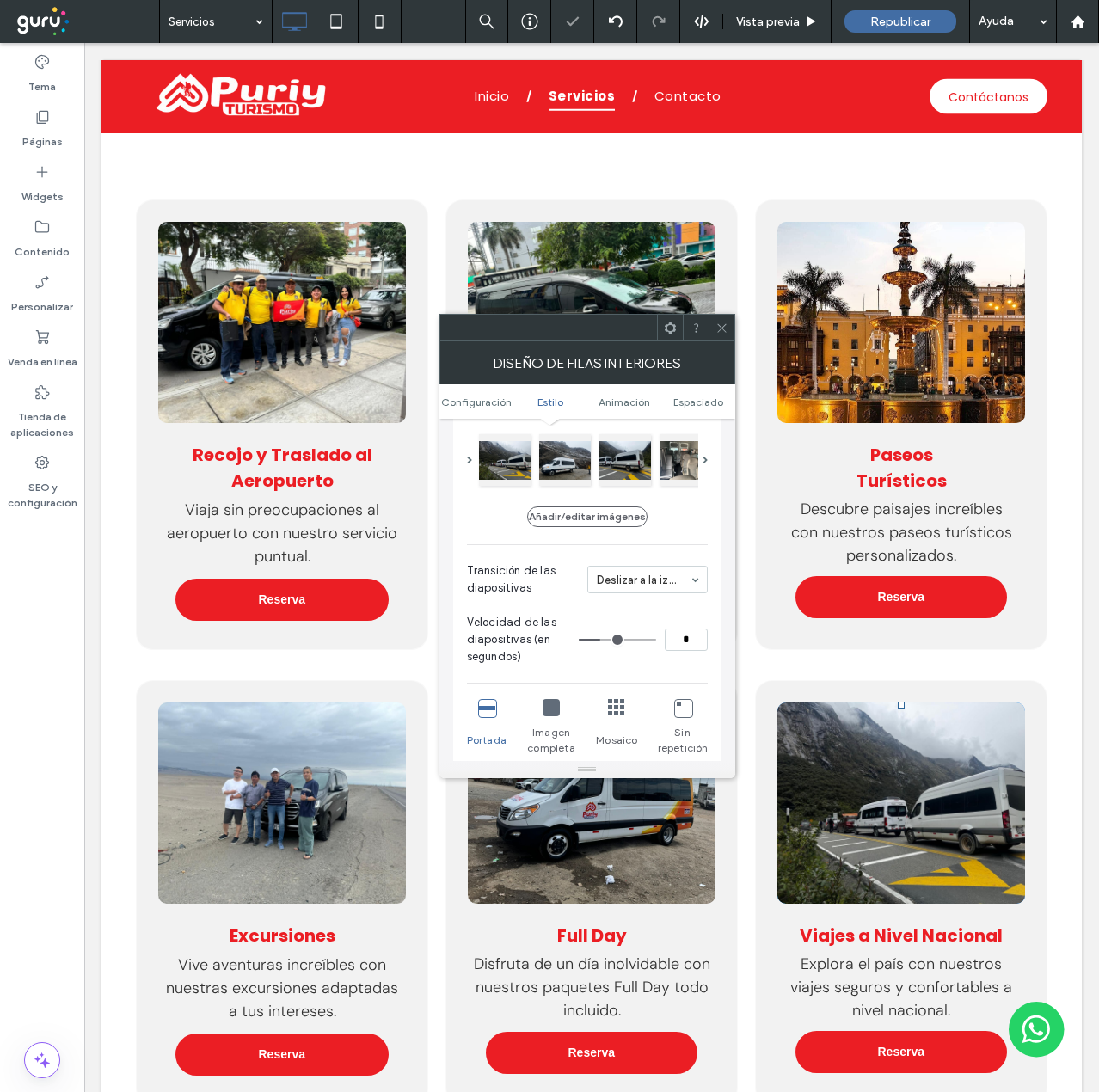 type on "*" 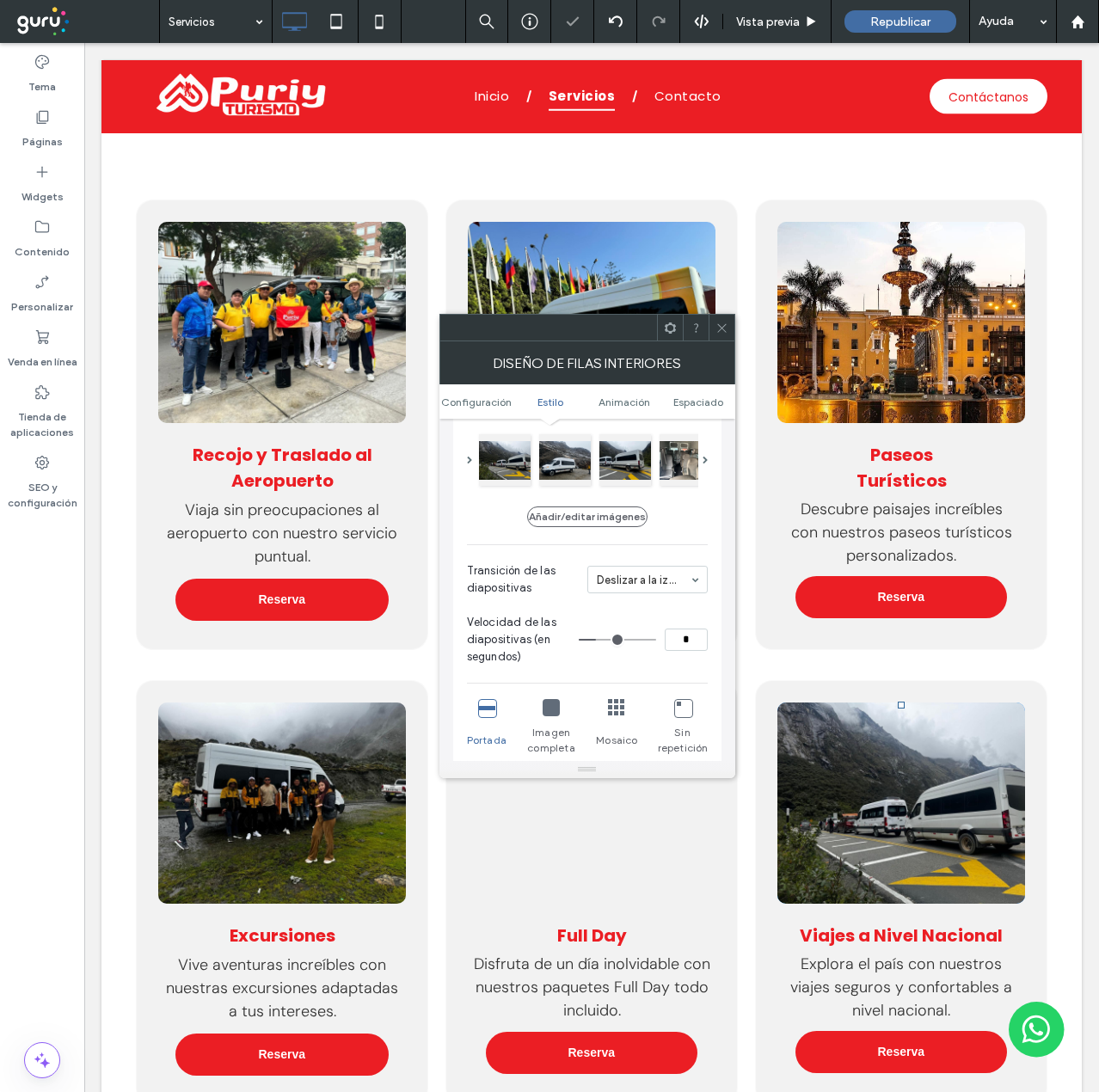 type on "*" 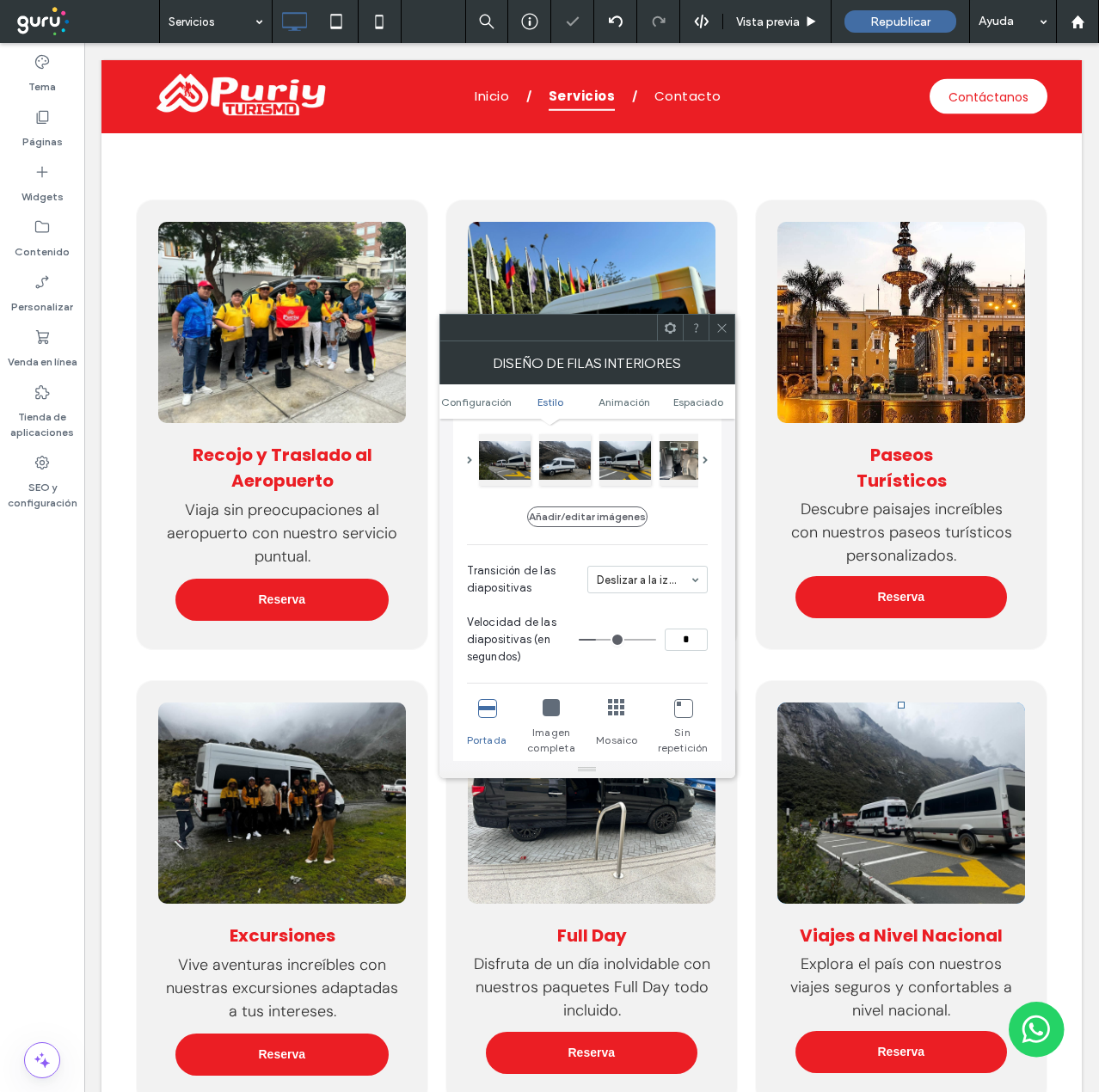 type on "*" 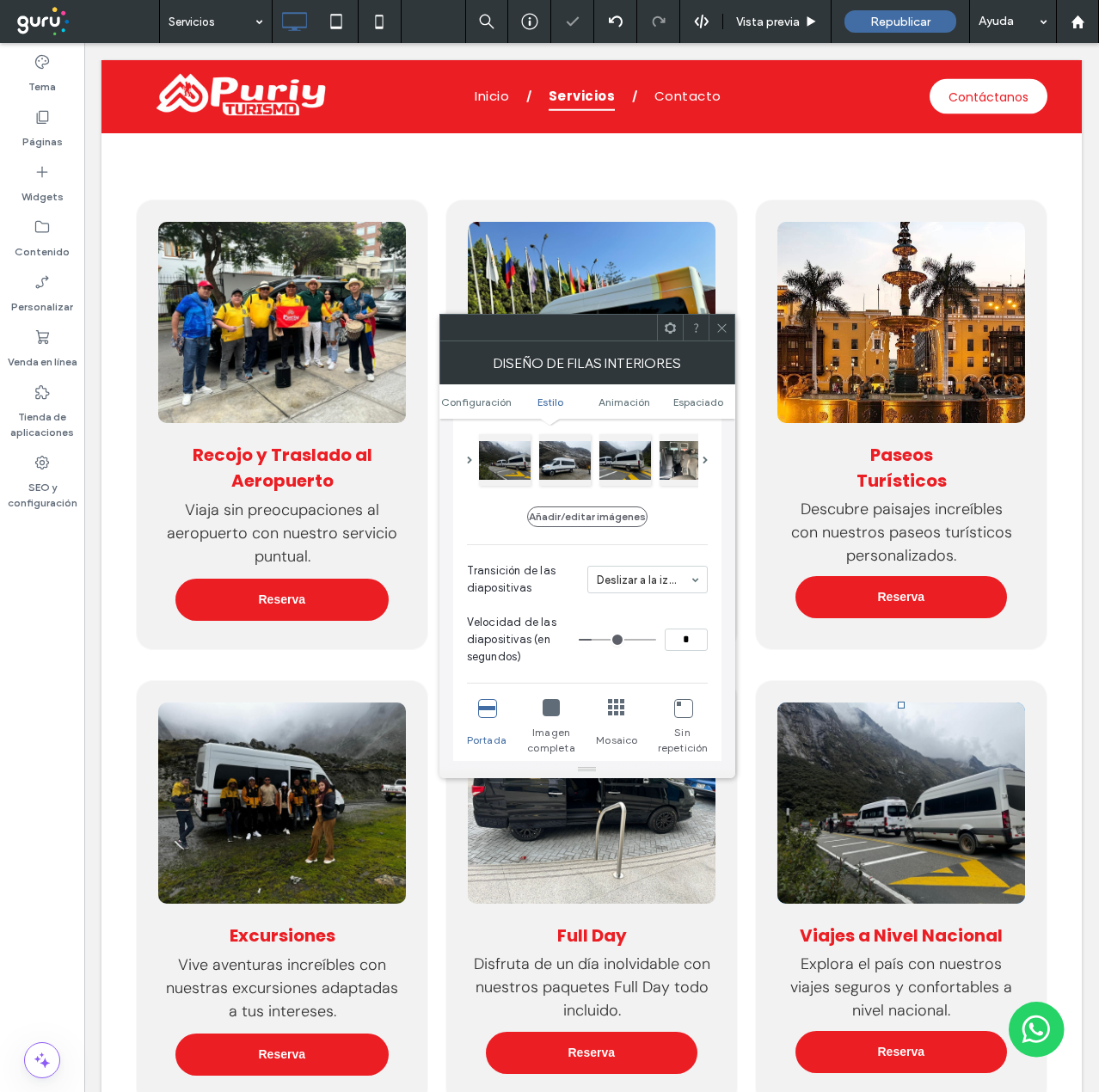 type on "*" 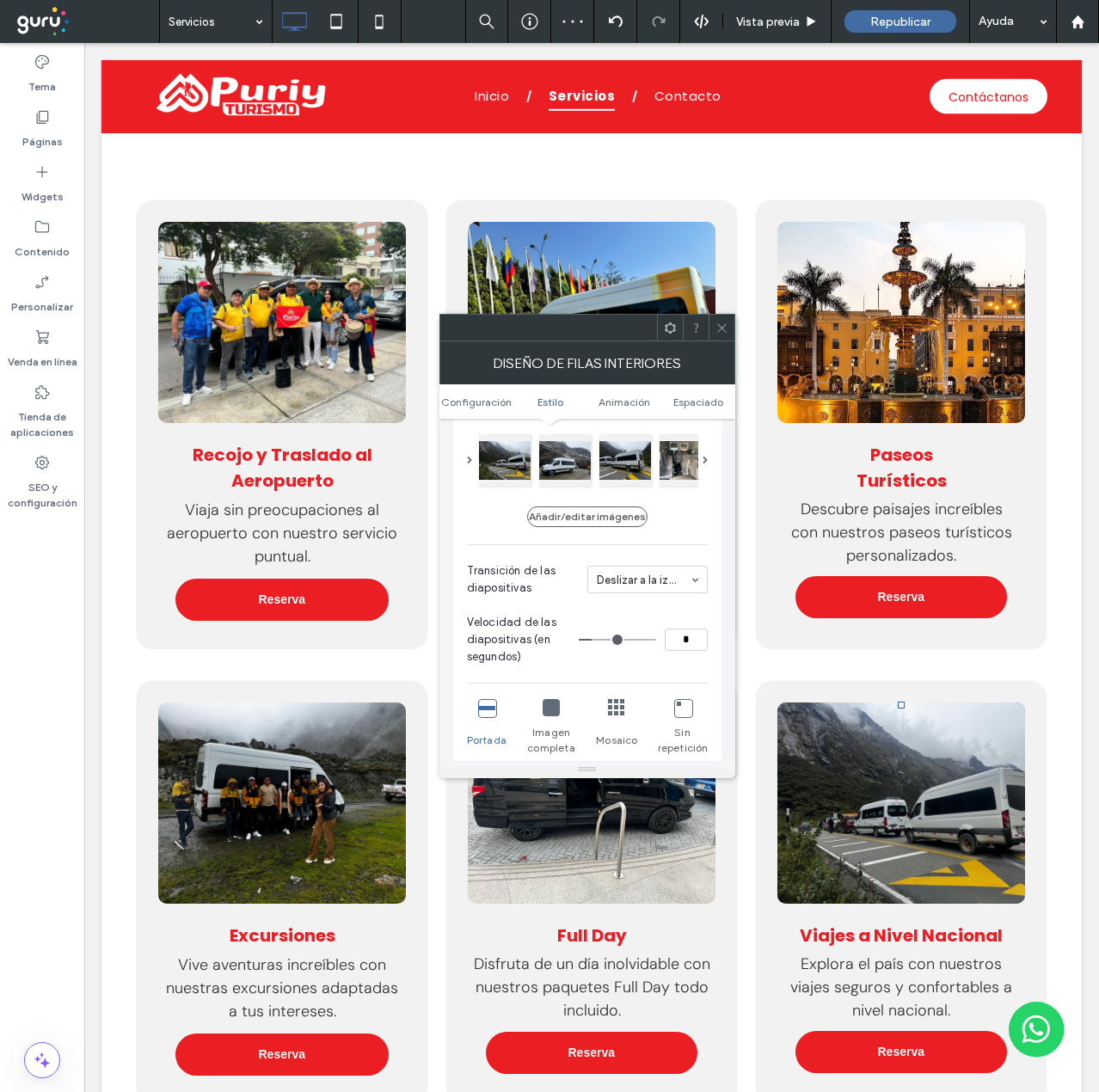 click at bounding box center [721, 328] 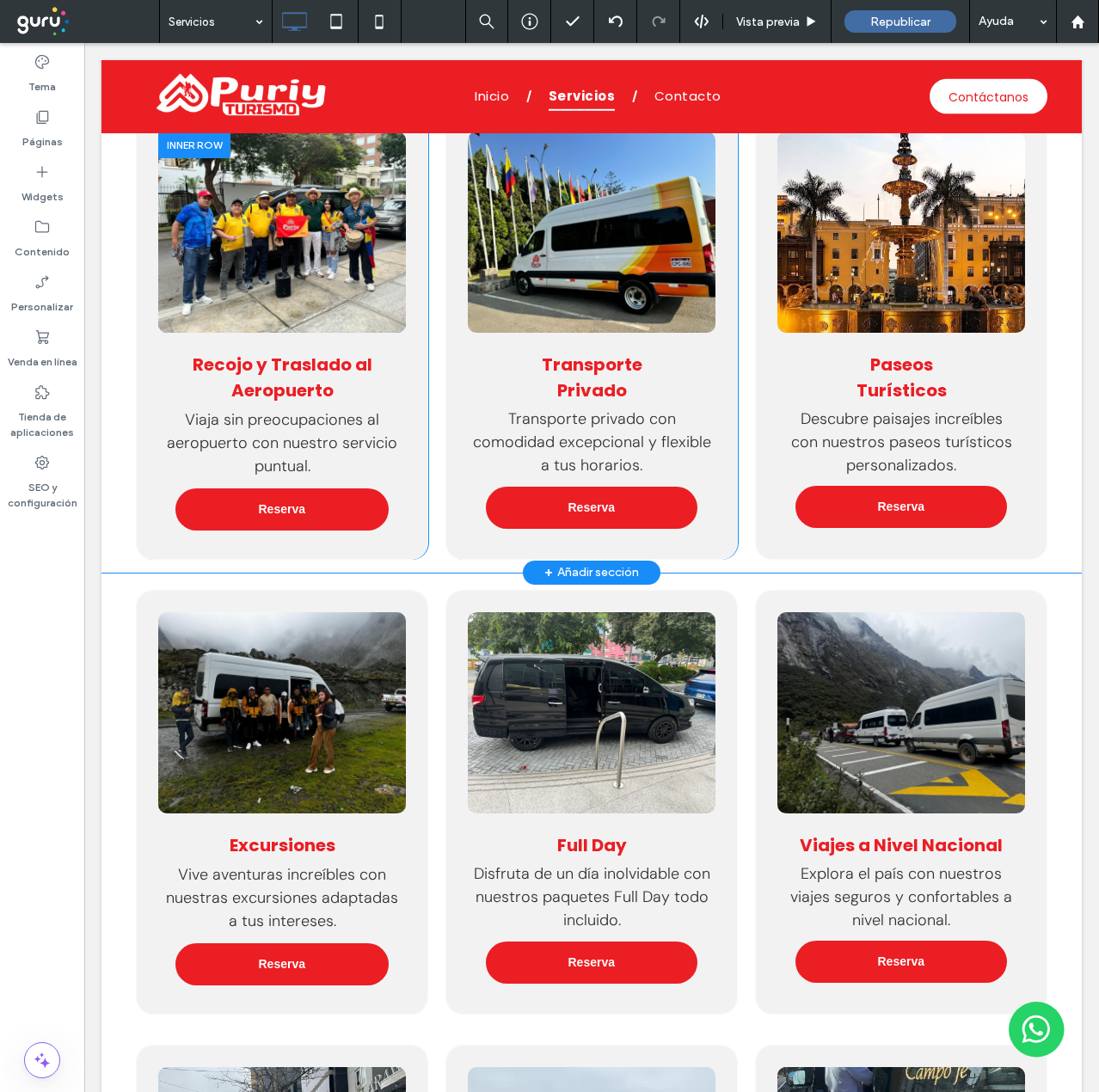 scroll, scrollTop: 774, scrollLeft: 0, axis: vertical 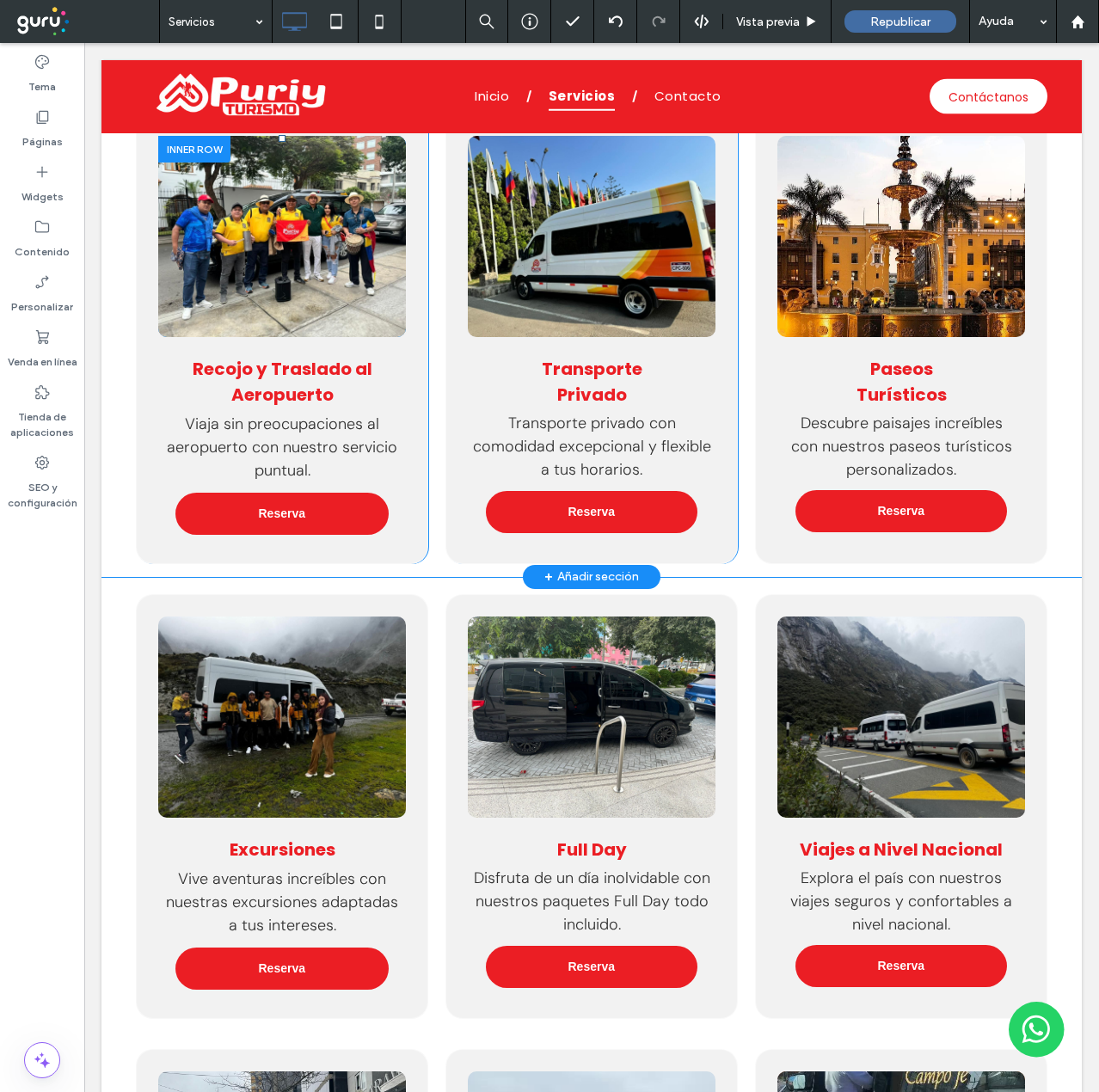 click at bounding box center [282, 236] 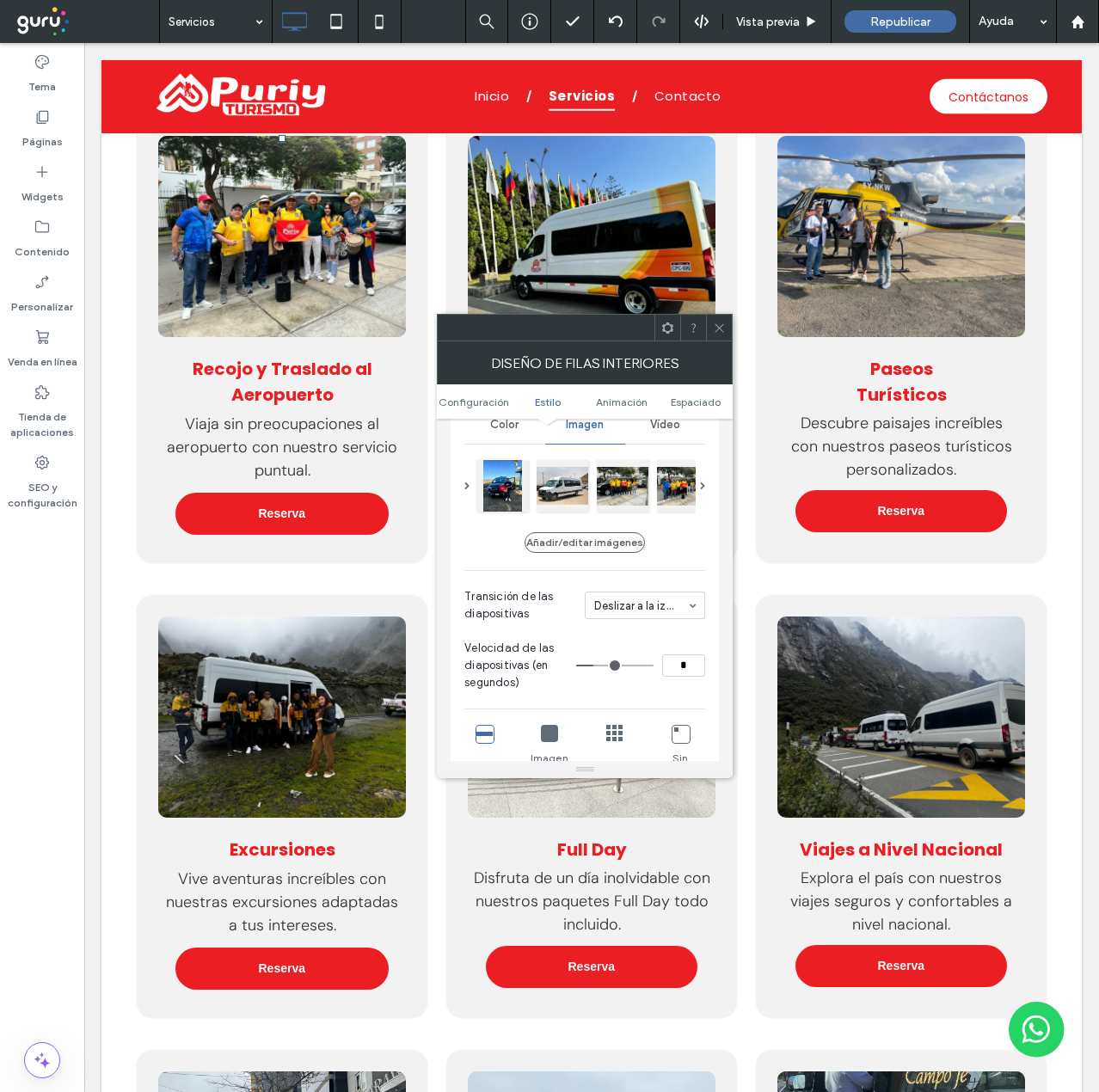 scroll, scrollTop: 258, scrollLeft: 0, axis: vertical 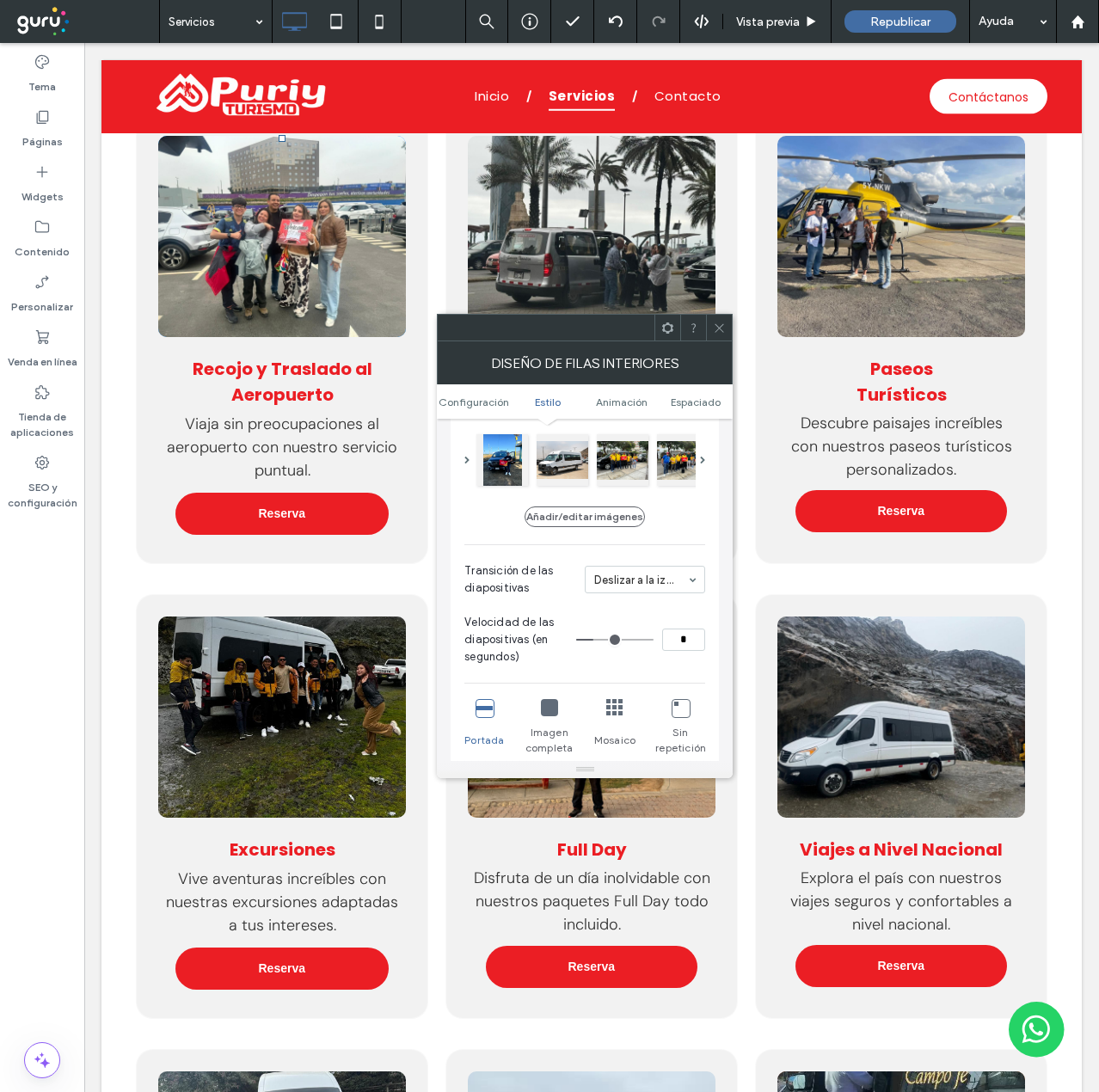click at bounding box center [591, 236] 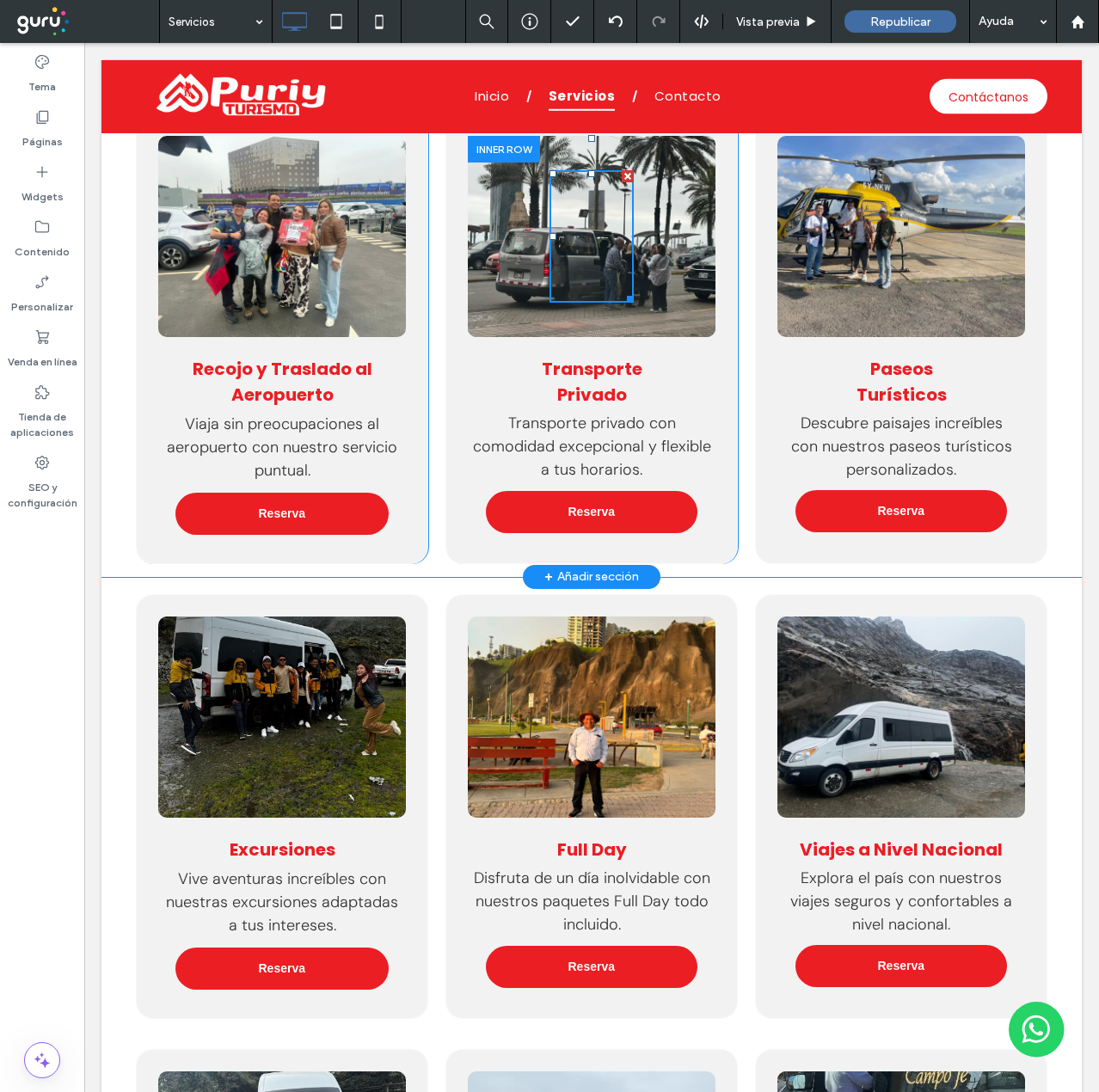 click at bounding box center [592, 236] 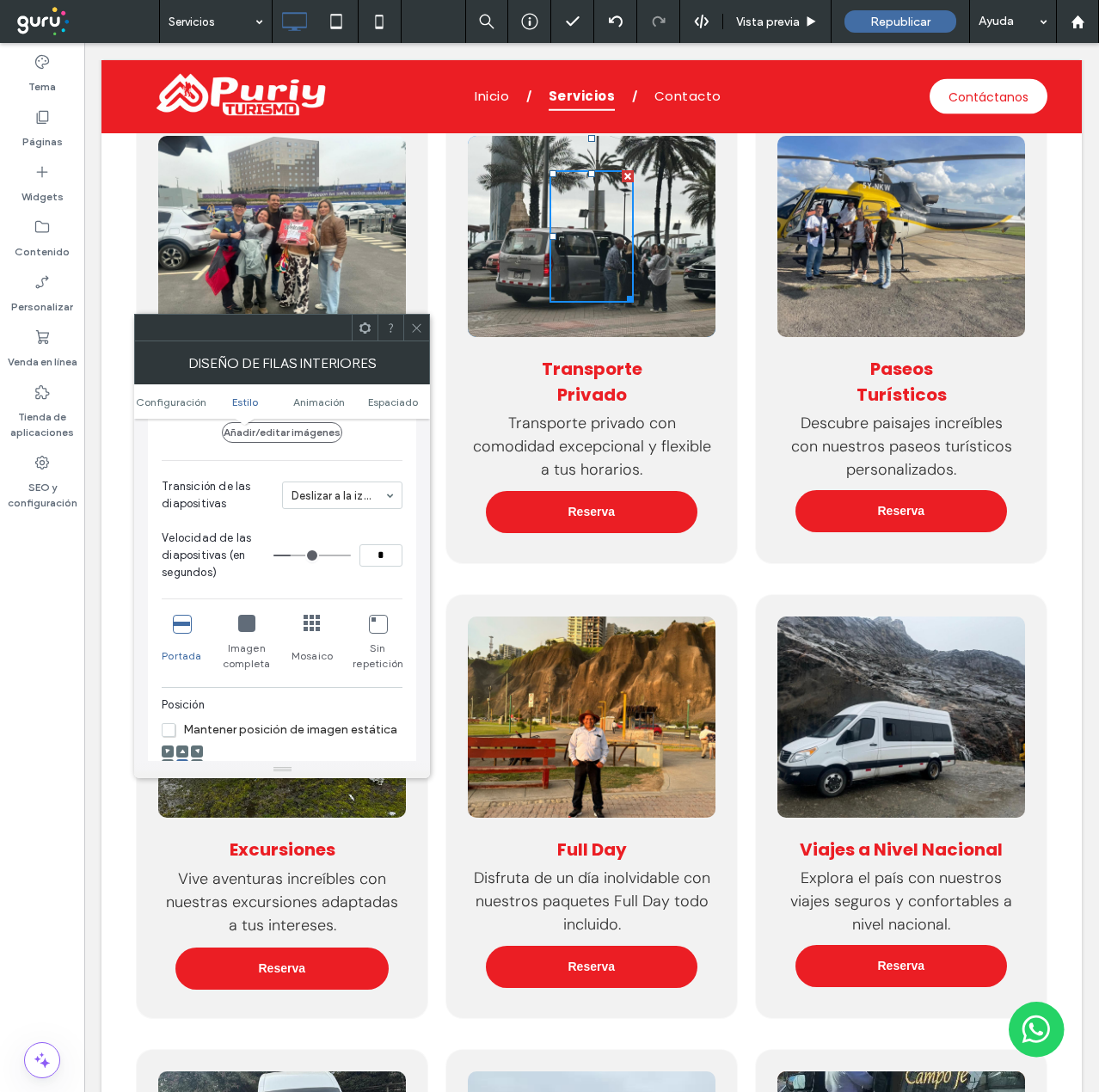 scroll, scrollTop: 344, scrollLeft: 0, axis: vertical 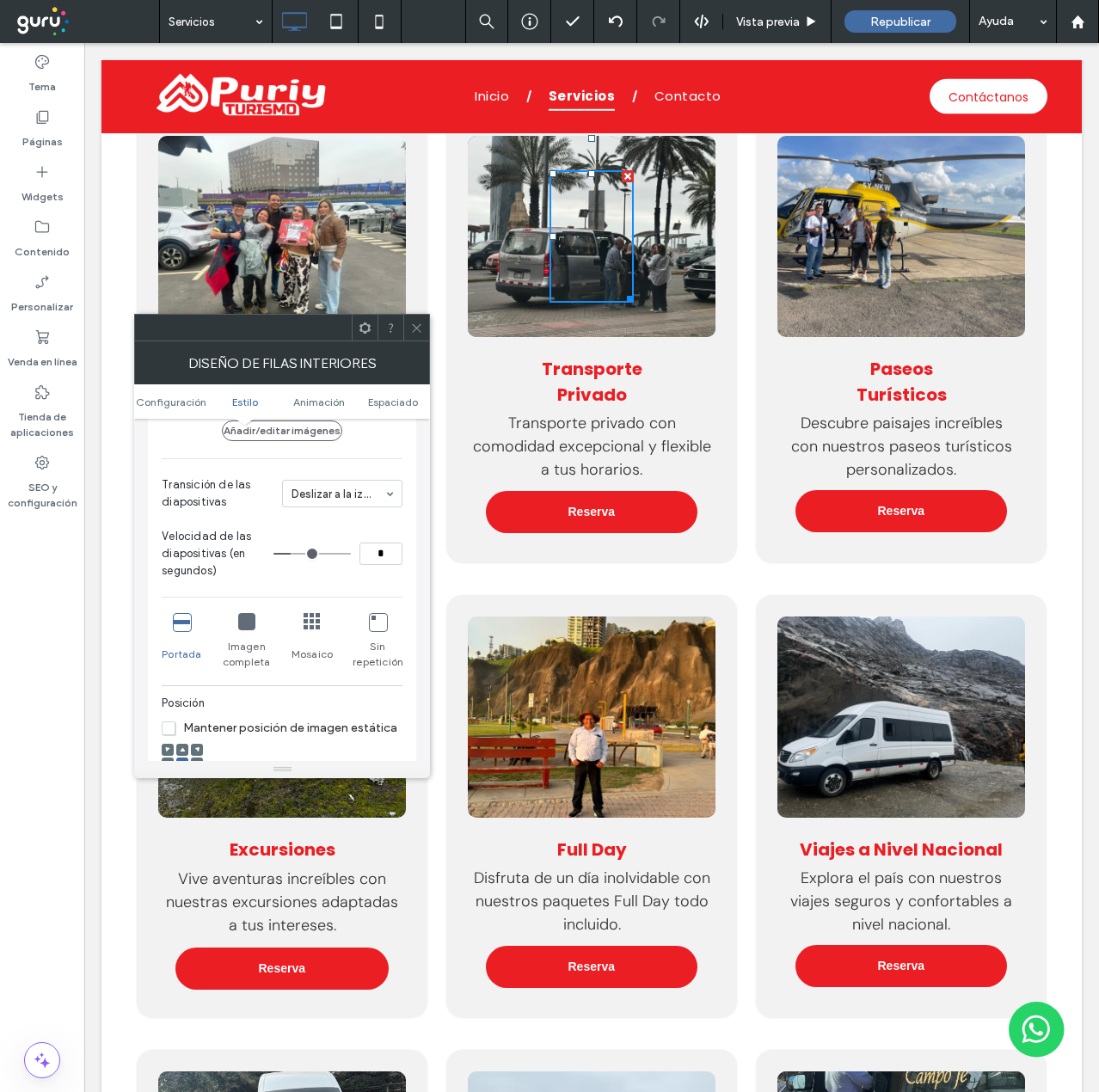 click on "Click To Paste" at bounding box center [901, 236] 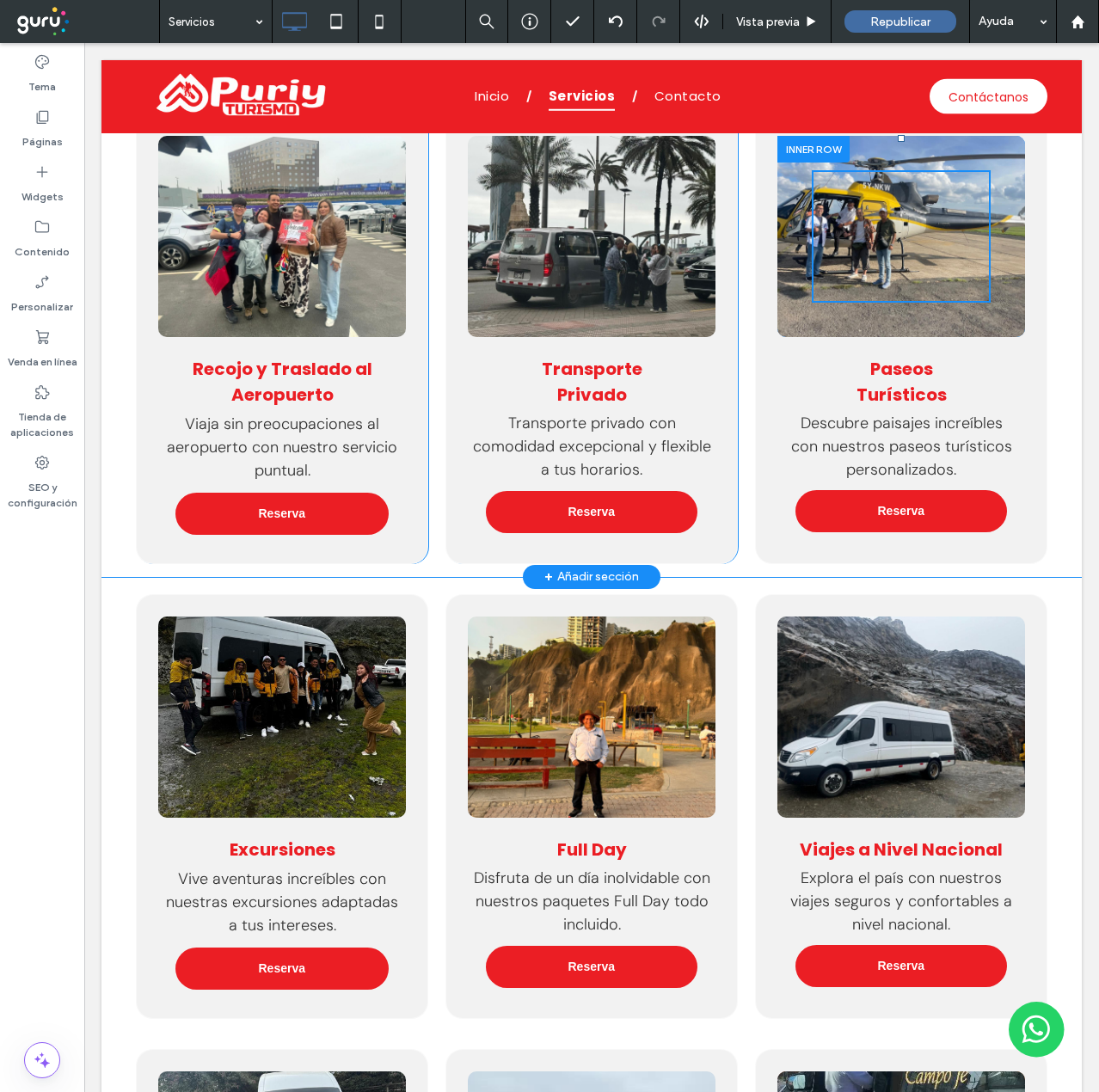 click at bounding box center [901, 236] 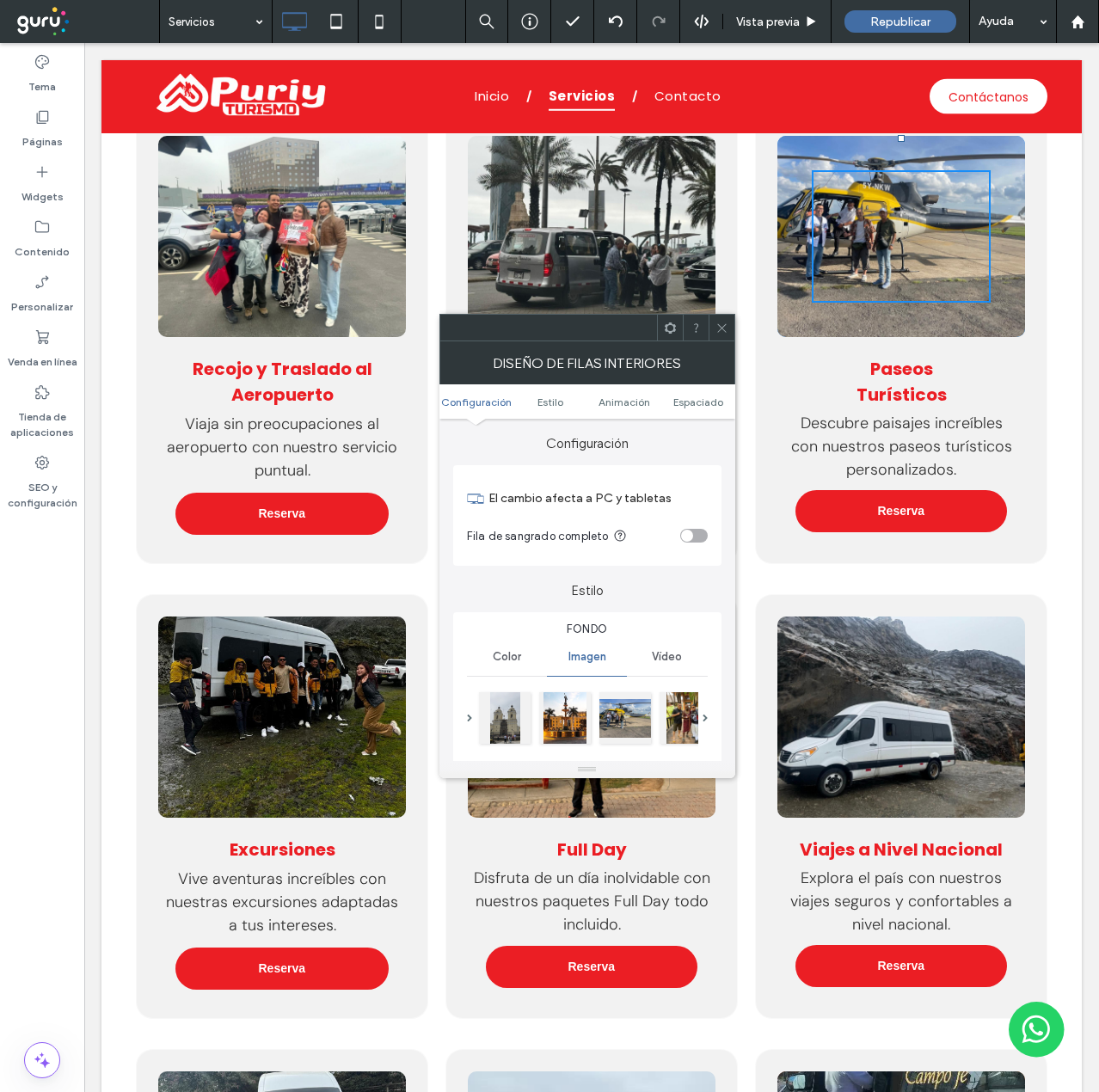 scroll, scrollTop: 258, scrollLeft: 0, axis: vertical 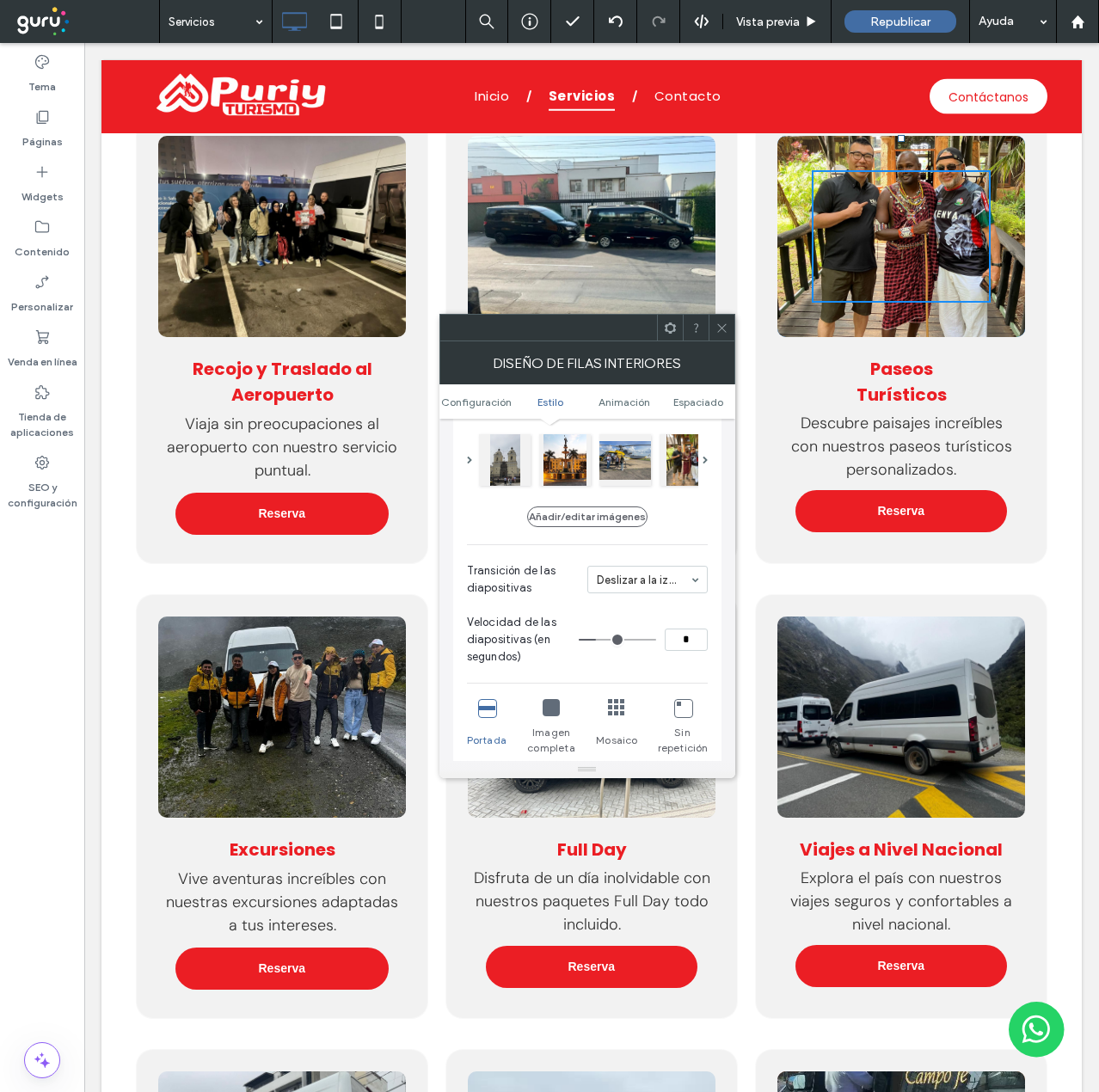 click 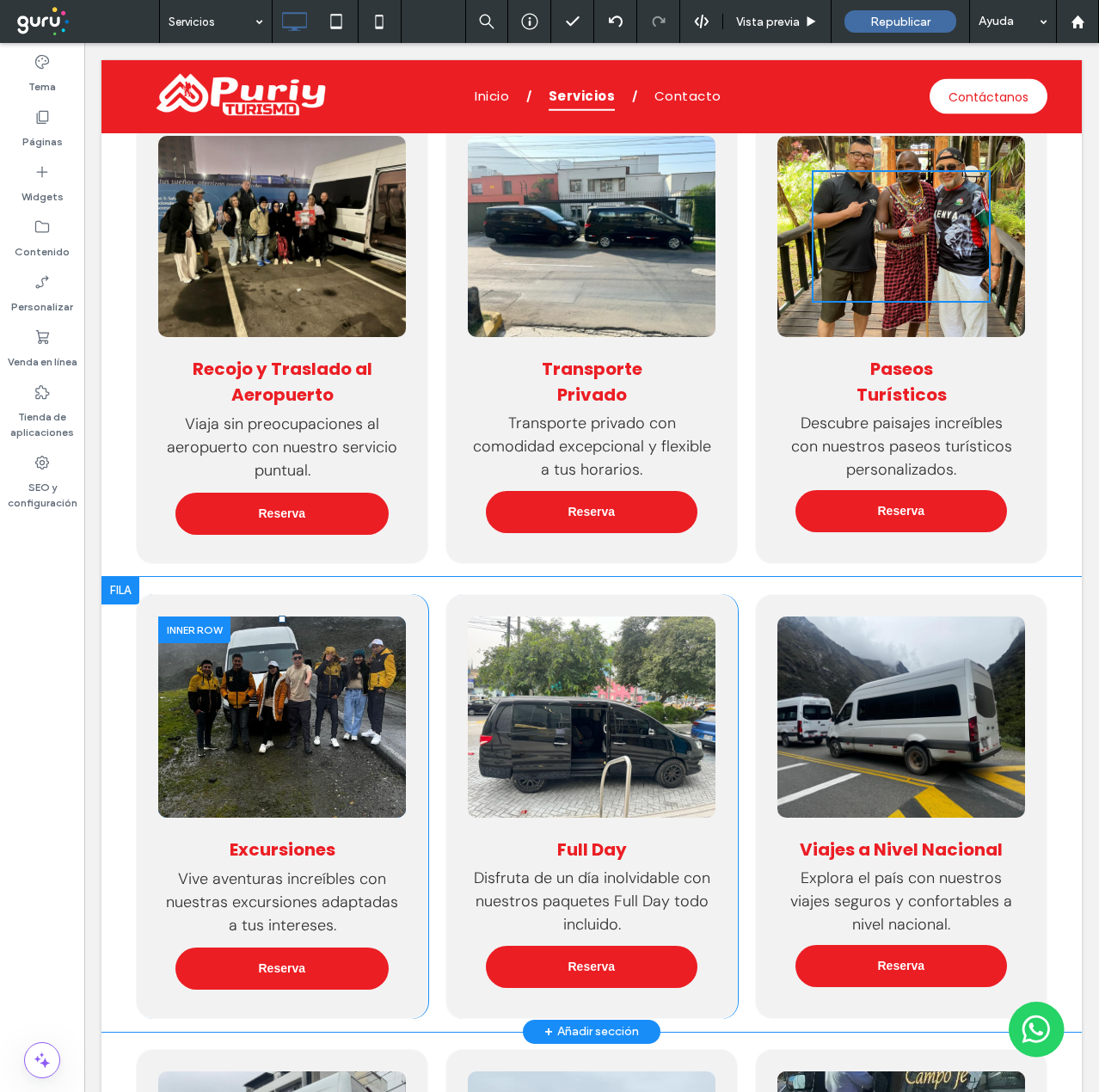 click at bounding box center [282, 717] 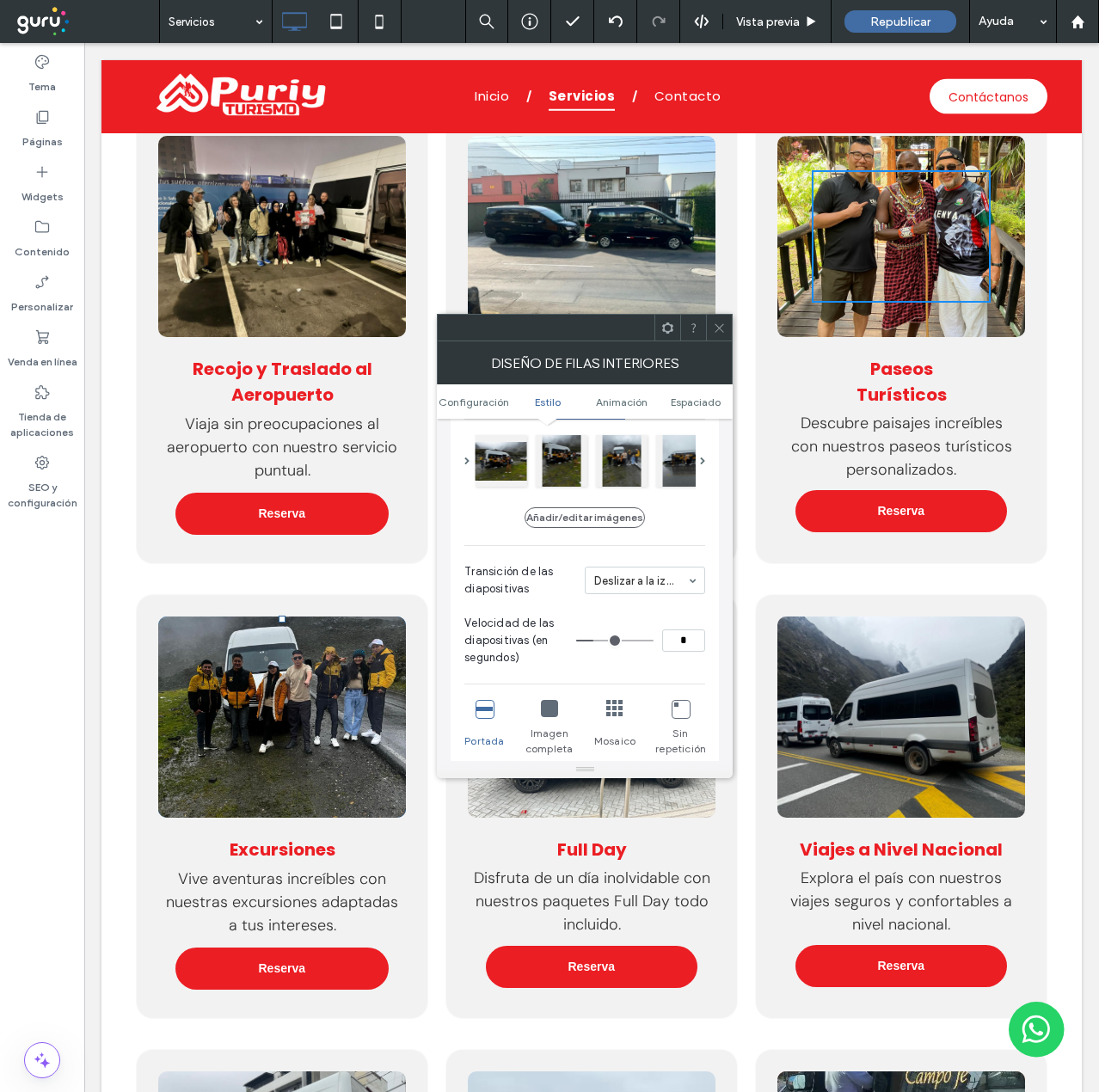 scroll, scrollTop: 258, scrollLeft: 0, axis: vertical 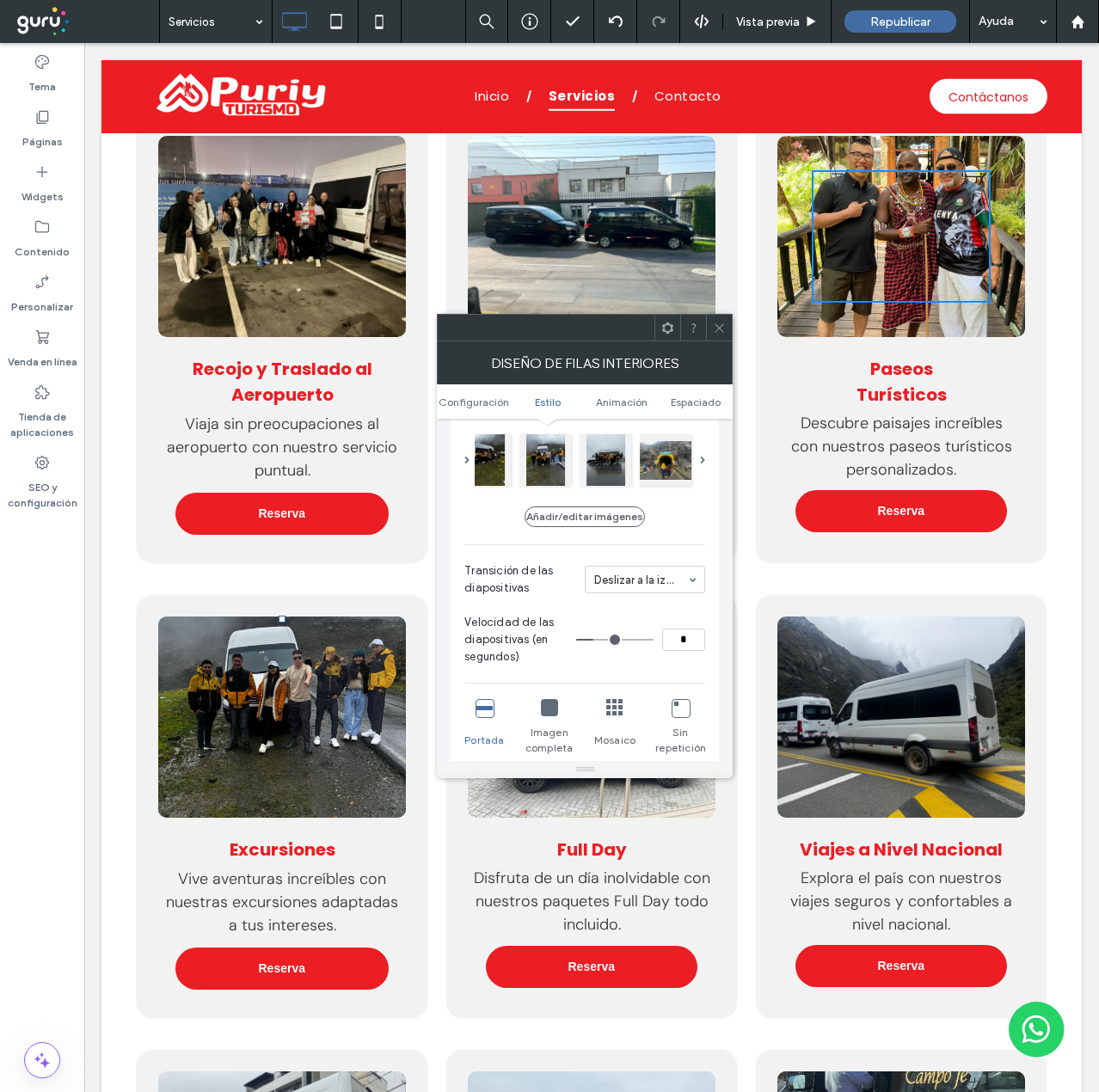 click at bounding box center [592, 717] 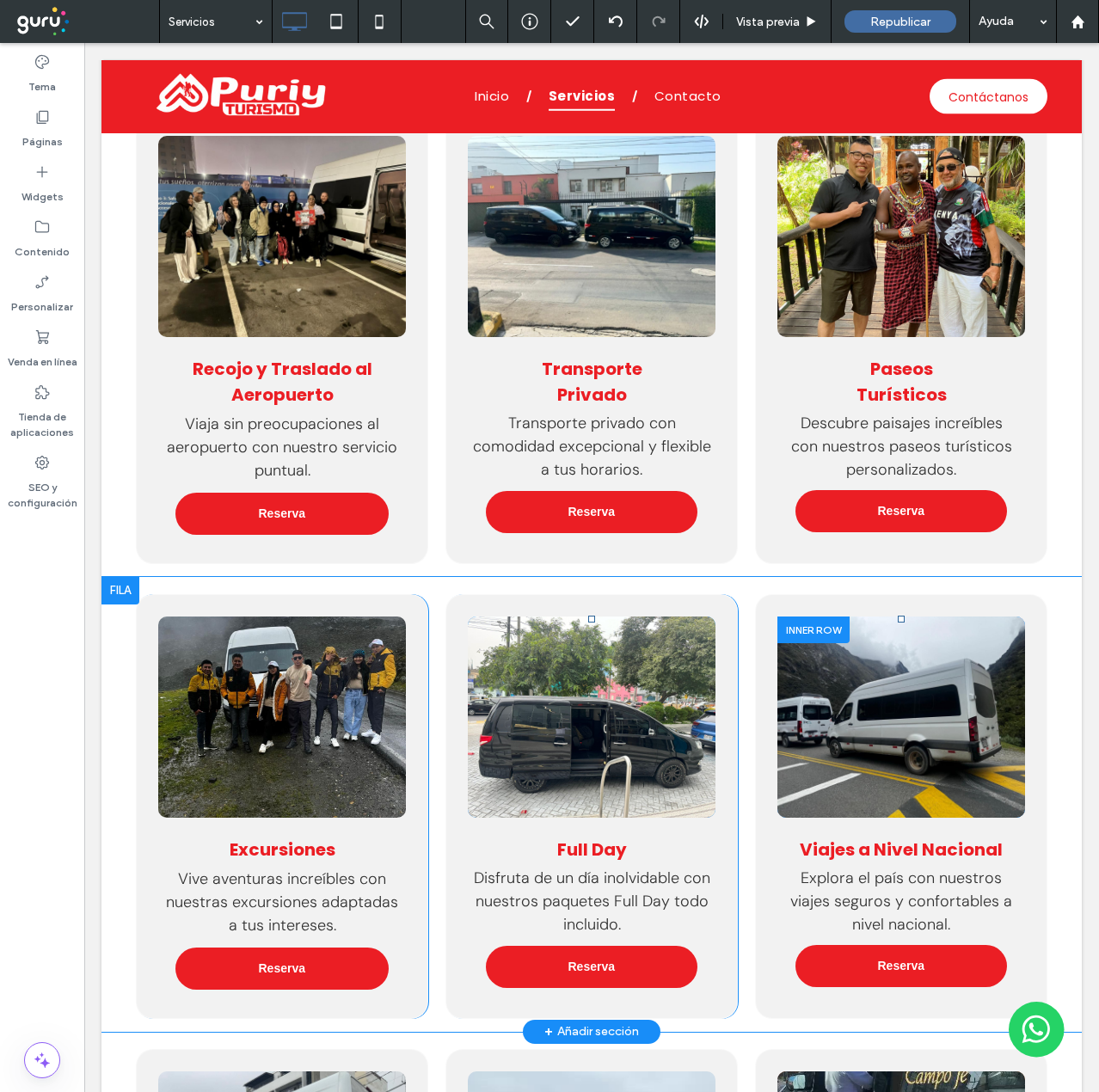 click at bounding box center (901, 717) 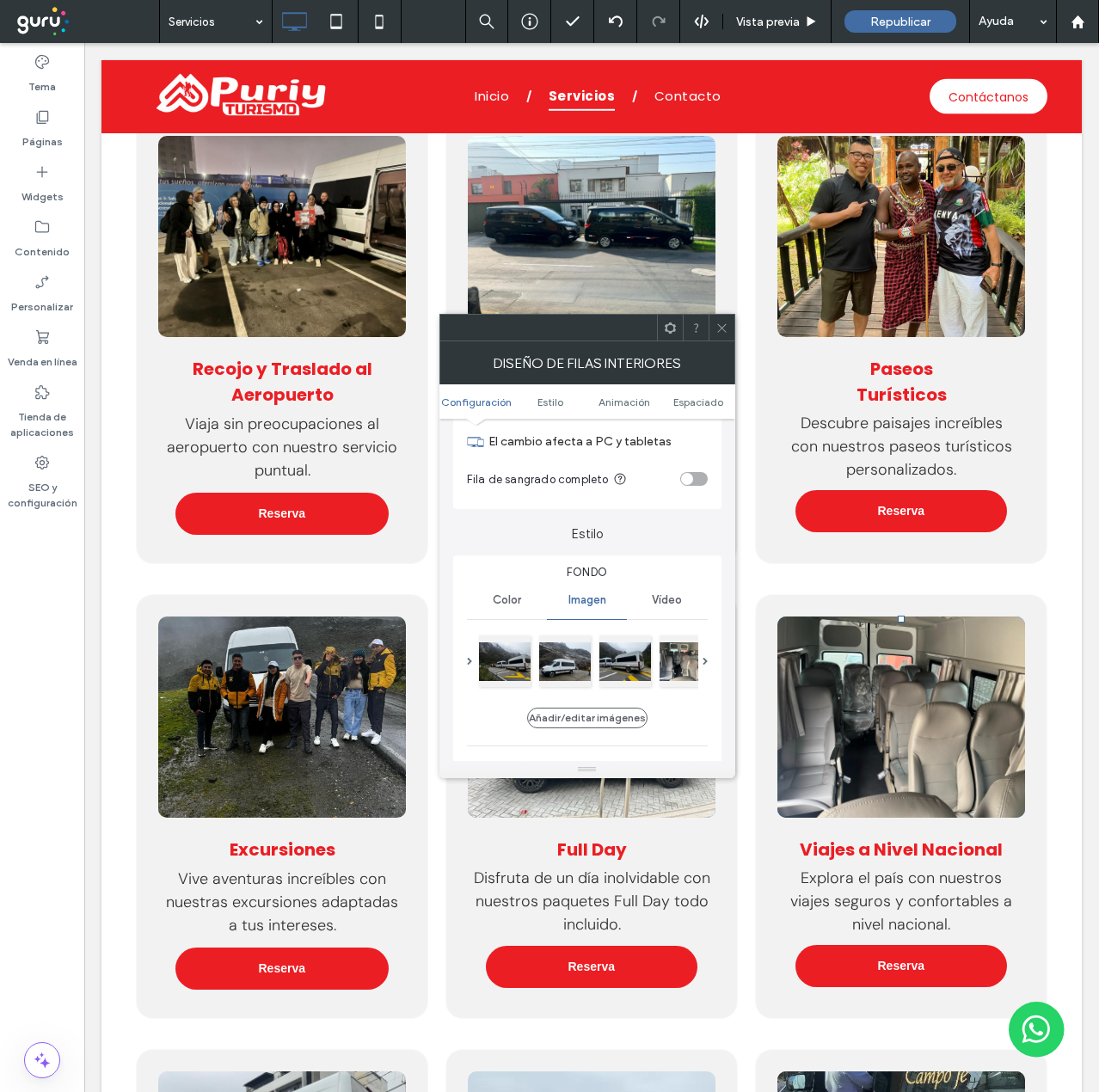 scroll, scrollTop: 258, scrollLeft: 0, axis: vertical 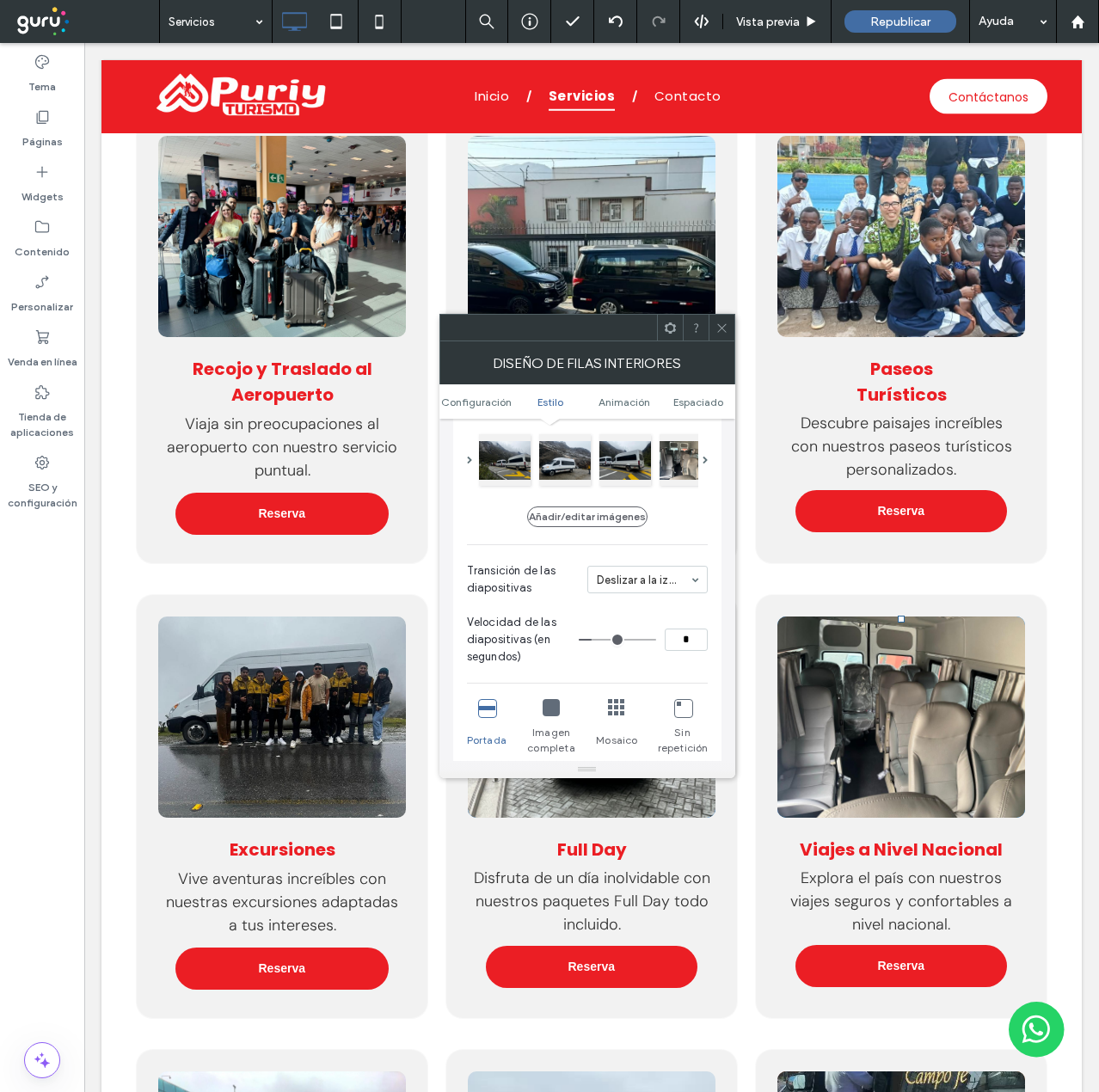 type on "*" 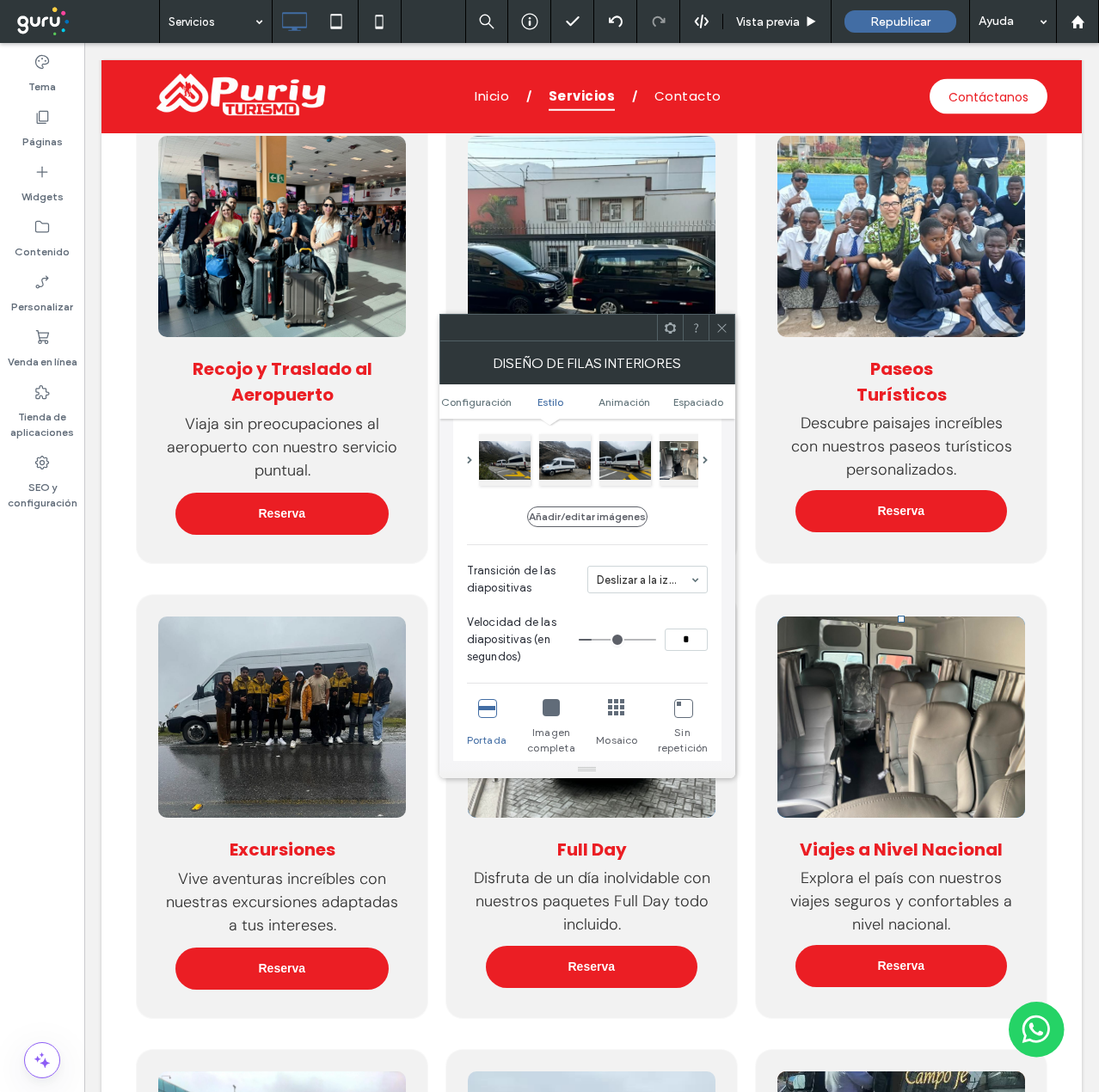 type on "*" 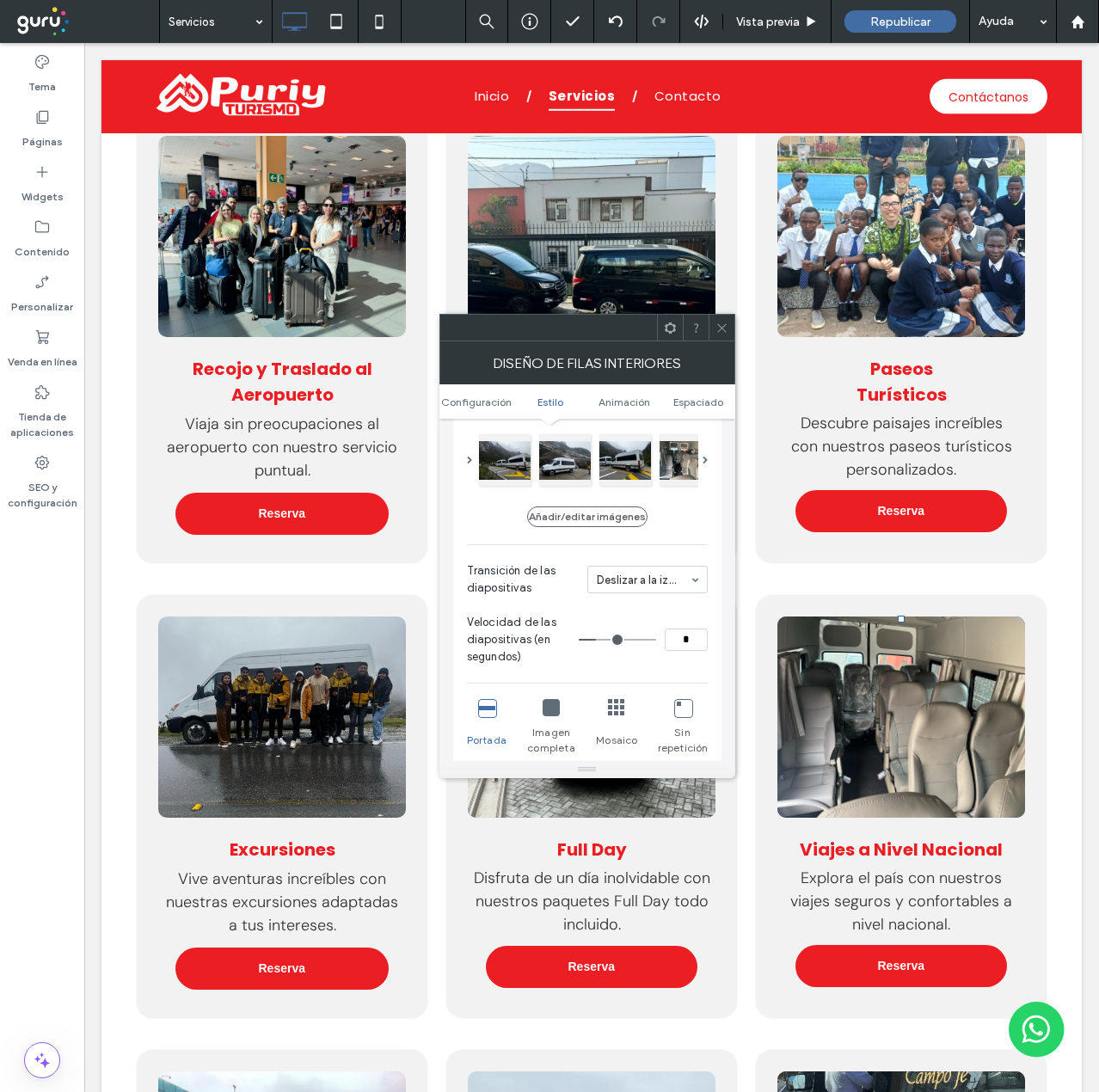 type on "*" 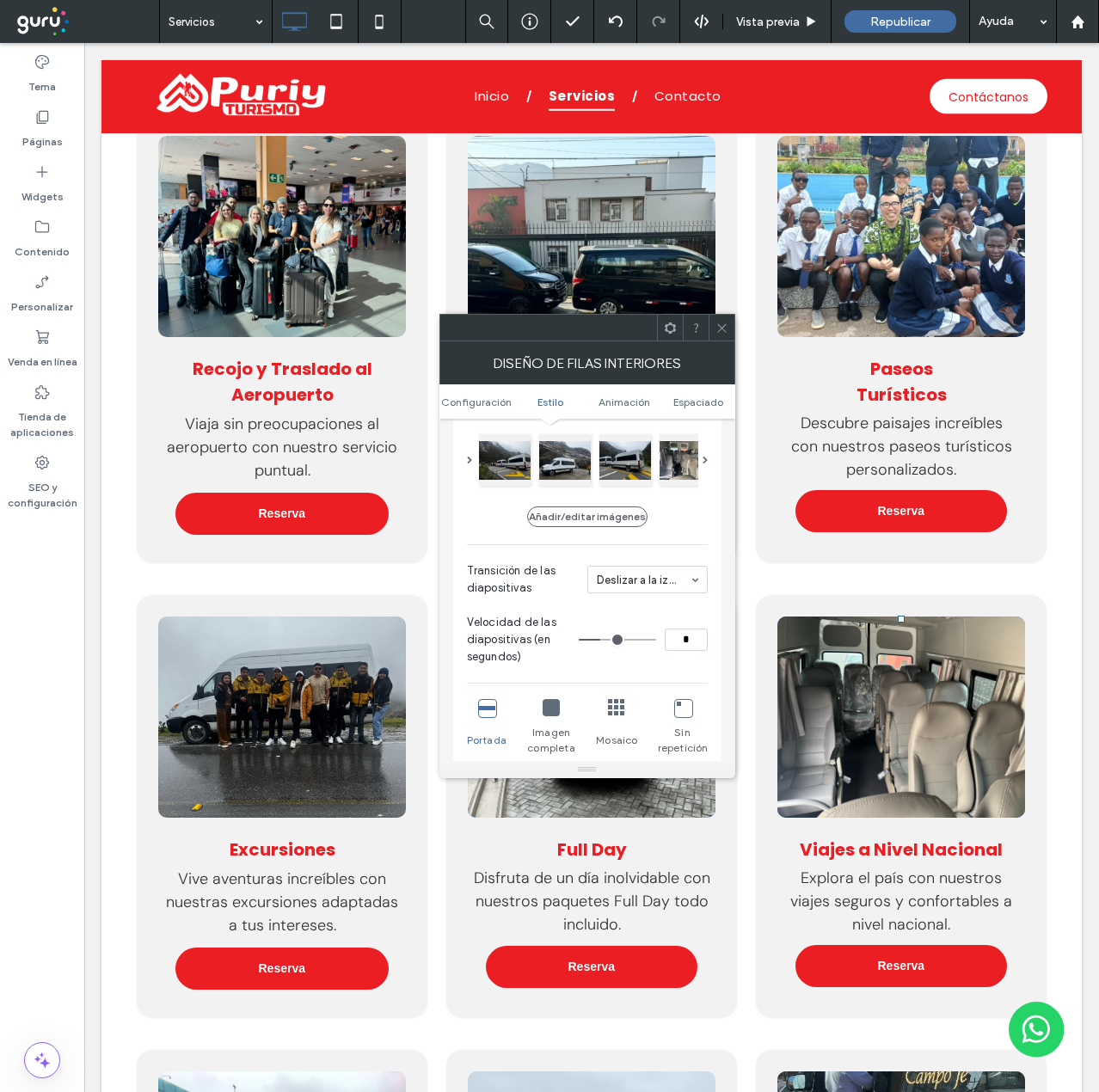 type on "*" 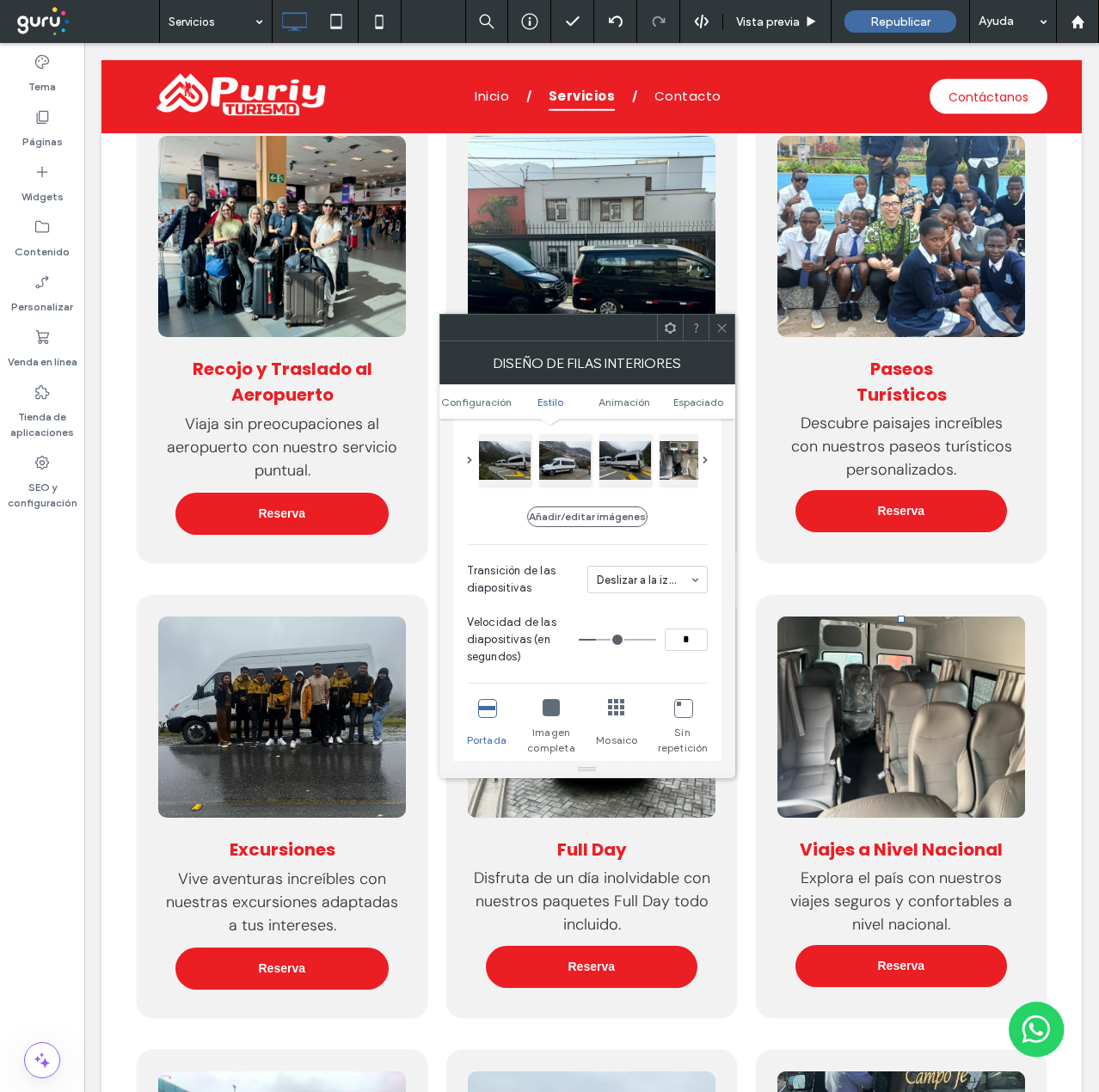 type on "*" 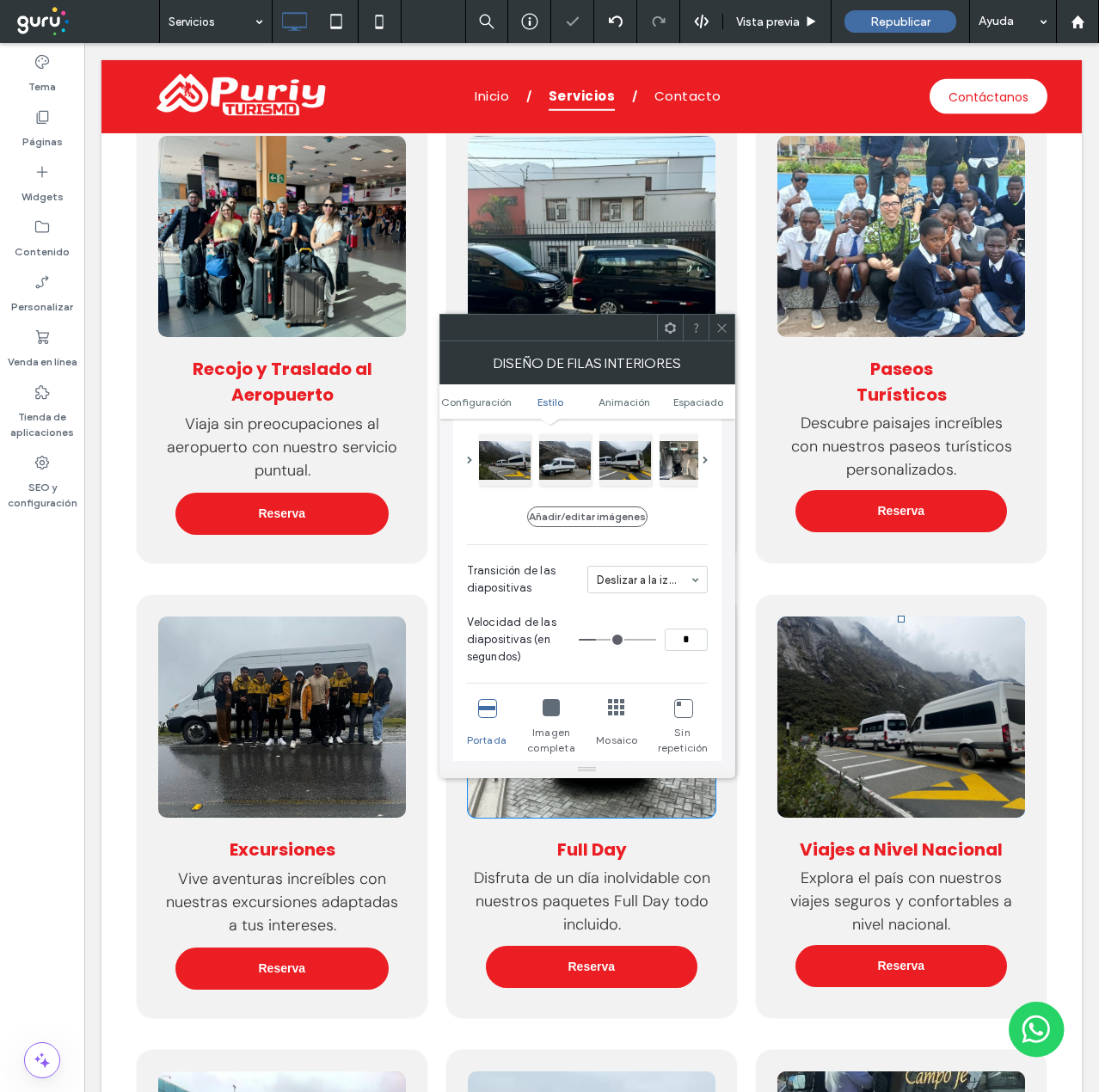click at bounding box center (592, 717) 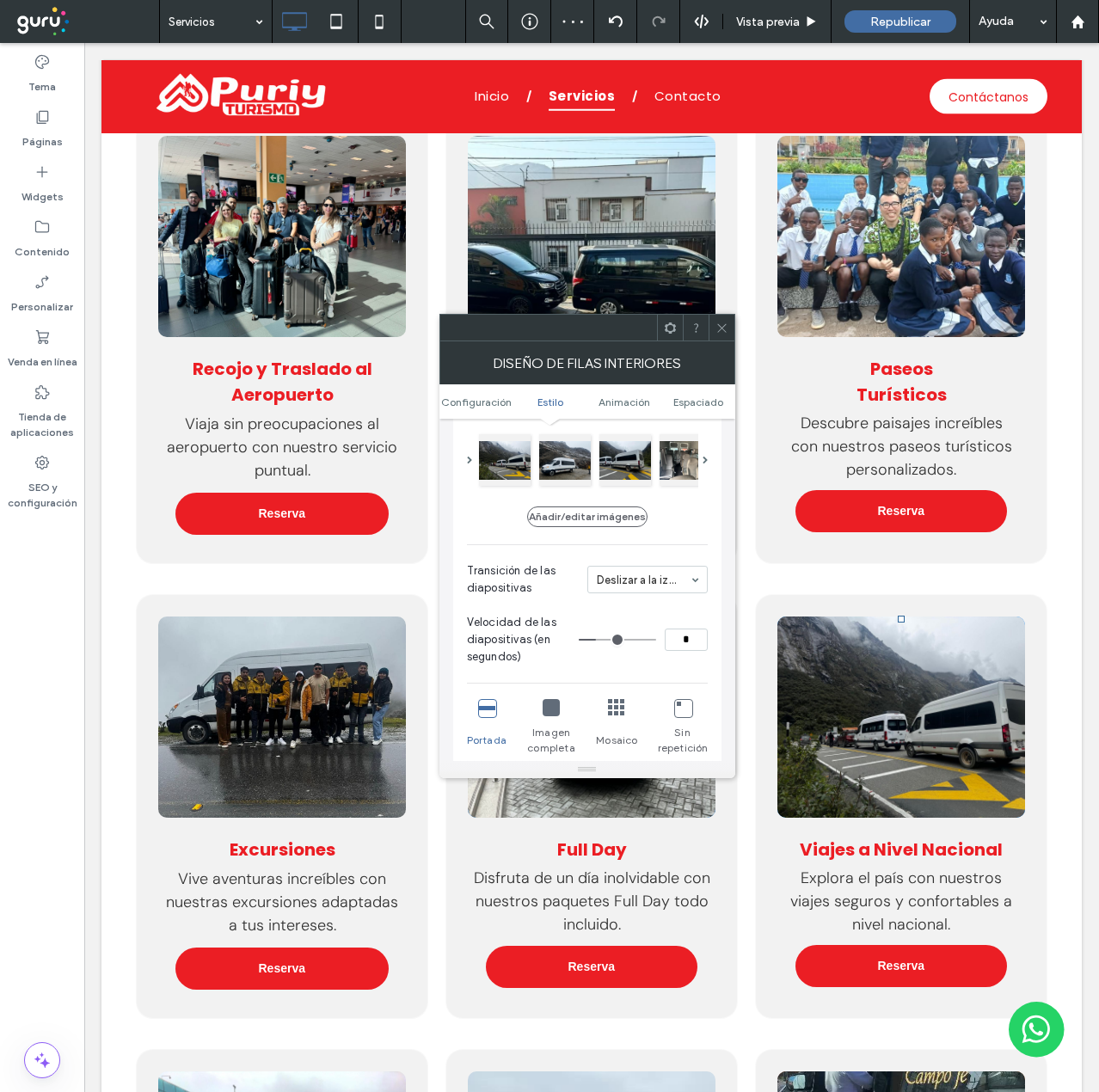 click at bounding box center (721, 328) 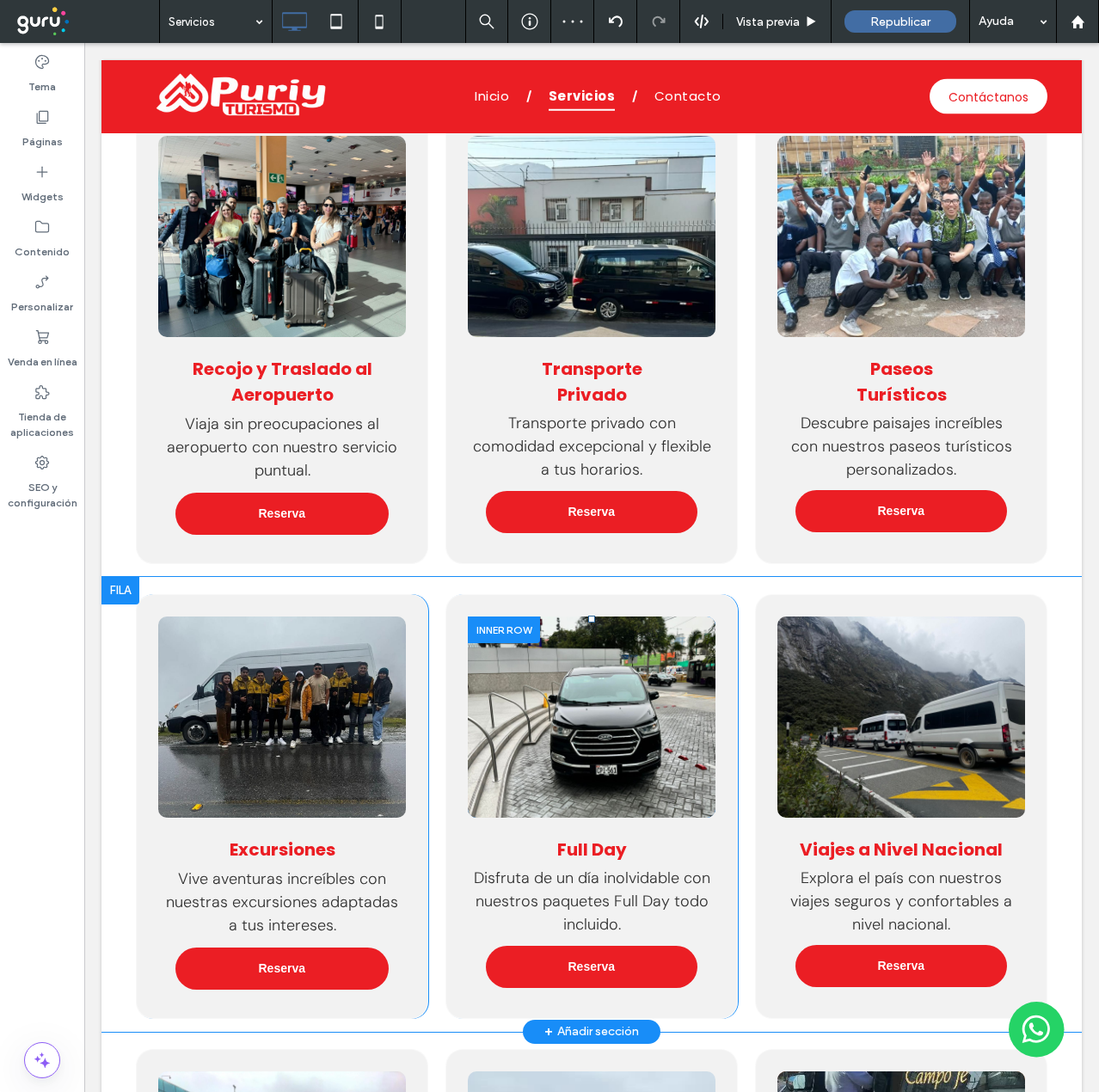 click on "Click To Paste" at bounding box center [592, 717] 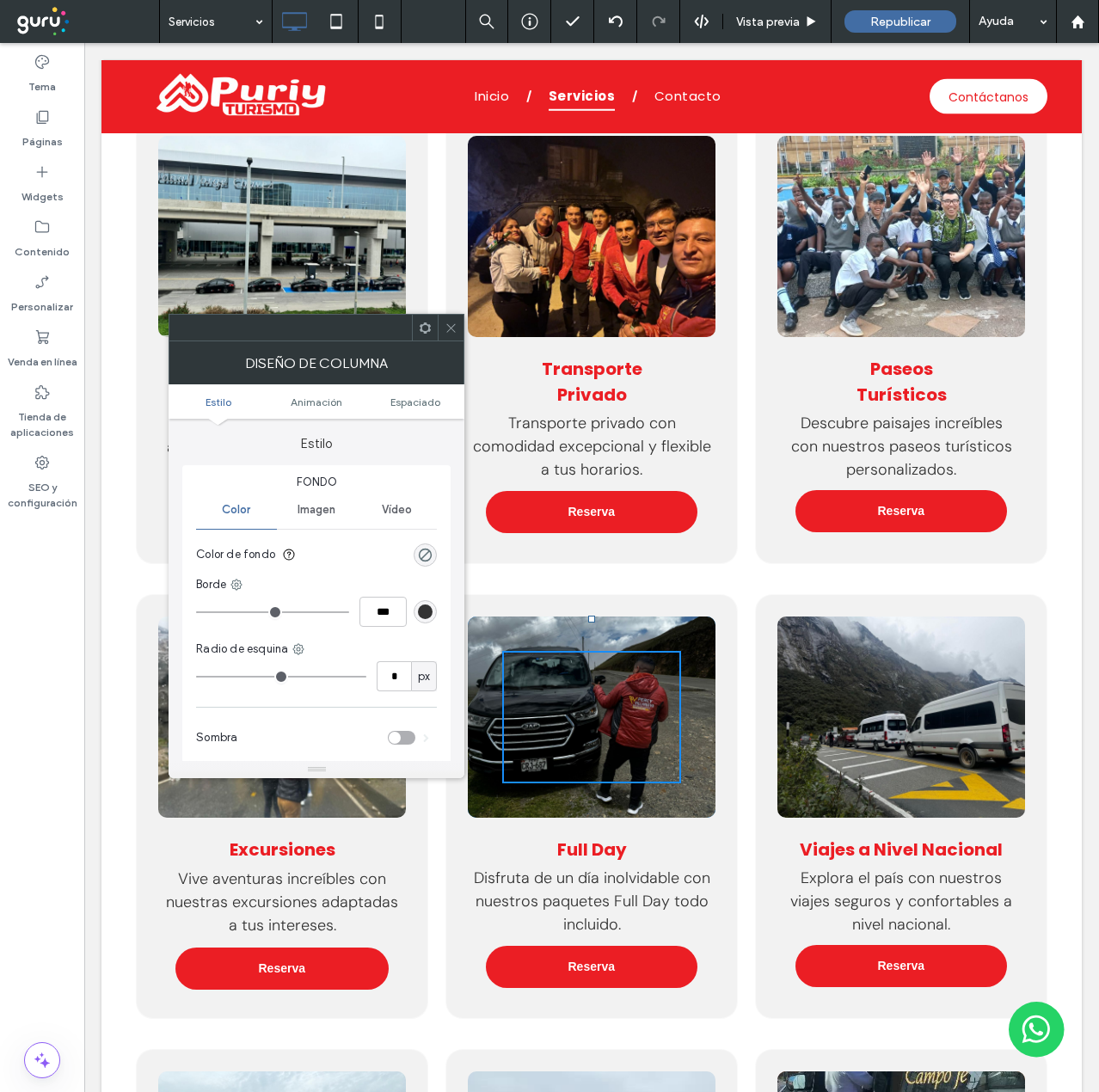 drag, startPoint x: 447, startPoint y: 336, endPoint x: 461, endPoint y: 350, distance: 19.79899 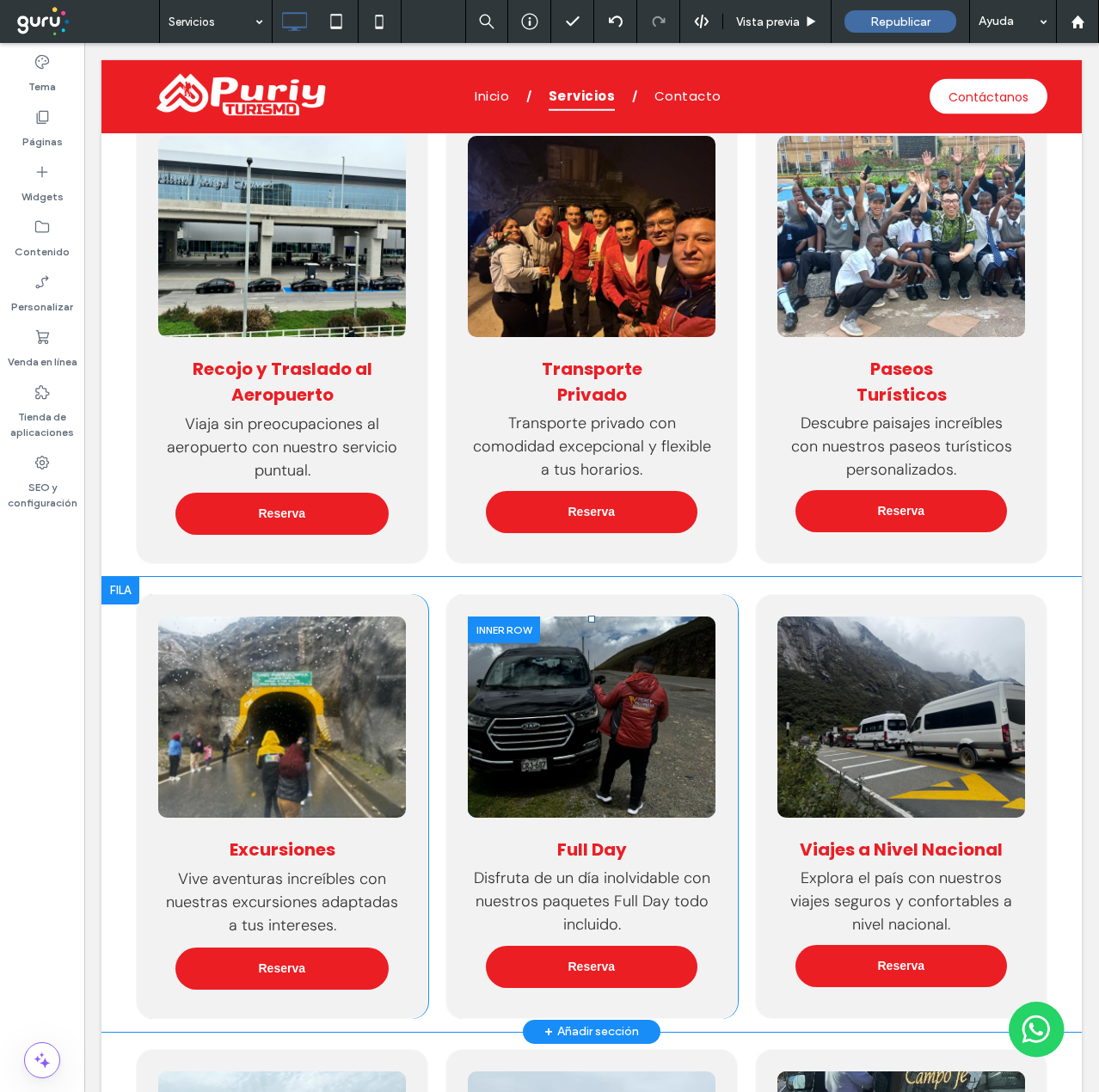 click at bounding box center (592, 717) 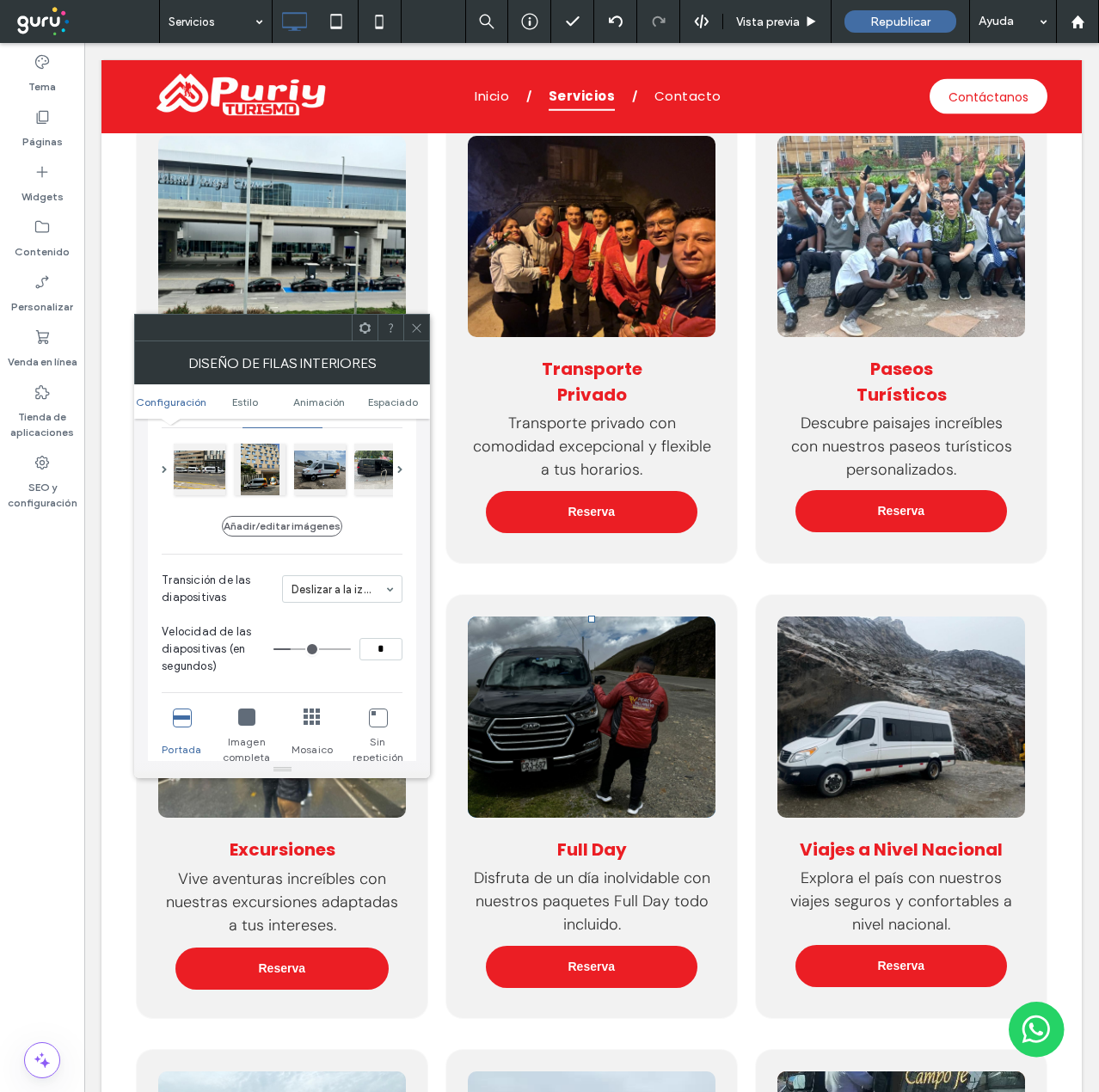 scroll, scrollTop: 258, scrollLeft: 0, axis: vertical 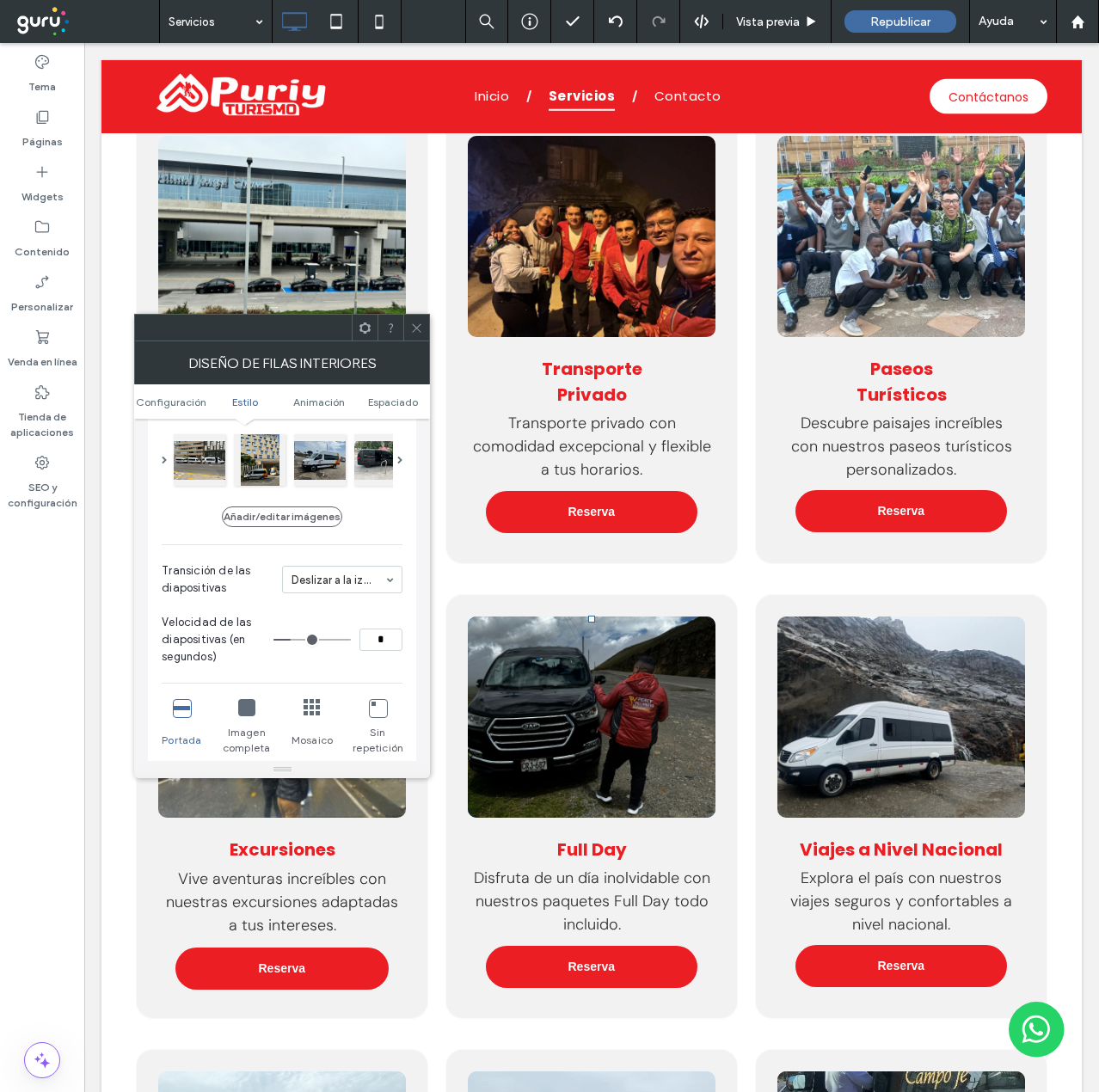 drag, startPoint x: 414, startPoint y: 325, endPoint x: 427, endPoint y: 361, distance: 38.27532 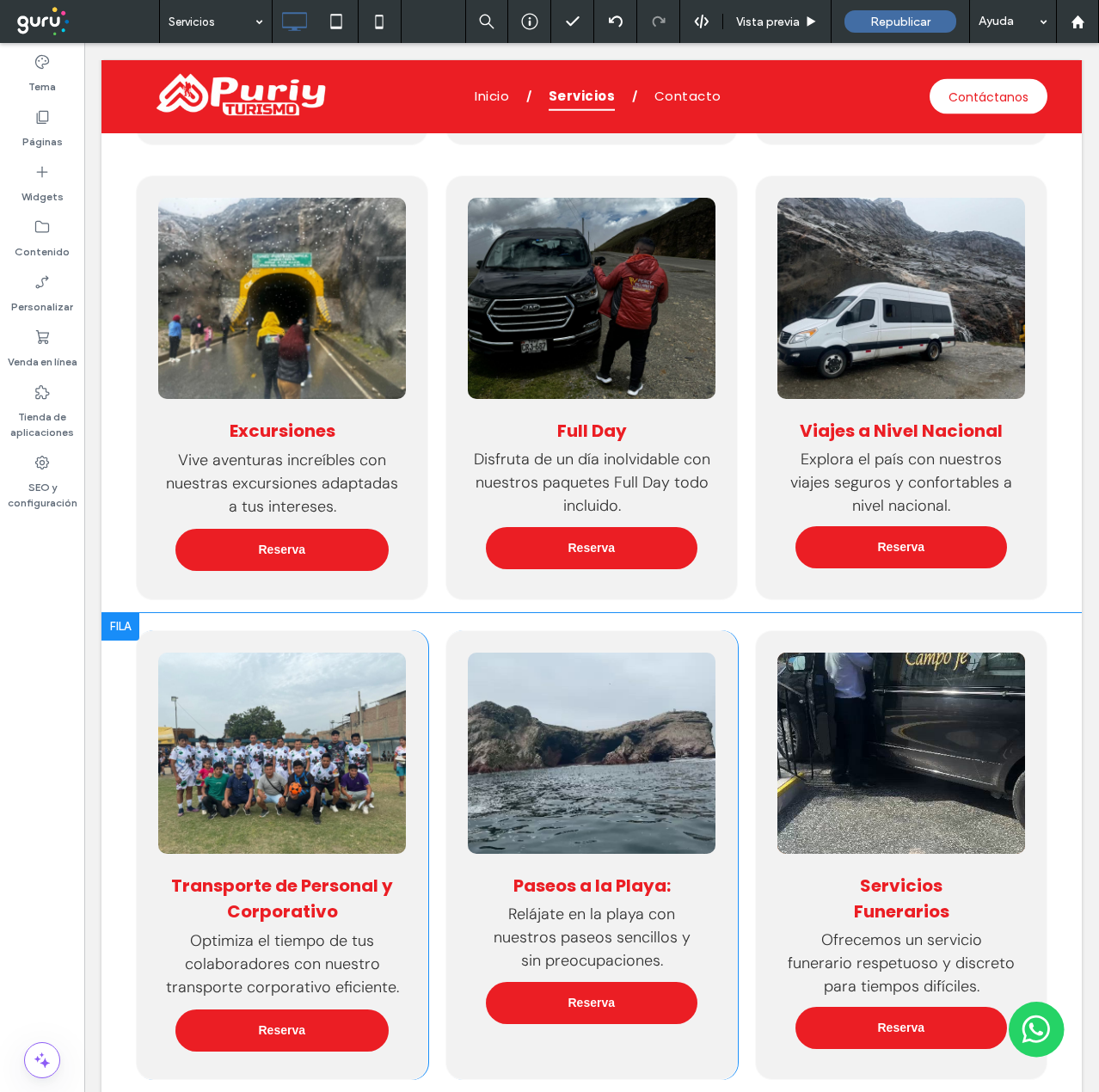 scroll, scrollTop: 1290, scrollLeft: 0, axis: vertical 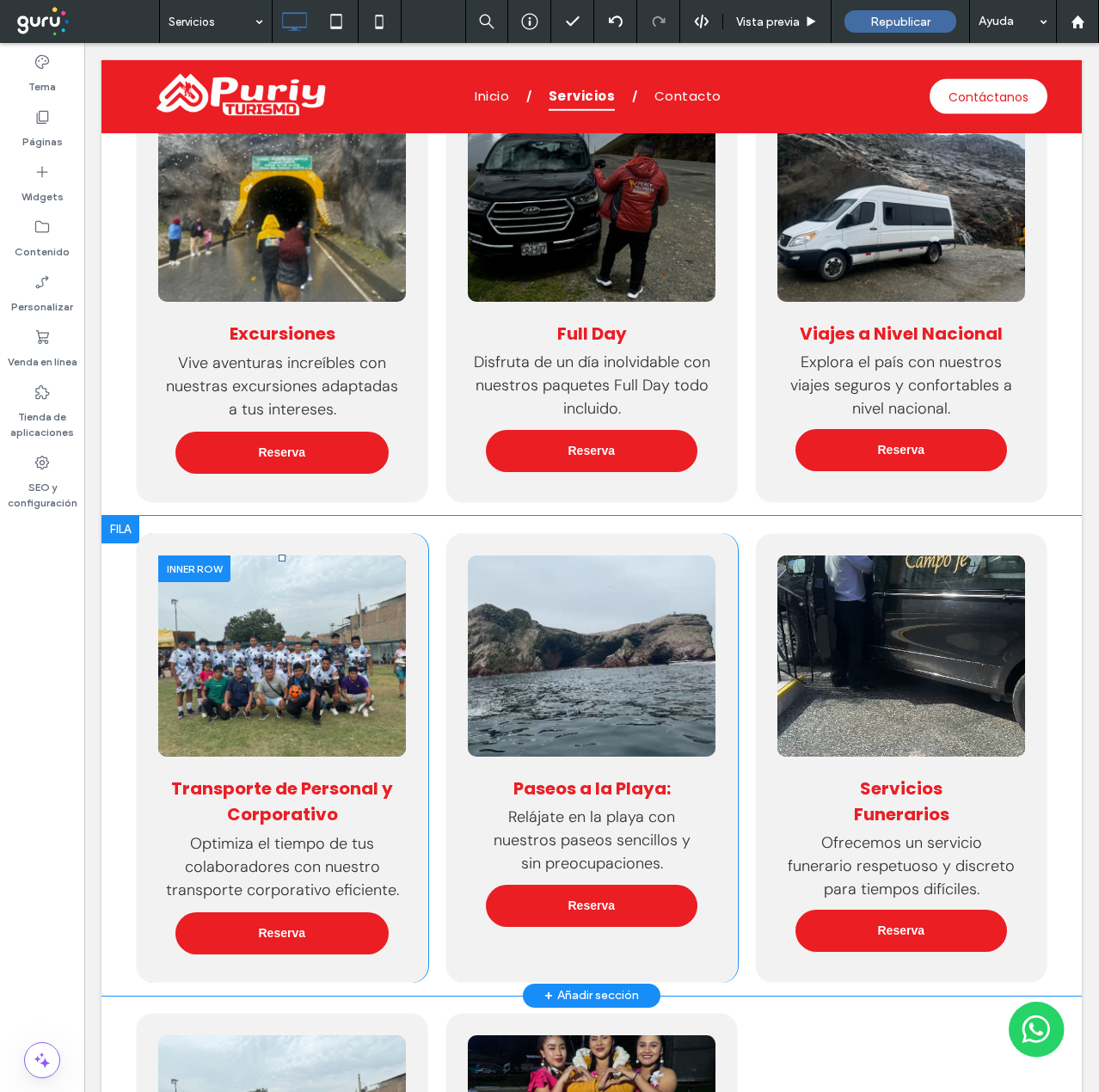 click at bounding box center [282, 656] 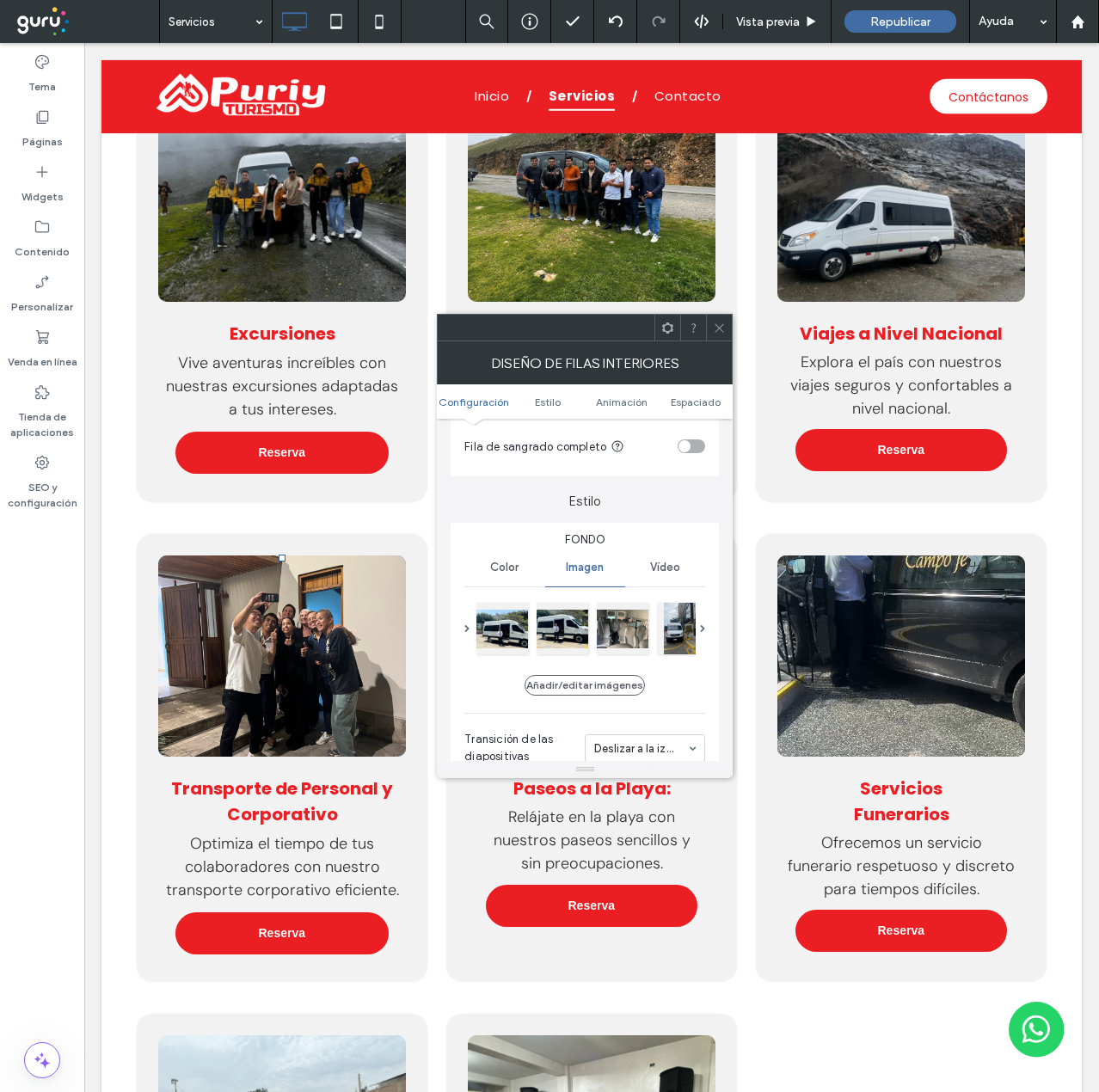 scroll, scrollTop: 258, scrollLeft: 0, axis: vertical 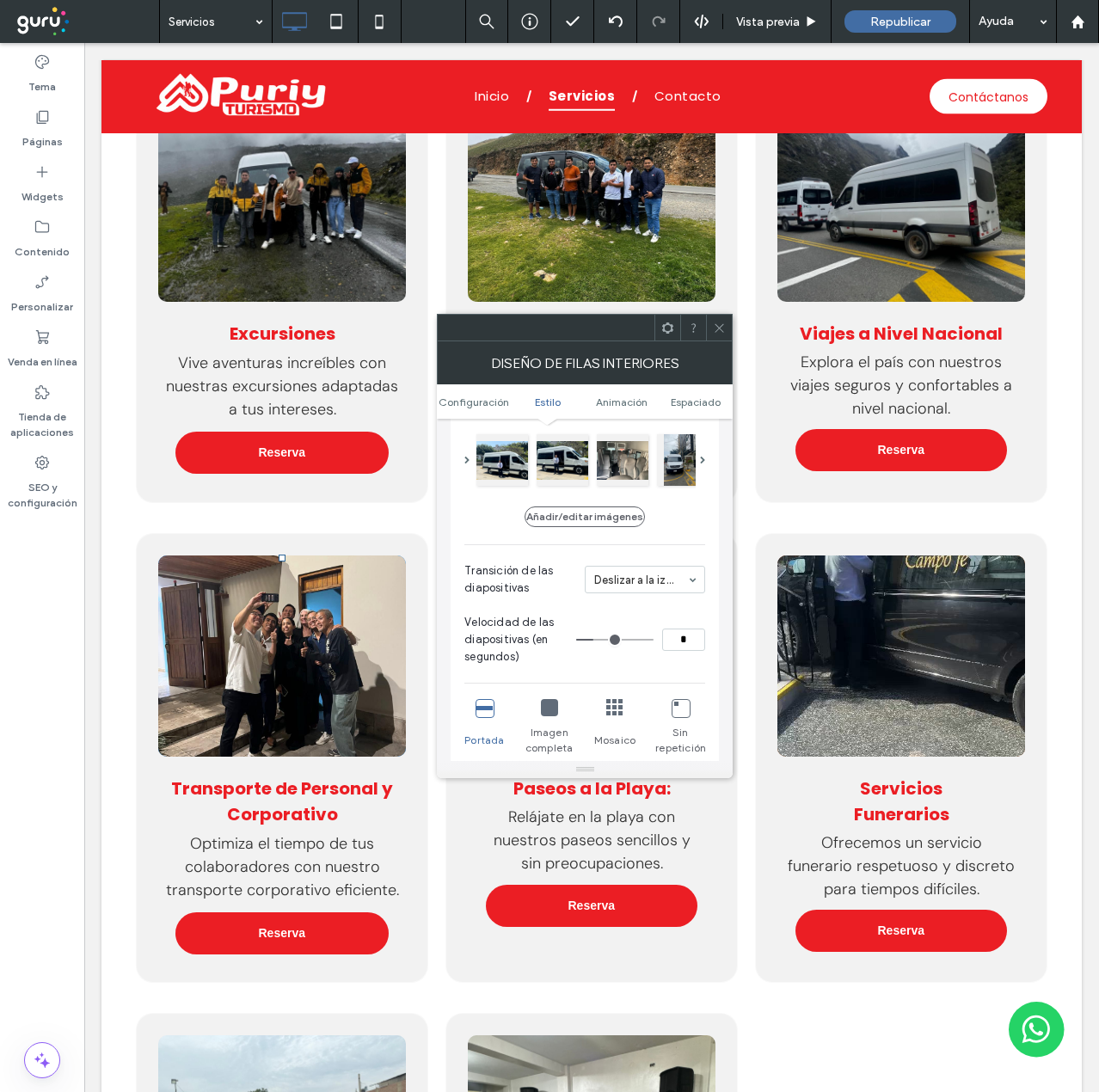 drag, startPoint x: 723, startPoint y: 332, endPoint x: 654, endPoint y: 316, distance: 70.8308 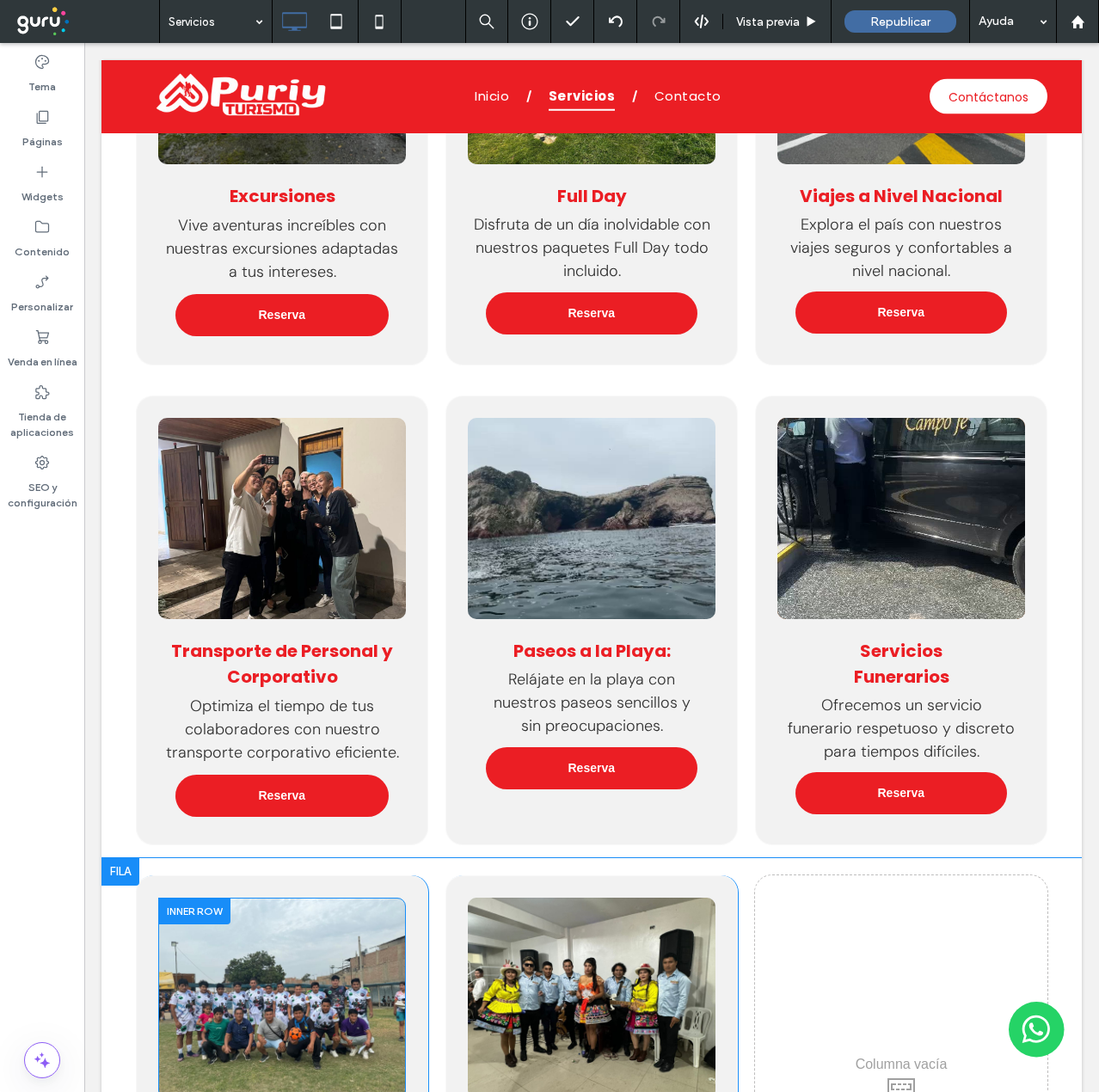 scroll, scrollTop: 1634, scrollLeft: 0, axis: vertical 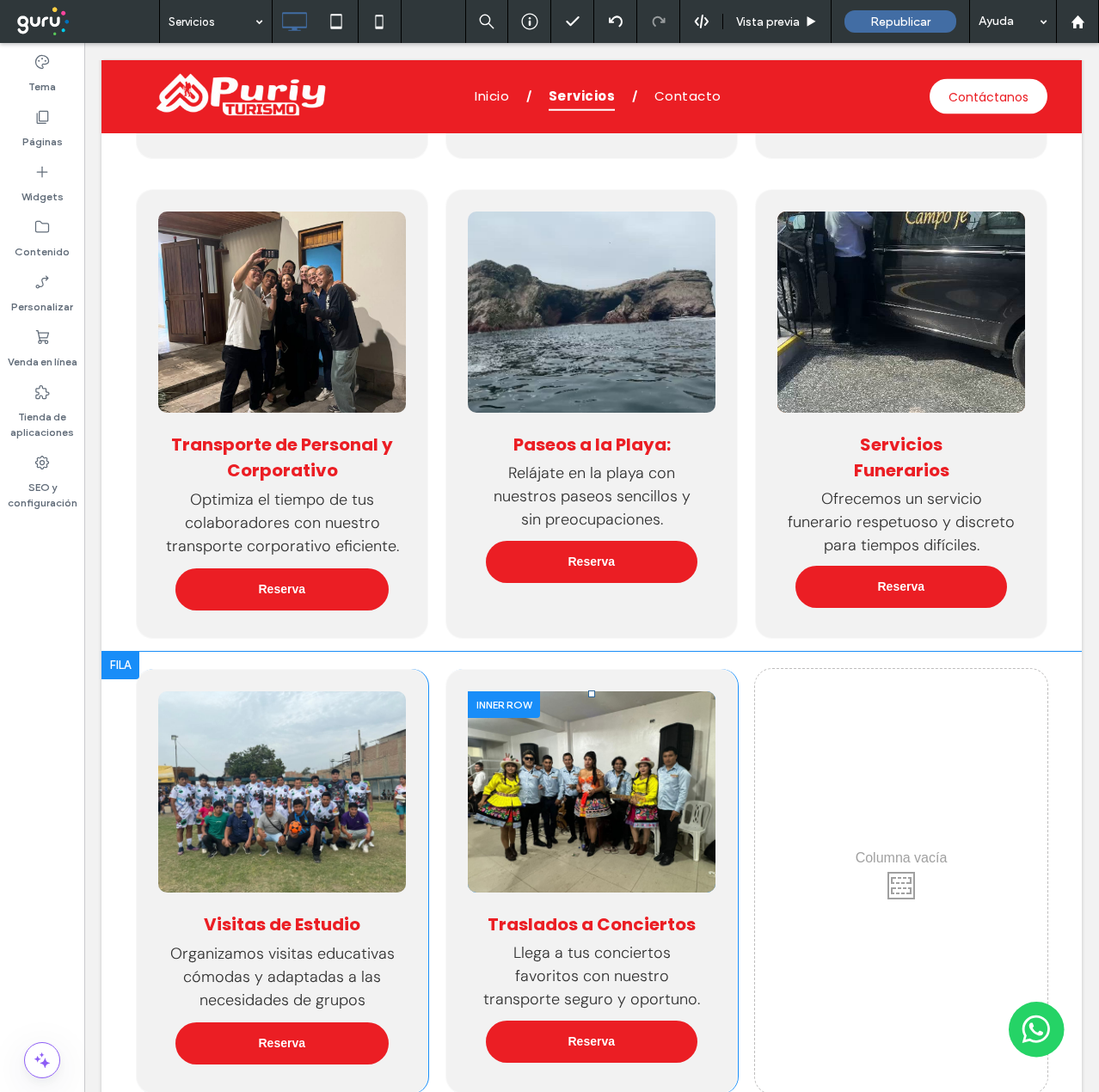 click at bounding box center [592, 792] 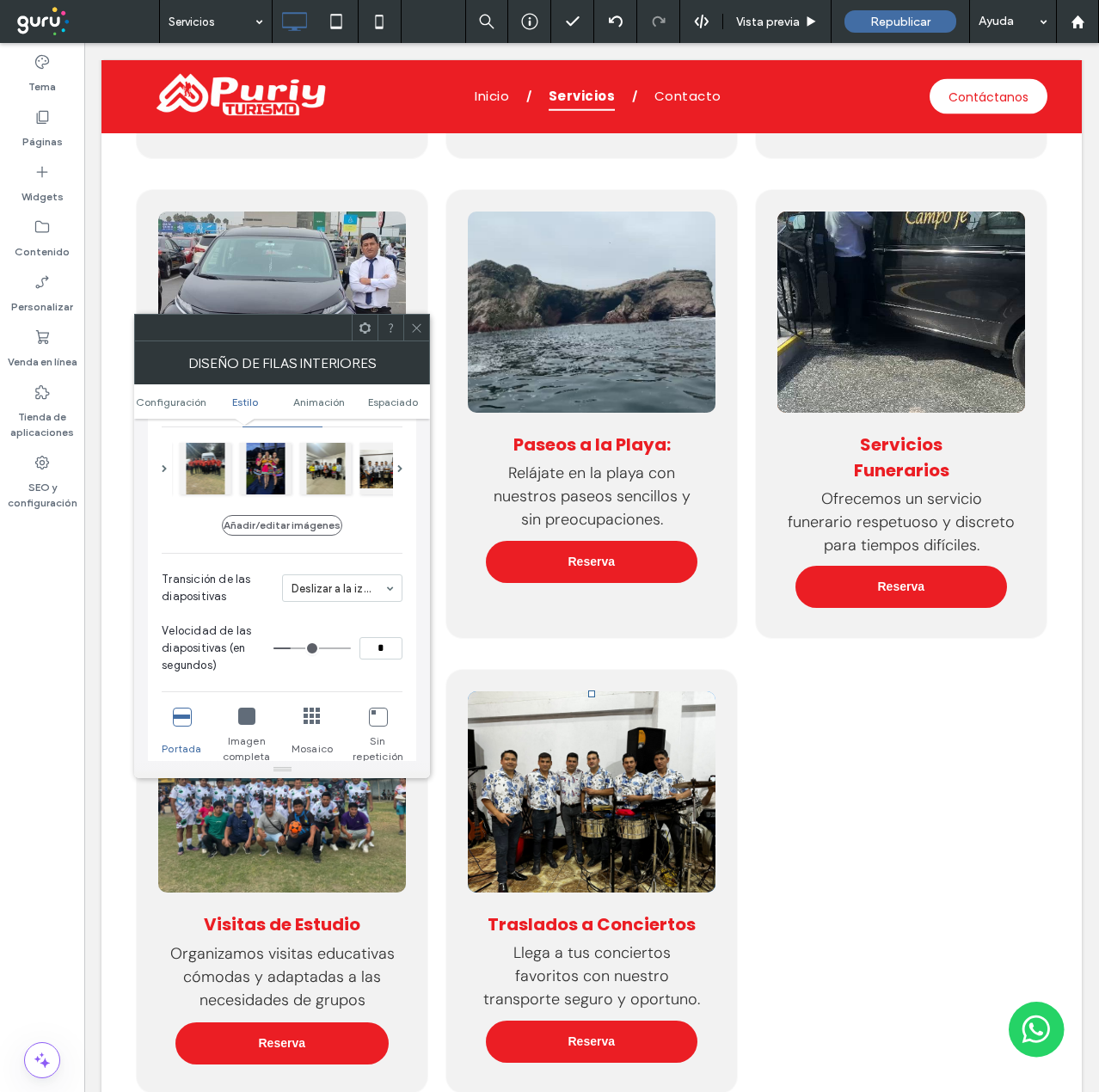 scroll, scrollTop: 258, scrollLeft: 0, axis: vertical 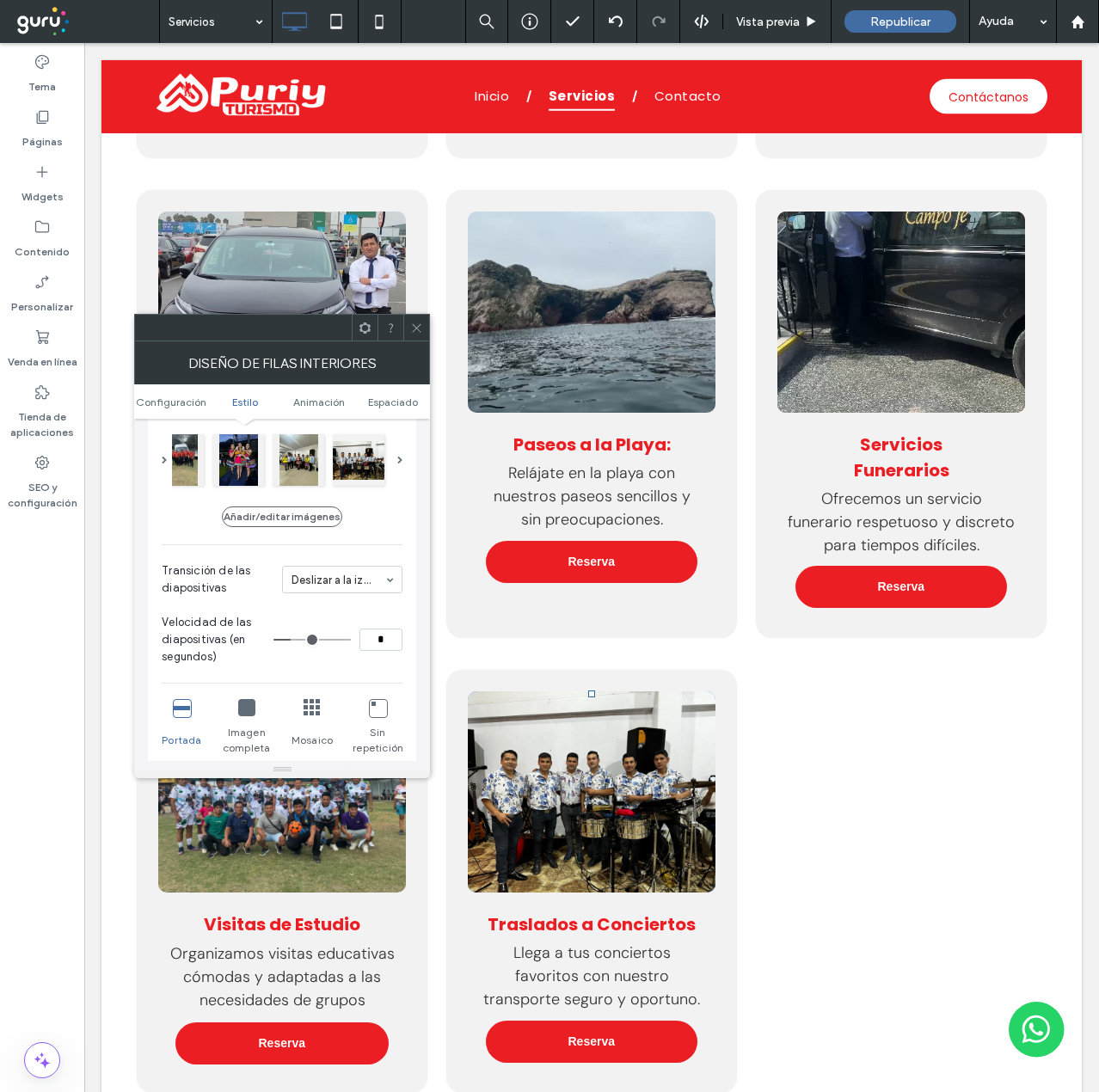 click 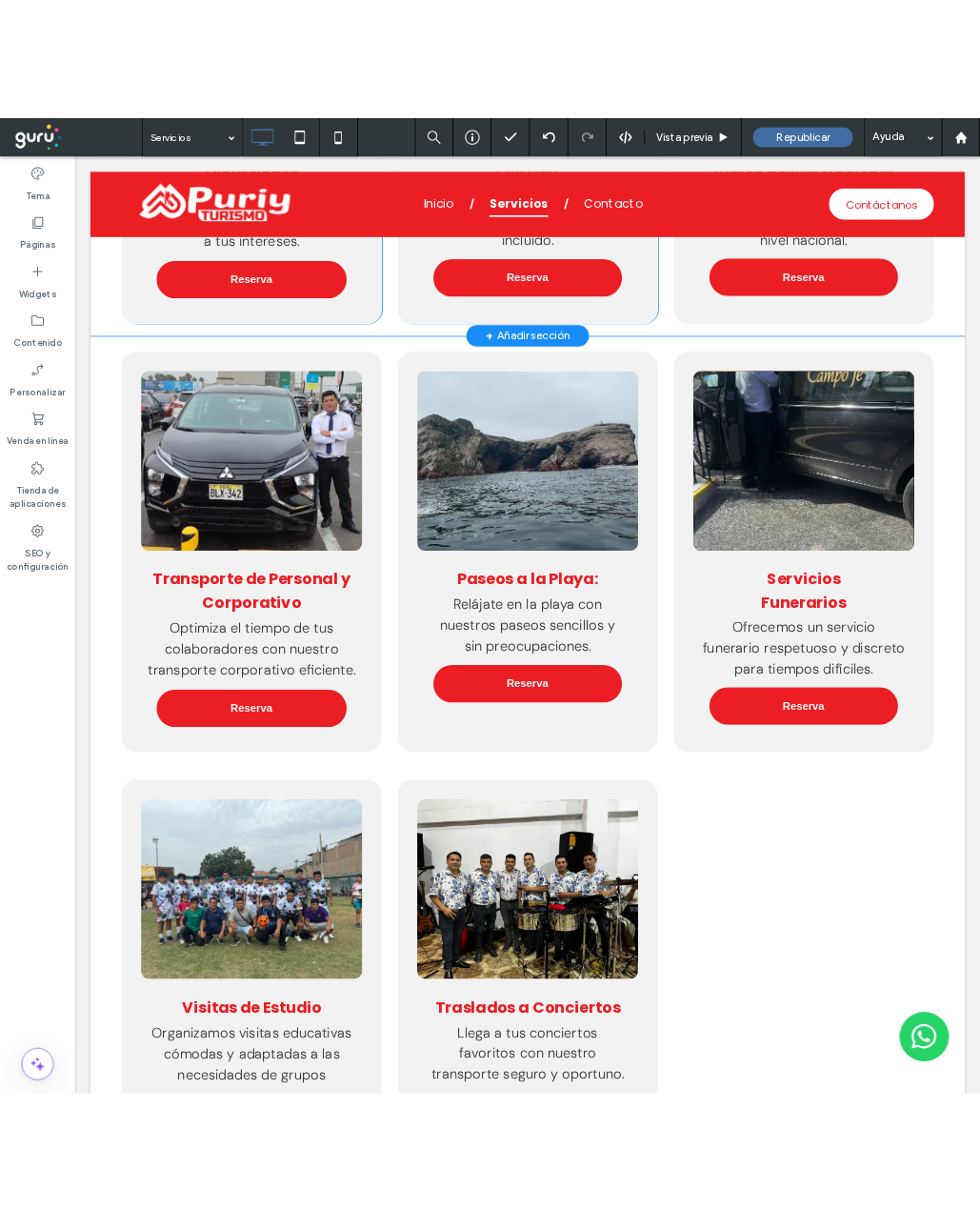 scroll, scrollTop: 1620, scrollLeft: 0, axis: vertical 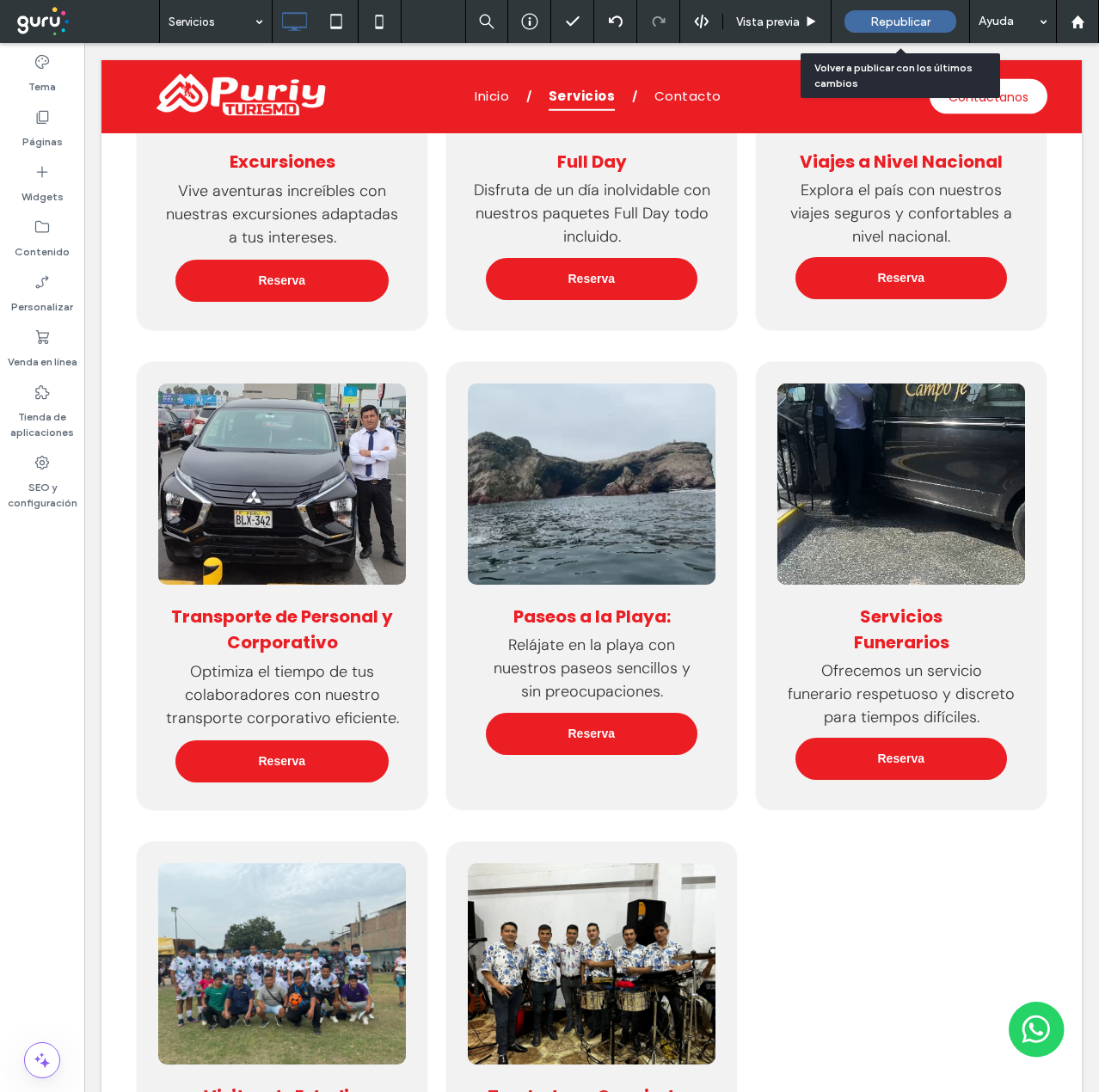 click on "Republicar" at bounding box center (900, 21) 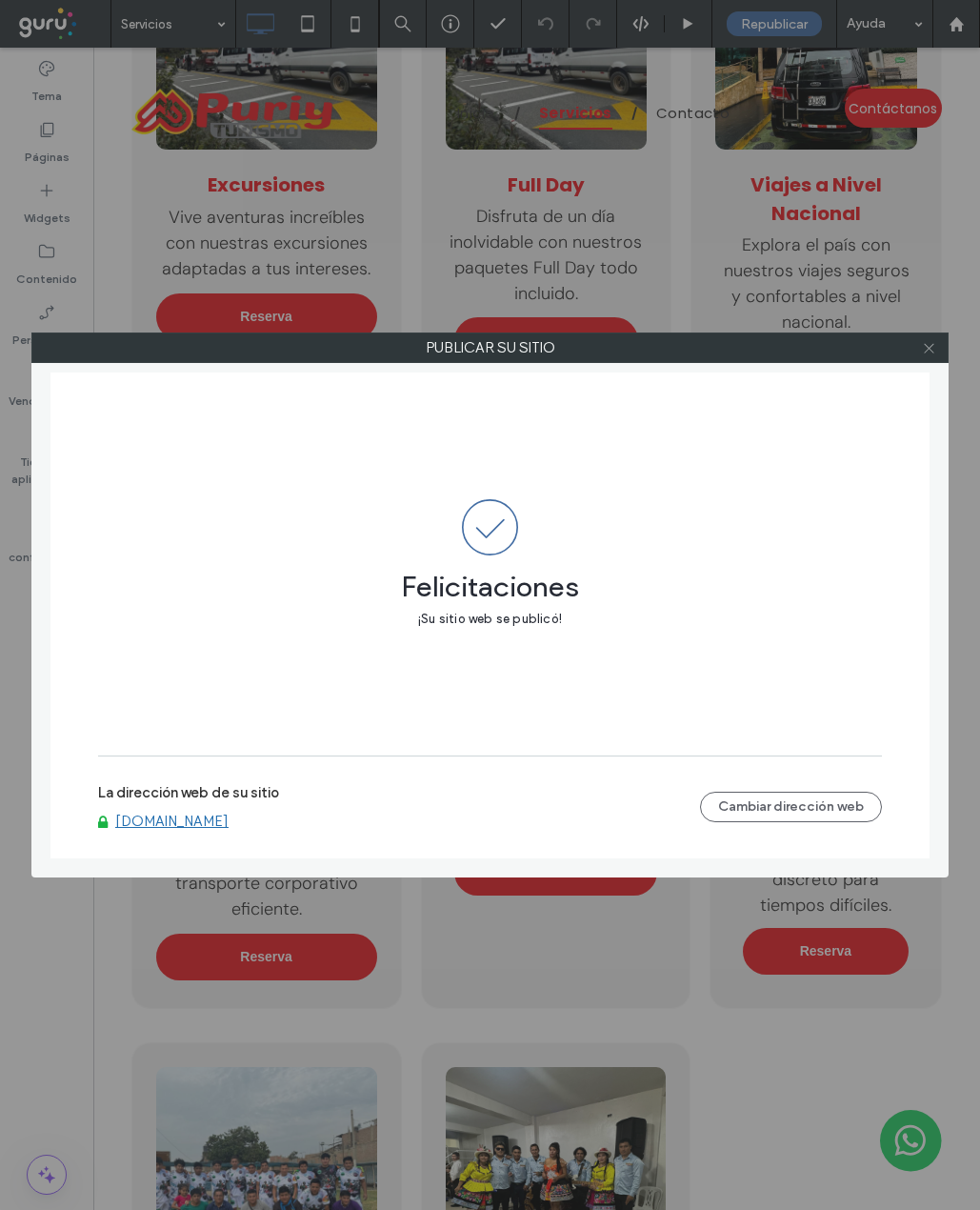 click 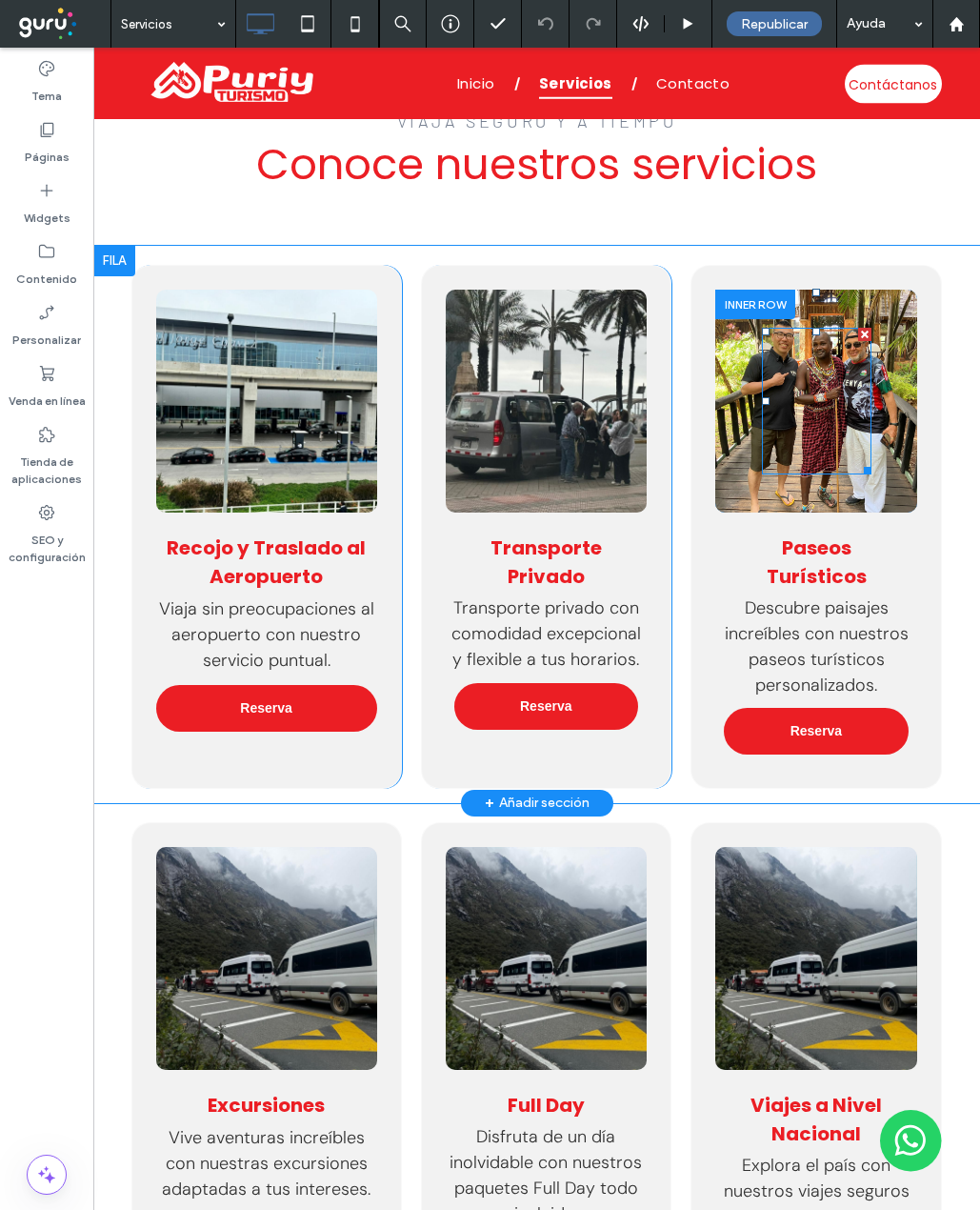 scroll, scrollTop: 667, scrollLeft: 0, axis: vertical 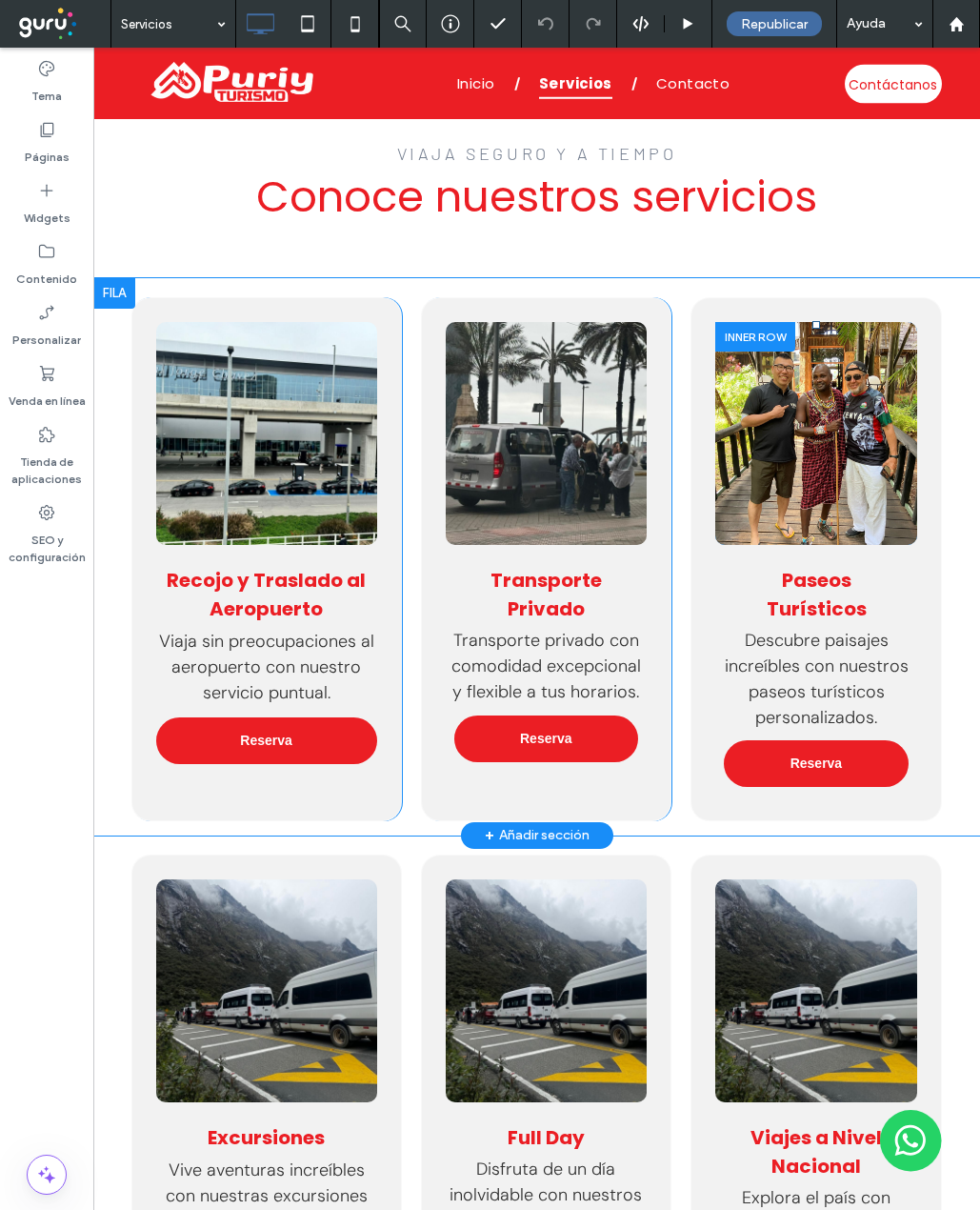 click at bounding box center (816, 434) 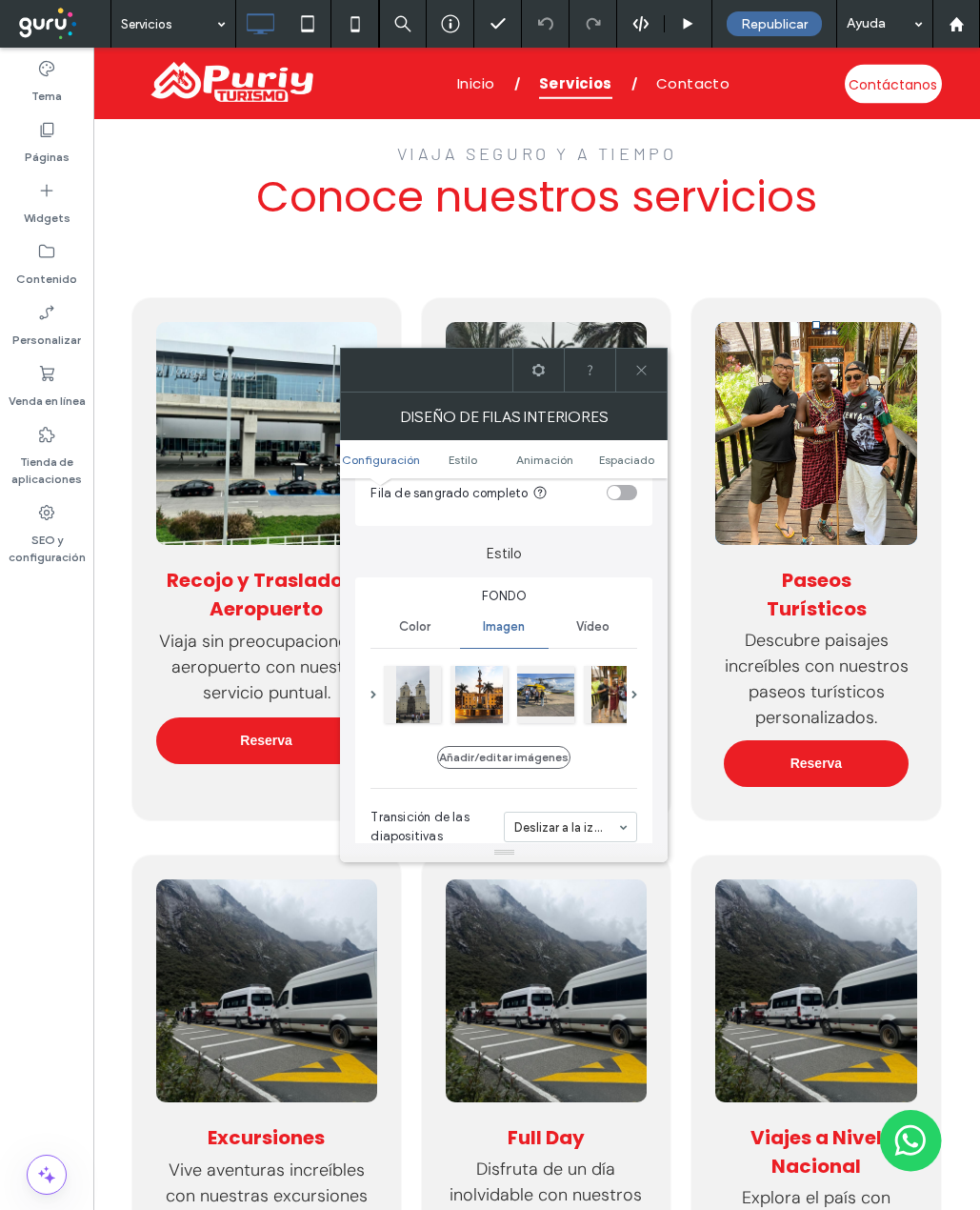 scroll, scrollTop: 286, scrollLeft: 0, axis: vertical 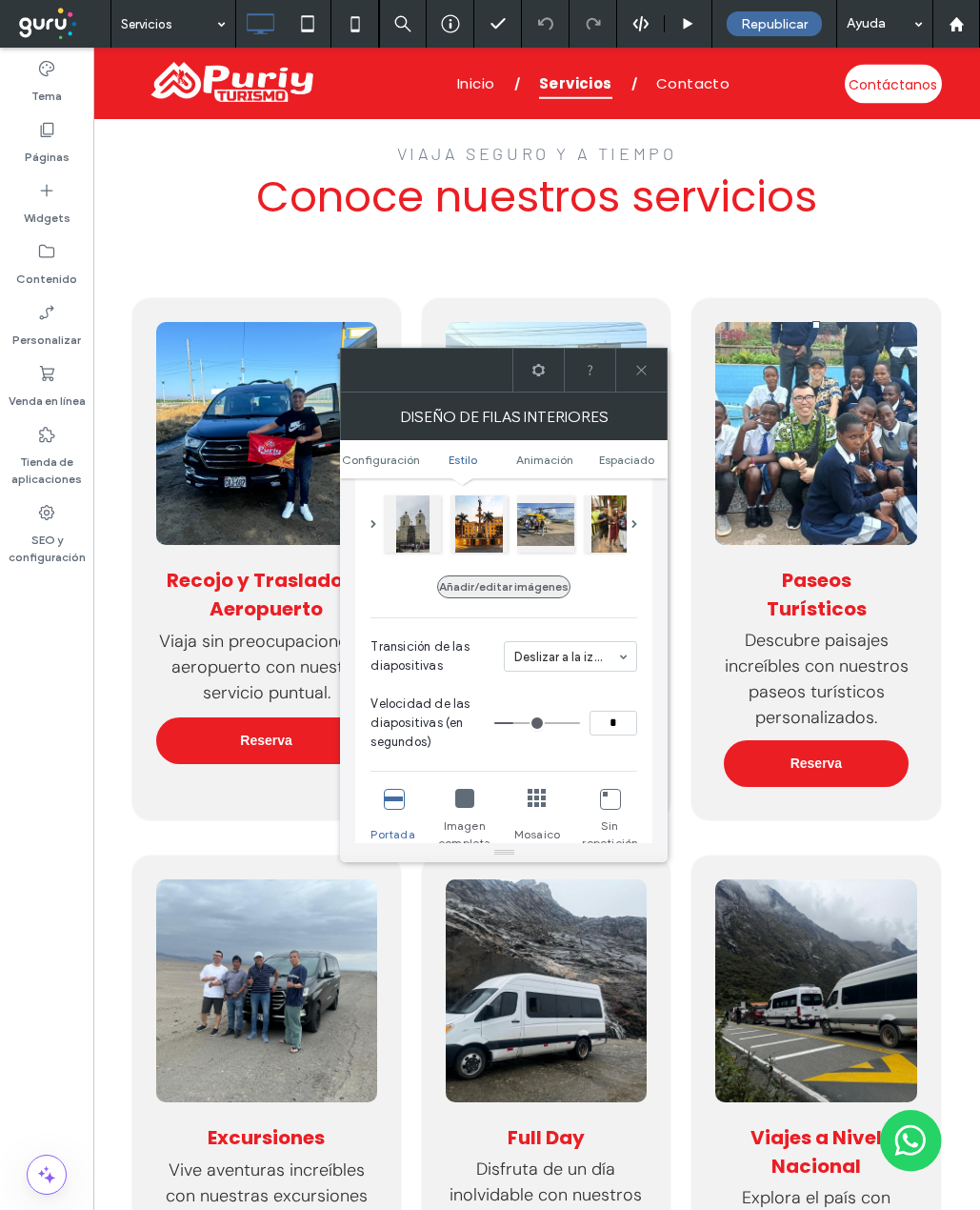 click on "Añadir/editar imágenes" at bounding box center [504, 587] 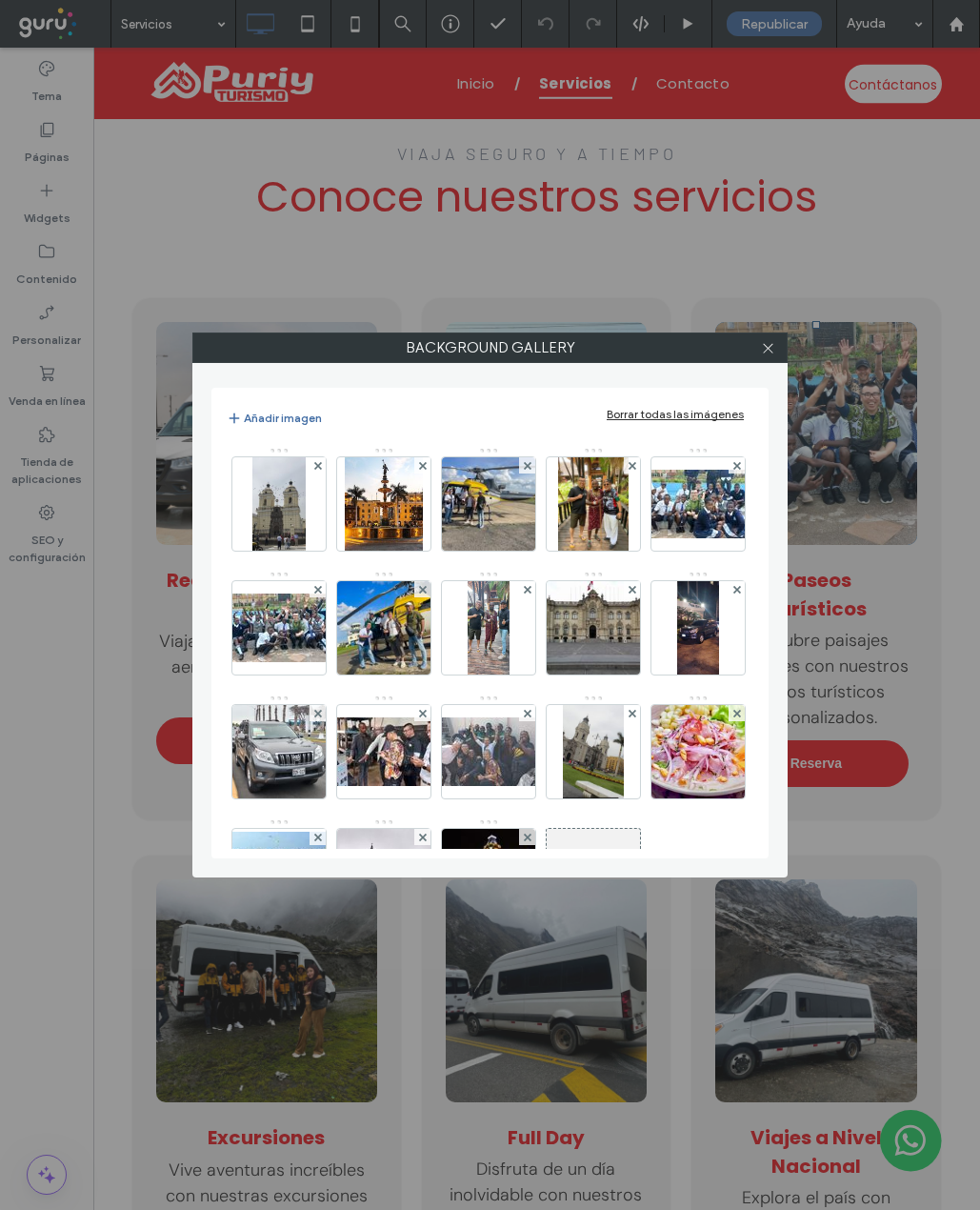 scroll, scrollTop: 0, scrollLeft: 0, axis: both 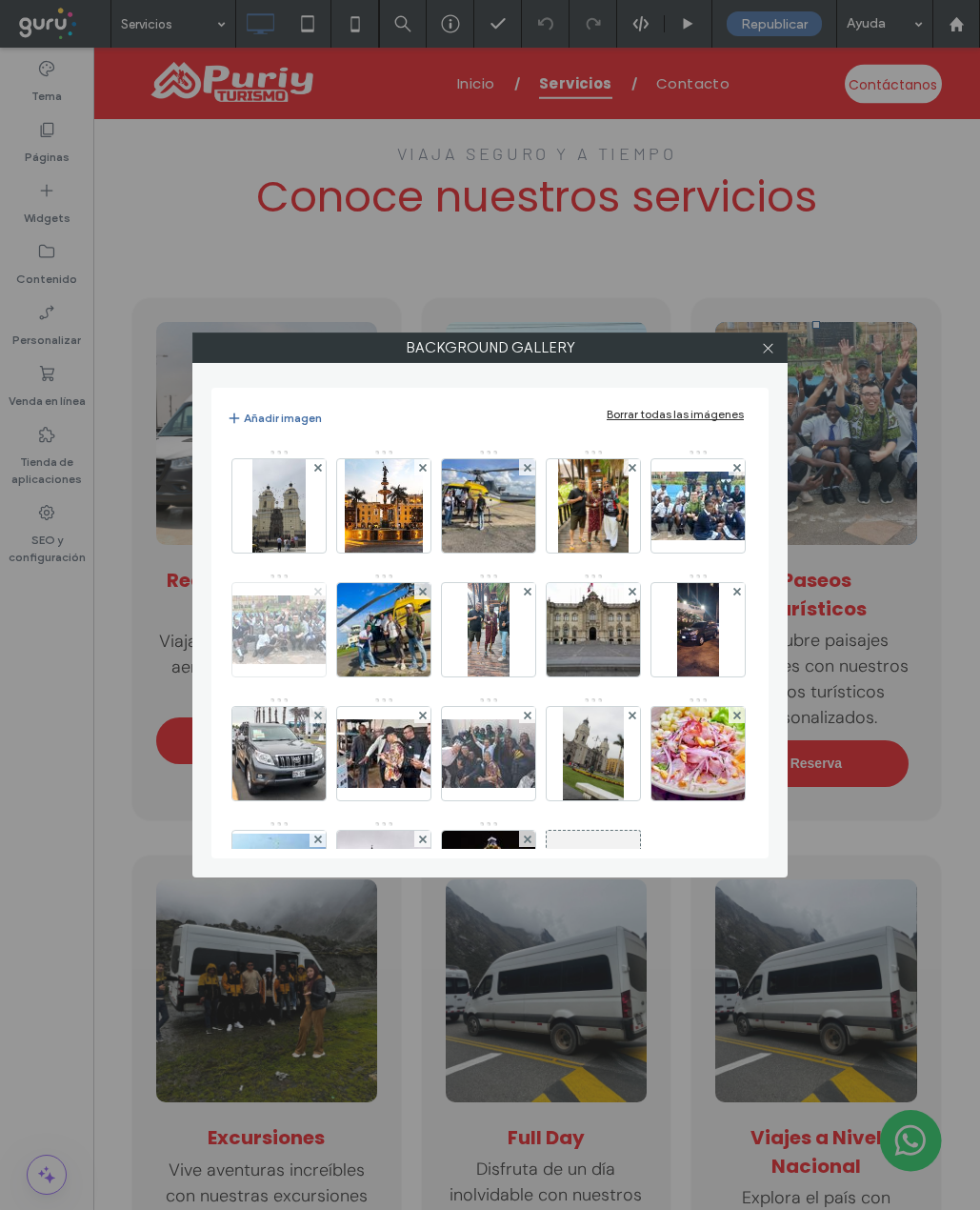 click 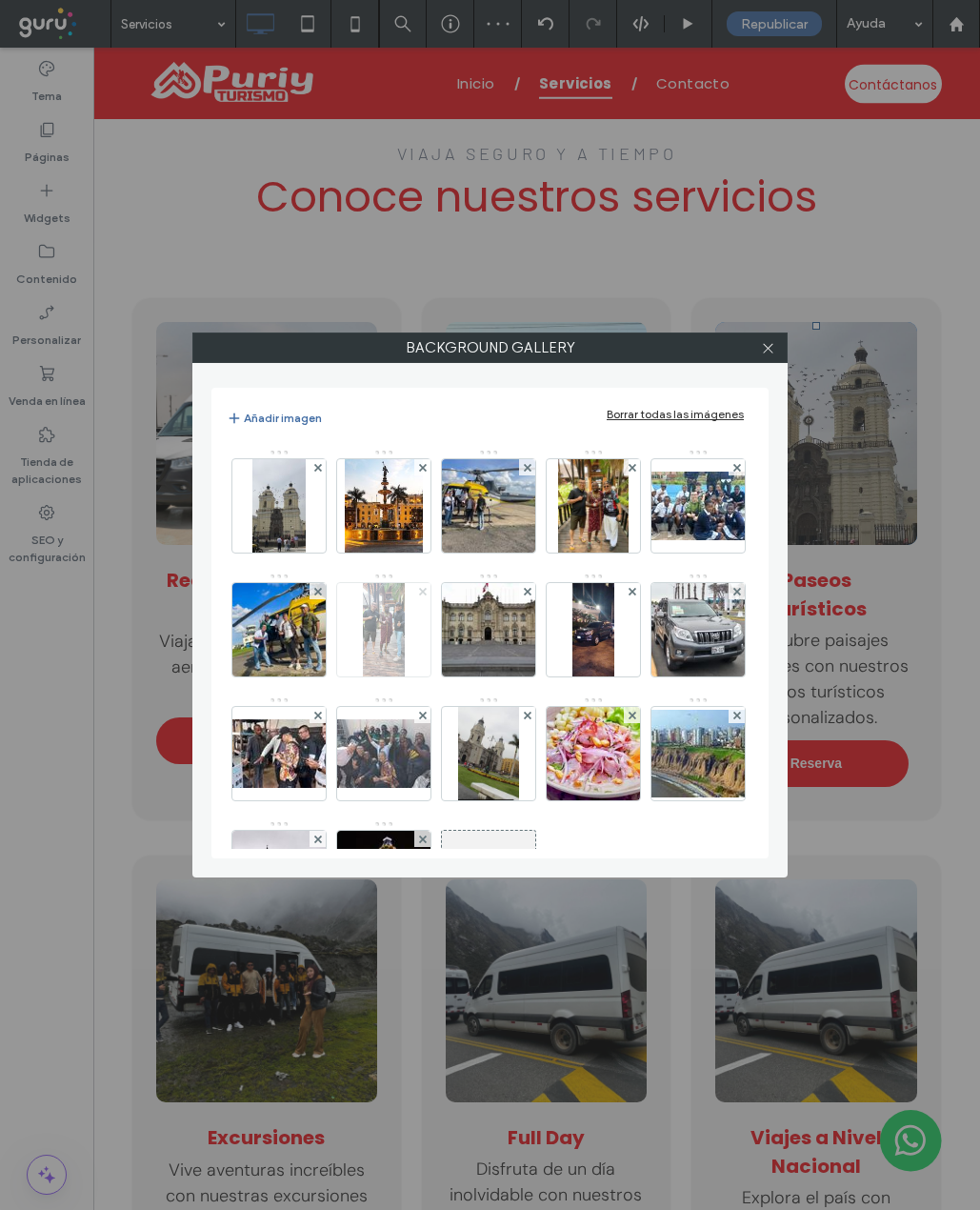 click 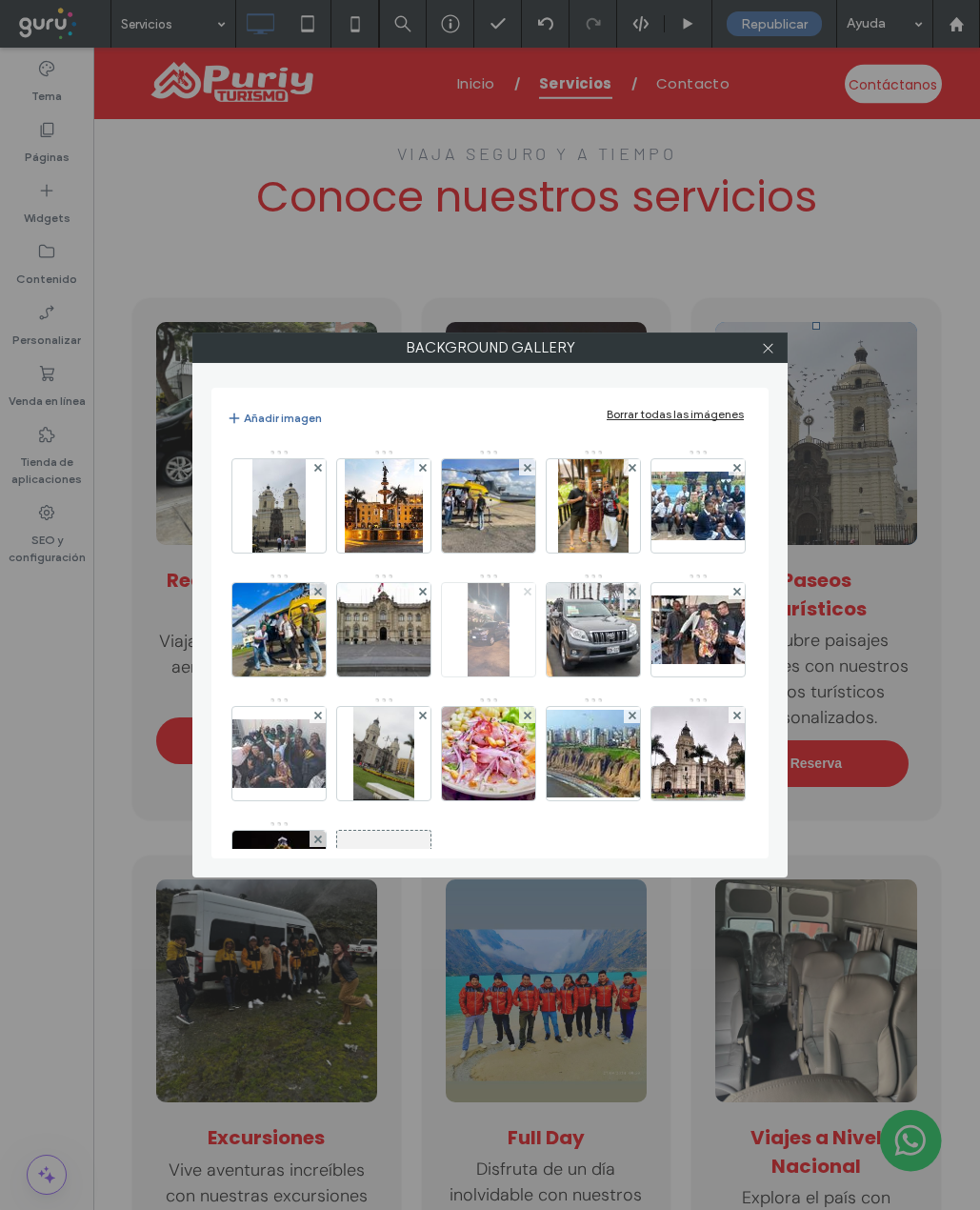 click 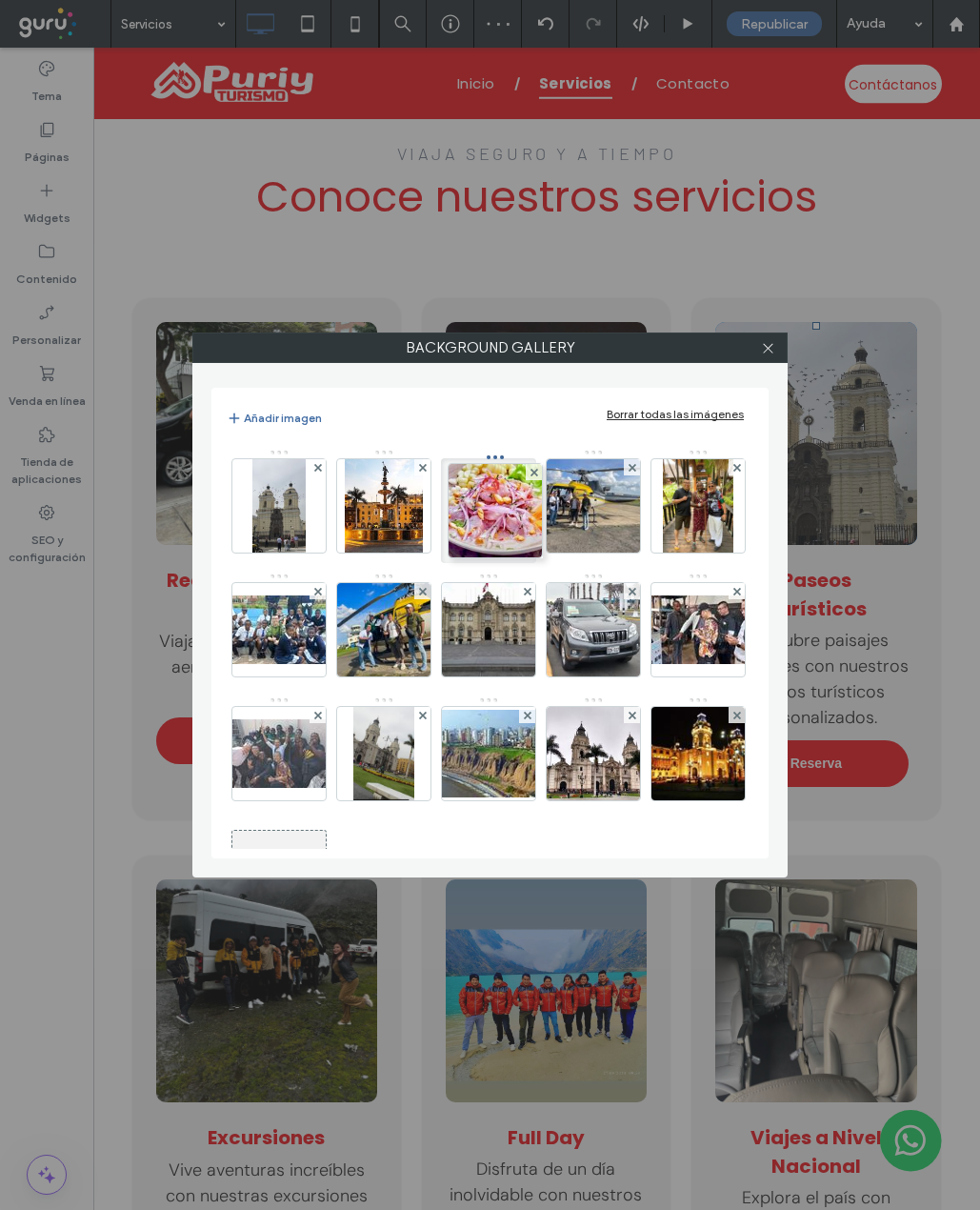 drag, startPoint x: 596, startPoint y: 743, endPoint x: 496, endPoint y: 516, distance: 248.0504 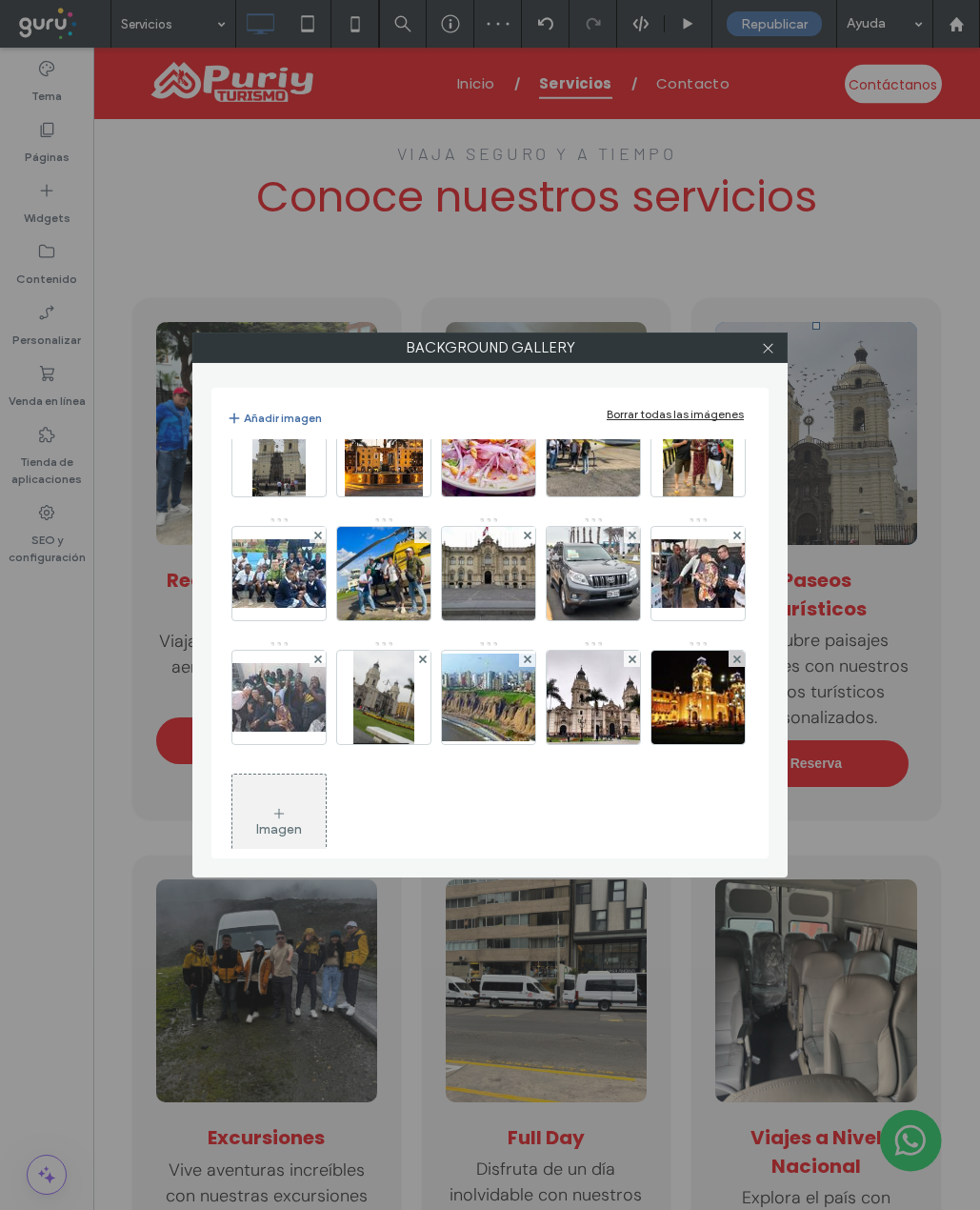scroll, scrollTop: 95, scrollLeft: 0, axis: vertical 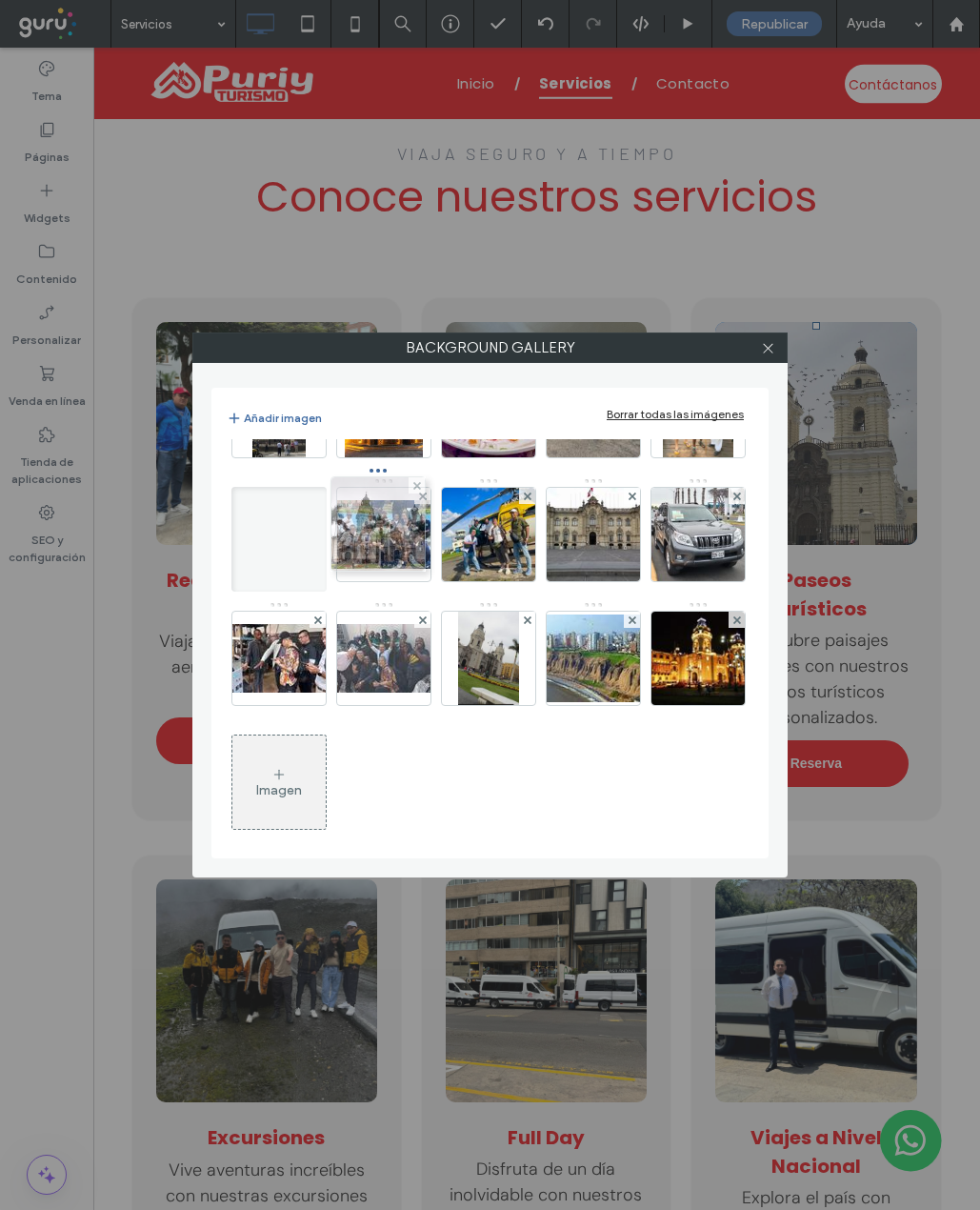 drag, startPoint x: 402, startPoint y: 748, endPoint x: 390, endPoint y: 506, distance: 242.29734 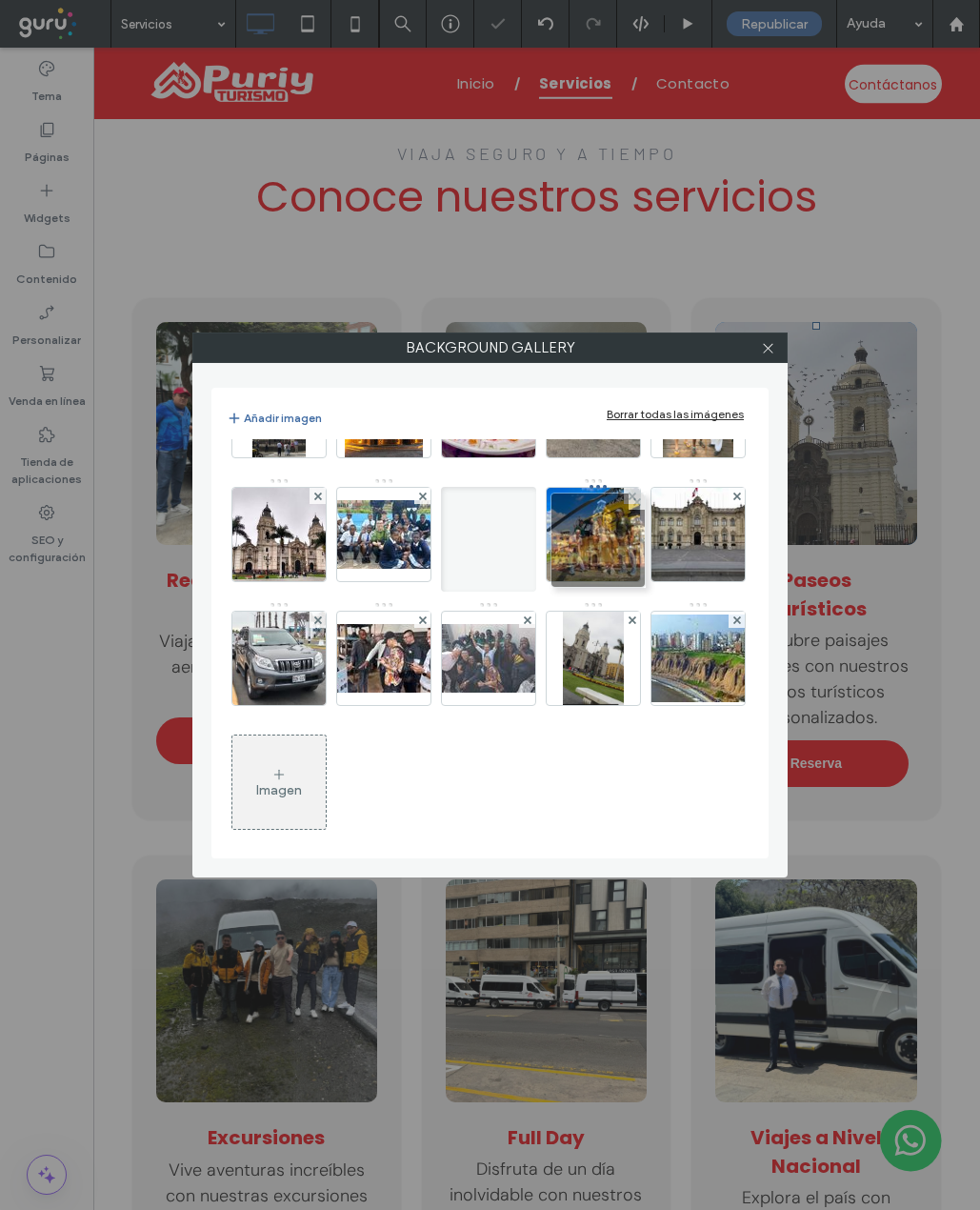 drag, startPoint x: 484, startPoint y: 758, endPoint x: 587, endPoint y: 527, distance: 252.92291 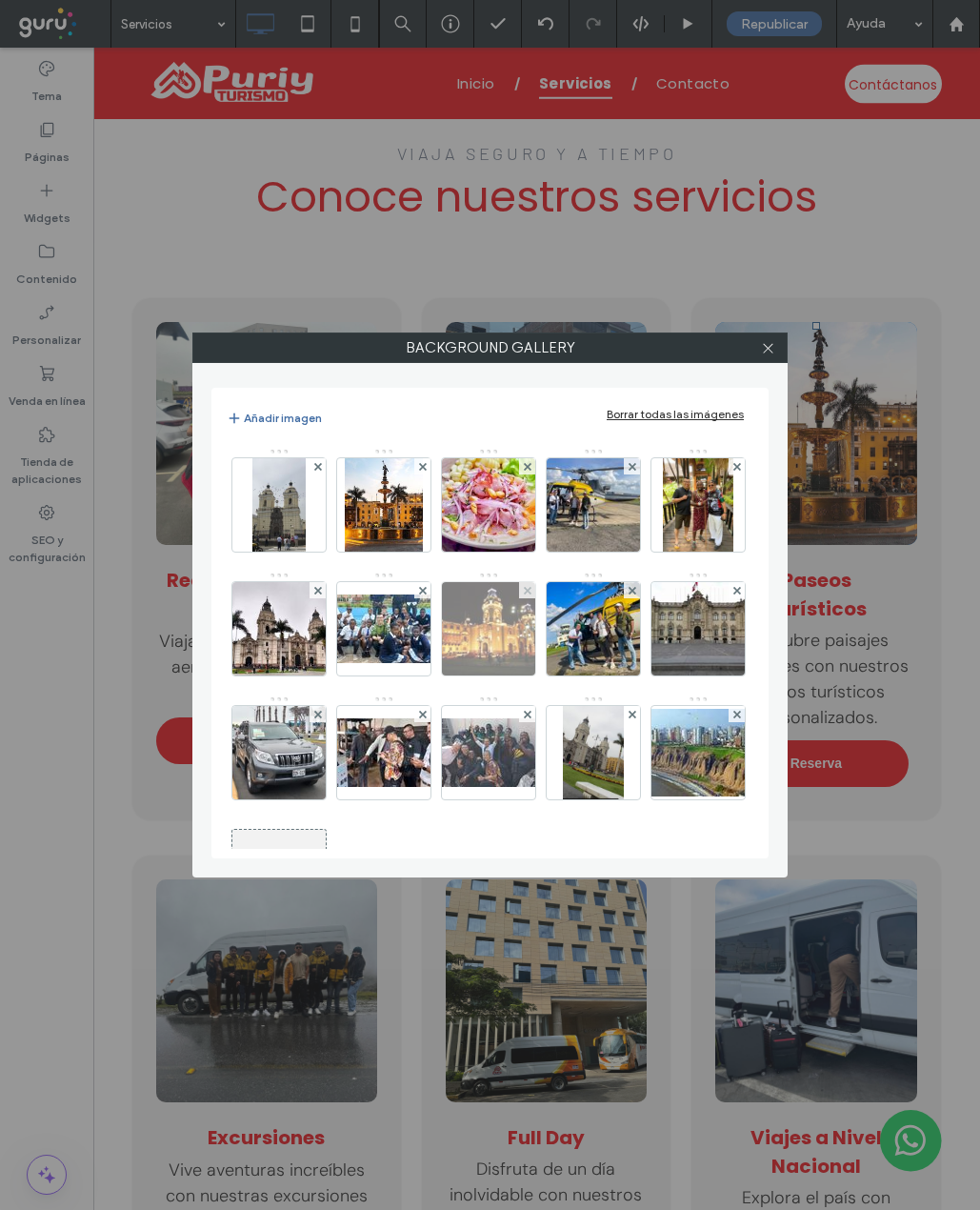 scroll, scrollTop: 0, scrollLeft: 0, axis: both 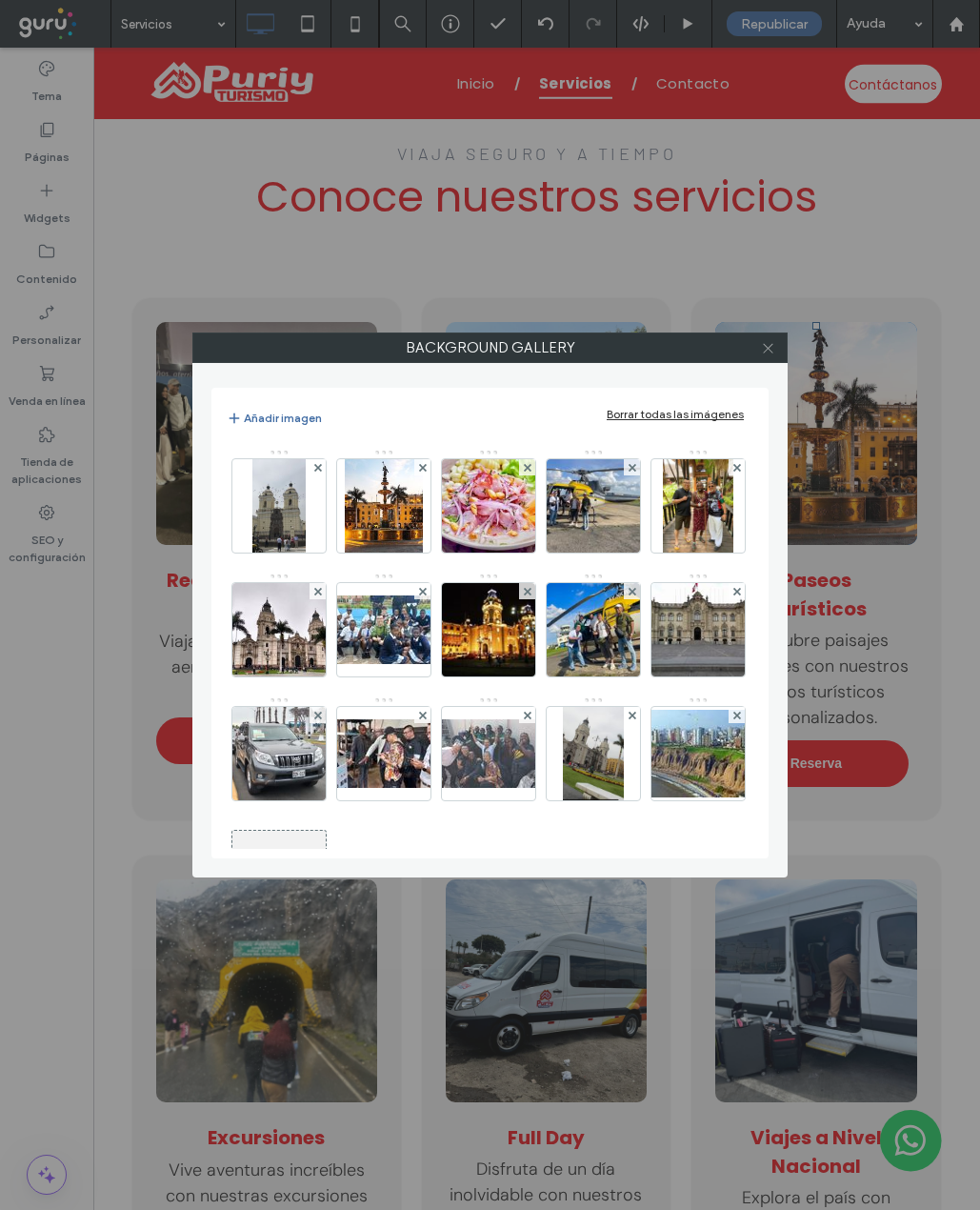 click 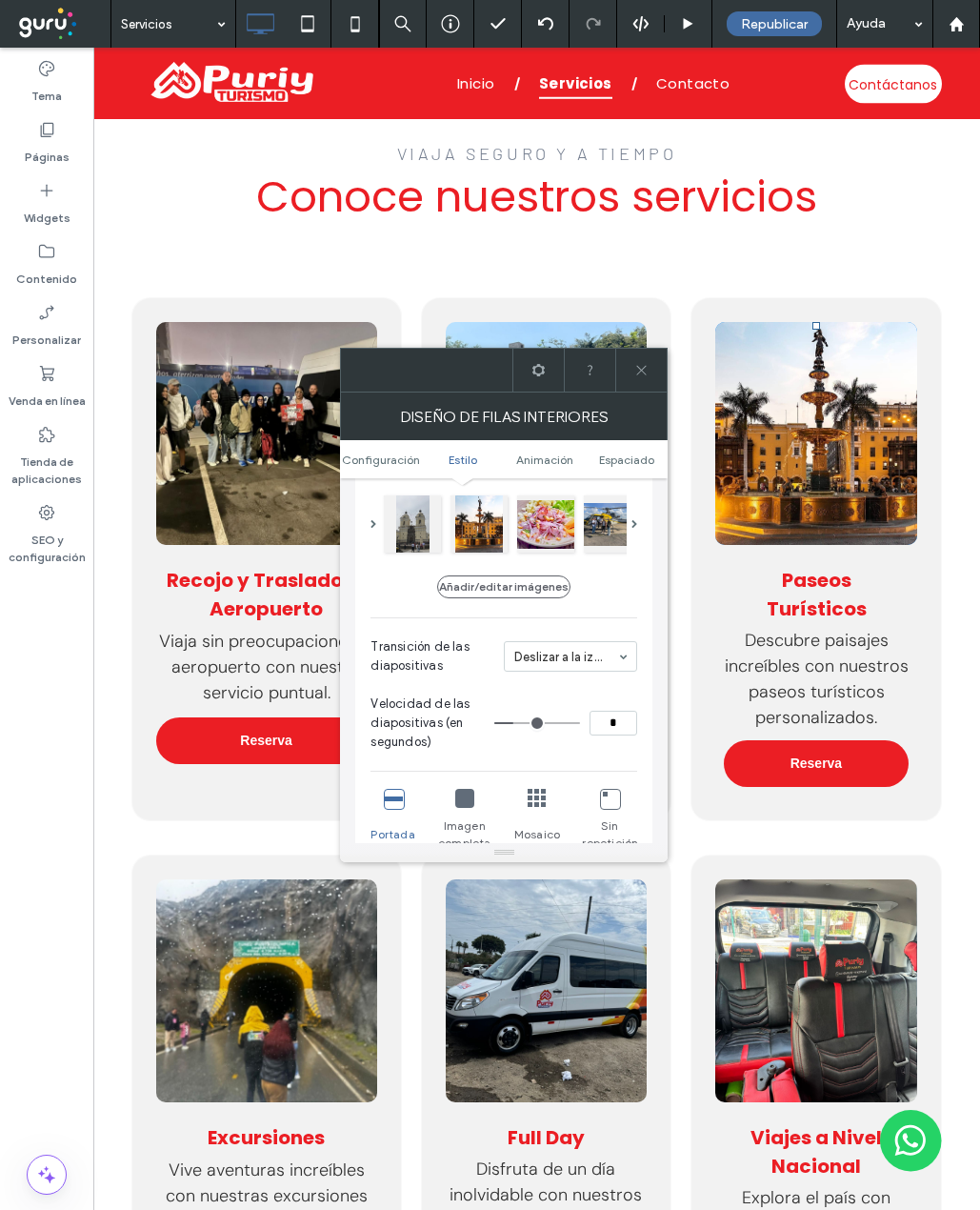 click at bounding box center [641, 370] 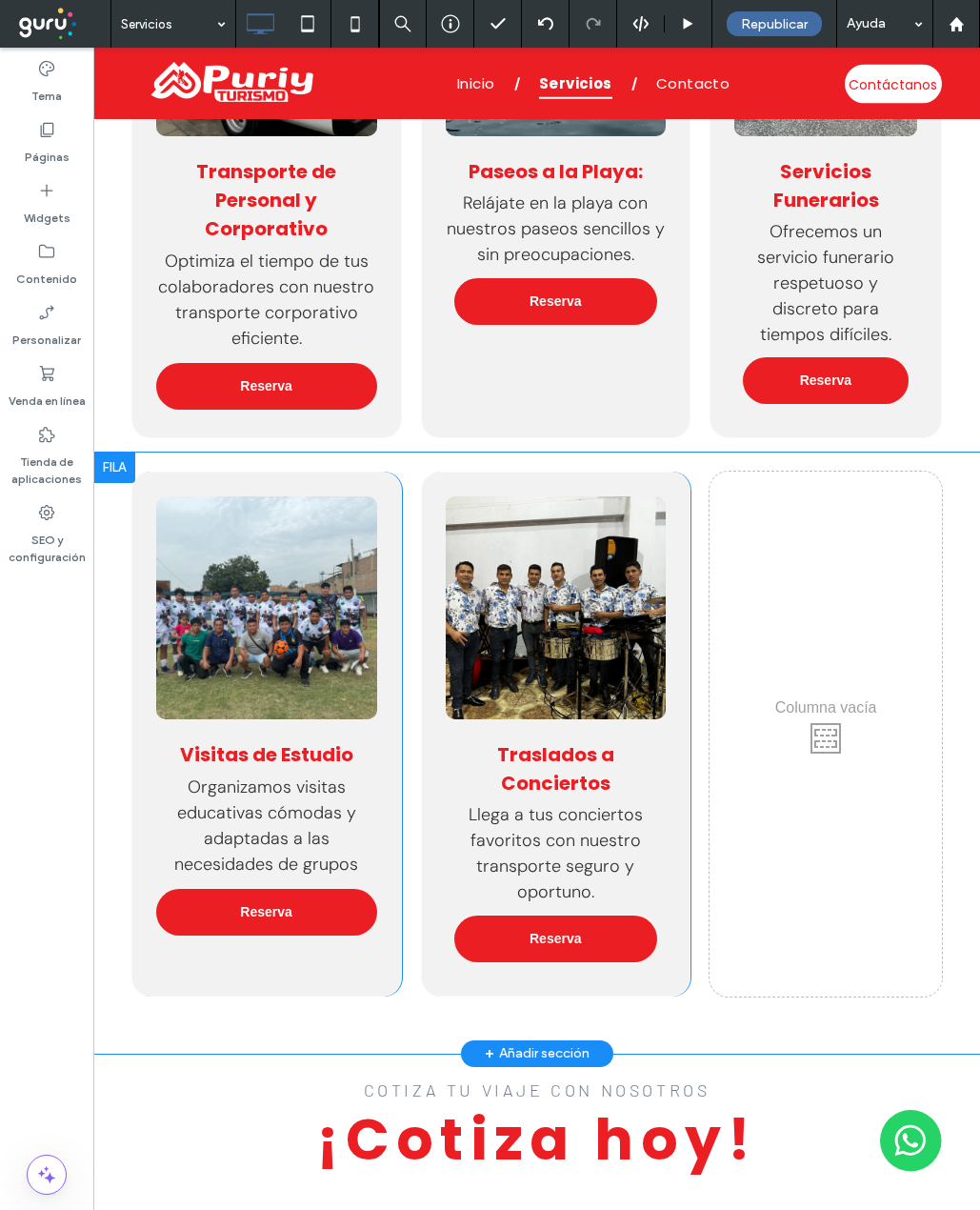 scroll, scrollTop: 2191, scrollLeft: 0, axis: vertical 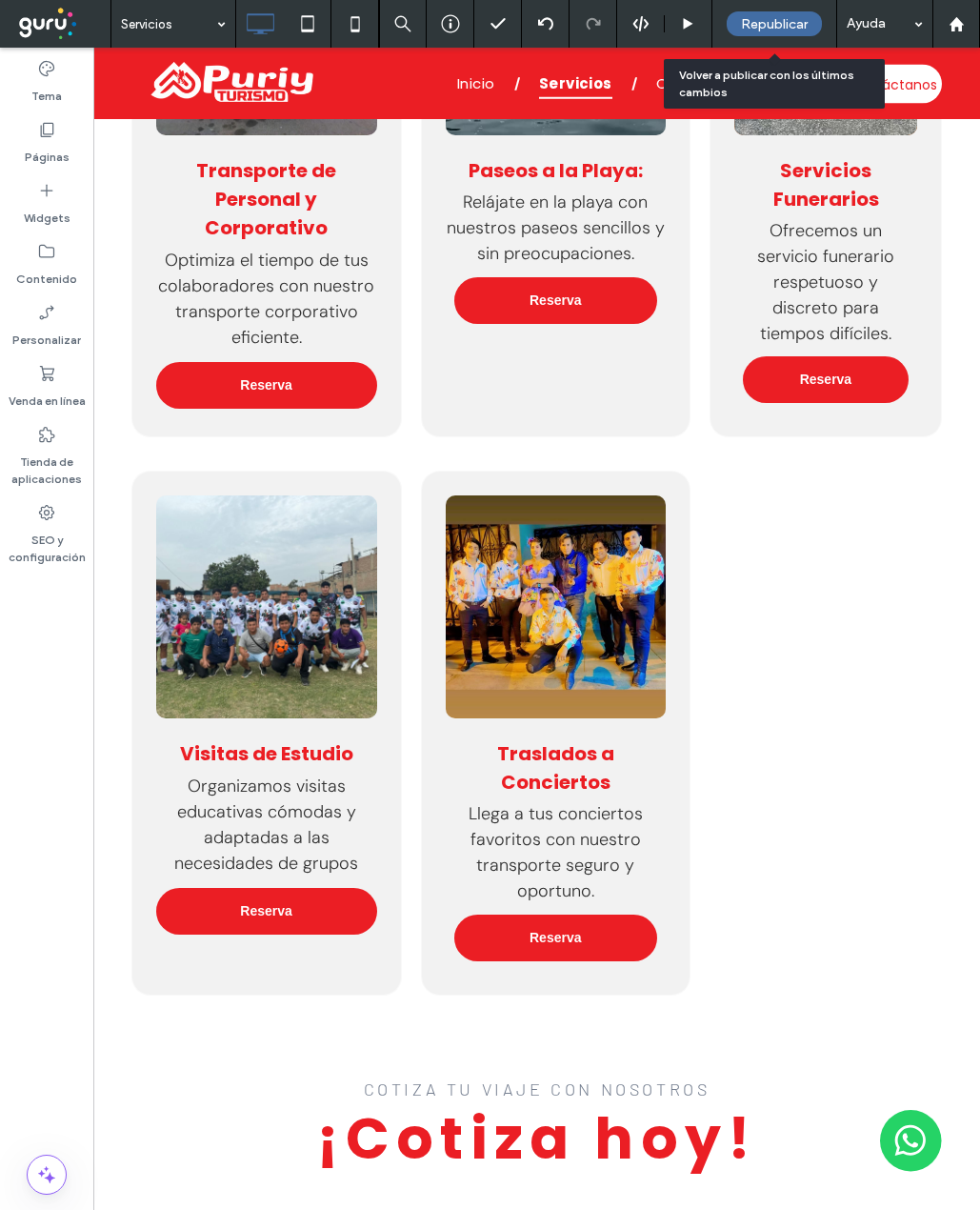 click on "Republicar" at bounding box center [774, 24] 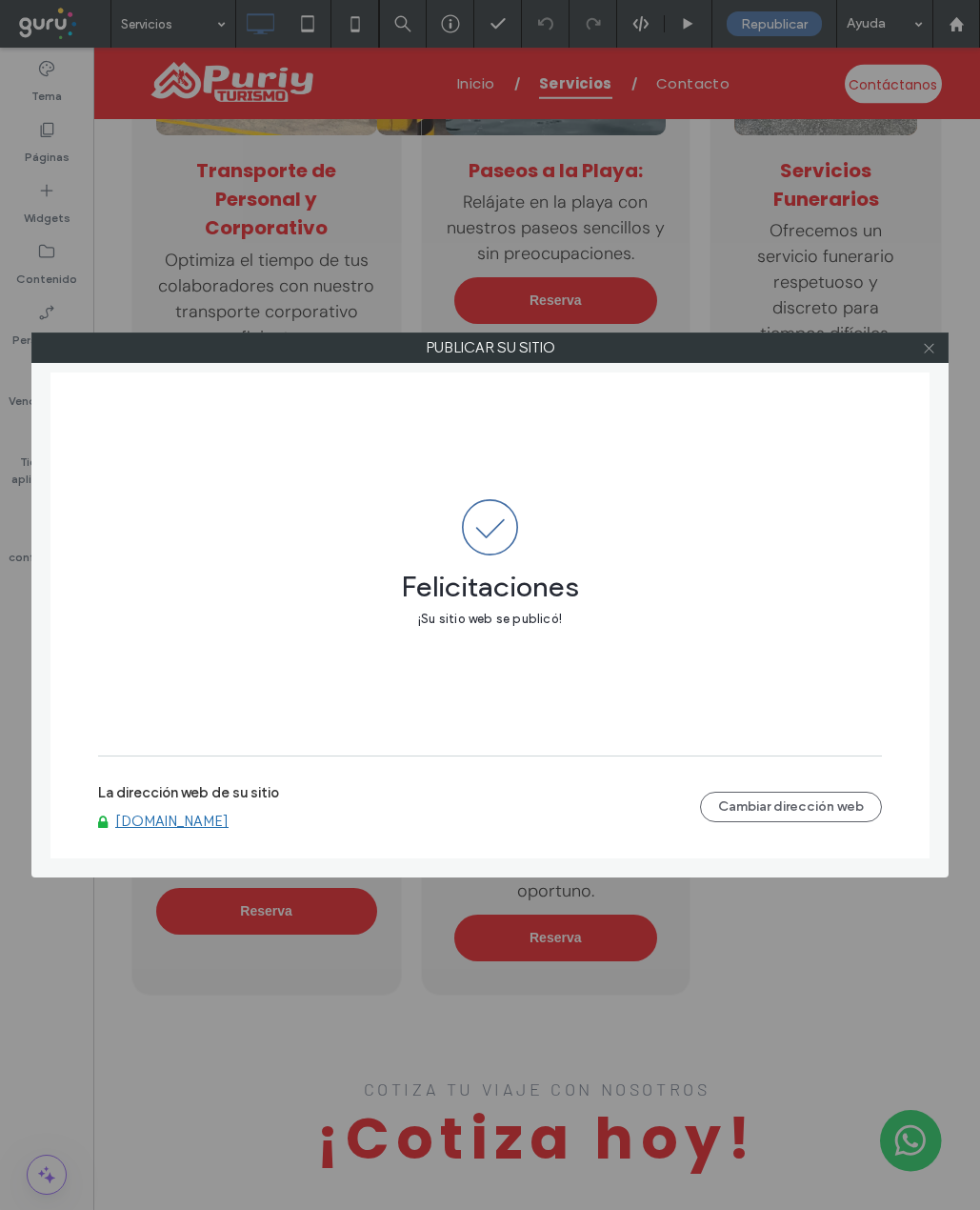 drag, startPoint x: 927, startPoint y: 340, endPoint x: 898, endPoint y: 350, distance: 30.675723 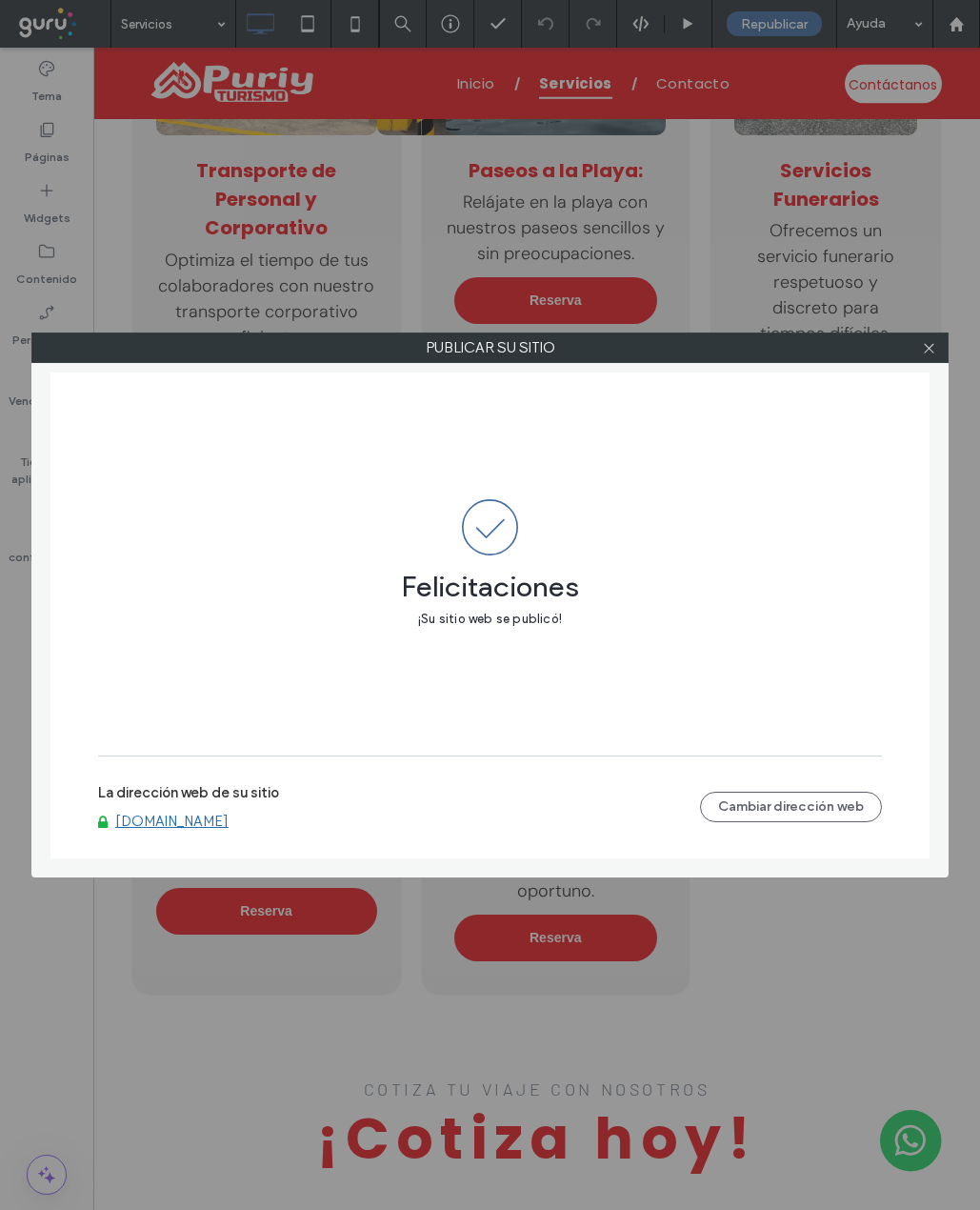 click 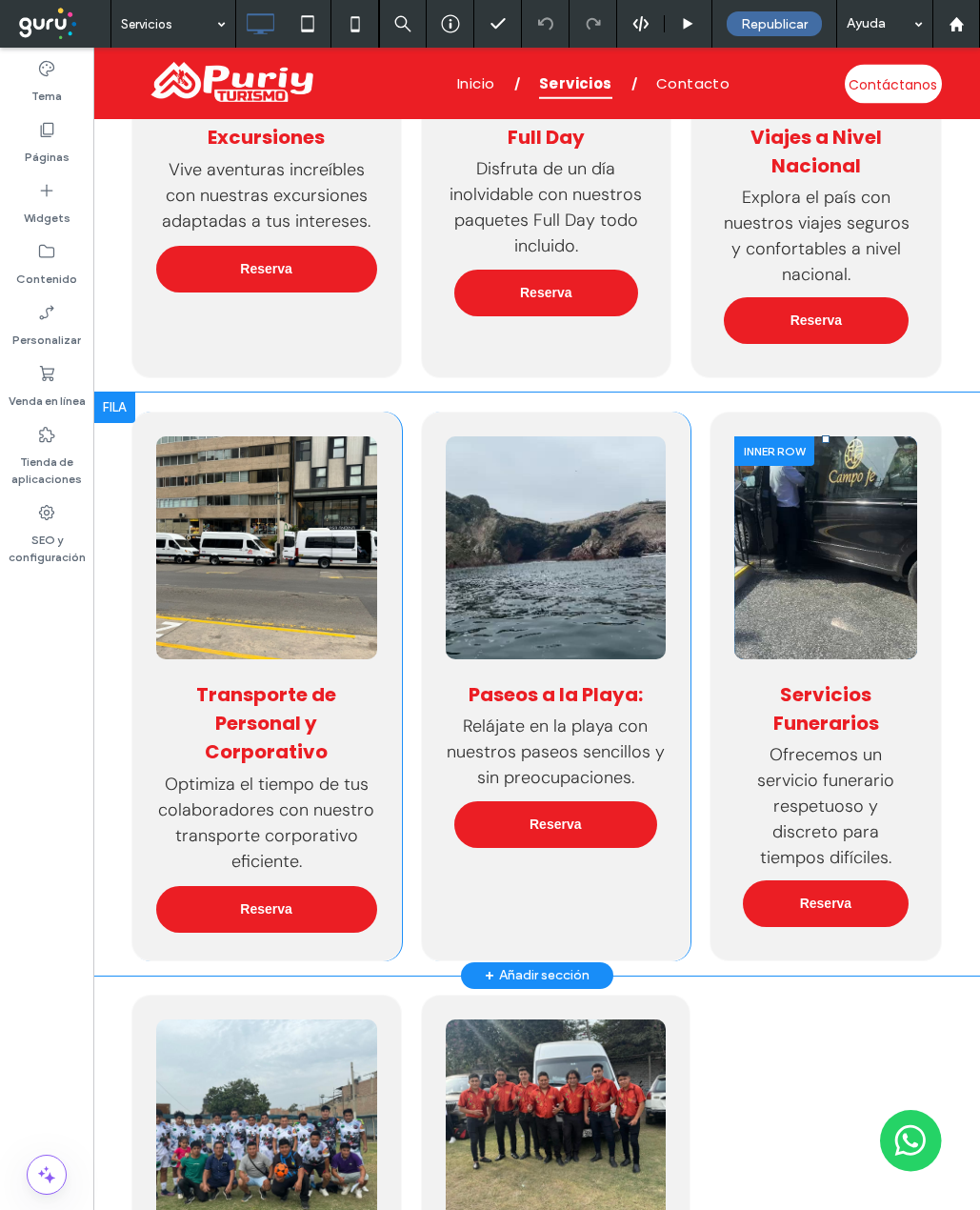 scroll, scrollTop: 1620, scrollLeft: 0, axis: vertical 